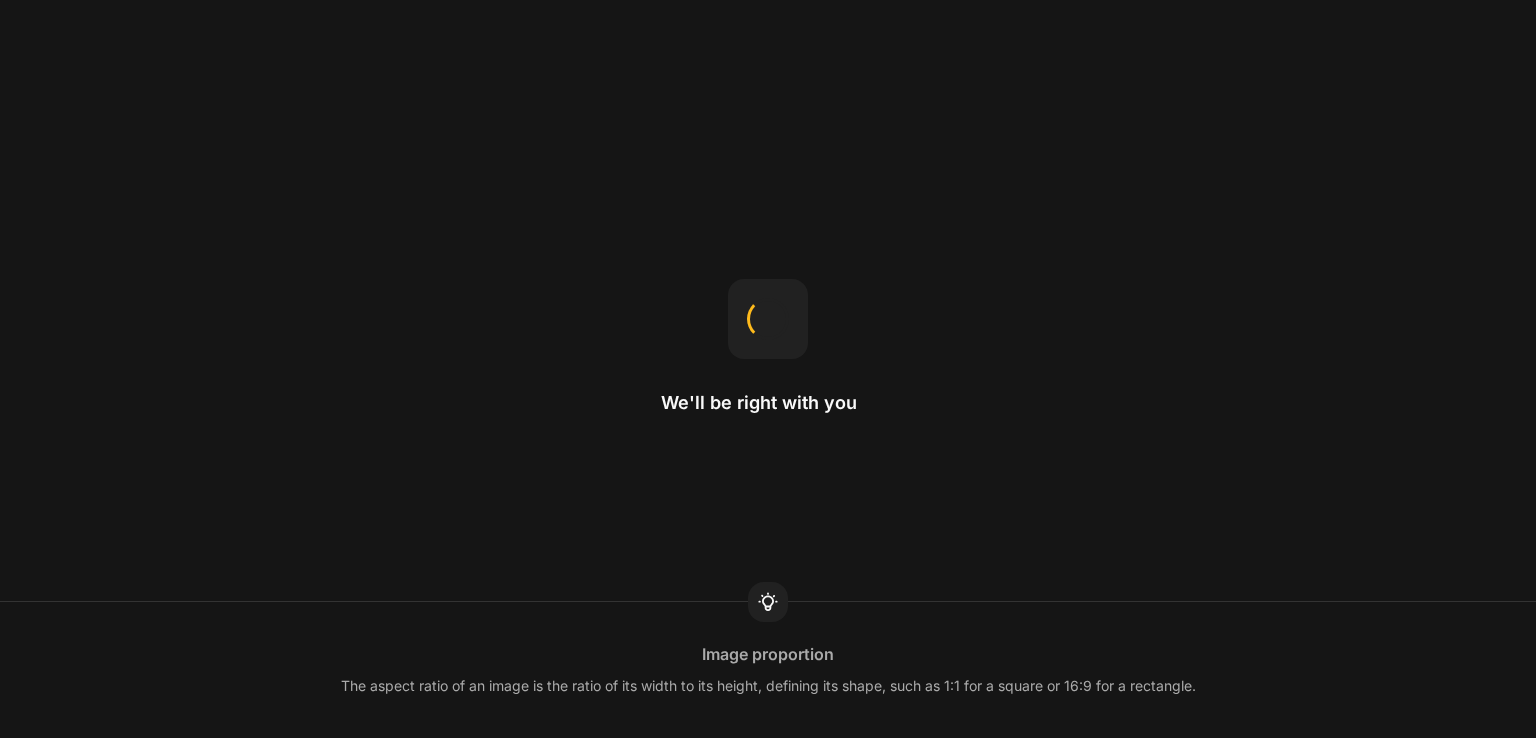 scroll, scrollTop: 0, scrollLeft: 0, axis: both 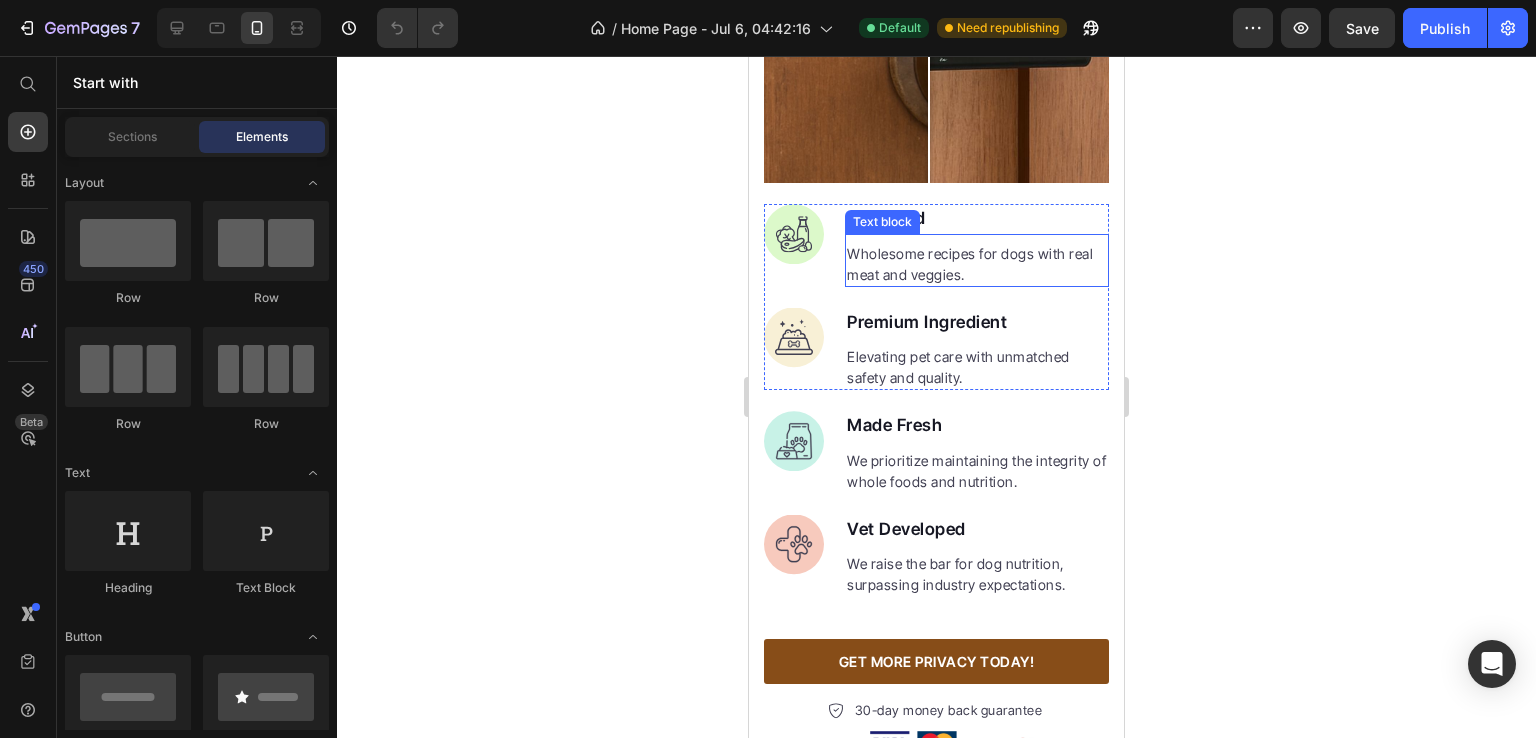 click on "Wholesome recipes for dogs with real meat and veggies." at bounding box center [977, 264] 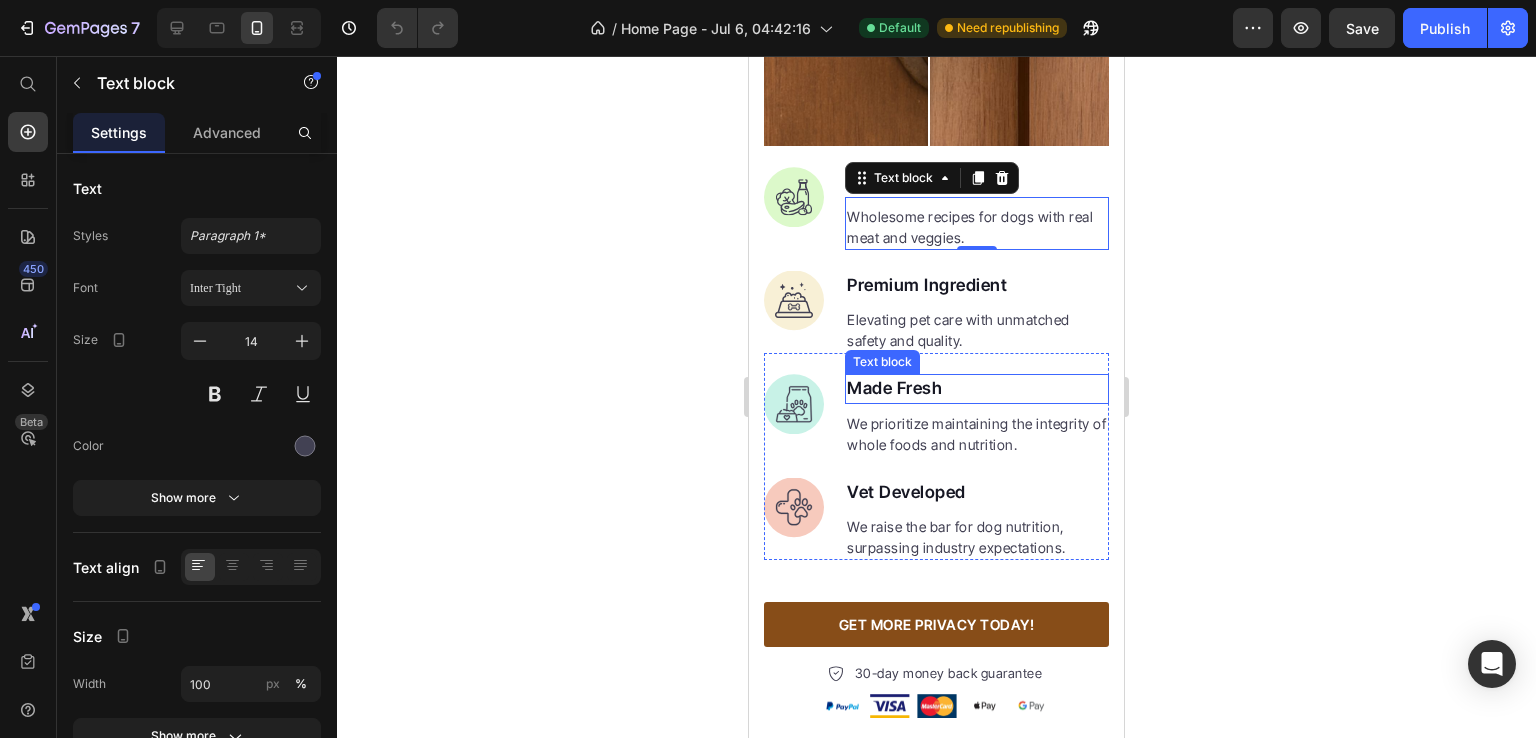 scroll, scrollTop: 3046, scrollLeft: 0, axis: vertical 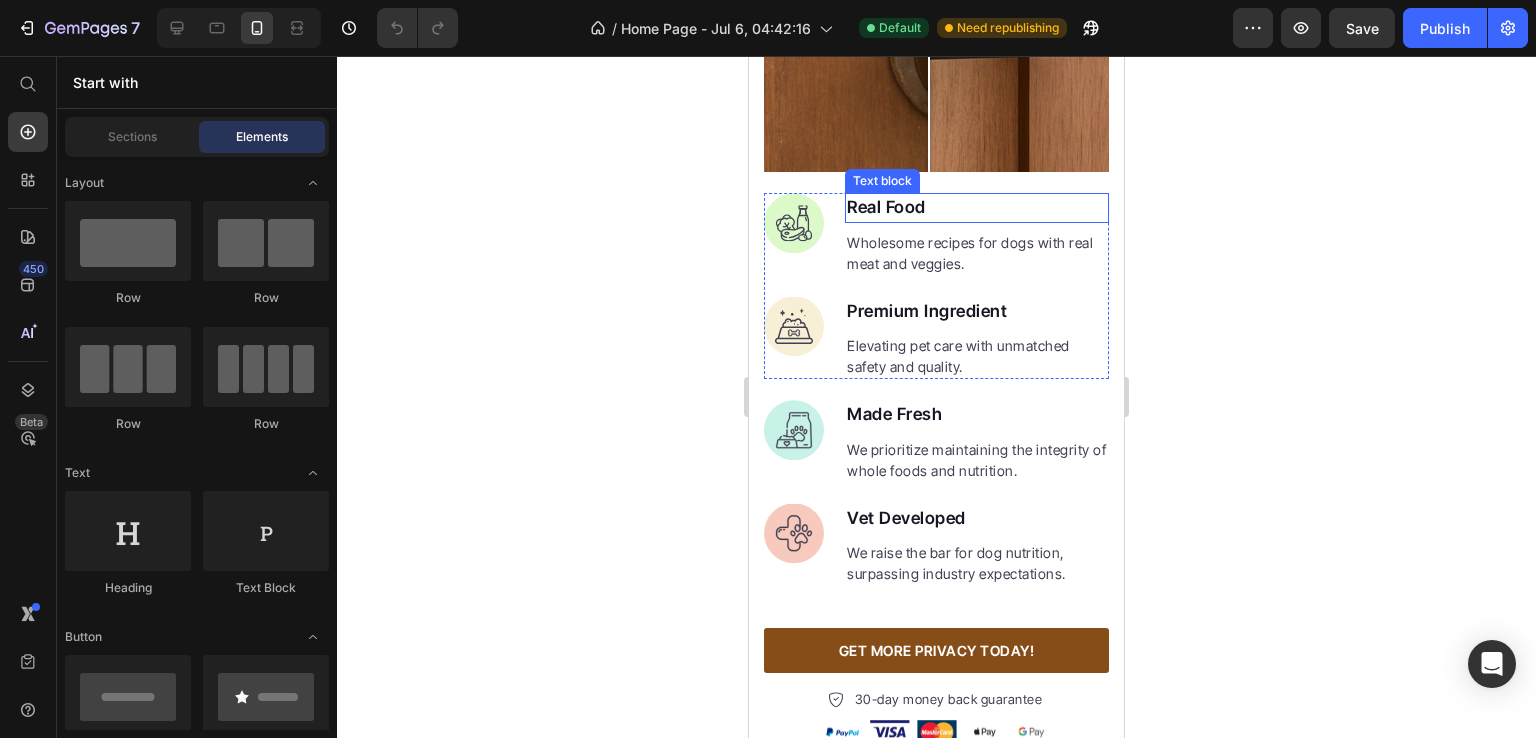 click on "Real Food" at bounding box center (977, 208) 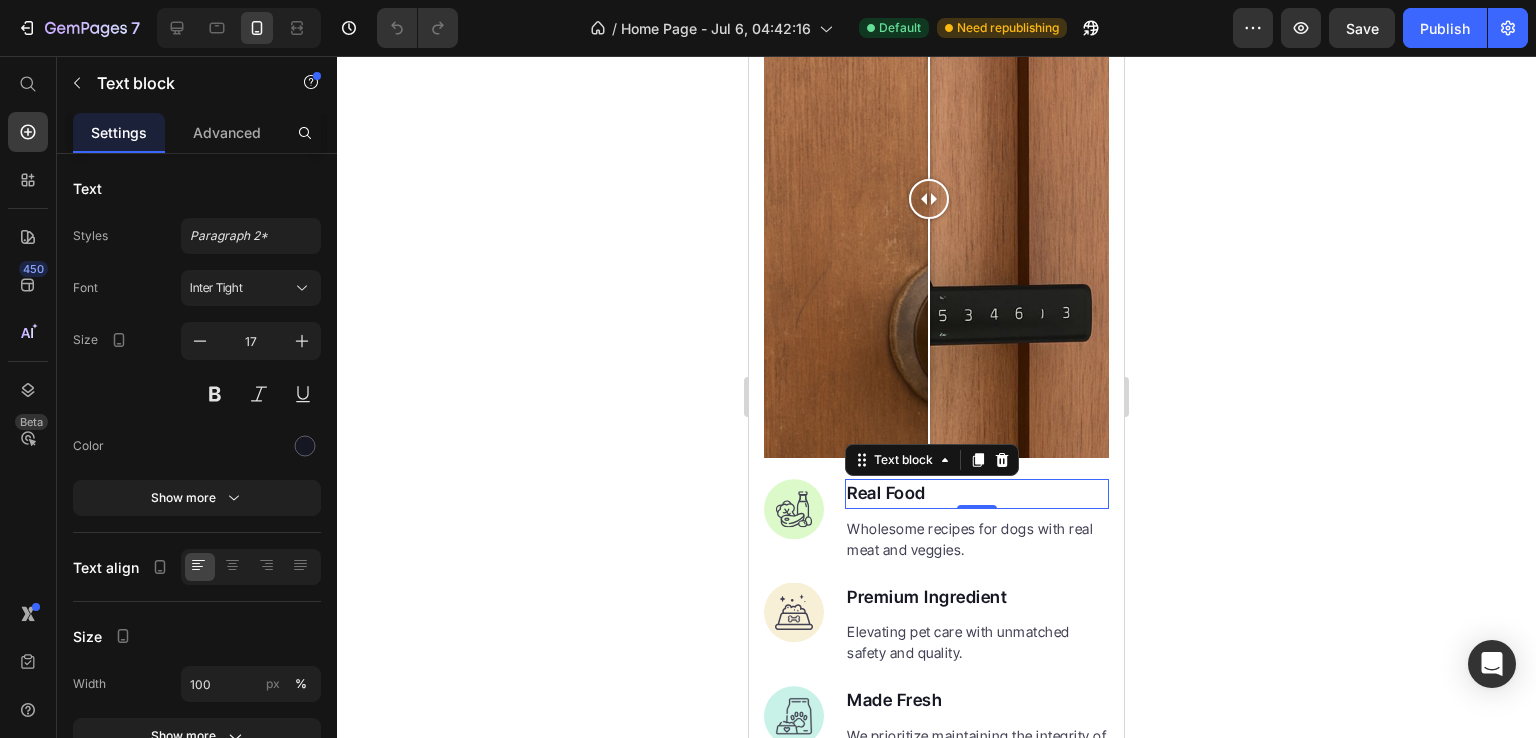 scroll, scrollTop: 2748, scrollLeft: 0, axis: vertical 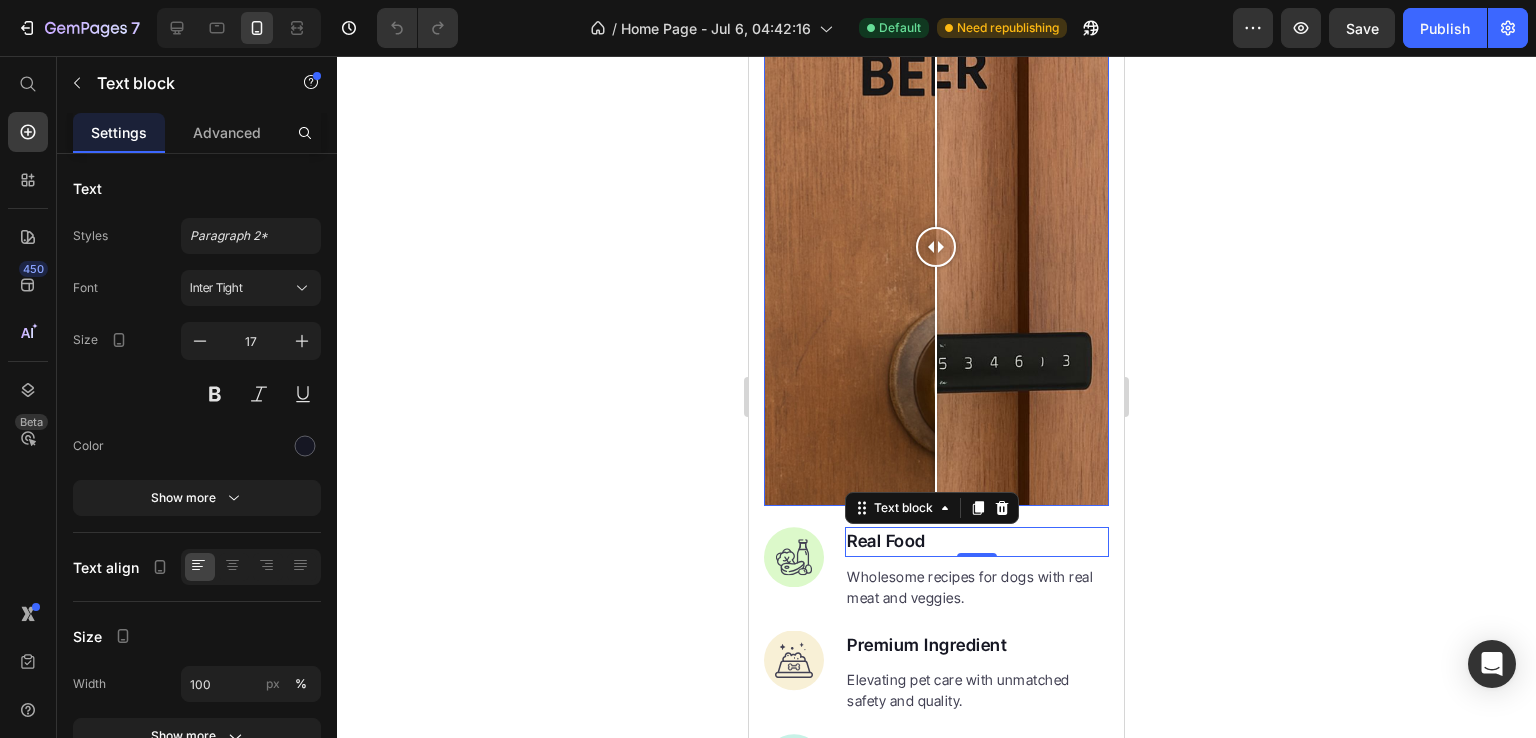 click at bounding box center (936, 247) 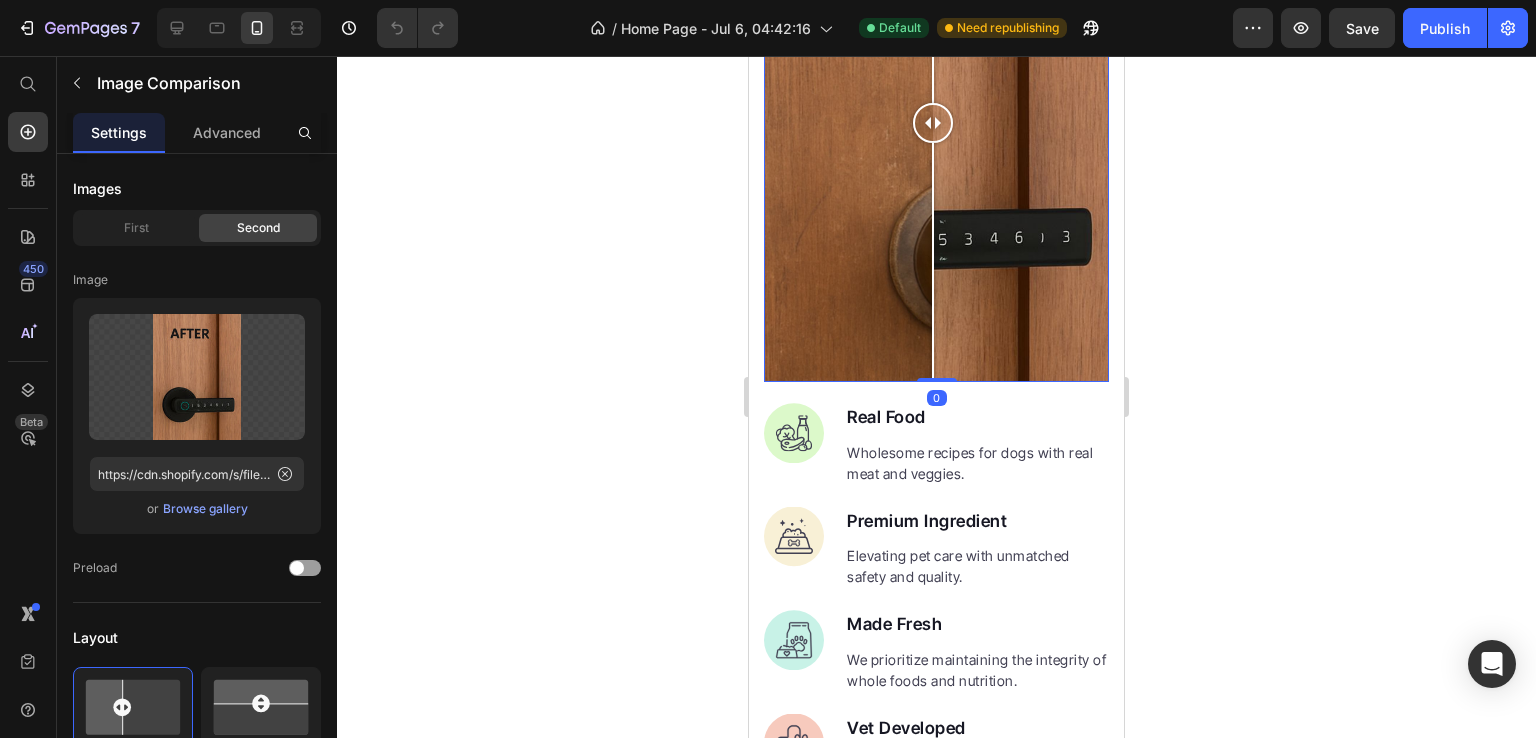 scroll, scrollTop: 2956, scrollLeft: 0, axis: vertical 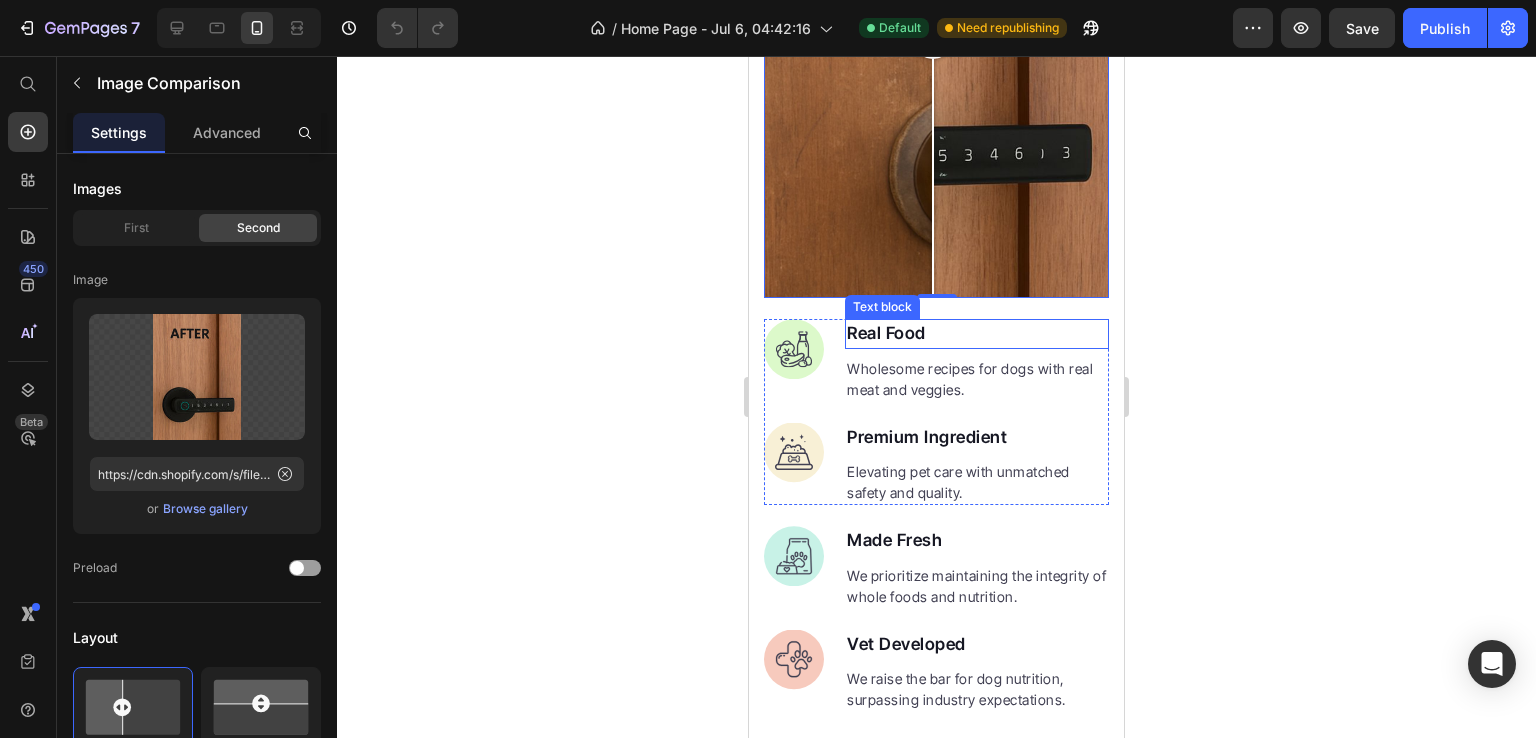 click on "Real Food" at bounding box center [977, 334] 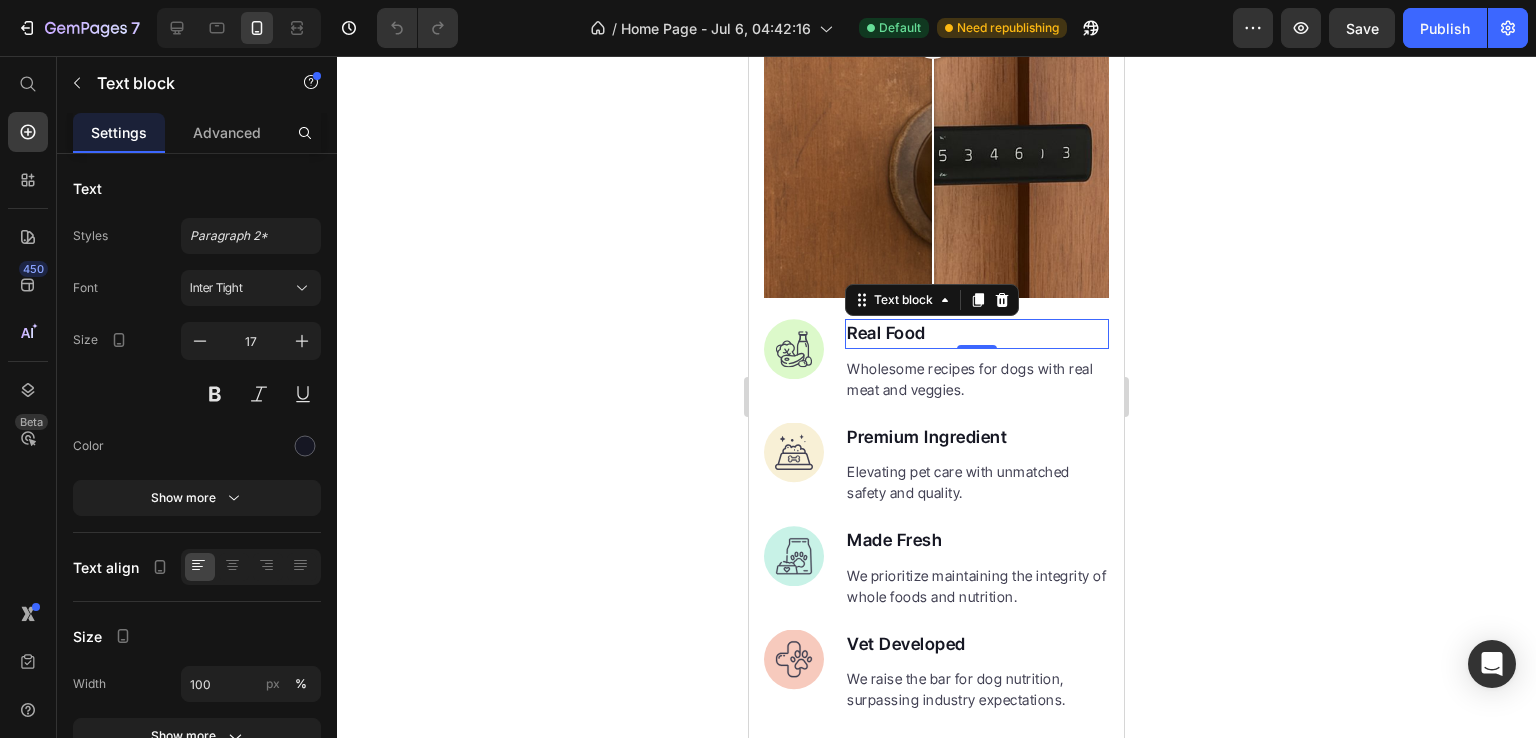 click on "Real Food" at bounding box center [977, 334] 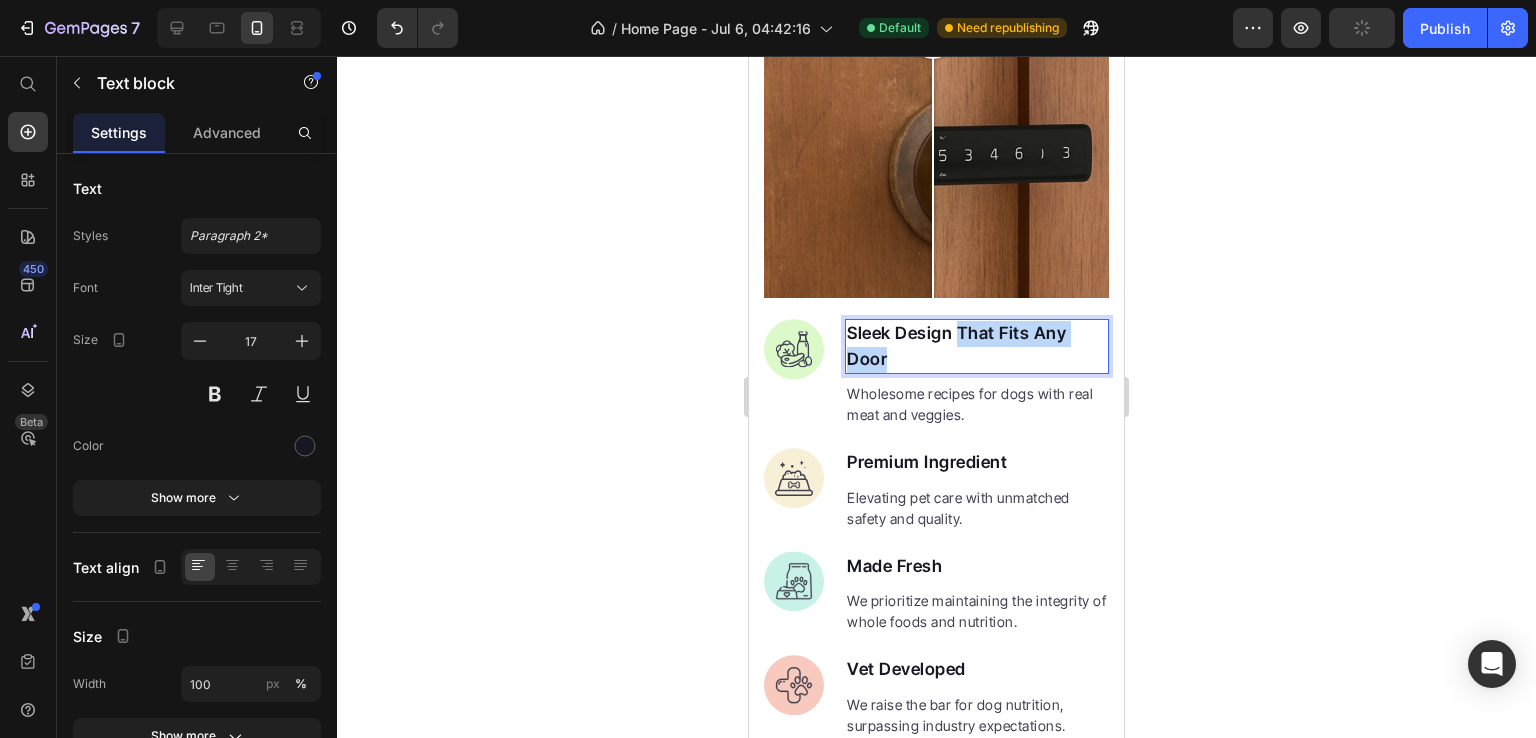 drag, startPoint x: 959, startPoint y: 336, endPoint x: 954, endPoint y: 306, distance: 30.413813 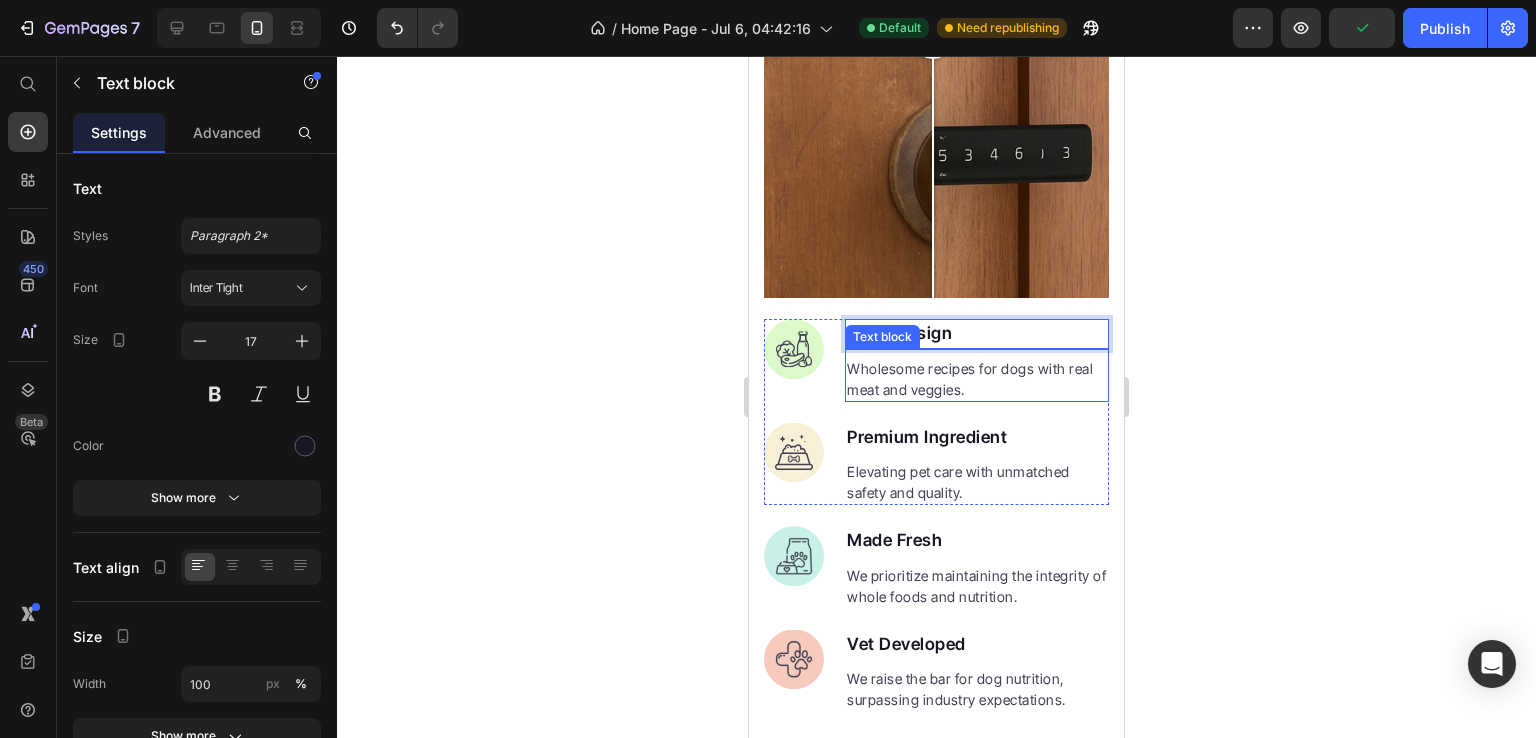 click on "Wholesome recipes for dogs with real meat and veggies." at bounding box center (977, 379) 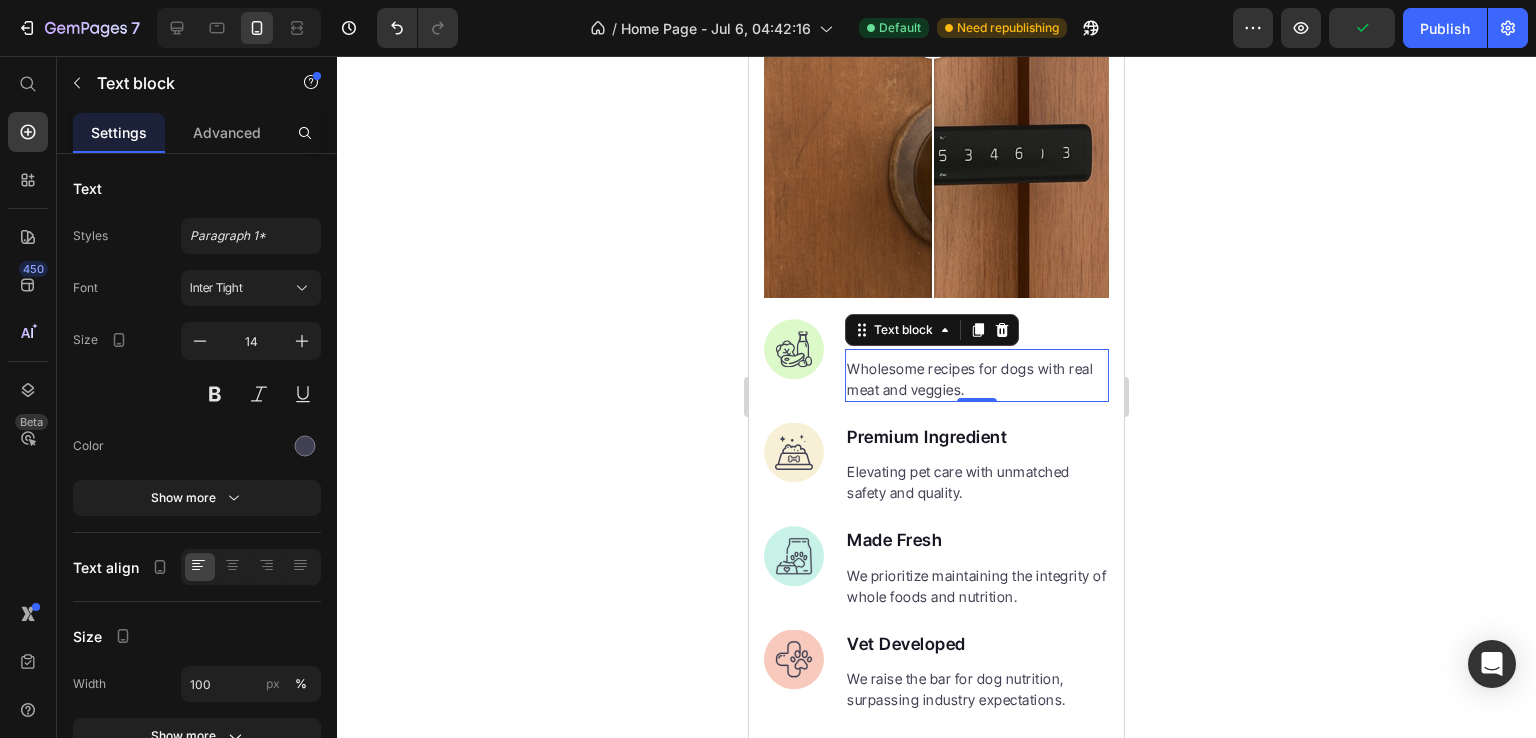 click on "Wholesome recipes for dogs with real meat and veggies." at bounding box center (977, 379) 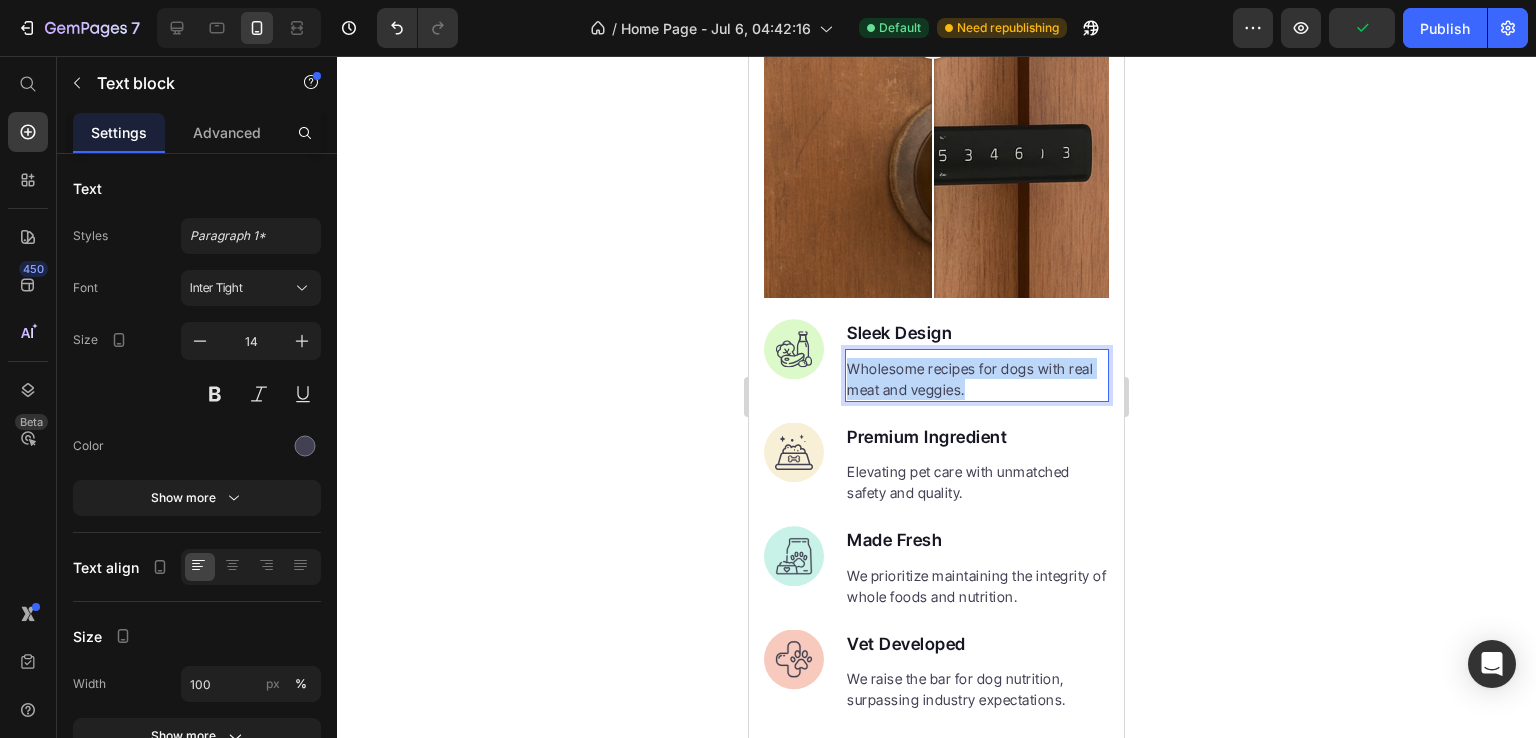 click on "Wholesome recipes for dogs with real meat and veggies." at bounding box center [977, 379] 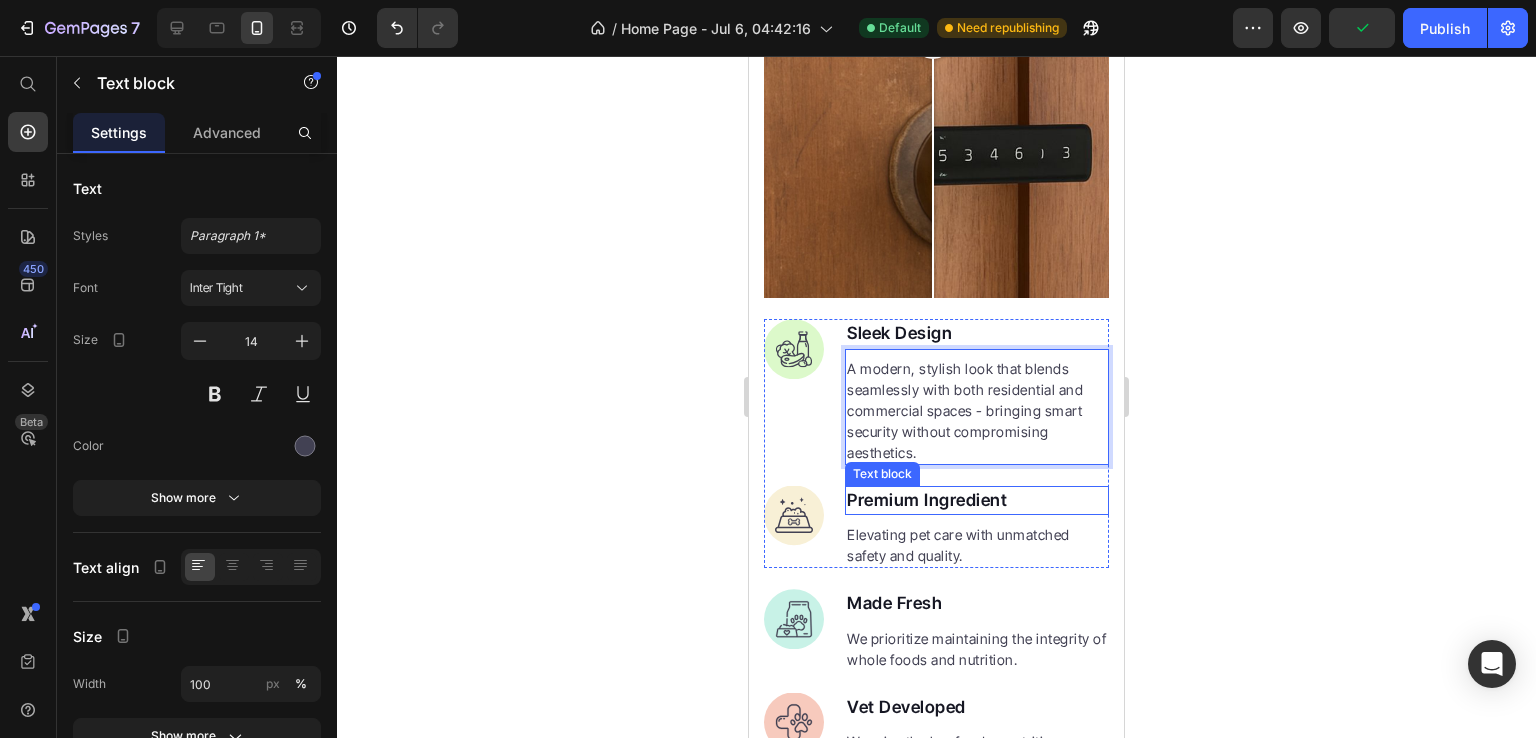 click on "Premium Ingredient" at bounding box center [977, 501] 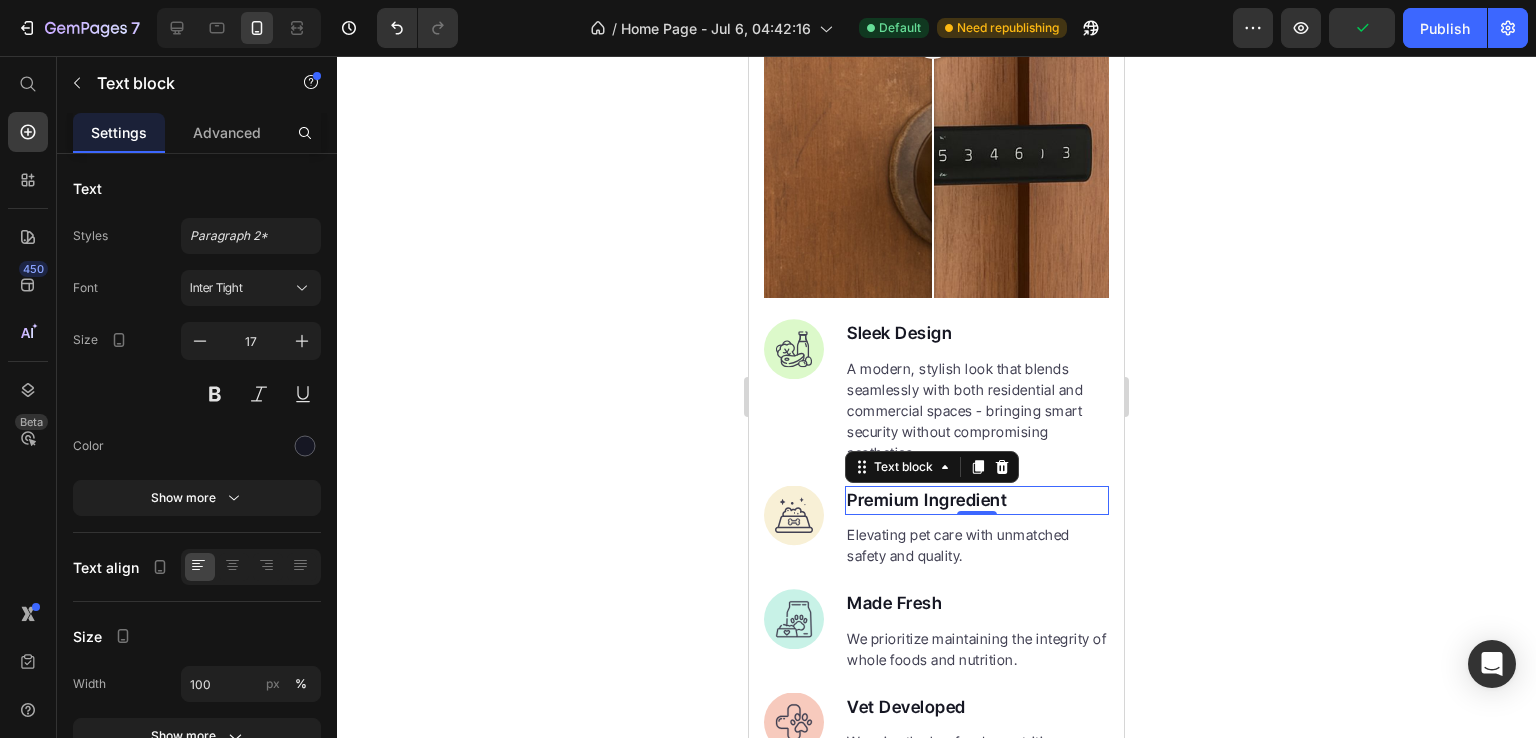 click on "Premium Ingredient" at bounding box center [977, 501] 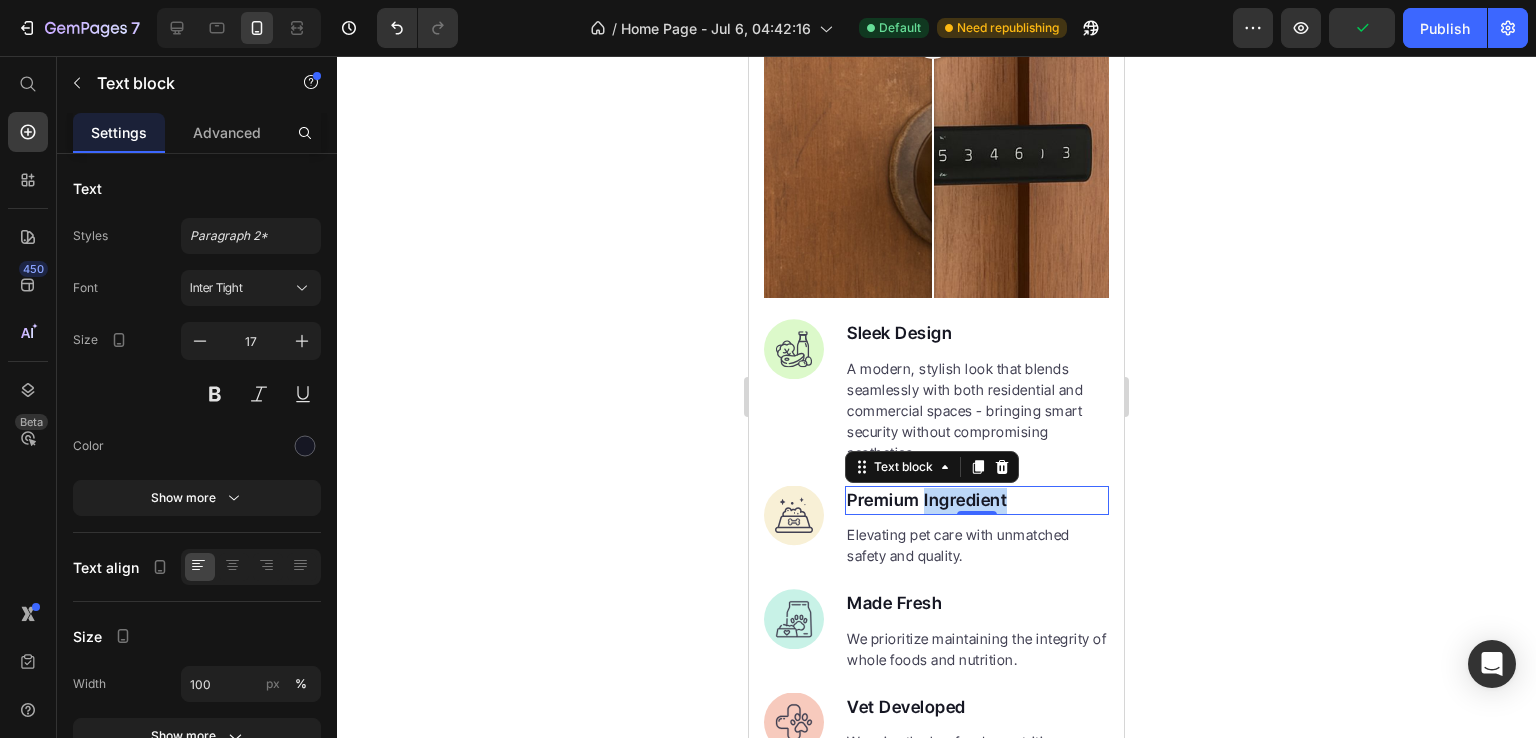 click on "Premium Ingredient" at bounding box center [977, 501] 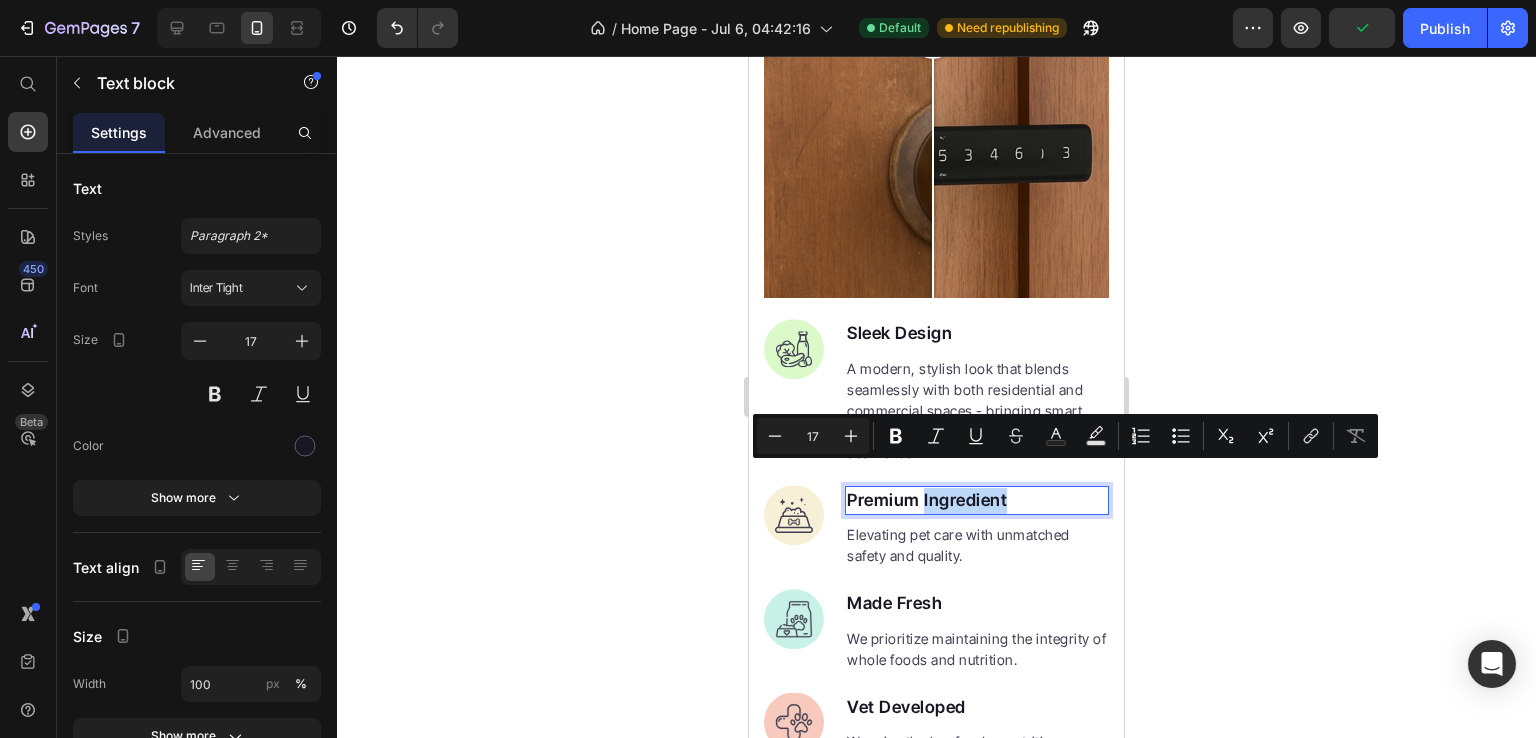 click on "Premium Ingredient" at bounding box center (977, 501) 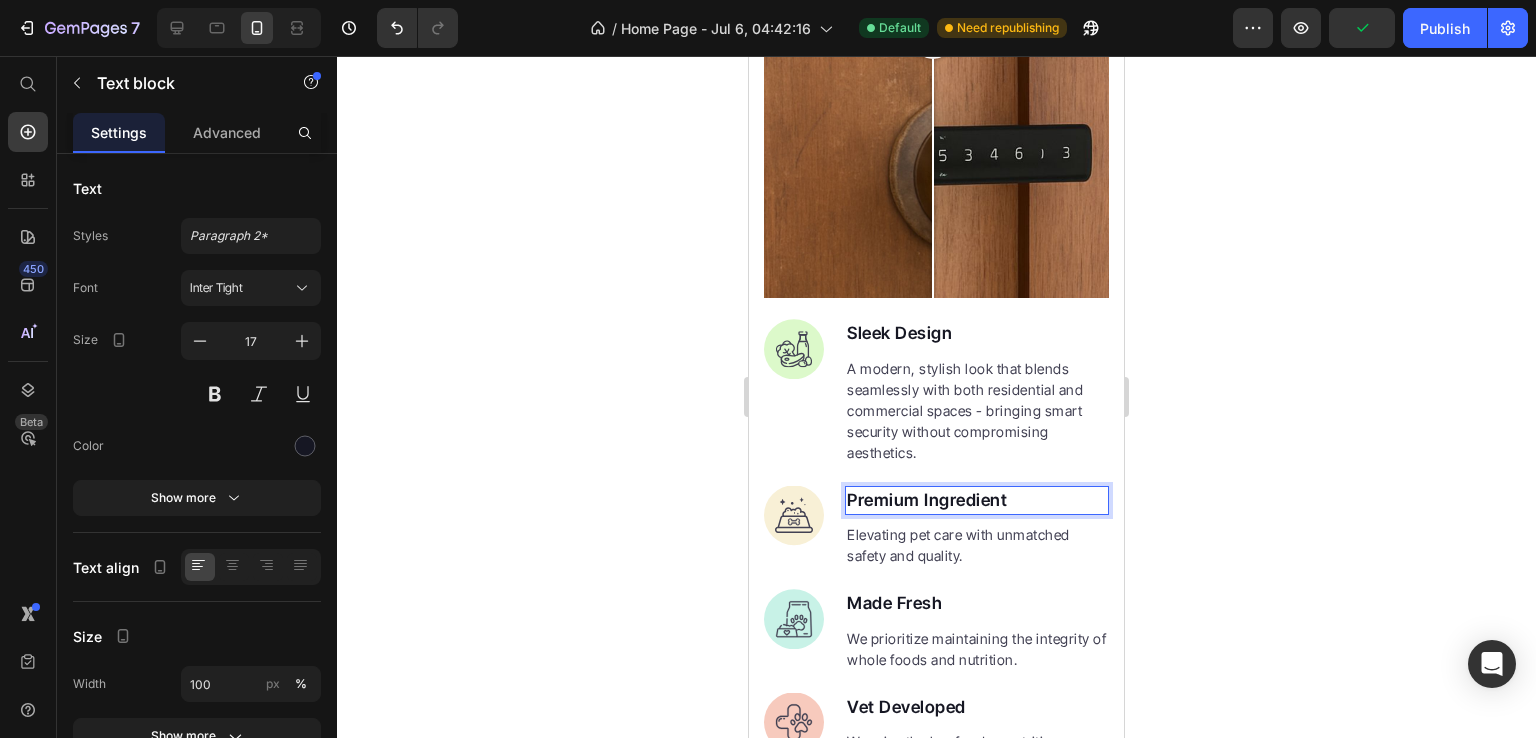 click on "Premium Ingredient" at bounding box center [977, 501] 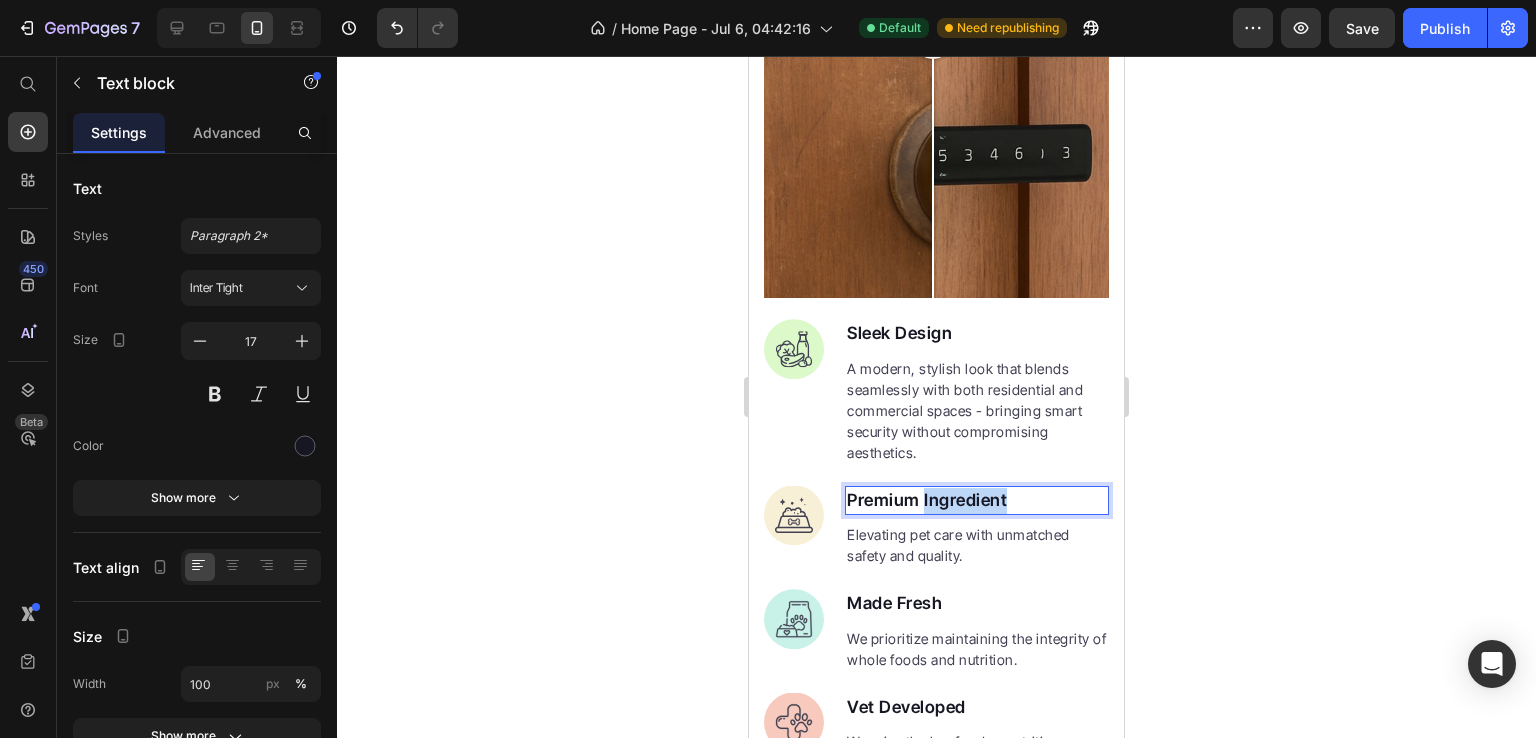 click on "Premium Ingredient" at bounding box center [977, 501] 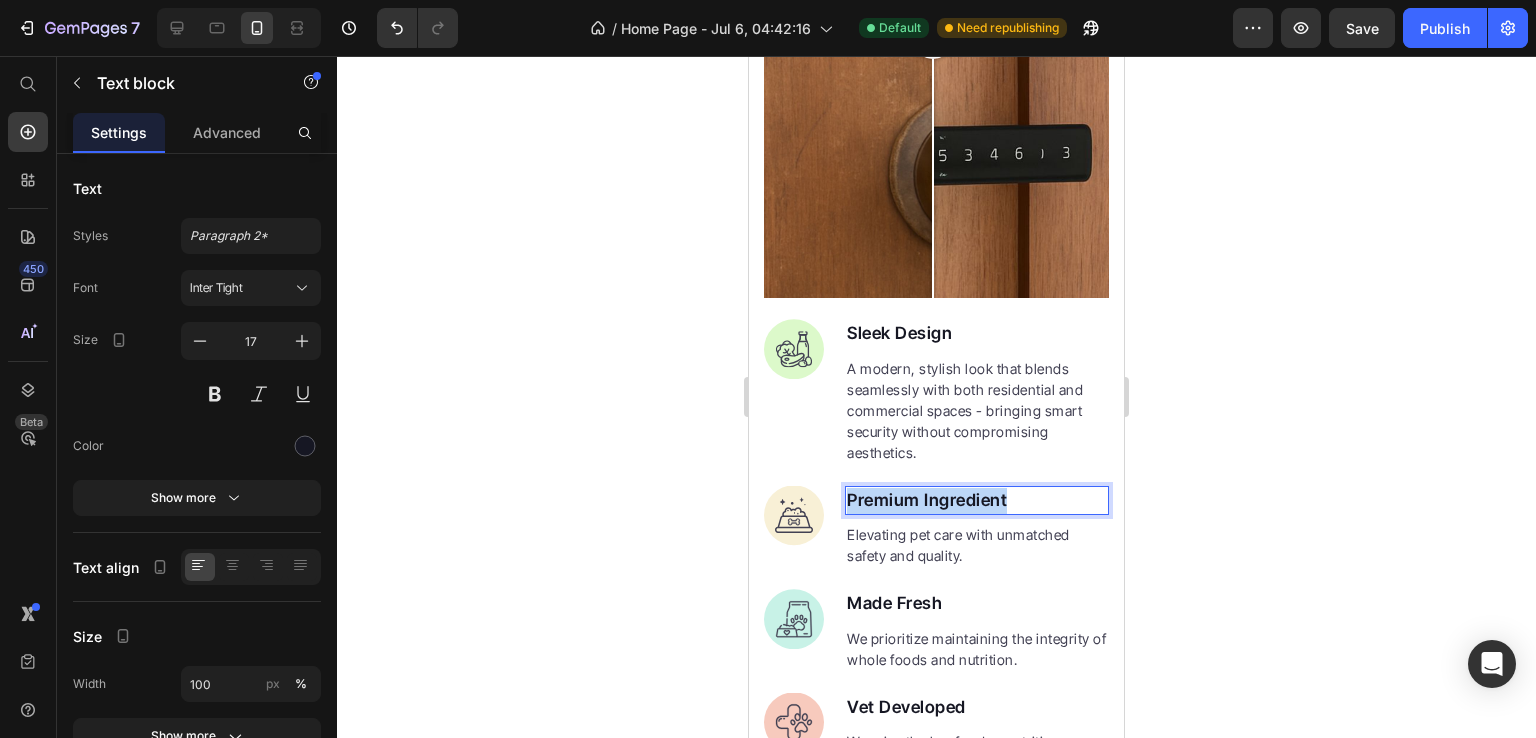 click on "Premium Ingredient" at bounding box center (977, 501) 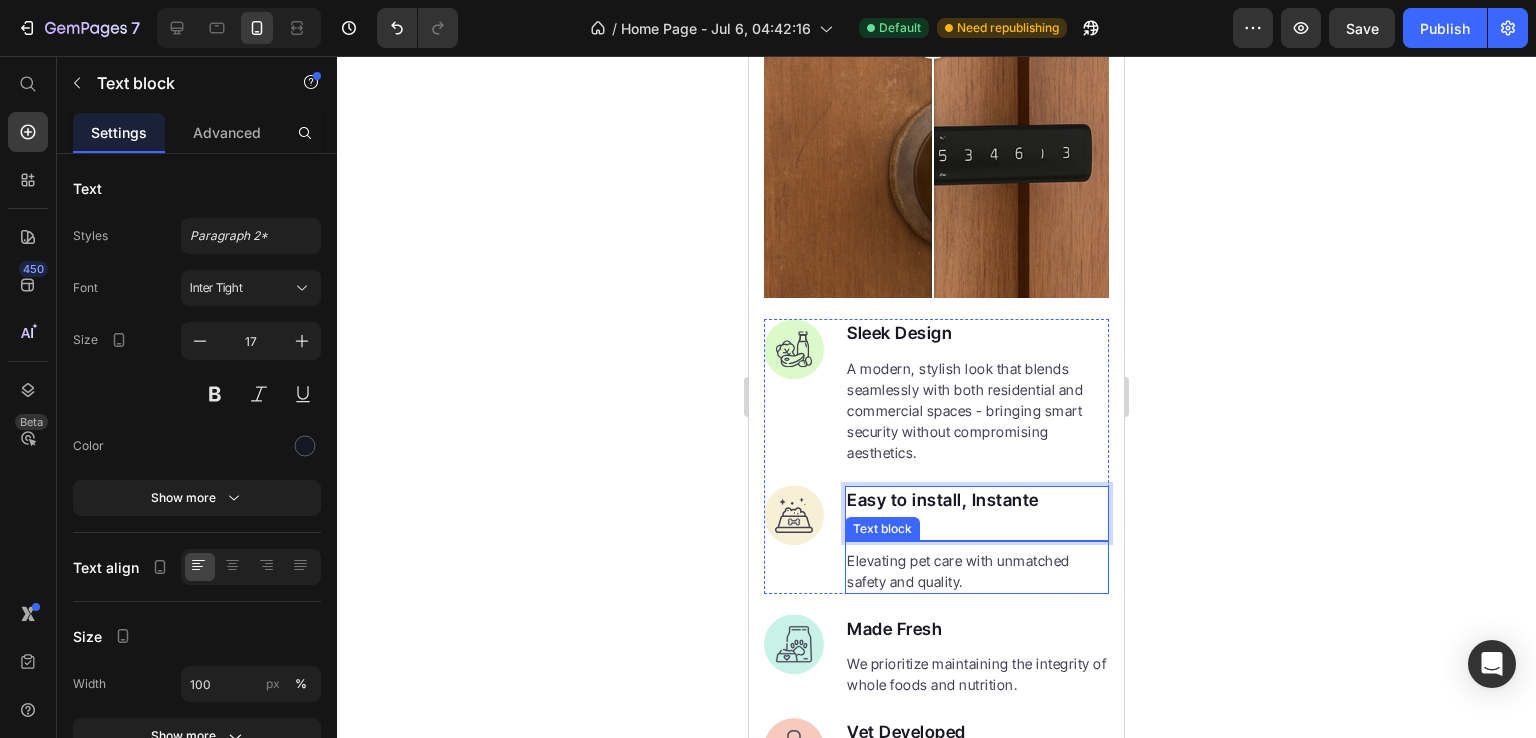 click on "Elevating pet care with unmatched safety and quality." at bounding box center (977, 571) 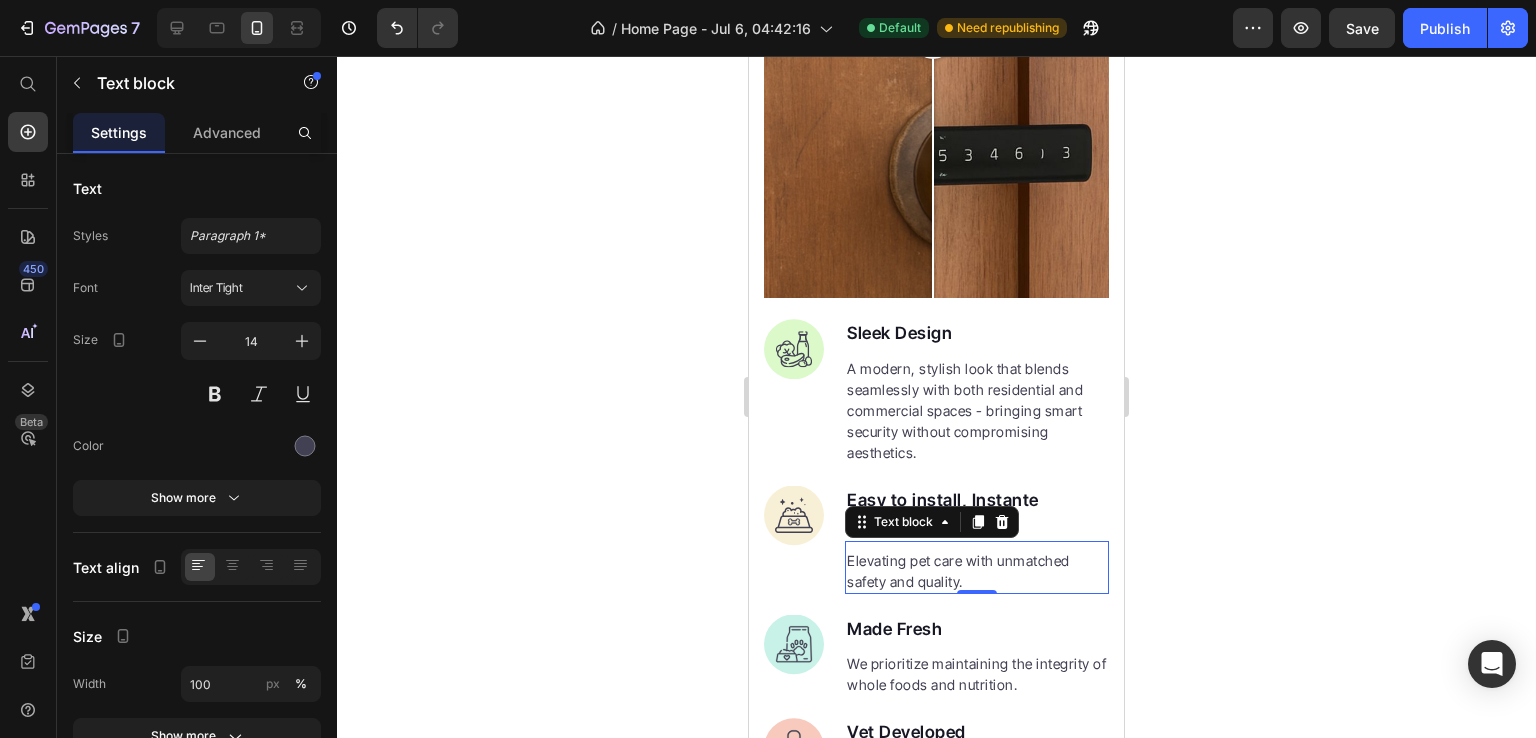 click on "Elevating pet care with unmatched safety and quality." at bounding box center [977, 571] 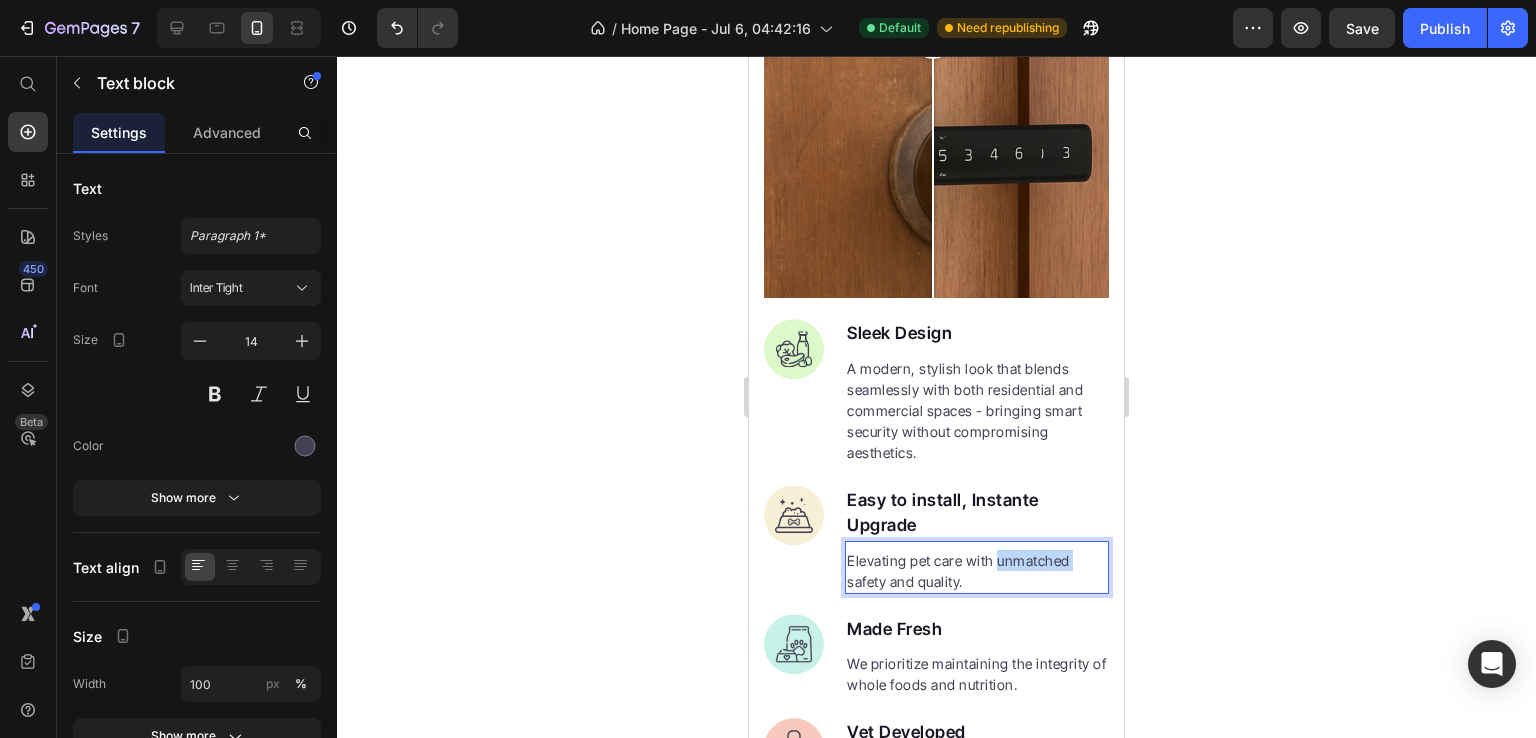 click on "Elevating pet care with unmatched safety and quality." at bounding box center [977, 571] 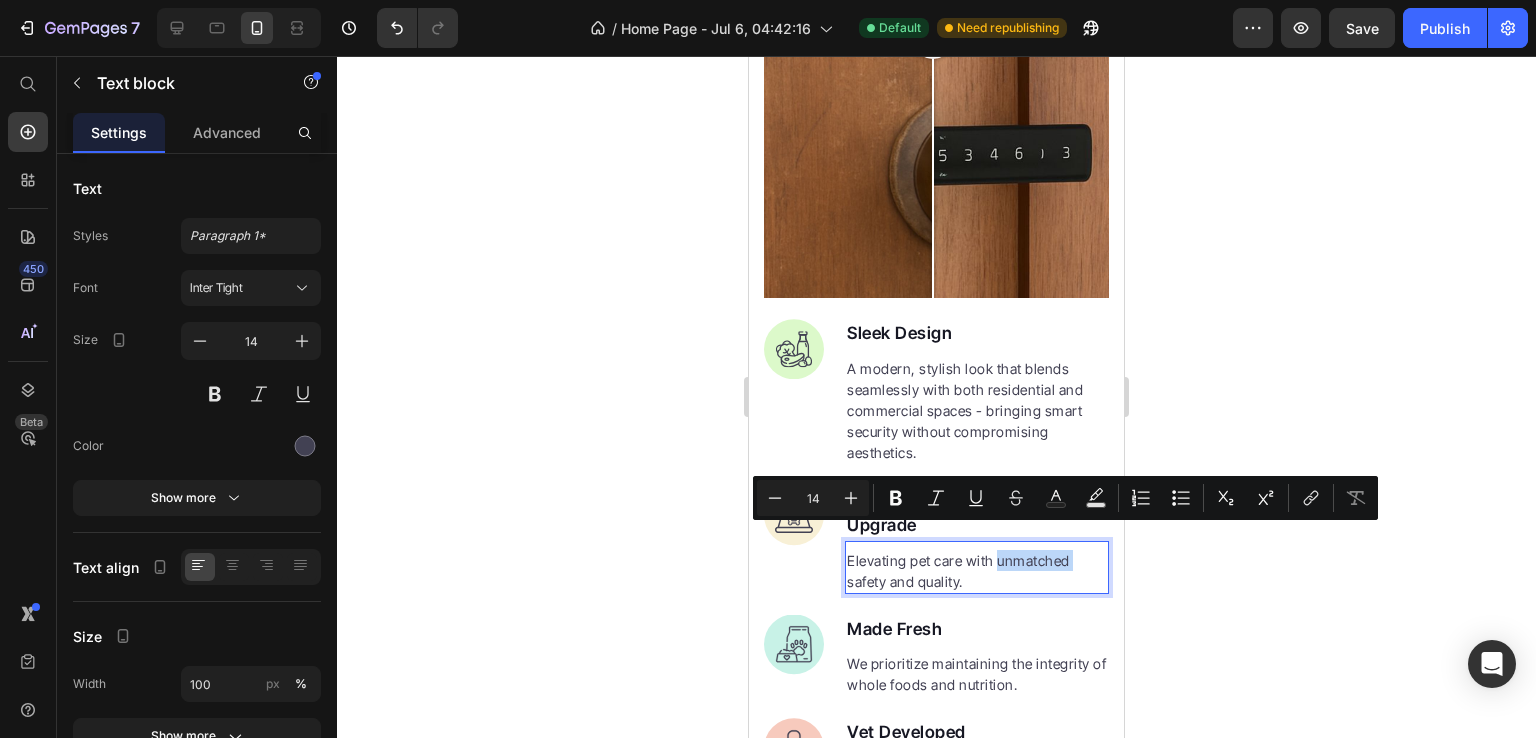 click on "Elevating pet care with unmatched safety and quality." at bounding box center [977, 571] 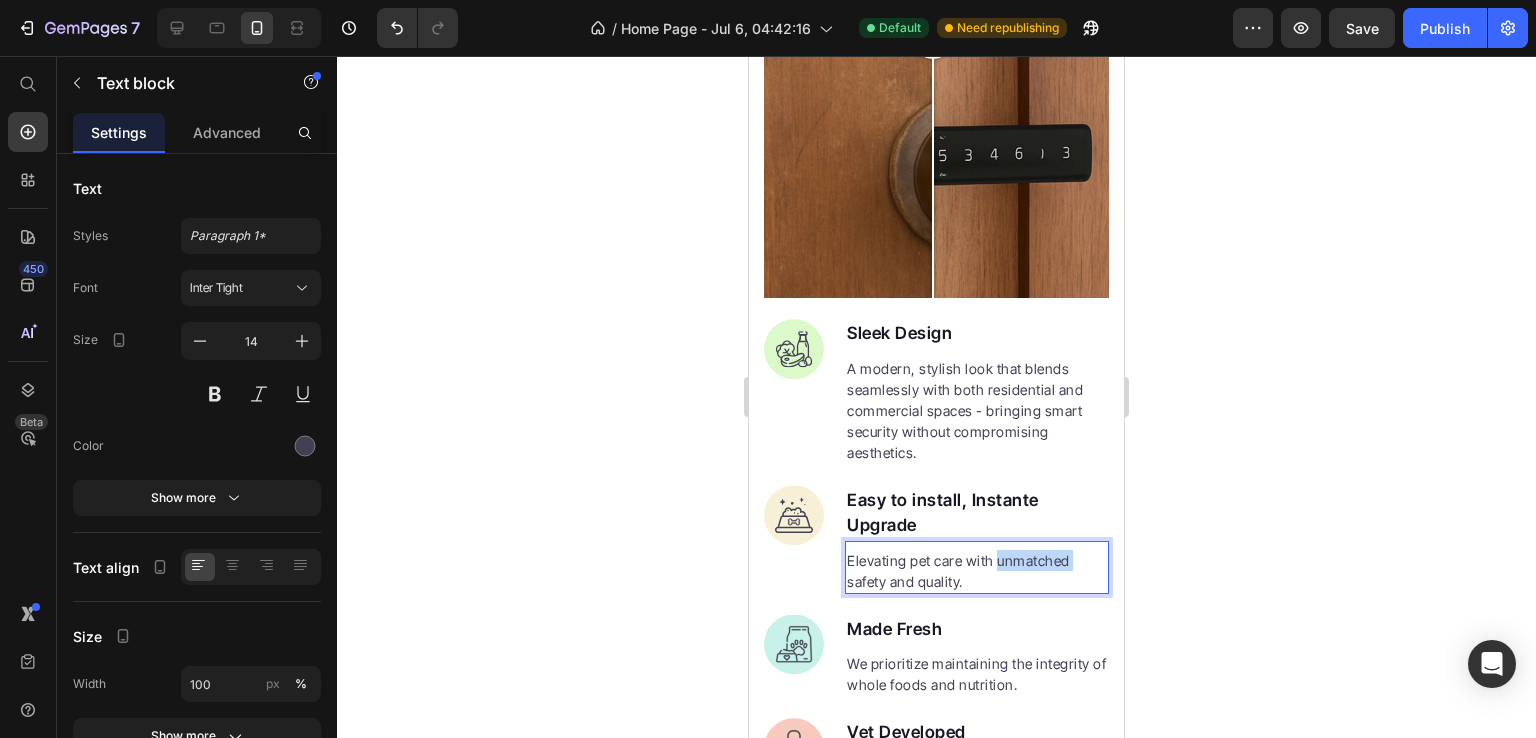 click on "Elevating pet care with unmatched safety and quality." at bounding box center (977, 571) 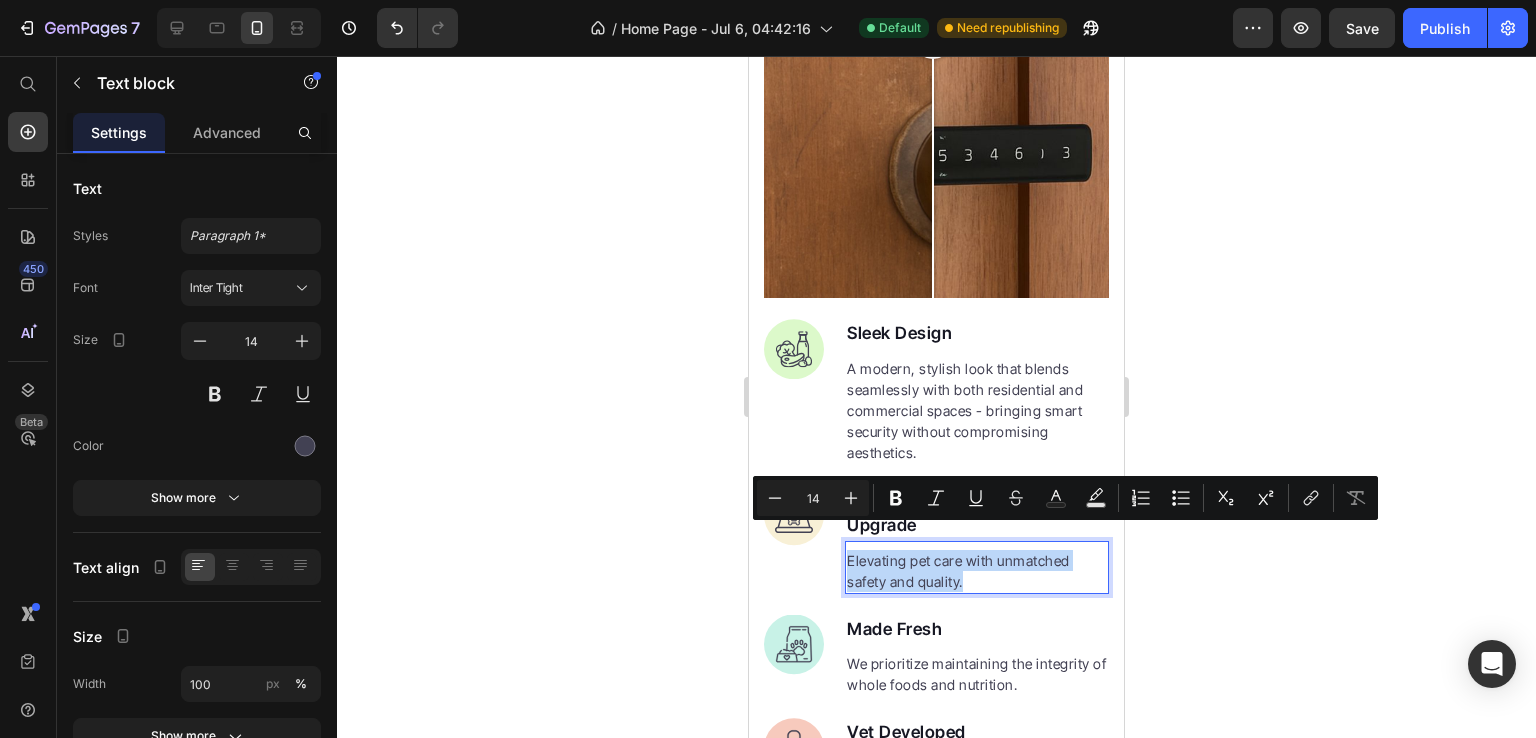 click on "Elevating pet care with unmatched safety and quality." at bounding box center (977, 571) 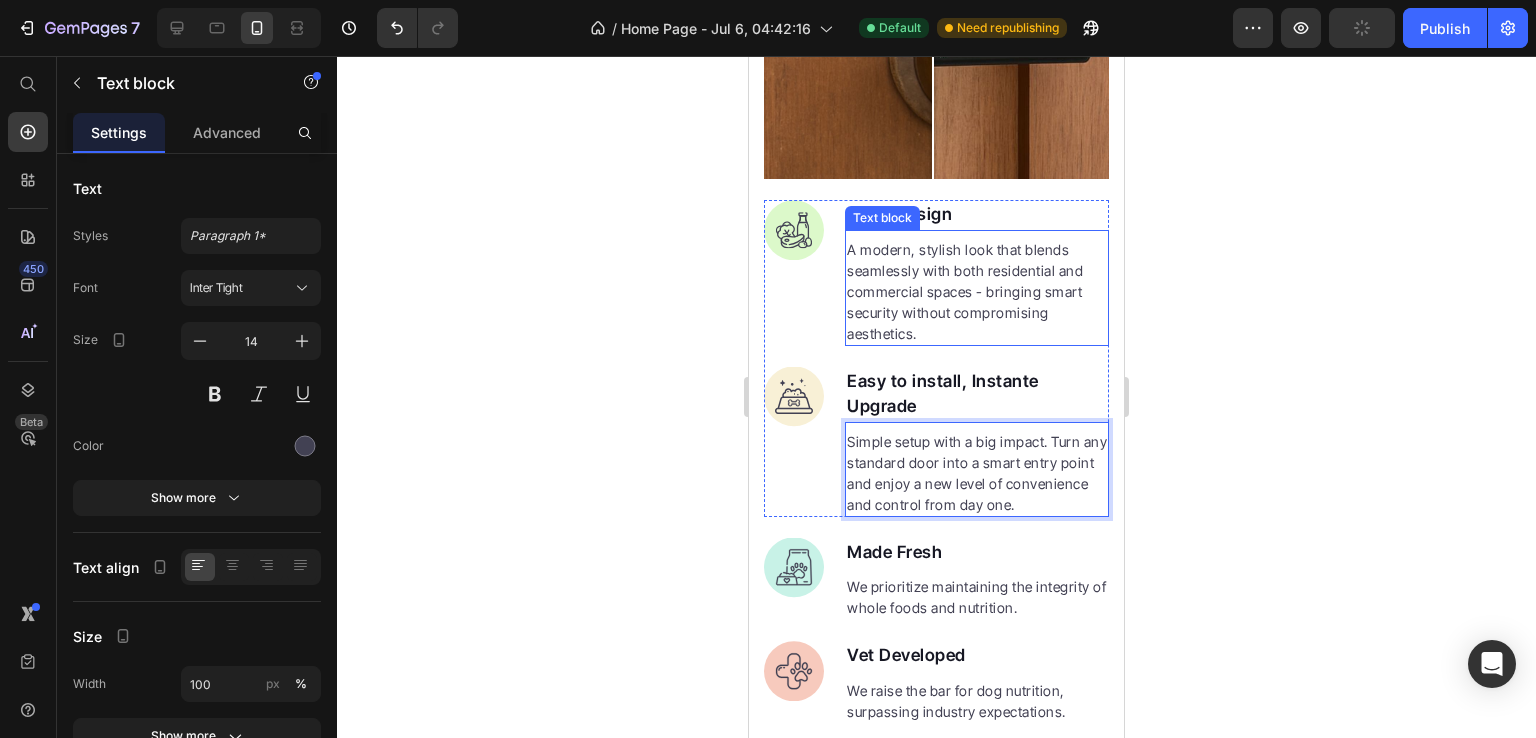 scroll, scrollTop: 3146, scrollLeft: 0, axis: vertical 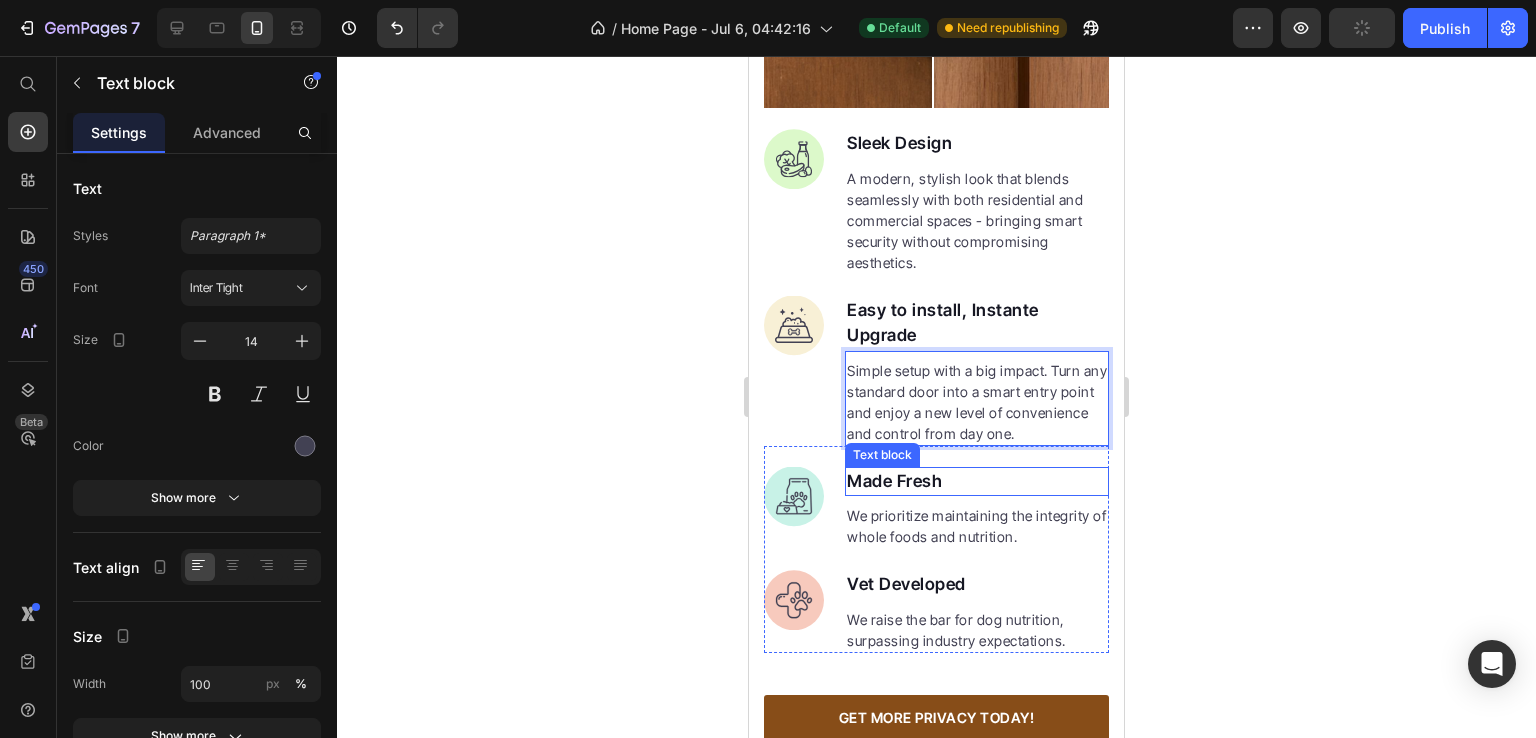 click on "Made Fresh" at bounding box center [977, 482] 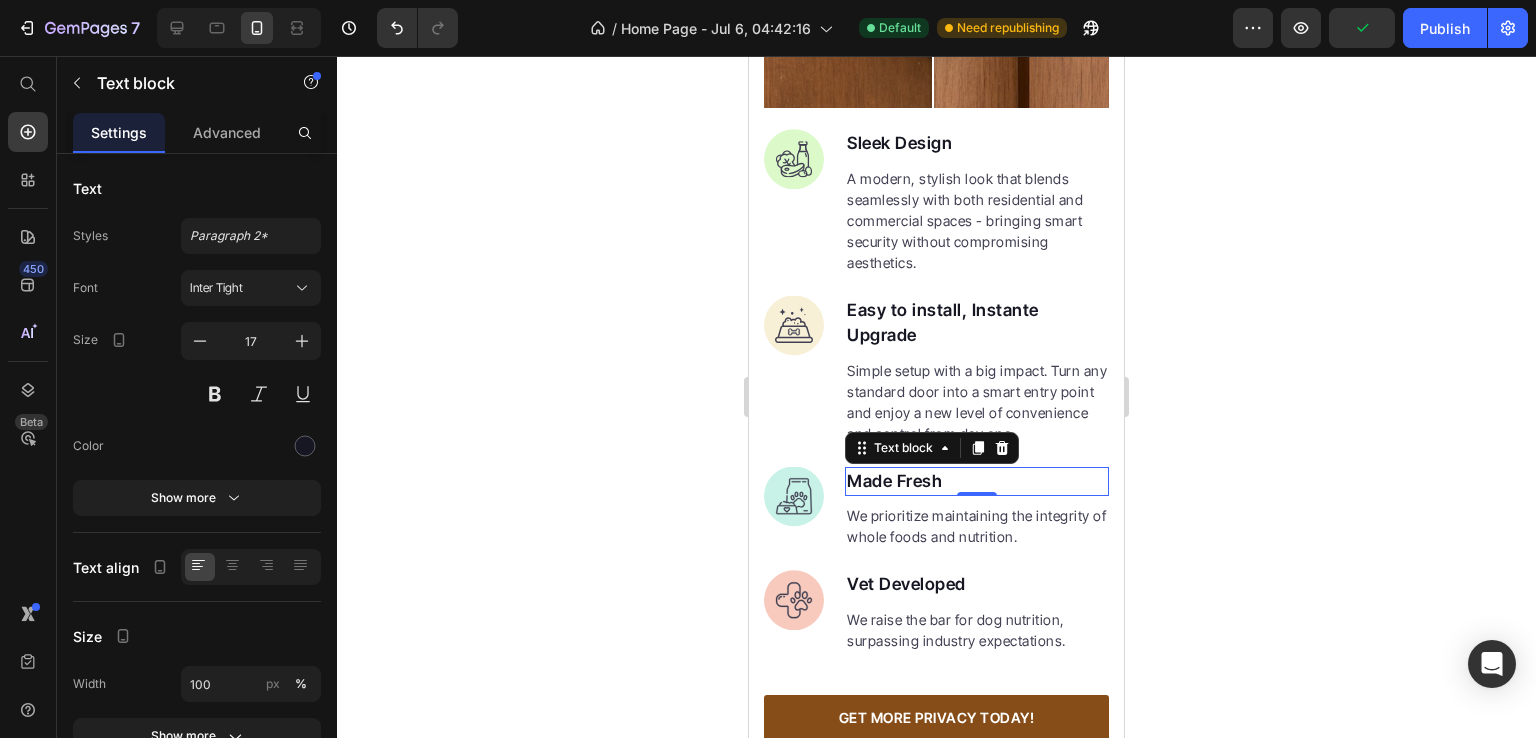 click on "Made Fresh" at bounding box center (977, 482) 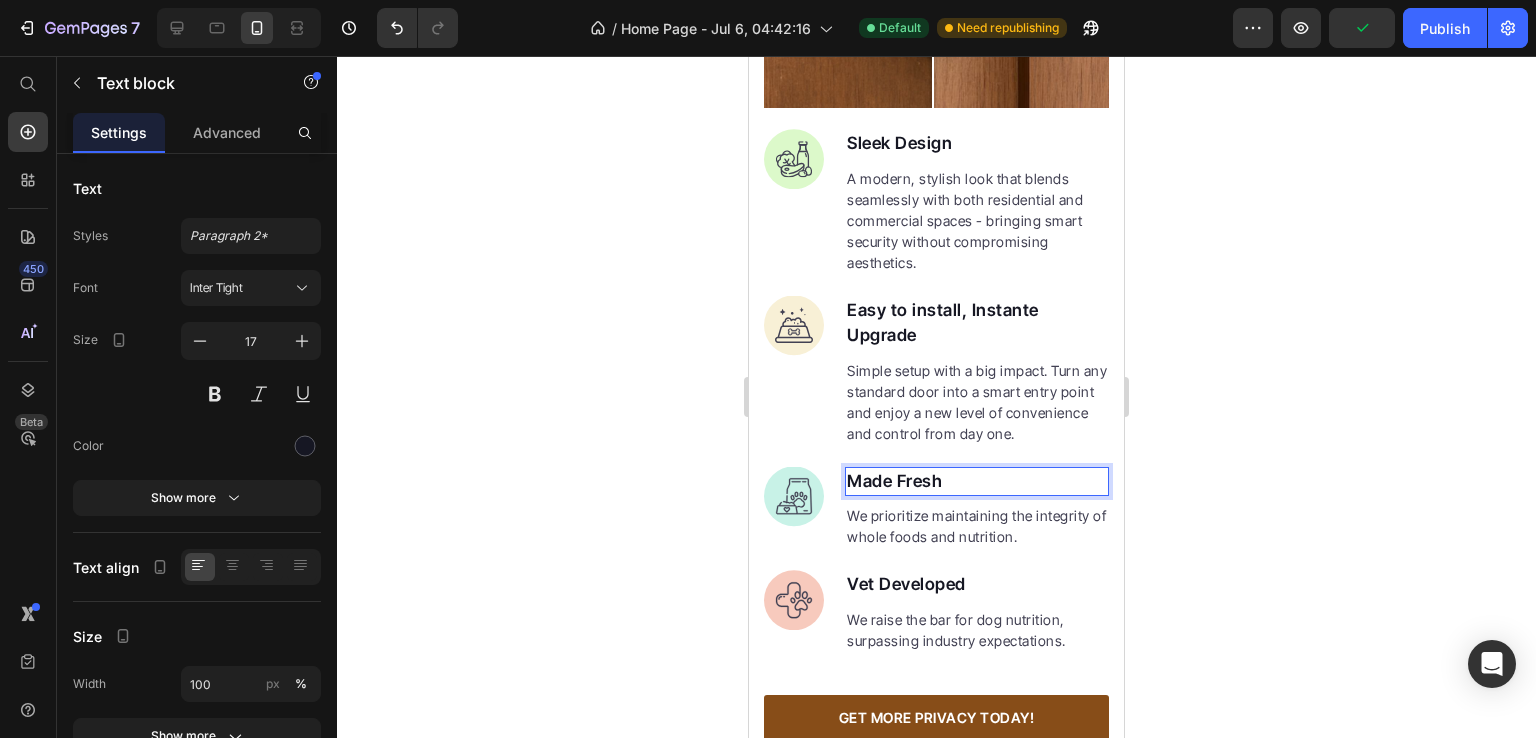 click on "Made Fresh" at bounding box center [977, 482] 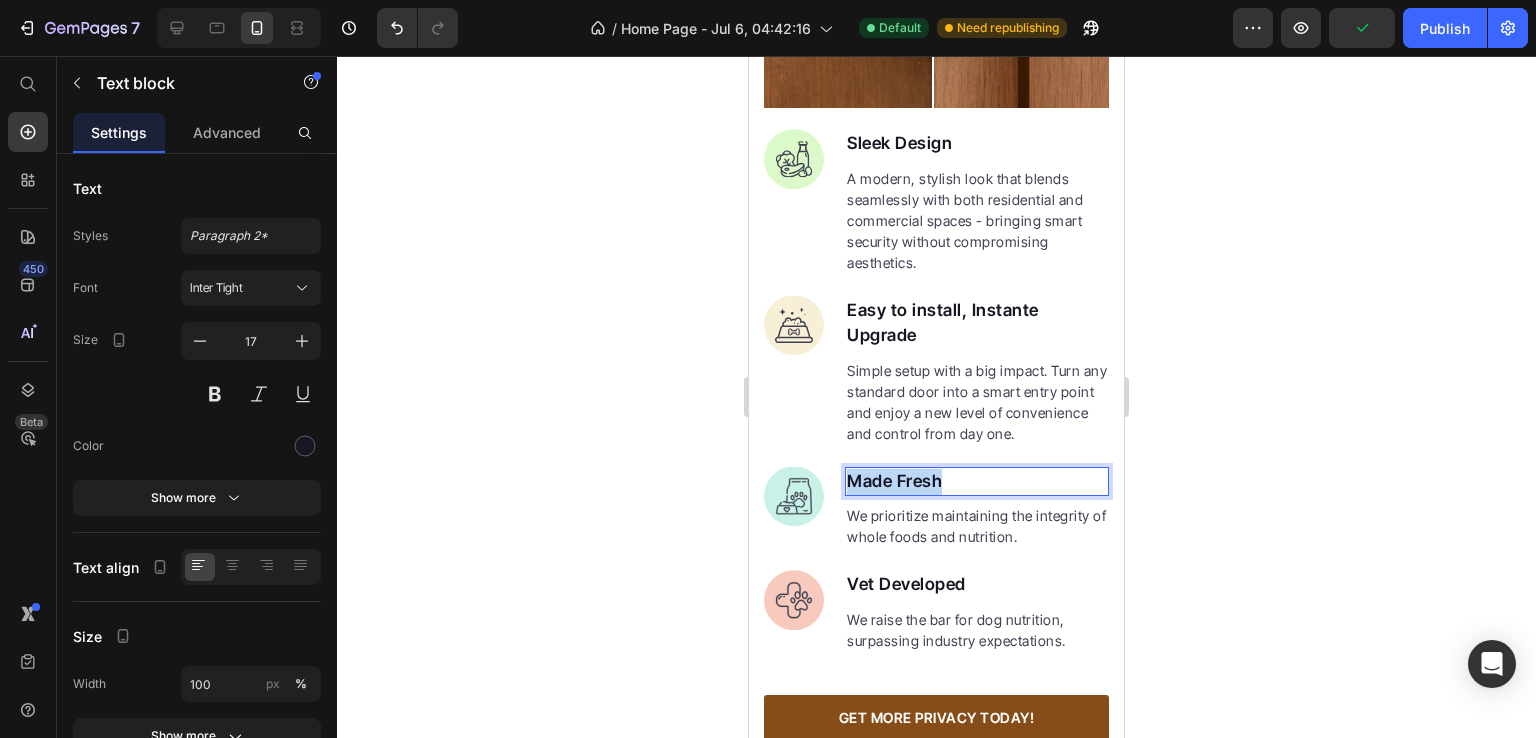 click on "Made Fresh" at bounding box center [977, 482] 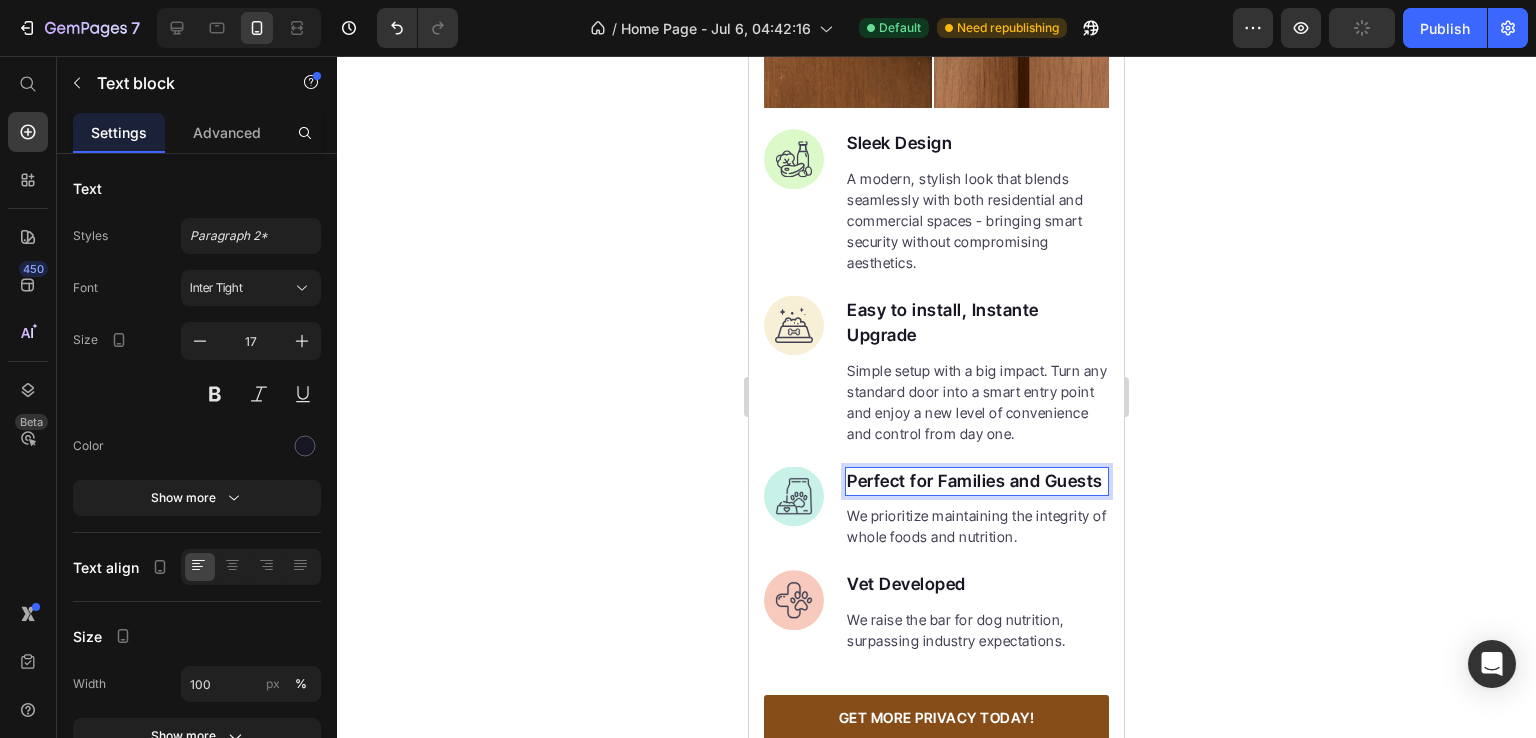 scroll, scrollTop: 3243, scrollLeft: 0, axis: vertical 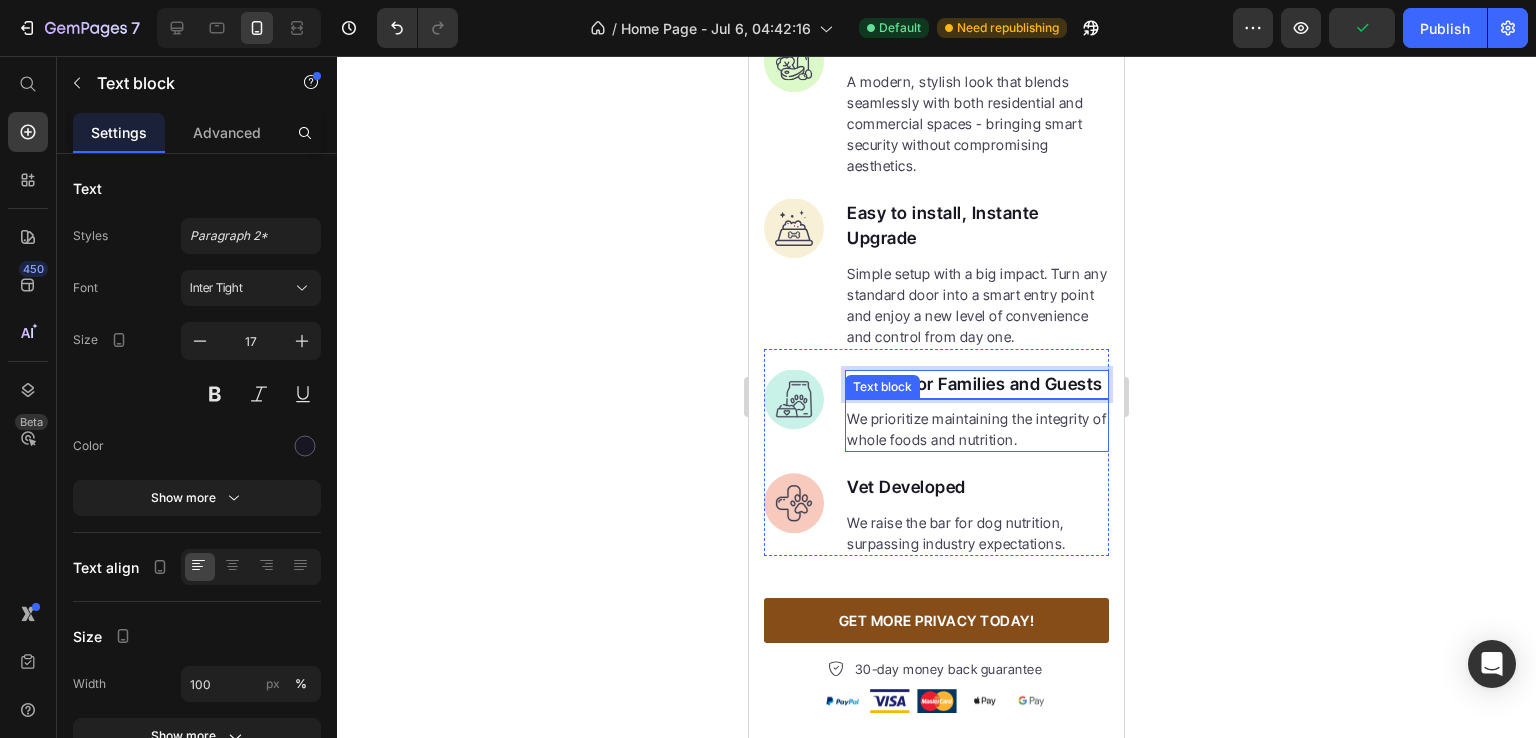 click on "We prioritize maintaining the integrity of whole foods and nutrition." at bounding box center [977, 429] 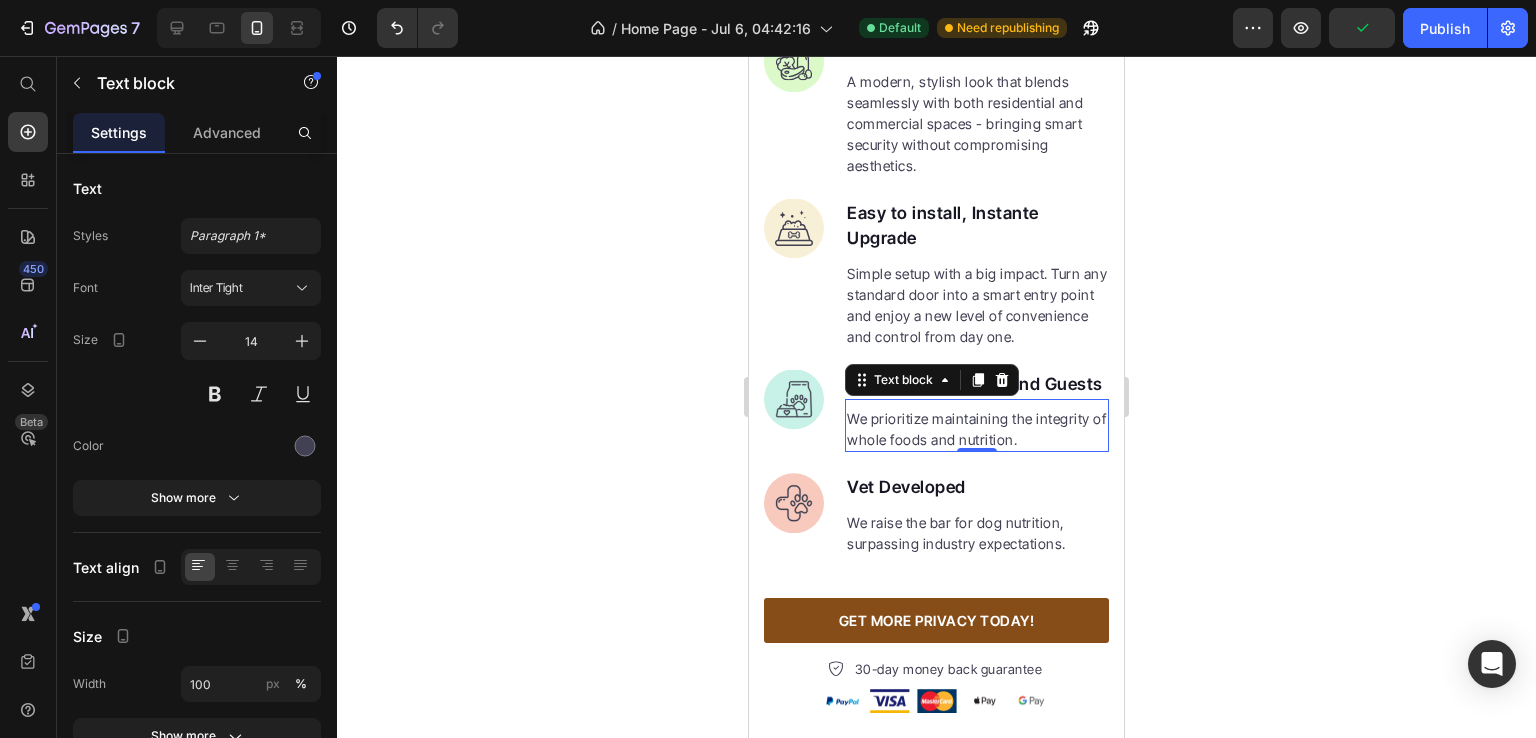 click on "We prioritize maintaining the integrity of whole foods and nutrition." at bounding box center [977, 429] 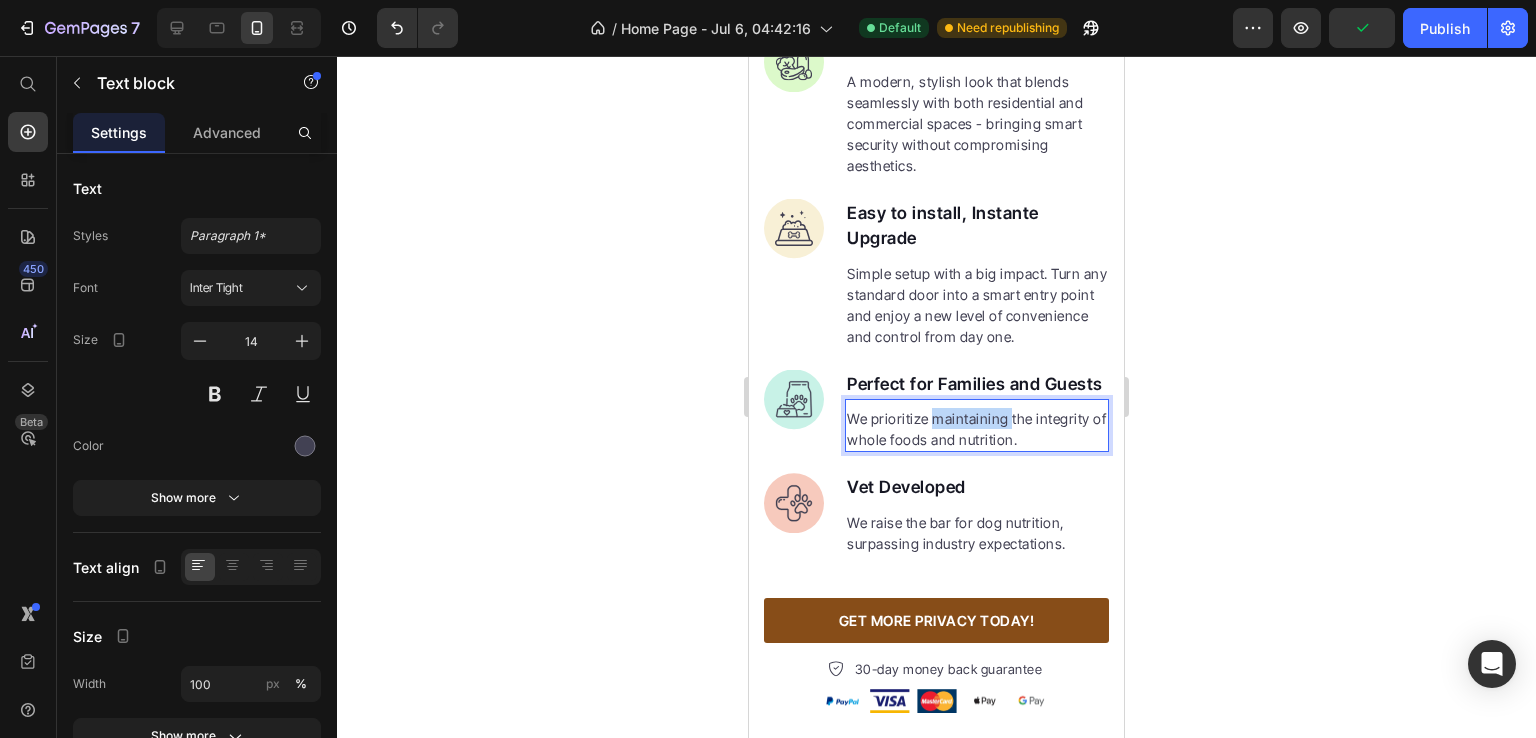 click on "We prioritize maintaining the integrity of whole foods and nutrition." at bounding box center [977, 429] 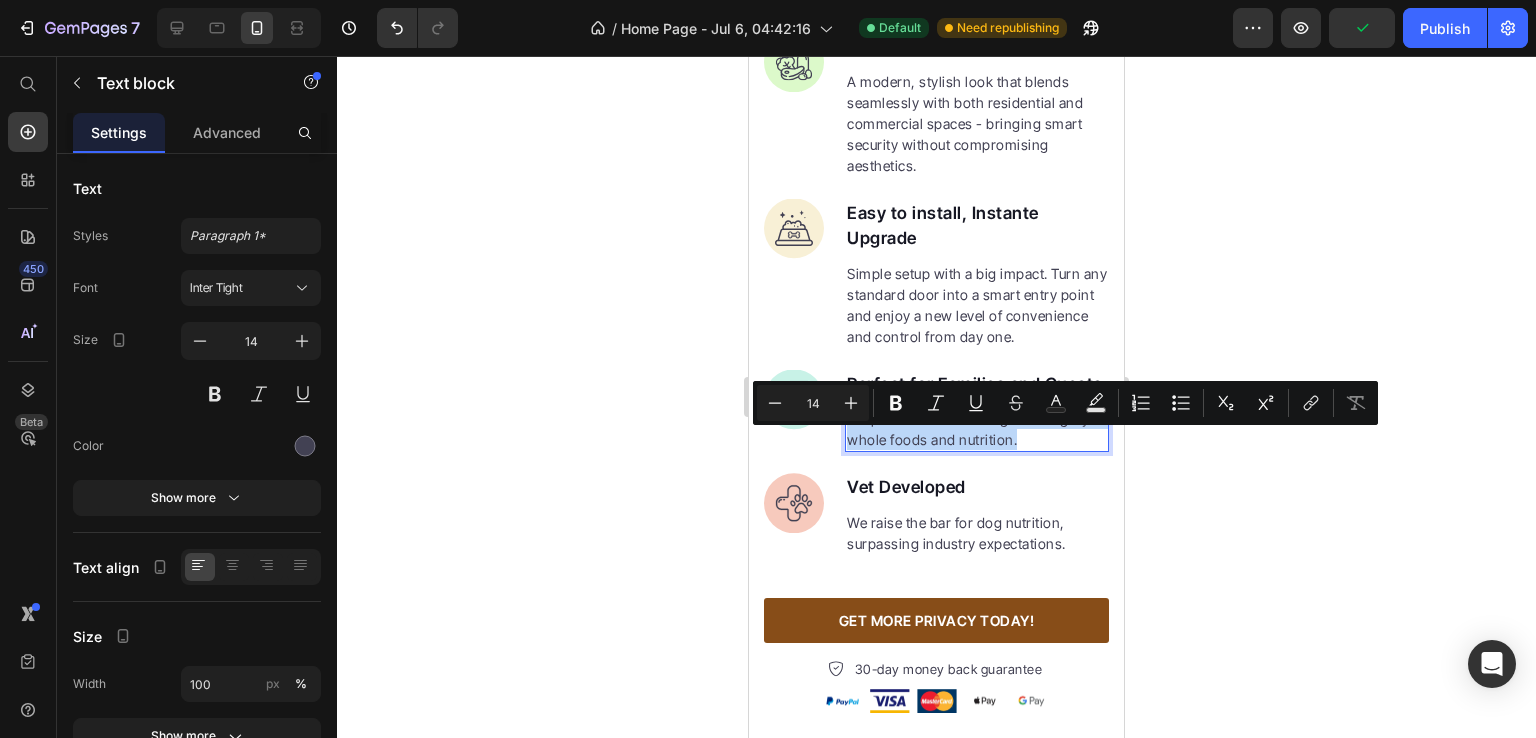 click on "We prioritize maintaining the integrity of whole foods and nutrition." at bounding box center [977, 429] 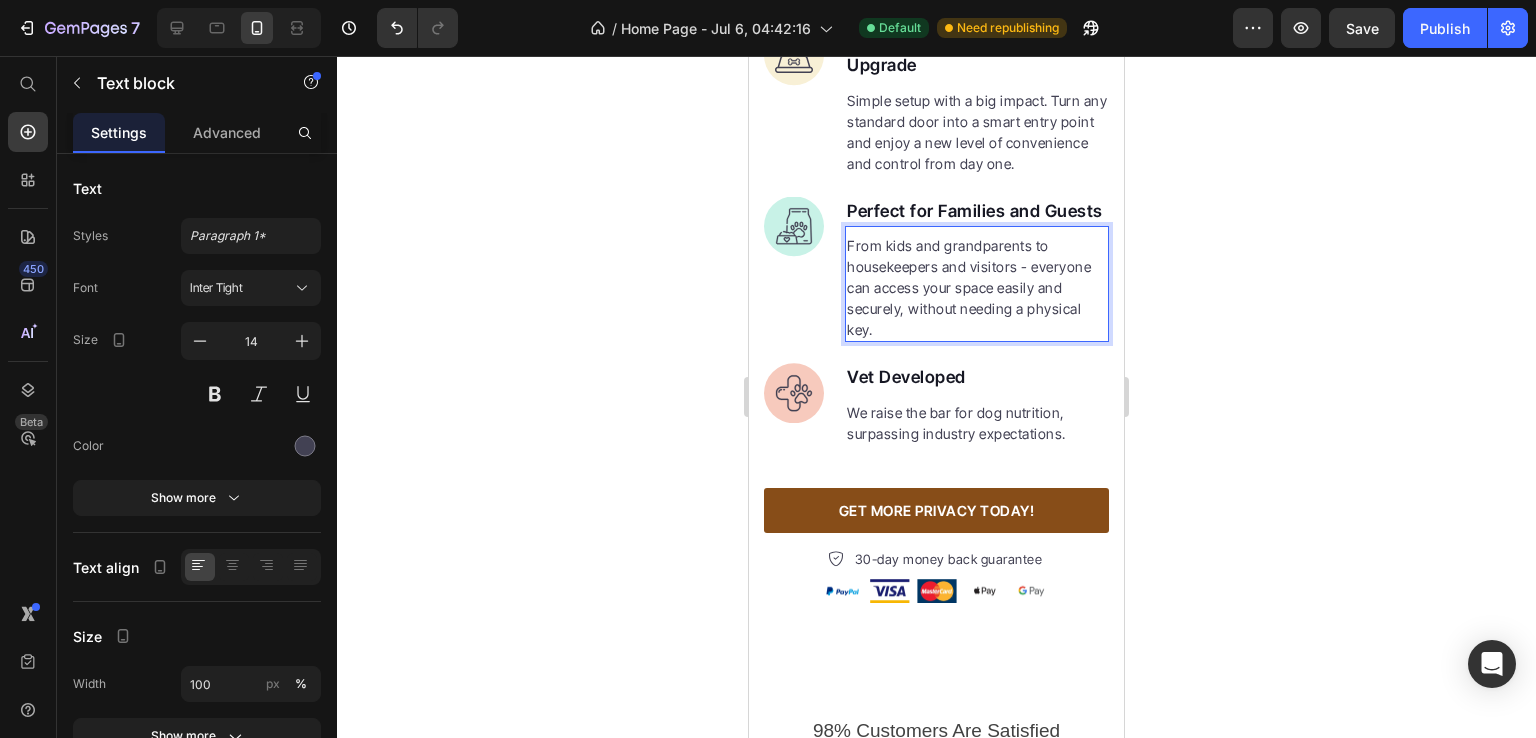 scroll, scrollTop: 3432, scrollLeft: 0, axis: vertical 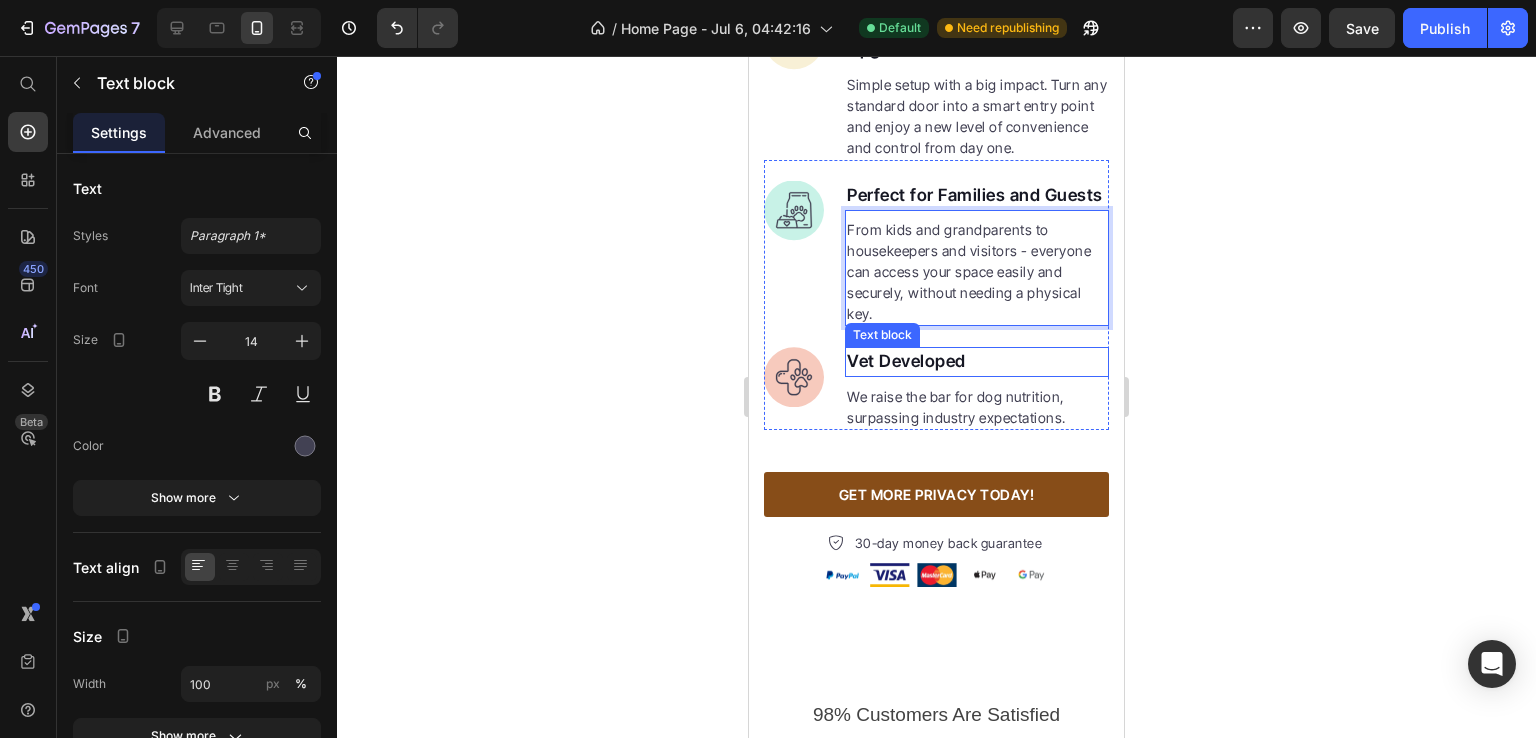 click on "Vet Developed" at bounding box center [977, 362] 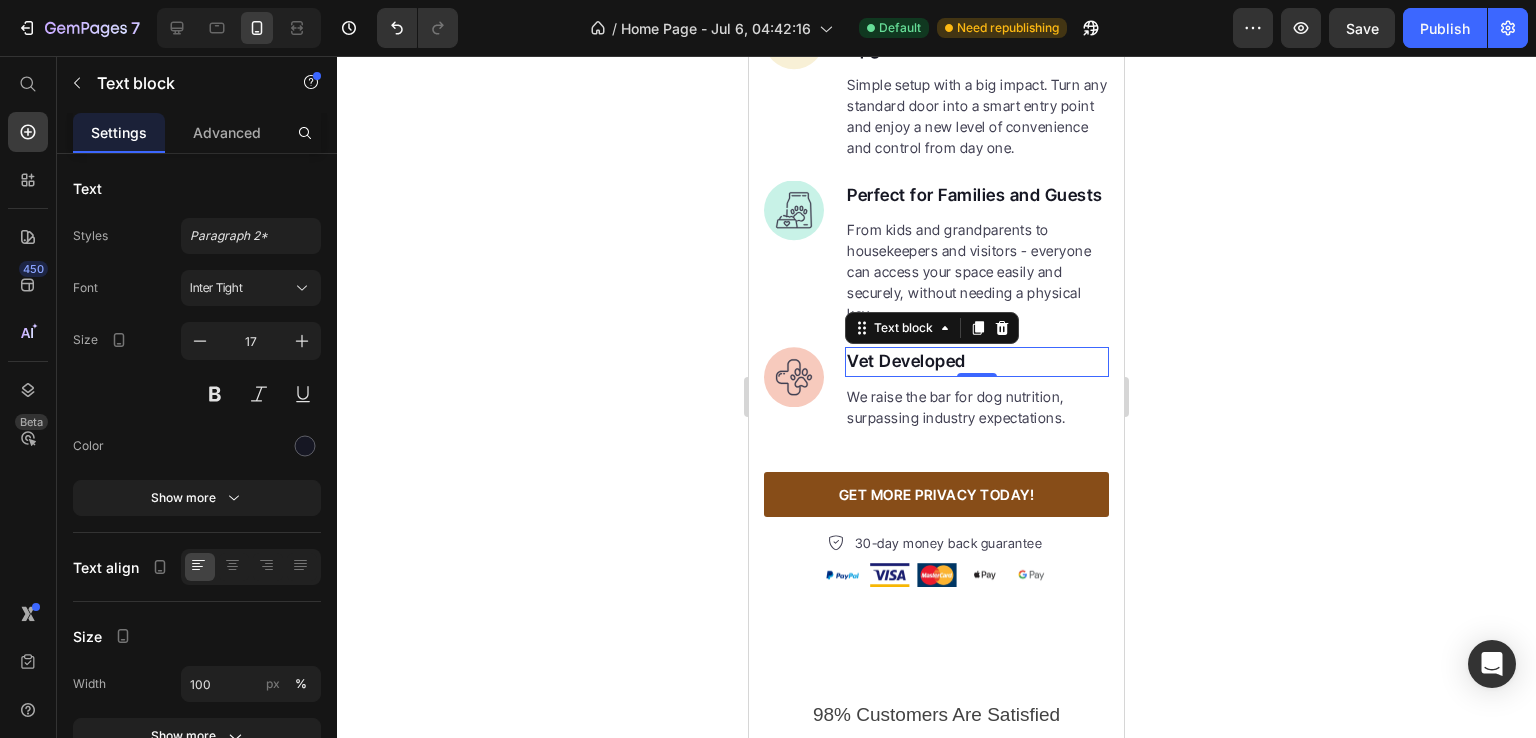click on "Vet Developed" at bounding box center [977, 362] 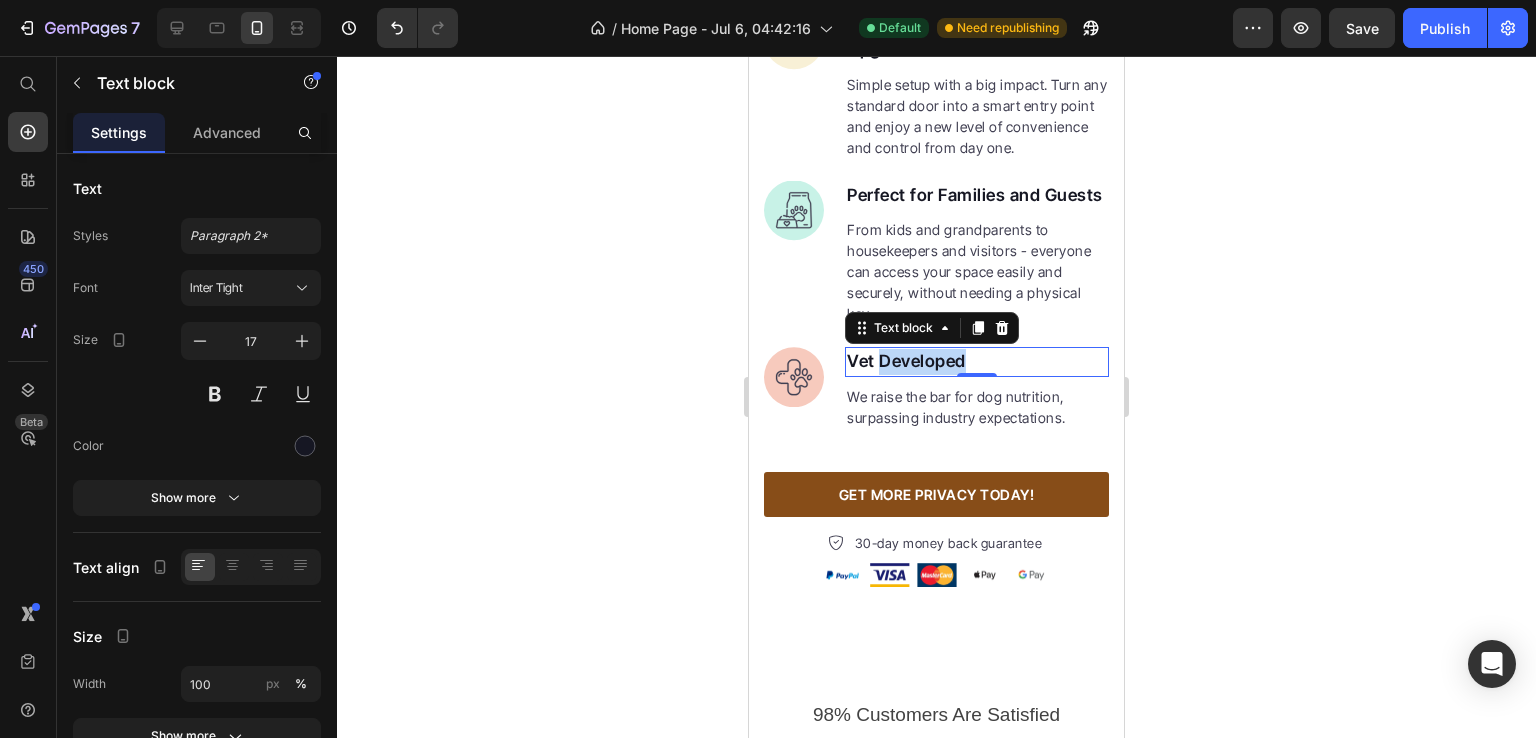 click on "Vet Developed" at bounding box center [977, 362] 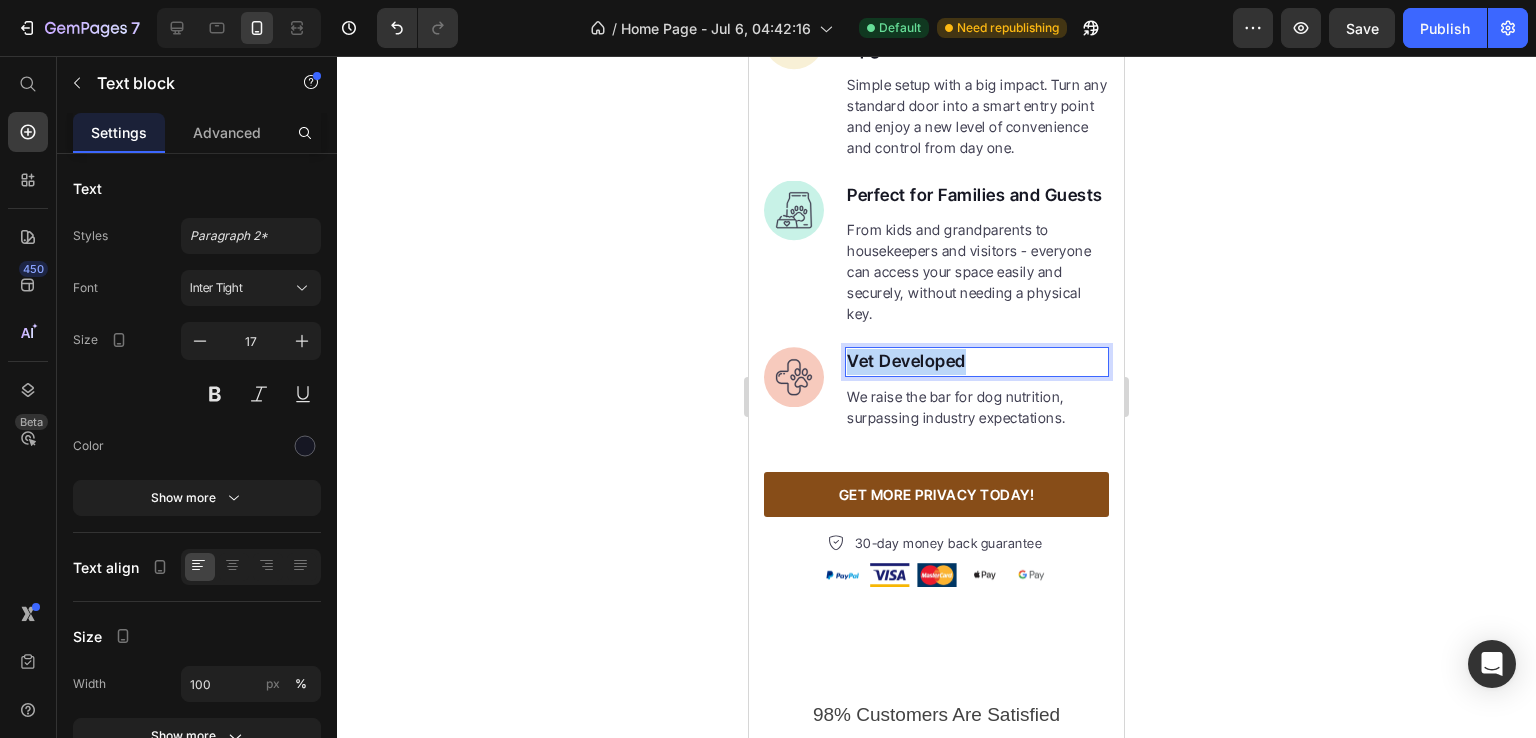 click on "Vet Developed" at bounding box center (977, 362) 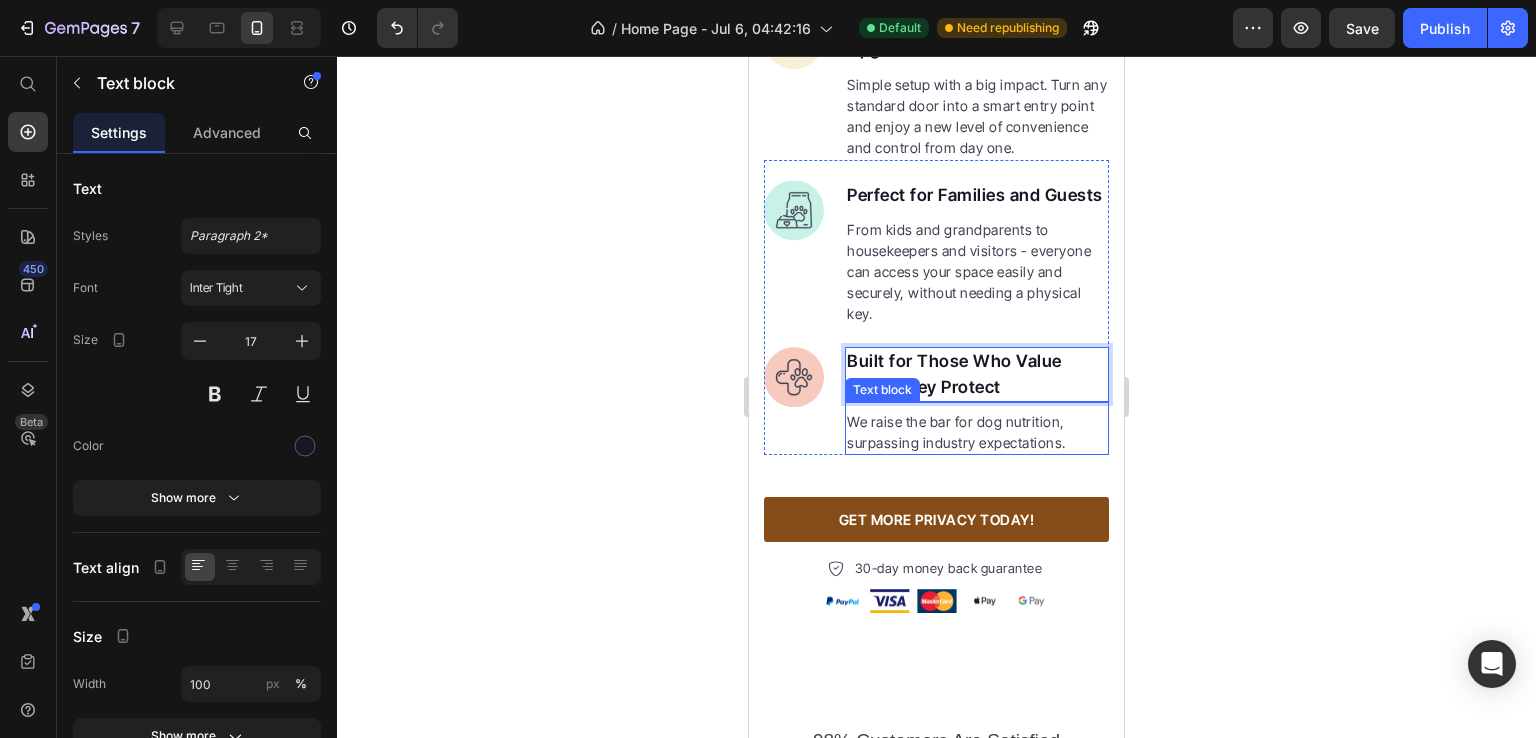 click on "We raise the bar for dog nutrition, surpassing industry expectations." at bounding box center (977, 432) 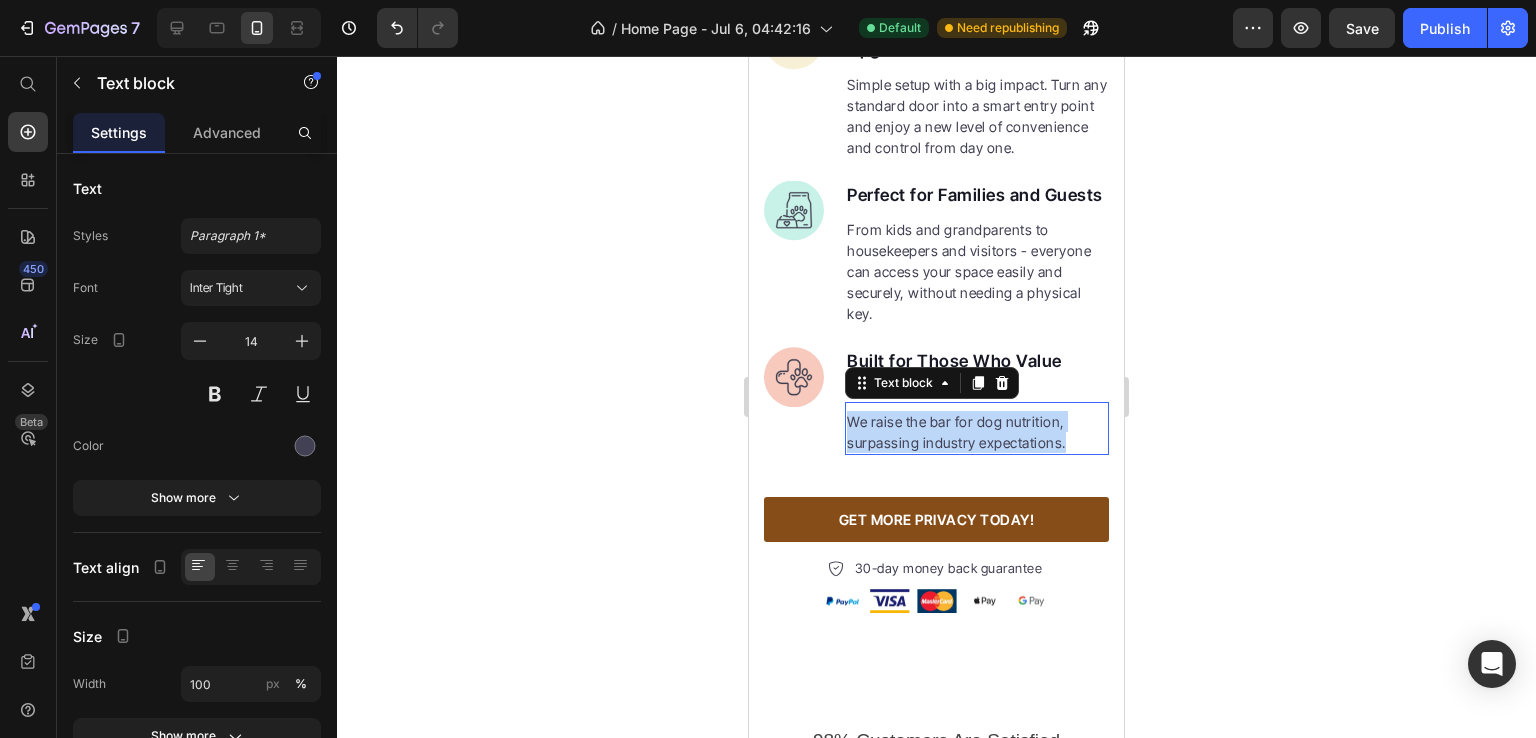 click on "We raise the bar for dog nutrition, surpassing industry expectations." at bounding box center [977, 432] 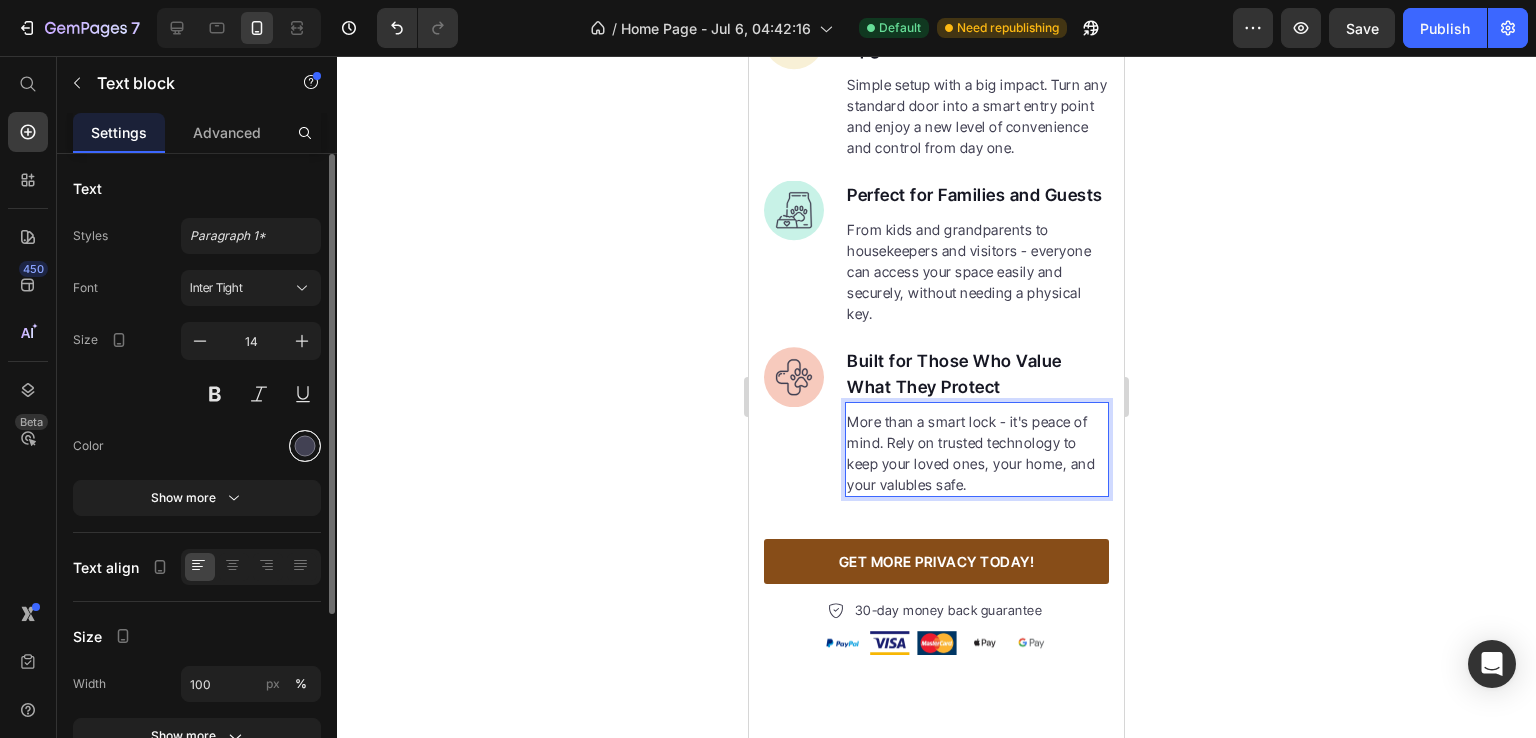 click at bounding box center [305, 446] 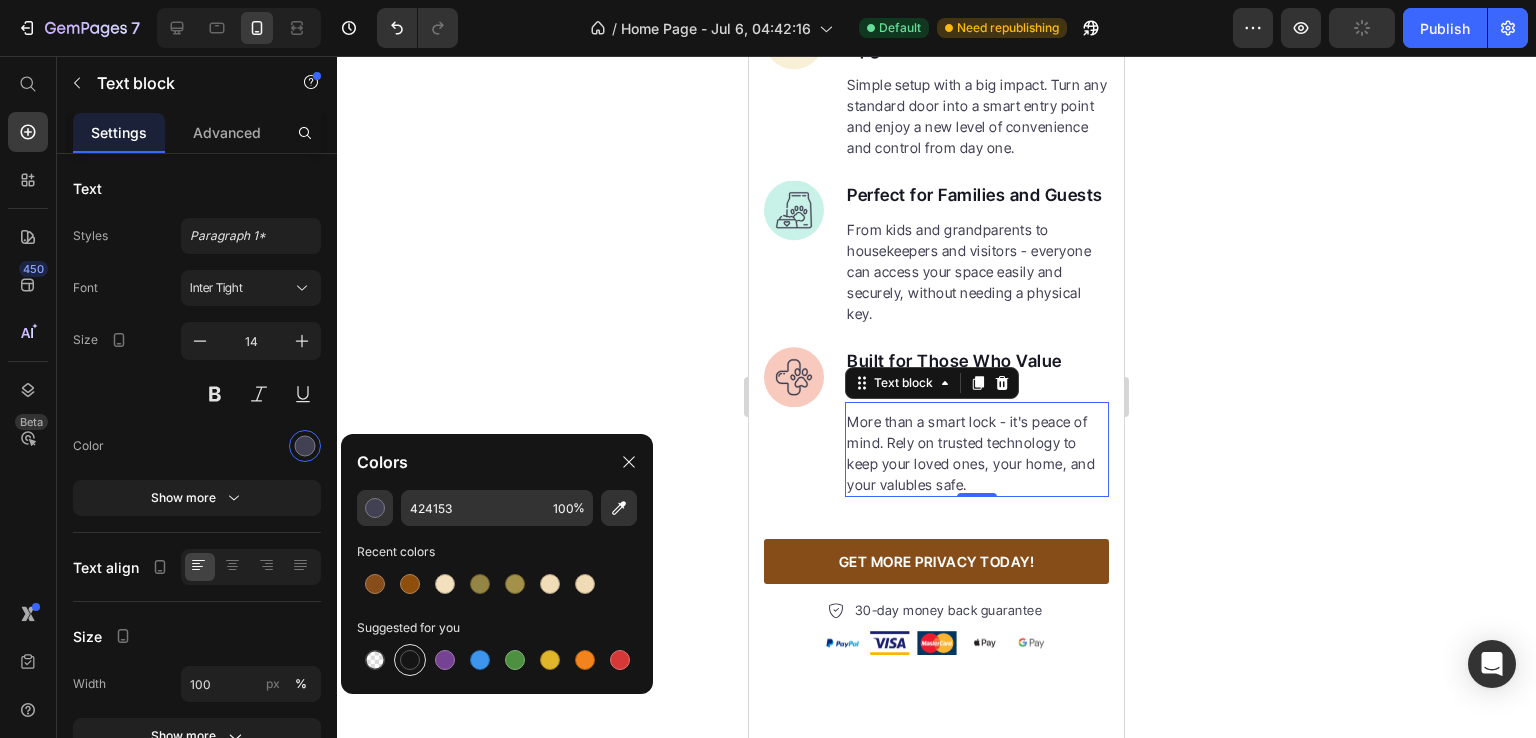 click at bounding box center [410, 660] 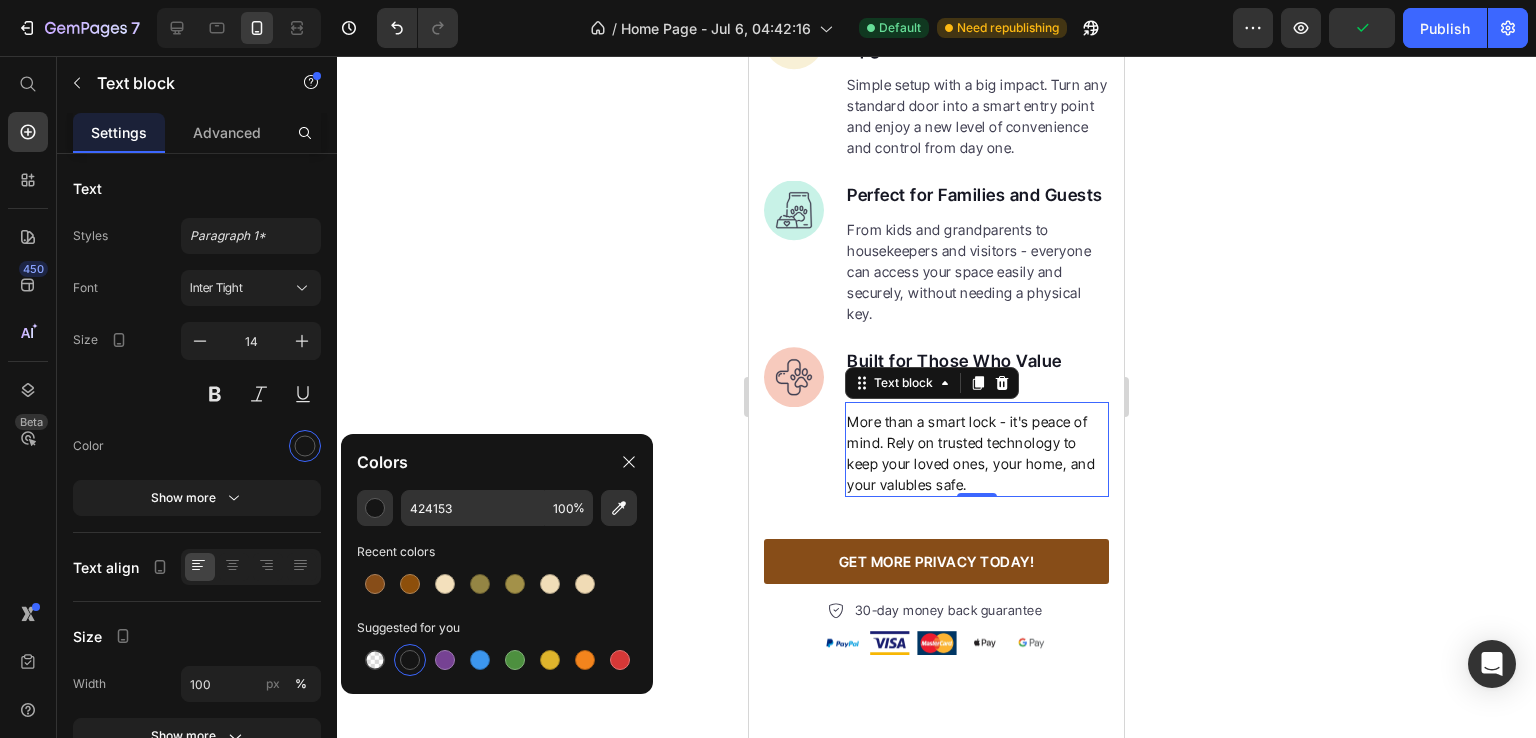 type on "151515" 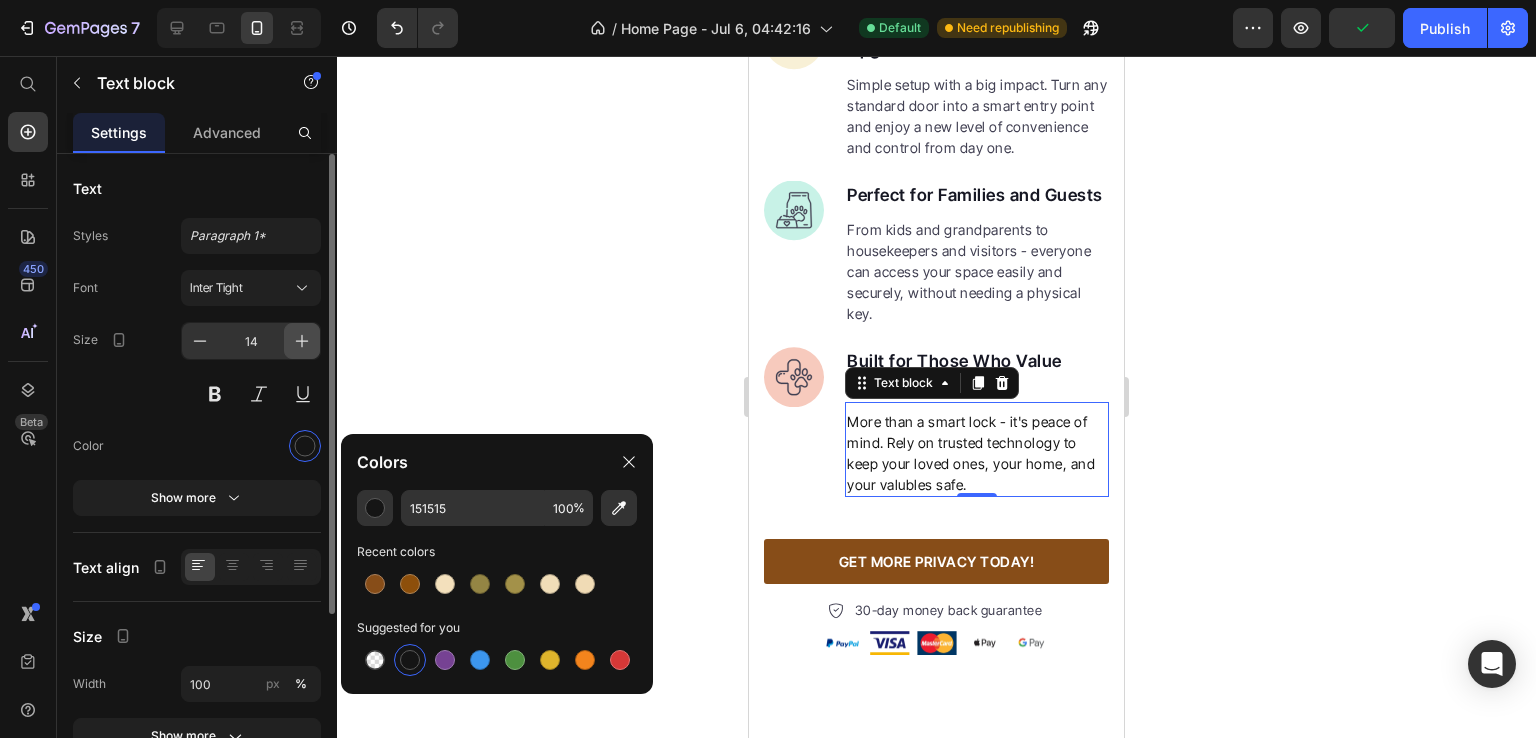 click at bounding box center (302, 341) 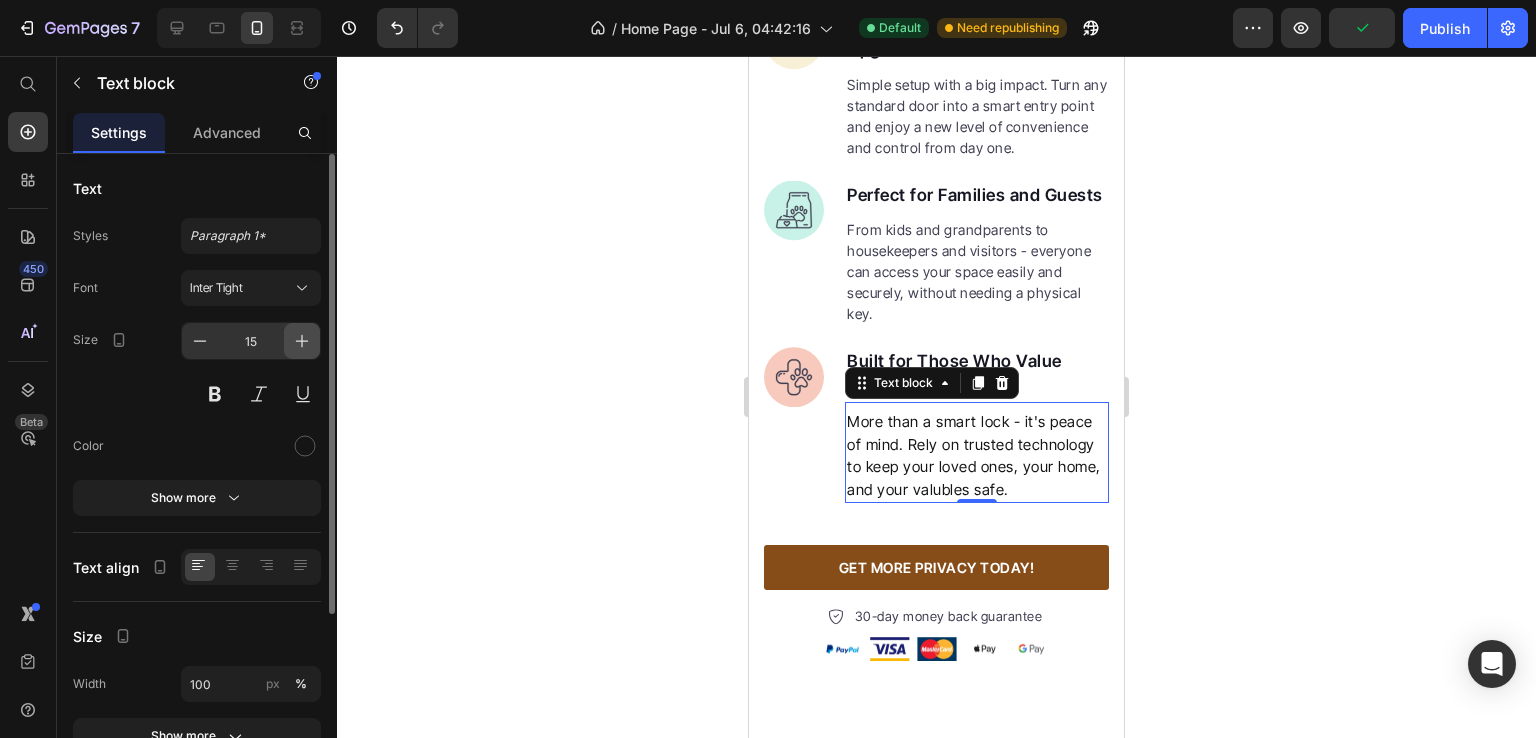click at bounding box center [302, 341] 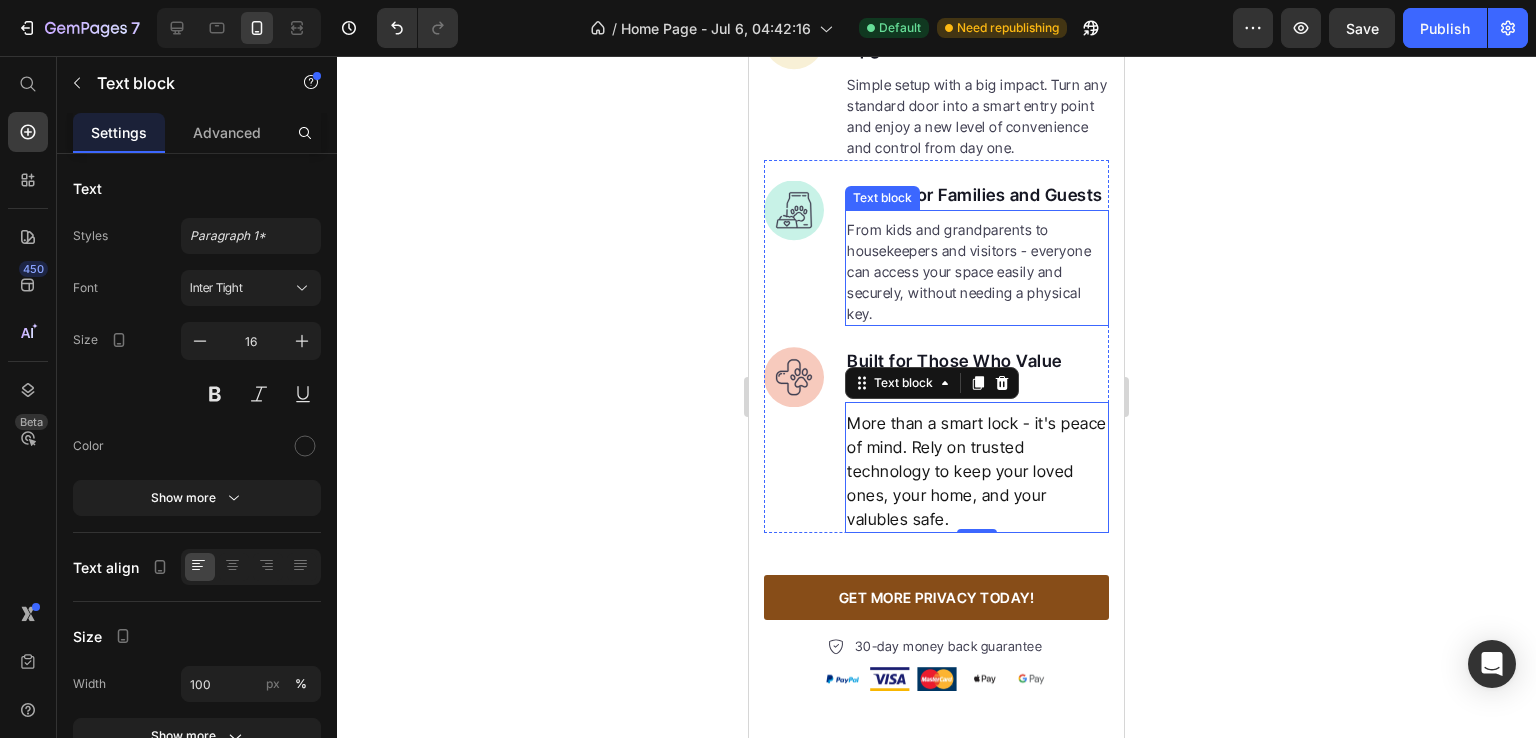 click on "From kids and grandparents to housekeepers and visitors - everyone can access your space easily and securely, without needing a physical key." at bounding box center [977, 271] 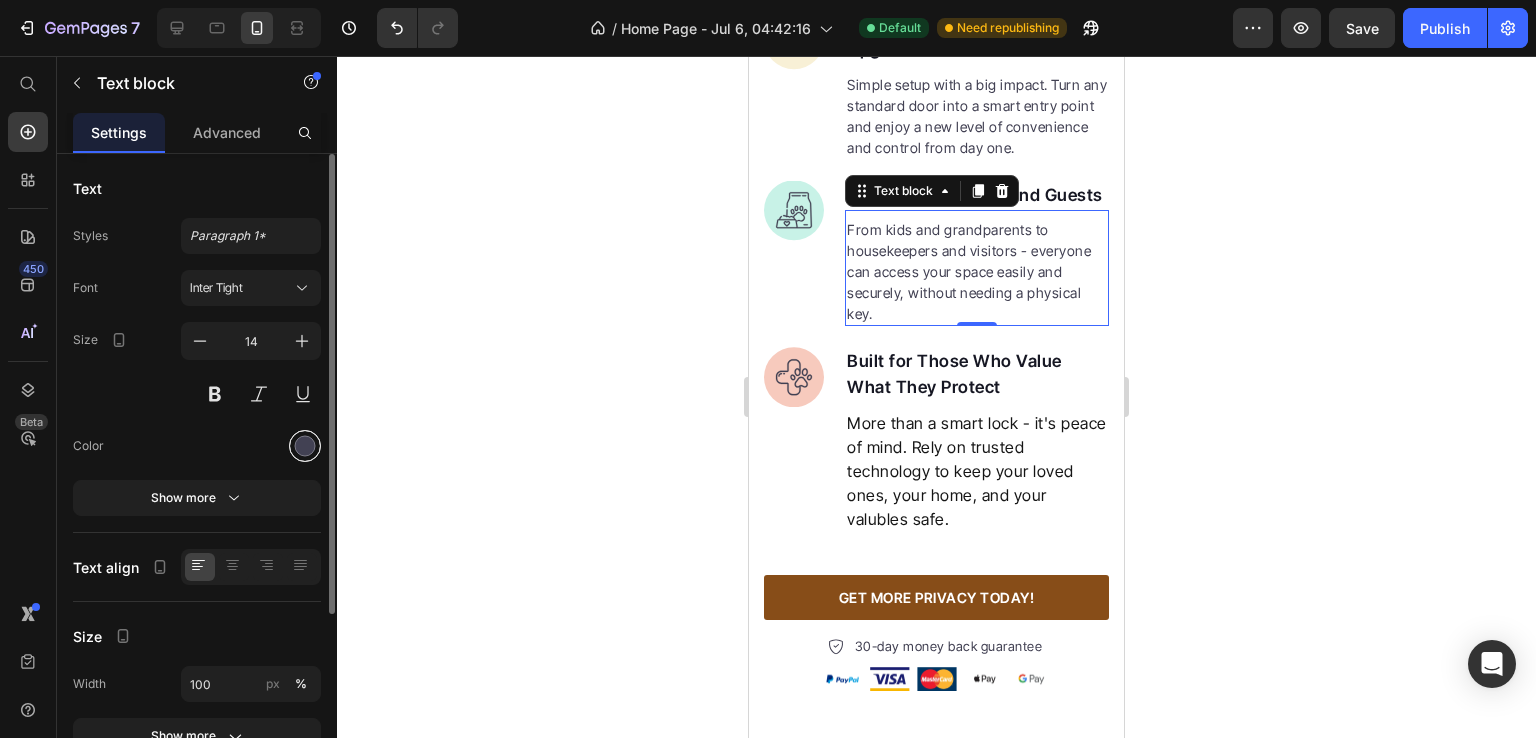 click at bounding box center [305, 446] 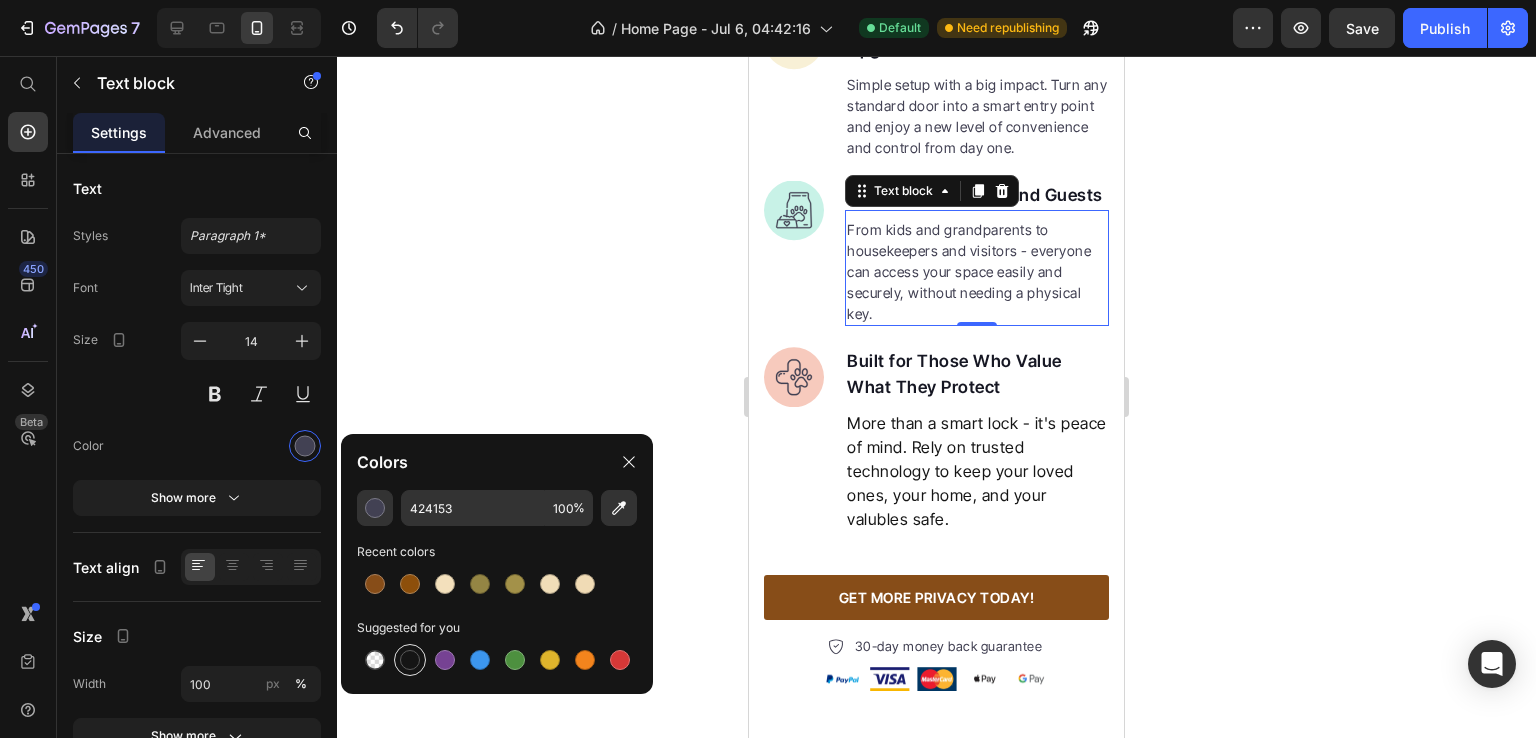 click at bounding box center [410, 660] 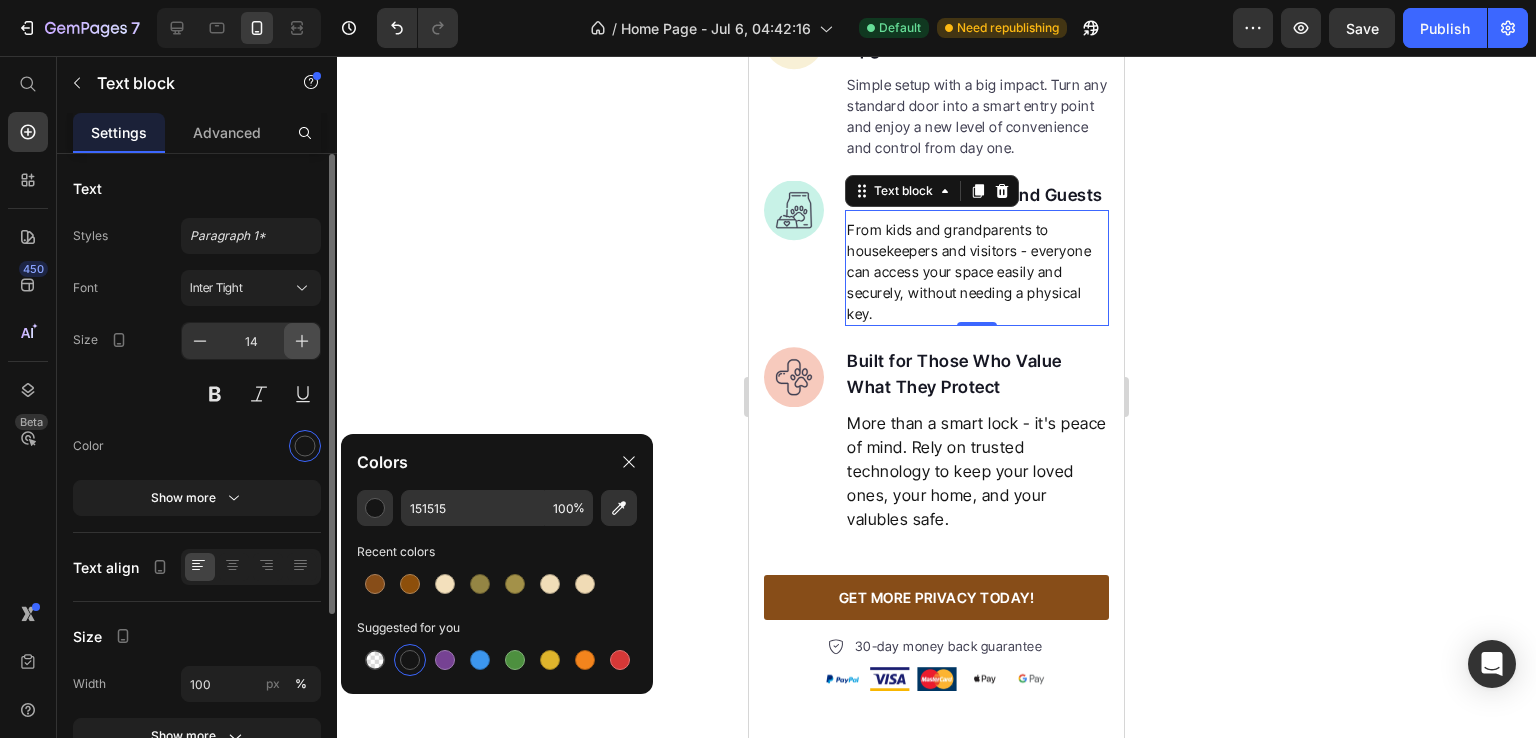 click 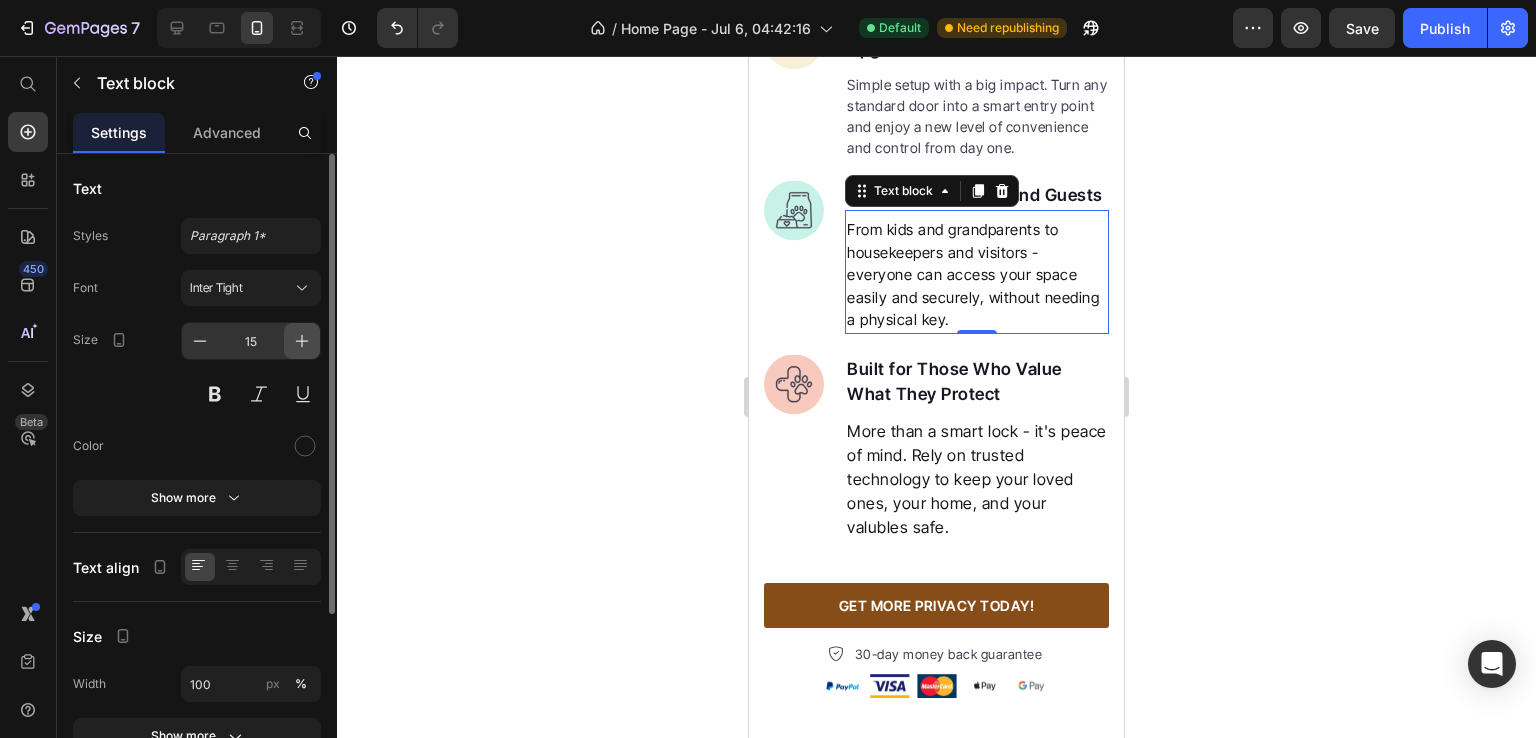 click 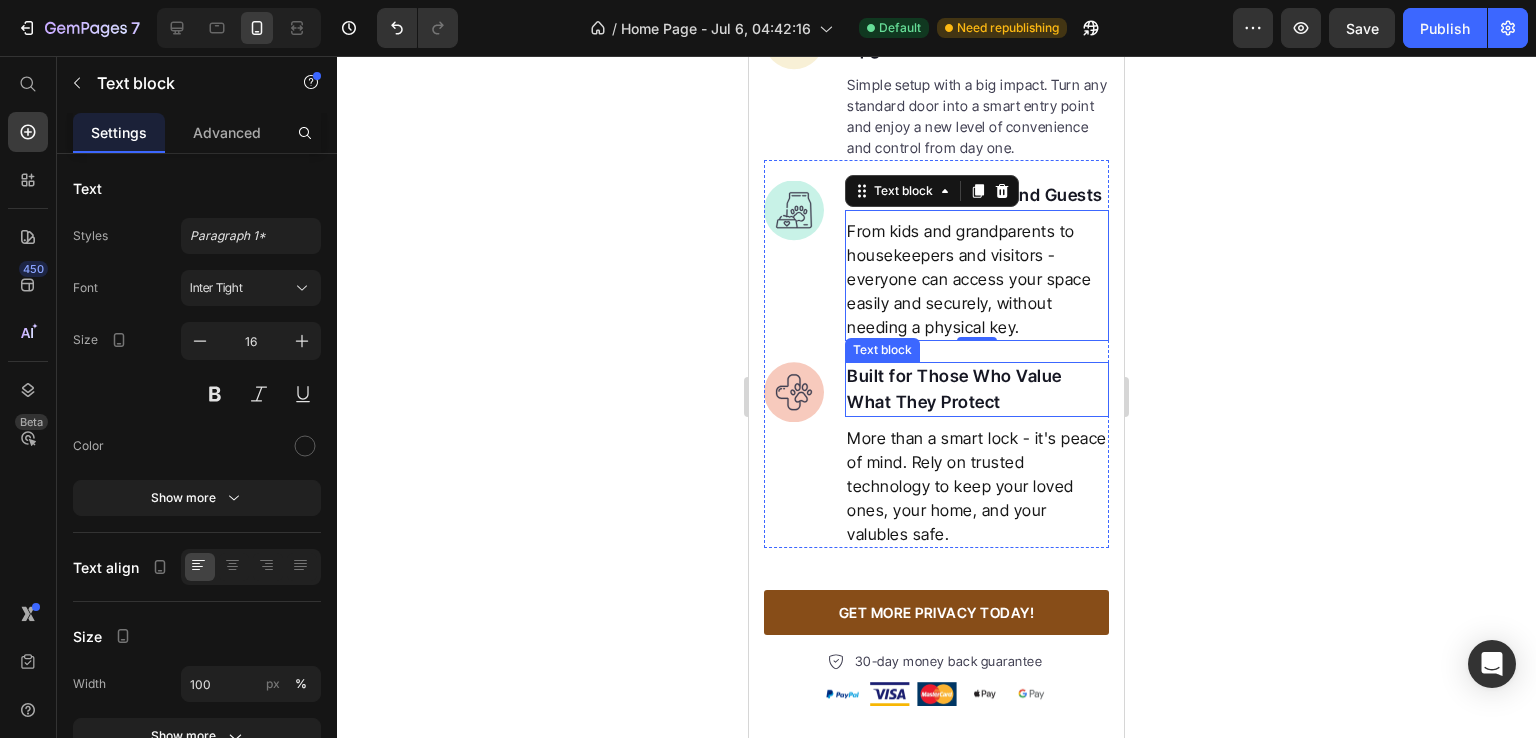 scroll, scrollTop: 3287, scrollLeft: 0, axis: vertical 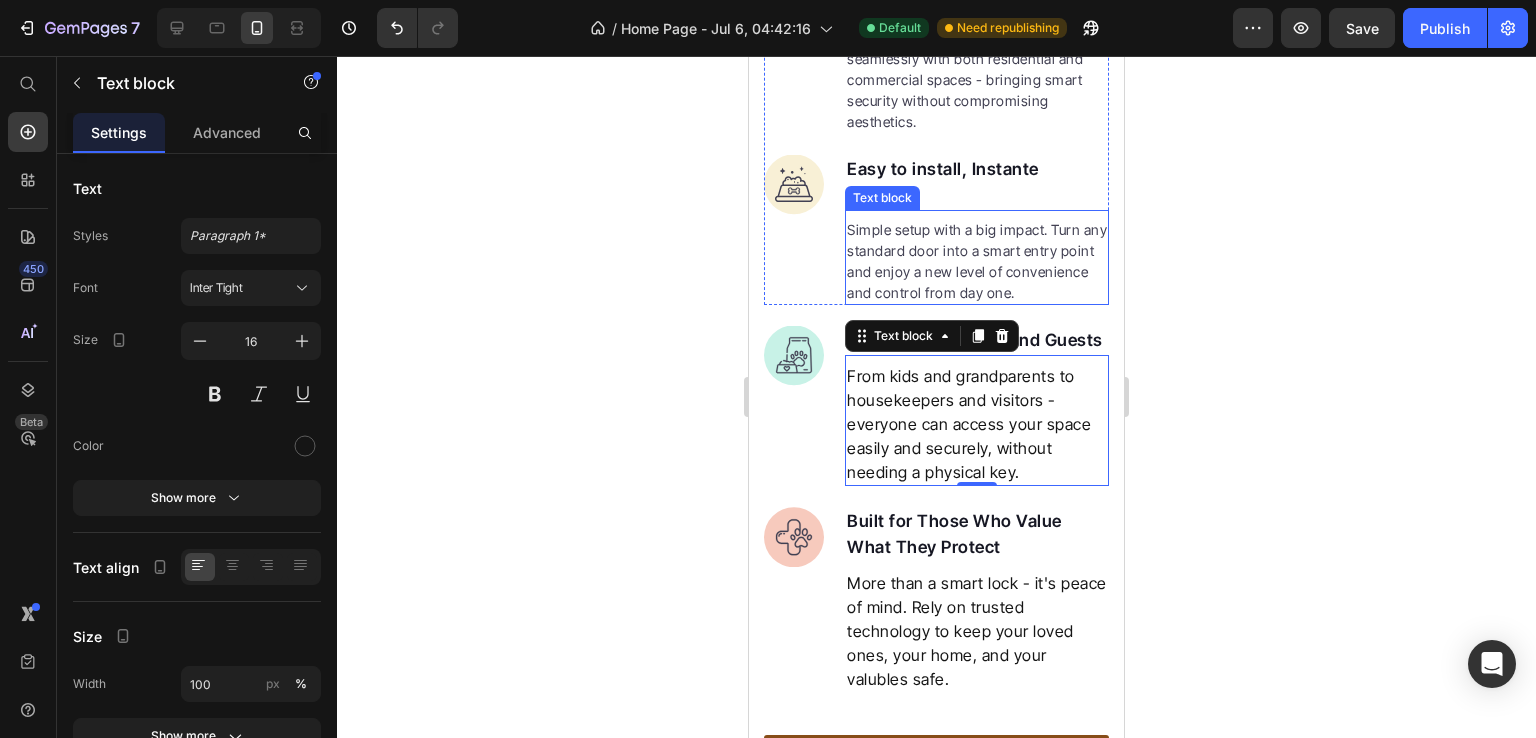 click on "Simple setup with a big impact. Turn any standard door into a smart entry point and enjoy a new level of convenience and control from day one." at bounding box center (977, 261) 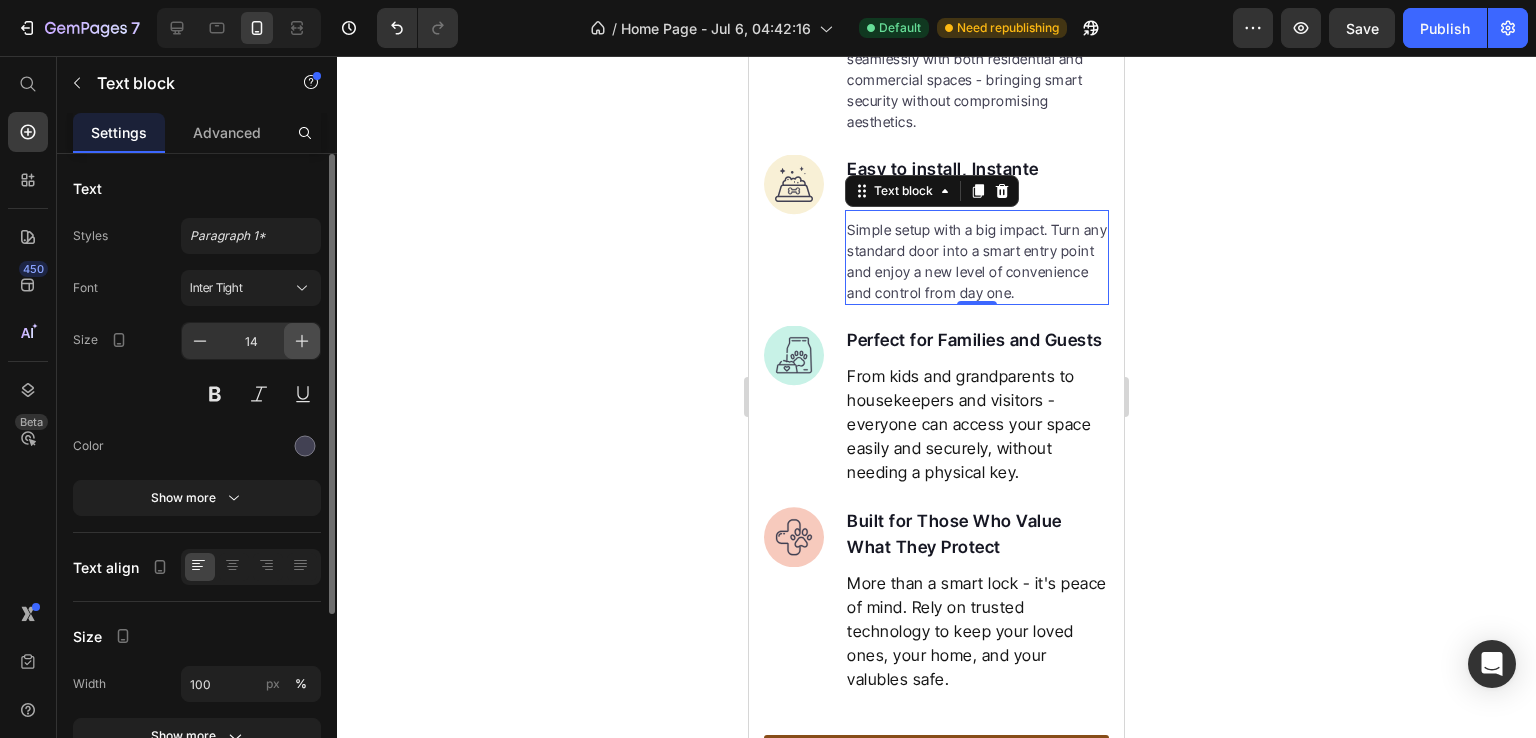 click 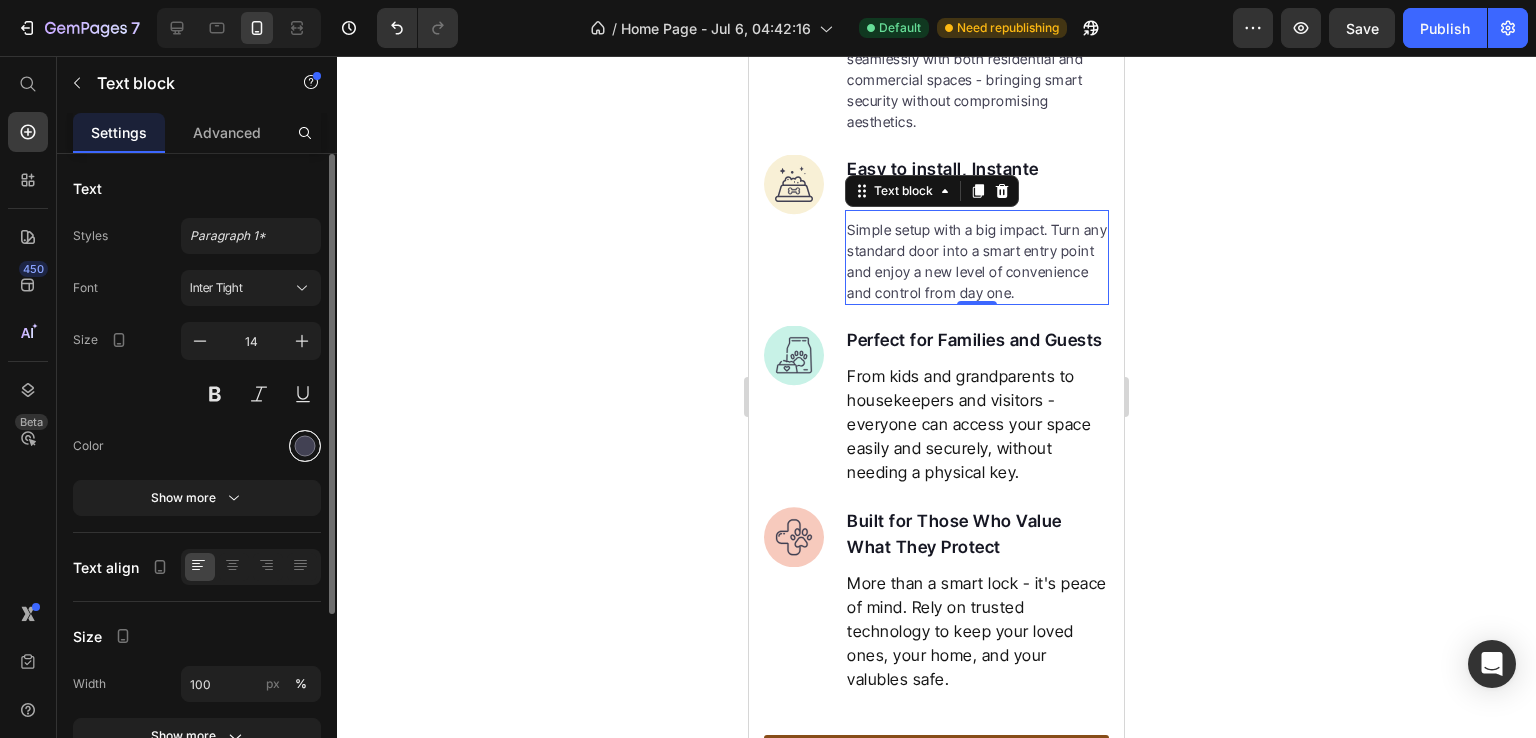 type on "16" 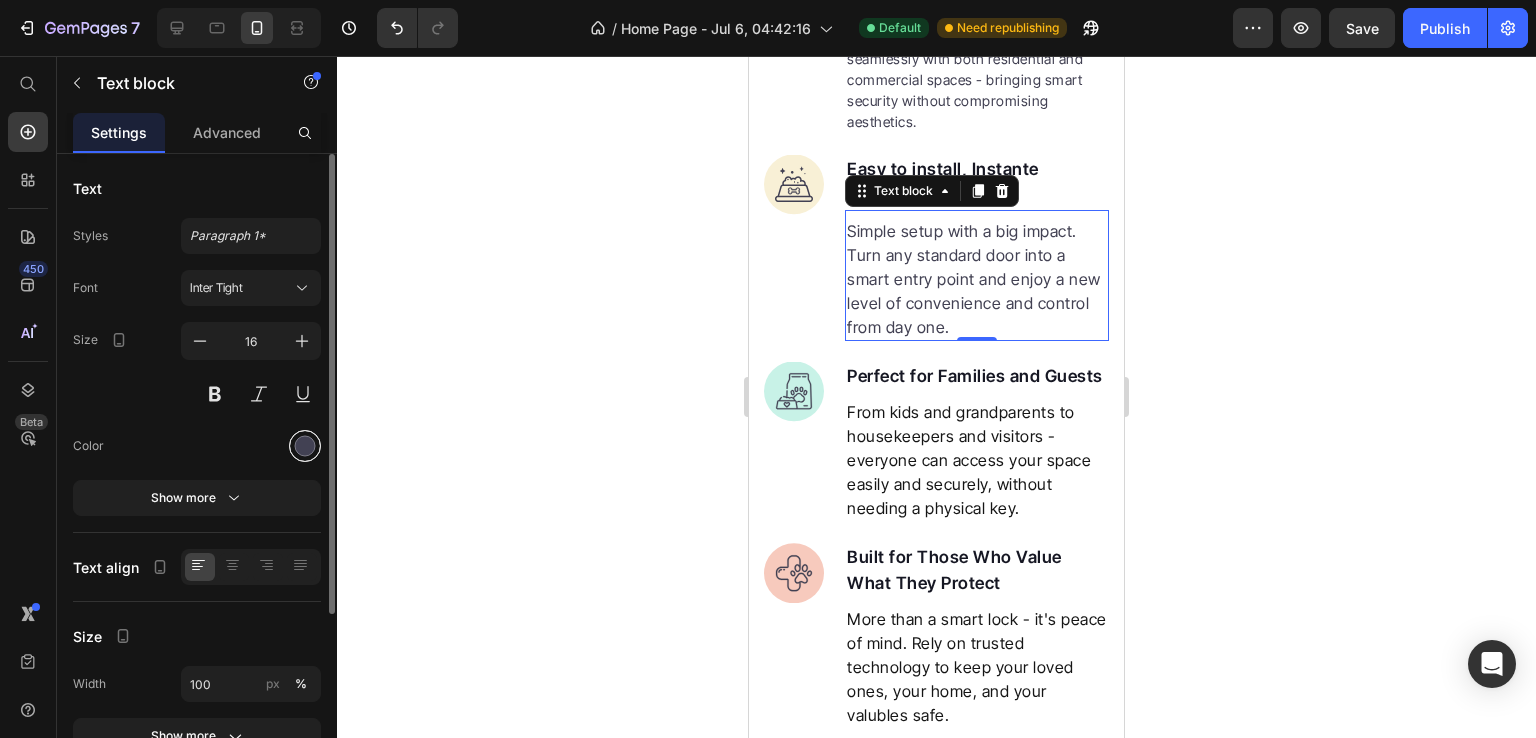 click at bounding box center (305, 446) 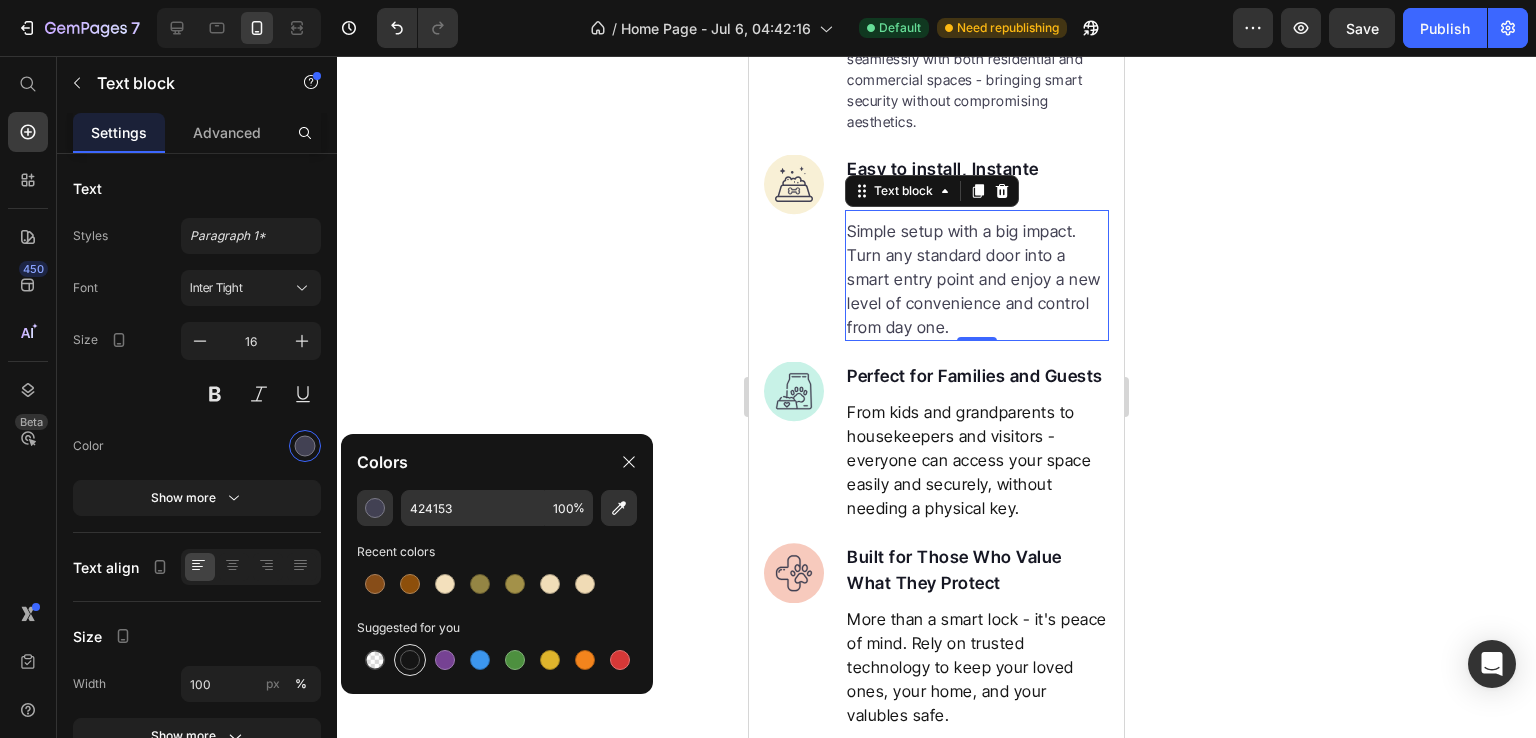 click at bounding box center (410, 660) 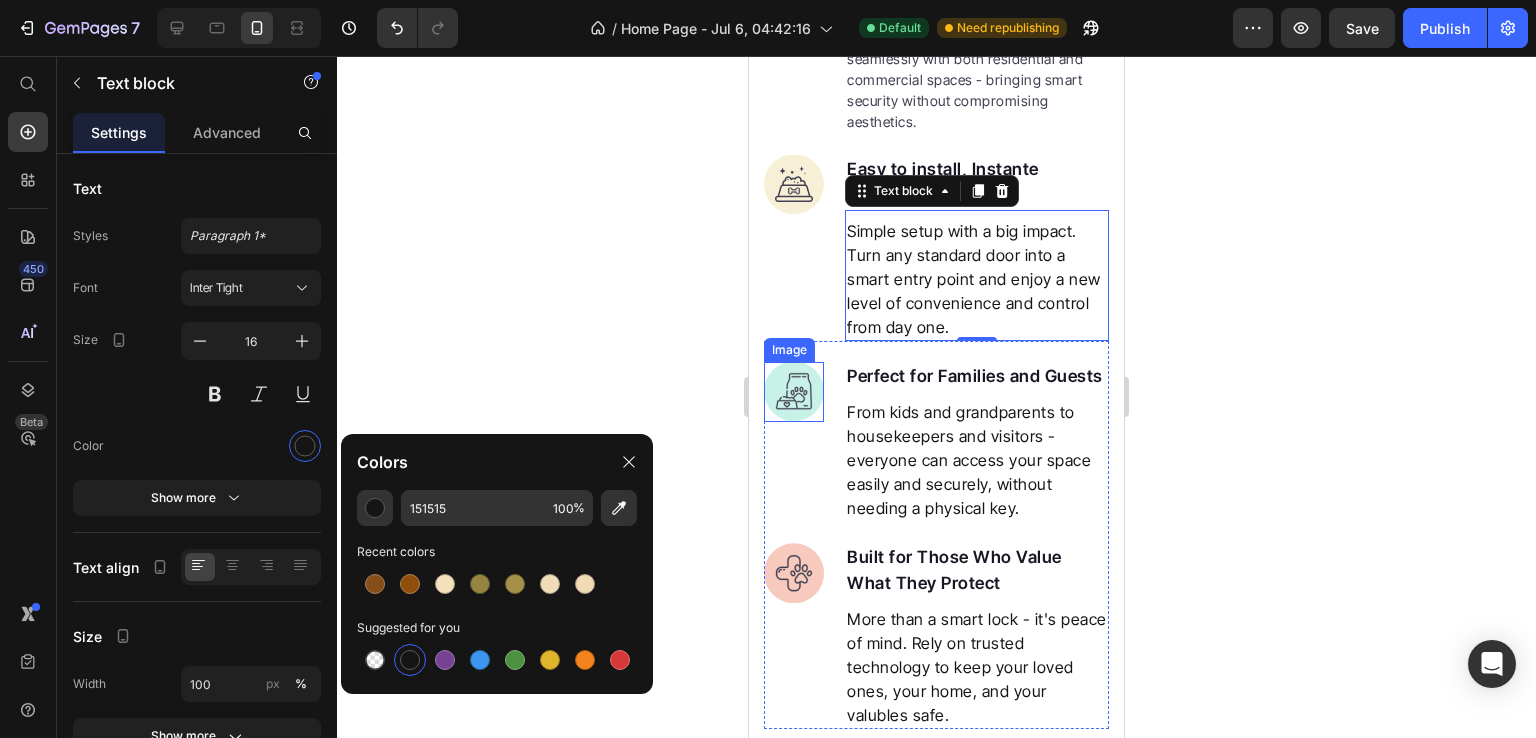 scroll, scrollTop: 3148, scrollLeft: 0, axis: vertical 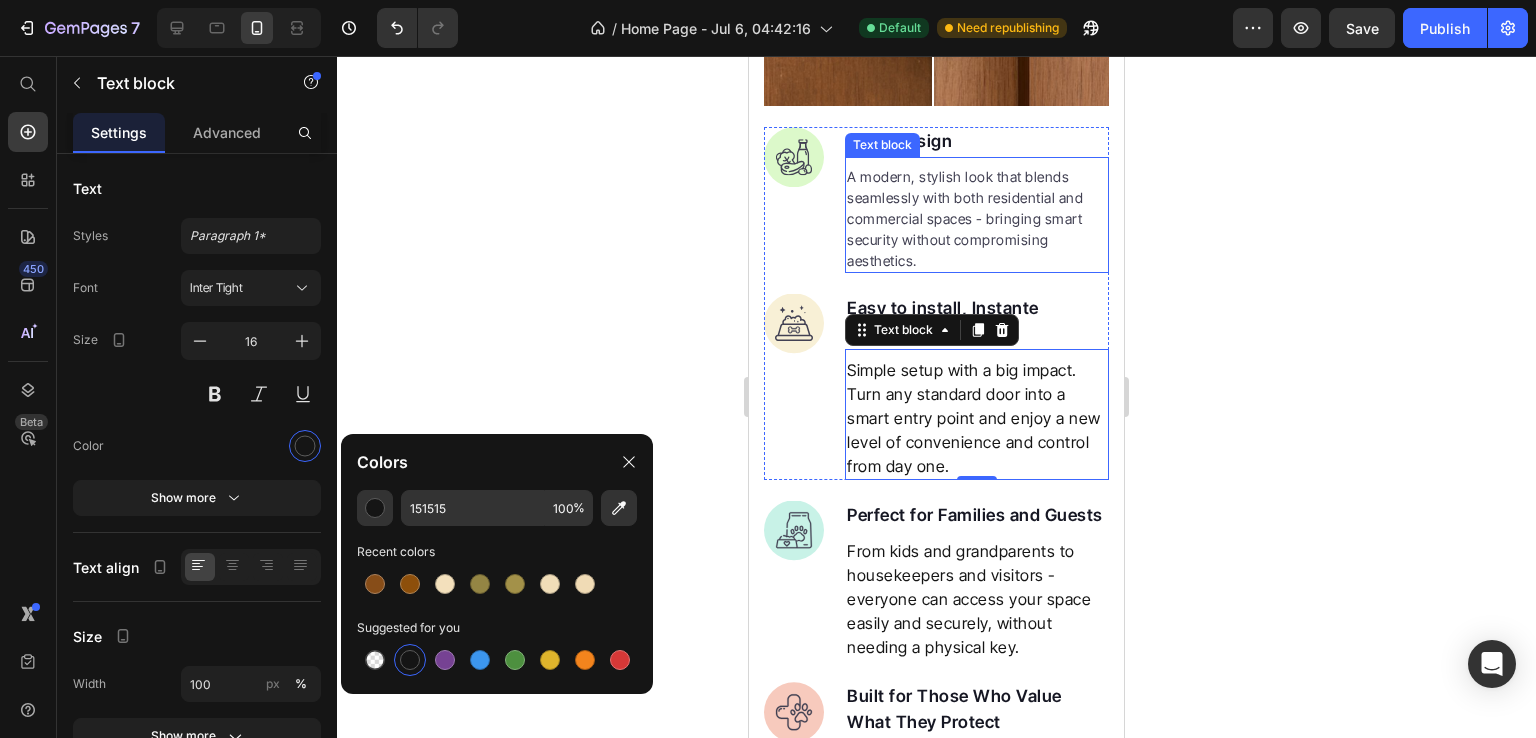 click on "A modern, stylish look that blends seamlessly with both residential and commercial spaces - bringing smart security without compromising aesthetics." at bounding box center (977, 218) 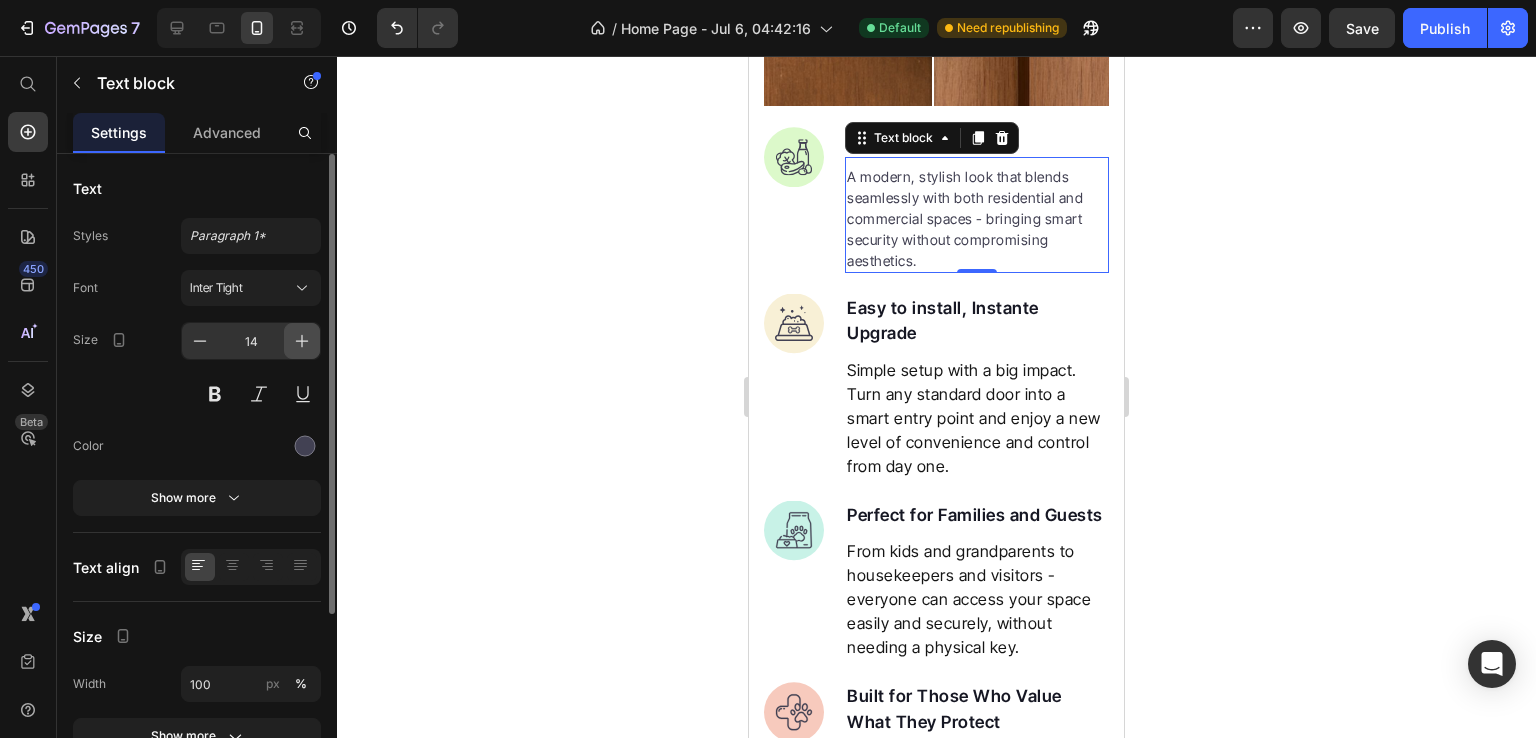 click at bounding box center [302, 341] 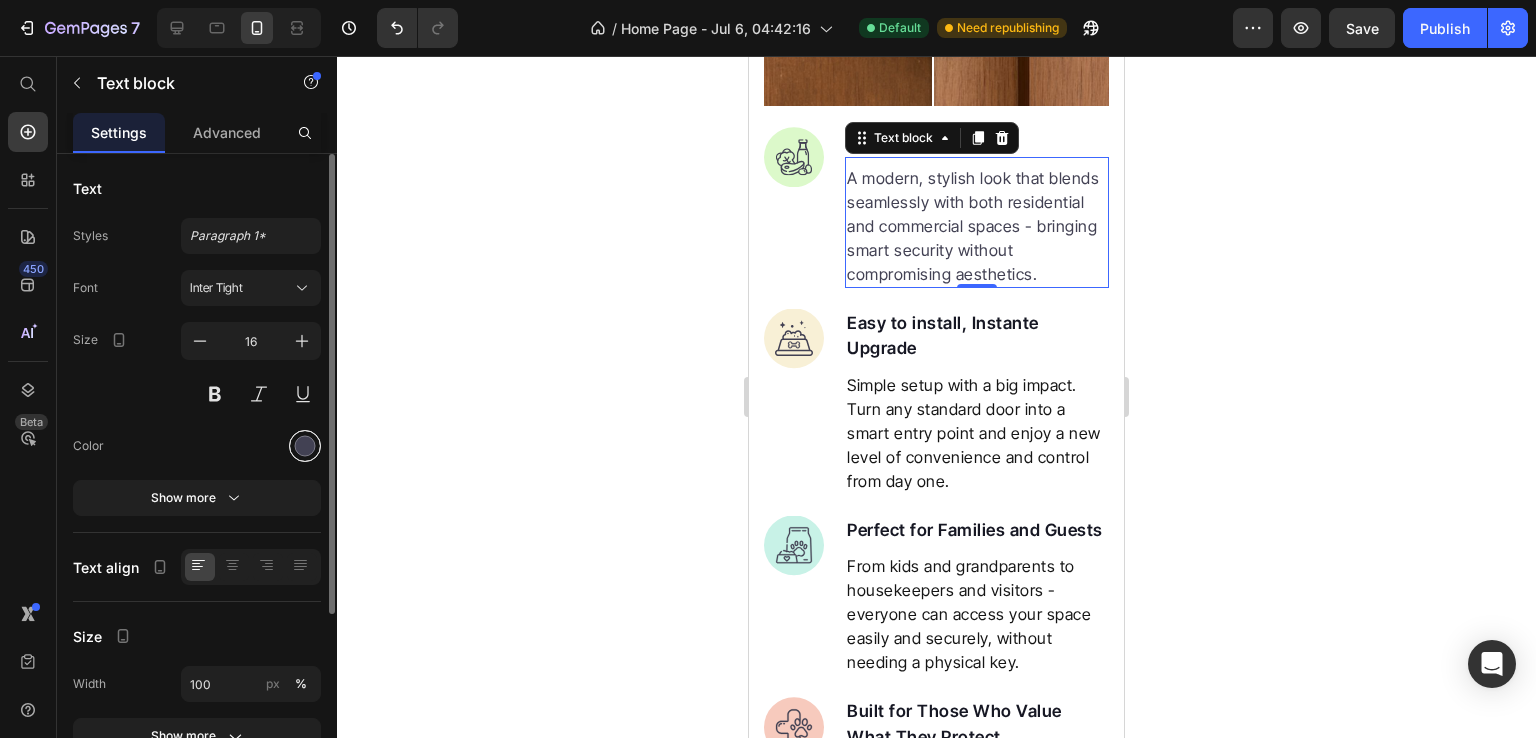 click at bounding box center [305, 446] 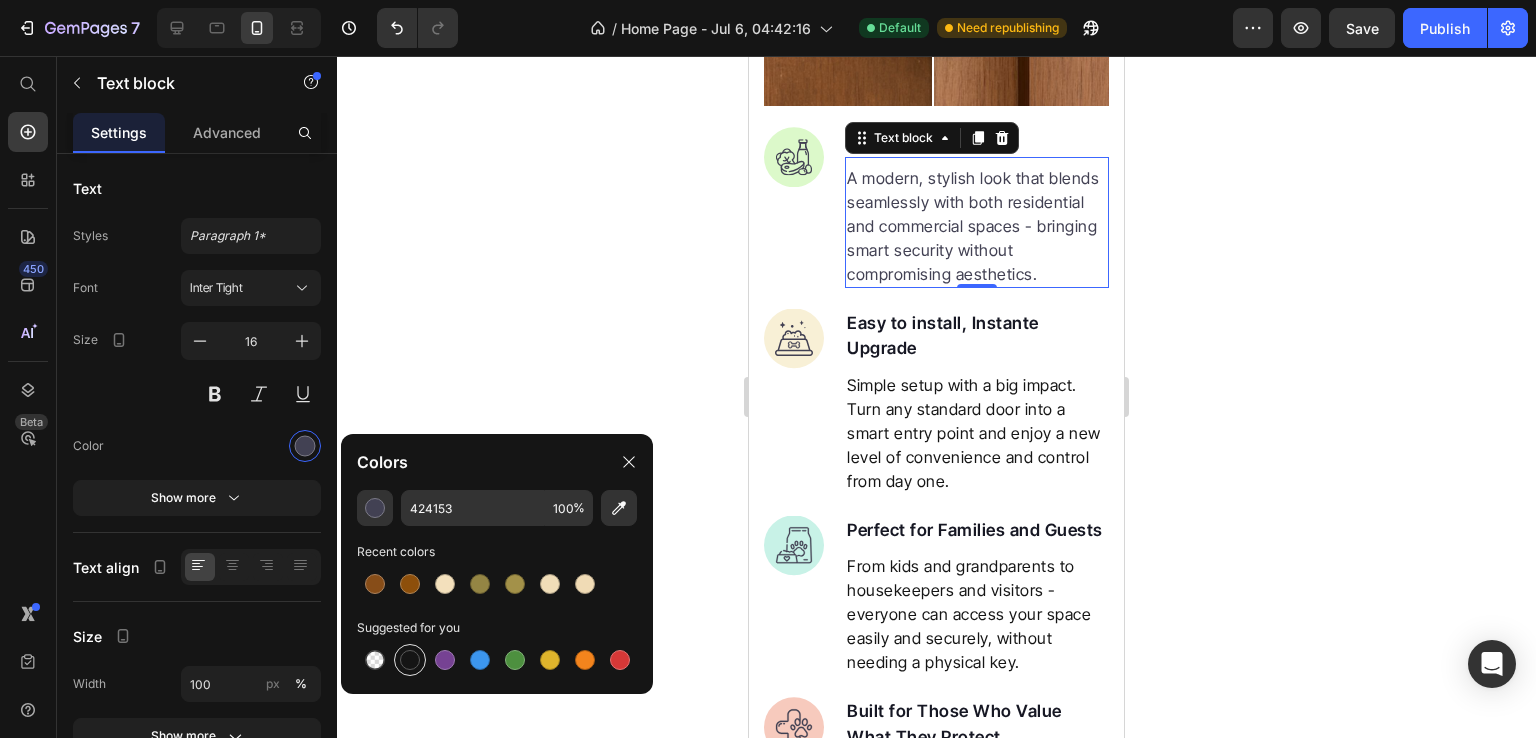 click at bounding box center (410, 660) 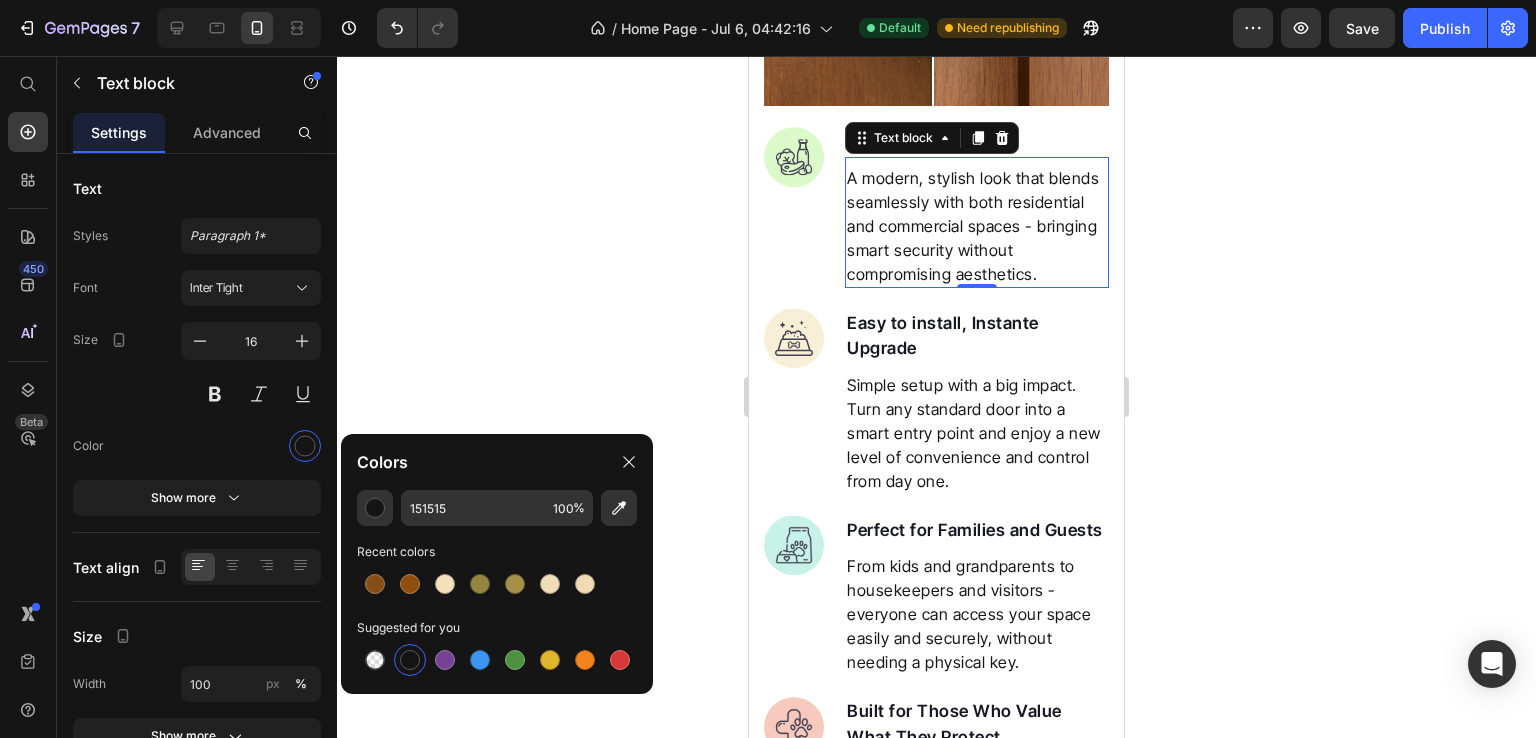 scroll, scrollTop: 2908, scrollLeft: 0, axis: vertical 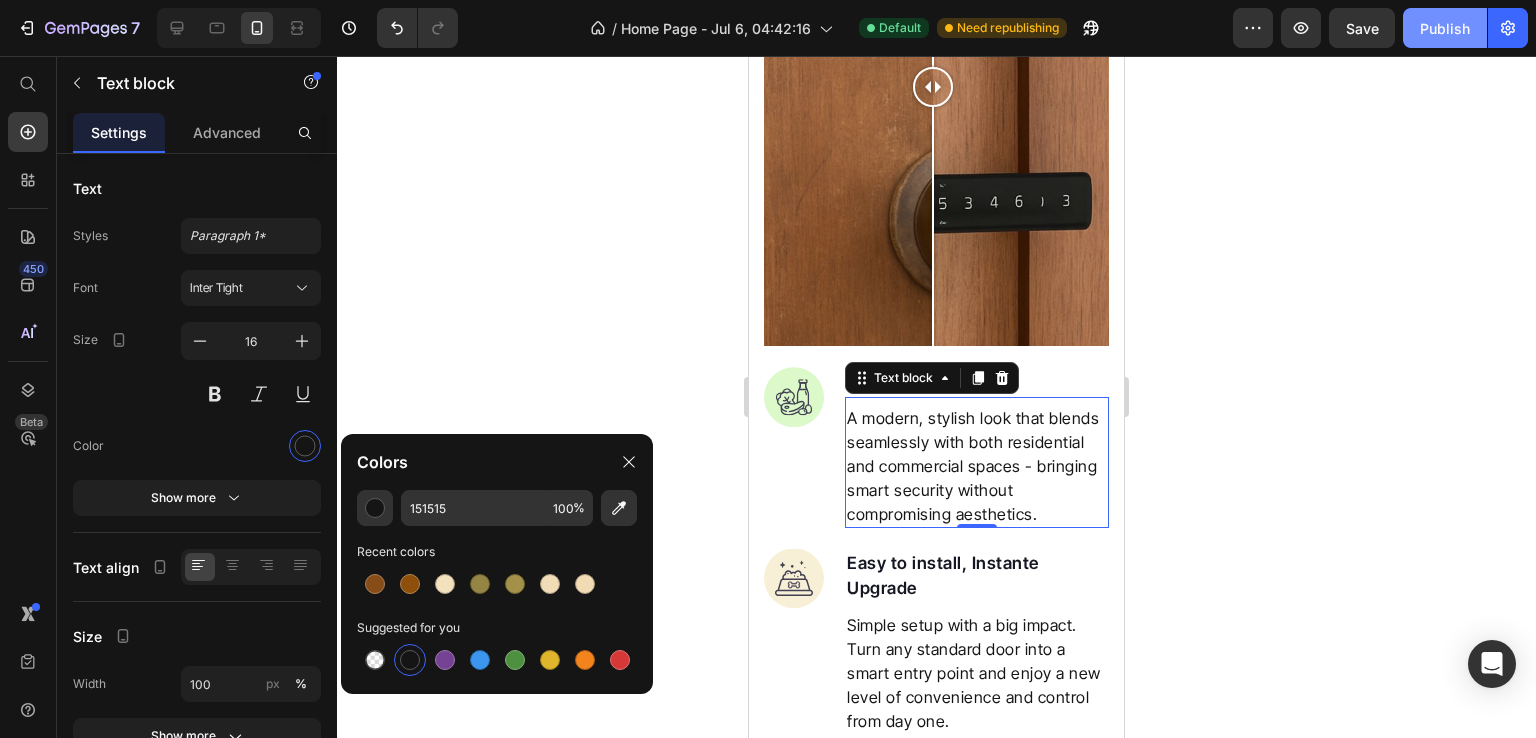 click on "Publish" at bounding box center (1445, 28) 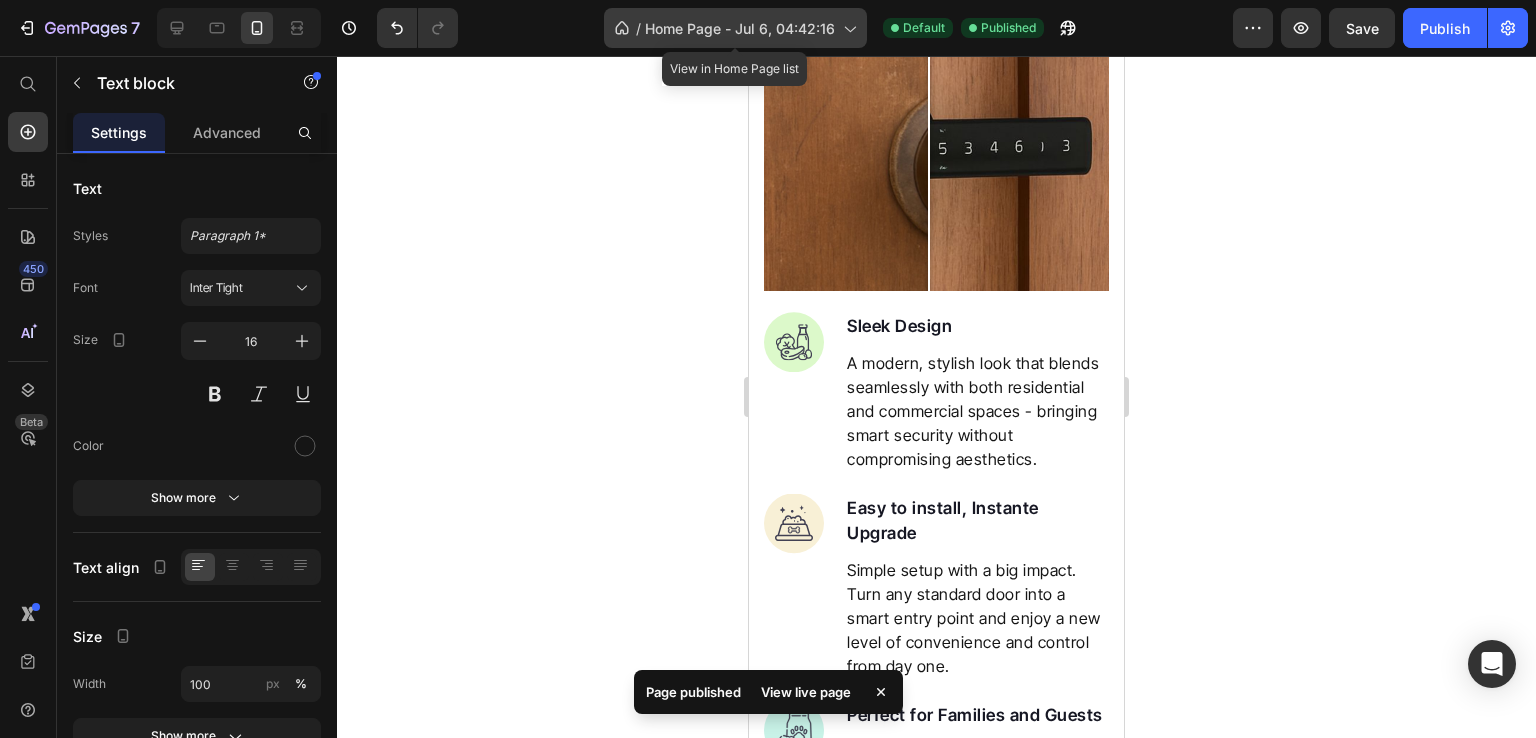 scroll, scrollTop: 3176, scrollLeft: 0, axis: vertical 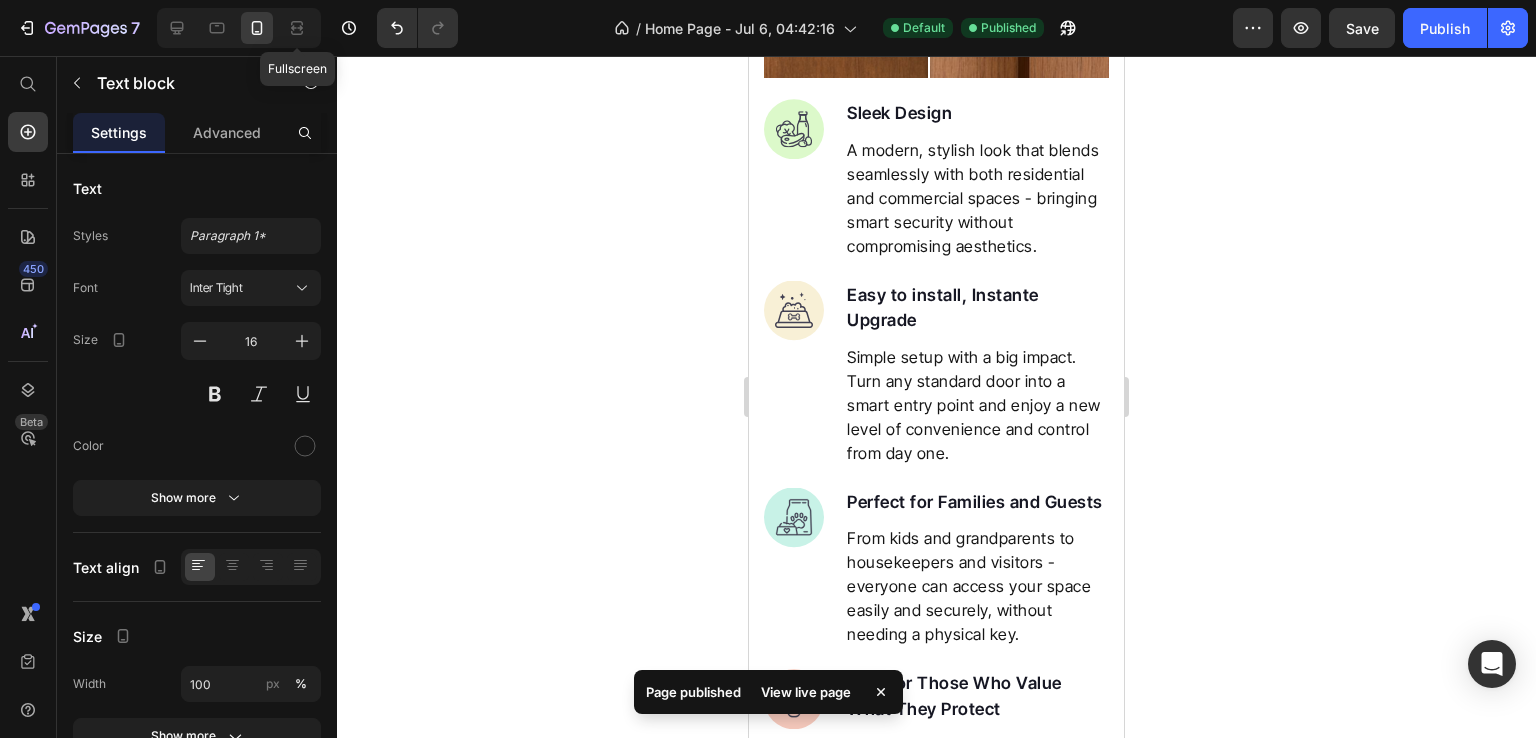 click on "Fullscreen" at bounding box center (239, 28) 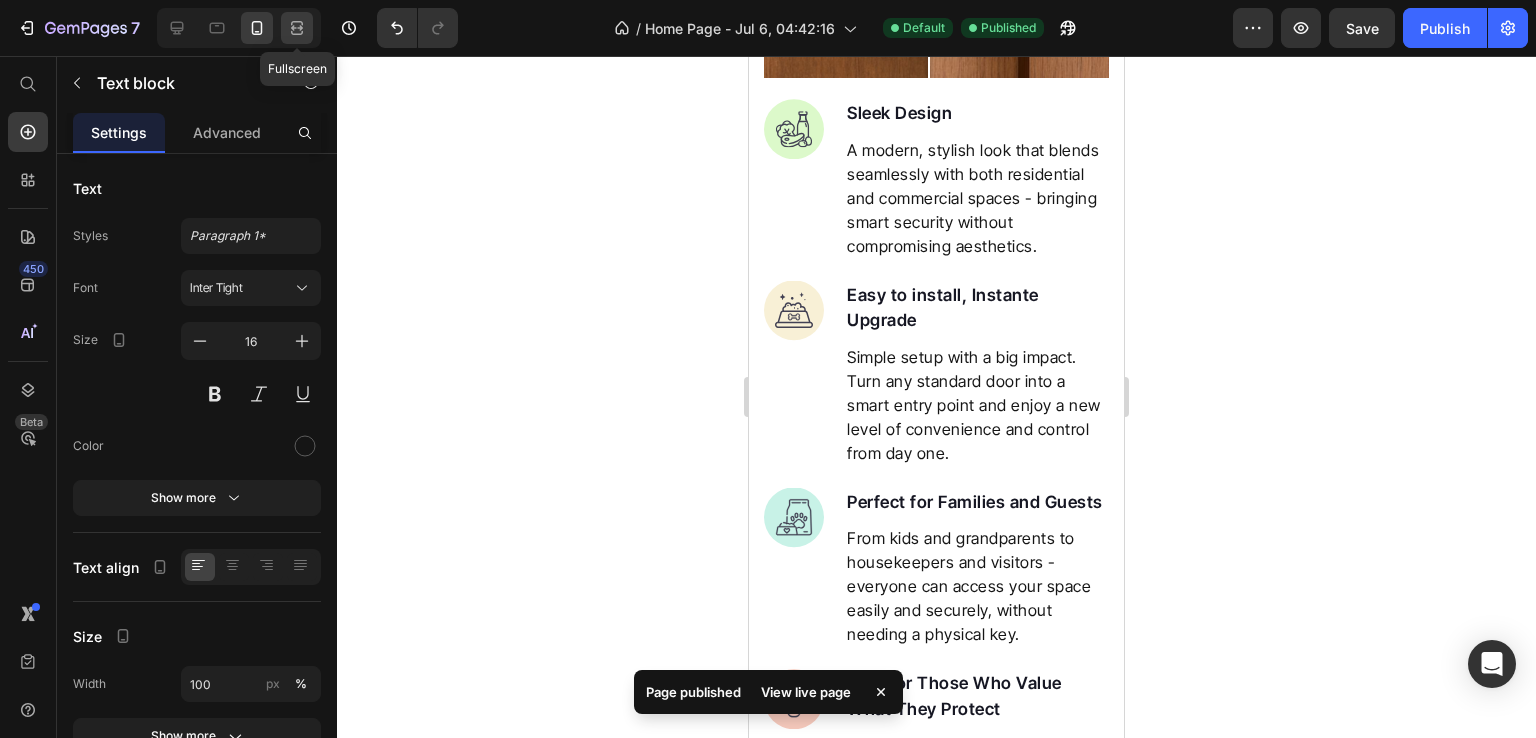 click 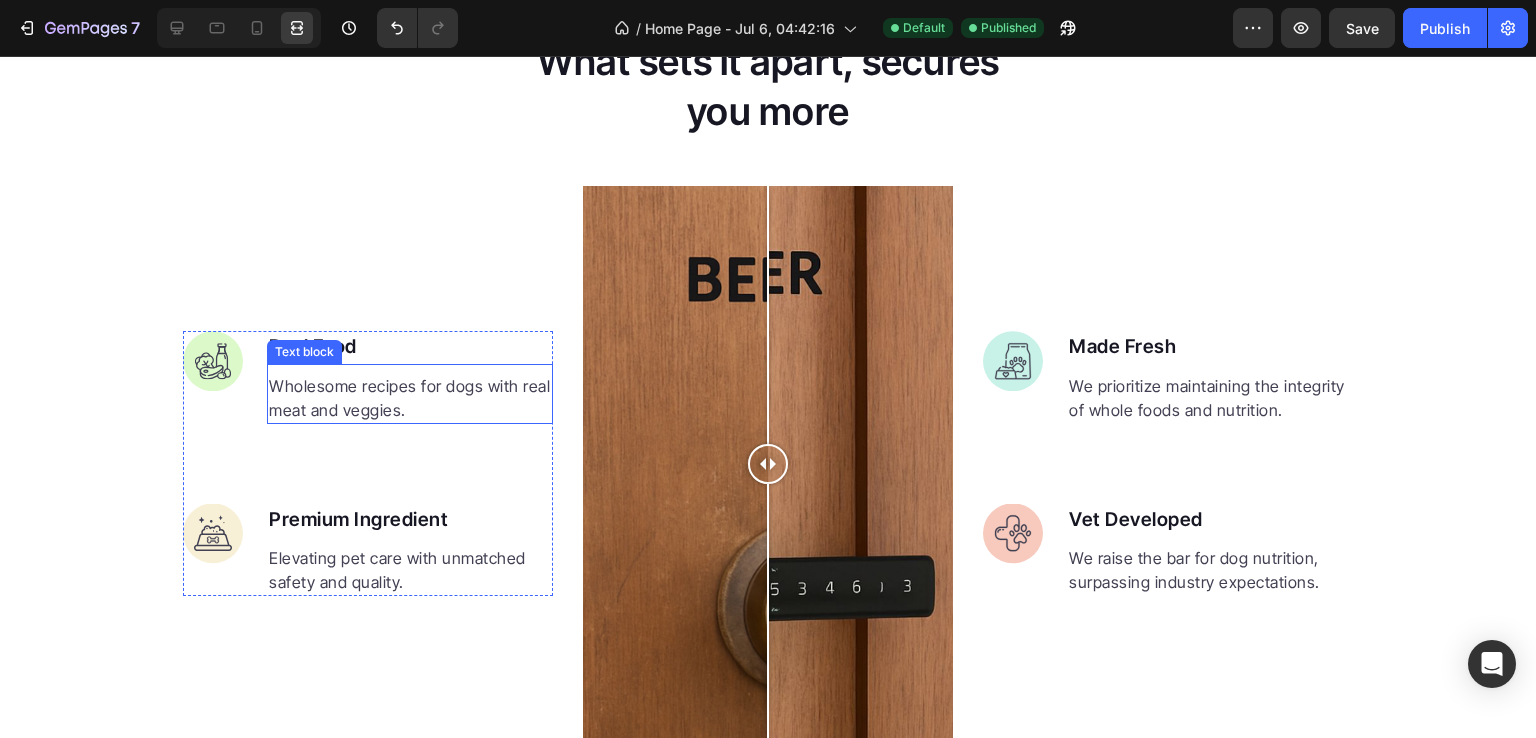 scroll, scrollTop: 2426, scrollLeft: 0, axis: vertical 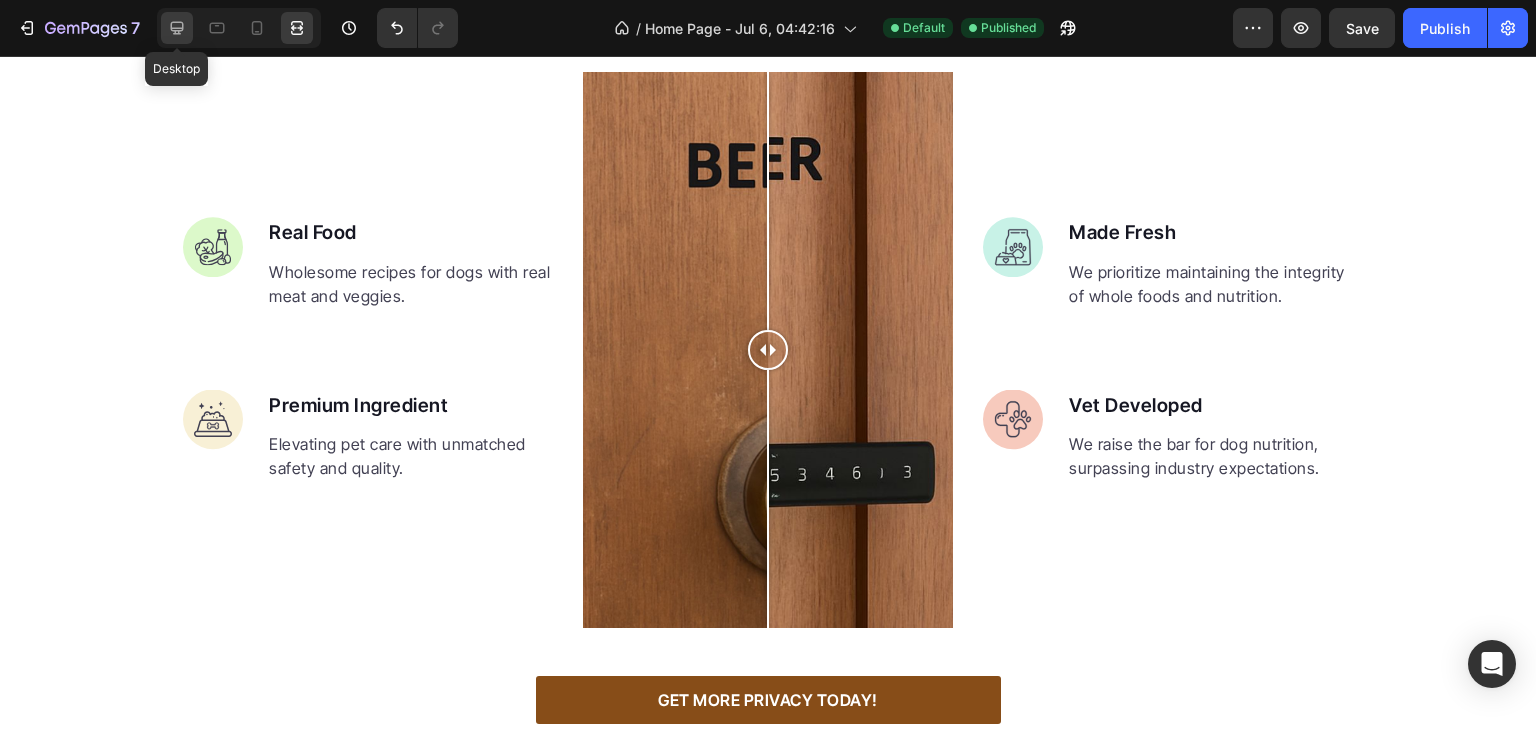 click 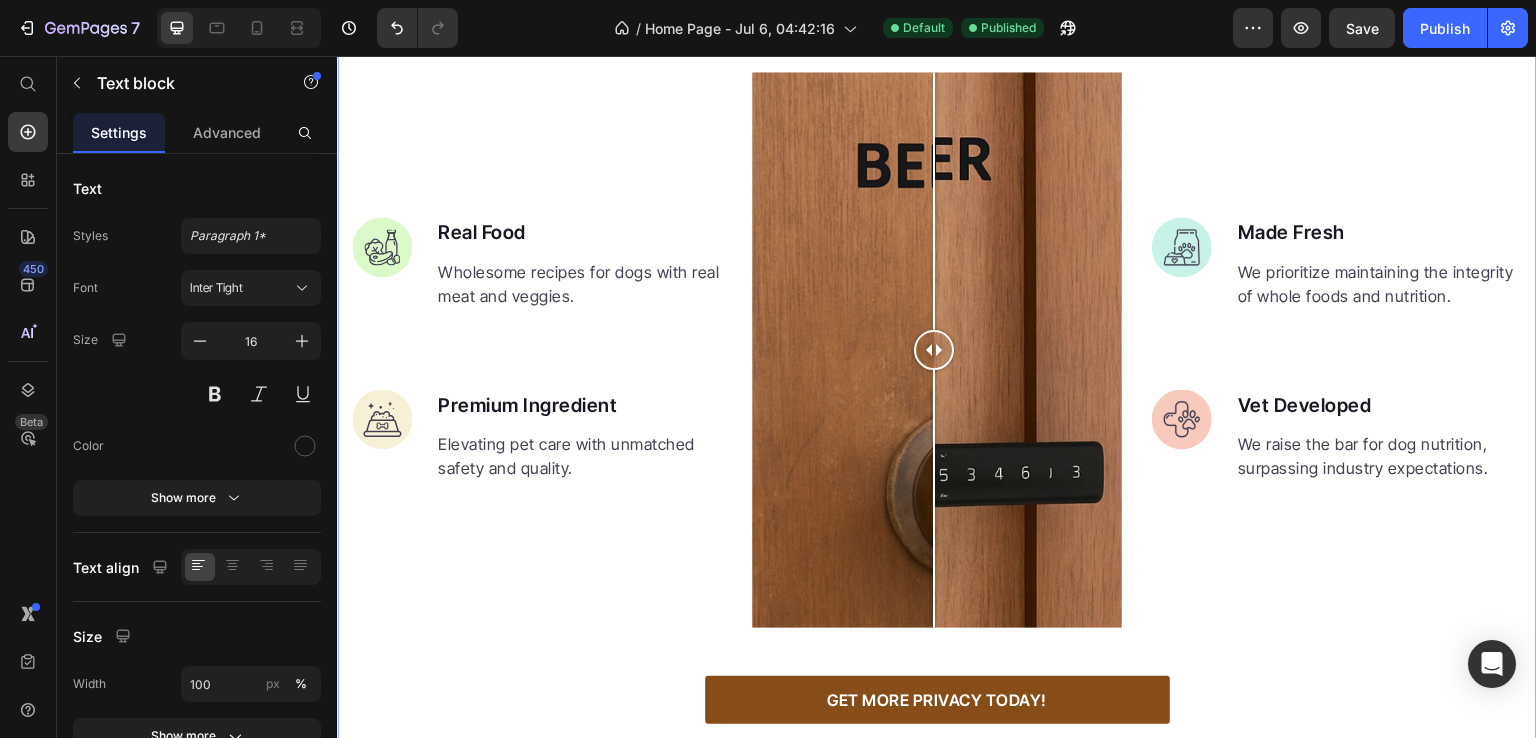 scroll, scrollTop: 2497, scrollLeft: 0, axis: vertical 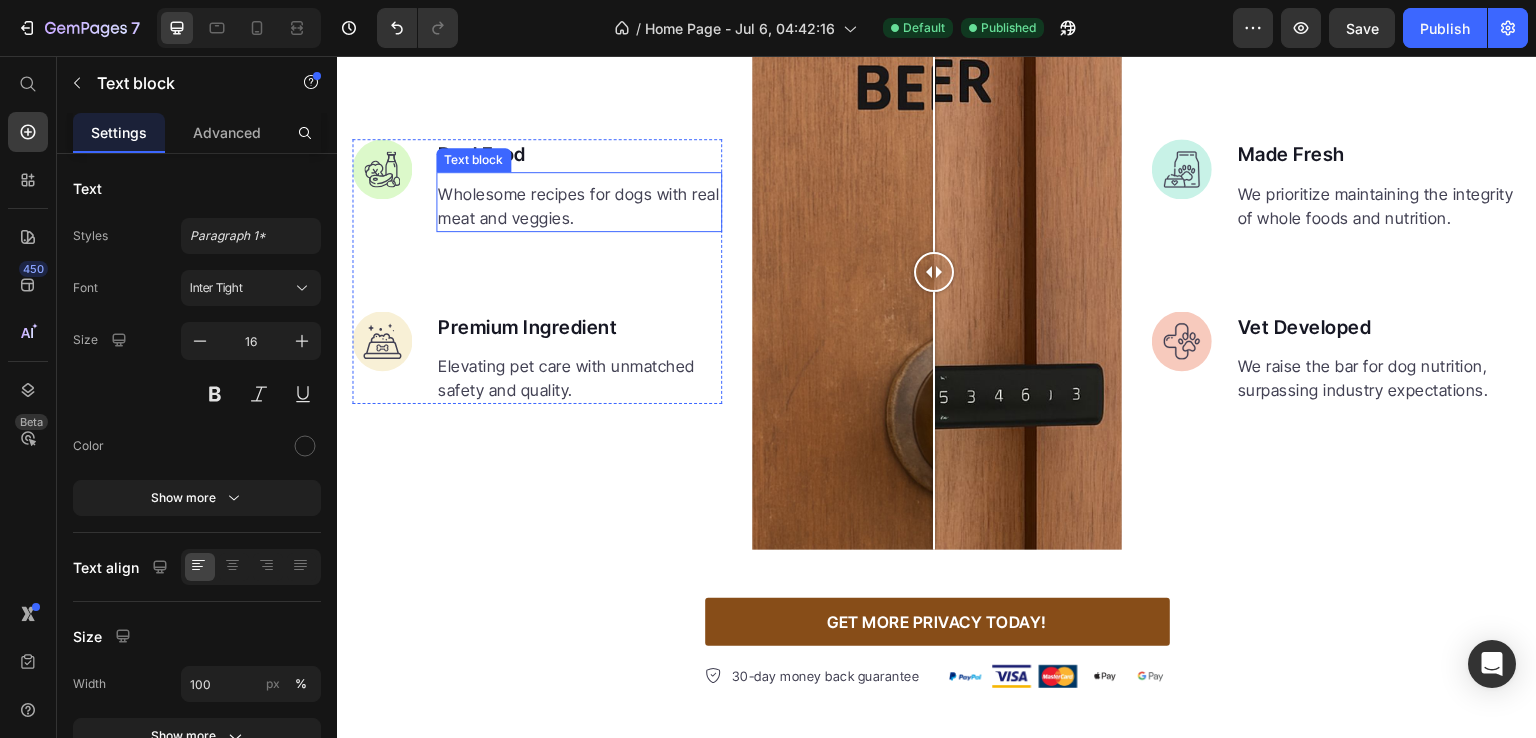 click on "Wholesome recipes for dogs with real meat and veggies." at bounding box center [579, 206] 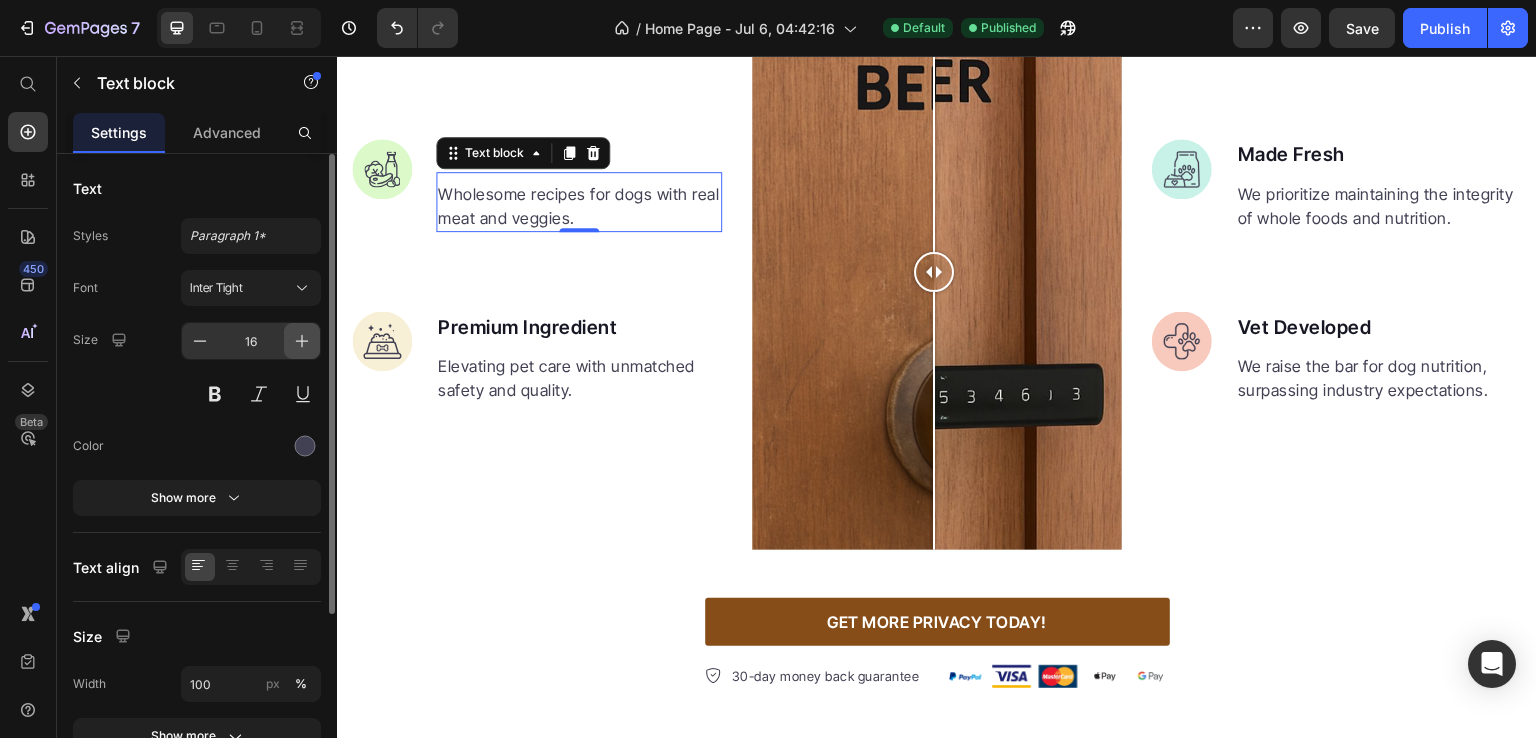 click 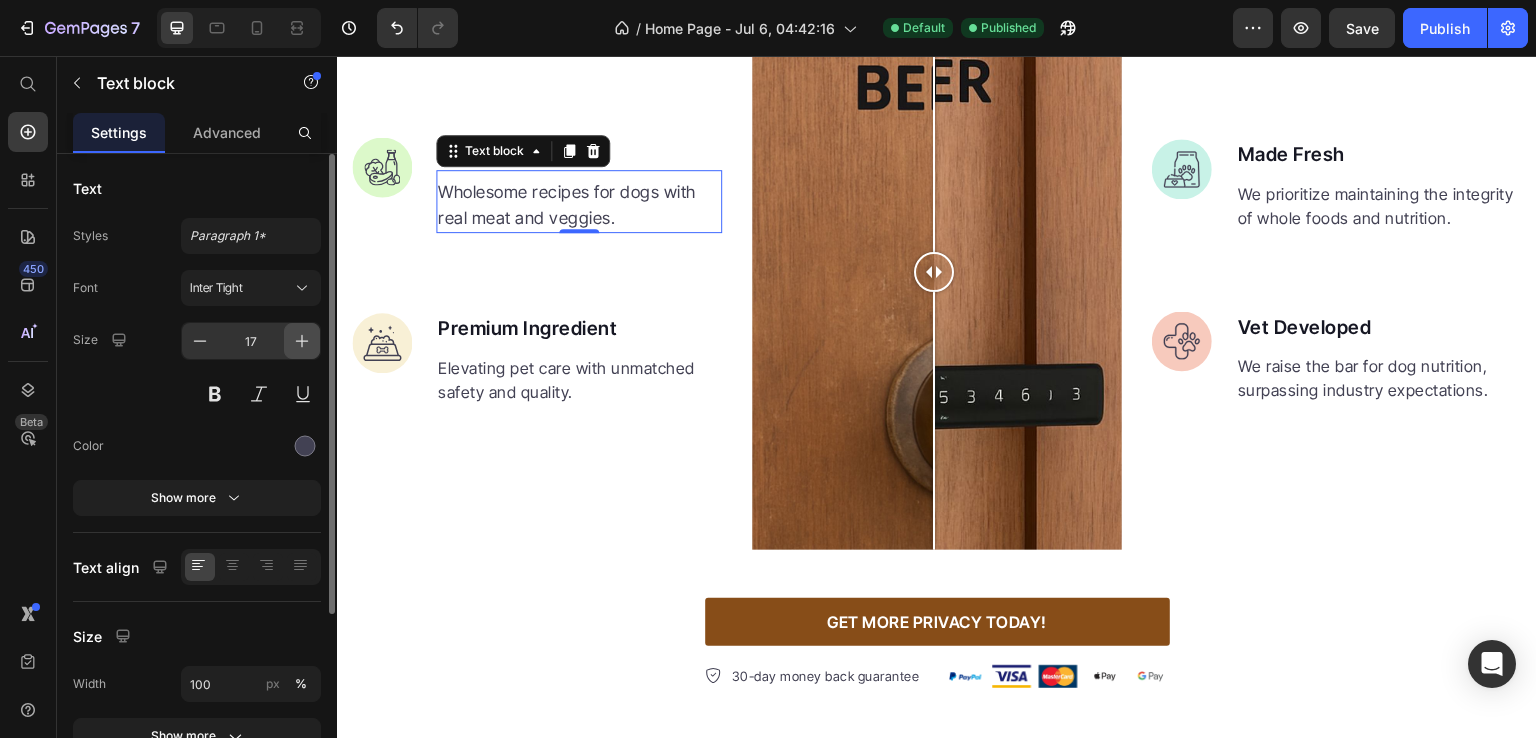 scroll, scrollTop: 2496, scrollLeft: 0, axis: vertical 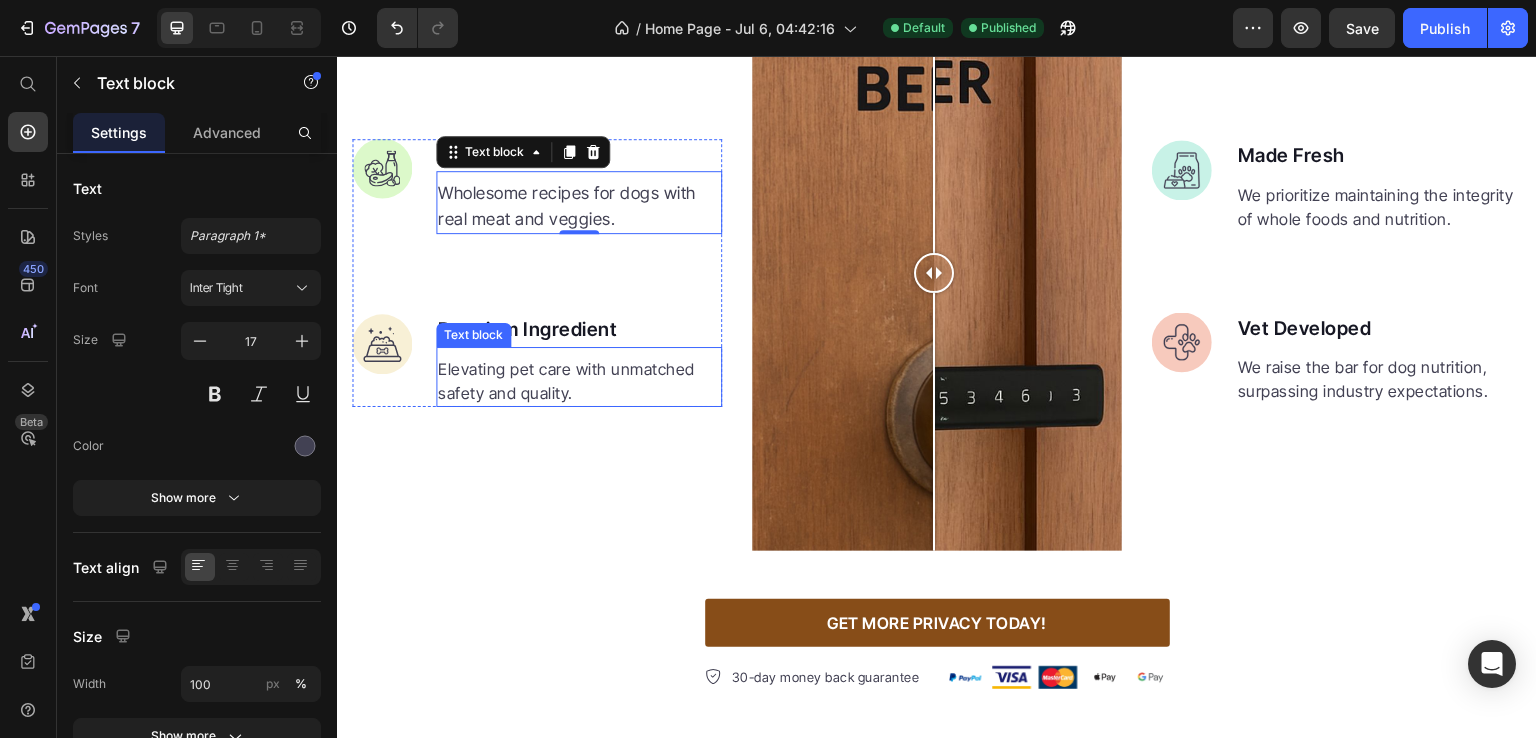 click on "Elevating pet care with unmatched safety and quality." at bounding box center [579, 381] 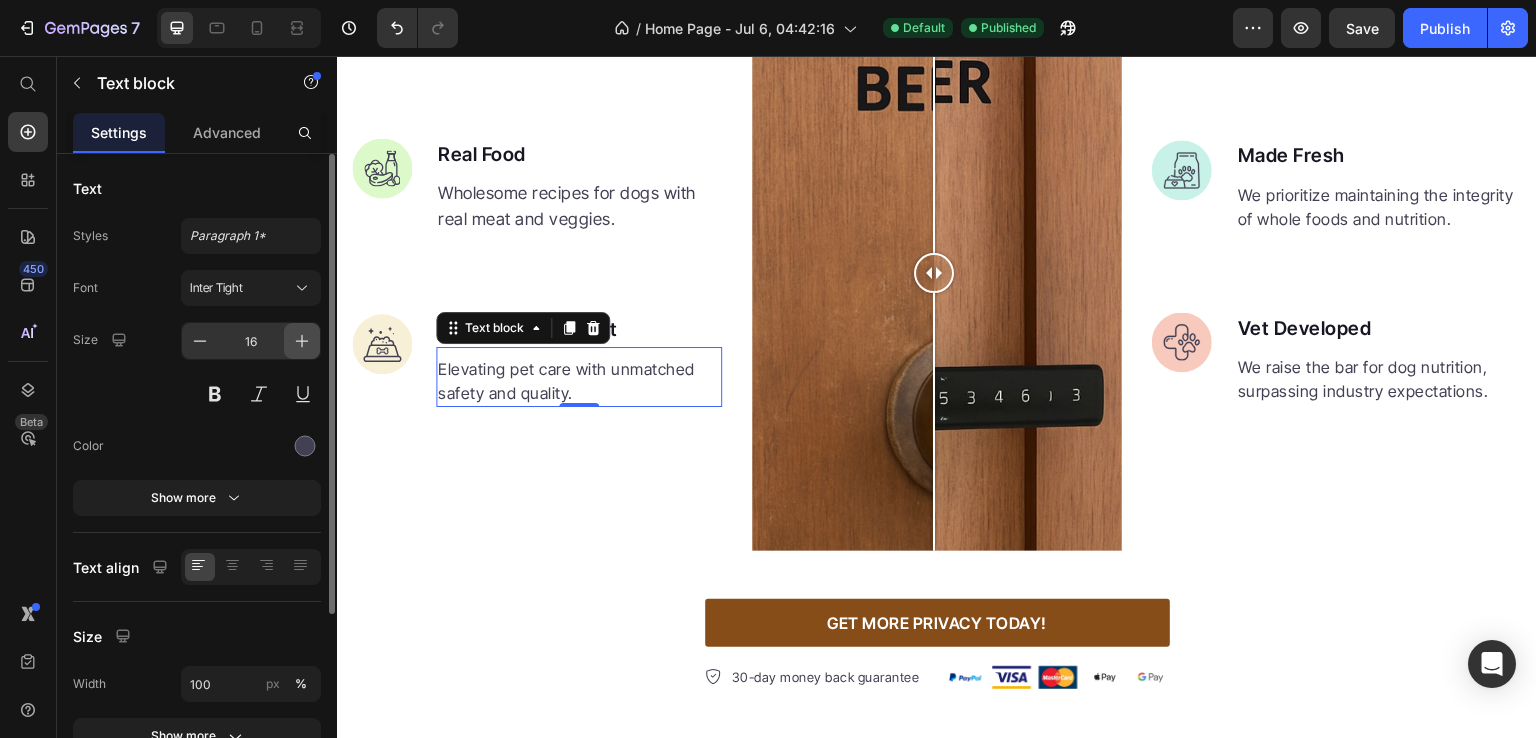 click 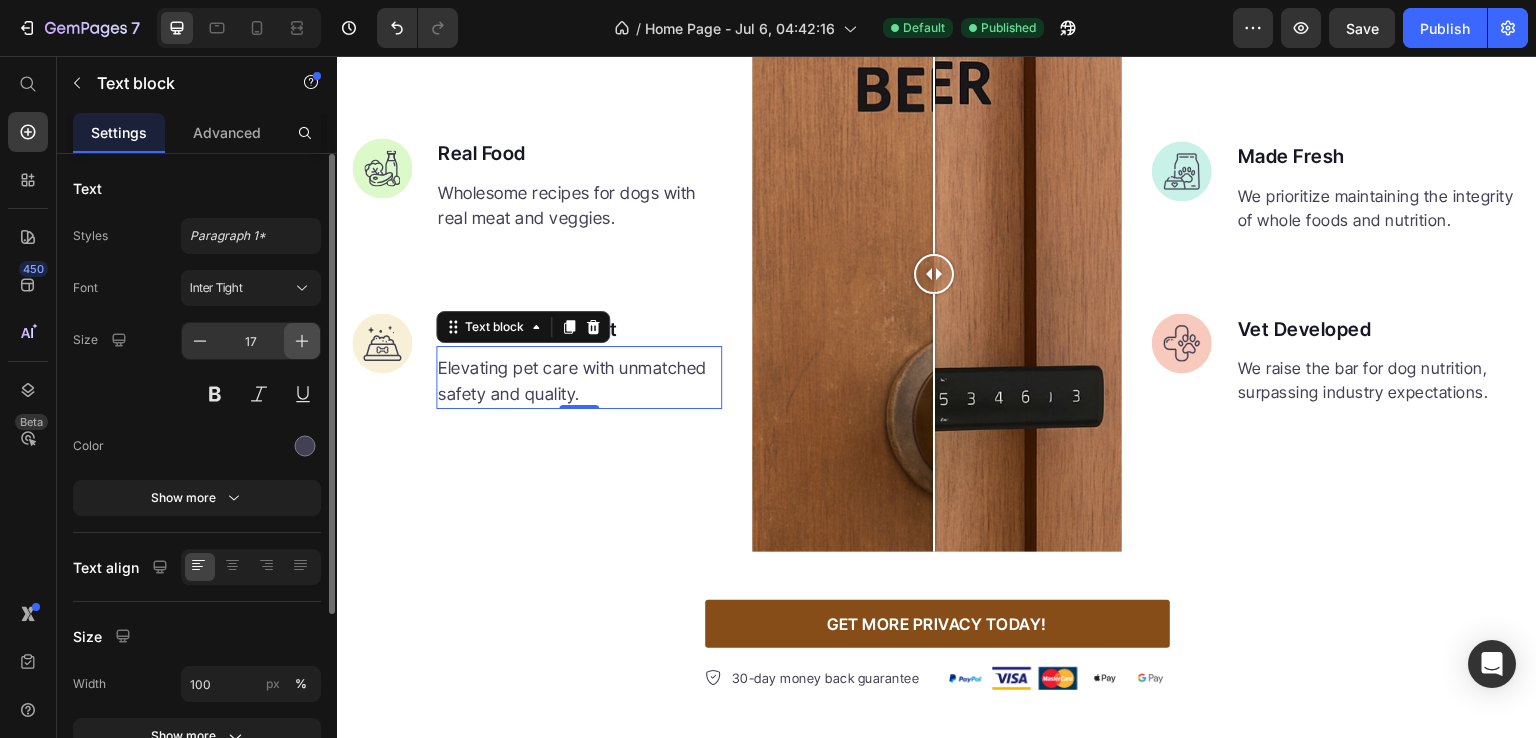 click 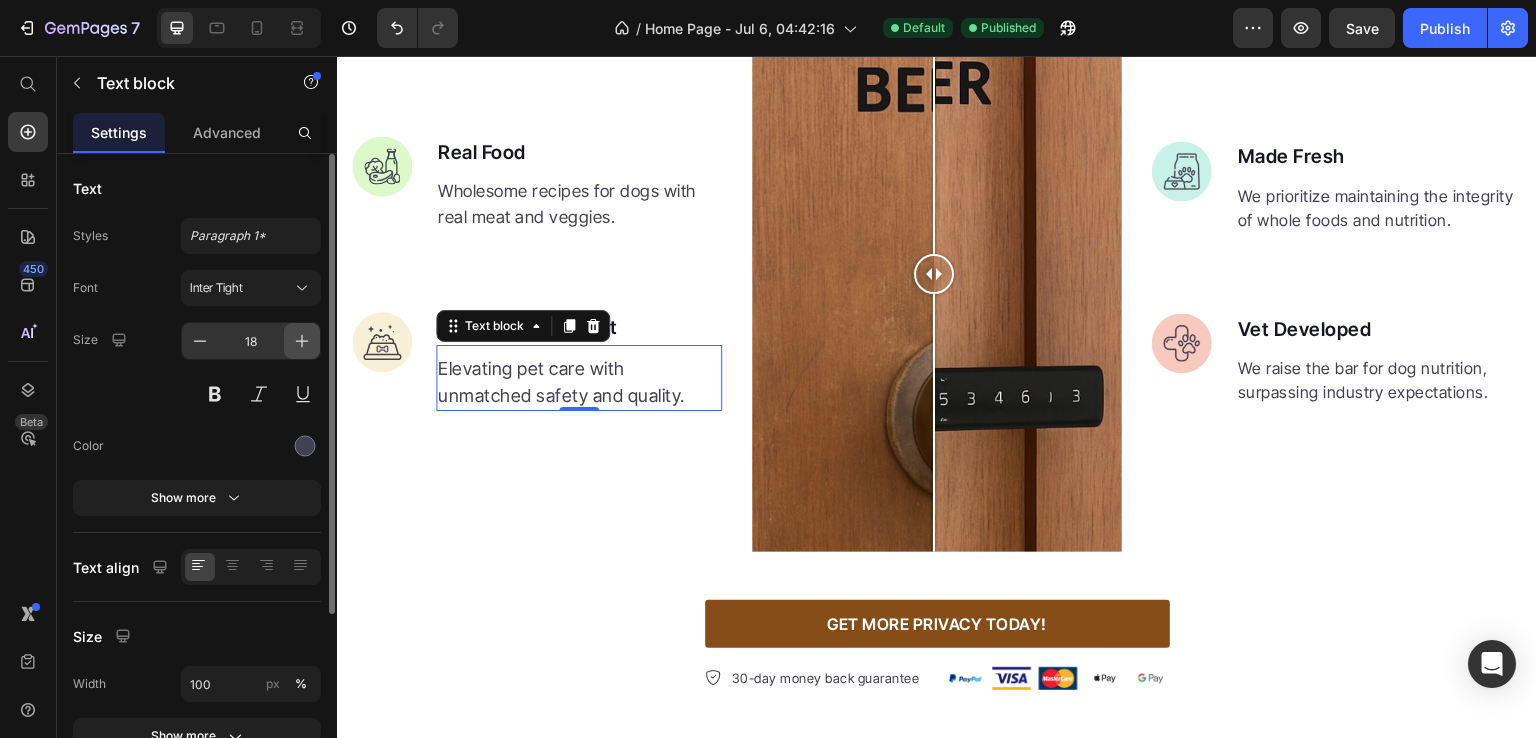 scroll, scrollTop: 2493, scrollLeft: 0, axis: vertical 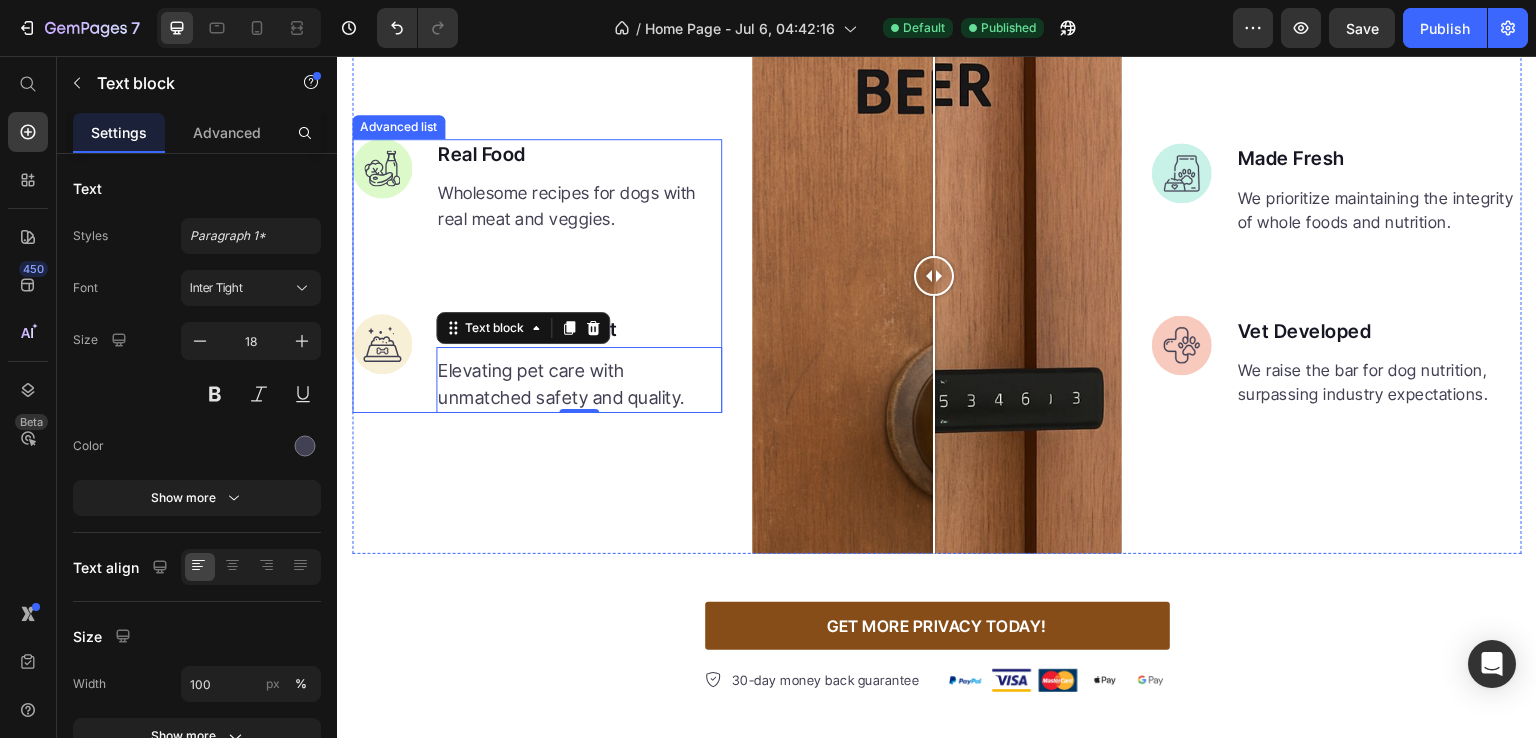 click on "Wholesome recipes for dogs with real meat and veggies." at bounding box center [579, 206] 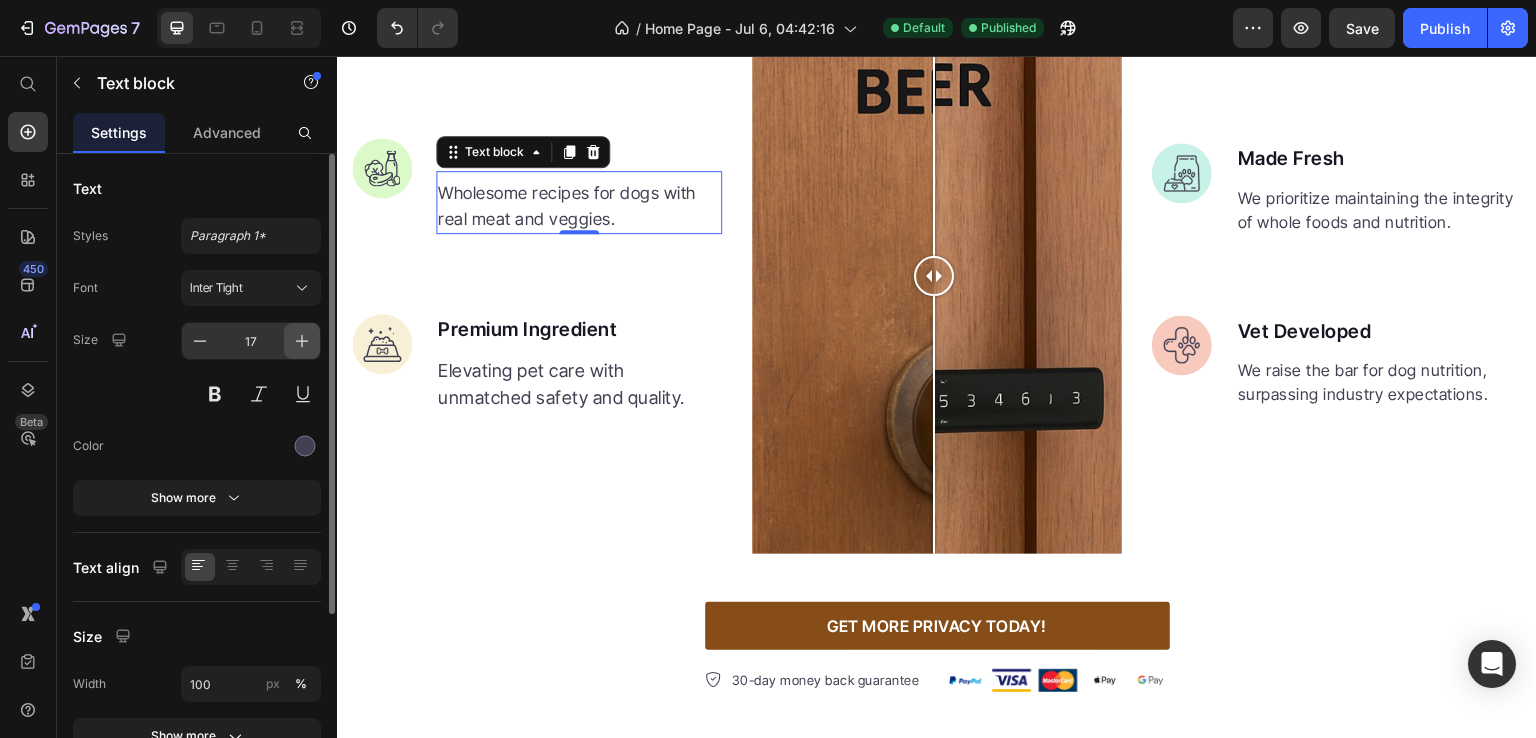 click 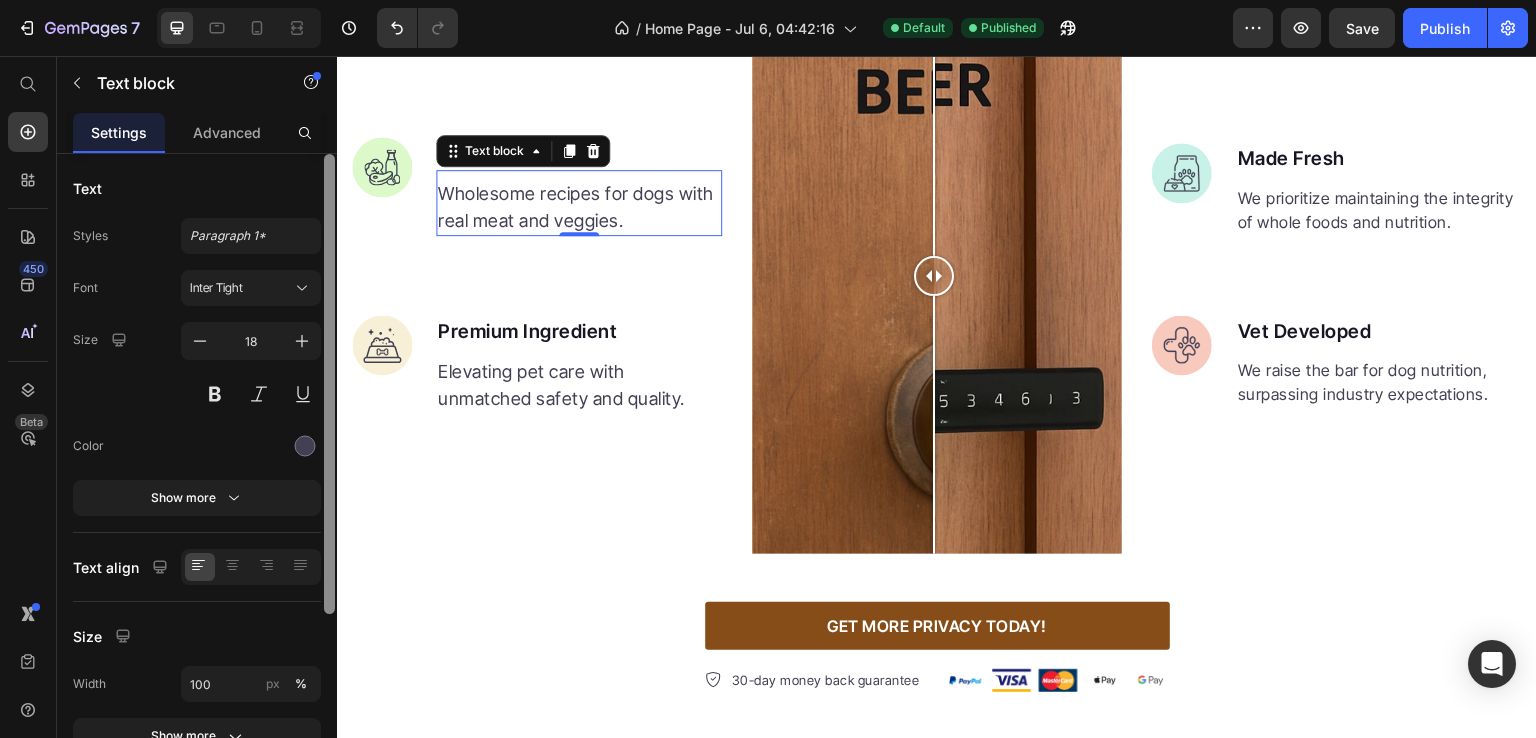 scroll, scrollTop: 2492, scrollLeft: 0, axis: vertical 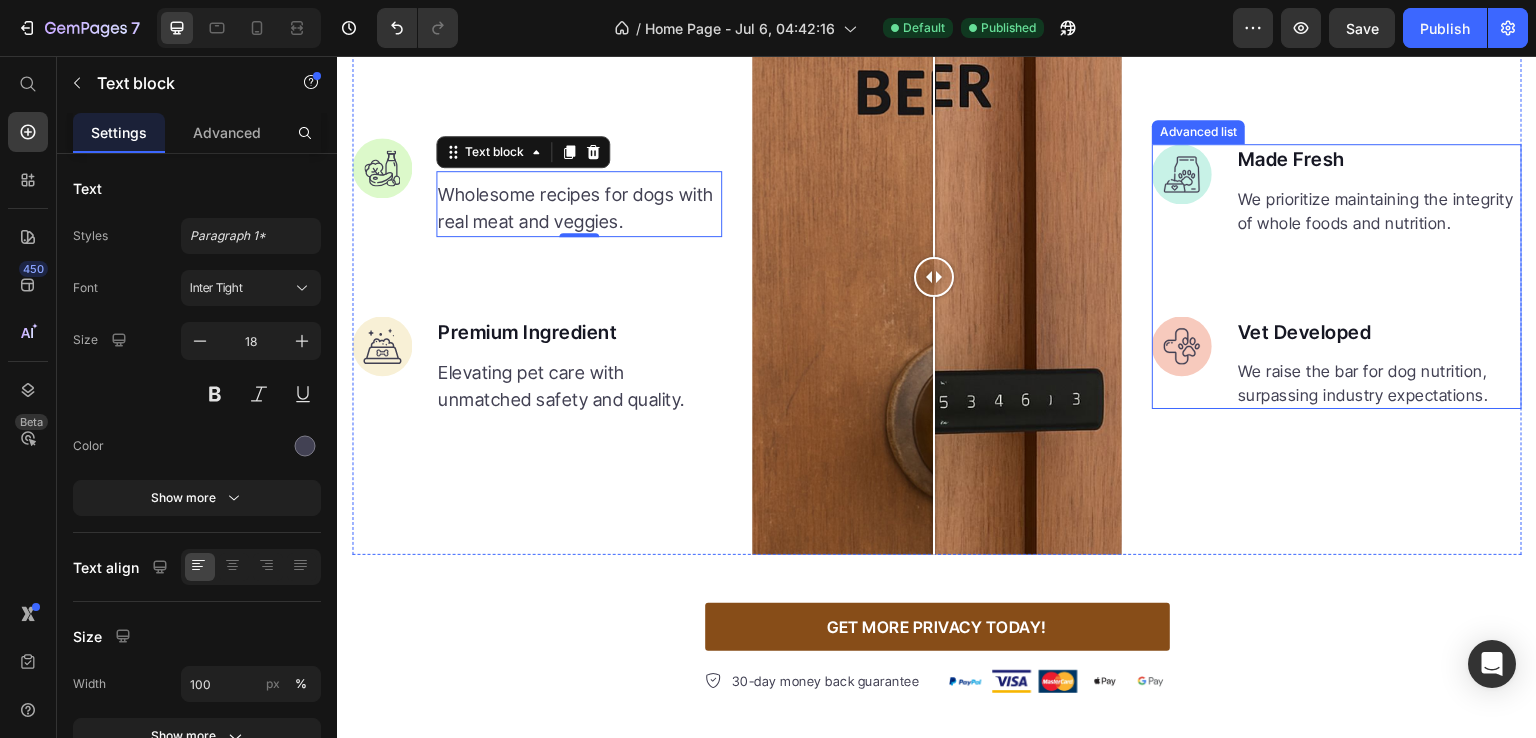 click on "We prioritize maintaining the integrity of whole foods and nutrition." at bounding box center [1379, 211] 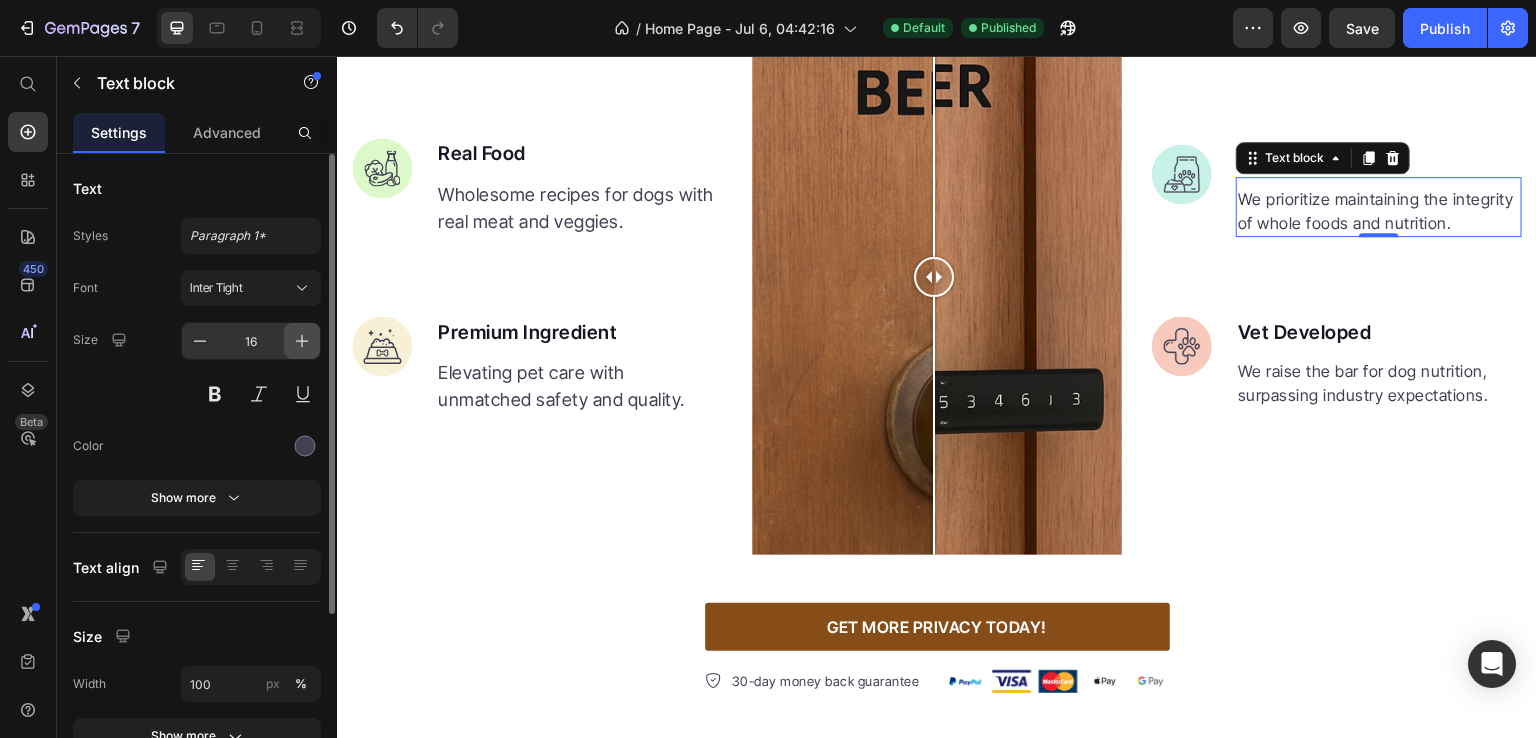 click 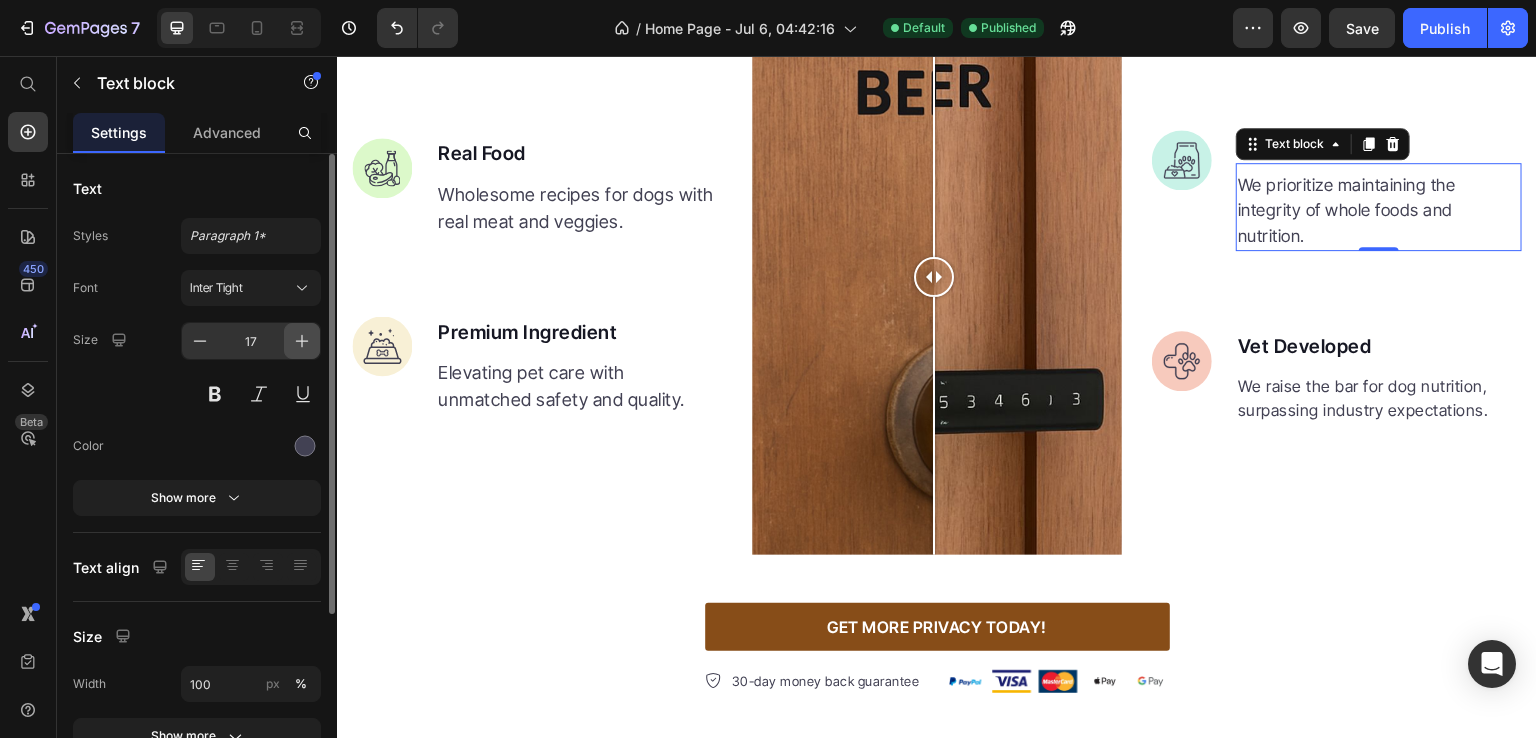 click 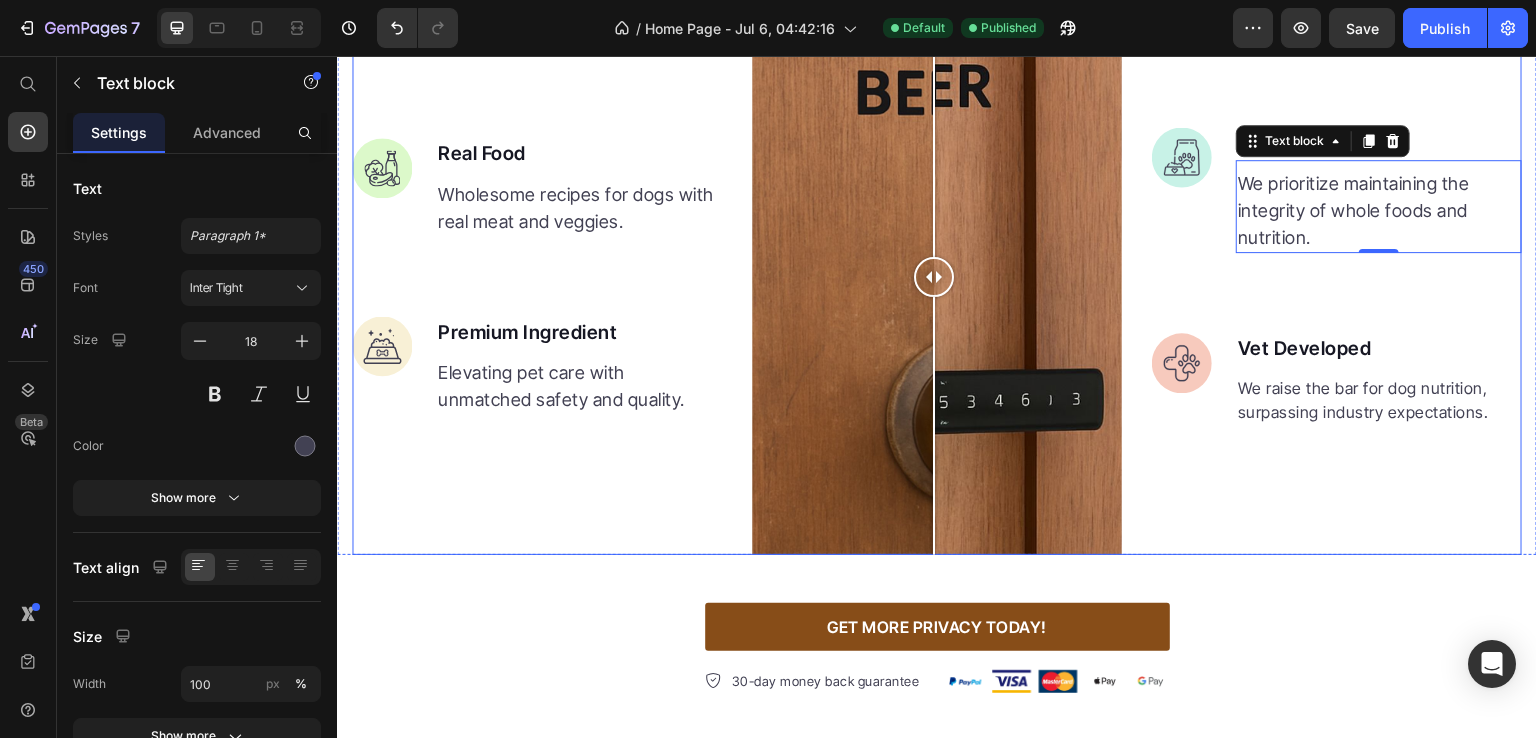 click on "We raise the bar for dog nutrition, surpassing industry expectations." at bounding box center (1379, 400) 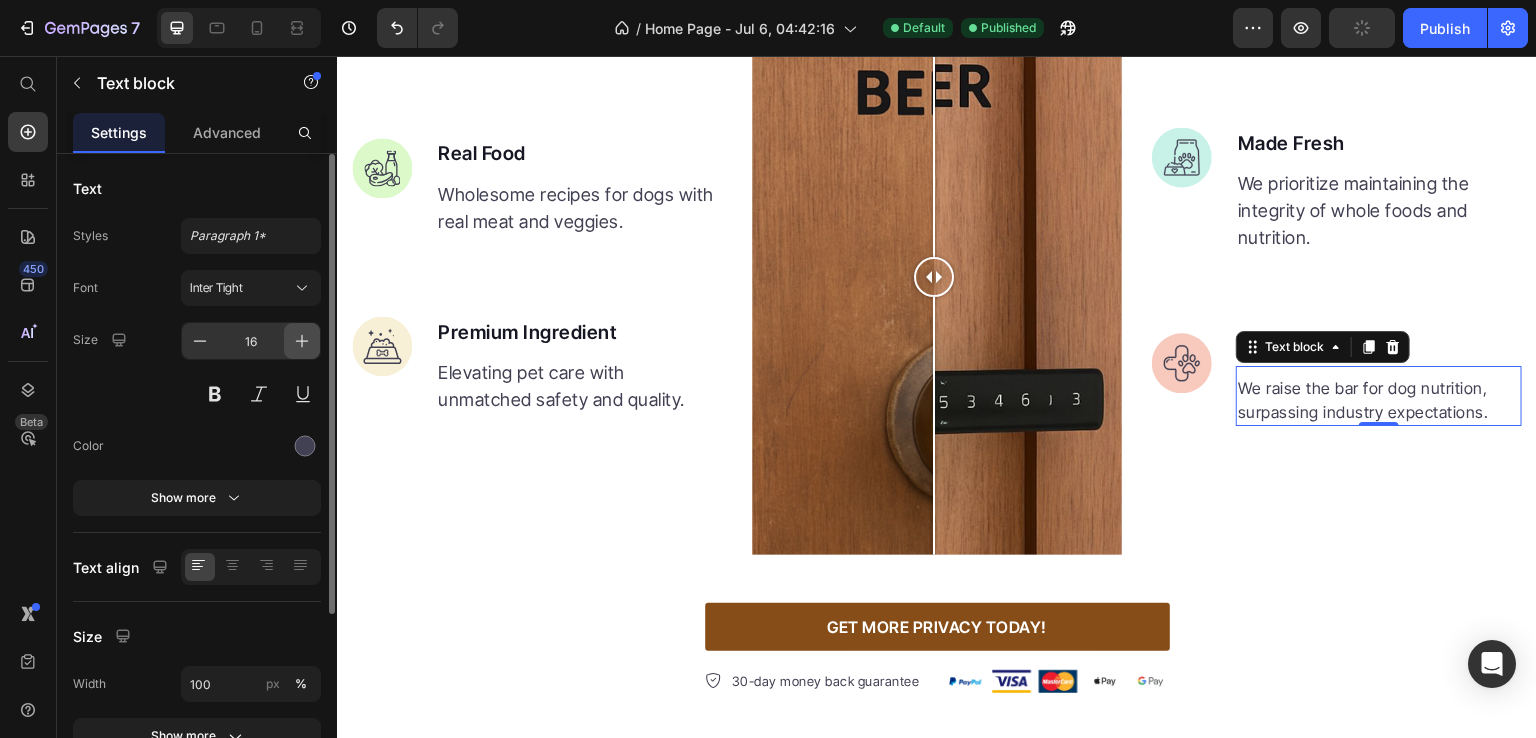 click 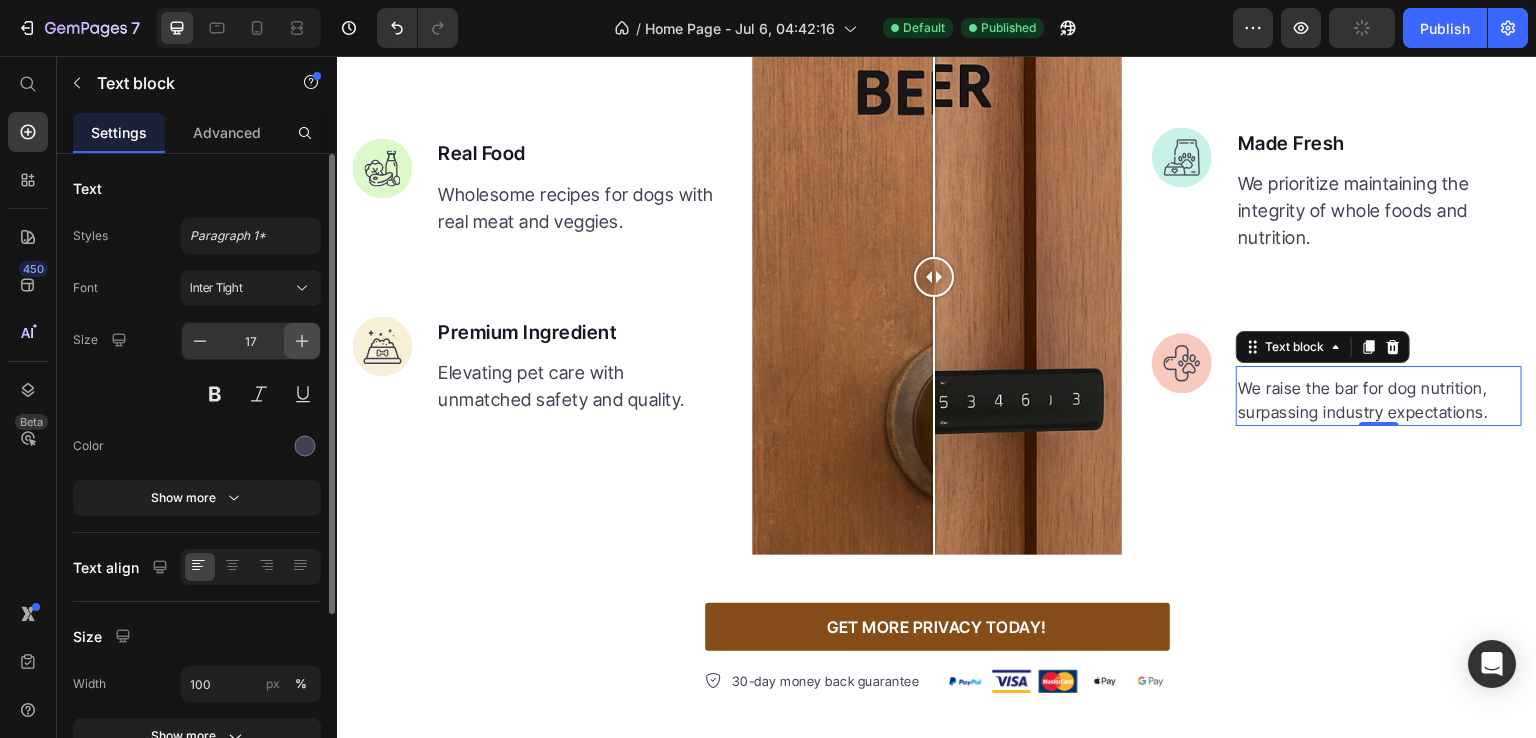 click 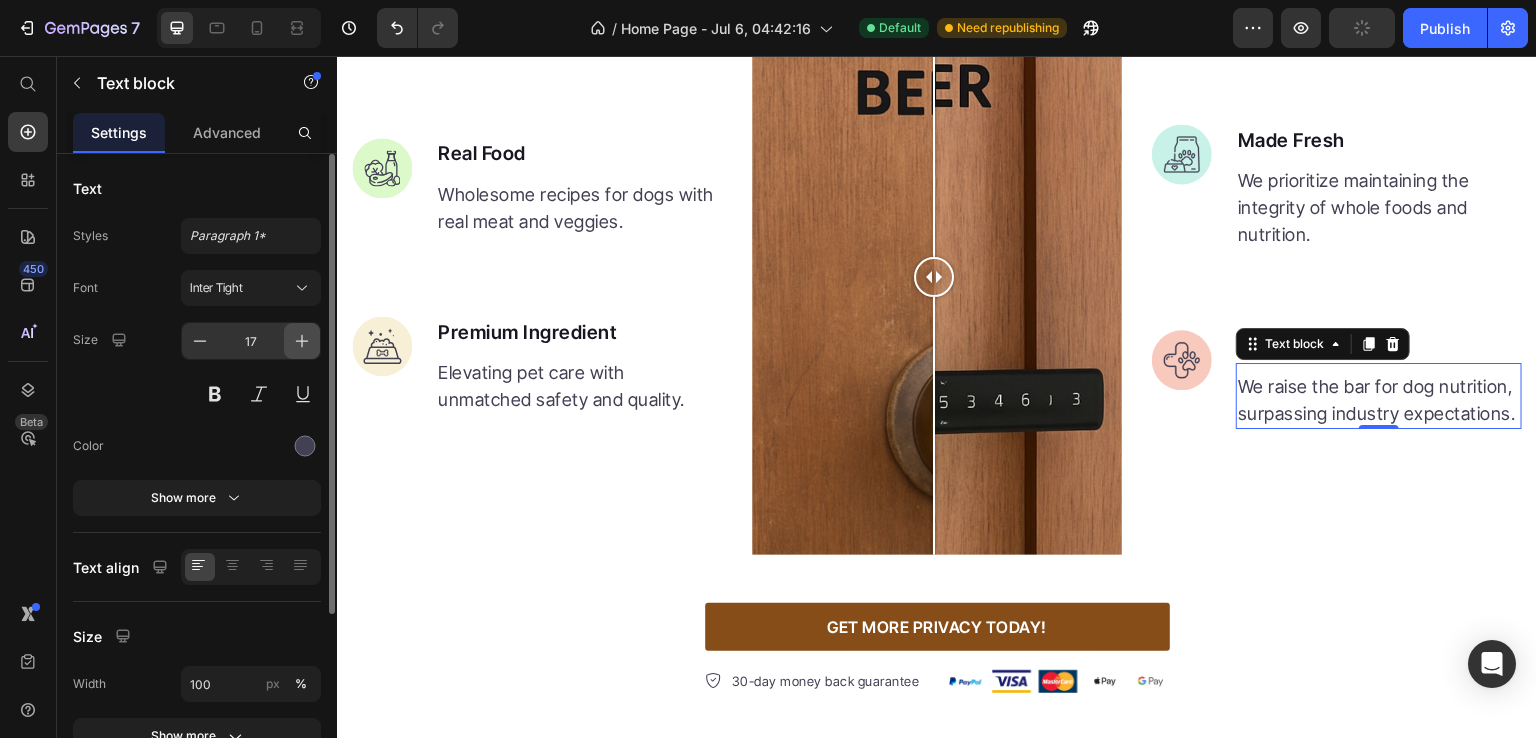 type on "18" 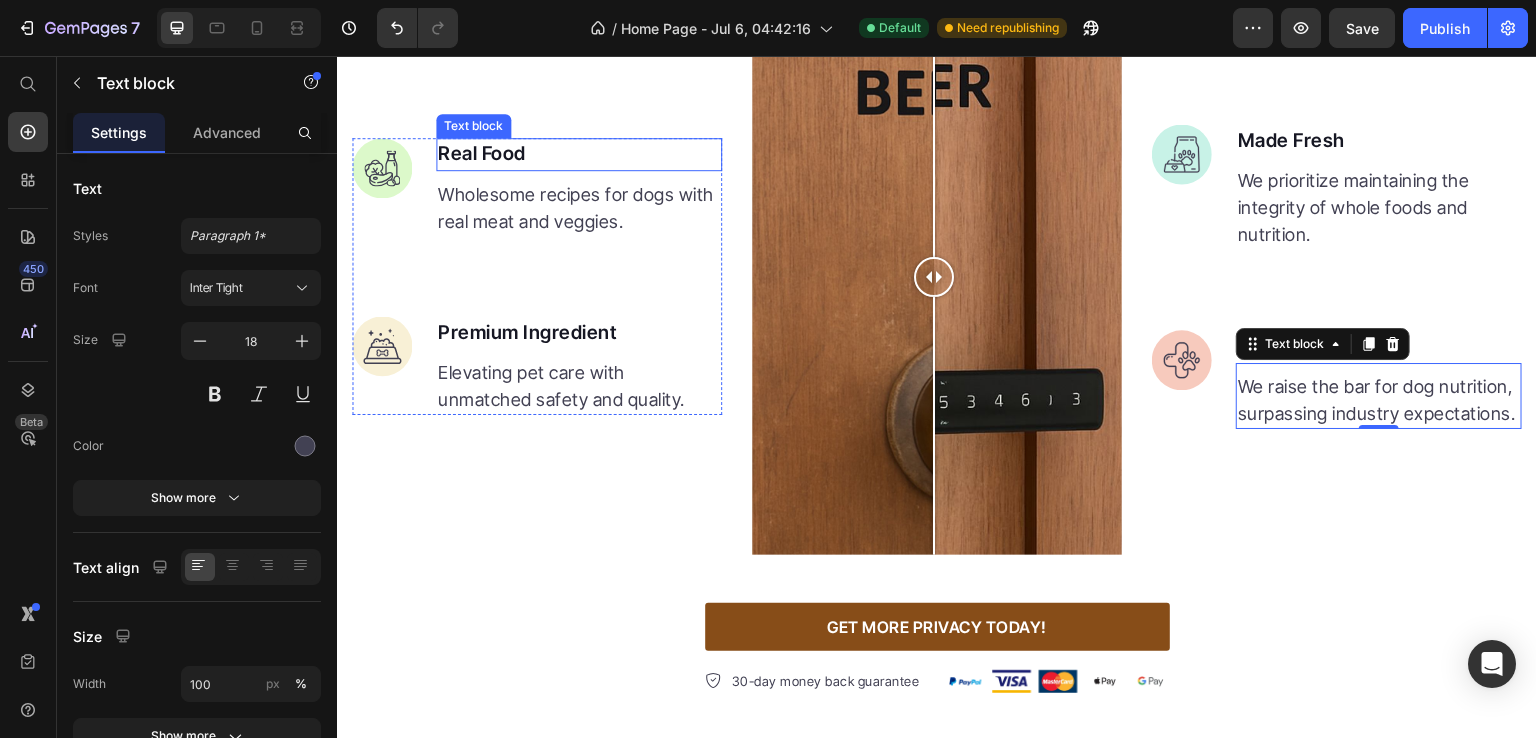 click on "Real Food" at bounding box center (579, 154) 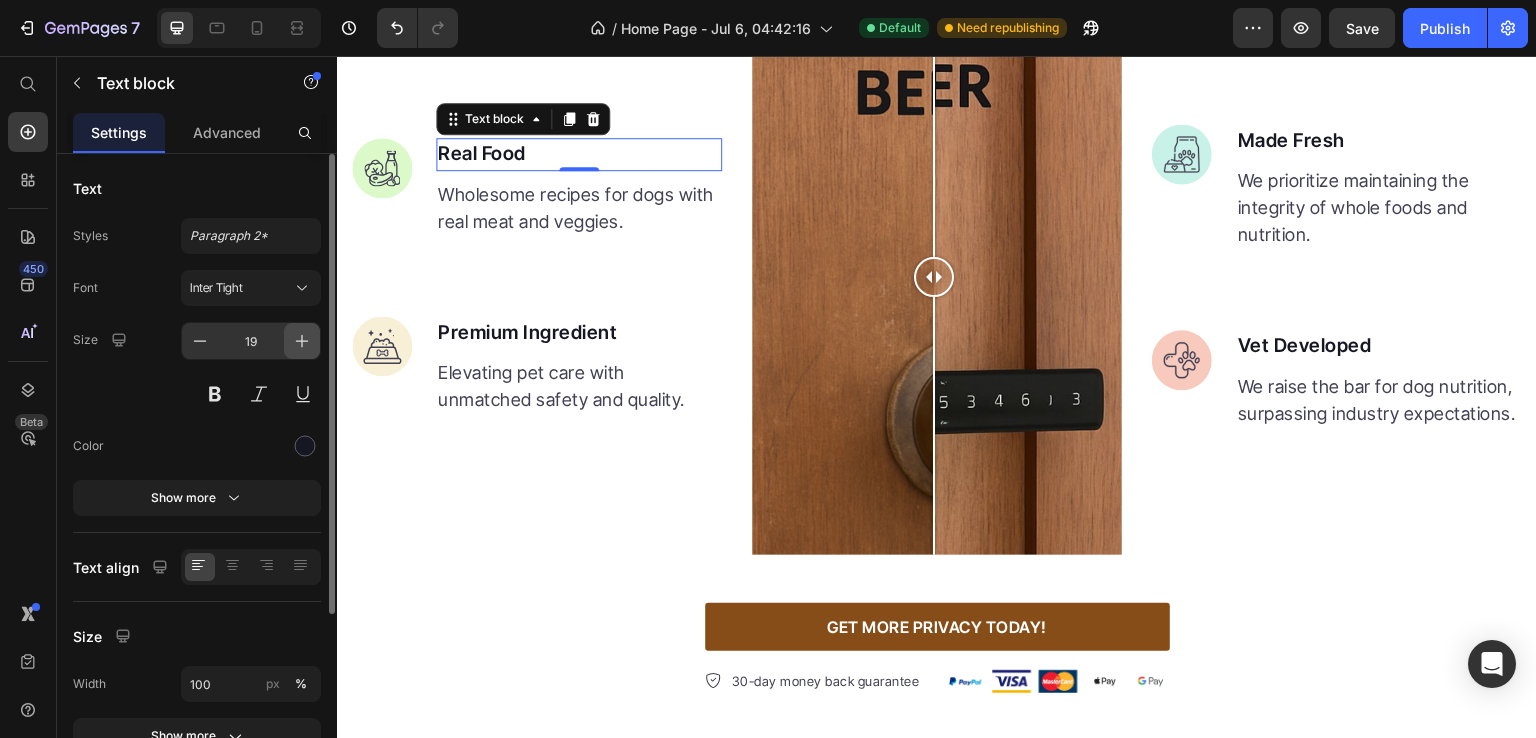 click 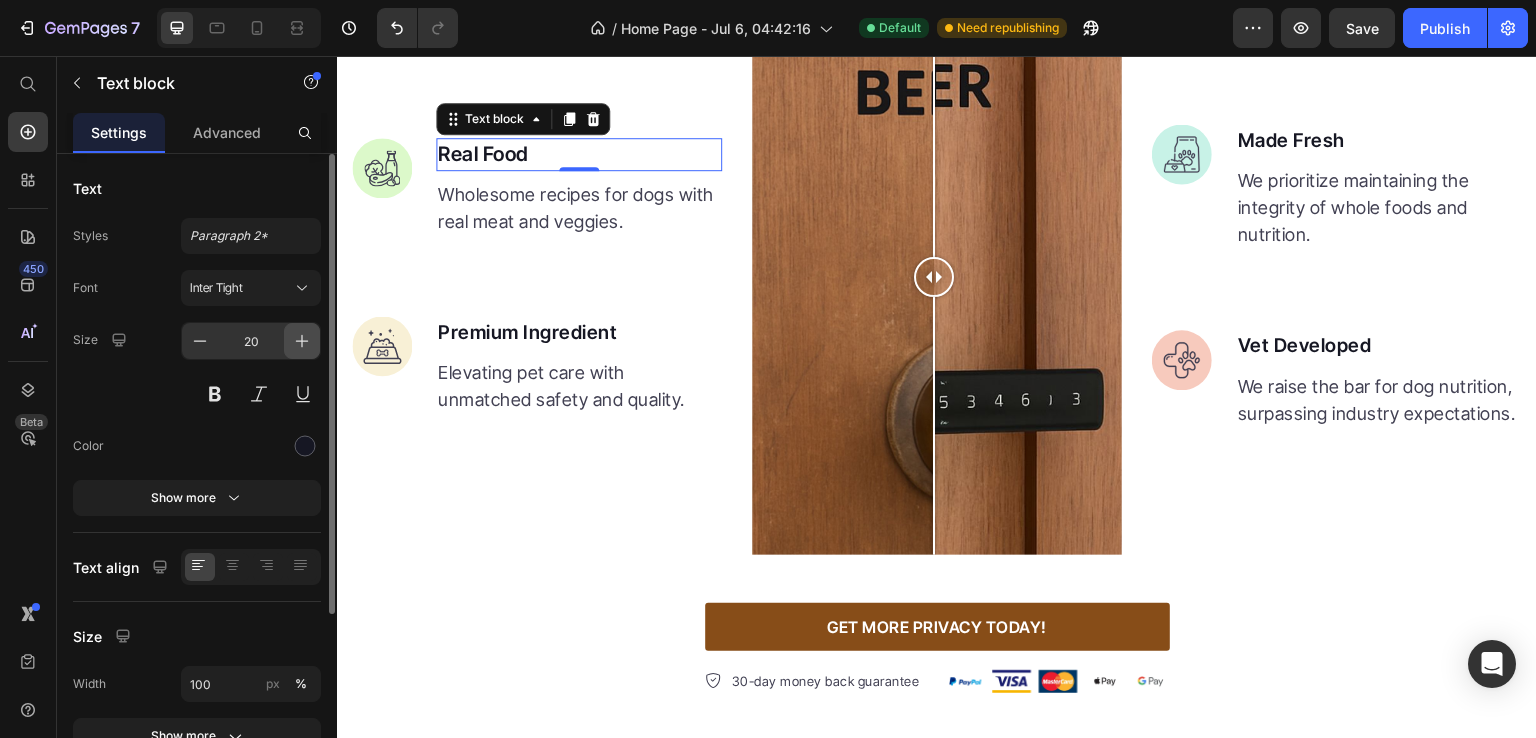 click 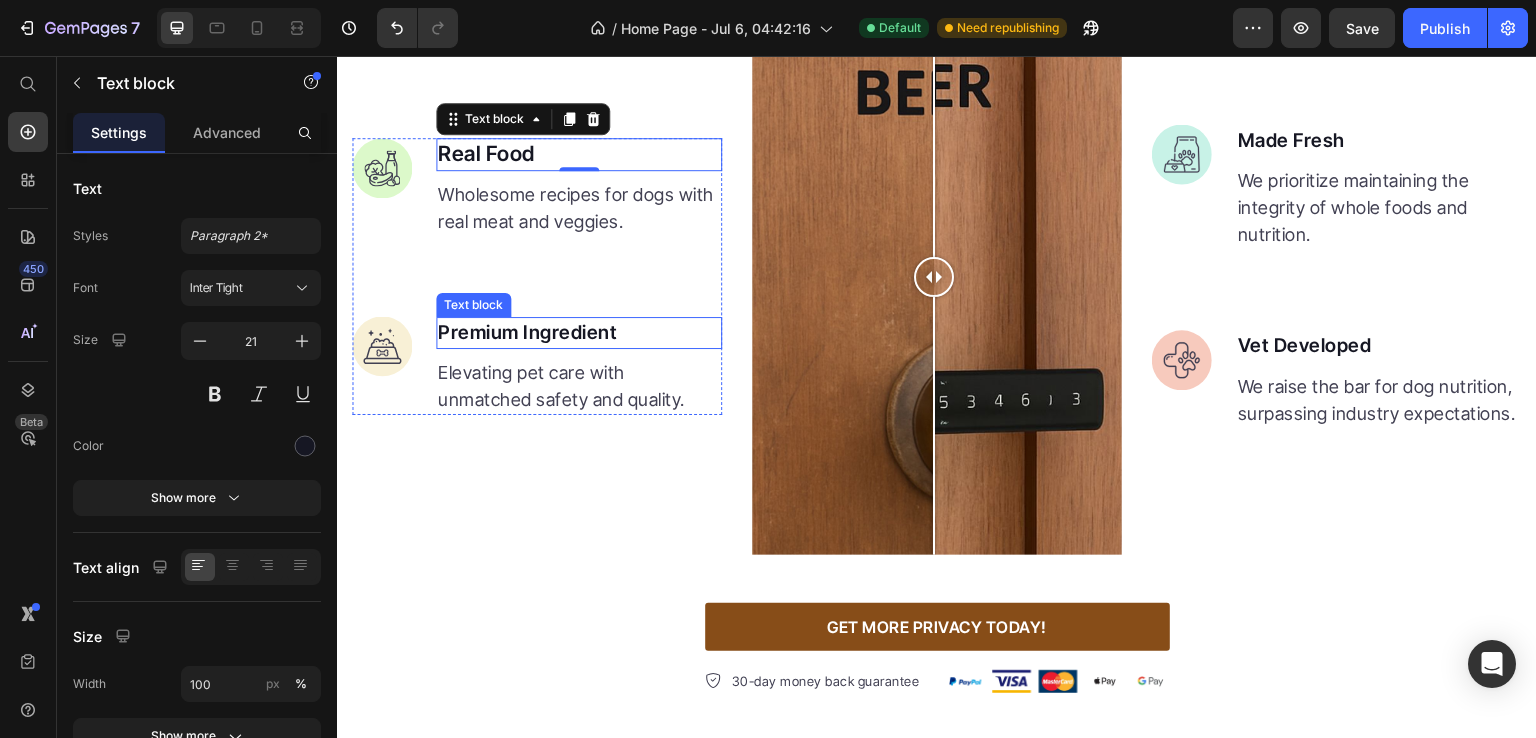 click on "Premium Ingredient" at bounding box center [579, 333] 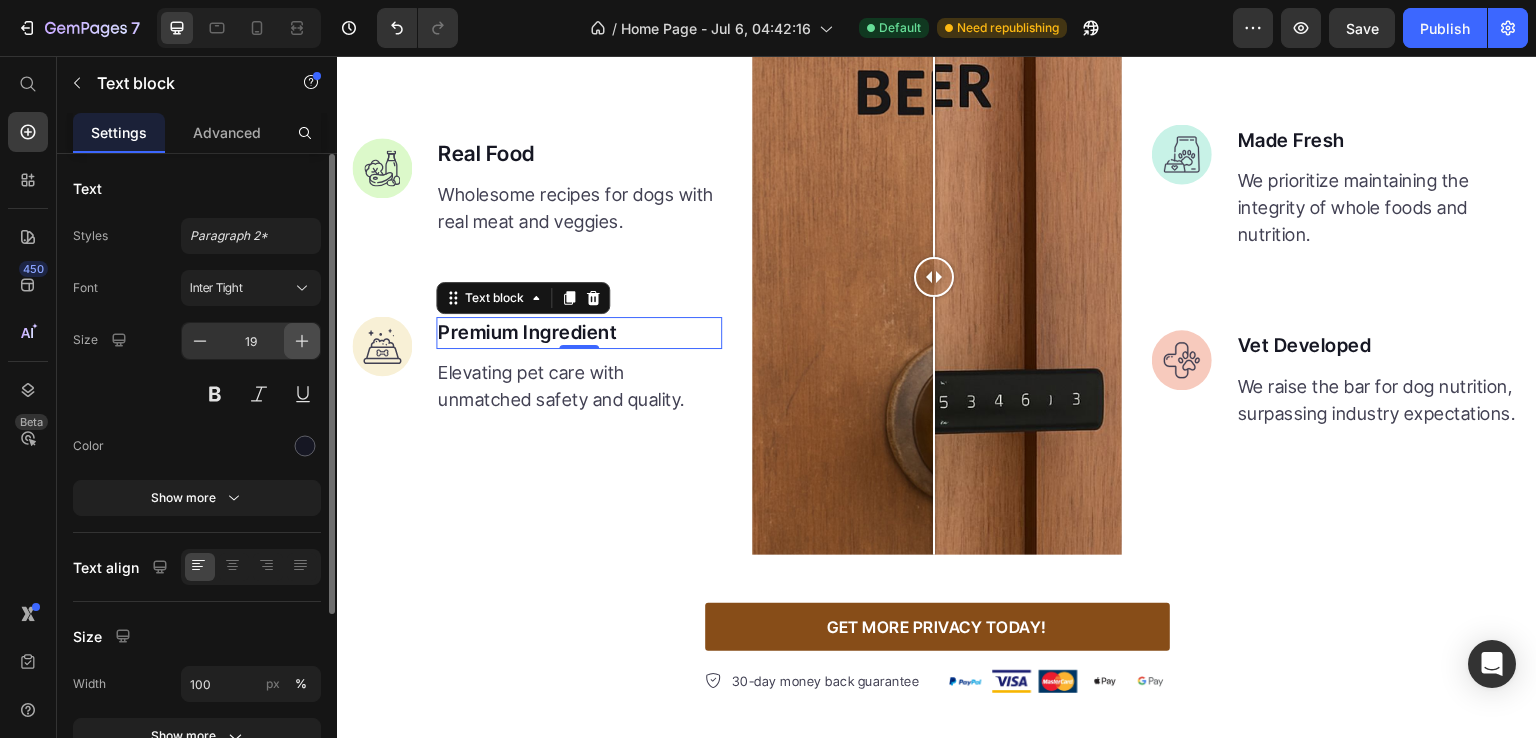 click 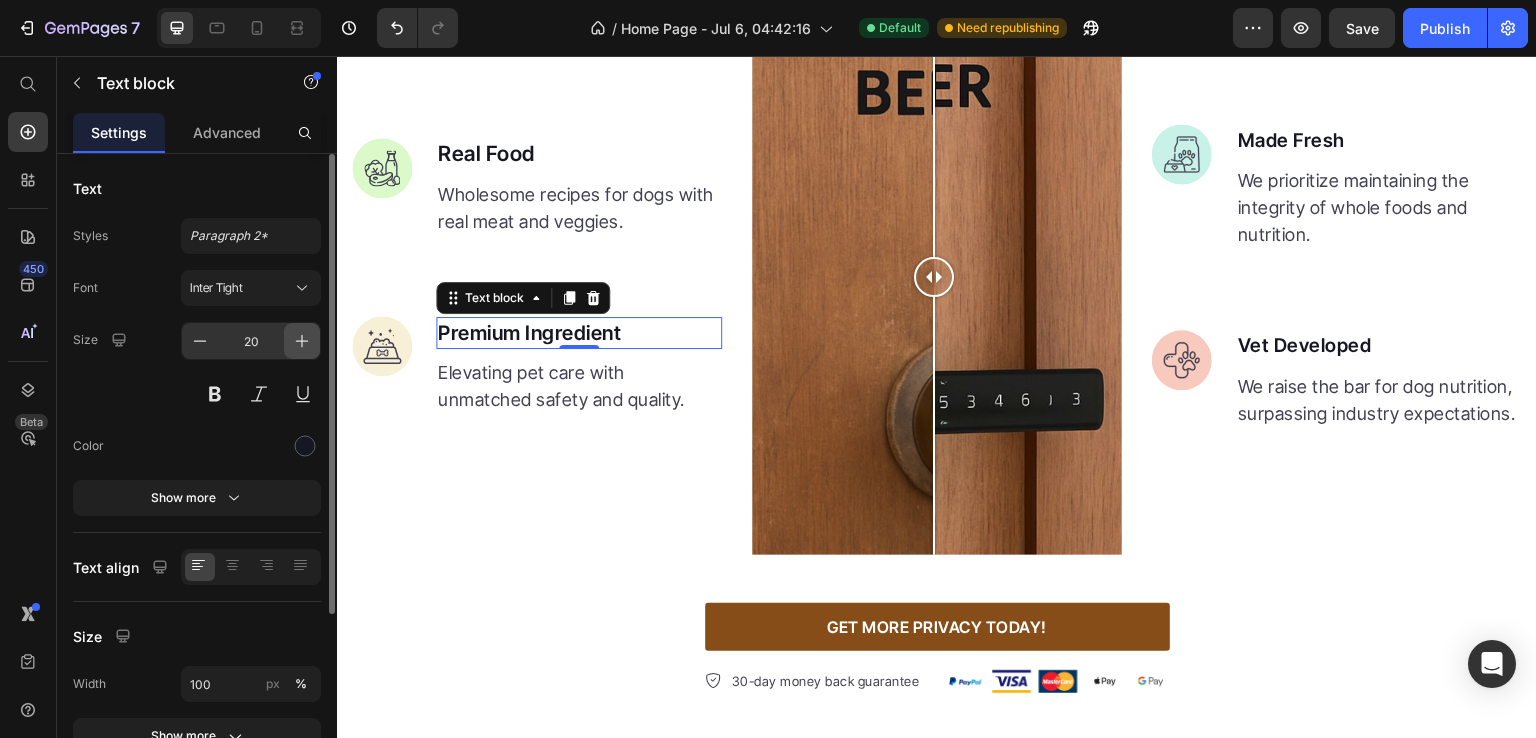 click 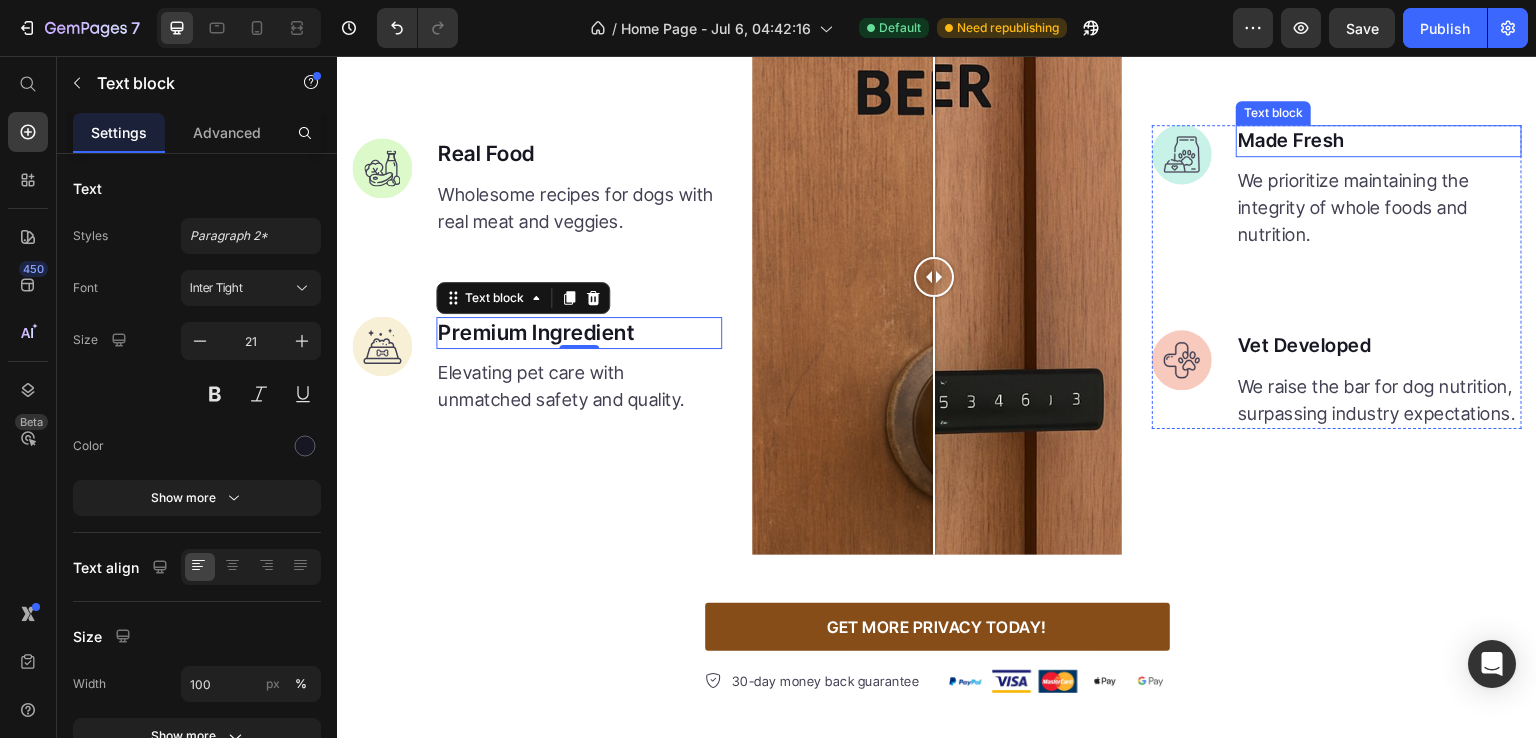 click on "Made Fresh" at bounding box center (1379, 141) 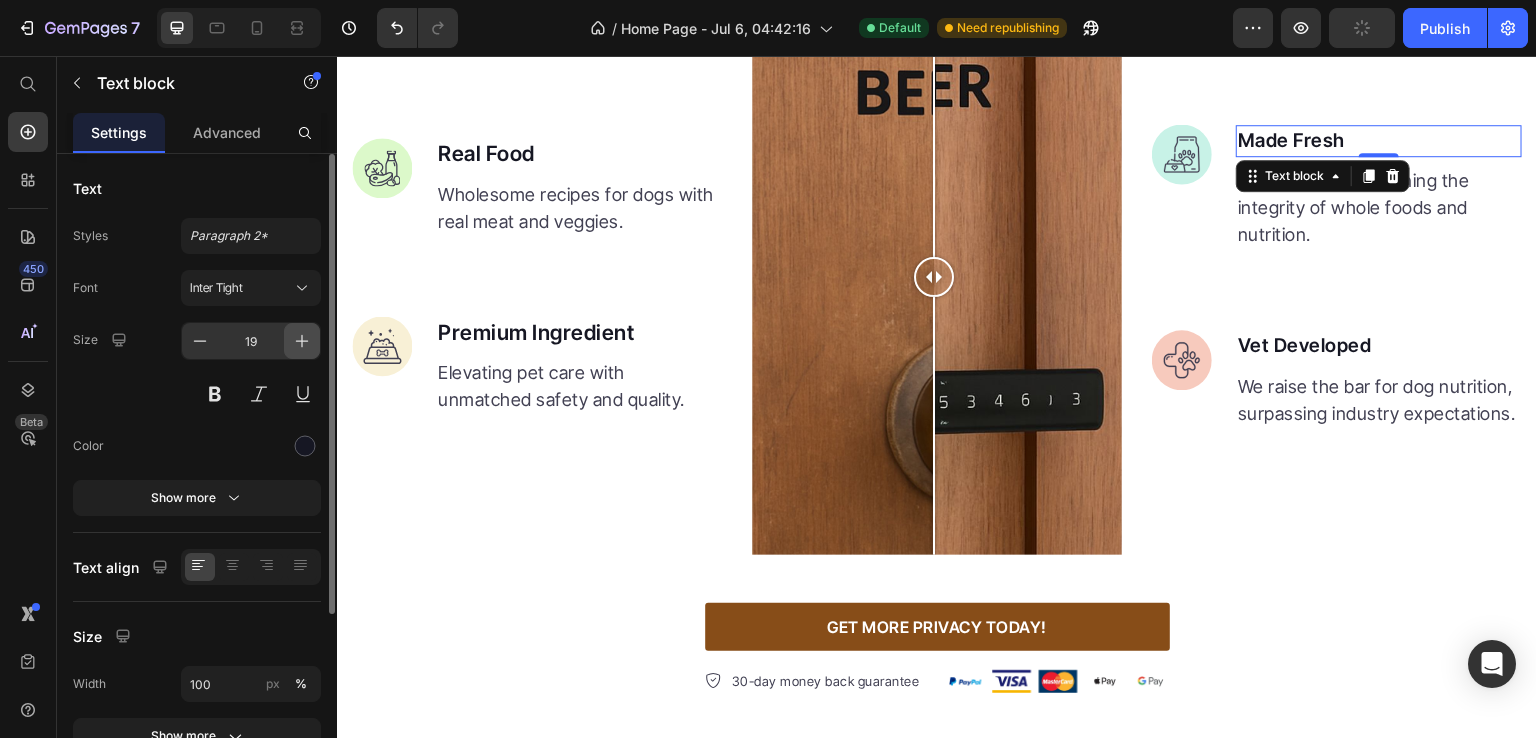 click 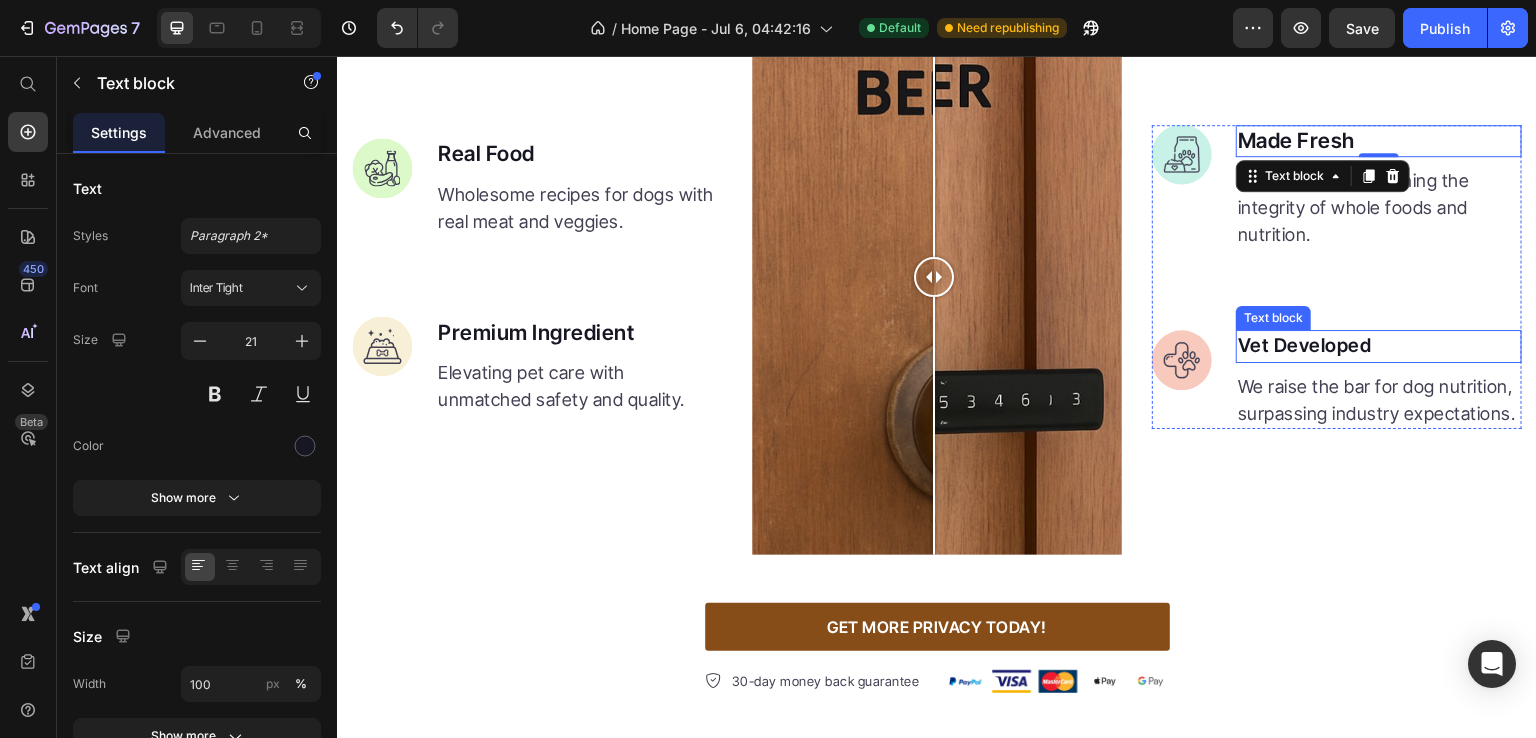 click on "Vet Developed" at bounding box center (1379, 346) 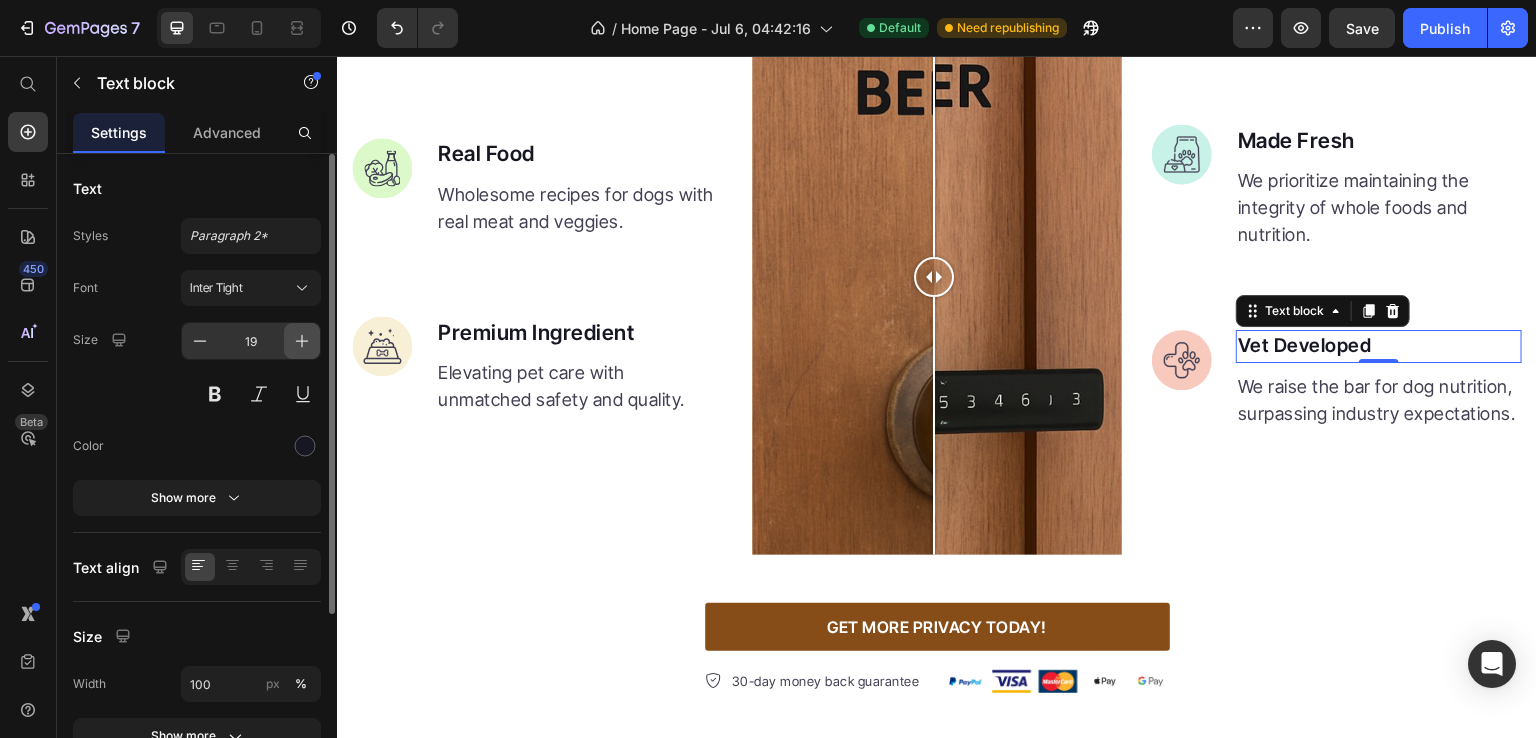 click at bounding box center [302, 341] 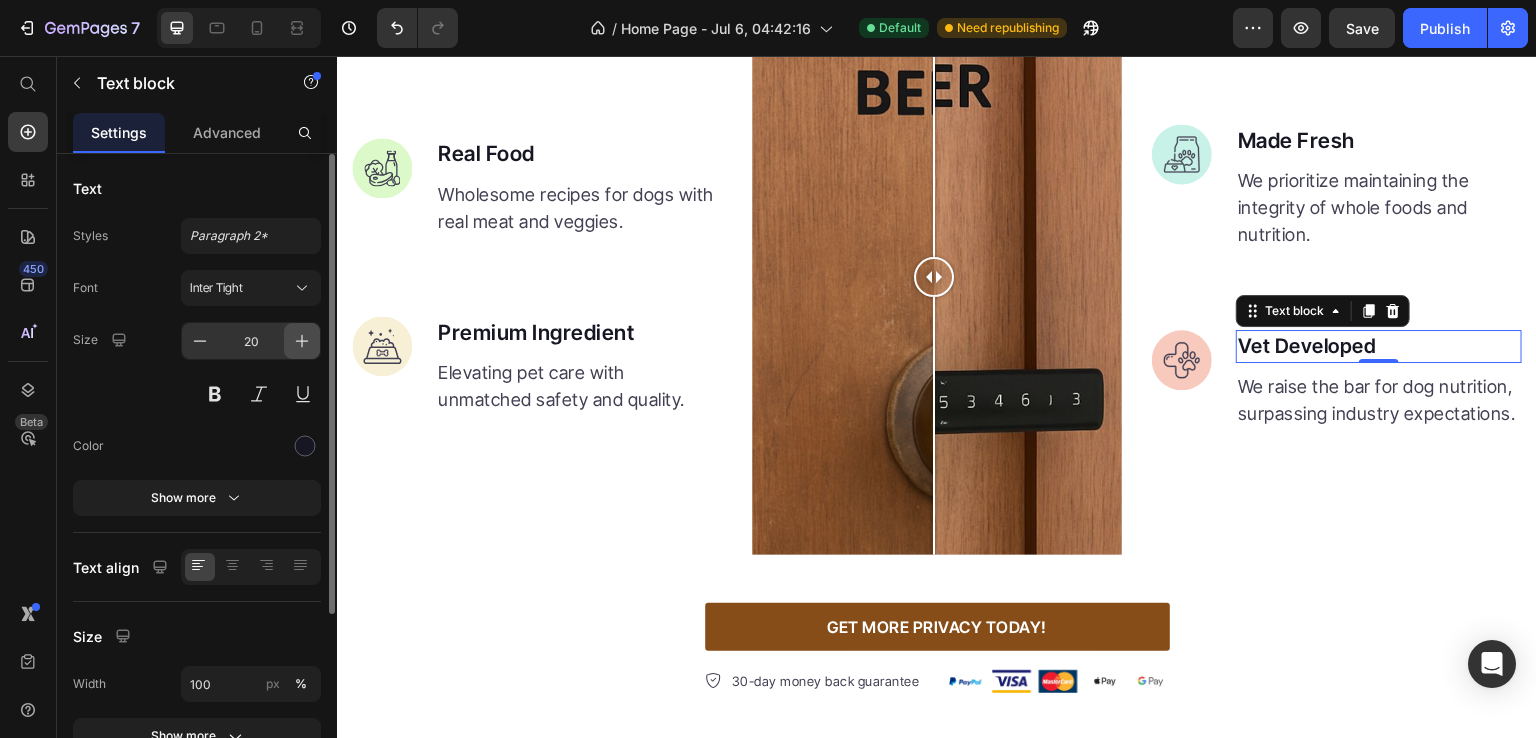 click at bounding box center (302, 341) 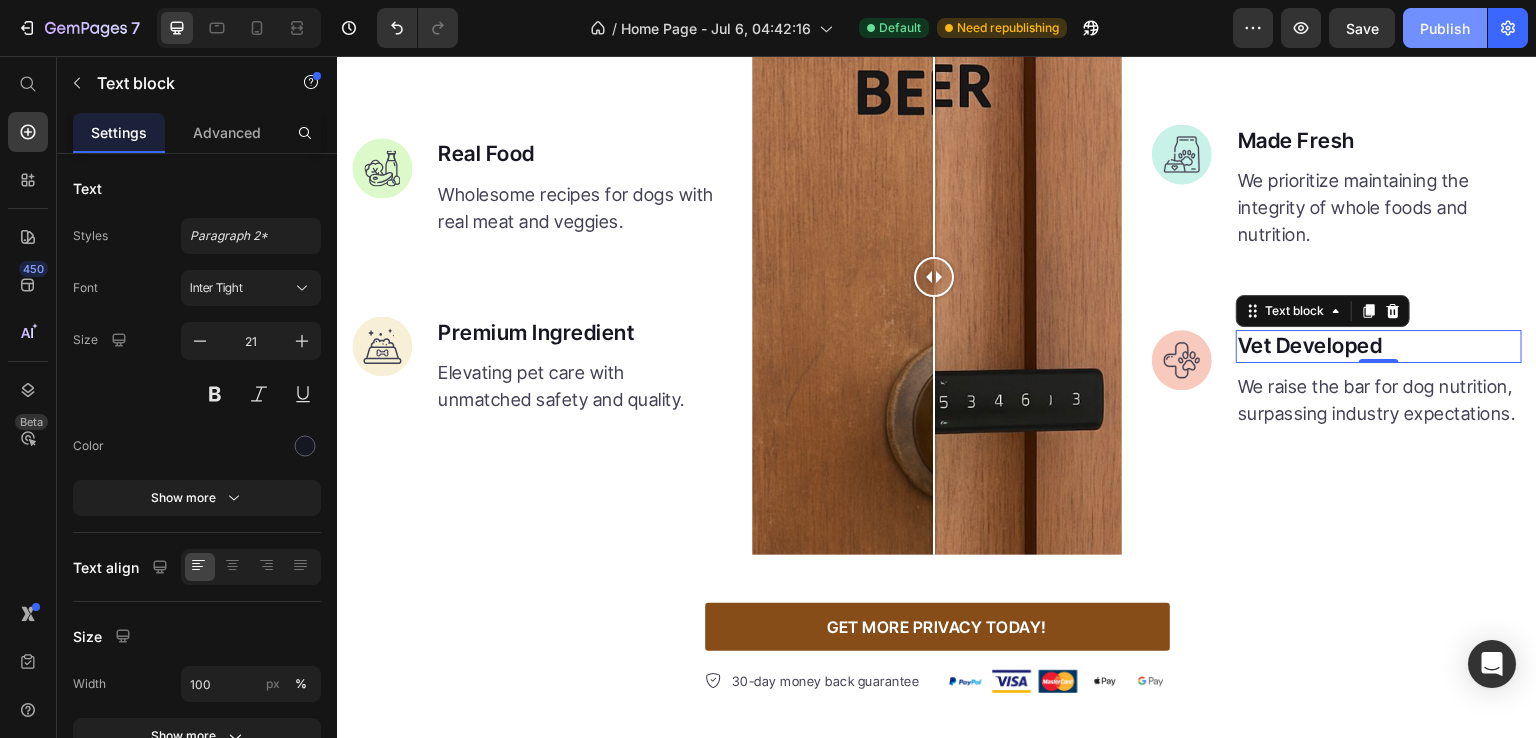 click on "Publish" at bounding box center (1445, 28) 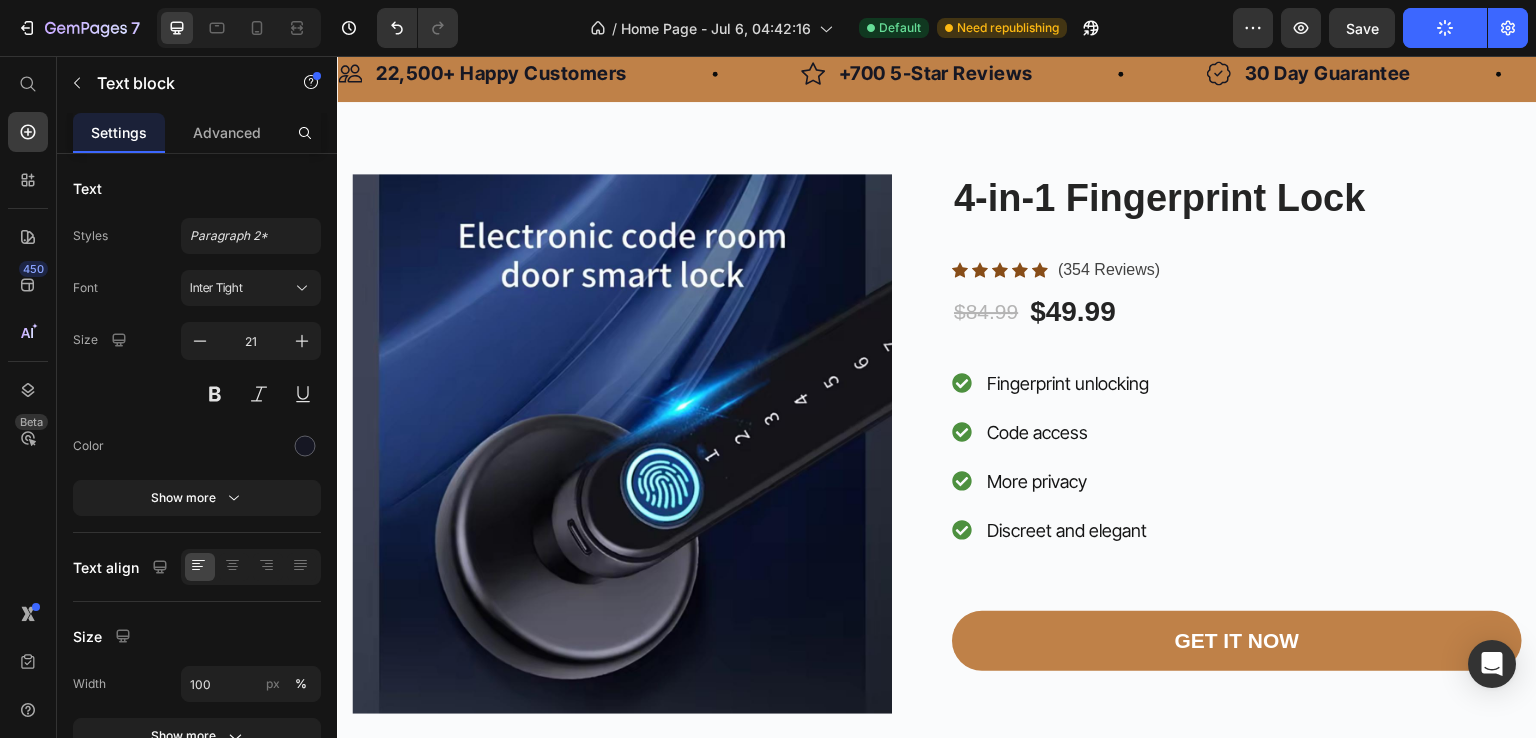scroll, scrollTop: 699, scrollLeft: 0, axis: vertical 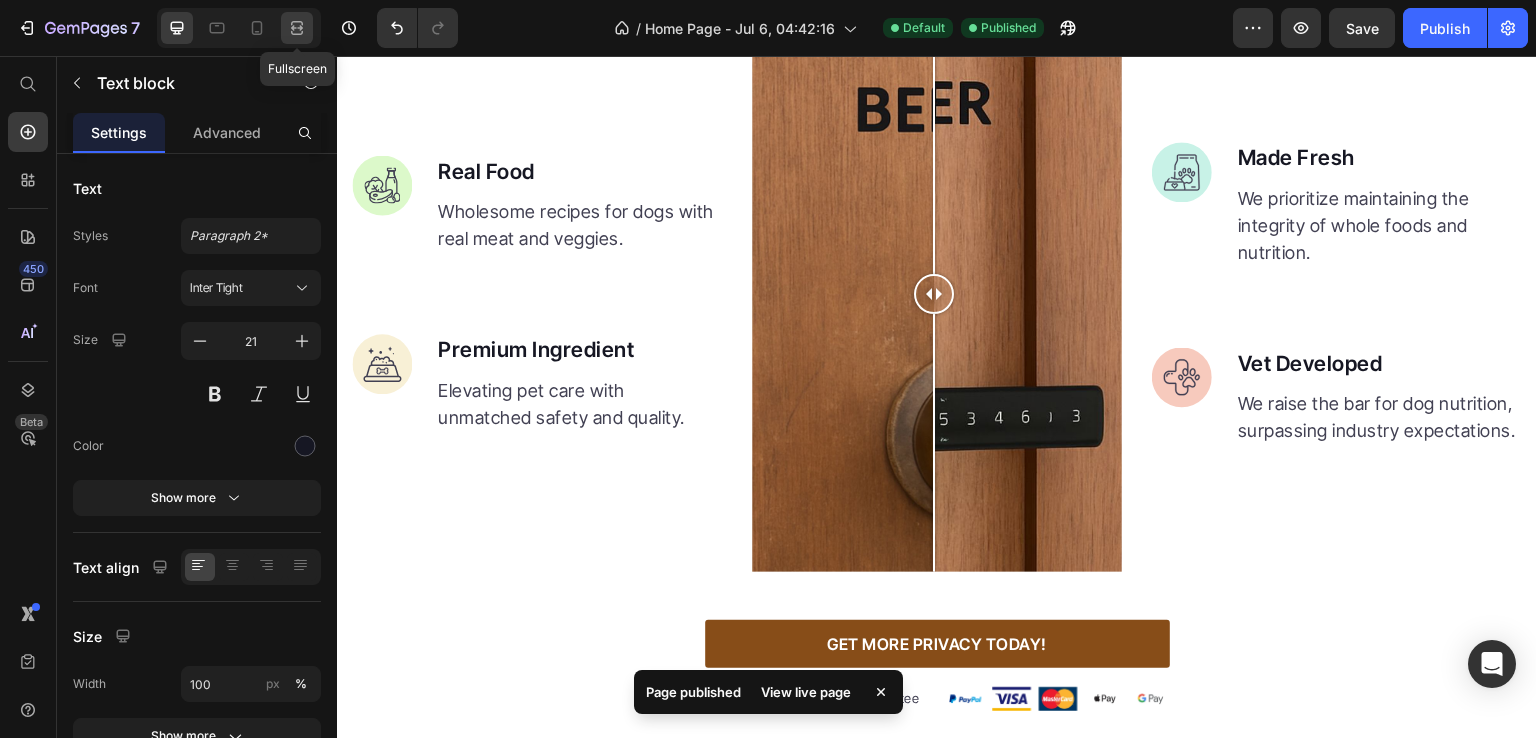 click 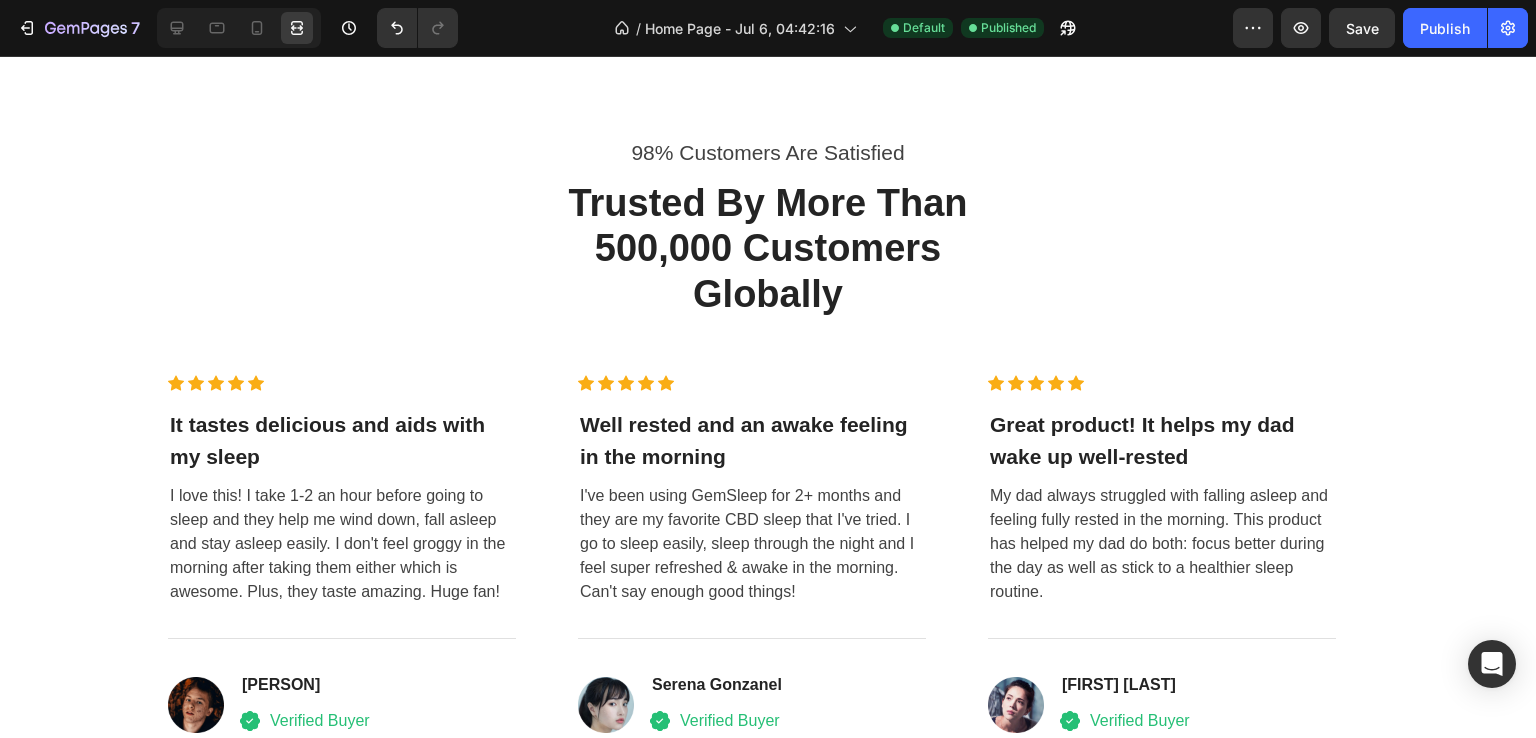 scroll, scrollTop: 3247, scrollLeft: 0, axis: vertical 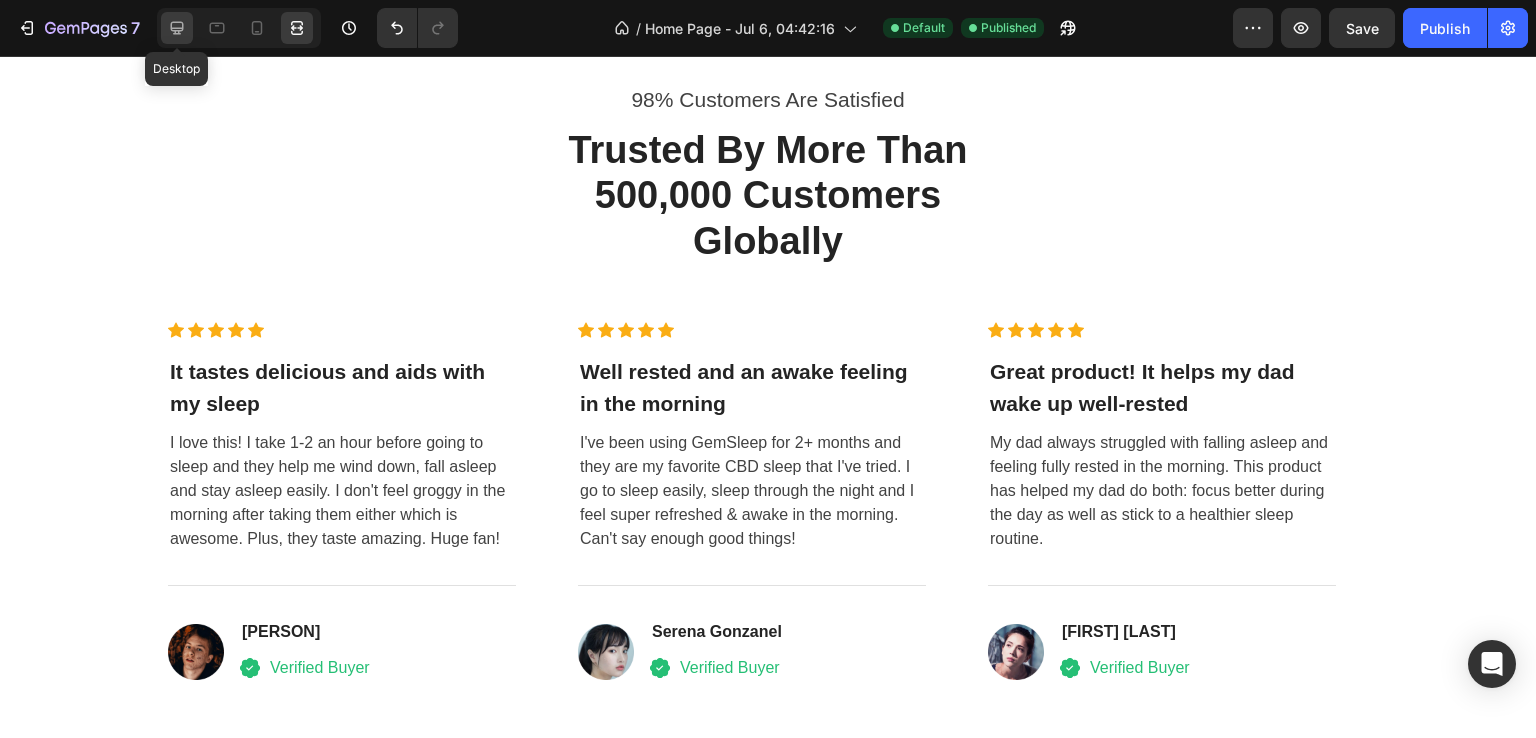 click 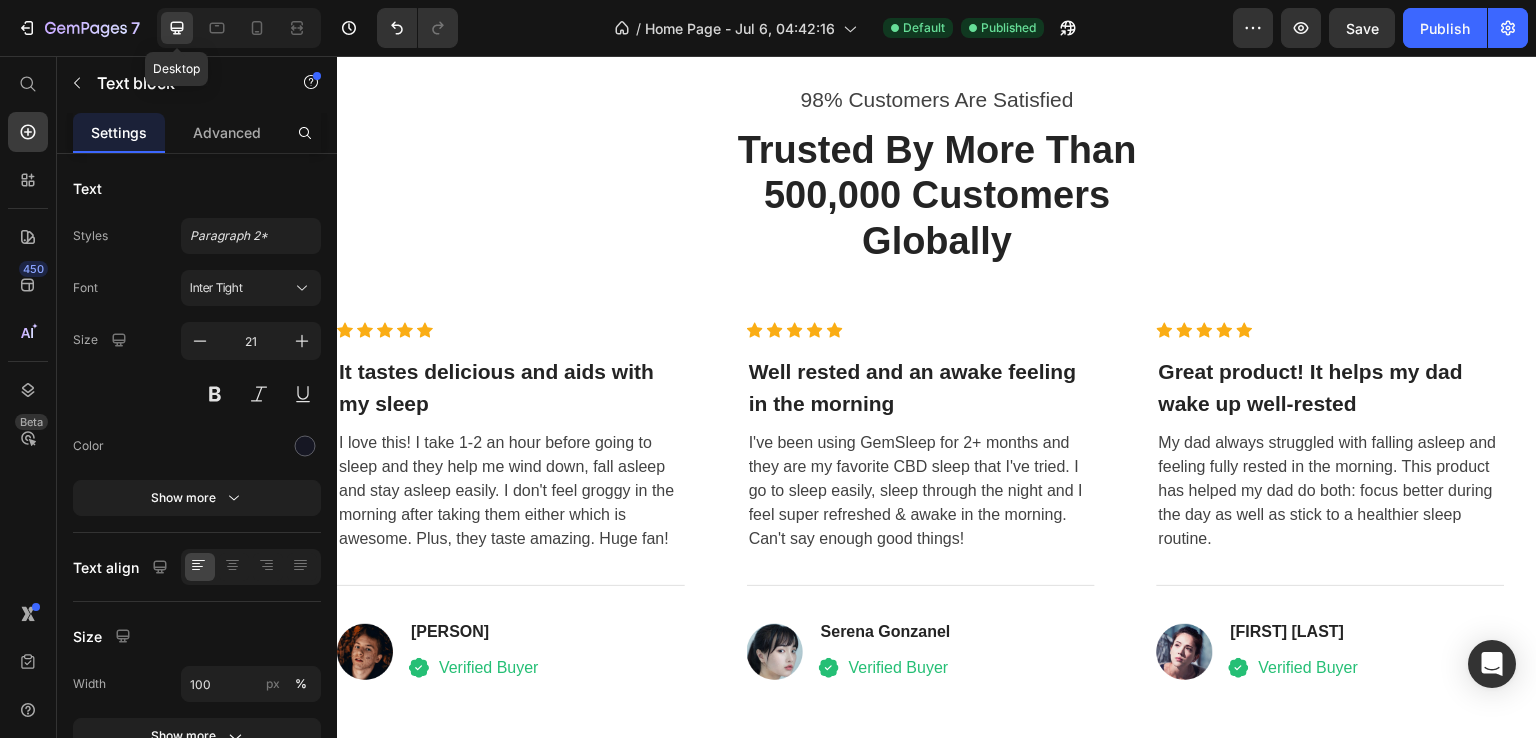 scroll, scrollTop: 3239, scrollLeft: 0, axis: vertical 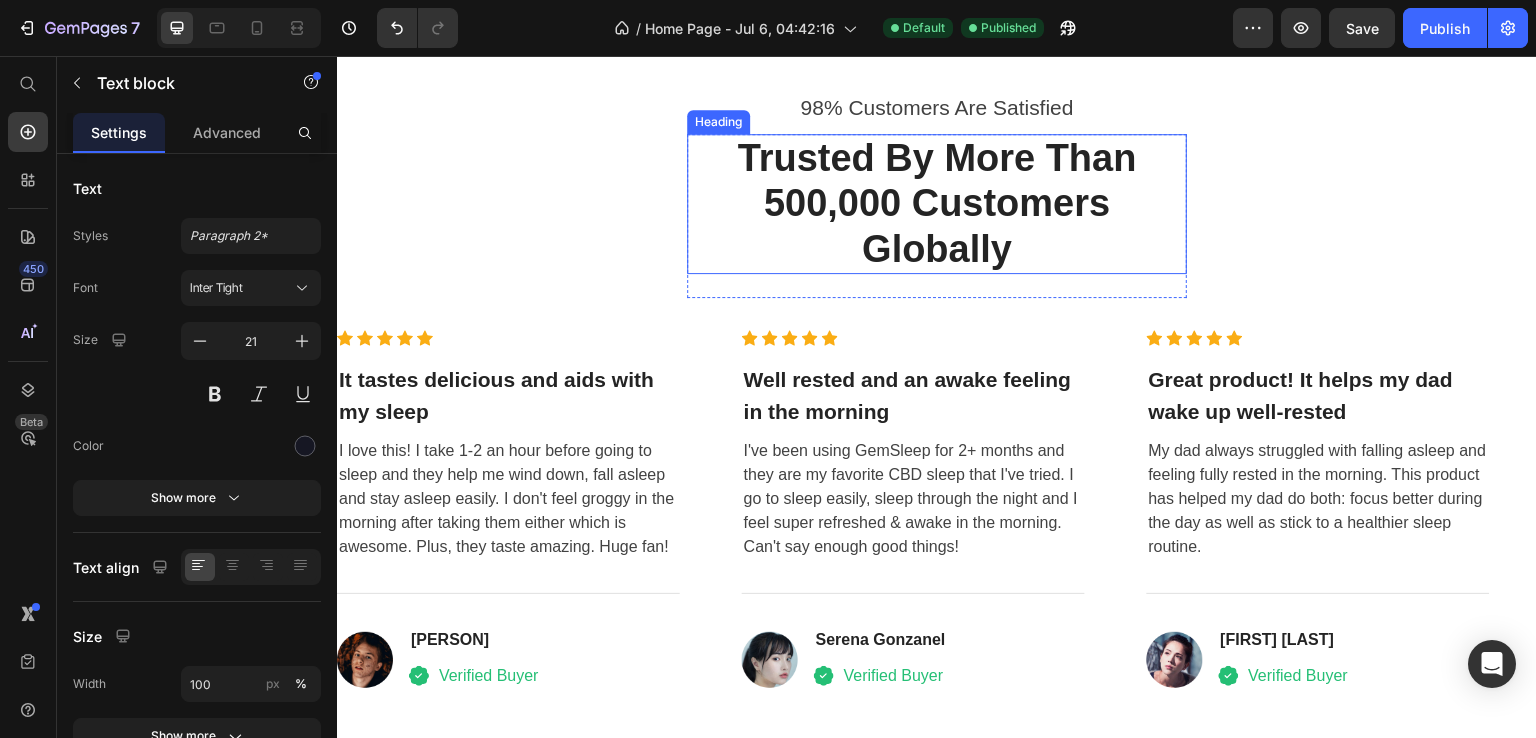 click on "Trusted By More Than 500,000 Customers Globally" at bounding box center [937, 204] 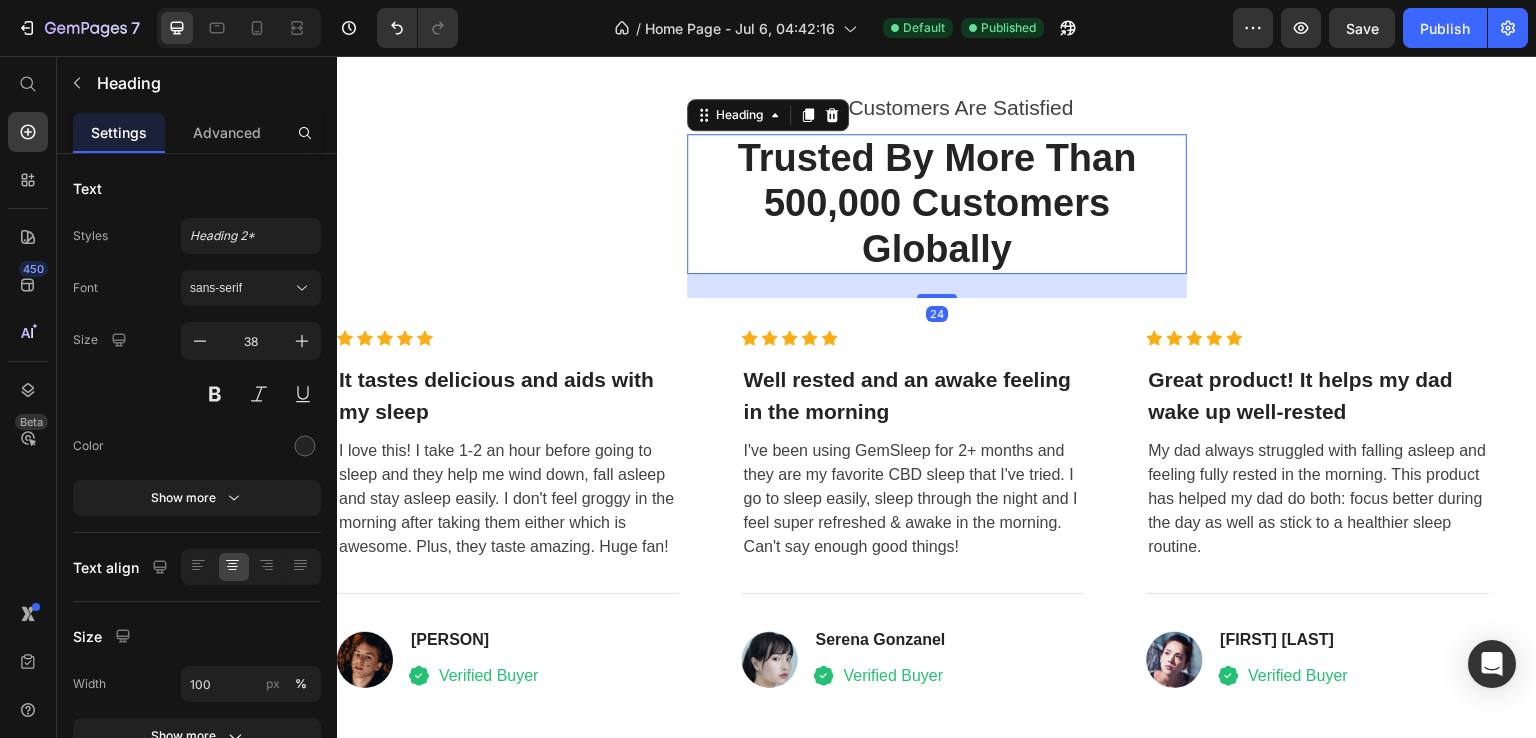 click on "Trusted By More Than 500,000 Customers Globally" at bounding box center [937, 204] 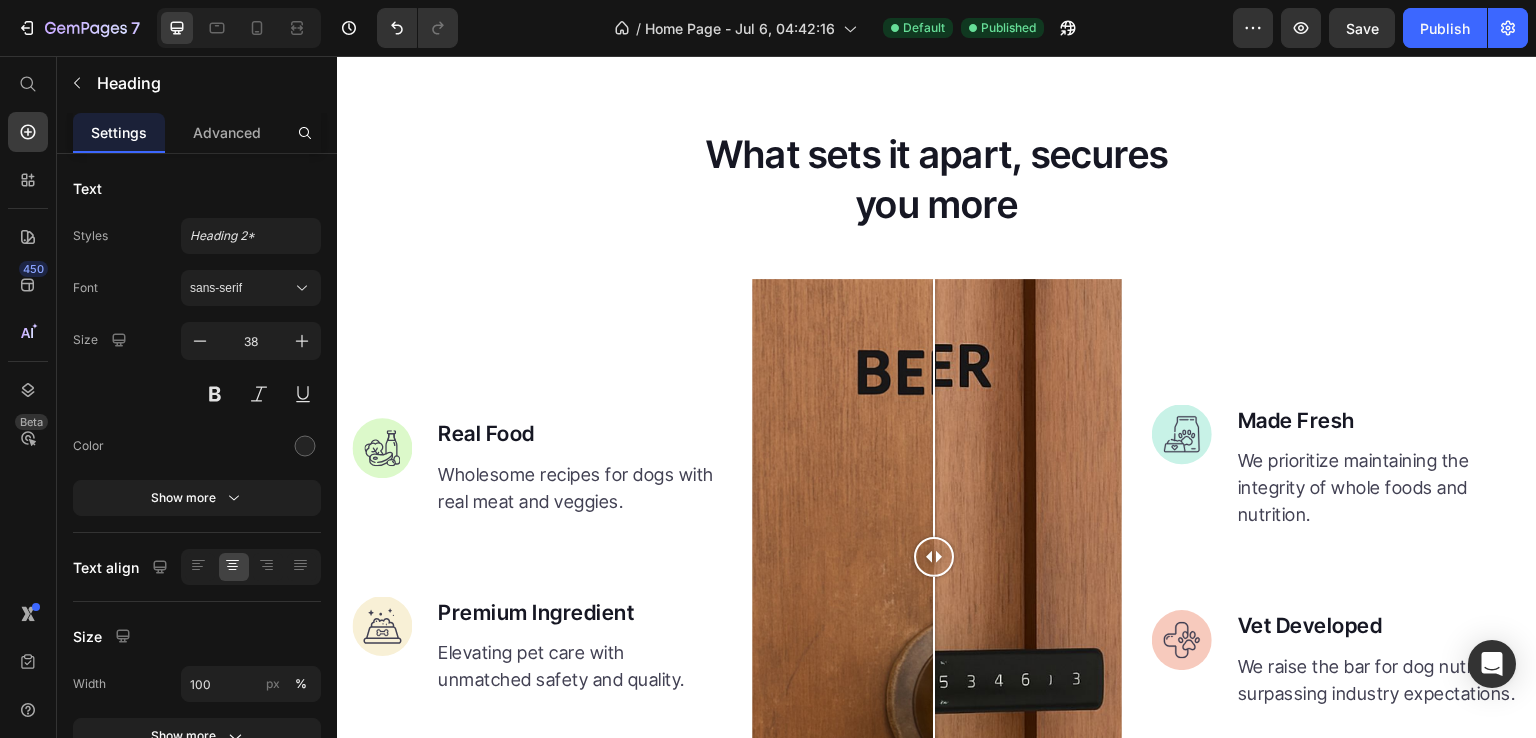 scroll, scrollTop: 2161, scrollLeft: 0, axis: vertical 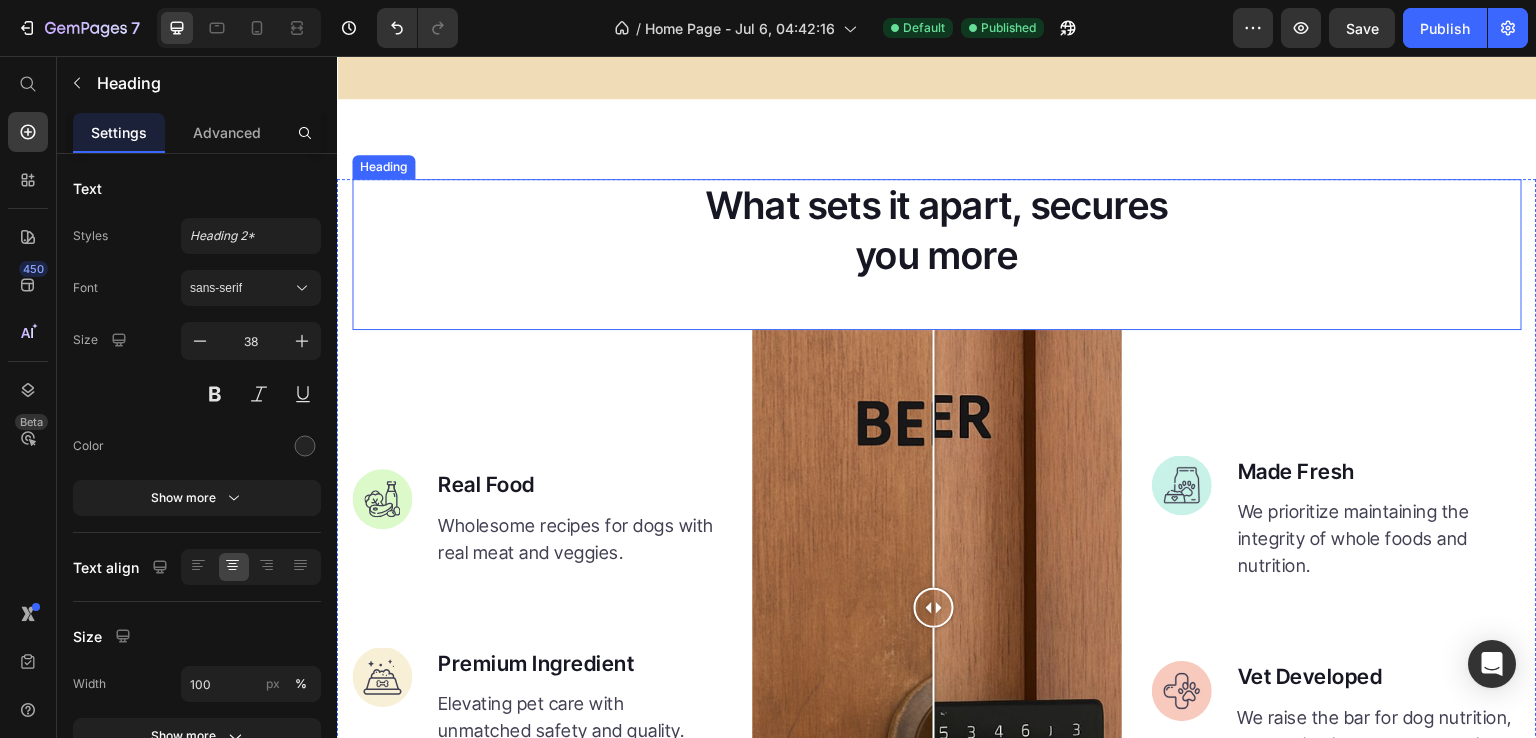 click on "What sets it apart, secures you more" at bounding box center [937, 230] 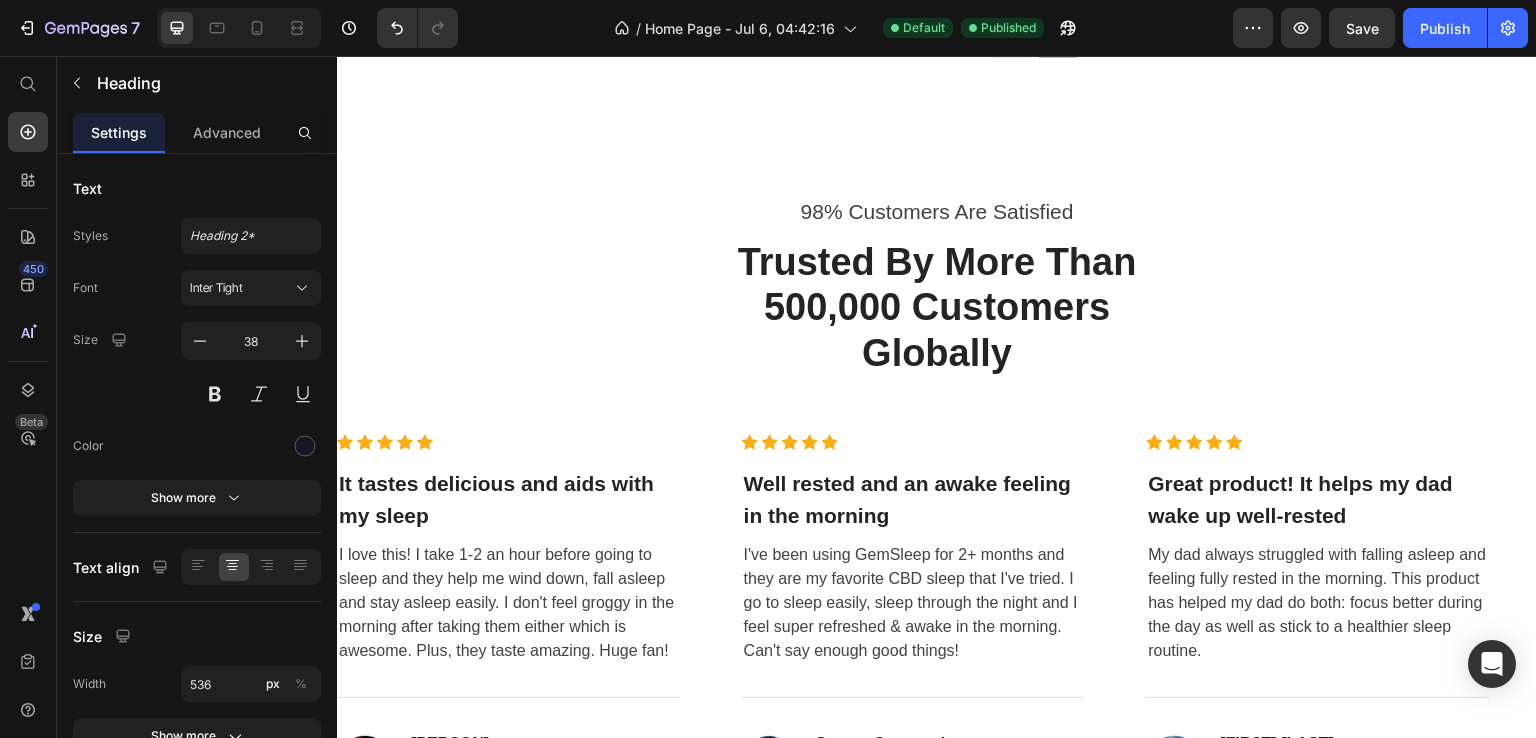 scroll, scrollTop: 3131, scrollLeft: 0, axis: vertical 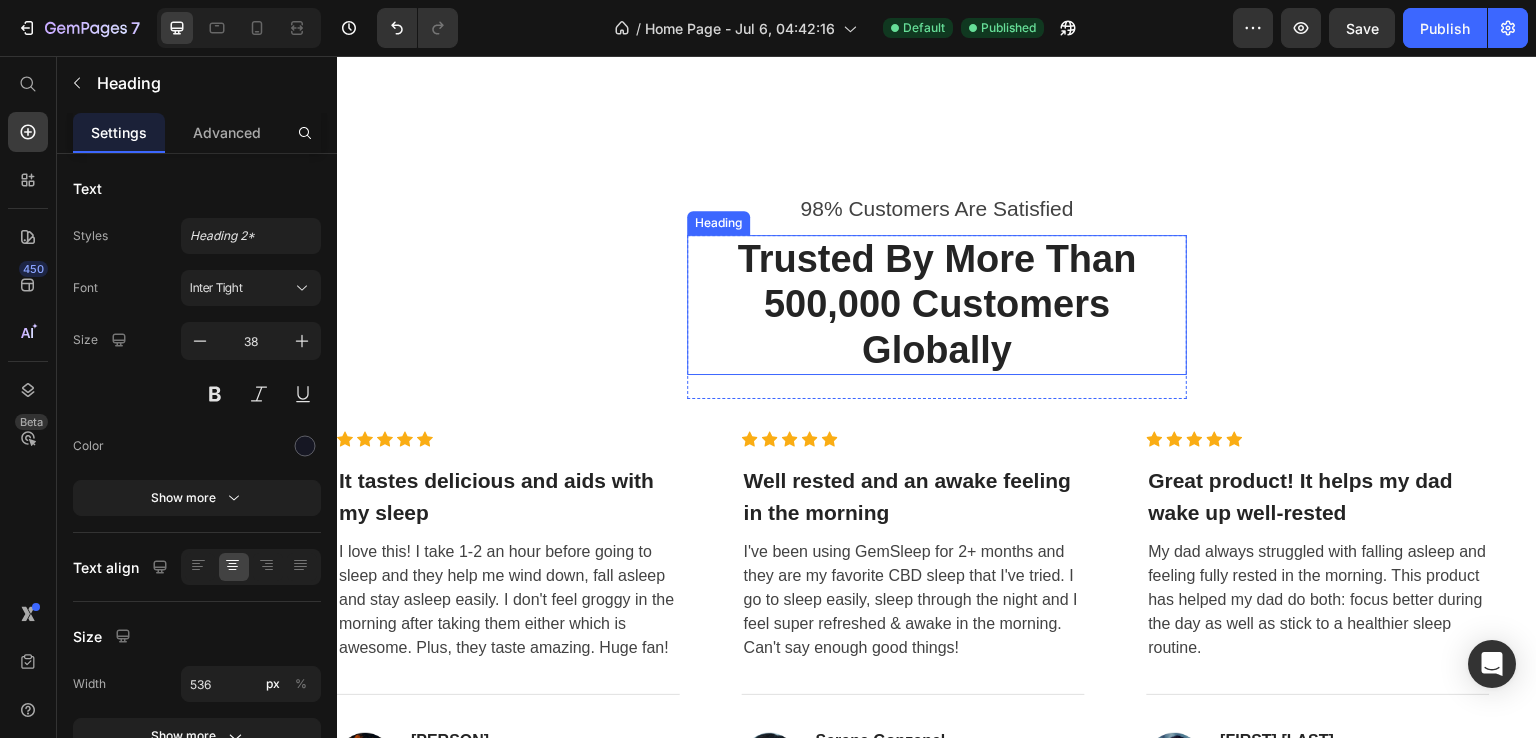 click on "Trusted By More Than 500,000 Customers Globally" at bounding box center [937, 305] 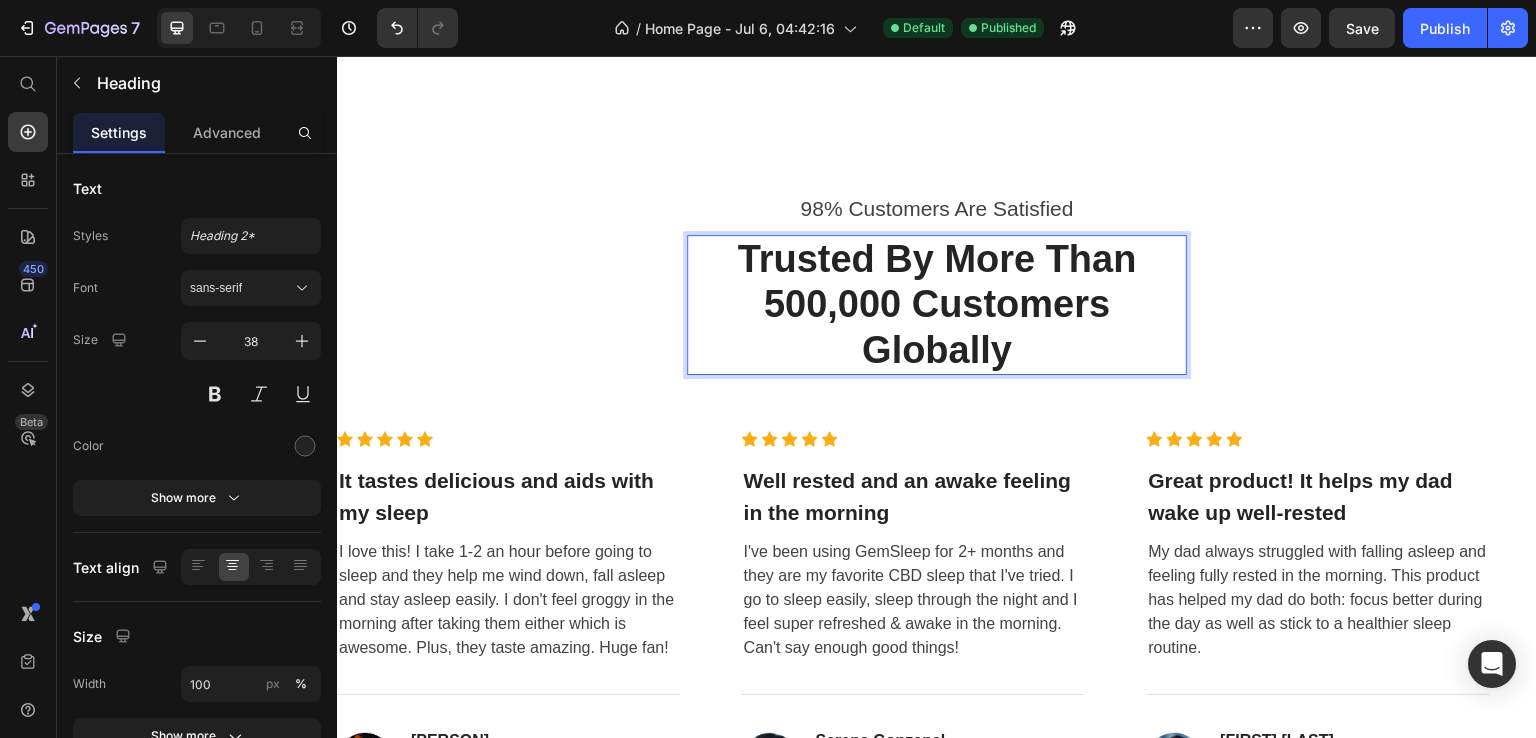 click on "Trusted By More Than 500,000 Customers Globally" at bounding box center [937, 305] 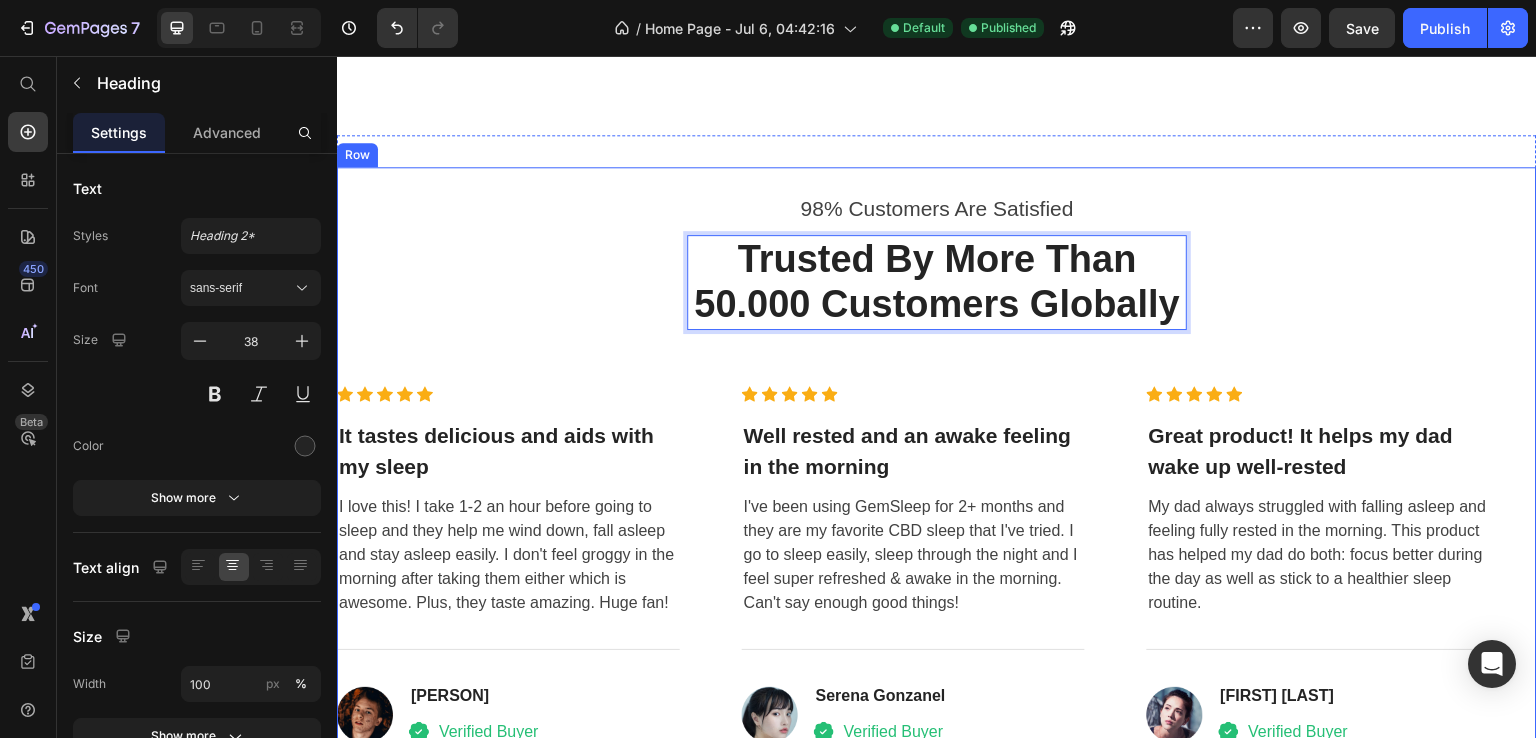 scroll, scrollTop: 3209, scrollLeft: 0, axis: vertical 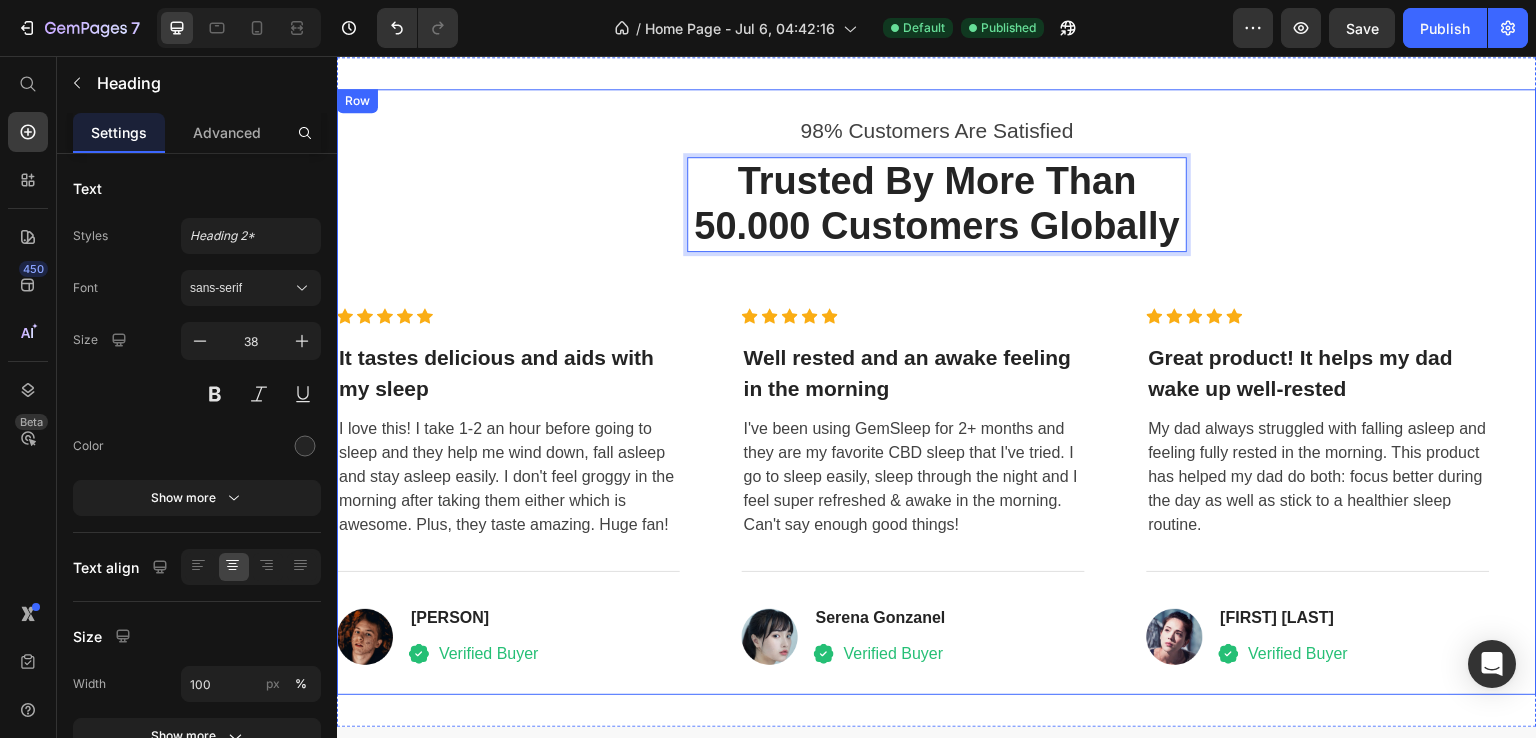 click on "98% Customers Are Satisfied Text block Trusted By More Than 50.000 Customers Globally Heading   24 Row                Icon                Icon                Icon                Icon                Icon Icon List Hoz It tastes delicious and aids with my sleep Heading I love this! I take 1-2 an hour before going to sleep and they help me wind down, fall asleep and stay asleep easily. I don't feel groggy in the morning after taking them either which is awesome. Plus, they taste amazing. Huge fan! Text block                Title Line Image David Alaba Heading
Icon Verified Buyer Text block Icon List Row                Icon                Icon                Icon                Icon                Icon Icon List Hoz Well rested and an awake feeling in the morning Heading I've been using GemSleep for 2+ months and they are my favorite CBD sleep that I've tried. I go to sleep easily, sleep through the night and I feel super refreshed & awake in the morning. Can't say enough good things! Text block" at bounding box center (937, 392) 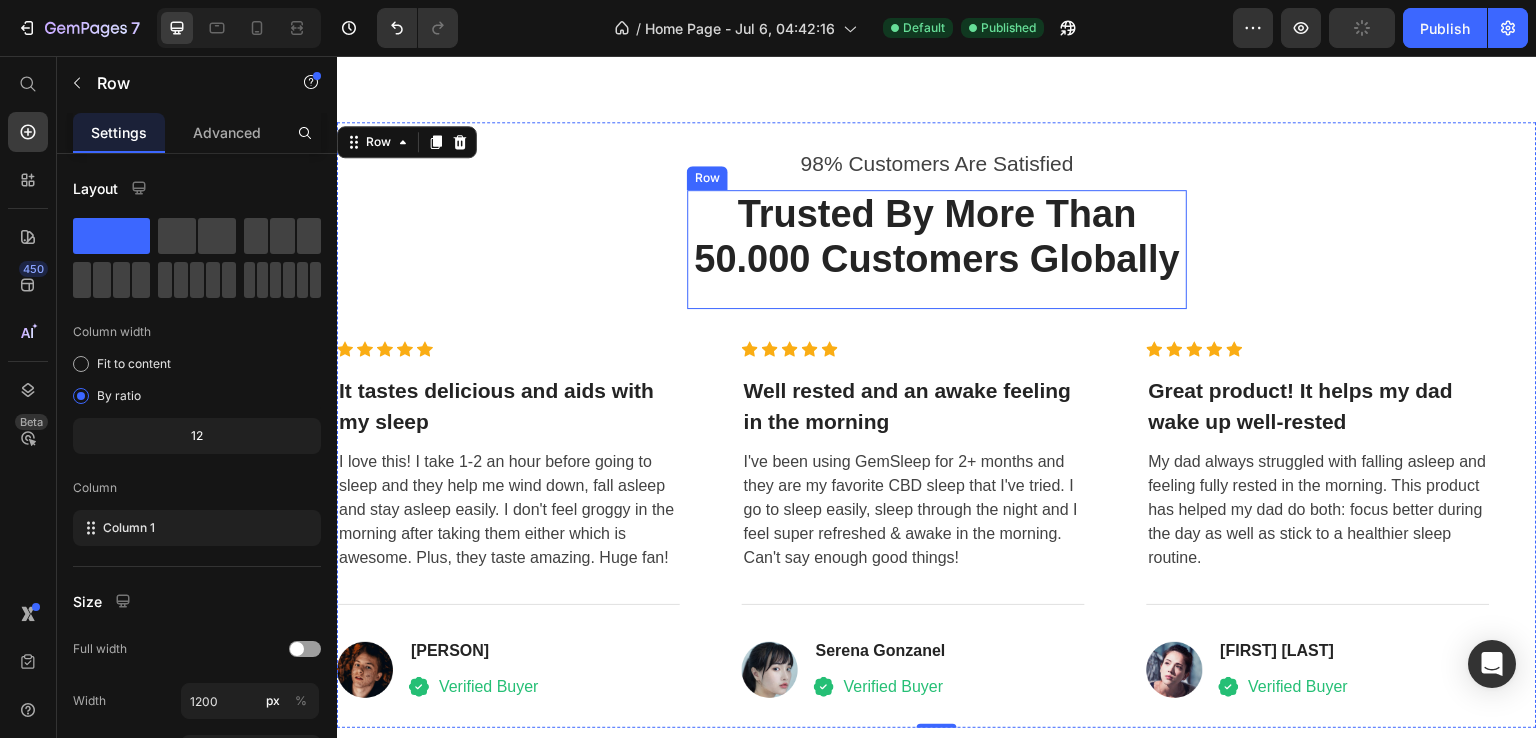 scroll, scrollTop: 3176, scrollLeft: 0, axis: vertical 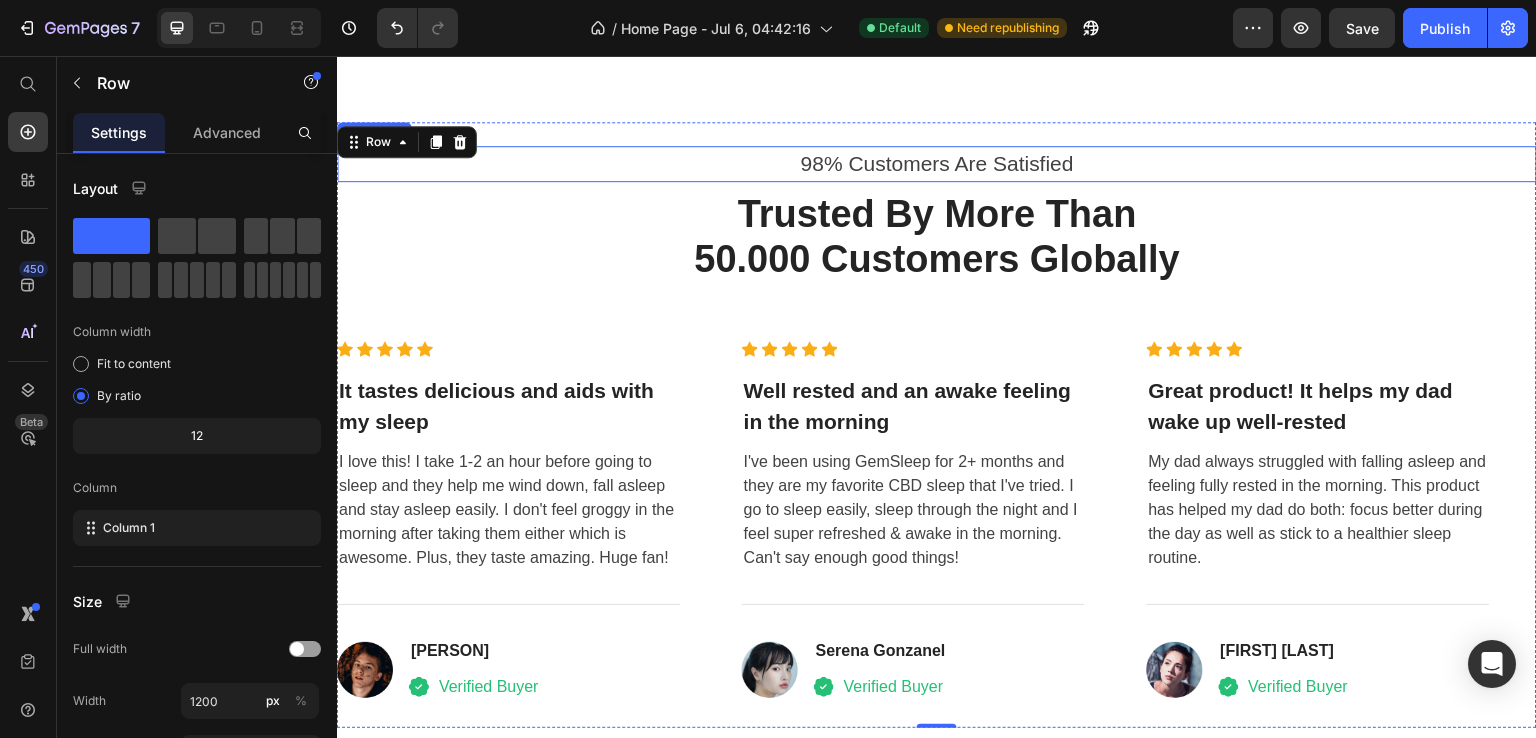 click on "98% Customers Are Satisfied" at bounding box center [937, 164] 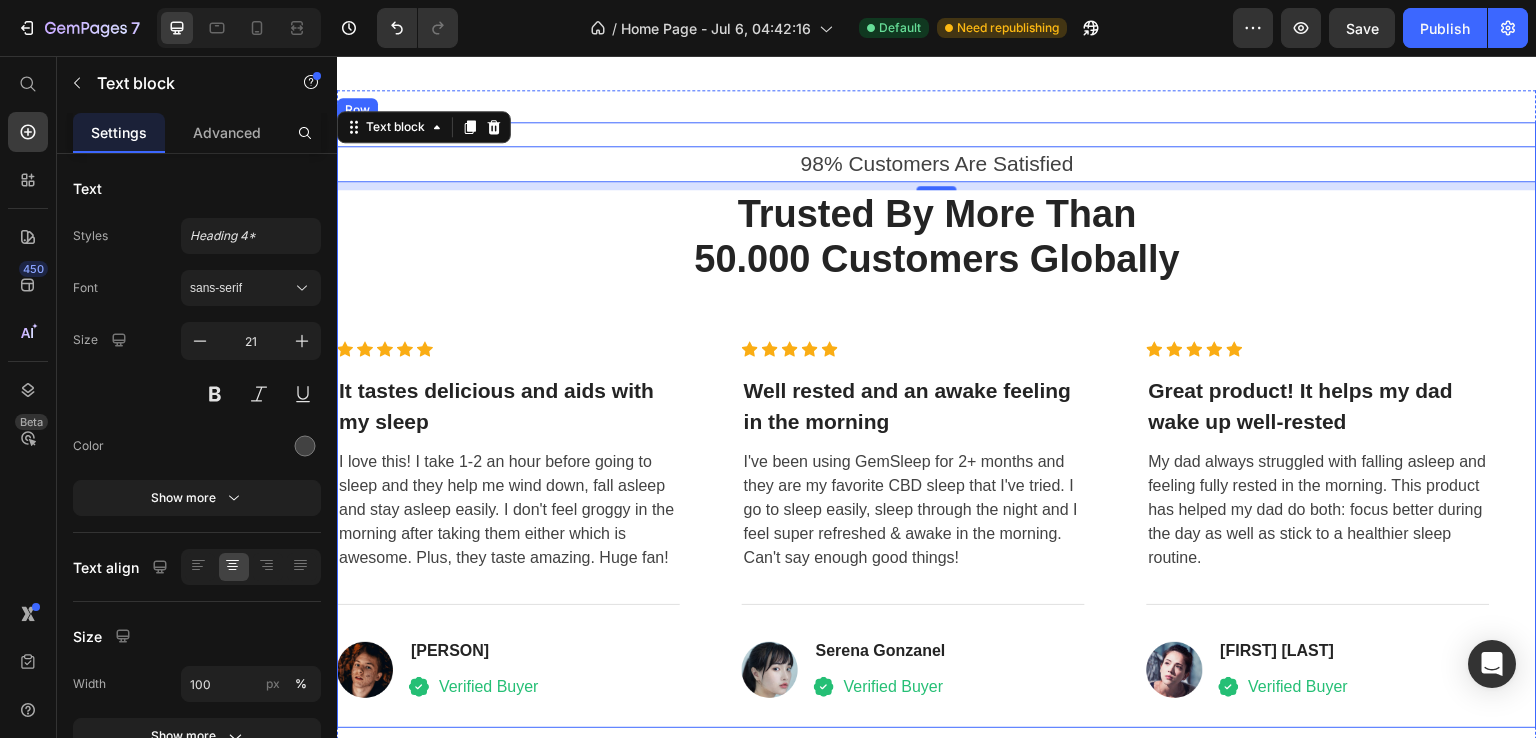click on "98% Customers Are Satisfied Text block   8 Trusted By More Than 50.000 Customers Globally Heading Row                Icon                Icon                Icon                Icon                Icon Icon List Hoz It tastes delicious and aids with my sleep Heading I love this! I take 1-2 an hour before going to sleep and they help me wind down, fall asleep and stay asleep easily. I don't feel groggy in the morning after taking them either which is awesome. Plus, they taste amazing. Huge fan! Text block                Title Line Image David Alaba Heading
Icon Verified Buyer Text block Icon List Row                Icon                Icon                Icon                Icon                Icon Icon List Hoz Well rested and an awake feeling in the morning Heading I've been using GemSleep for 2+ months and they are my favorite CBD sleep that I've tried. I go to sleep easily, sleep through the night and I feel super refreshed & awake in the morning. Can't say enough good things! Text block" at bounding box center [937, 425] 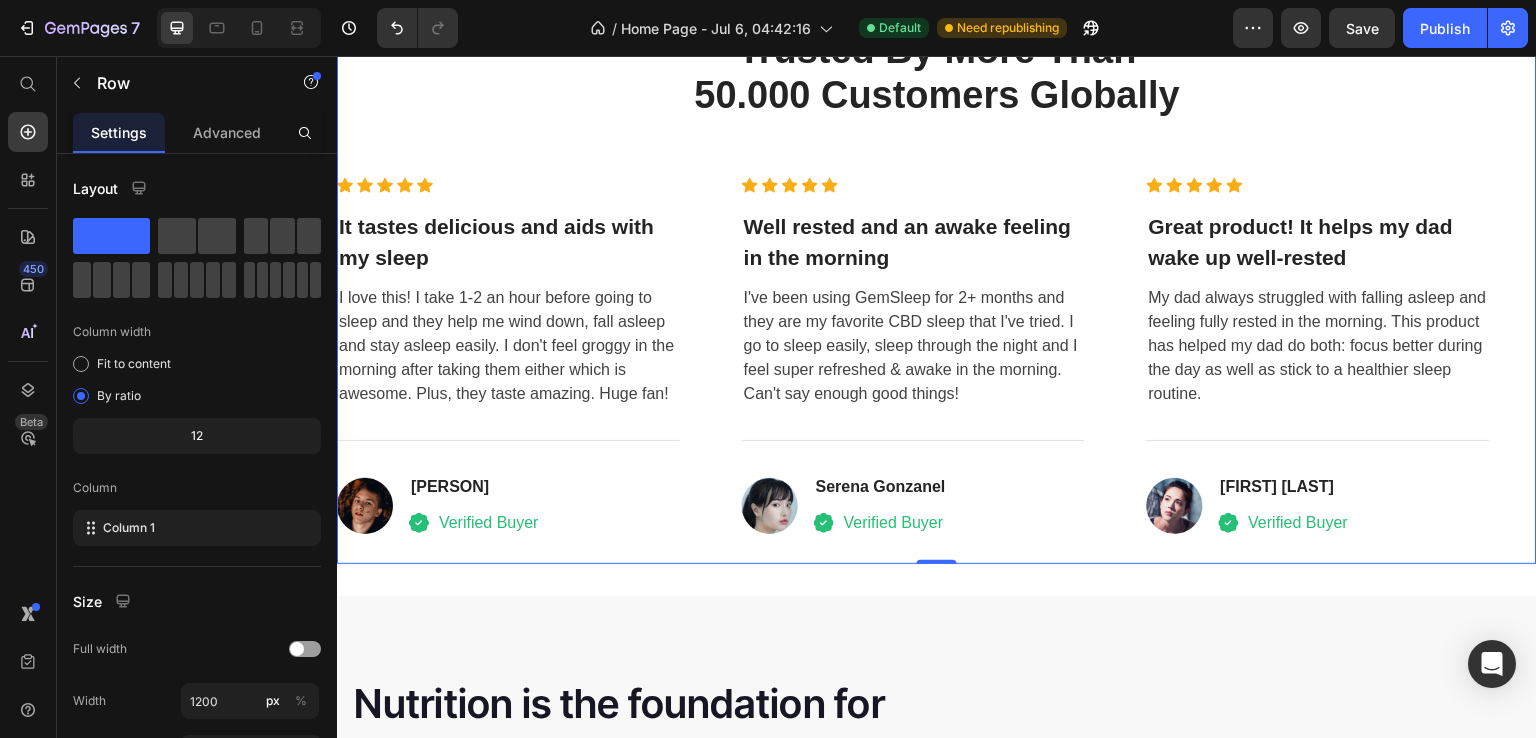 scroll, scrollTop: 3344, scrollLeft: 0, axis: vertical 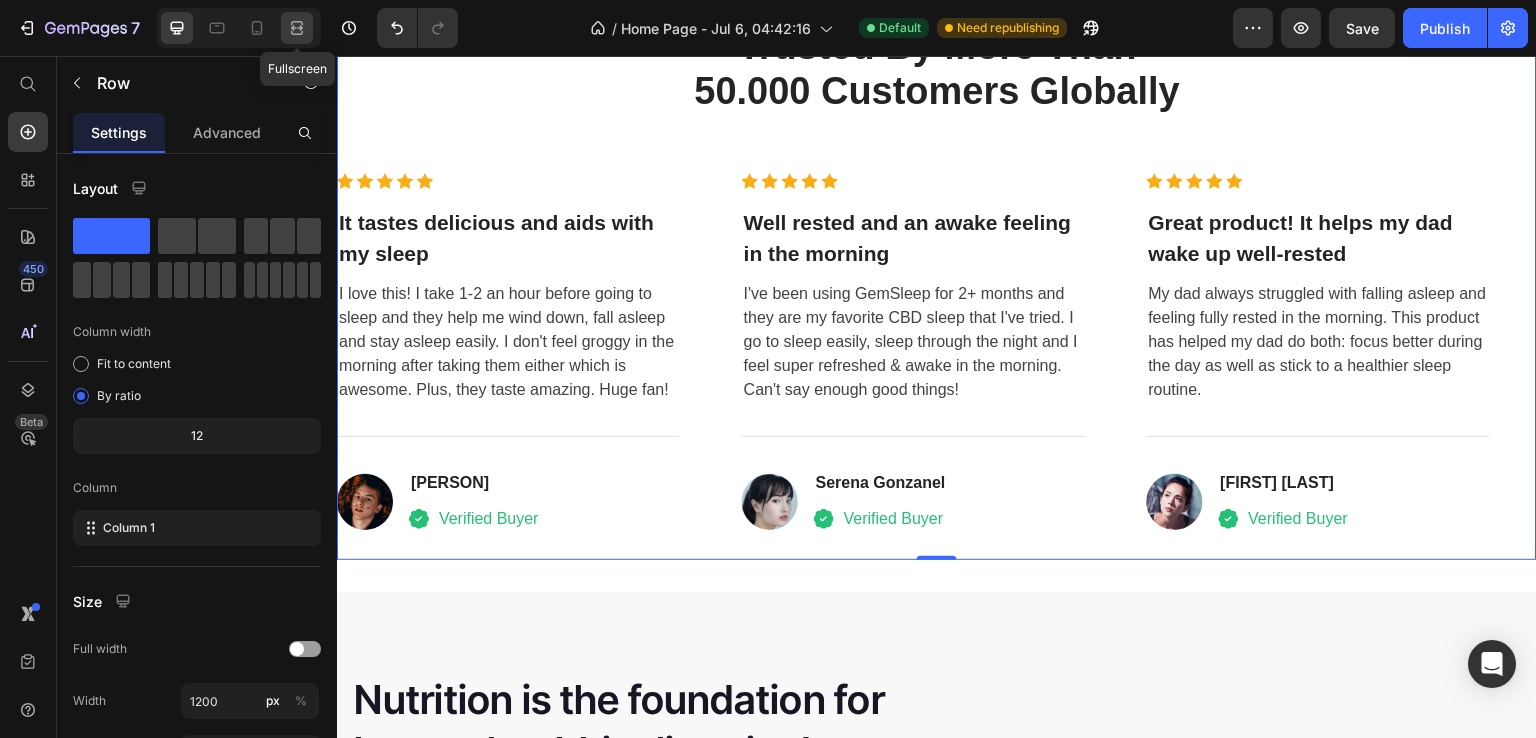 click 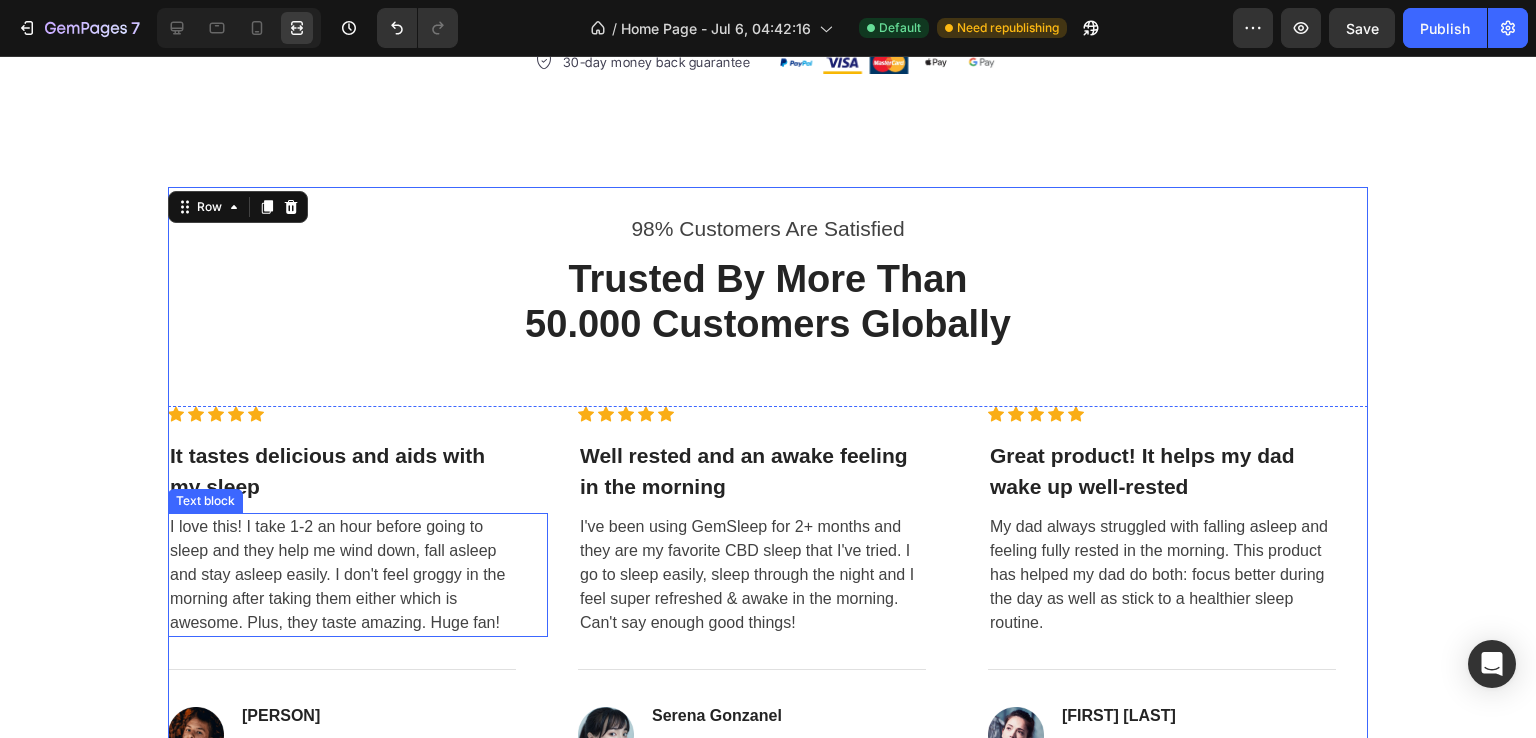 scroll, scrollTop: 3252, scrollLeft: 0, axis: vertical 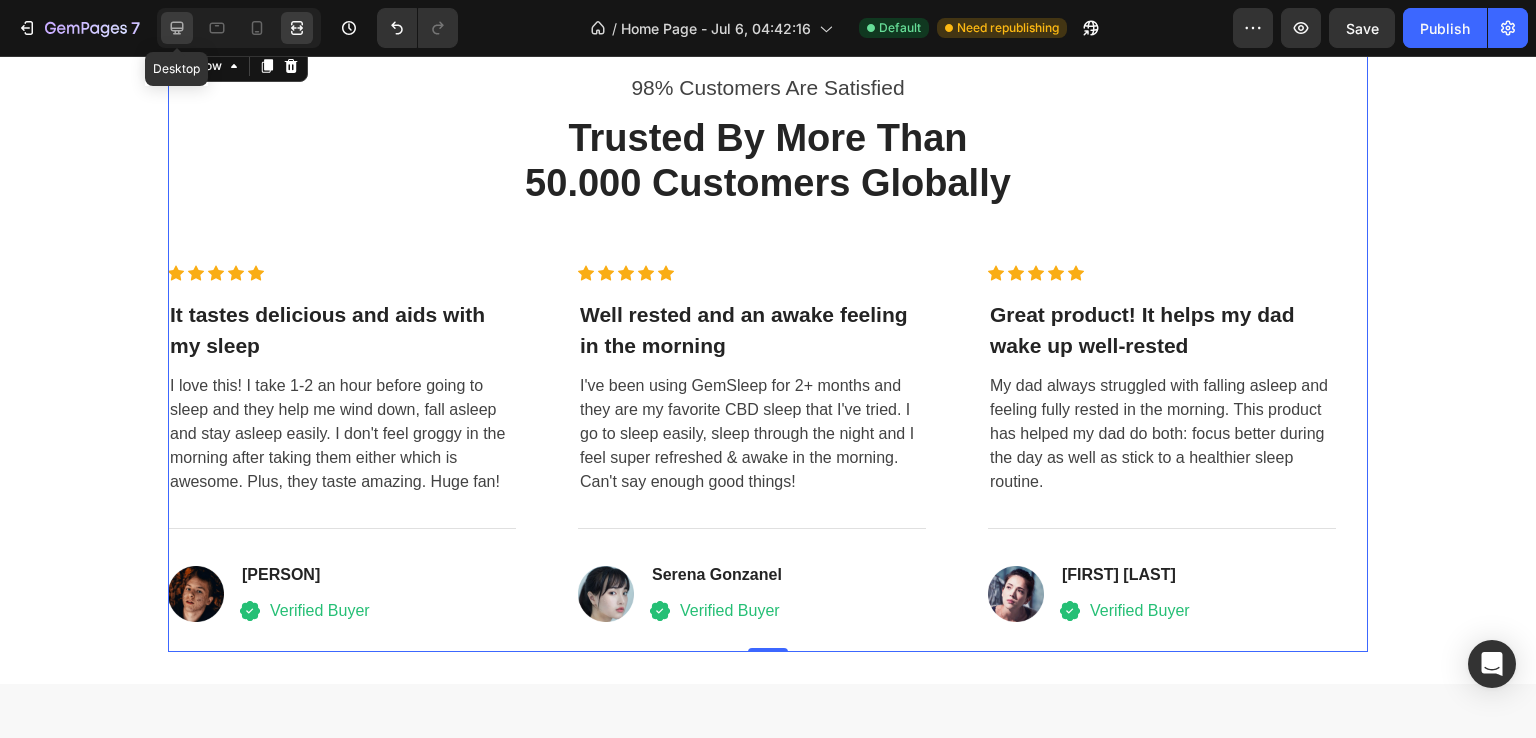 click 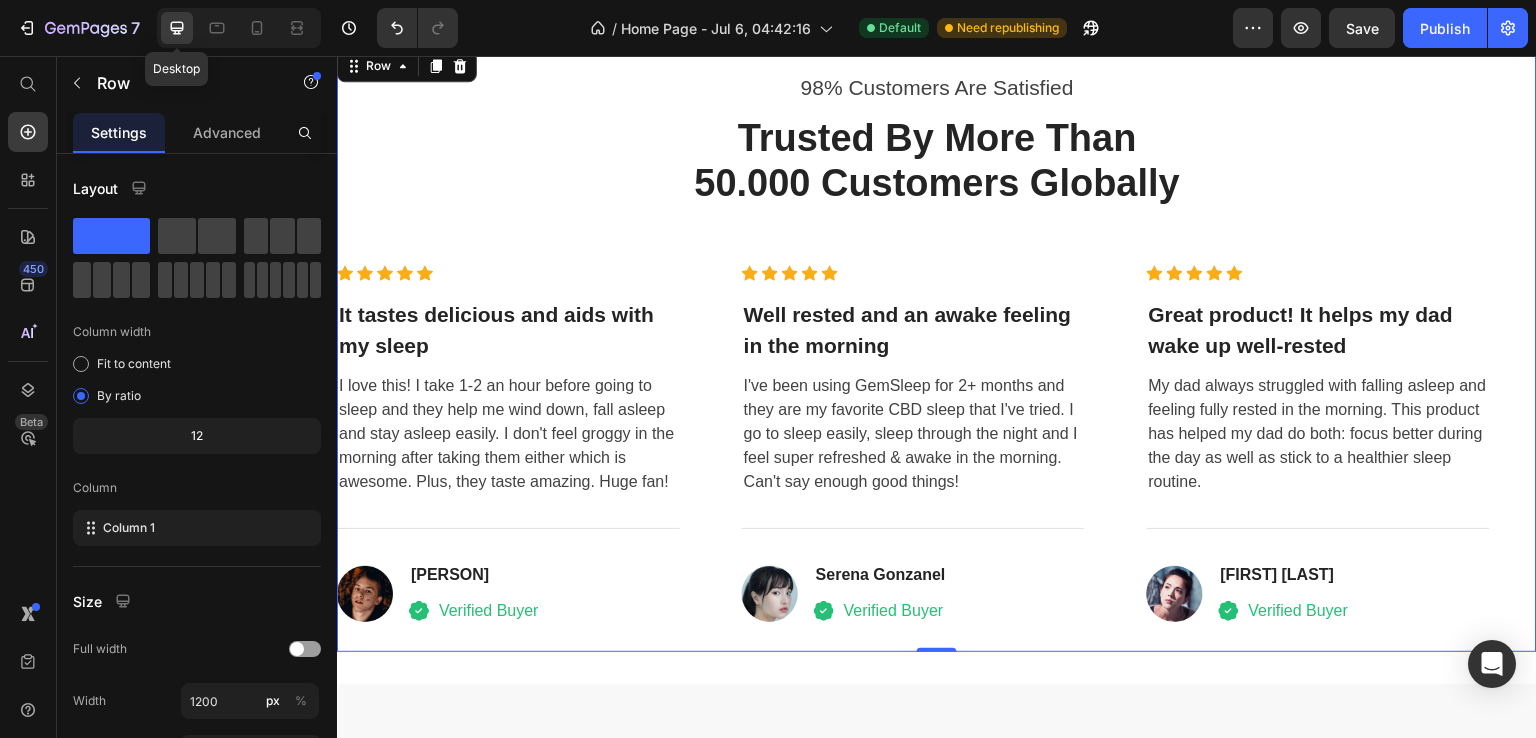 scroll, scrollTop: 3244, scrollLeft: 0, axis: vertical 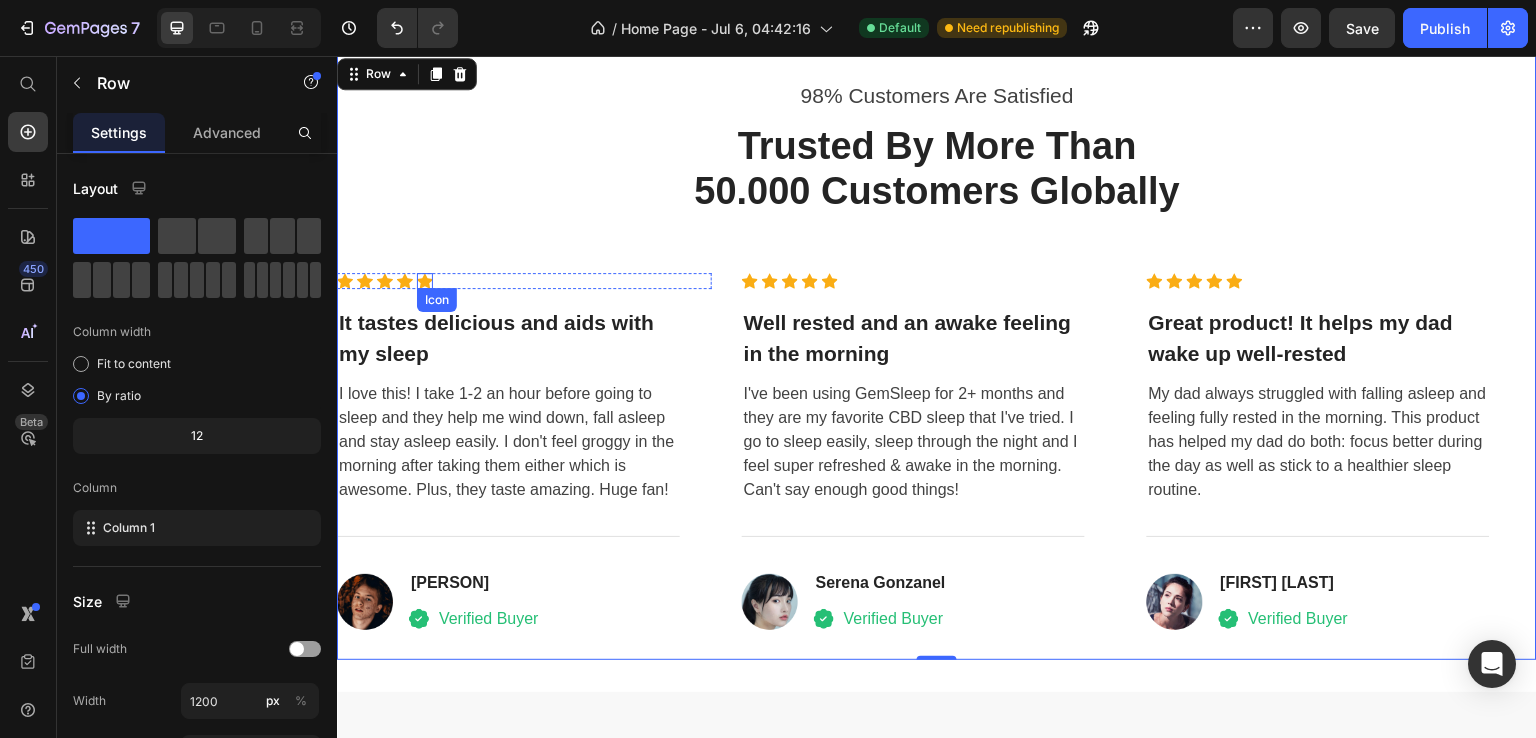 click 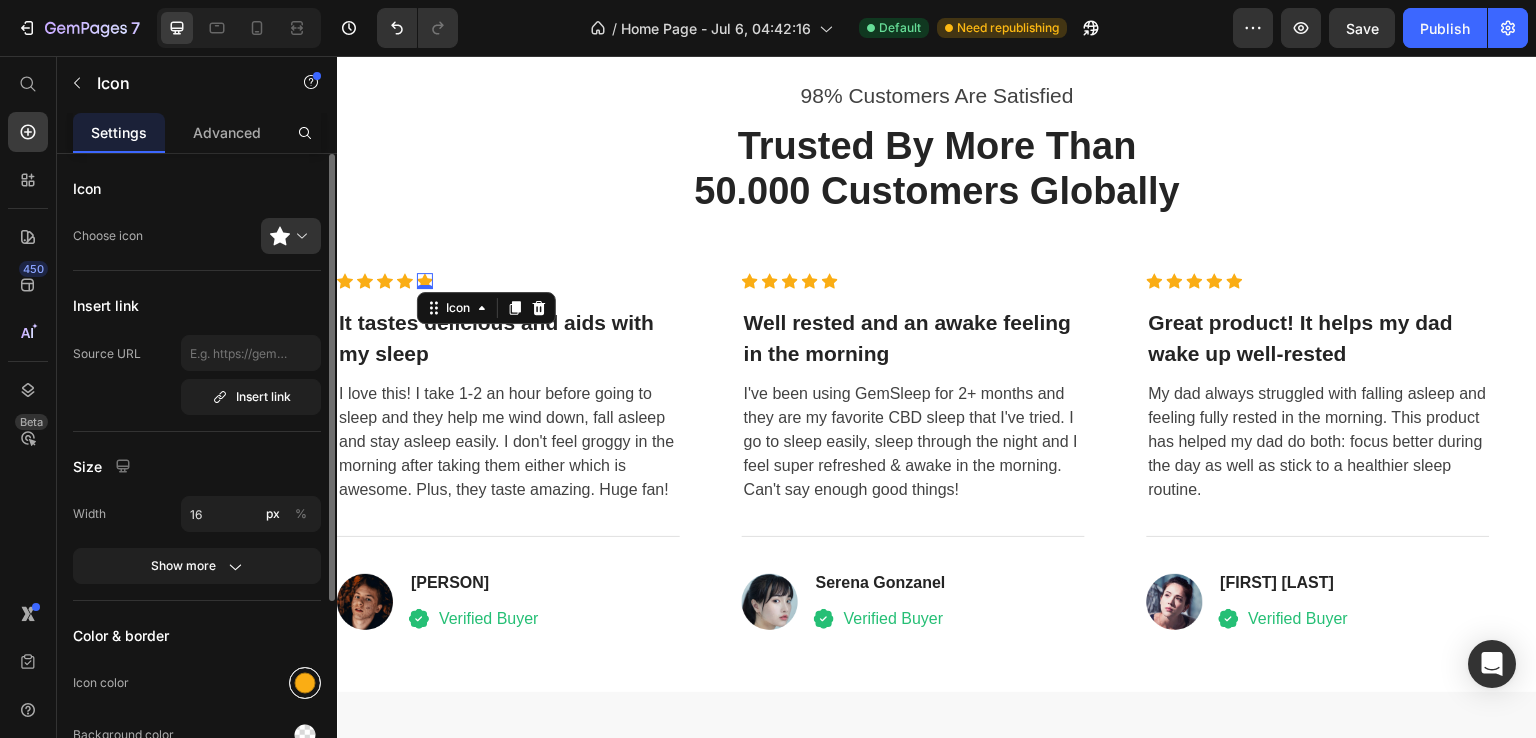 click at bounding box center (305, 683) 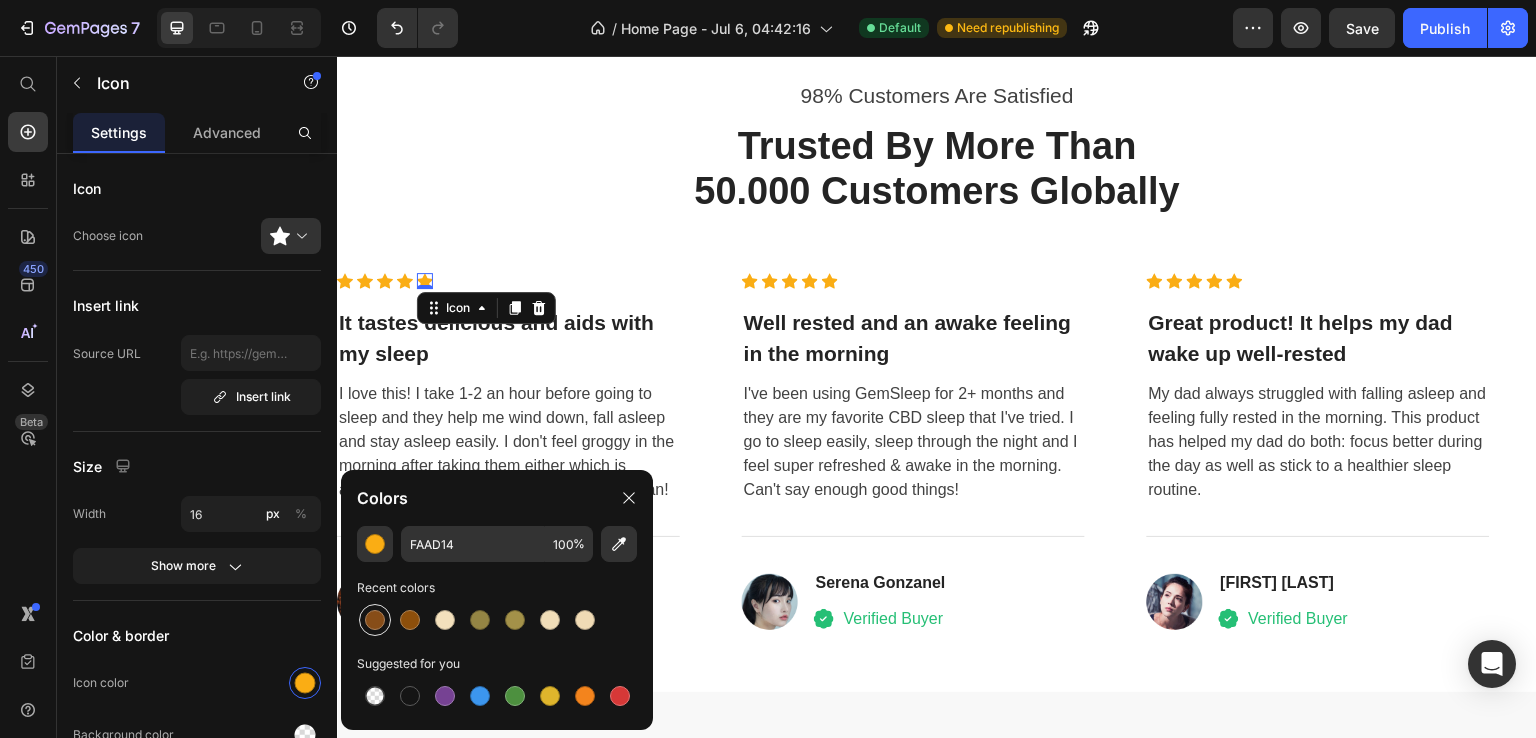 click at bounding box center (375, 620) 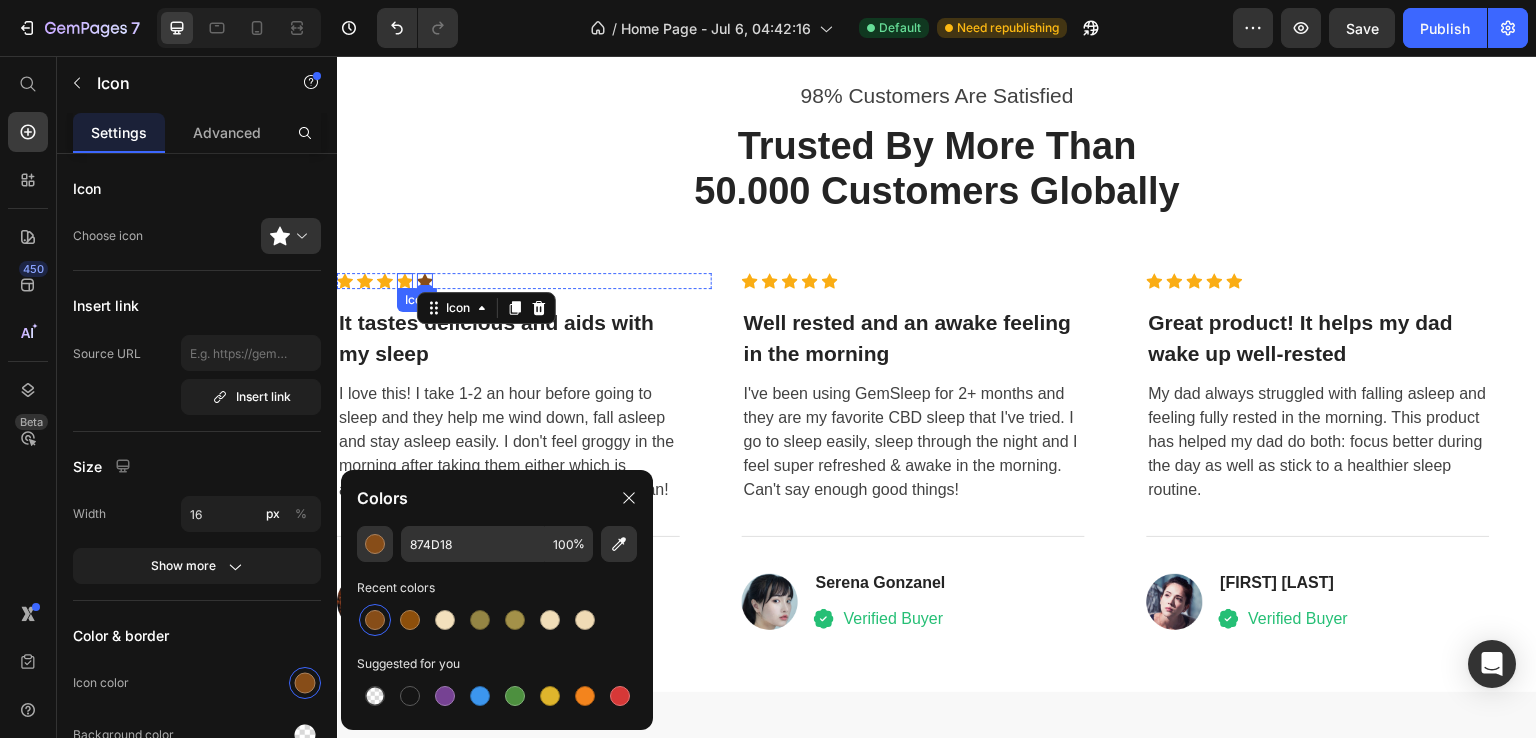 click 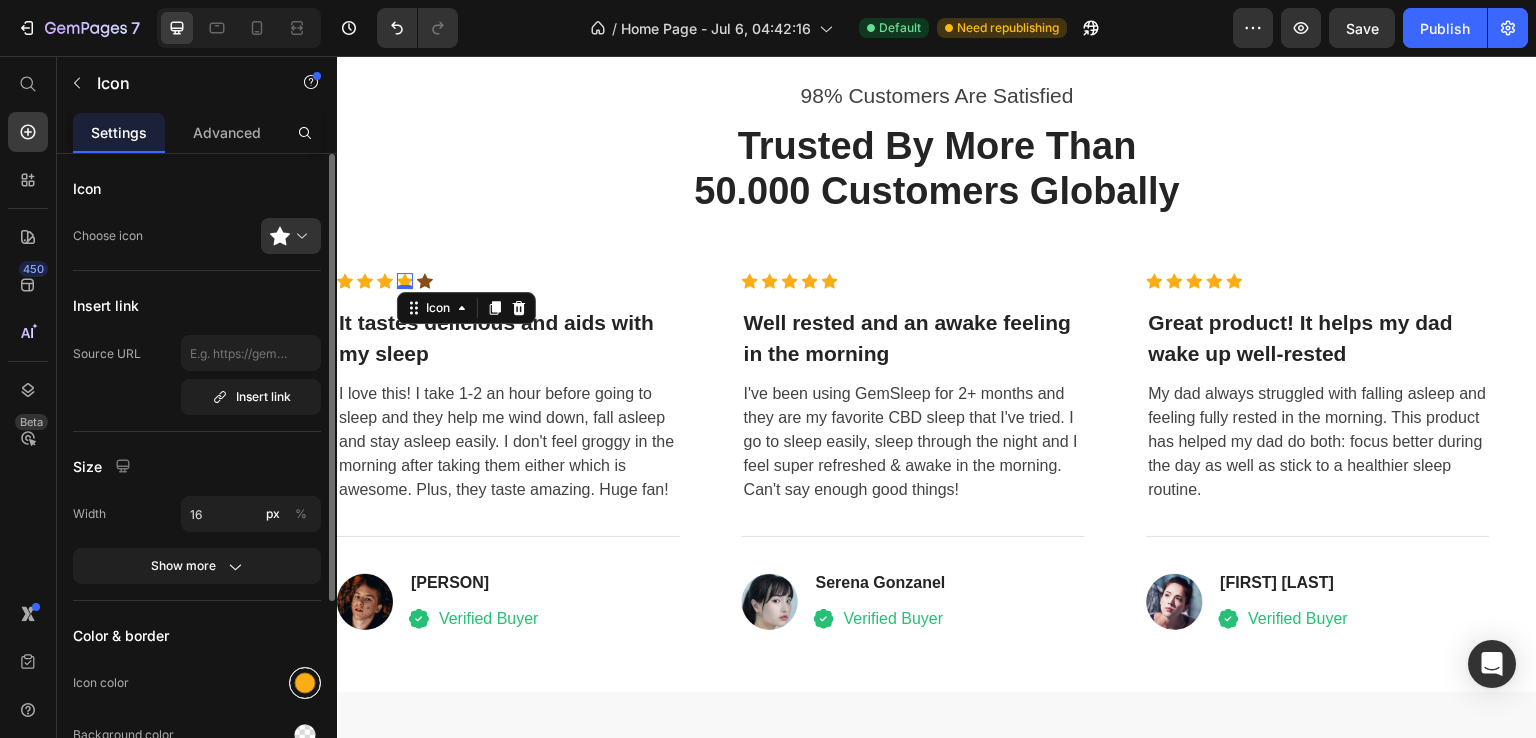 click at bounding box center [305, 683] 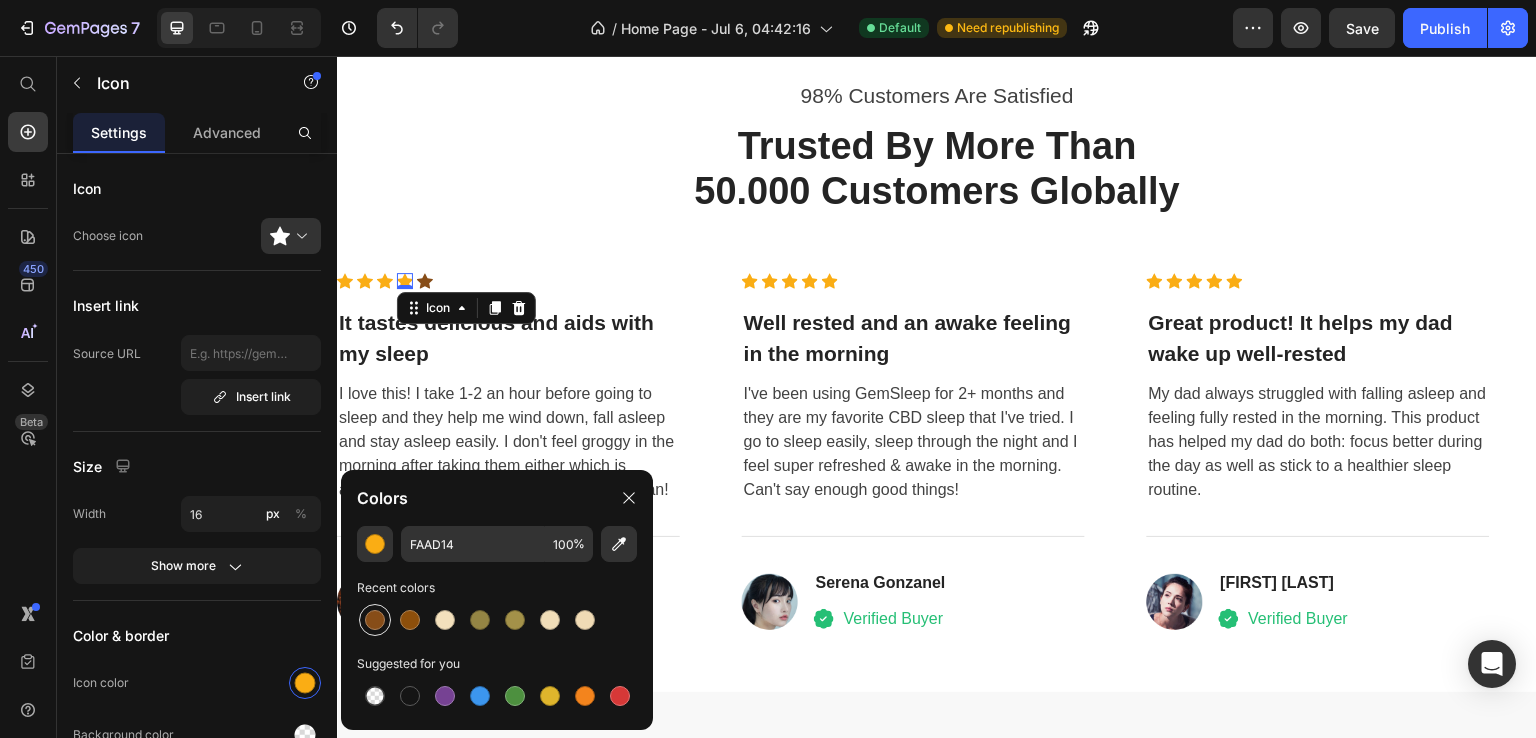 click at bounding box center [375, 620] 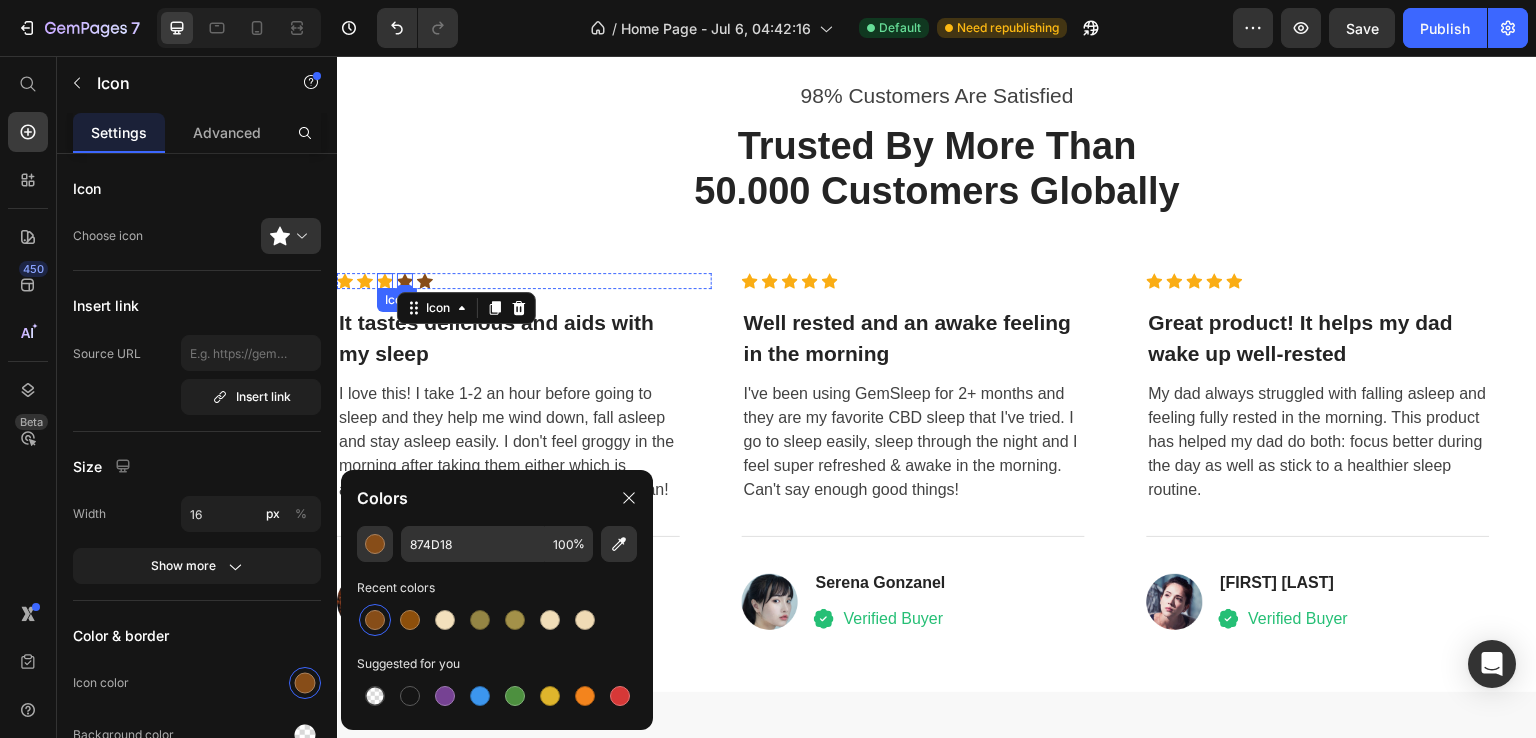 click 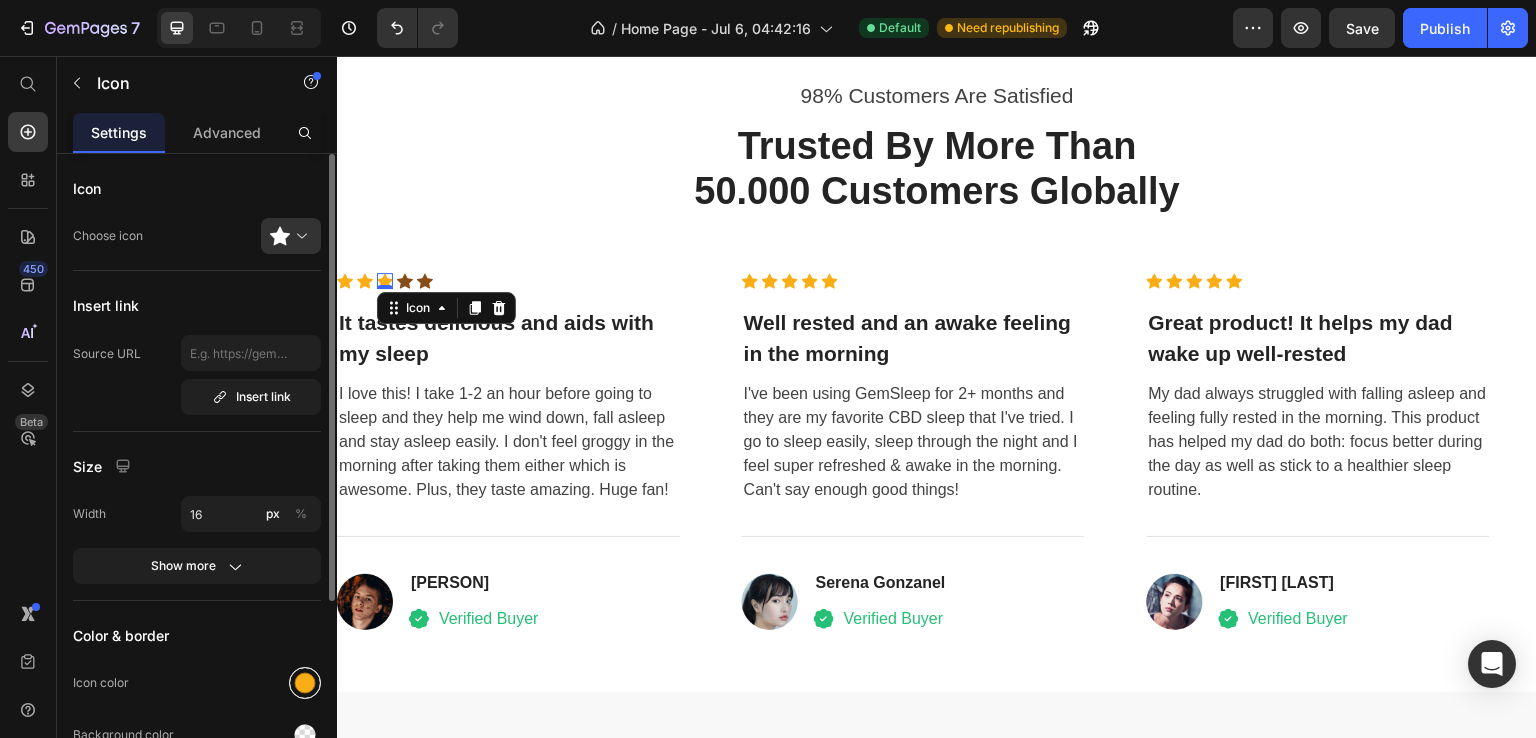 click at bounding box center (305, 683) 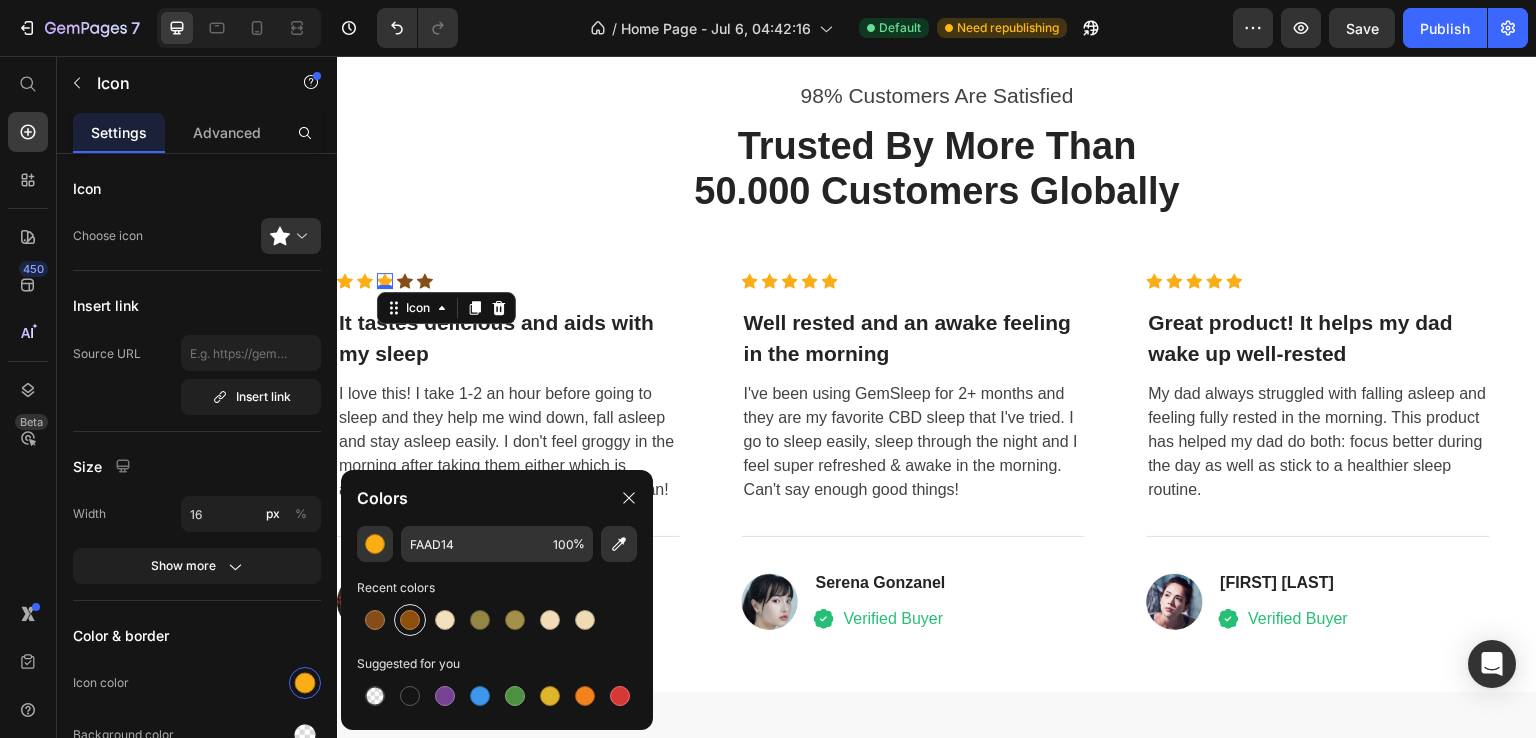 click at bounding box center (410, 620) 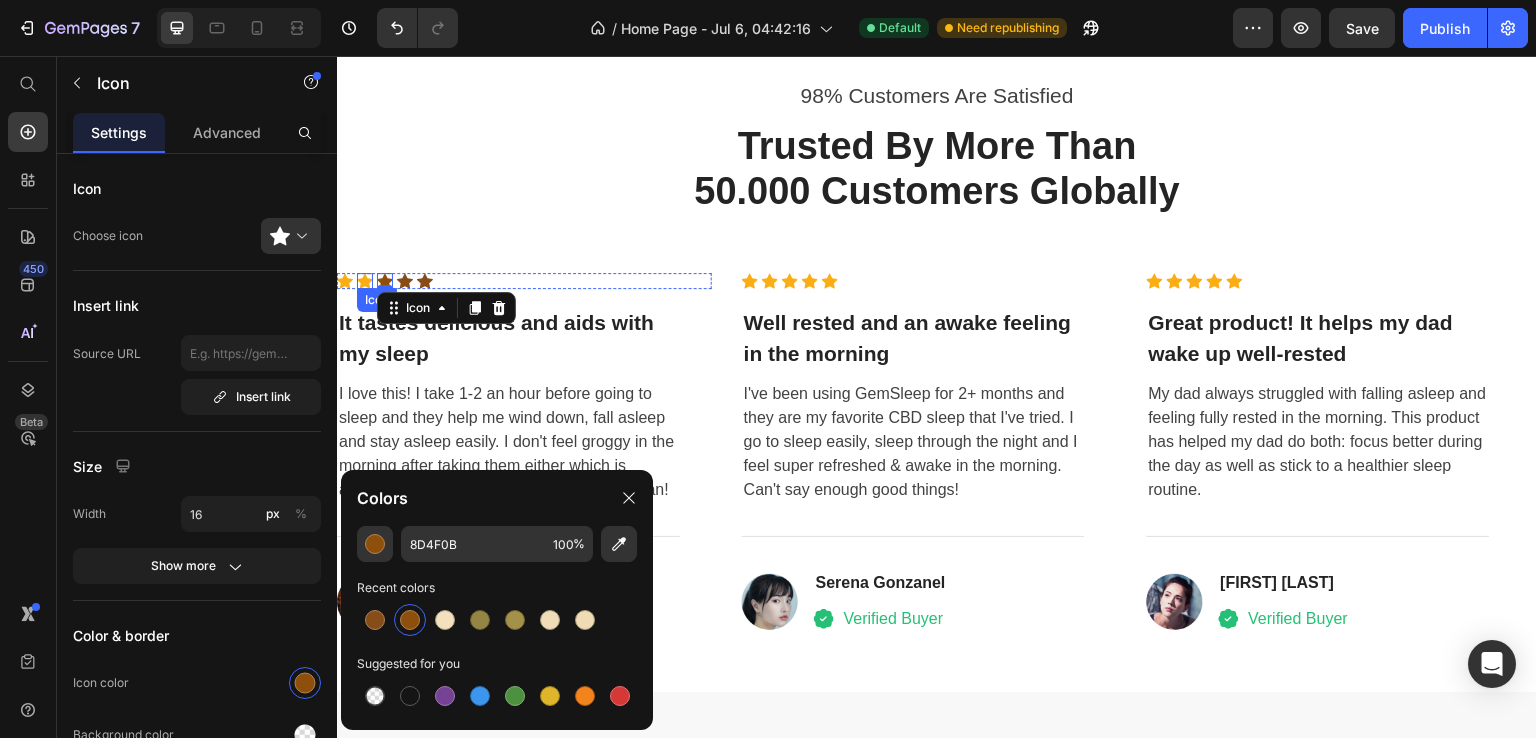 click 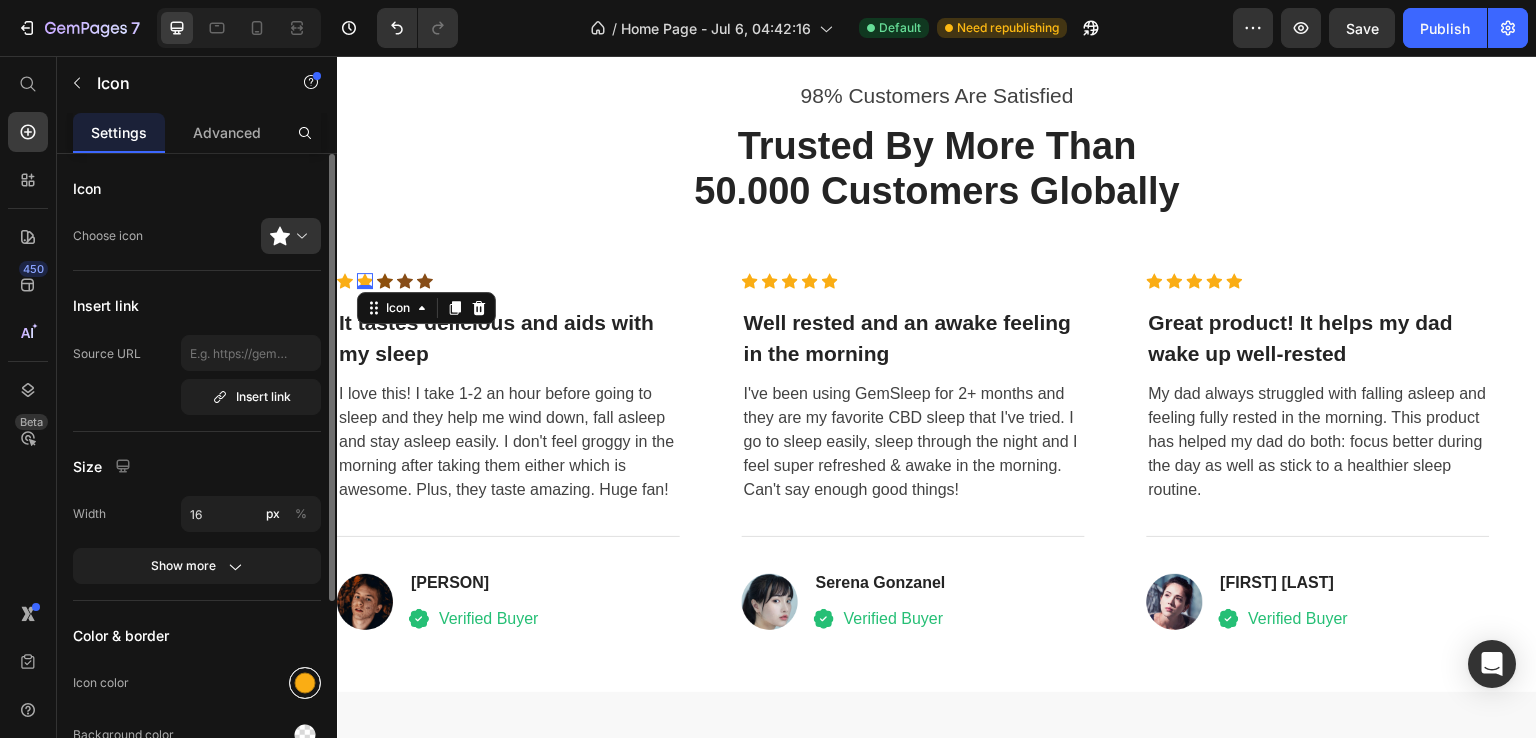 click at bounding box center [305, 683] 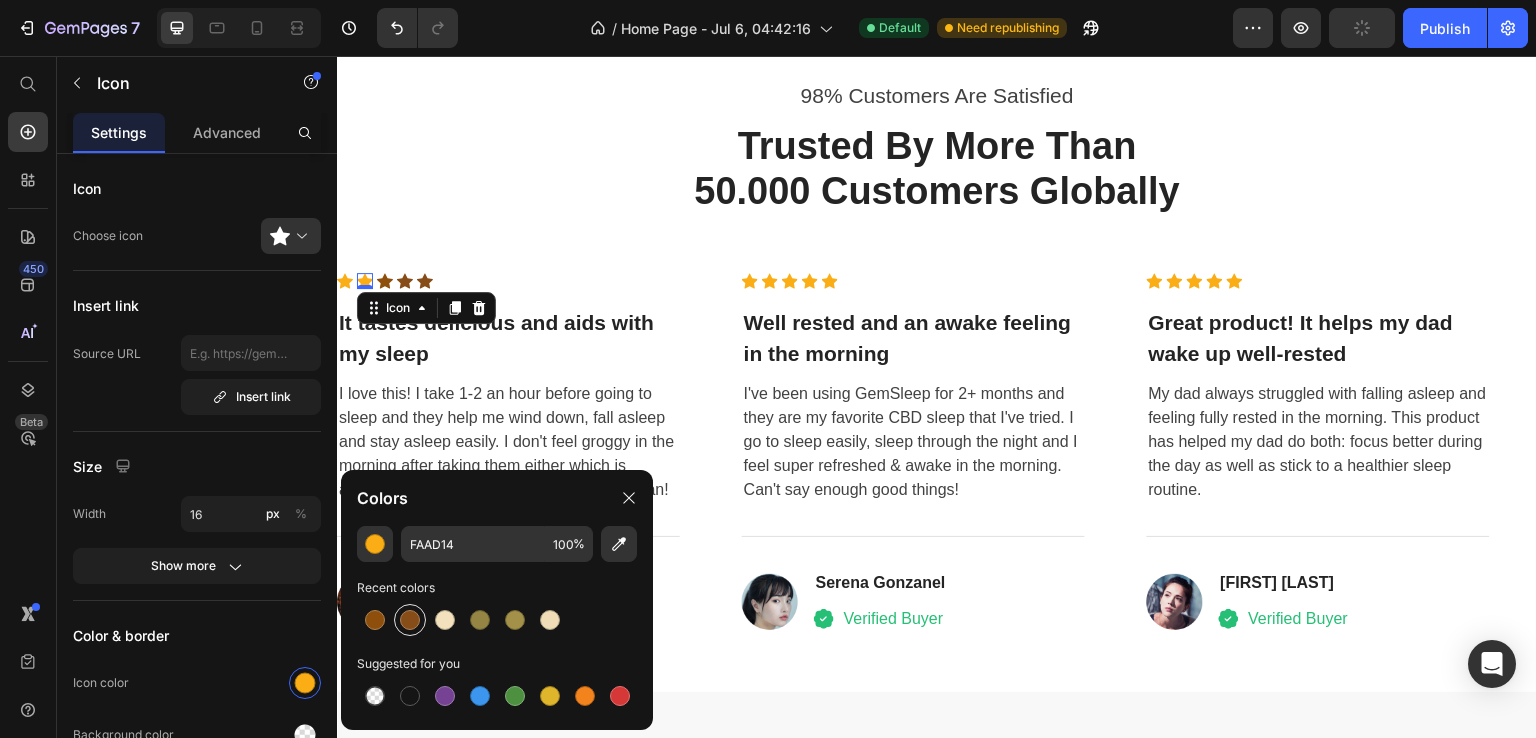click at bounding box center (410, 620) 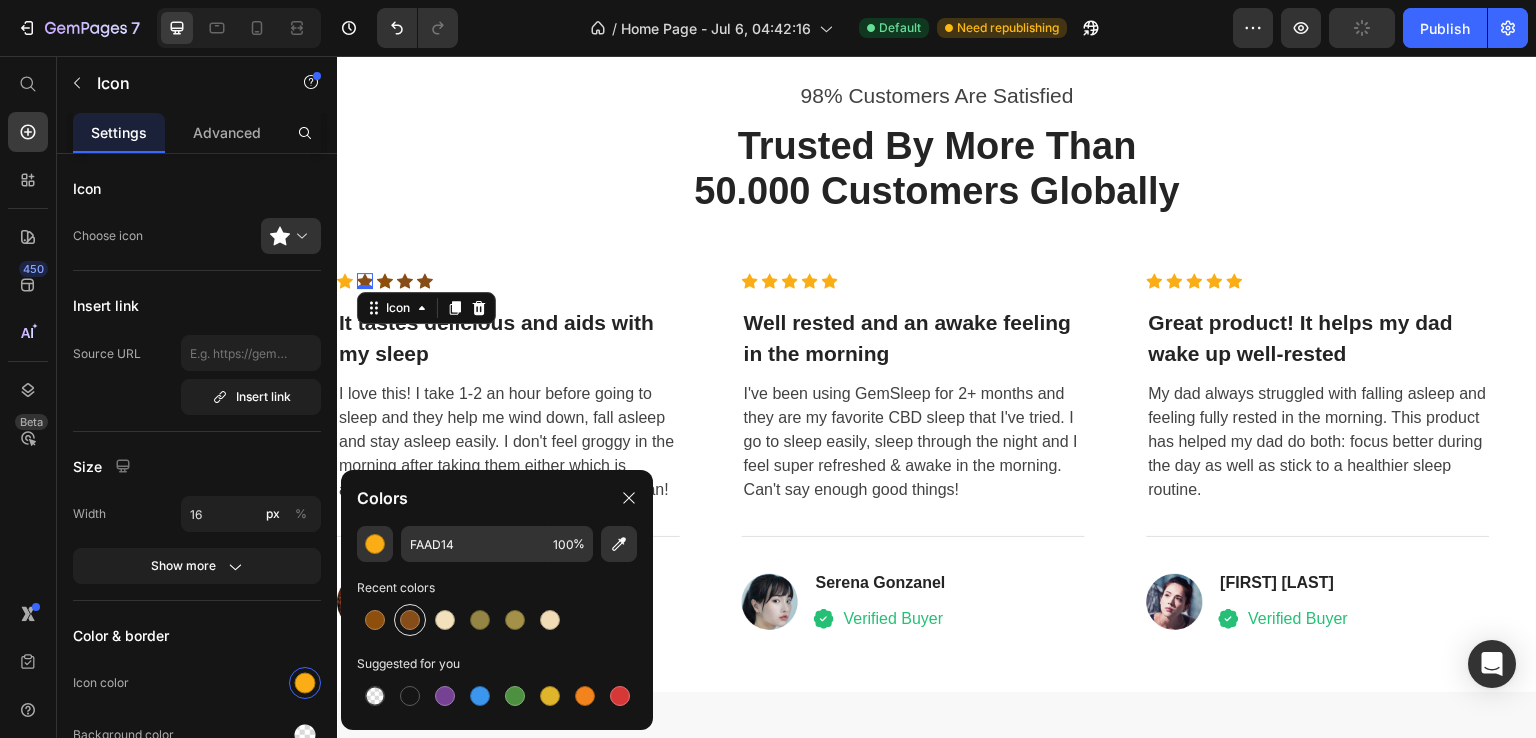 type on "874D18" 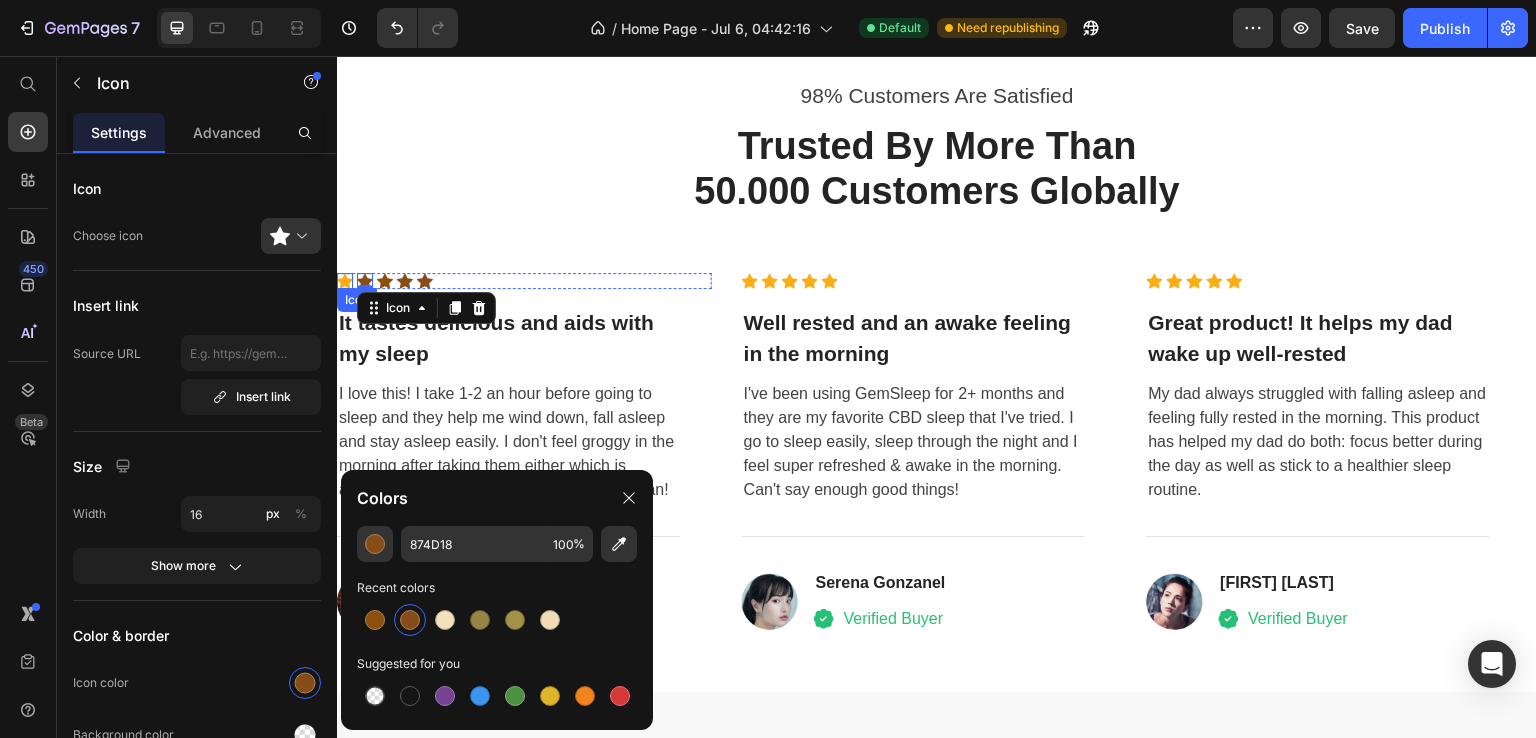 click 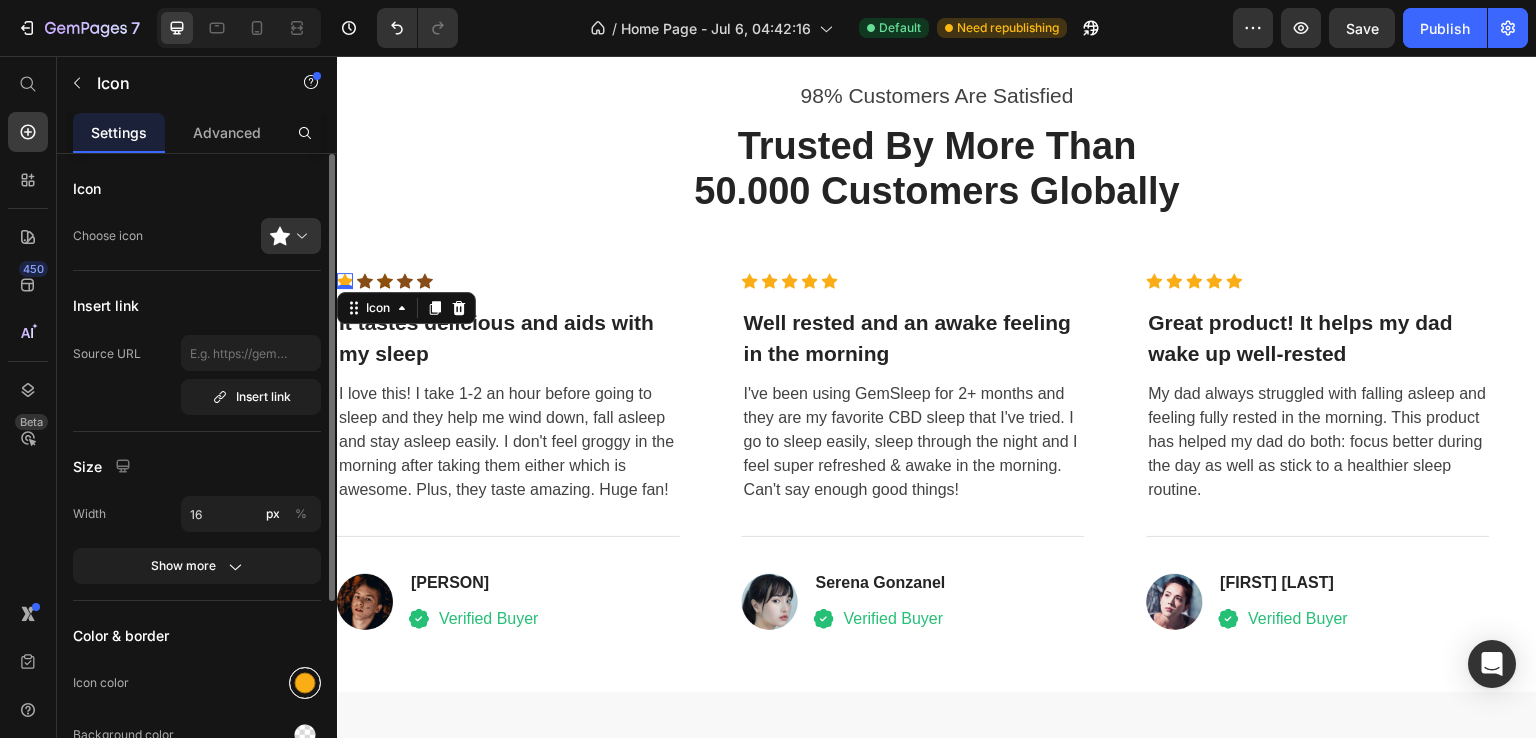 click at bounding box center (305, 683) 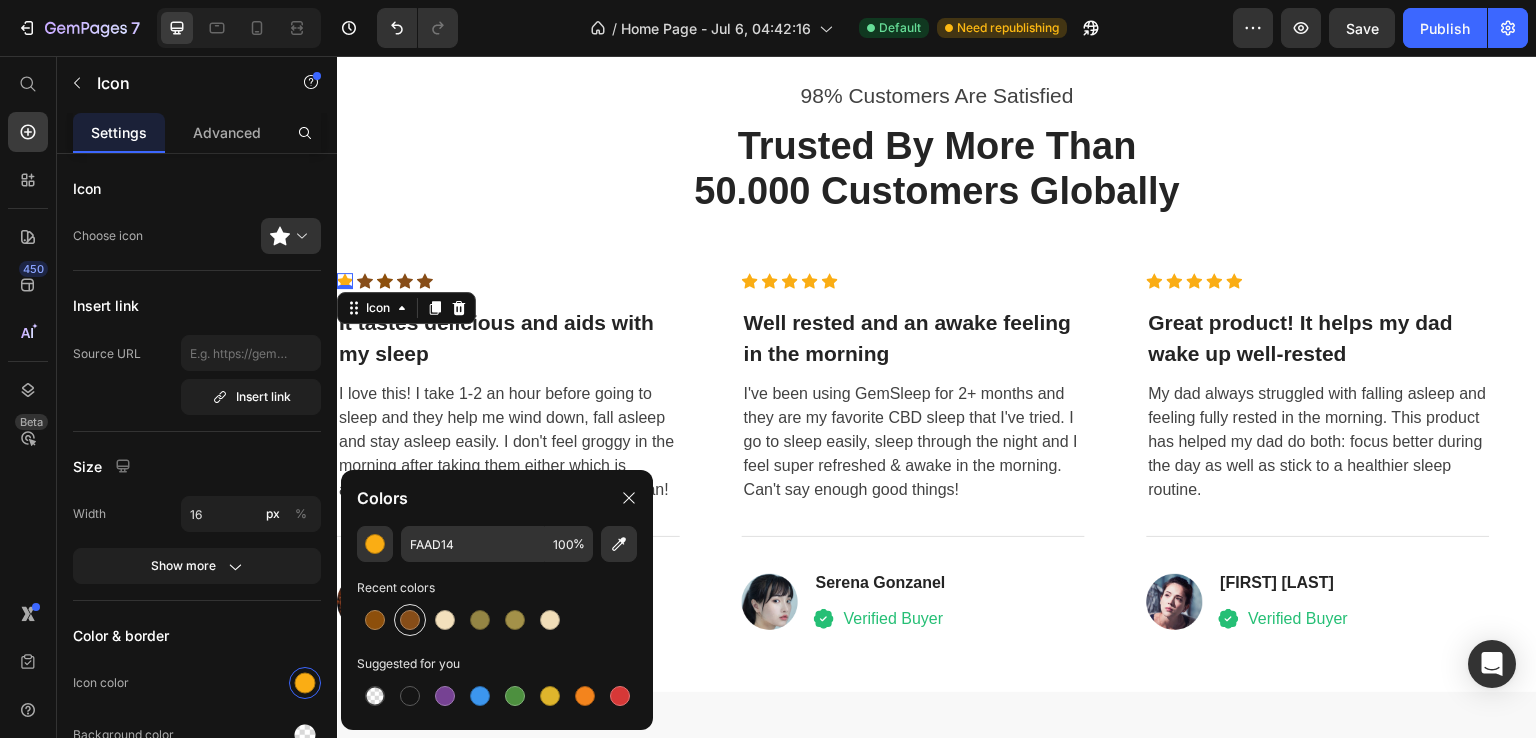 click at bounding box center (410, 620) 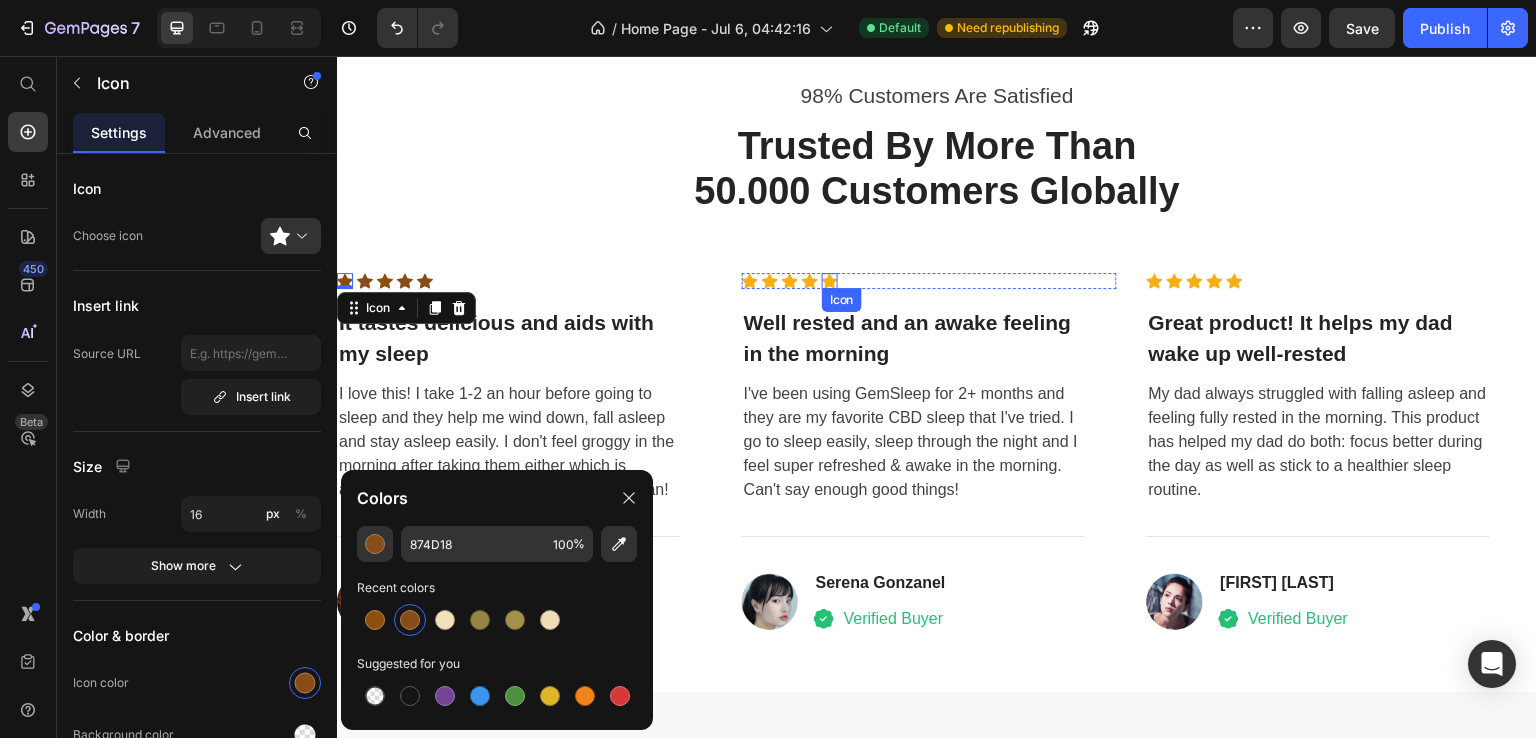 click on "Icon" at bounding box center (830, 281) 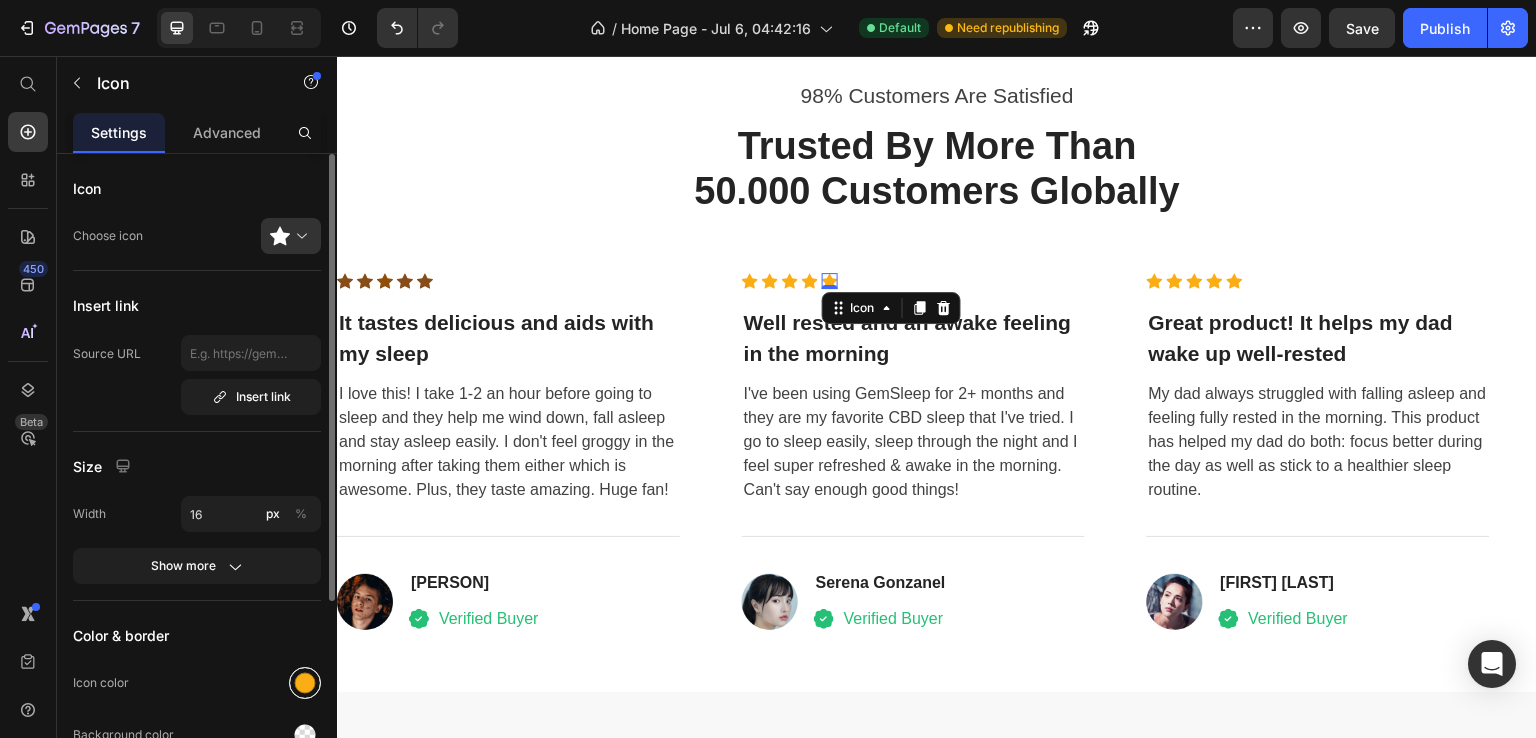 click at bounding box center [305, 683] 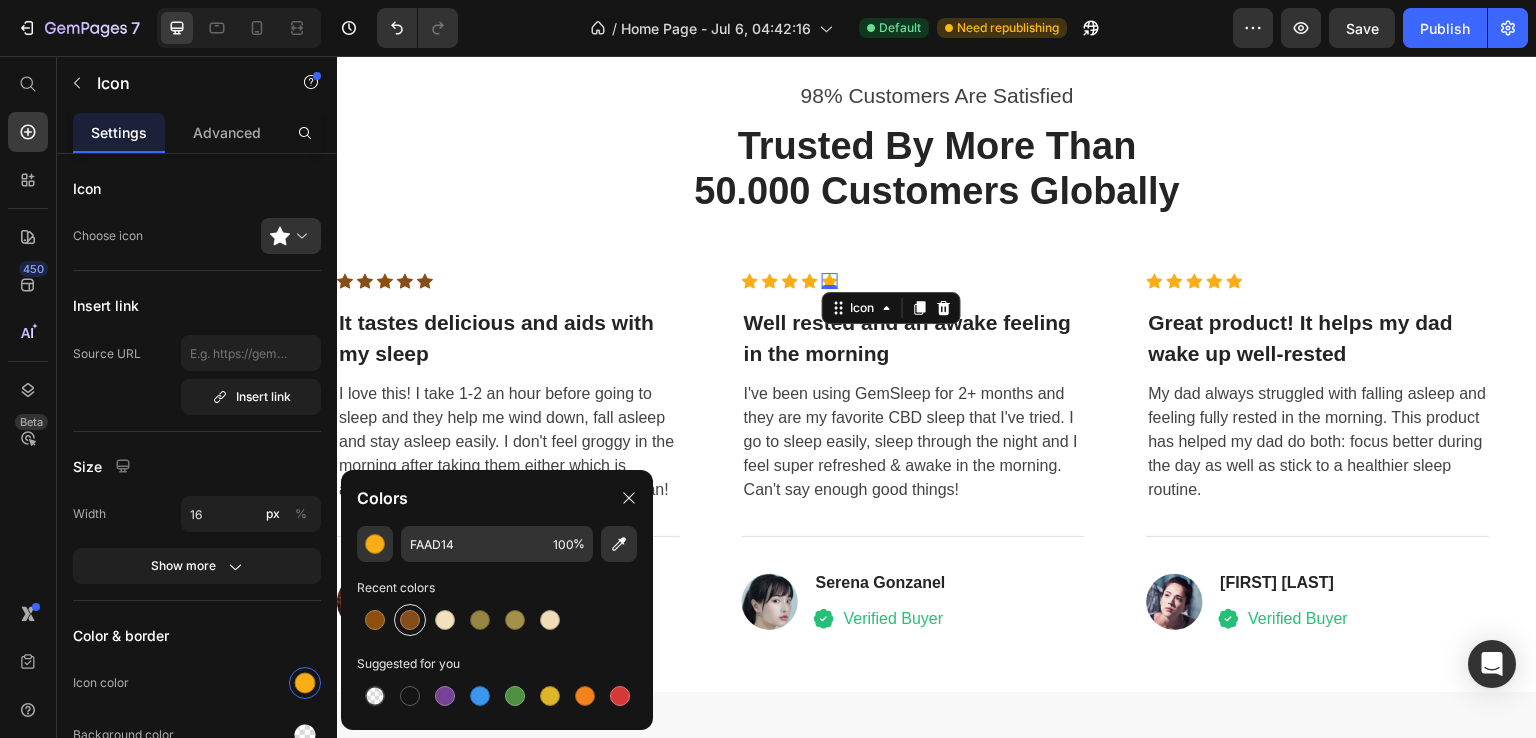 click at bounding box center (410, 620) 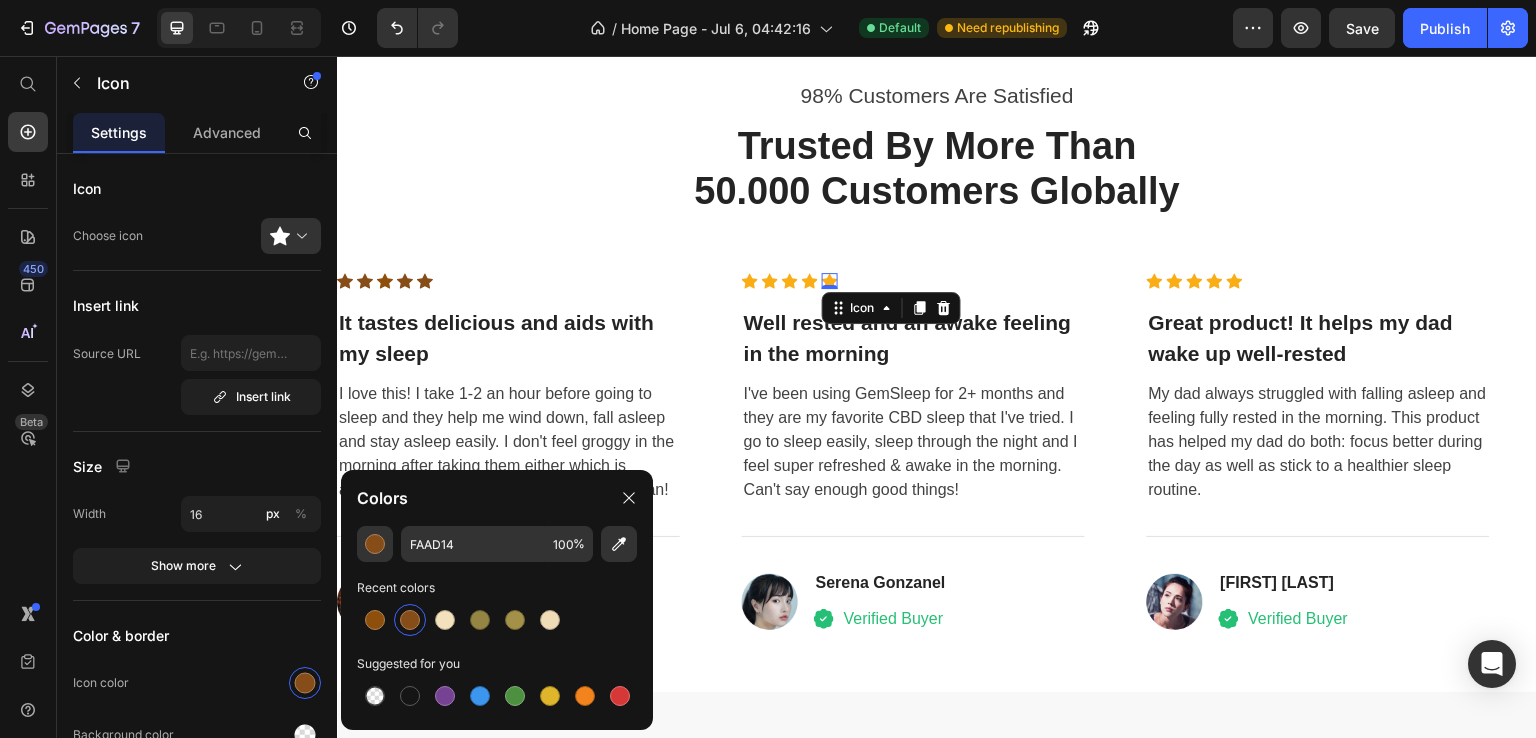 type on "874D18" 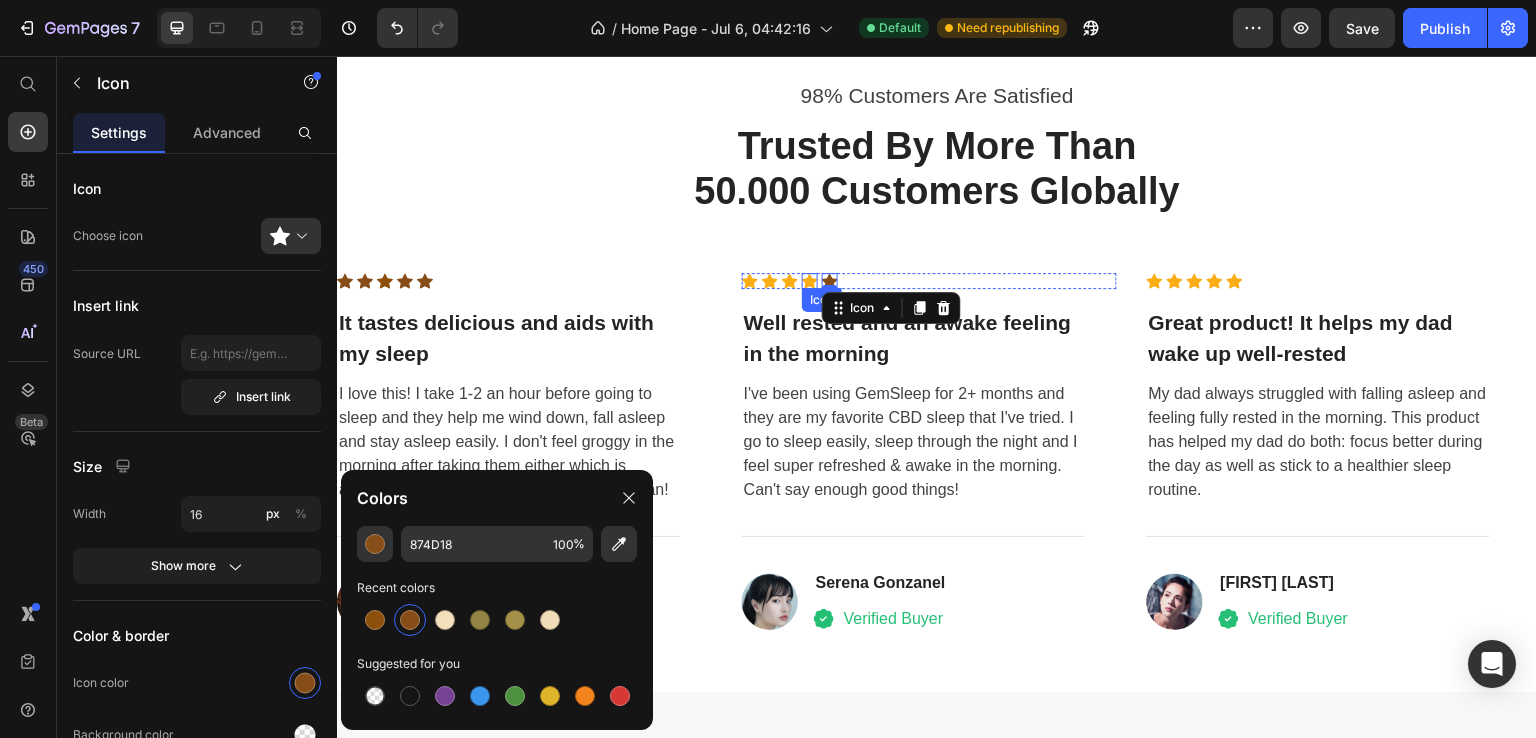 click 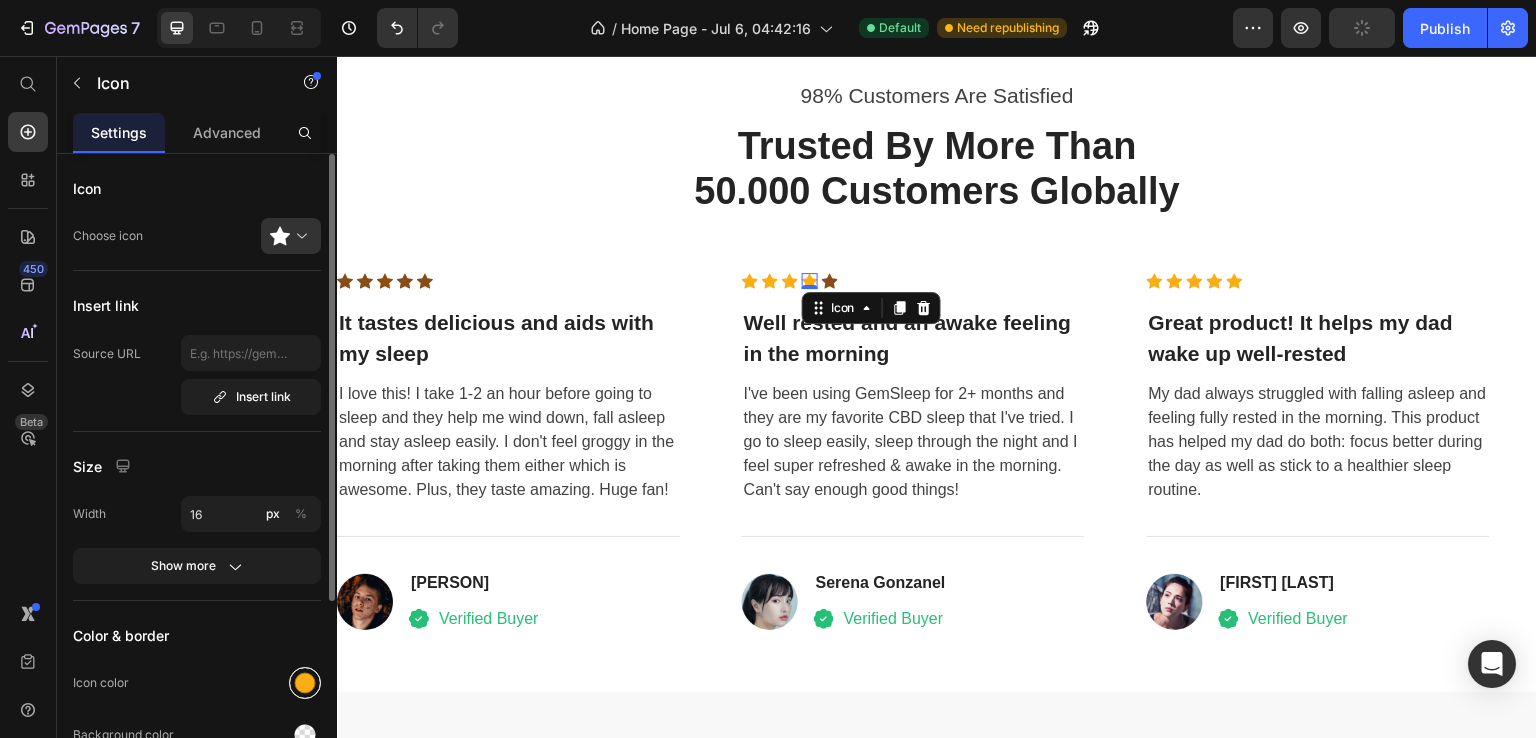 click at bounding box center [305, 683] 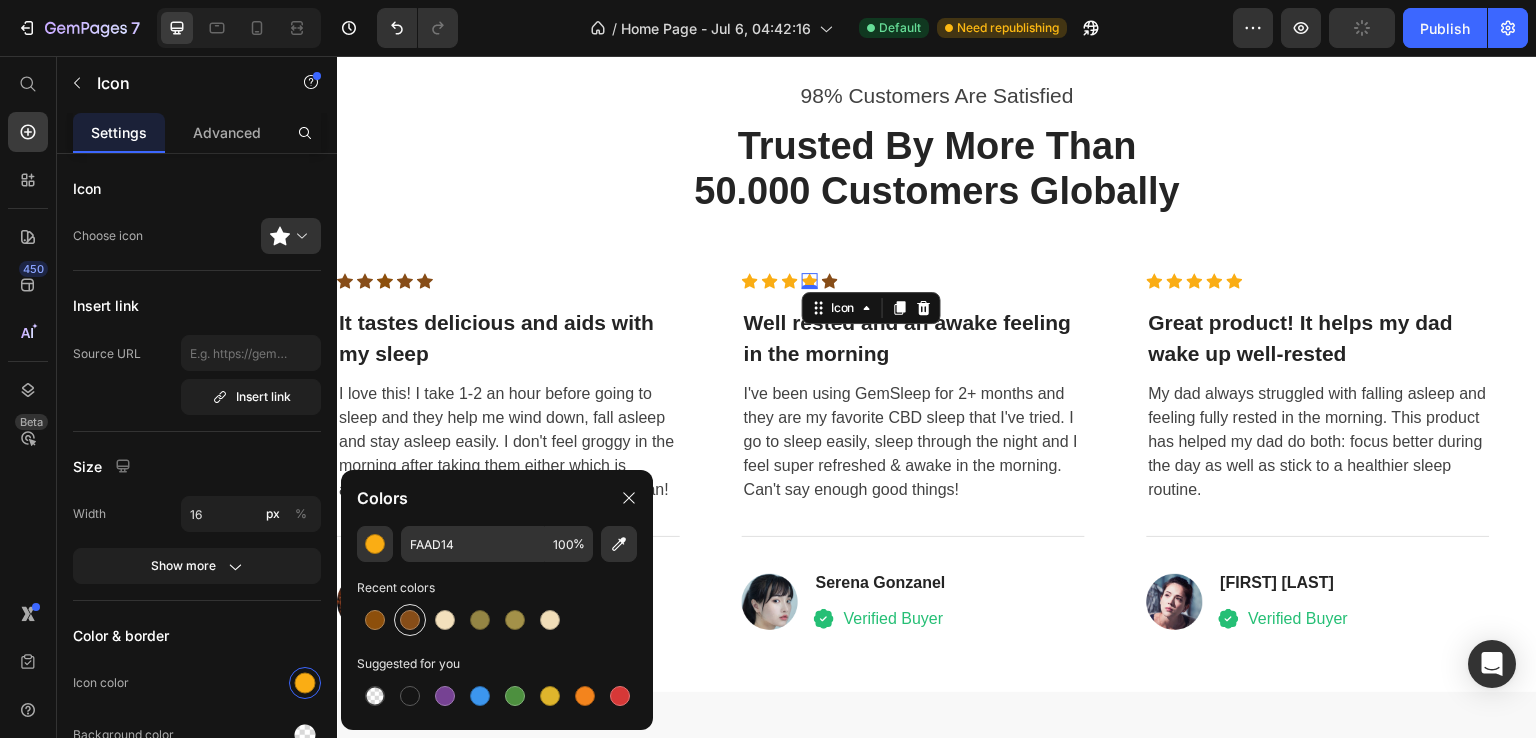 click at bounding box center (410, 620) 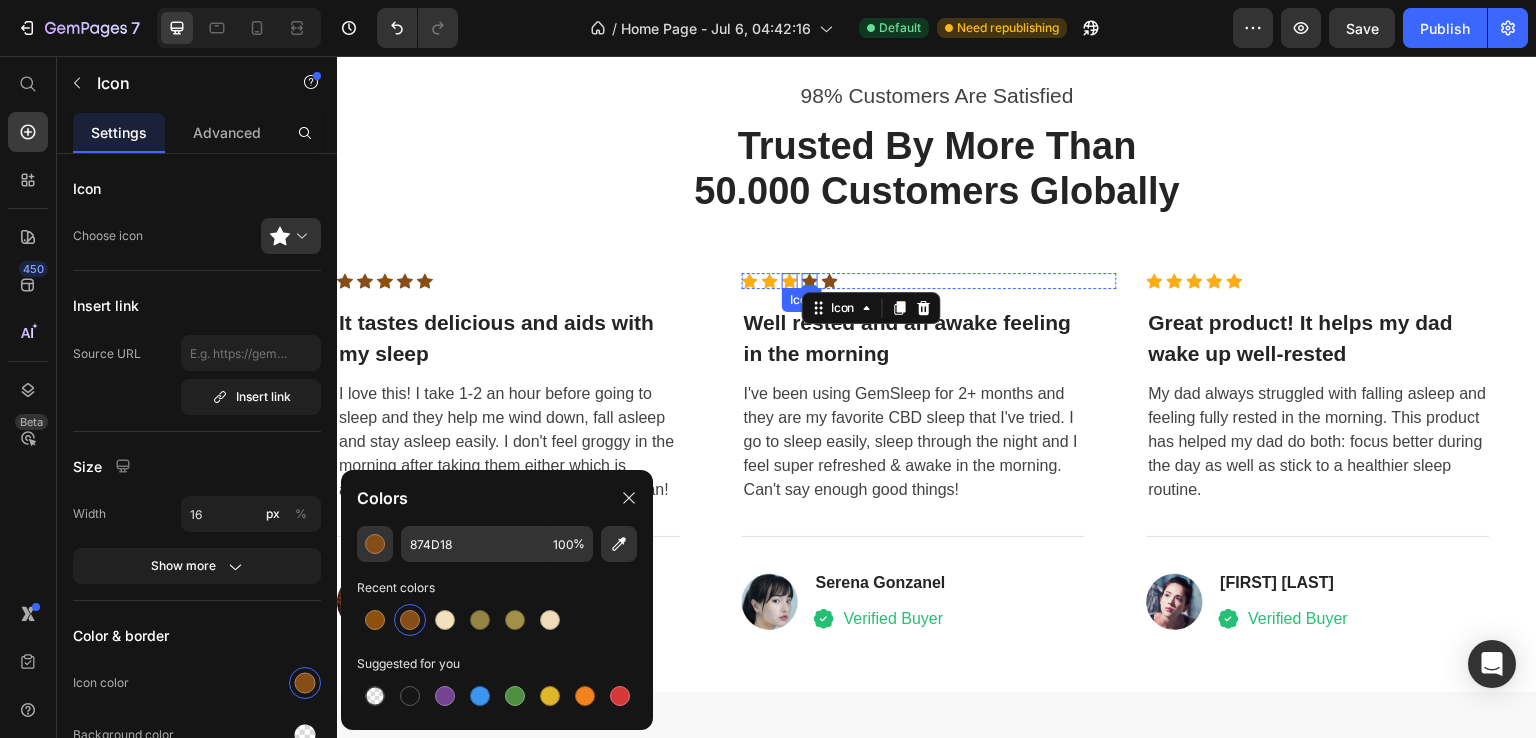 click 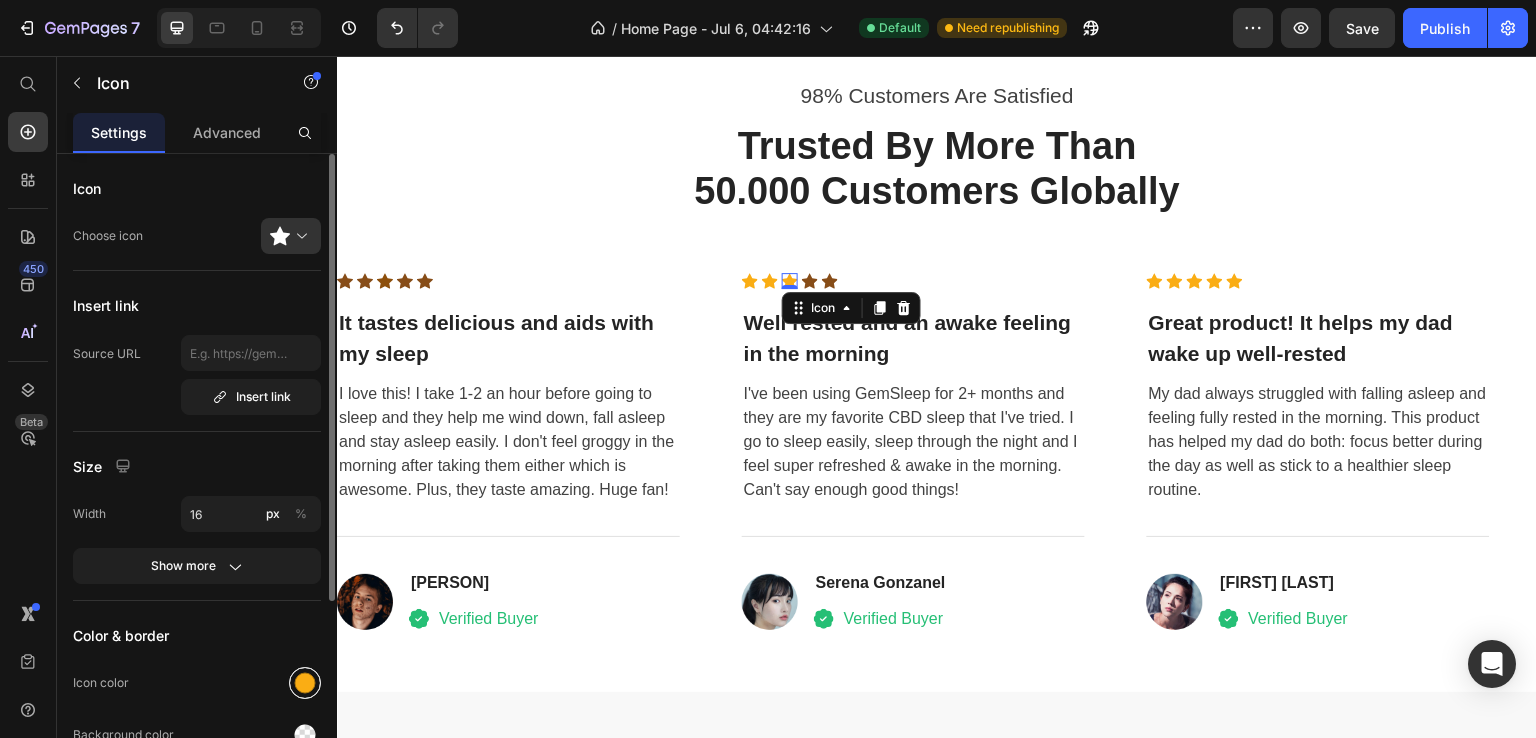 click at bounding box center [305, 683] 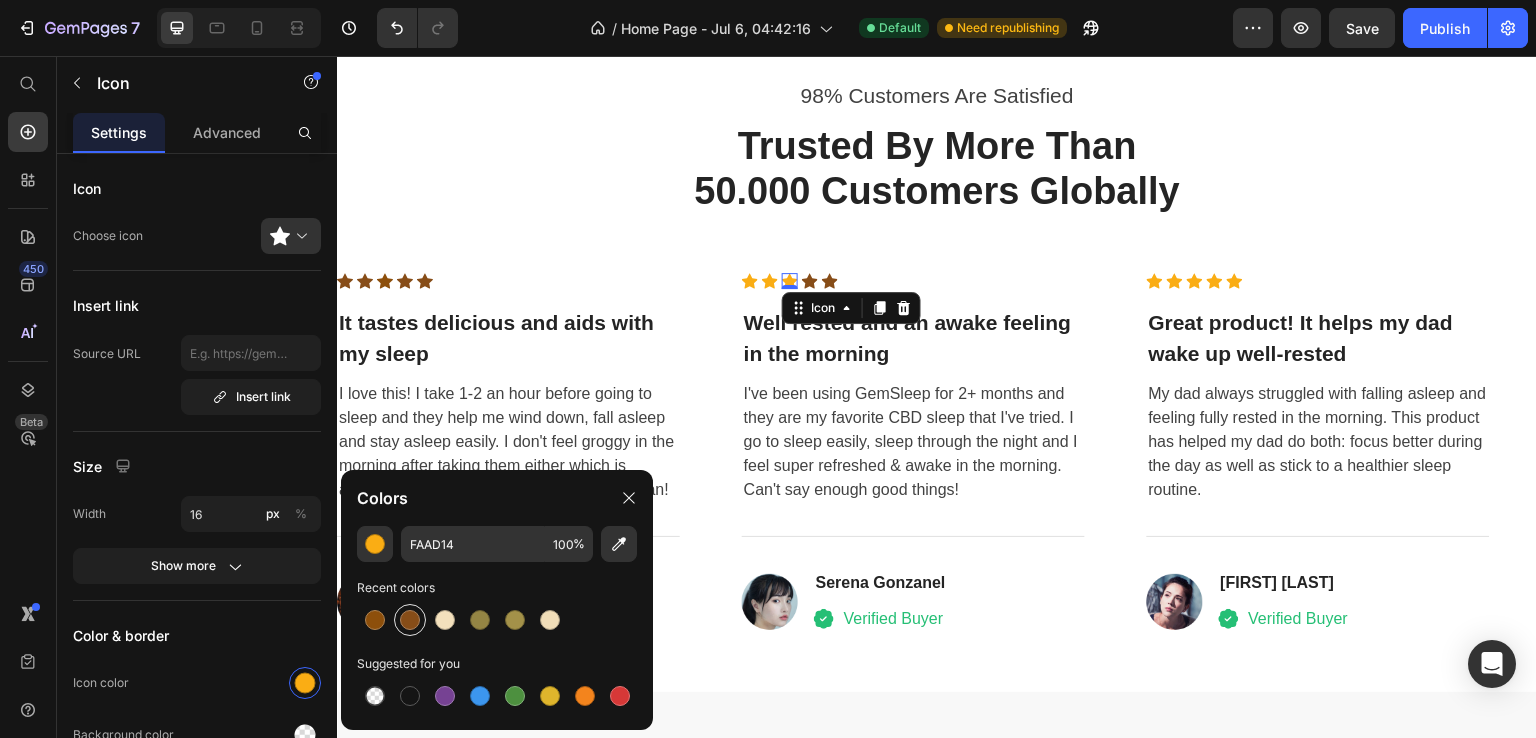 drag, startPoint x: 415, startPoint y: 618, endPoint x: 261, endPoint y: 406, distance: 262.03052 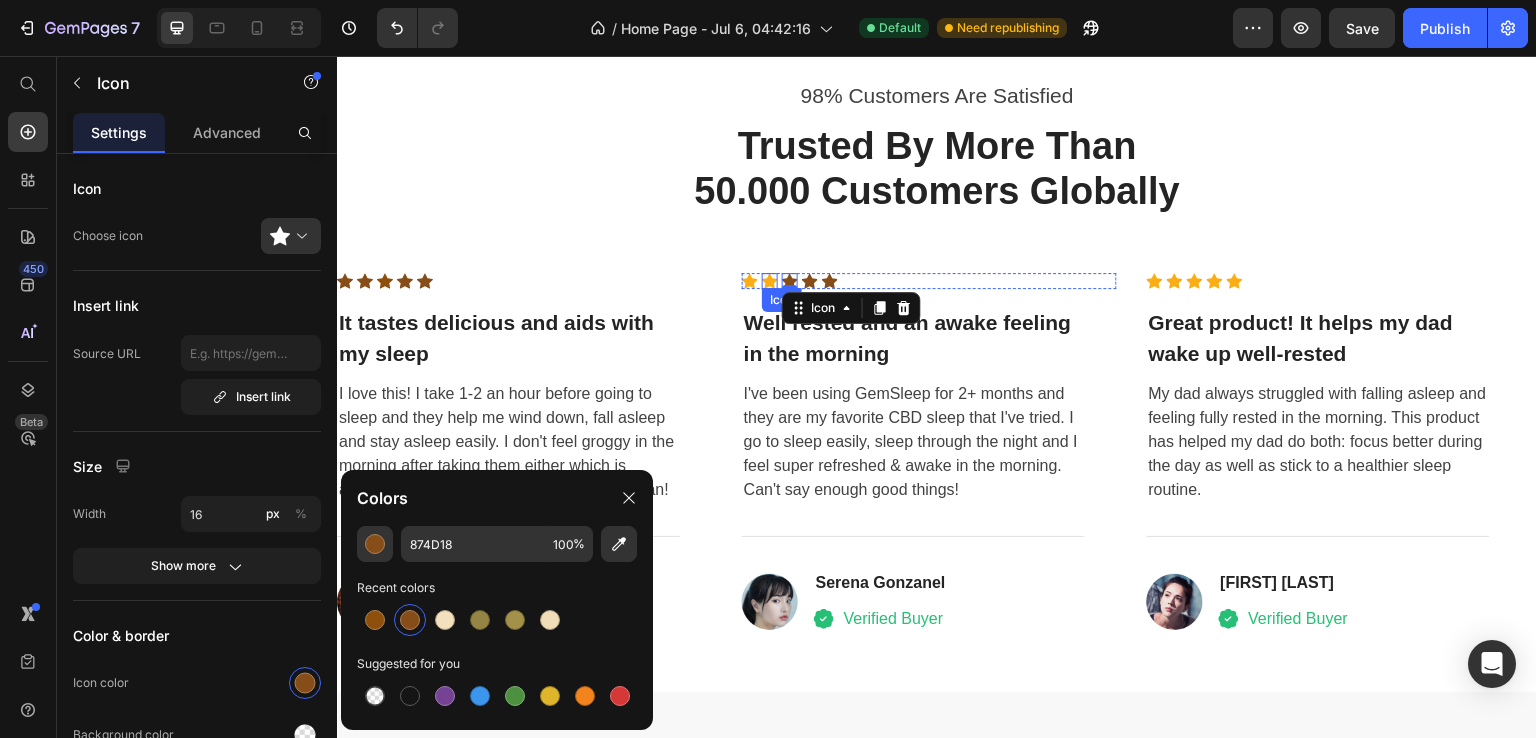 click 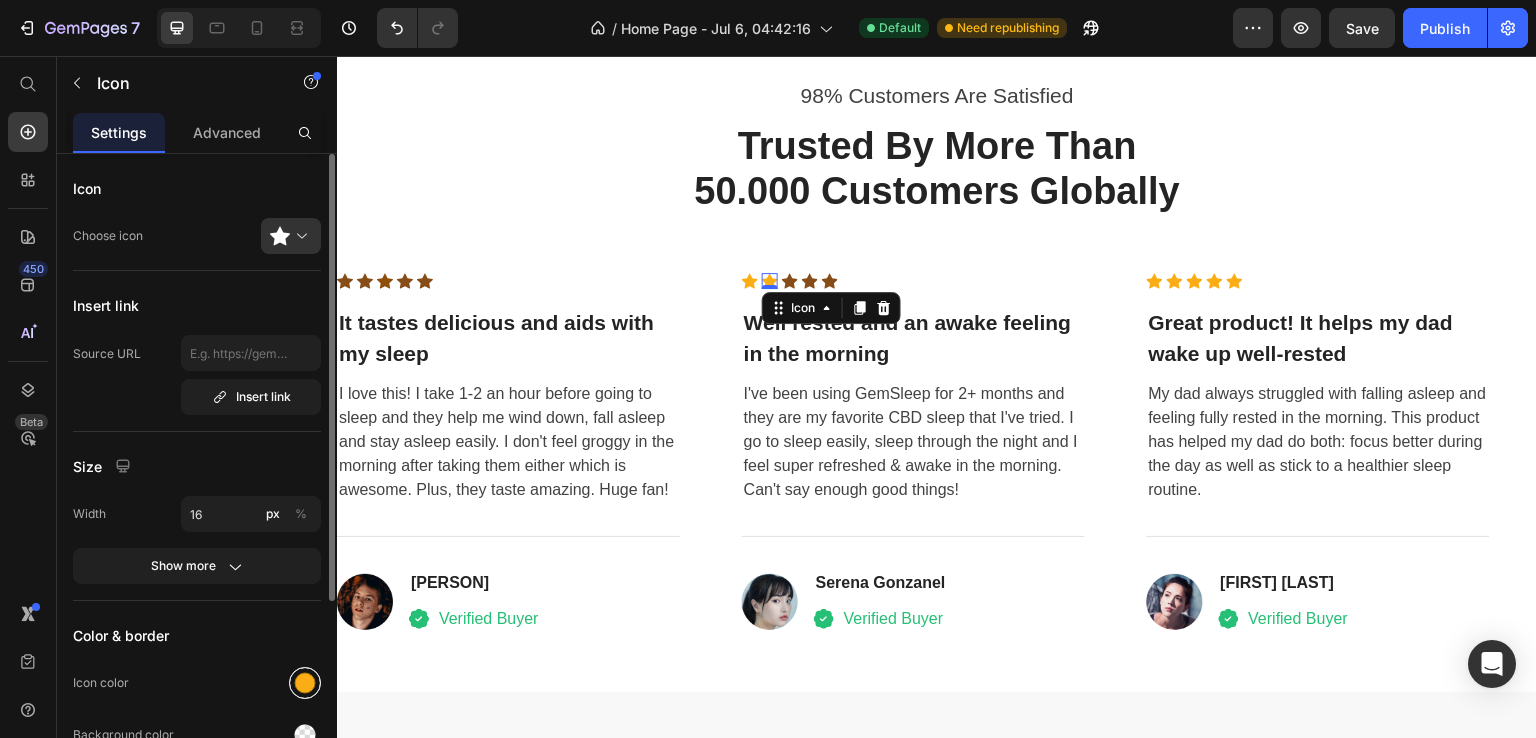 click at bounding box center [305, 683] 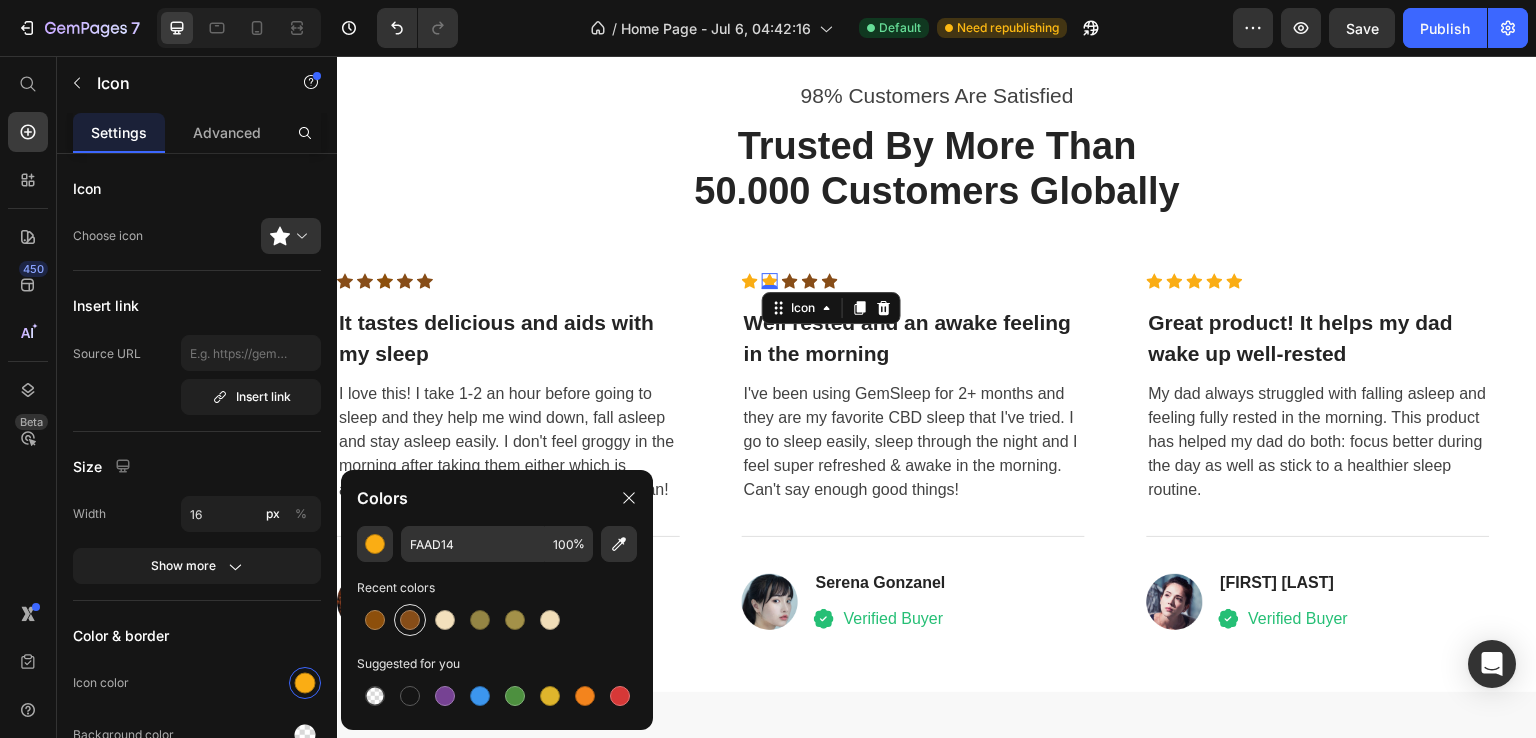 click at bounding box center [410, 620] 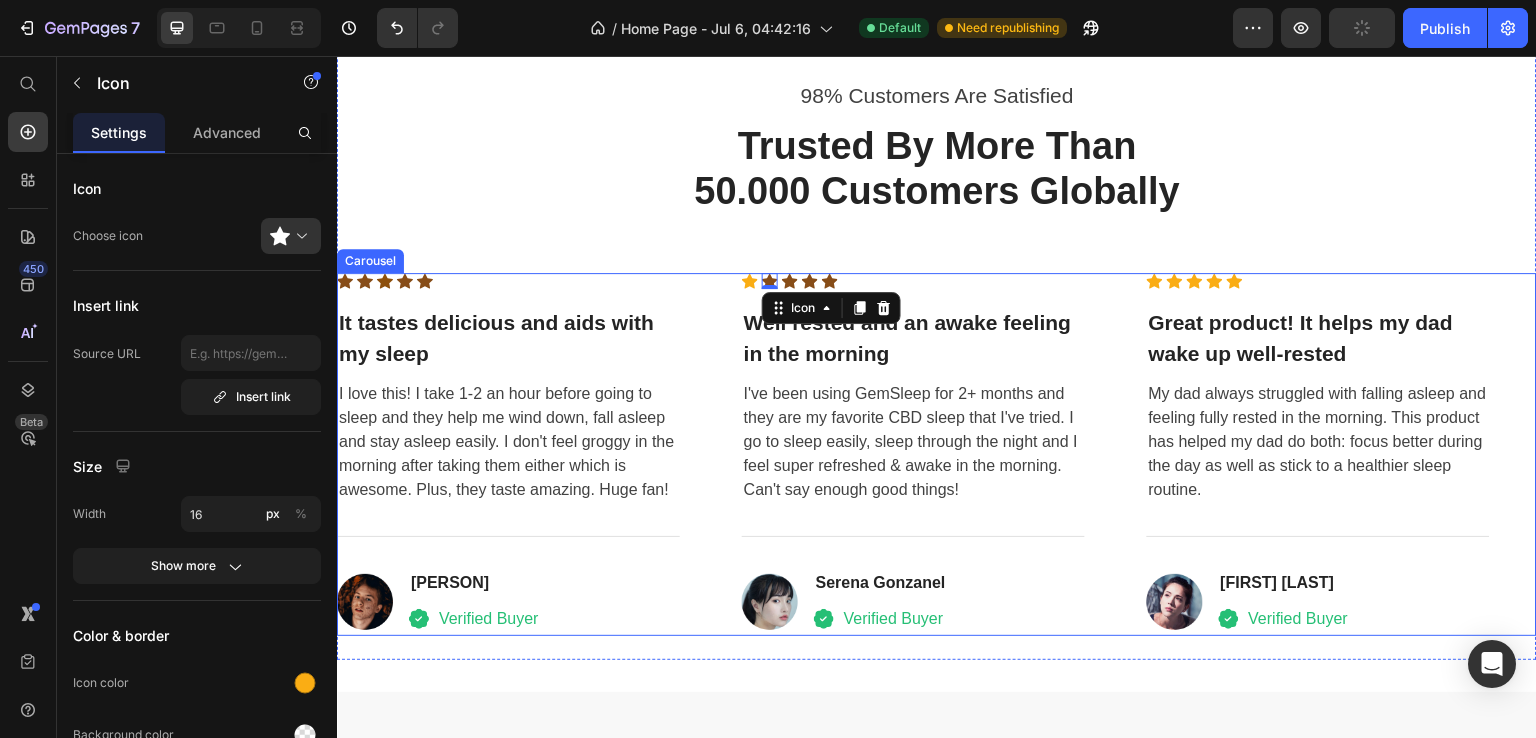 click 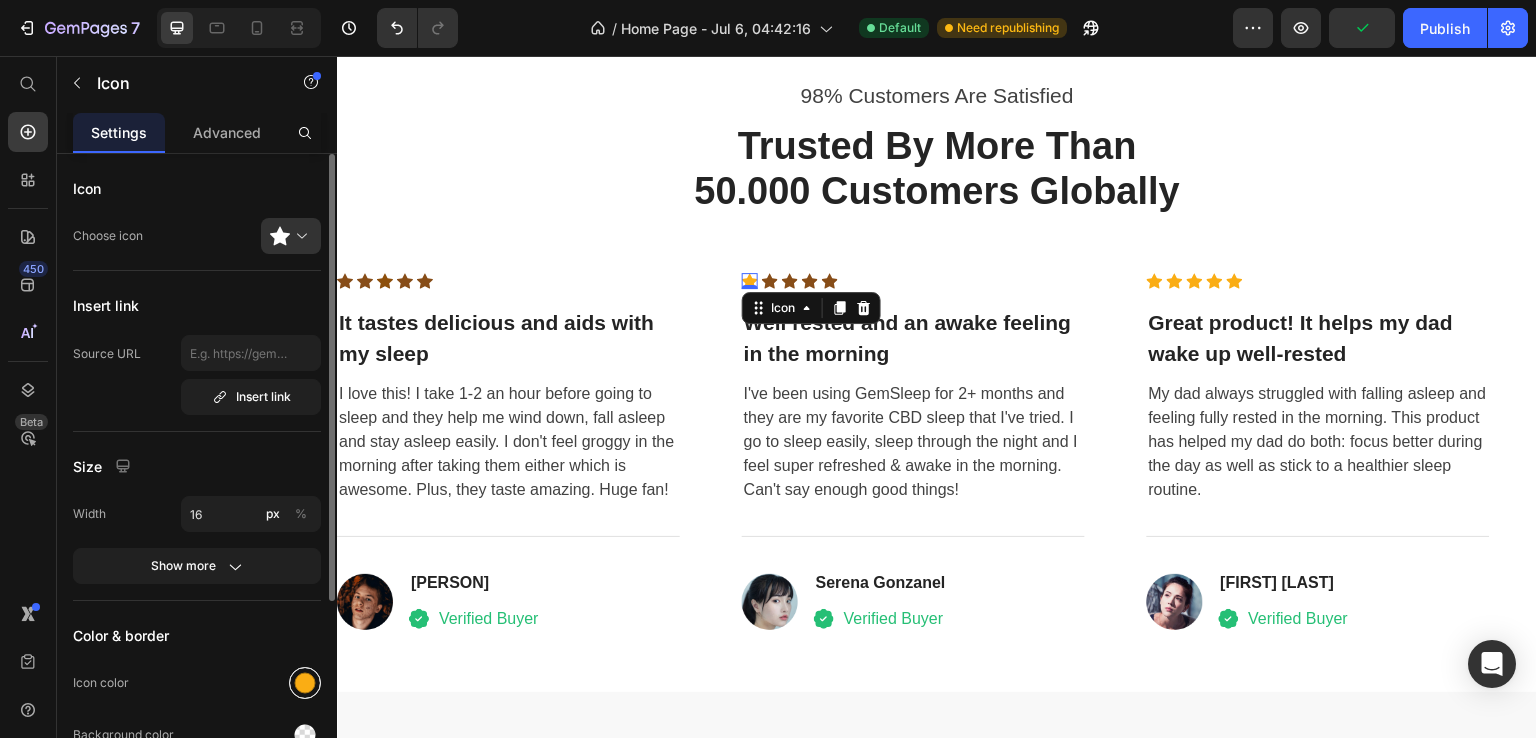 click at bounding box center (305, 683) 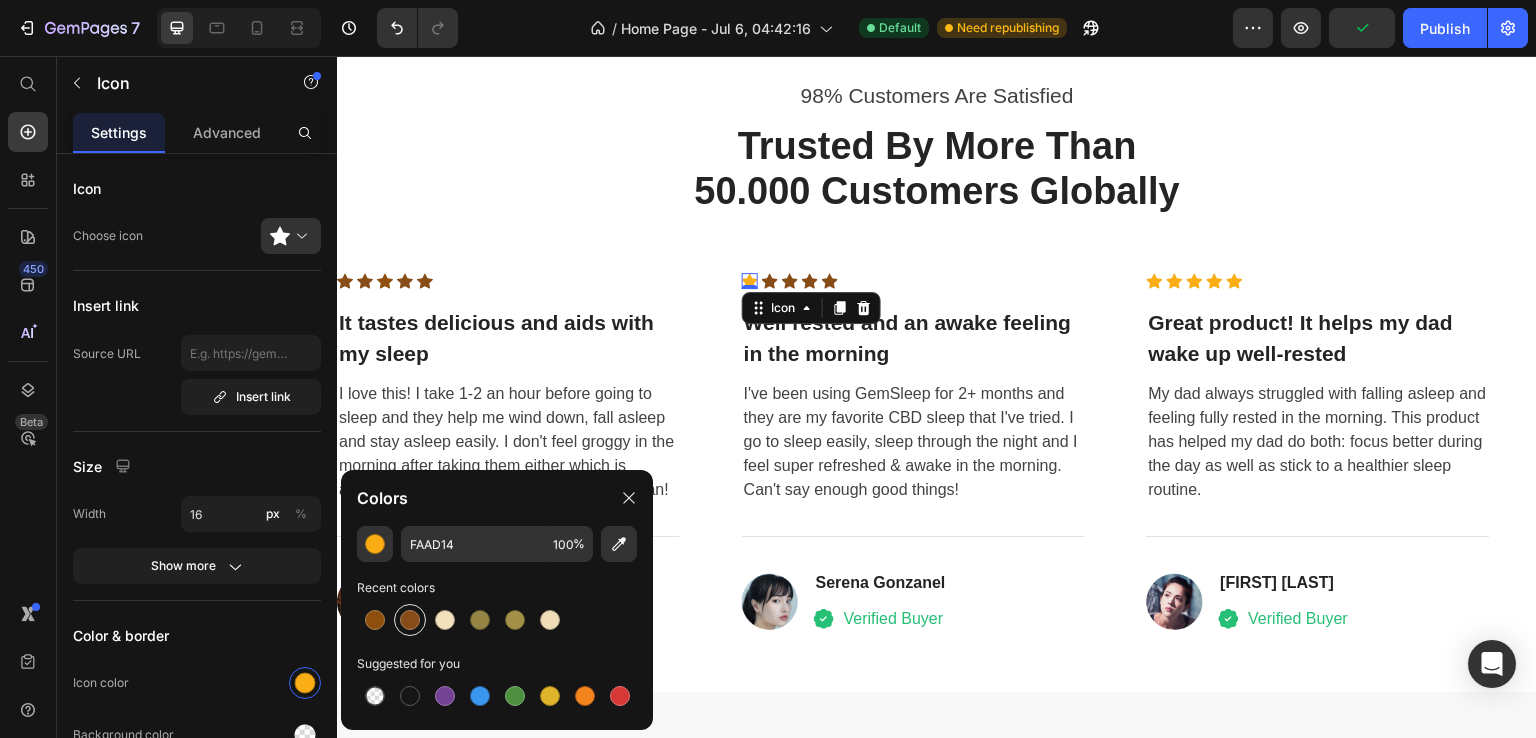 click at bounding box center [410, 620] 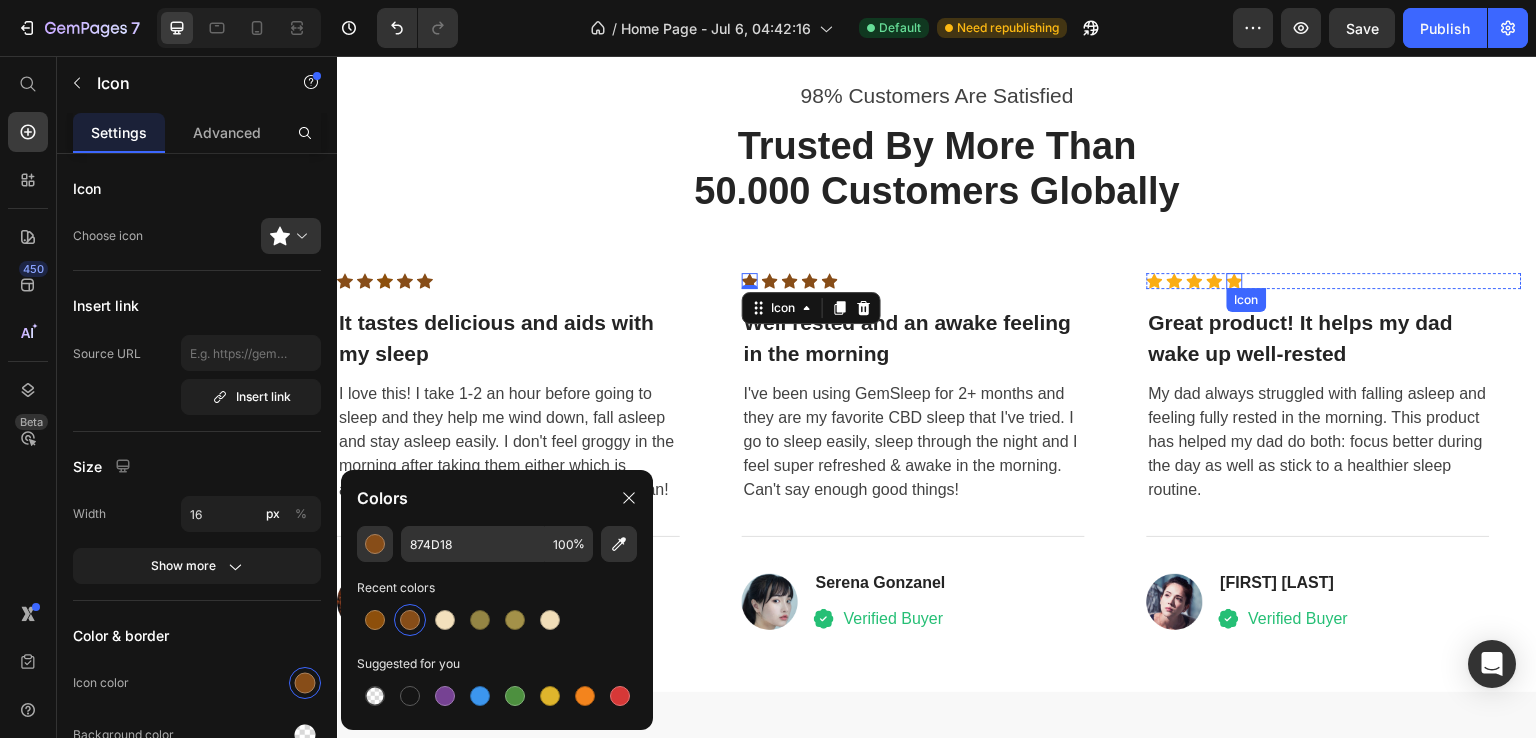 click 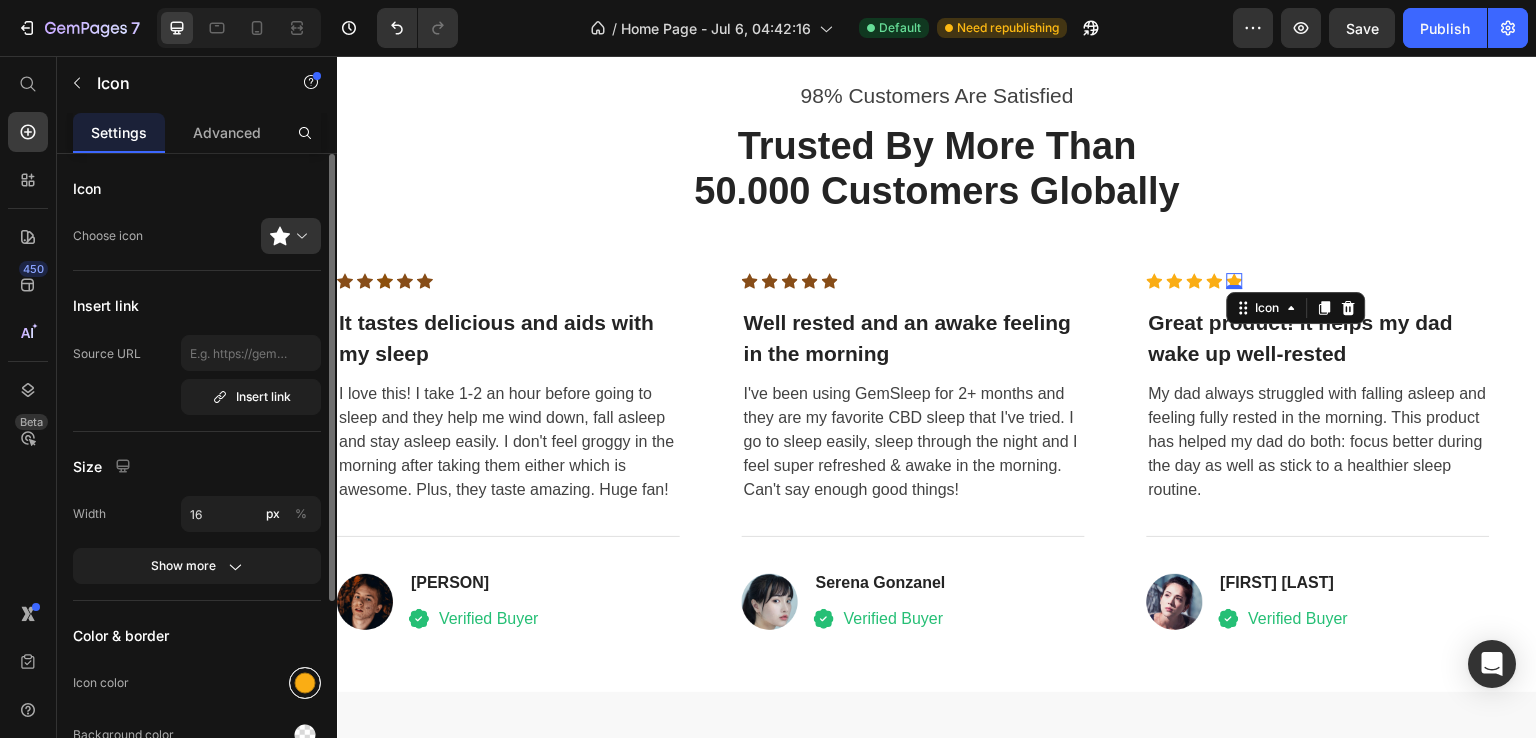 click at bounding box center (305, 683) 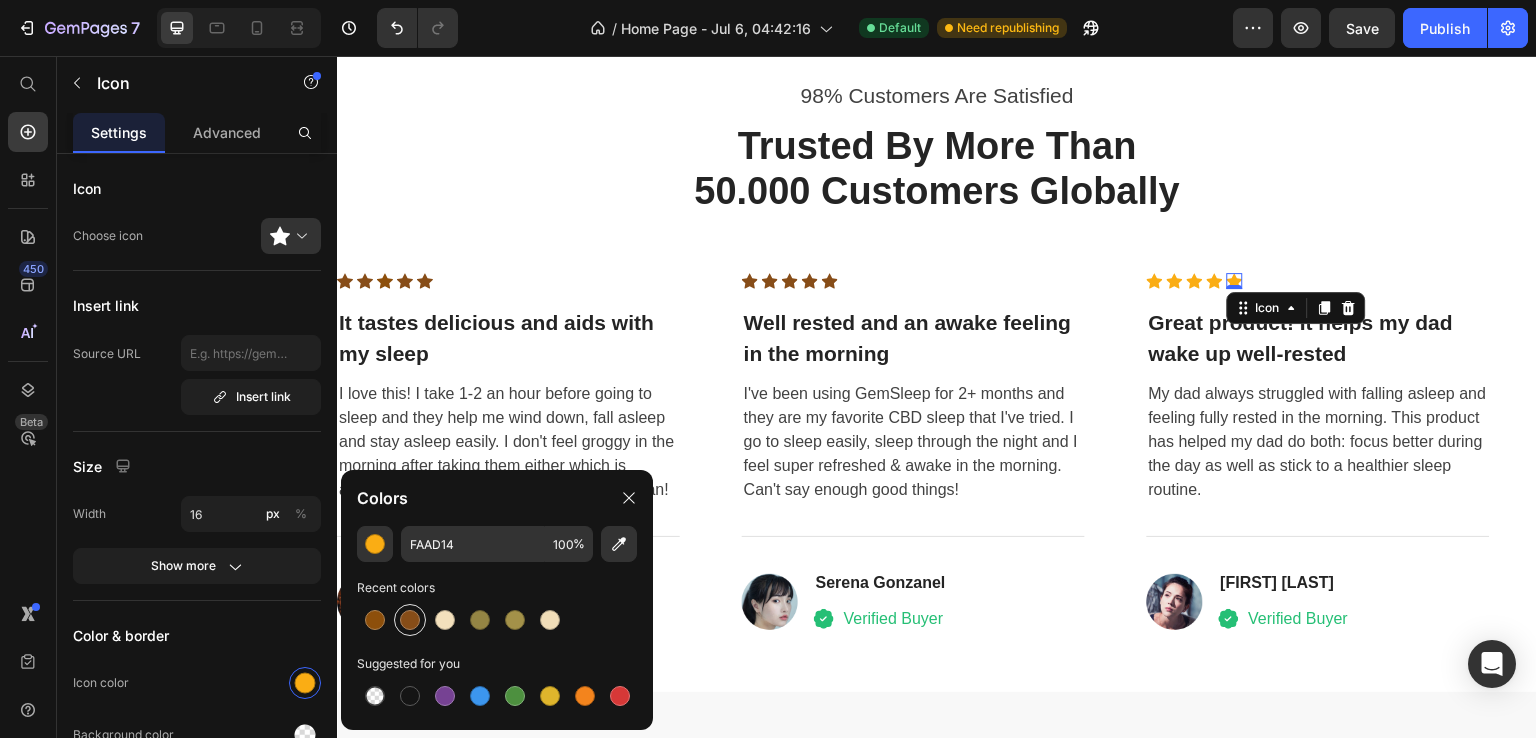 click at bounding box center [410, 620] 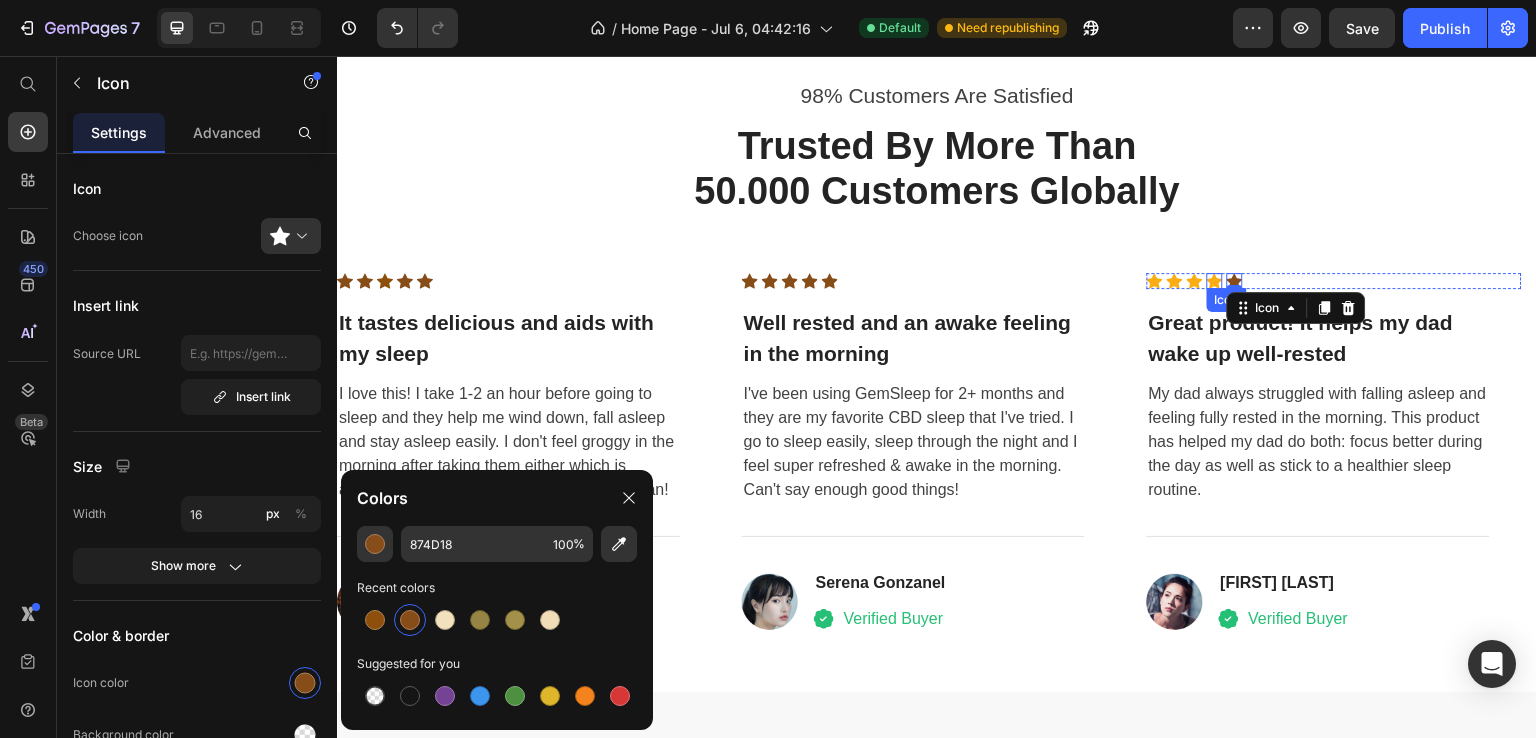 click 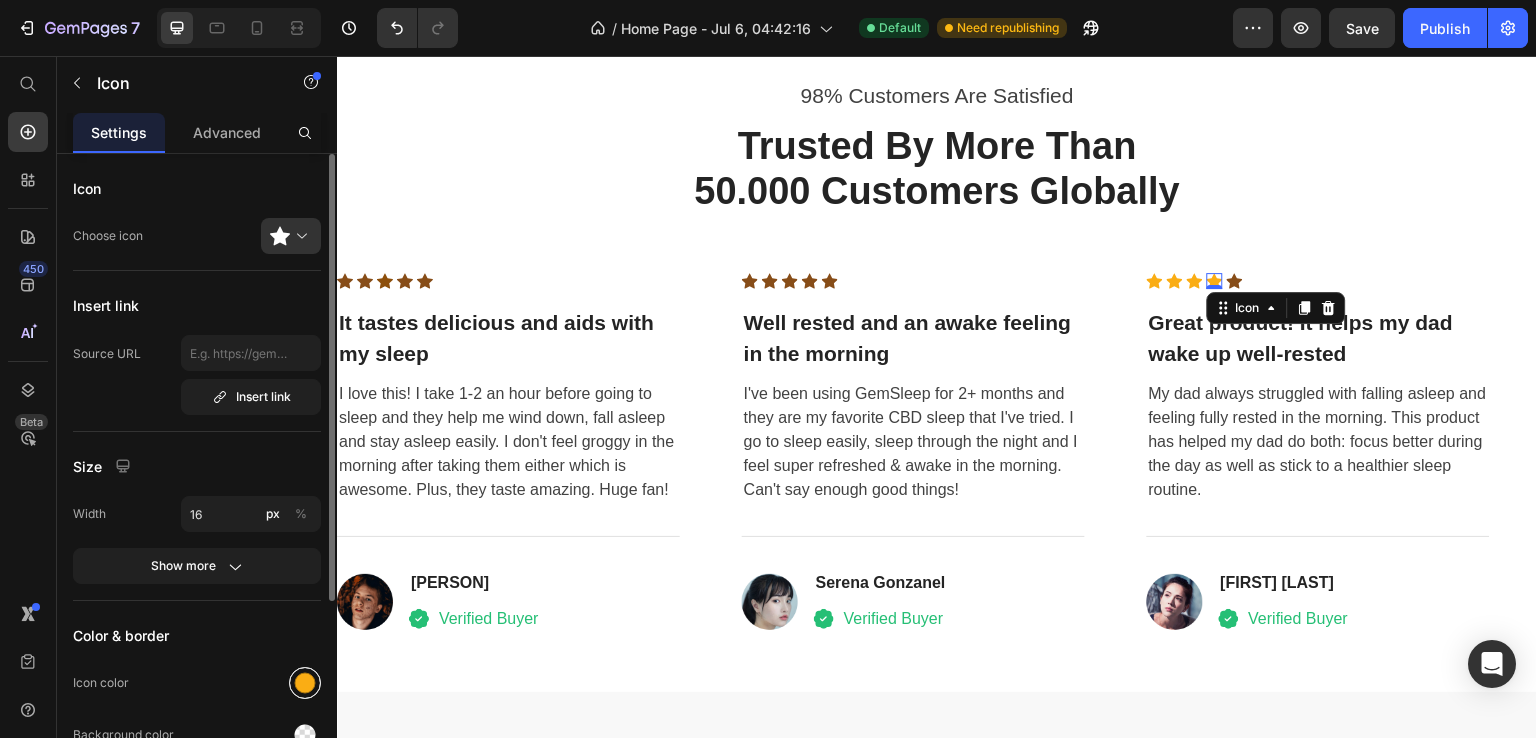 click at bounding box center (305, 683) 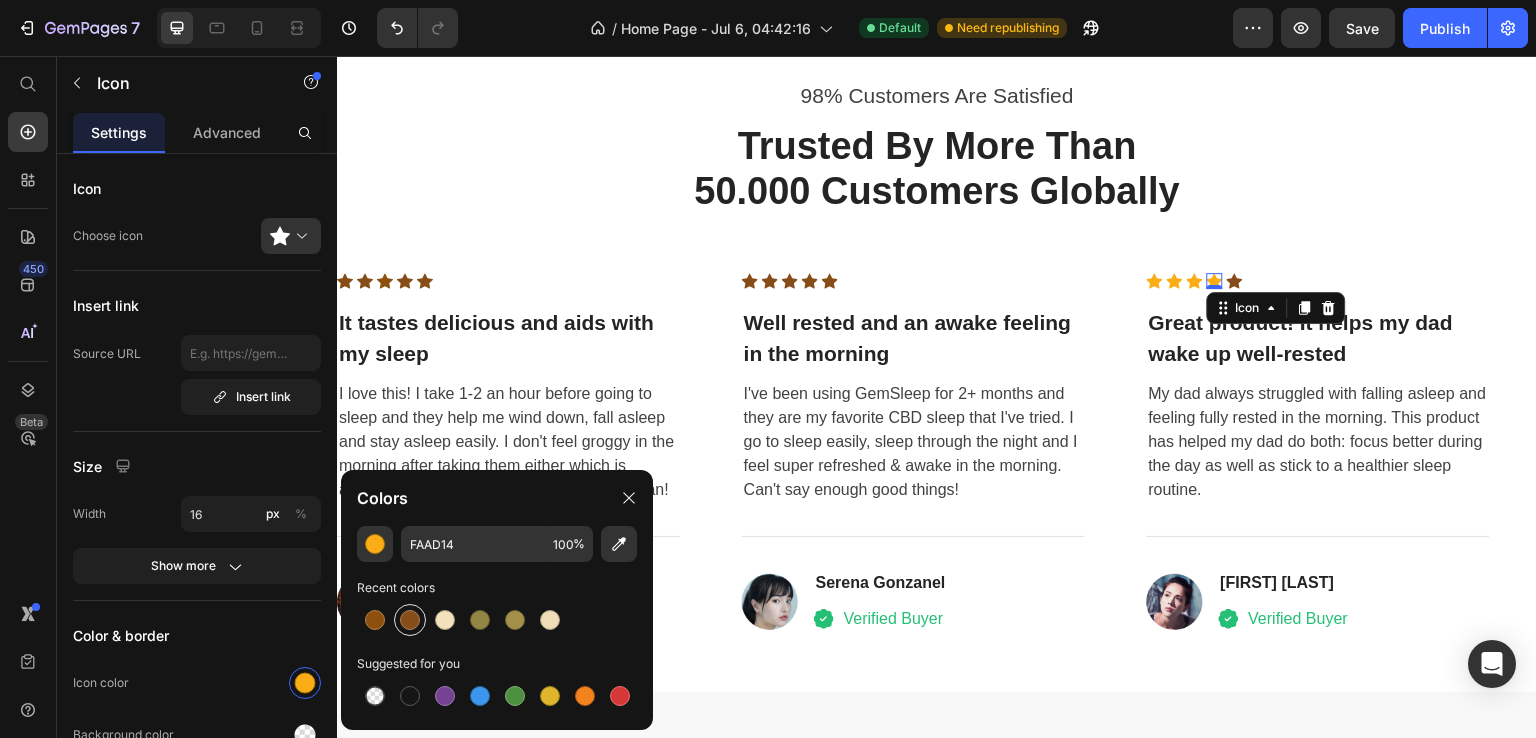 click at bounding box center (410, 620) 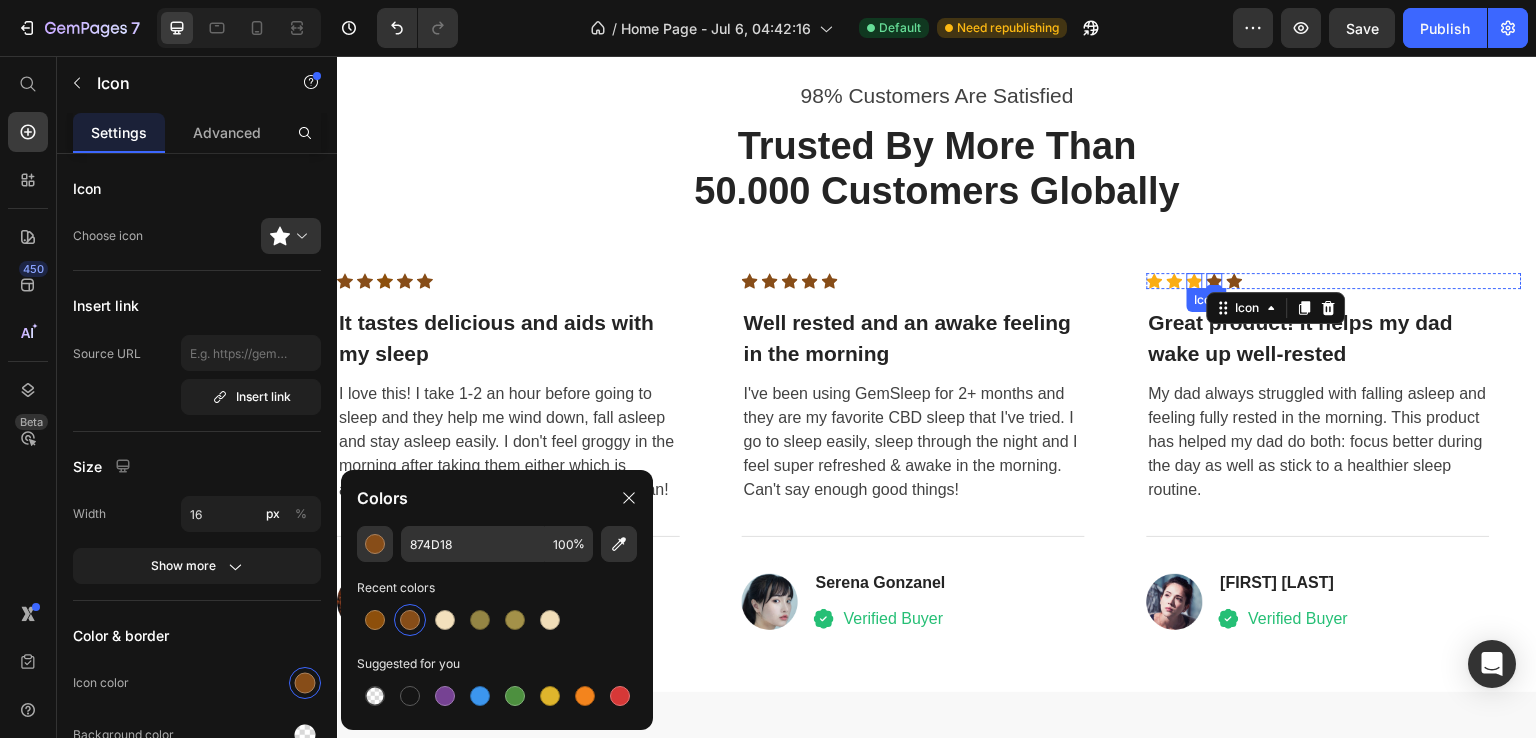 click 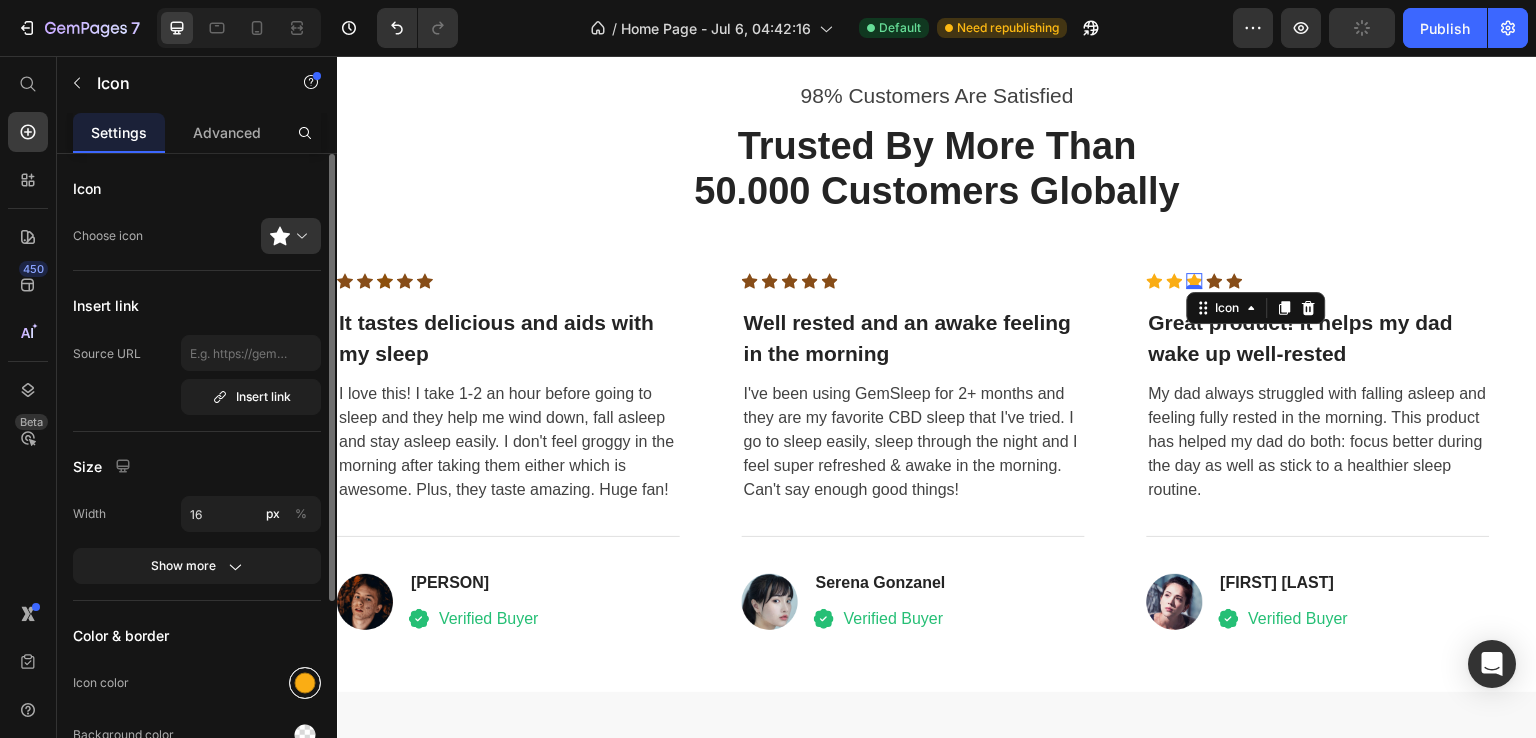 click at bounding box center (305, 683) 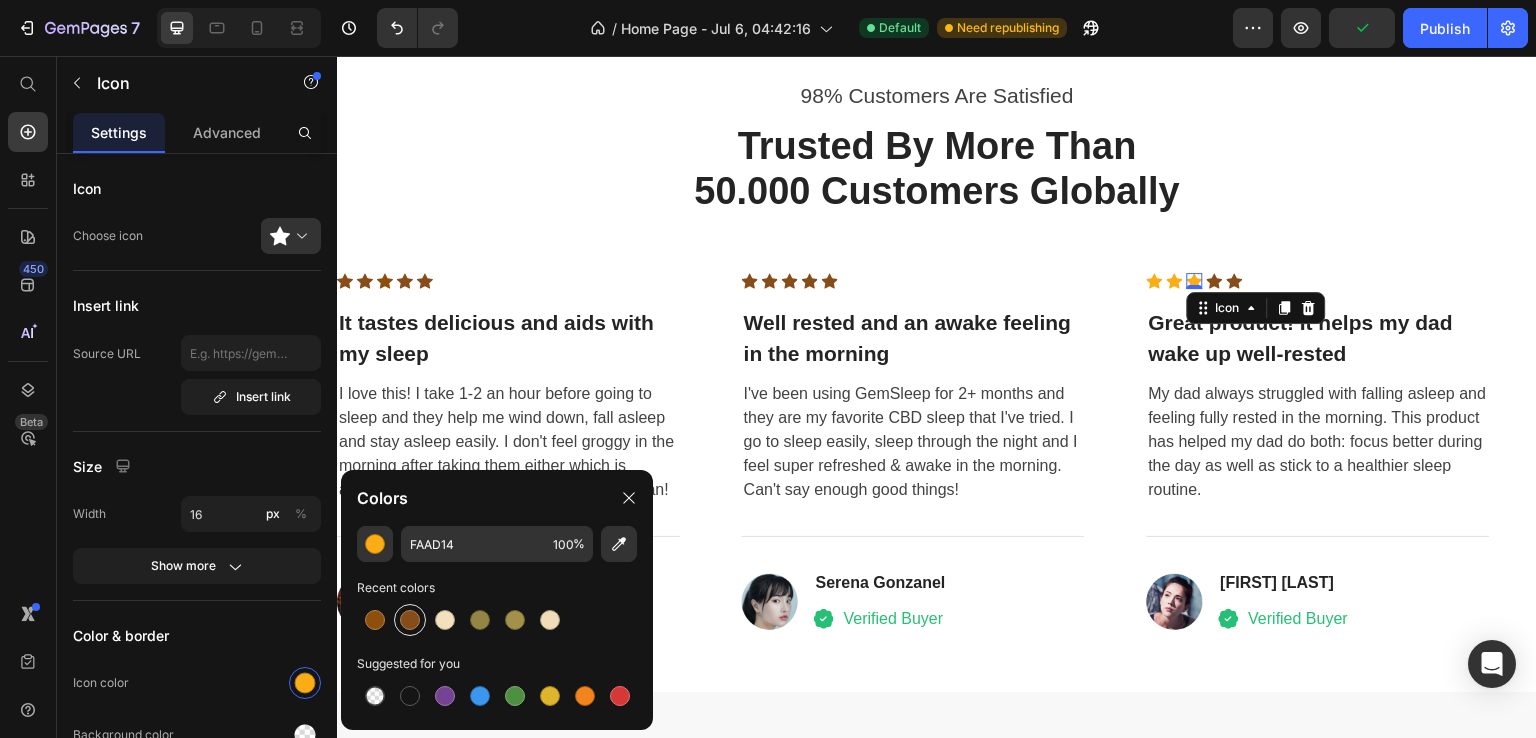 click at bounding box center [410, 620] 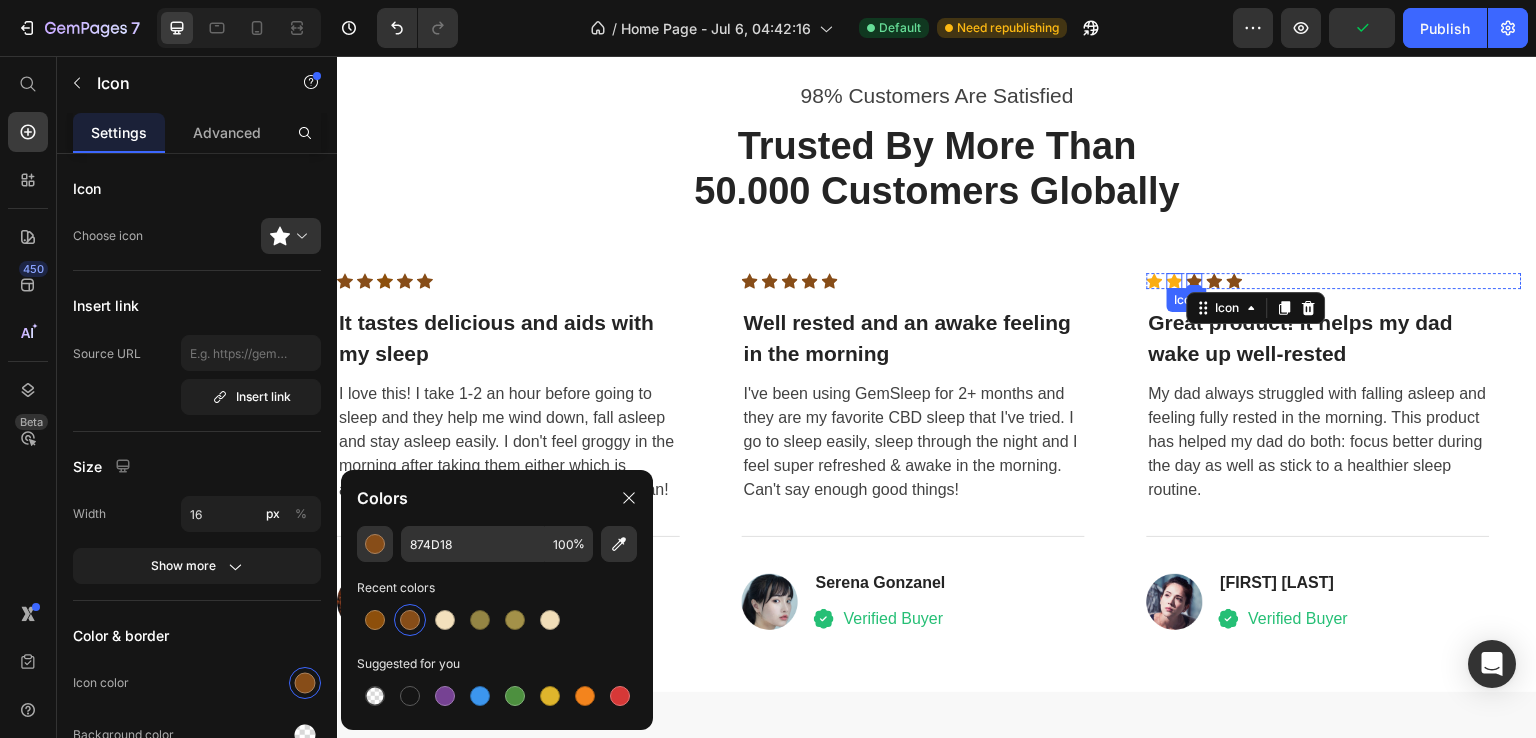 click 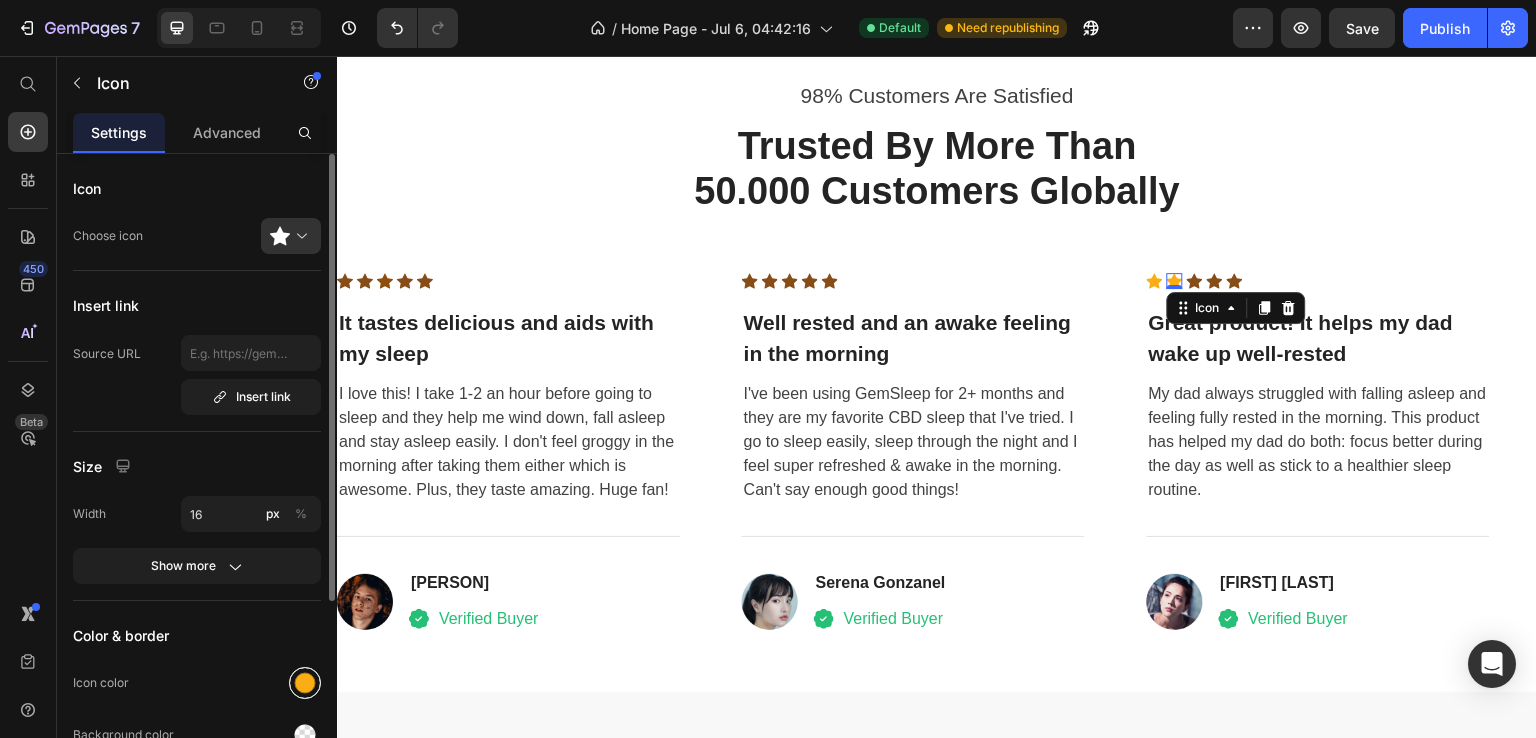 click at bounding box center [305, 683] 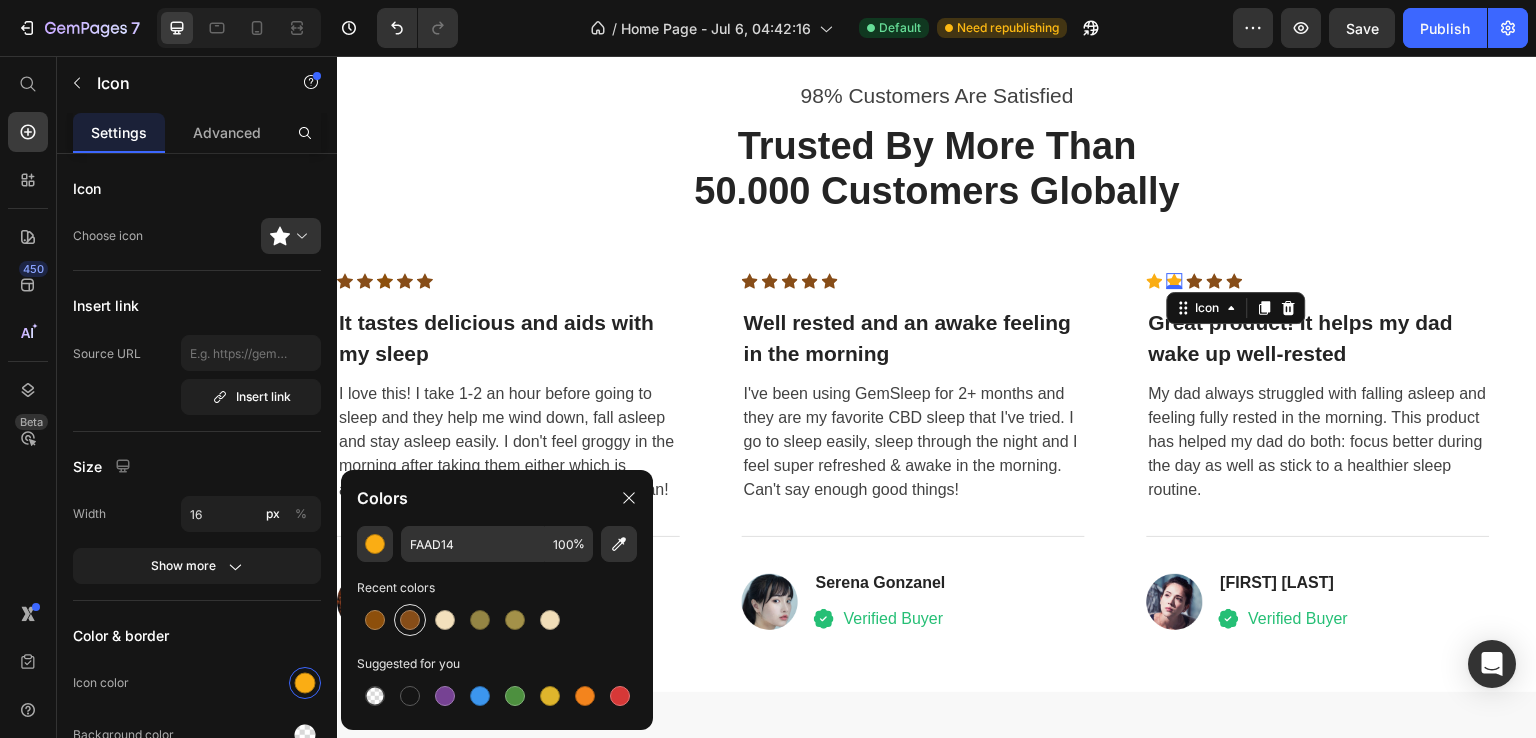 click at bounding box center (410, 620) 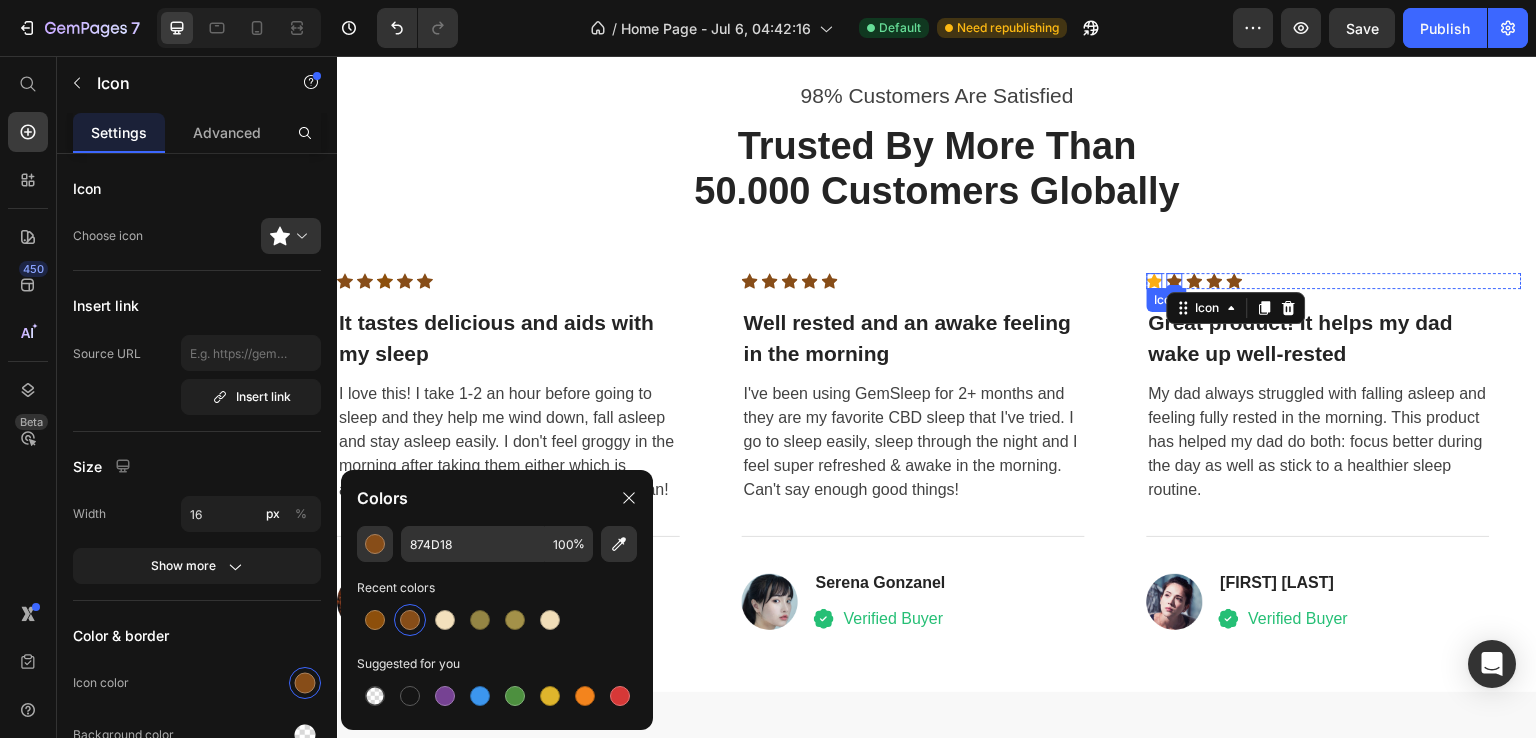 click 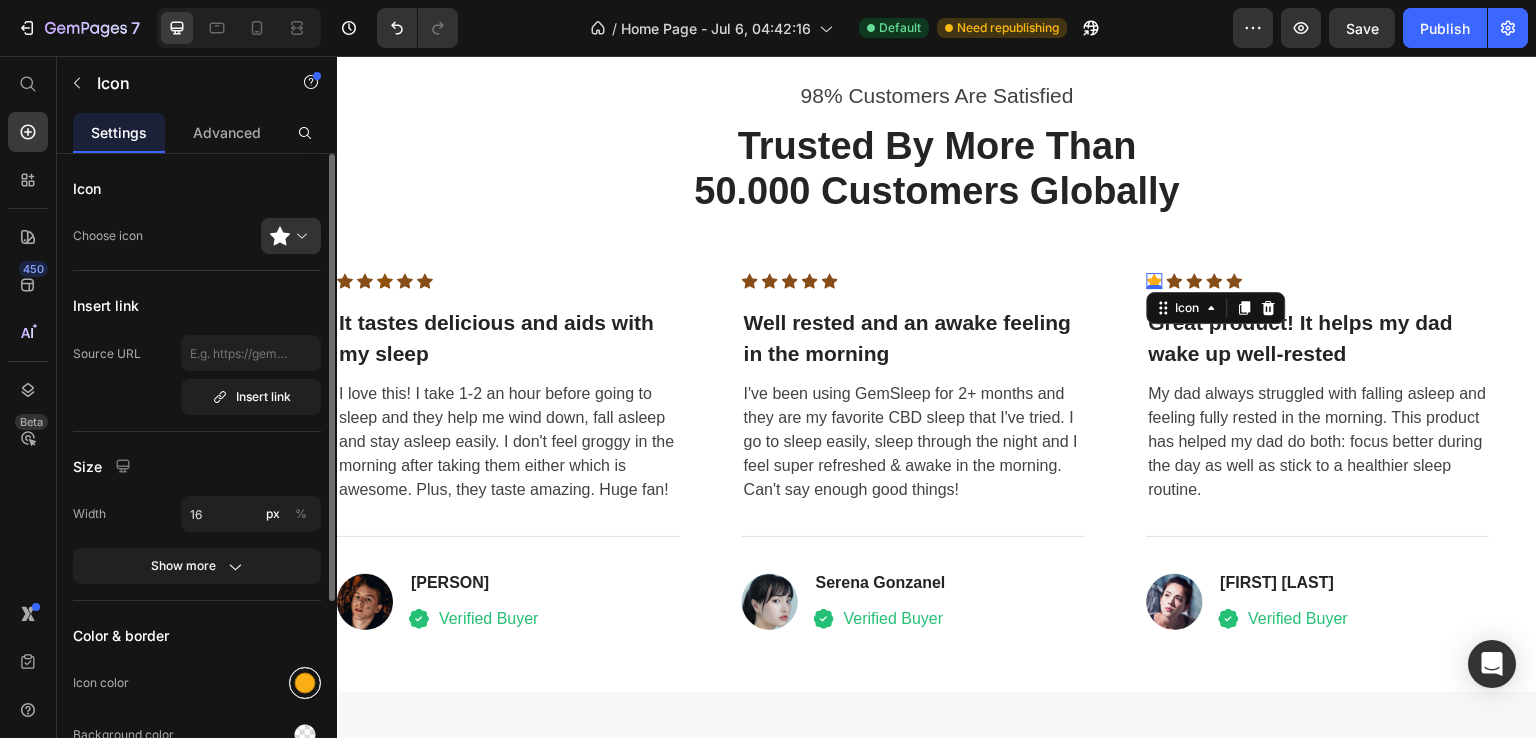 click at bounding box center (305, 683) 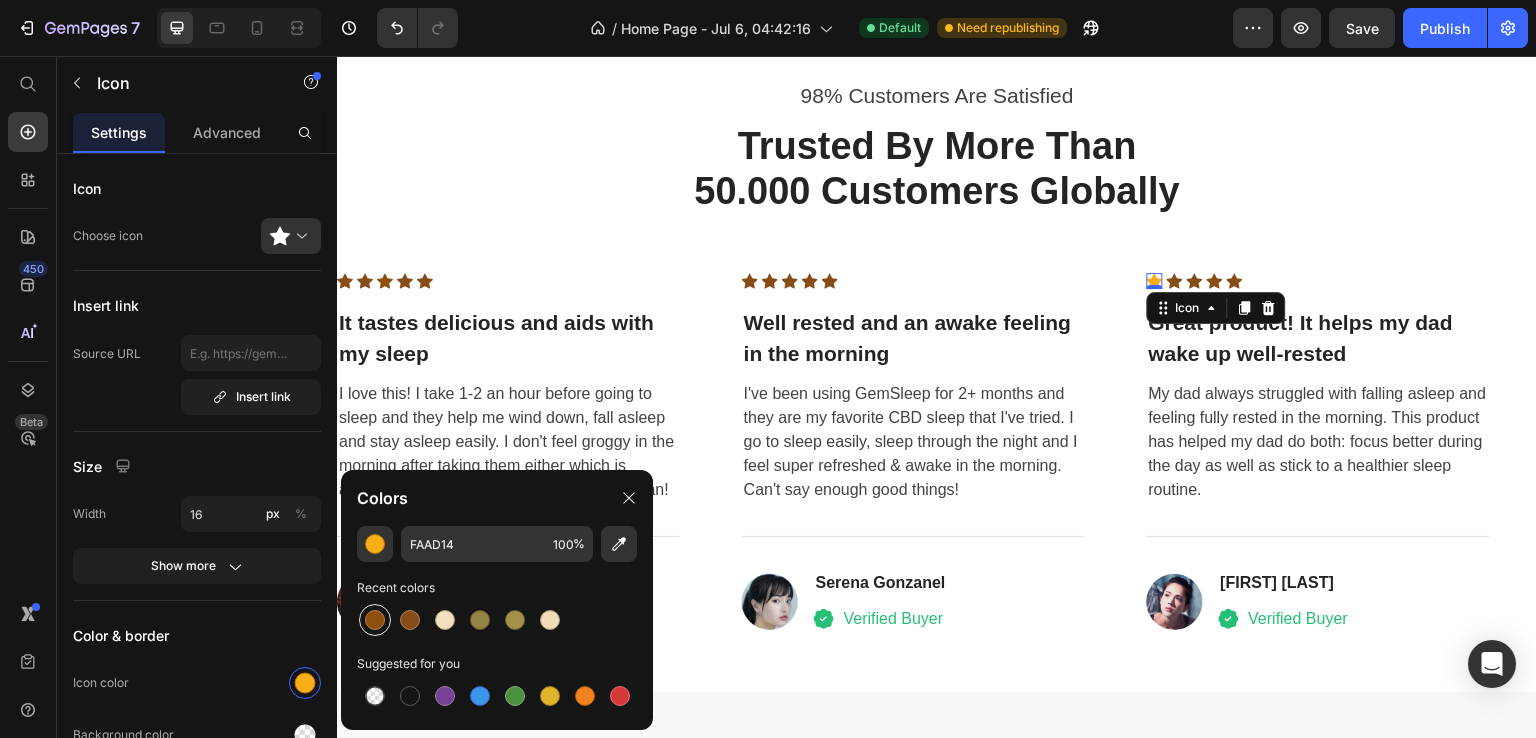 click at bounding box center [375, 620] 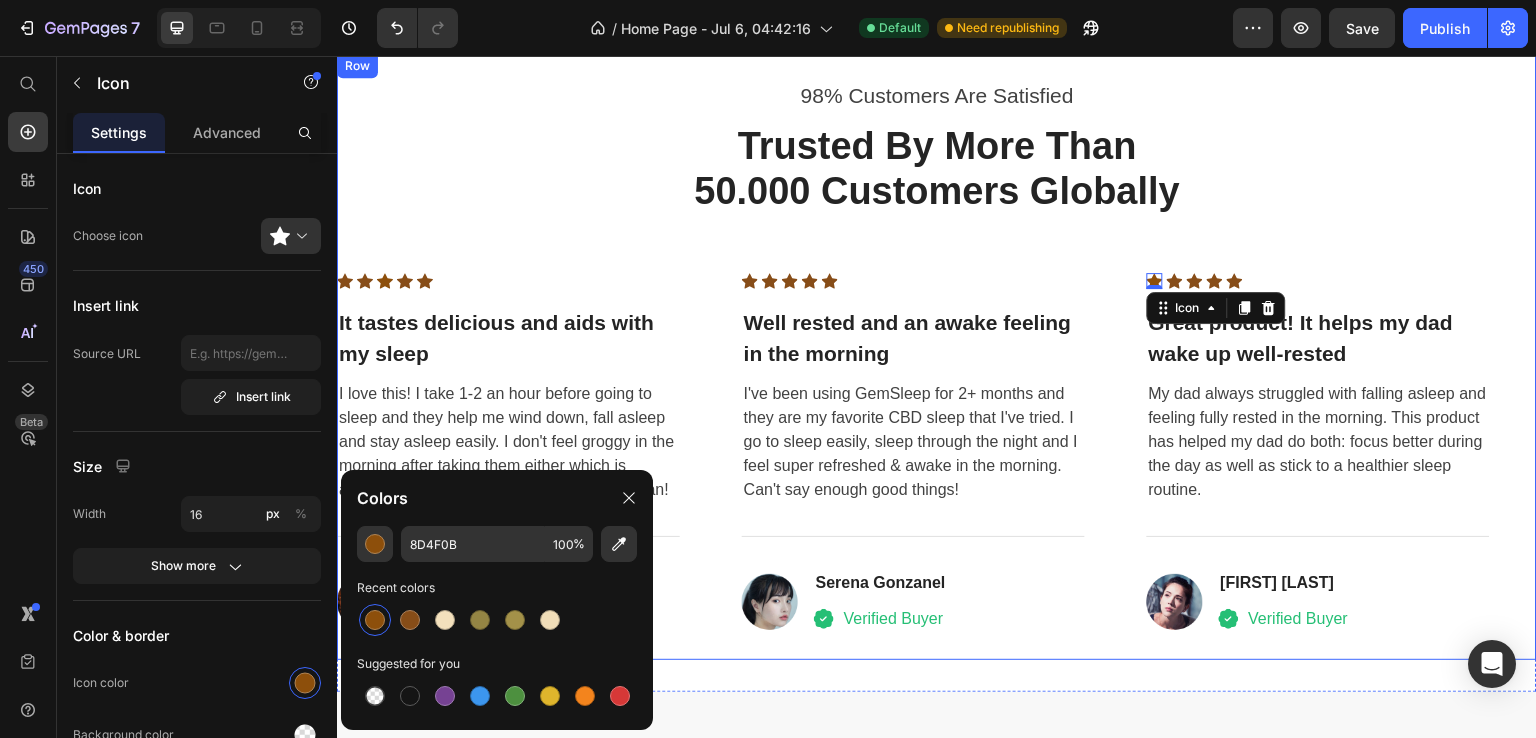 click on "98% Customers Are Satisfied Text block Trusted By More Than 50.000 Customers Globally Heading Row                Icon                Icon                Icon                Icon                Icon Icon List Hoz It tastes delicious and aids with my sleep Heading I love this! I take 1-2 an hour before going to sleep and they help me wind down, fall asleep and stay asleep easily. I don't feel groggy in the morning after taking them either which is awesome. Plus, they taste amazing. Huge fan! Text block                Title Line Image David Alaba Heading
Icon Verified Buyer Text block Icon List Row                Icon                Icon                Icon                Icon                Icon Icon List Hoz Well rested and an awake feeling in the morning Heading I've been using GemSleep for 2+ months and they are my favorite CBD sleep that I've tried. I go to sleep easily, sleep through the night and I feel super refreshed & awake in the morning. Can't say enough good things! Text block Title" at bounding box center (937, 357) 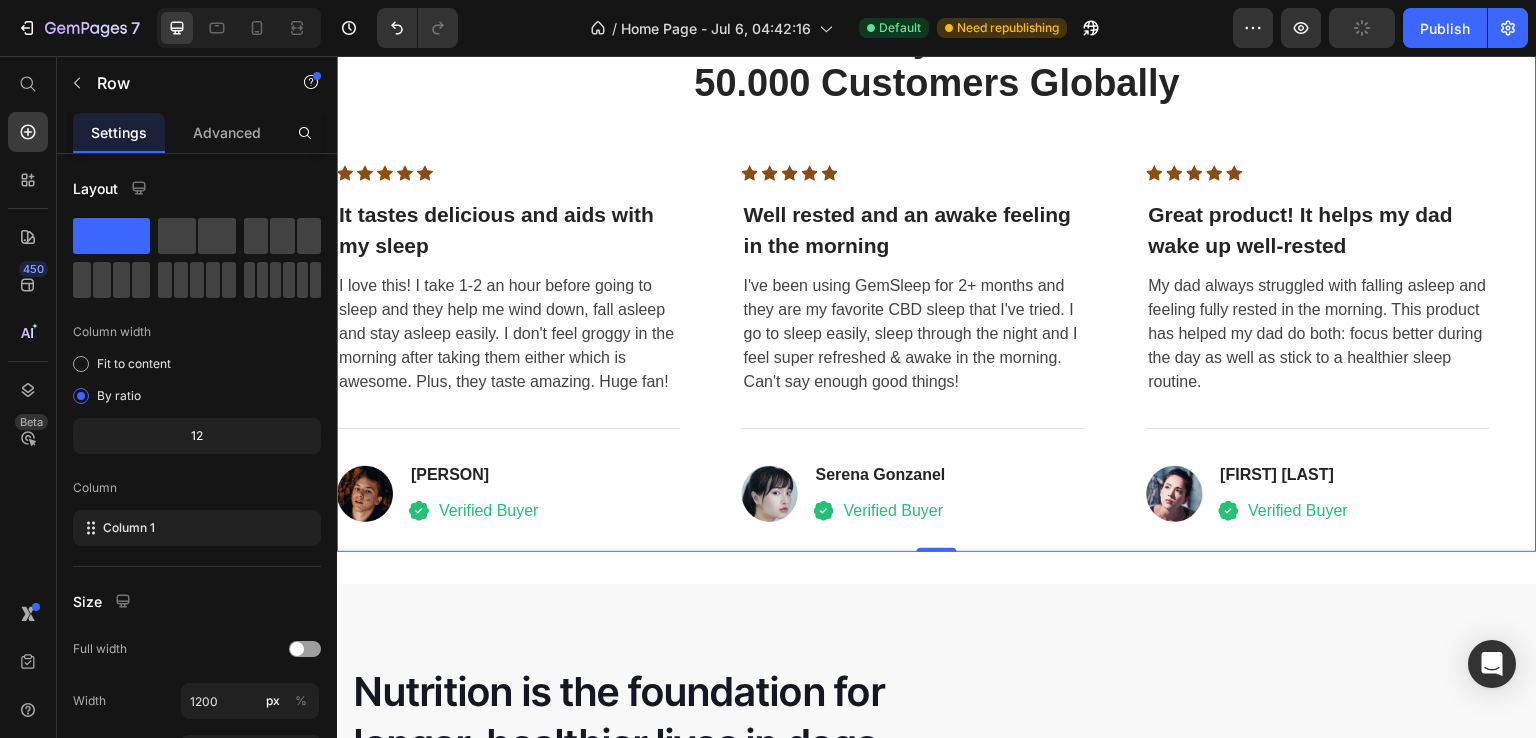 scroll, scrollTop: 3352, scrollLeft: 0, axis: vertical 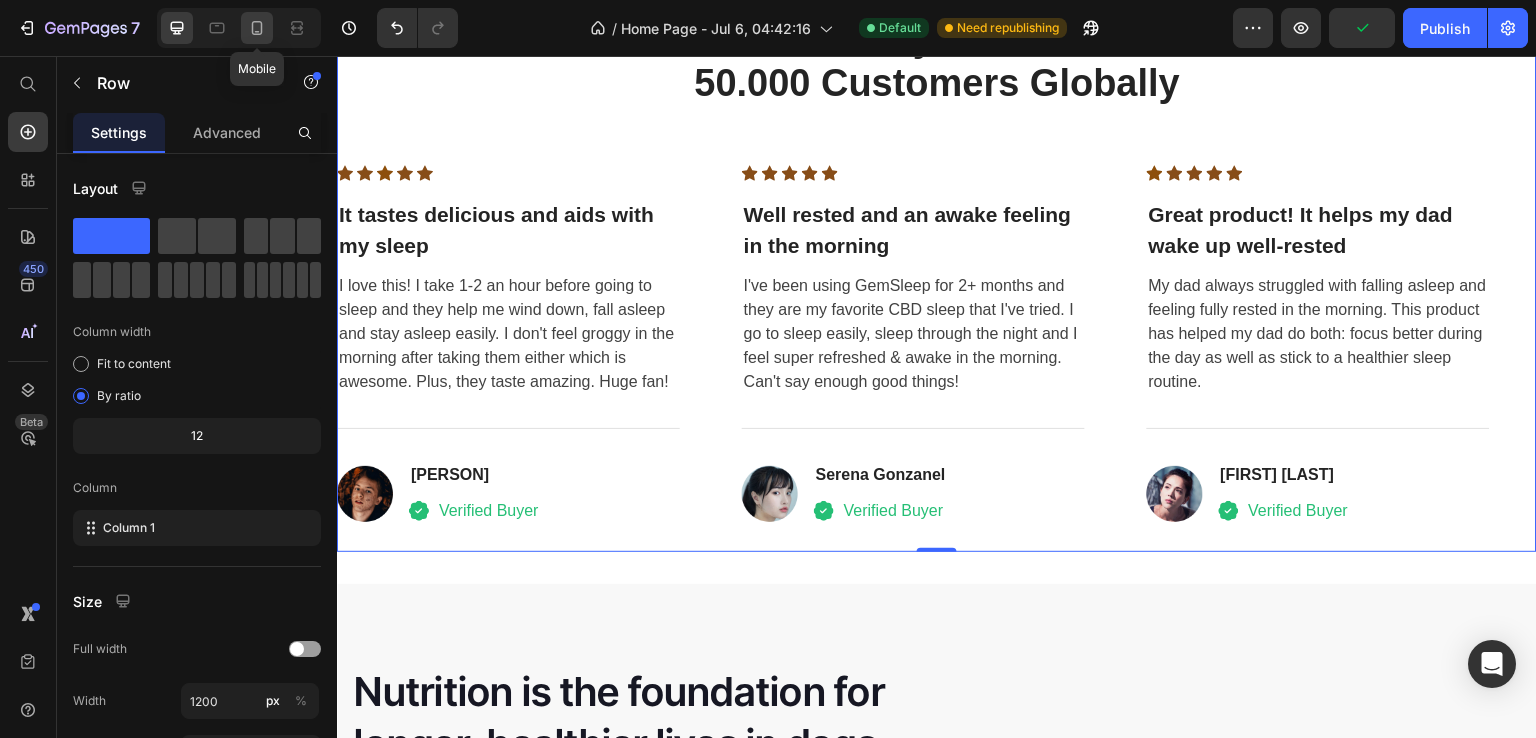 click 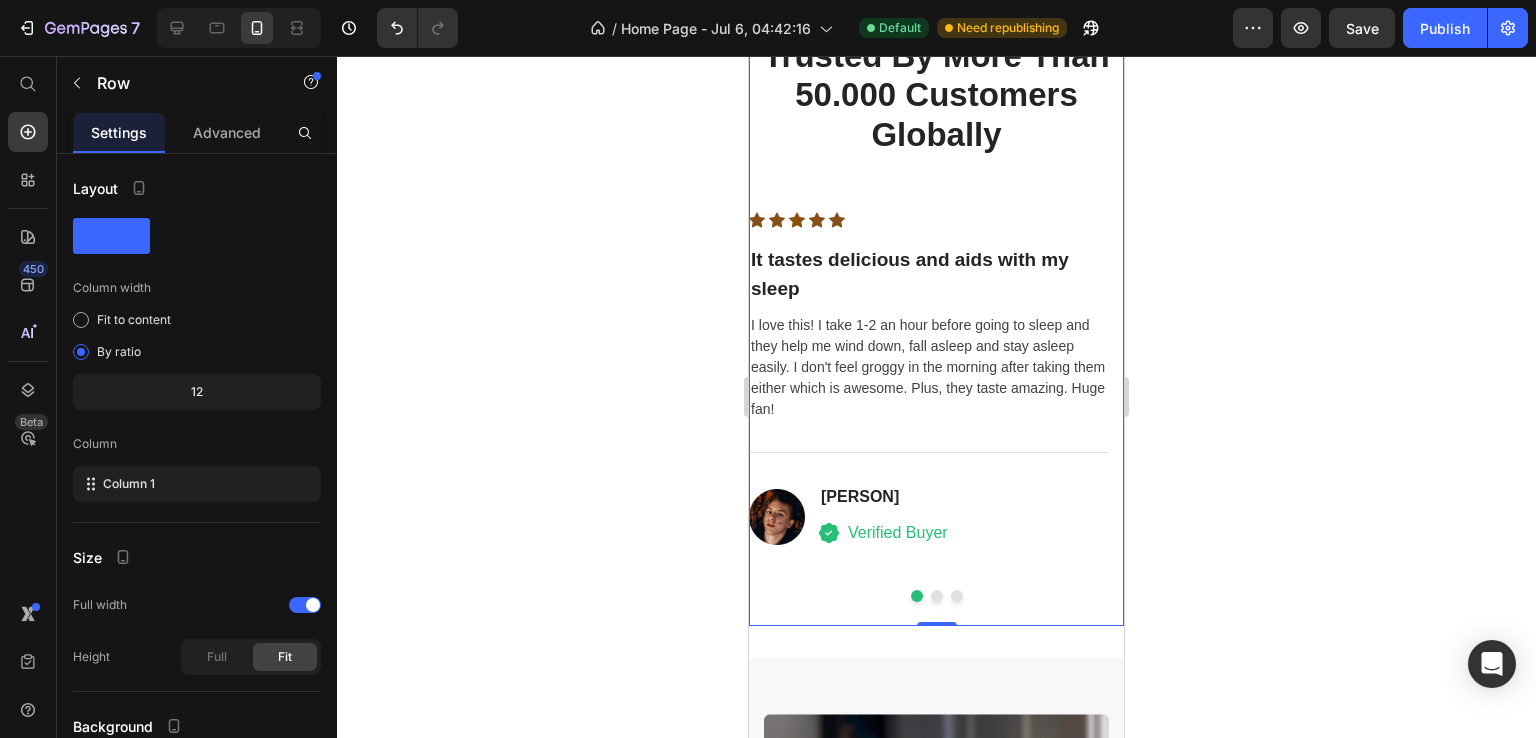 scroll, scrollTop: 3898, scrollLeft: 0, axis: vertical 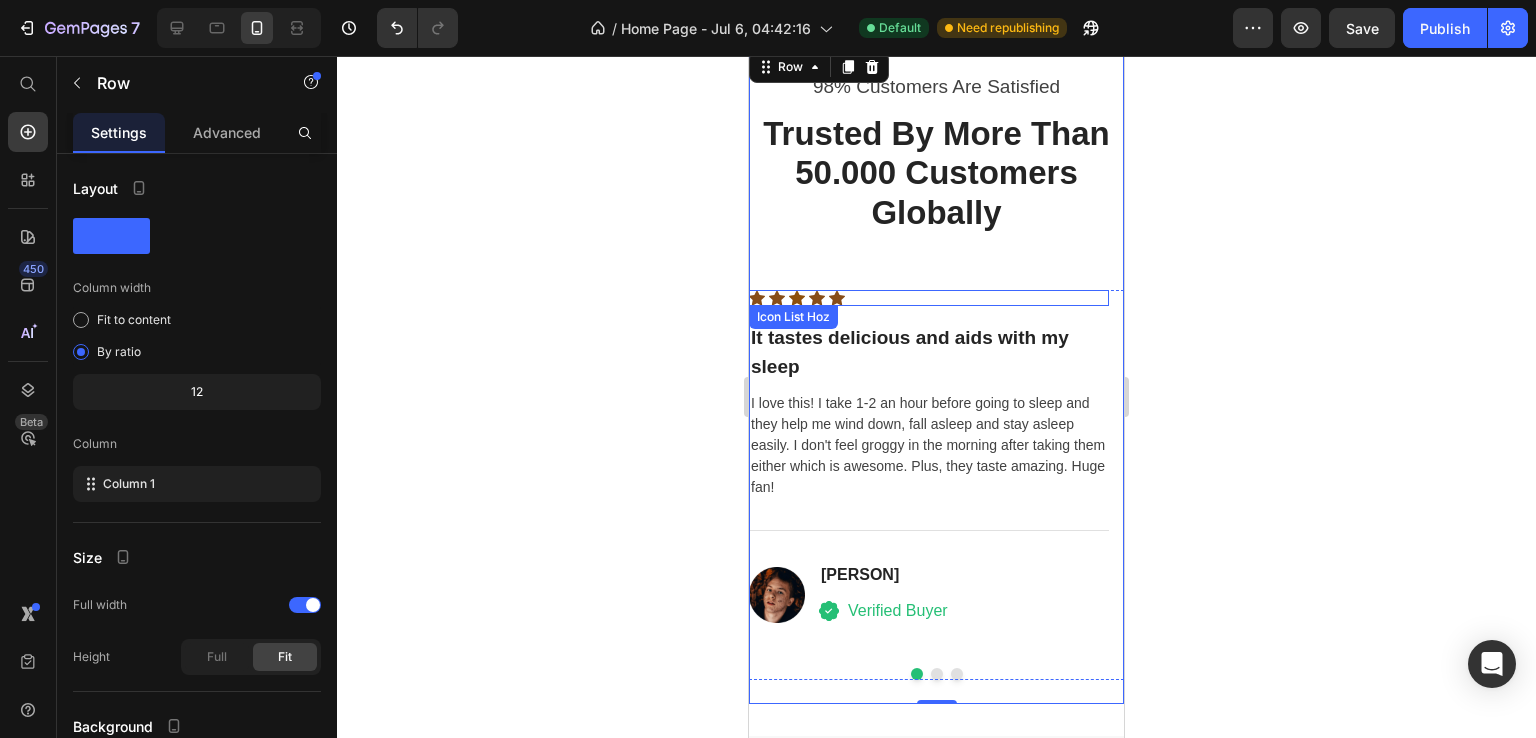 click on "Icon                Icon                Icon                Icon                Icon" at bounding box center [929, 298] 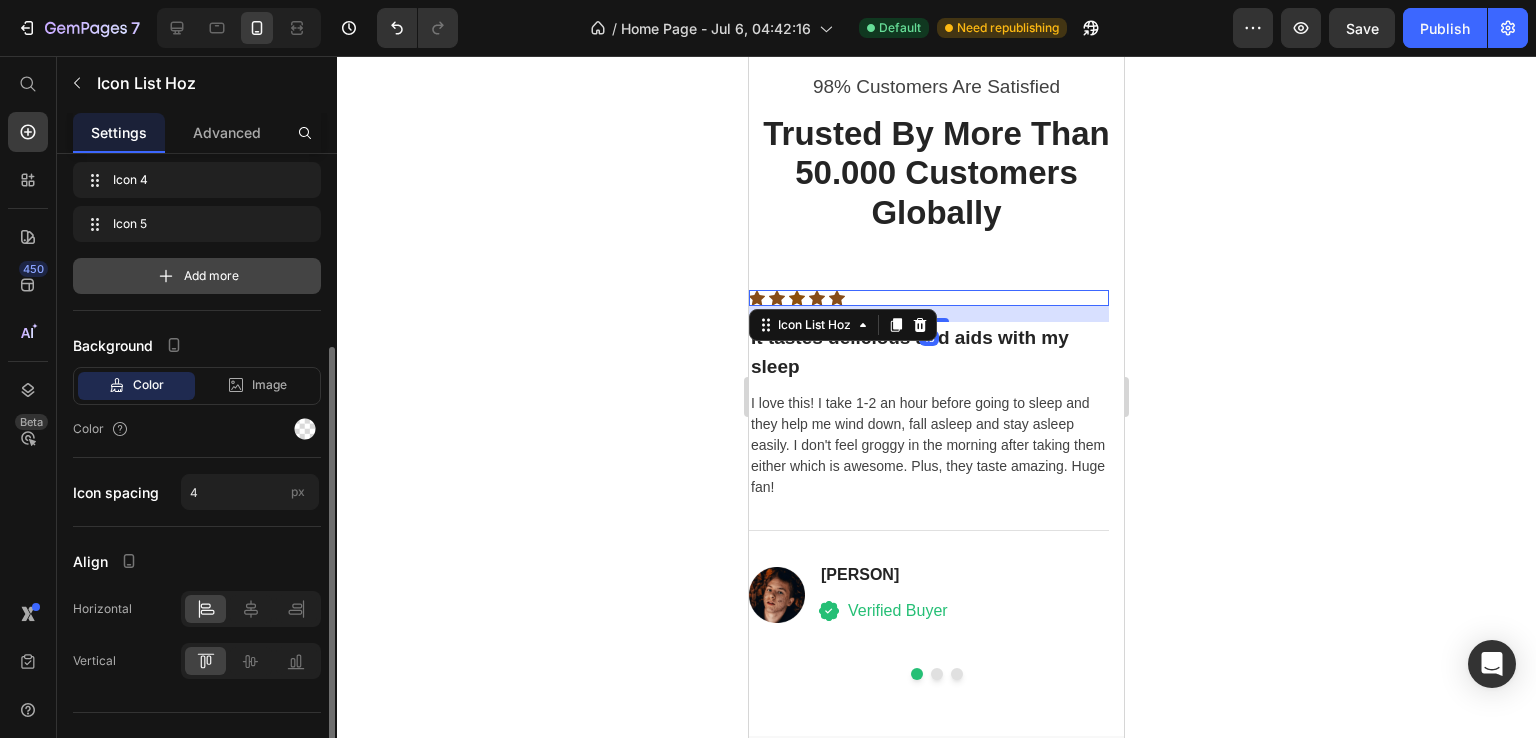 scroll, scrollTop: 218, scrollLeft: 0, axis: vertical 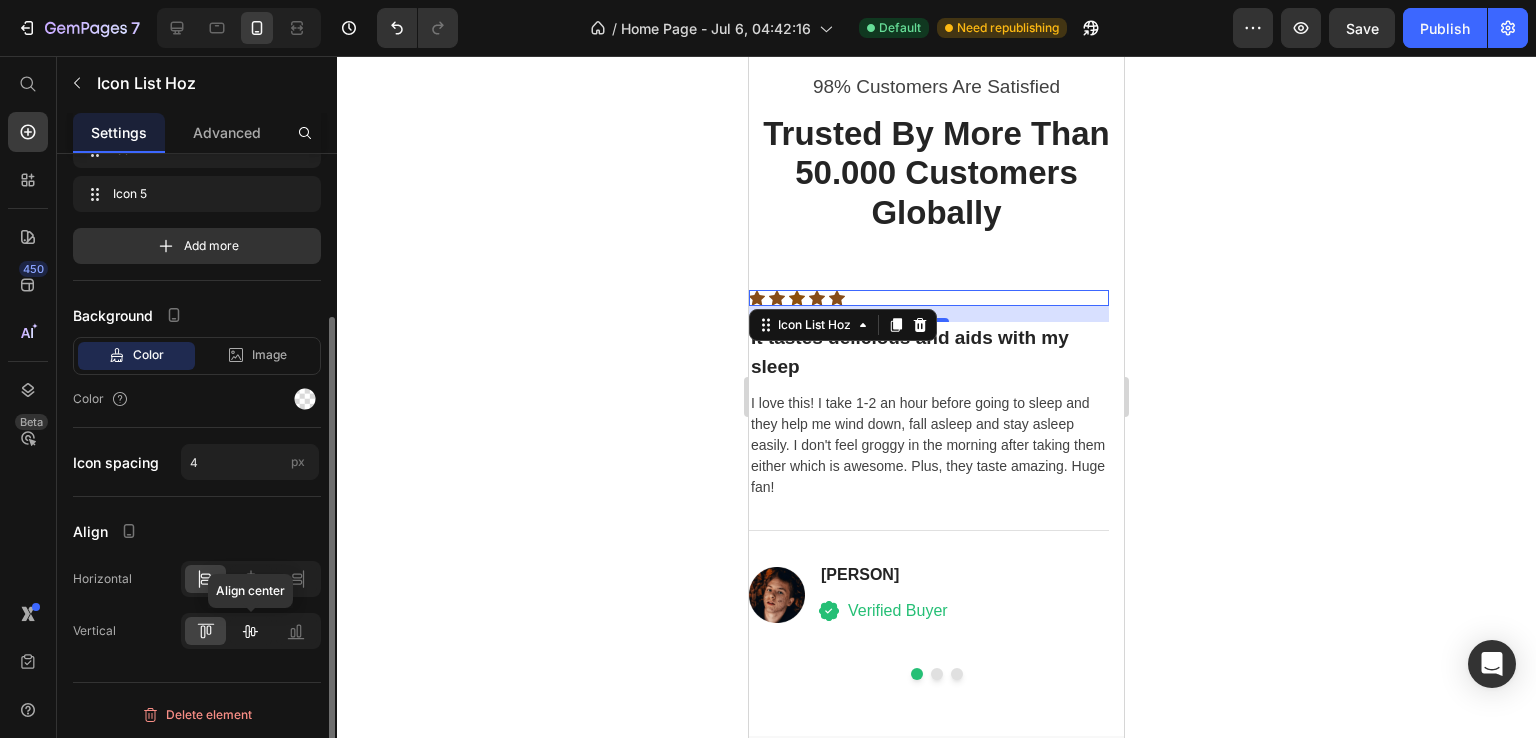 click 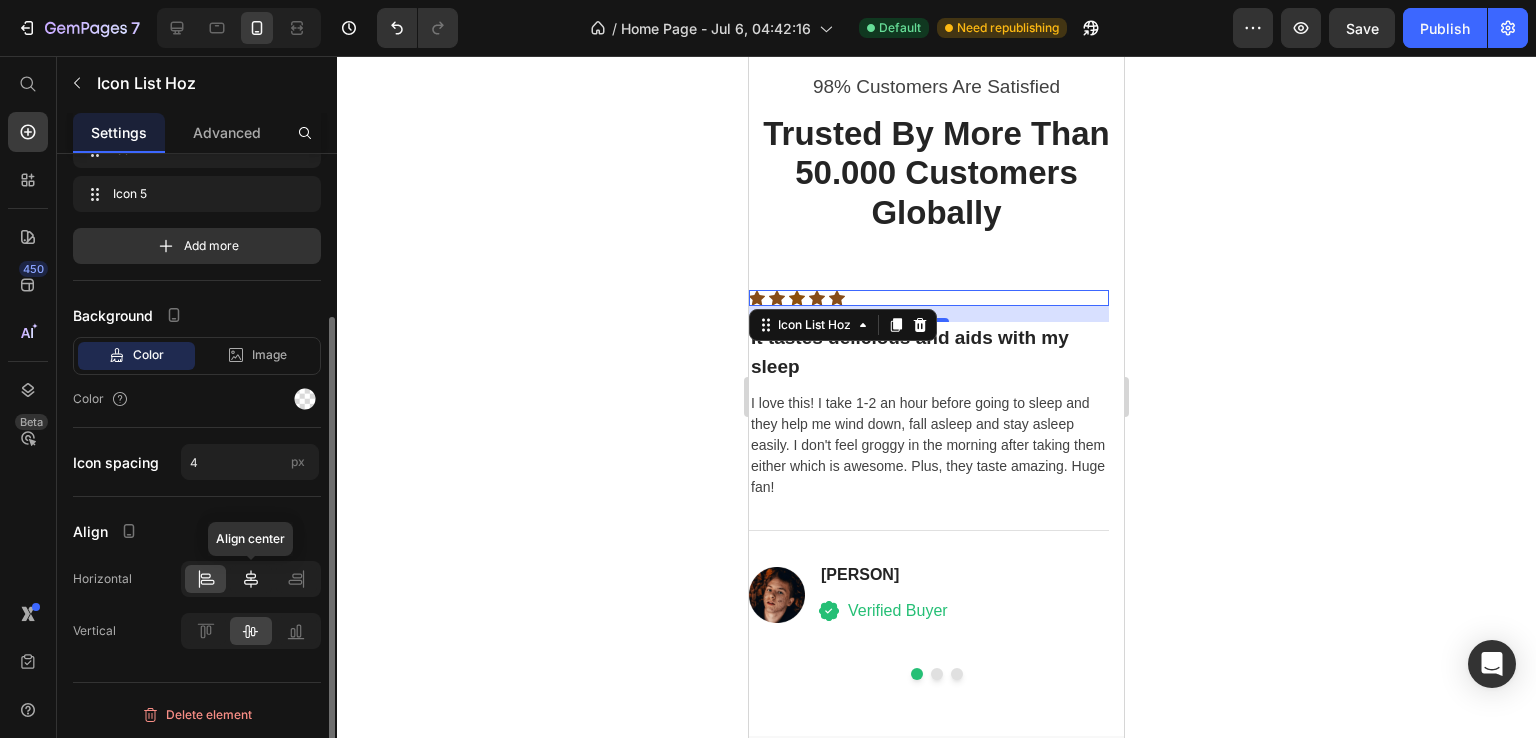 click 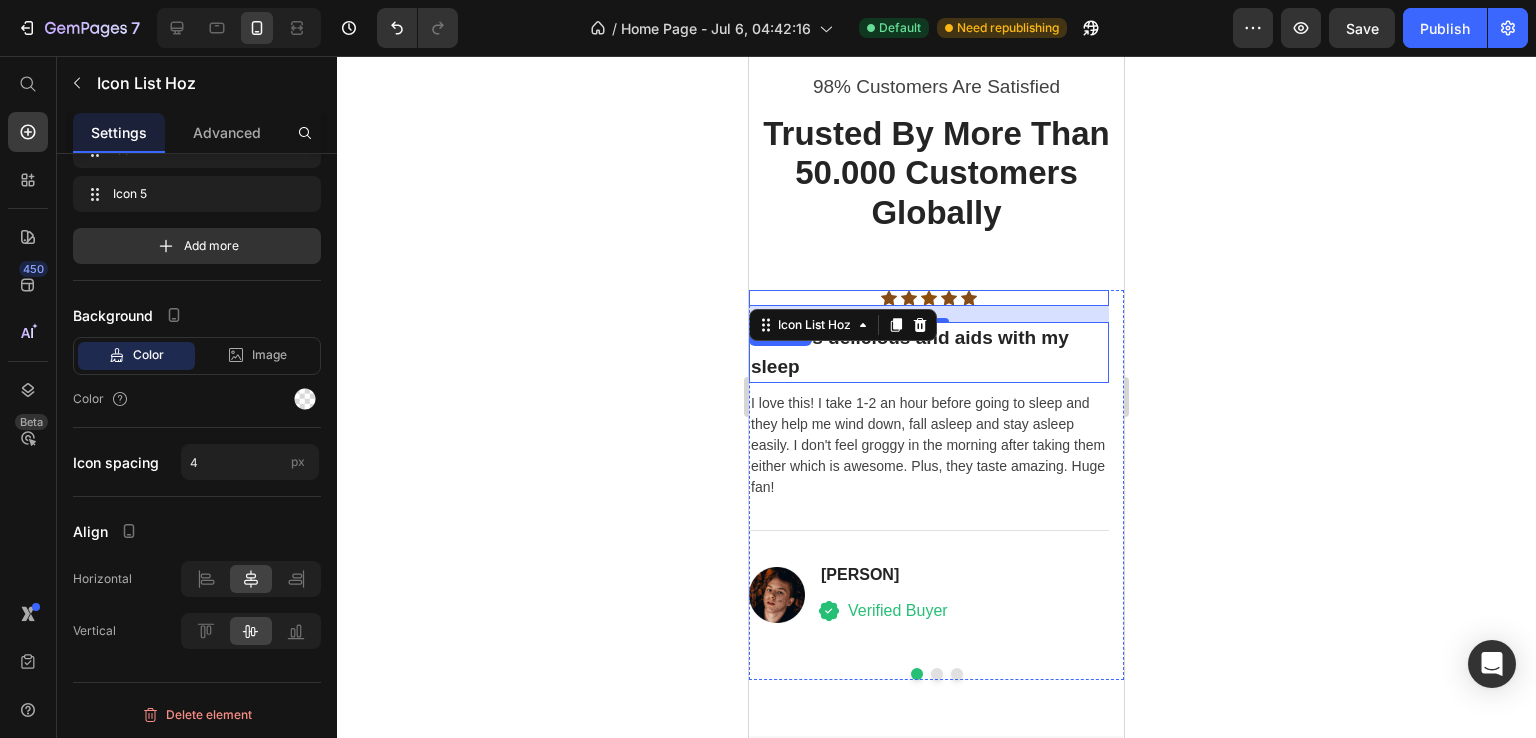 click on "It tastes delicious and aids with my sleep" at bounding box center [929, 352] 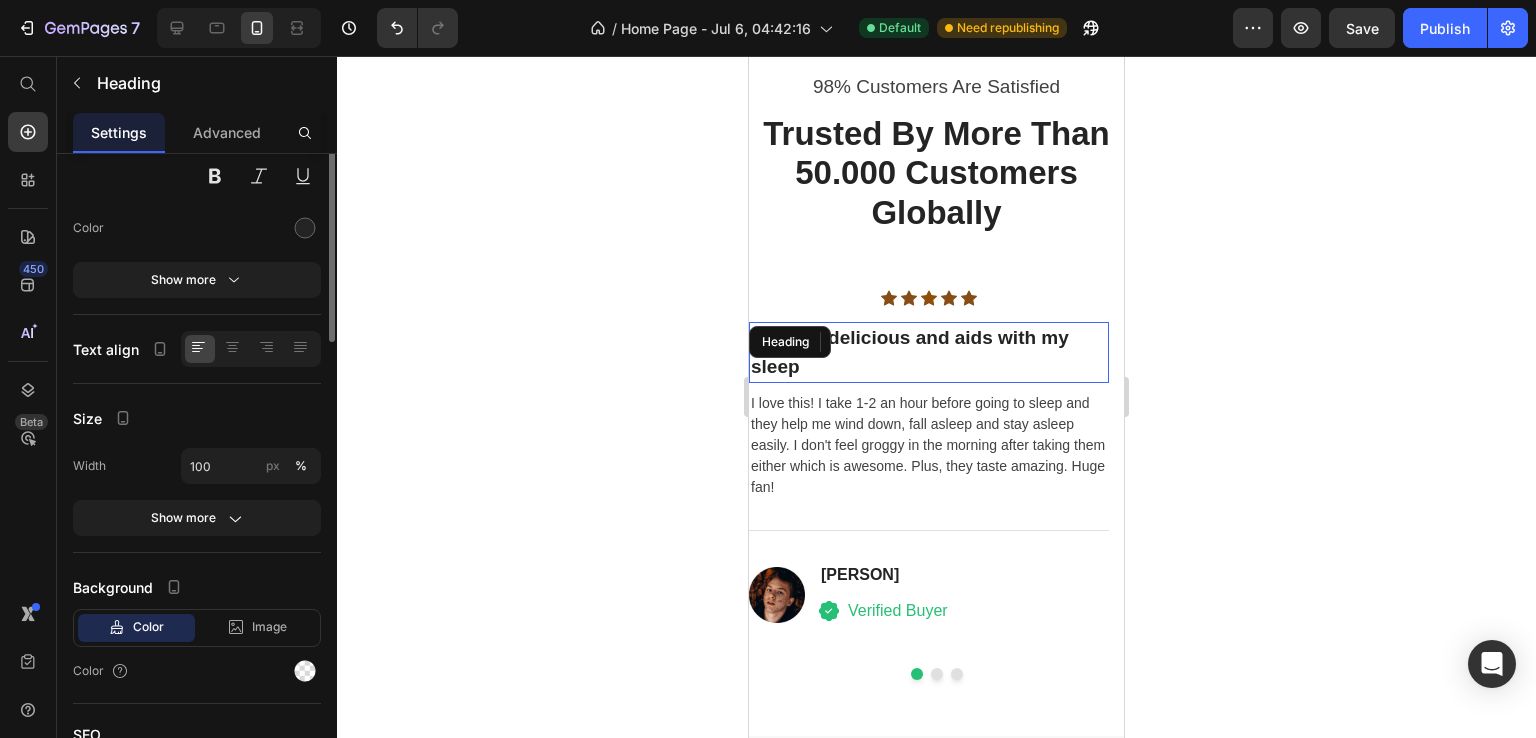 scroll, scrollTop: 0, scrollLeft: 0, axis: both 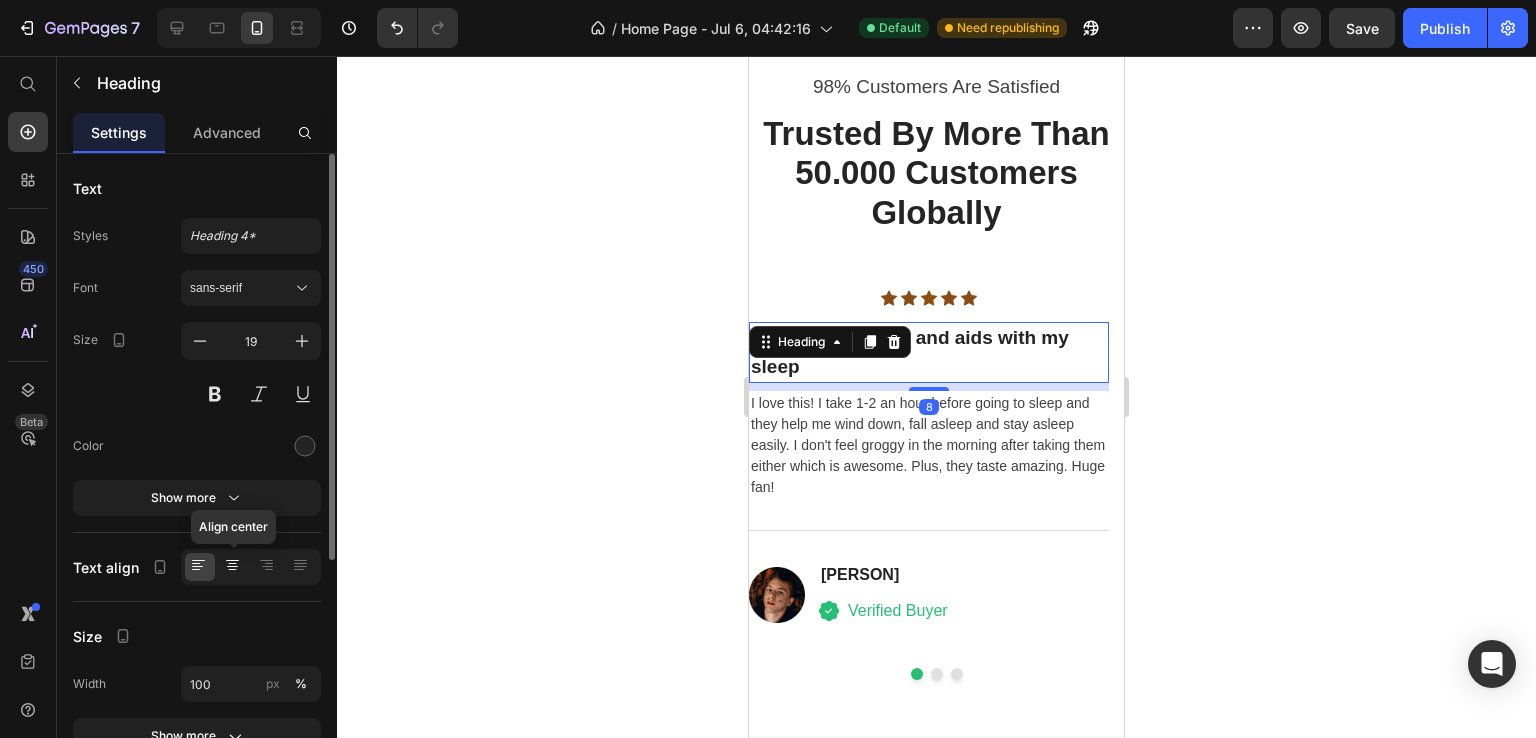 click 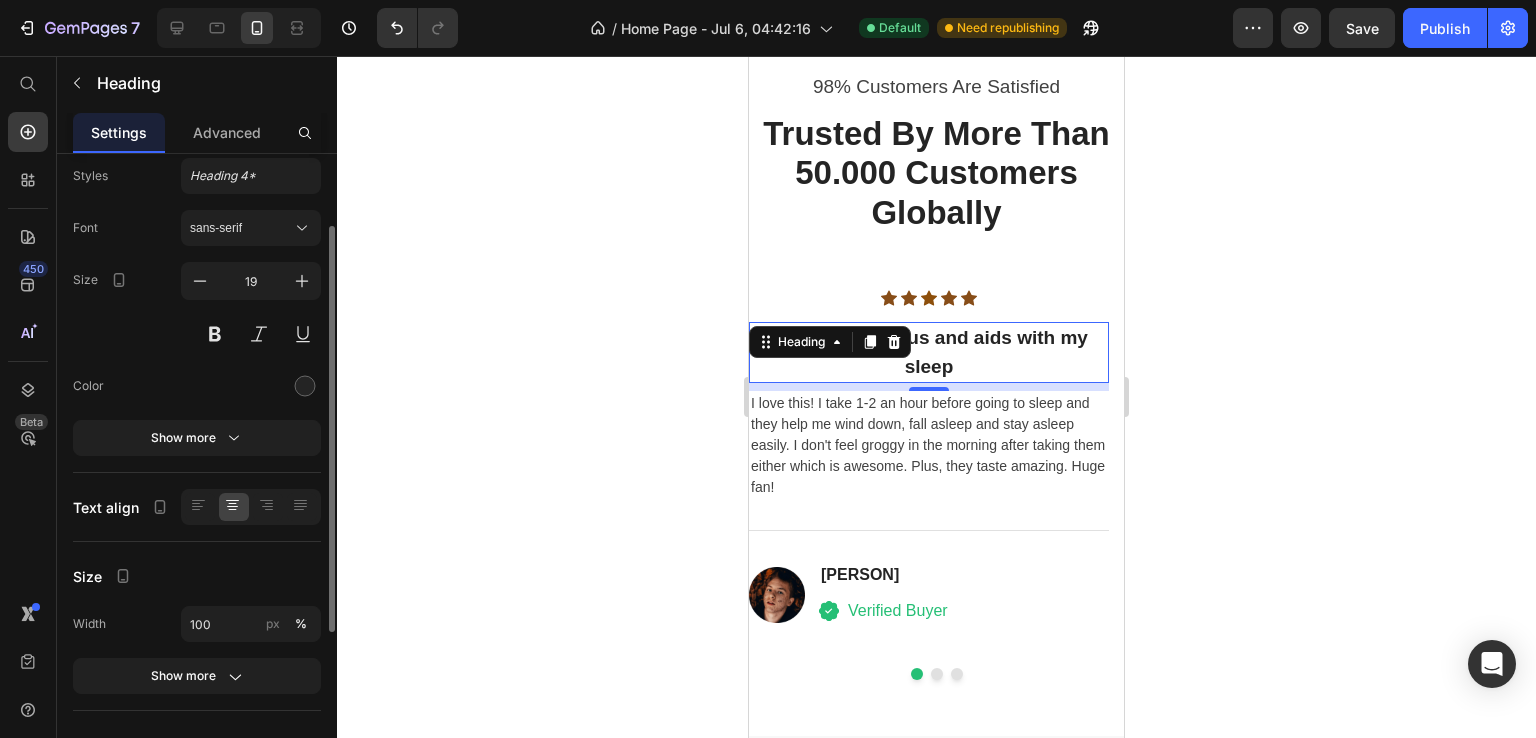 scroll, scrollTop: 84, scrollLeft: 0, axis: vertical 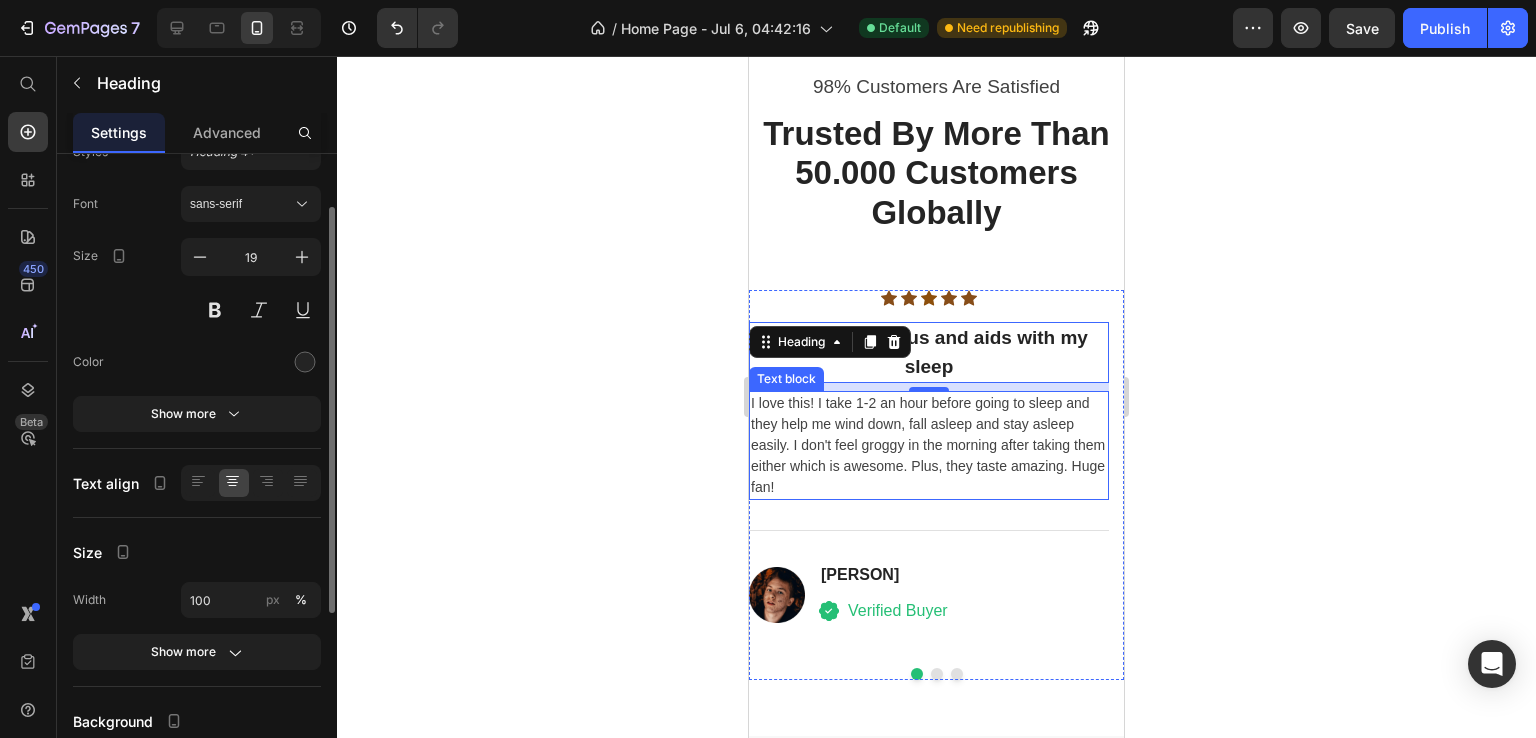 click on "I love this! I take 1-2 an hour before going to sleep and they help me wind down, fall asleep and stay asleep easily. I don't feel groggy in the morning after taking them either which is awesome. Plus, they taste amazing. Huge fan!" at bounding box center [929, 445] 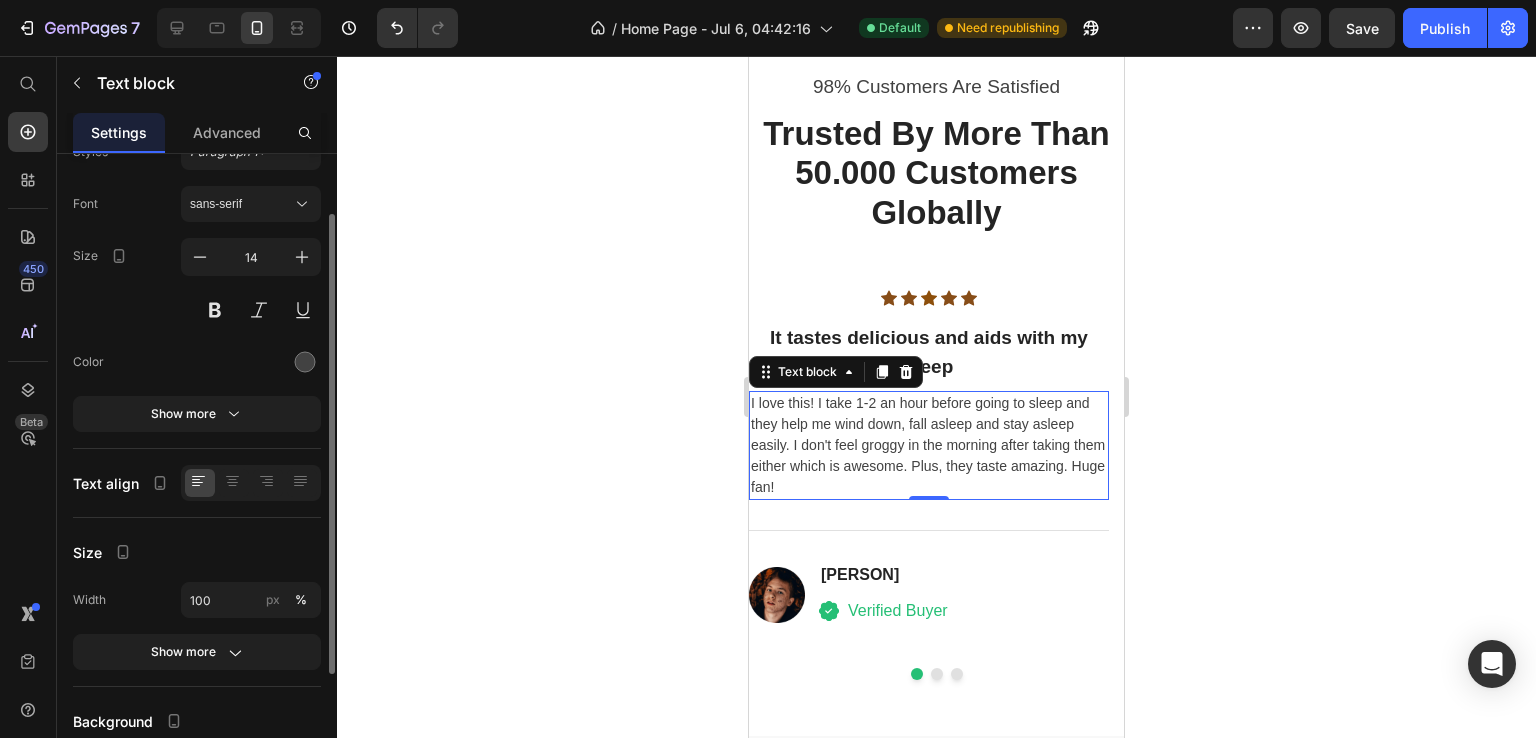 scroll, scrollTop: 0, scrollLeft: 0, axis: both 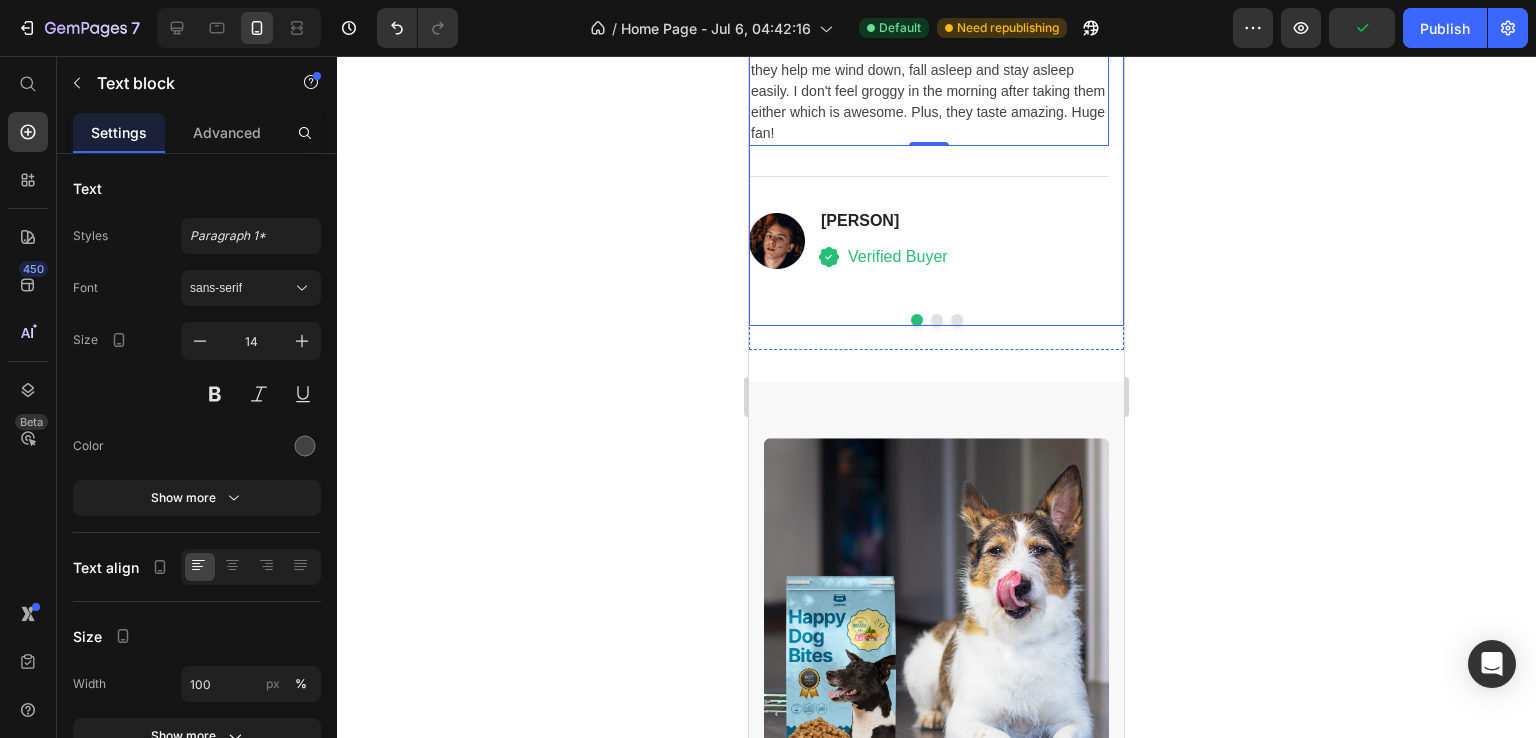 click on "Icon                Icon                Icon                Icon                Icon Icon List Hoz It tastes delicious and aids with my sleep Heading I love this! I take 1-2 an hour before going to sleep and they help me wind down, fall asleep and stay asleep easily. I don't feel groggy in the morning after taking them either which is awesome. Plus, they taste amazing. Huge fan! Text block   0                Title Line Image David Alaba Heading
Icon Verified Buyer Text block Icon List Row                Icon                Icon                Icon                Icon                Icon Icon List Hoz Well rested and an awake feeling in the morning Heading I've been using GemSleep for 2+ months and they are my favorite CBD sleep that I've tried. I go to sleep easily, sleep through the night and I feel super refreshed & awake in the morning. Can't say enough good things! Text block                Title Line Image Serena Gonzanel Heading
Icon Verified Buyer Row Icon" at bounding box center (936, 131) 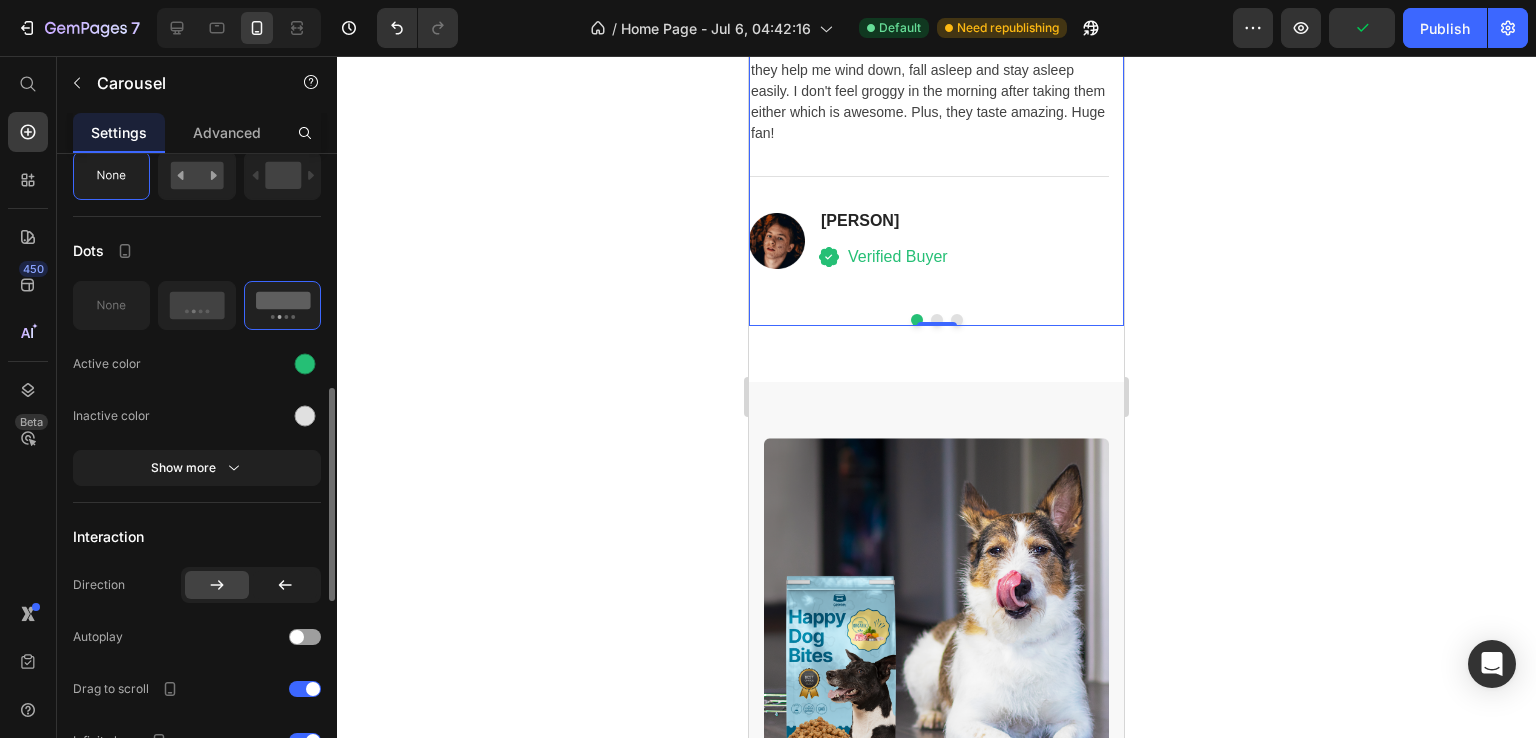 scroll, scrollTop: 566, scrollLeft: 0, axis: vertical 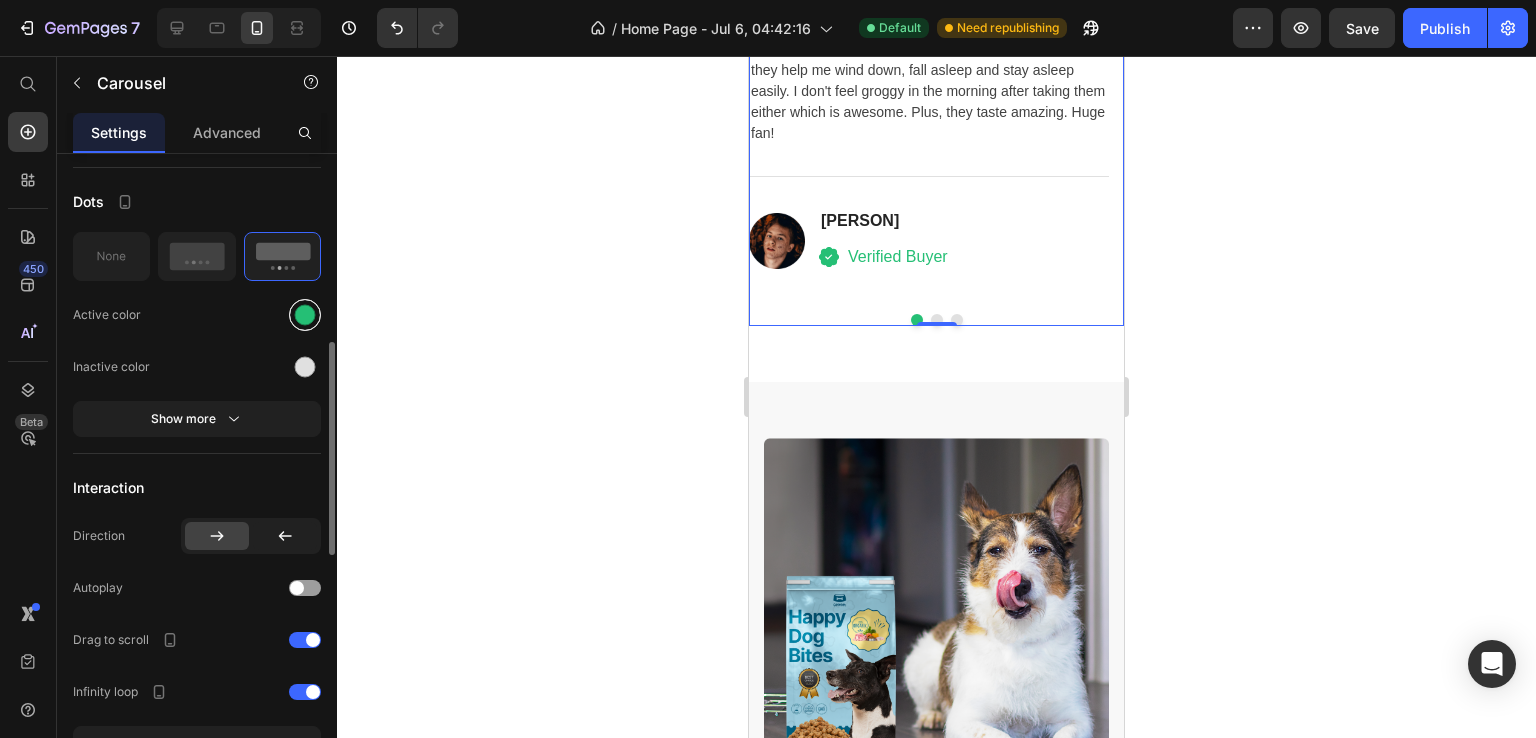 click at bounding box center (305, 315) 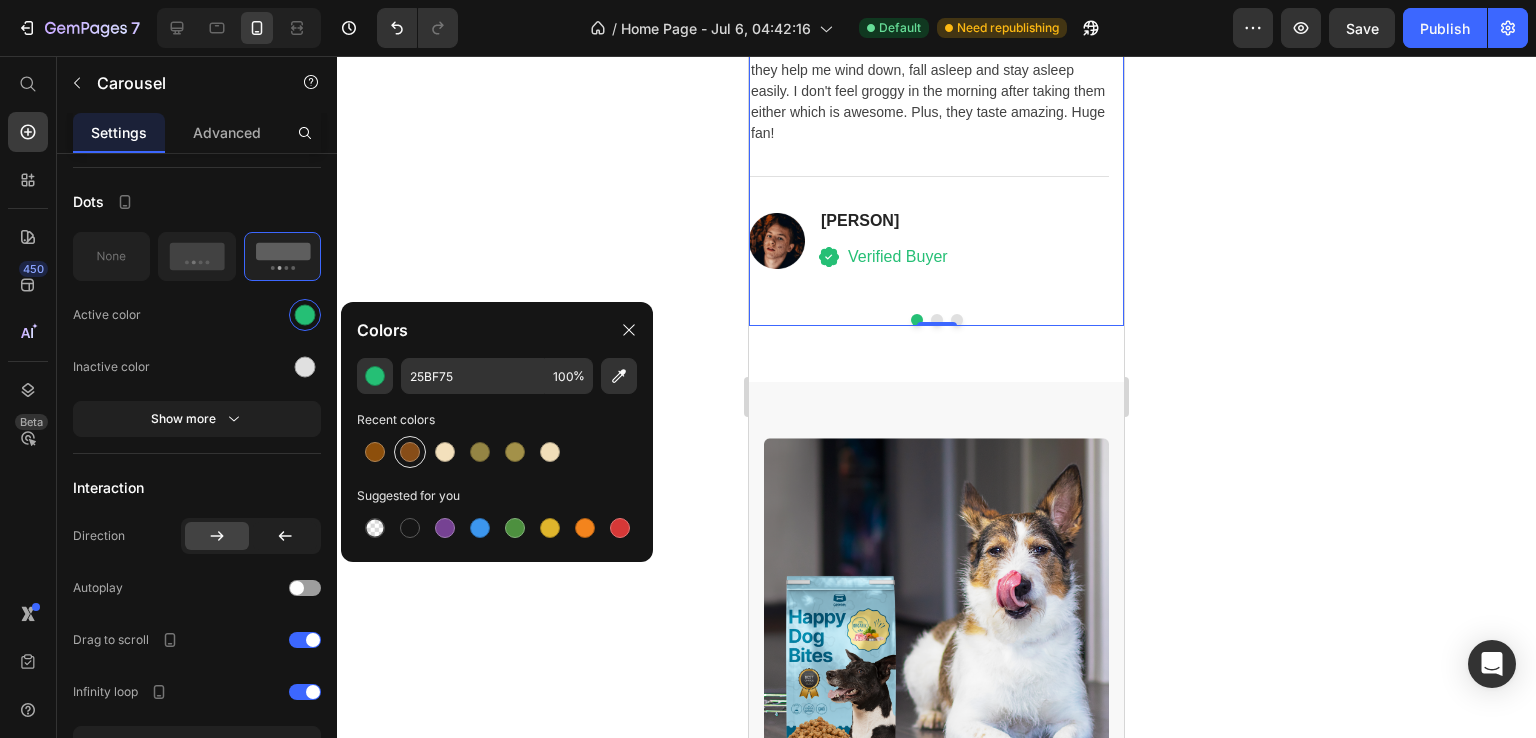 click at bounding box center [410, 452] 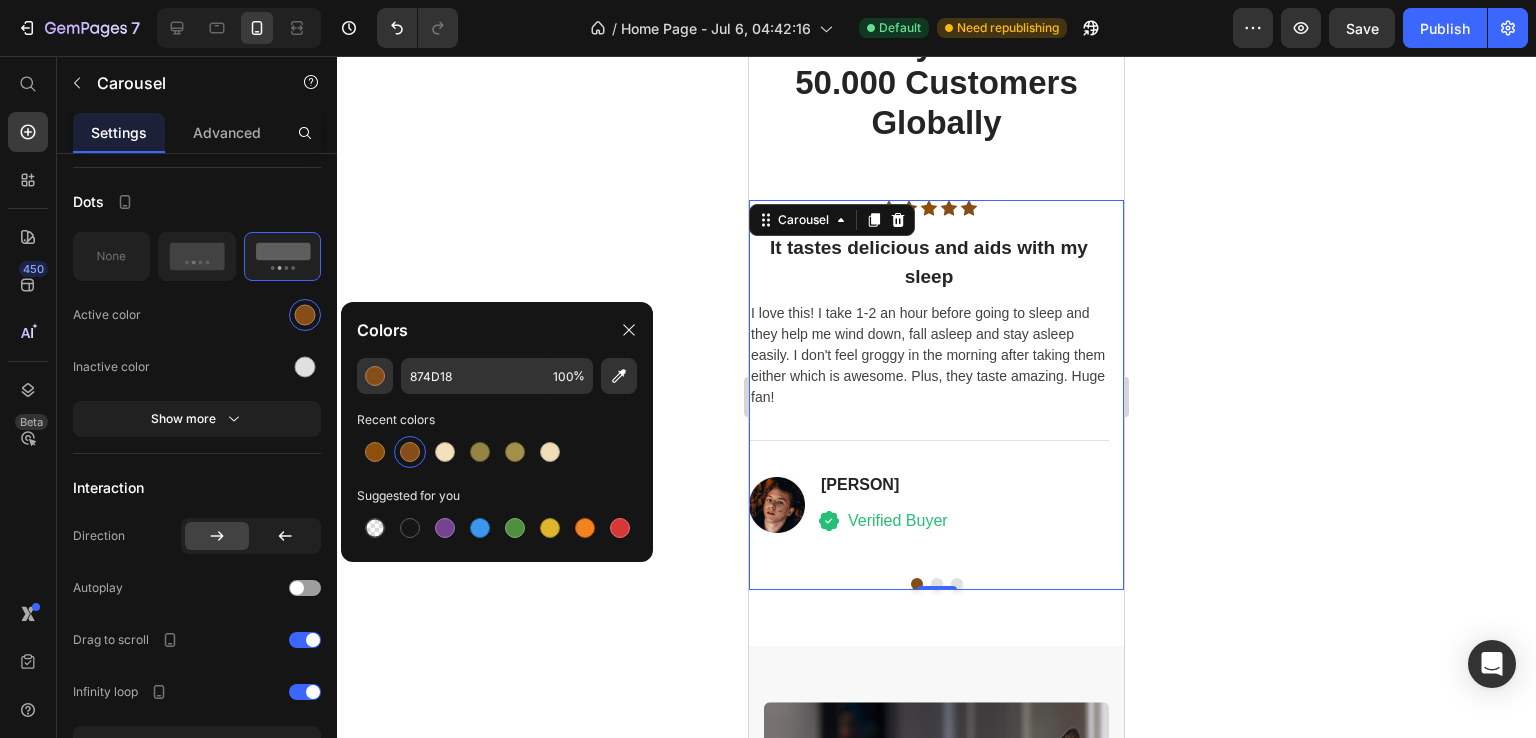 scroll, scrollTop: 3944, scrollLeft: 0, axis: vertical 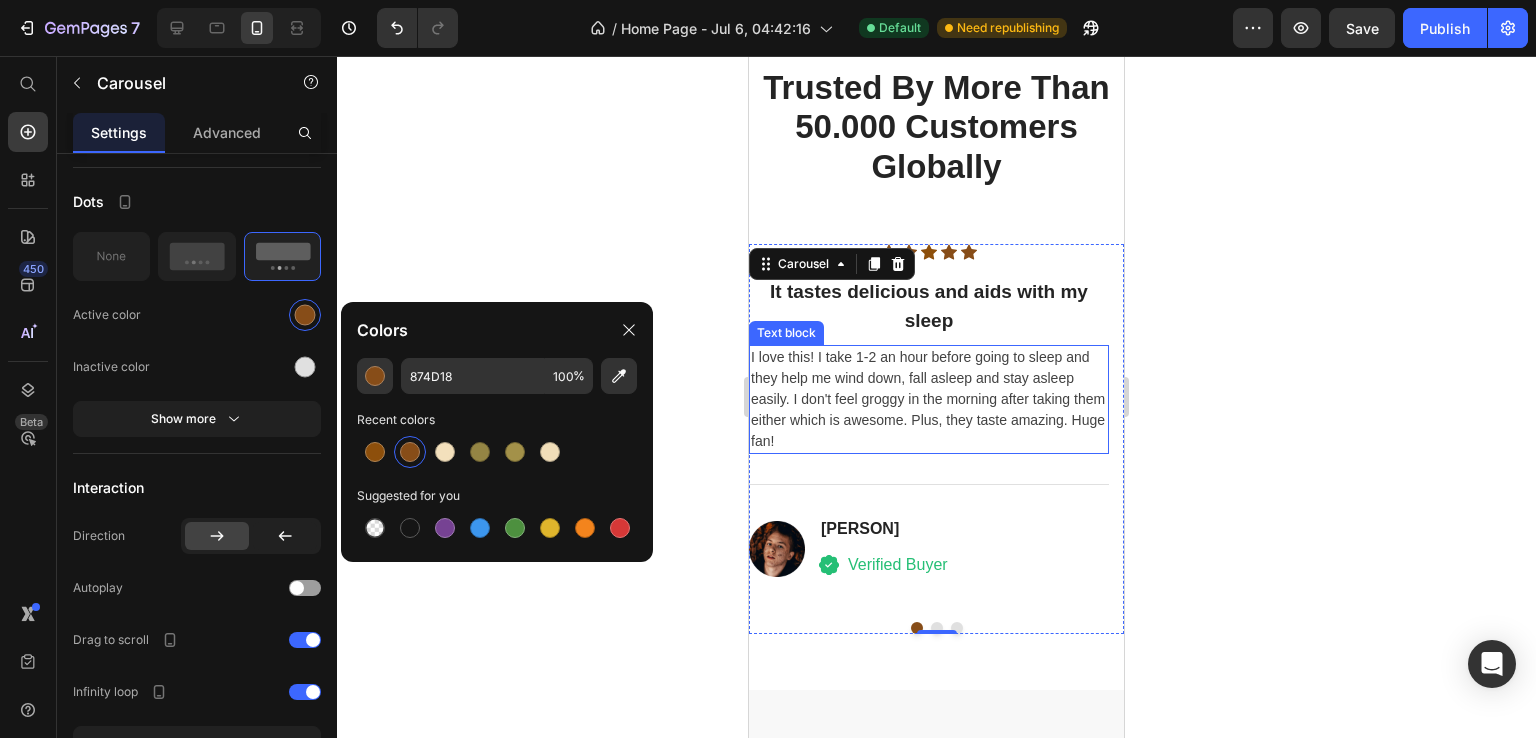 click on "I love this! I take 1-2 an hour before going to sleep and they help me wind down, fall asleep and stay asleep easily. I don't feel groggy in the morning after taking them either which is awesome. Plus, they taste amazing. Huge fan!" at bounding box center (929, 399) 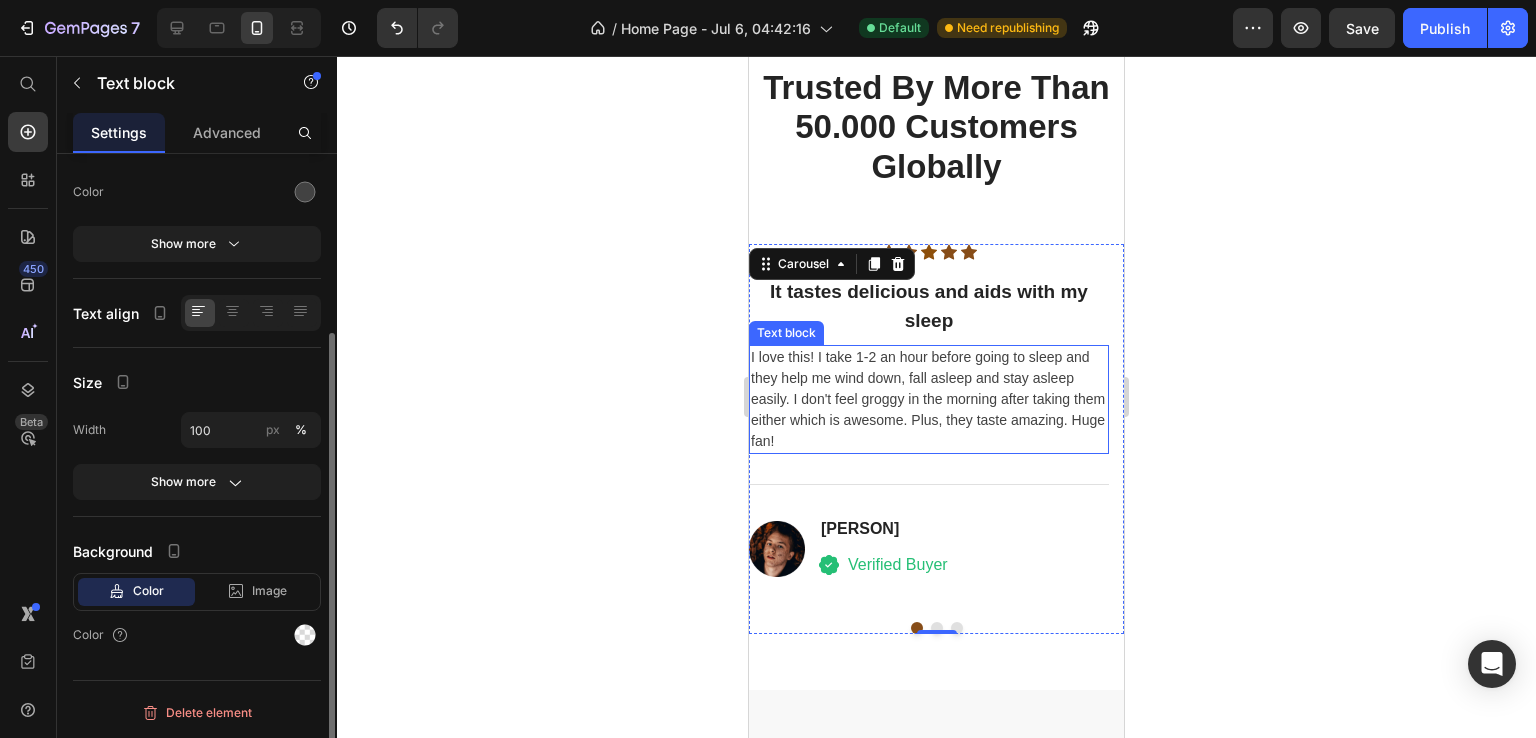click on "I love this! I take 1-2 an hour before going to sleep and they help me wind down, fall asleep and stay asleep easily. I don't feel groggy in the morning after taking them either which is awesome. Plus, they taste amazing. Huge fan!" at bounding box center (929, 399) 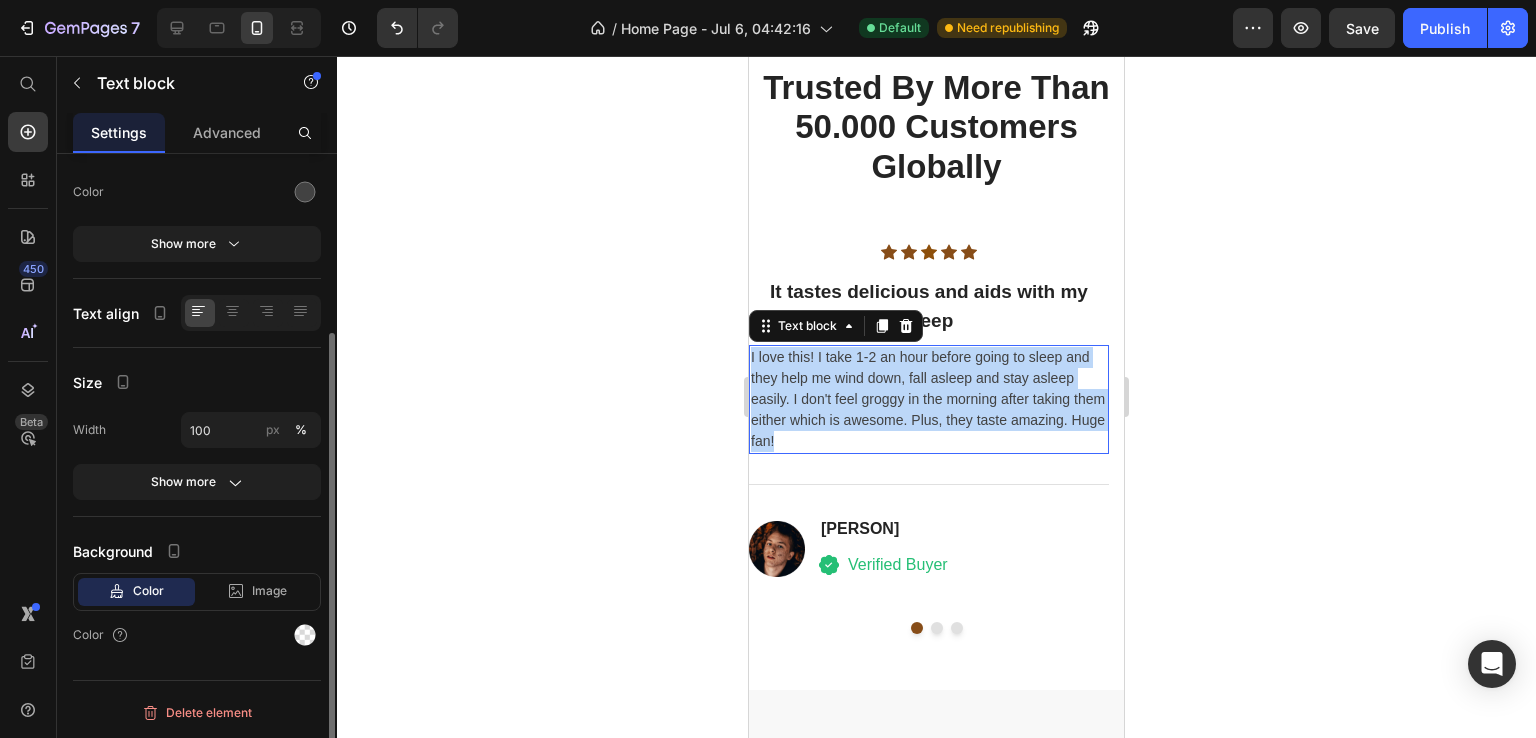 scroll, scrollTop: 0, scrollLeft: 0, axis: both 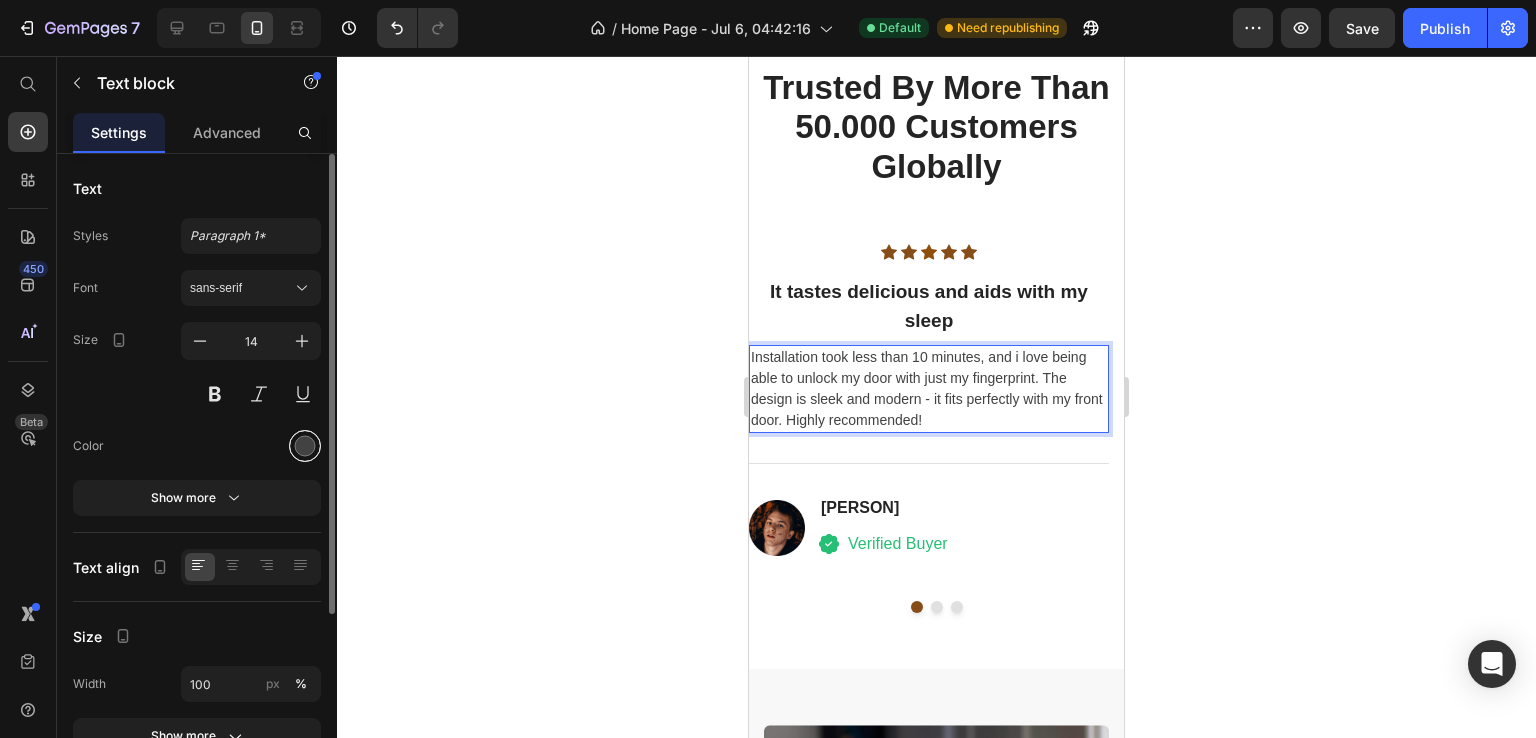click at bounding box center [305, 446] 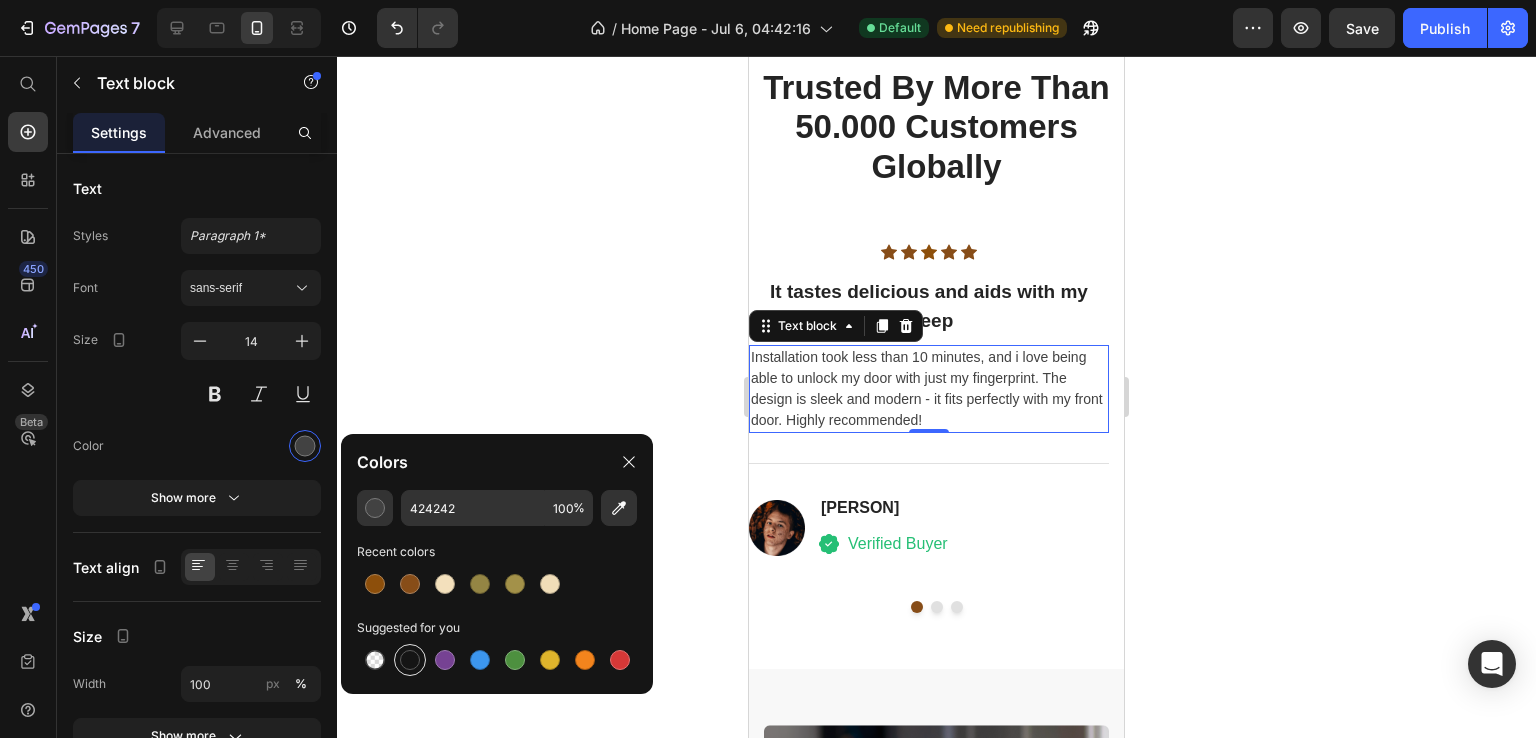 click at bounding box center [410, 660] 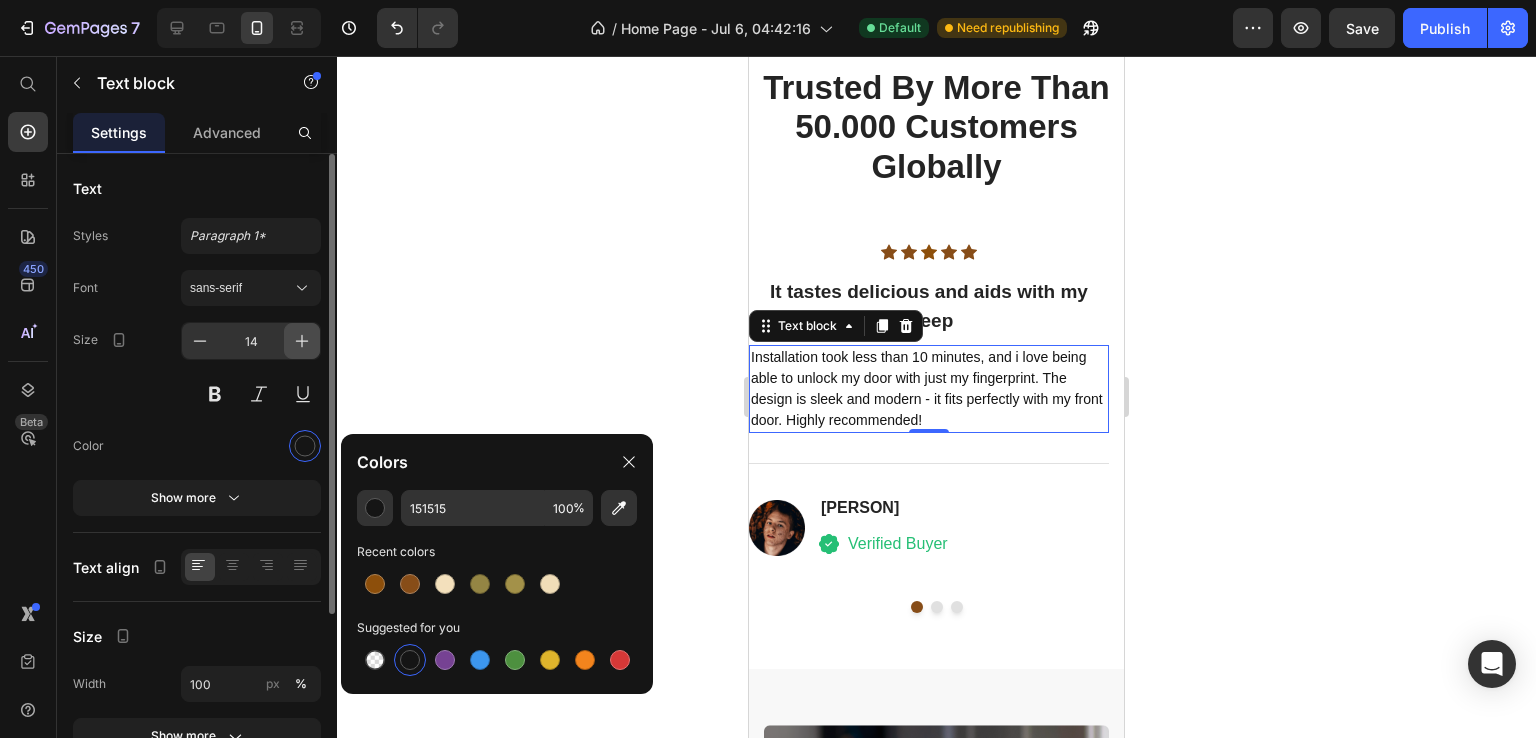 click at bounding box center (302, 341) 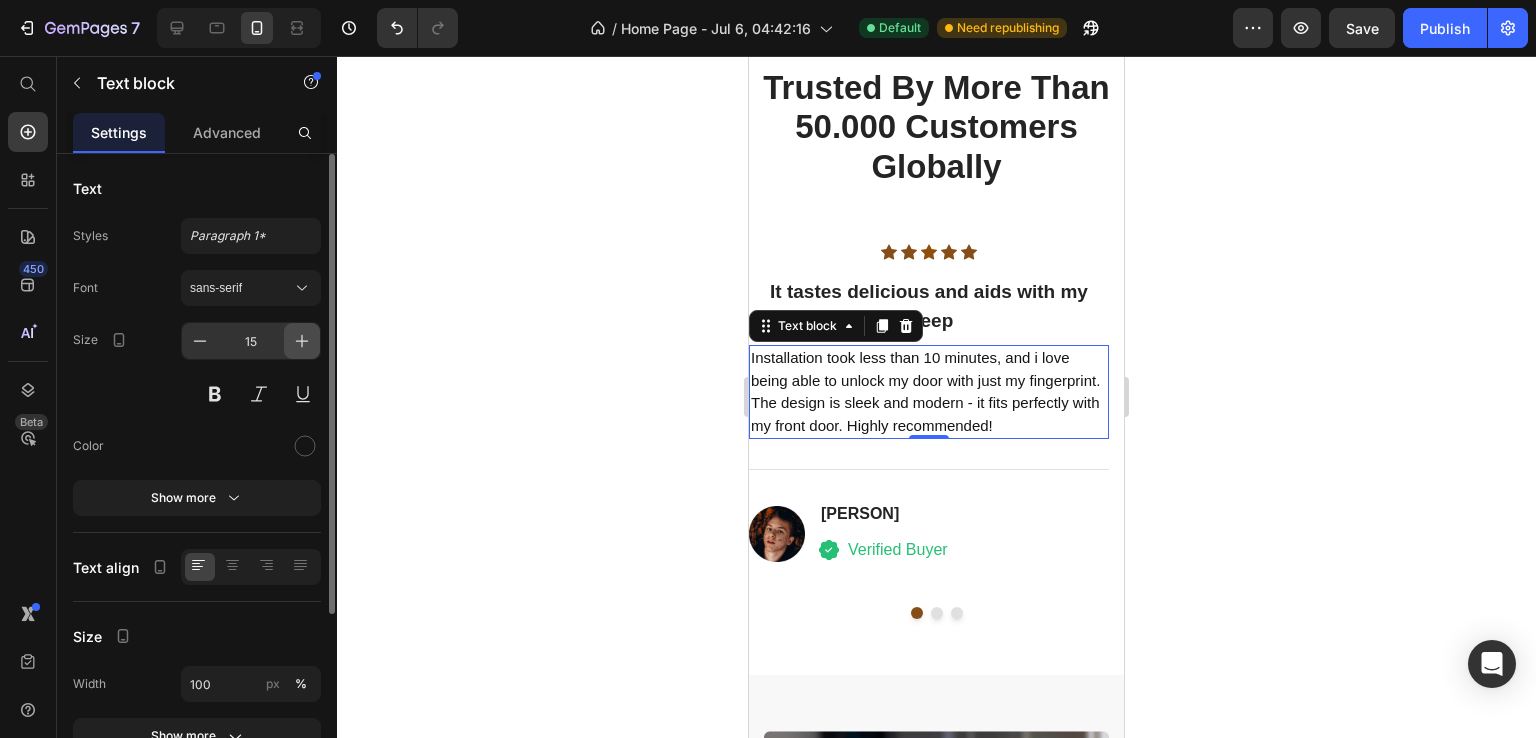 click at bounding box center [302, 341] 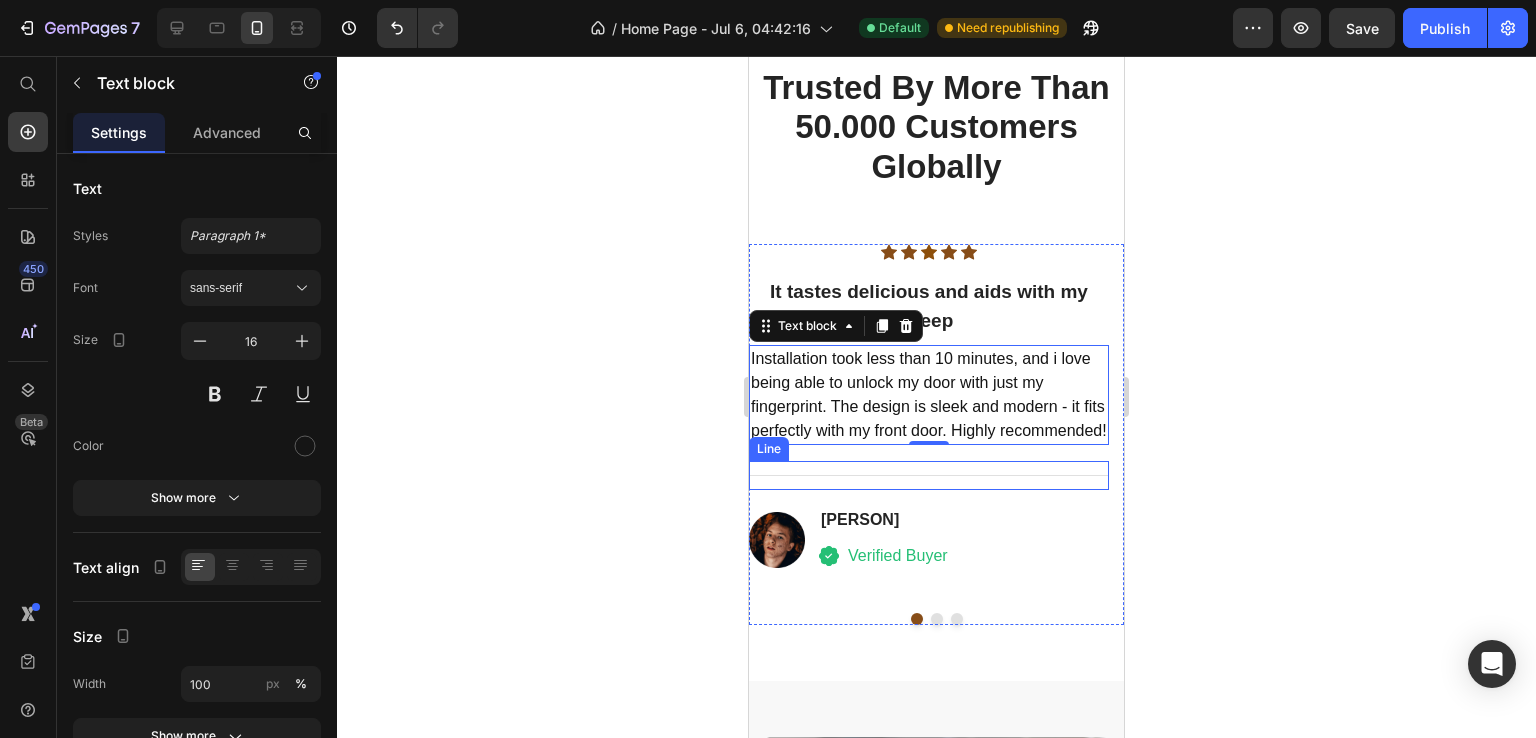 click on "Title Line" at bounding box center (929, 475) 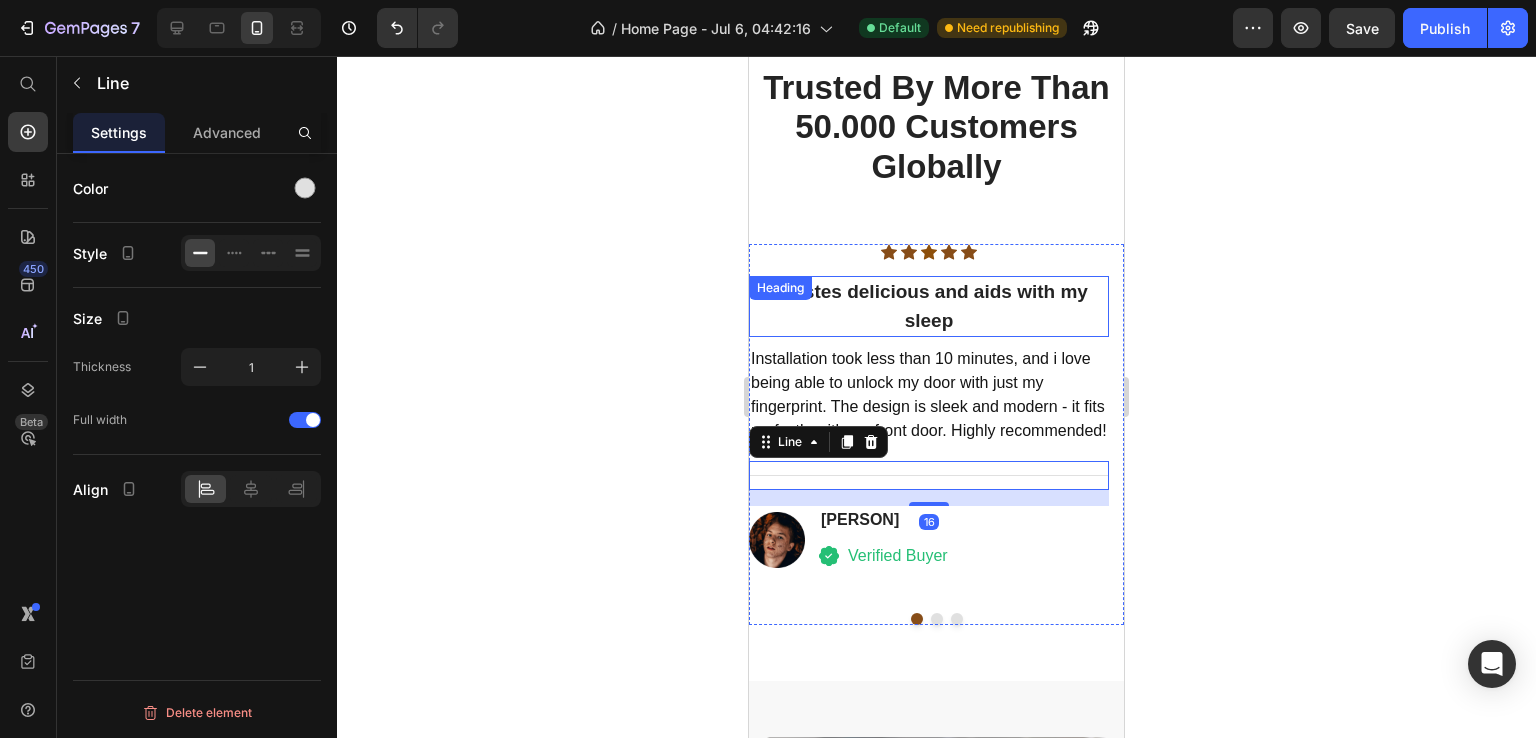 click on "It tastes delicious and aids with my sleep" at bounding box center (929, 306) 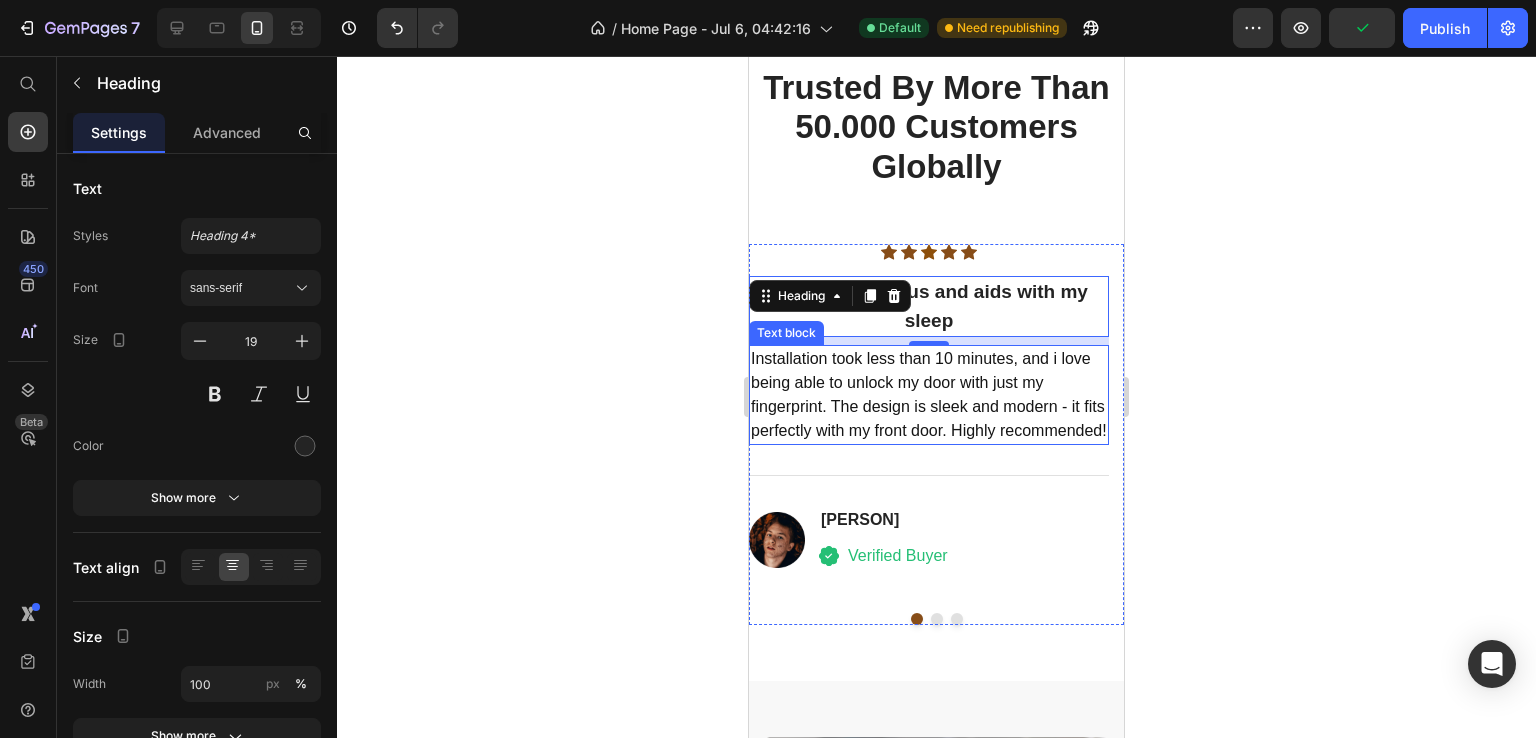 click on "Installation took less than 10 minutes, and i love being able to unlock my door with just my fingerprint. The design is sleek and modern - it fits perfectly with my front door. Highly recommended!" at bounding box center [929, 395] 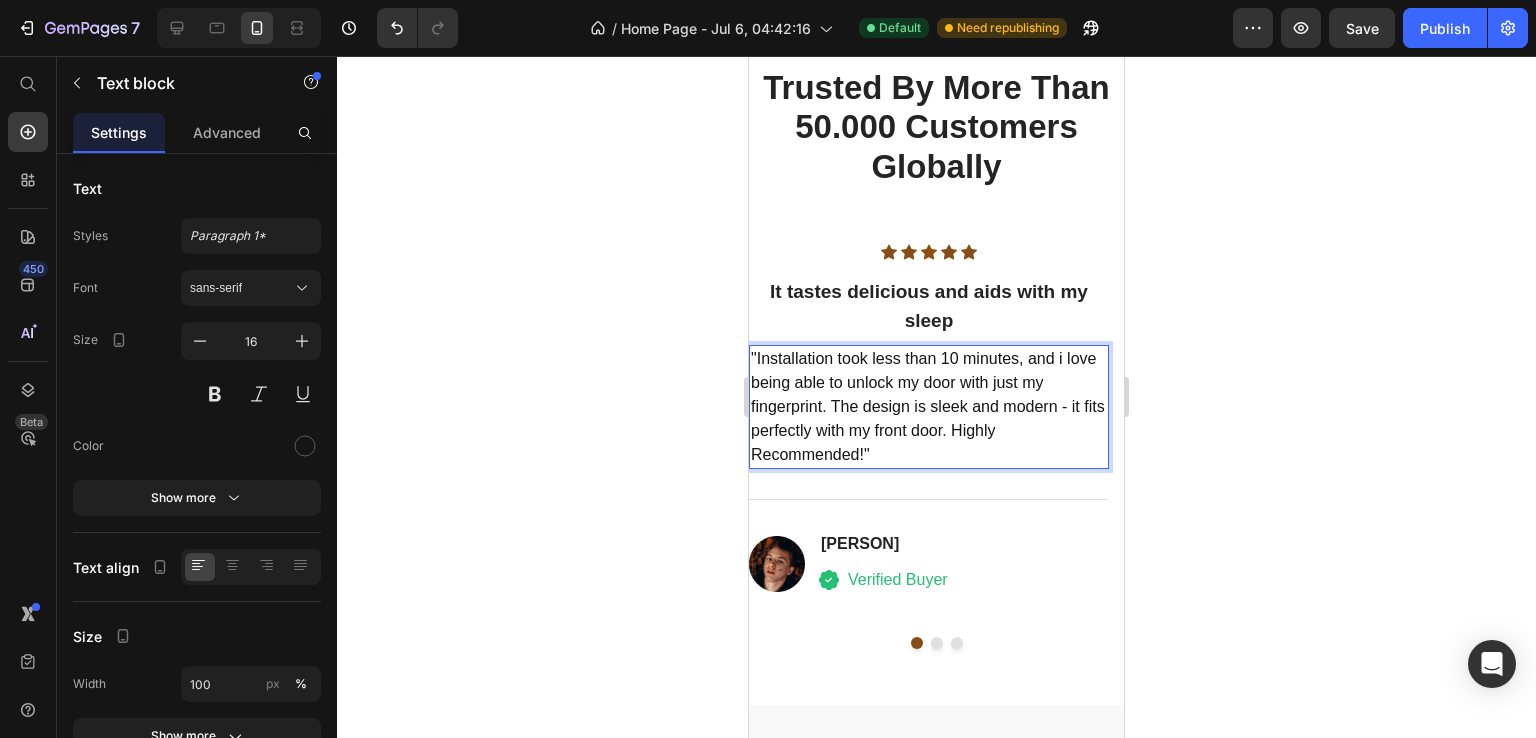 drag, startPoint x: 753, startPoint y: 381, endPoint x: 741, endPoint y: 382, distance: 12.0415945 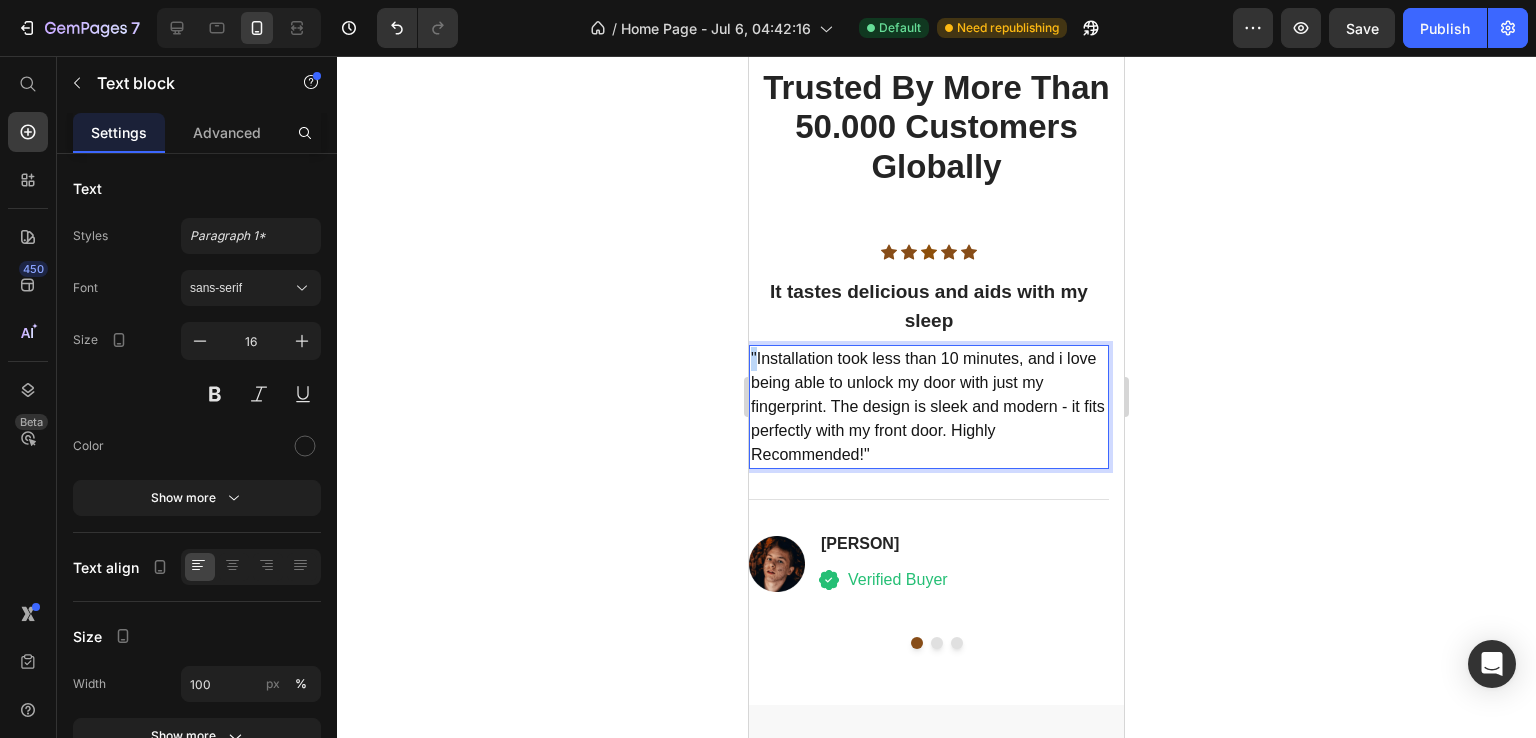 drag, startPoint x: 756, startPoint y: 384, endPoint x: 1494, endPoint y: 435, distance: 739.7601 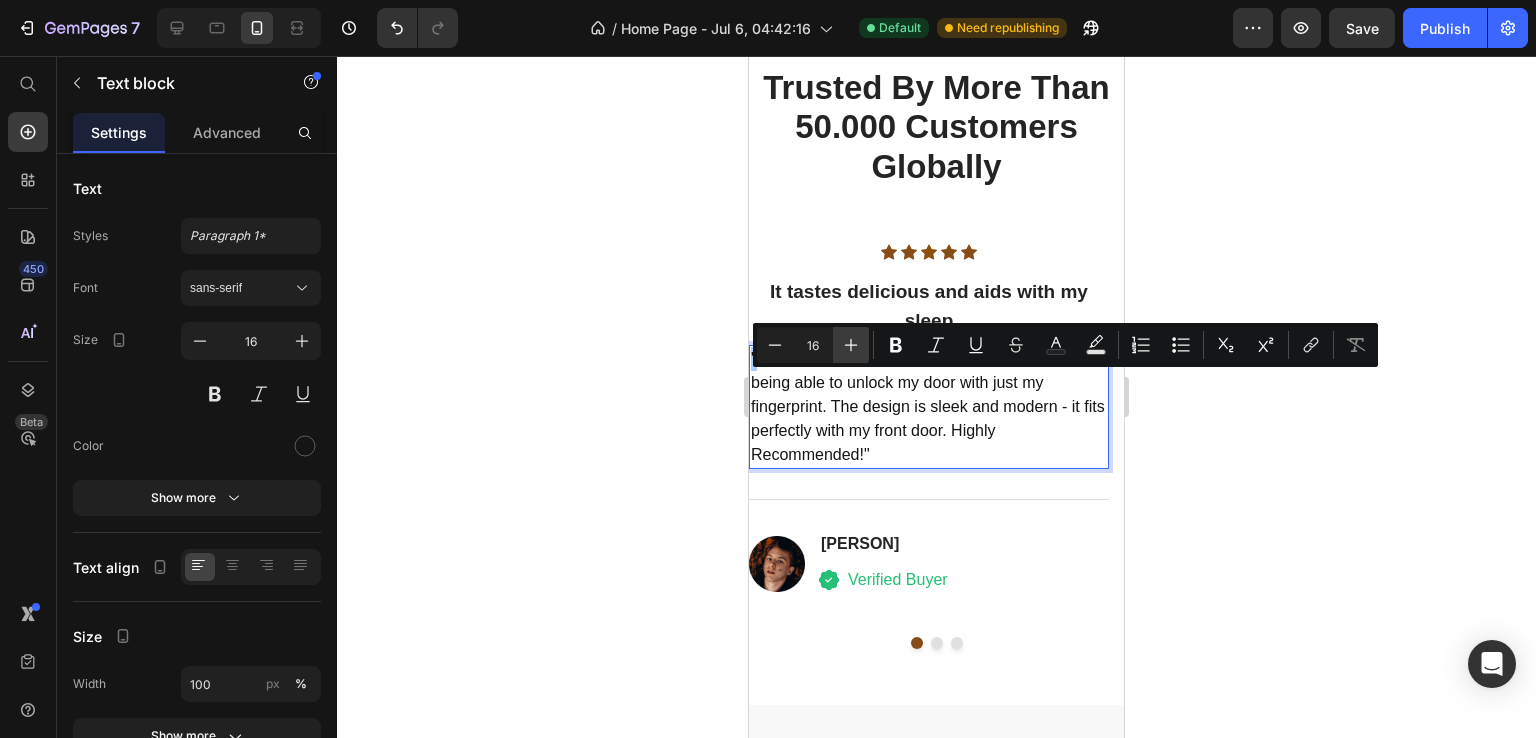 click 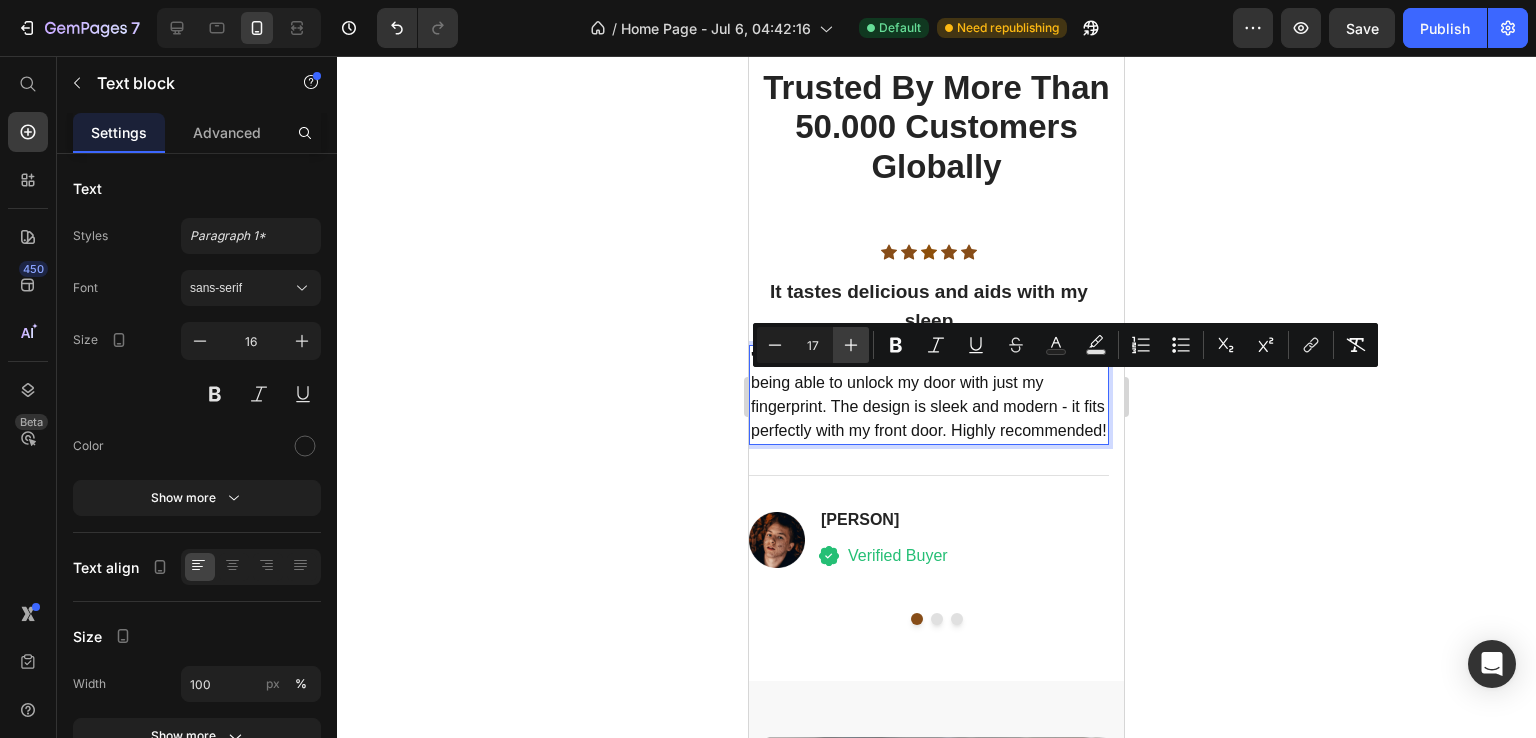 click 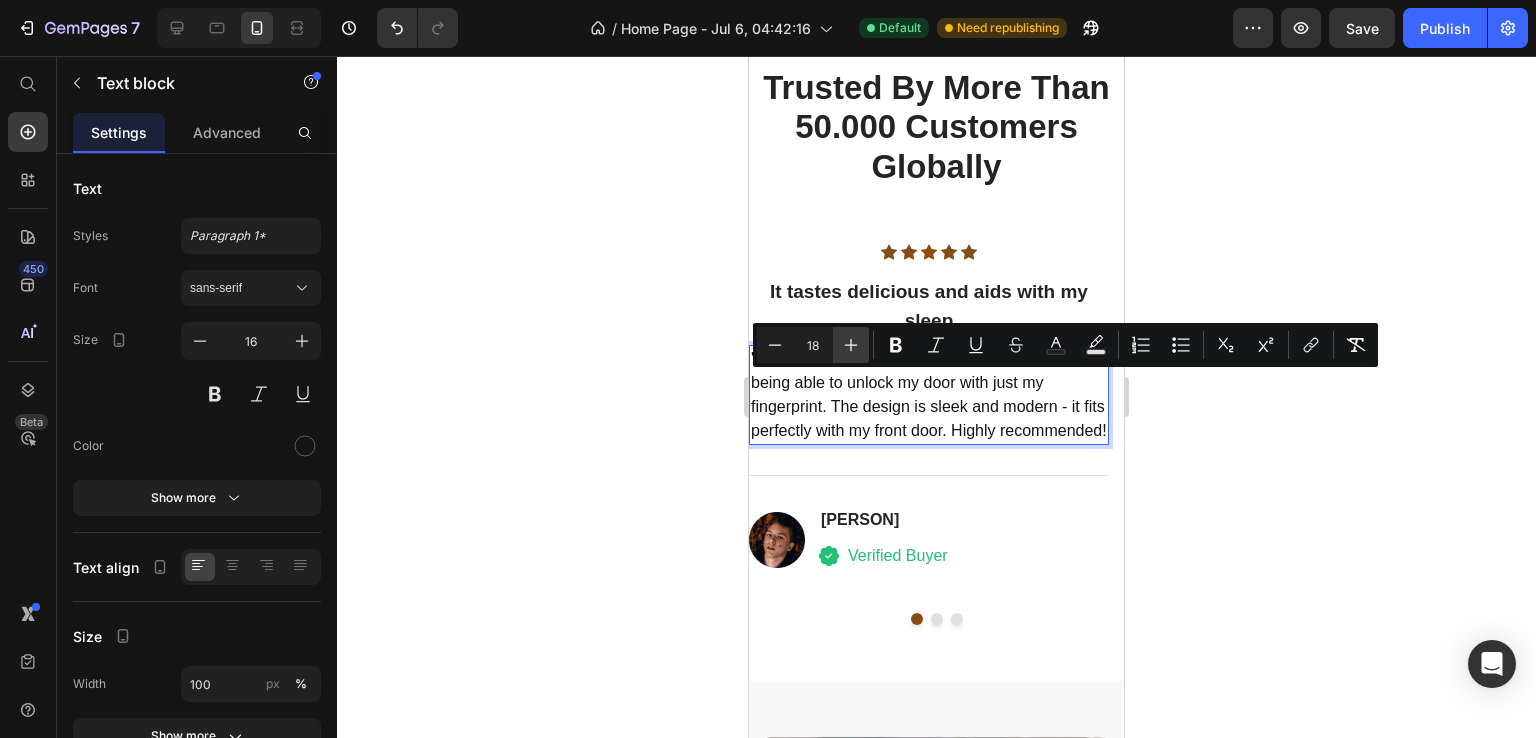 click 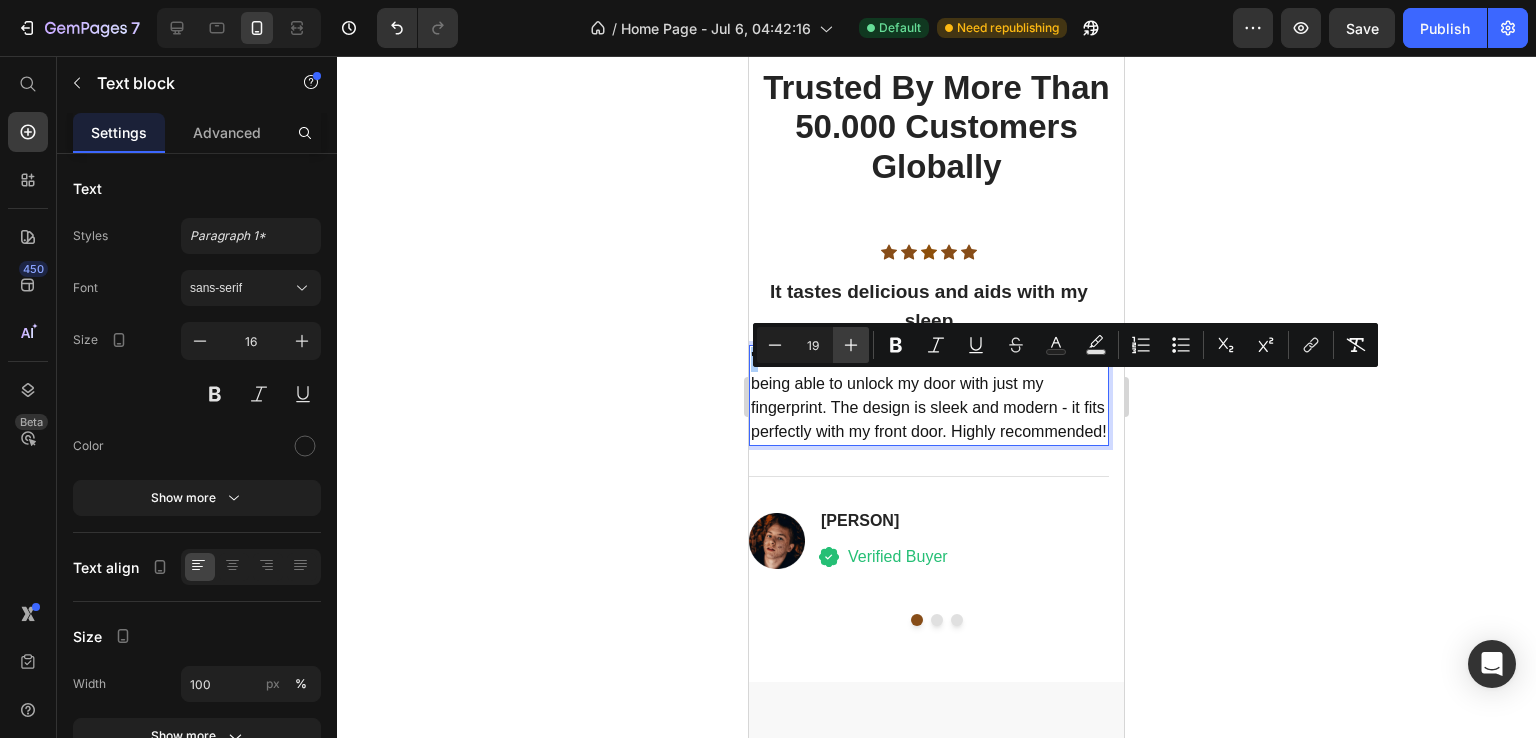 click 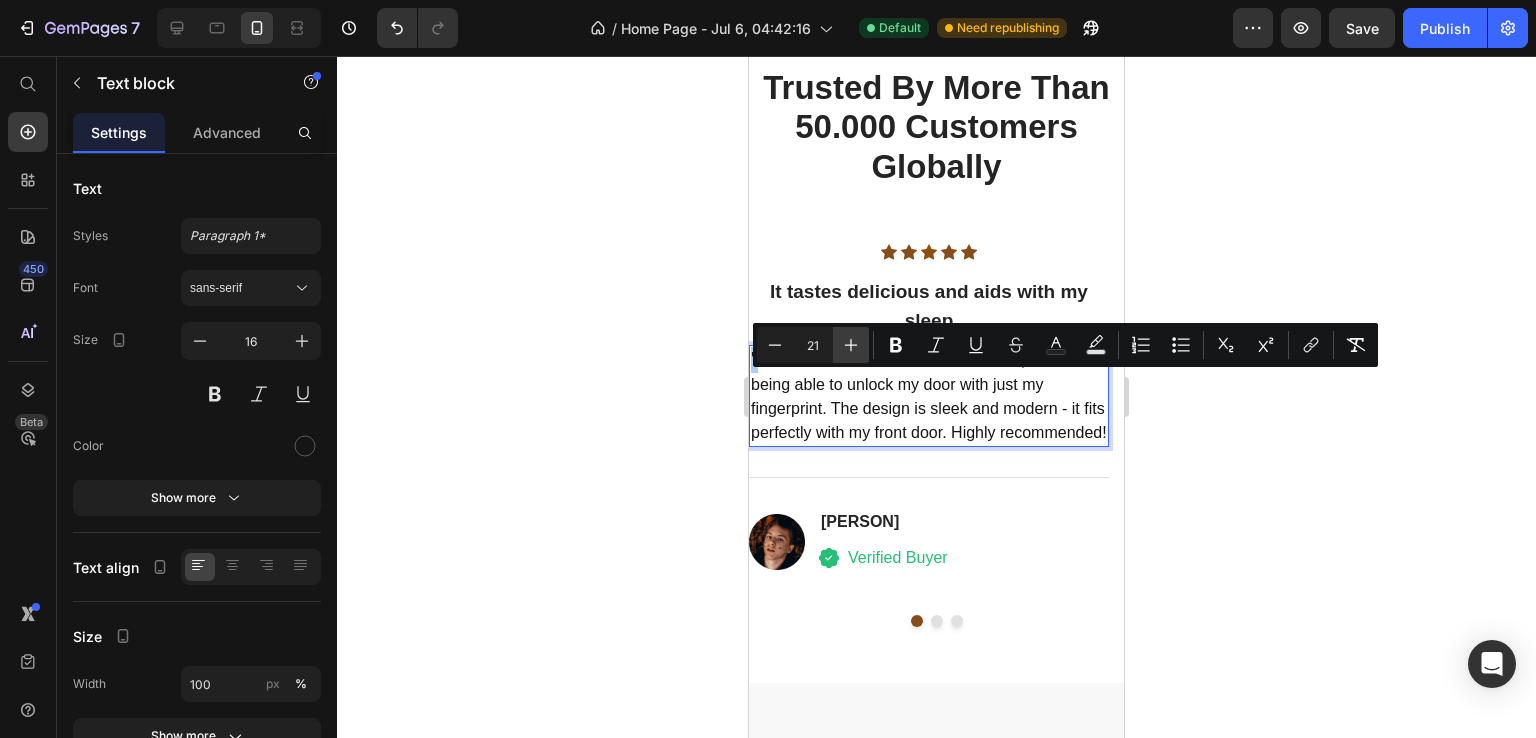 click 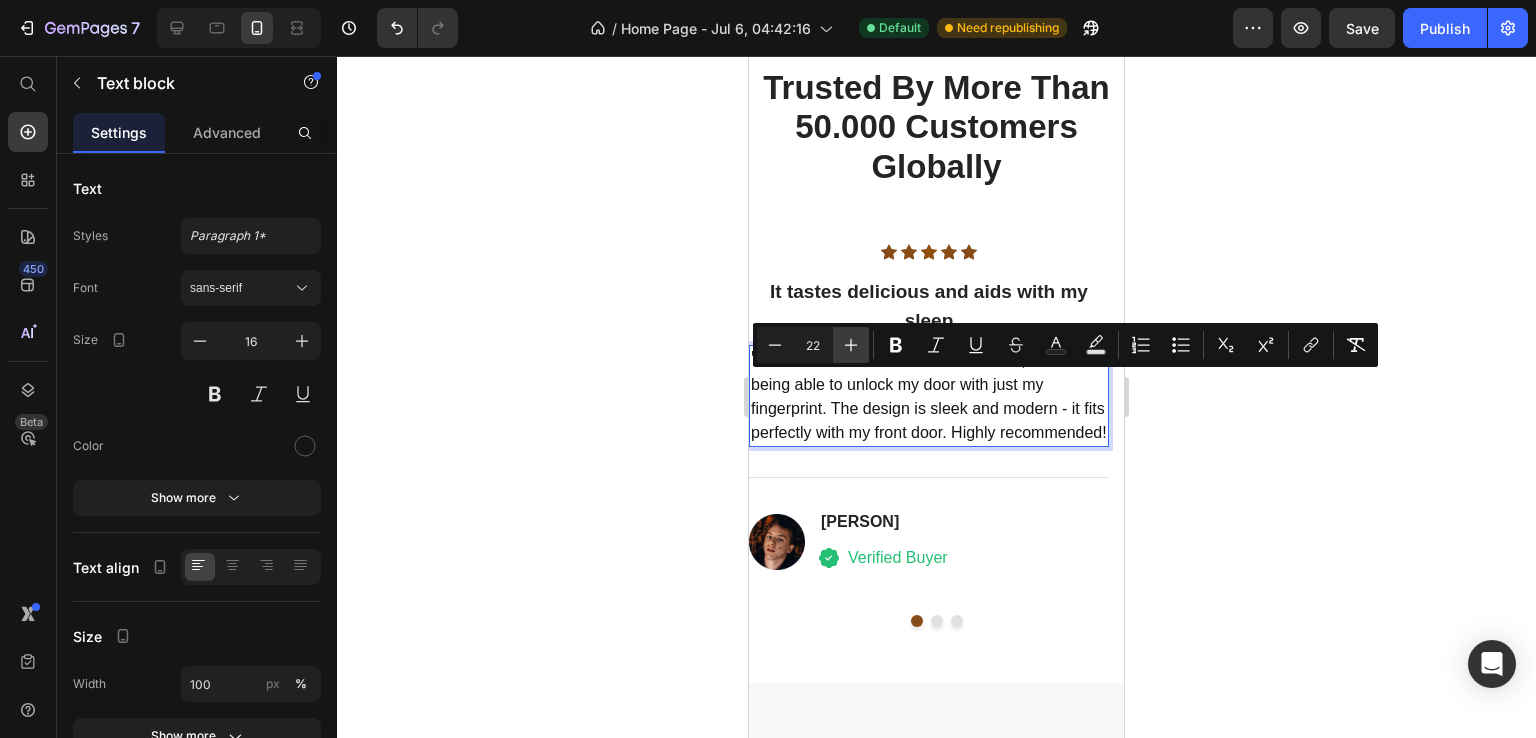 click 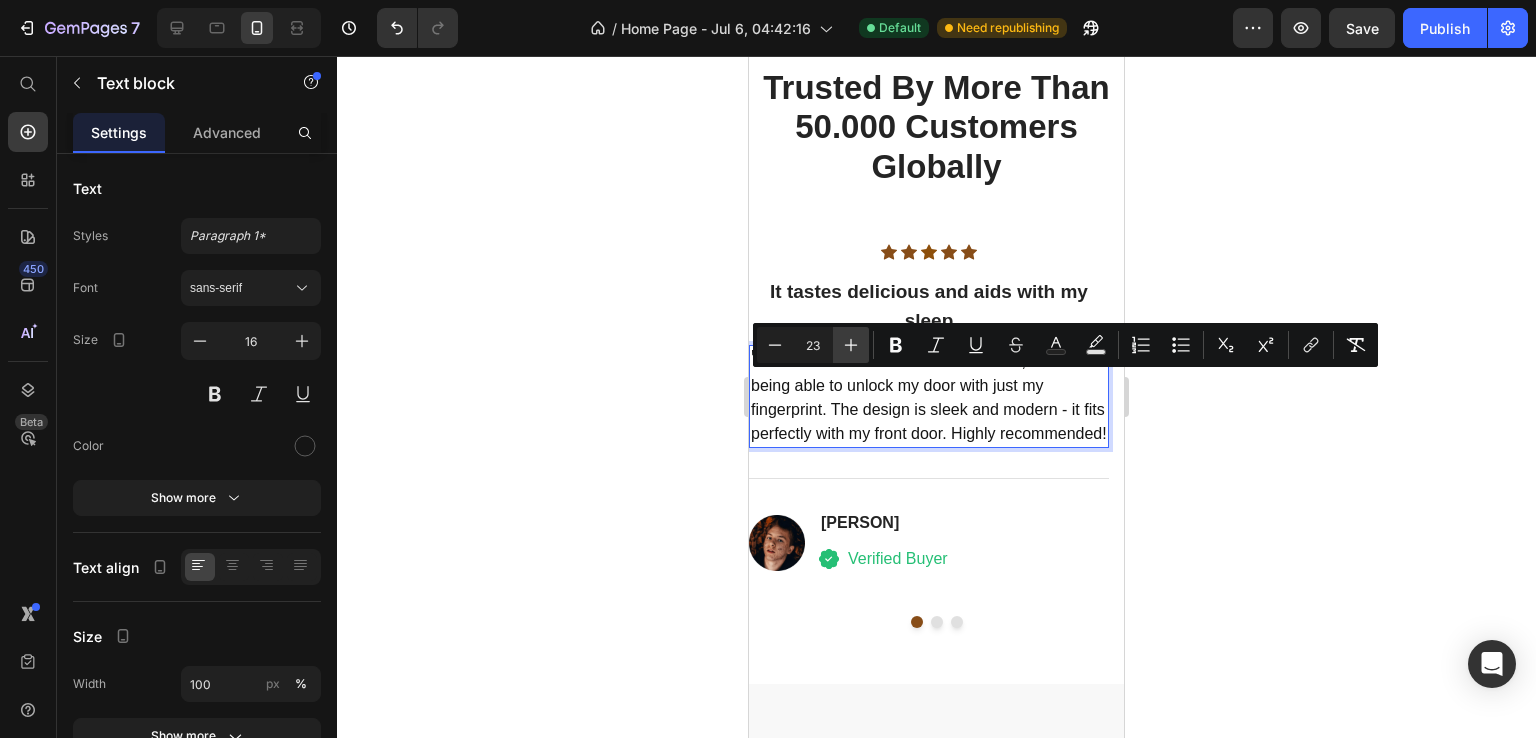 click 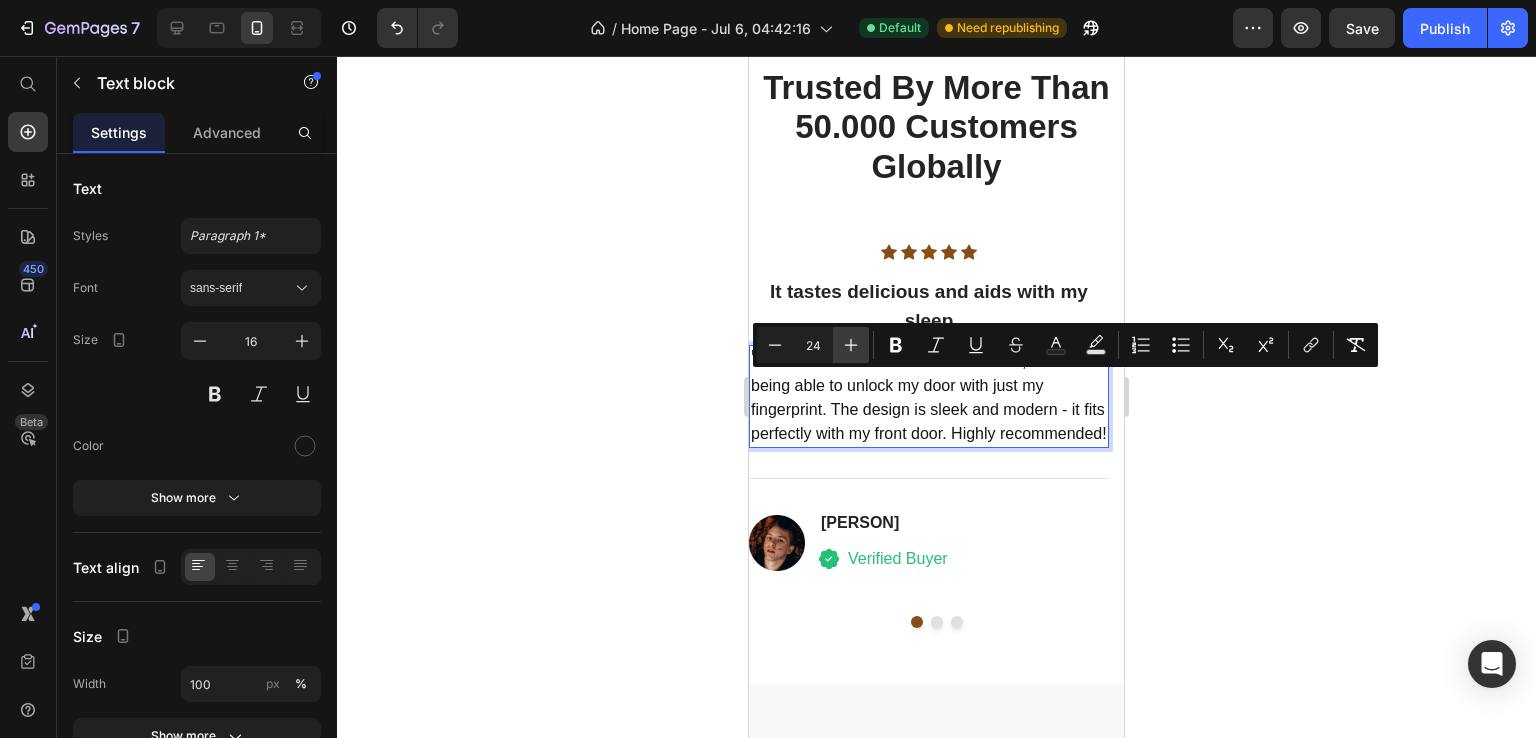 click 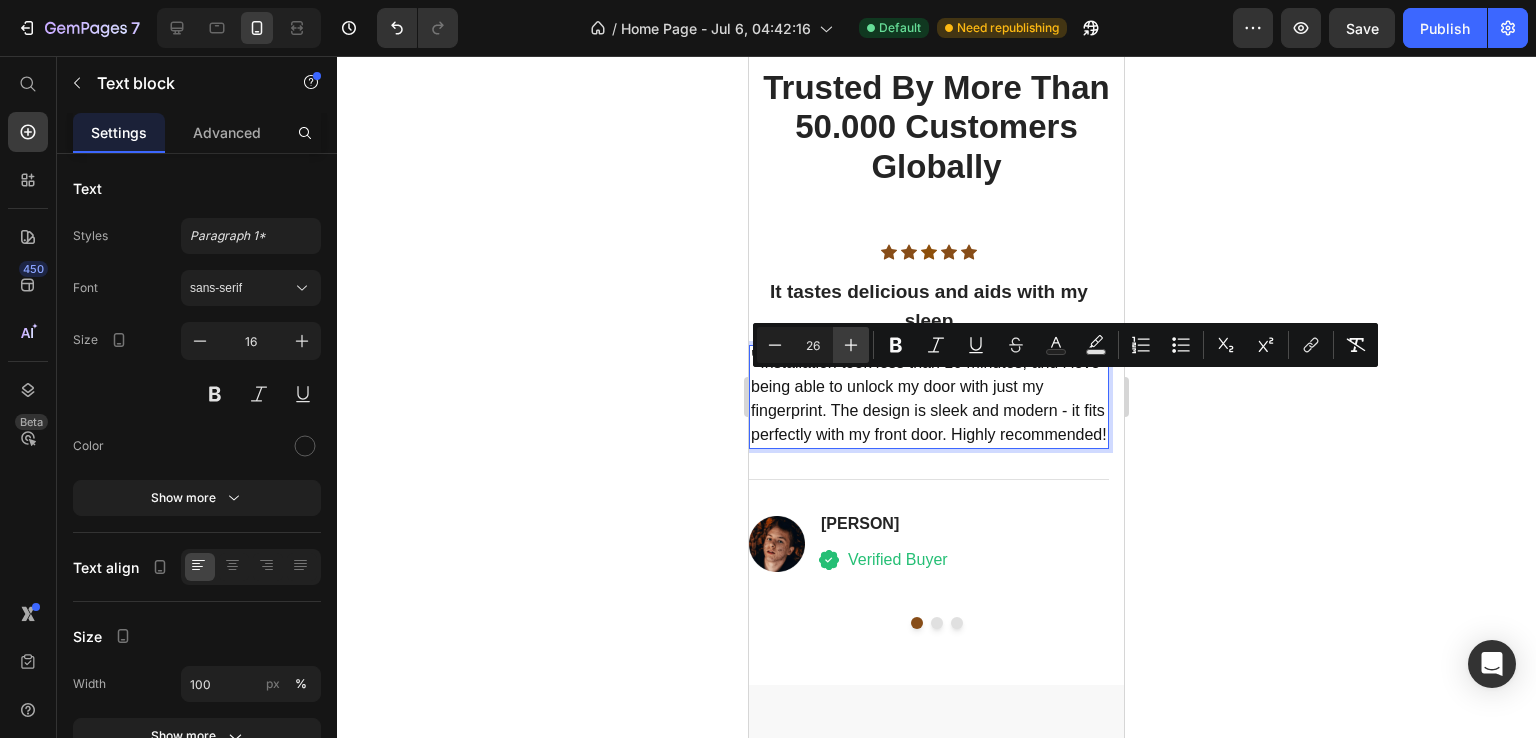 click 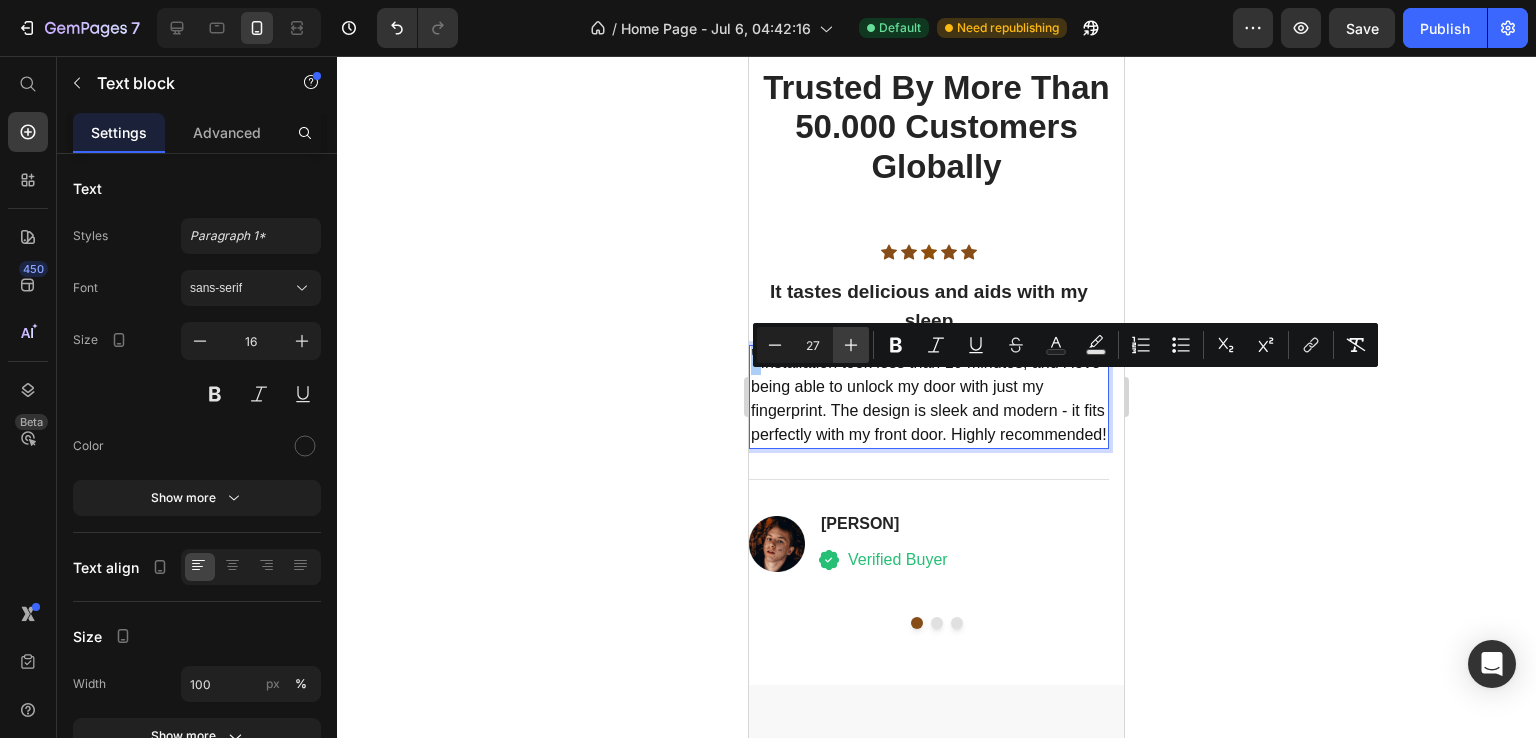 click 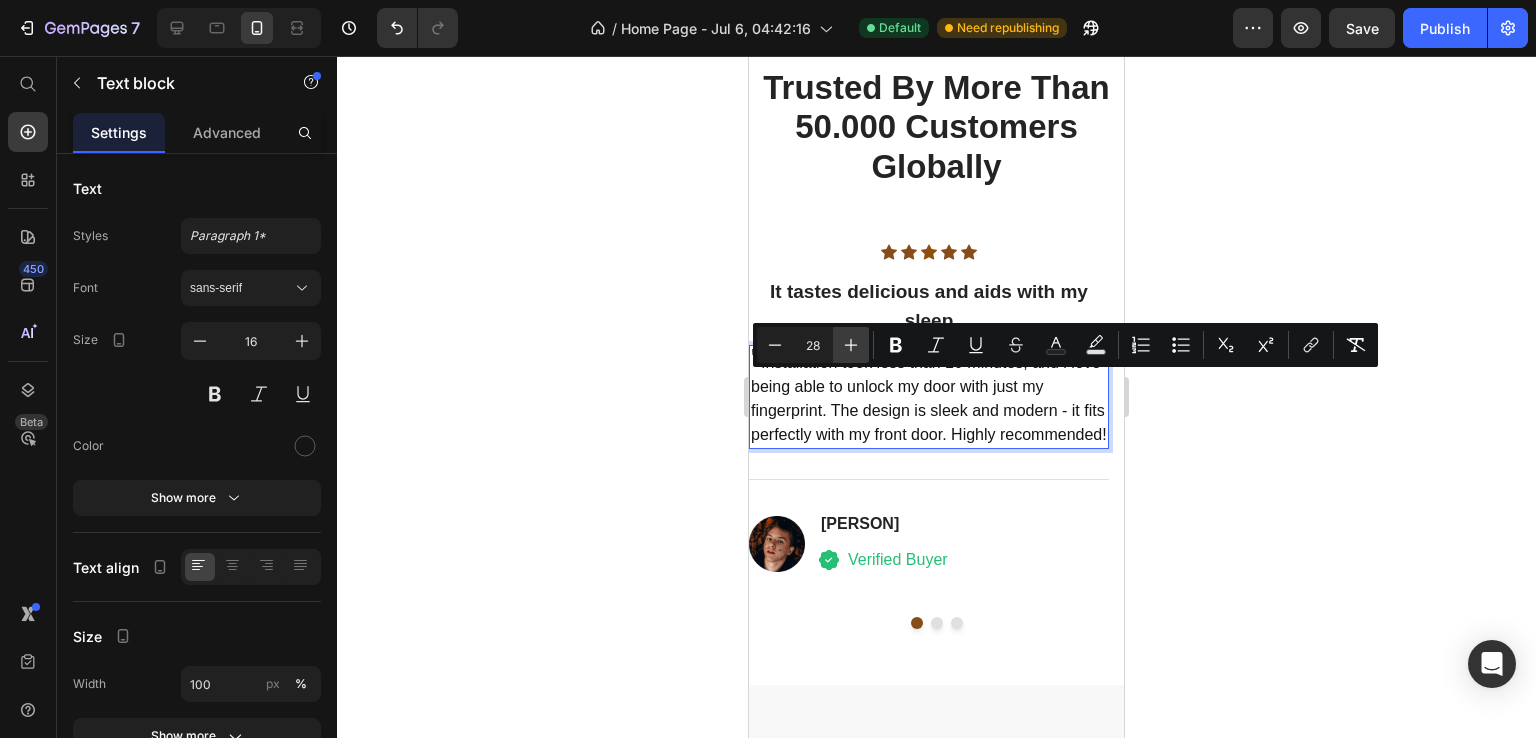 click 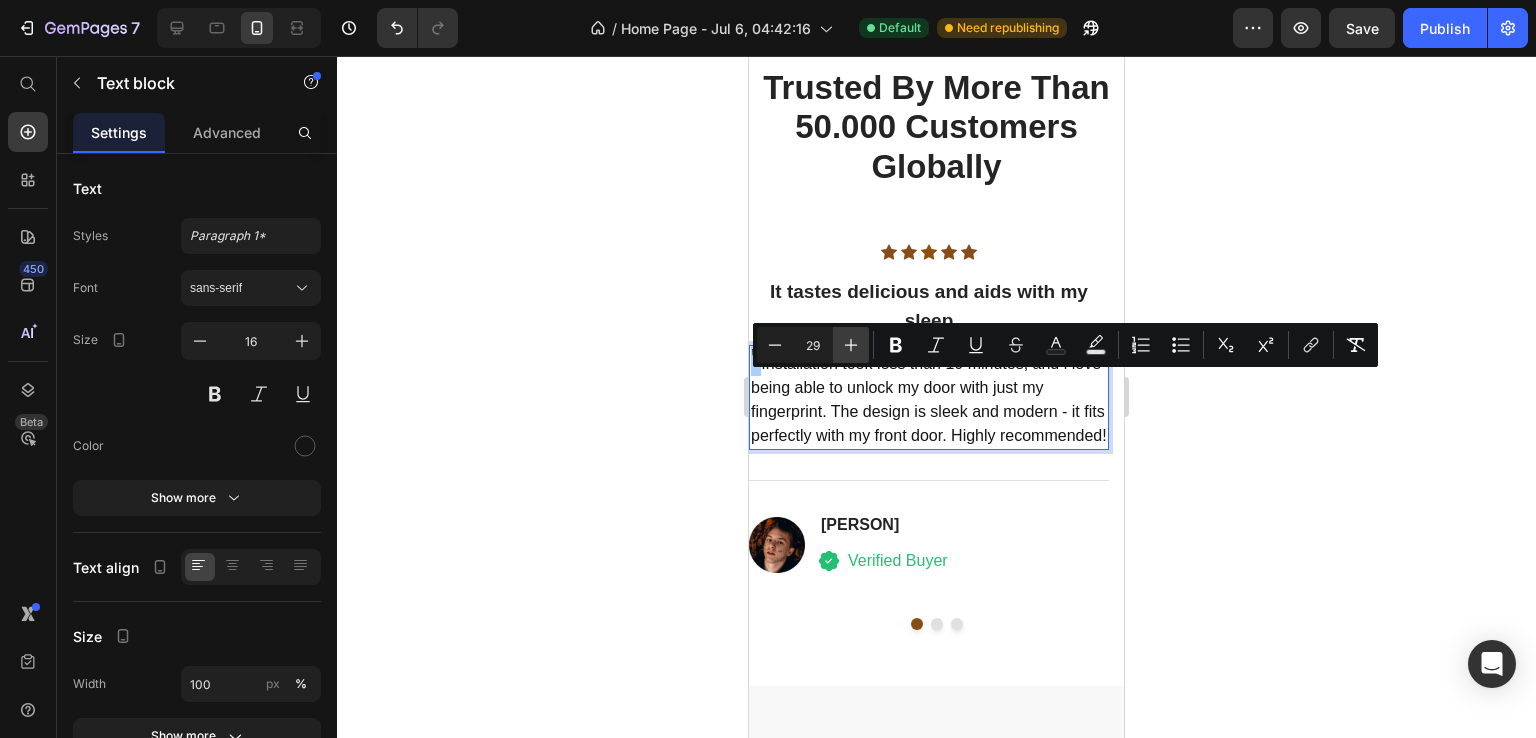 click 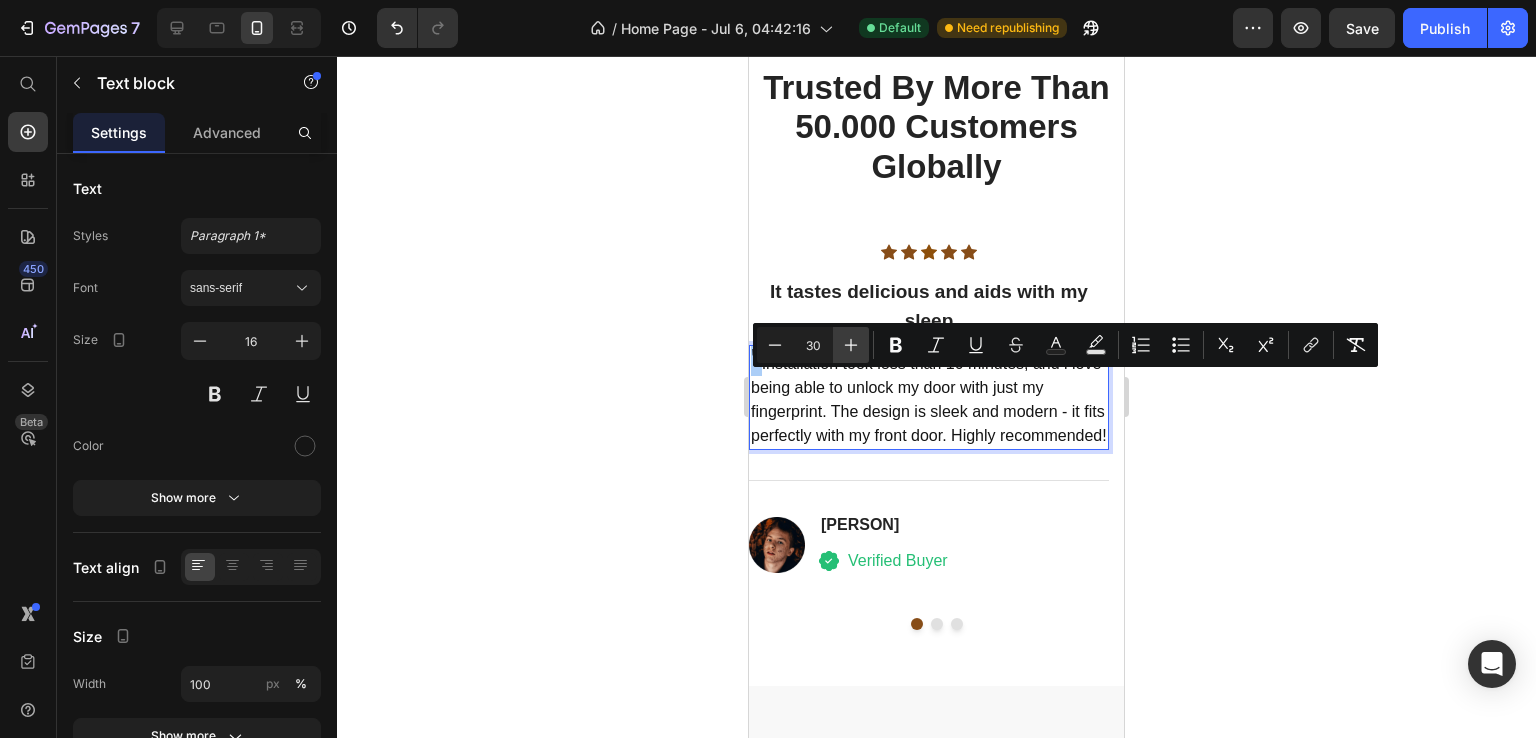 click 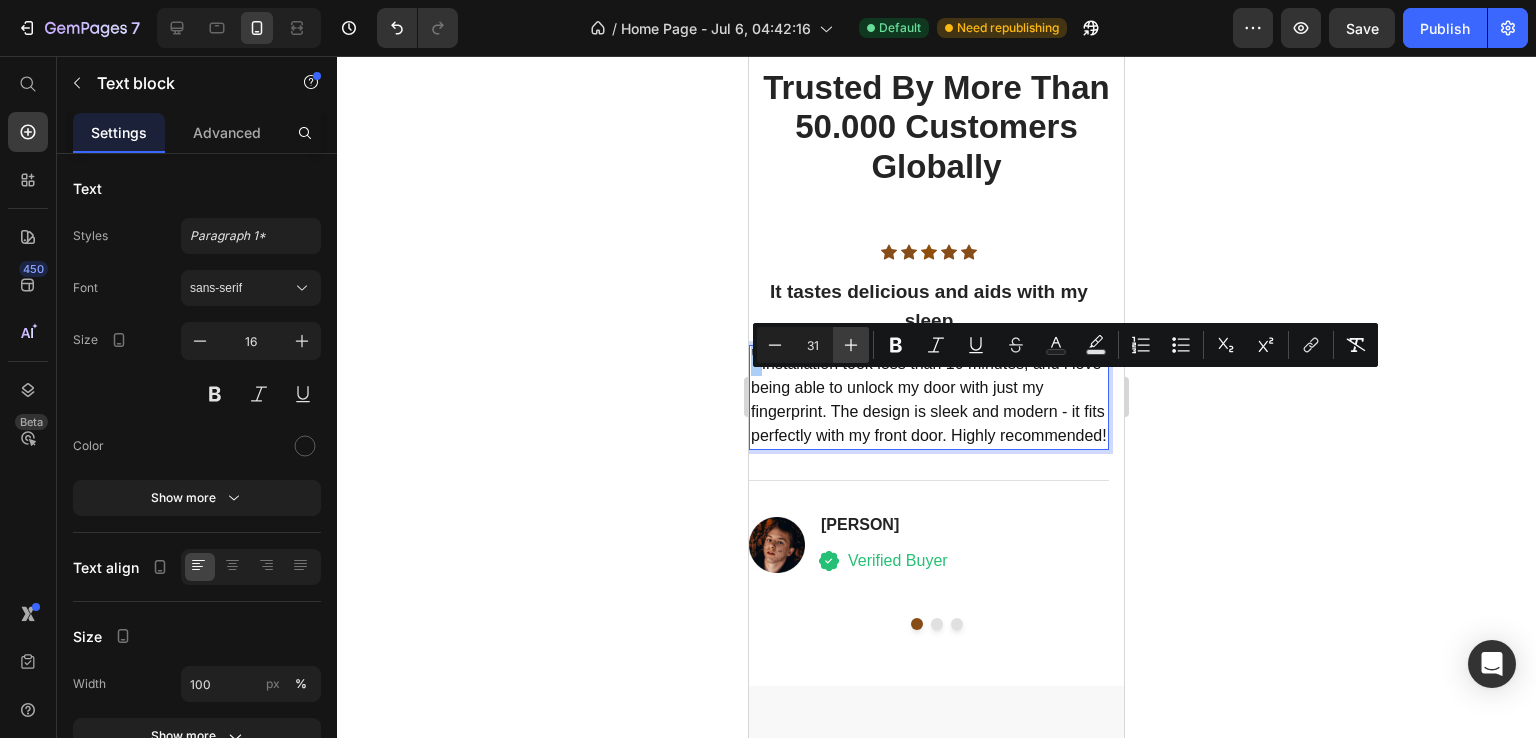 click 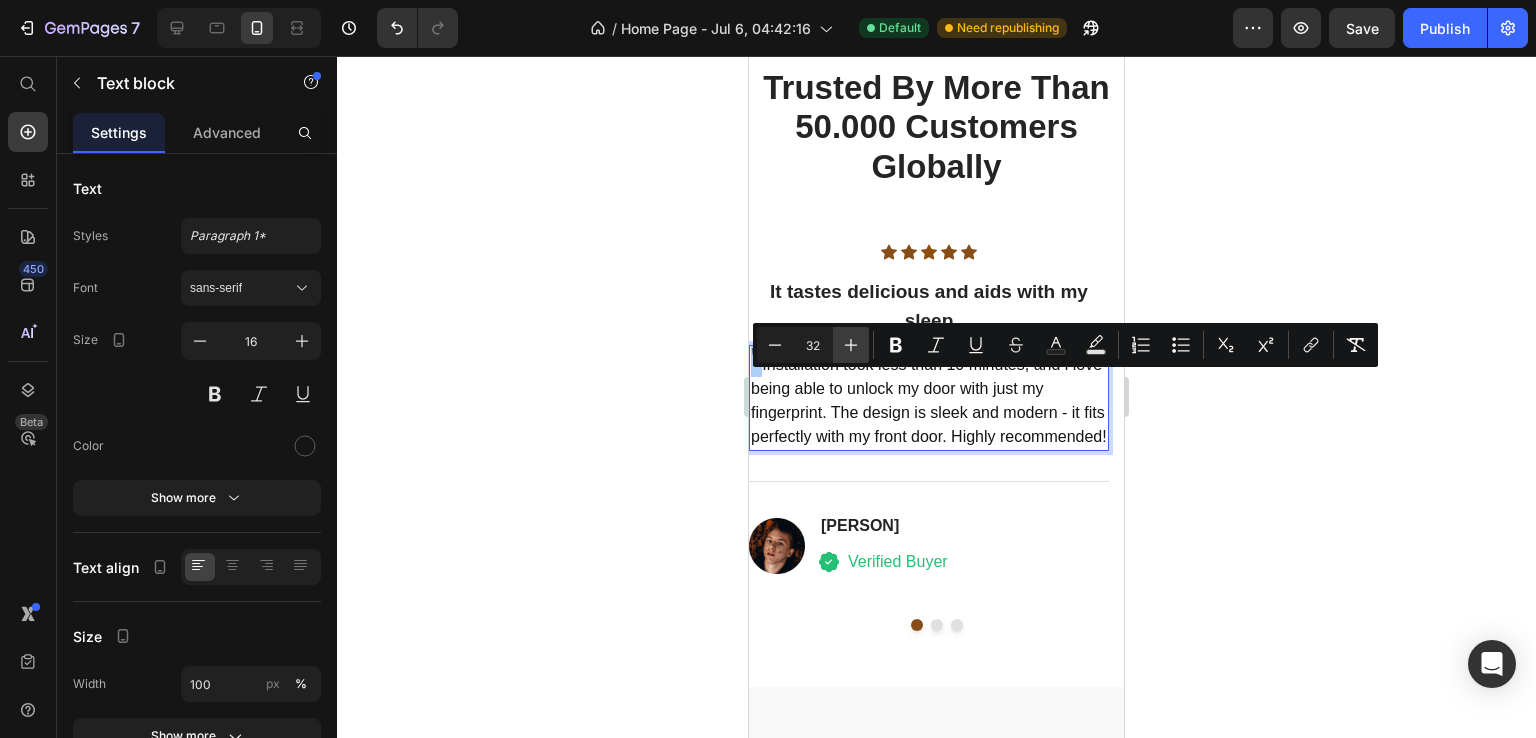 click 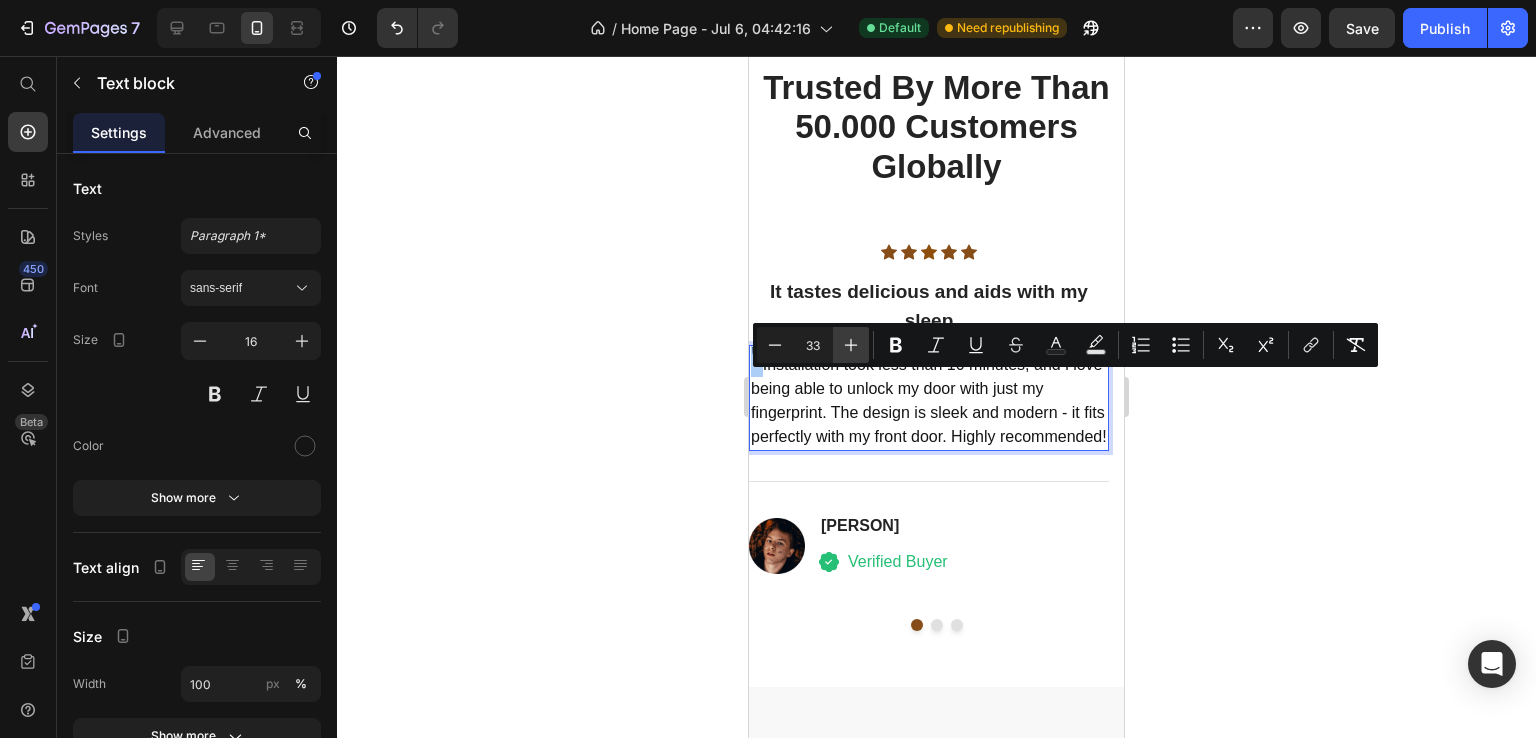 click 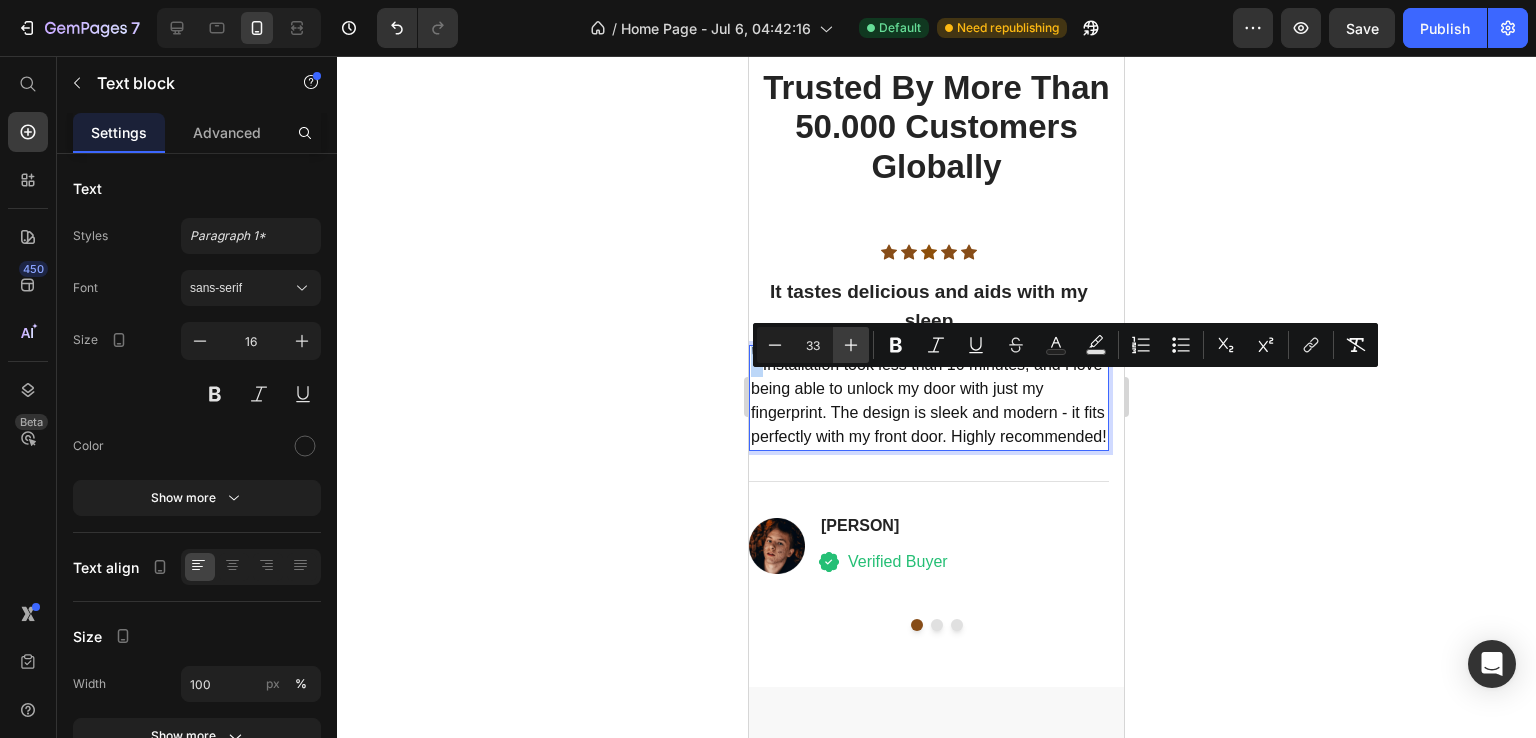 type on "34" 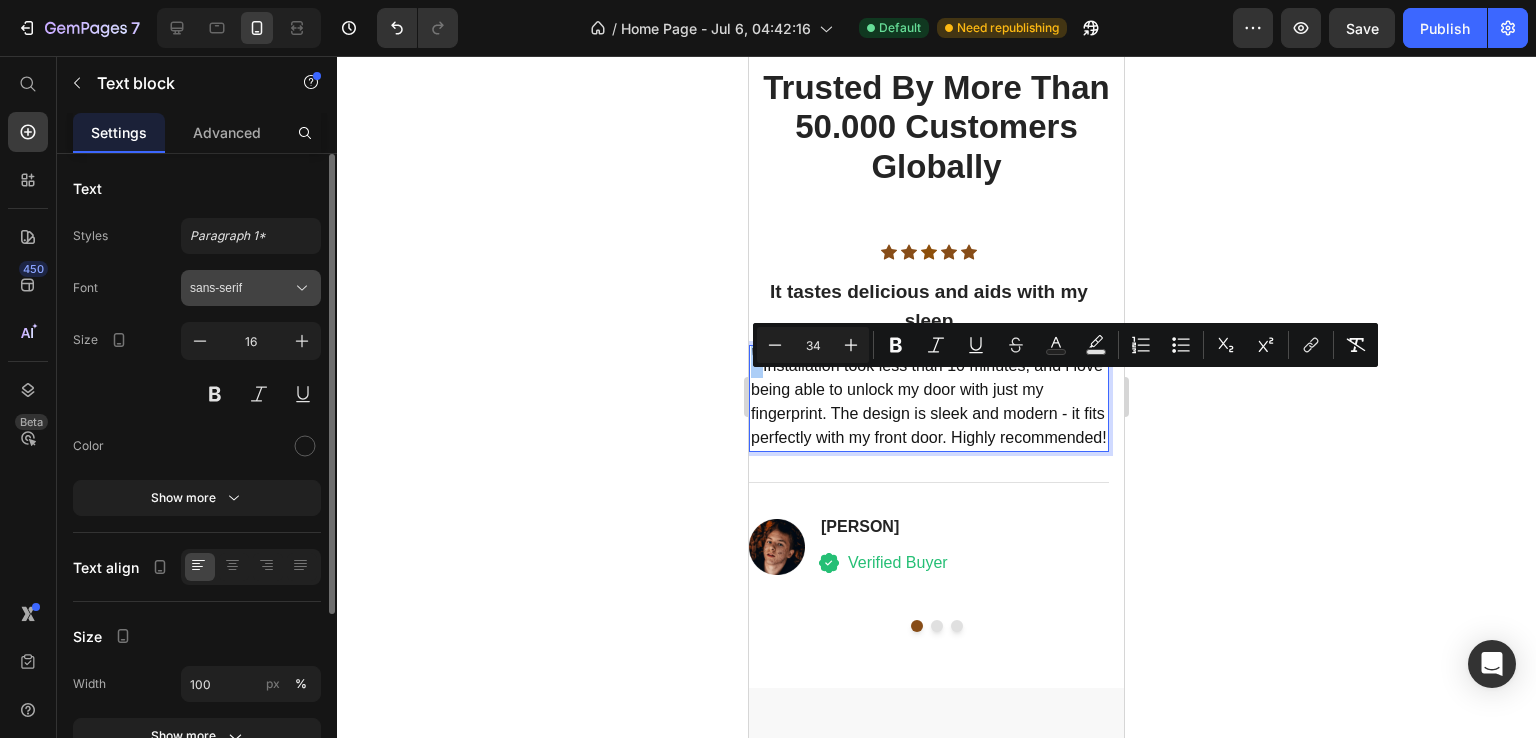 click on "sans-serif" at bounding box center [241, 288] 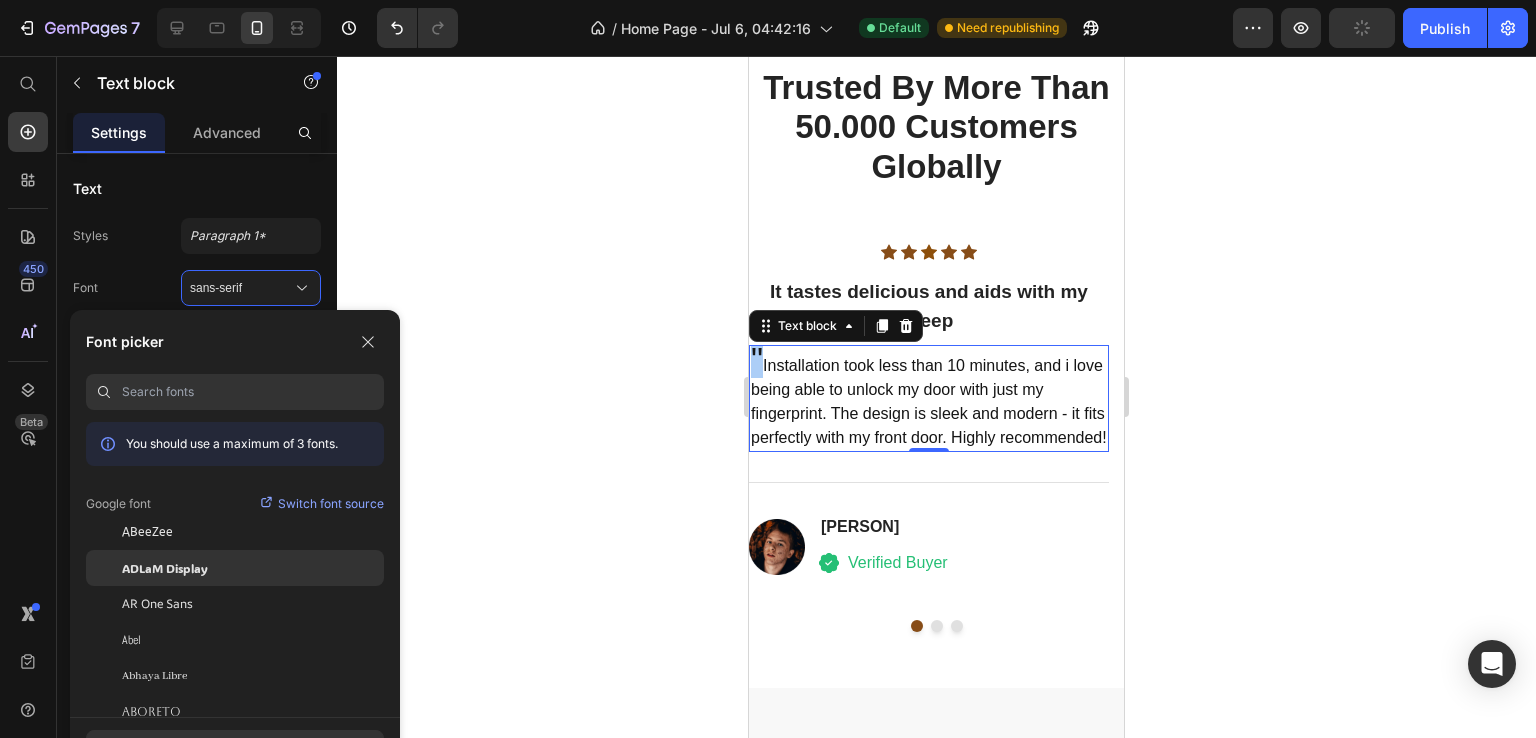 click on "ADLaM Display" 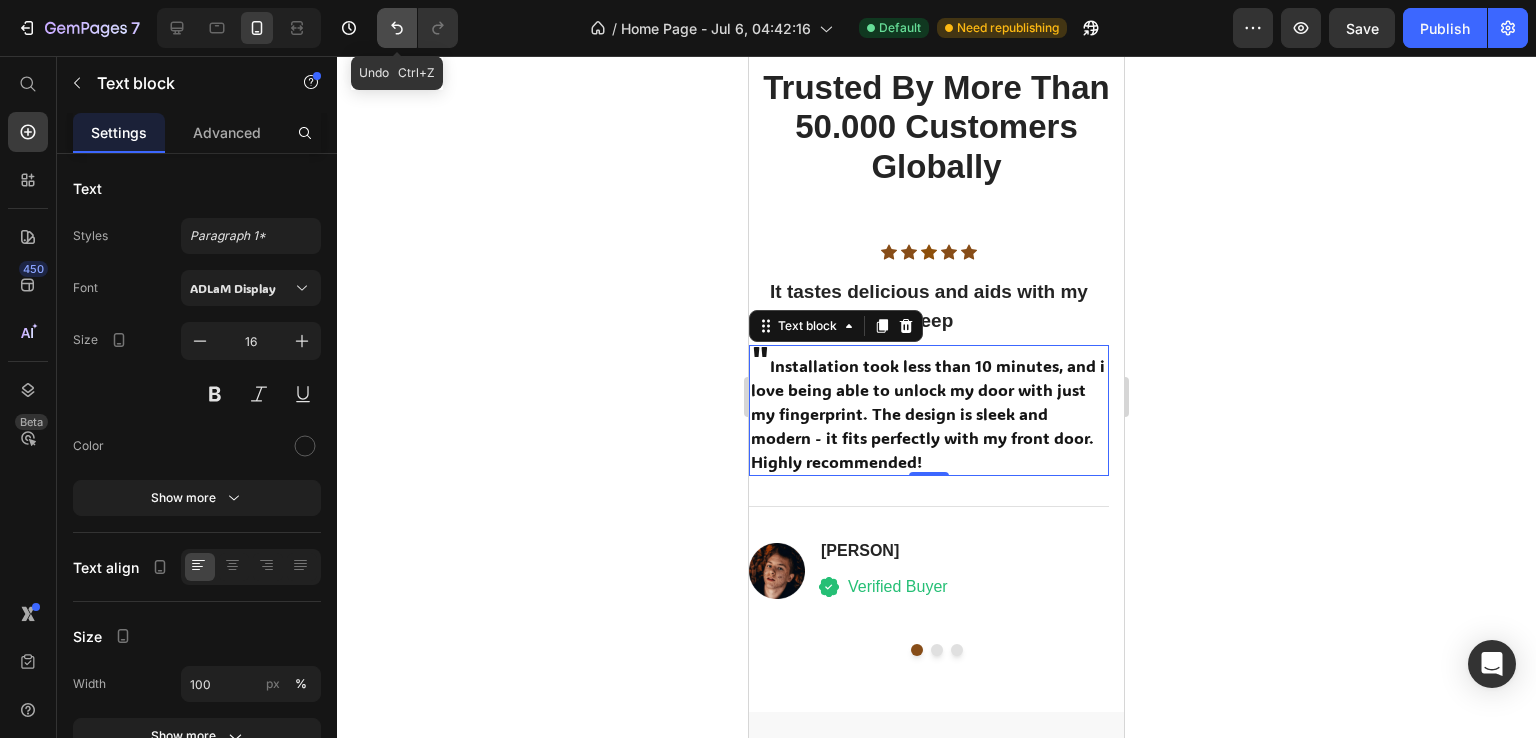 click 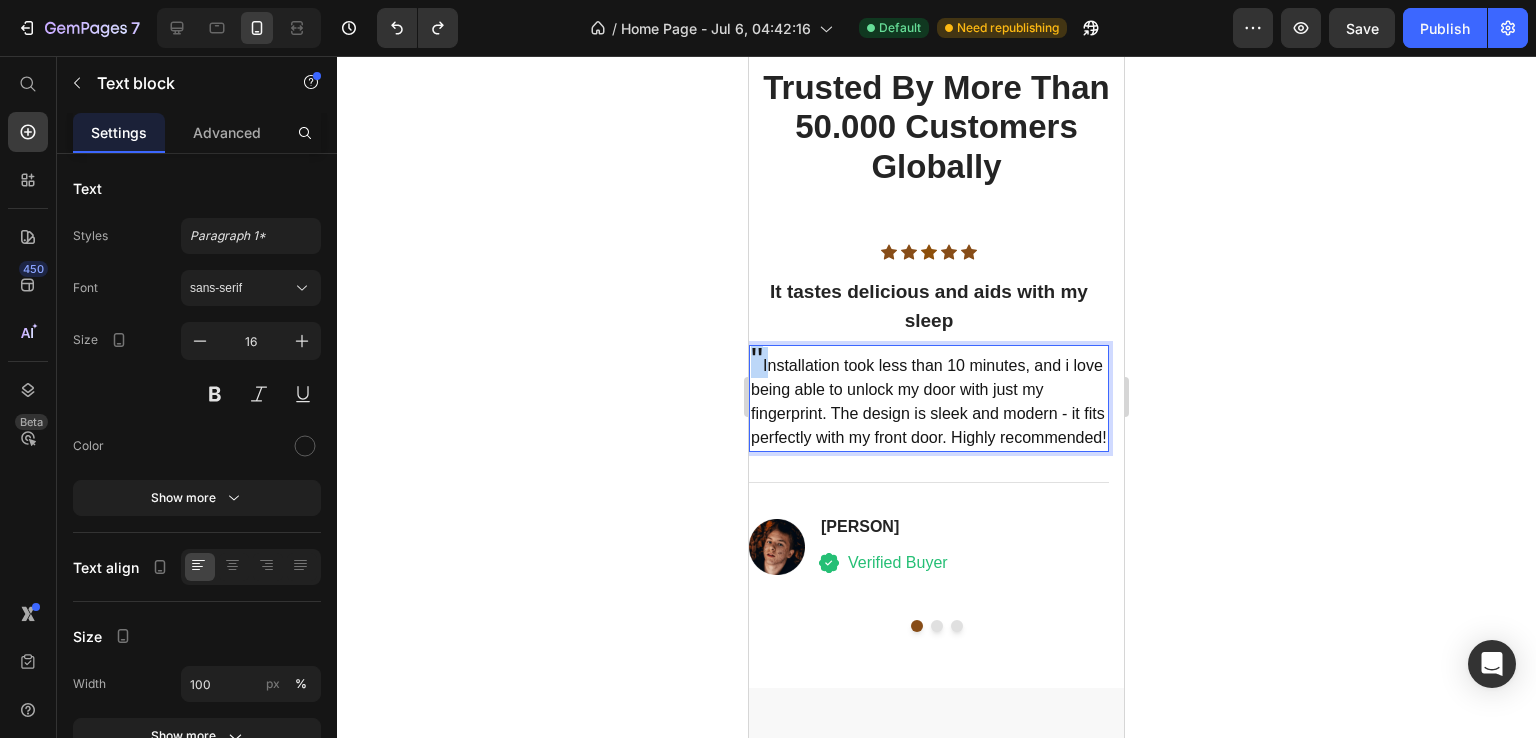 drag, startPoint x: 765, startPoint y: 377, endPoint x: 750, endPoint y: 373, distance: 15.524175 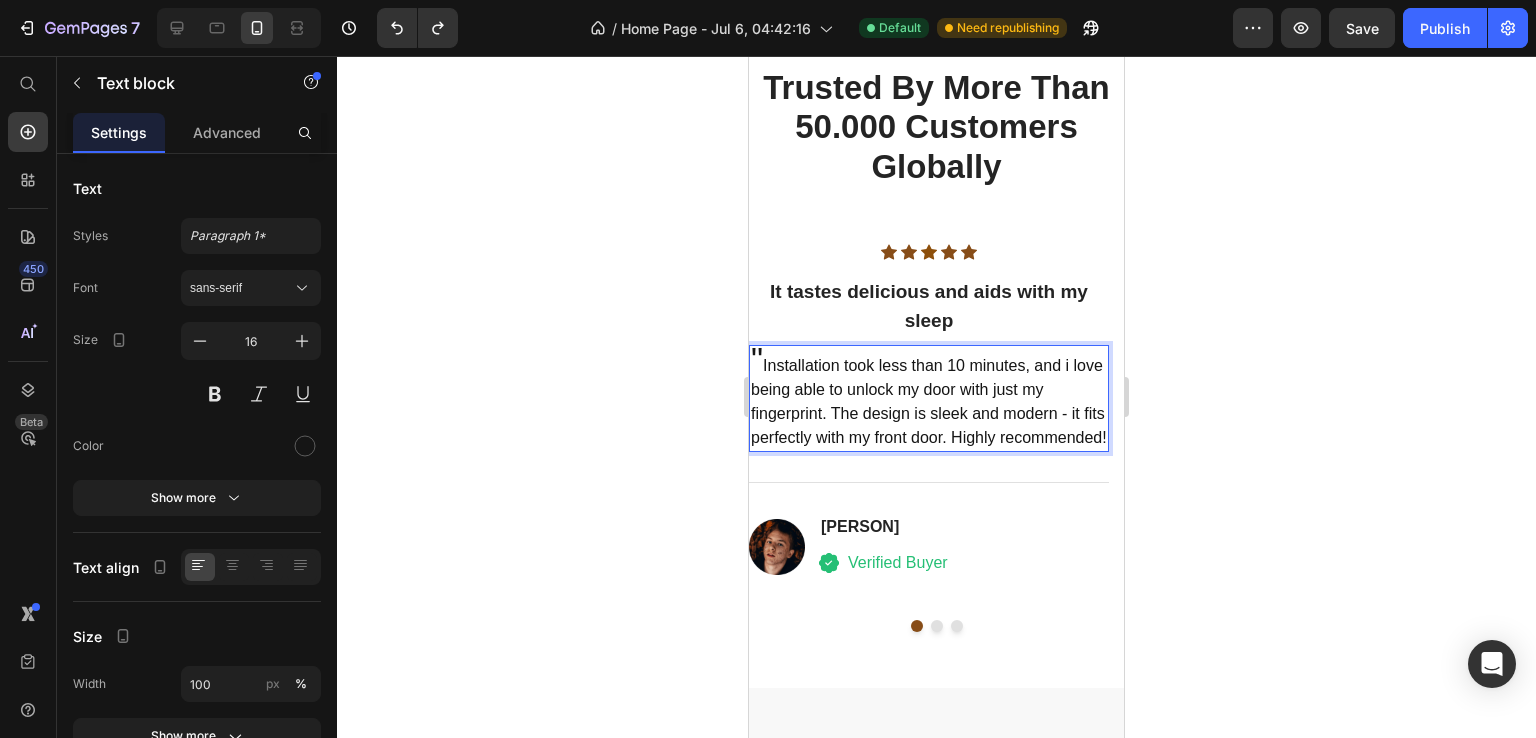 click on "" Installation took less than 10 minutes, and i love being able to unlock my door with just my fingerprint. The design is sleek and modern - it fits perfectly with my front door. Highly recommended!" at bounding box center [929, 398] 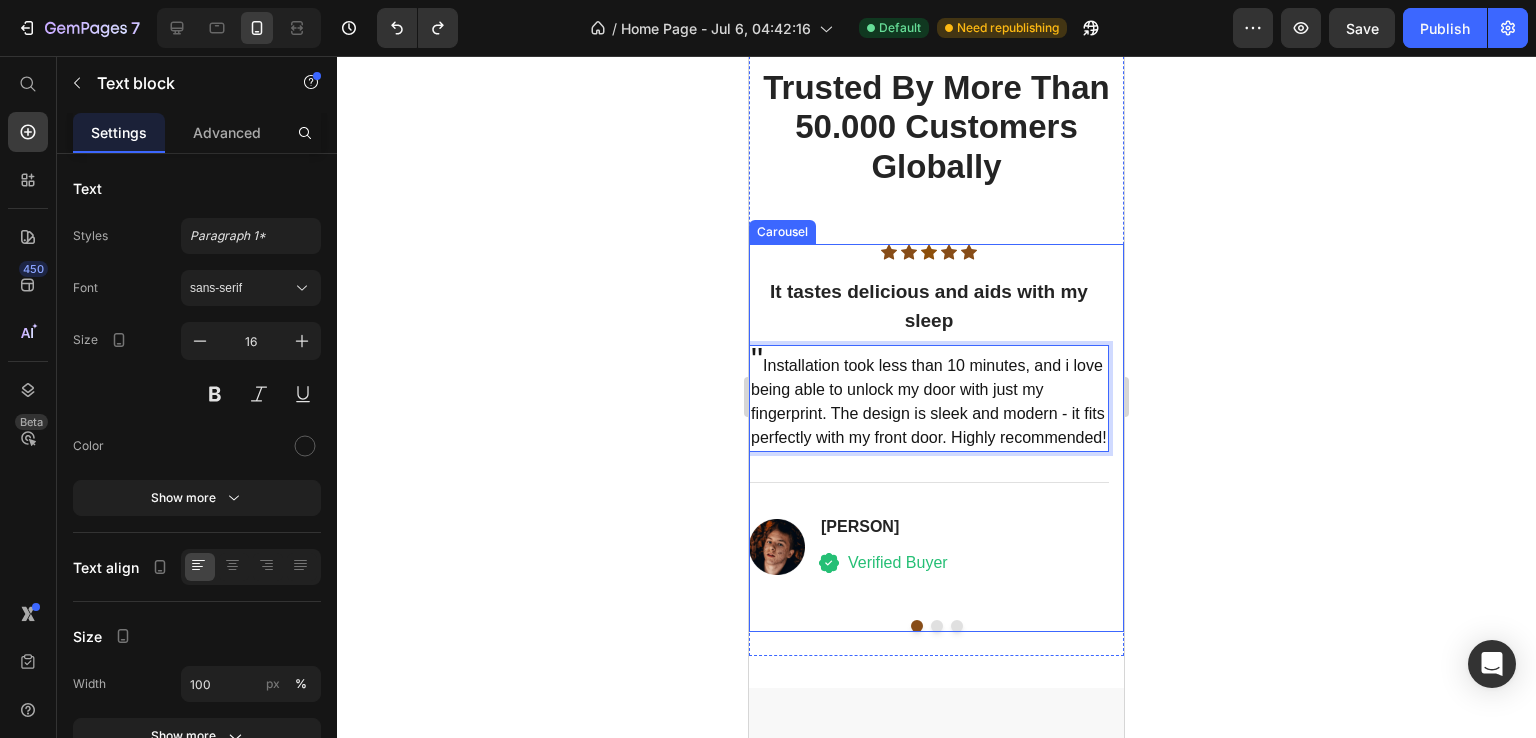 click on "Icon                Icon                Icon                Icon                Icon Icon List Hoz It tastes delicious and aids with my sleep Heading " Installation took less than 10 minutes, and i love being able to unlock my door with just my fingerprint. The design is sleek and modern - it fits perfectly with my front door. Highly recommended! Text block   0                Title Line Image David Alaba Heading
Icon Verified Buyer Text block Icon List Row" at bounding box center [929, 424] 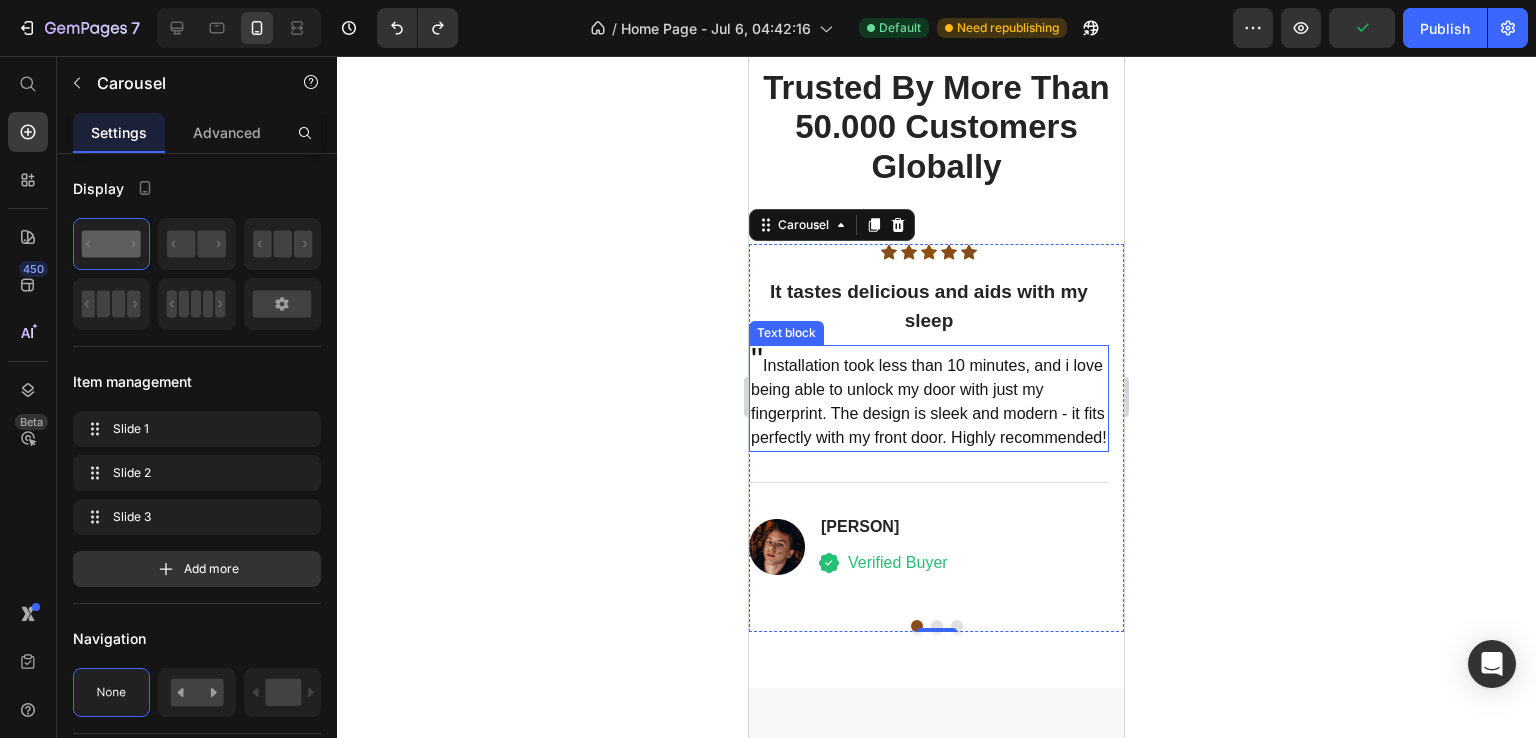 click on "" Installation took less than 10 minutes, and i love being able to unlock my door with just my fingerprint. The design is sleek and modern - it fits perfectly with my front door. Highly recommended!" at bounding box center (929, 398) 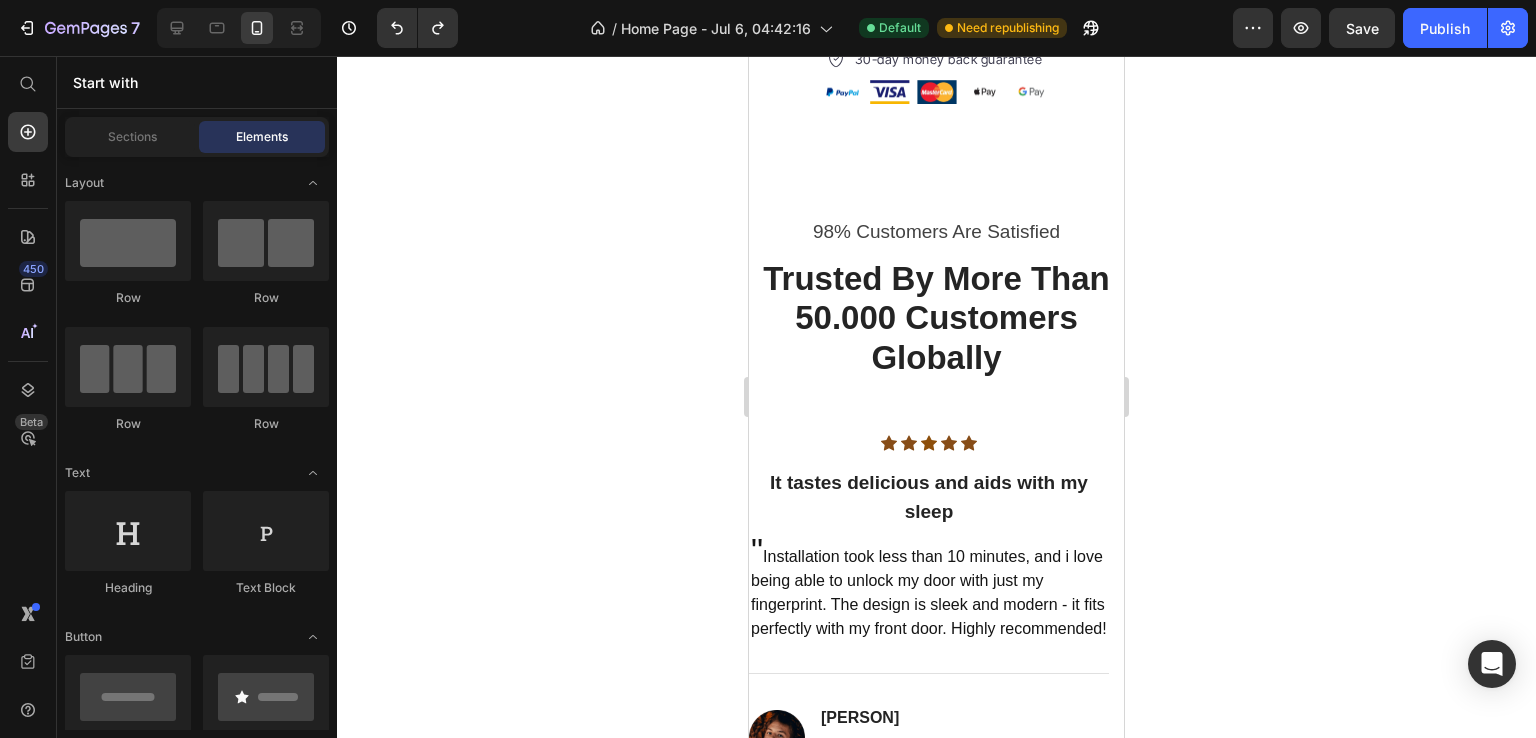 scroll, scrollTop: 3956, scrollLeft: 0, axis: vertical 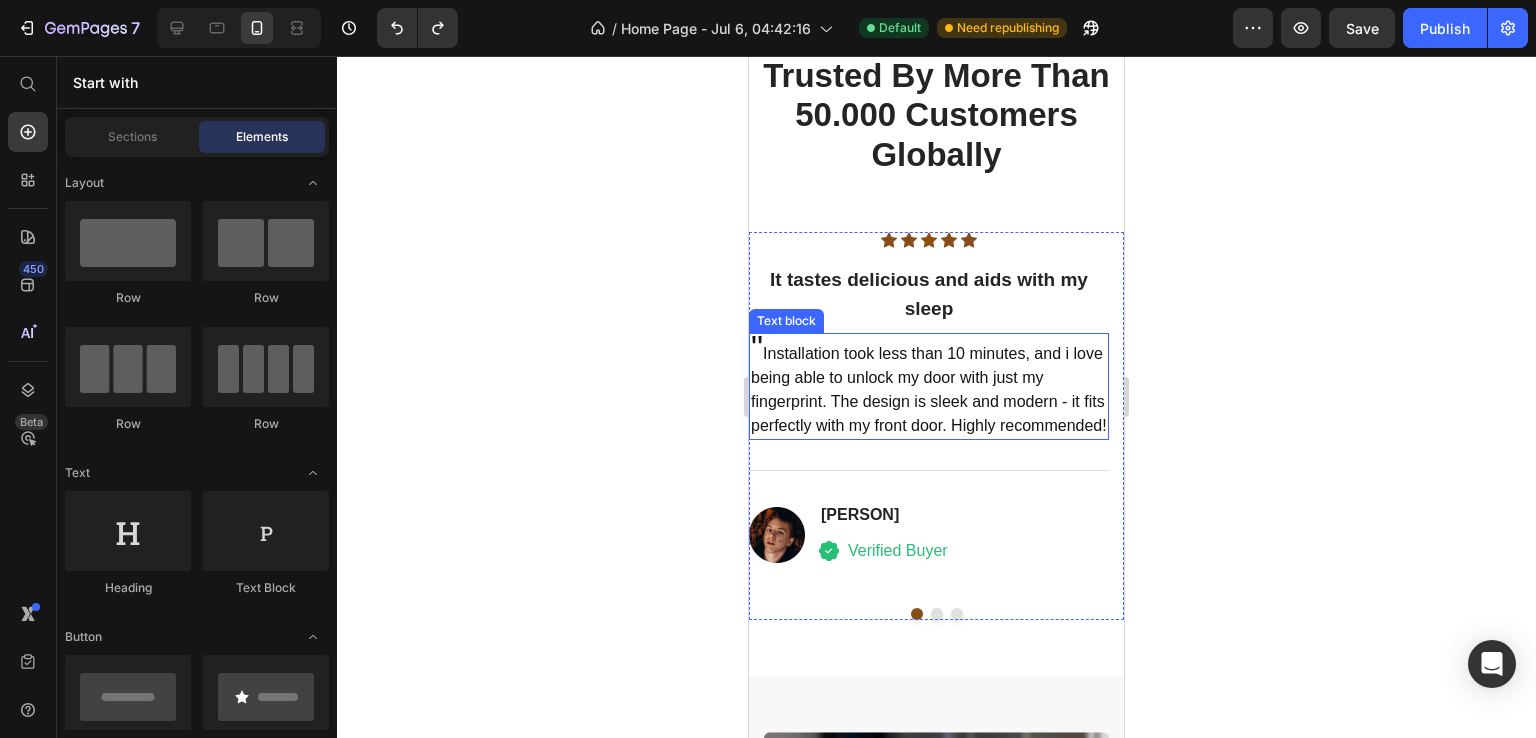 click on "" Installation took less than 10 minutes, and i love being able to unlock my door with just my fingerprint. The design is sleek and modern - it fits perfectly with my front door. Highly recommended!" at bounding box center [929, 386] 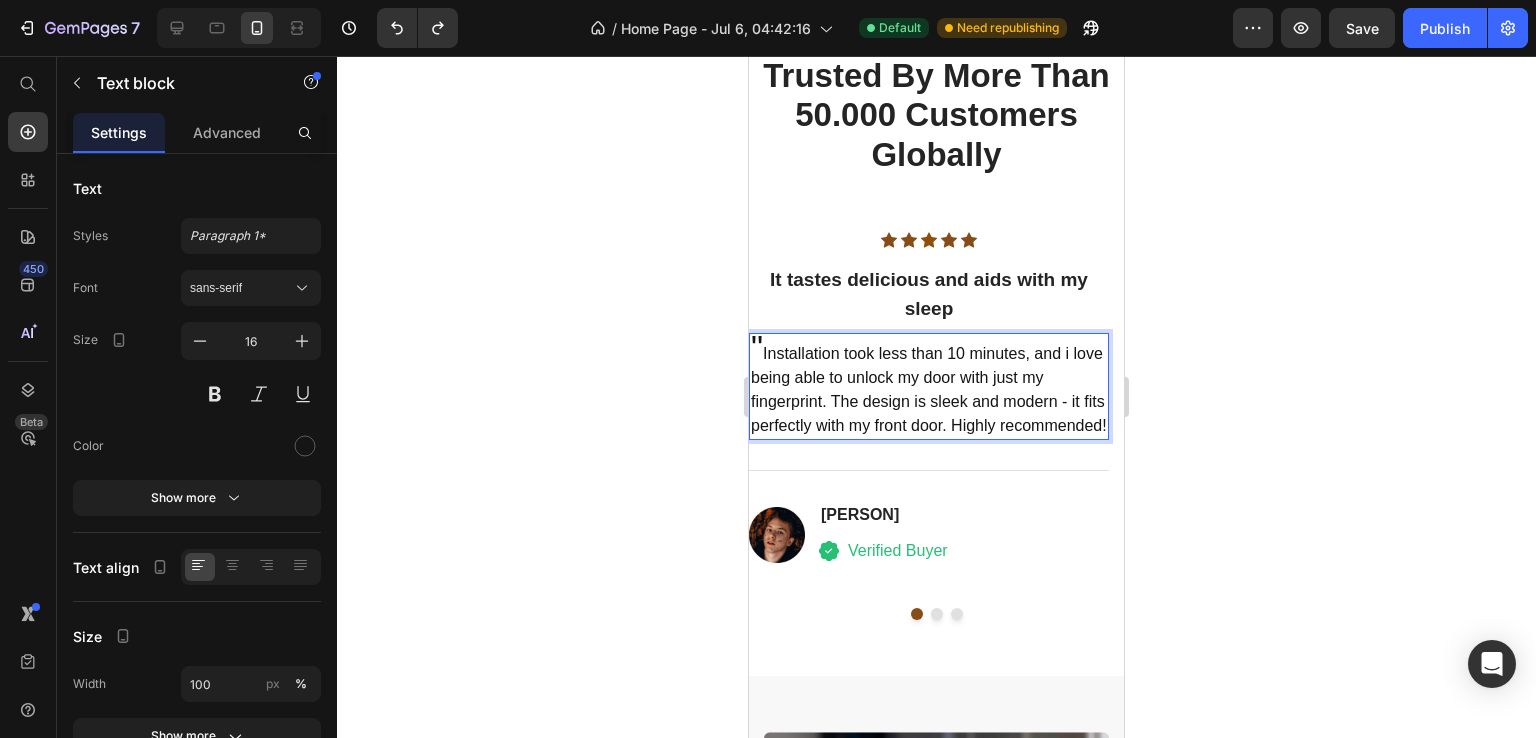 click on "" Installation took less than 10 minutes, and i love being able to unlock my door with just my fingerprint. The design is sleek and modern - it fits perfectly with my front door. Highly recommended!" at bounding box center (929, 386) 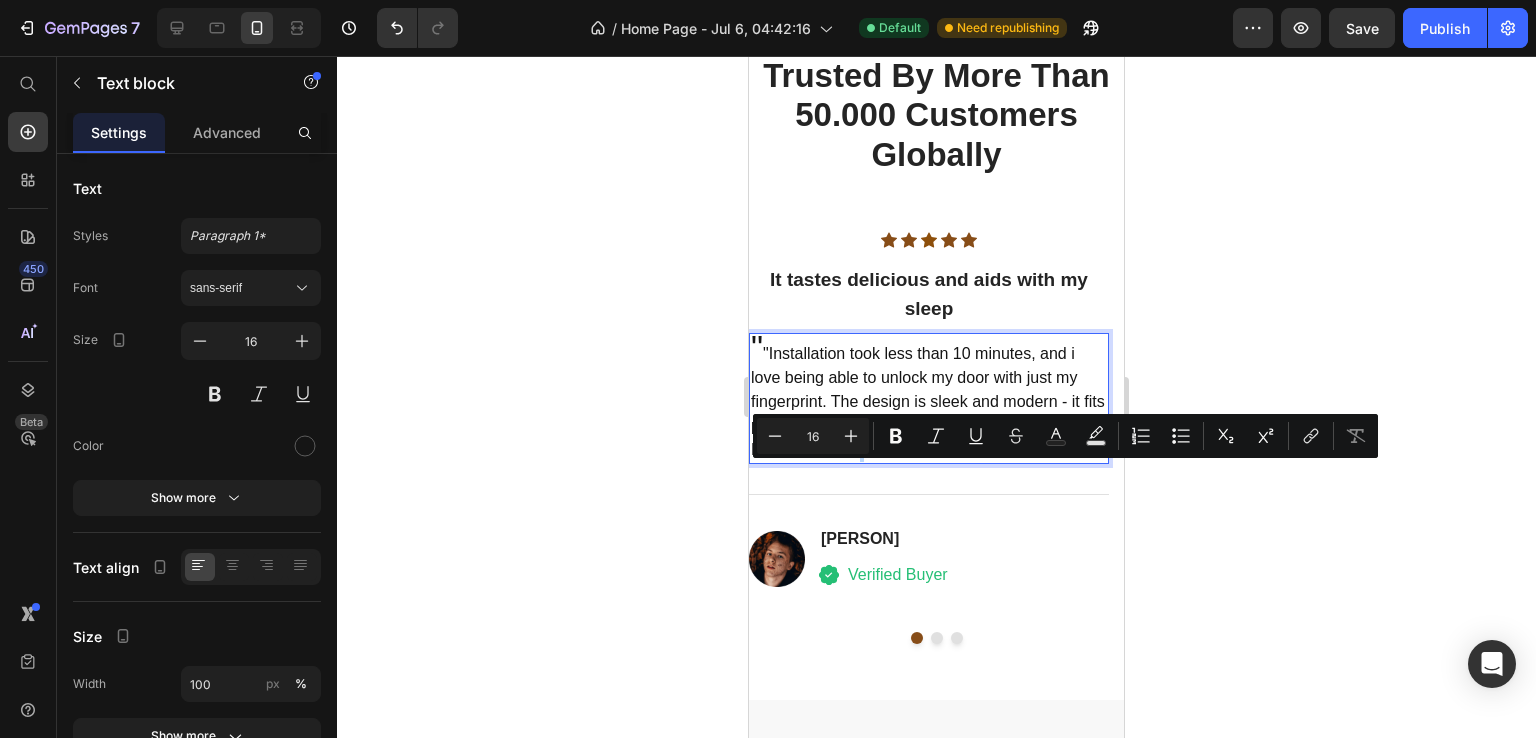 drag, startPoint x: 940, startPoint y: 481, endPoint x: 907, endPoint y: 480, distance: 33.01515 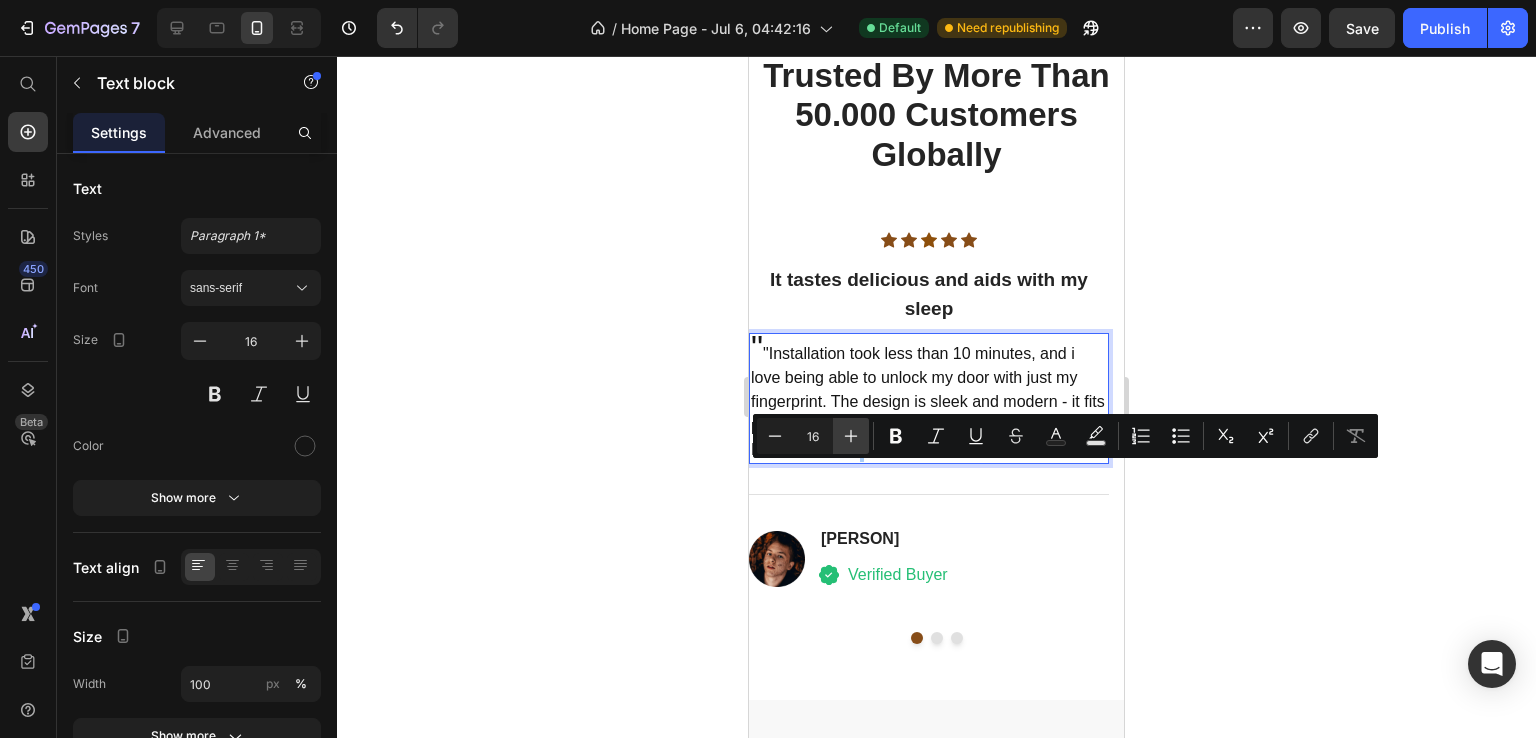 click 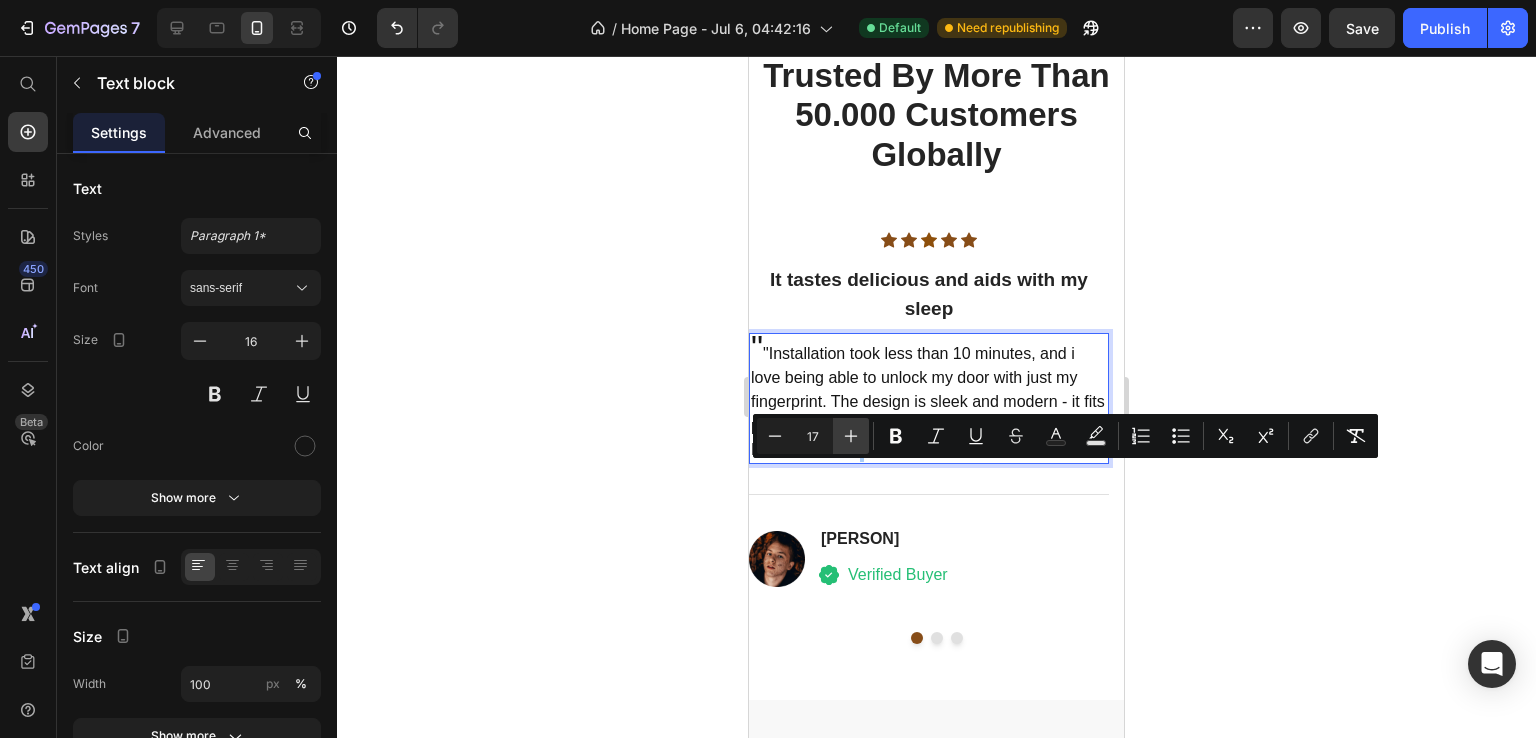 click 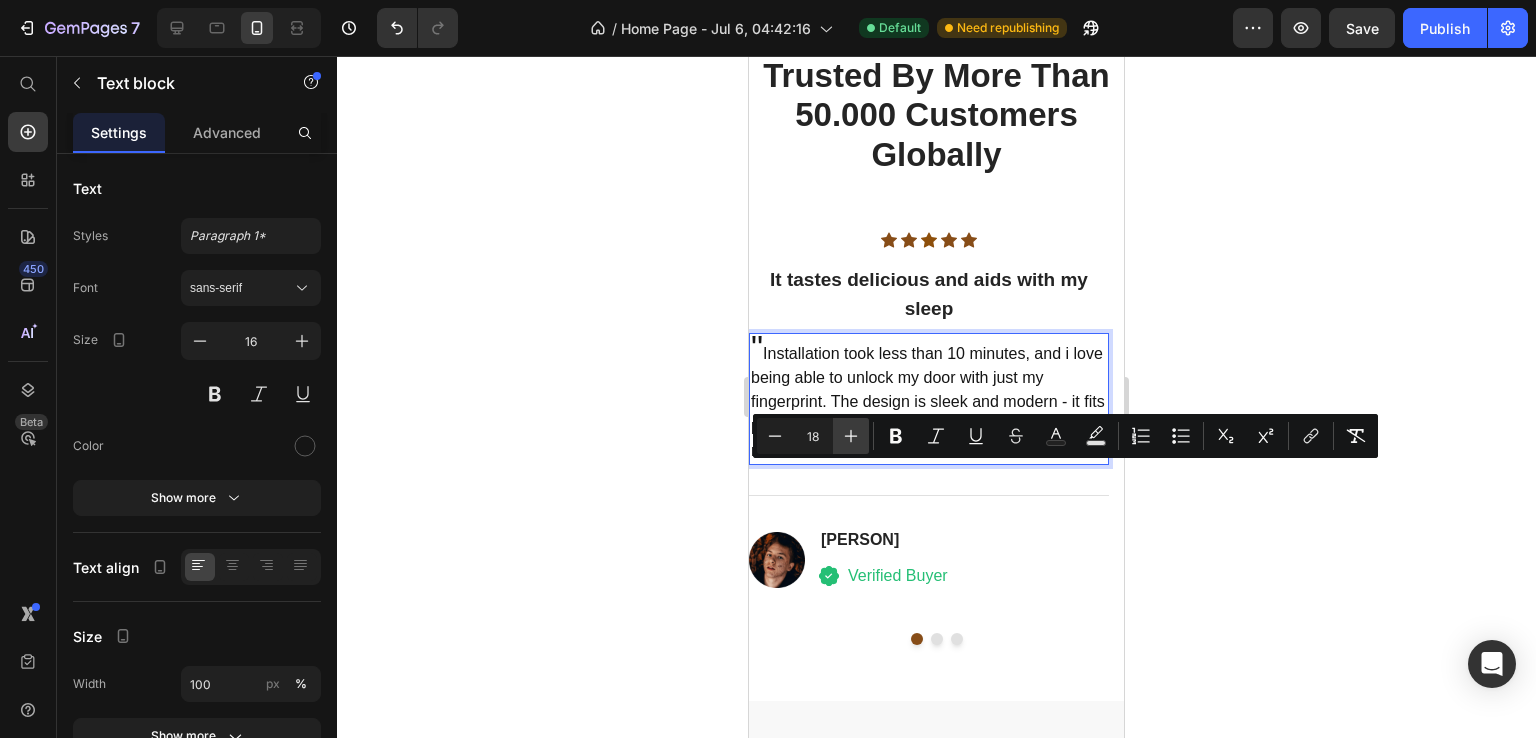 click 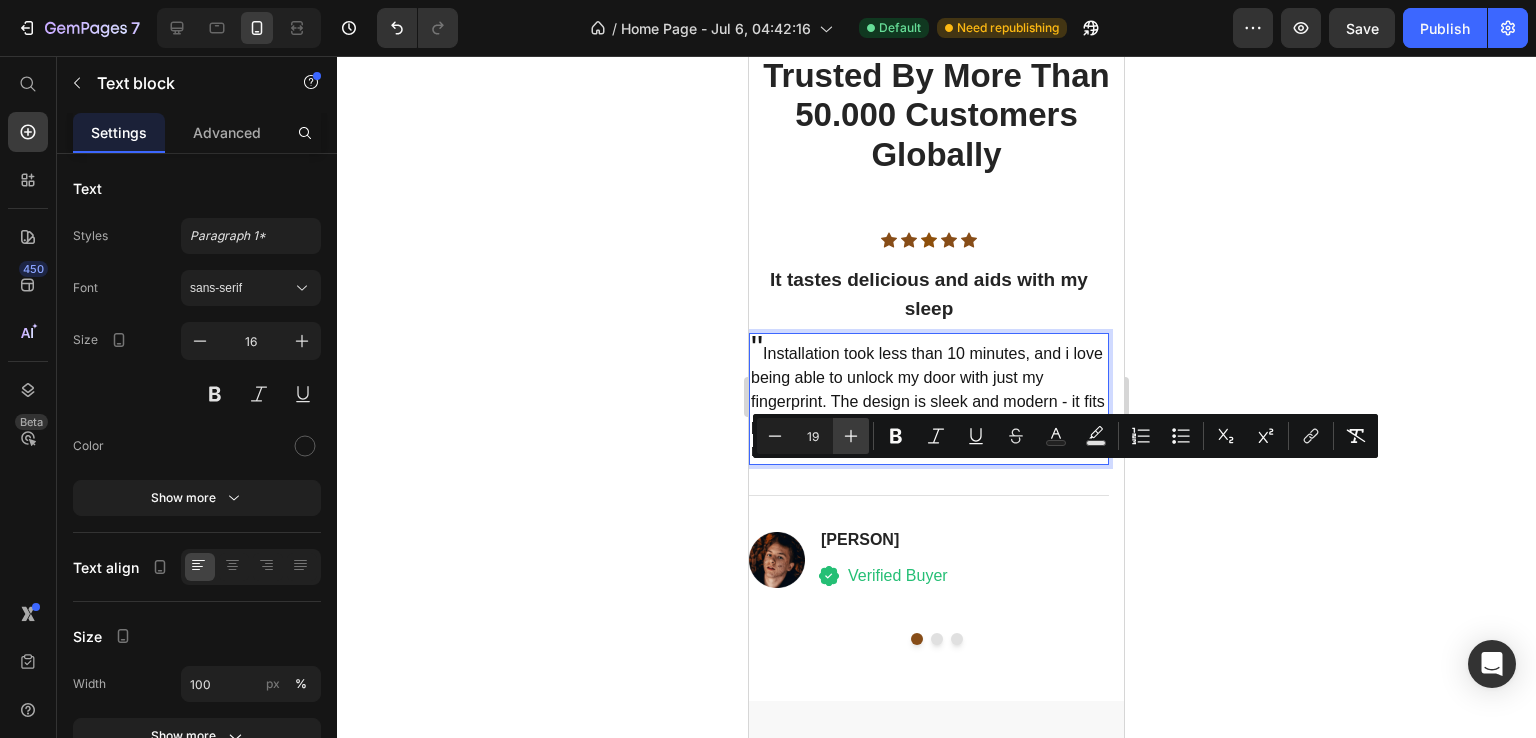 click 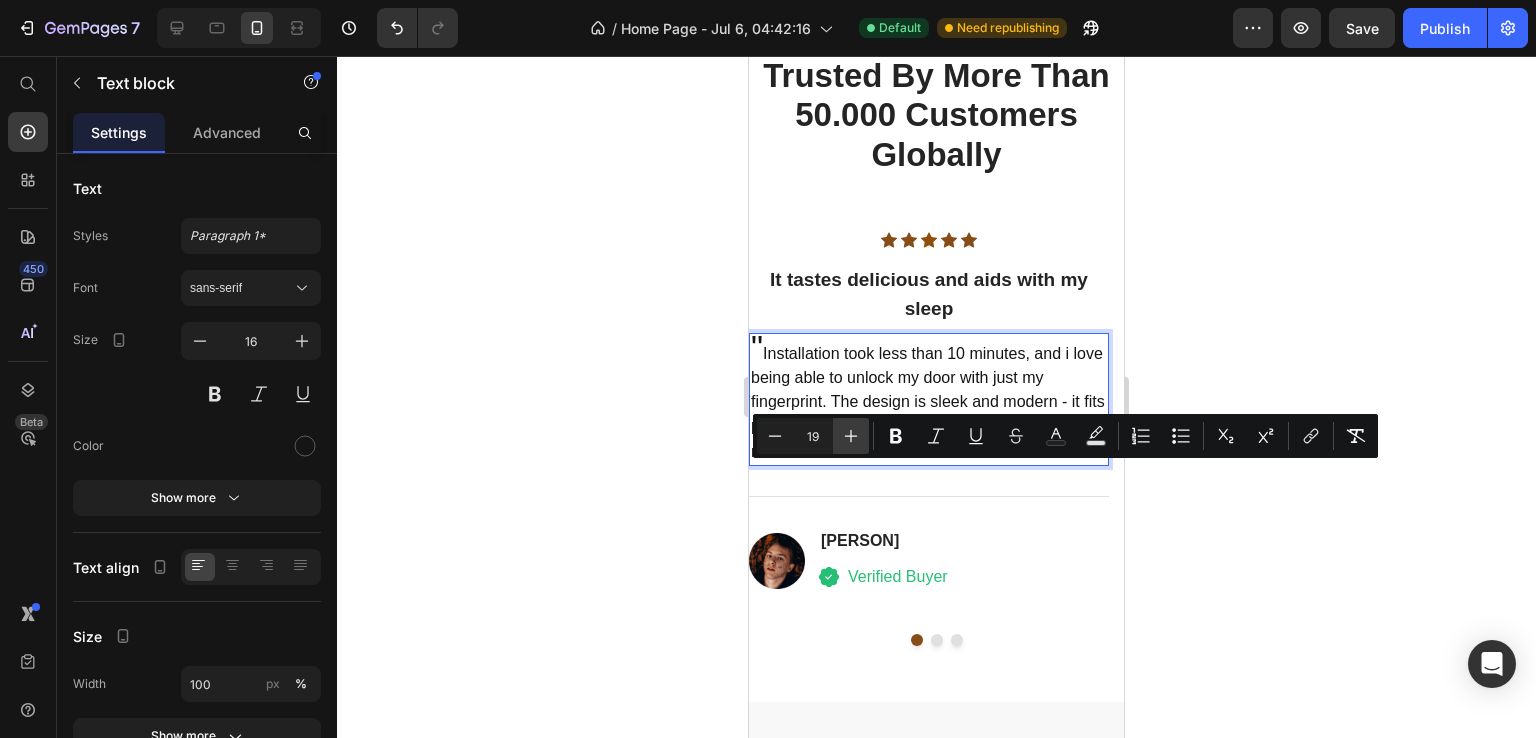 click 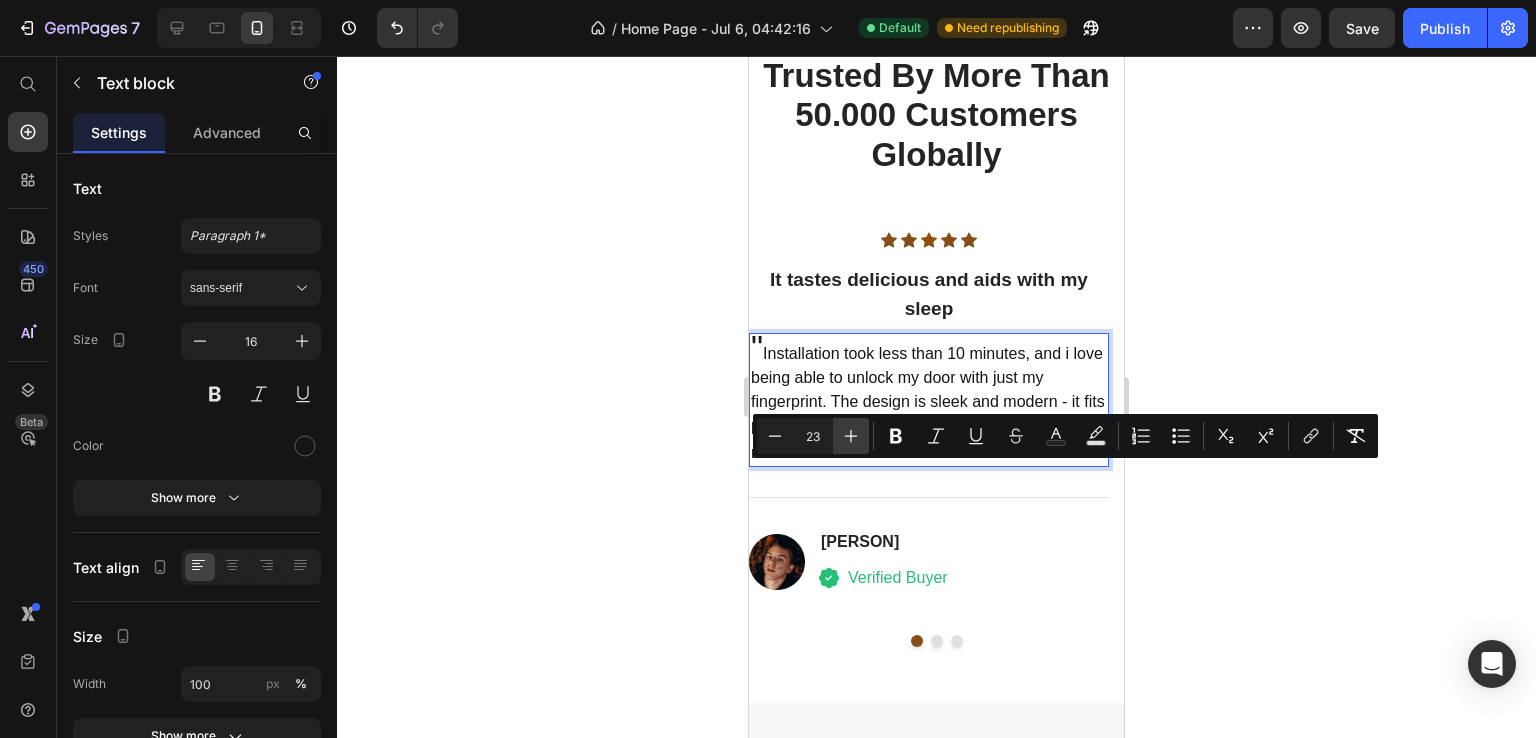 click 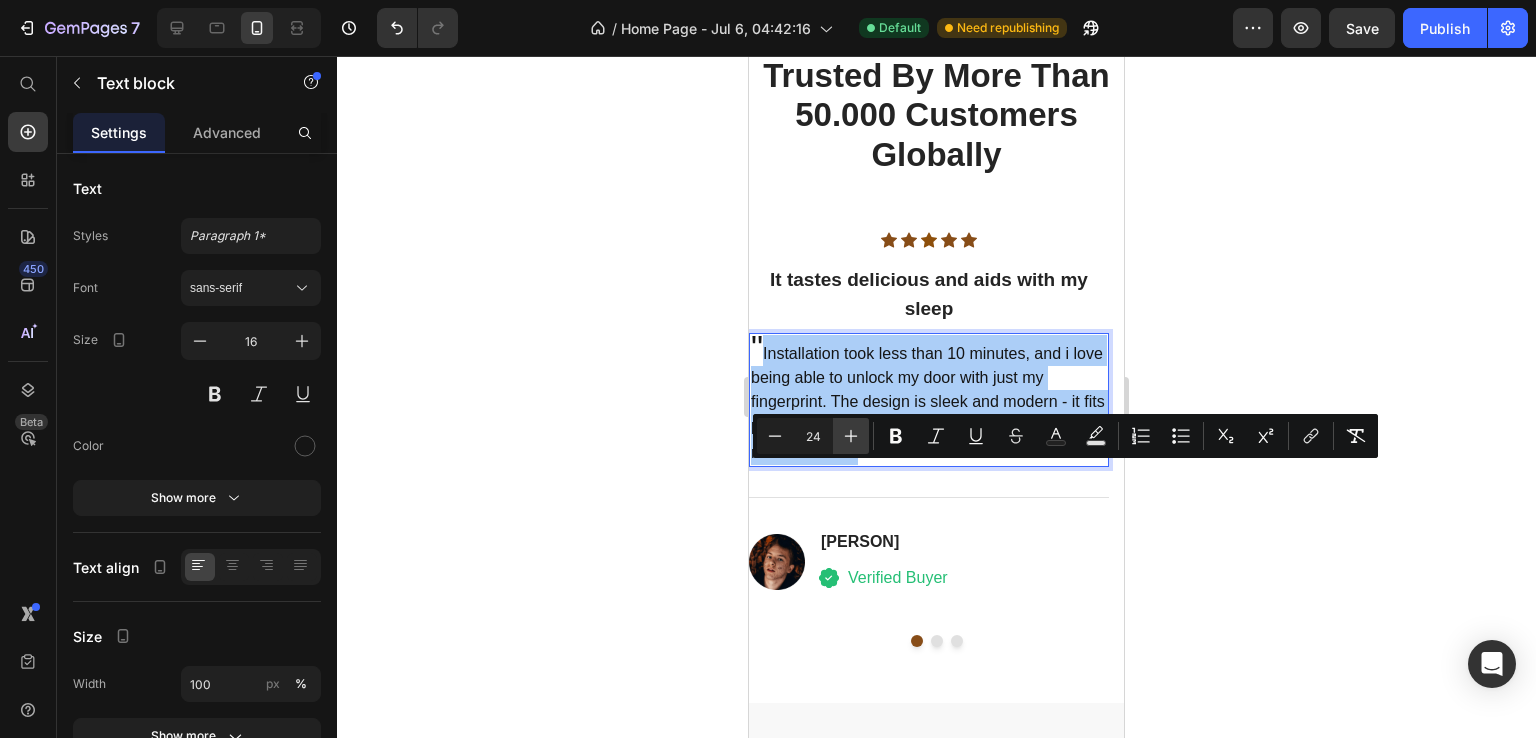 click 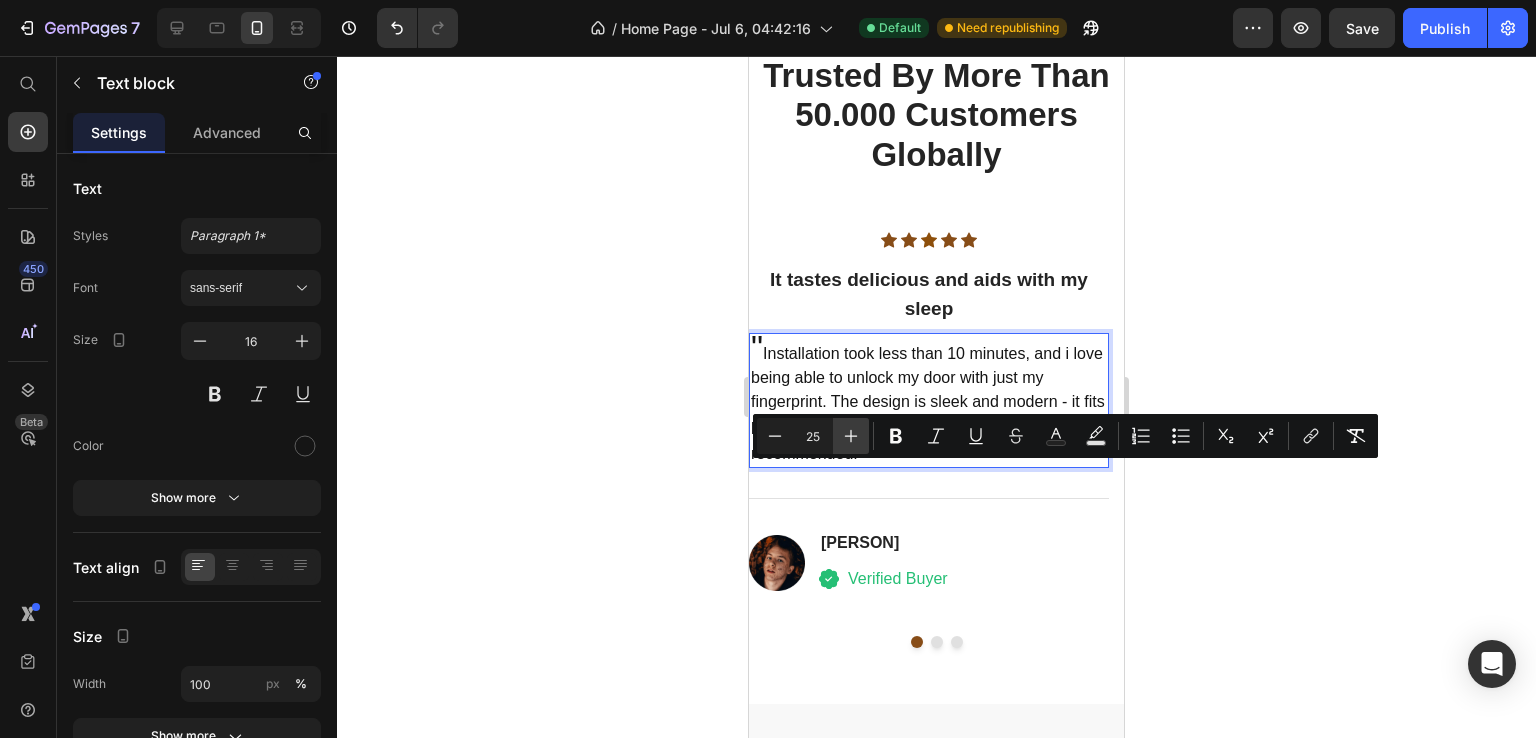 click 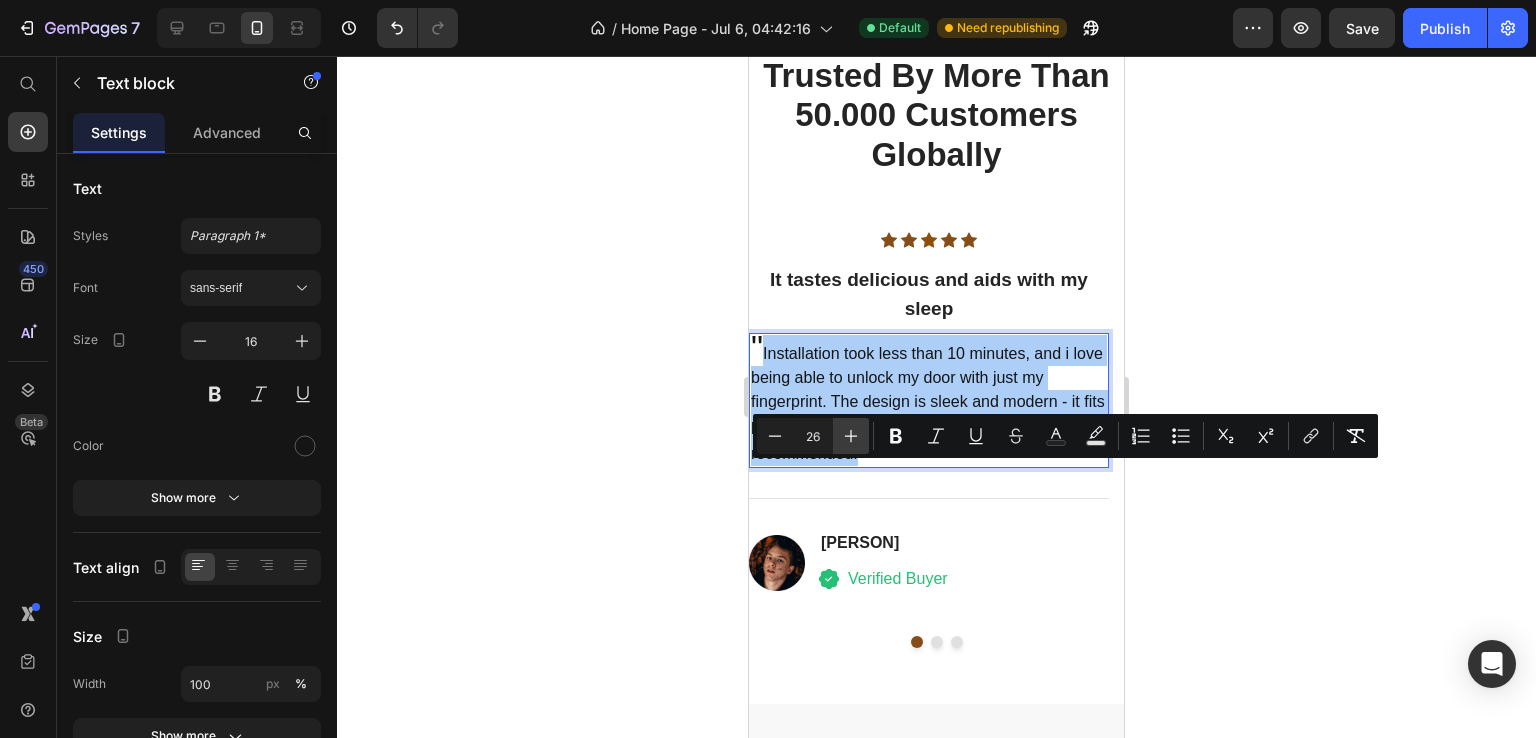 click 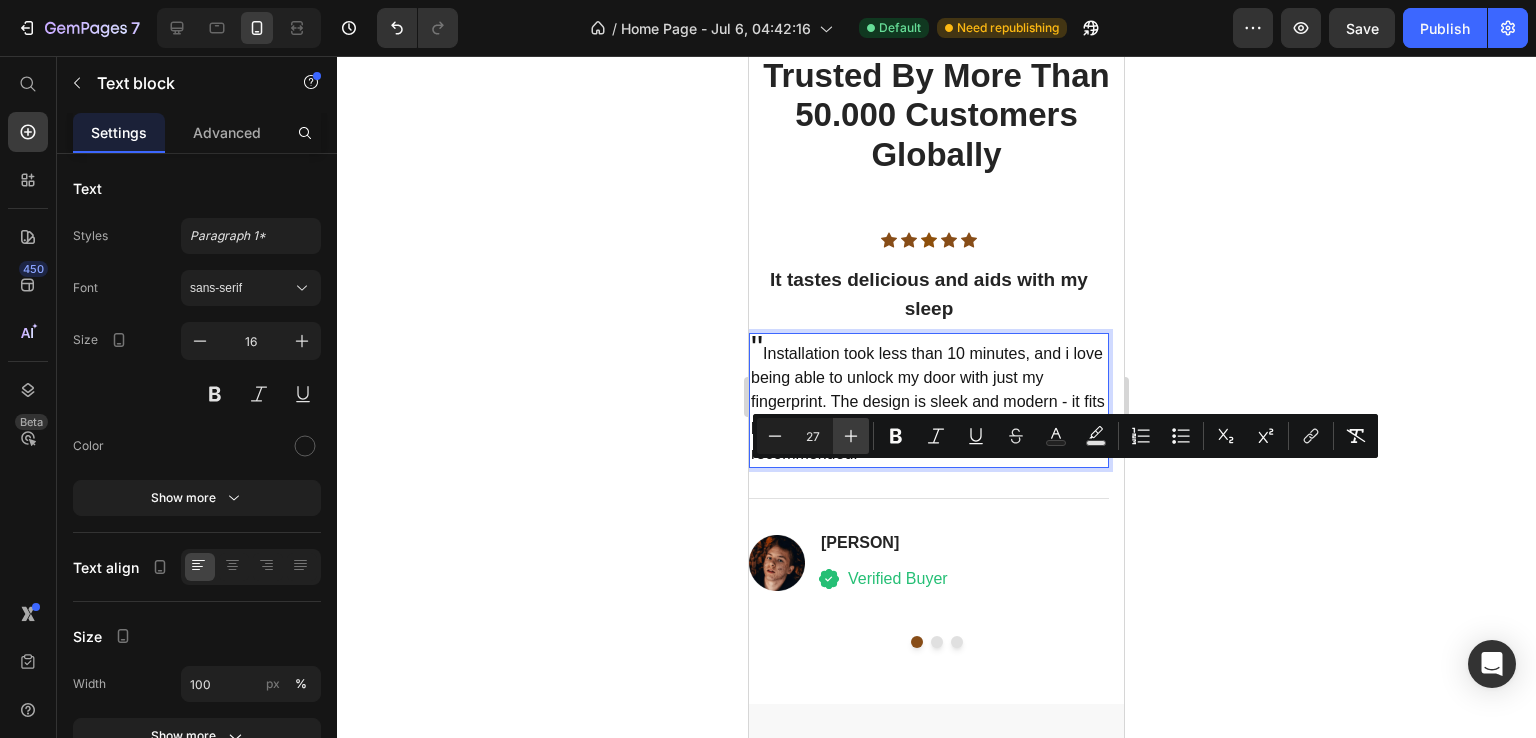 click 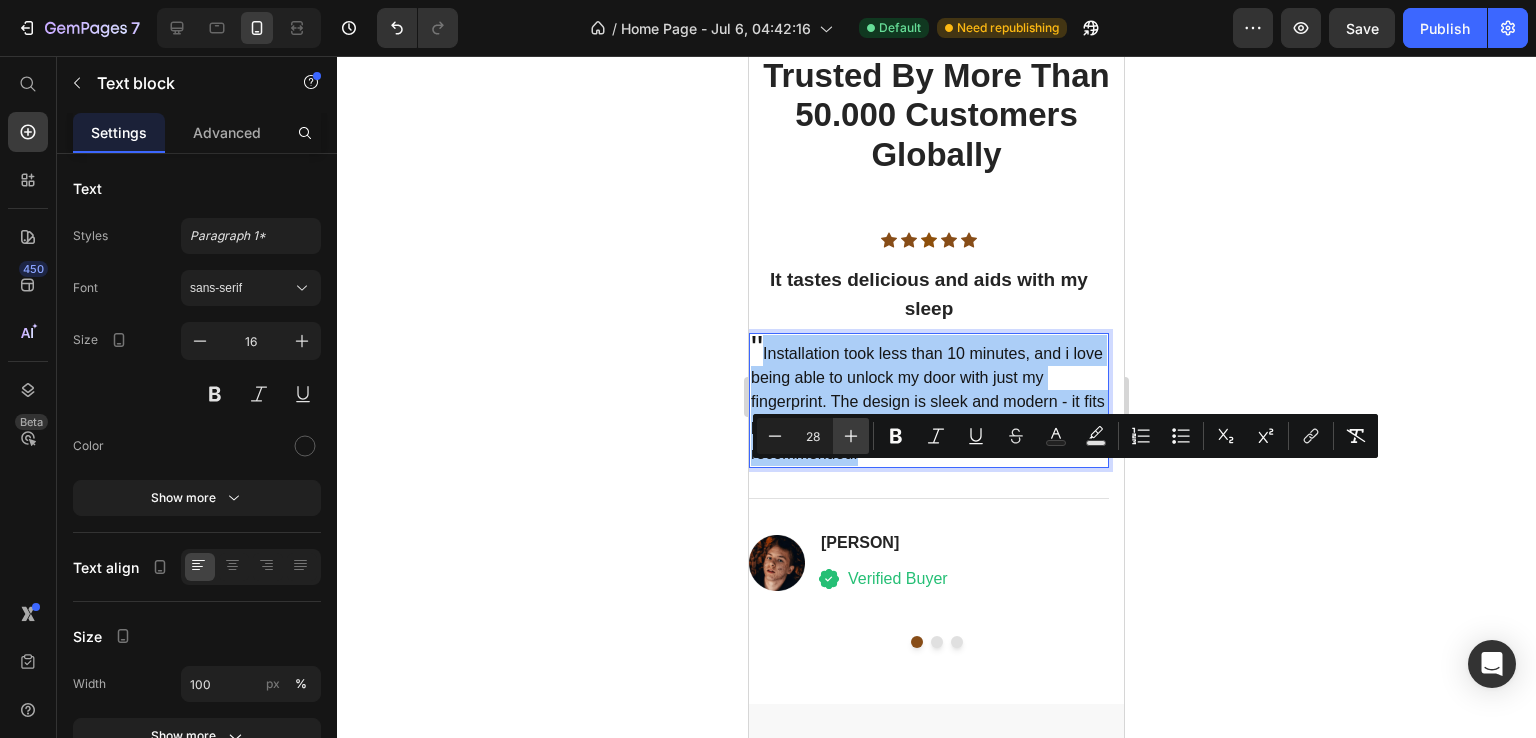 click 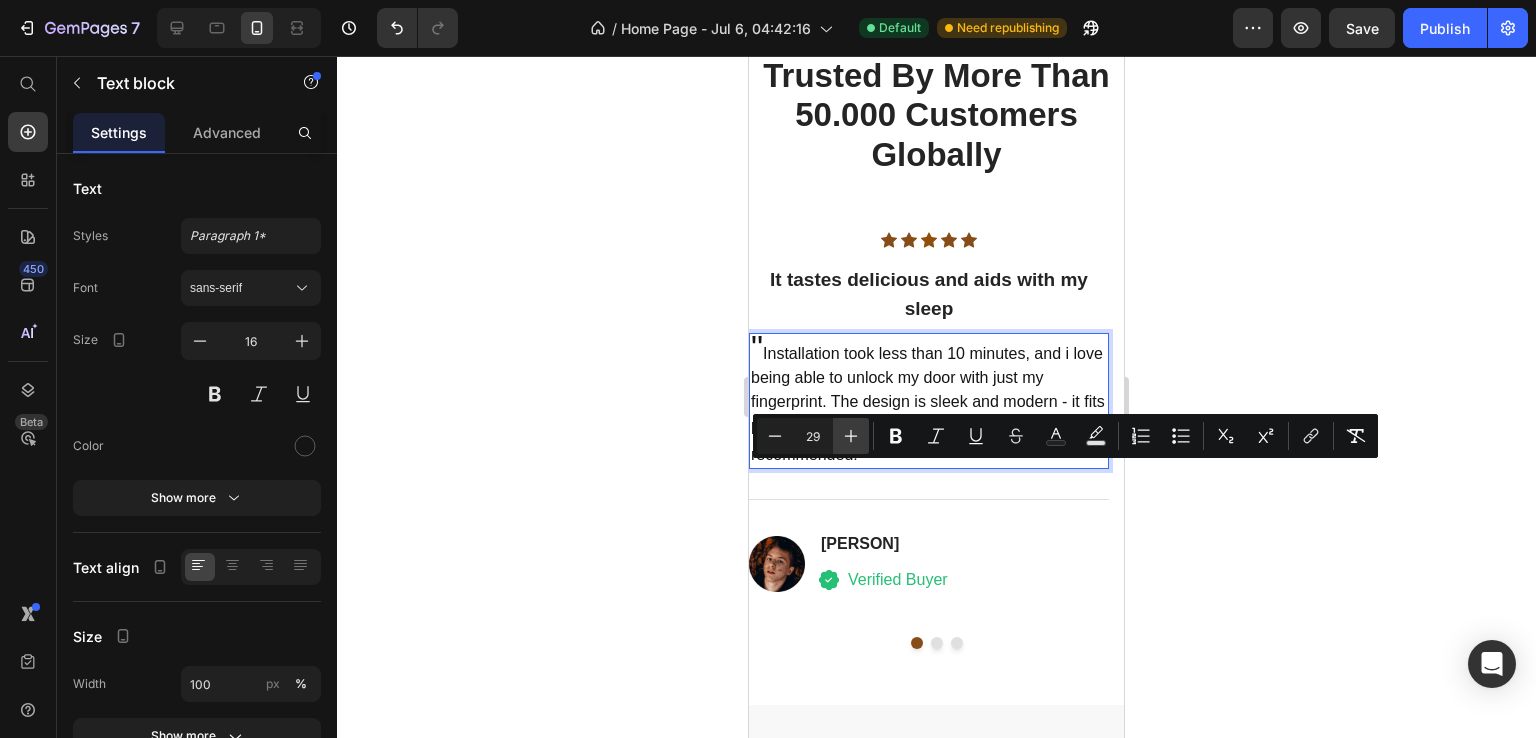 click 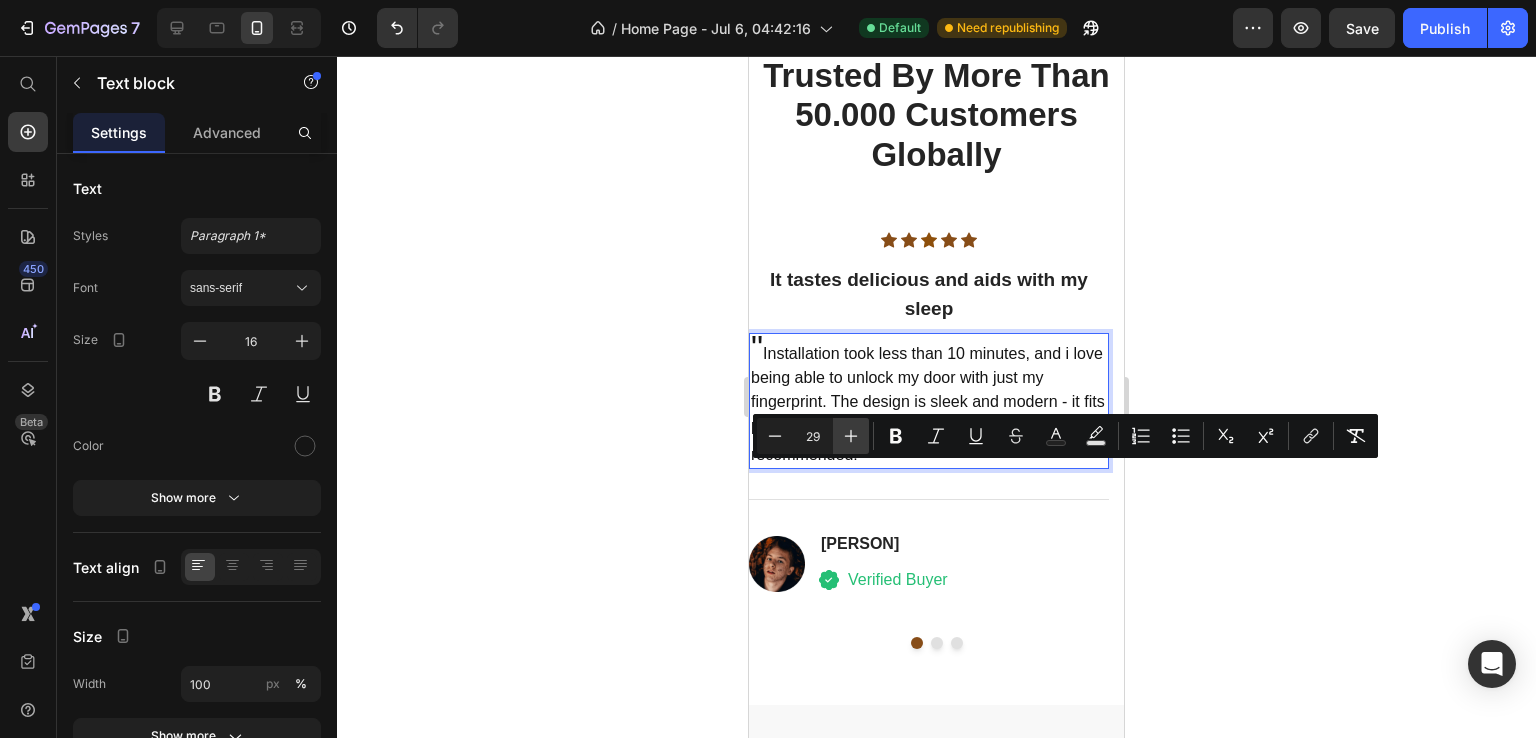 type on "30" 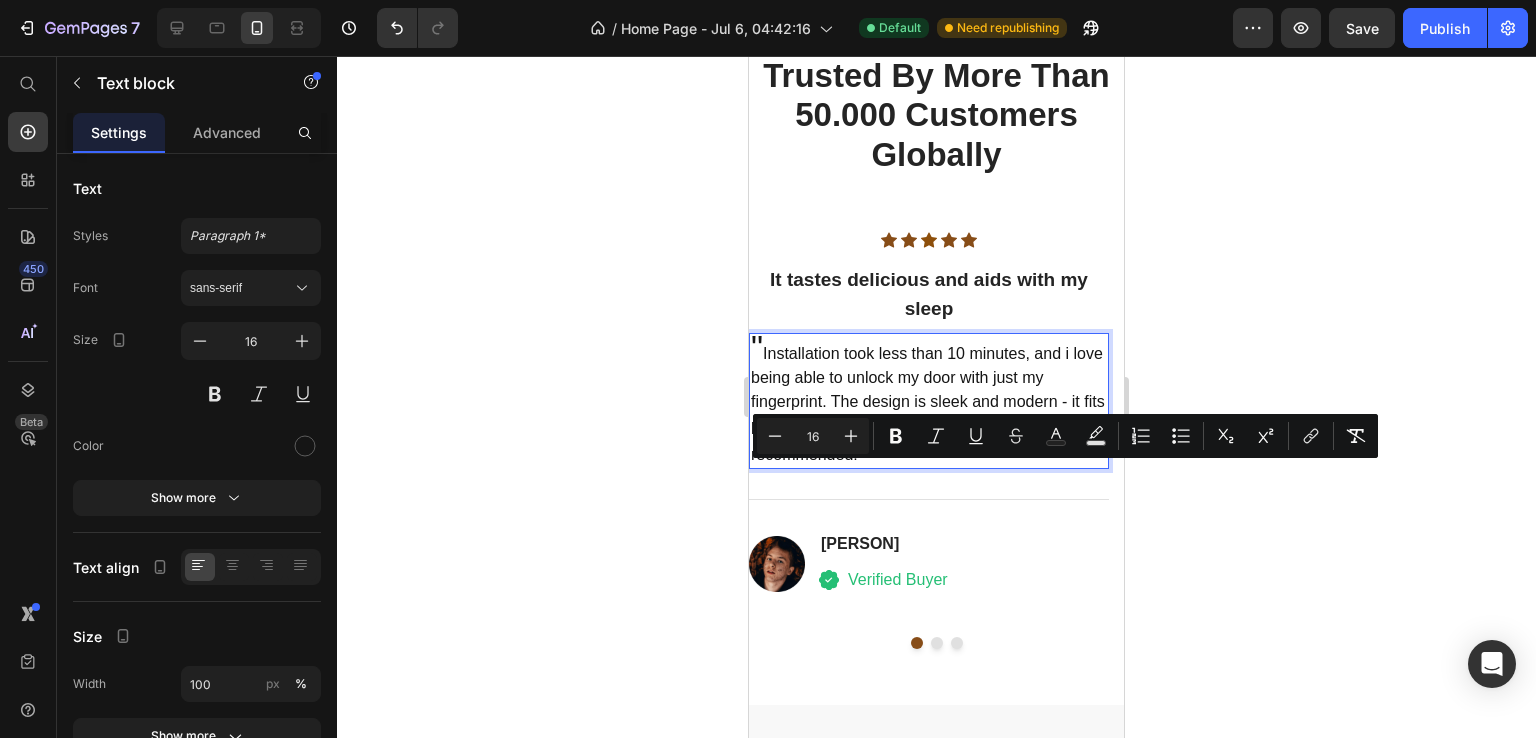 click on "" Installation took less than 10 minutes, and i love being able to unlock my door with just my fingerprint. The design is sleek and modern - it fits perfectly with my front door. Highly recommended! "" at bounding box center (929, 401) 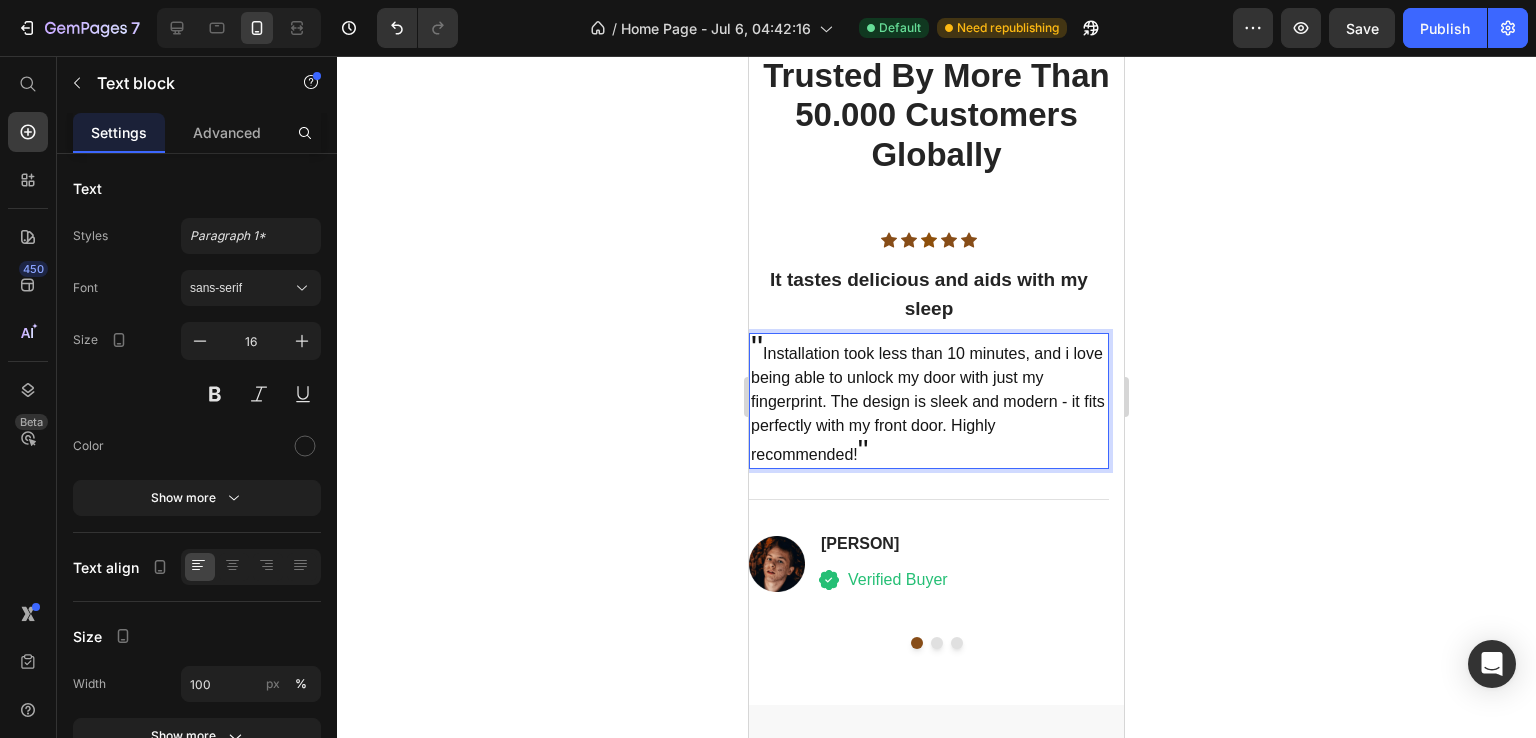 click on "" Installation took less than 10 minutes, and i love being able to unlock my door with just my fingerprint. The design is sleek and modern - it fits perfectly with my front door. Highly recommended! "" at bounding box center (929, 401) 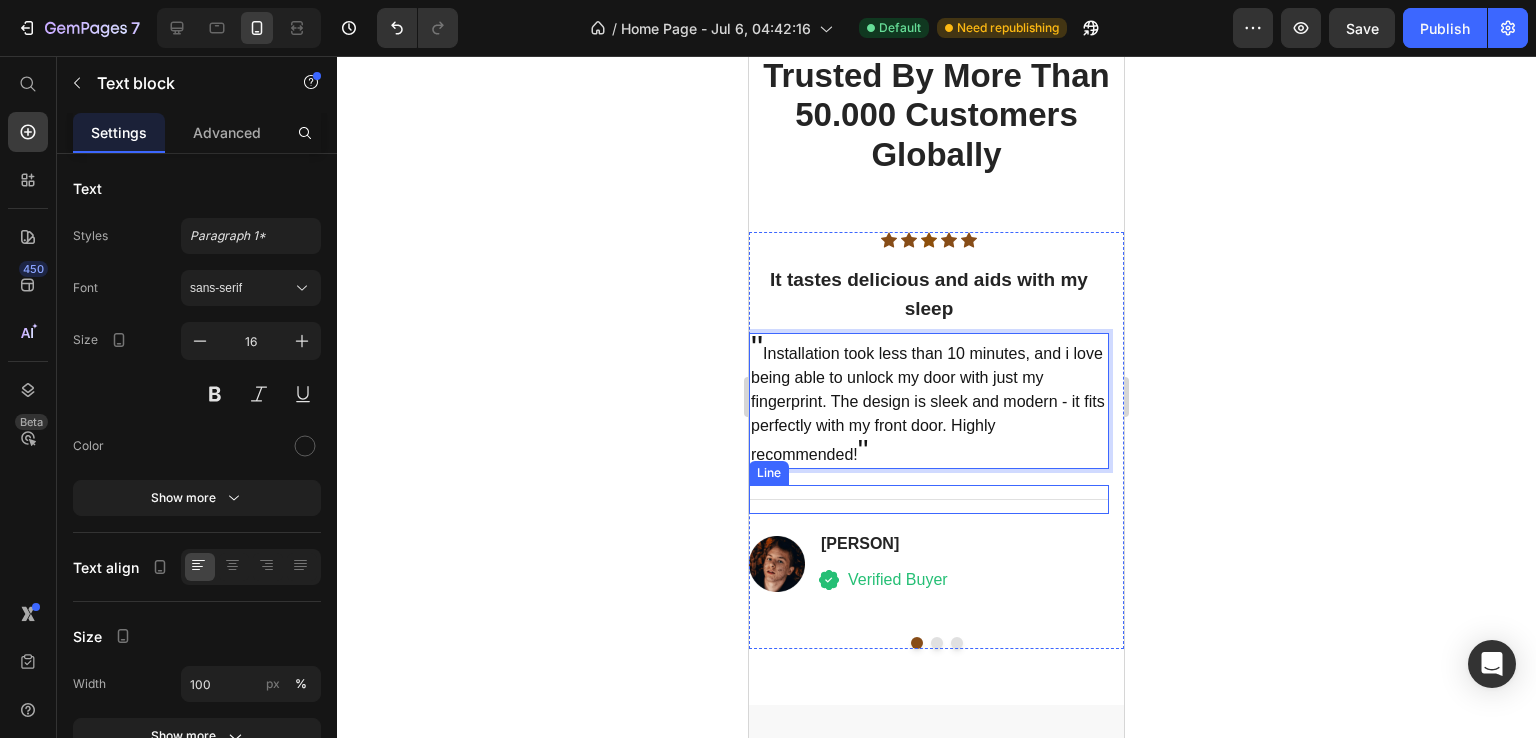 click on "Title Line" at bounding box center (929, 499) 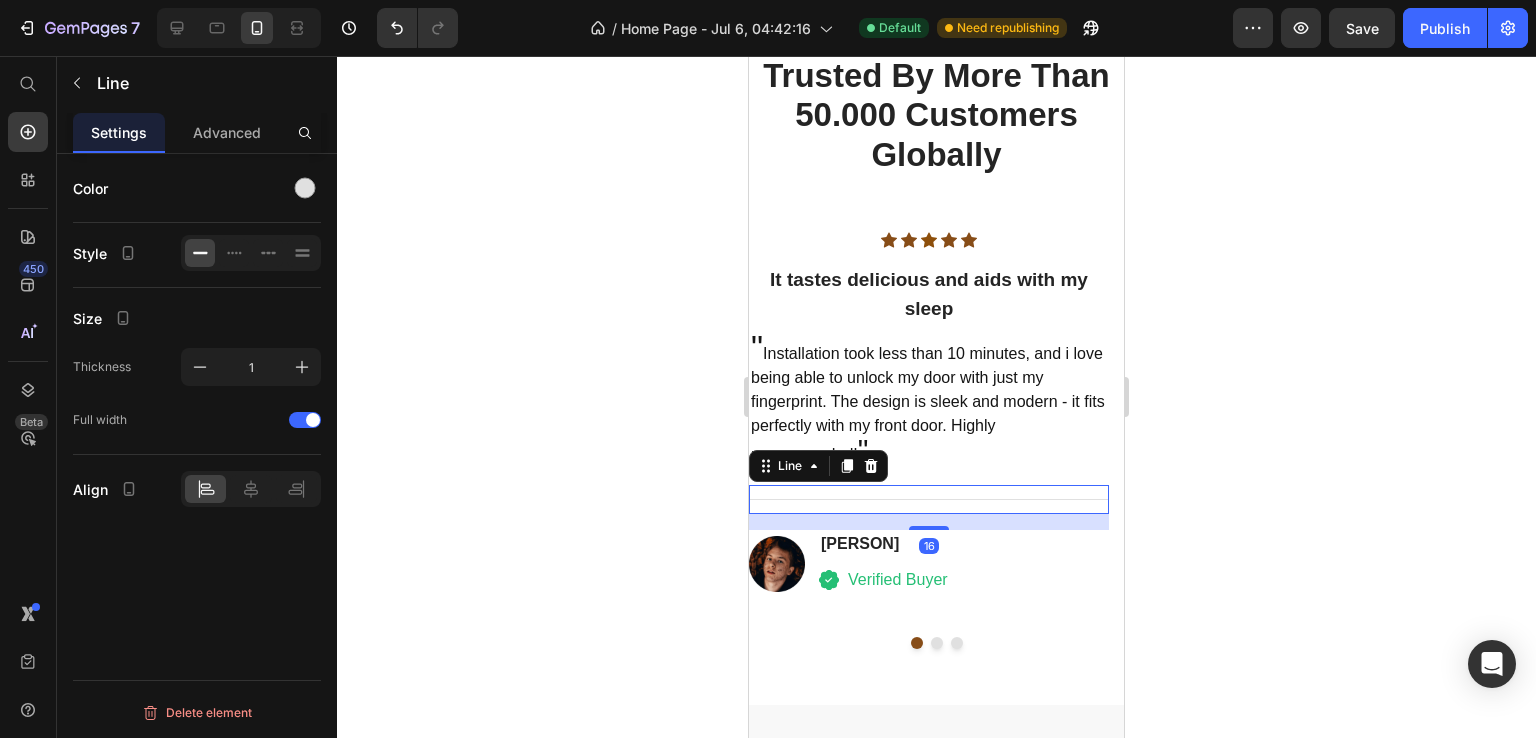 click 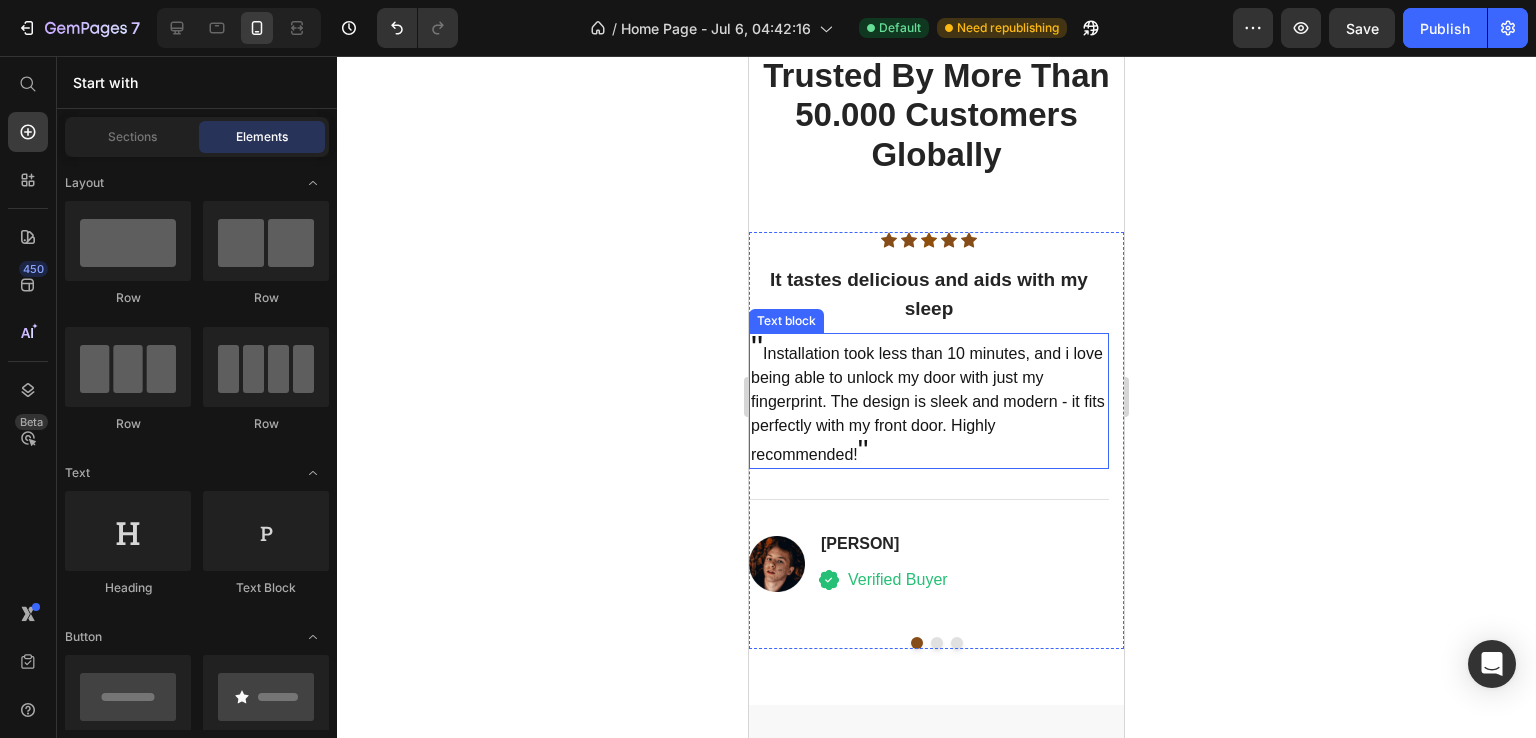 click on ""  Installation took less than 10 minutes, and i love being able to unlock my door with just my fingerprint. The design is sleek and modern - it fits perfectly with my front door. Highly recommended! "" at bounding box center (929, 401) 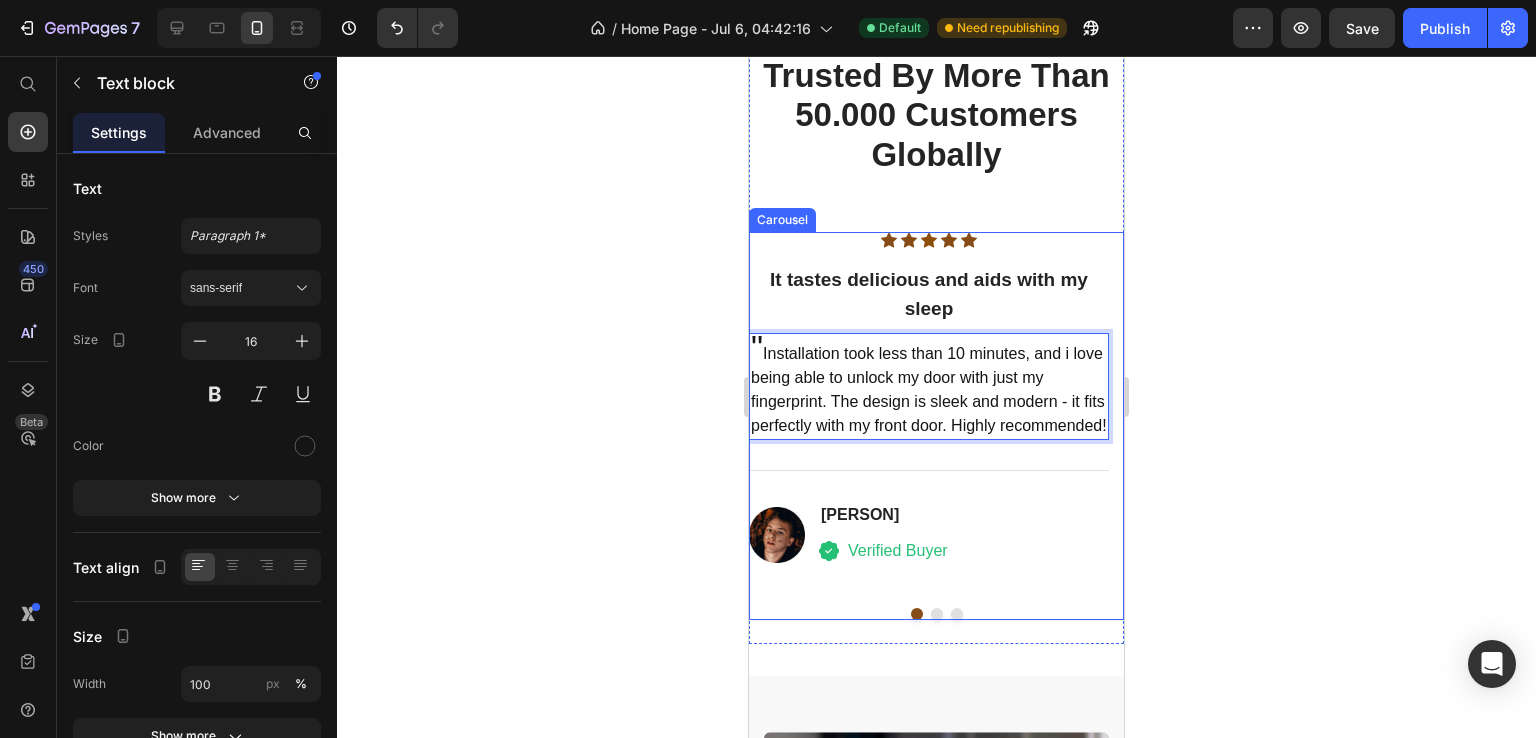 click on "Image David Alaba Heading
Icon Verified Buyer Text block Icon List Row" at bounding box center (929, 534) 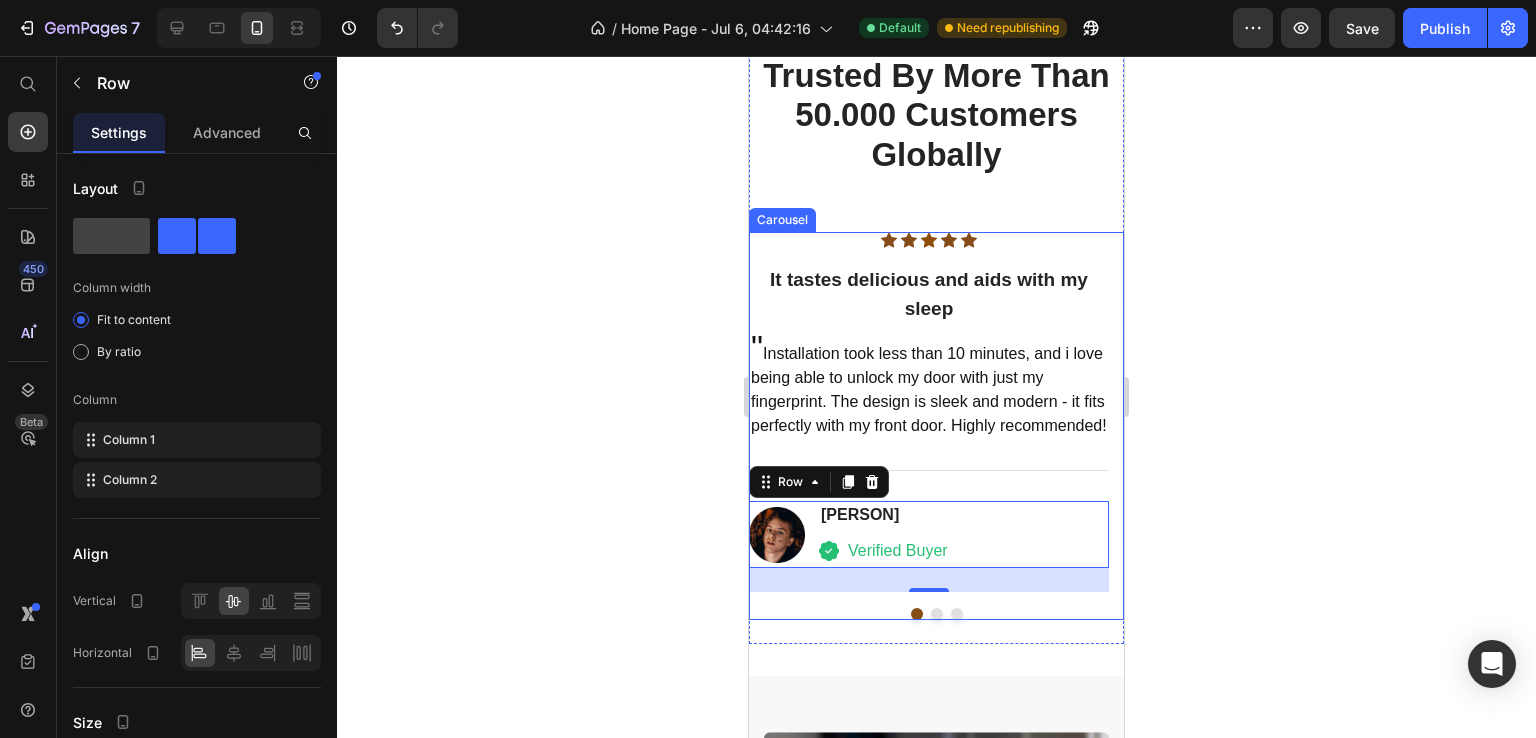 click on "98% Customers Are Satisfied Text block Trusted By More Than 50.000 Customers Globally Heading Row                Icon                Icon                Icon                Icon                Icon Icon List Hoz It tastes delicious and aids with my sleep Heading "  Installation took less than 10 minutes, and i love being able to unlock my door with just my fingerprint. The design is sleek and modern - it fits perfectly with my front door. Highly recommended! Text block                Title Line Image David Alaba Heading
Icon Verified Buyer Text block Icon List Row   24                Icon                Icon                Icon                Icon                Icon Icon List Hoz Well rested and an awake feeling in the morning Heading I've been using GemSleep for 2+ months and they are my favorite CBD sleep that I've tried. I go to sleep easily, sleep through the night and I feel super refreshed & awake in the morning. Can't say enough good things! Text block                Title Line Image" at bounding box center [936, 316] 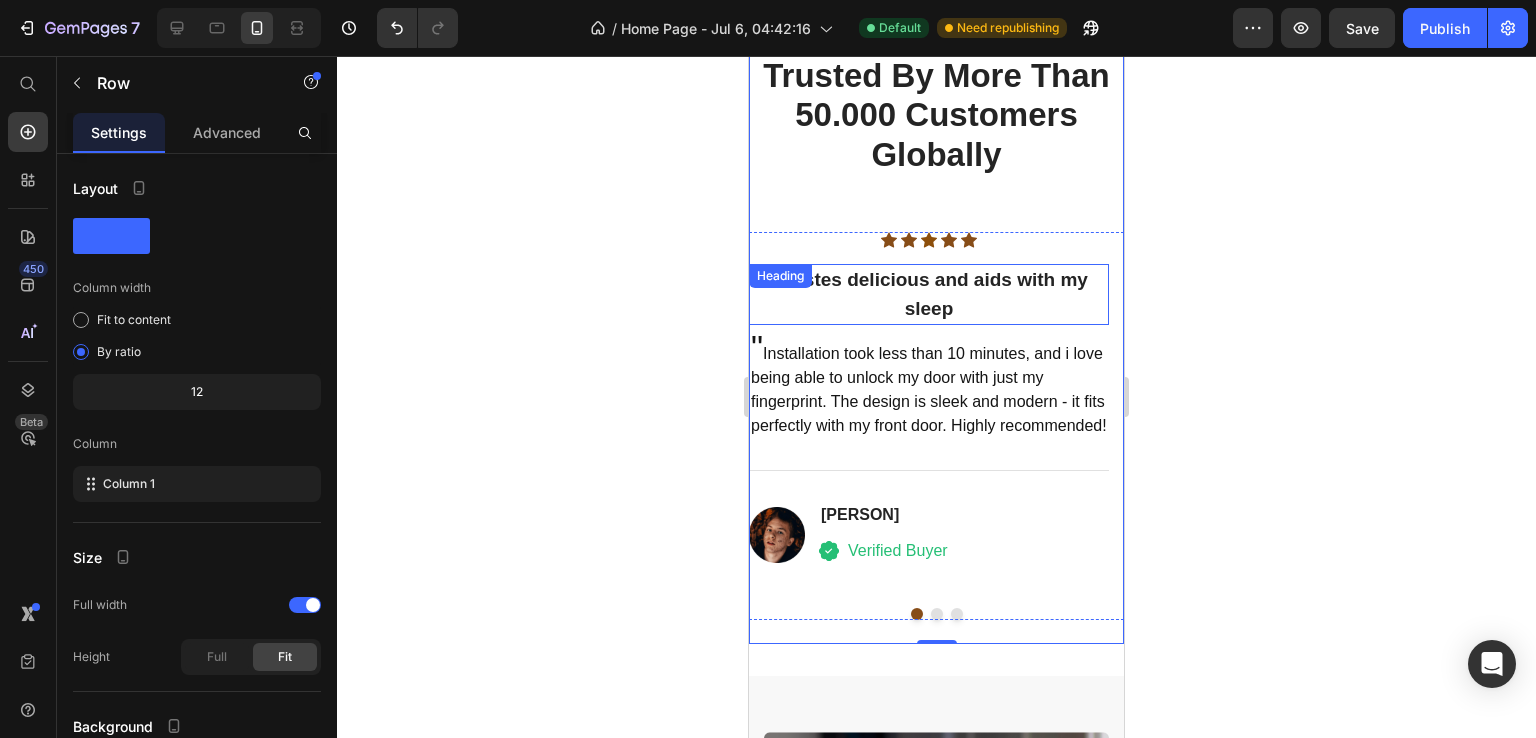 click on "It tastes delicious and aids with my sleep" at bounding box center (929, 294) 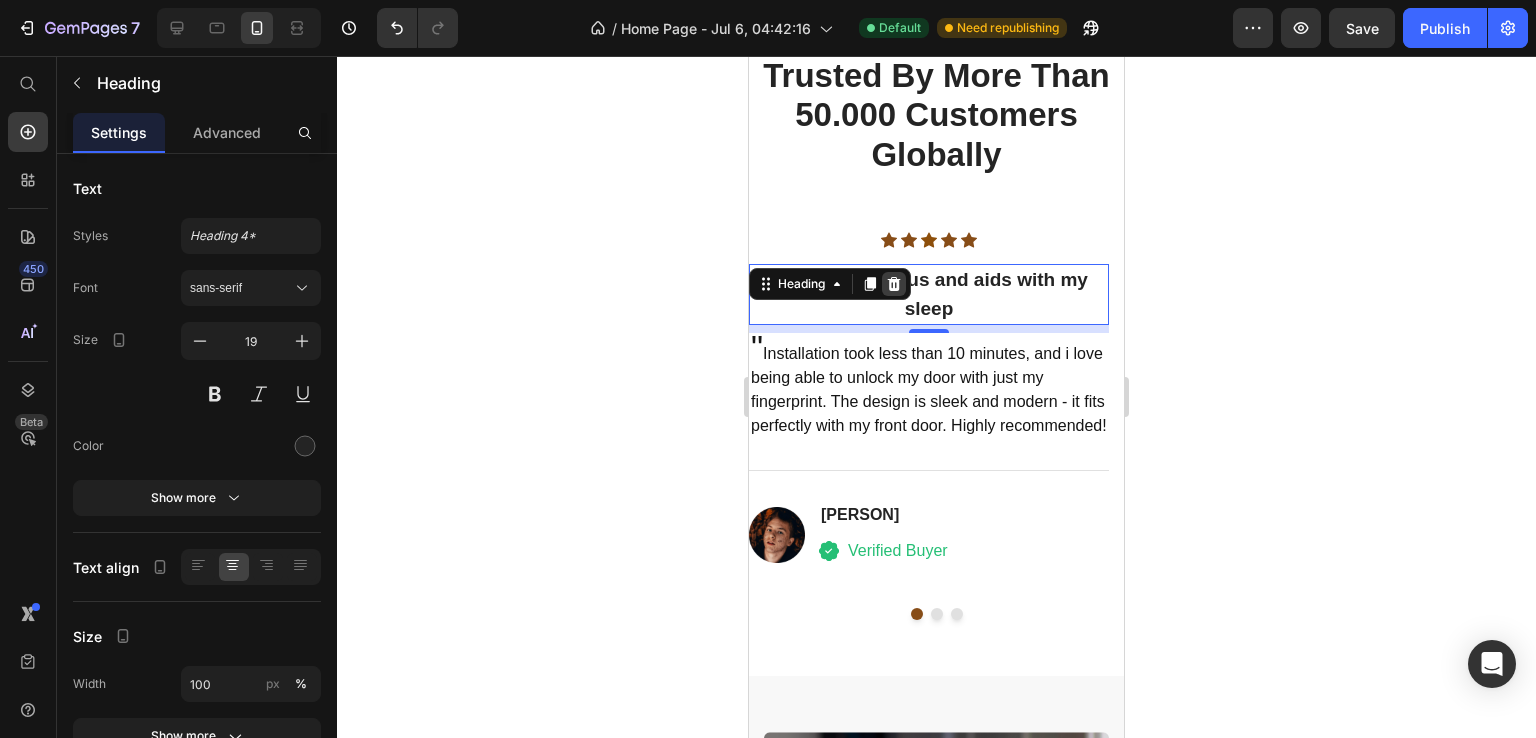 click 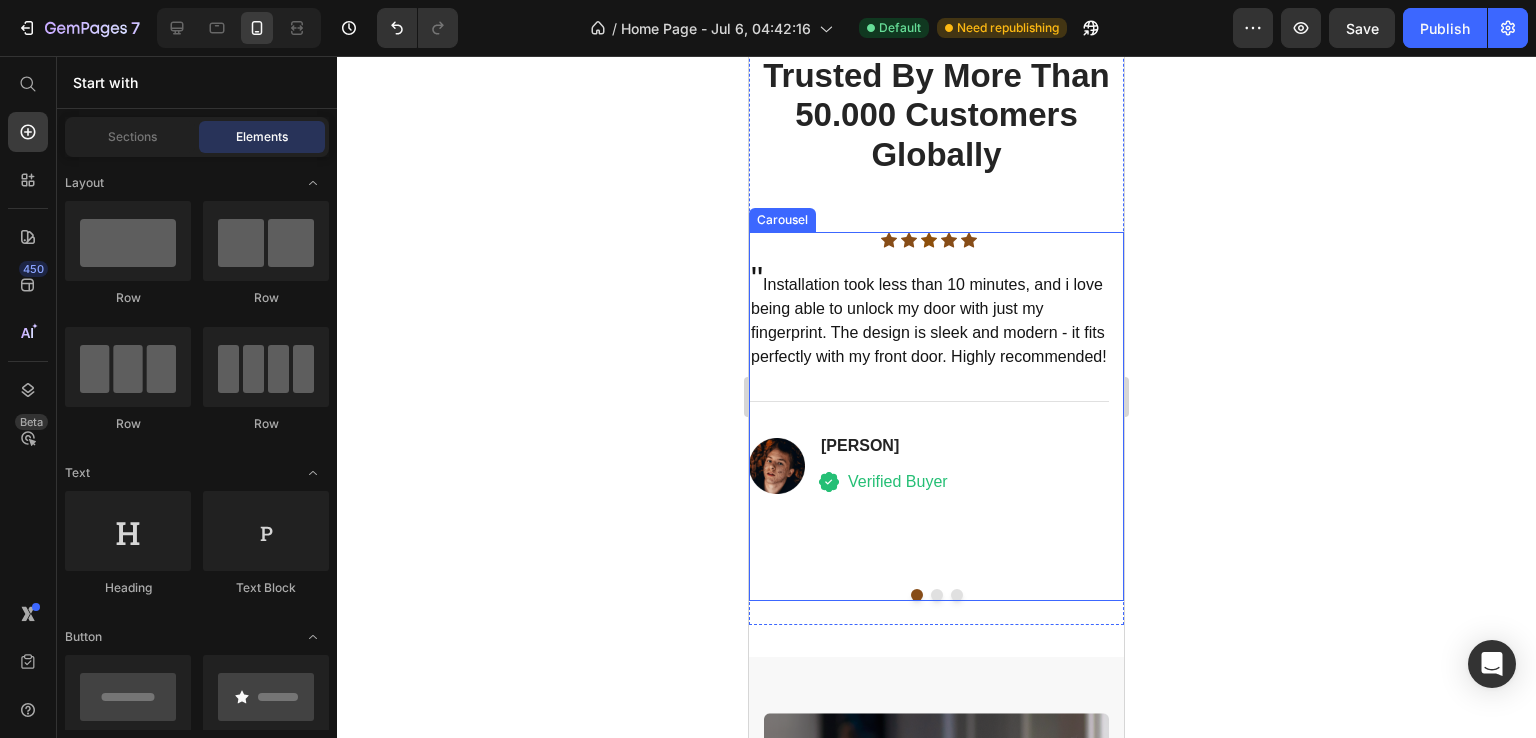 click at bounding box center [937, 595] 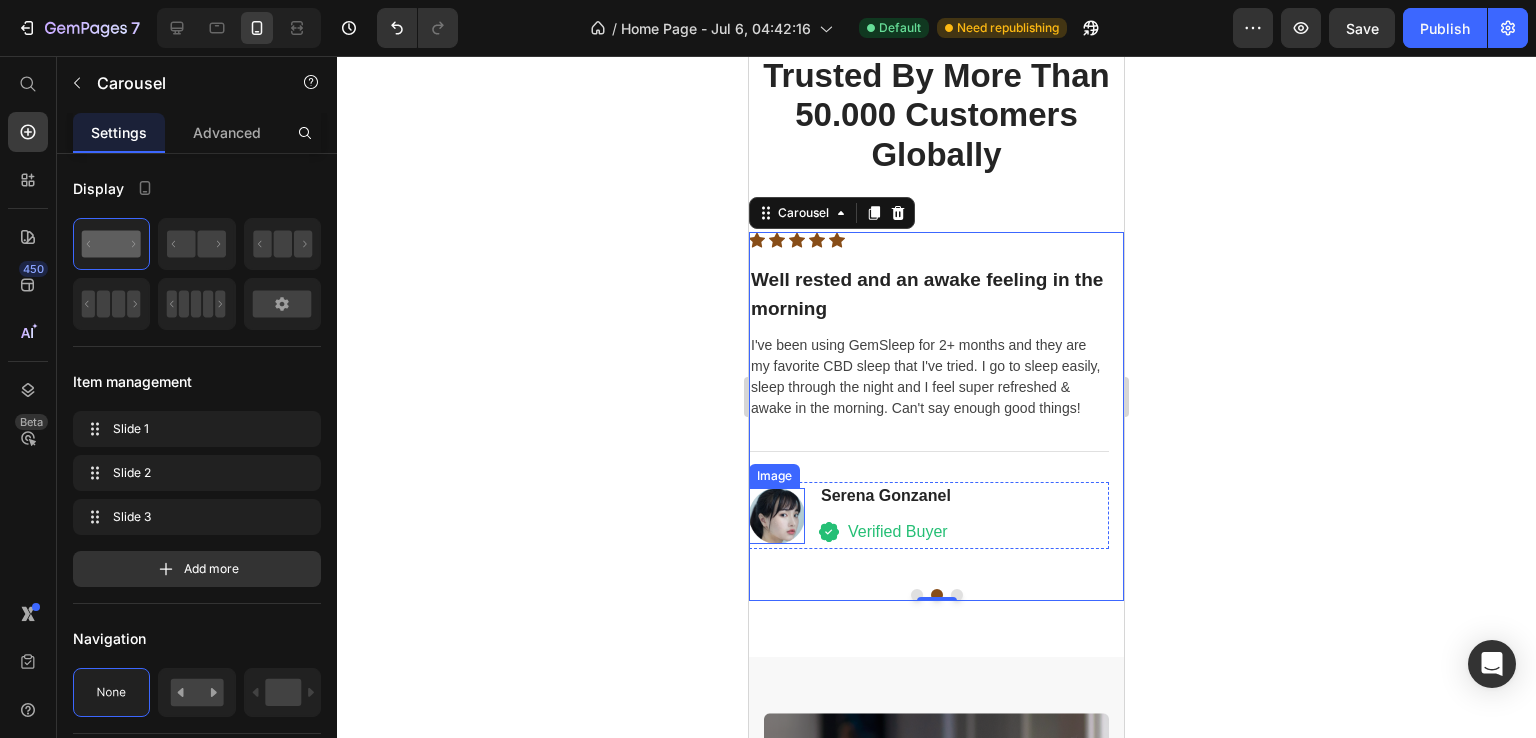 click at bounding box center [777, 516] 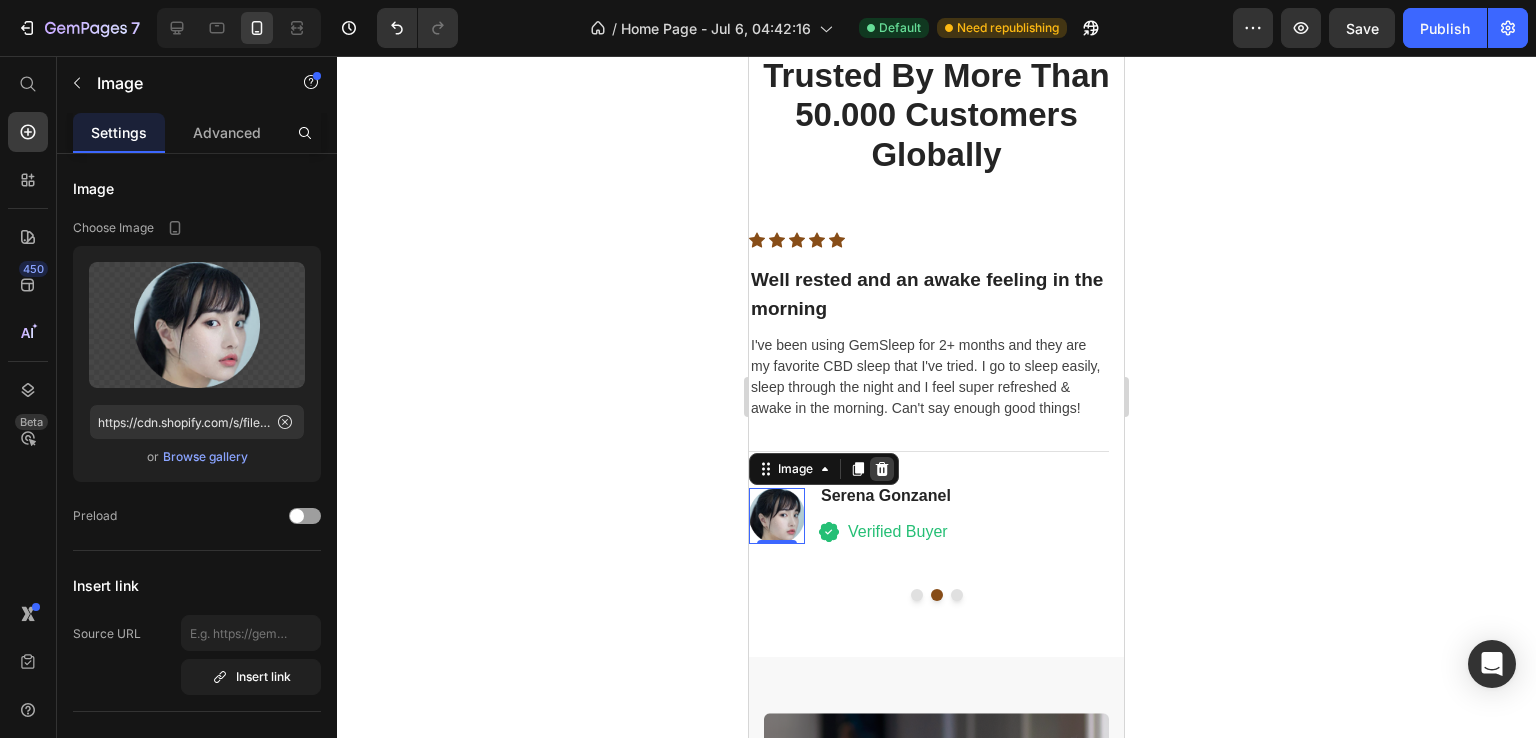 click 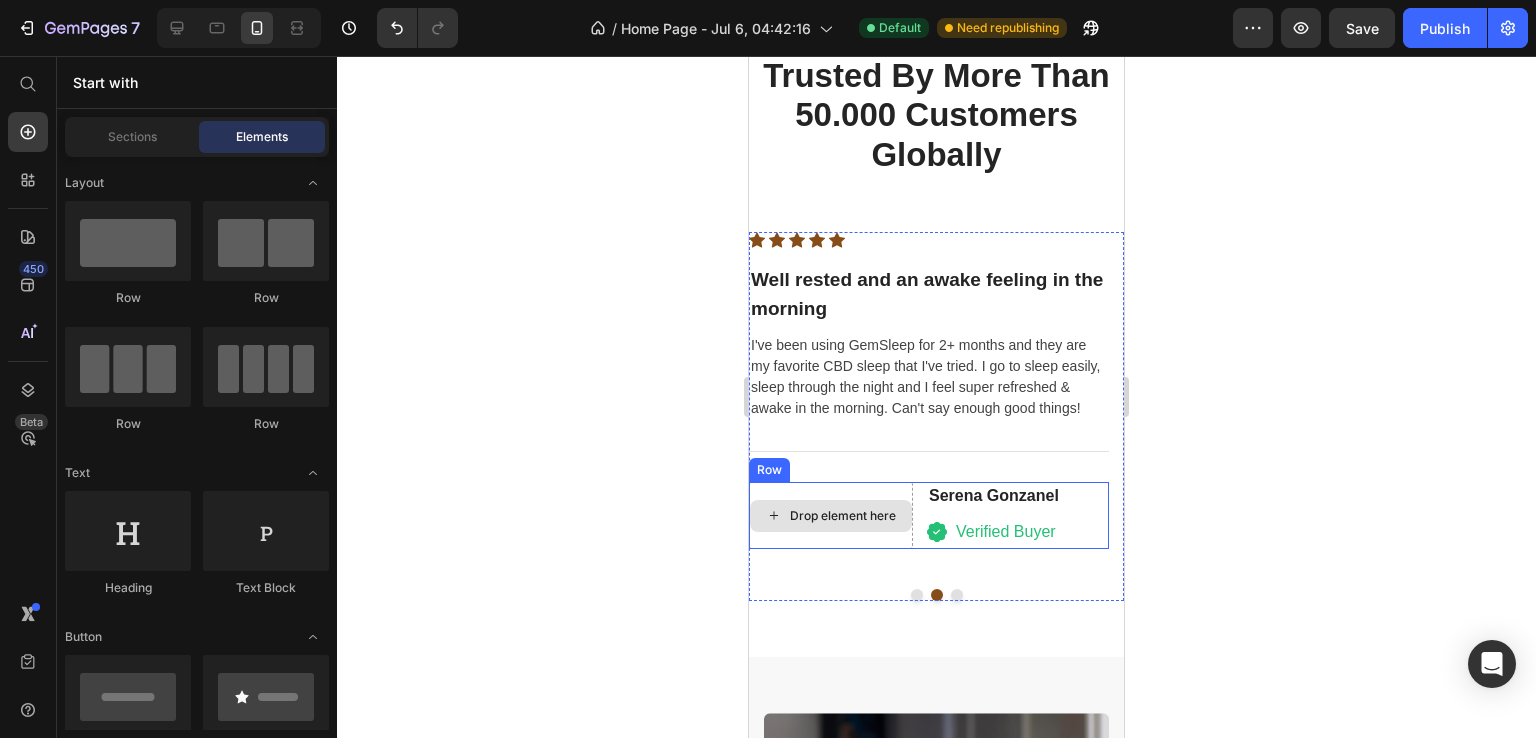 click on "Drop element here" at bounding box center [831, 516] 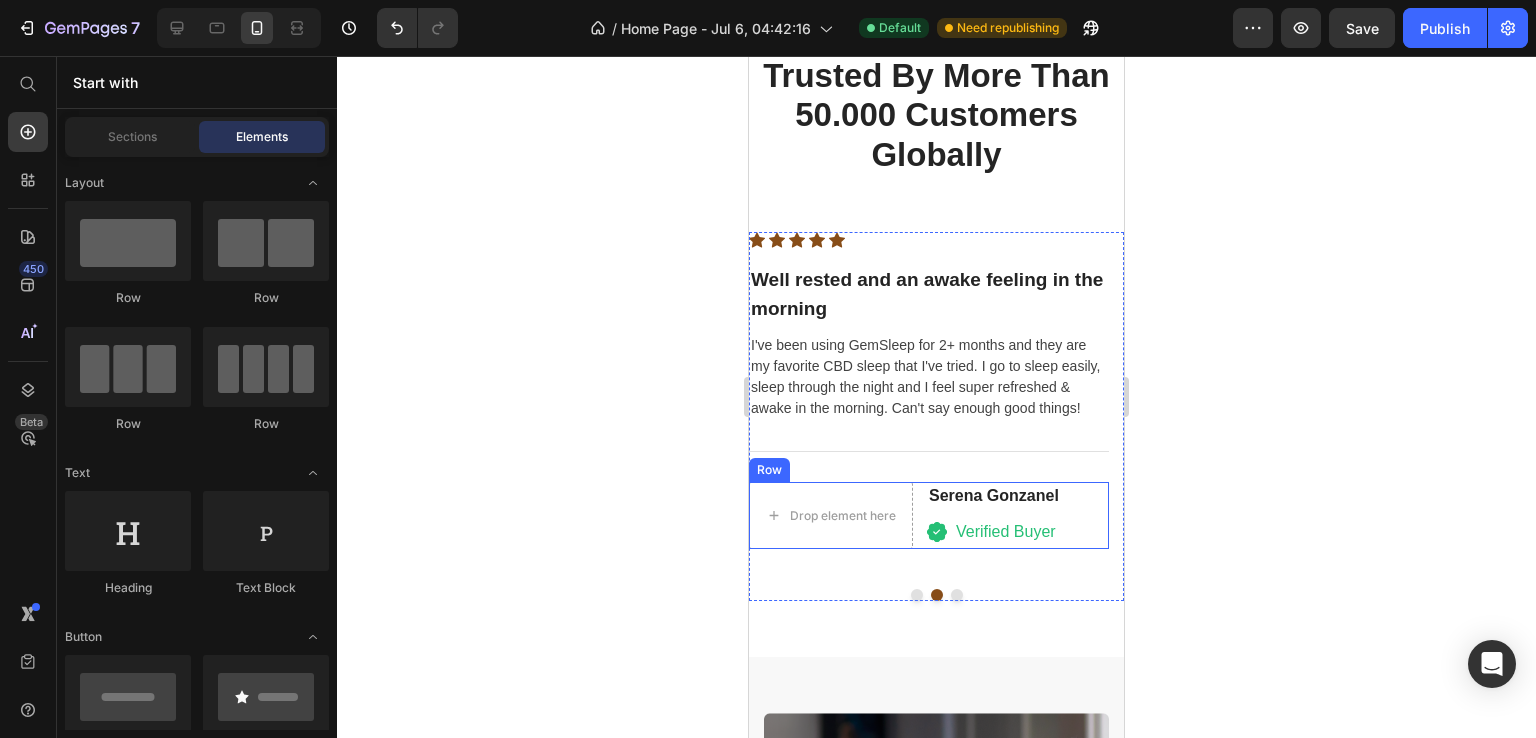 click on "Drop element here Serena Gonzanel Heading
Icon Verified Buyer Text block Icon List Row" at bounding box center (929, 515) 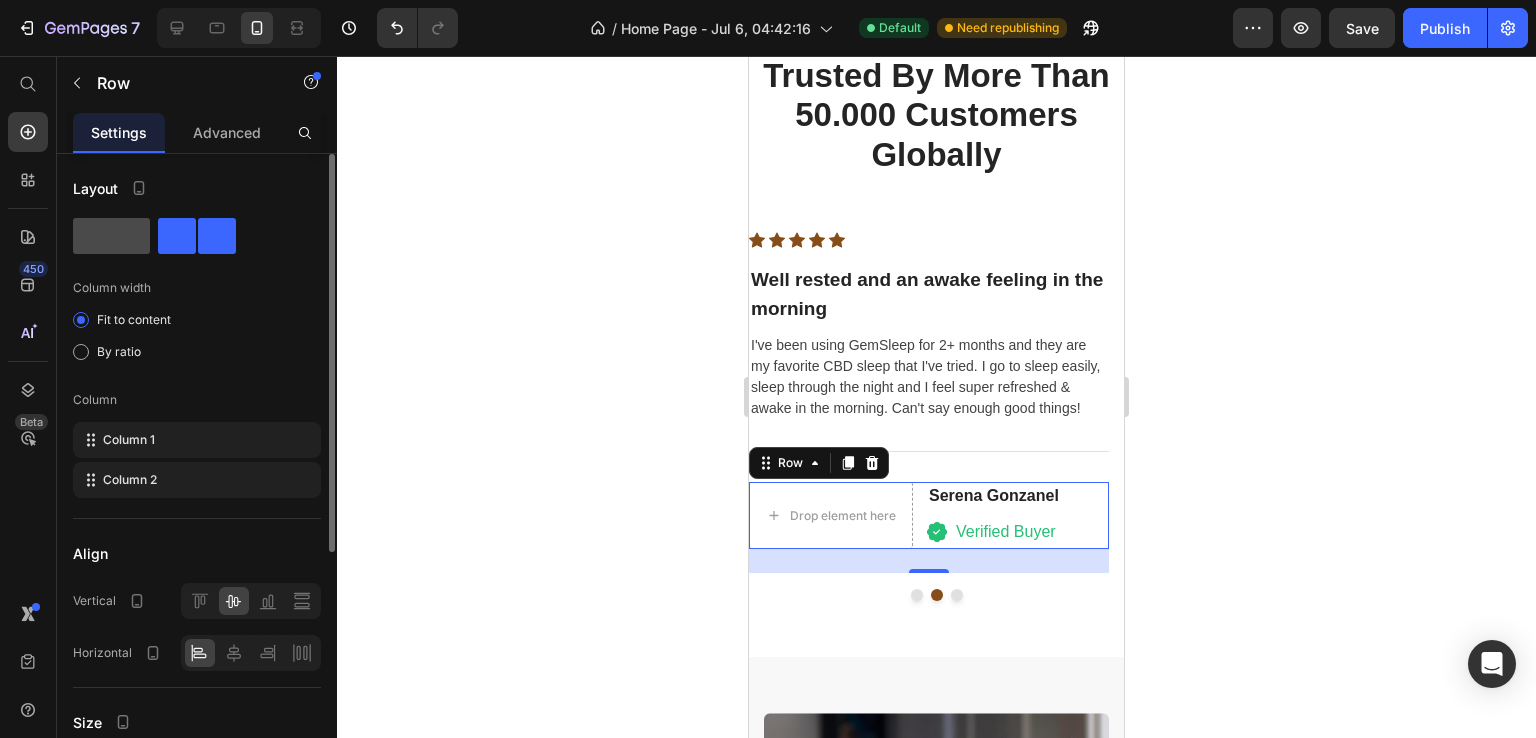 click 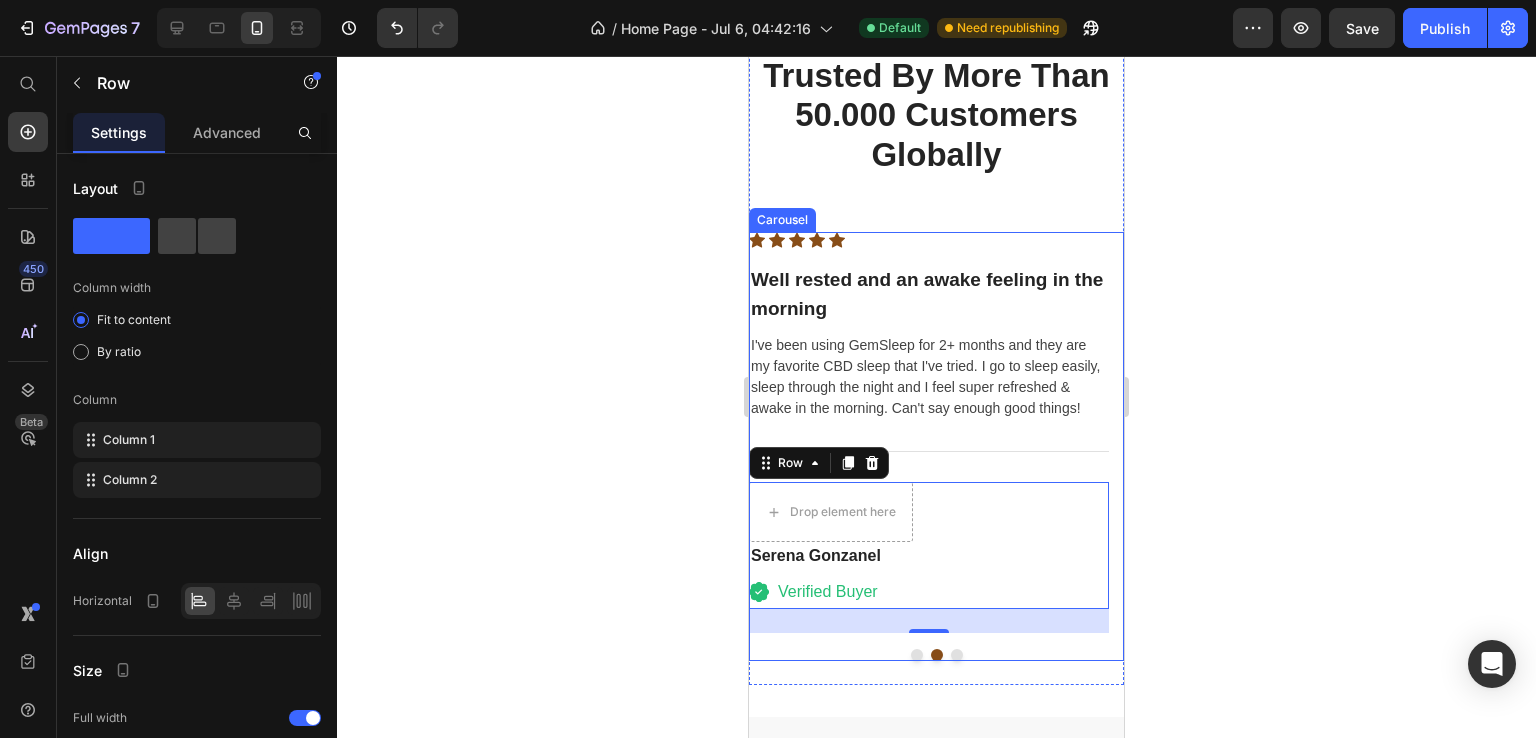 click at bounding box center (917, 655) 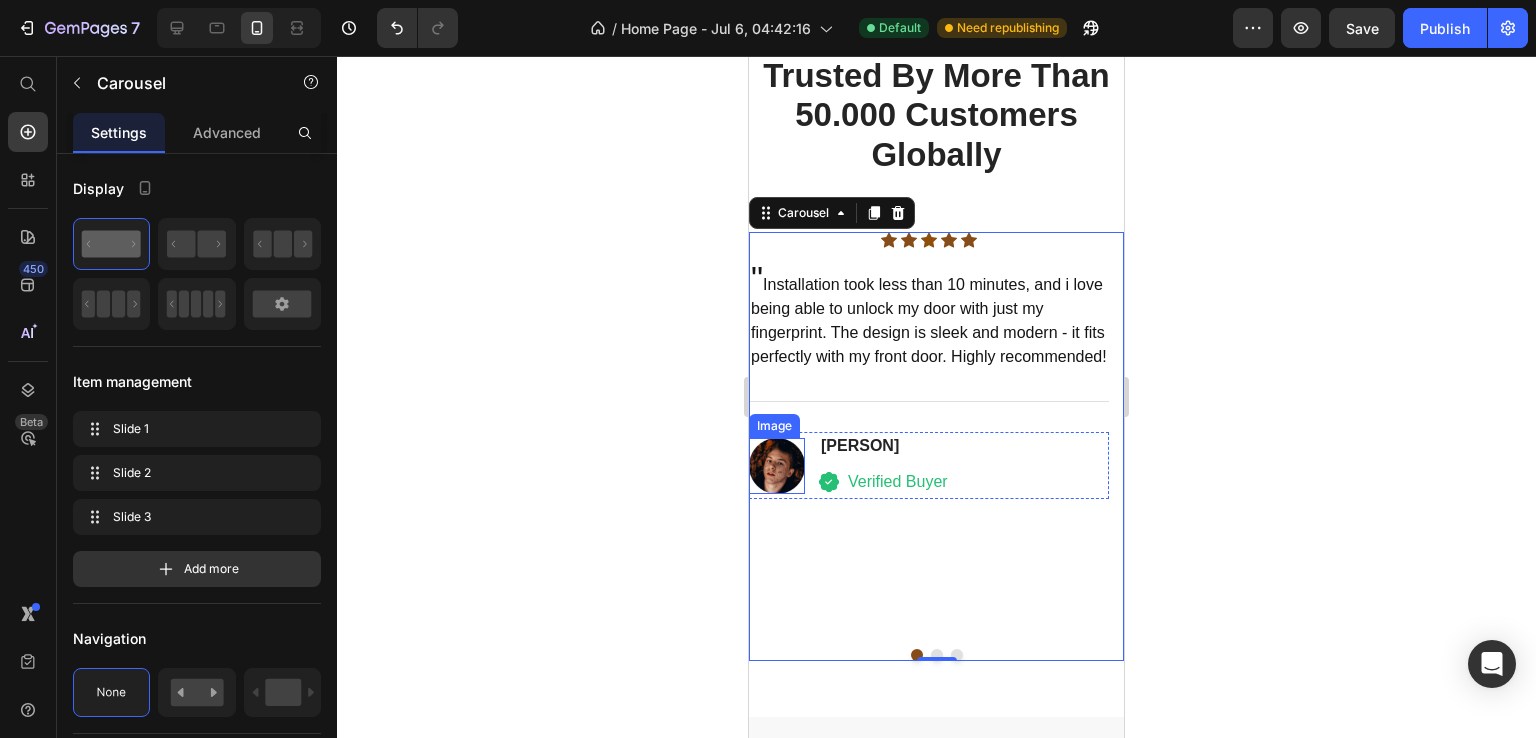 click at bounding box center [777, 466] 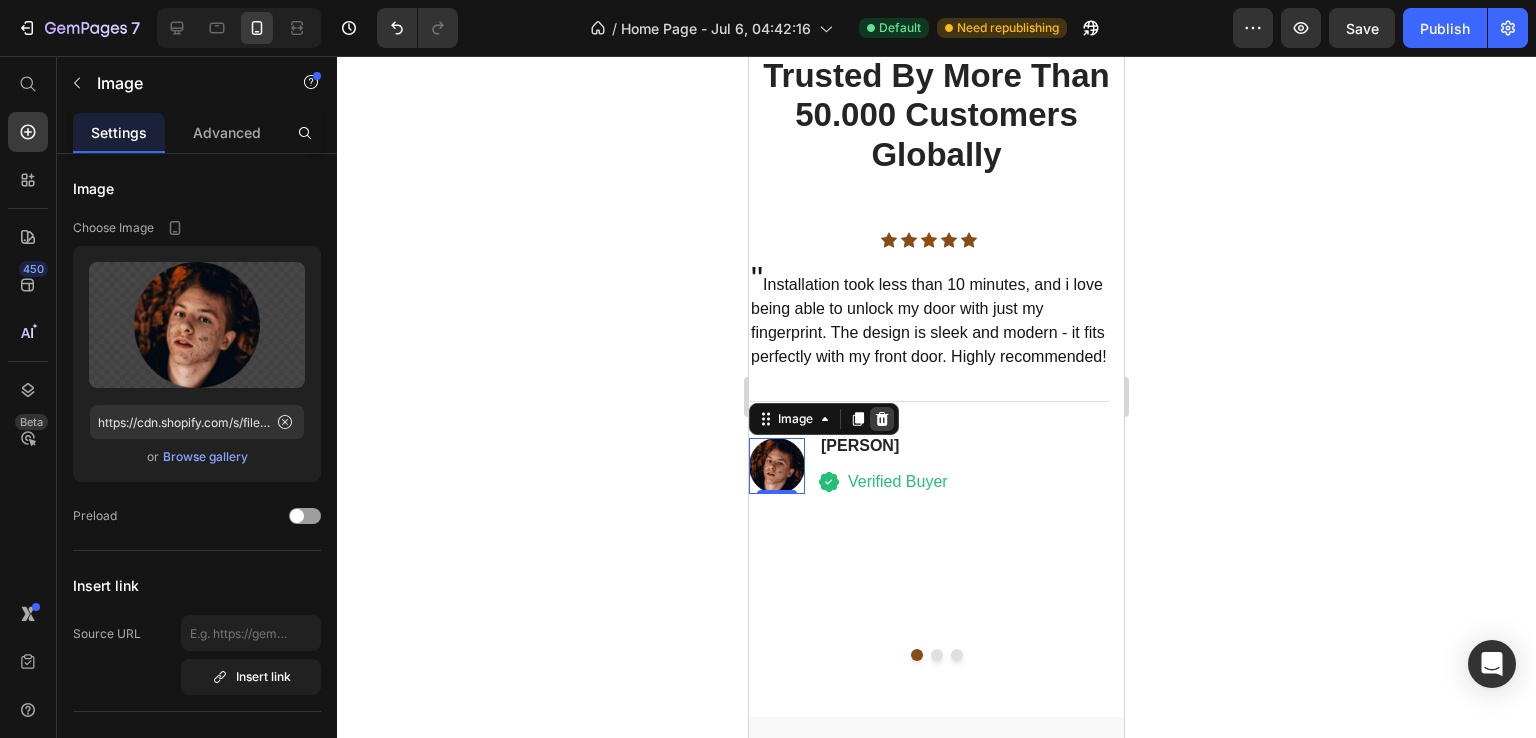 click 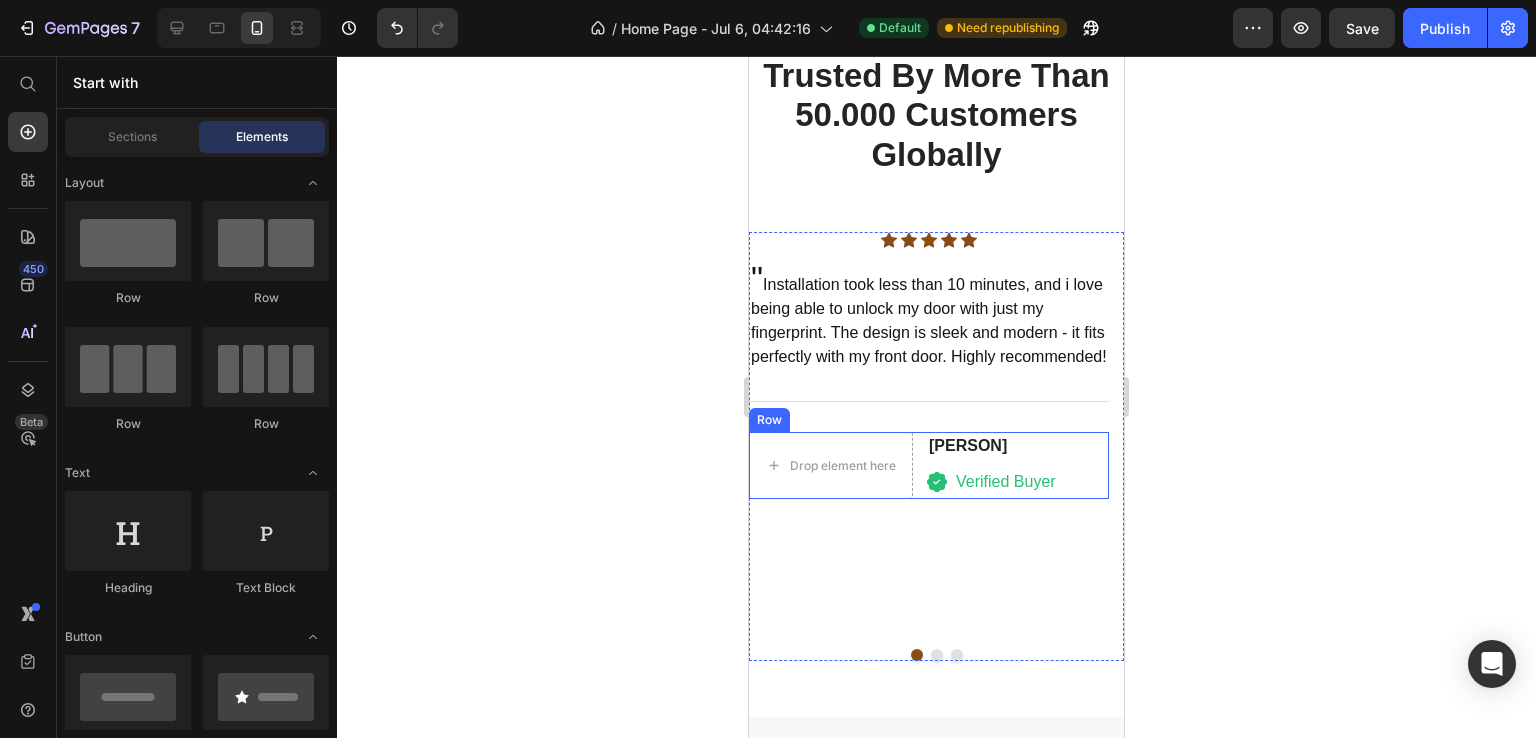 click on "Drop element here David Alaba Heading
Icon Verified Buyer Text block Icon List Row" at bounding box center (929, 465) 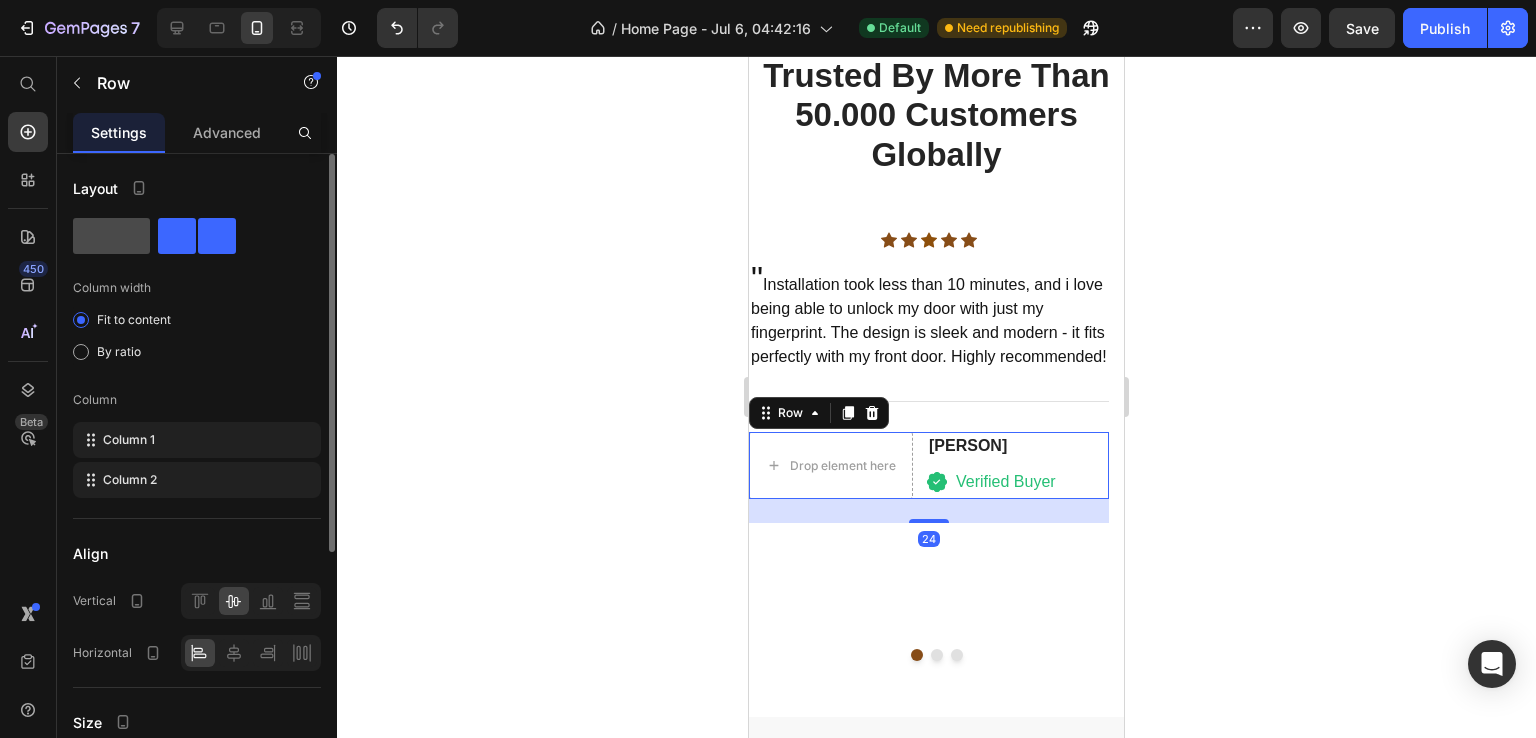 click 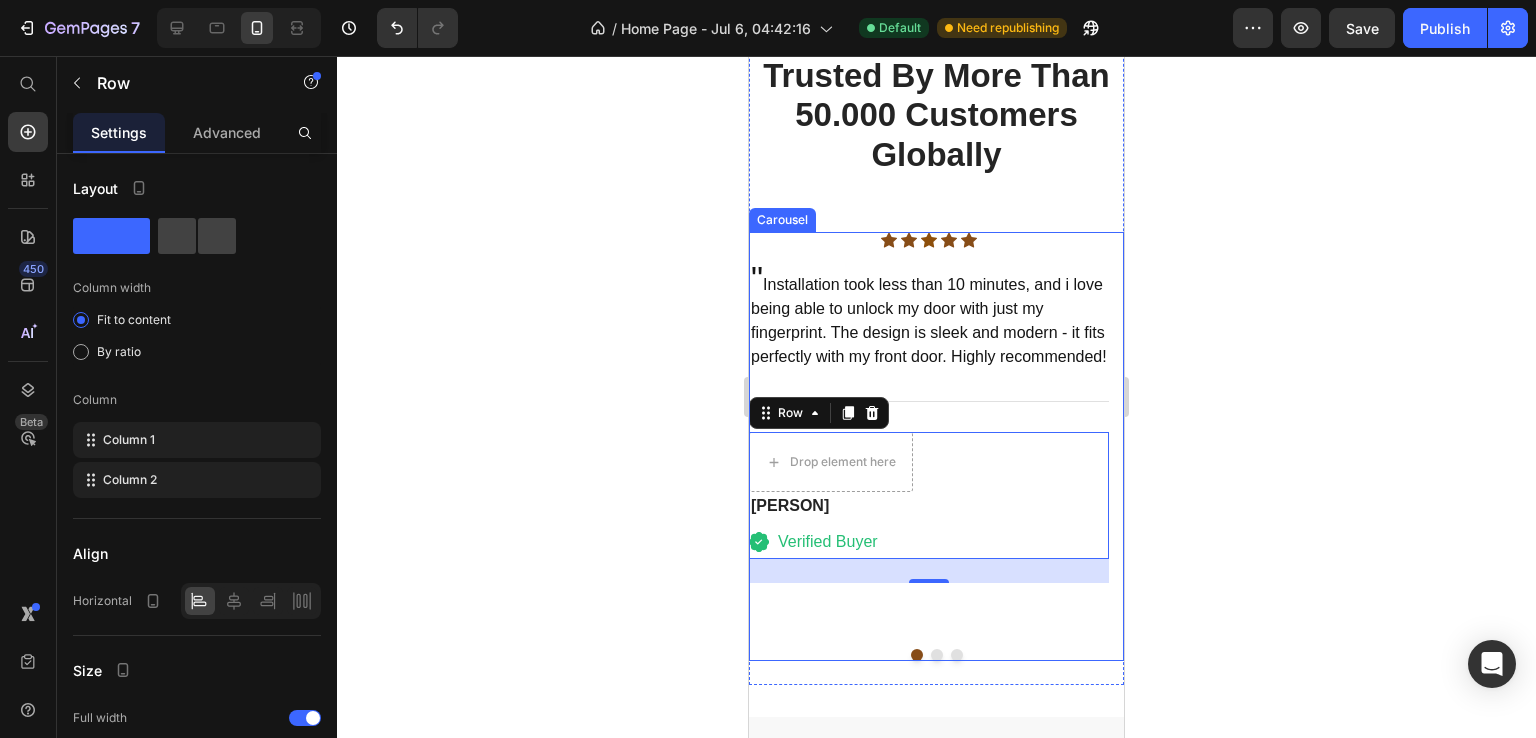click at bounding box center [957, 655] 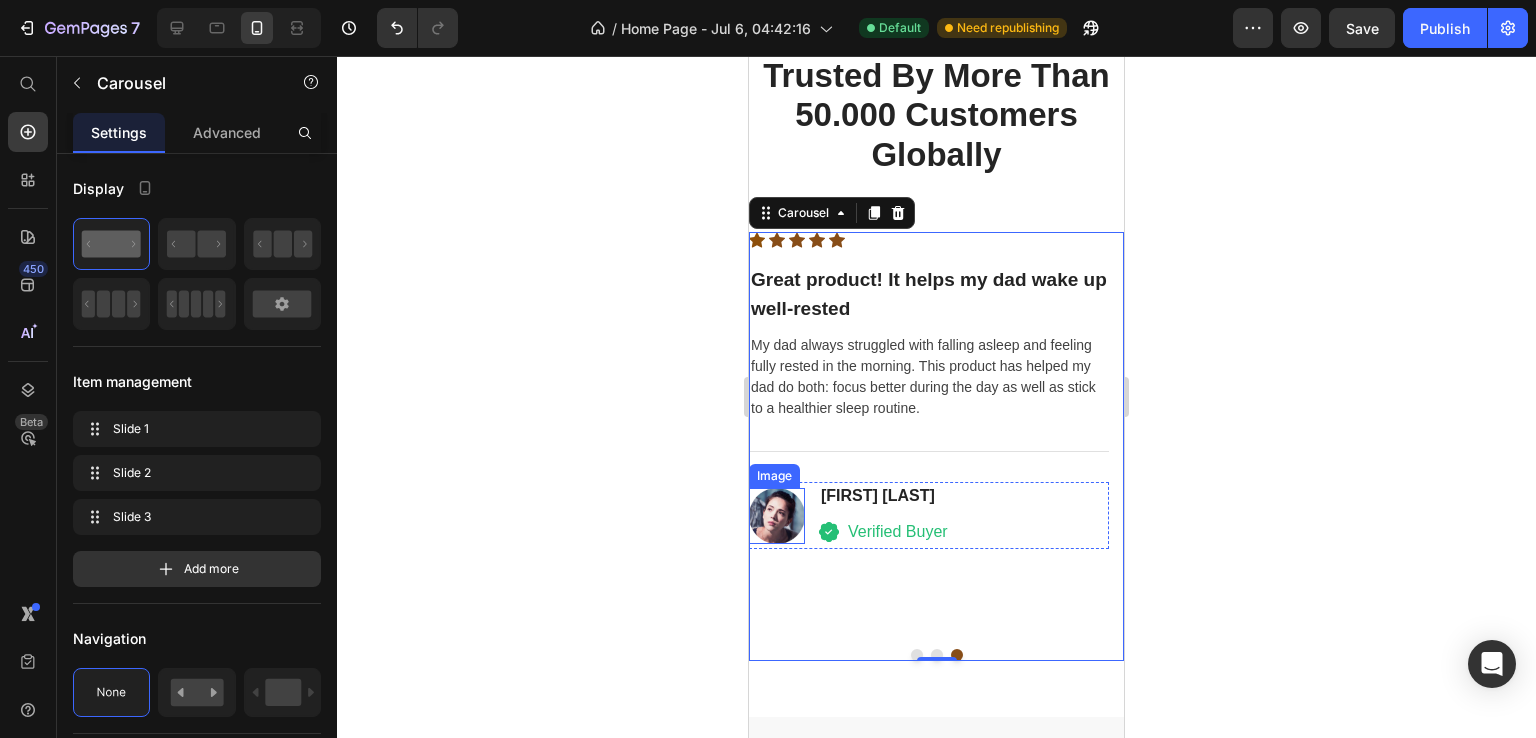 click at bounding box center (777, 516) 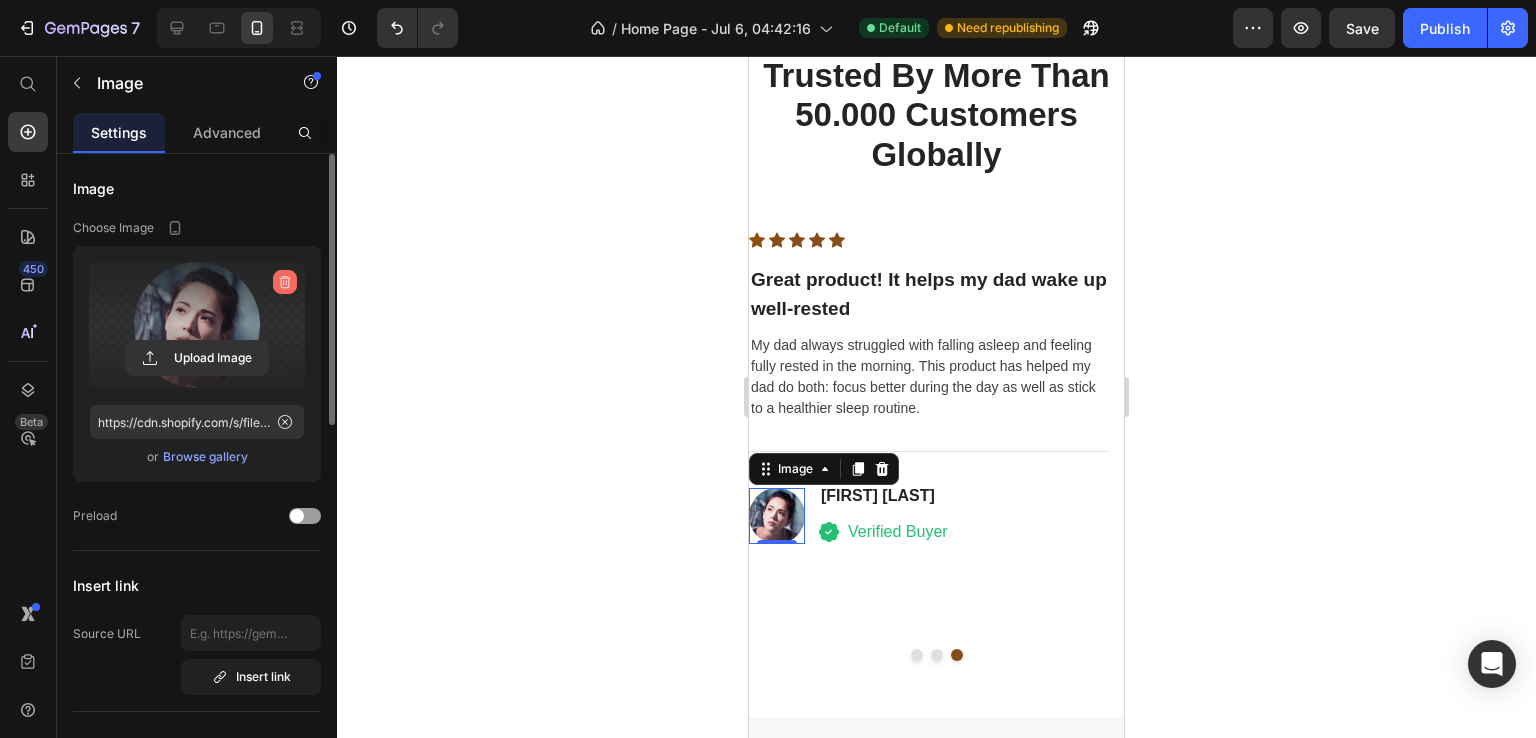 click 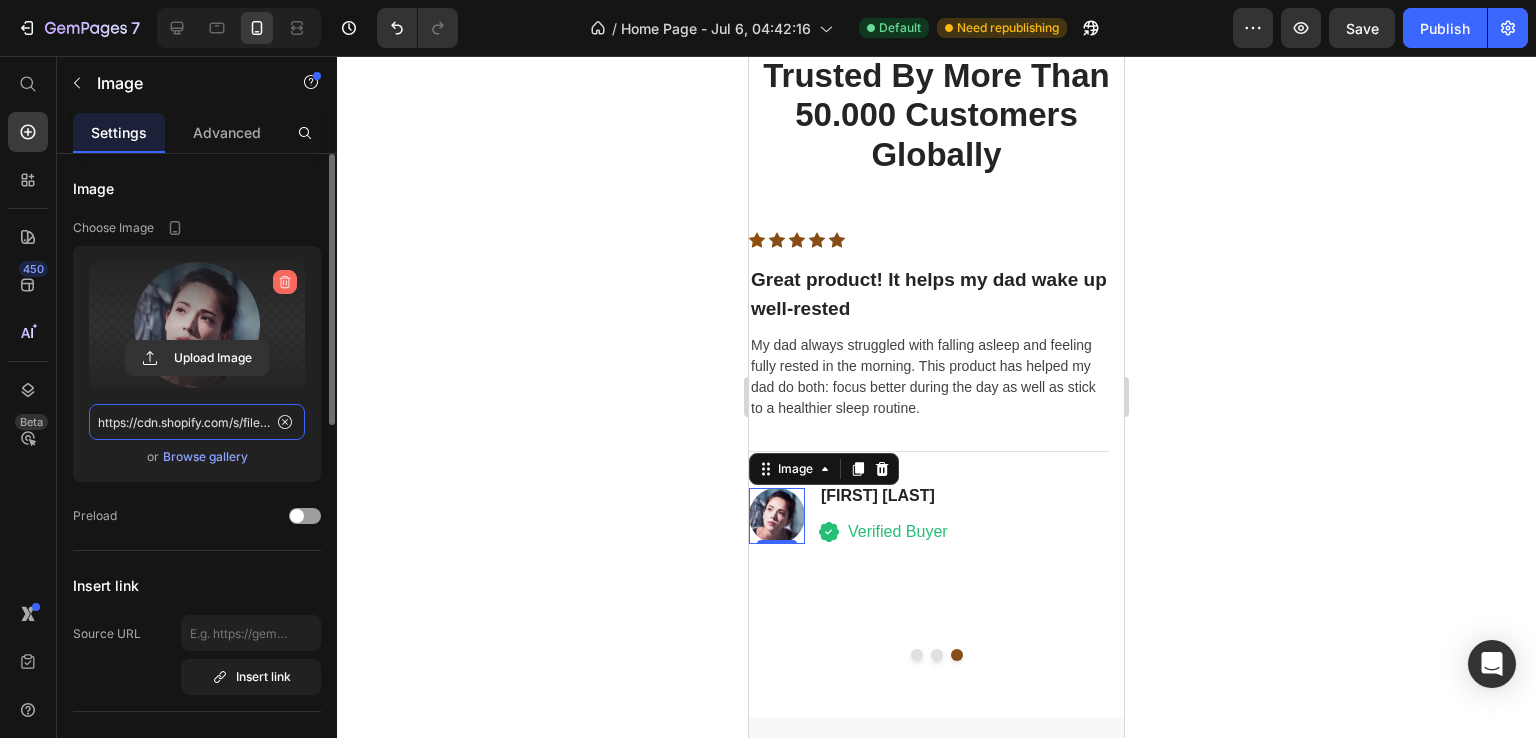 type 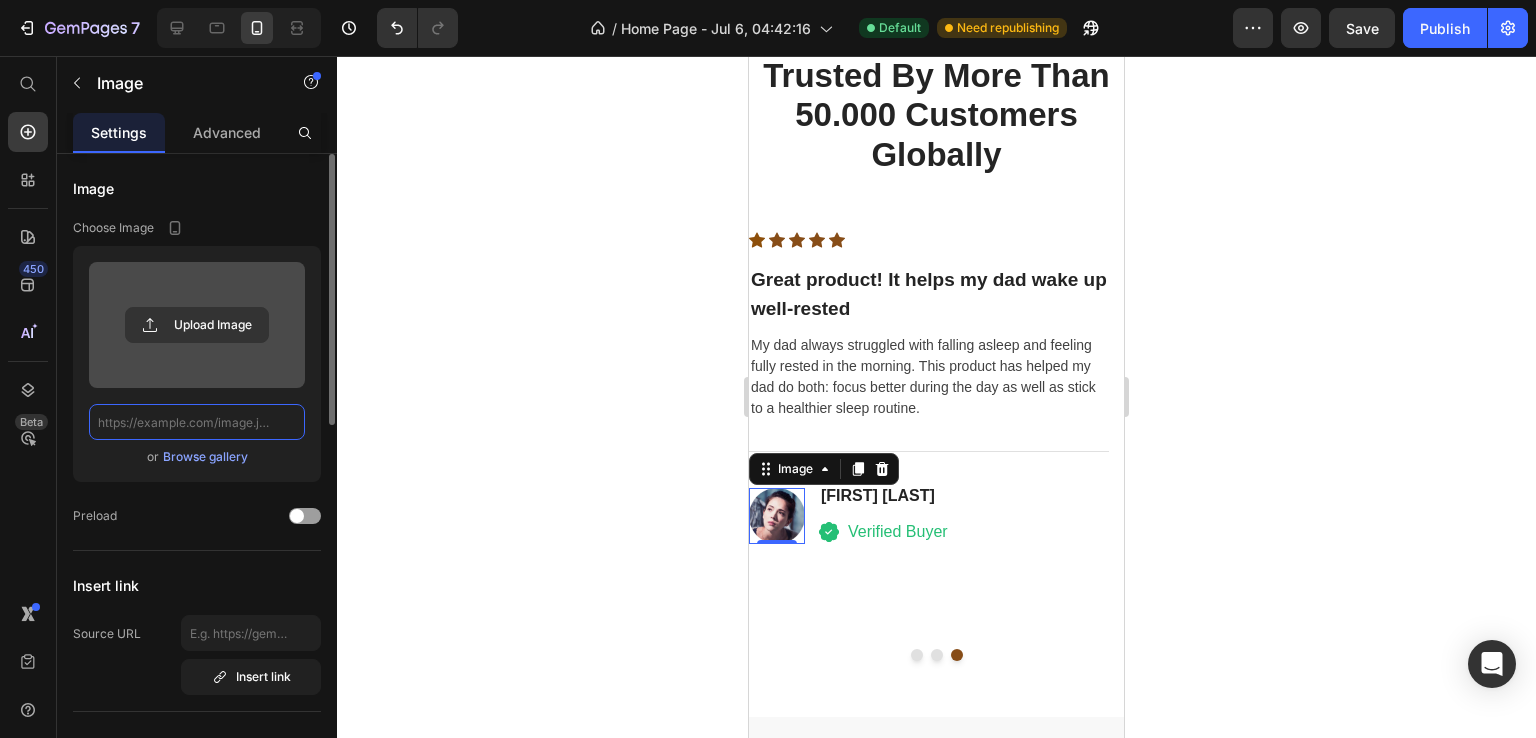 scroll, scrollTop: 0, scrollLeft: 0, axis: both 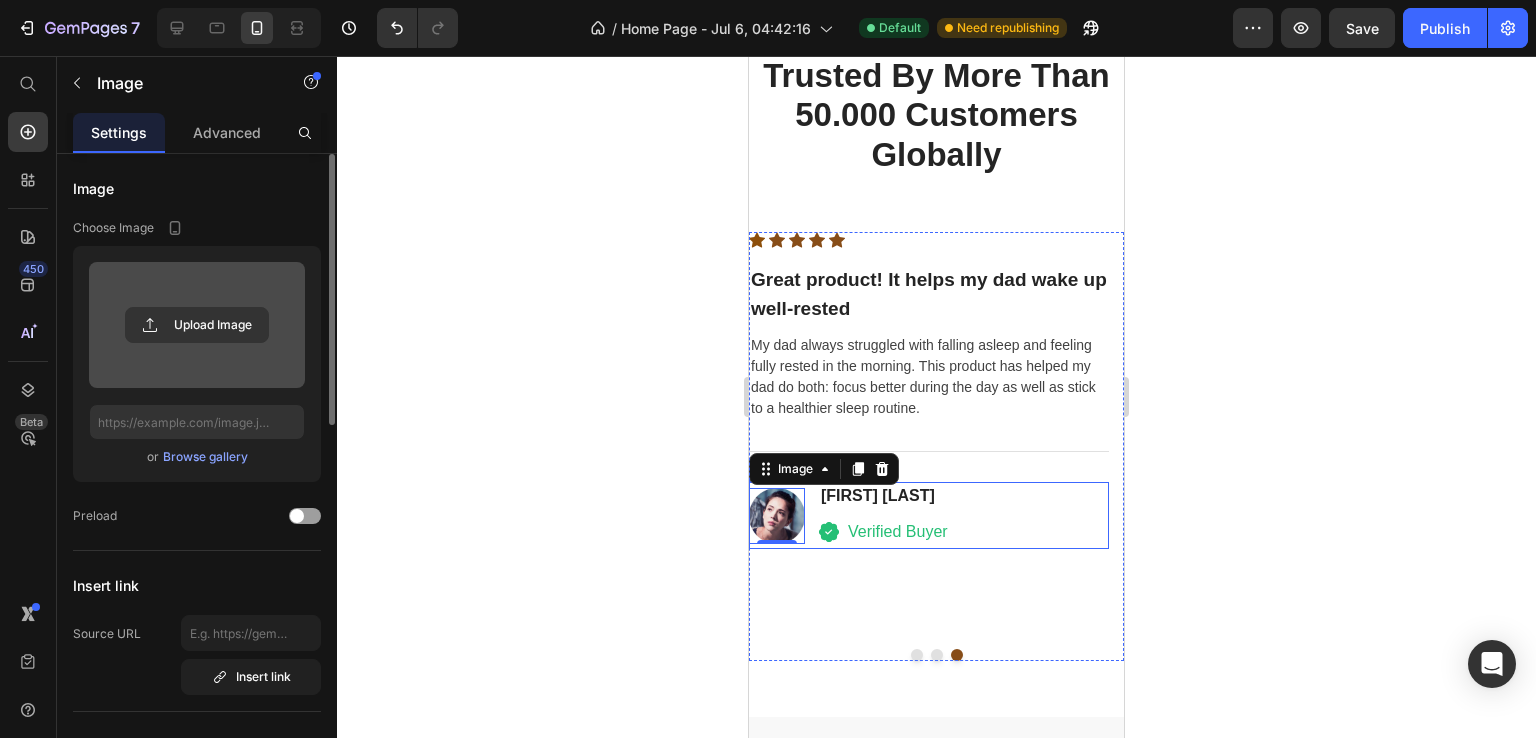 click on "Image   0 Anna Chirstin Heading
Icon Verified Buyer Text block Icon List Row" at bounding box center [929, 515] 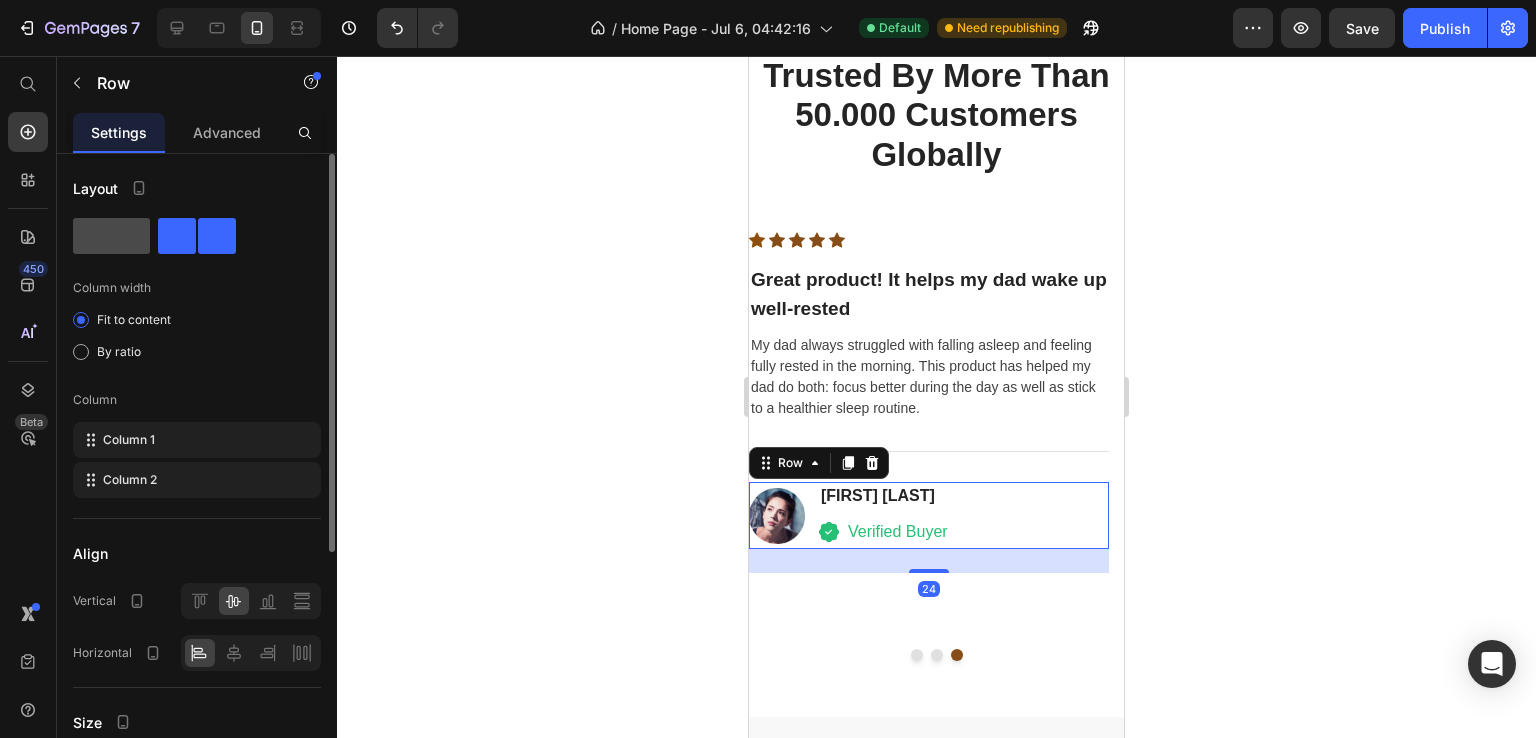 click 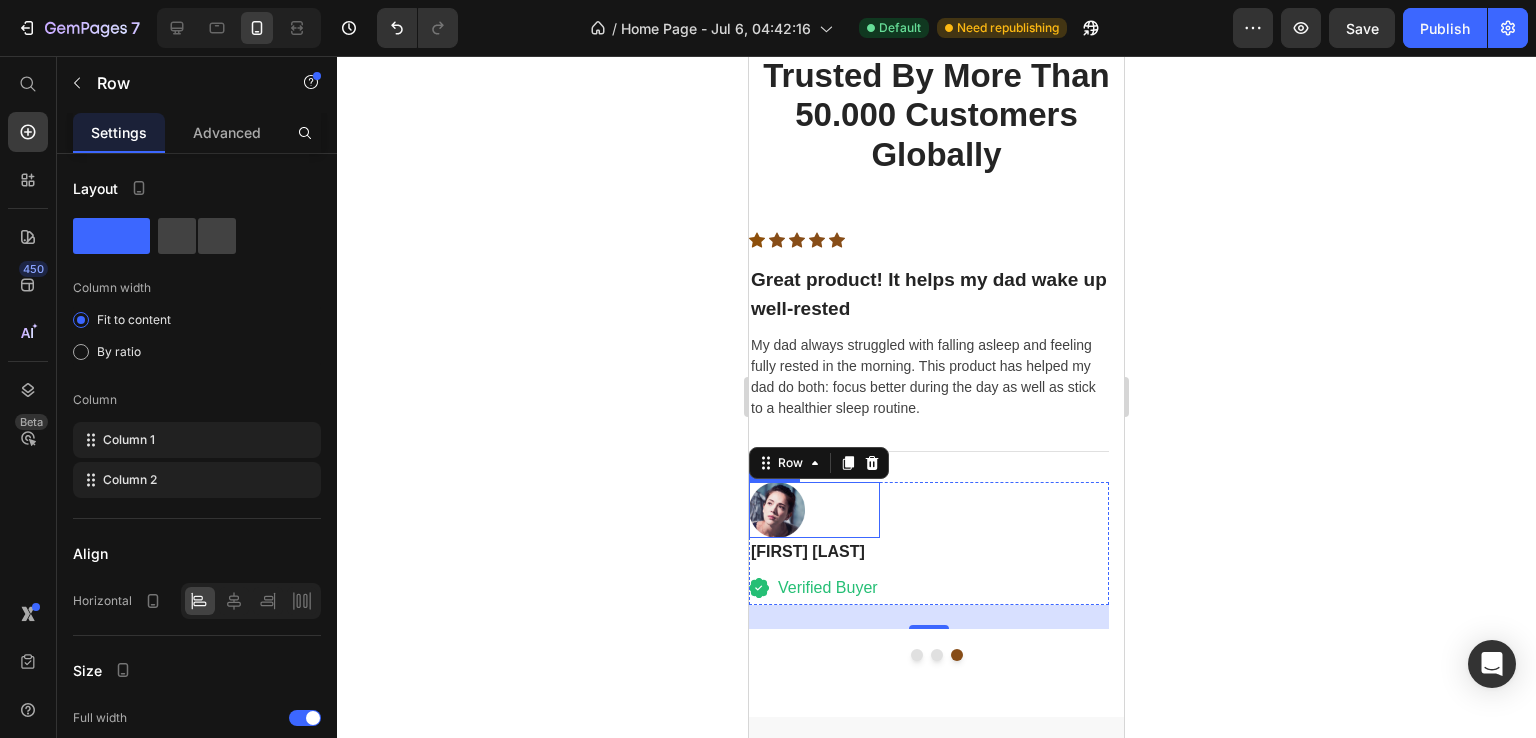 click at bounding box center [814, 510] 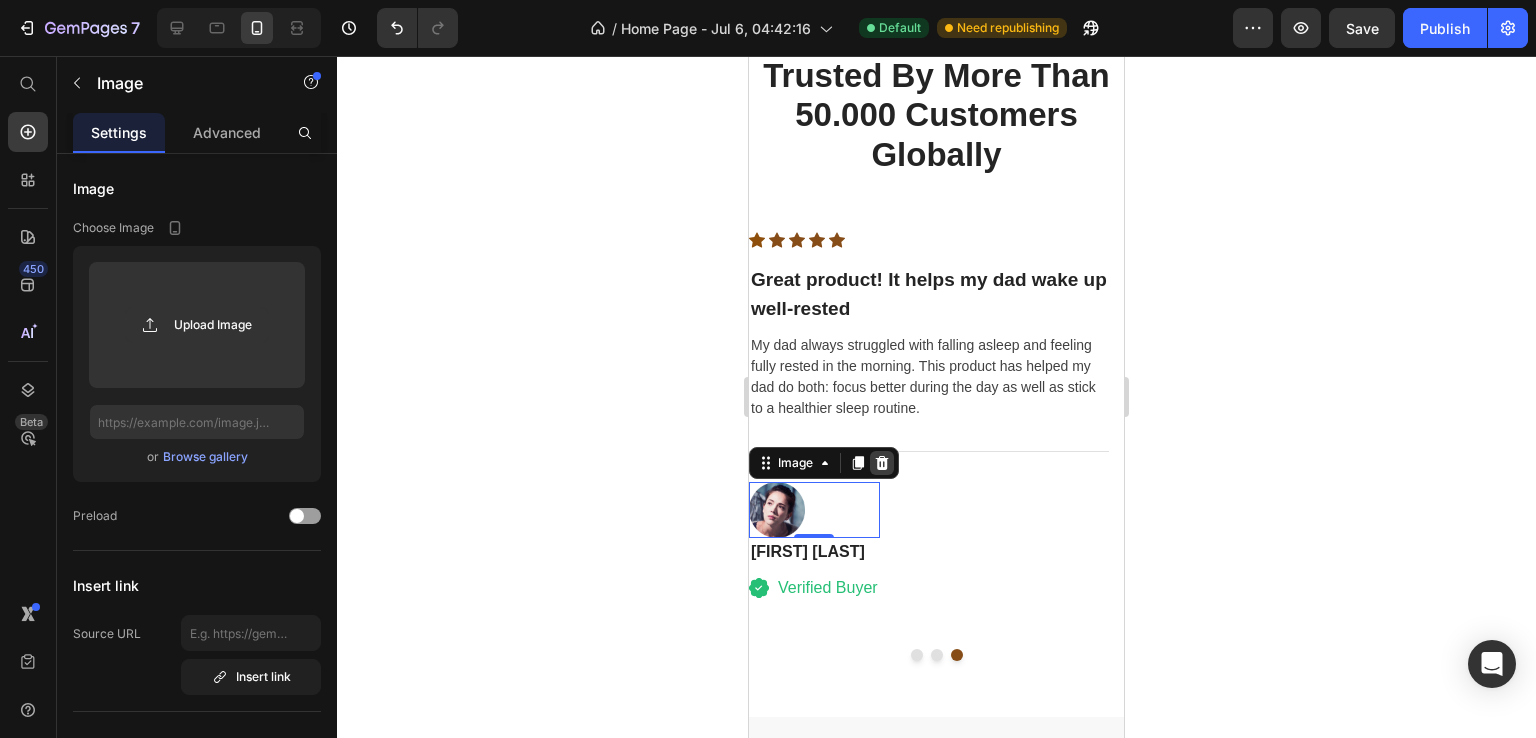 click 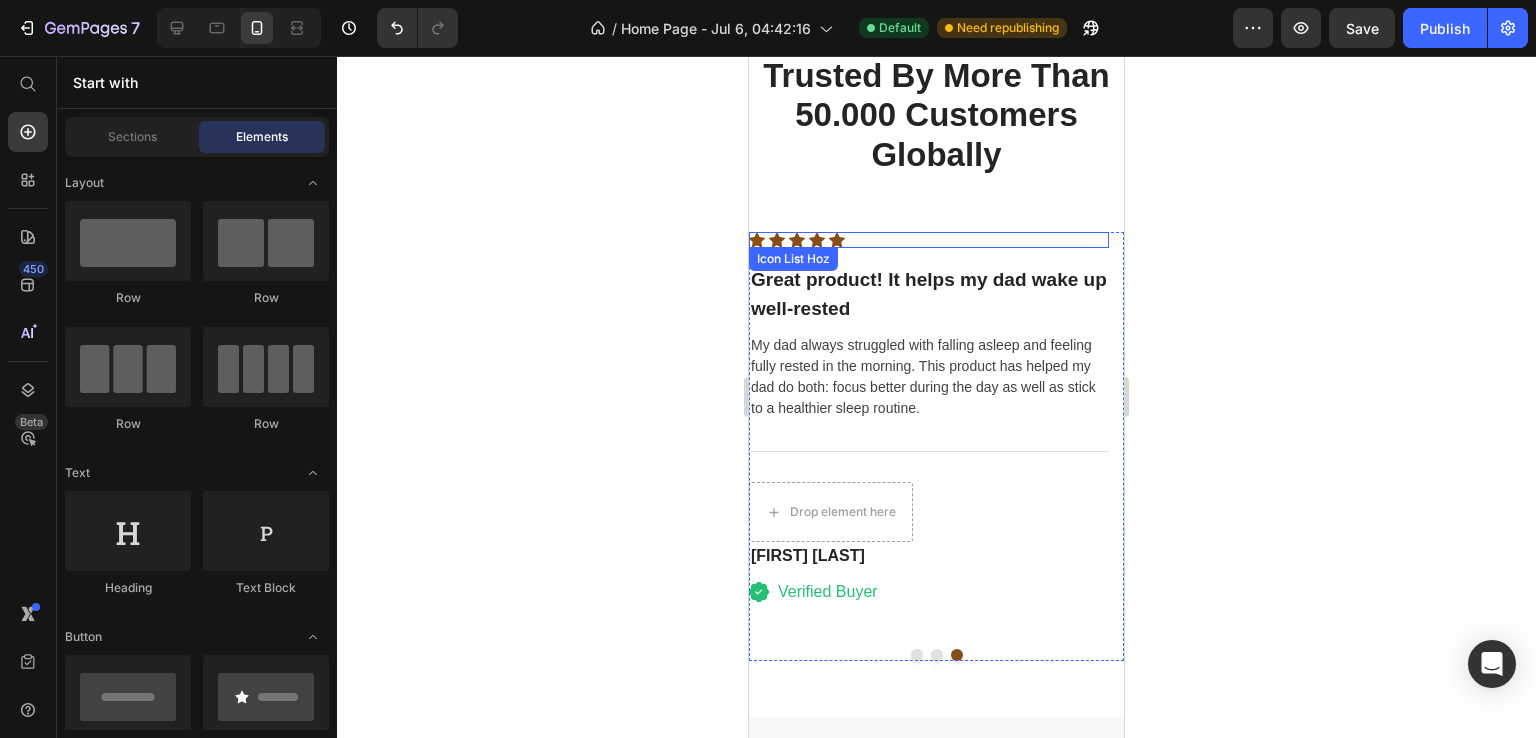 click on "Icon                Icon                Icon                Icon                Icon" at bounding box center (929, 240) 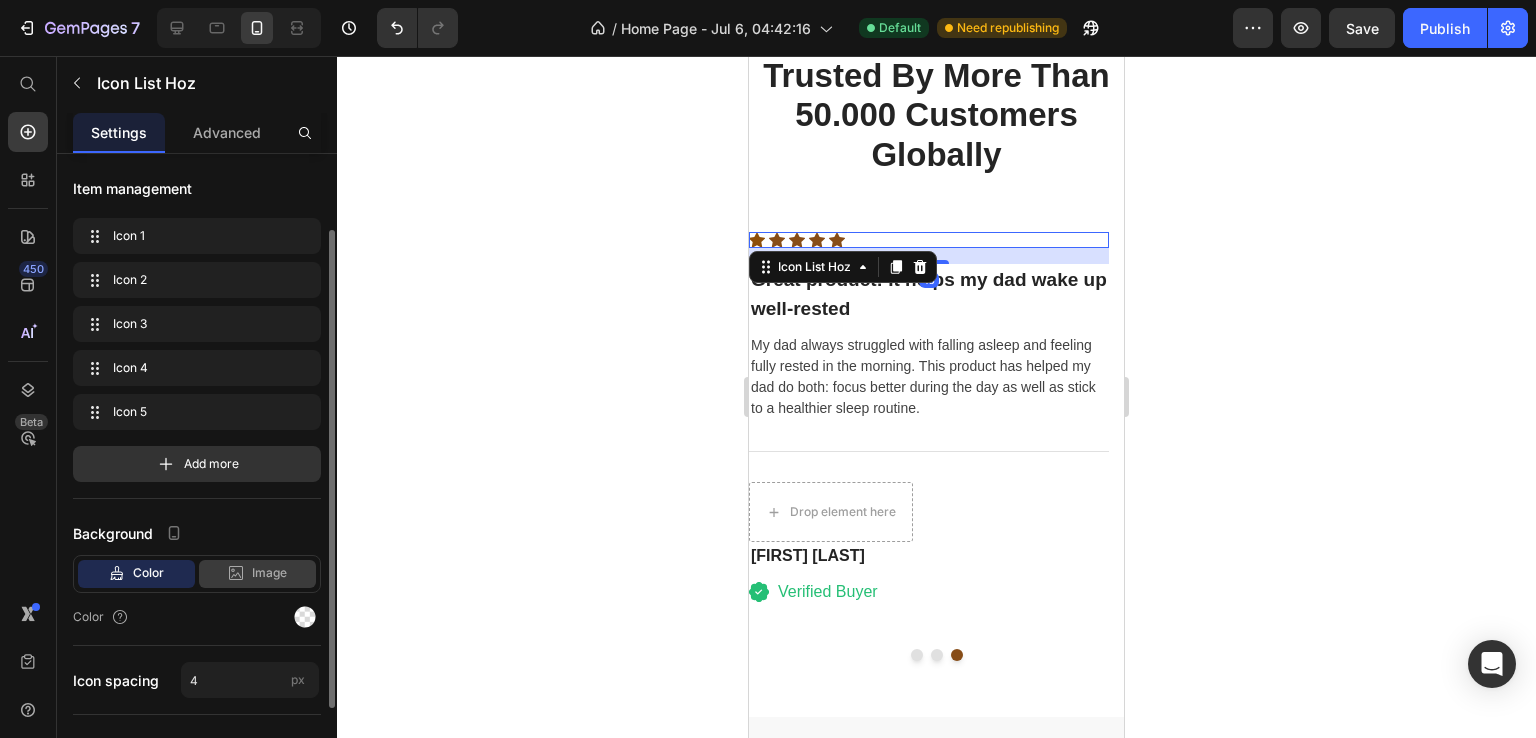 scroll, scrollTop: 218, scrollLeft: 0, axis: vertical 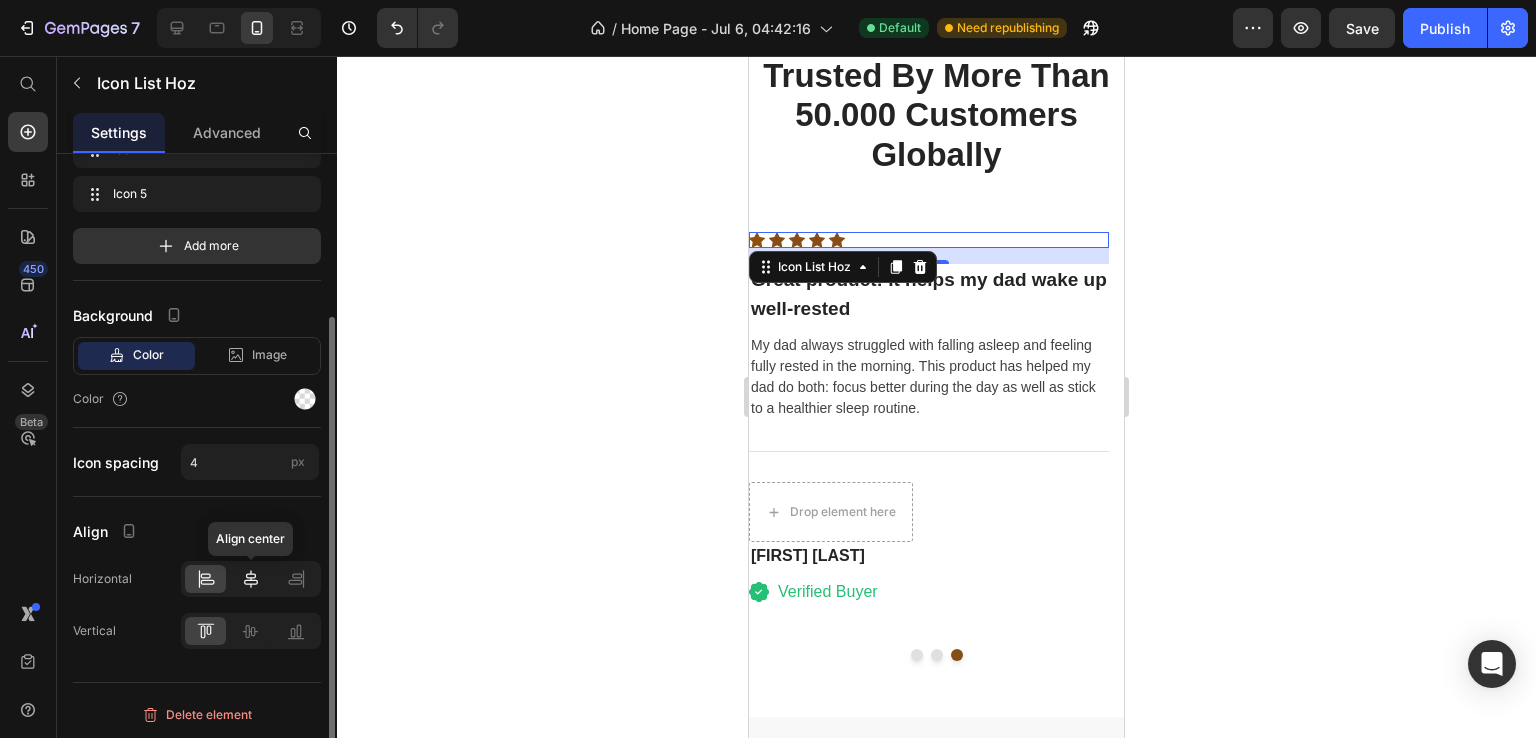 click 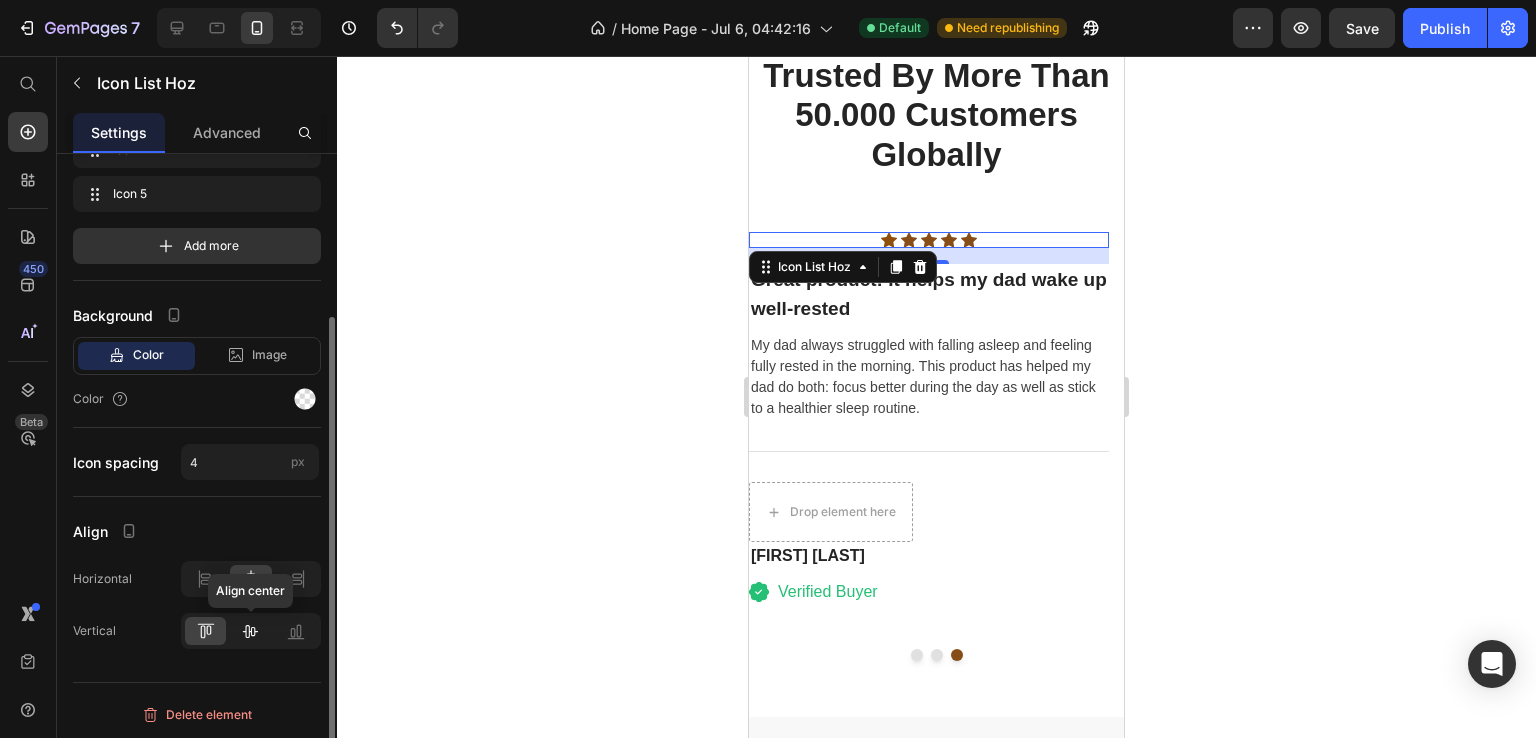 click 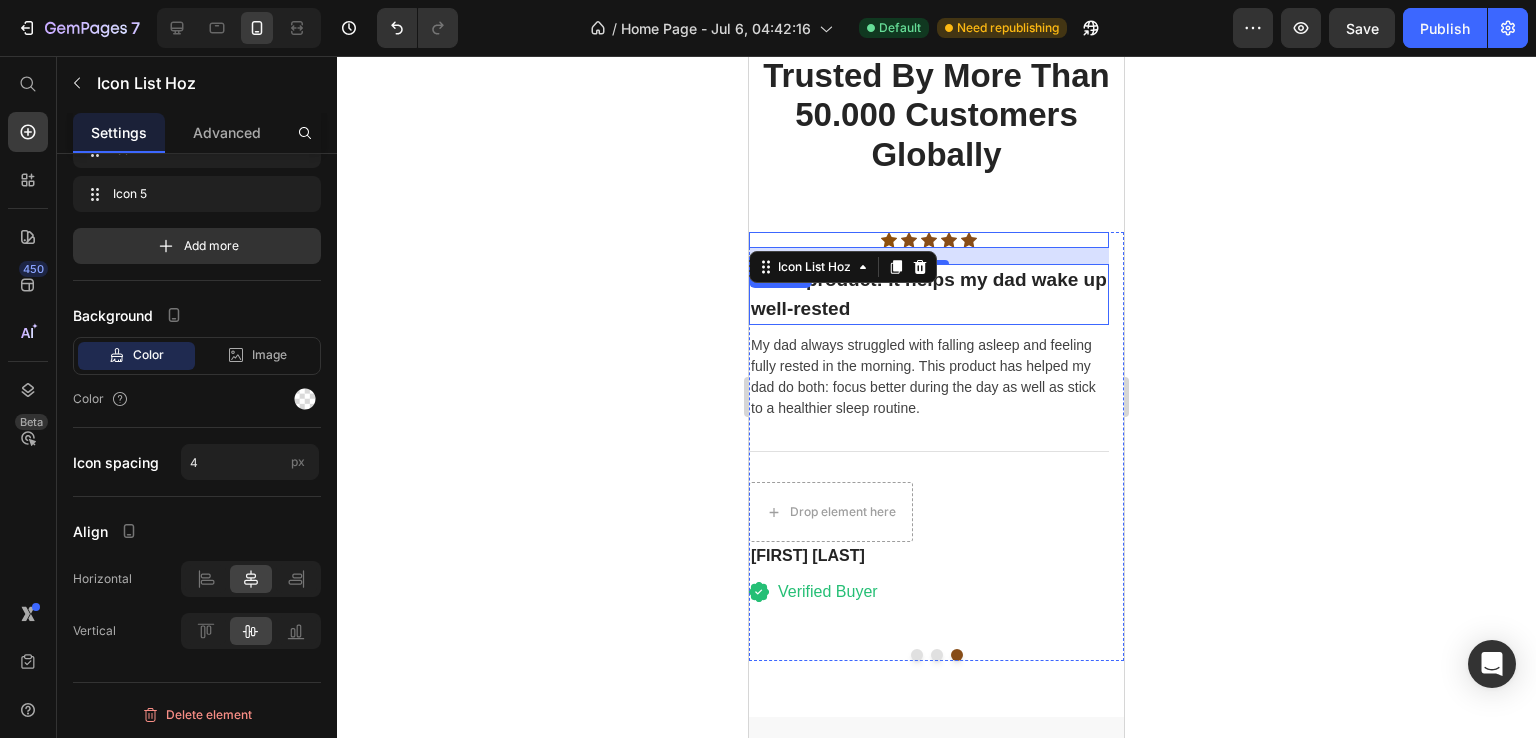 click on "Great product! It helps my dad wake up well-rested" at bounding box center [929, 294] 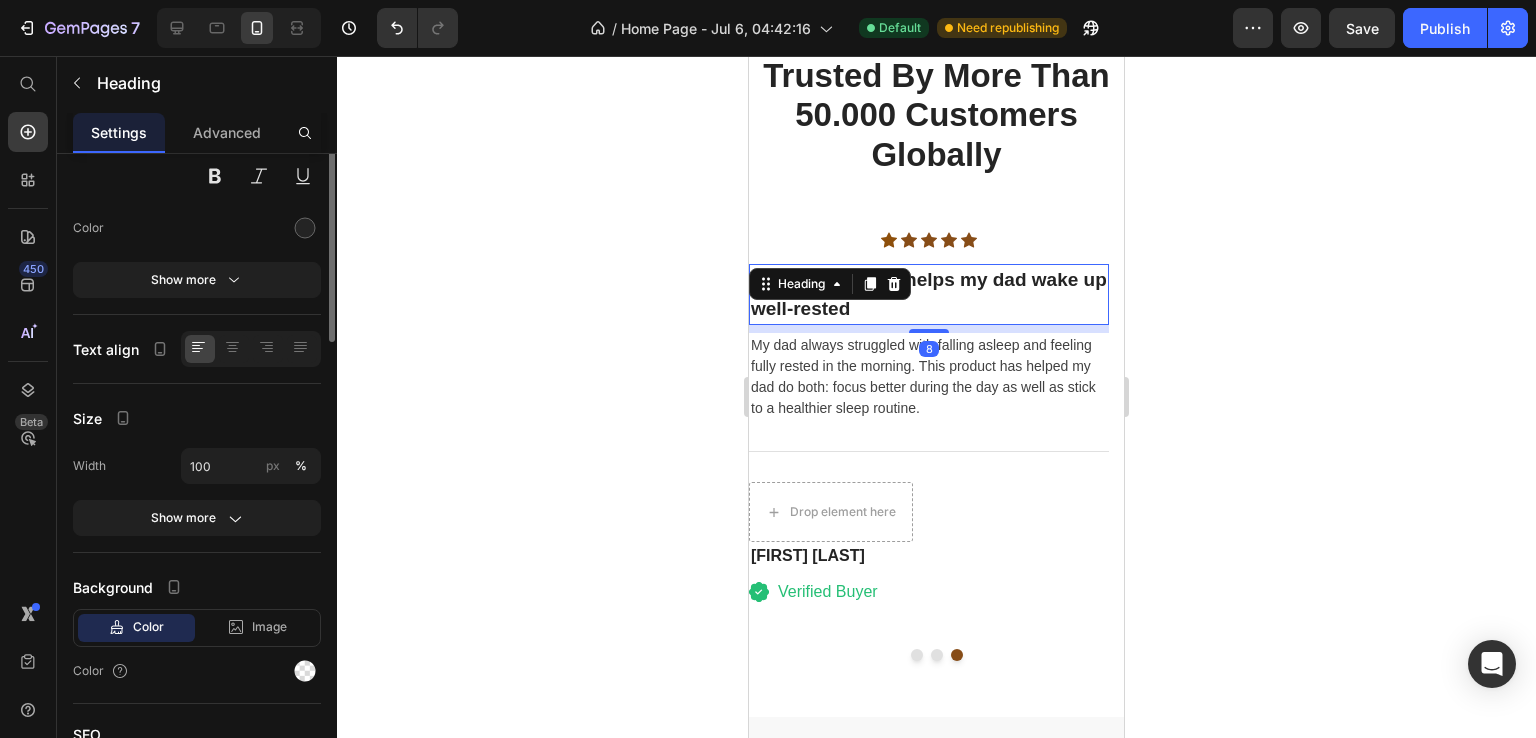 scroll, scrollTop: 0, scrollLeft: 0, axis: both 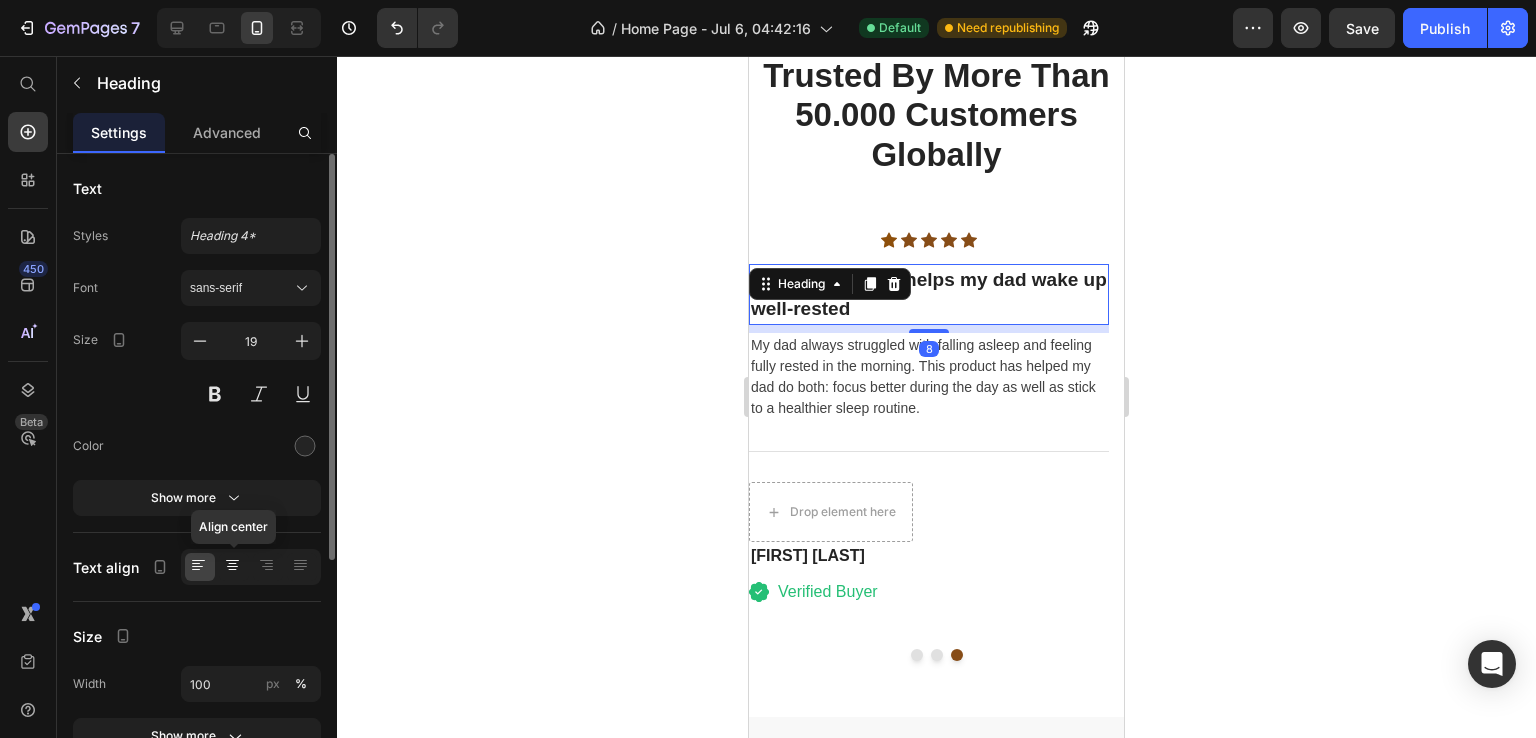 click 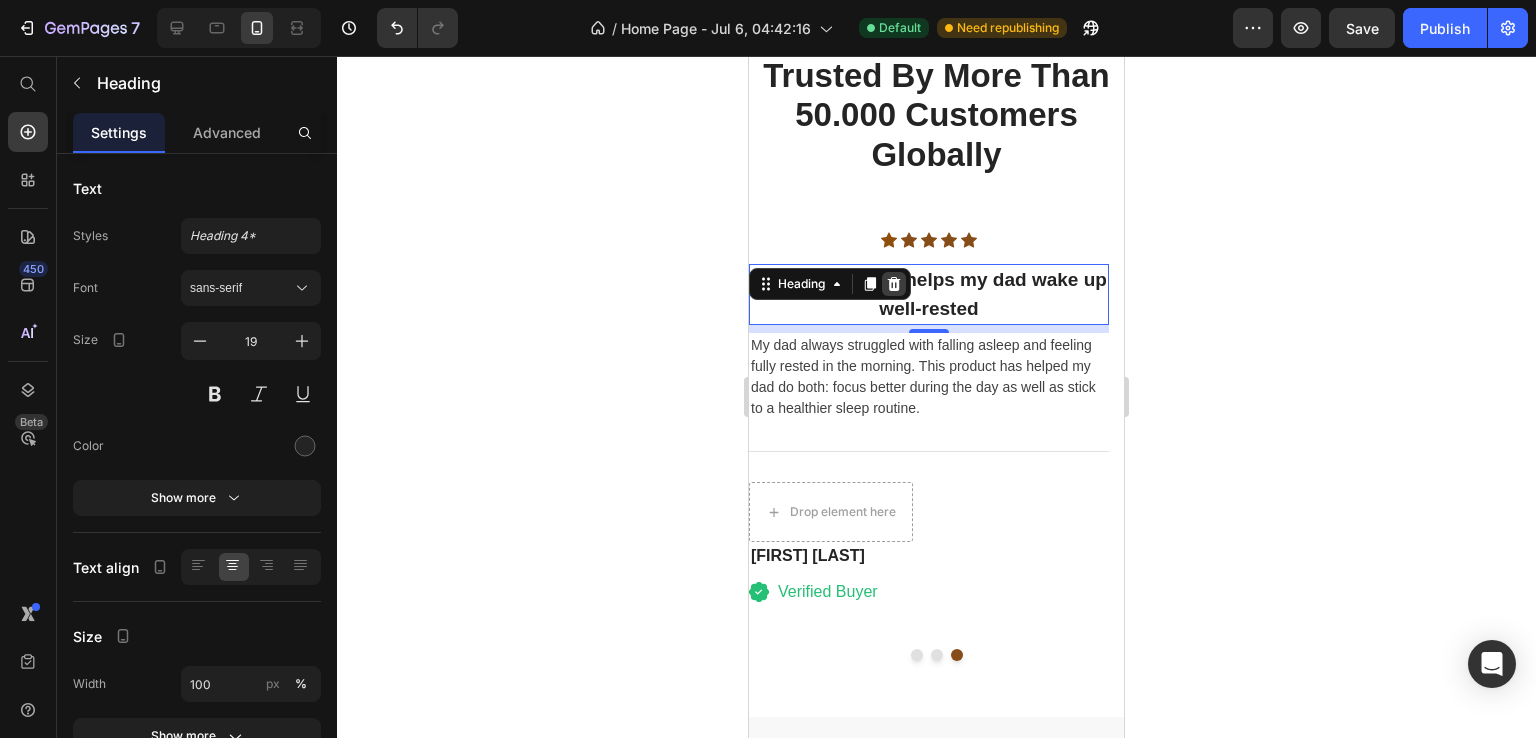 click at bounding box center [894, 284] 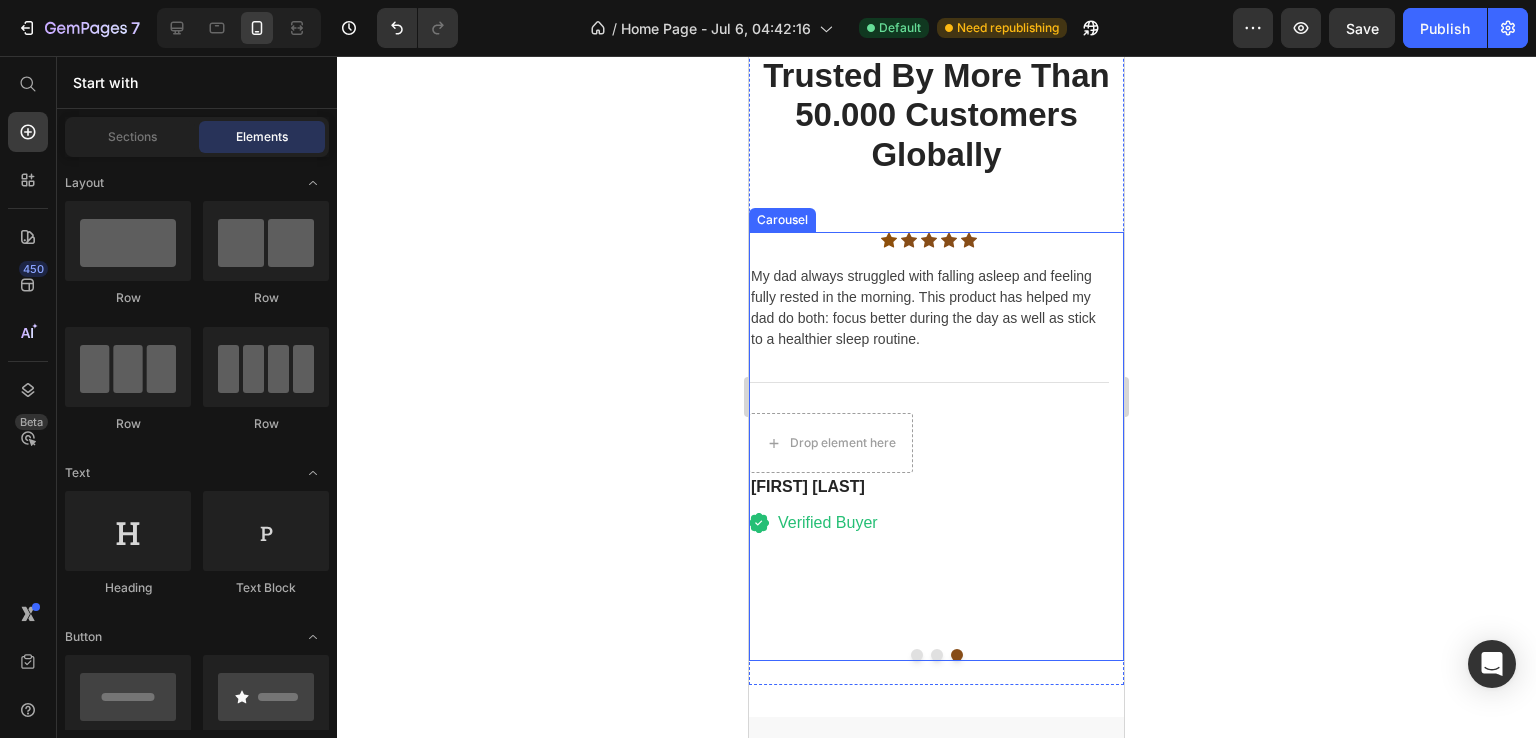 click at bounding box center [937, 655] 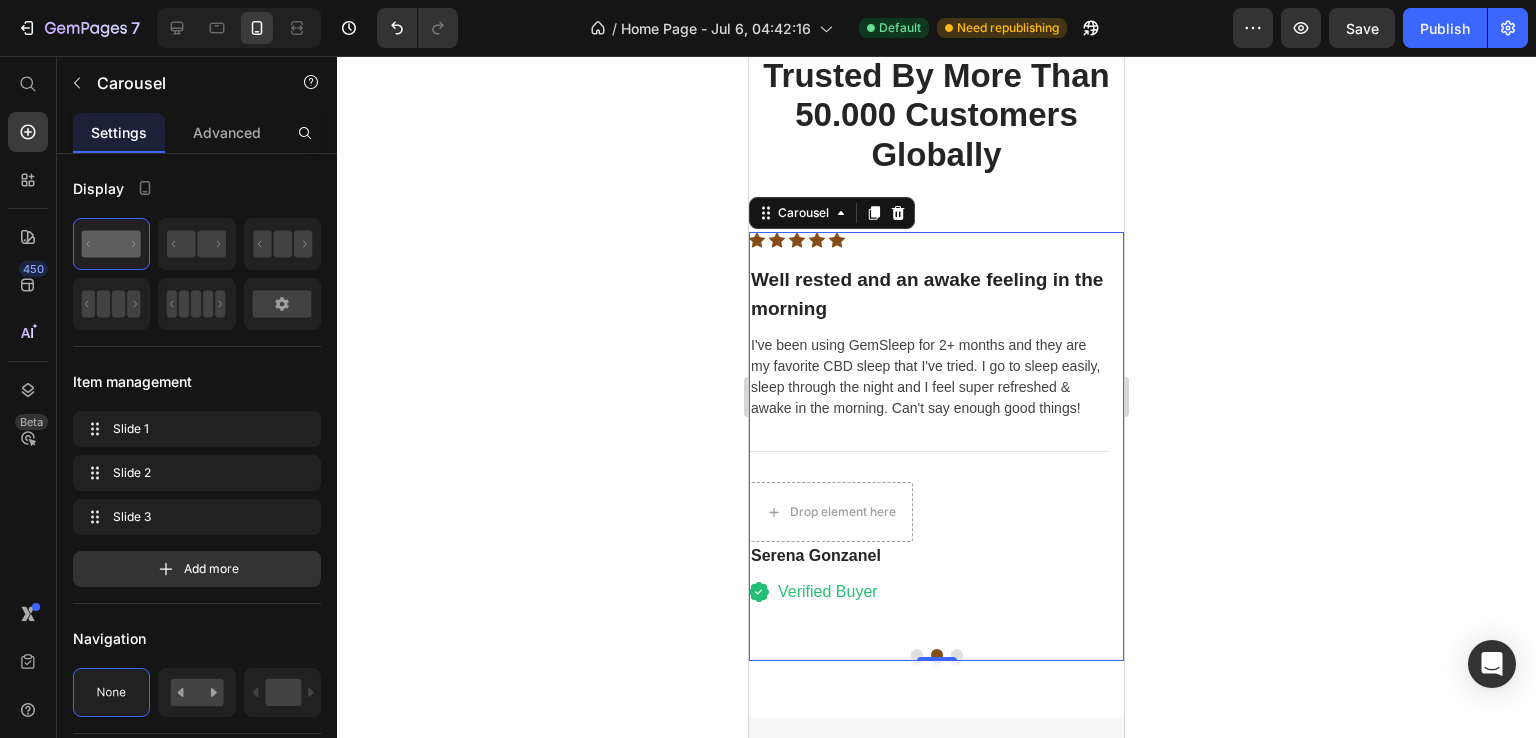 click on "Icon                Icon                Icon                Icon                Icon Icon List Hoz Well rested and an awake feeling in the morning Heading I've been using GemSleep for 2+ months and they are my favorite CBD sleep that I've tried. I go to sleep easily, sleep through the night and I feel super refreshed & awake in the morning. Can't say enough good things! Text block                Title Line
Drop element here Serena Gonzanel Heading
Icon Verified Buyer Text block Icon List Row" at bounding box center [929, 432] 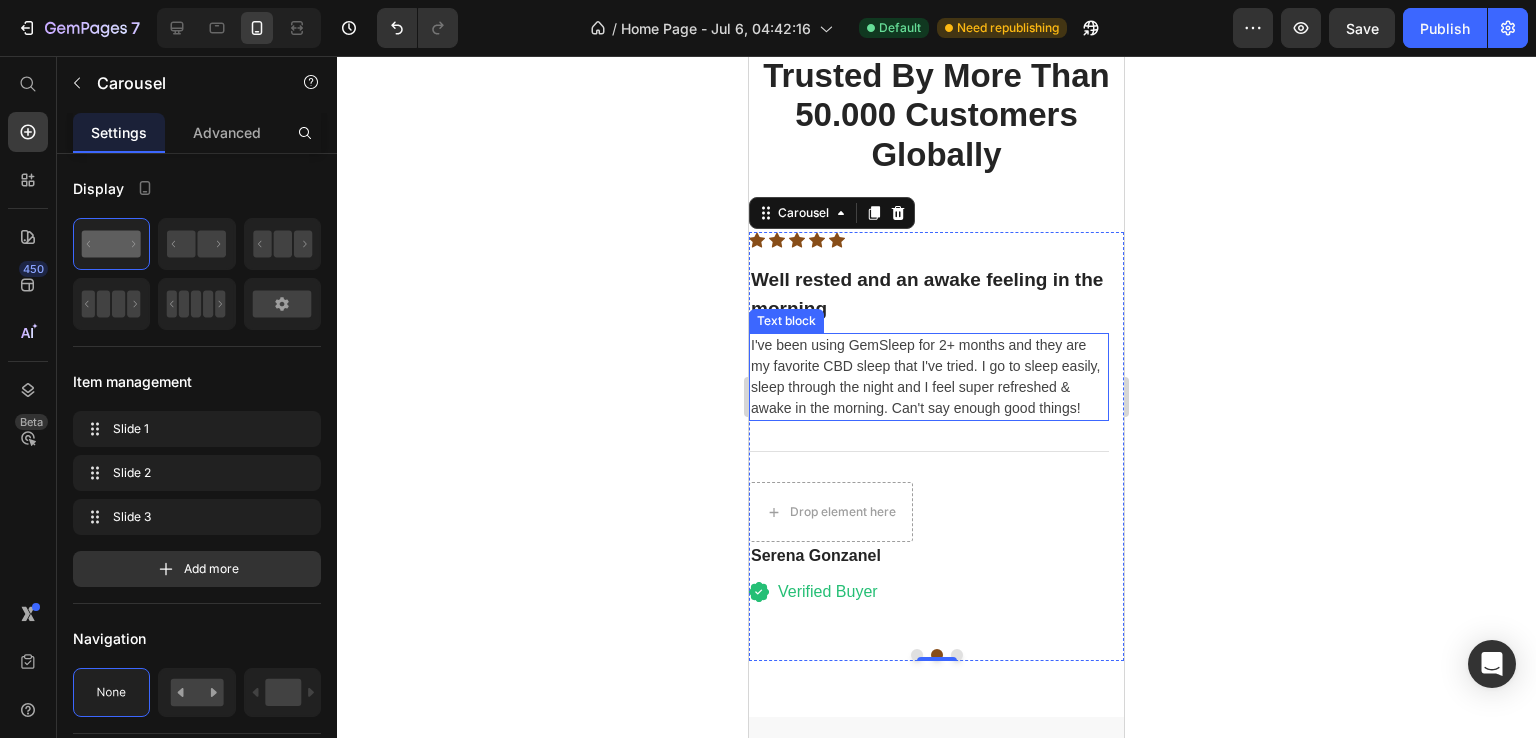 click on "I've been using GemSleep for 2+ months and they are my favorite CBD sleep that I've tried. I go to sleep easily, sleep through the night and I feel super refreshed & awake in the morning. Can't say enough good things!" at bounding box center (929, 377) 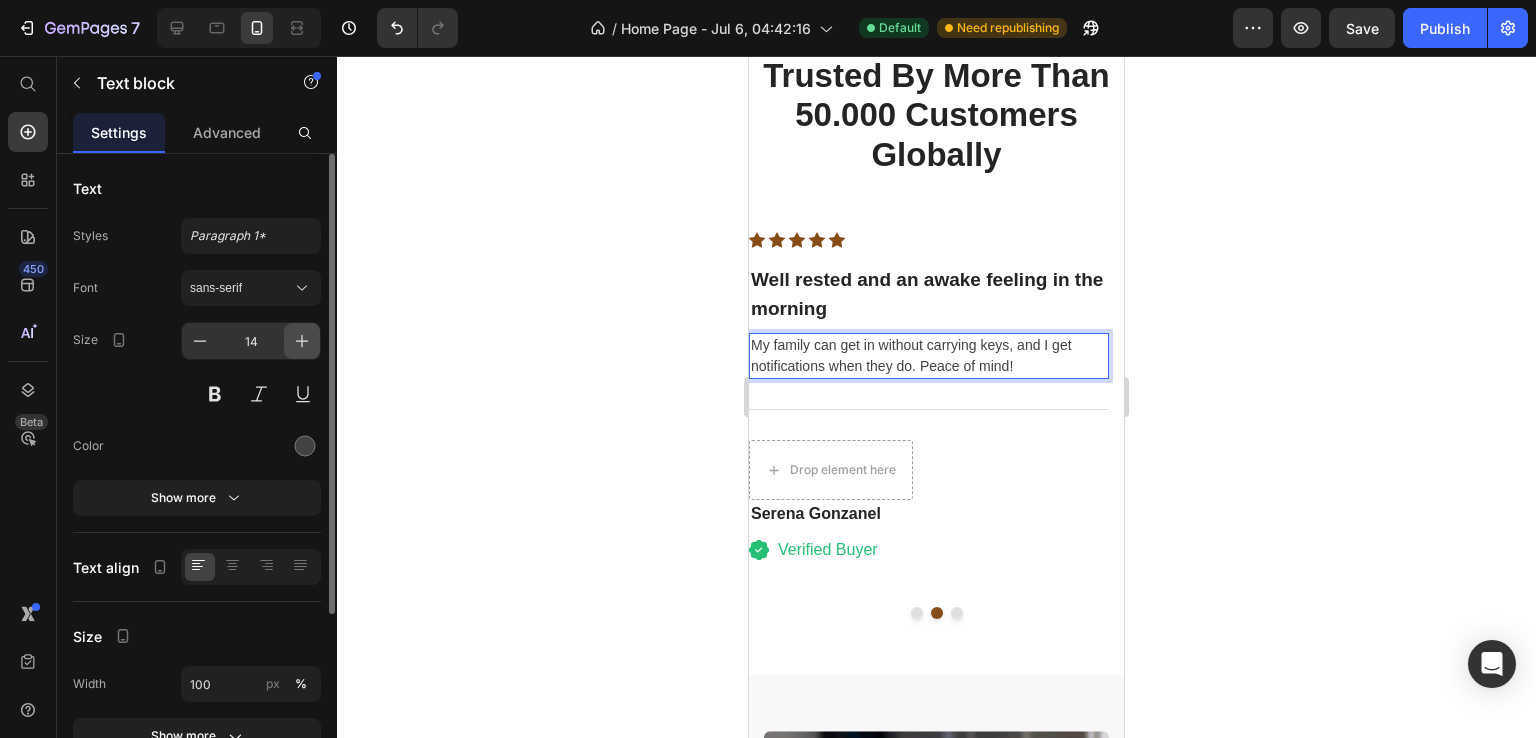 click 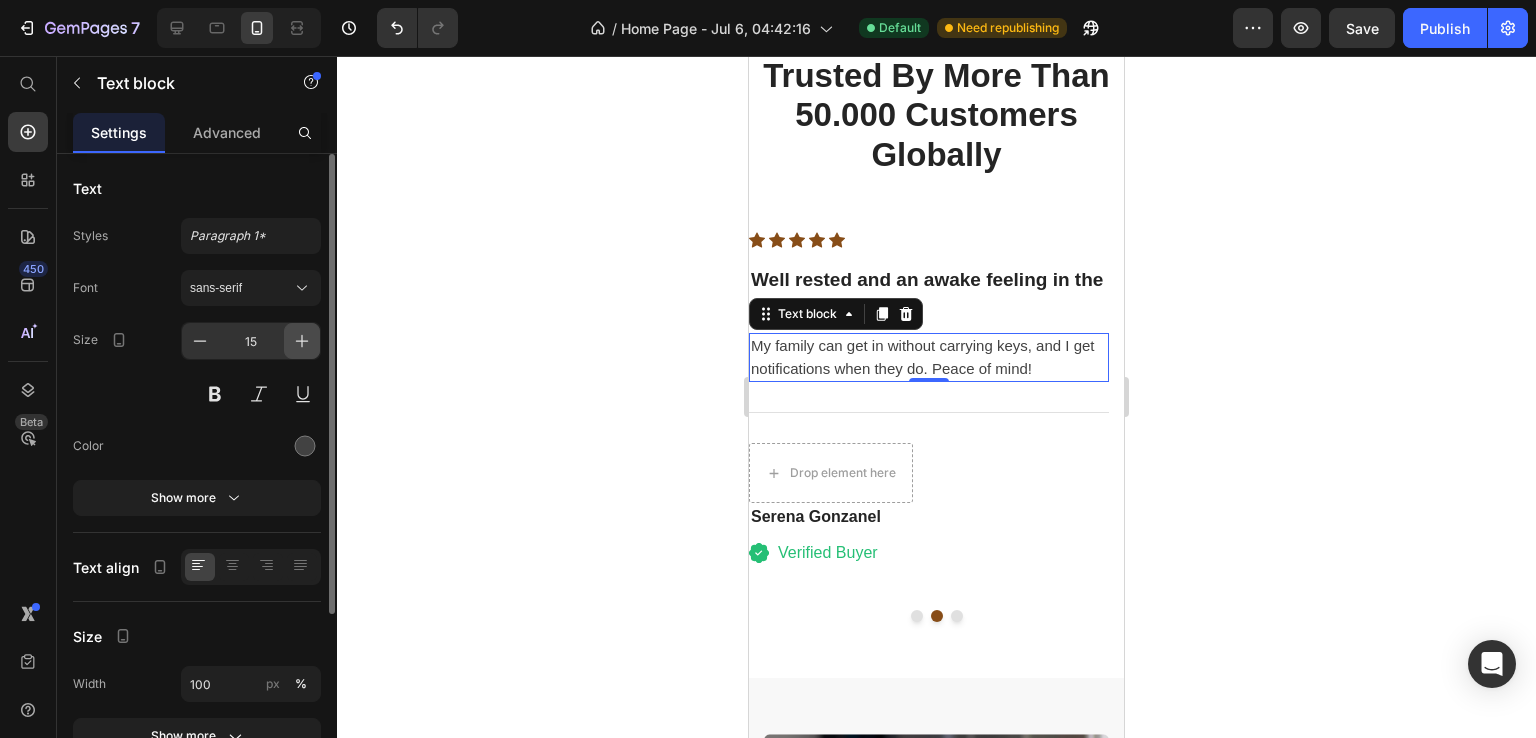 click 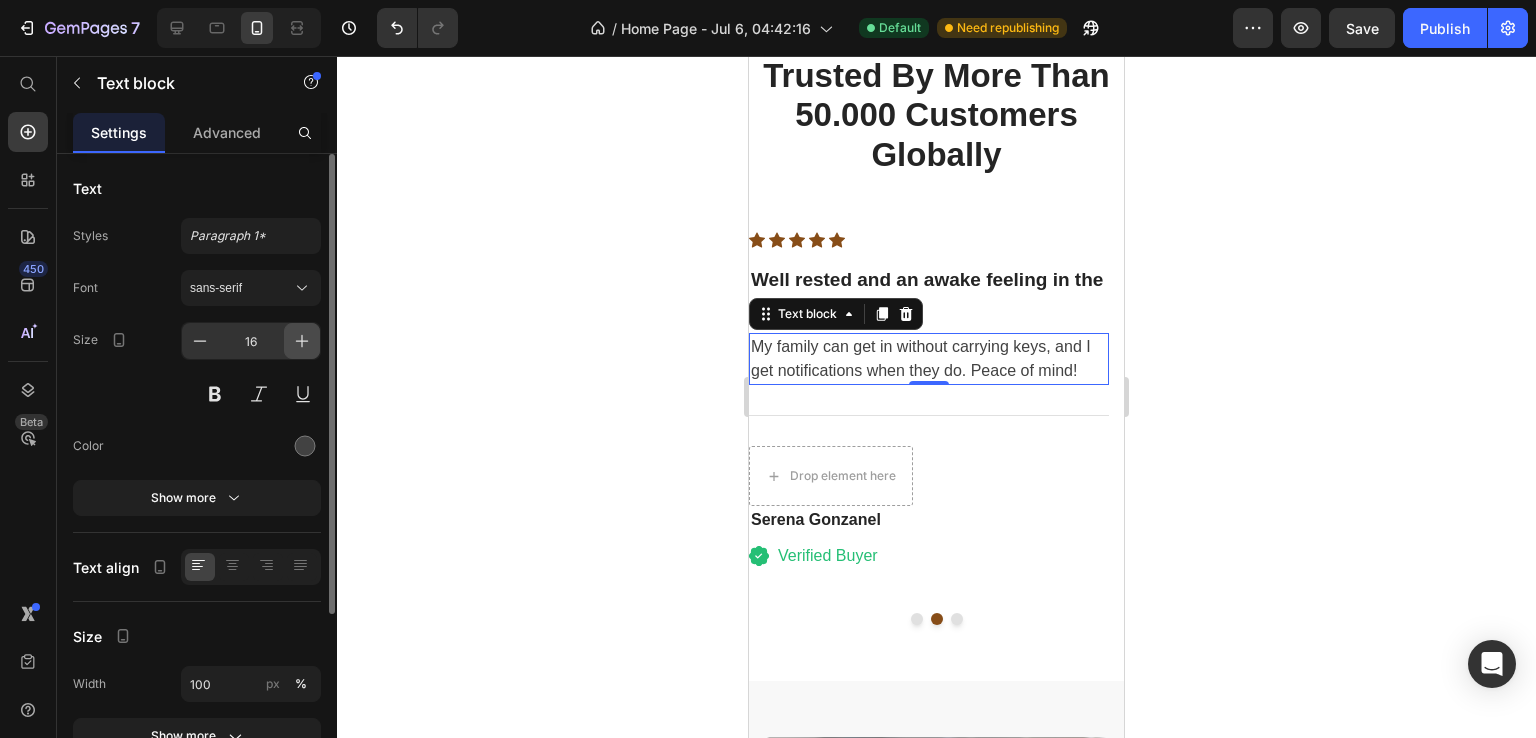 click 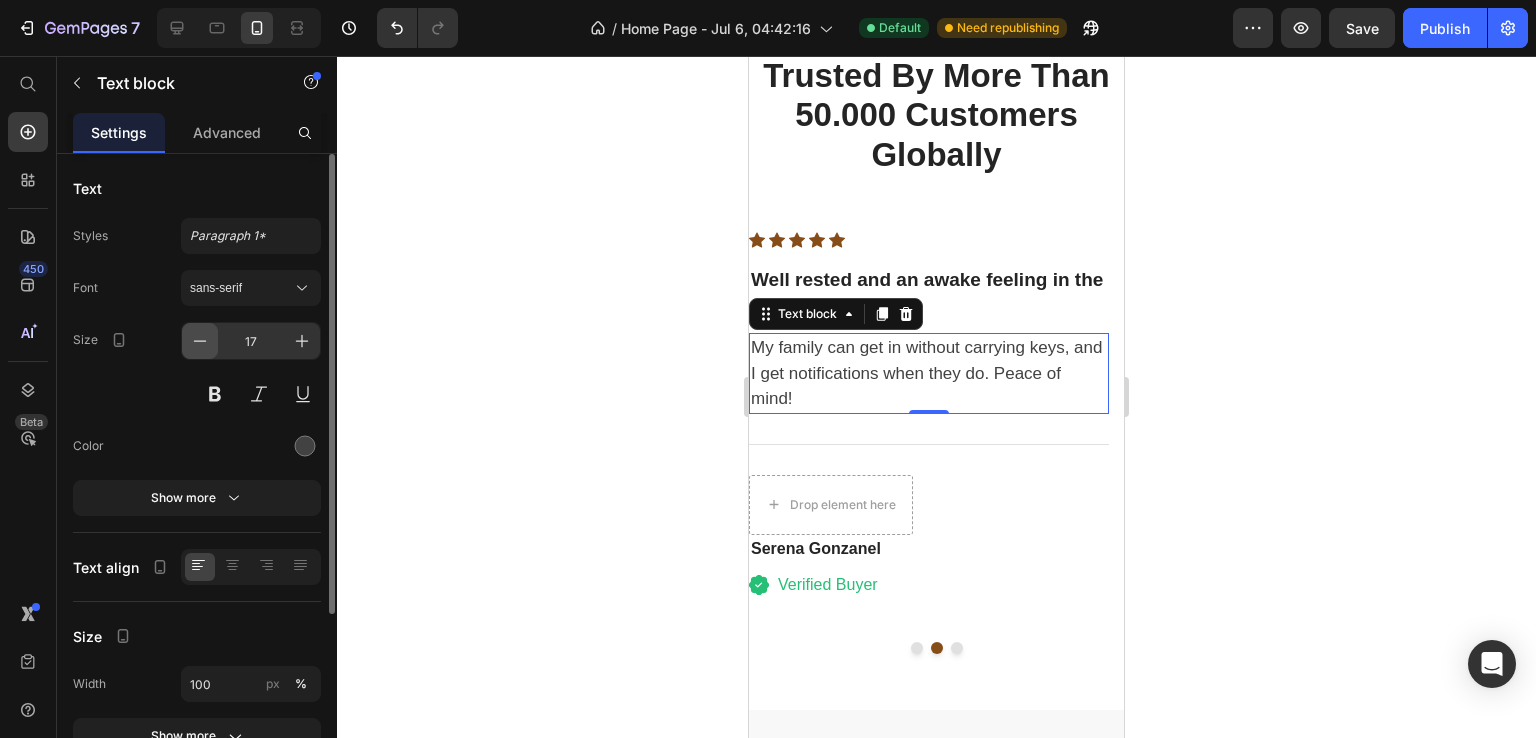 click 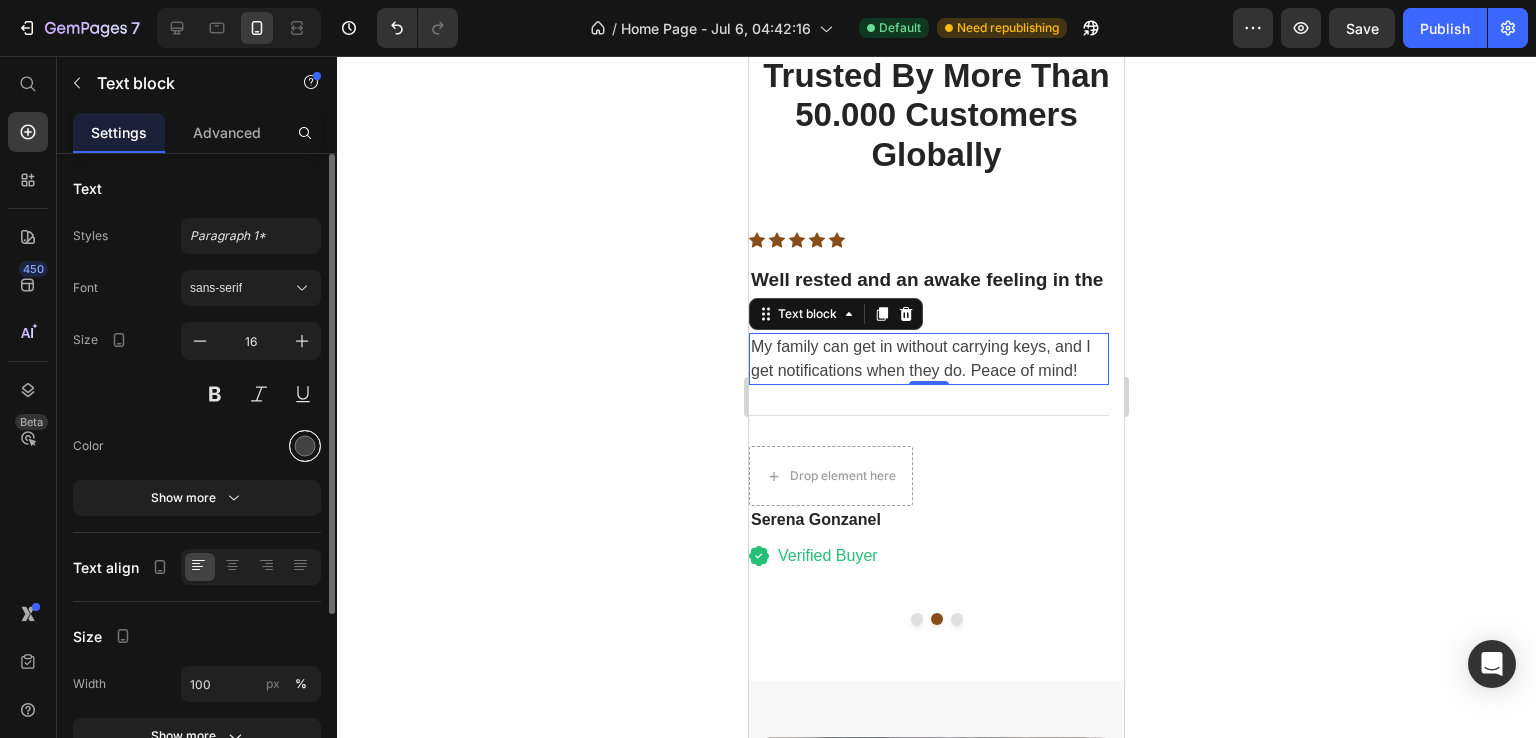 click at bounding box center (305, 446) 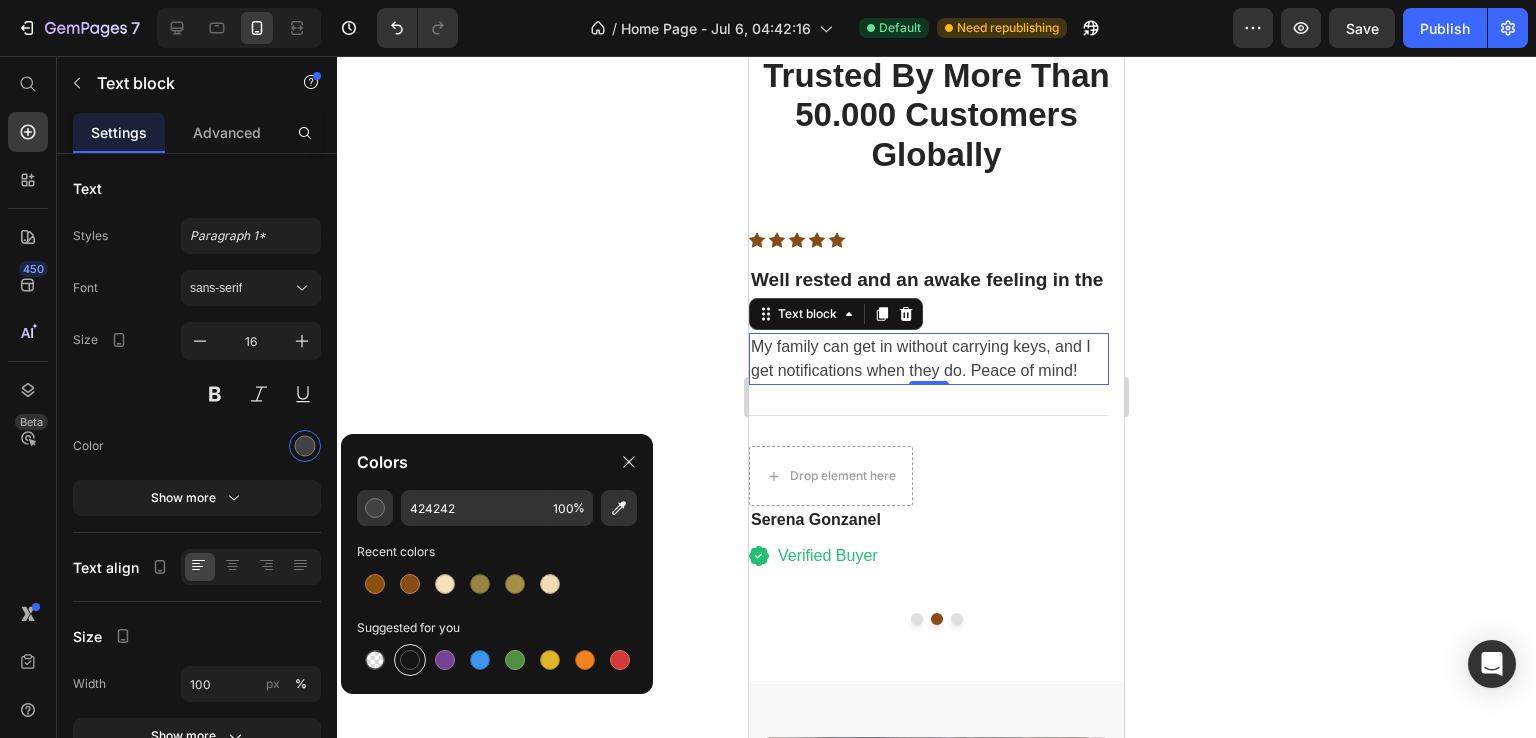click at bounding box center [410, 660] 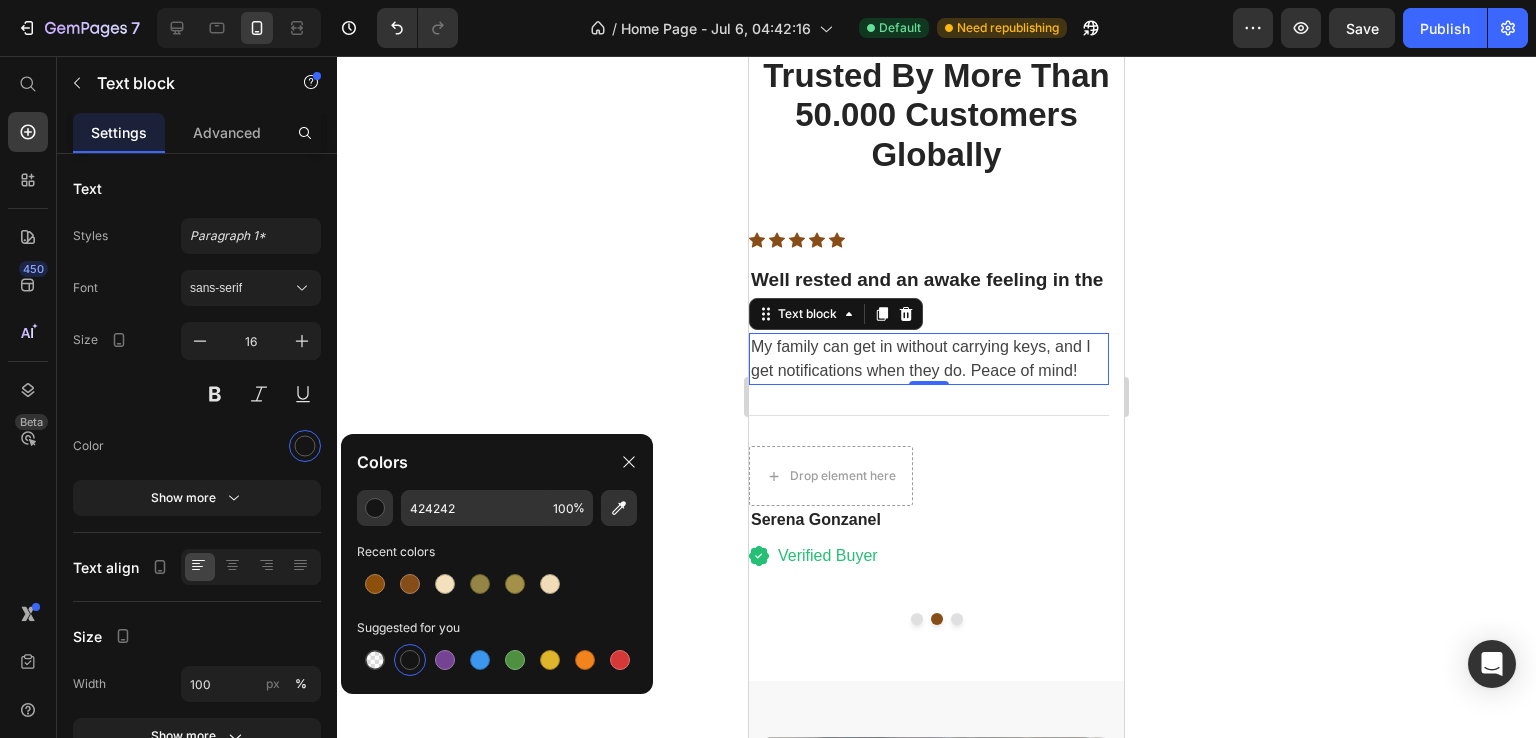 type on "151515" 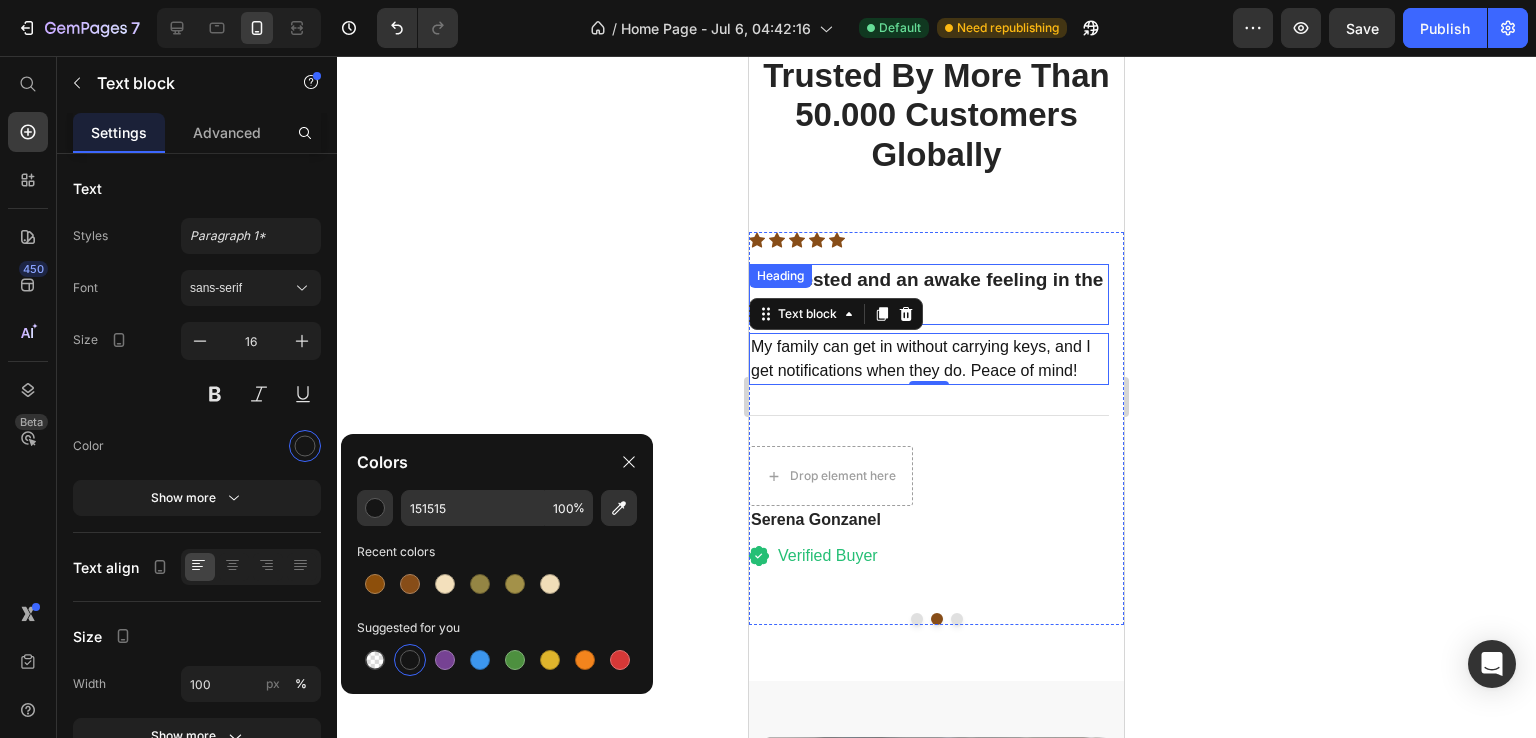 click on "Well rested and an awake feeling in the morning" at bounding box center [929, 294] 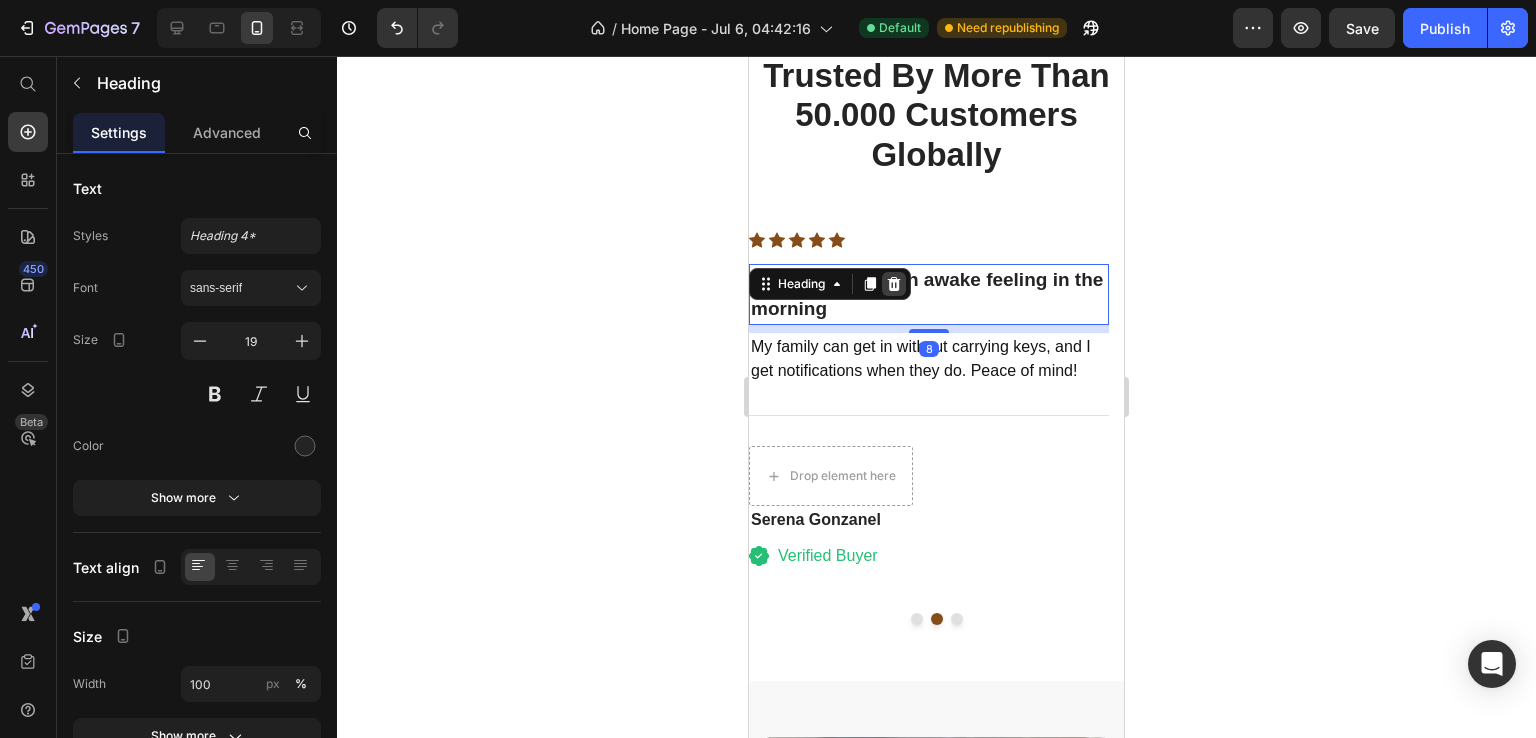 click 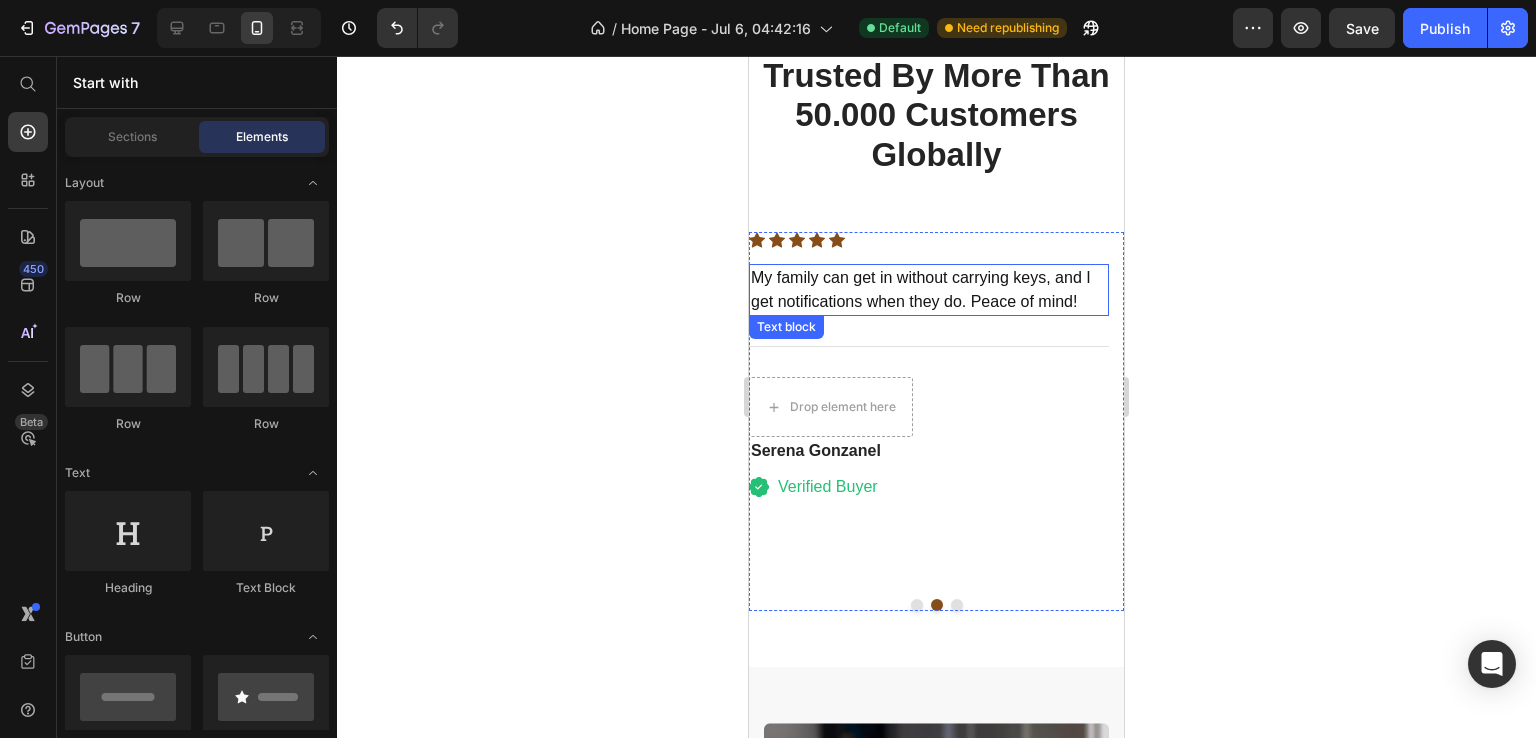click on "My kids can get in without carrying keys, and I get notifications when they do. Peace of mind!" at bounding box center (929, 290) 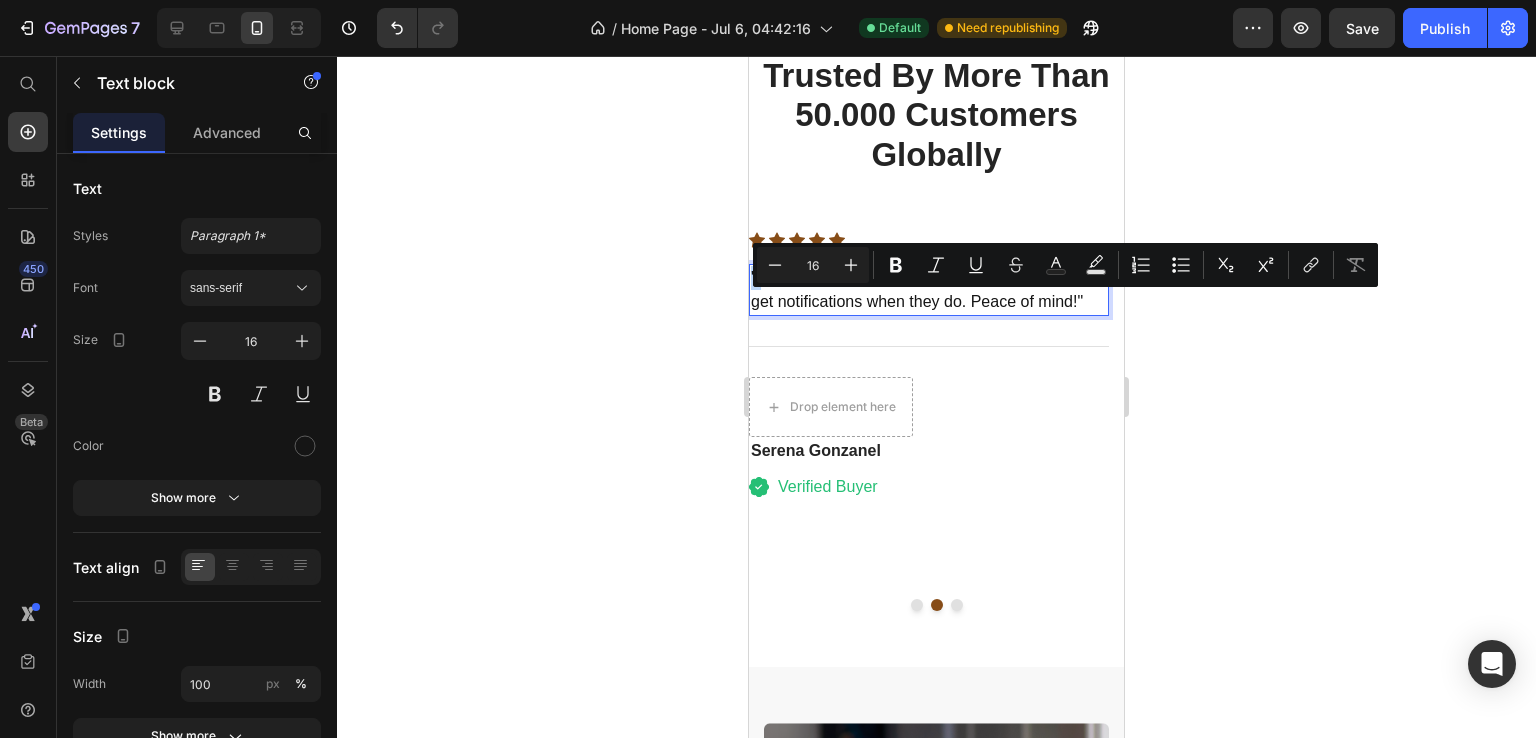 drag, startPoint x: 762, startPoint y: 298, endPoint x: 736, endPoint y: 298, distance: 26 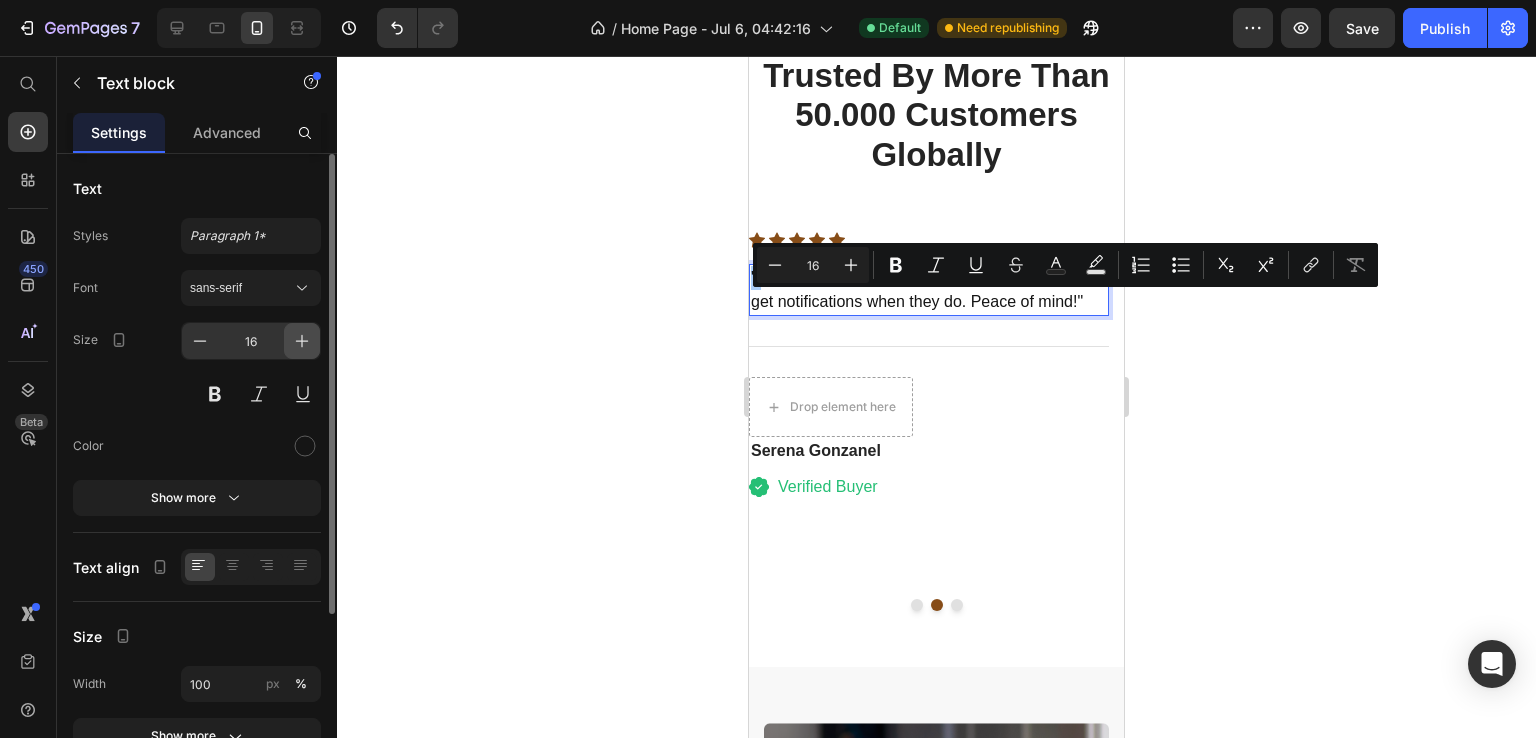 click 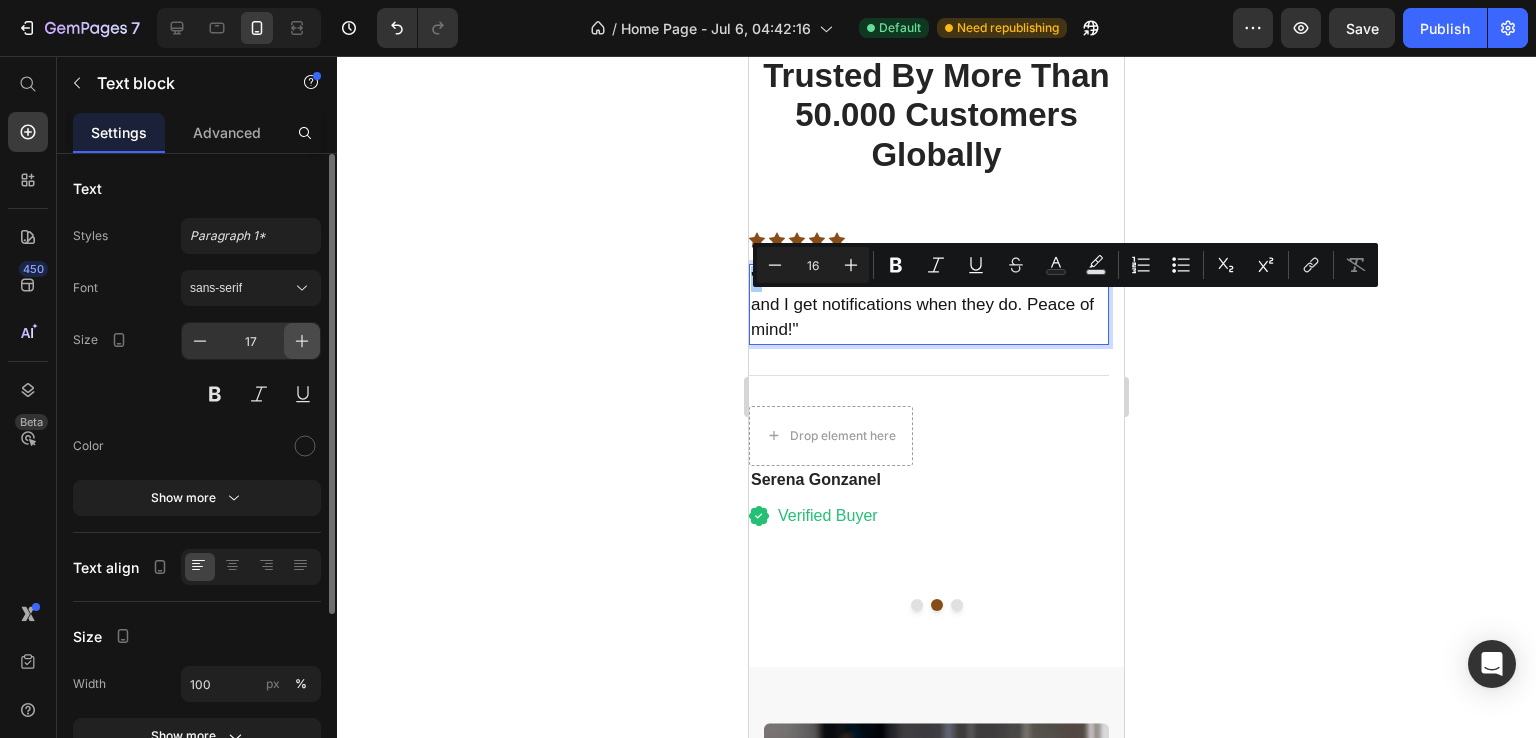 click 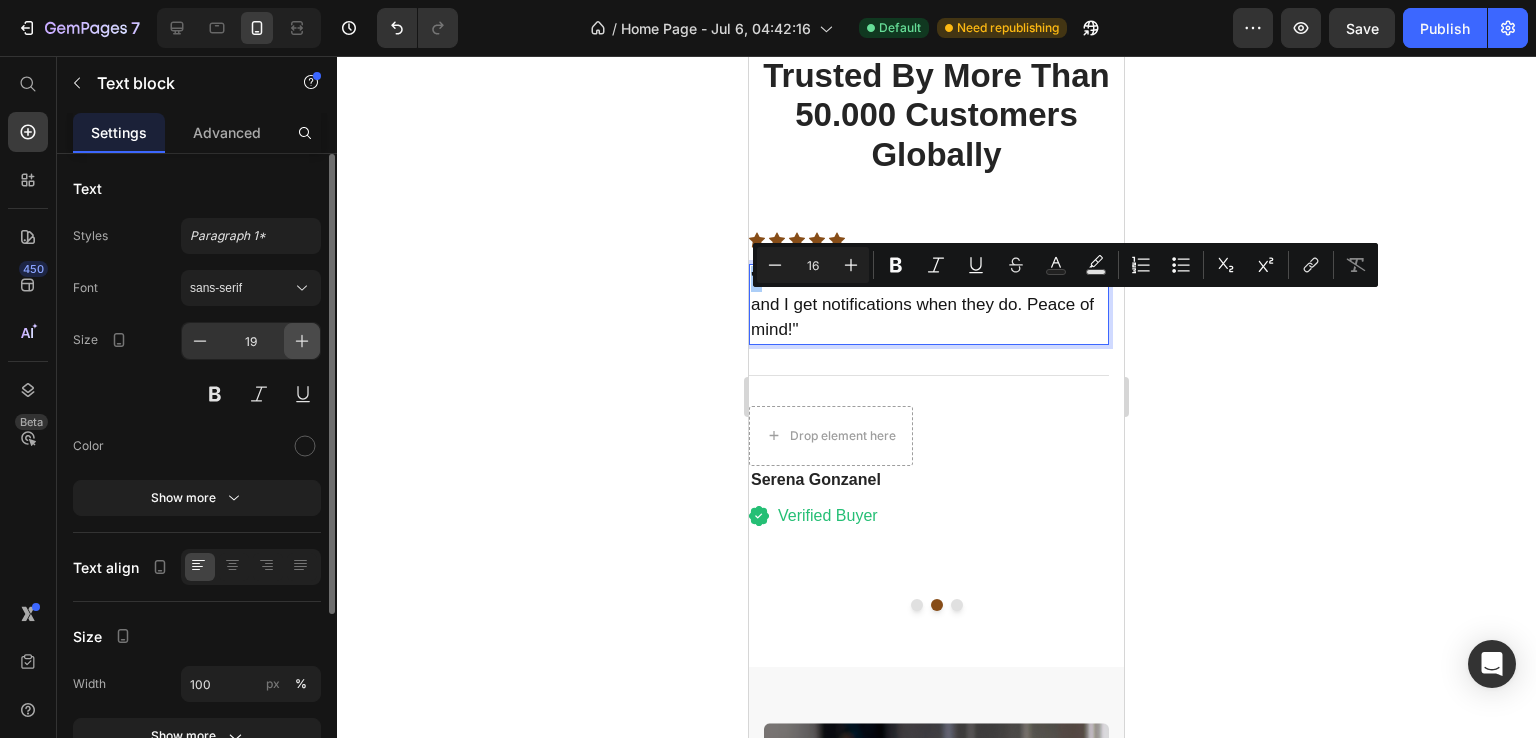 click 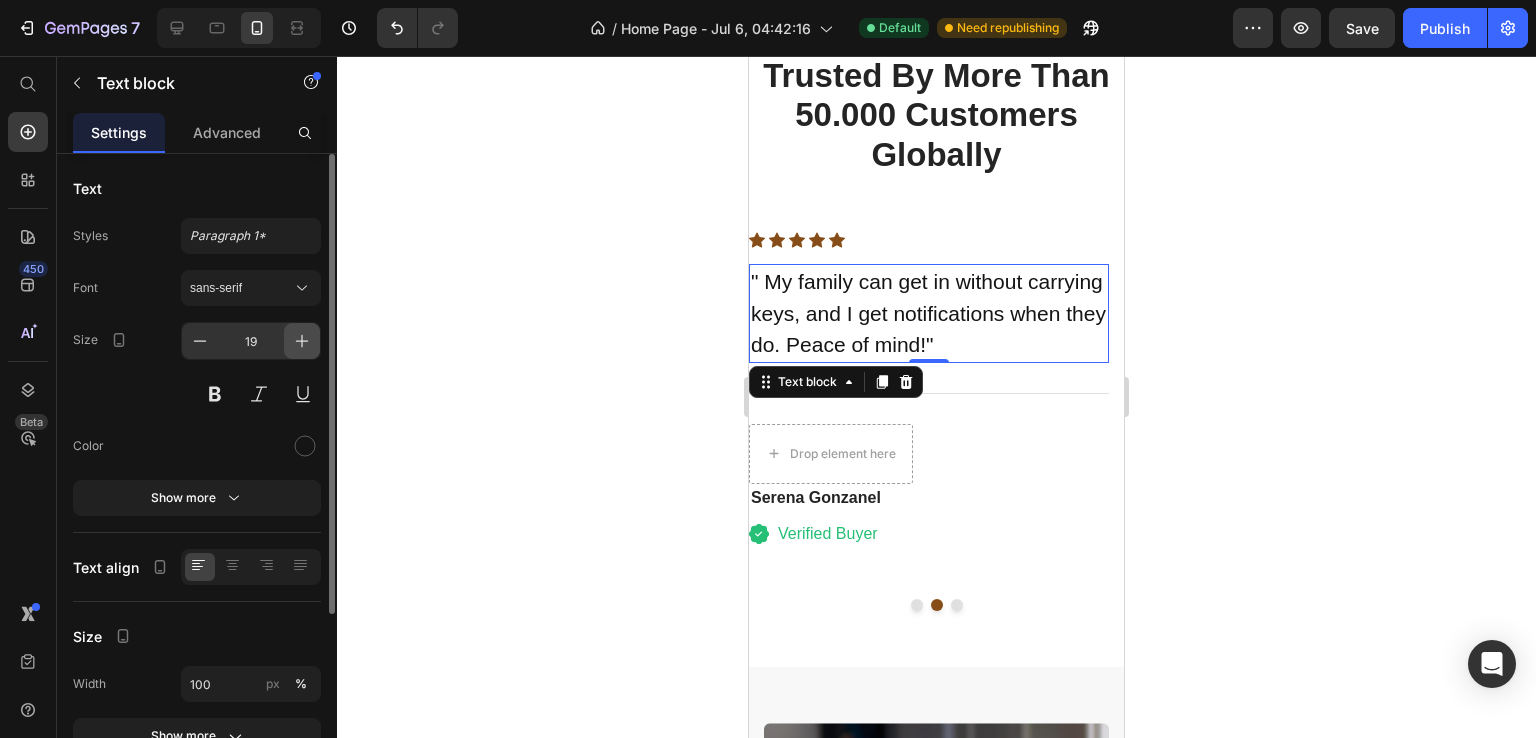 click 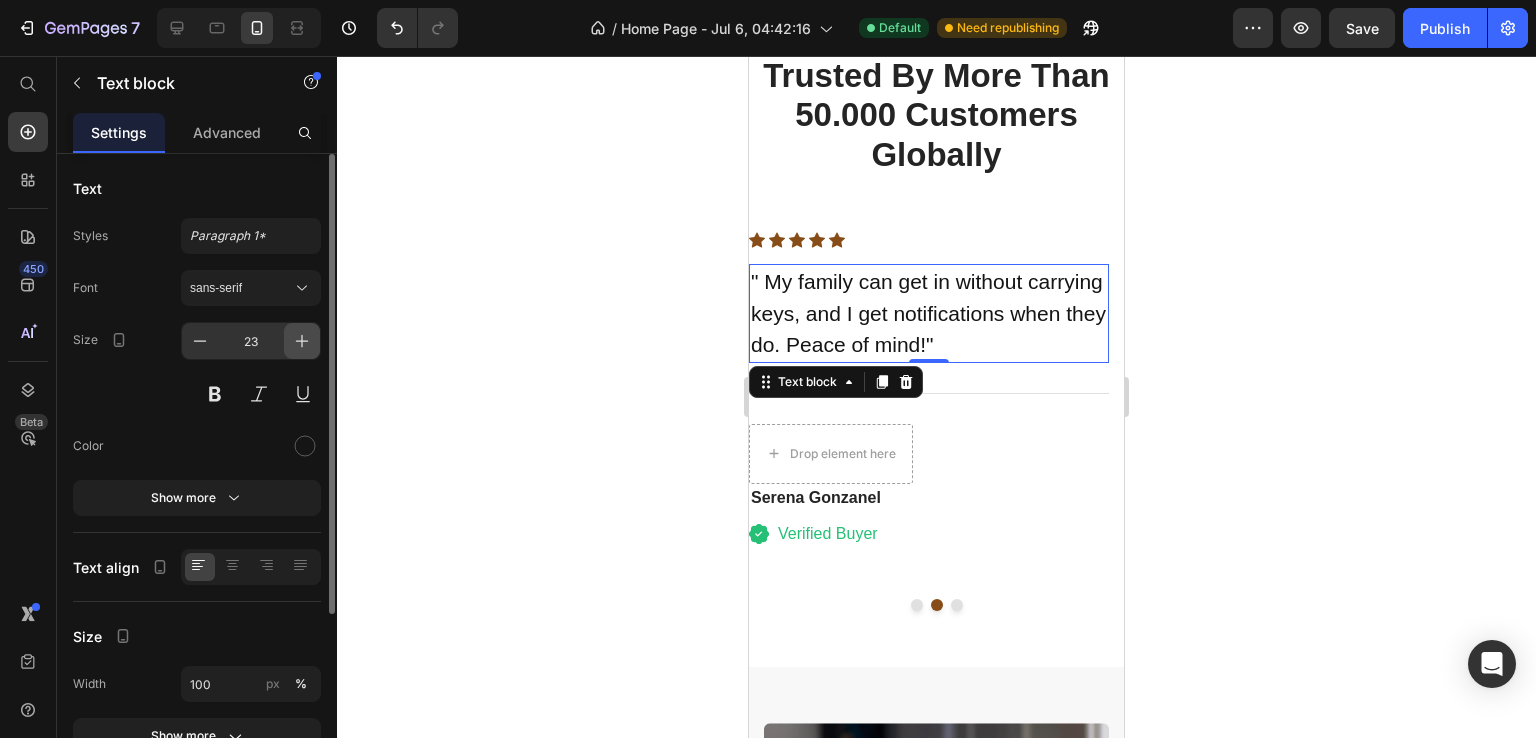click 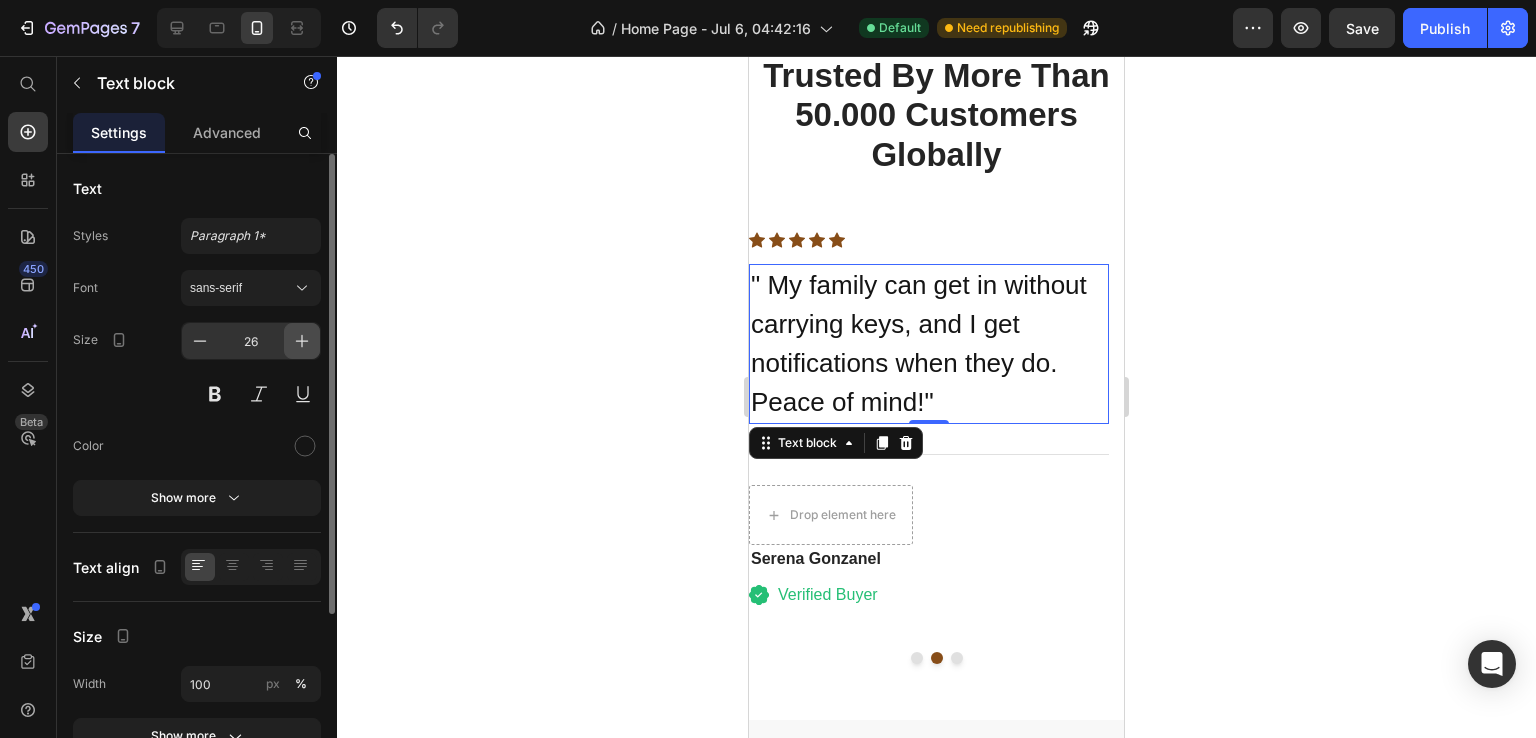 click 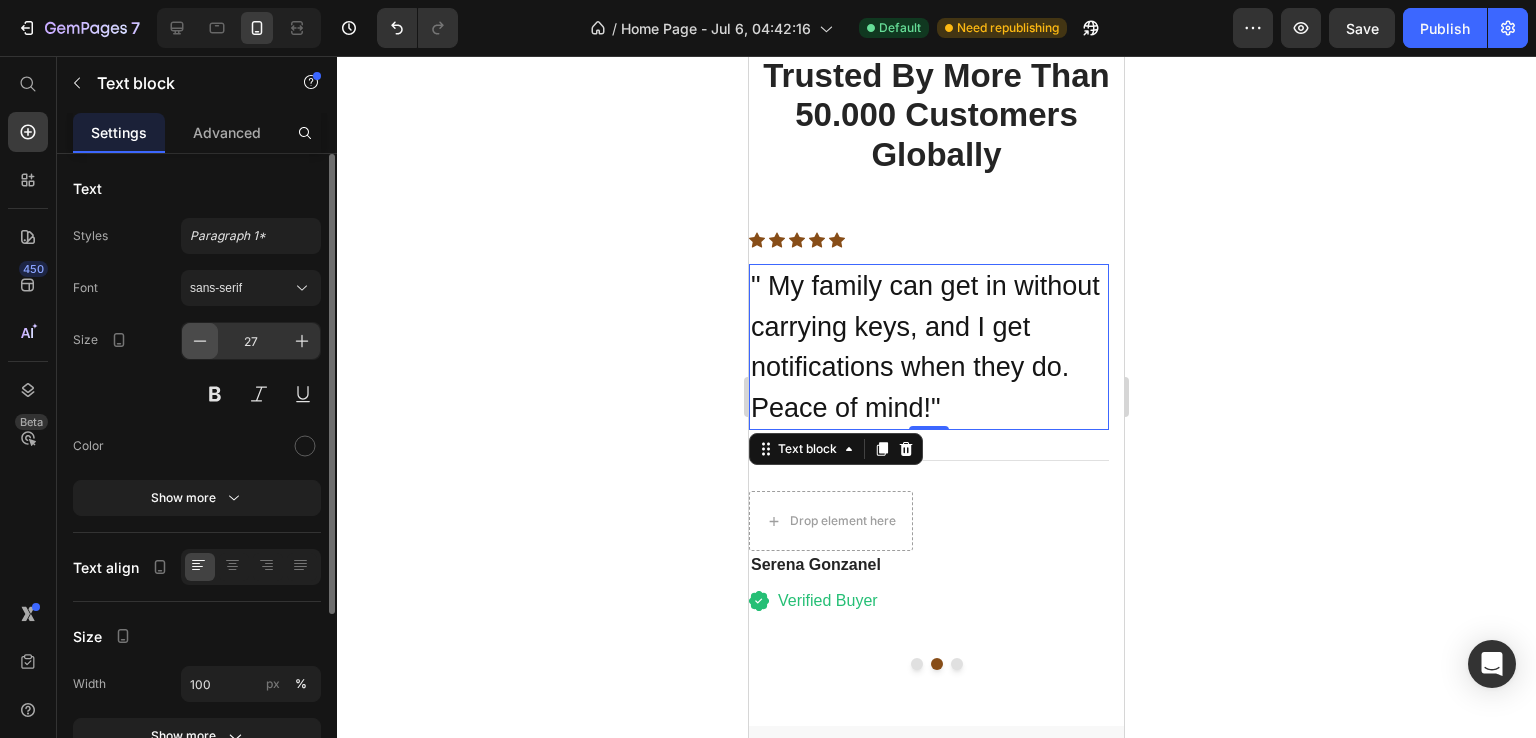 click 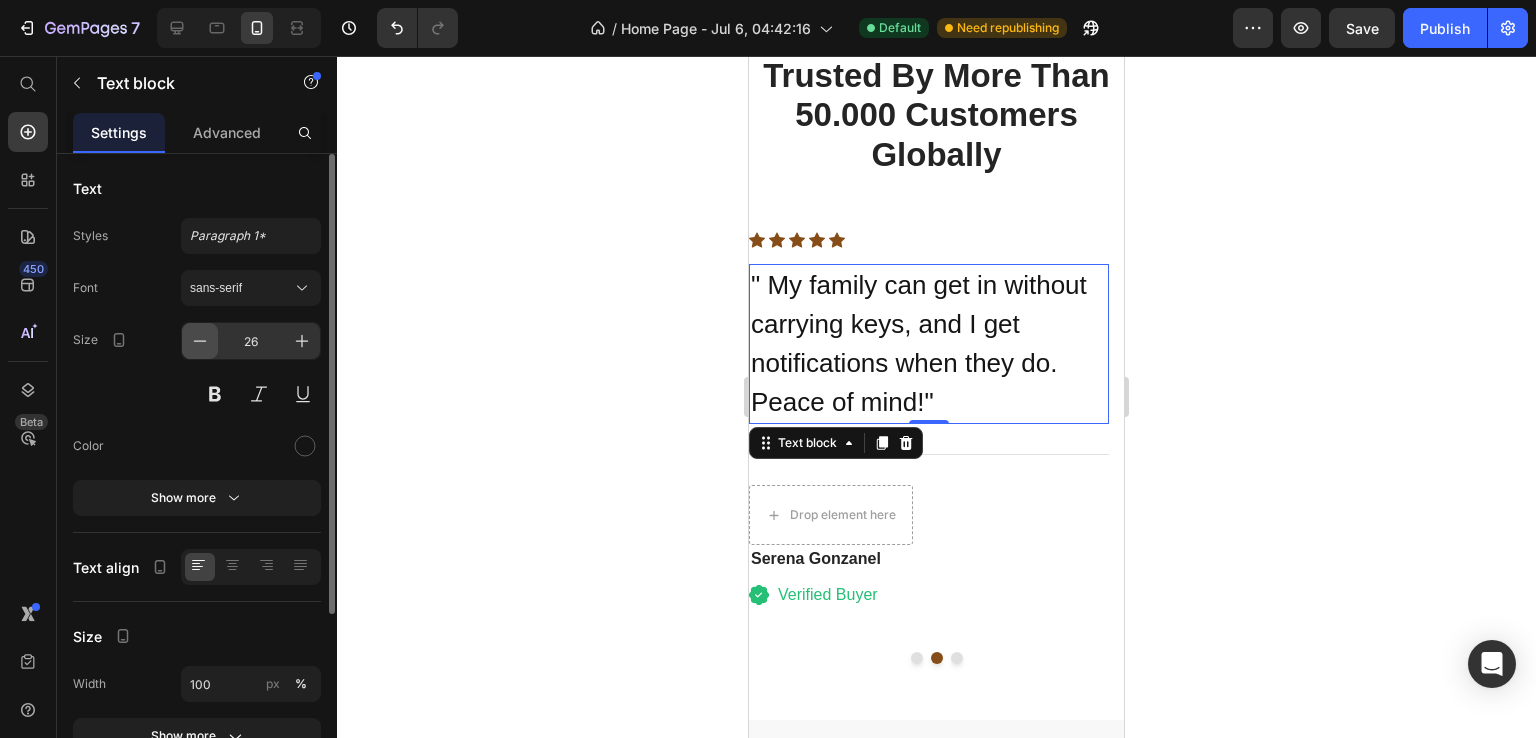 click 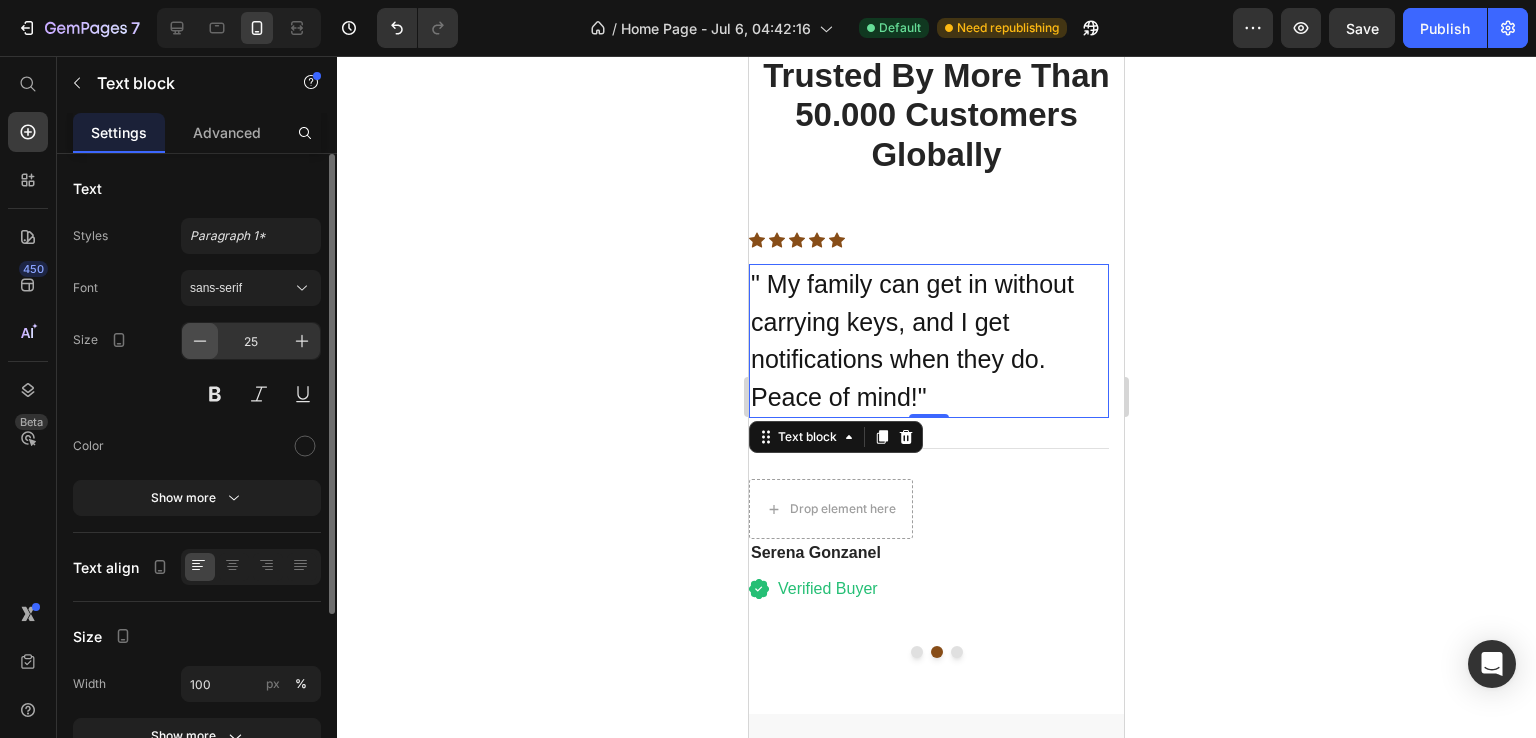 click 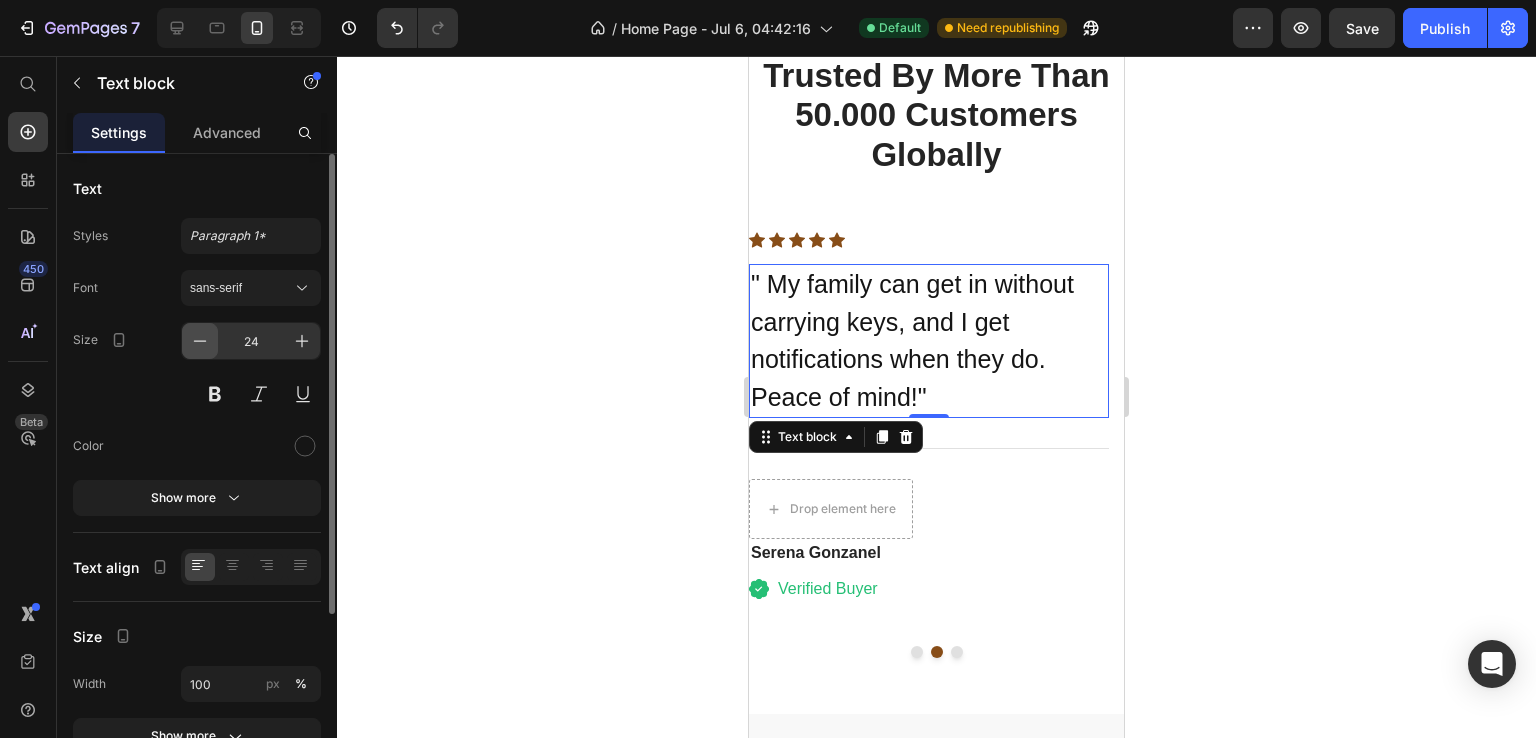 click 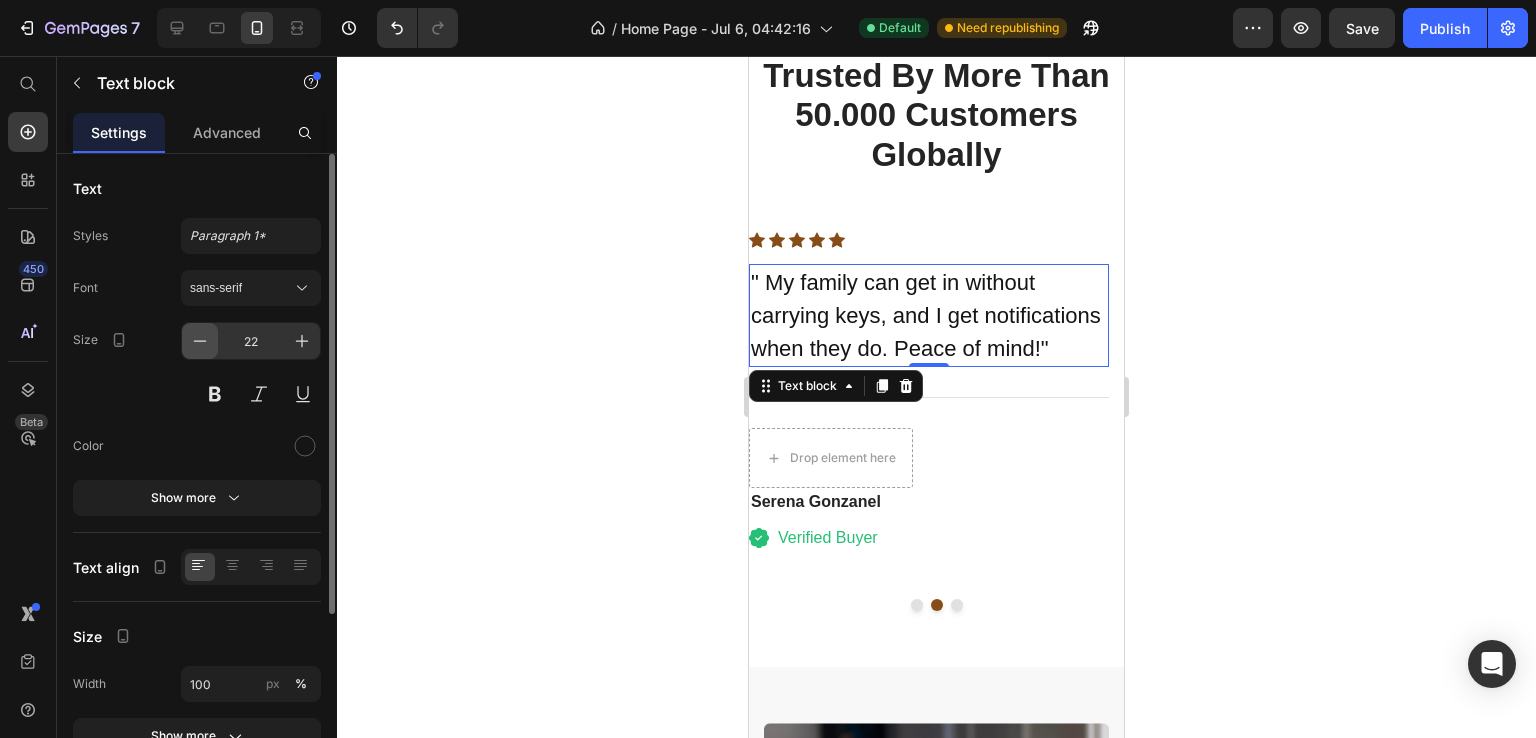 click 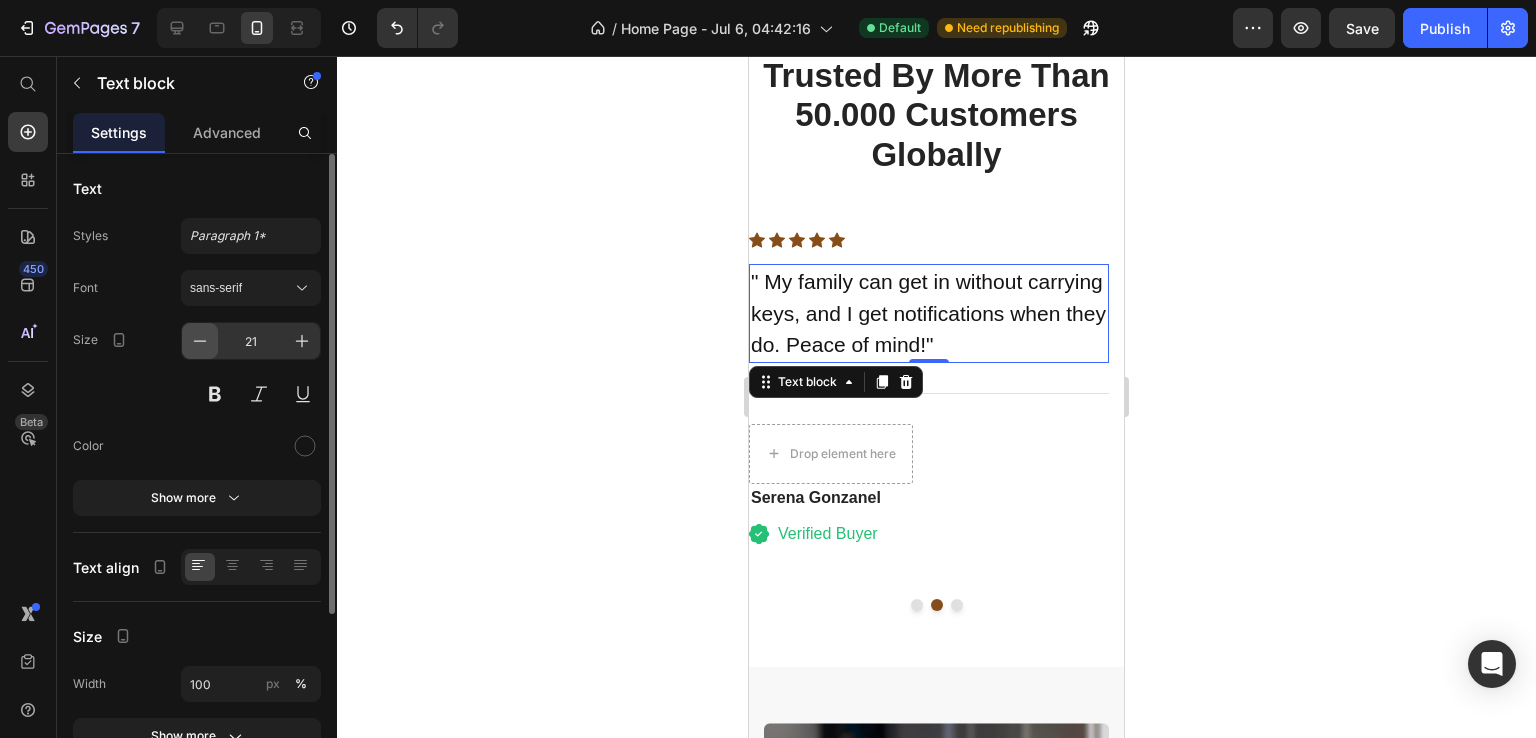 click 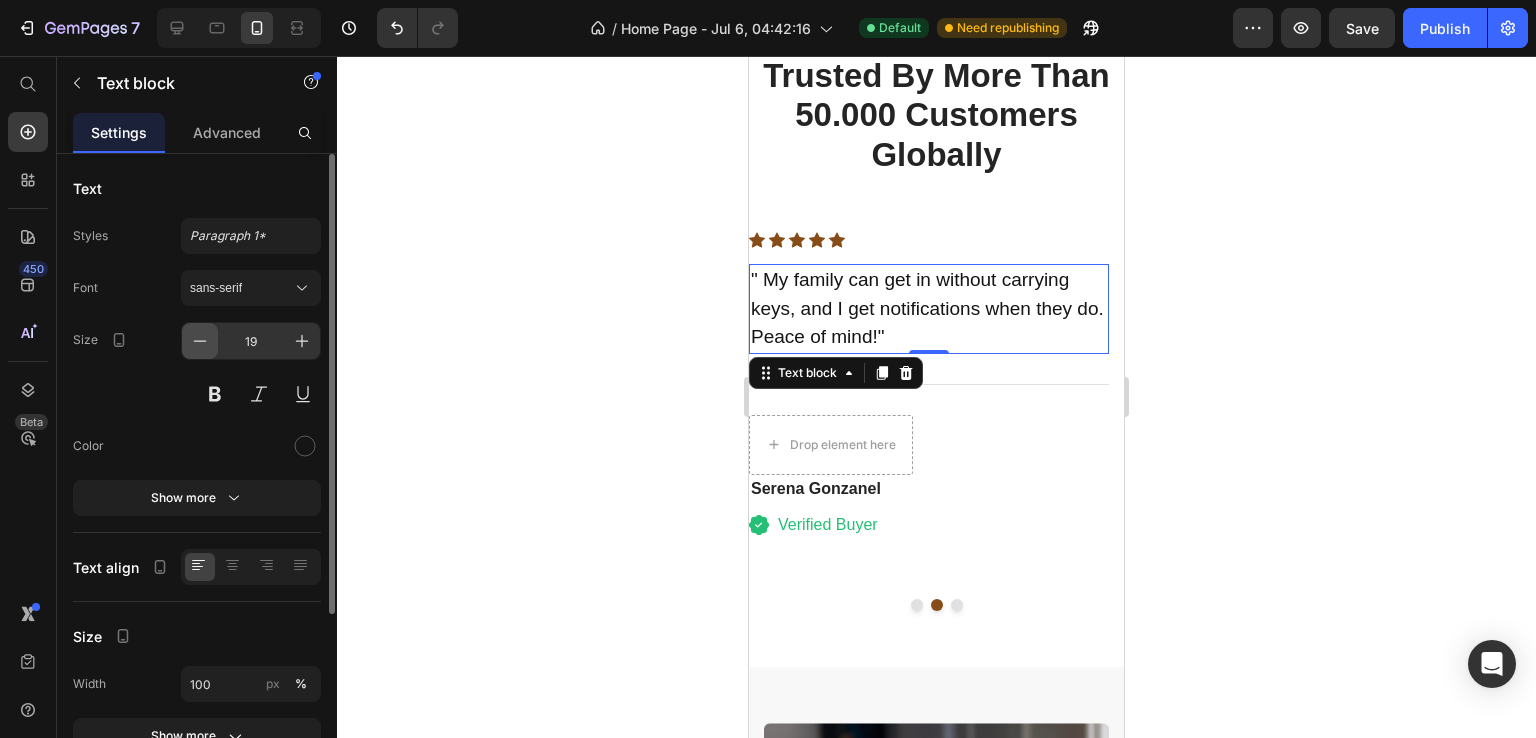 click 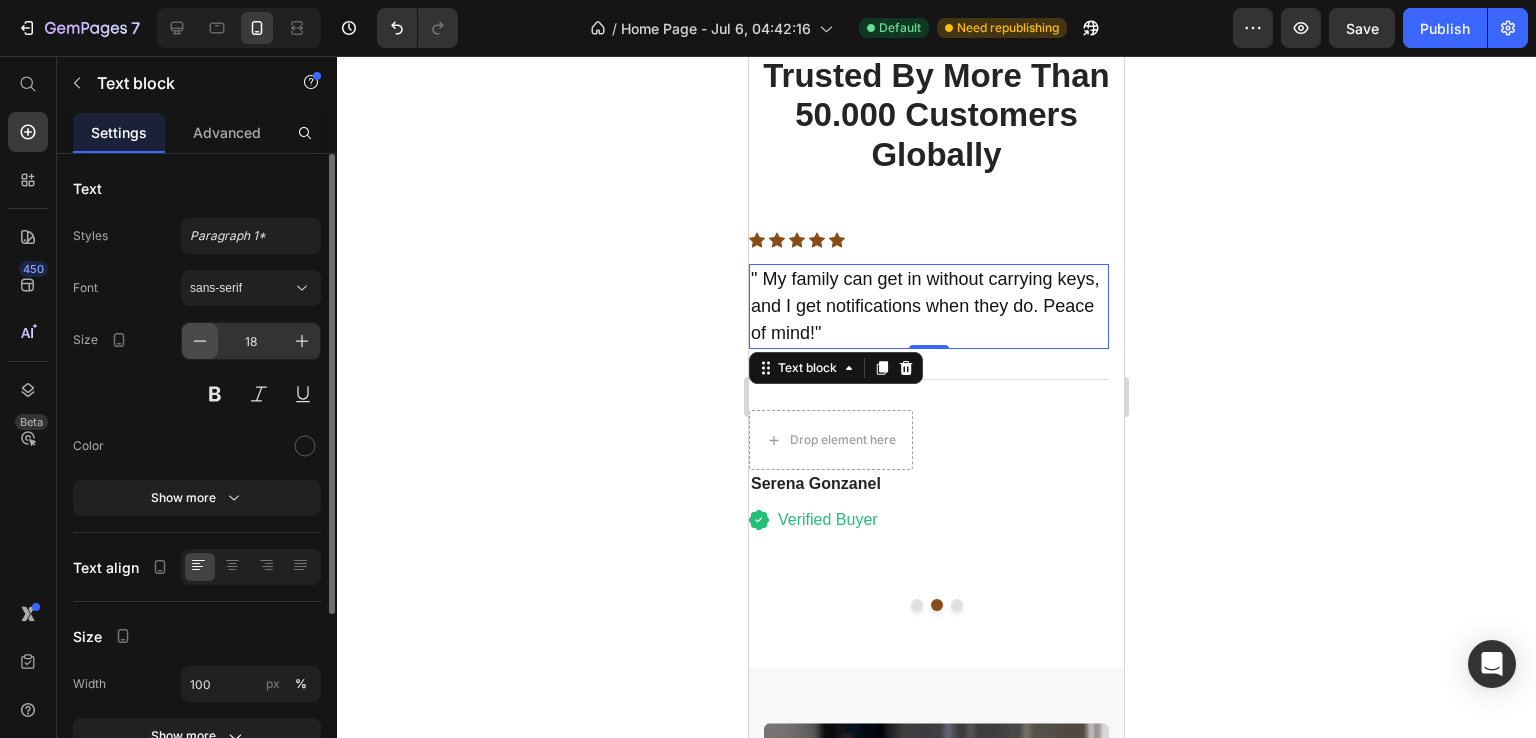 click 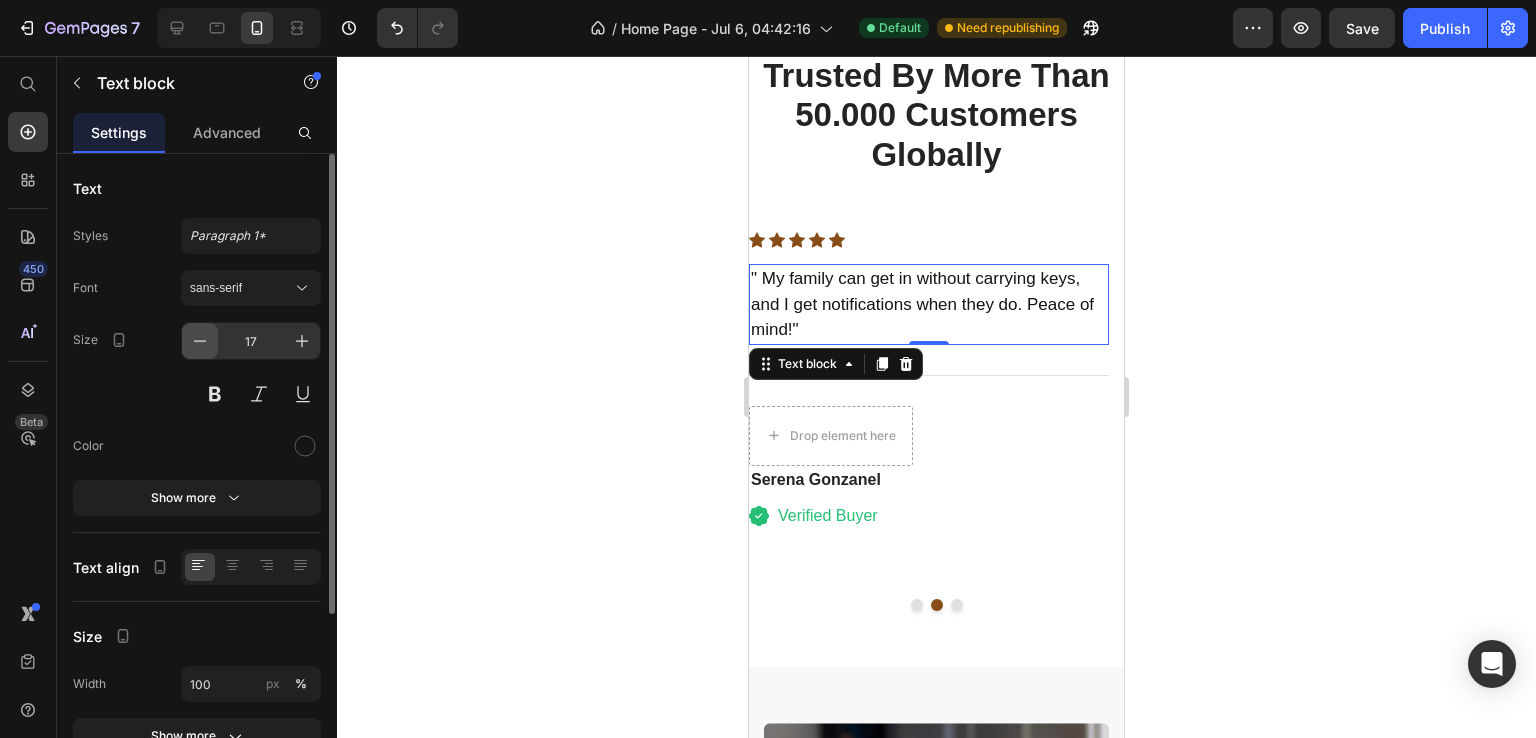 click at bounding box center (200, 341) 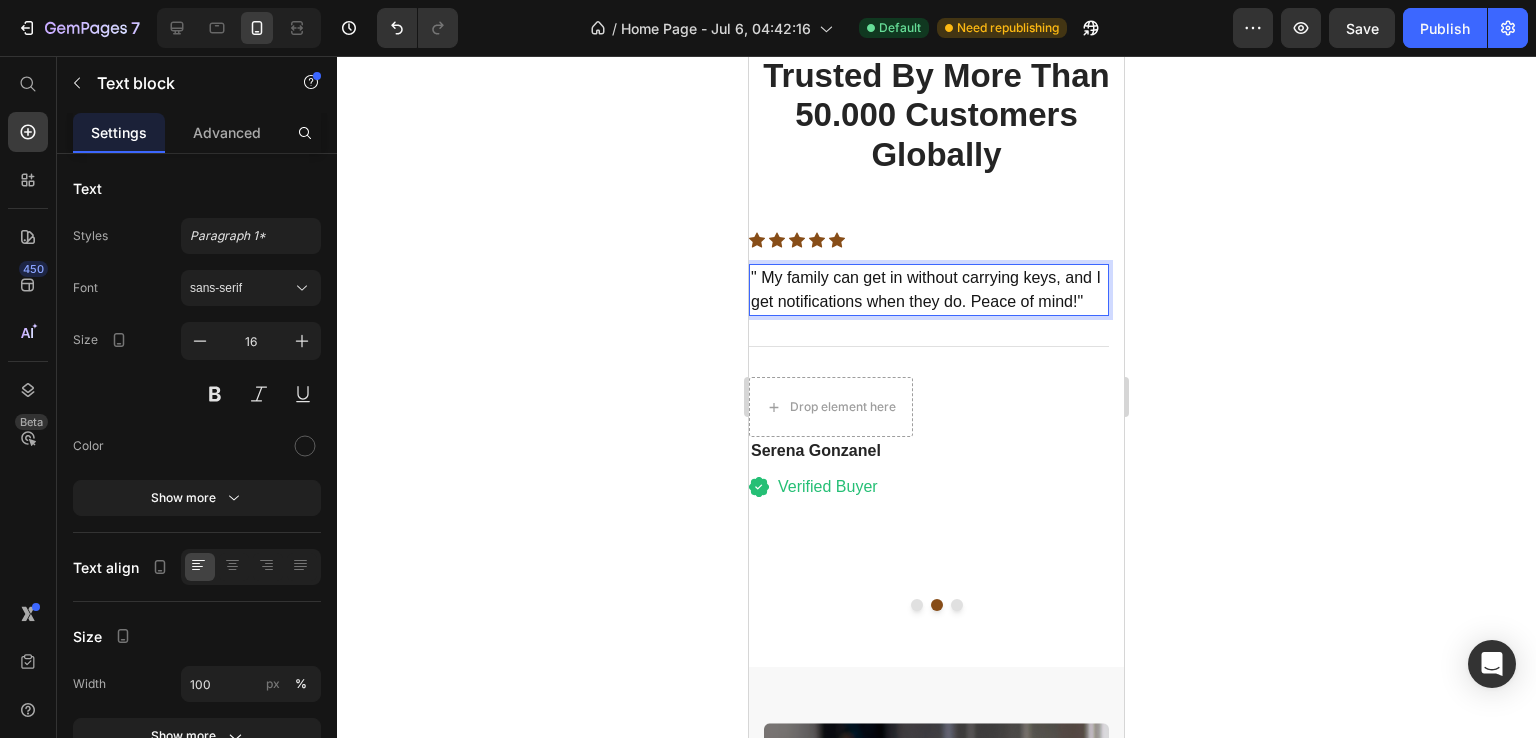 drag, startPoint x: 758, startPoint y: 297, endPoint x: 1488, endPoint y: 352, distance: 732.069 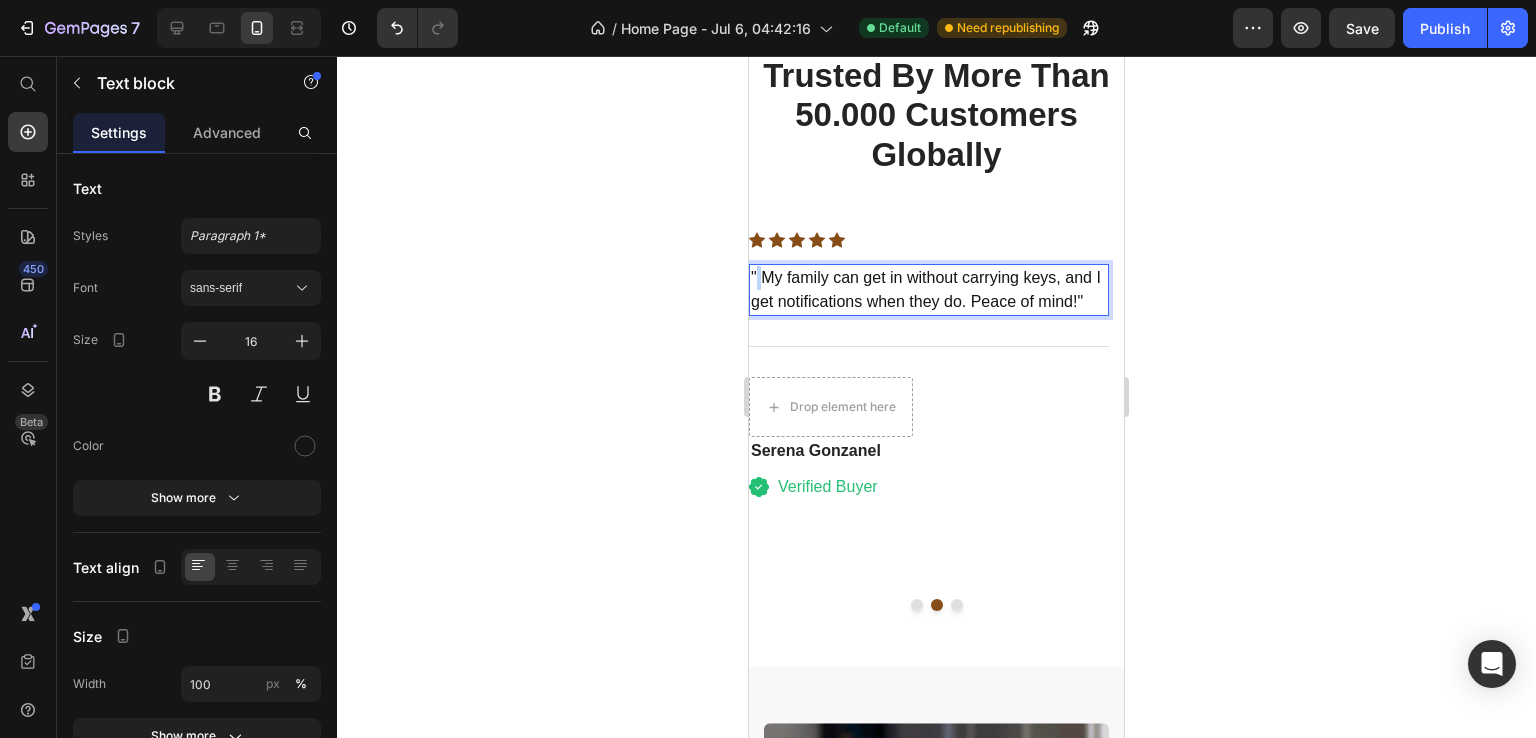 click on "" My kids can get in without carrying keys, and I get notifications when they do. Peace of mind!" at bounding box center [929, 290] 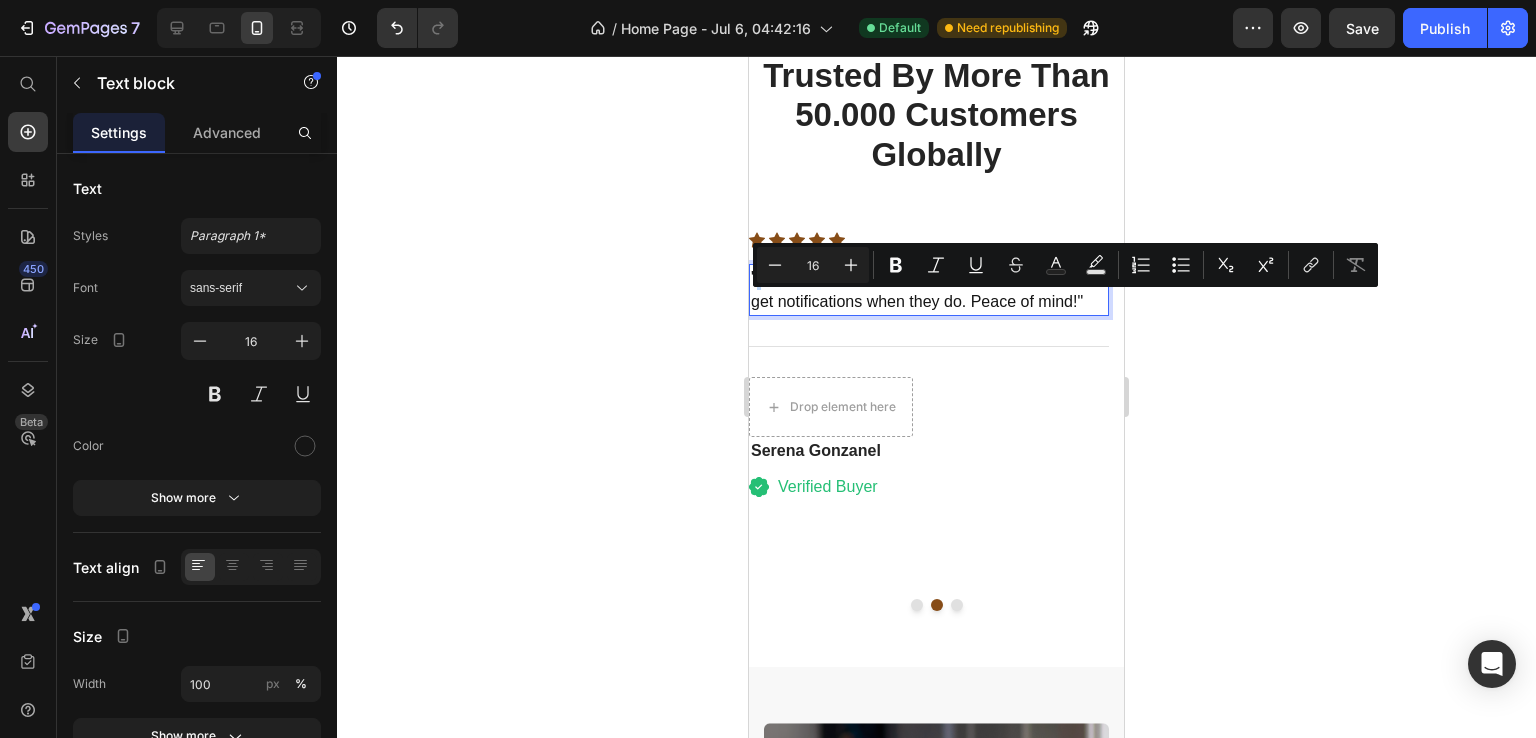 click on "" My kids can get in without carrying keys, and I get notifications when they do. Peace of mind!" at bounding box center (929, 290) 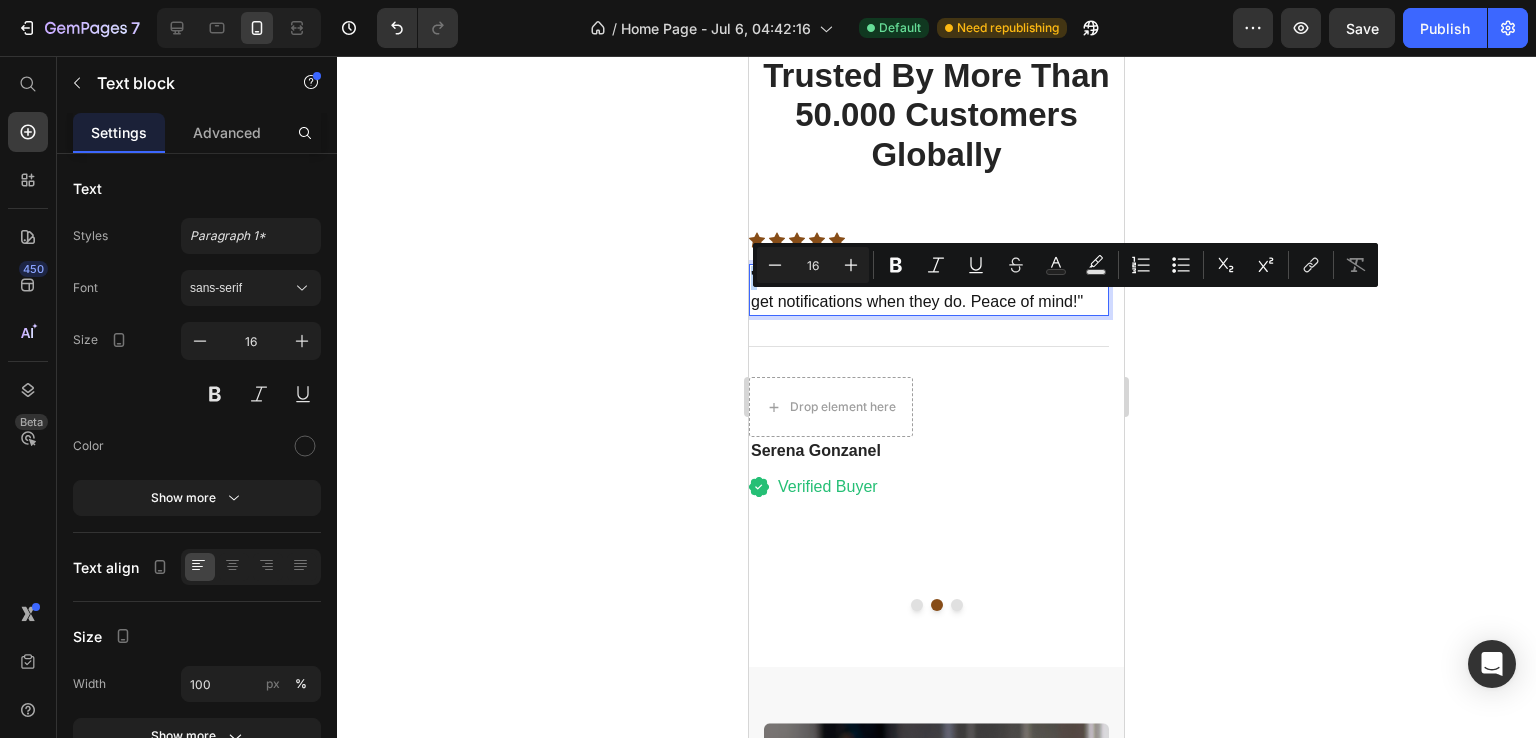 drag, startPoint x: 756, startPoint y: 300, endPoint x: 744, endPoint y: 300, distance: 12 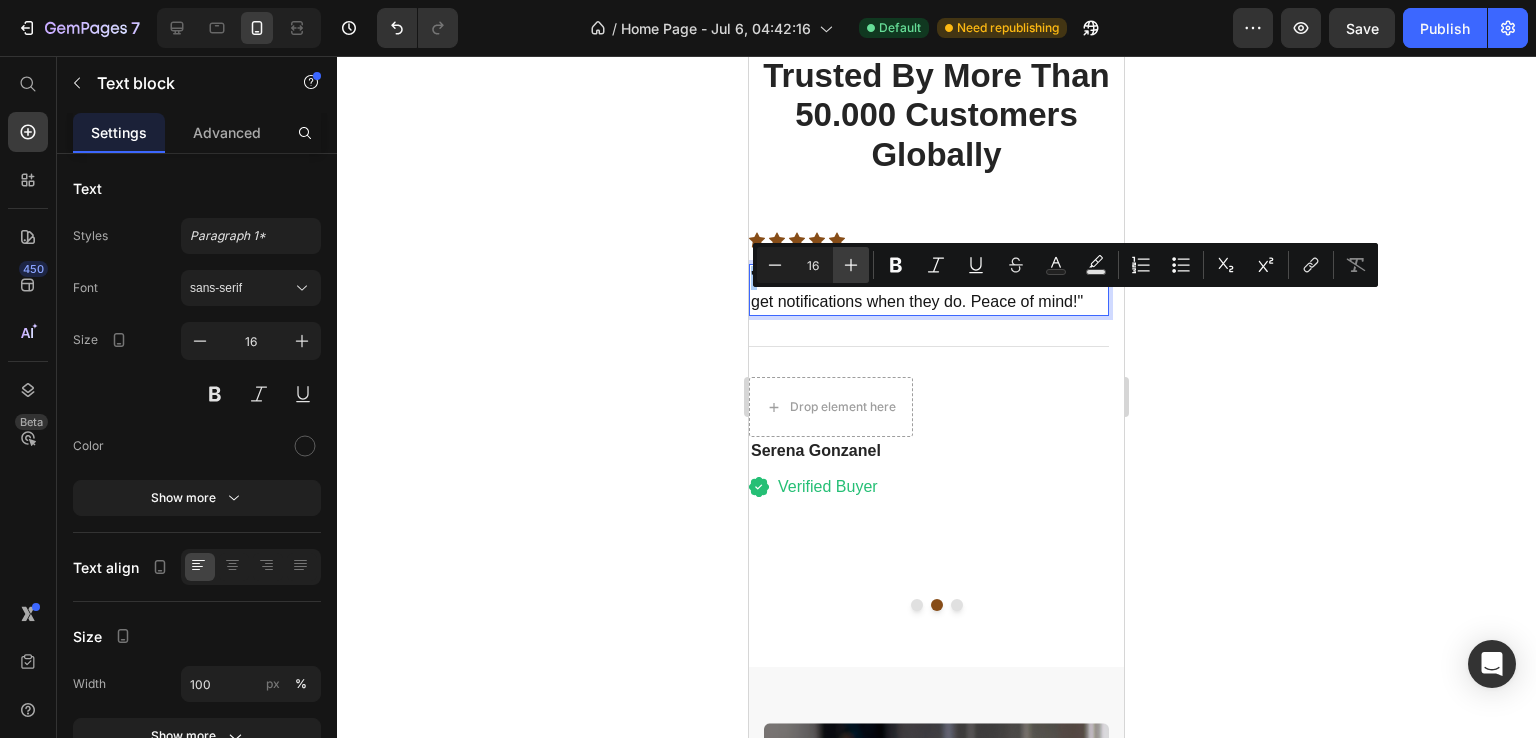 click 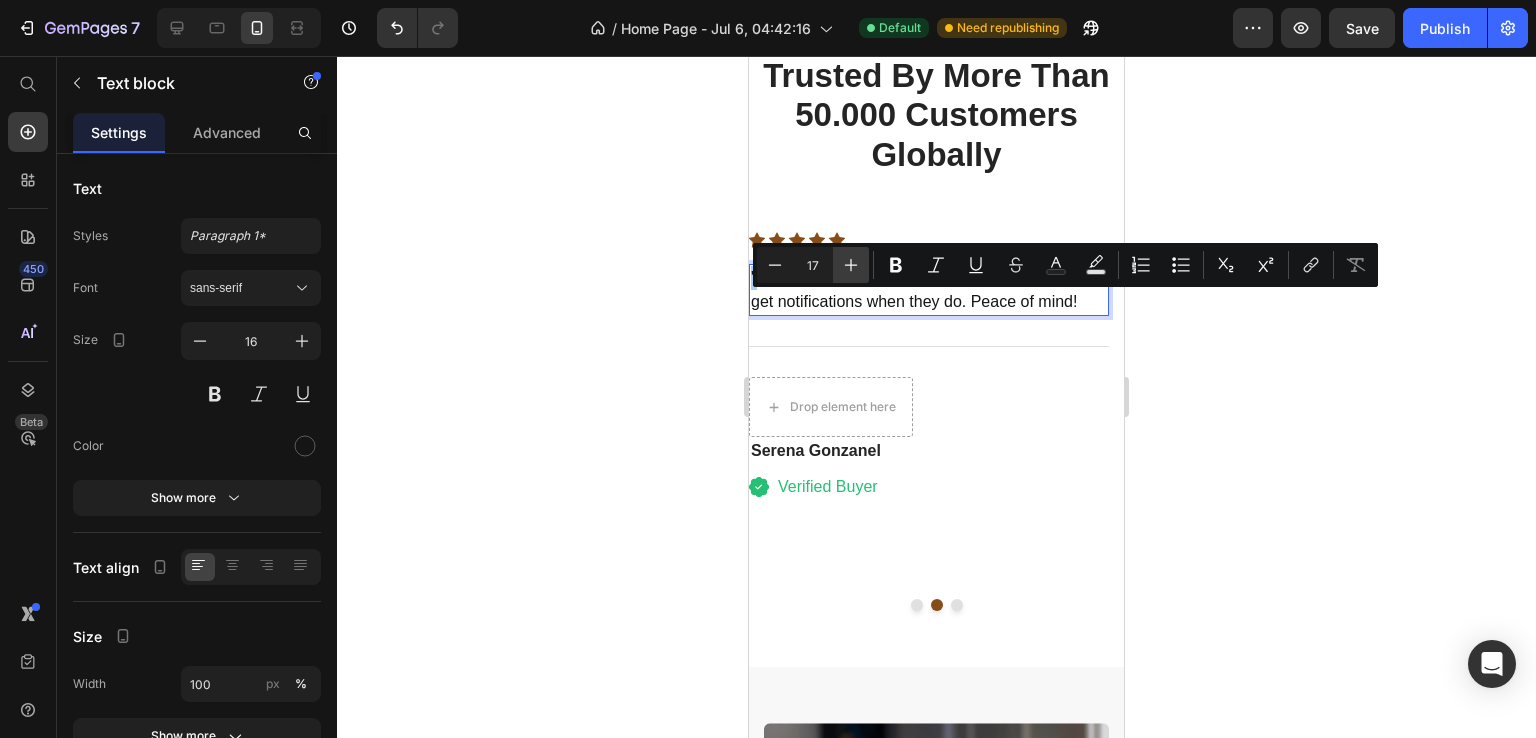 click 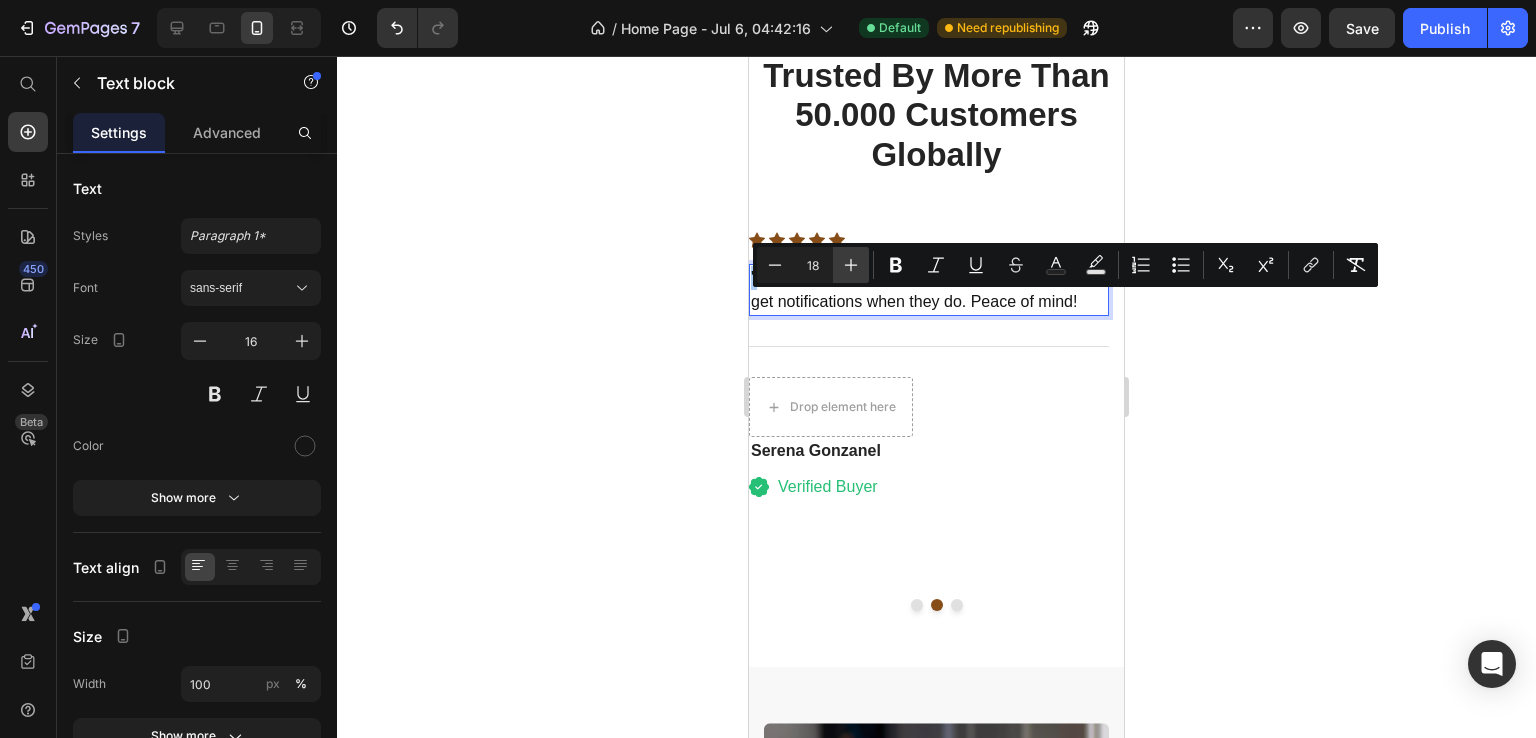 click 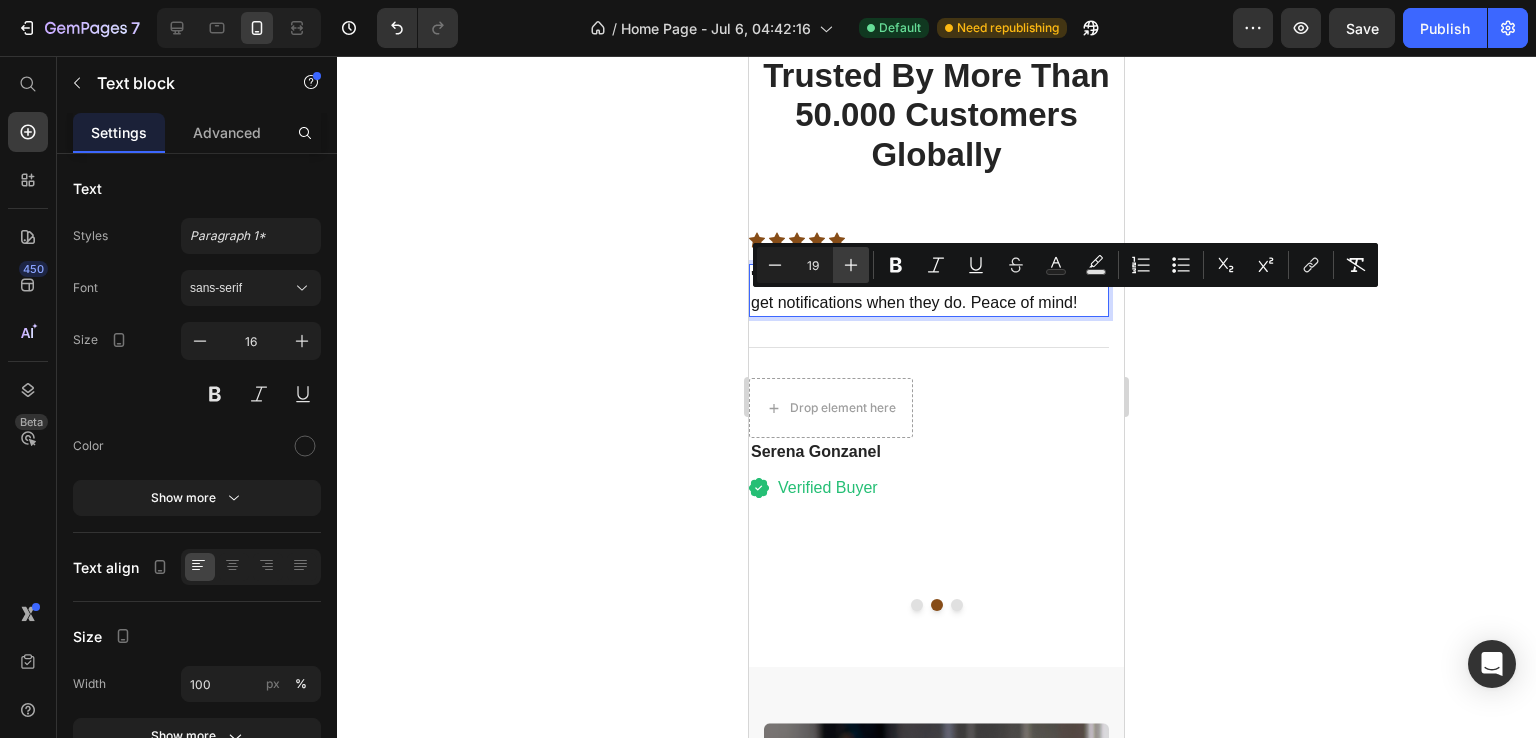 click 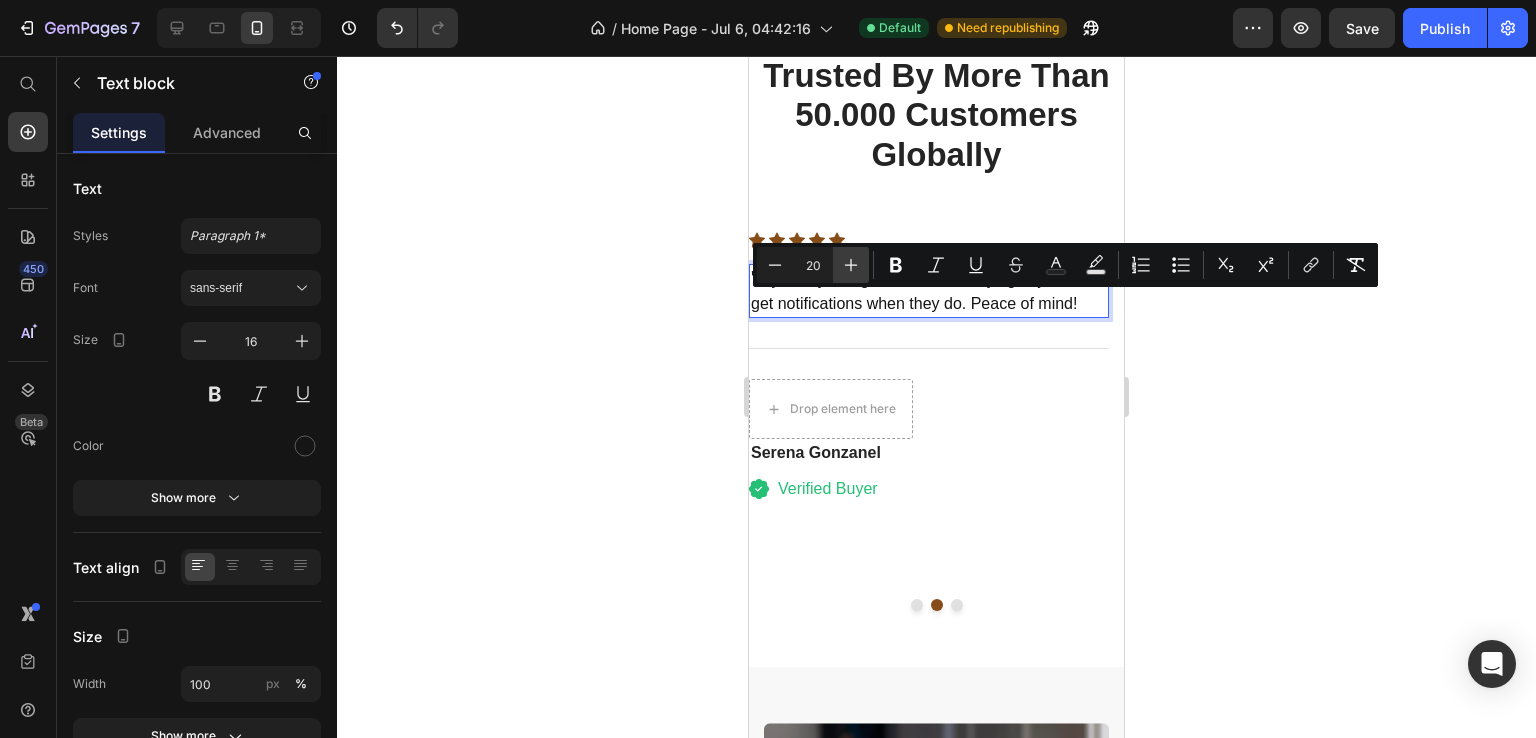 click 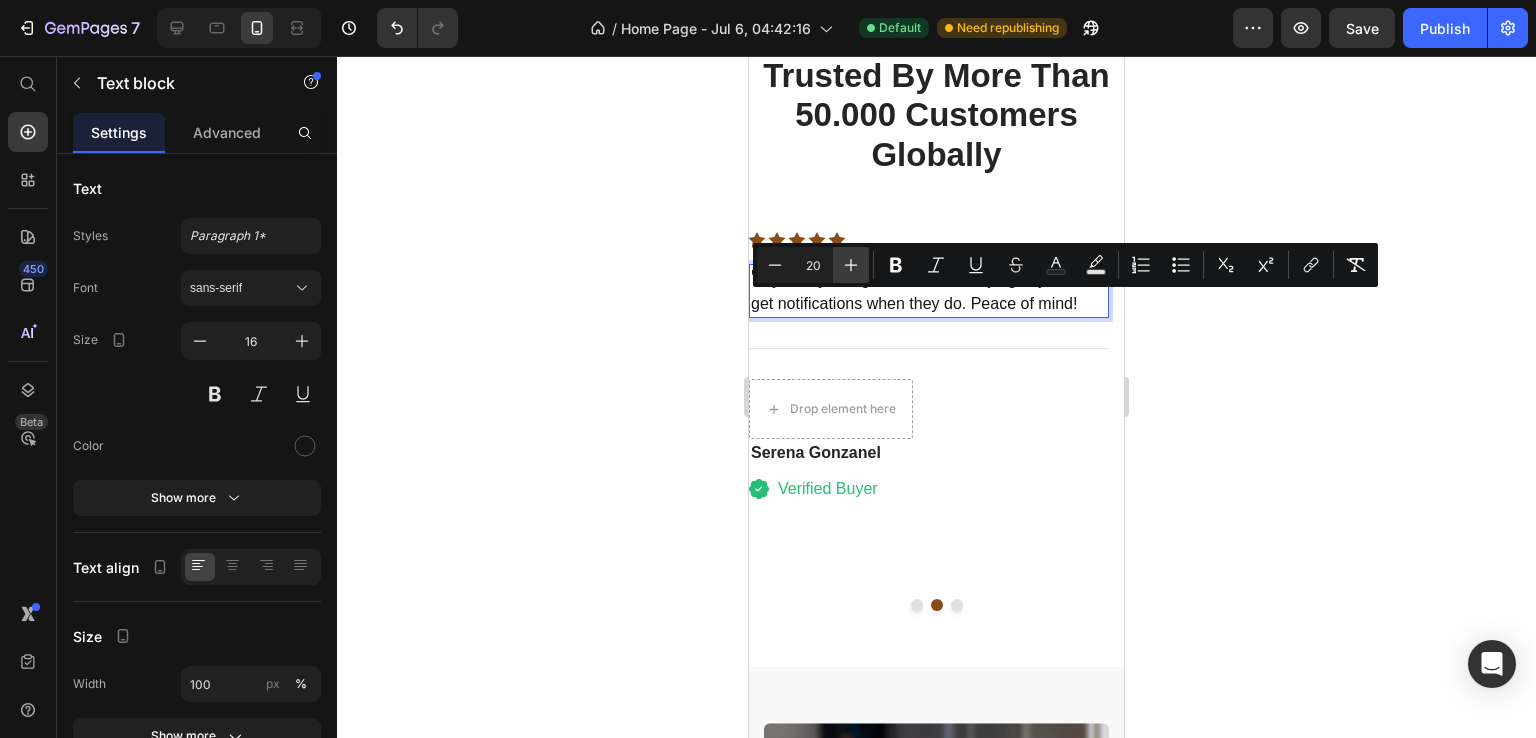 click 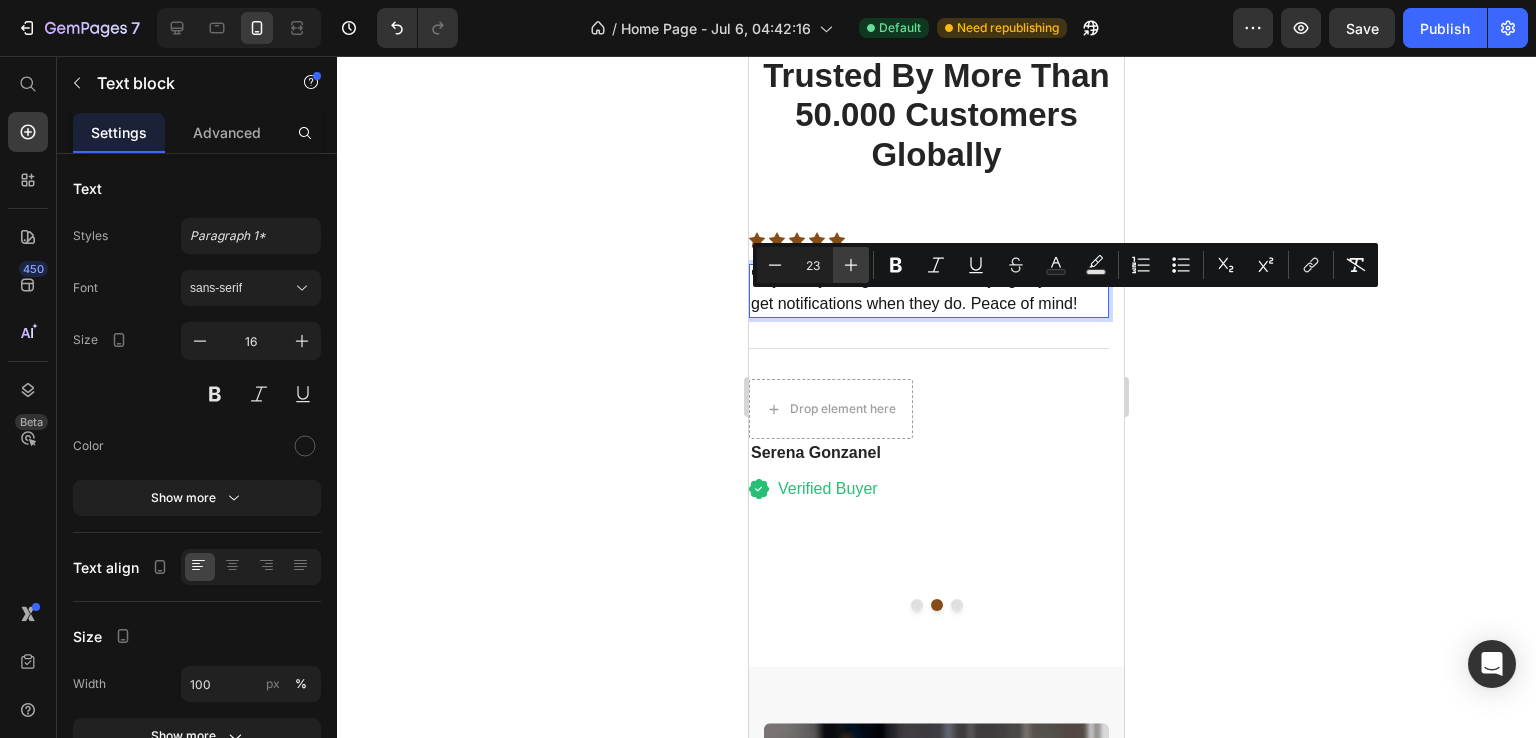 click 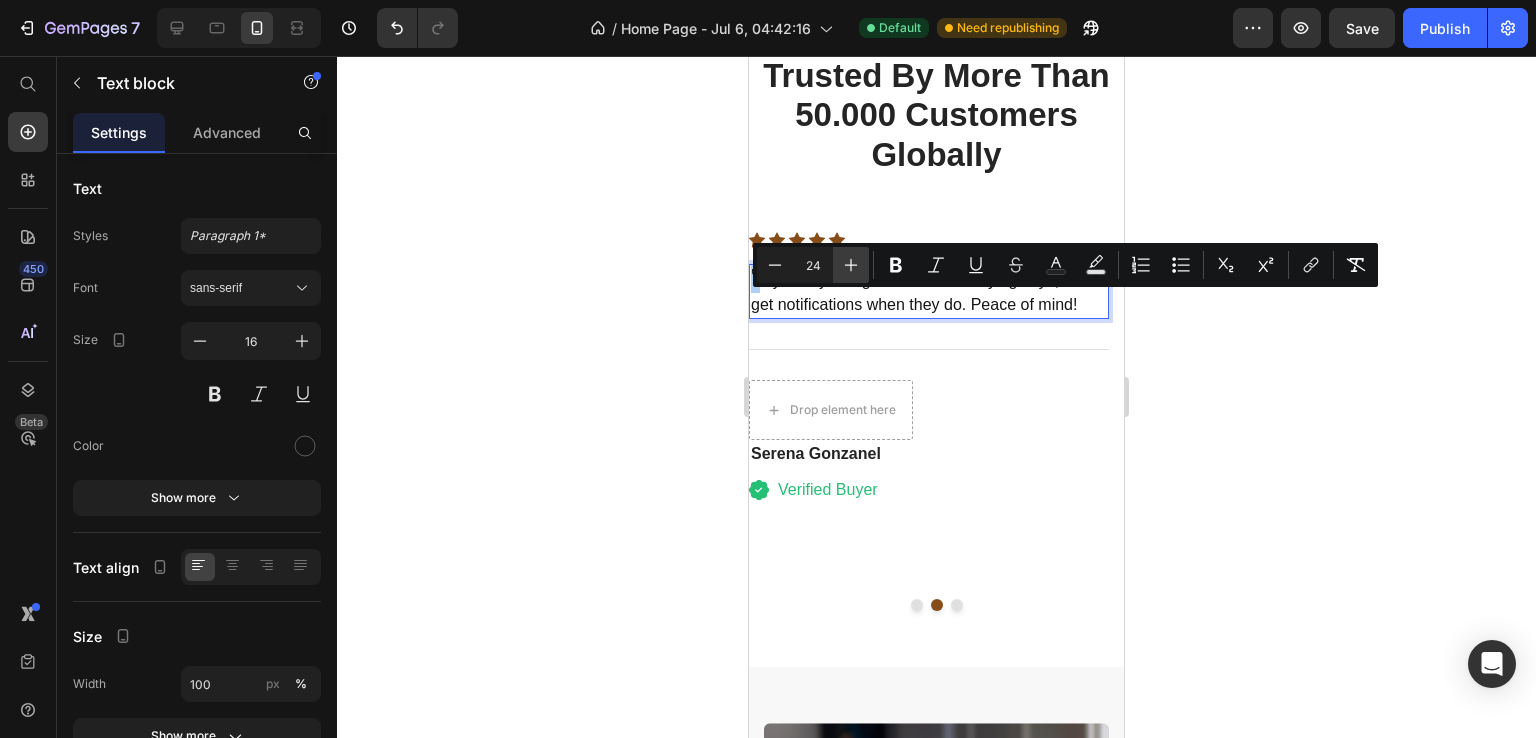 click 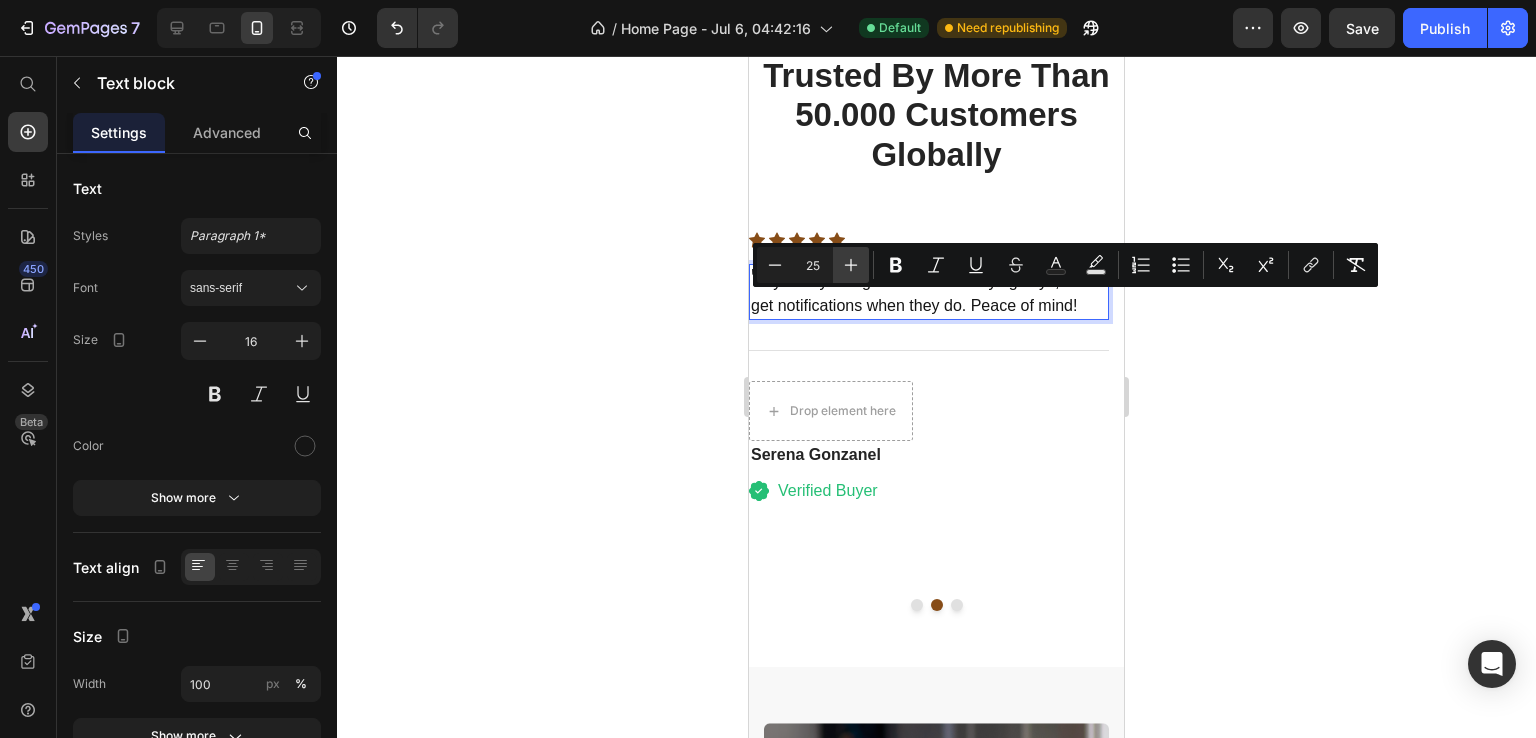 click 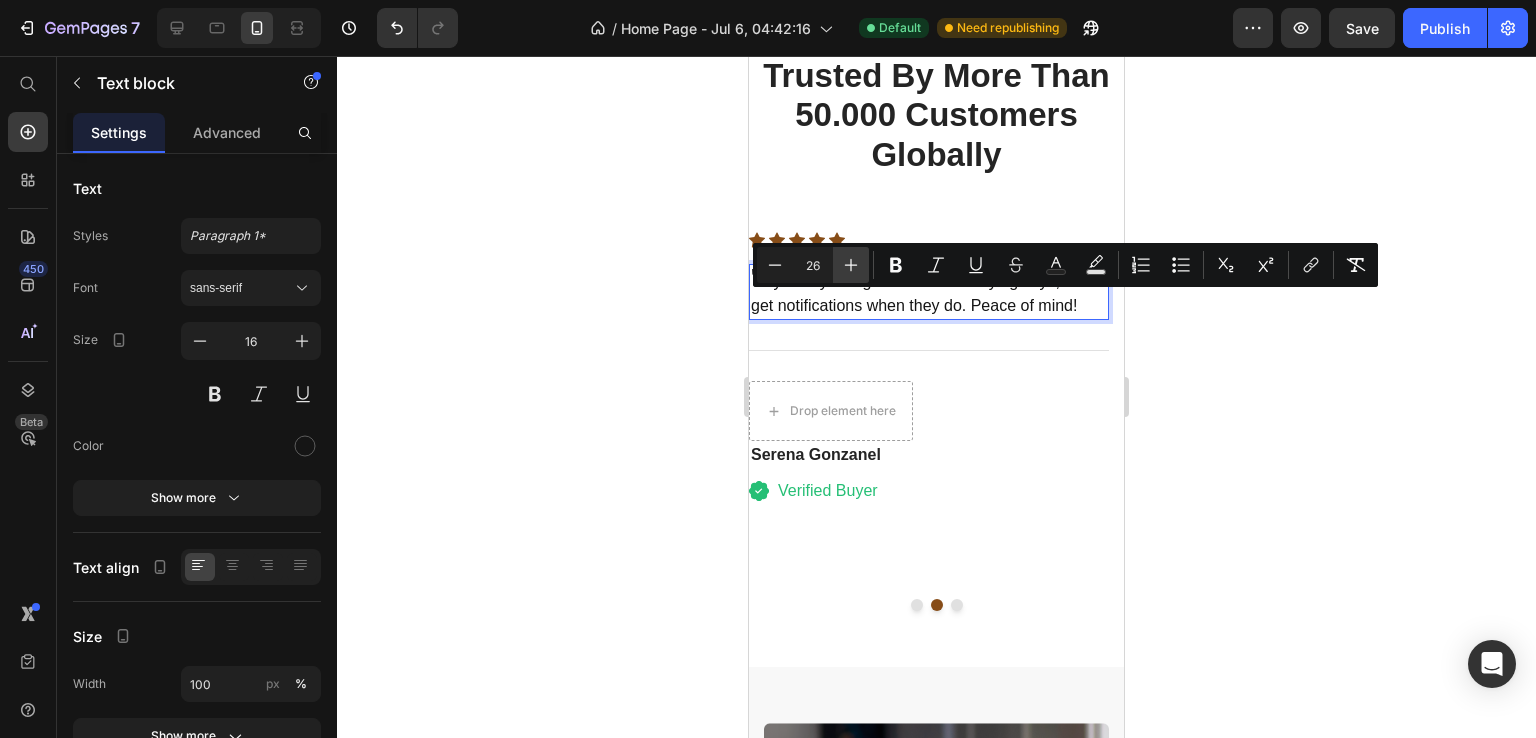 click 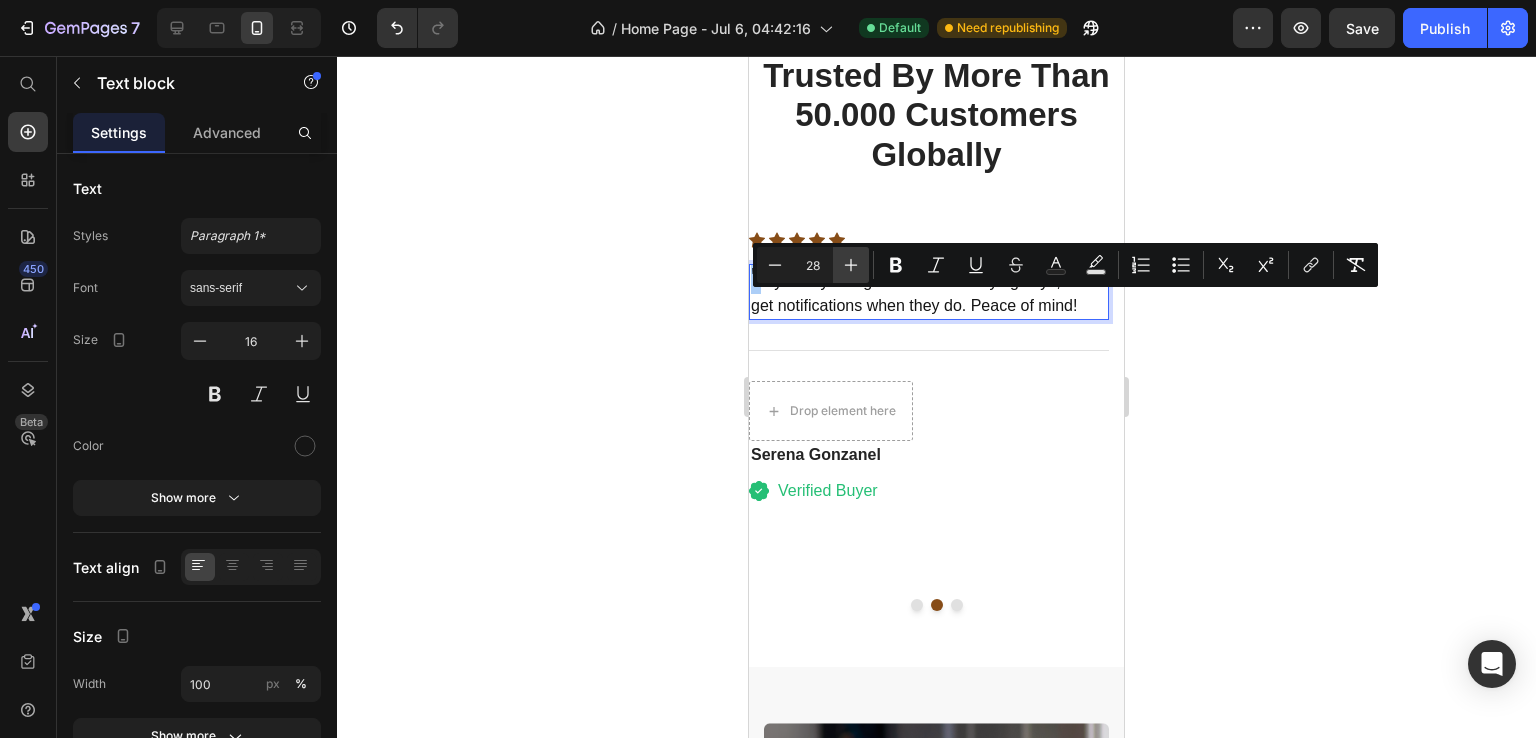 click 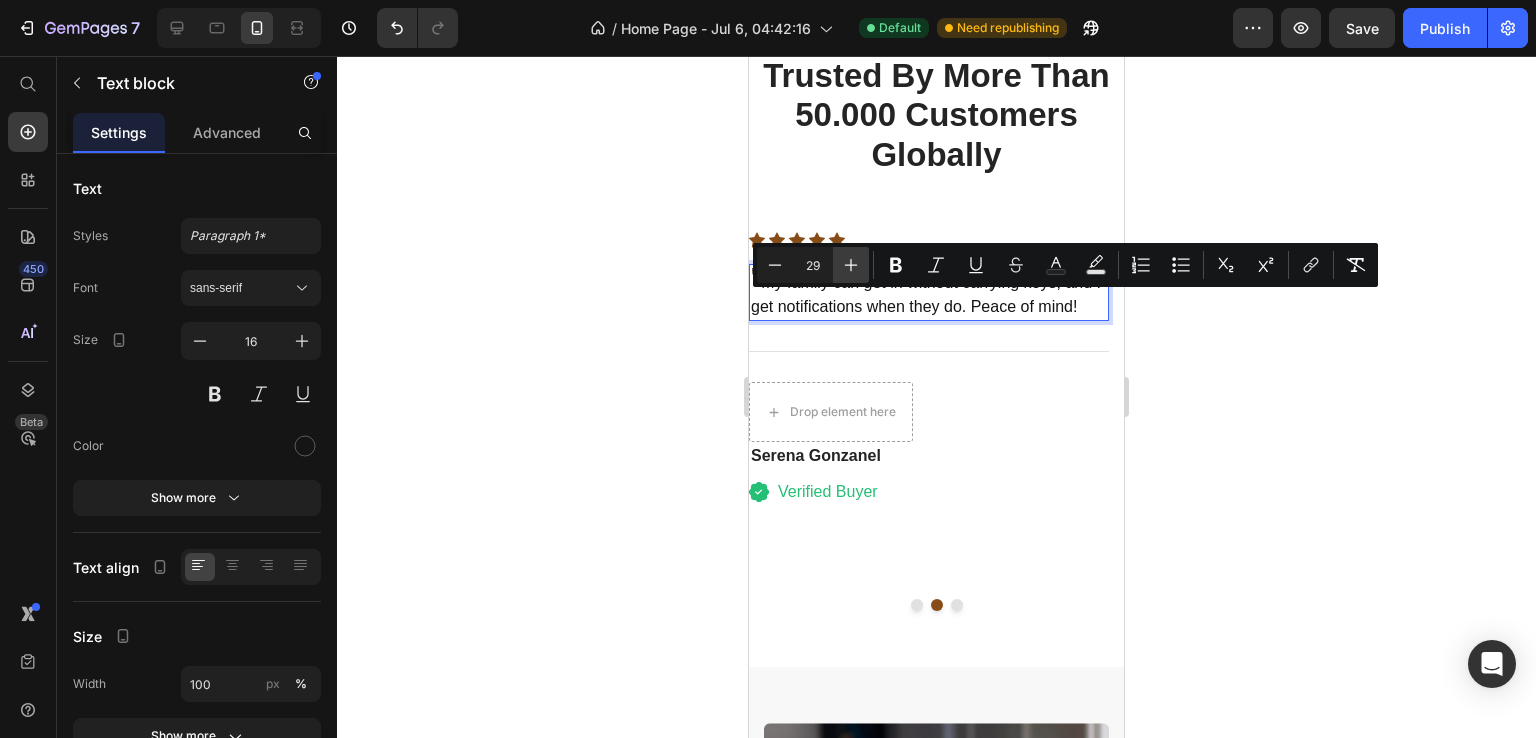 click 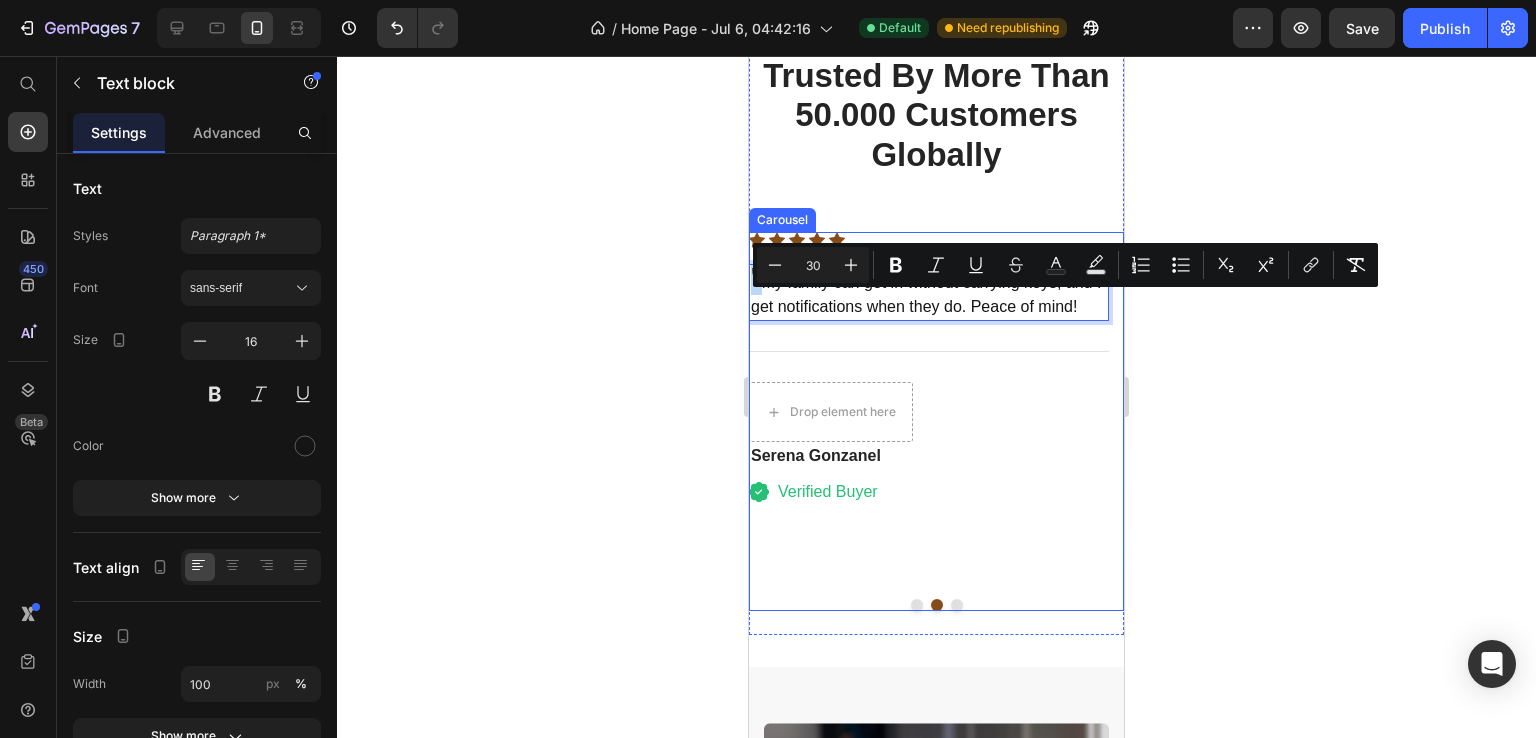 click on "Icon                Icon                Icon                Icon                Icon Icon List Hoz "  My kids can get in without carrying keys, and I get notifications when they do. Peace of mind! Text block   0                Title Line
Drop element here Serena Gonzanel Heading
Icon Verified Buyer Text block Icon List Row" at bounding box center [929, 407] 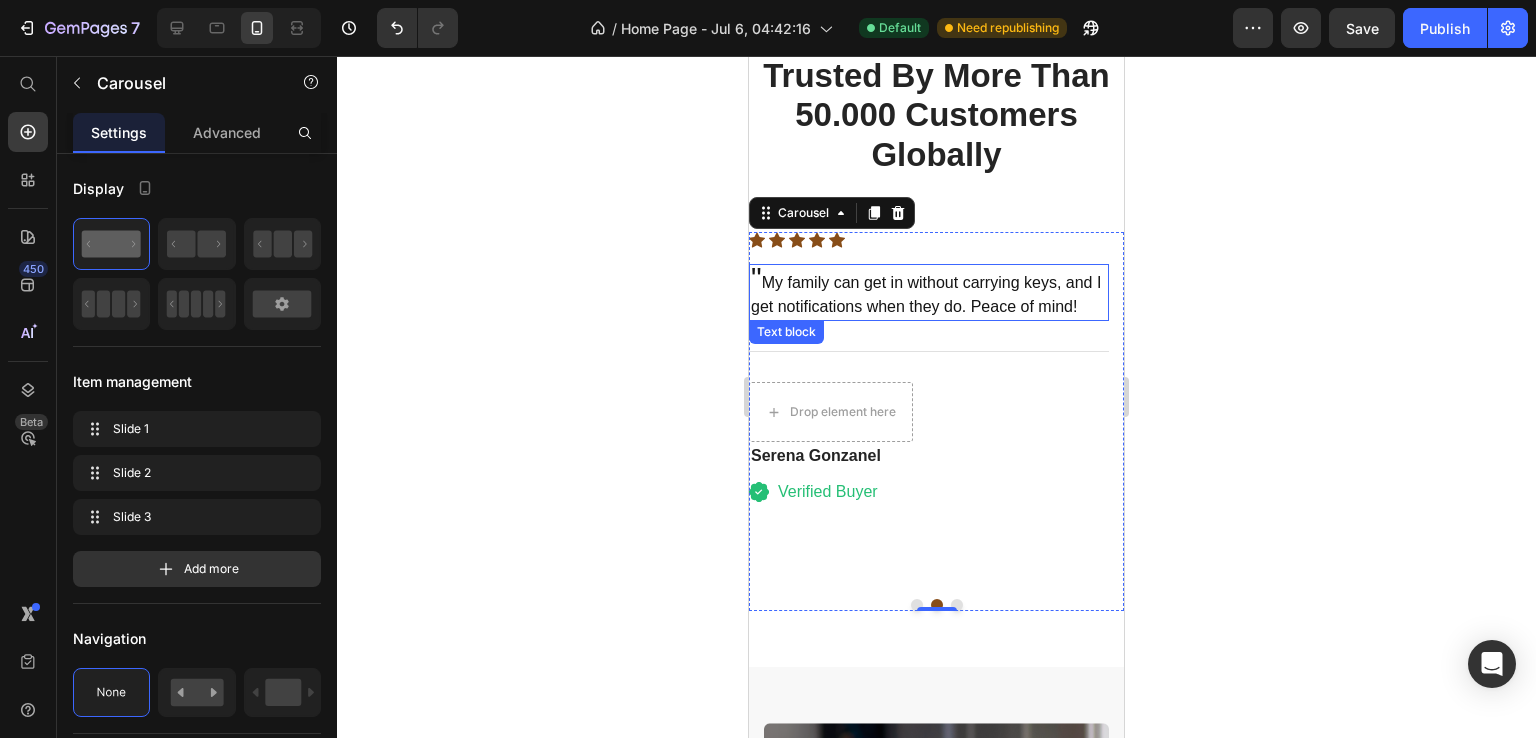 click on ""  My kids can get in without carrying keys, and I get notifications when they do. Peace of mind!" at bounding box center [929, 292] 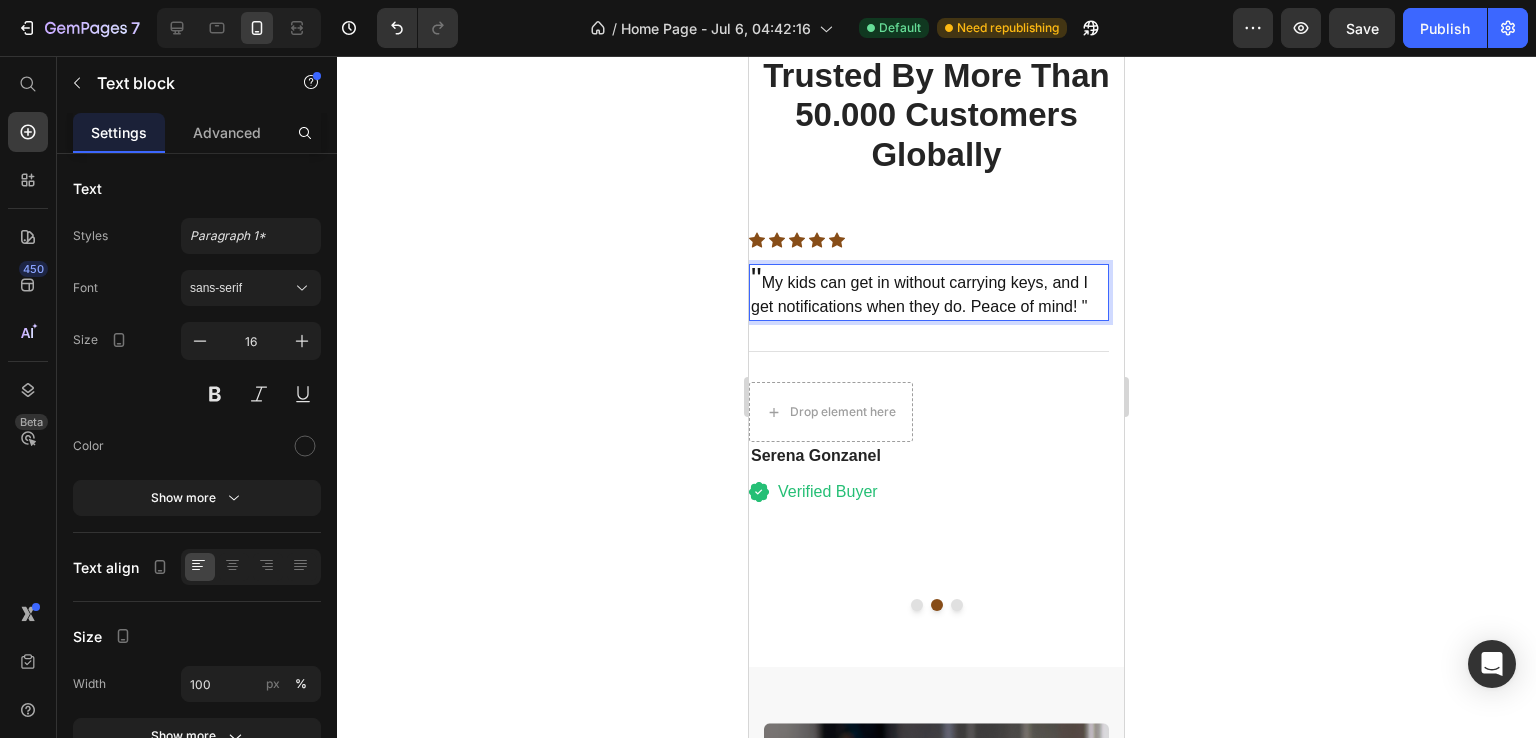 drag, startPoint x: 1096, startPoint y: 336, endPoint x: 1082, endPoint y: 336, distance: 14 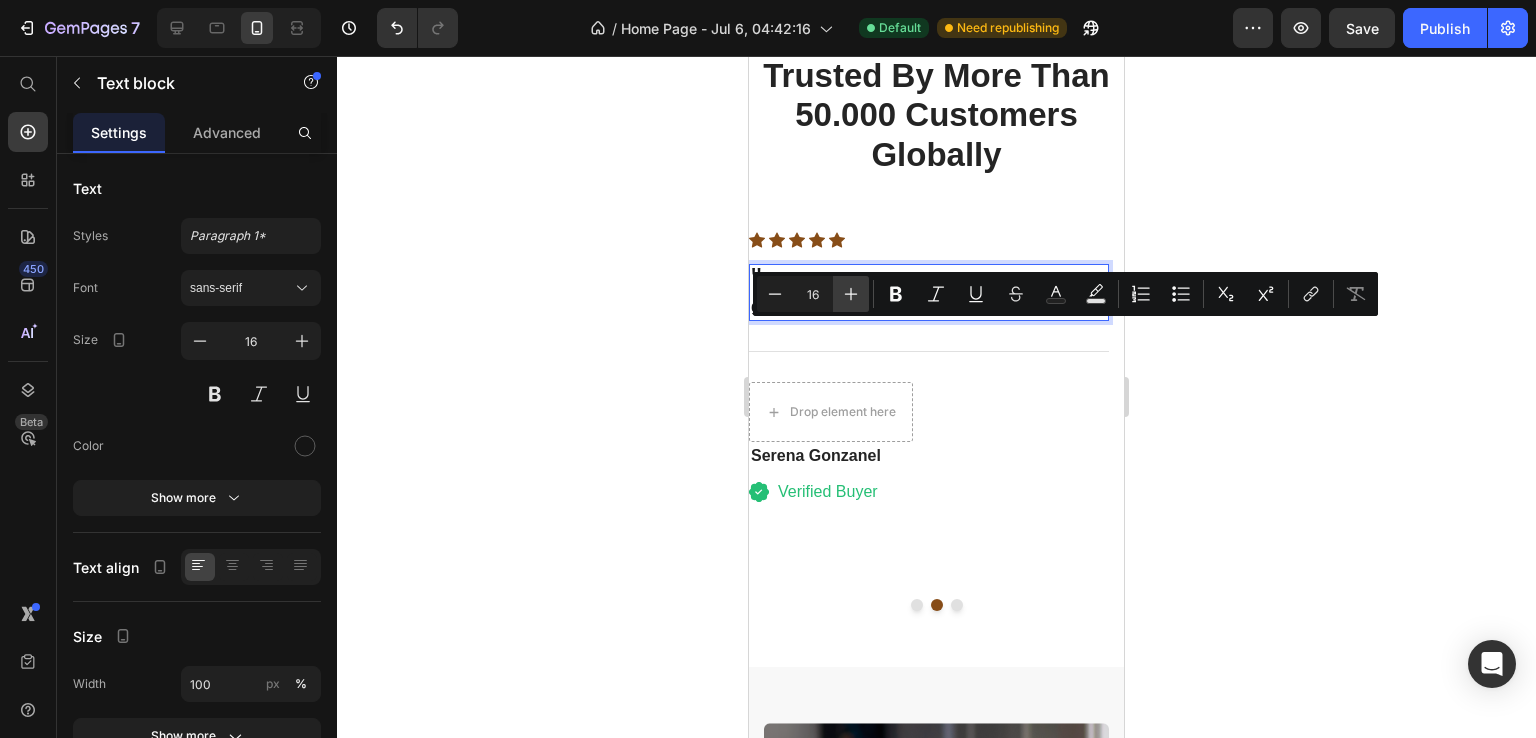 click 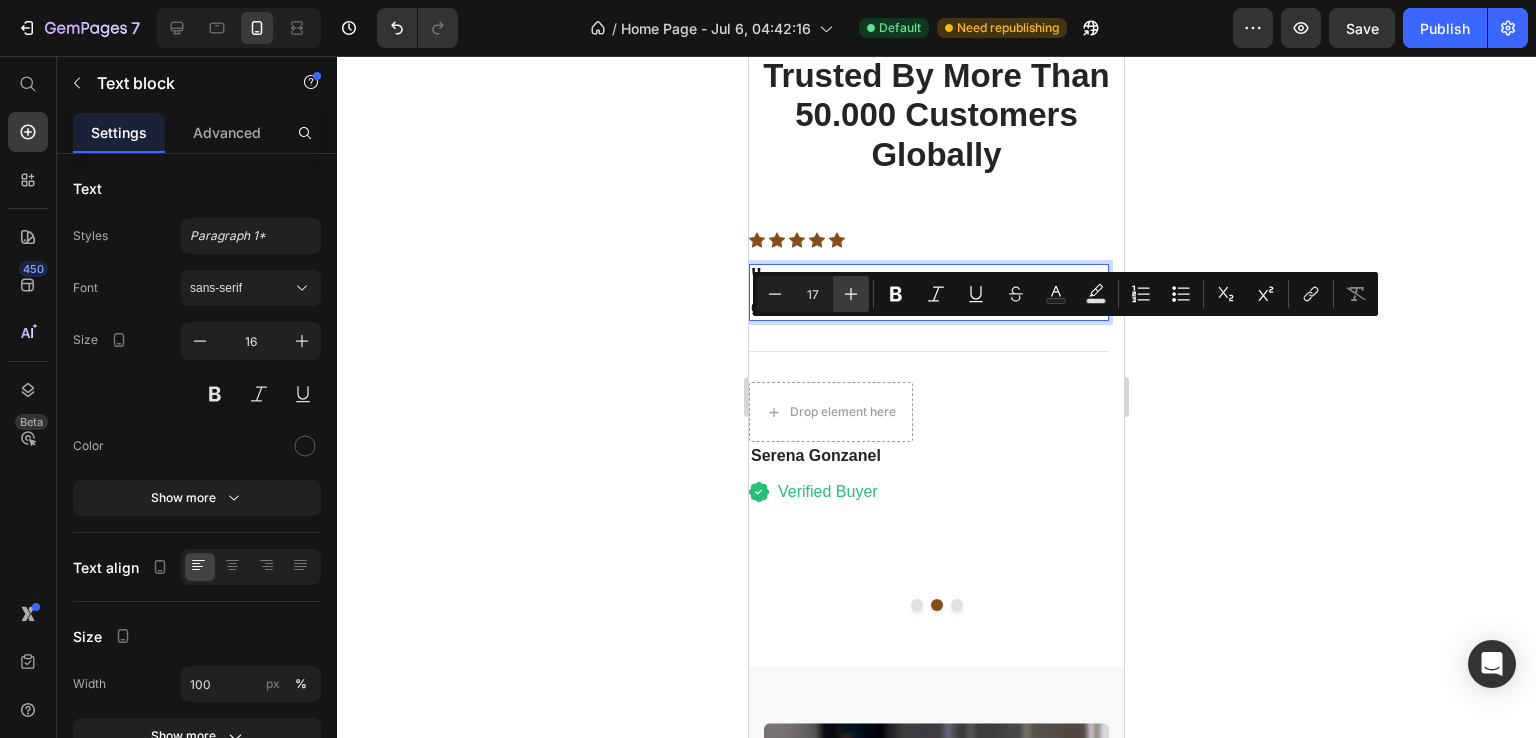 click 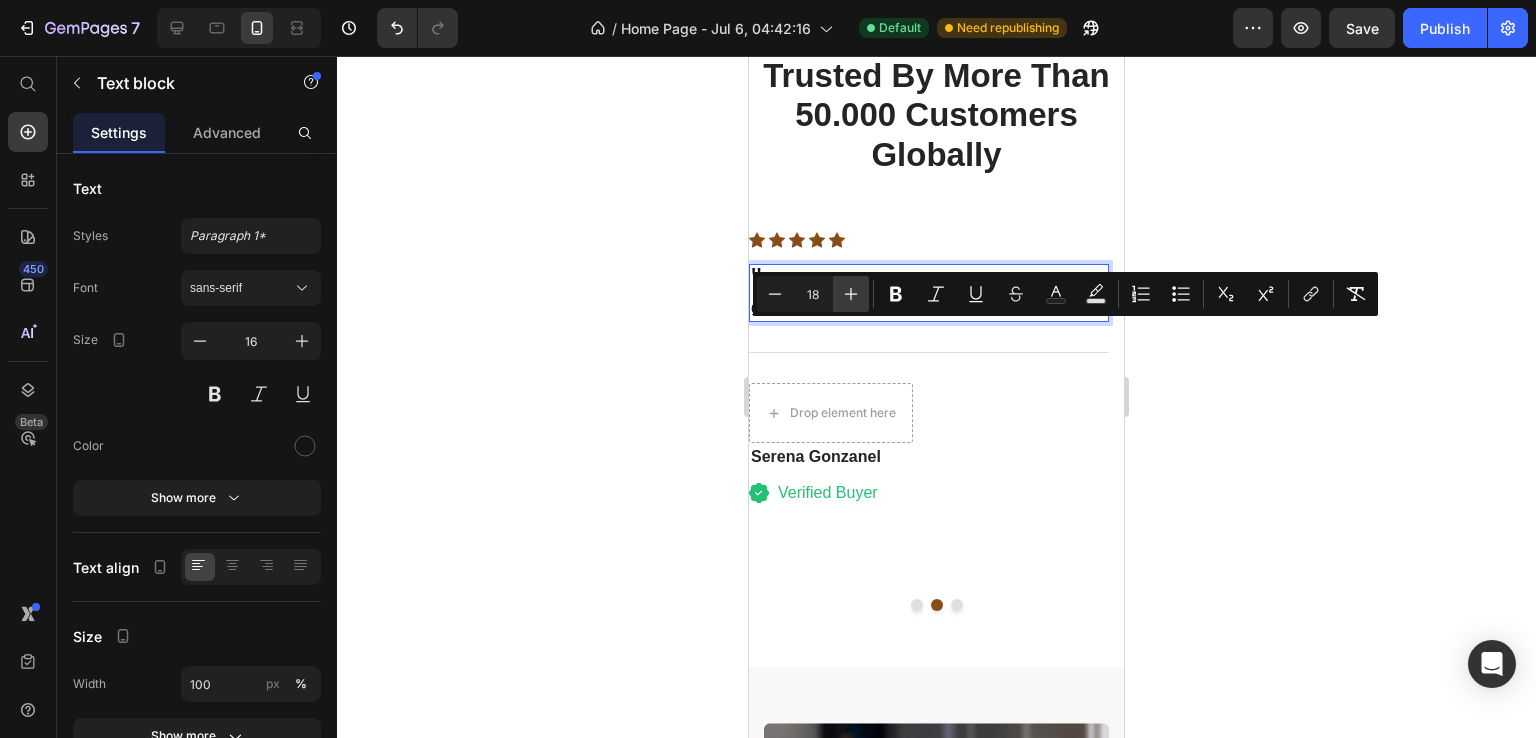 click 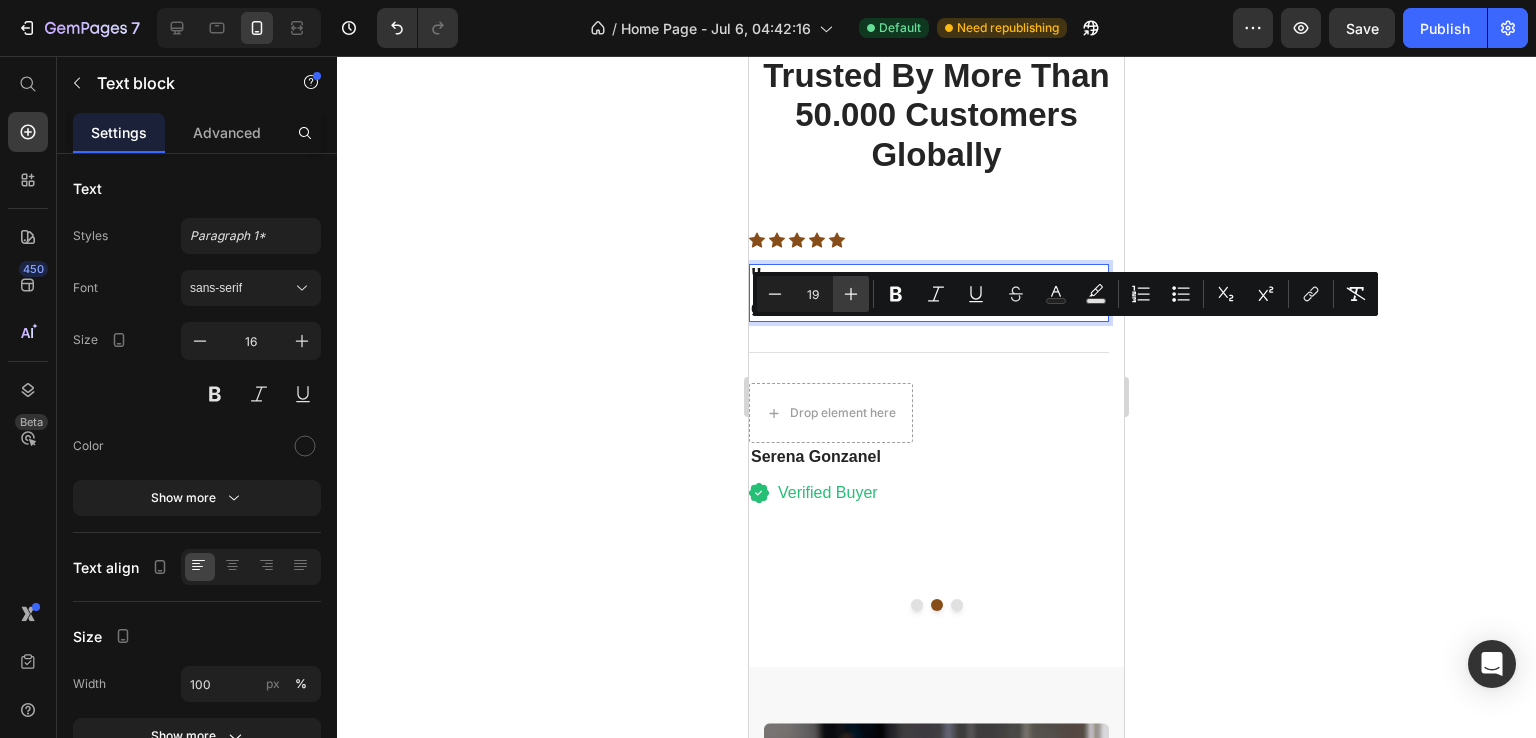 click 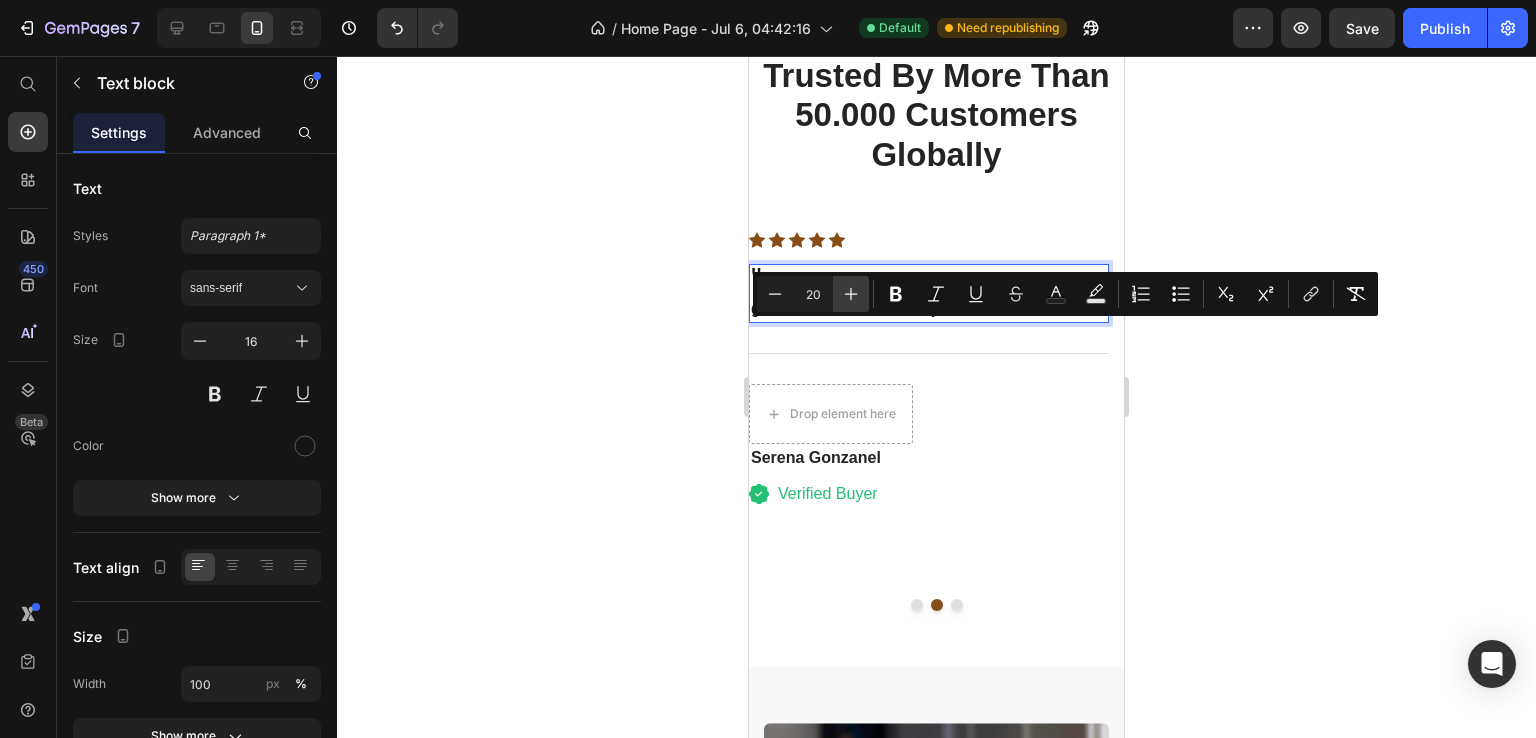 click 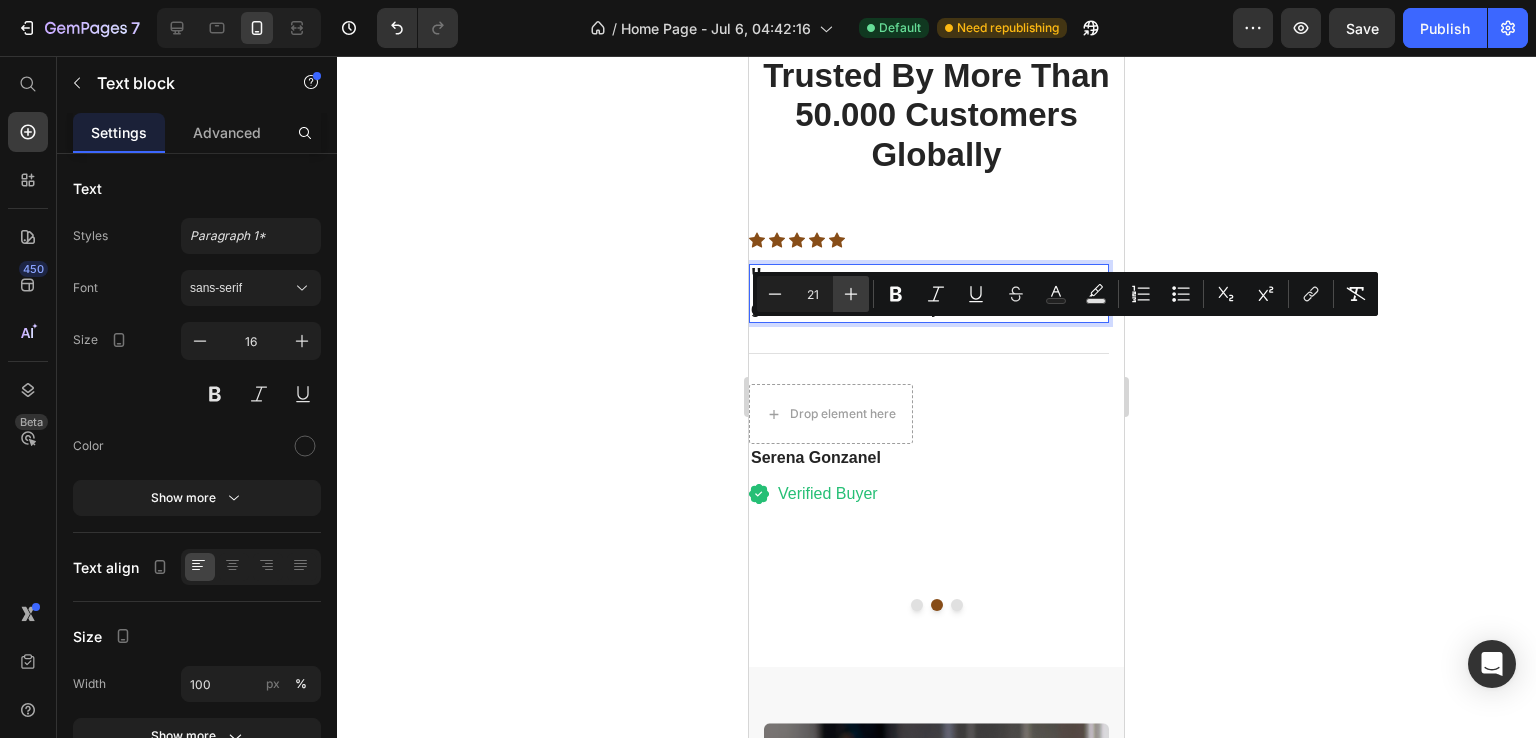 click 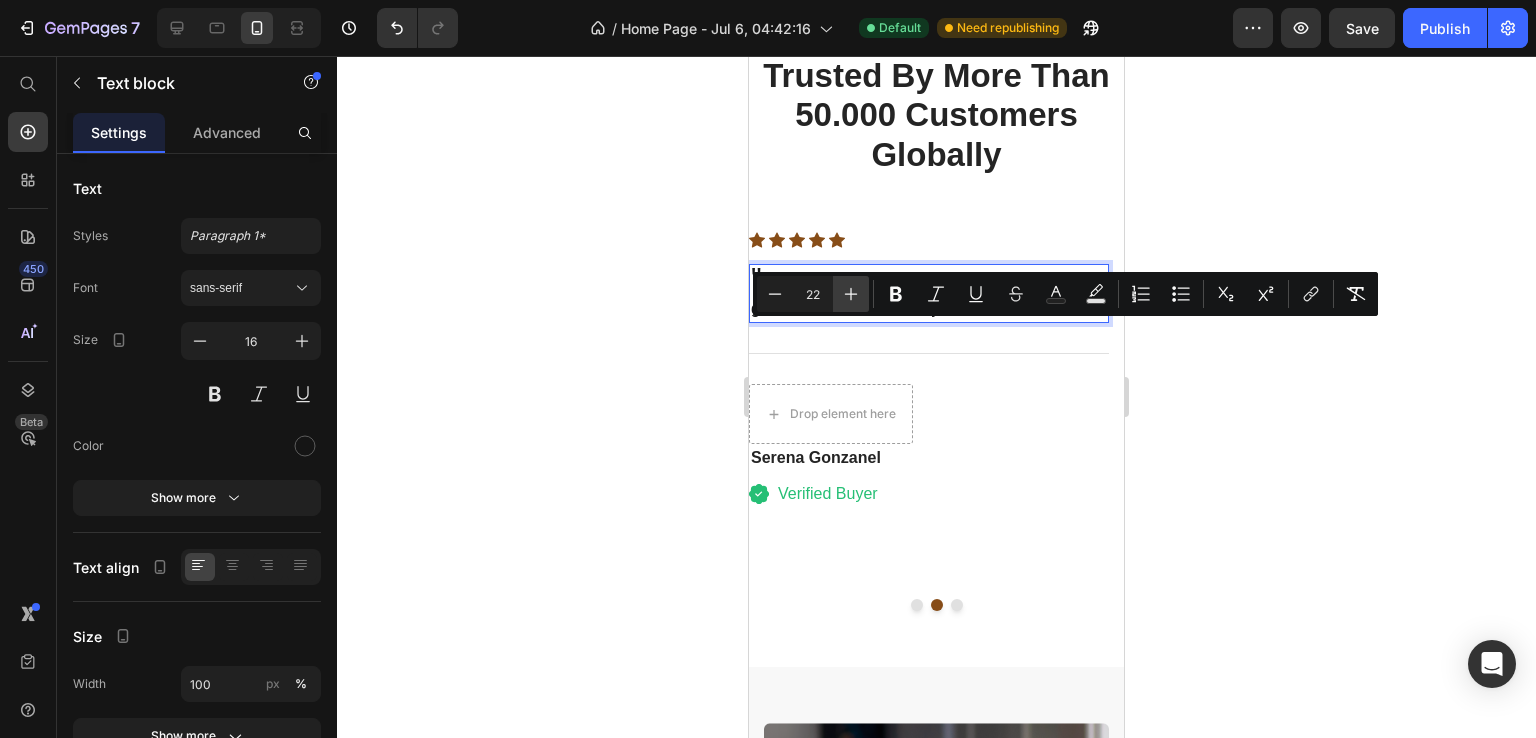 click 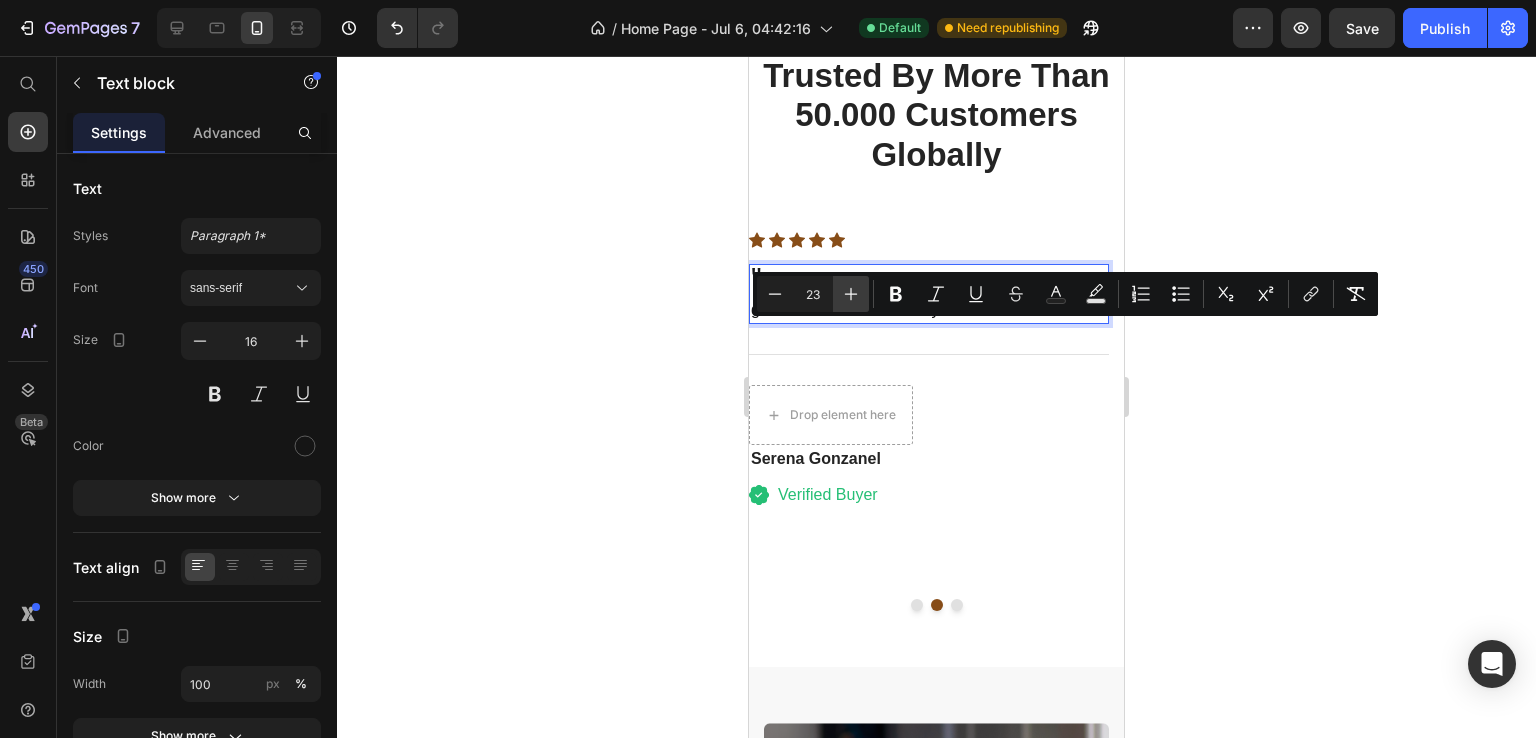 click 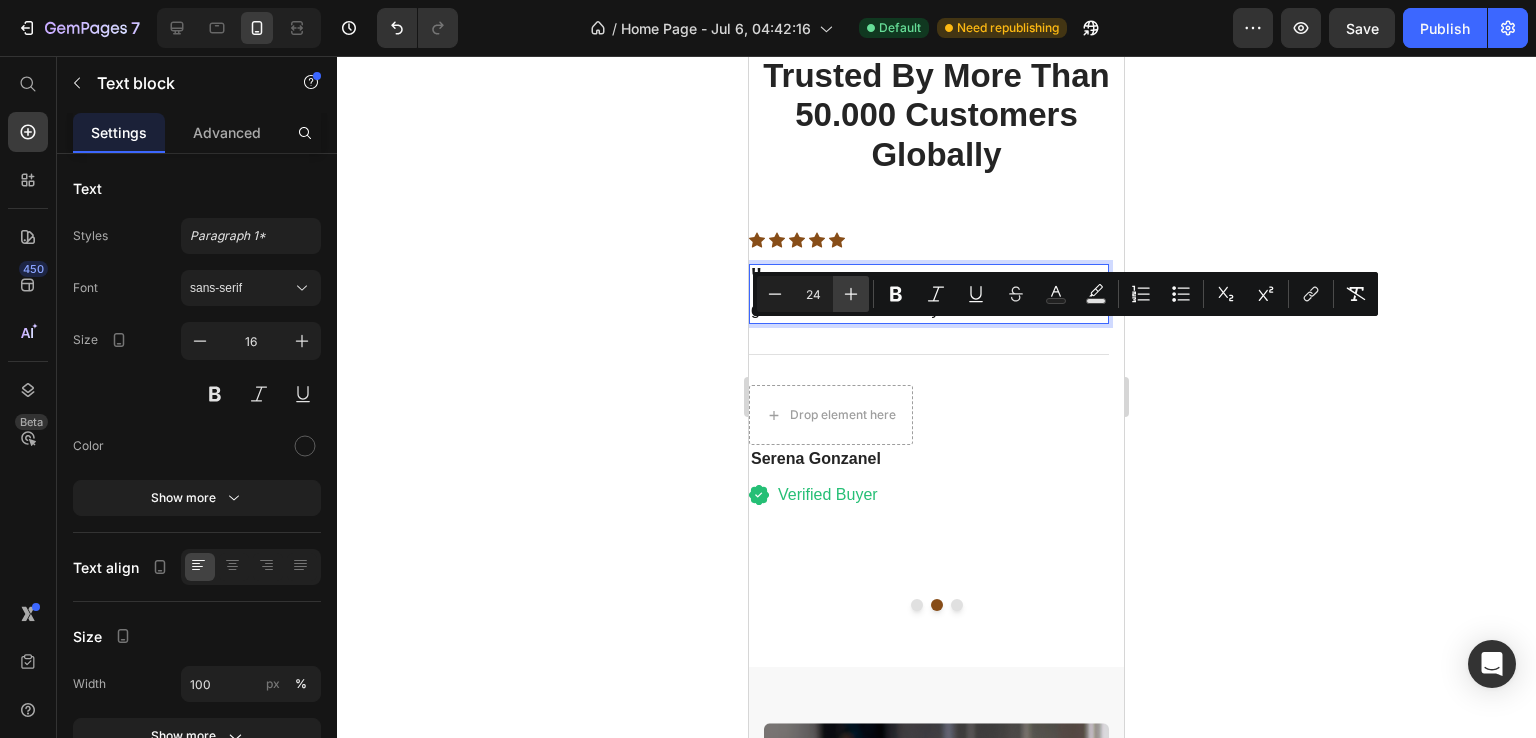 click 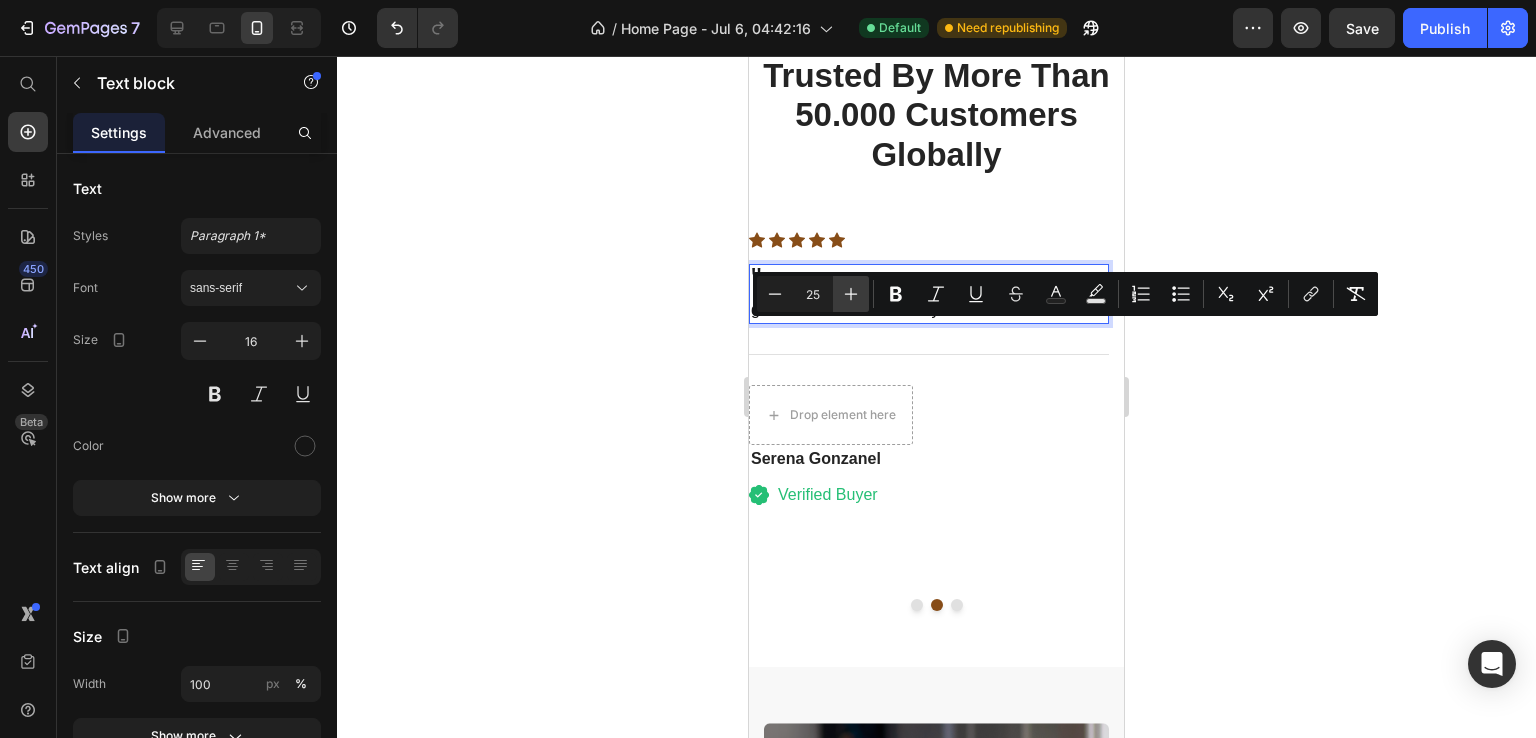 click 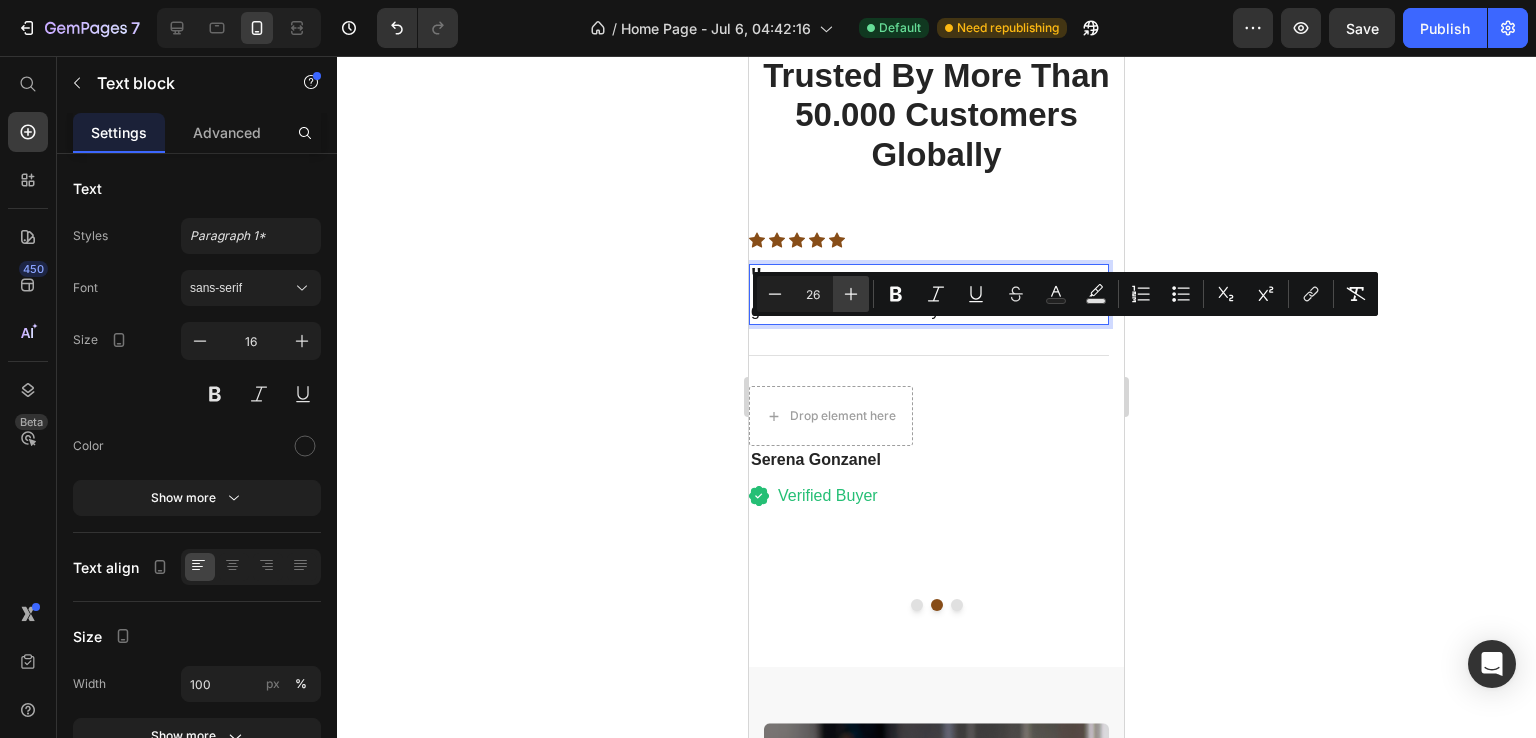 click 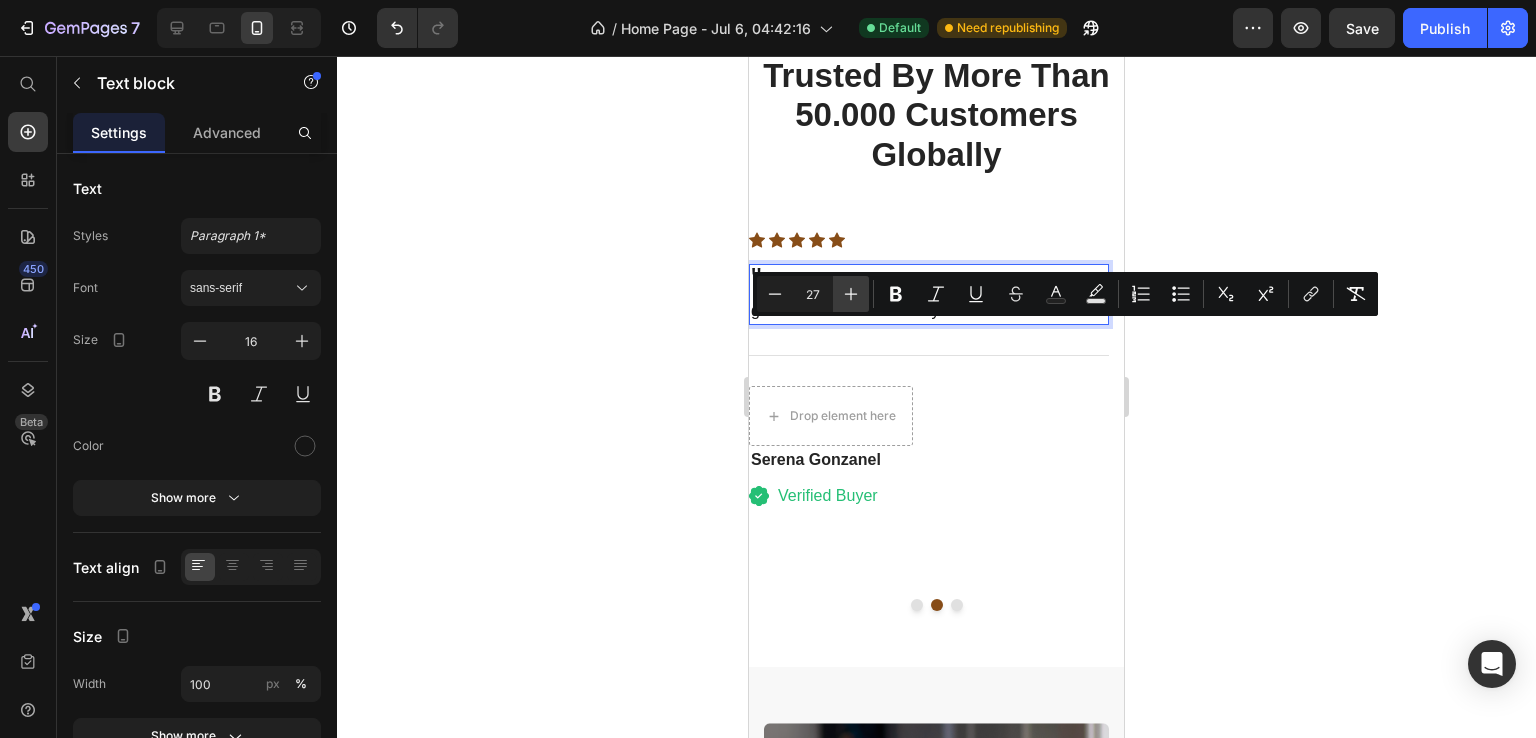 click 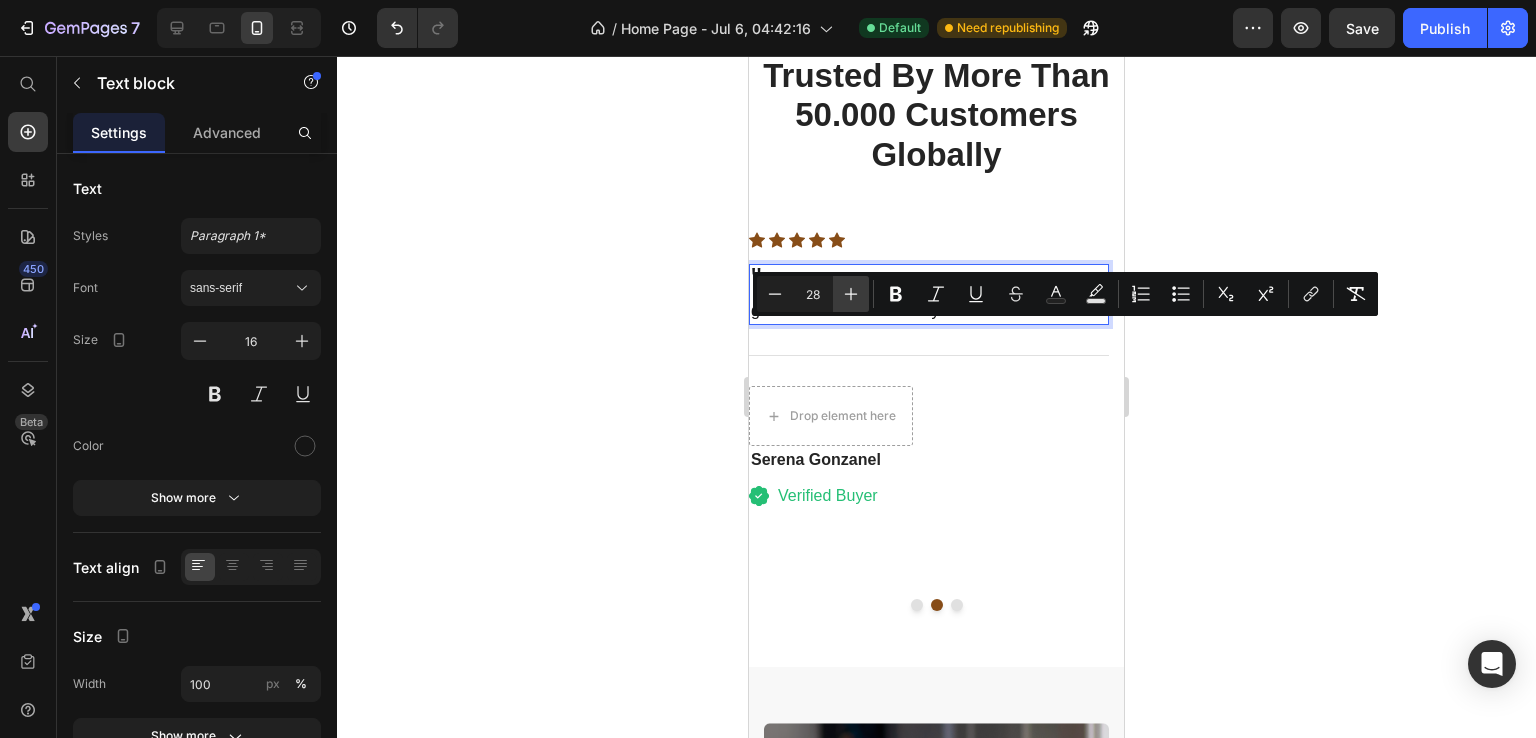 click 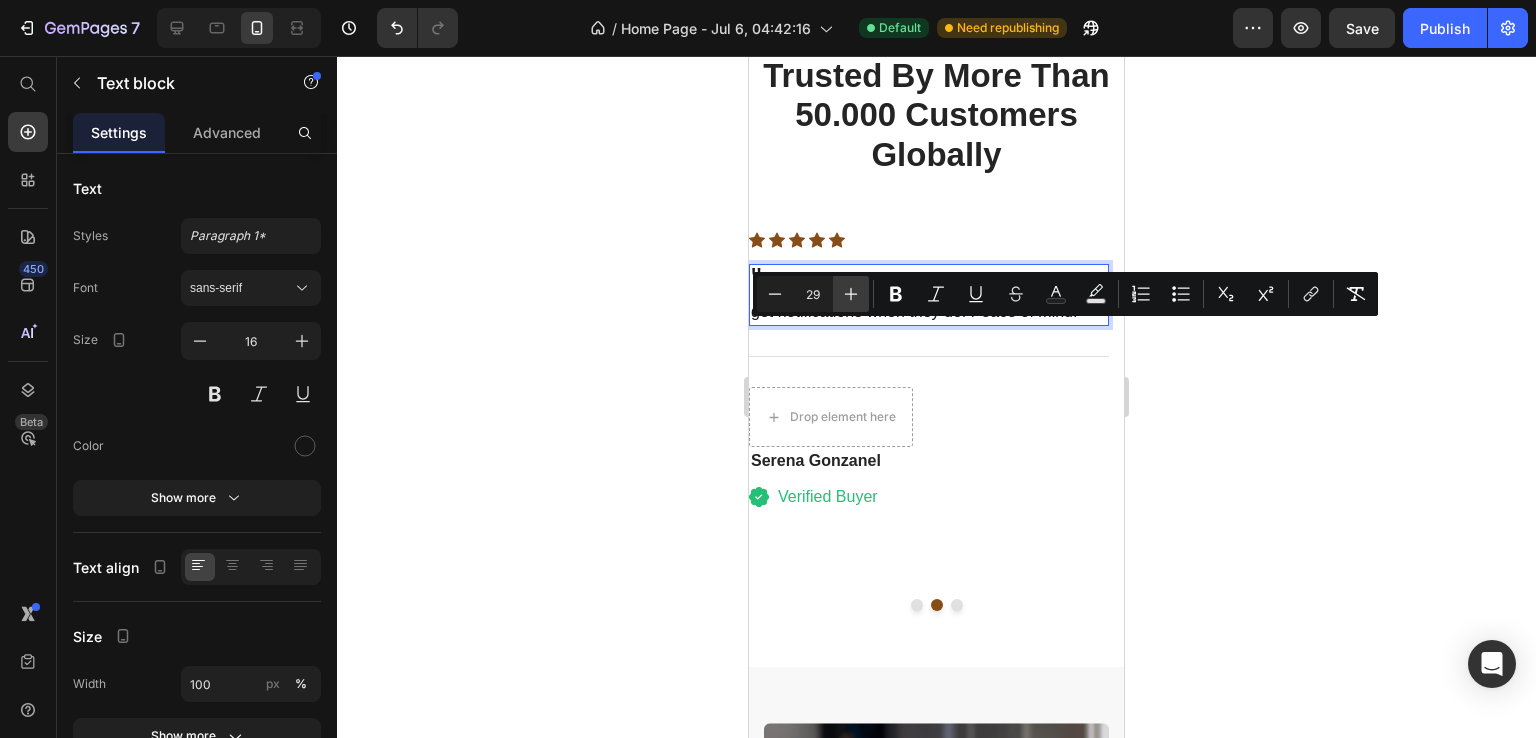 click 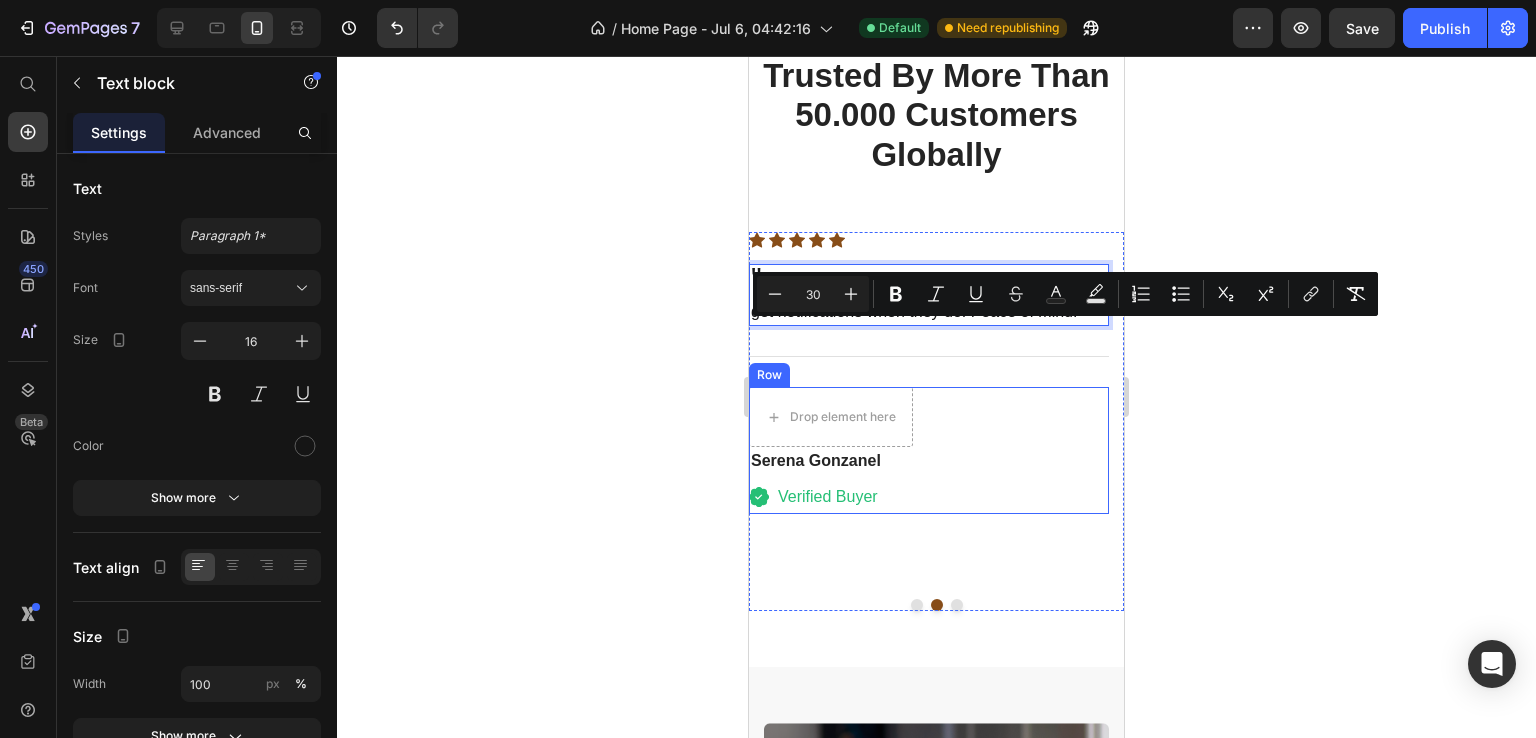 click on "Drop element here Serena Gonzanel Heading
Icon Verified Buyer Text block Icon List Row" at bounding box center (929, 450) 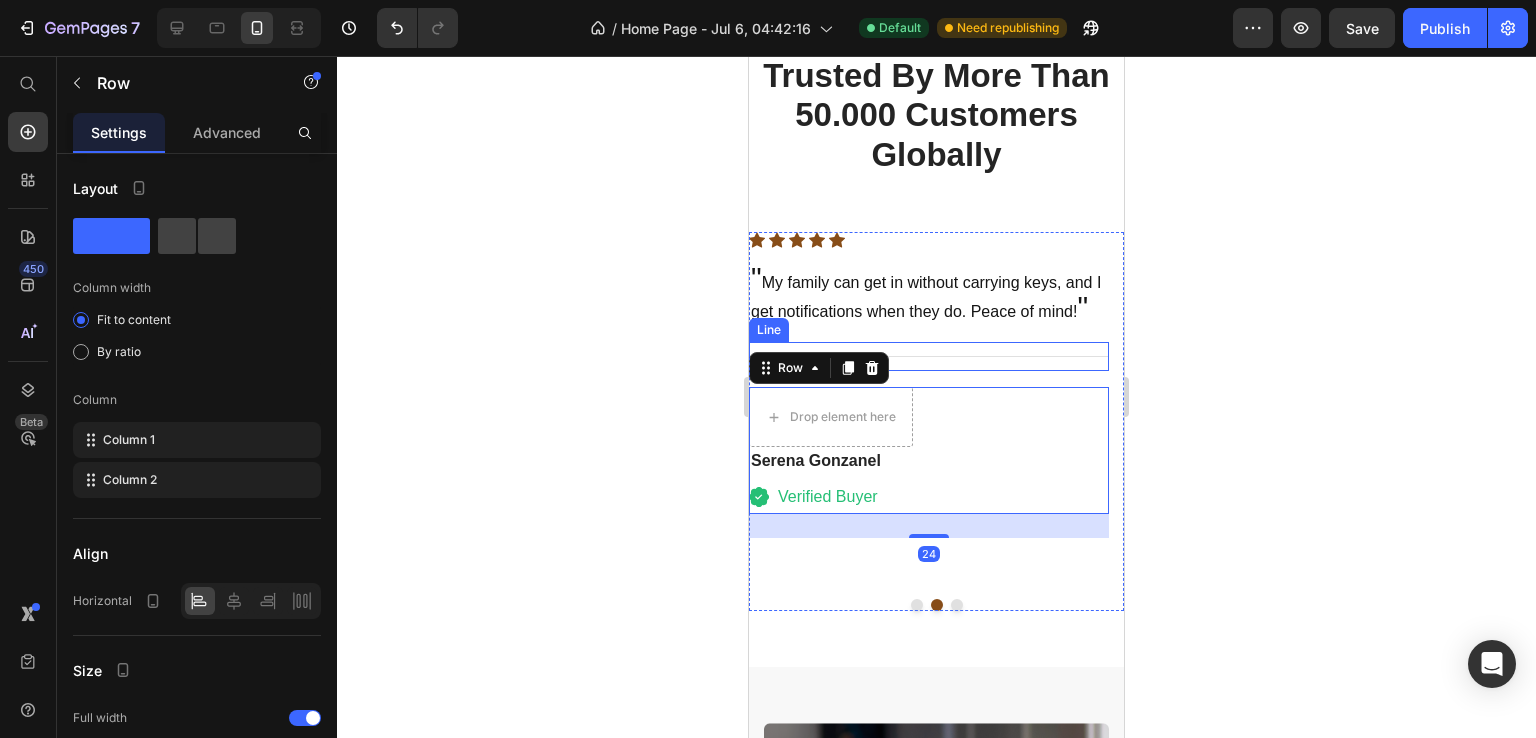 click on "Title Line" at bounding box center (929, 356) 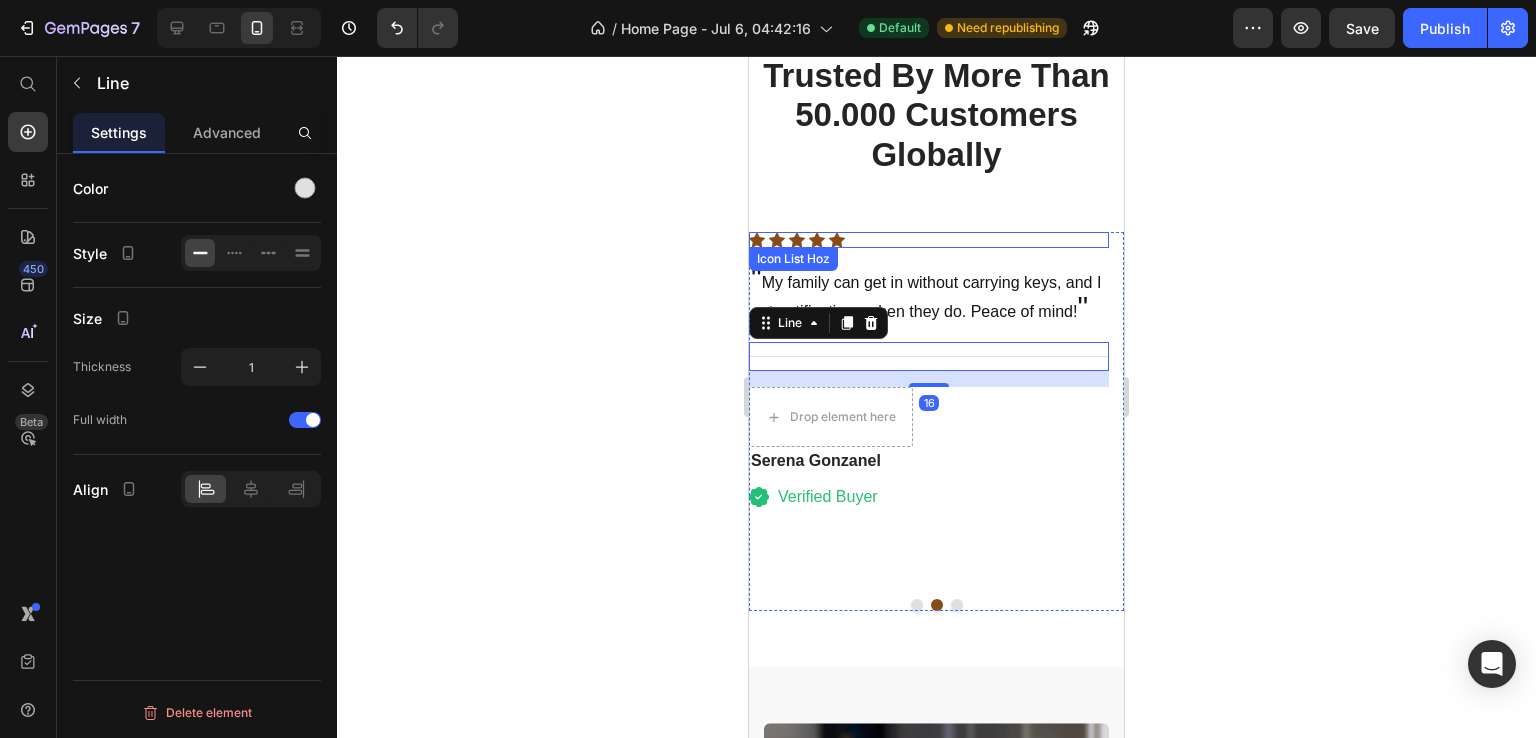 click on "Icon                Icon                Icon                Icon                Icon" at bounding box center (929, 240) 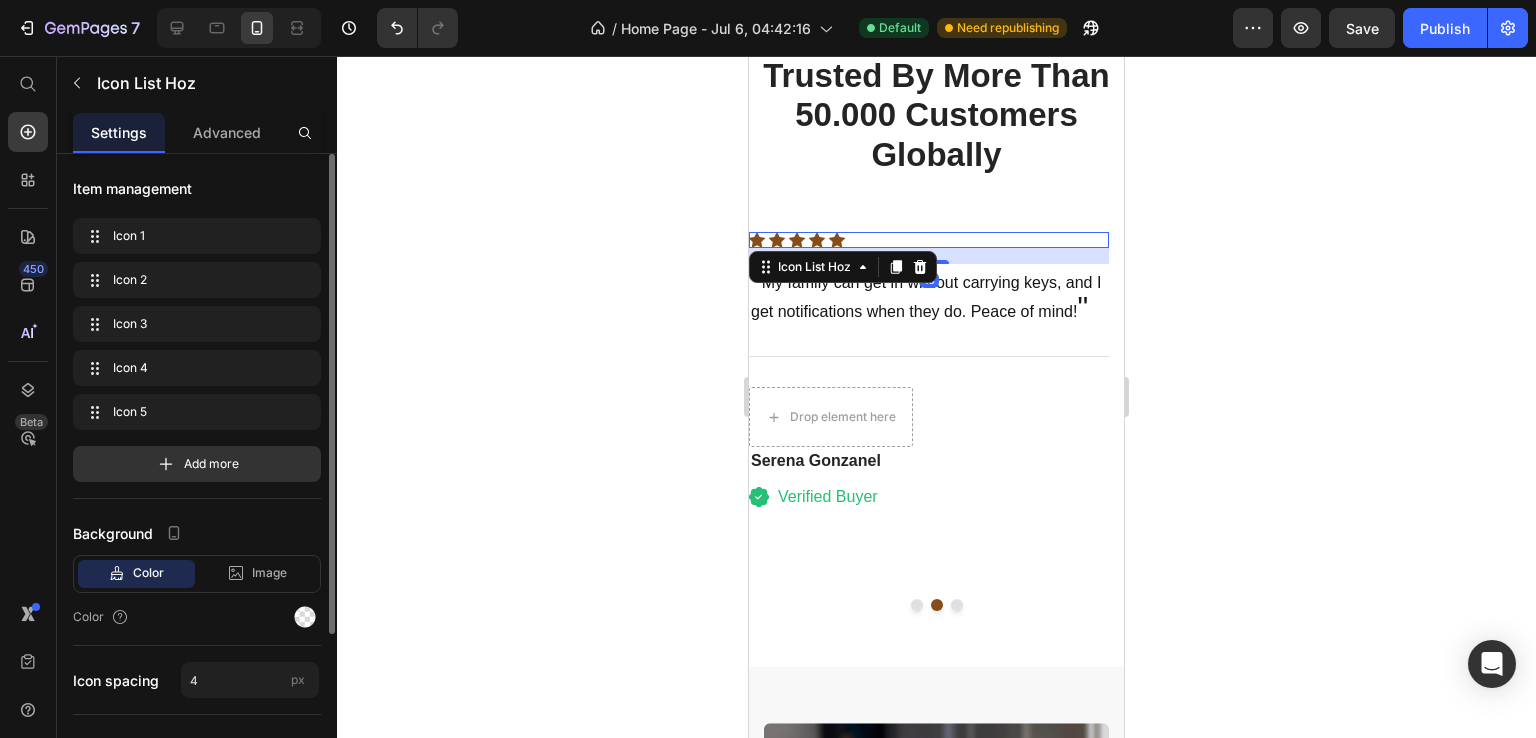 scroll, scrollTop: 218, scrollLeft: 0, axis: vertical 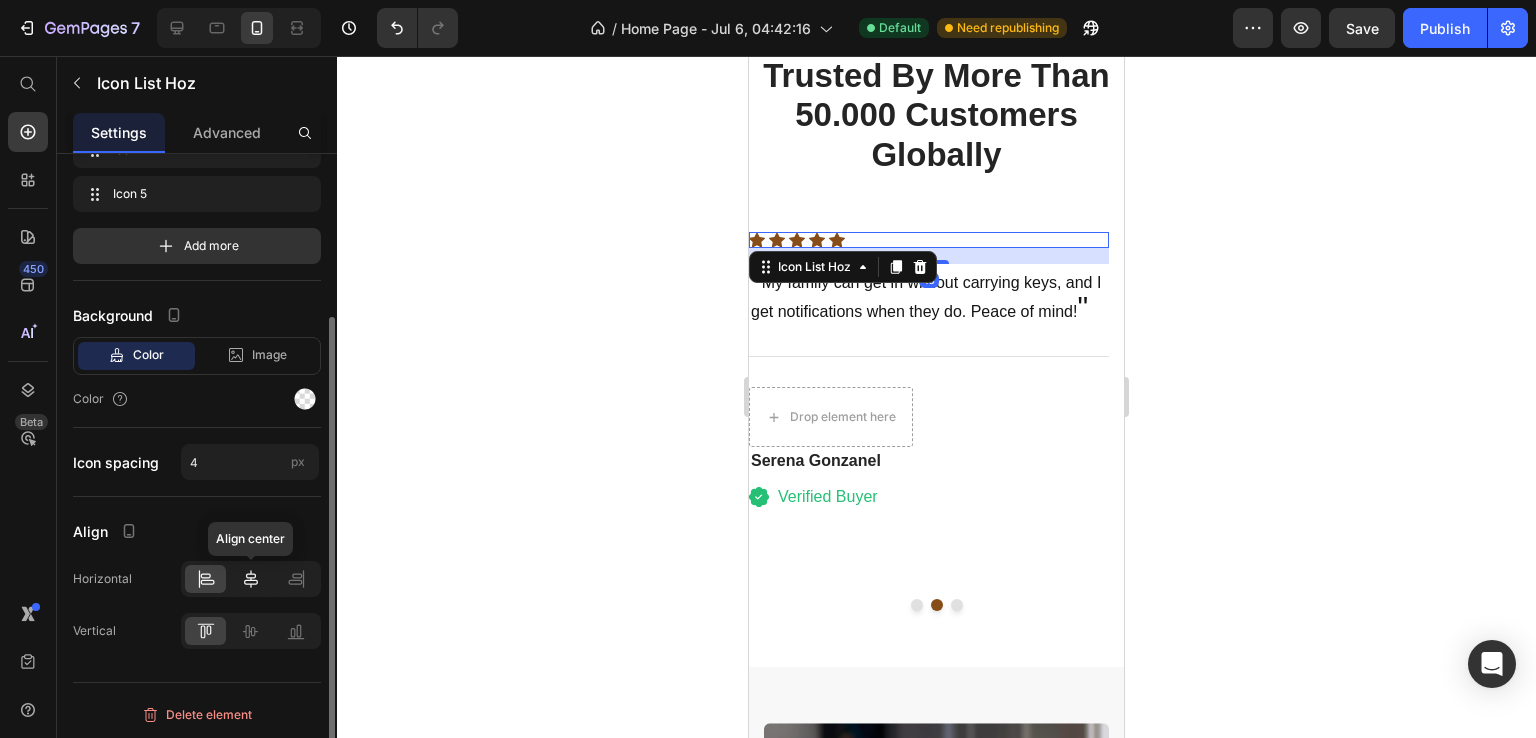 click 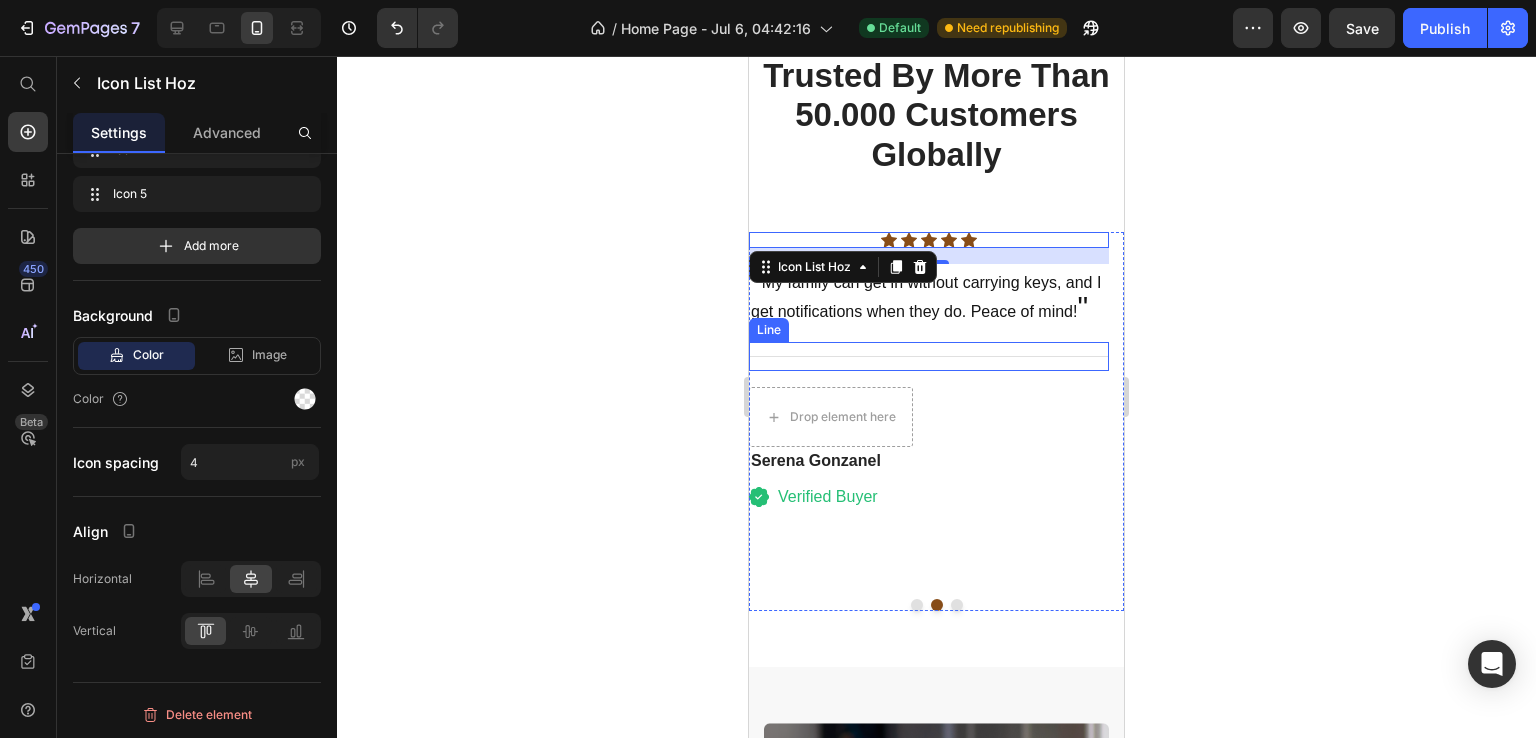 click on "Title Line" at bounding box center (929, 356) 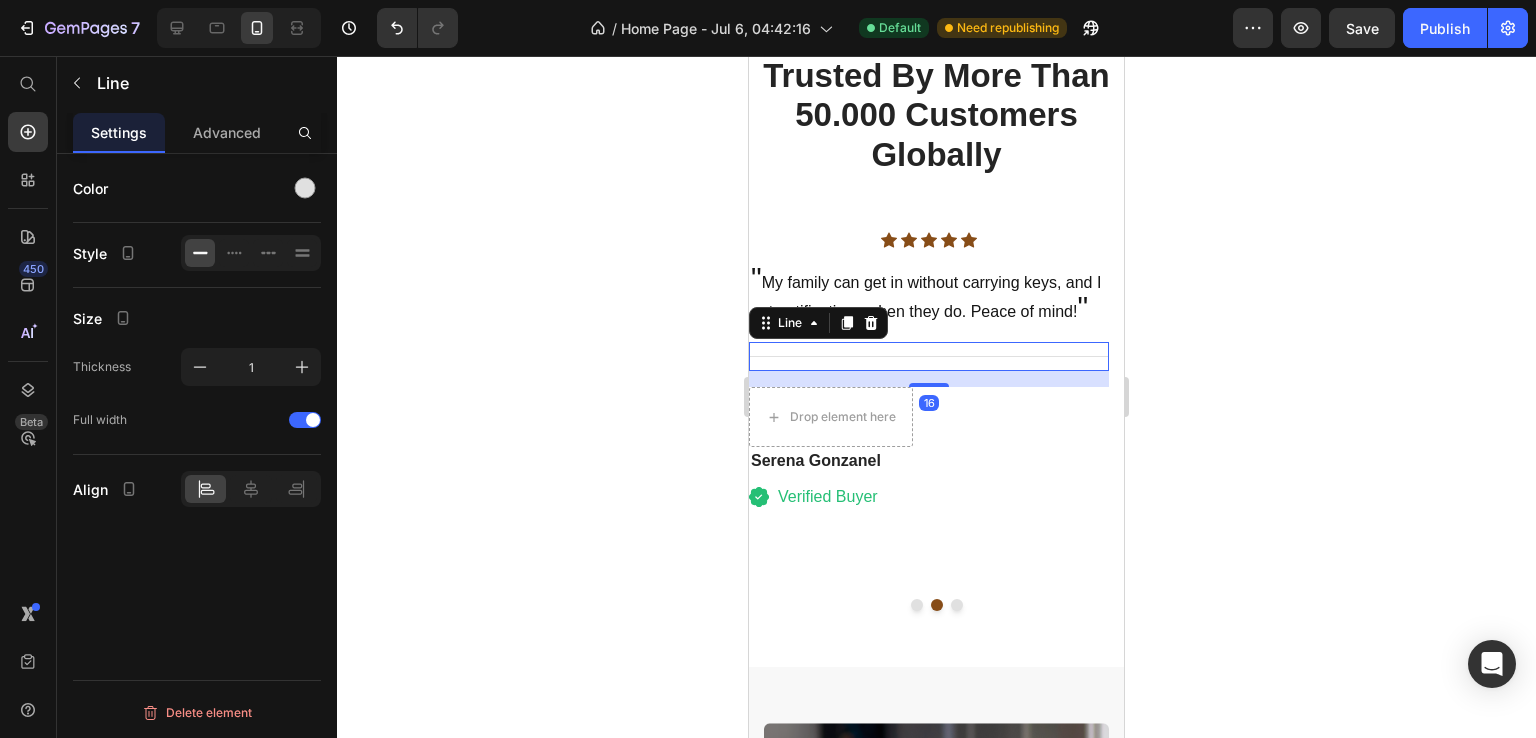 scroll, scrollTop: 0, scrollLeft: 0, axis: both 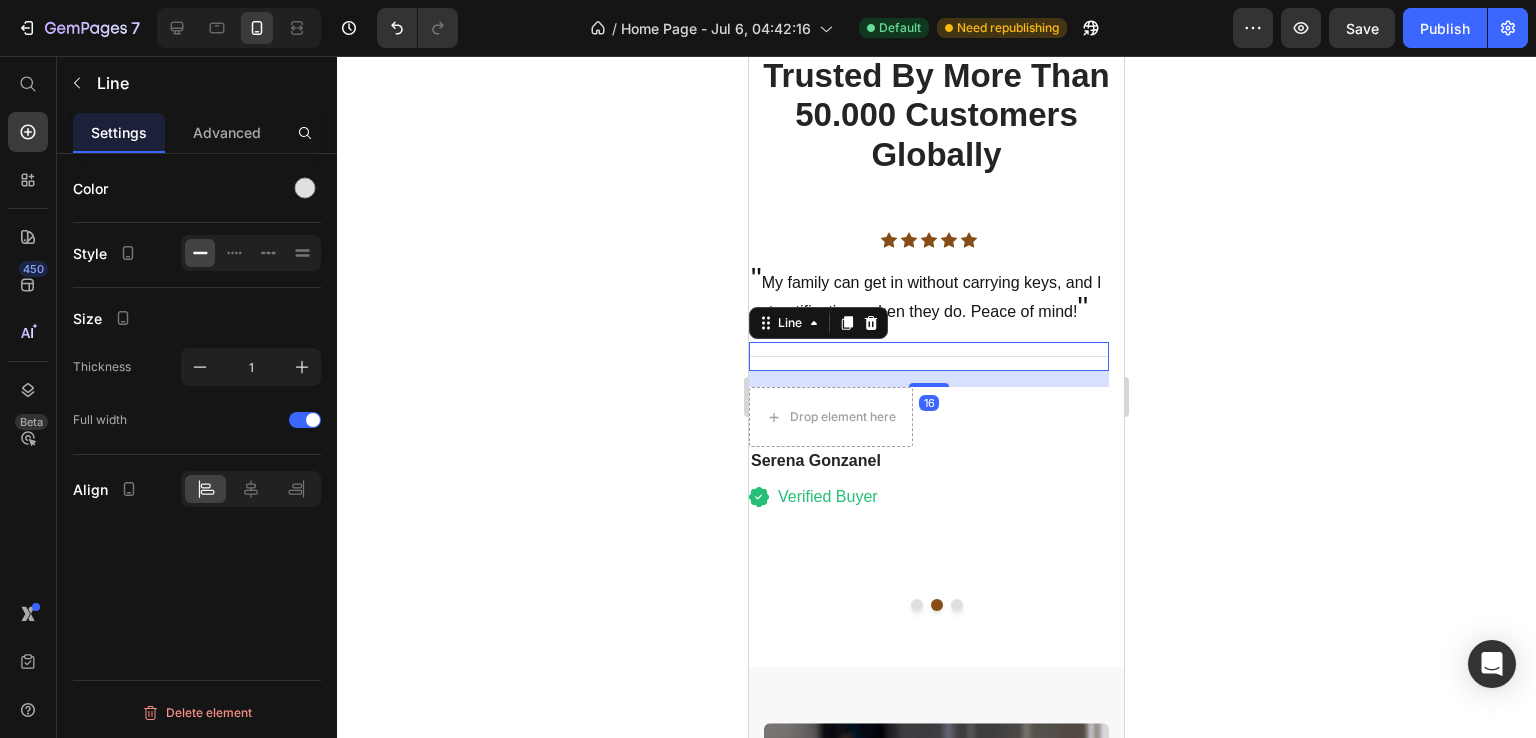 click 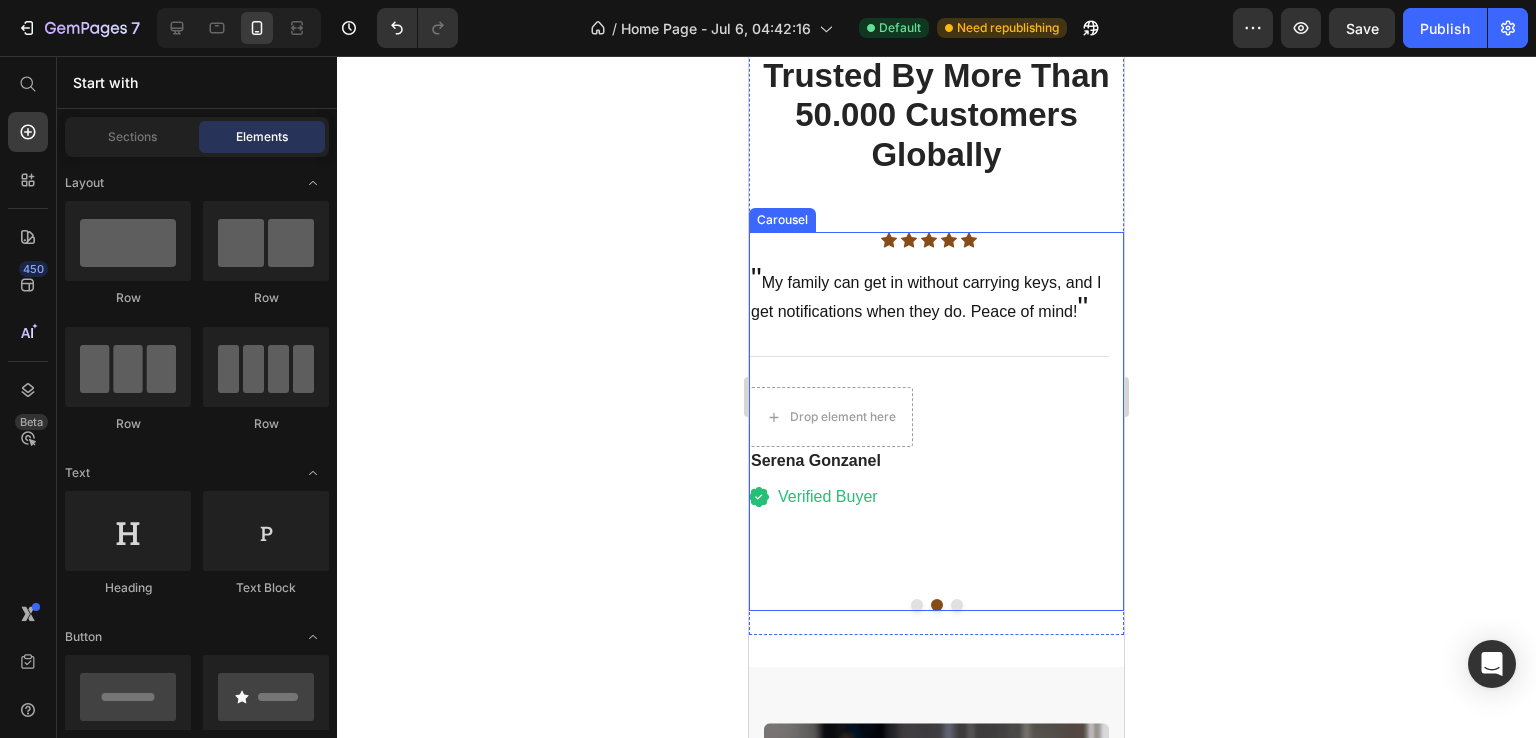click at bounding box center (917, 605) 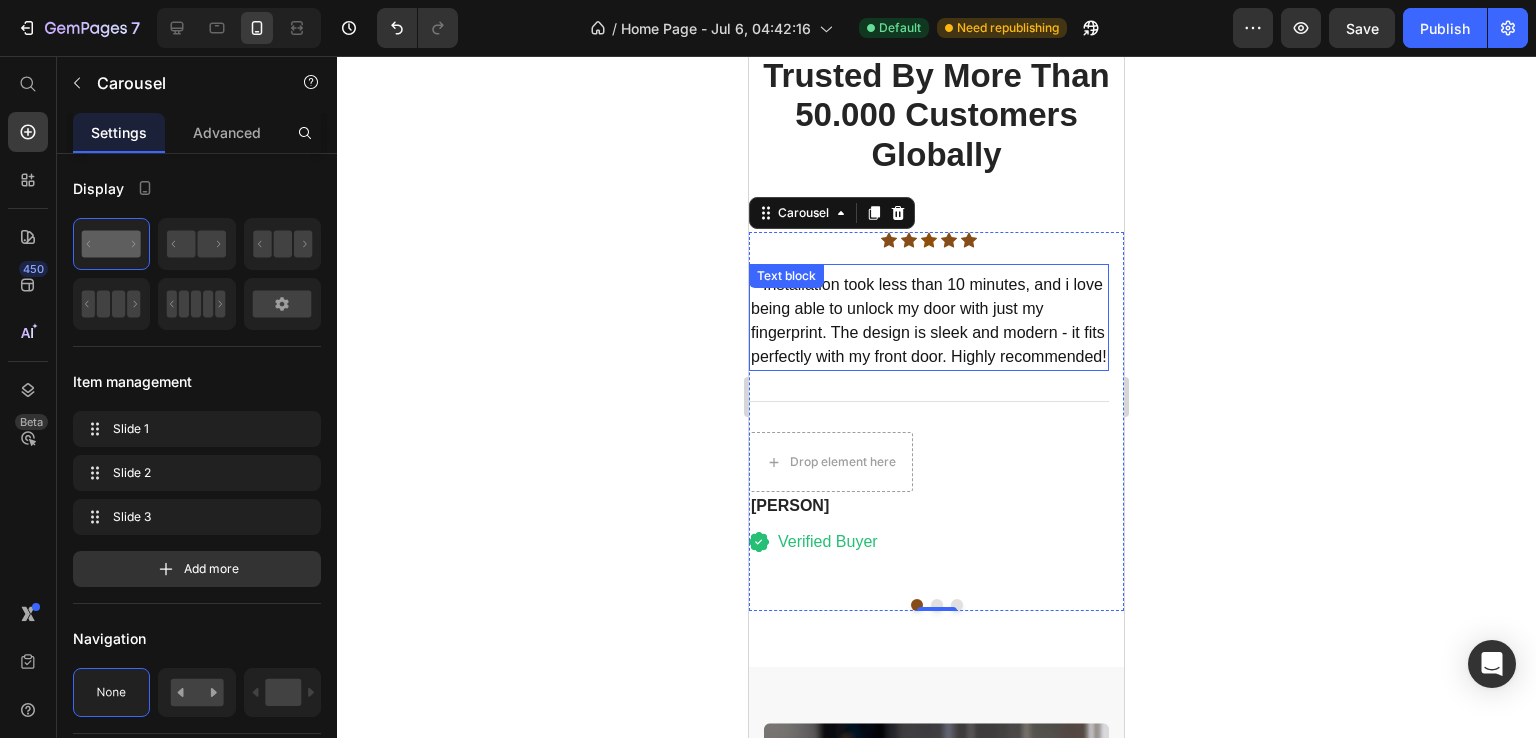 click on ""  Installation took less than 10 minutes, and i love being able to unlock my door with just my fingerprint. The design is sleek and modern - it fits perfectly with my front door. Highly recommended!" at bounding box center (929, 317) 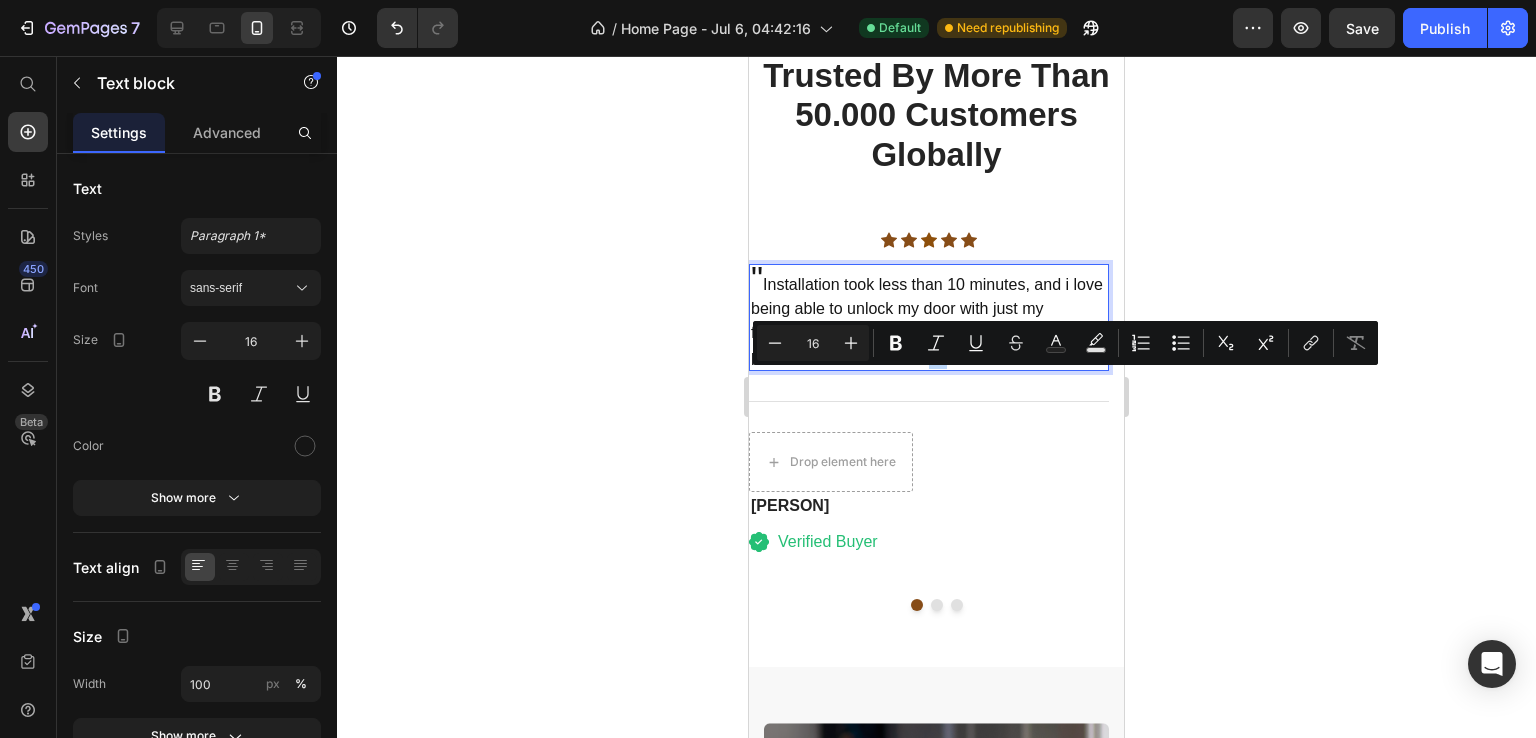 drag, startPoint x: 944, startPoint y: 380, endPoint x: 929, endPoint y: 377, distance: 15.297058 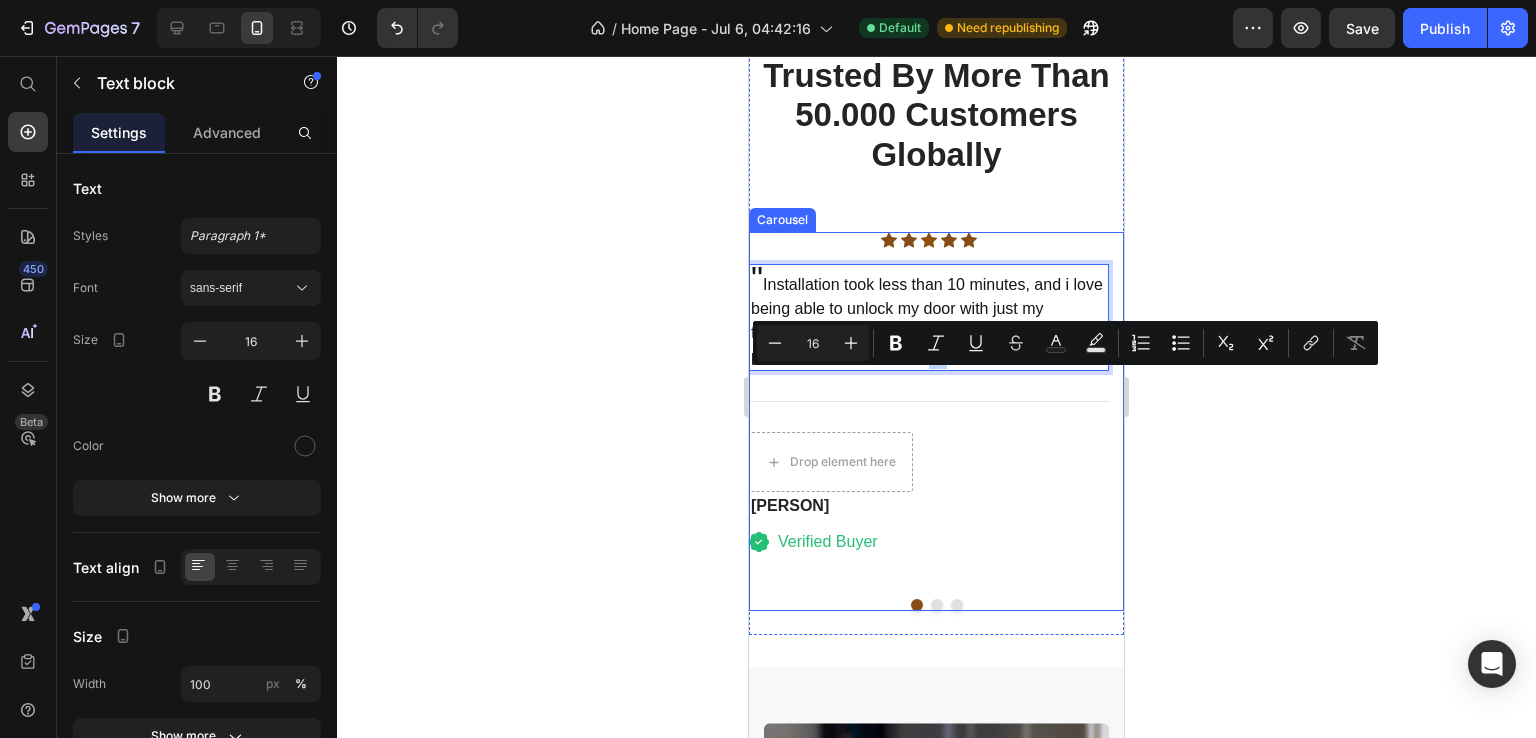 click on "Icon                Icon                Icon                Icon                Icon Icon List Hoz "  Installation took less than 10 minutes, and i love being able to unlock my door with just my fingerprint. The design is sleek and modern - it fits perfectly with my front door. Highly recommended! Text block   0                Title Line
Drop element here David Alaba Heading
Icon Verified Buyer Text block Icon List Row" at bounding box center (929, 407) 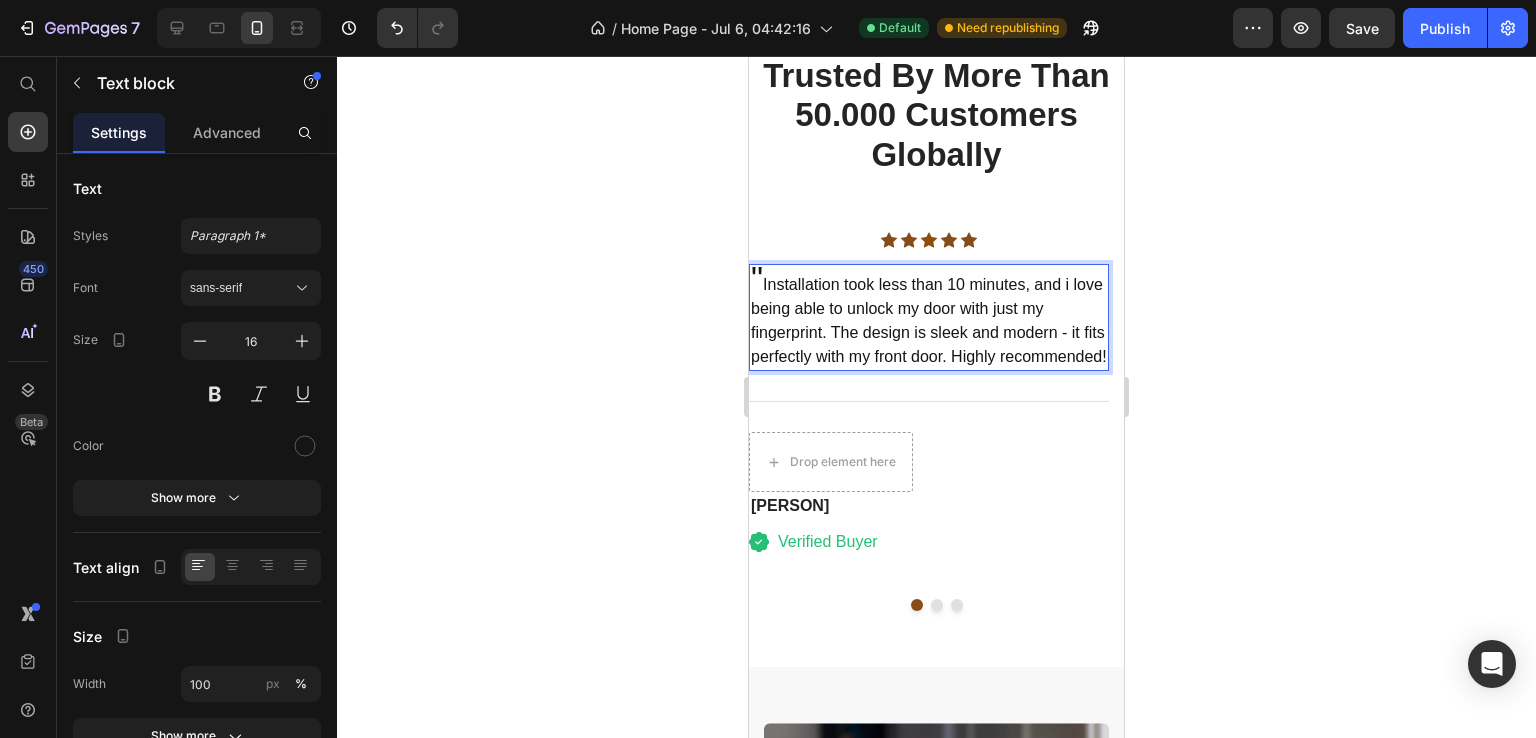 click on ""  Installation took less than 10 minutes, and i love being able to unlock my door with just my fingerprint. The design is sleek and modern - it fits perfectly with my front door. Highly recommended!" at bounding box center [929, 317] 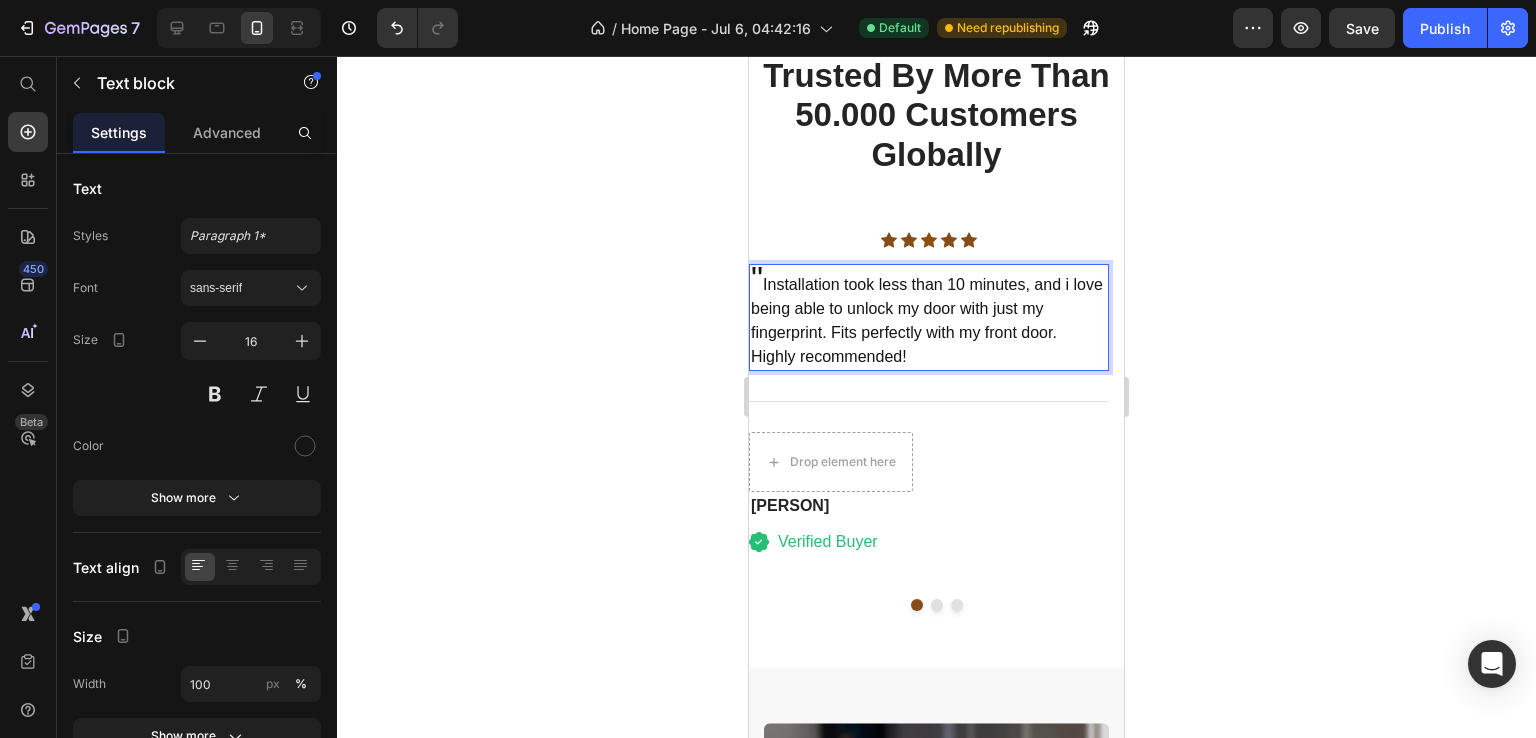 click on ""  Installation took less than 10 minutes, and i love being able to unlock my door with just my fingerprint. Fits perfectly with my front door. Highly recommended!" at bounding box center [929, 317] 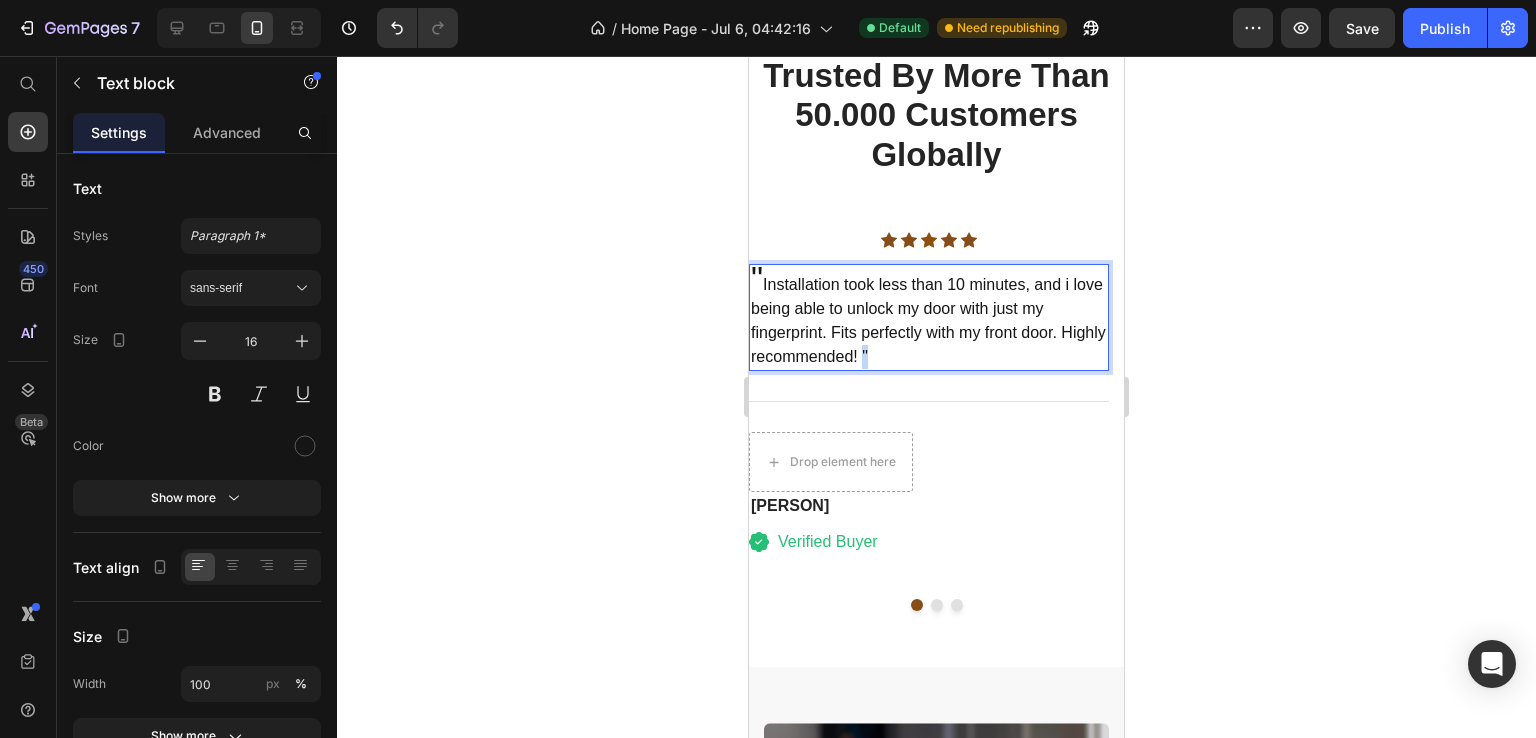 drag, startPoint x: 938, startPoint y: 374, endPoint x: 912, endPoint y: 375, distance: 26.019224 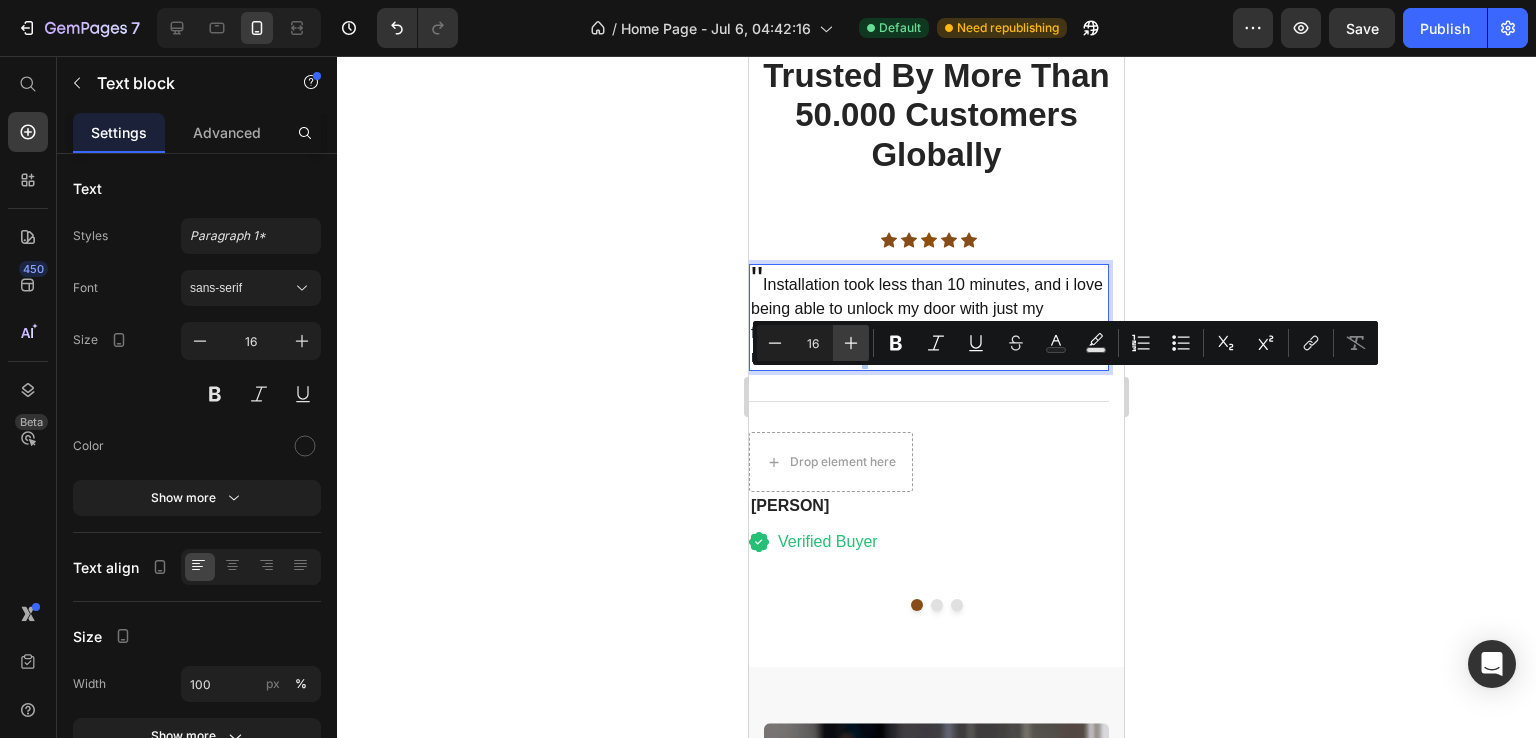 click on "Plus" at bounding box center (851, 343) 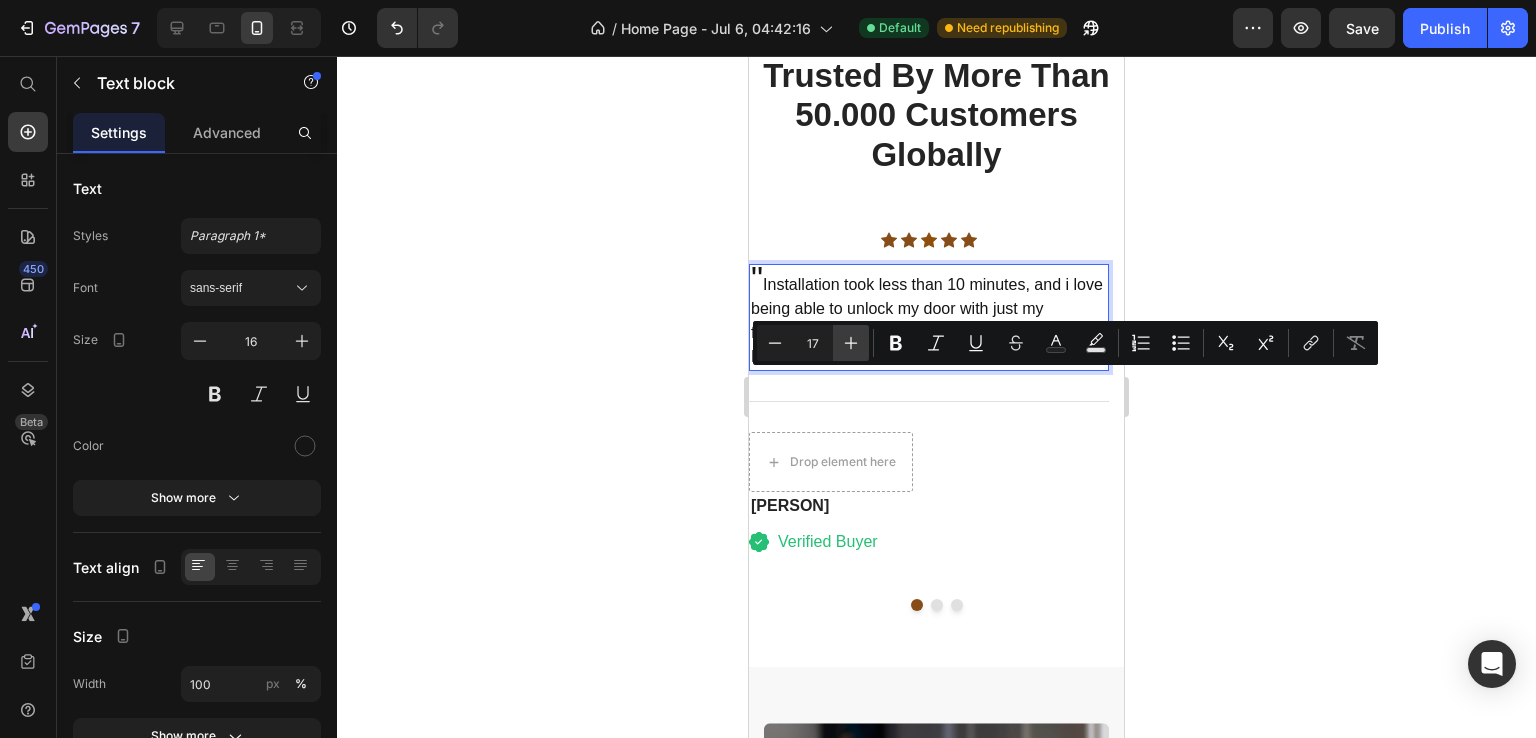 click on "Plus" at bounding box center (851, 343) 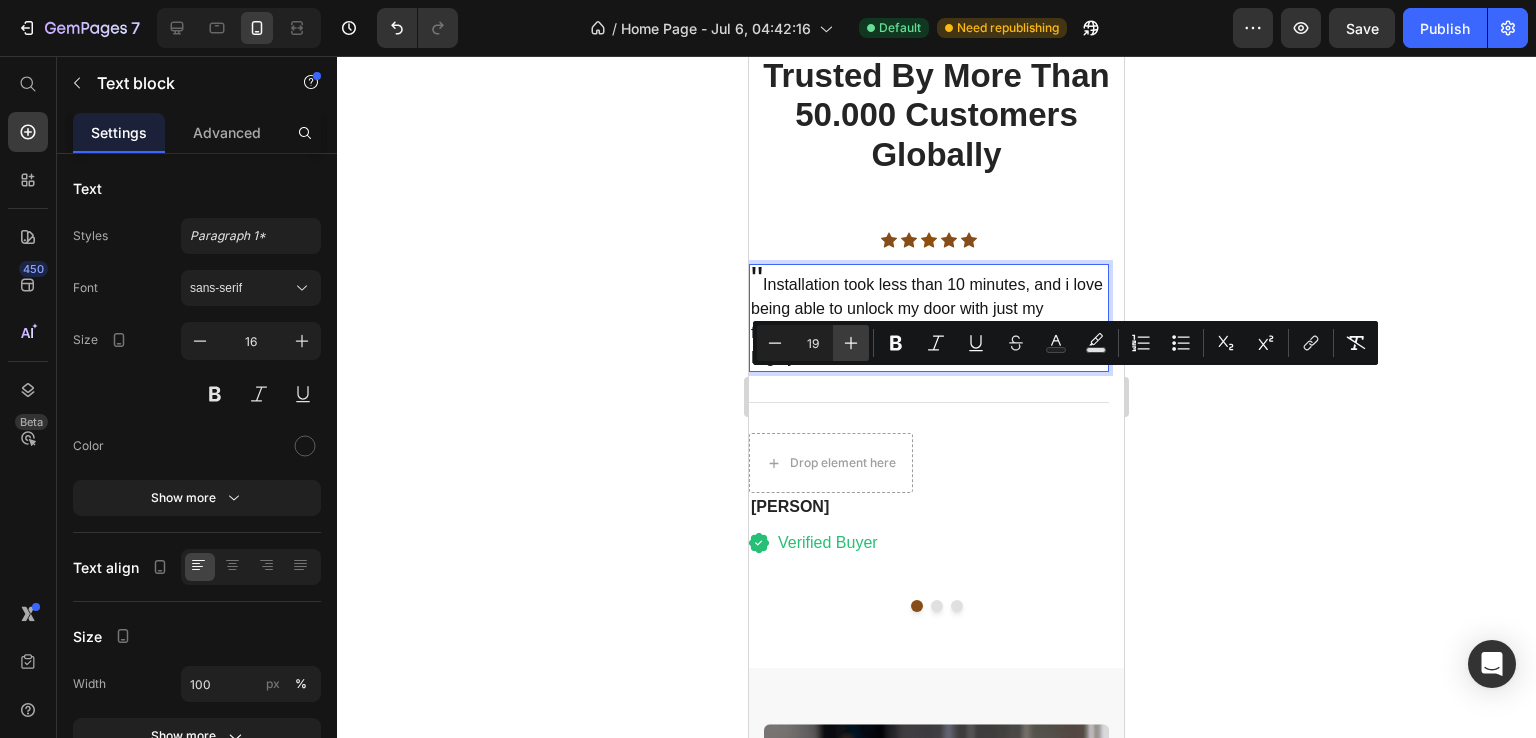 click on "Plus" at bounding box center (851, 343) 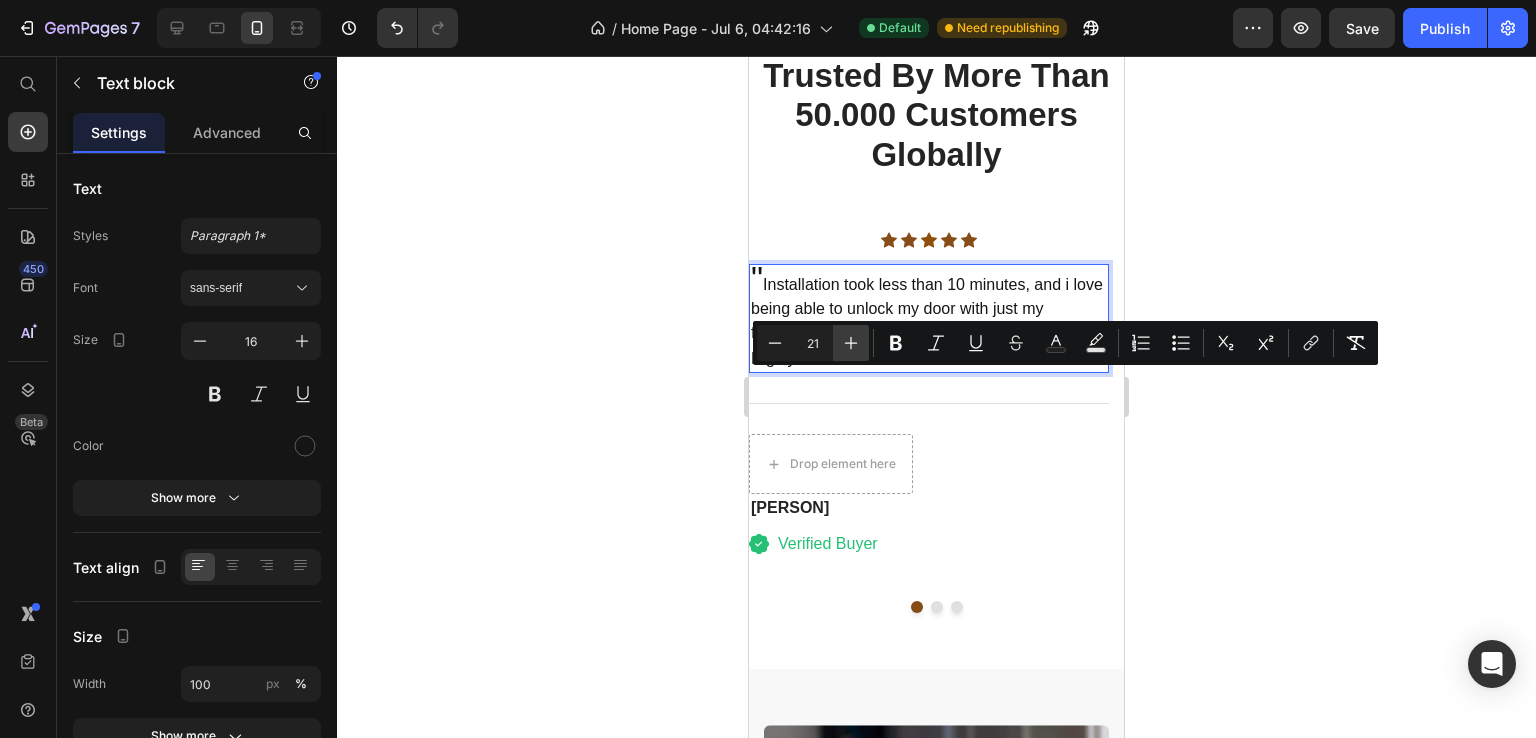 click on "Plus" at bounding box center (851, 343) 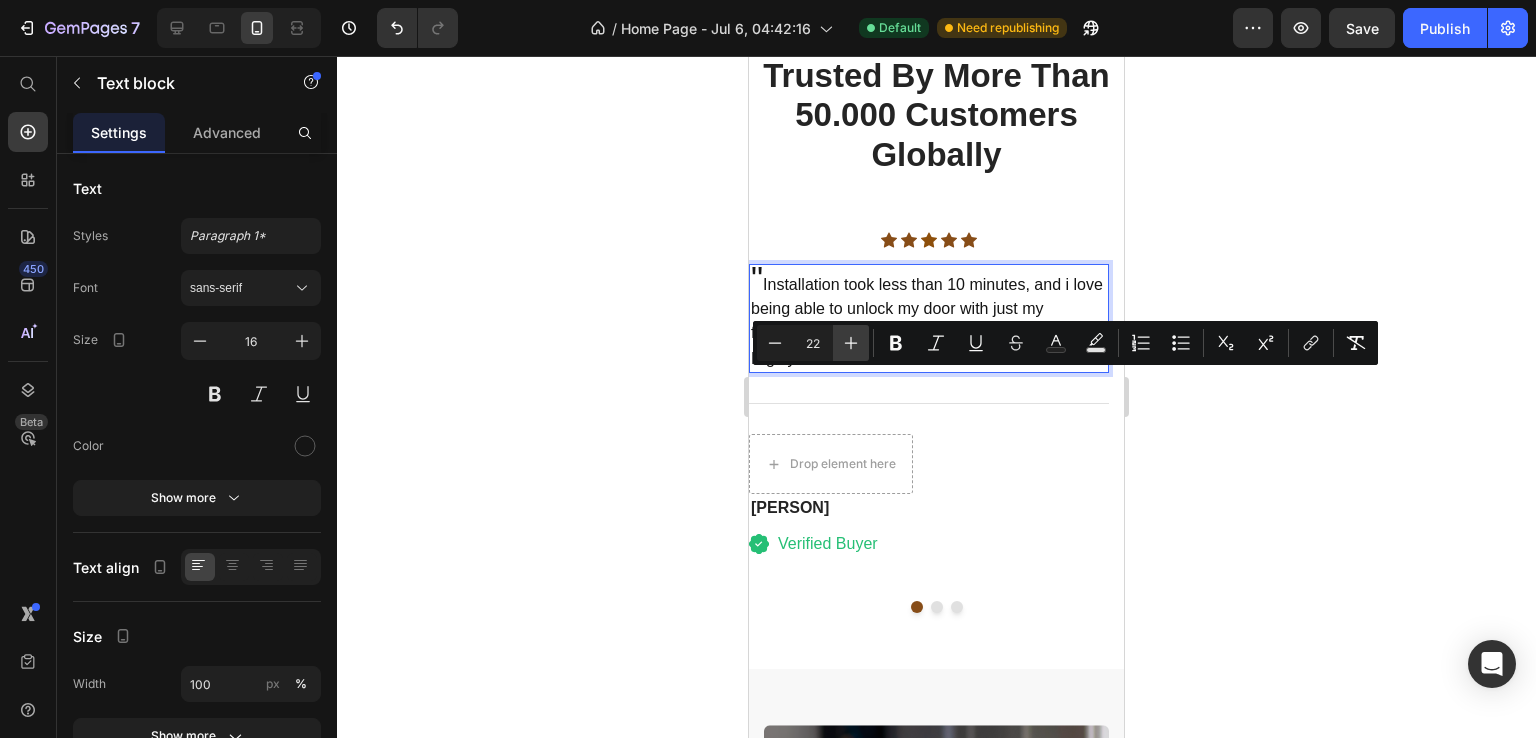 click on "Plus" at bounding box center [851, 343] 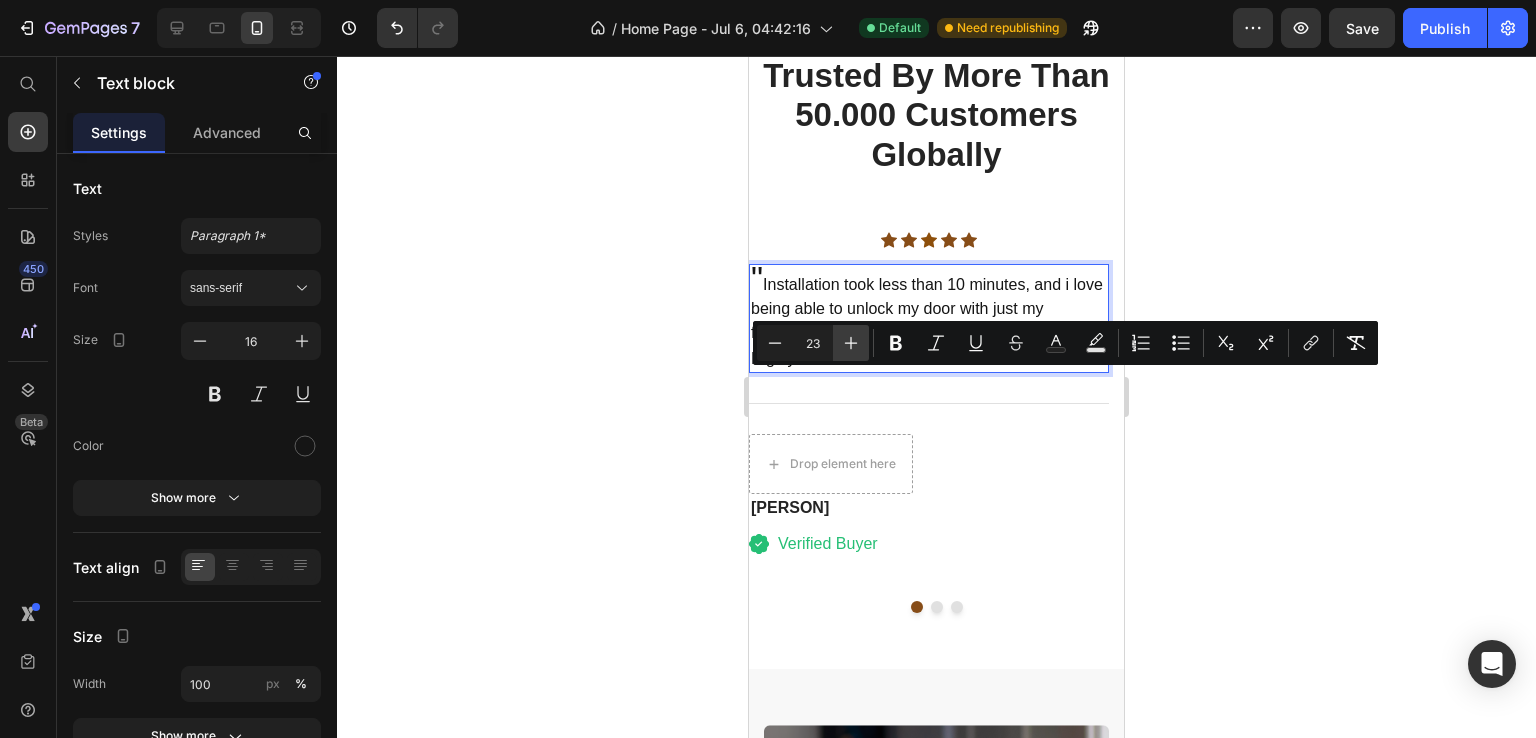 click on "Plus" at bounding box center [851, 343] 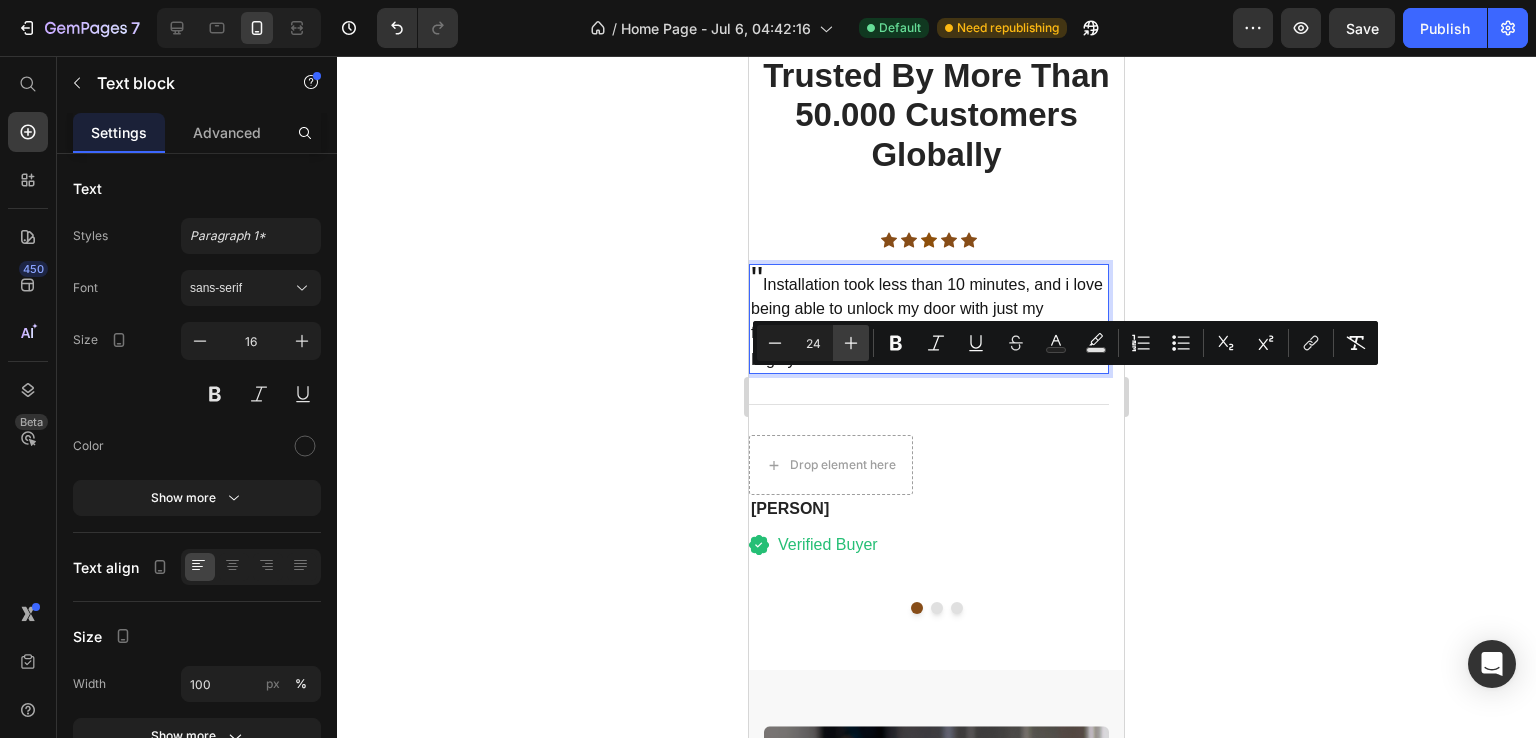 click on "Plus" at bounding box center (851, 343) 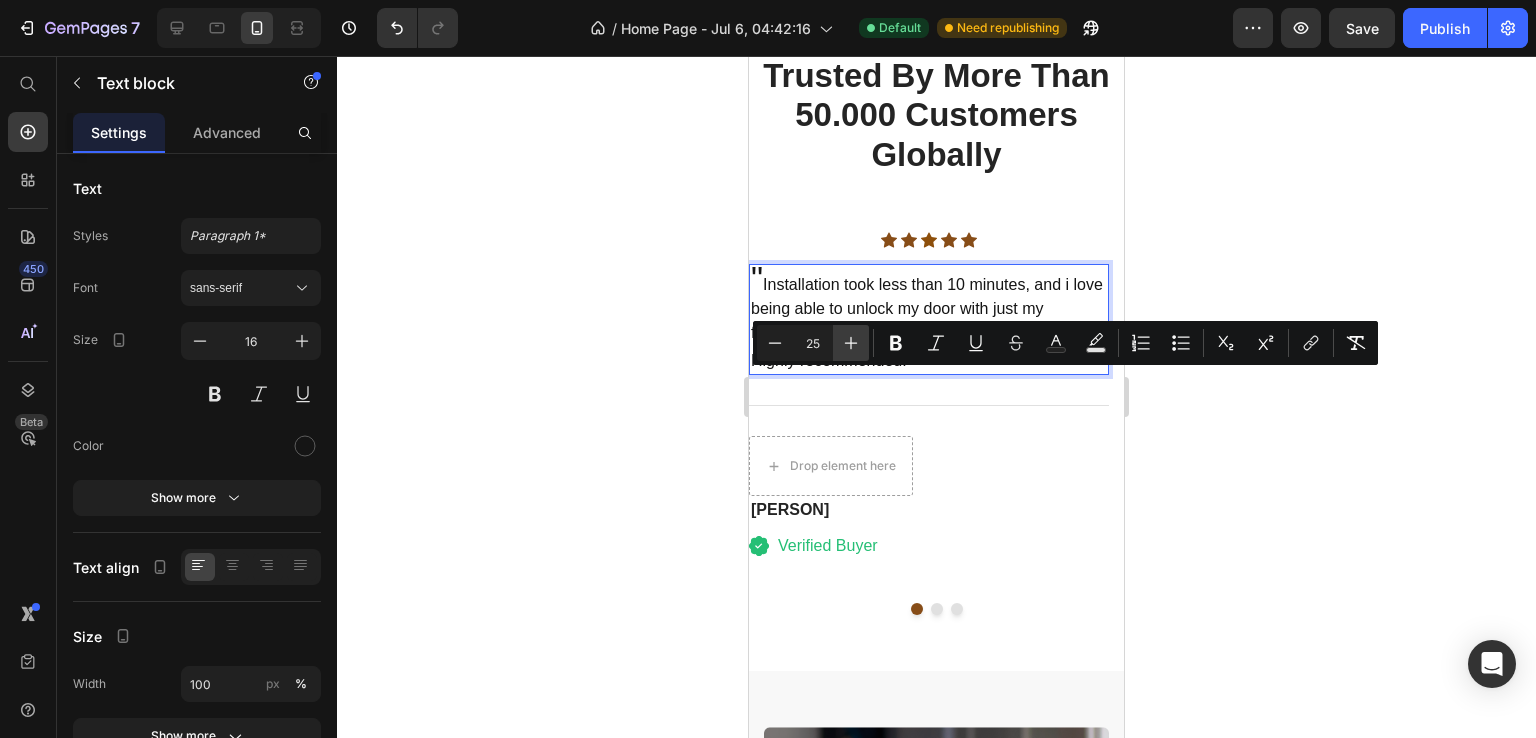click on "Plus" at bounding box center (851, 343) 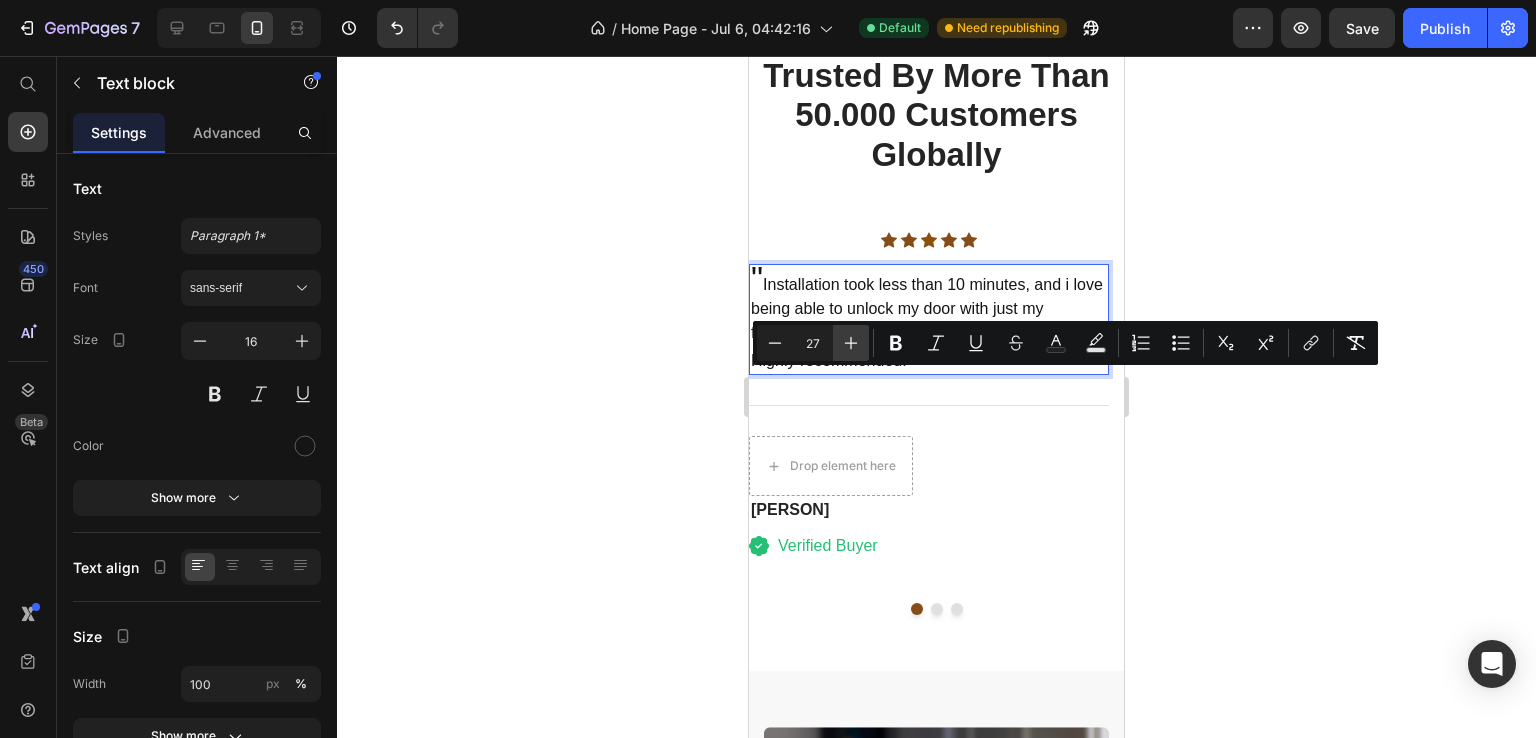click on "Plus" at bounding box center (851, 343) 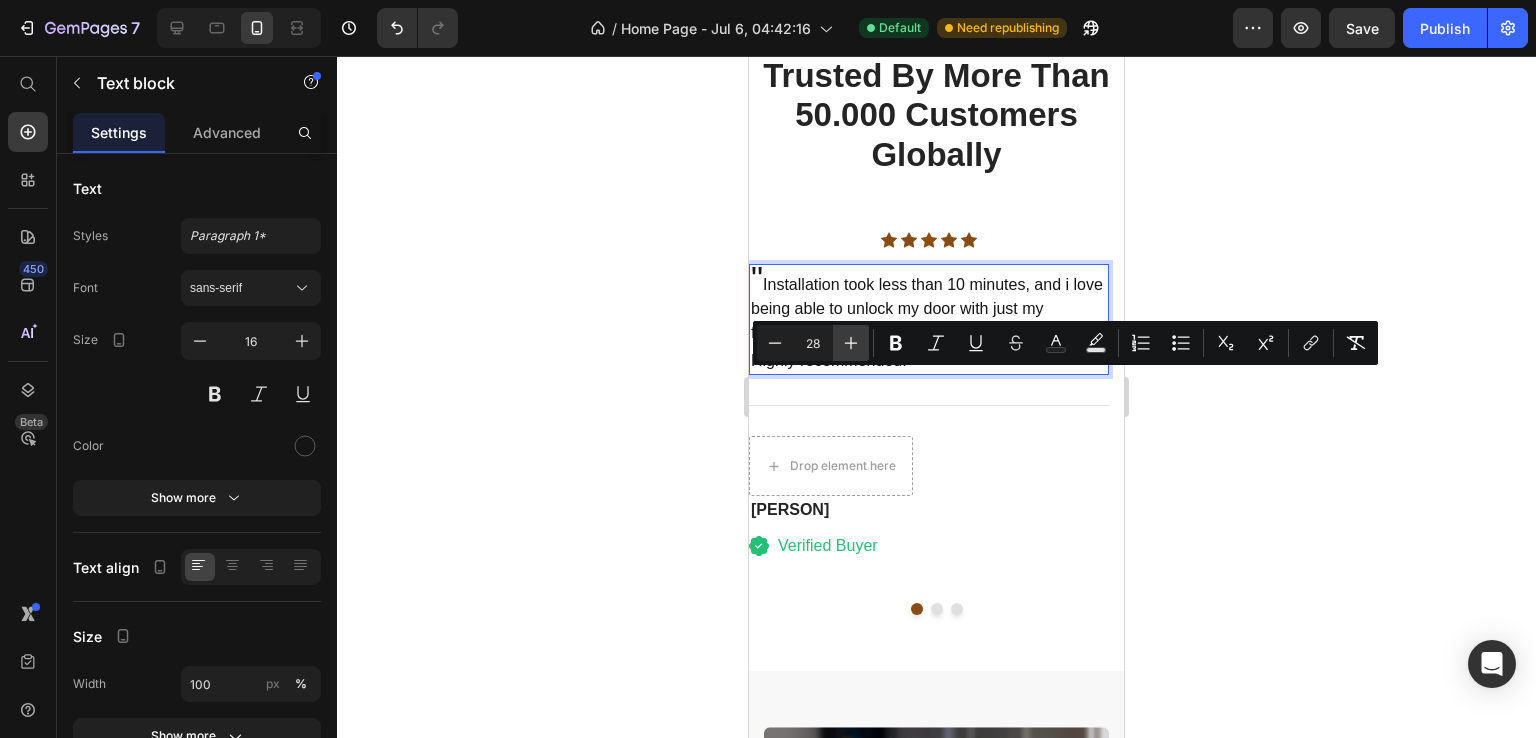 click on "Plus" at bounding box center [851, 343] 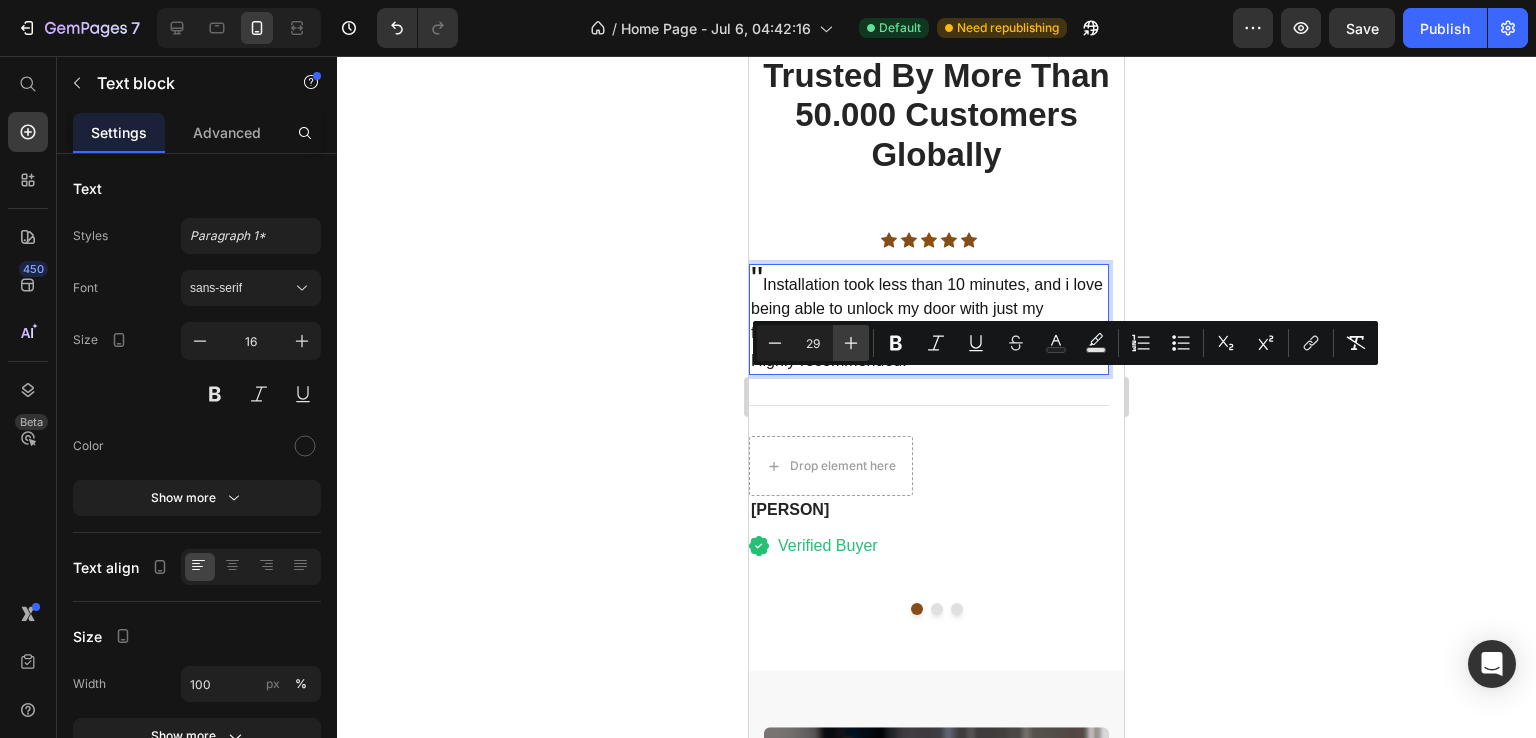 click on "Plus" at bounding box center (851, 343) 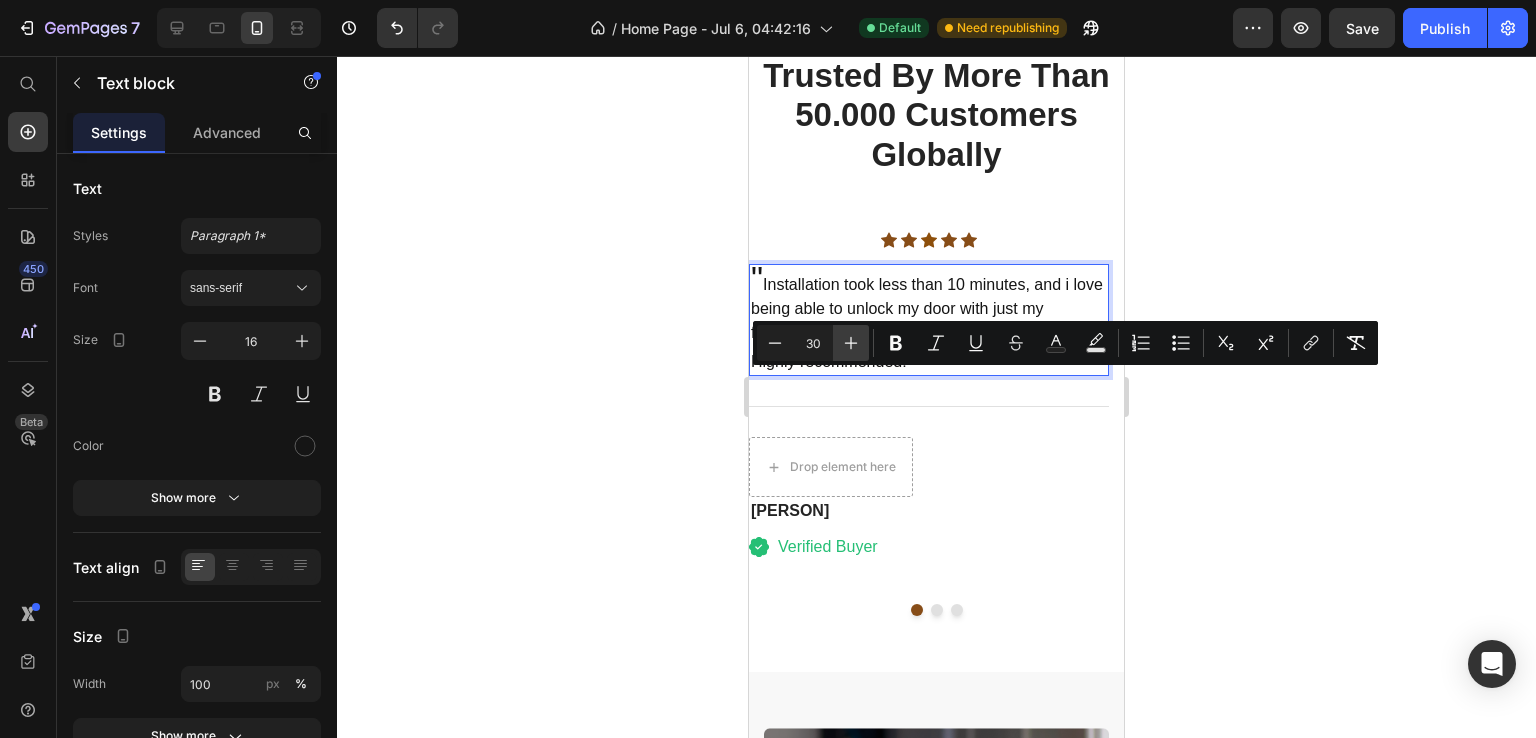 click on "Plus" at bounding box center [851, 343] 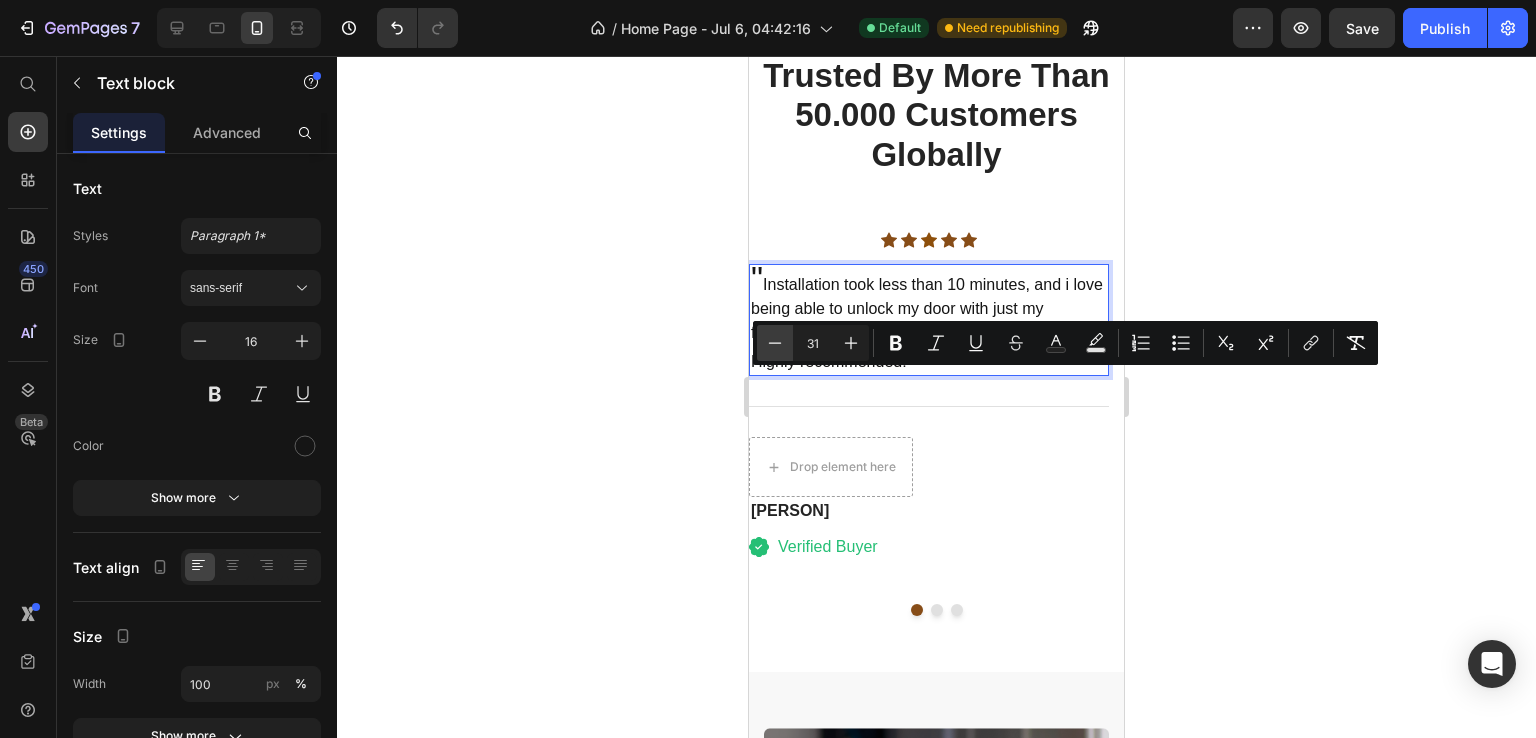 click 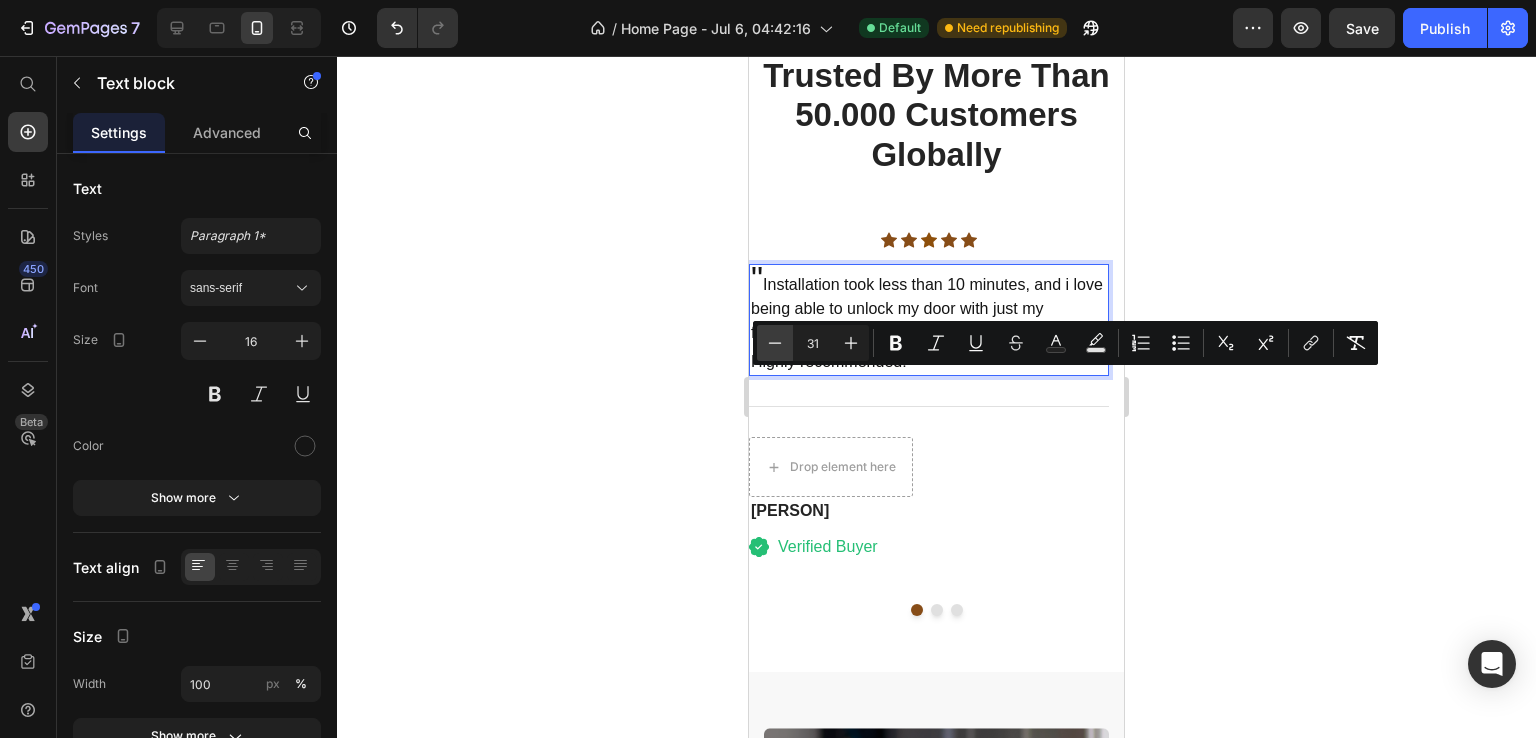 type on "30" 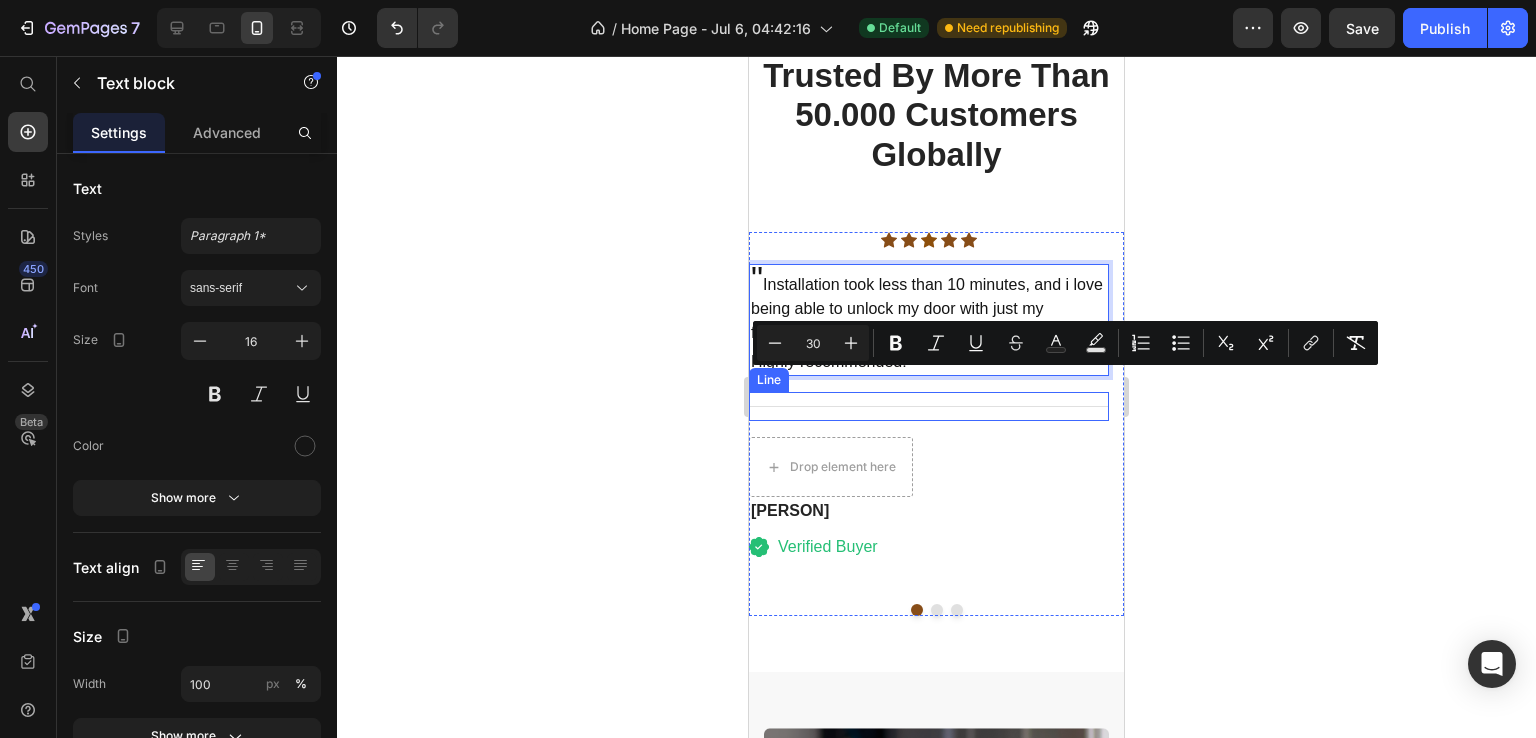 click at bounding box center (929, 406) 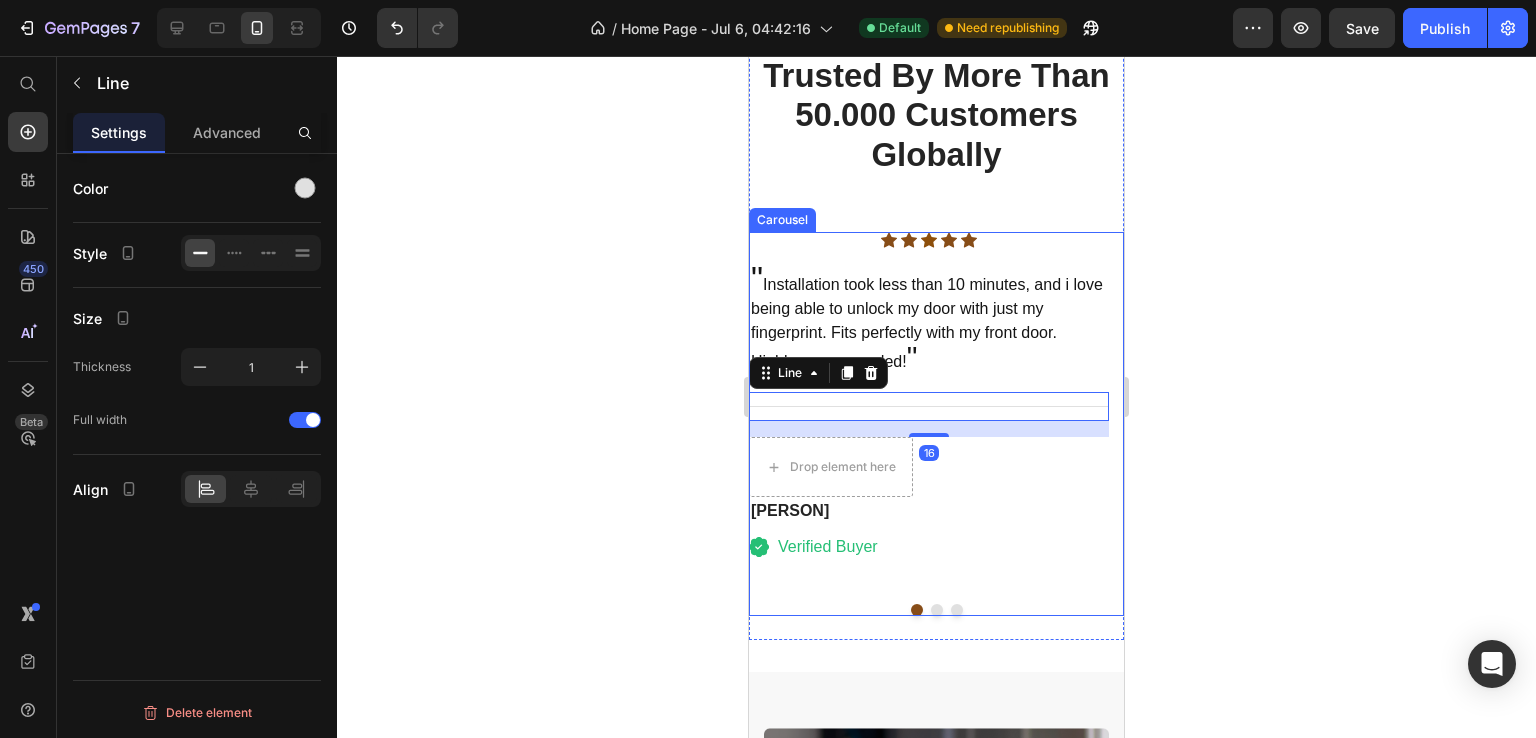 click at bounding box center [937, 610] 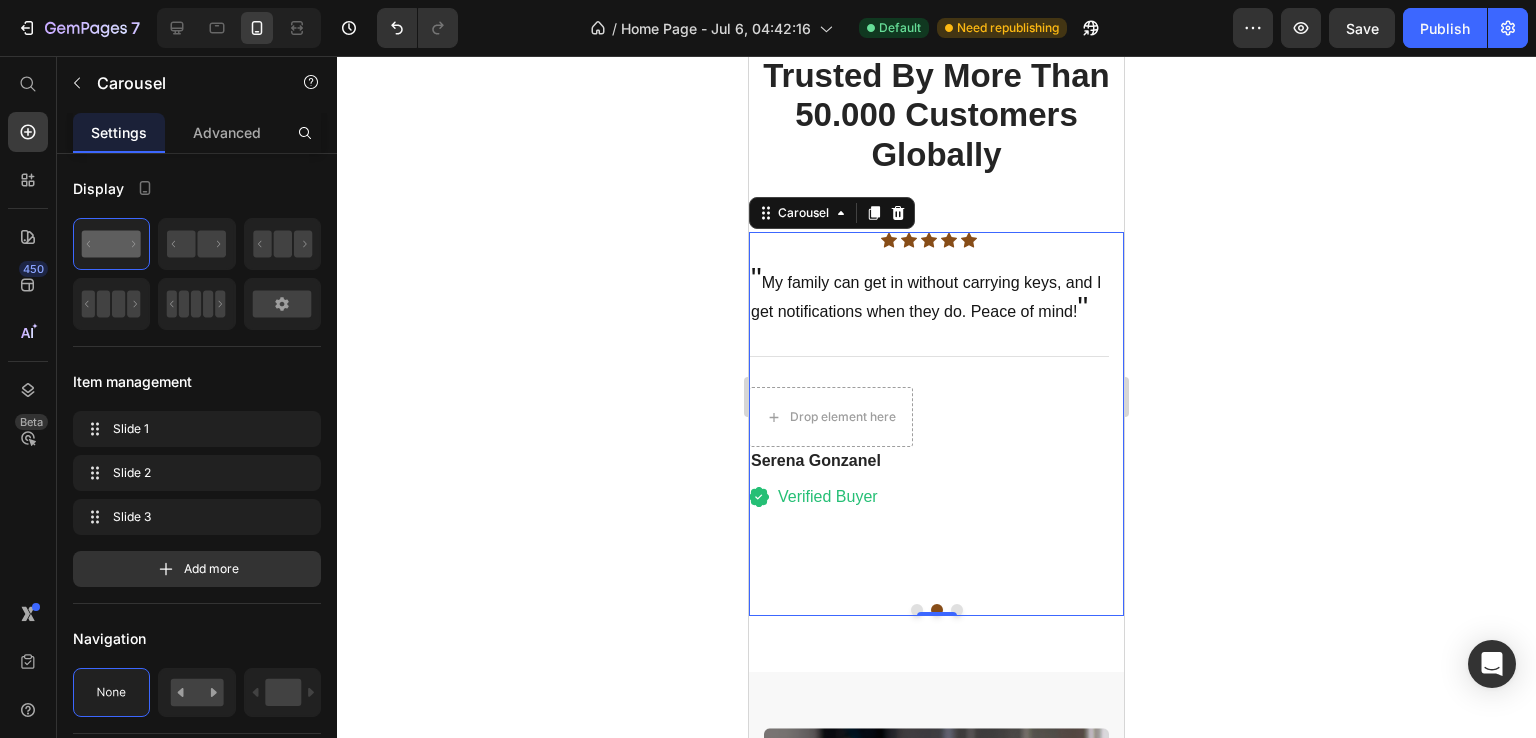 click on "Icon                Icon                Icon                Icon                Icon Icon List Hoz "  Installation took less than 10 minutes, and i love being able to unlock my door with just my fingerprint. Fits perfectly with my front door. Highly recommended!  " Text block                Title Line
Drop element here David Alaba Heading
Icon Verified Buyer Text block Icon List Row                Icon                Icon                Icon                Icon                Icon Icon List Hoz "  My kids can get in without carrying keys, and I get notifications when they do. Peace of mind!  " Text block                Title Line
Drop element here Serena Gonzanel Heading
Icon Verified Buyer Text block Icon List Row                Icon                Icon                Icon                Icon                Icon Icon List Hoz Text block                Title Line
Drop element here Anna Chirstin Heading Row" at bounding box center (936, 424) 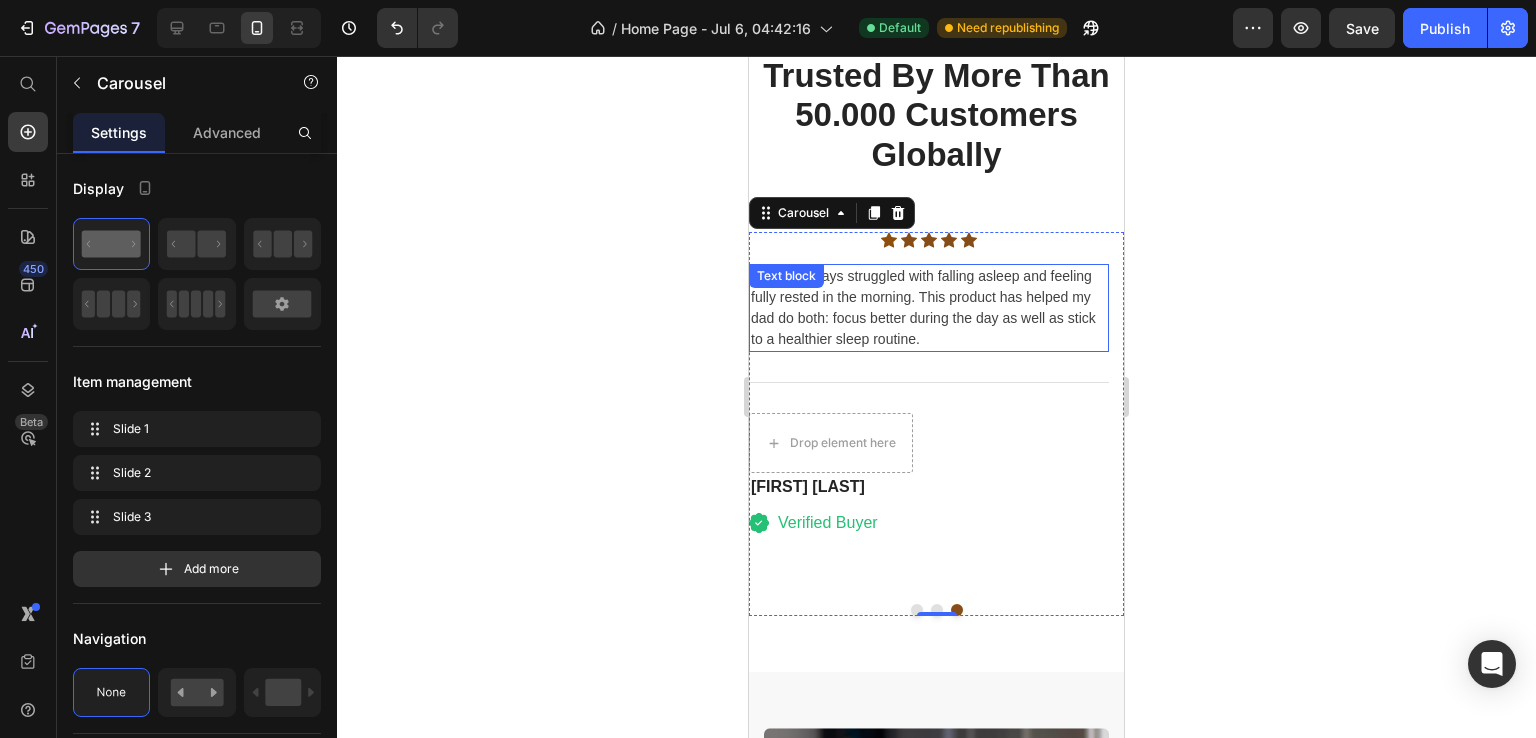 click on "My dad always struggled with falling asleep and feeling fully rested in the morning. This product has helped my dad do both: focus better during the day as well as stick to a healthier sleep routine." at bounding box center (929, 308) 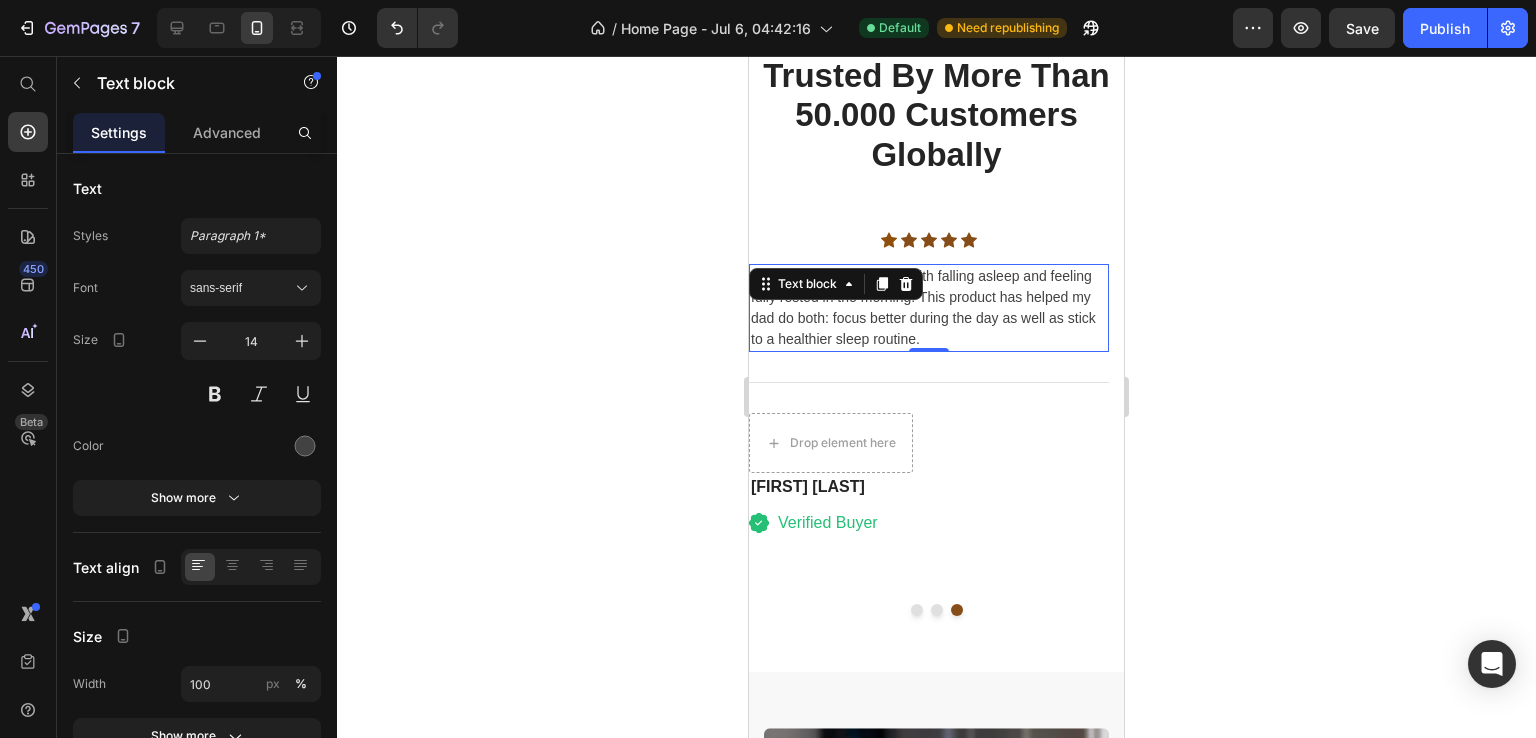 click on "My dad always struggled with falling asleep and feeling fully rested in the morning. This product has helped my dad do both: focus better during the day as well as stick to a healthier sleep routine." at bounding box center (929, 308) 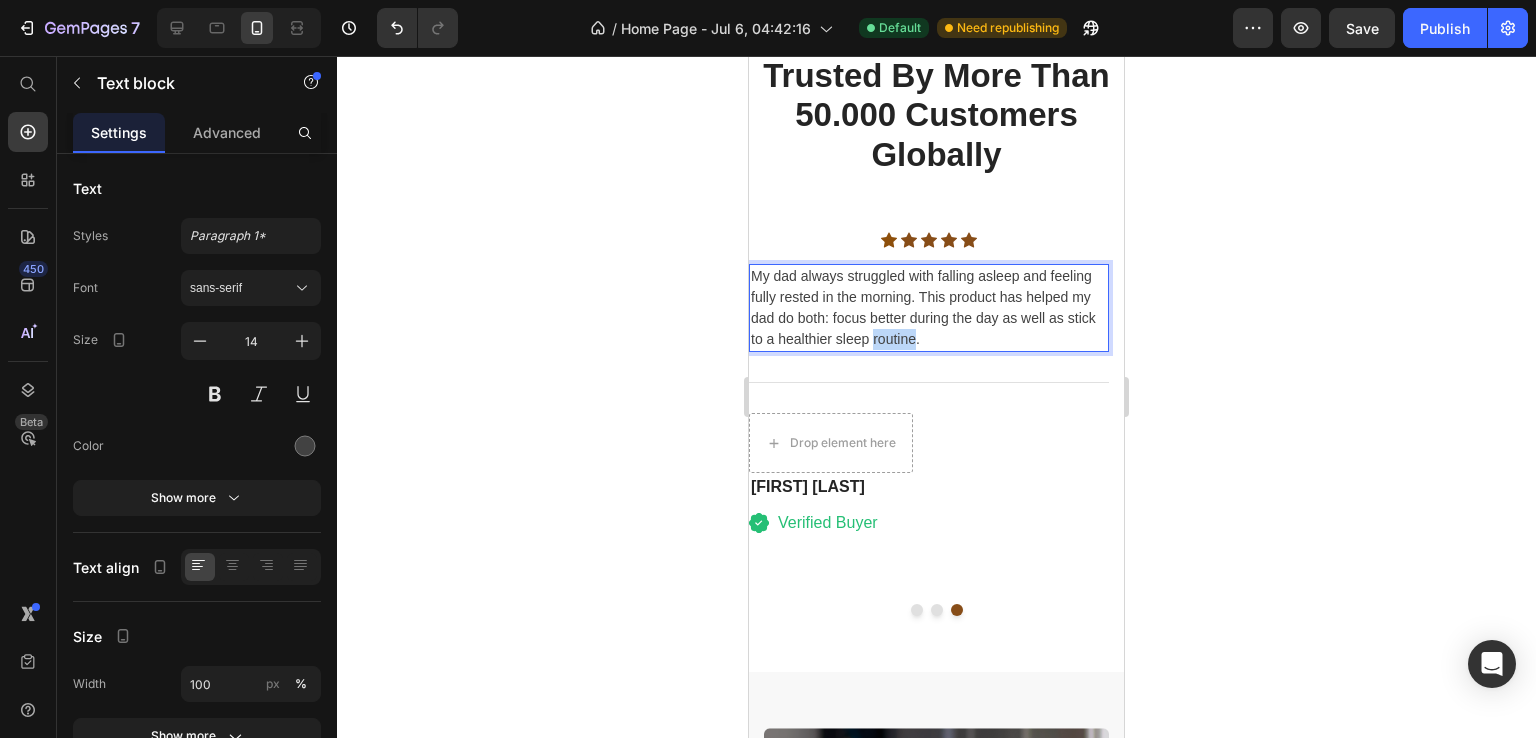 click on "My dad always struggled with falling asleep and feeling fully rested in the morning. This product has helped my dad do both: focus better during the day as well as stick to a healthier sleep routine." at bounding box center (929, 308) 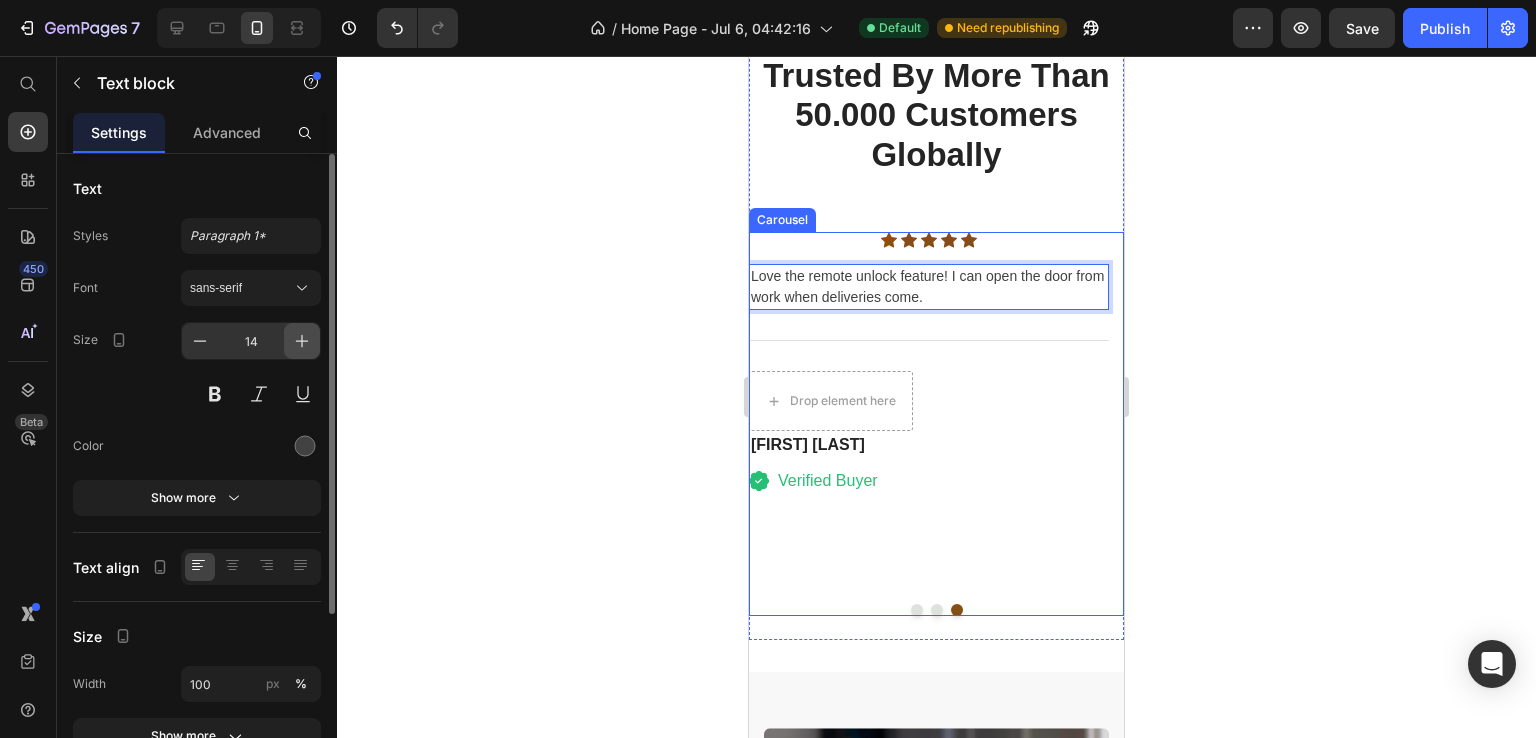 click at bounding box center [302, 341] 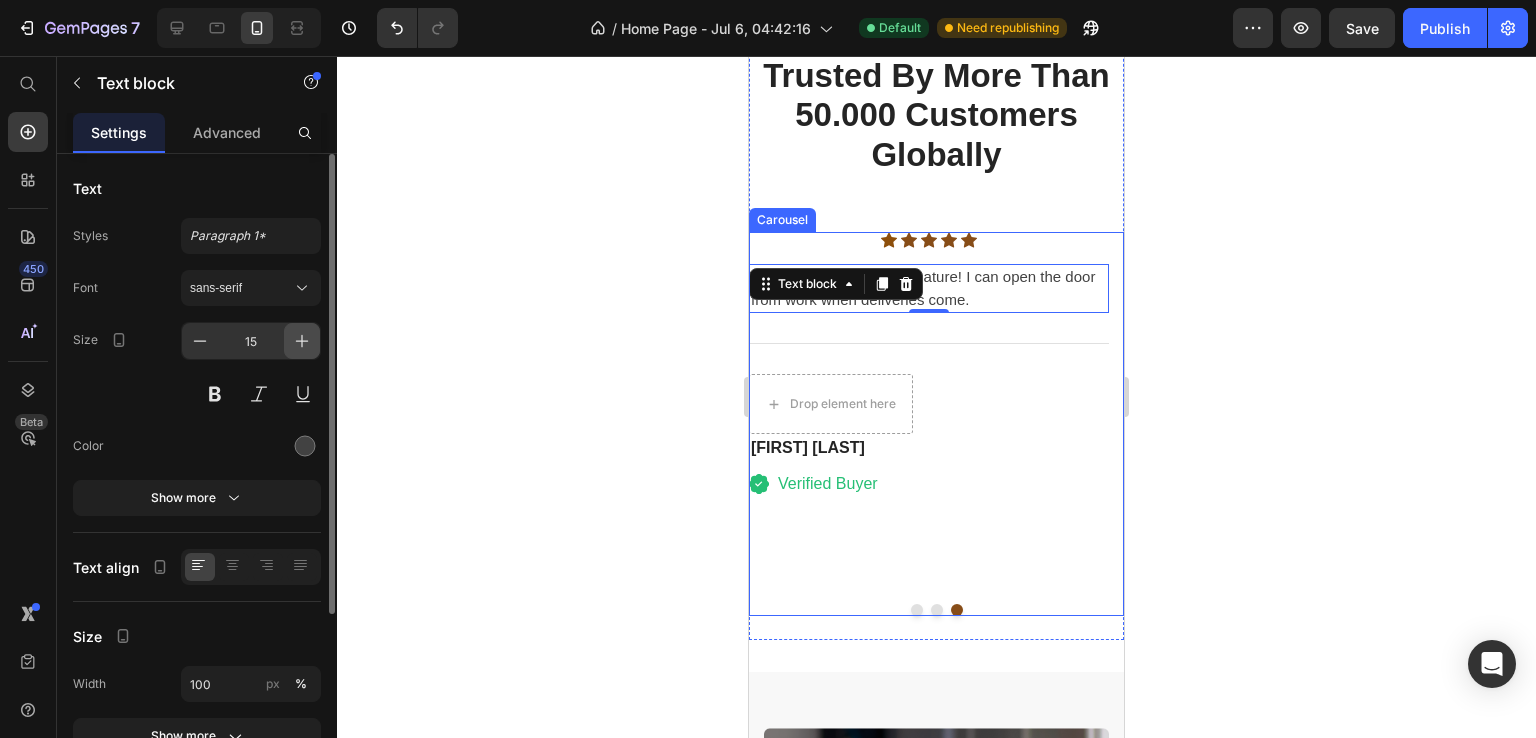 click at bounding box center (302, 341) 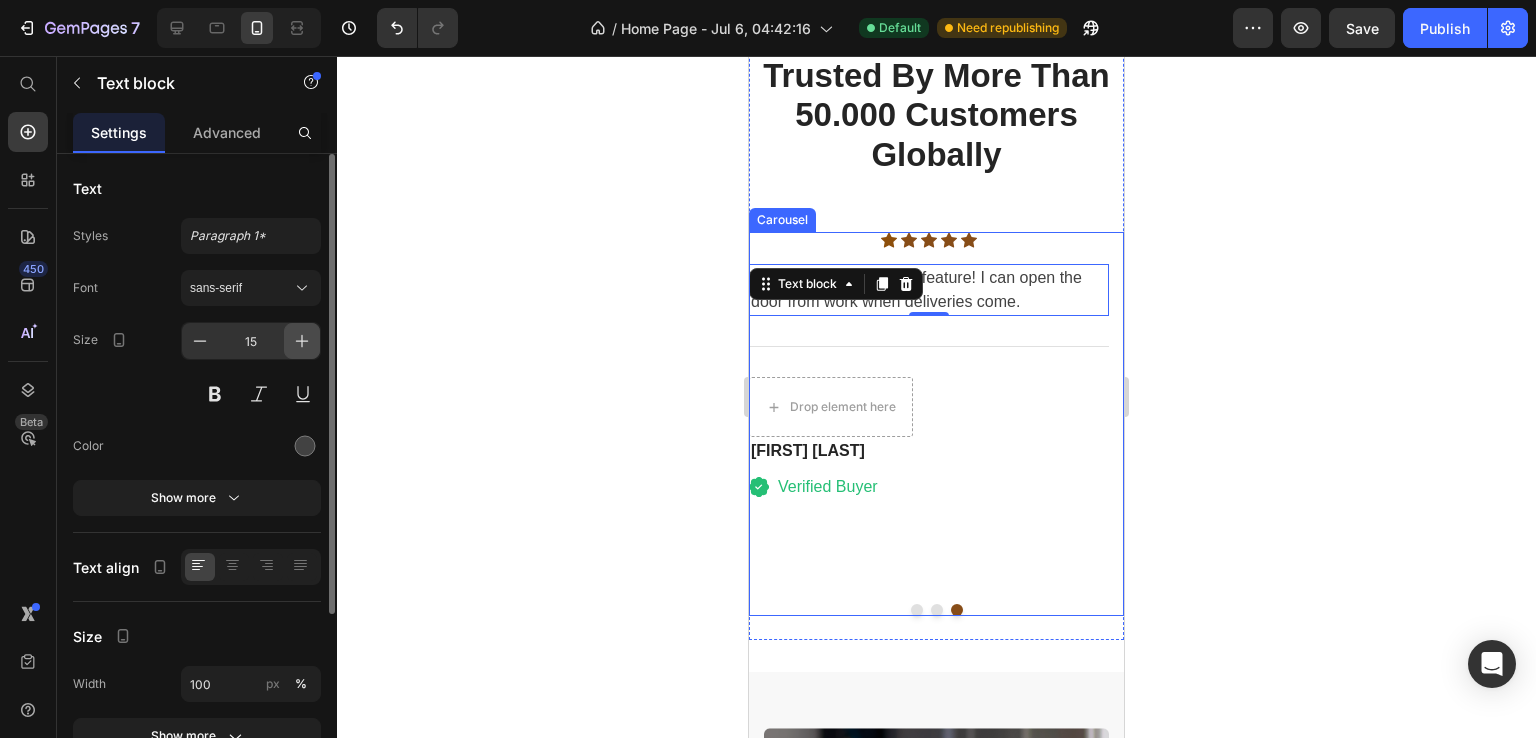 type on "16" 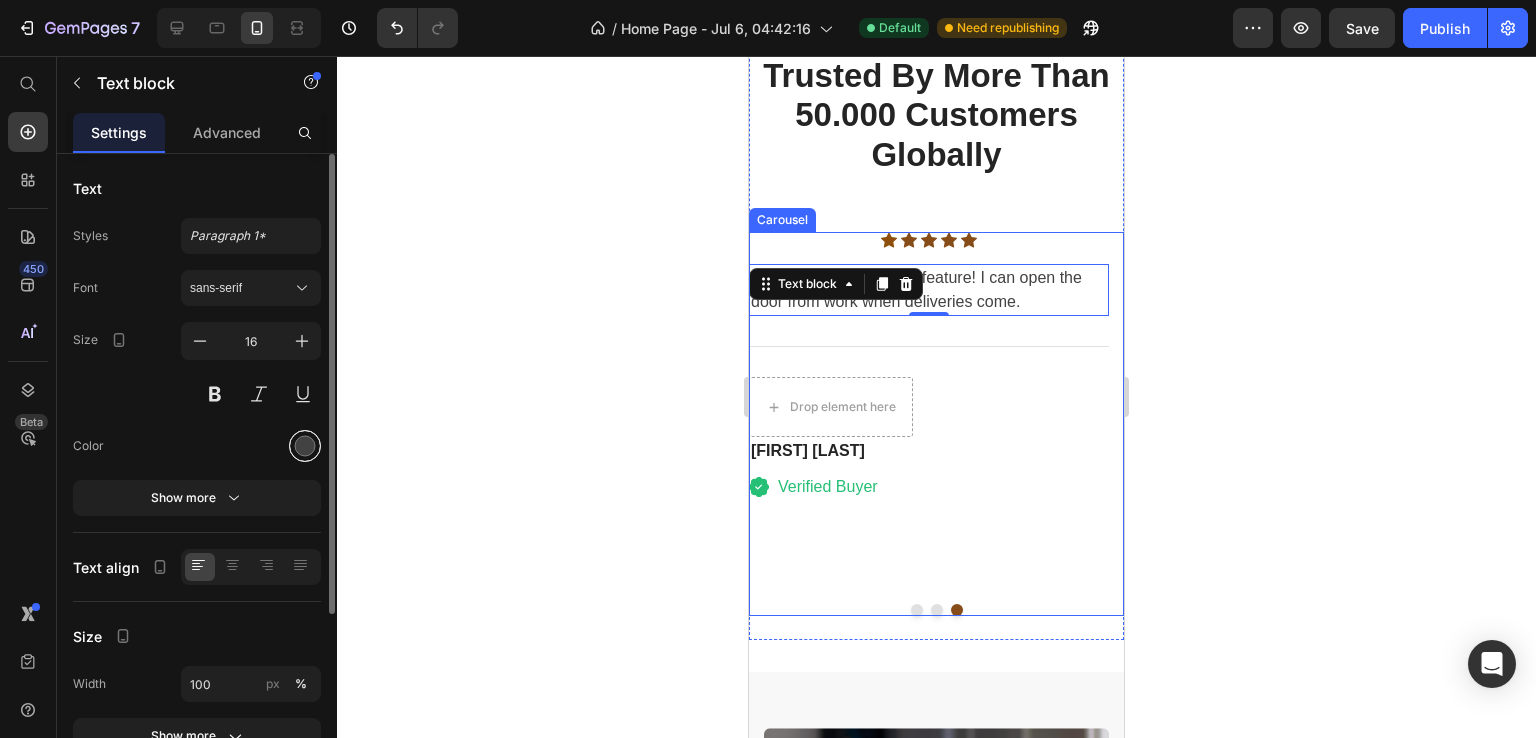 click at bounding box center (305, 446) 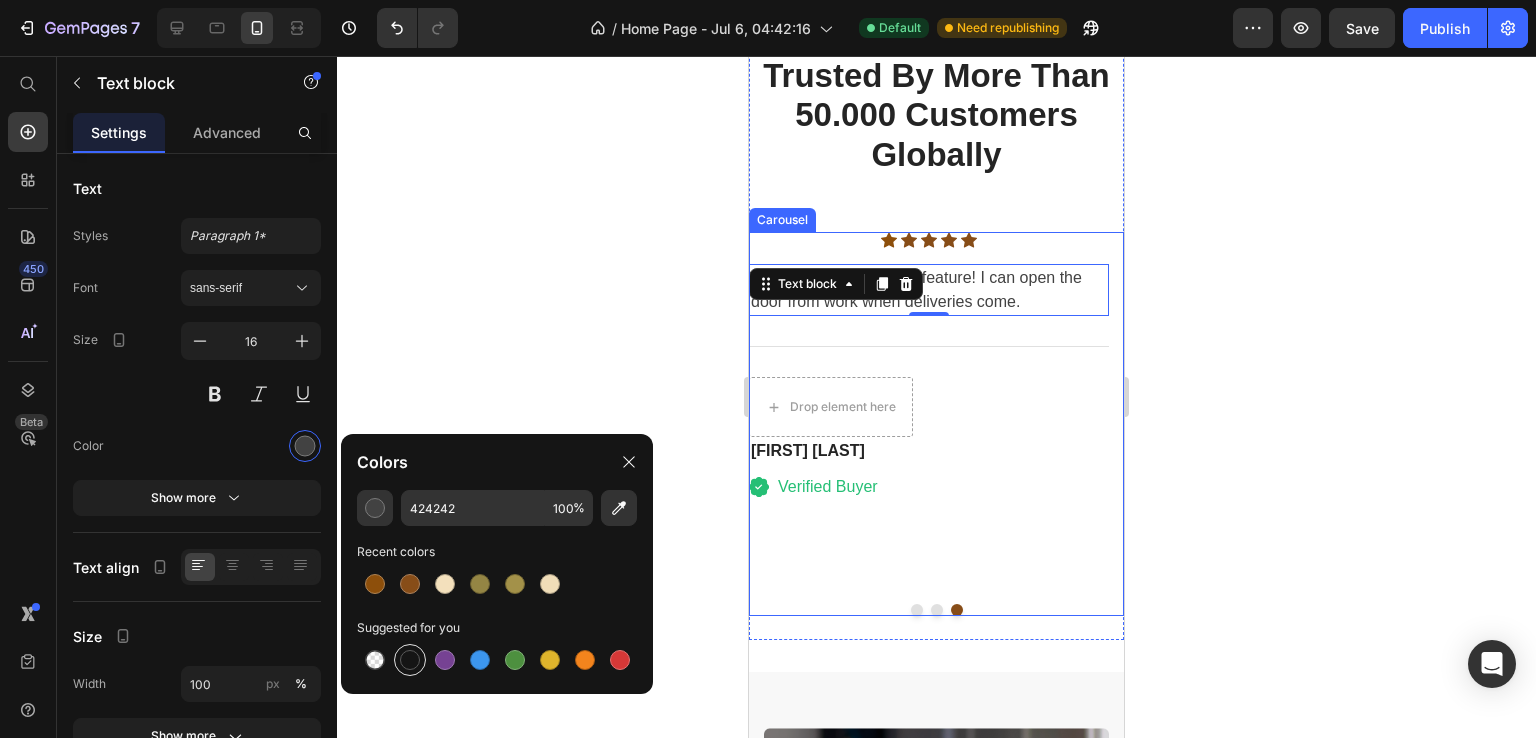 click at bounding box center (410, 660) 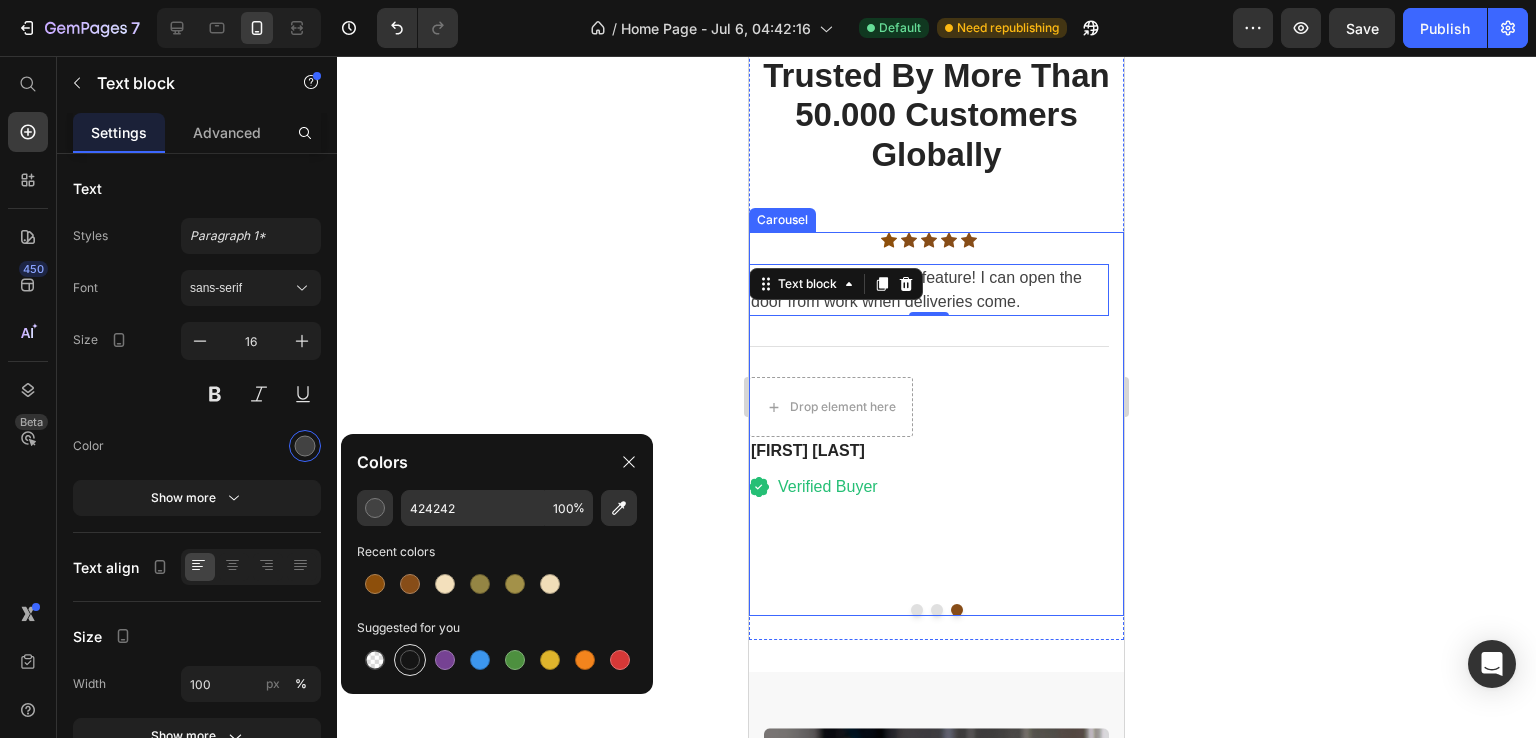type on "151515" 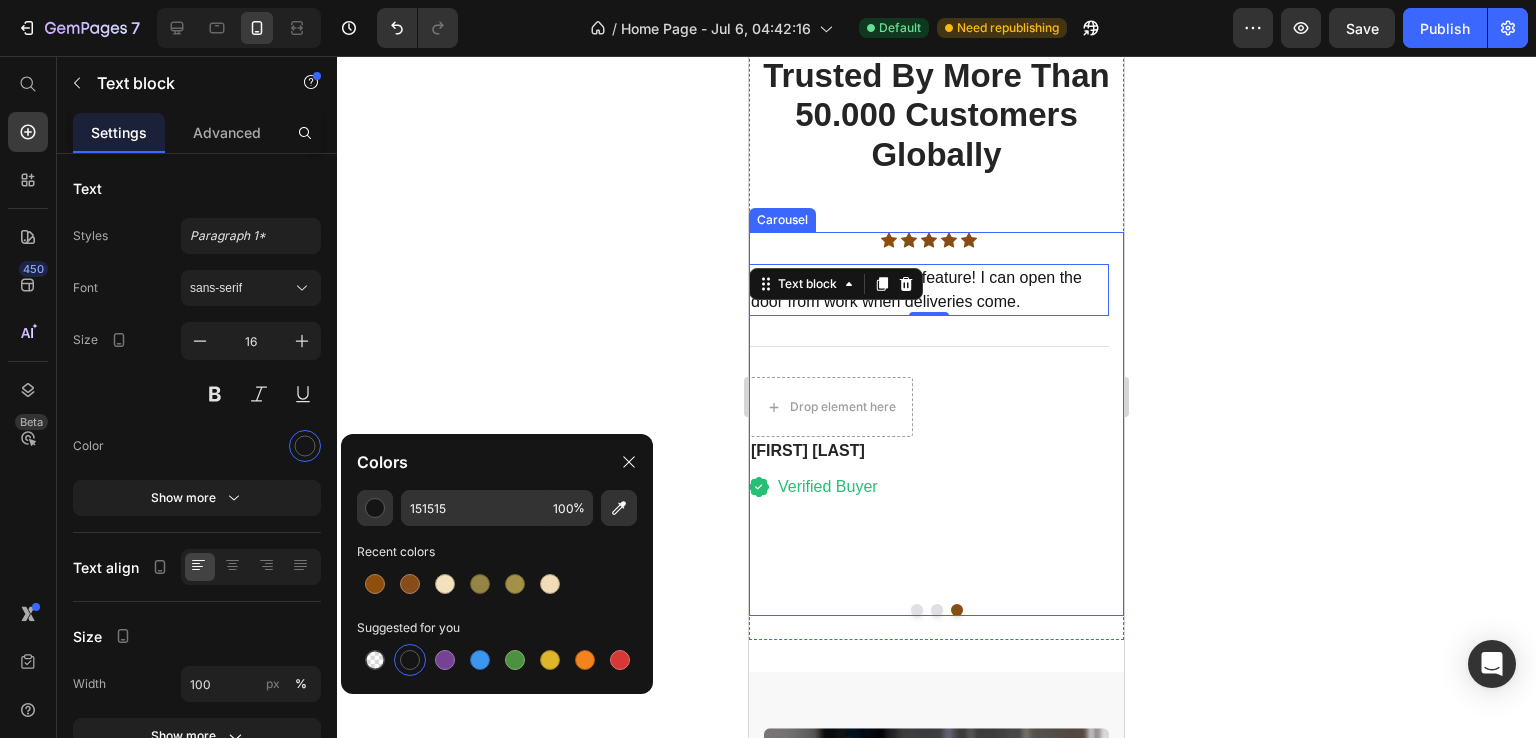 click on "Icon                Icon                Icon                Icon                Icon Icon List Hoz Love the remote unlock feature! I can open the door from work when deliveries come. Text block   0                Title Line
Drop element here Anna Chirstin Heading
Icon Verified Buyer Text block Icon List Row" at bounding box center (929, 410) 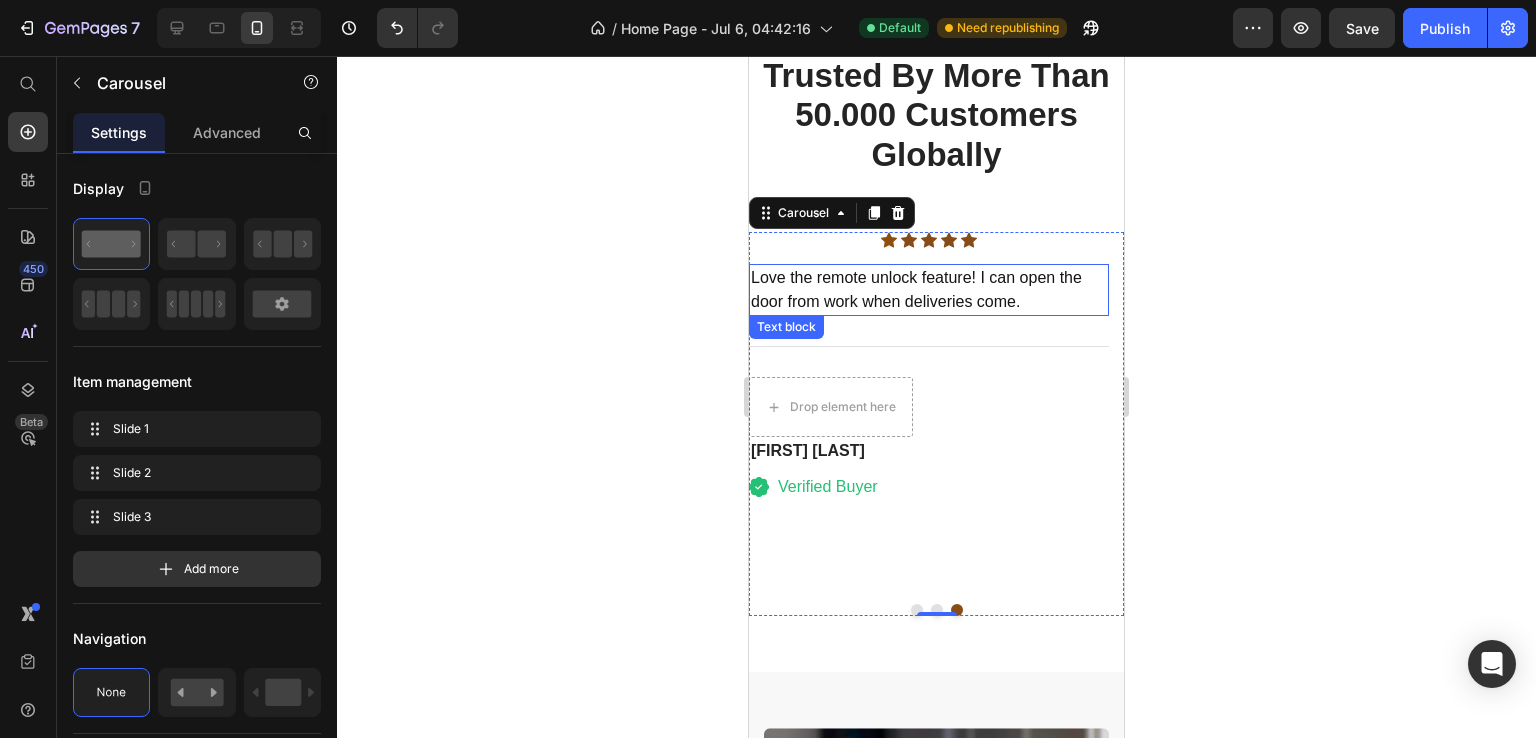 click on "Love the remote unlock feature! I can open the door from work when deliveries come." at bounding box center [929, 290] 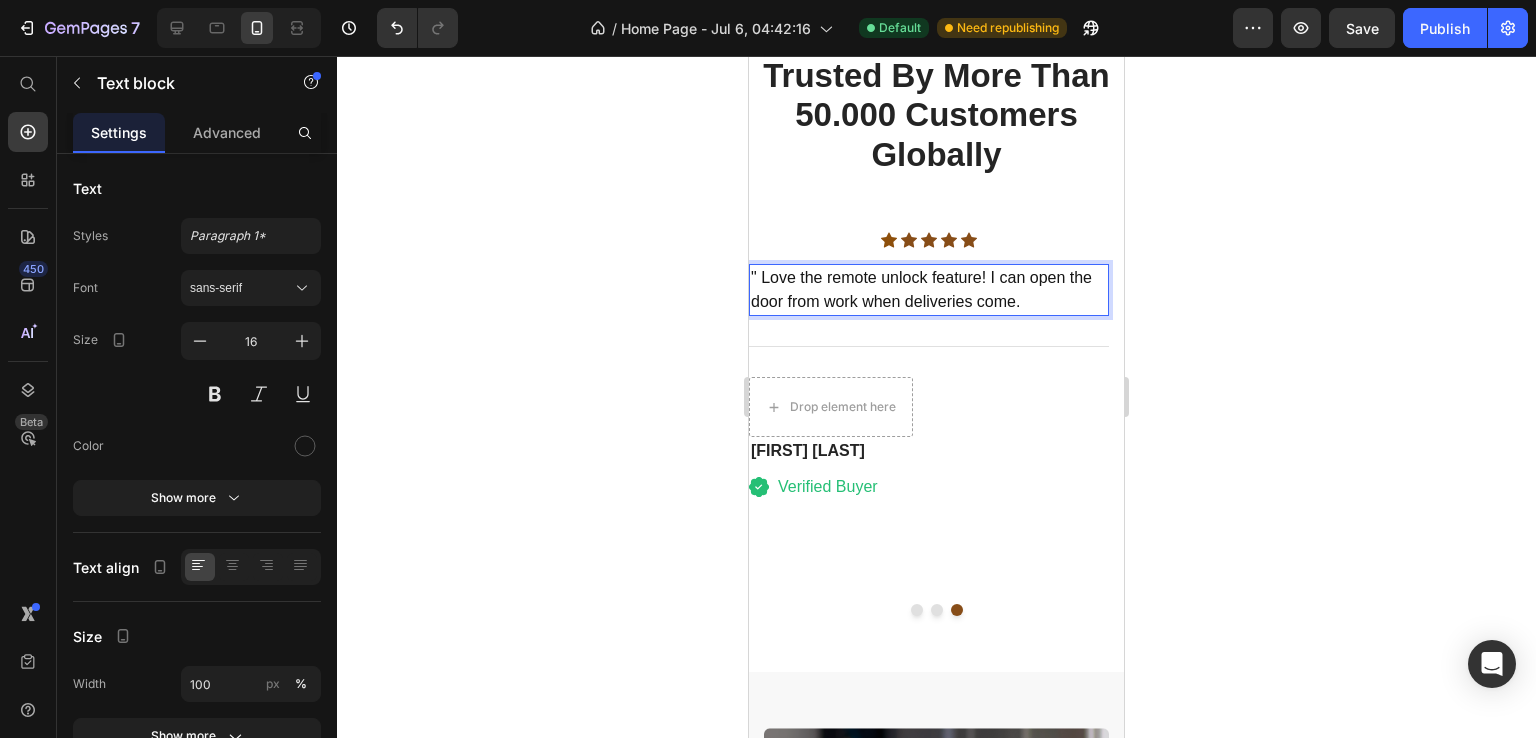 click on "" Love the remote unlock feature! I can open the door from work when deliveries come." at bounding box center [929, 290] 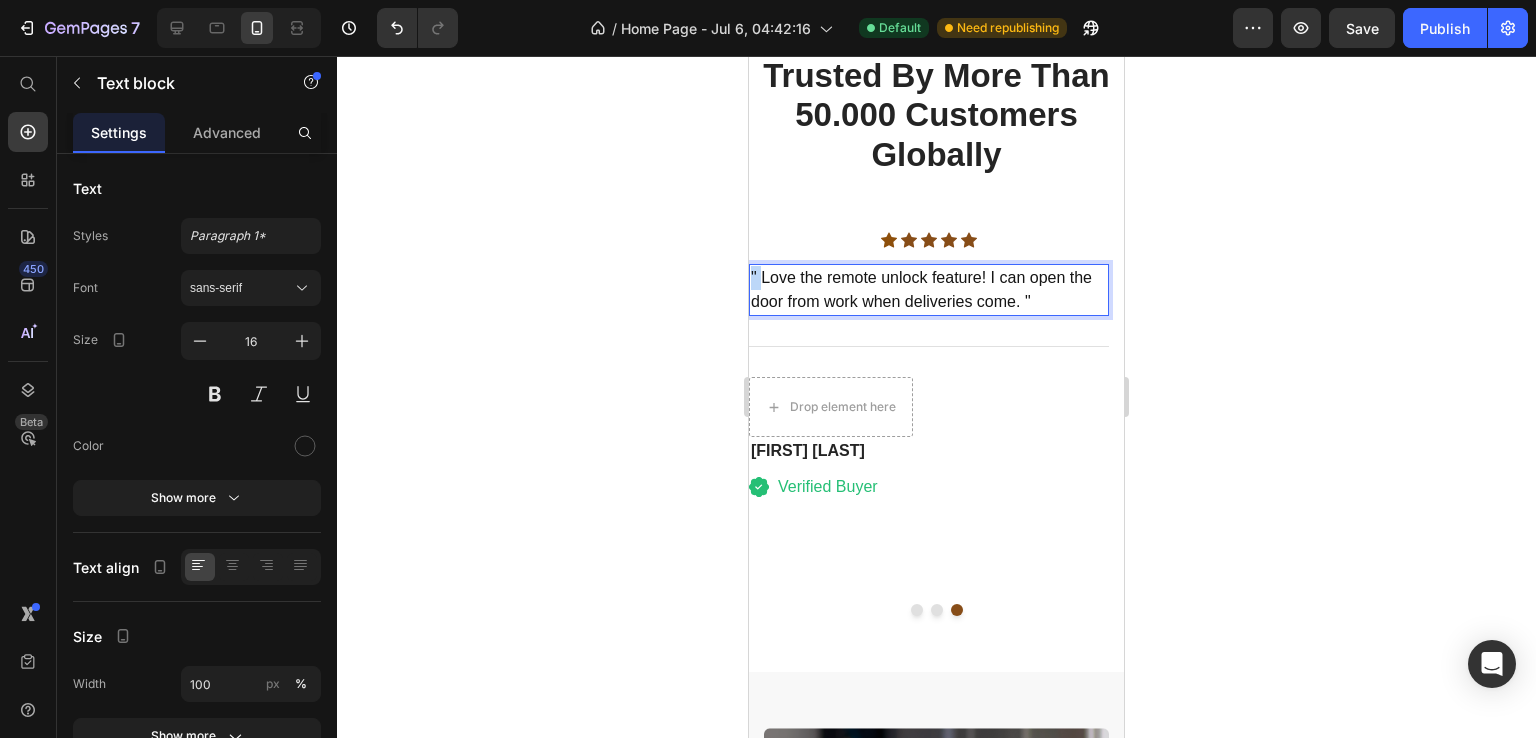 drag, startPoint x: 763, startPoint y: 302, endPoint x: 740, endPoint y: 299, distance: 23.194826 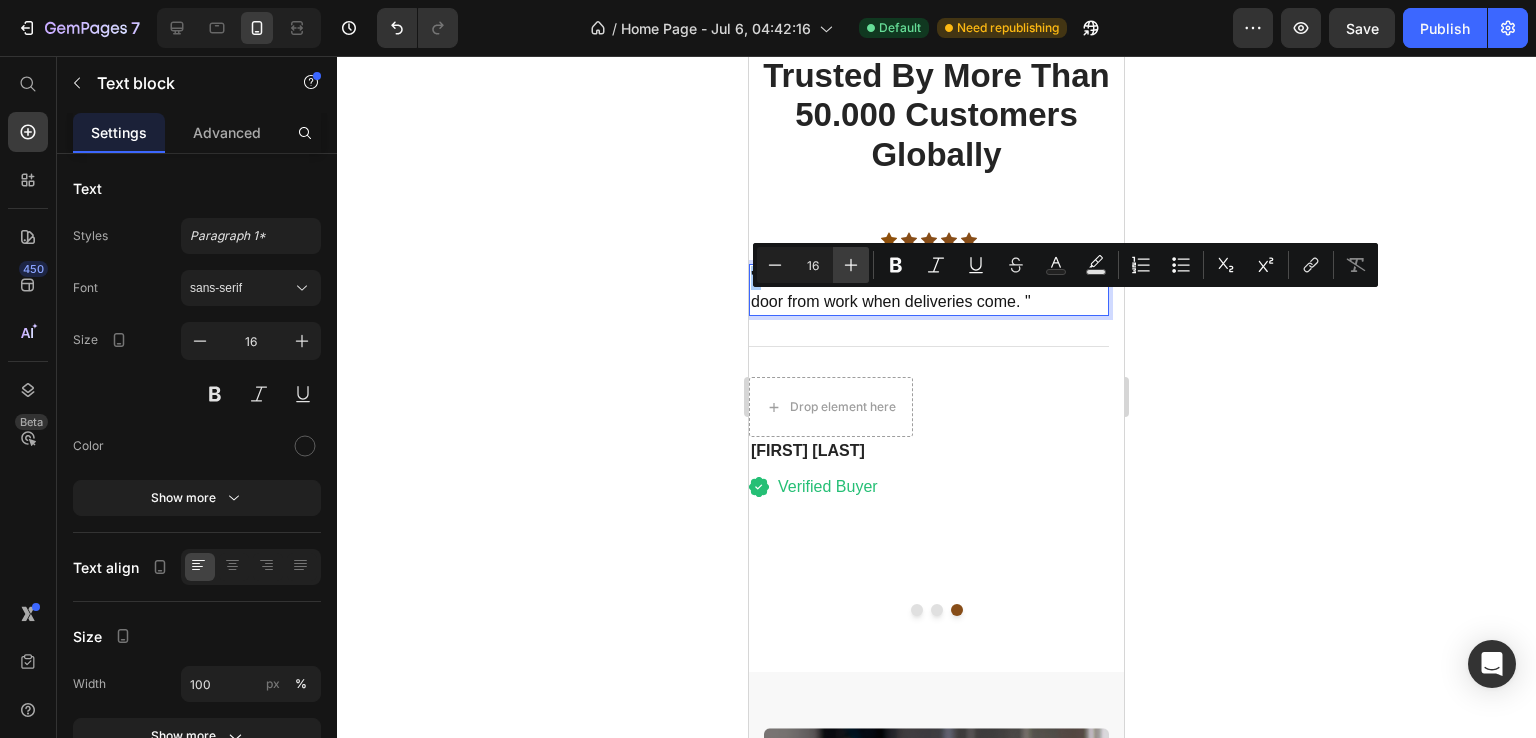 click 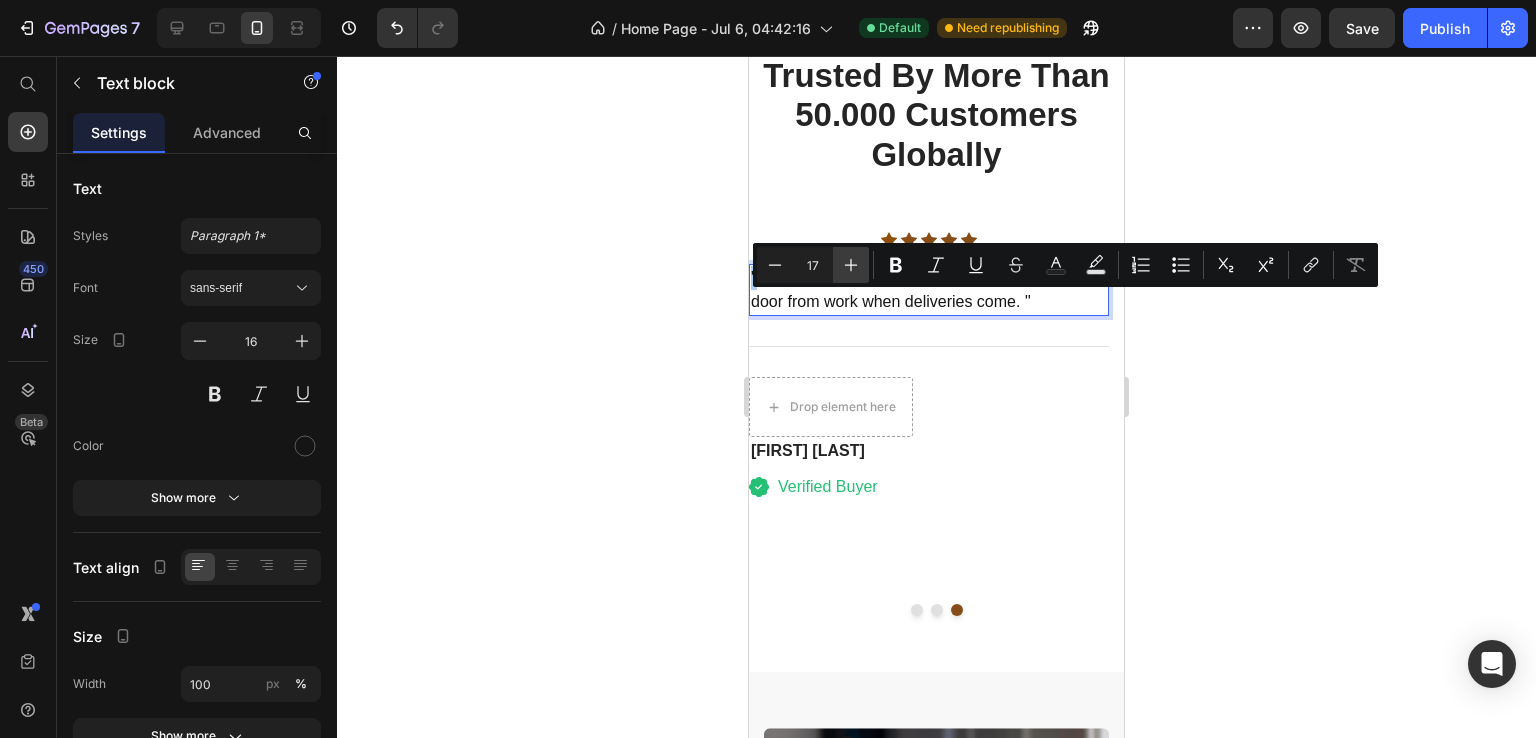 click 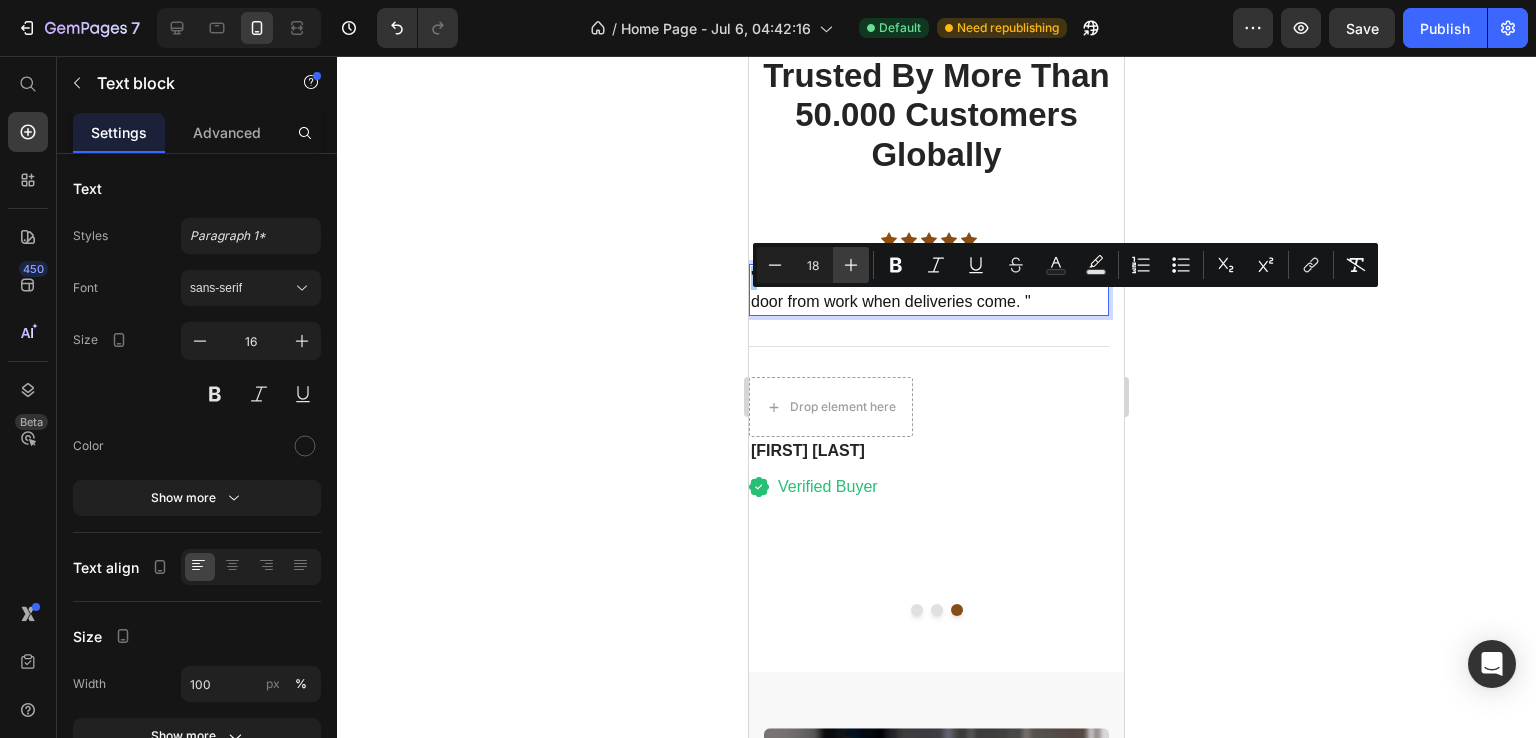 click 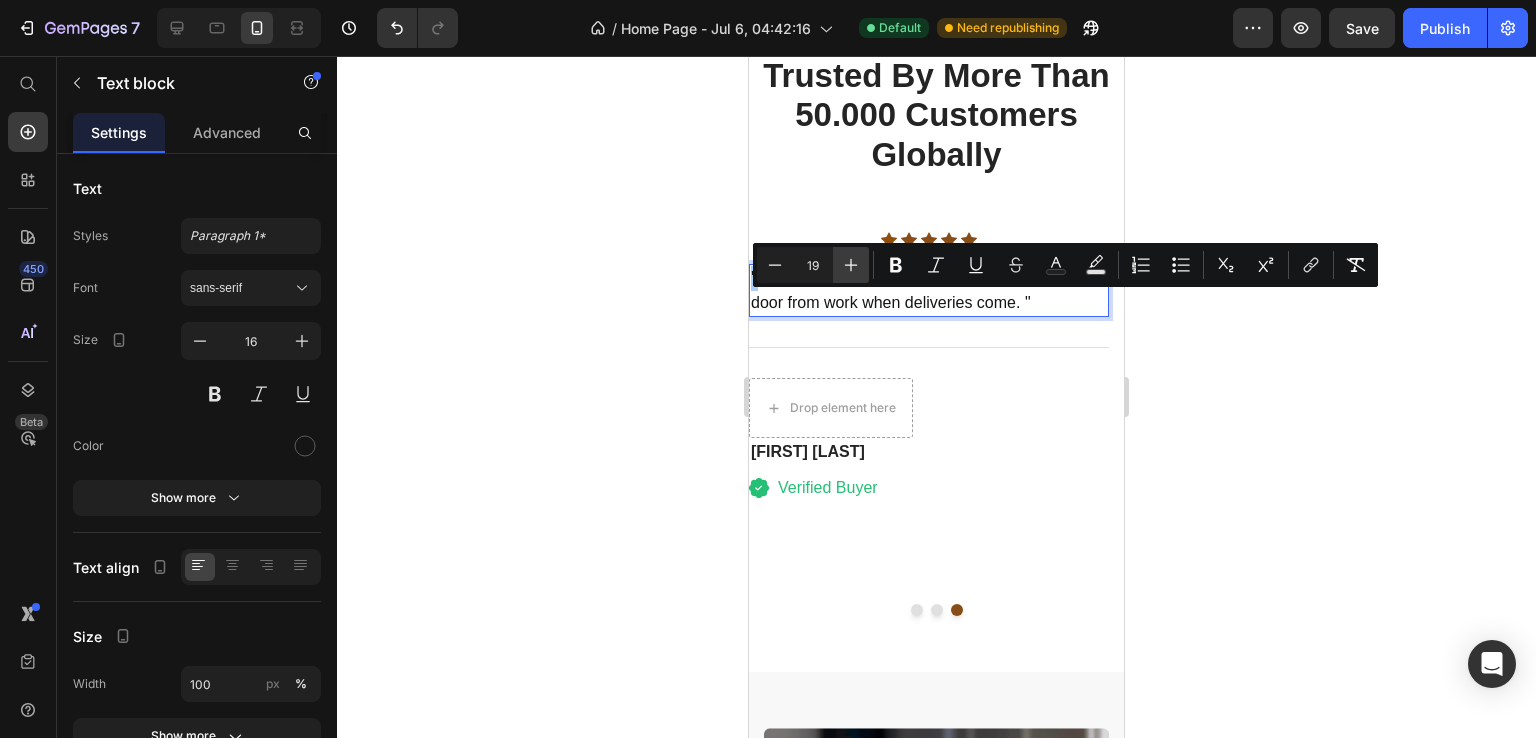 click 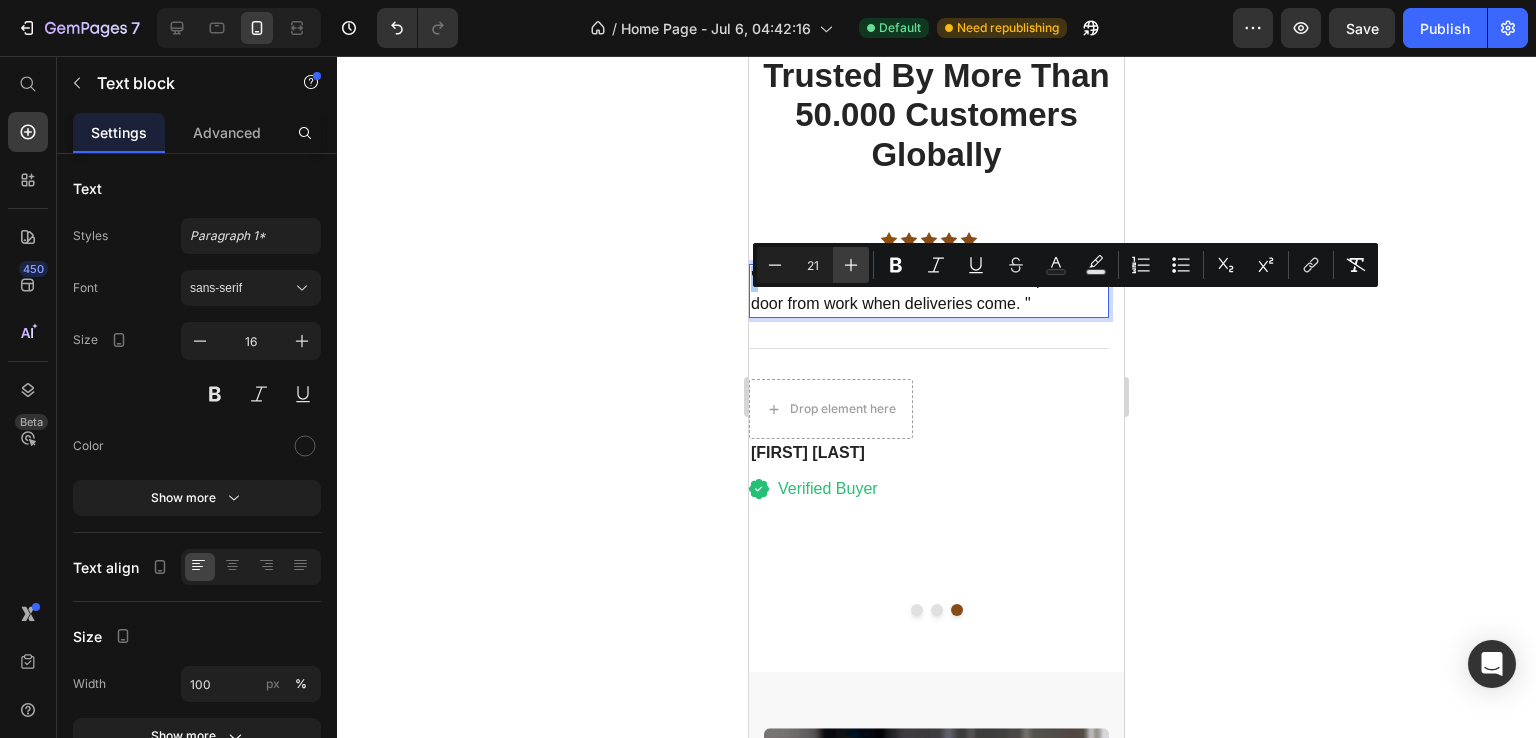 click 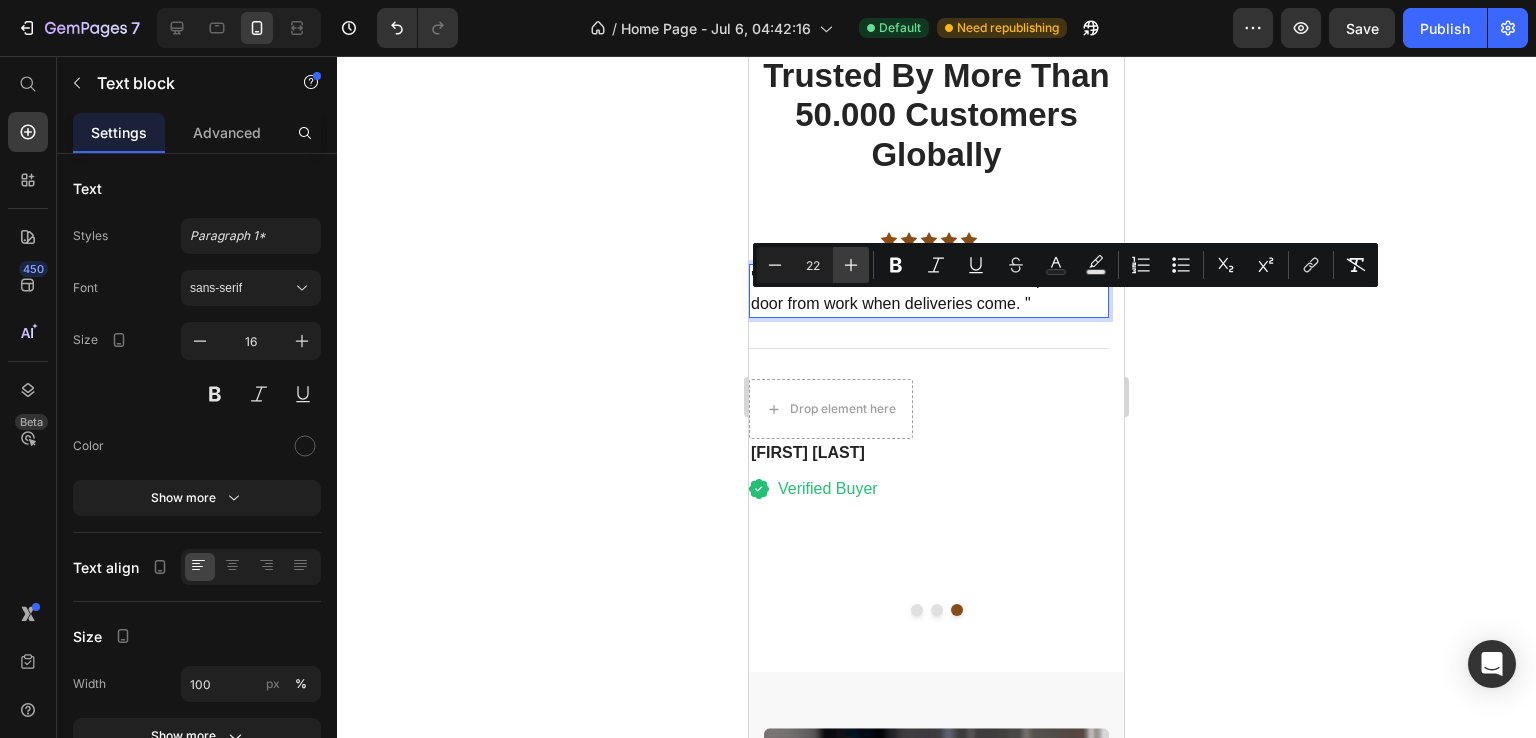 click 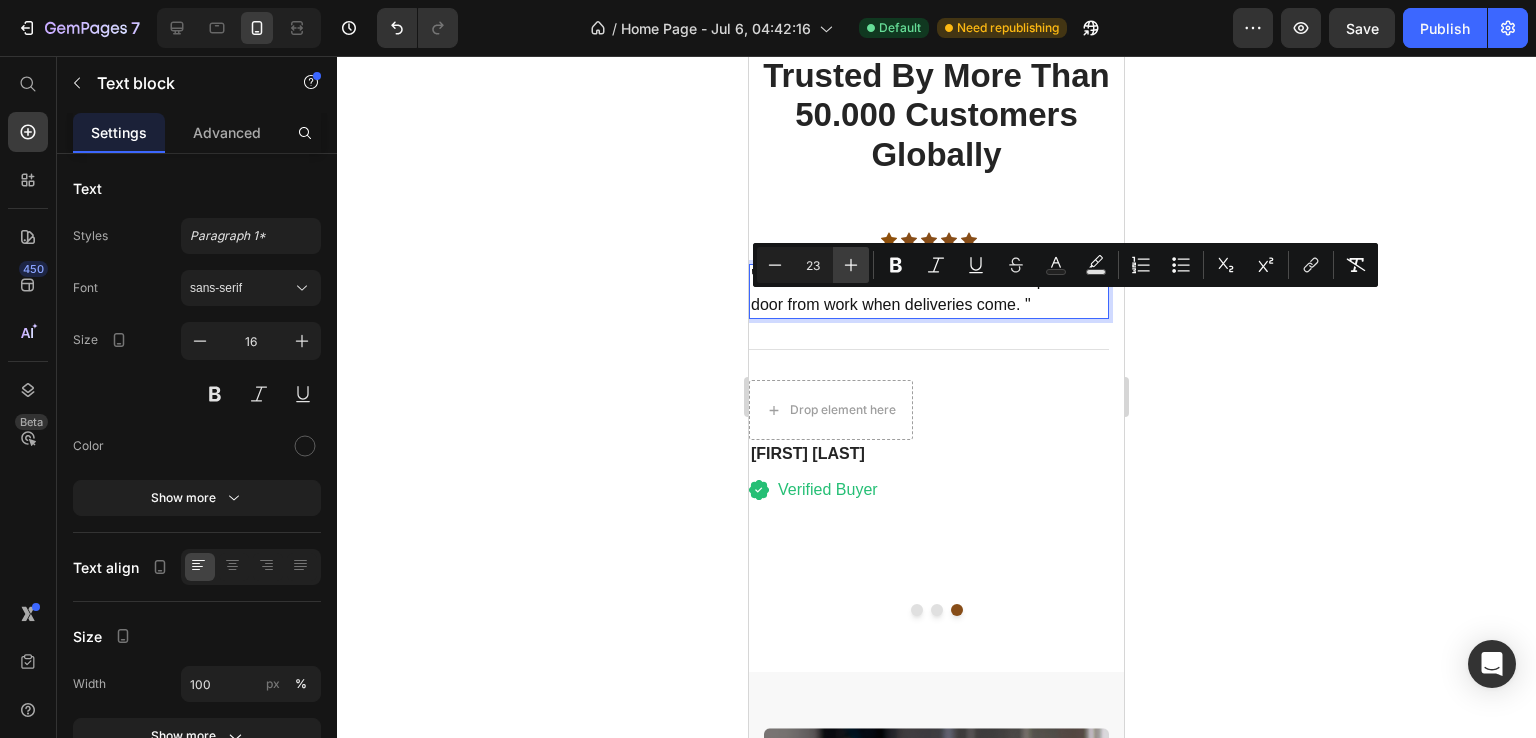 click 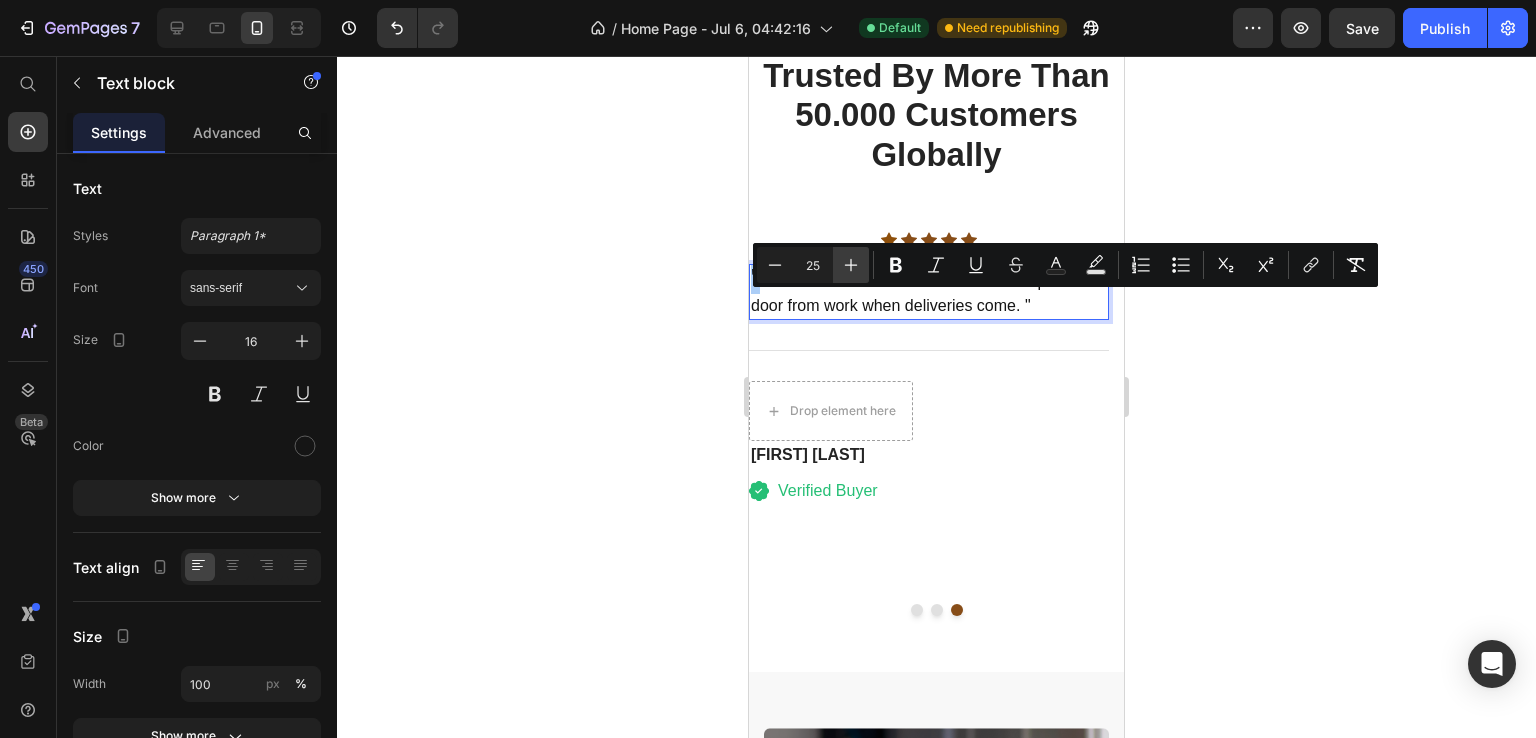 click 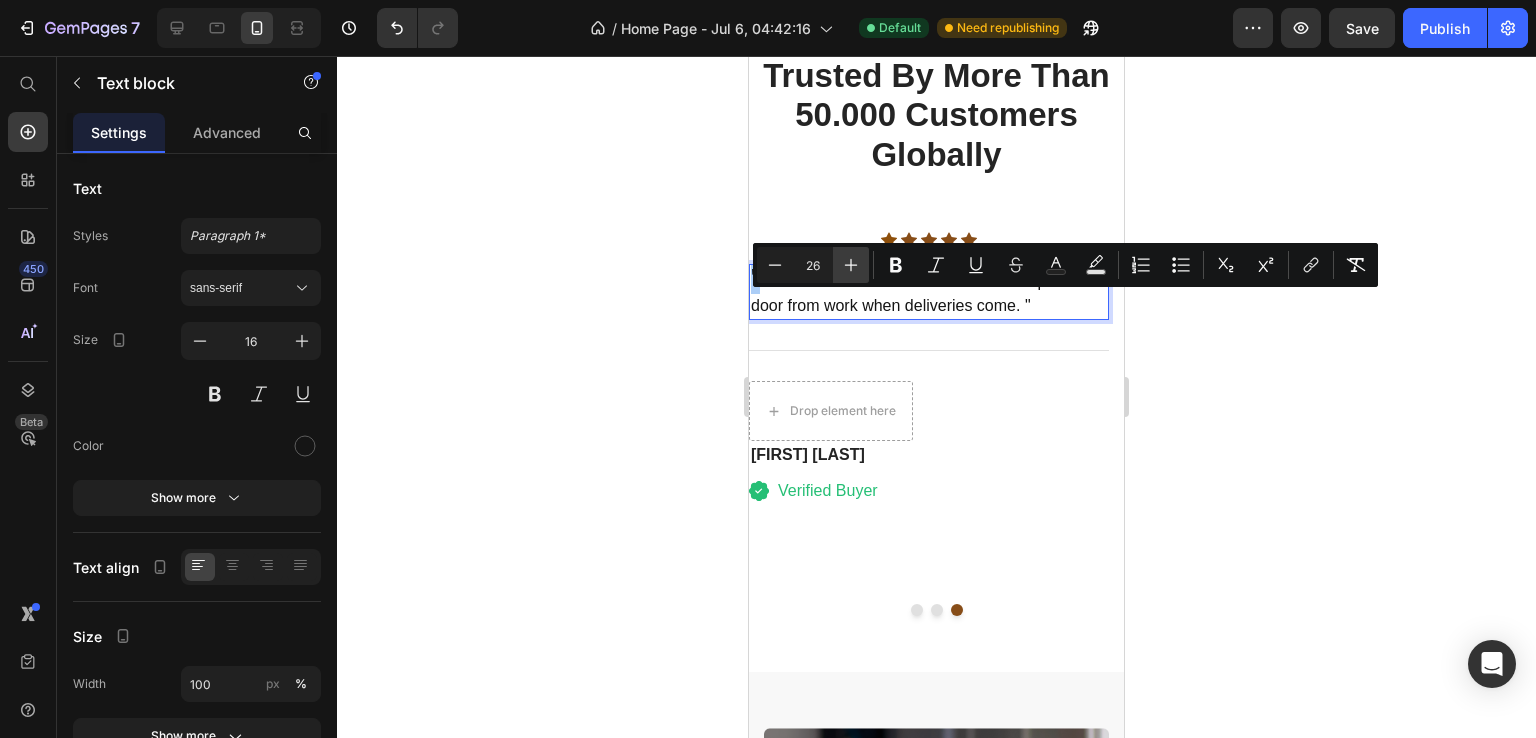 click 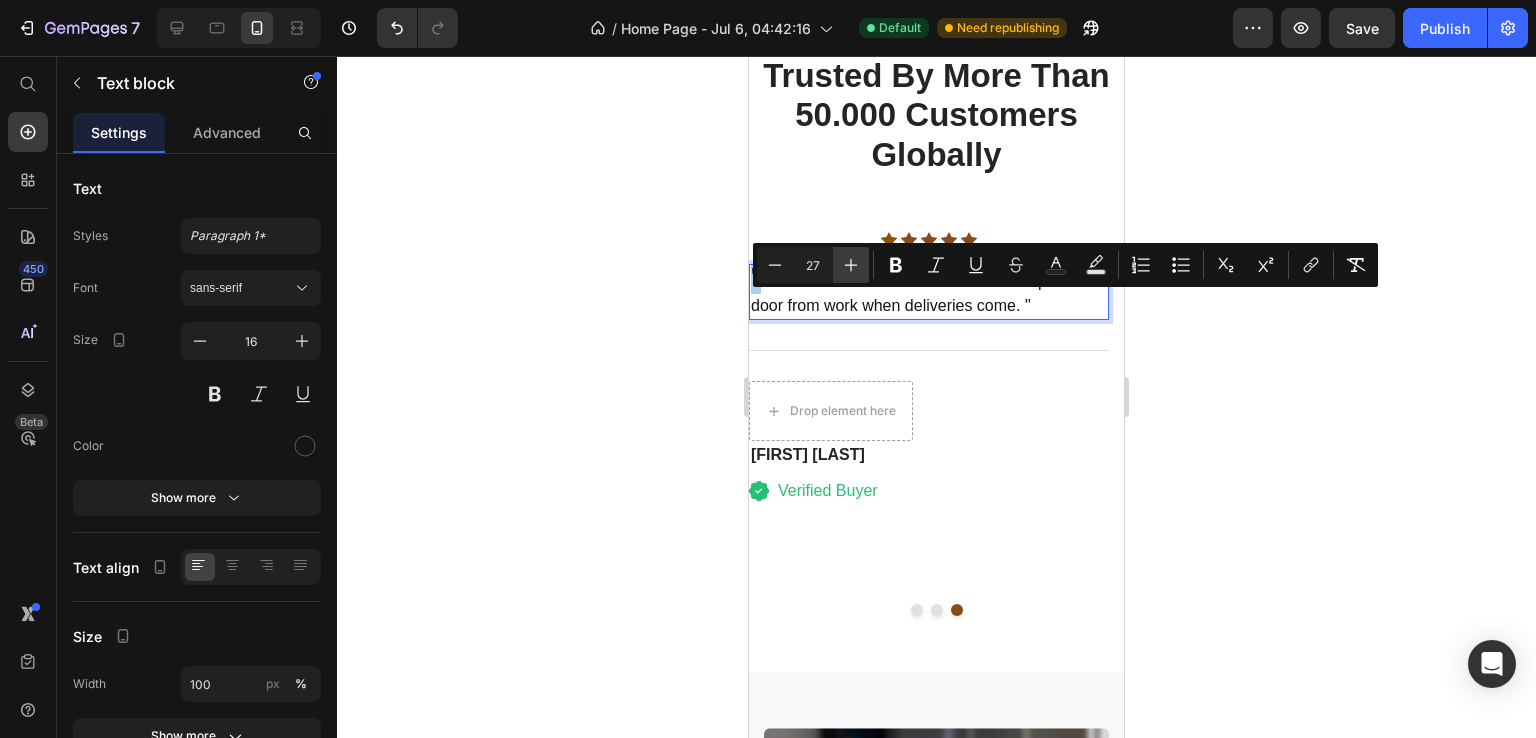 click 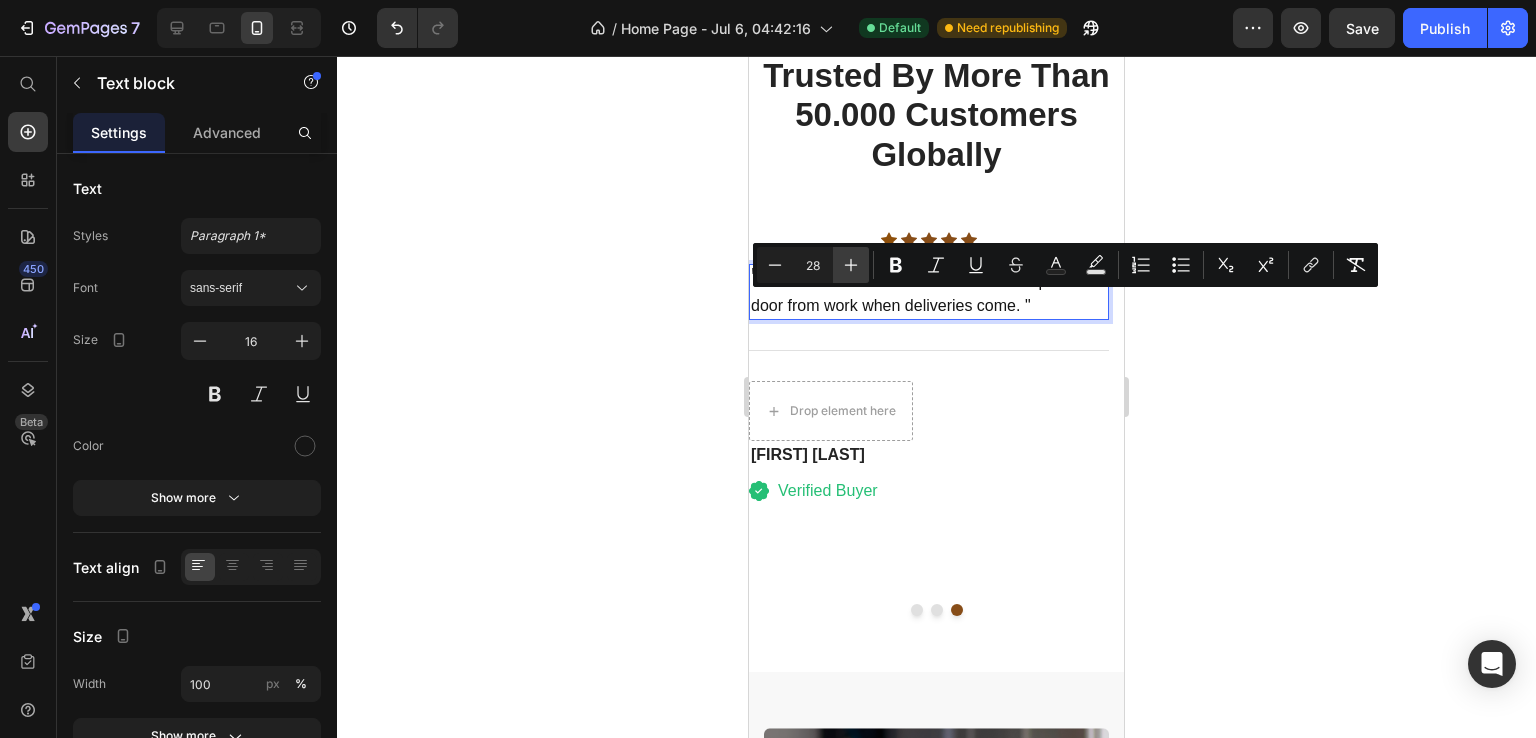 click 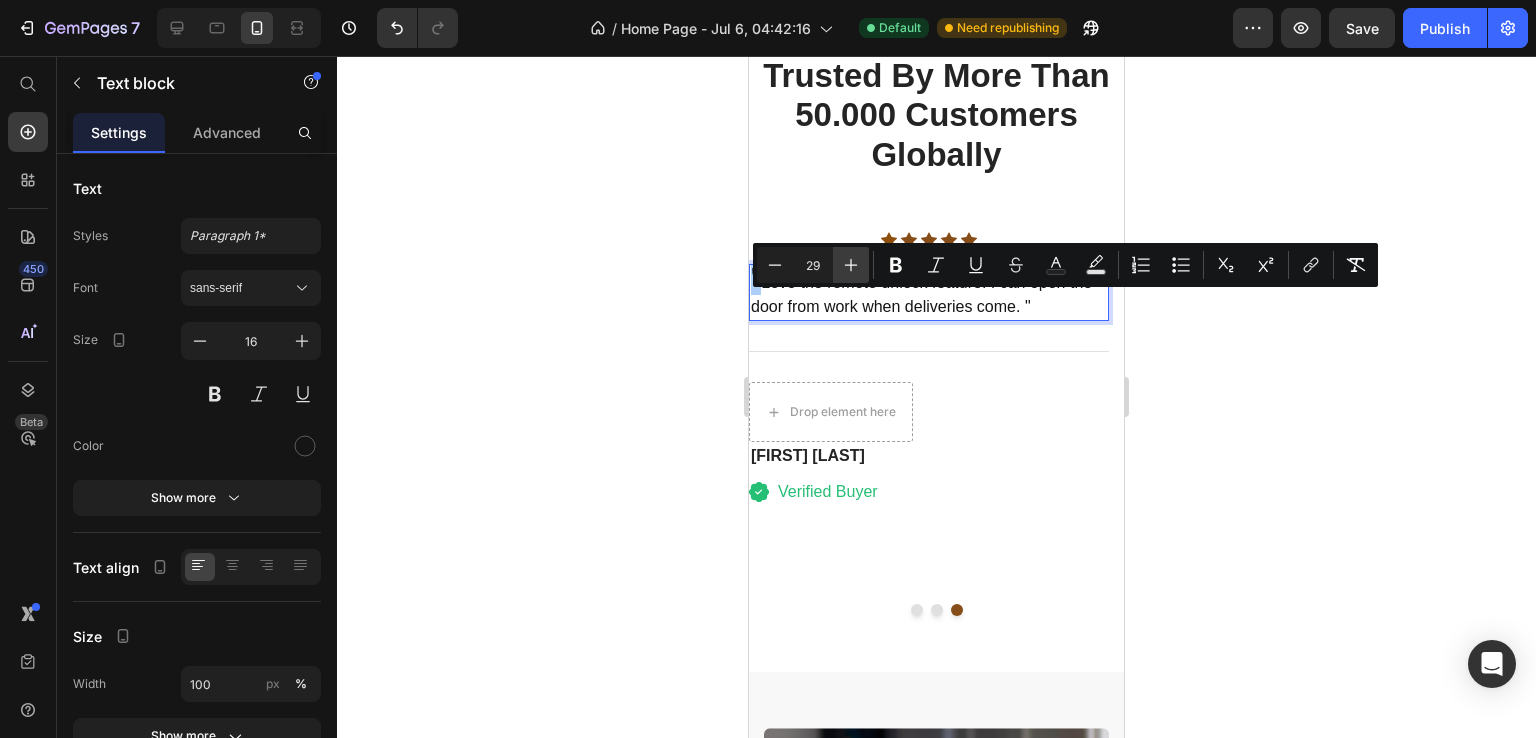 click 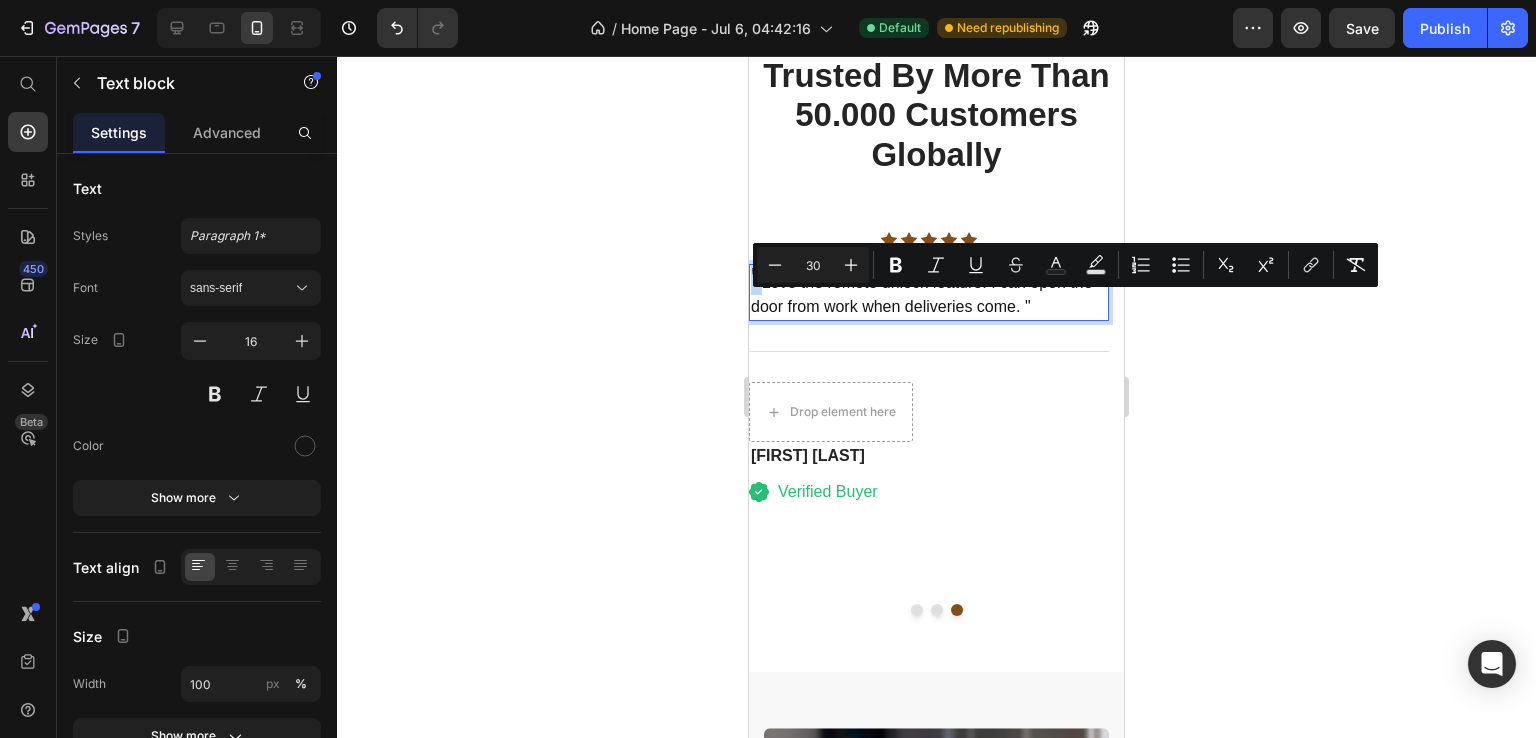 type on "16" 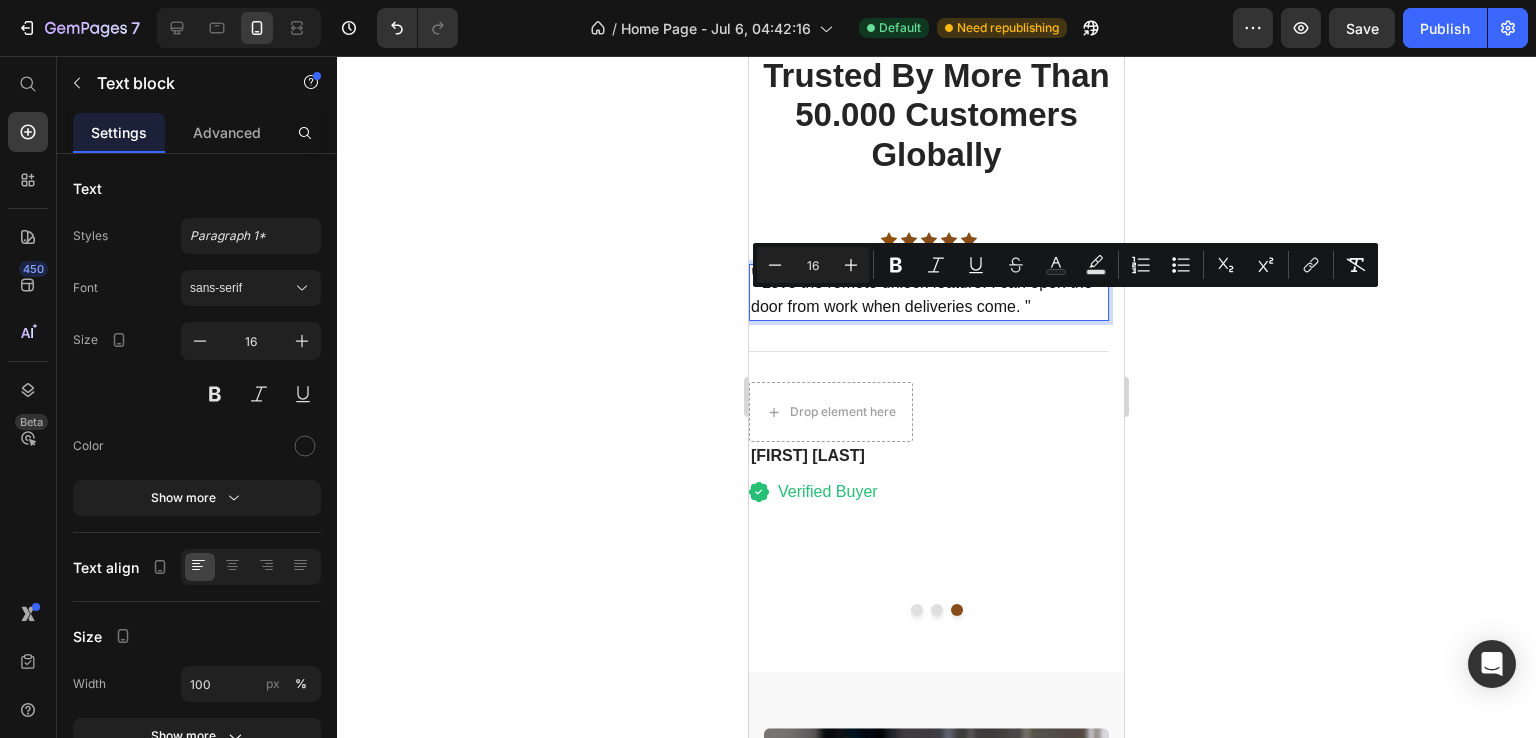 click on ""  Love the remote unlock feature! I can open the door from work when deliveries come. "" at bounding box center (929, 292) 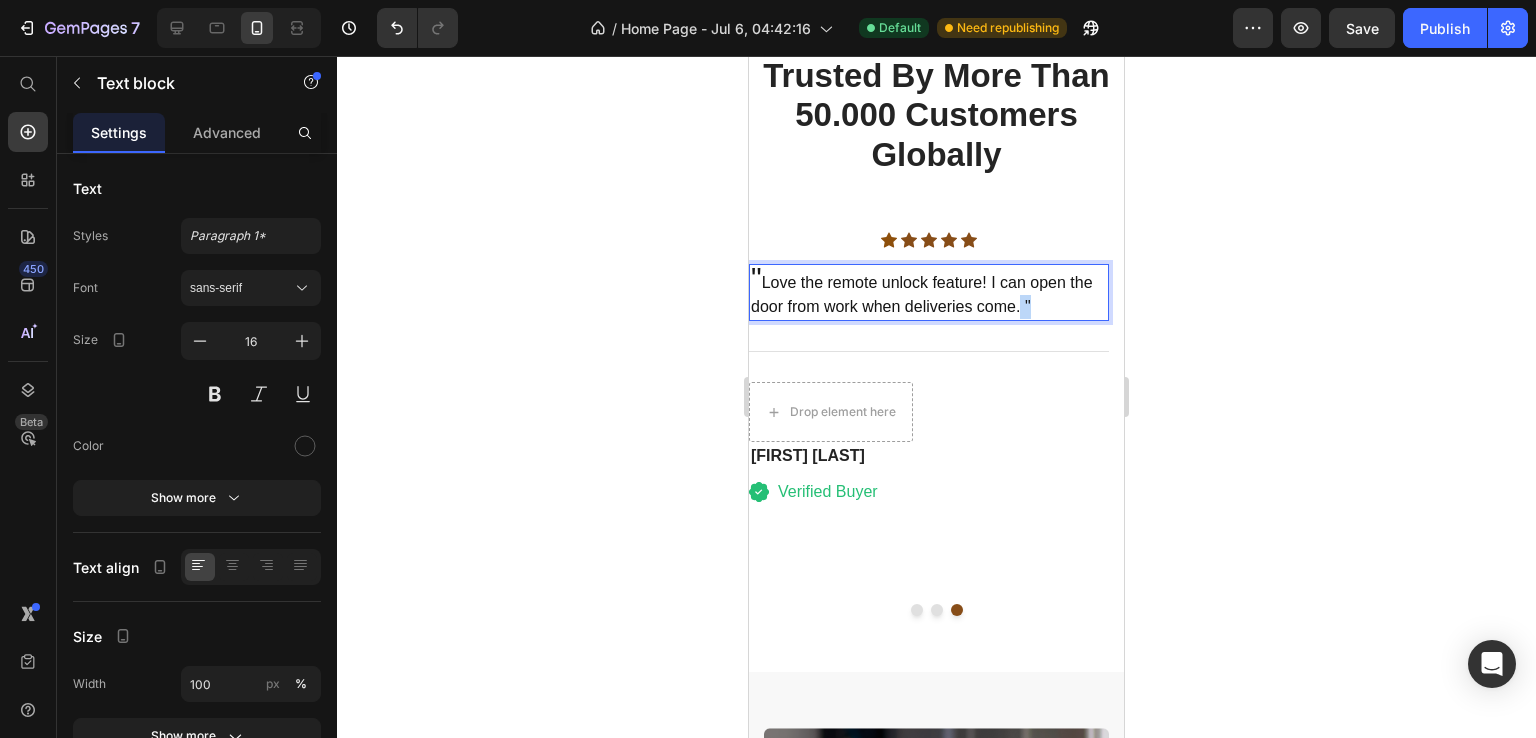 drag, startPoint x: 1047, startPoint y: 329, endPoint x: 1022, endPoint y: 332, distance: 25.179358 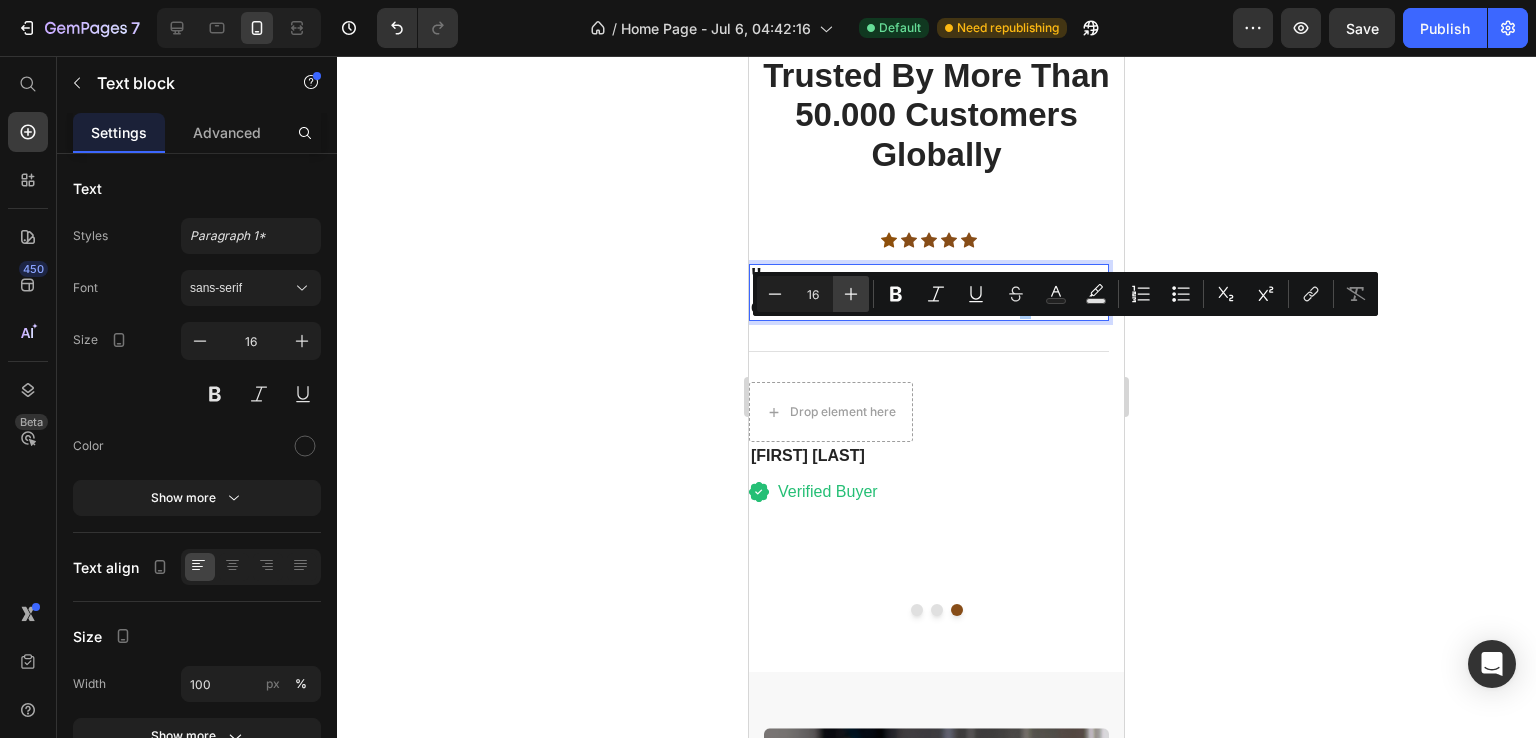 click on "Plus" at bounding box center (851, 294) 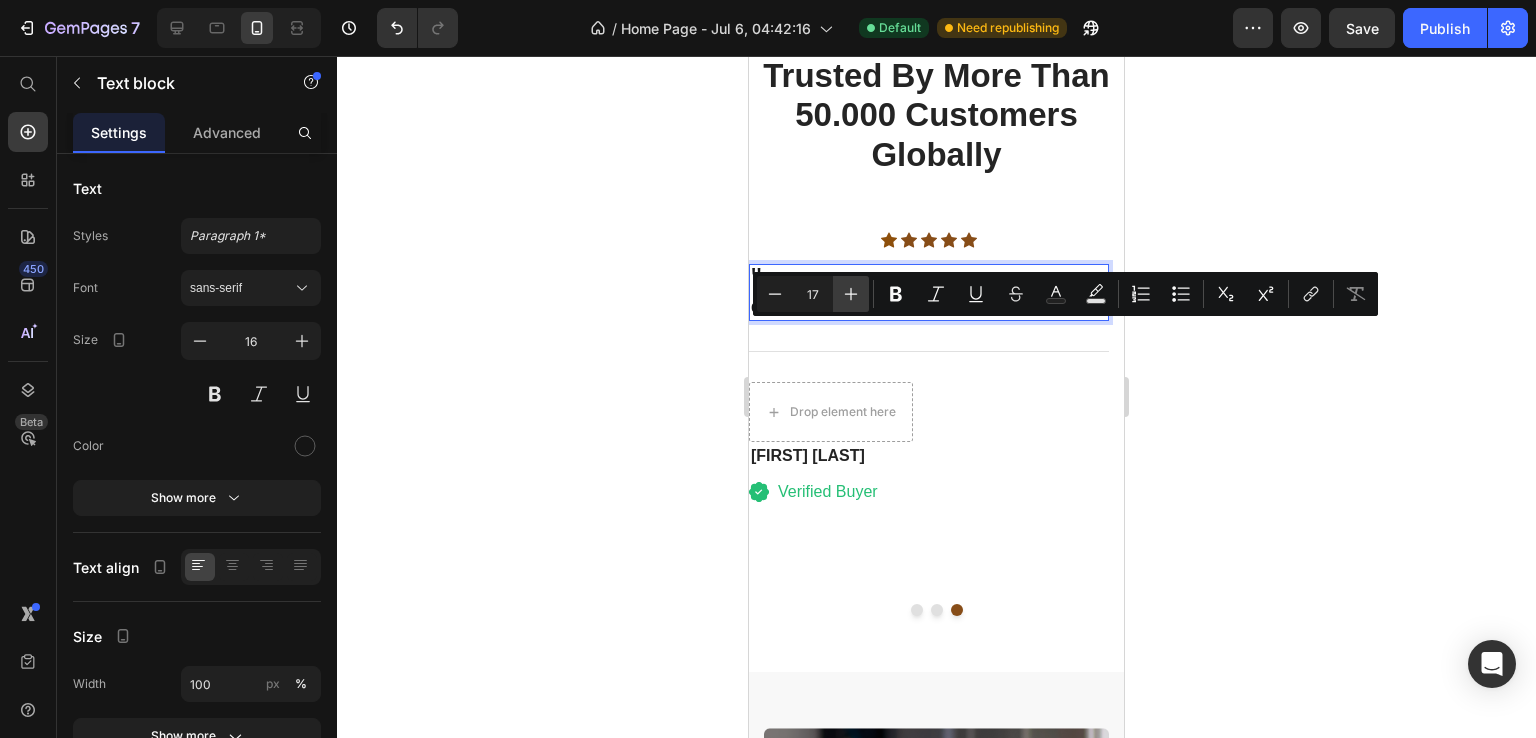 click on "Plus" at bounding box center (851, 294) 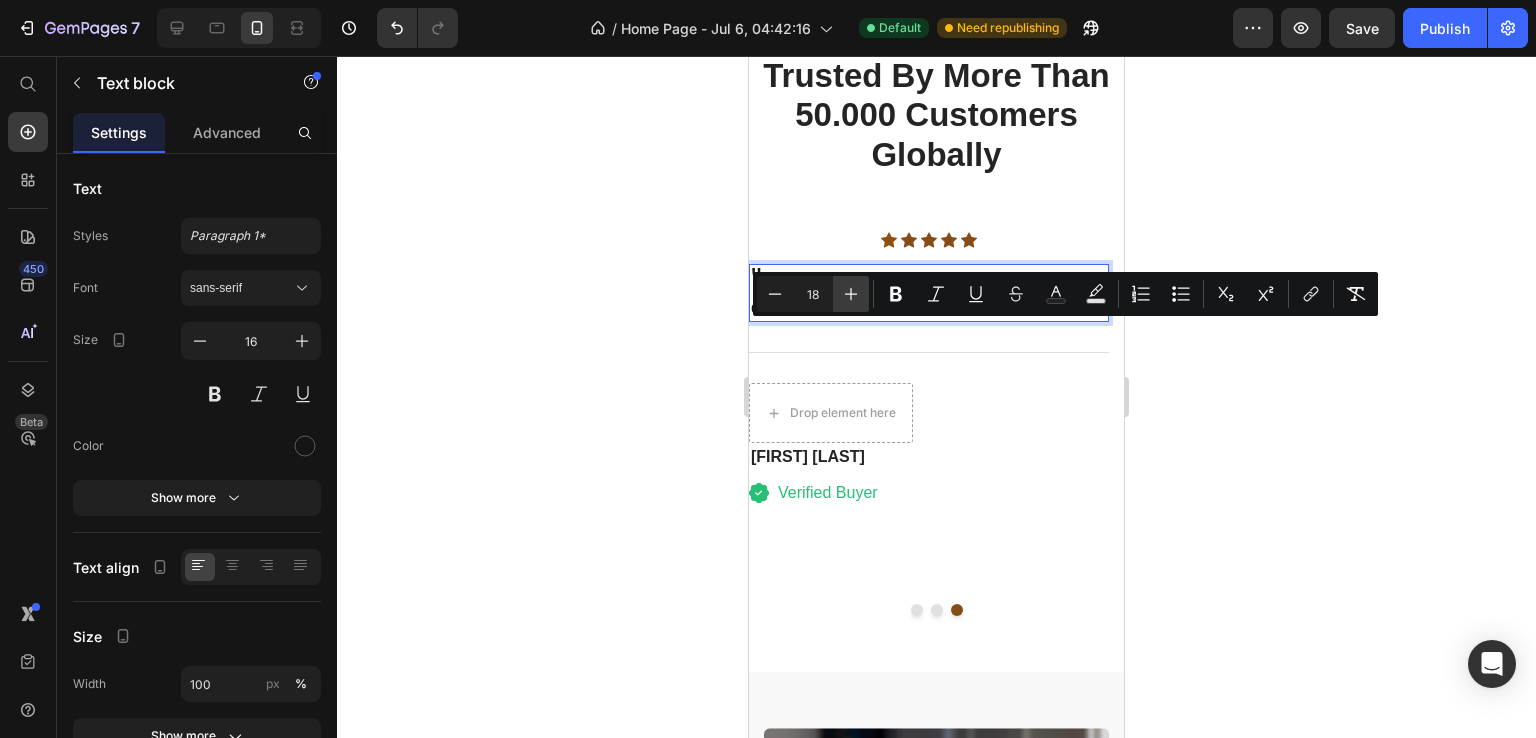 click on "Plus" at bounding box center [851, 294] 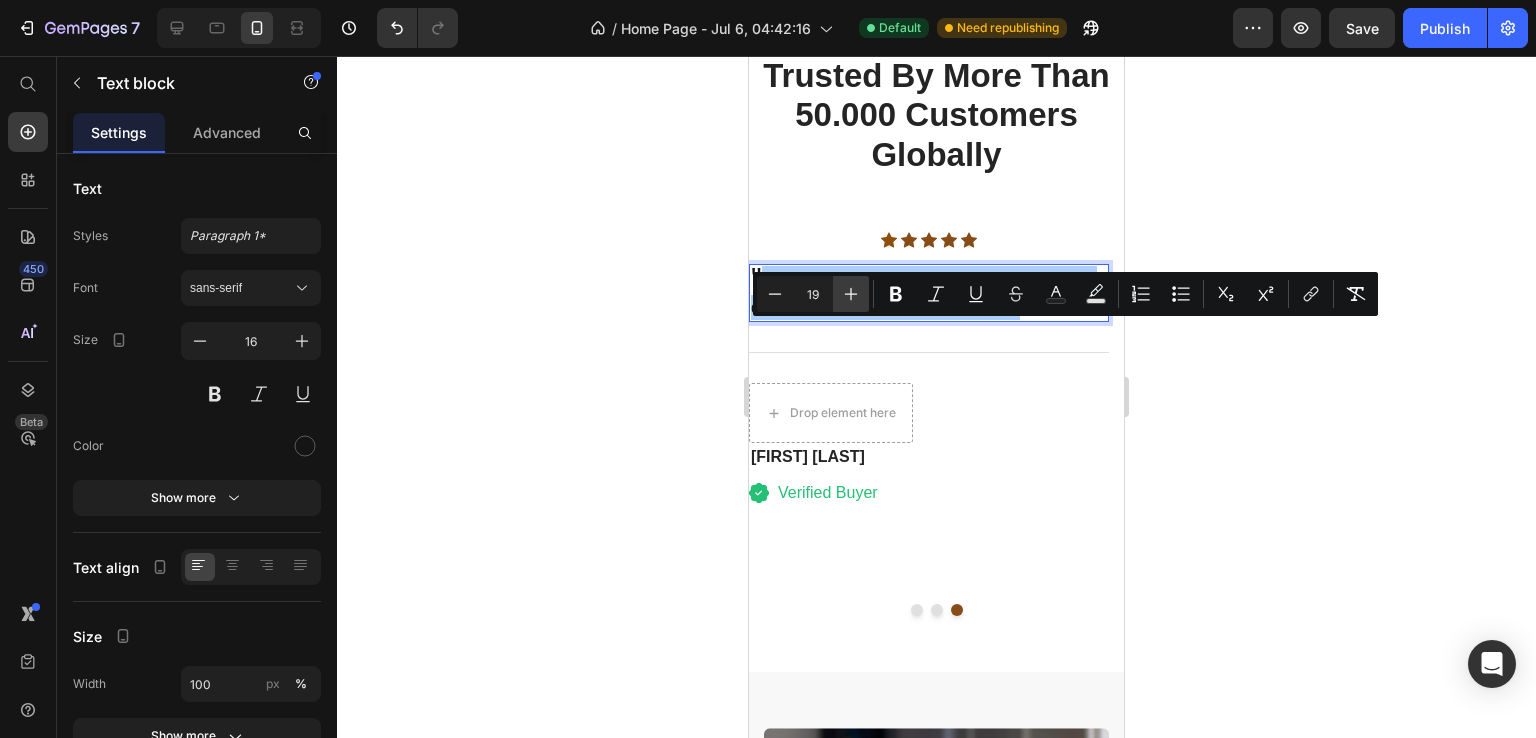 click on "Plus" at bounding box center [851, 294] 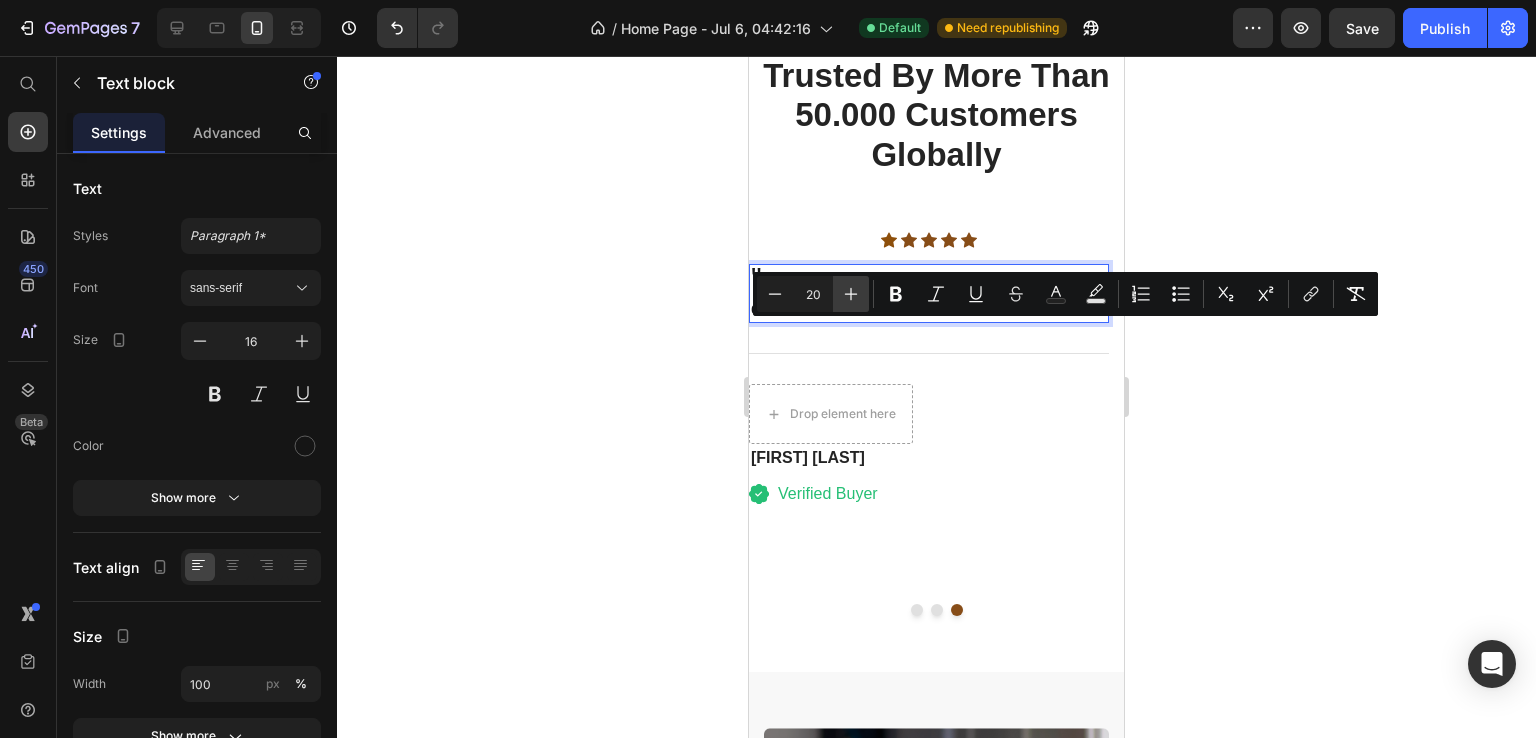 click on "Plus" at bounding box center [851, 294] 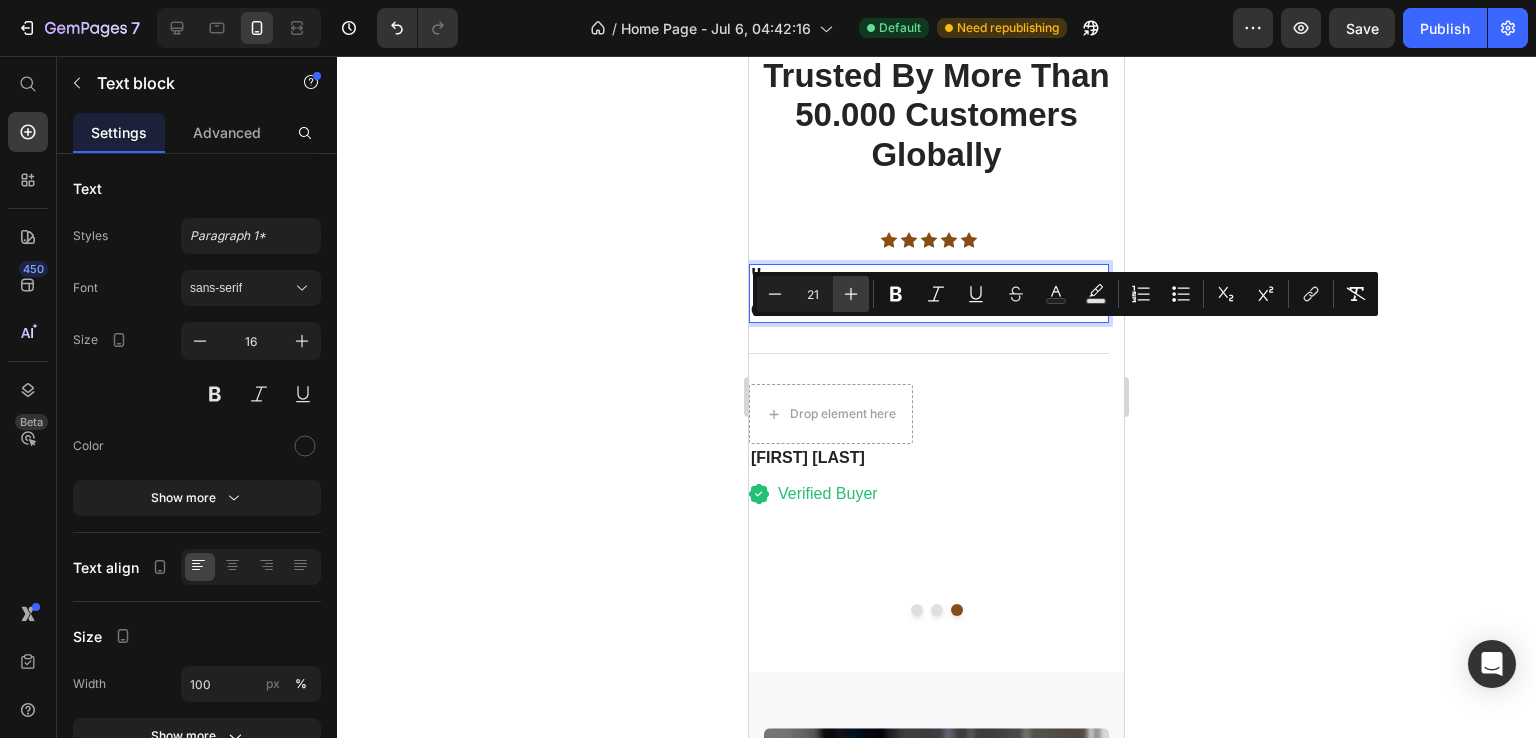 click on "Plus" at bounding box center [851, 294] 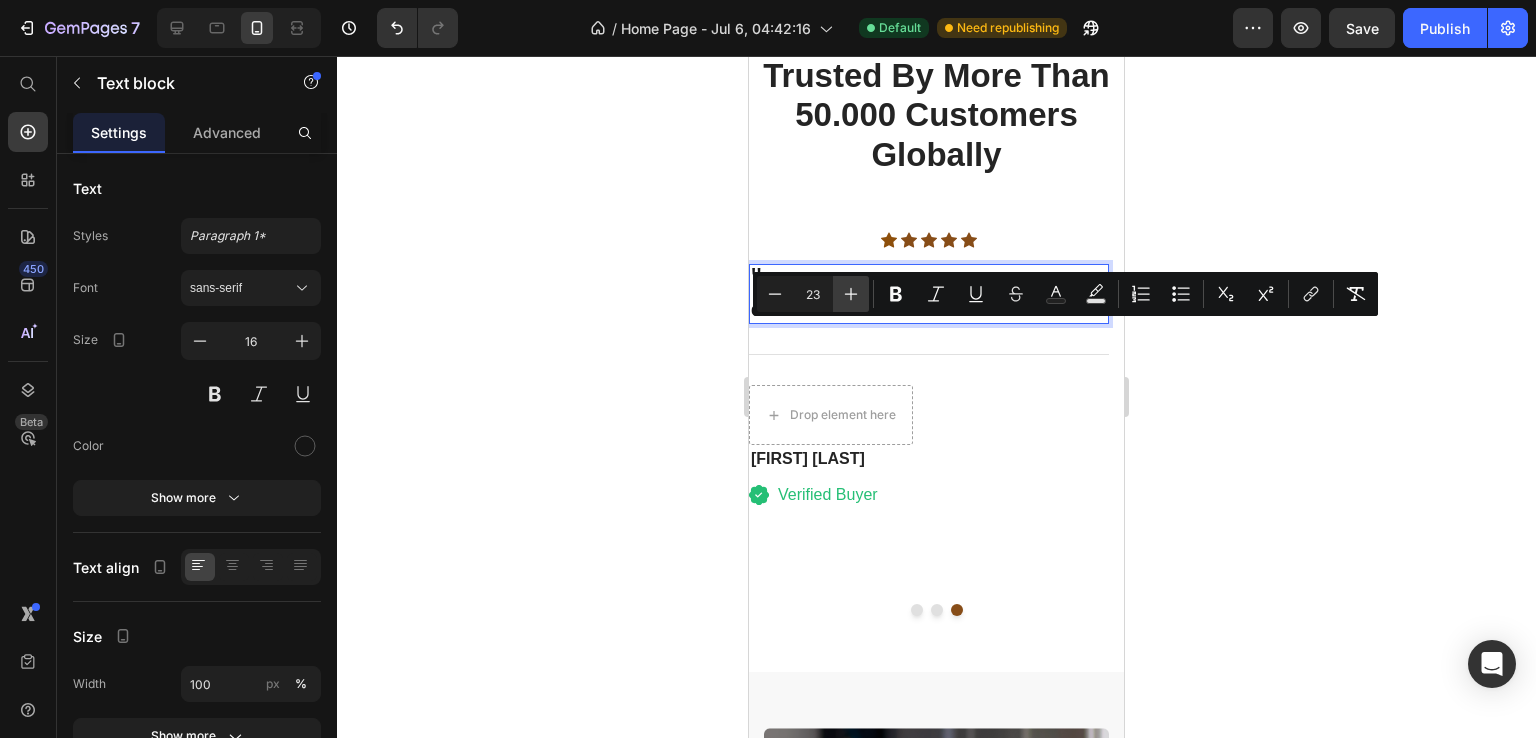 click on "Plus" at bounding box center [851, 294] 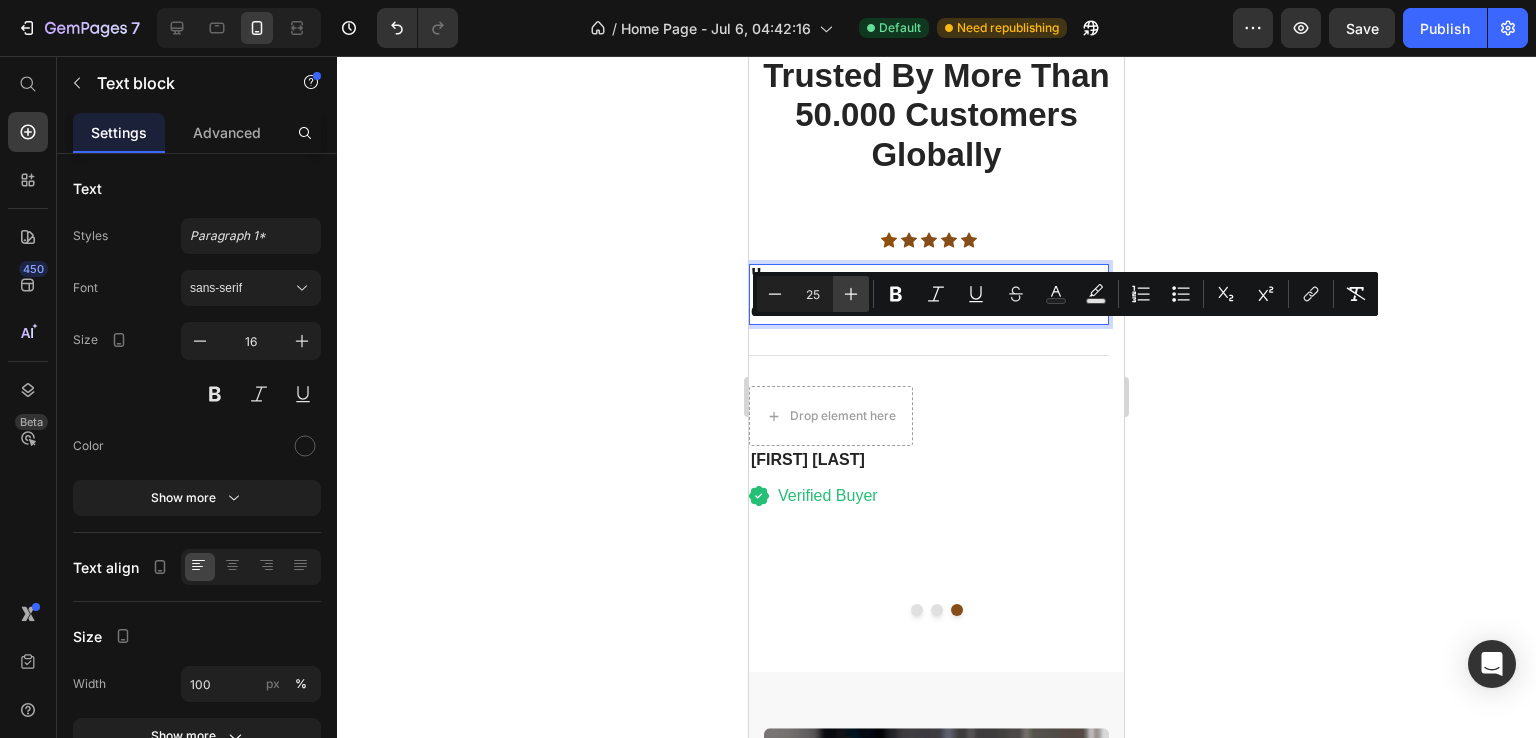 click on "Plus" at bounding box center [851, 294] 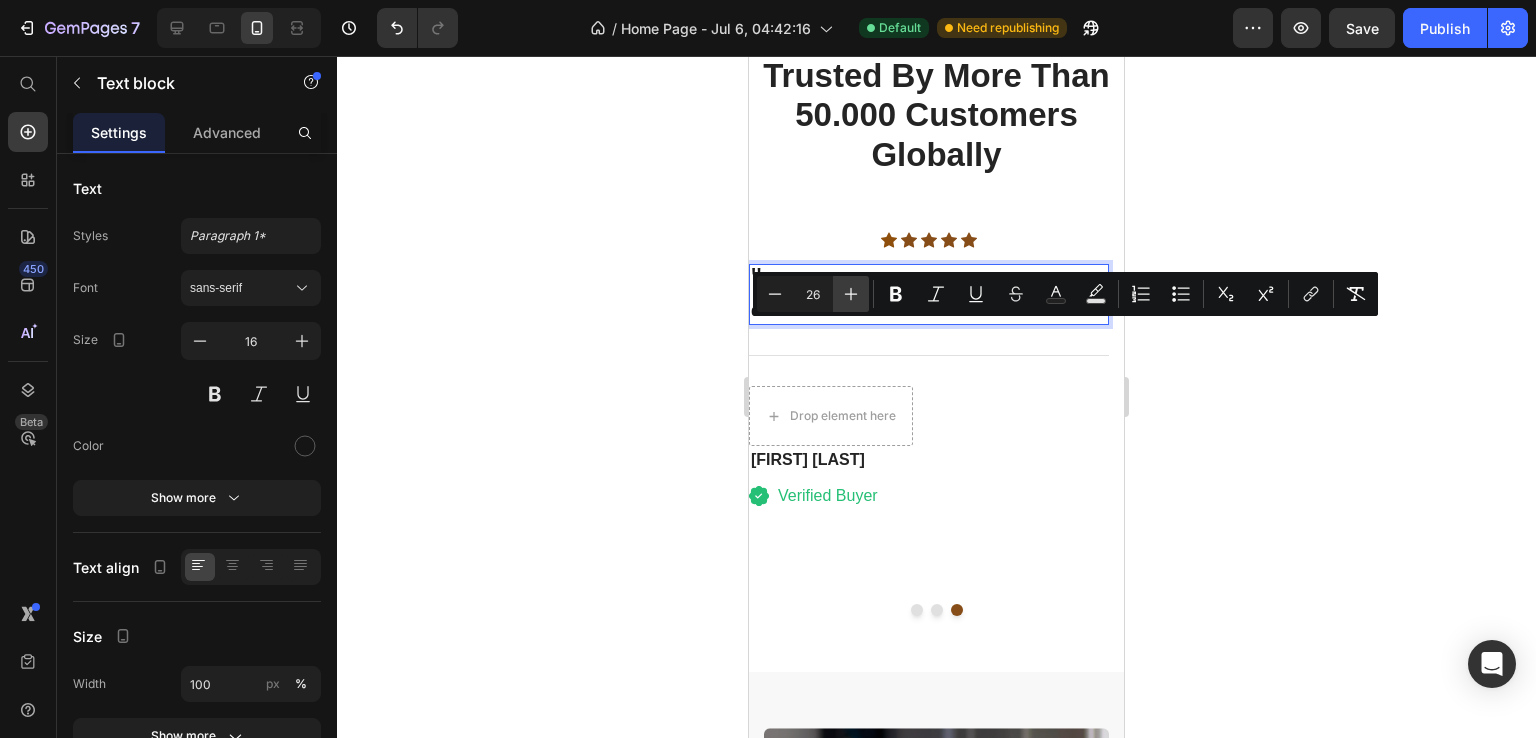 click on "Plus" at bounding box center (851, 294) 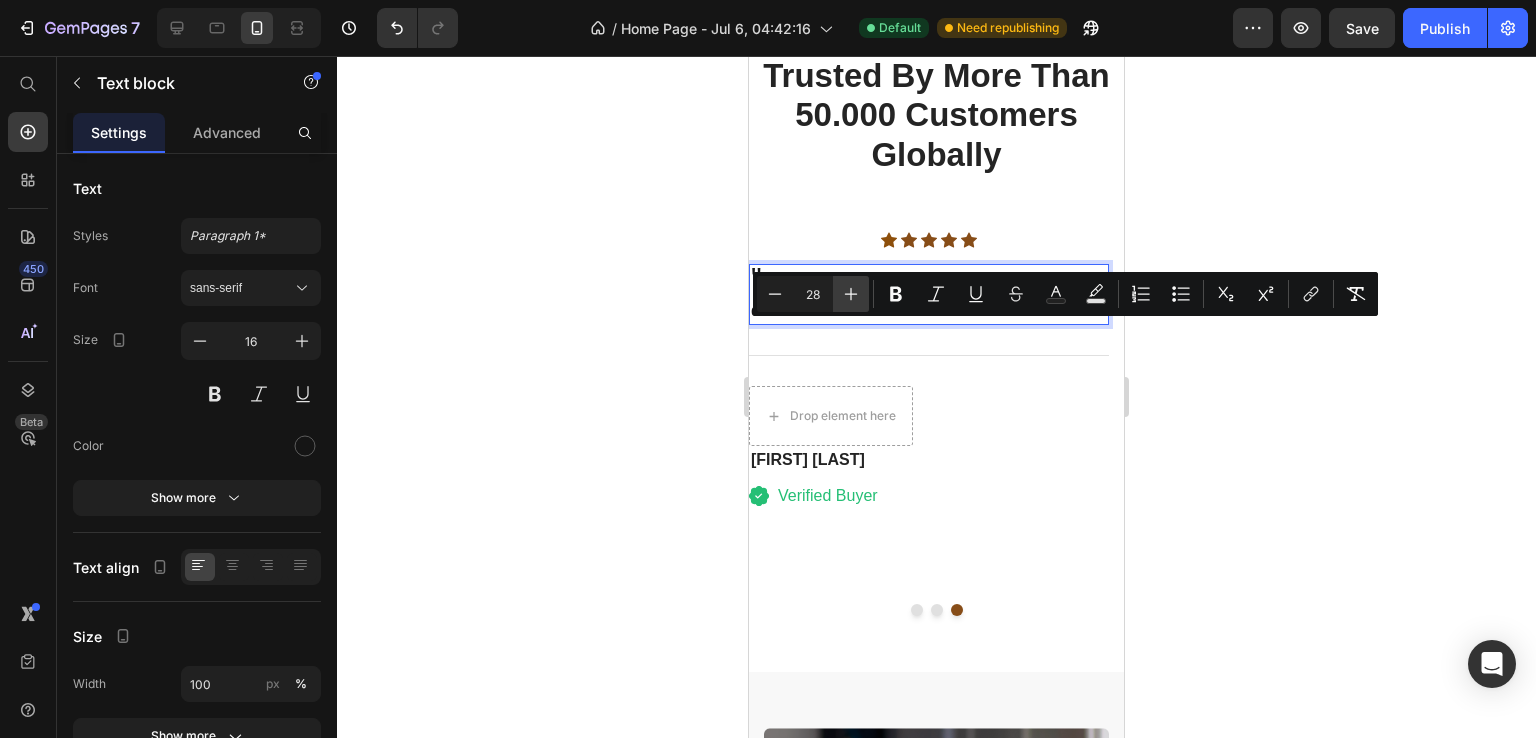 click on "Plus" at bounding box center (851, 294) 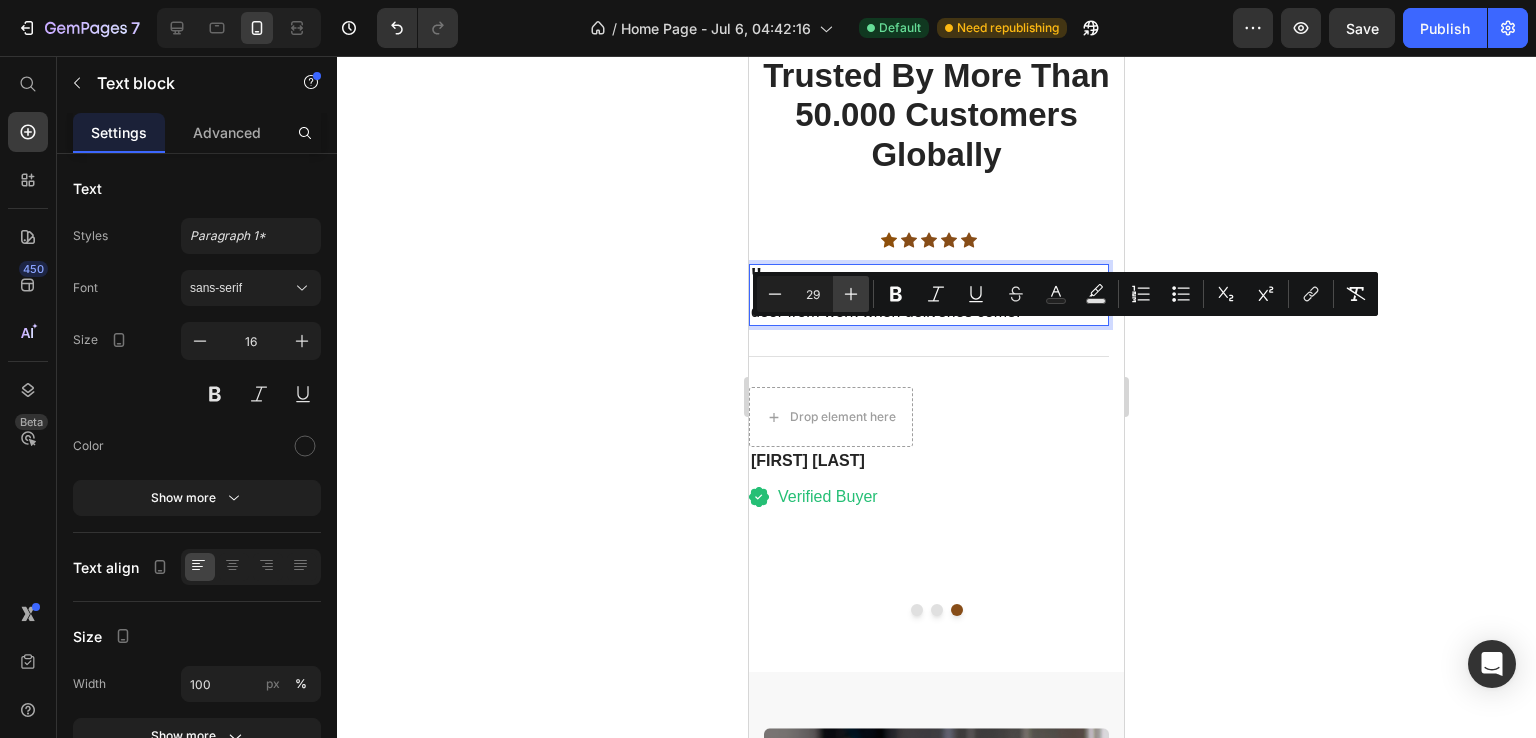 click on "Plus" at bounding box center (851, 294) 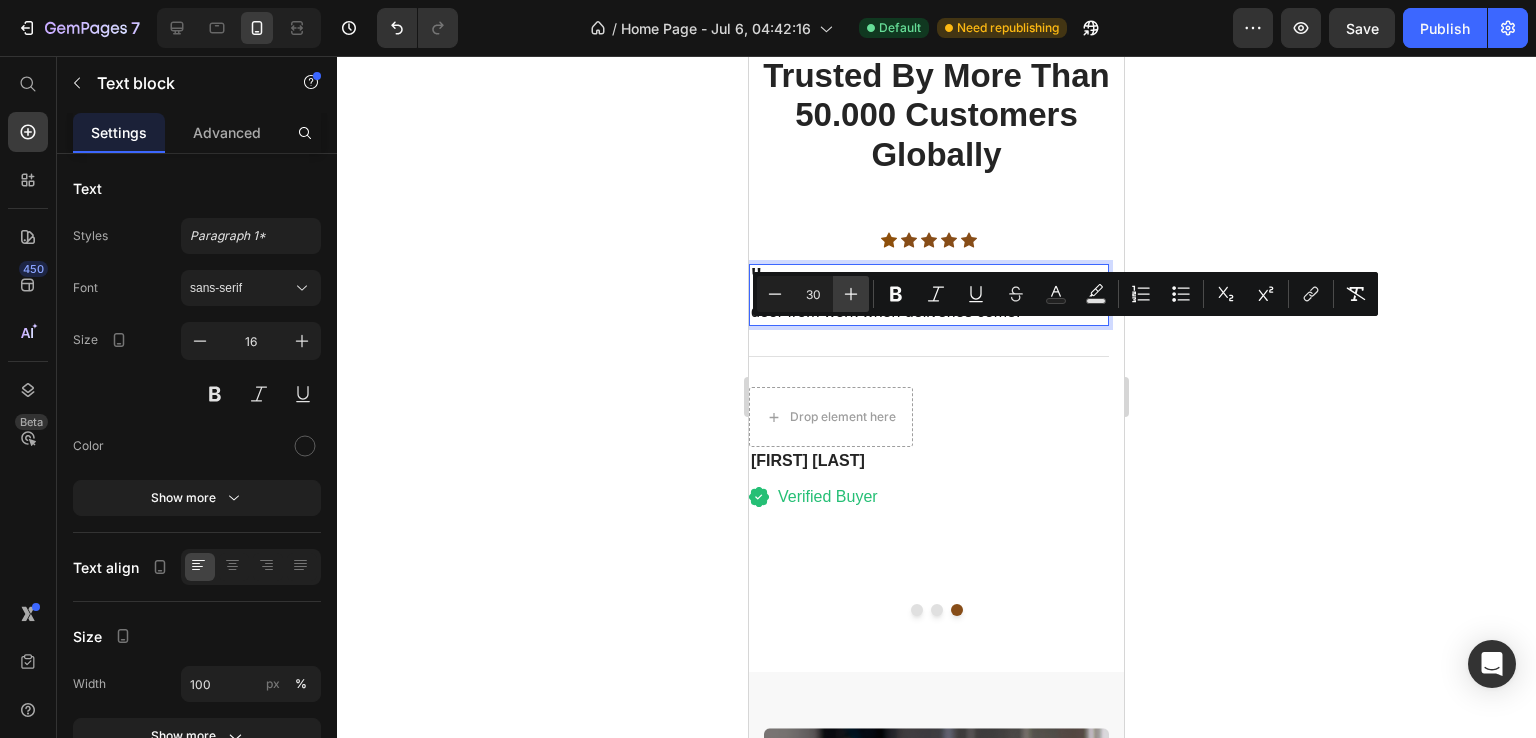 click on "Plus" at bounding box center (851, 294) 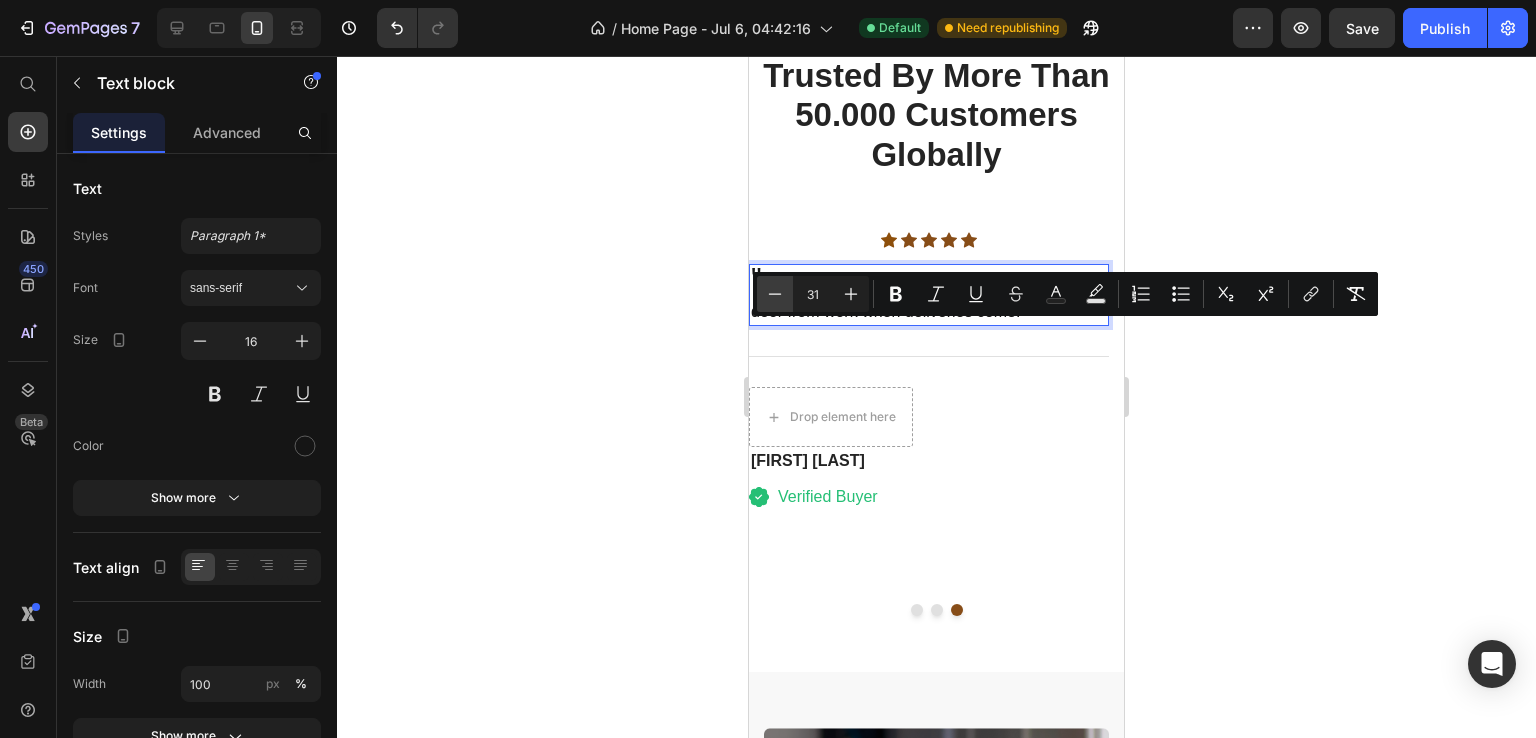 click 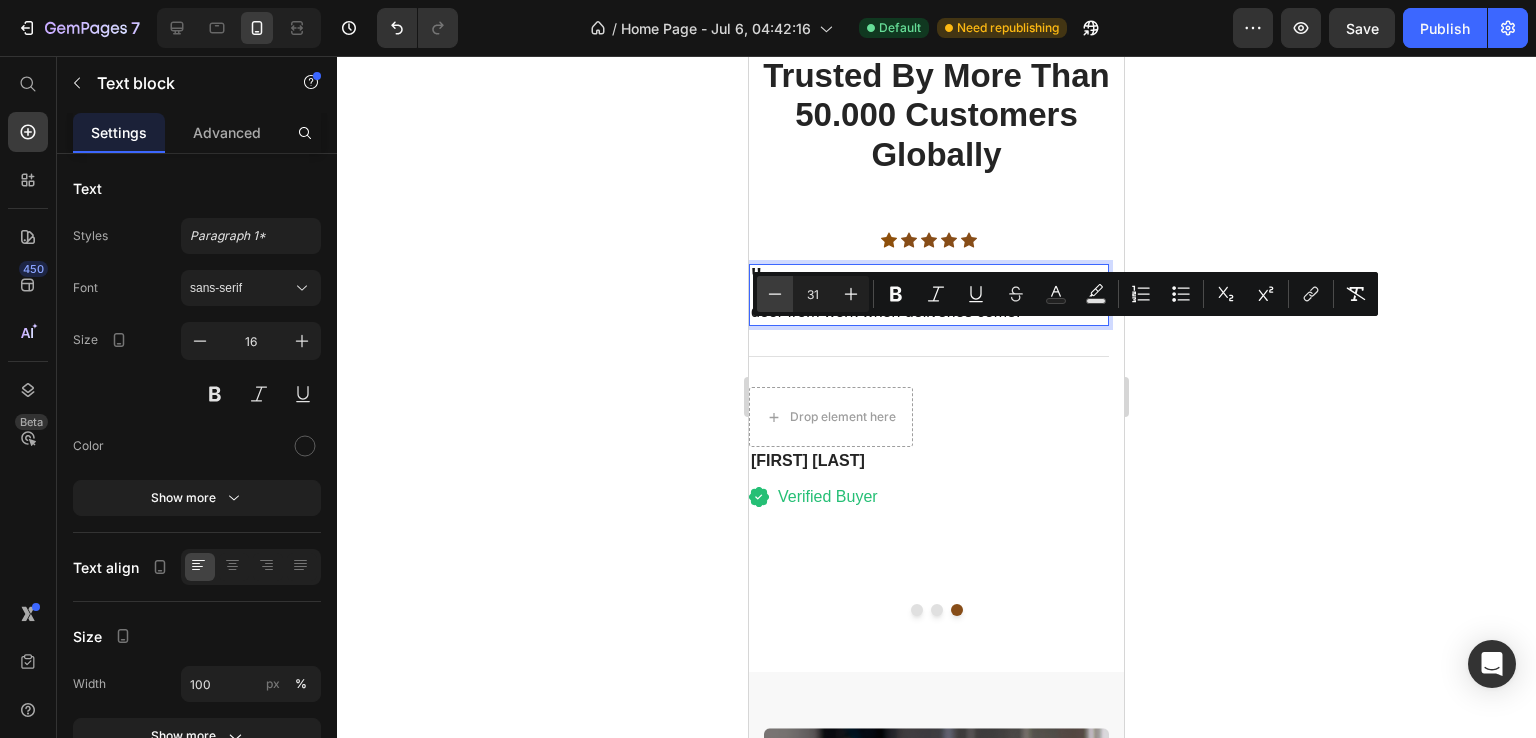 type on "30" 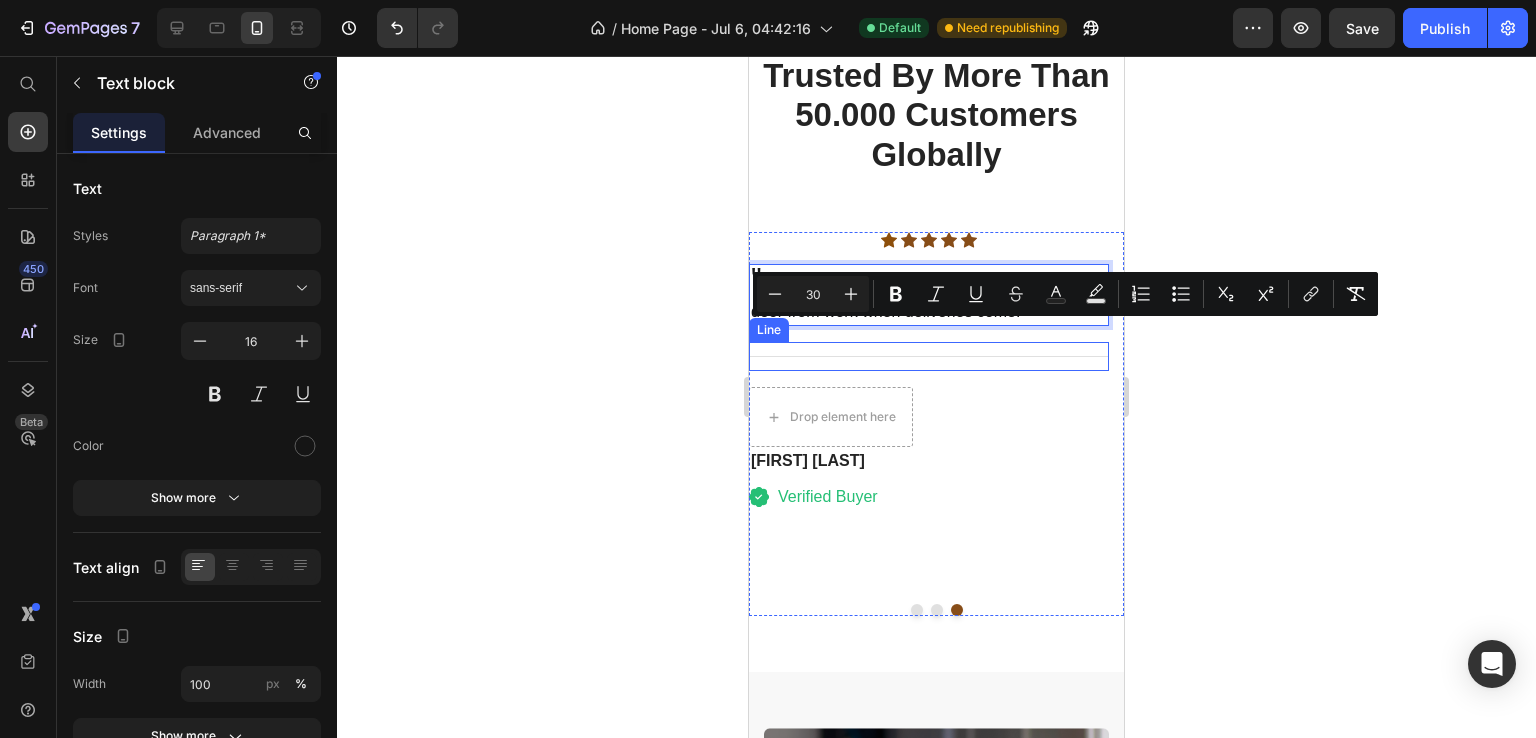 click on "Title Line" at bounding box center (929, 356) 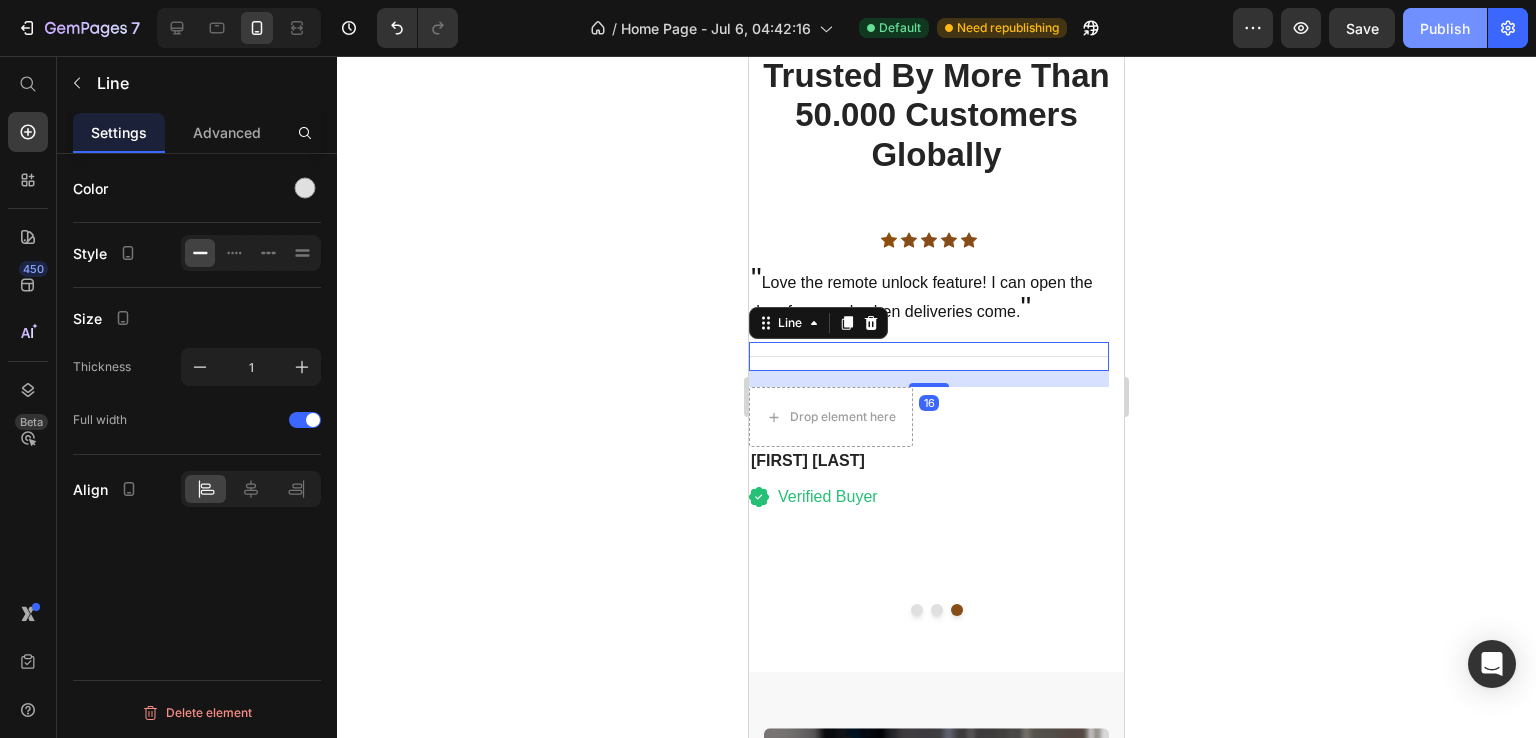 click on "Publish" 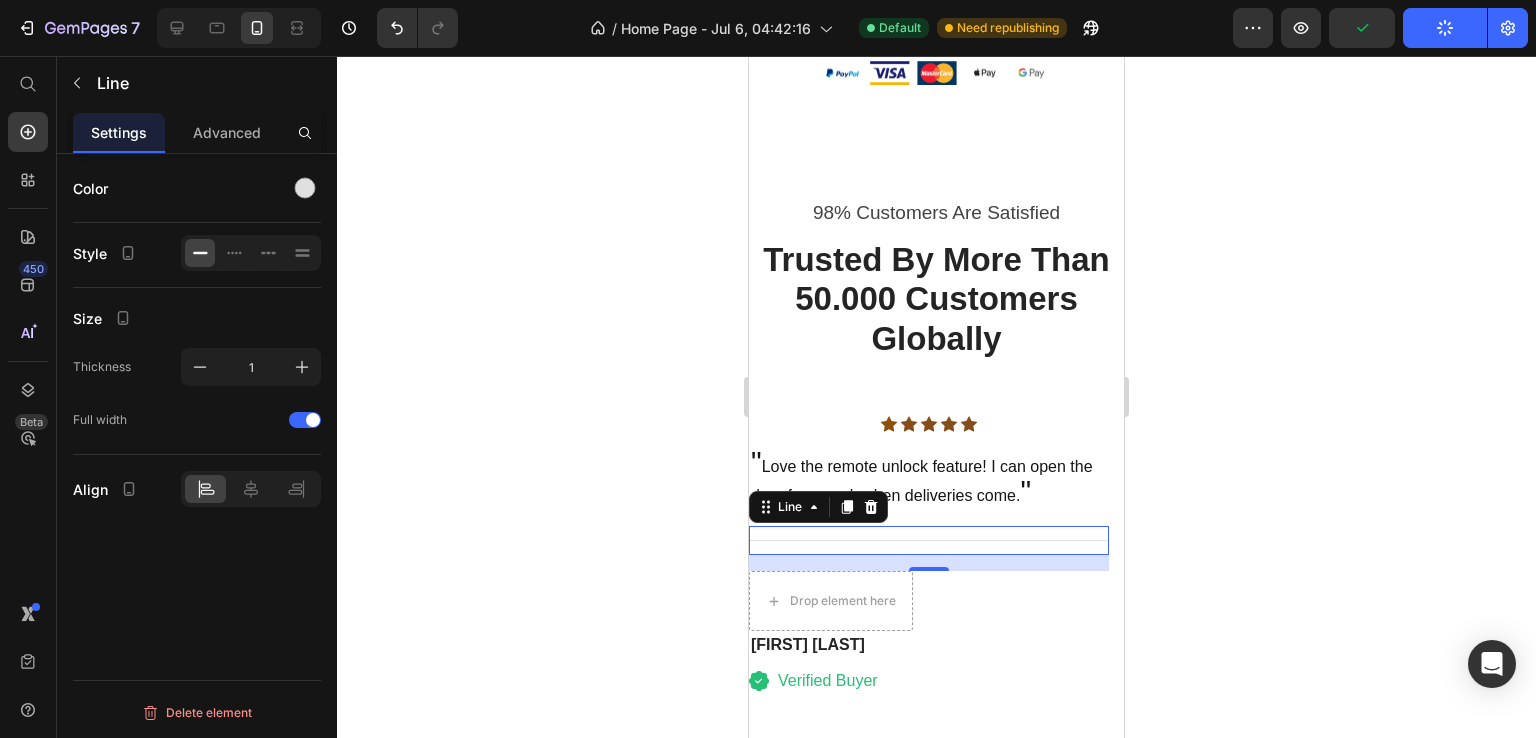 scroll, scrollTop: 3770, scrollLeft: 0, axis: vertical 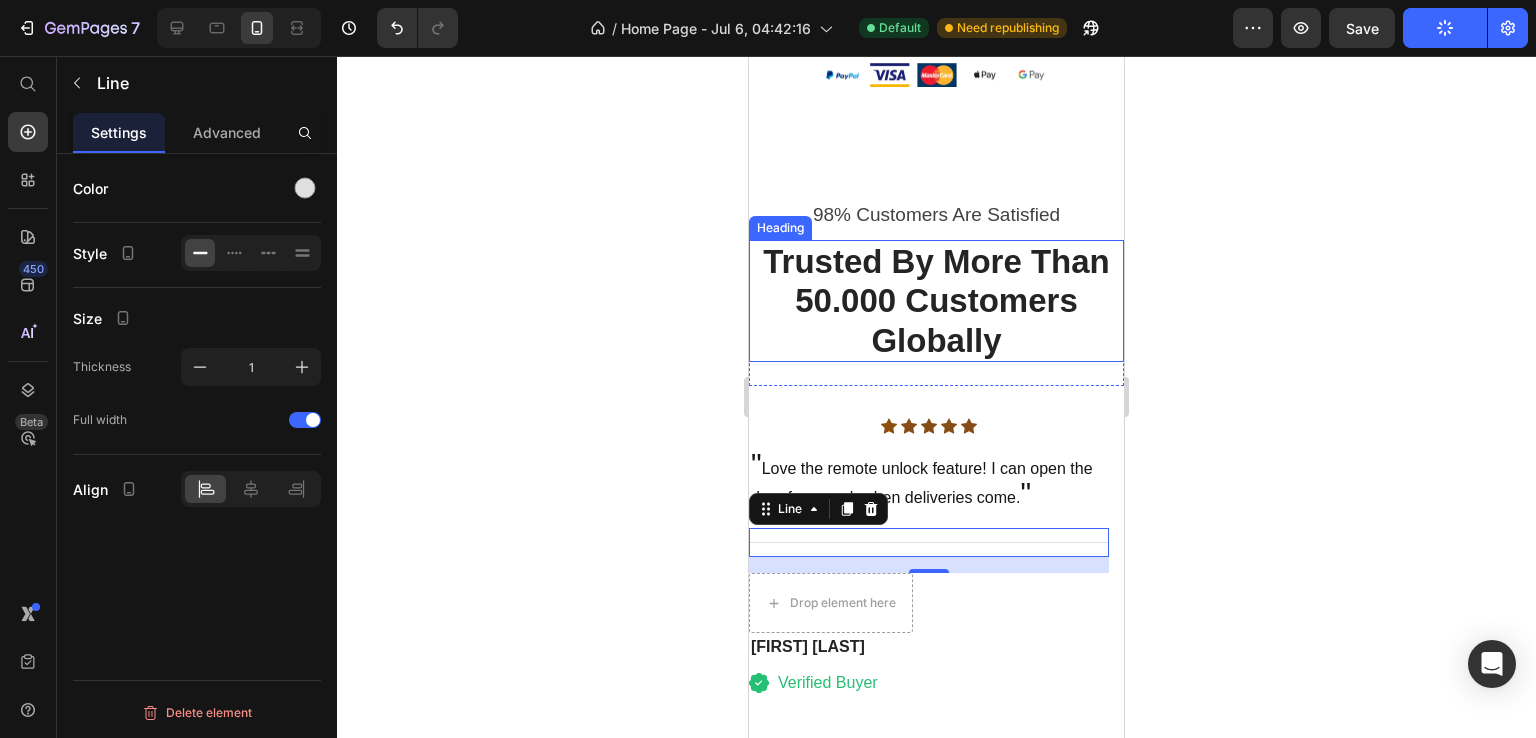 click on "Trusted By More Than 50.000 Customers Globally" at bounding box center (936, 301) 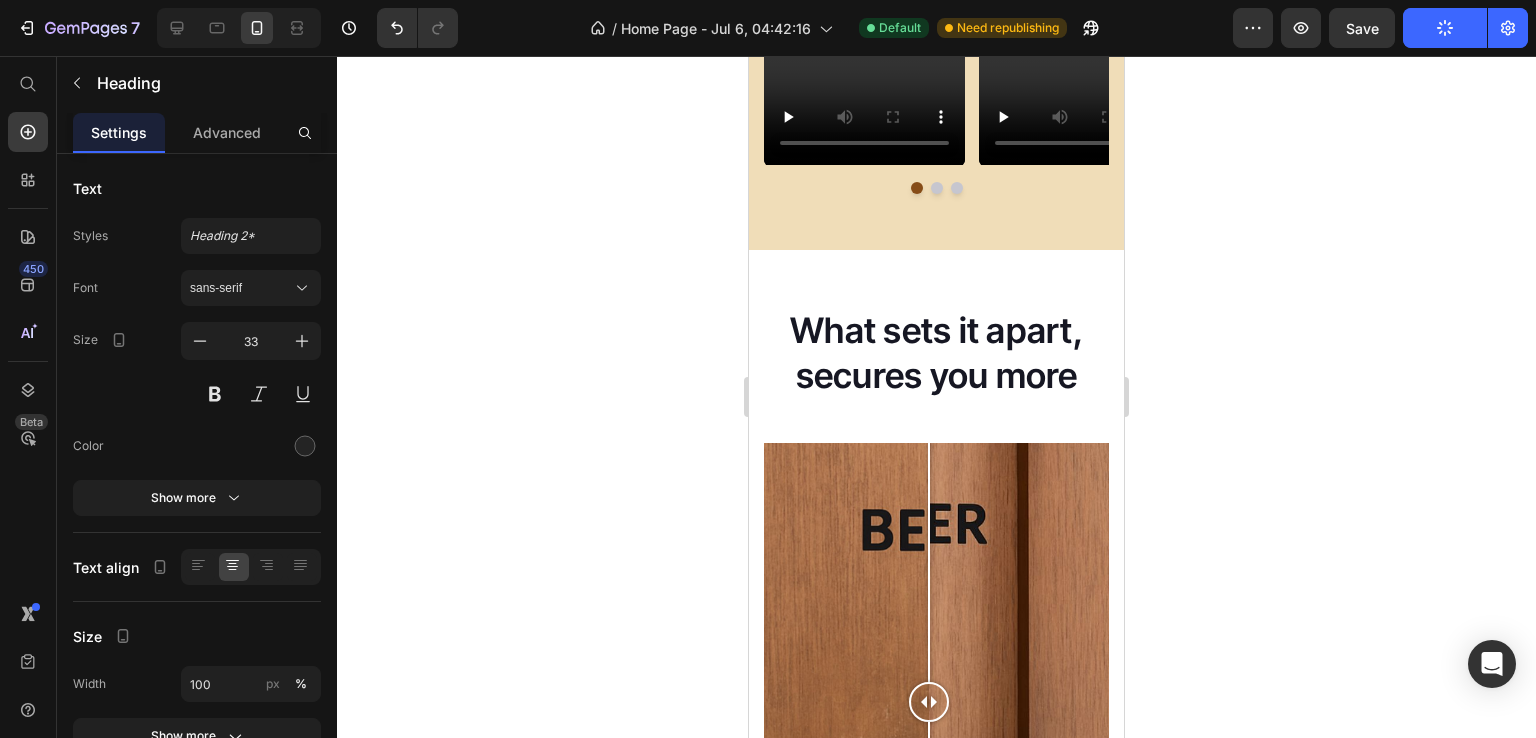 scroll, scrollTop: 2036, scrollLeft: 0, axis: vertical 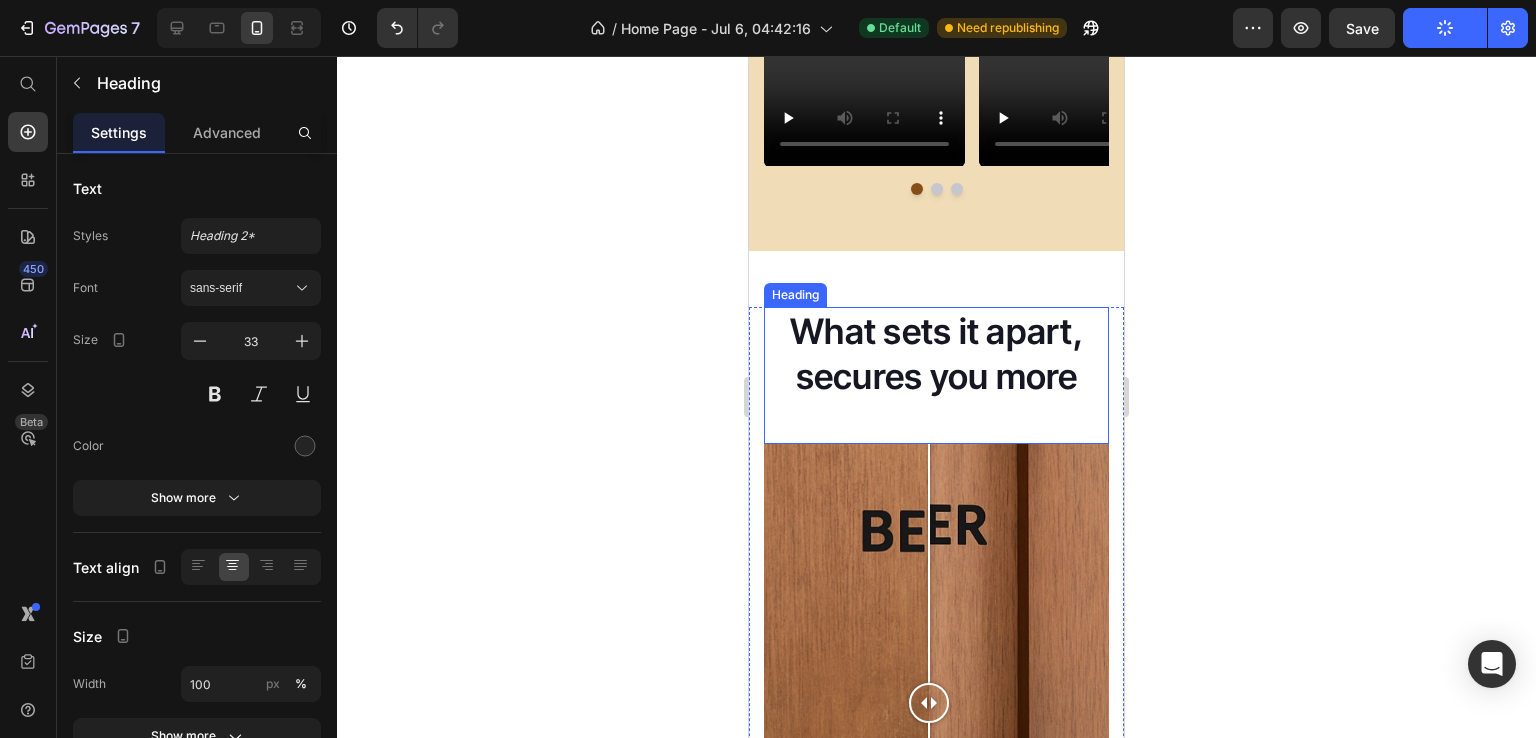 click on "What sets it apart, secures you more" at bounding box center (936, 354) 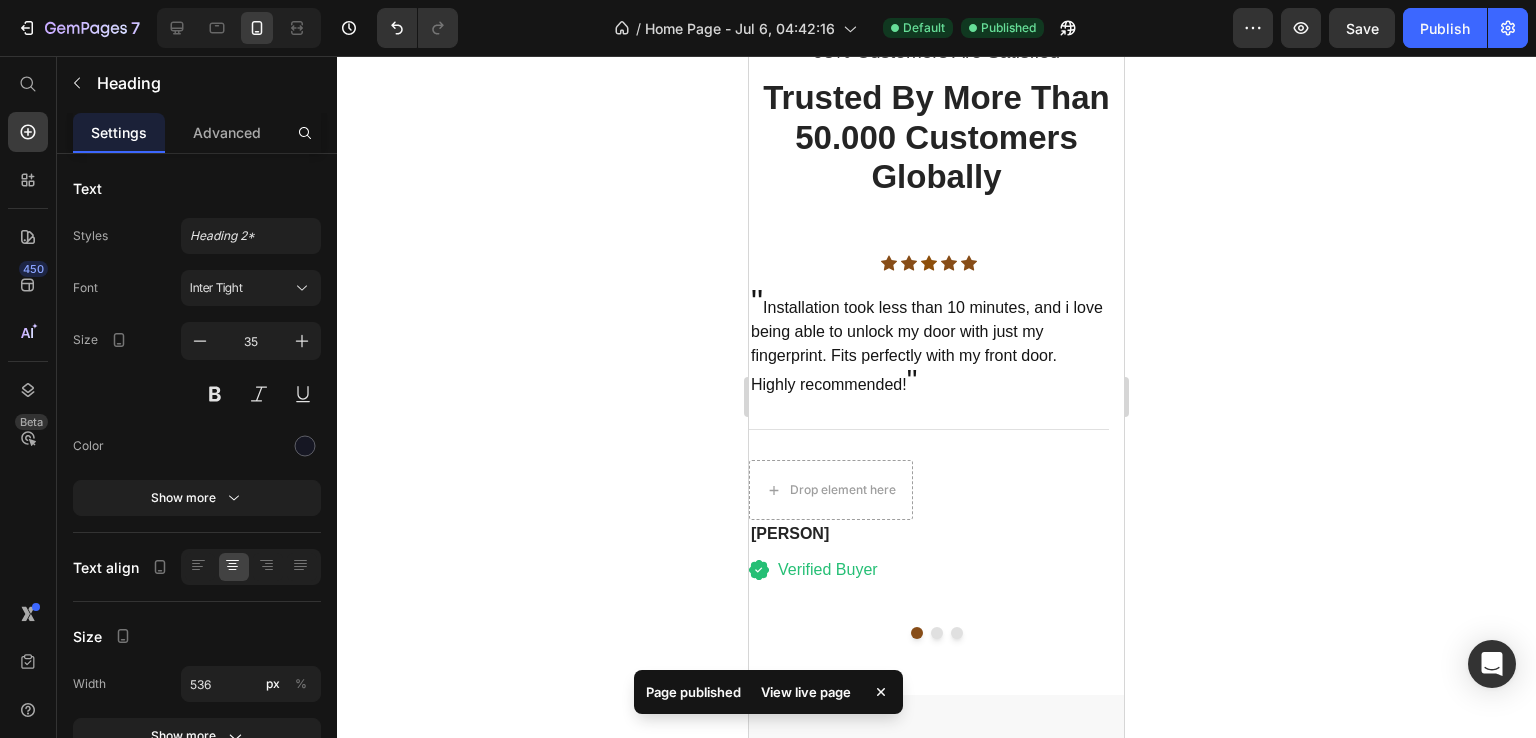 scroll, scrollTop: 4000, scrollLeft: 0, axis: vertical 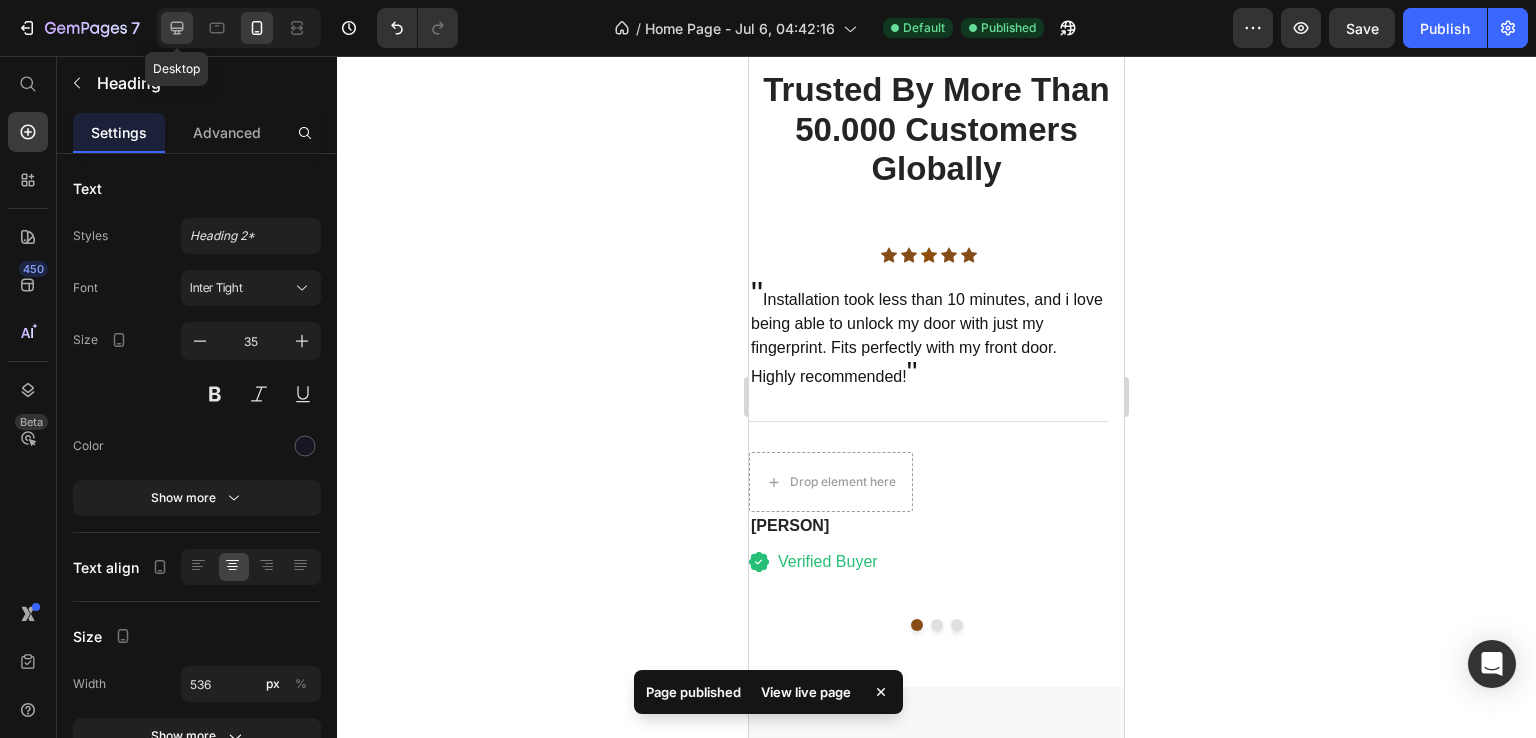 click 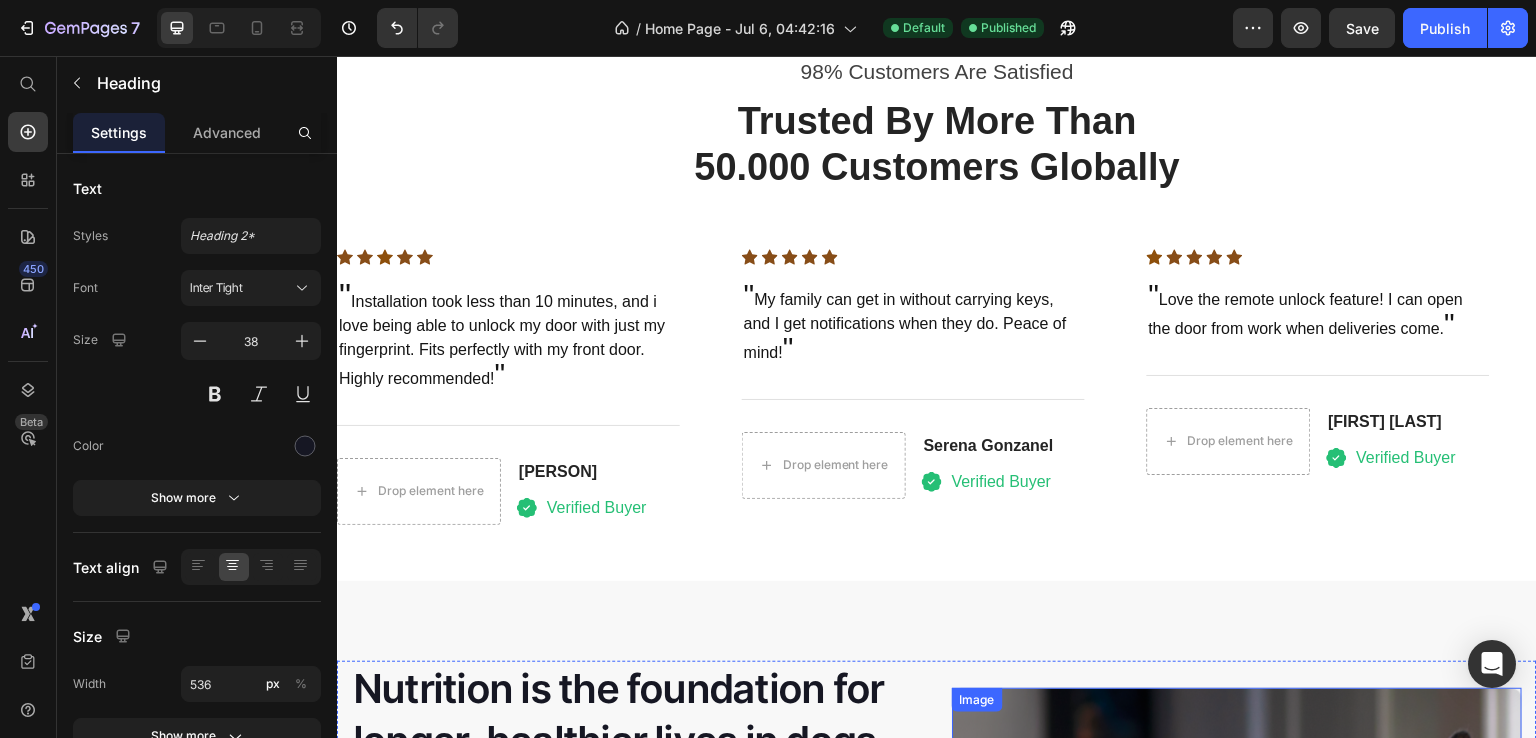 scroll, scrollTop: 3328, scrollLeft: 0, axis: vertical 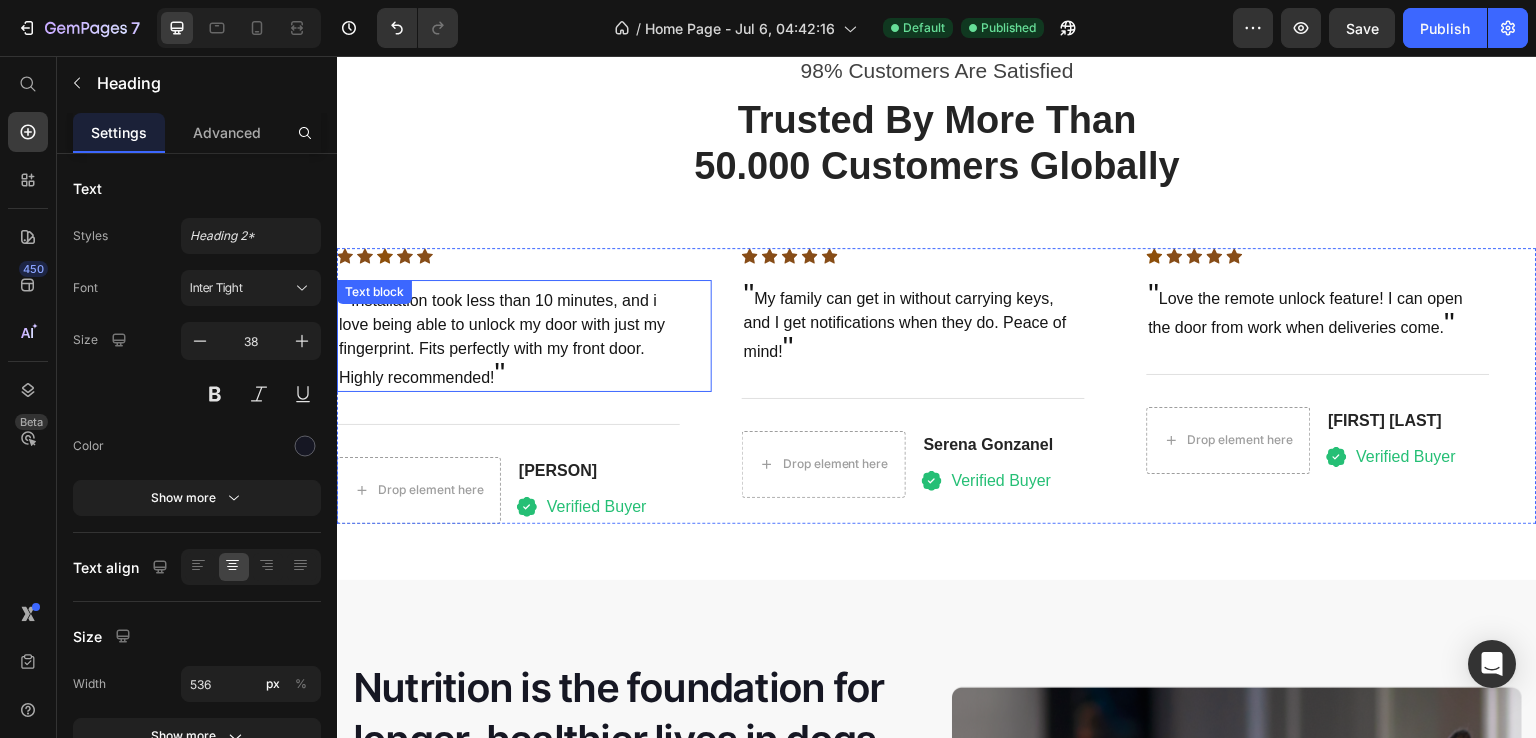 click on ""  Installation took less than 10 minutes, and i love being able to unlock my door with just my fingerprint. Fits perfectly with my front door. Highly recommended!  "" at bounding box center (508, 336) 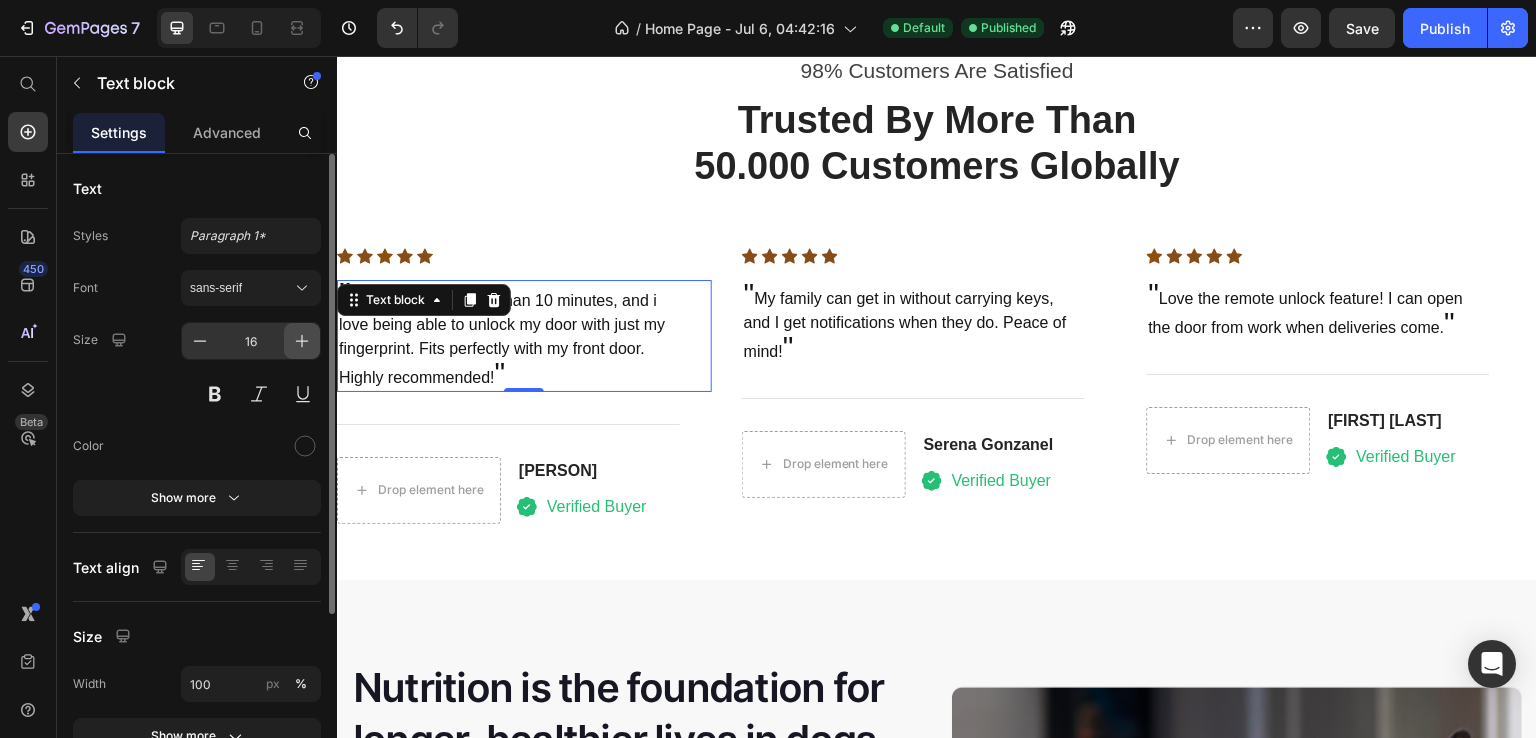 click 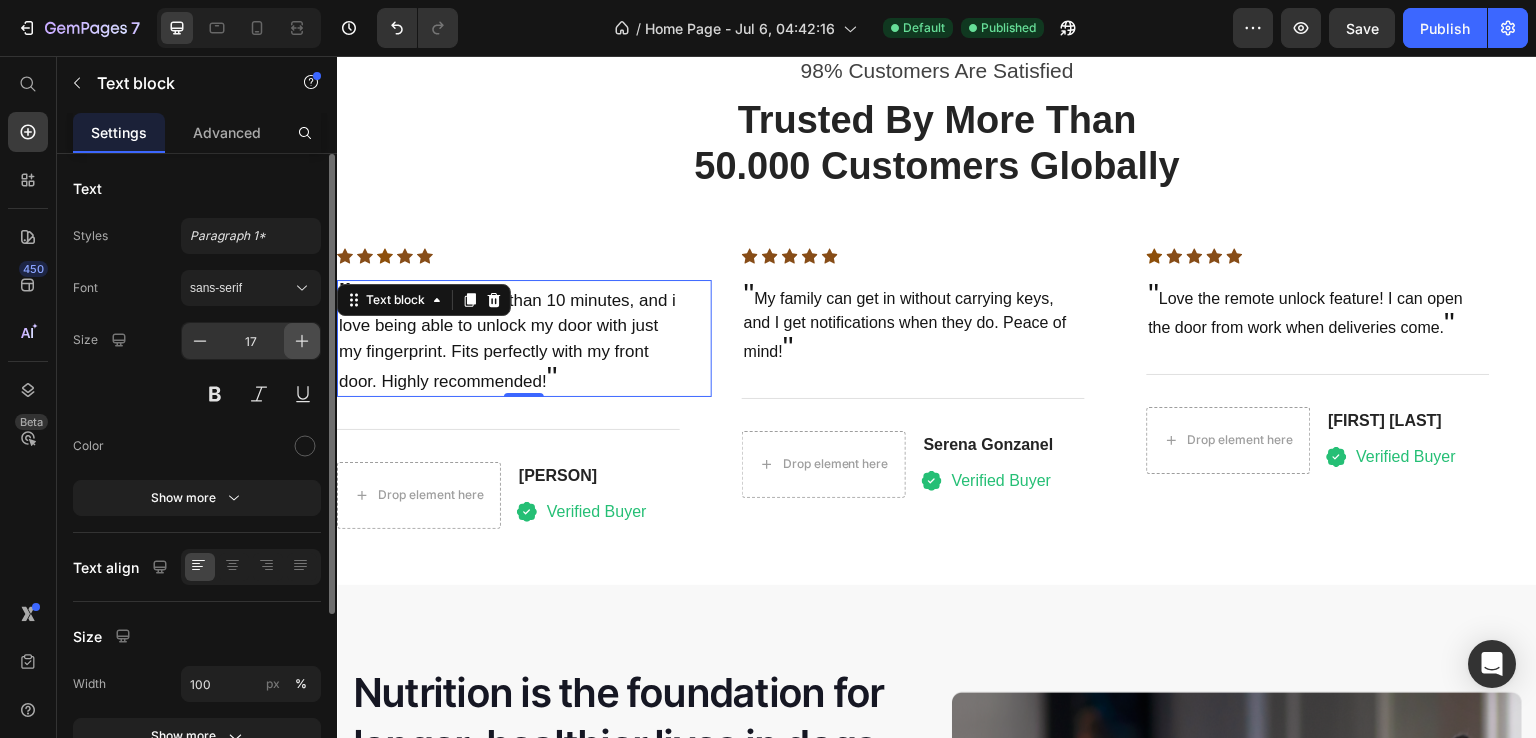 click 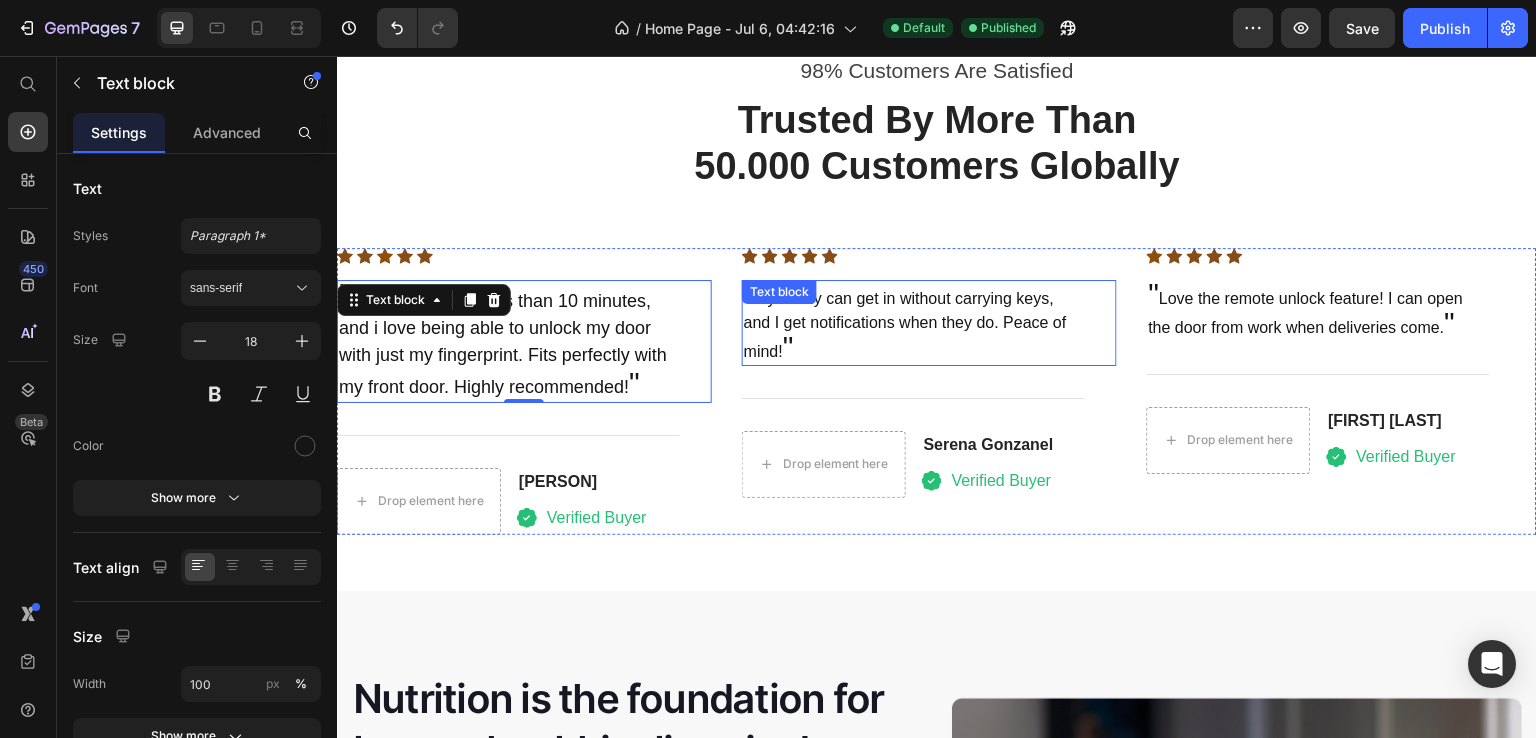 click on ""  My kids can get in without carrying keys, and I get notifications when they do. Peace of mind!  "" at bounding box center [913, 323] 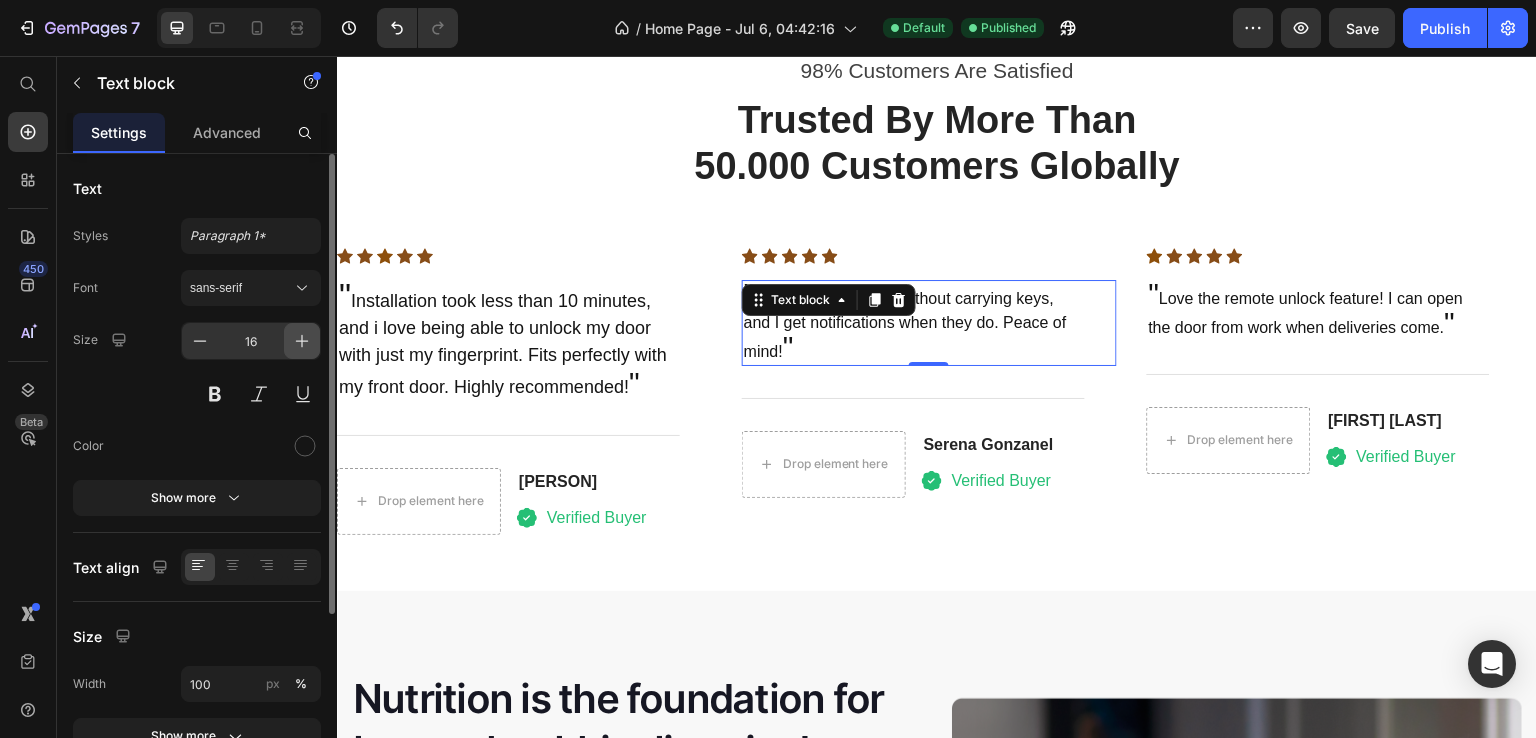 click 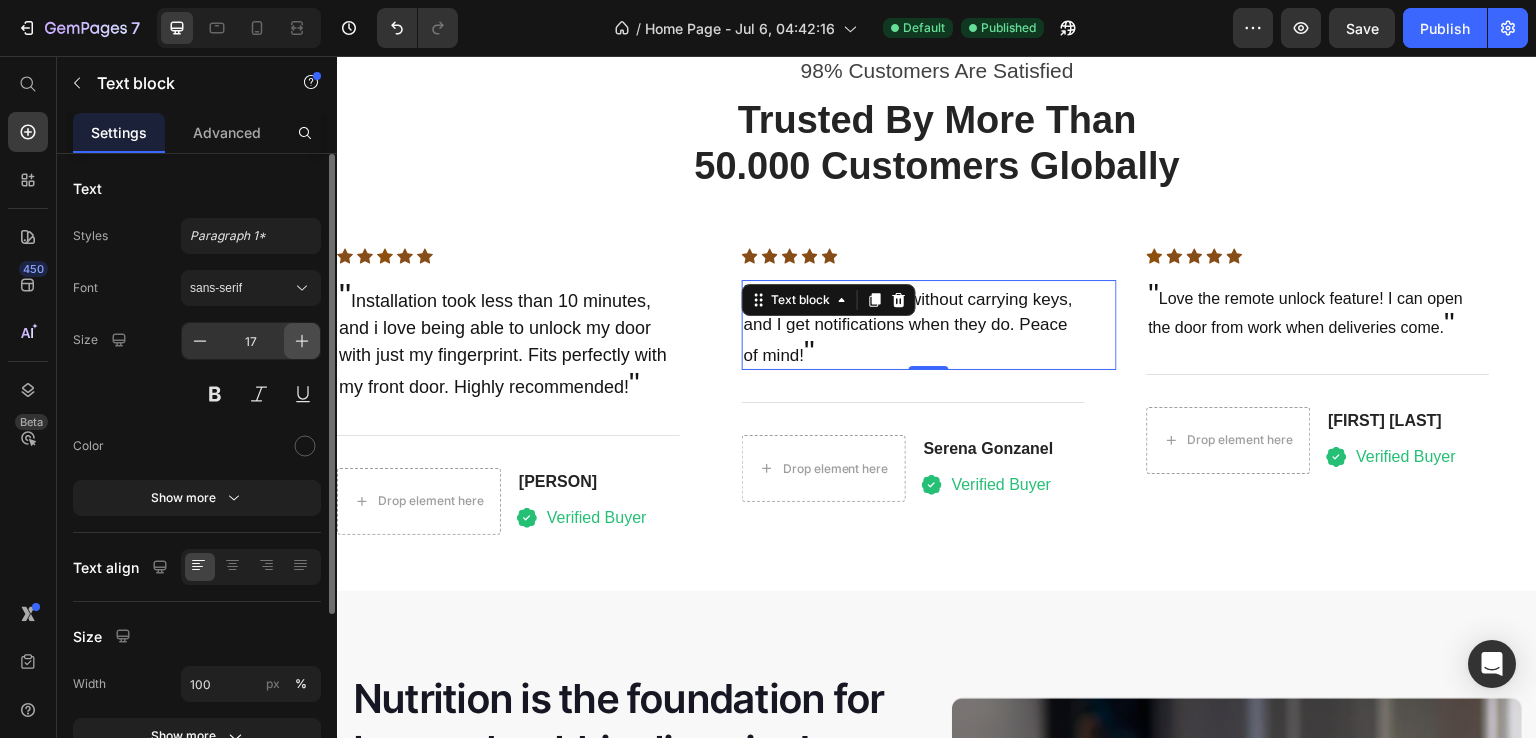 click 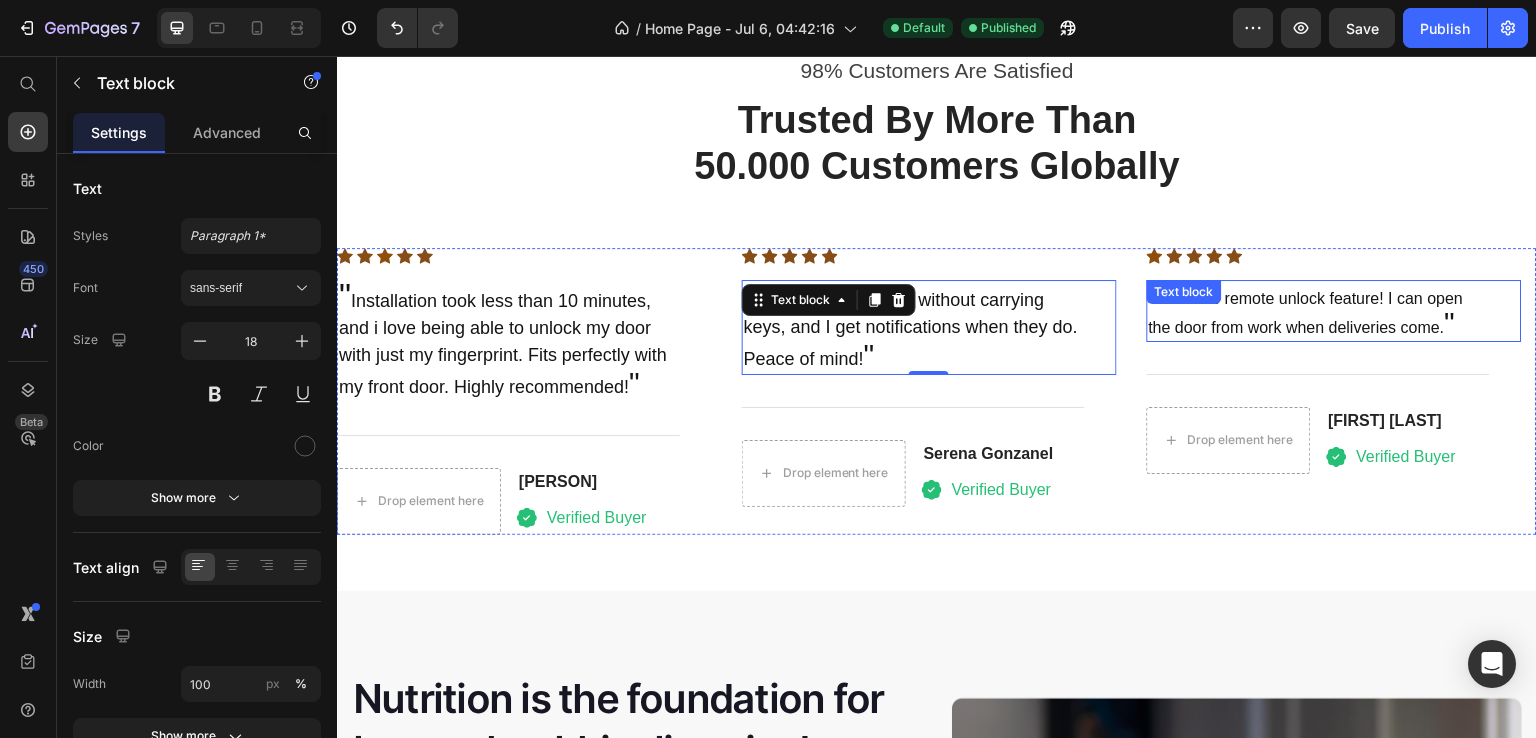 click on ""  Love the remote unlock feature! I can open the door from work when deliveries come.  "" at bounding box center (1318, 311) 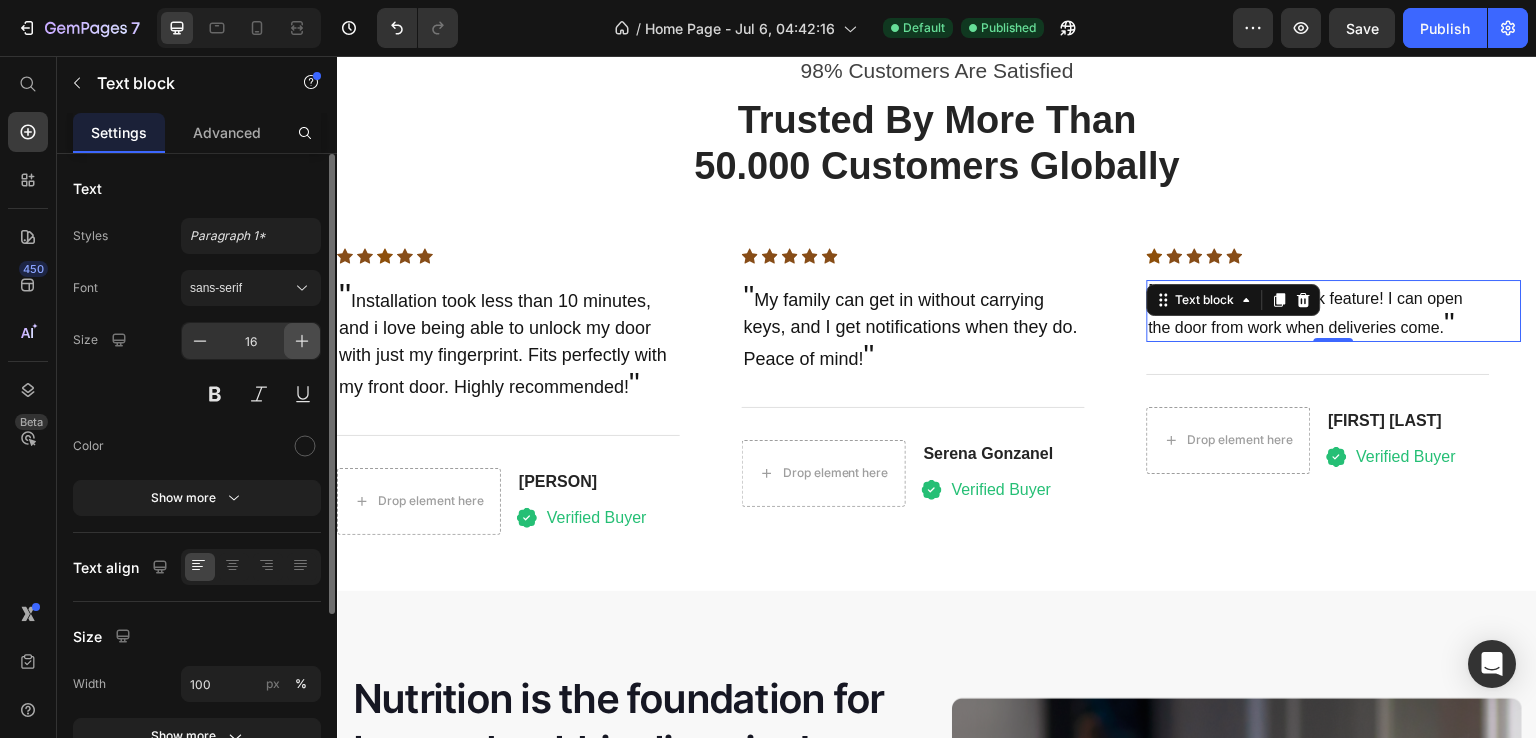 click 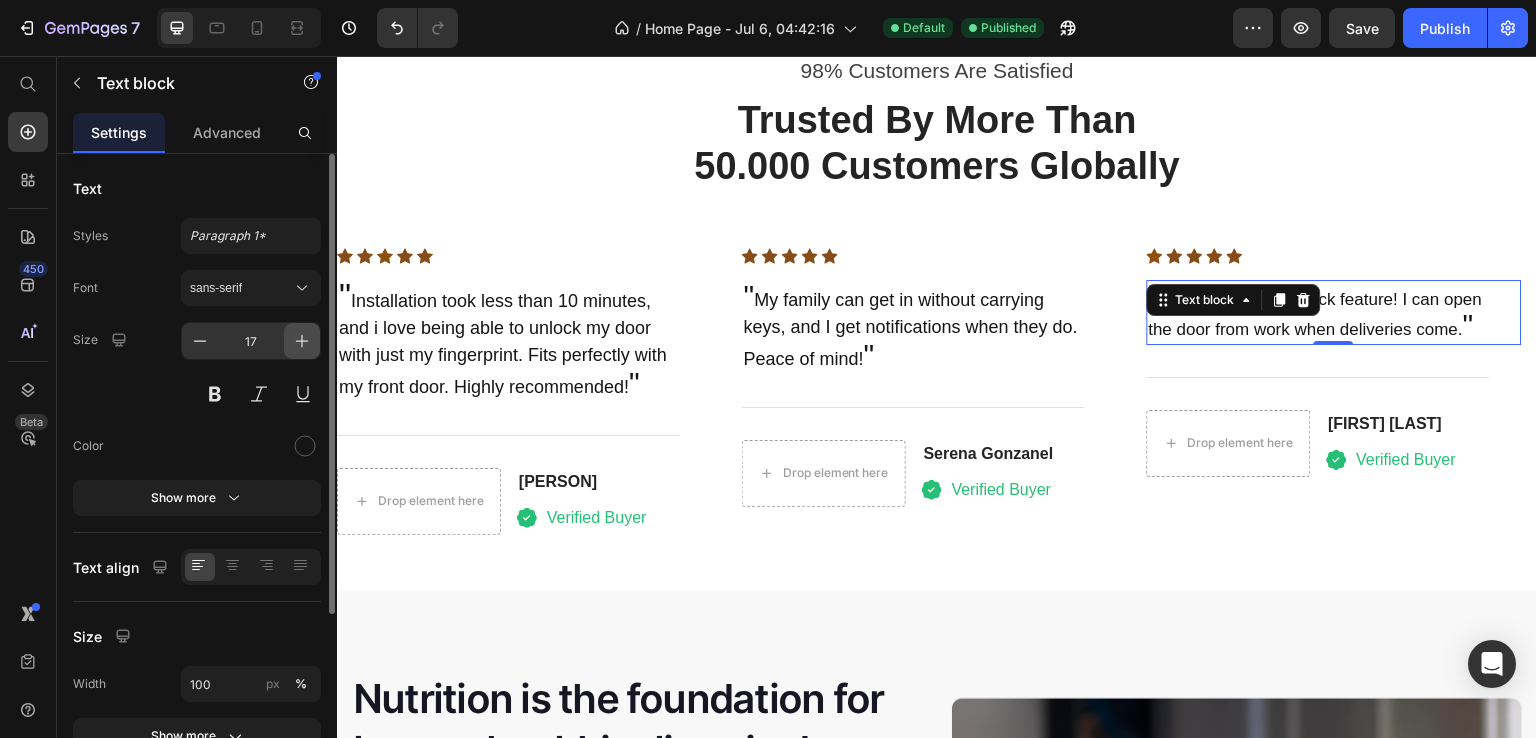 click 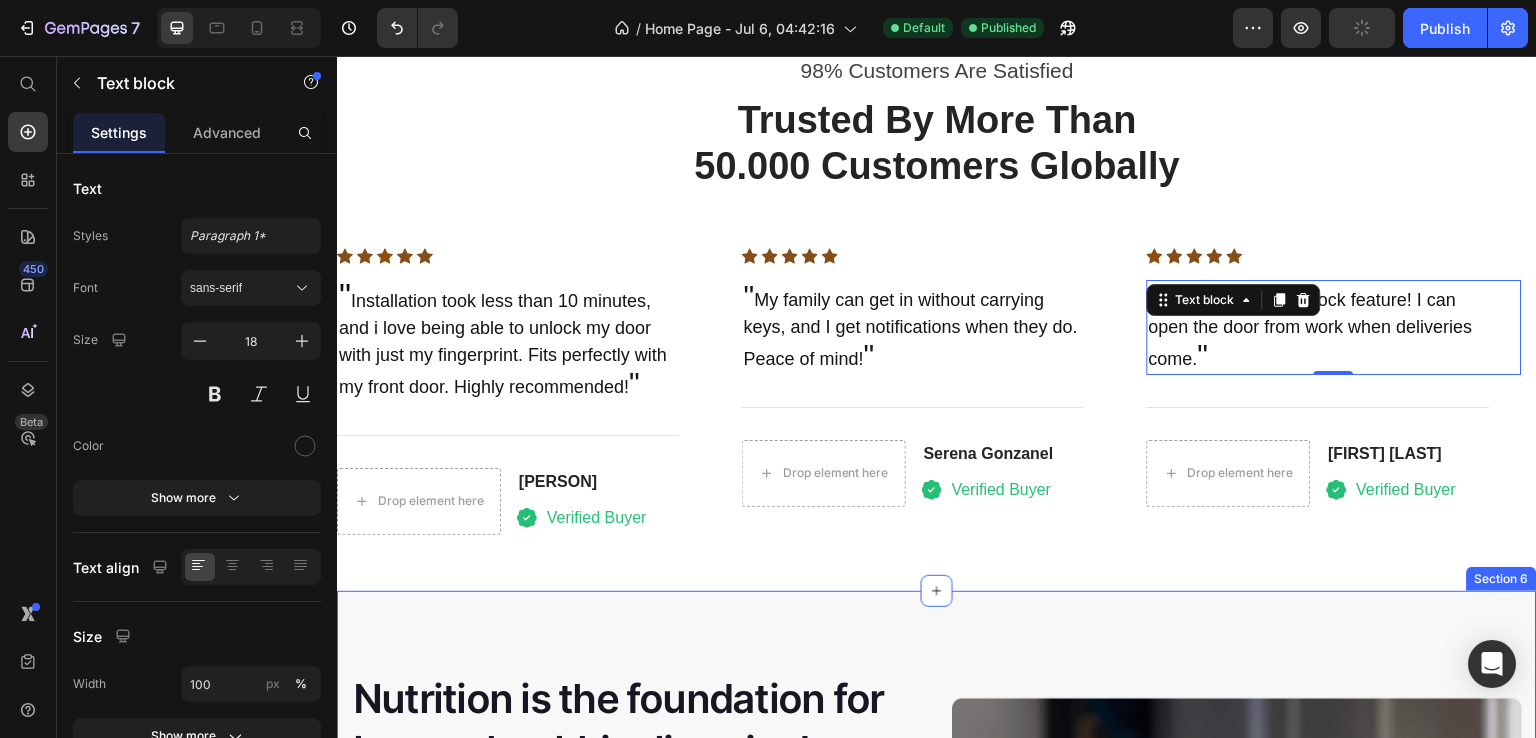 click on "Nutrition is the foundation for longer, healthier lives in dogs. Heading Invest in your dog's future with our scientifically formulated superfood-powered supplements. Give them the nutrition they deserve and watch them thrive with vitality, energy, and the joy of a longer, healthier life. Text block Key Points: Text block 97% Text block Dogs choose our dog food over leading brands because of its real functional ingredients and delicious flavor. Text block Advanced list                Title Line 84% Text block Our dog food provides superior nutrition and a patented probiotic for optimal nutrient absorption. Text block Advanced list                Title Line 92% Text block Our dog food's high protein and fat digestibility contribute to ideal stool quality. Text block Advanced list Give your furry friend the gift of wholesome nutrition Button Row Image Image Row Section 6" at bounding box center (937, 984) 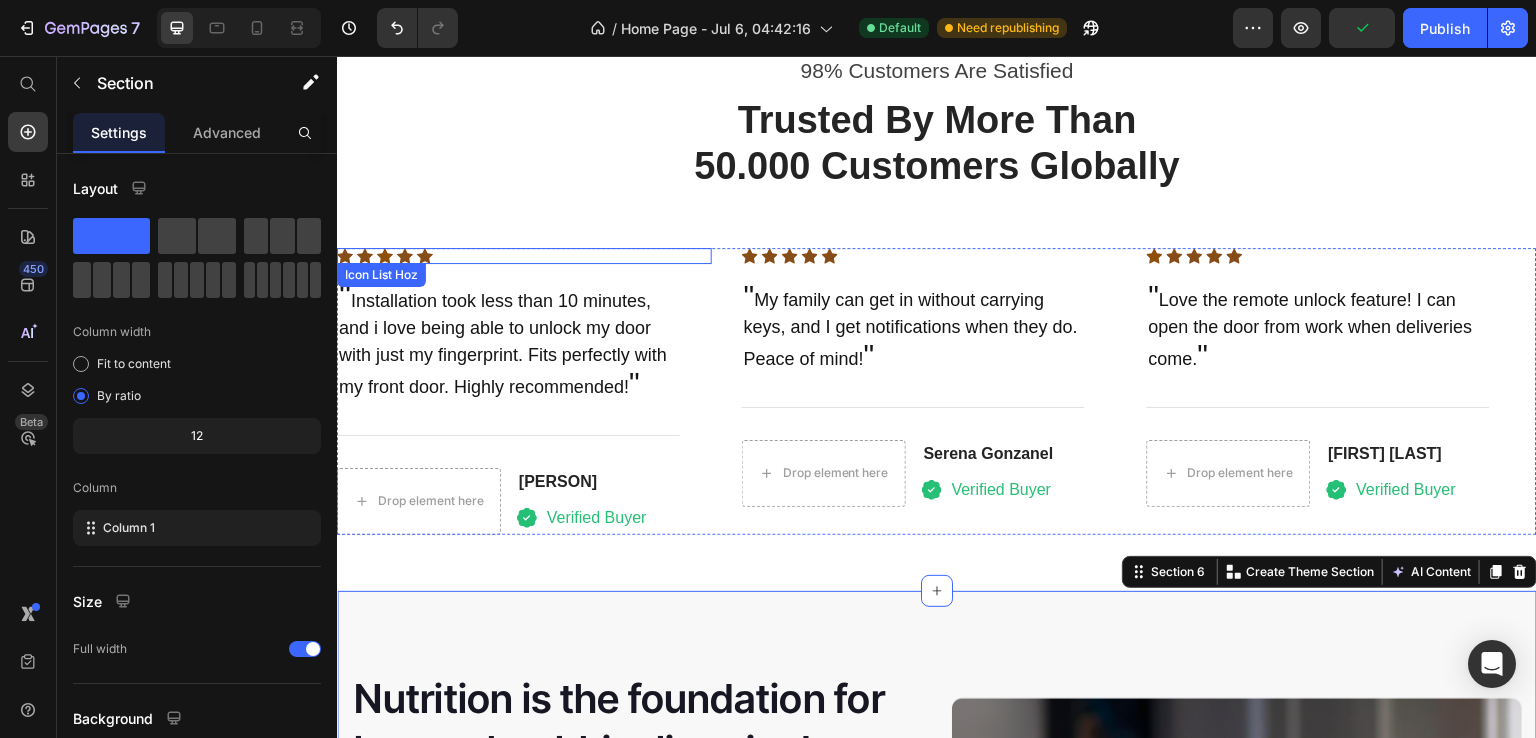 click on "Icon                Icon                Icon                Icon                Icon" at bounding box center [524, 256] 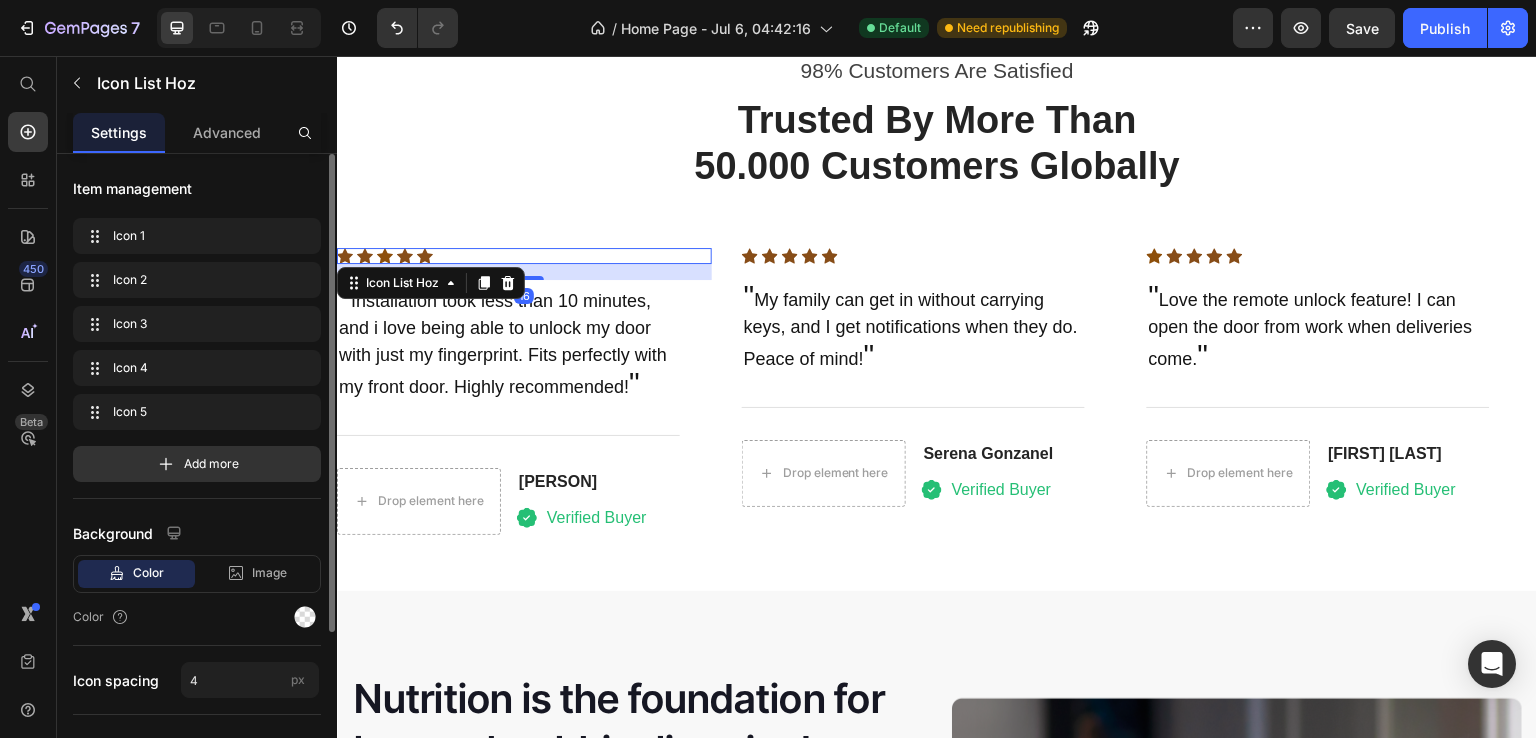scroll, scrollTop: 218, scrollLeft: 0, axis: vertical 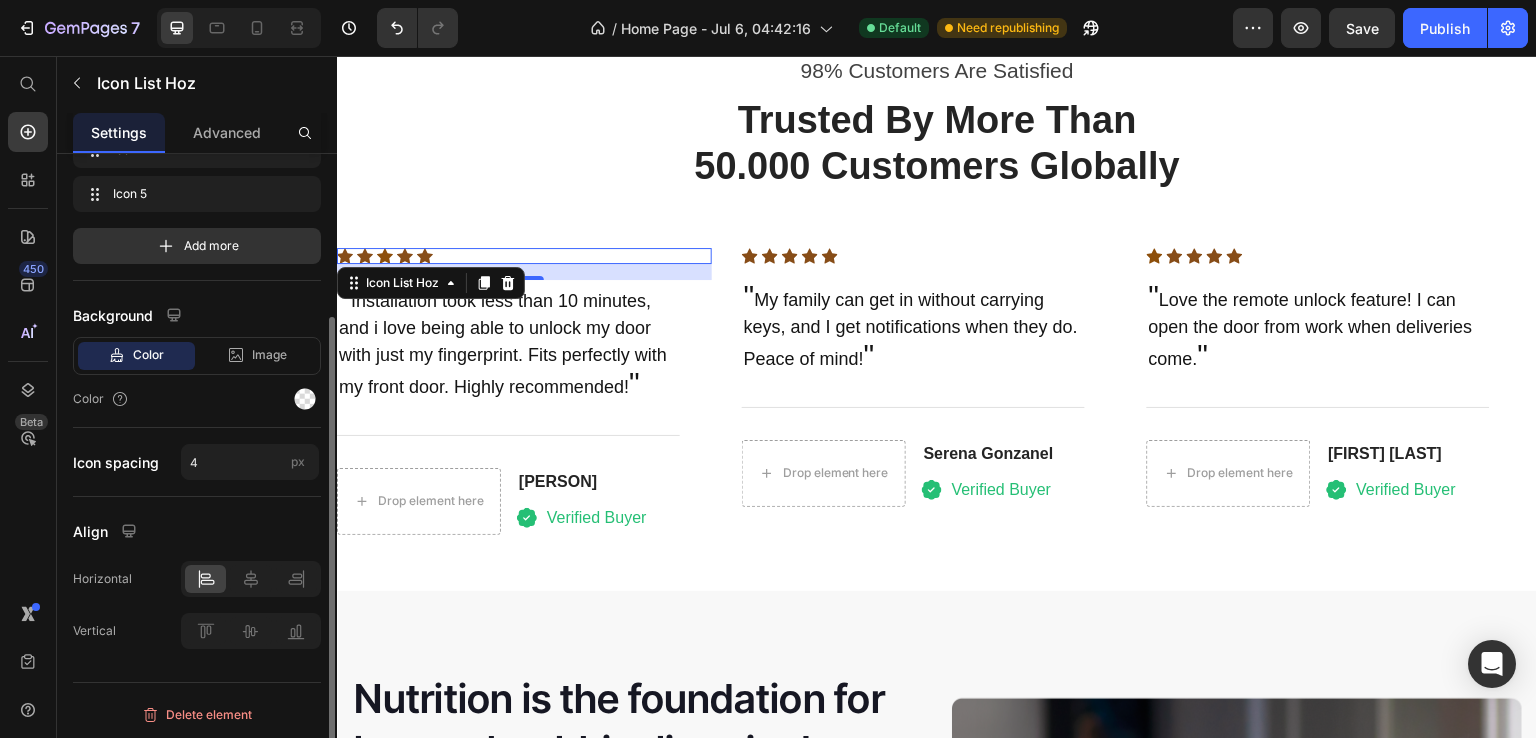 click 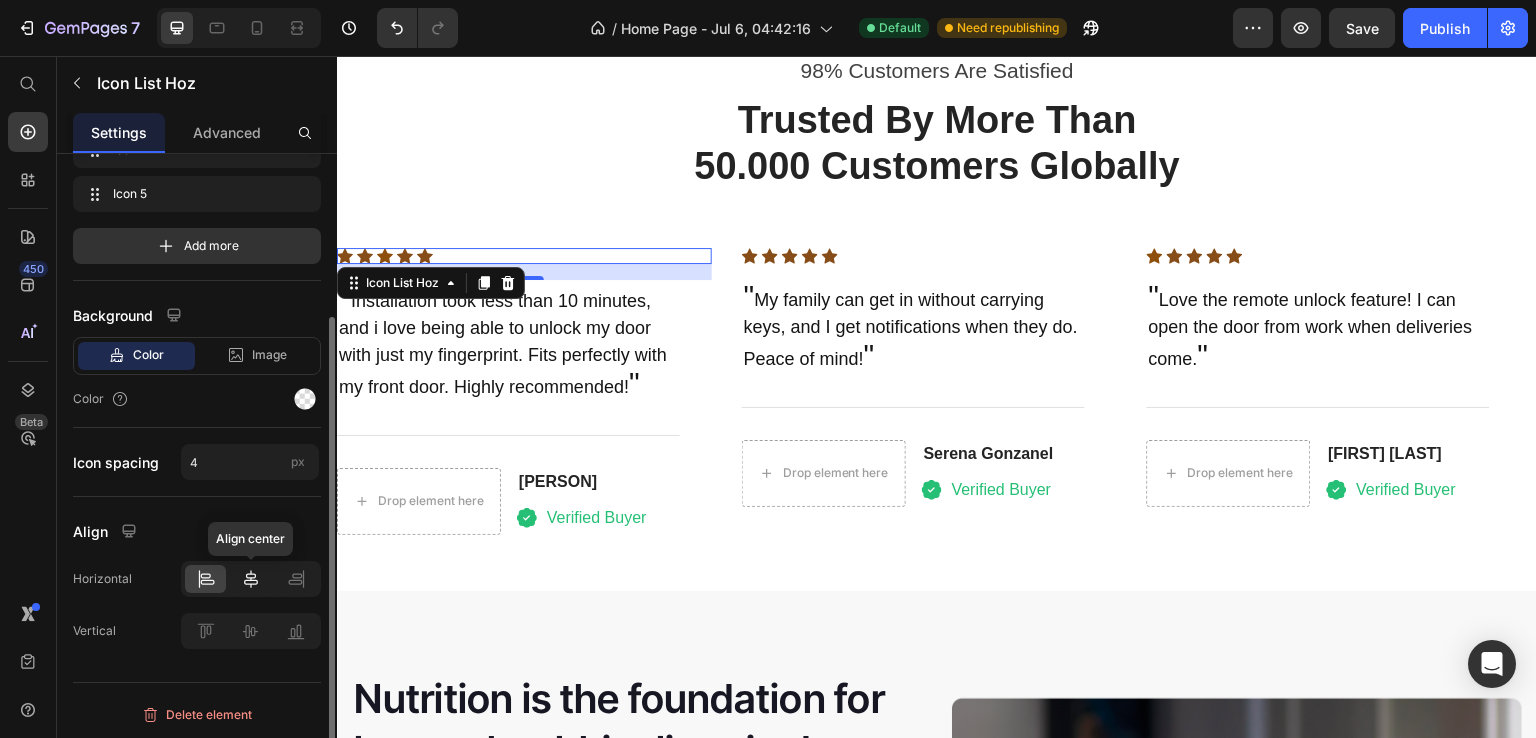 click 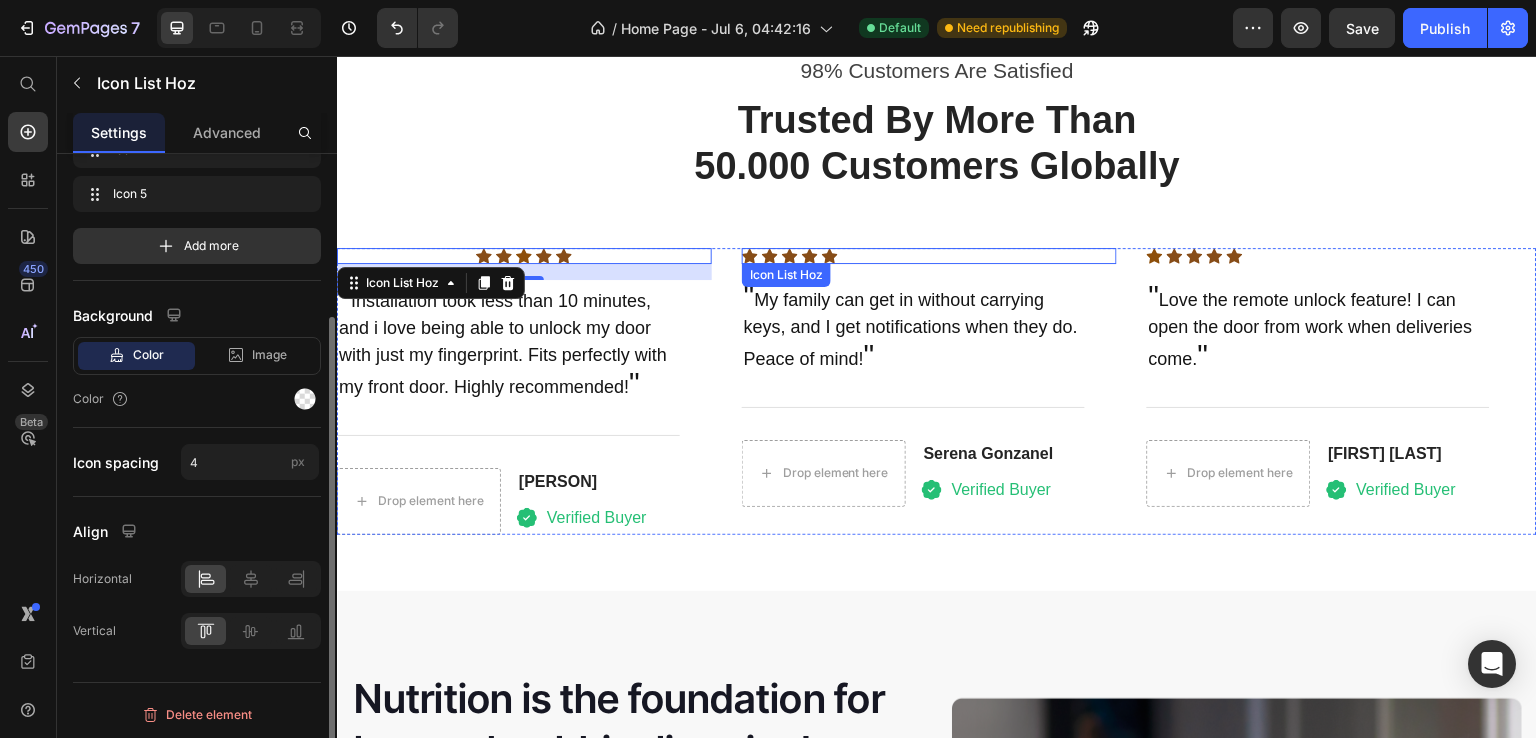 click on "Icon                Icon                Icon                Icon                Icon" at bounding box center [929, 256] 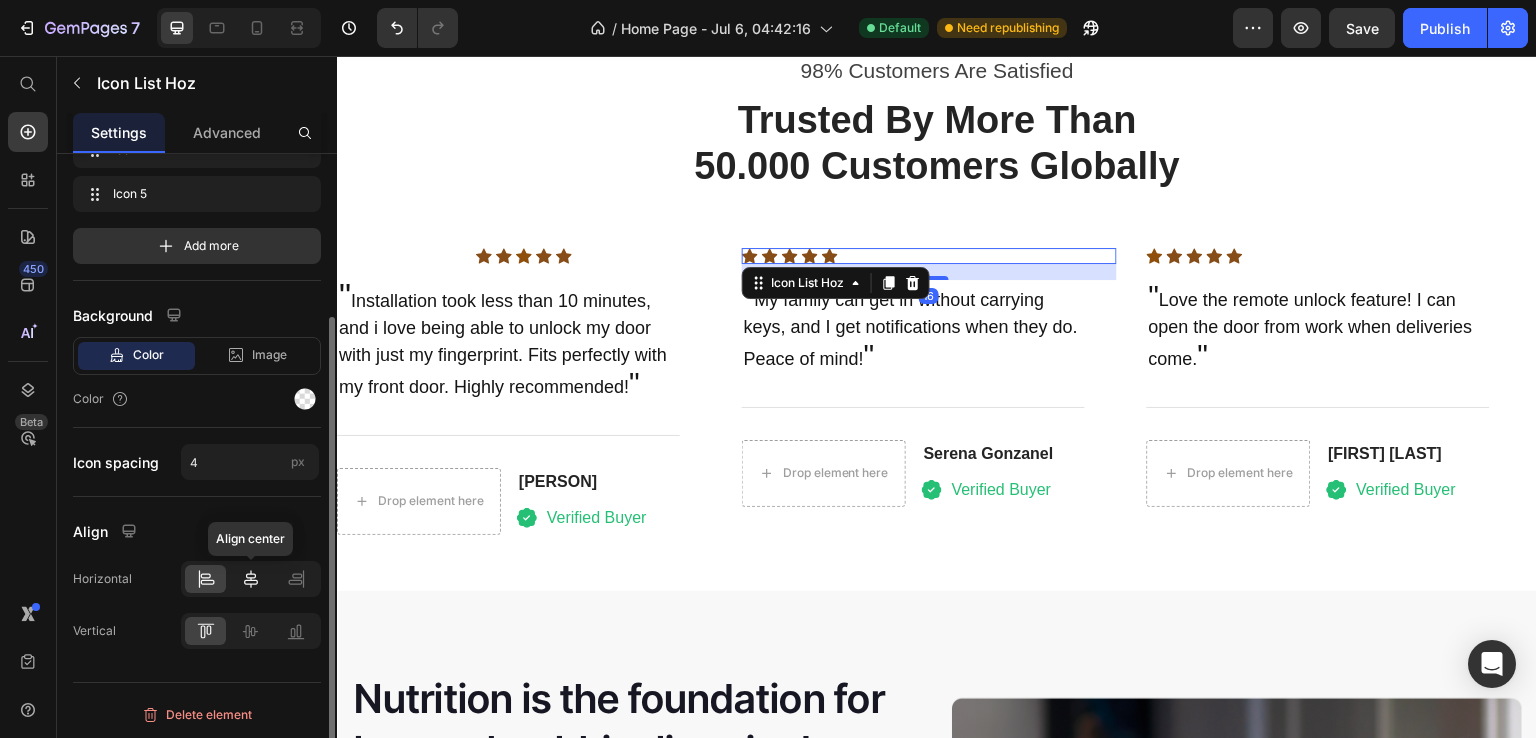 click 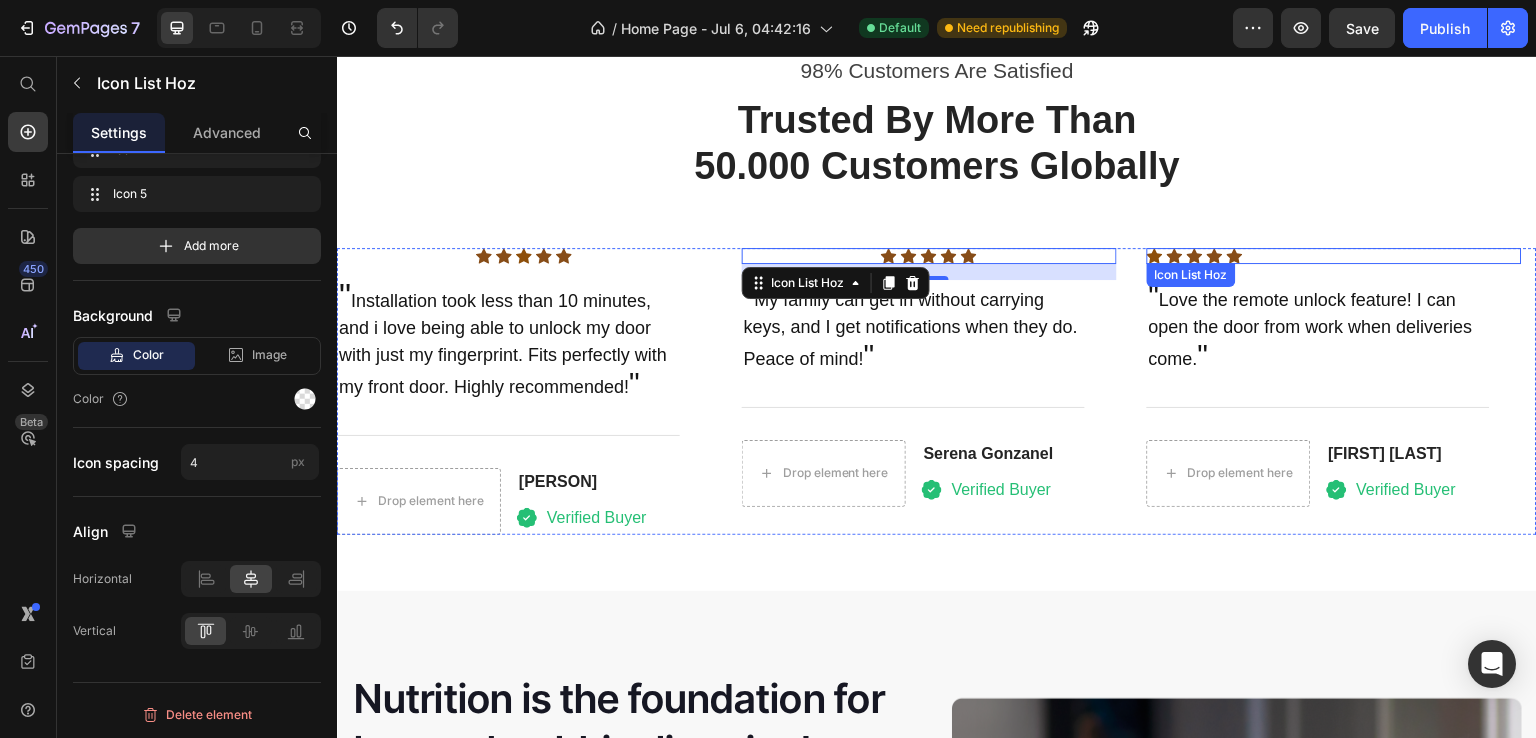 click on "Icon                Icon                Icon                Icon                Icon" at bounding box center (1334, 256) 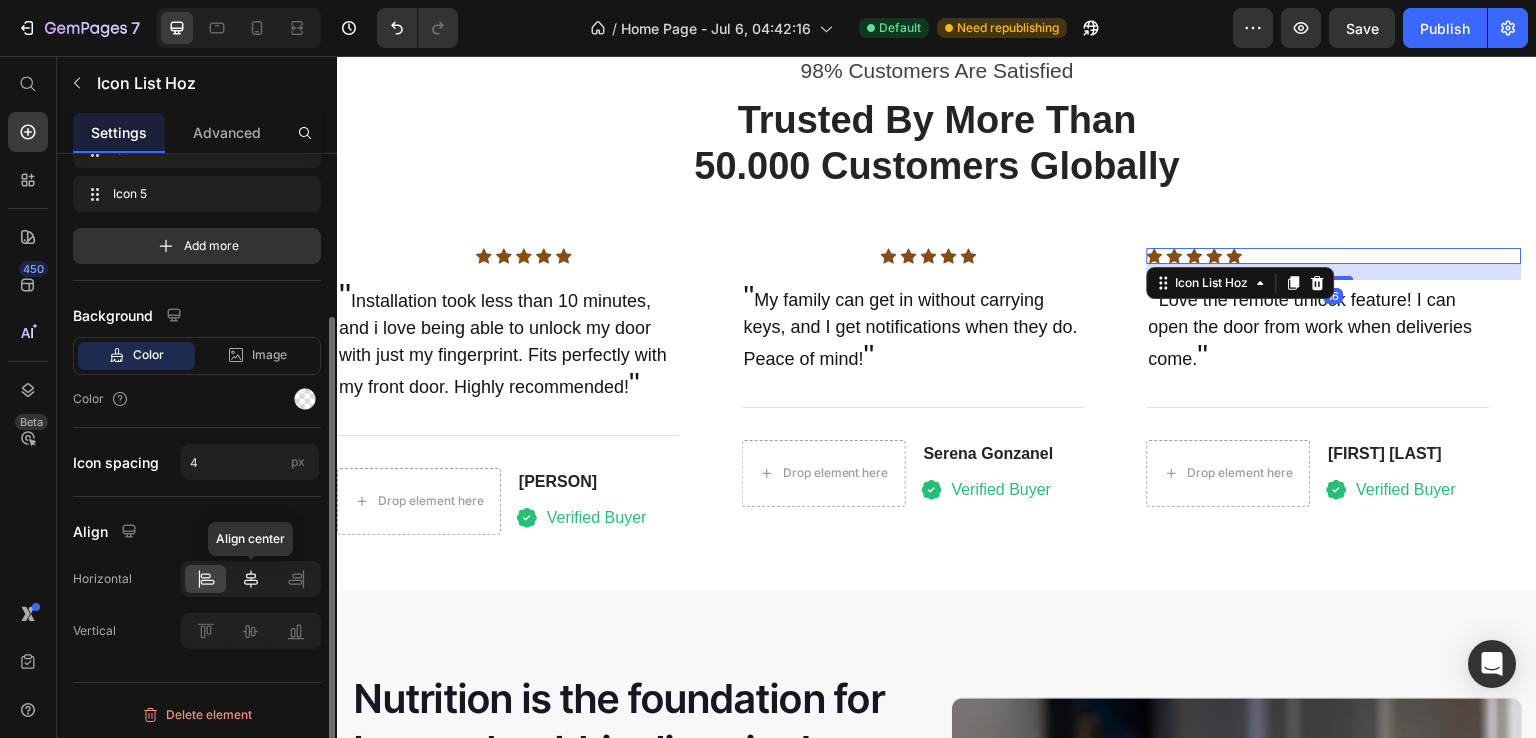 click 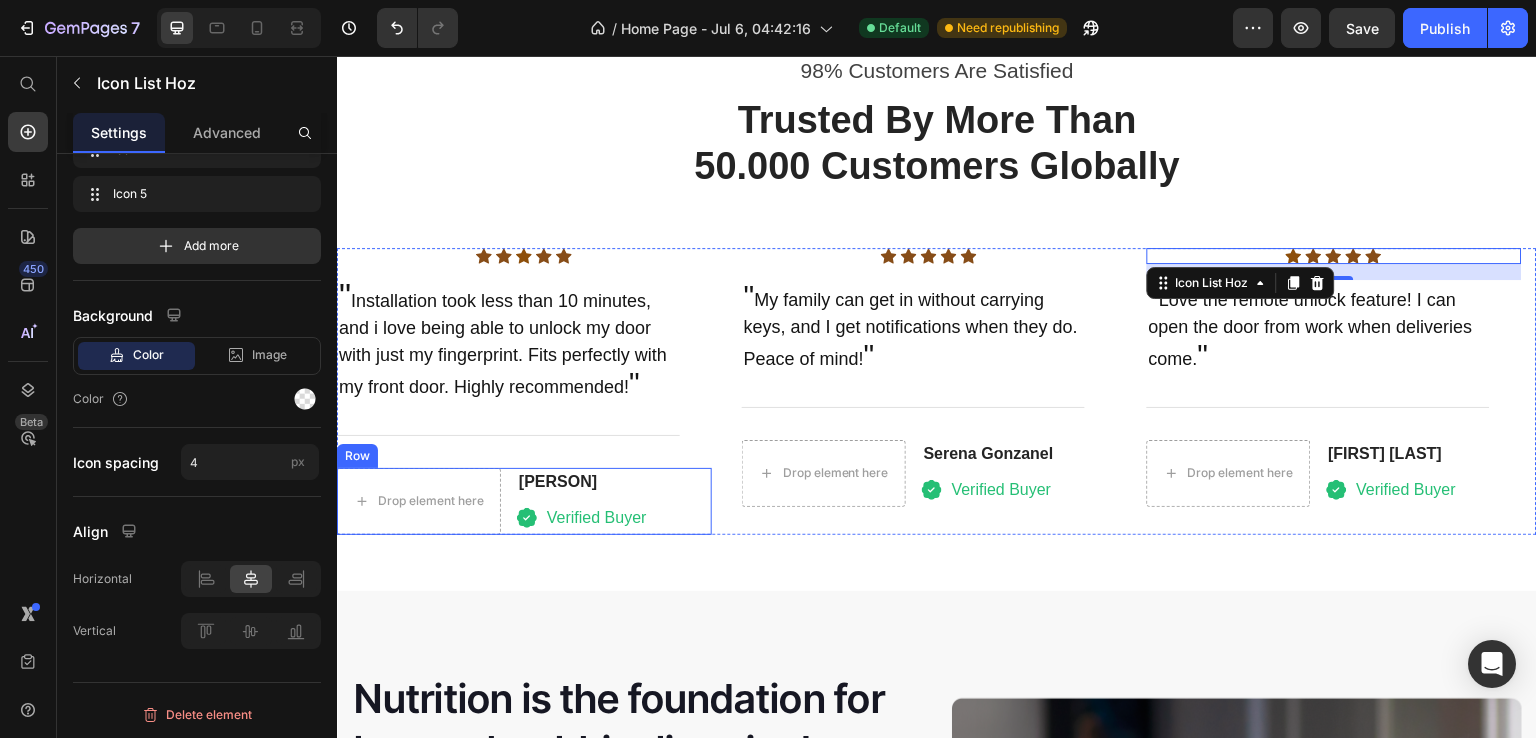 click on "Drop element here David Alaba Heading
Icon Verified Buyer Text block Icon List Row" at bounding box center (524, 501) 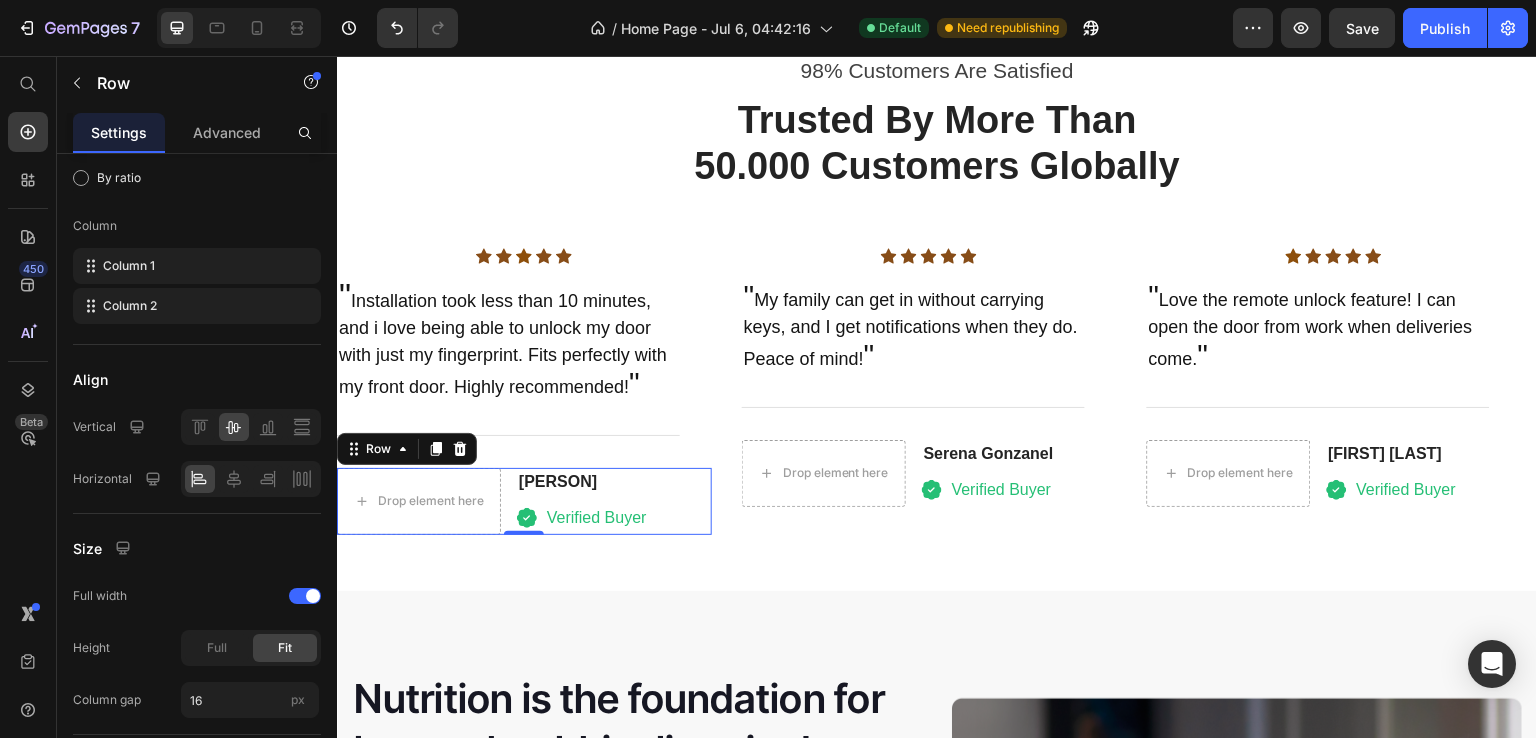scroll, scrollTop: 0, scrollLeft: 0, axis: both 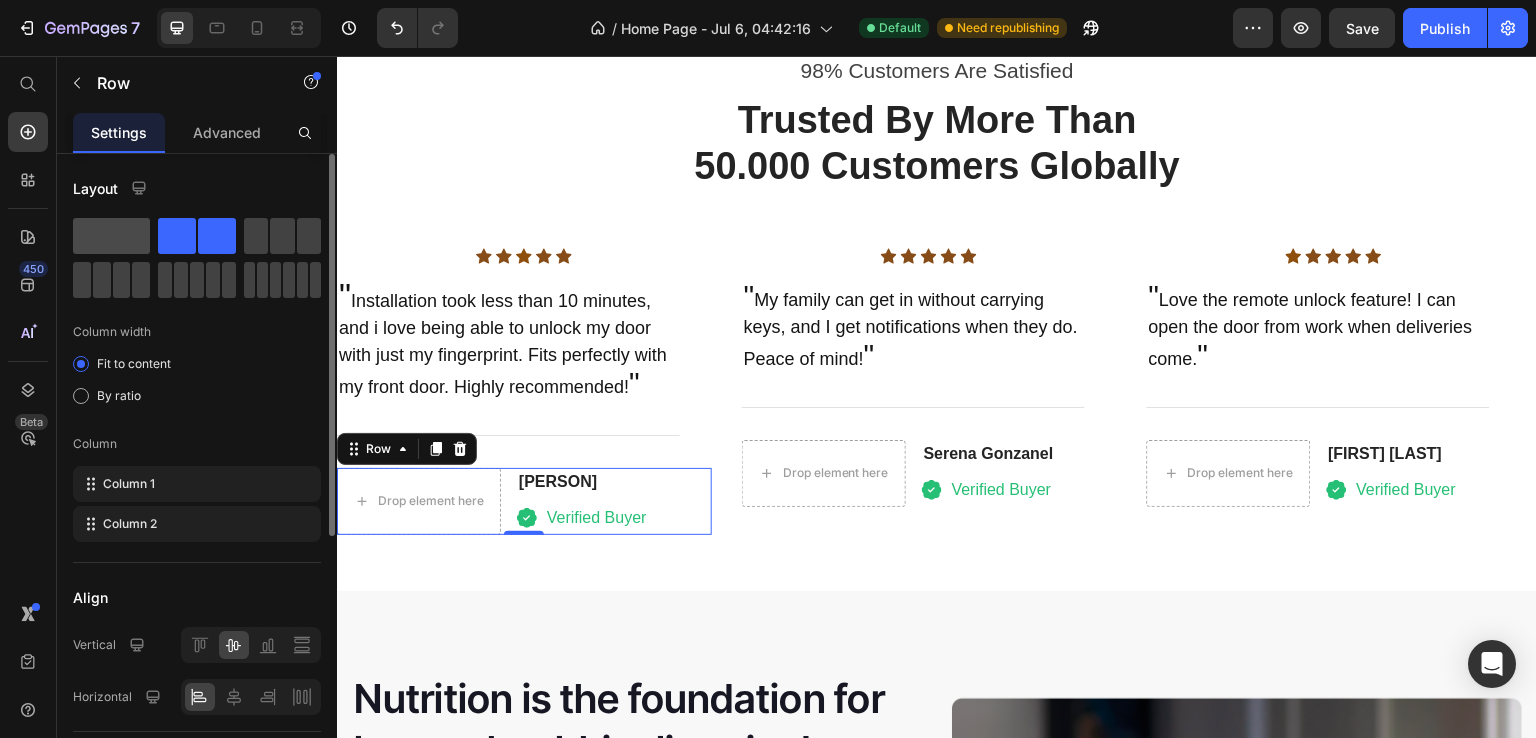 click 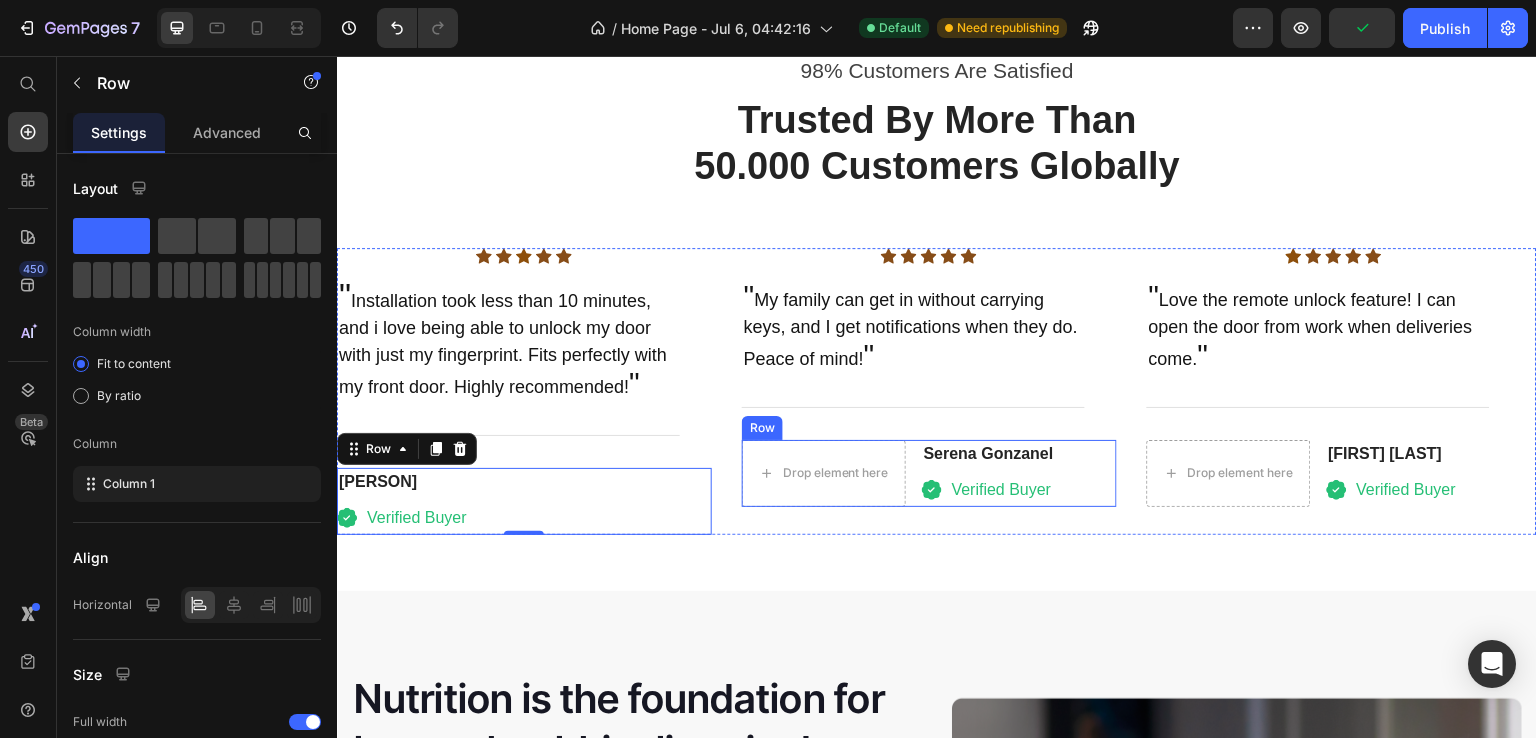 click on "Drop element here Serena Gonzanel Heading
Icon Verified Buyer Text block Icon List Row" at bounding box center [929, 473] 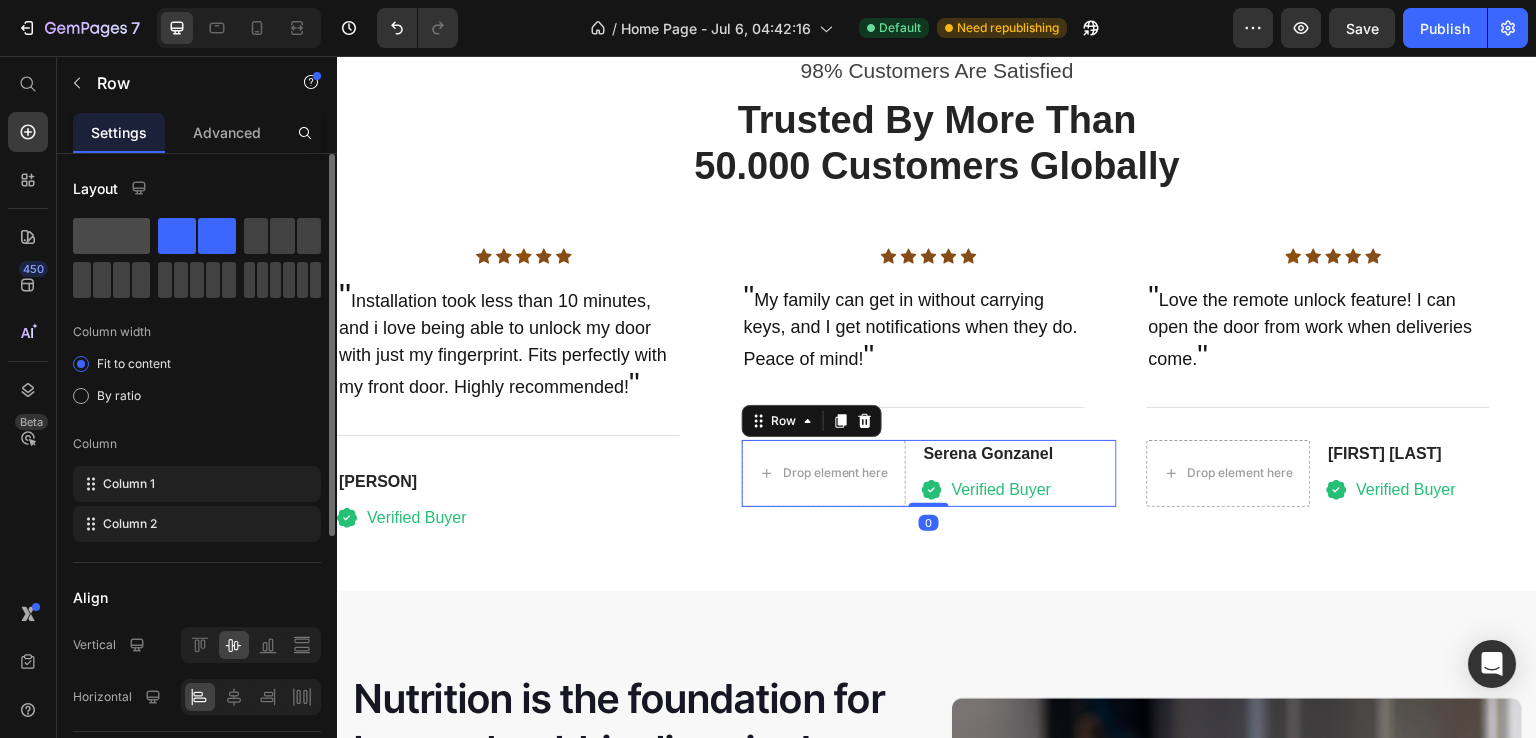 click 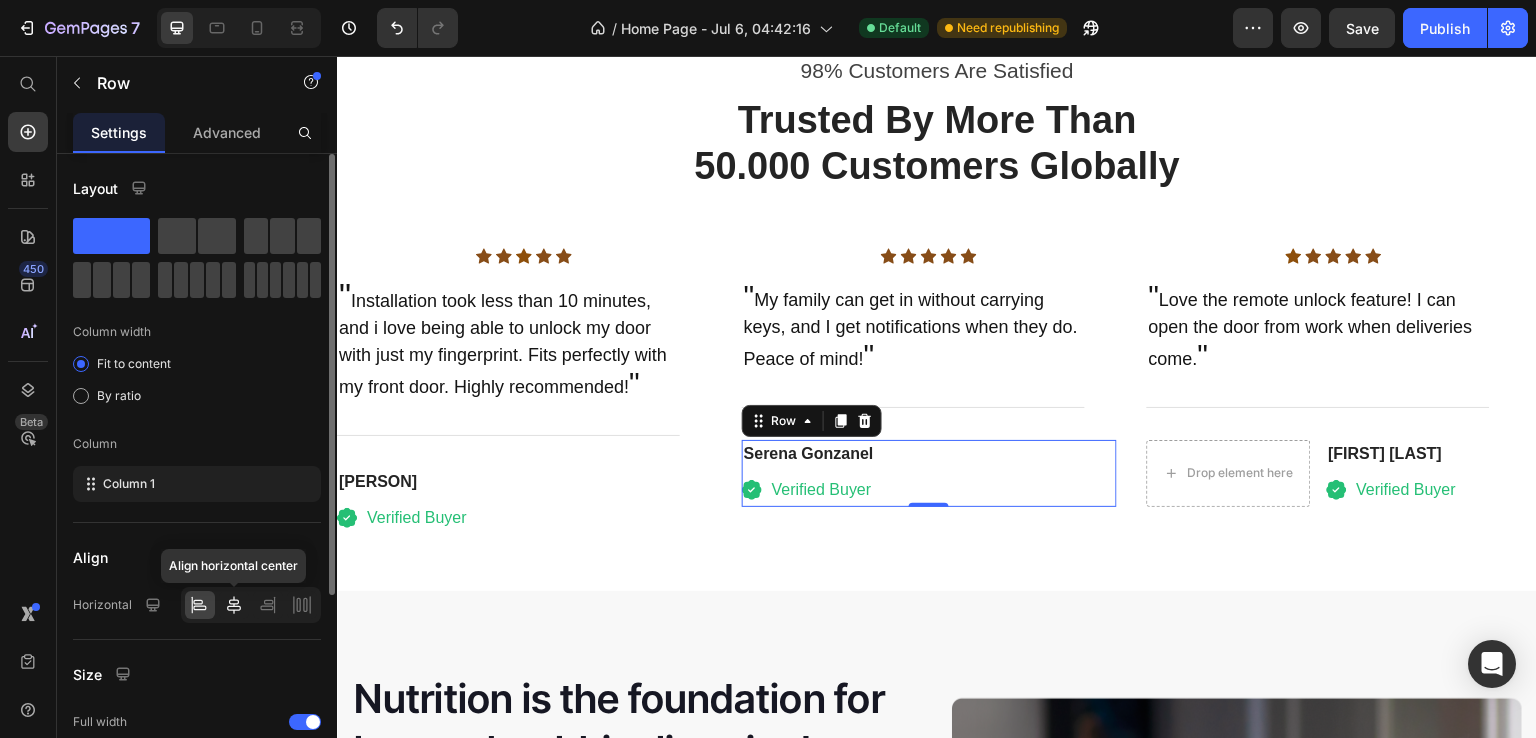 click 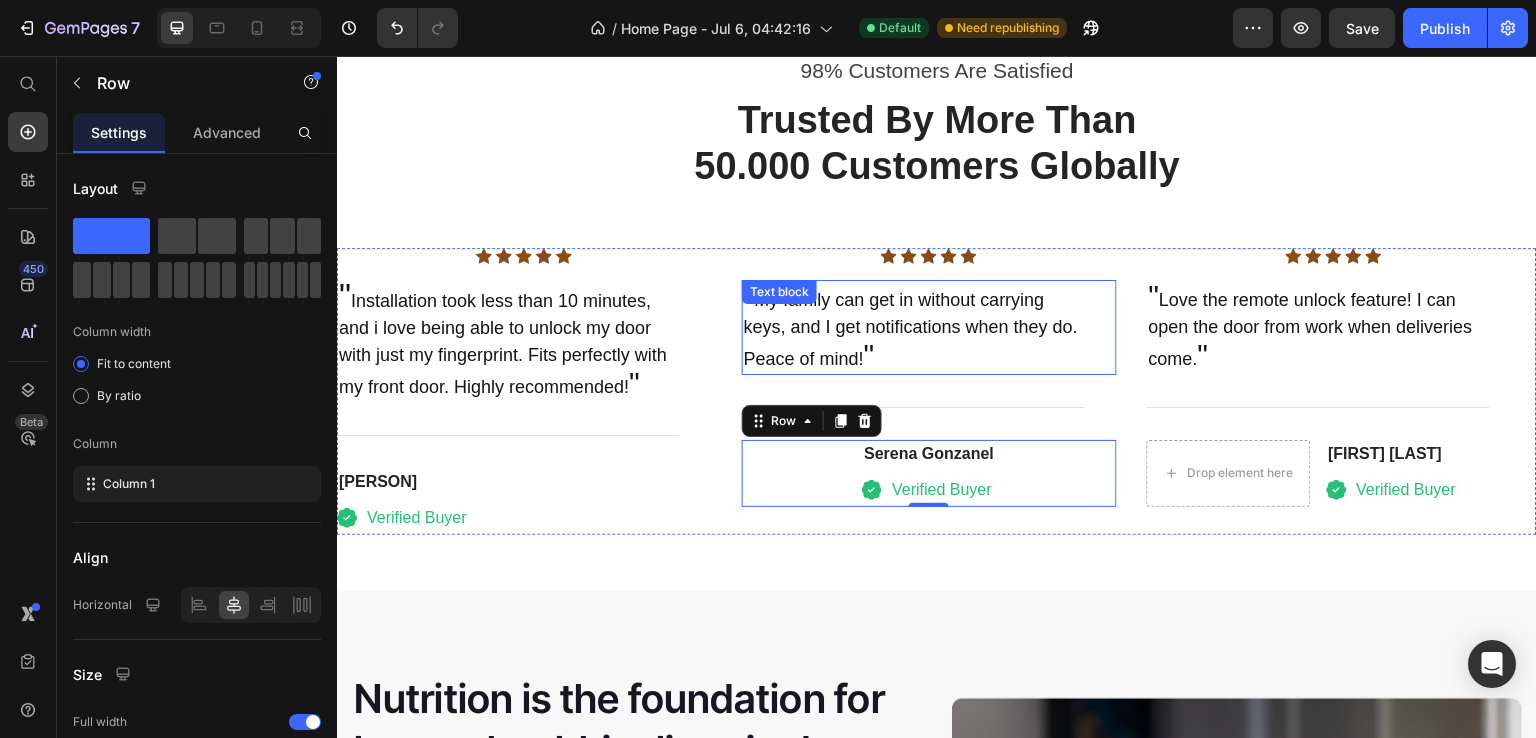 click on """ at bounding box center (869, 354) 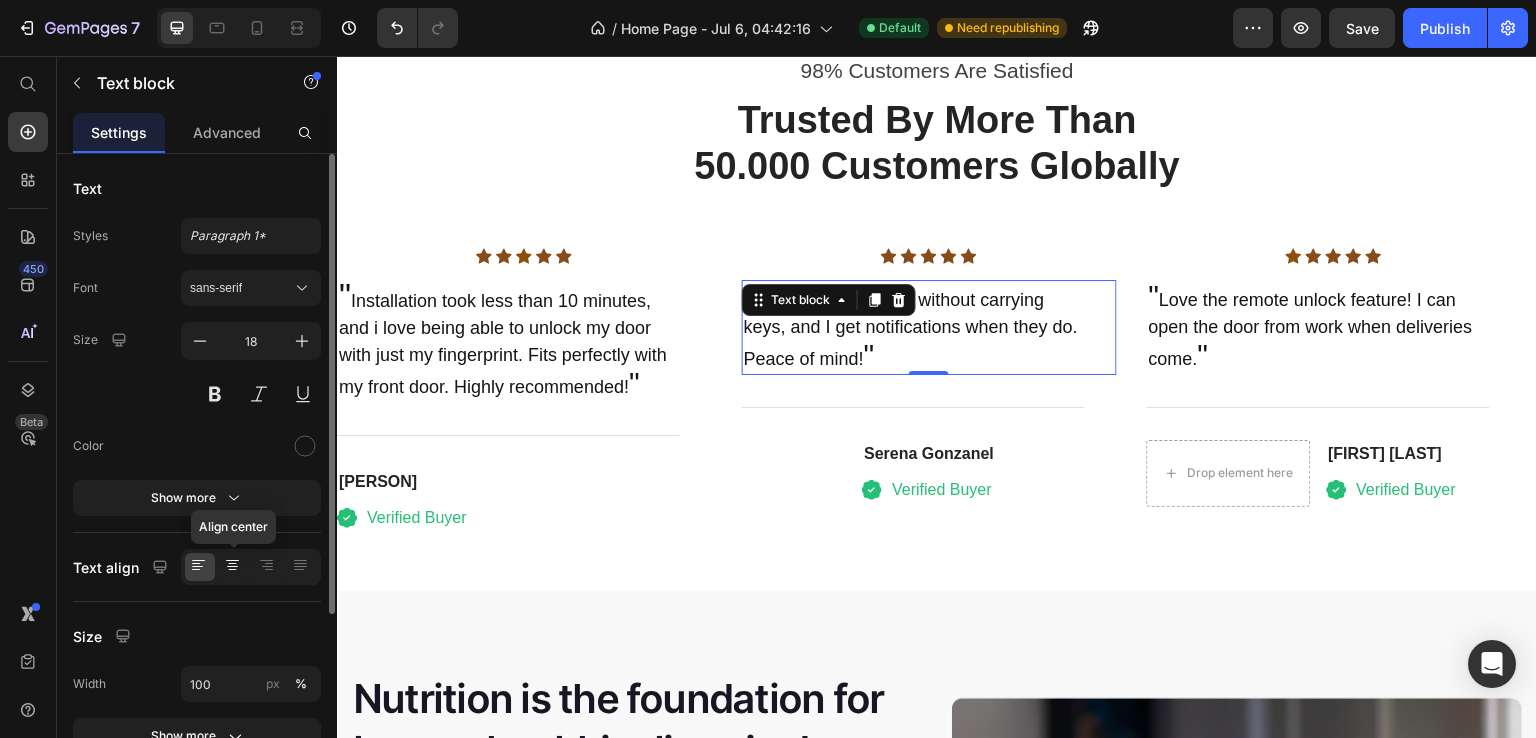 click 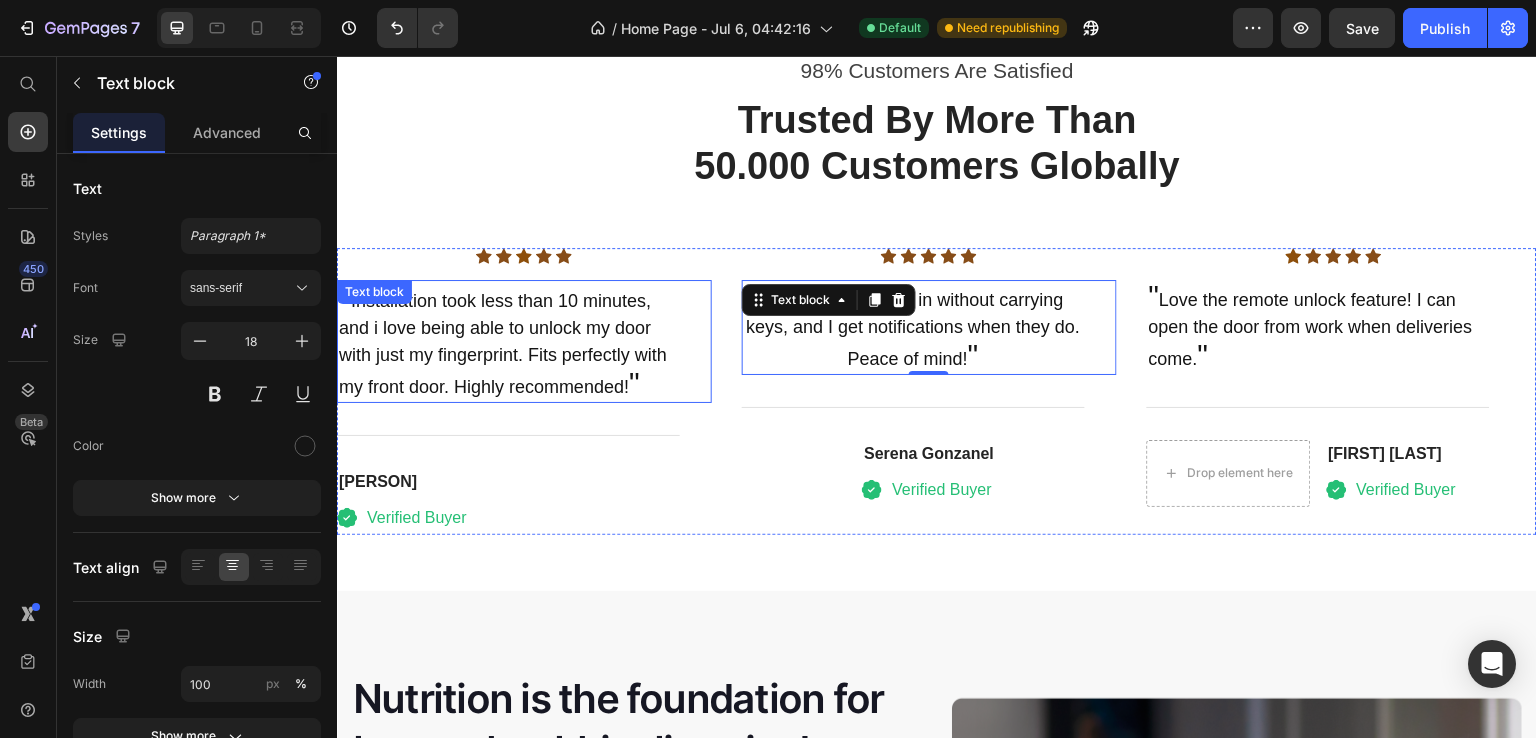 click on ""  Installation took less than 10 minutes, and i love being able to unlock my door with just my fingerprint. Fits perfectly with my front door. Highly recommended!  "" at bounding box center (508, 341) 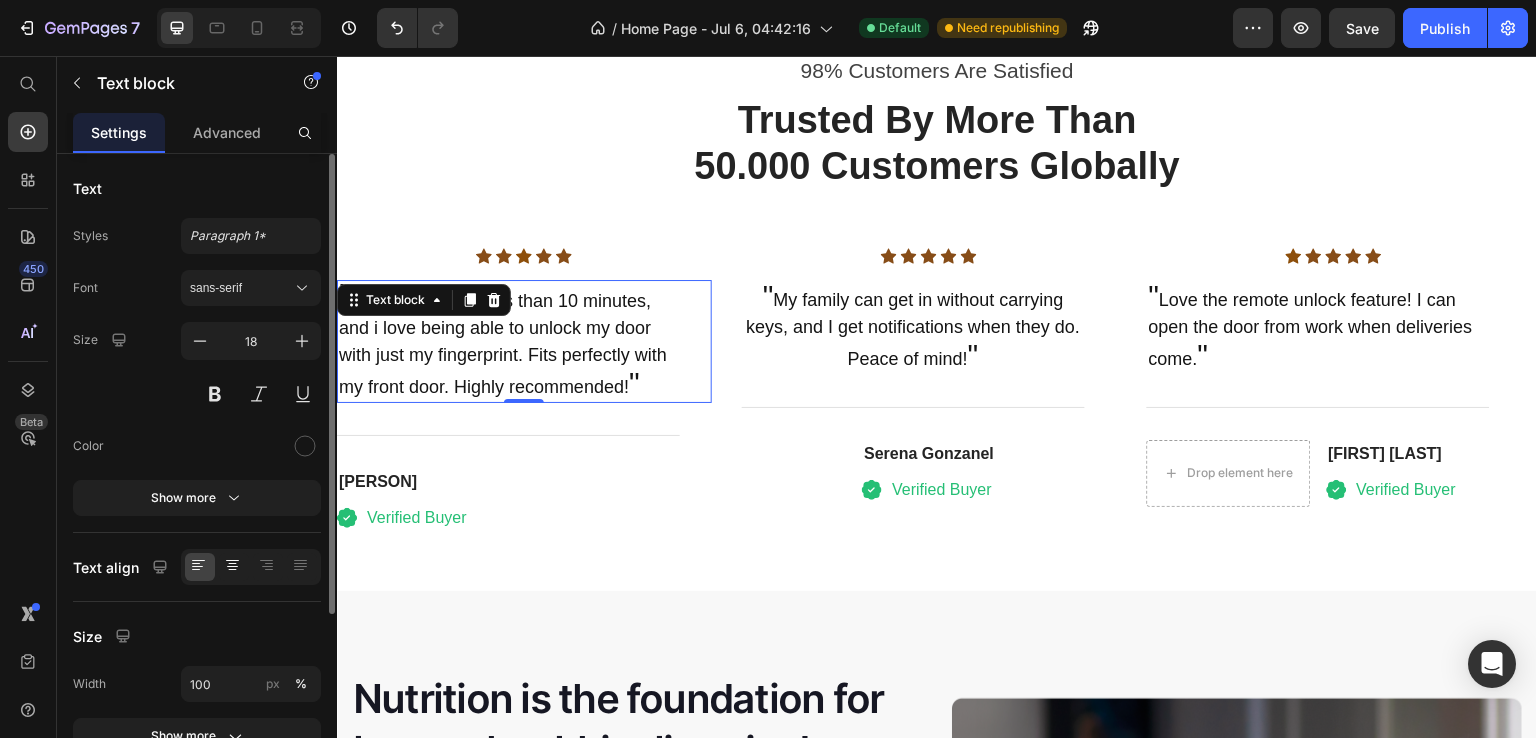 click 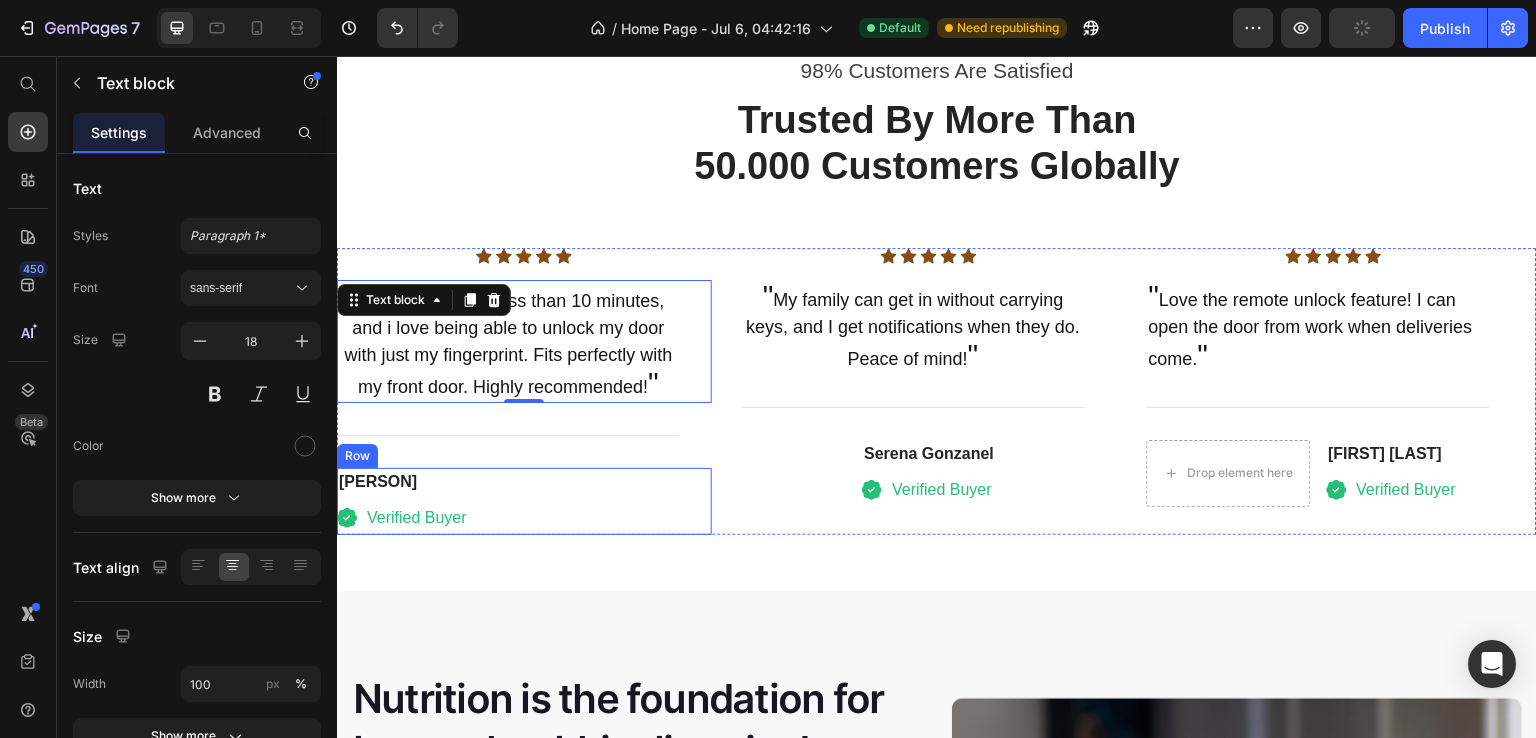 click on "David Alaba Heading
Icon Verified Buyer Text block Icon List Row" at bounding box center (524, 501) 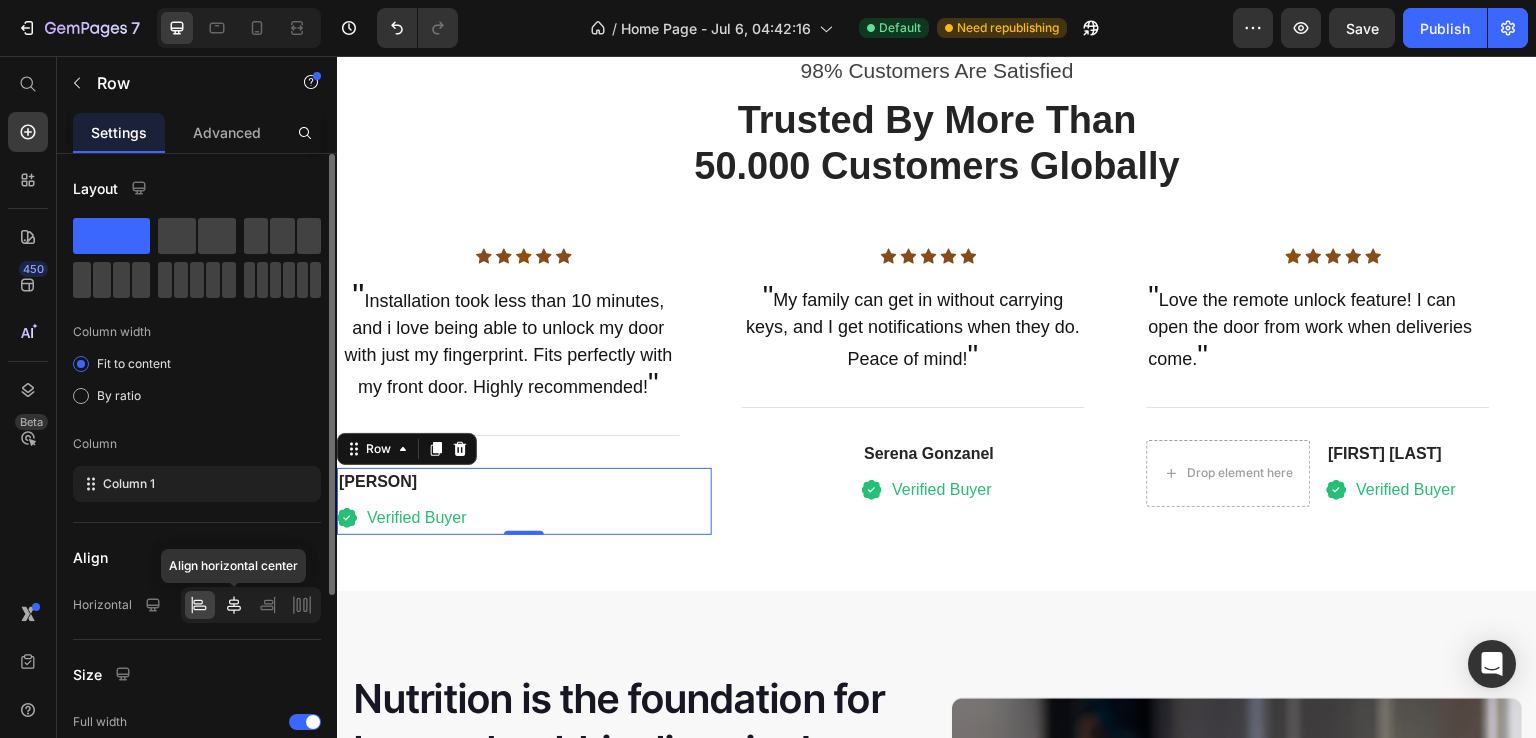 click 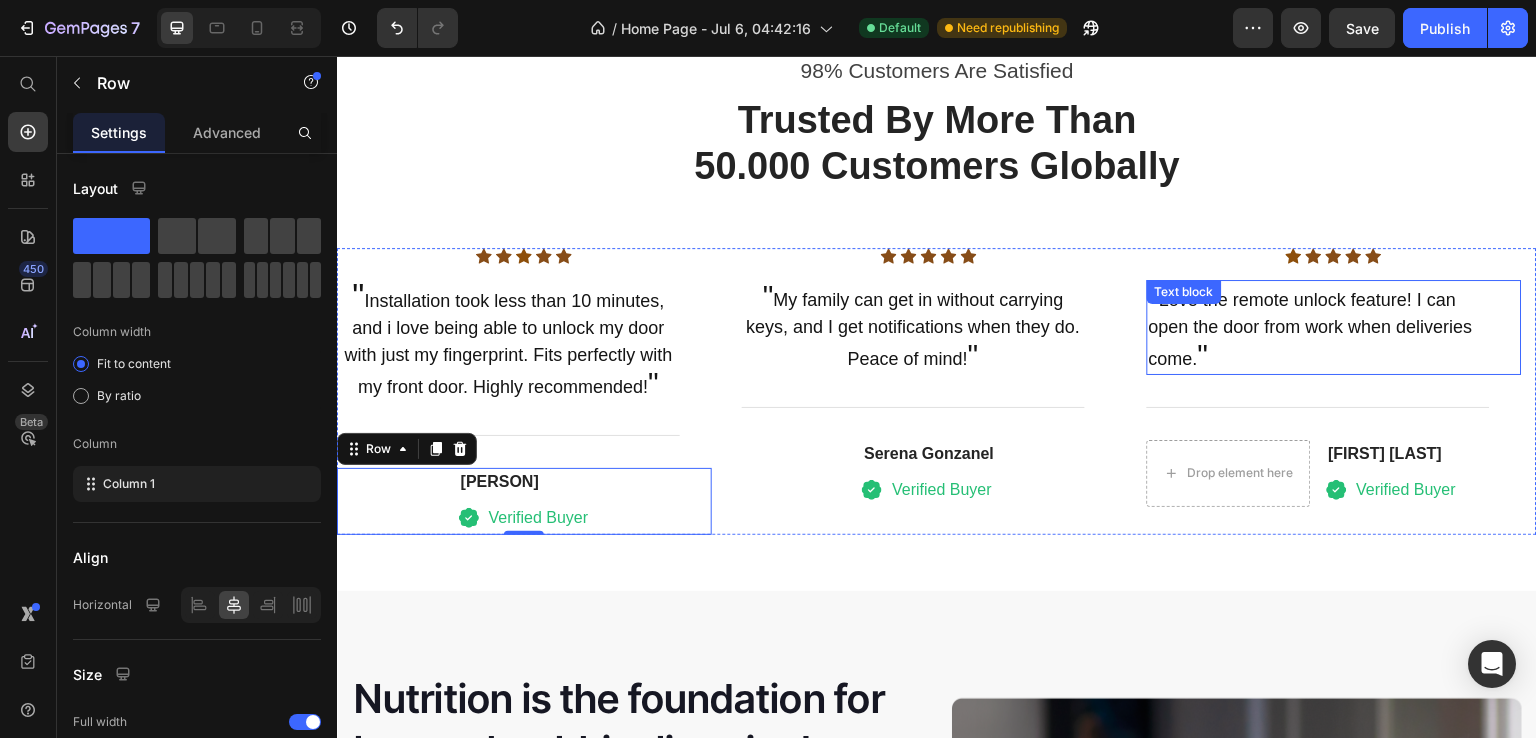 click on ""  Love the remote unlock feature! I can open the door from work when deliveries come.  "" at bounding box center [1318, 327] 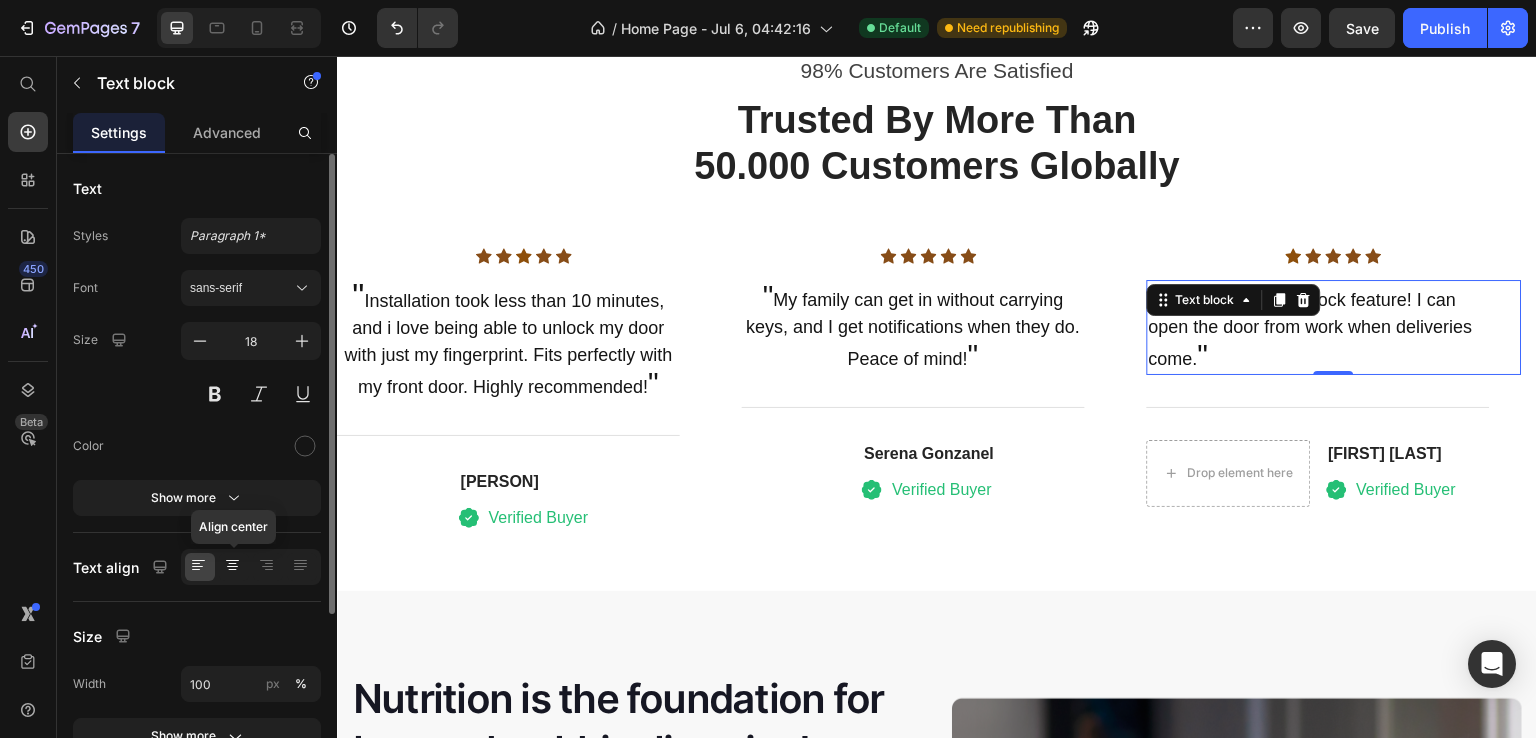 click 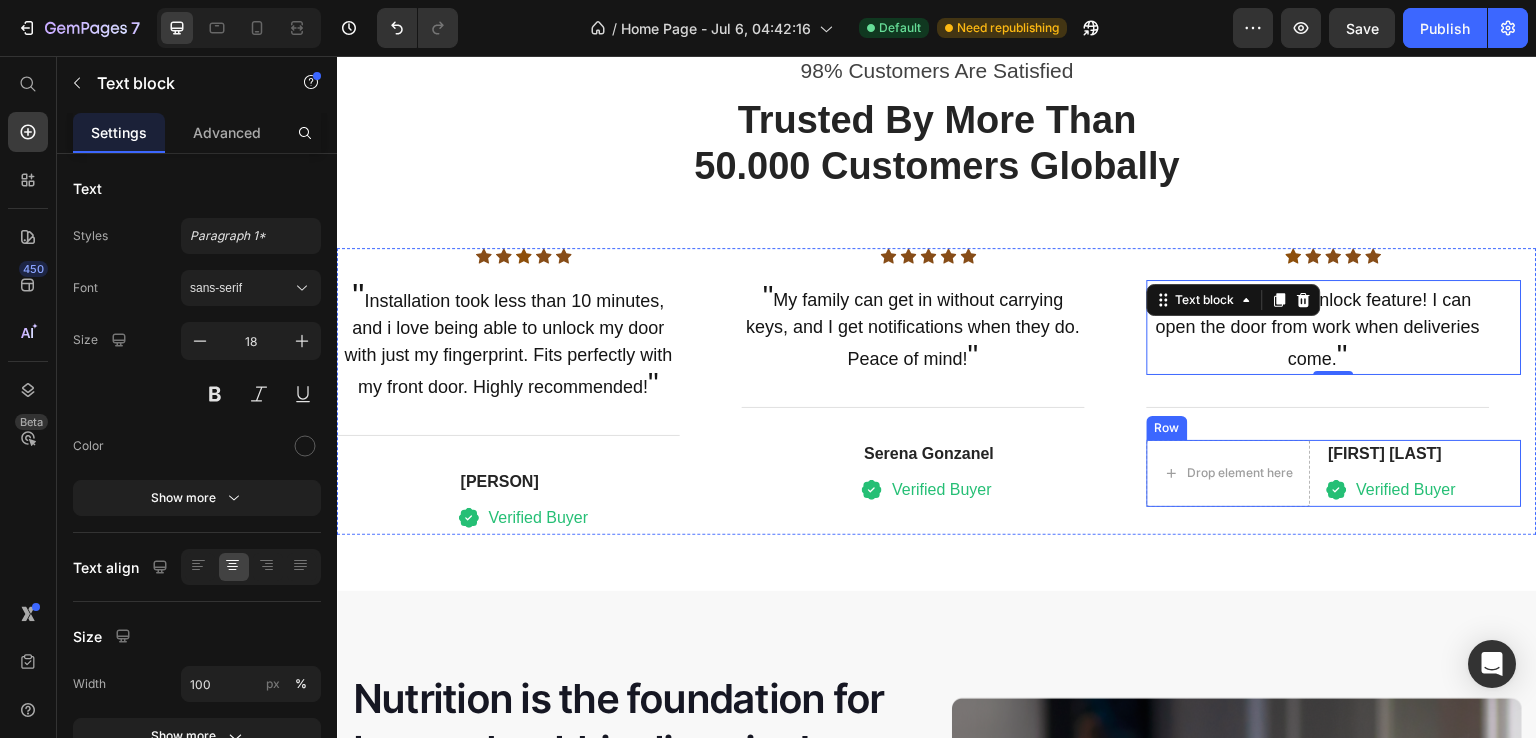 click on "Drop element here Anna Chirstin Heading
Icon Verified Buyer Text block Icon List Row" at bounding box center (1334, 473) 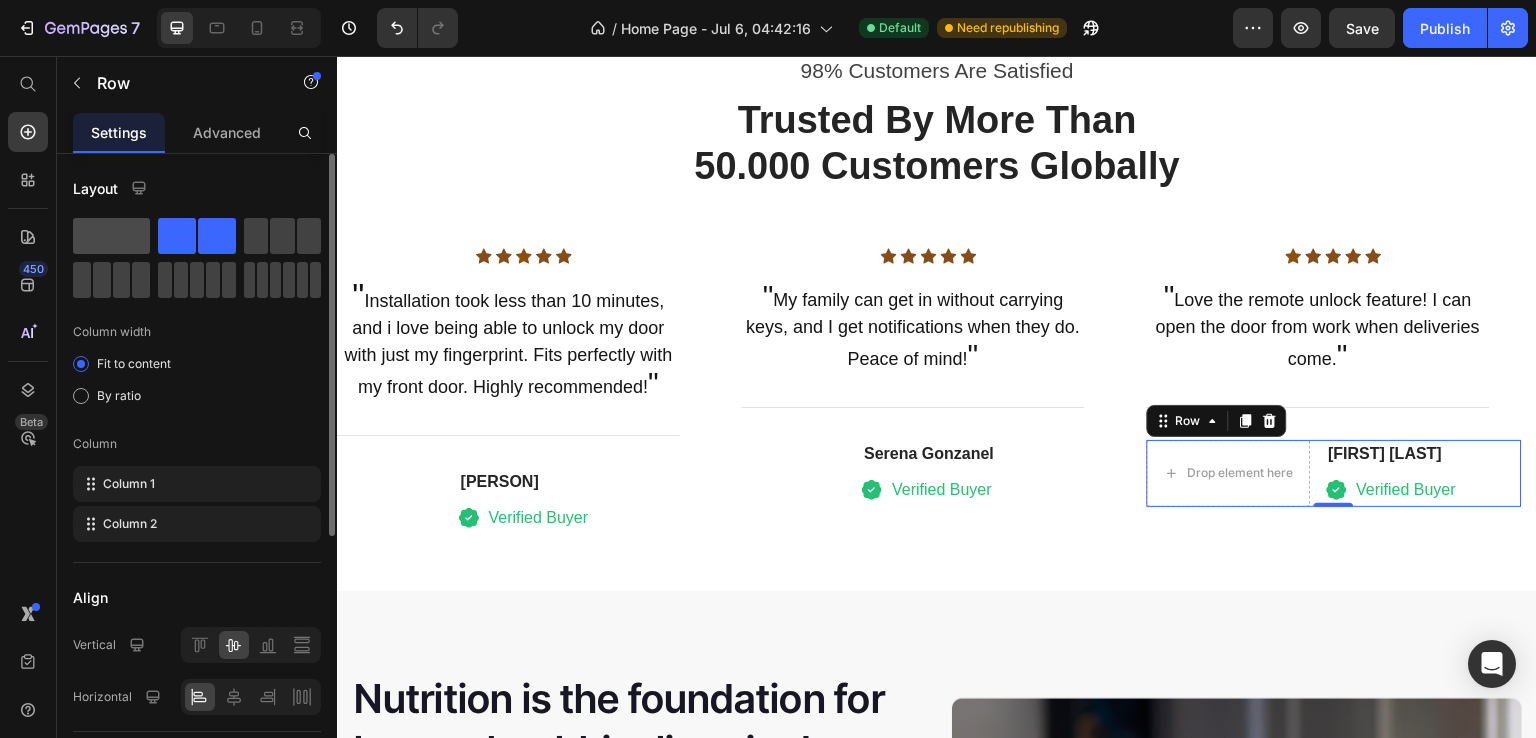 click 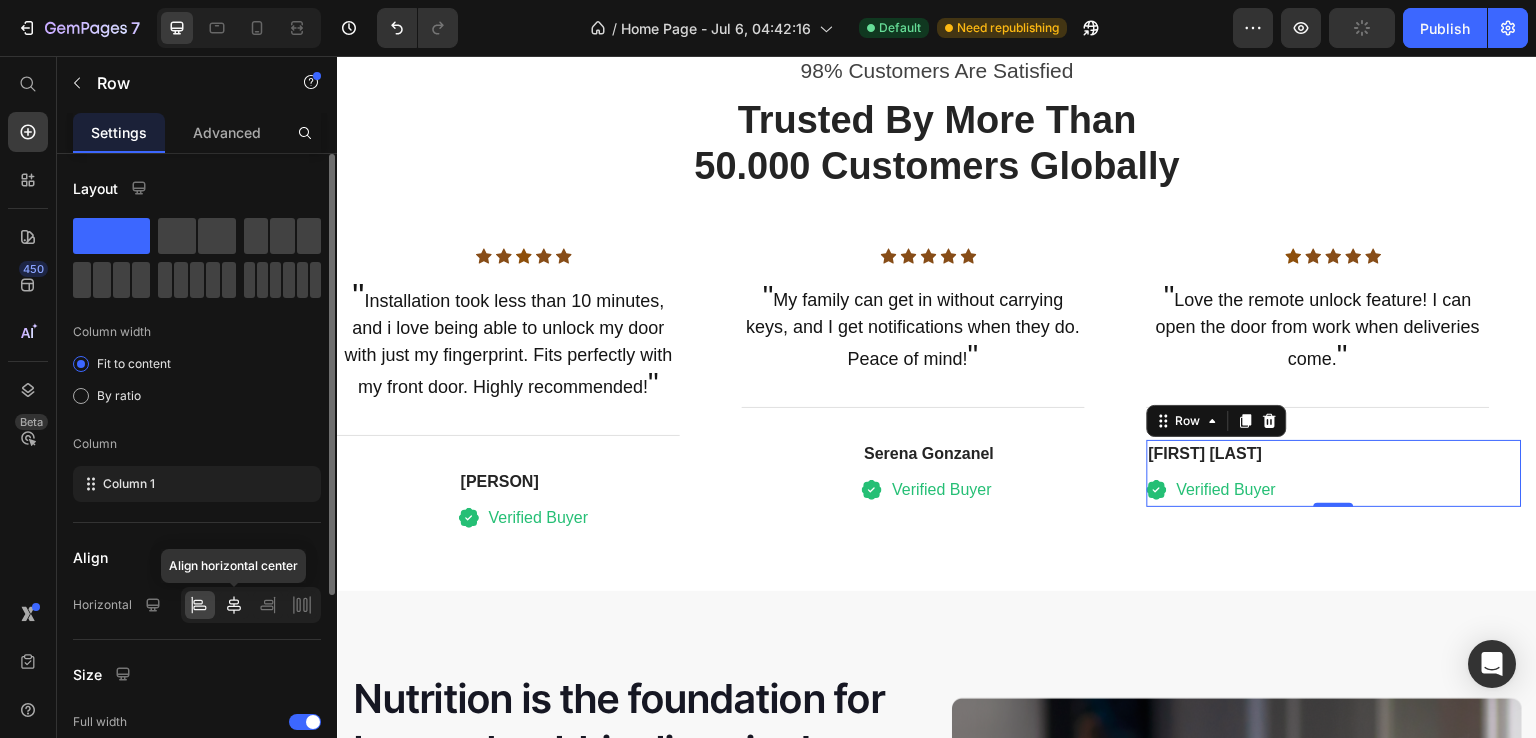 click 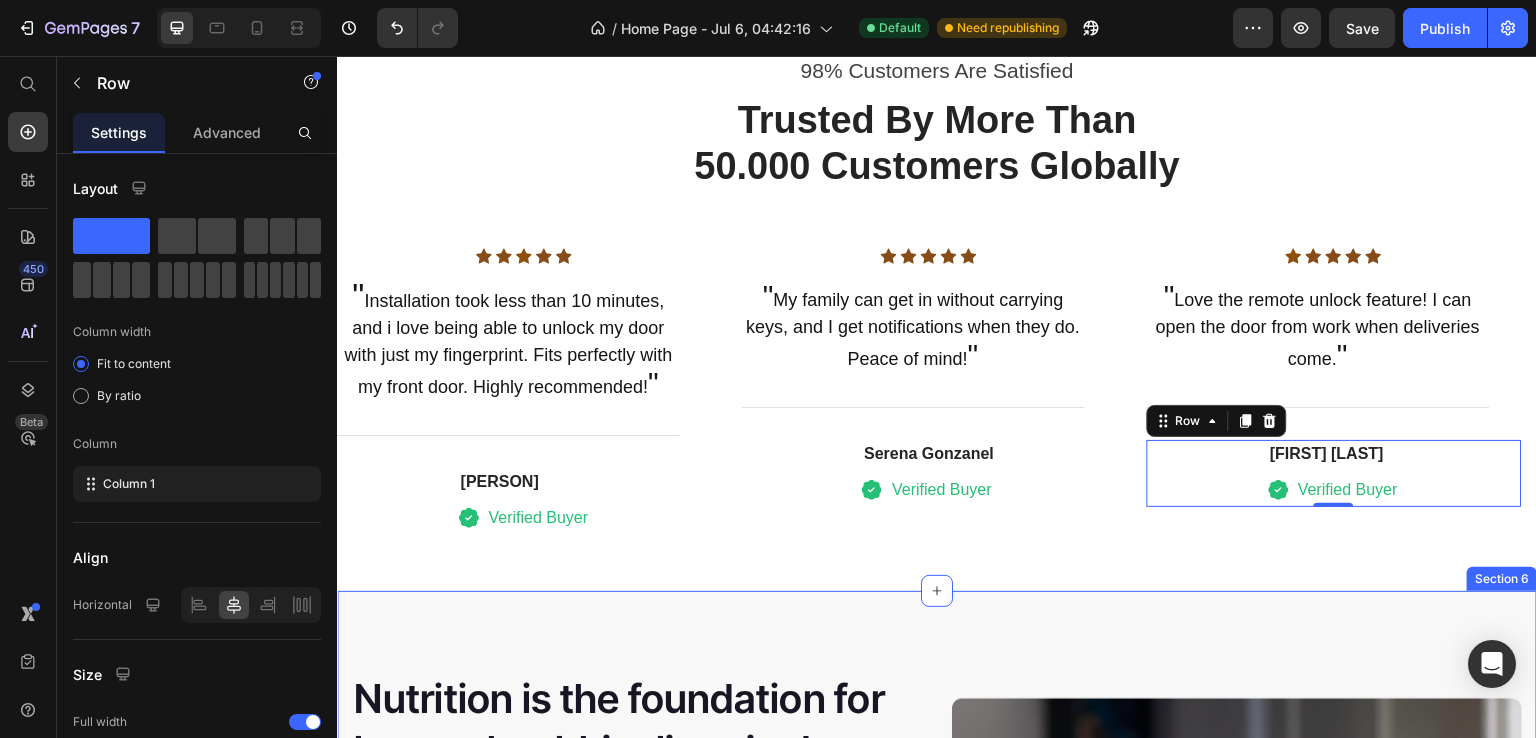 click on "Nutrition is the foundation for longer, healthier lives in dogs. Heading Invest in your dog's future with our scientifically formulated superfood-powered supplements. Give them the nutrition they deserve and watch them thrive with vitality, energy, and the joy of a longer, healthier life. Text block Key Points: Text block 97% Text block Dogs choose our dog food over leading brands because of its real functional ingredients and delicious flavor. Text block Advanced list                Title Line 84% Text block Our dog food provides superior nutrition and a patented probiotic for optimal nutrient absorption. Text block Advanced list                Title Line 92% Text block Our dog food's high protein and fat digestibility contribute to ideal stool quality. Text block Advanced list Give your furry friend the gift of wholesome nutrition Button Row Image Image Row Section 6" at bounding box center [937, 984] 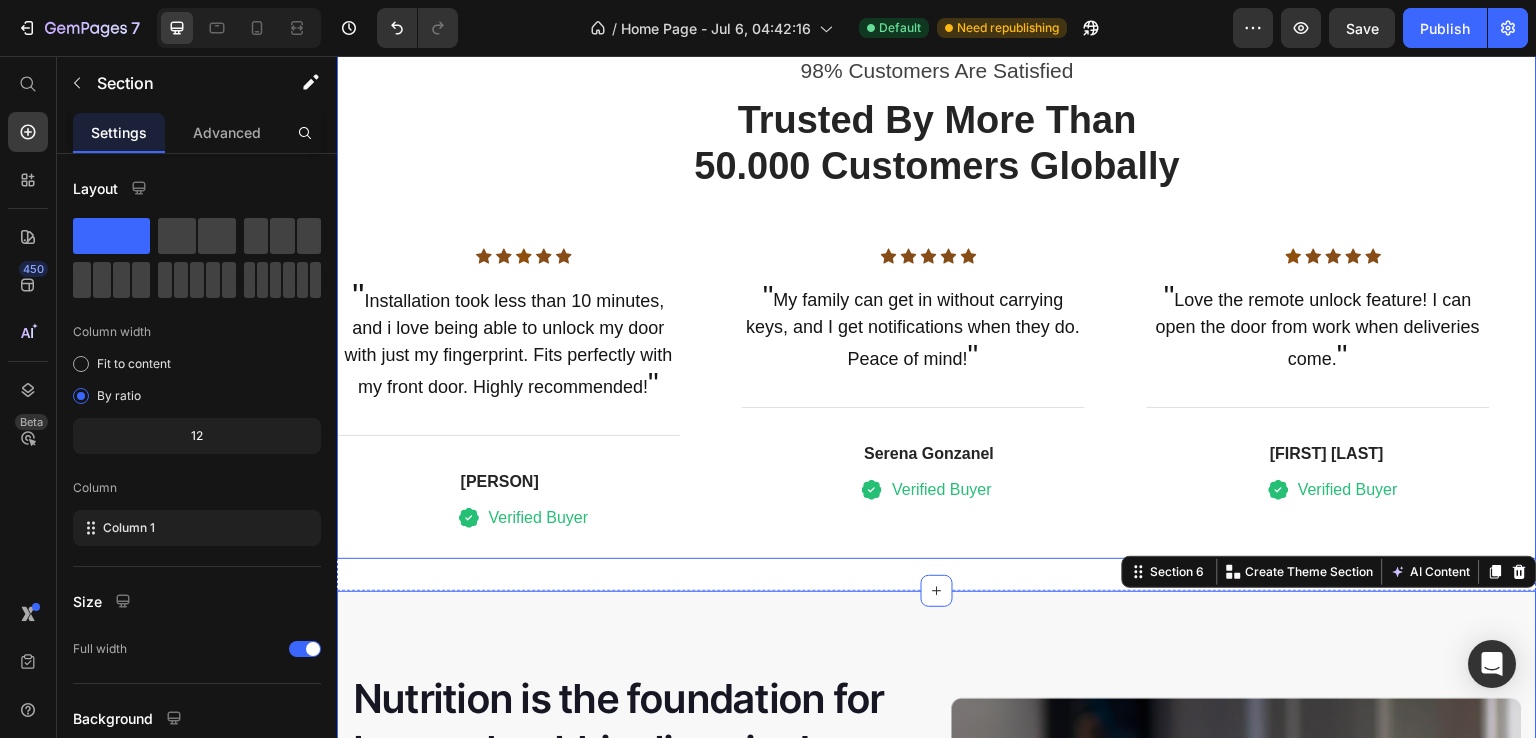 scroll, scrollTop: 3116, scrollLeft: 0, axis: vertical 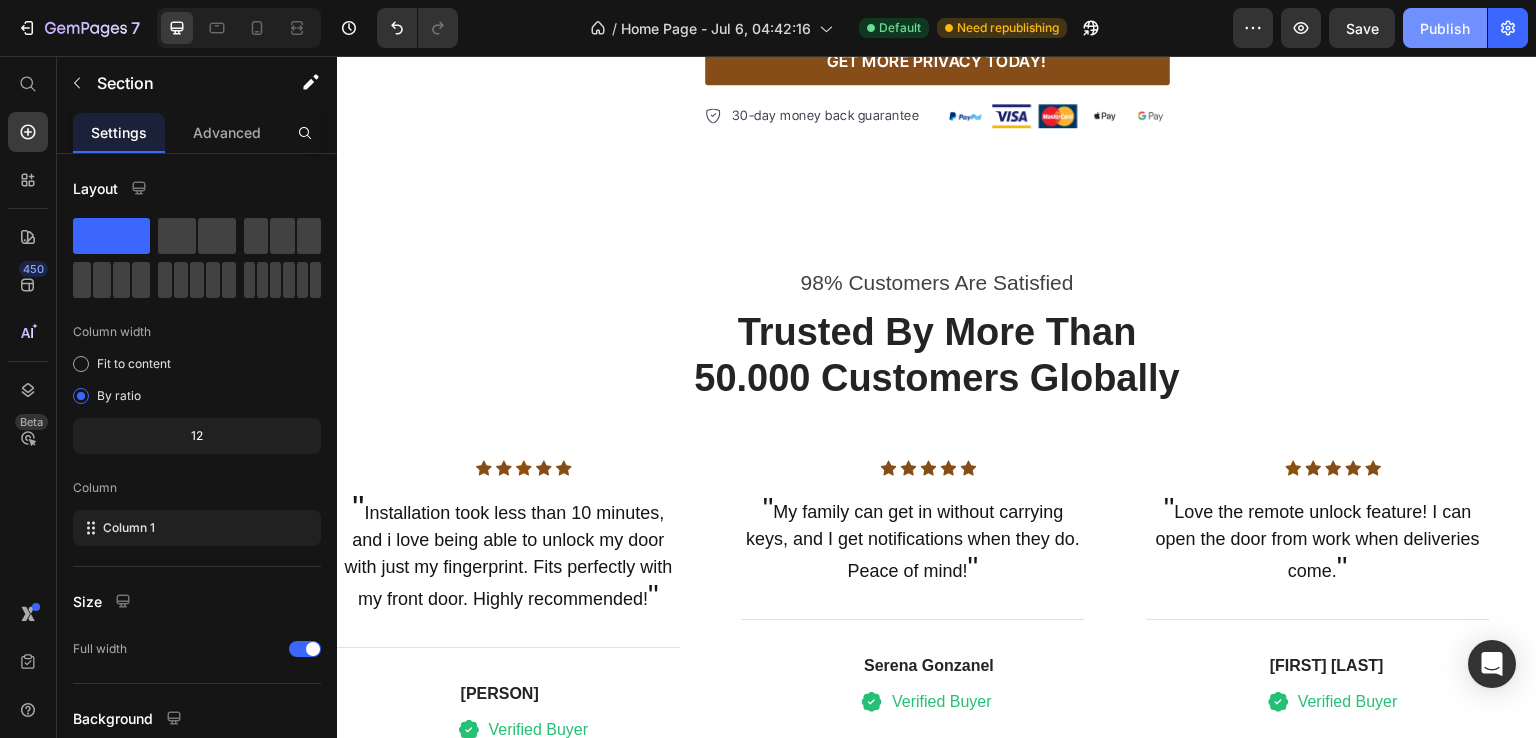 click on "Publish" 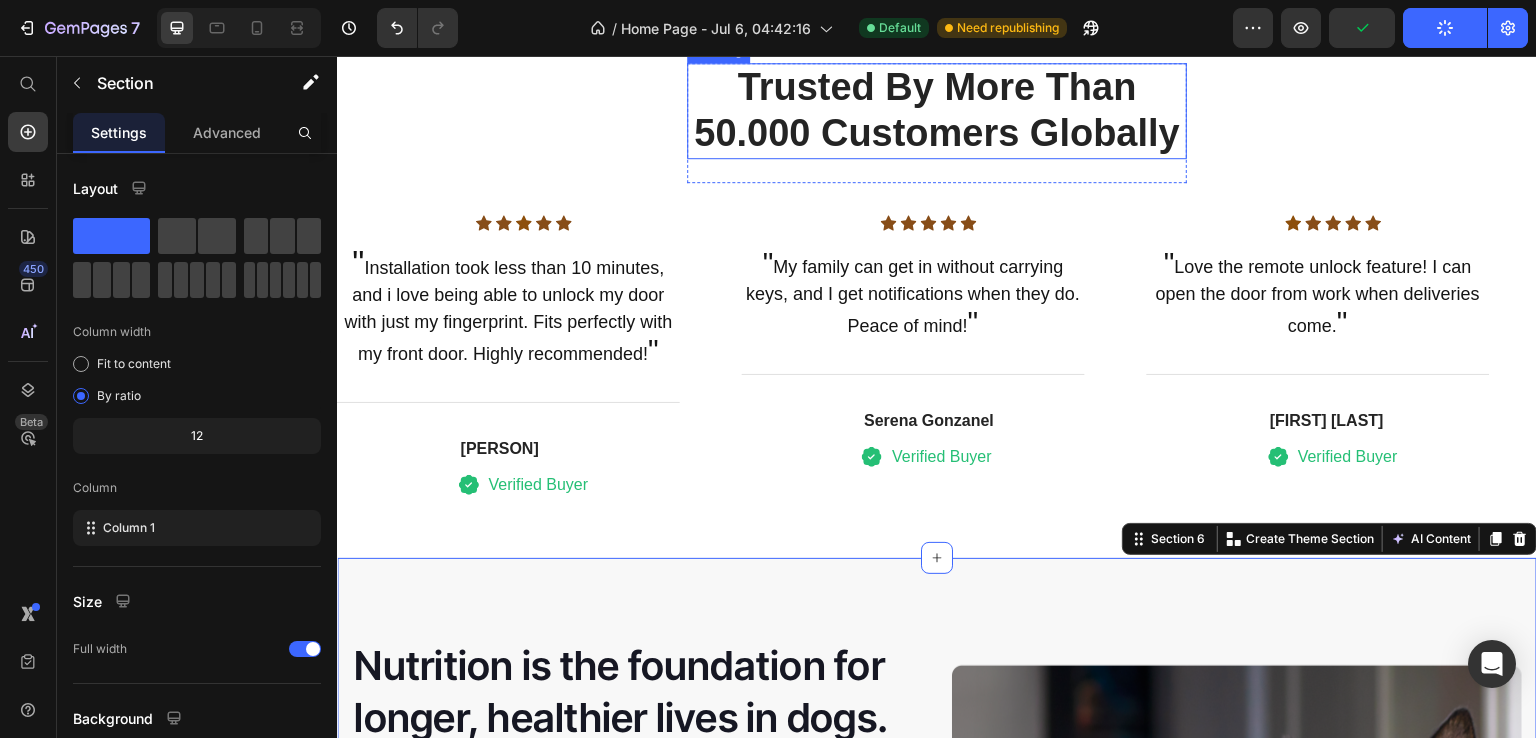 scroll, scrollTop: 3229, scrollLeft: 0, axis: vertical 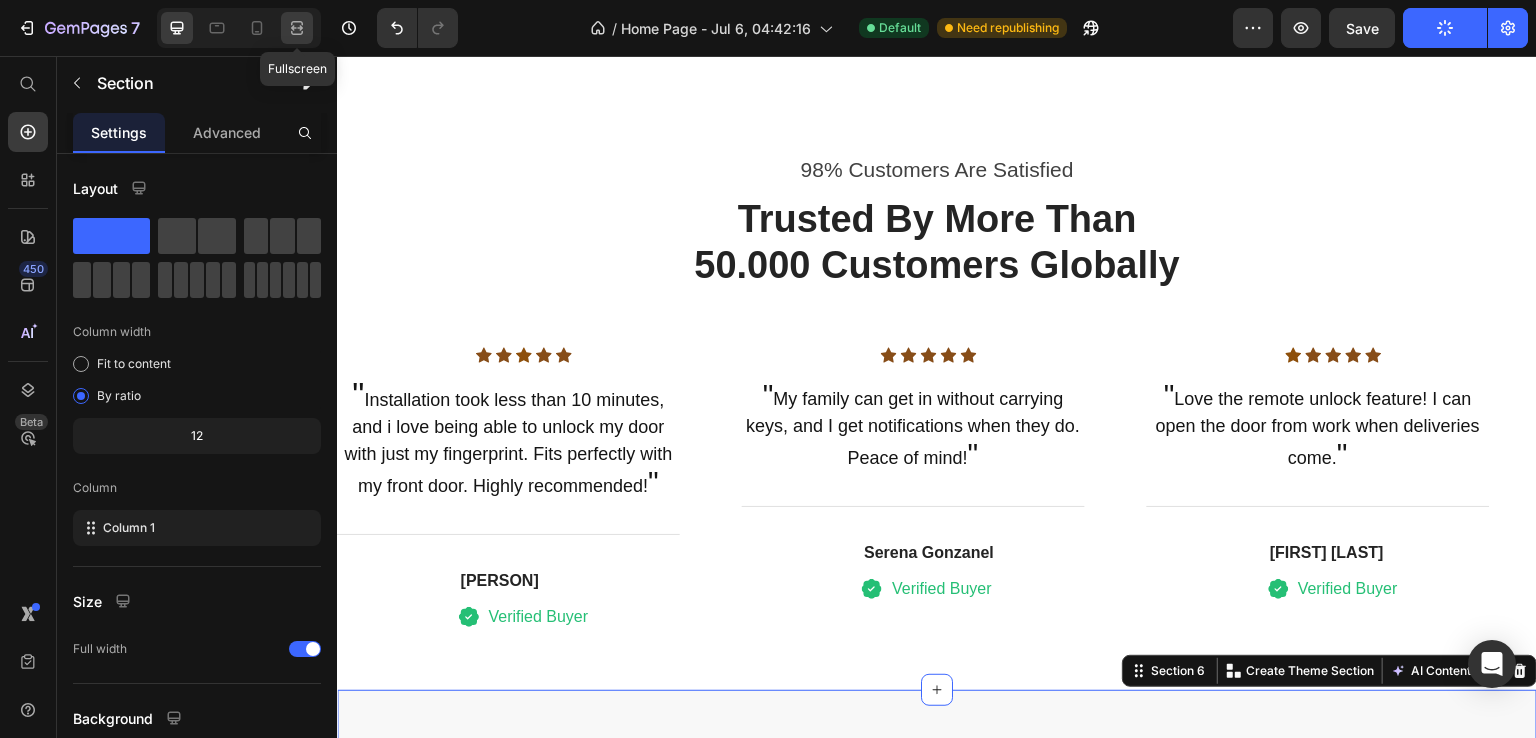 click 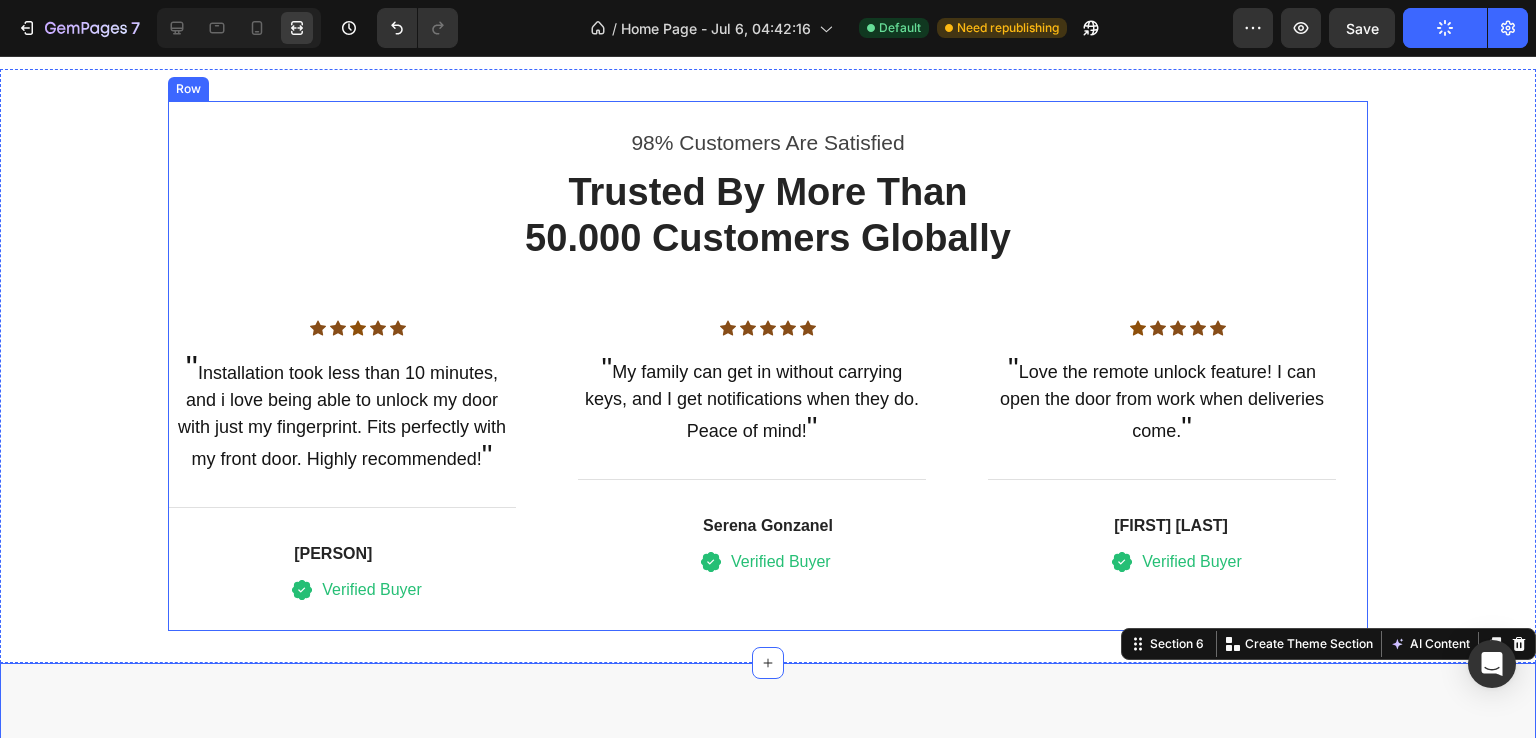 scroll, scrollTop: 3227, scrollLeft: 0, axis: vertical 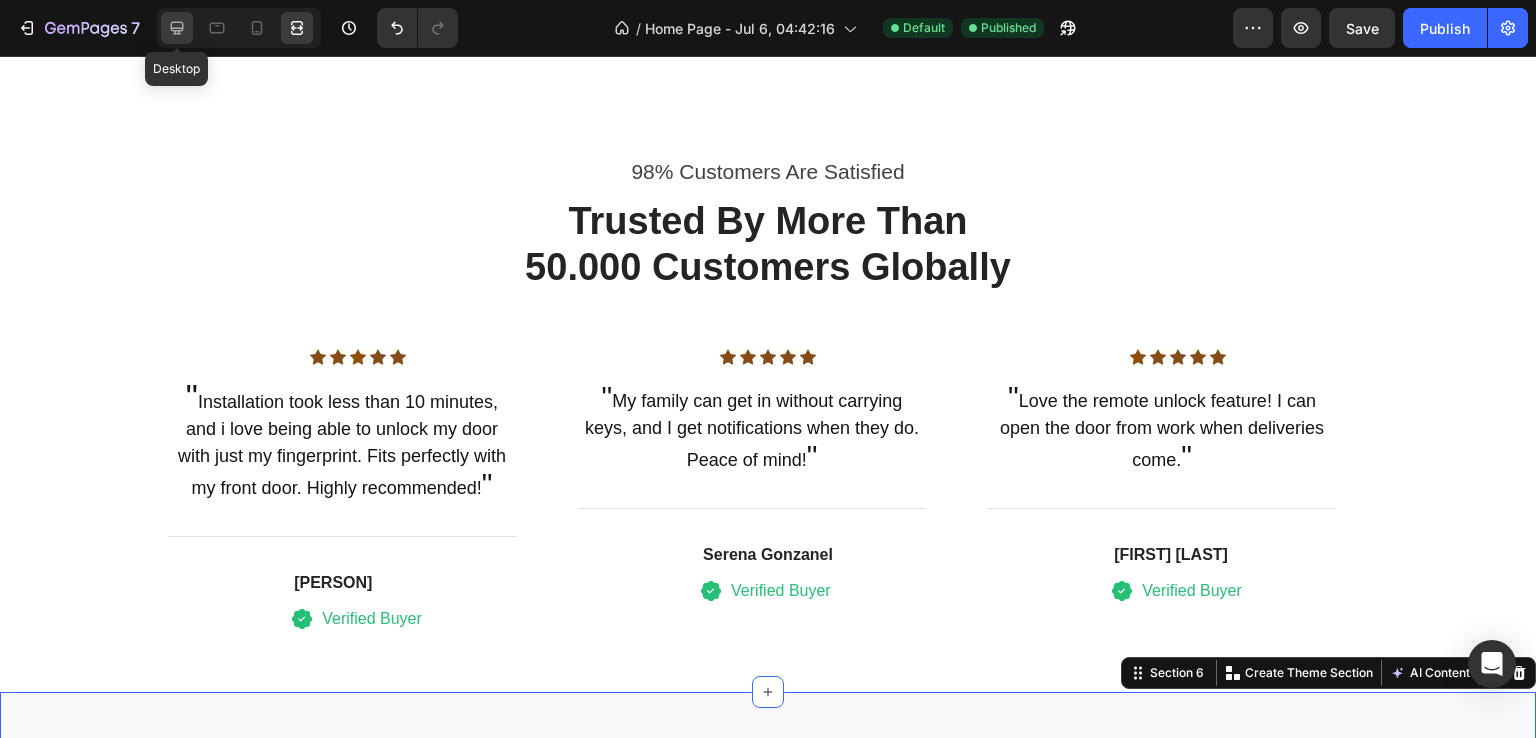 click 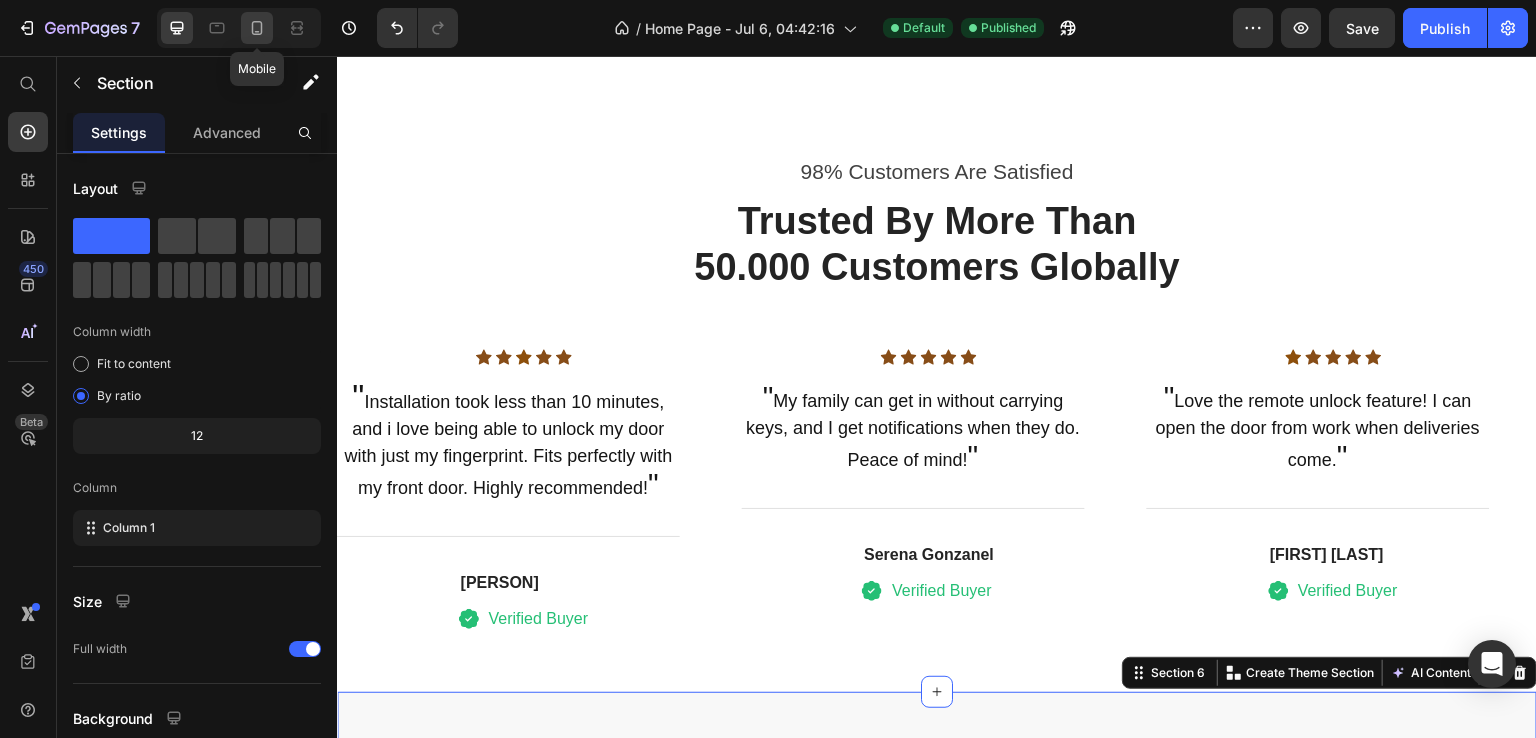 click 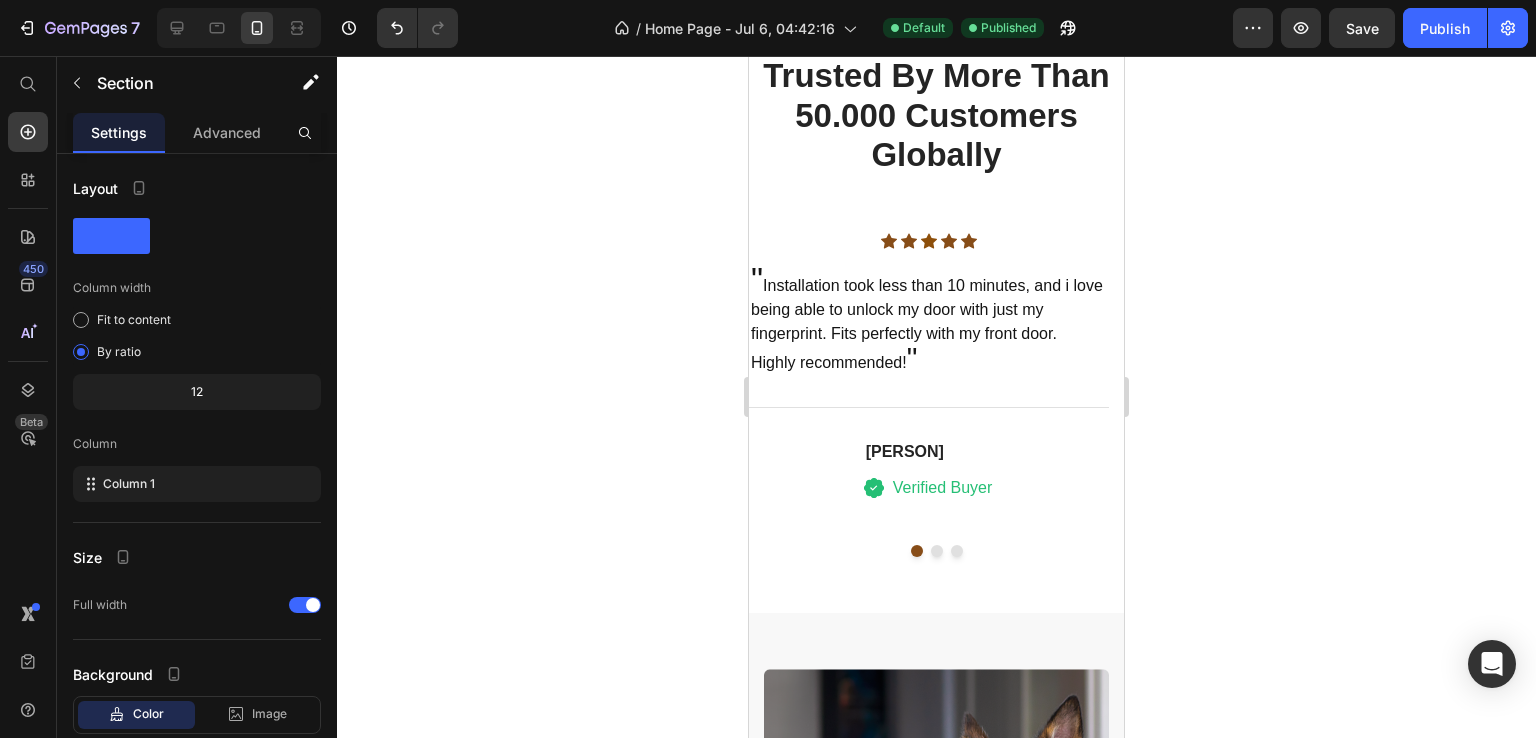 scroll, scrollTop: 4134, scrollLeft: 0, axis: vertical 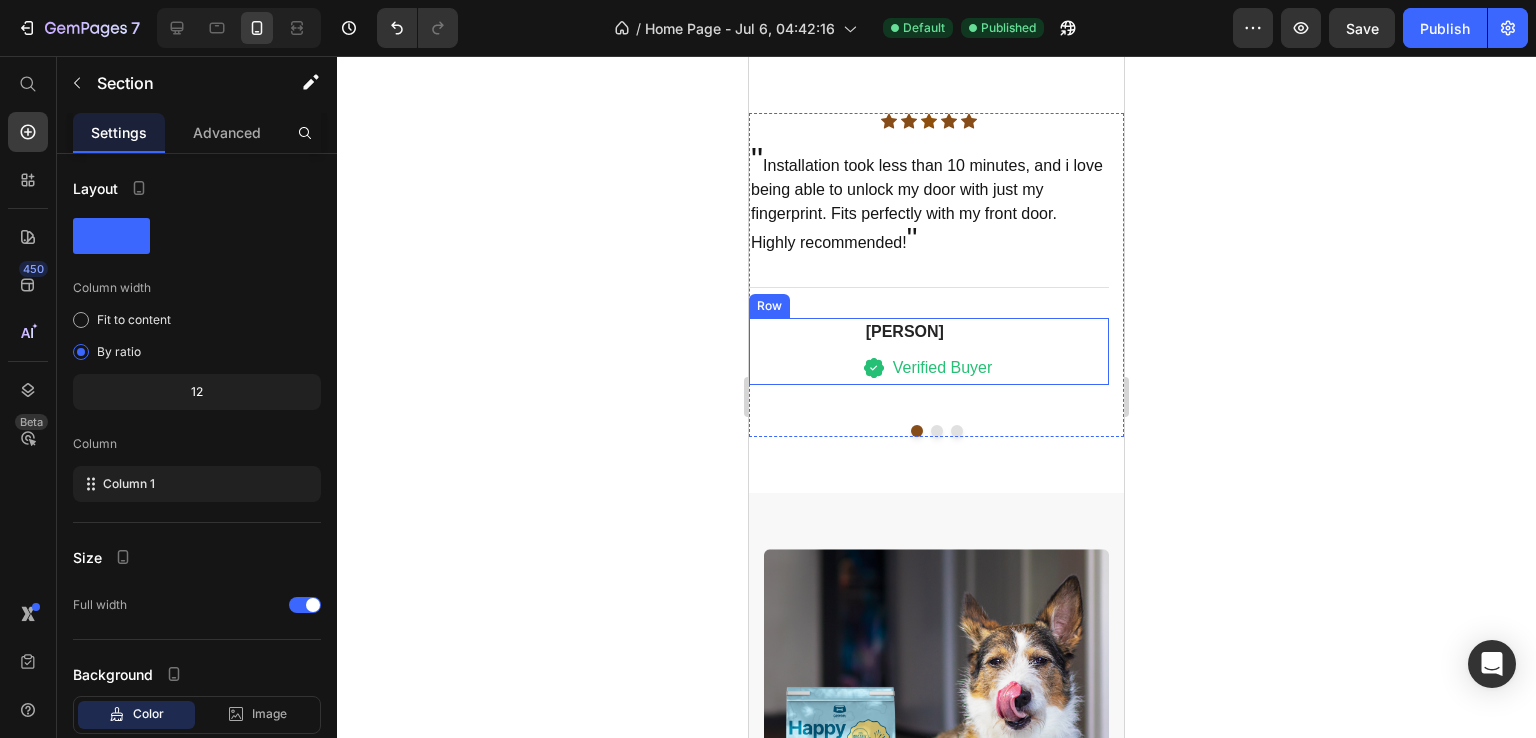 click on "David Alaba Heading
Icon Verified Buyer Text block Icon List Row" at bounding box center (929, 351) 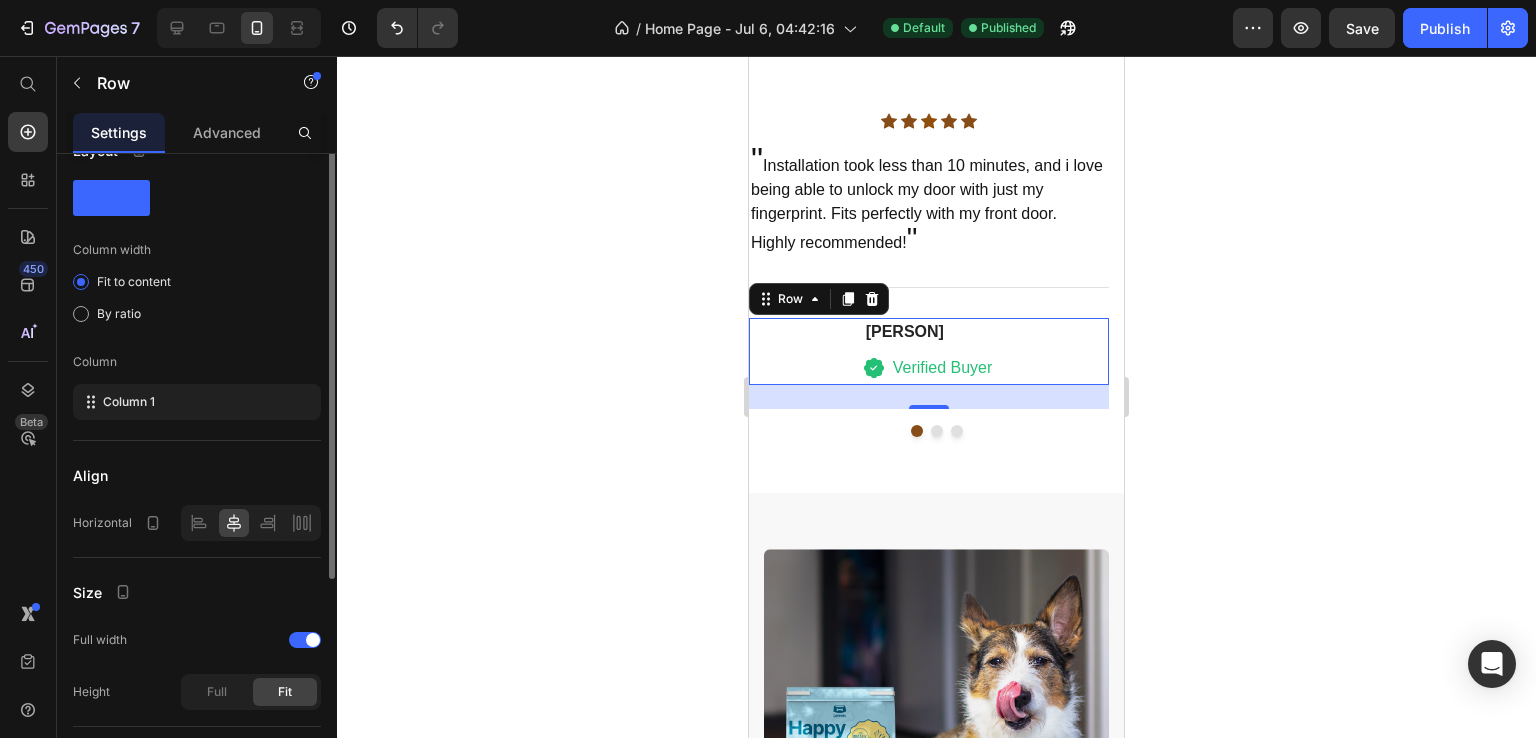 scroll, scrollTop: 0, scrollLeft: 0, axis: both 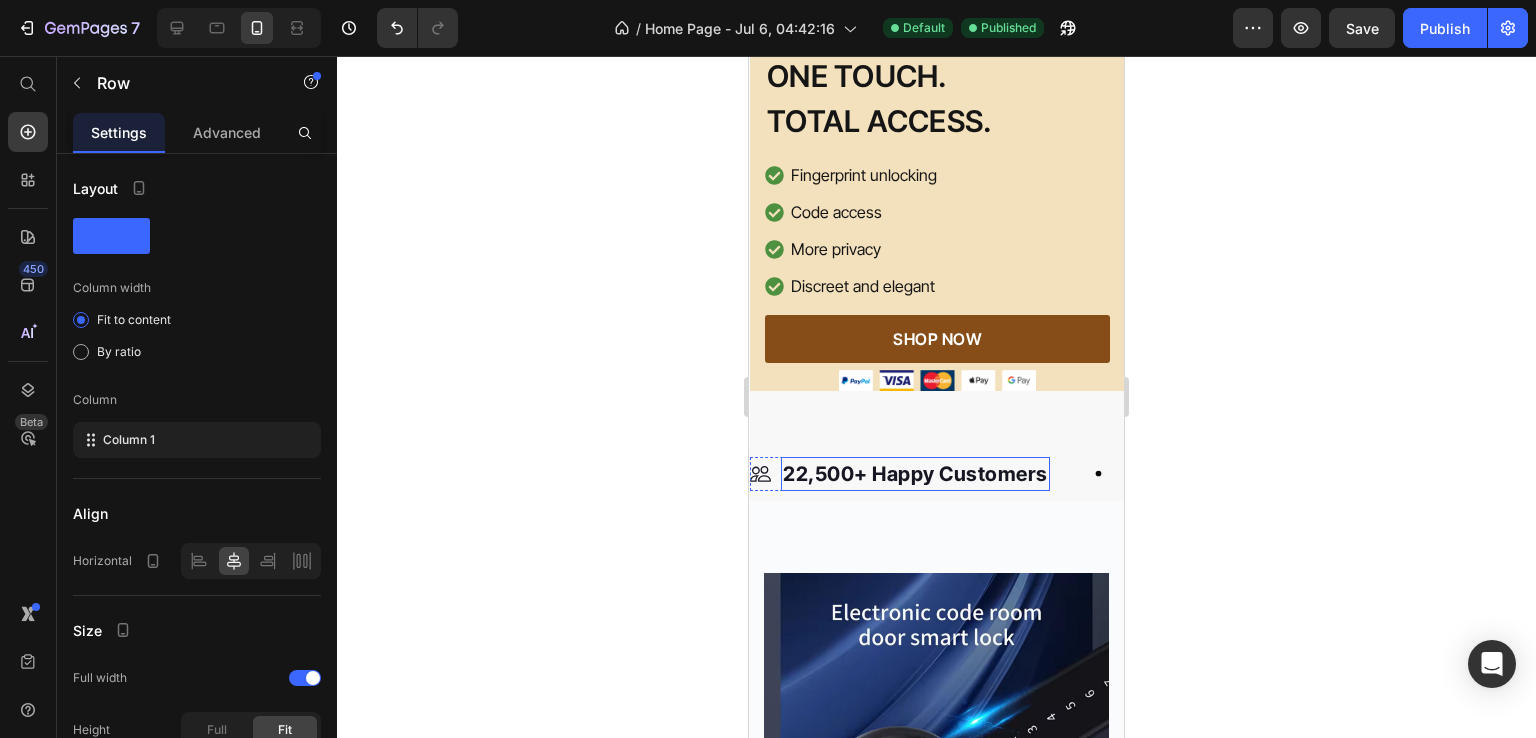 click on "22,500+ Happy Customers" at bounding box center (915, 474) 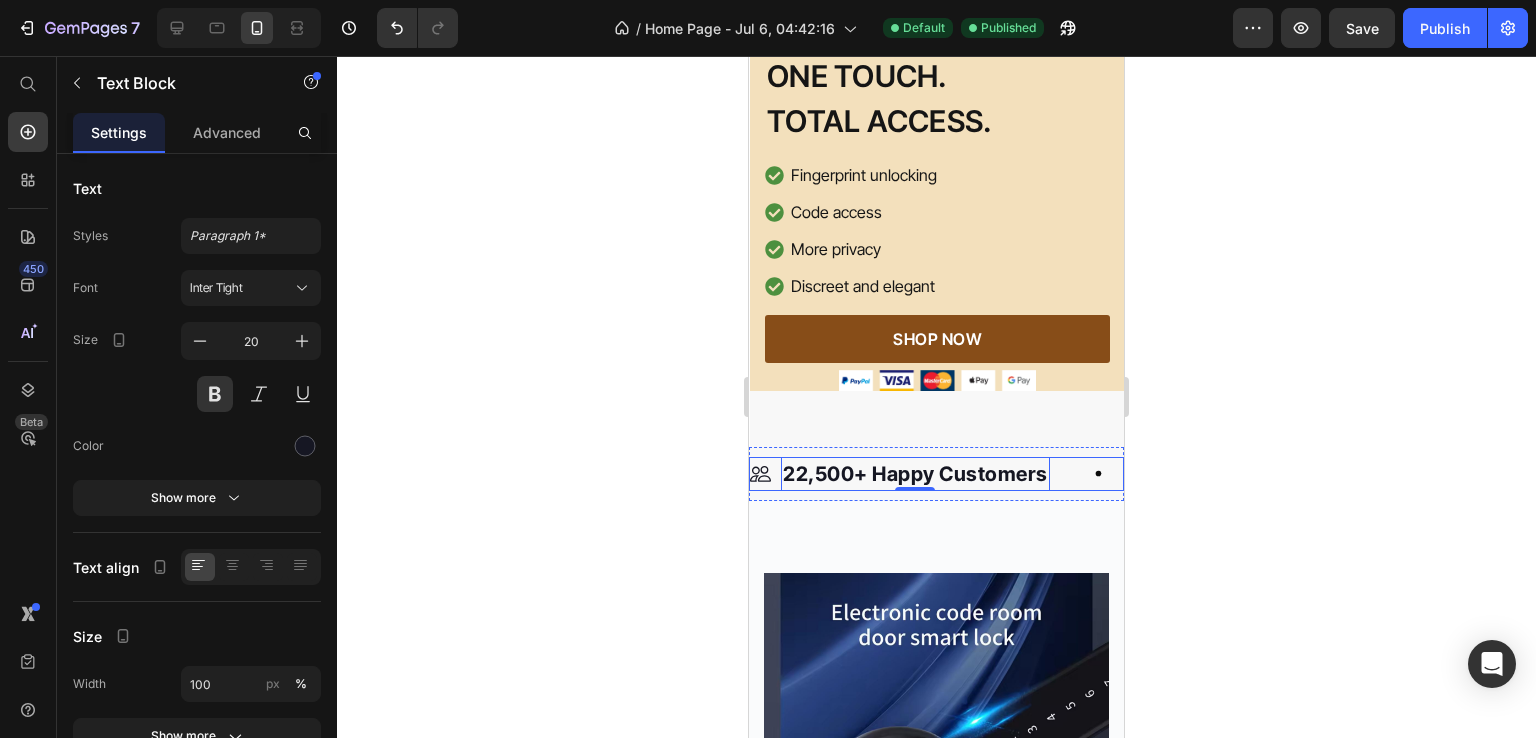 click on "Image 22,500+ Happy Customers Text Block   0 Row" at bounding box center [948, 474] 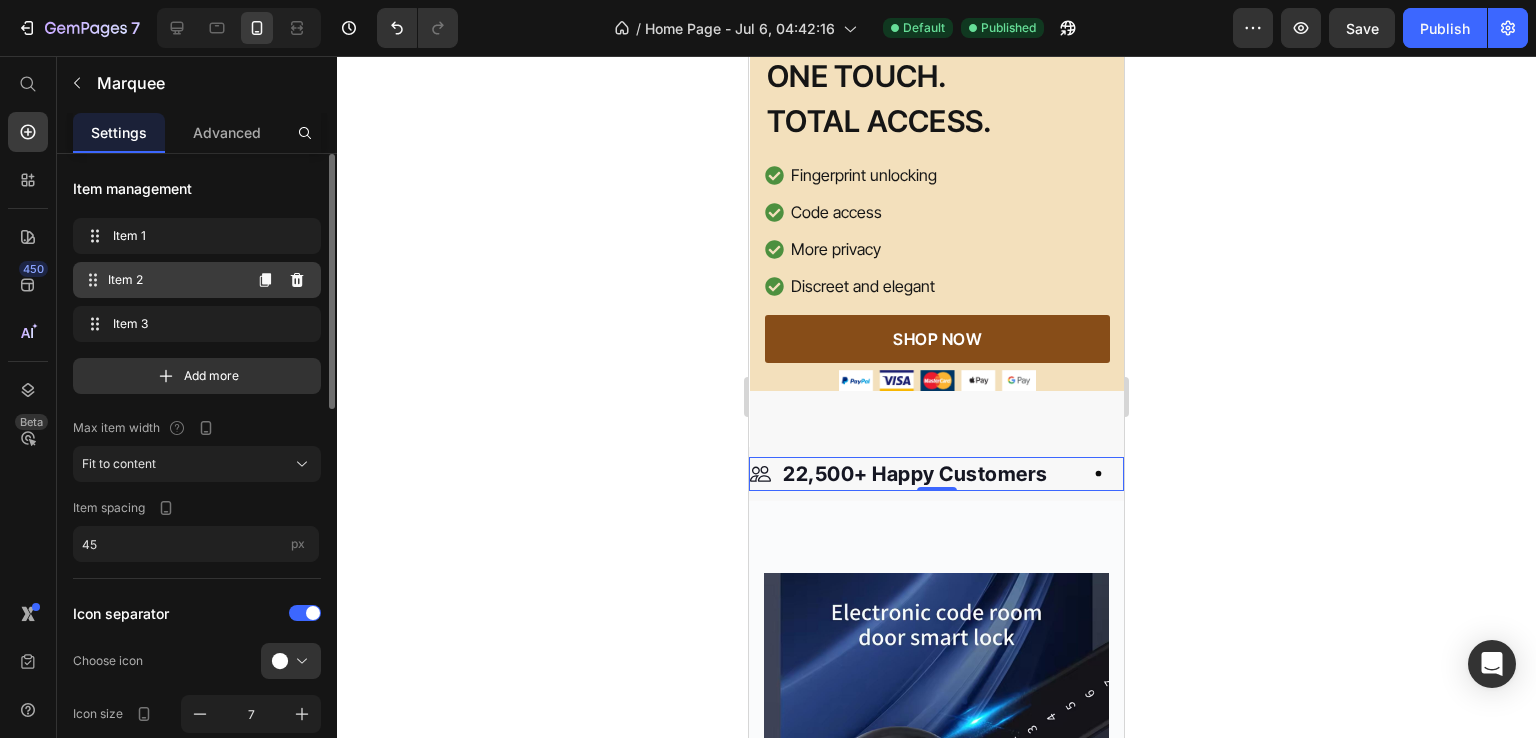 click on "Item 2 Item 2" at bounding box center [161, 280] 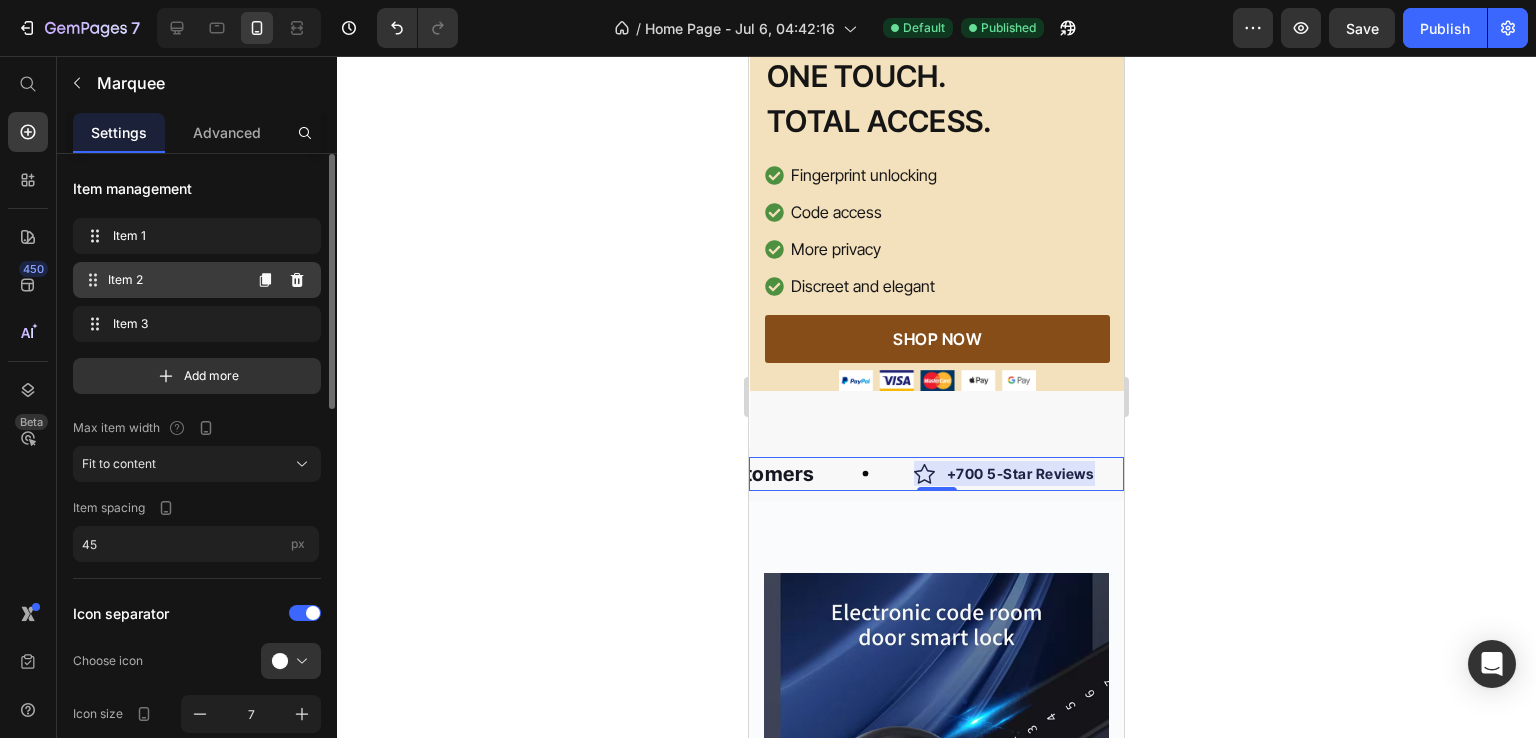 scroll, scrollTop: 0, scrollLeft: 306, axis: horizontal 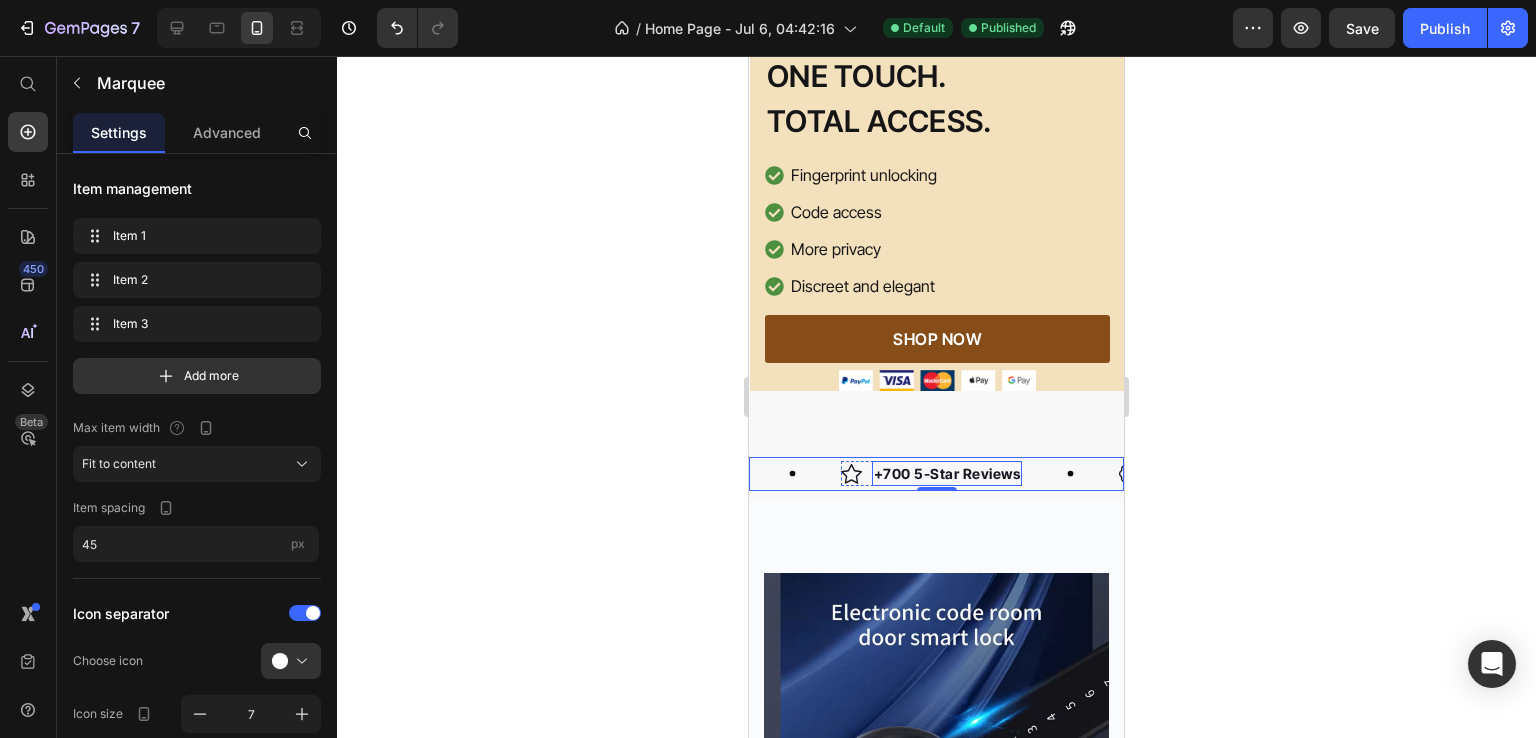 click on "+700 5-Star Reviews" at bounding box center (947, 473) 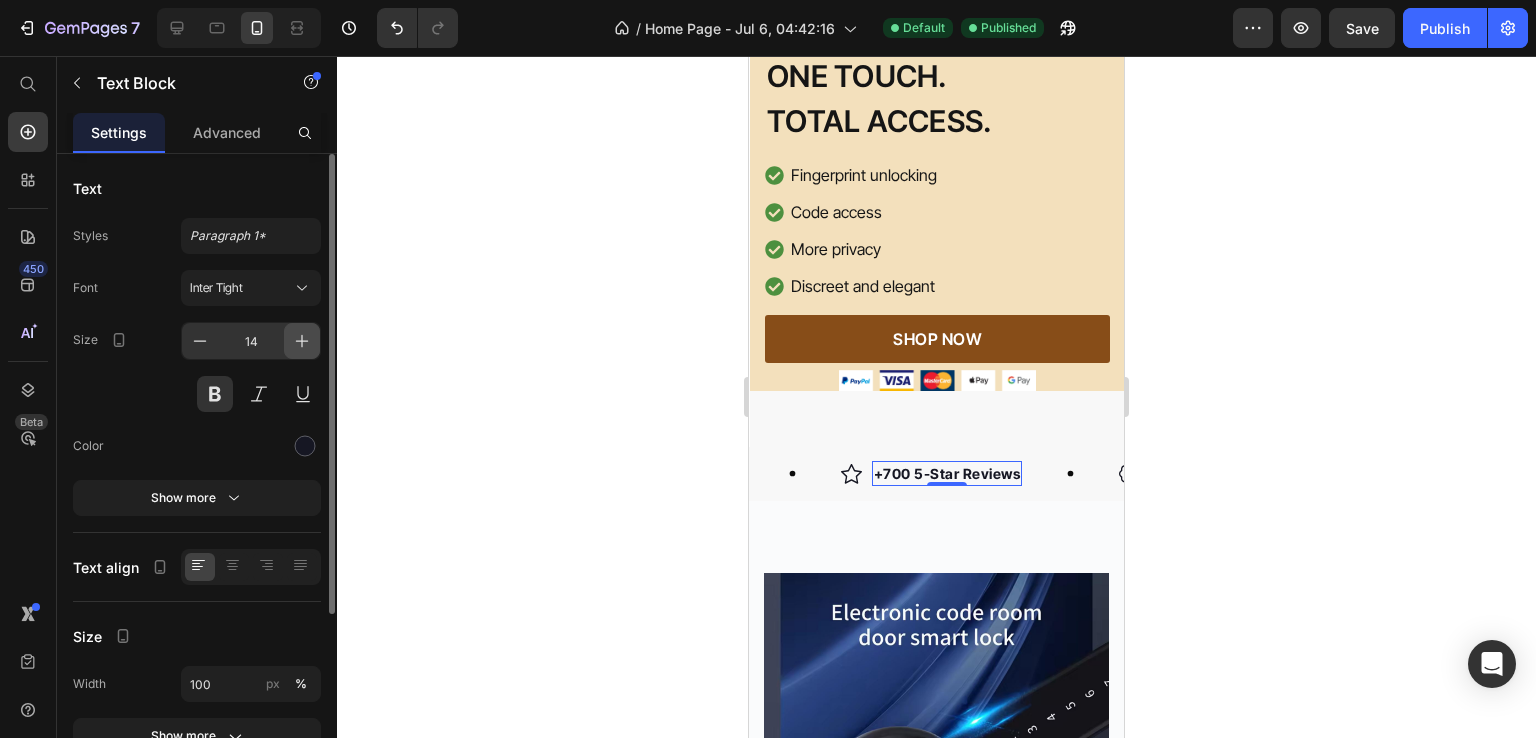 click 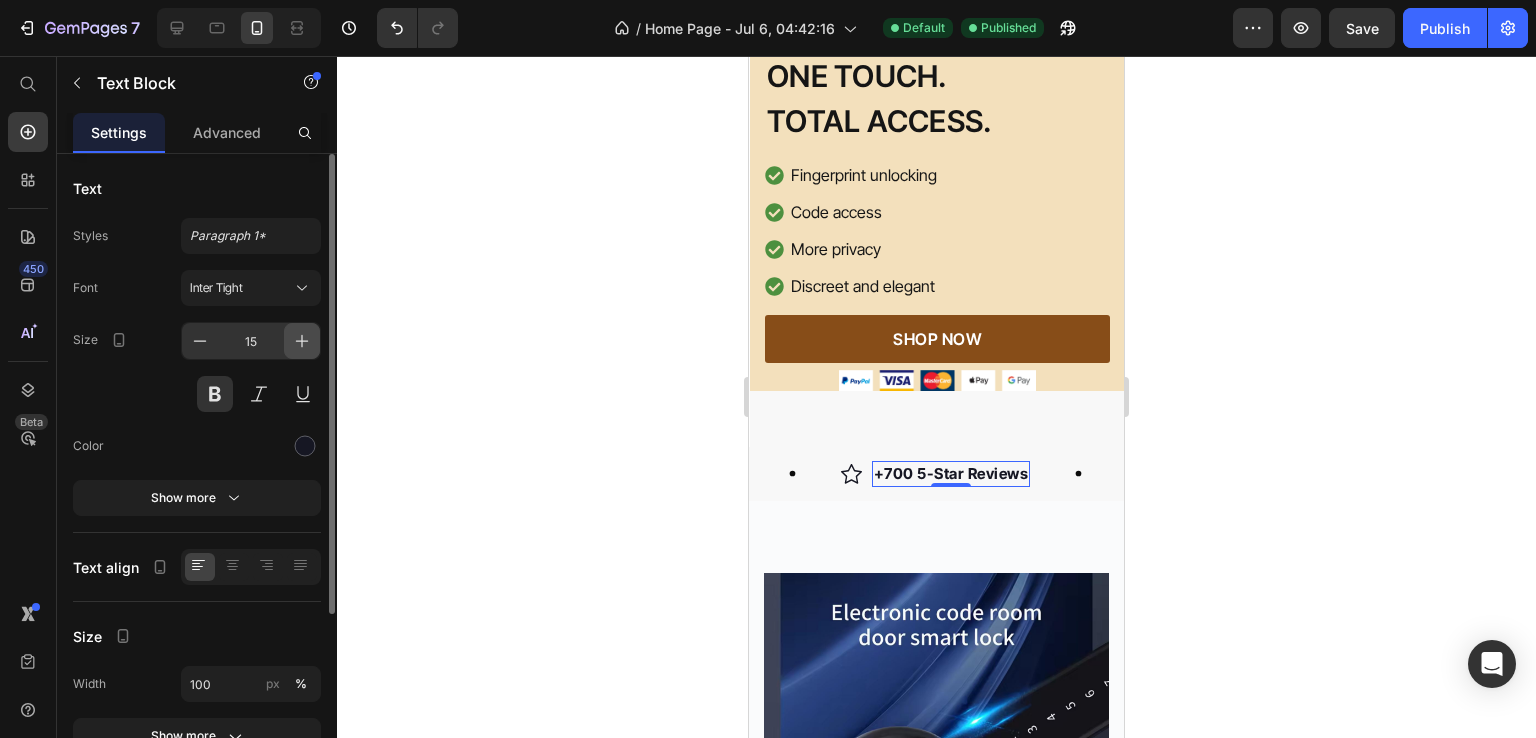 click 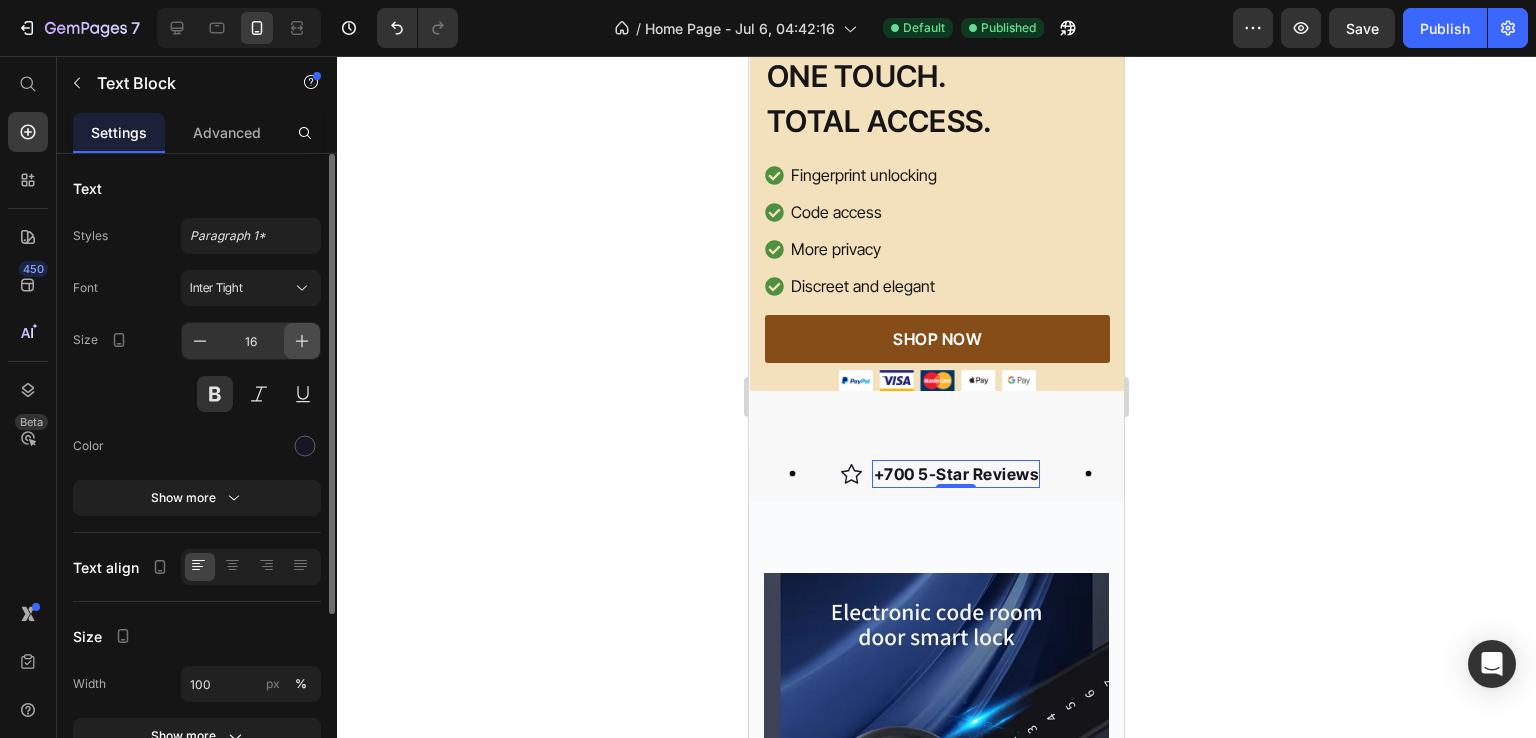 click 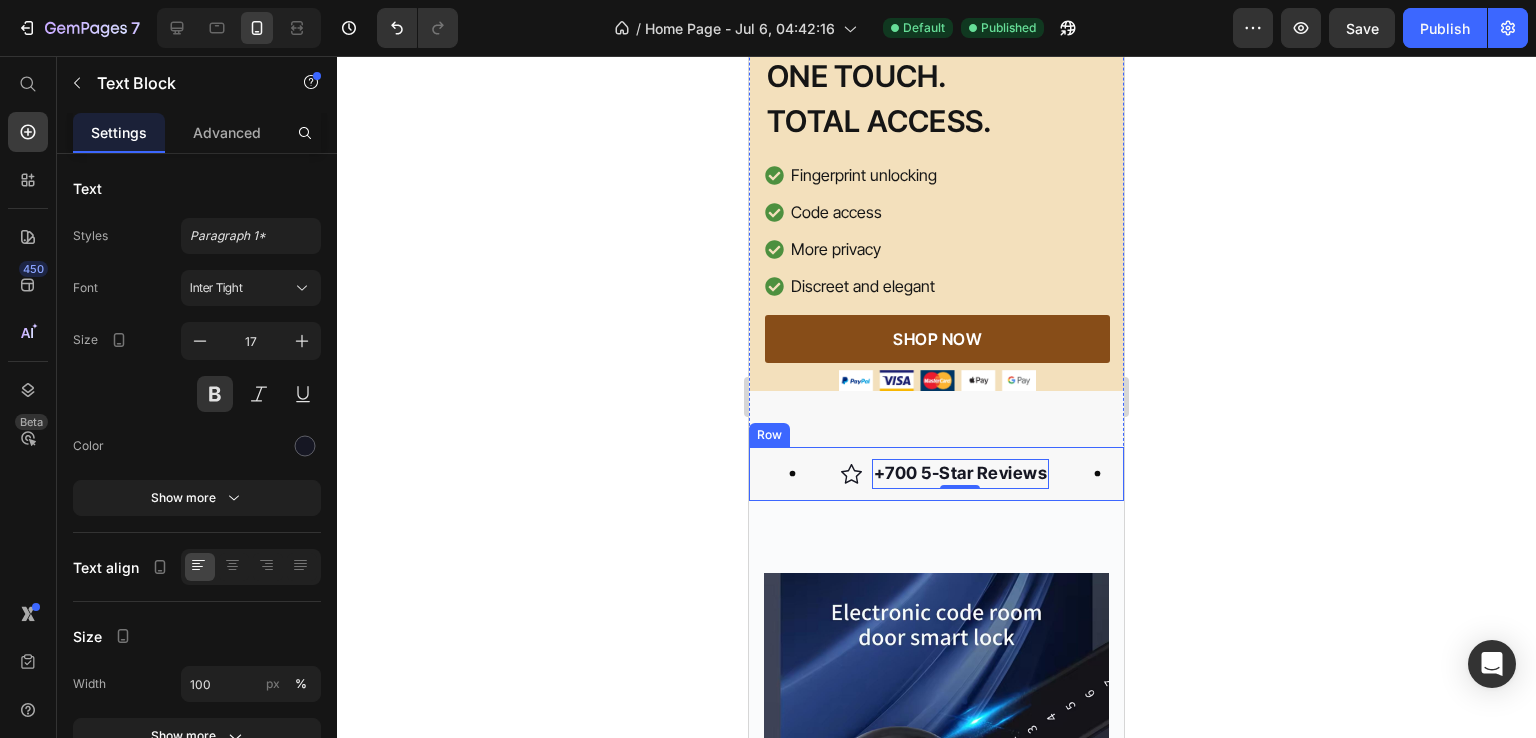 click on "Image 22,500+ Happy Customers Text Block Row
Image +700 5-Star Reviews Text Block   0 Row
Image 30 Day Guarantee Text Block Row
Image 22,500+ Happy Customers Text Block Row
Image +700 5-Star Reviews Text Block   0 Row
Image 30 Day Guarantee Text Block Row
Marquee Row" at bounding box center (936, 474) 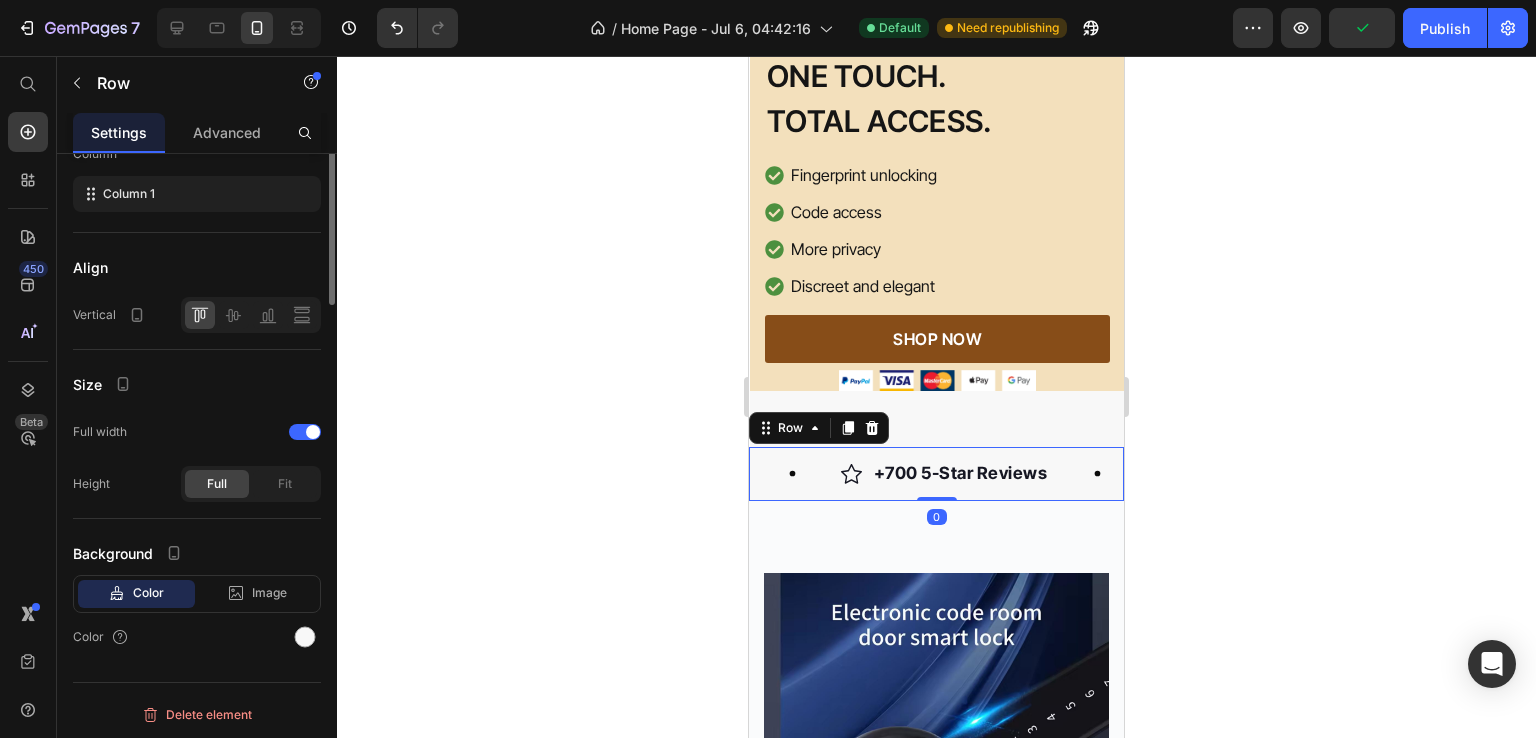 scroll, scrollTop: 0, scrollLeft: 0, axis: both 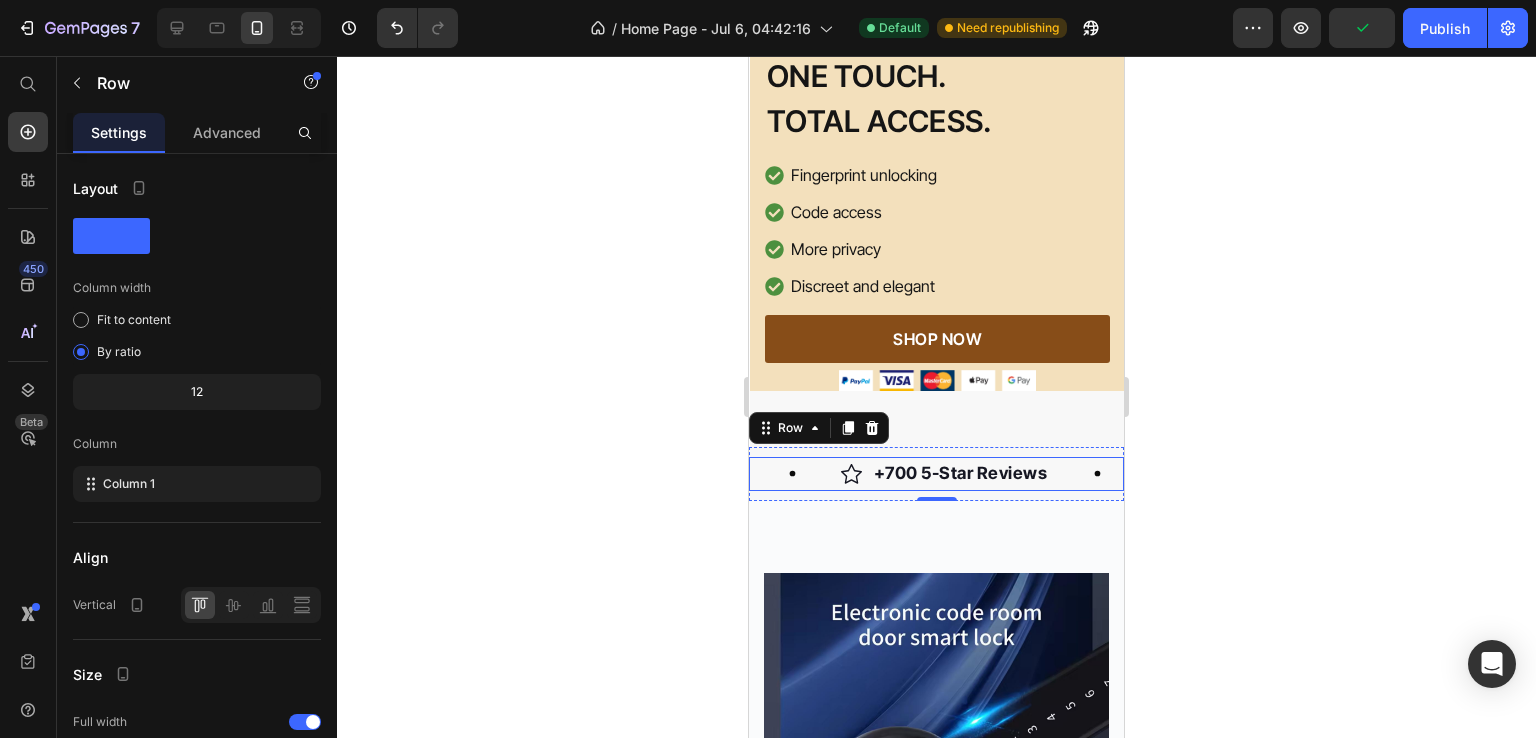 click on "Image 22,500+ Happy Customers Text Block Row" at bounding box center [642, 474] 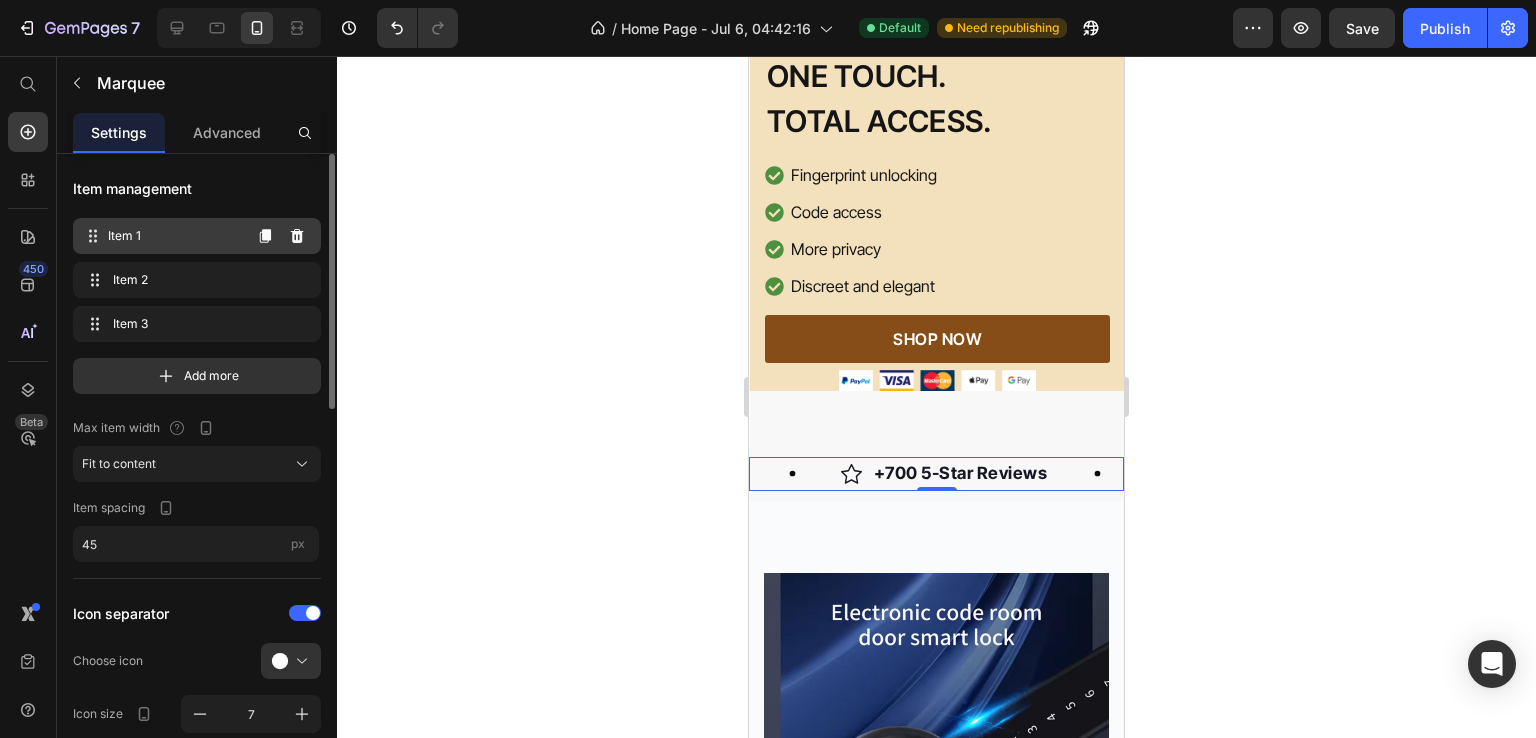 click on "Item 1" at bounding box center (174, 236) 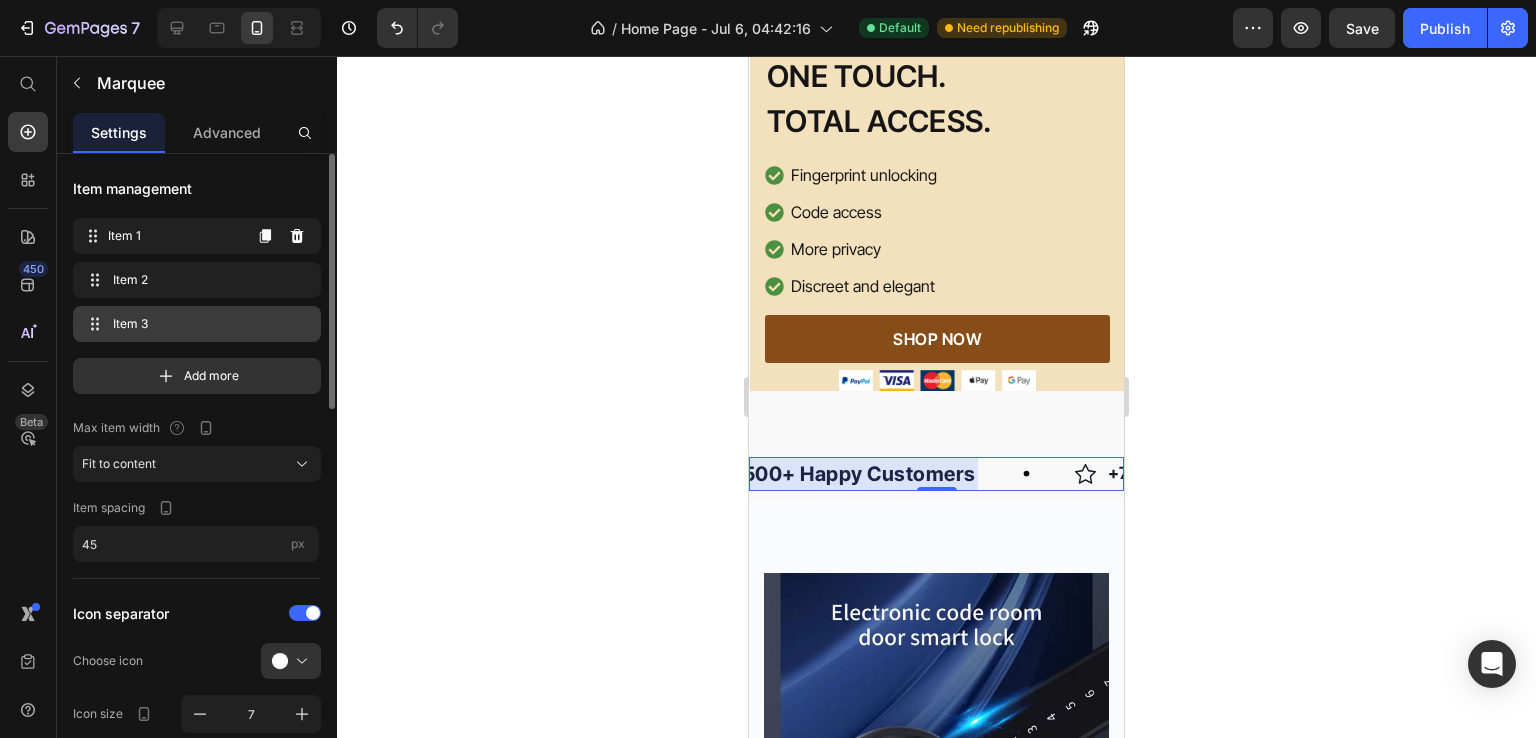 scroll, scrollTop: 0, scrollLeft: 0, axis: both 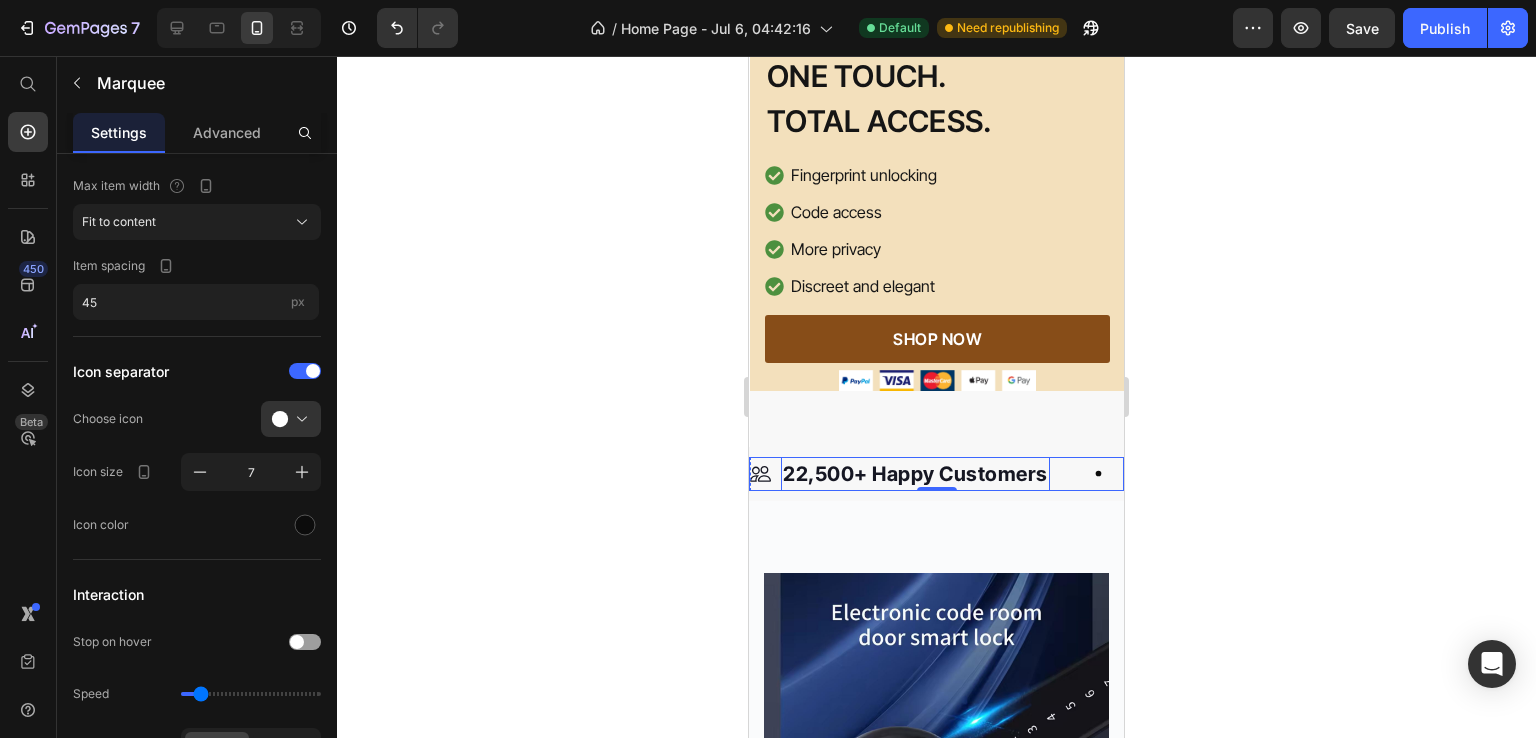 click on "22,500+ Happy Customers" at bounding box center [915, 474] 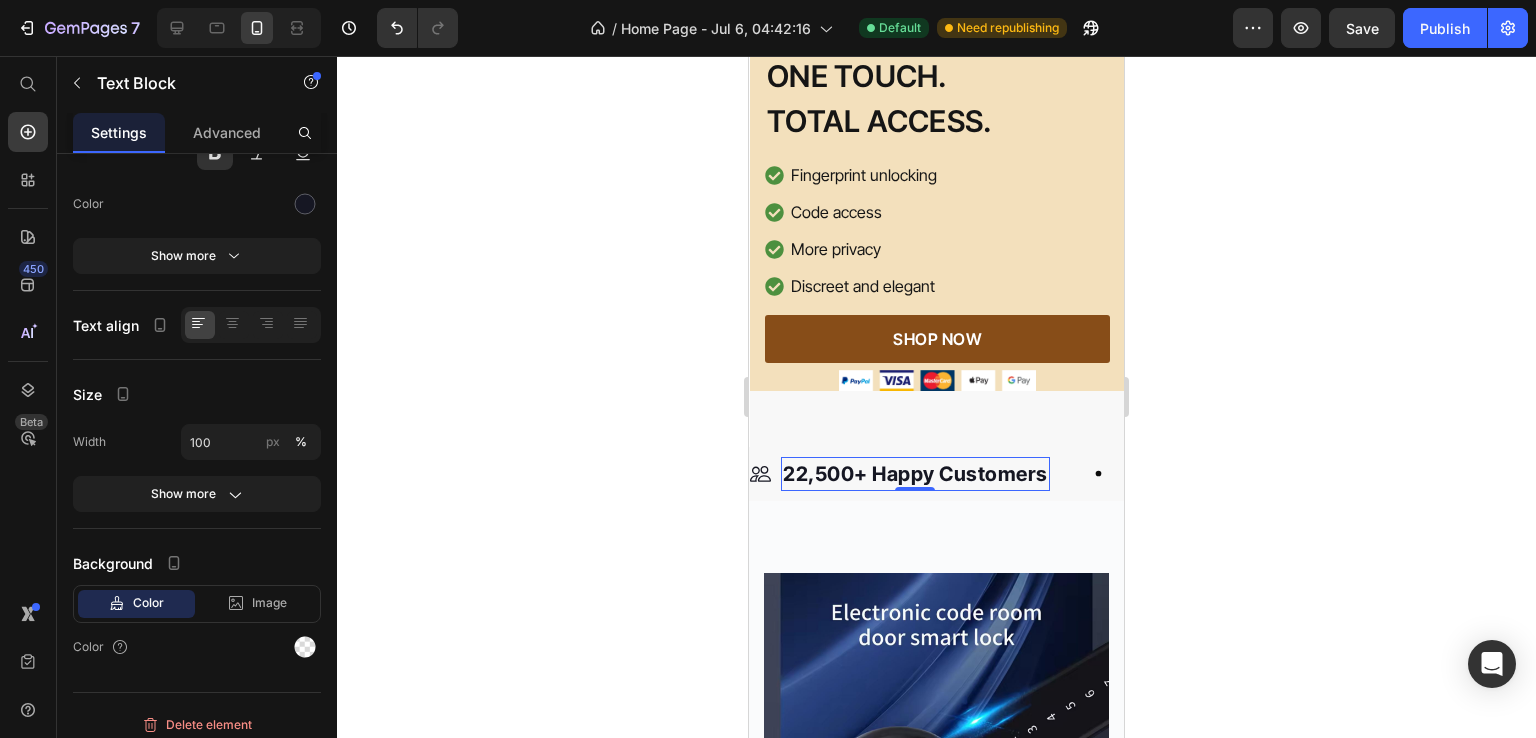 scroll, scrollTop: 0, scrollLeft: 0, axis: both 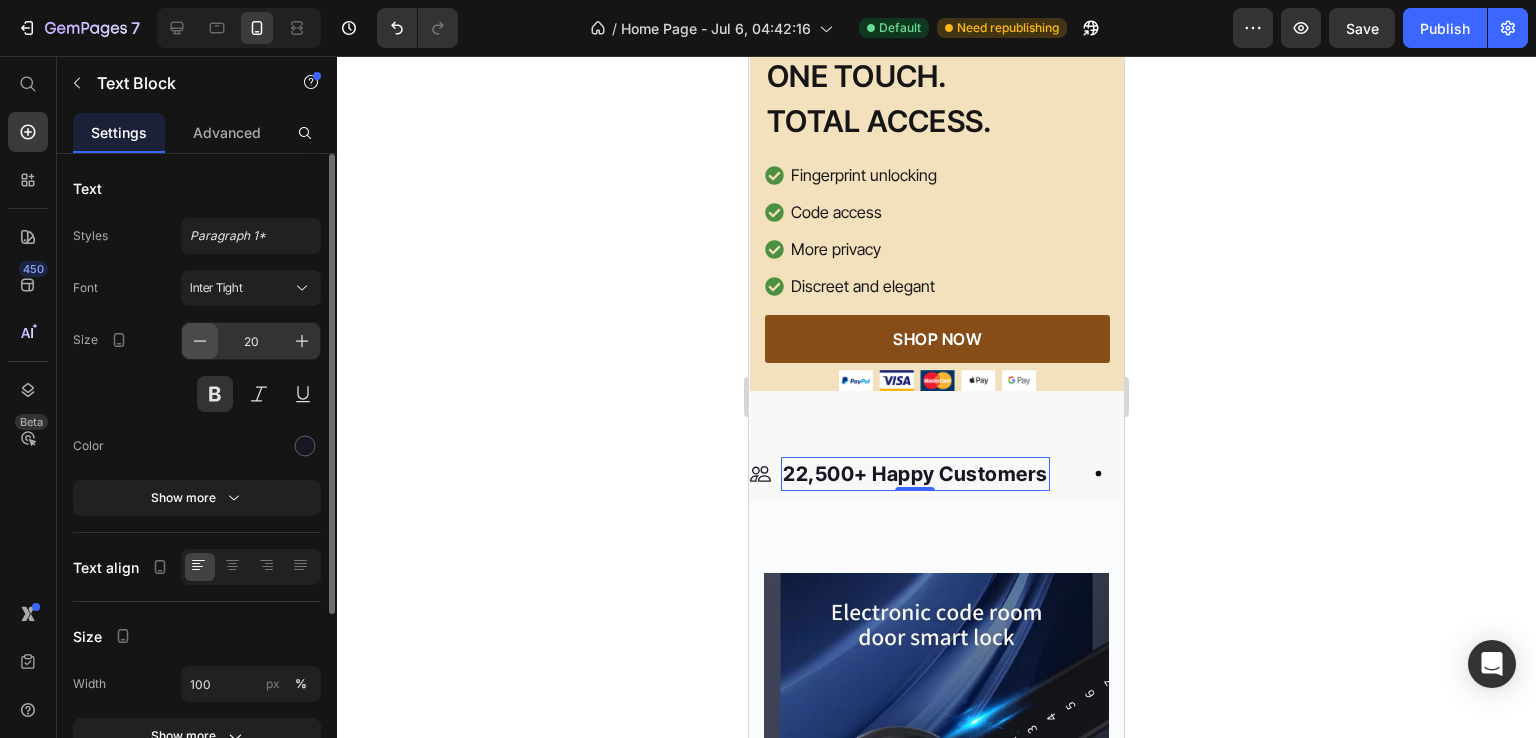 click at bounding box center [200, 341] 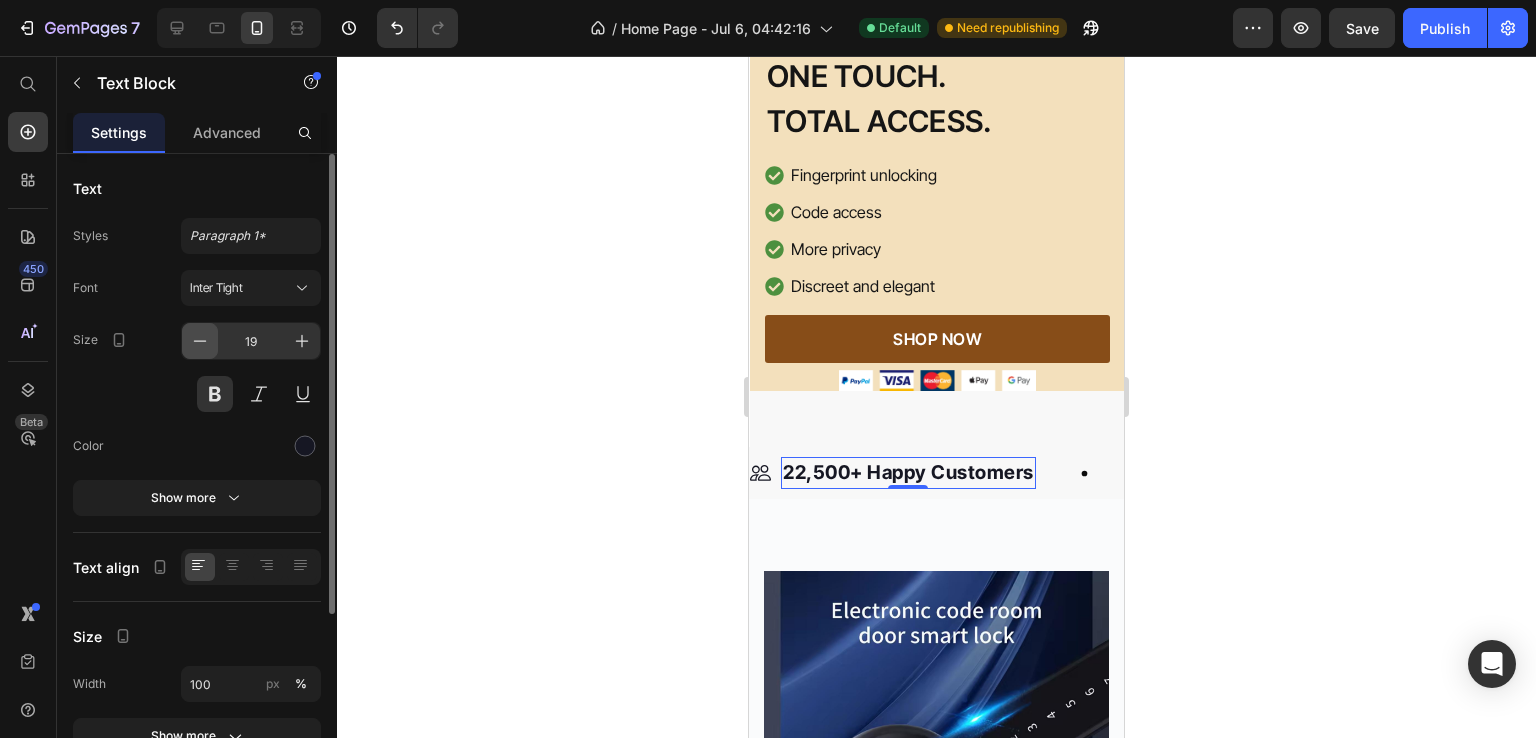 click at bounding box center (200, 341) 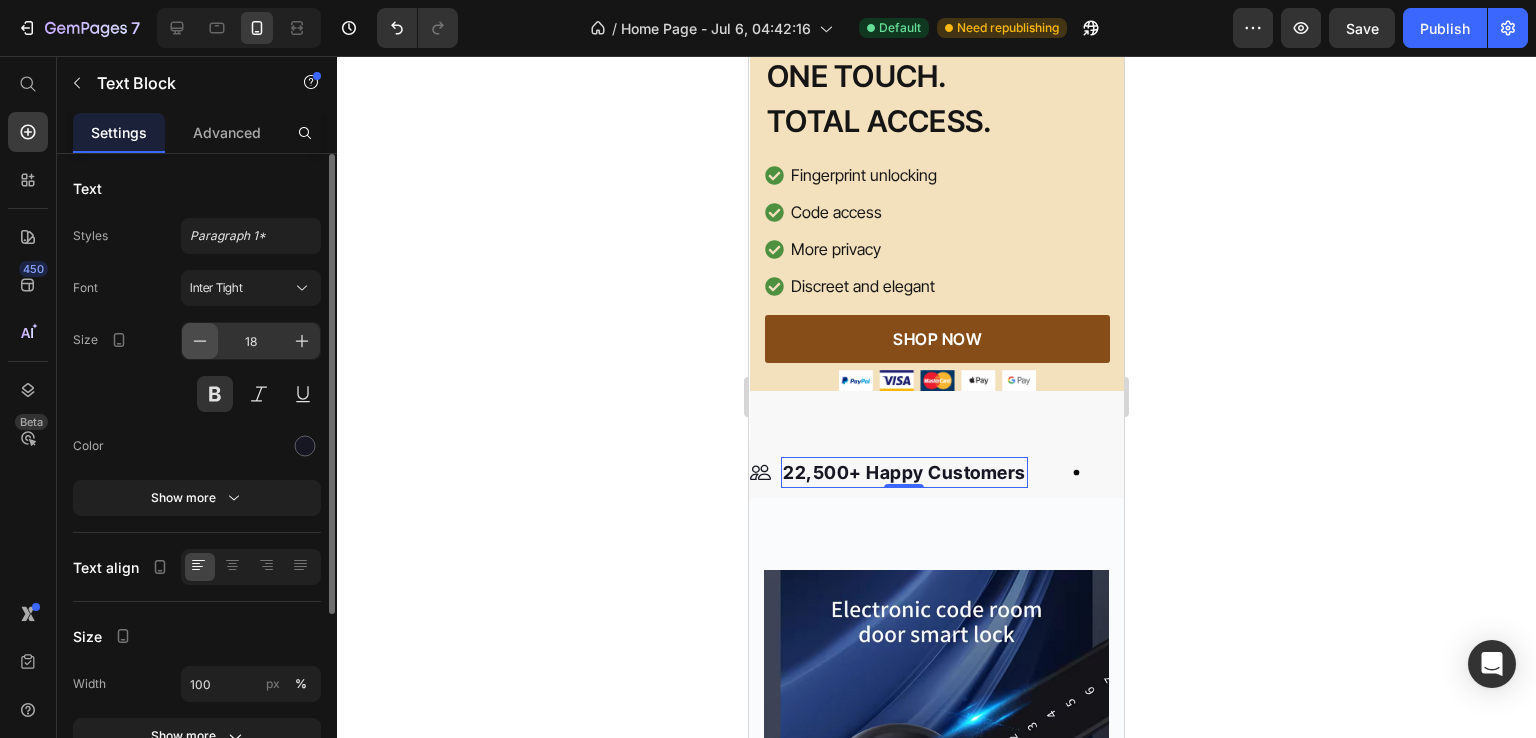 click at bounding box center (200, 341) 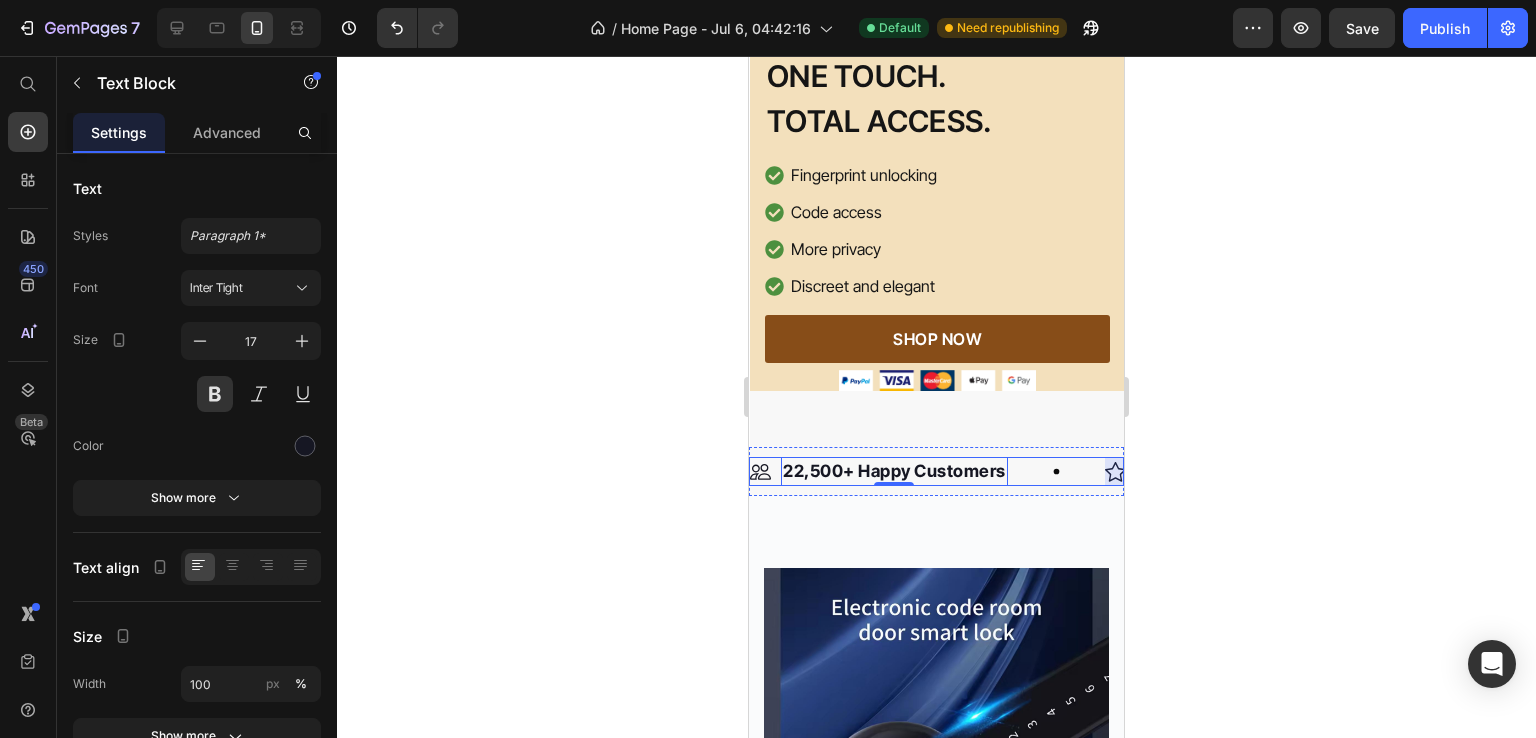 click on "Image 22,500+ Happy Customers Text Block   0 Row" at bounding box center [927, 472] 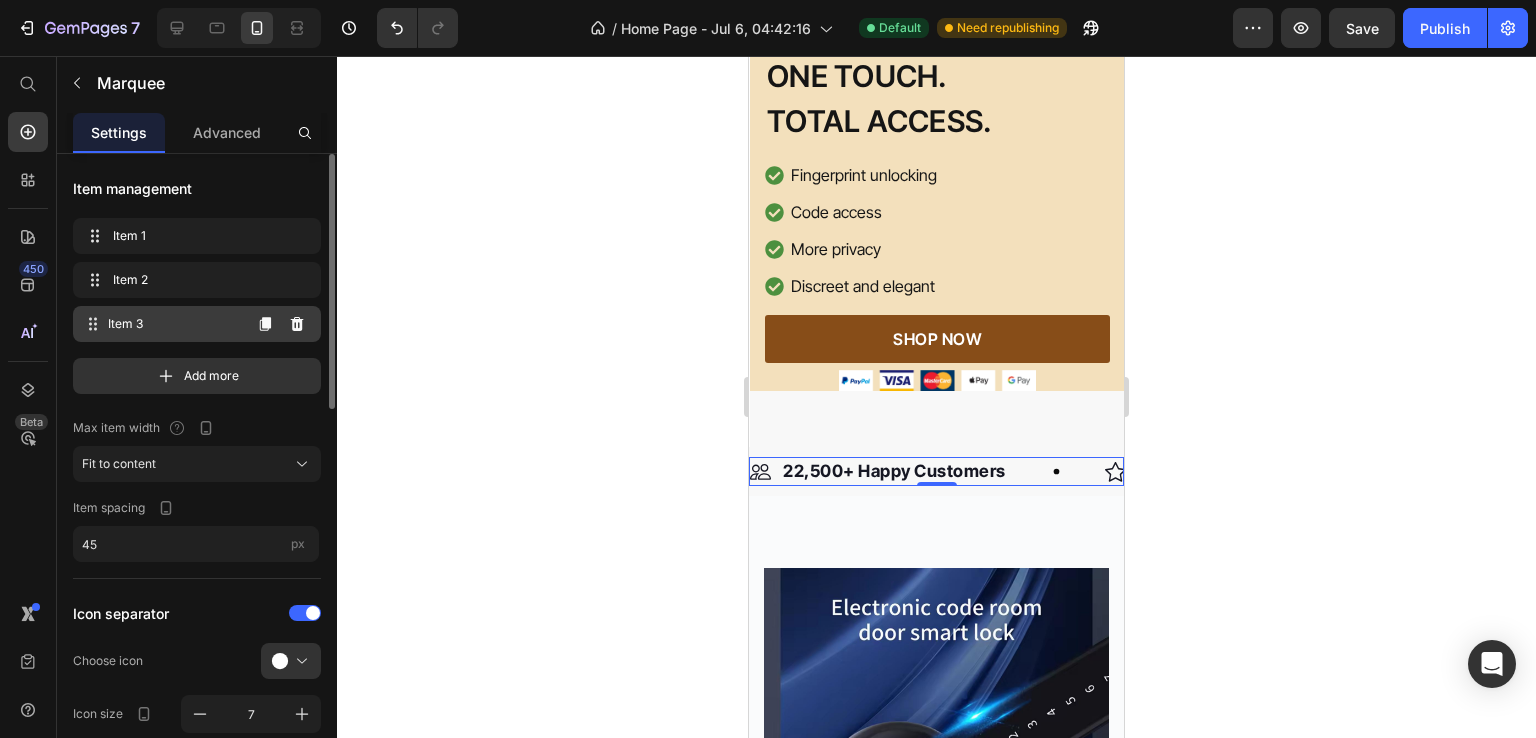 click on "Item 3" at bounding box center [174, 324] 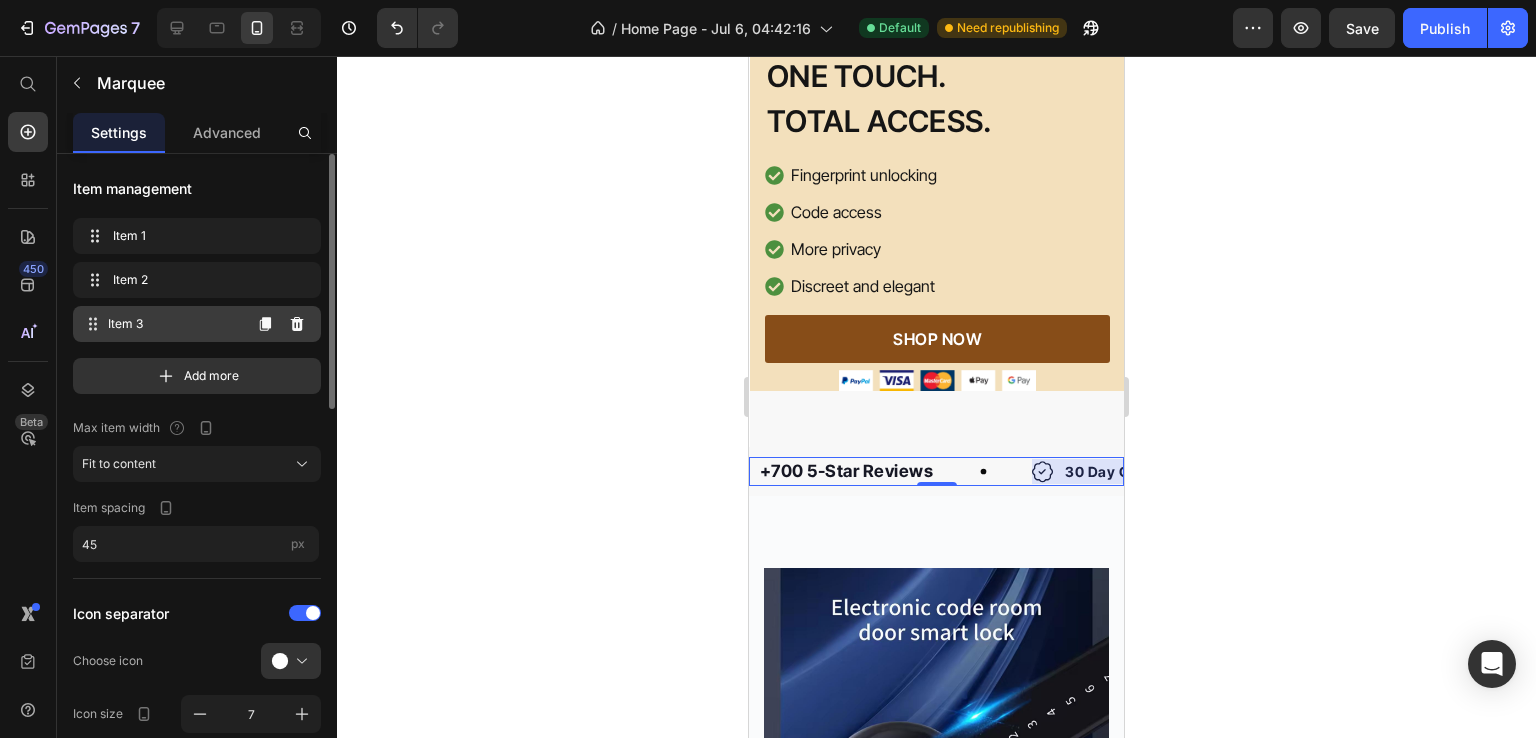 scroll, scrollTop: 0, scrollLeft: 564, axis: horizontal 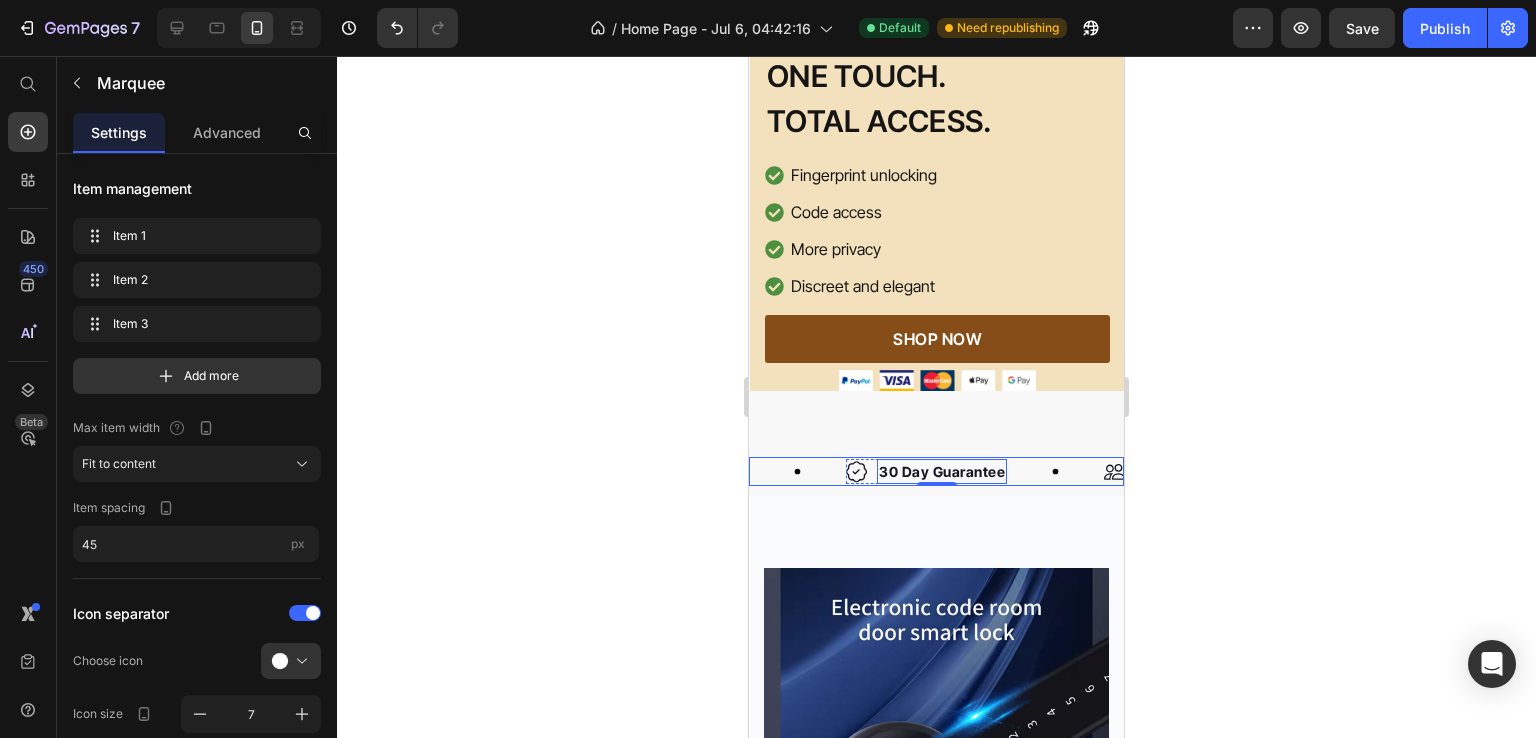 click on "30 Day Guarantee" at bounding box center (942, 471) 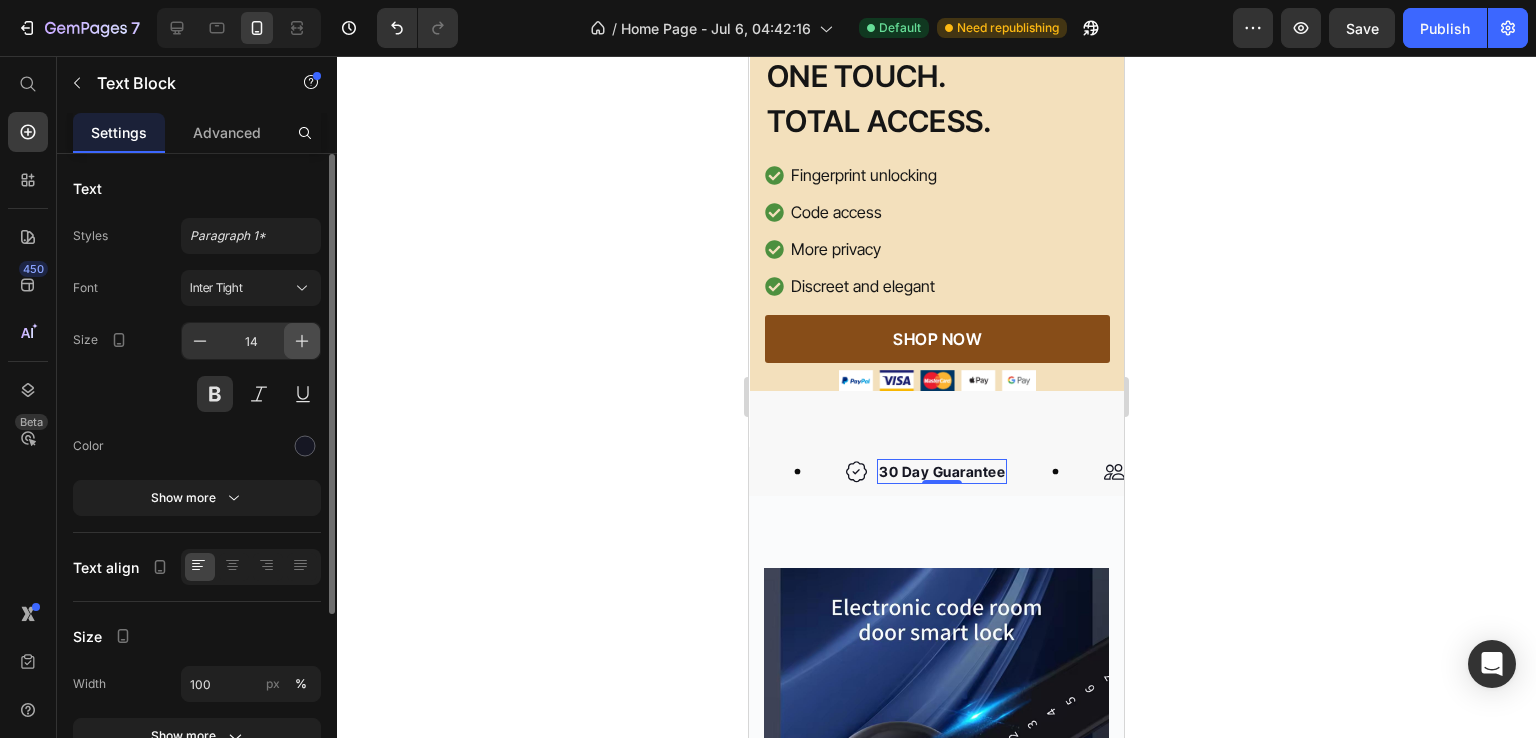click 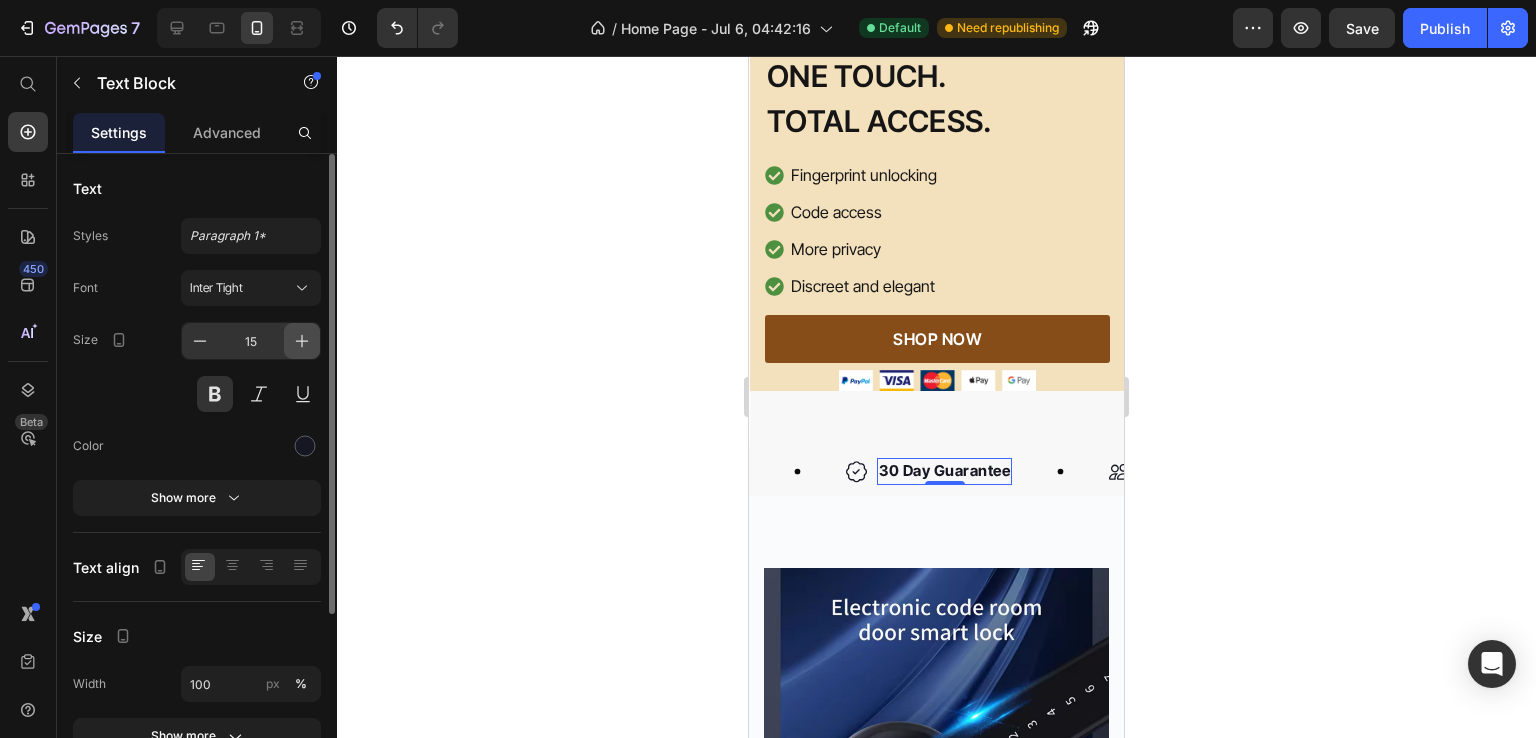 click 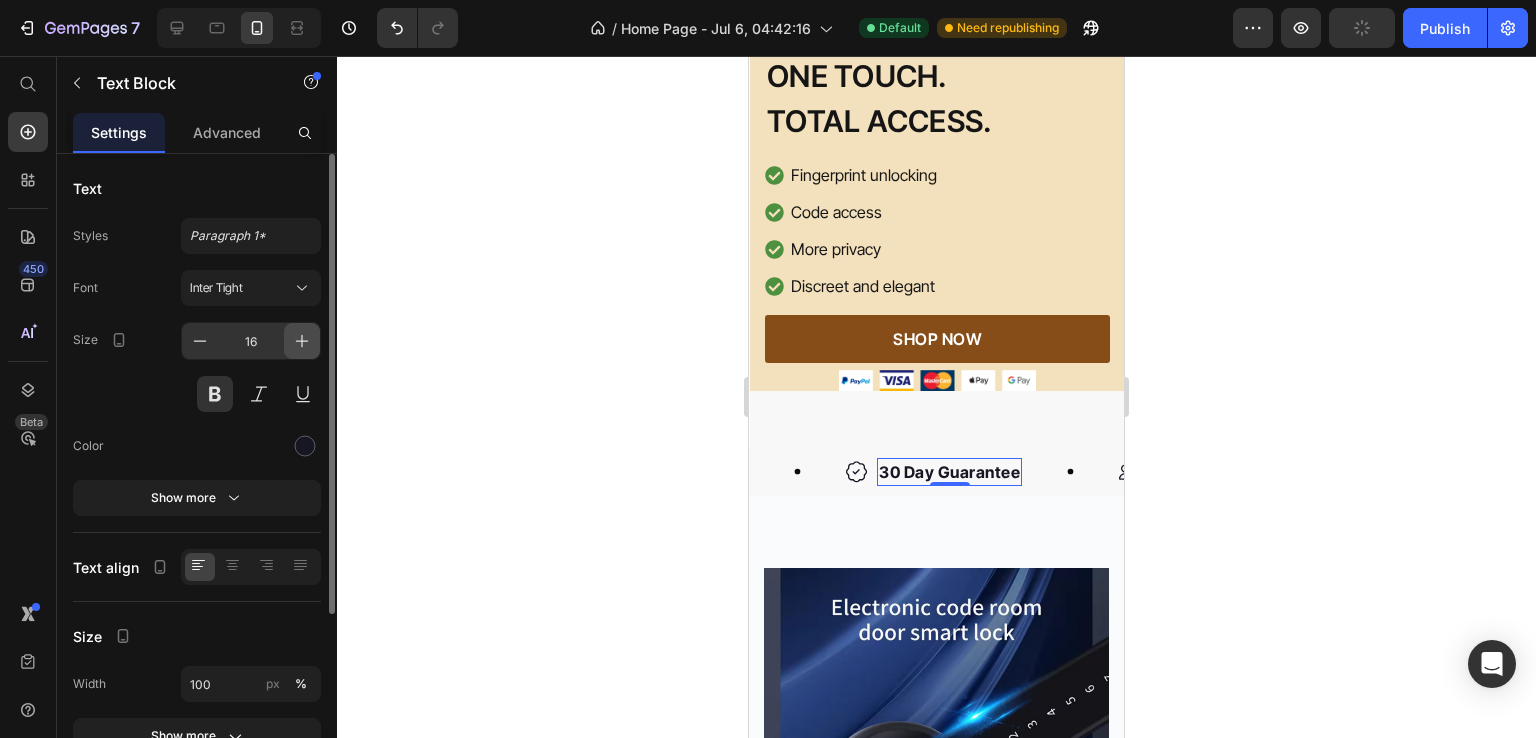 click 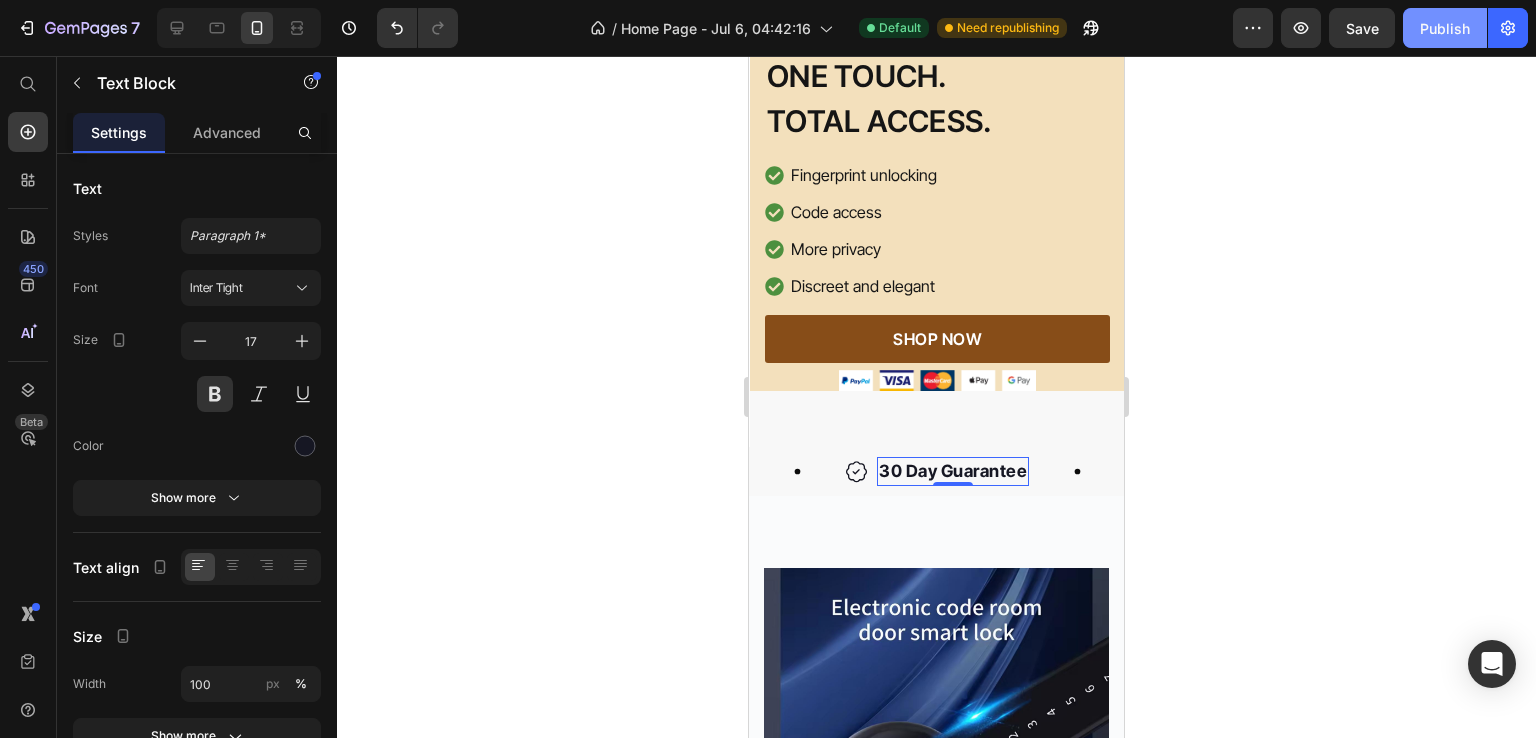 click on "Publish" at bounding box center (1445, 28) 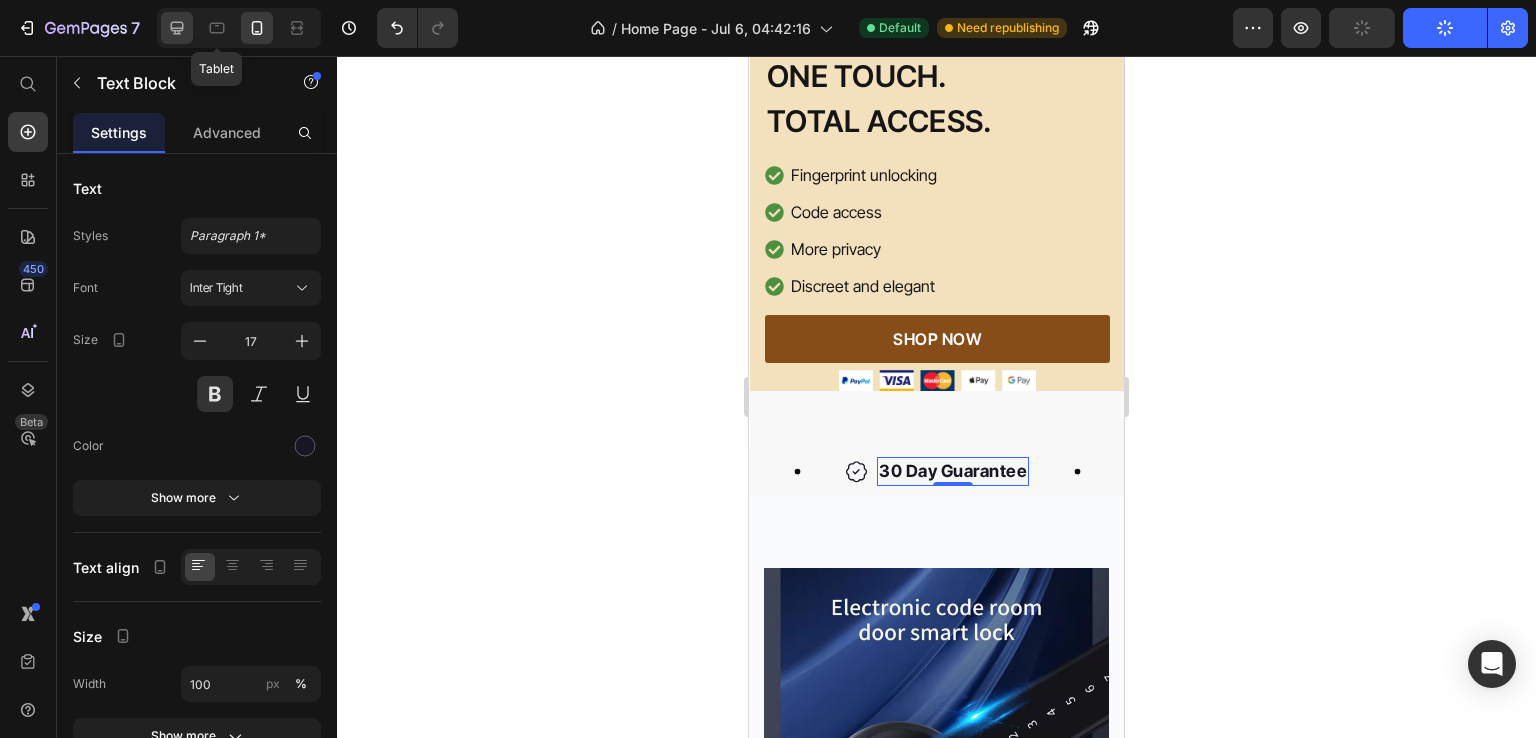 click 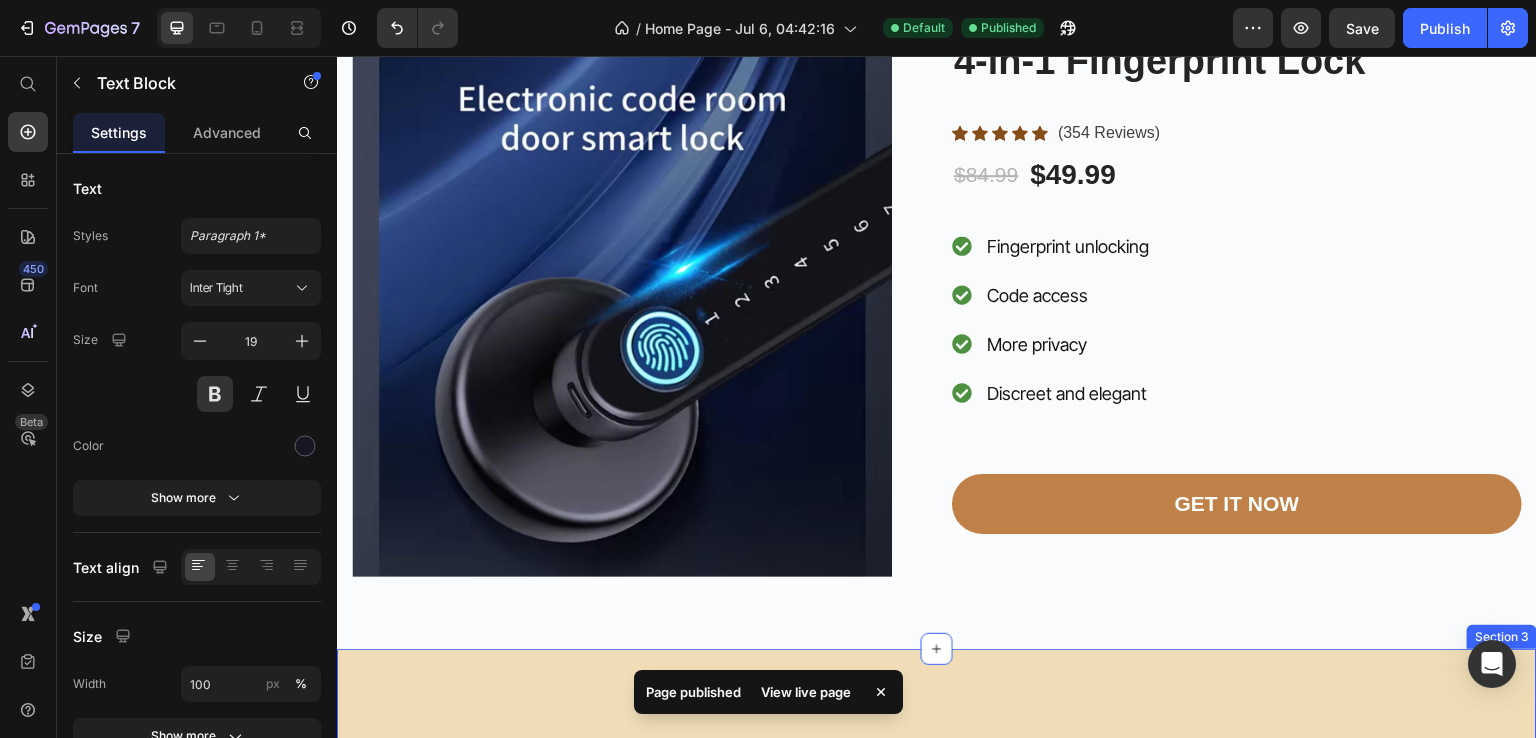 scroll, scrollTop: 1229, scrollLeft: 0, axis: vertical 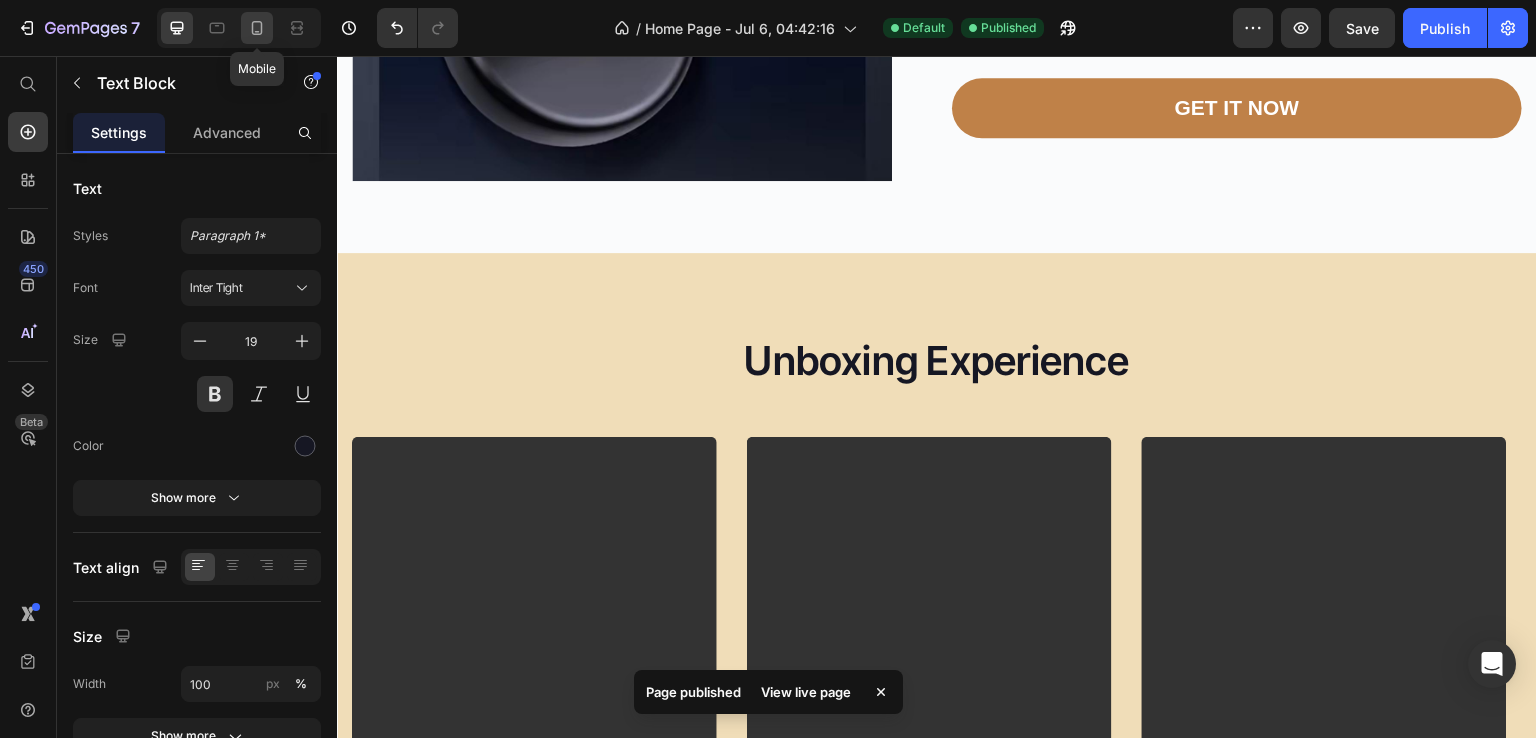click 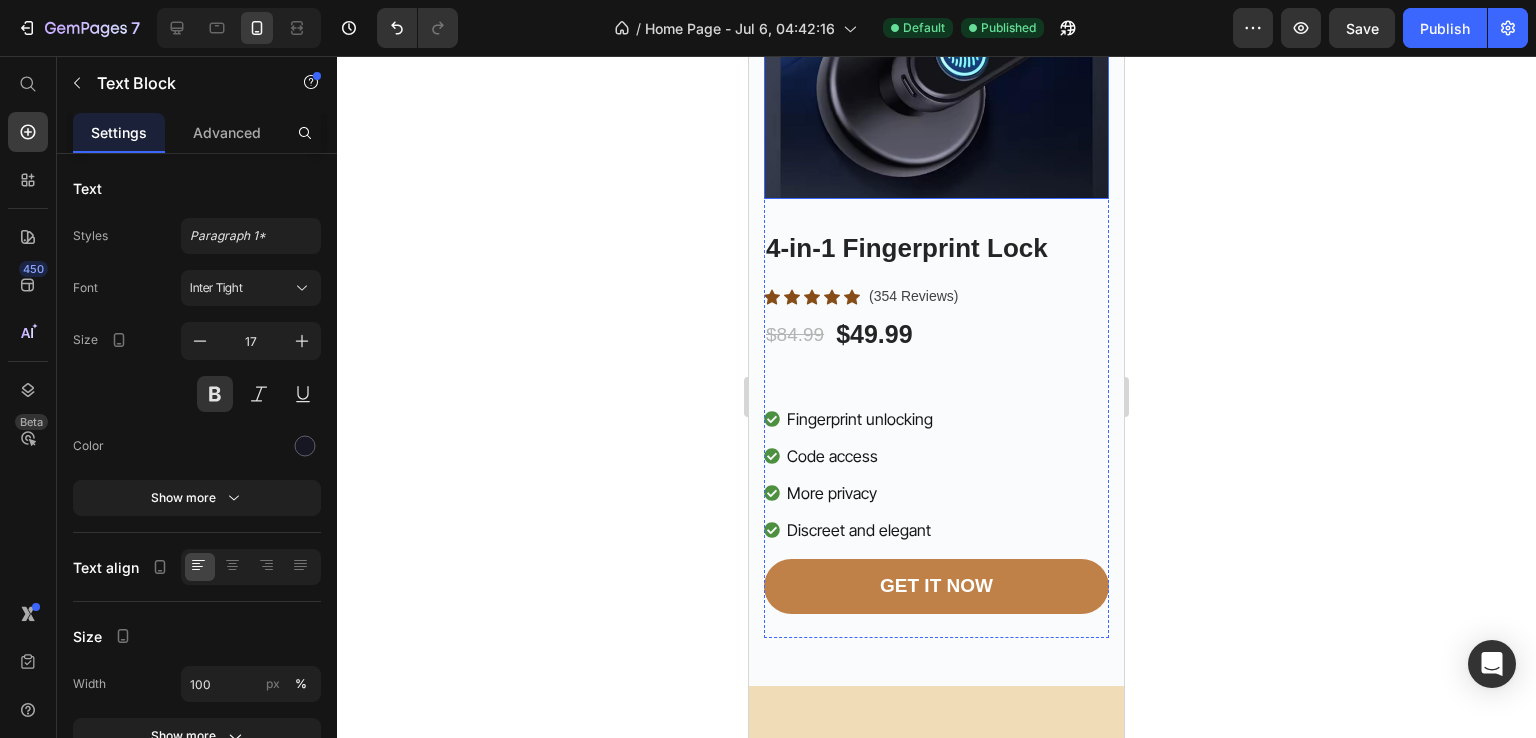 scroll, scrollTop: 1747, scrollLeft: 0, axis: vertical 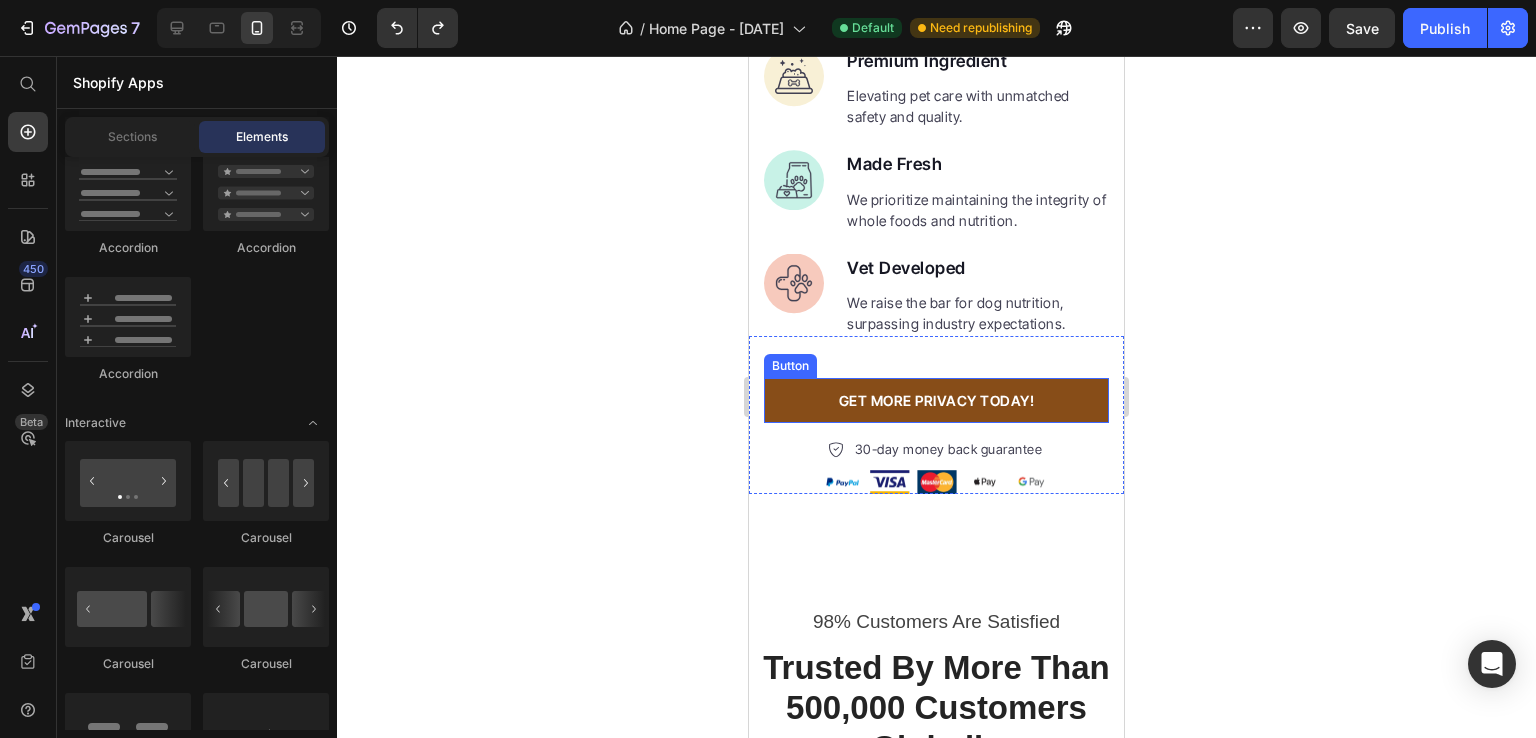 click on "GET MORE PRIVACY TODAY!" at bounding box center (936, 400) 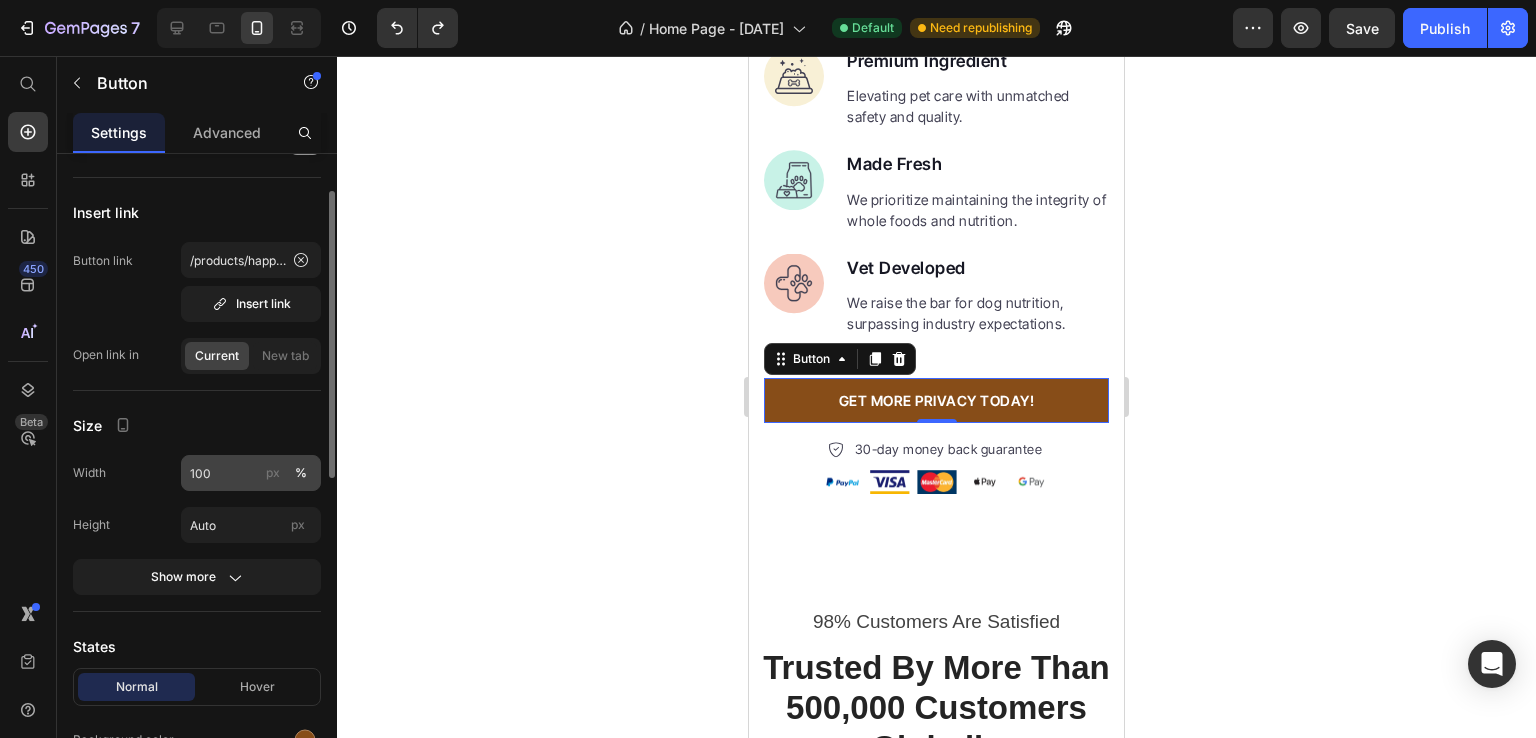 scroll, scrollTop: 54, scrollLeft: 0, axis: vertical 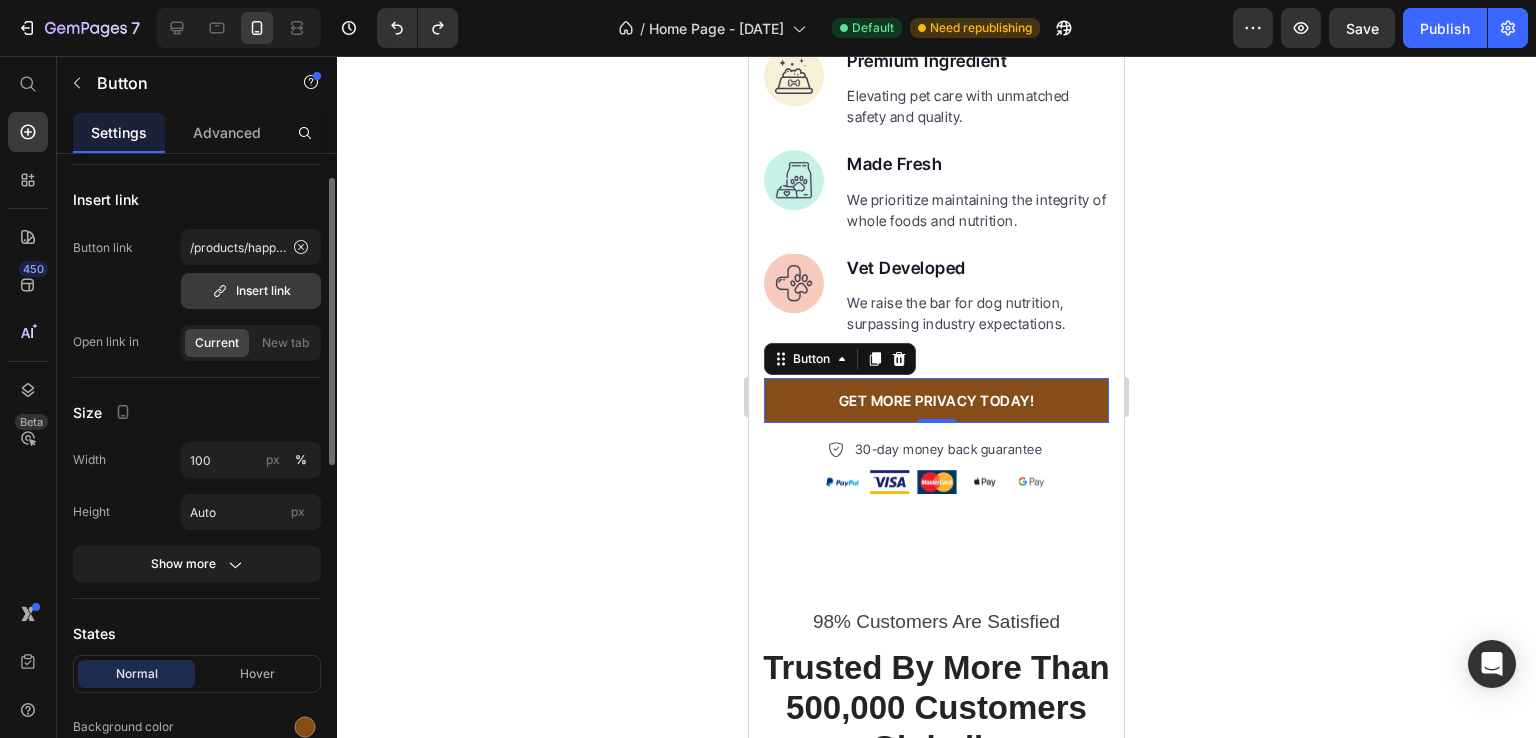 click on "Insert link" at bounding box center (251, 291) 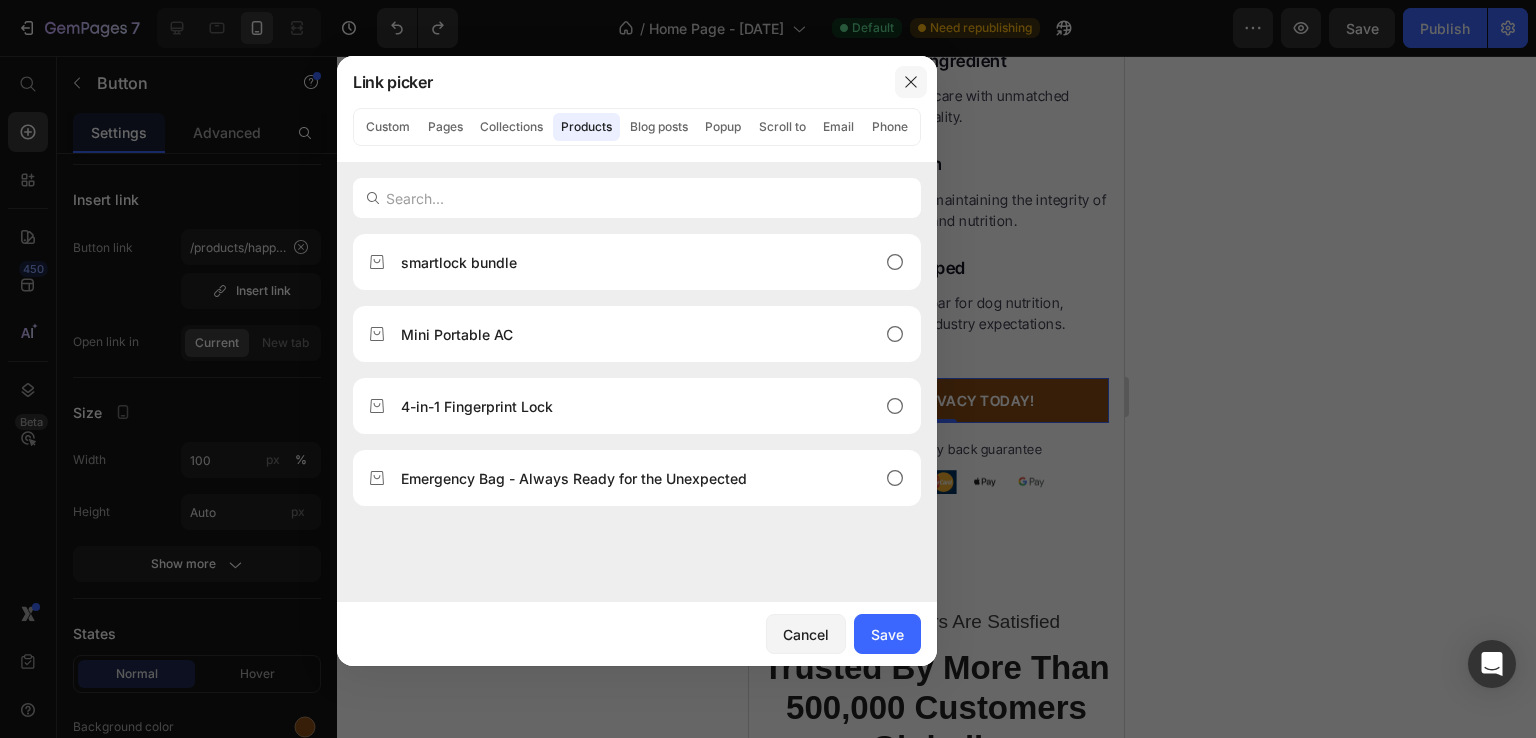 click 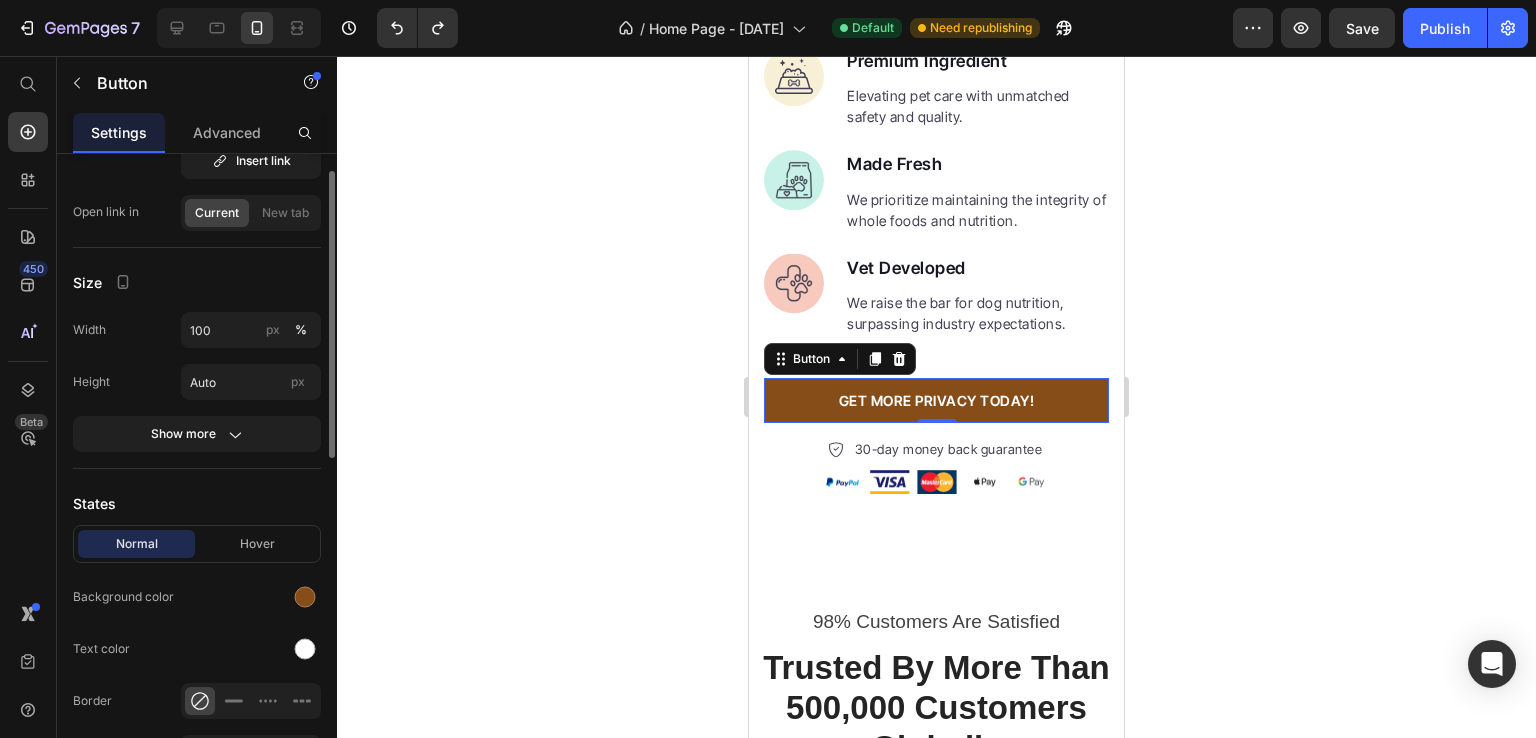 scroll, scrollTop: 35, scrollLeft: 0, axis: vertical 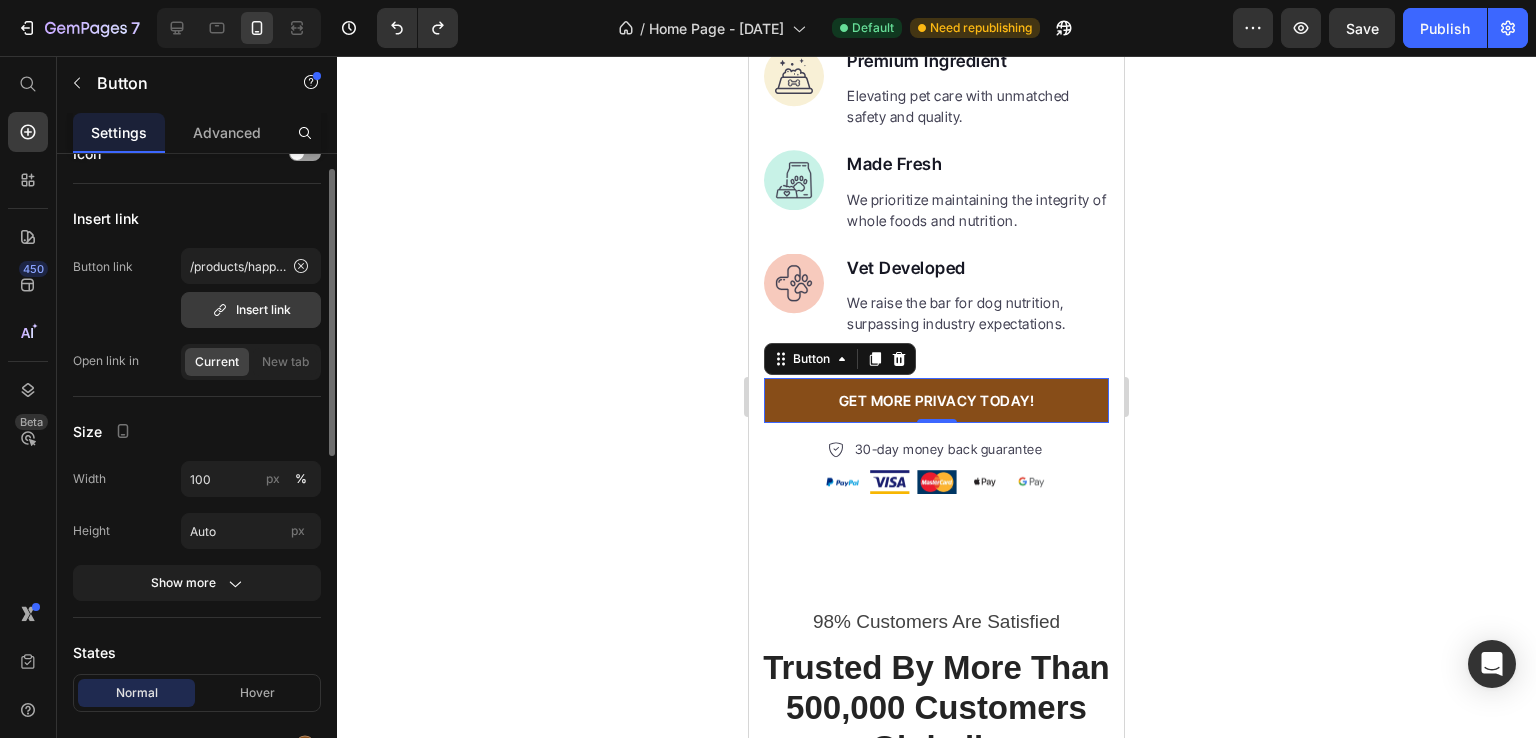 click on "Insert link" at bounding box center (251, 310) 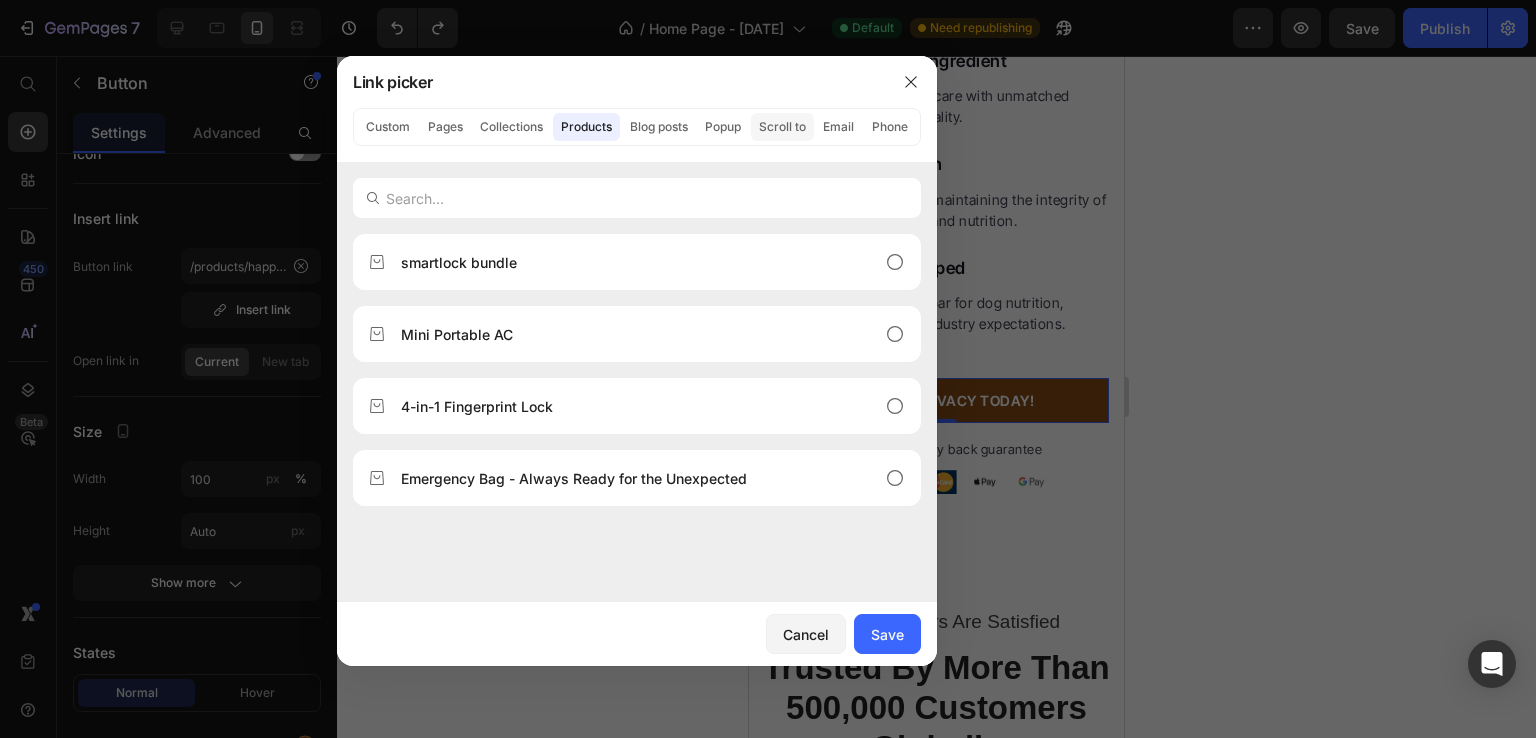 click on "Scroll to" 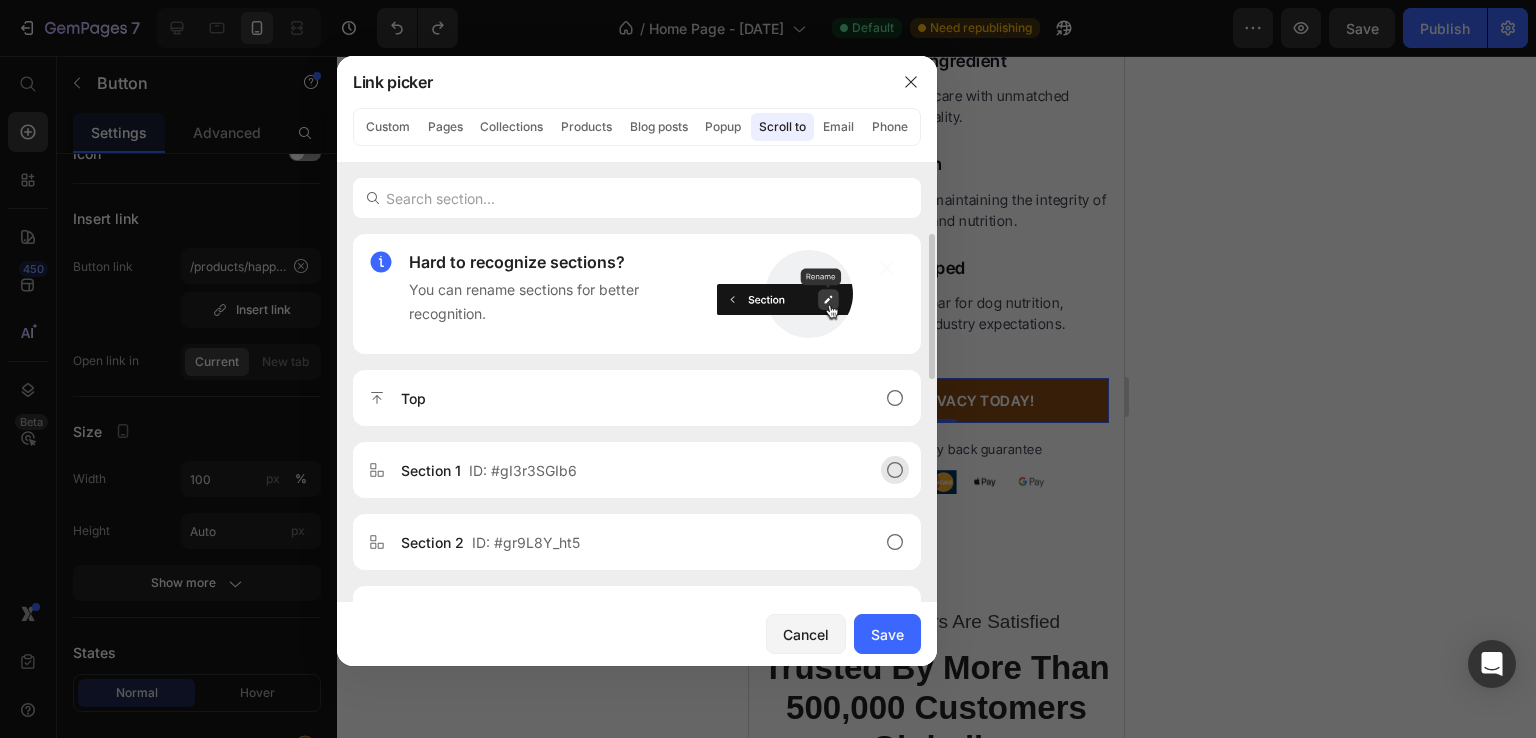 click on "Section 1  ID: #gI3r3SGIb6" at bounding box center [621, 470] 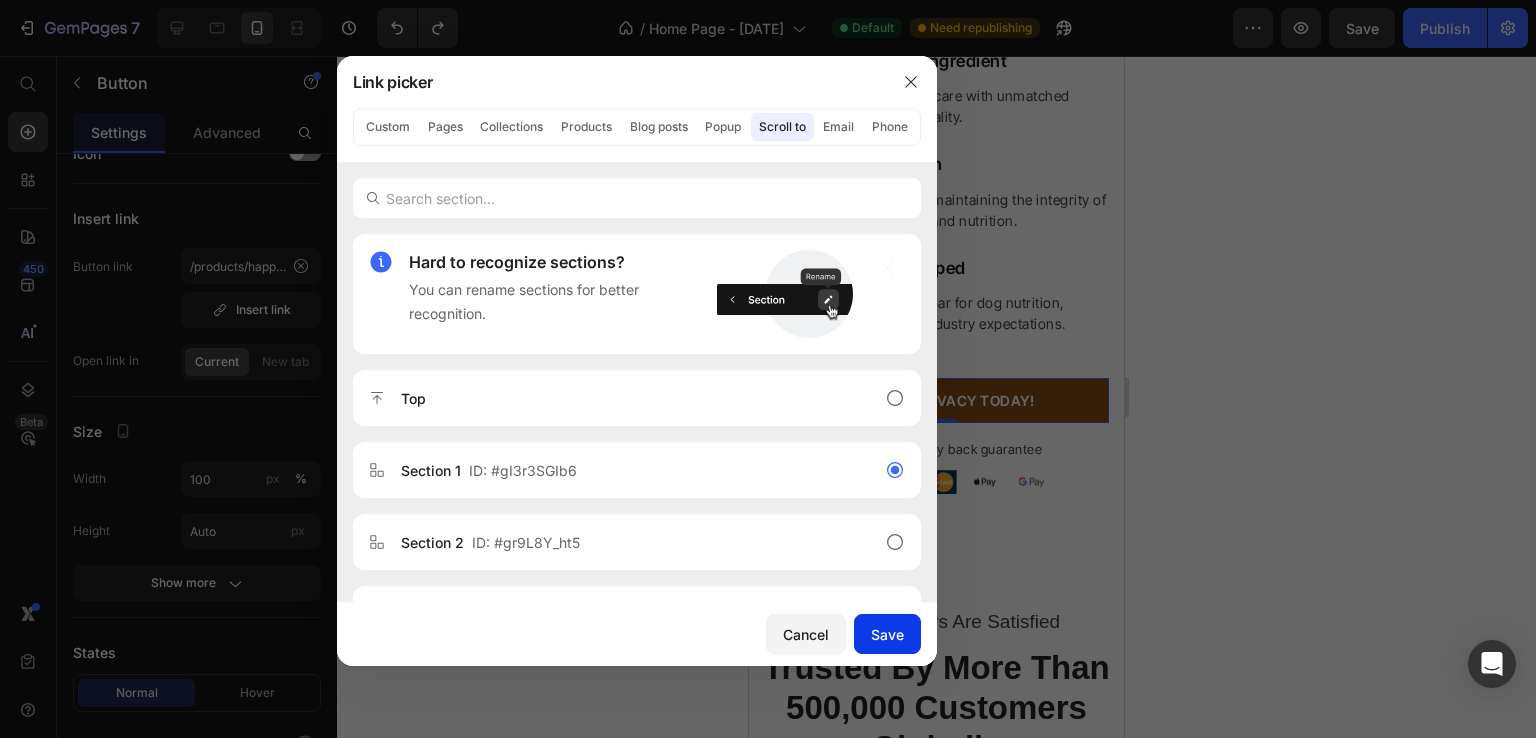 click on "Save" at bounding box center [887, 634] 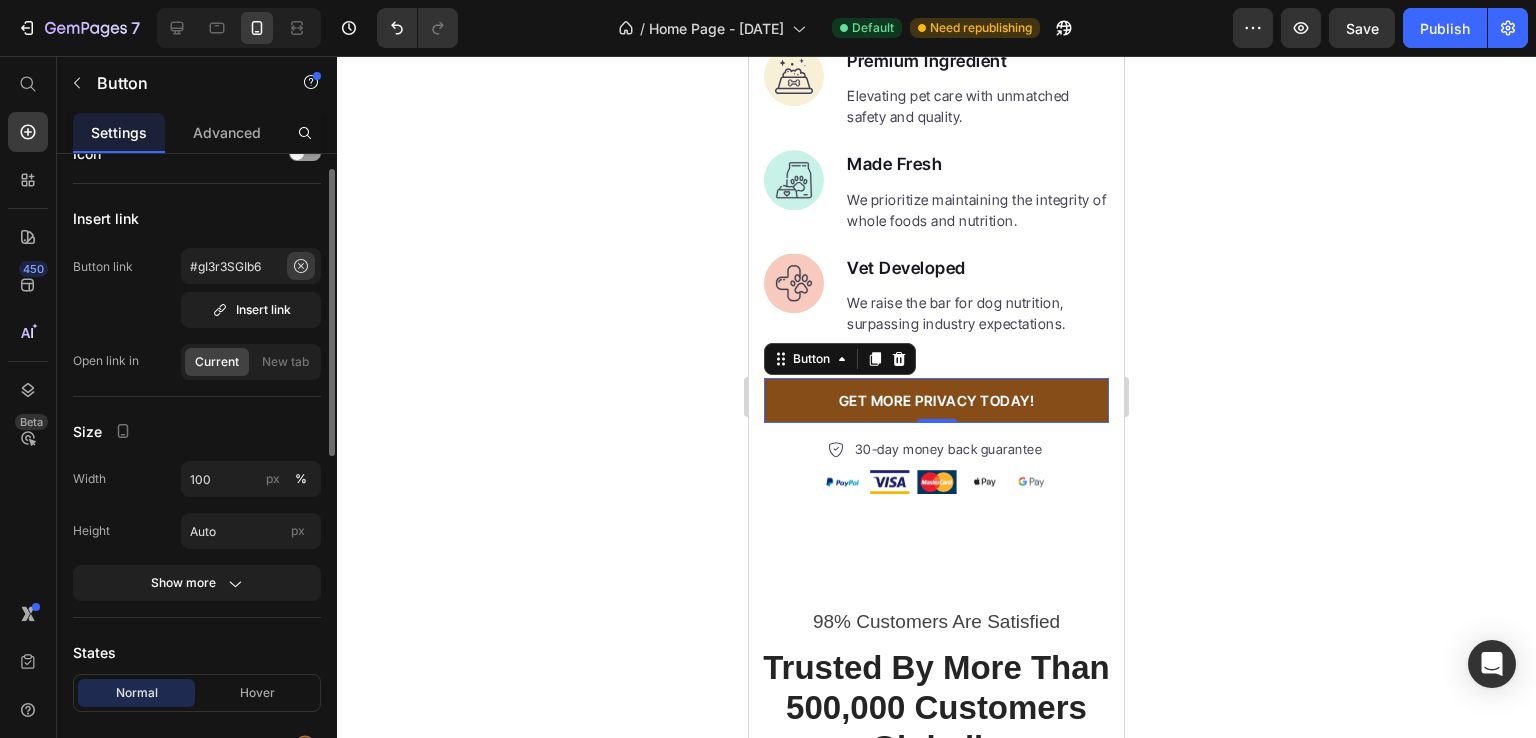 click 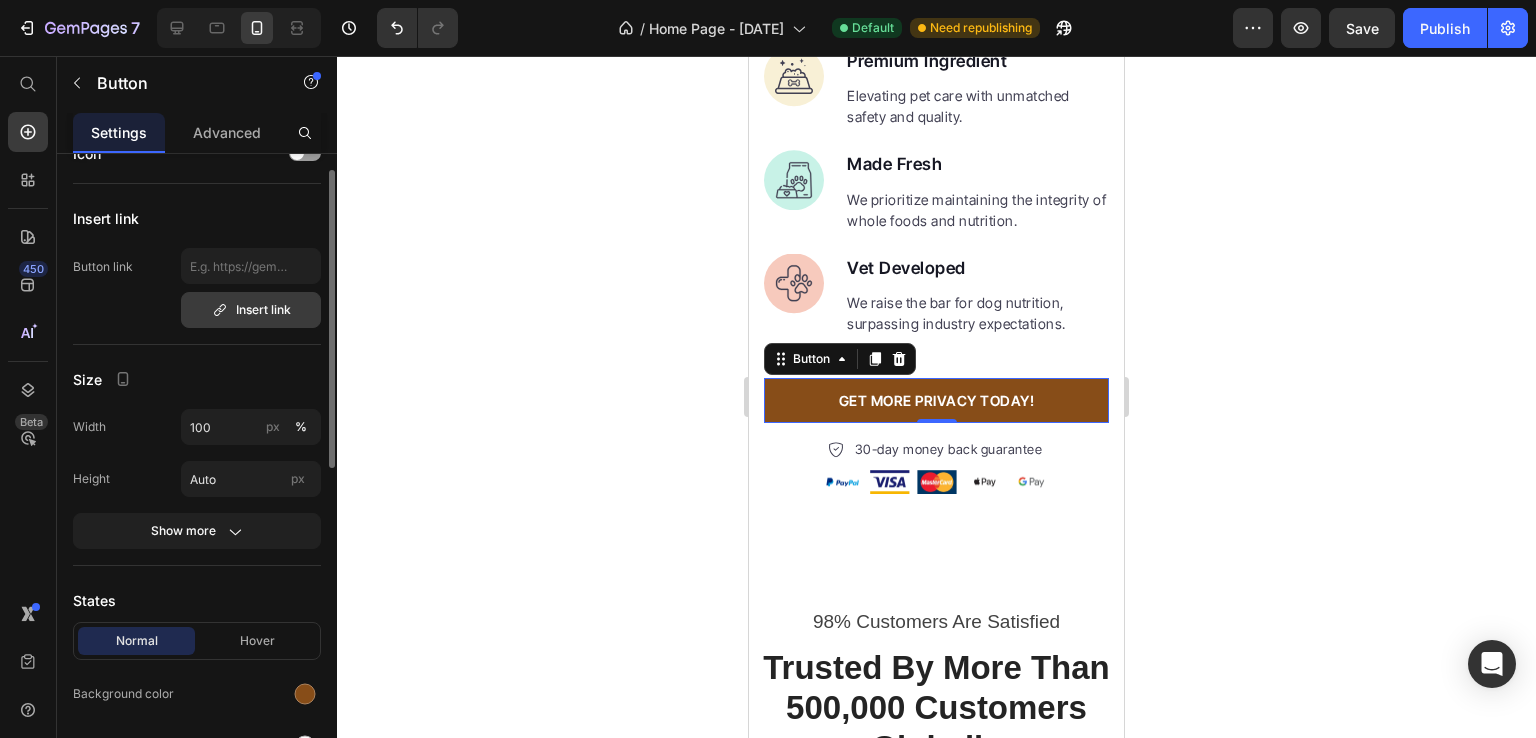 click on "Insert link" at bounding box center (251, 310) 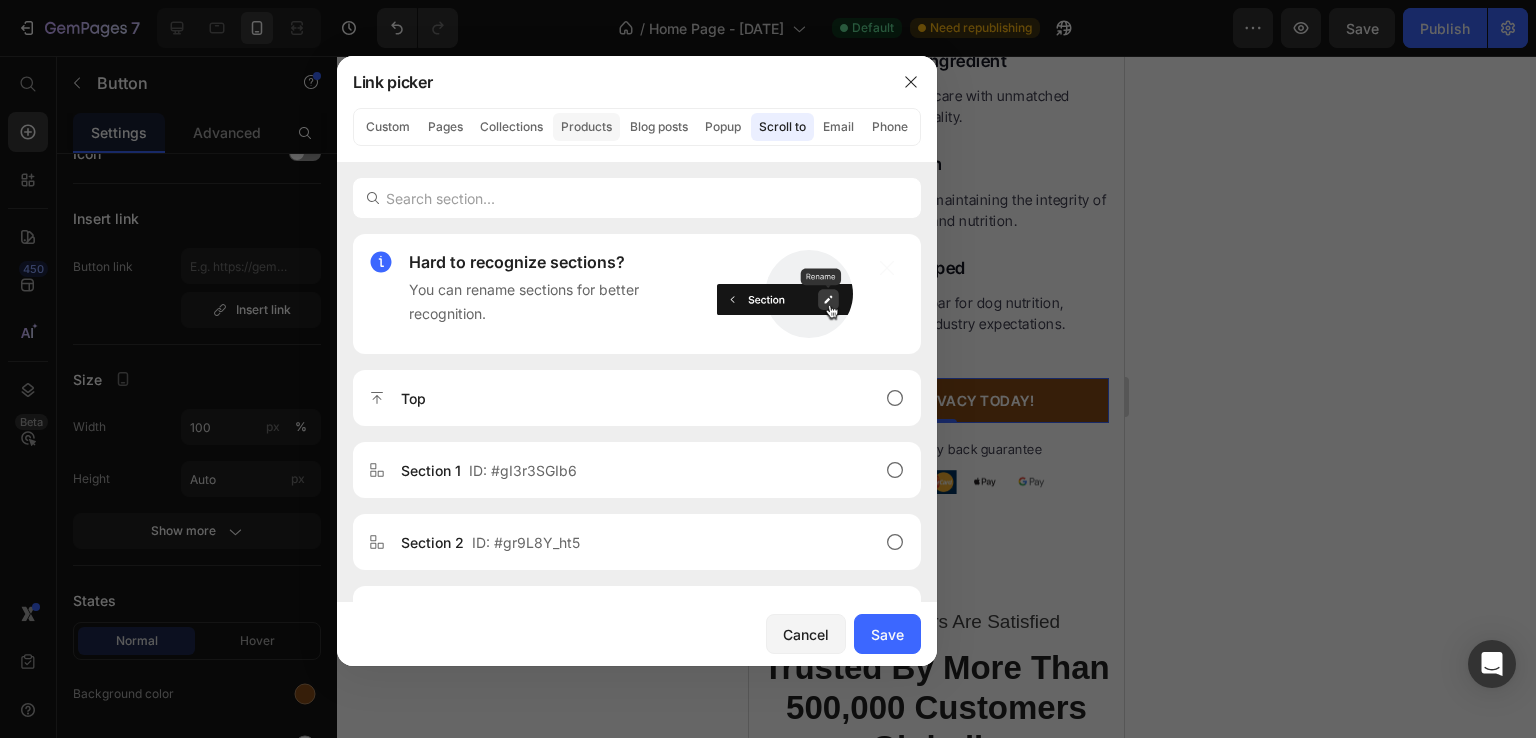click on "Products" 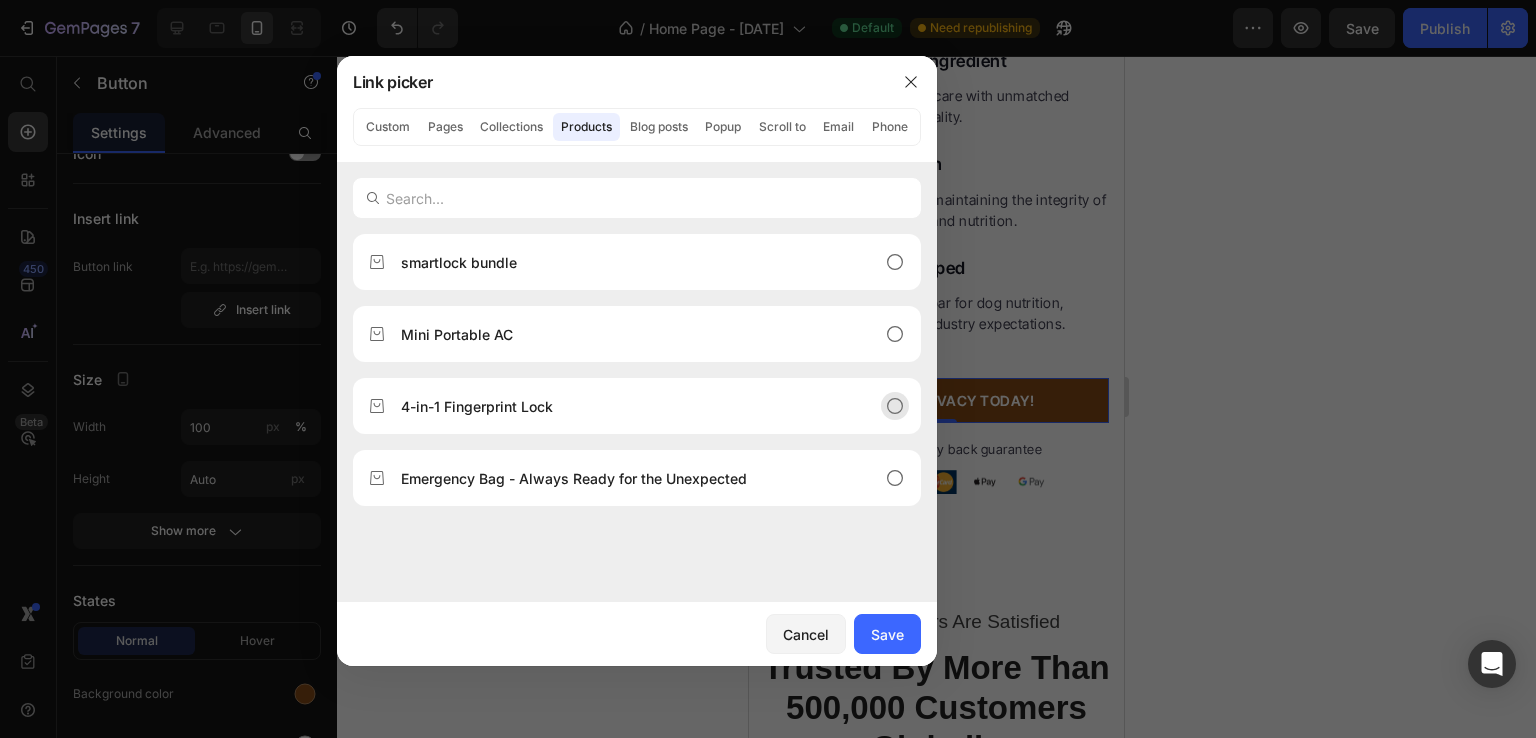click on "4-in-1 Fingerprint Lock" at bounding box center (621, 406) 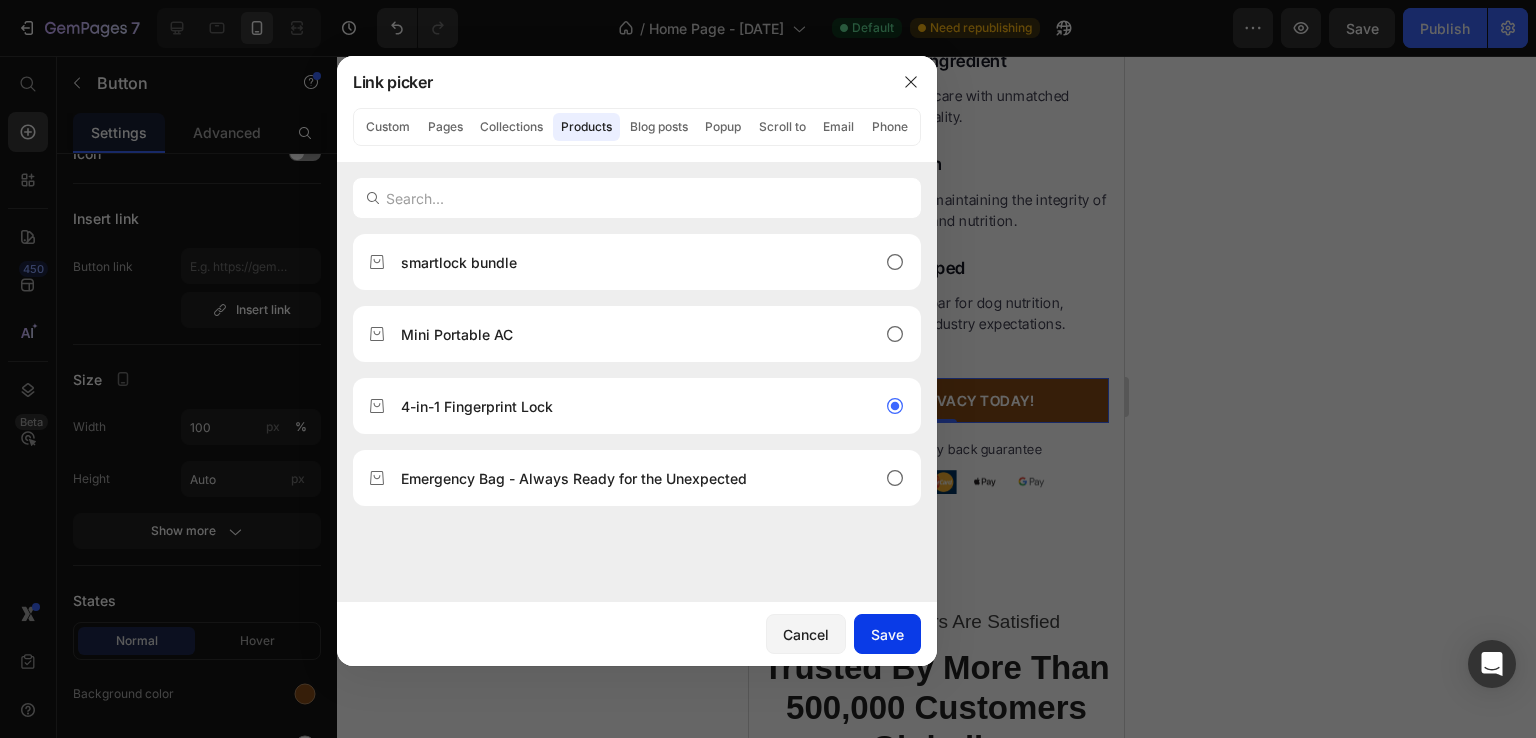 click on "Save" at bounding box center (887, 634) 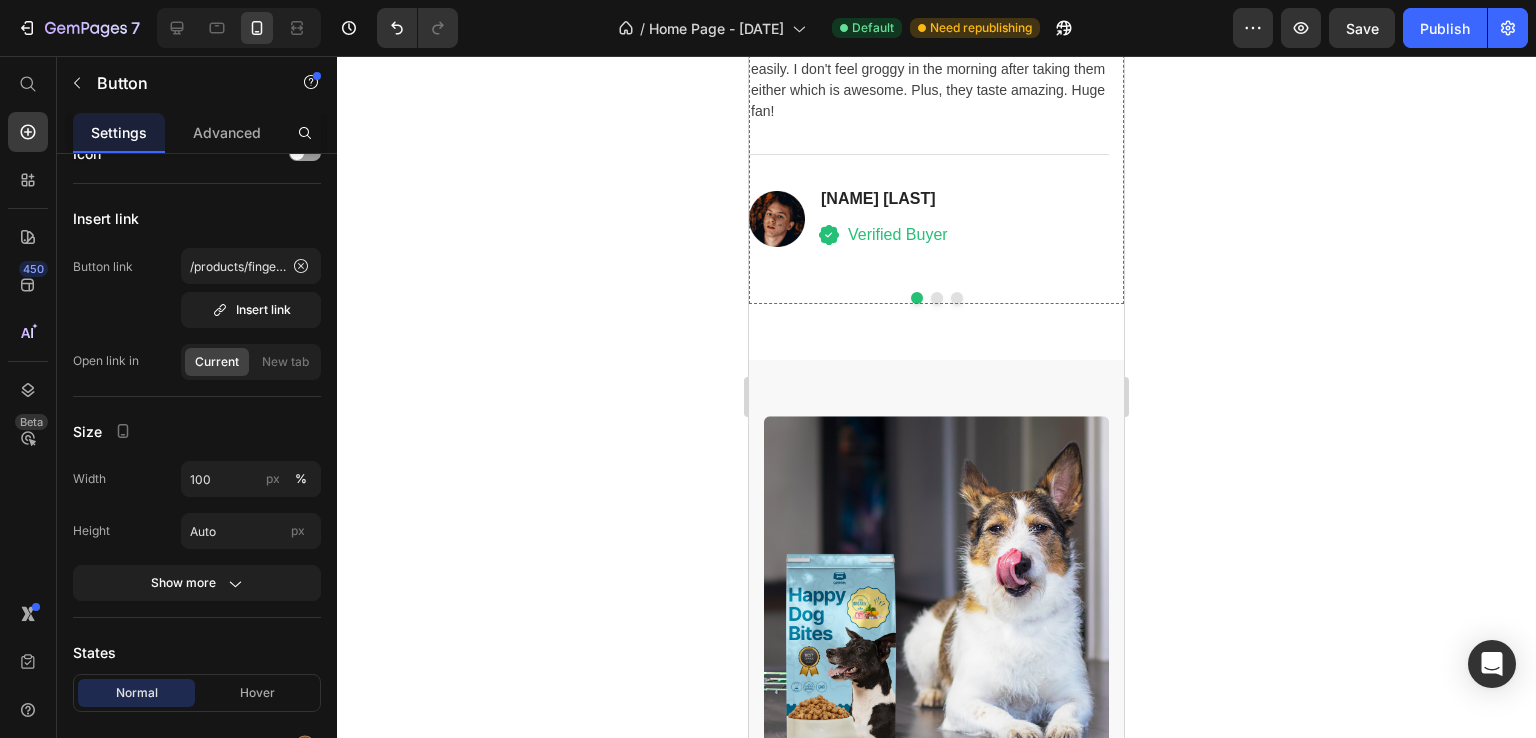 scroll, scrollTop: 4254, scrollLeft: 0, axis: vertical 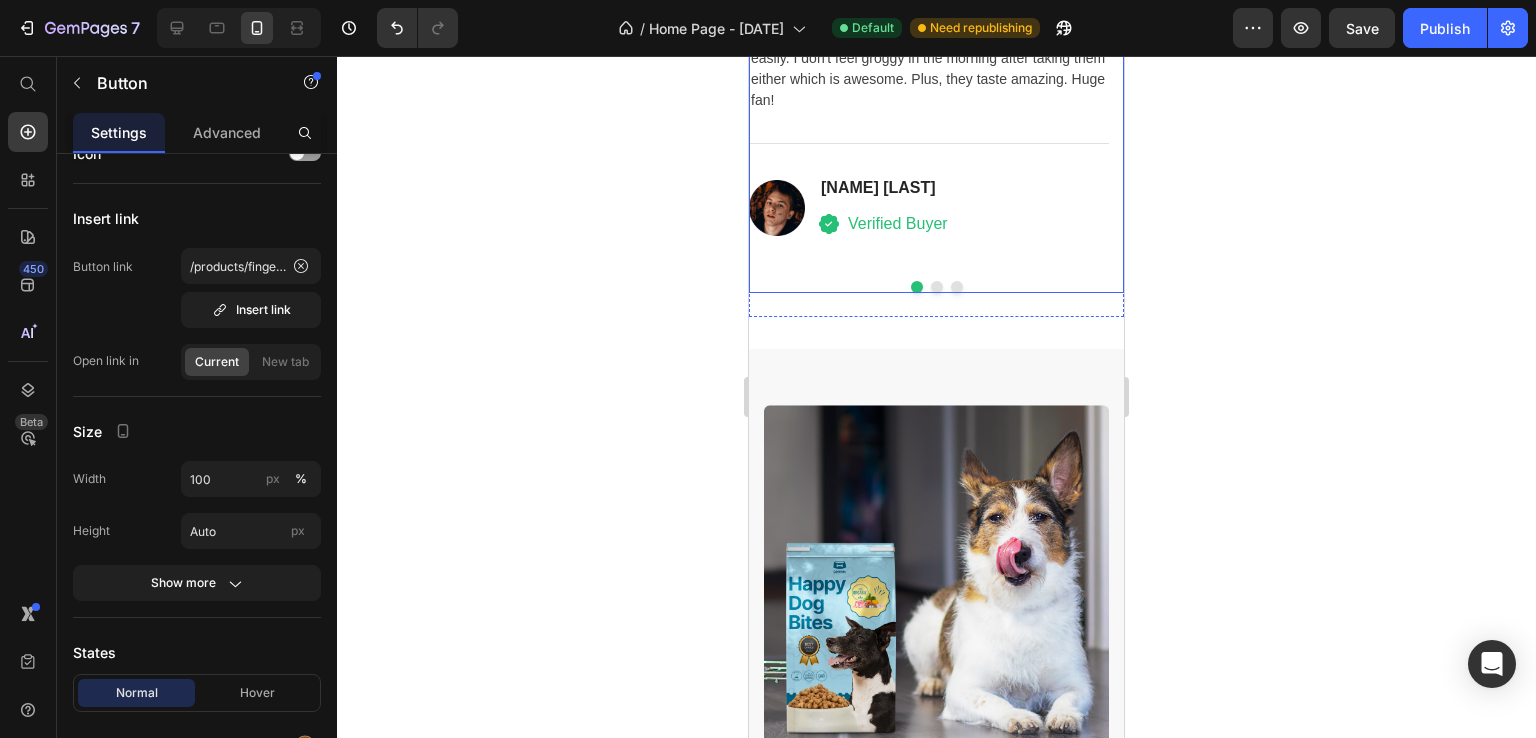 click on "Icon                Icon                Icon                Icon                Icon Icon List Hoz It tastes delicious and aids with my sleep Heading I love this! I take 1-2 an hour before going to sleep and they help me wind down, fall asleep and stay asleep easily. I don't feel groggy in the morning after taking them either which is awesome. Plus, they taste amazing. Huge fan! Text block                Title Line Image David Alaba Heading
Icon Verified Buyer Text block Icon List Row                Icon                Icon                Icon                Icon                Icon Icon List Hoz Well rested and an awake feeling in the morning Heading I've been using GemSleep for 2+ months and they are my favorite CBD sleep that I've tried. I go to sleep easily, sleep through the night and I feel super refreshed & awake in the morning. Can't say enough good things! Text block                Title Line Image Serena Gonzanel Heading
Icon Verified Buyer Text block" at bounding box center (936, 98) 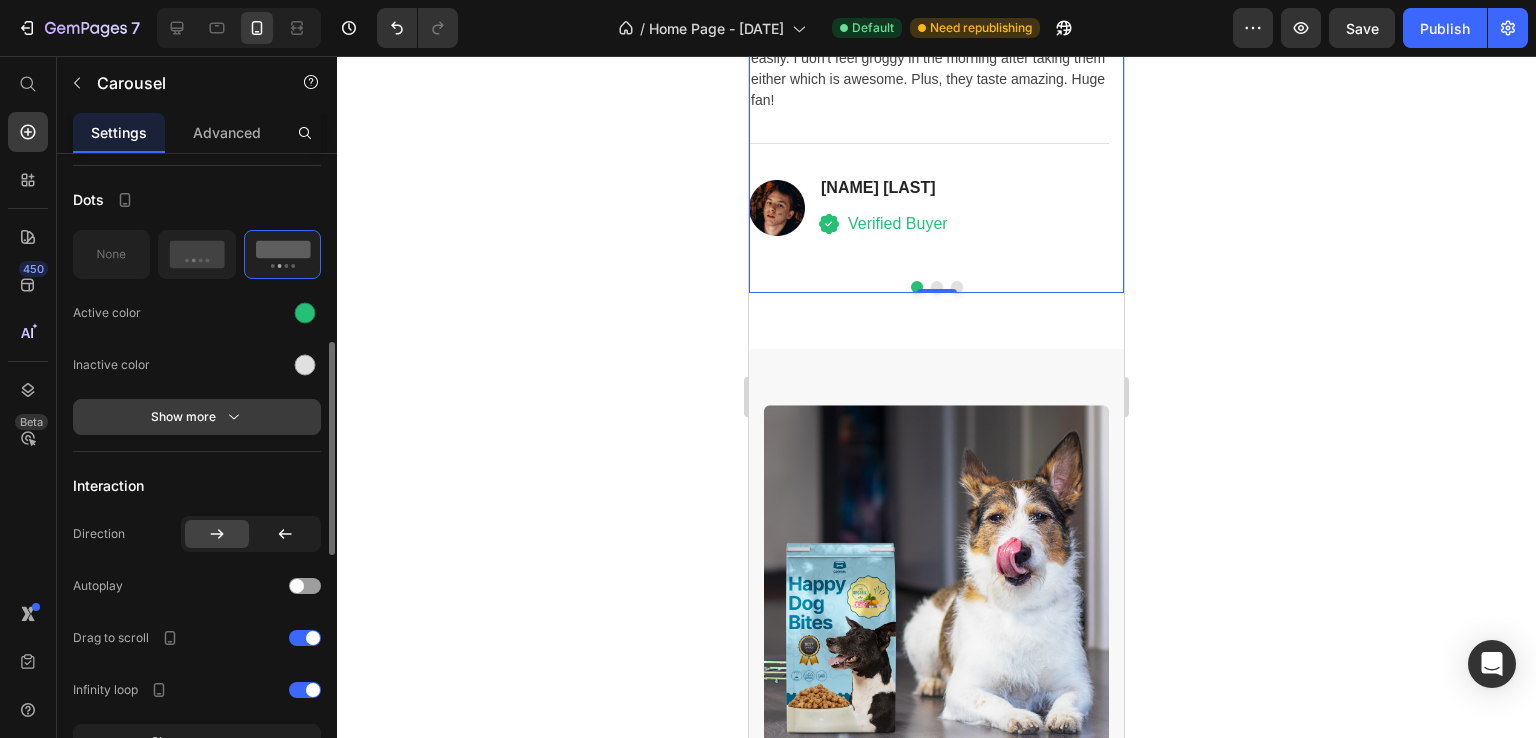 scroll, scrollTop: 568, scrollLeft: 0, axis: vertical 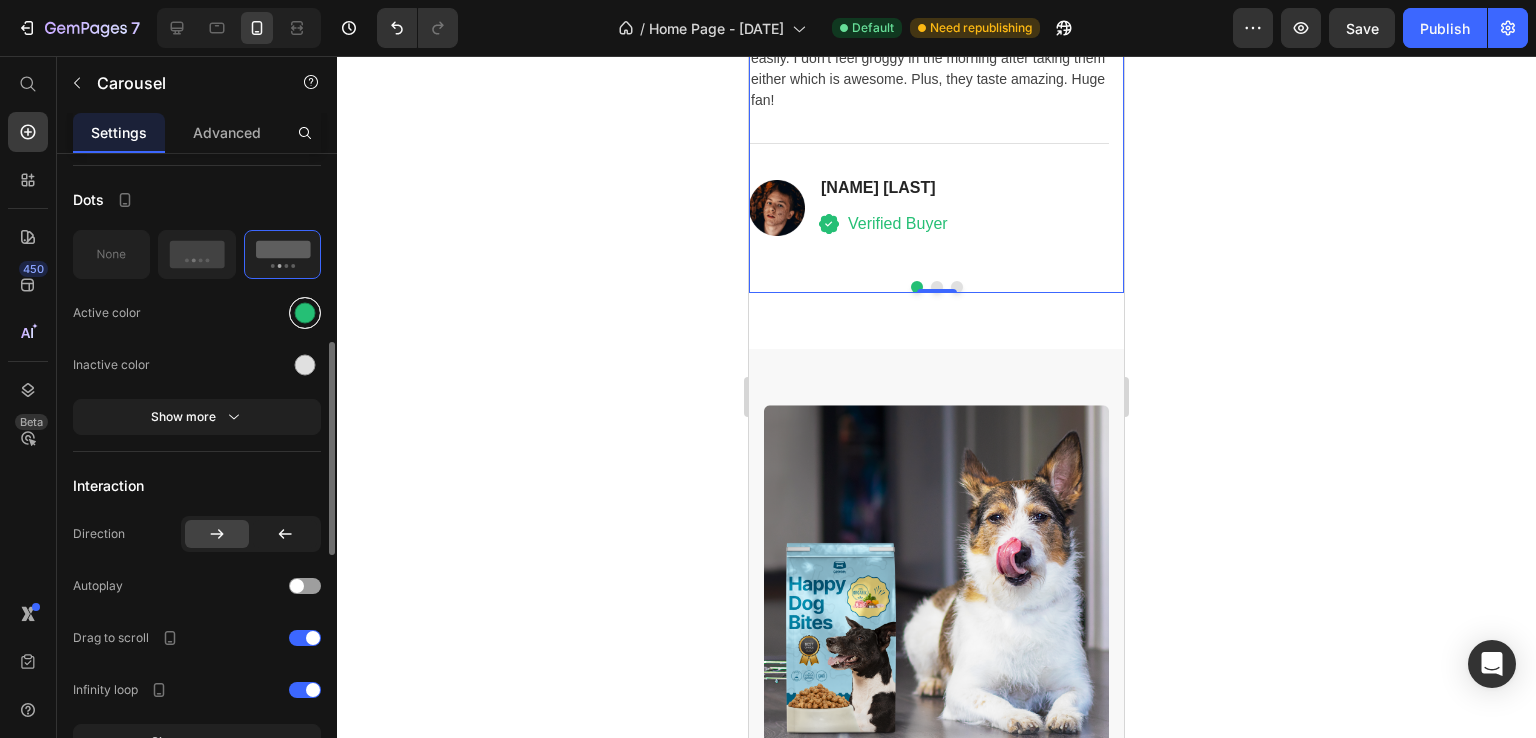 click at bounding box center [305, 312] 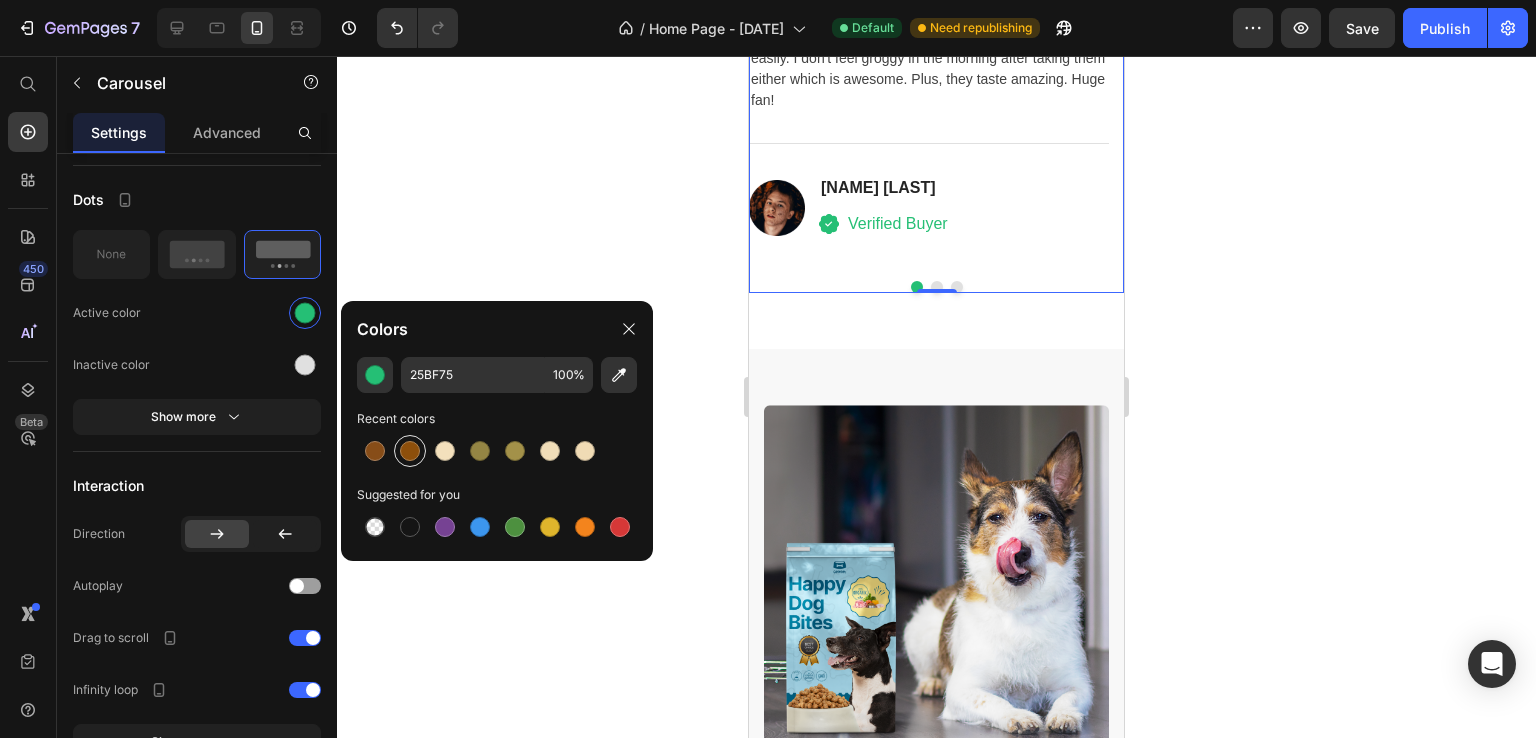 click at bounding box center [410, 451] 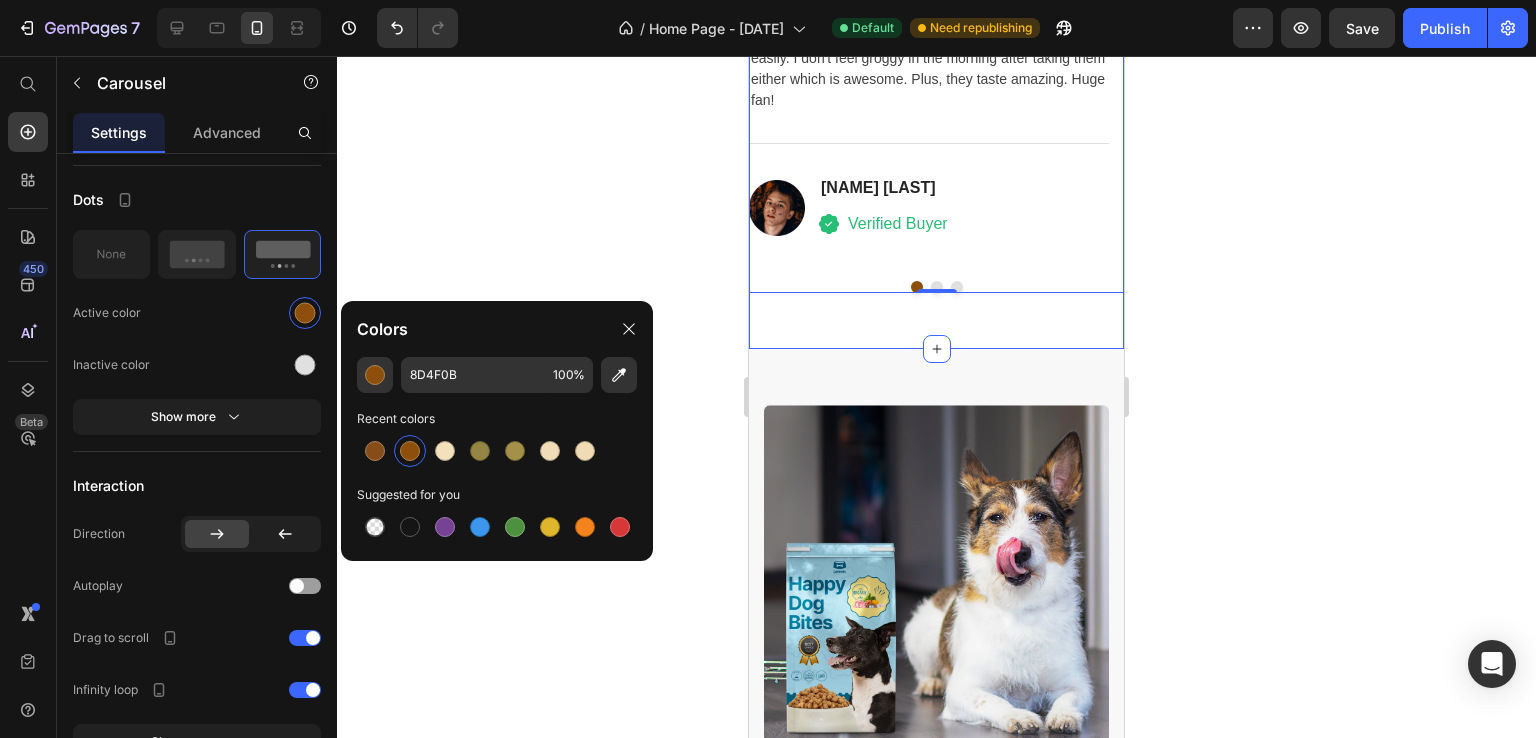 click on "98% Customers Are Satisfied Text block Trusted By More Than 500,000 Customers Globally Heading Row                Icon                Icon                Icon                Icon                Icon Icon List Hoz It tastes delicious and aids with my sleep Heading I love this! I take 1-2 an hour before going to sleep and they help me wind down, fall asleep and stay asleep easily. I don't feel groggy in the morning after taking them either which is awesome. Plus, they taste amazing. Huge fan! Text block                Title Line Image David Alaba Heading
Icon Verified Buyer Text block Icon List Row                Icon                Icon                Icon                Icon                Icon Icon List Hoz Well rested and an awake feeling in the morning Heading I've been using GemSleep for 2+ months and they are my favorite CBD sleep that I've tried. I go to sleep easily, sleep through the night and I feel super refreshed & awake in the morning. Can't say enough good things! Text block Title" at bounding box center (936, -12) 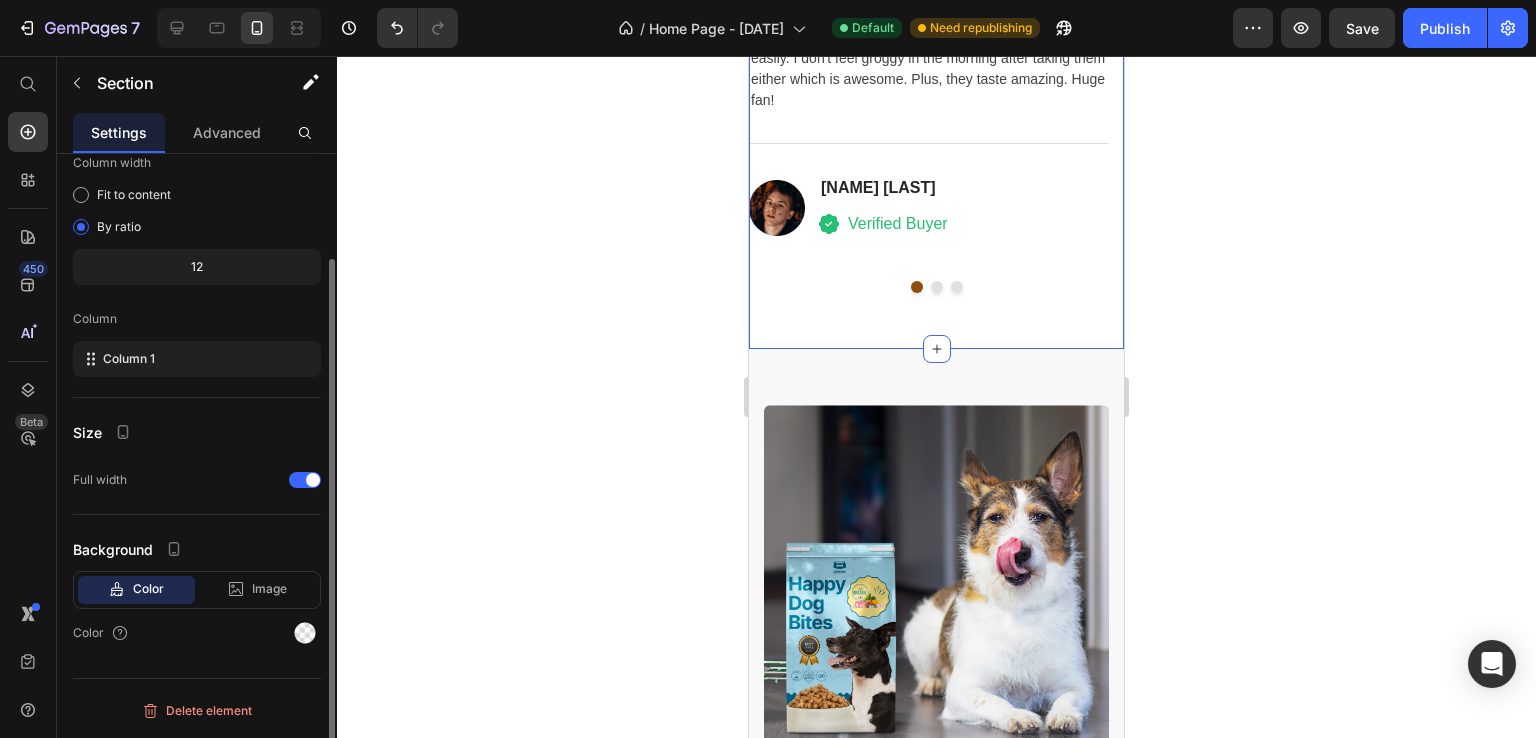 scroll, scrollTop: 0, scrollLeft: 0, axis: both 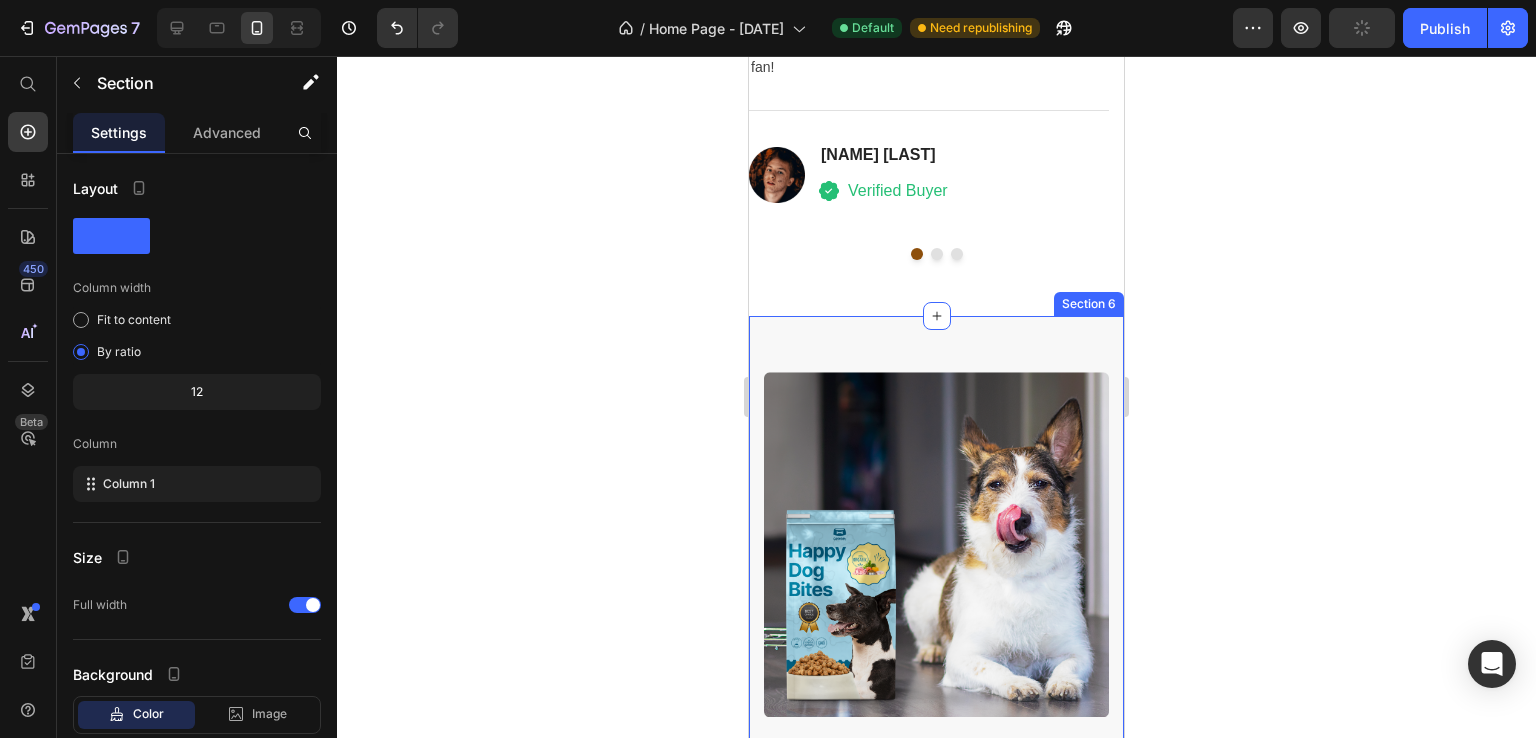 click on "Nutrition is the foundation for longer, healthier lives in dogs. Heading Invest in your dog's future with our scientifically formulated superfood-powered supplements. Give them the nutrition they deserve and watch them thrive with vitality, energy, and the joy of a longer, healthier life. Text block Key Points: Text block 97% Text block Dogs choose our dog food over leading brands because of its real functional ingredients and delicious flavor. Text block Advanced list                Title Line 84% Text block Our dog food provides superior nutrition and a patented probiotic for optimal nutrient absorption. Text block Advanced list                Title Line 92% Text block Our dog food's high protein and fat digestibility contribute to ideal stool quality. Text block Advanced list Give your furry friend the gift of wholesome nutrition Button Row Image Image Row Section 6" at bounding box center (936, 949) 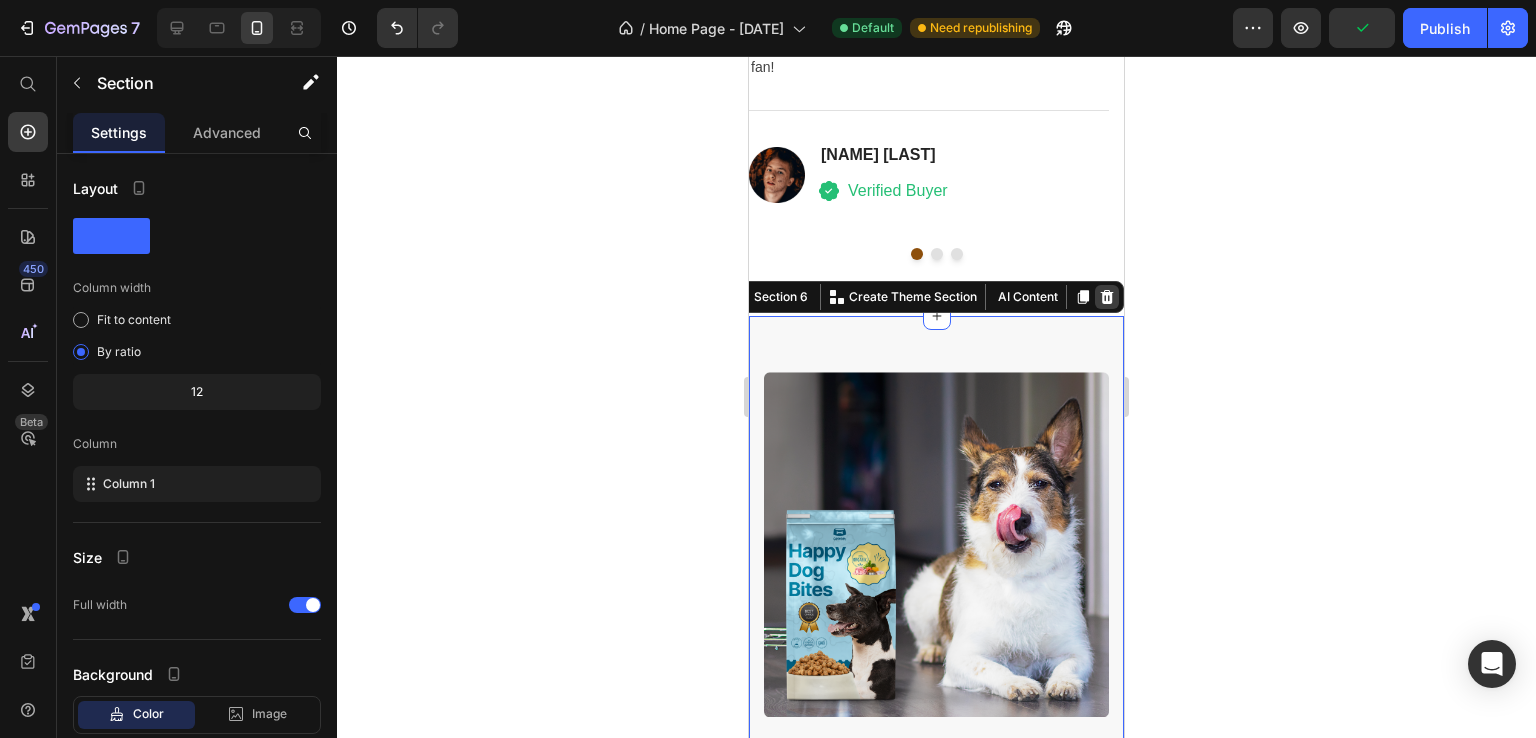 click 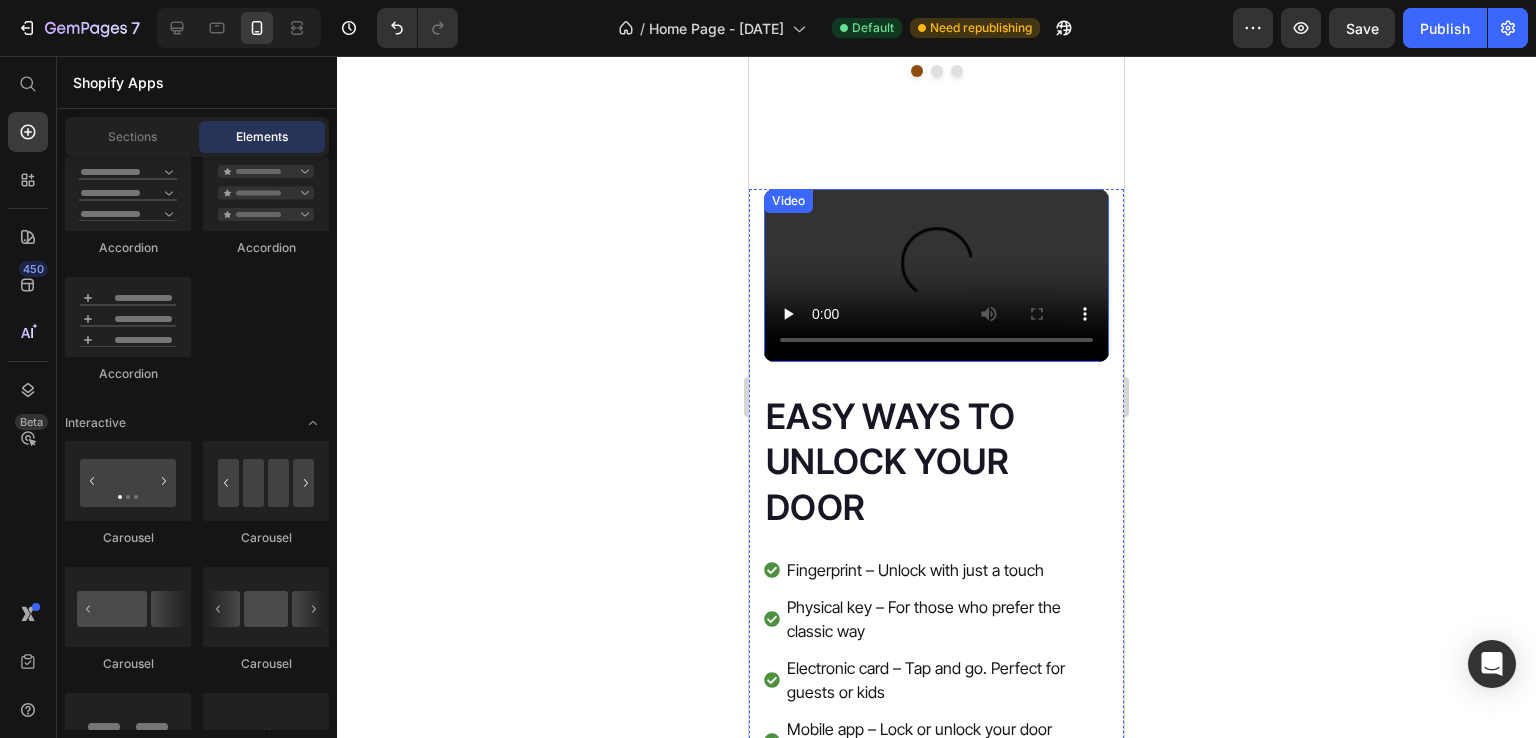 scroll, scrollTop: 5220, scrollLeft: 0, axis: vertical 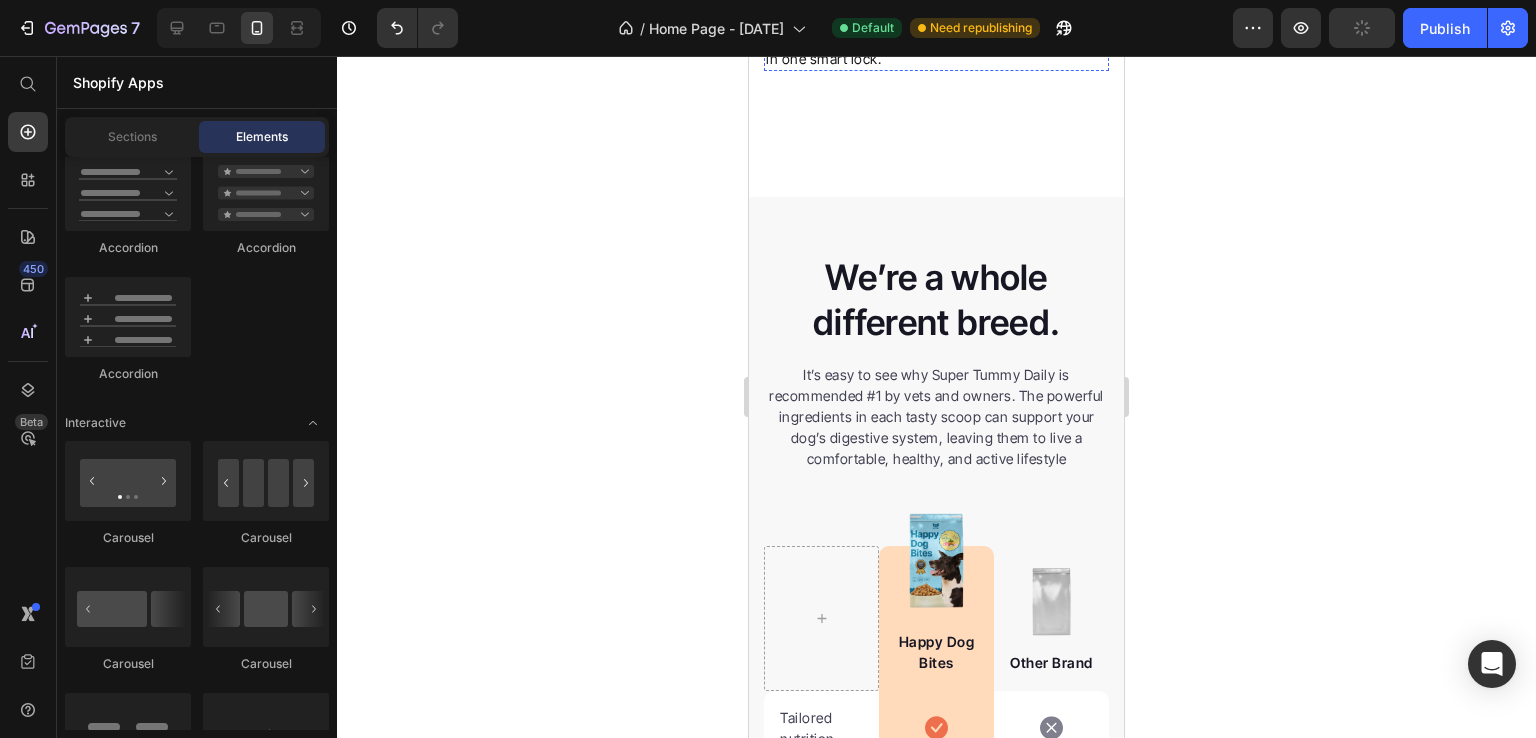 click on "Electronic card – Tap and go. Perfect for guests or kids" at bounding box center (946, -93) 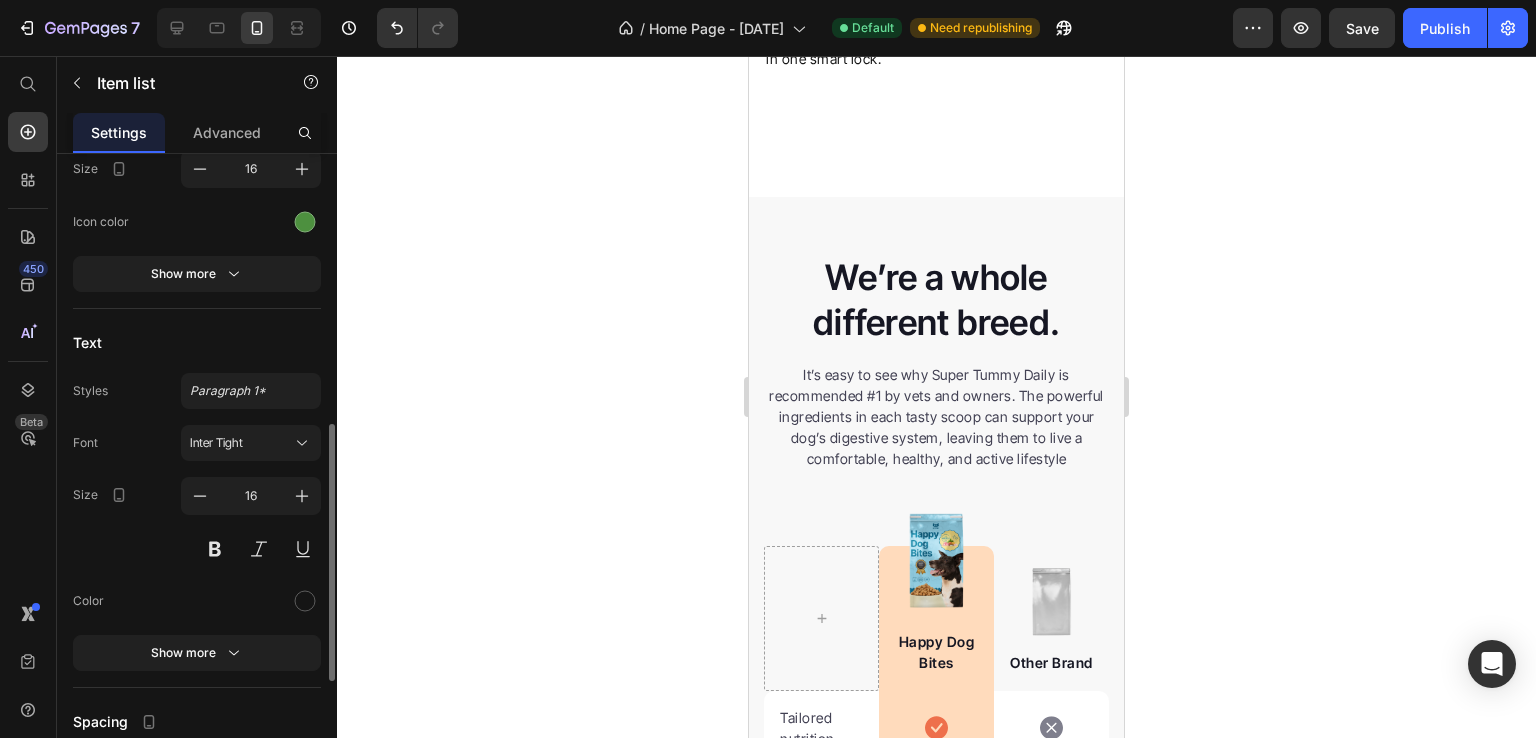 scroll, scrollTop: 552, scrollLeft: 0, axis: vertical 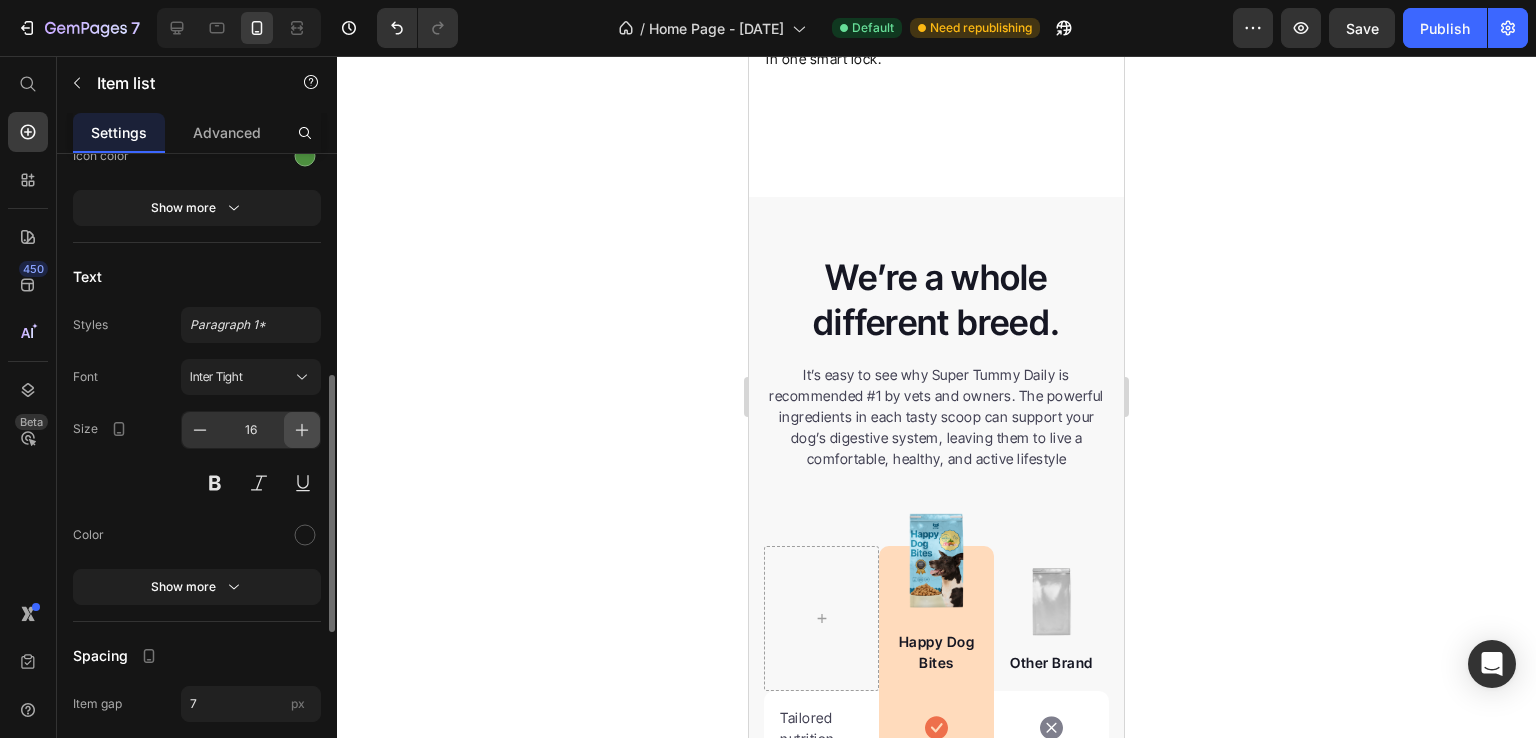 click 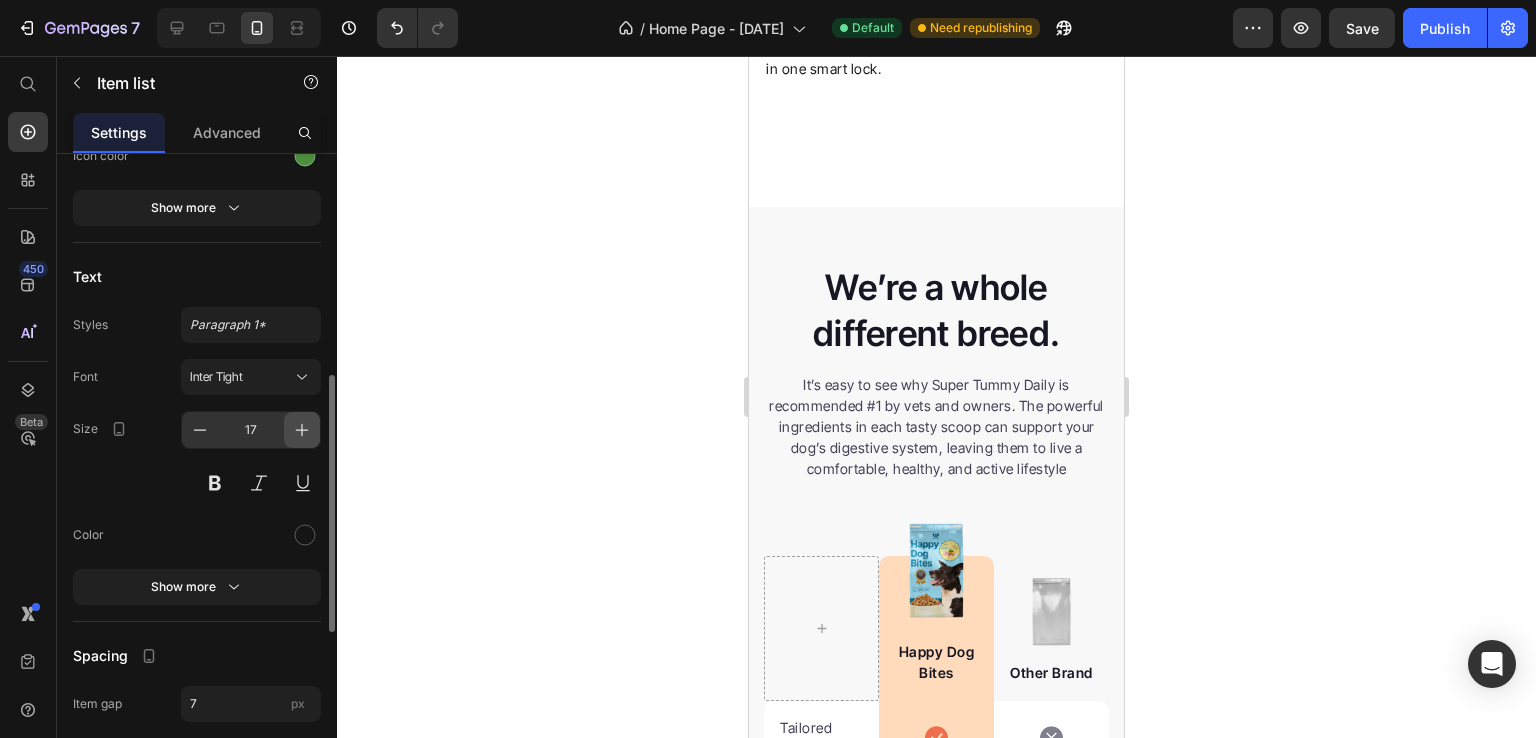 click 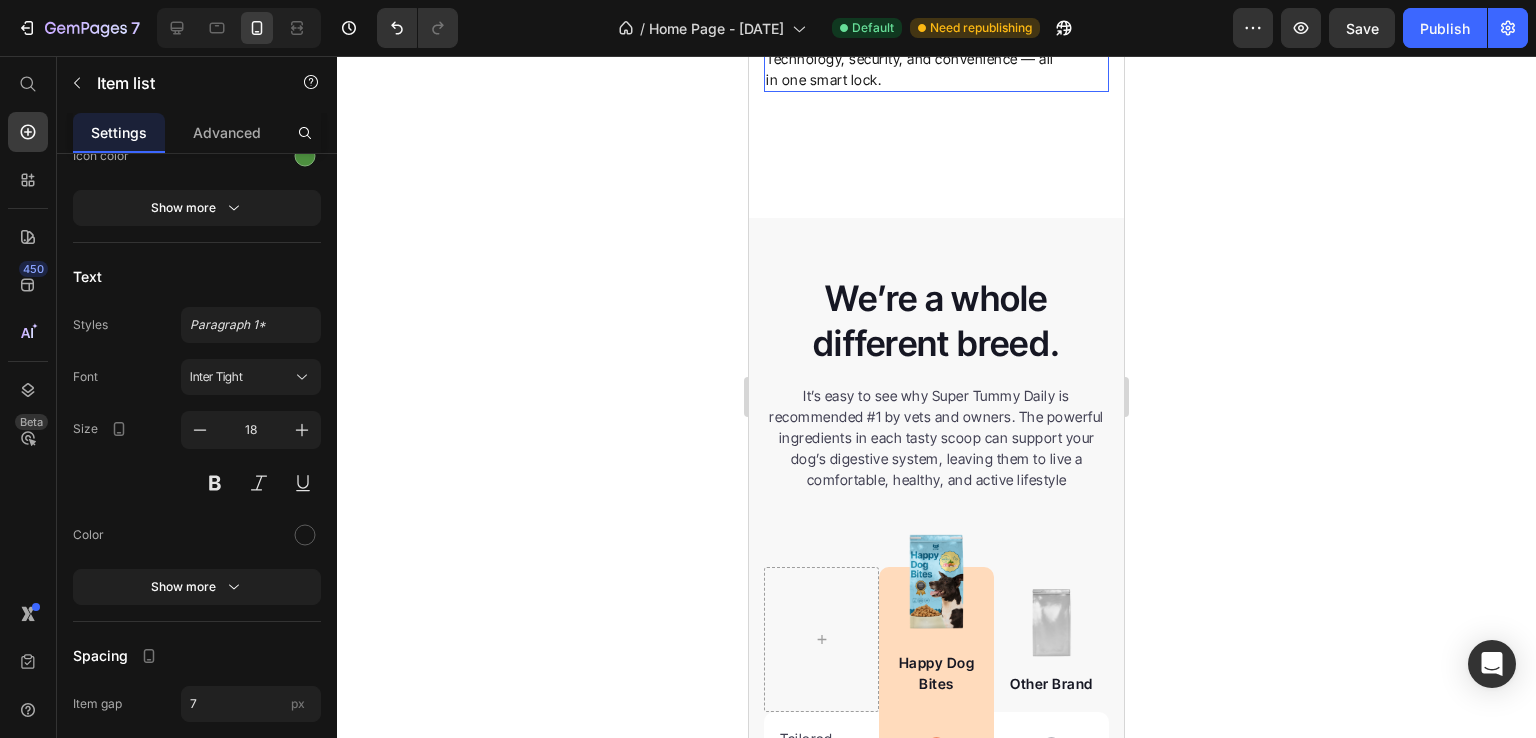 click on "Technology, security, and convenience — all in one smart lock." at bounding box center (936, 69) 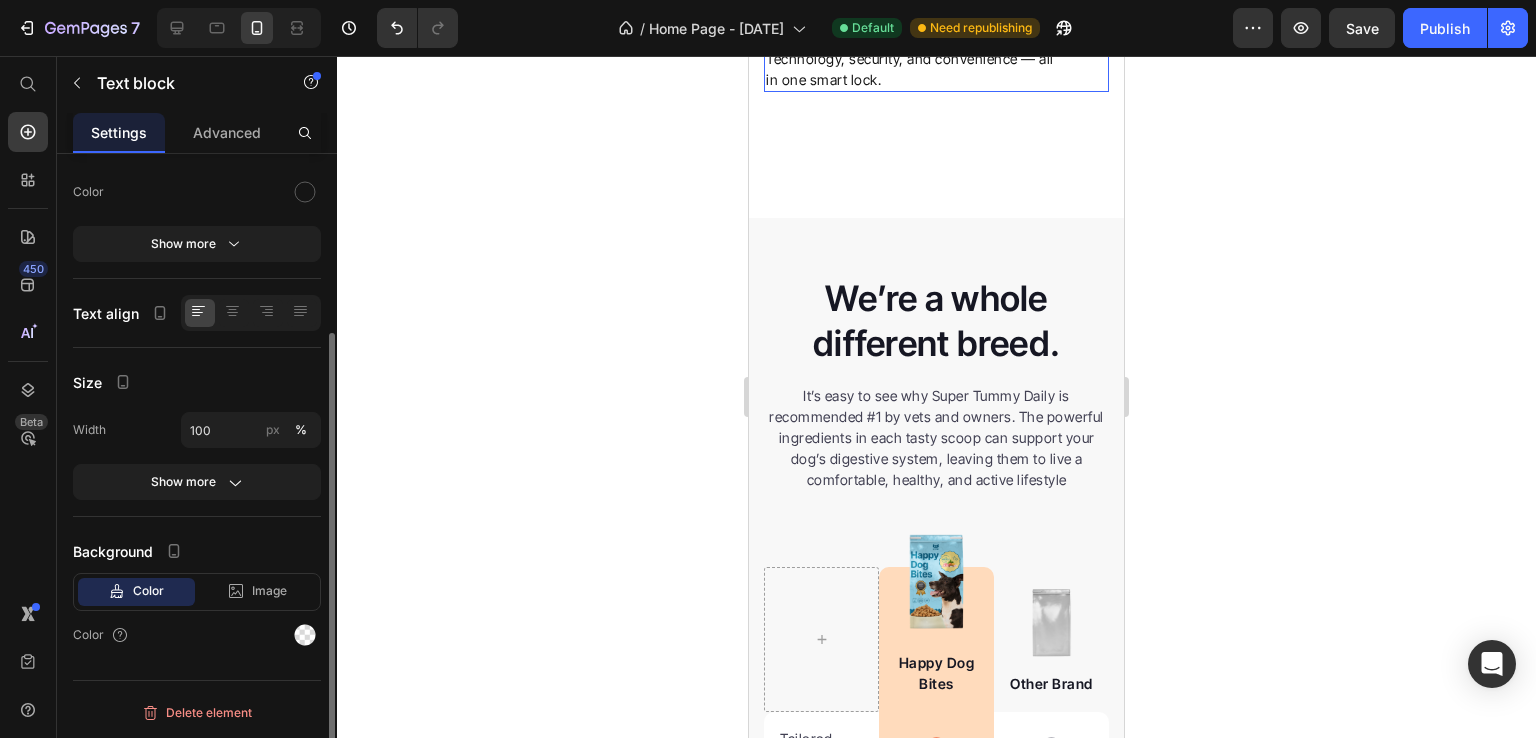 scroll, scrollTop: 0, scrollLeft: 0, axis: both 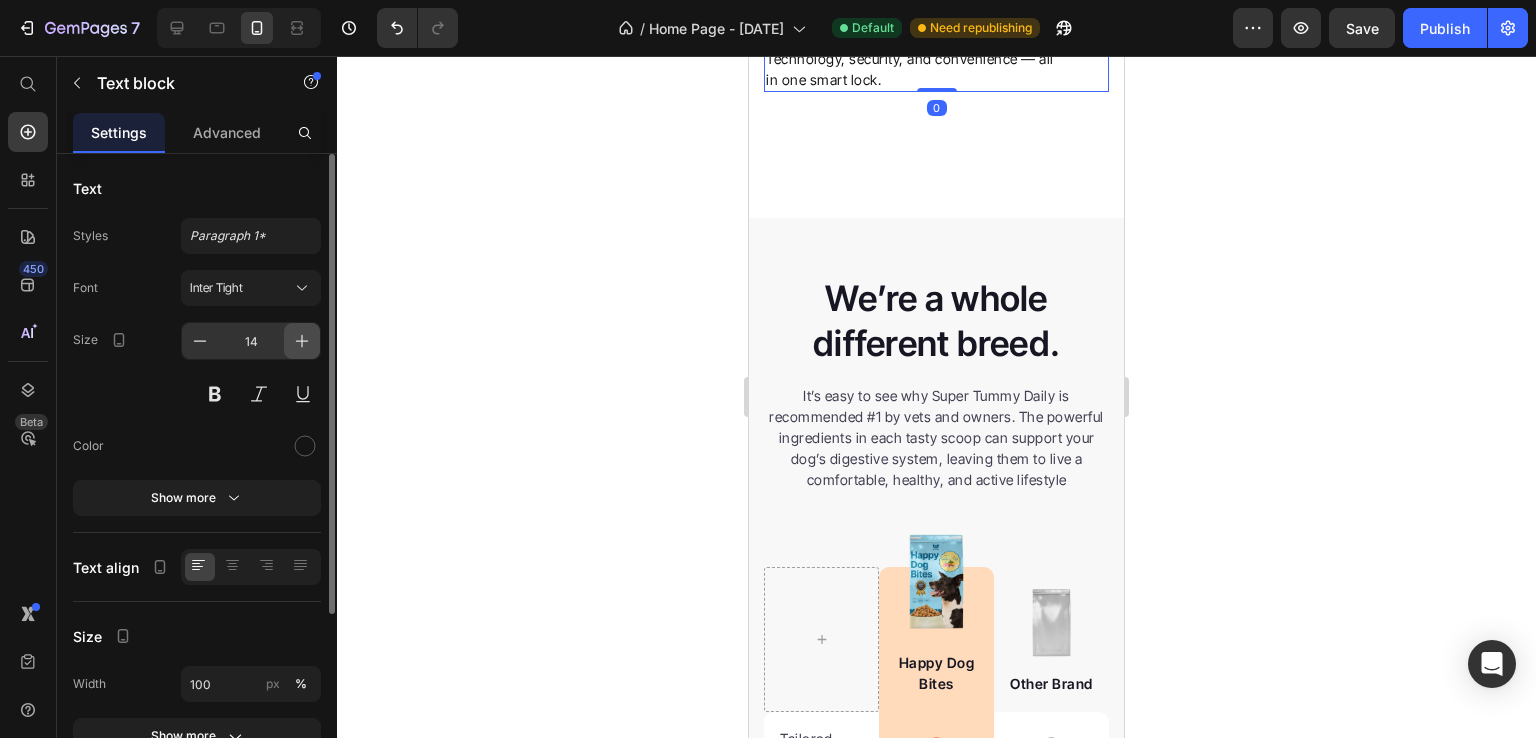 click 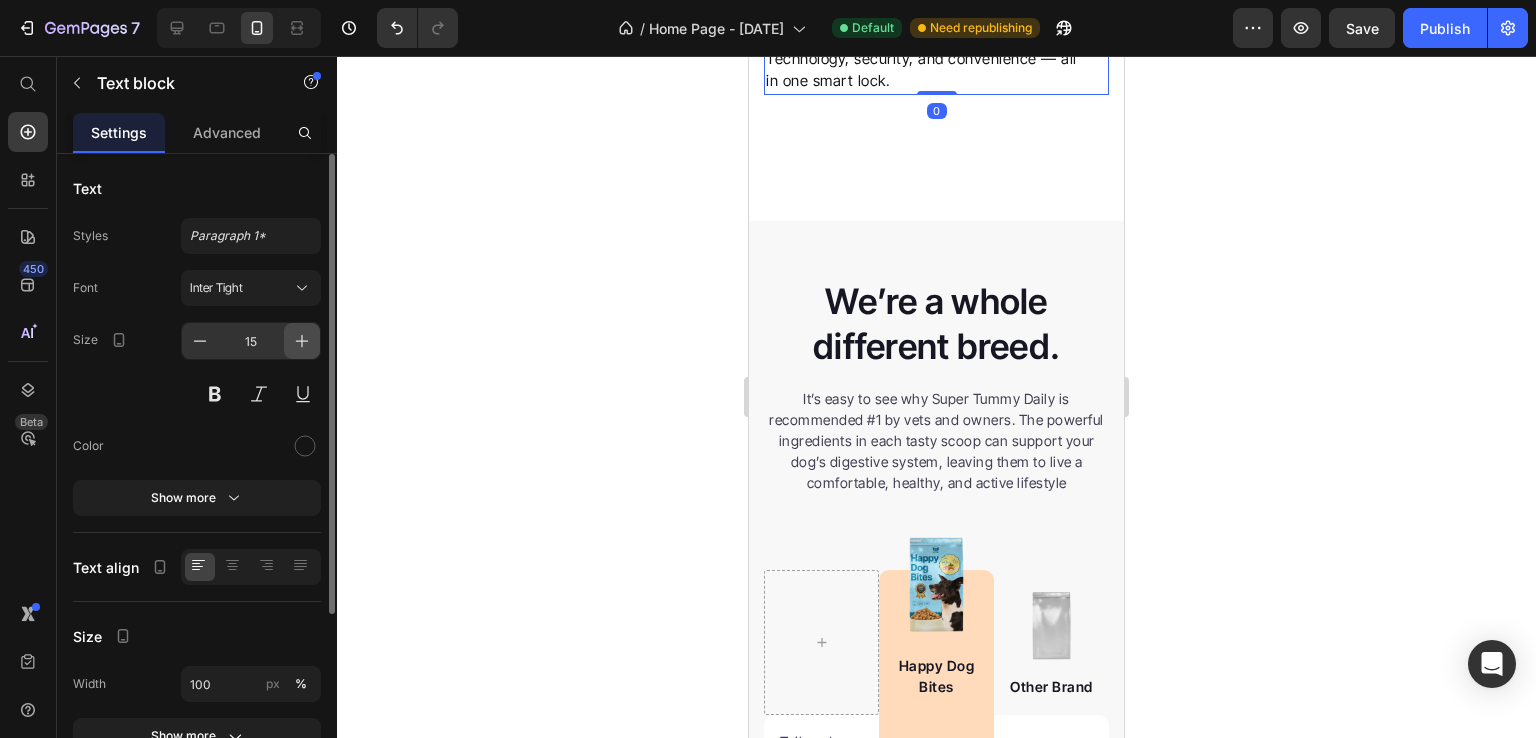 click 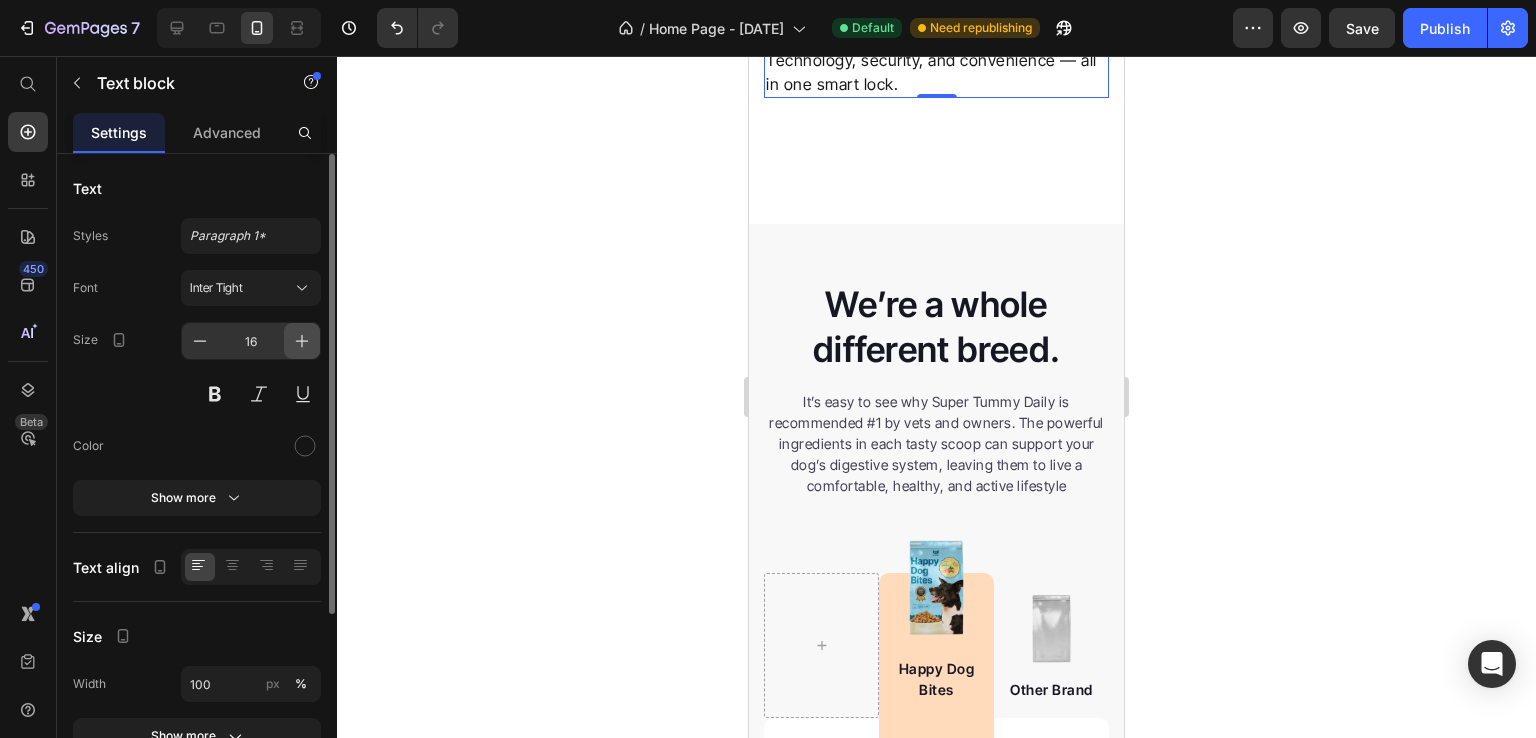 click 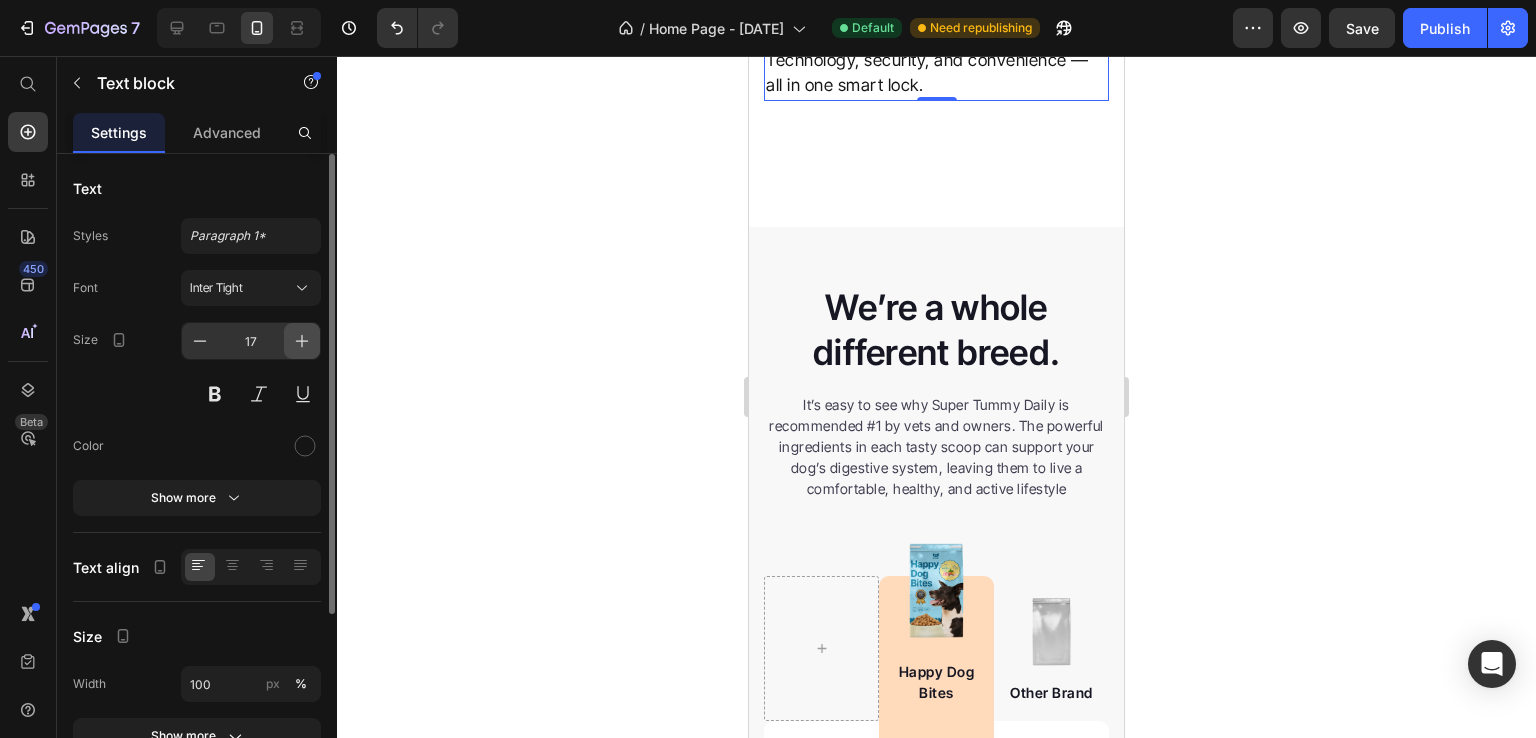 click 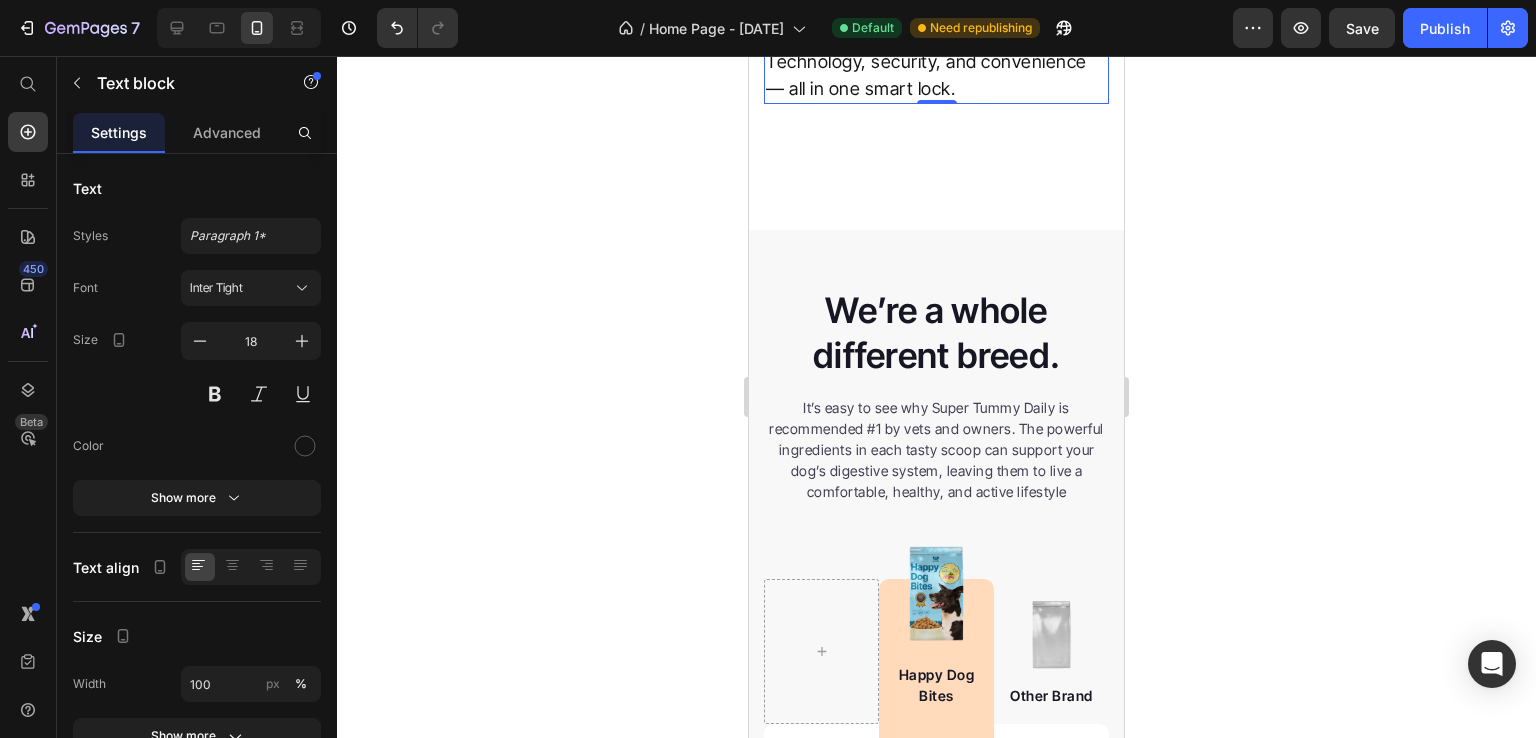 click on "Electronic card – Tap and go. Perfect for guests or kids" at bounding box center [946, -81] 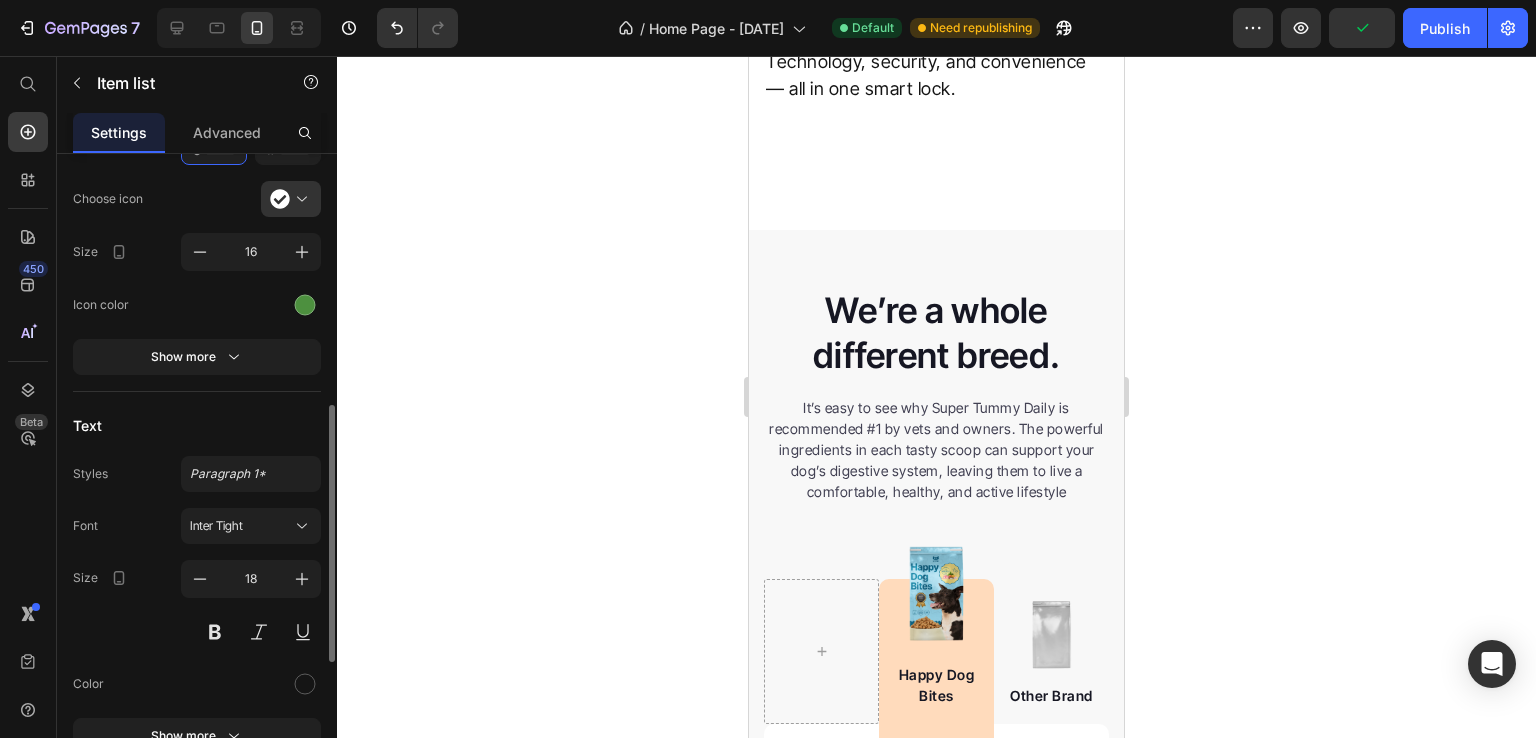 scroll, scrollTop: 467, scrollLeft: 0, axis: vertical 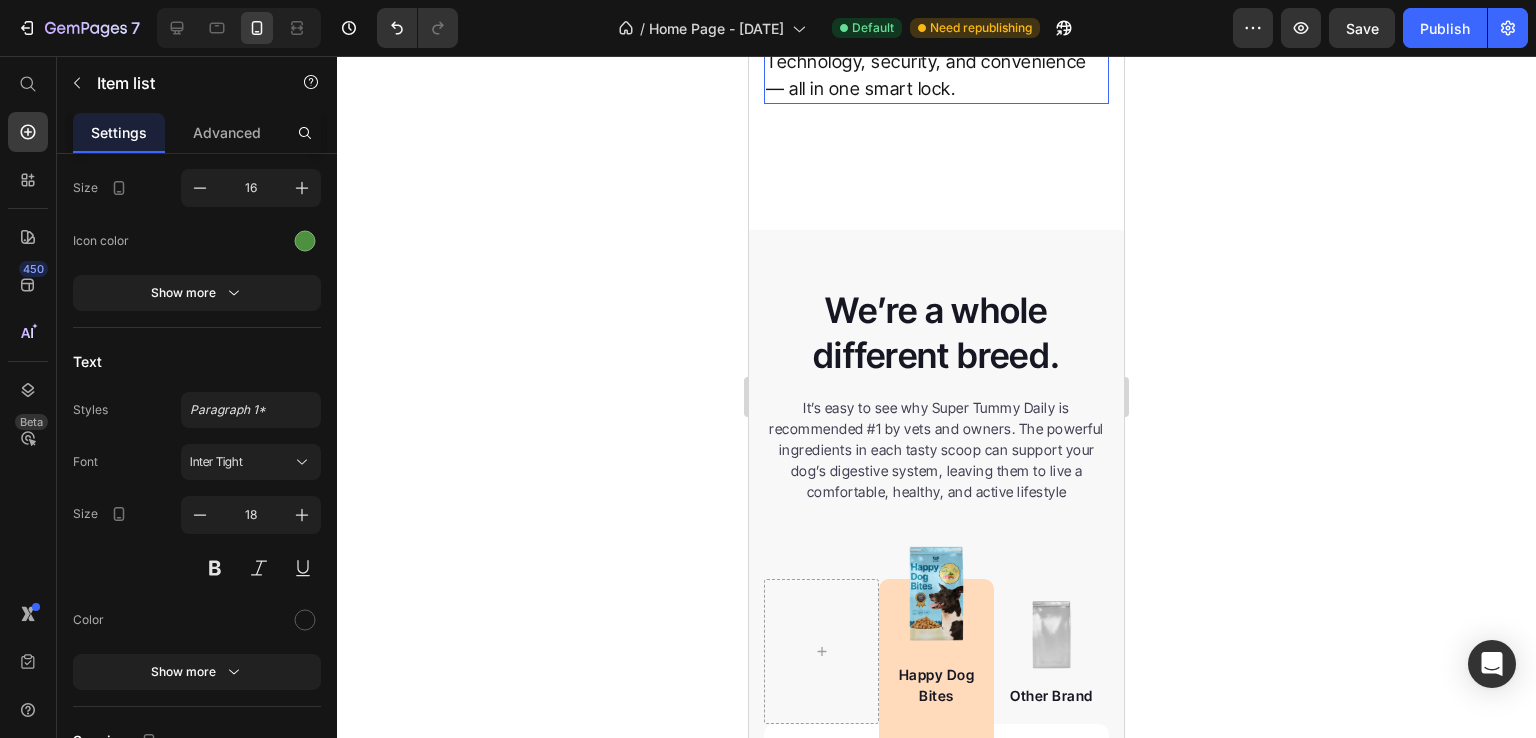 click on "Technology, security, and convenience — all in one smart lock." at bounding box center (936, 75) 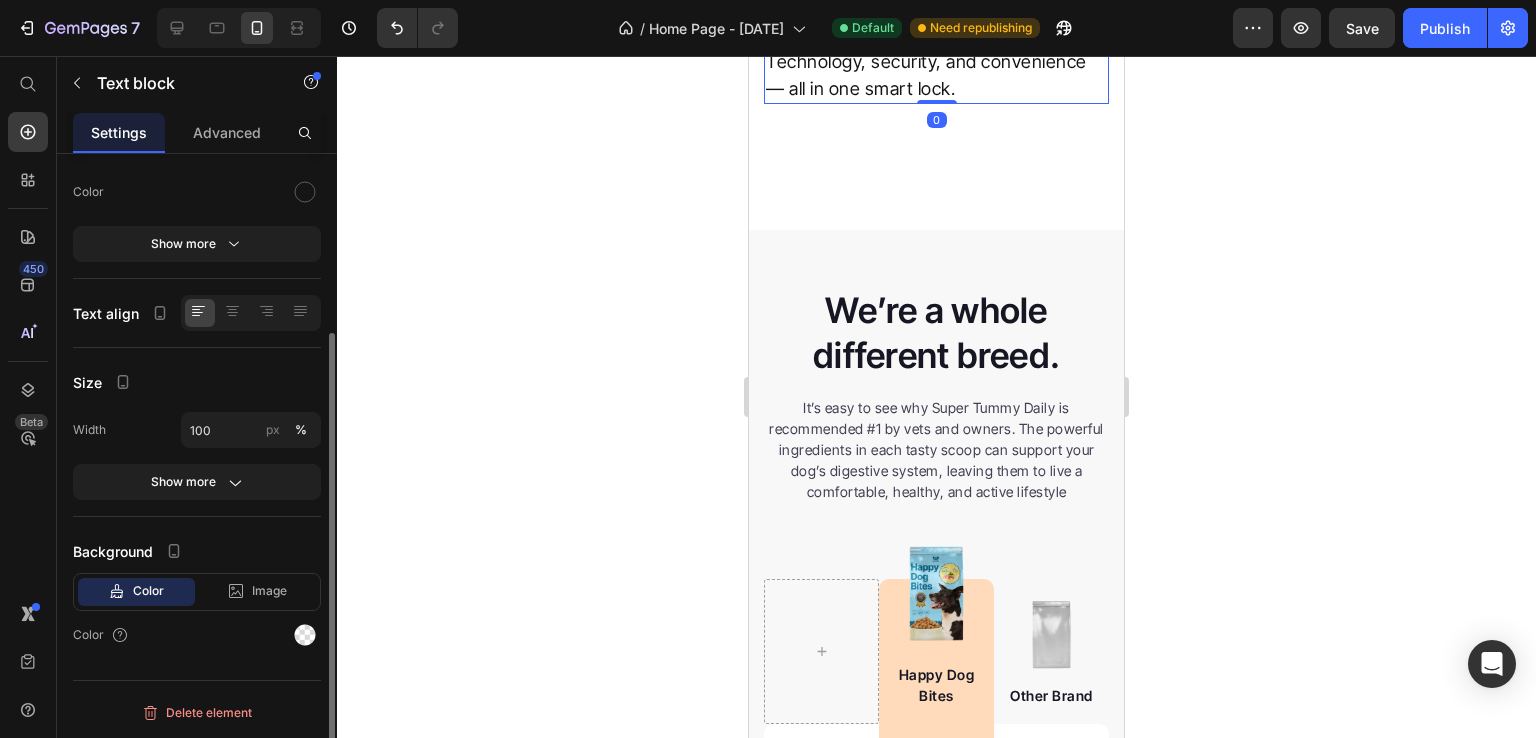 scroll, scrollTop: 0, scrollLeft: 0, axis: both 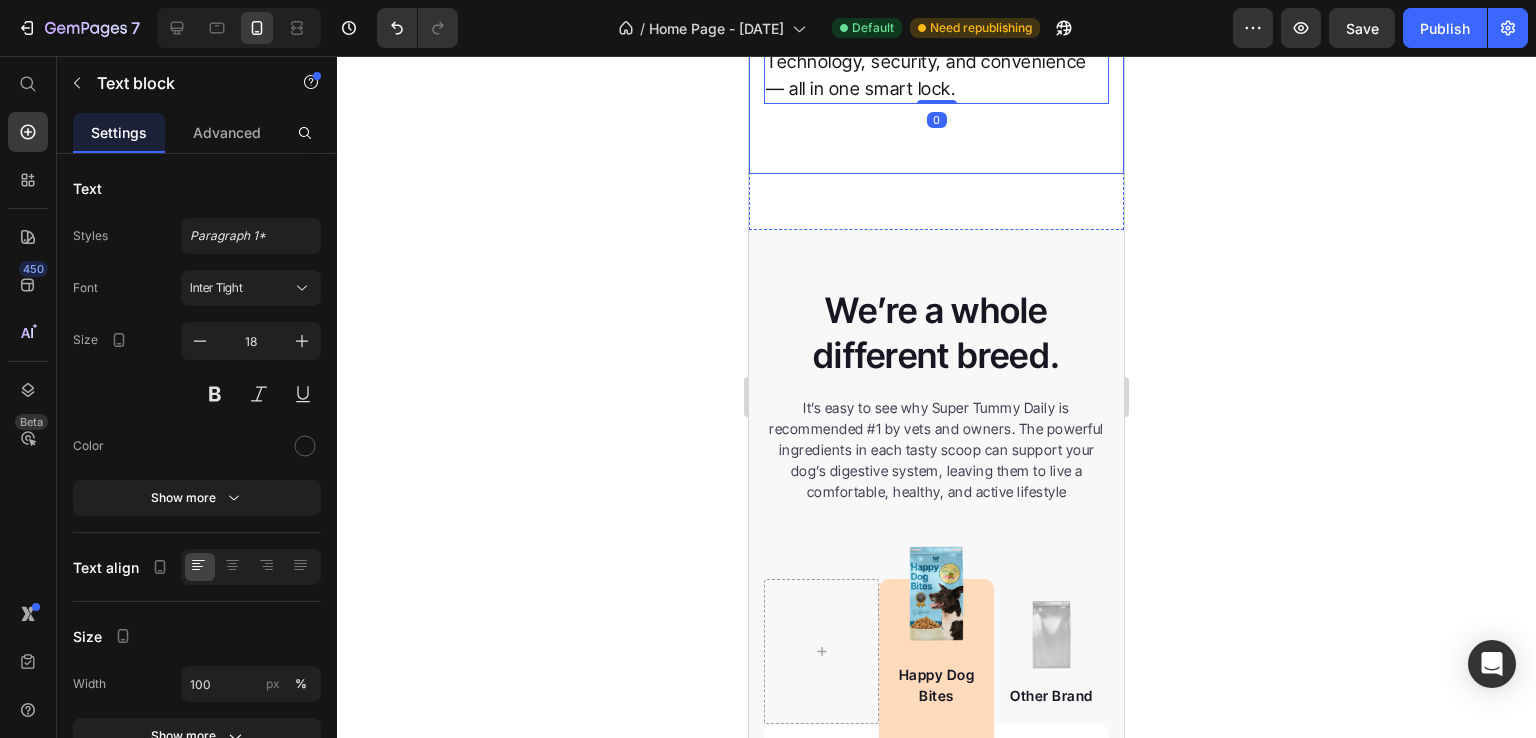 click on "Video EASY WAYS TO UNLOCK YOUR DOOR Heading Fingerprint – Unlock with just a touch Physical key – For those who prefer the classic way Electronic card – Tap and go. Perfect for guests or kids Mobile app – Lock or unlock your door remotely, from anywhere in the world. Item list Technology, security, and convenience — all in one smart lock. Text block   0 Row Row" at bounding box center (936, -205) 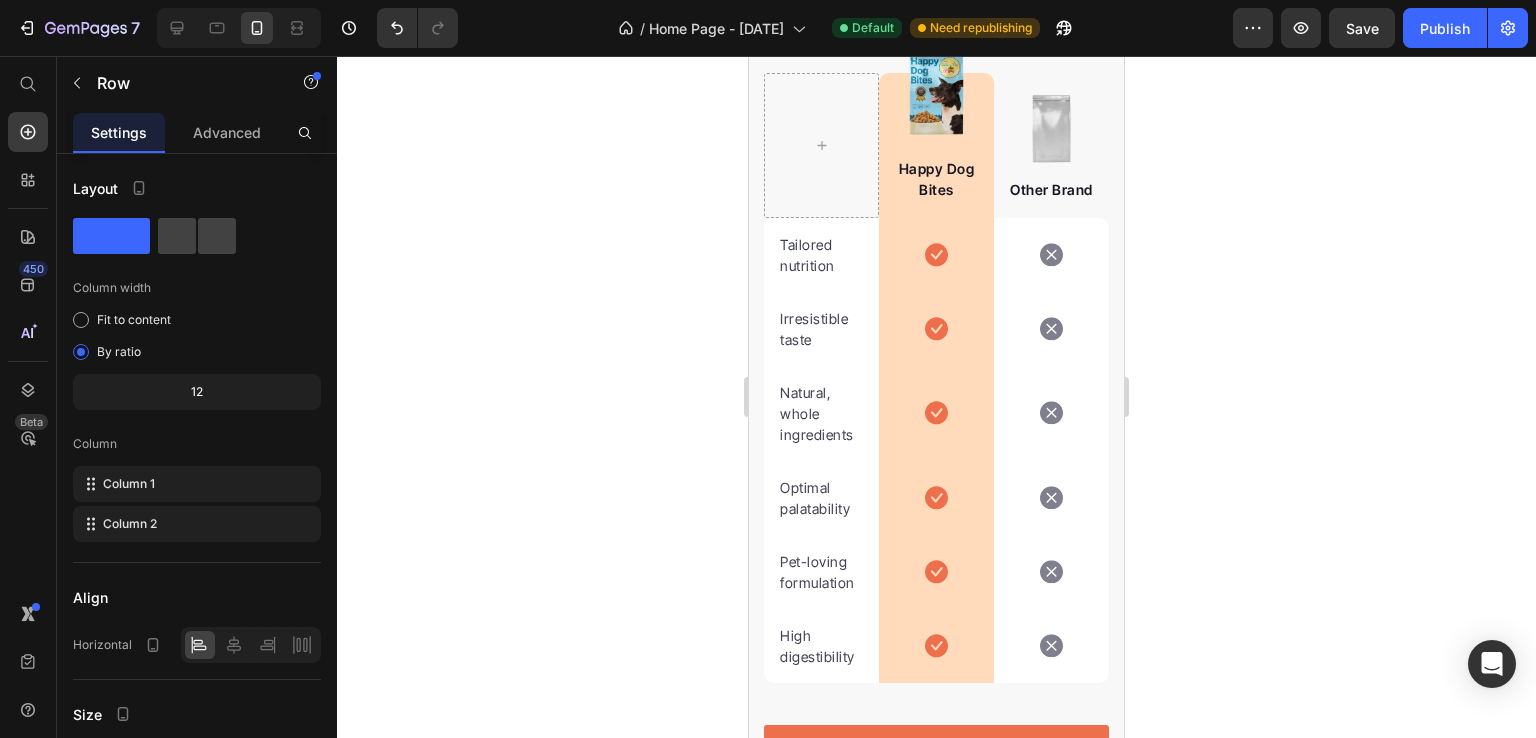 scroll, scrollTop: 5715, scrollLeft: 0, axis: vertical 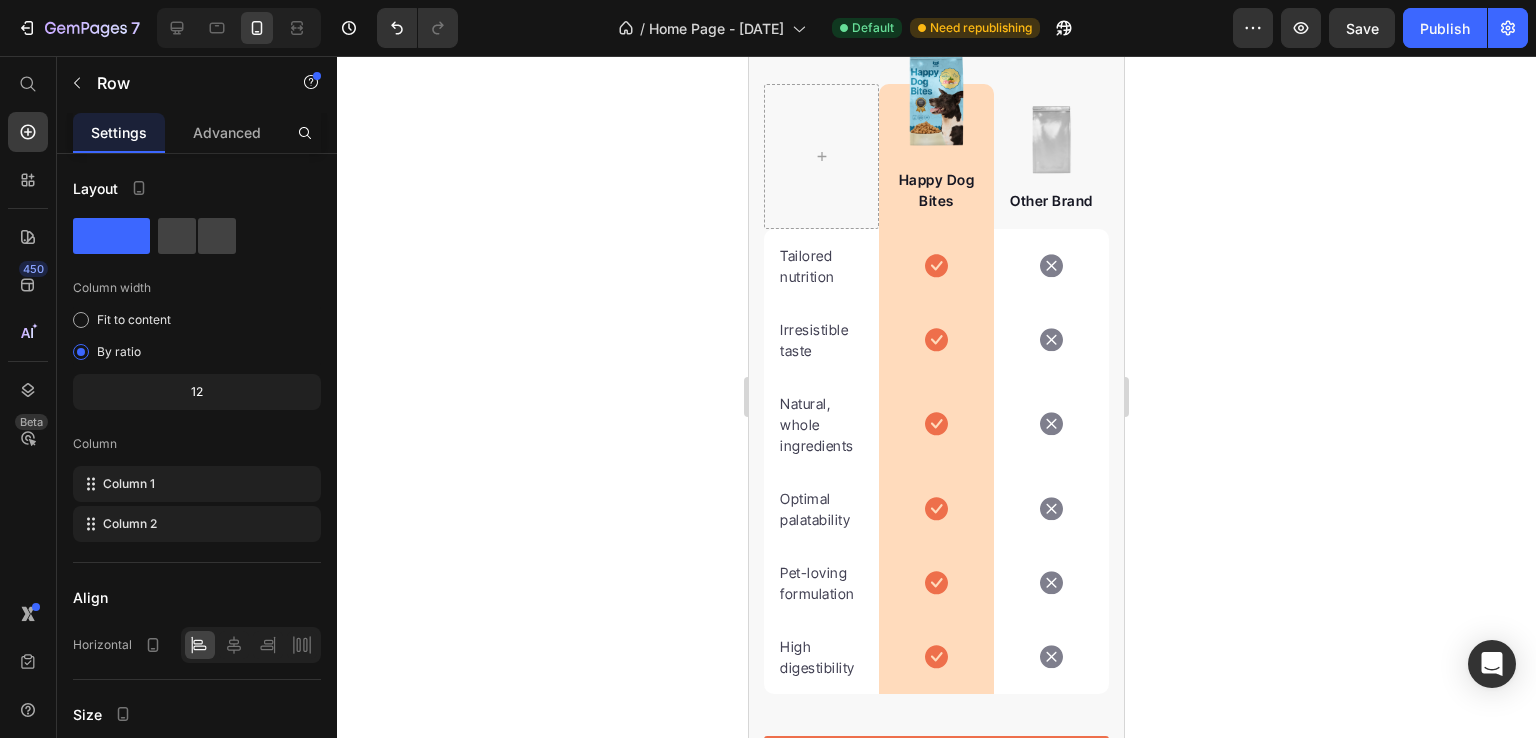 click on "It’s easy to see why Super Tummy Daily is recommended #1 by vets and owners. The powerful ingredients in each tasty scoop can support your dog’s digestive system, leaving them to live a comfortable, healthy, and active lifestyle" at bounding box center [936, -46] 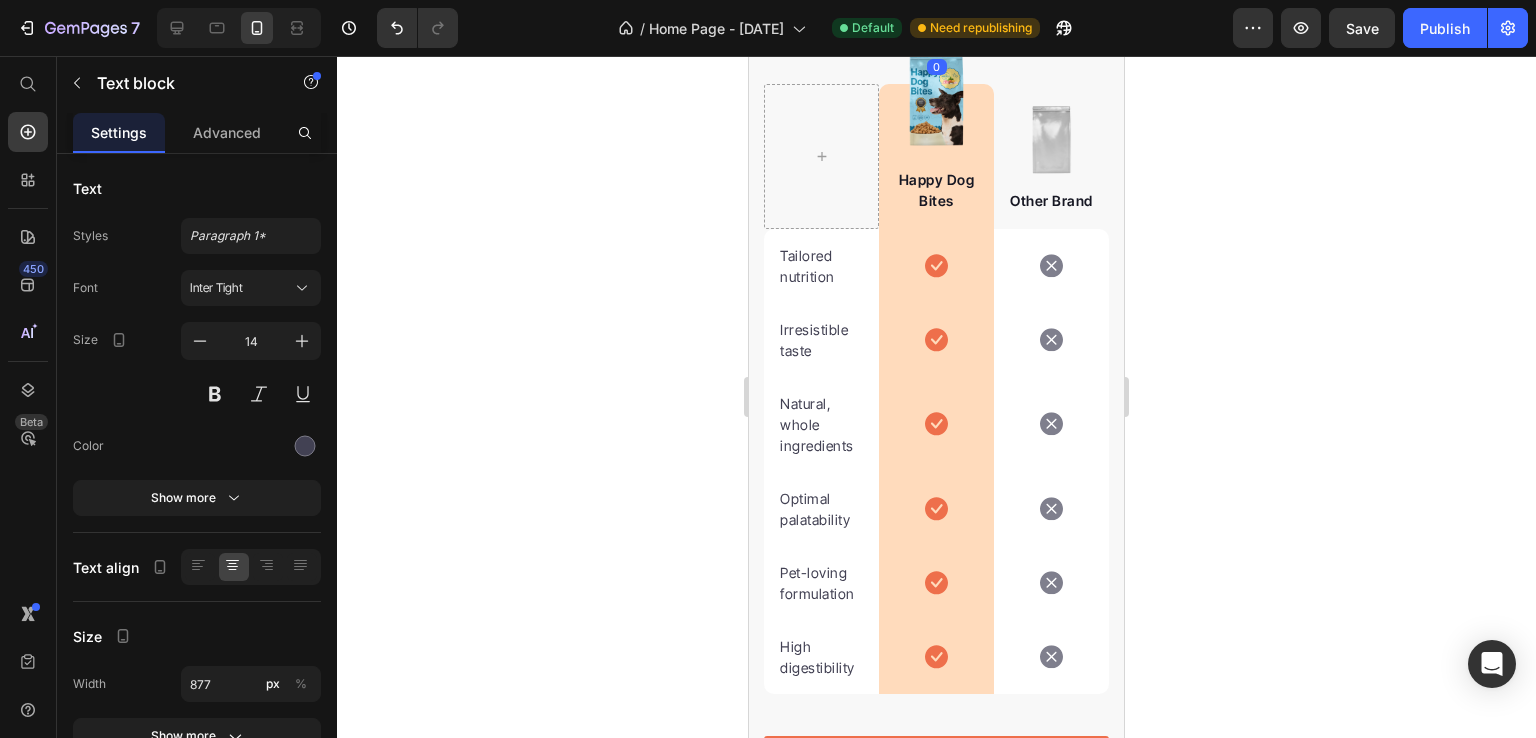 click 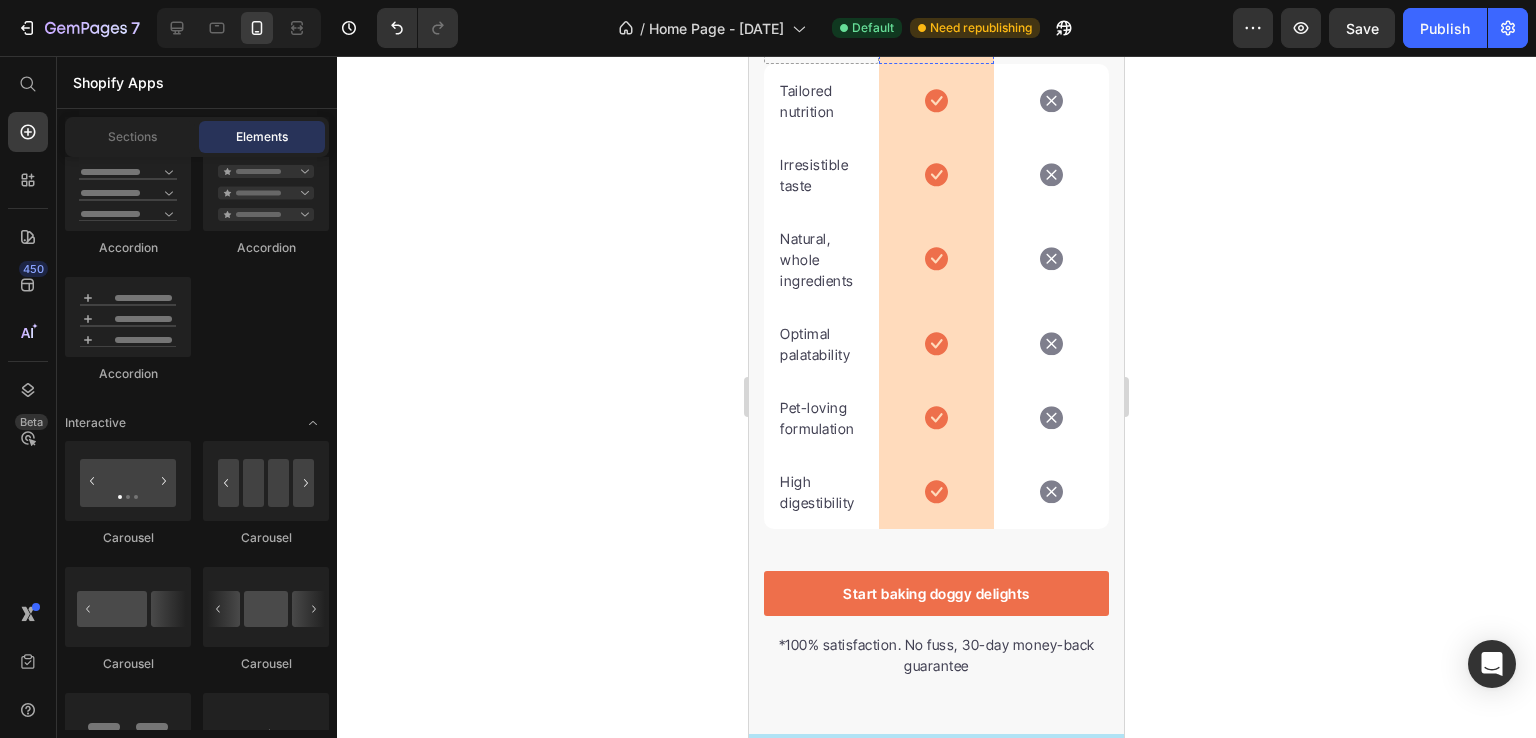 click at bounding box center (936, -67) 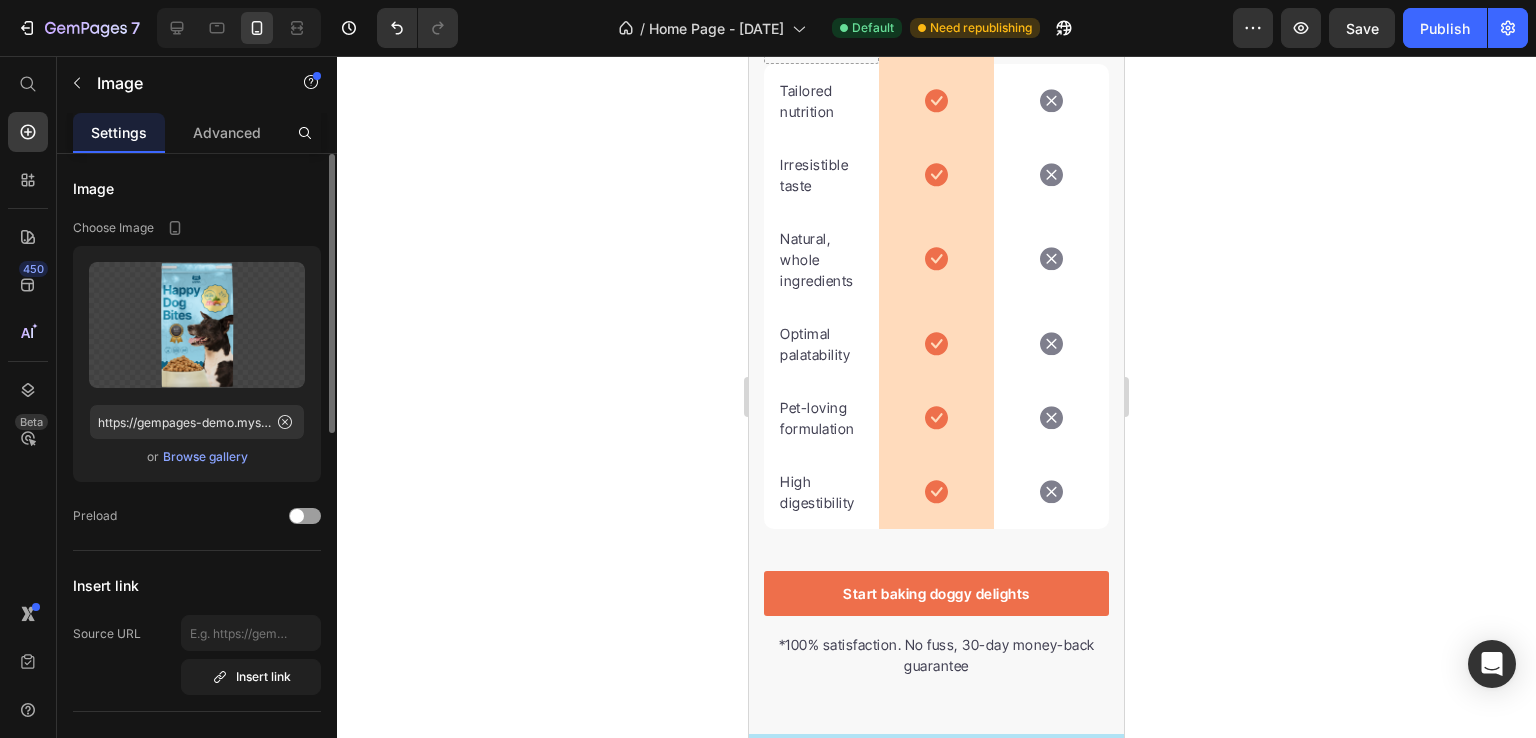 click on "Browse gallery" at bounding box center [205, 457] 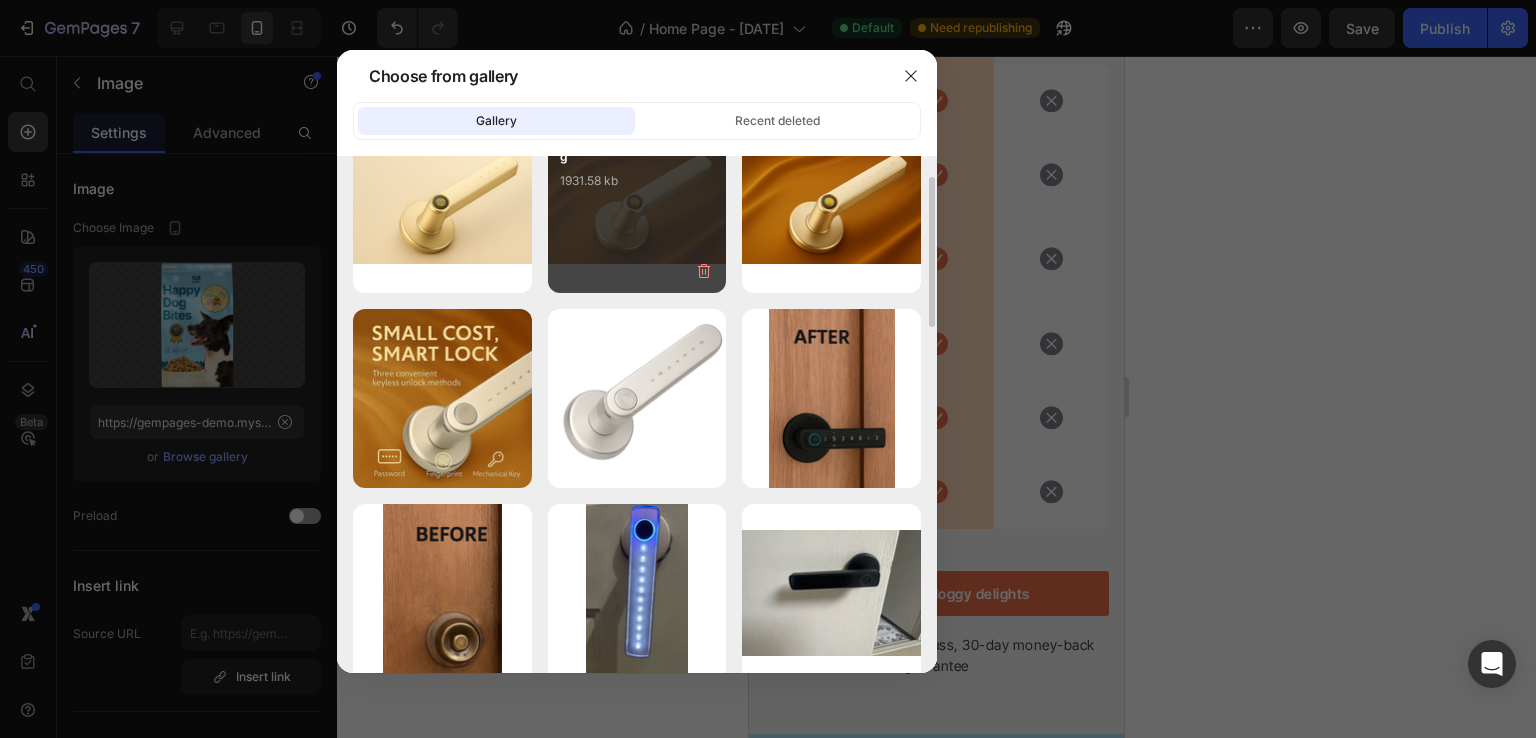 scroll, scrollTop: 259, scrollLeft: 0, axis: vertical 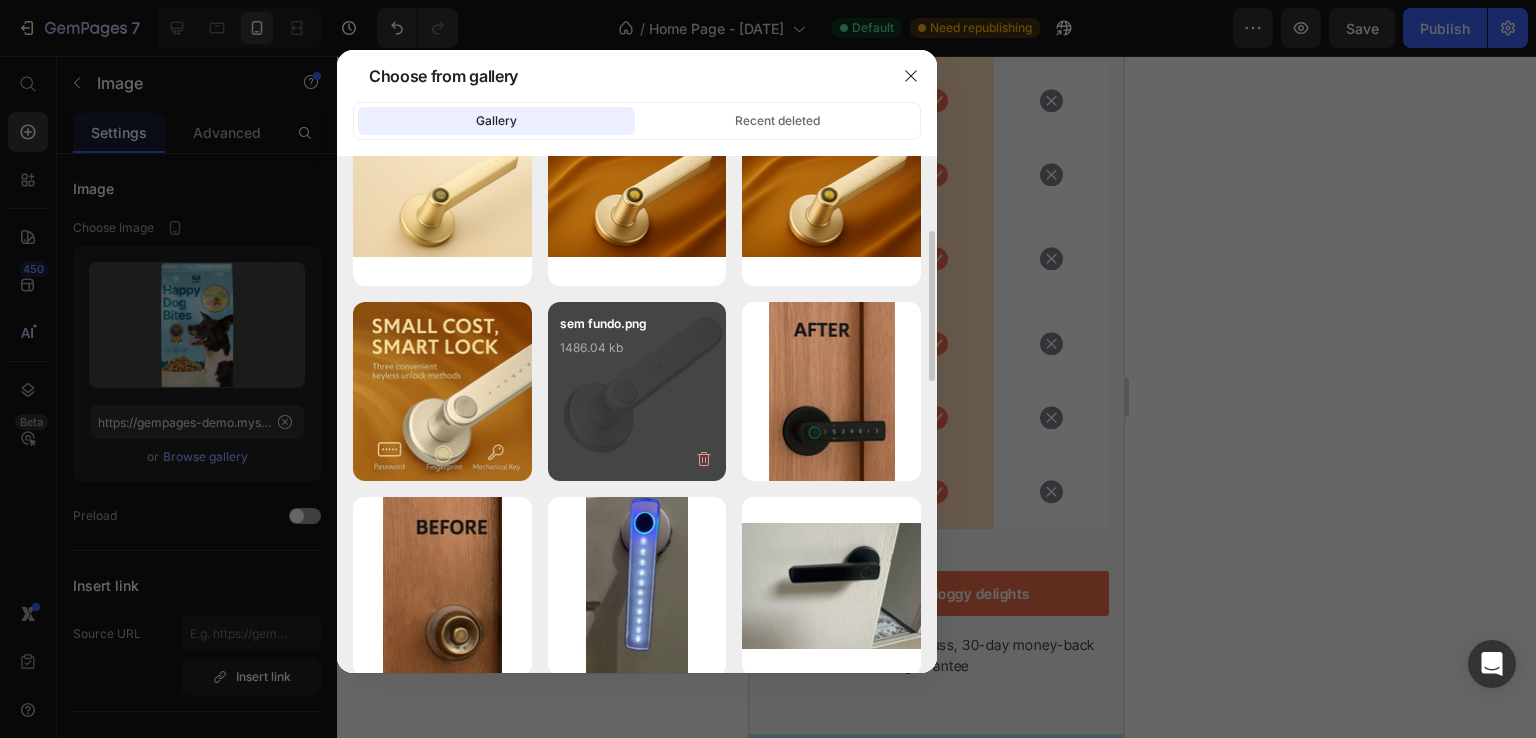 click on "sem fundo.png 1486.04 kb" at bounding box center (637, 354) 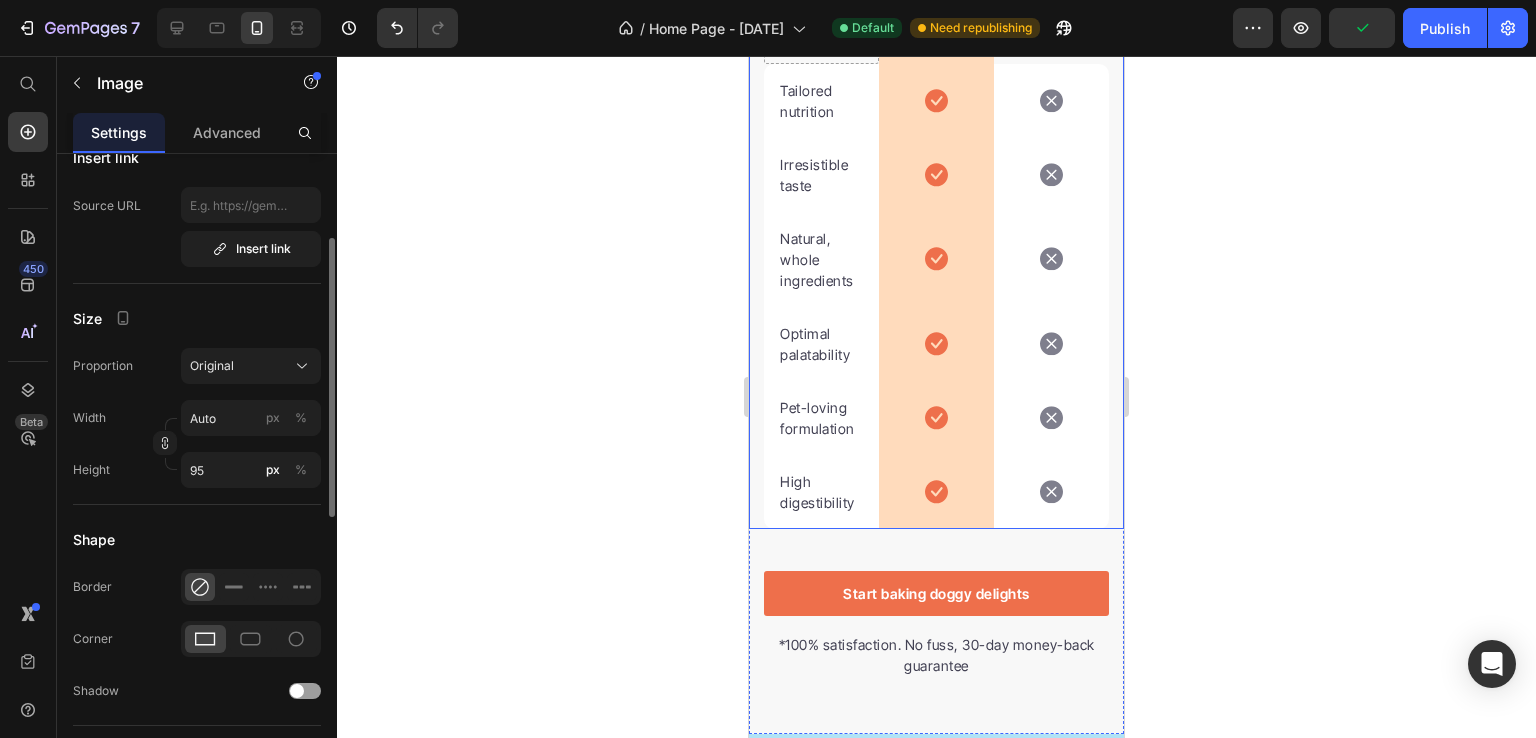 scroll, scrollTop: 436, scrollLeft: 0, axis: vertical 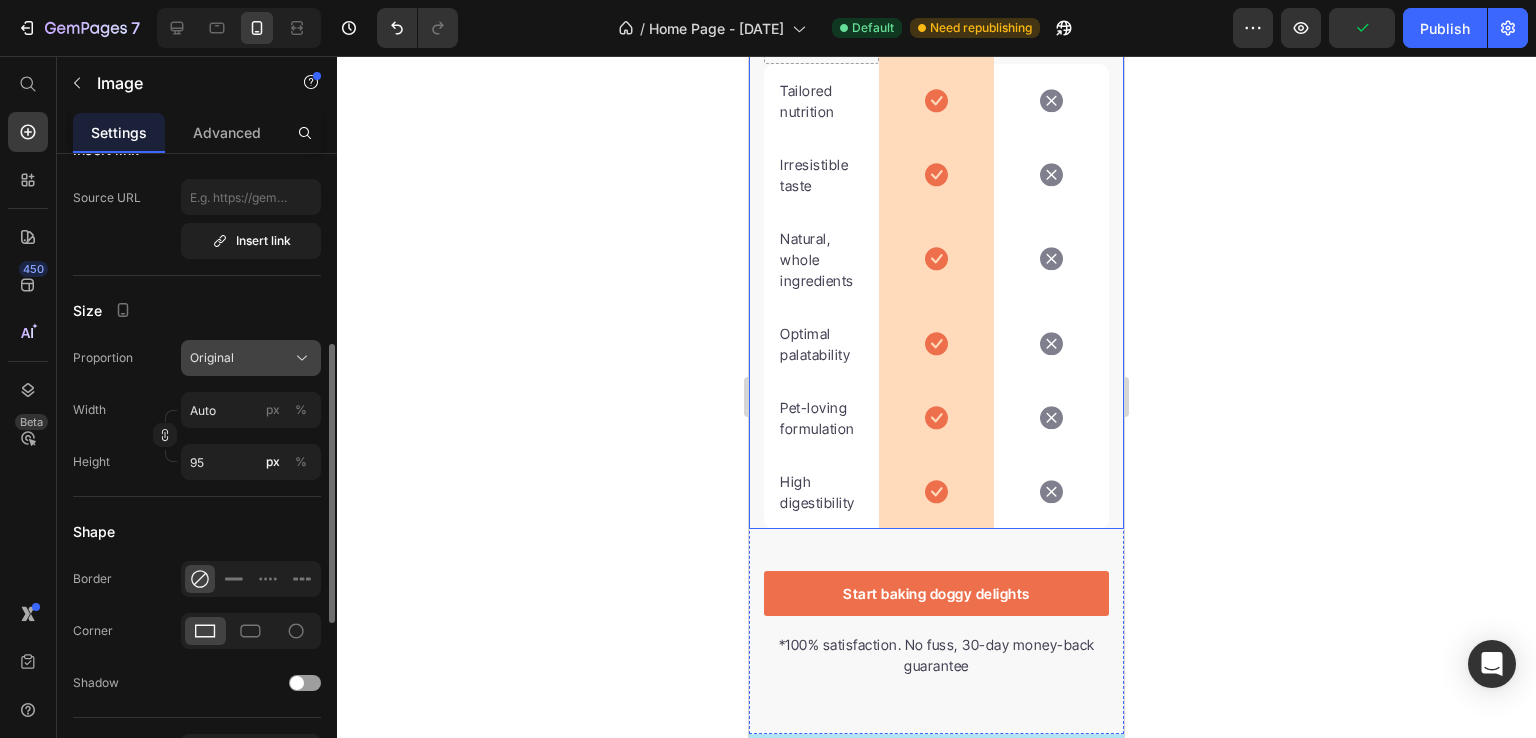 click on "Original" 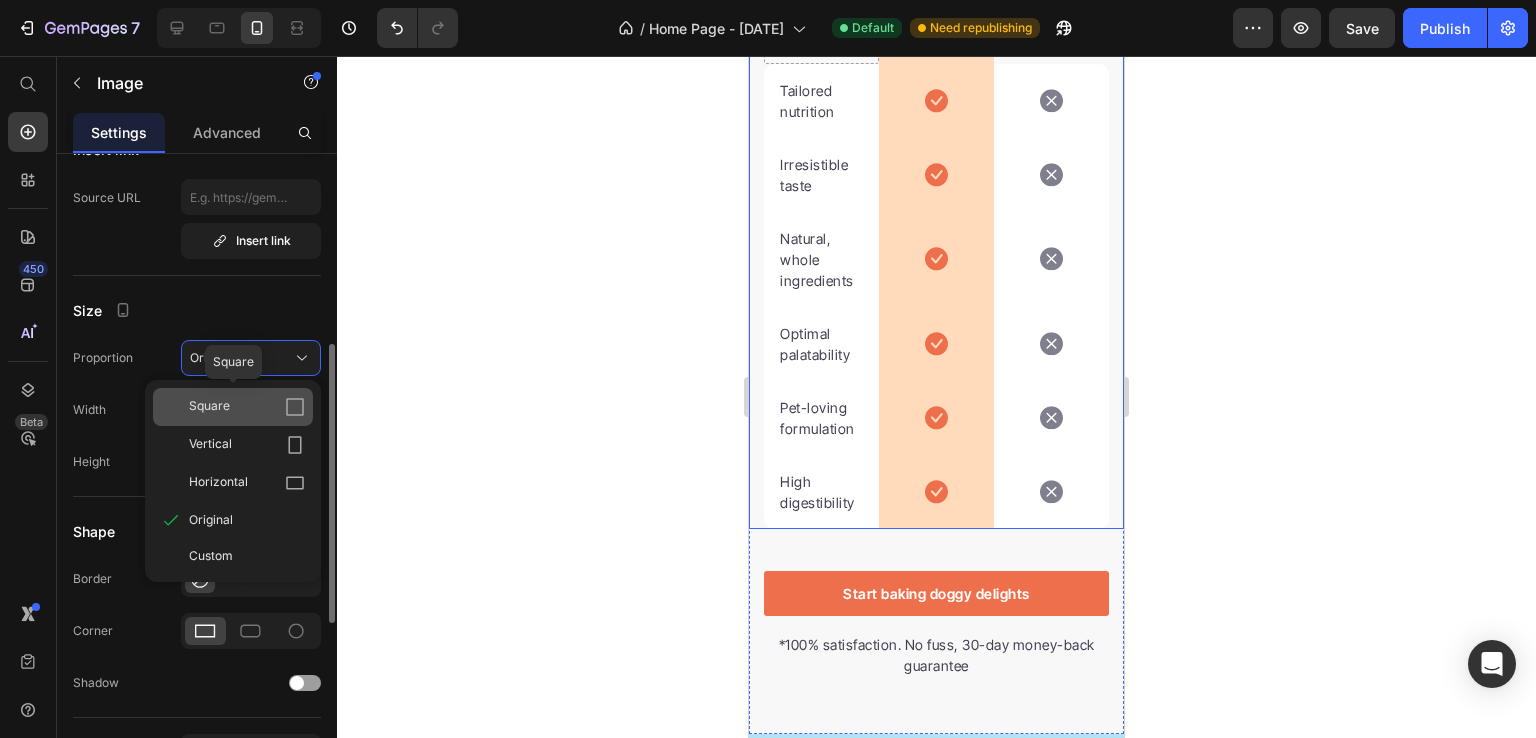 click on "Square" at bounding box center [247, 407] 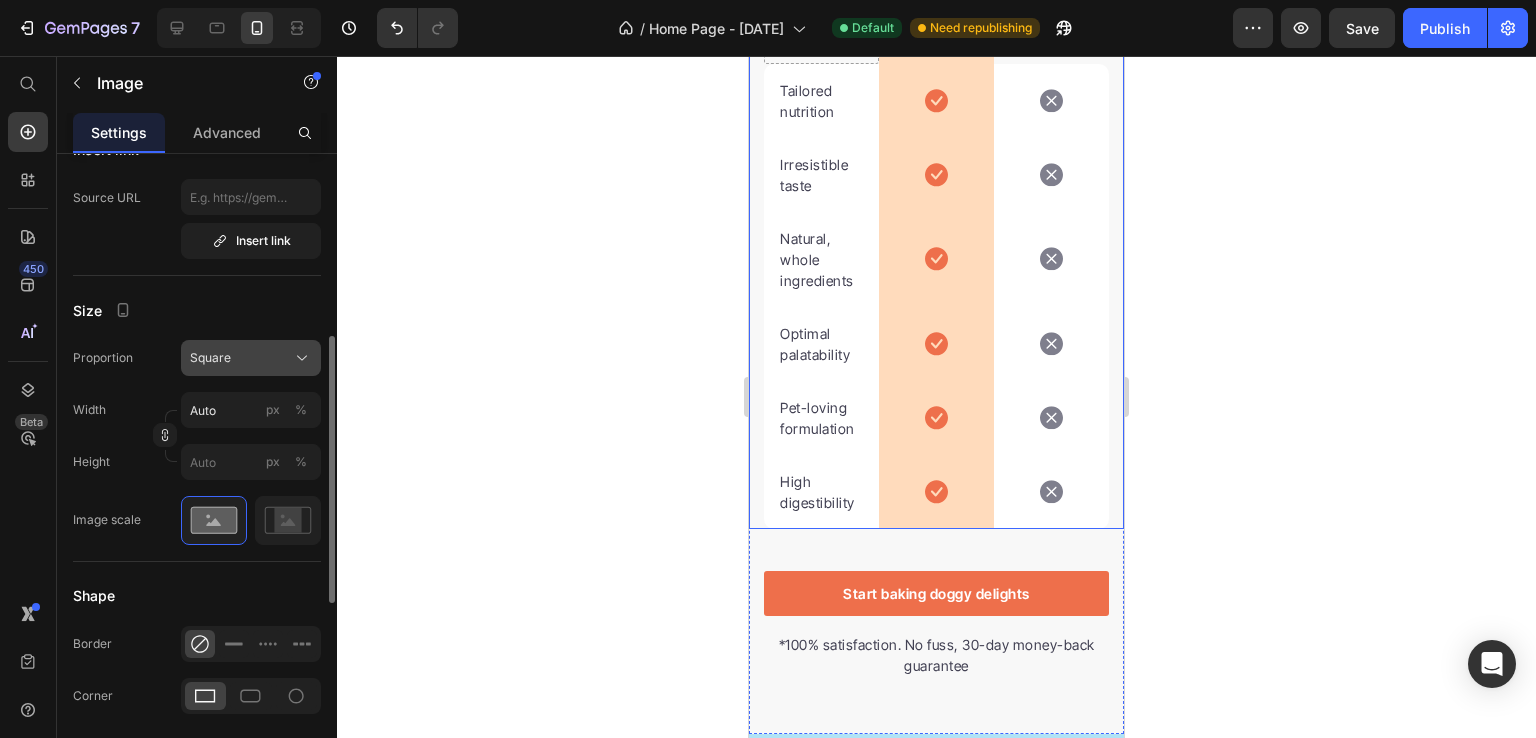 click on "Square" 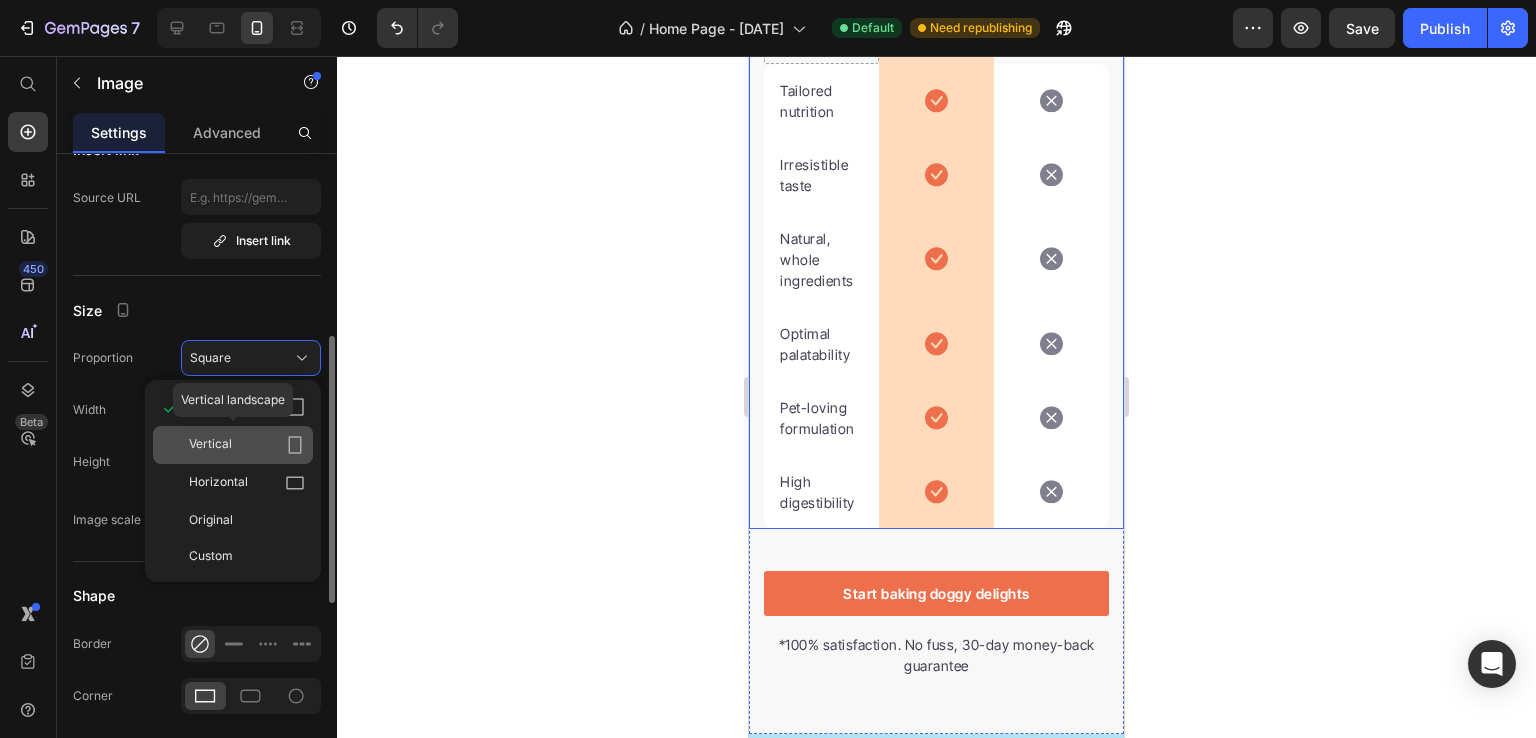 click on "Vertical" at bounding box center (247, 445) 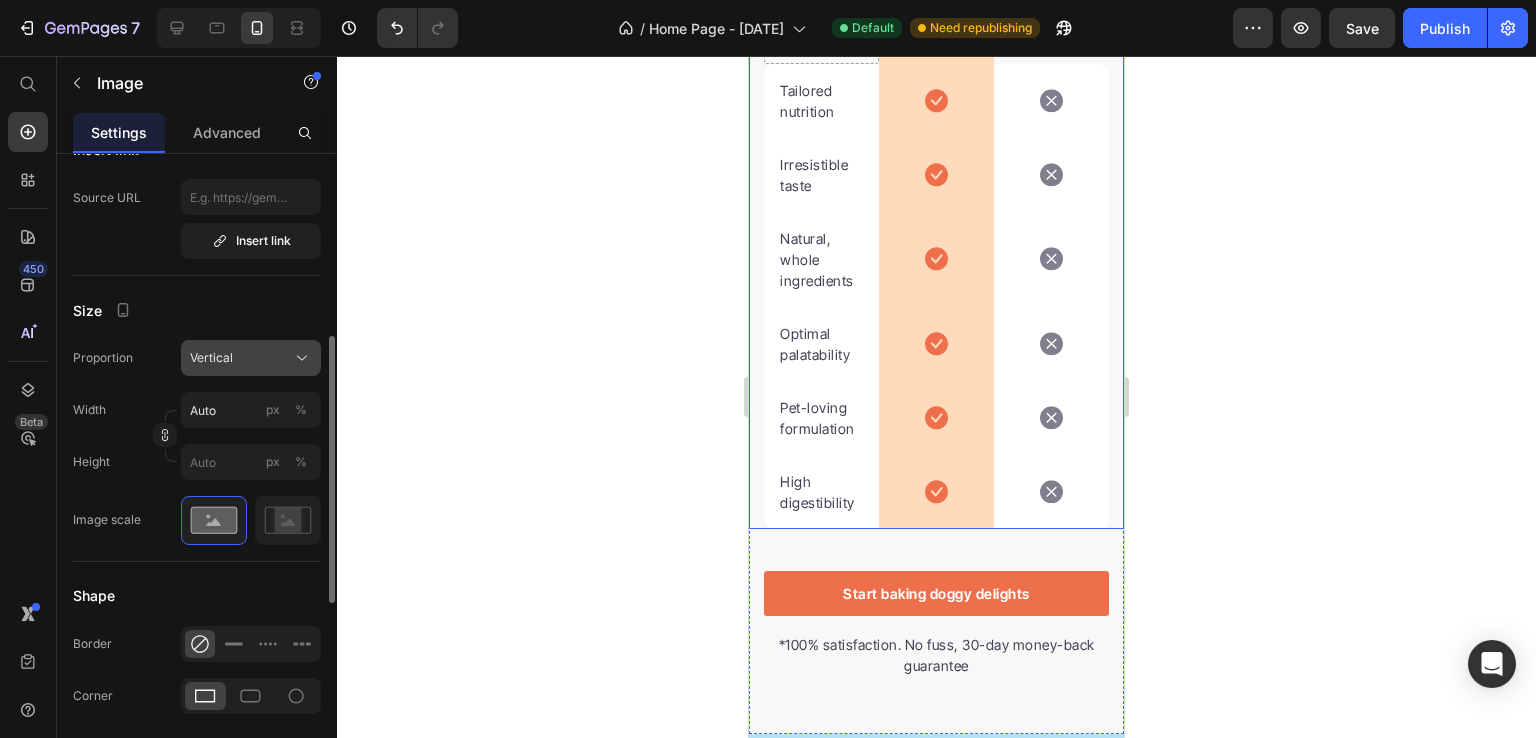 click on "Vertical" at bounding box center [251, 358] 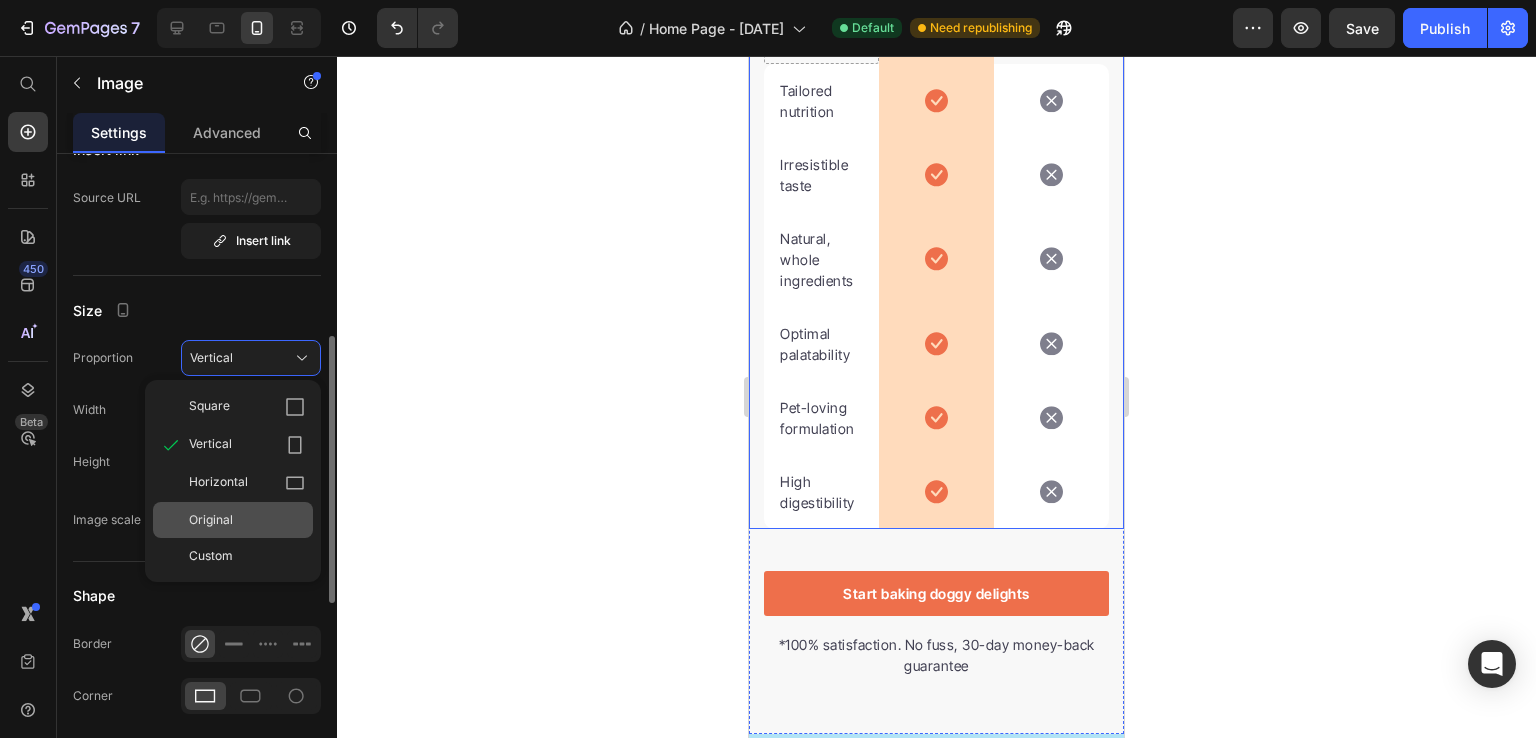 click on "Original" at bounding box center [247, 520] 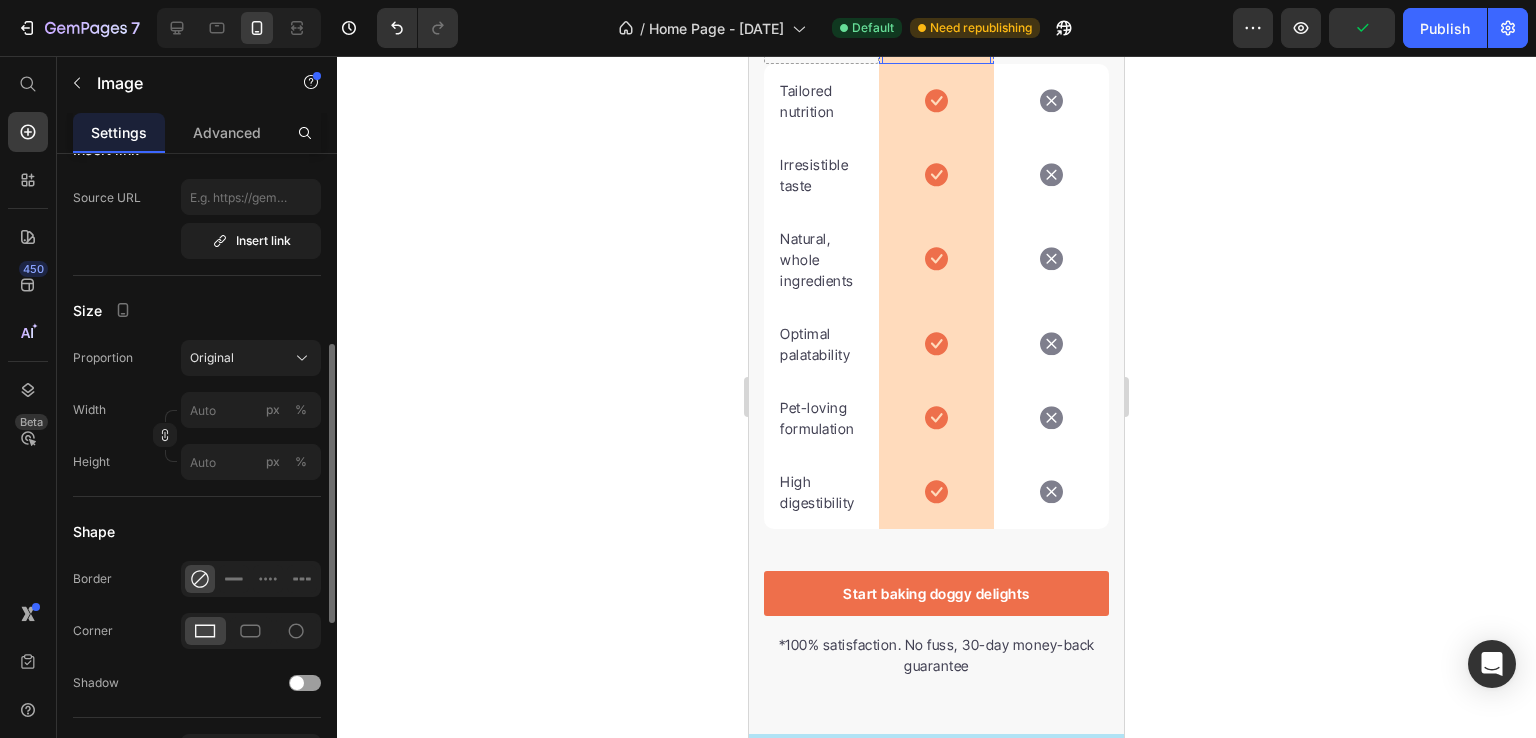 click on "Happy Dog Bites Text block" at bounding box center (936, -9) 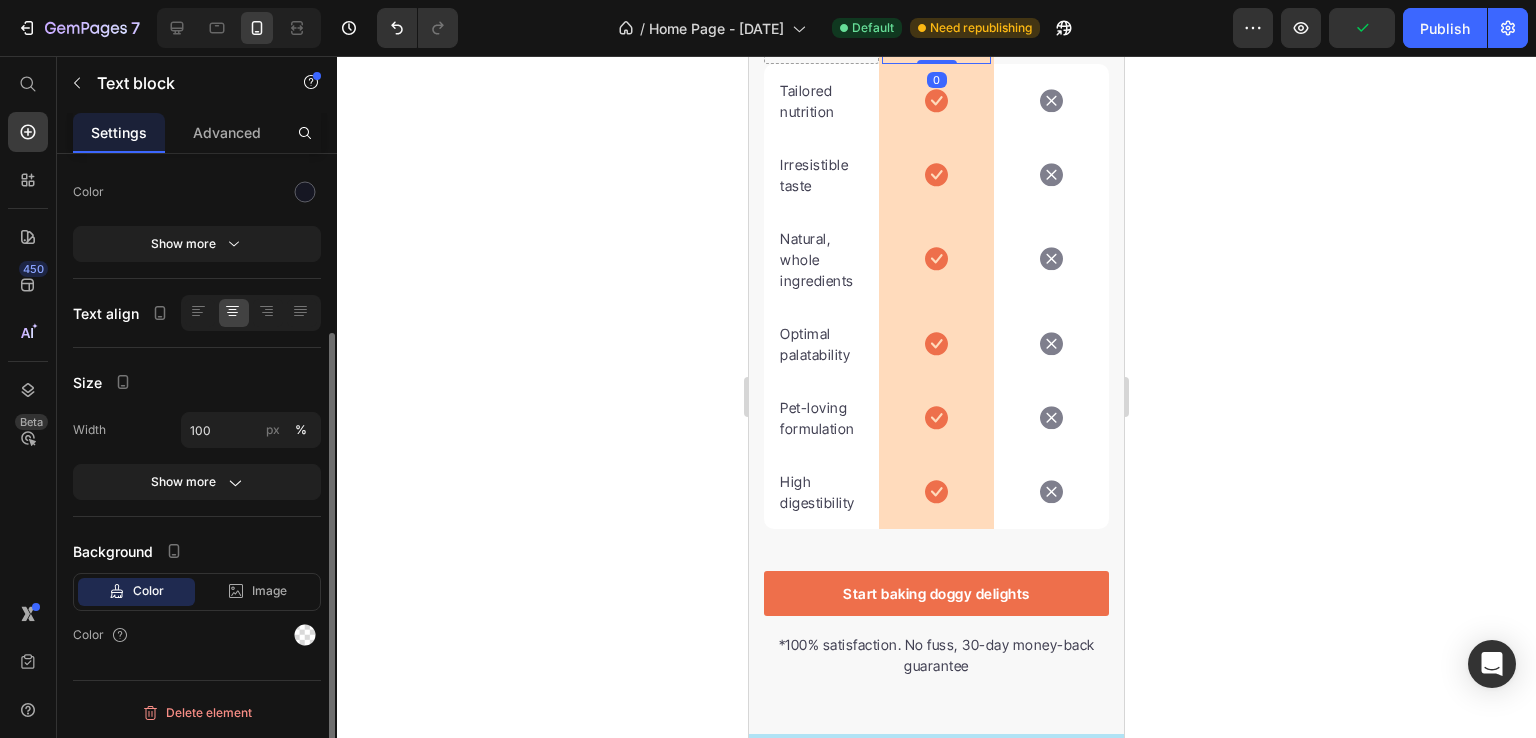 scroll, scrollTop: 0, scrollLeft: 0, axis: both 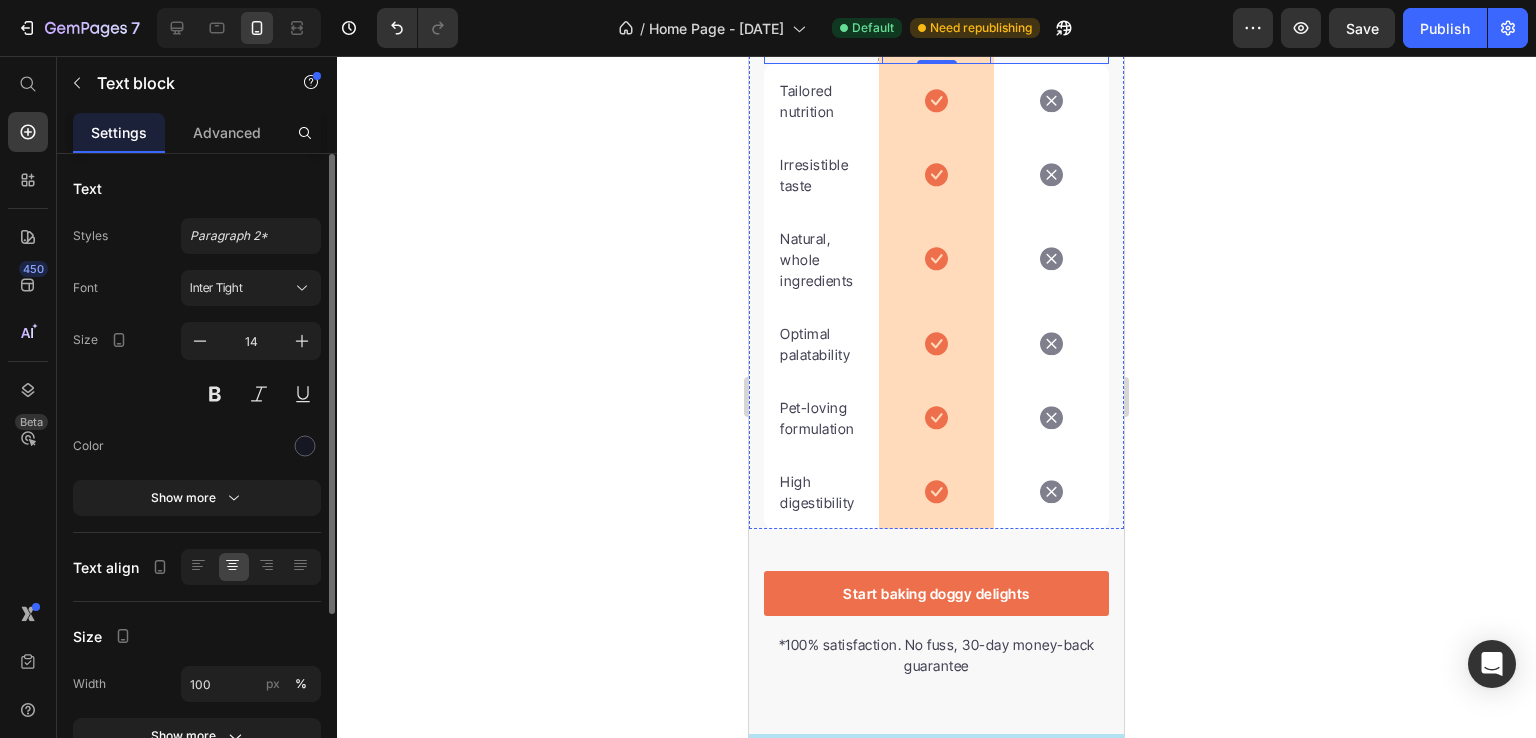 click at bounding box center (821, -9) 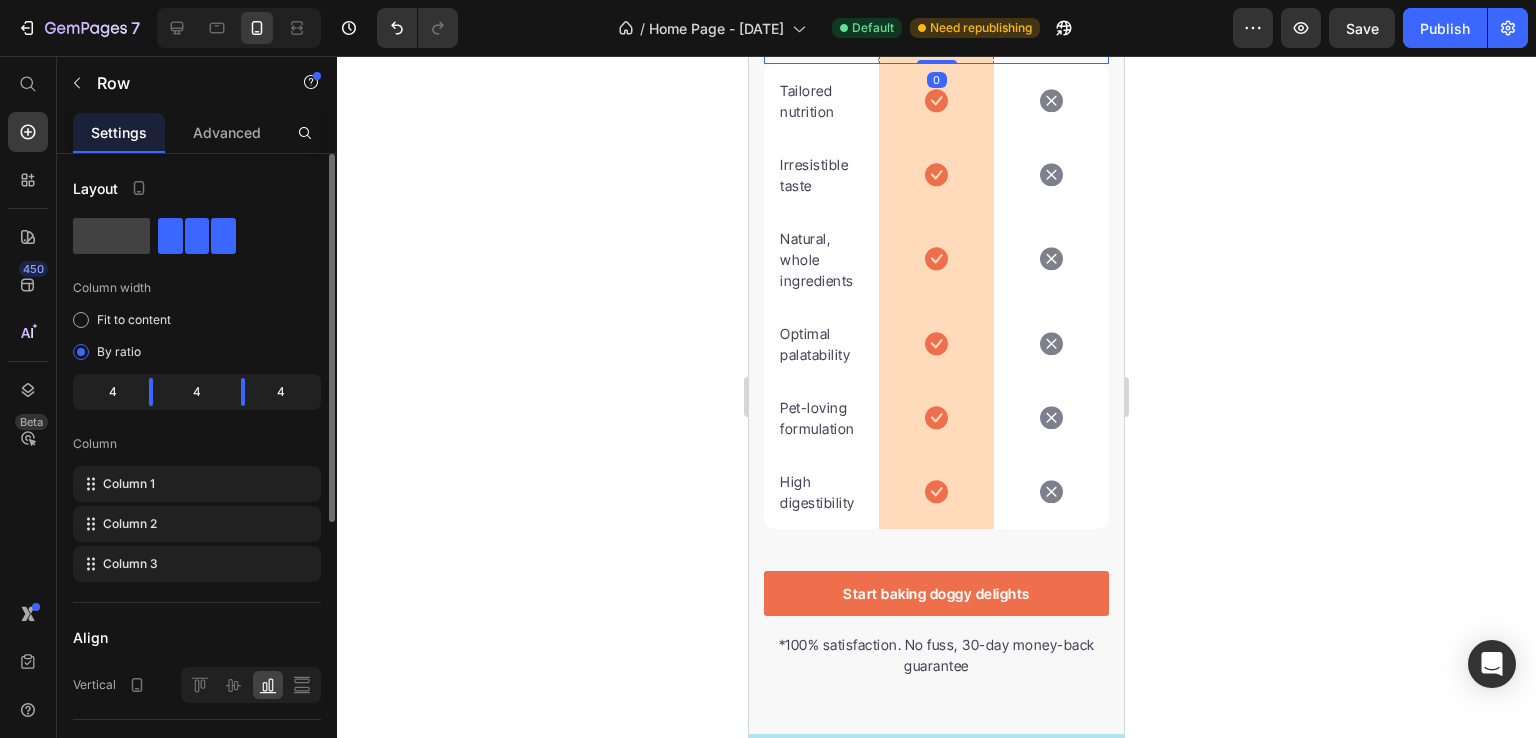 click at bounding box center [936, -87] 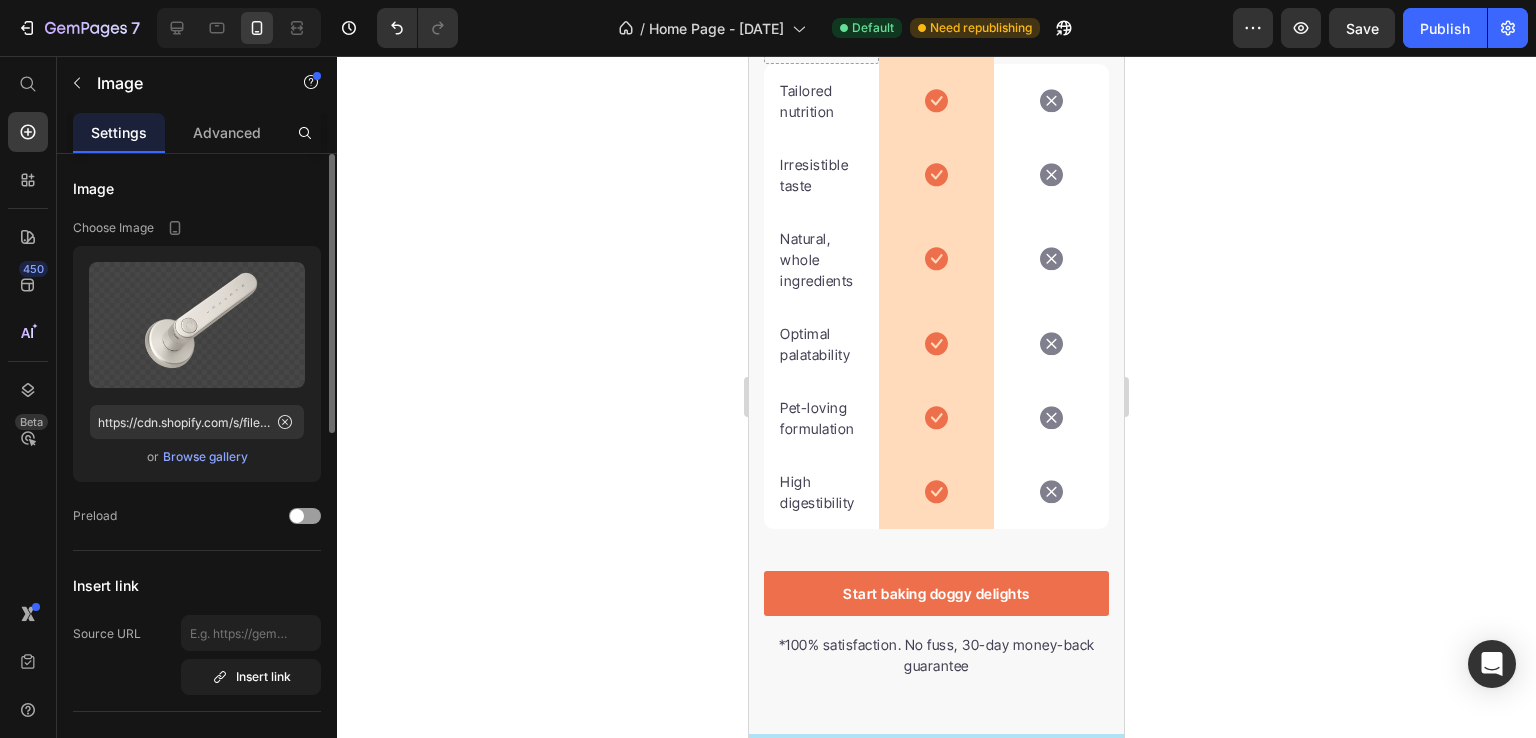click on "Upload Image https://cdn.shopify.com/s/files/1/0975/2346/6580/files/gempages_574160830199759641-785c5460-110a-4c73-8f91-8d526c11d57c.png  or   Browse gallery" 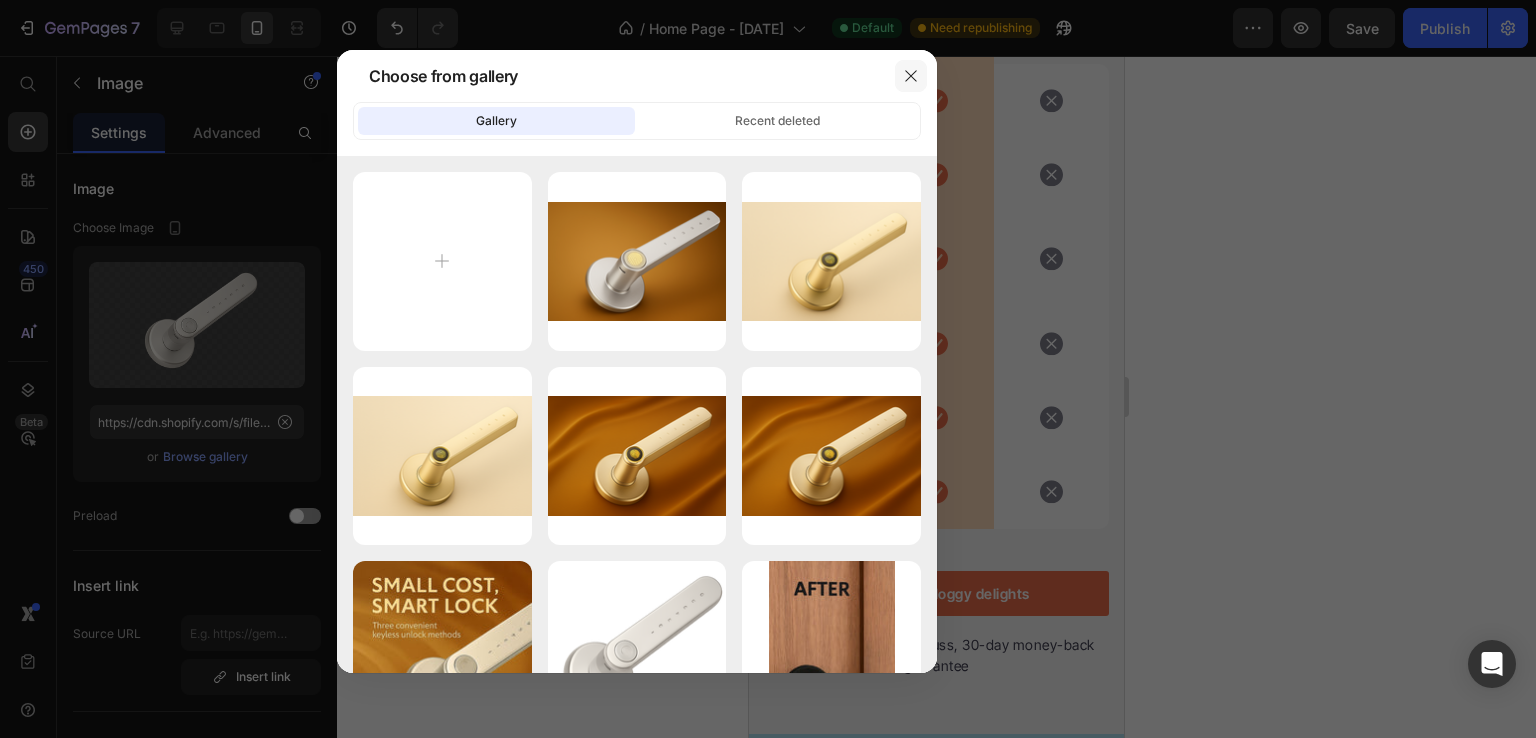 click 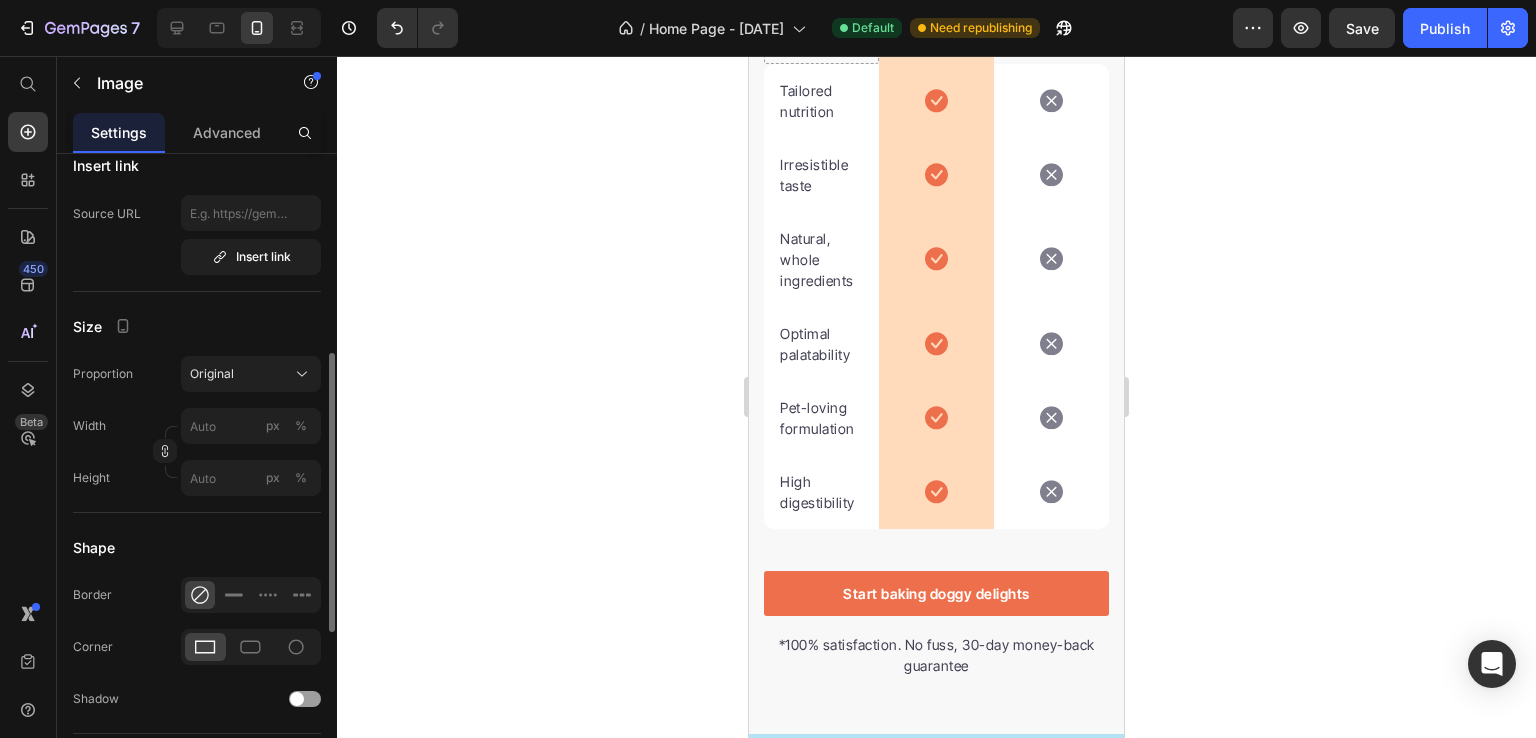 scroll, scrollTop: 434, scrollLeft: 0, axis: vertical 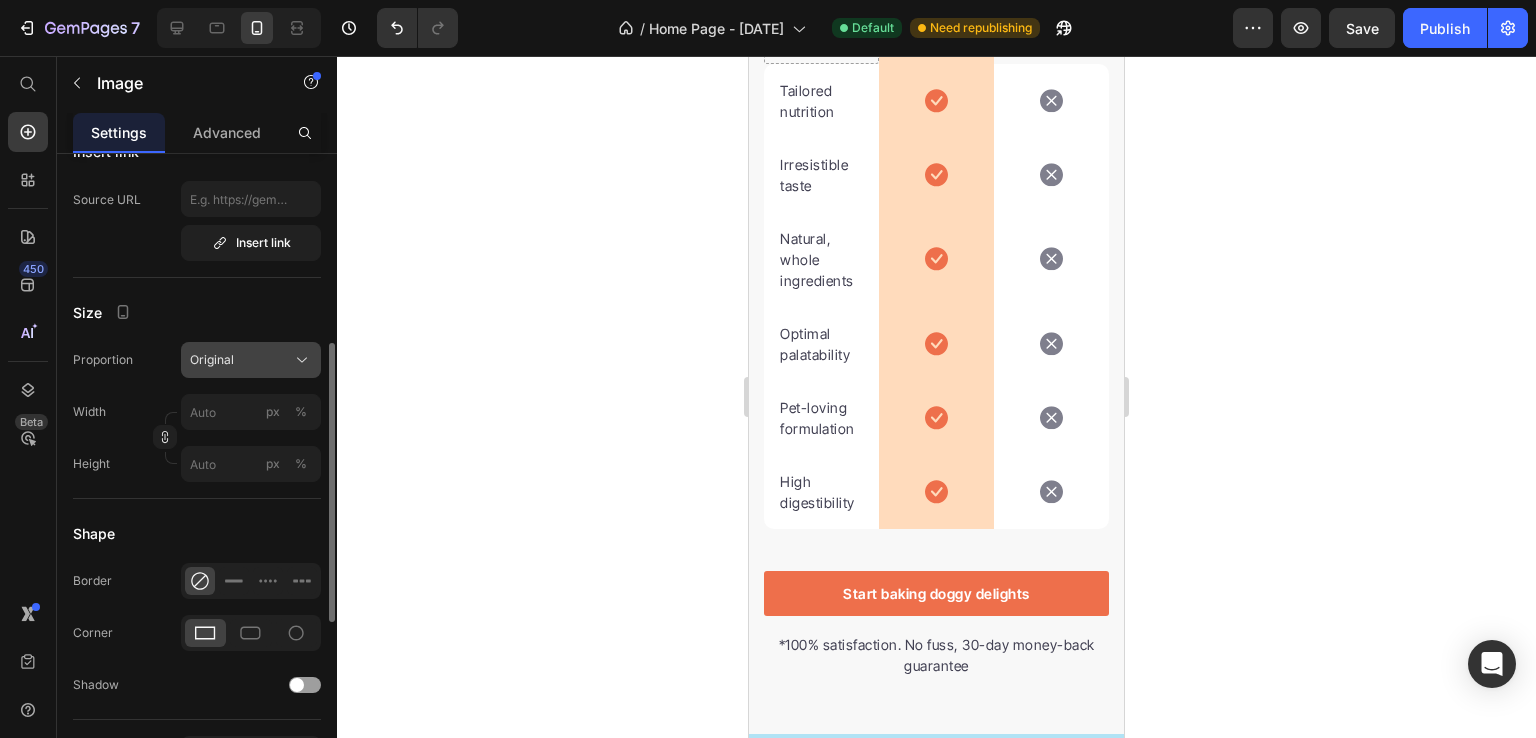 click on "Original" at bounding box center (251, 360) 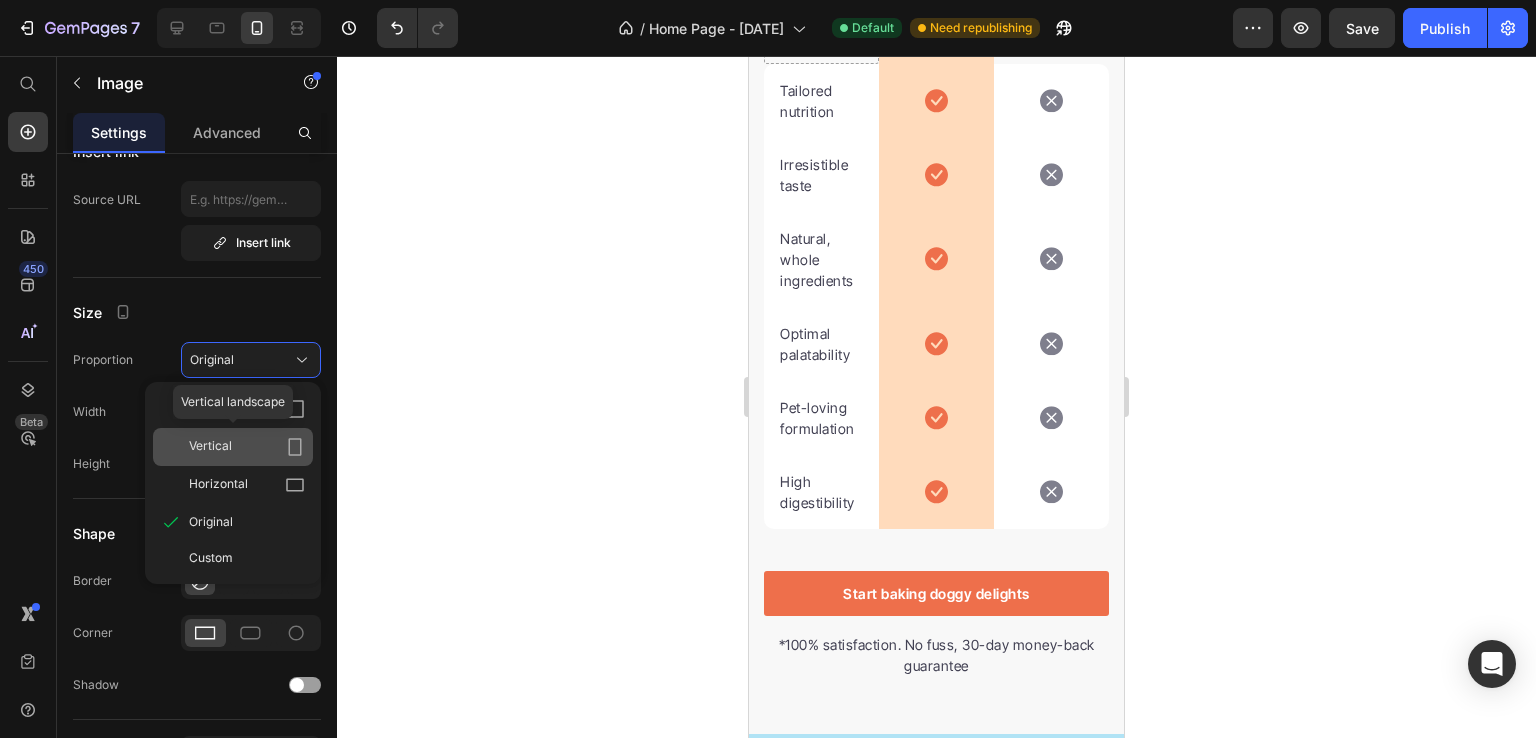click on "Vertical" at bounding box center [247, 447] 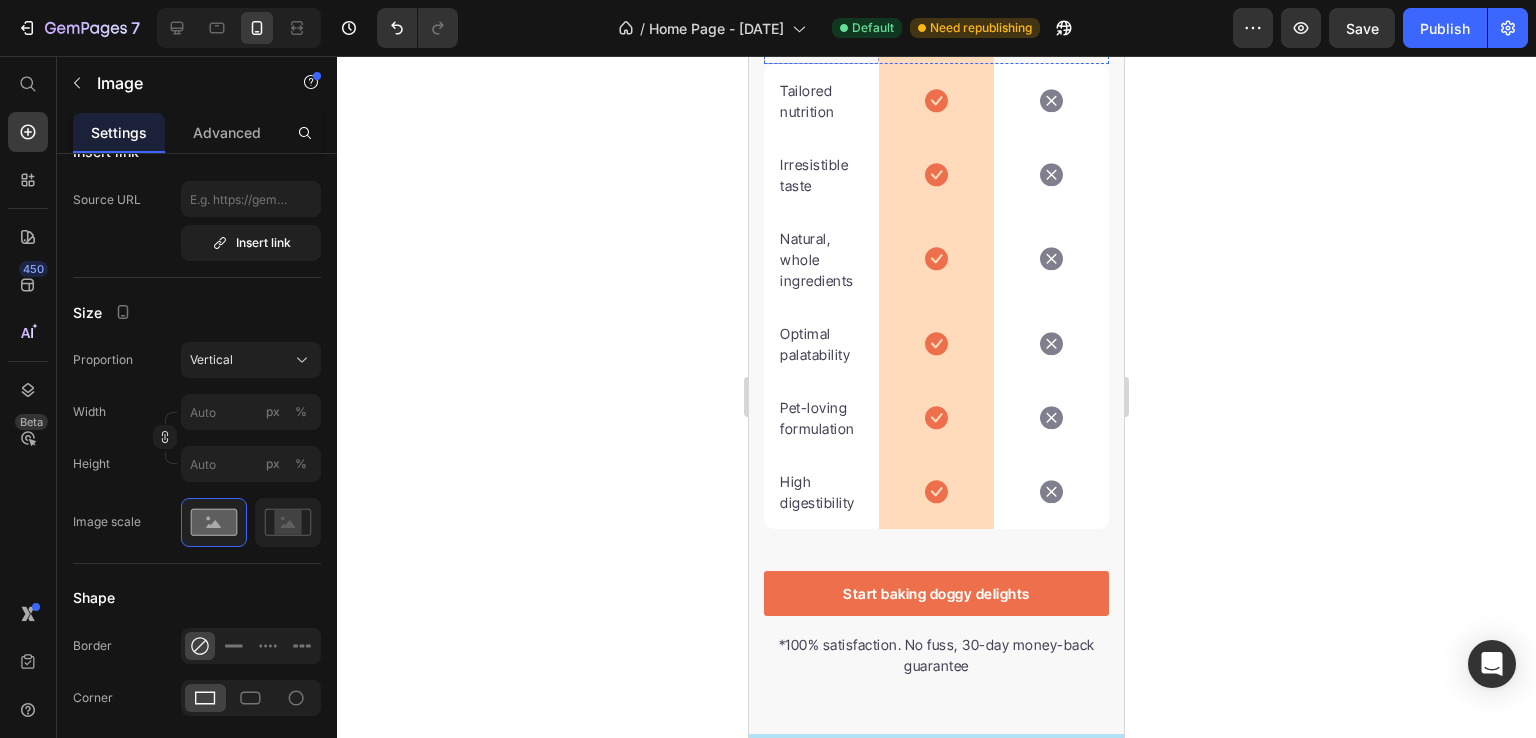 click at bounding box center [1051, -26] 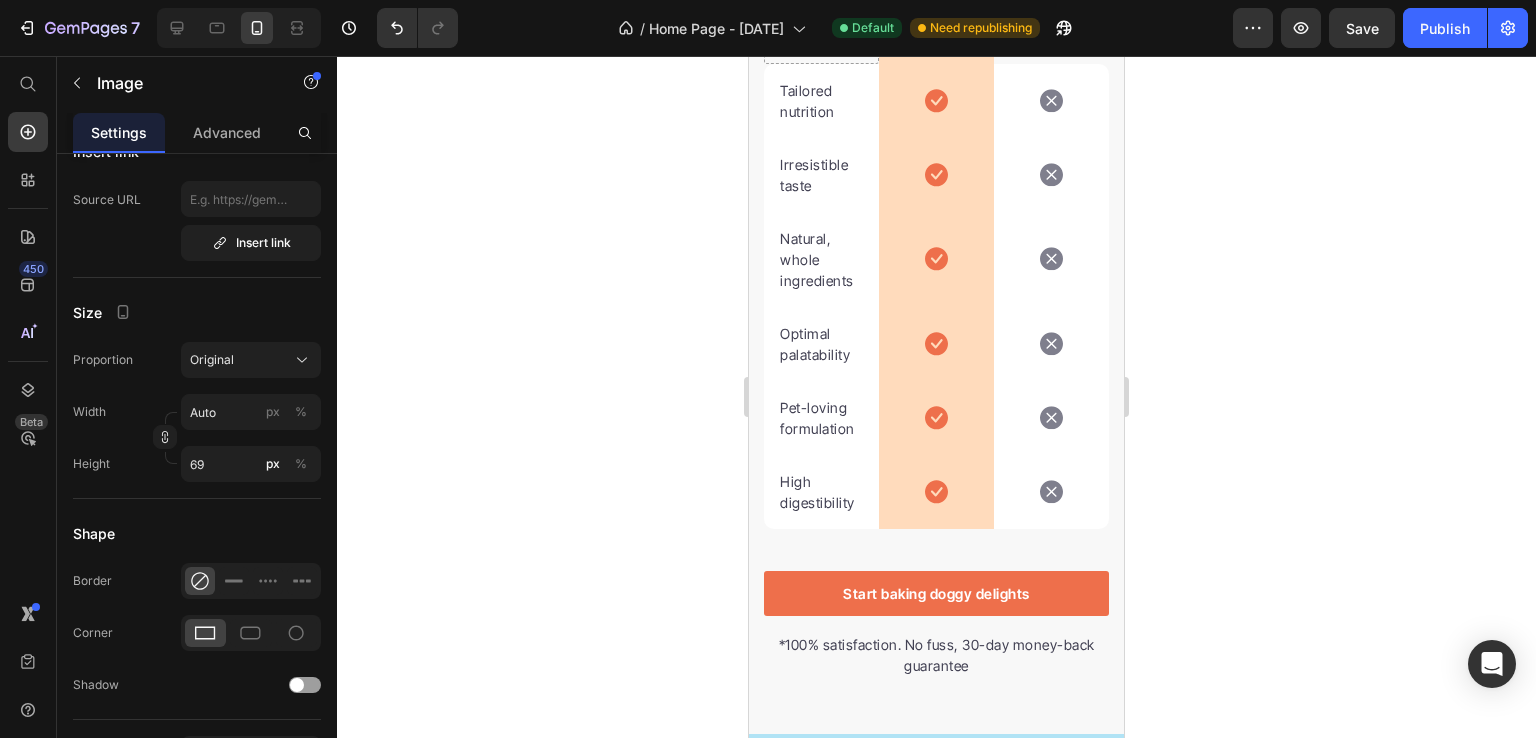 click 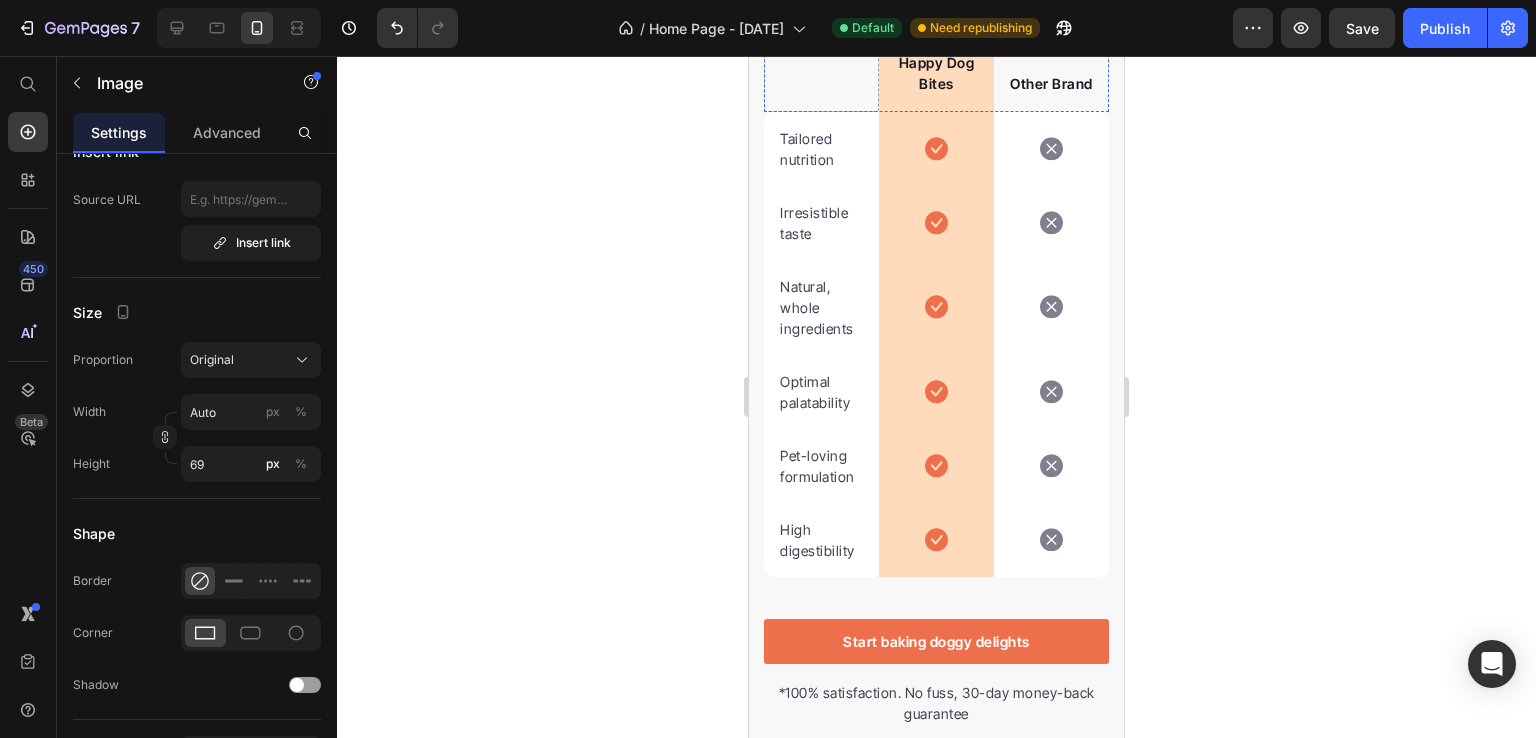 click at bounding box center [1051, -47] 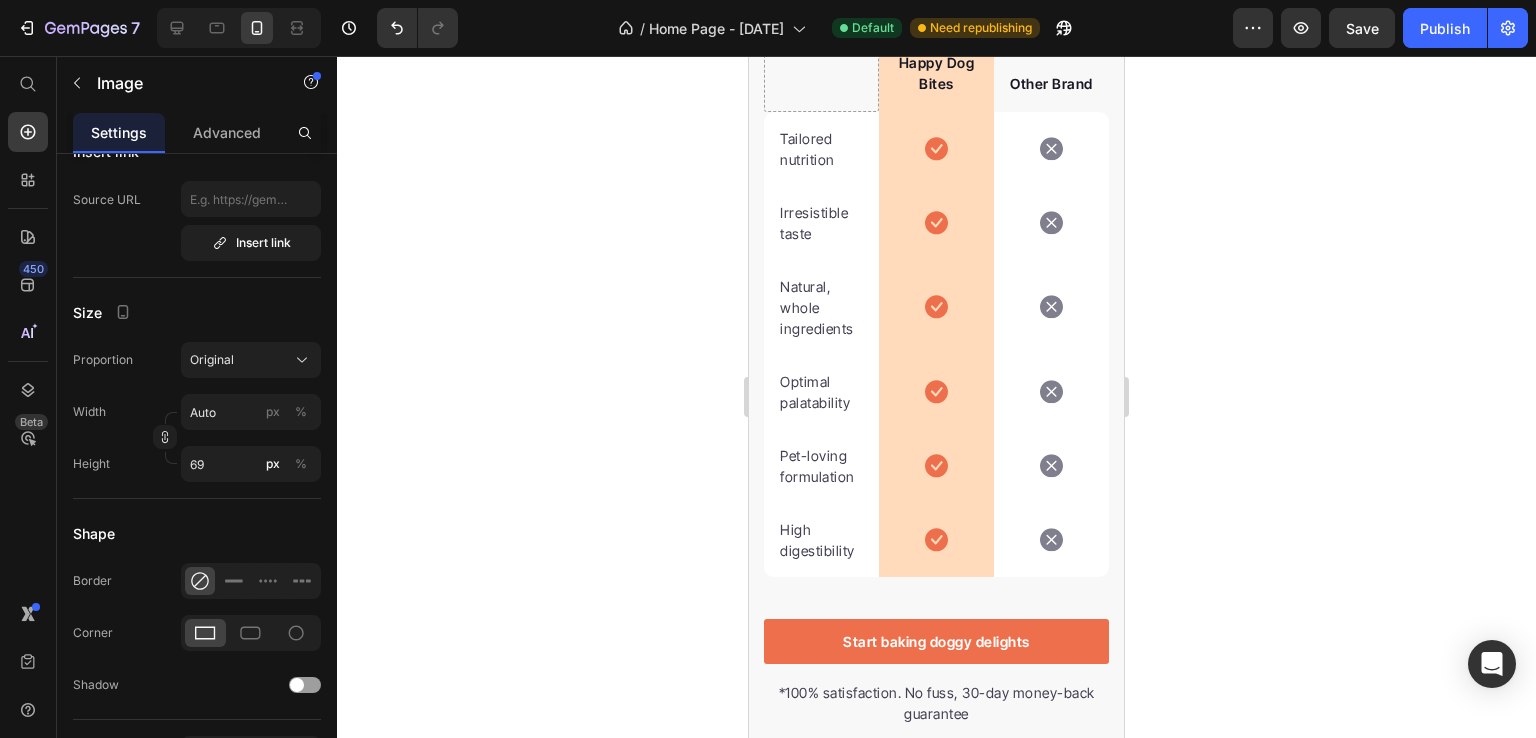 click at bounding box center (1051, -47) 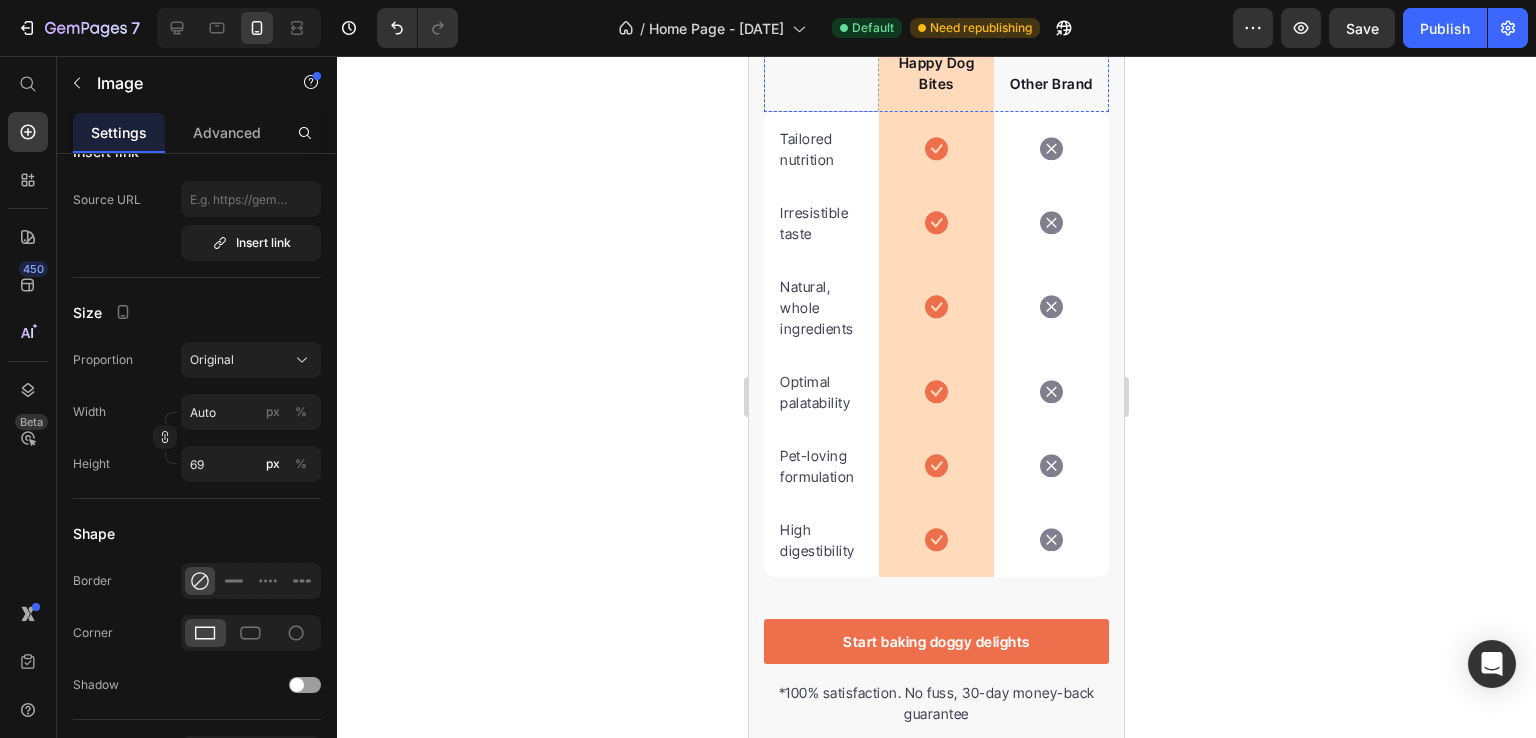 click at bounding box center (1051, 22) 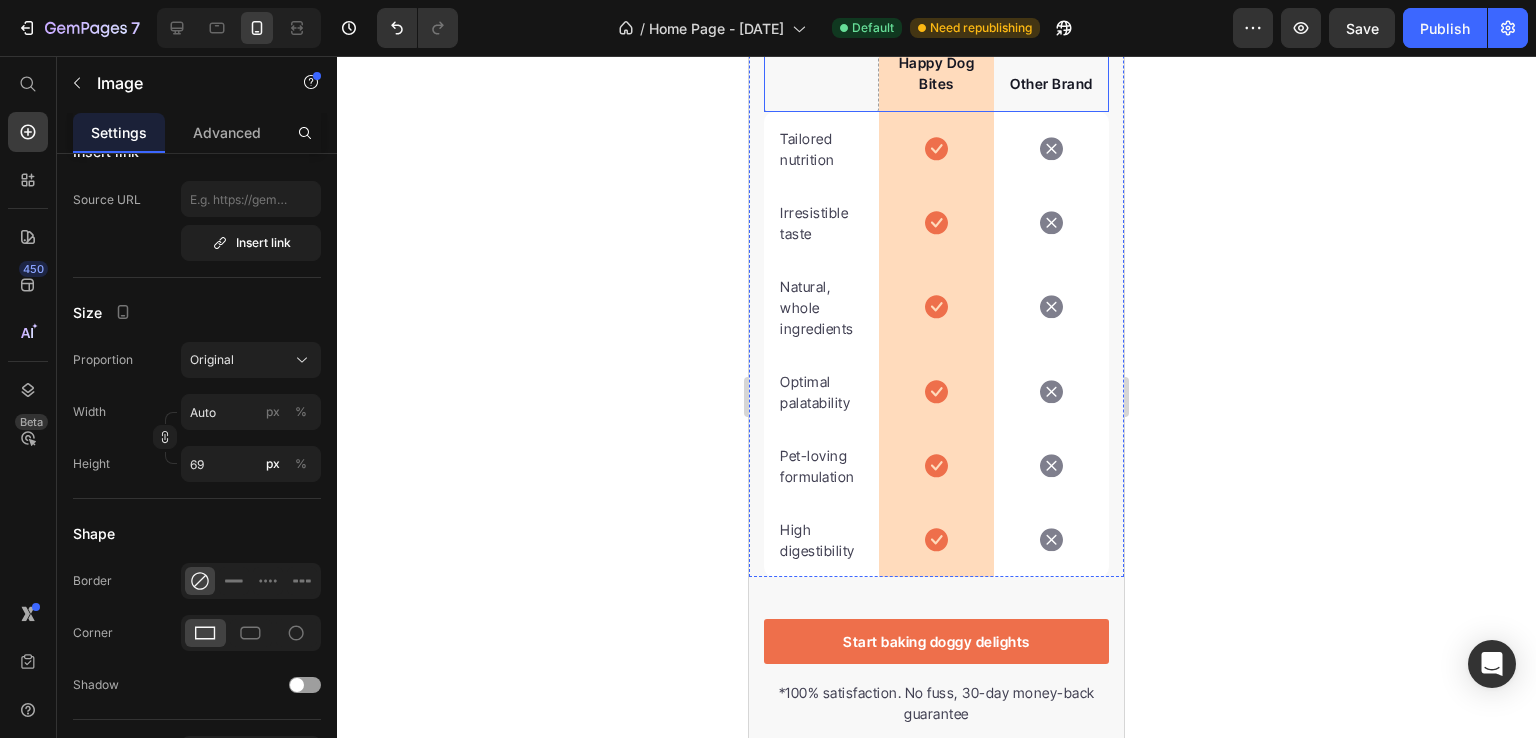 click on "Image Happy Dog Bites Text block Row Image Image   0 Other Brand Text block Row" at bounding box center (936, -1) 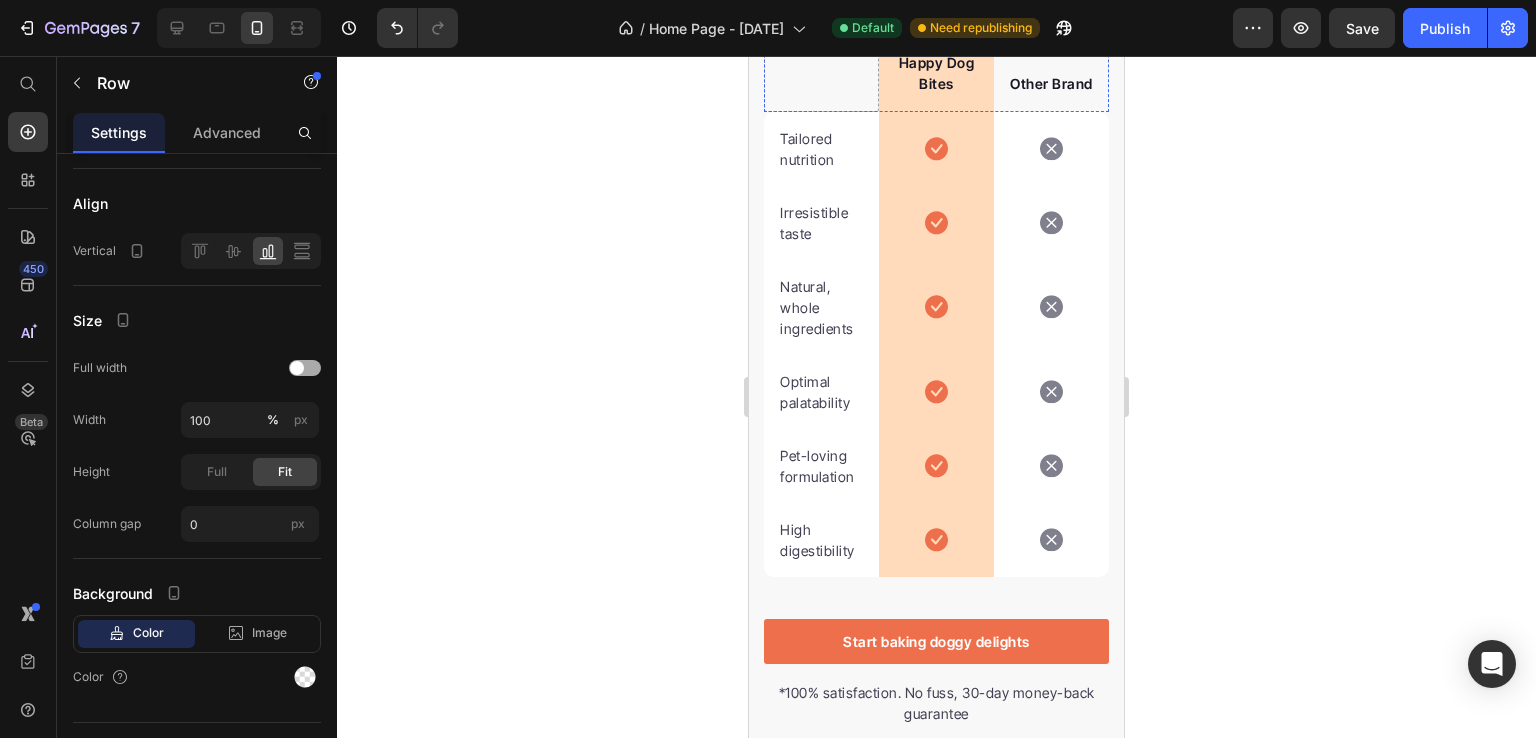 scroll, scrollTop: 0, scrollLeft: 0, axis: both 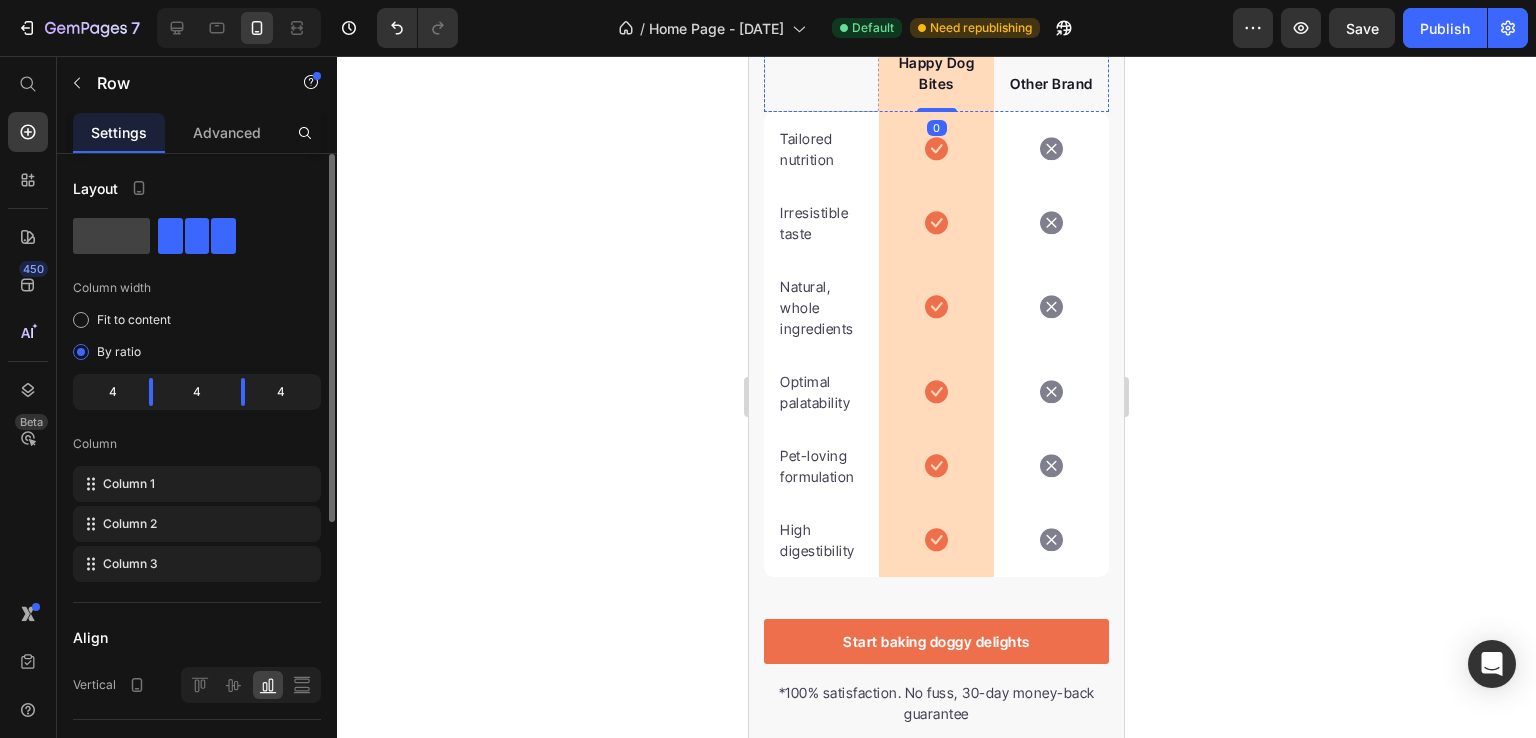 click at bounding box center [1051, -47] 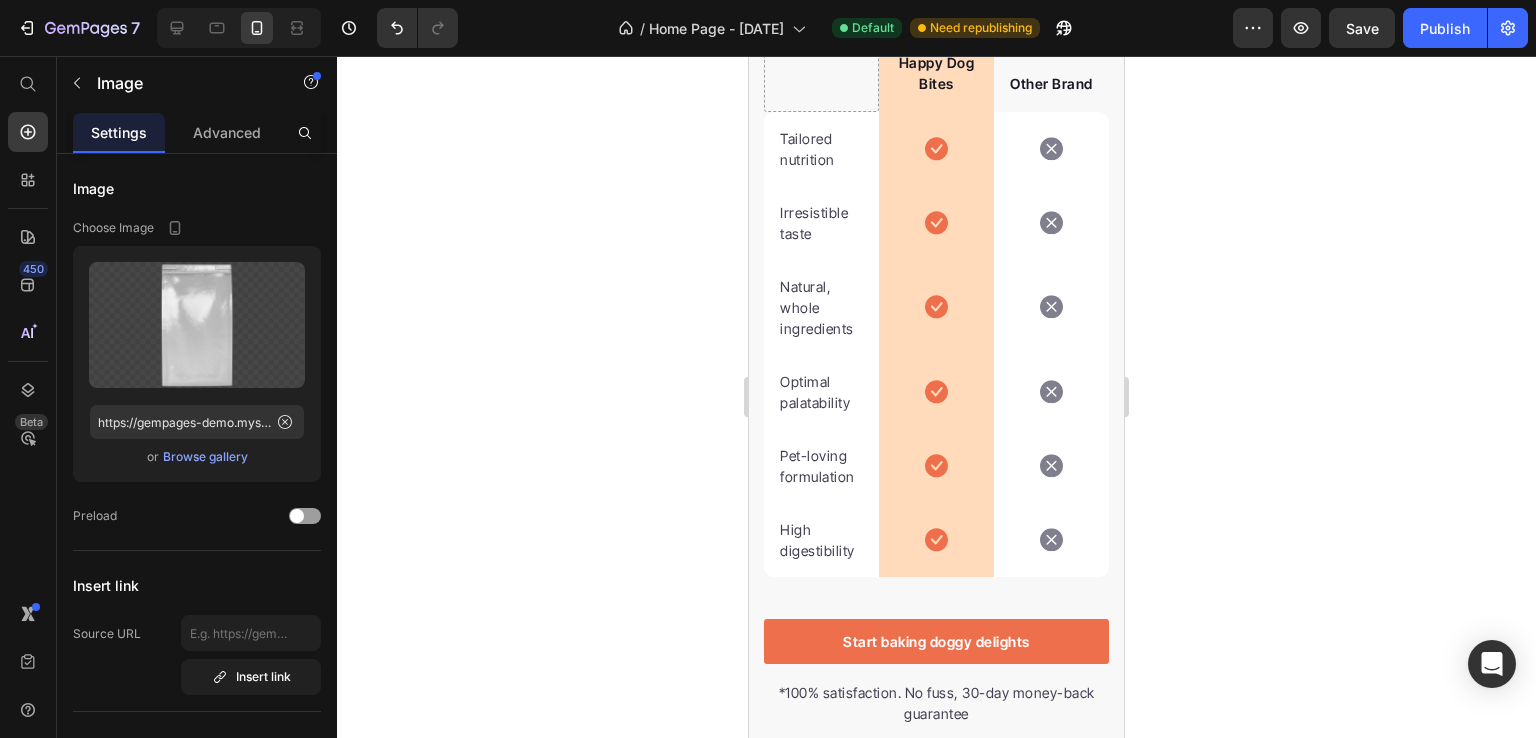 click at bounding box center [1051, -47] 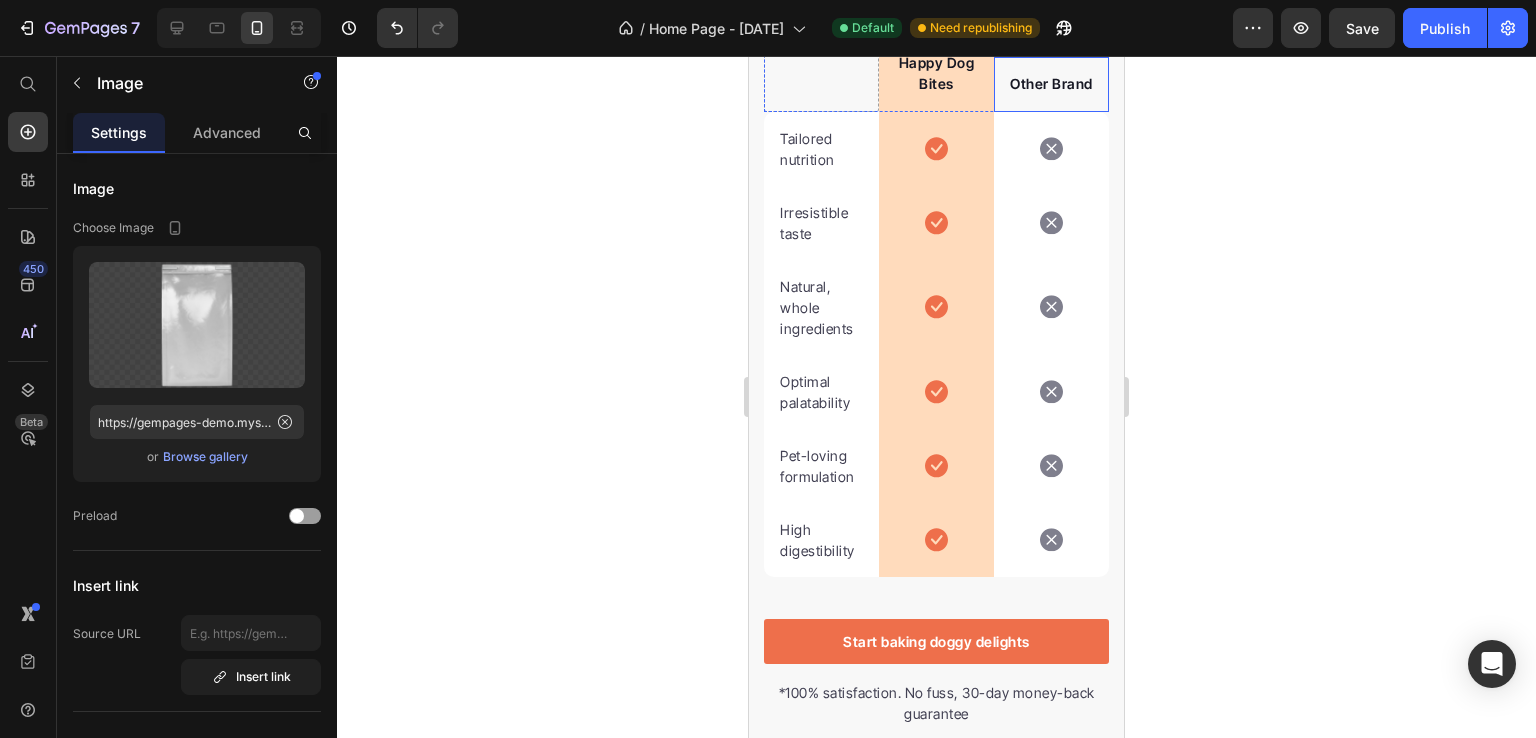 click on "Other Brand Text block" at bounding box center [1051, 84] 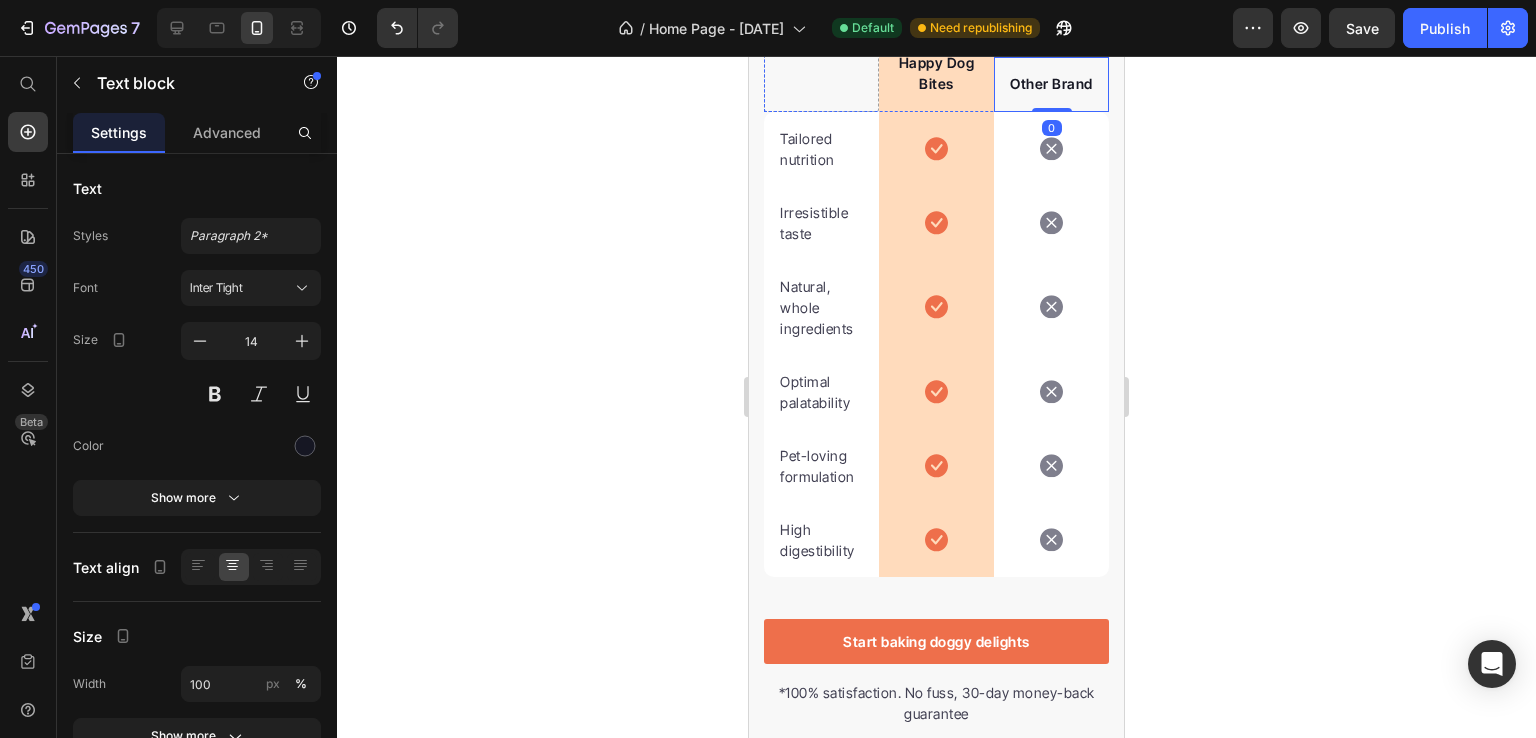 click at bounding box center (1051, 22) 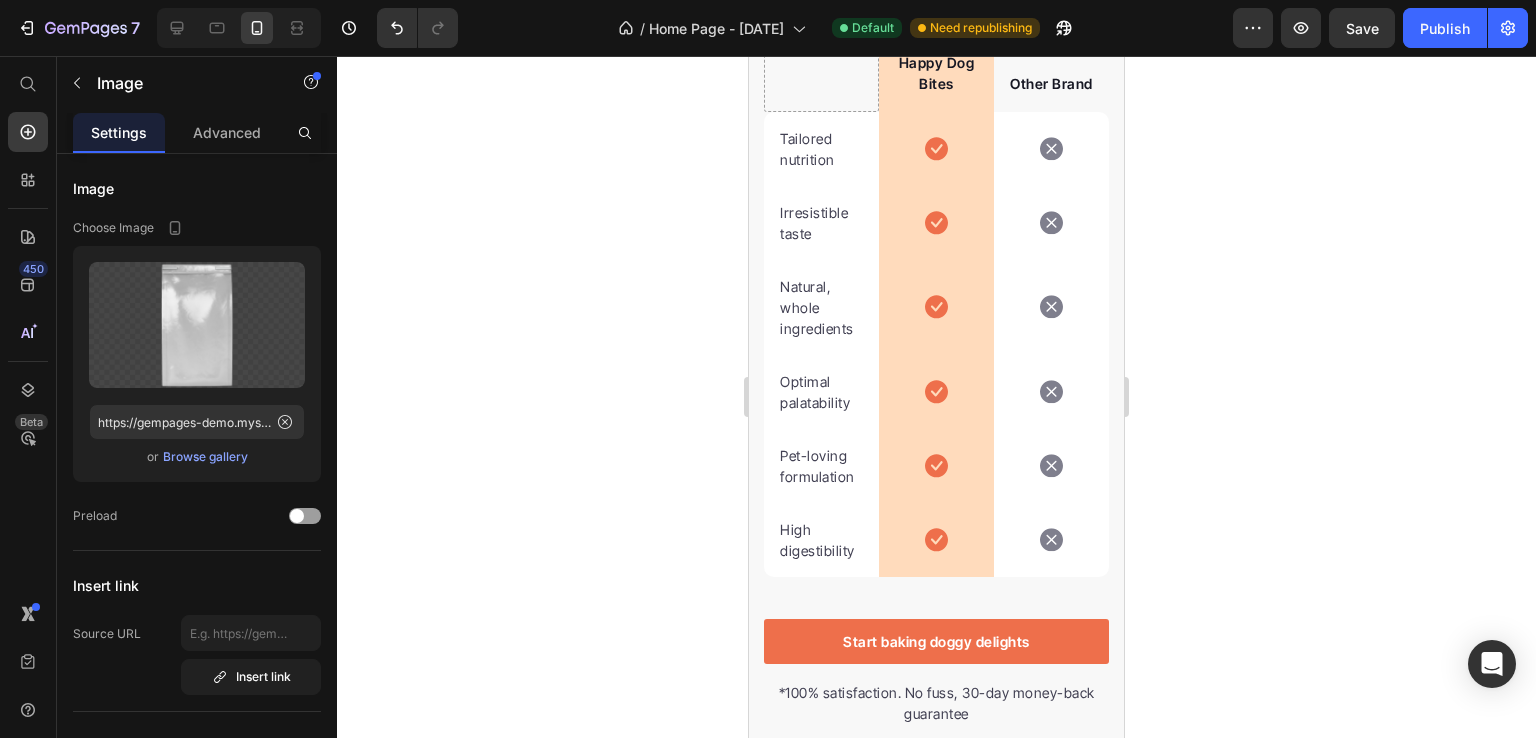 click 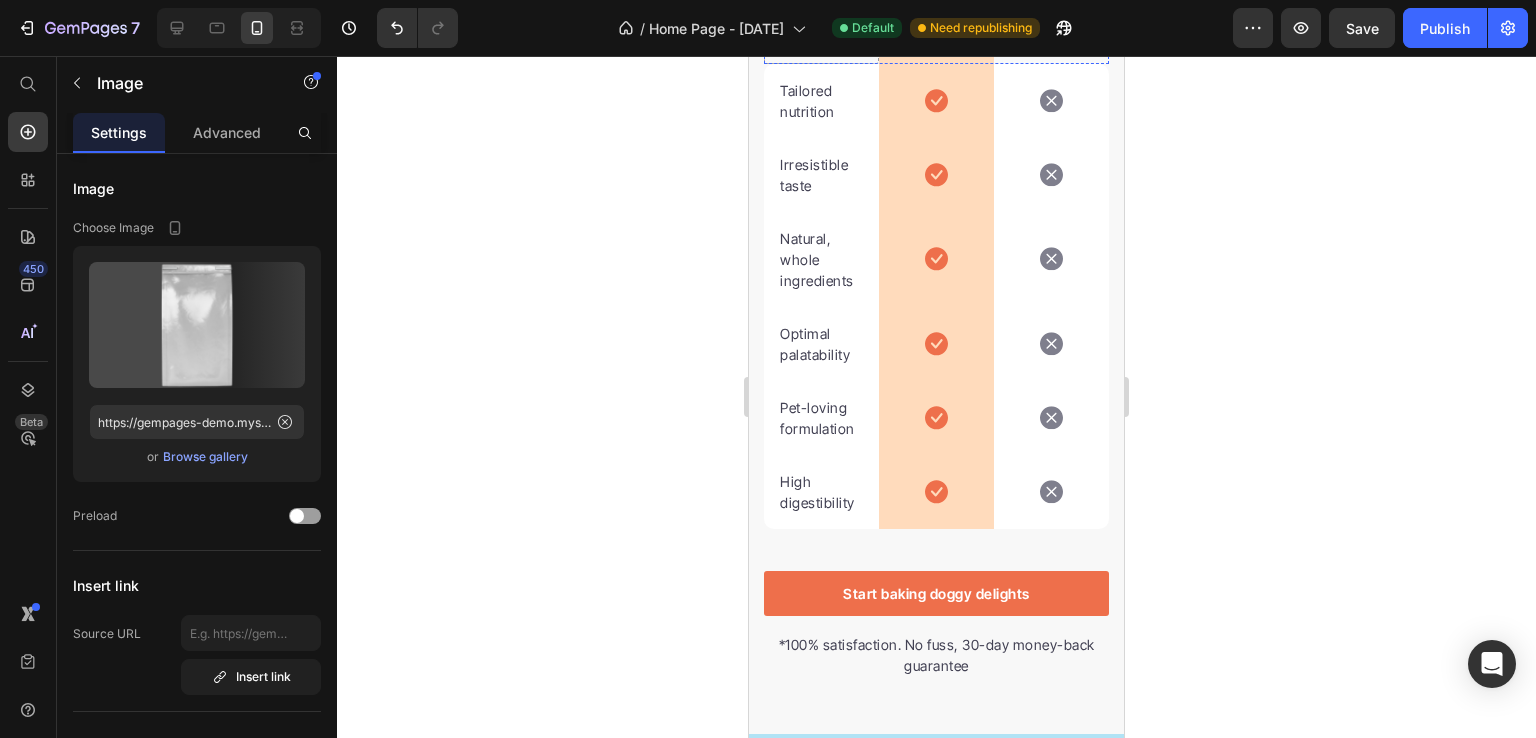 click at bounding box center [1051, -26] 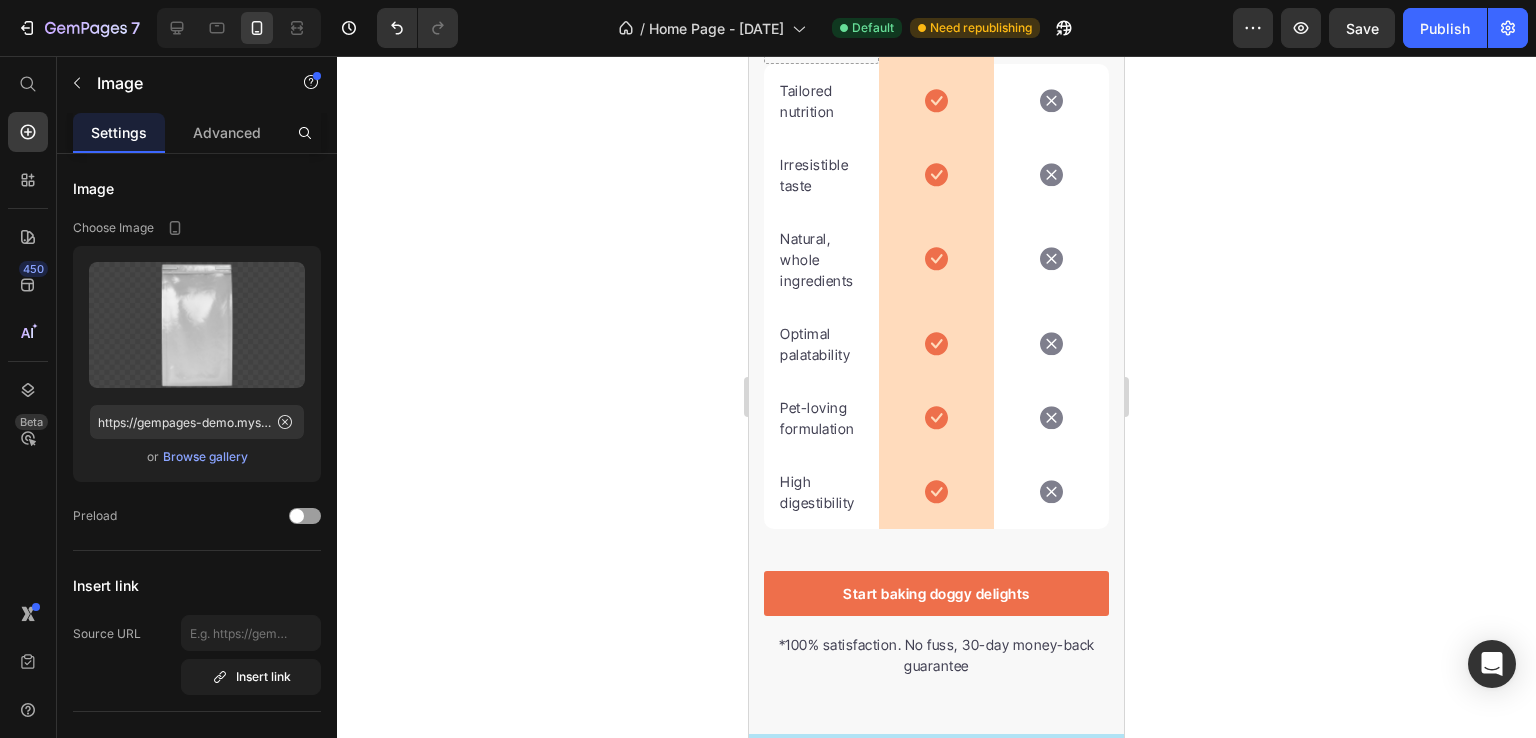 click at bounding box center [1068, -79] 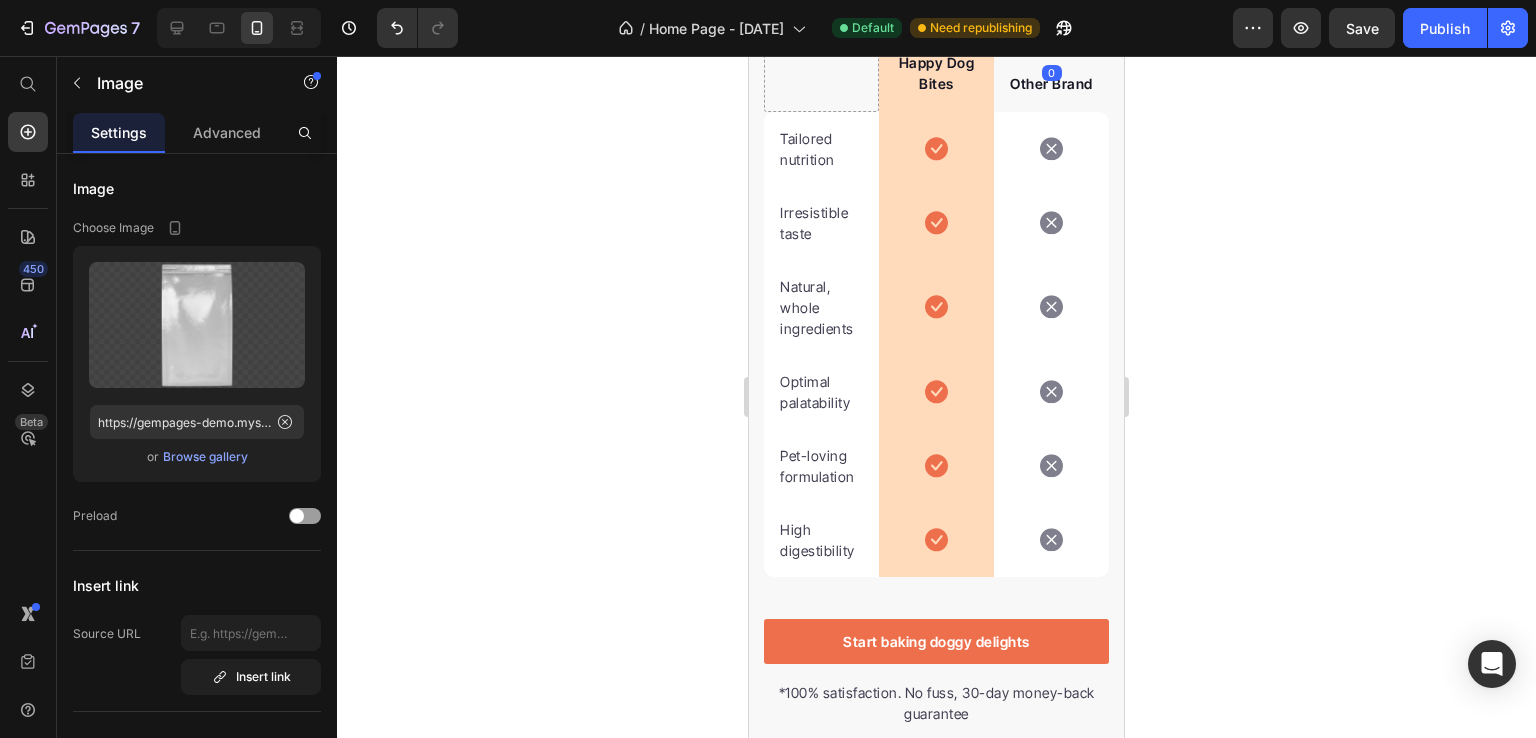 click 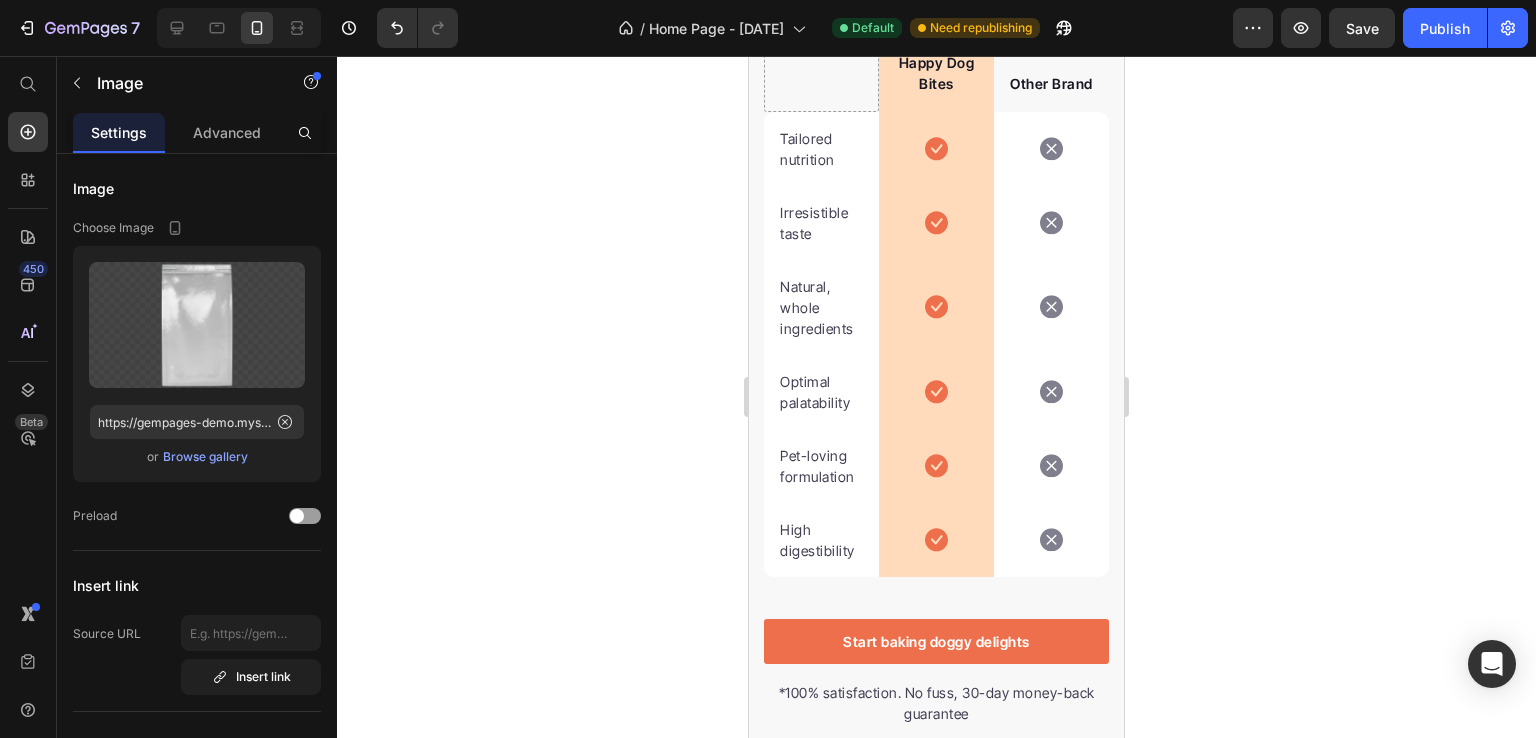 click 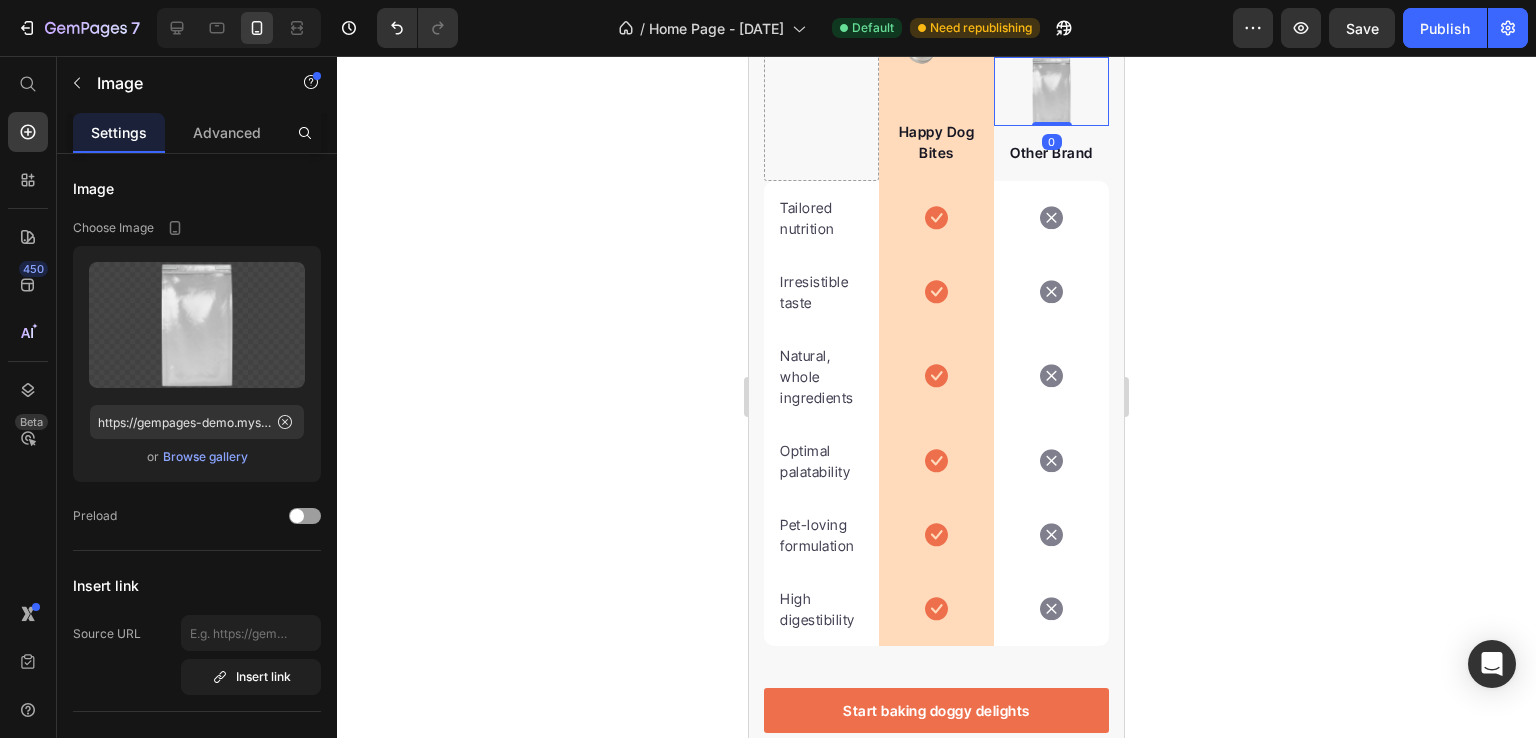 click 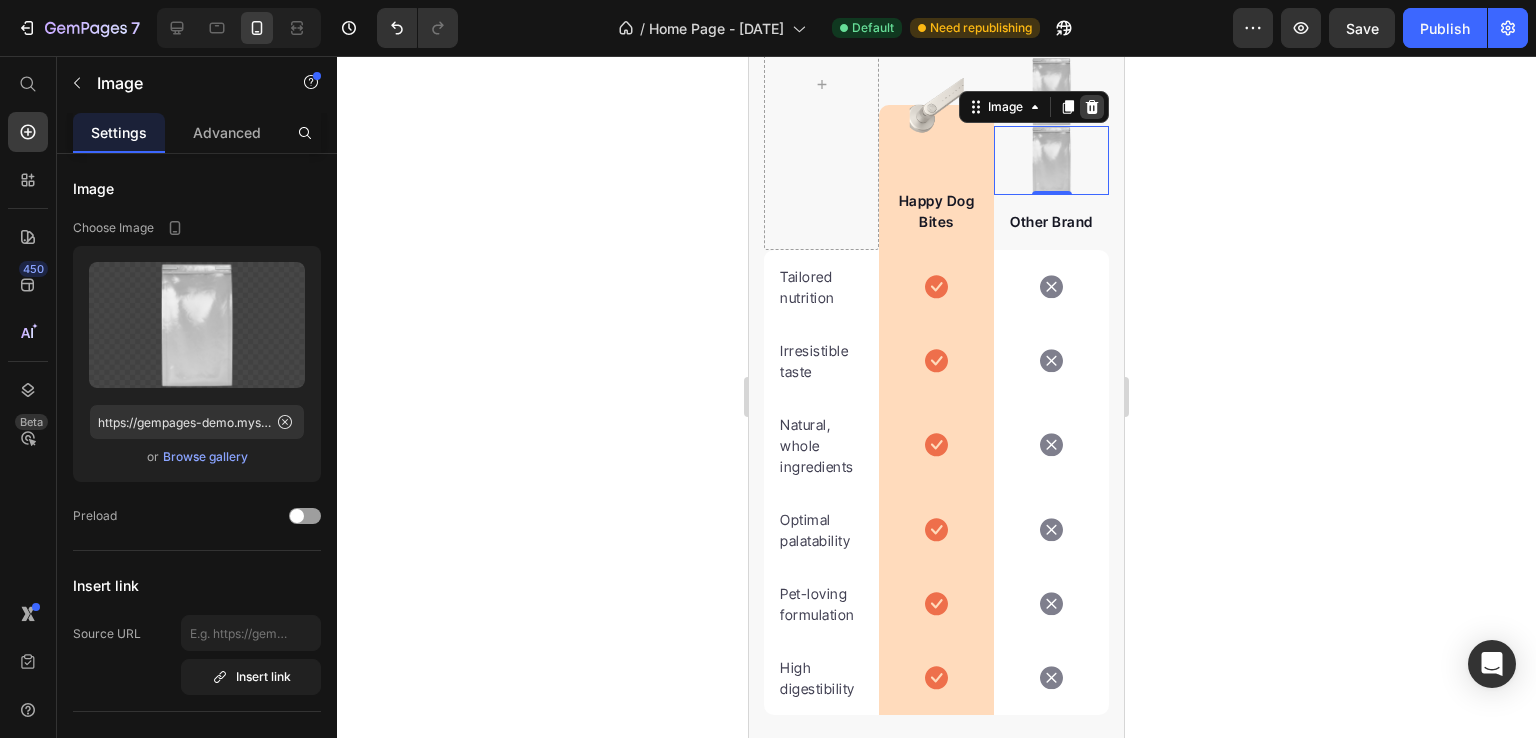 click 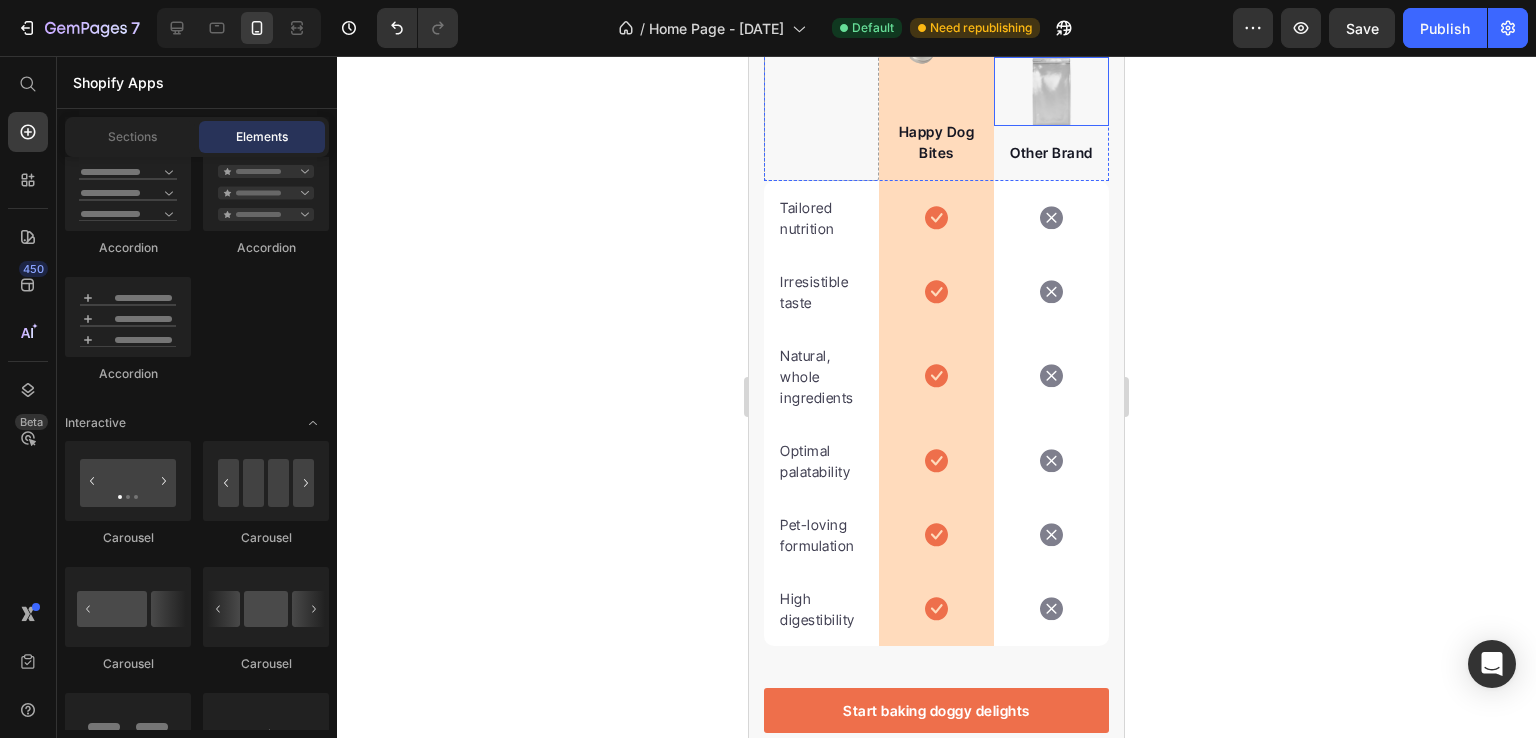 click at bounding box center [1051, 91] 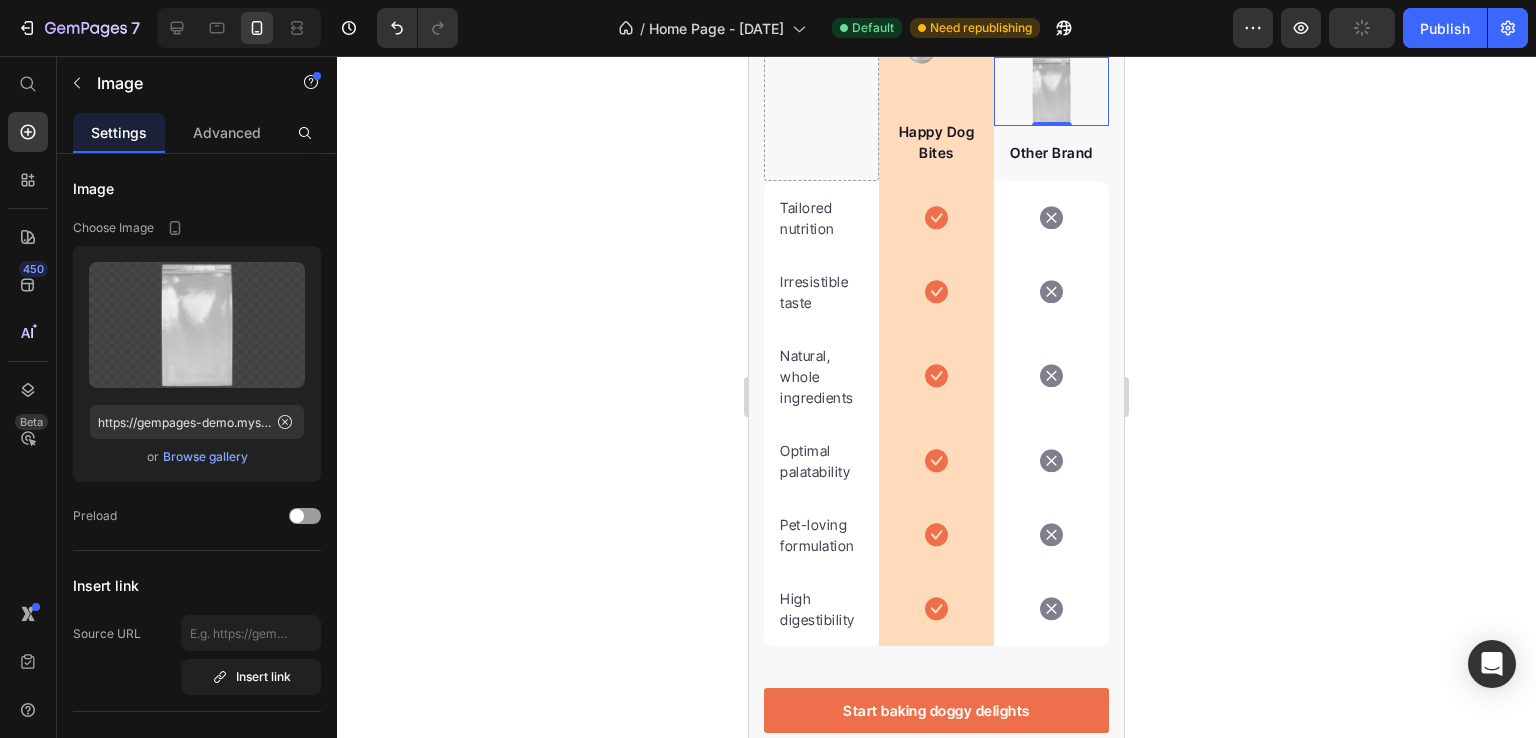 click 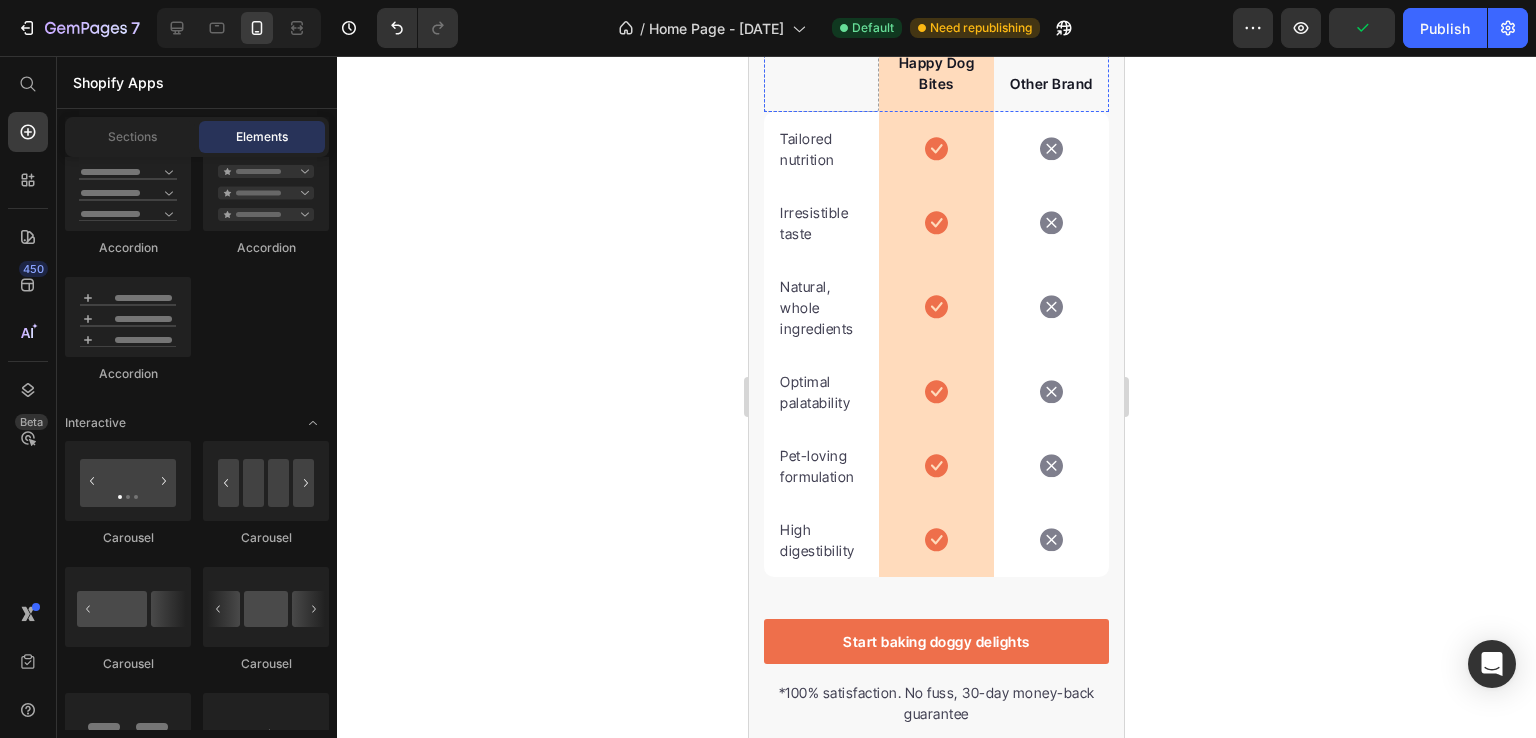 click at bounding box center [1051, 22] 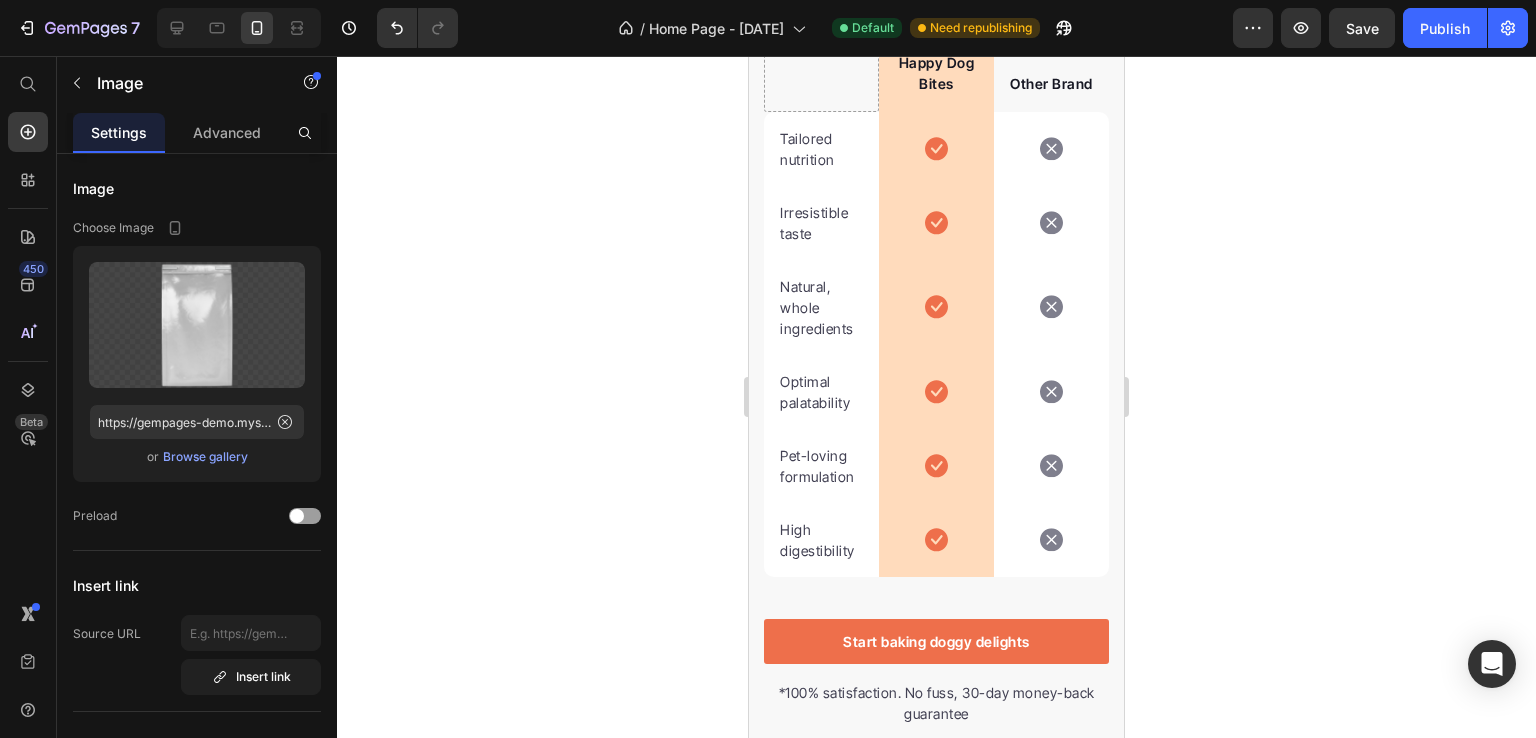 click on "Image" at bounding box center (1040, -31) 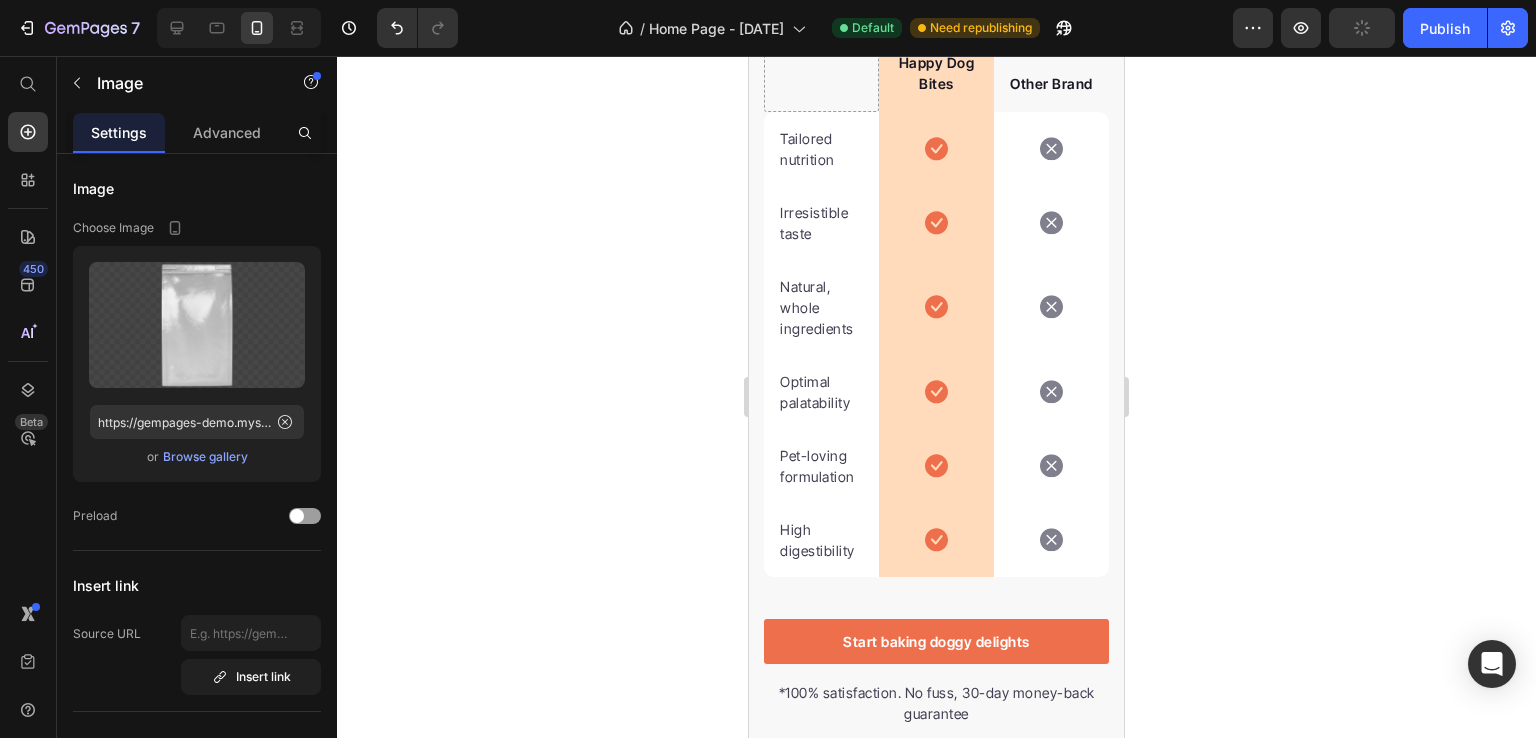 click 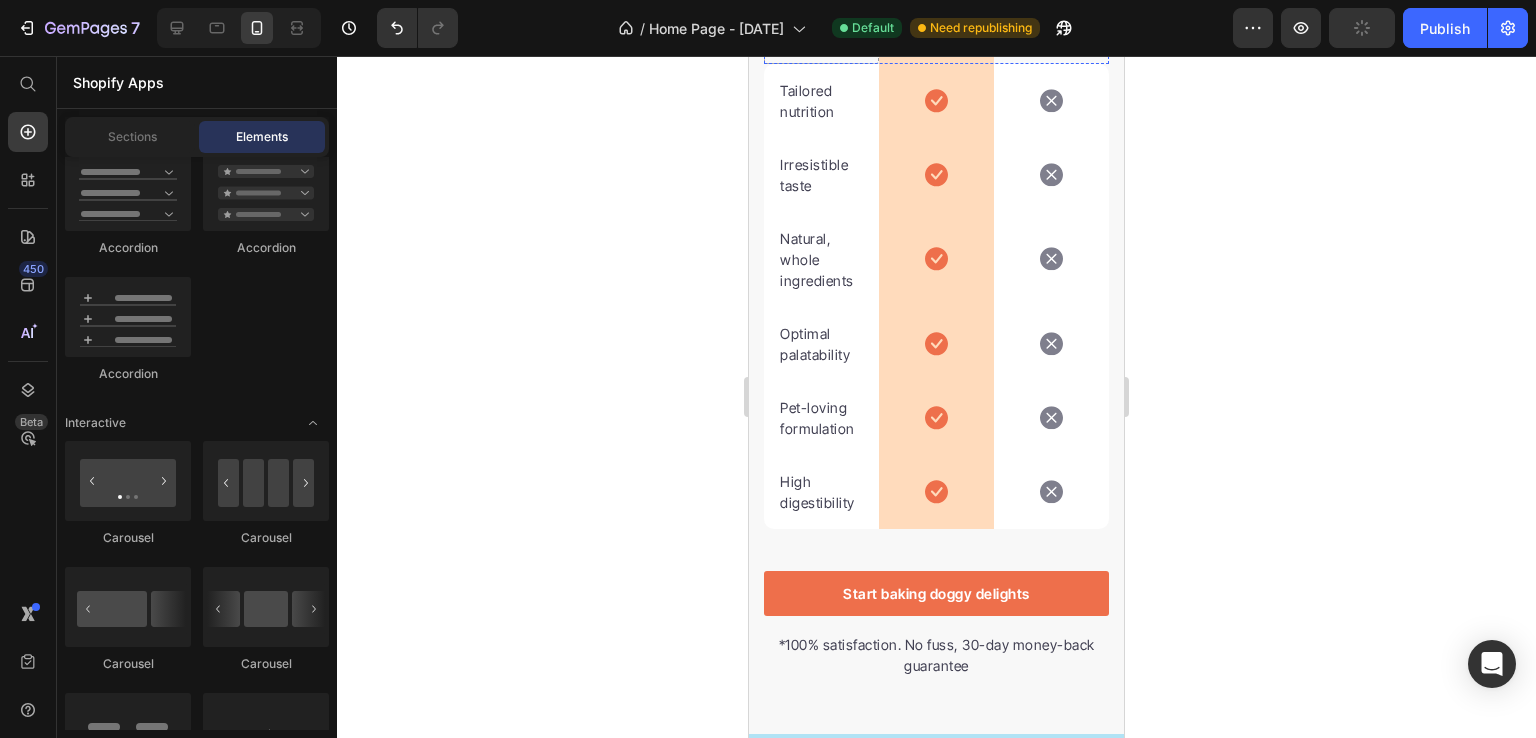 click at bounding box center [1051, -26] 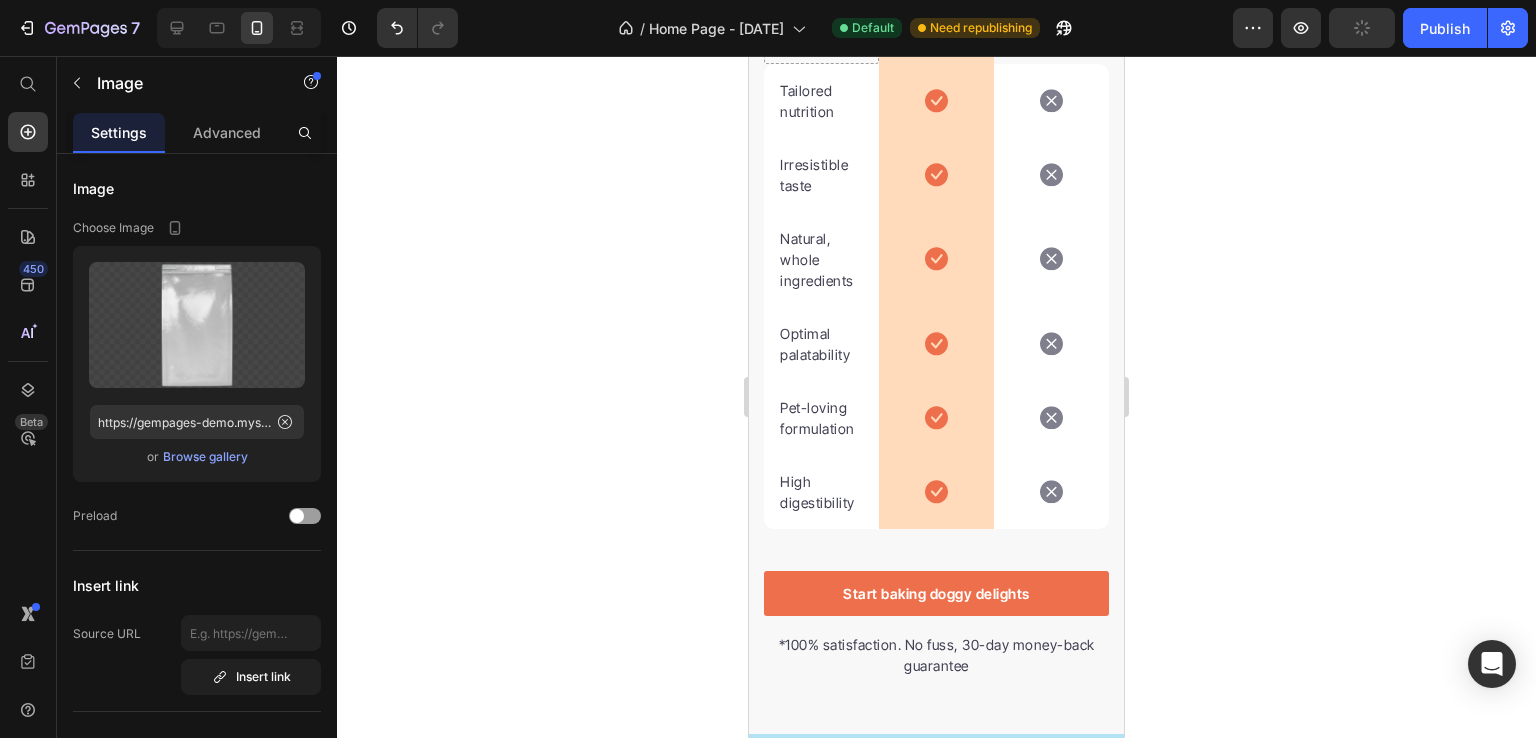 click 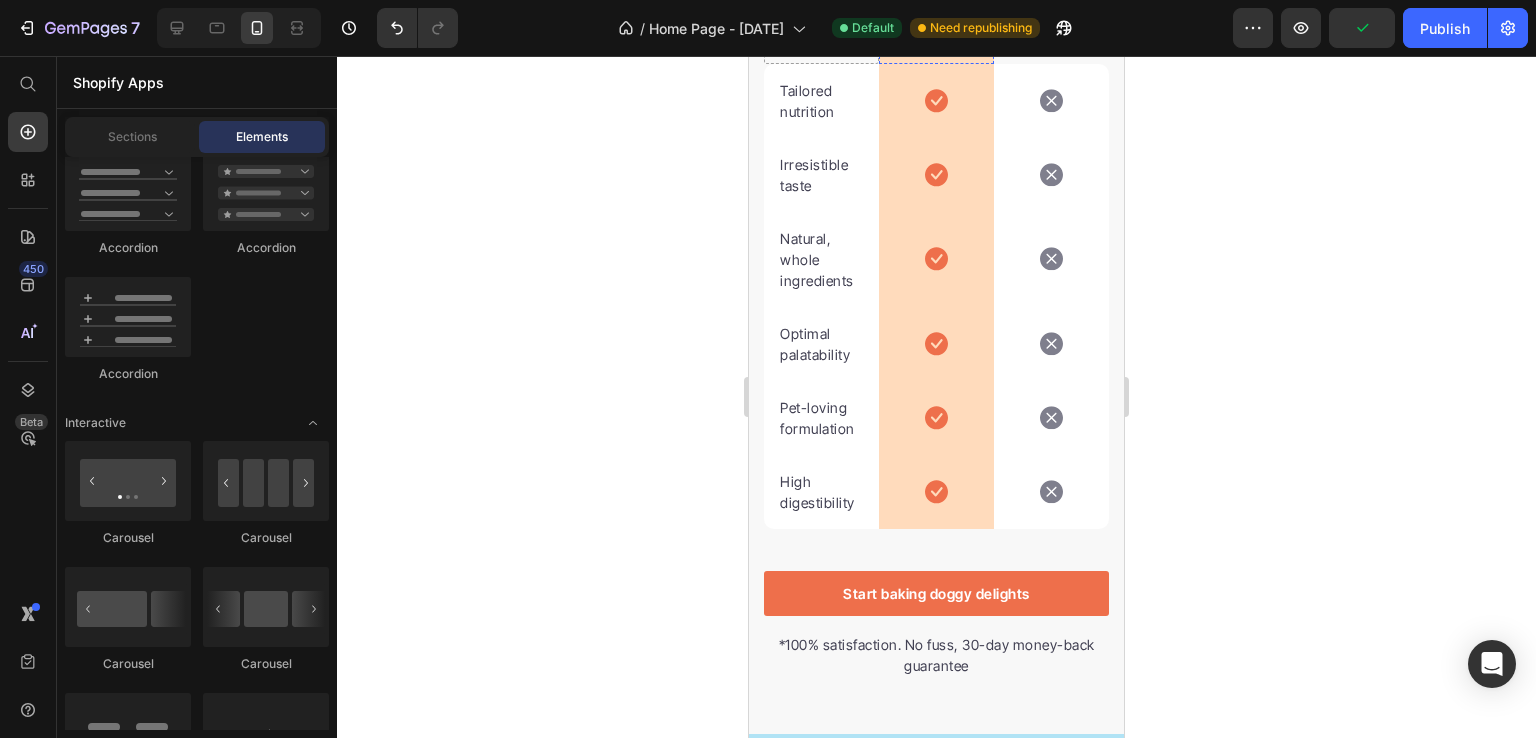click at bounding box center (936, -78) 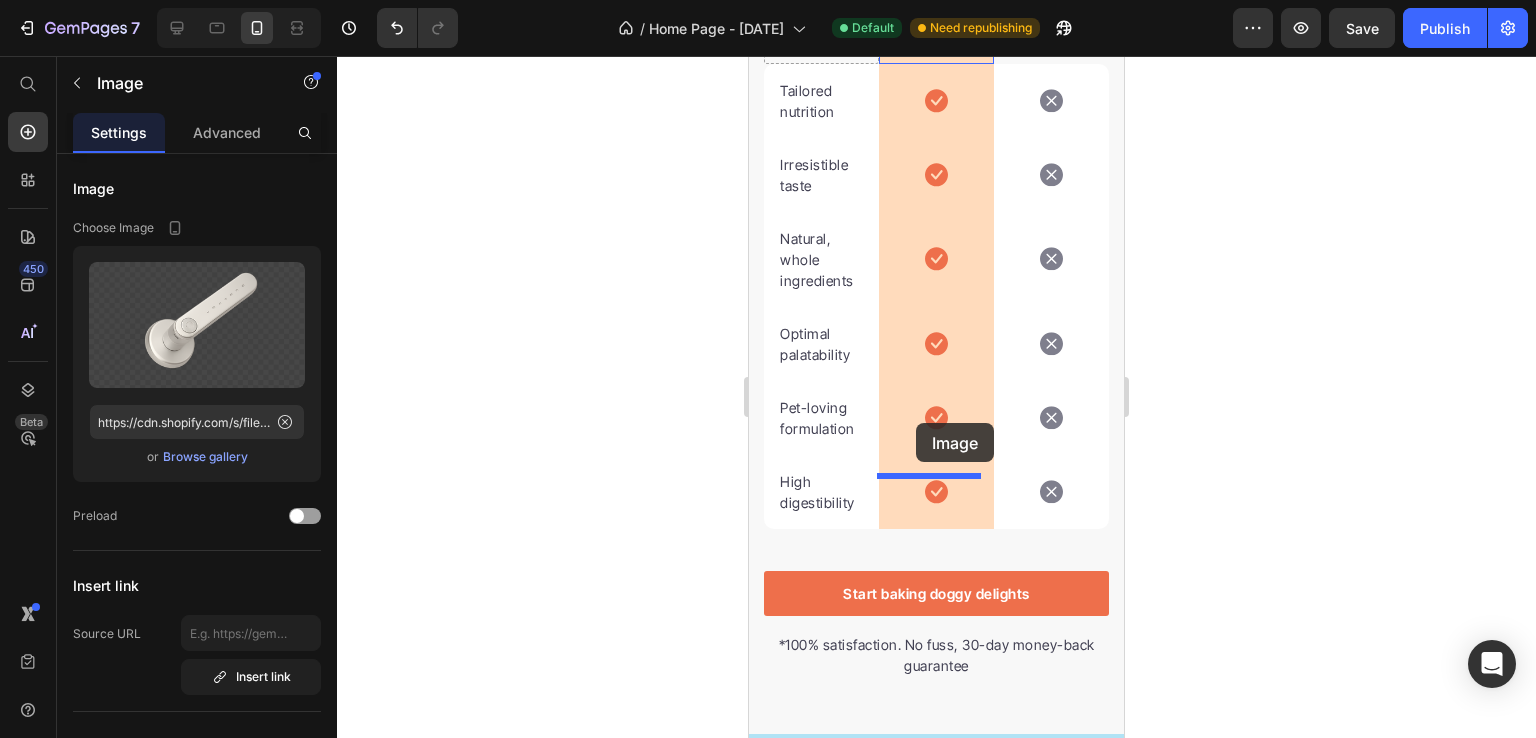 drag, startPoint x: 926, startPoint y: 281, endPoint x: 916, endPoint y: 430, distance: 149.33519 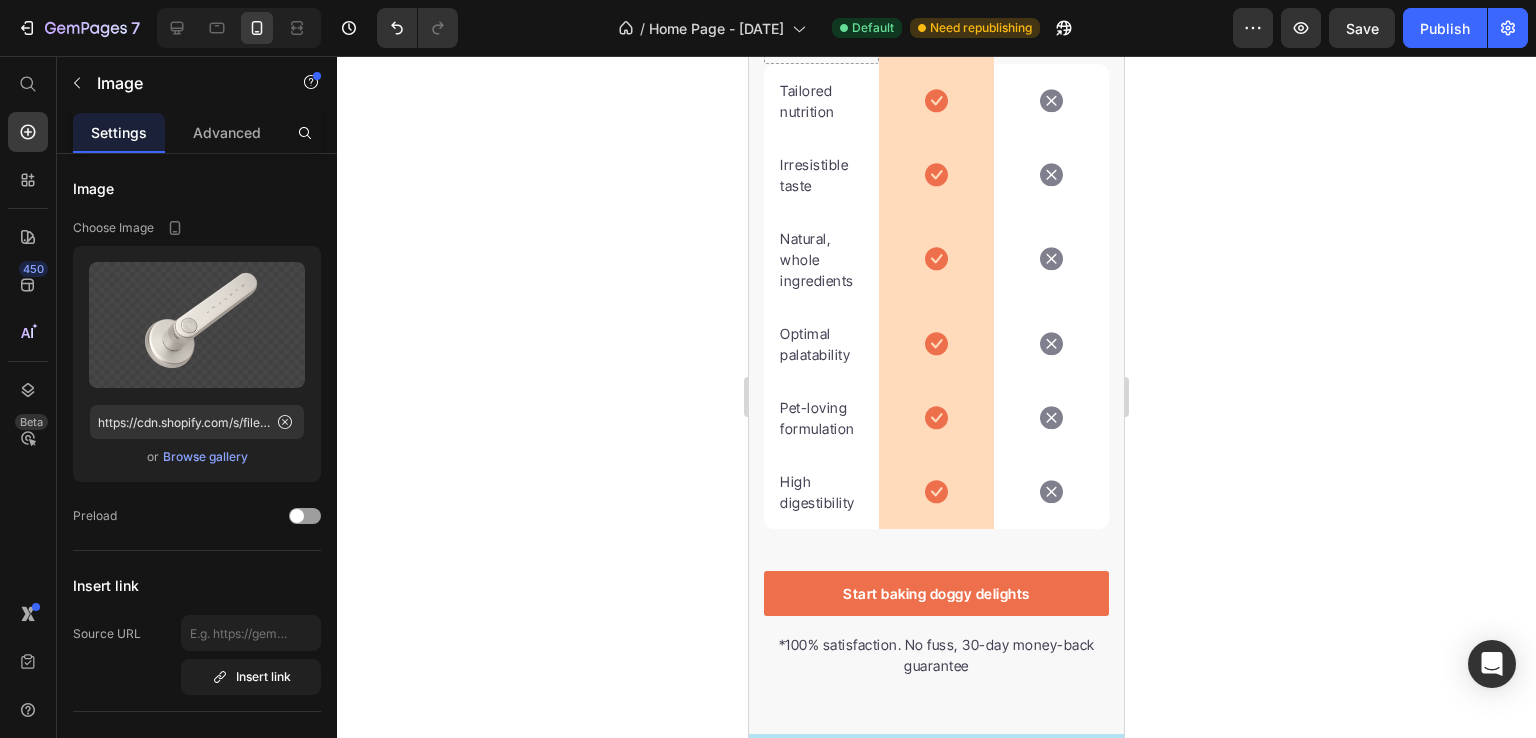 click 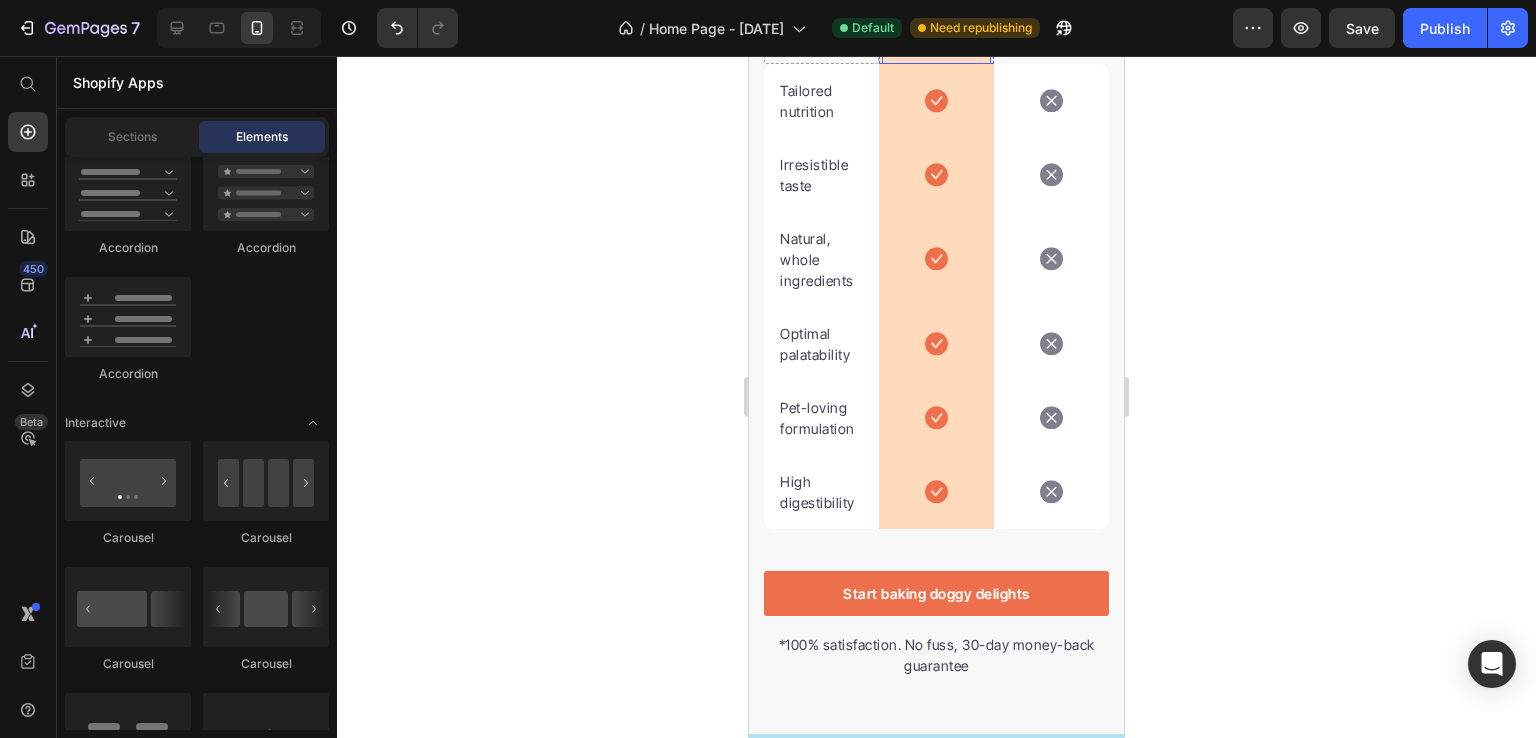 click on "Happy Dog Bites" at bounding box center [936, 25] 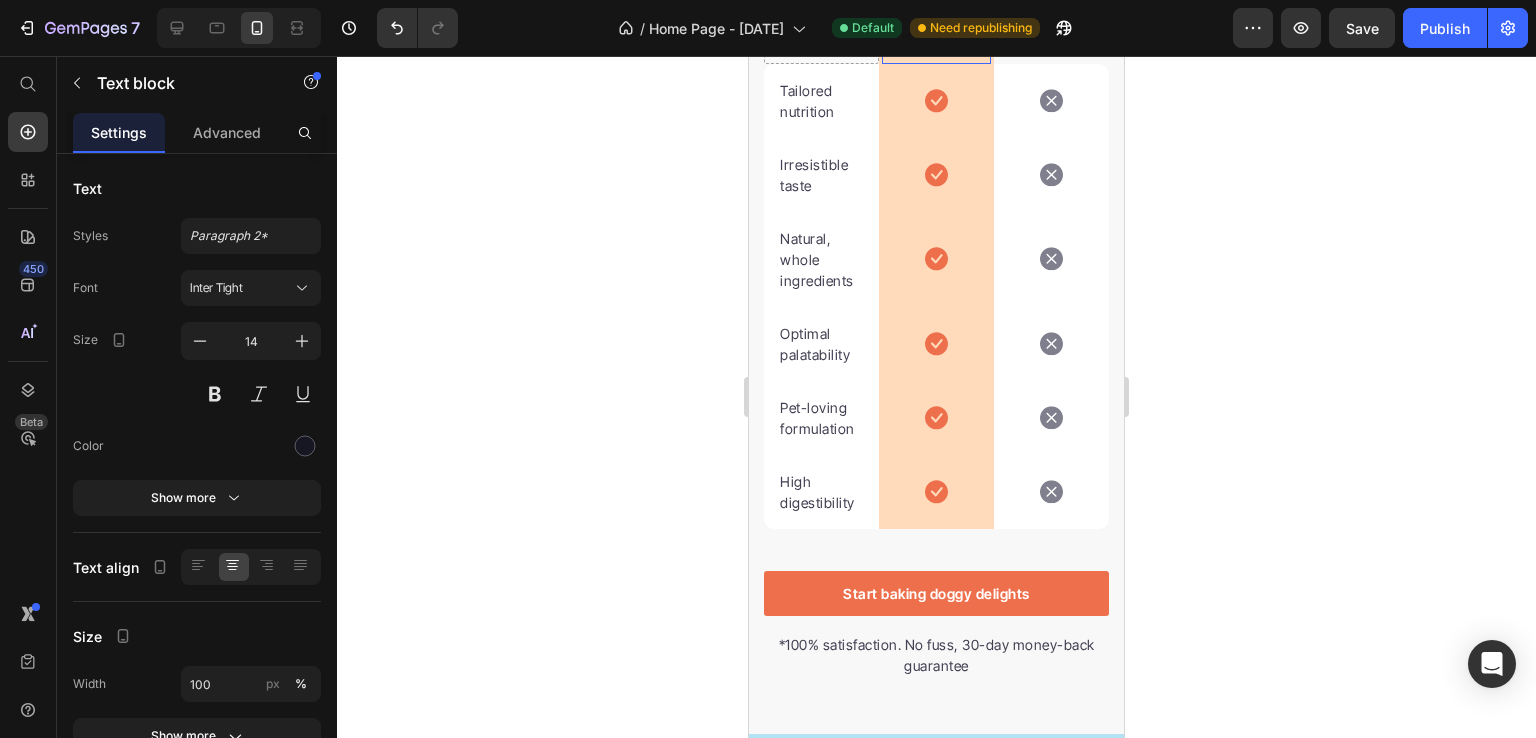 click on "Happy Dog Bites" at bounding box center (936, 25) 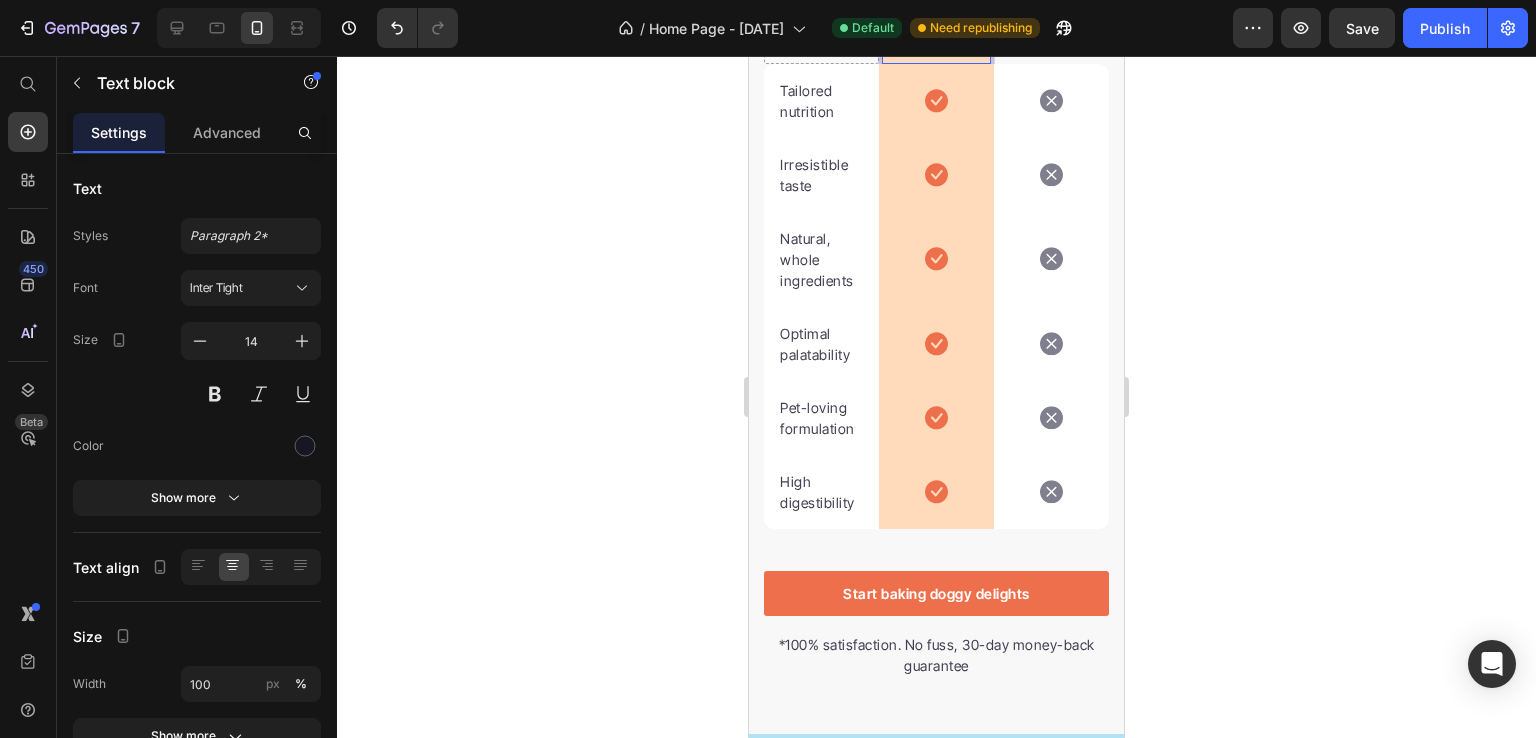 click on "Happy Dog Bites" at bounding box center [936, 25] 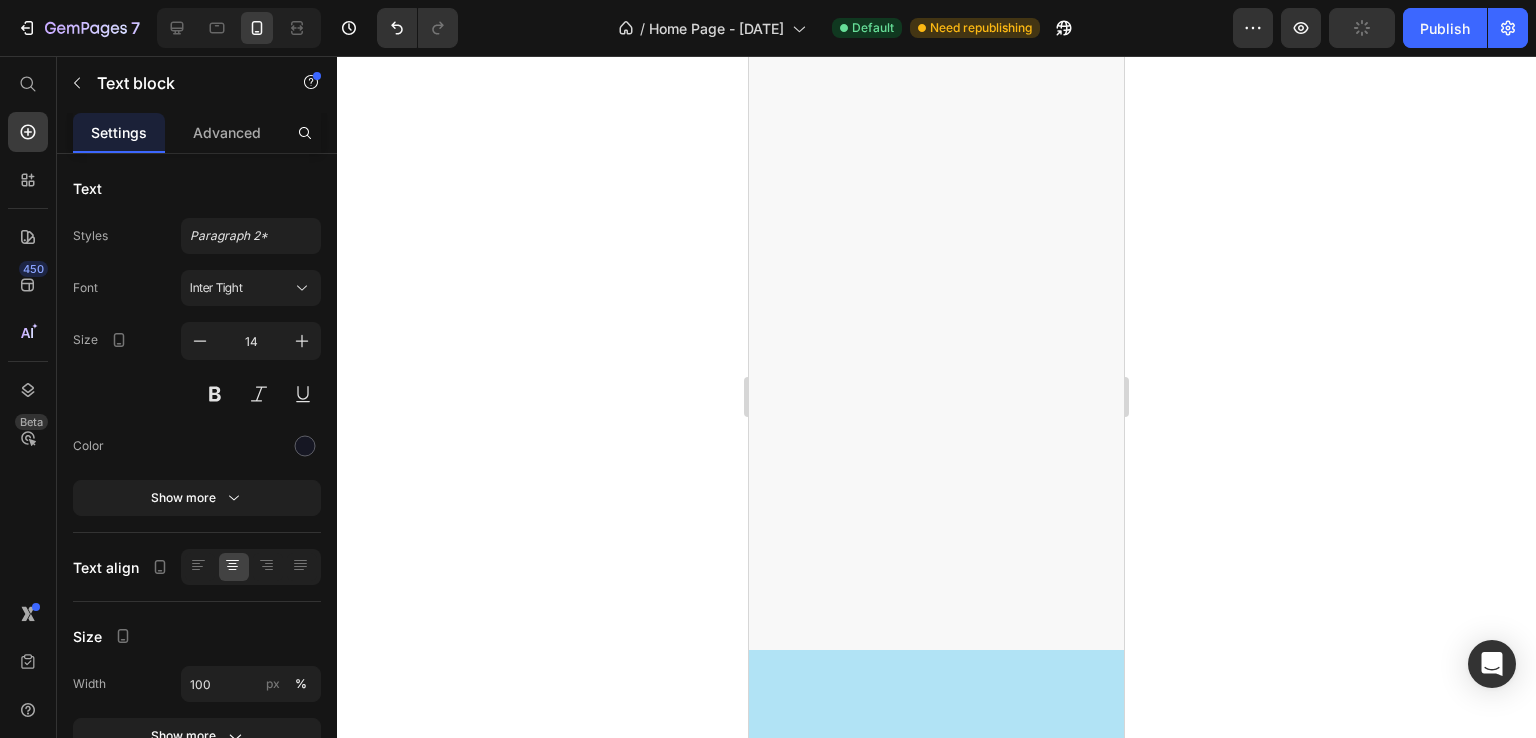 scroll, scrollTop: 0, scrollLeft: 0, axis: both 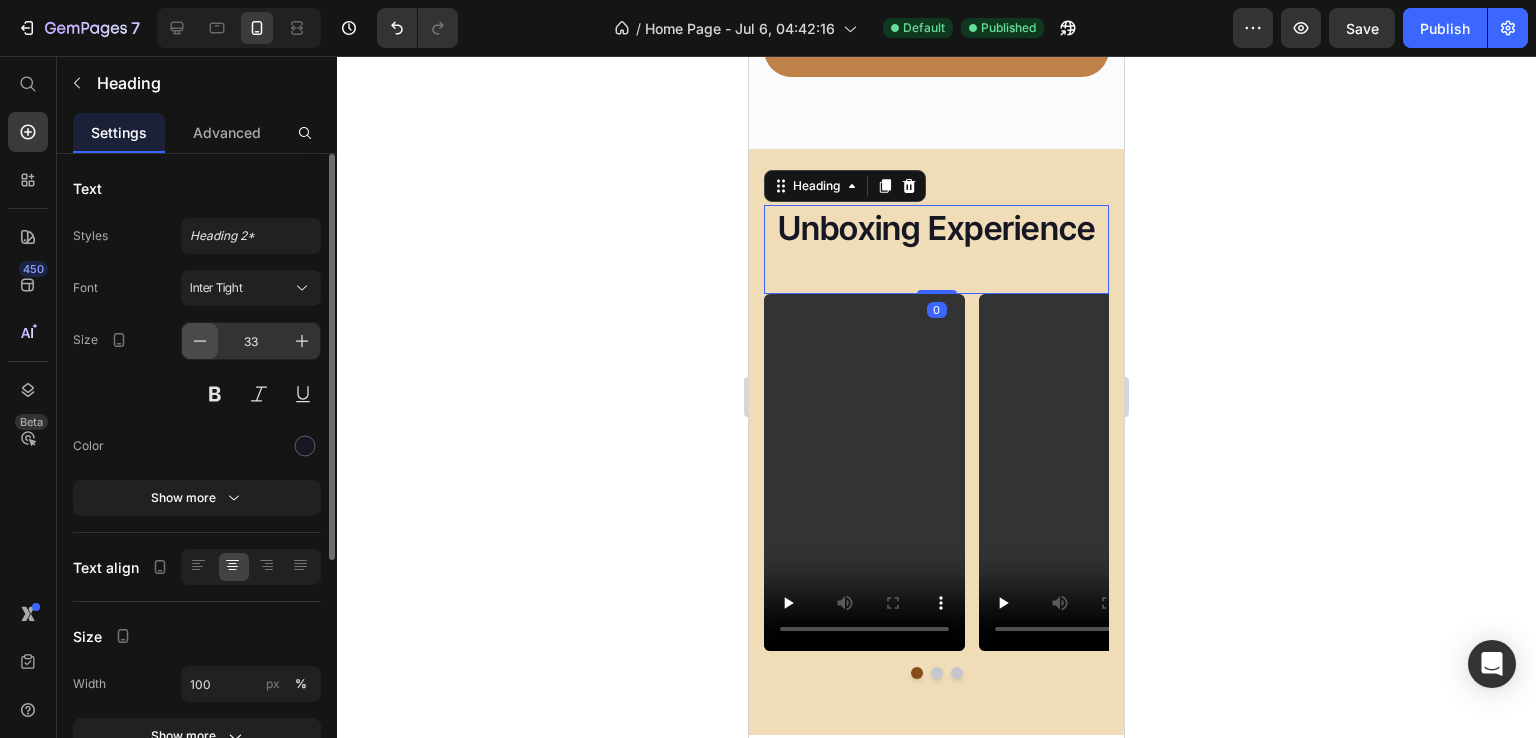 click 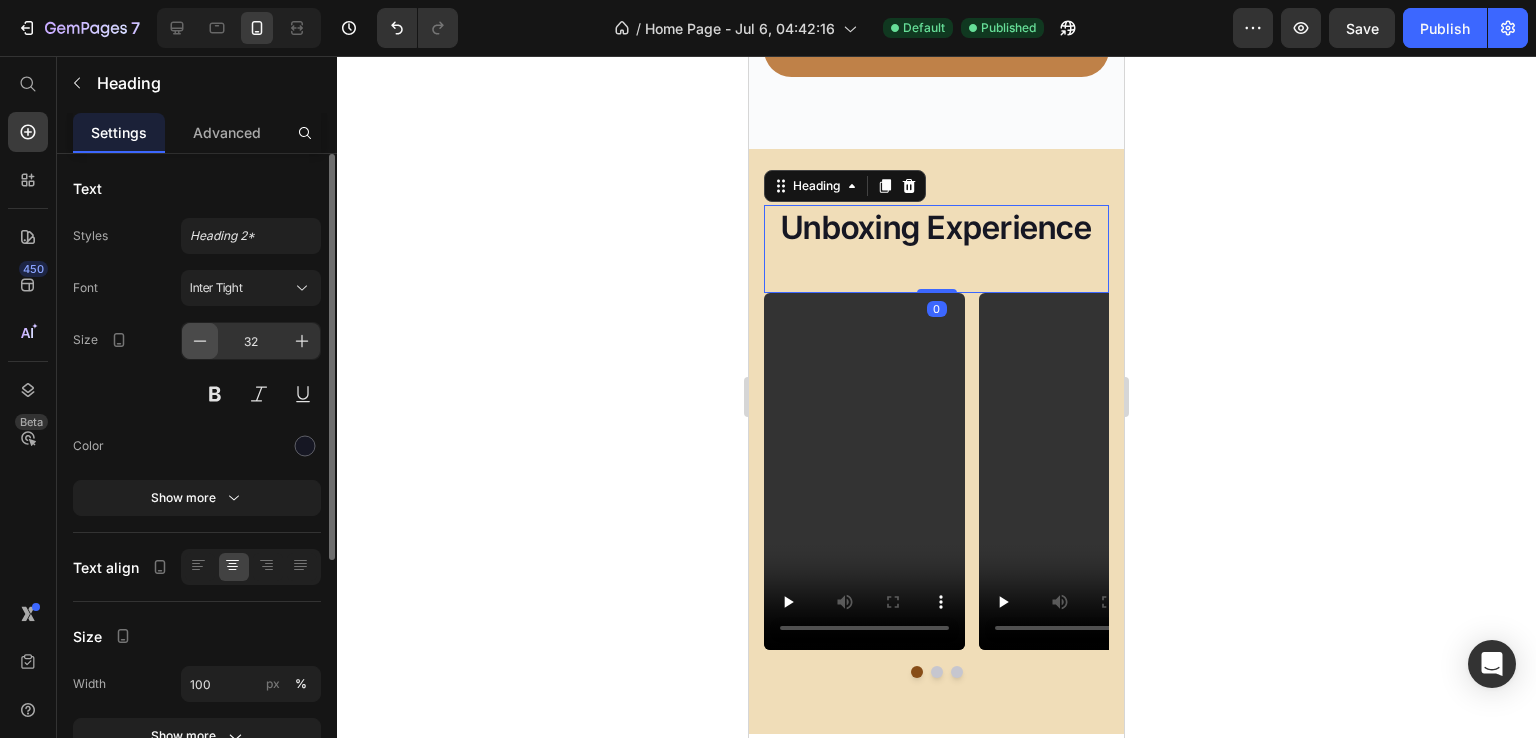 click 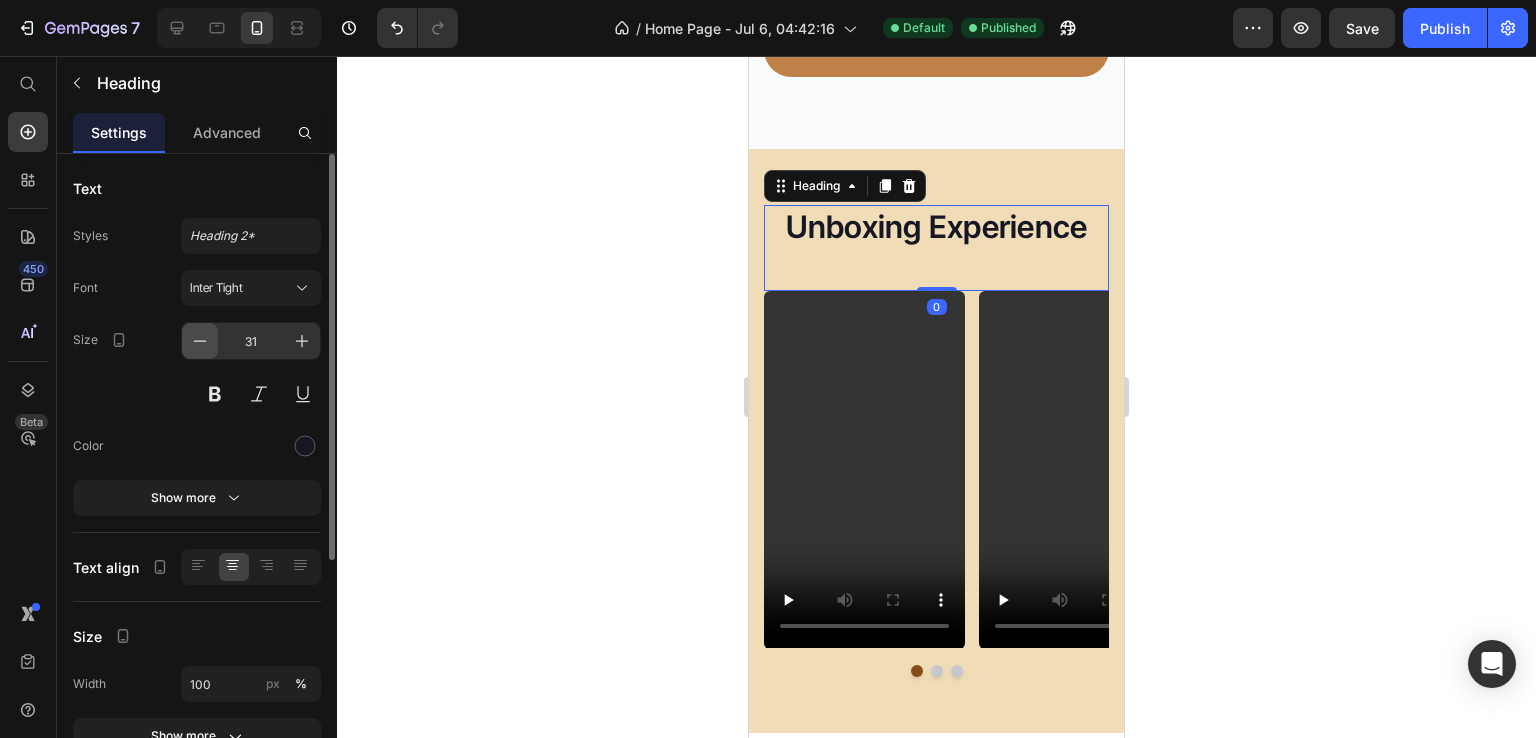 click 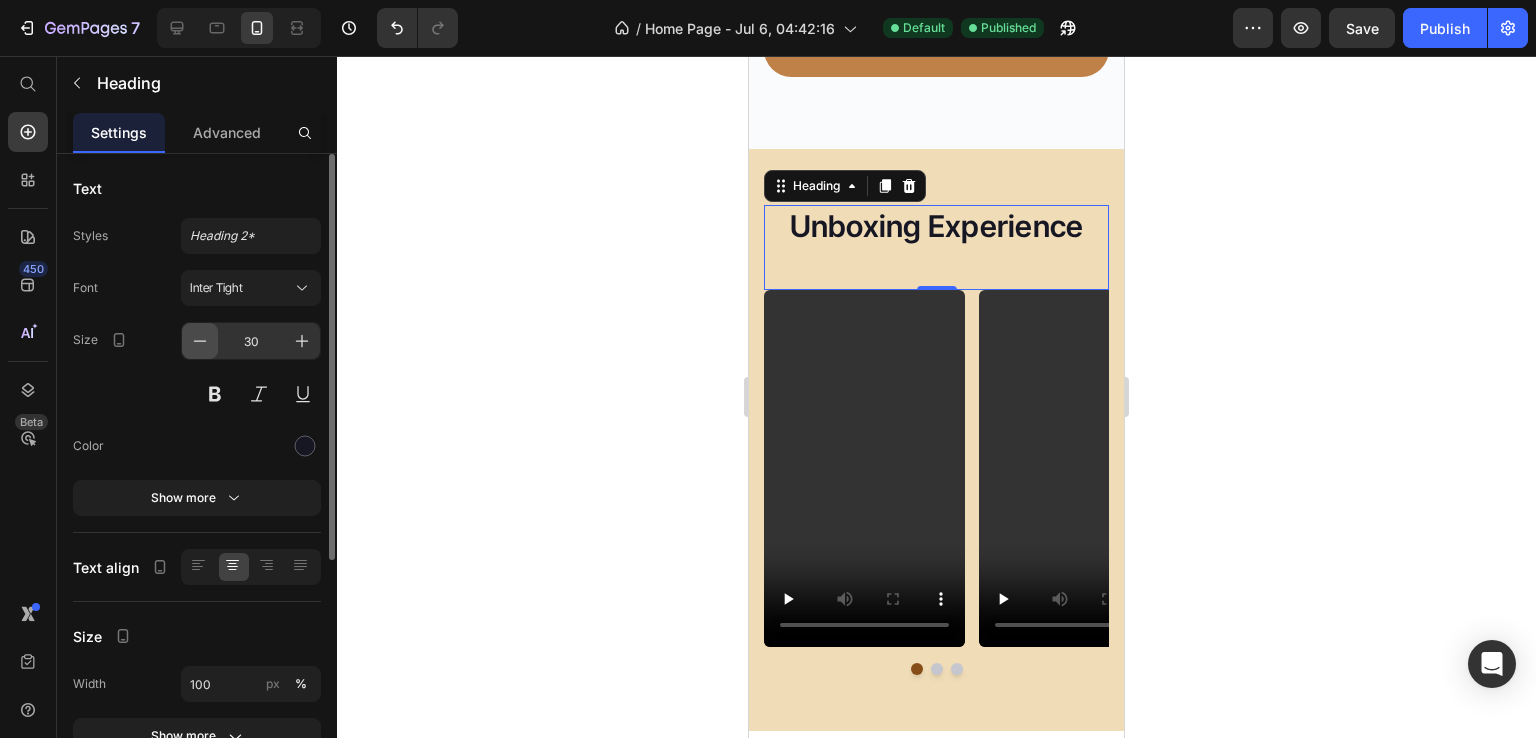 click 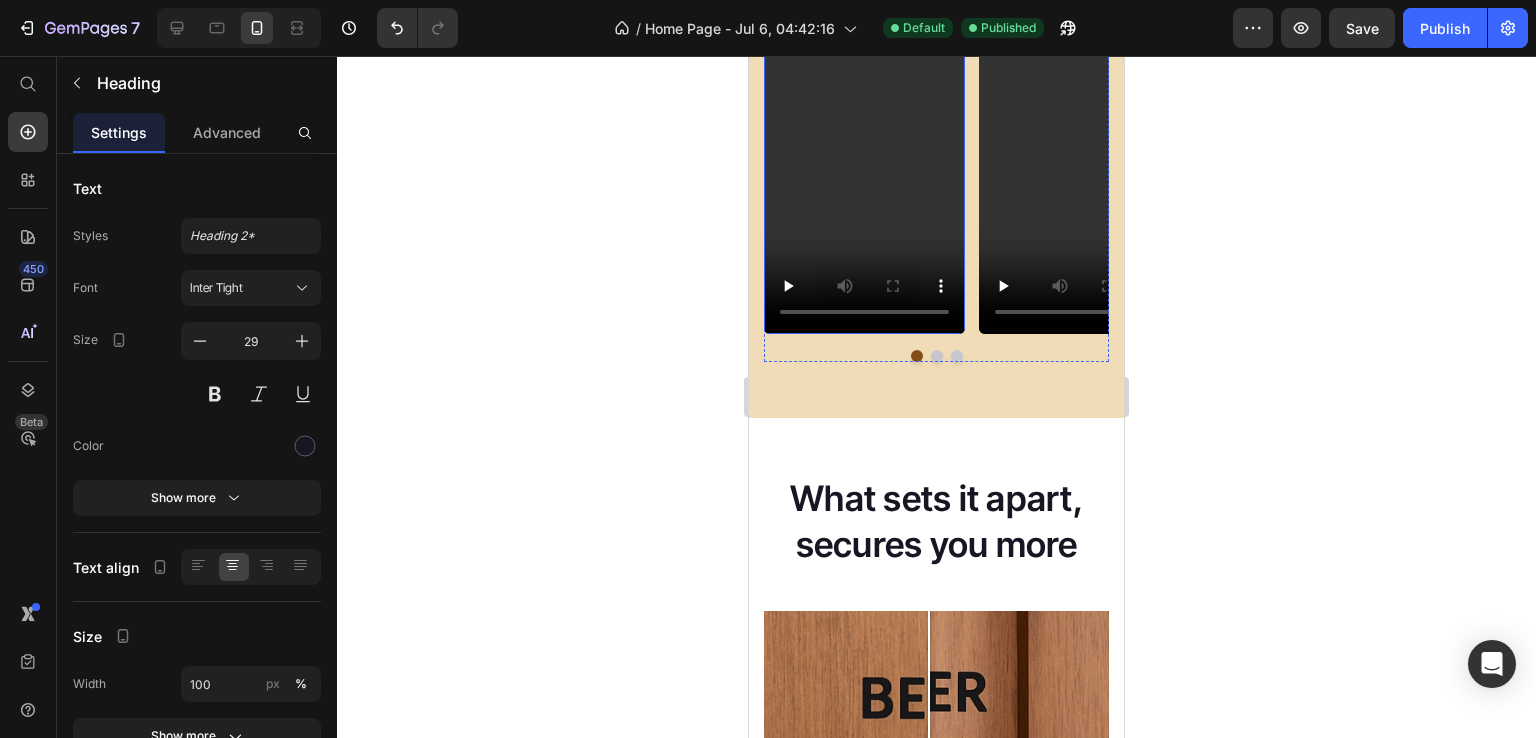scroll, scrollTop: 2300, scrollLeft: 0, axis: vertical 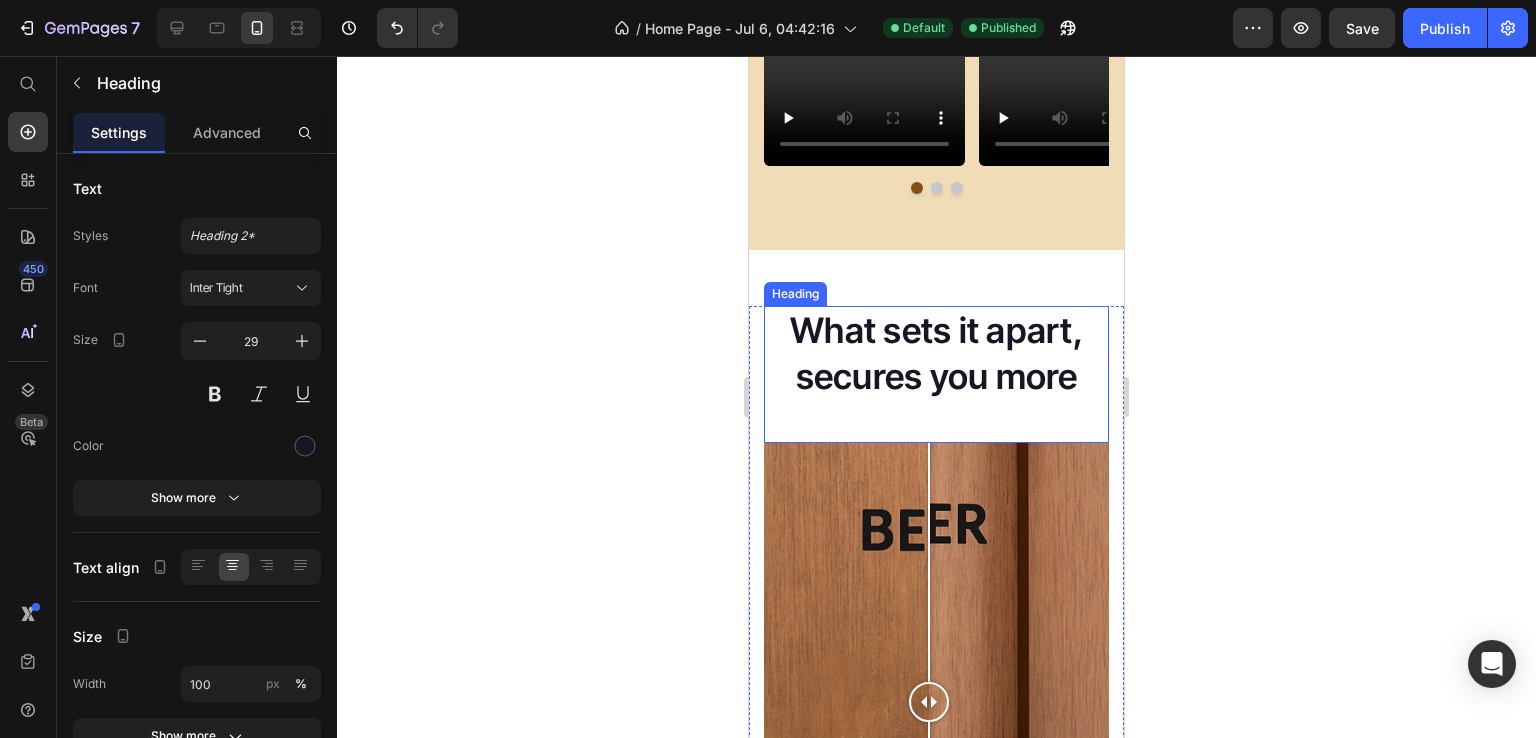 click on "What sets it apart, secures you more" at bounding box center (936, 353) 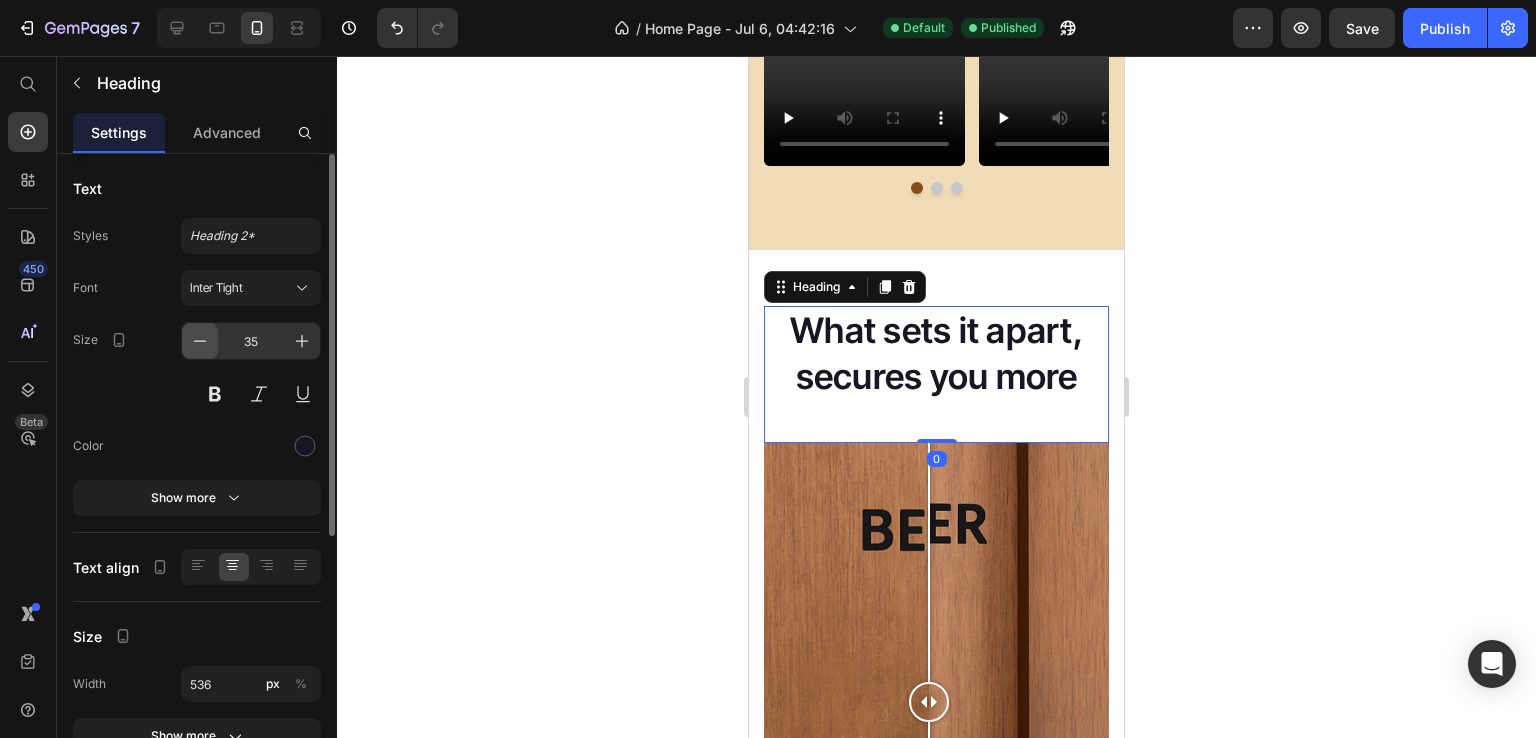 click at bounding box center (200, 341) 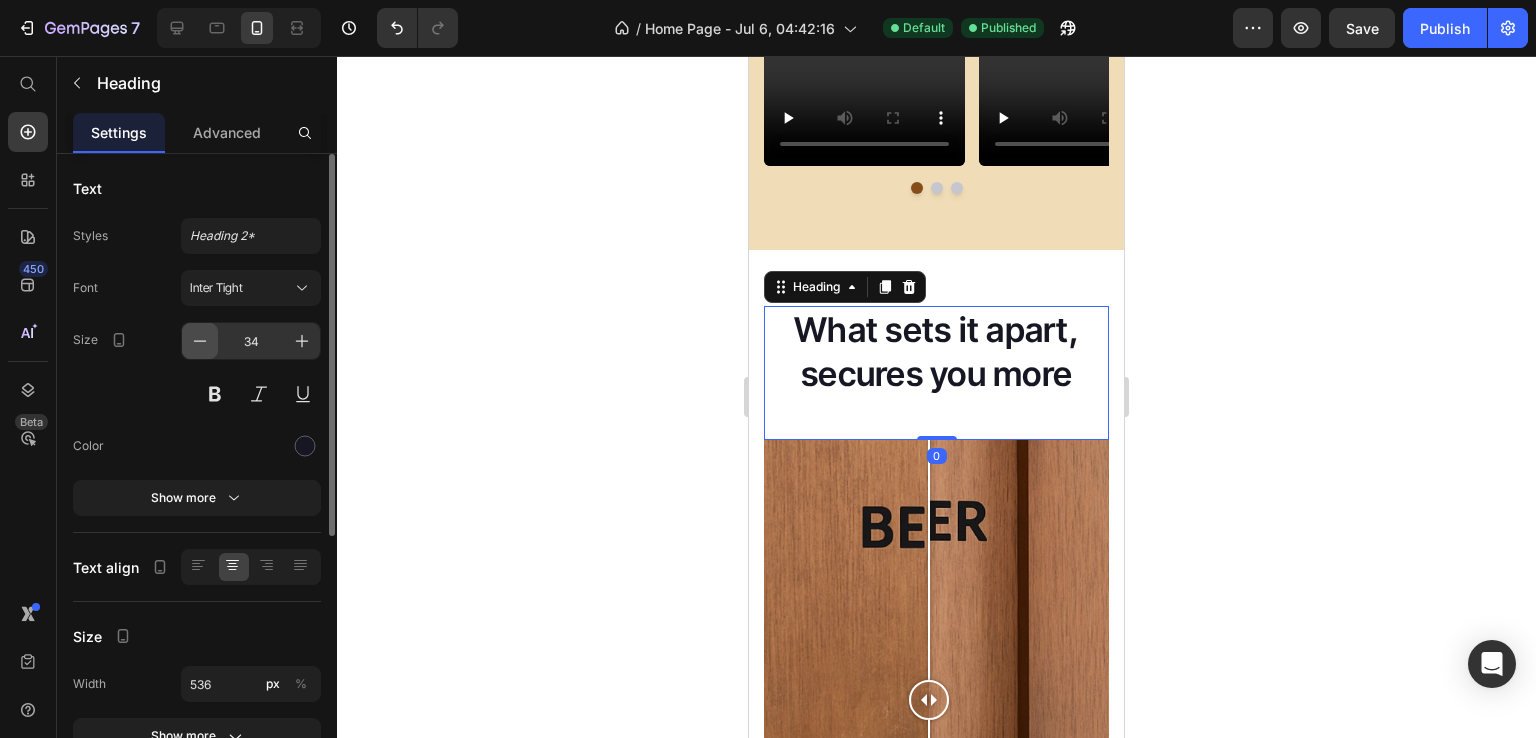 click at bounding box center (200, 341) 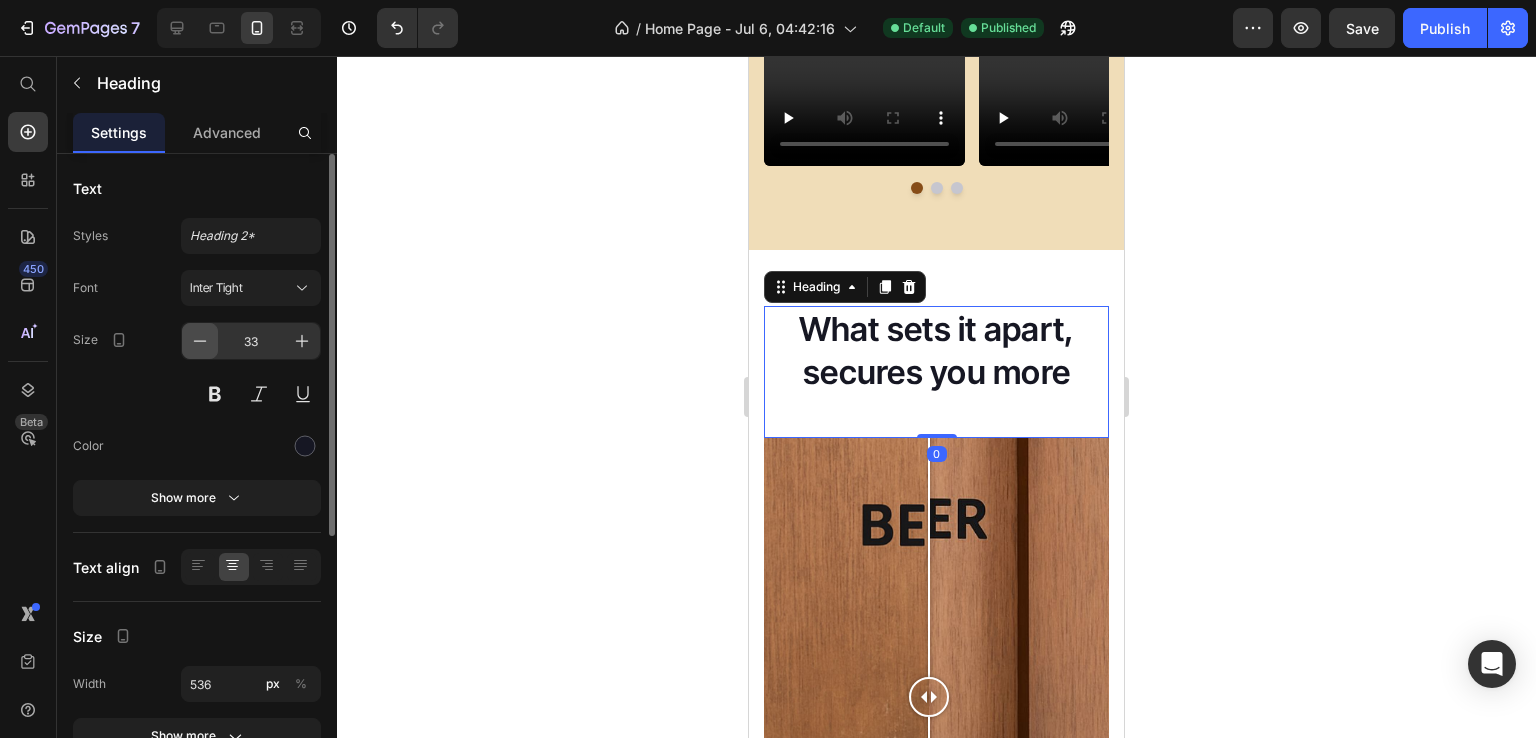 click at bounding box center [200, 341] 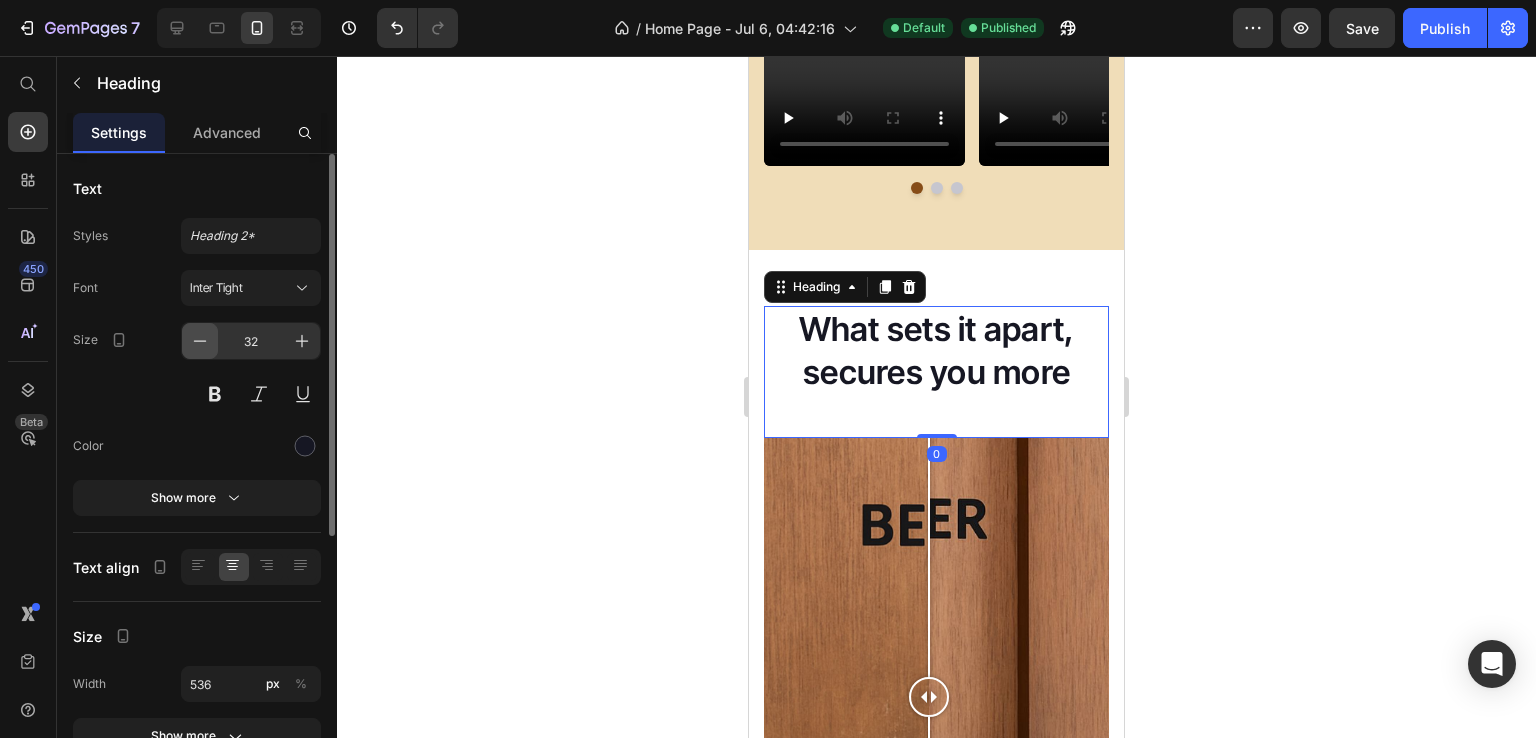 click at bounding box center [200, 341] 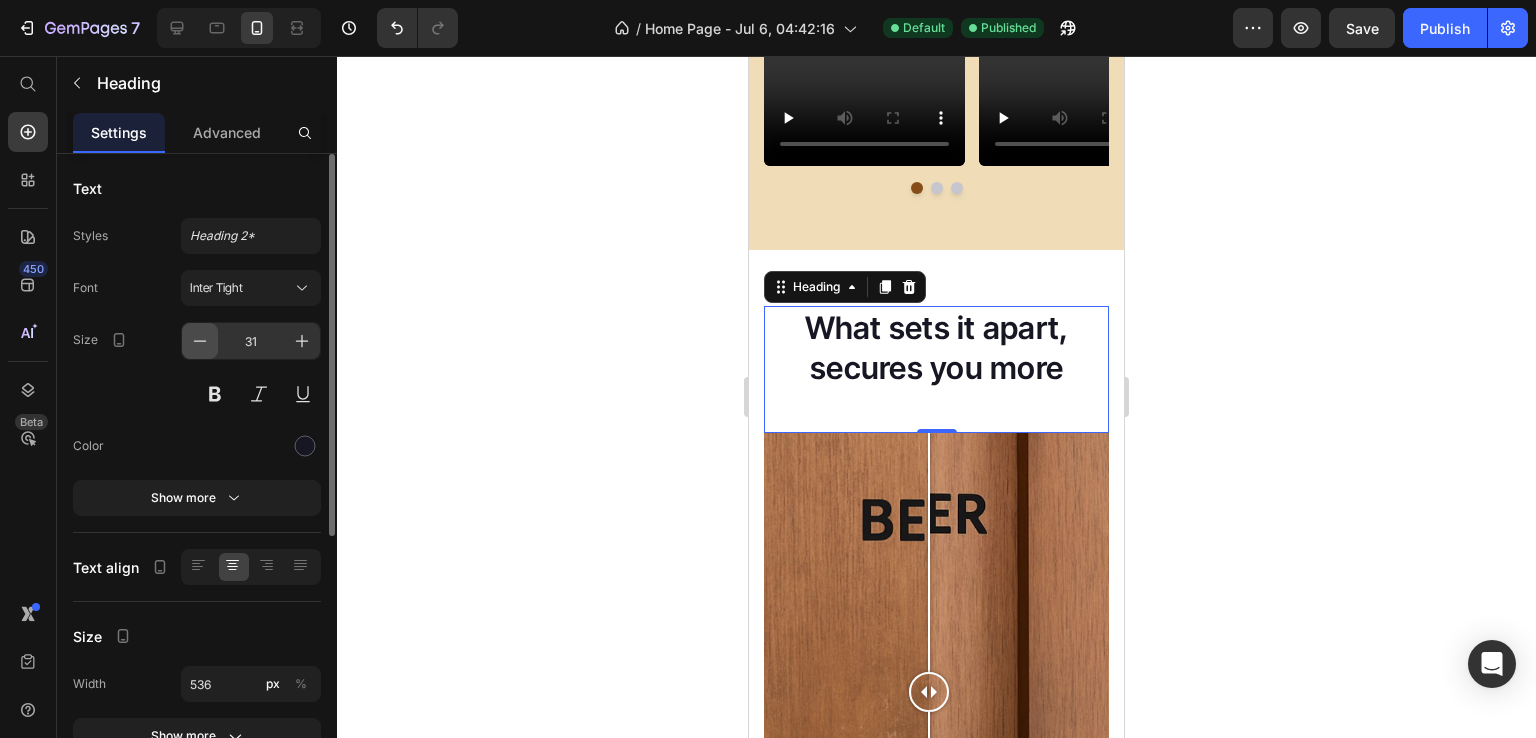 click at bounding box center [200, 341] 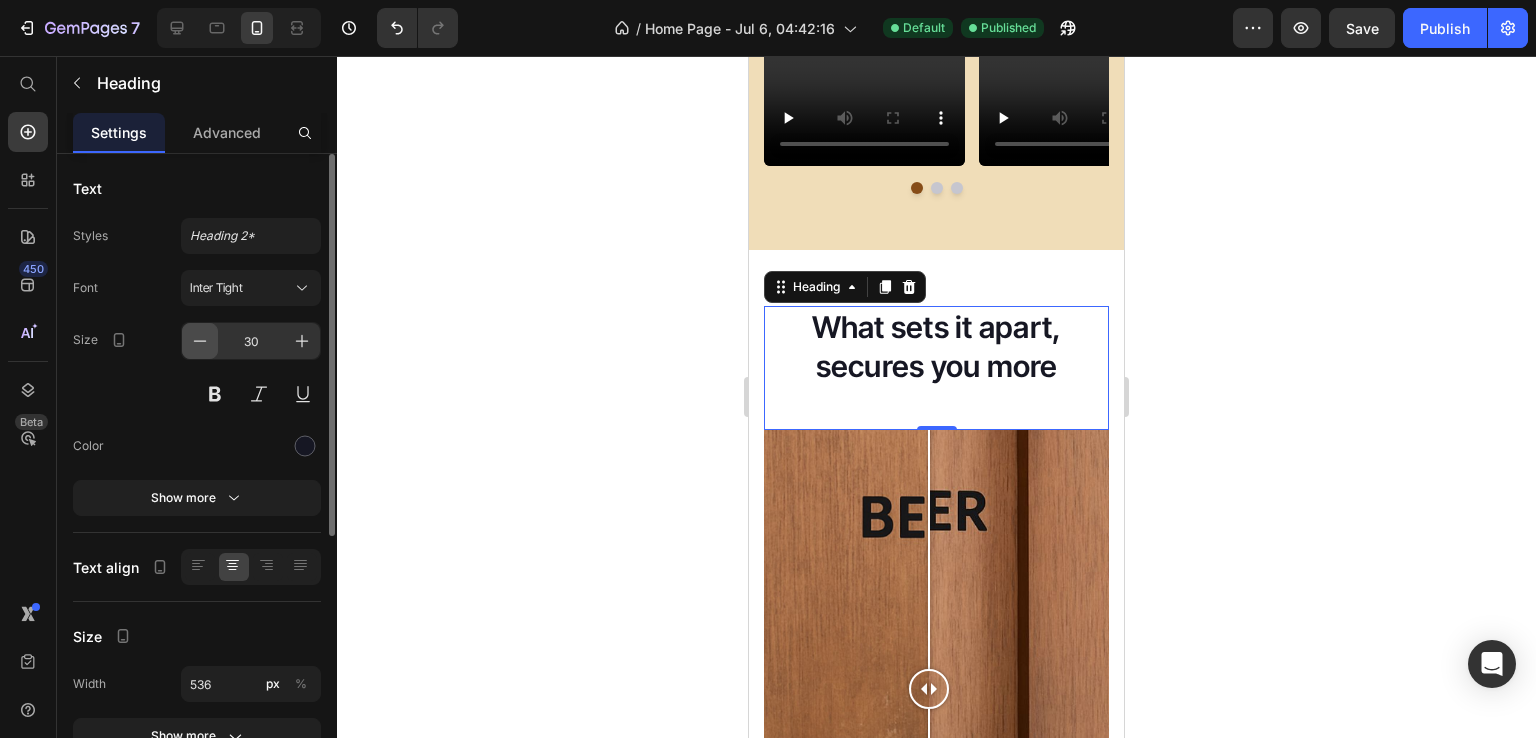 click at bounding box center [200, 341] 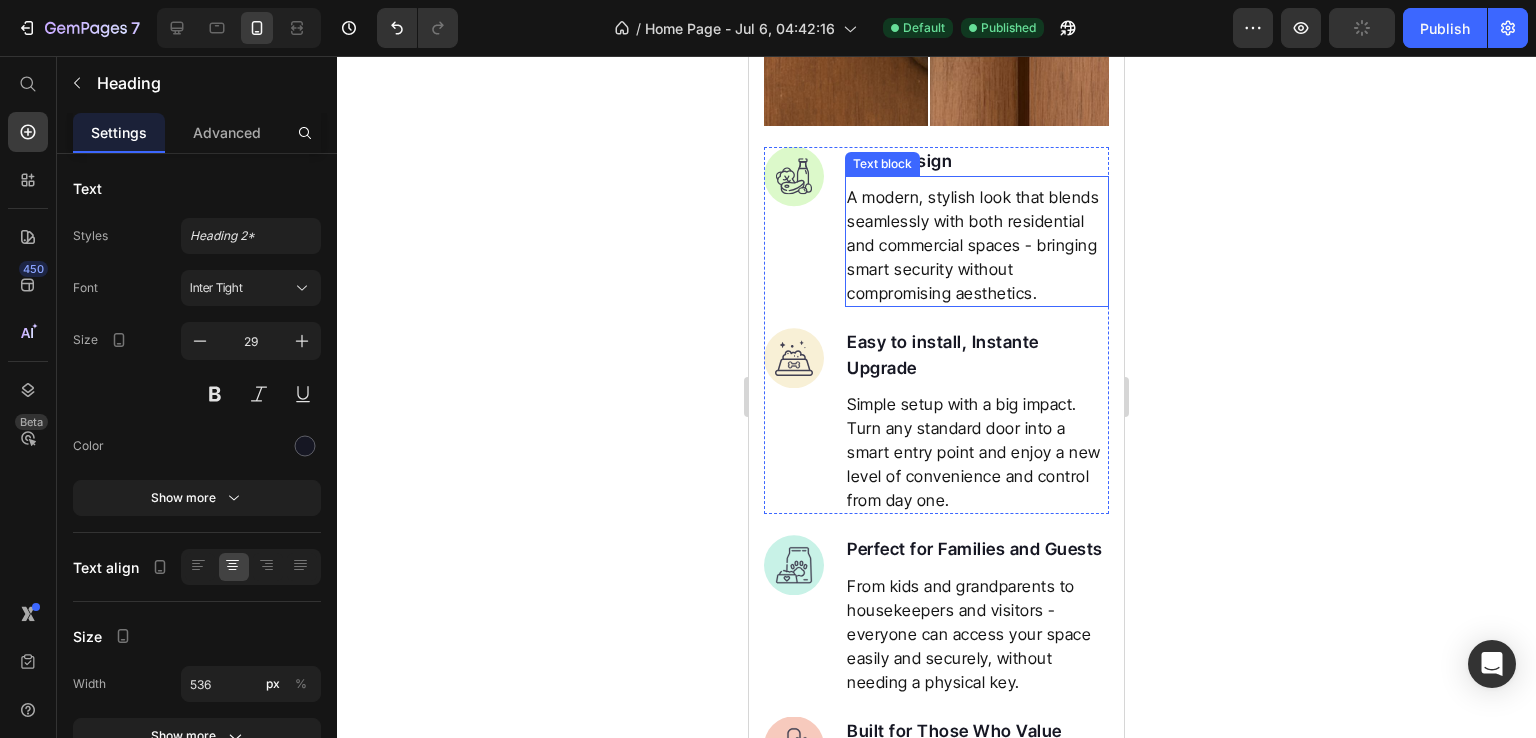 scroll, scrollTop: 3123, scrollLeft: 0, axis: vertical 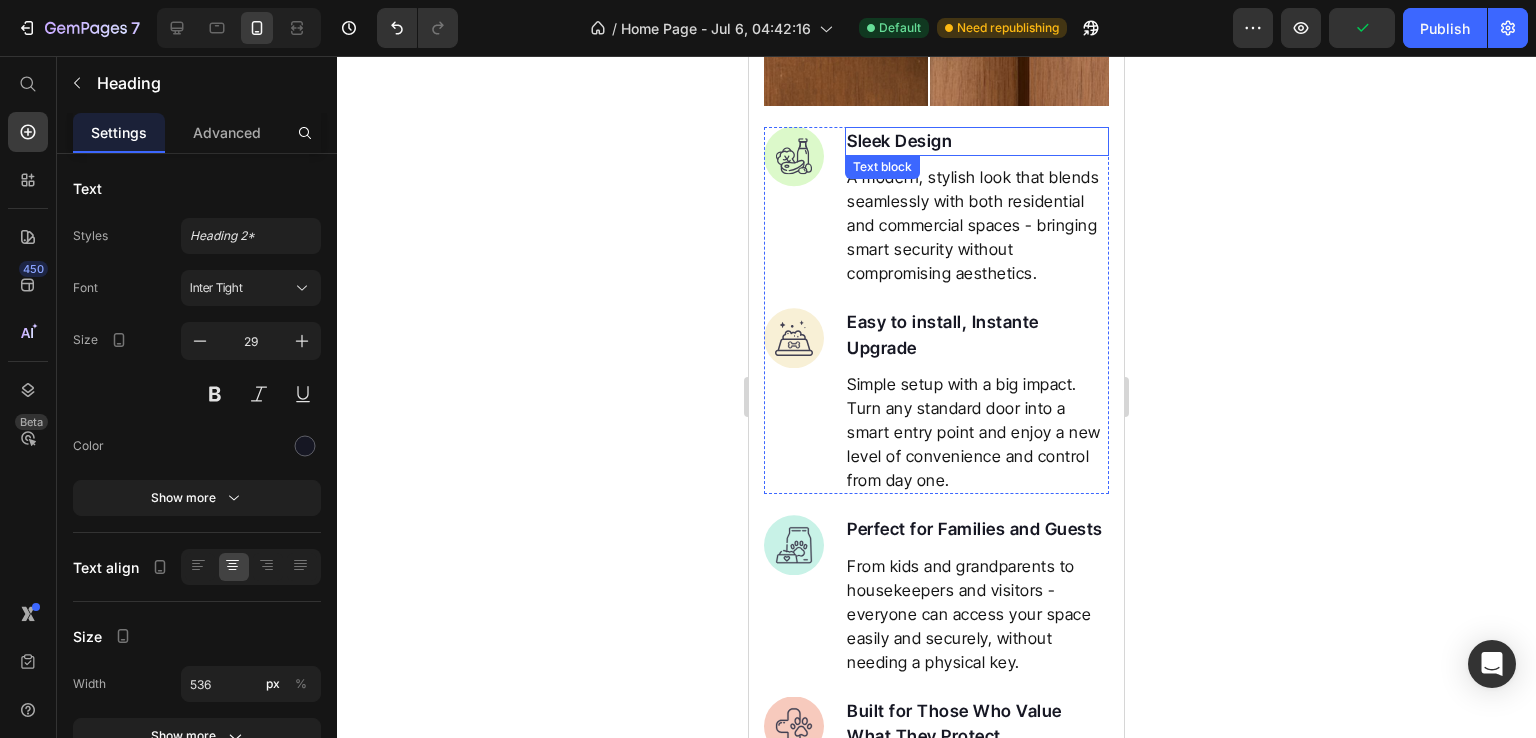 click on "Sleek Design" at bounding box center [977, 142] 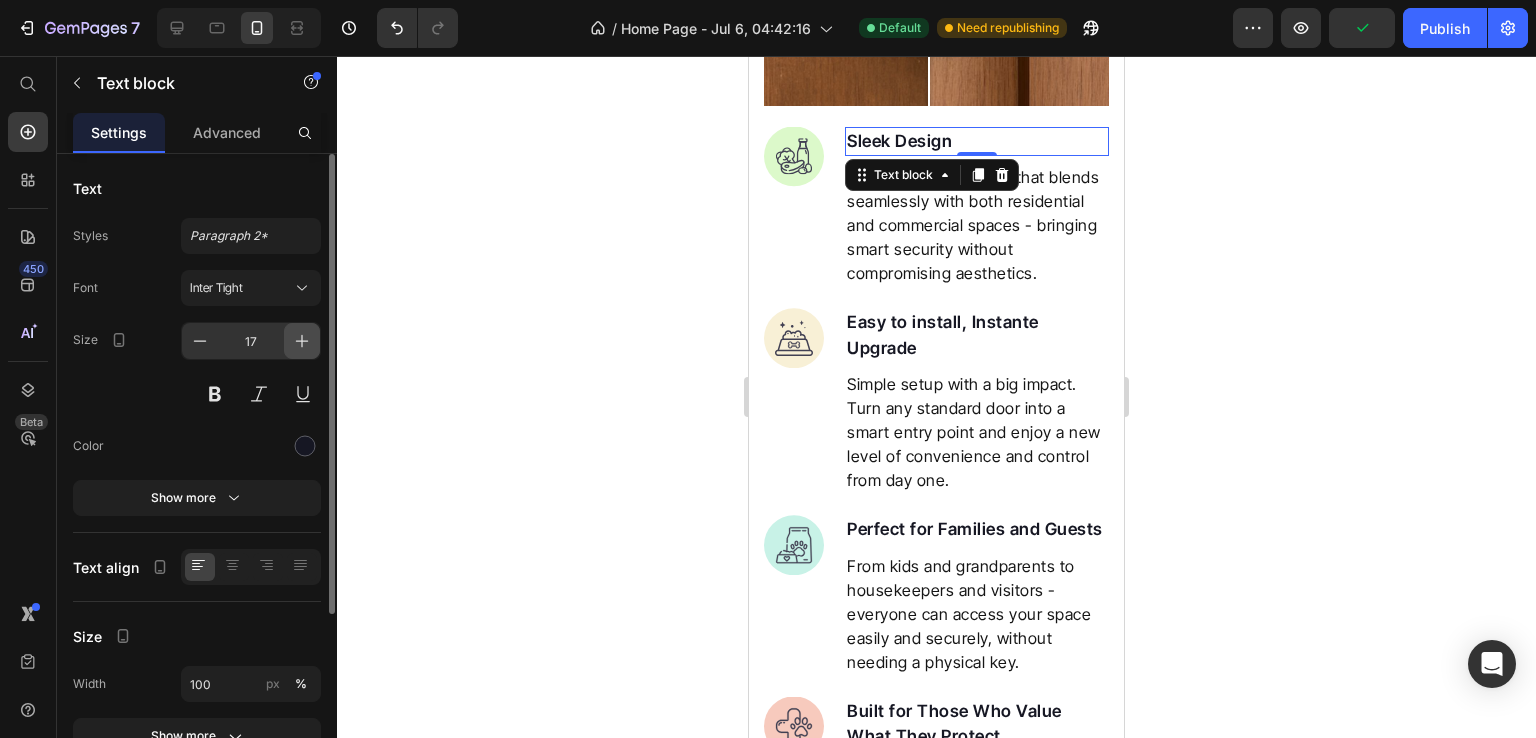 click 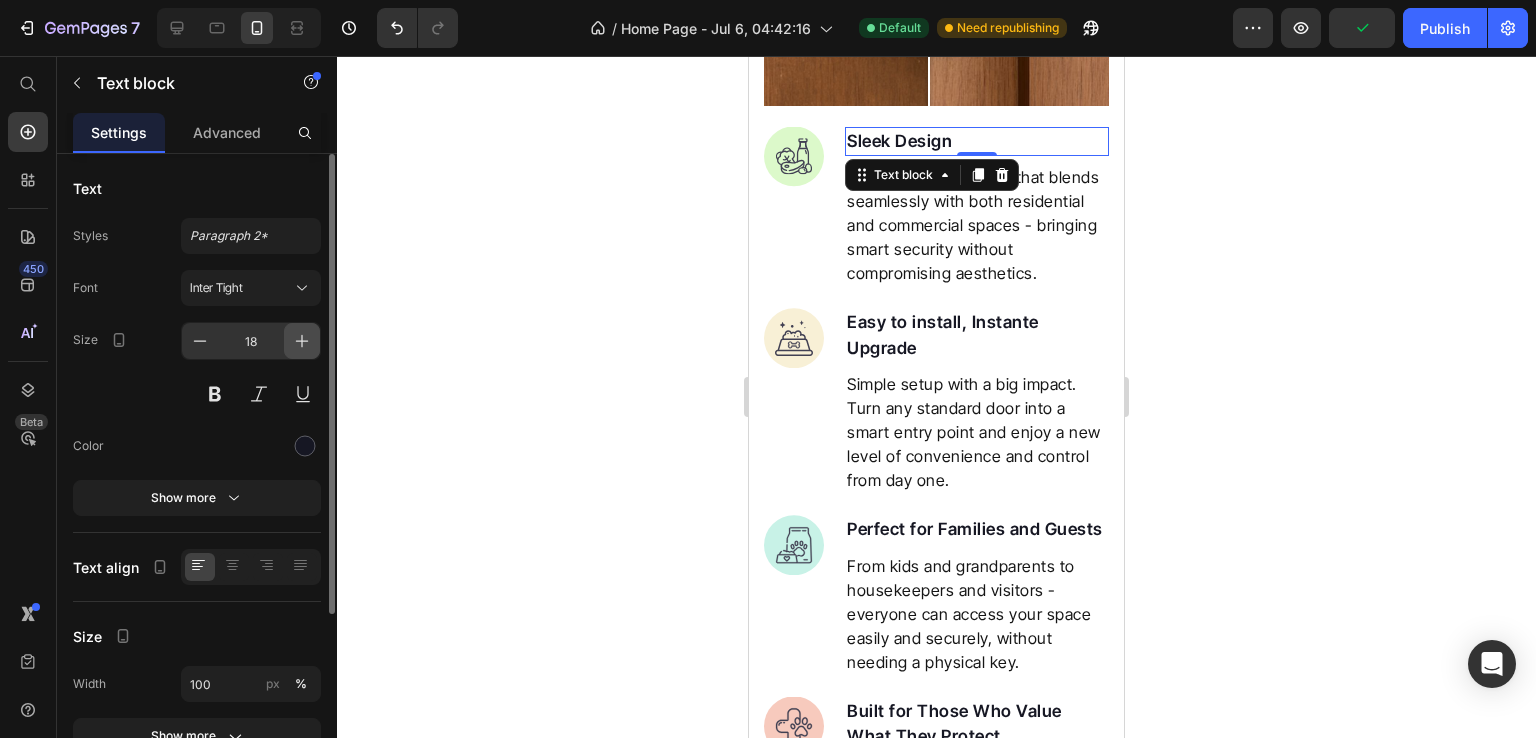 click 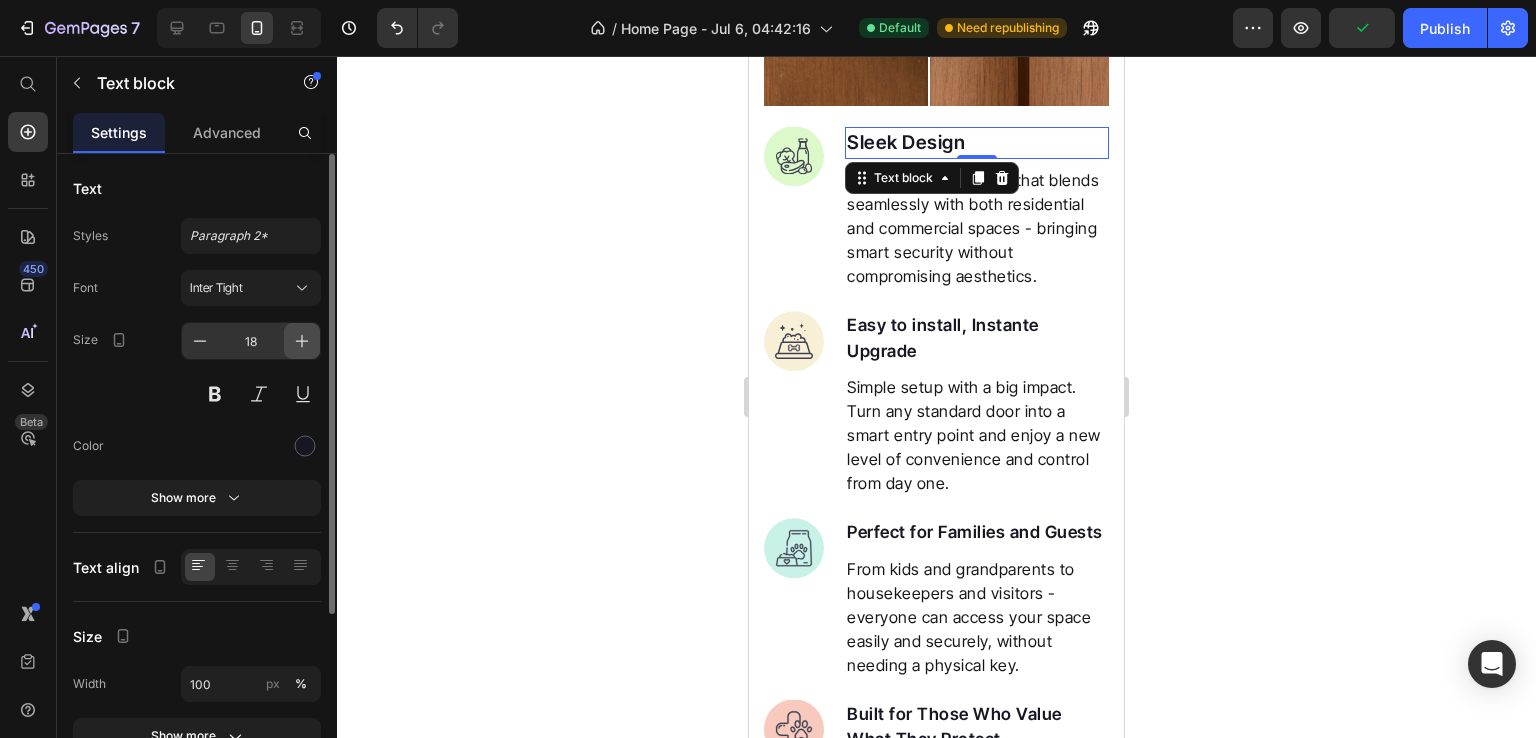 type on "19" 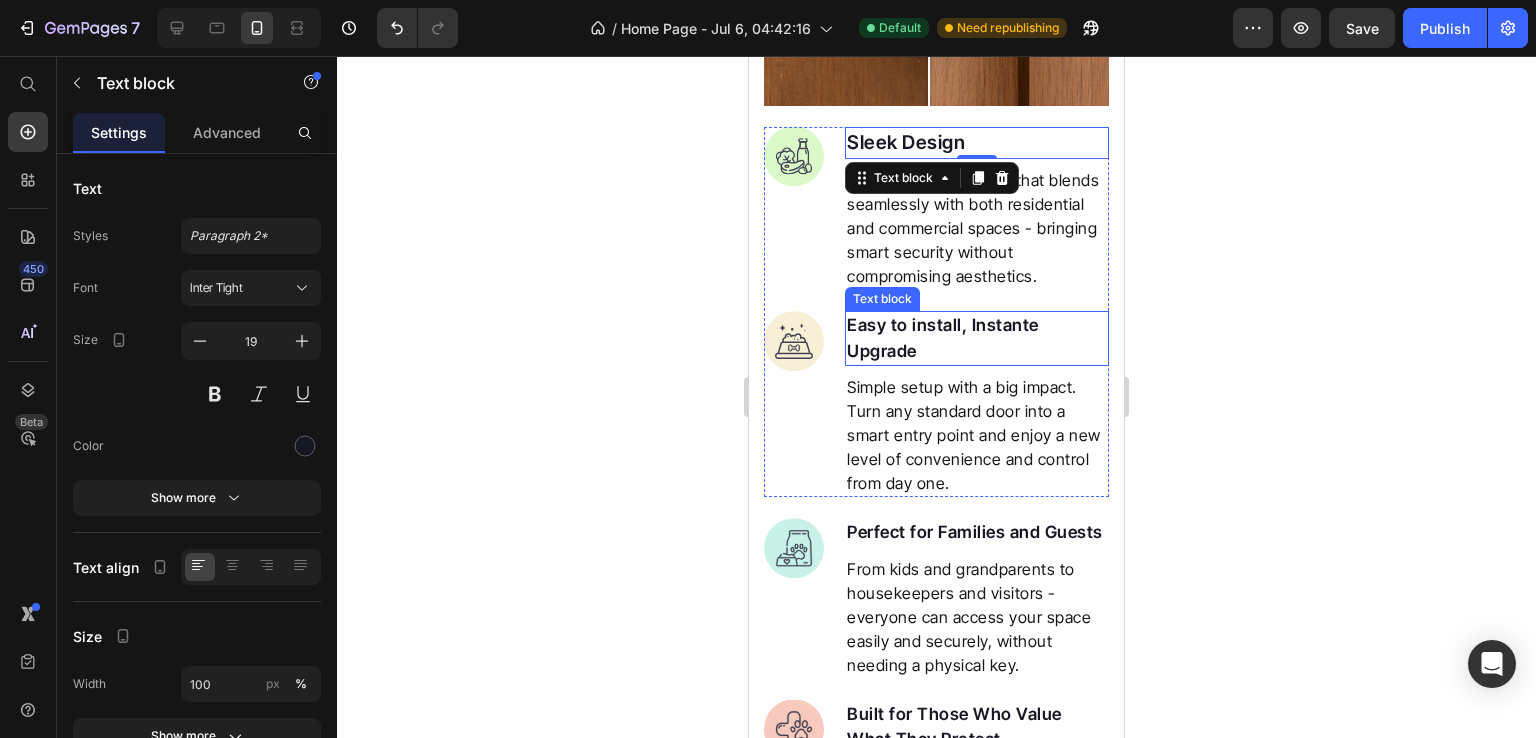 click on "Easy to install, Instante Upgrade" at bounding box center [977, 338] 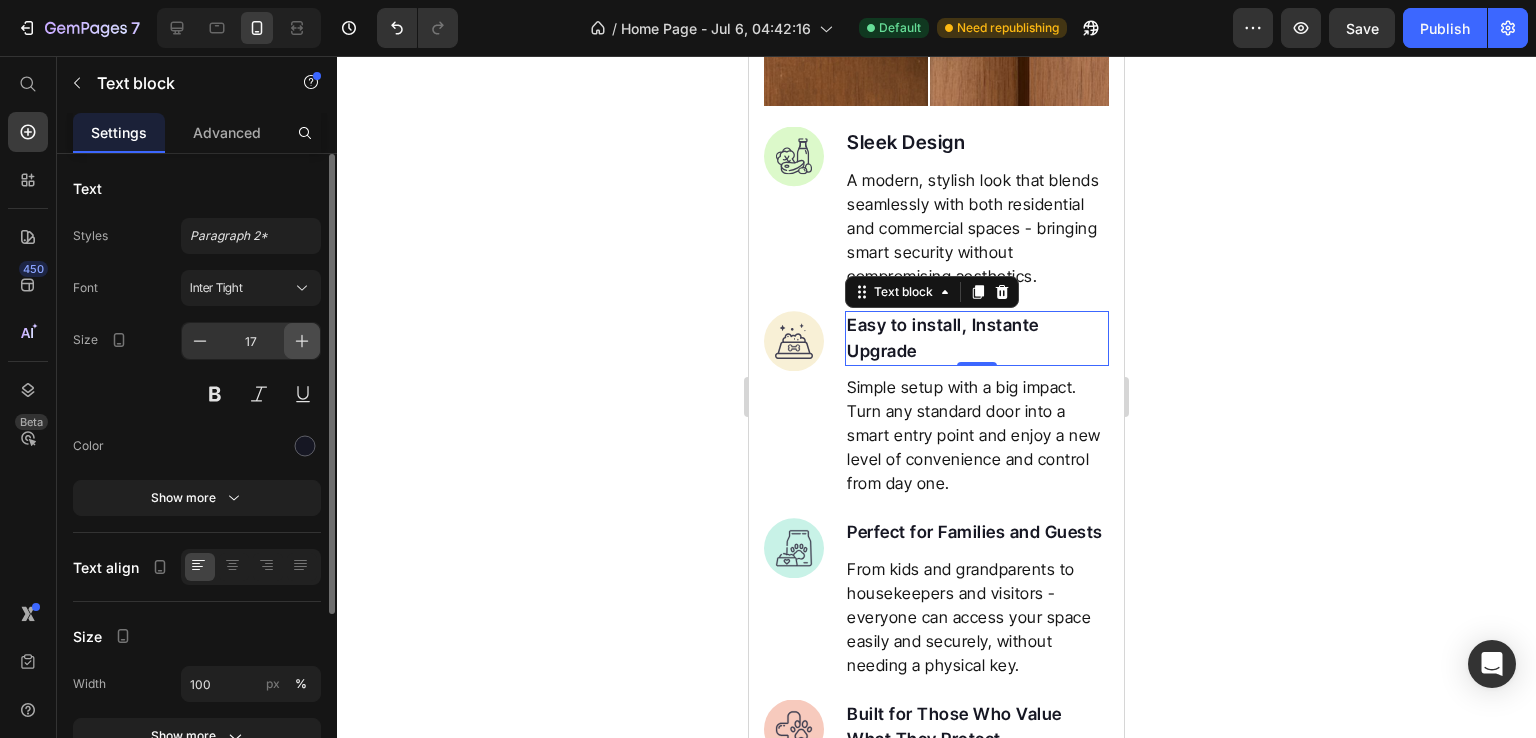 click 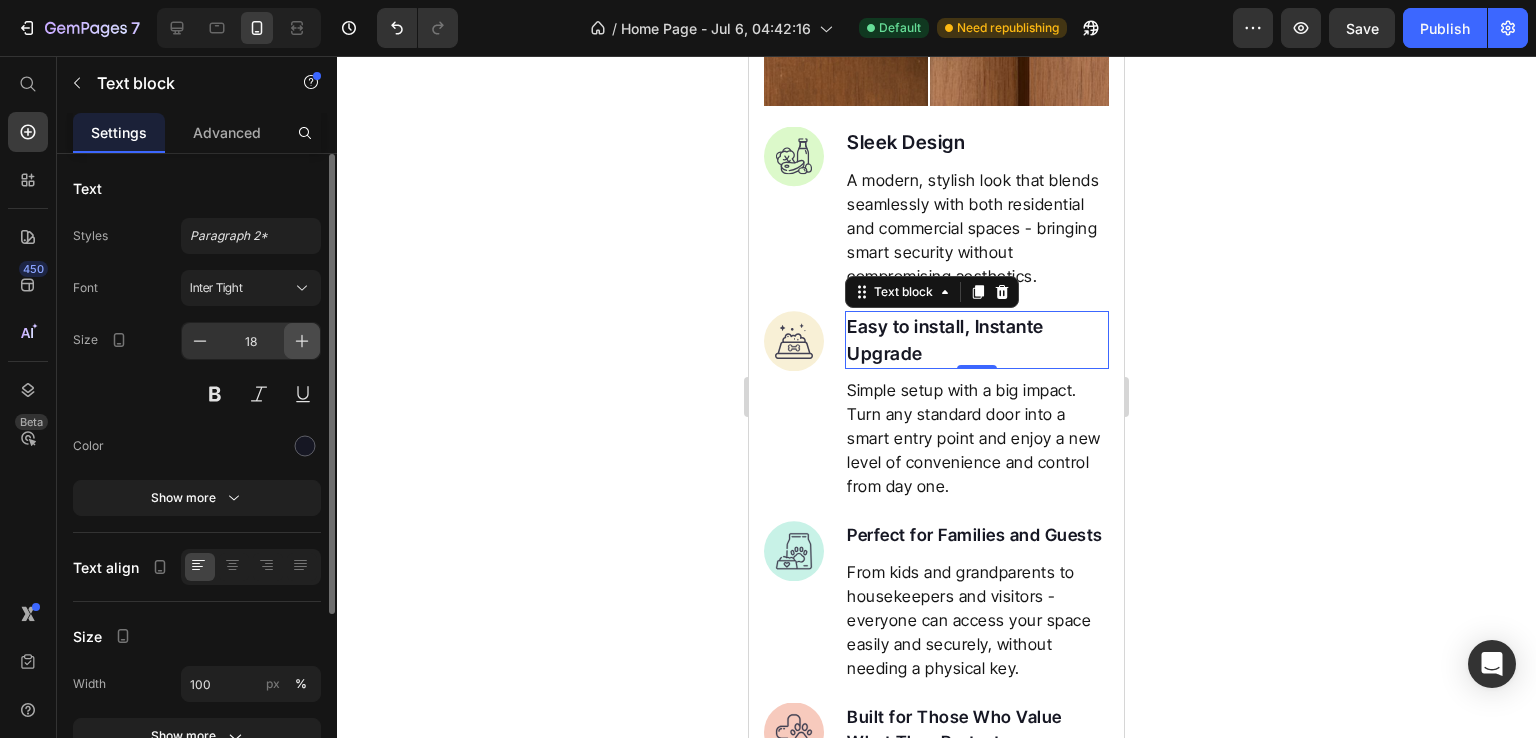 click 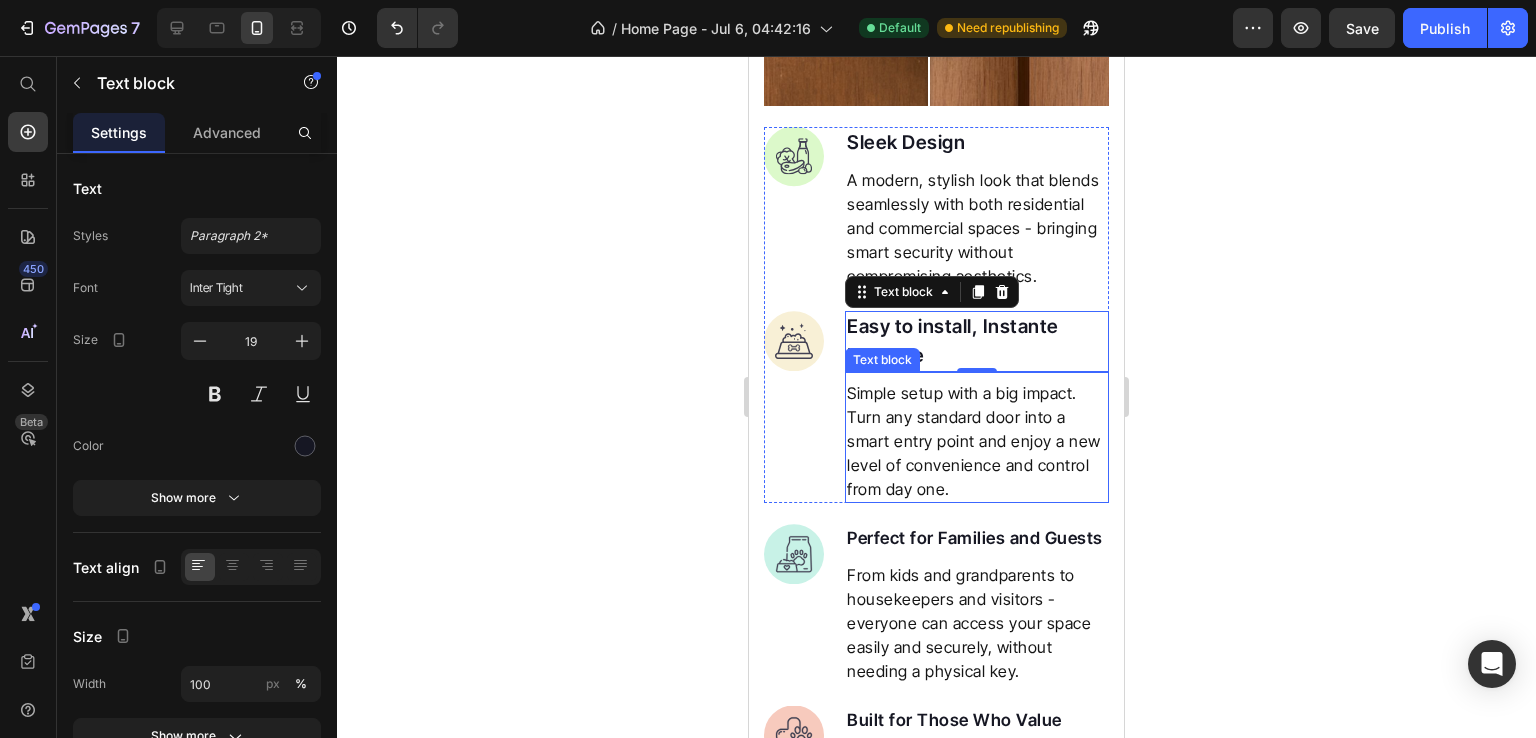 scroll, scrollTop: 3307, scrollLeft: 0, axis: vertical 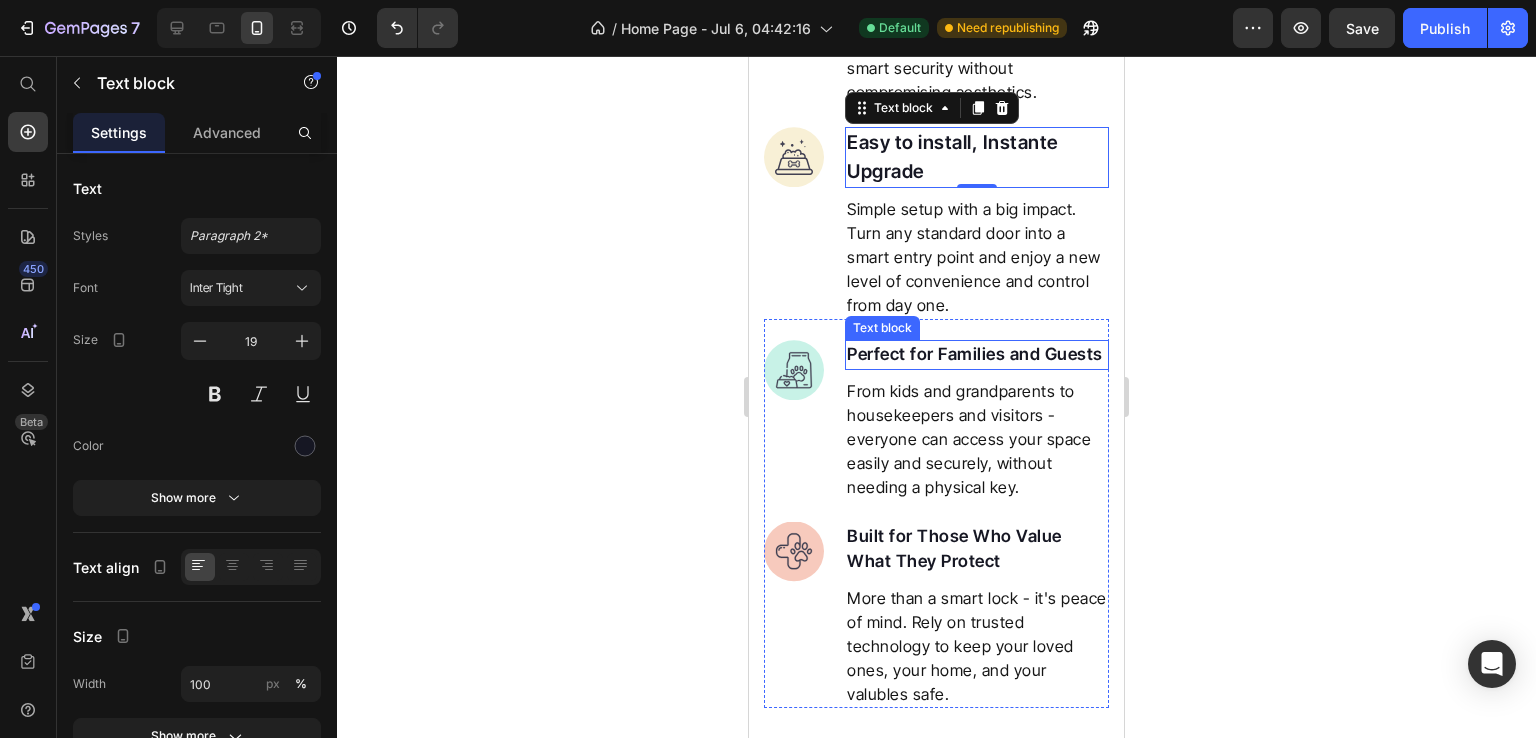 click on "Perfect for Families and Guests" at bounding box center (977, 355) 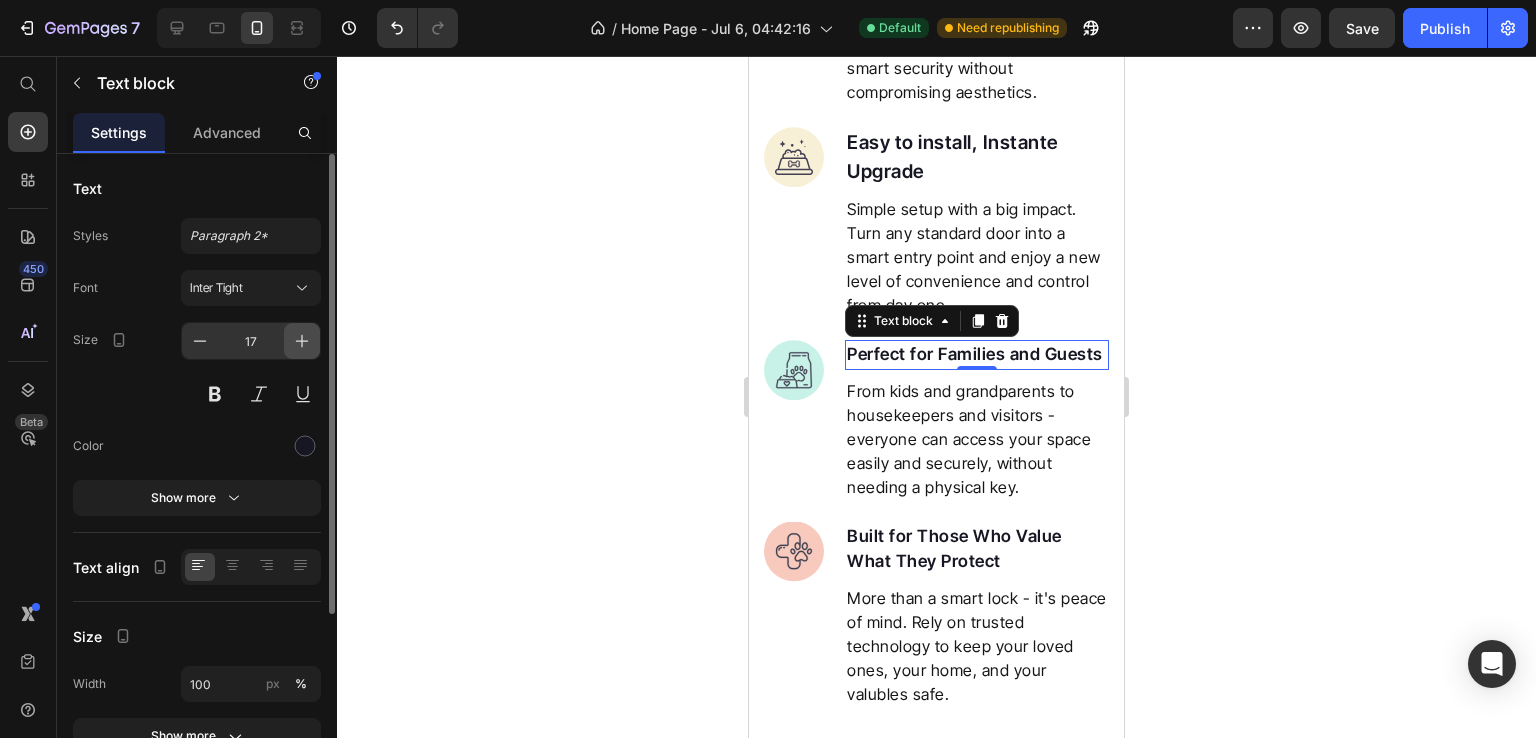 click 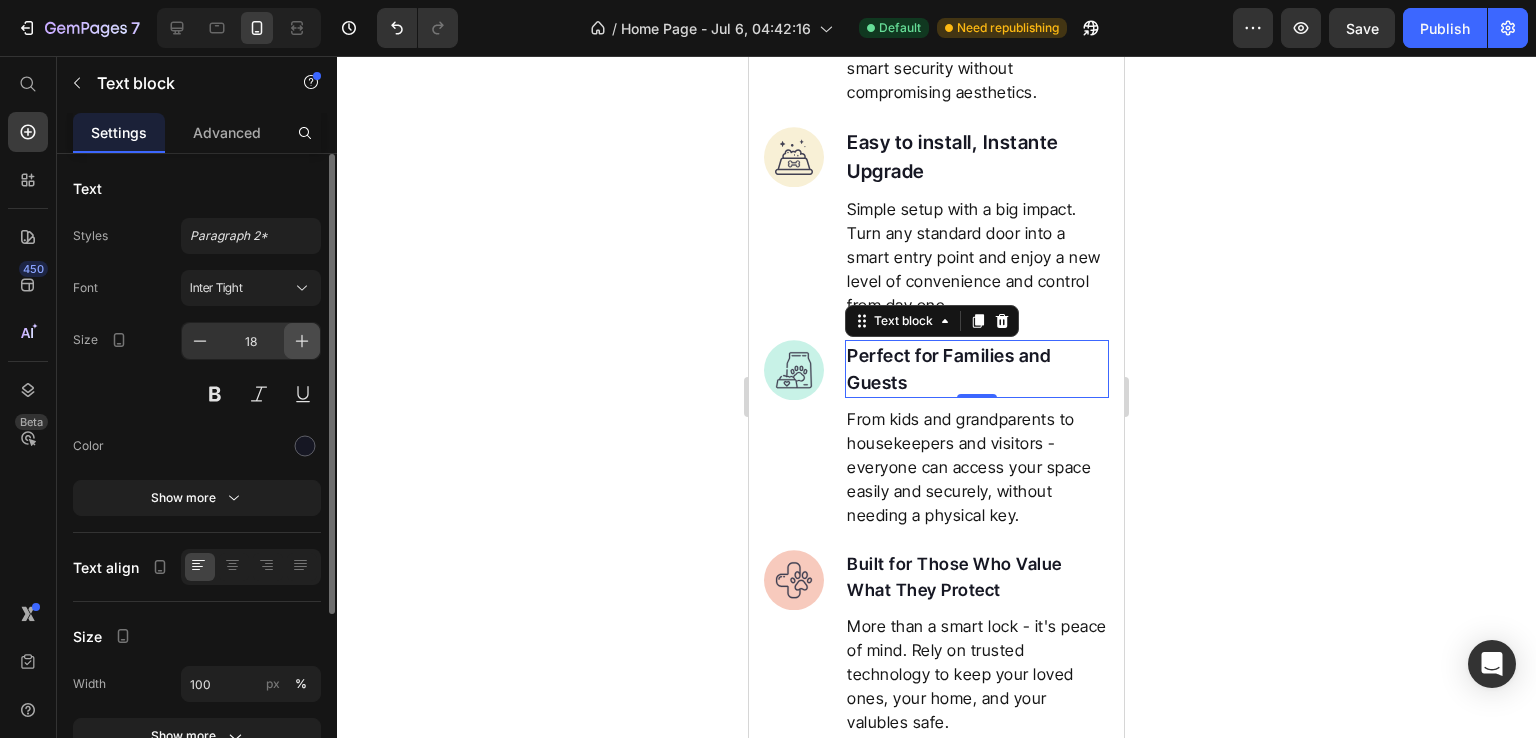 click 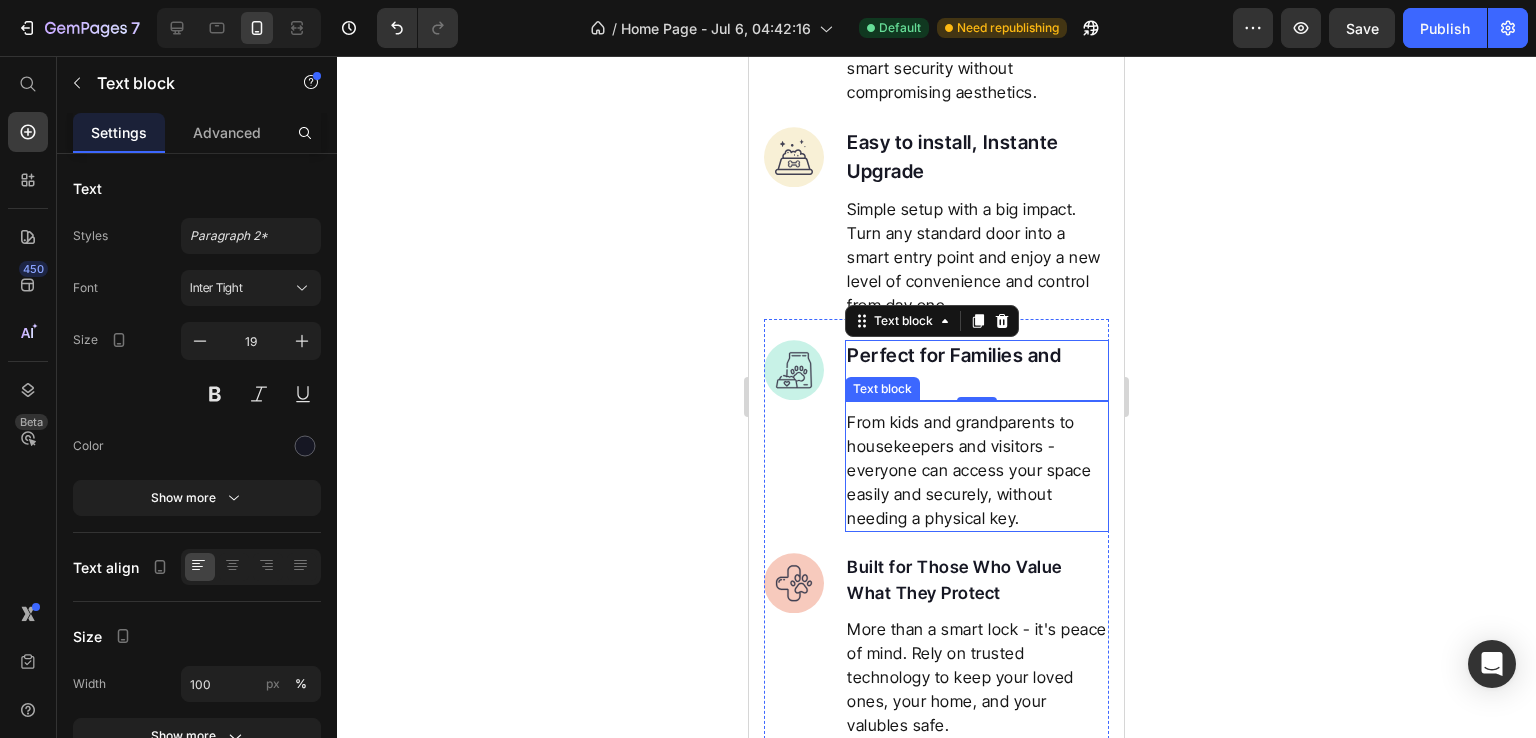 scroll, scrollTop: 3487, scrollLeft: 0, axis: vertical 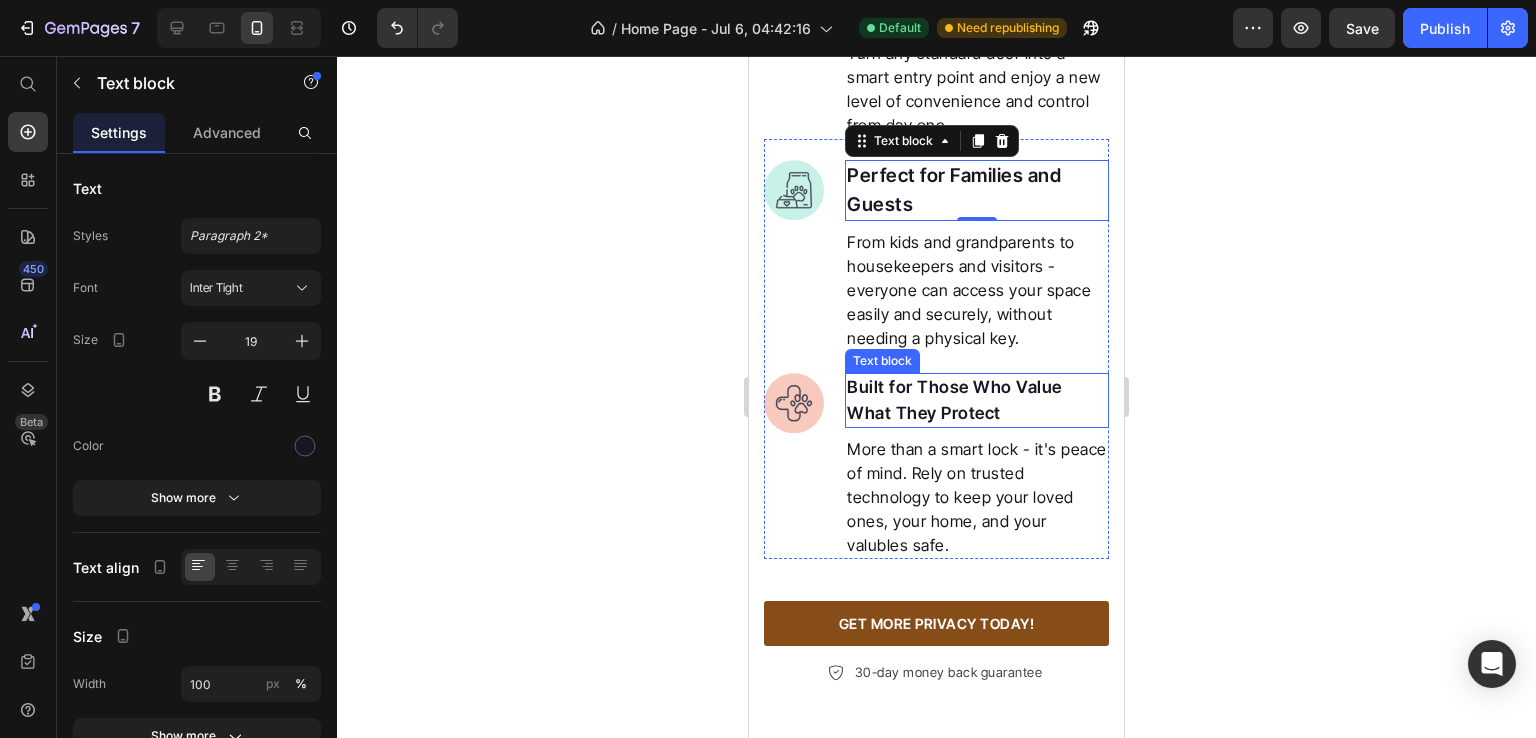 click on "Built for Those Who Value What They Protect" at bounding box center [977, 400] 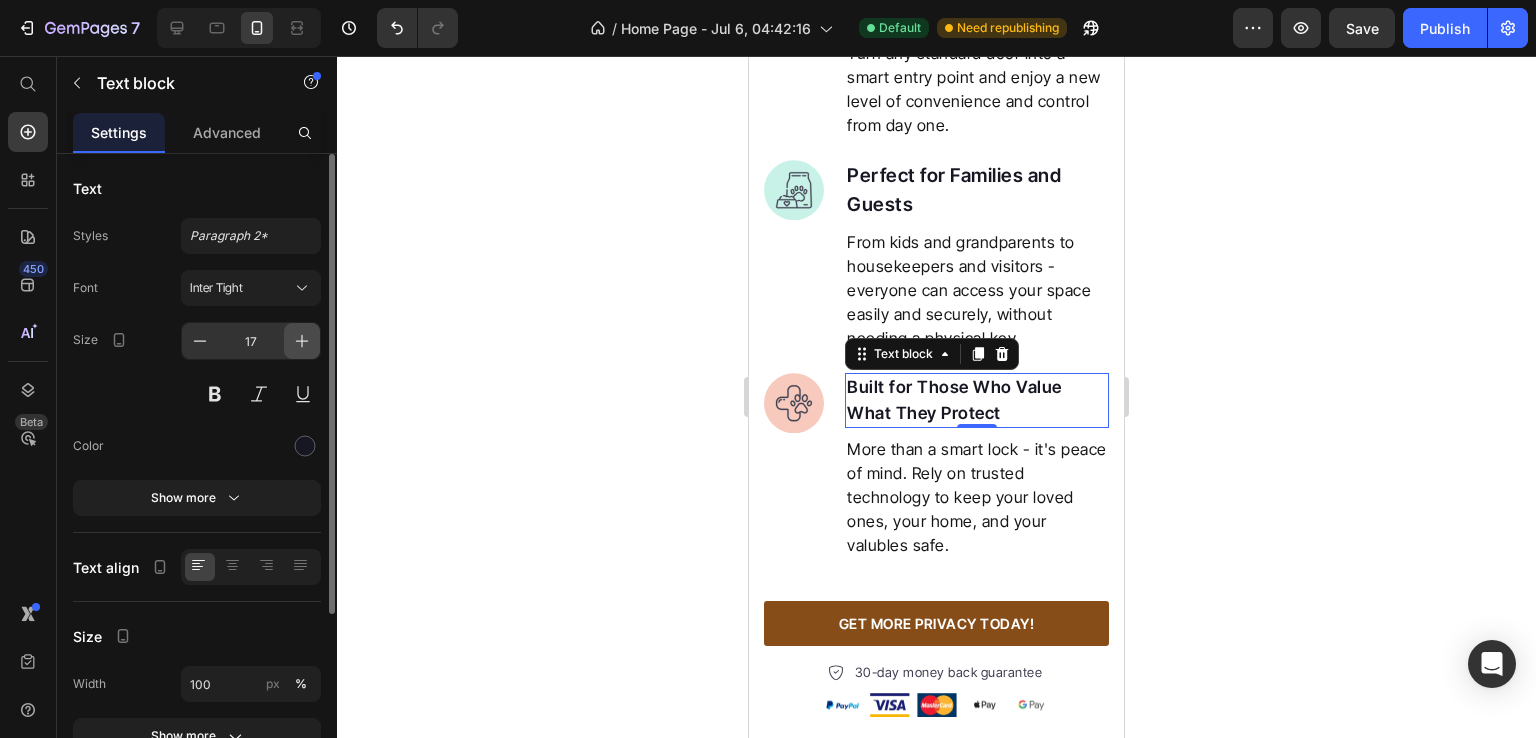 click 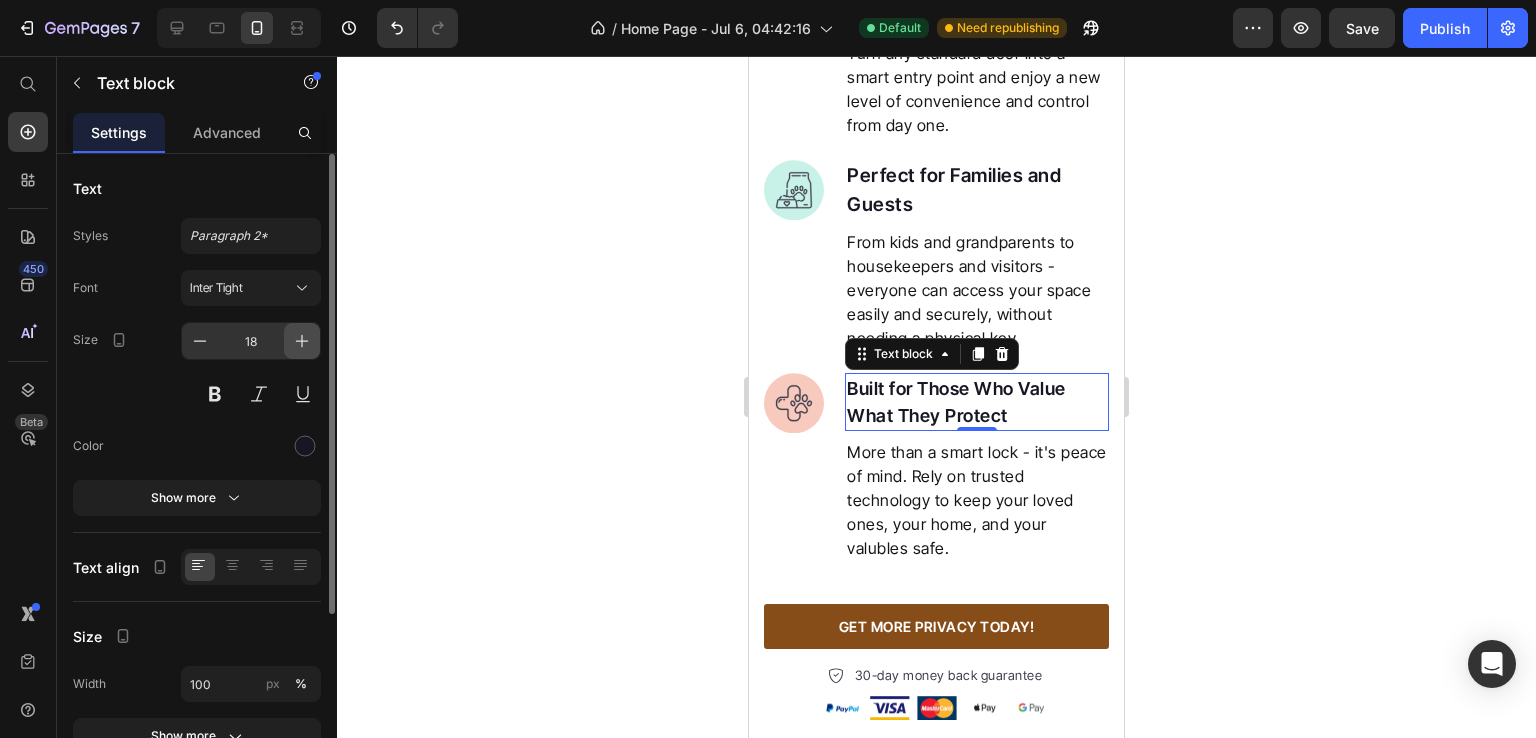 click 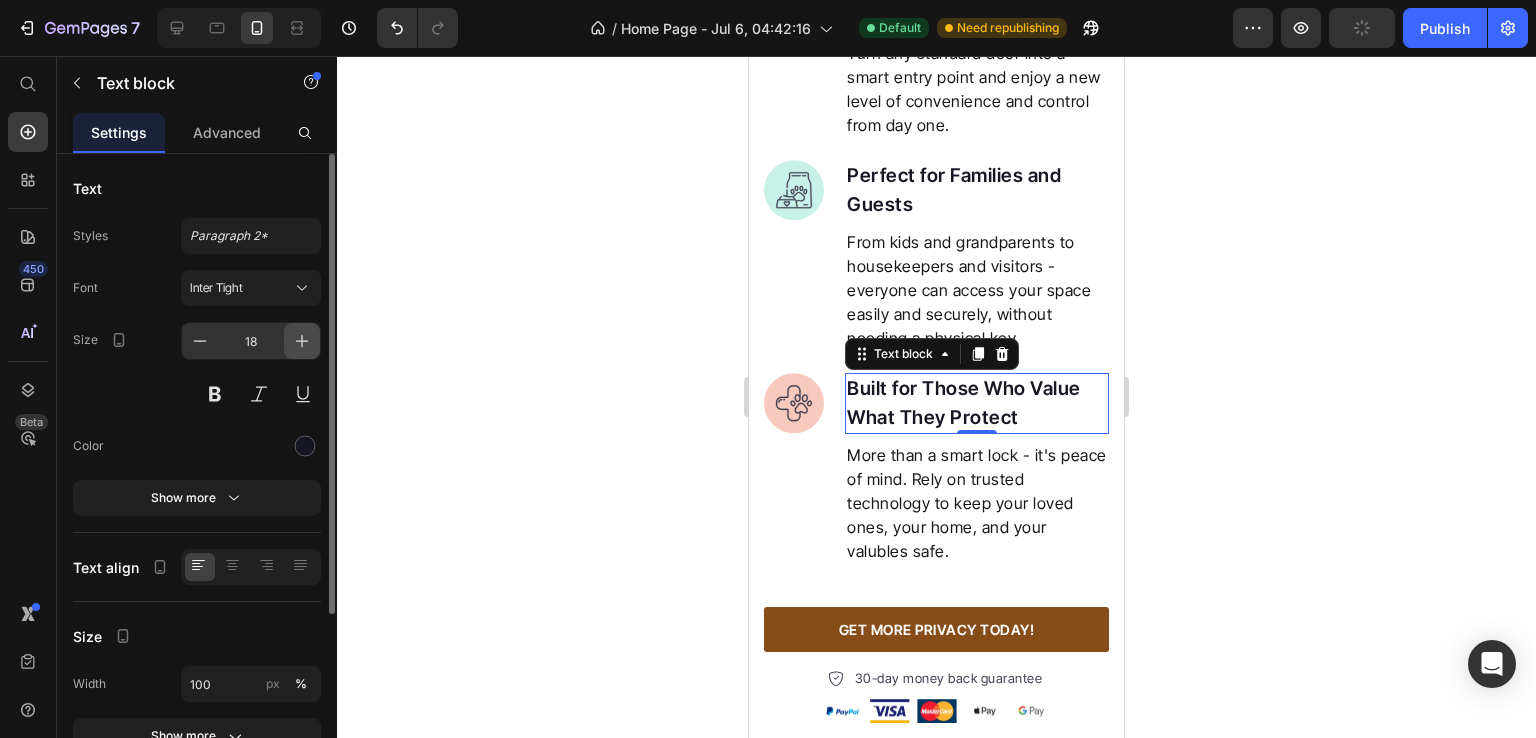 type on "19" 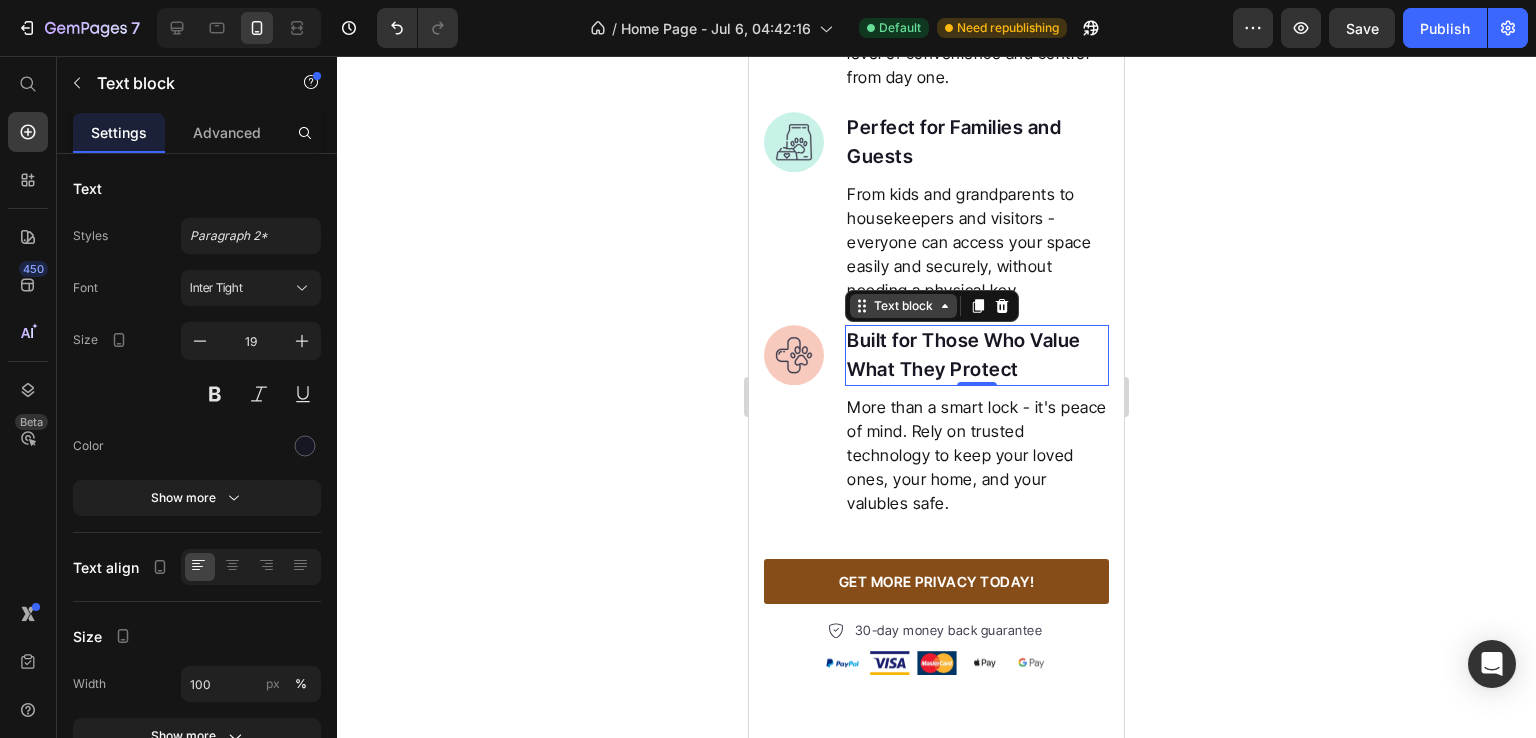 scroll, scrollTop: 3780, scrollLeft: 0, axis: vertical 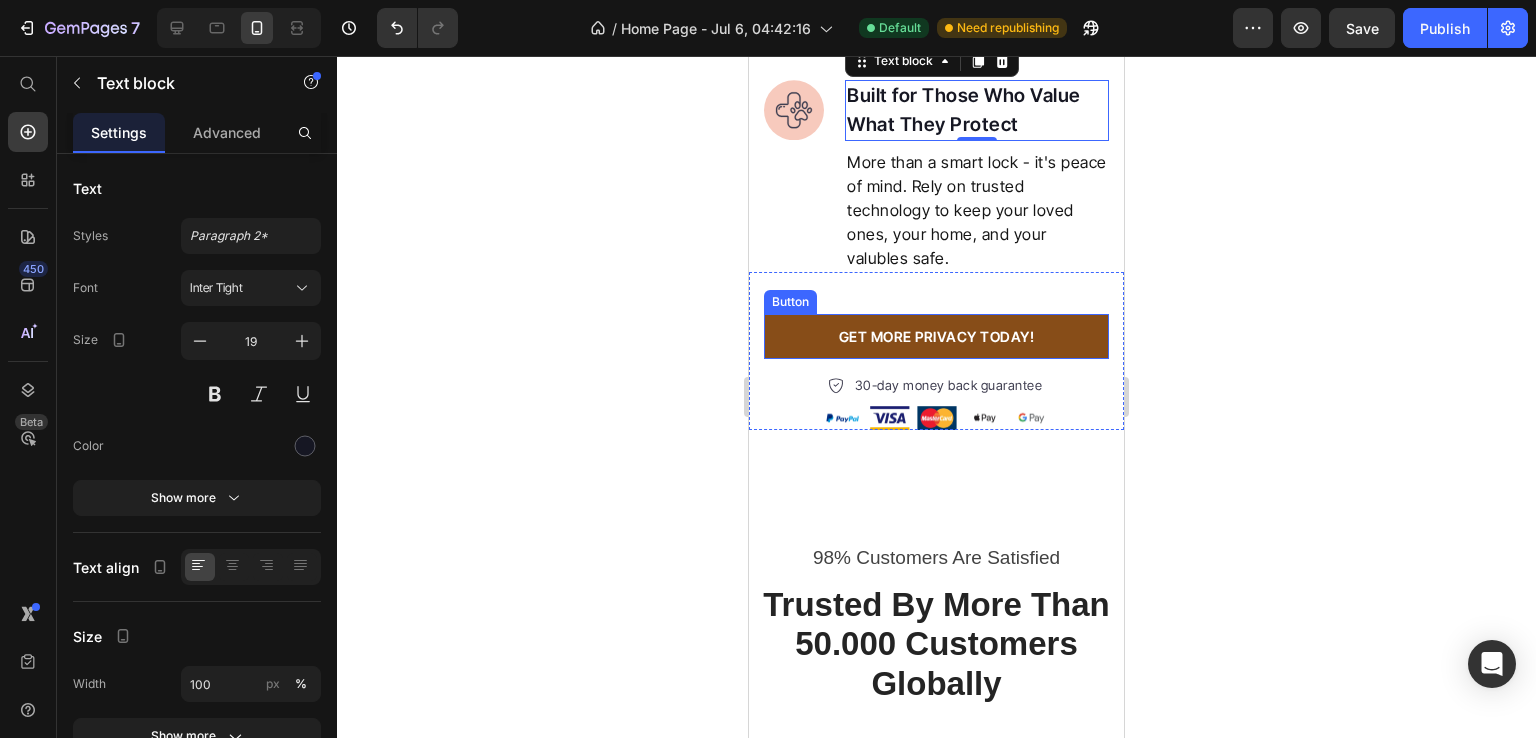 click on "GET MORE PRIVACY TODAY!" at bounding box center [936, 336] 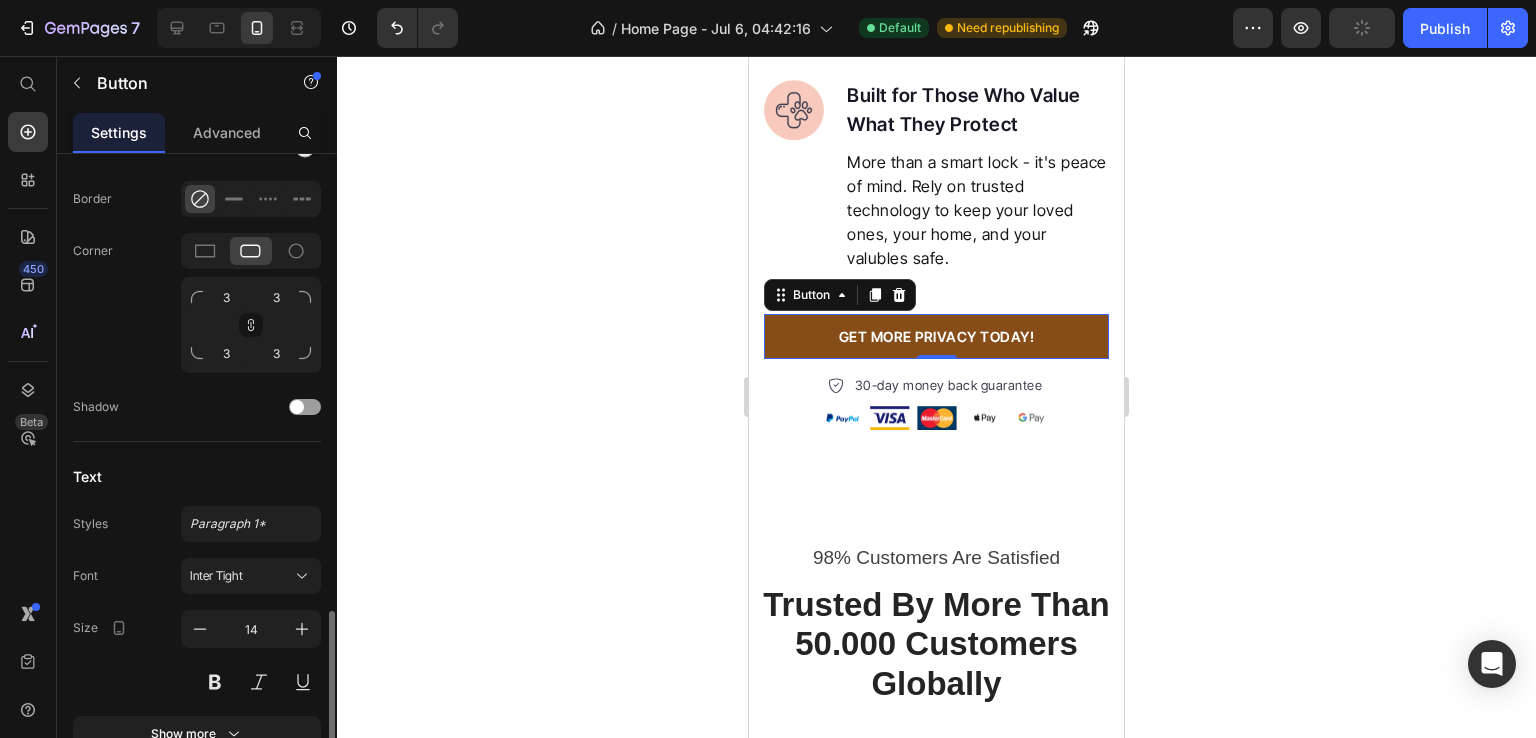 scroll, scrollTop: 789, scrollLeft: 0, axis: vertical 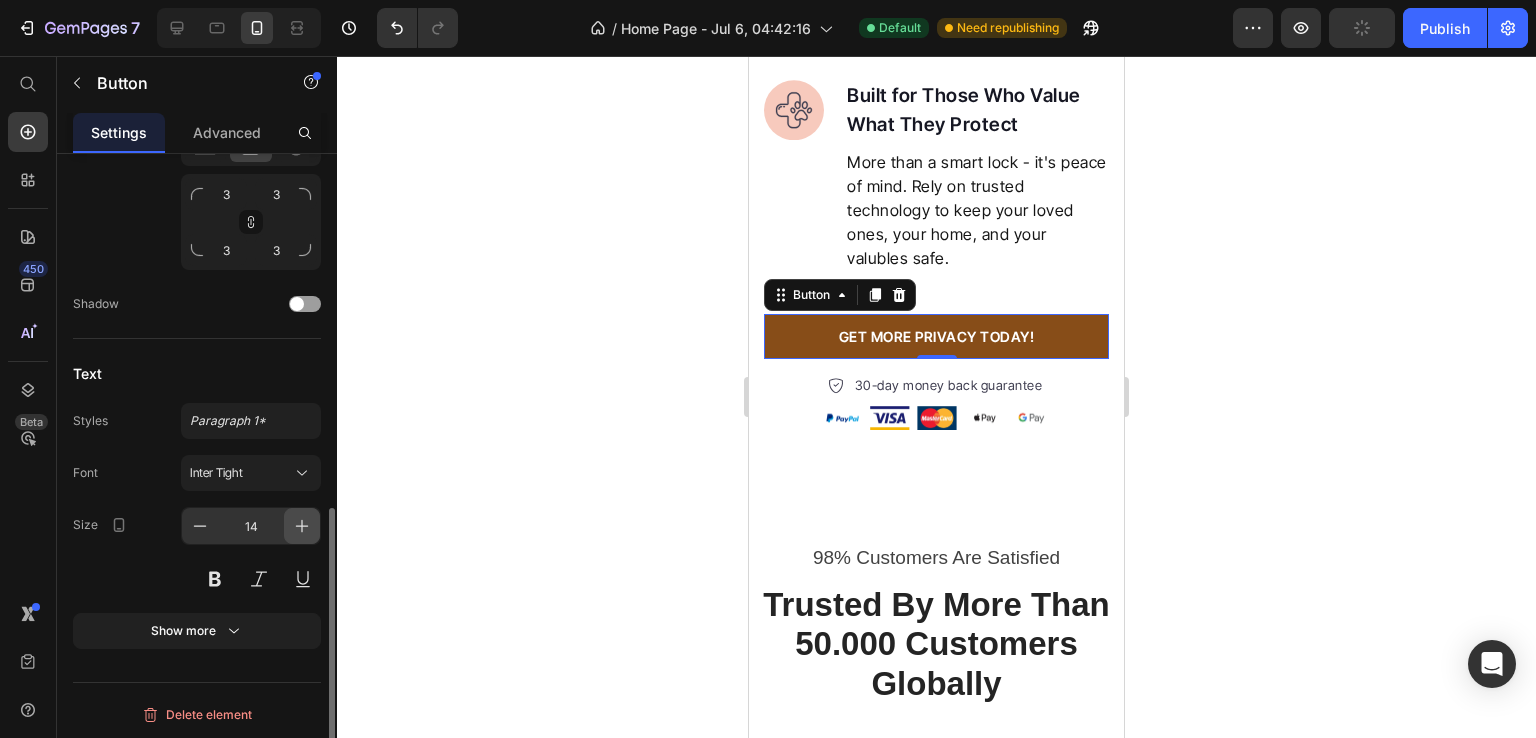 click 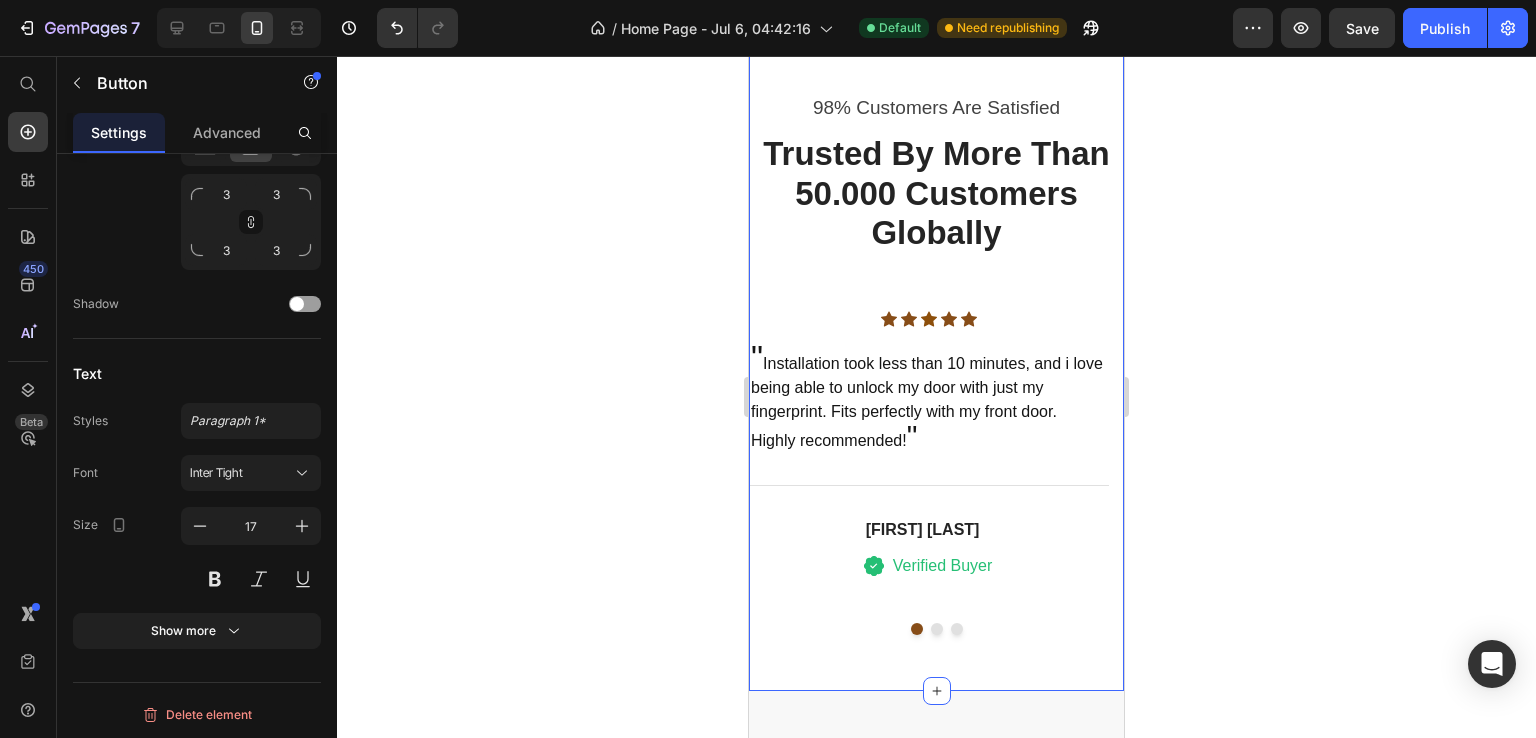 scroll, scrollTop: 4236, scrollLeft: 0, axis: vertical 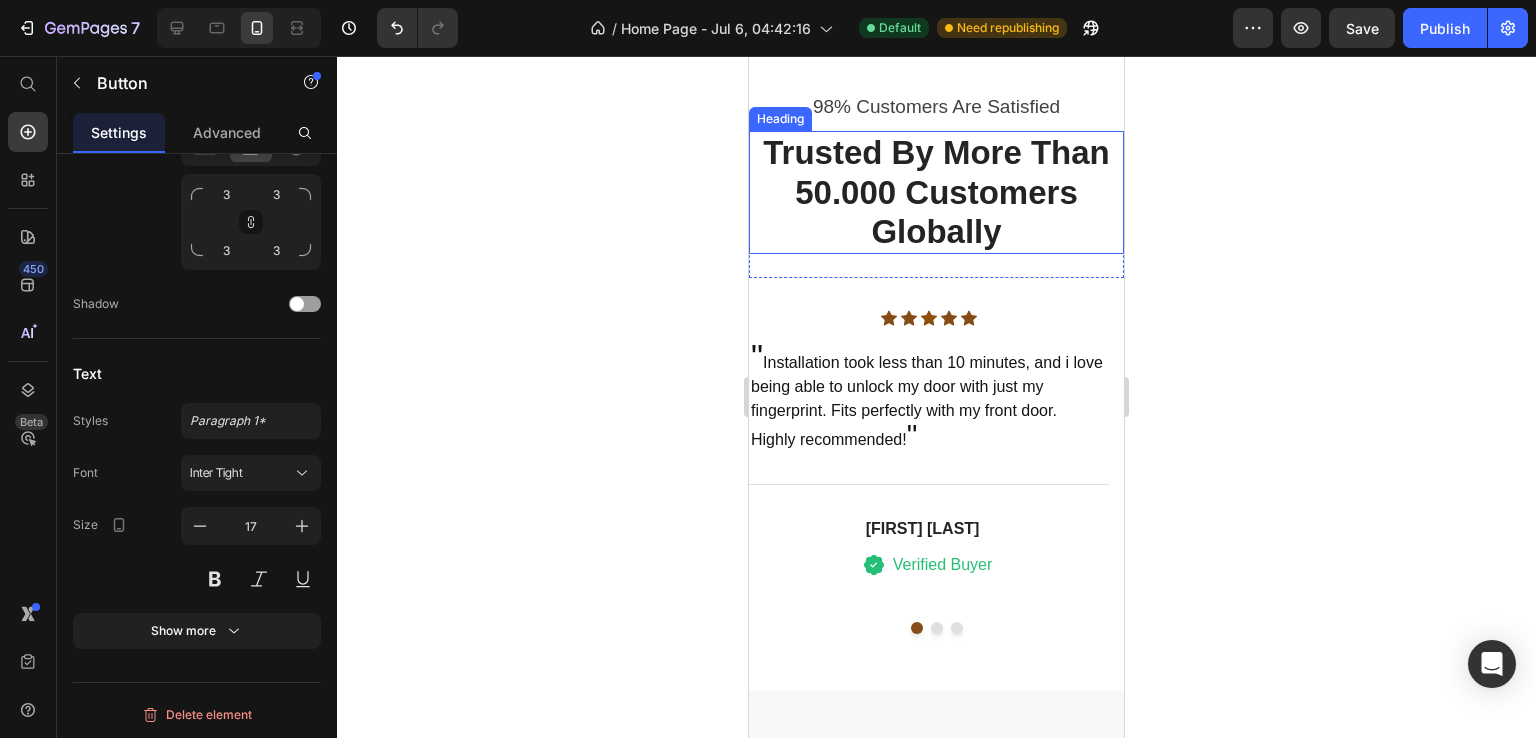 click on "Trusted By More Than 50.000 Customers Globally" at bounding box center (936, 192) 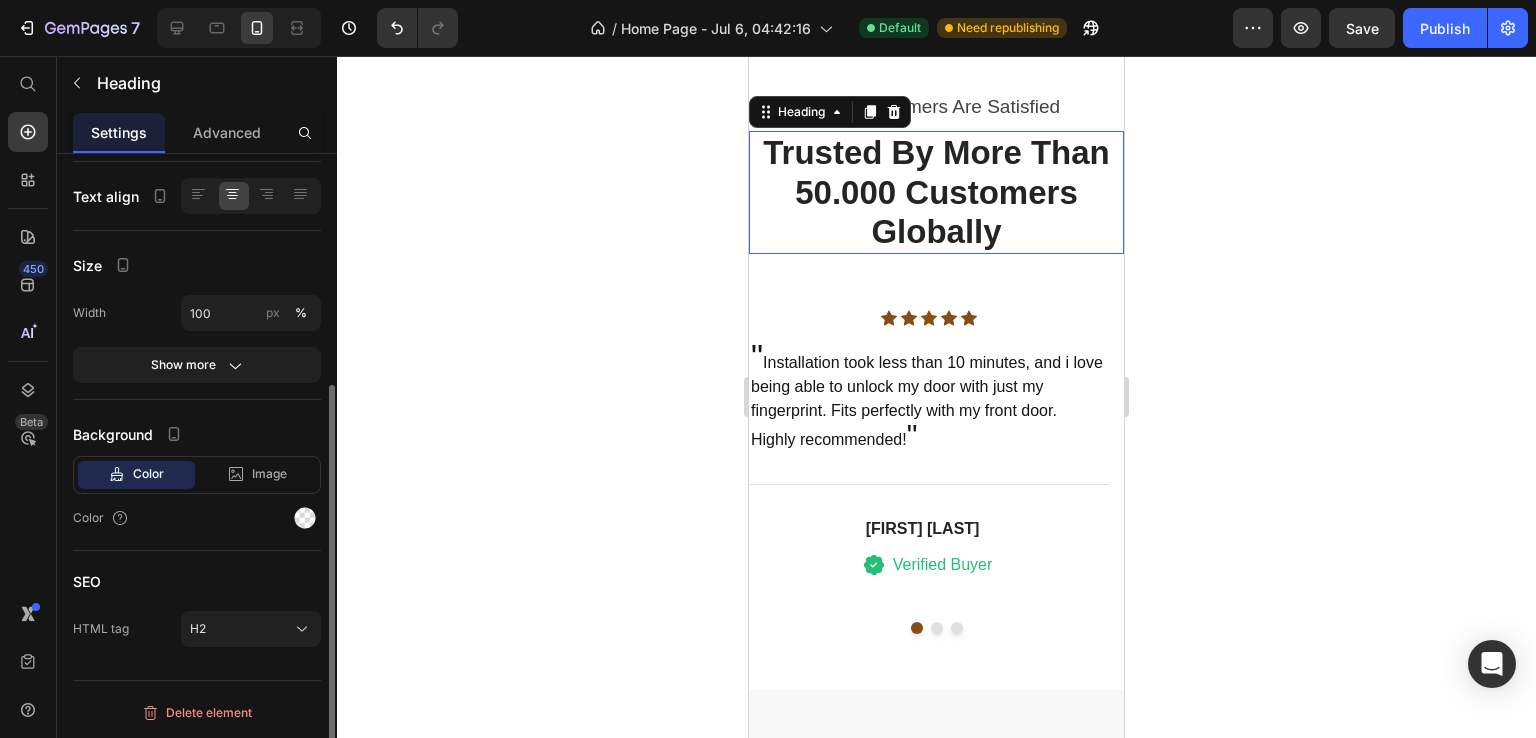 scroll, scrollTop: 0, scrollLeft: 0, axis: both 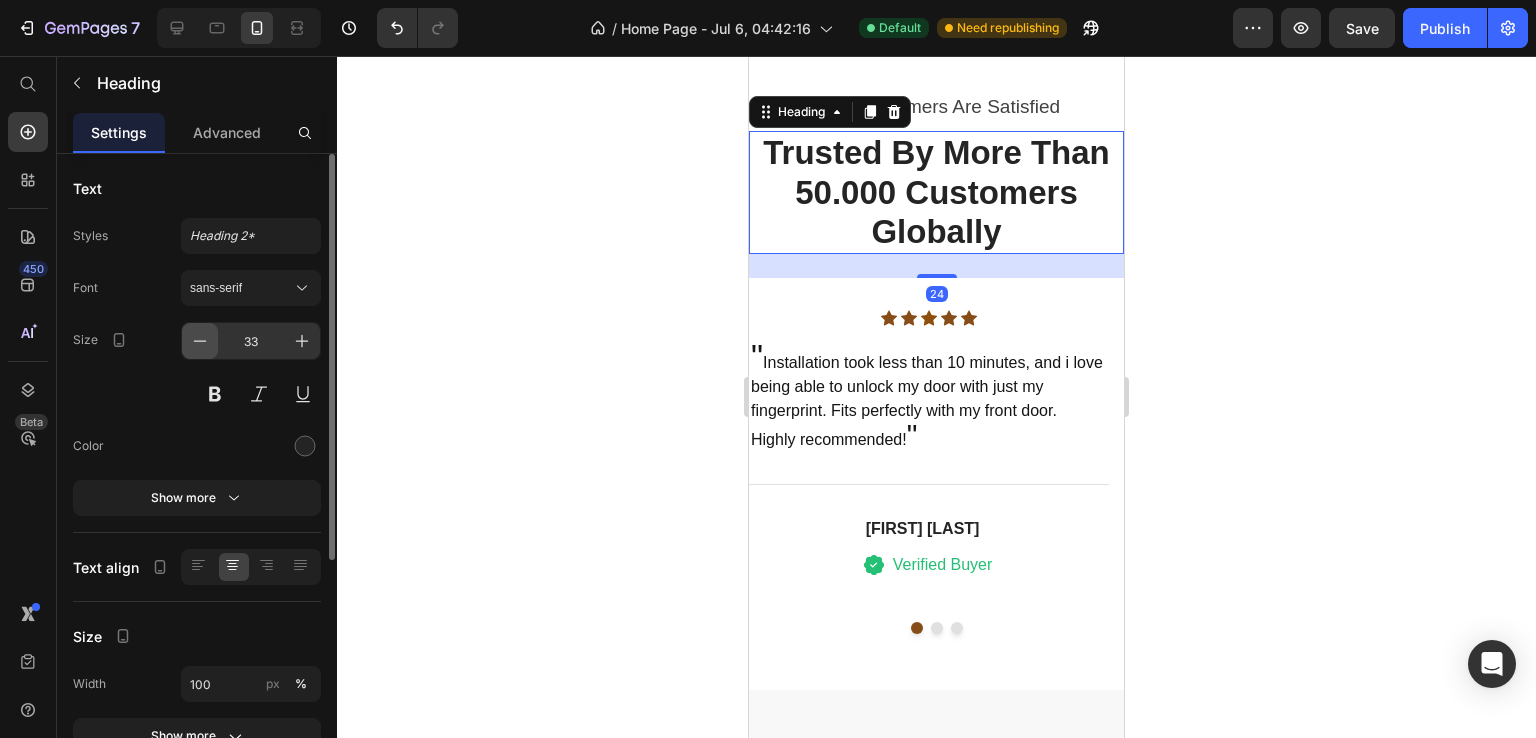 click 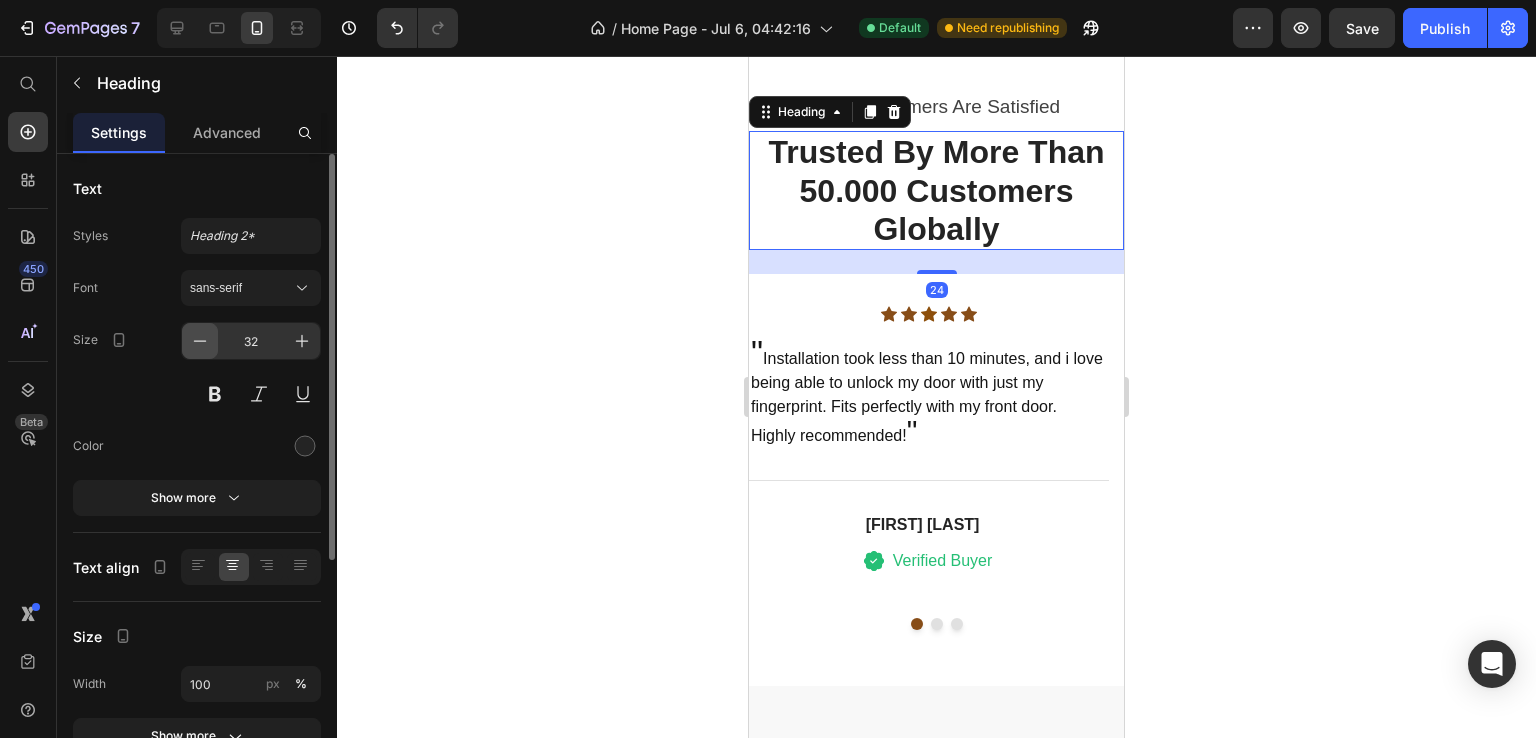 click 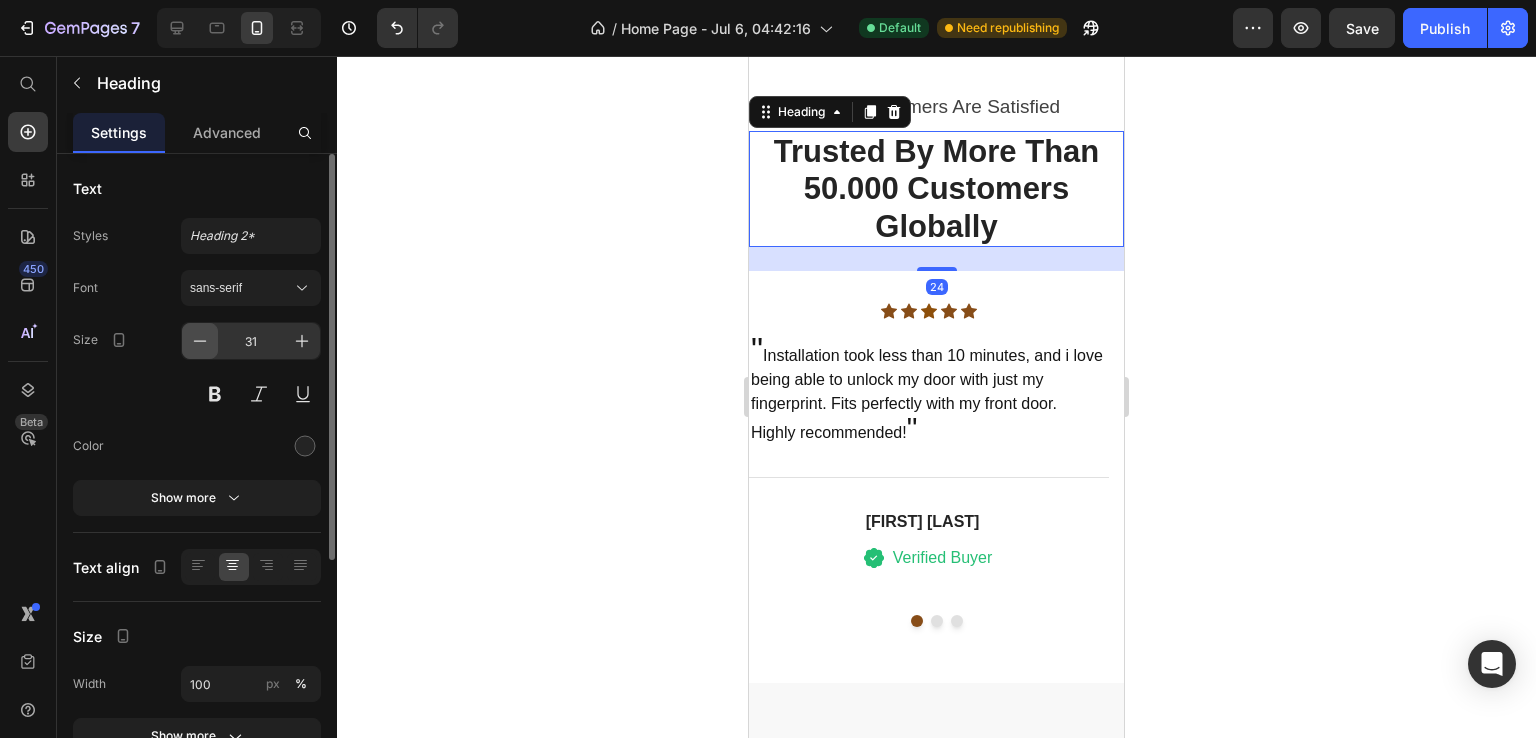 click 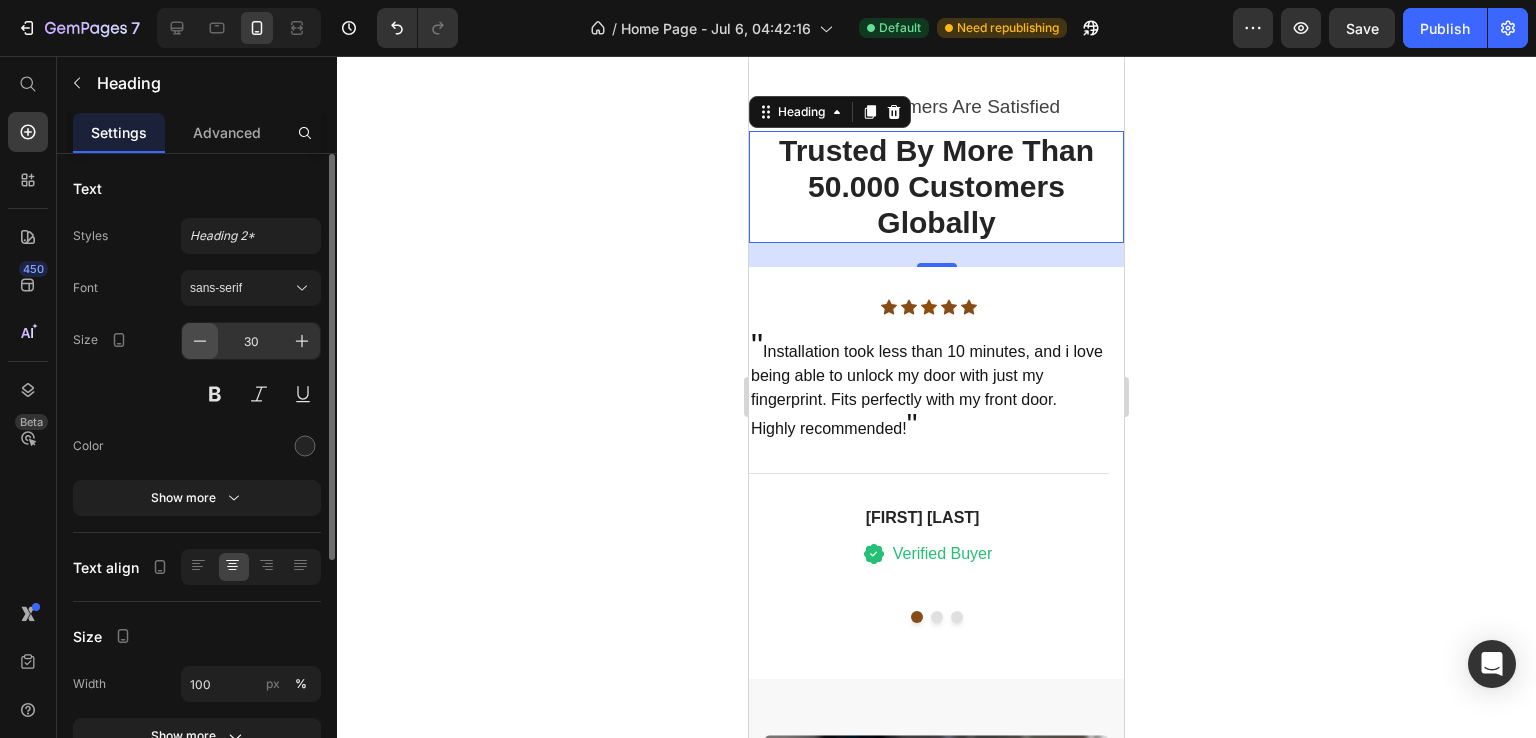 click 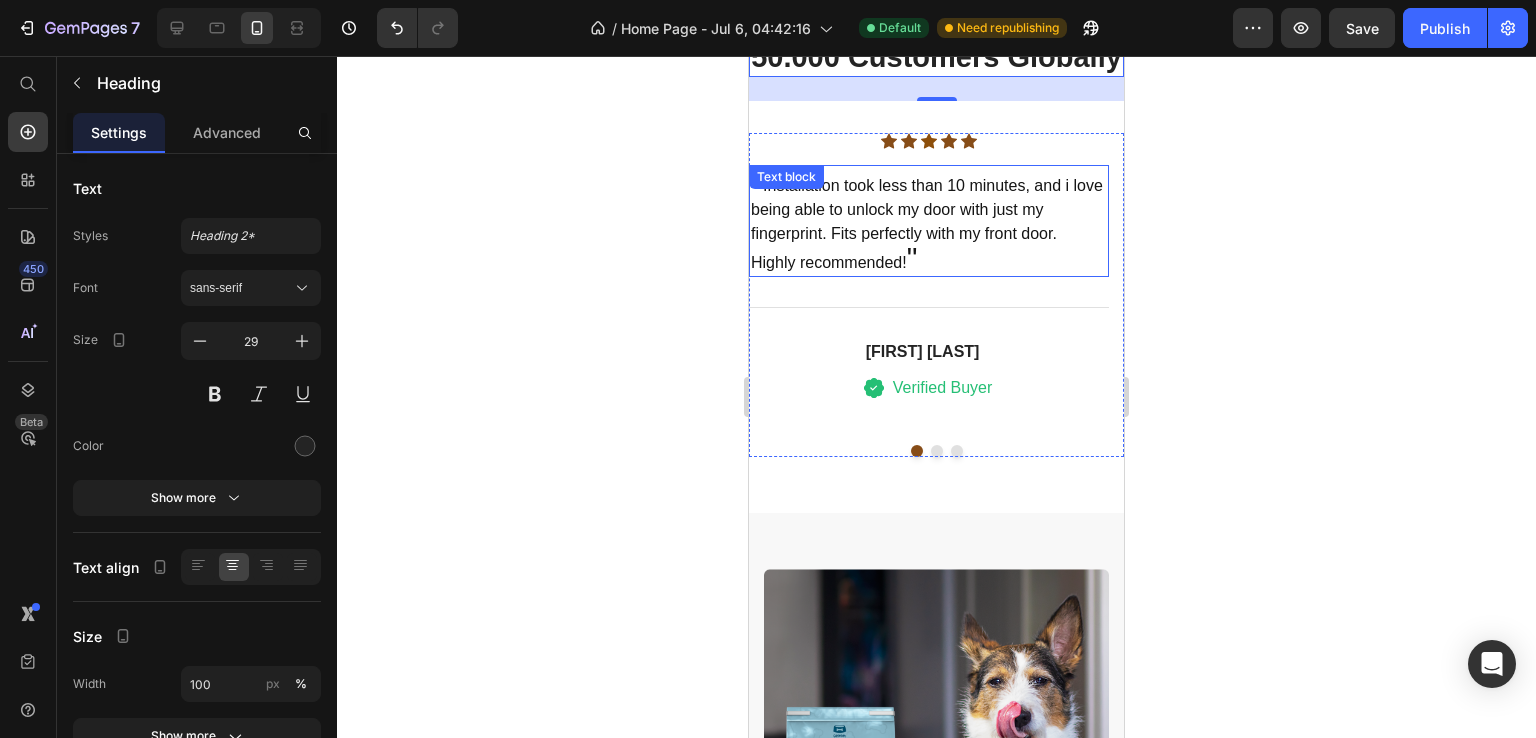 scroll, scrollTop: 4380, scrollLeft: 0, axis: vertical 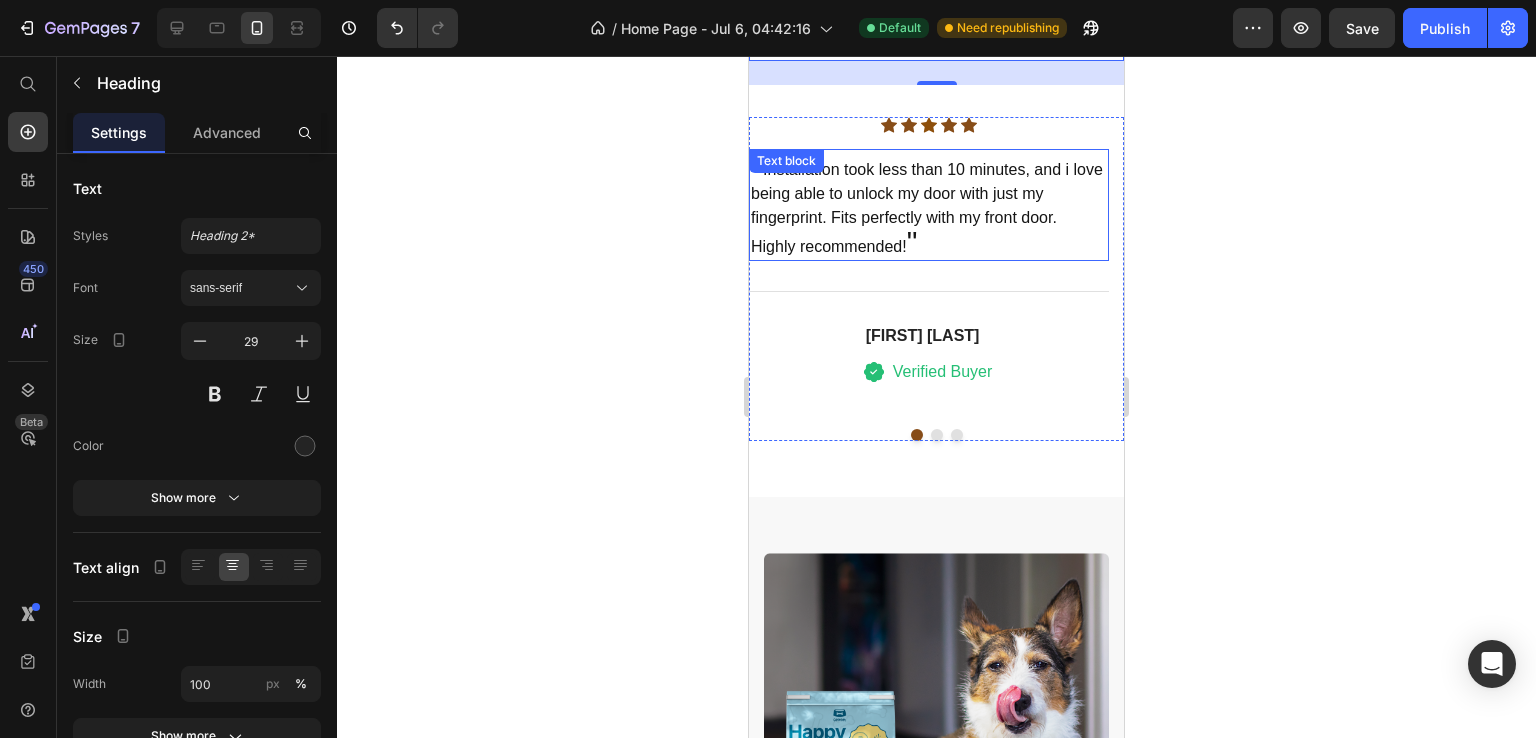 click on ""  Installation took less than 10 minutes, and i love being able to unlock my door with just my fingerprint. Fits perfectly with my front door. Highly recommended!  "" at bounding box center (929, 205) 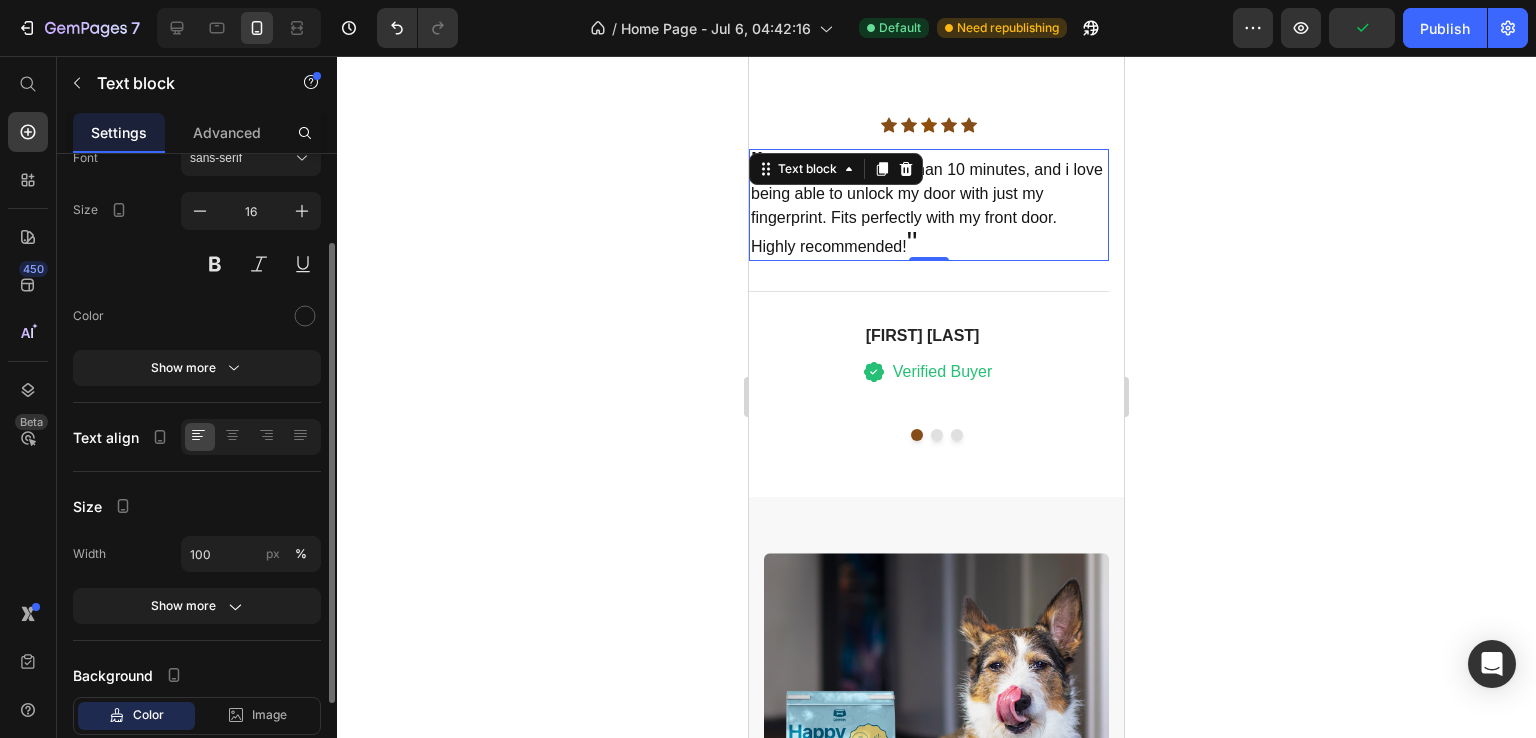scroll, scrollTop: 132, scrollLeft: 0, axis: vertical 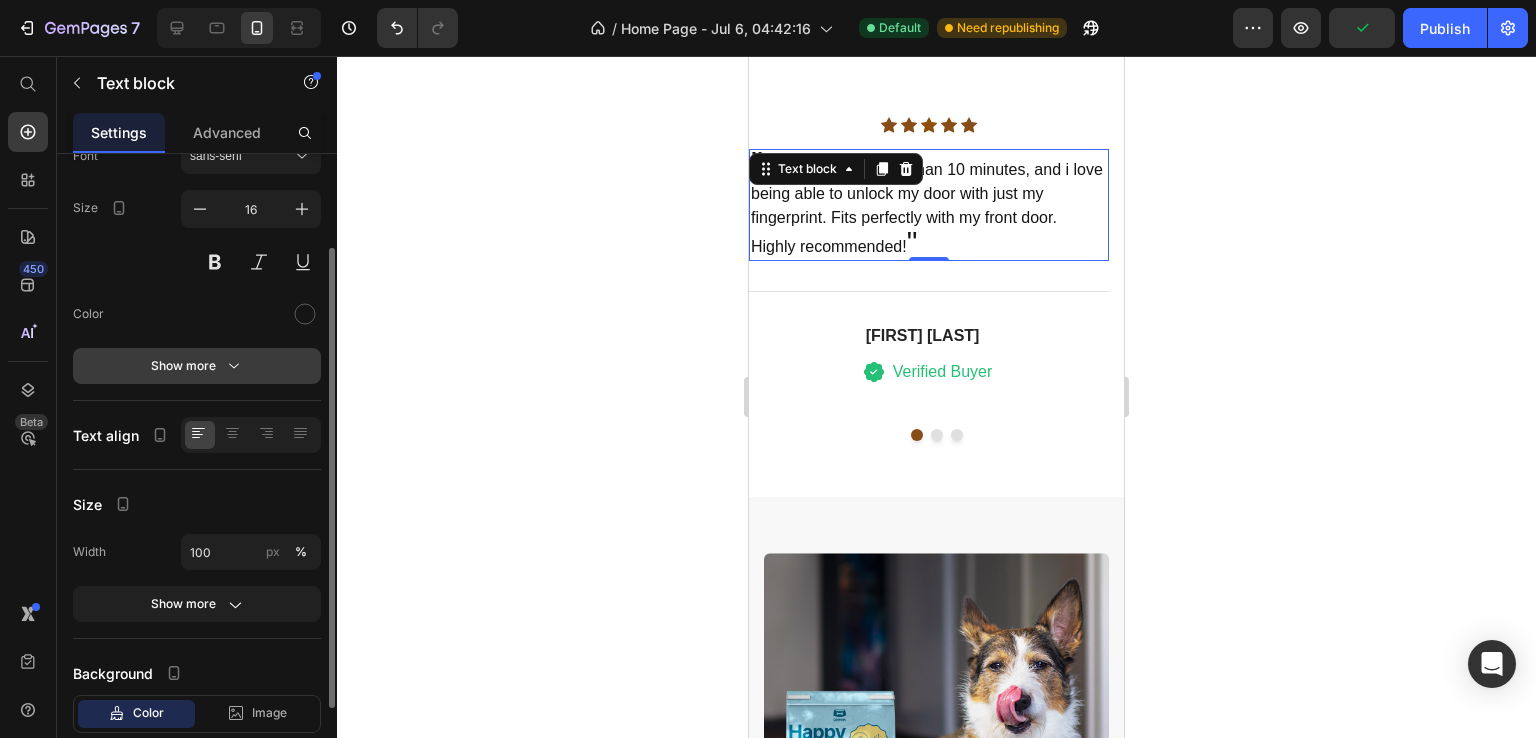 click on "Show more" at bounding box center (197, 366) 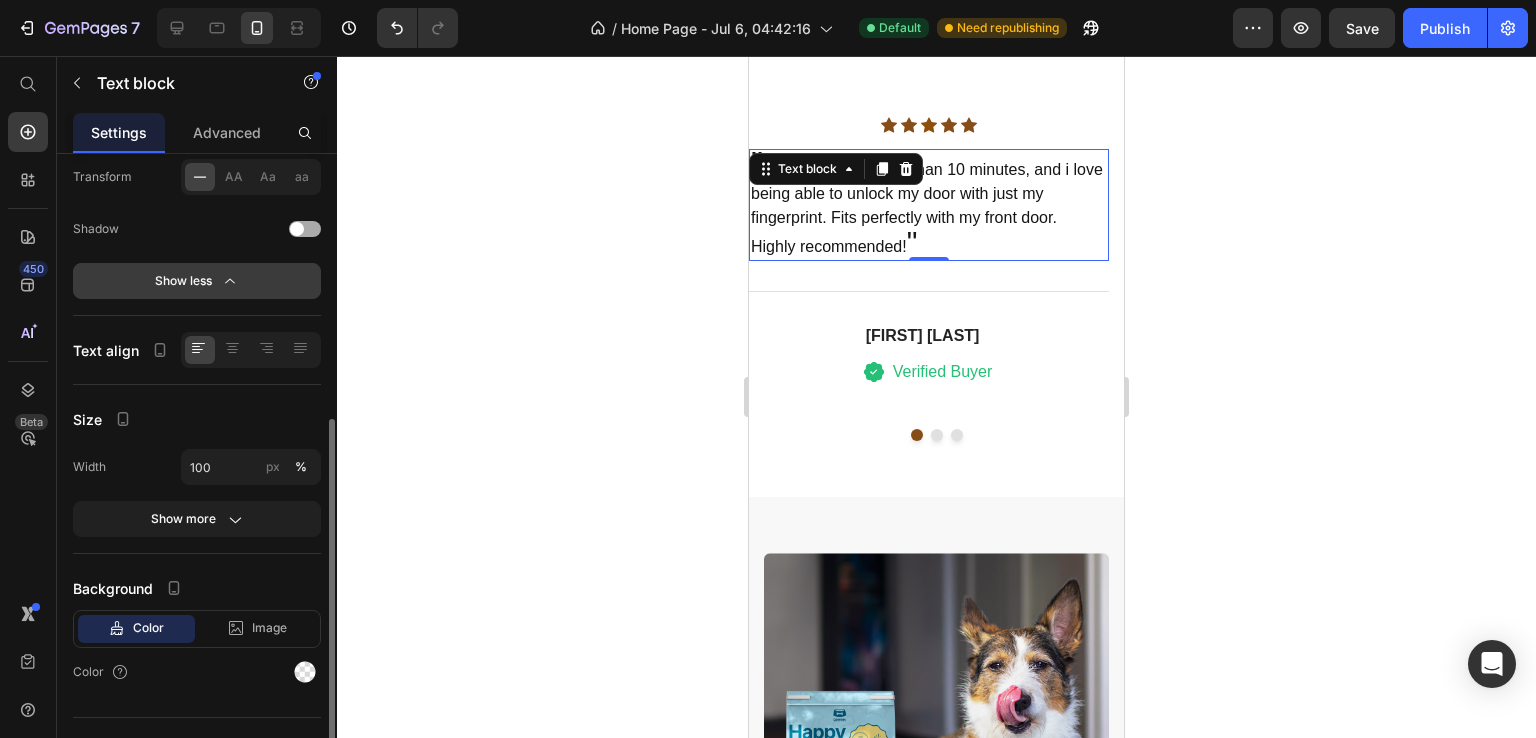scroll, scrollTop: 512, scrollLeft: 0, axis: vertical 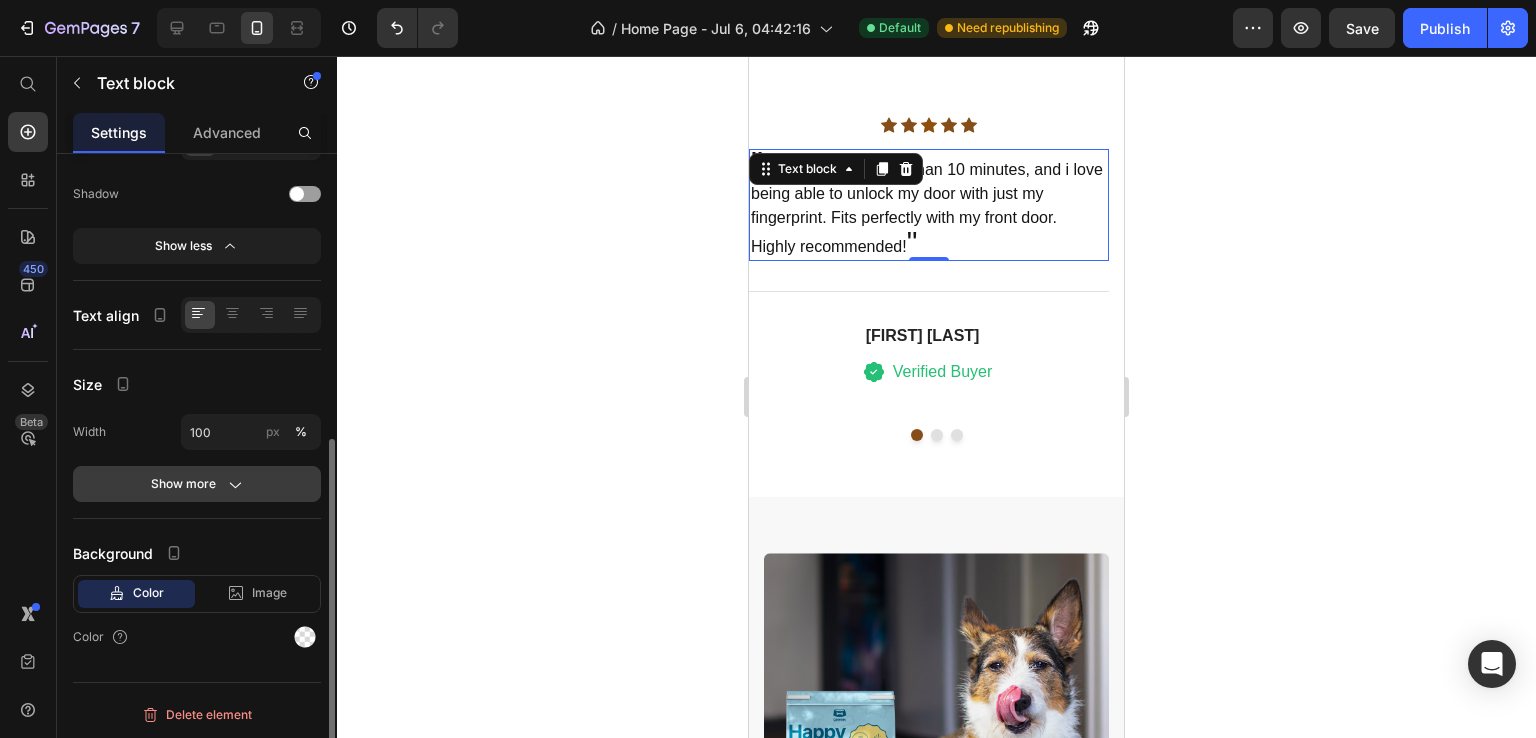 click on "Show more" at bounding box center [197, 484] 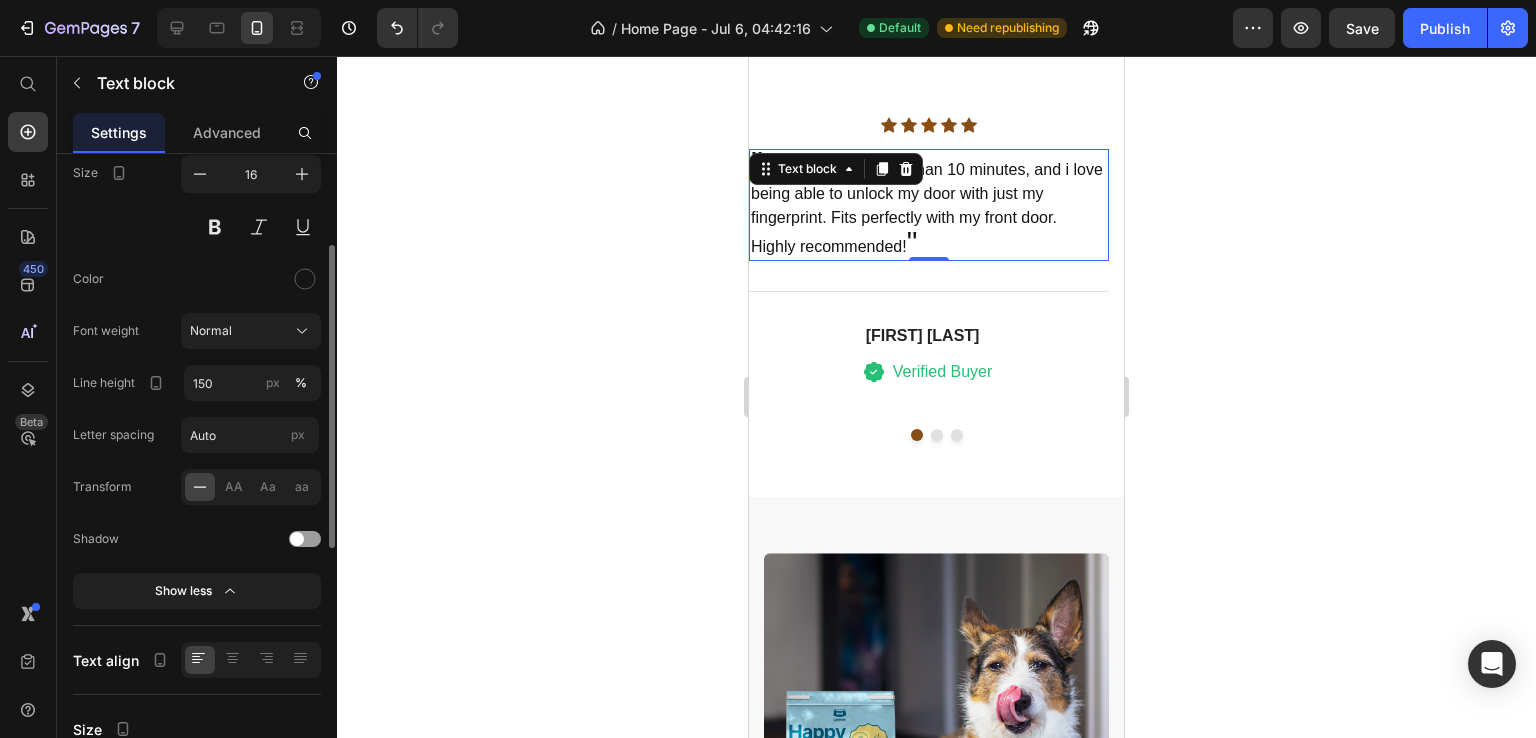scroll, scrollTop: 0, scrollLeft: 0, axis: both 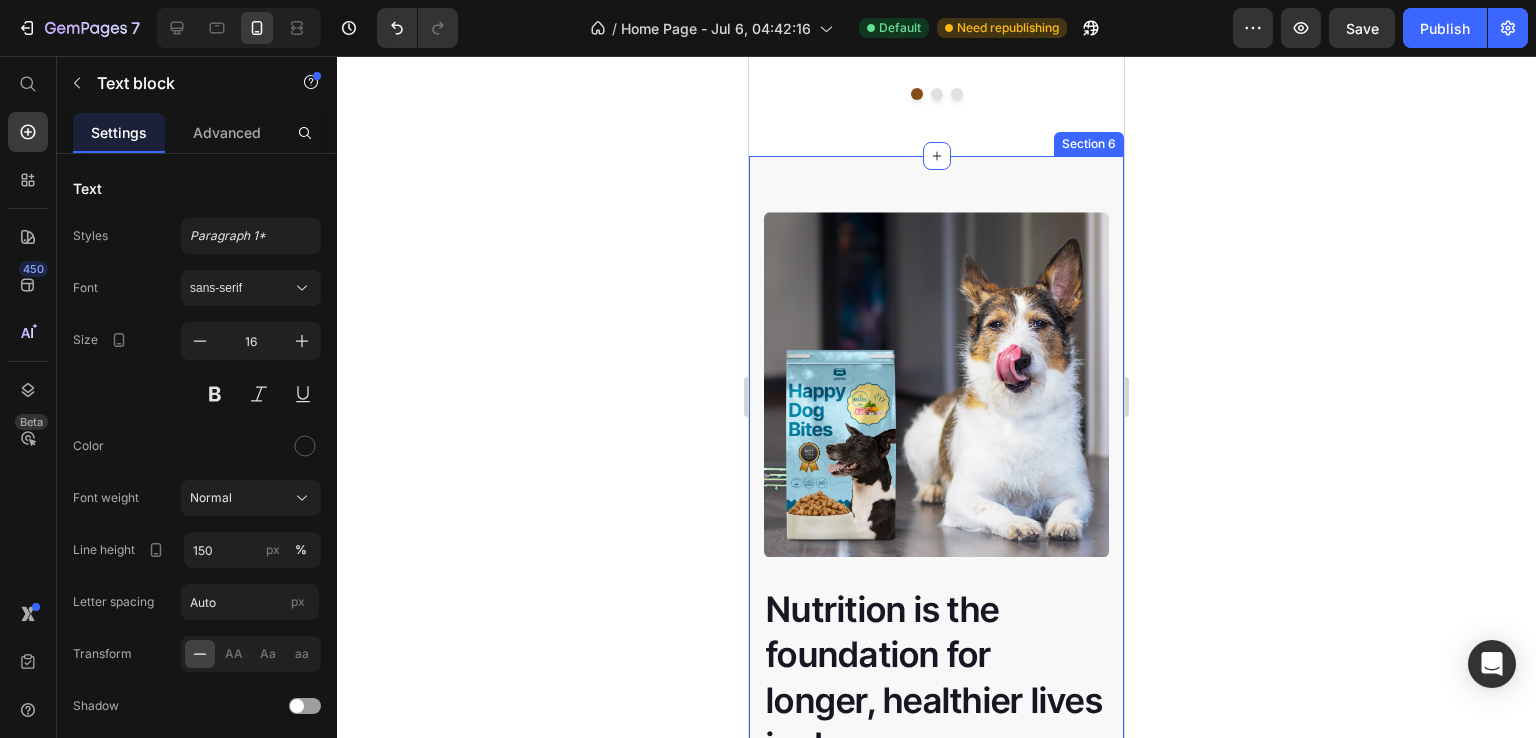 click on "Nutrition is the foundation for longer, healthier lives in dogs. Heading Invest in your dog's future with our scientifically formulated superfood-powered supplements. Give them the nutrition they deserve and watch them thrive with vitality, energy, and the joy of a longer, healthier life. Text block Key Points: Text block 97% Text block Dogs choose our dog food over leading brands because of its real functional ingredients and delicious flavor. Text block Advanced list                Title Line 84% Text block Our dog food provides superior nutrition and a patented probiotic for optimal nutrient absorption. Text block Advanced list                Title Line 92% Text block Our dog food's high protein and fat digestibility contribute to ideal stool quality. Text block Advanced list Give your furry friend the gift of wholesome nutrition Button Row Image Image Row Section 6" at bounding box center [936, 789] 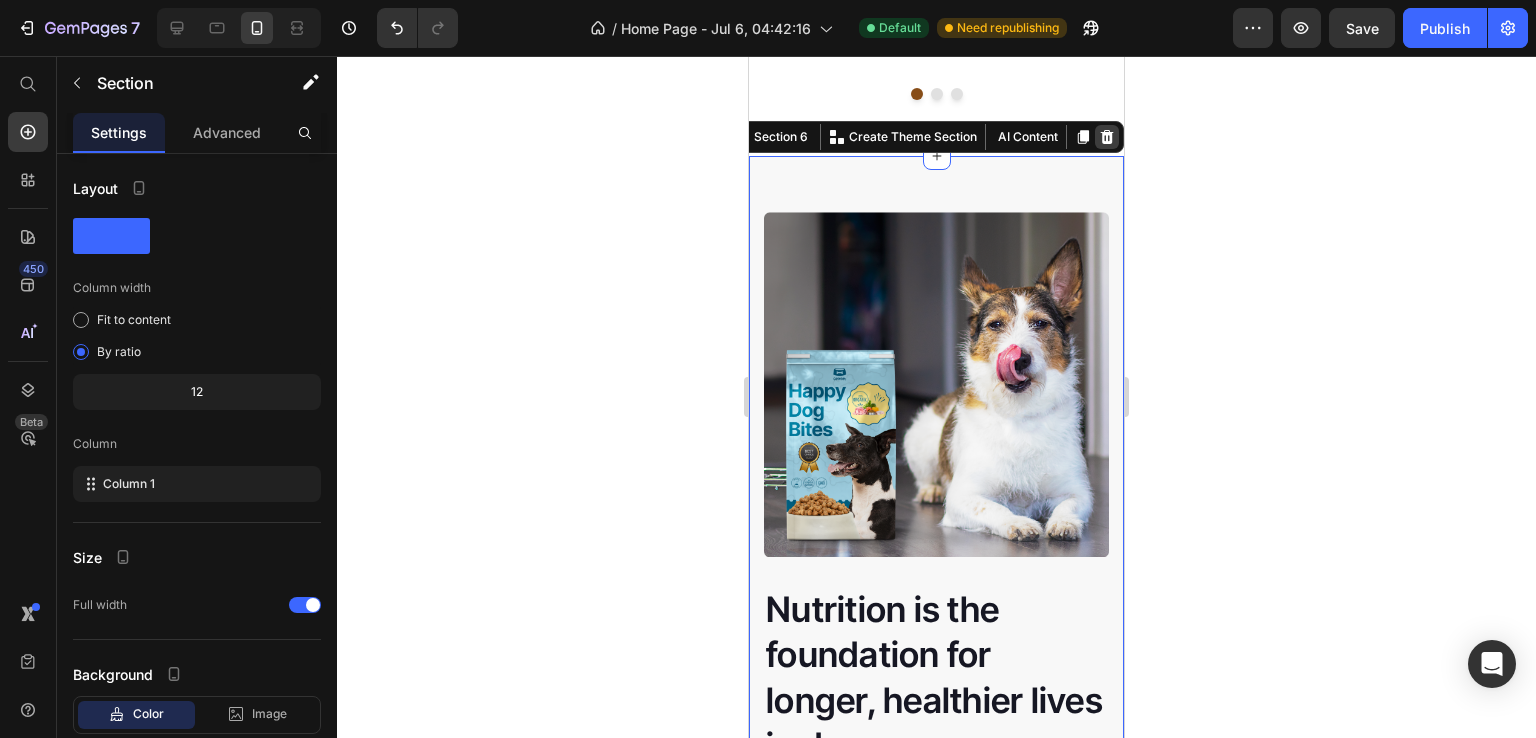 click 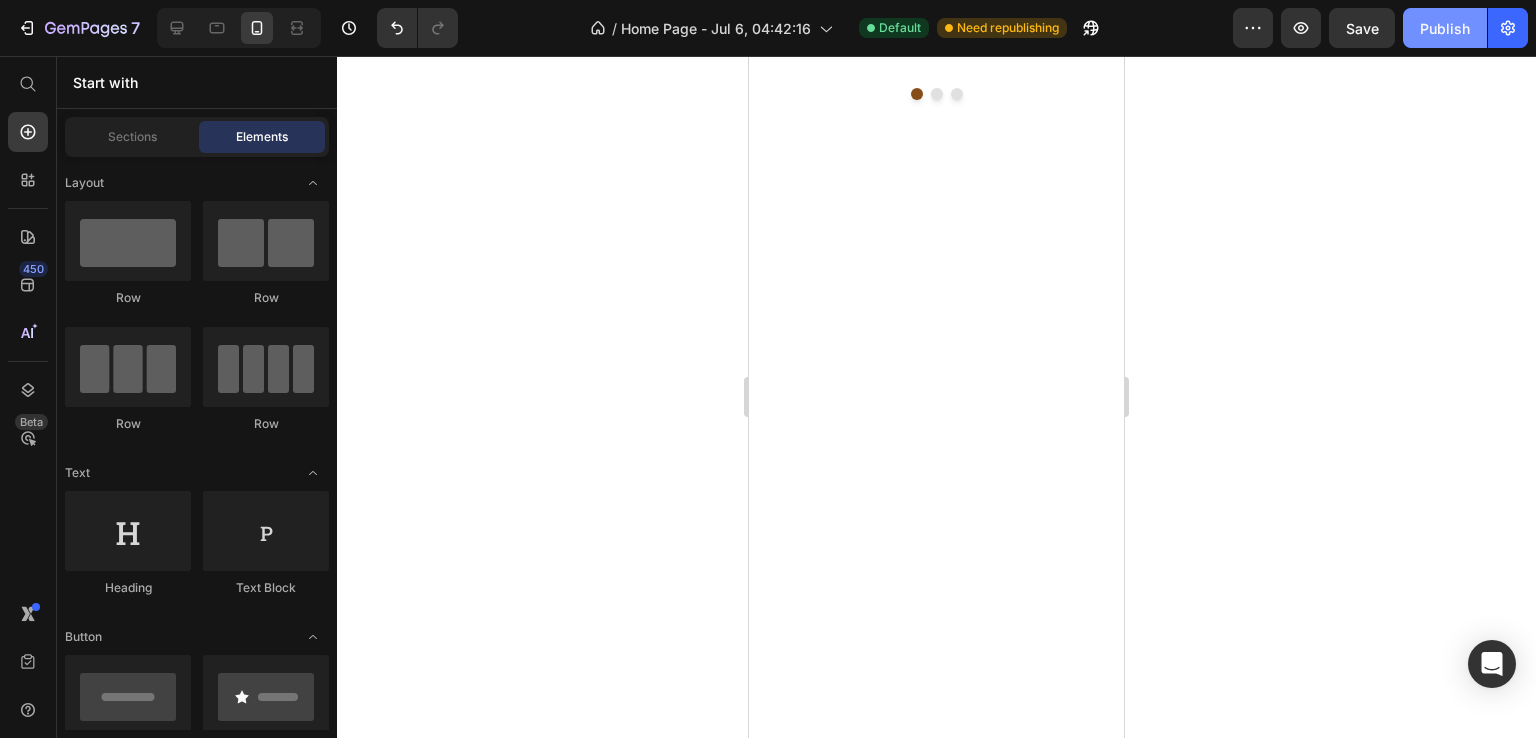 click on "Publish" at bounding box center (1445, 28) 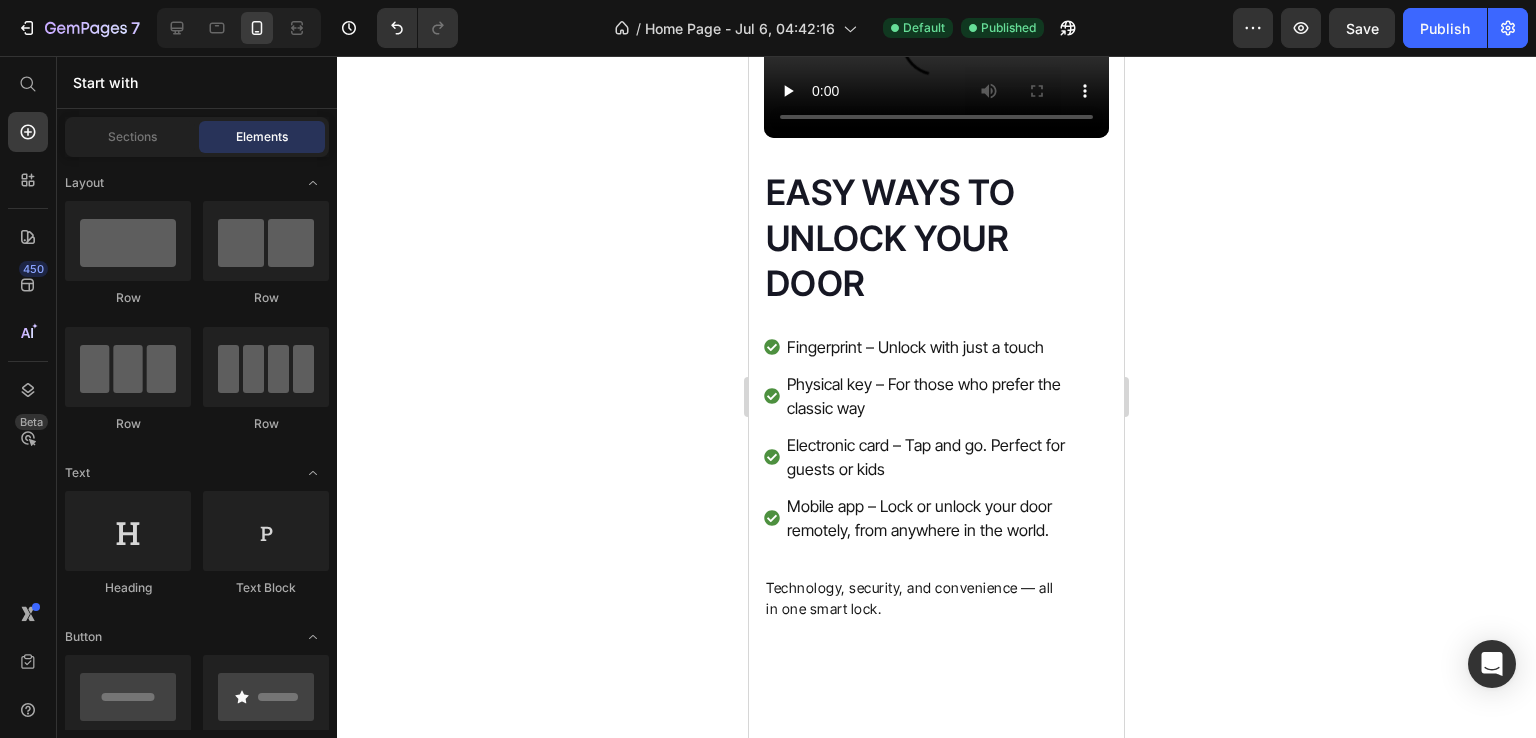 scroll, scrollTop: 5423, scrollLeft: 0, axis: vertical 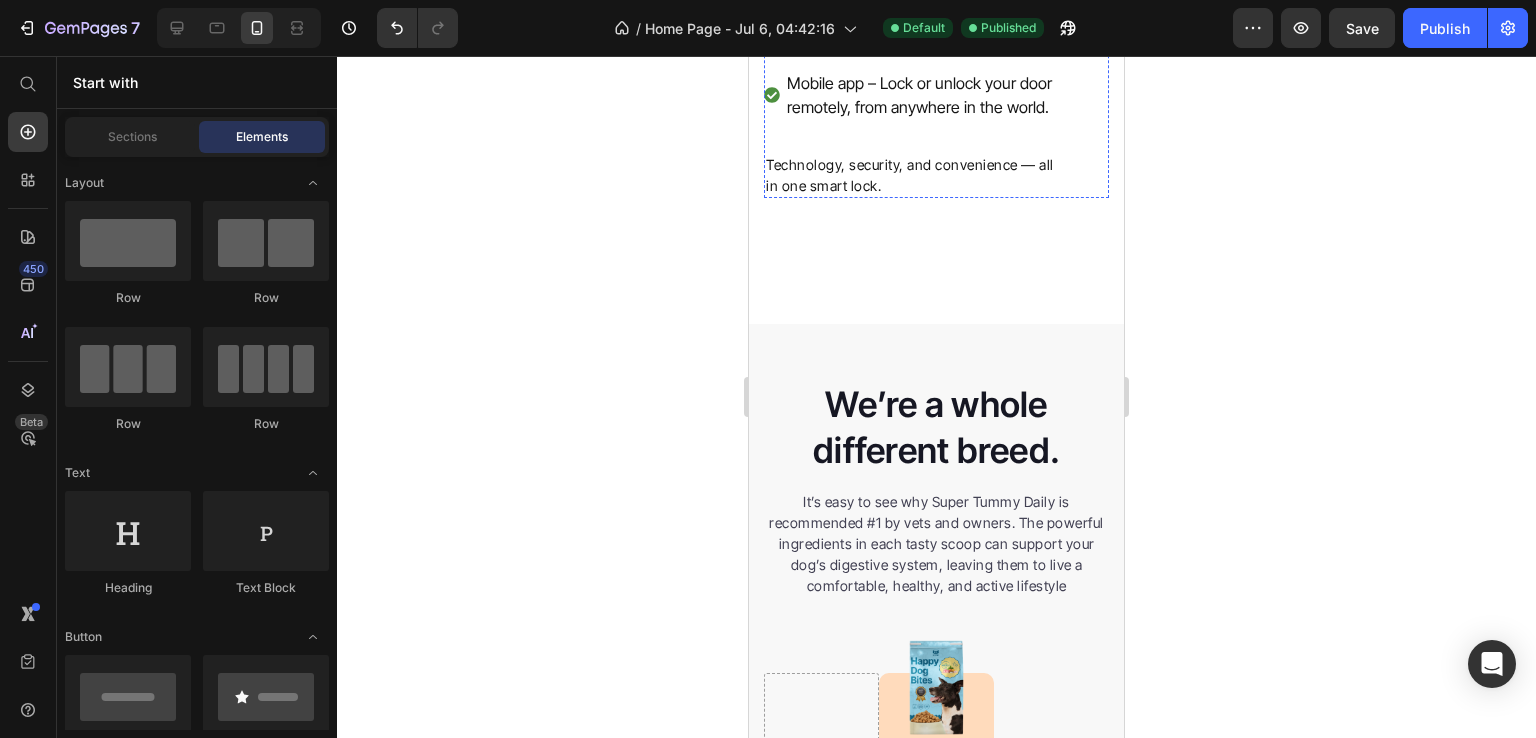 click on "EASY WAYS TO UNLOCK YOUR DOOR" at bounding box center [936, -184] 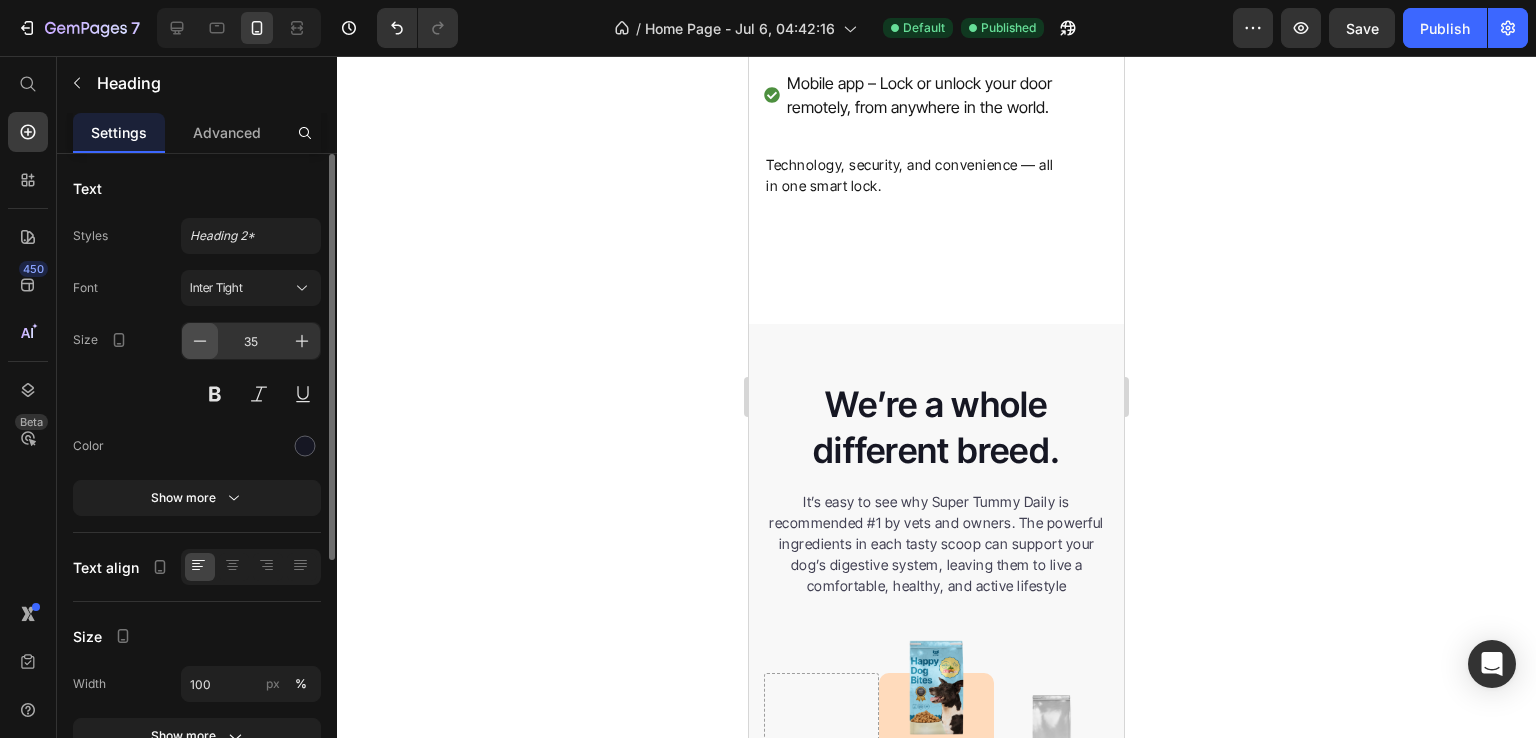 click at bounding box center (200, 341) 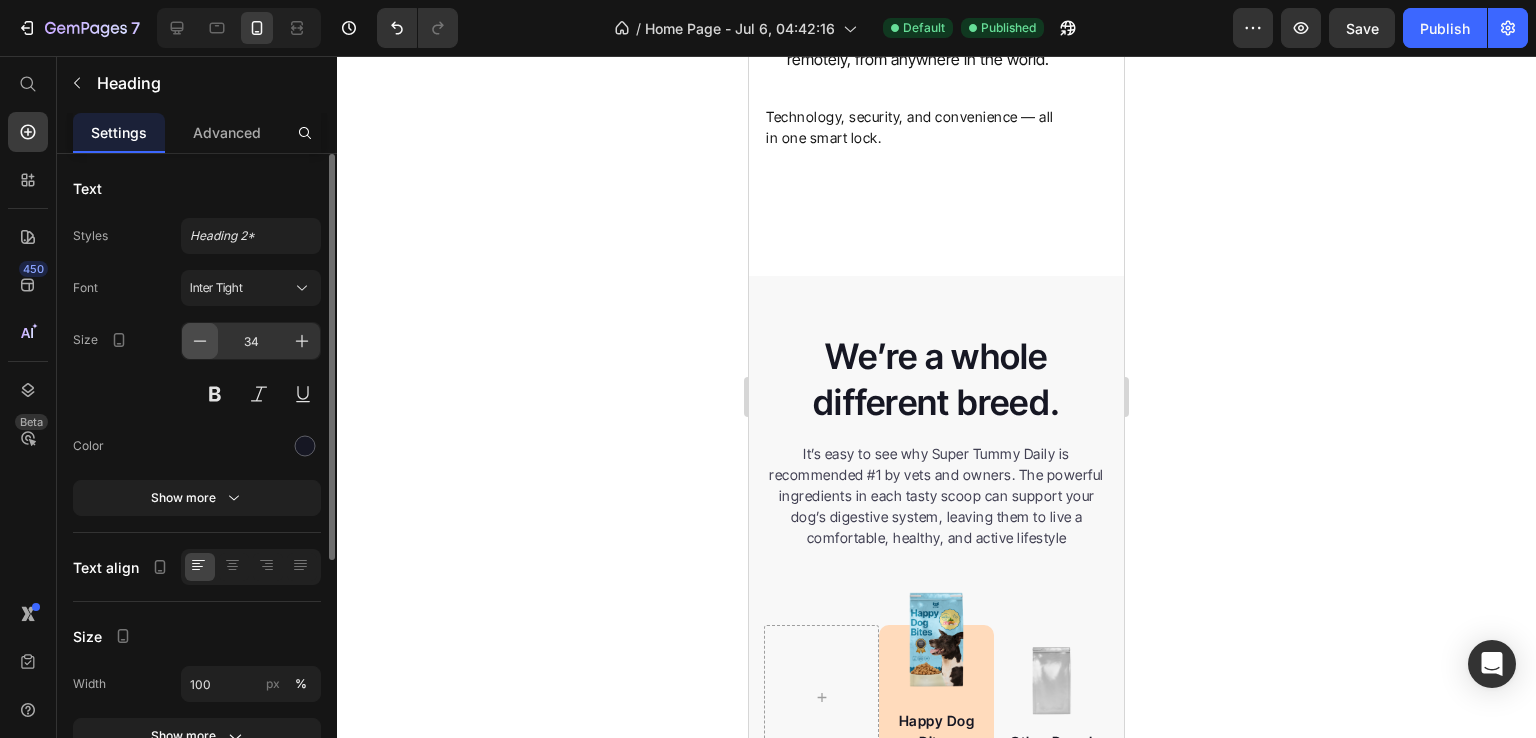 click at bounding box center [200, 341] 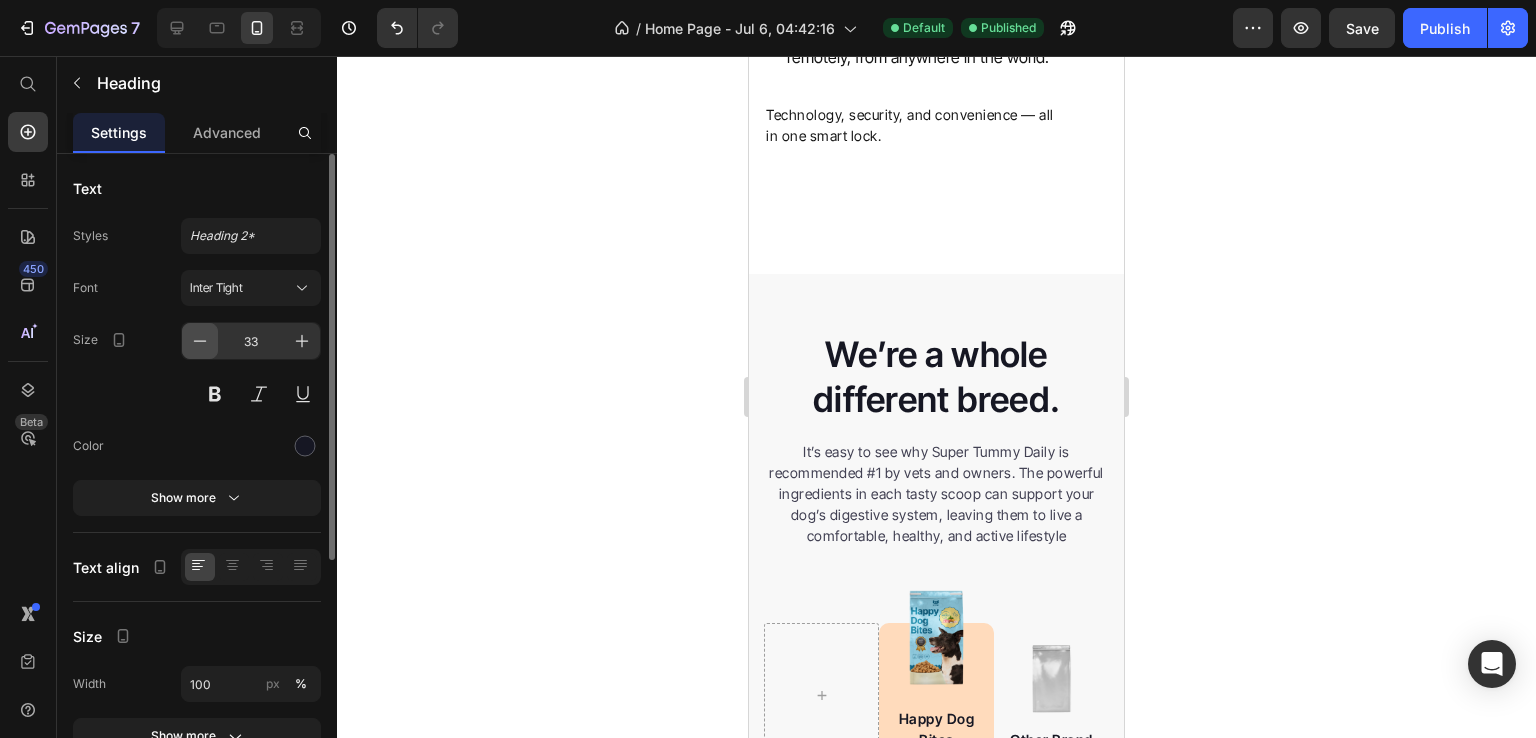 click at bounding box center (200, 341) 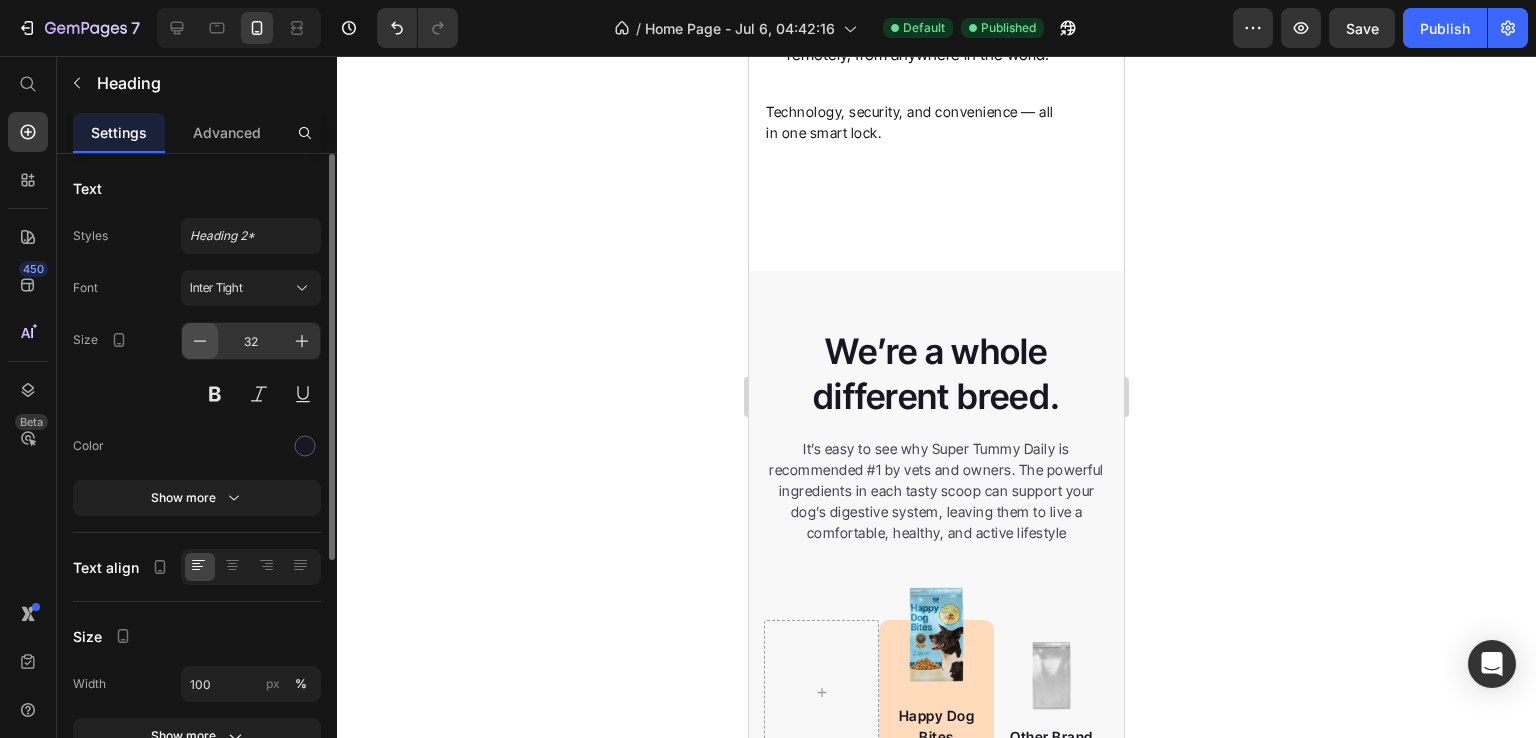 click at bounding box center [200, 341] 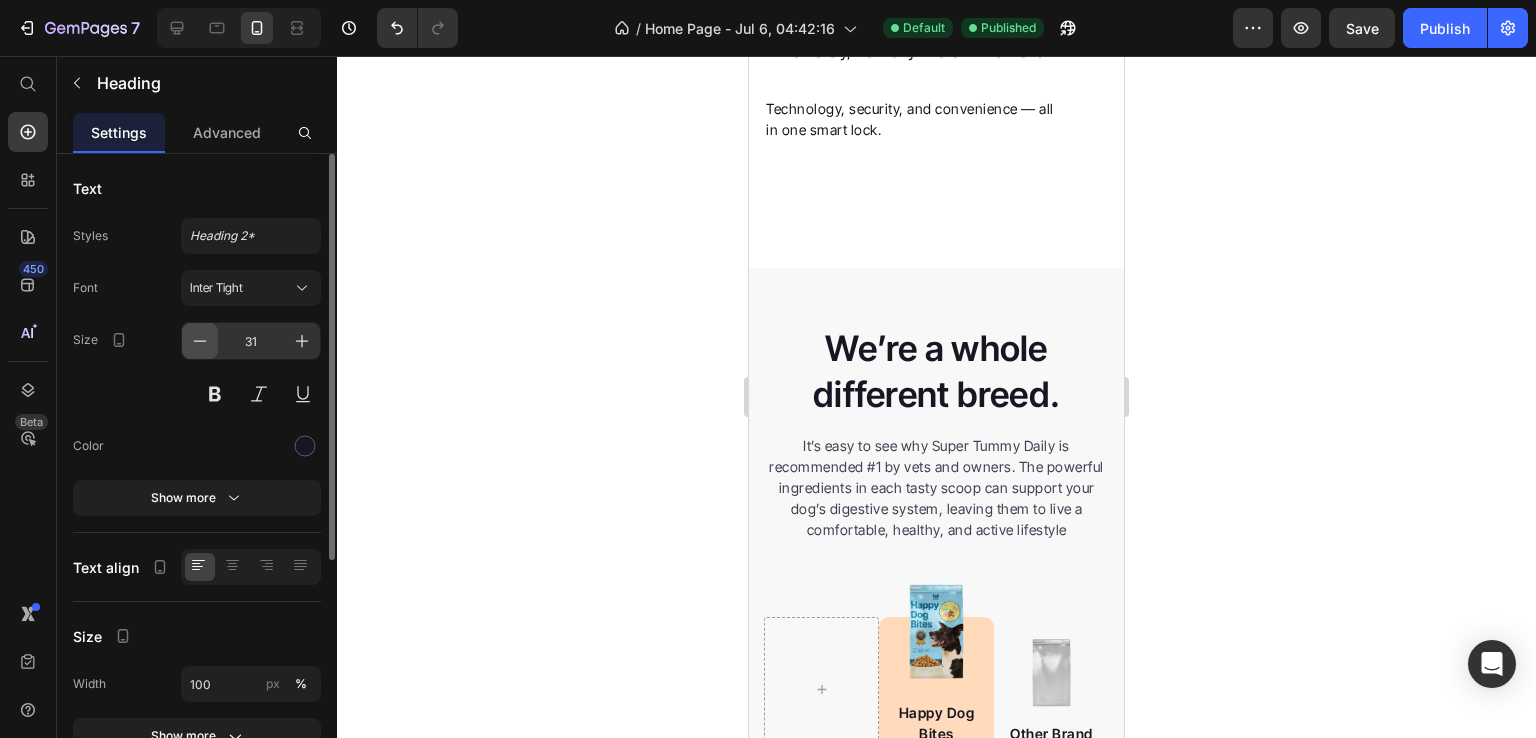 click at bounding box center (200, 341) 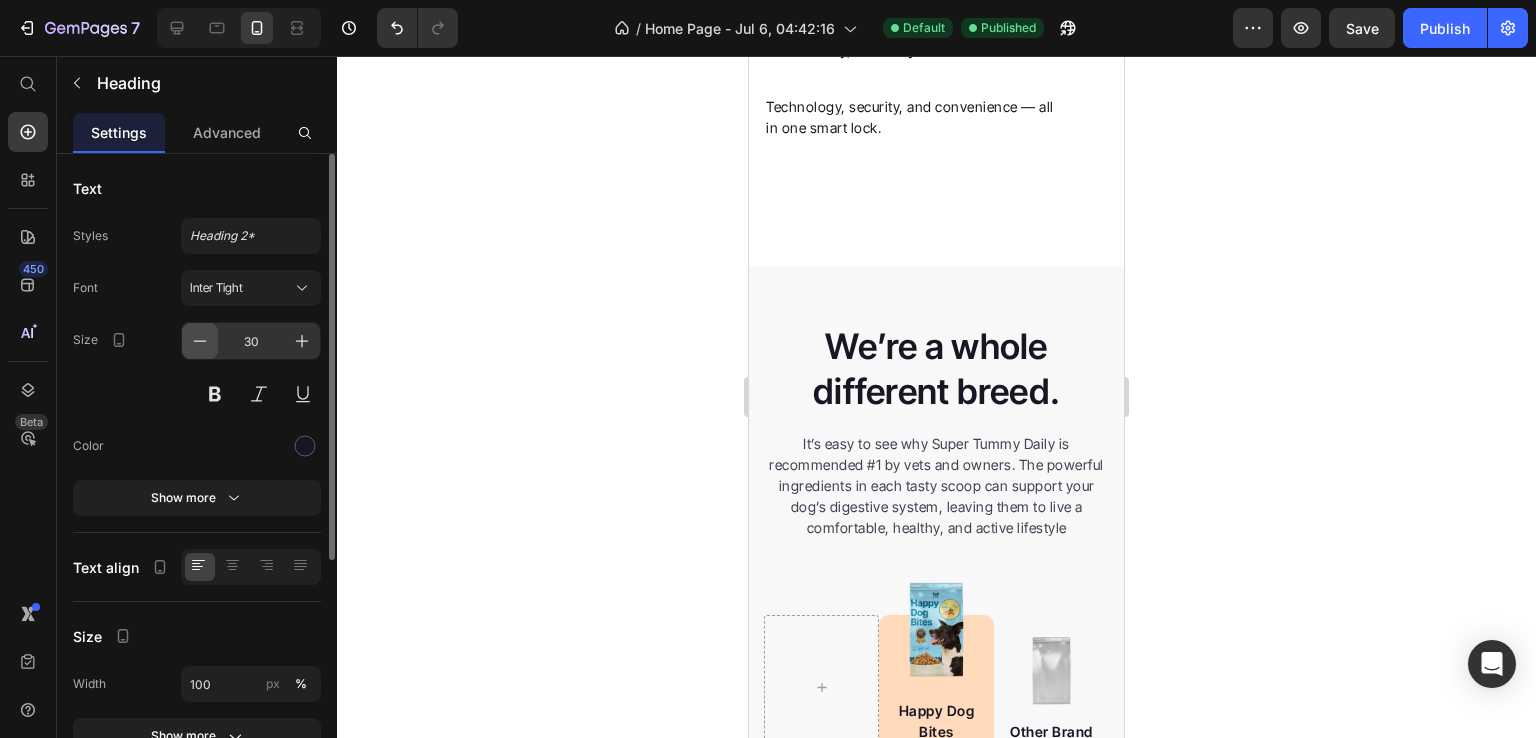 click at bounding box center [200, 341] 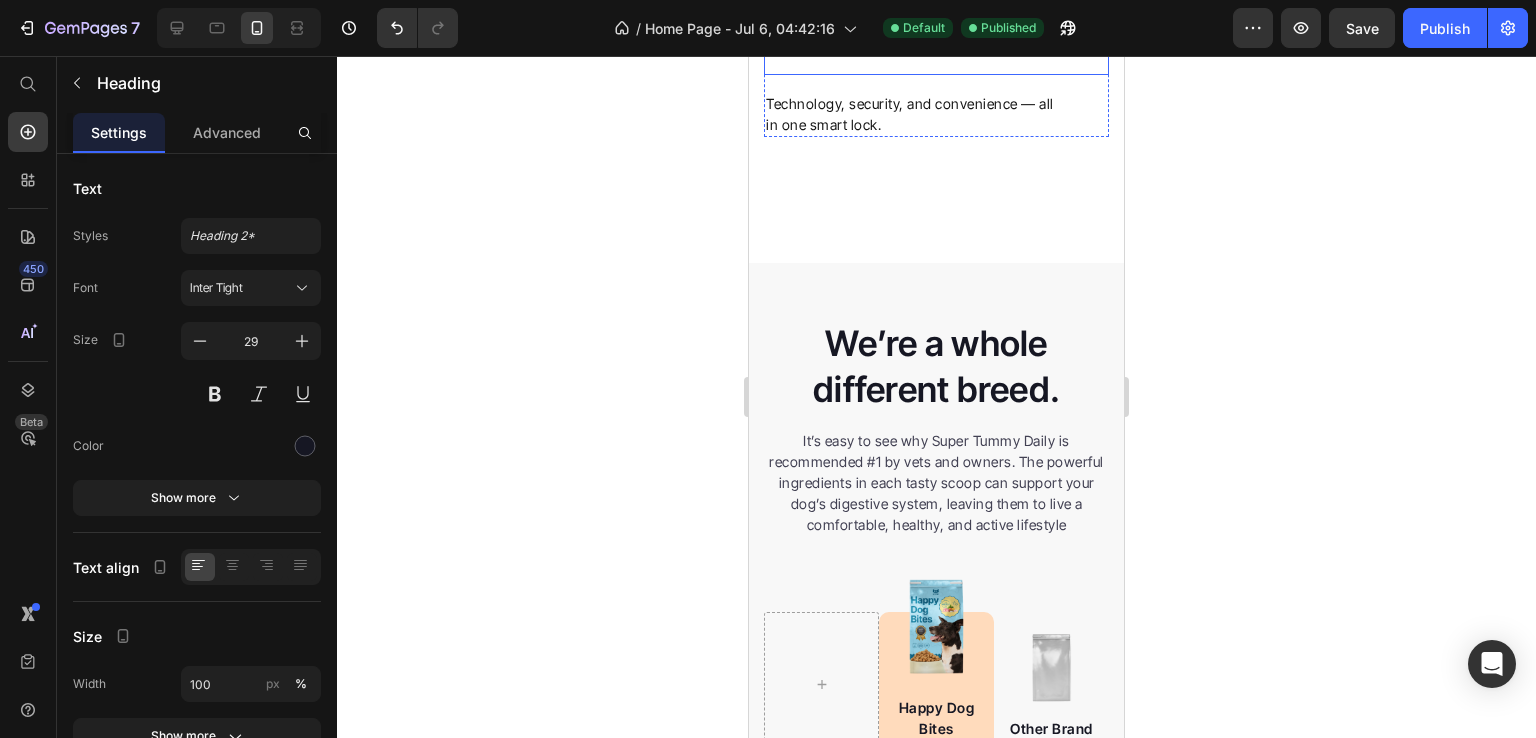 click on "Fingerprint – Unlock with just a touch" at bounding box center [946, -137] 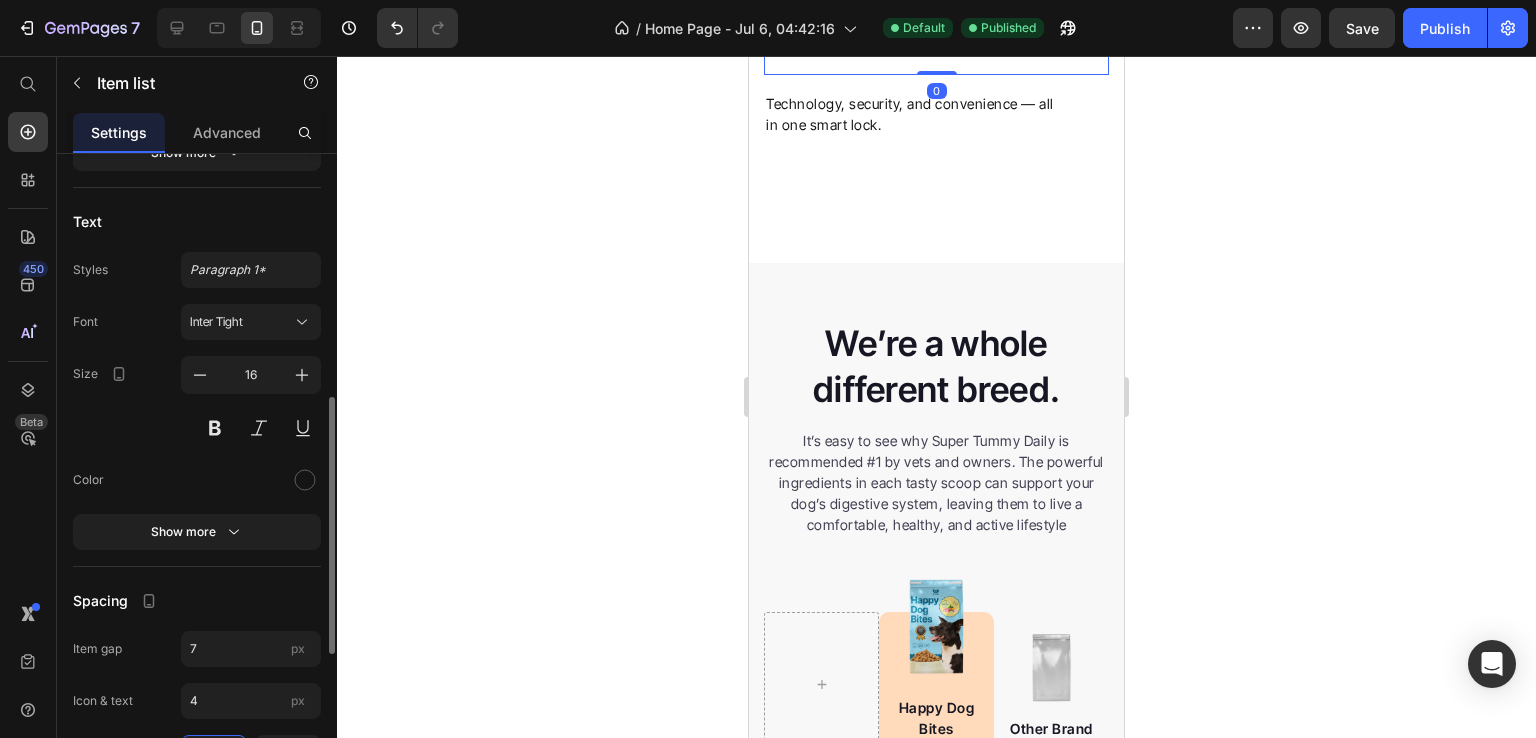 scroll, scrollTop: 622, scrollLeft: 0, axis: vertical 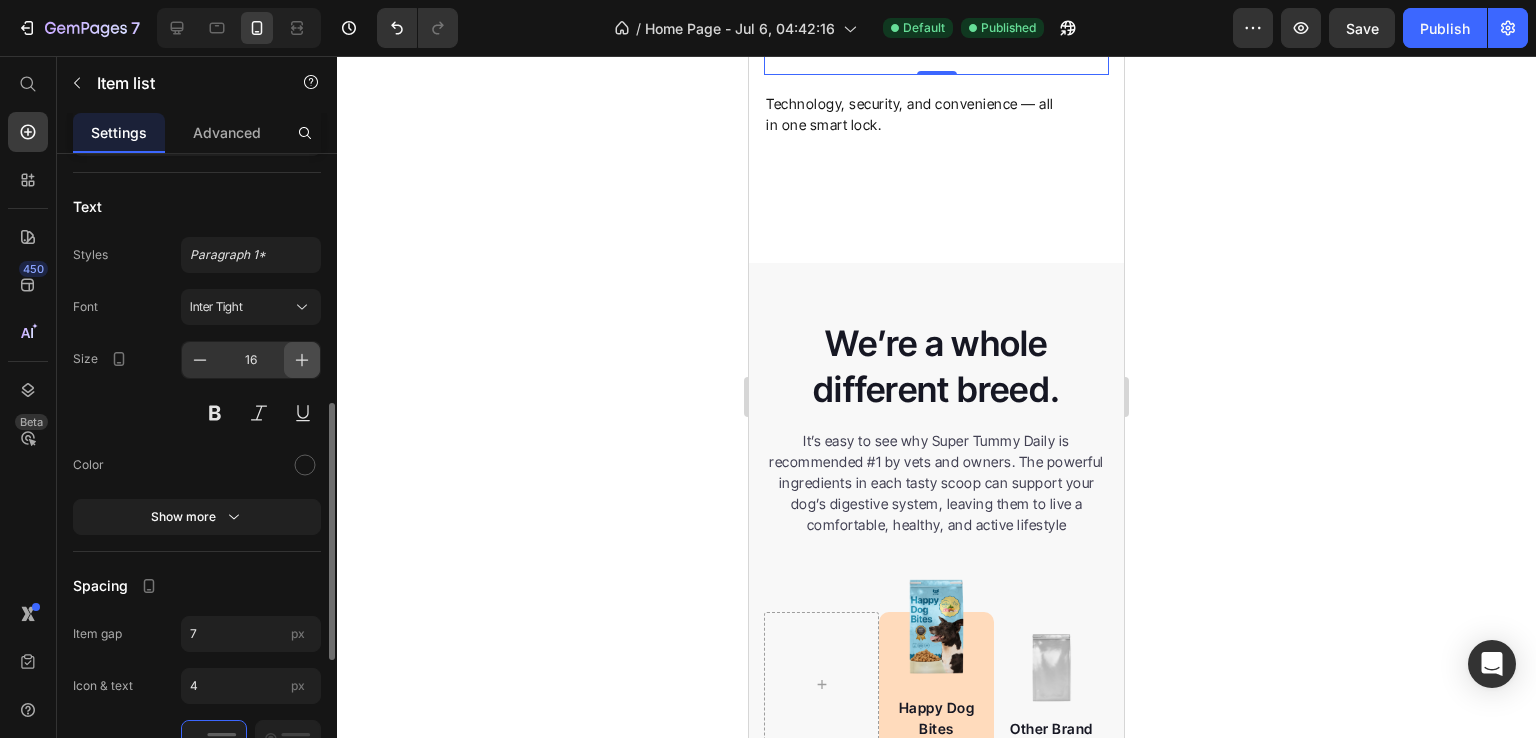 click 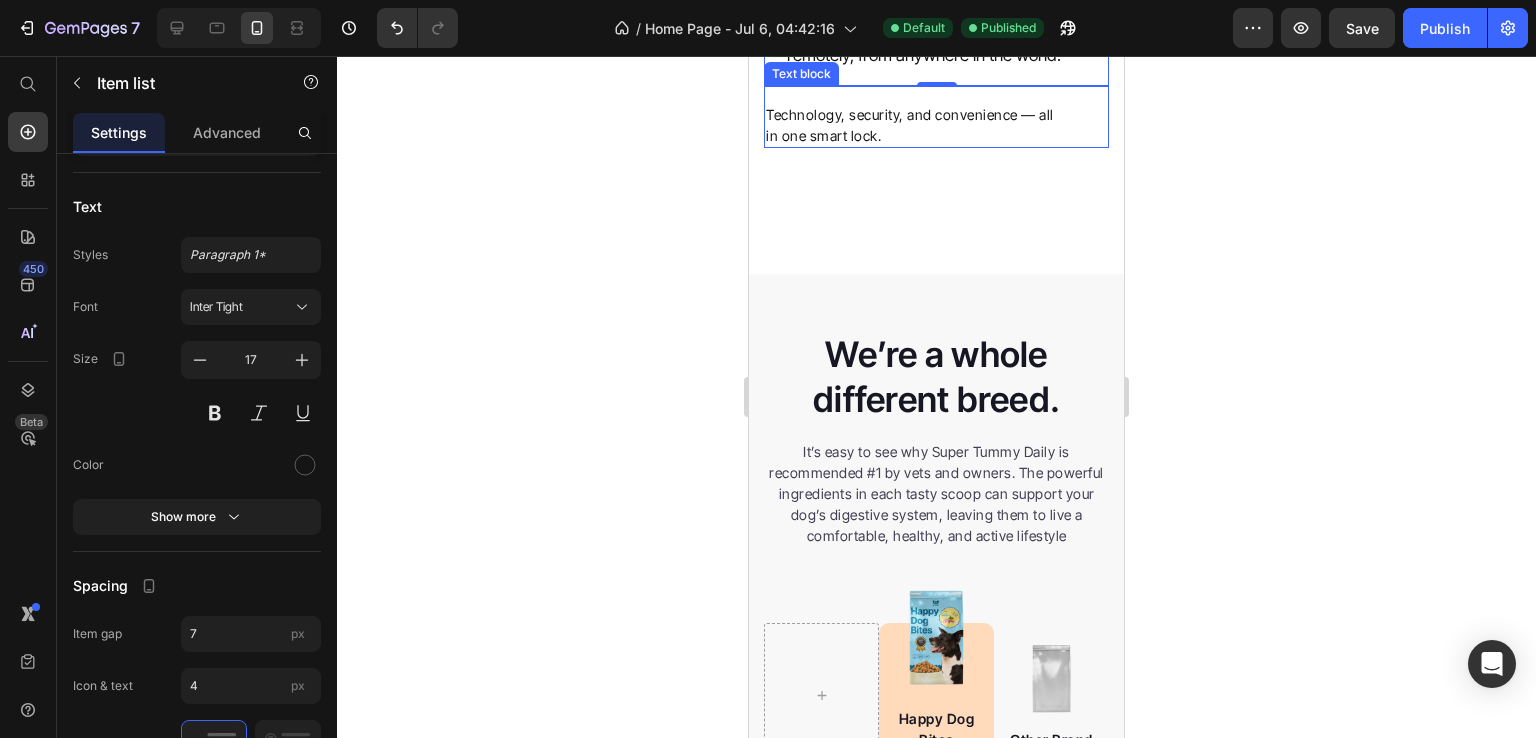 click on "Technology, security, and convenience — all in one smart lock." at bounding box center [936, 125] 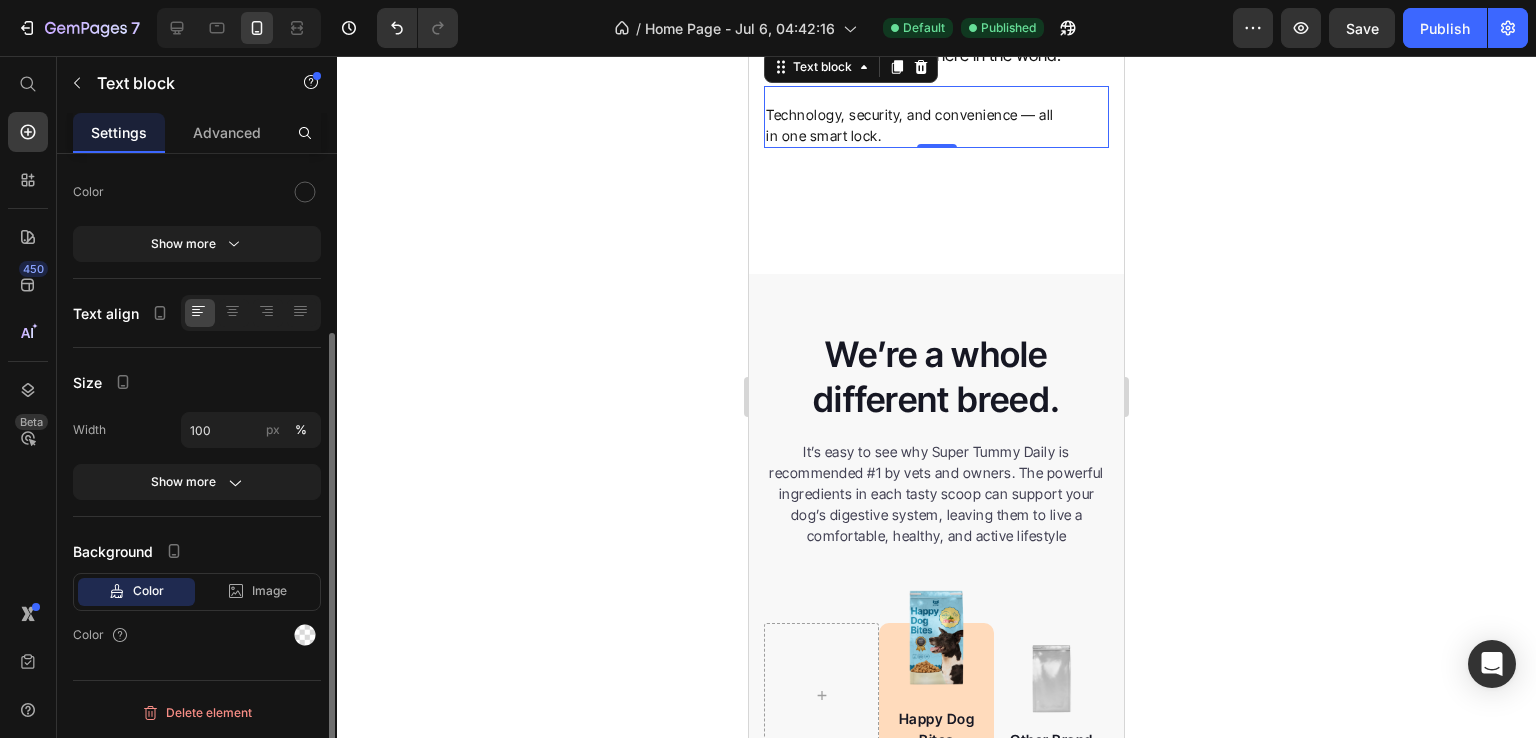 scroll, scrollTop: 0, scrollLeft: 0, axis: both 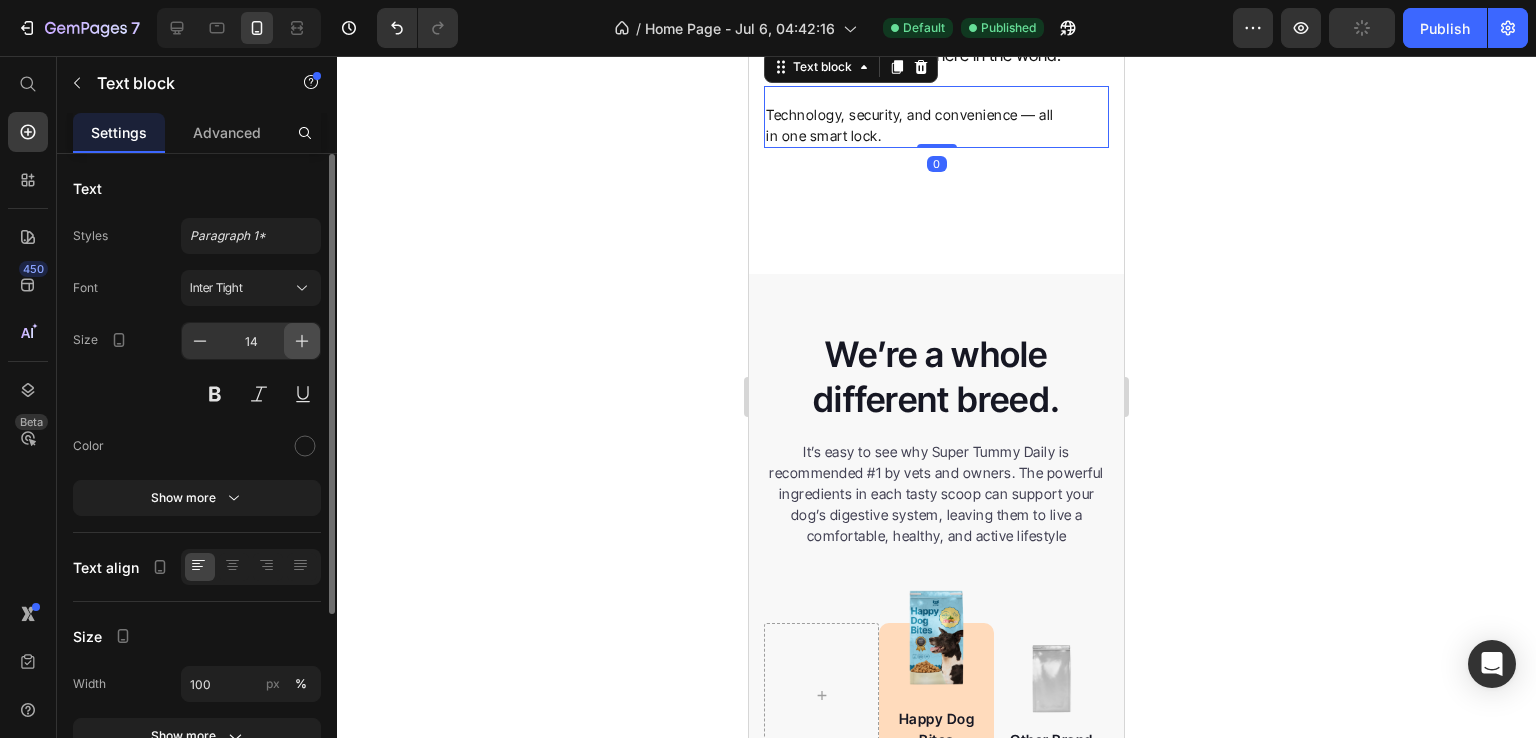 click at bounding box center [302, 341] 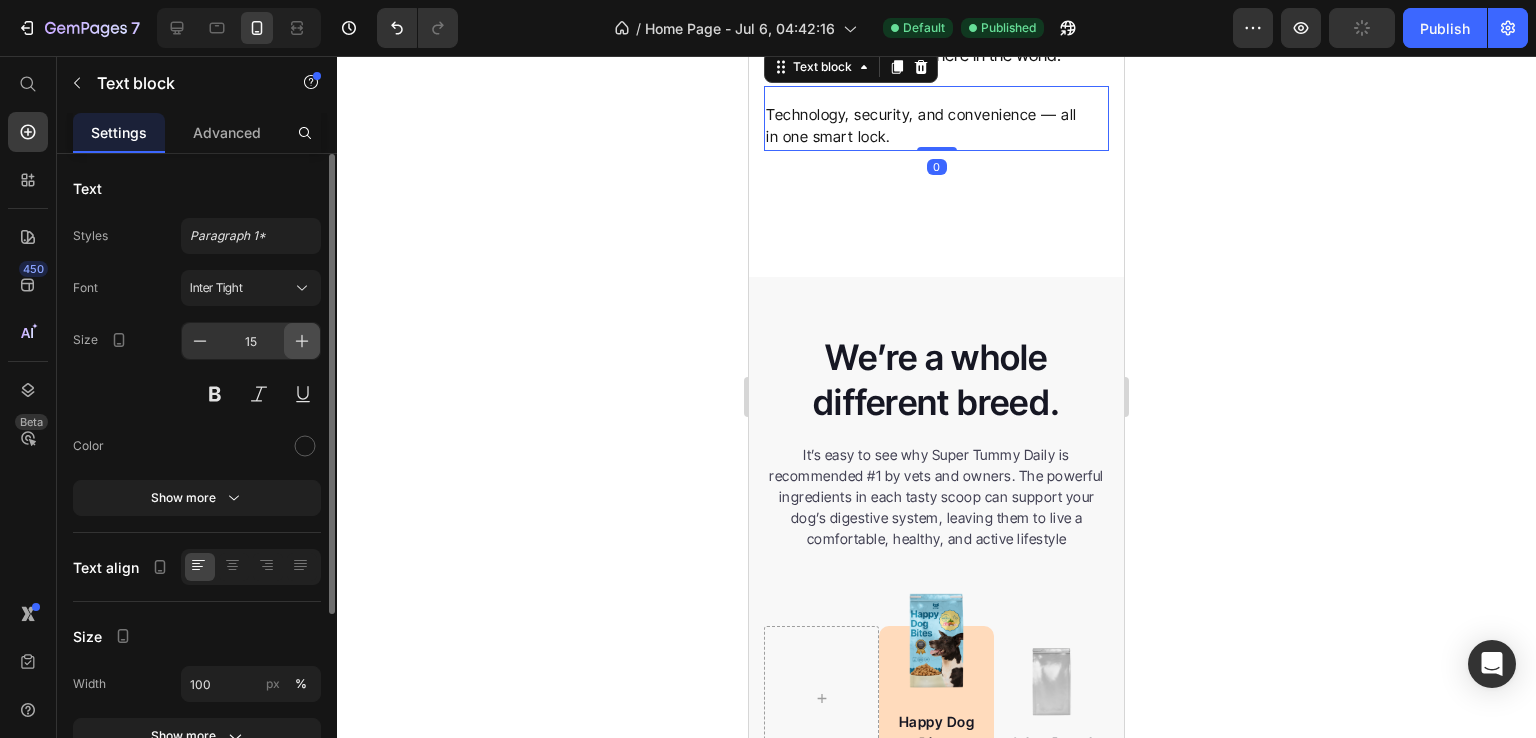 click at bounding box center (302, 341) 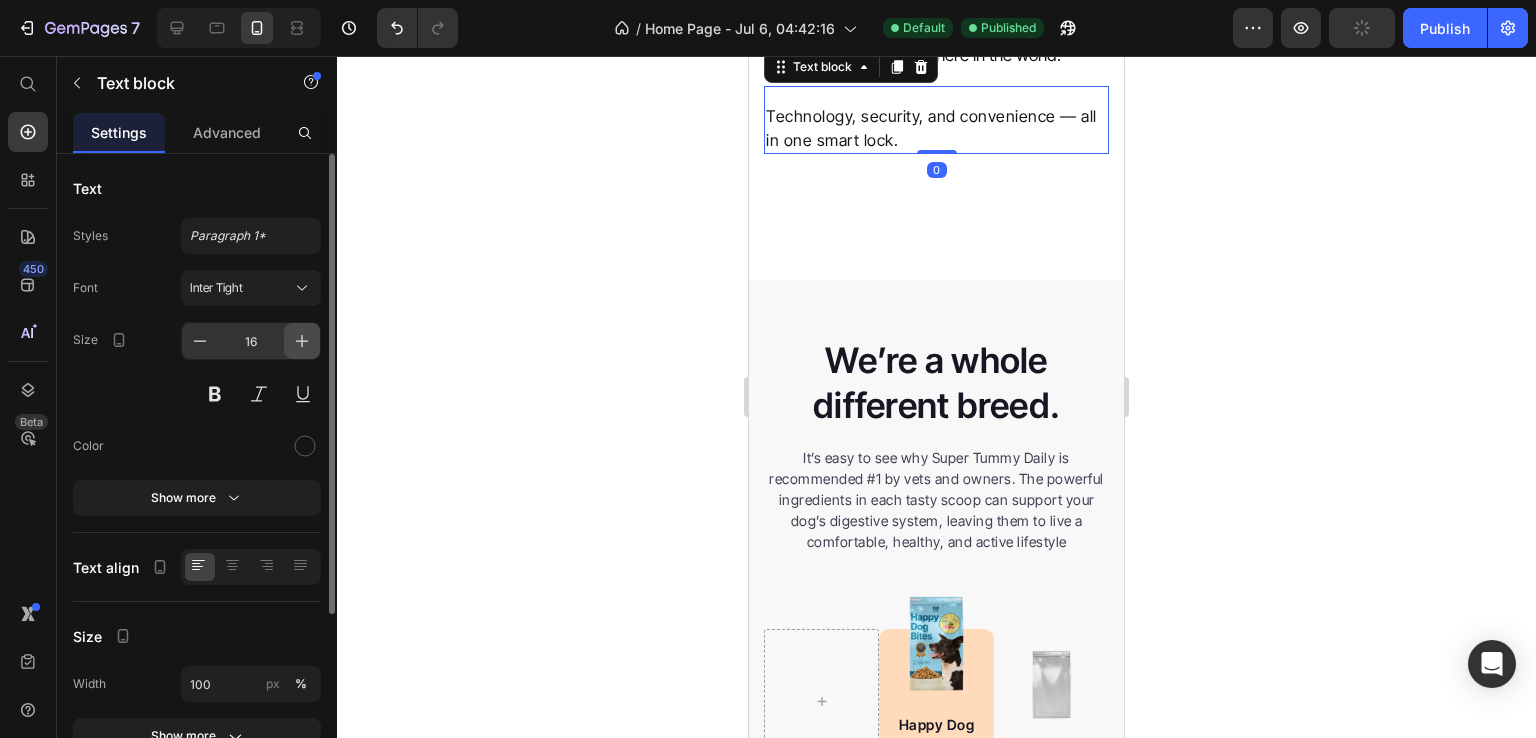 click at bounding box center [302, 341] 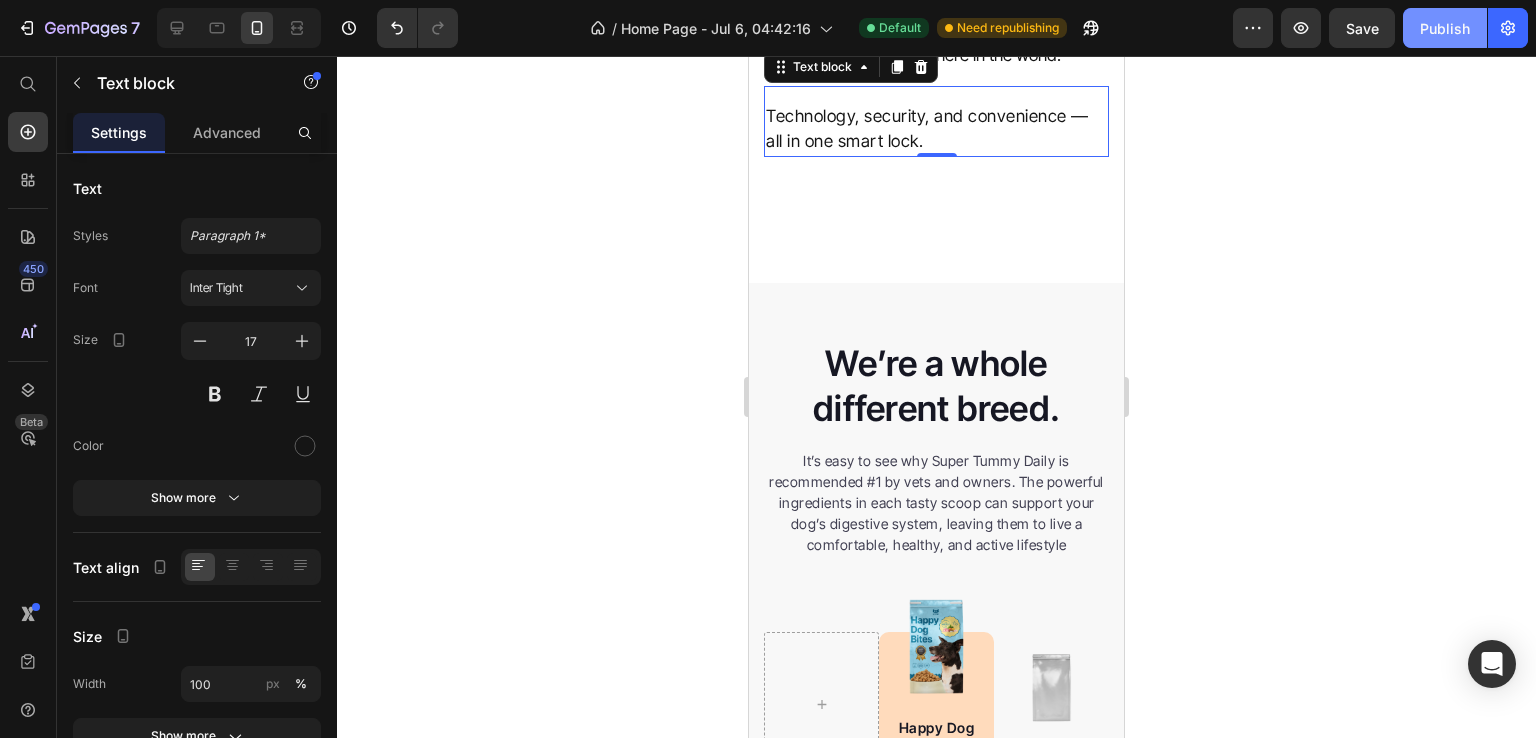 click on "Publish" 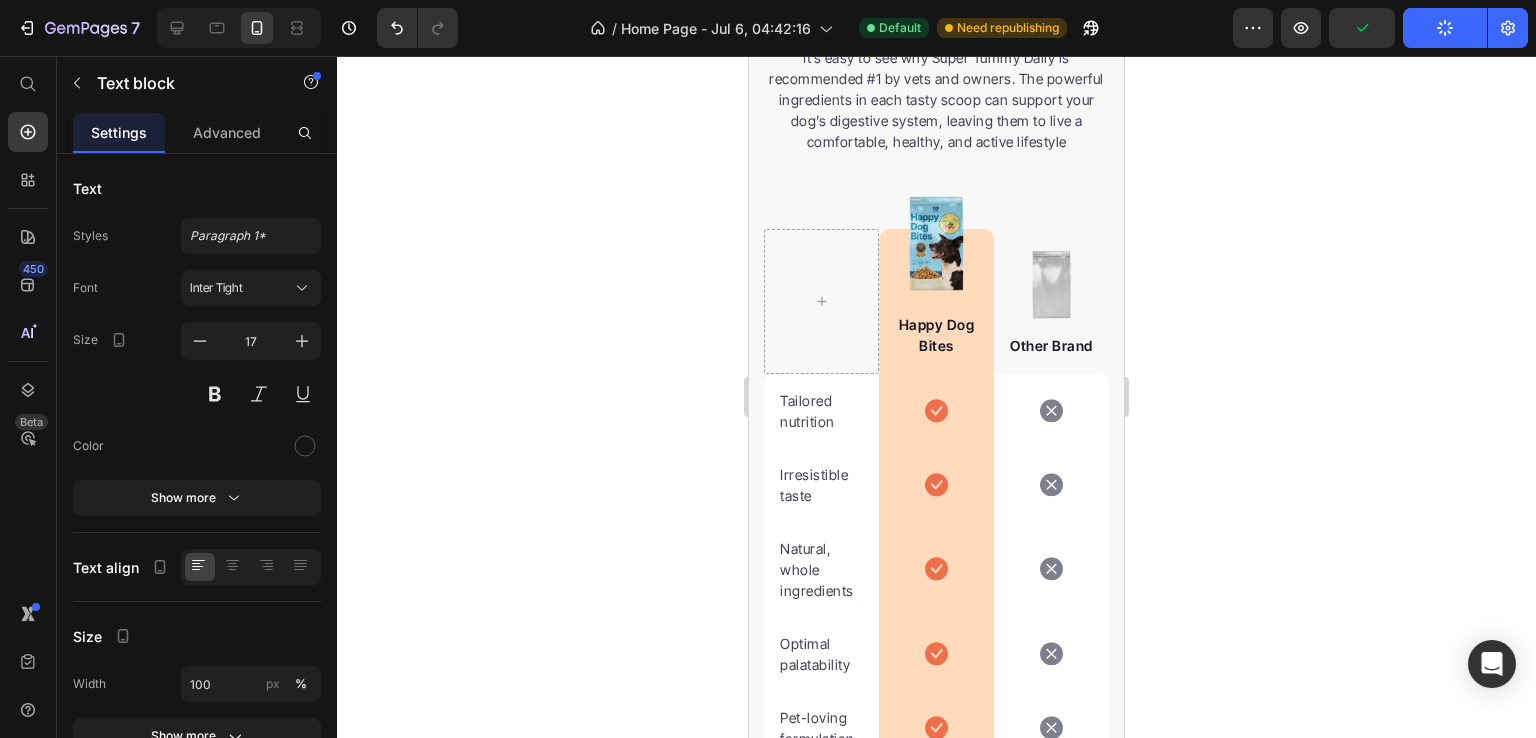 scroll, scrollTop: 5827, scrollLeft: 0, axis: vertical 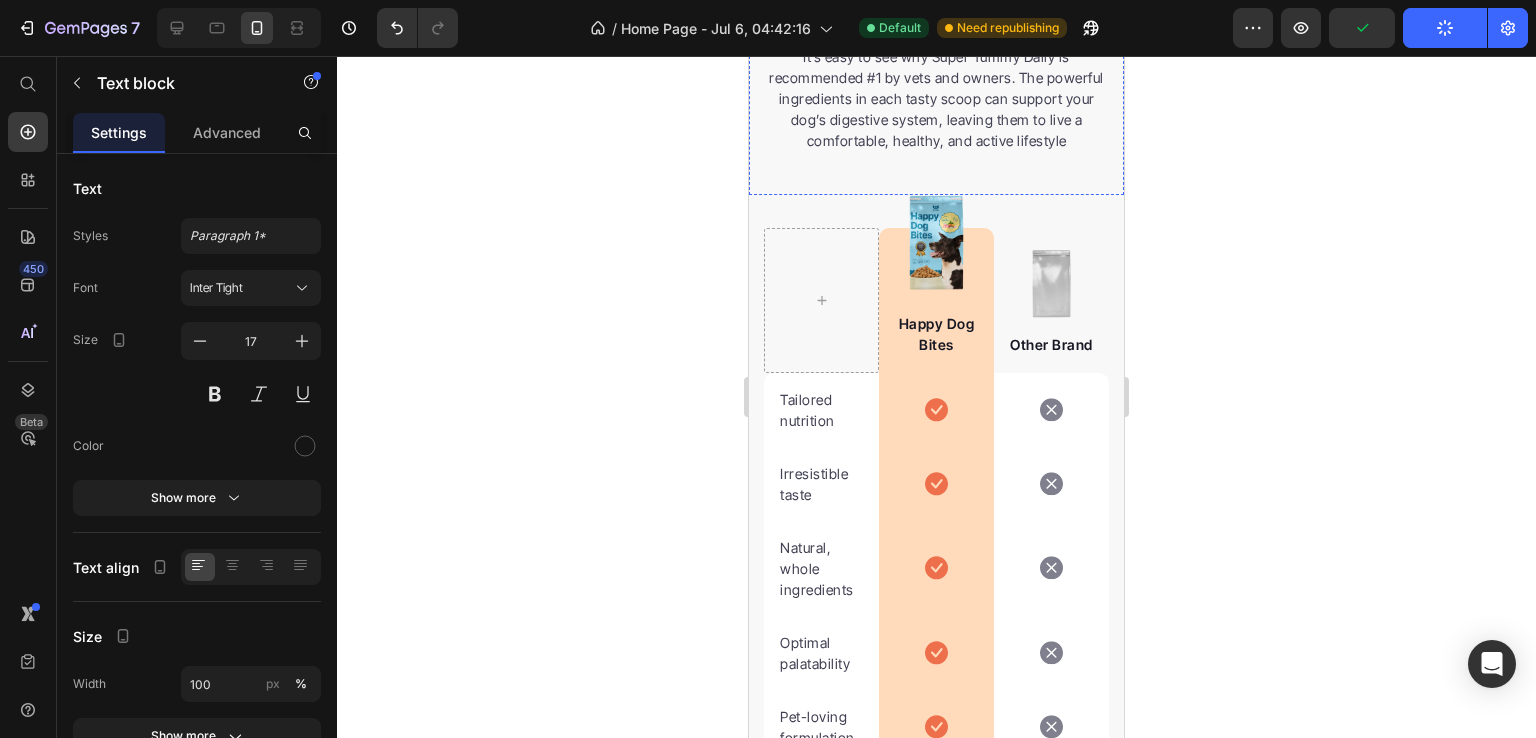 click on "We’re a whole different breed." at bounding box center (936, -18) 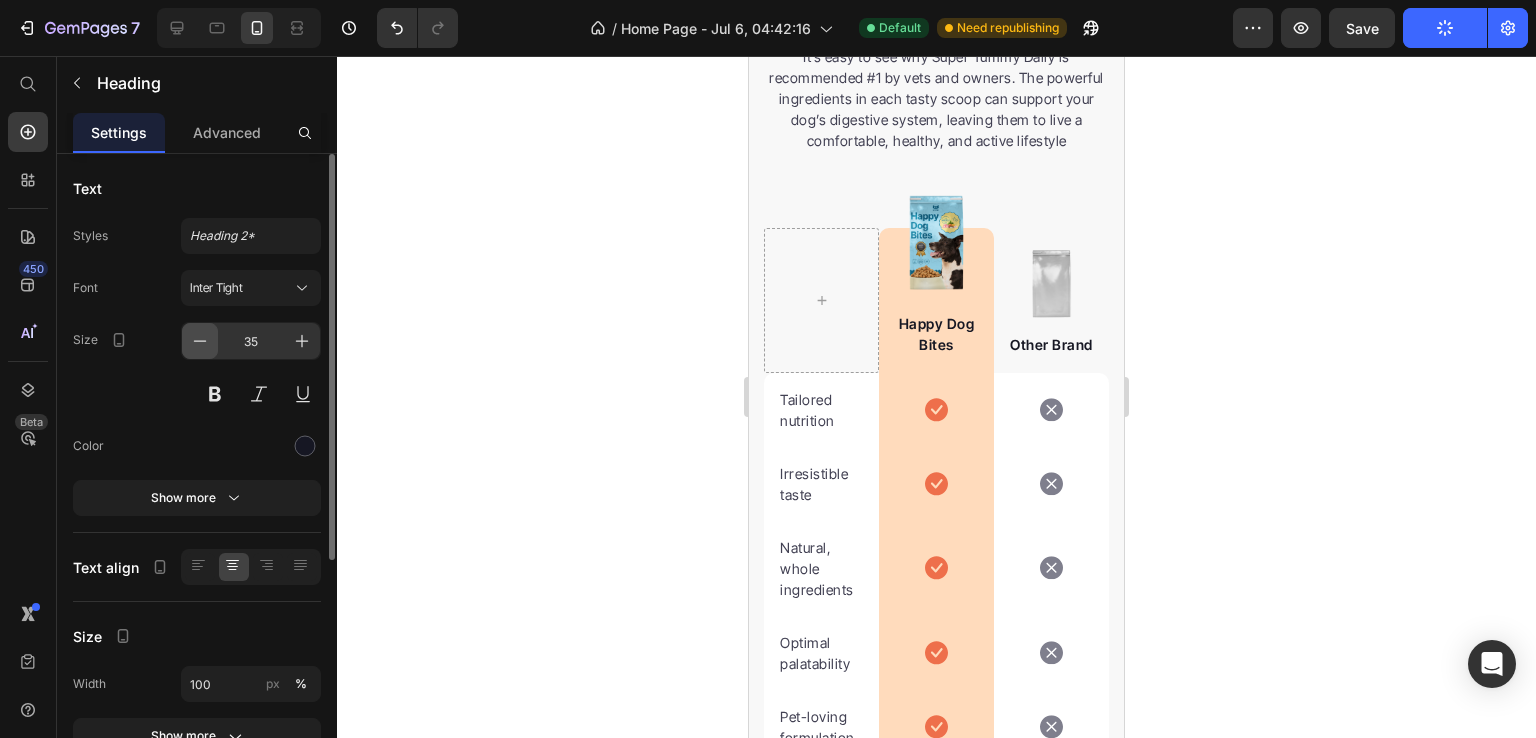 click 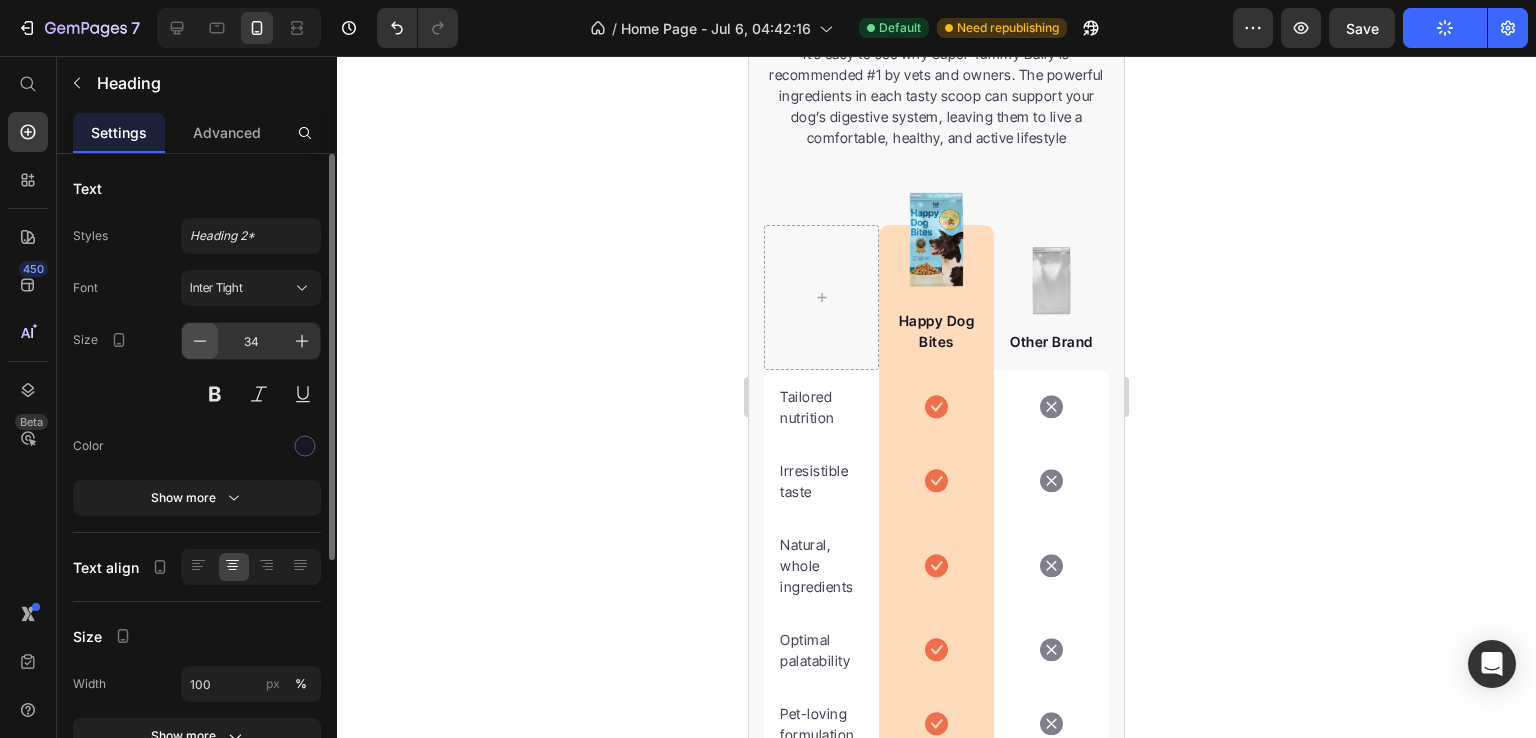click 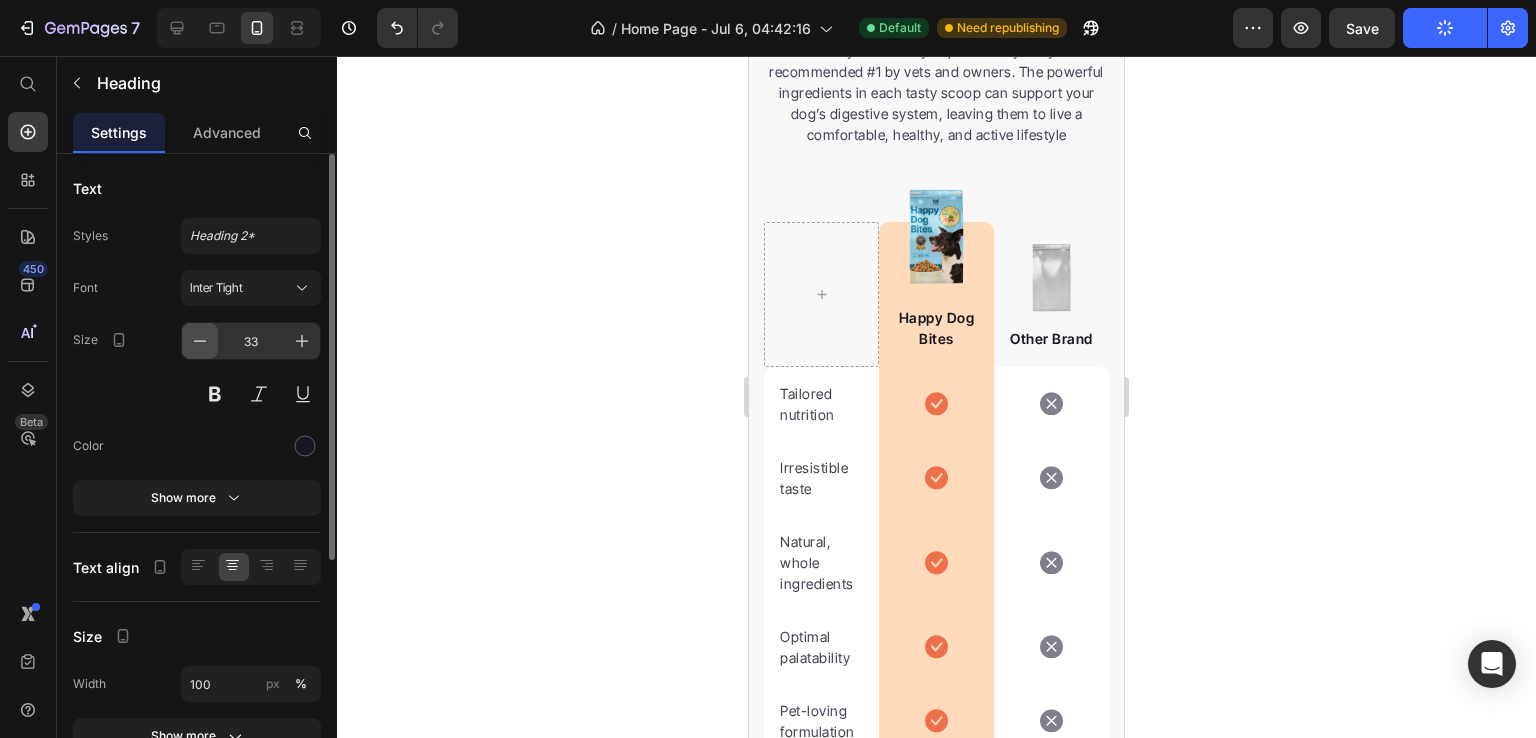 click 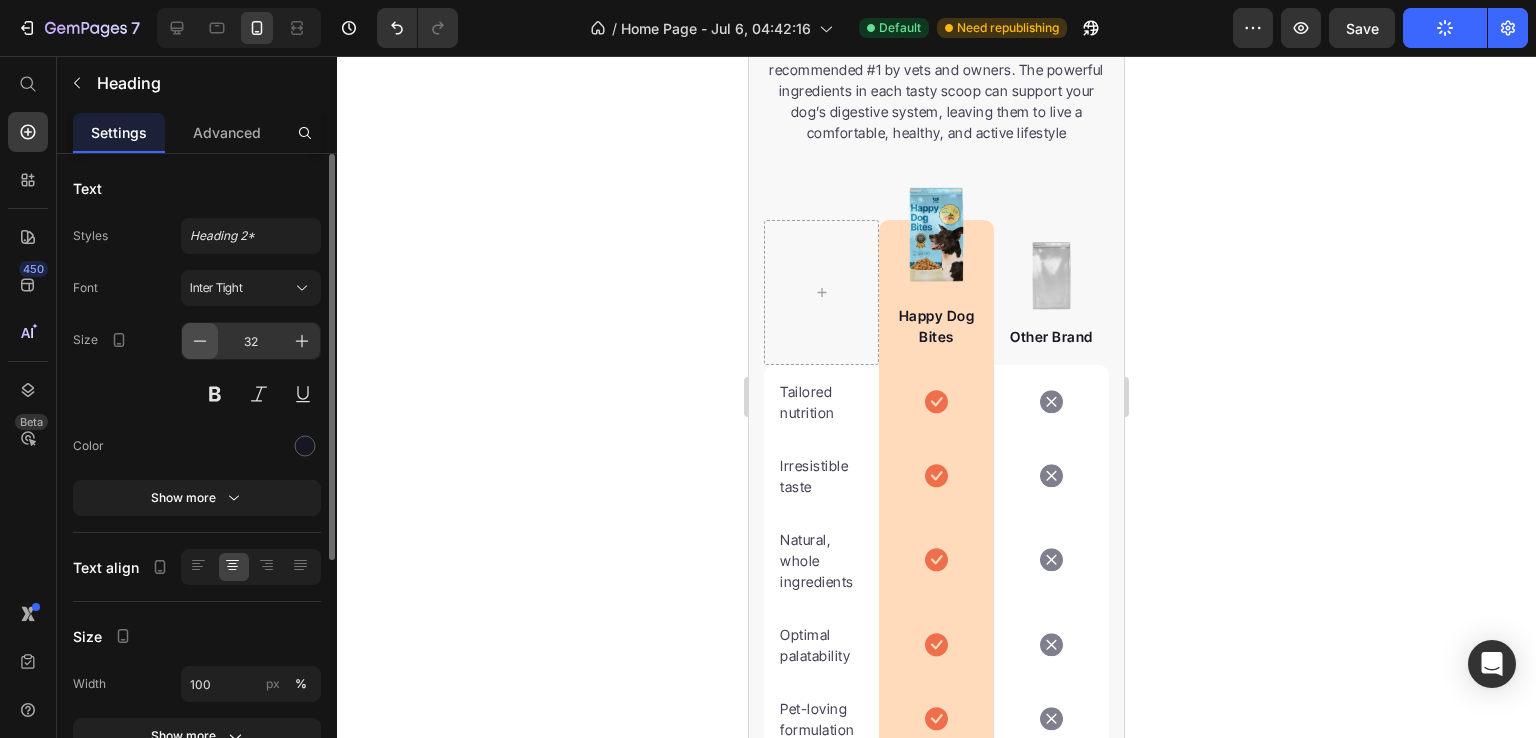 click 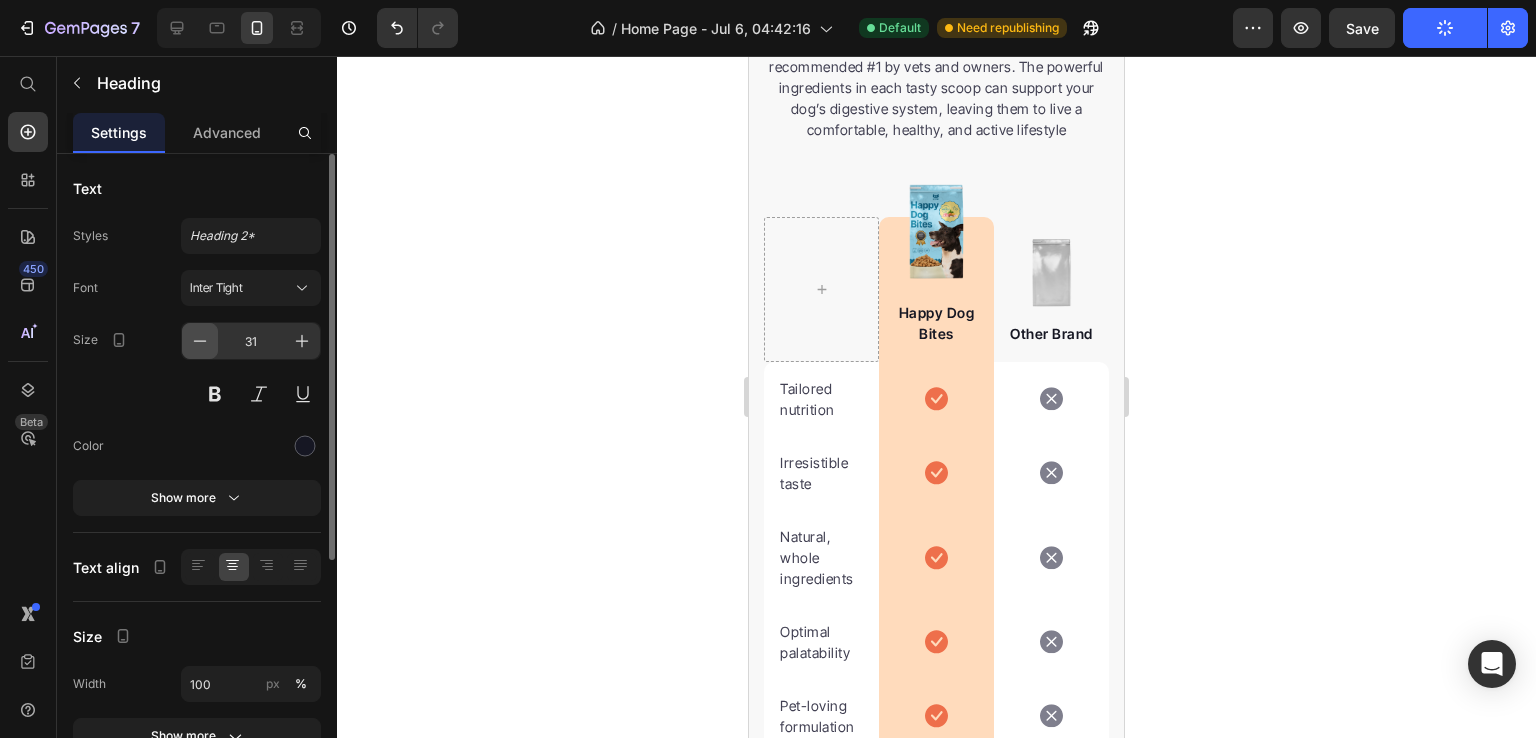 click 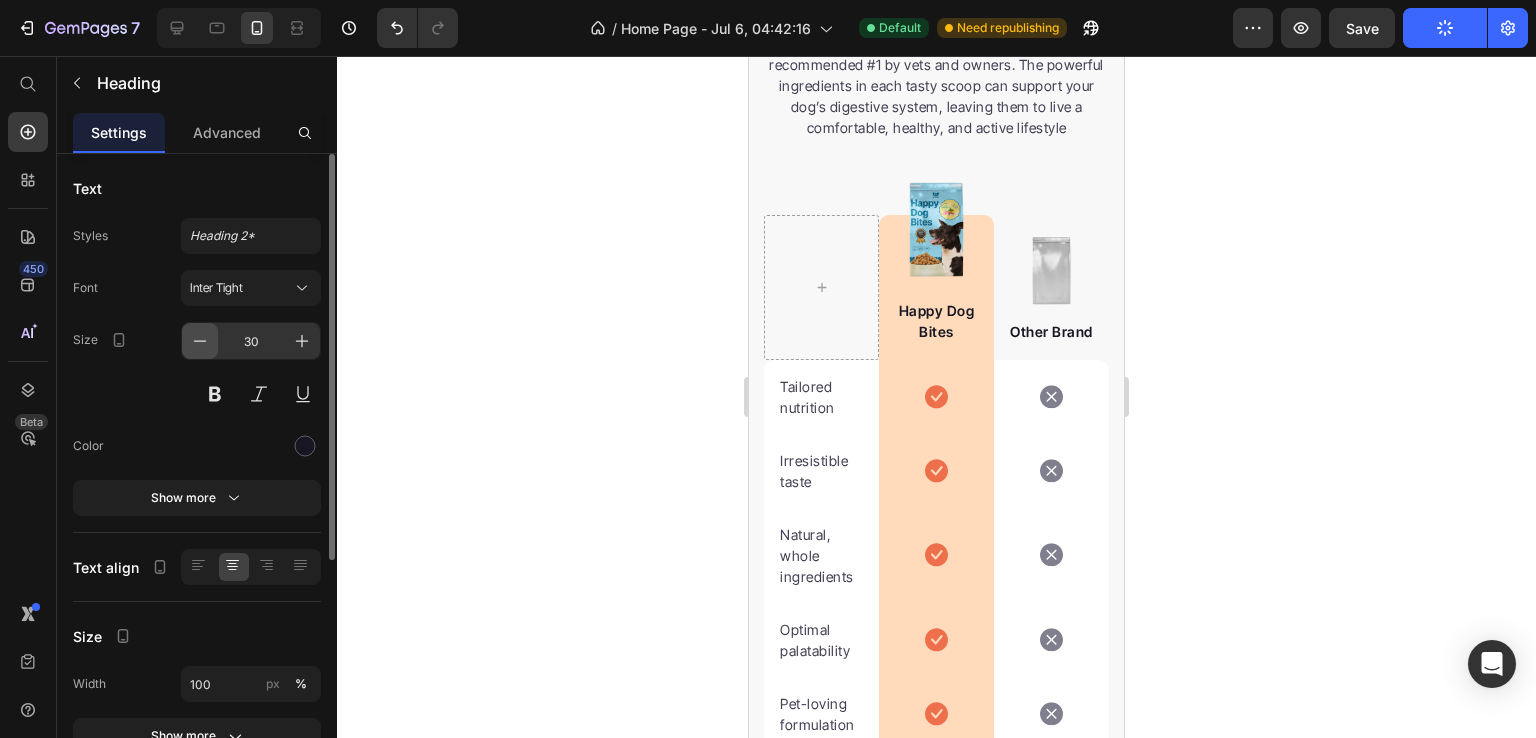 click 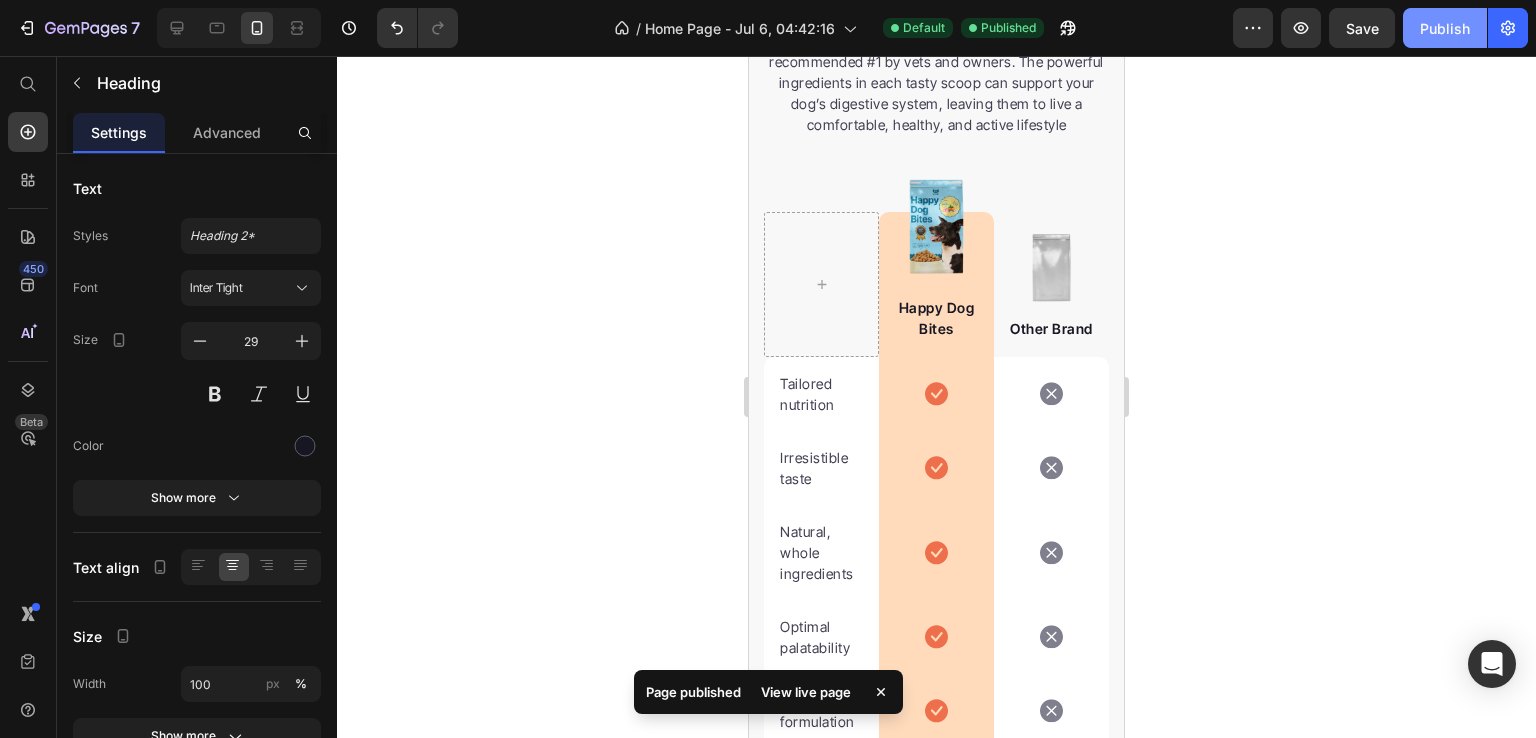 click on "Publish" at bounding box center [1445, 28] 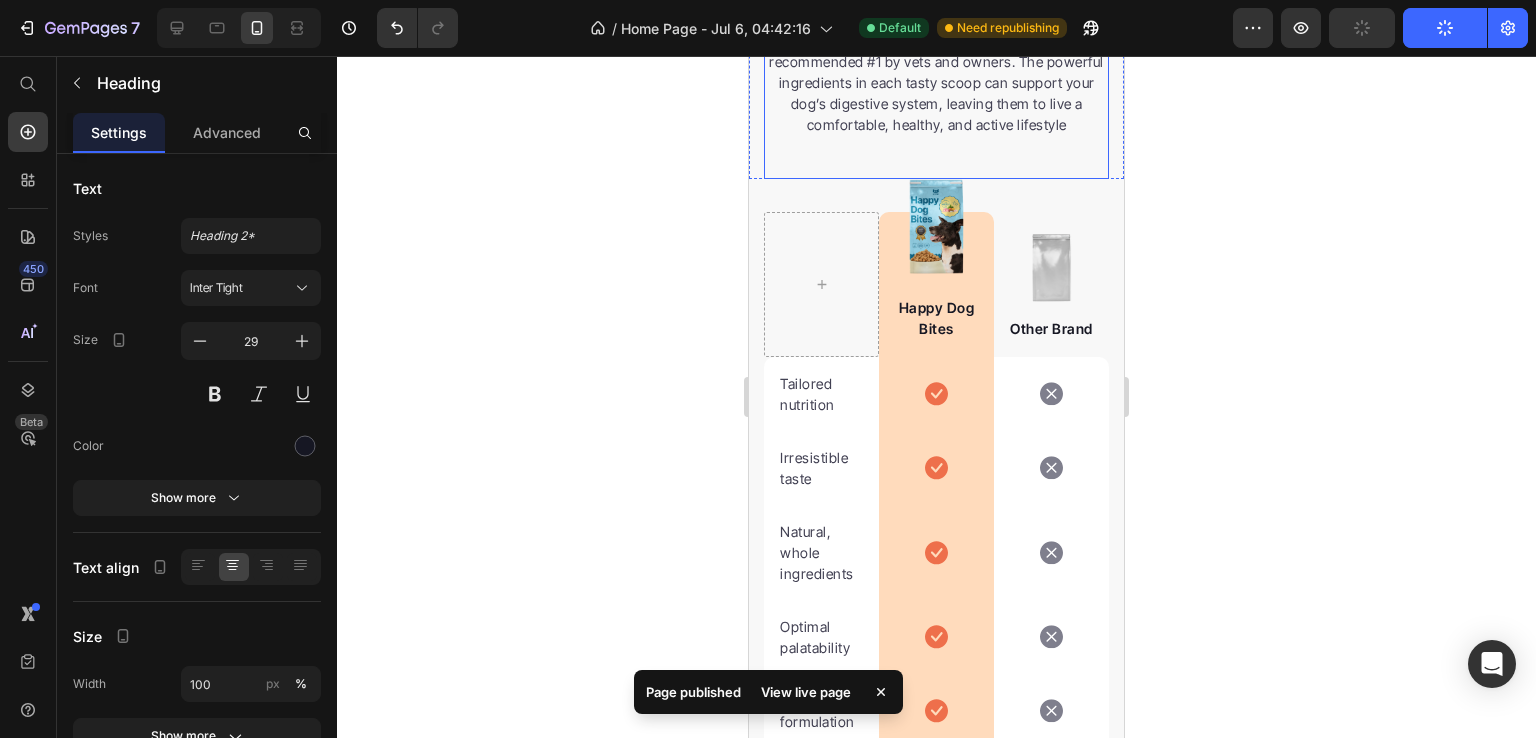 click on "It’s easy to see why Super Tummy Daily is recommended #1 by vets and owners. The powerful ingredients in each tasty scoop can support your dog’s digestive system, leaving them to live a comfortable, healthy, and active lifestyle" at bounding box center [936, 82] 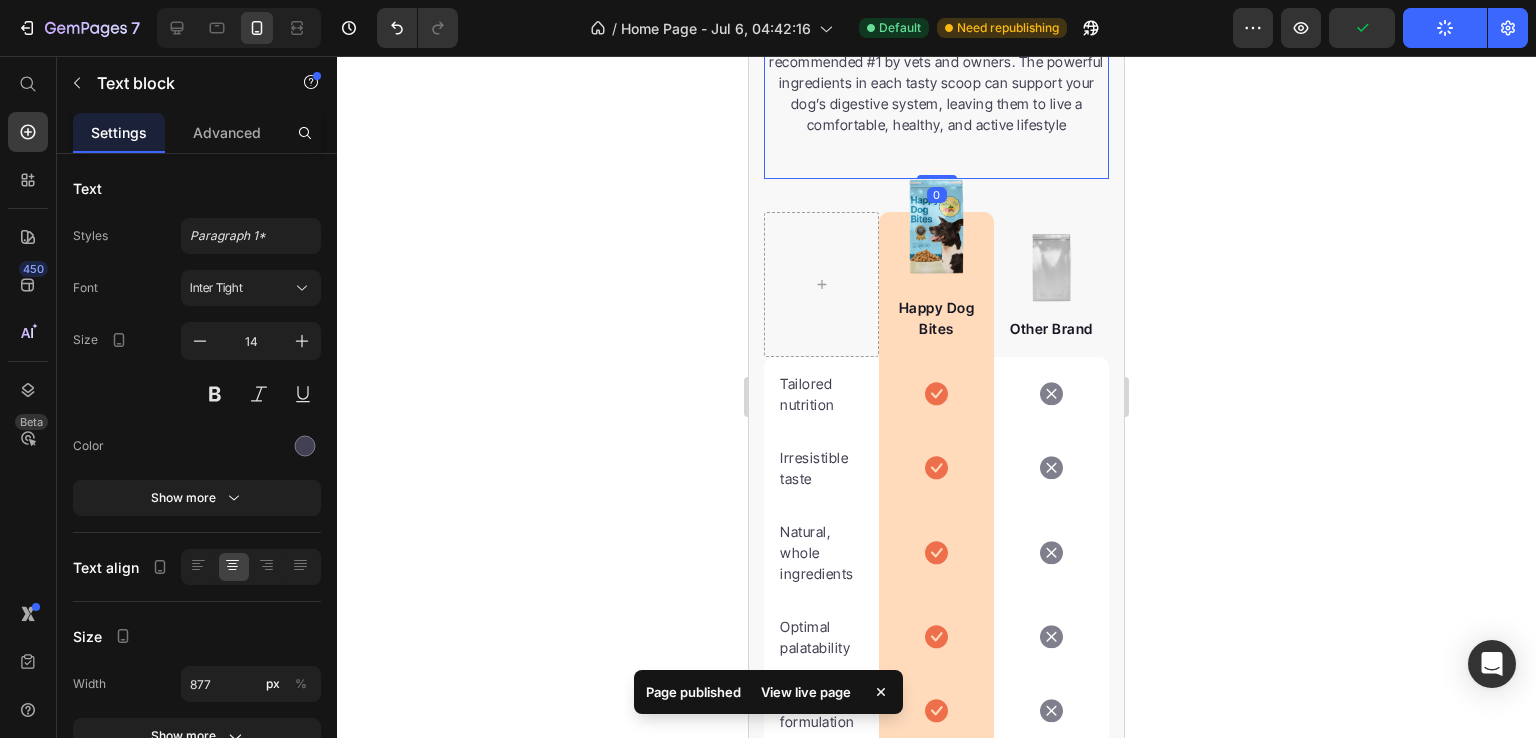 click 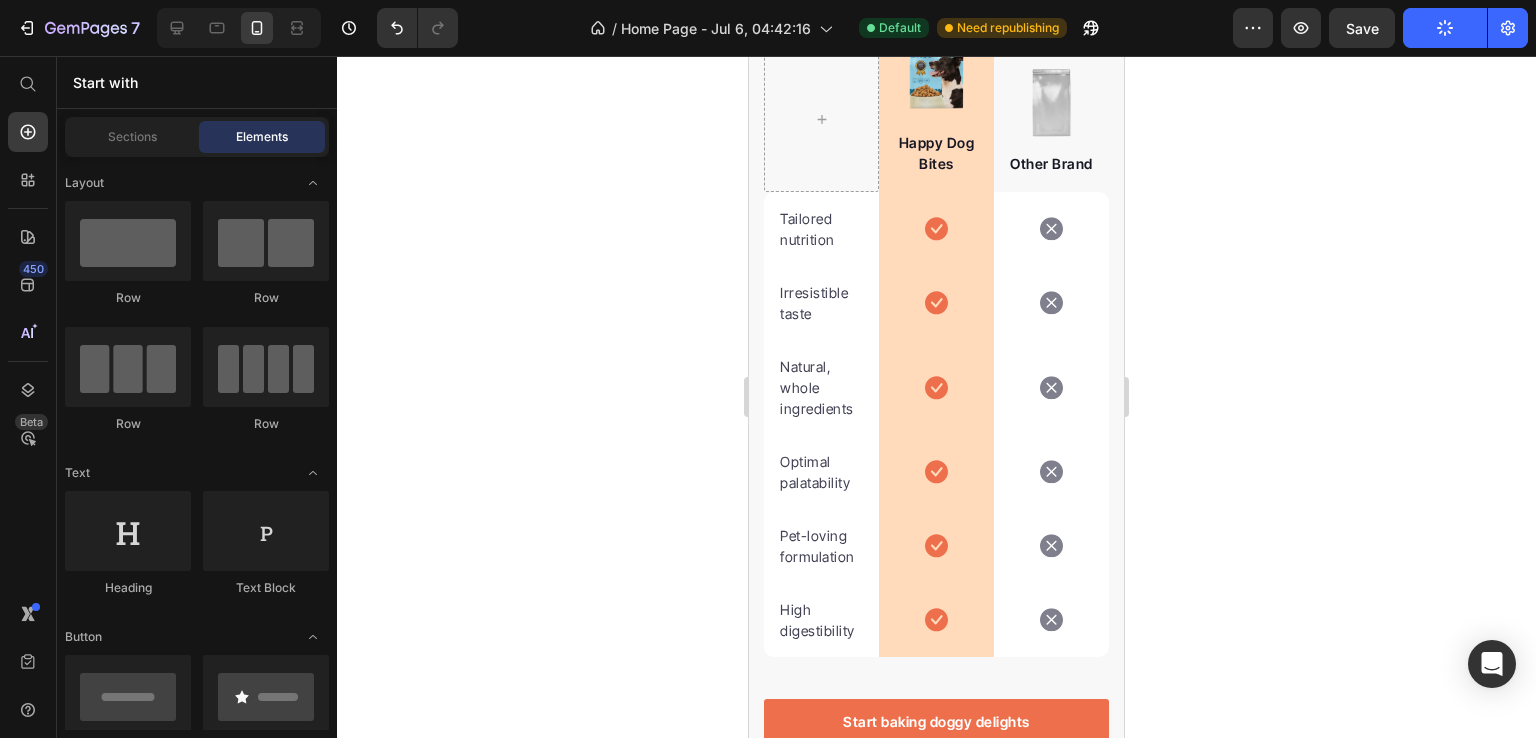 click on "We’re a whole different breed." at bounding box center [936, -26] 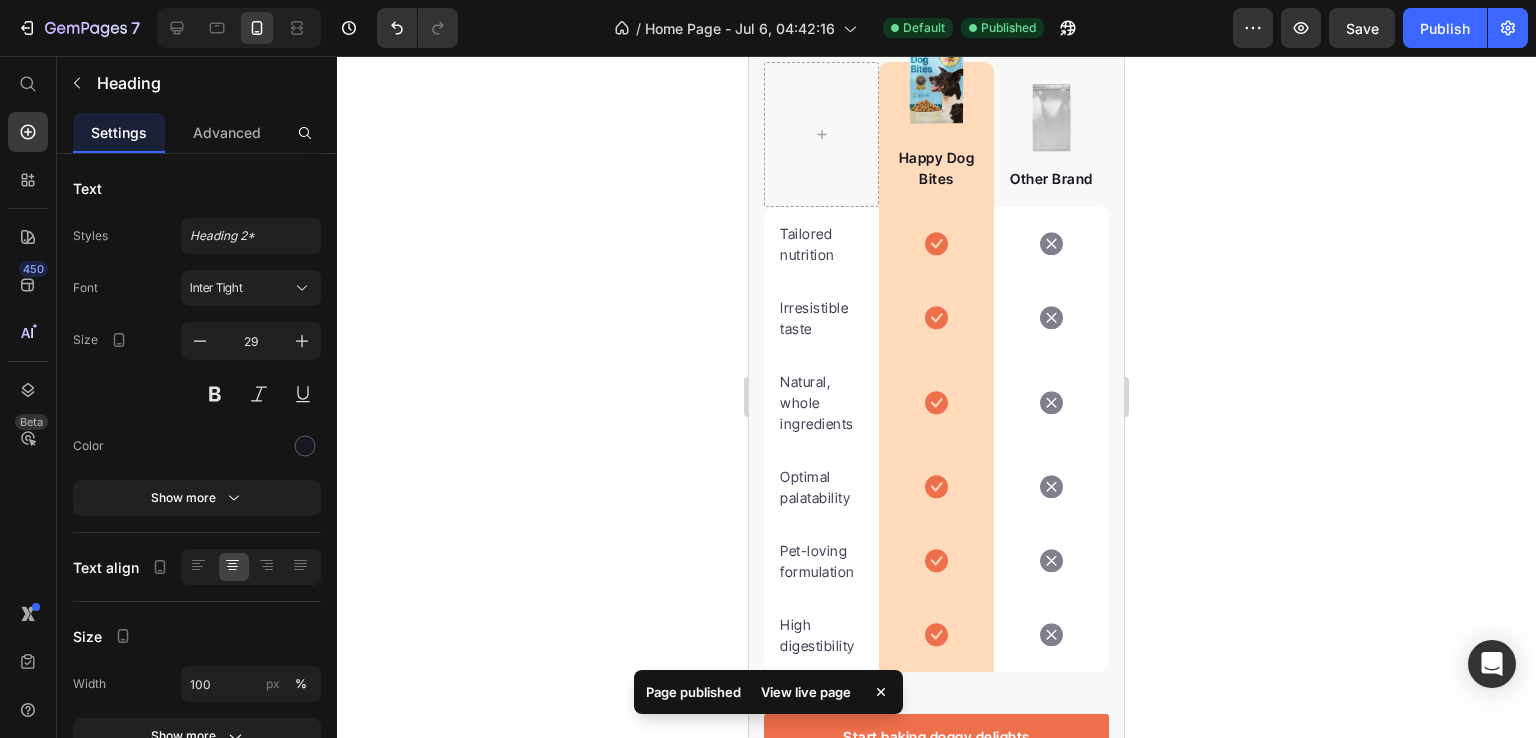 drag, startPoint x: 926, startPoint y: 421, endPoint x: 925, endPoint y: 436, distance: 15.033297 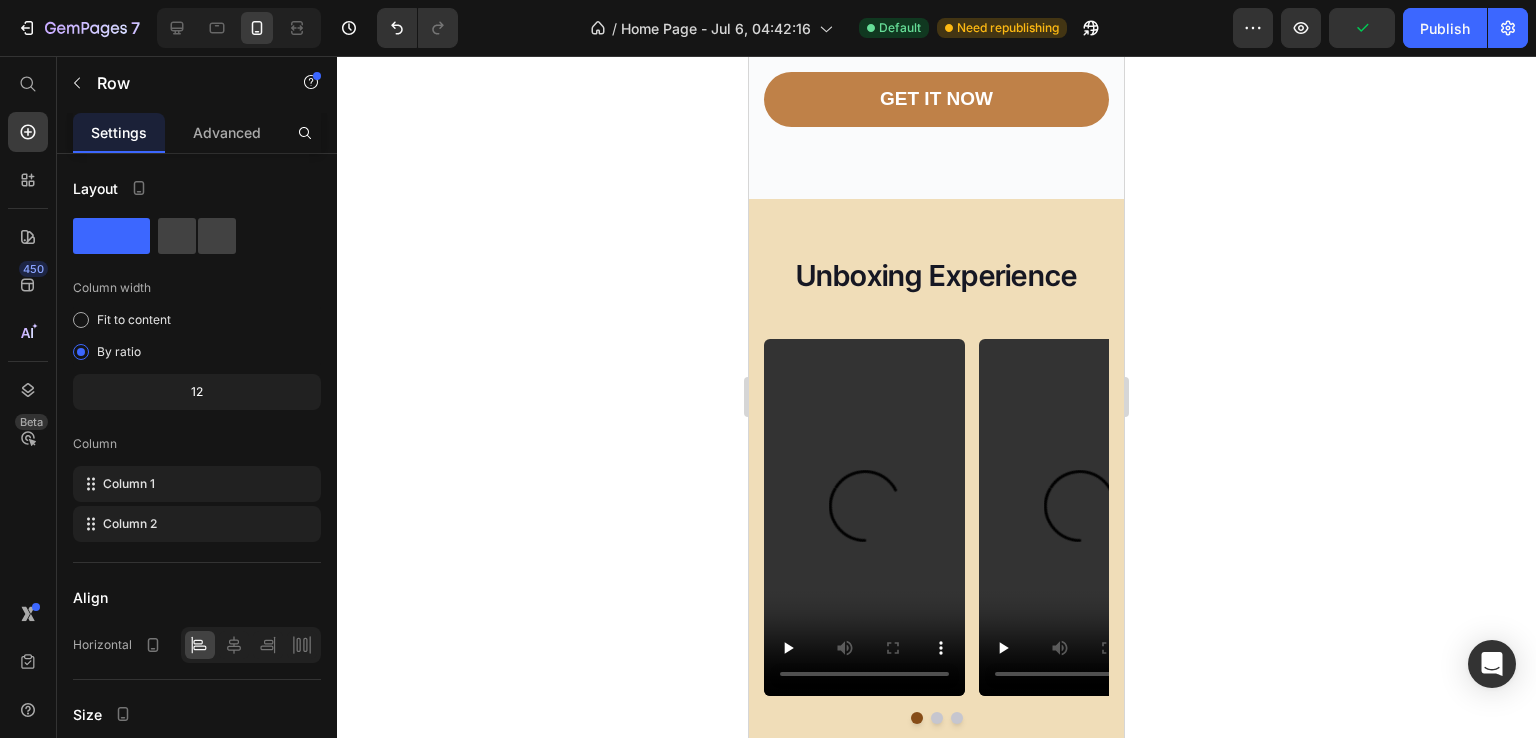 scroll, scrollTop: 1769, scrollLeft: 0, axis: vertical 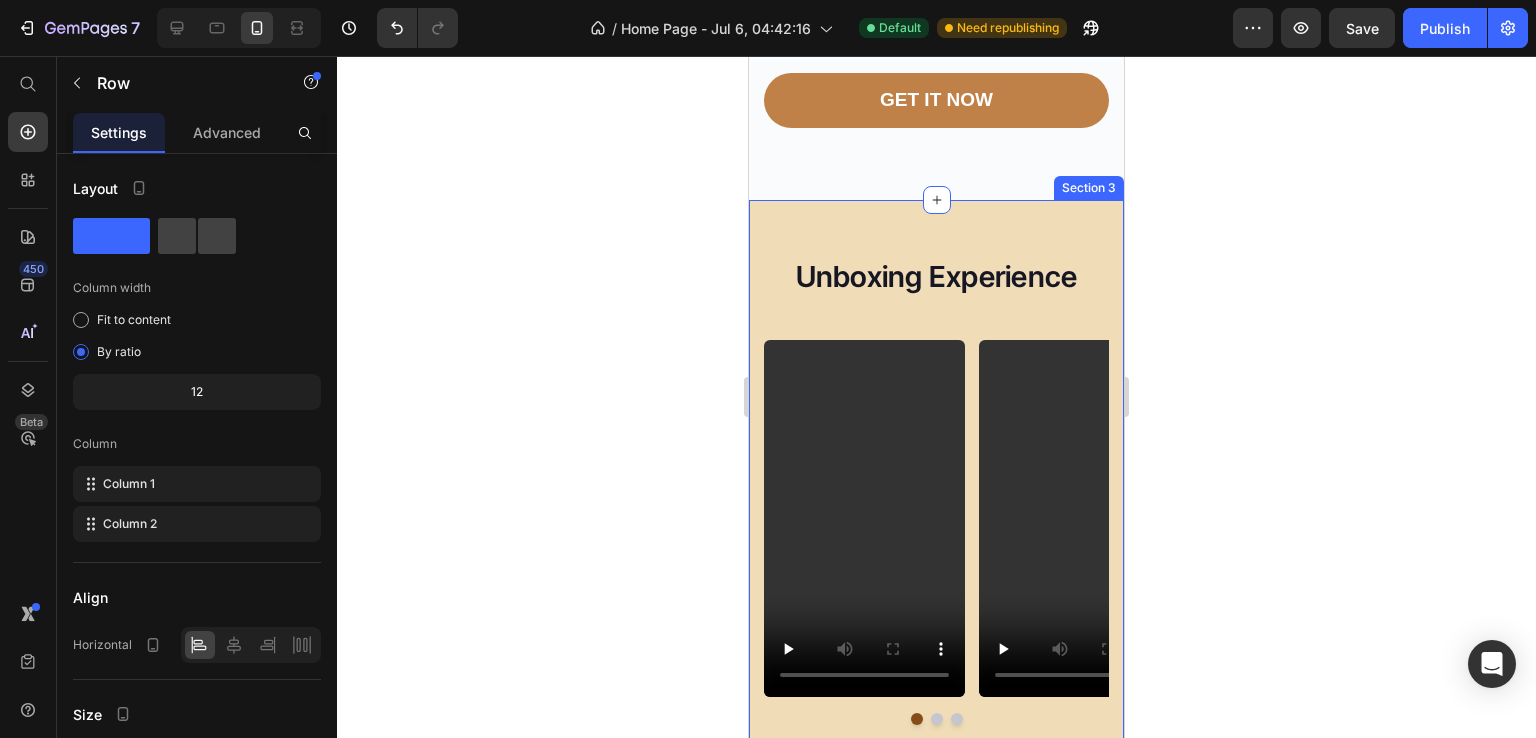 click on "Unboxing Experience Heading Video Video Video Carousel Row Section 3" at bounding box center (936, 490) 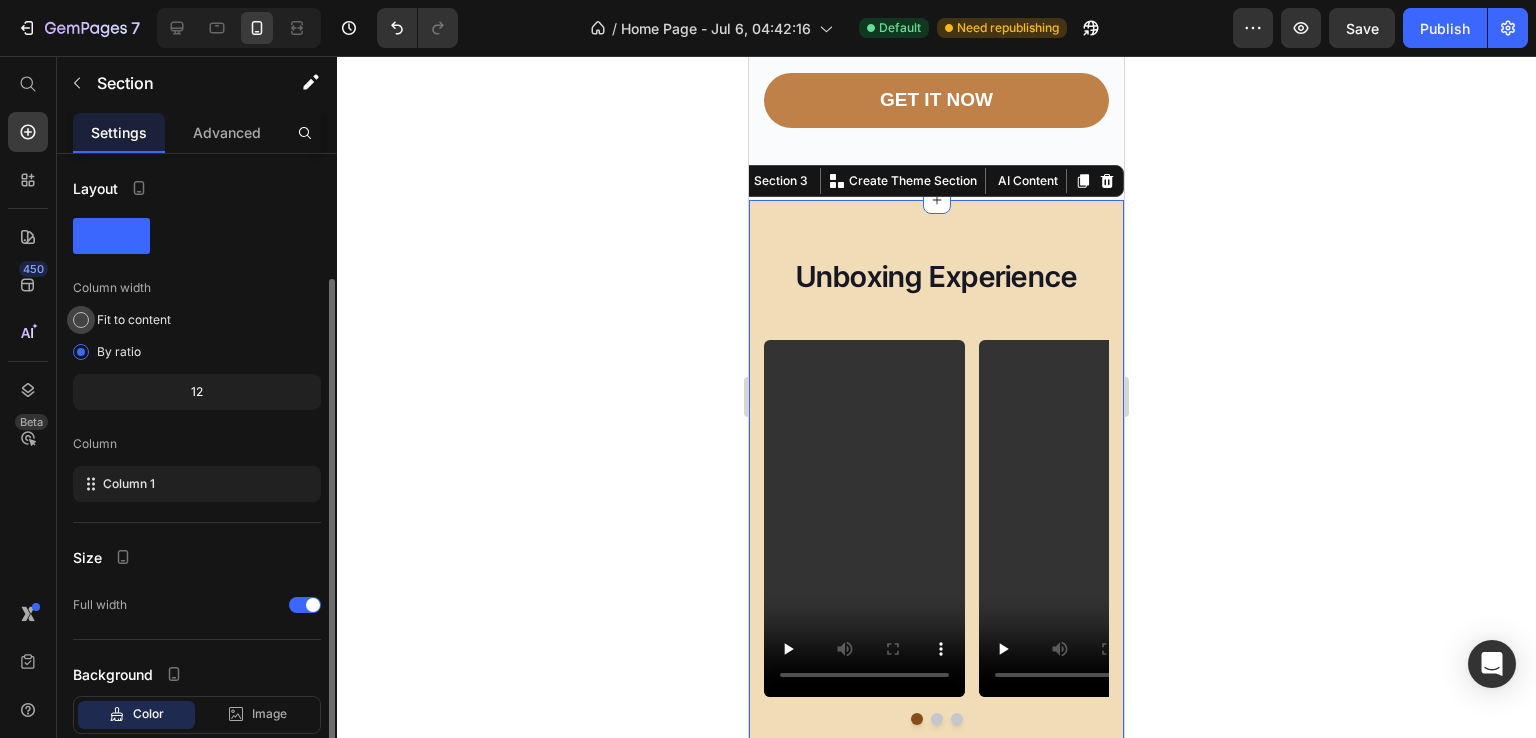 scroll, scrollTop: 121, scrollLeft: 0, axis: vertical 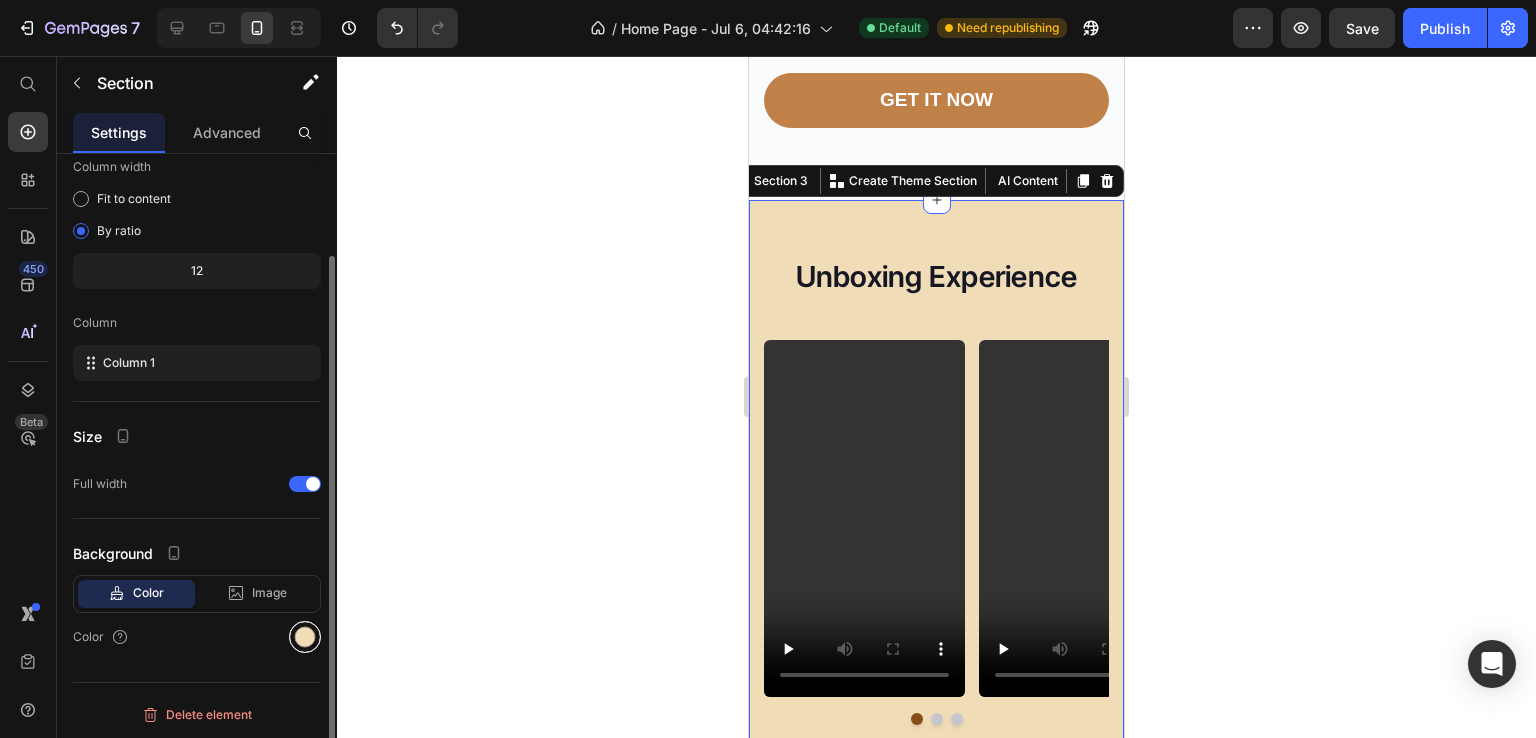 click at bounding box center (305, 637) 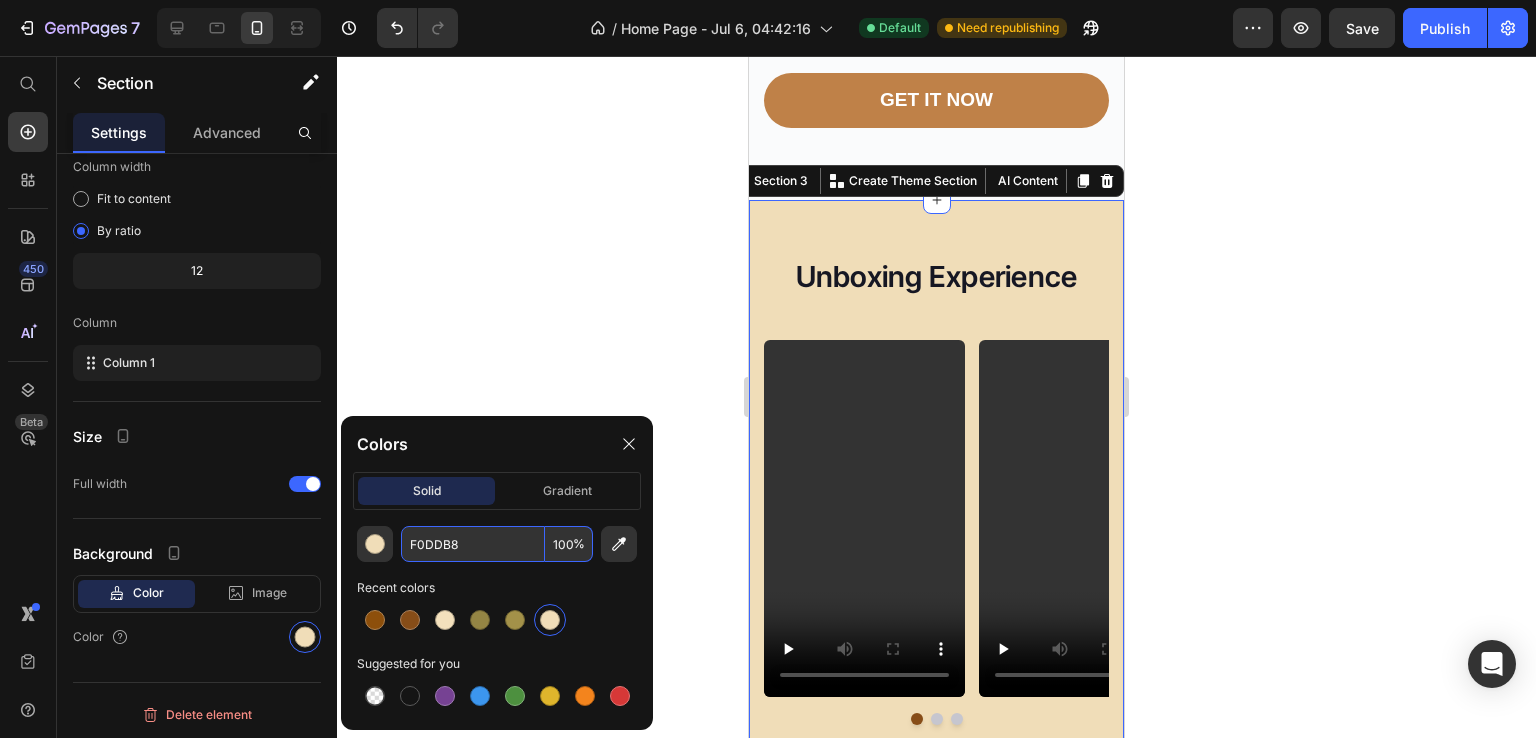 click on "F0DDB8" at bounding box center [473, 544] 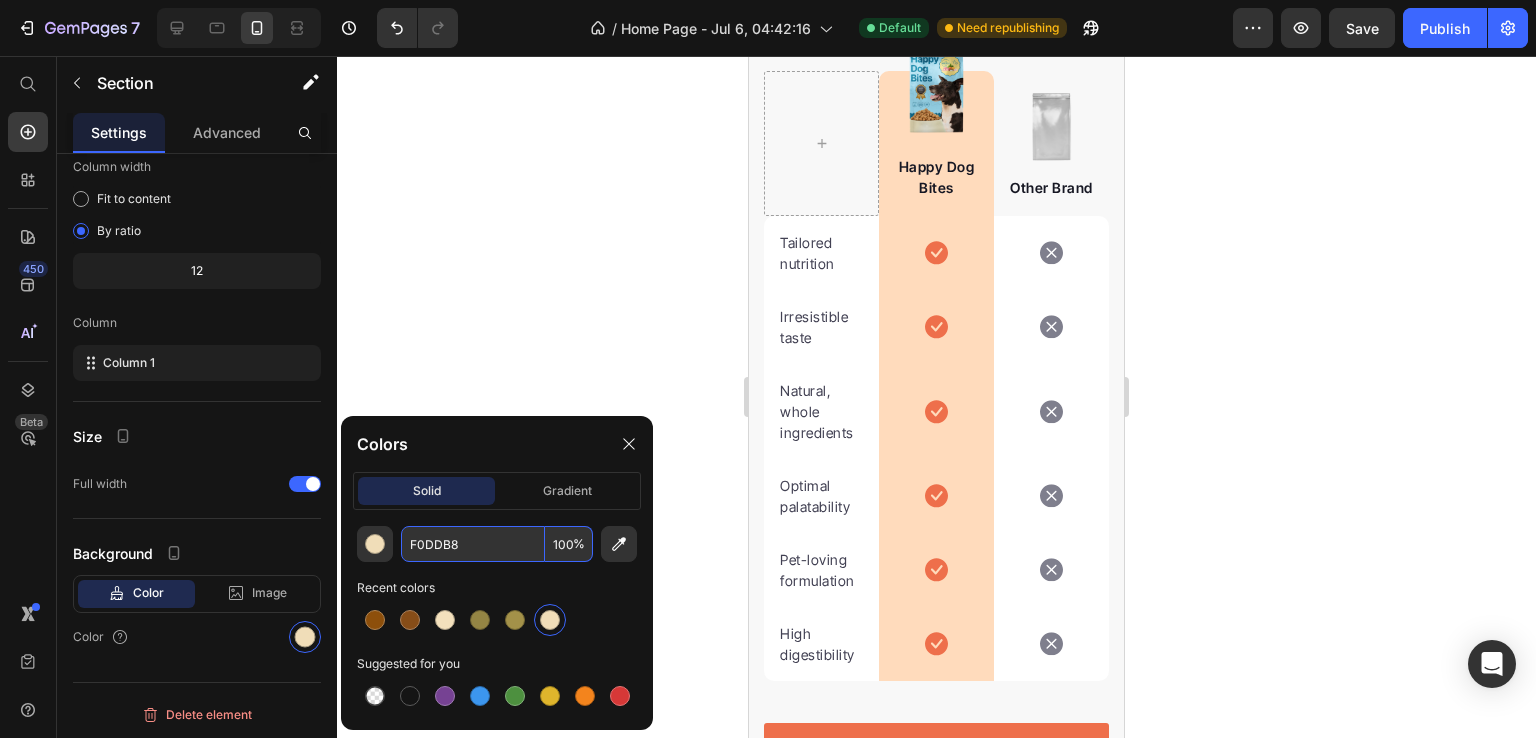 scroll, scrollTop: 5951, scrollLeft: 0, axis: vertical 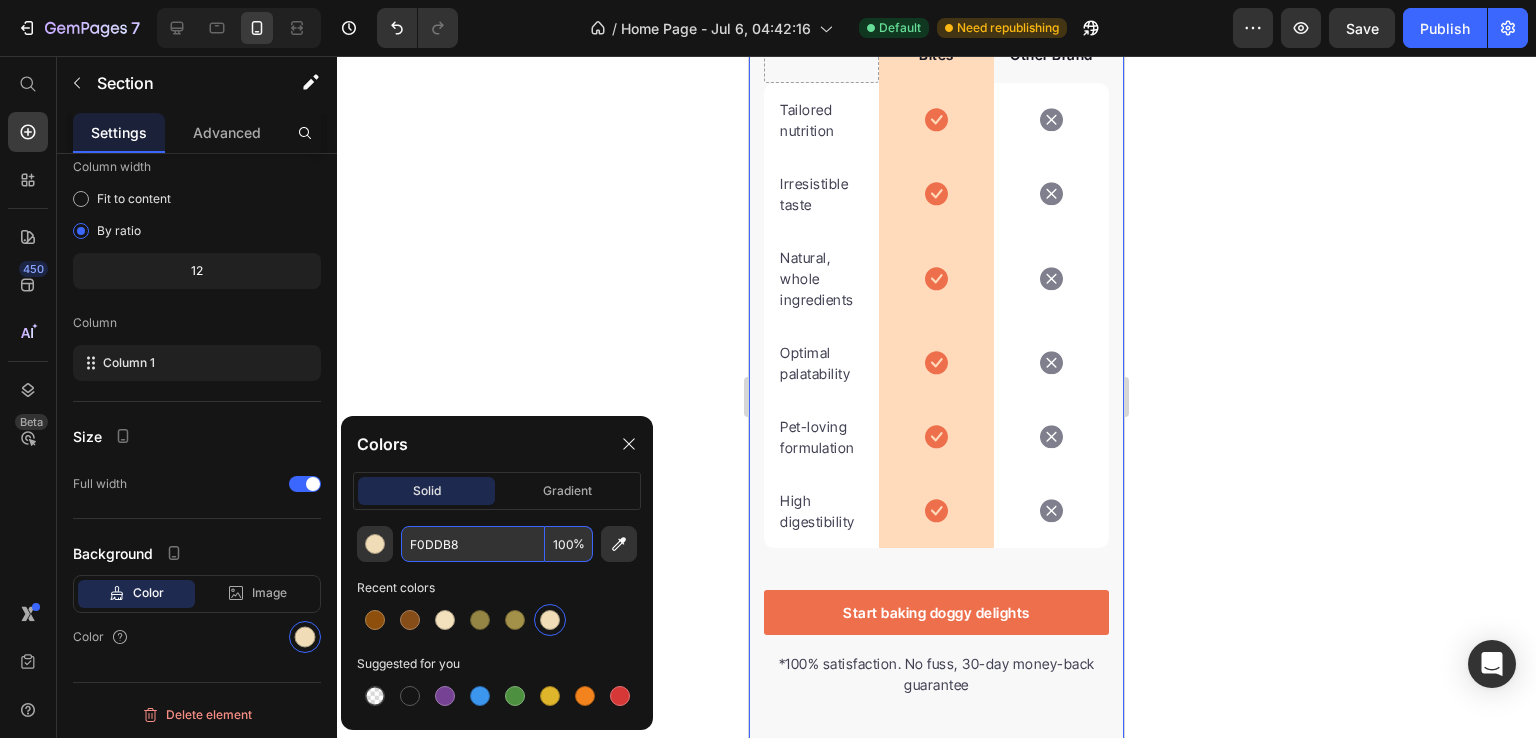 click on "We’re a whole different breed. Heading Row
Image Happy Dog Bites Text block Row Image Other Brand Text block Row Tailored nutrition Text block
Icon Row
Icon Row Irresistible taste Text block
Icon Row
Icon Row Natural, whole ingredients Text block
Icon Row
Icon Row Optimal palatability Text block
Icon Row
Icon Row Pet-loving formulation Text block
Icon Row
Icon Row High digestibility Text block
Icon Row
Icon Row Row Start baking doggy delights Button *100% satisfaction. No fuss, 30-day money-back guarantee Text block Row Section 7" at bounding box center (936, 254) 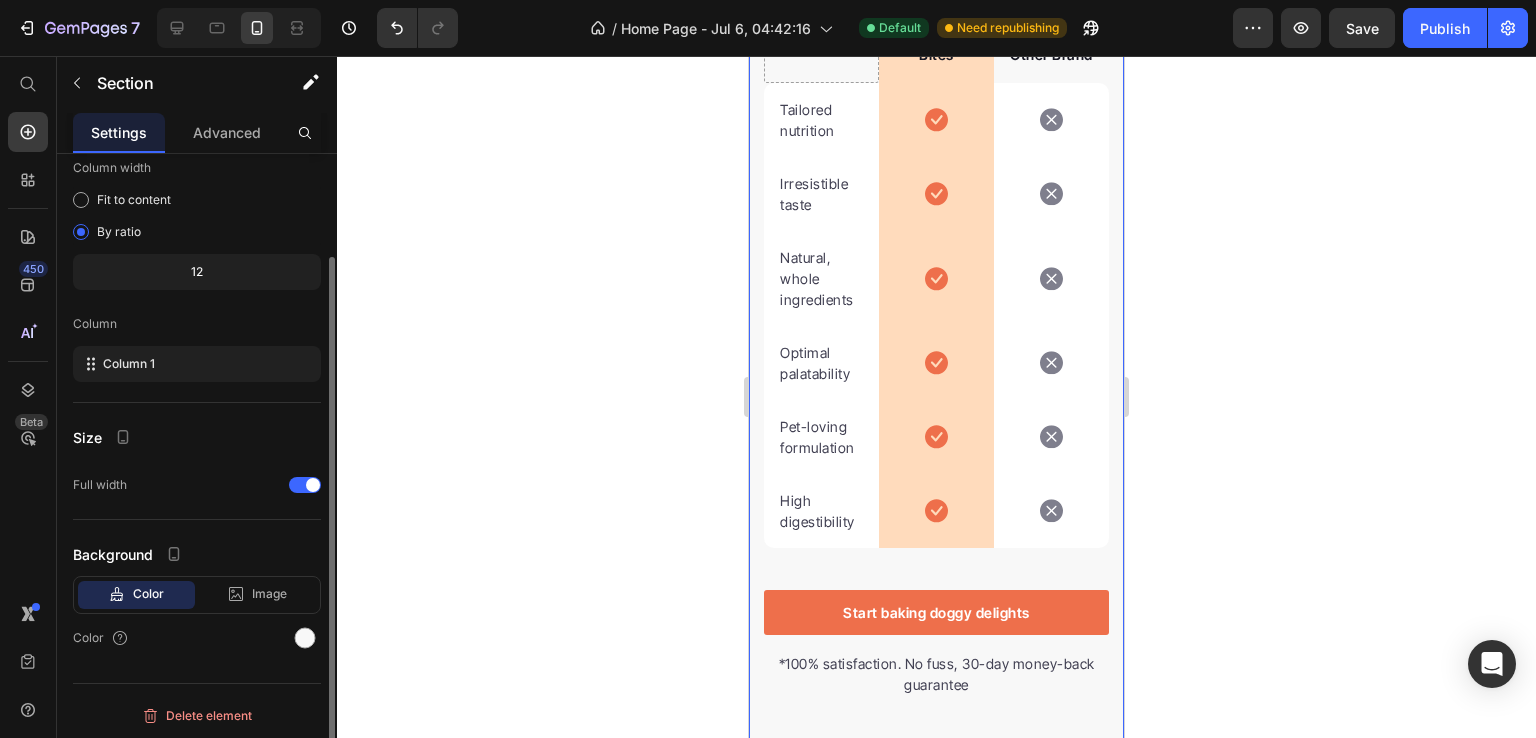 scroll, scrollTop: 121, scrollLeft: 0, axis: vertical 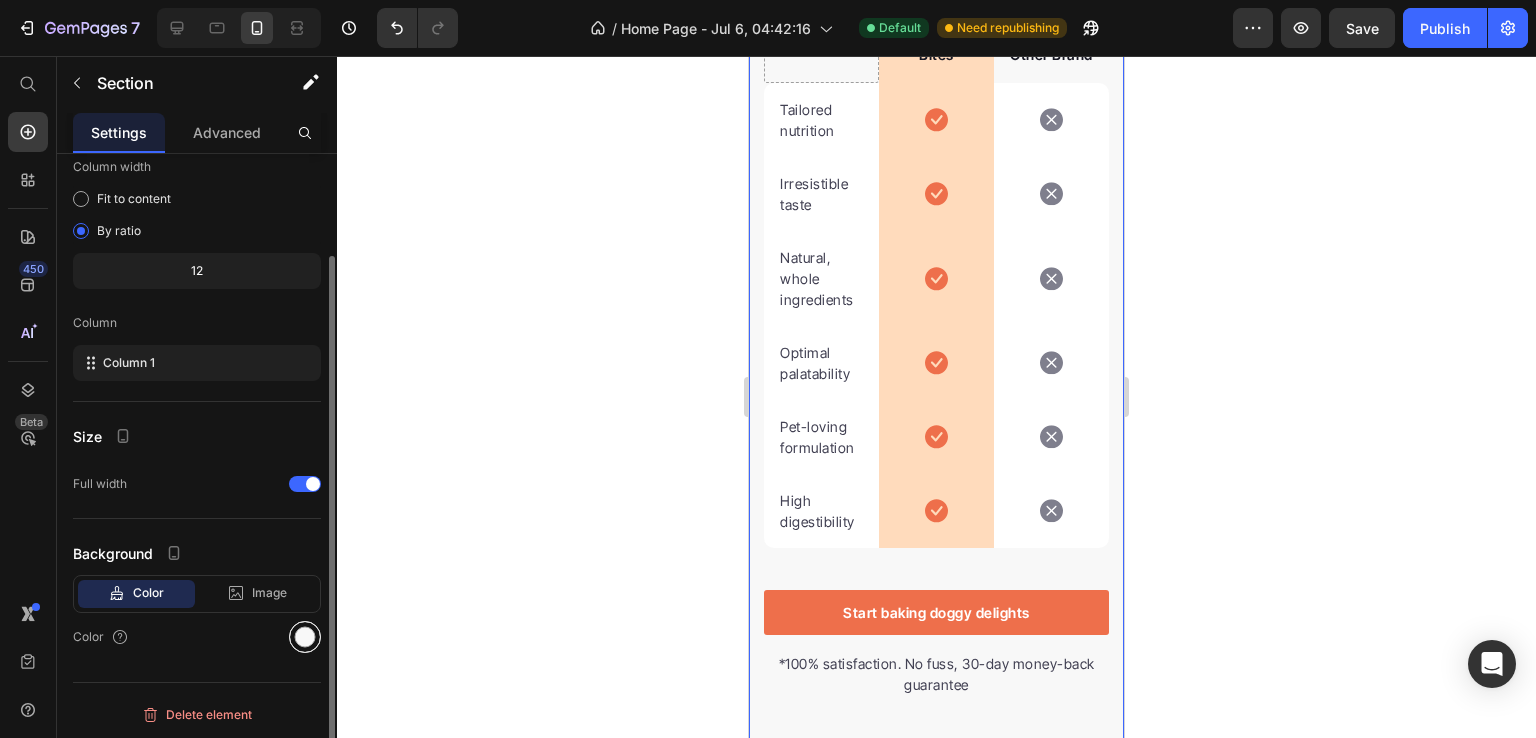 click at bounding box center [305, 637] 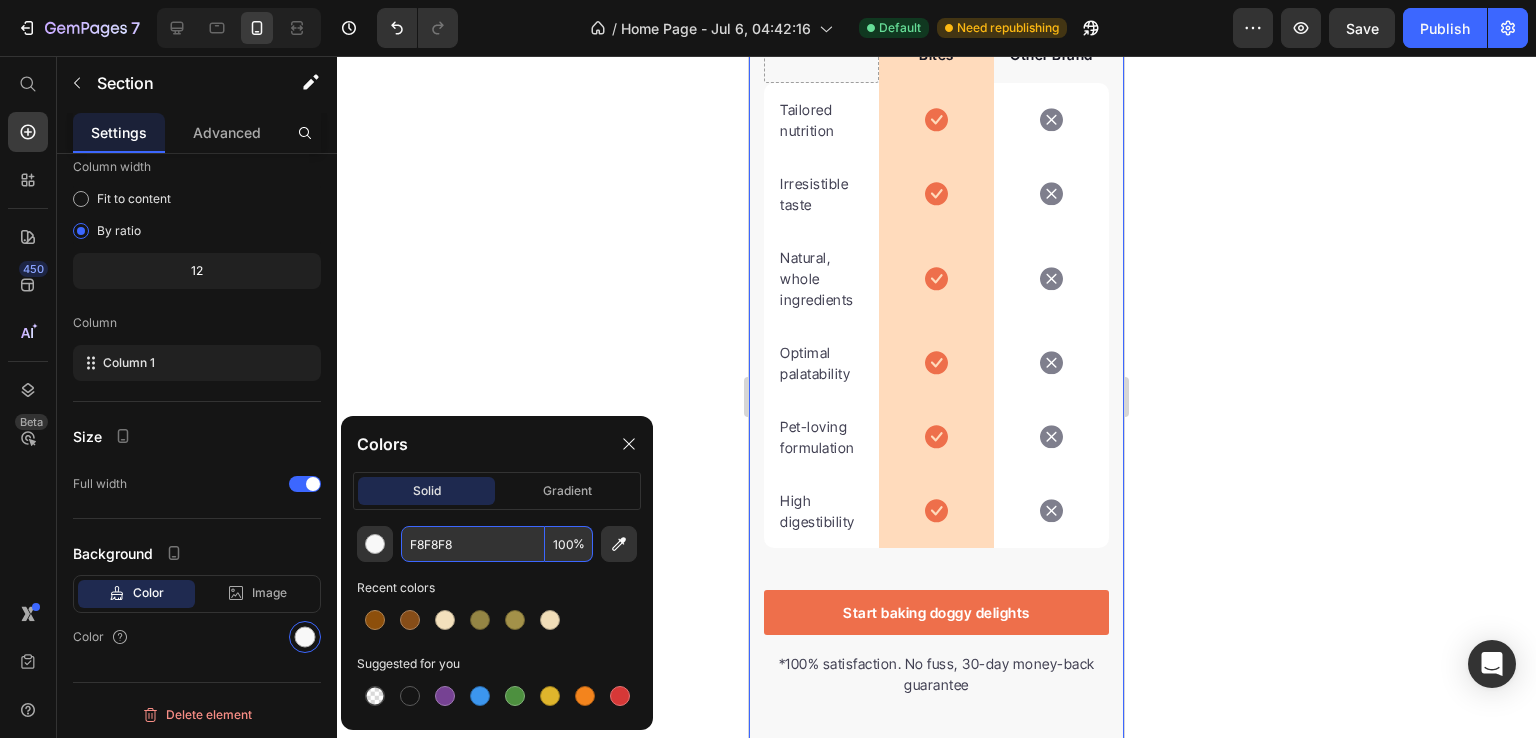 click on "F8F8F8" at bounding box center (473, 544) 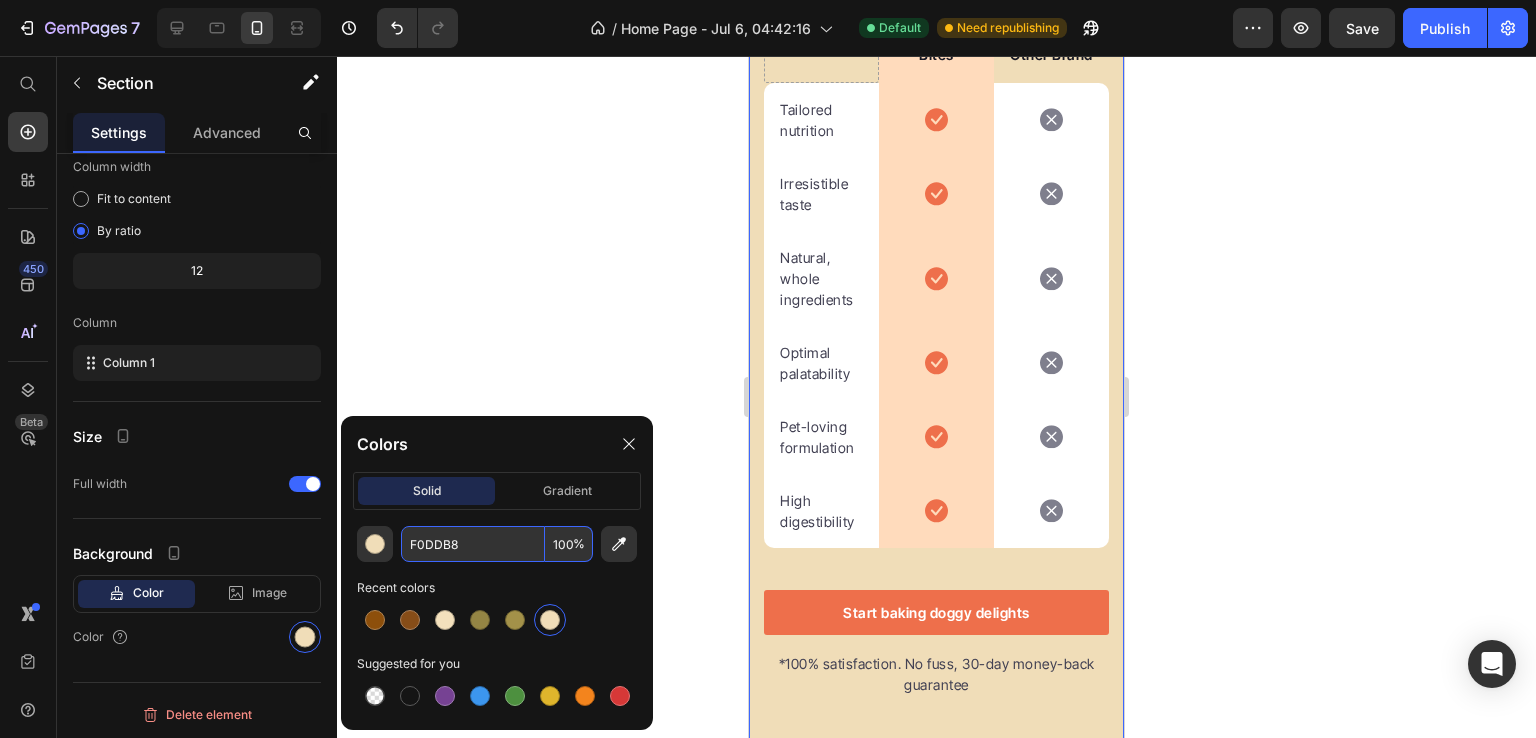 type on "F0DDB8" 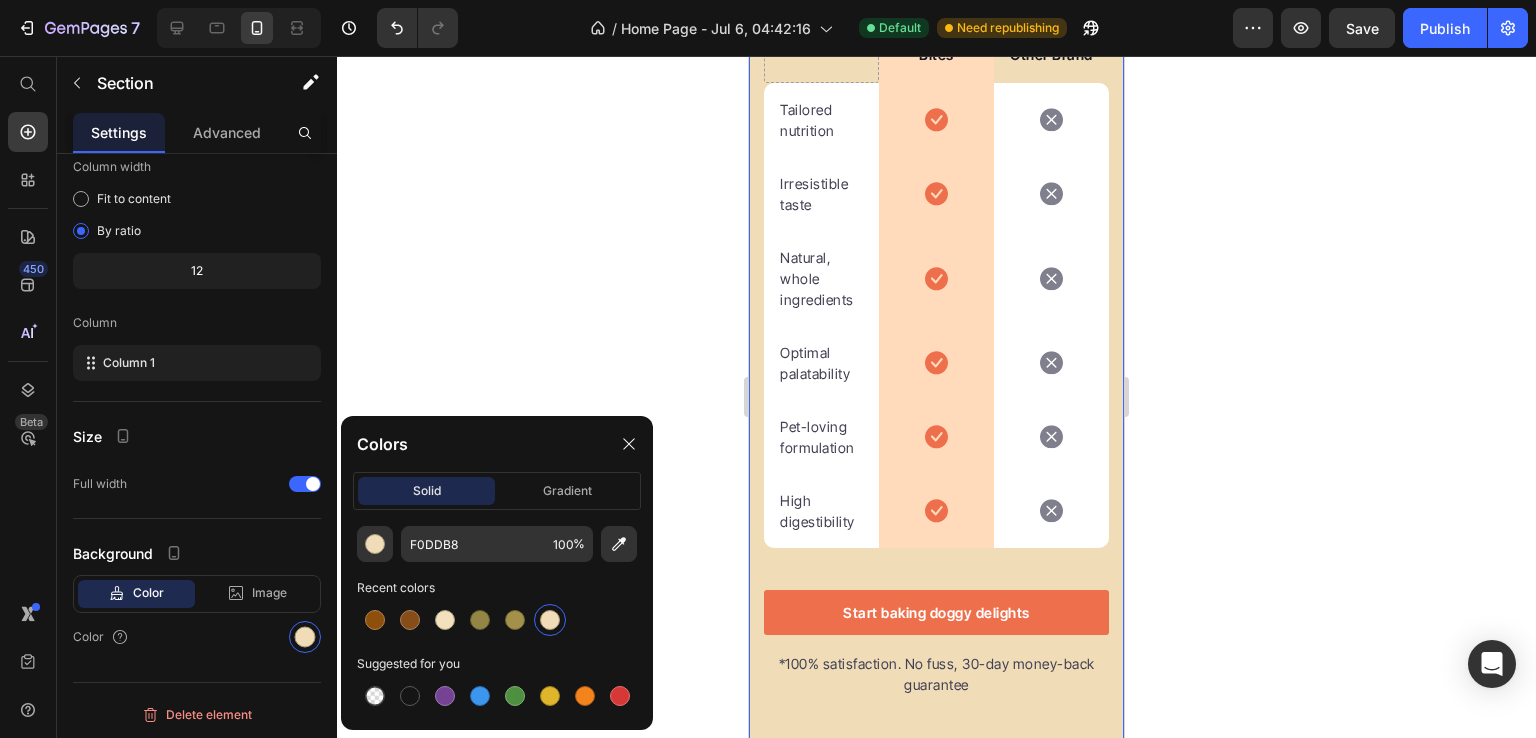 click 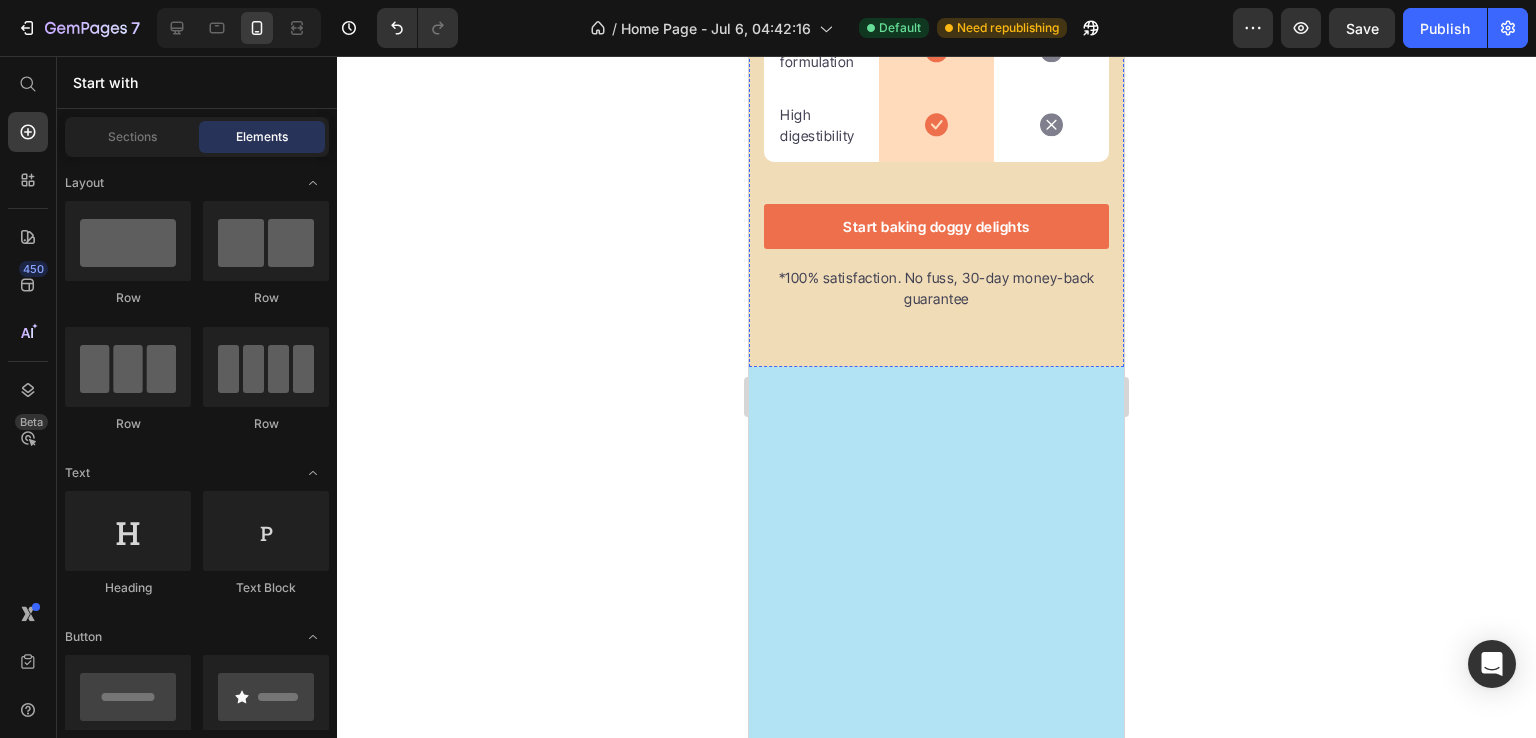 scroll, scrollTop: 6503, scrollLeft: 0, axis: vertical 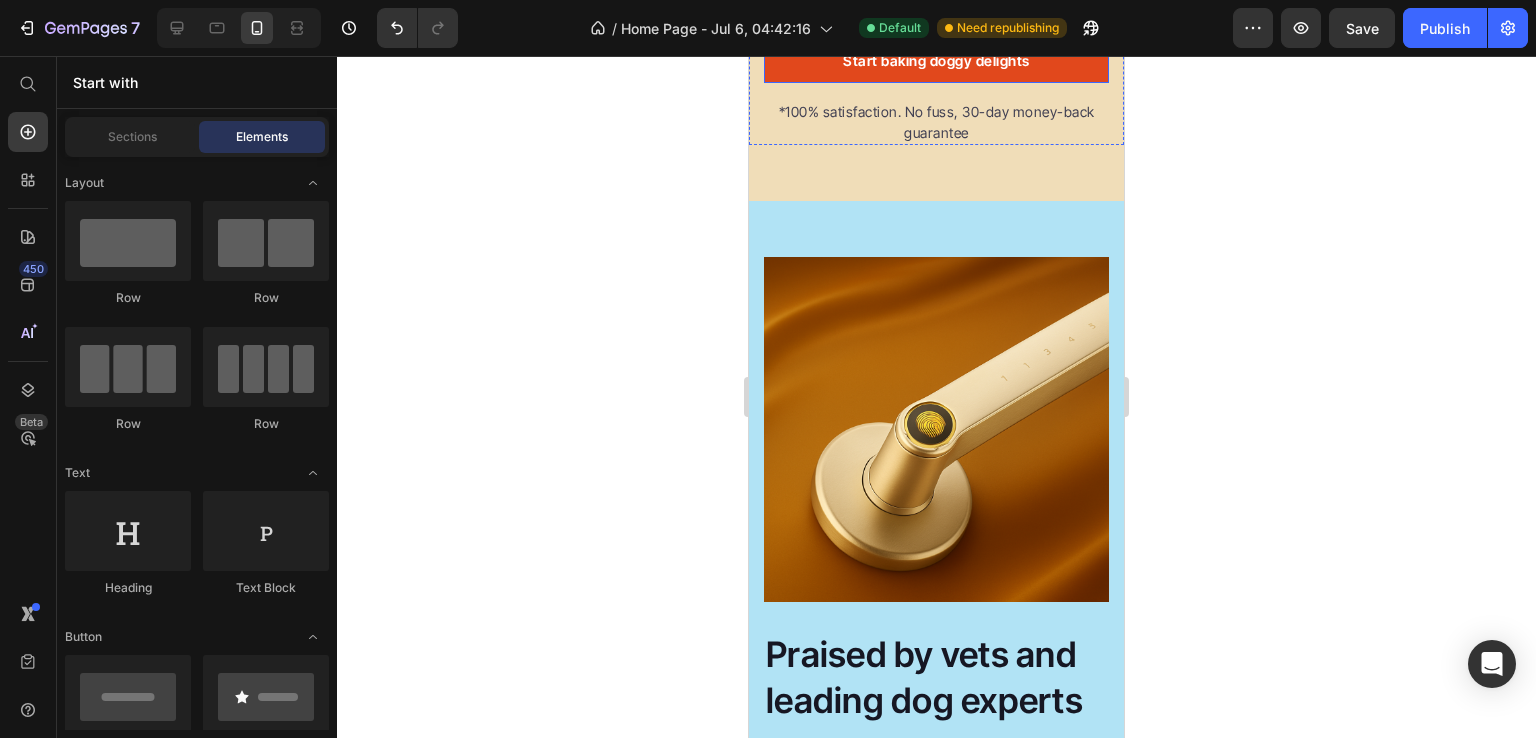 click on "Start baking doggy delights" at bounding box center [936, 60] 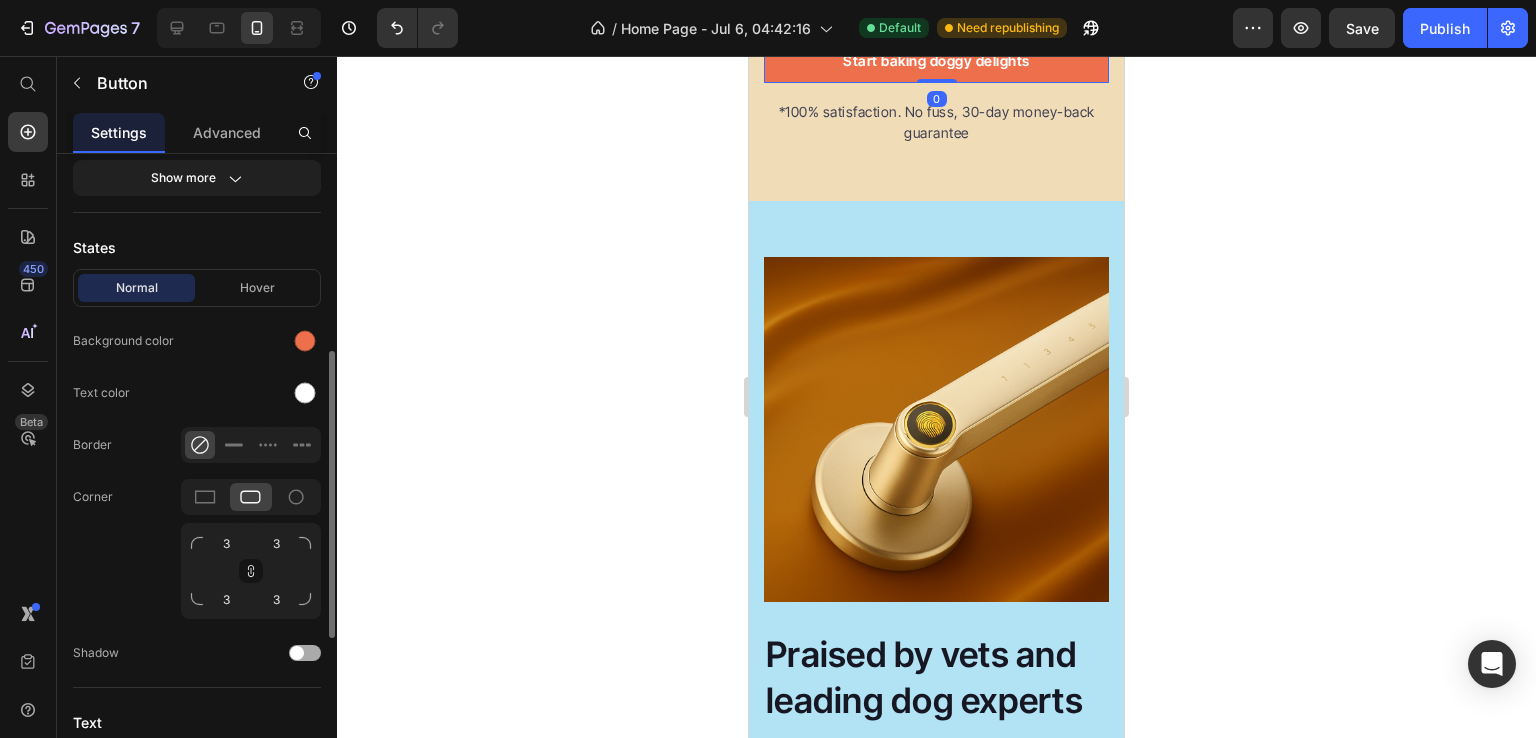 scroll, scrollTop: 439, scrollLeft: 0, axis: vertical 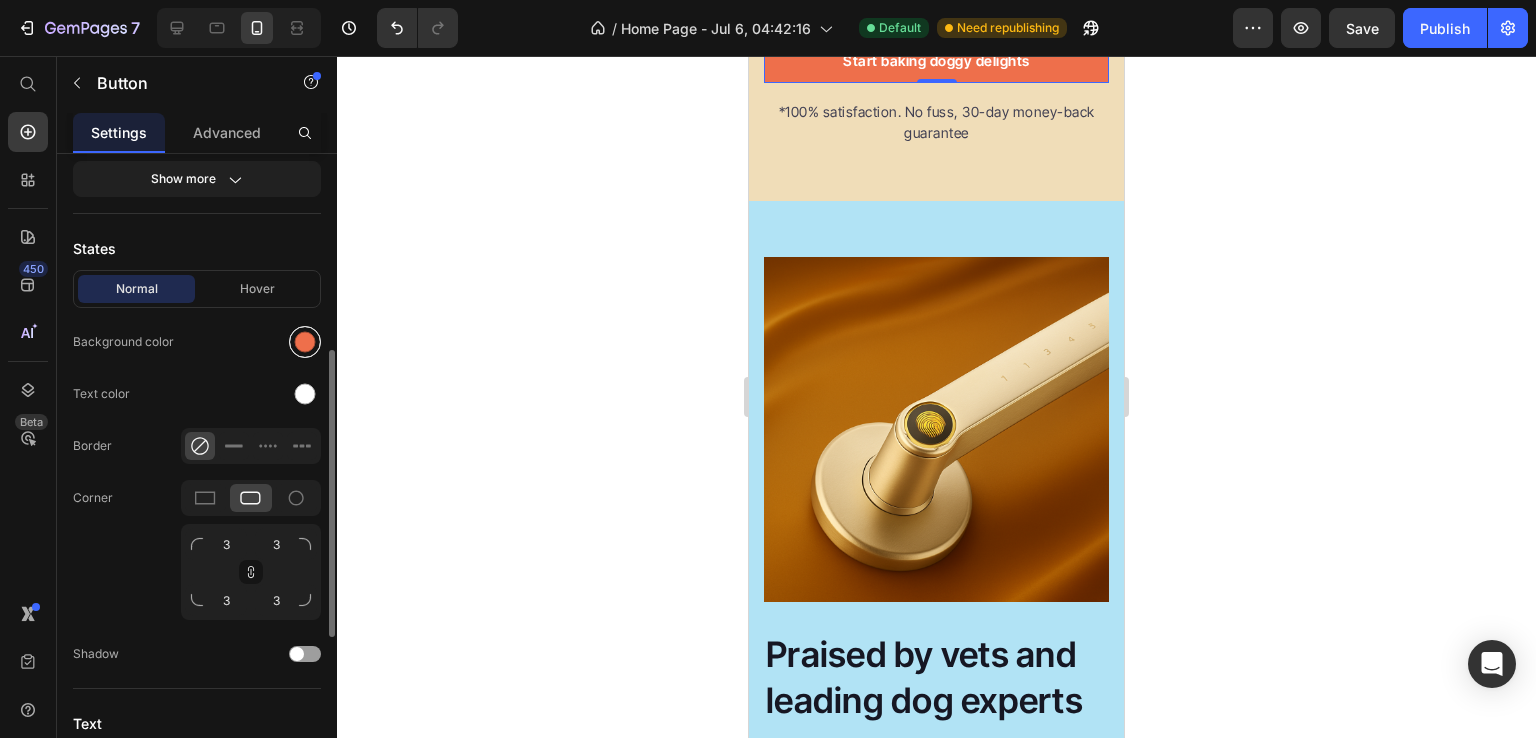 click at bounding box center (305, 342) 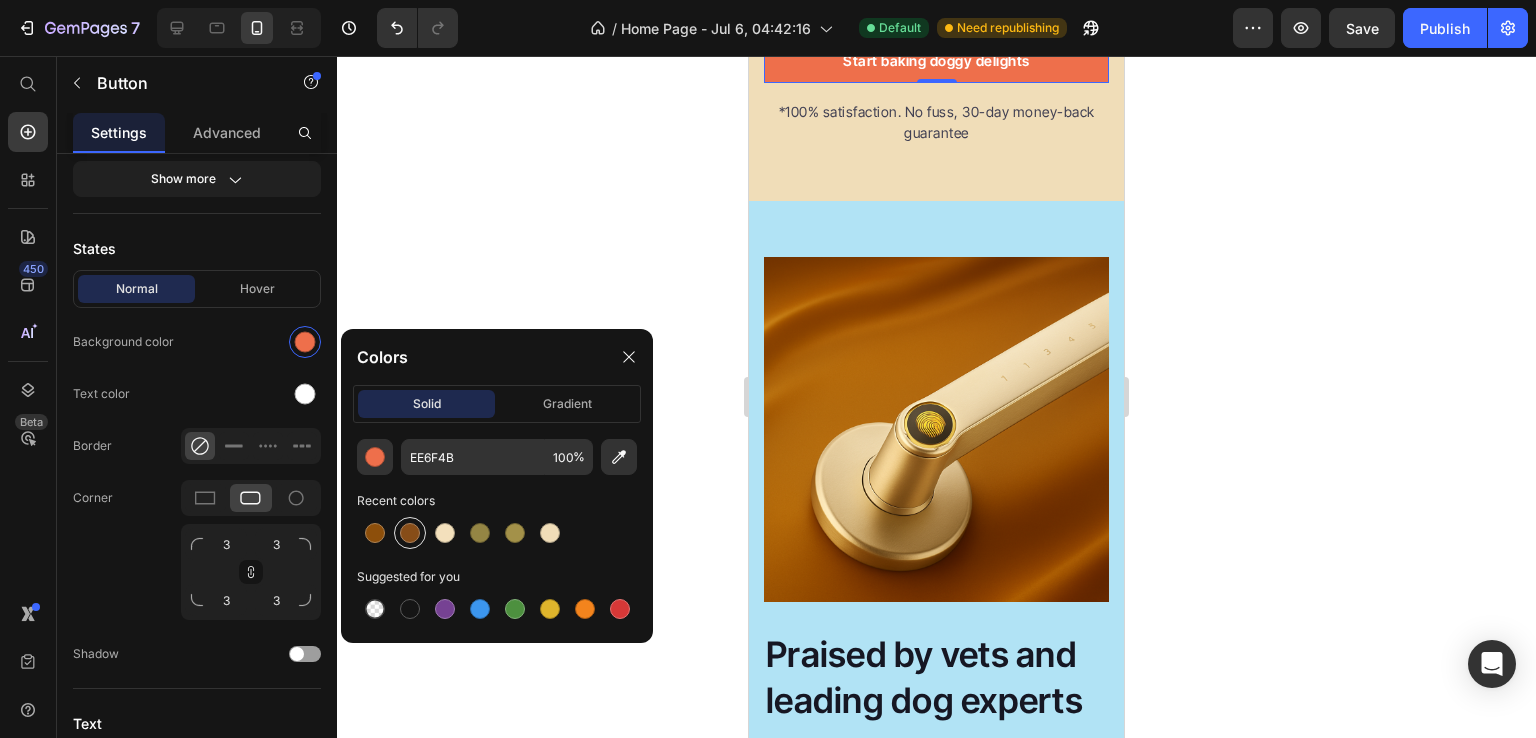 click at bounding box center (410, 533) 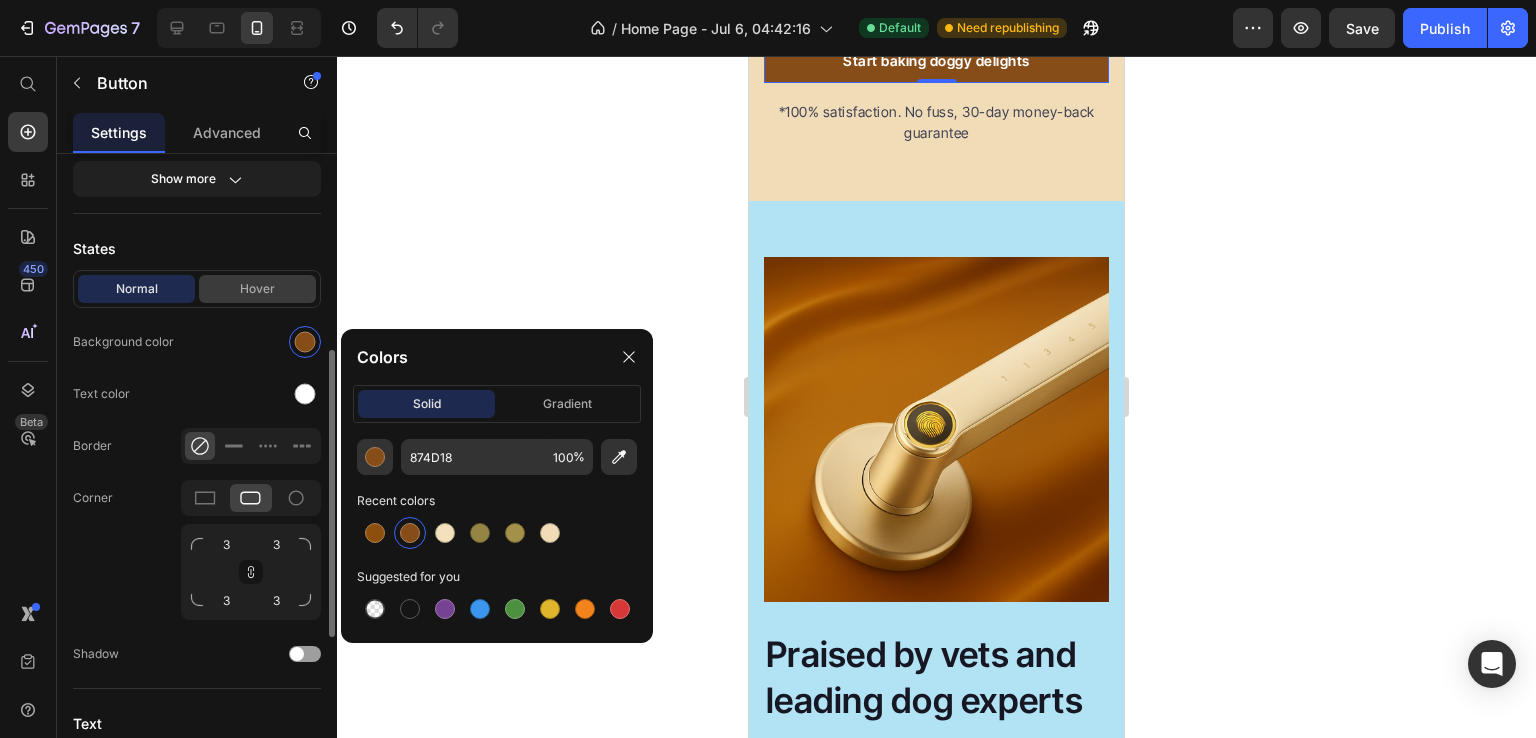 click on "Hover" at bounding box center (257, 289) 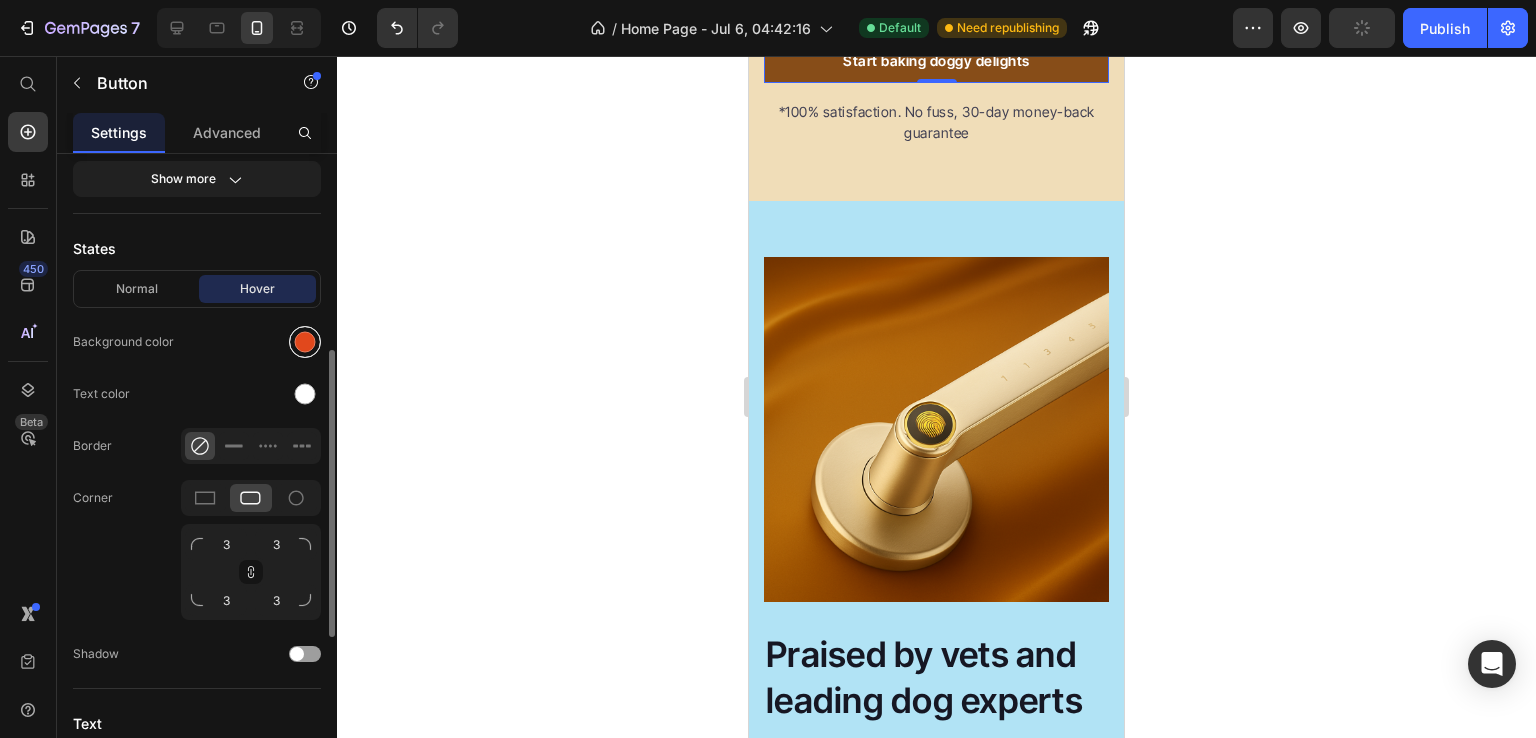 click at bounding box center [305, 342] 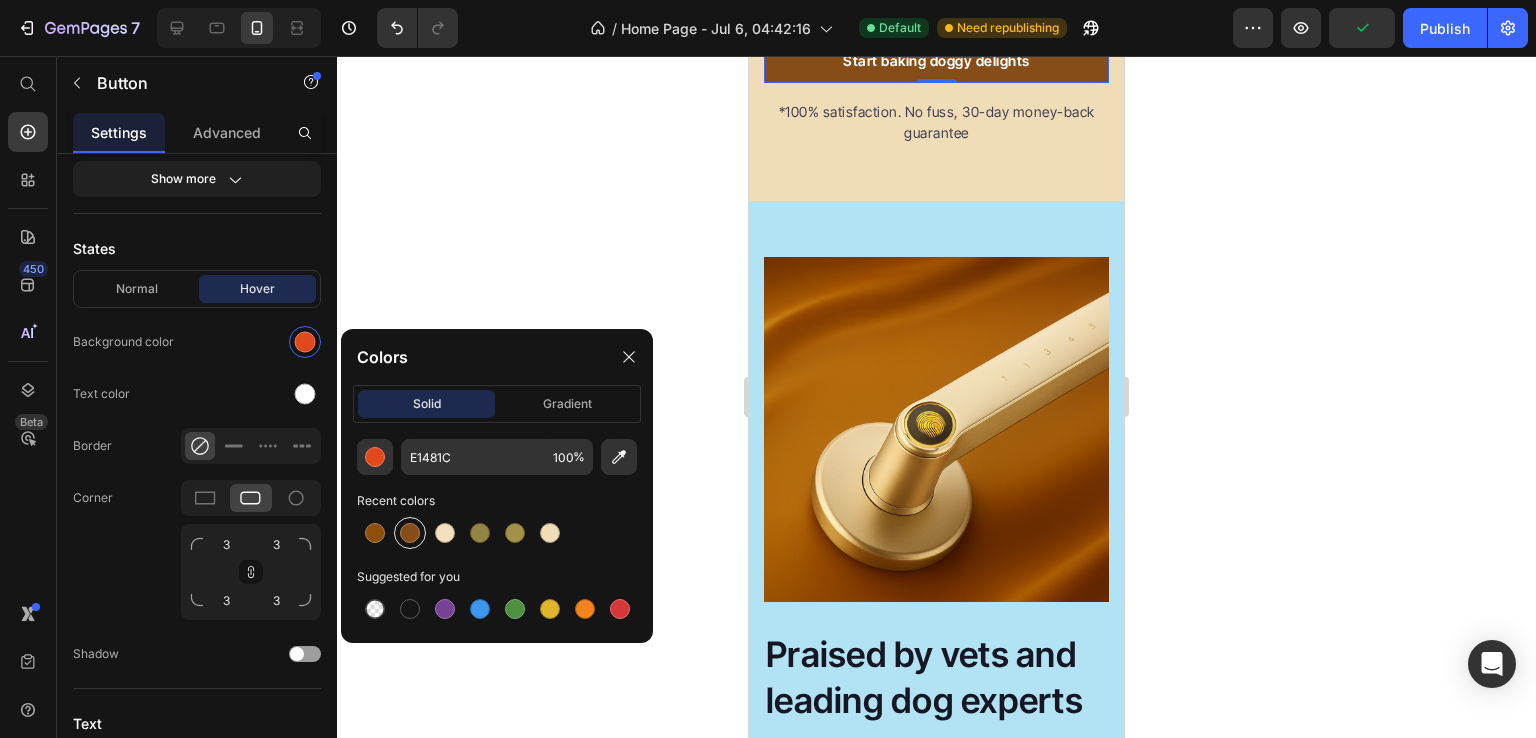 click at bounding box center (410, 533) 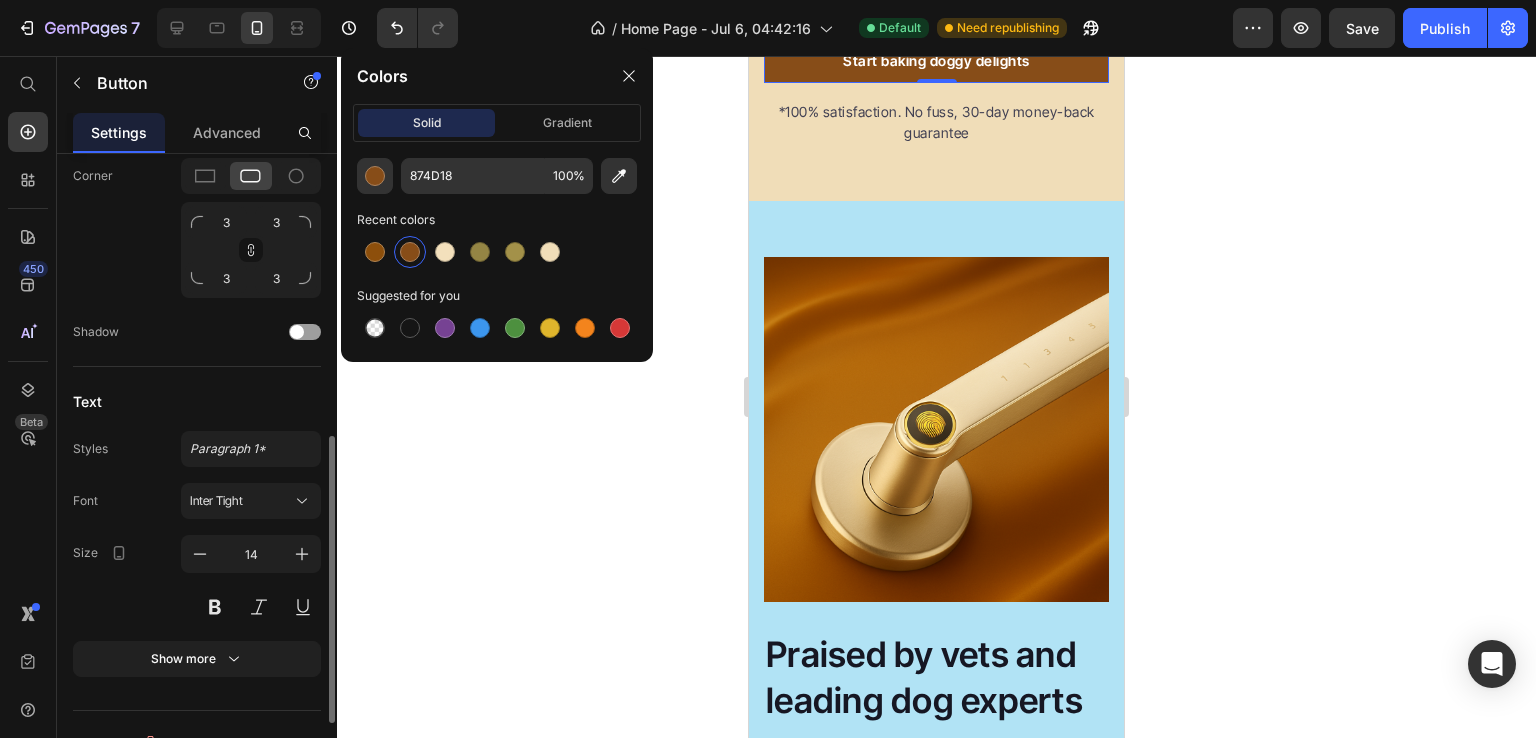 scroll, scrollTop: 789, scrollLeft: 0, axis: vertical 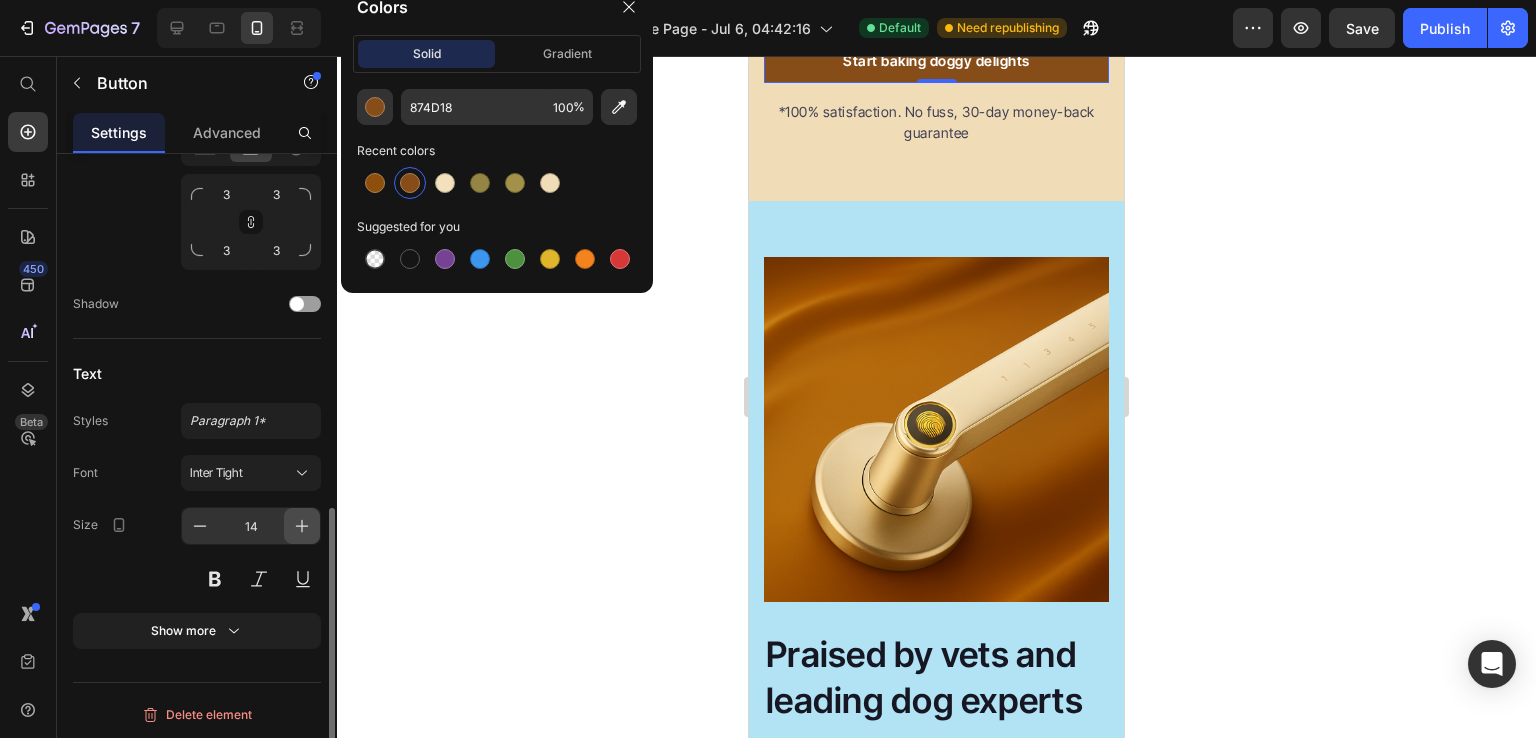 click at bounding box center [302, 526] 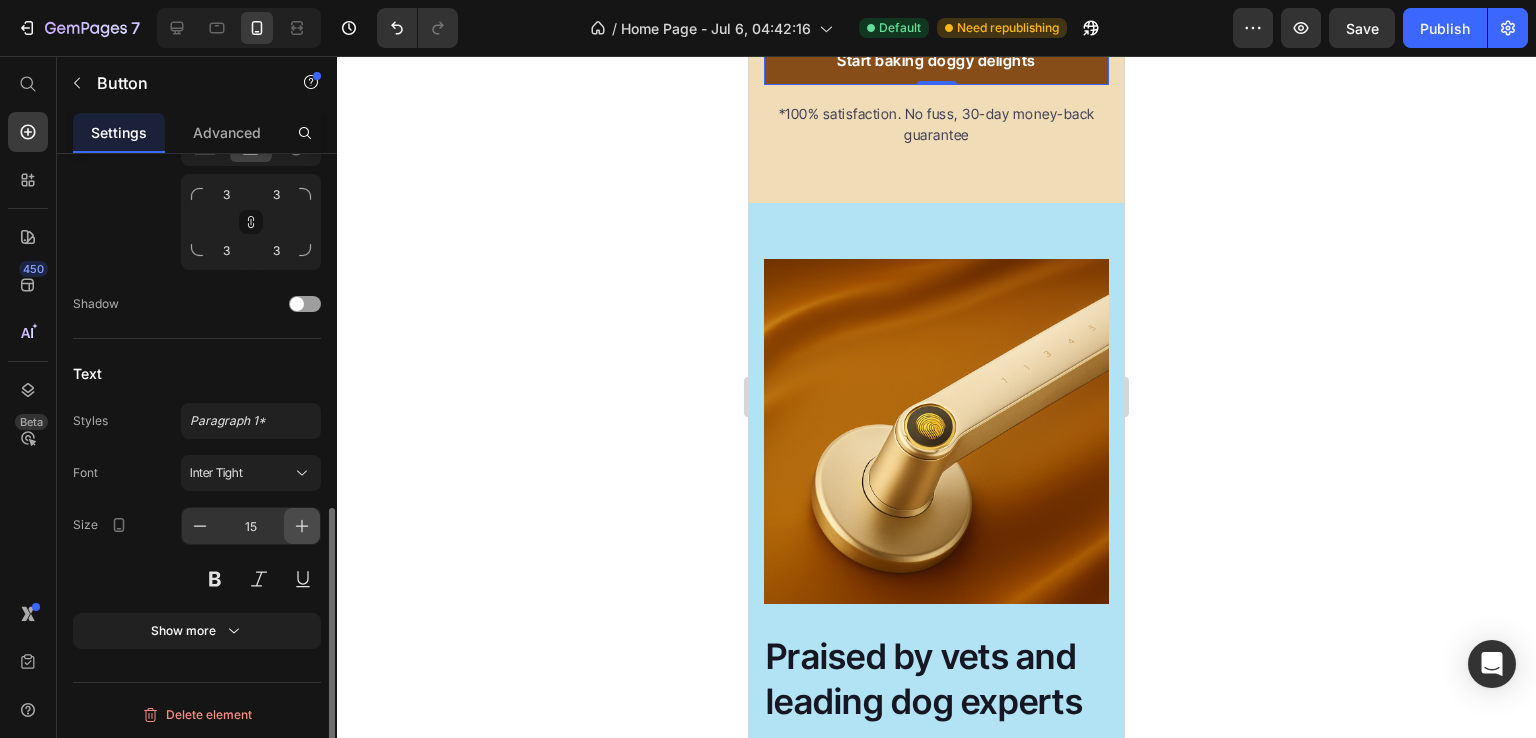 click at bounding box center (302, 526) 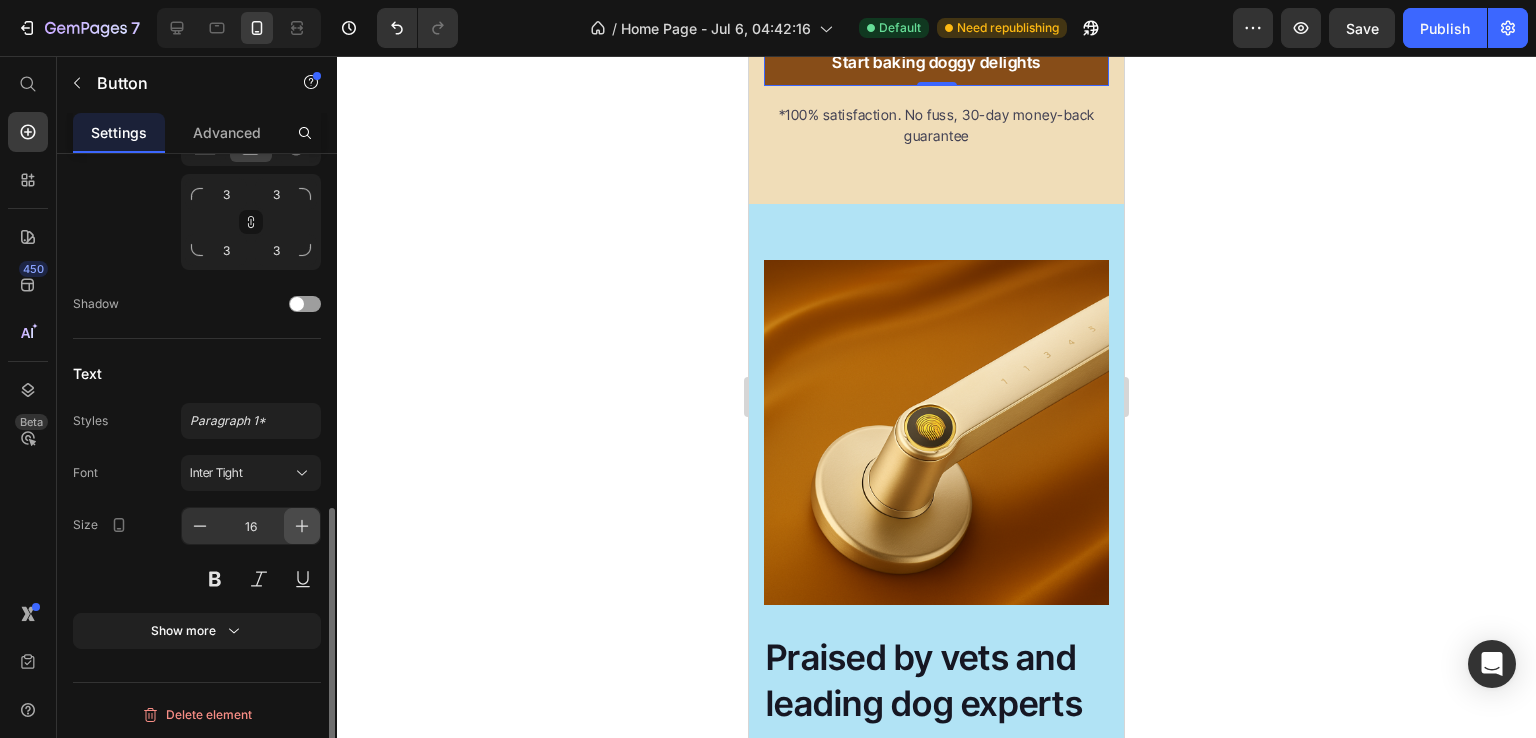 click at bounding box center (302, 526) 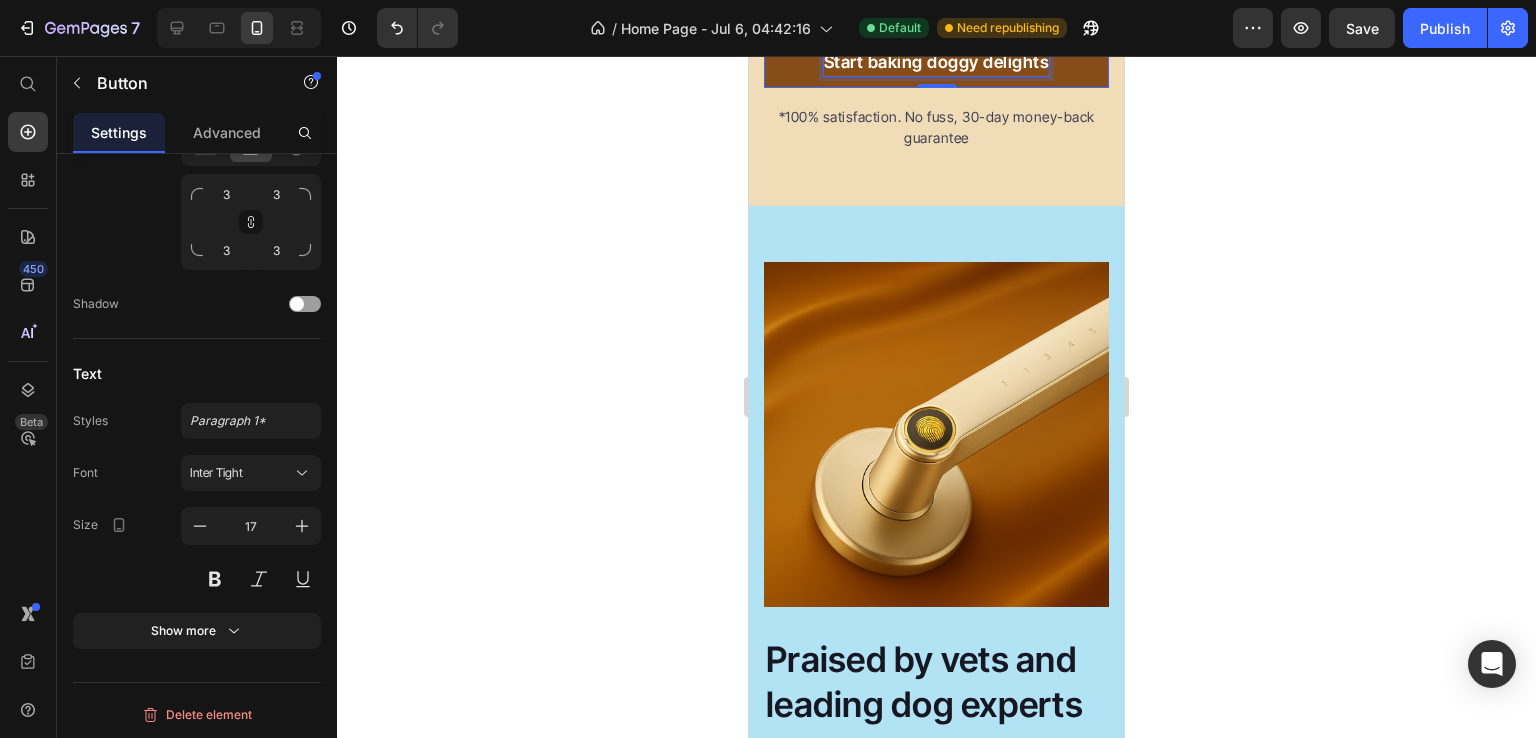 click on "Start baking doggy delights" at bounding box center [937, 63] 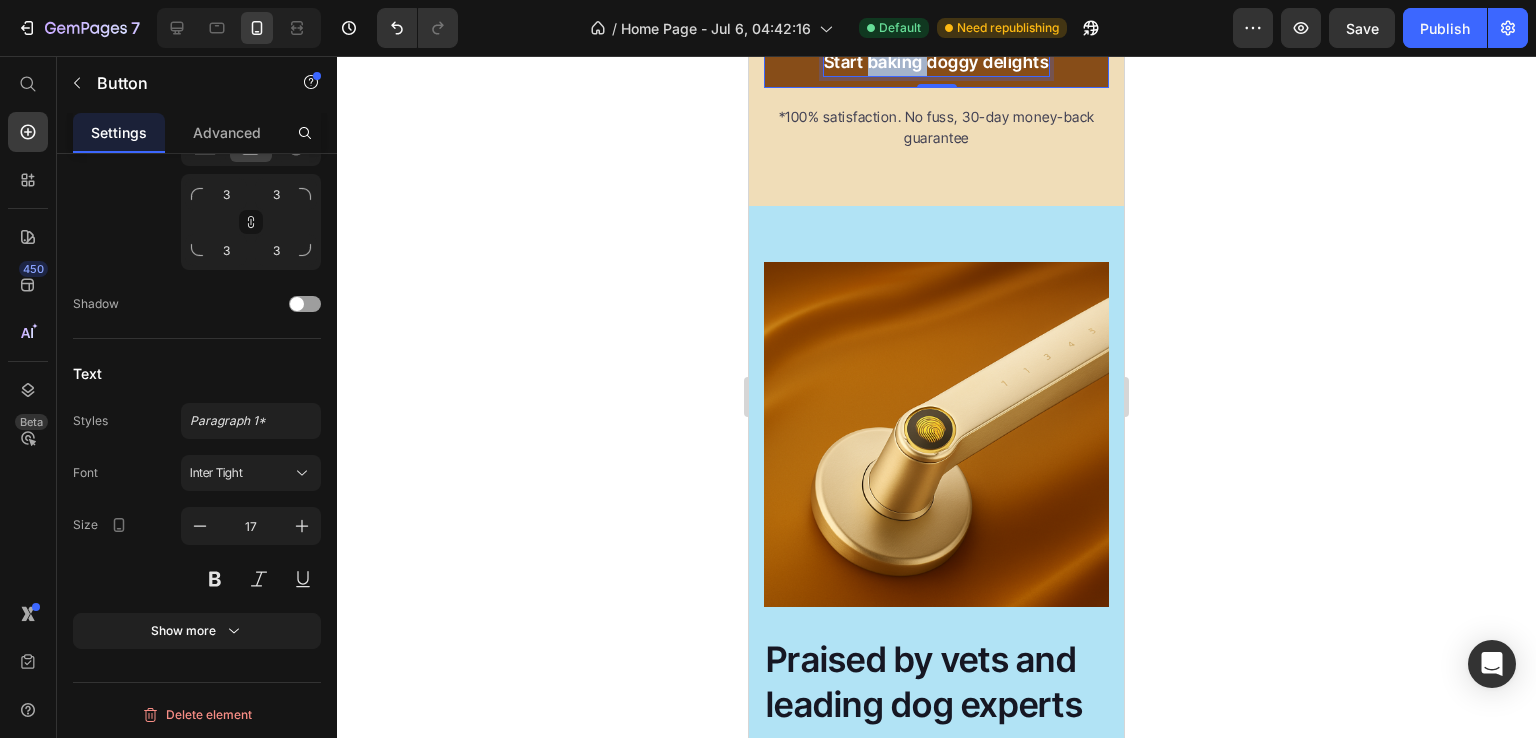 click on "Start baking doggy delights" at bounding box center [937, 63] 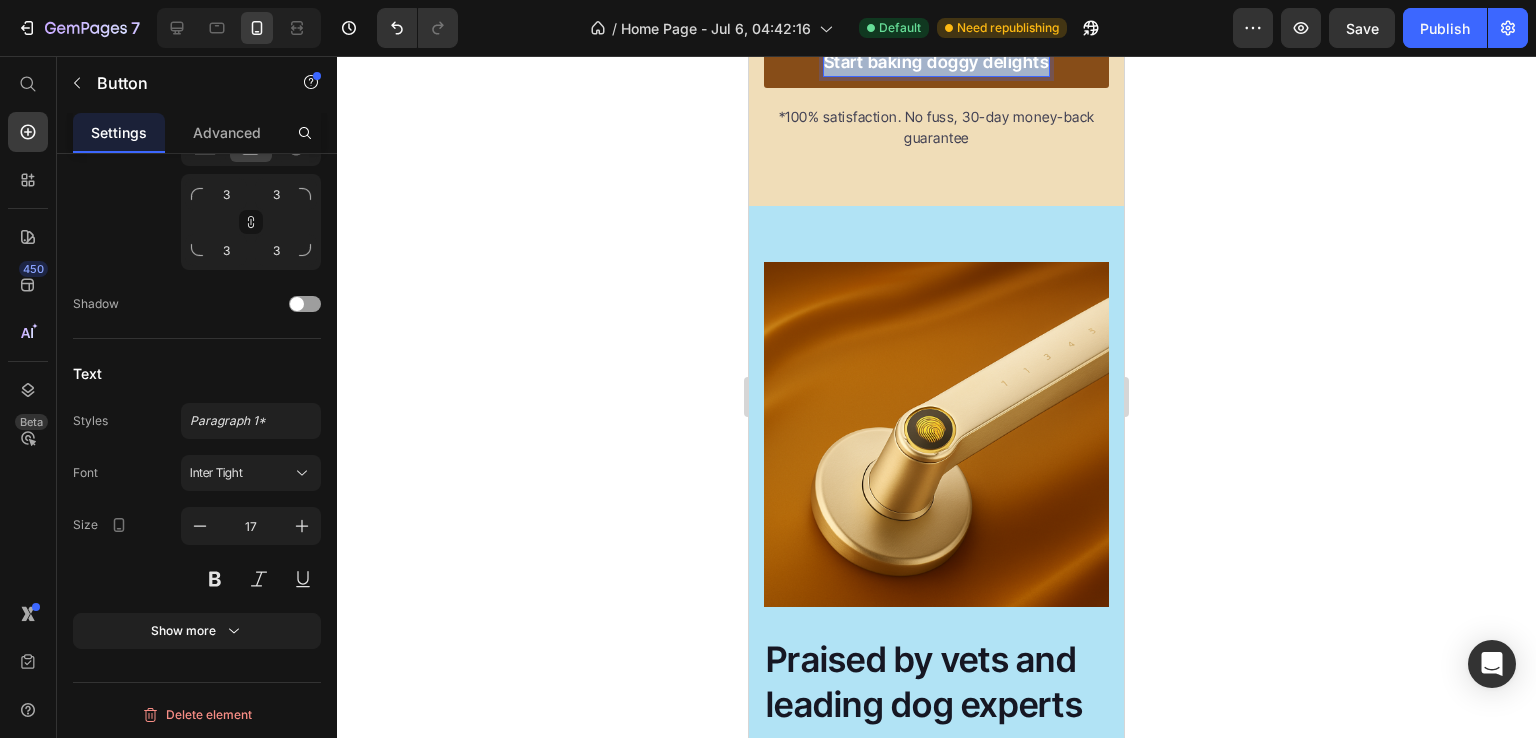 click on "Start baking doggy delights" at bounding box center (937, 63) 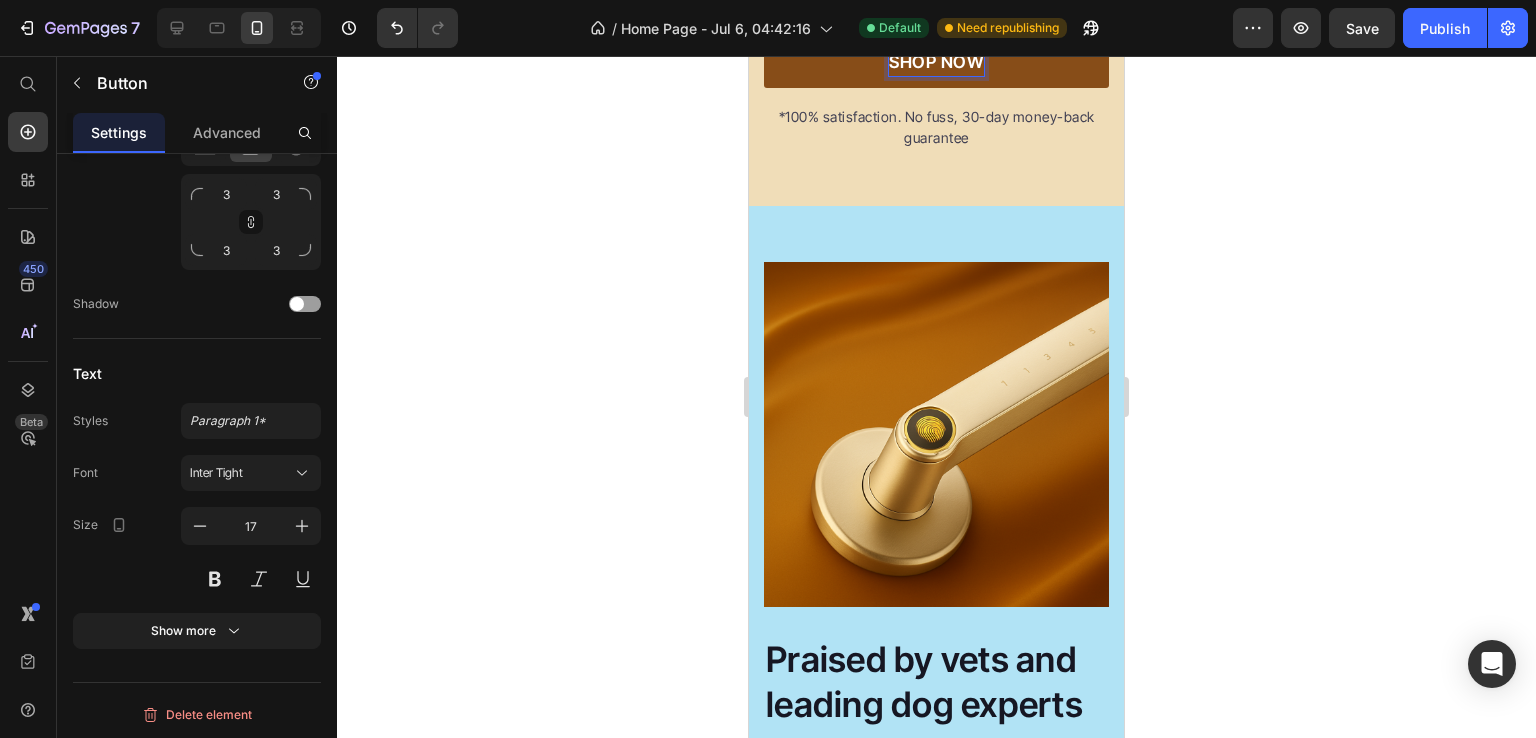 click on "SHOP NOW" at bounding box center [936, 63] 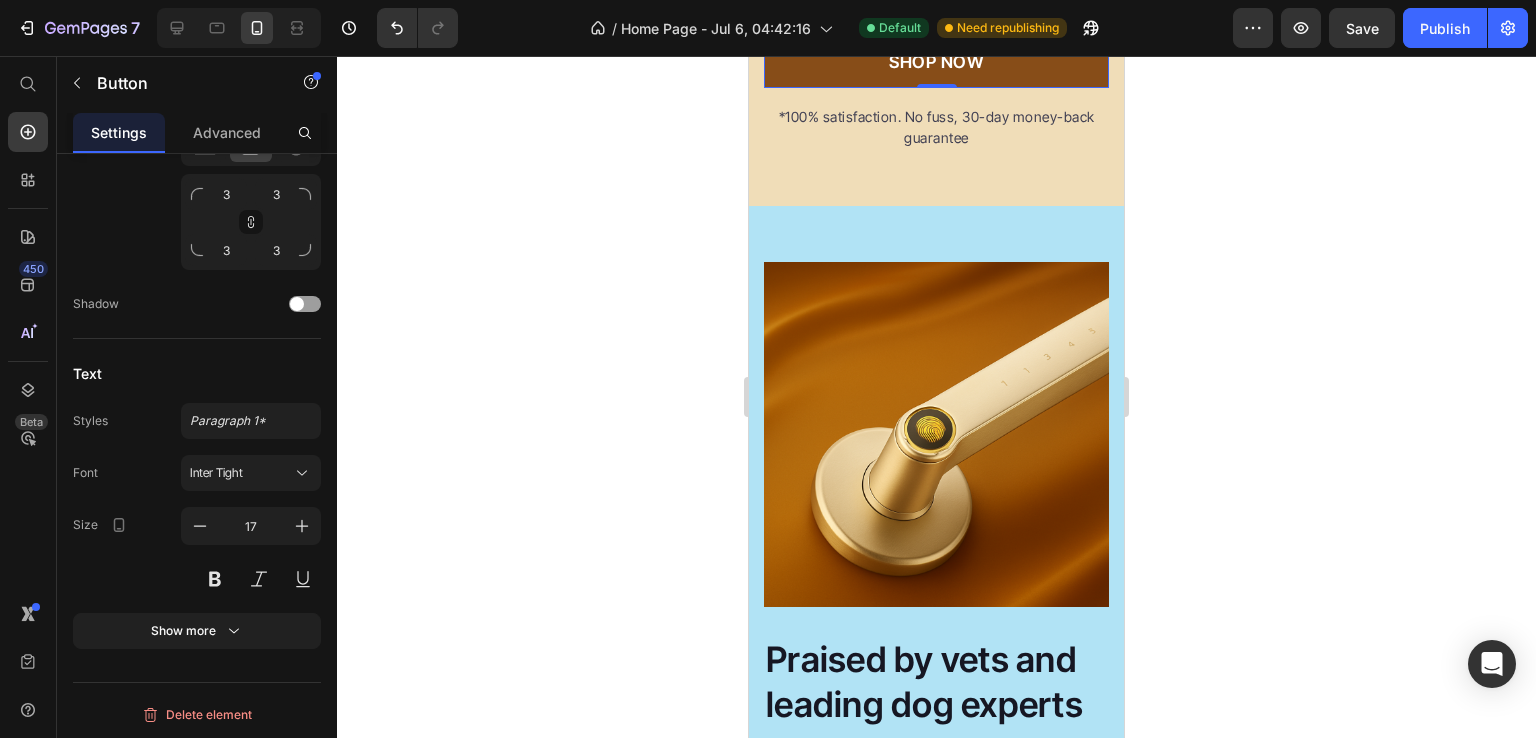 scroll, scrollTop: 0, scrollLeft: 0, axis: both 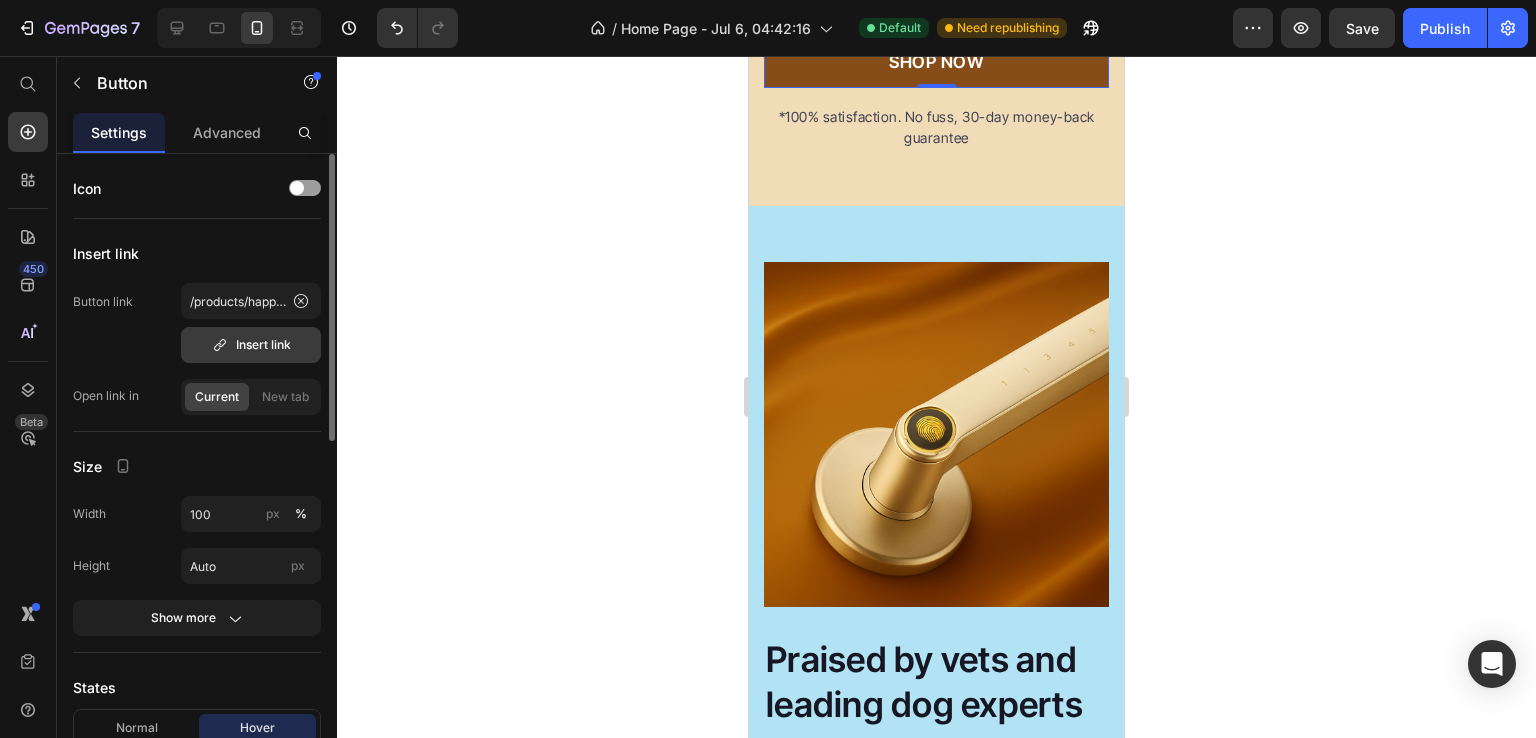 click on "Insert link" at bounding box center (251, 345) 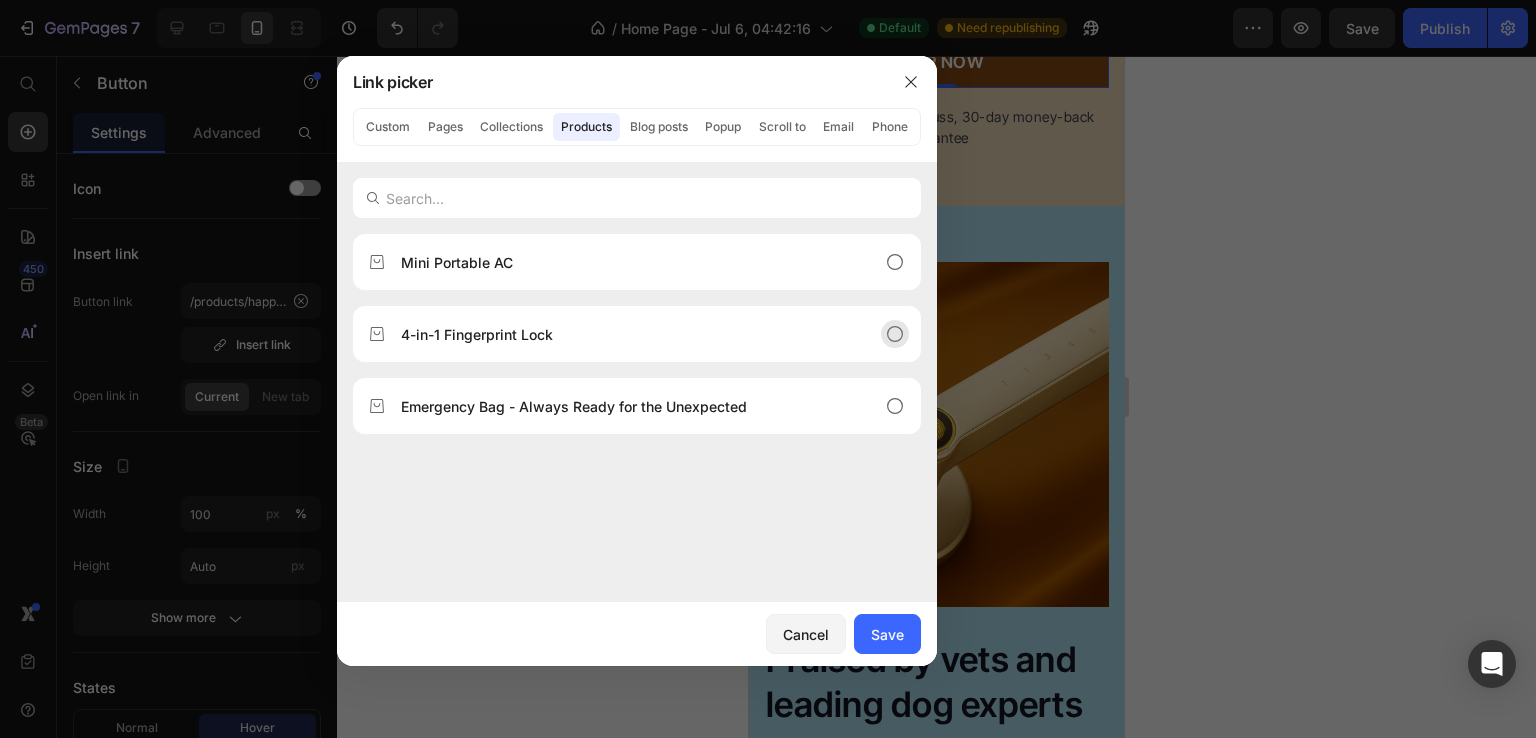 click on "4-in-1 Fingerprint Lock" at bounding box center [621, 334] 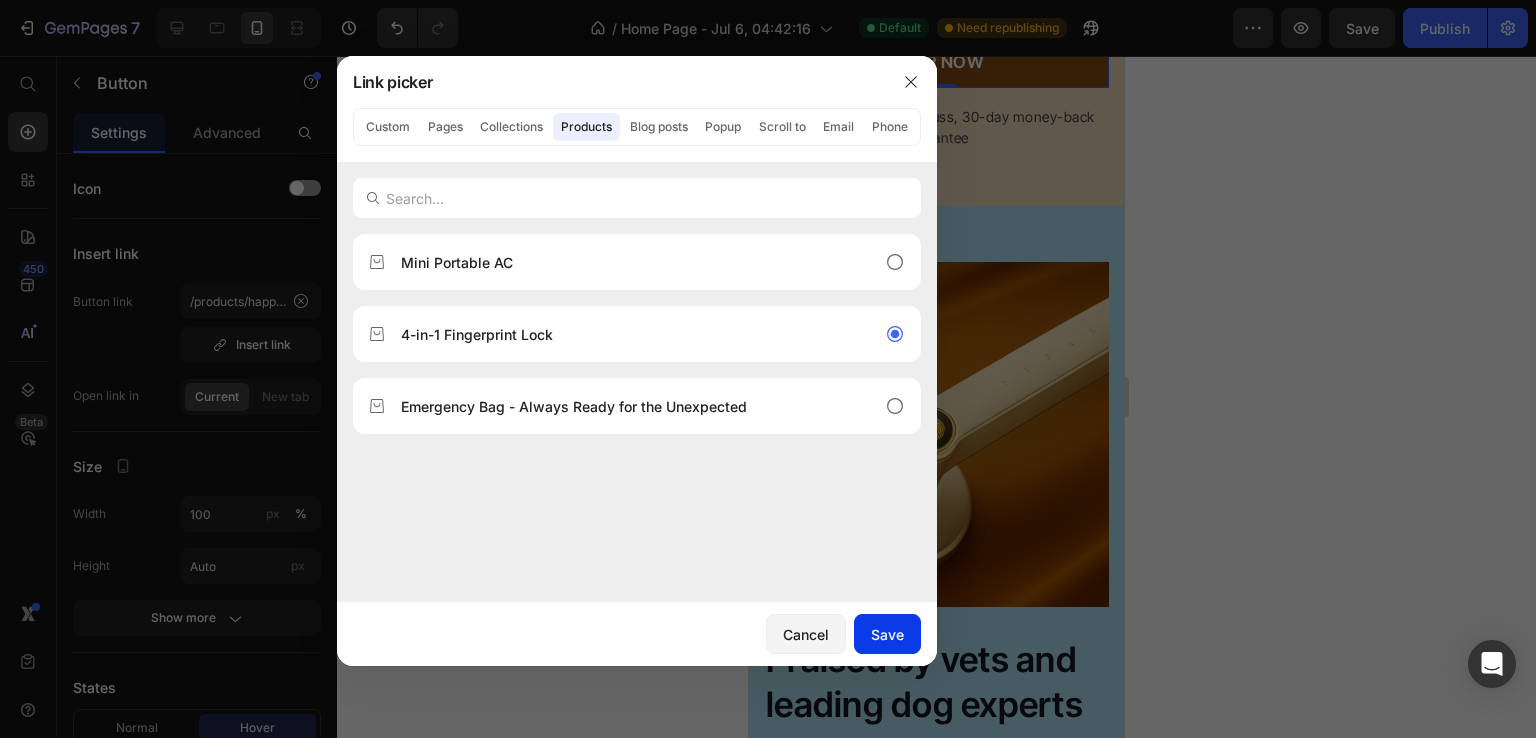 click on "Save" at bounding box center (887, 634) 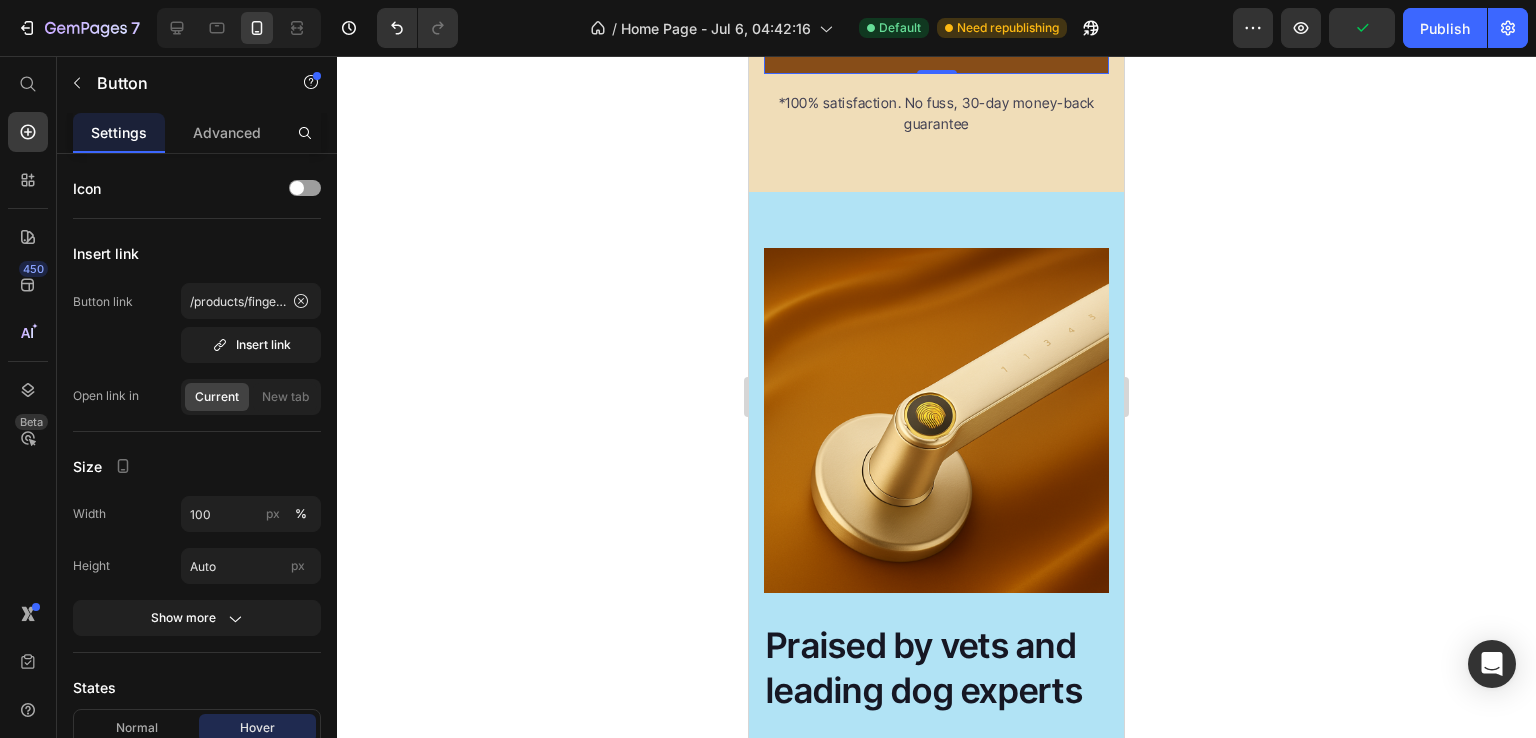 scroll, scrollTop: 6519, scrollLeft: 0, axis: vertical 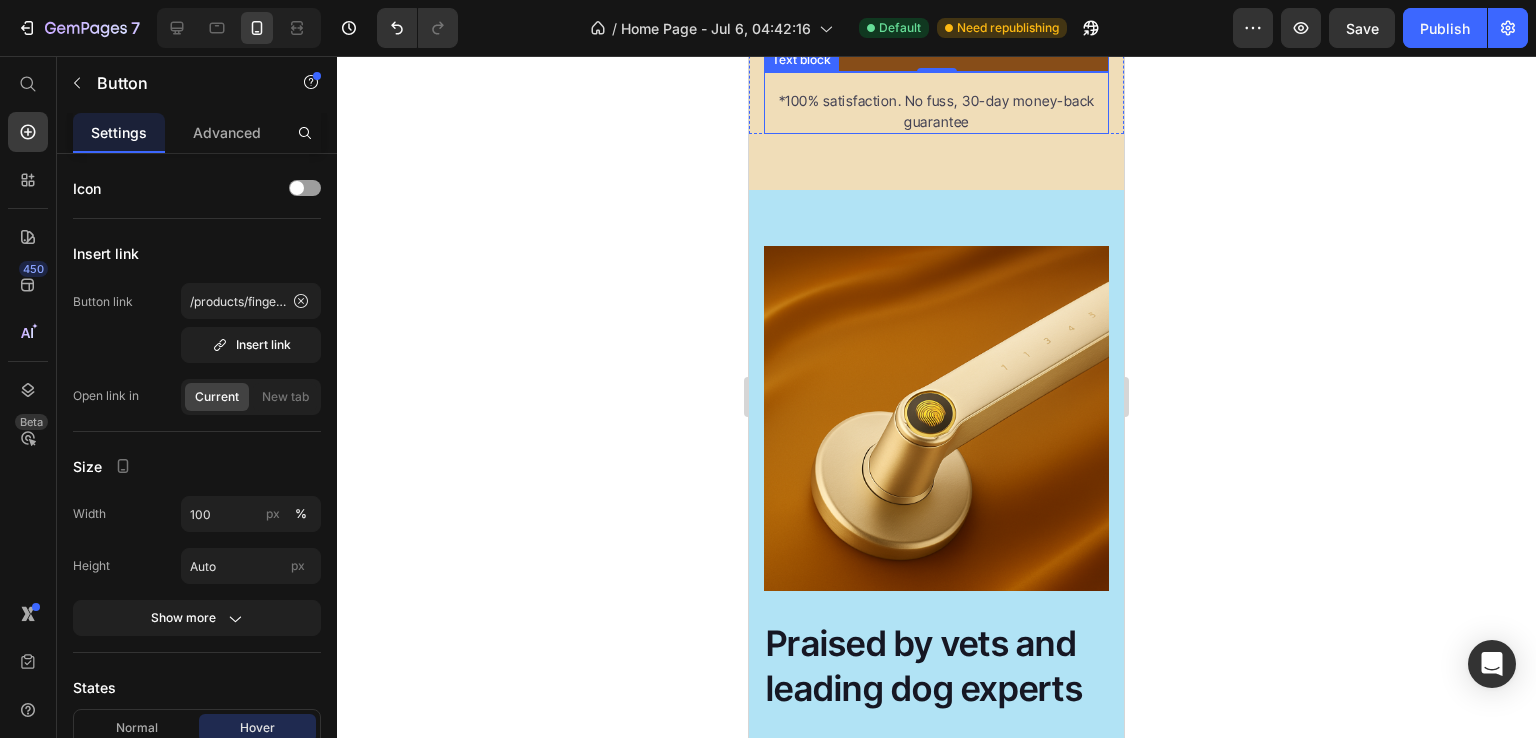 click on "*100% satisfaction. No fuss, 30-day money-back guarantee" at bounding box center [936, 111] 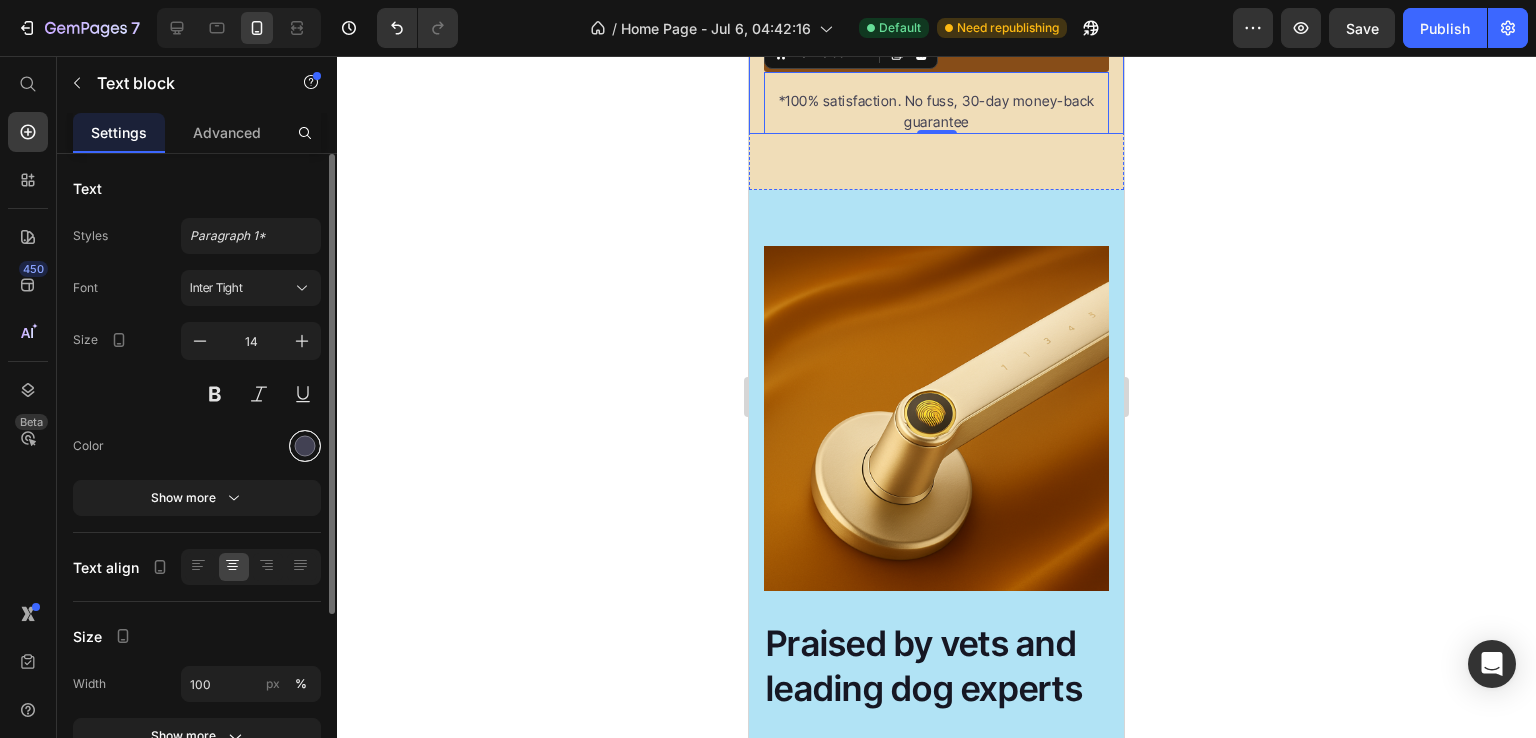 click at bounding box center (305, 446) 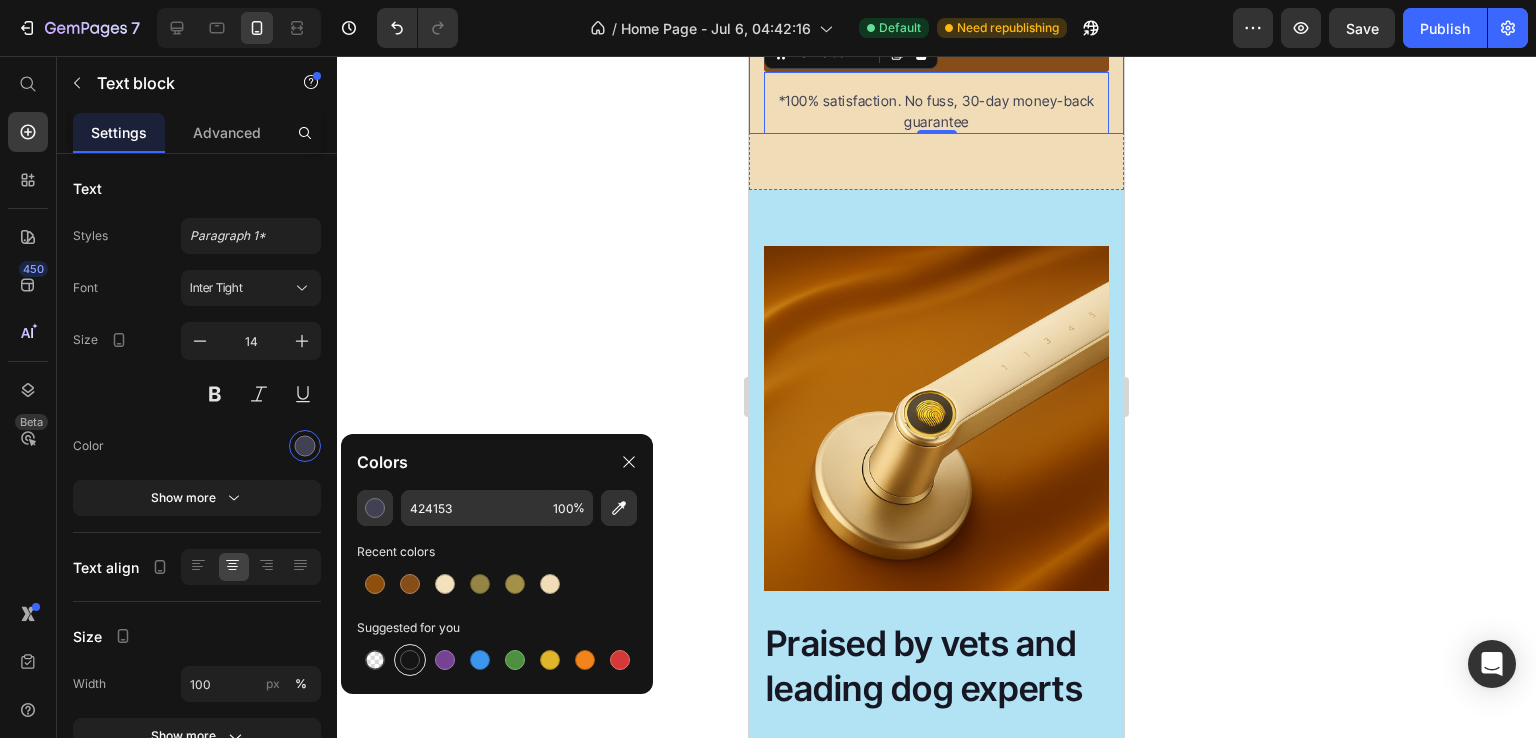click at bounding box center [410, 660] 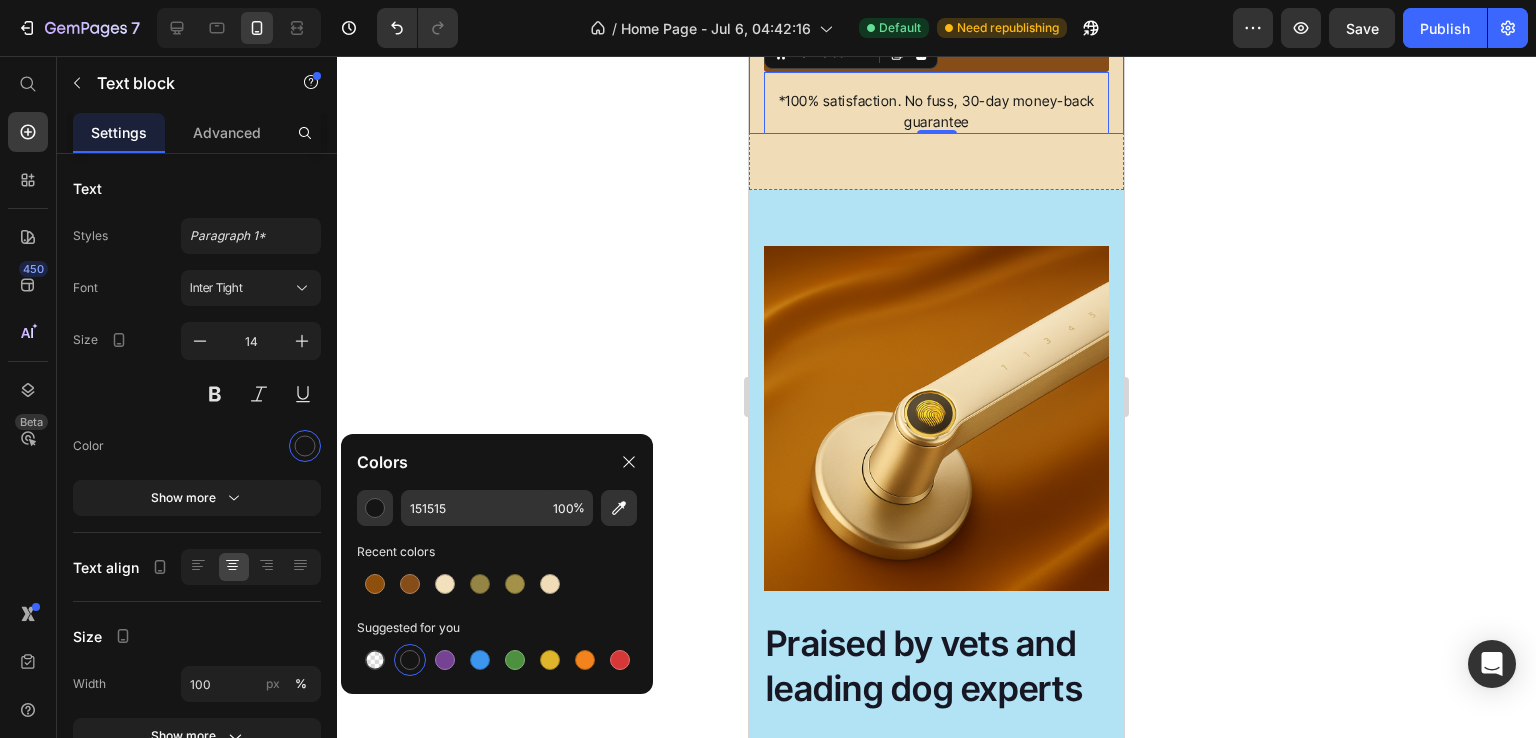 click 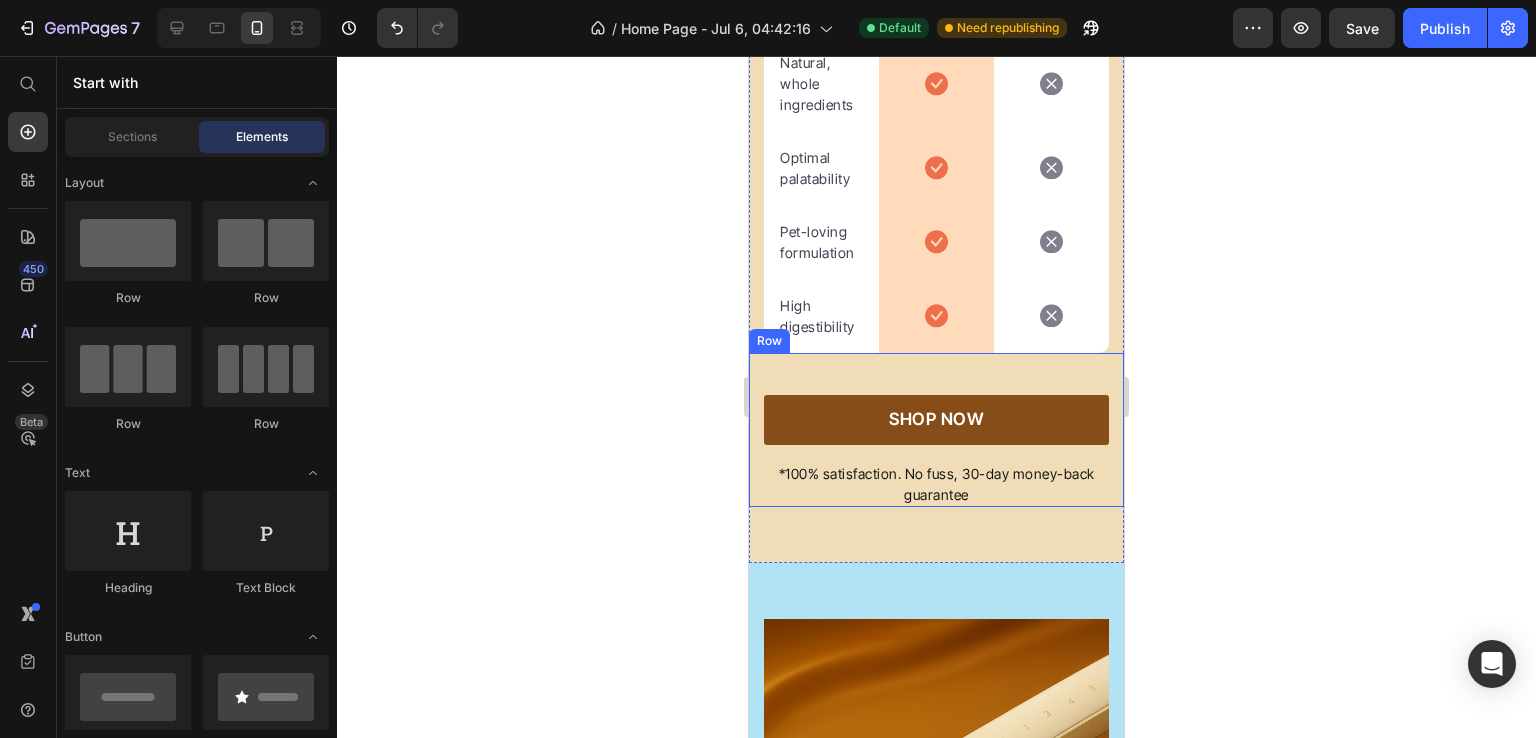 scroll, scrollTop: 6145, scrollLeft: 0, axis: vertical 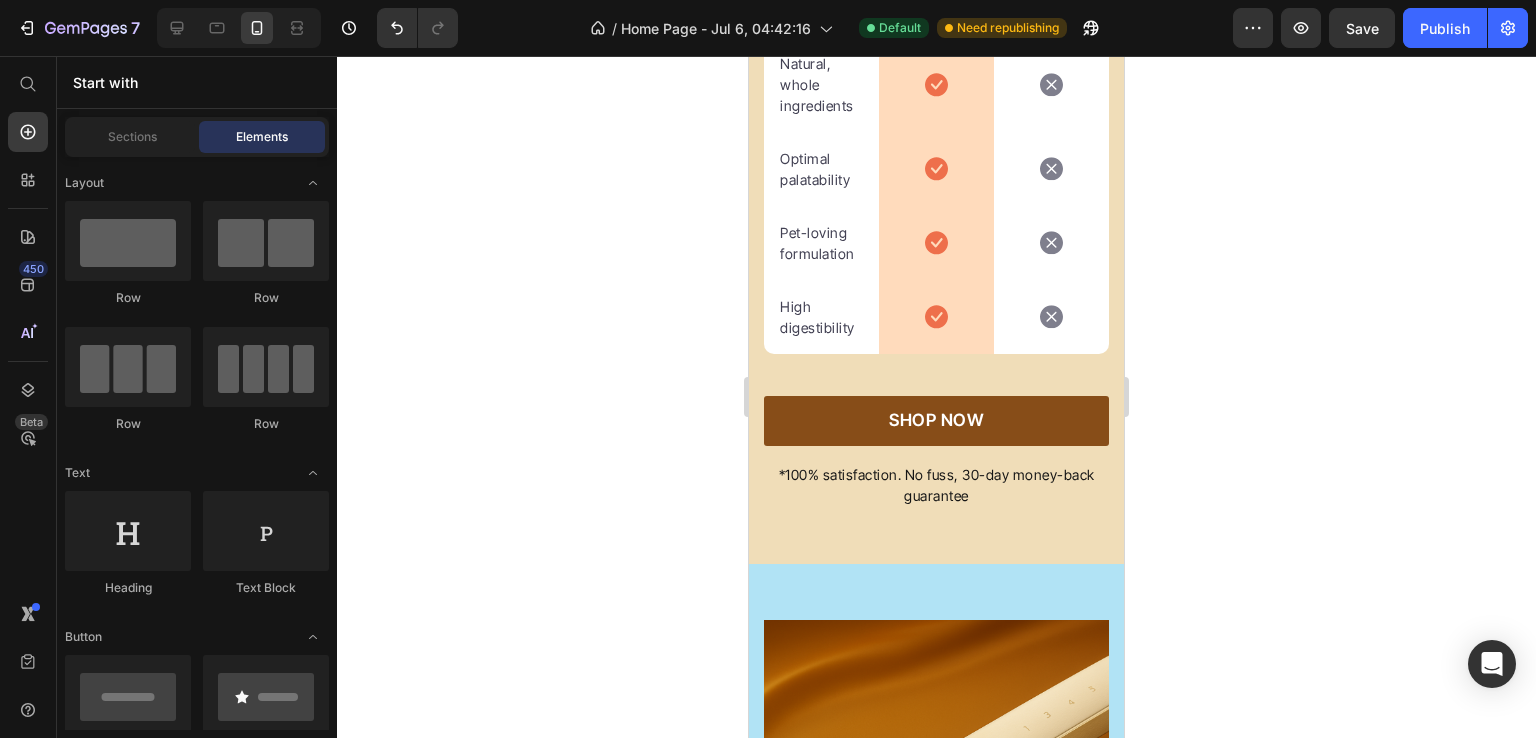 click on "Image" at bounding box center (936, -242) 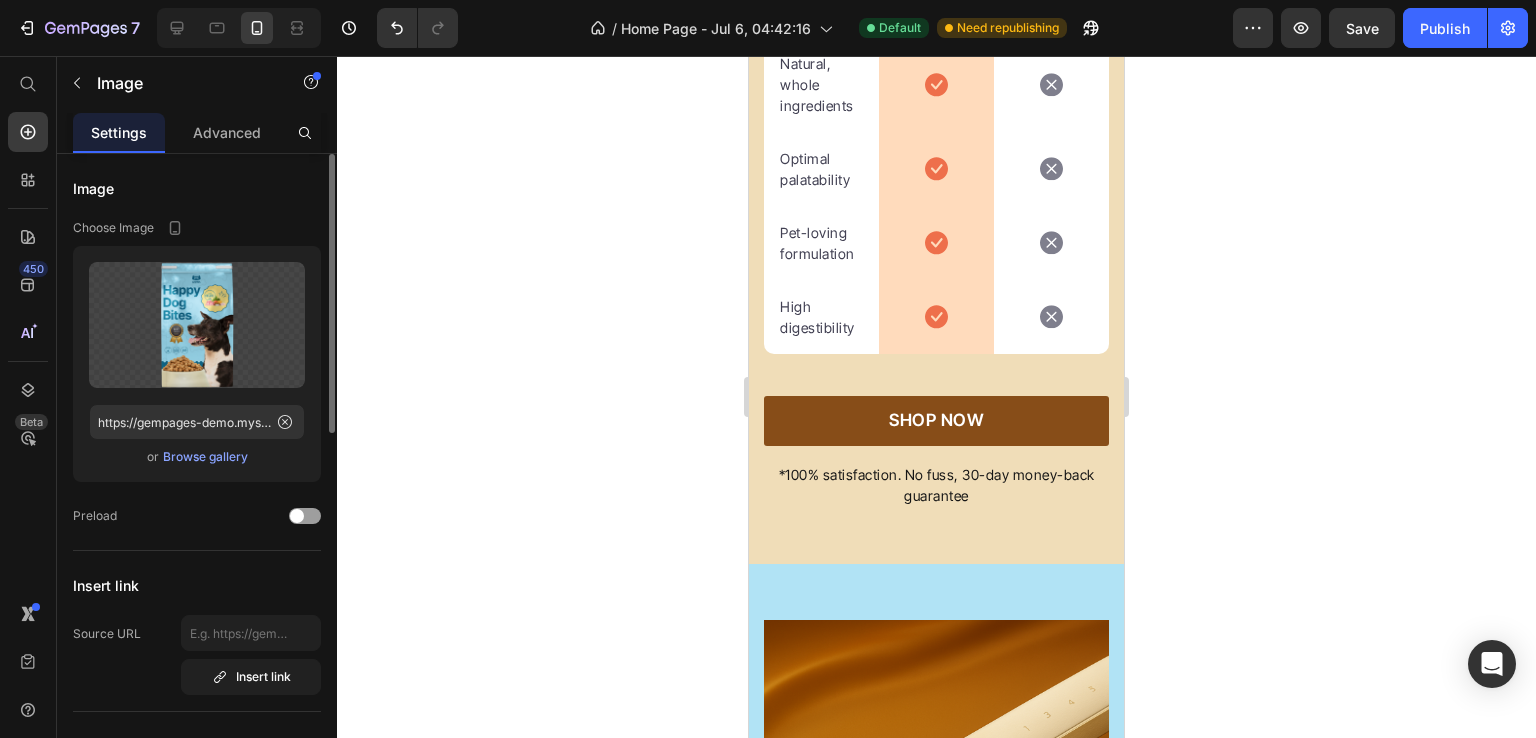 click on "Browse gallery" at bounding box center (205, 457) 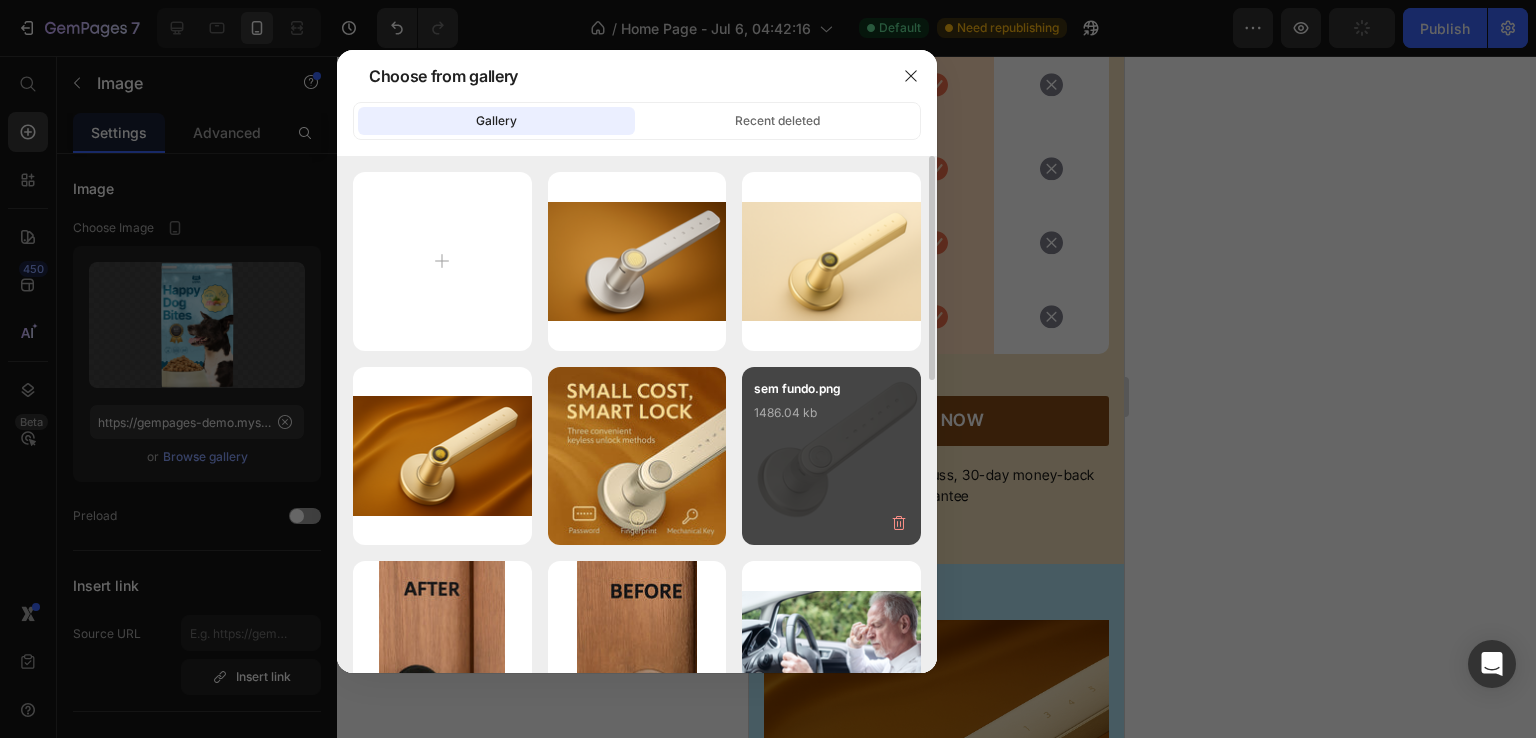 click on "sem fundo.png 1486.04 kb" at bounding box center (831, 456) 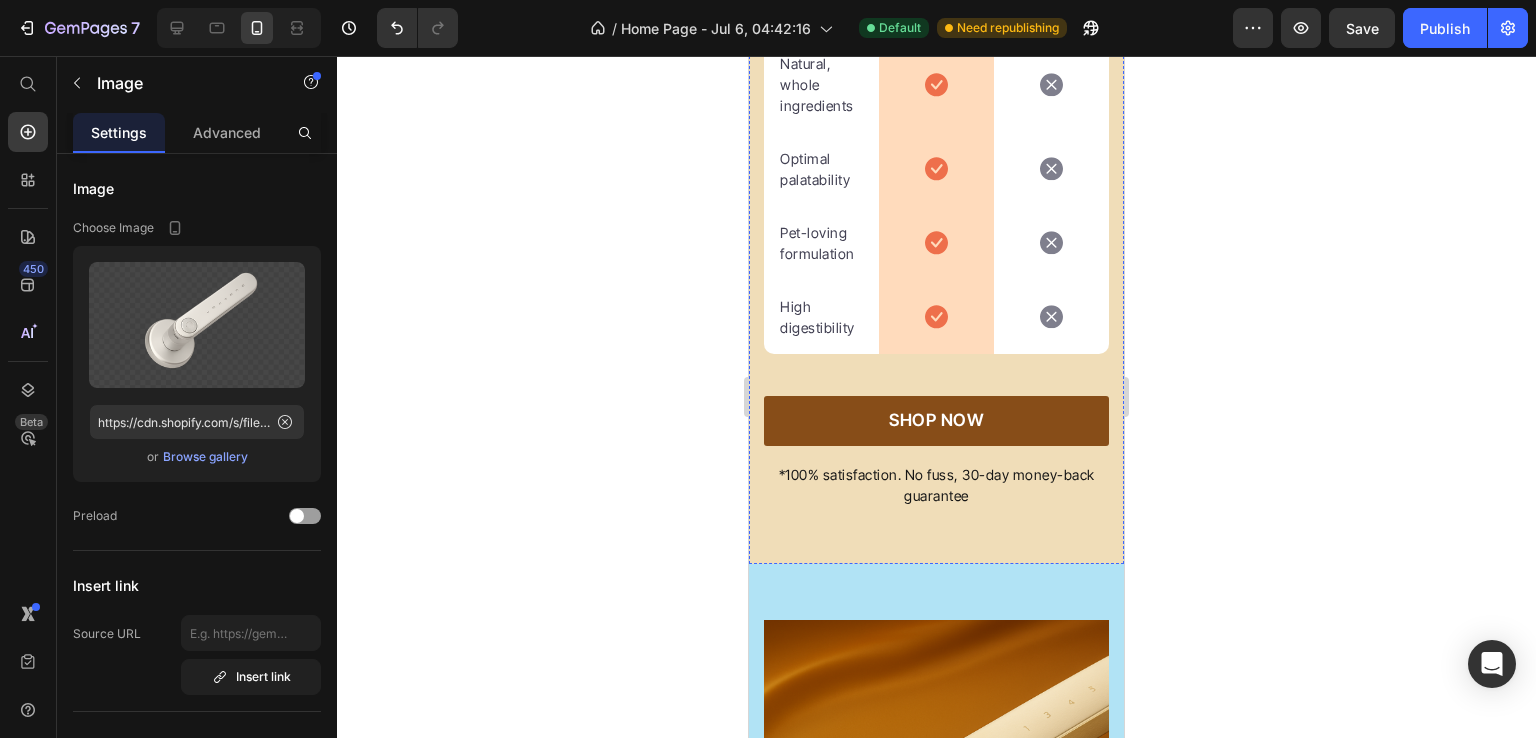 click on "We’re a whole different breed." at bounding box center [936, -344] 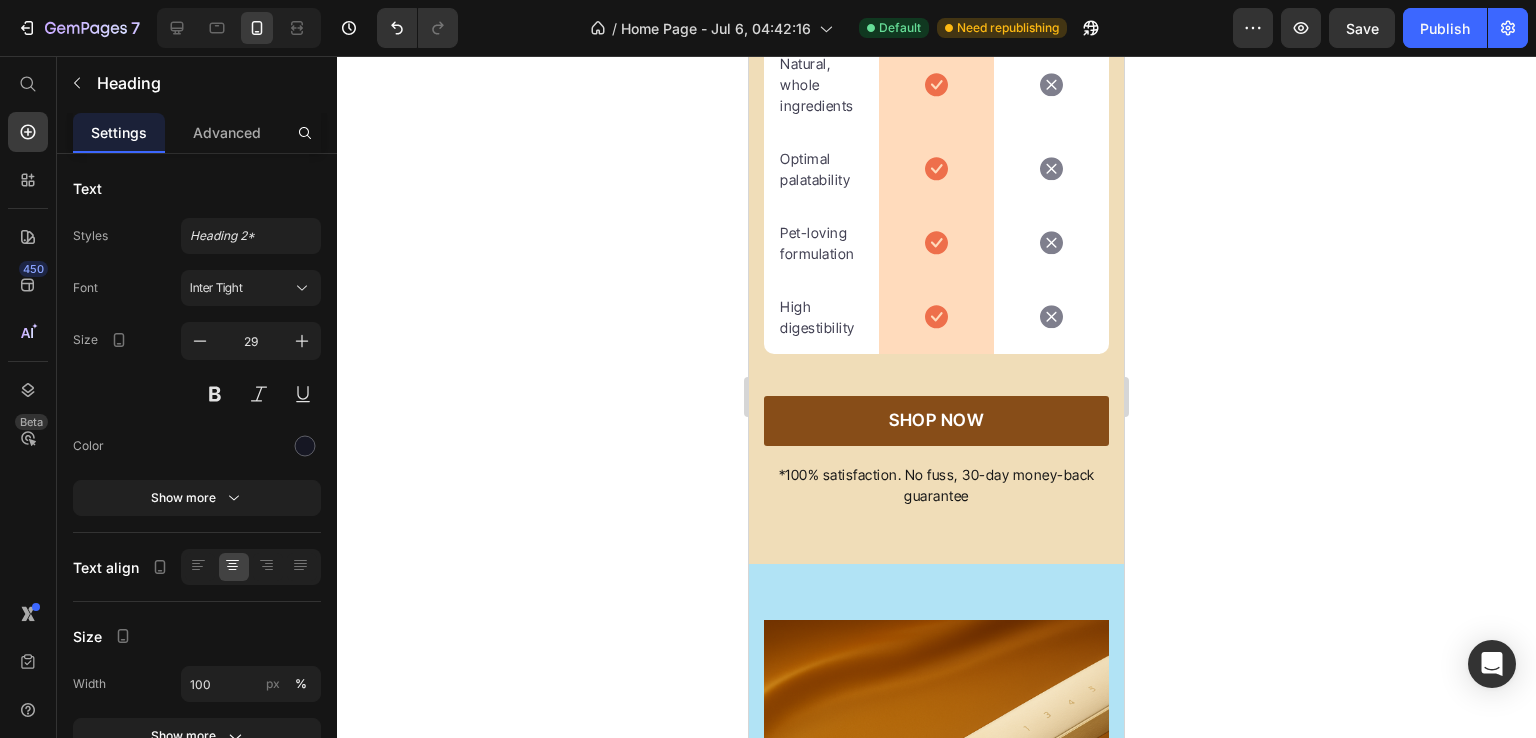click on "Happy Dog Bites Text block" at bounding box center [936, -184] 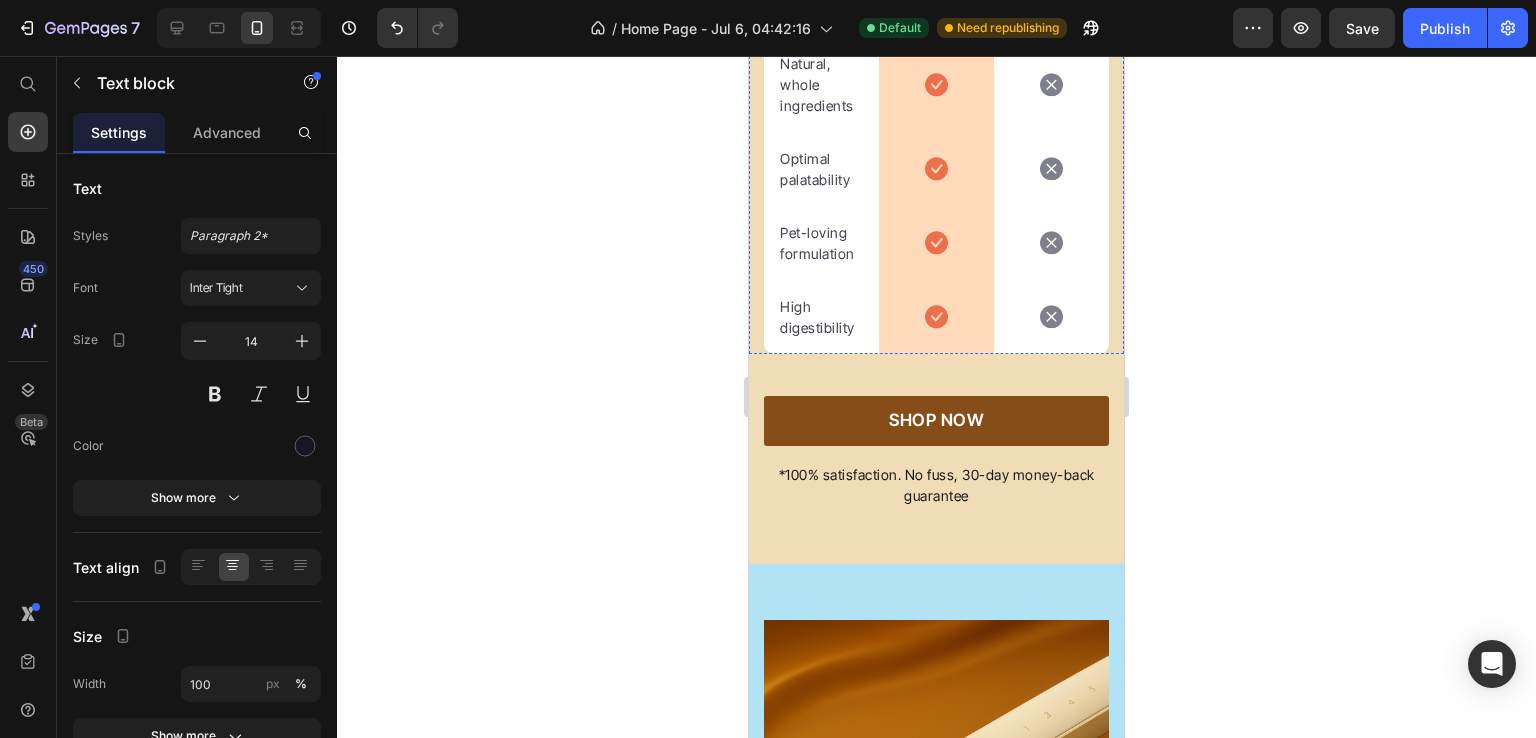 click on "Image Happy Dog Bites Text block   0 Row Image Other Brand Text block Row" at bounding box center (936, -200) 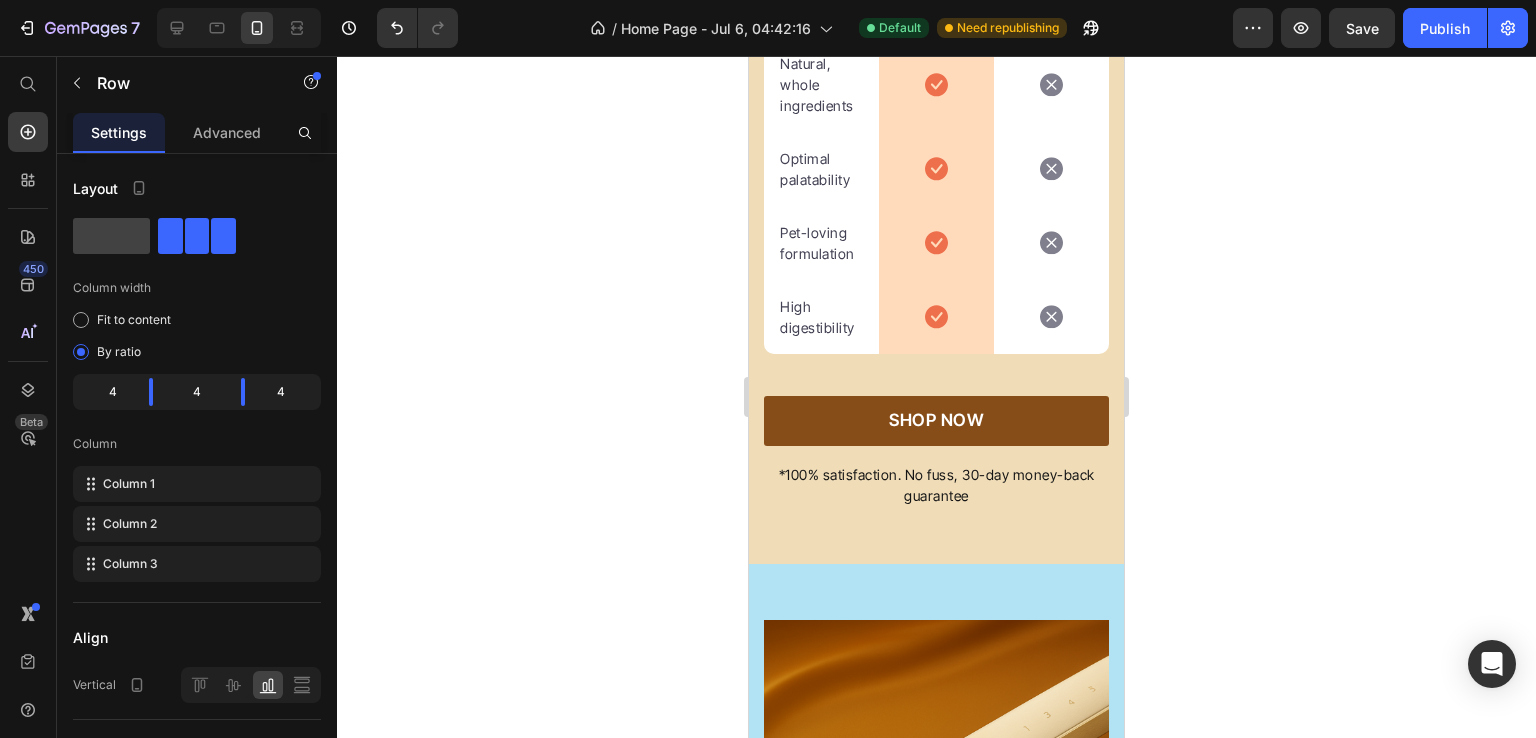 click on "Happy Dog Bites Text block" at bounding box center (936, -184) 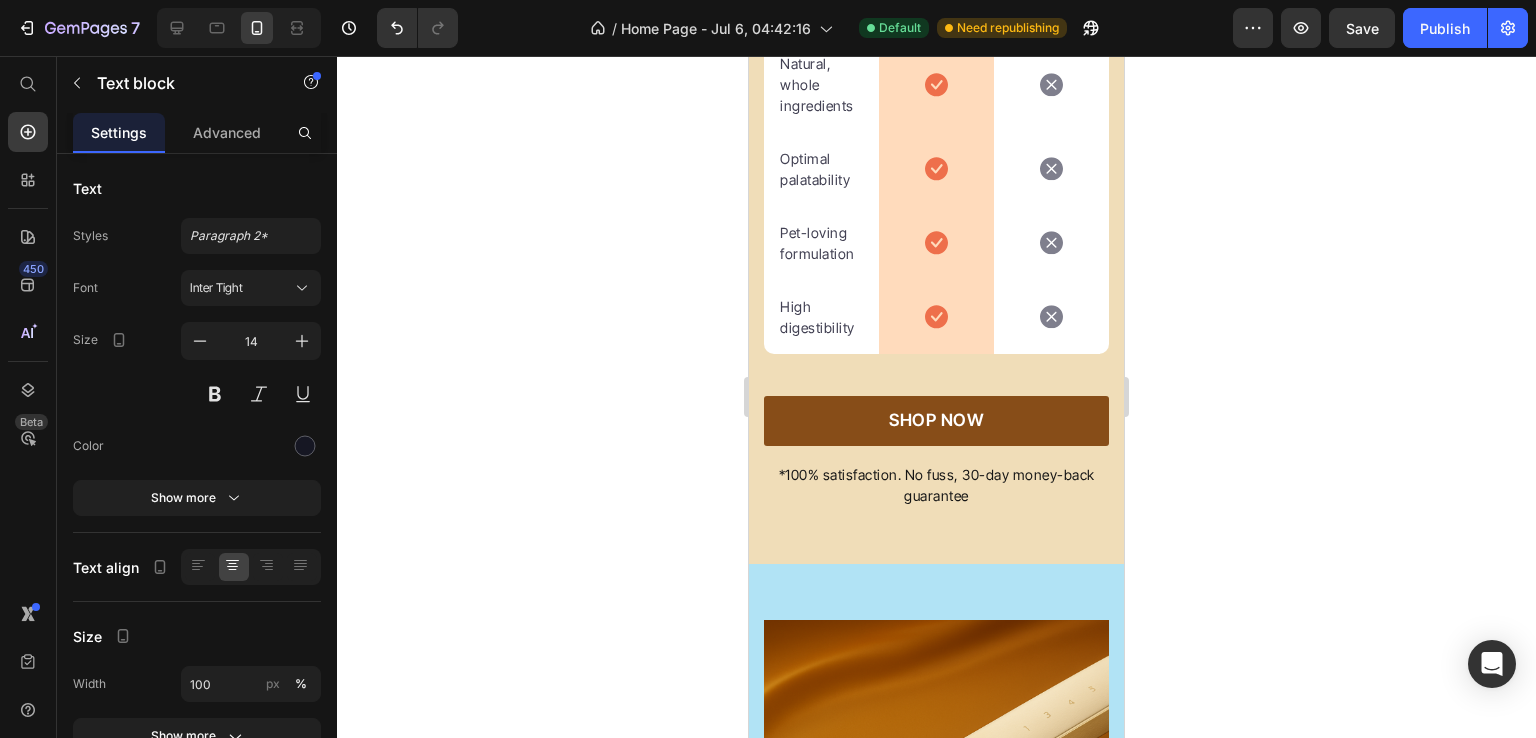 click on "Happy Dog Bites Text block   0" at bounding box center [936, -184] 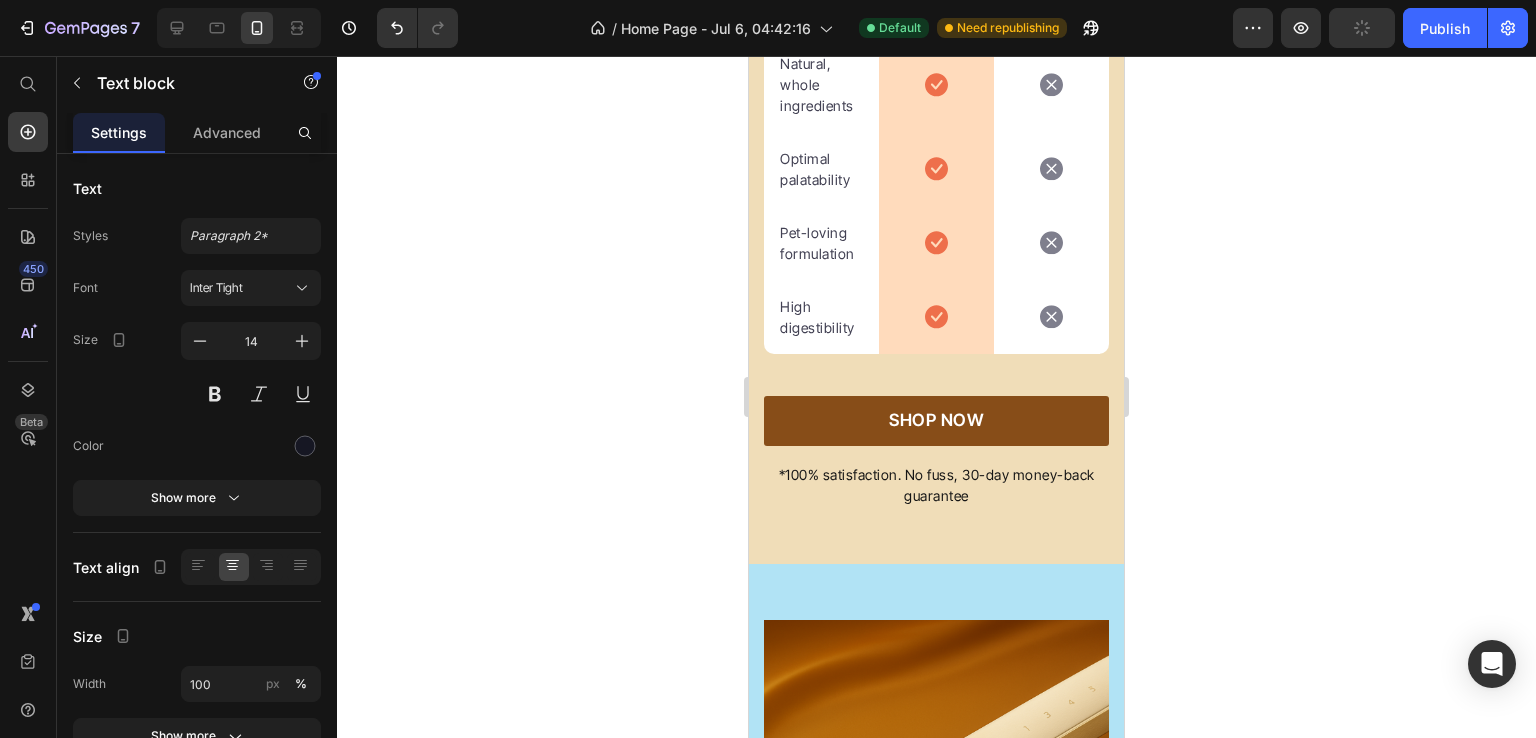 click on "We’re a whole different breed." at bounding box center (936, -344) 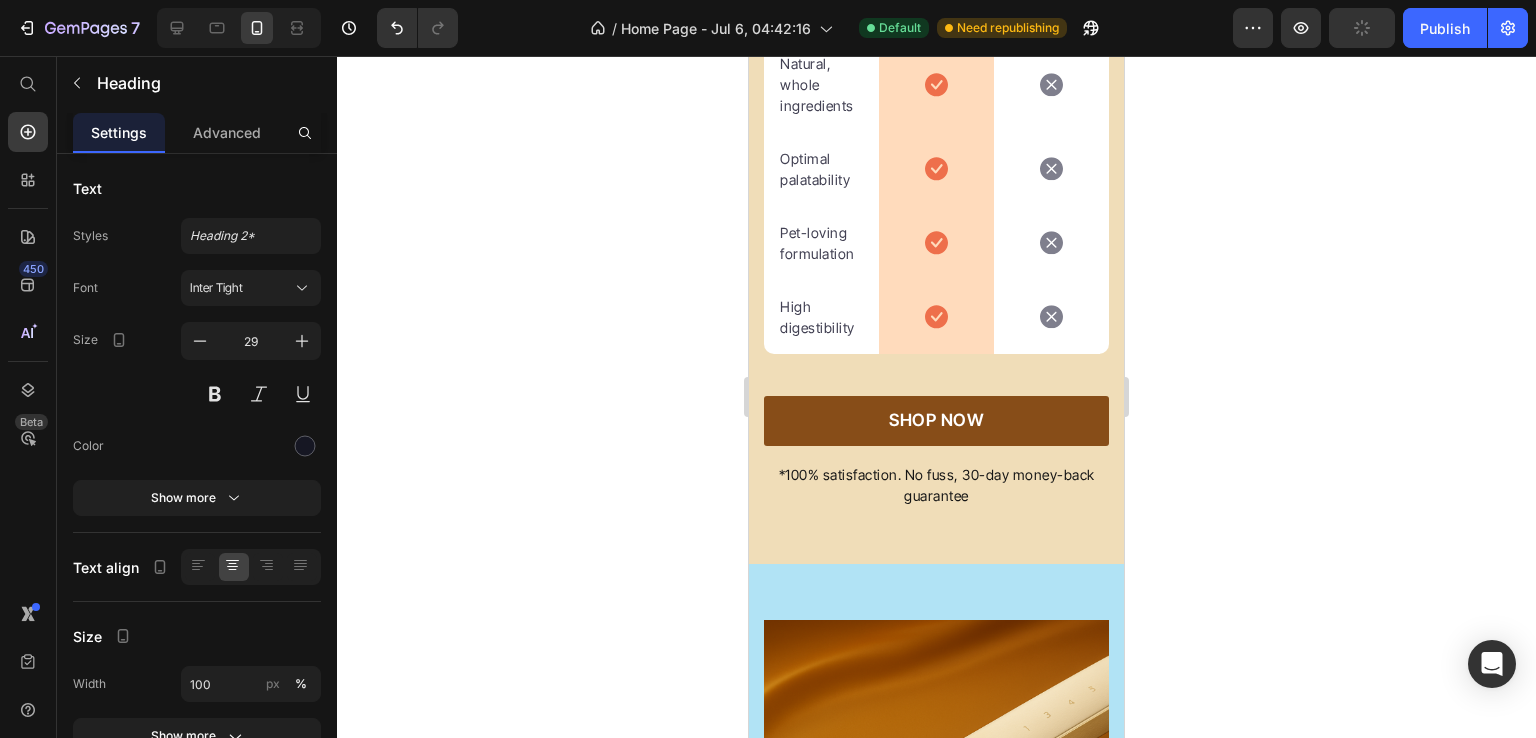 click on "Image" at bounding box center [936, -242] 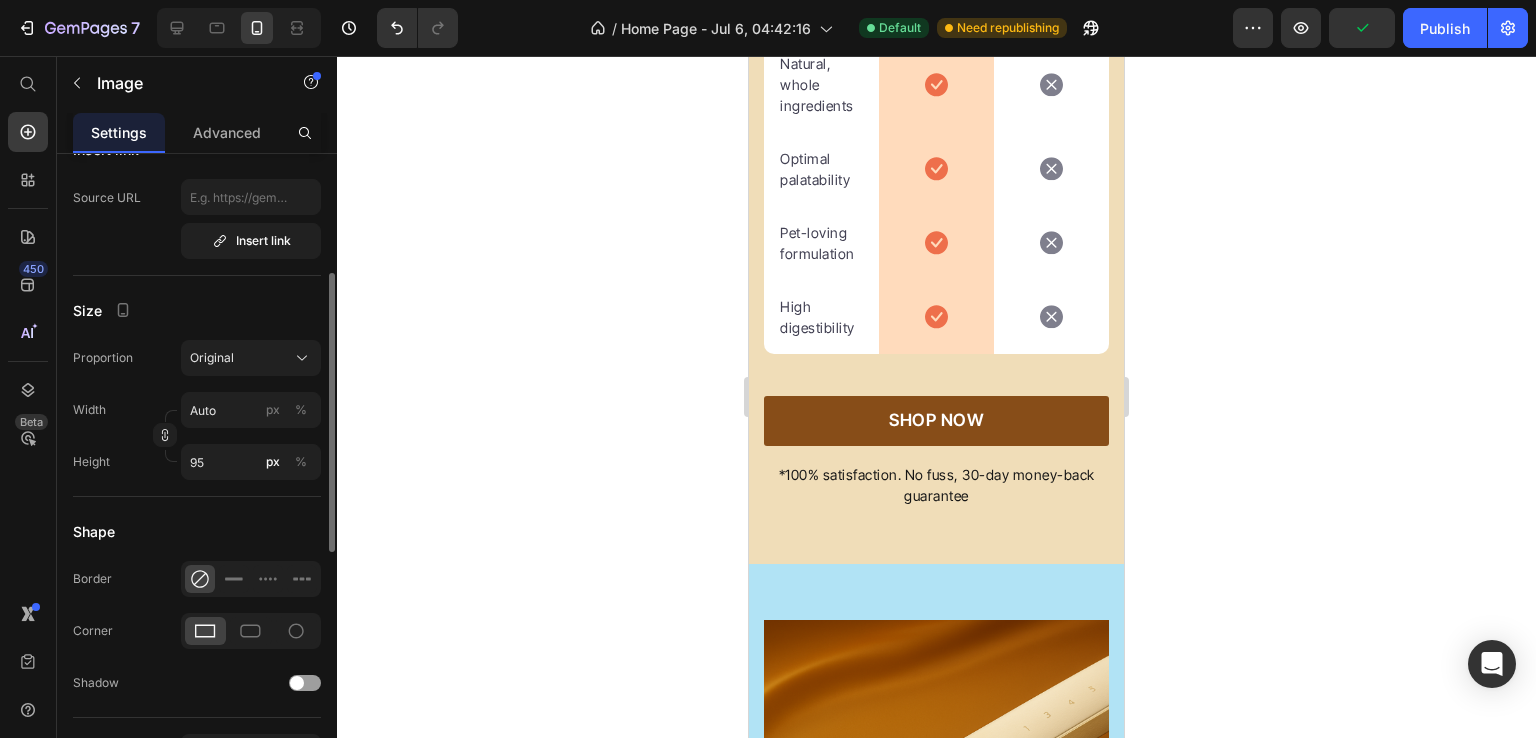 scroll, scrollTop: 460, scrollLeft: 0, axis: vertical 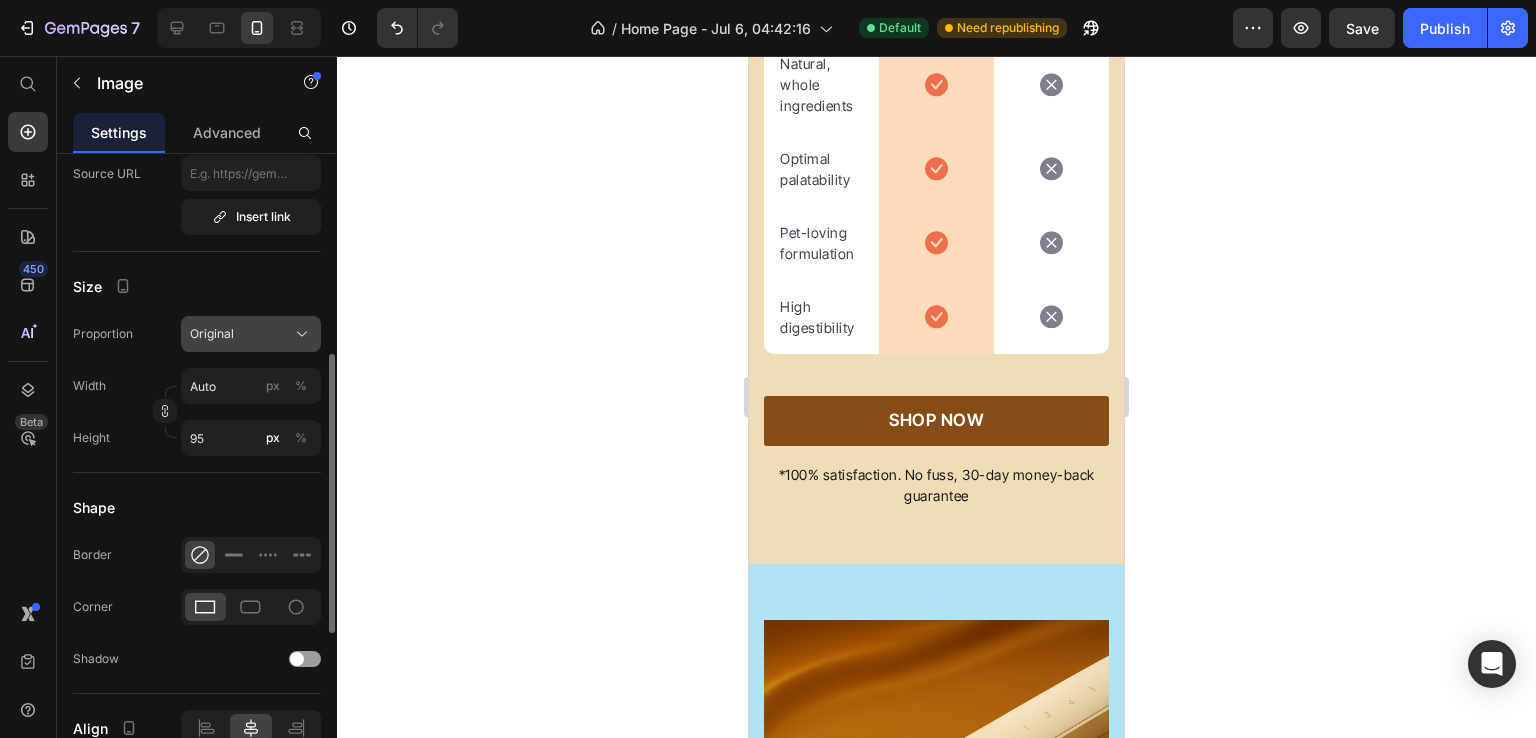 click on "Original" 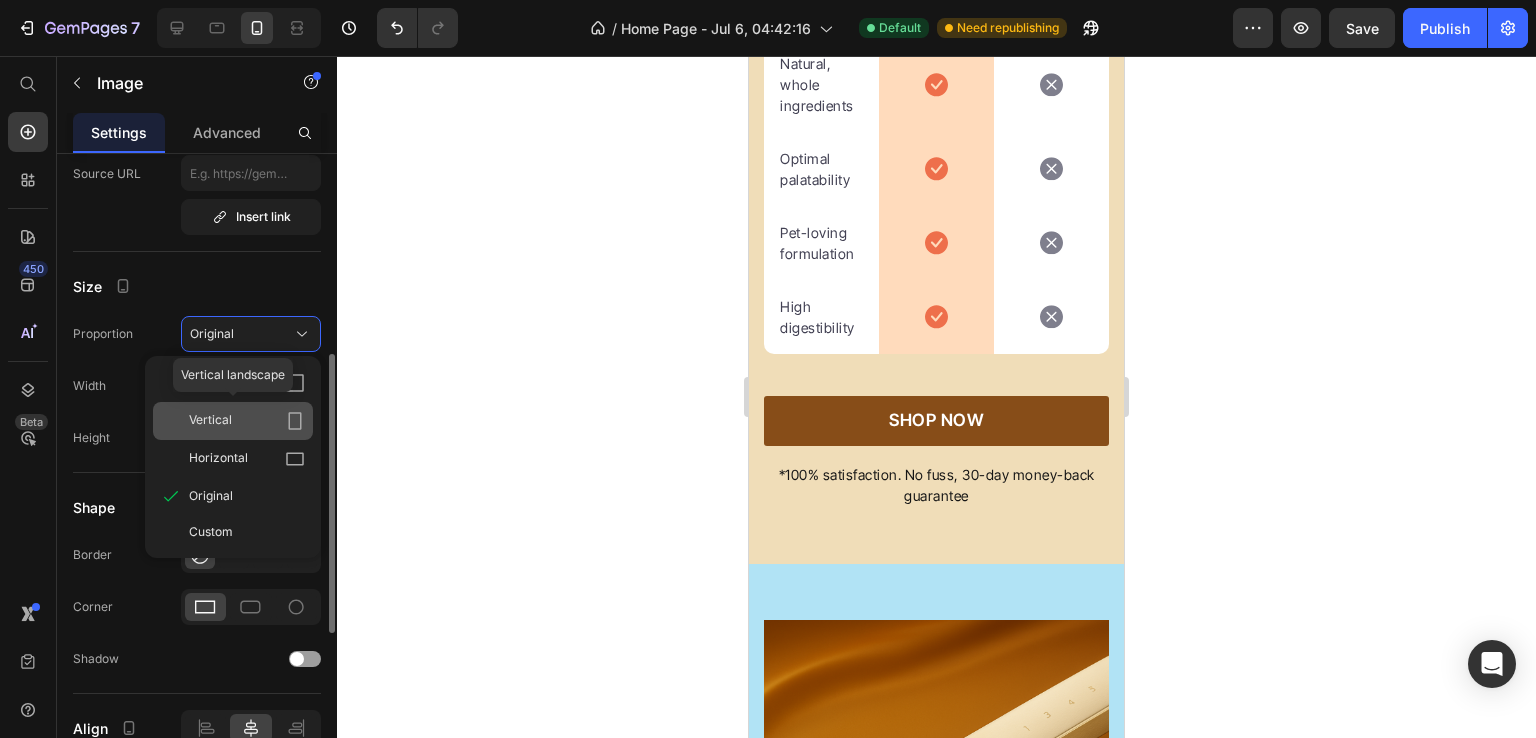 click on "Vertical" 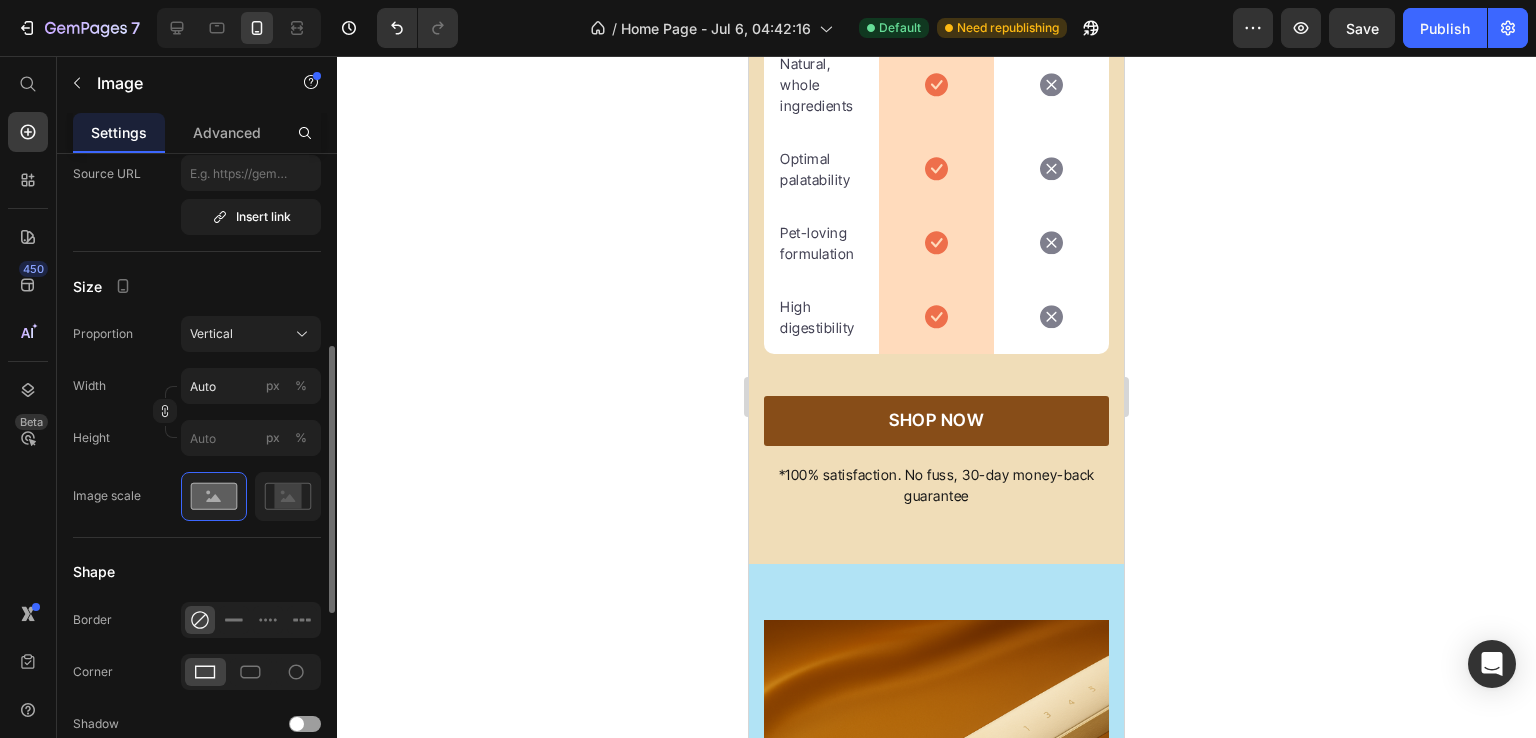 click on "We’re a whole different breed." at bounding box center (936, -344) 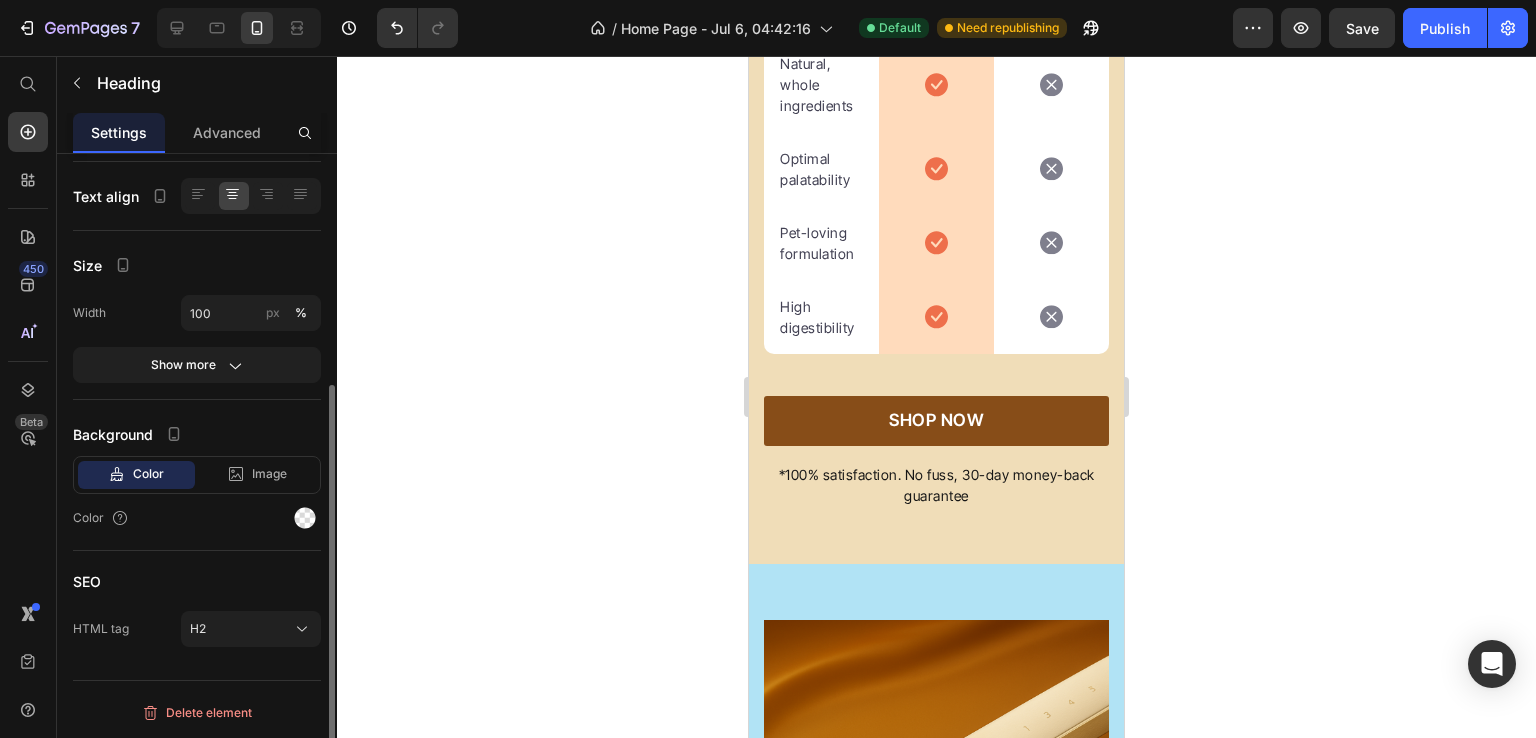 scroll, scrollTop: 0, scrollLeft: 0, axis: both 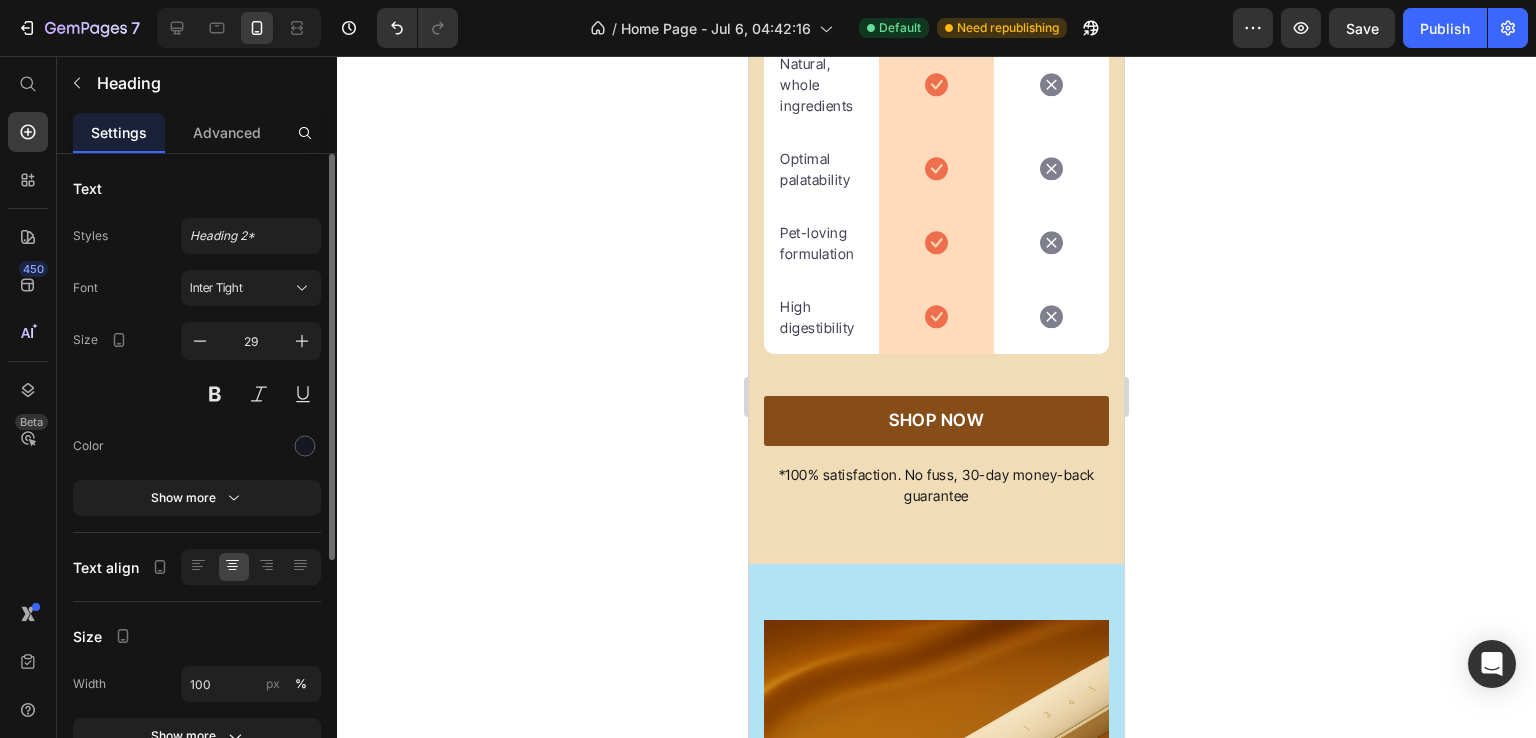 click on "Image" at bounding box center (936, -253) 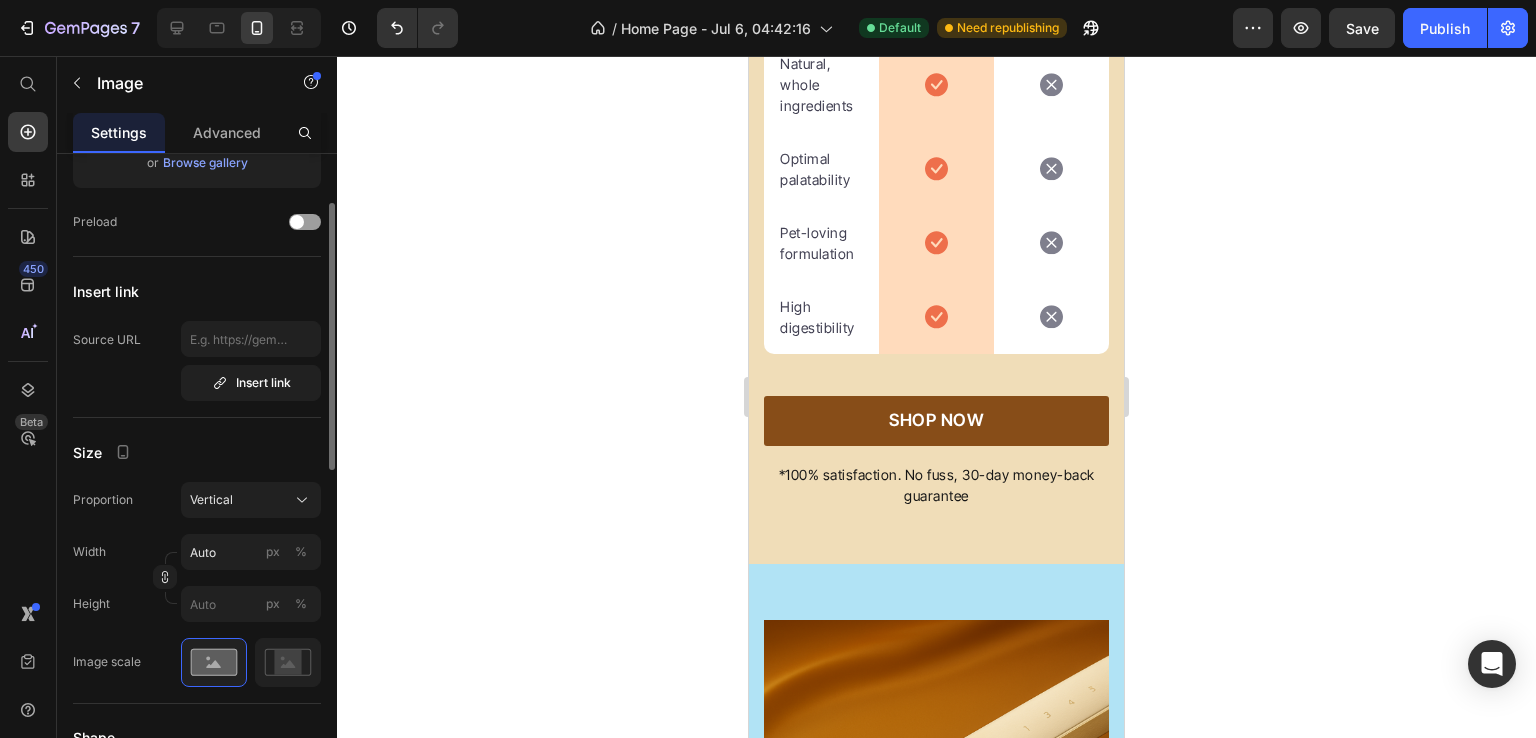 scroll, scrollTop: 295, scrollLeft: 0, axis: vertical 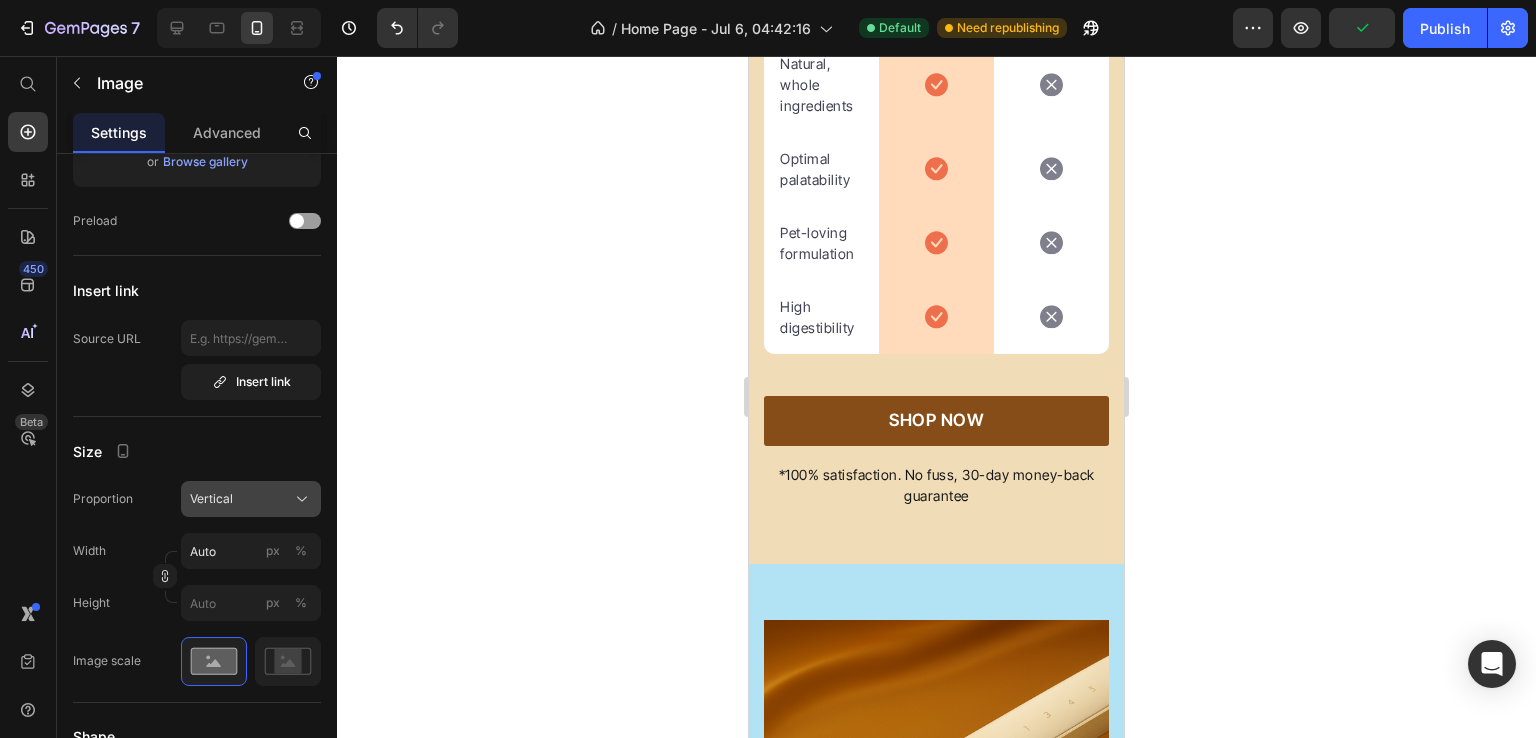 click on "Vertical" at bounding box center (251, 499) 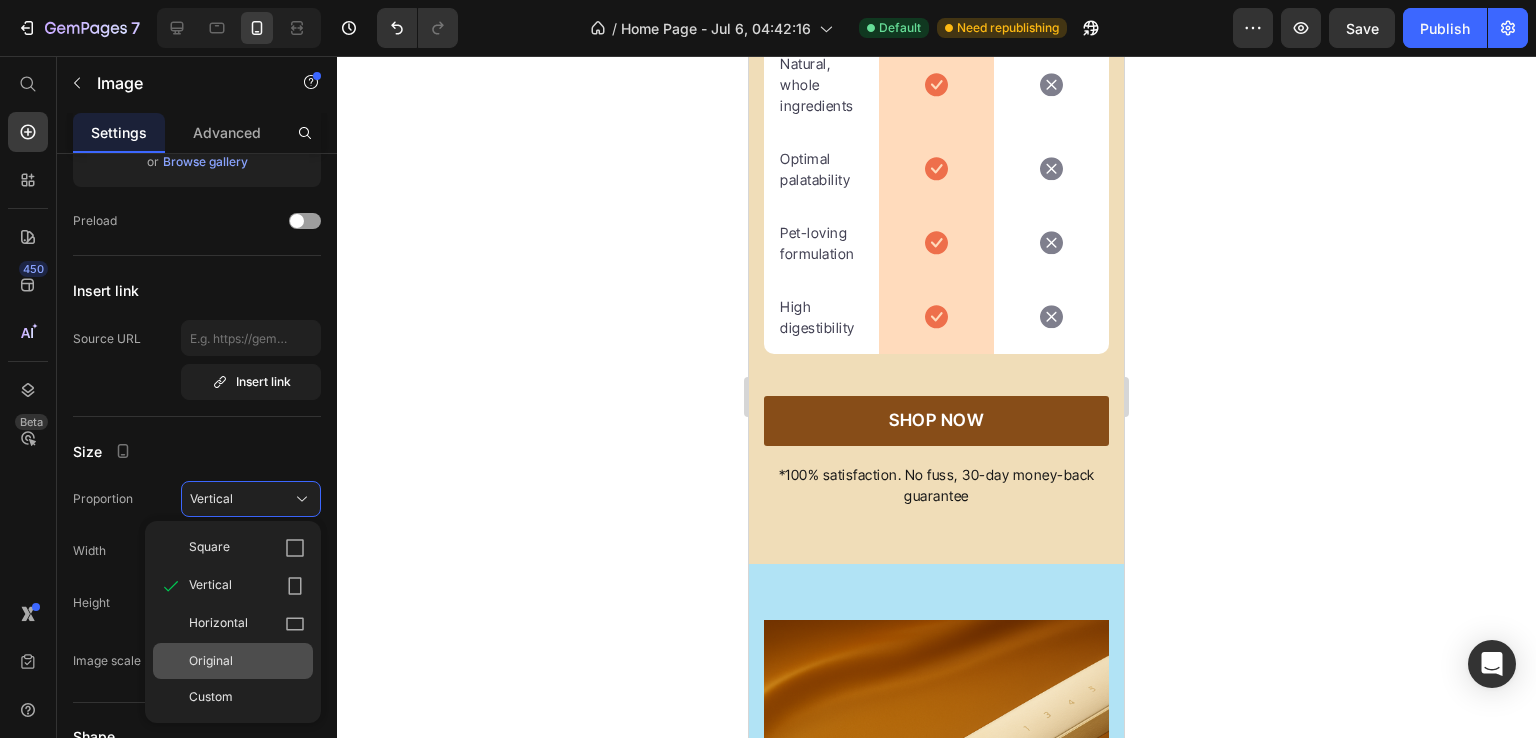 click on "Original" at bounding box center (247, 661) 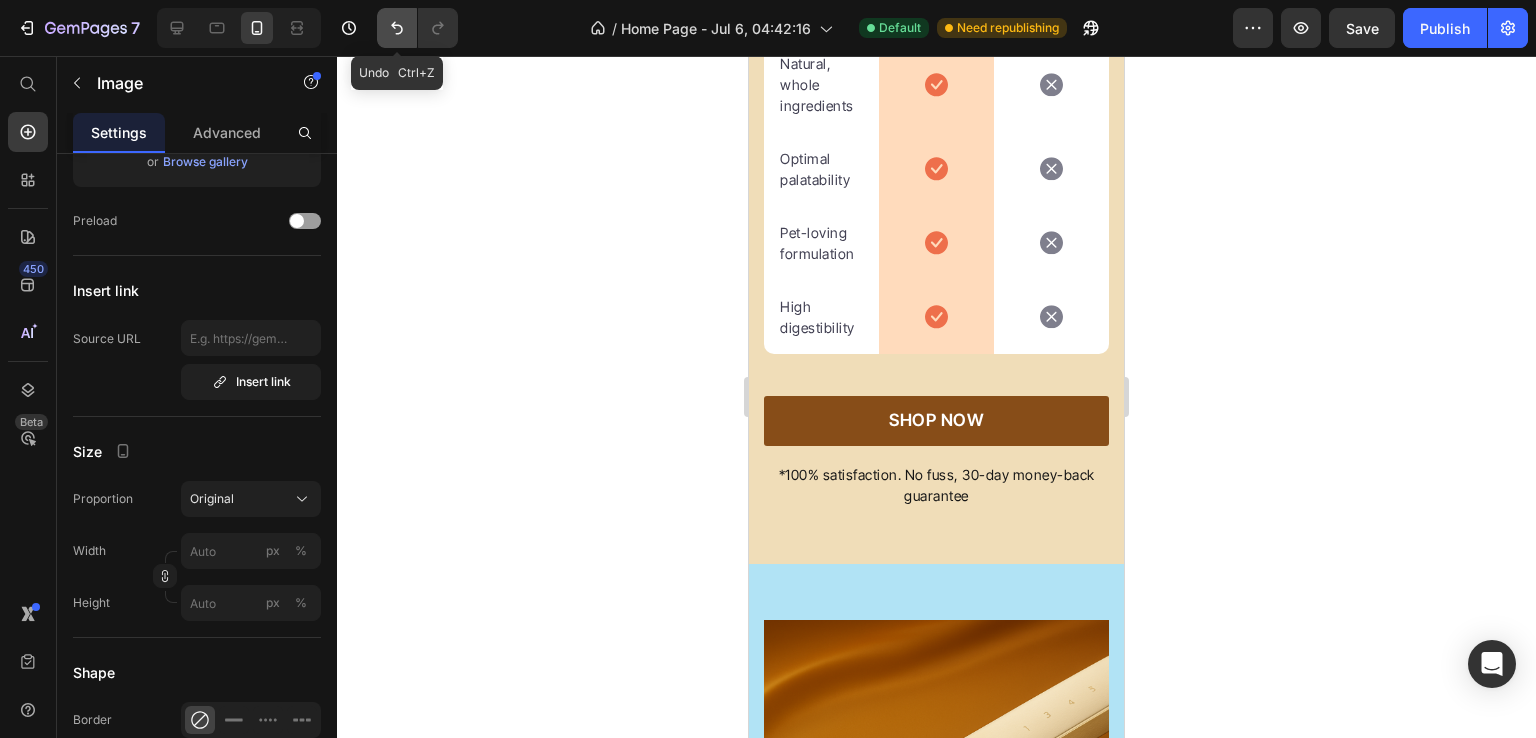 click 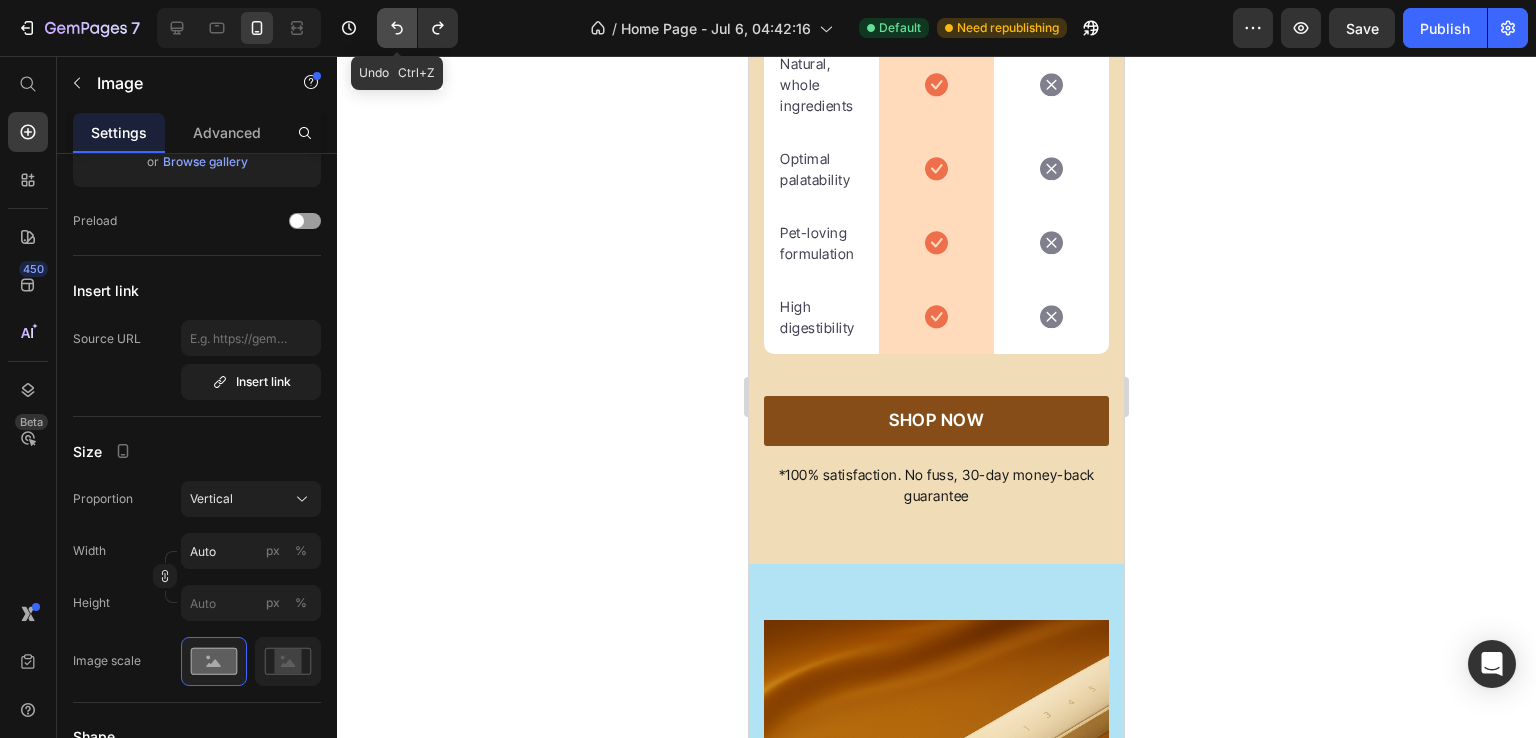 click 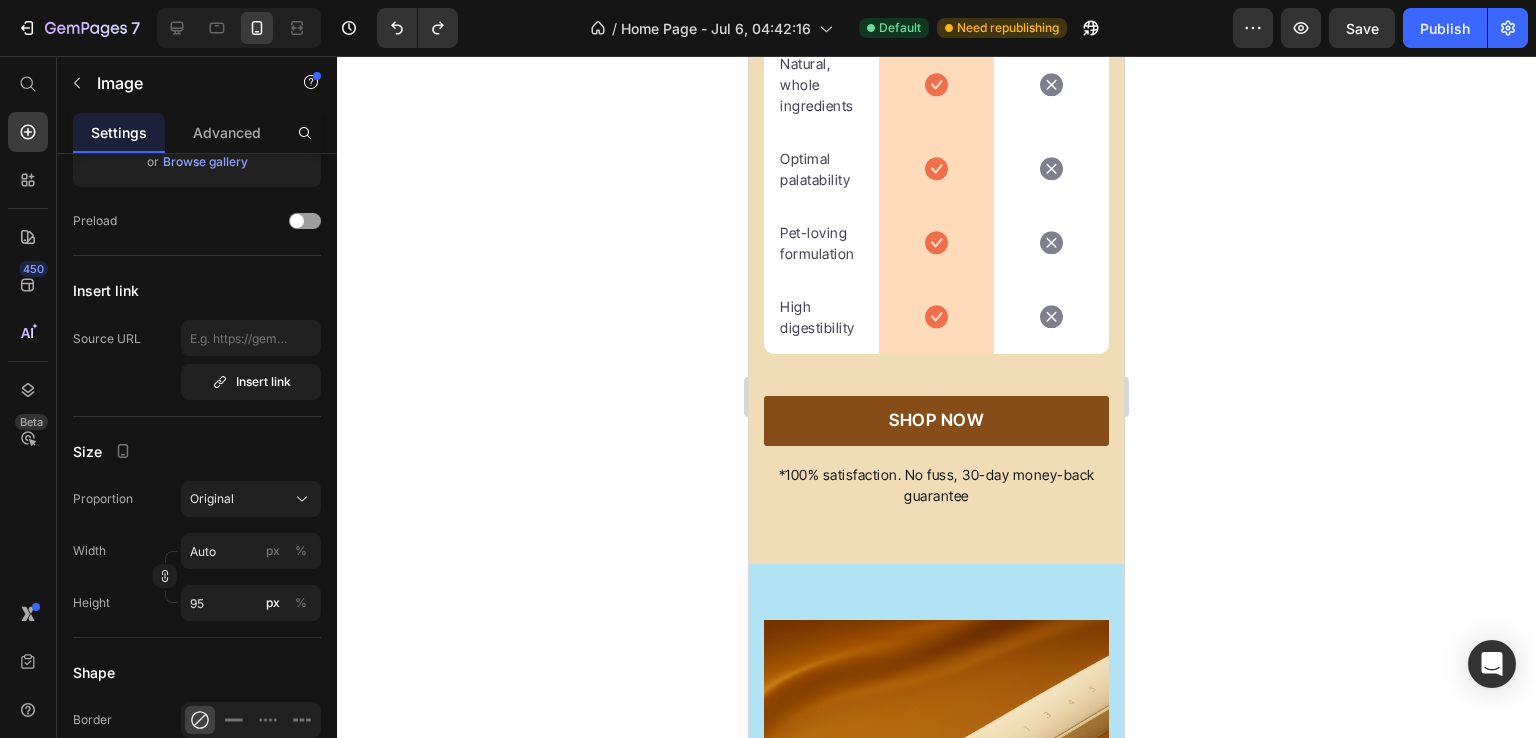 click 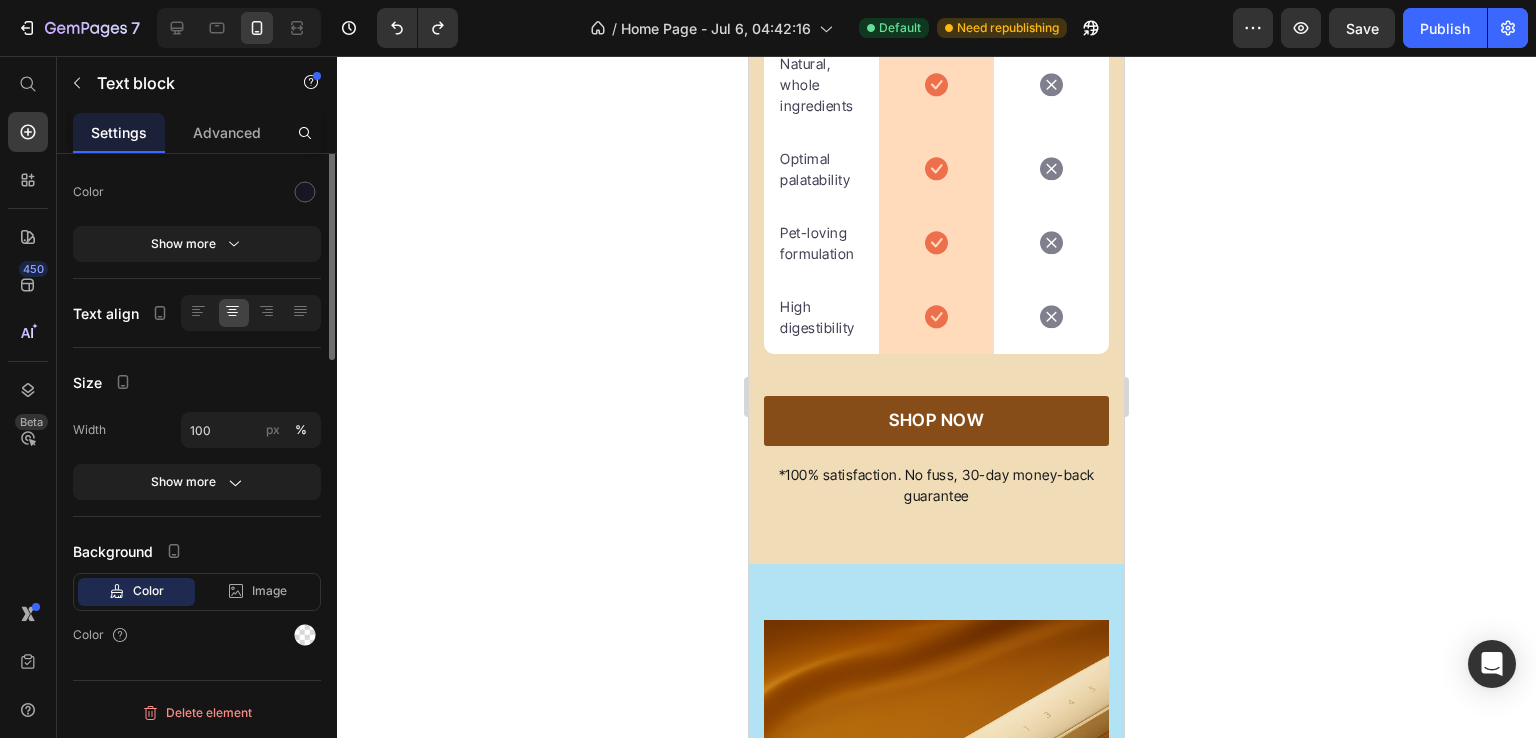 scroll, scrollTop: 0, scrollLeft: 0, axis: both 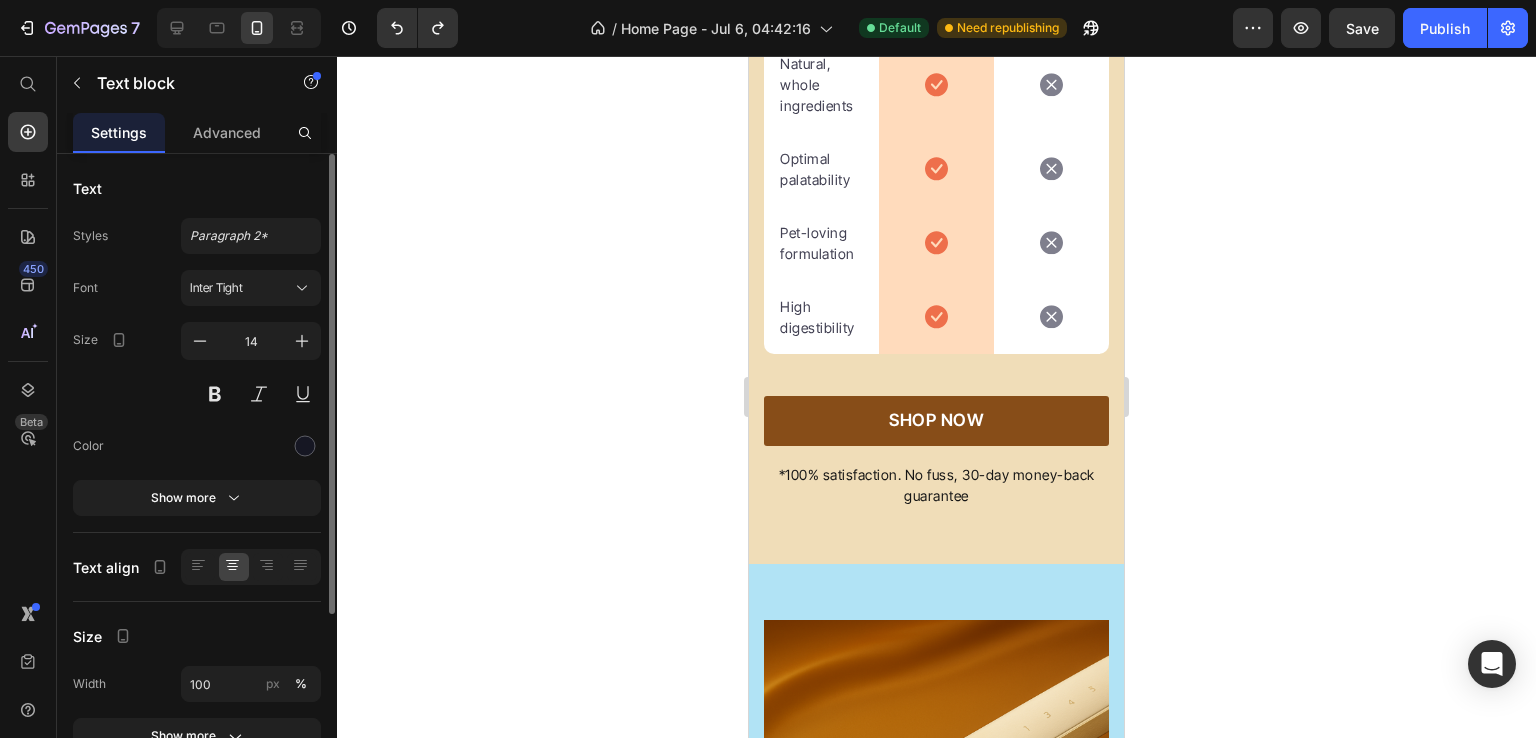 click on "Happy Dog Bites" at bounding box center (936, -150) 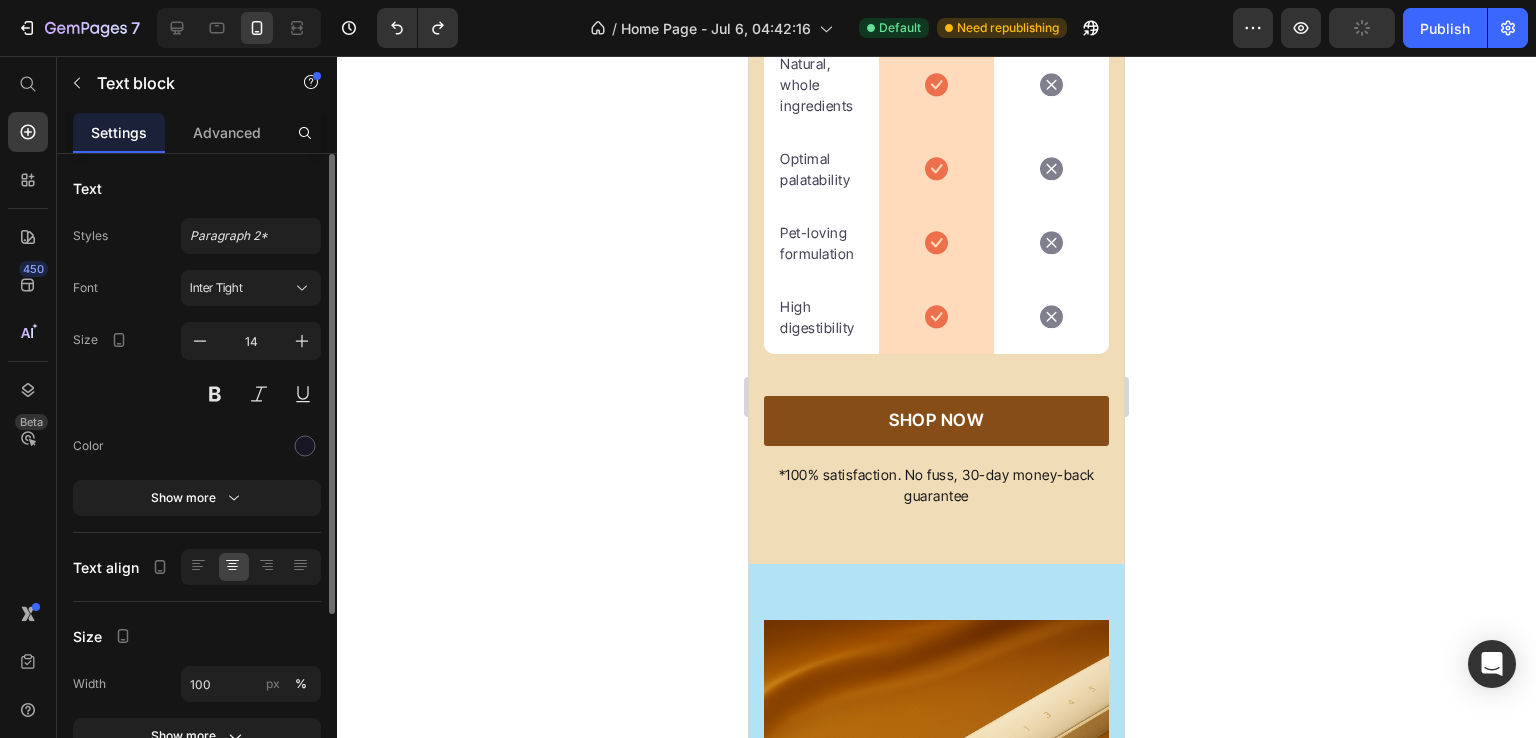 click on "Happy Dog Bites" at bounding box center [936, -150] 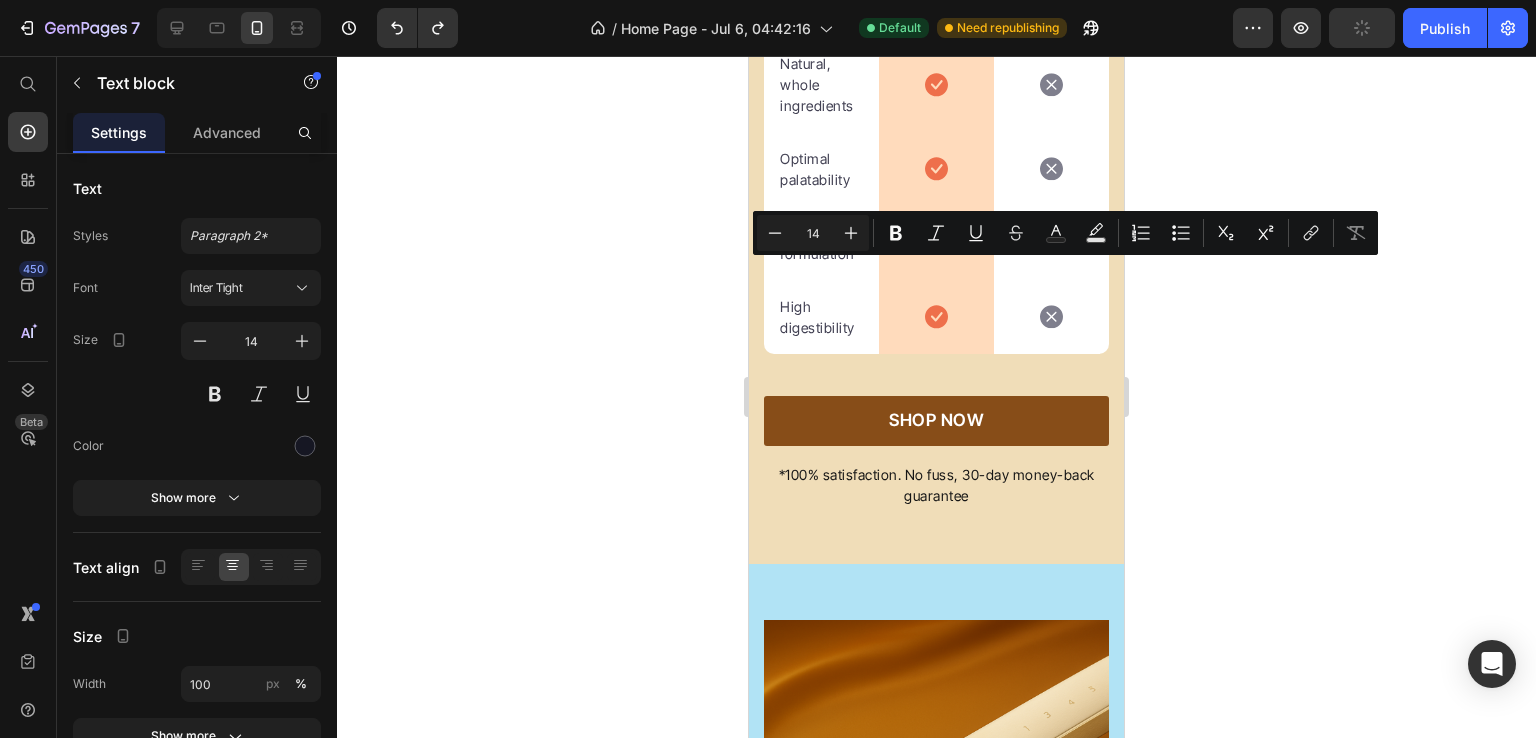 click on "Happy Dog Bites" at bounding box center [936, -150] 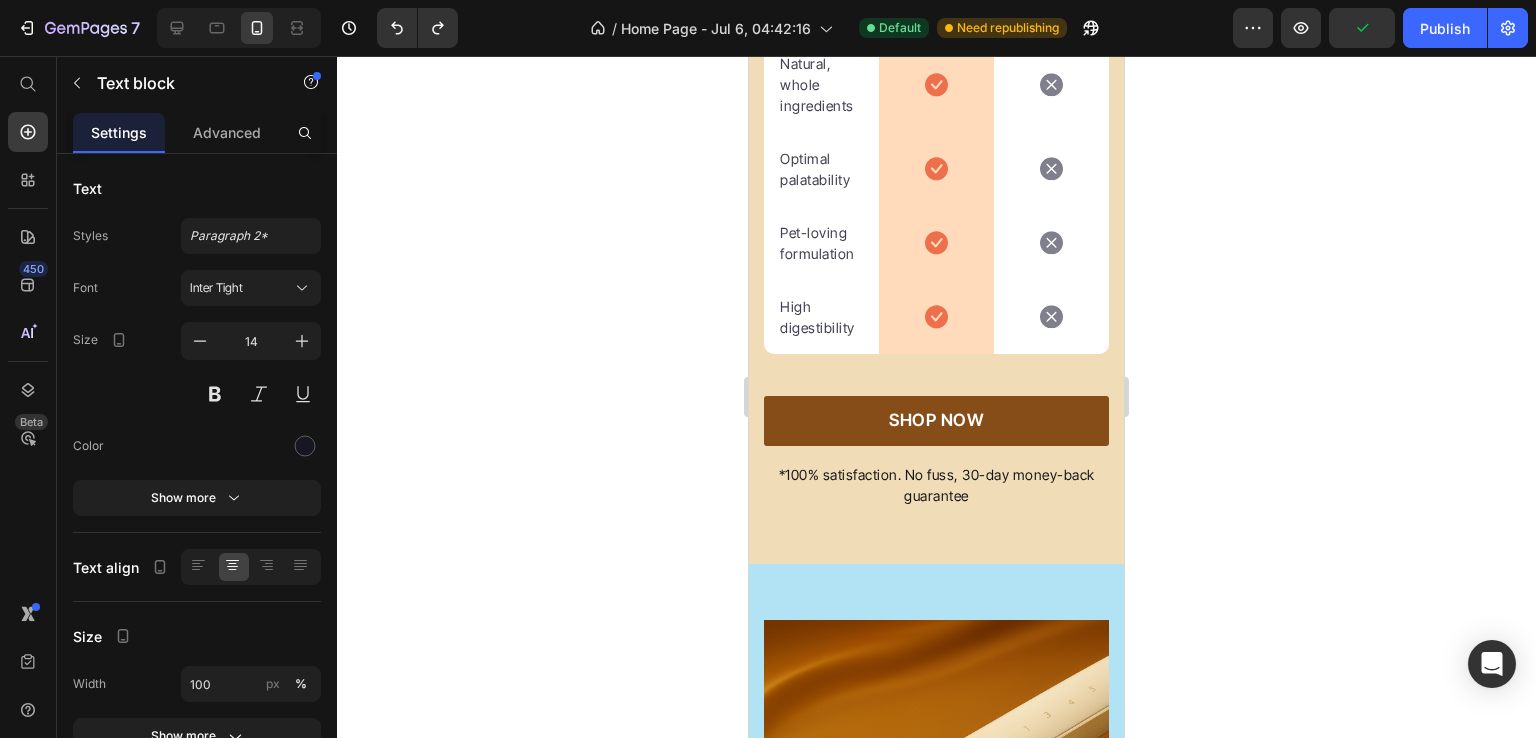 click on "Happy Dog Bites" at bounding box center (936, -150) 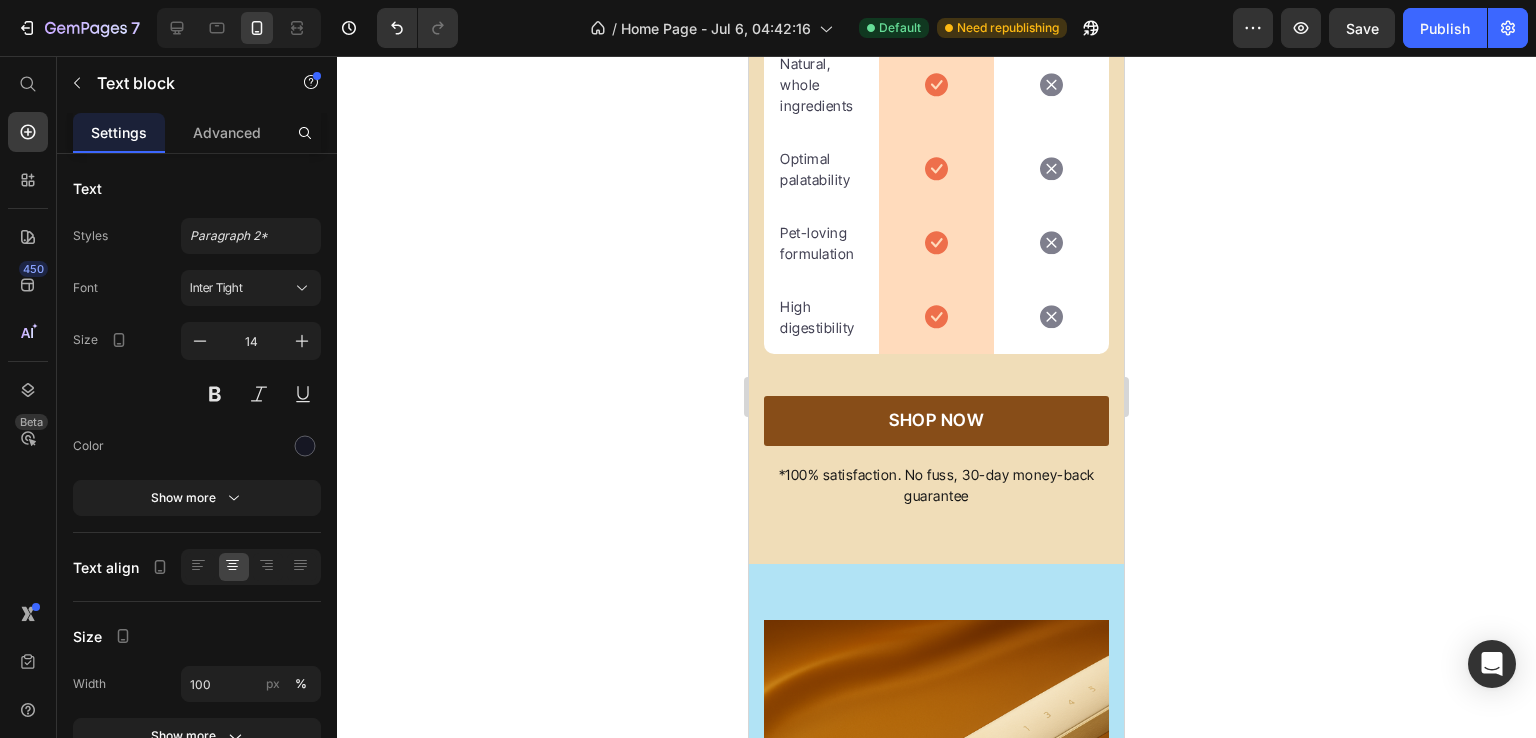 scroll, scrollTop: 6104, scrollLeft: 0, axis: vertical 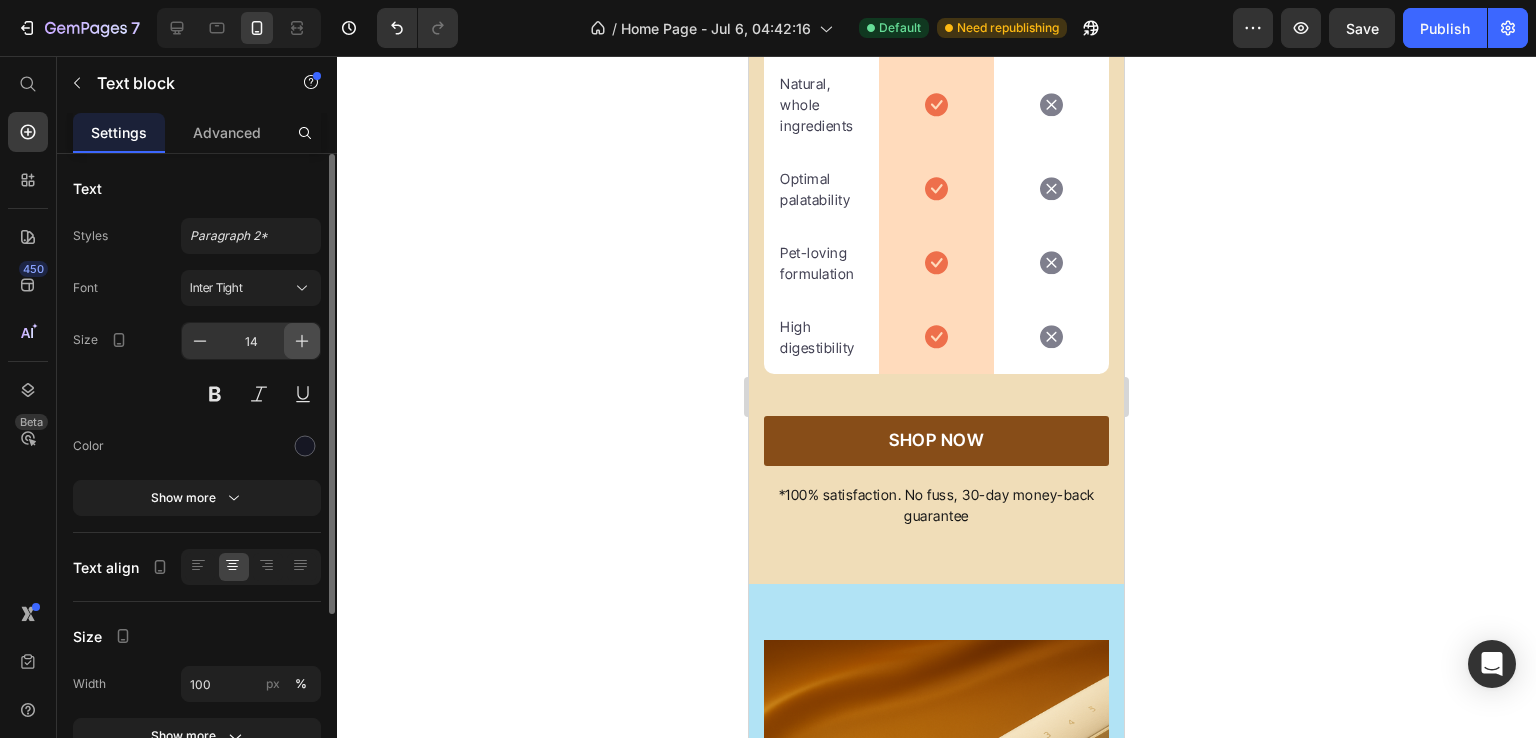 click at bounding box center (302, 341) 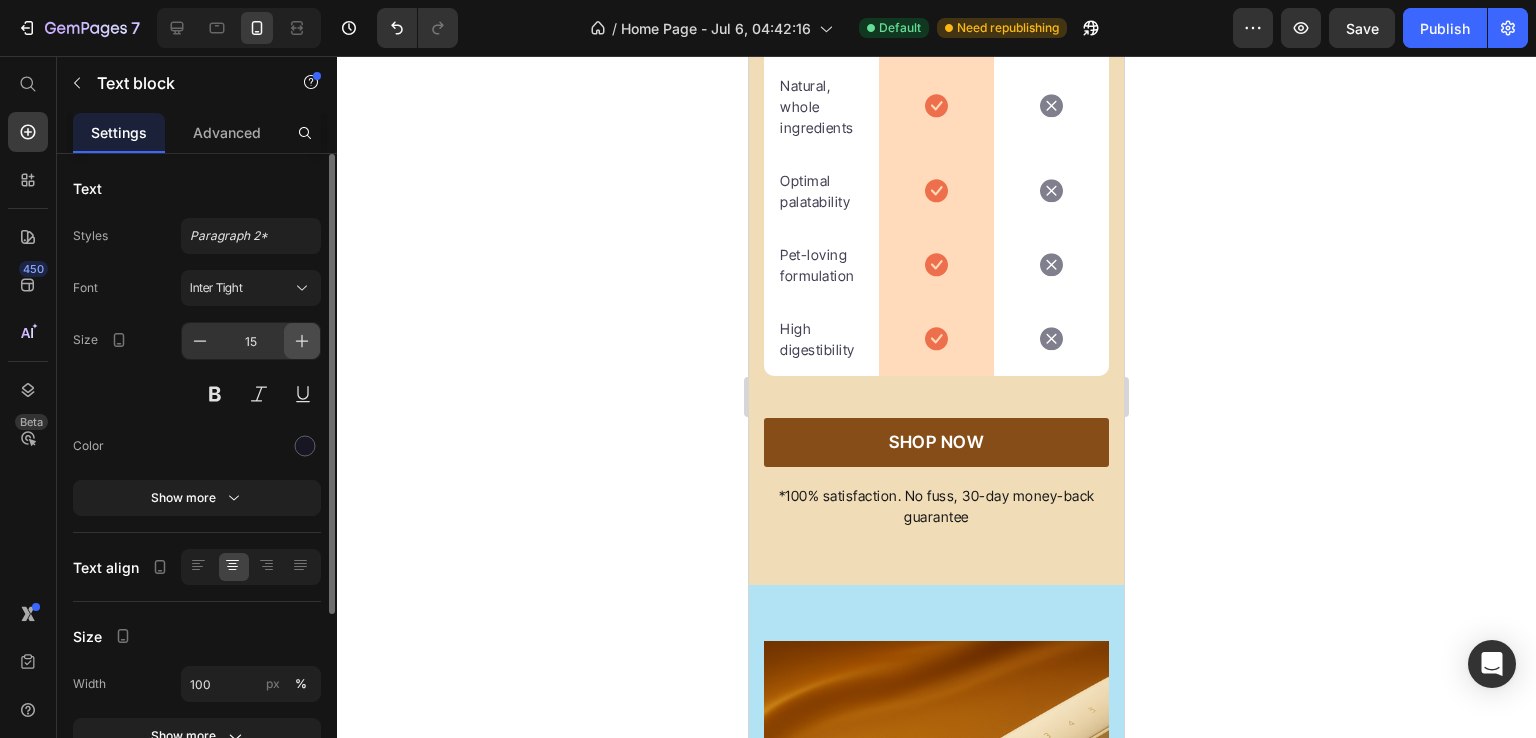 click at bounding box center [302, 341] 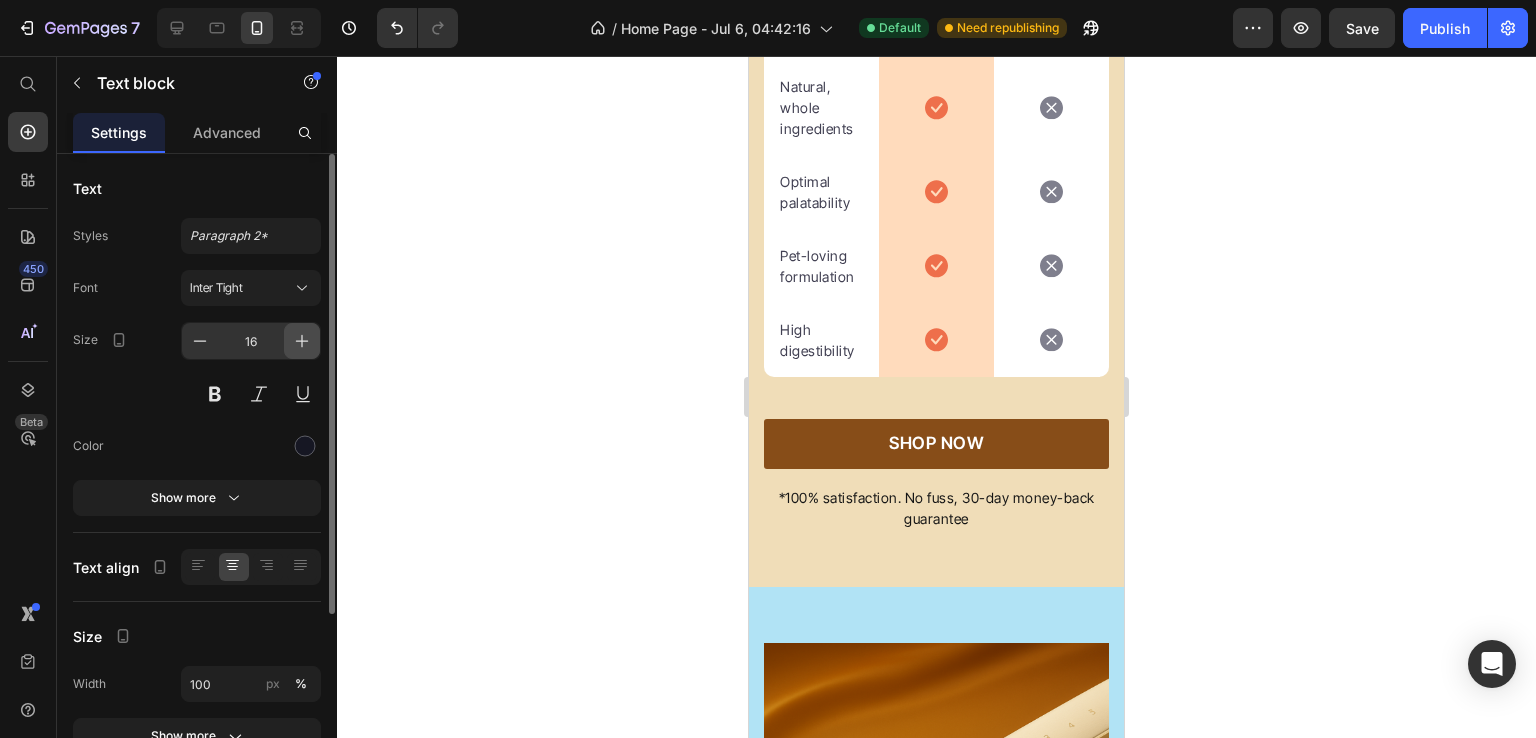 click at bounding box center [302, 341] 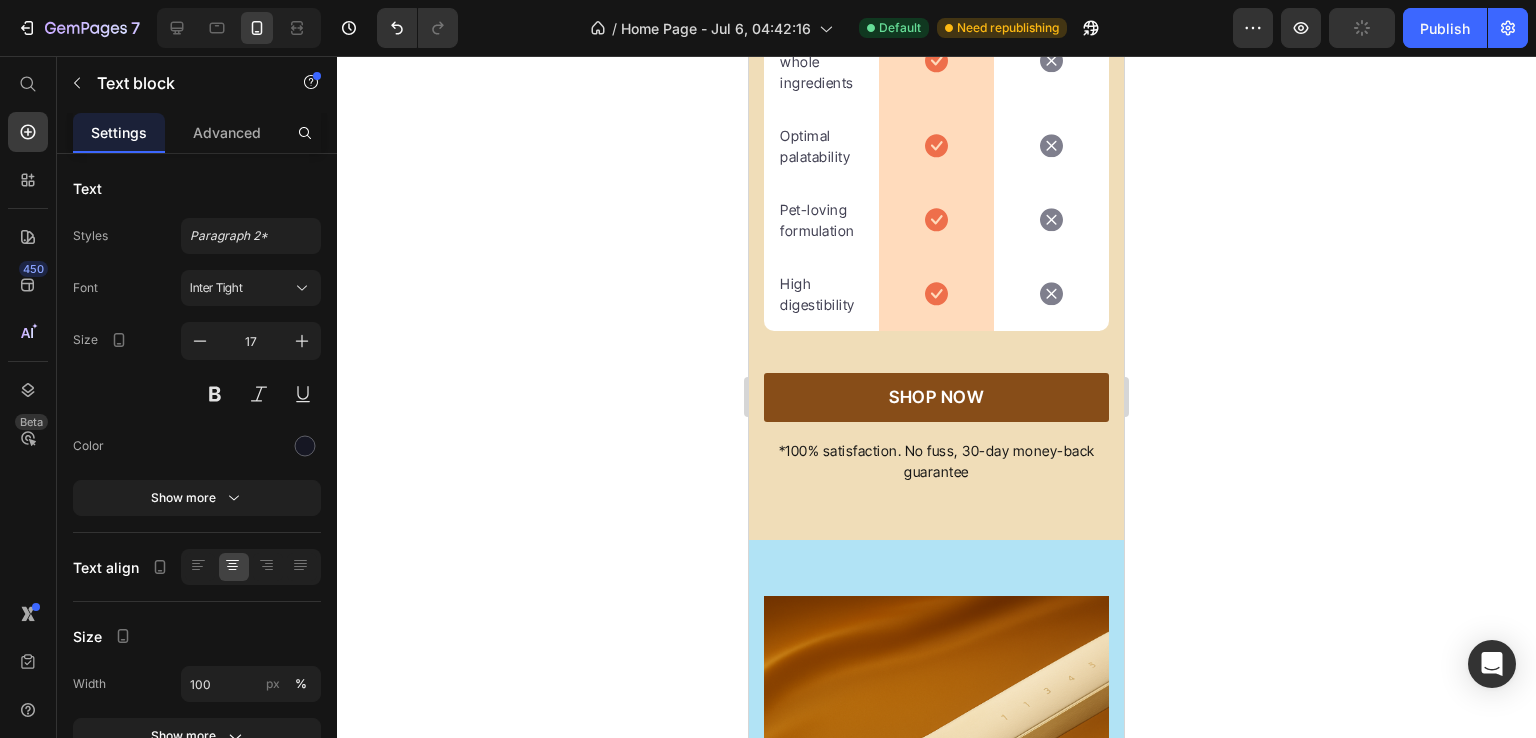 scroll, scrollTop: 6169, scrollLeft: 0, axis: vertical 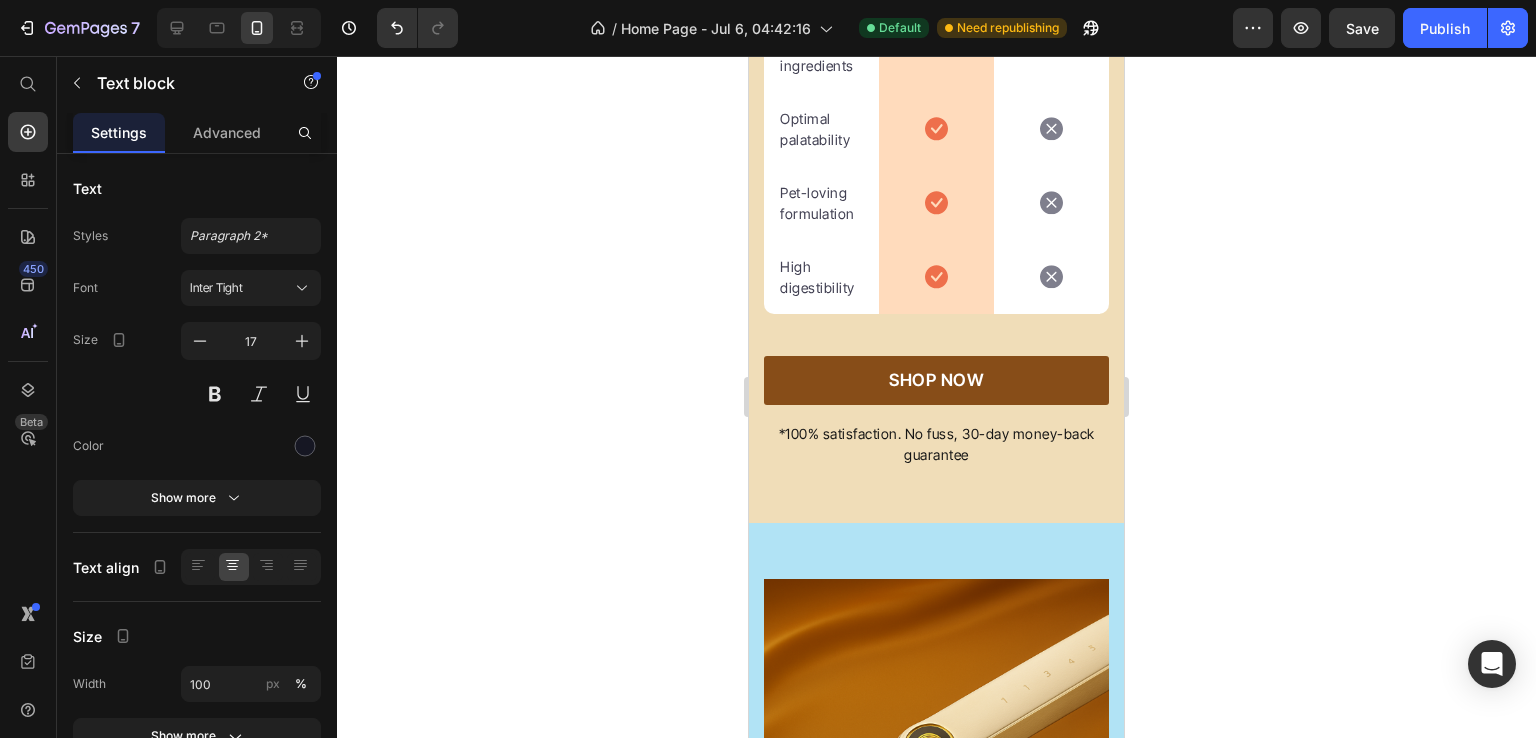 click on "Tailored nutrition" at bounding box center (821, -114) 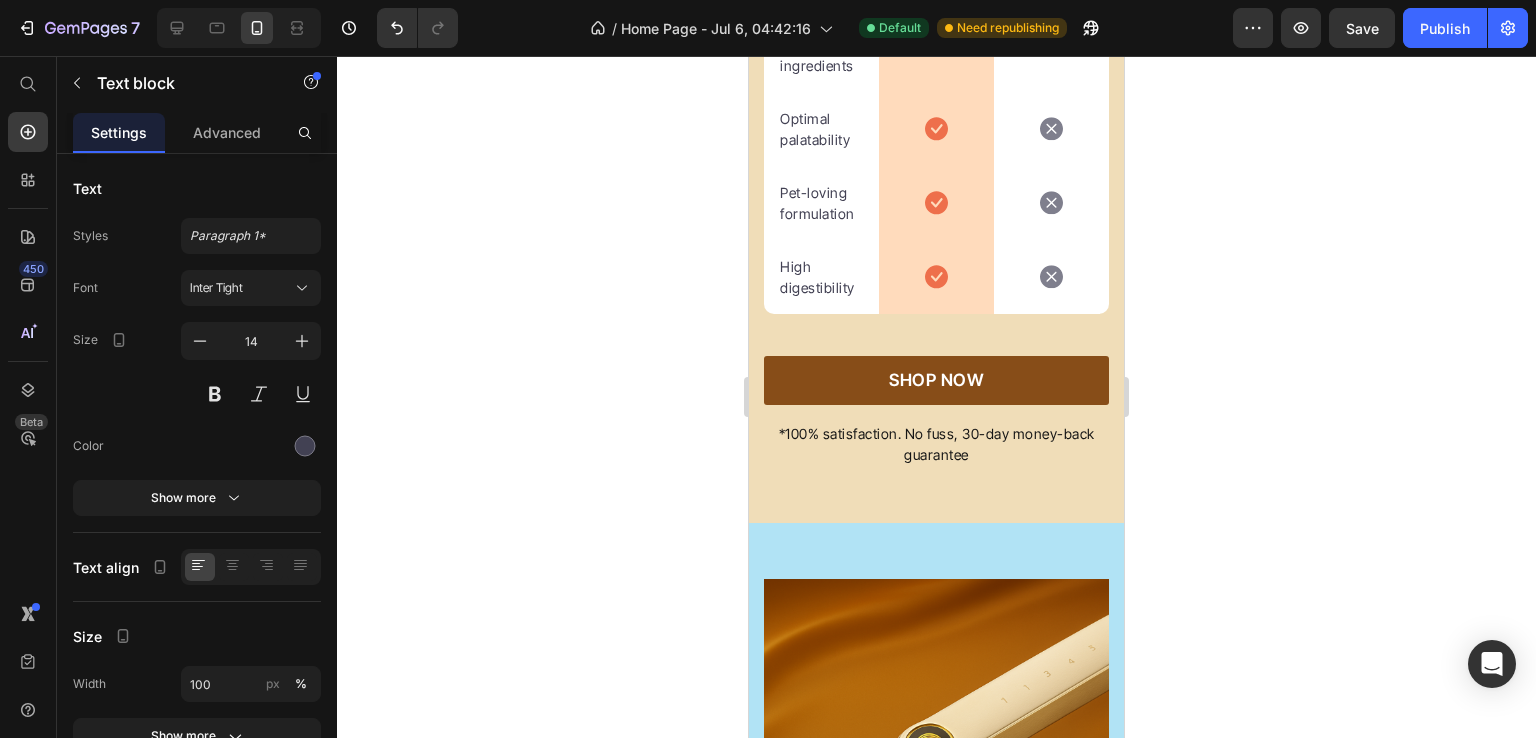 click on "Tailored nutrition" at bounding box center (821, -114) 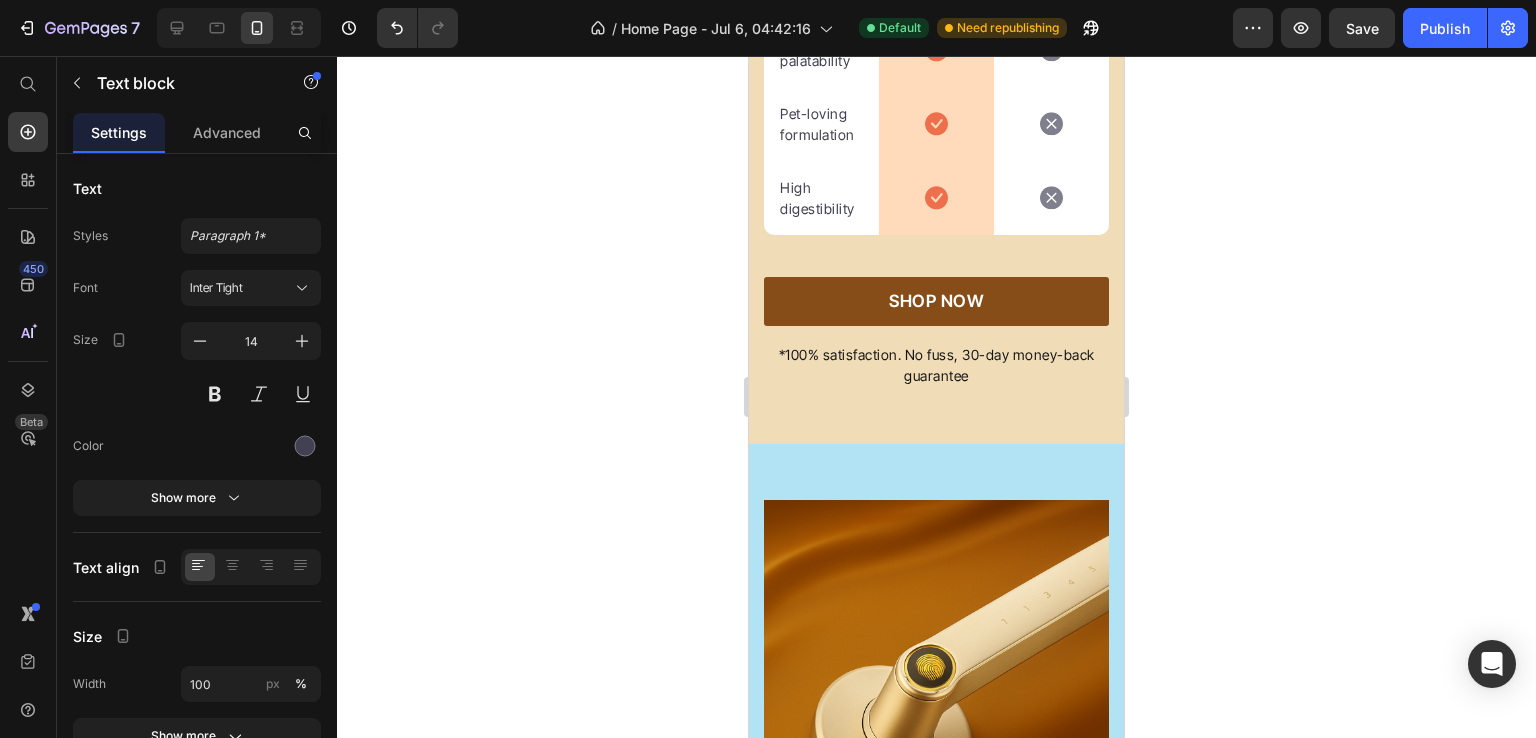 scroll, scrollTop: 6246, scrollLeft: 0, axis: vertical 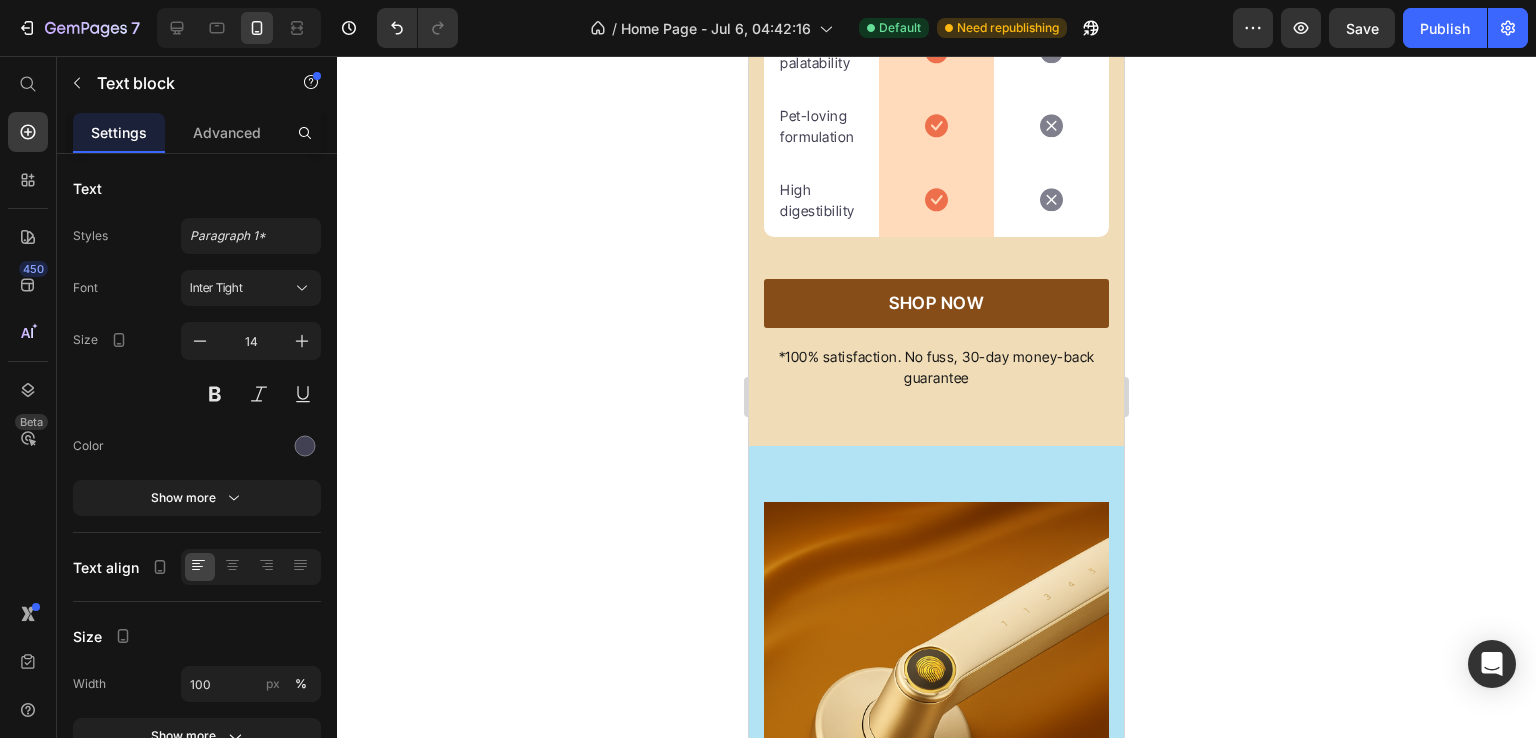 click 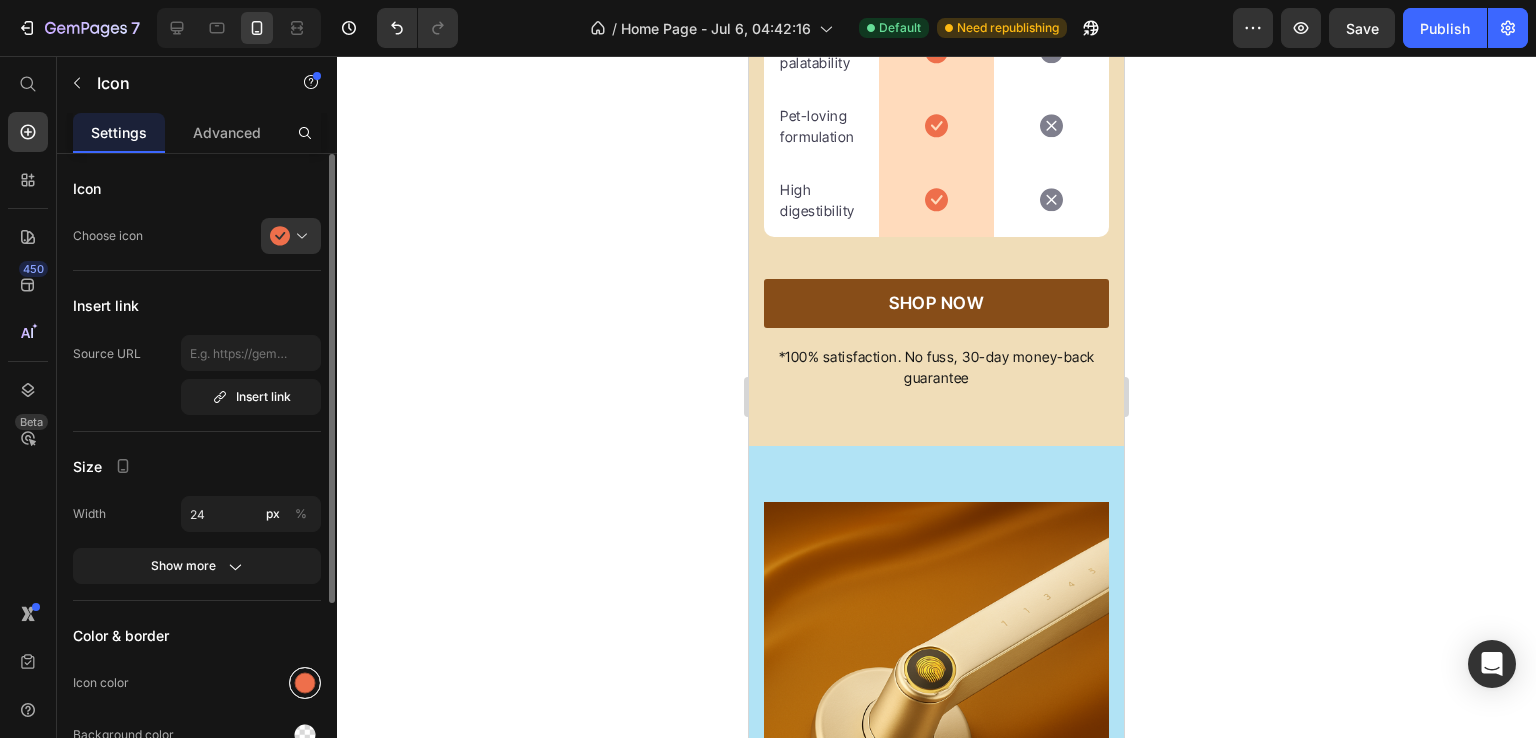 click at bounding box center (305, 683) 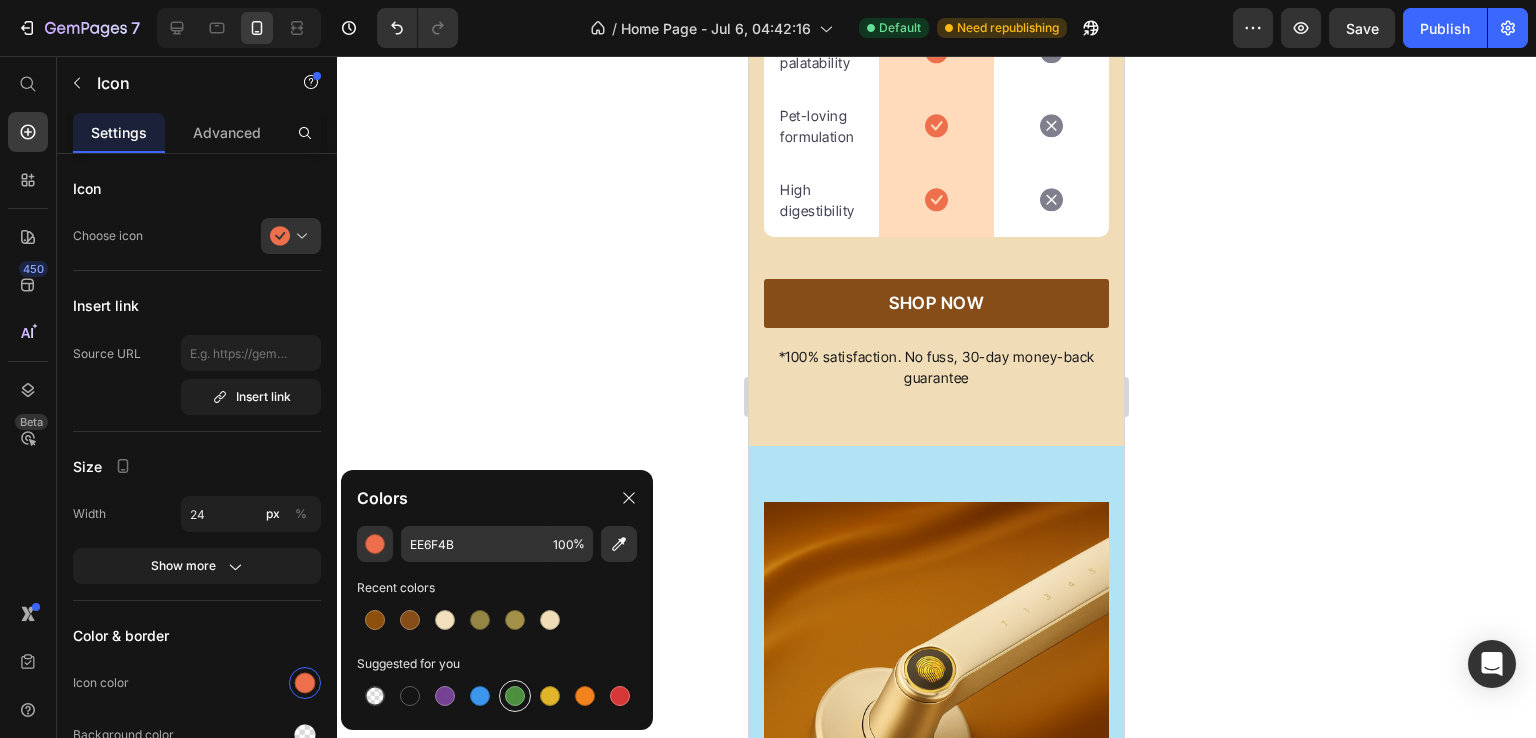 click at bounding box center [515, 696] 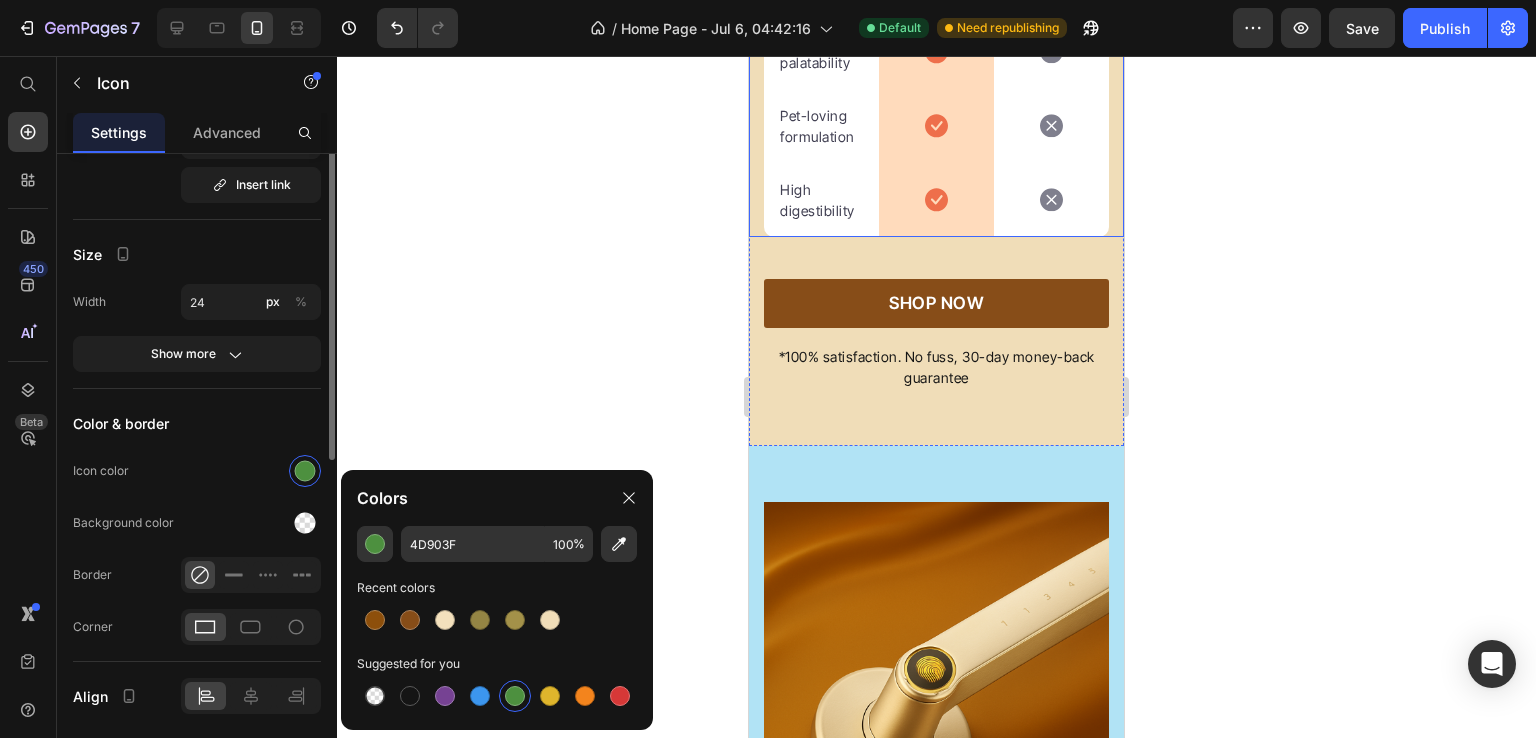 scroll, scrollTop: 0, scrollLeft: 0, axis: both 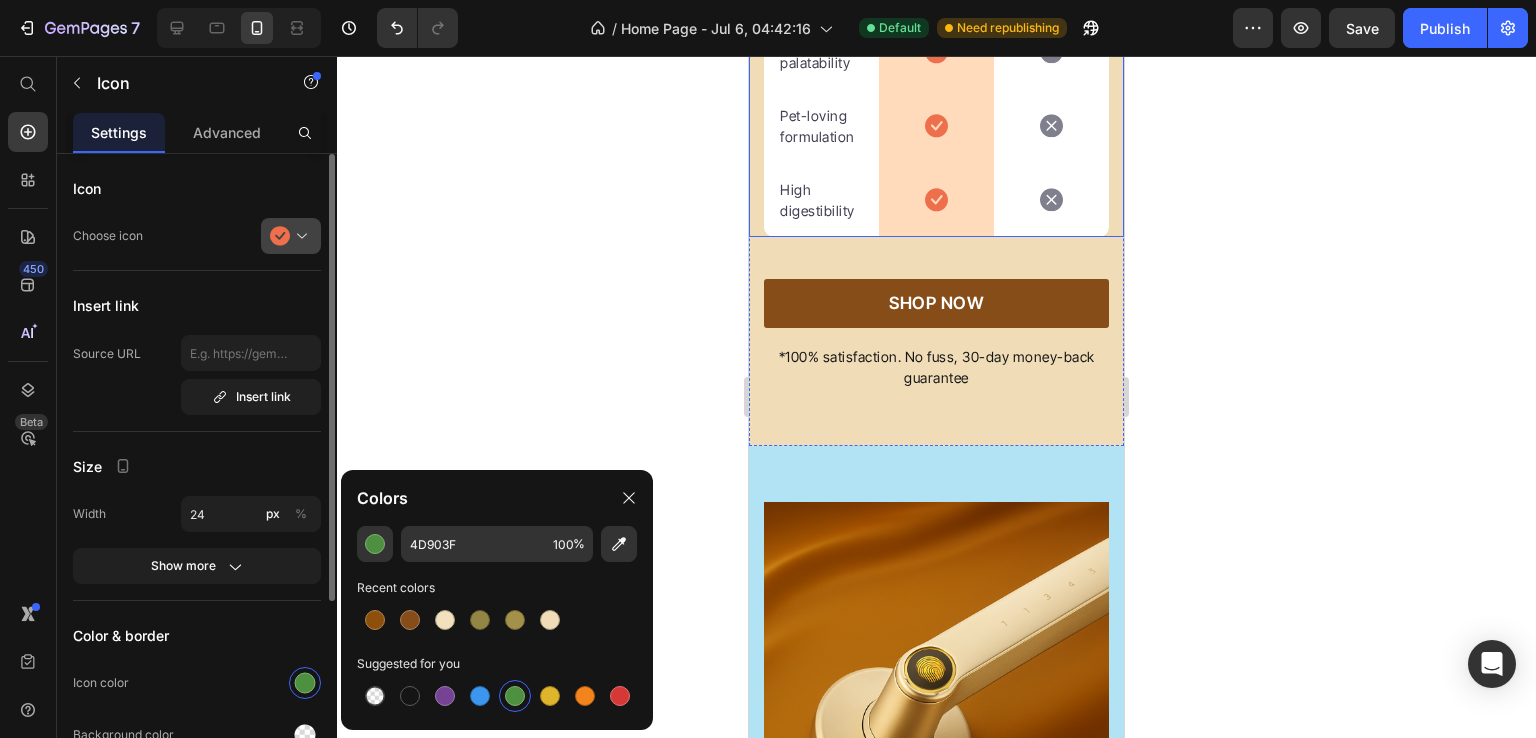 click at bounding box center (299, 236) 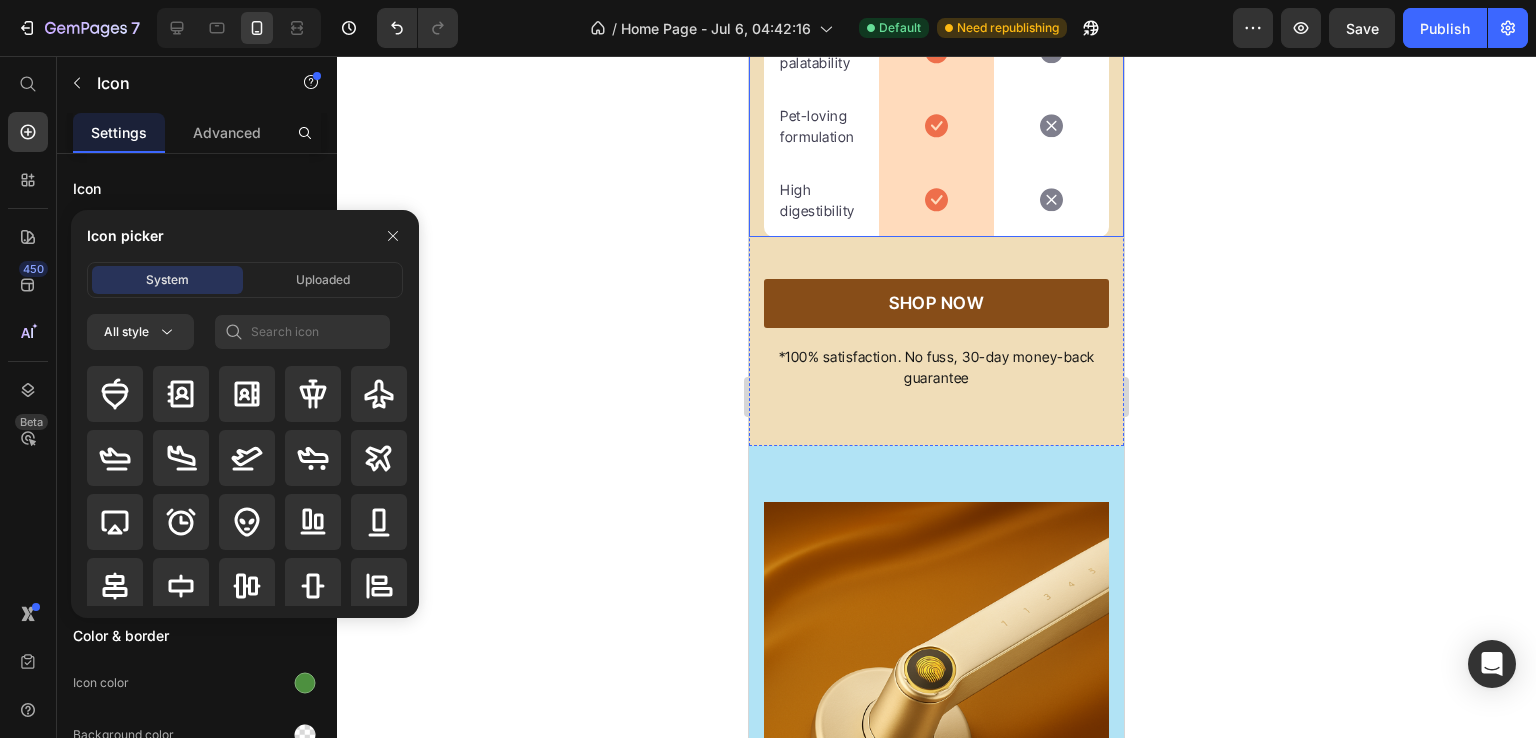 click at bounding box center (393, 236) 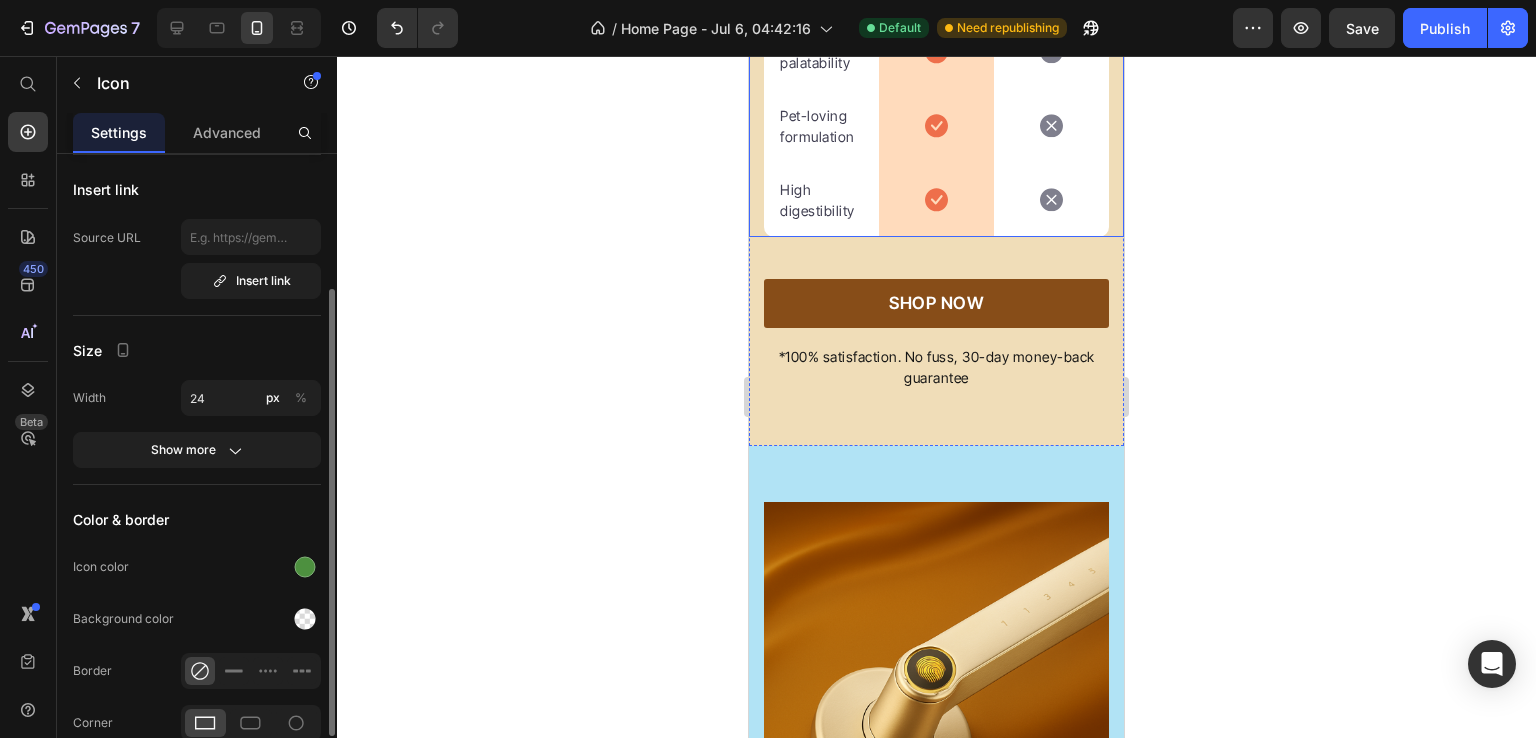 scroll, scrollTop: 278, scrollLeft: 0, axis: vertical 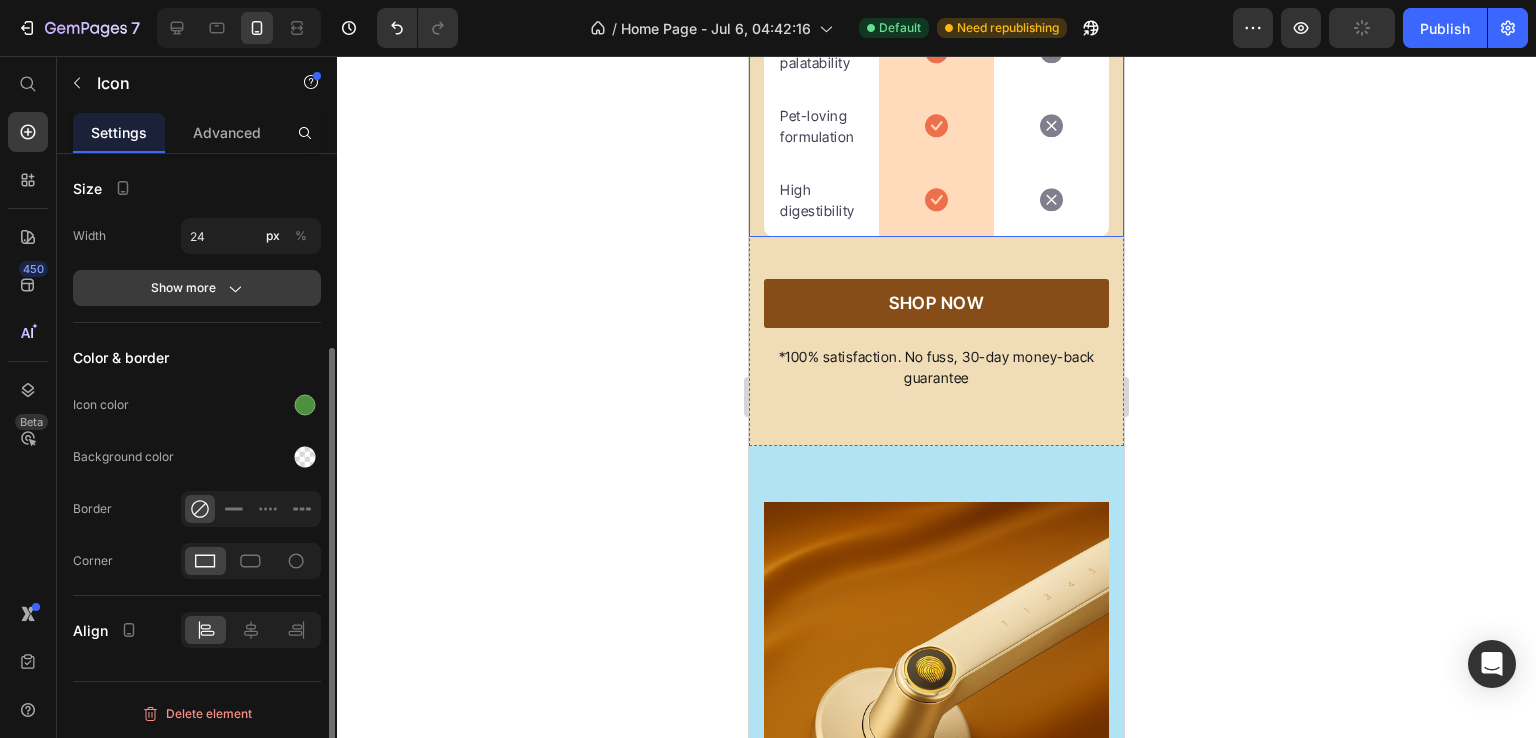 click on "Show more" at bounding box center (197, 288) 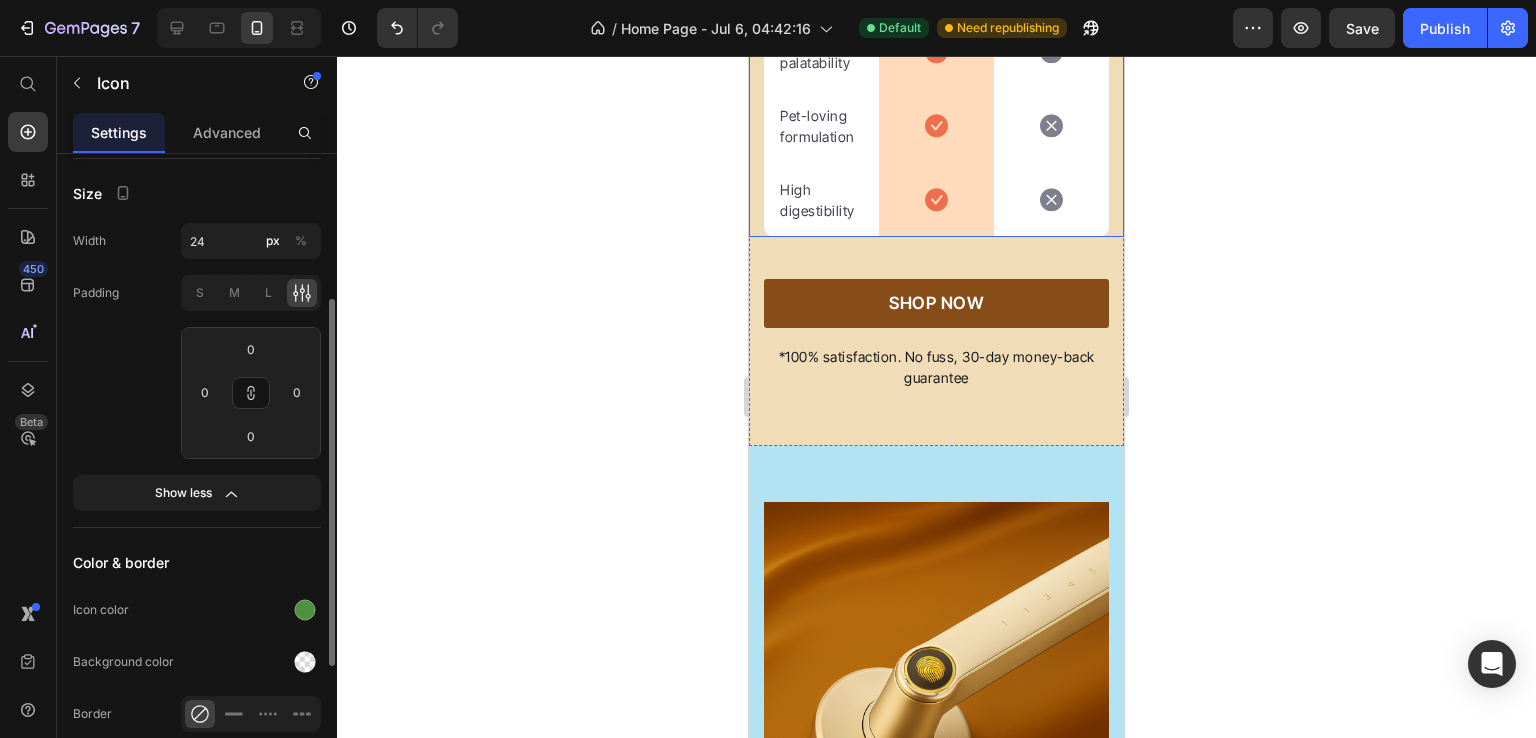 scroll, scrollTop: 0, scrollLeft: 0, axis: both 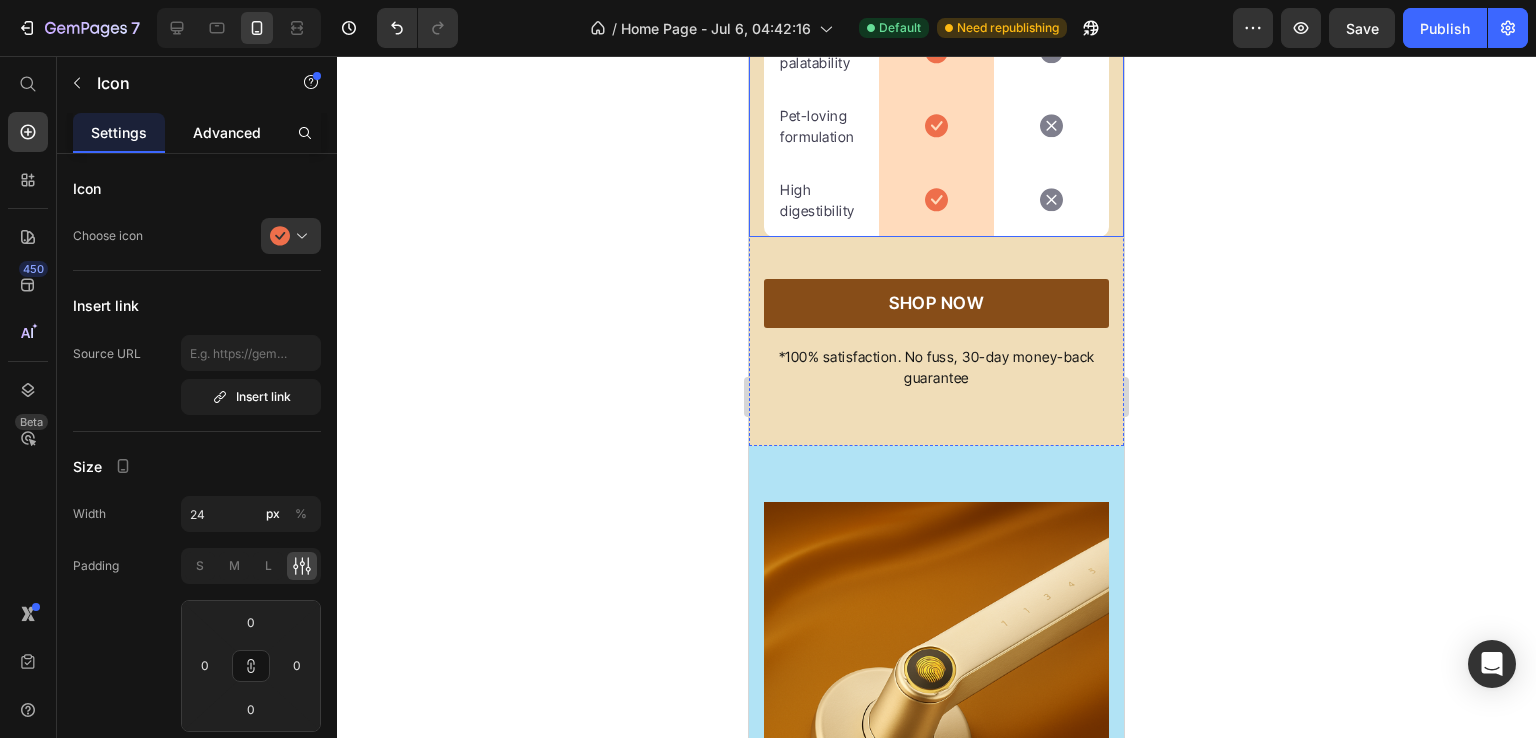 click on "Advanced" 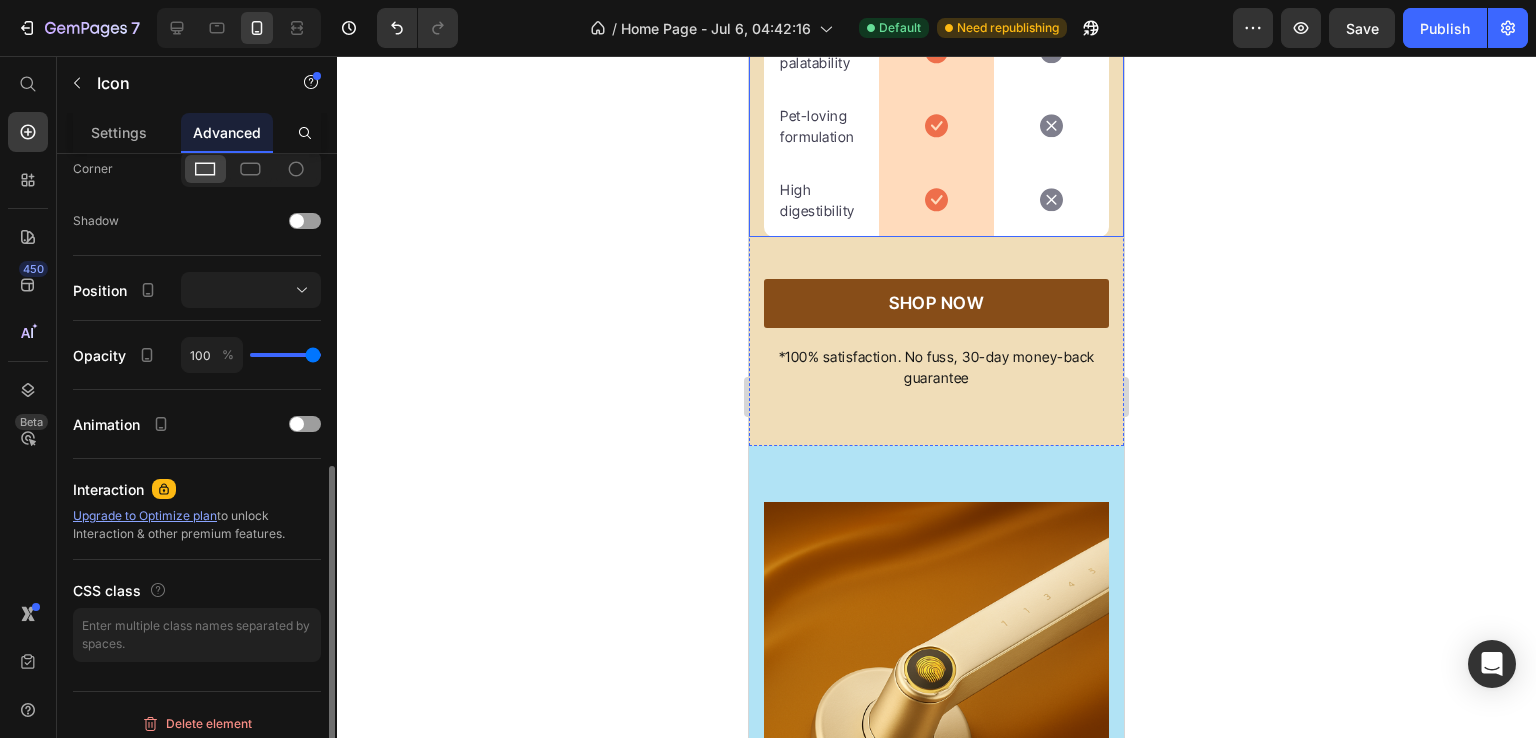 scroll, scrollTop: 626, scrollLeft: 0, axis: vertical 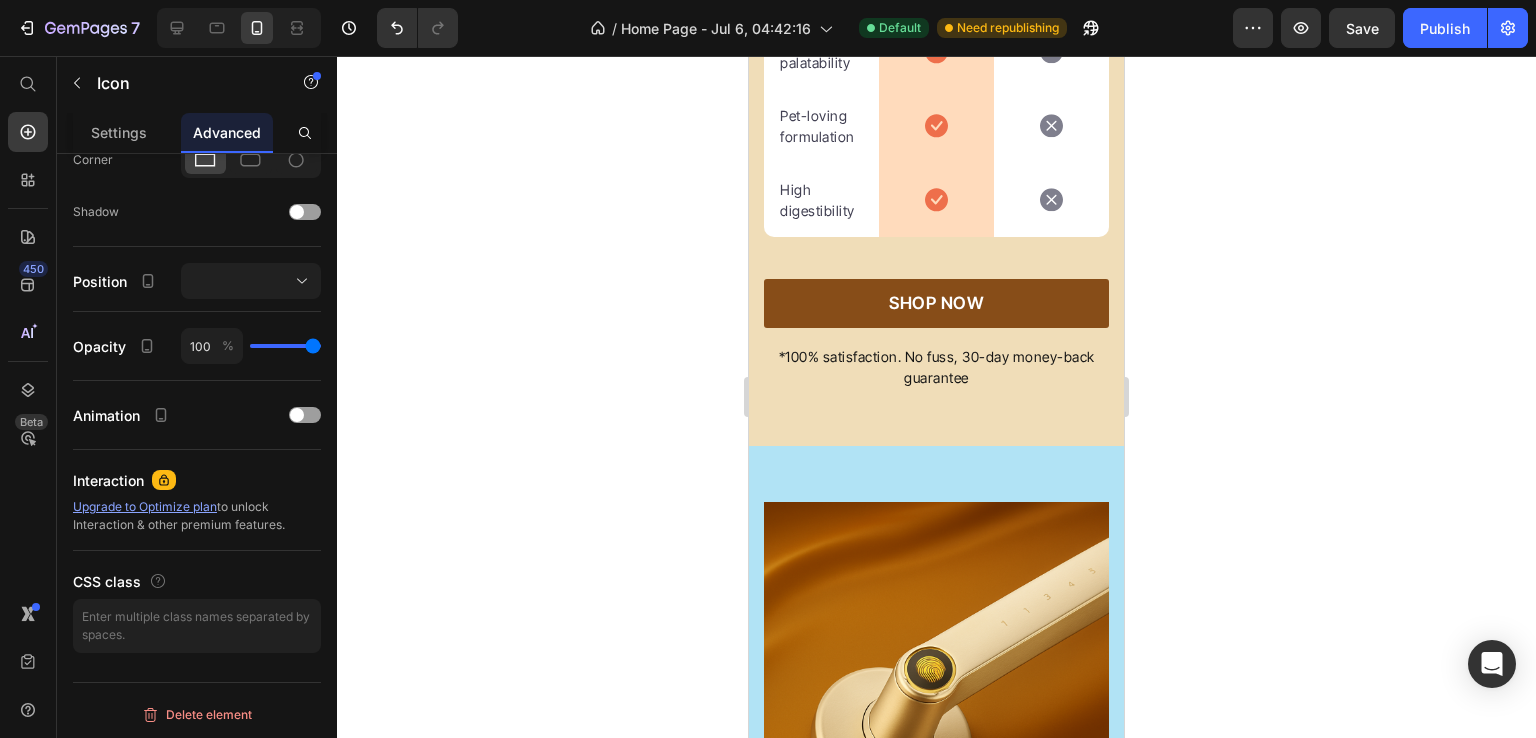 click 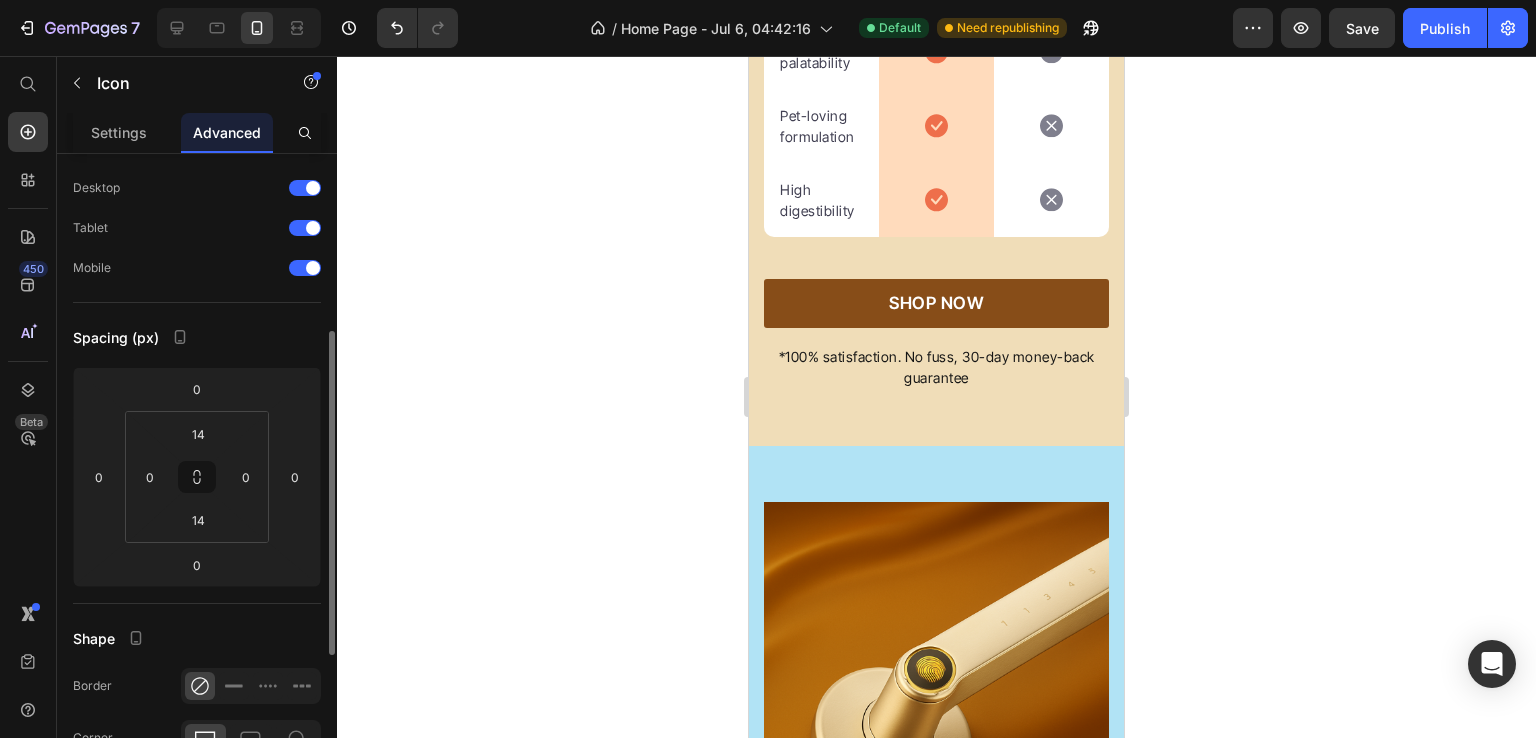scroll, scrollTop: 0, scrollLeft: 0, axis: both 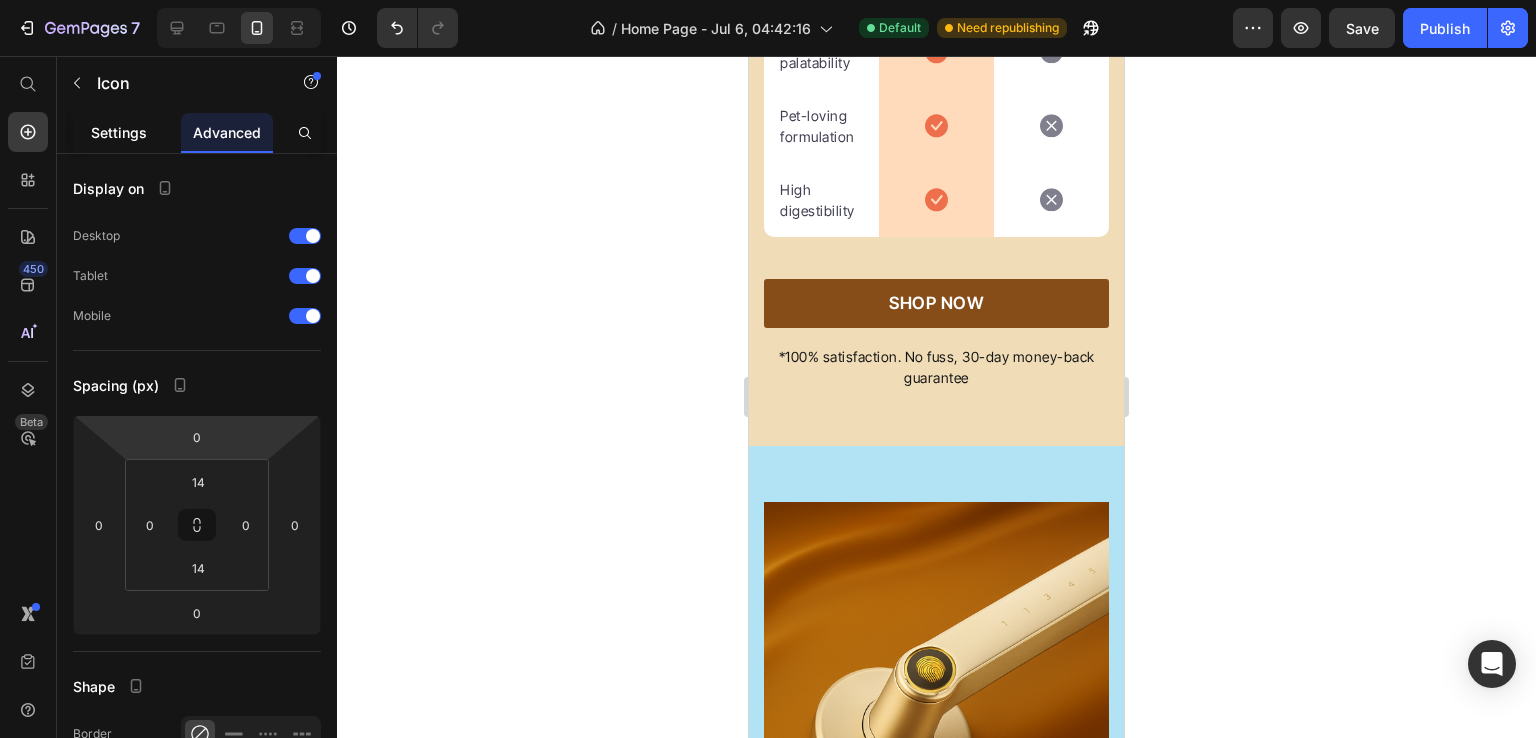 click on "Settings" at bounding box center [119, 132] 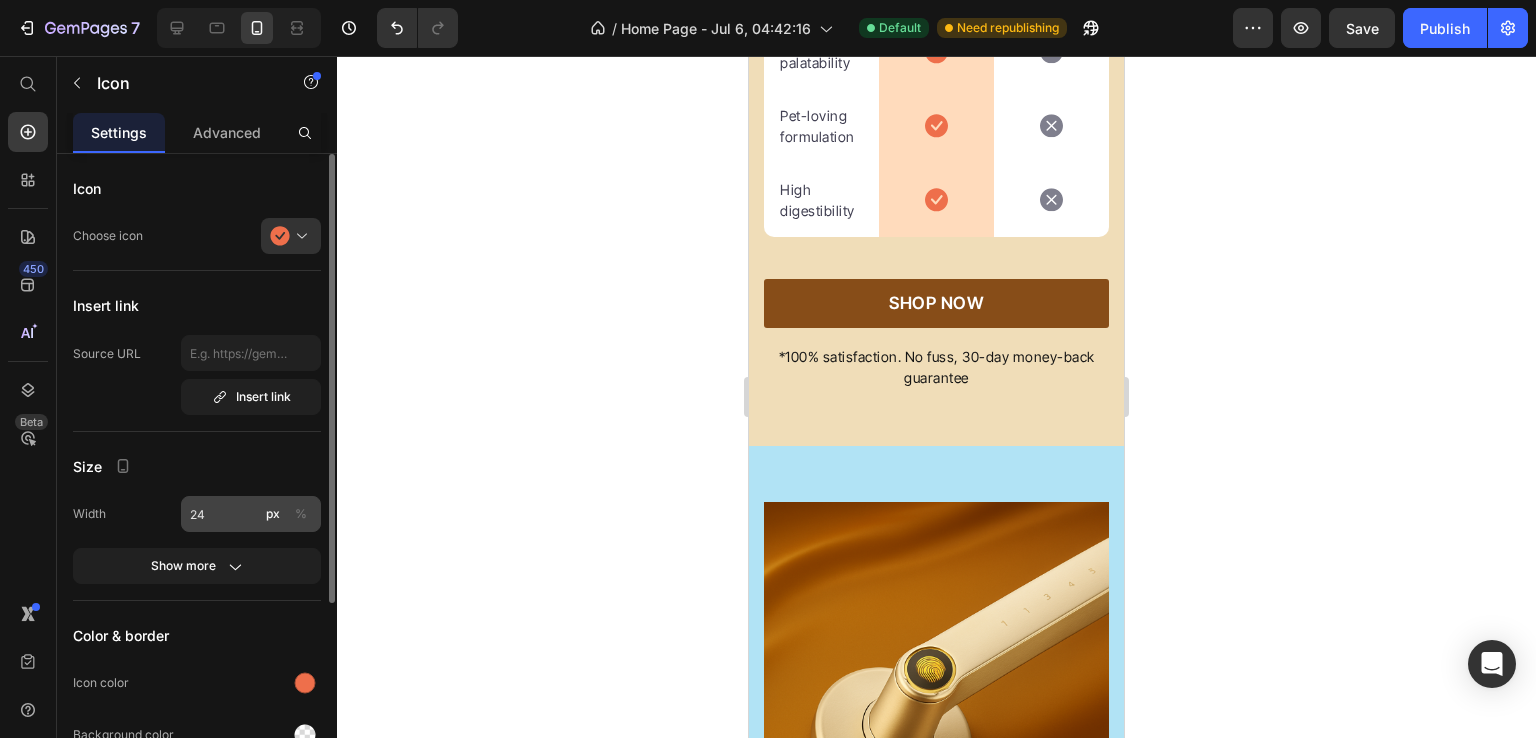 scroll, scrollTop: 278, scrollLeft: 0, axis: vertical 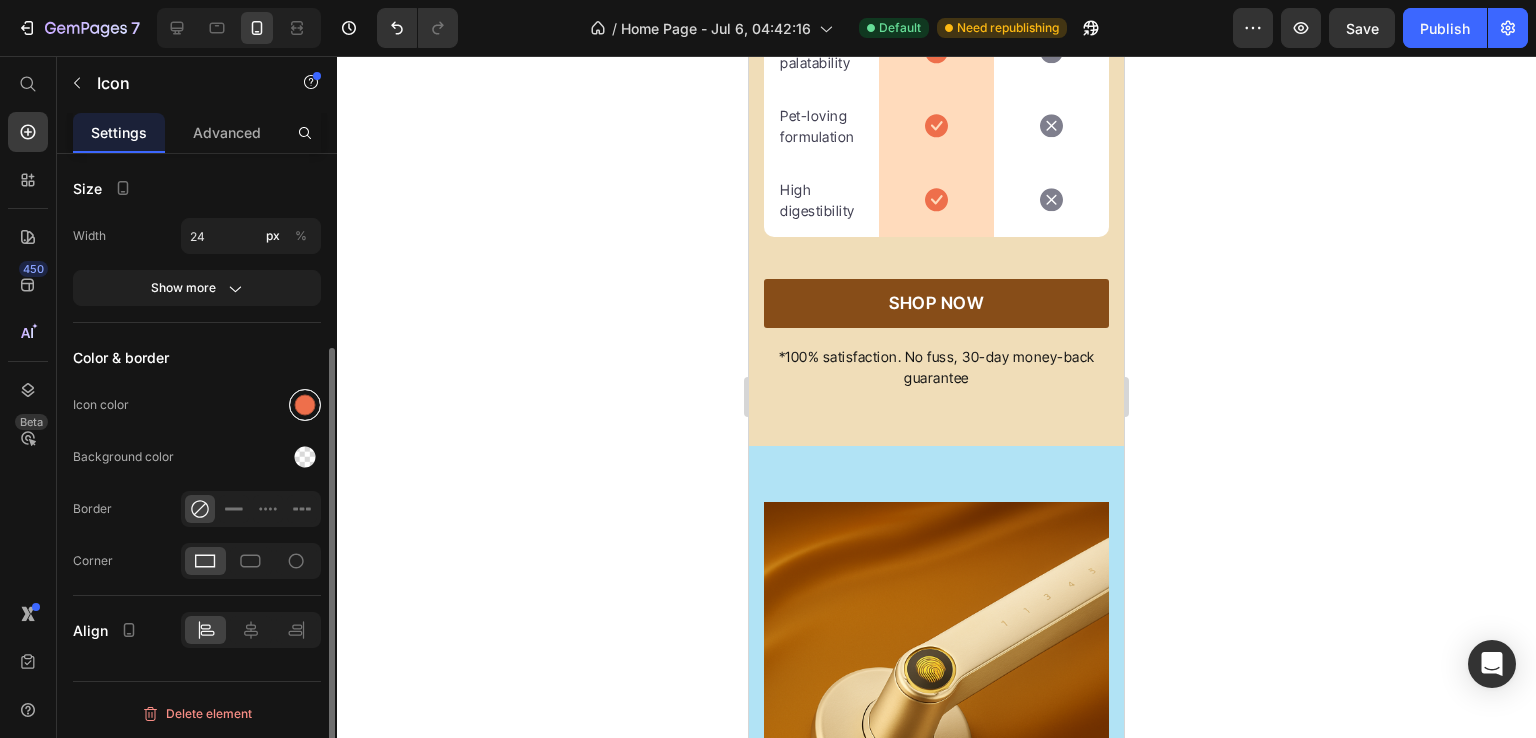 click at bounding box center [305, 405] 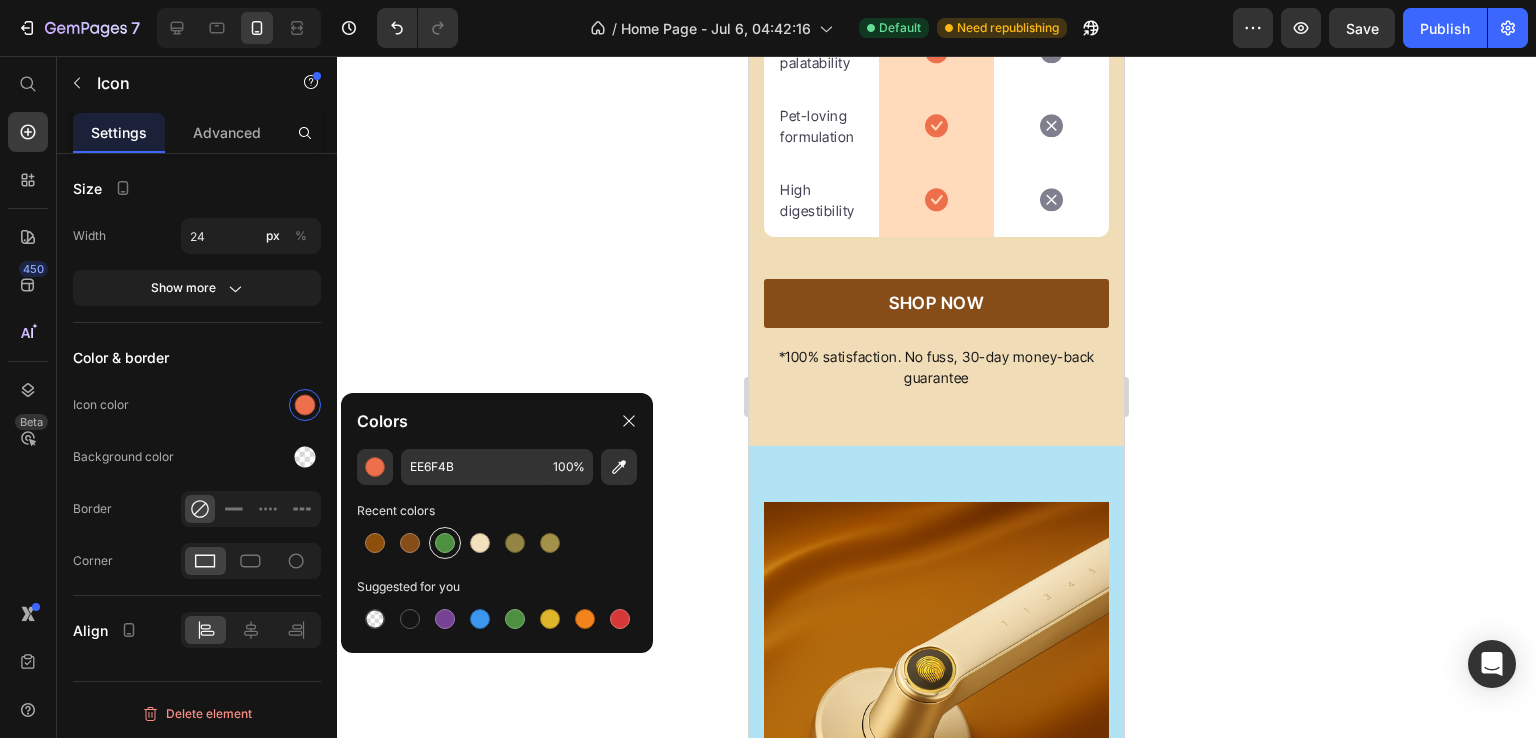 click at bounding box center [445, 543] 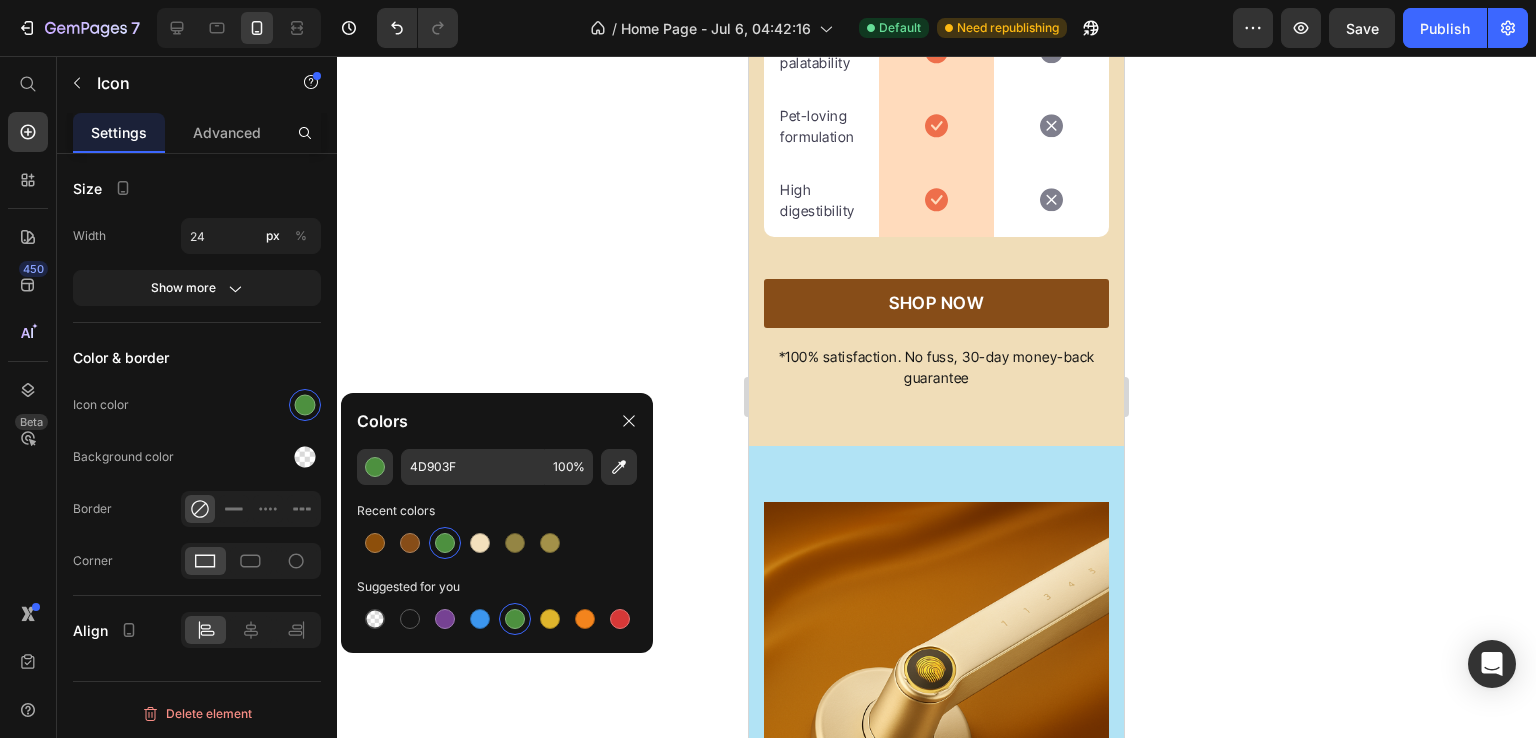 click 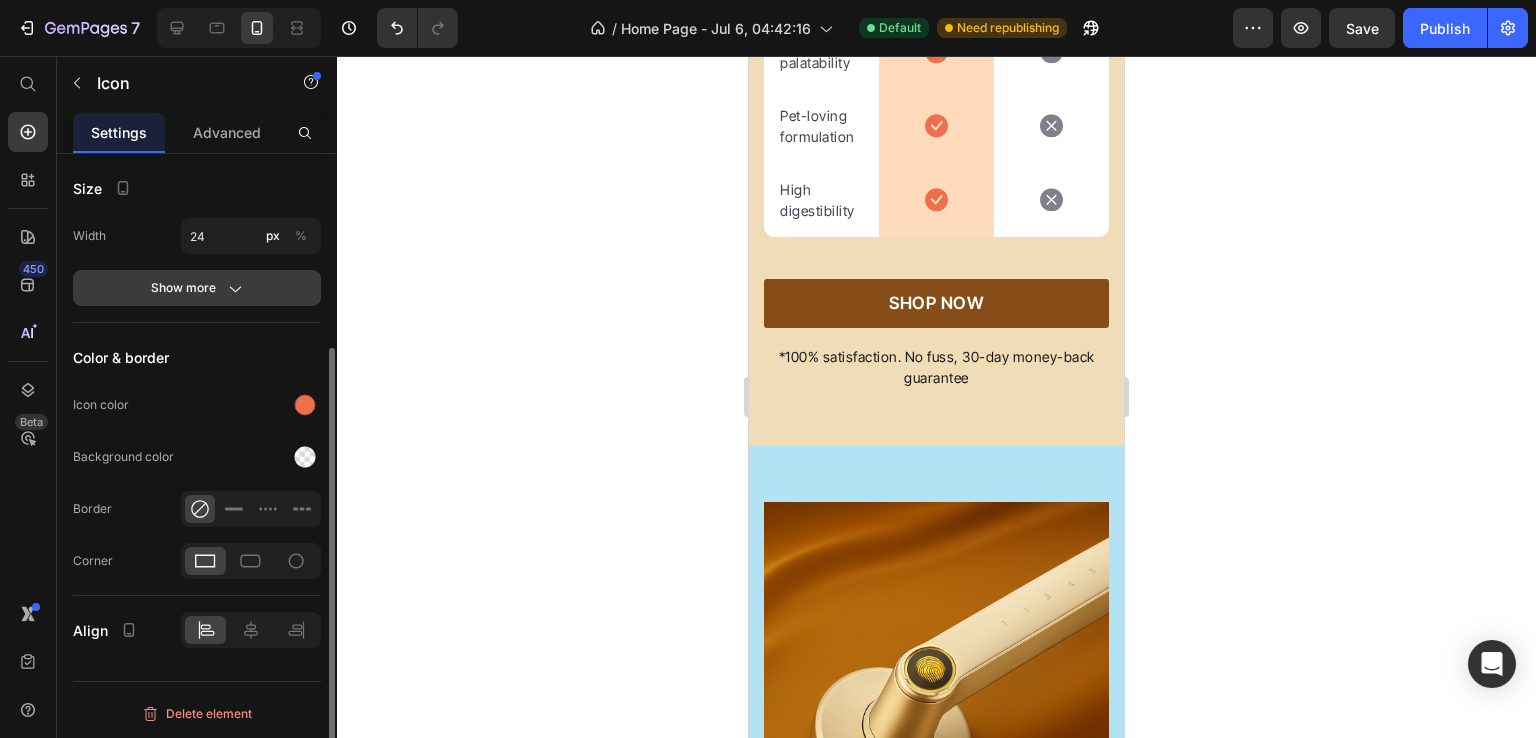 click on "Show more" at bounding box center [197, 288] 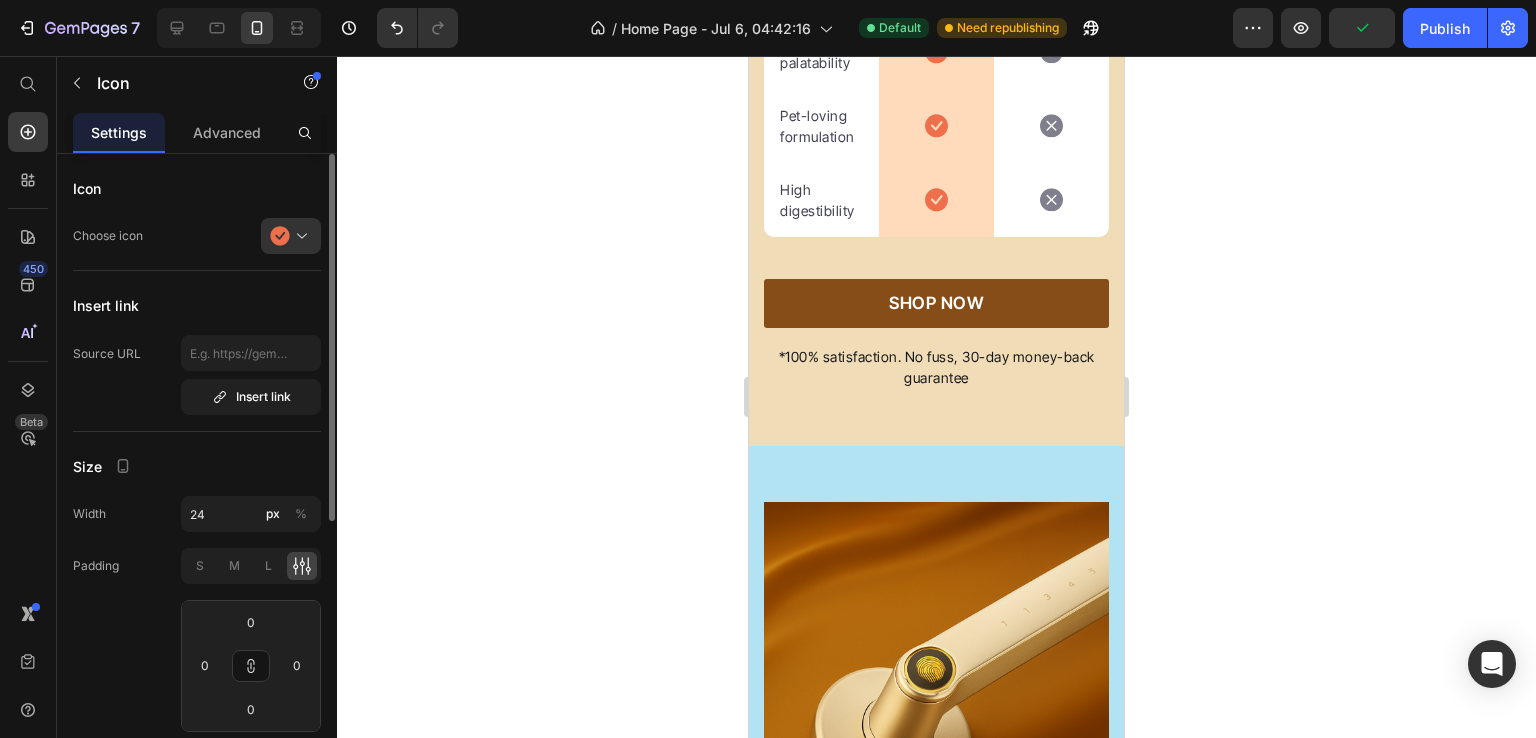 scroll, scrollTop: 478, scrollLeft: 0, axis: vertical 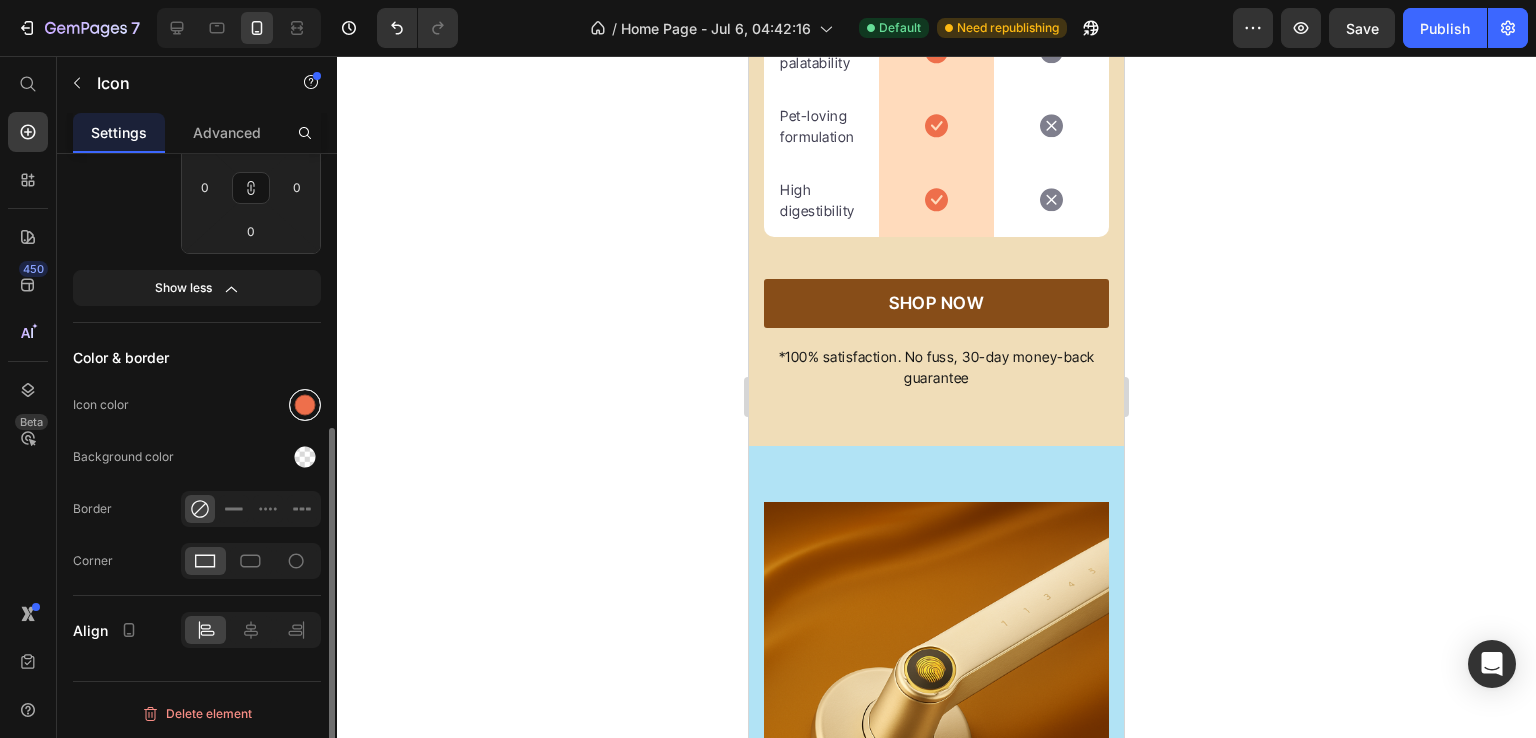 click at bounding box center [305, 405] 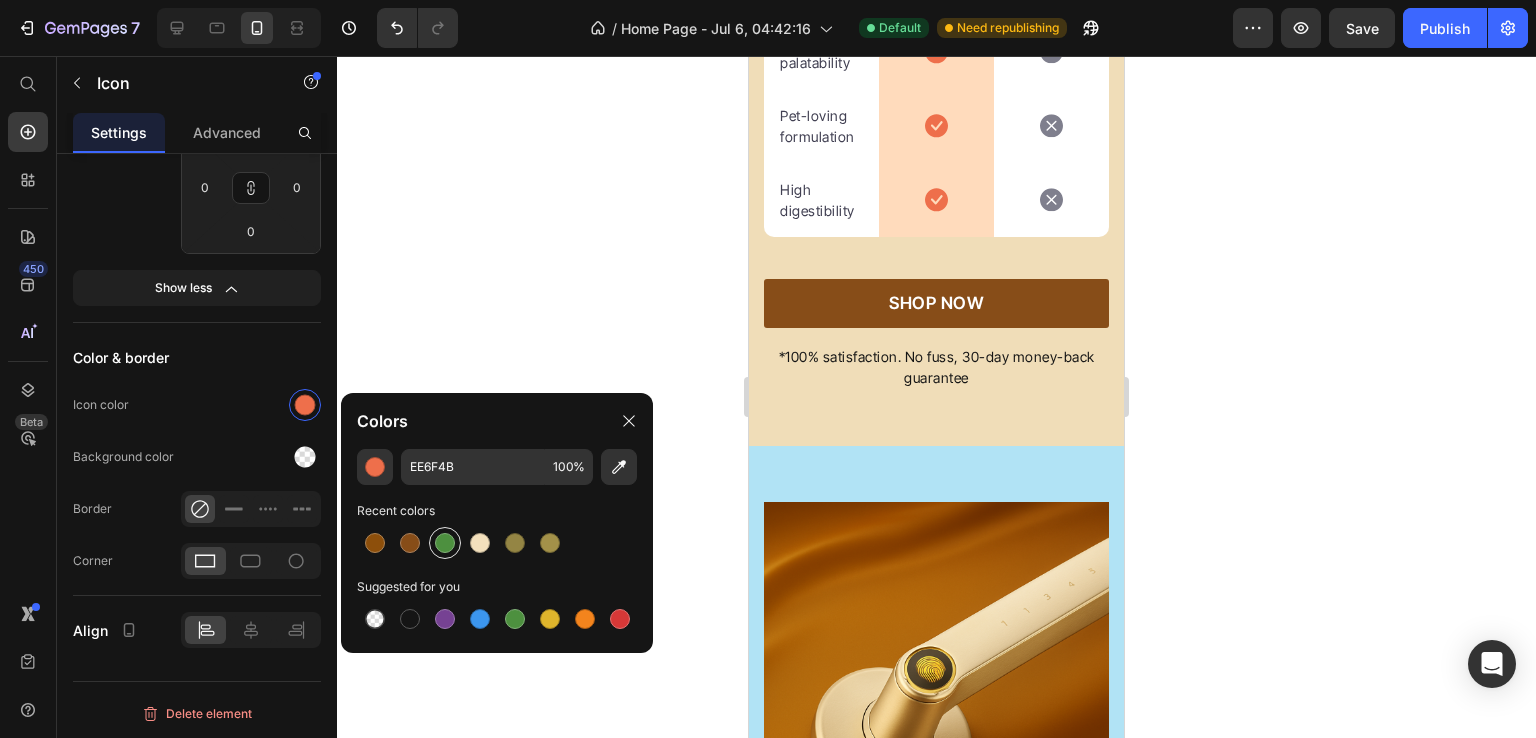click at bounding box center (445, 543) 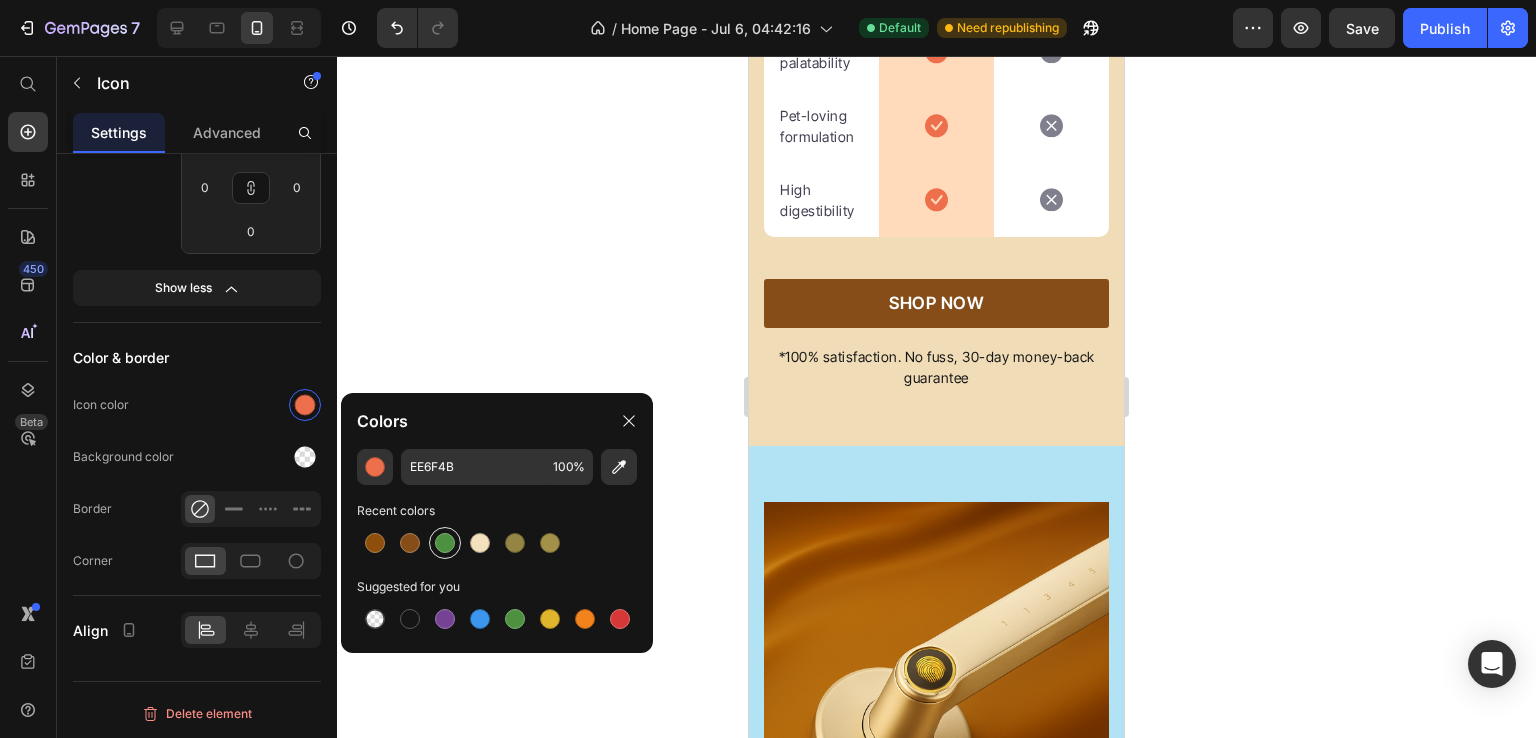 type on "4D903F" 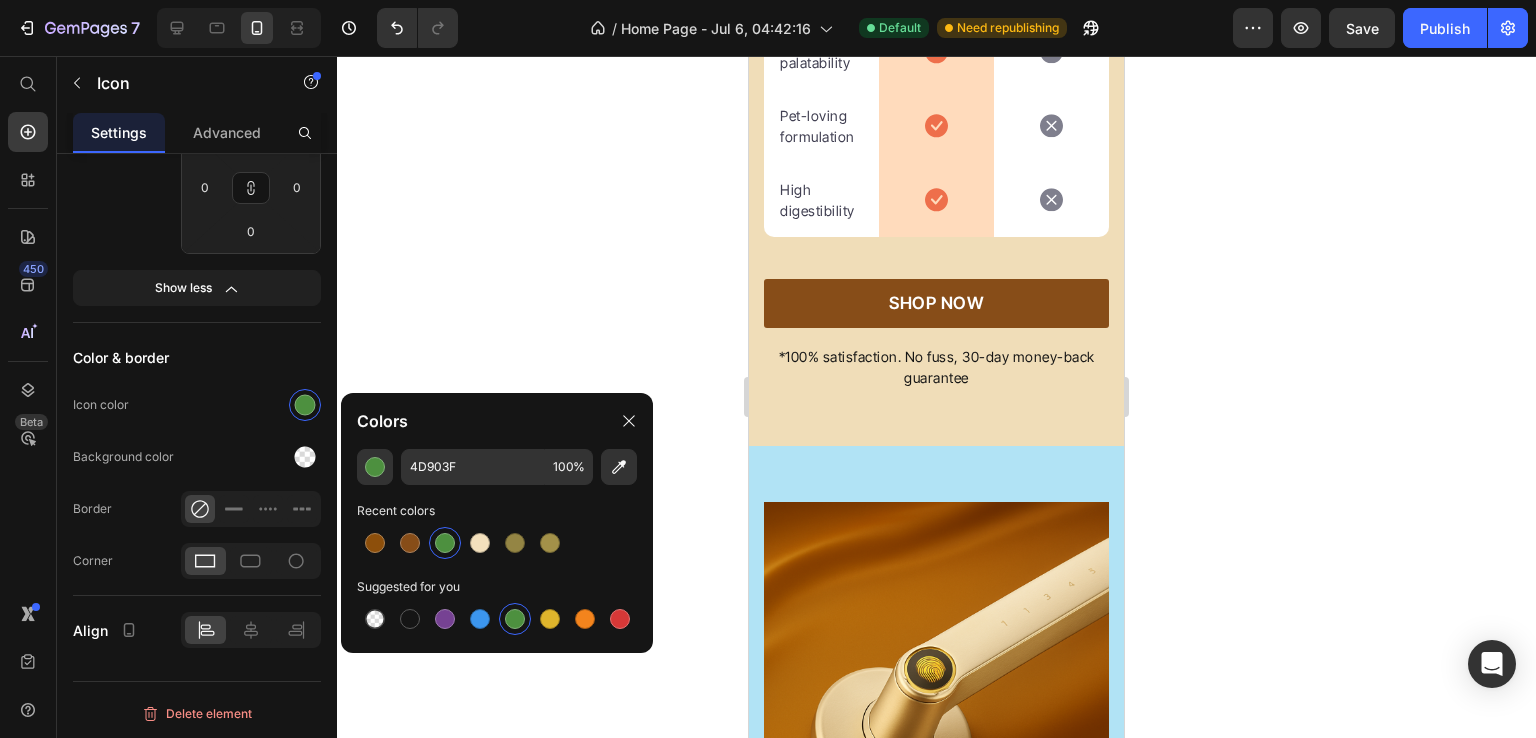 click 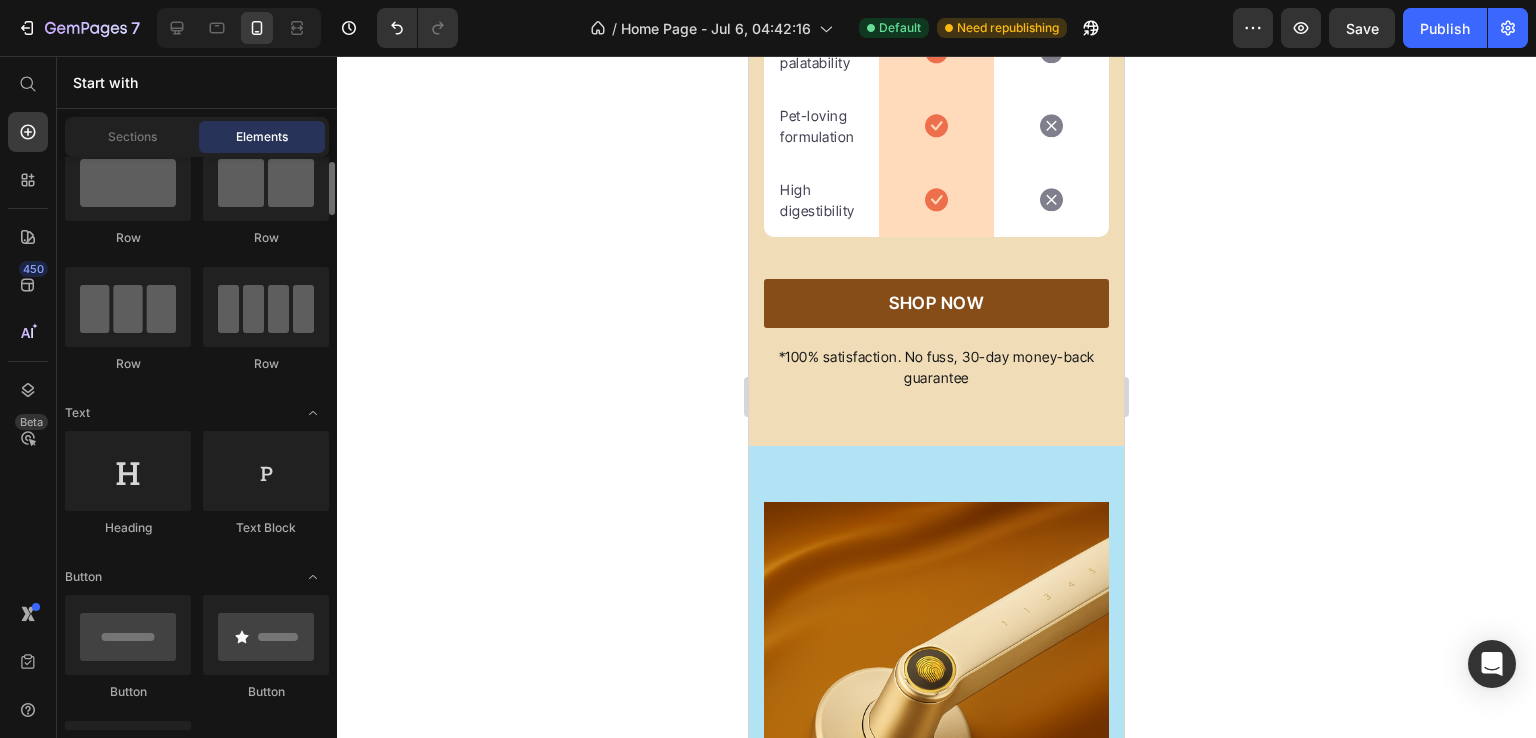 scroll, scrollTop: 0, scrollLeft: 0, axis: both 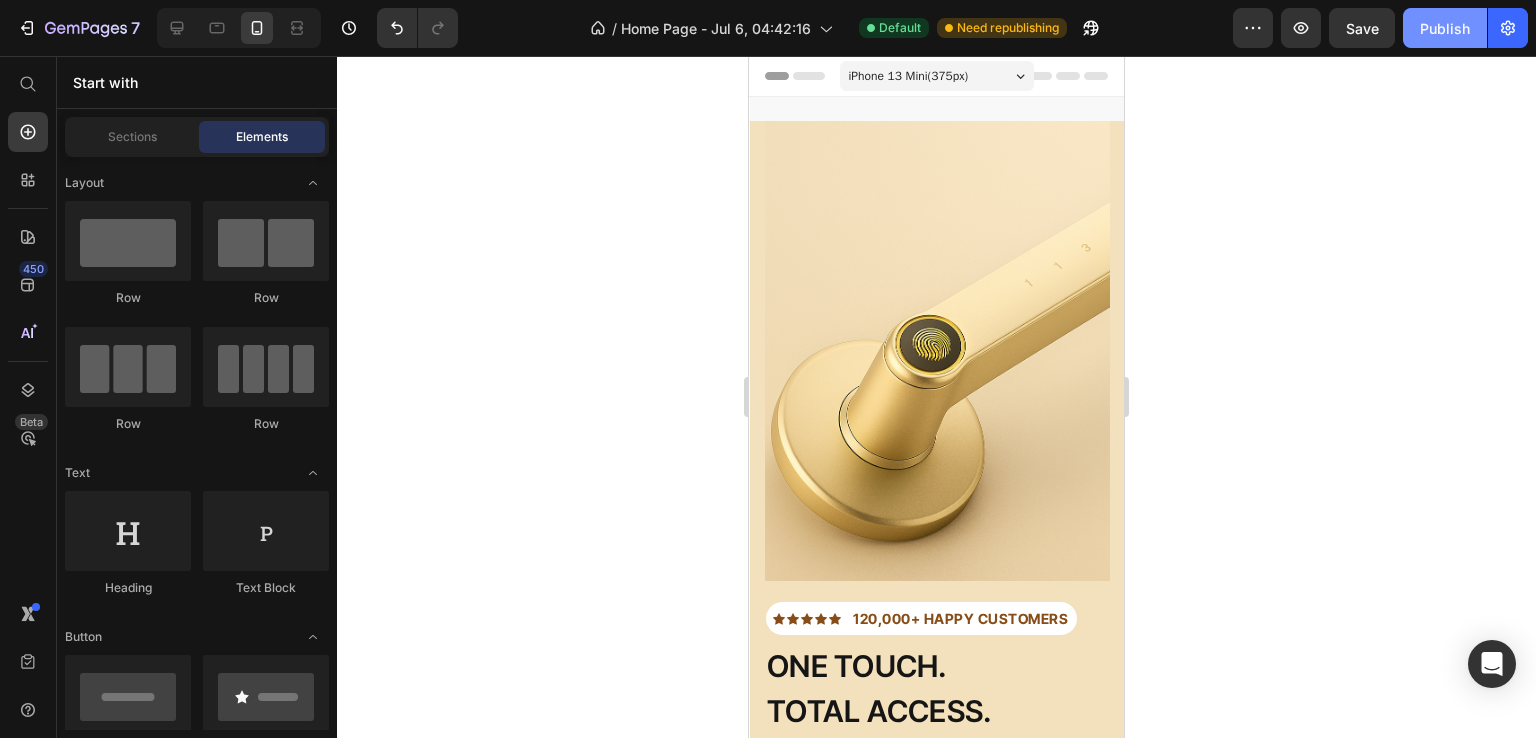 click on "Publish" at bounding box center (1445, 28) 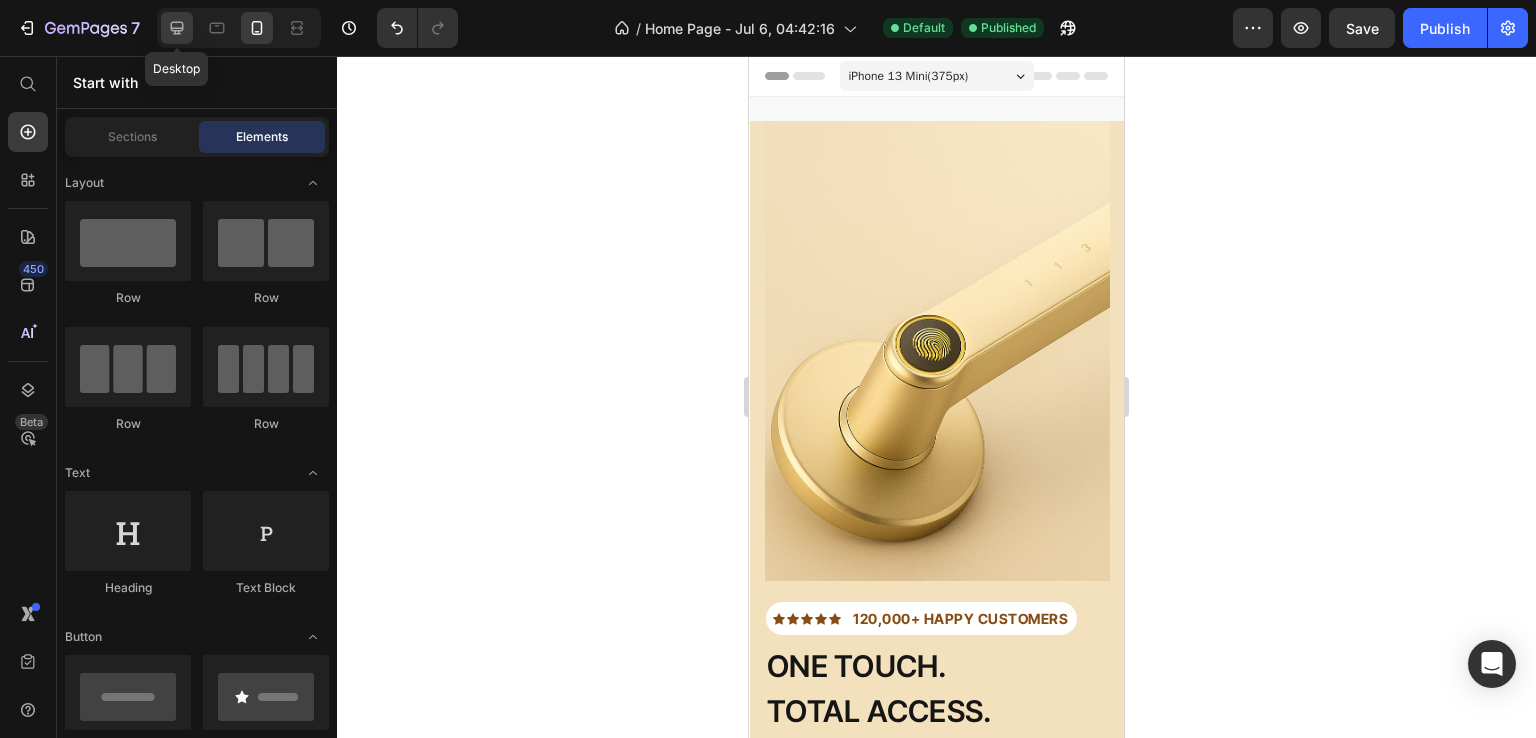 click 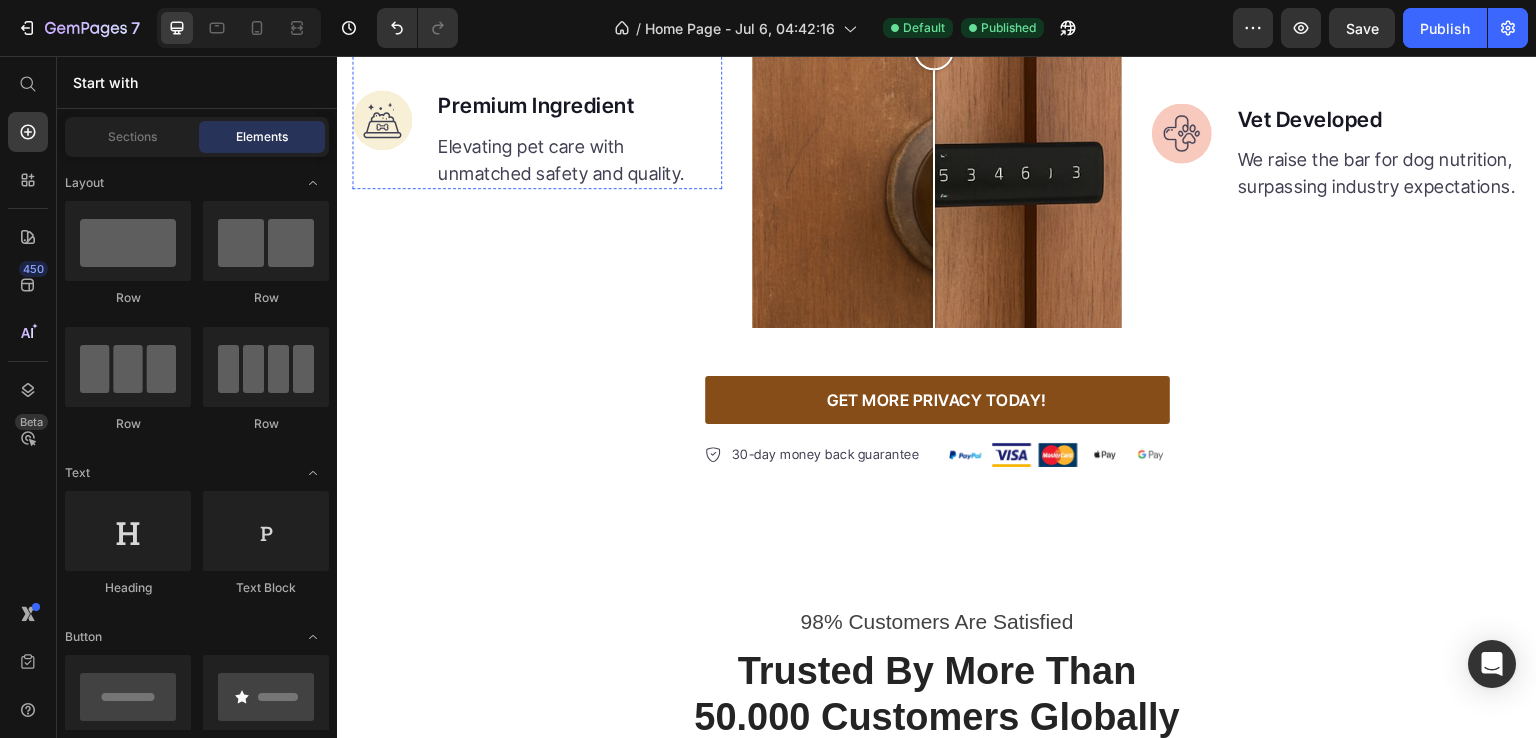 scroll, scrollTop: 2188, scrollLeft: 0, axis: vertical 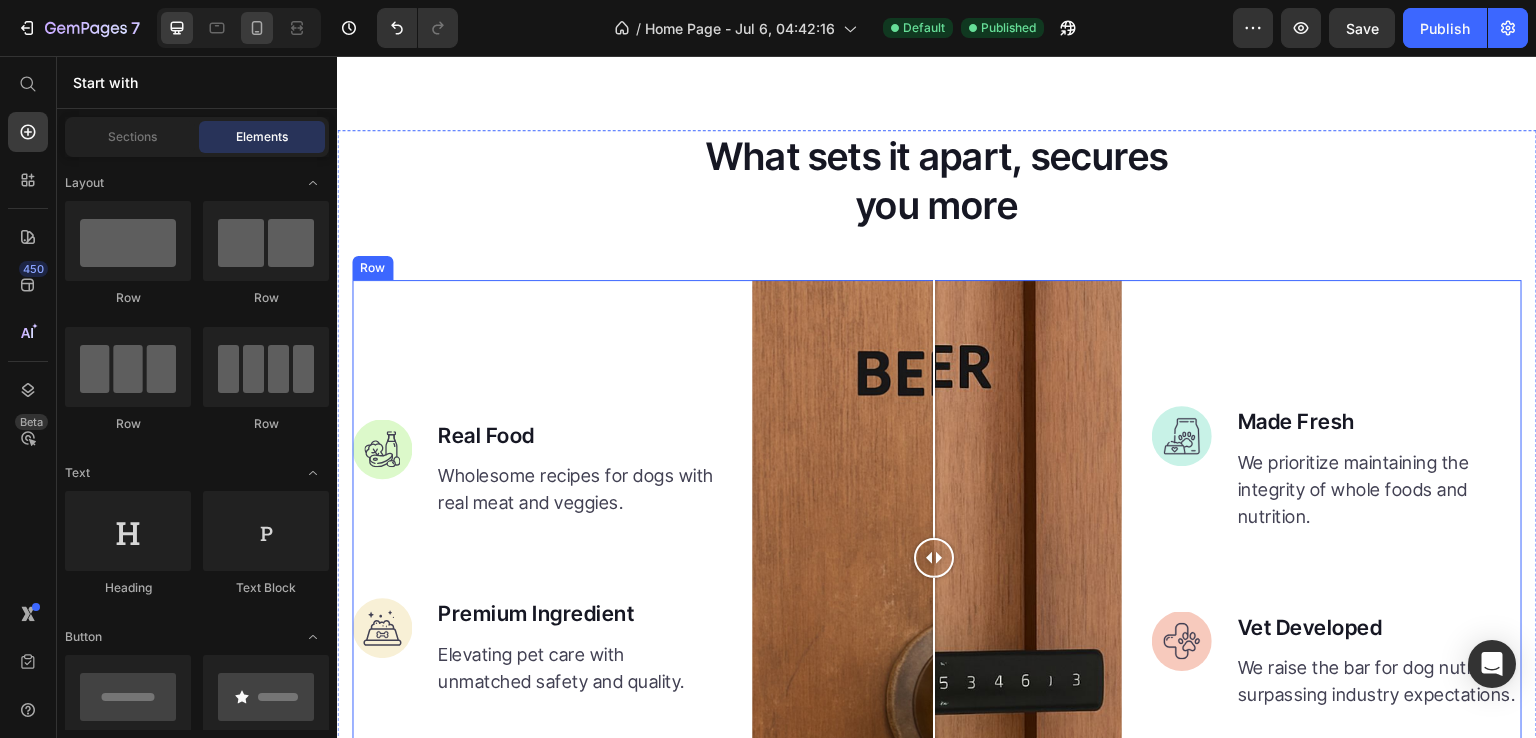 click 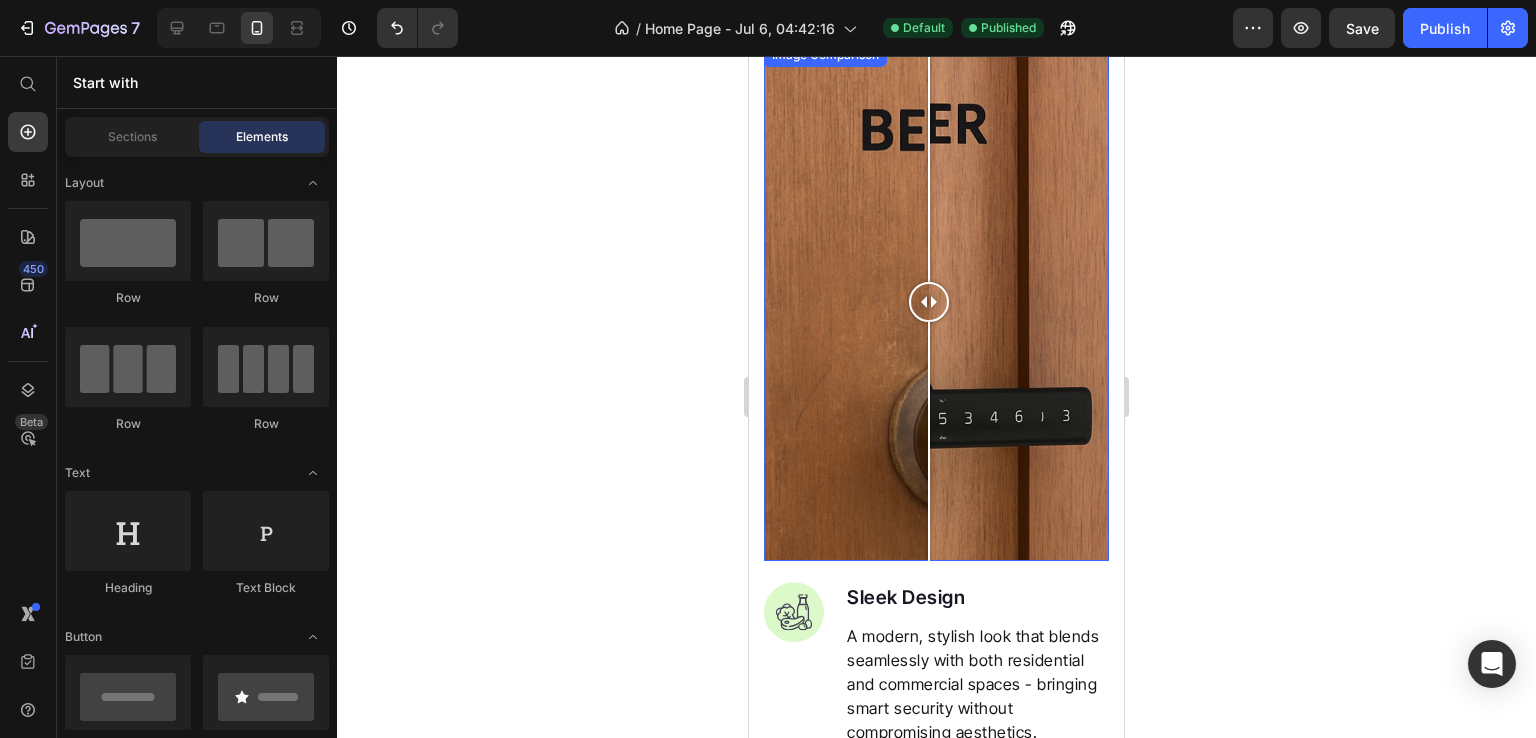 click on "A modern, stylish look that blends seamlessly with both residential and commercial spaces - bringing smart security without compromising aesthetics." at bounding box center [977, 684] 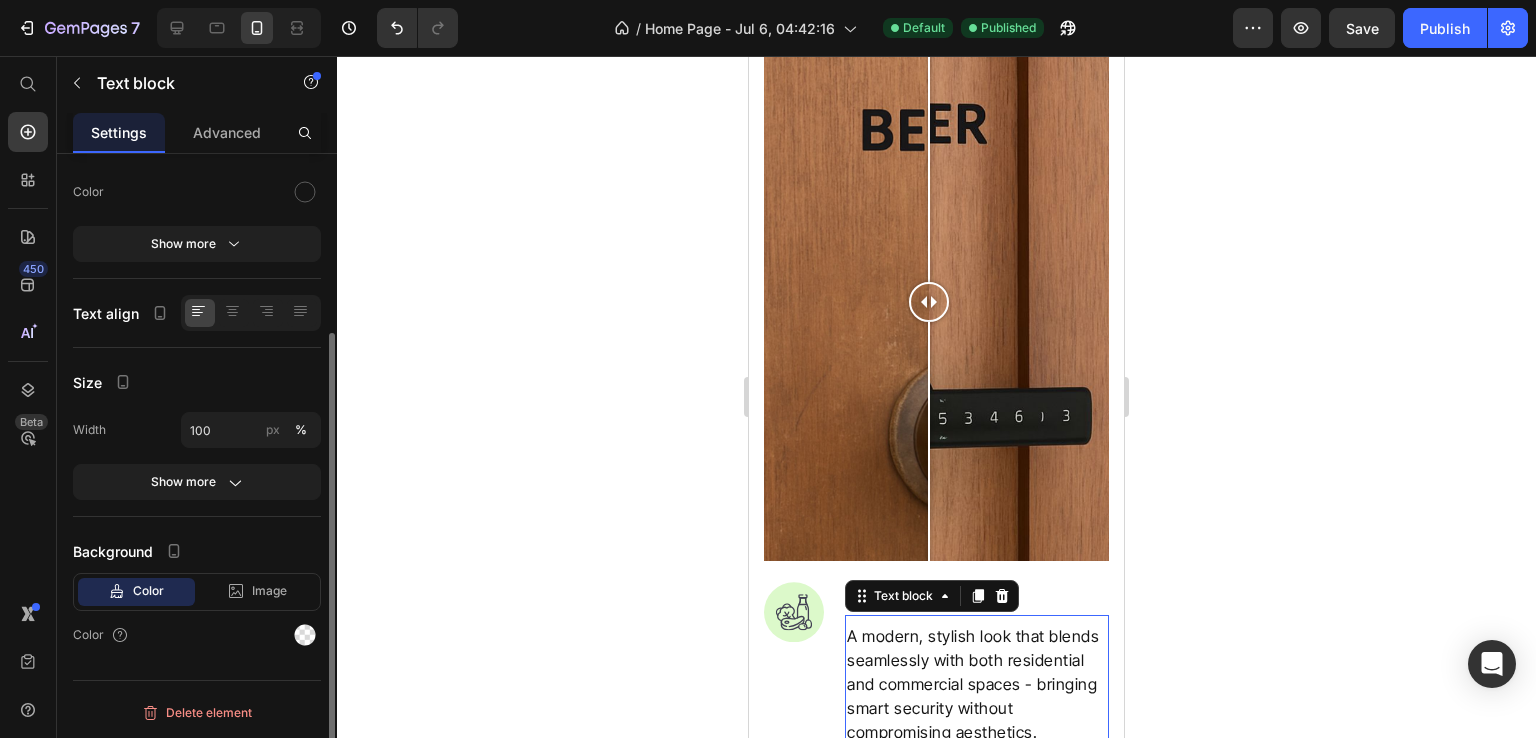 scroll, scrollTop: 0, scrollLeft: 0, axis: both 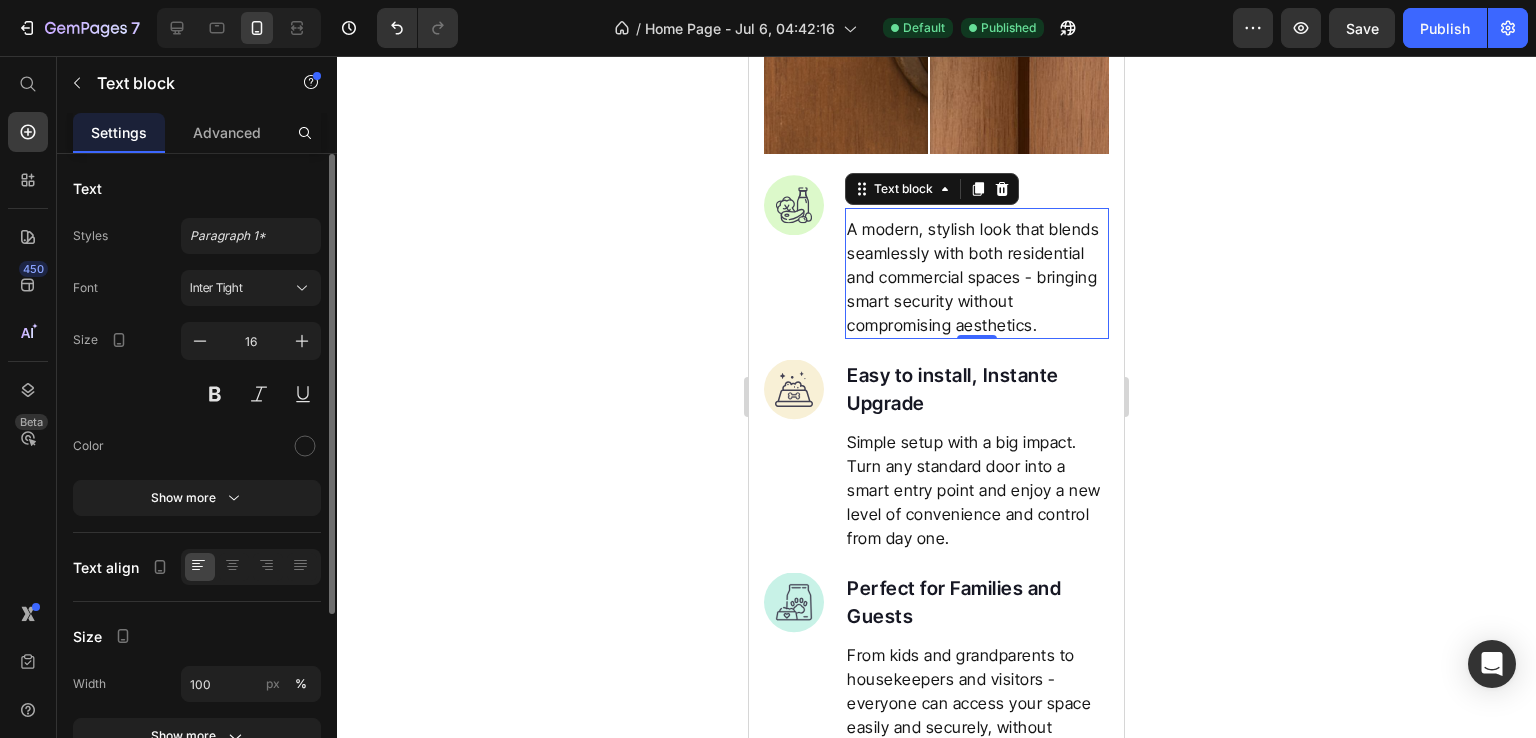 click on "A modern, stylish look that blends seamlessly with both residential and commercial spaces - bringing smart security without compromising aesthetics." at bounding box center (977, 277) 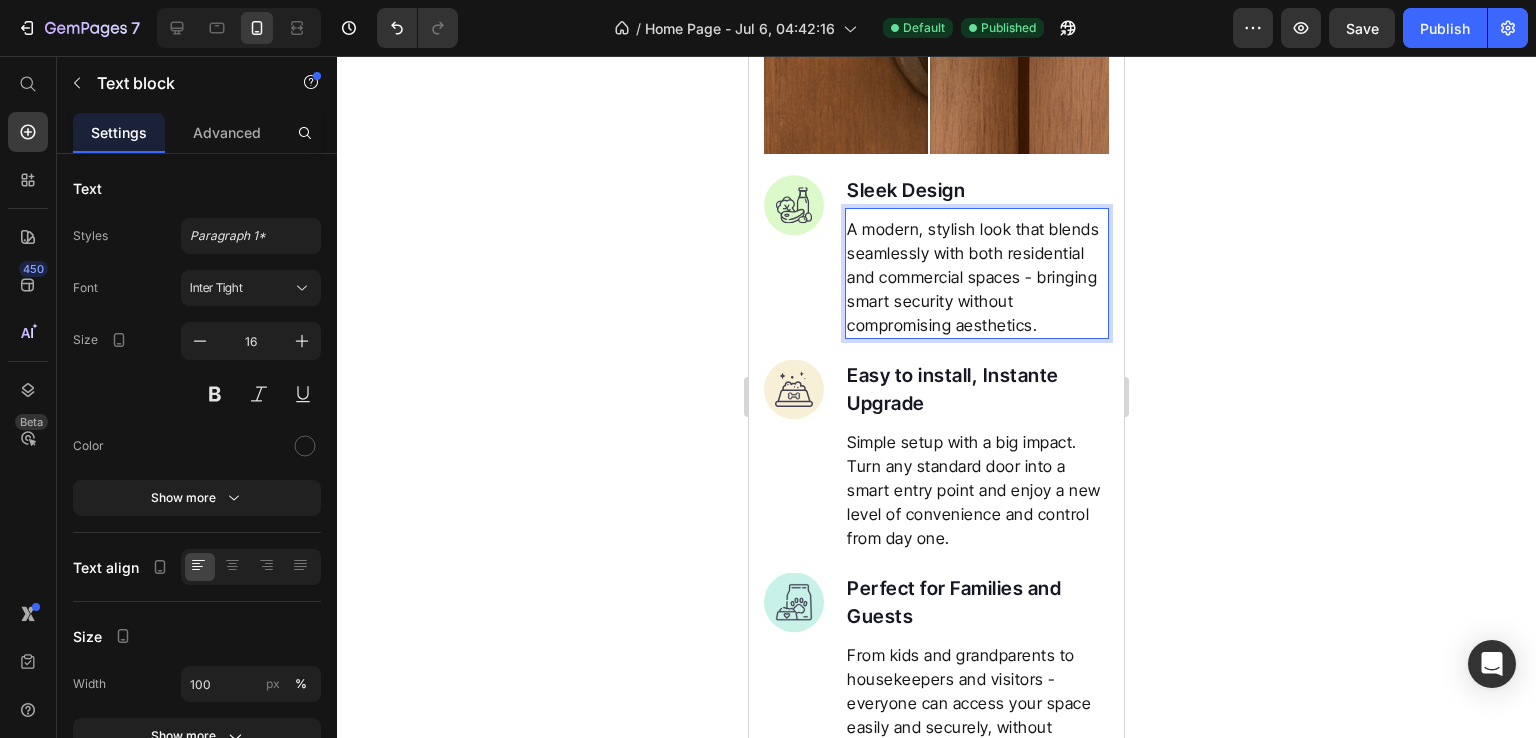 click on "A modern, stylish look that blends seamlessly with both residential and commercial spaces - bringing smart security without compromising aesthetics." at bounding box center [977, 277] 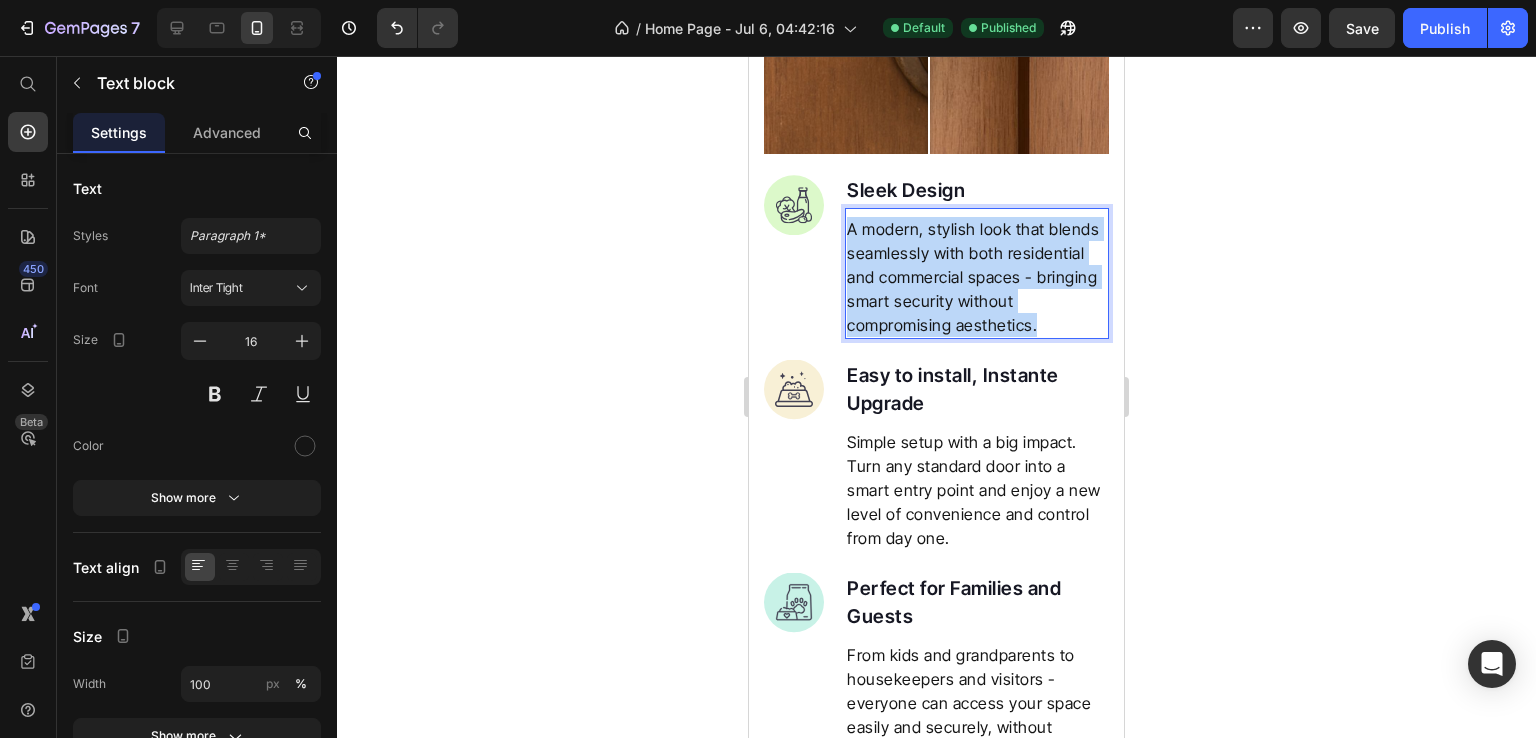 drag, startPoint x: 928, startPoint y: 324, endPoint x: 851, endPoint y: 198, distance: 147.66516 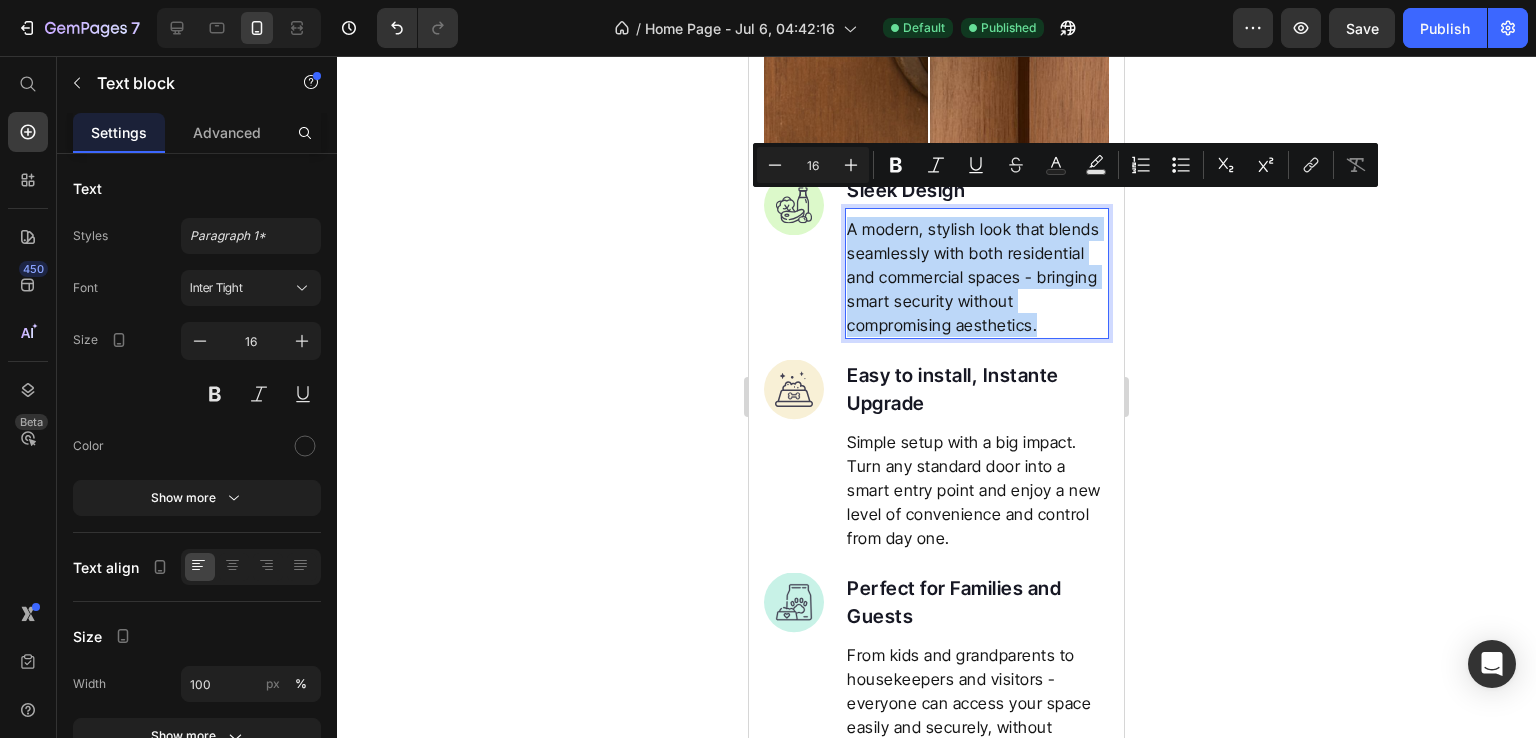 copy on "A modern, stylish look that blends seamlessly with both residential and commercial spaces - bringing smart security without compromising aesthetics." 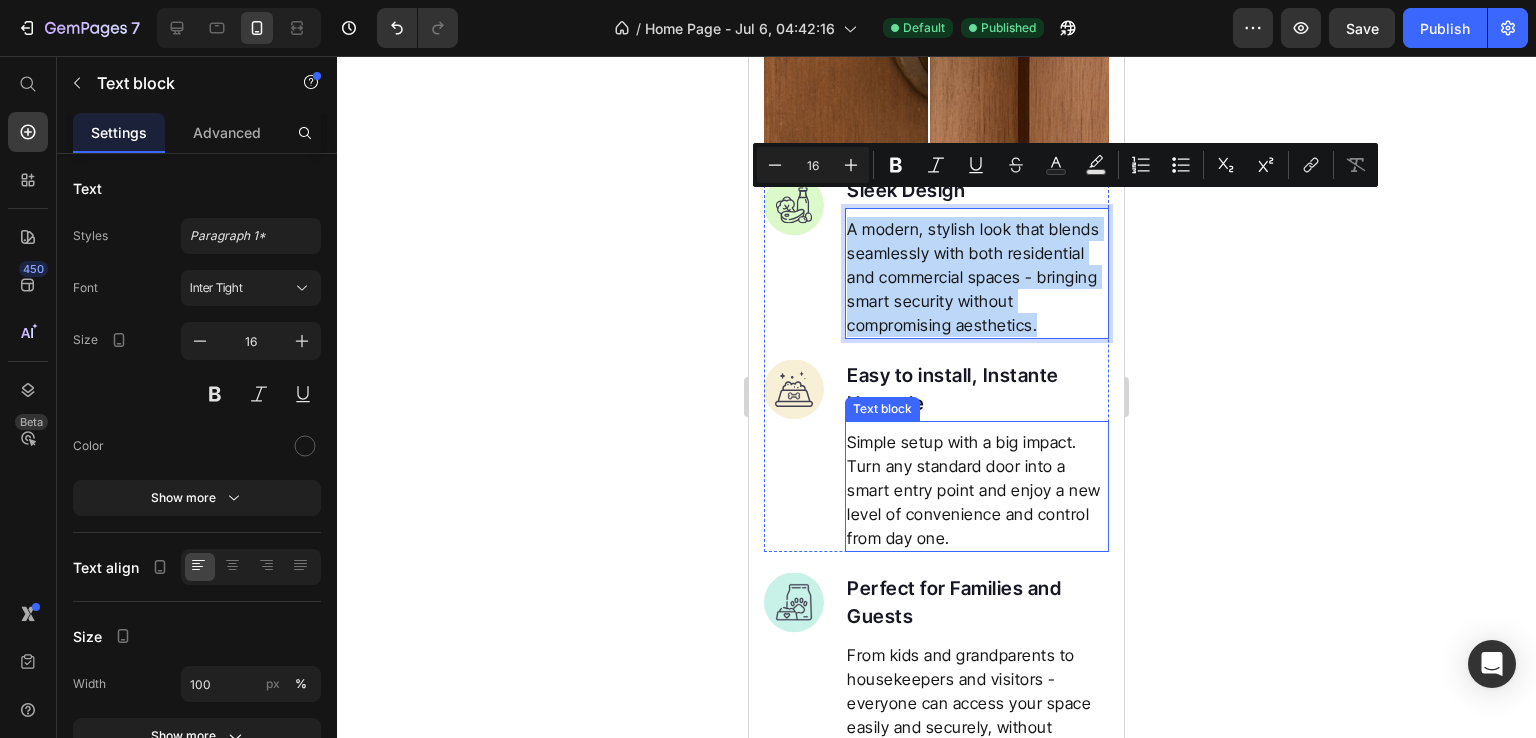 click on "Simple setup with a big impact. Turn any standard door into a smart entry point and enjoy a new level of convenience and control from day one." at bounding box center [977, 490] 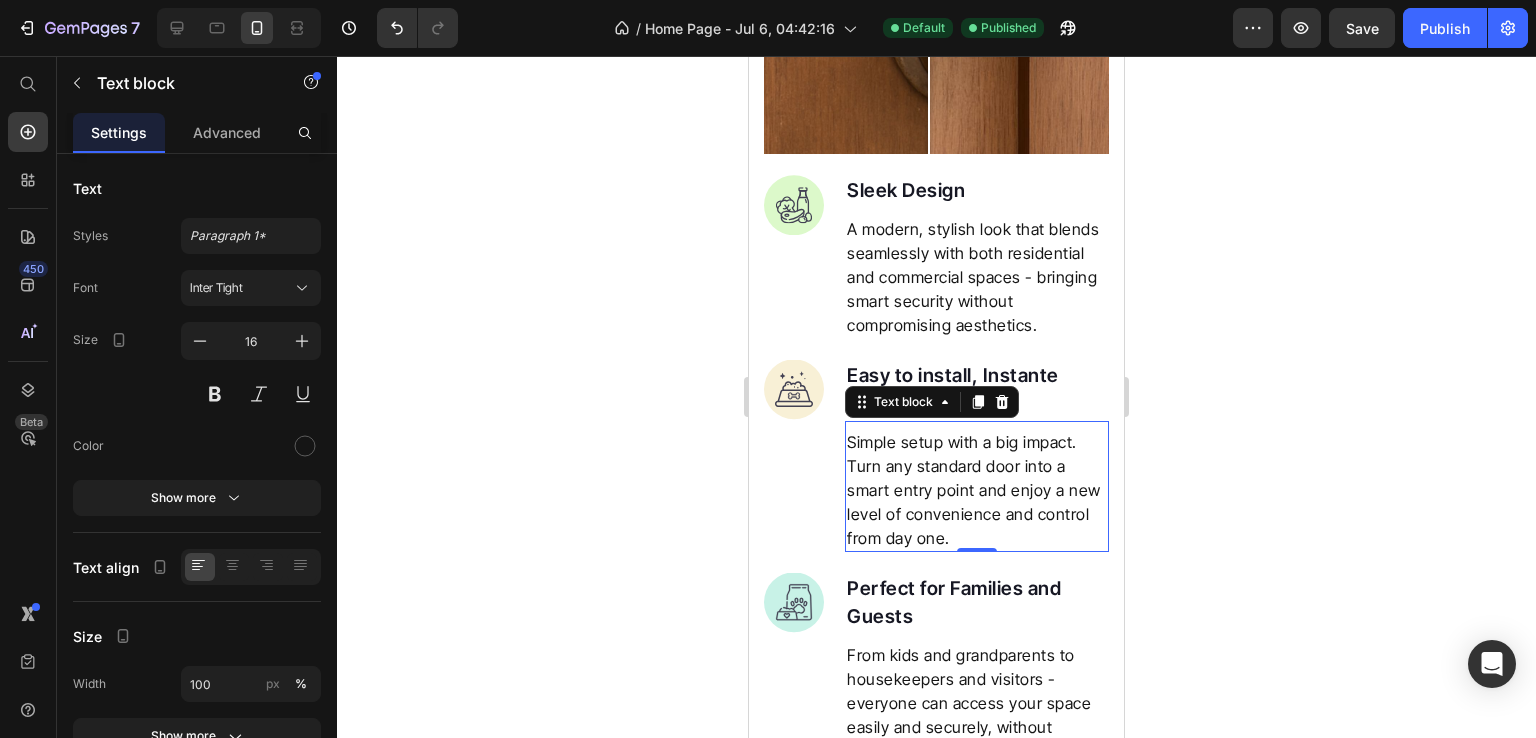 click on "Simple setup with a big impact. Turn any standard door into a smart entry point and enjoy a new level of convenience and control from day one." at bounding box center (977, 490) 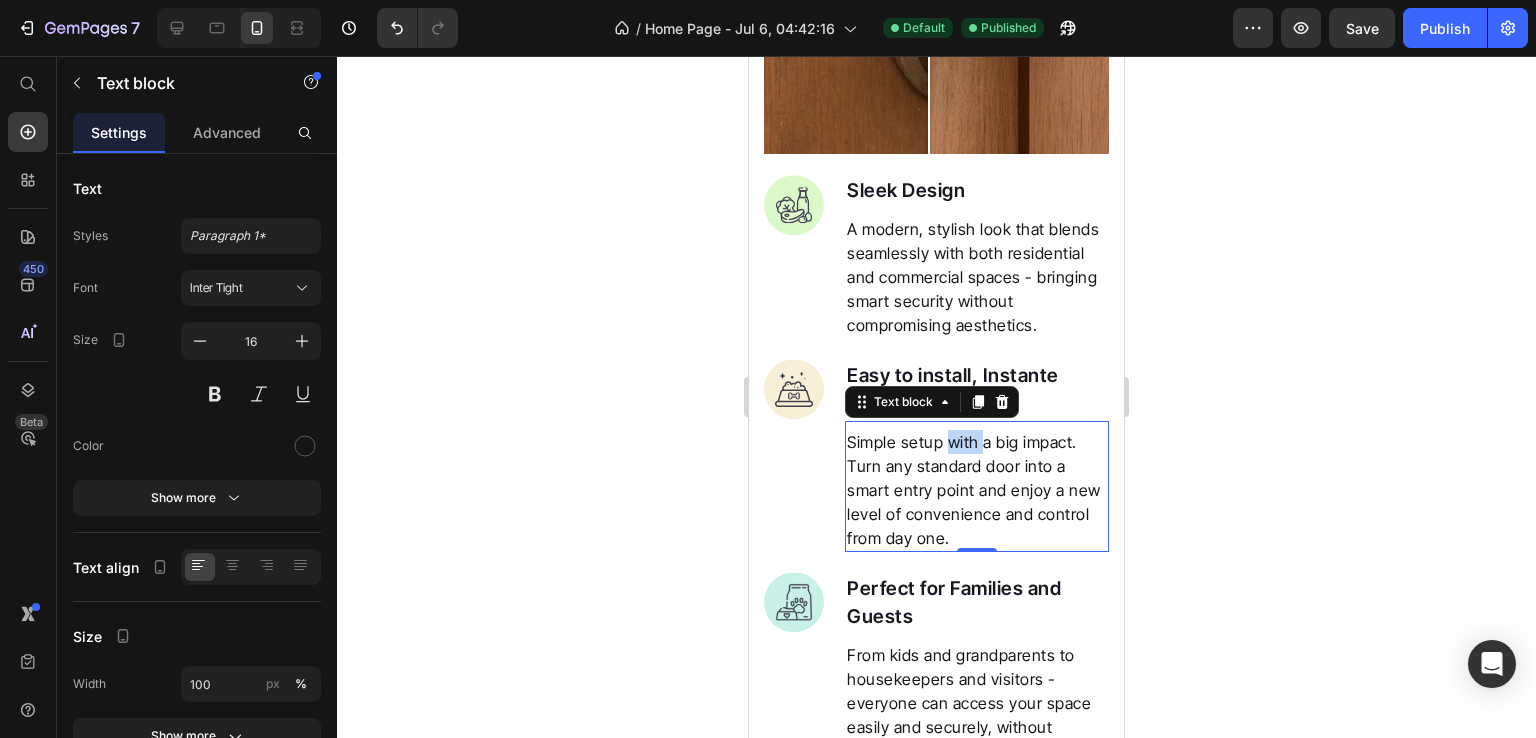 click on "Simple setup with a big impact. Turn any standard door into a smart entry point and enjoy a new level of convenience and control from day one." at bounding box center [977, 490] 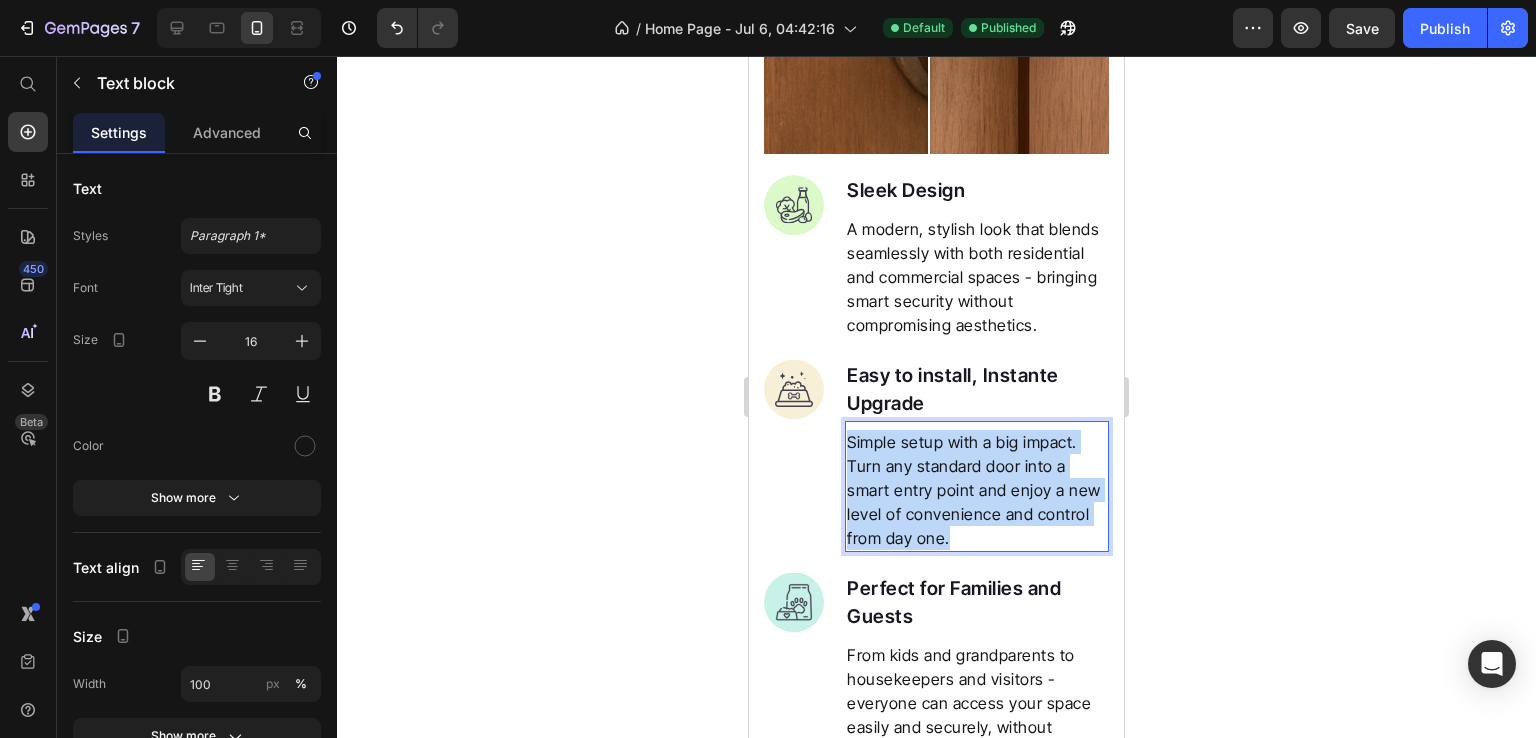 click on "Simple setup with a big impact. Turn any standard door into a smart entry point and enjoy a new level of convenience and control from day one." at bounding box center (977, 490) 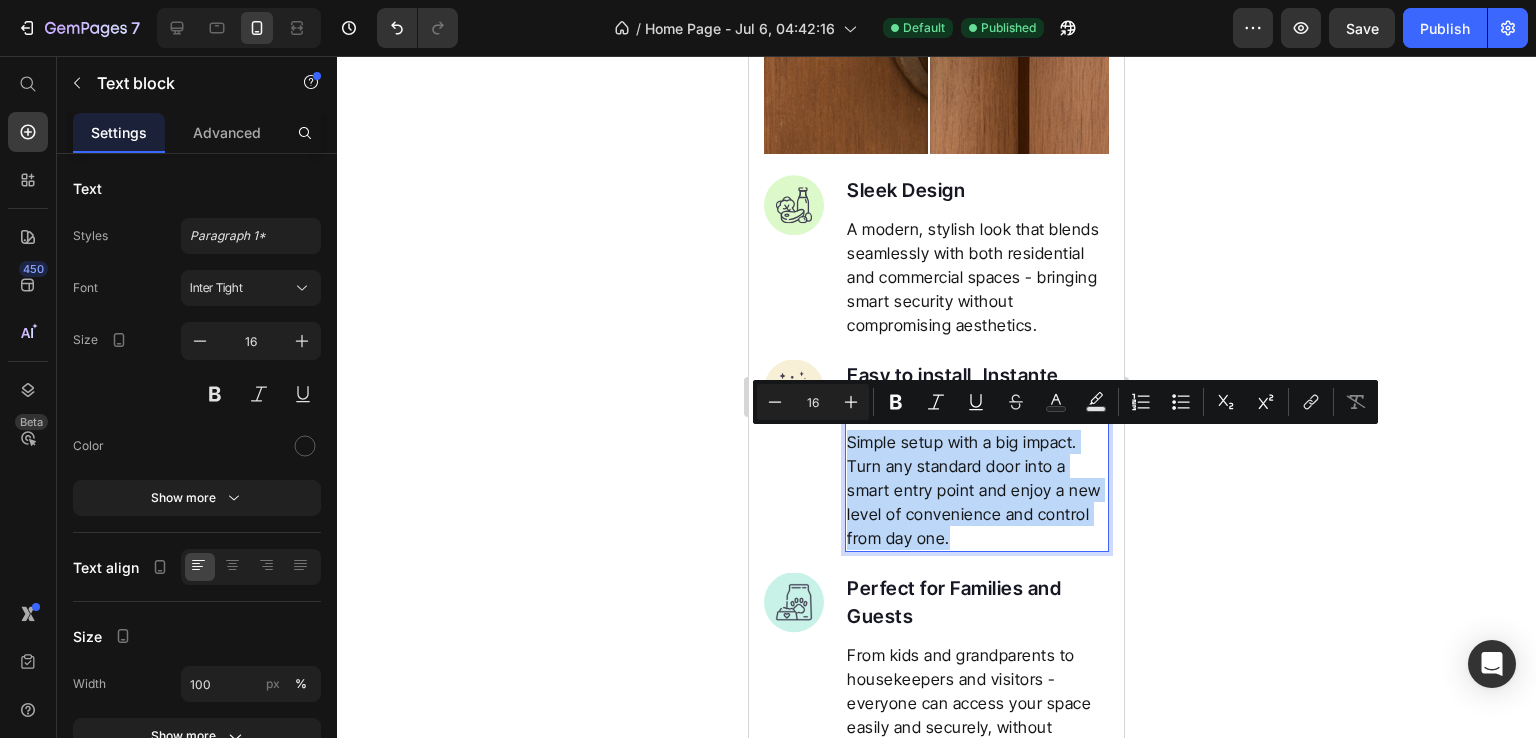 copy on "Simple setup with a big impact. Turn any standard door into a smart entry point and enjoy a new level of convenience and control from day one." 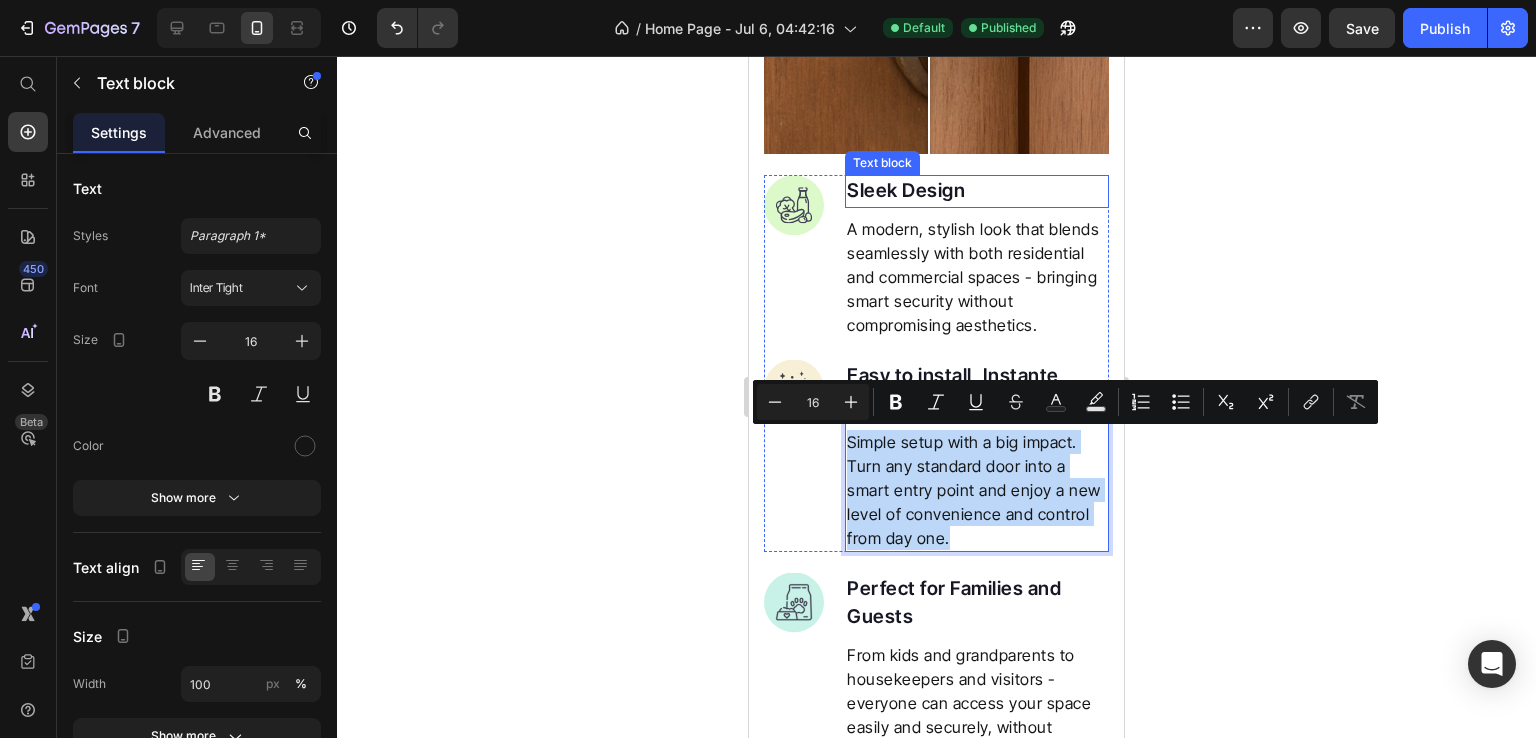 click on "Sleek Design" at bounding box center (977, 191) 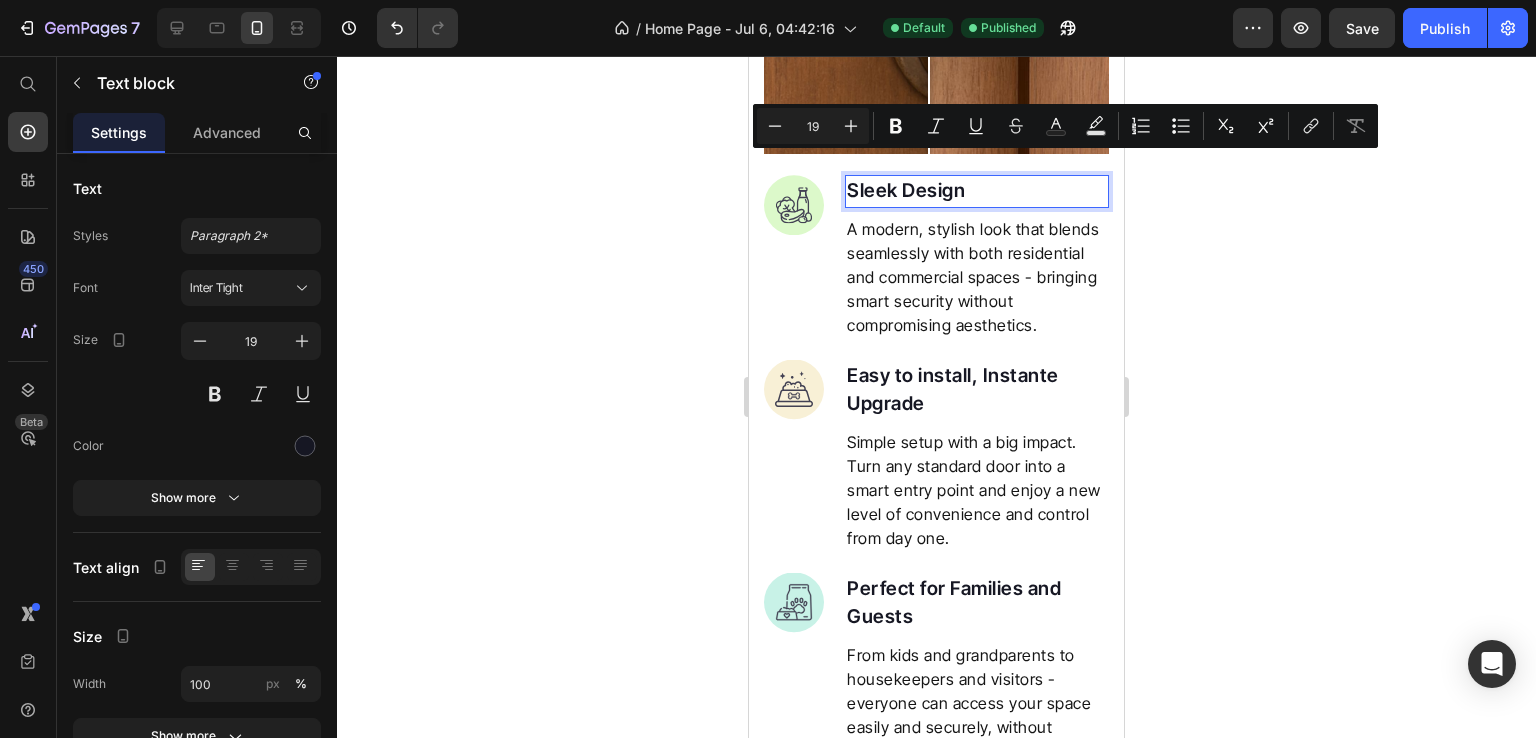 copy on "Sleek Design" 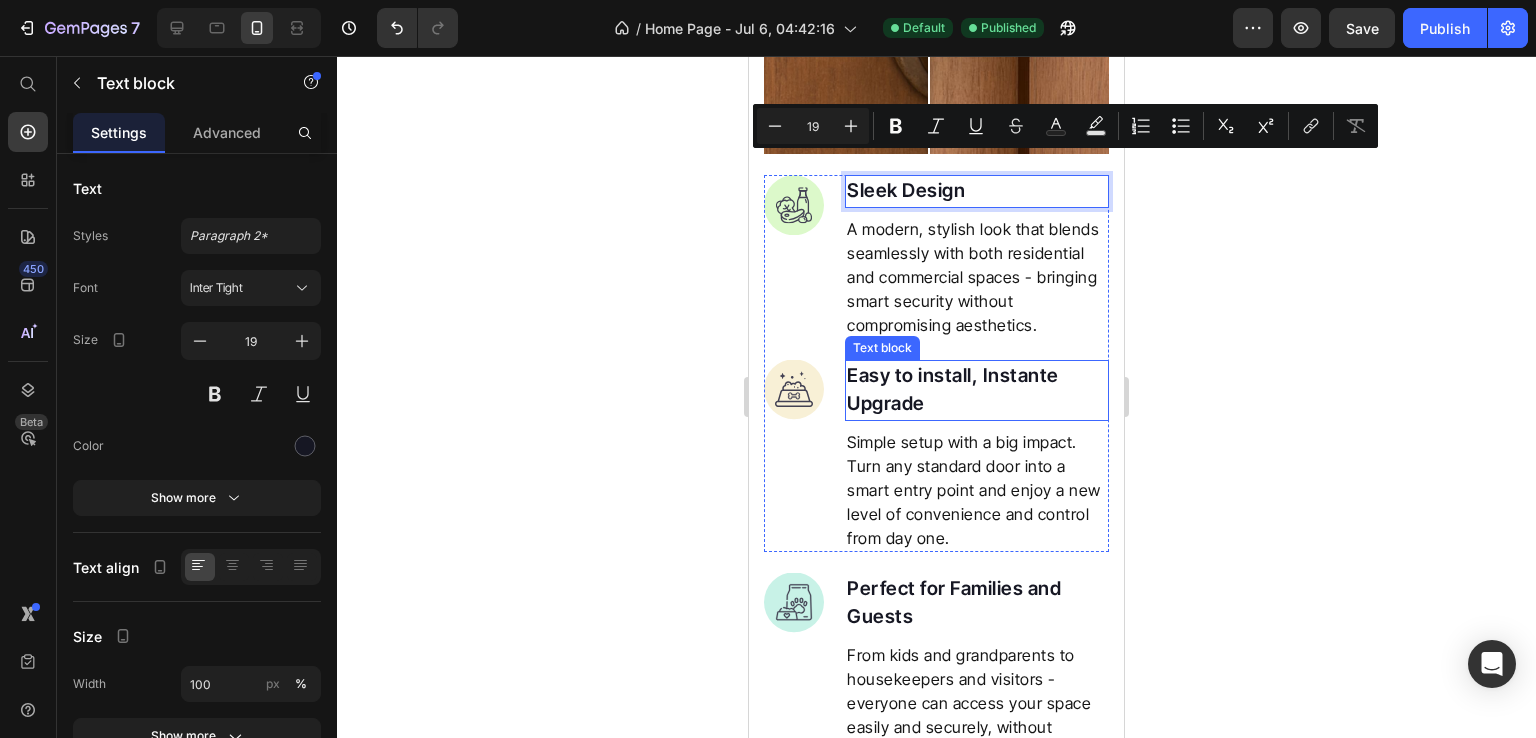 click on "Easy to install, Instante Upgrade" at bounding box center [977, 390] 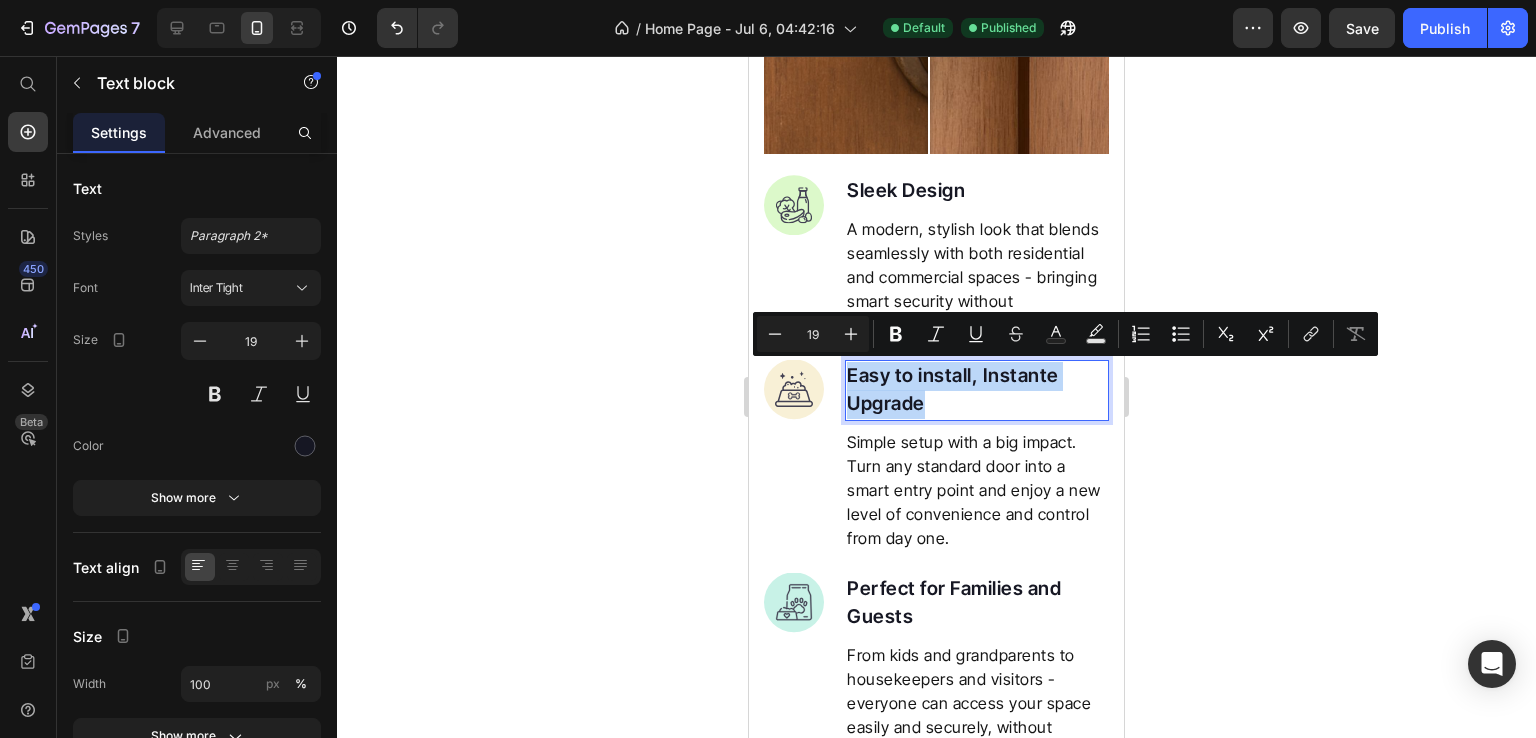 copy on "Easy to install, Instante Upgrade" 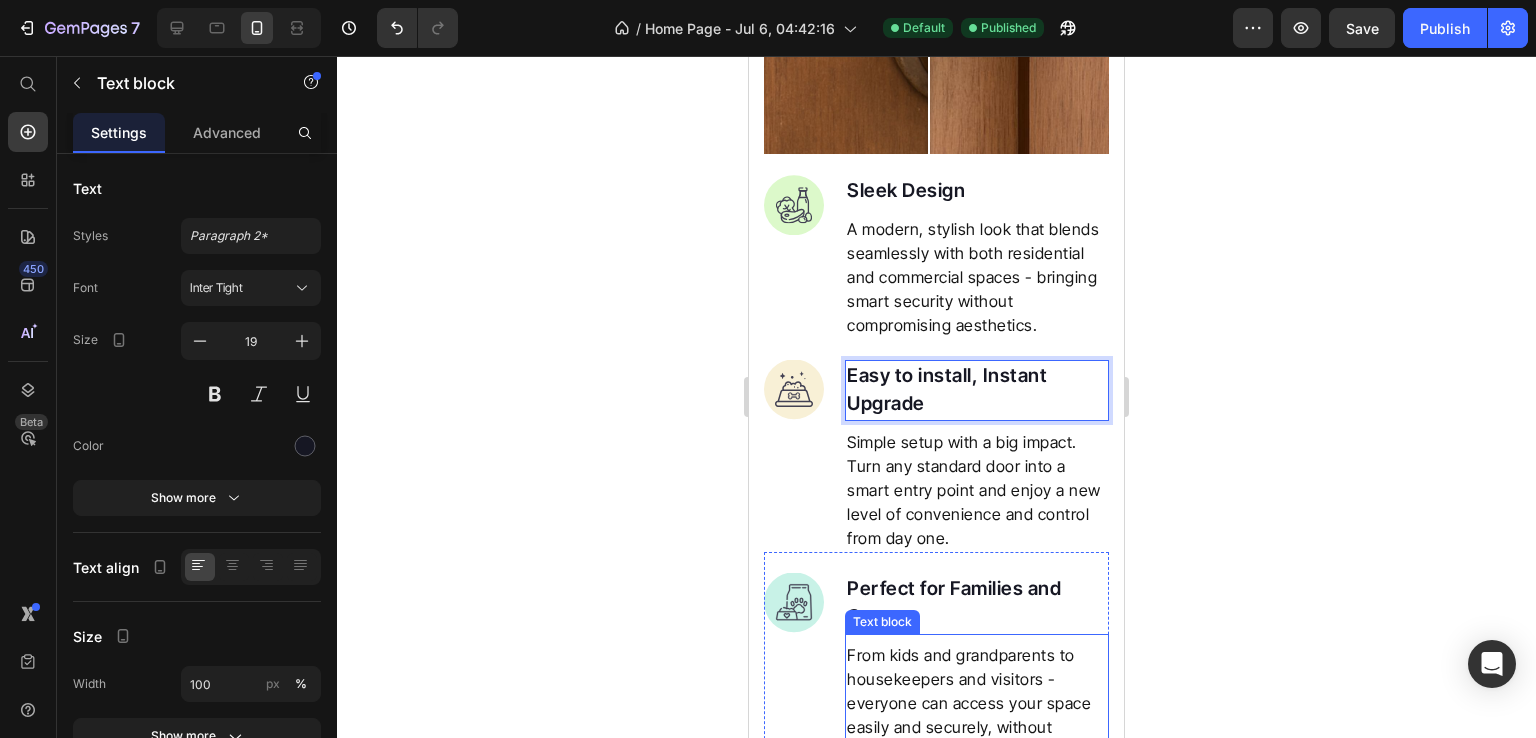click on "From kids and grandparents to housekeepers and visitors - everyone can access your space easily and securely, without needing a physical key." at bounding box center (977, 703) 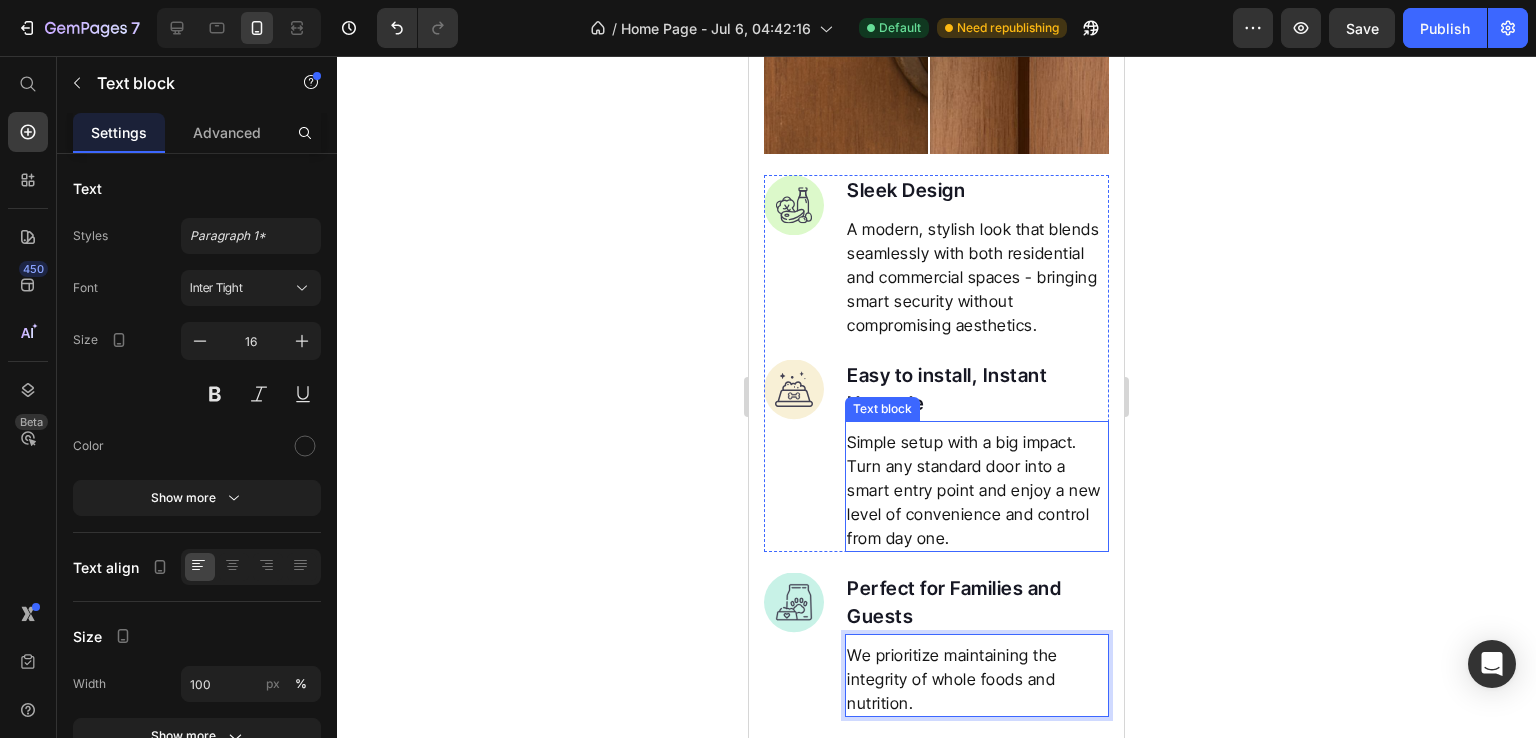 scroll, scrollTop: 2803, scrollLeft: 0, axis: vertical 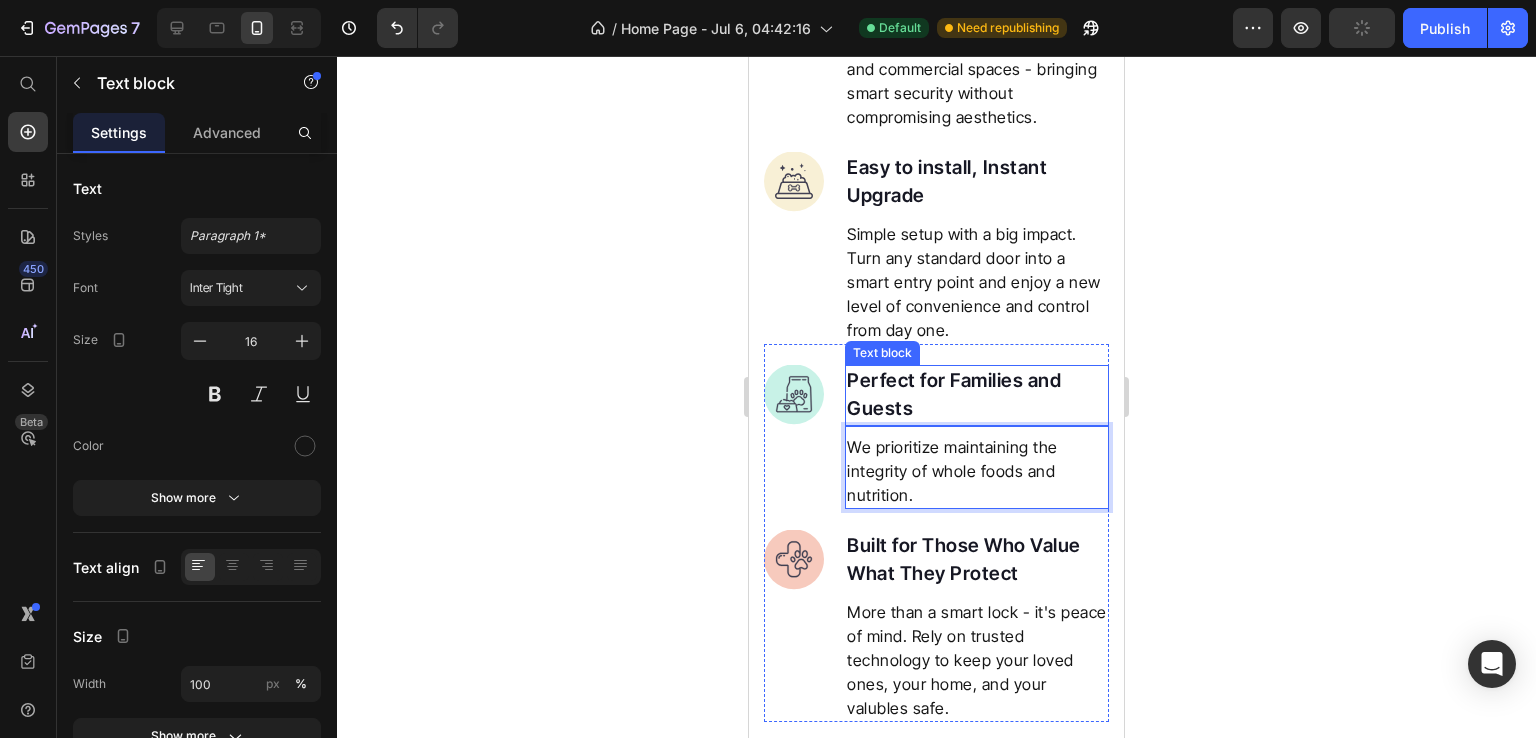 click on "Perfect for Families and Guests" at bounding box center [977, 395] 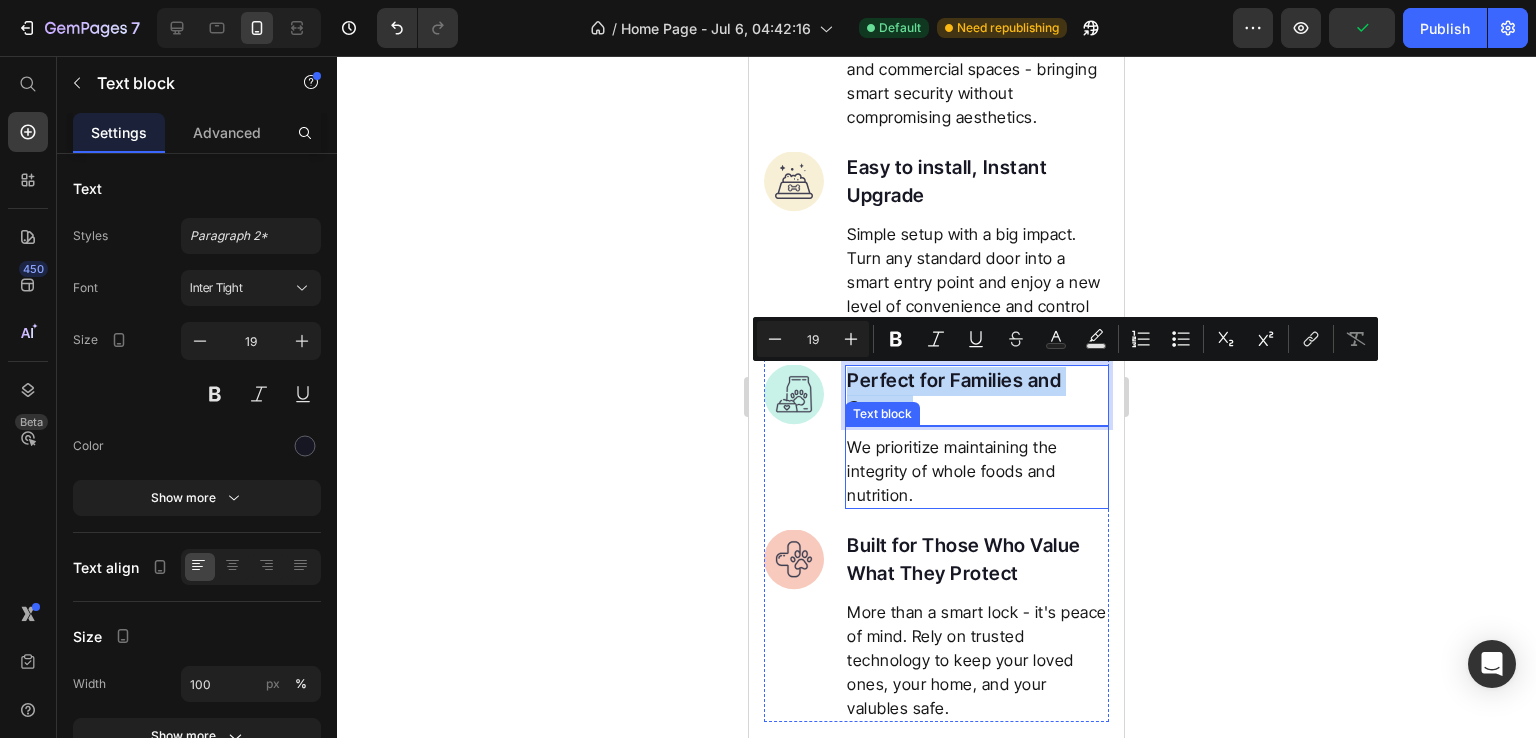 click on "We prioritize maintaining the integrity of whole foods and nutrition." at bounding box center [977, 471] 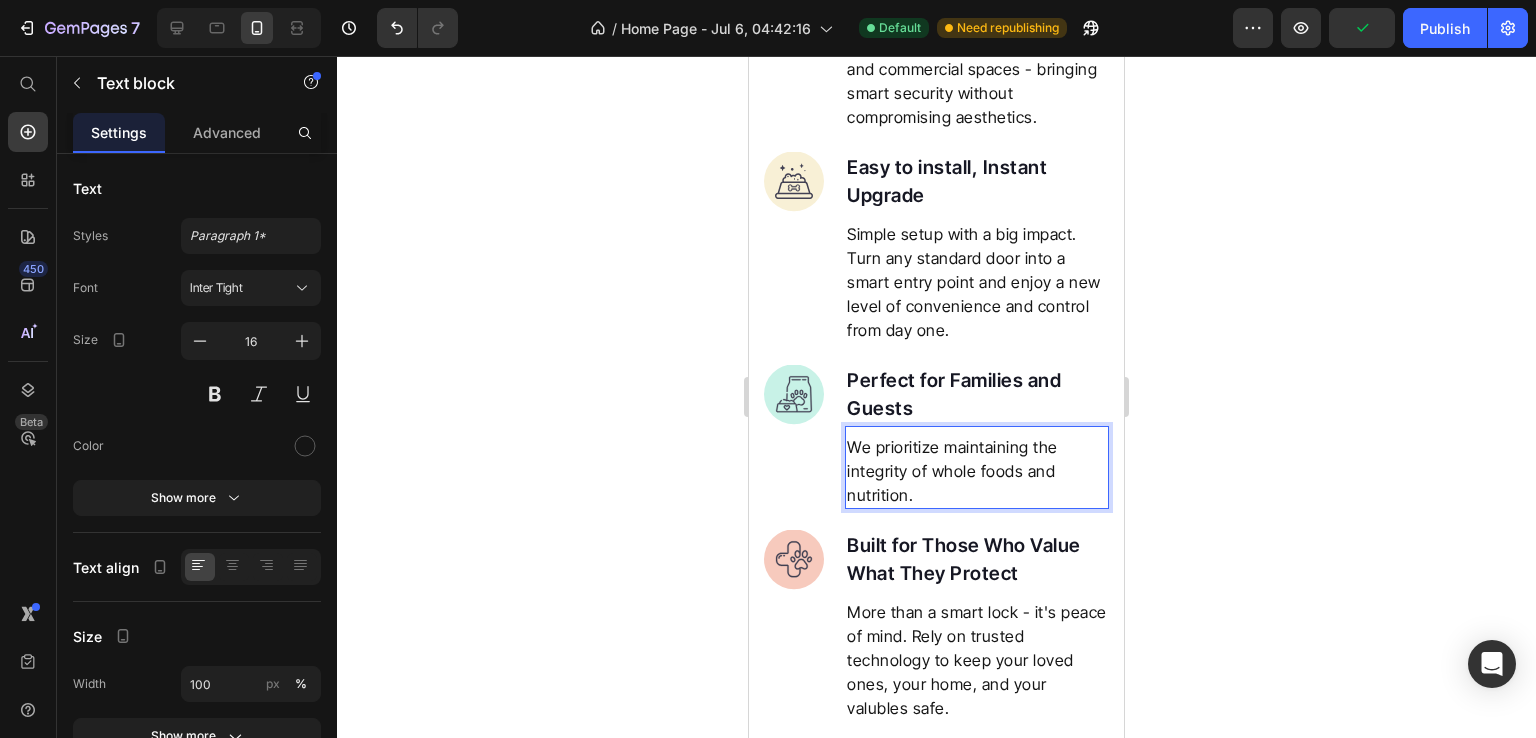 click on "We prioritize maintaining the integrity of whole foods and nutrition." at bounding box center (977, 471) 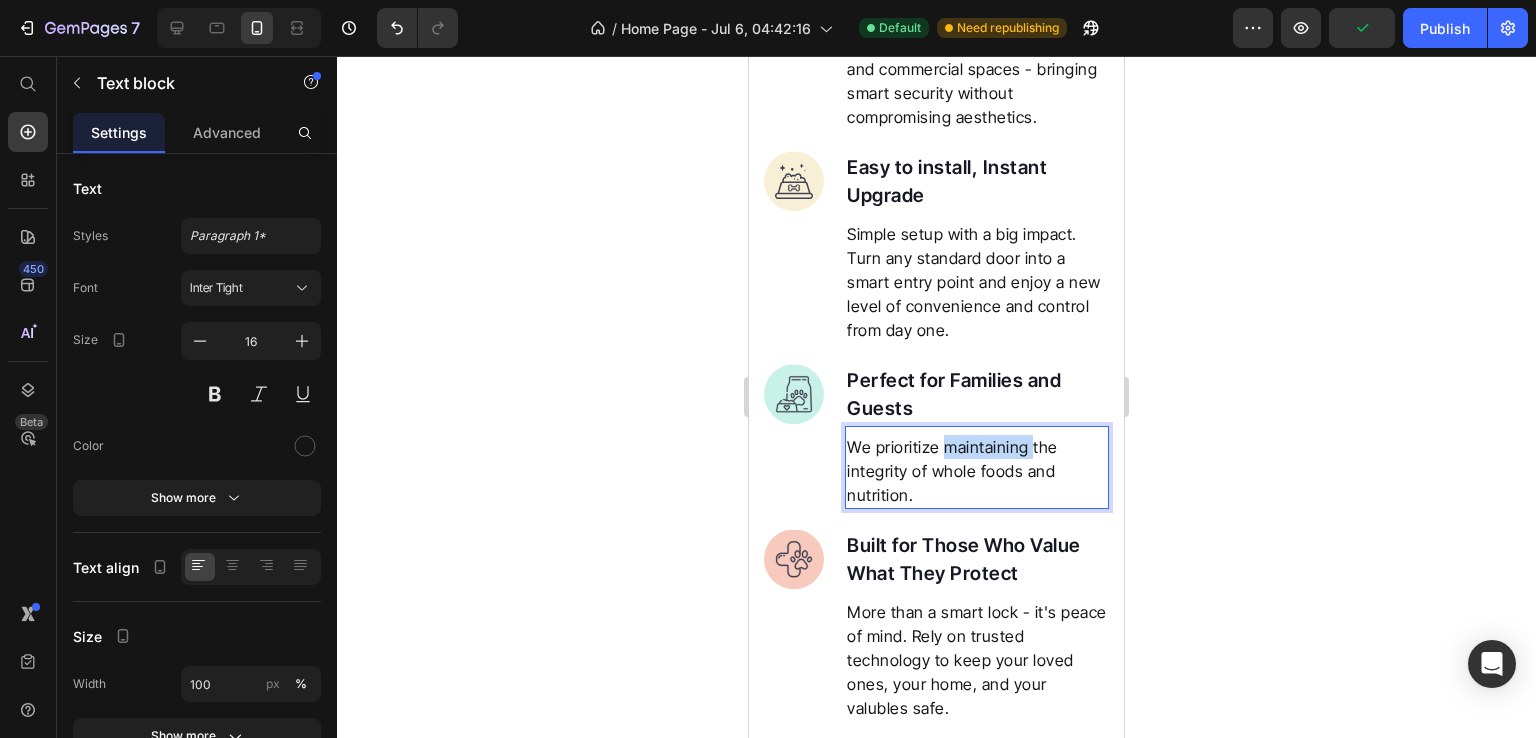 click on "We prioritize maintaining the integrity of whole foods and nutrition." at bounding box center (977, 471) 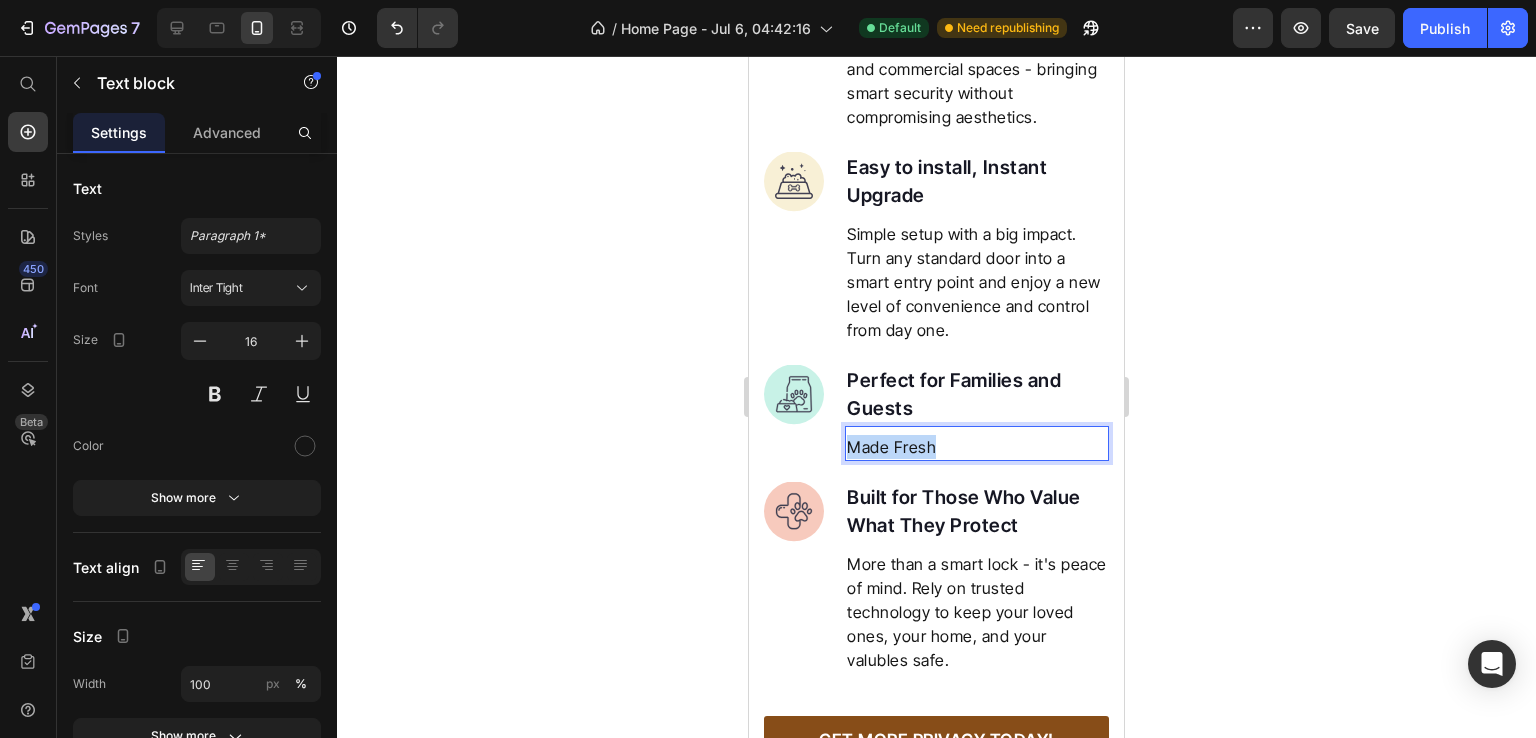 drag, startPoint x: 937, startPoint y: 449, endPoint x: 832, endPoint y: 448, distance: 105.00476 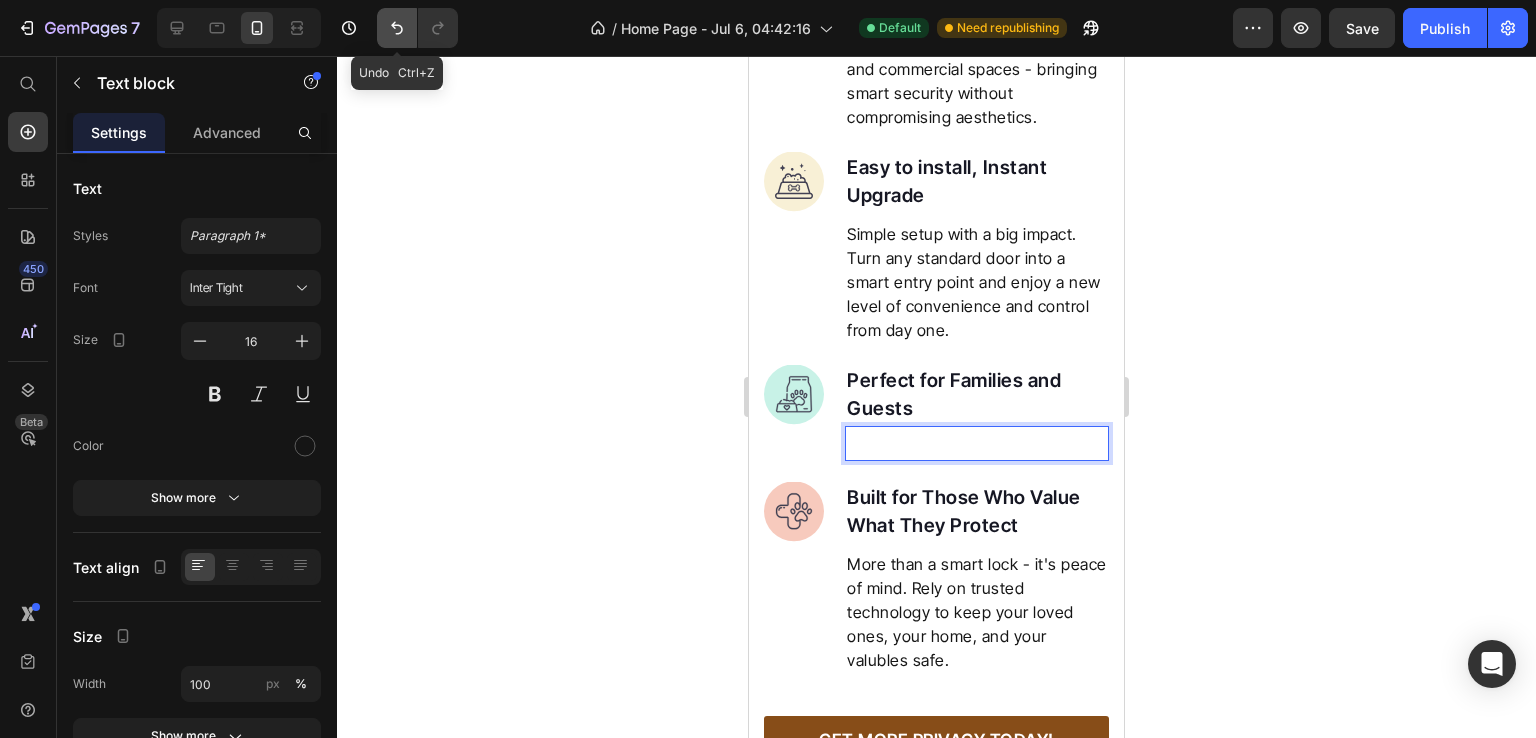 click 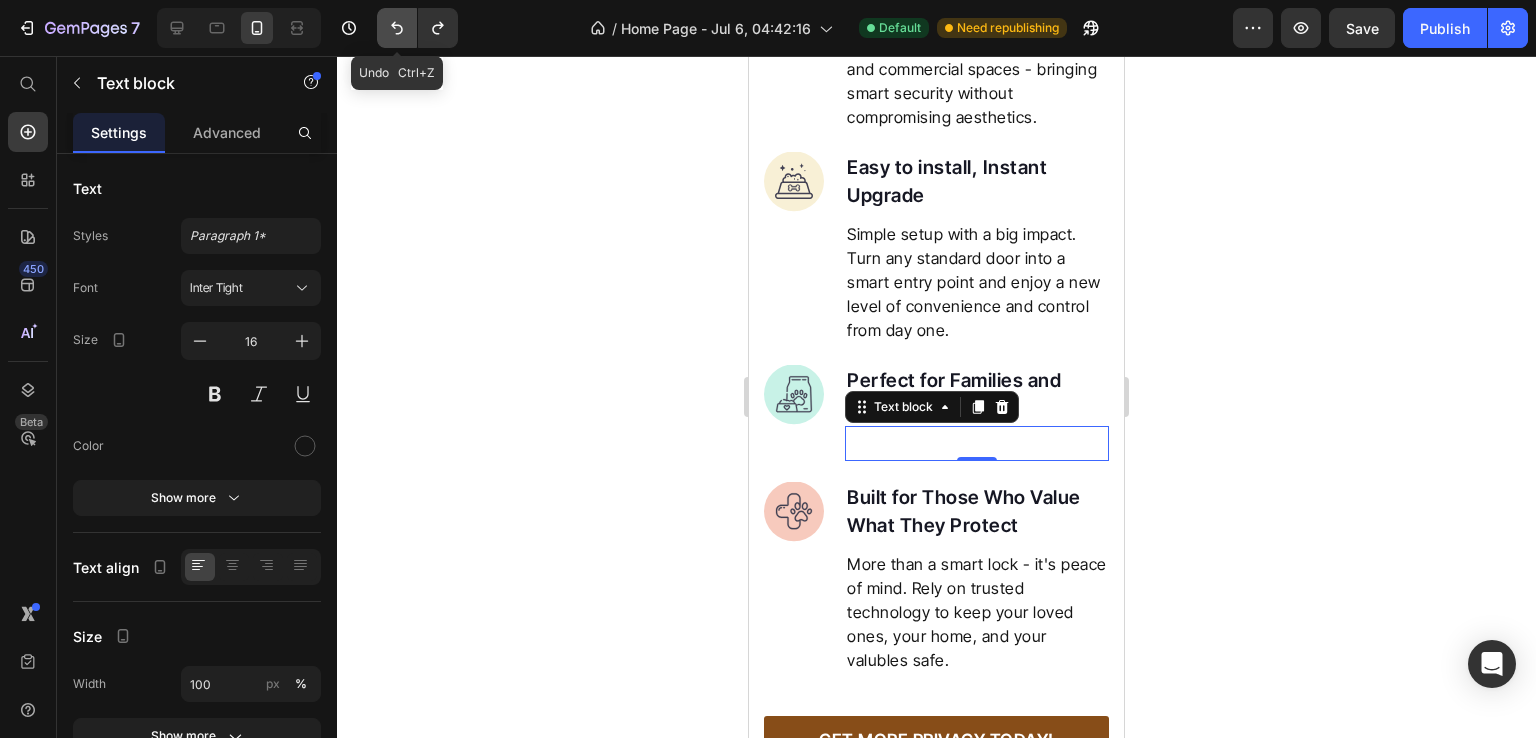 click 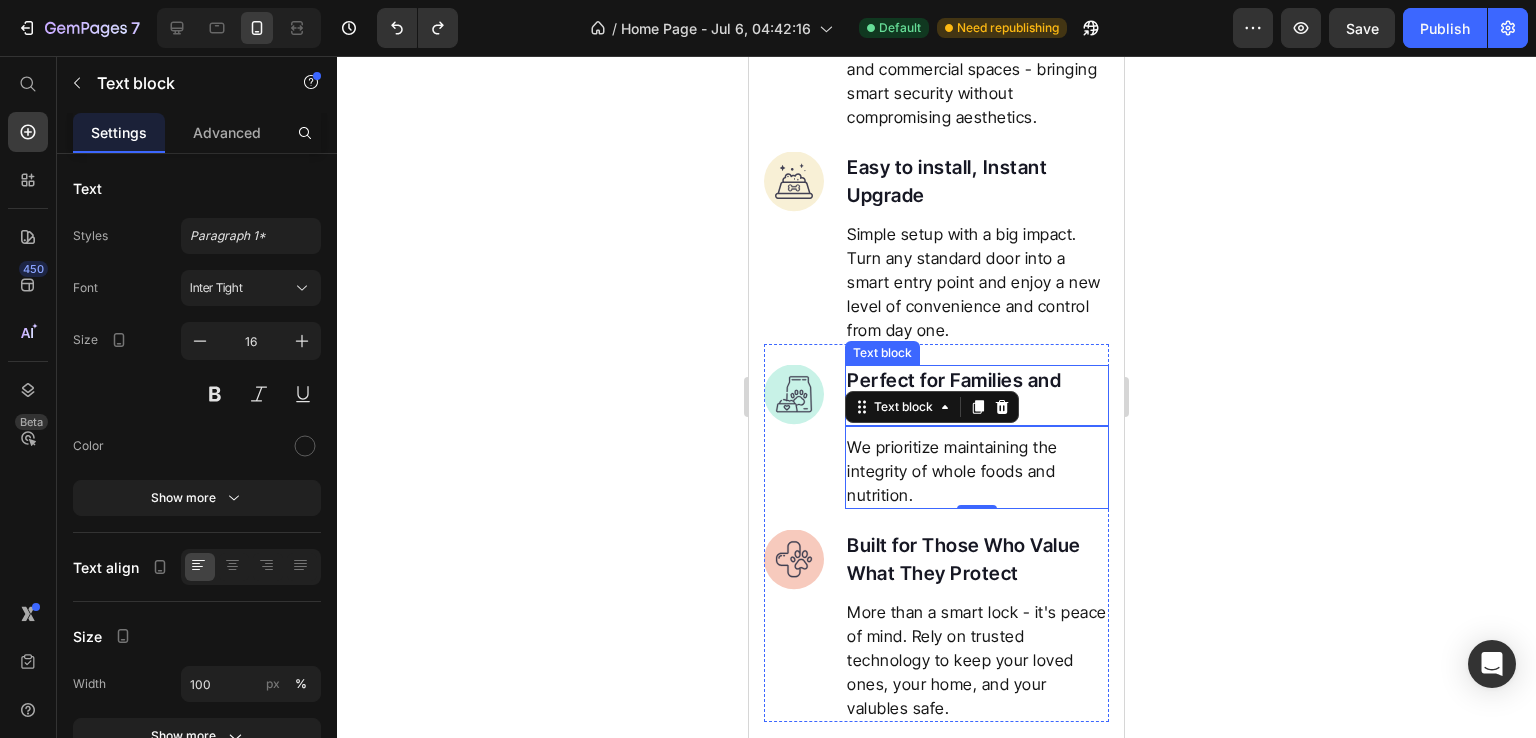 click on "Perfect for Families and Guests" at bounding box center (977, 395) 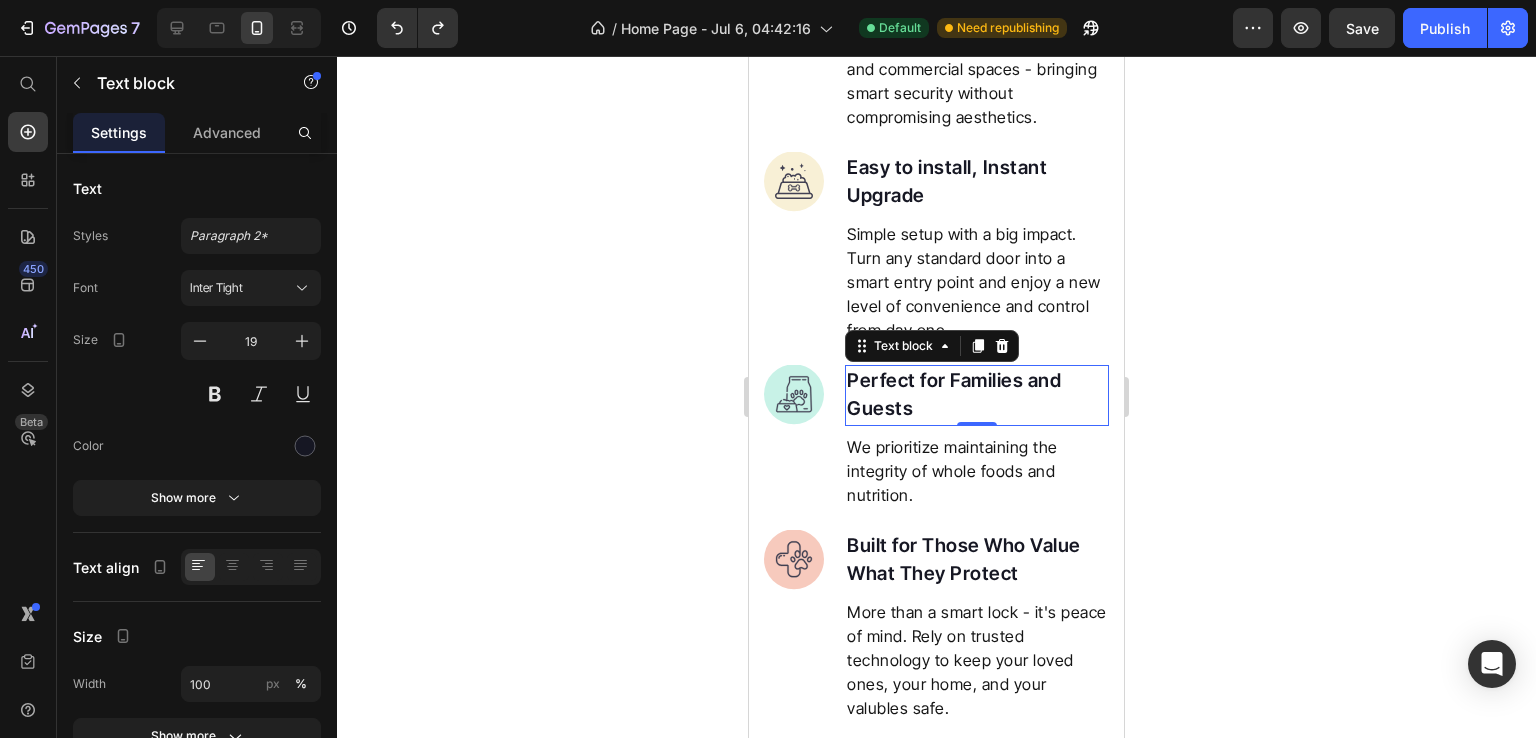 click on "Perfect for Families and Guests" at bounding box center (977, 395) 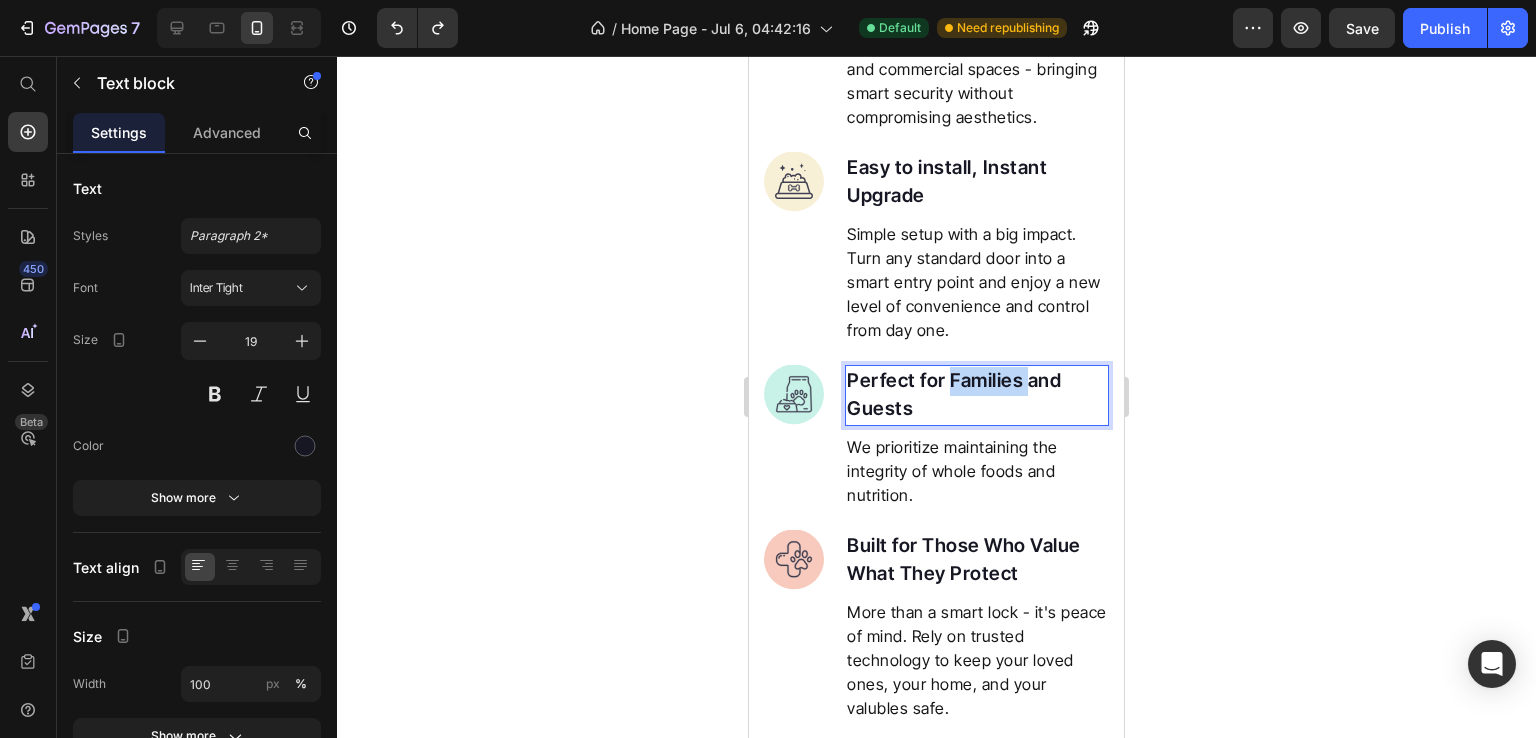 click on "Perfect for Families and Guests" at bounding box center [977, 395] 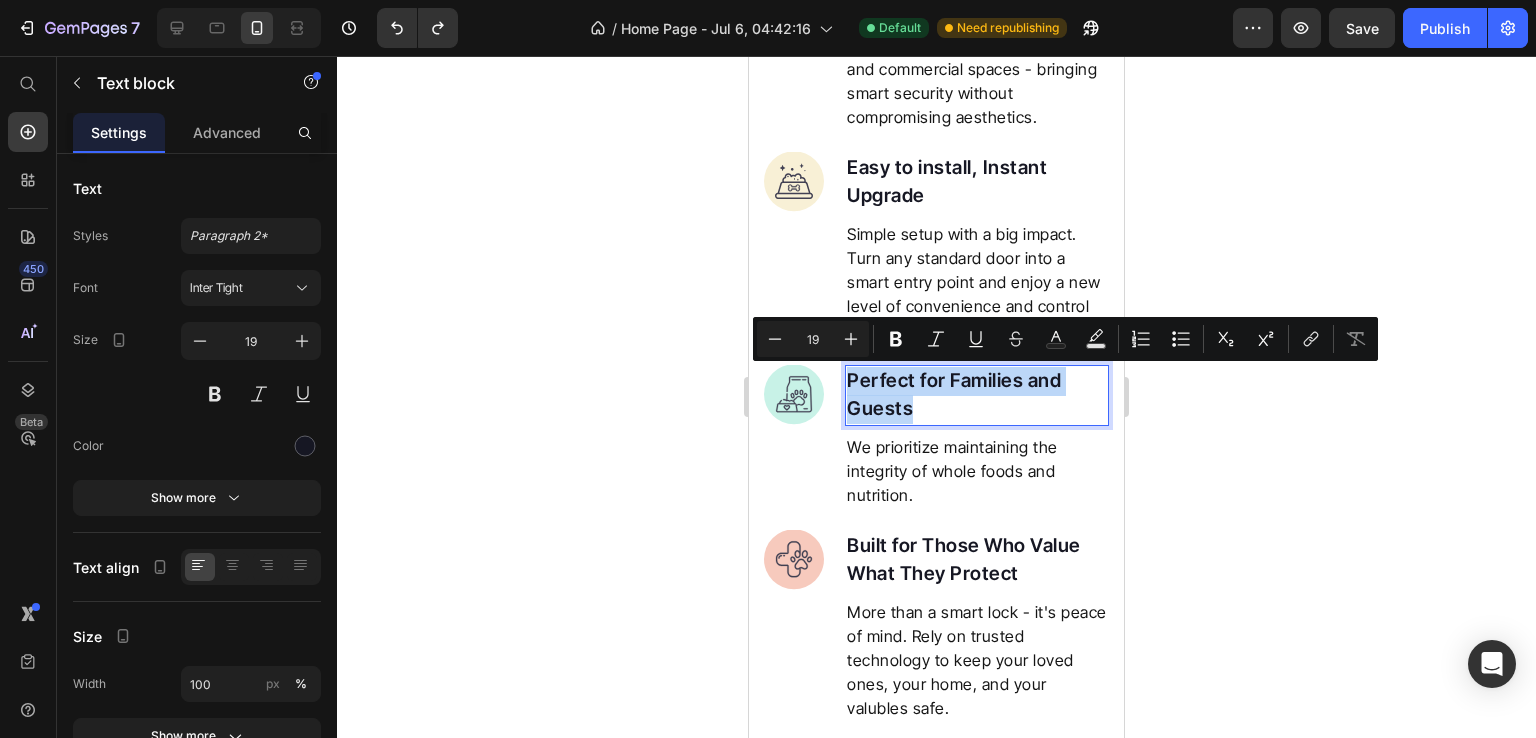 copy on "Perfect for Families and Guests" 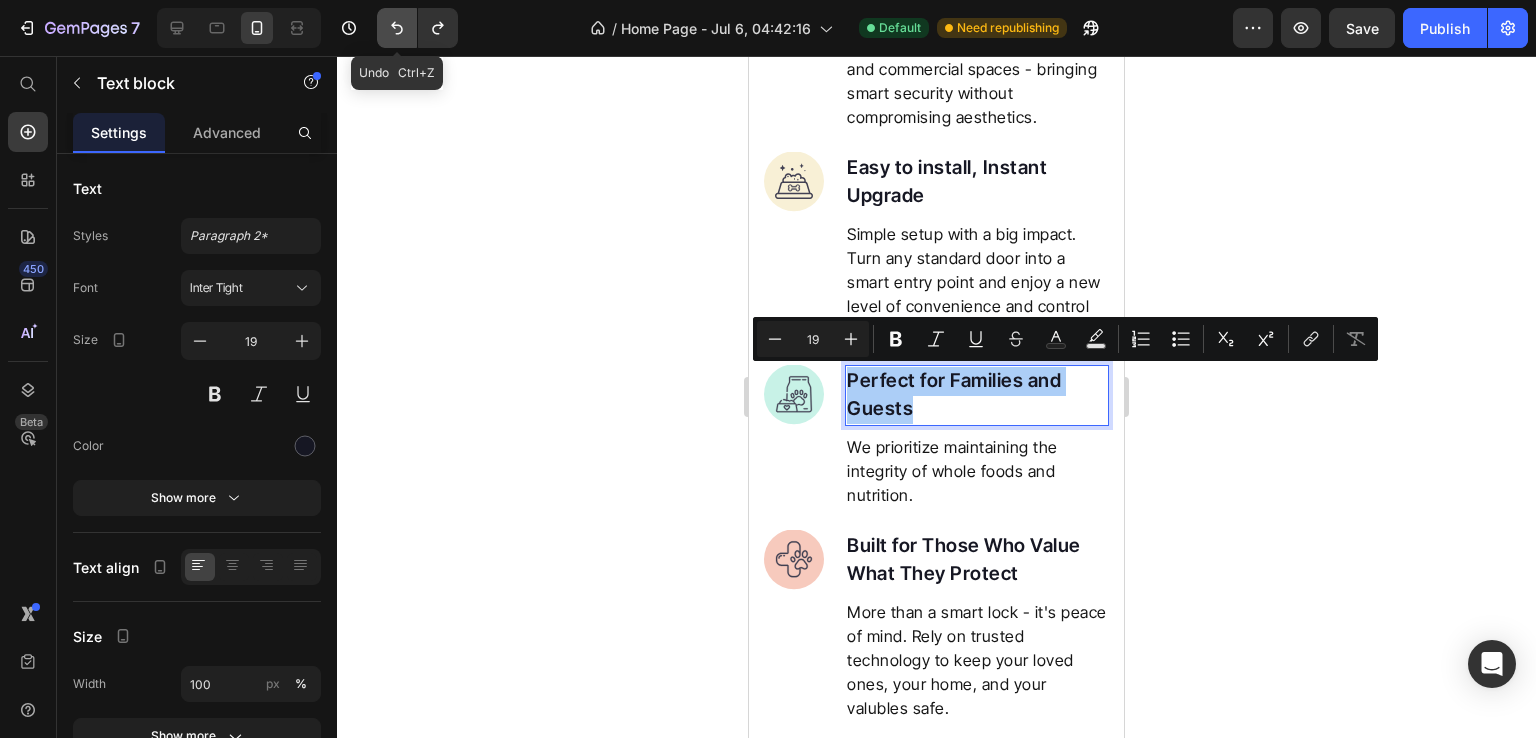 click 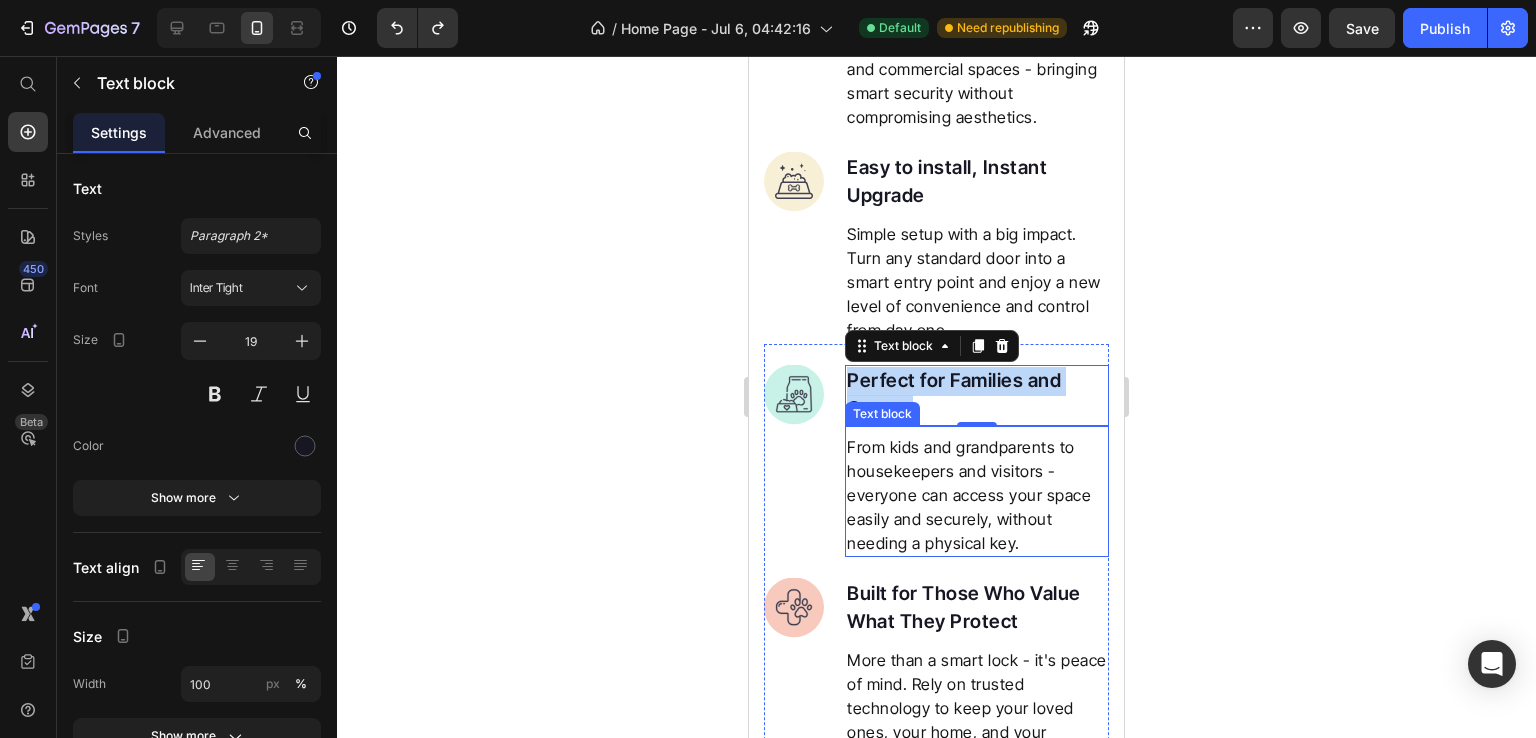 click on "From kids and grandparents to housekeepers and visitors - everyone can access your space easily and securely, without needing a physical key." at bounding box center (977, 495) 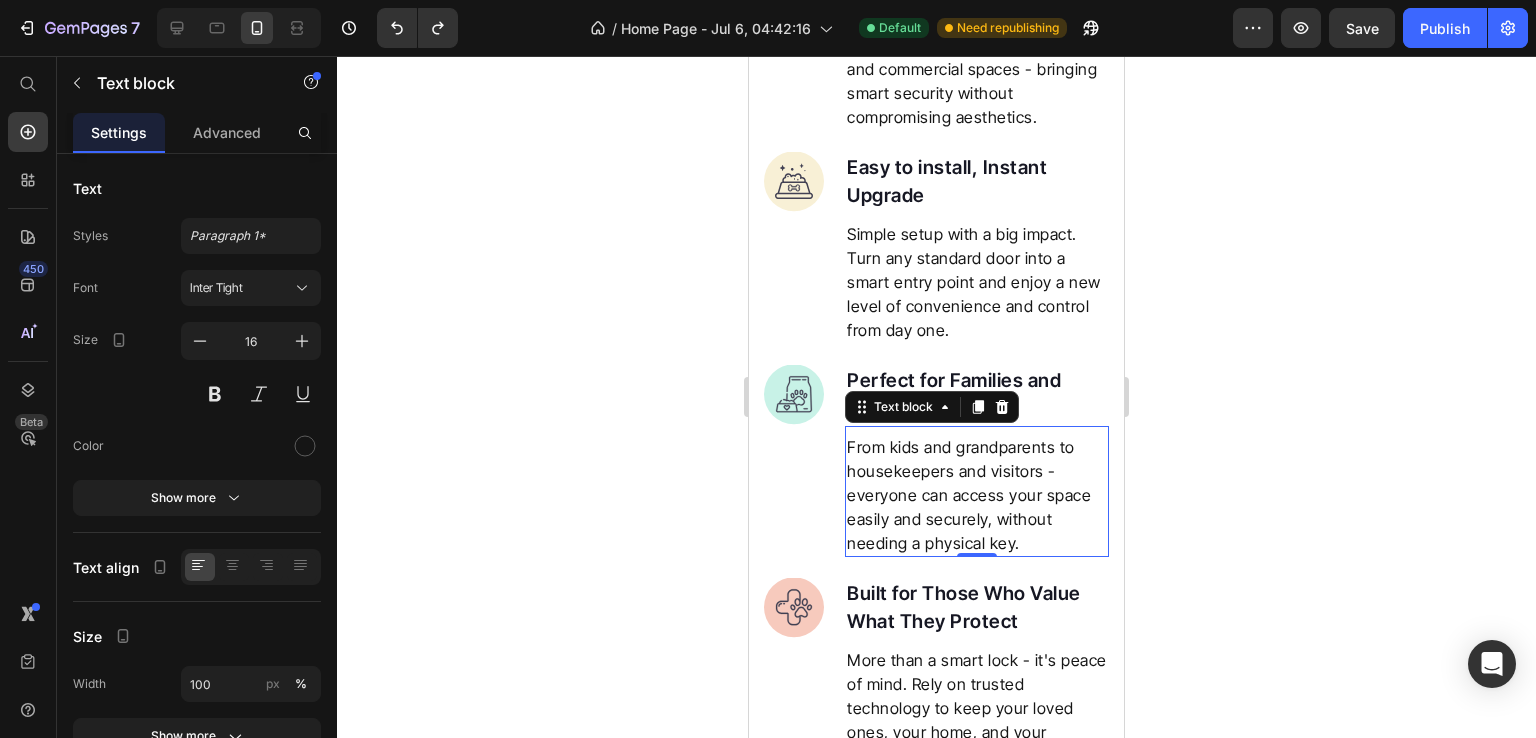 click on "From kids and grandparents to housekeepers and visitors - everyone can access your space easily and securely, without needing a physical key." at bounding box center (977, 495) 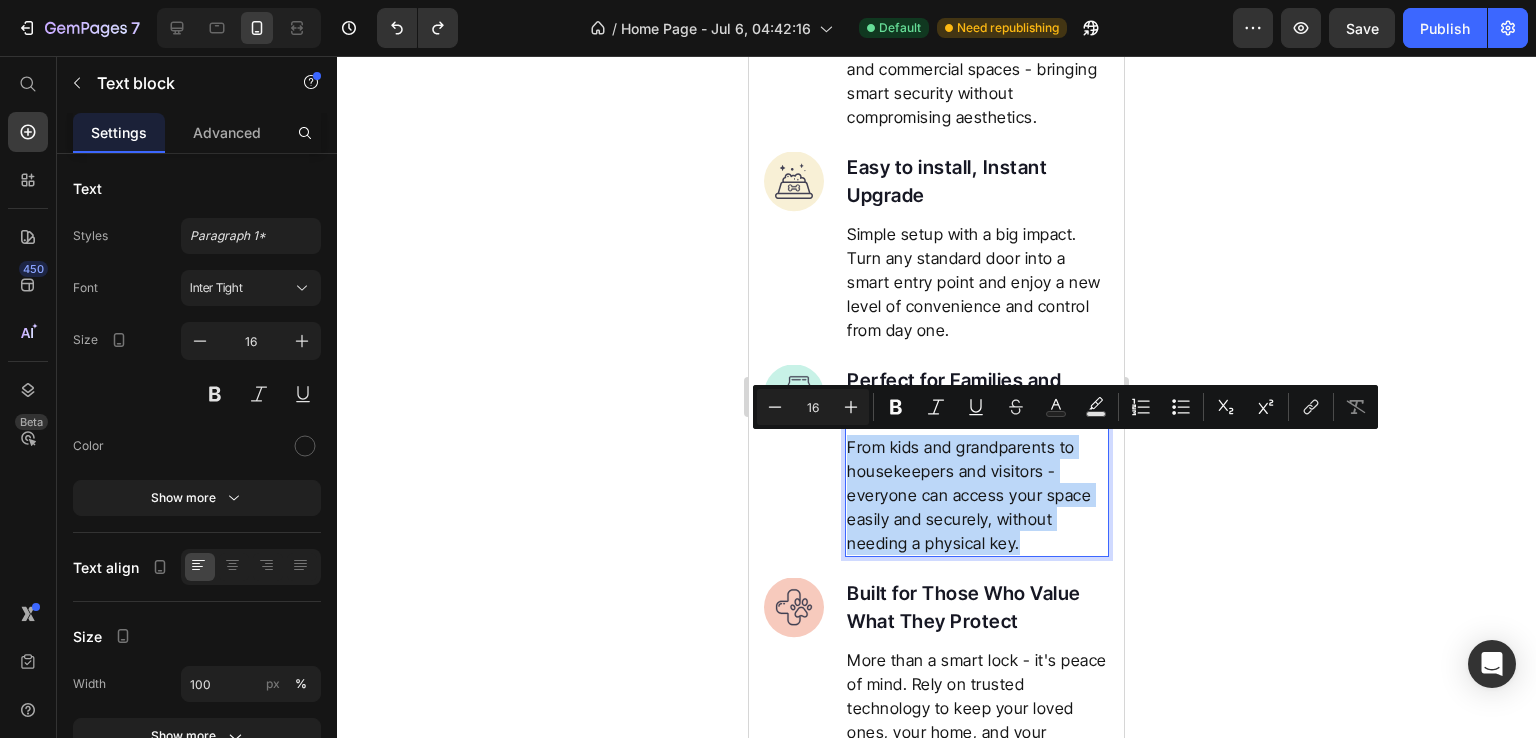copy on "From kids and grandparents to housekeepers and visitors - everyone can access your space easily and securely, without needing a physical key." 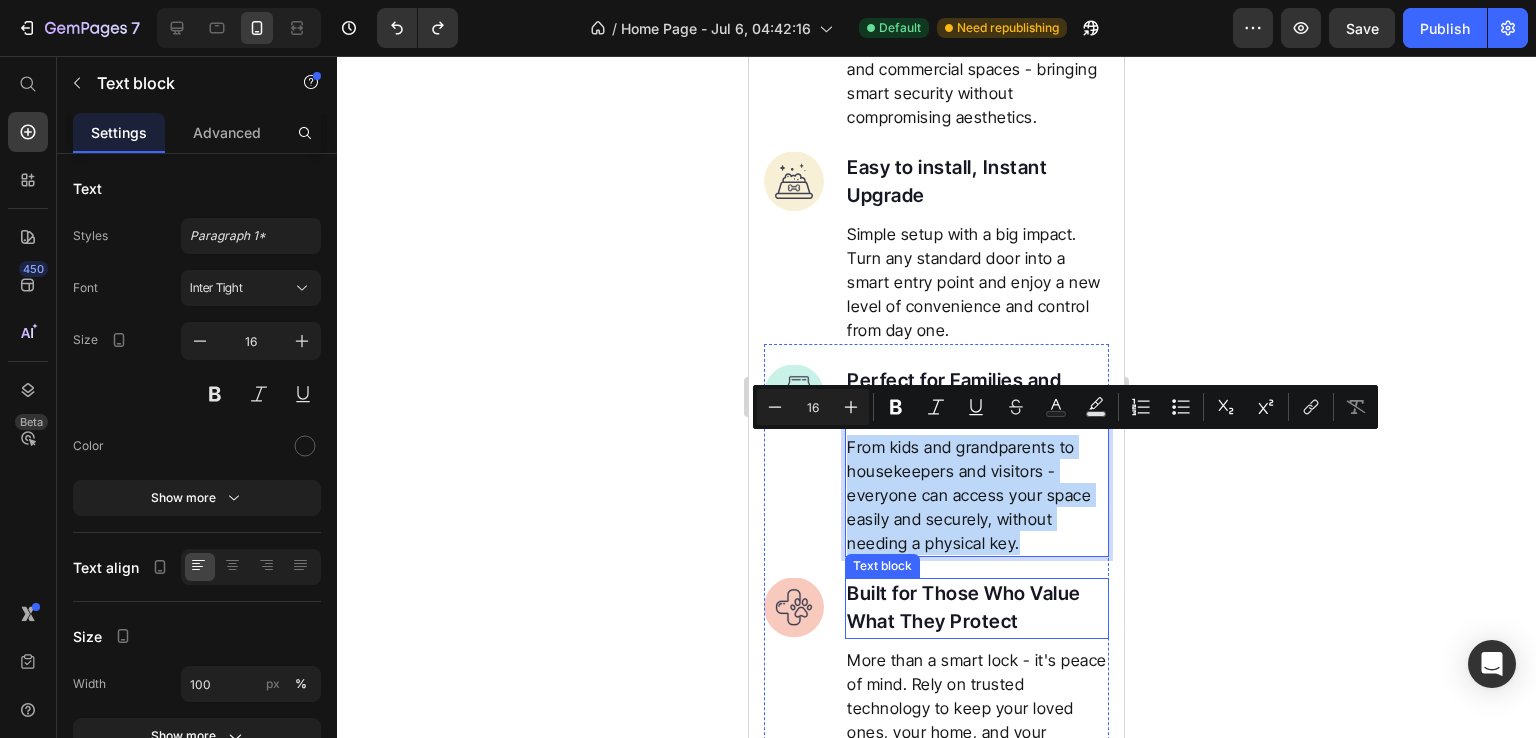 click on "Built for Those Who Value What They Protect" at bounding box center [977, 608] 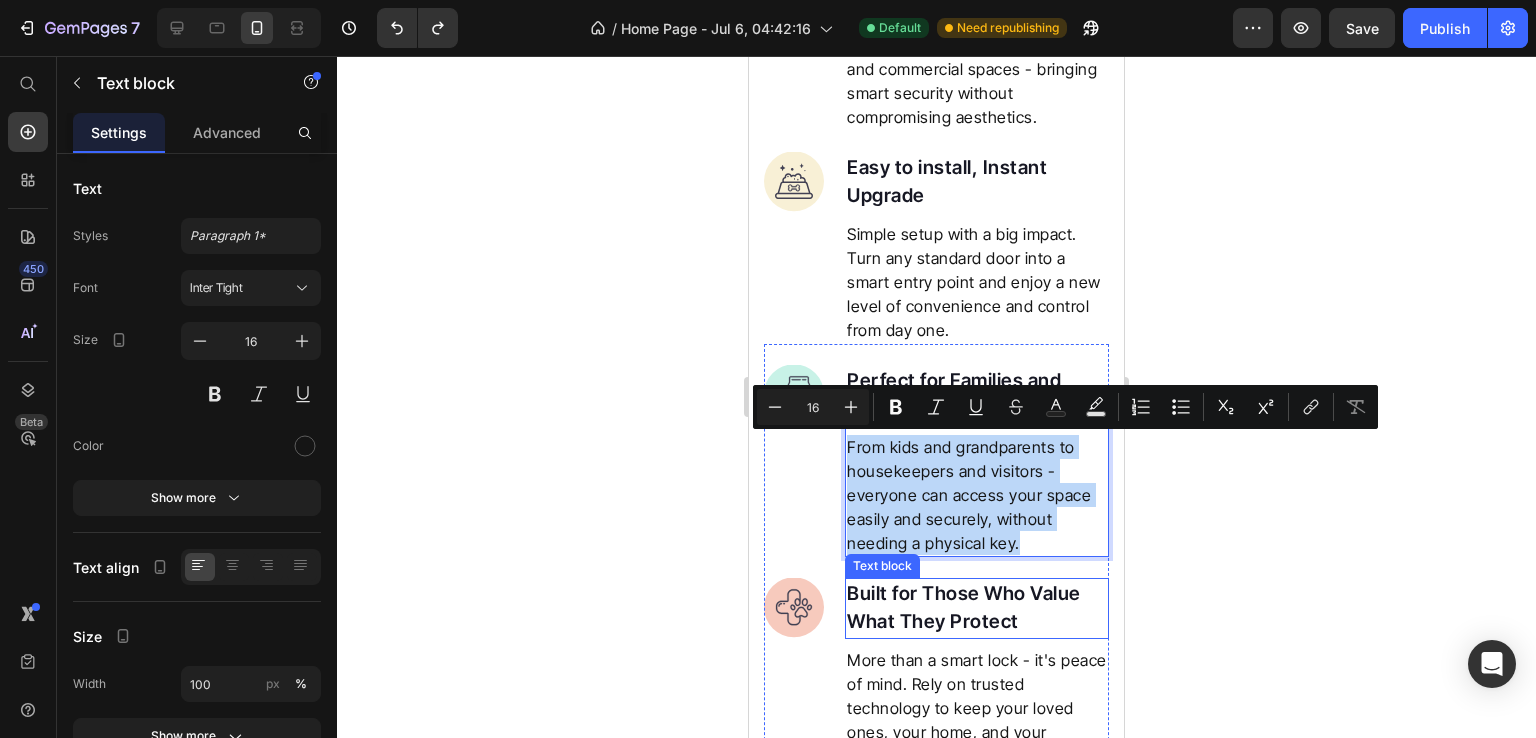 click on "Built for Those Who Value What They Protect" at bounding box center [977, 608] 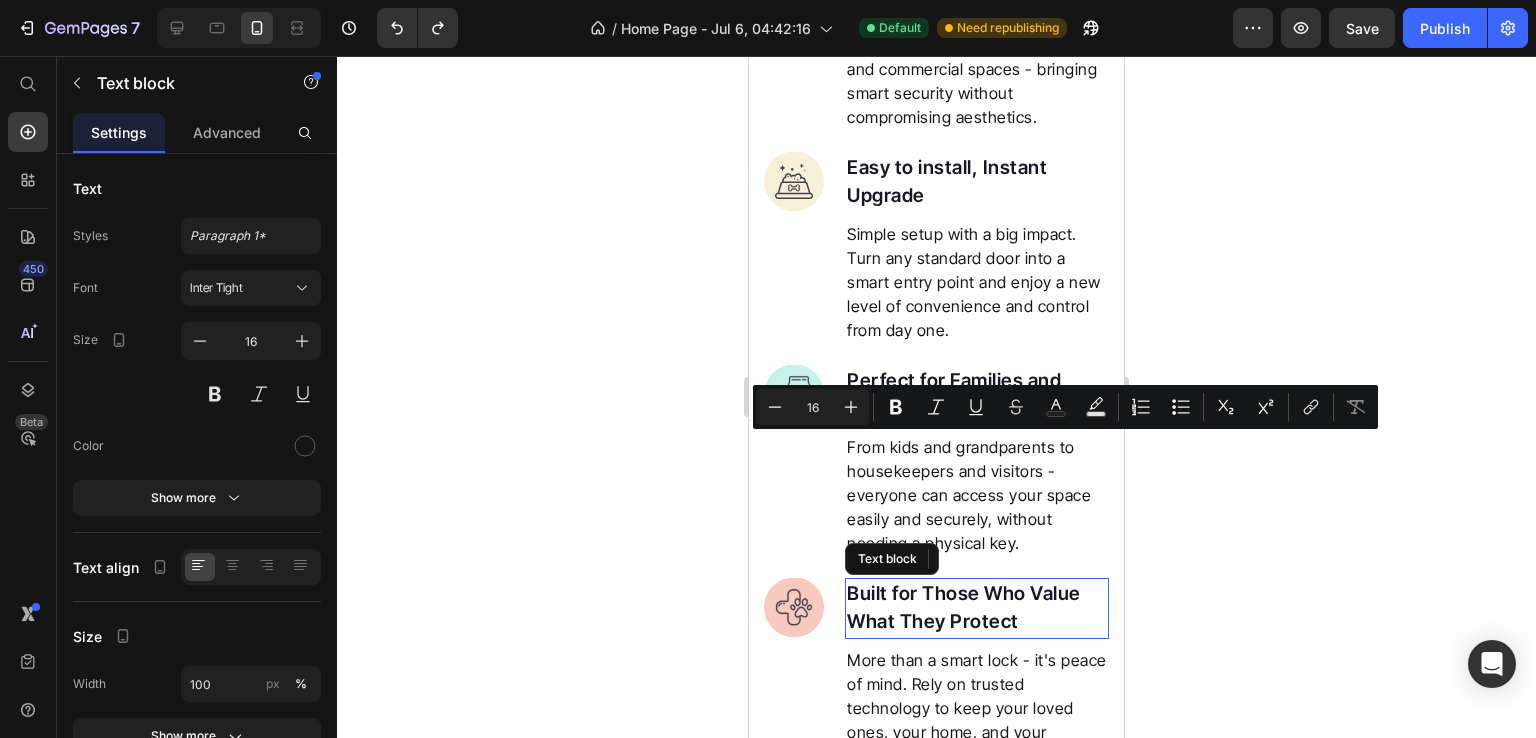 click on "Built for Those Who Value What They Protect" at bounding box center (977, 608) 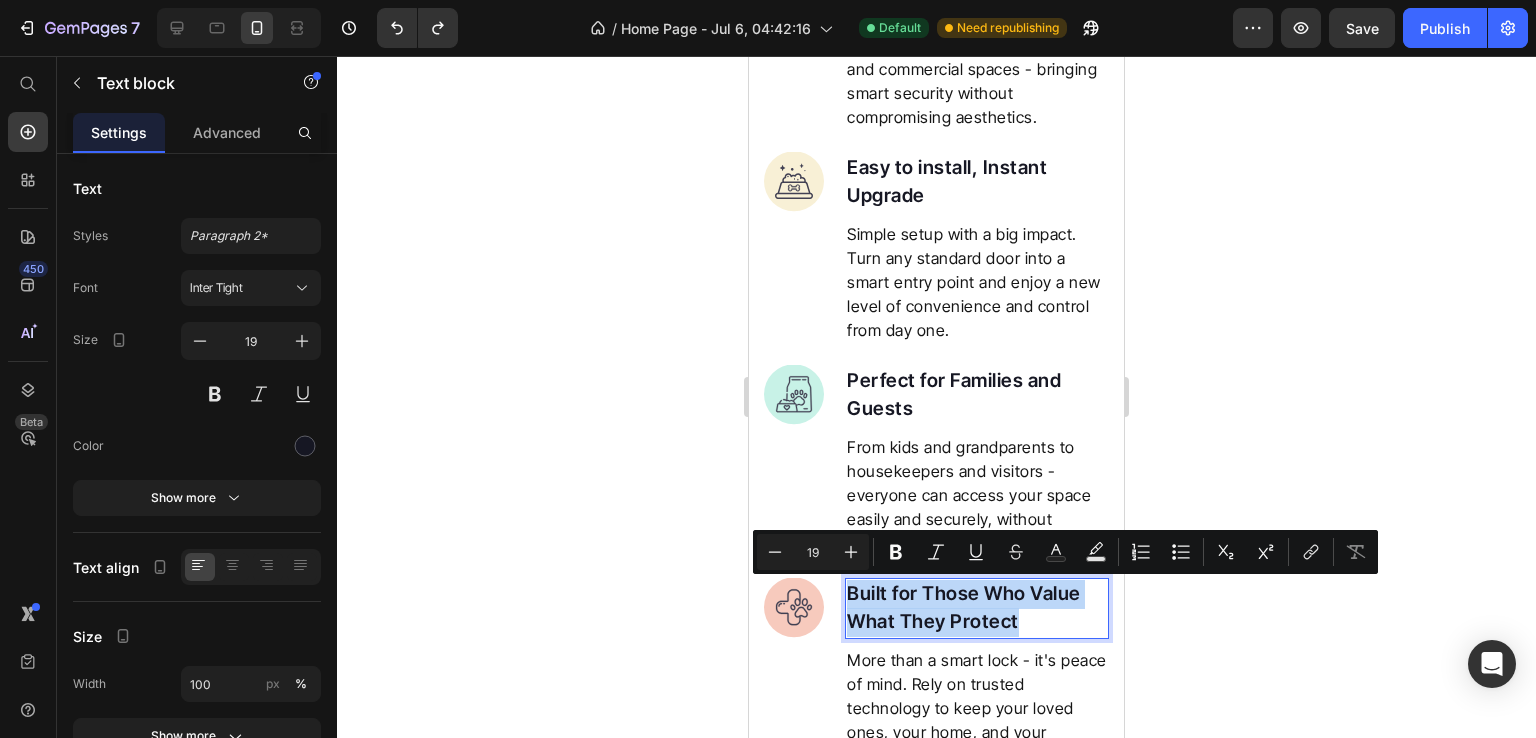 copy on "Built for Those Who Value What They Protect" 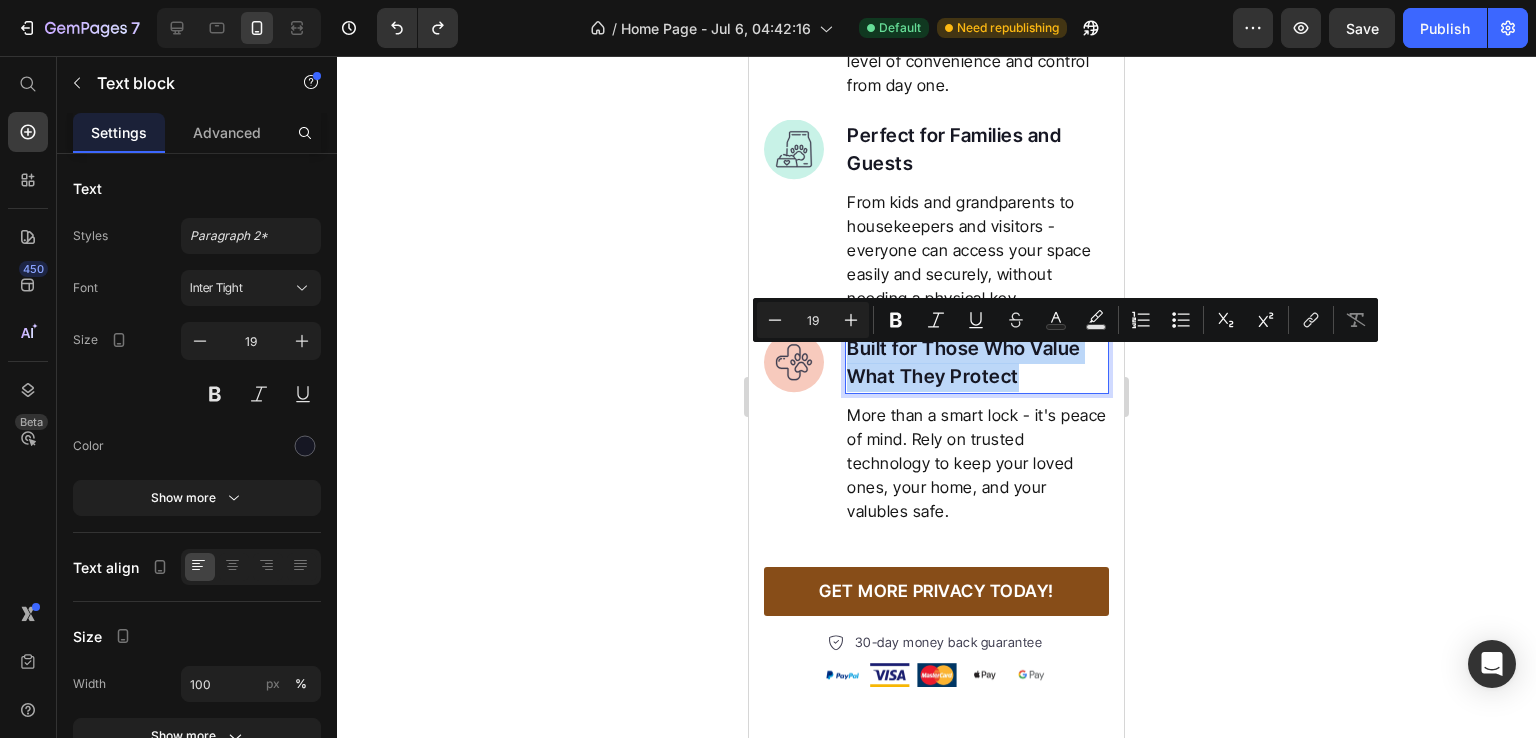 scroll, scrollTop: 3051, scrollLeft: 0, axis: vertical 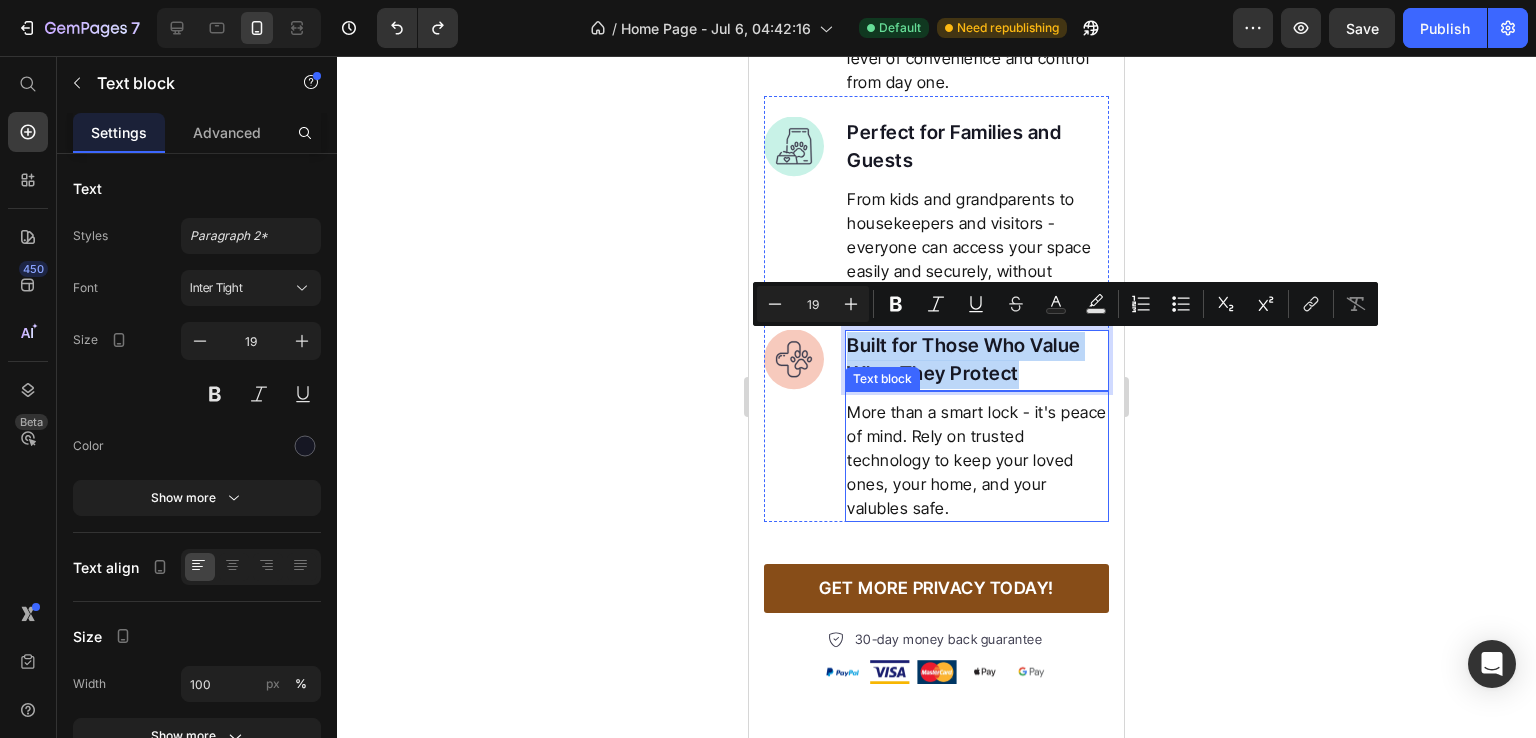 click on "More than a smart lock - it's peace of mind. Rely on trusted technology to keep your loved ones, your home, and your valubles safe." at bounding box center [977, 460] 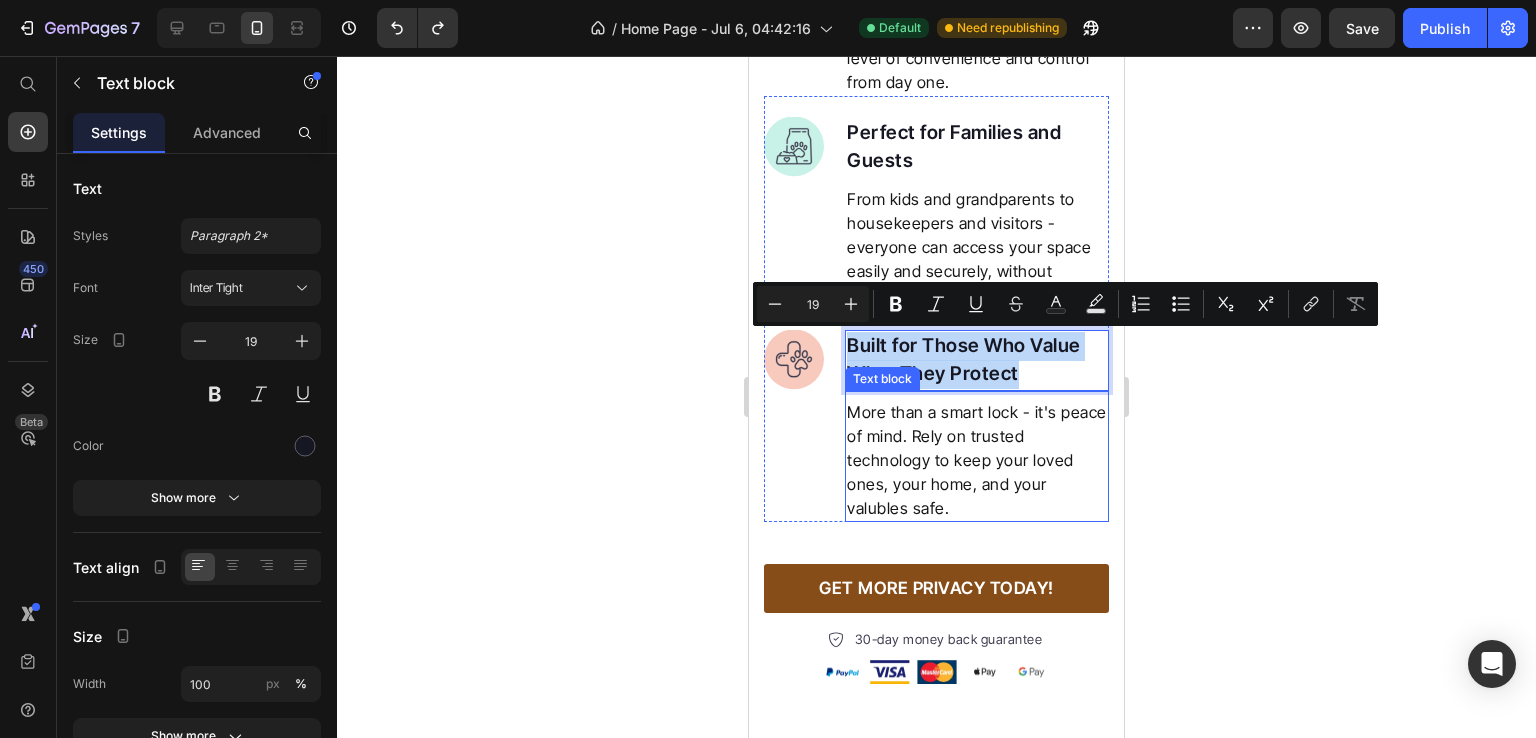 click on "More than a smart lock - it's peace of mind. Rely on trusted technology to keep your loved ones, your home, and your valubles safe." at bounding box center (977, 460) 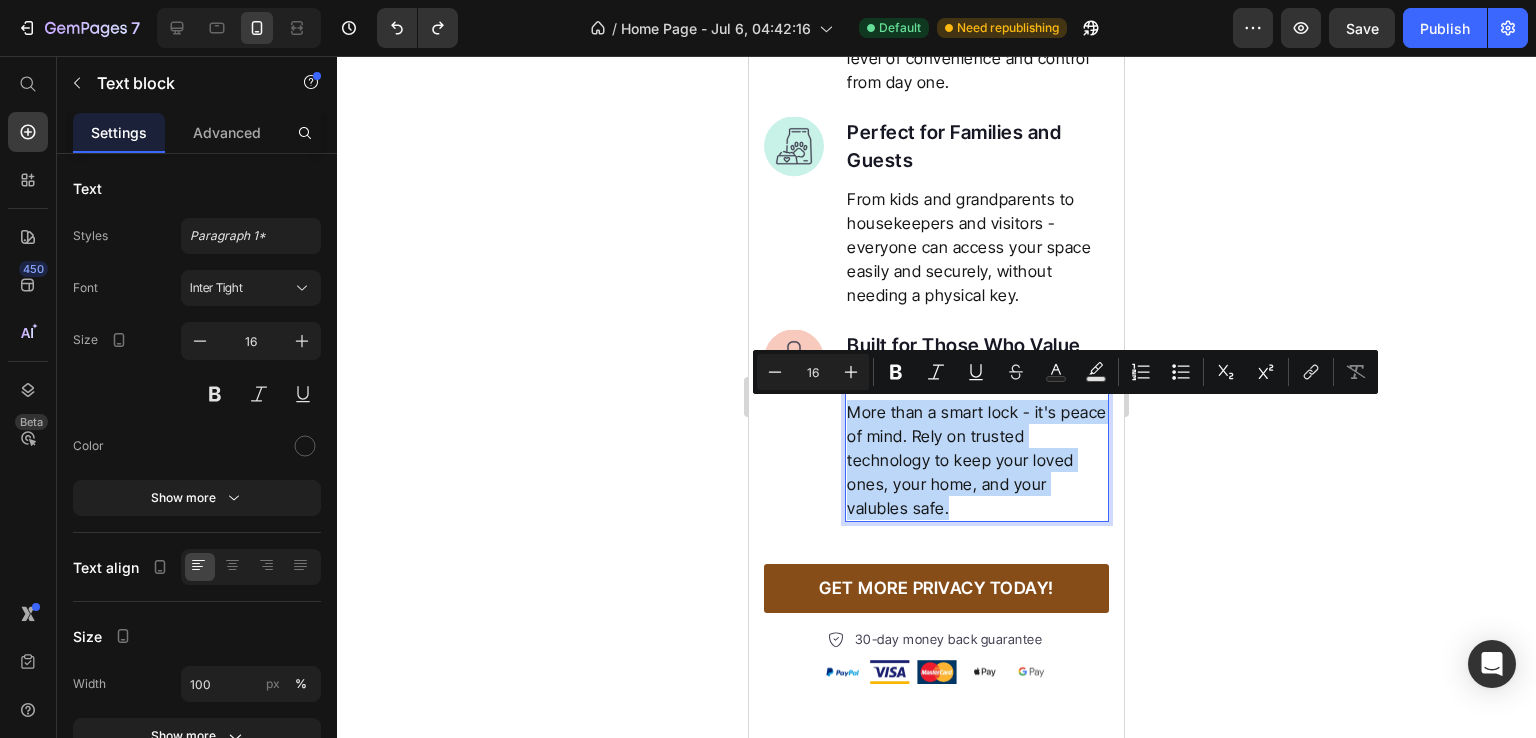 copy on "More than a smart lock - it's peace of mind. Rely on trusted technology to keep your loved ones, your home, and your valubles safe." 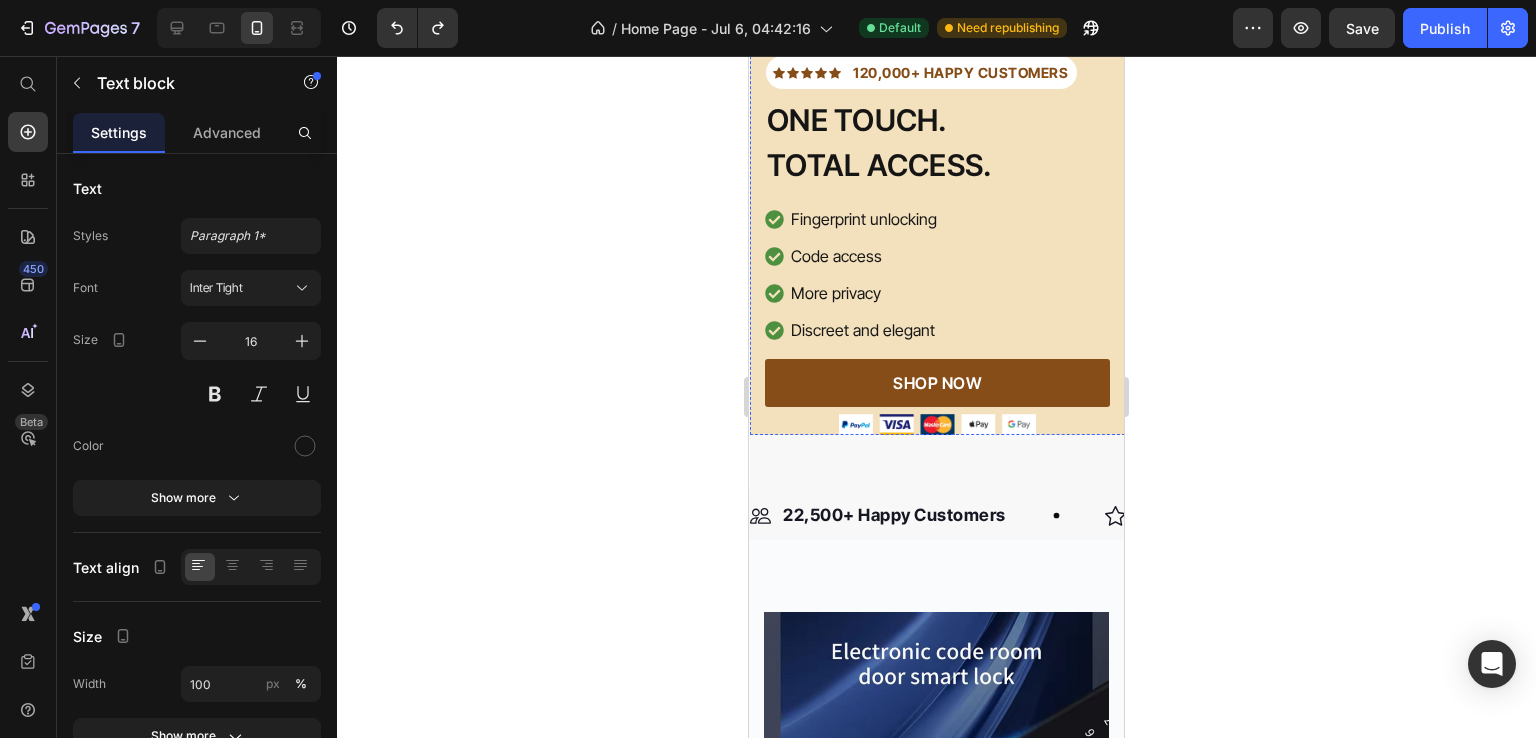 scroll, scrollTop: 586, scrollLeft: 0, axis: vertical 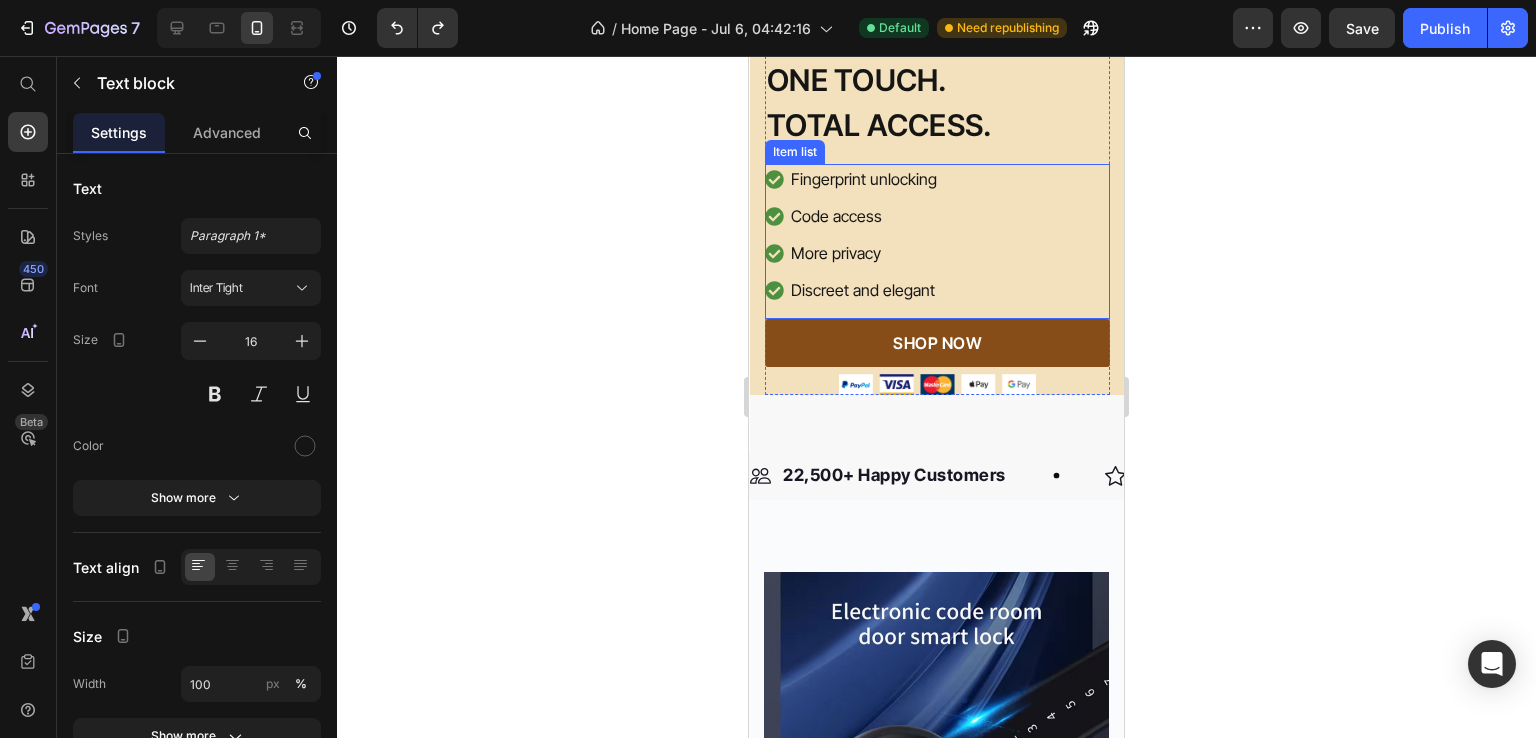 click on "Fingerprint unlocking Code access More privacy Discreet and elegant" at bounding box center [937, 234] 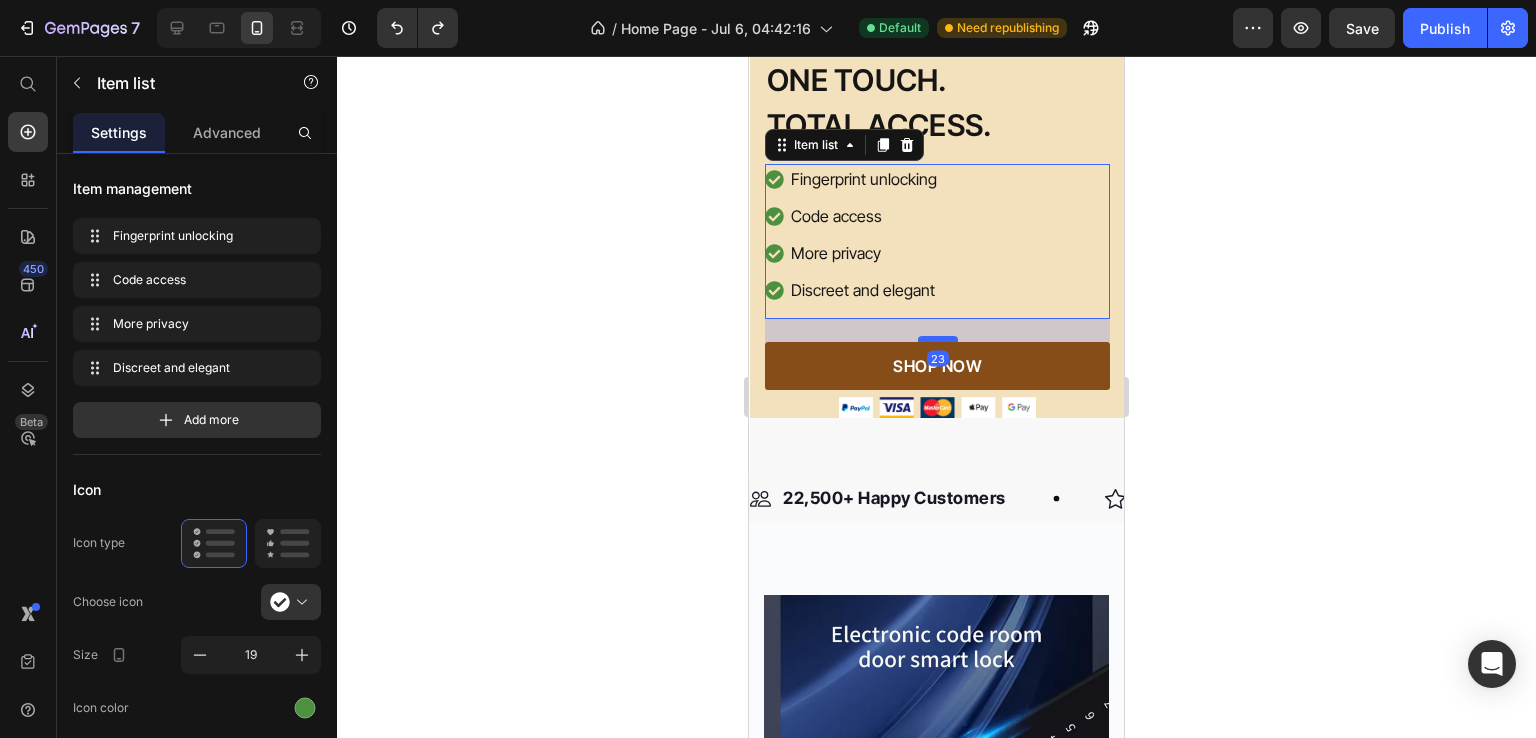 drag, startPoint x: 934, startPoint y: 293, endPoint x: 933, endPoint y: 316, distance: 23.021729 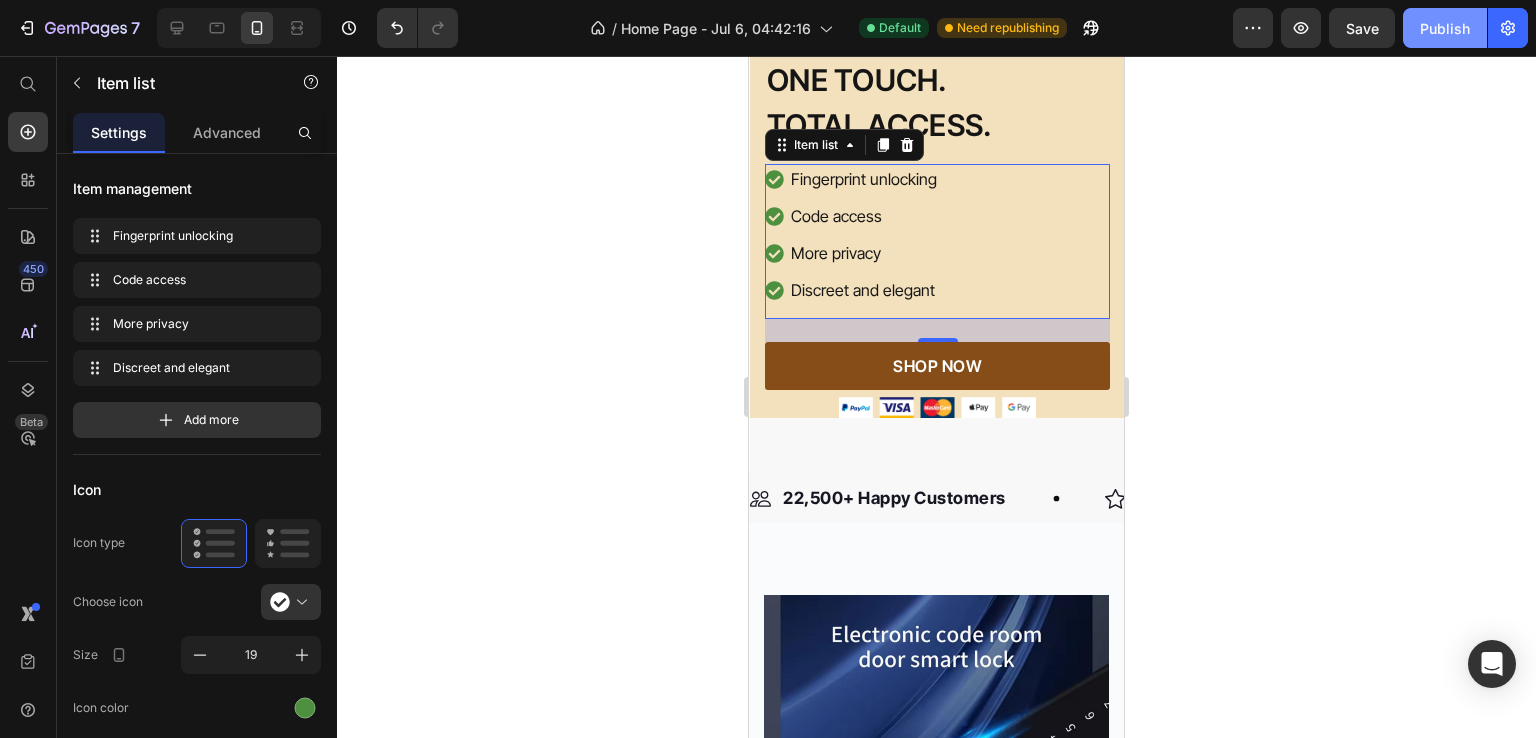click on "Publish" at bounding box center [1445, 28] 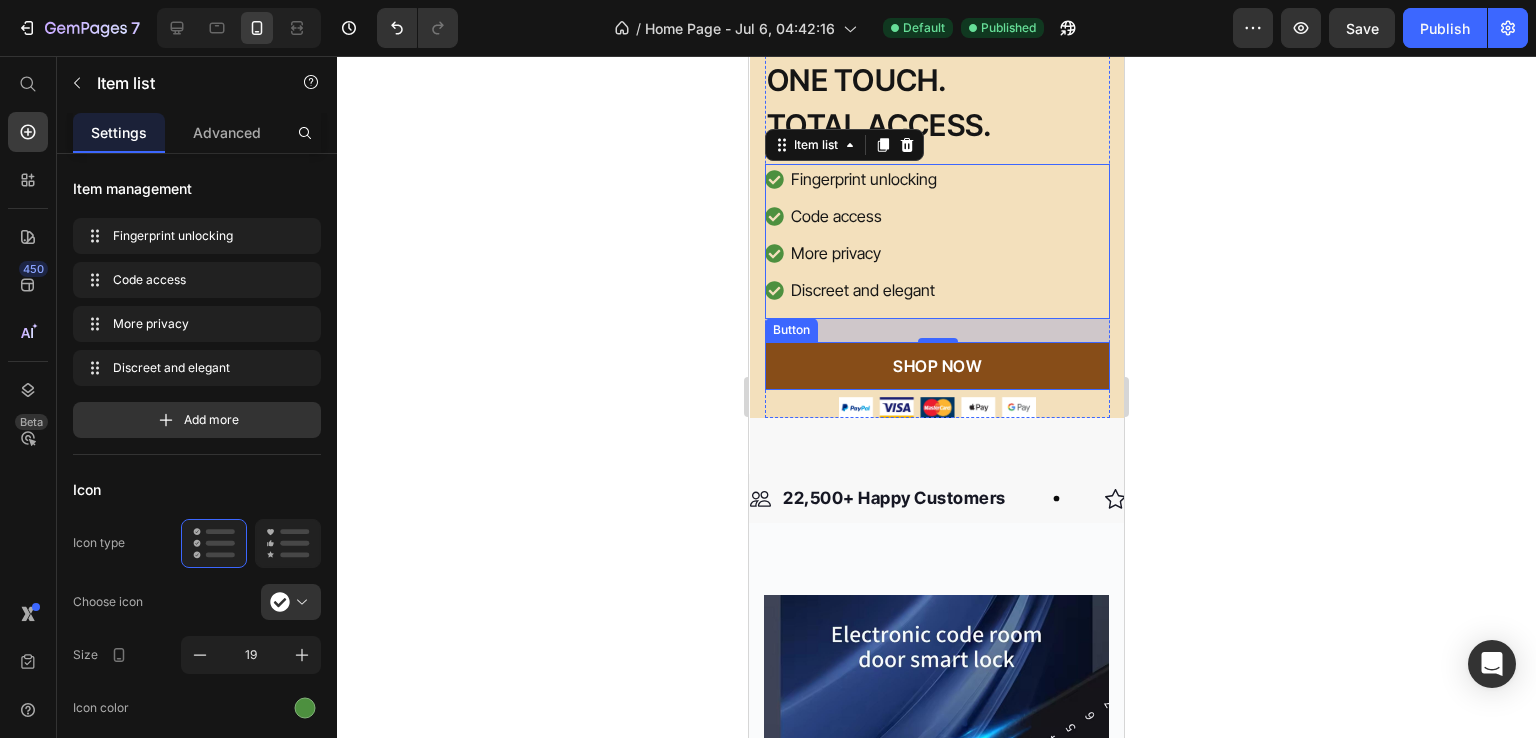 click on "SHOP NOW" at bounding box center [937, 366] 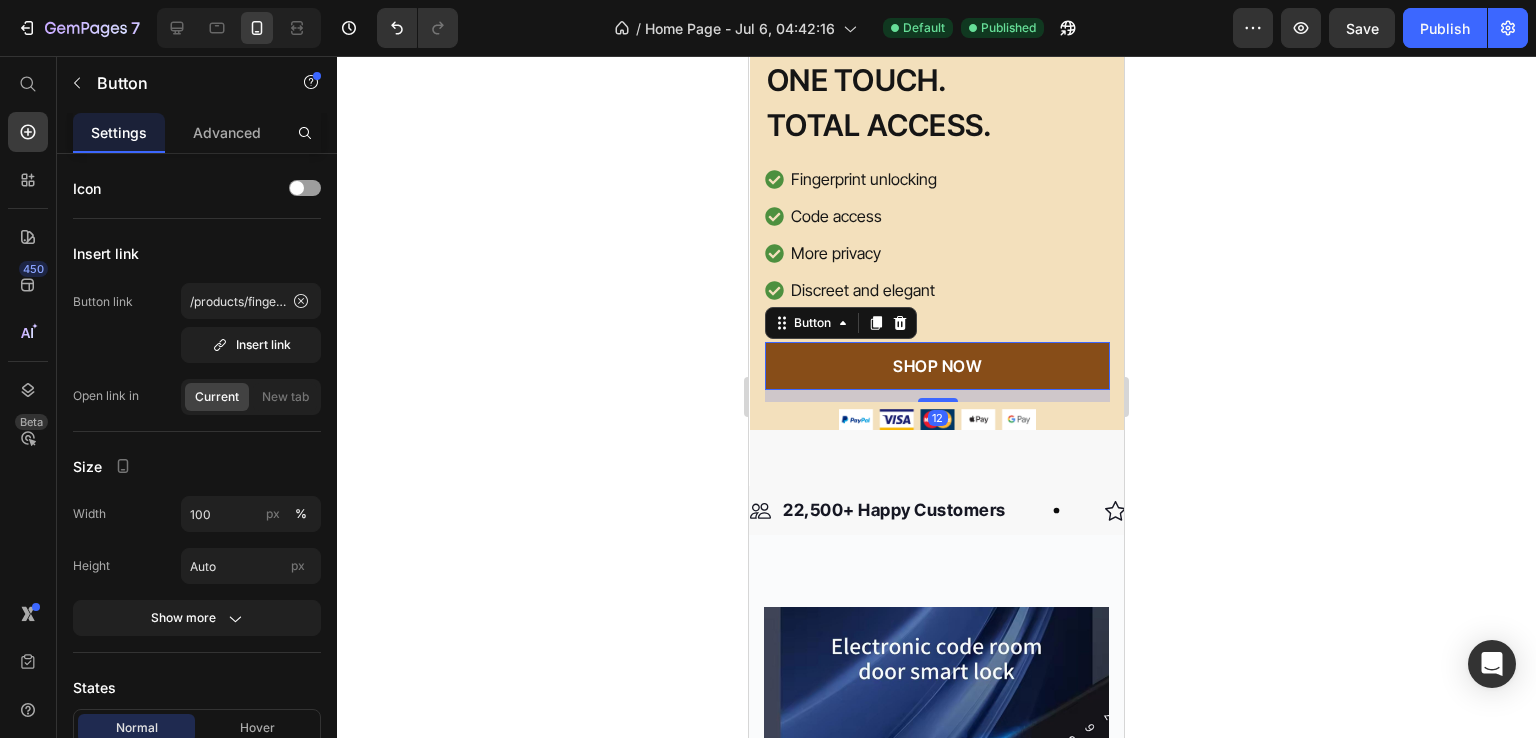 drag, startPoint x: 931, startPoint y: 367, endPoint x: 1022, endPoint y: 381, distance: 92.070625 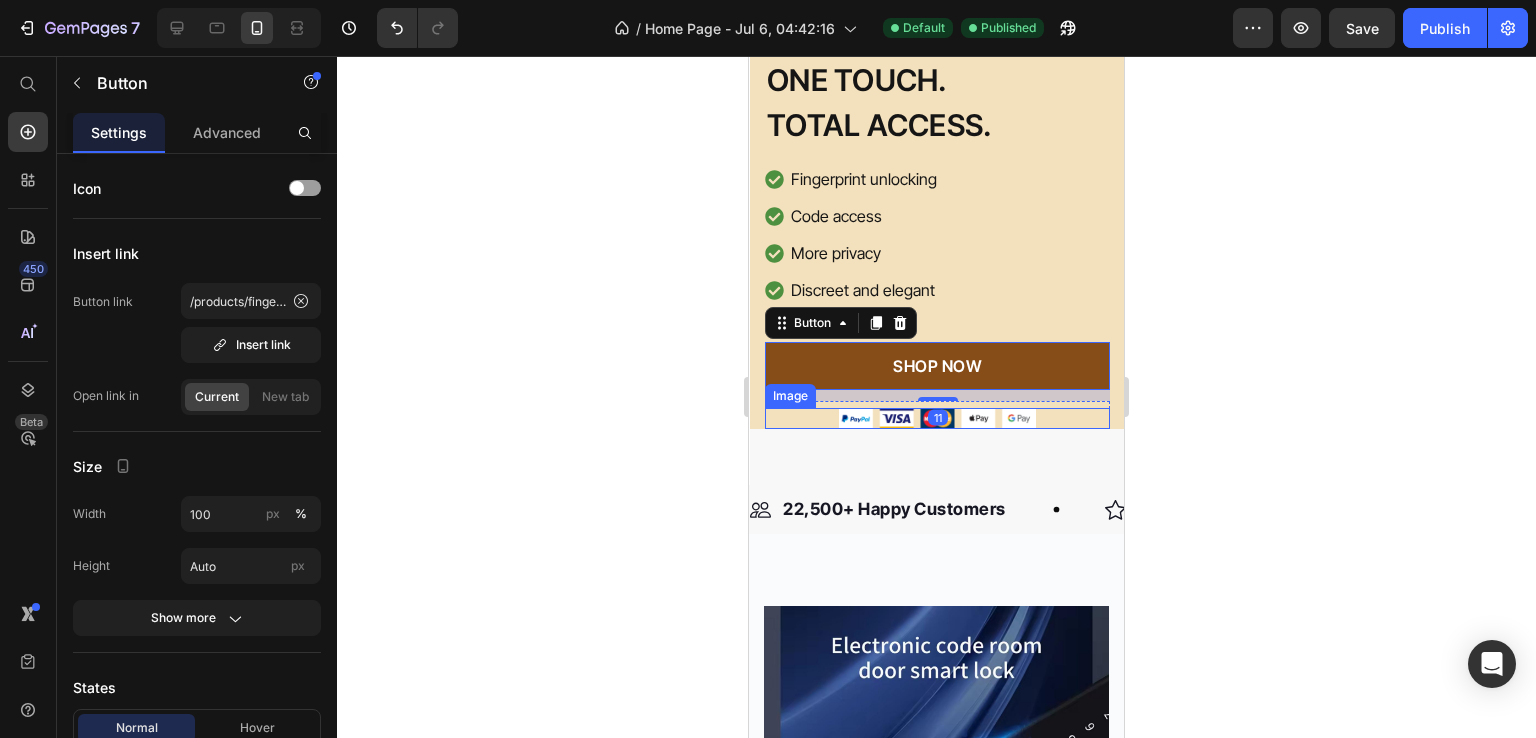 click at bounding box center (937, 418) 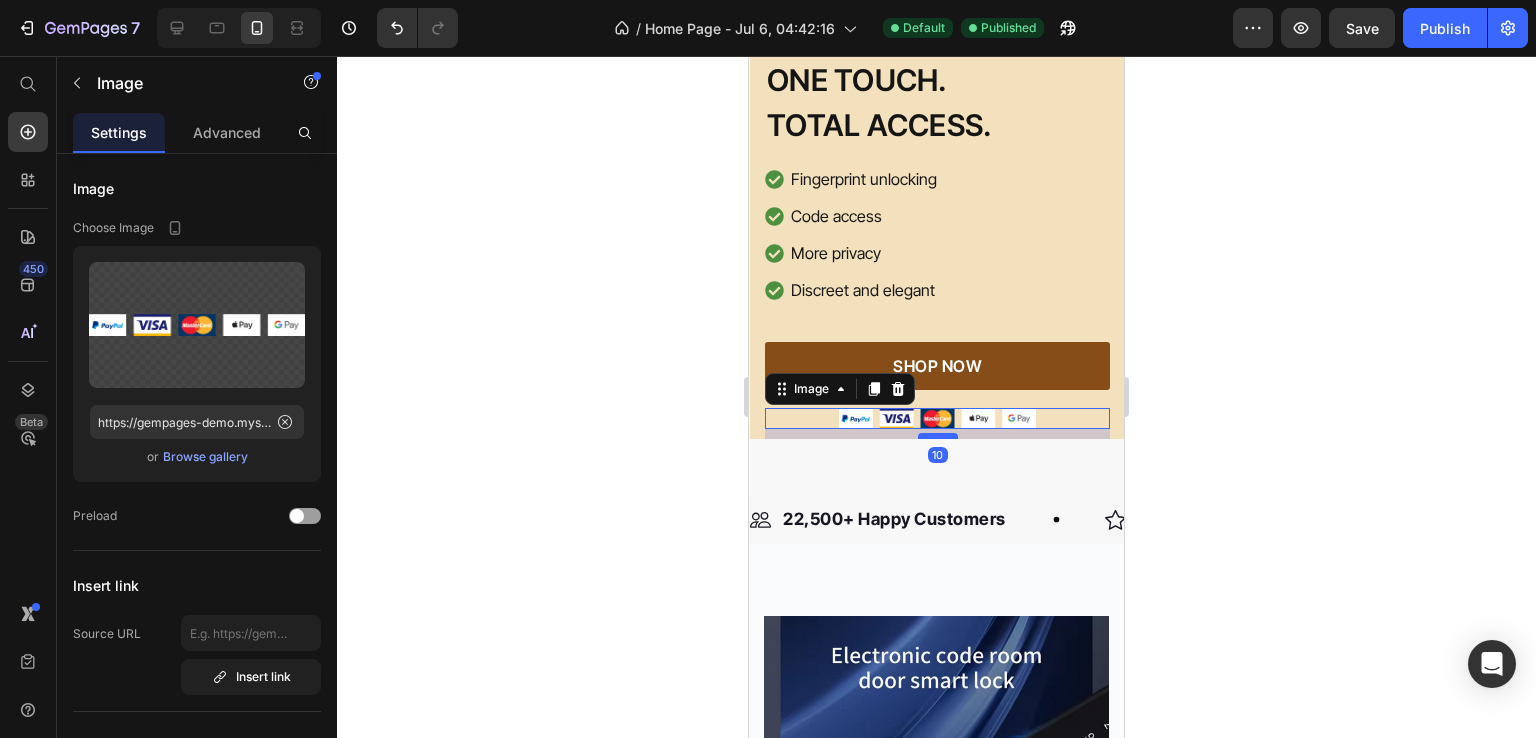 click at bounding box center (938, 436) 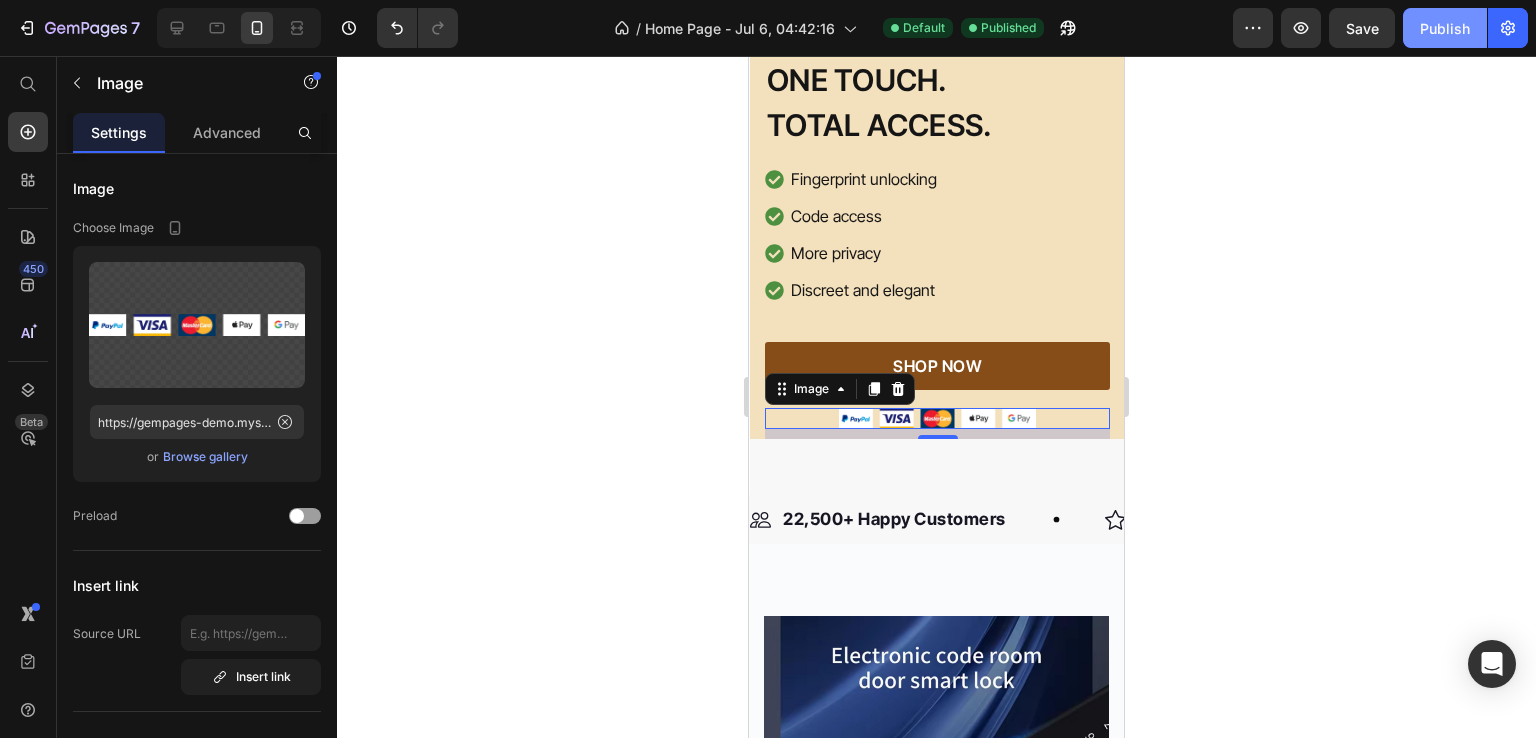 click on "Publish" at bounding box center [1445, 28] 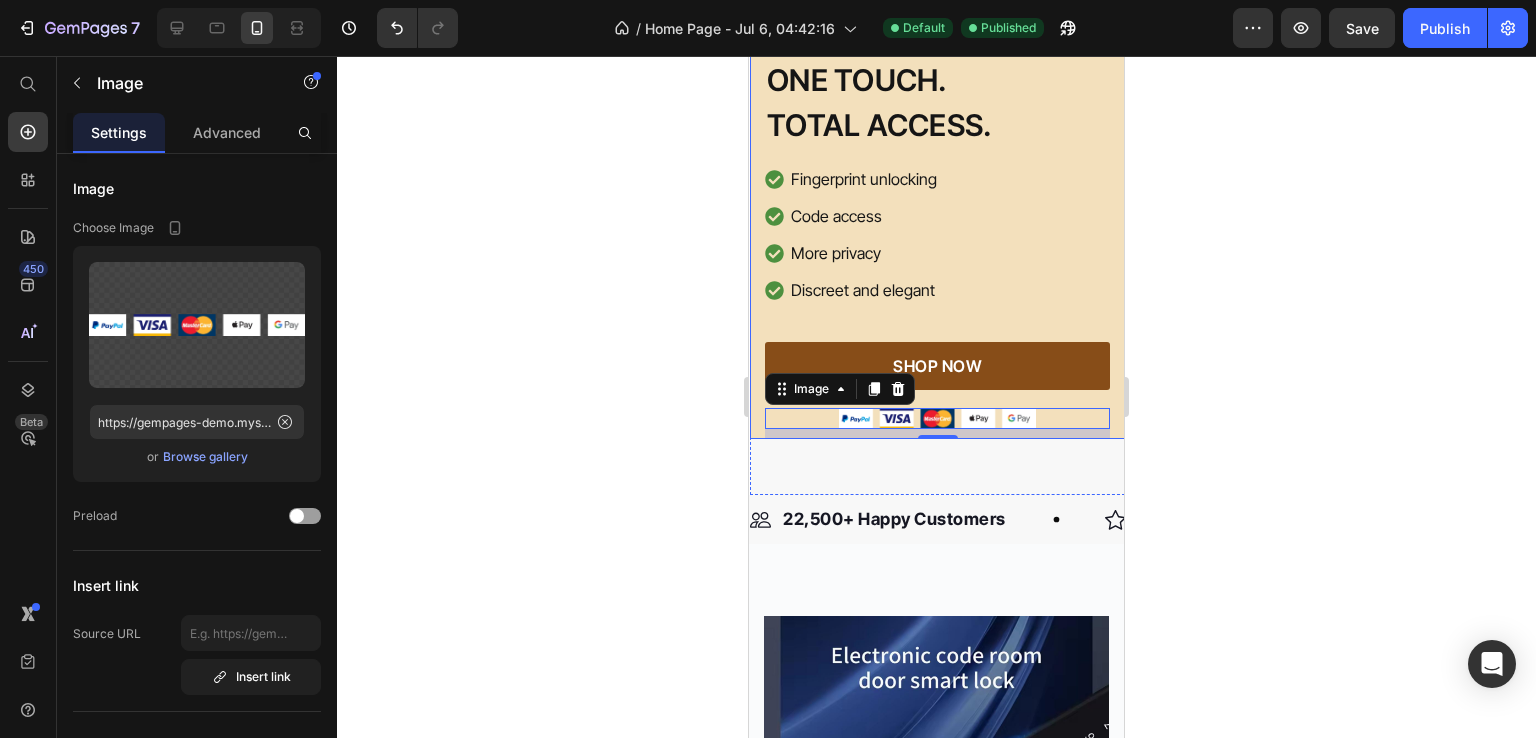 click on "Icon Icon Icon Icon Icon Icon List Hoz 120,000+ HAPPY CUSTOMERS Text block Row ONE TOUCH. TOTAL ACCESS. Heading Fingerprint unlocking Code access More privacy Discreet and elegant Item list SHOP NOW Button
30-day money back guarantee Item list Image   10 Row Row Image Row" at bounding box center (937, -13) 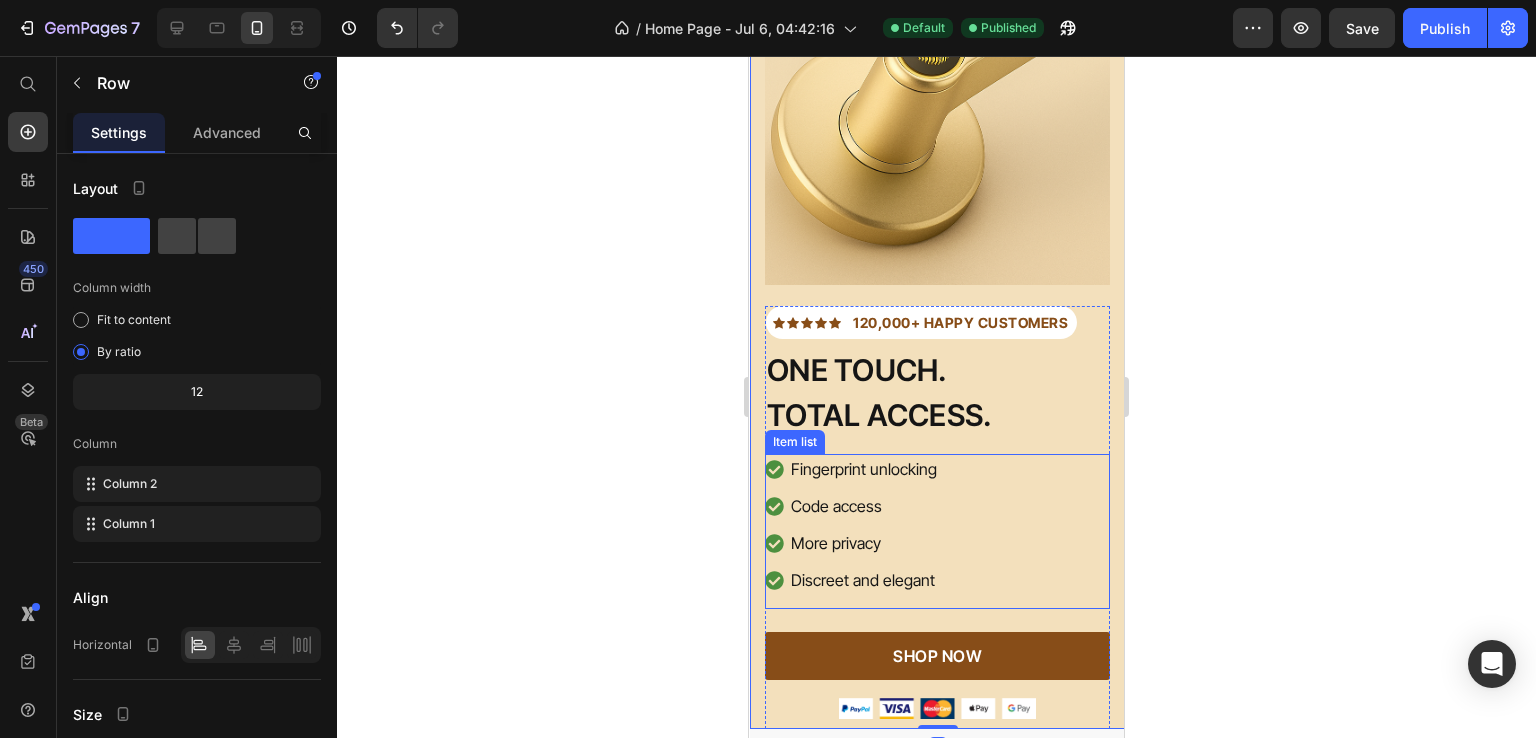 scroll, scrollTop: 286, scrollLeft: 0, axis: vertical 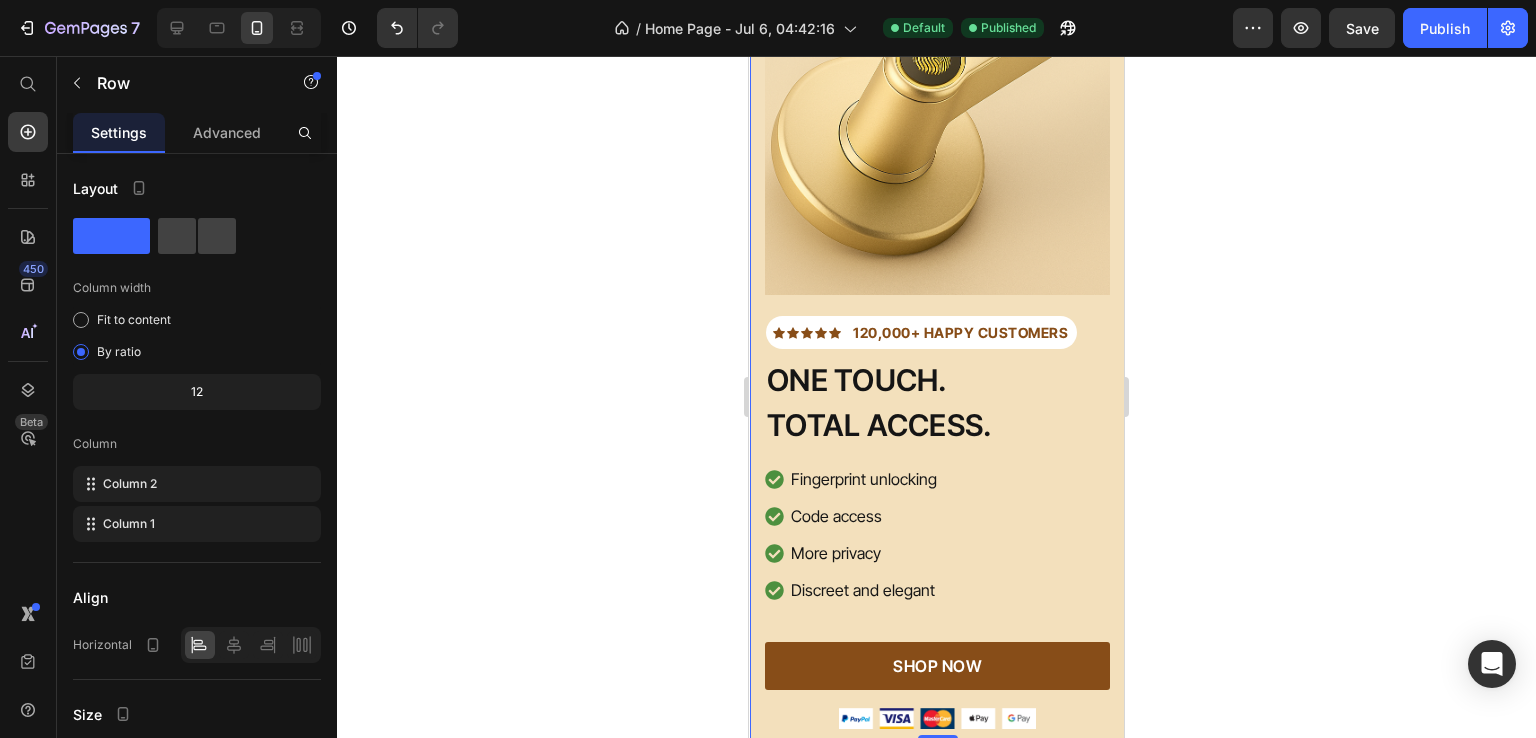 click on "Icon Icon Icon Icon Icon Icon List Hoz 120,000+ HAPPY CUSTOMERS Text block Row ONE TOUCH. TOTAL ACCESS. Heading Fingerprint unlocking Code access More privacy Discreet and elegant Item list SHOP NOW Button
30-day money back guarantee Item list Image   10 Row Row Image Row" at bounding box center (937, 287) 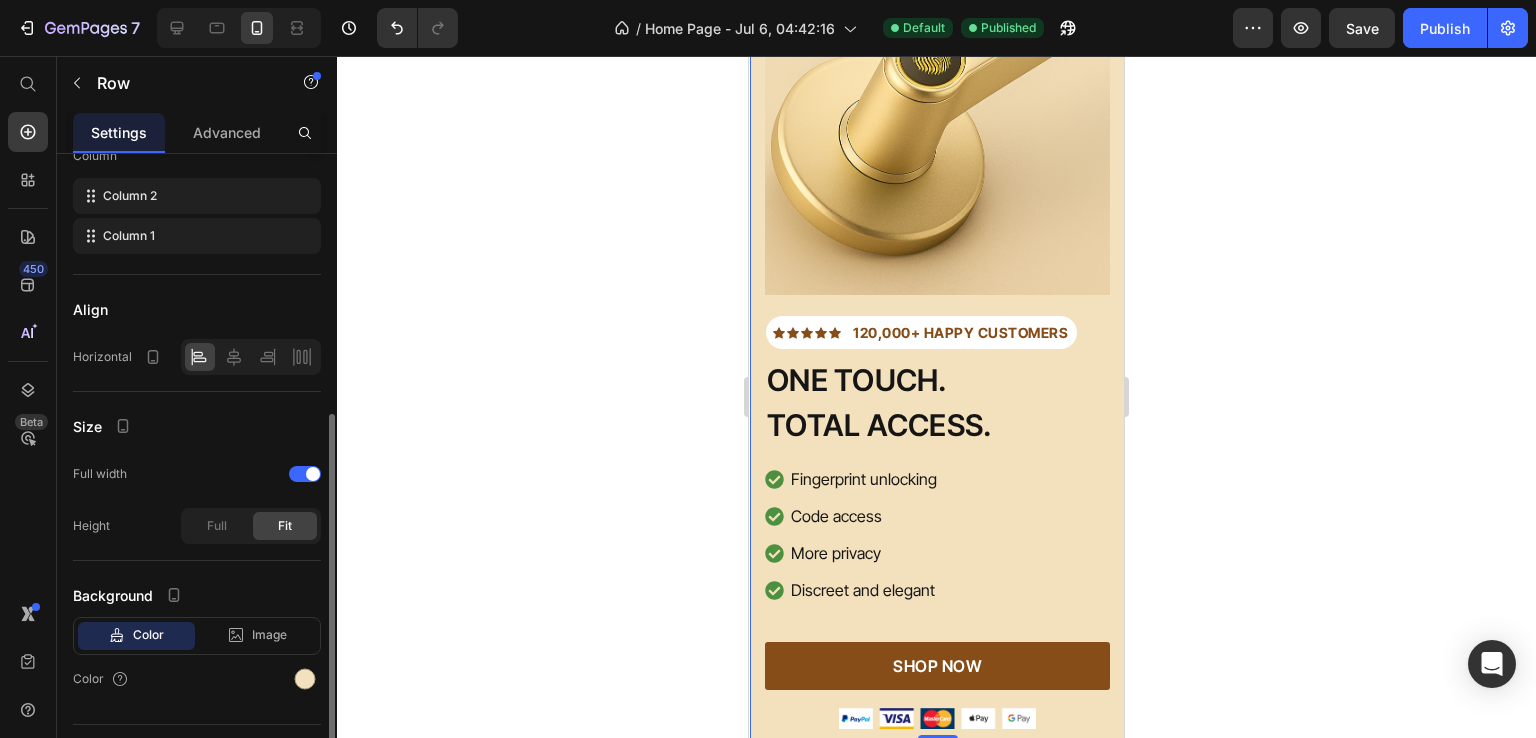 scroll, scrollTop: 330, scrollLeft: 0, axis: vertical 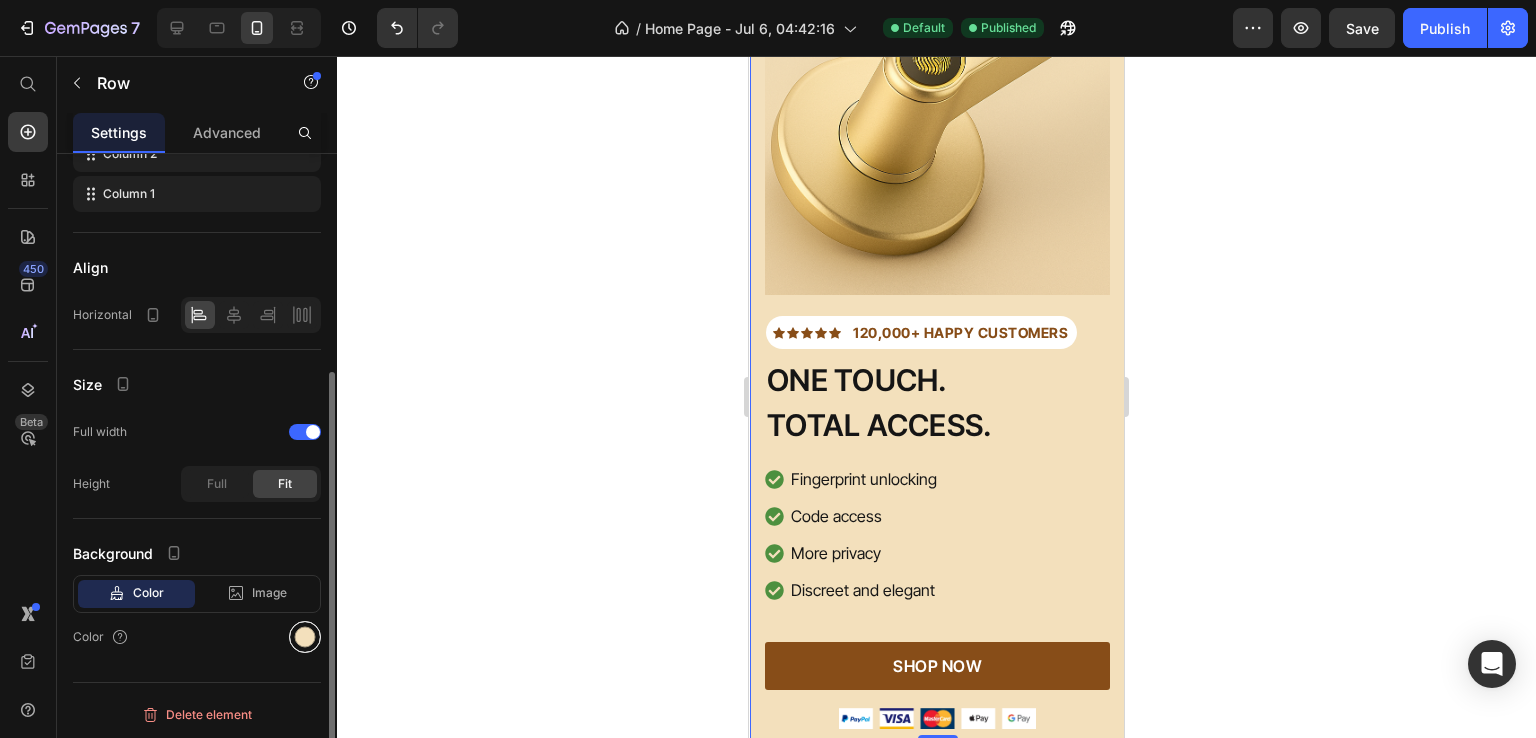 click at bounding box center [305, 637] 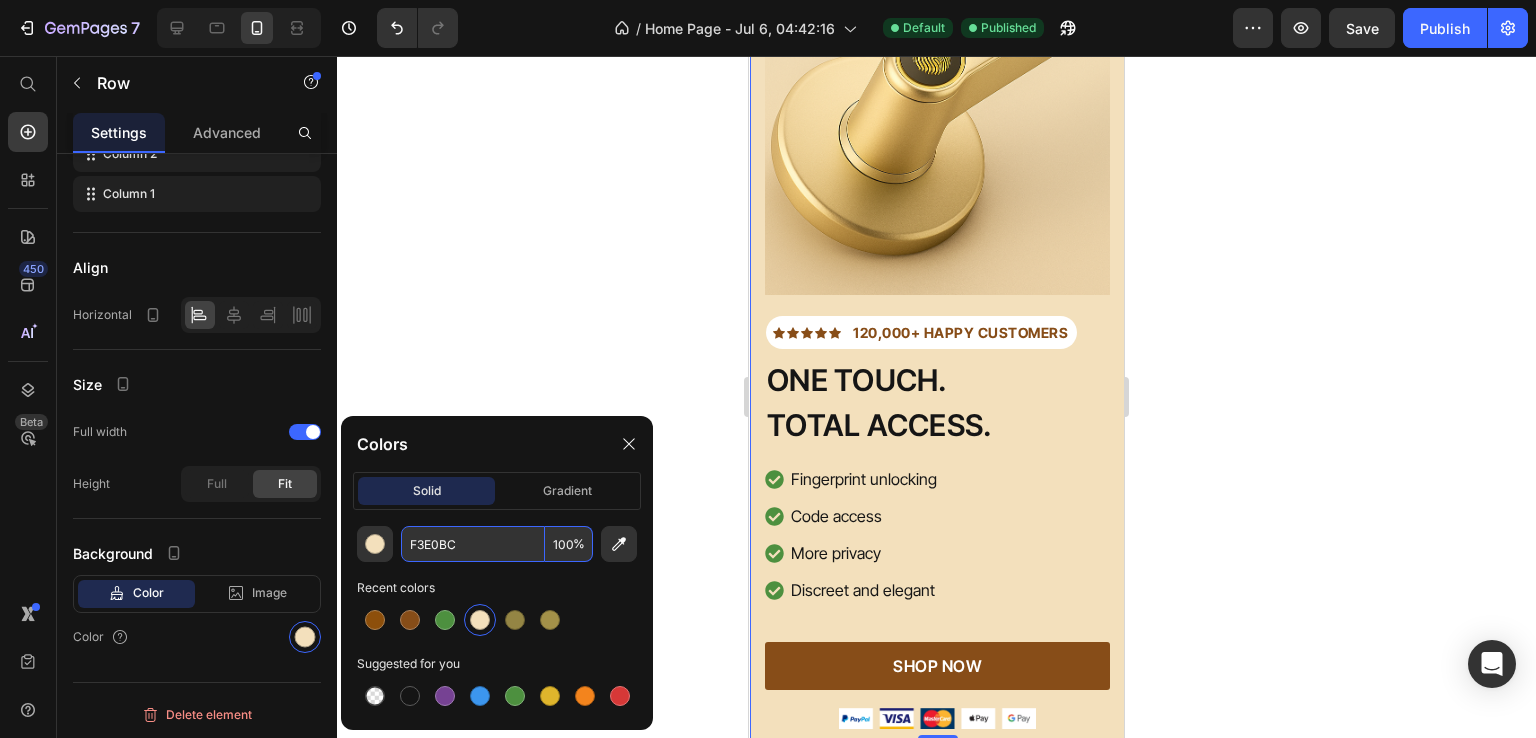 click on "F3E0BC" at bounding box center (473, 544) 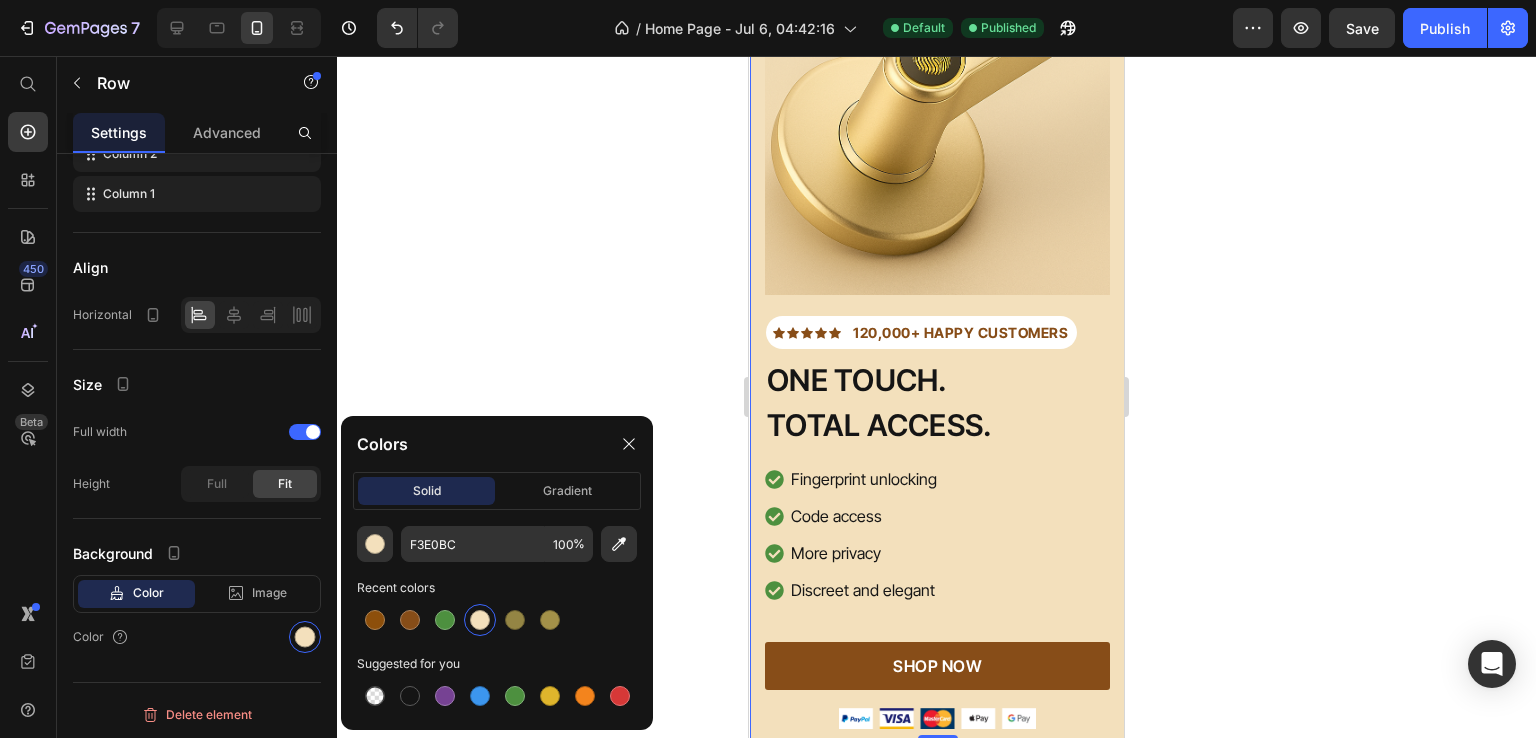 click 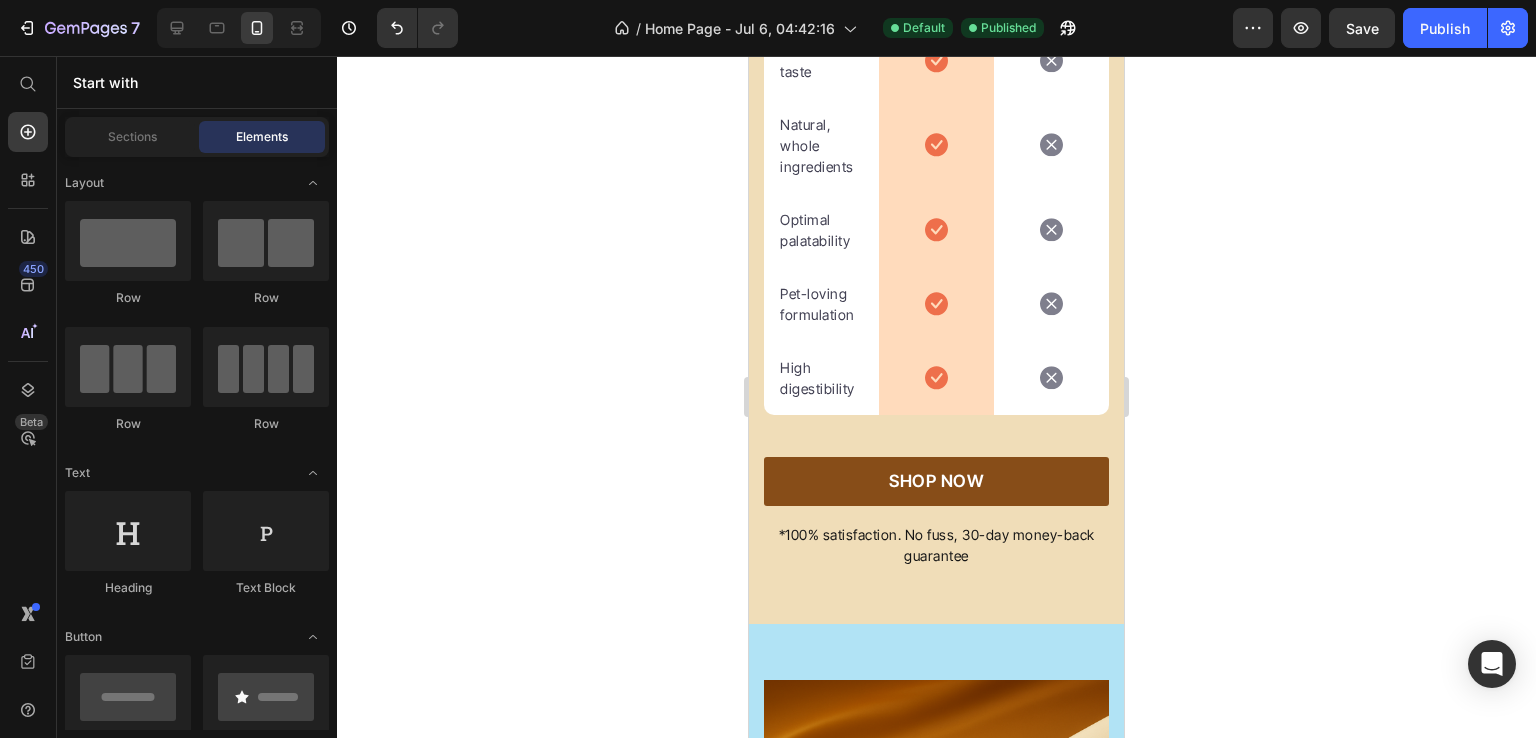 scroll, scrollTop: 6137, scrollLeft: 0, axis: vertical 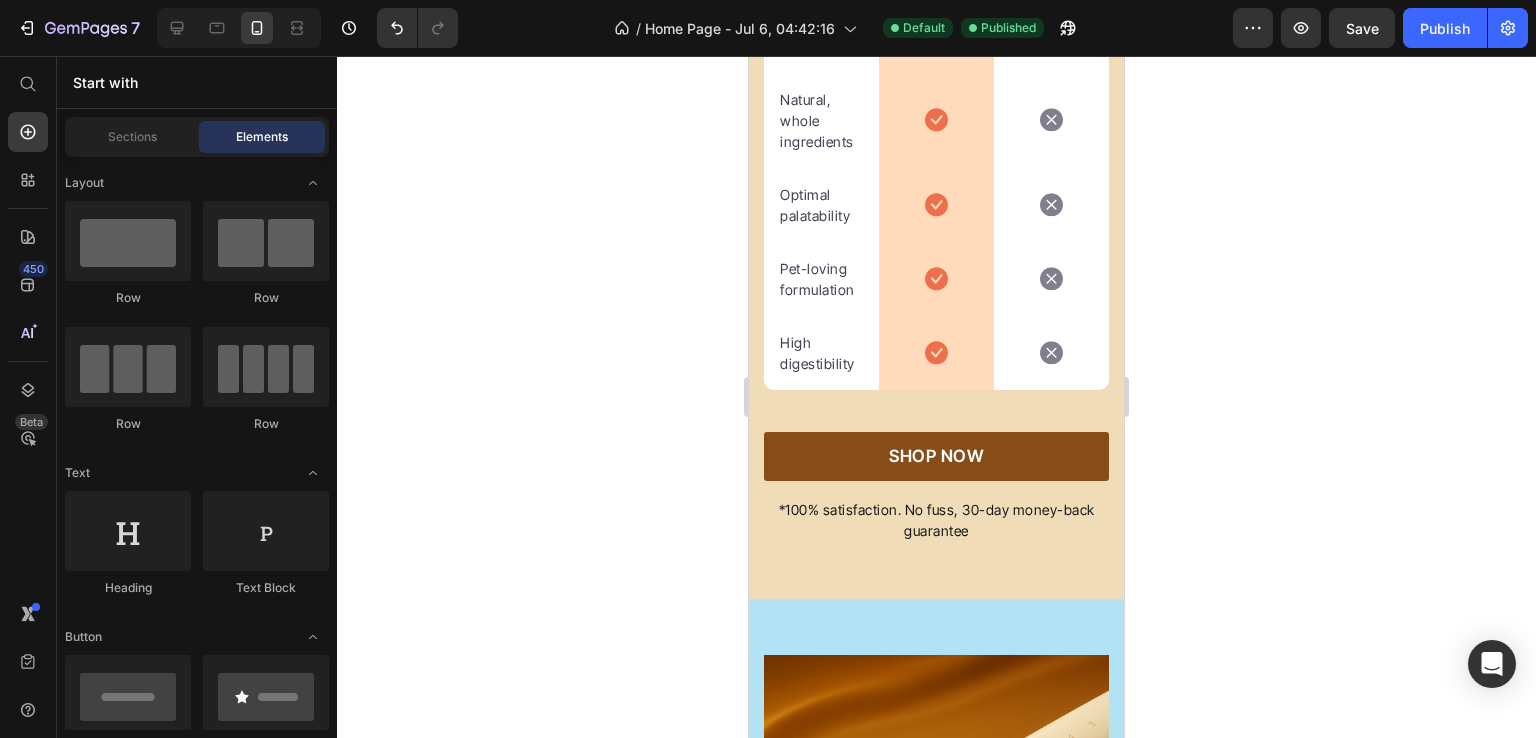 click at bounding box center [1051, -165] 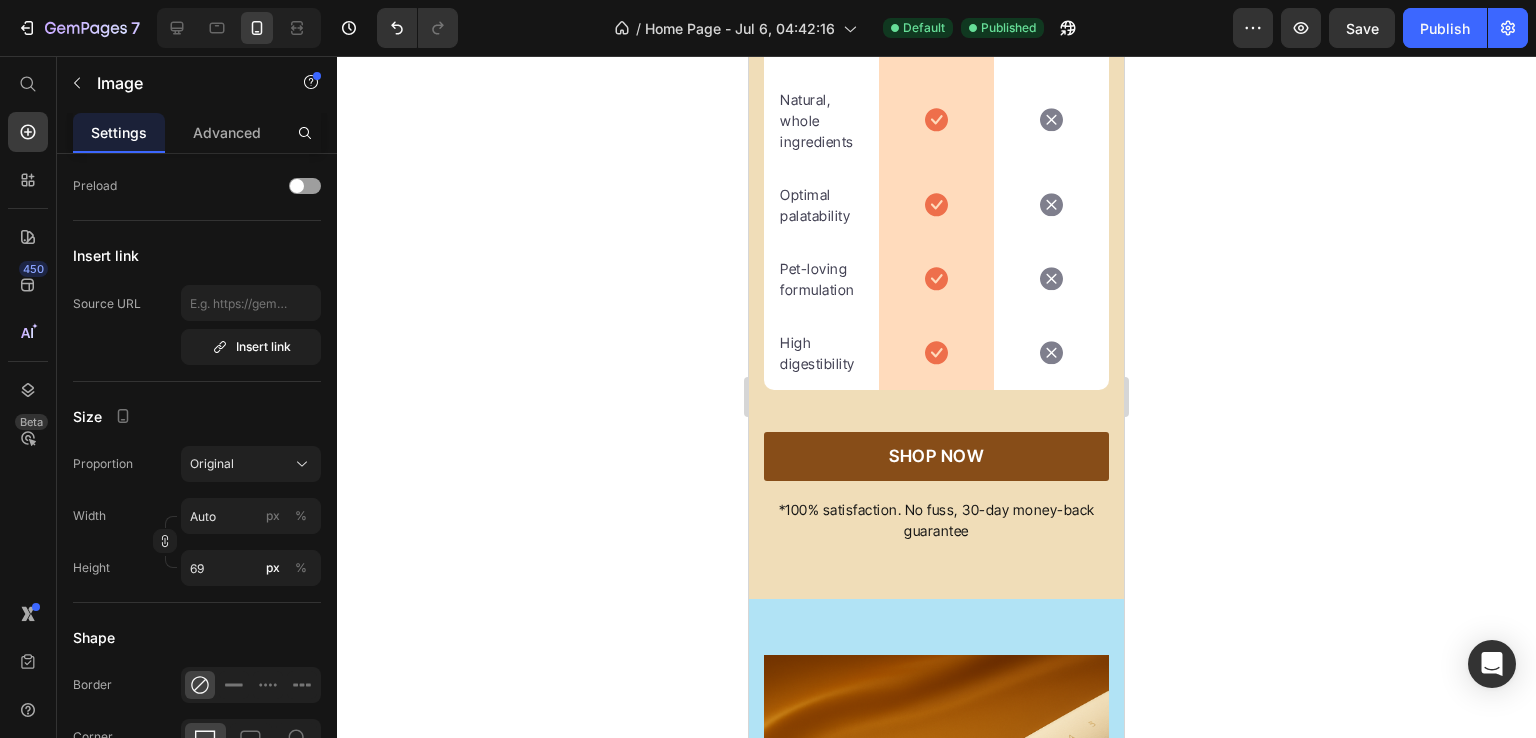 scroll, scrollTop: 0, scrollLeft: 0, axis: both 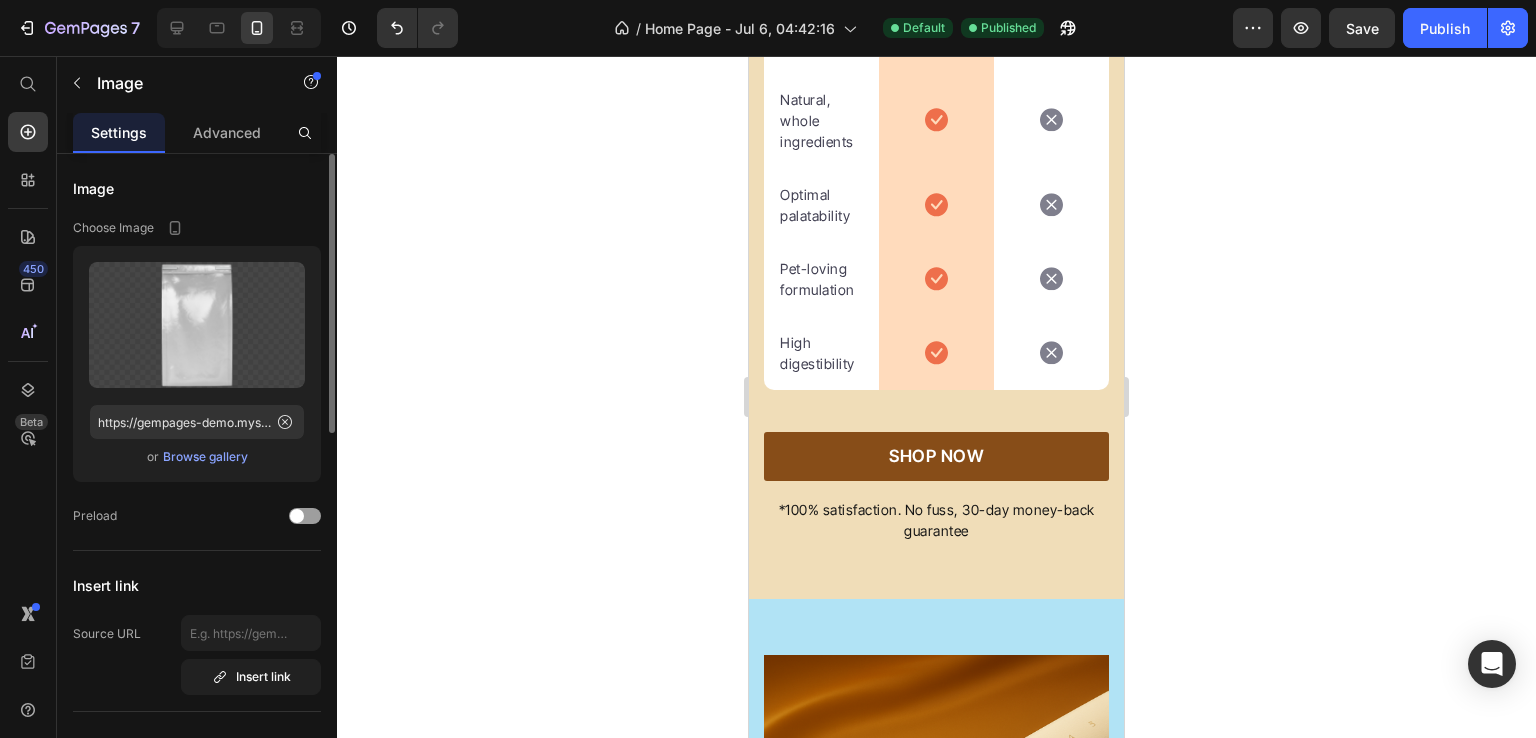 click 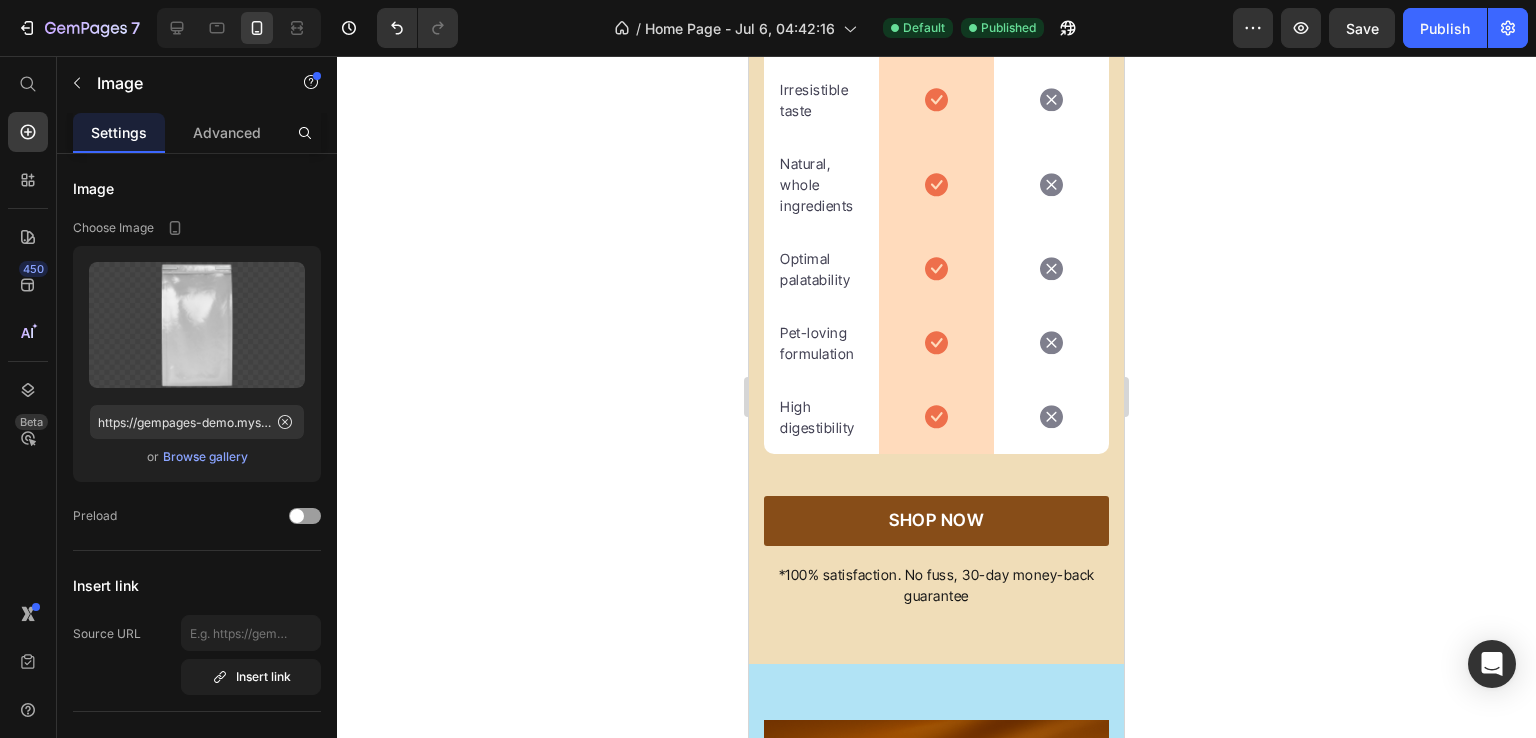 click at bounding box center [1051, -170] 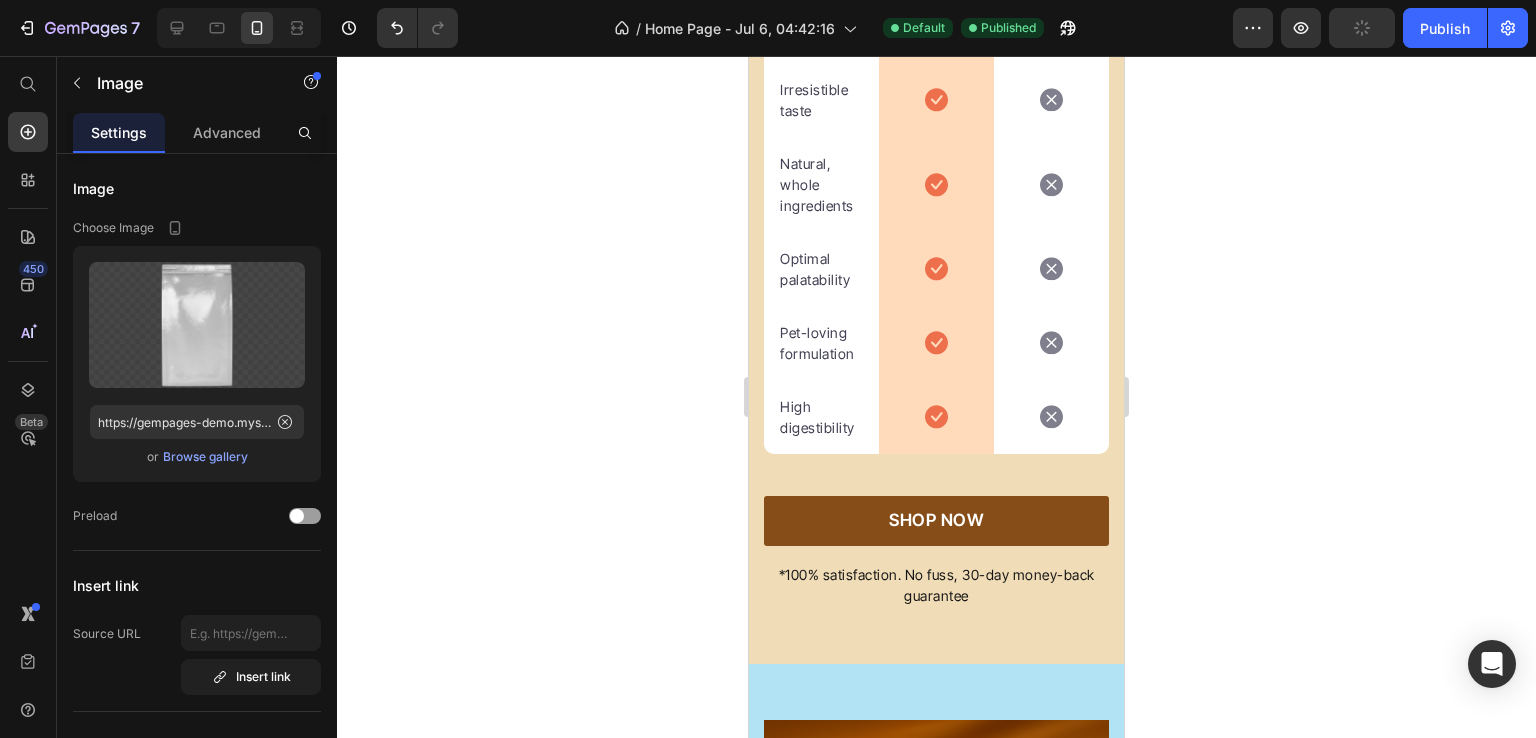 click at bounding box center (1051, -170) 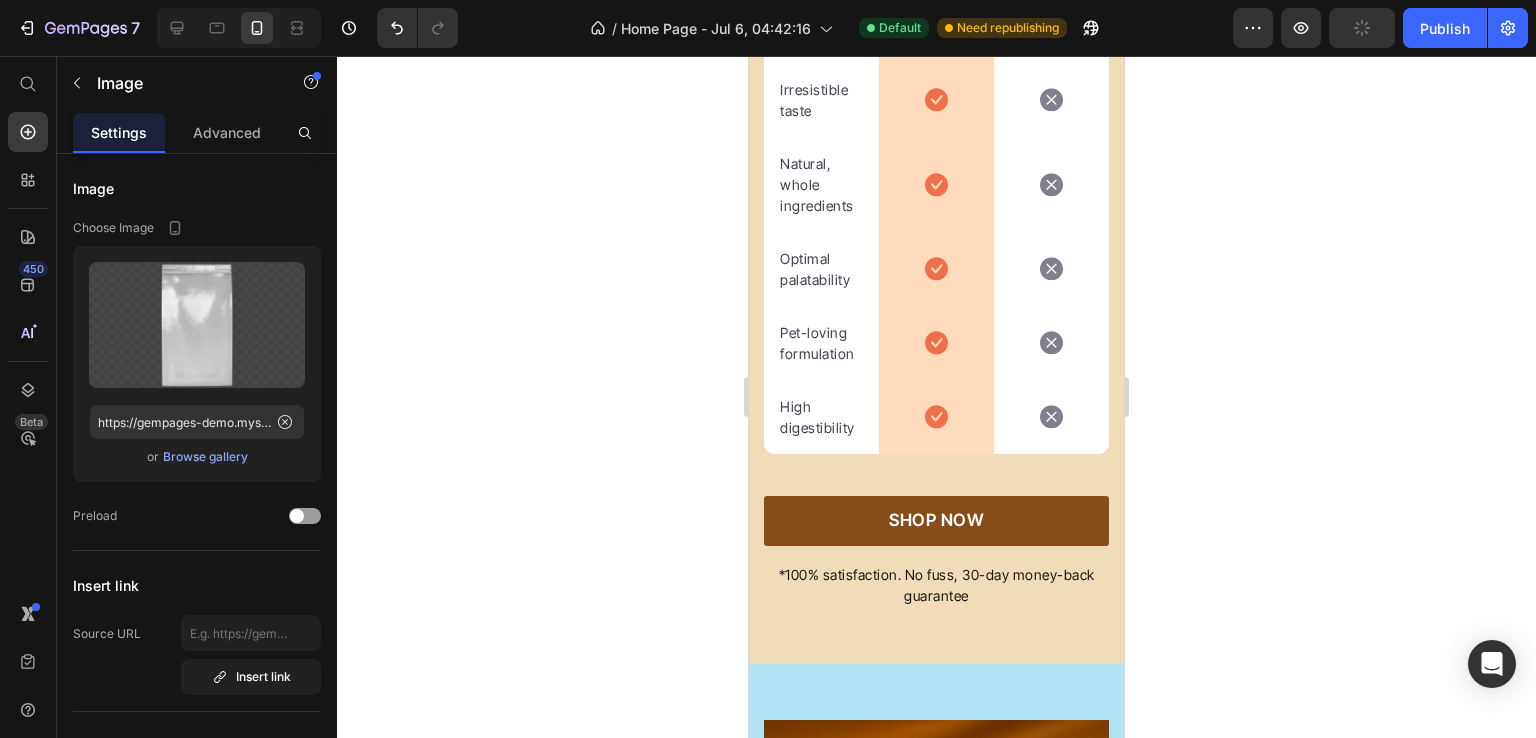 click 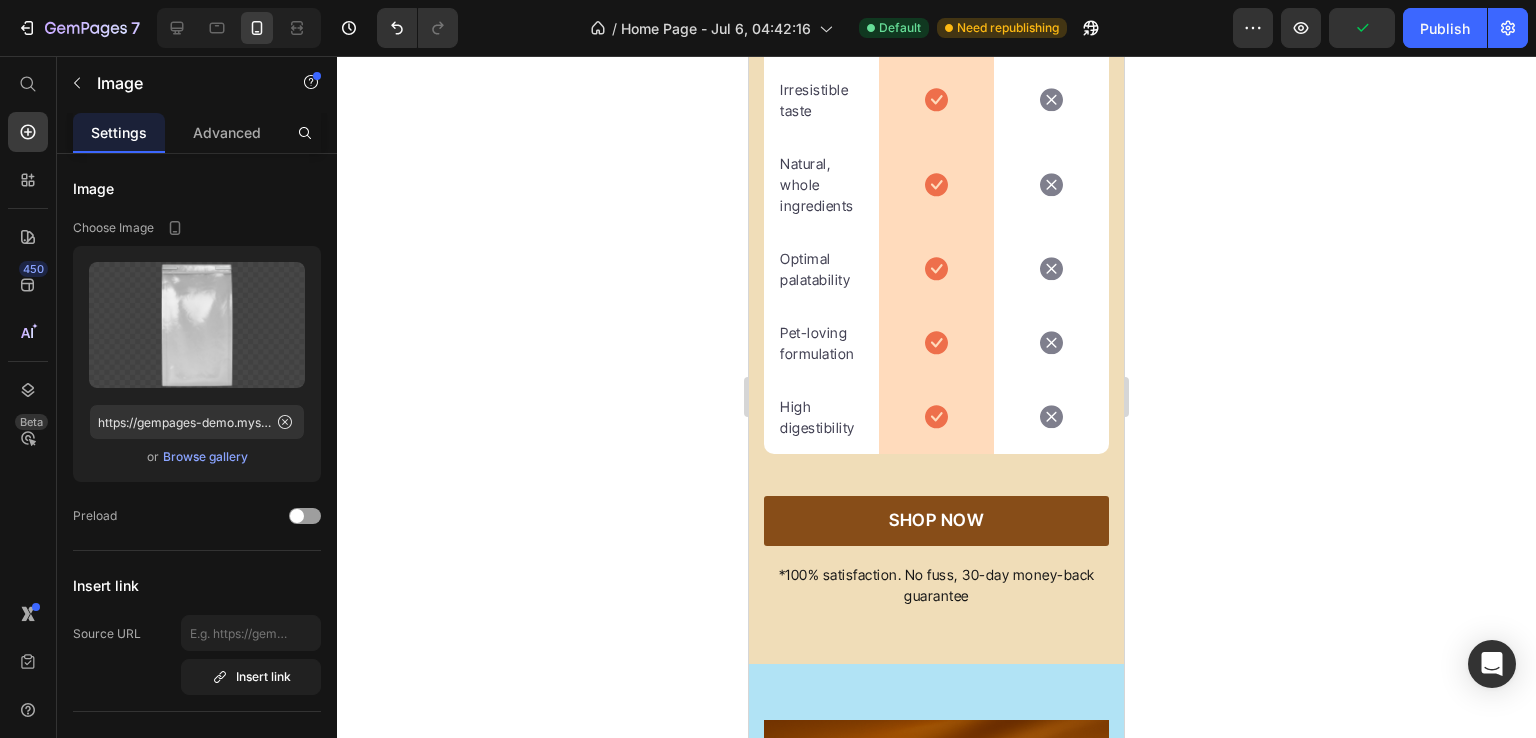 click on "Image" at bounding box center (1040, -223) 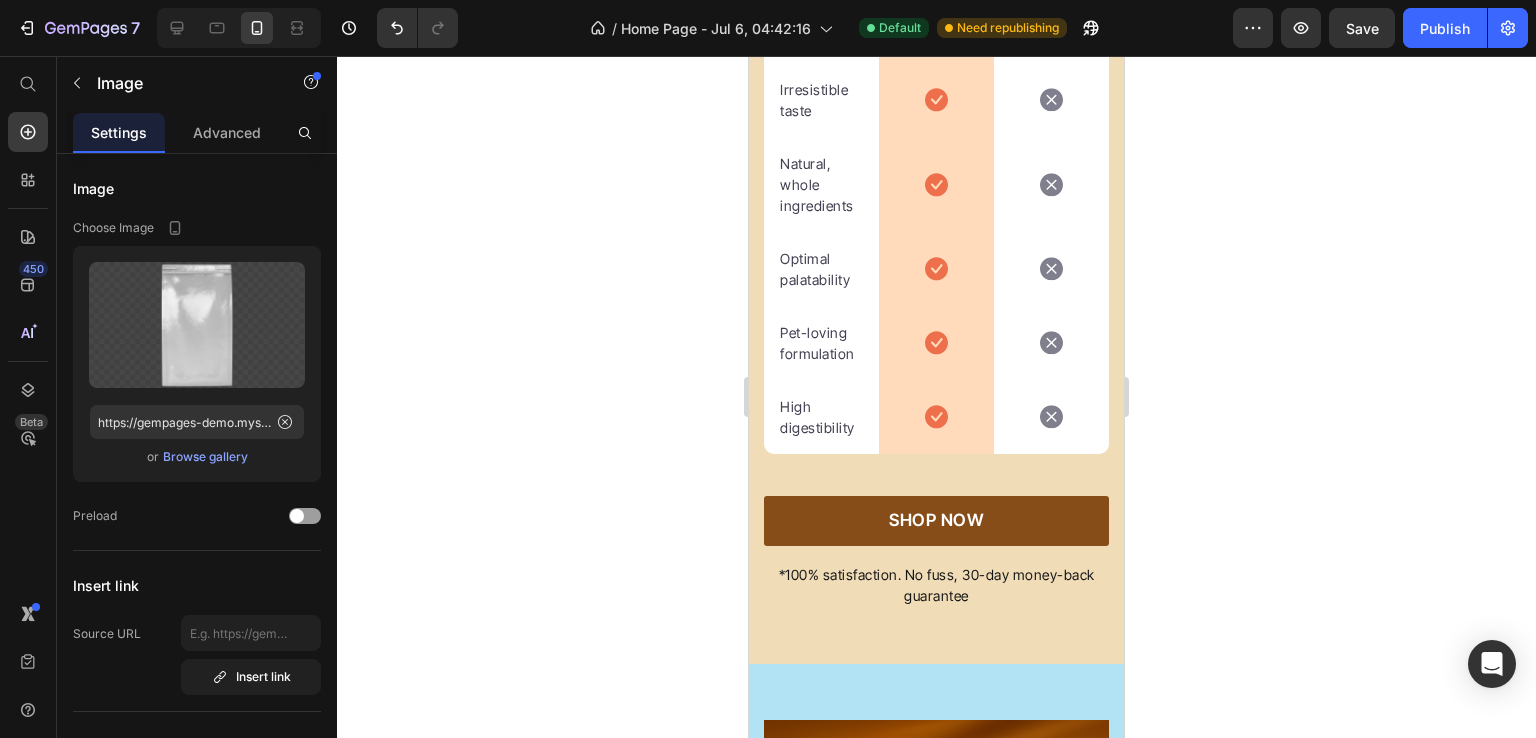 click at bounding box center [1051, -101] 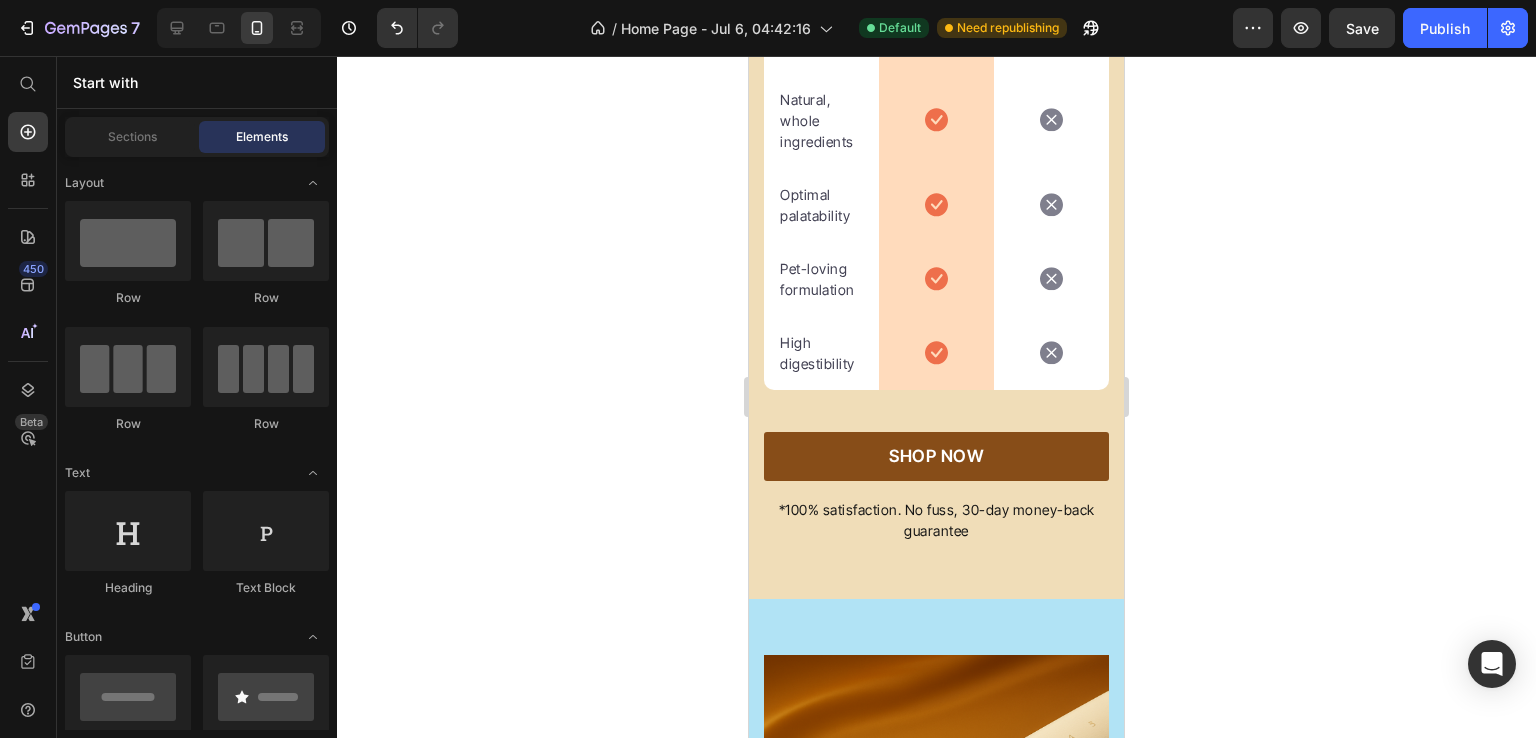 click at bounding box center (1051, -165) 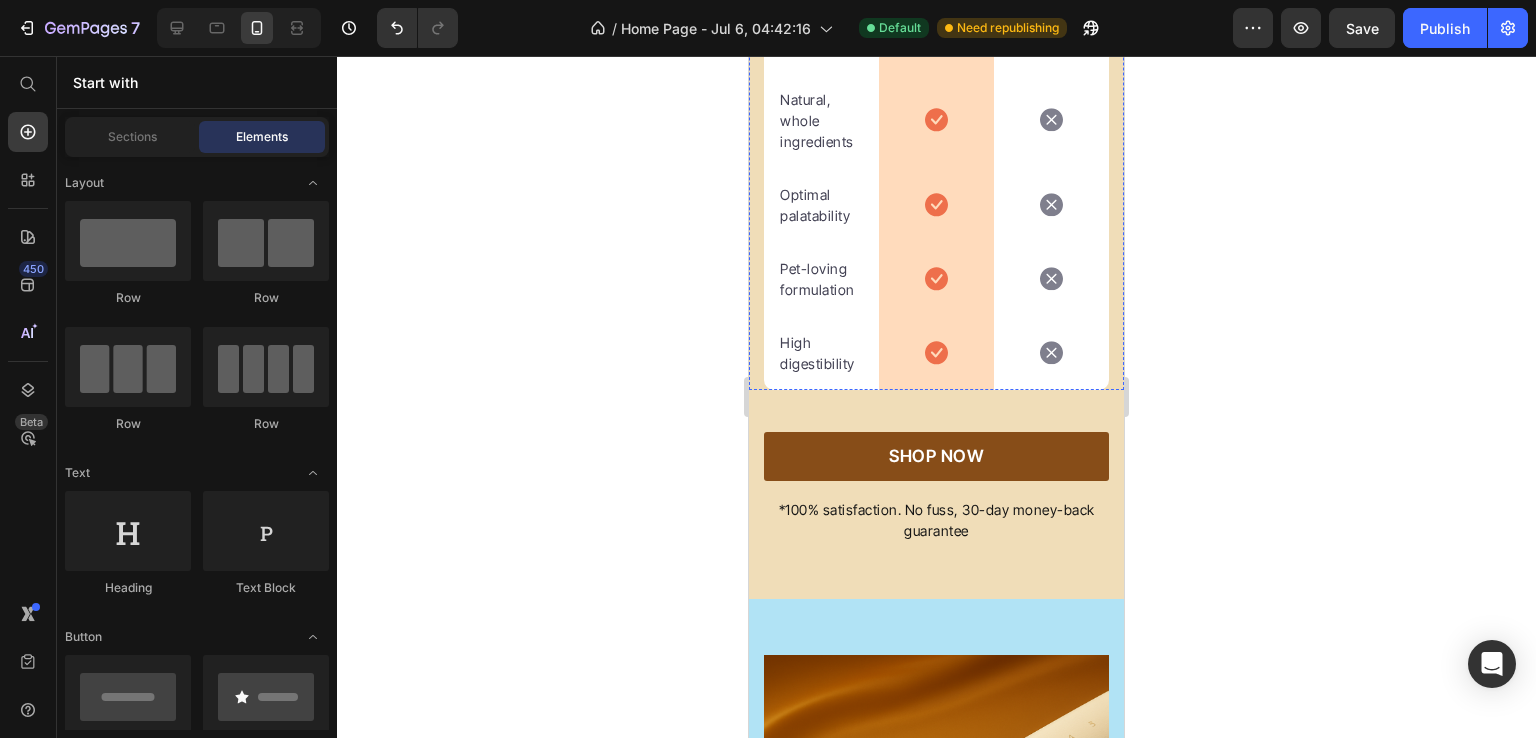 scroll, scrollTop: 5921, scrollLeft: 0, axis: vertical 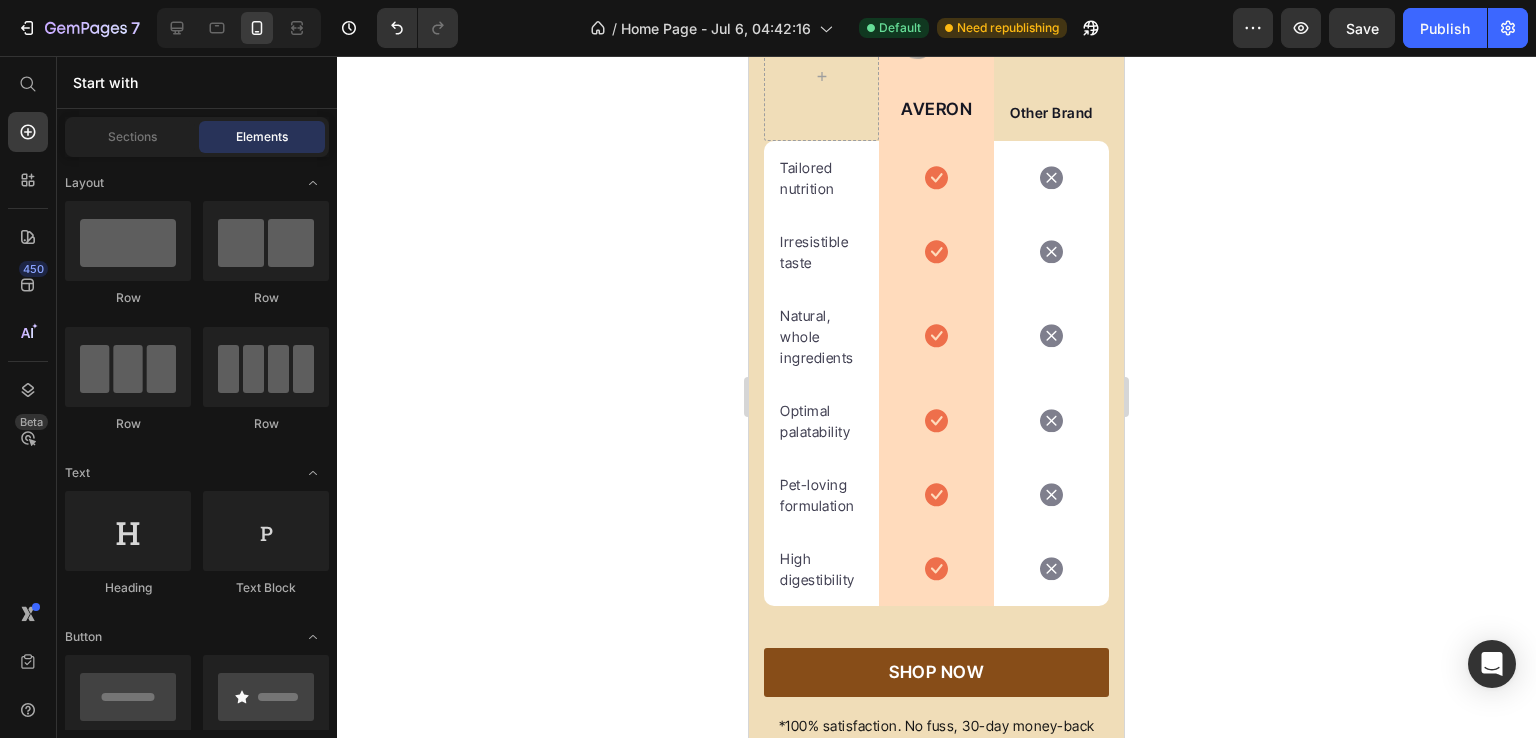click on "Video EASY WAYS TO UNLOCK YOUR DOOR Heading Fingerprint – Unlock with just a touch Physical key – For those who prefer the classic way Electronic card – Tap and go. Perfect for guests or kids Mobile app – Lock or unlock your door remotely, from anywhere in the world. Item list Technology, security, and convenience — all in one smart lock. Text block Row Row" at bounding box center [936, -570] 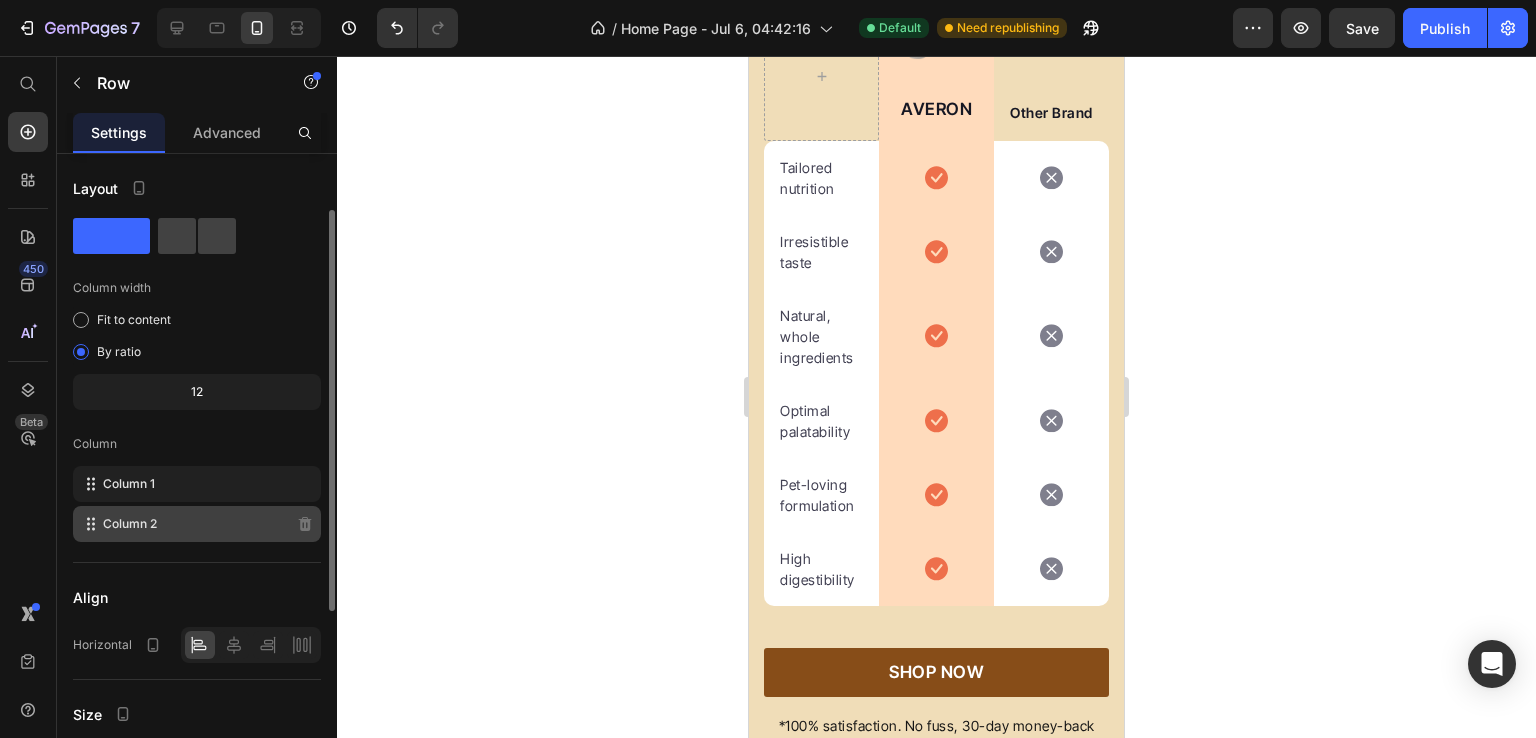 scroll, scrollTop: 382, scrollLeft: 0, axis: vertical 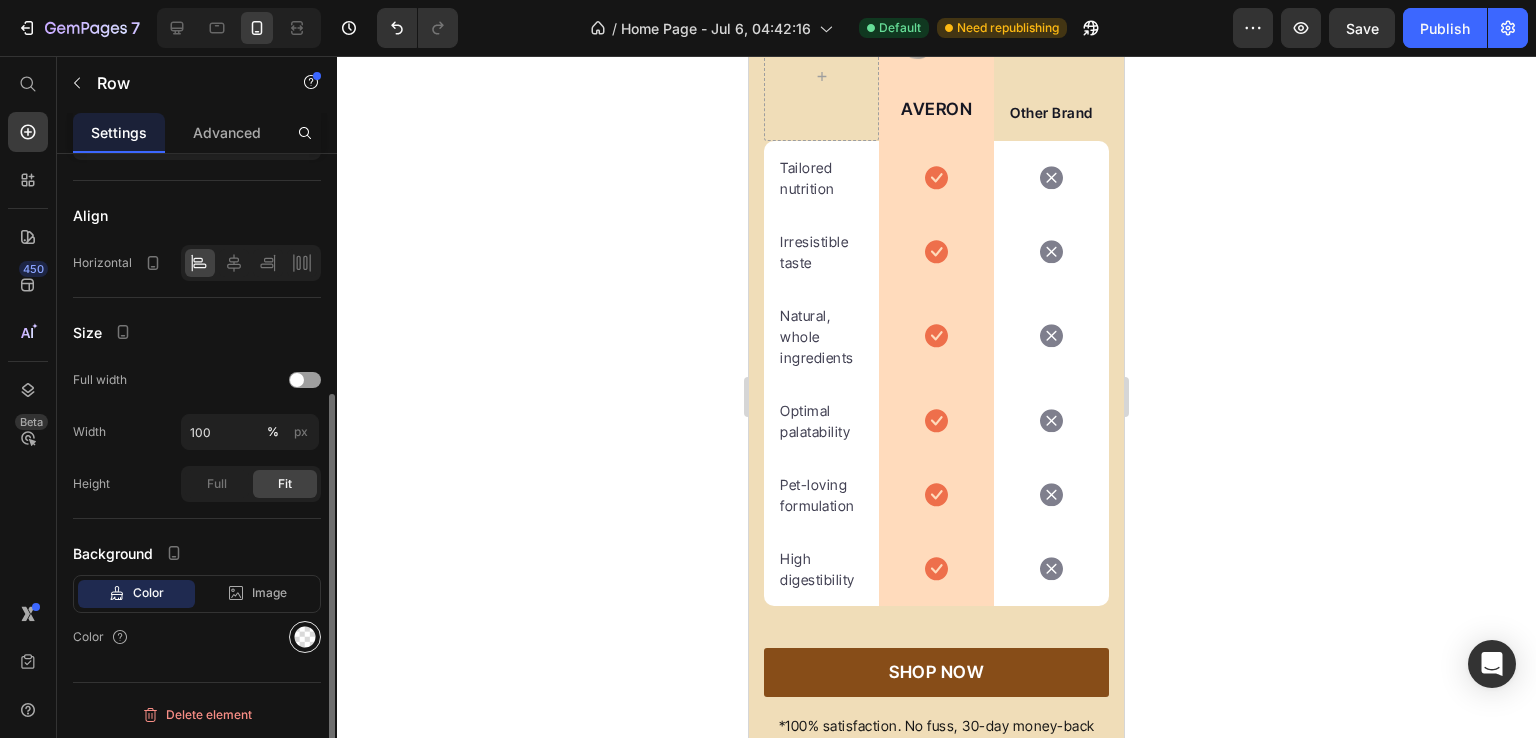 click at bounding box center [305, 637] 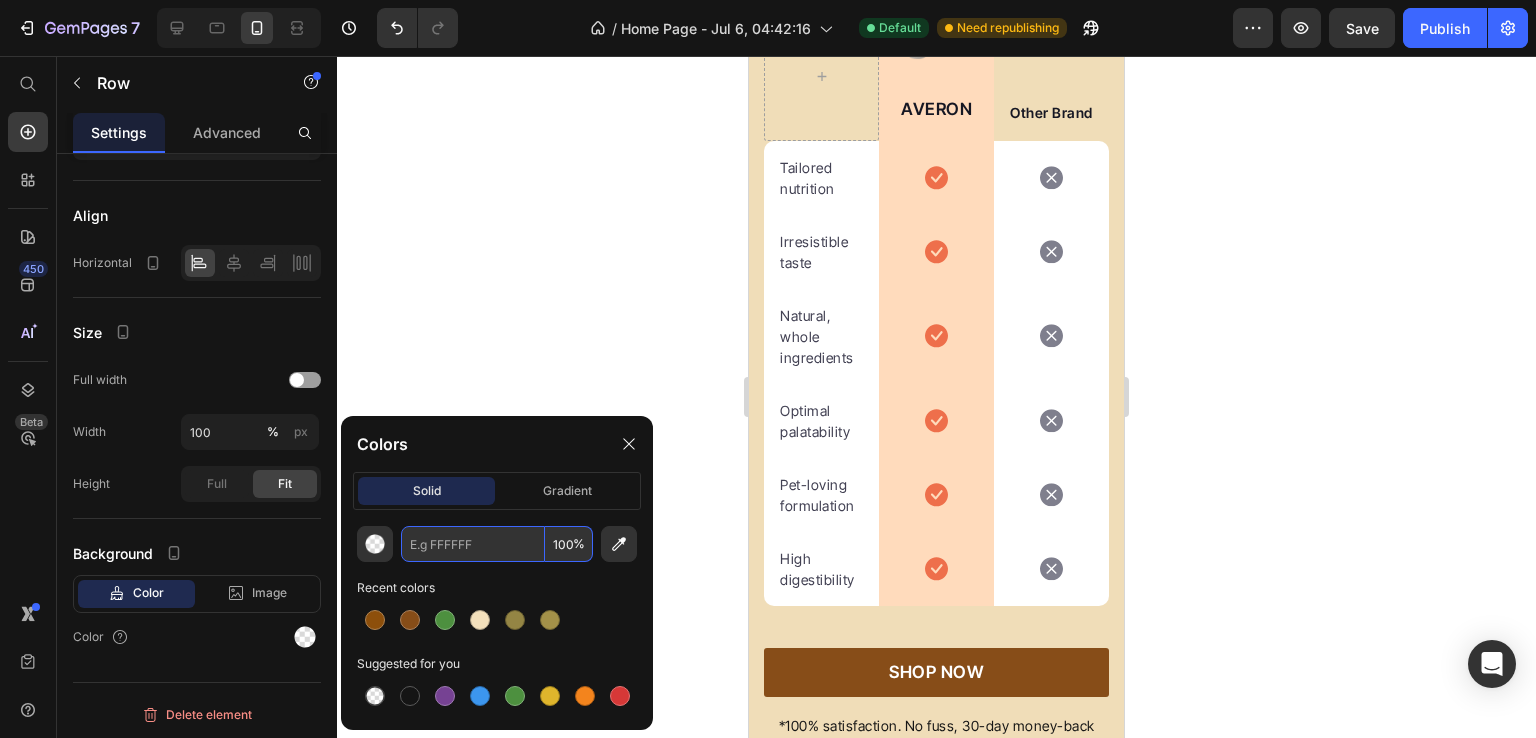 click at bounding box center (473, 544) 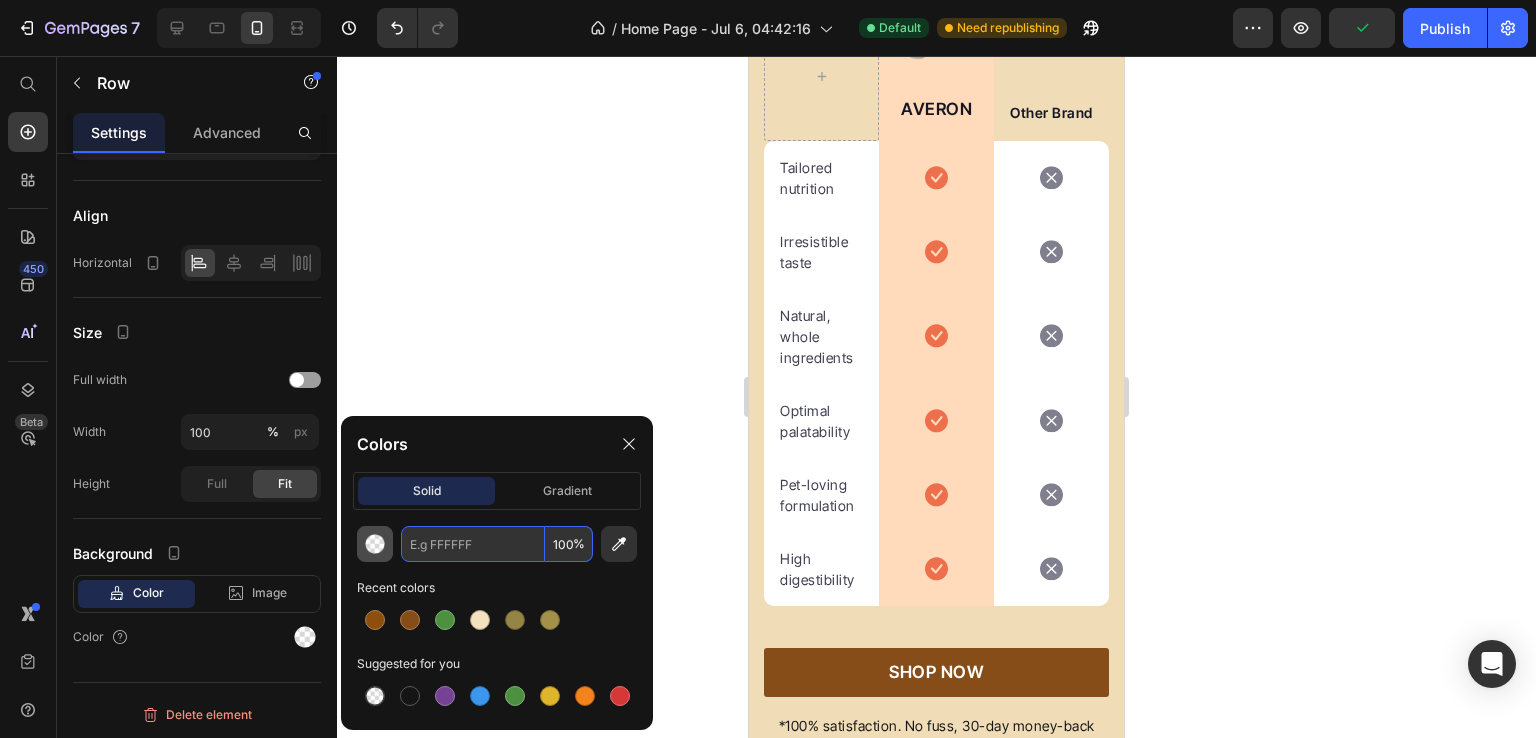 click at bounding box center [375, 544] 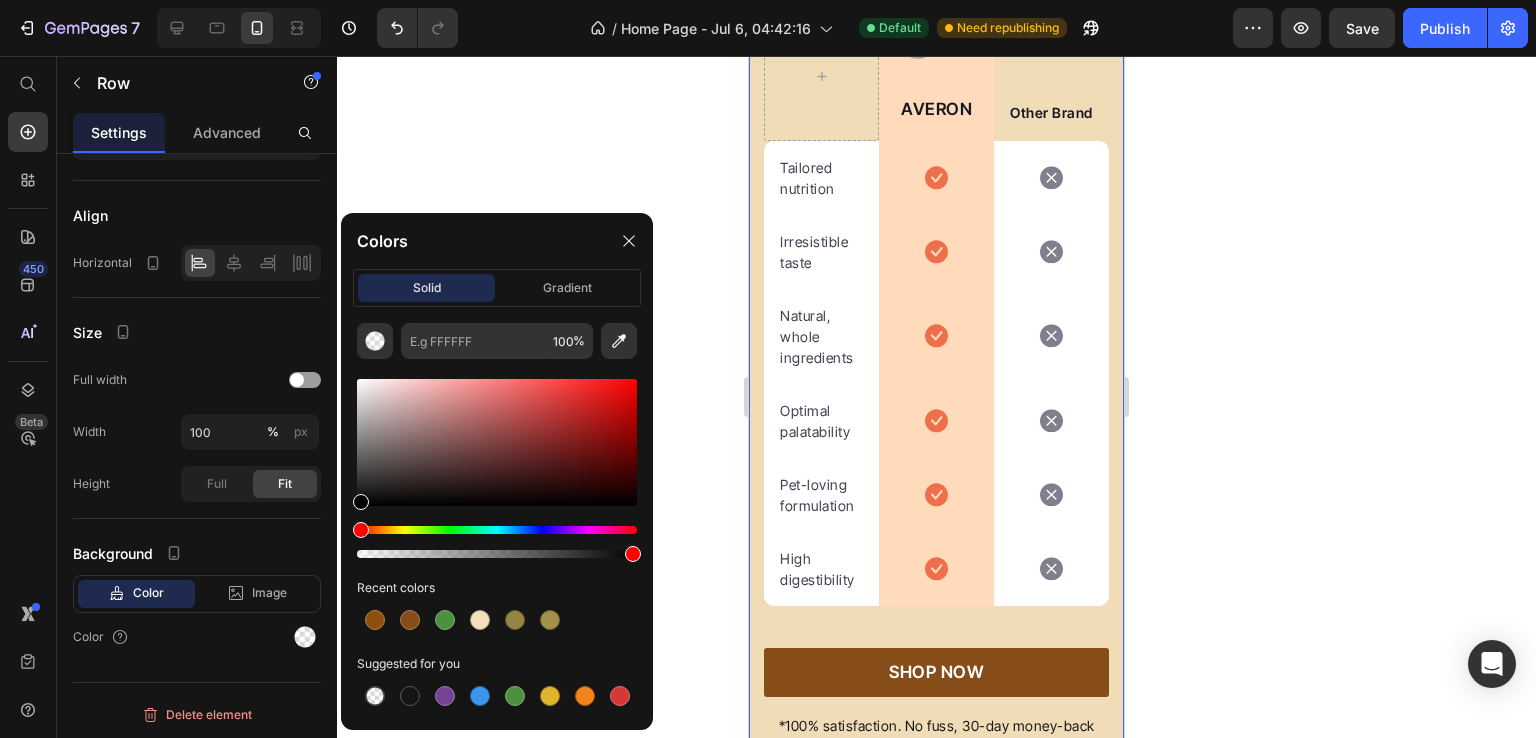 click on "We’re a whole different breed. Heading Row
Image AVERON Text block Row Other Brand Text block Row Tailored nutrition Text block
Icon Row
Icon Row Irresistible taste Text block
Icon Row
Icon Row Natural, whole ingredients Text block
Icon Row
Icon Row Optimal palatability Text block
Icon Row
Icon Row Pet-loving formulation Text block
Icon Row
Icon Row High digestibility Text block
Icon Row
Icon Row Row SHOP NOW Button *100% satisfaction. No fuss, 30-day money-back guarantee Text block Row Section 7" at bounding box center (936, 322) 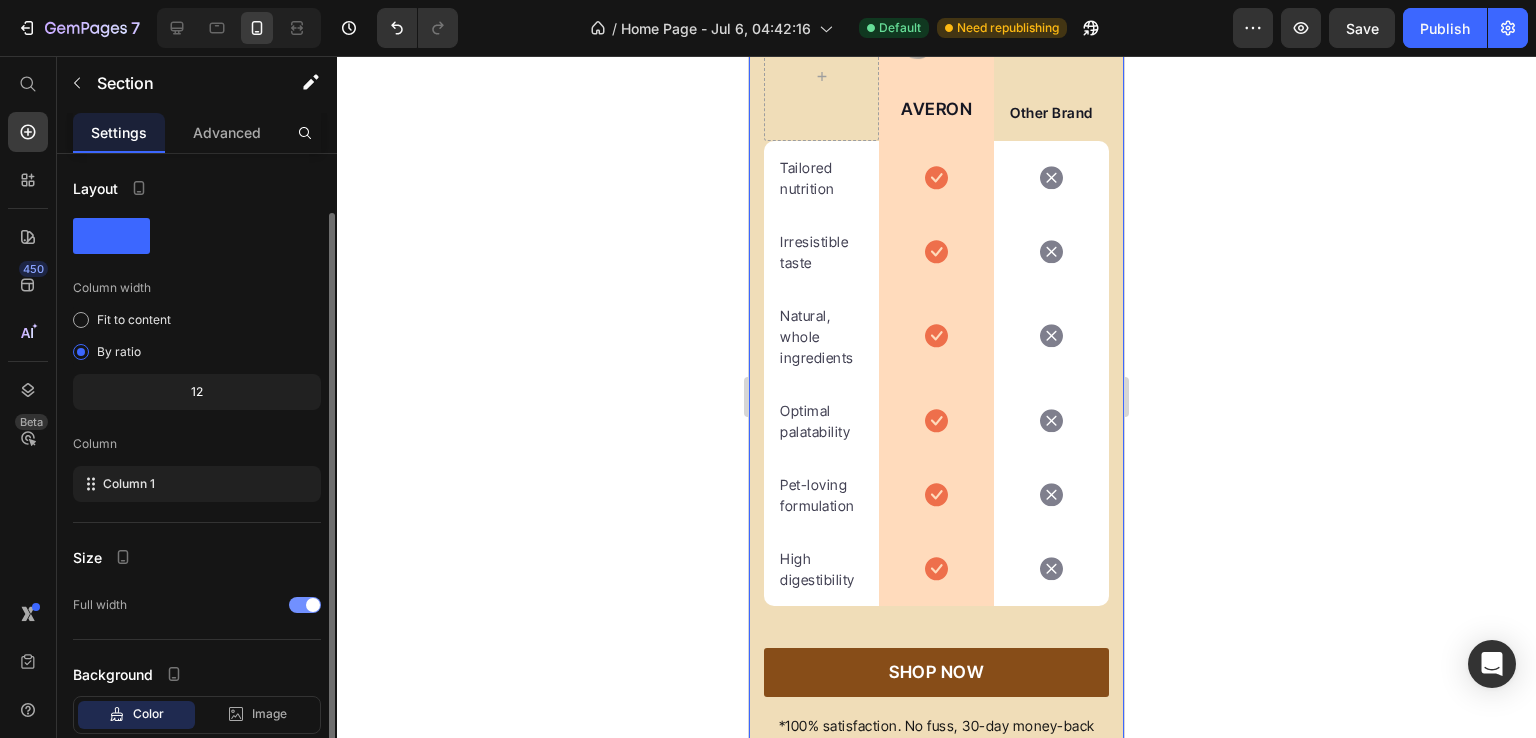 scroll, scrollTop: 121, scrollLeft: 0, axis: vertical 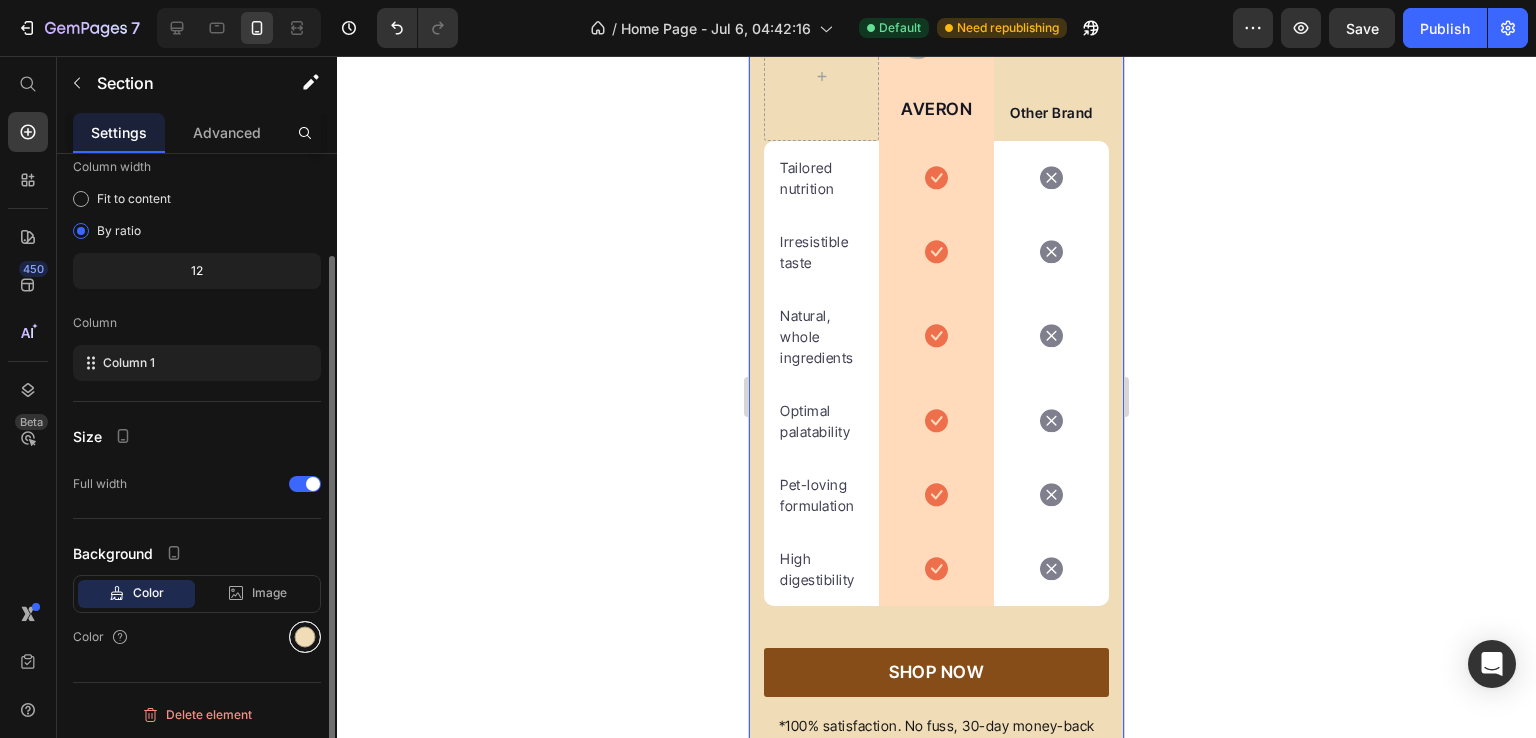 click at bounding box center [305, 637] 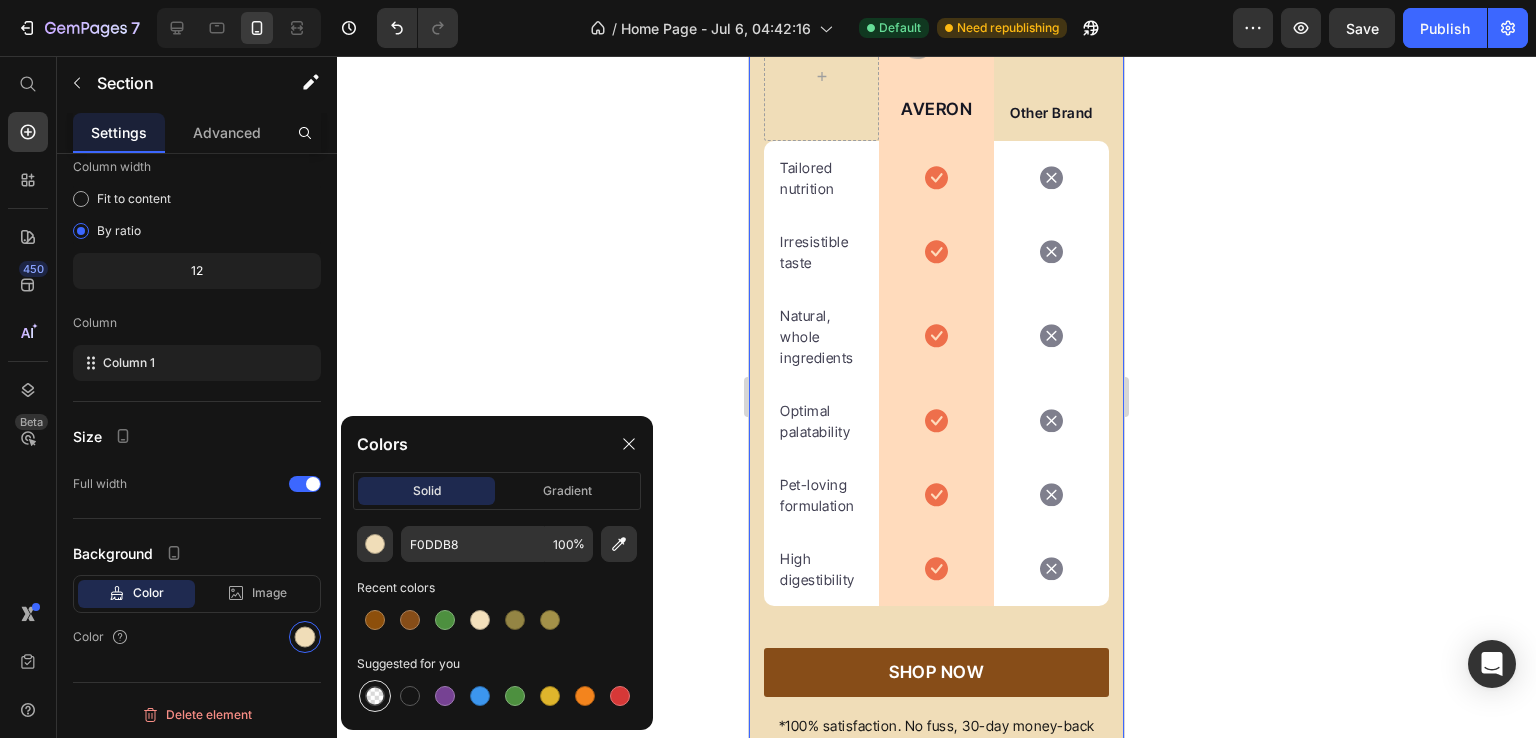 click at bounding box center [375, 696] 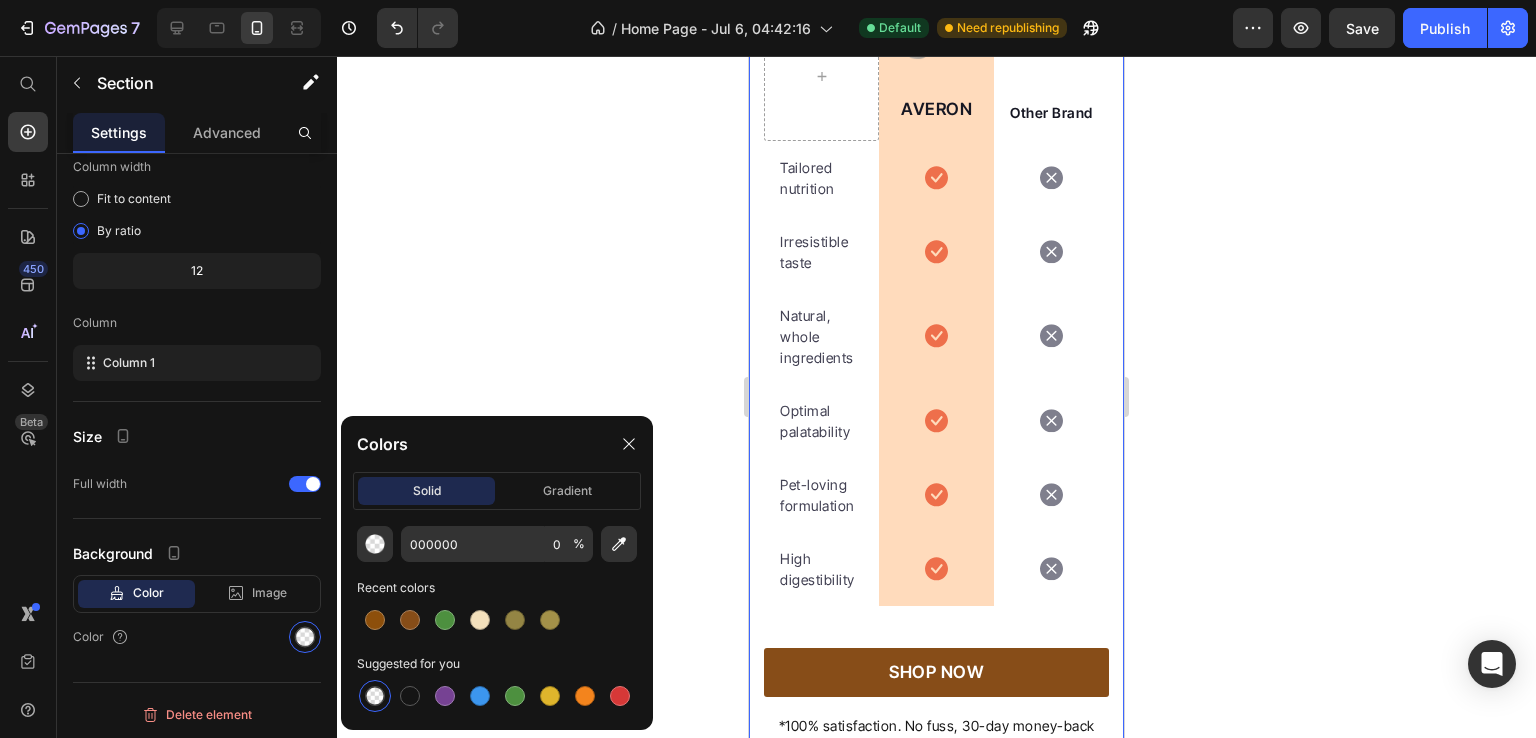click at bounding box center [375, 696] 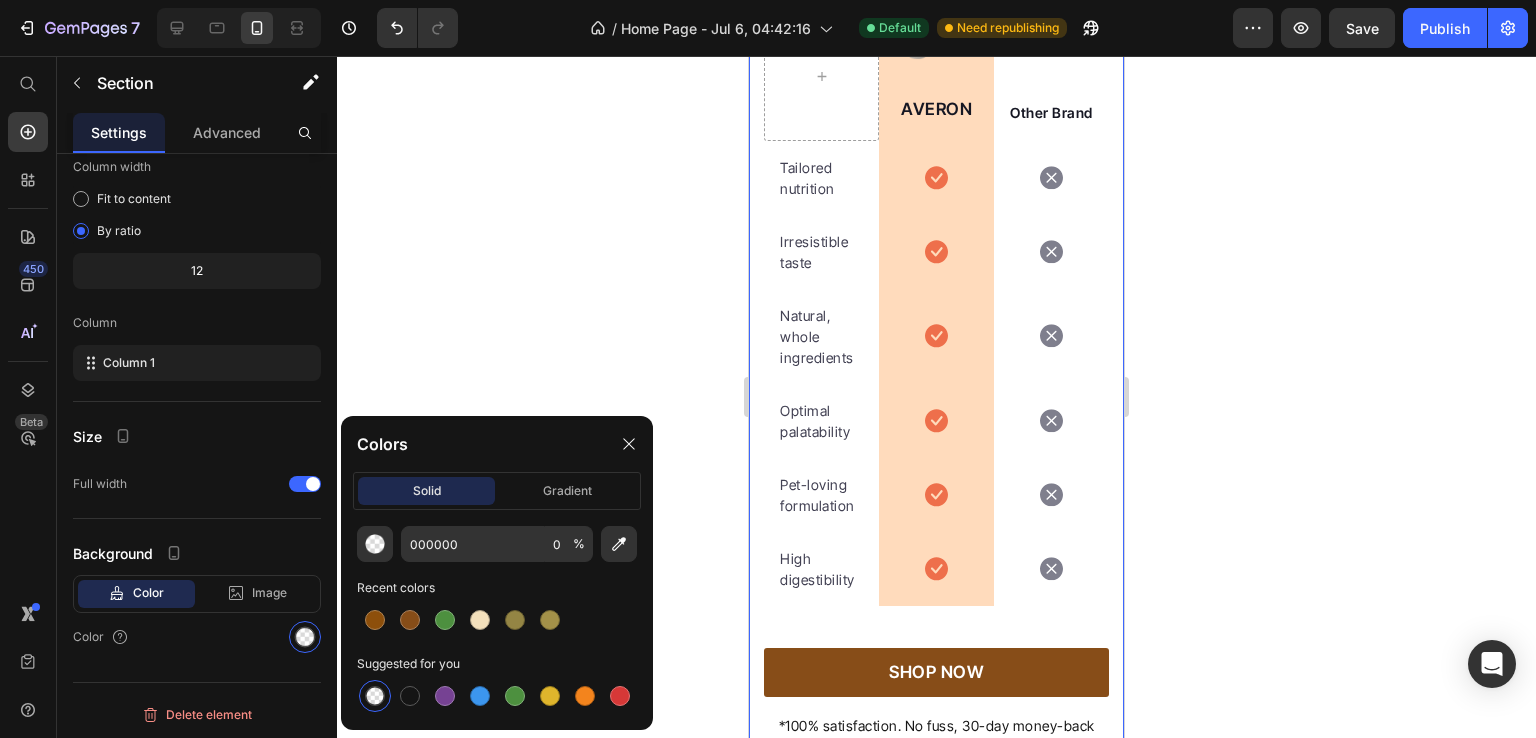 click at bounding box center (375, 696) 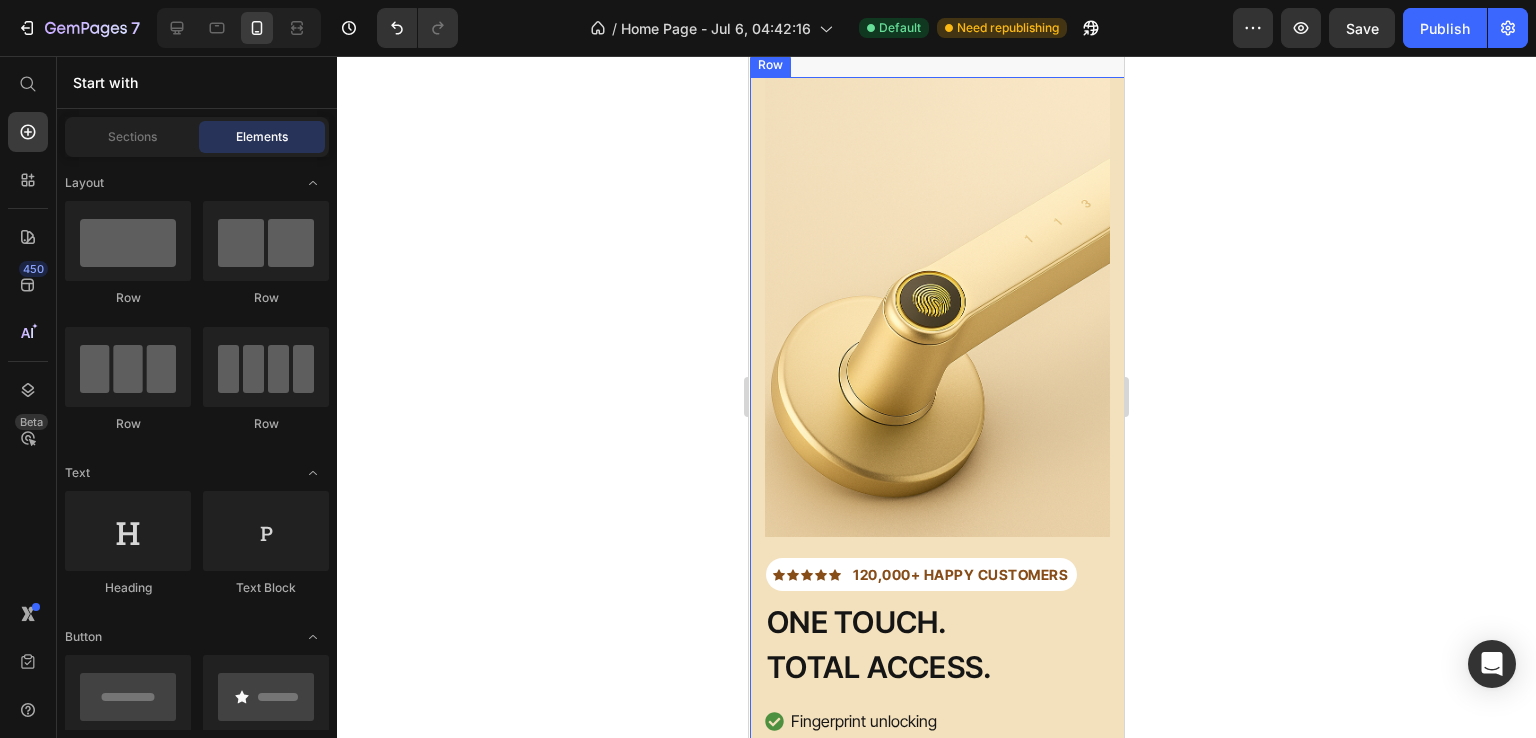 scroll, scrollTop: 0, scrollLeft: 0, axis: both 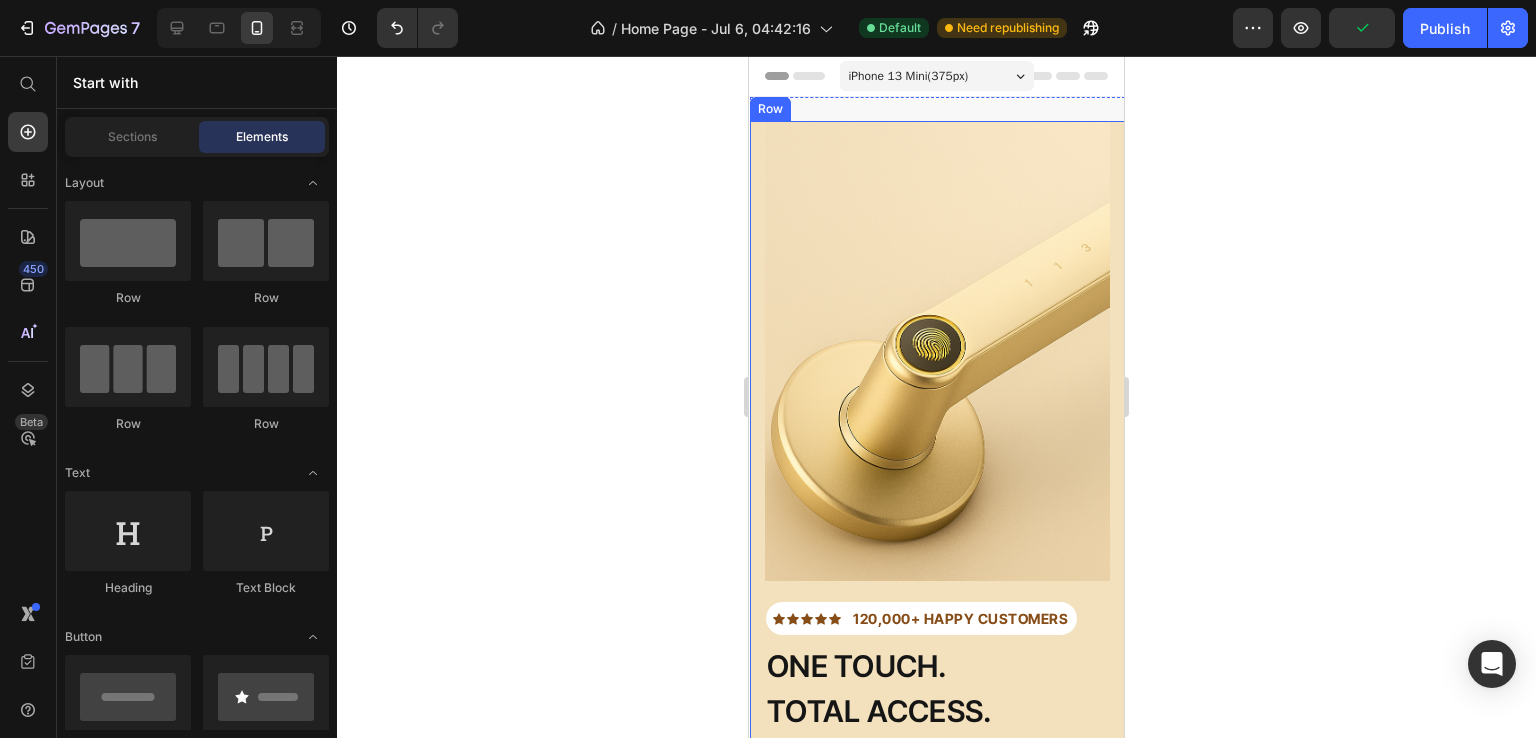 click on "Icon Icon Icon Icon Icon Icon List Hoz 120,000+ HAPPY CUSTOMERS Text block Row ONE TOUCH. TOTAL ACCESS. Heading Fingerprint unlocking Code access More privacy Discreet and elegant Item list SHOP NOW Button
30-day money back guarantee Item list Image Row Row Image Row" at bounding box center [937, 573] 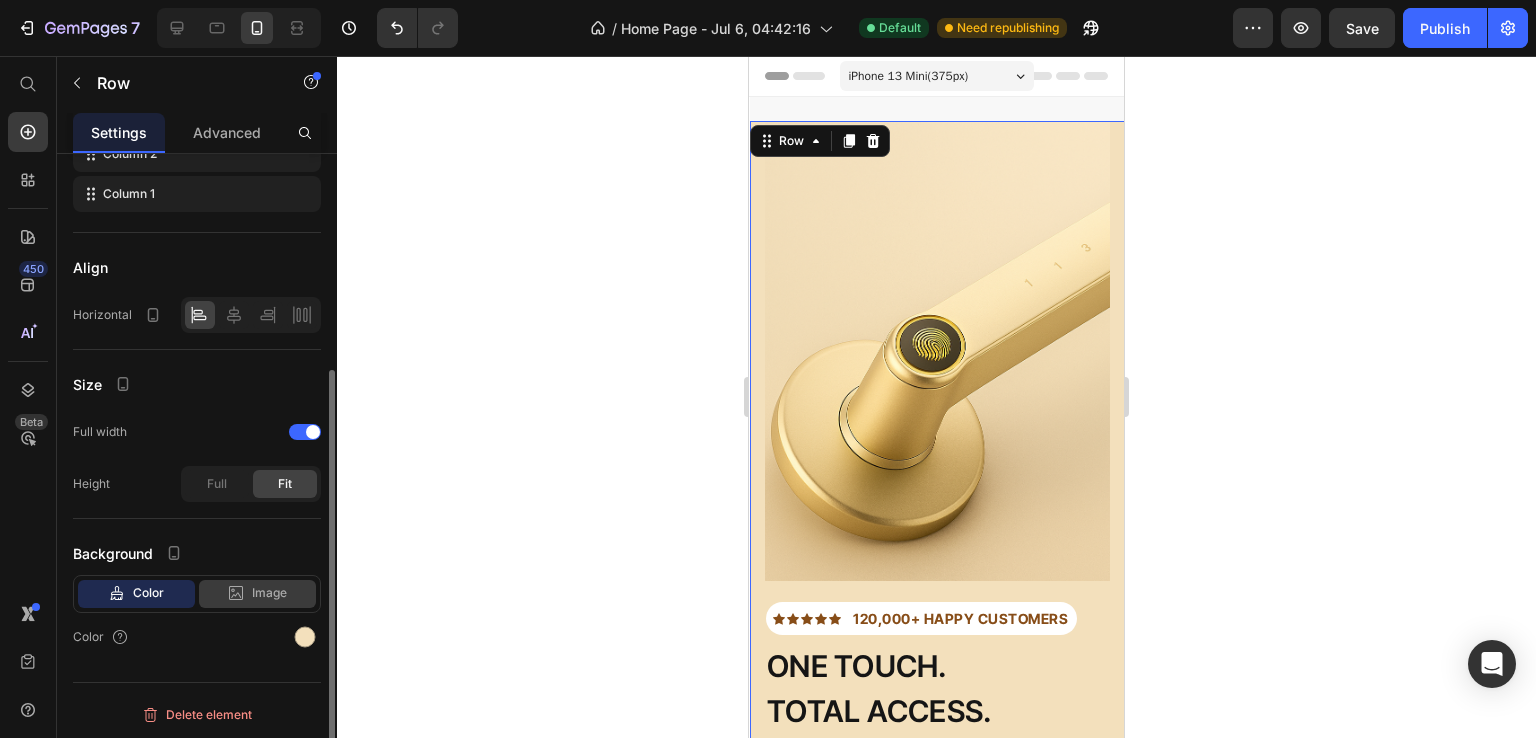 scroll, scrollTop: 329, scrollLeft: 0, axis: vertical 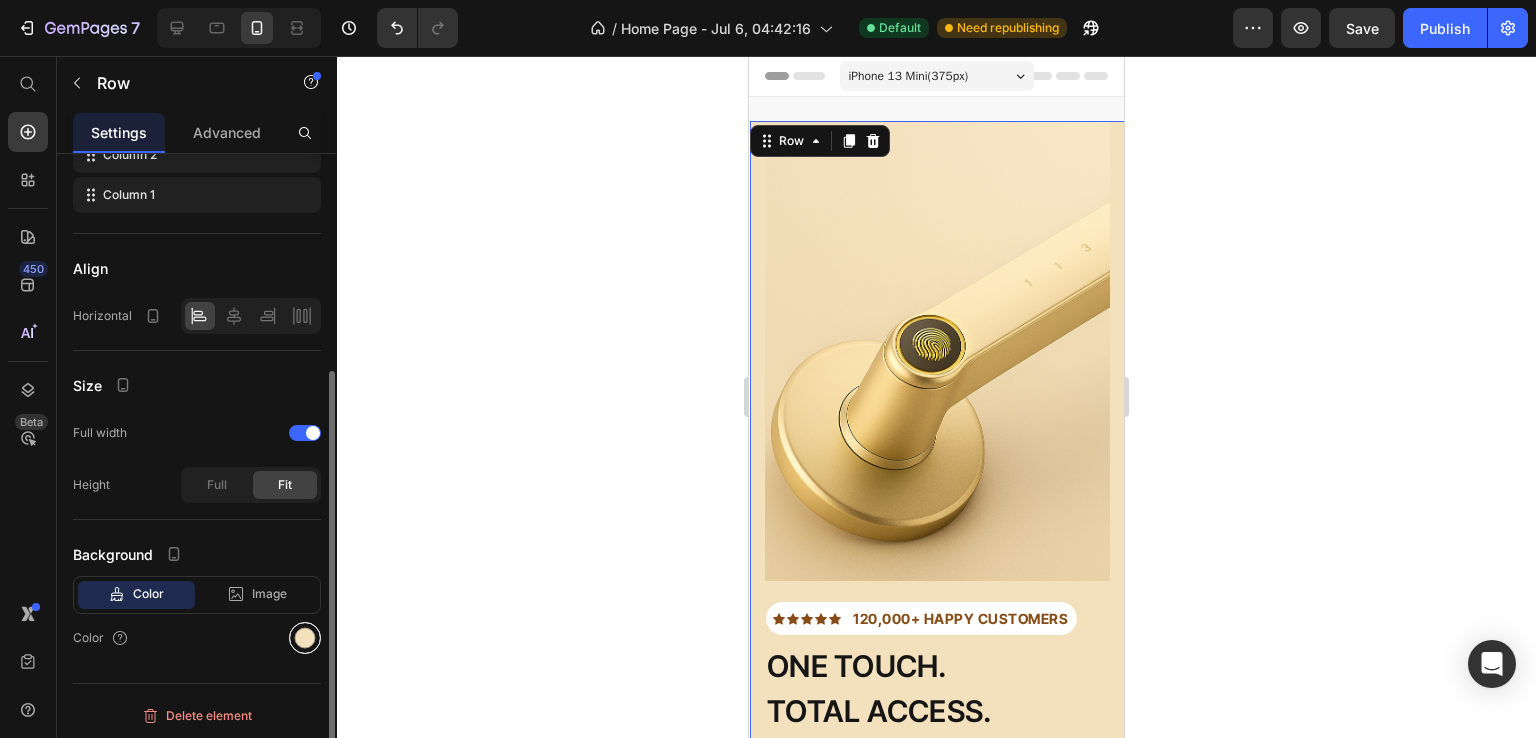 click at bounding box center [305, 638] 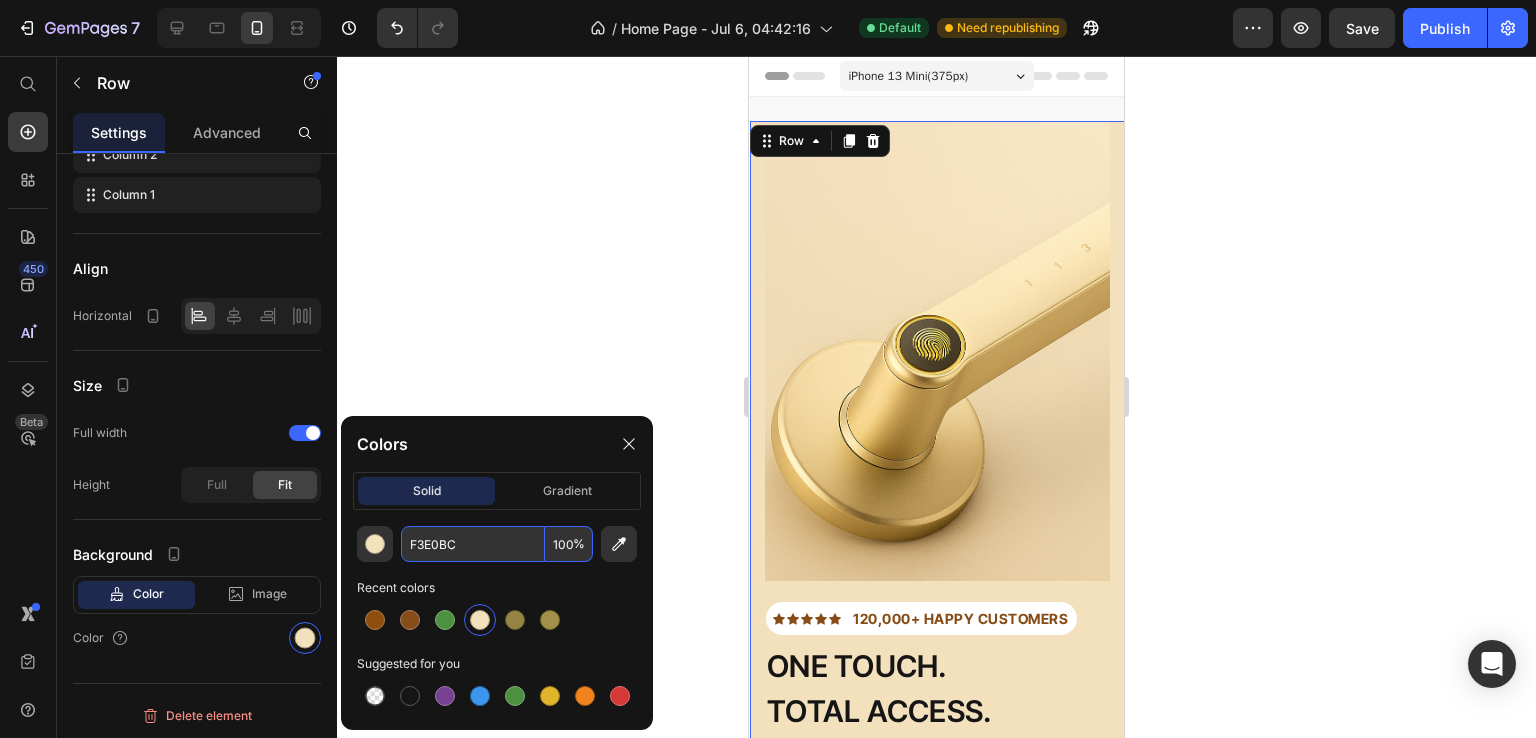 click on "F3E0BC" at bounding box center (473, 544) 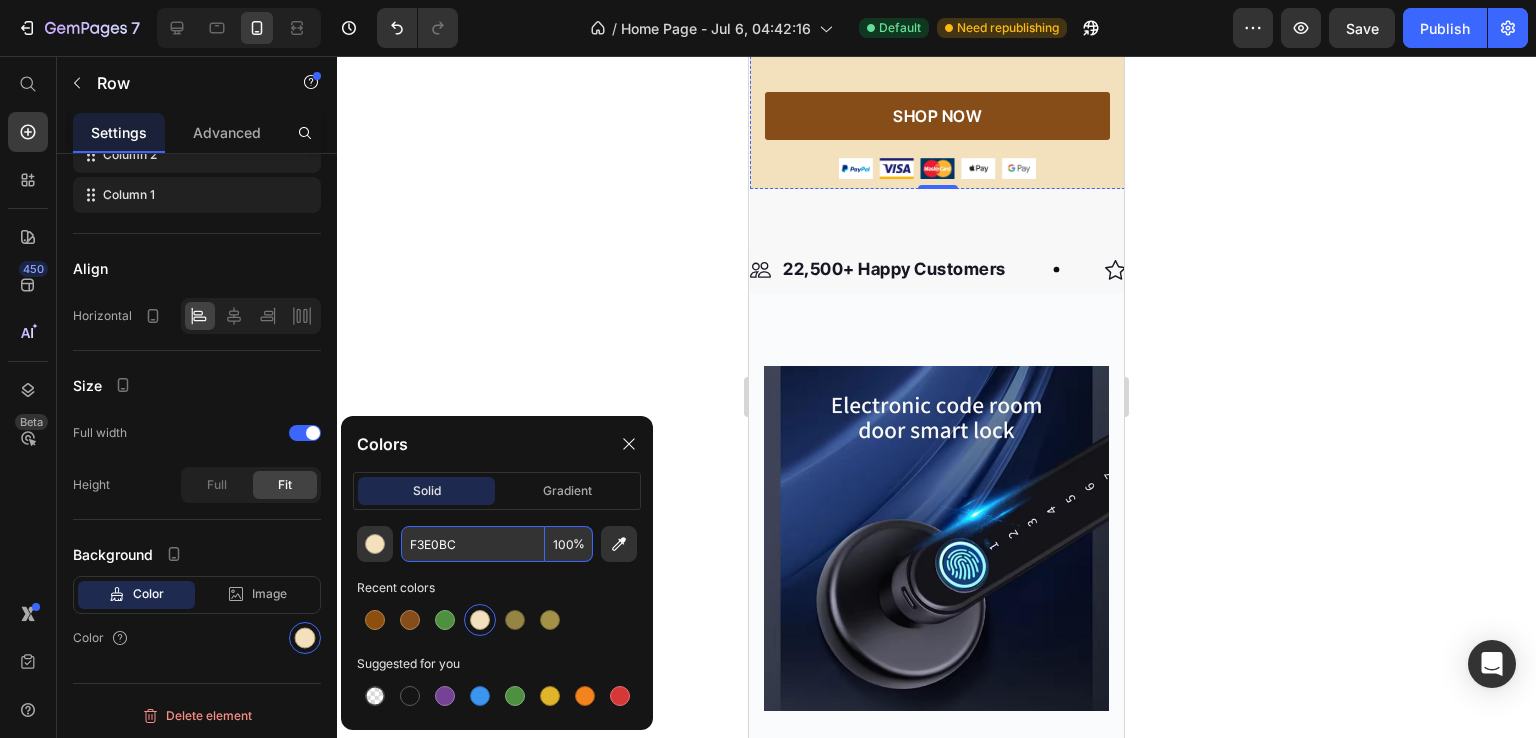 scroll, scrollTop: 2212, scrollLeft: 0, axis: vertical 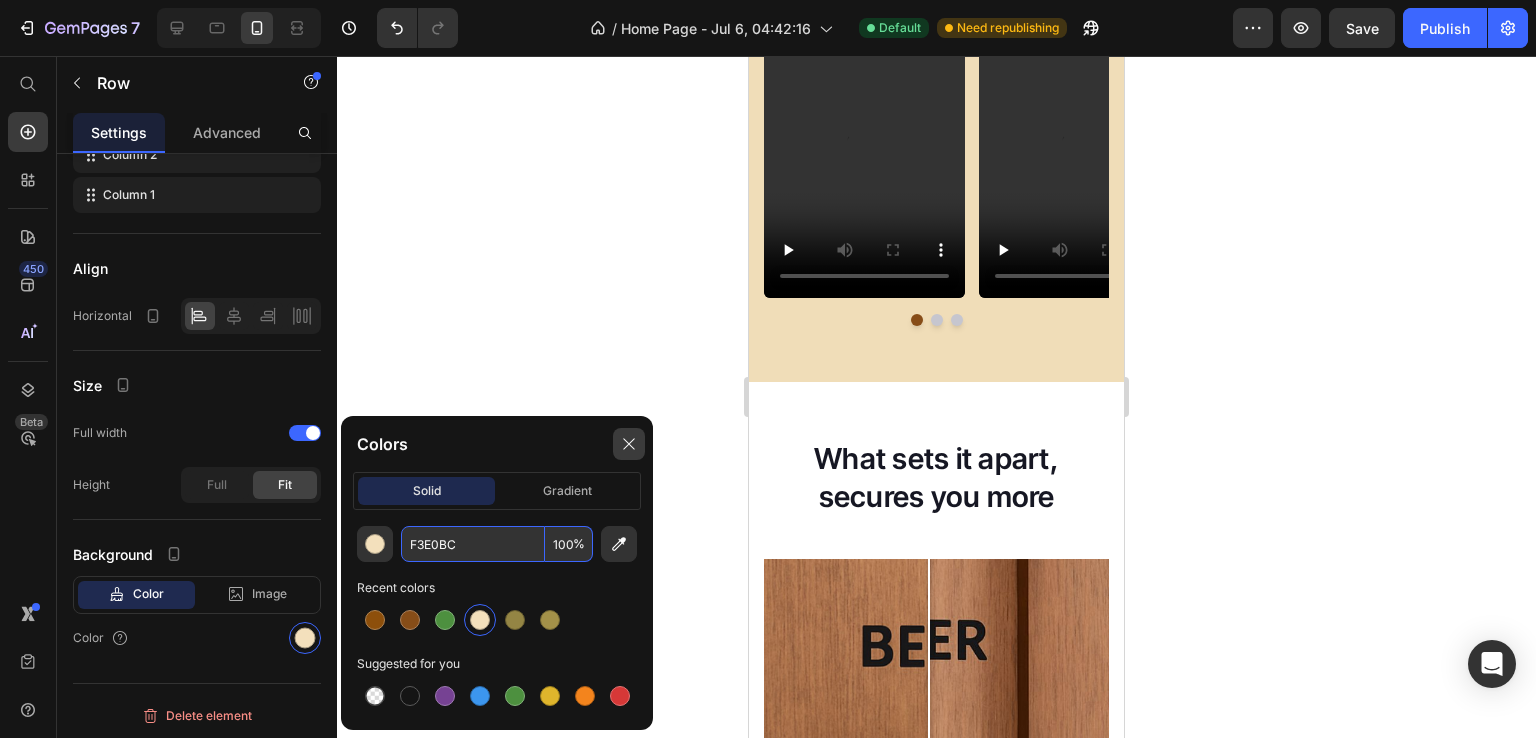 click 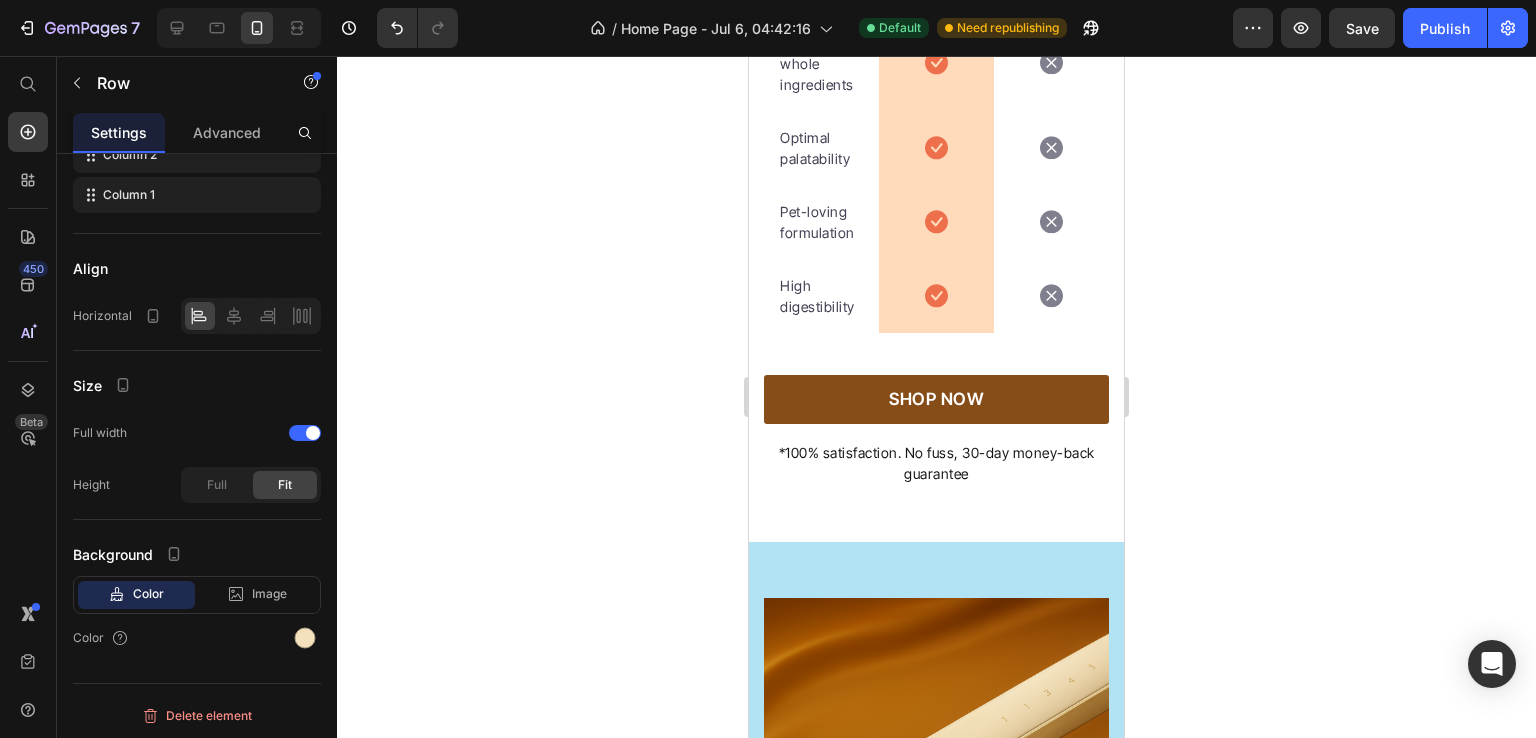 scroll, scrollTop: 6195, scrollLeft: 0, axis: vertical 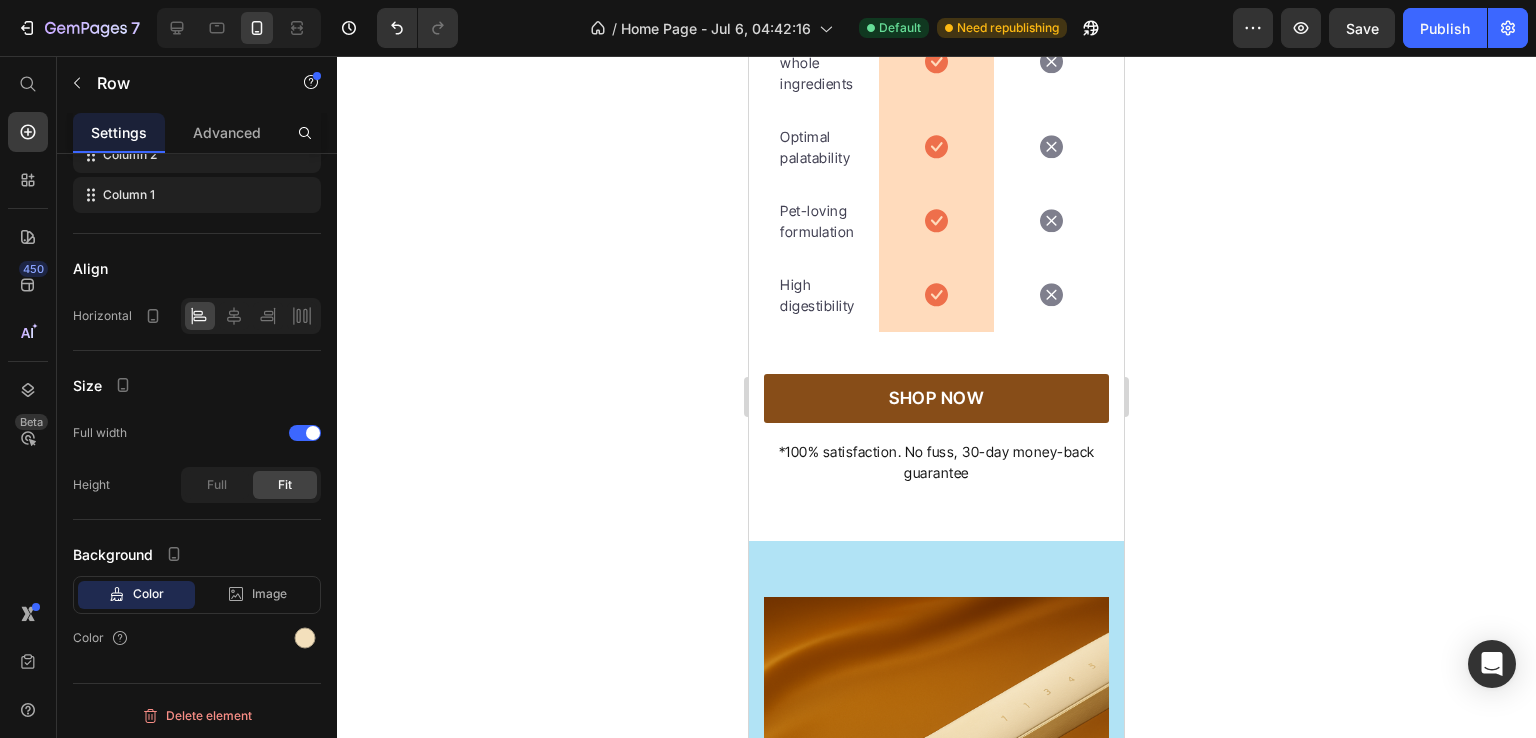 click on "AVERON Text block" at bounding box center [936, -198] 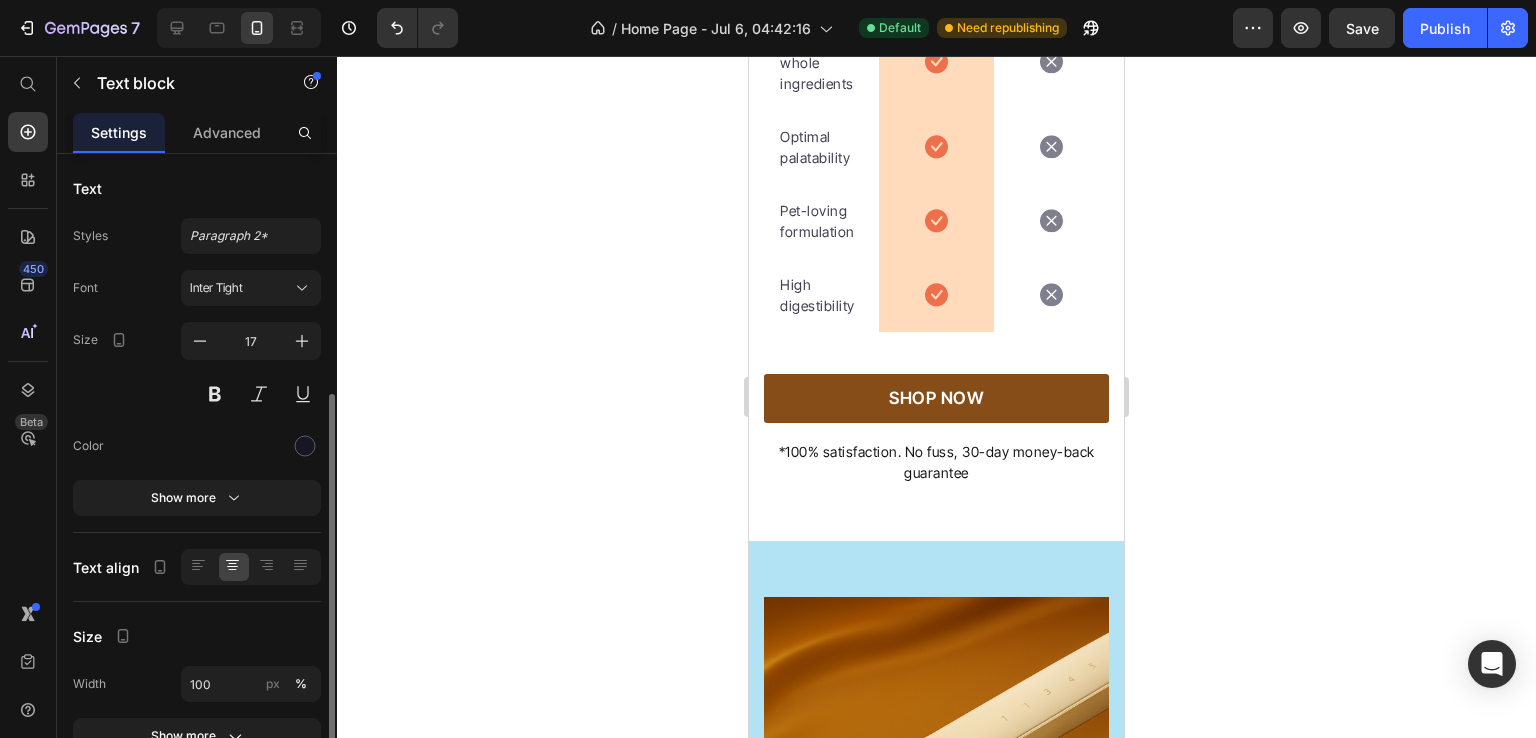 scroll, scrollTop: 252, scrollLeft: 0, axis: vertical 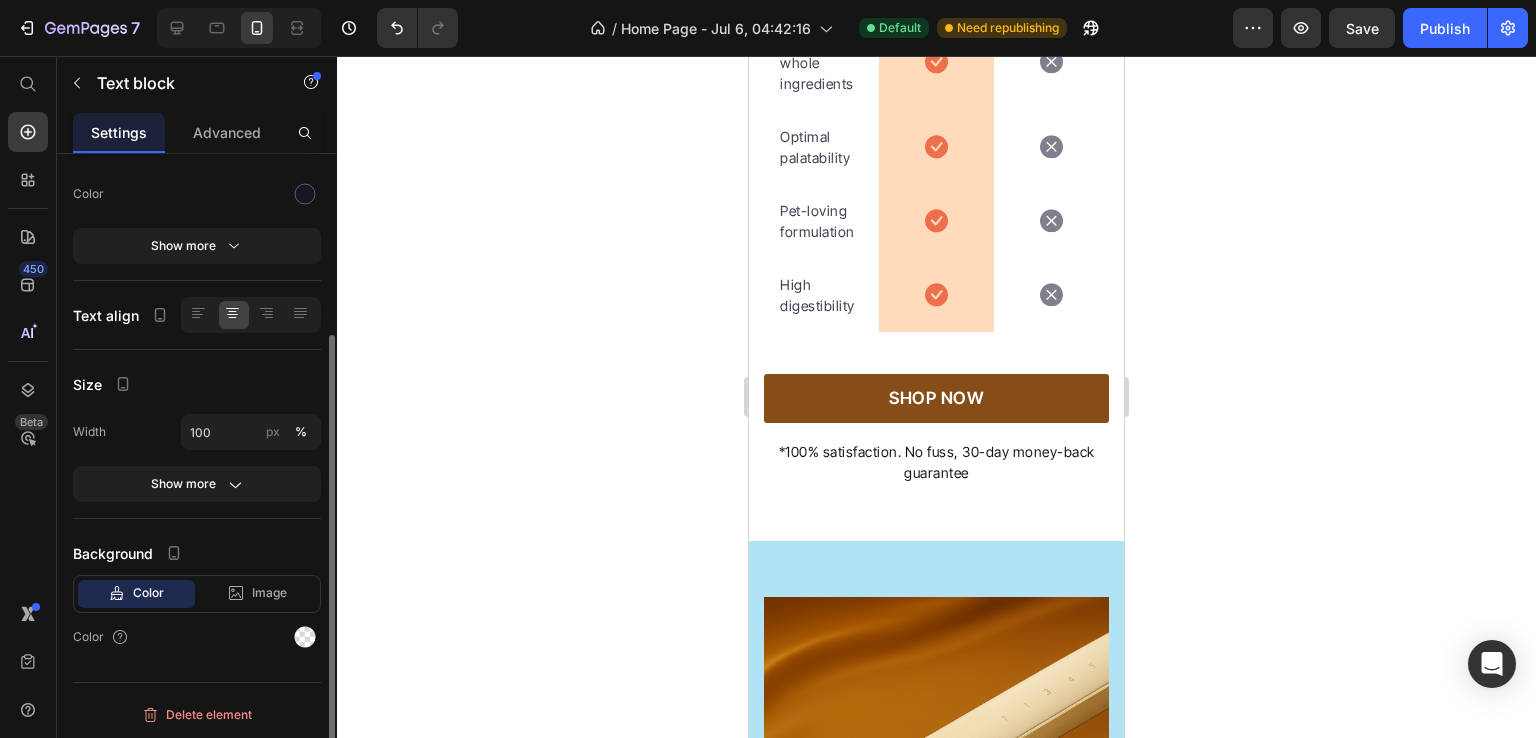click on "Background Color Image Video  Color" 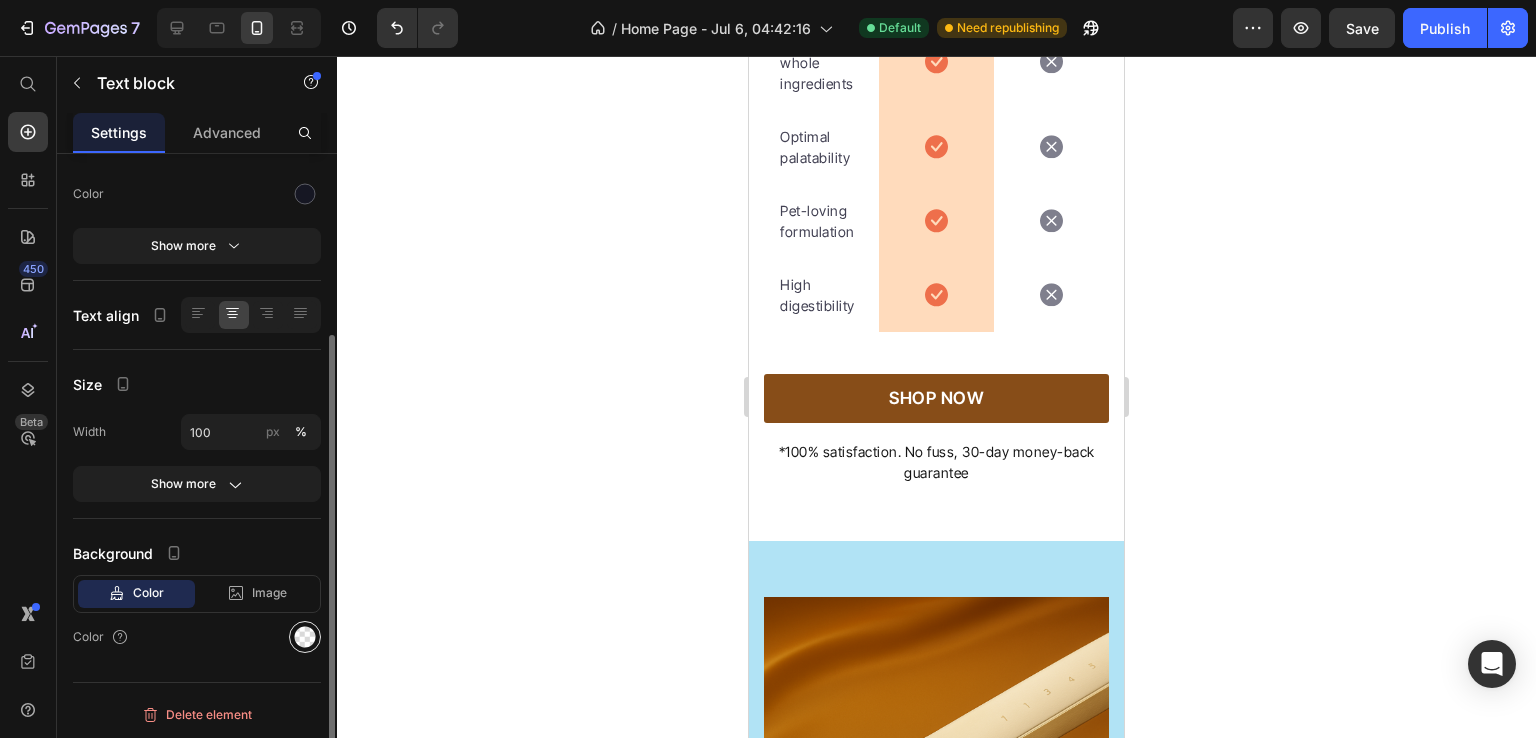 click at bounding box center [305, 637] 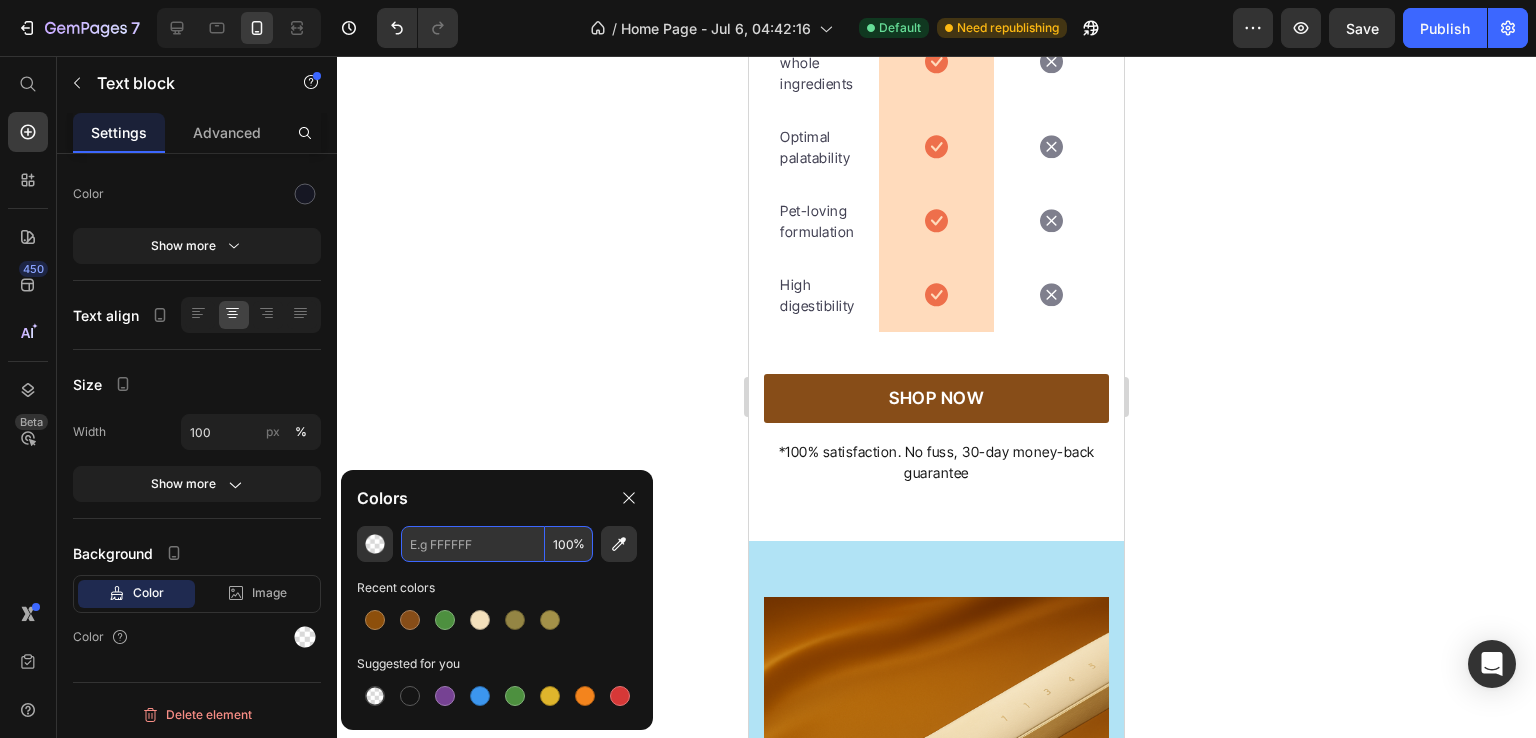 click at bounding box center (473, 544) 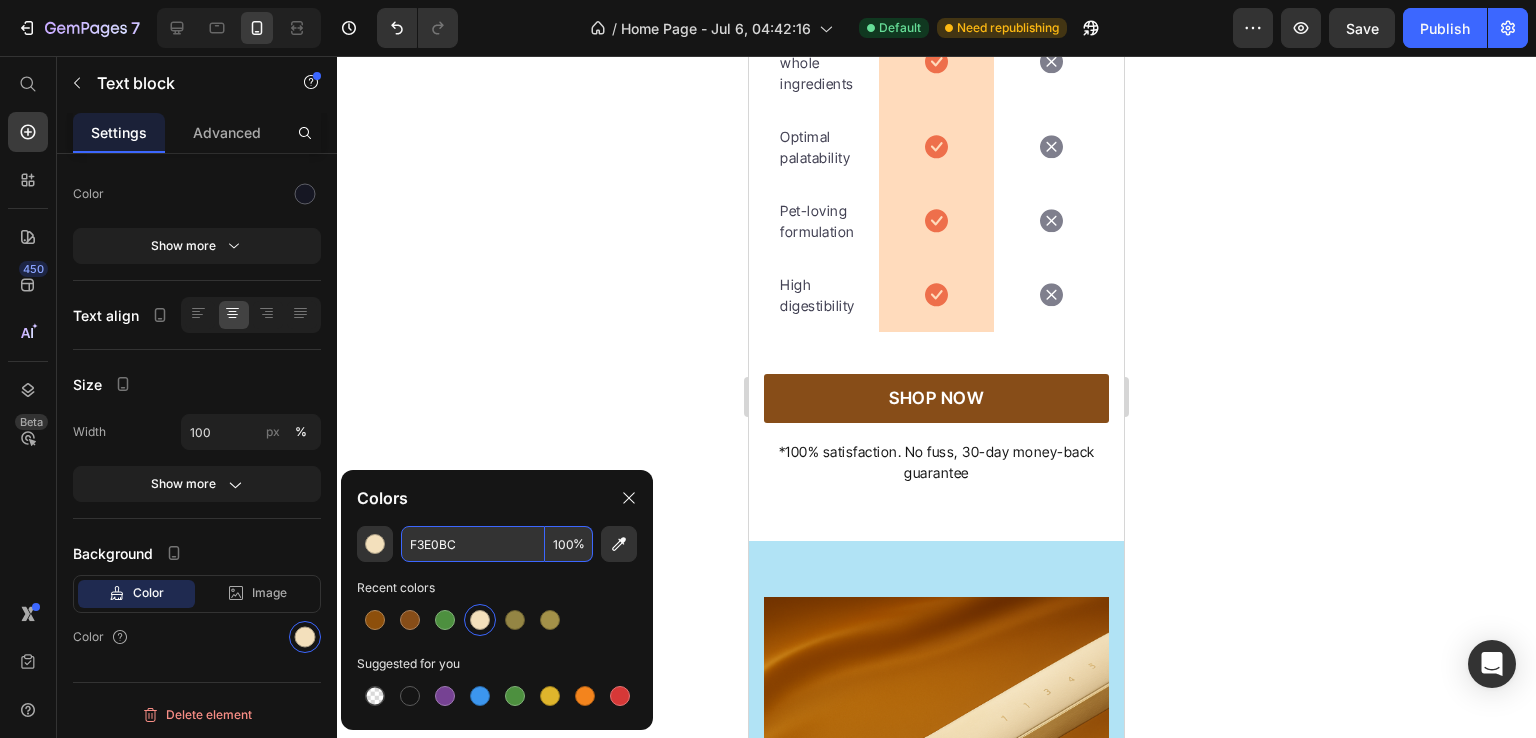 click on "Icon Row" at bounding box center [936, -96] 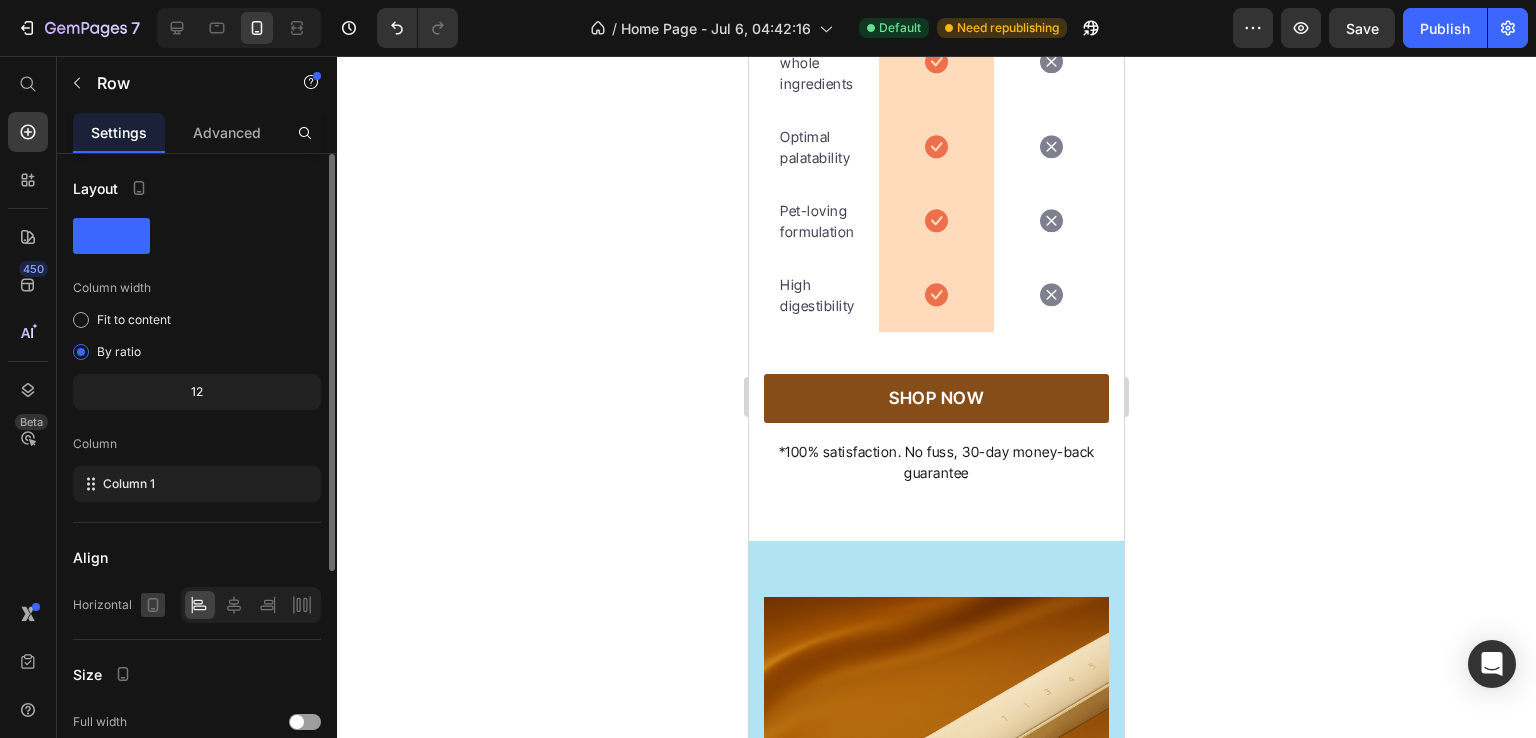scroll, scrollTop: 342, scrollLeft: 0, axis: vertical 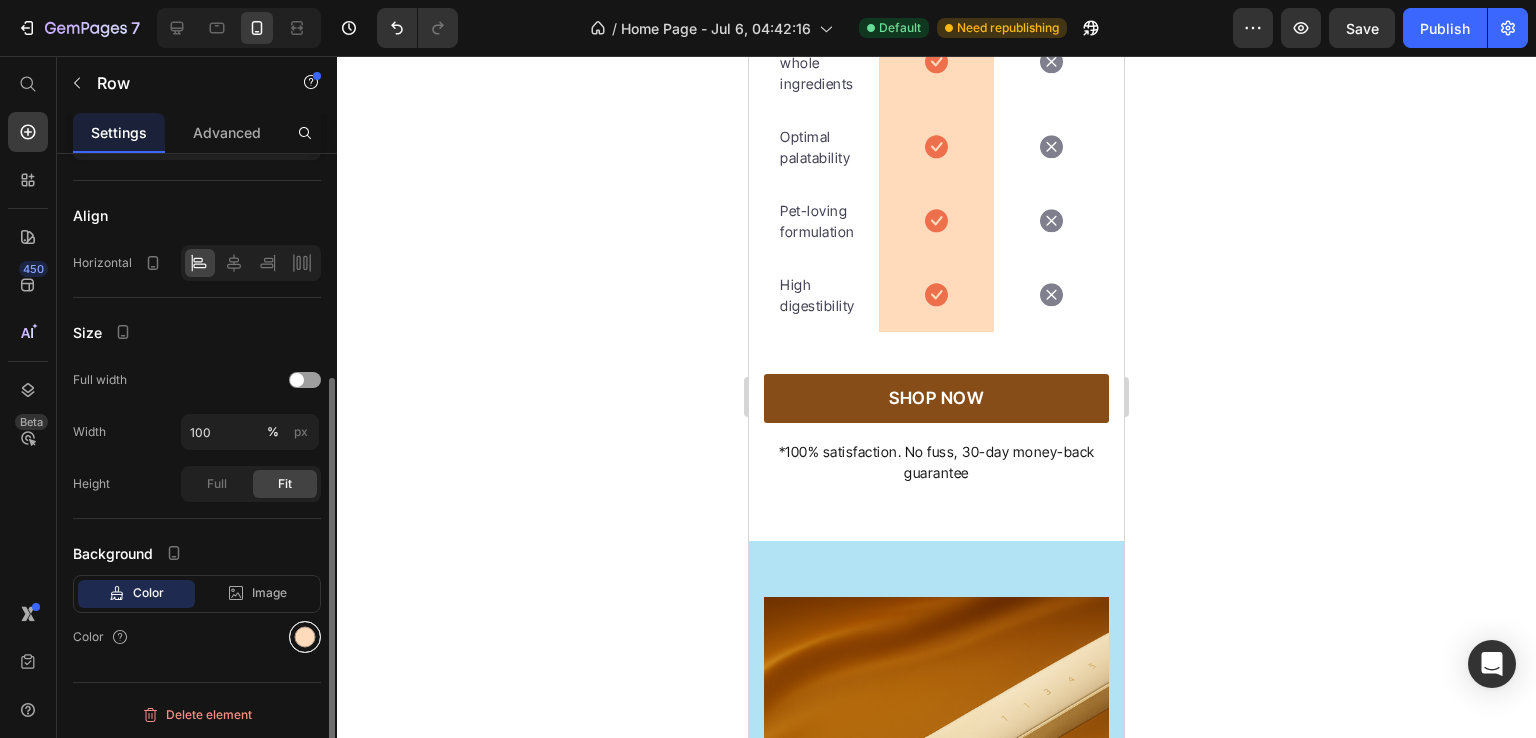 click at bounding box center [305, 637] 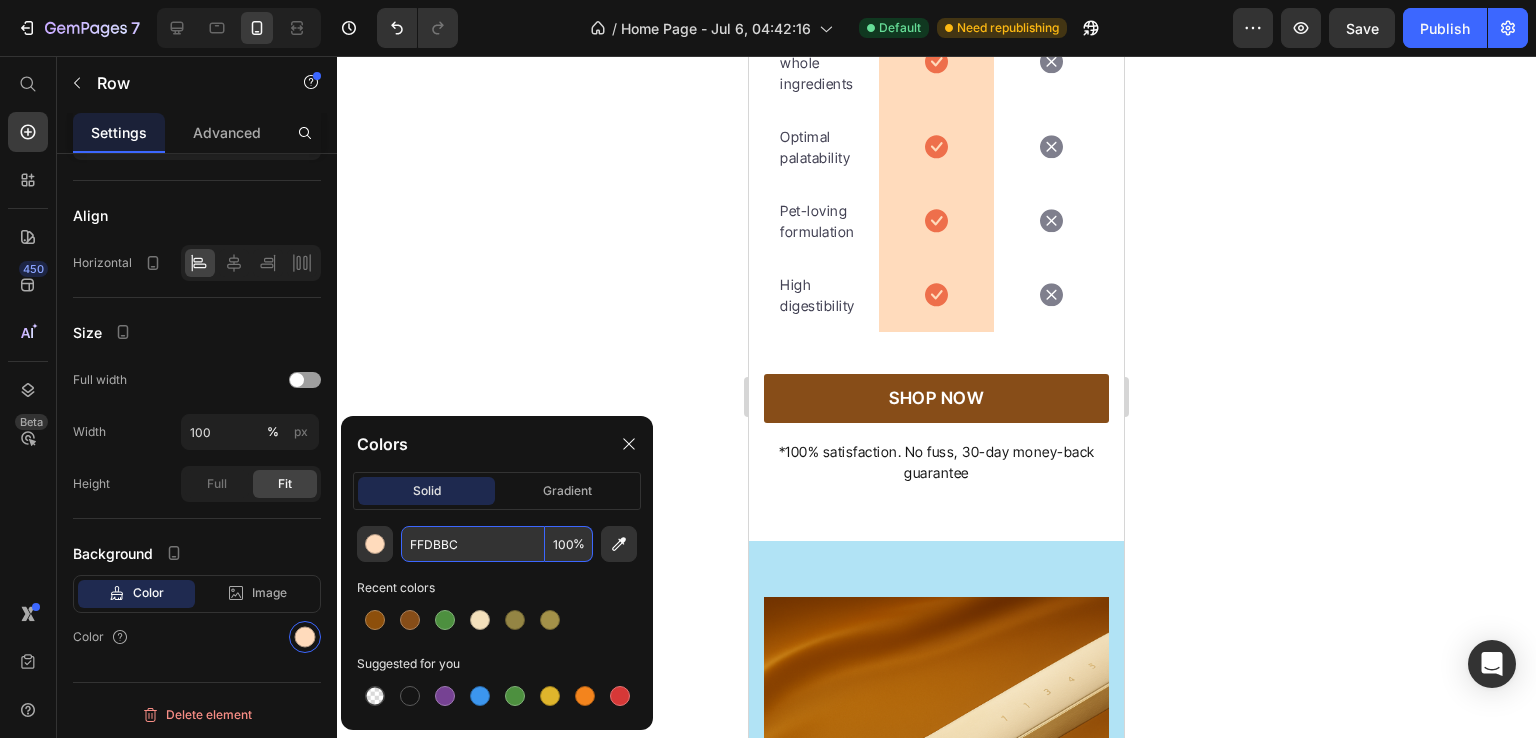 click on "FFDBBC" at bounding box center [473, 544] 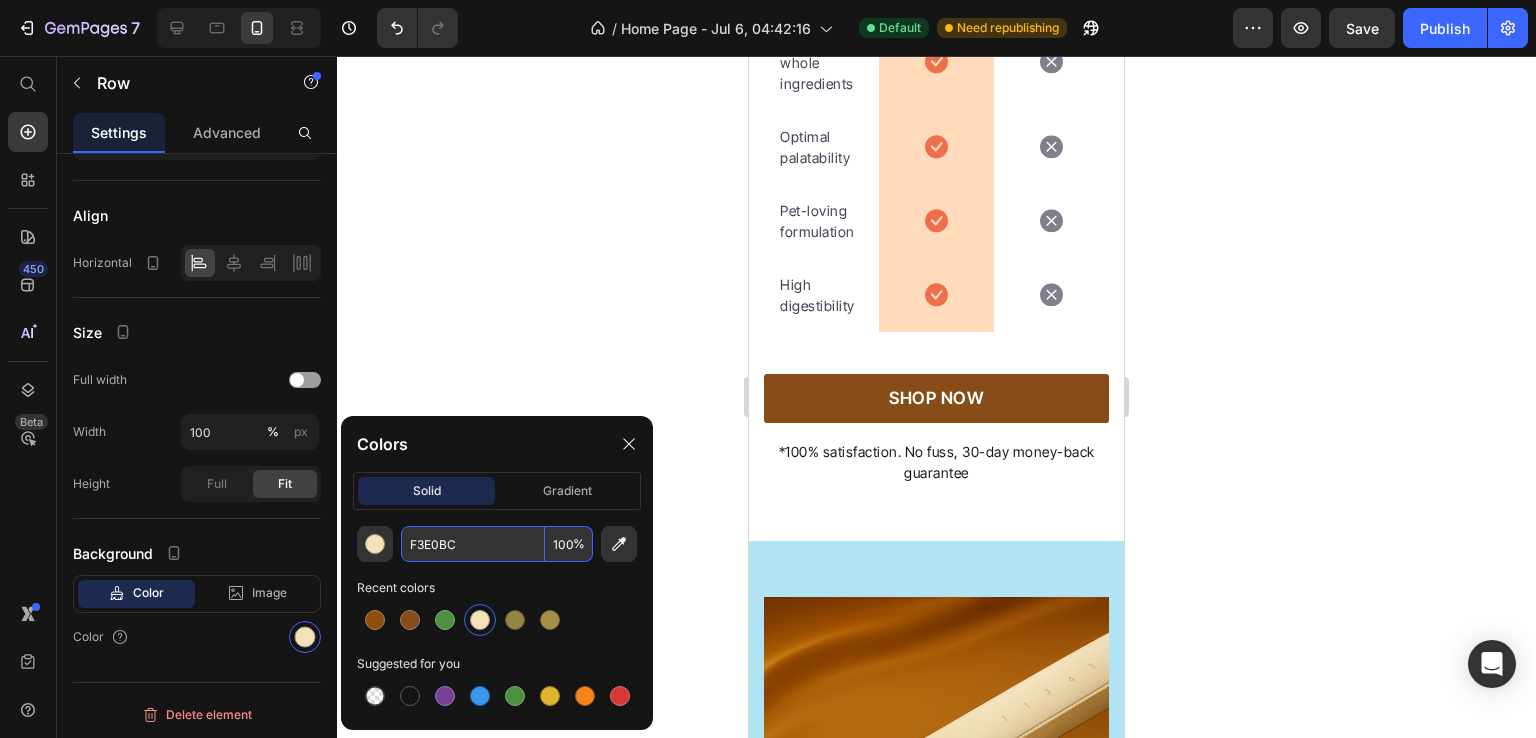 type on "F3E0BC" 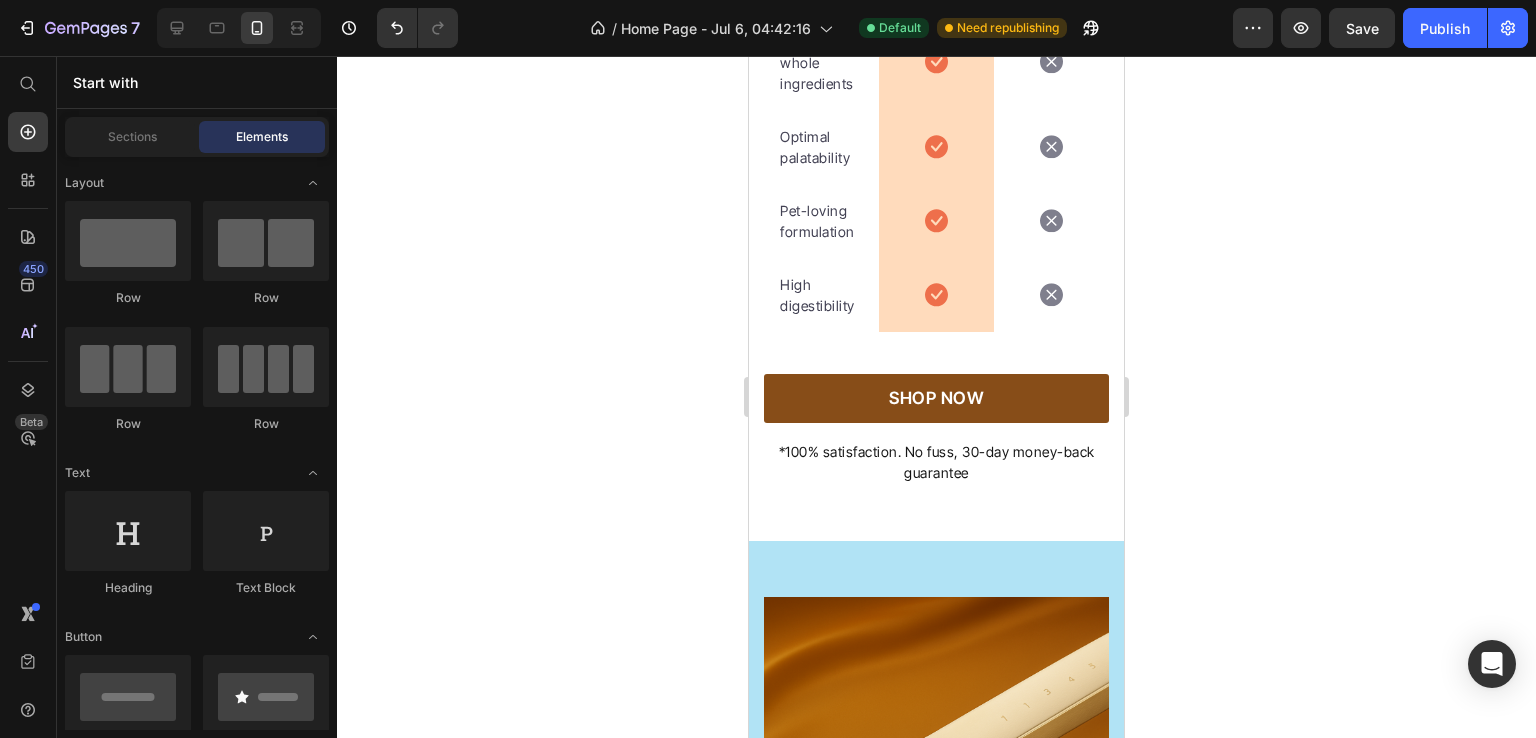 click on "AVERON Text block" at bounding box center (936, -198) 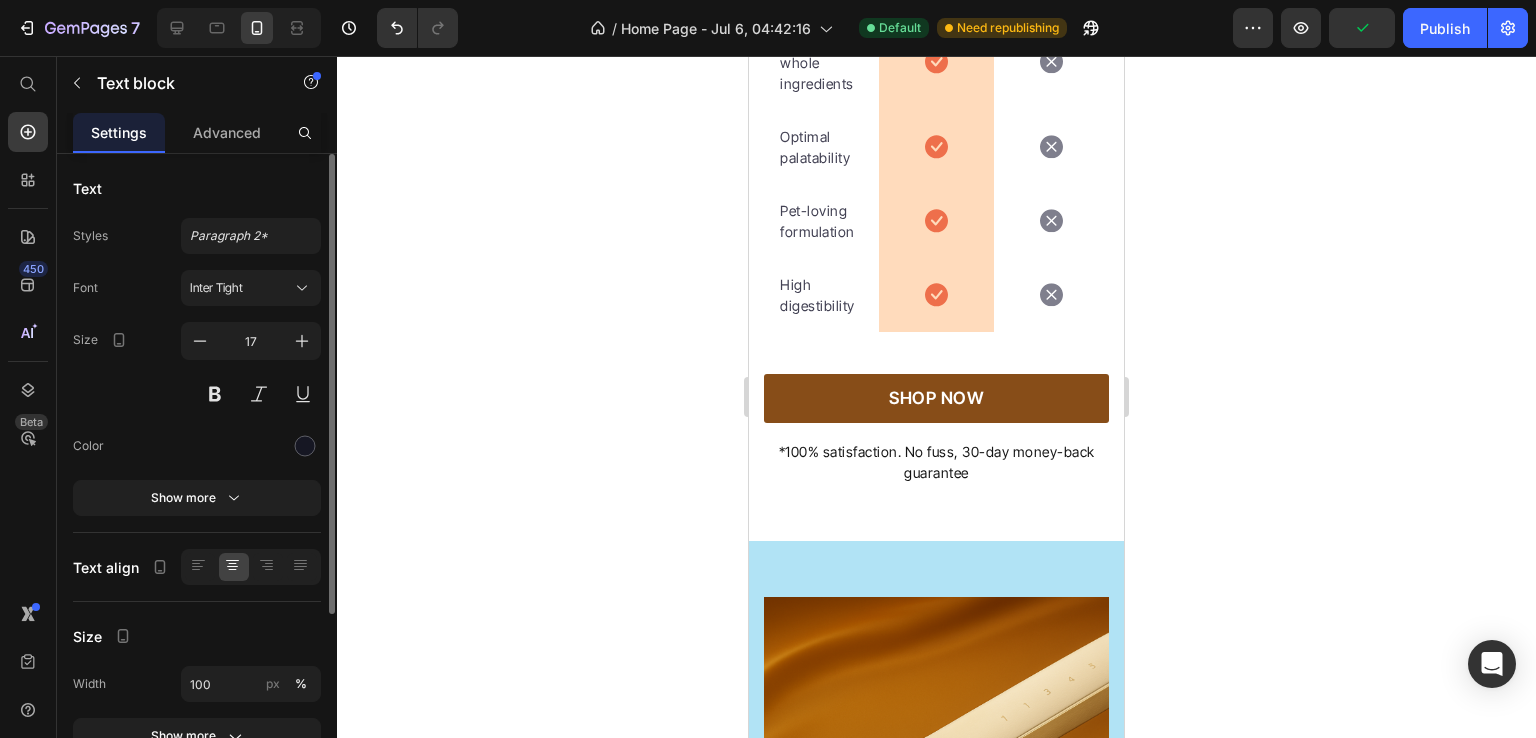 scroll, scrollTop: 252, scrollLeft: 0, axis: vertical 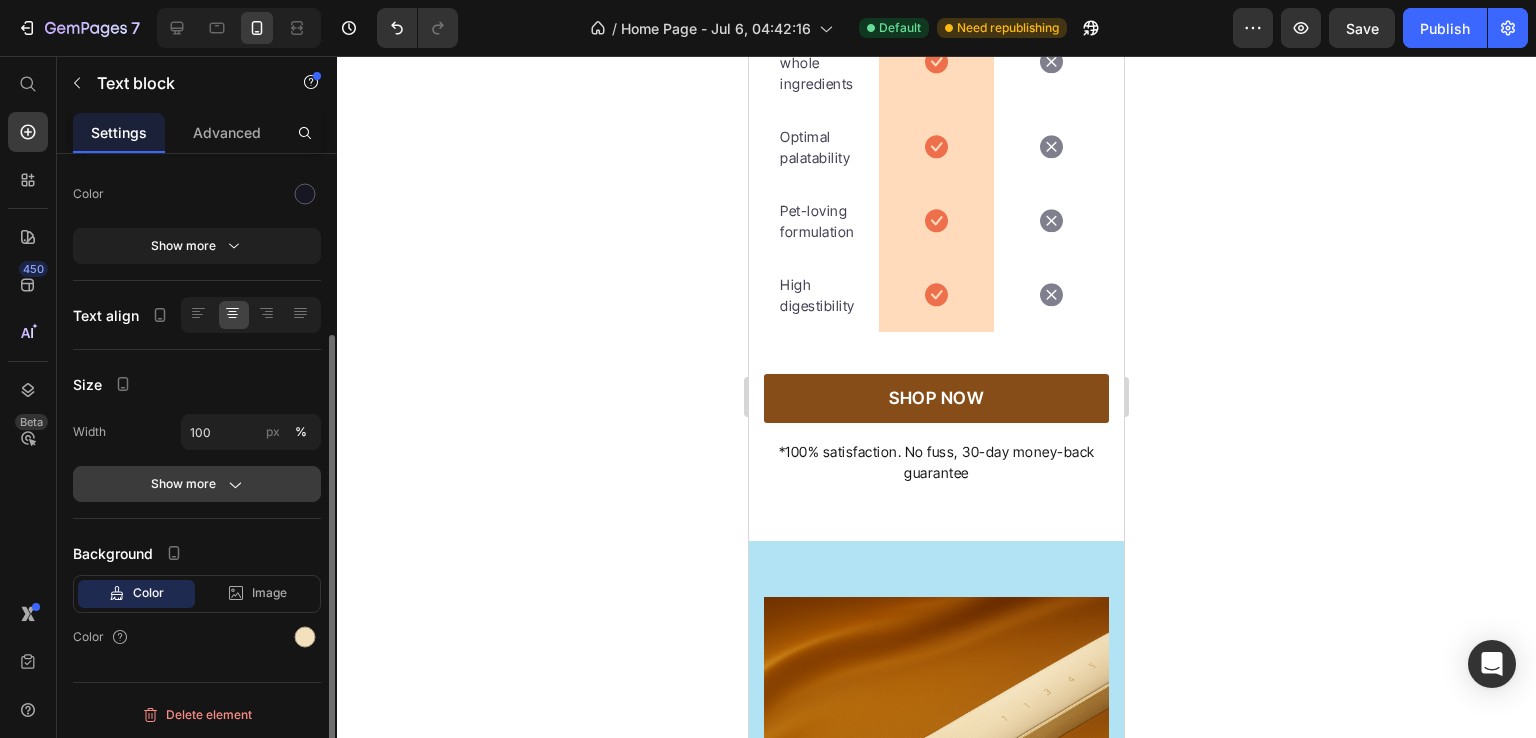 click on "Show more" 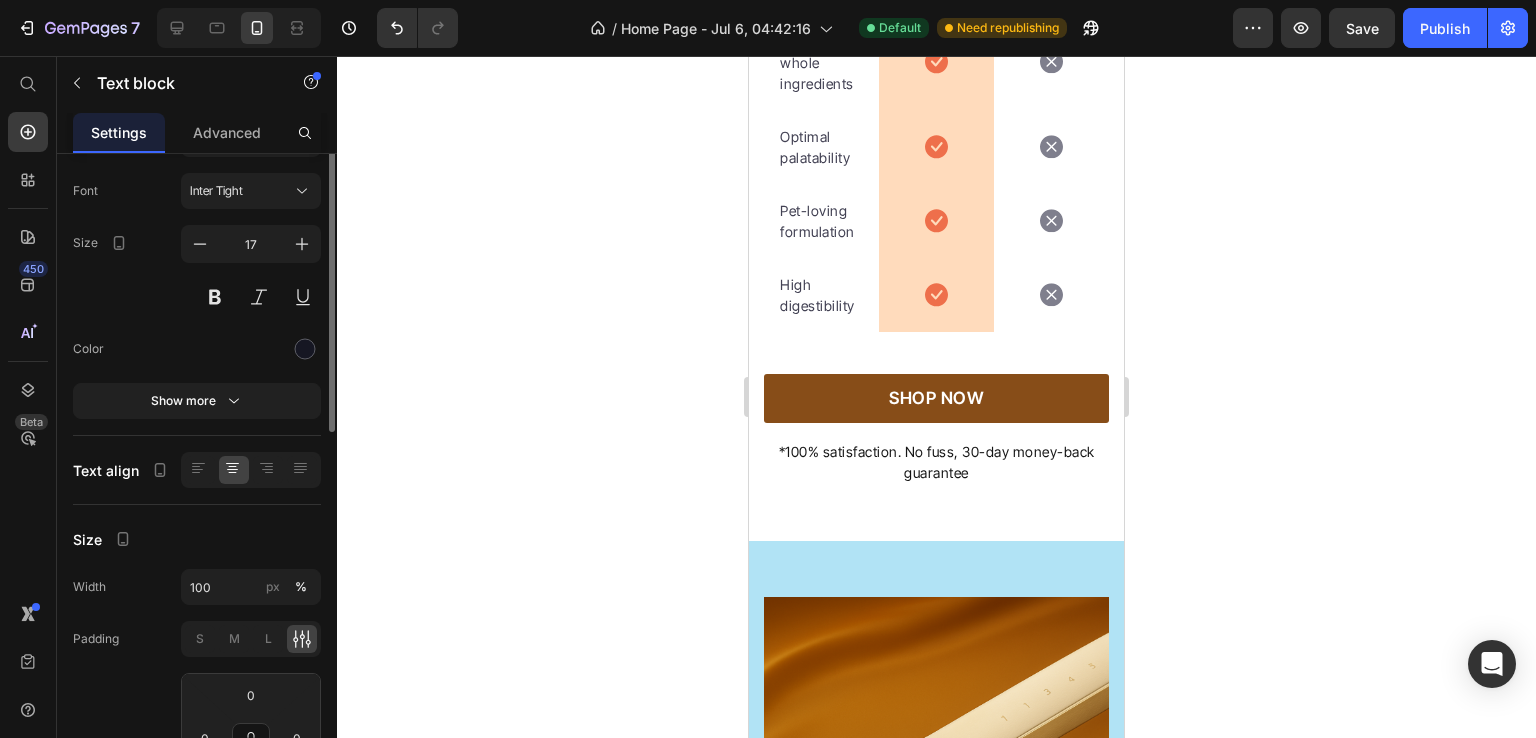 scroll, scrollTop: 0, scrollLeft: 0, axis: both 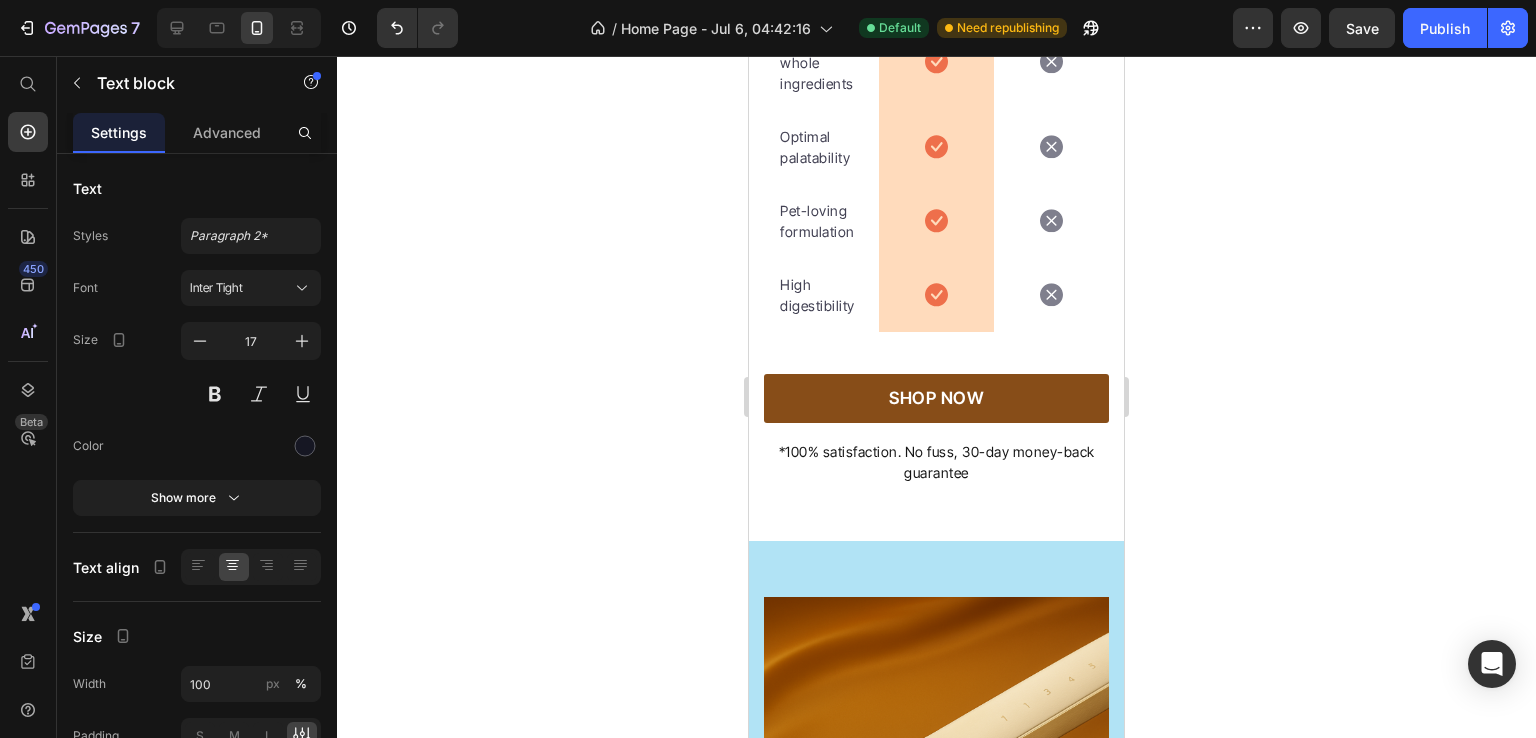 click on "AVERON Text block   0" at bounding box center [936, -198] 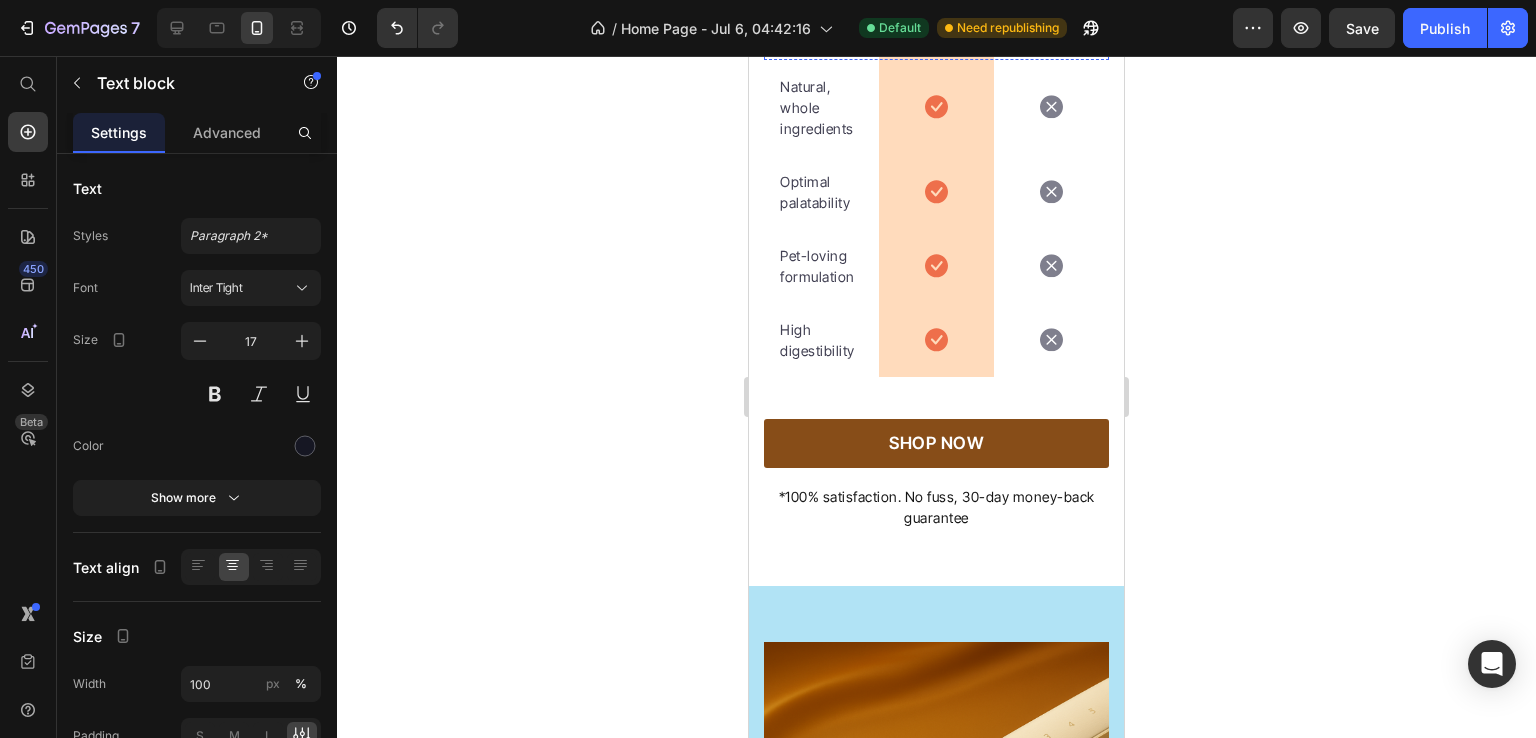 scroll, scrollTop: 6118, scrollLeft: 0, axis: vertical 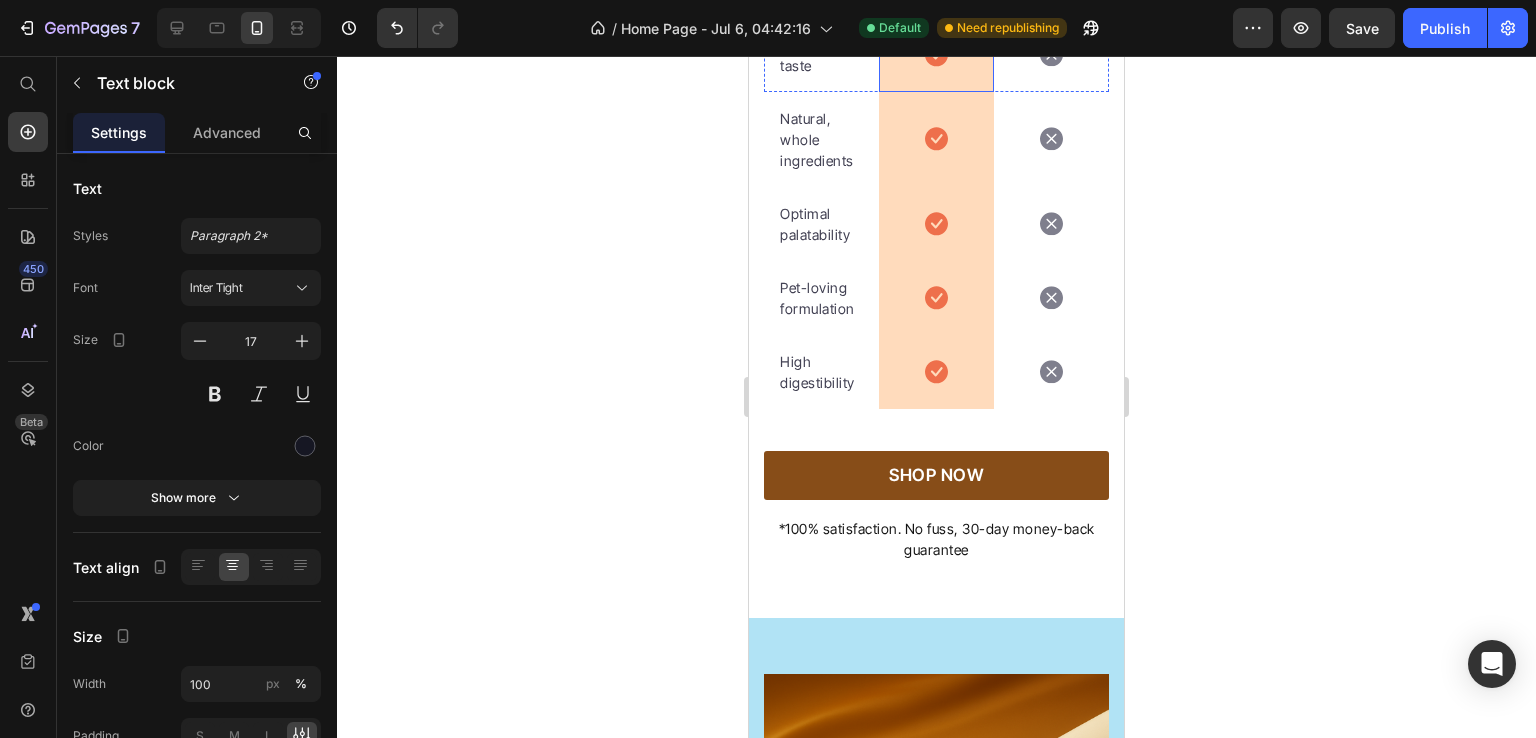 click on "Icon Row" at bounding box center (936, 55) 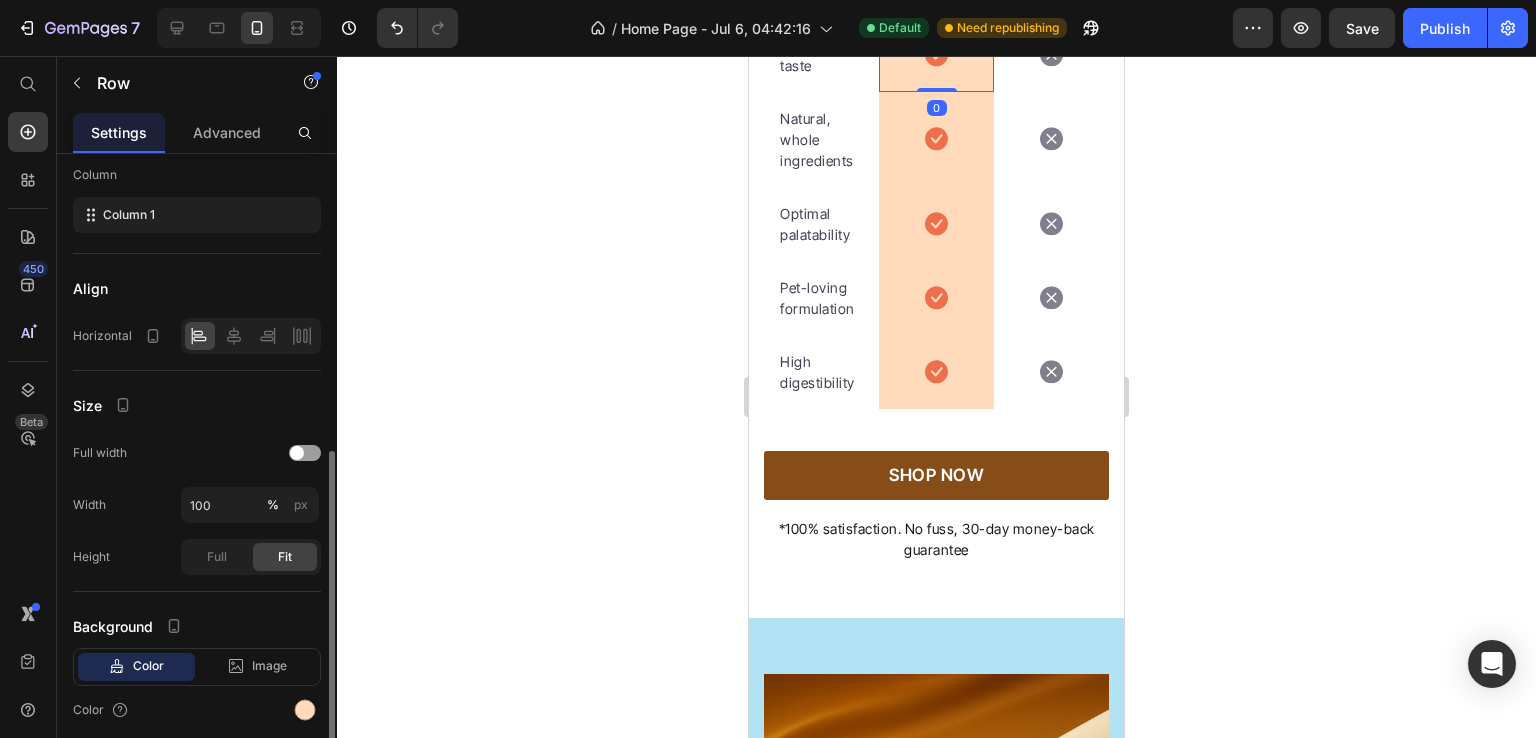 scroll, scrollTop: 342, scrollLeft: 0, axis: vertical 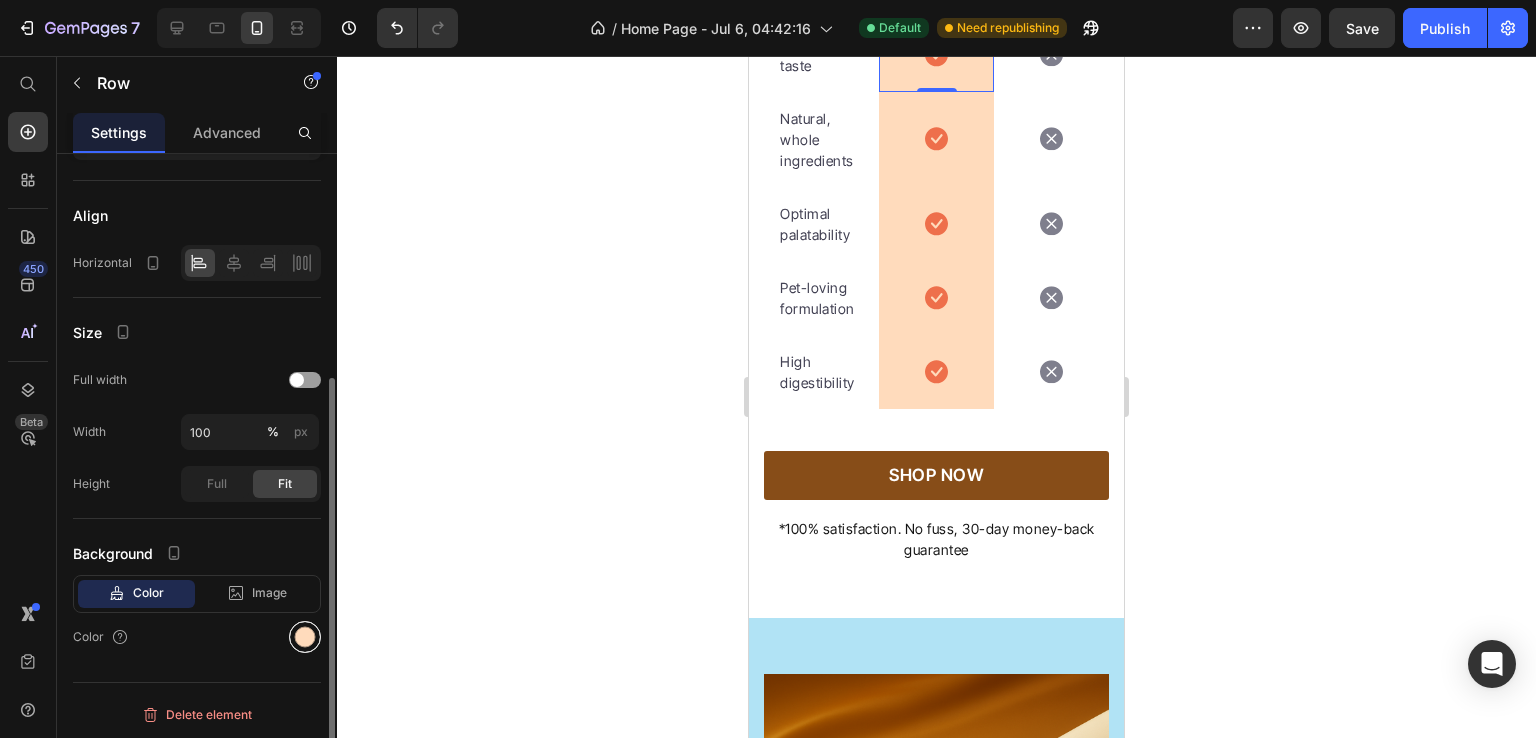 click at bounding box center (305, 637) 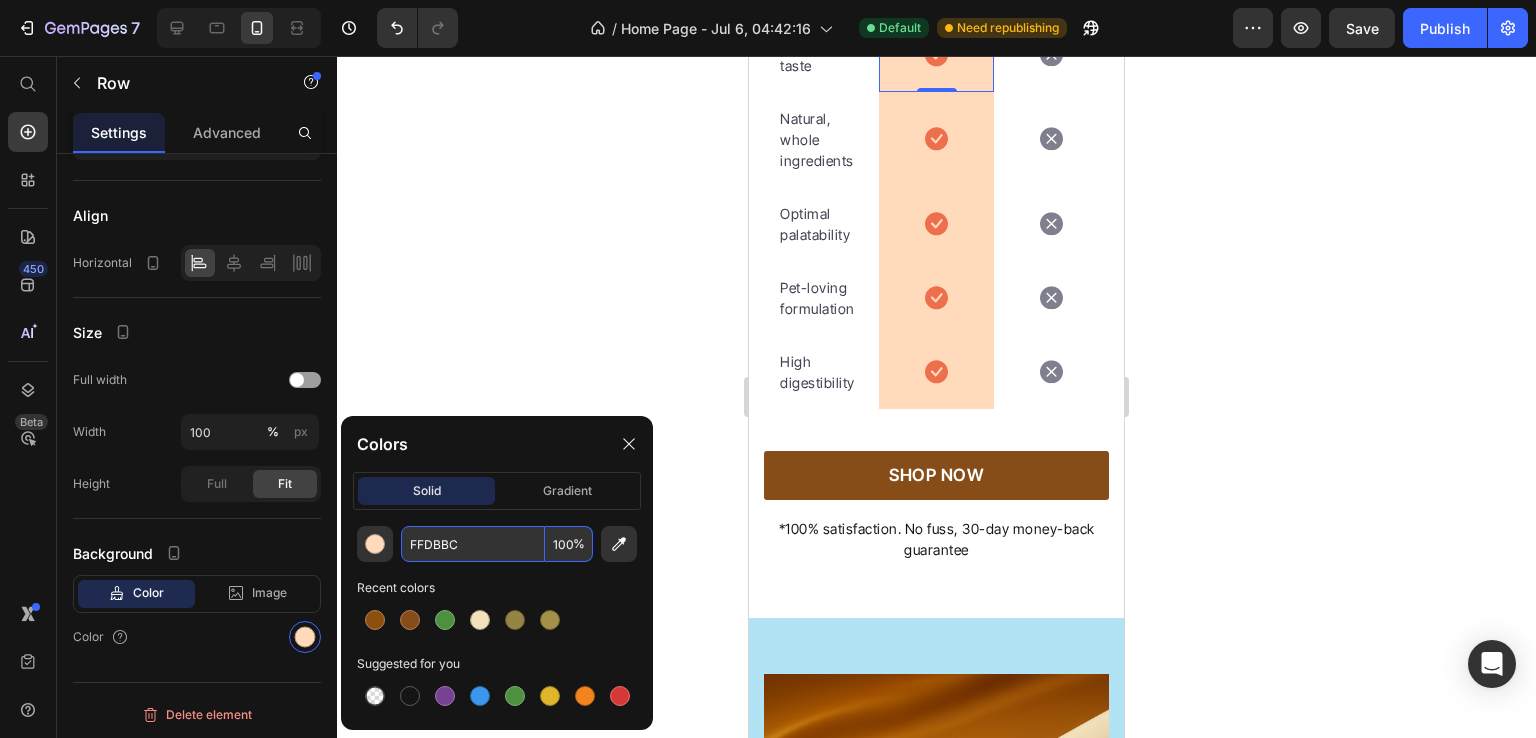 click on "FFDBBC" at bounding box center [473, 544] 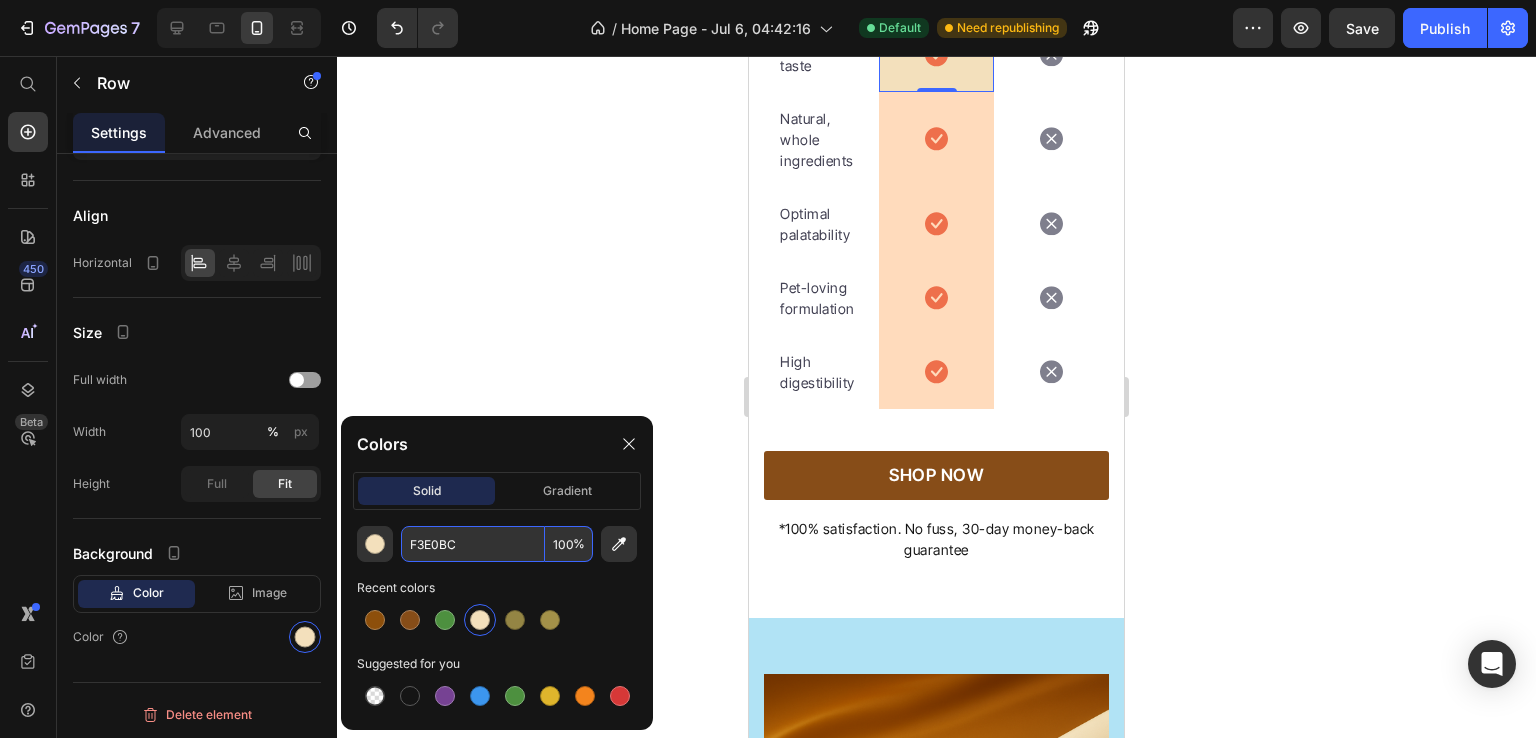 type on "F3E0BC" 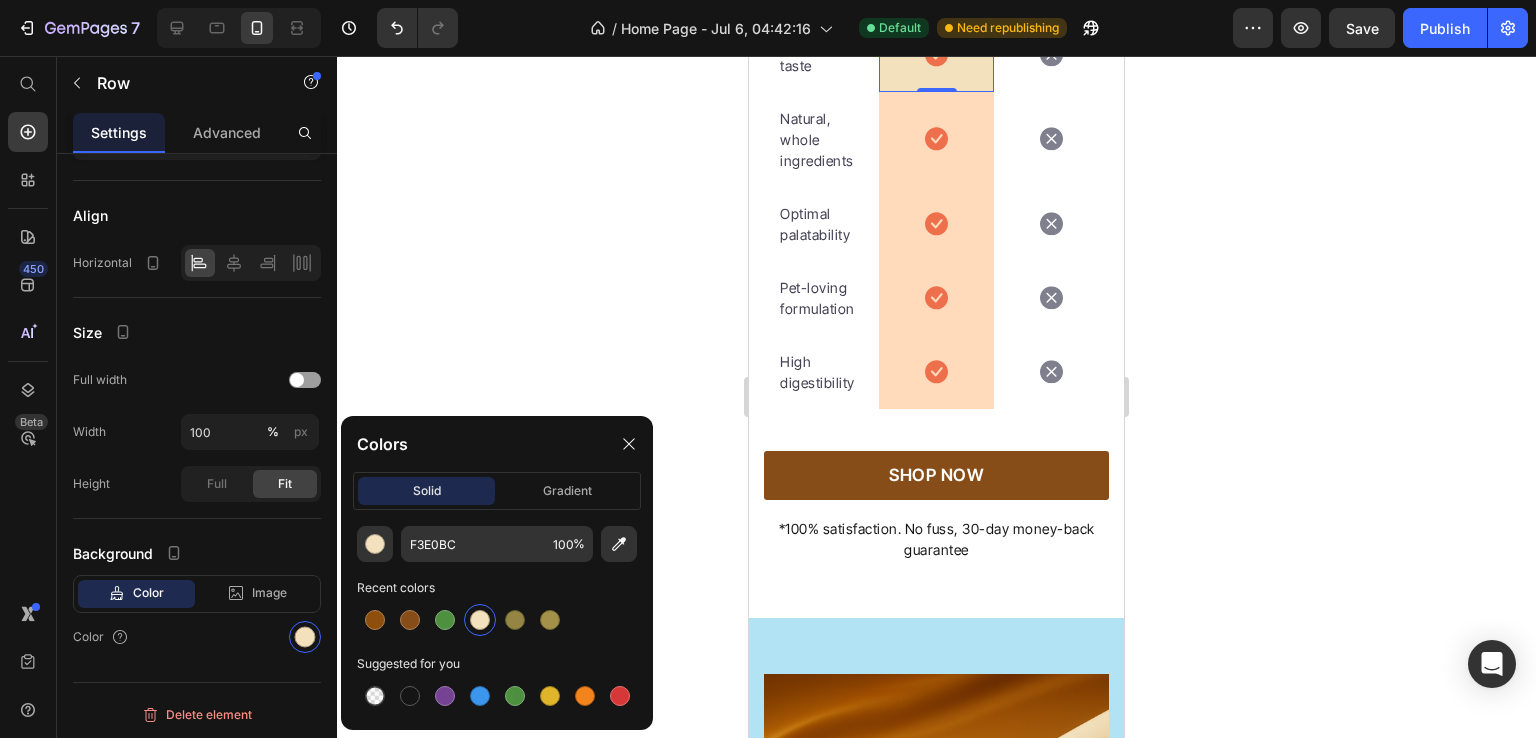 click 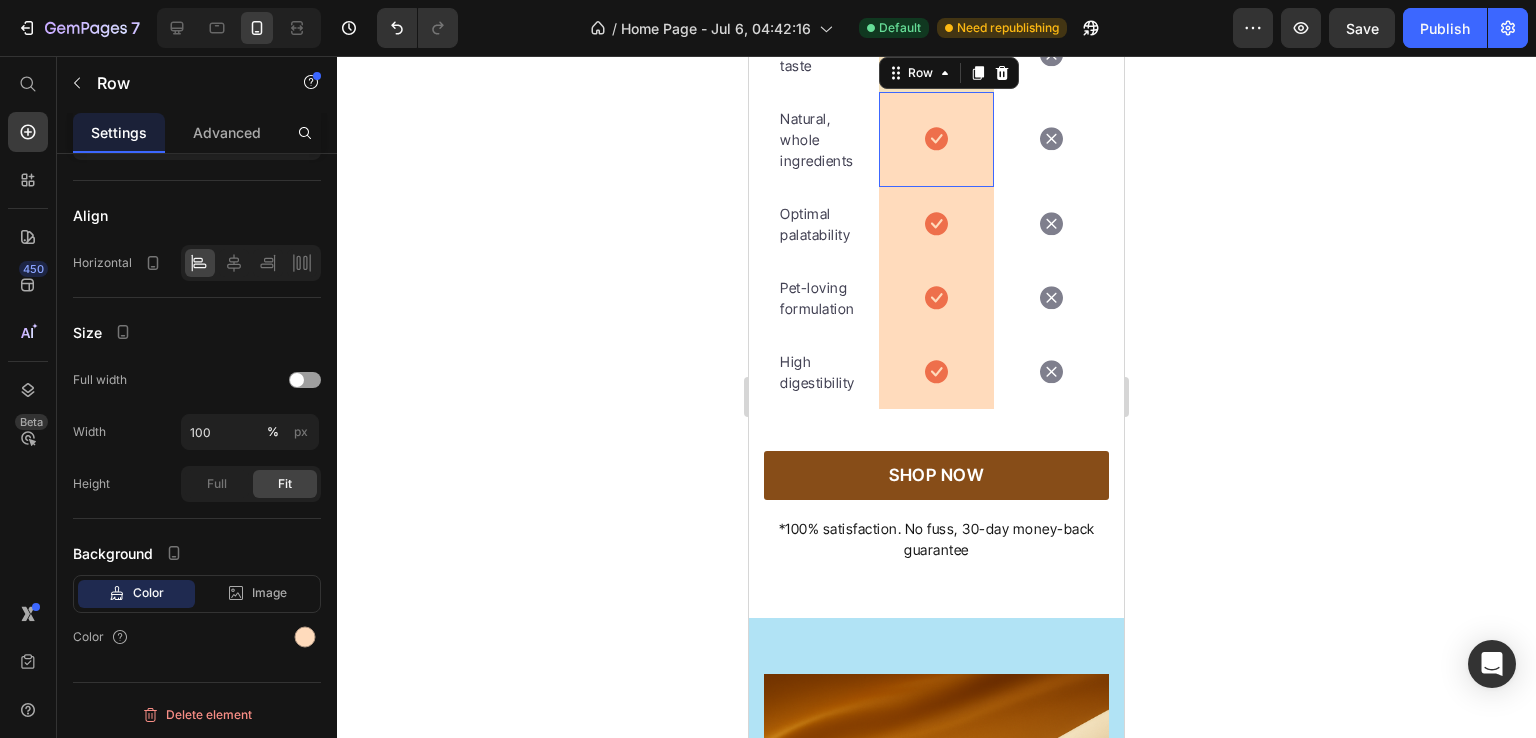 click on "Icon Row   0" at bounding box center (936, 139) 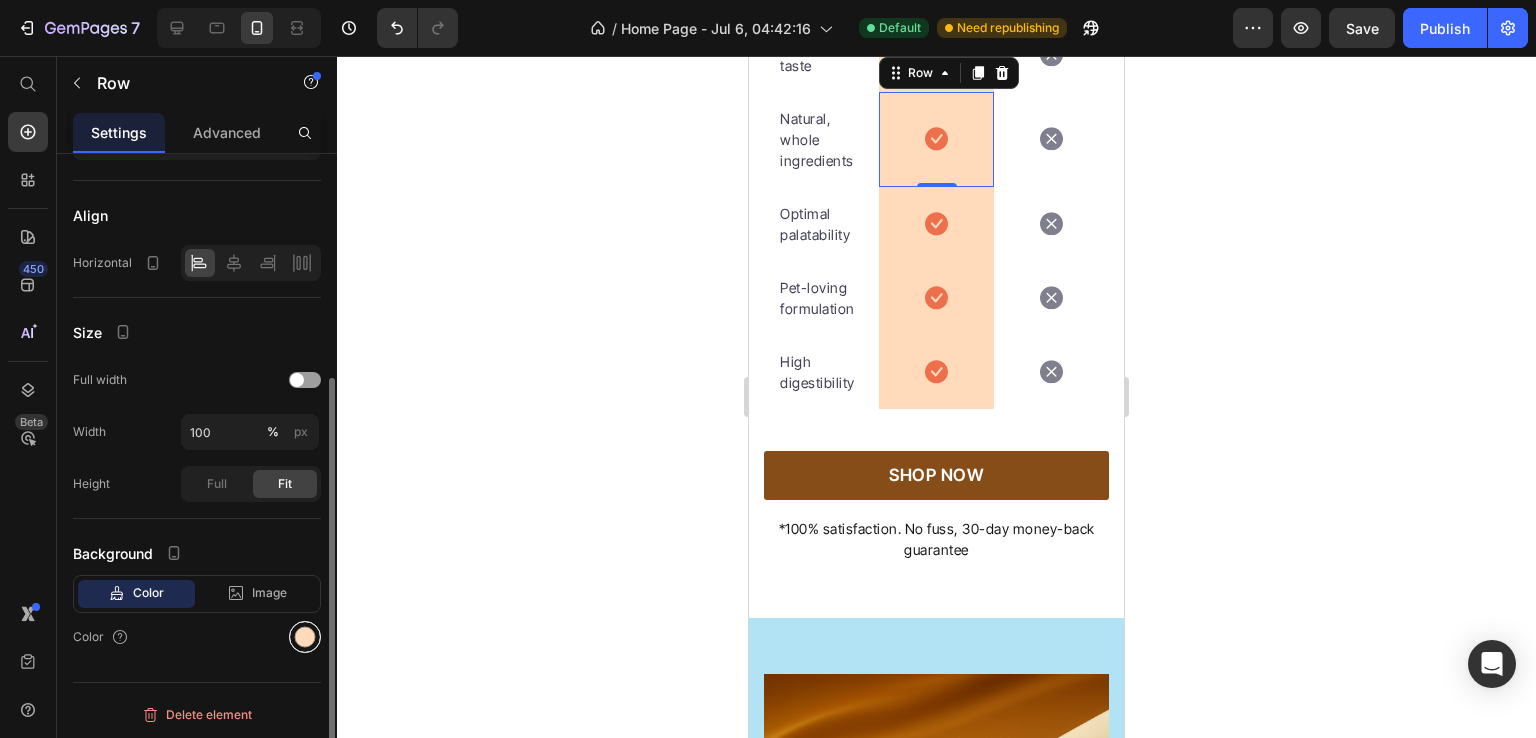 click at bounding box center [305, 637] 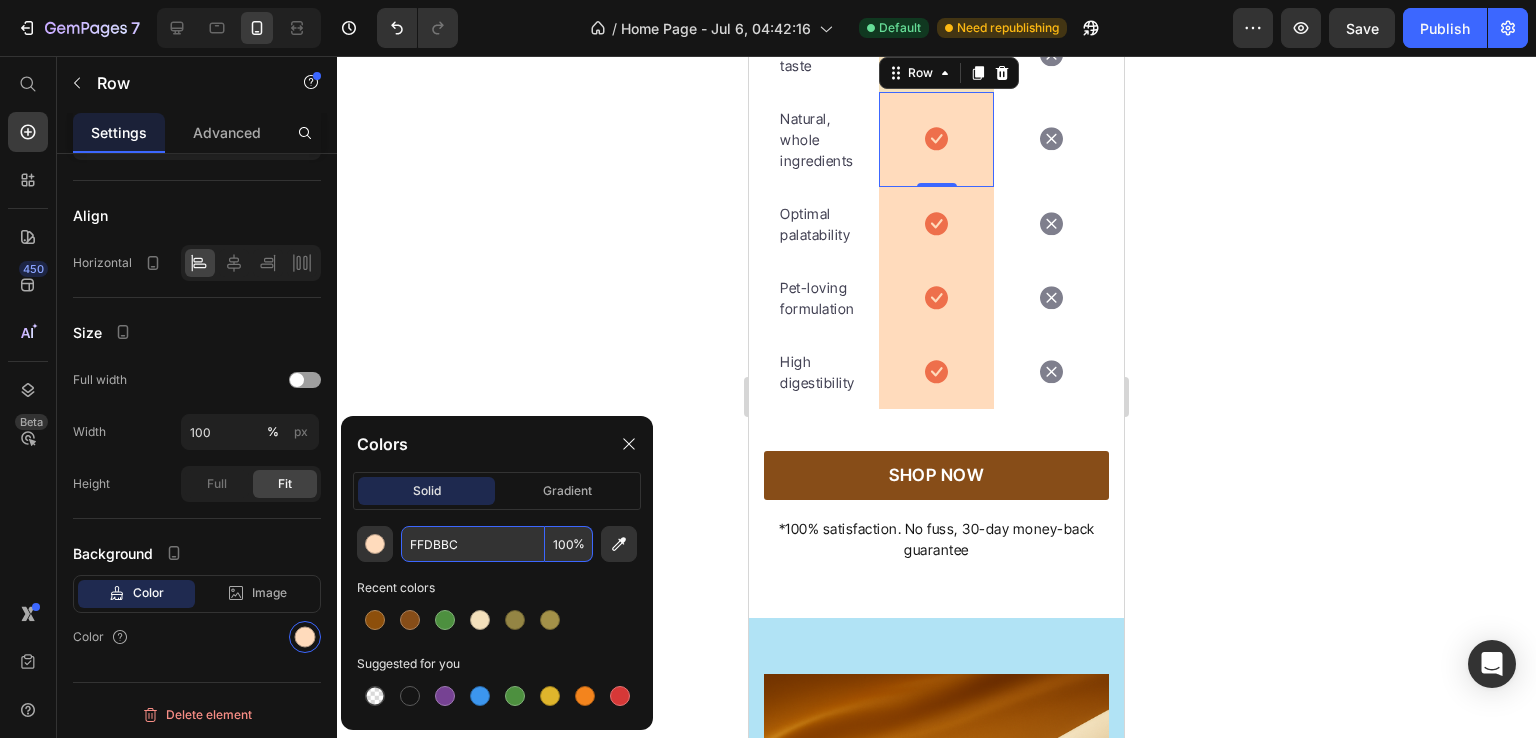 click on "FFDBBC" at bounding box center (473, 544) 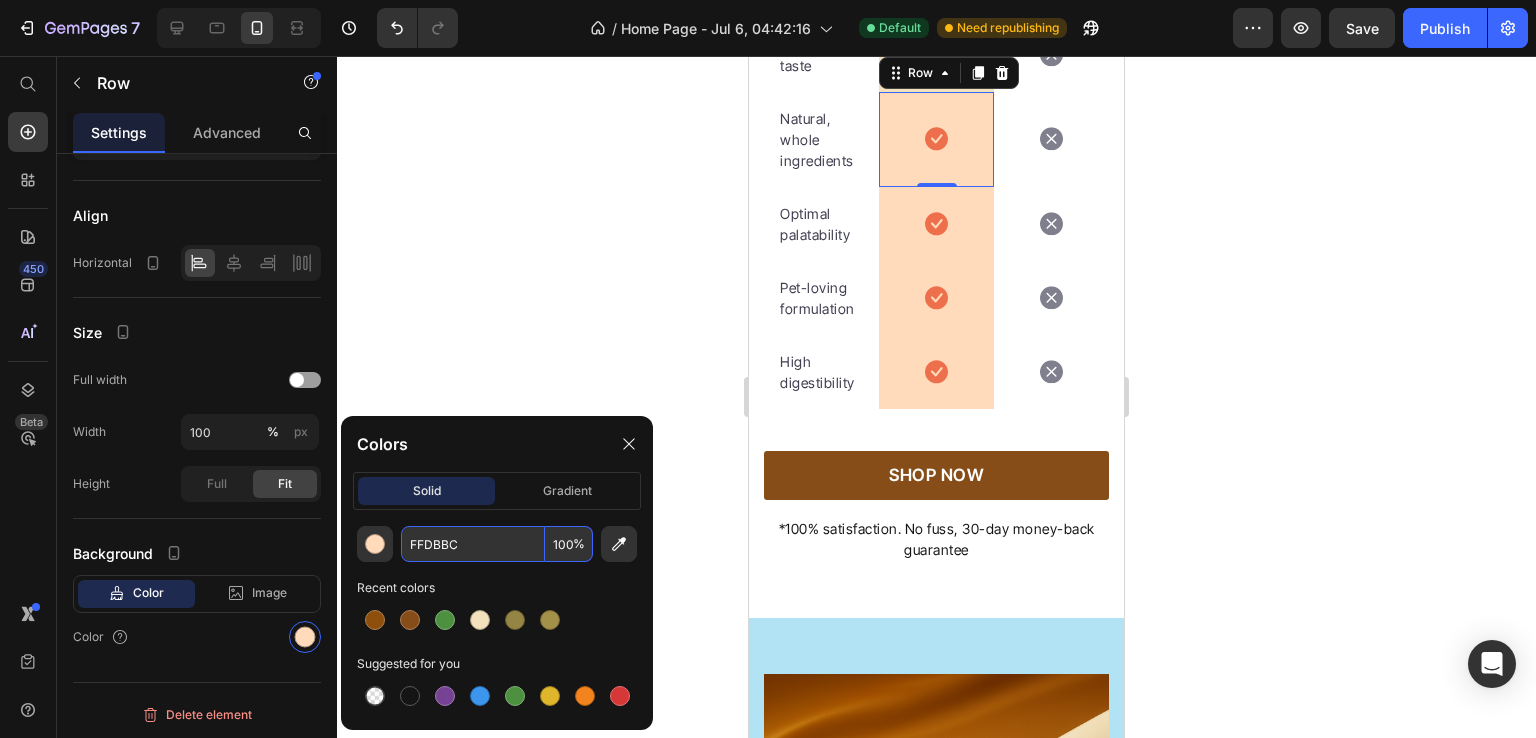 paste on "3E0" 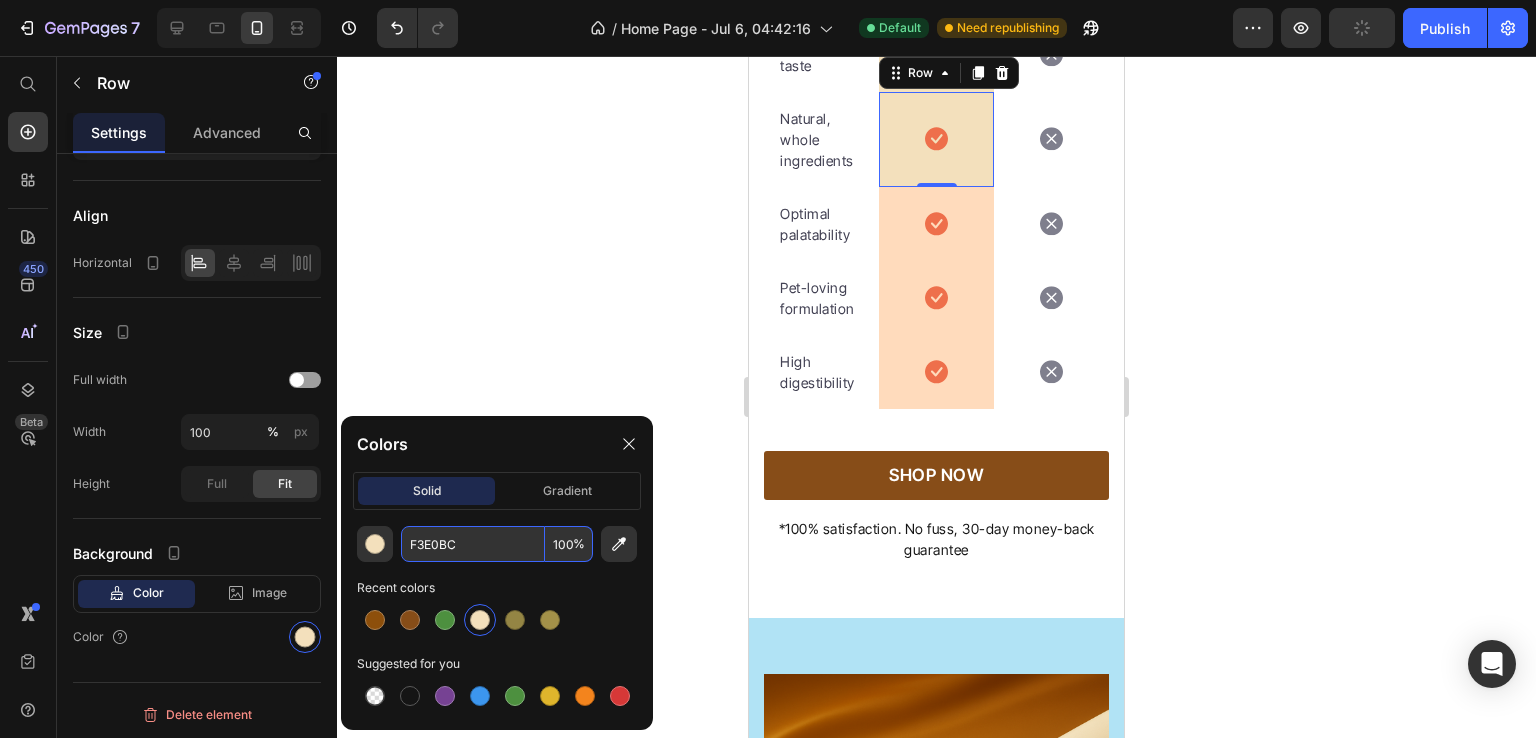 type on "F3E0BC" 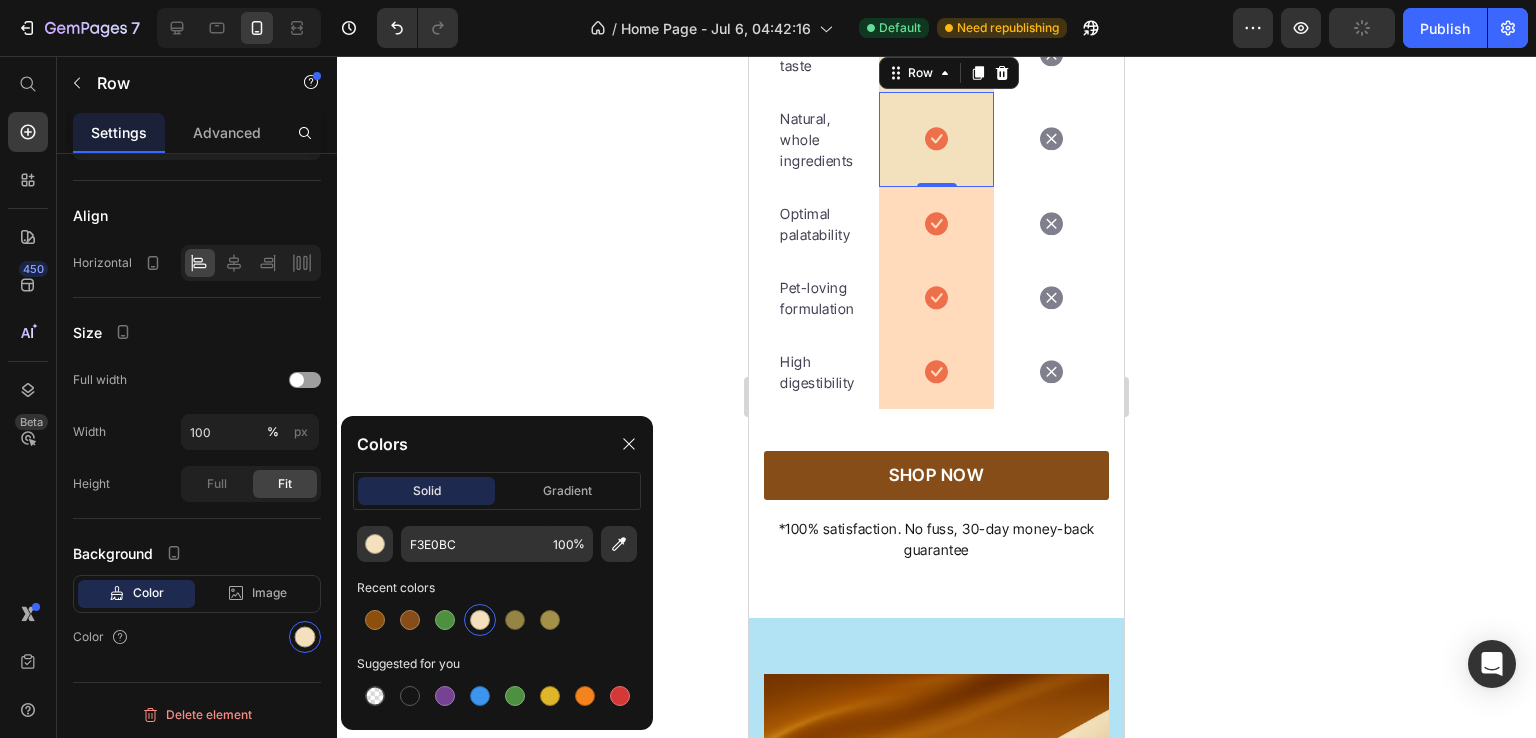 click 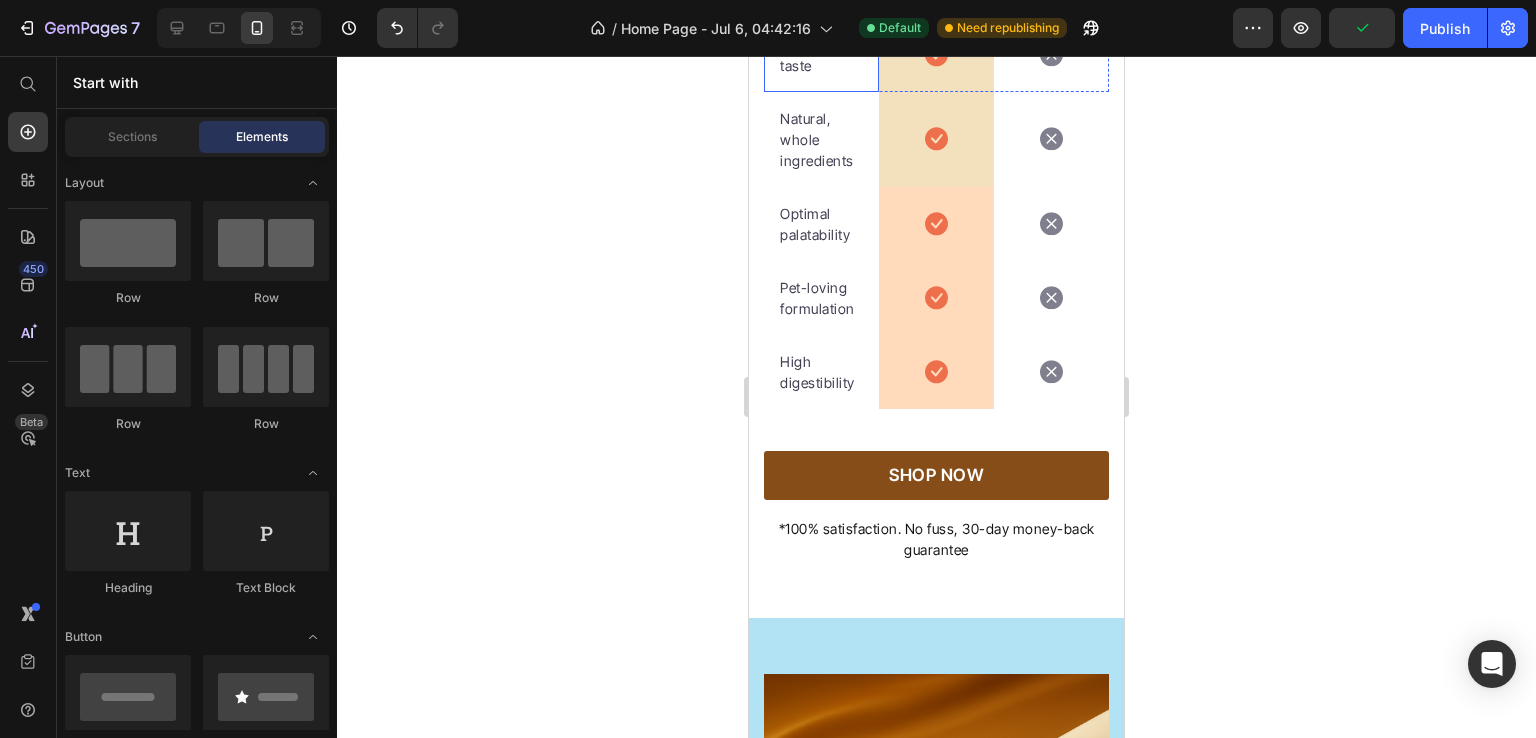 scroll, scrollTop: 6127, scrollLeft: 0, axis: vertical 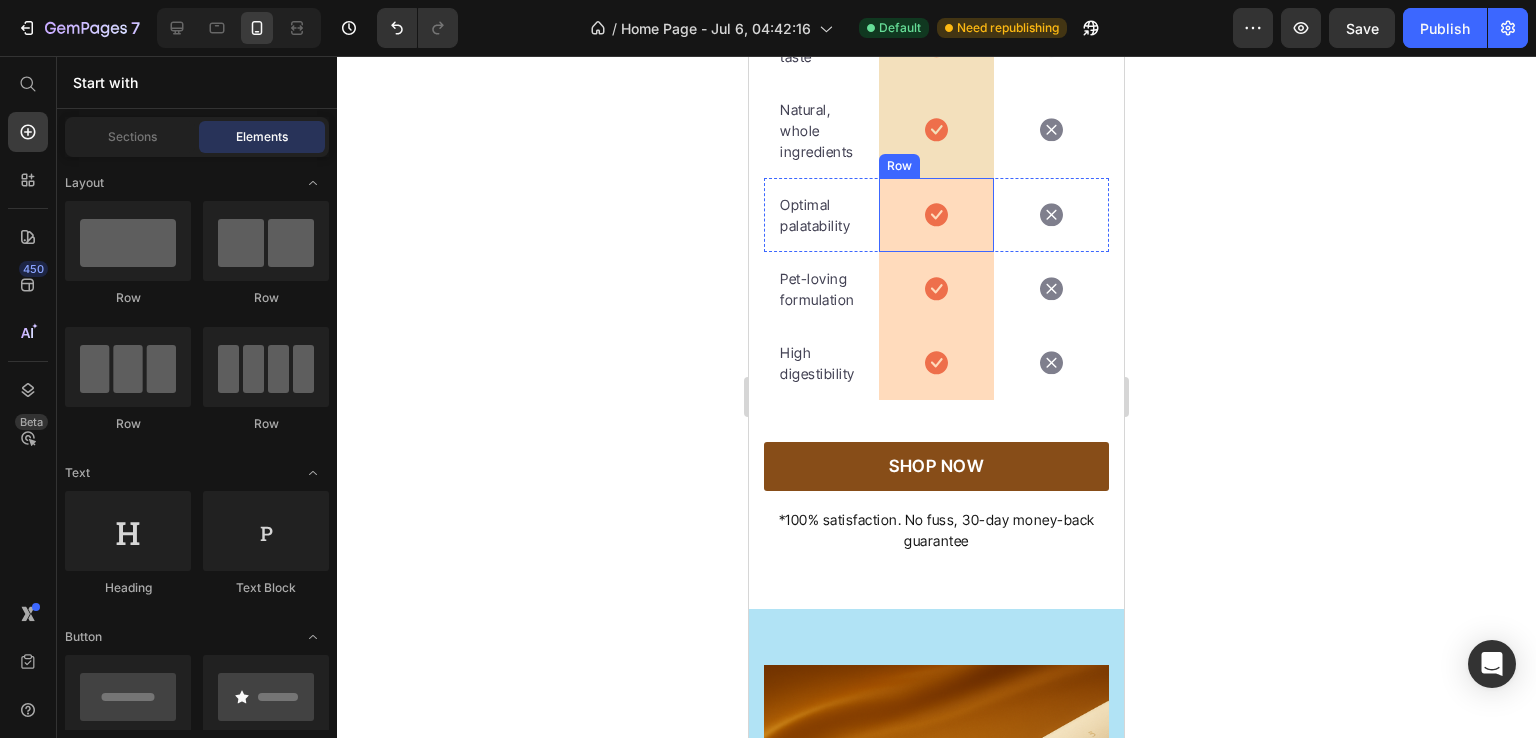 click on "Icon Row" at bounding box center (936, 215) 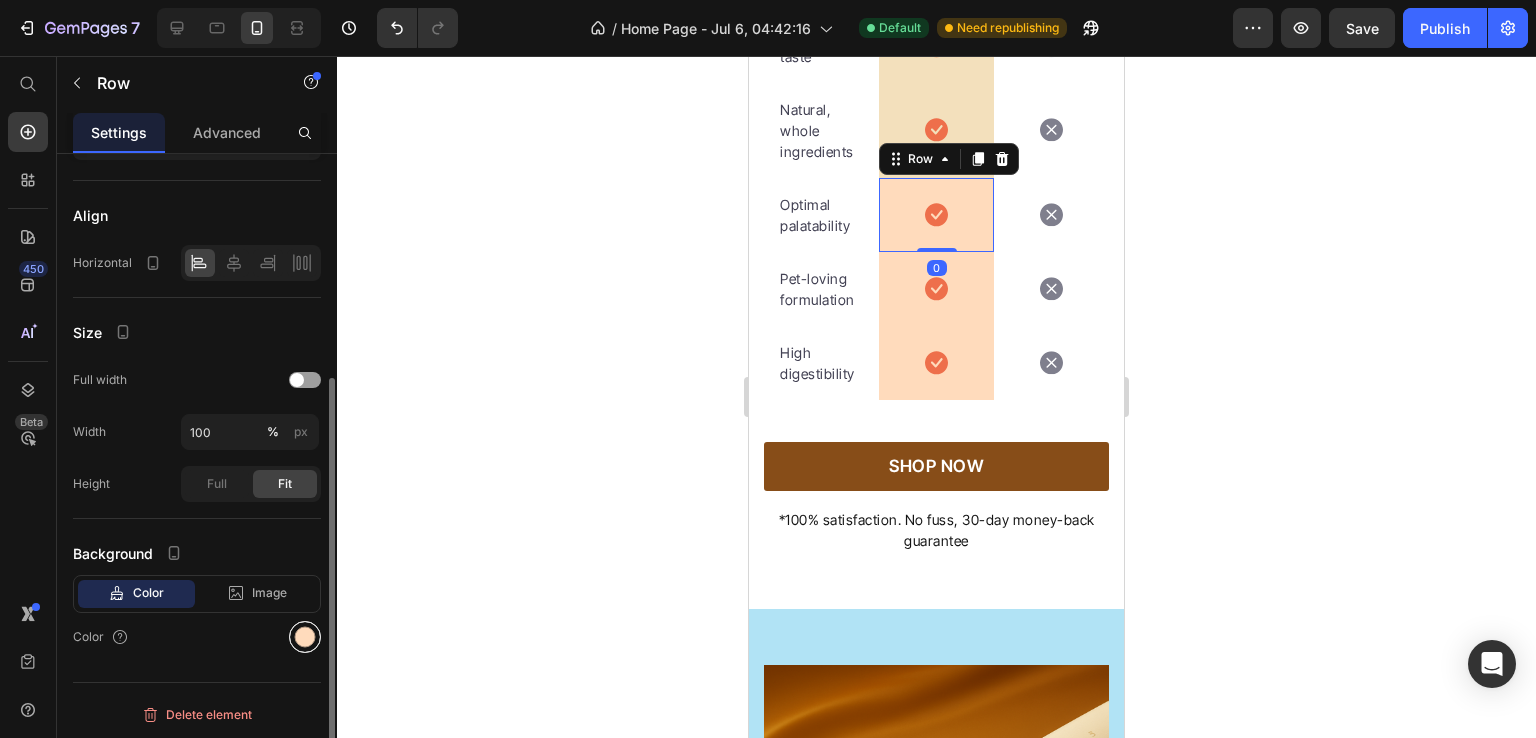 click at bounding box center (305, 637) 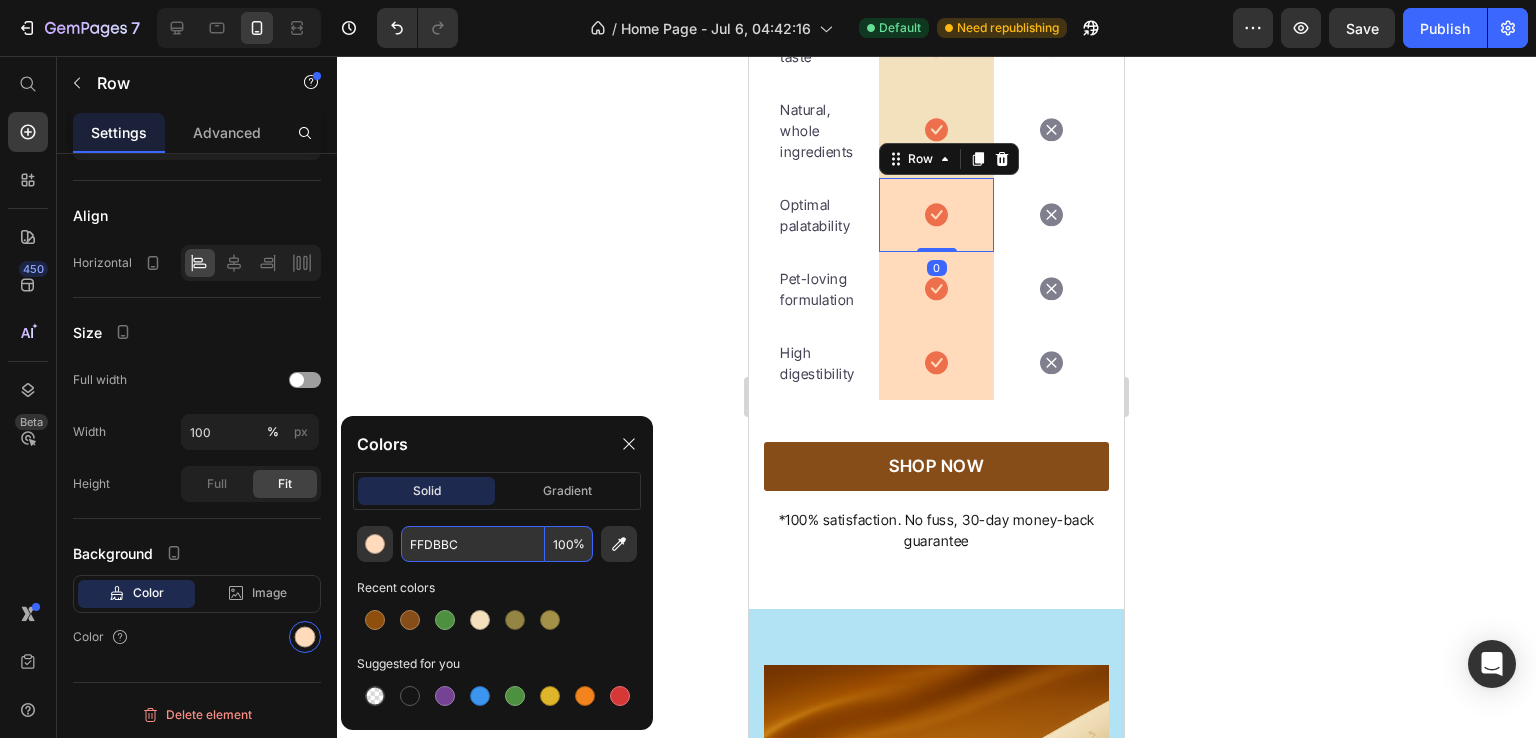 click on "FFDBBC" at bounding box center [473, 544] 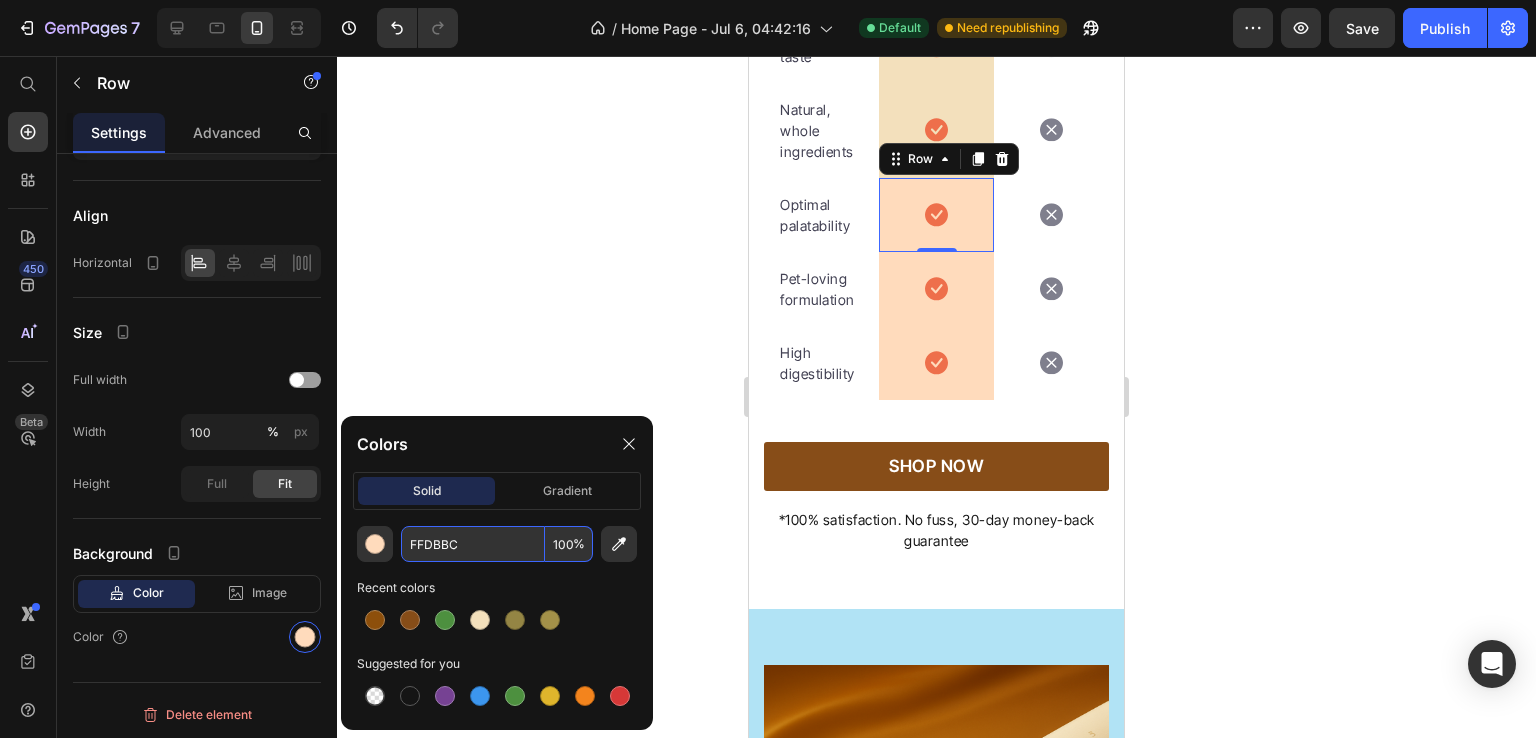 paste on "3E0" 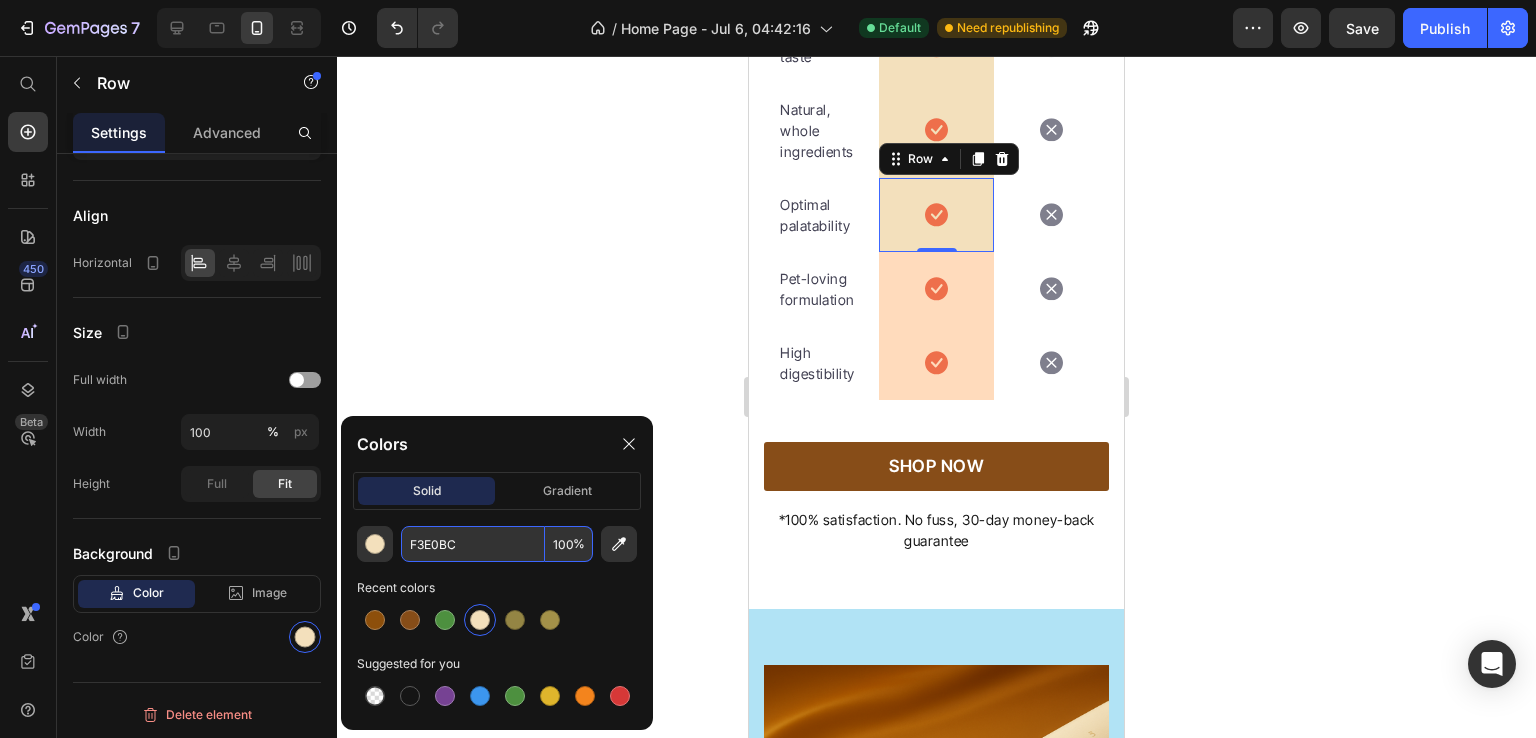 type on "F3E0BC" 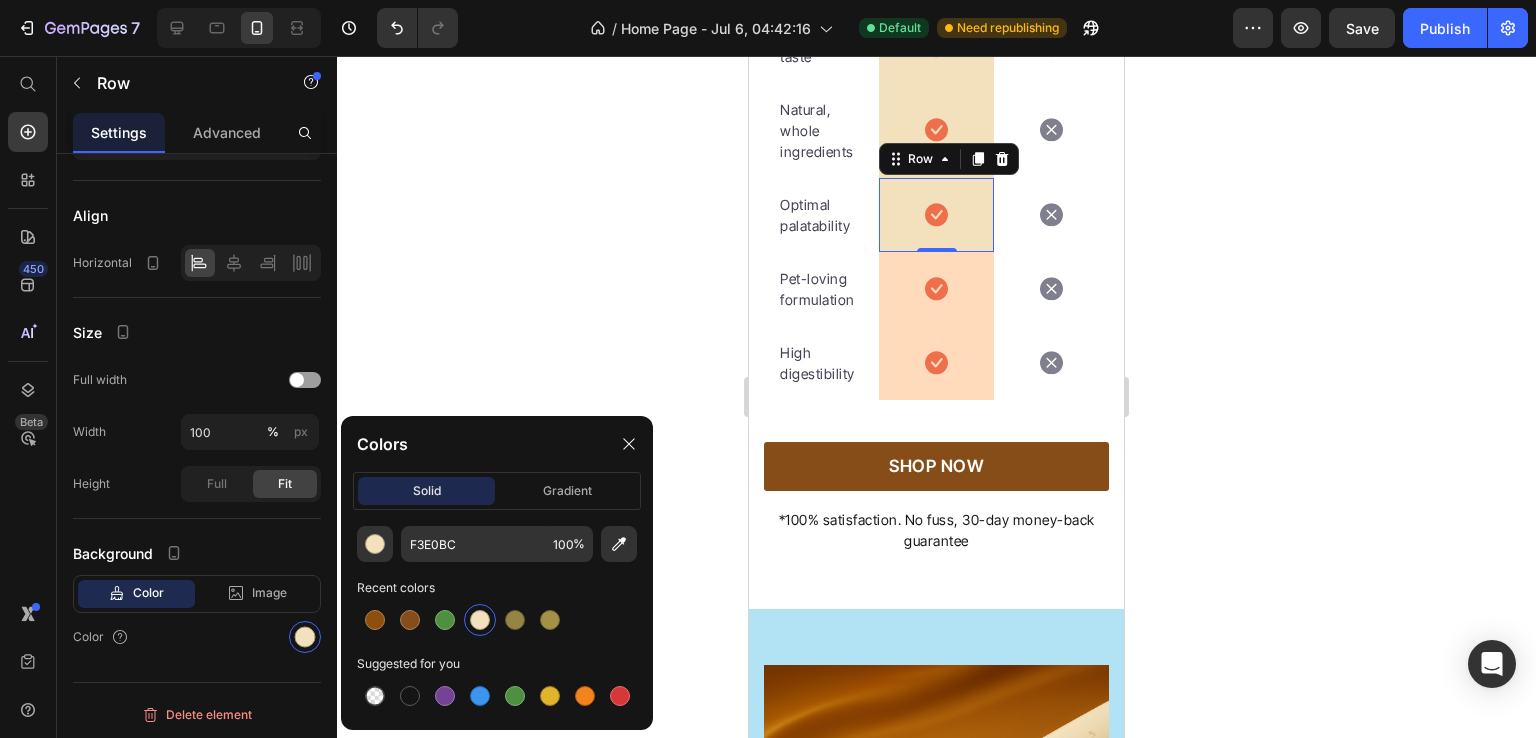 click 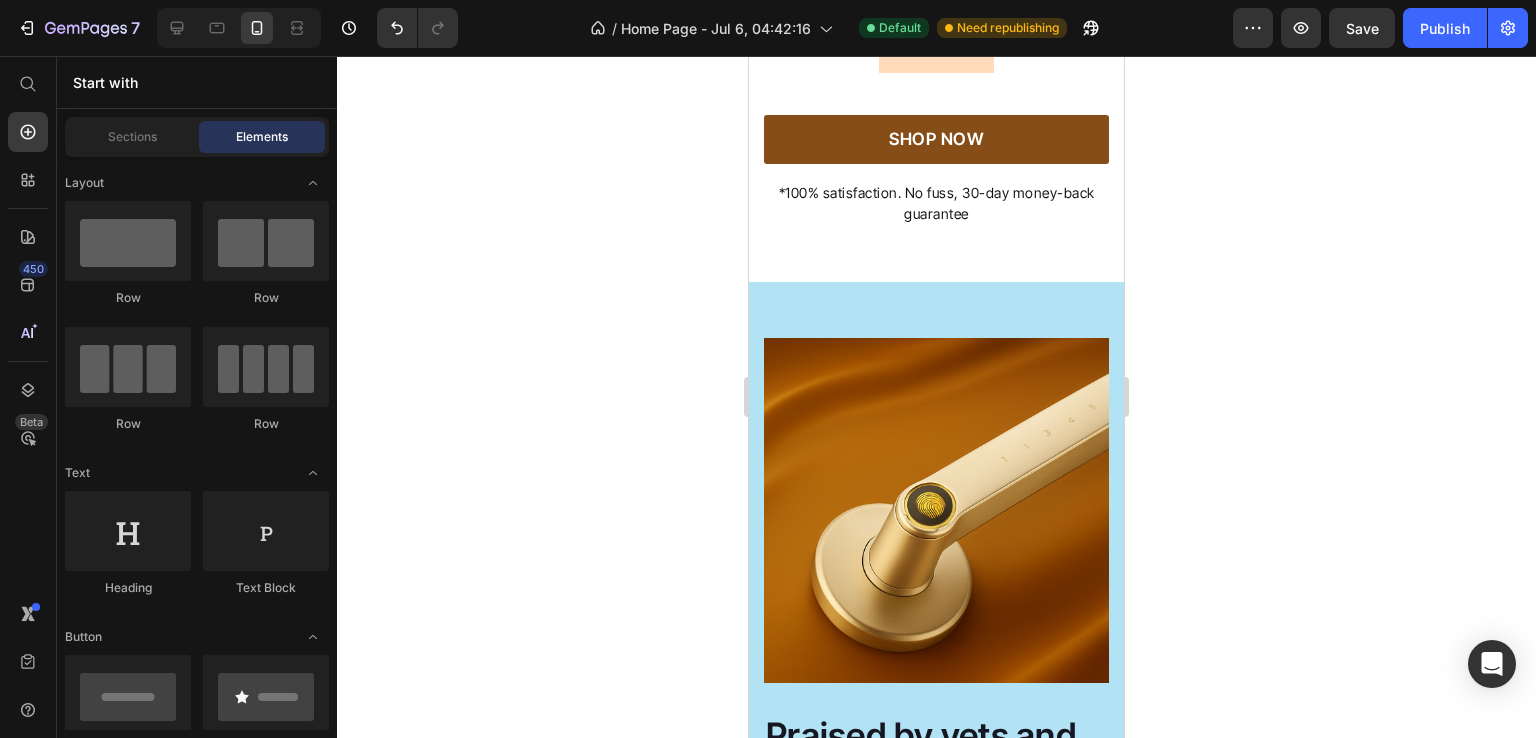 scroll, scrollTop: 6456, scrollLeft: 0, axis: vertical 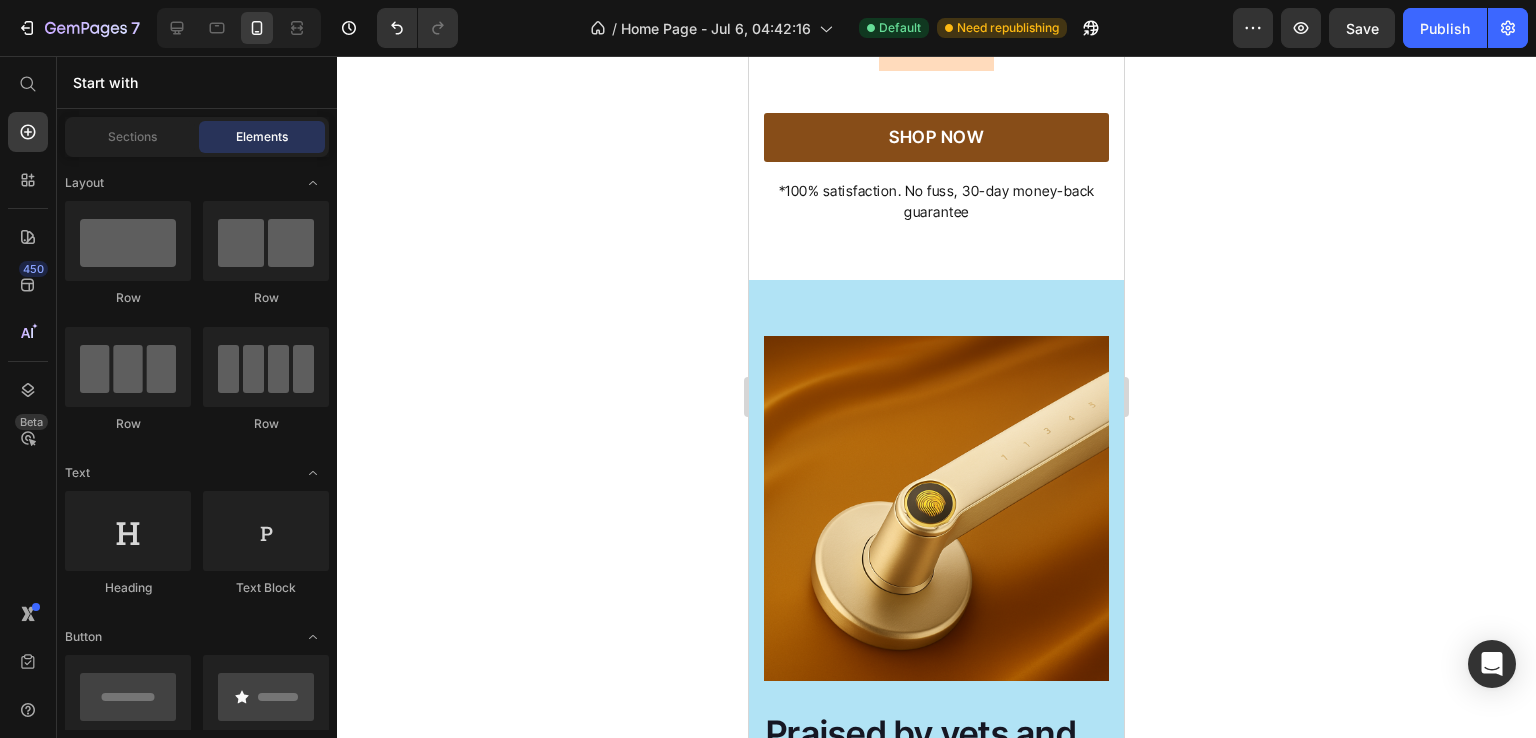 click on "Icon Row" at bounding box center [936, -40] 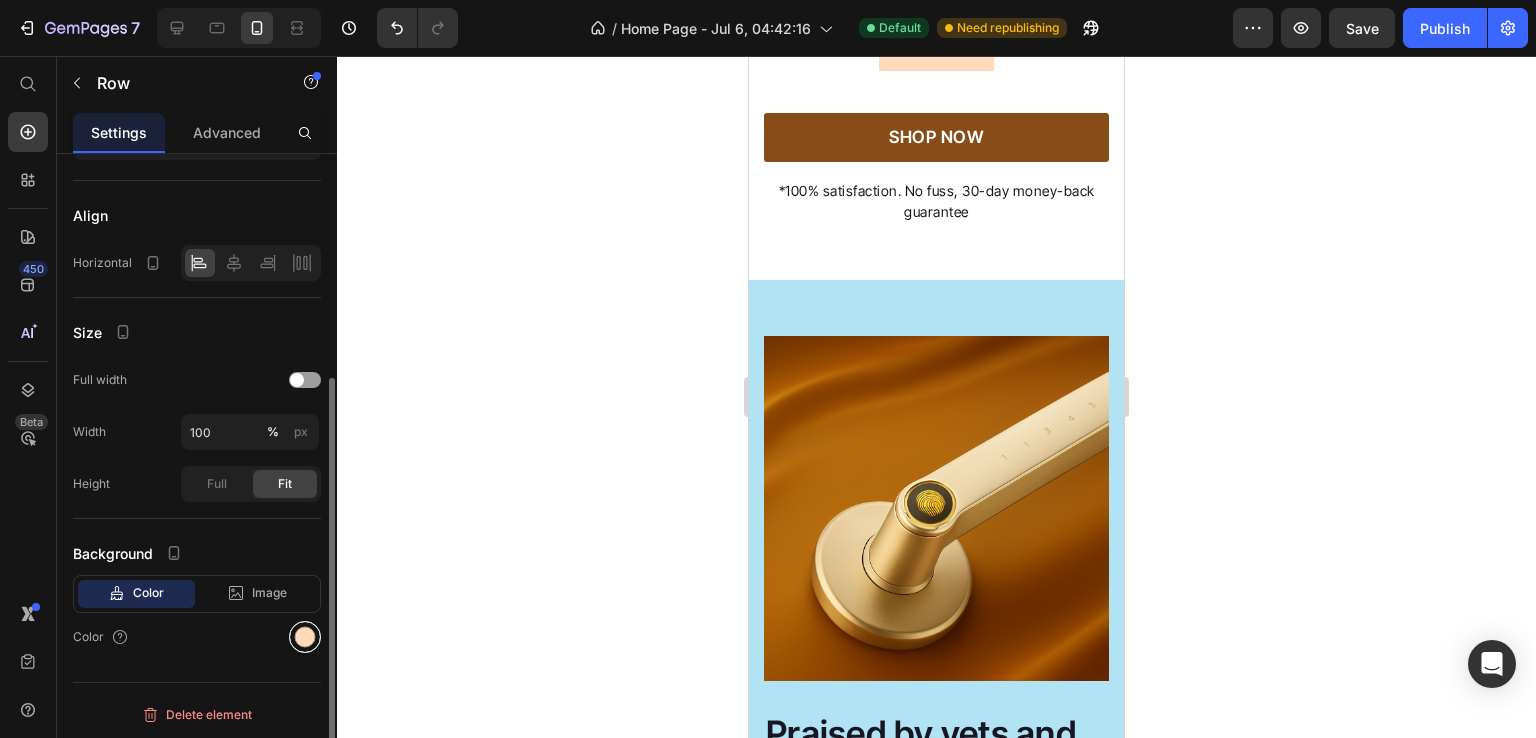 click at bounding box center [305, 637] 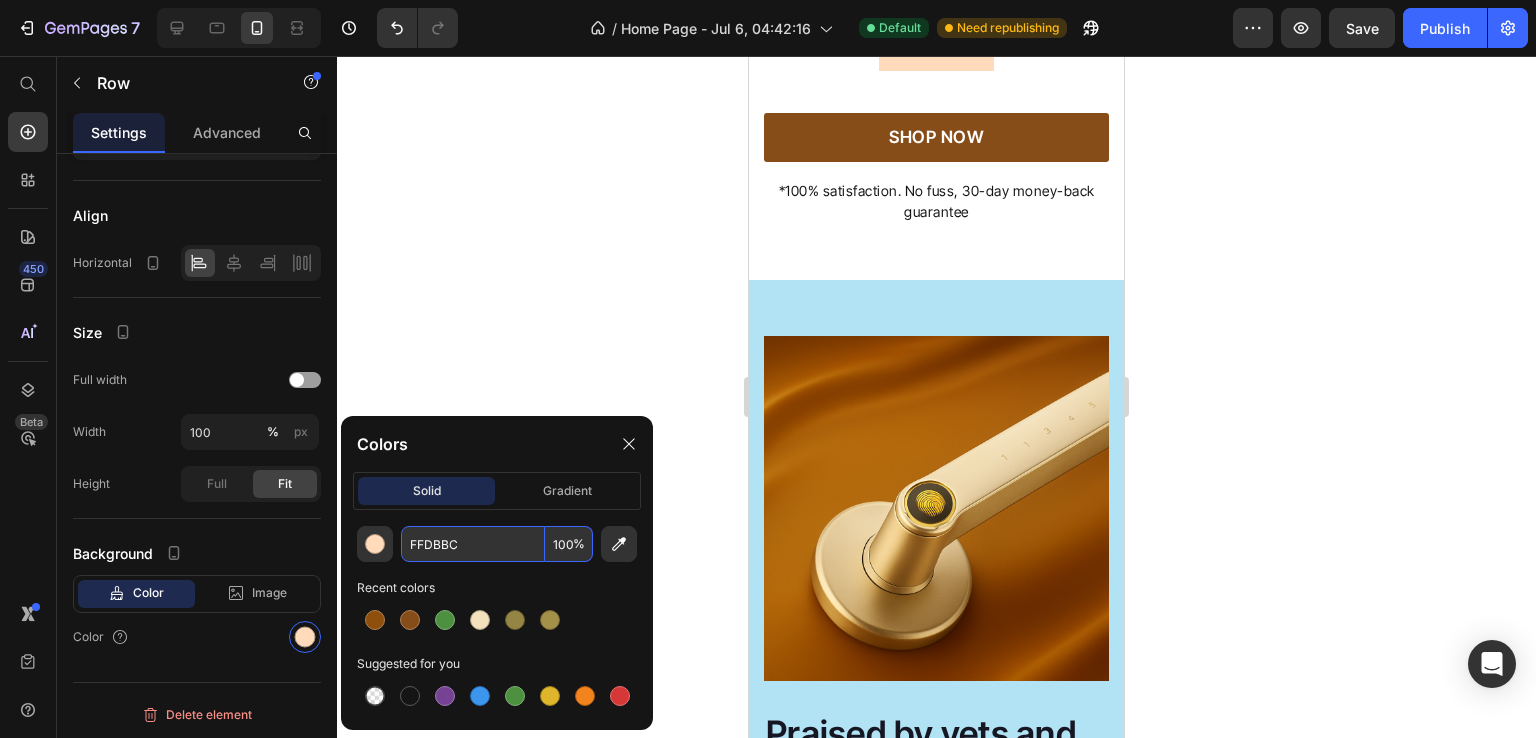 click on "FFDBBC" at bounding box center (473, 544) 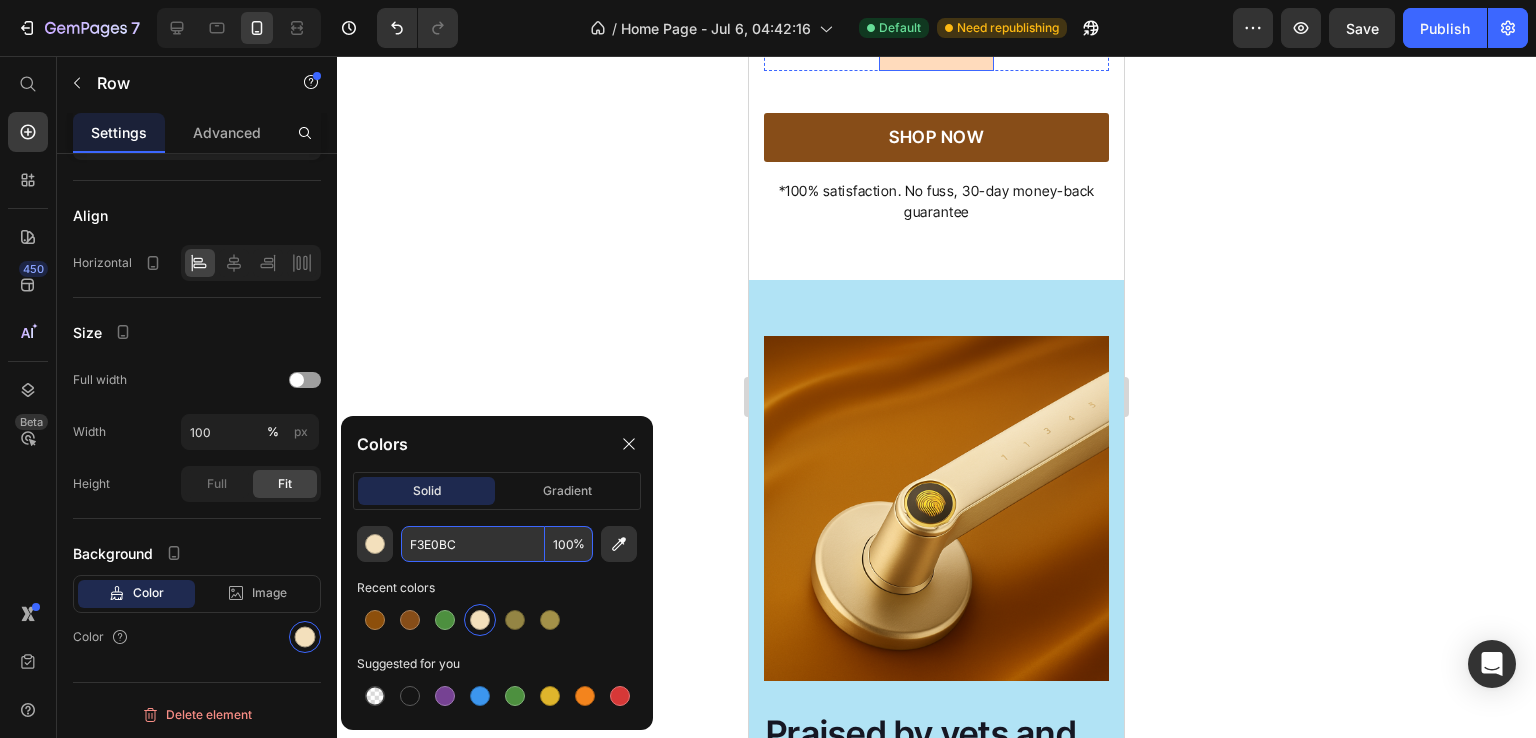 click on "Icon Row" at bounding box center [936, 34] 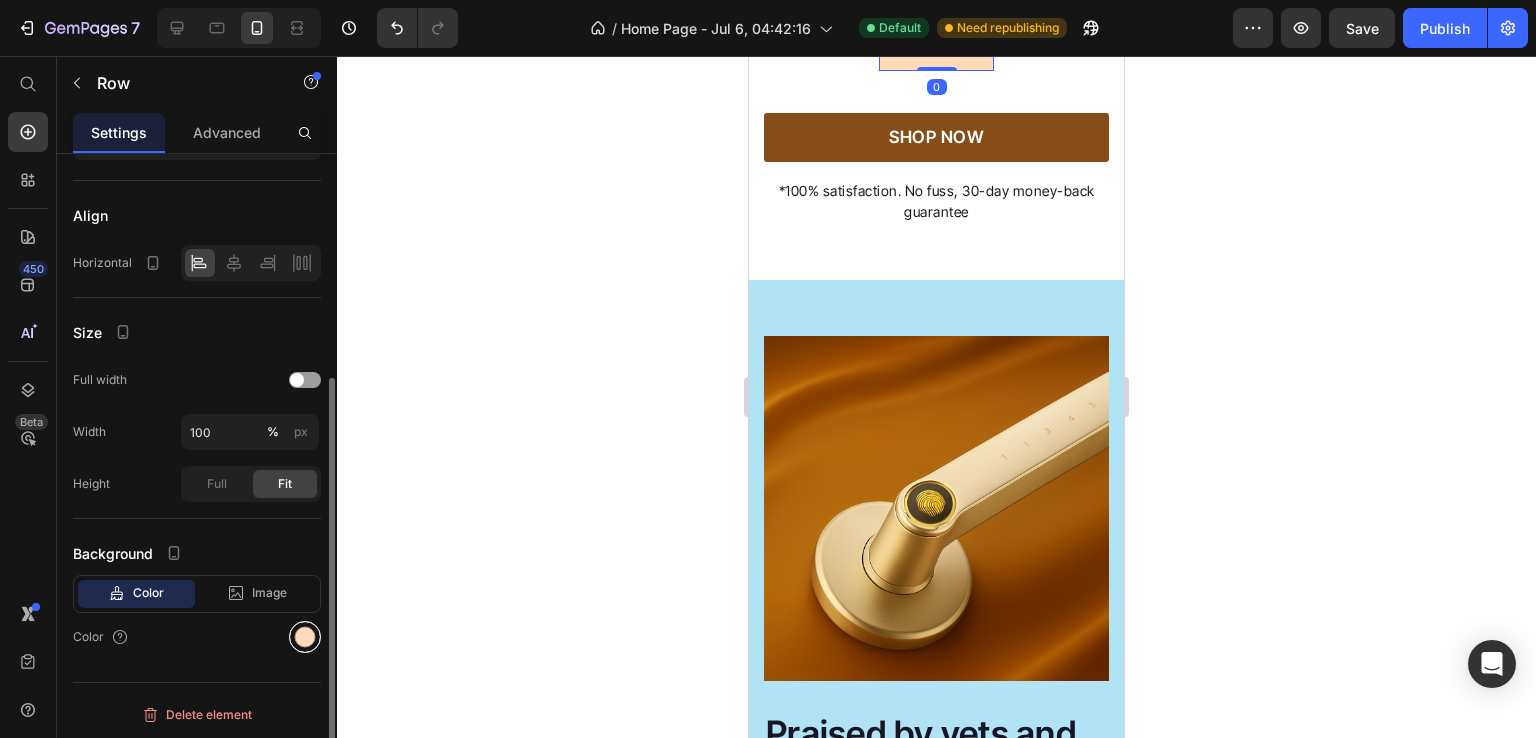 click at bounding box center [305, 637] 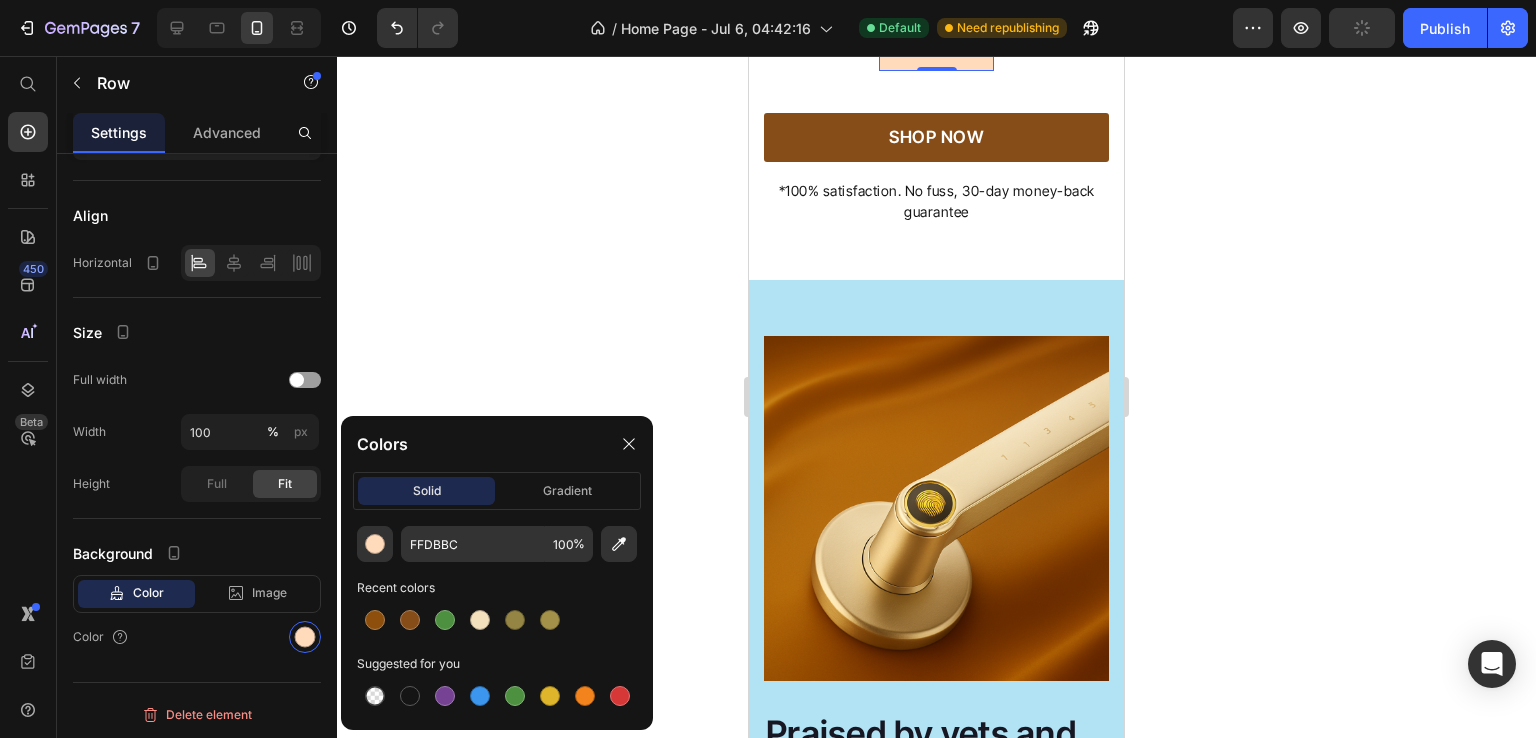 click on "FFDBBC 100 % Recent colors Suggested for you" 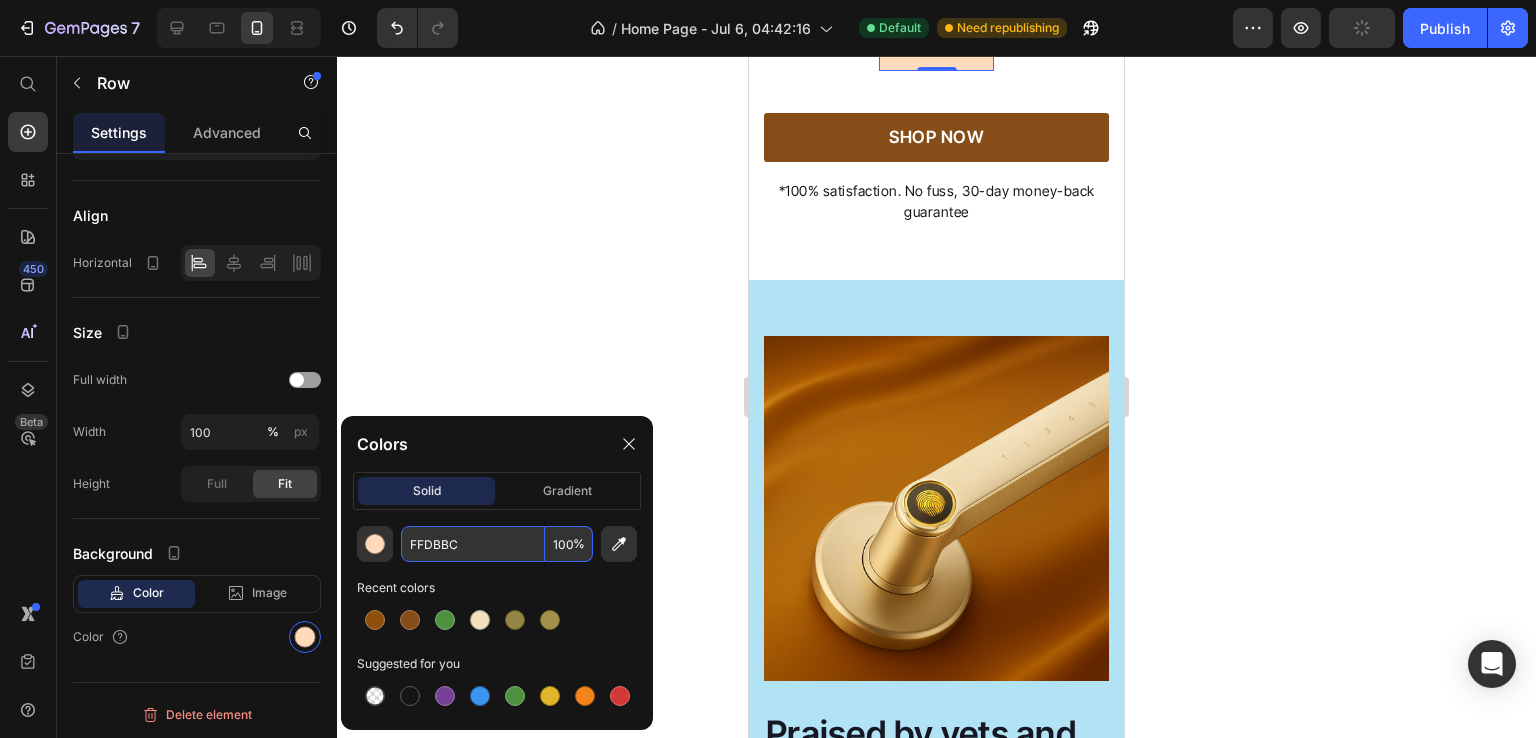 click on "FFDBBC" at bounding box center [473, 544] 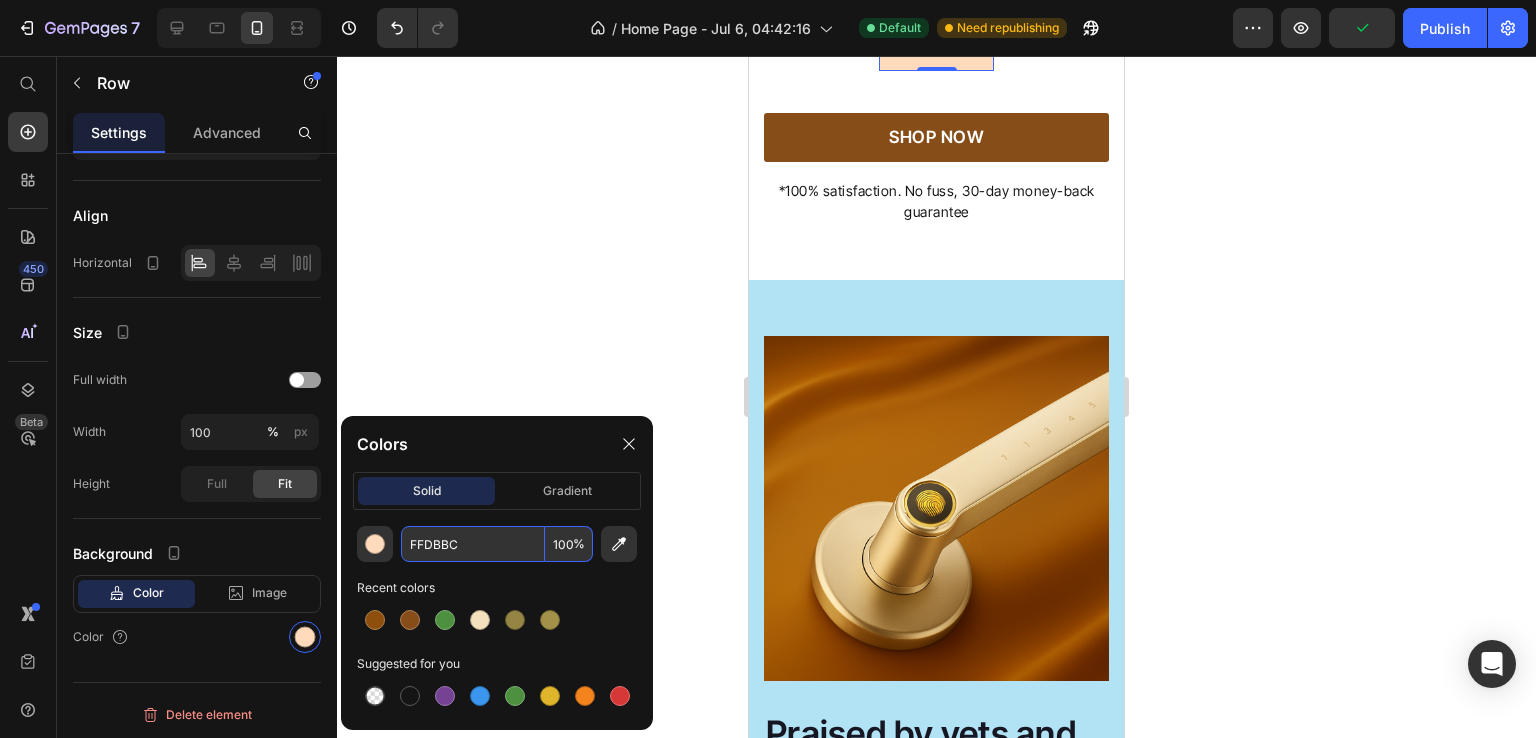 paste on "3E0" 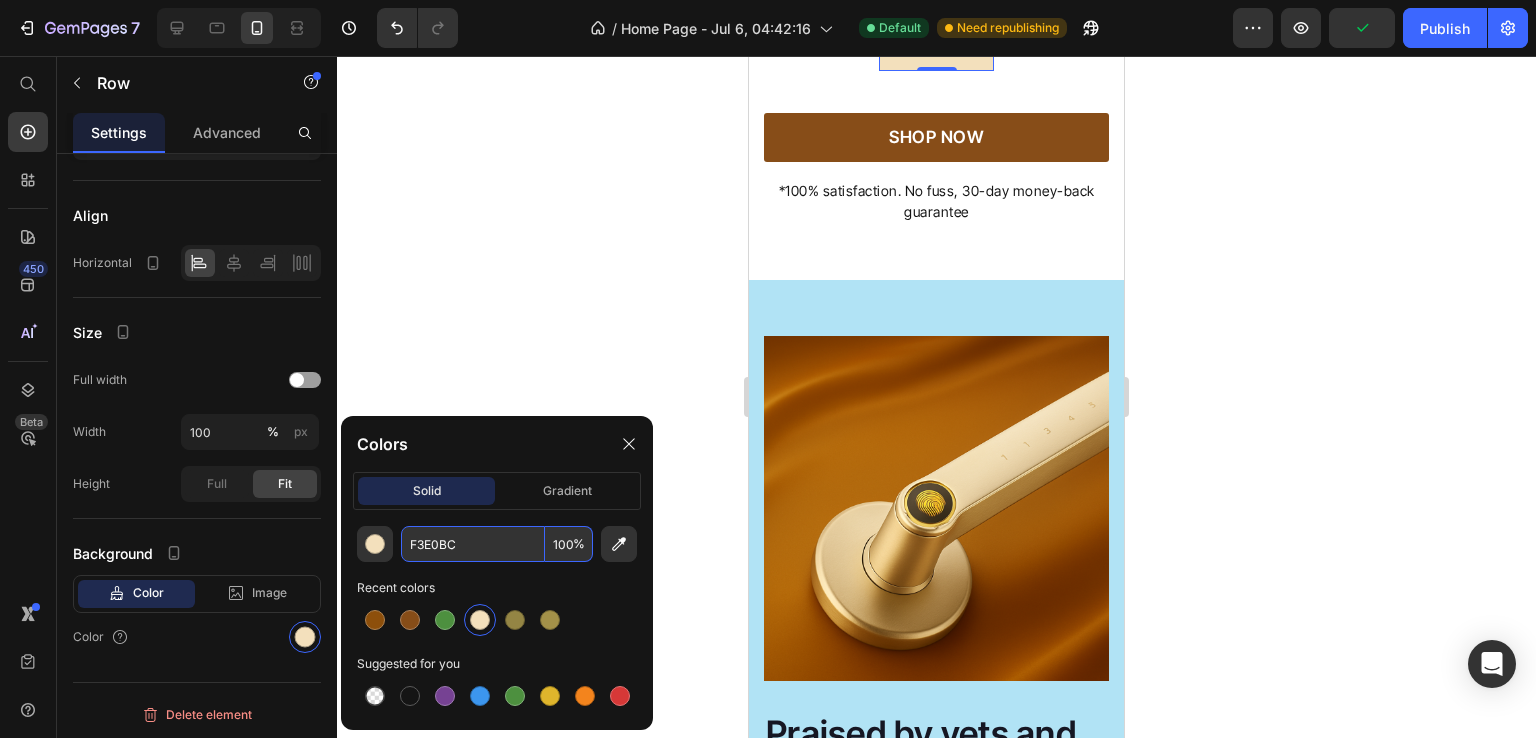 type on "F3E0BC" 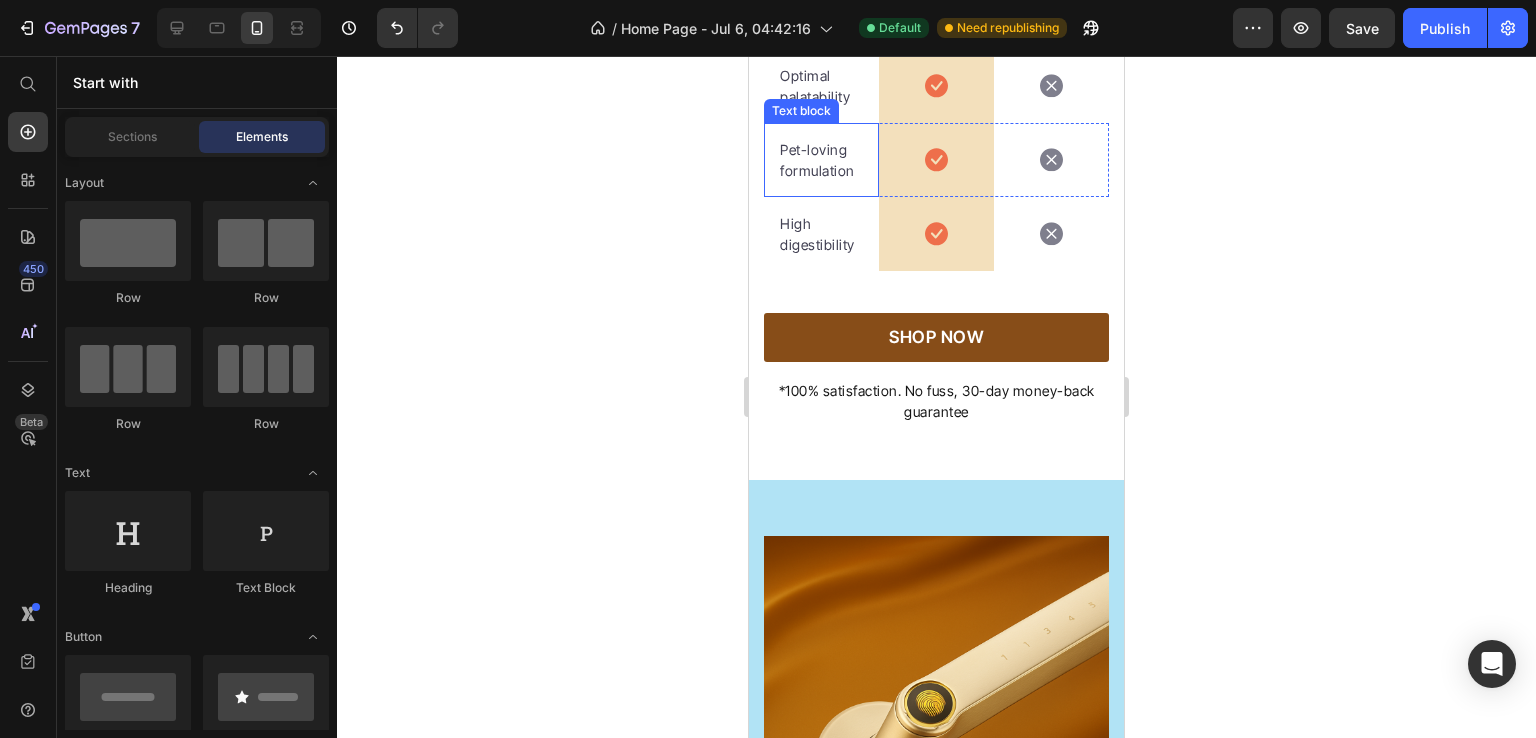 scroll, scrollTop: 6163, scrollLeft: 0, axis: vertical 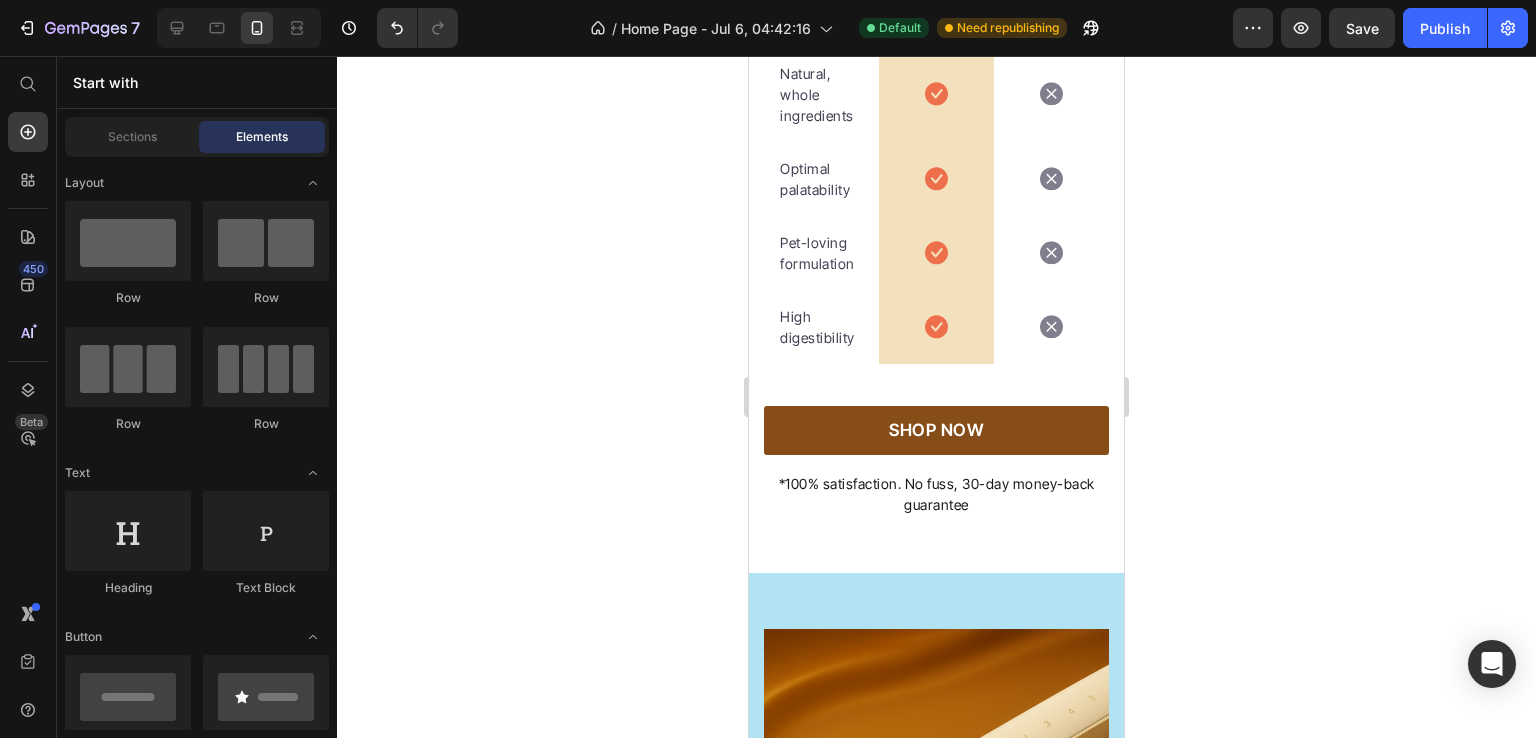 click on "AVERON" at bounding box center (936, -132) 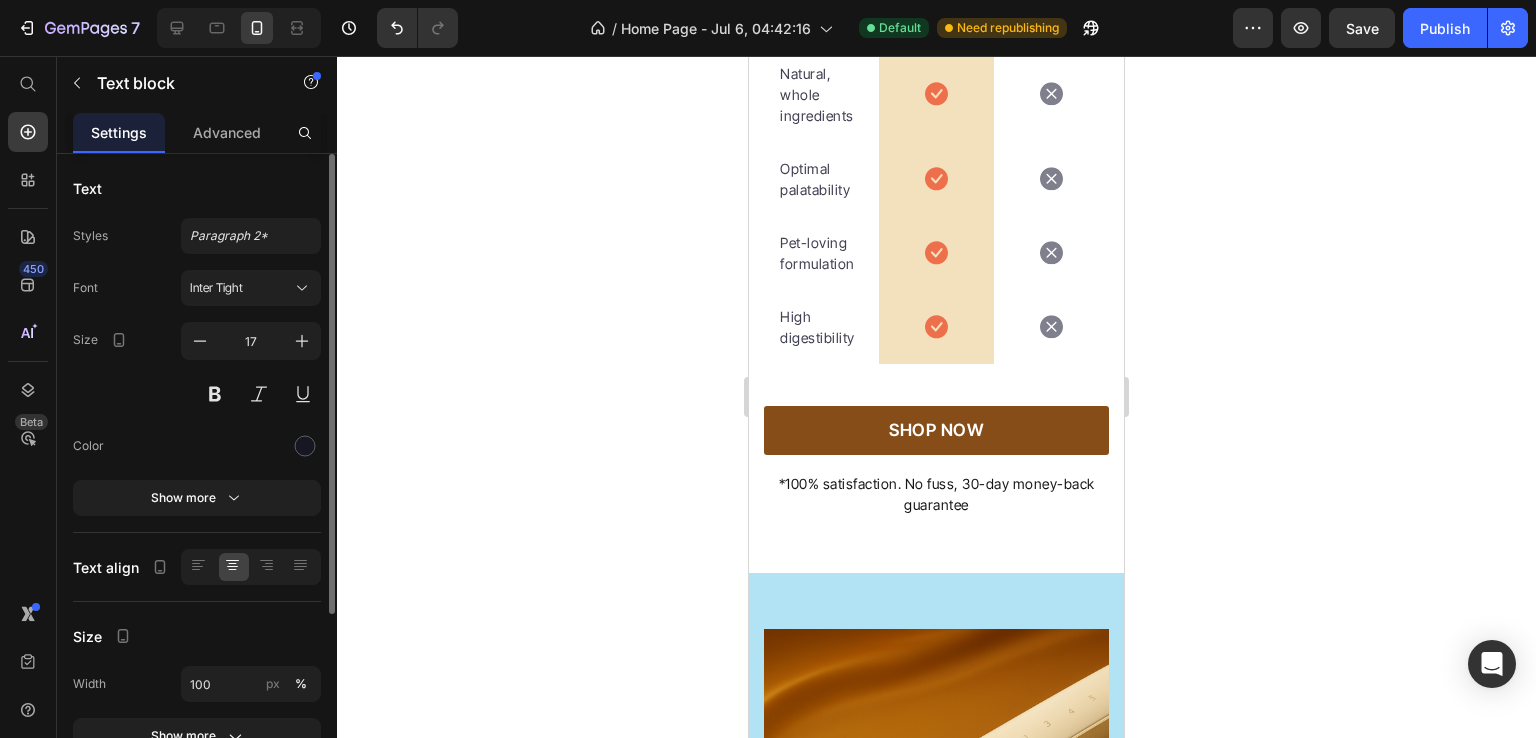 scroll, scrollTop: 252, scrollLeft: 0, axis: vertical 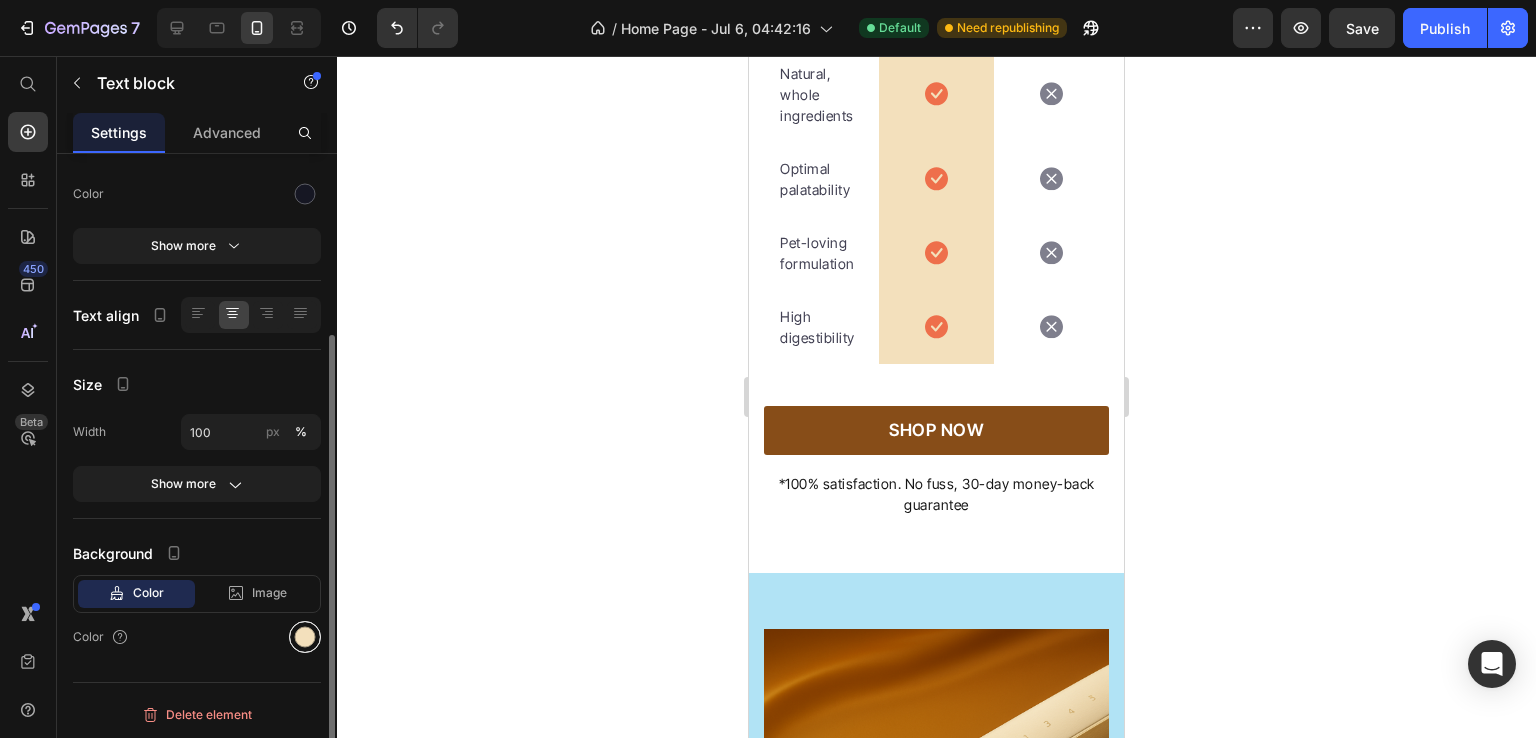 click at bounding box center [305, 637] 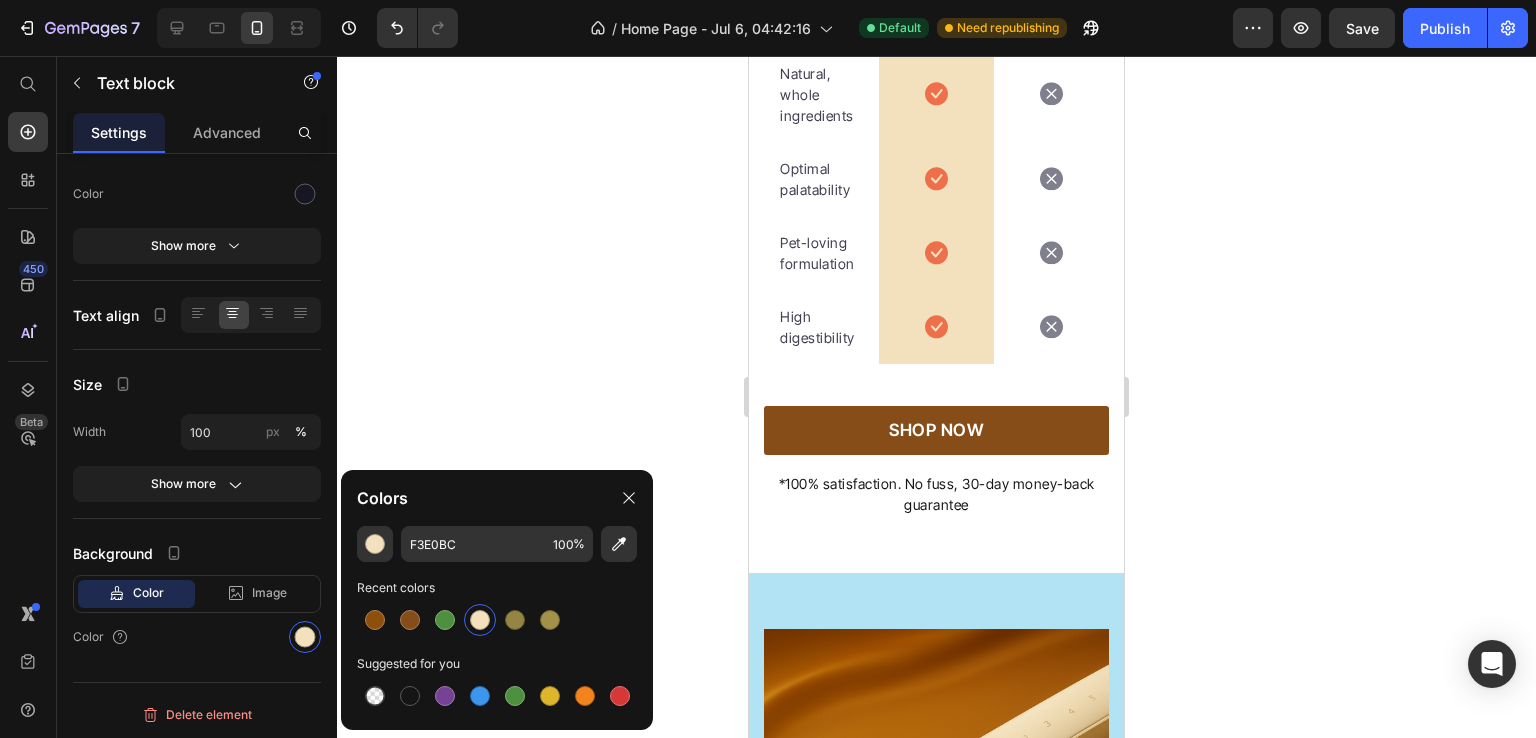click at bounding box center [480, 620] 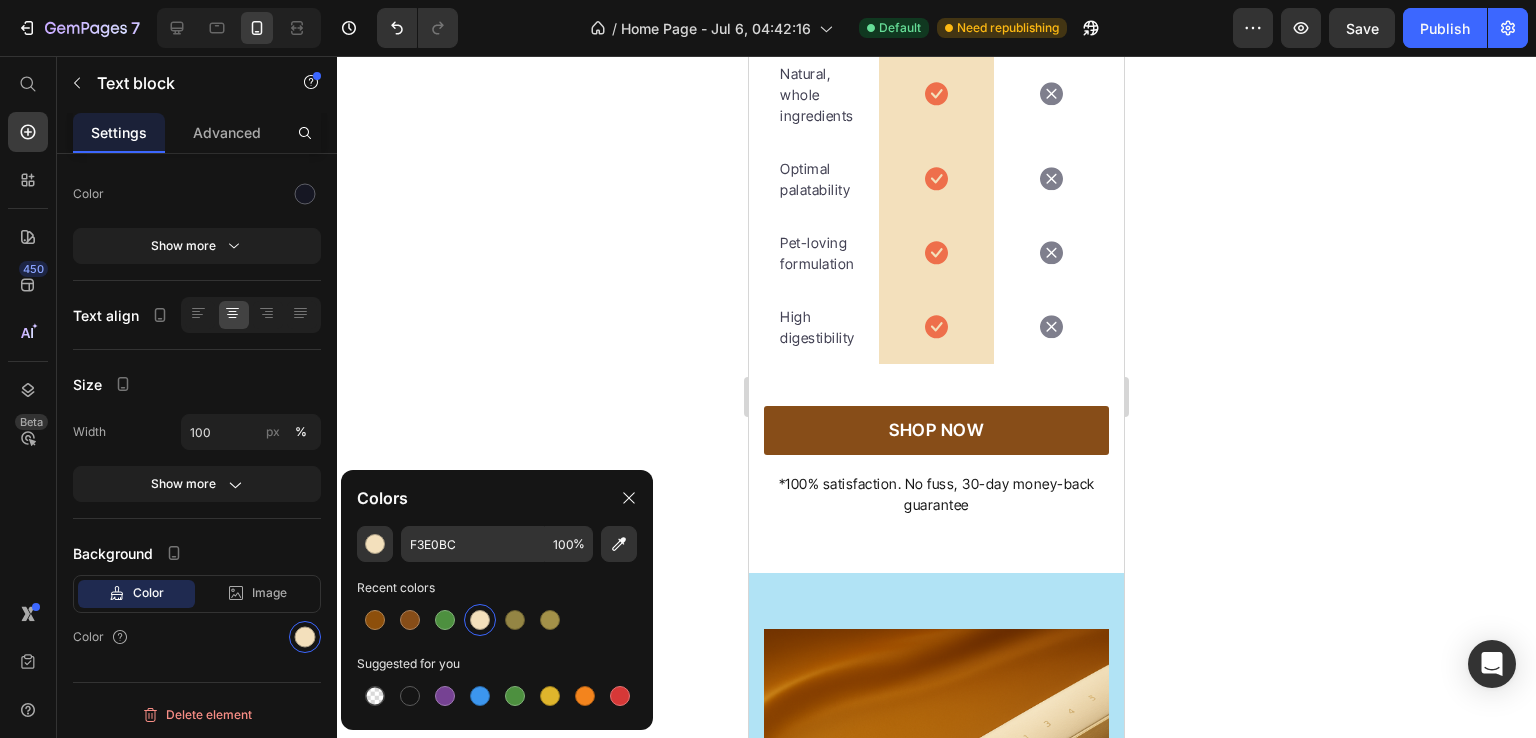 click on "AVERON Text block   0" at bounding box center (936, -166) 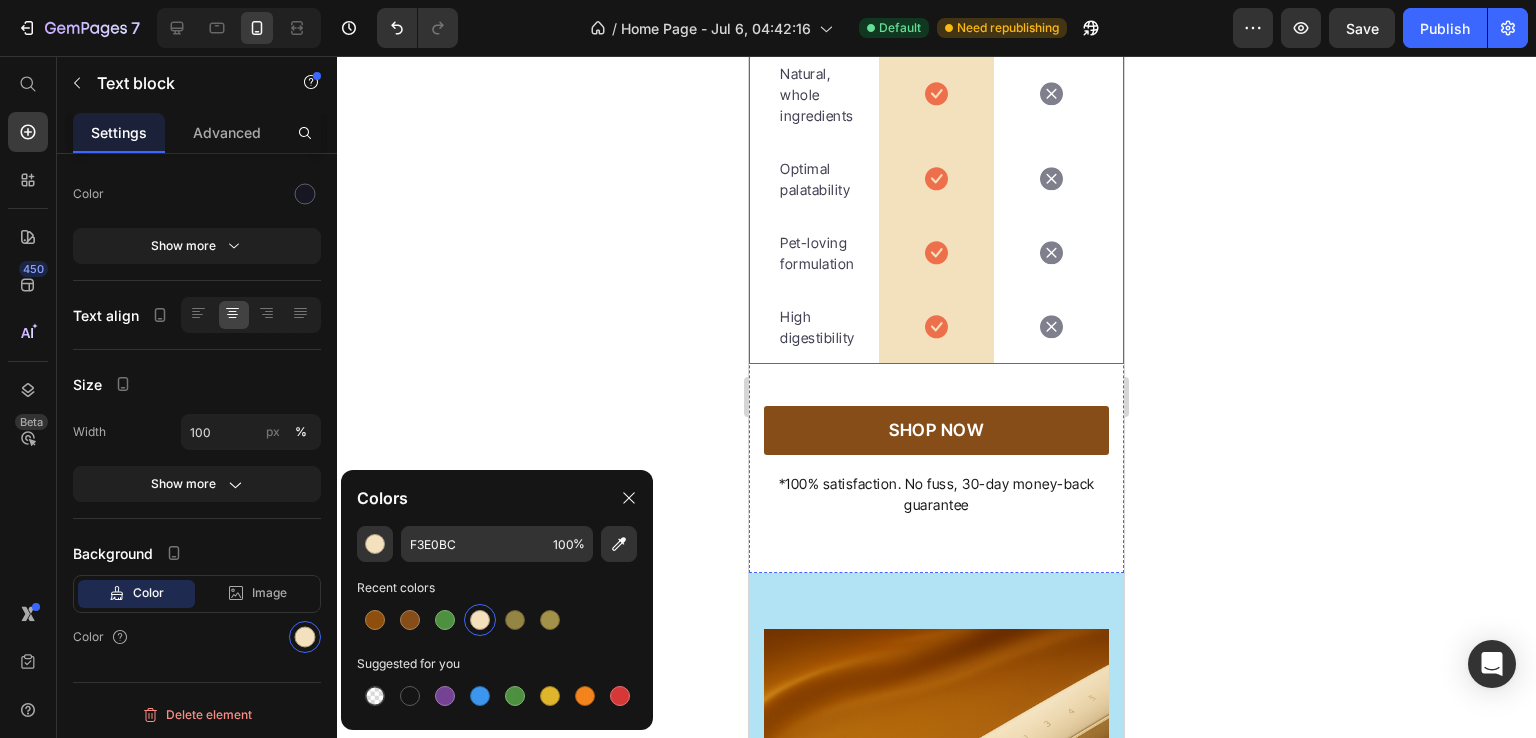 click on "Image AVERON Text block   0 Row Other Brand Text block Row Tailored nutrition Text block
Icon Row
Icon Row Irresistible taste Text block
Icon Row
Icon Row Natural, whole ingredients Text block
Icon Row
Icon Row Optimal palatability Text block
Icon Row
Icon Row Pet-loving formulation Text block
Icon Row
Icon Row High digestibility Text block
Icon Row
Icon Row Row" at bounding box center [936, 50] 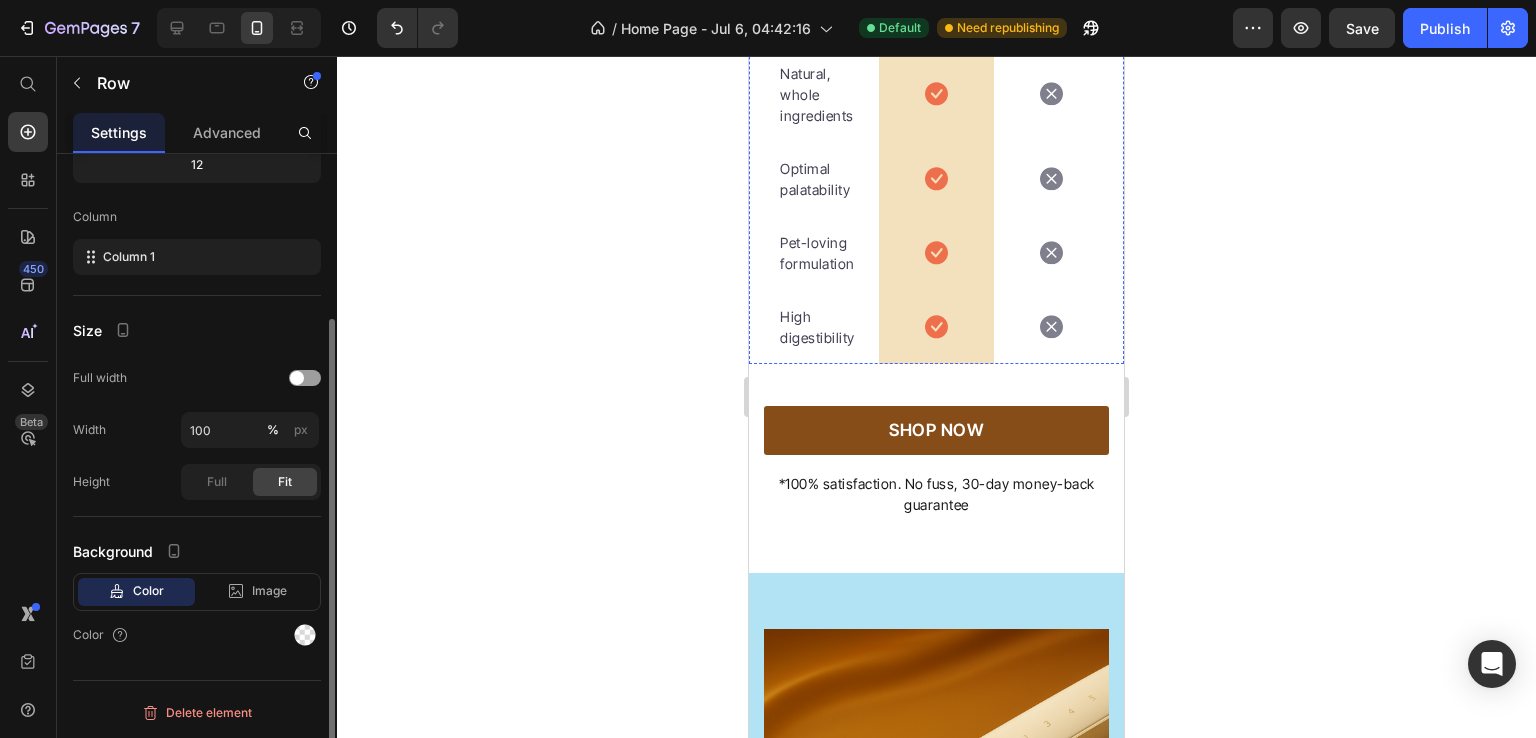 scroll, scrollTop: 0, scrollLeft: 0, axis: both 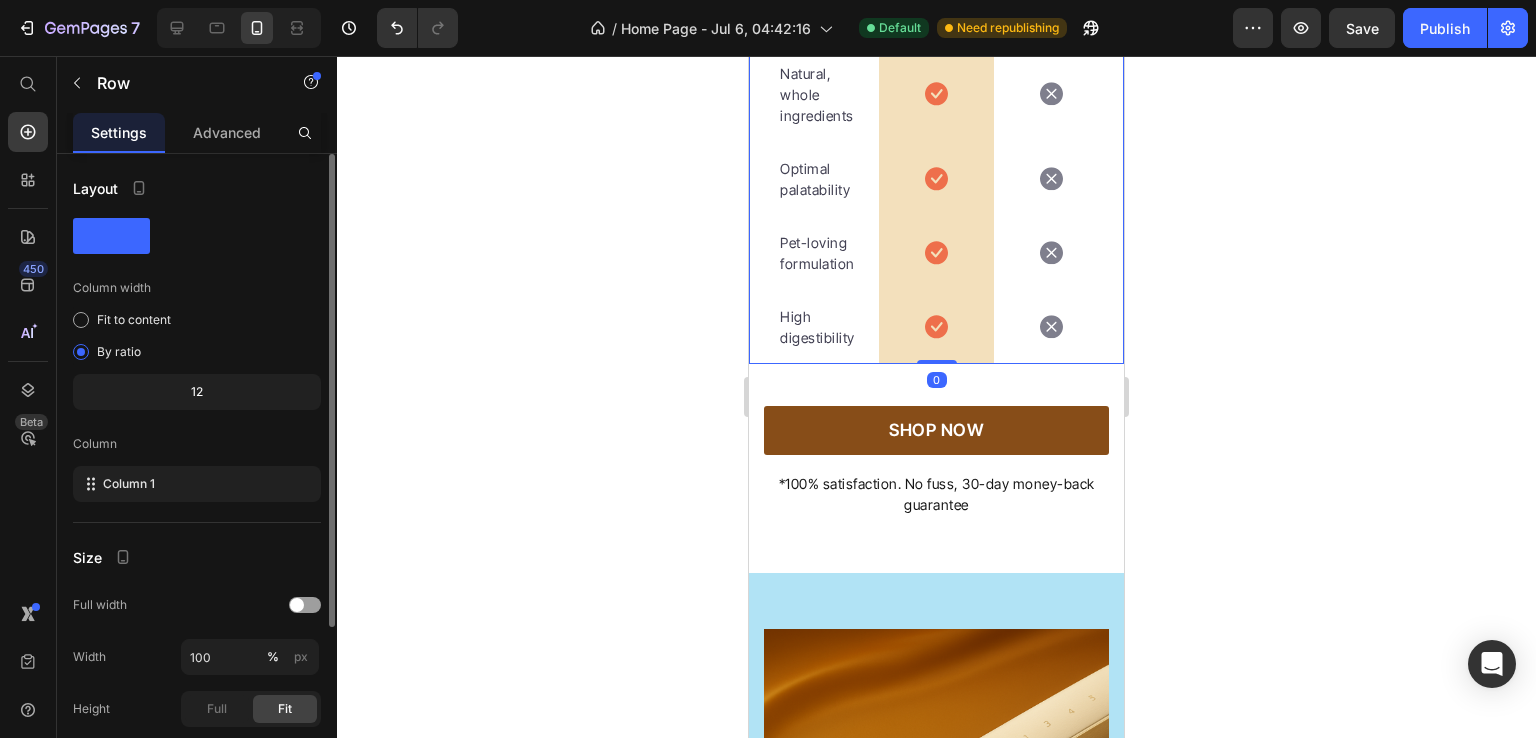 click on "AVERON Text block" at bounding box center (936, -166) 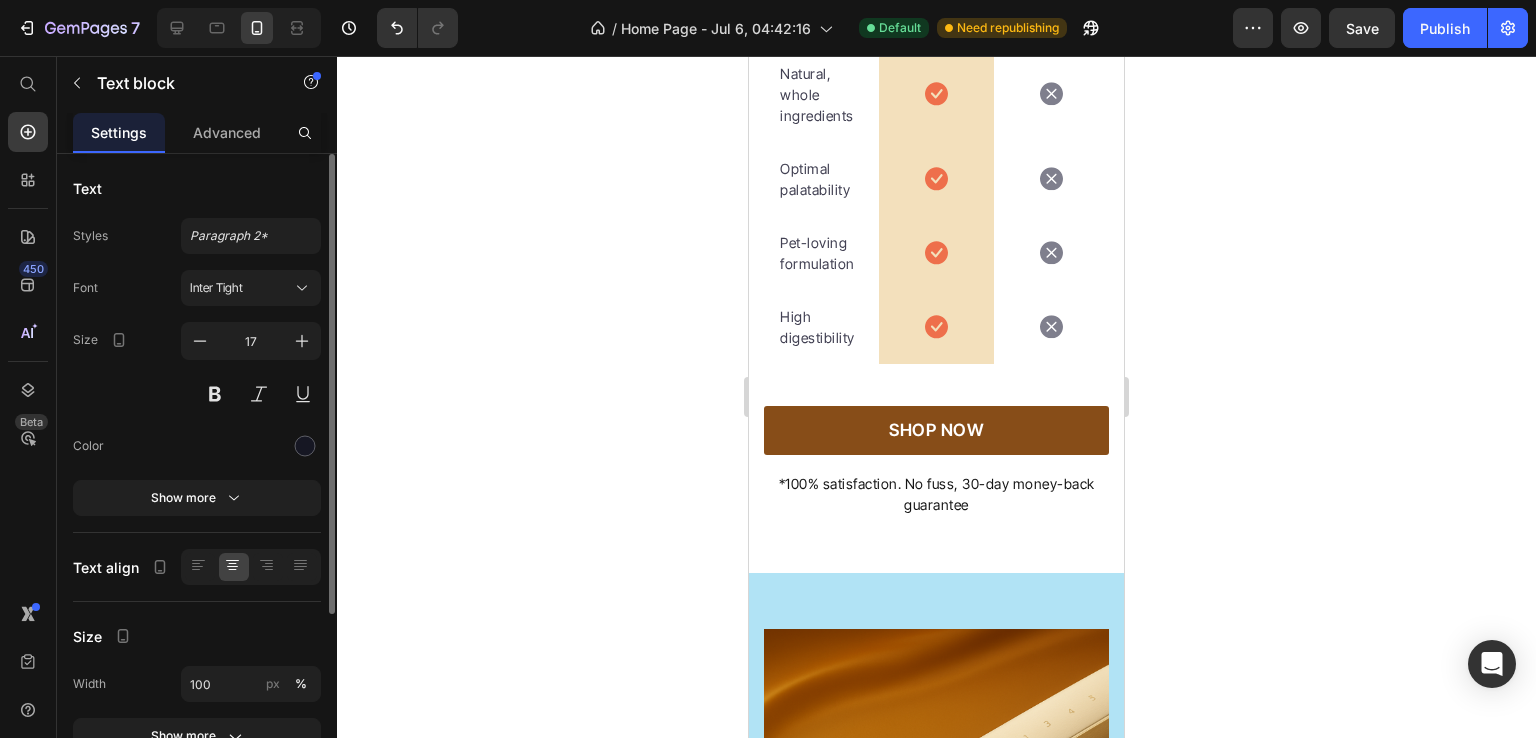 scroll, scrollTop: 252, scrollLeft: 0, axis: vertical 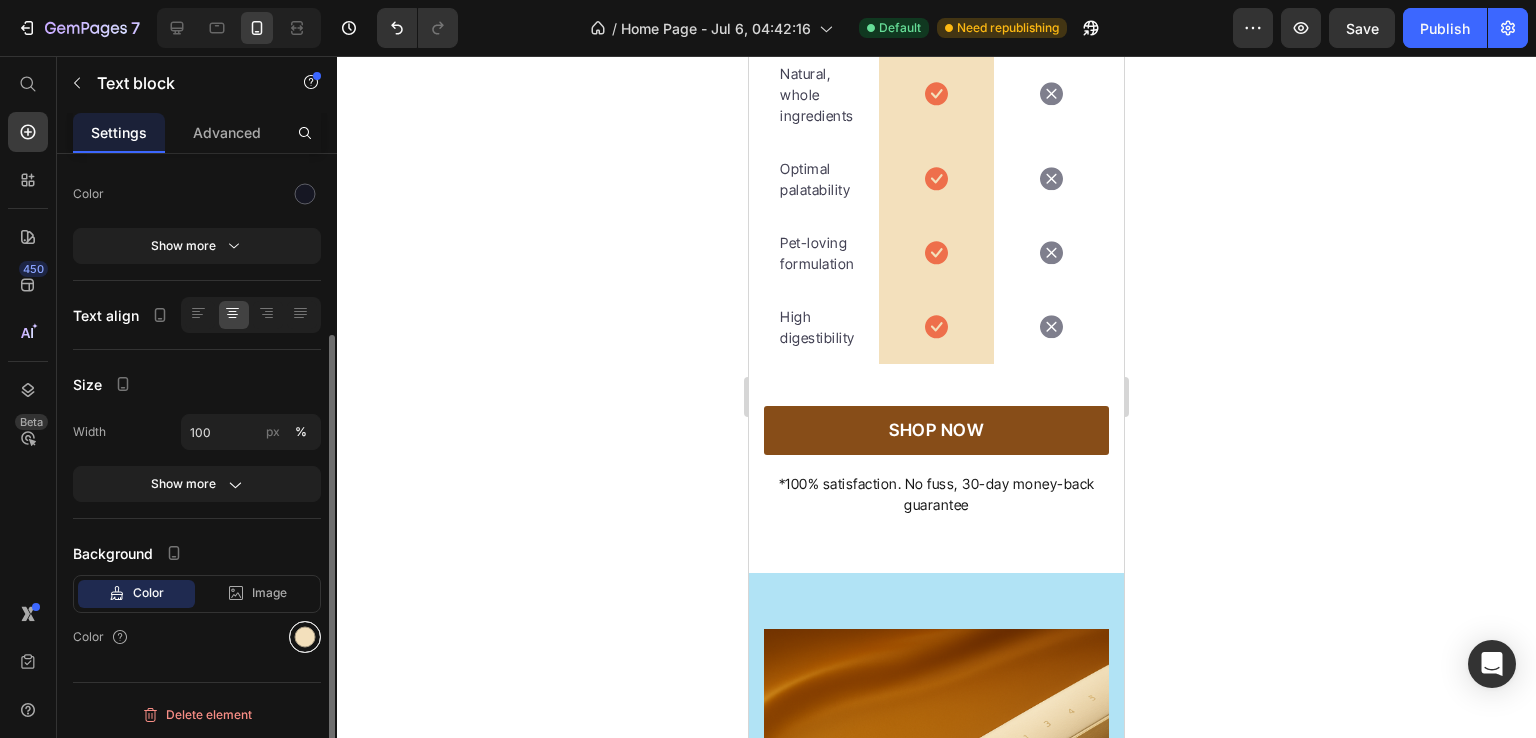 click at bounding box center (305, 637) 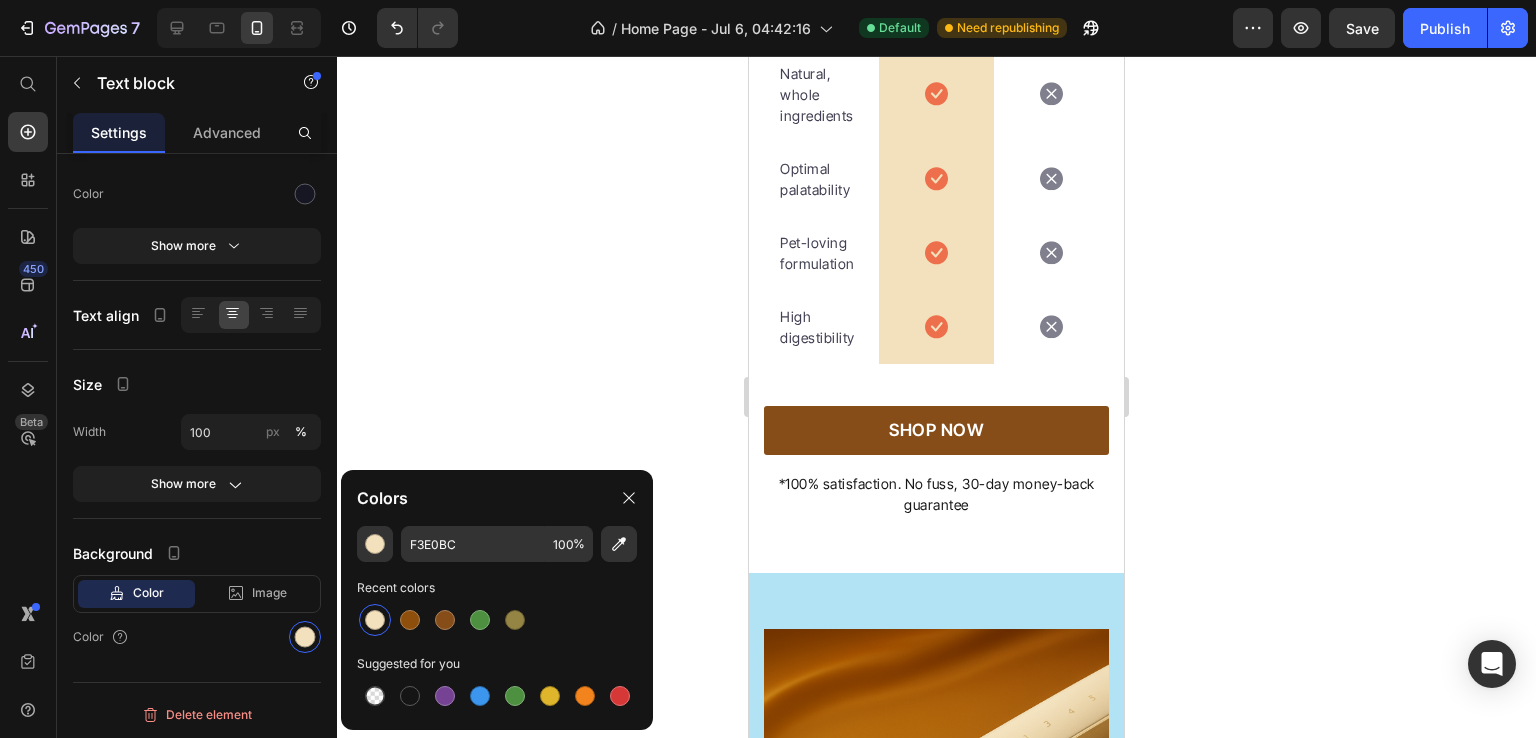 click 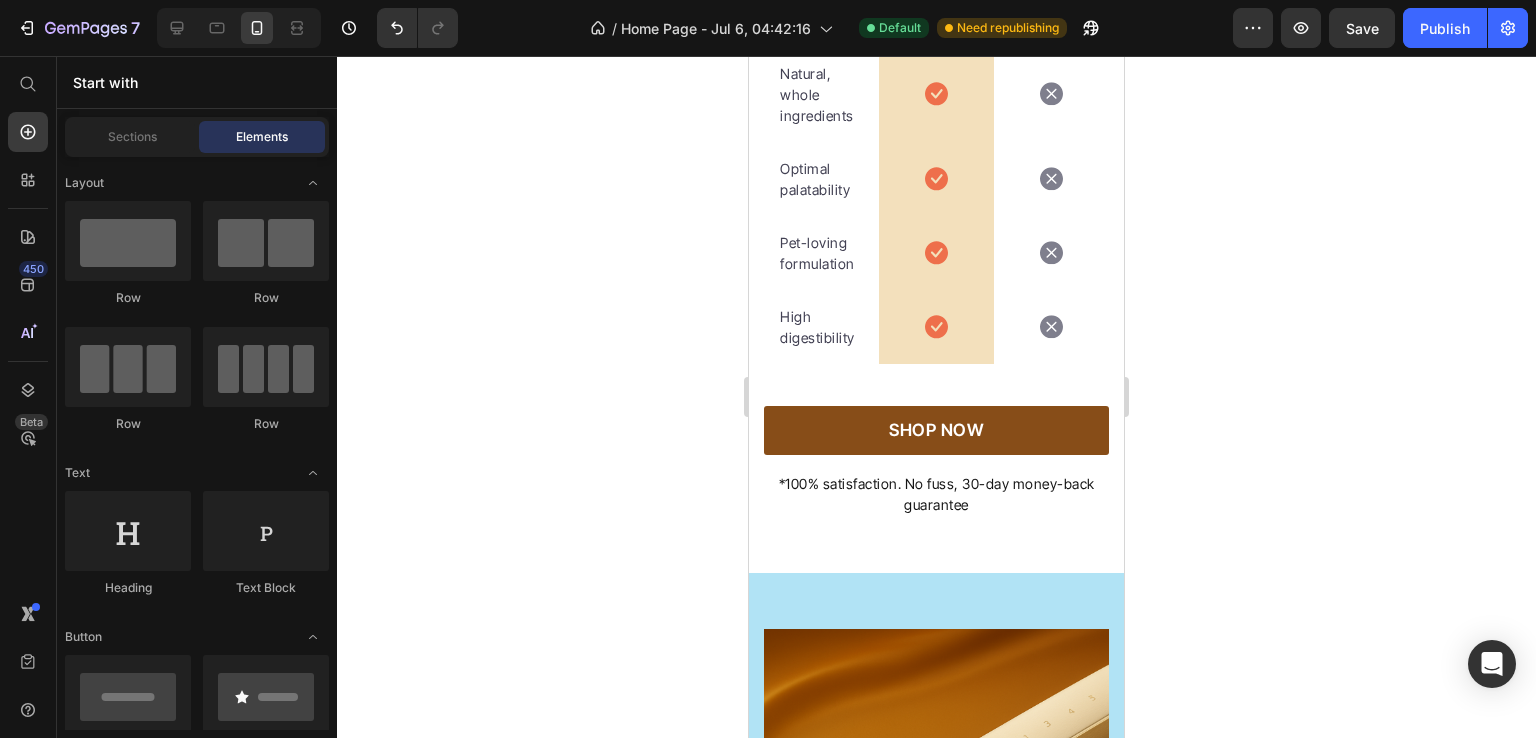 click on "AVERON Text block" at bounding box center [936, -166] 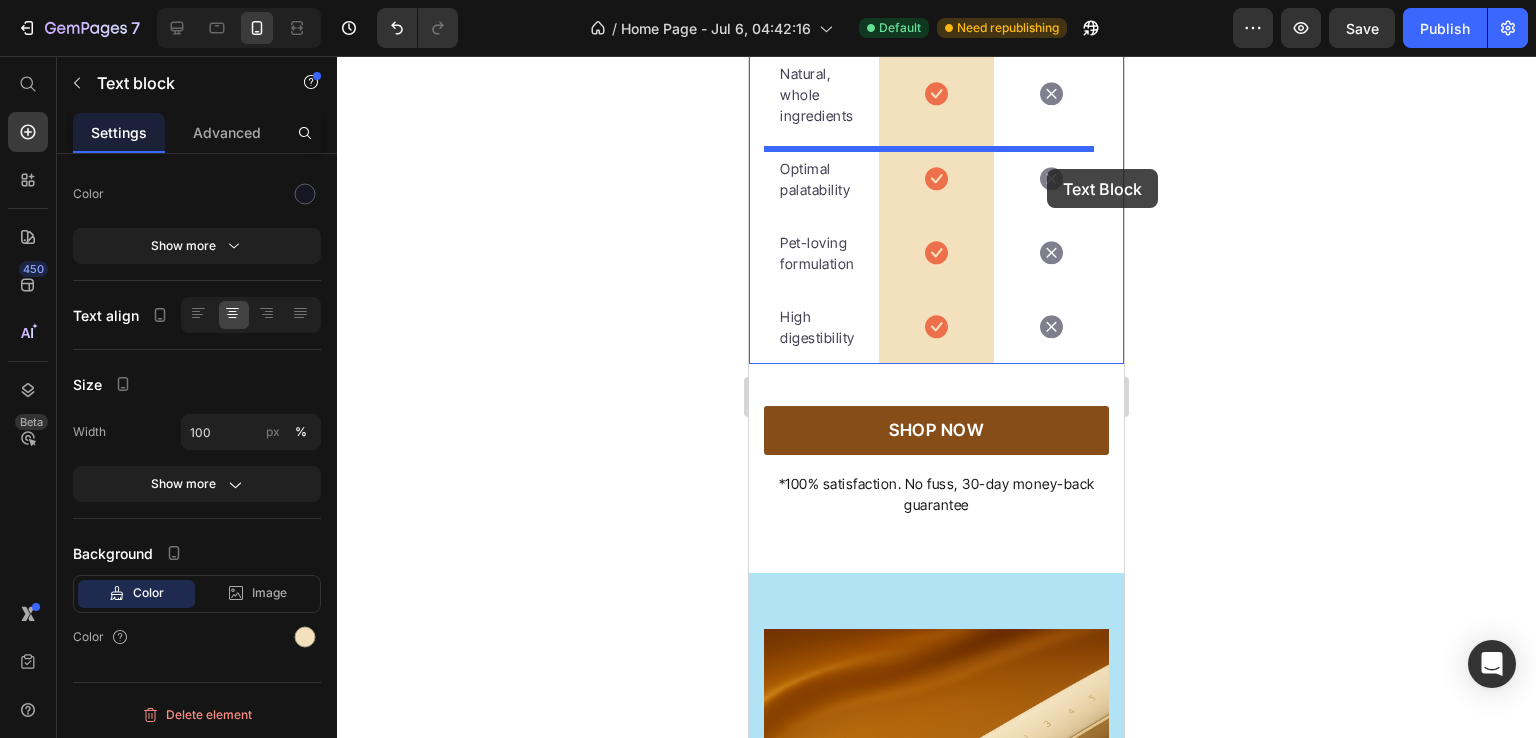 drag, startPoint x: 898, startPoint y: 169, endPoint x: 1047, endPoint y: 169, distance: 149 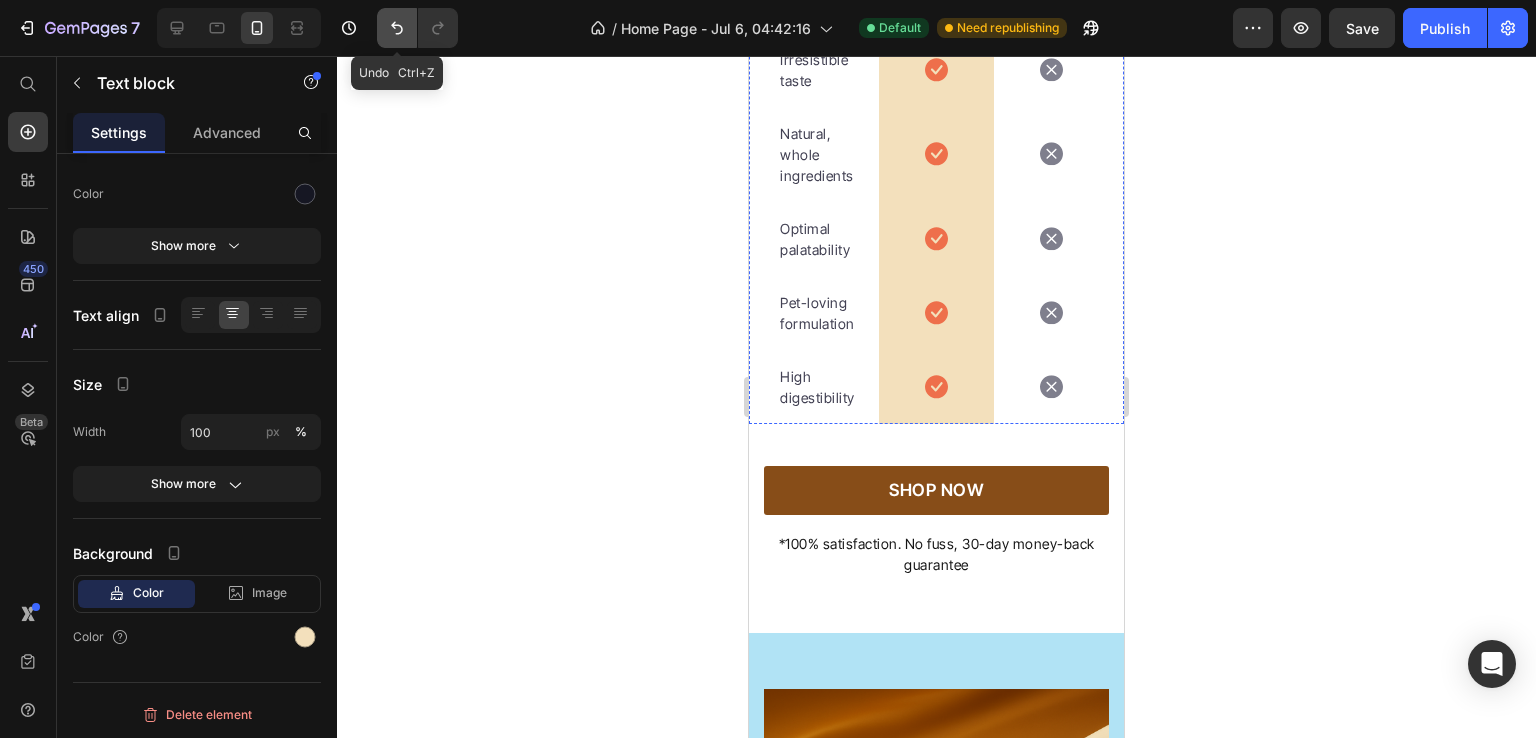 click 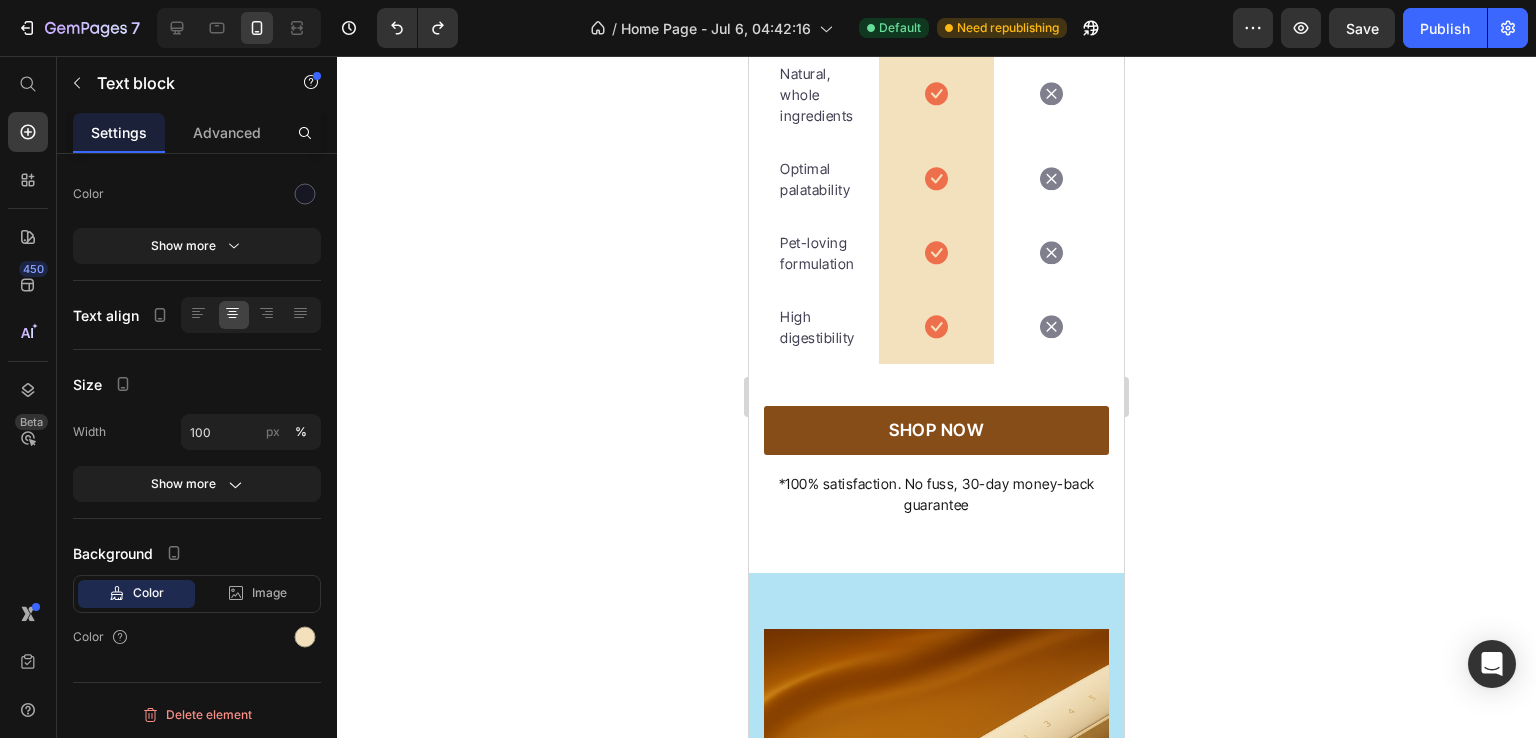 click 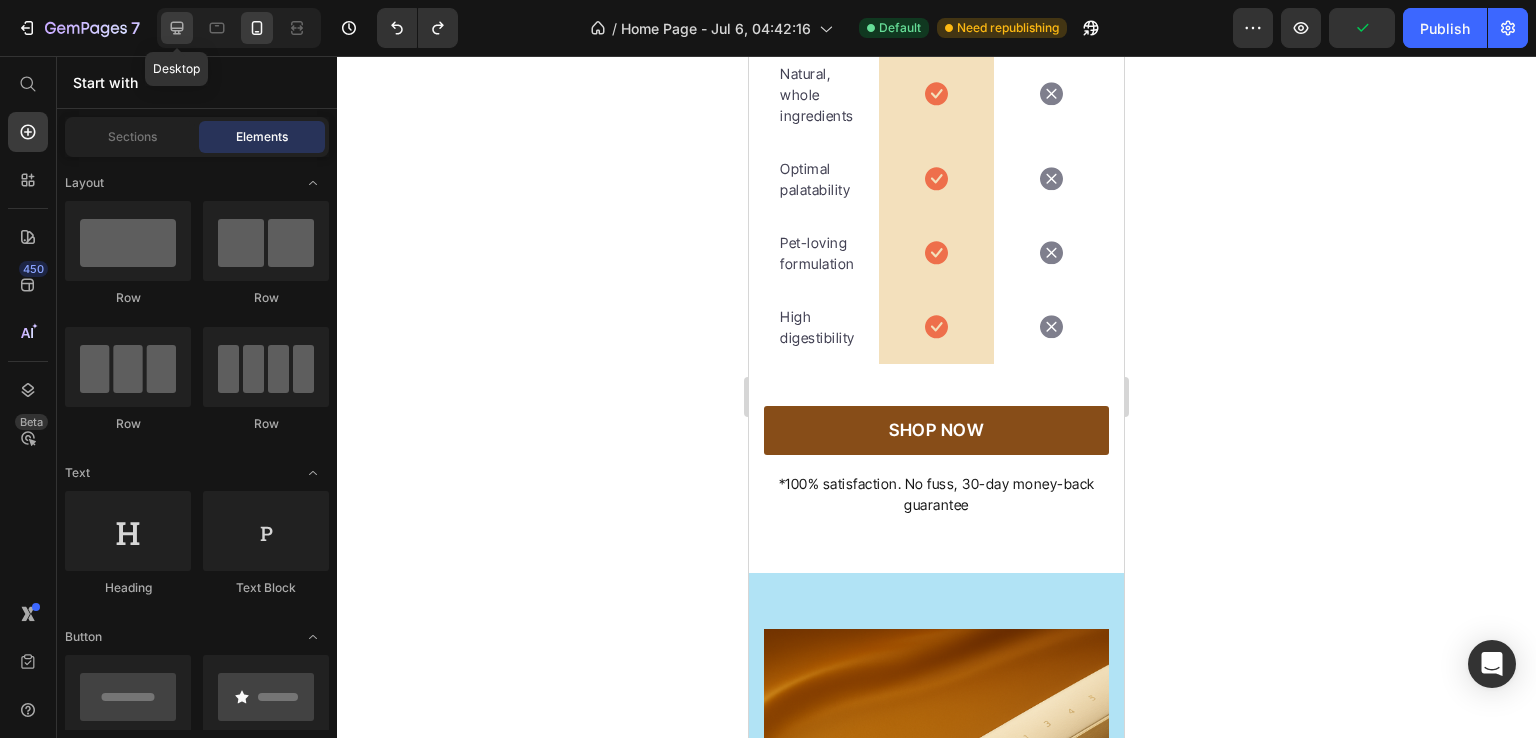 click 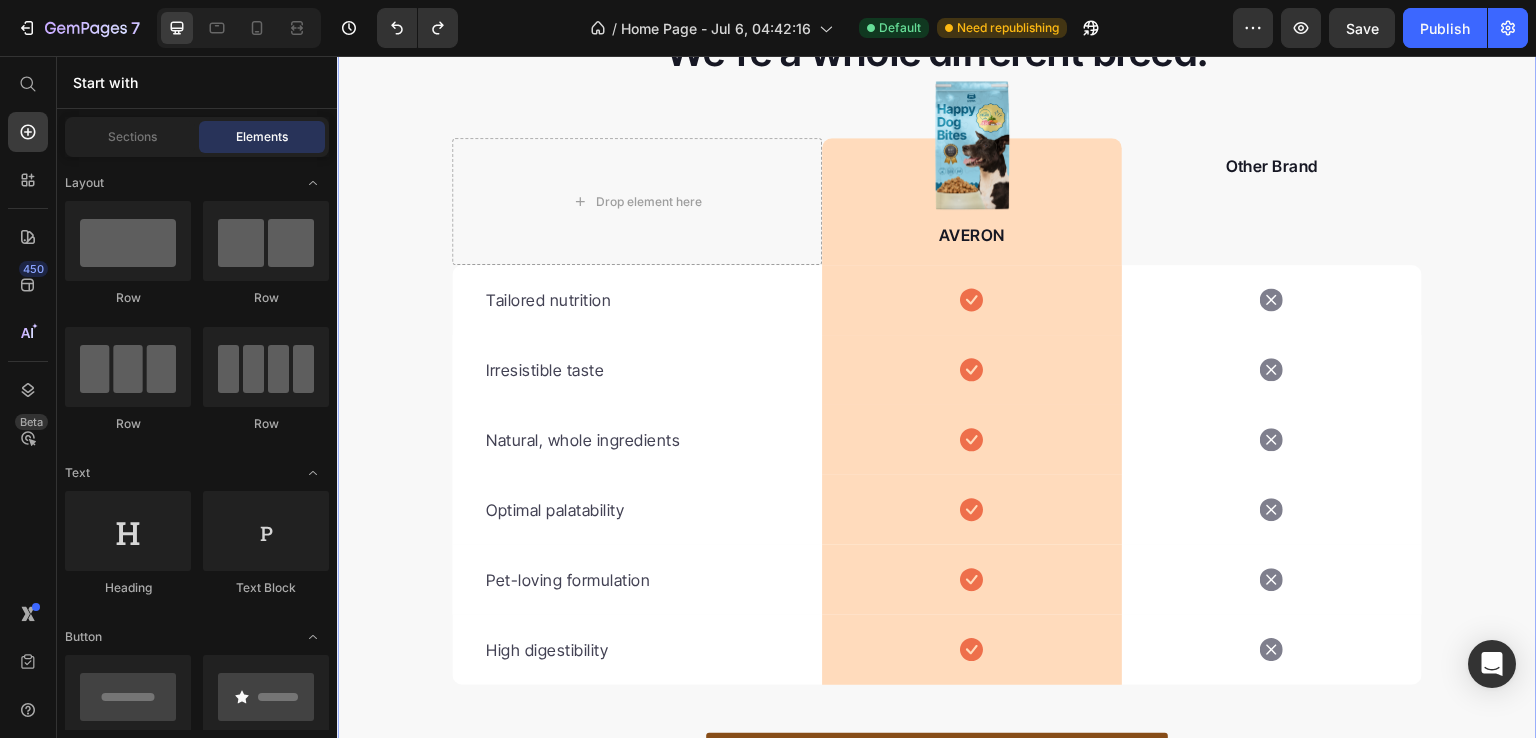 scroll, scrollTop: 5940, scrollLeft: 0, axis: vertical 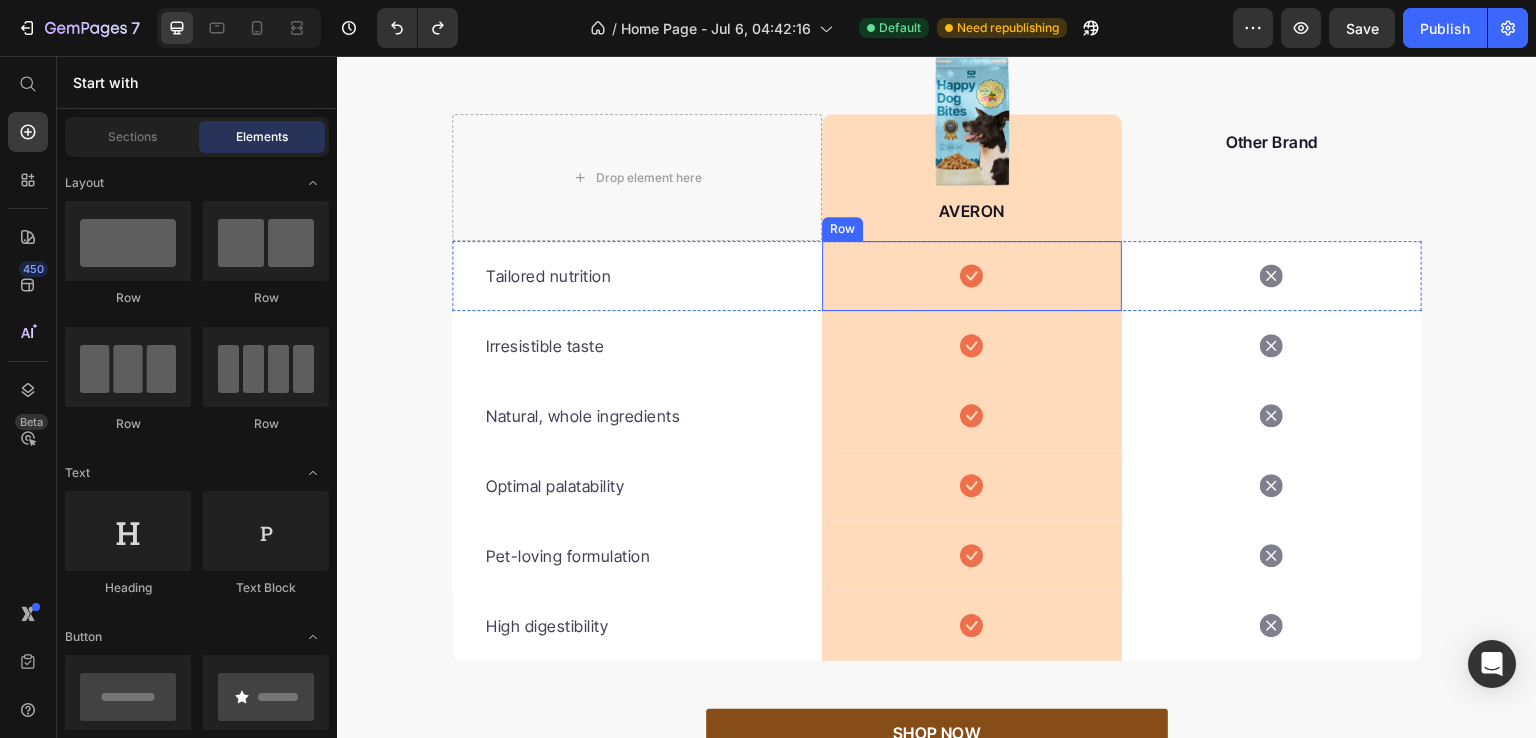 click on "Icon Row" at bounding box center (972, 276) 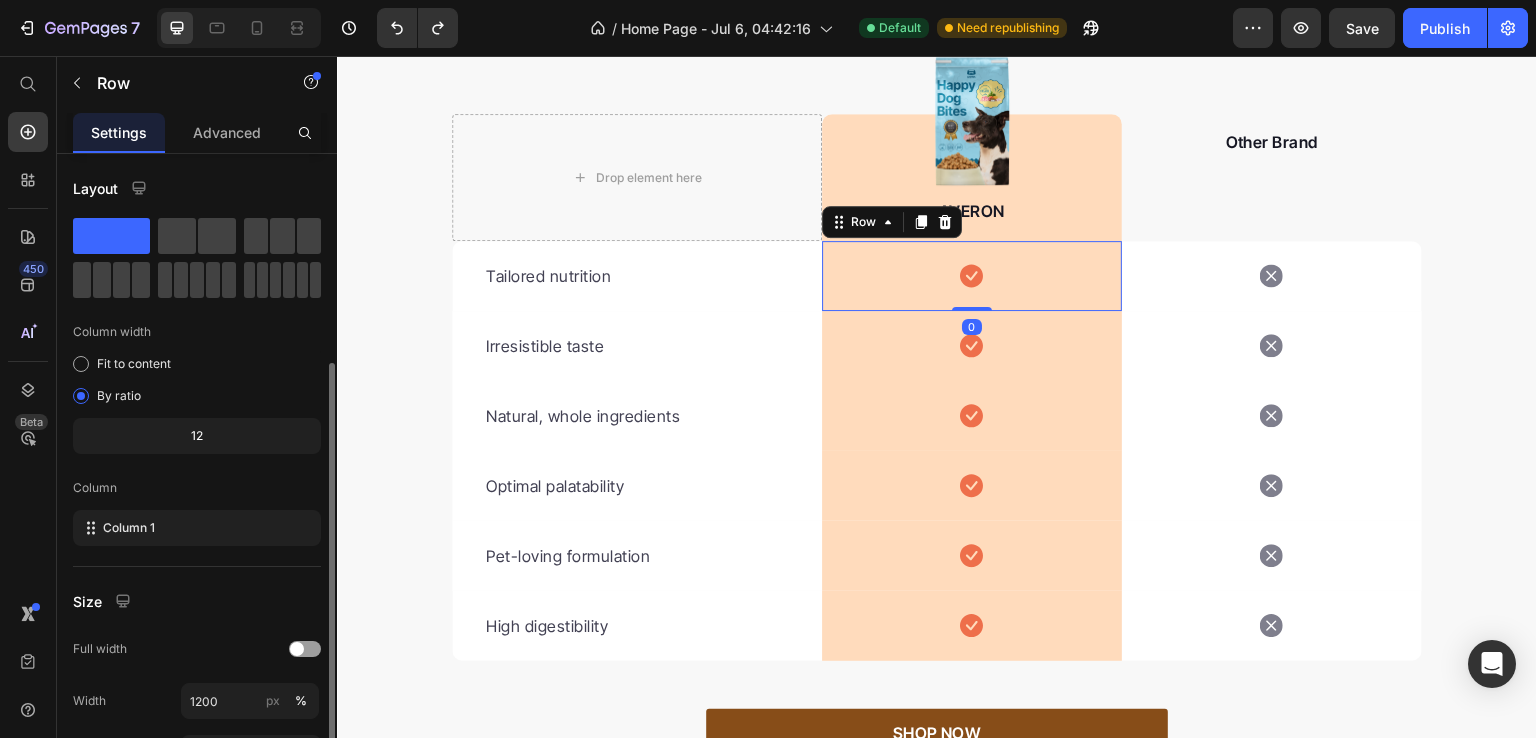 scroll, scrollTop: 269, scrollLeft: 0, axis: vertical 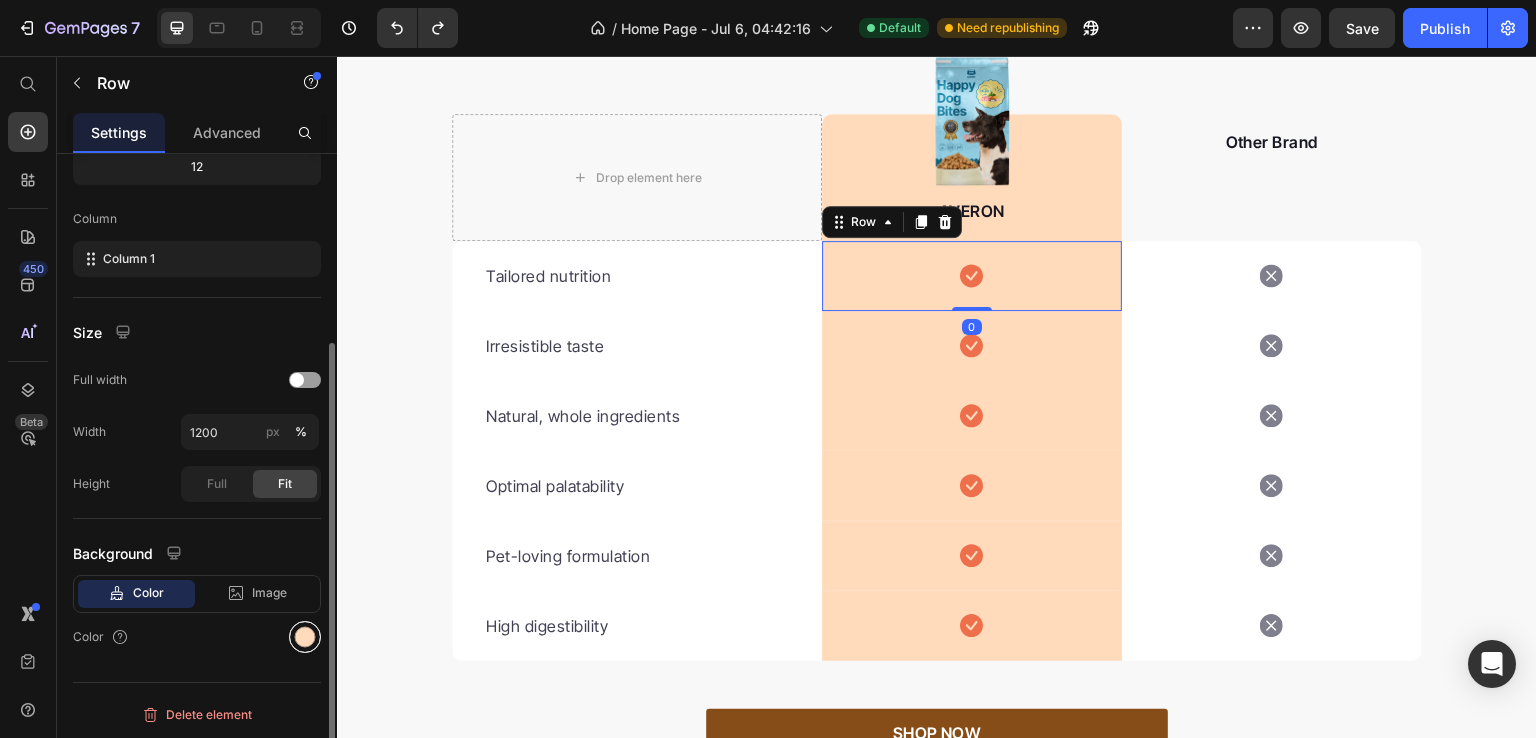 click at bounding box center (305, 637) 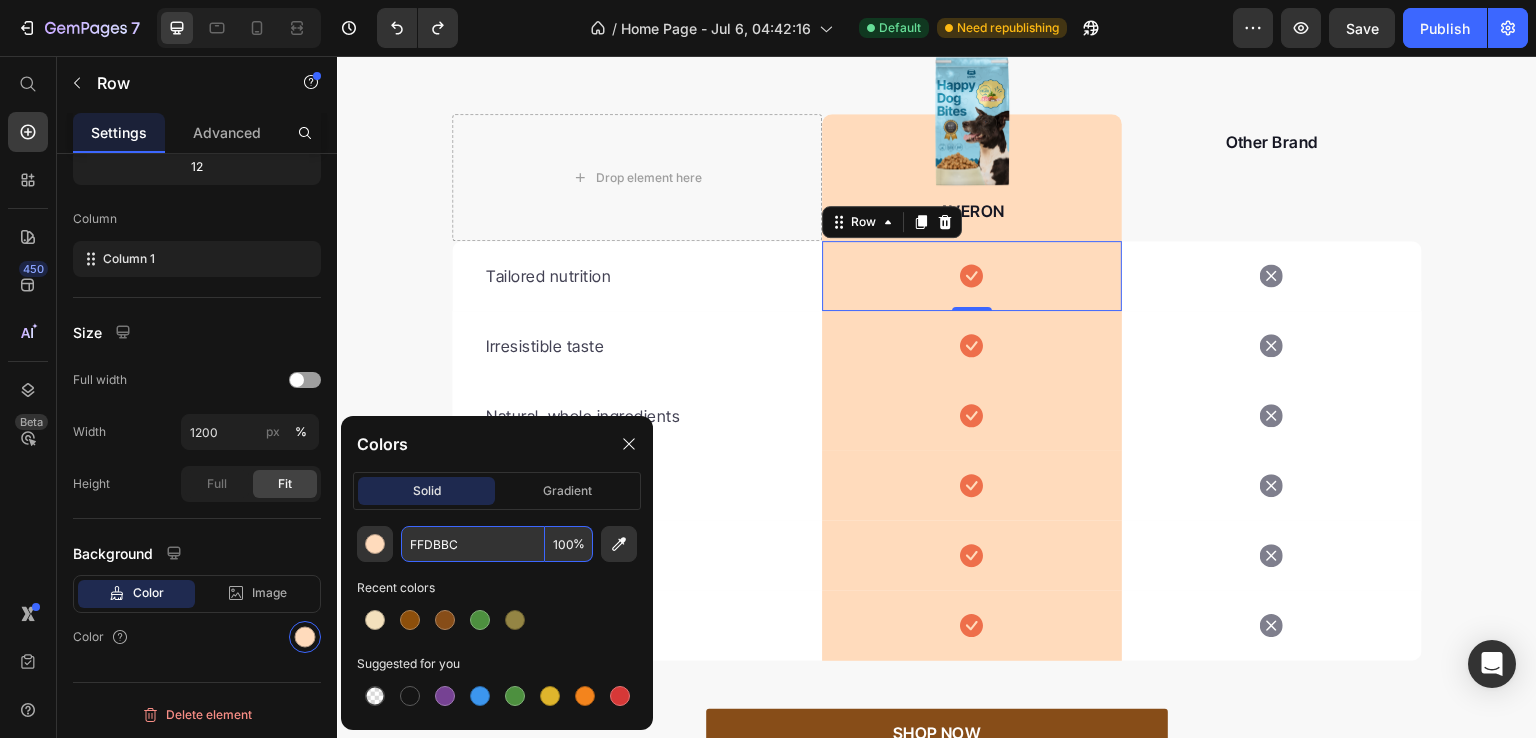 click on "FFDBBC" at bounding box center (473, 544) 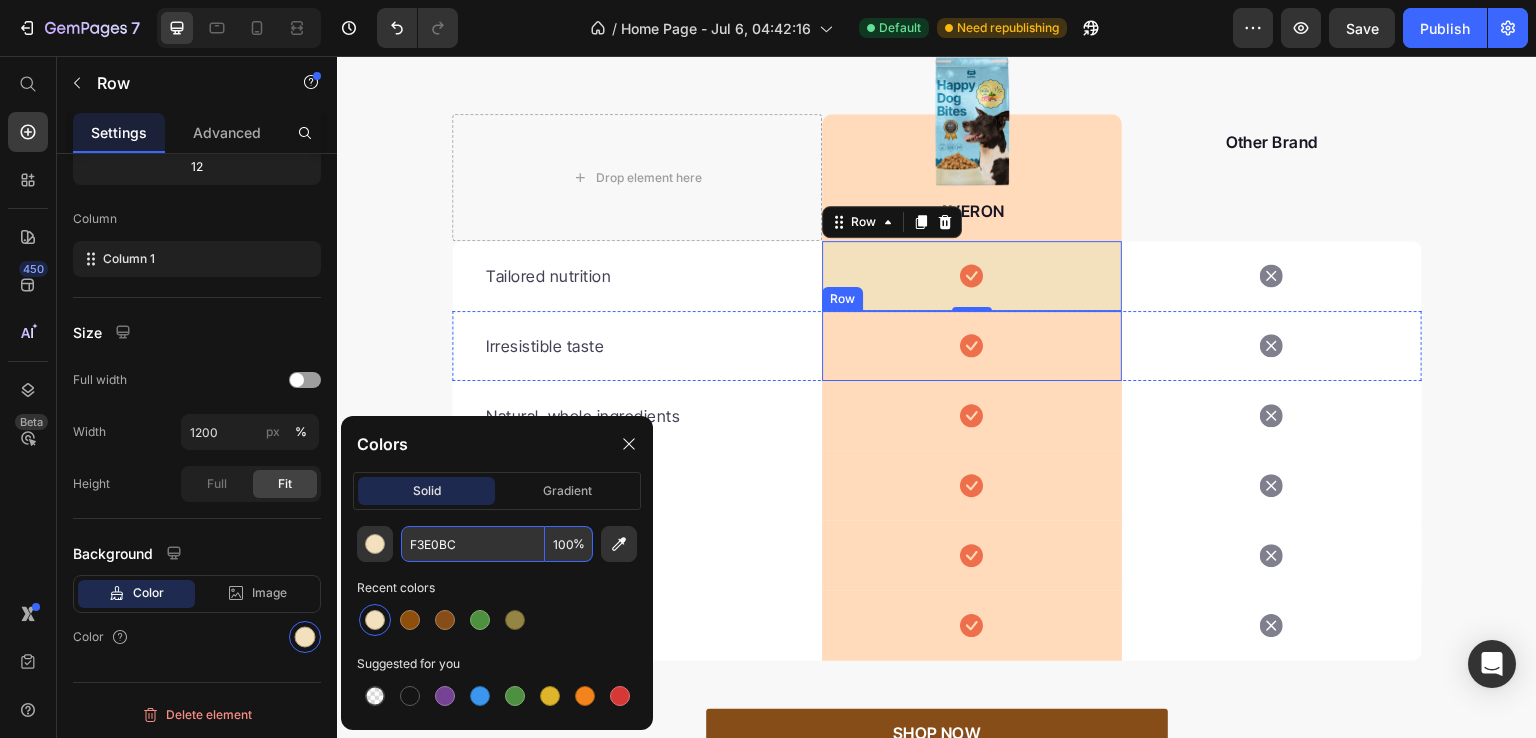 click on "Icon Row" at bounding box center (972, 346) 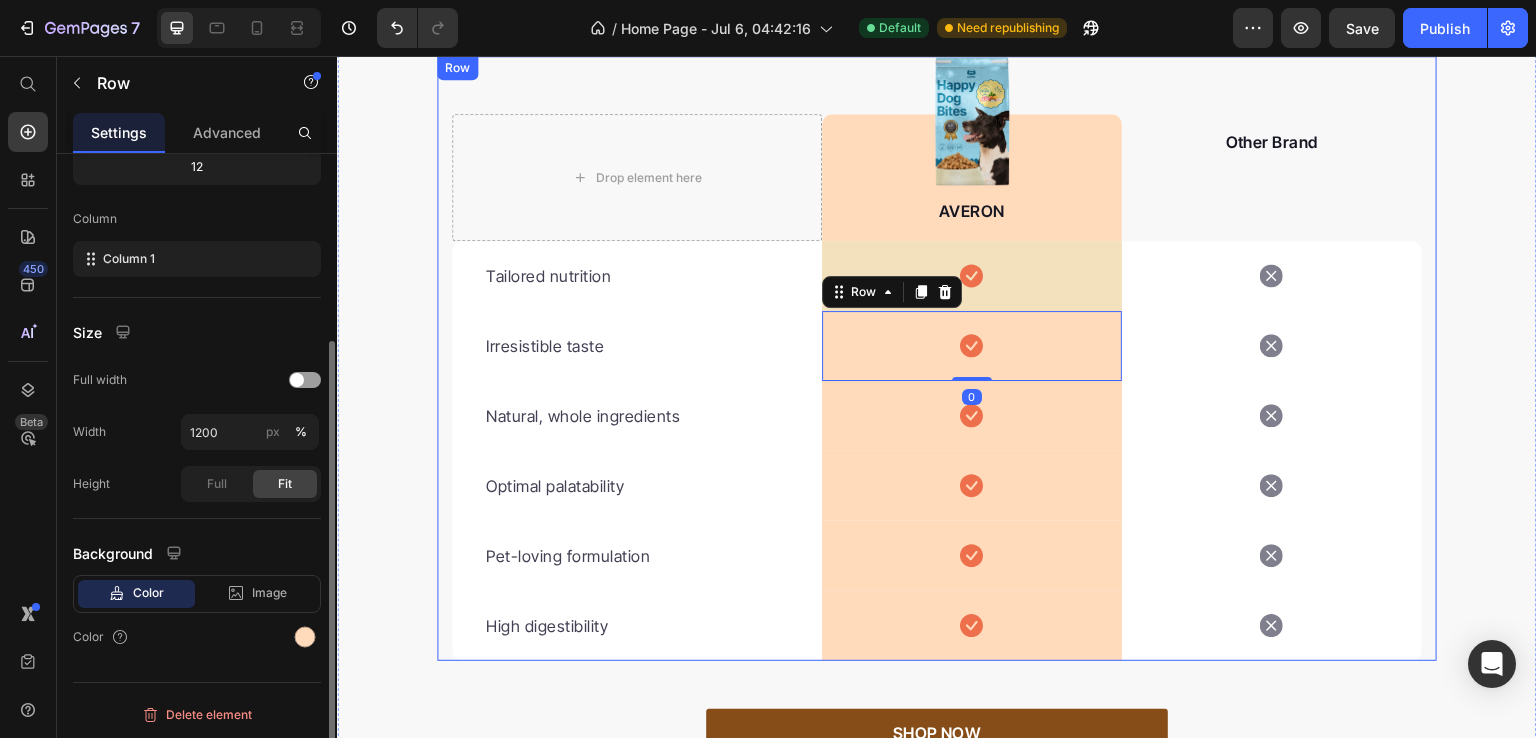 scroll, scrollTop: 268, scrollLeft: 0, axis: vertical 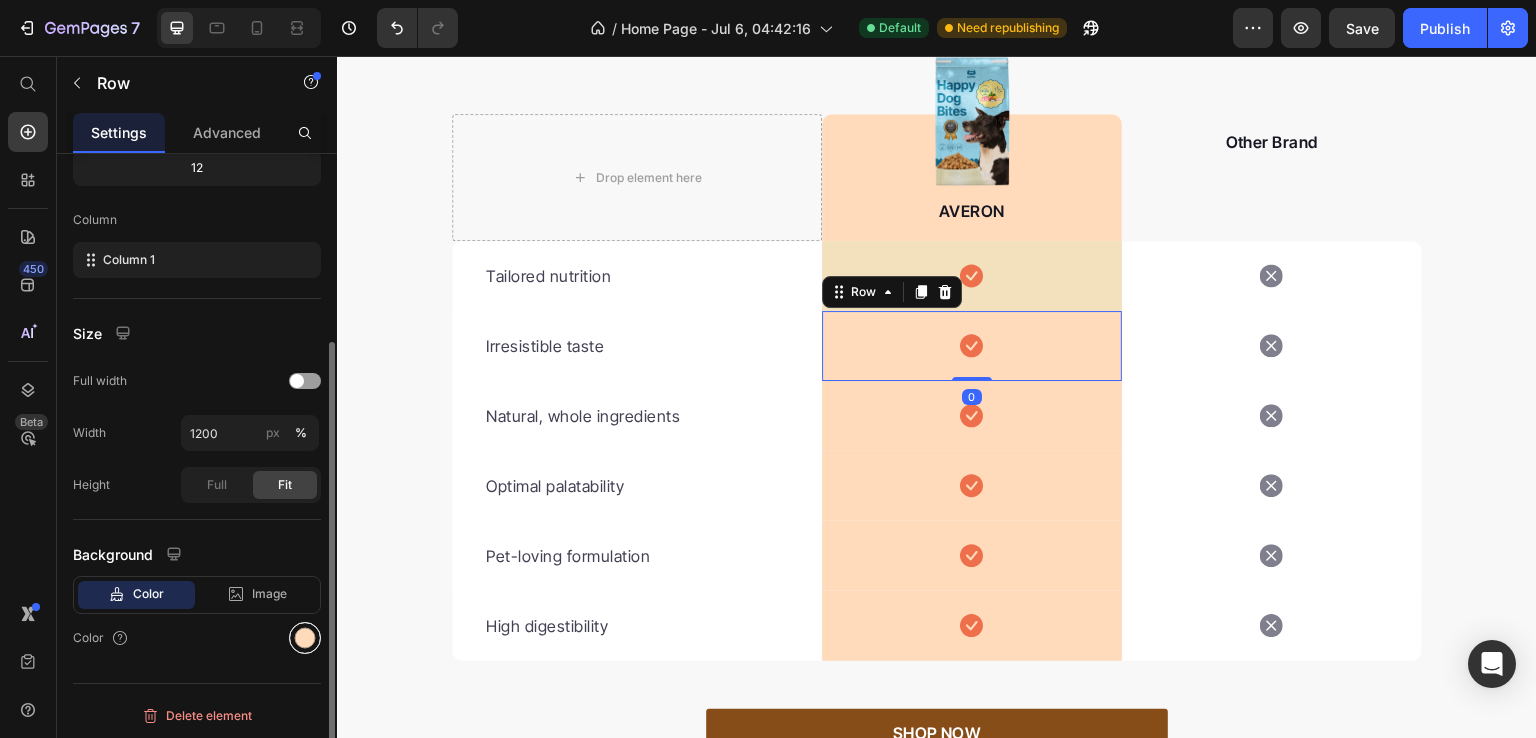 click at bounding box center (305, 638) 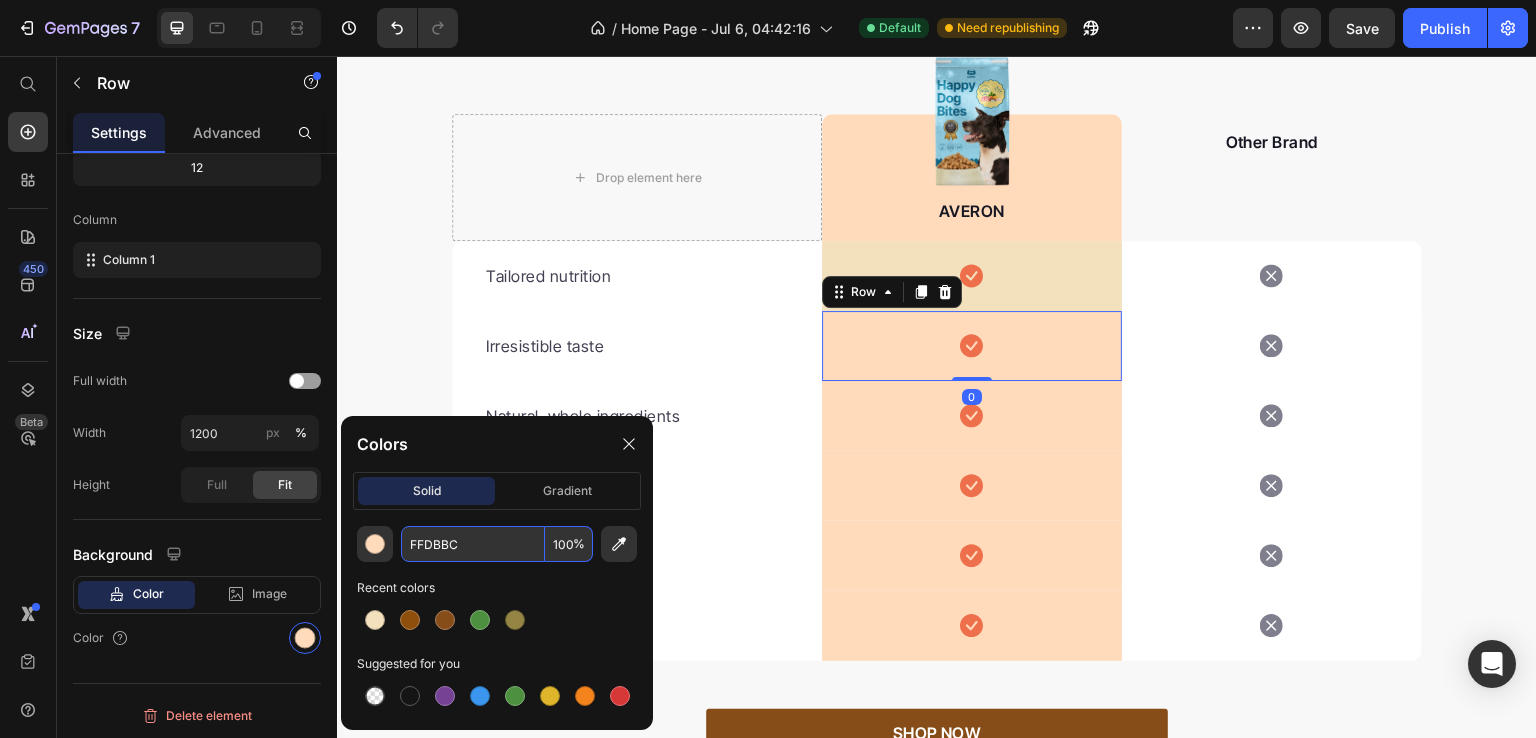 click on "FFDBBC" at bounding box center (473, 544) 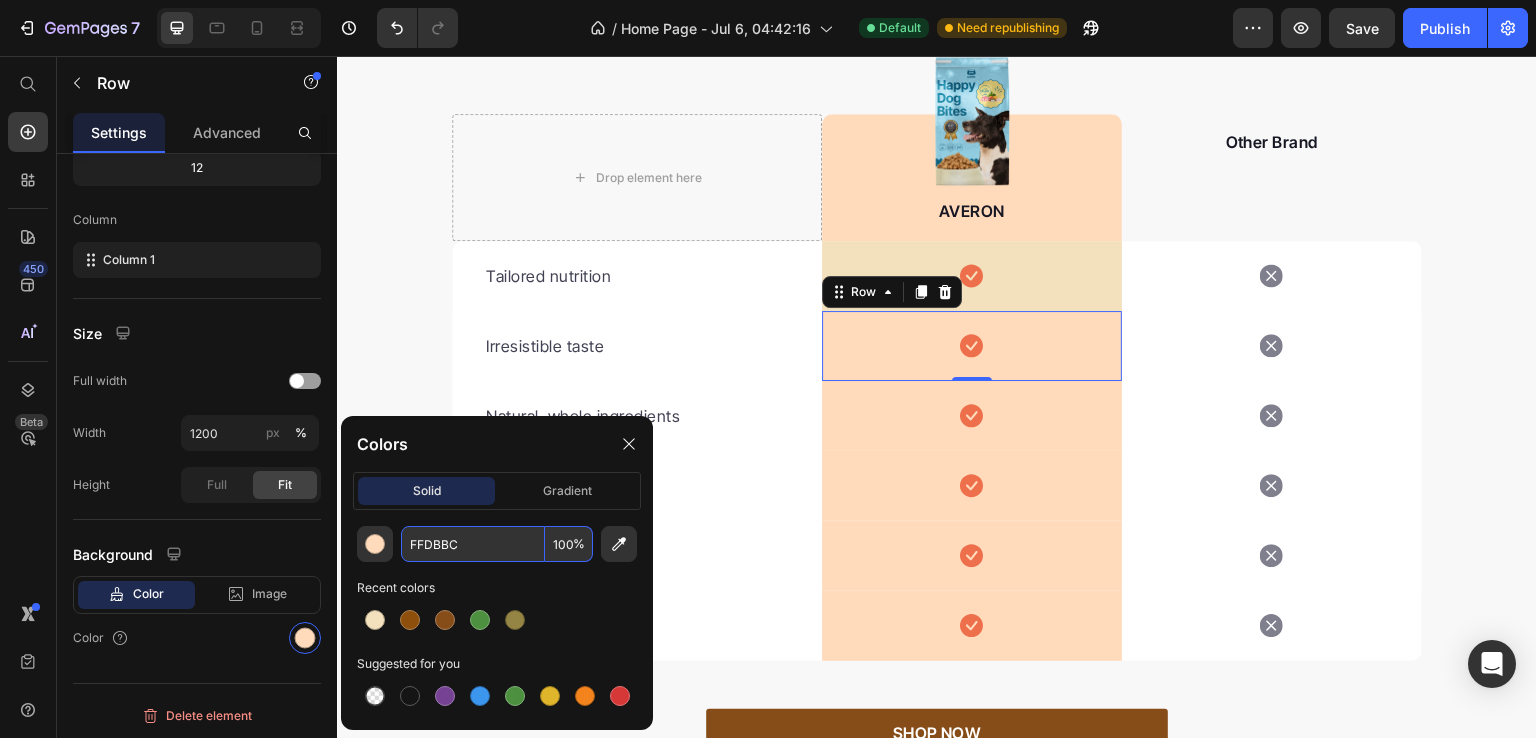 paste on "3E0" 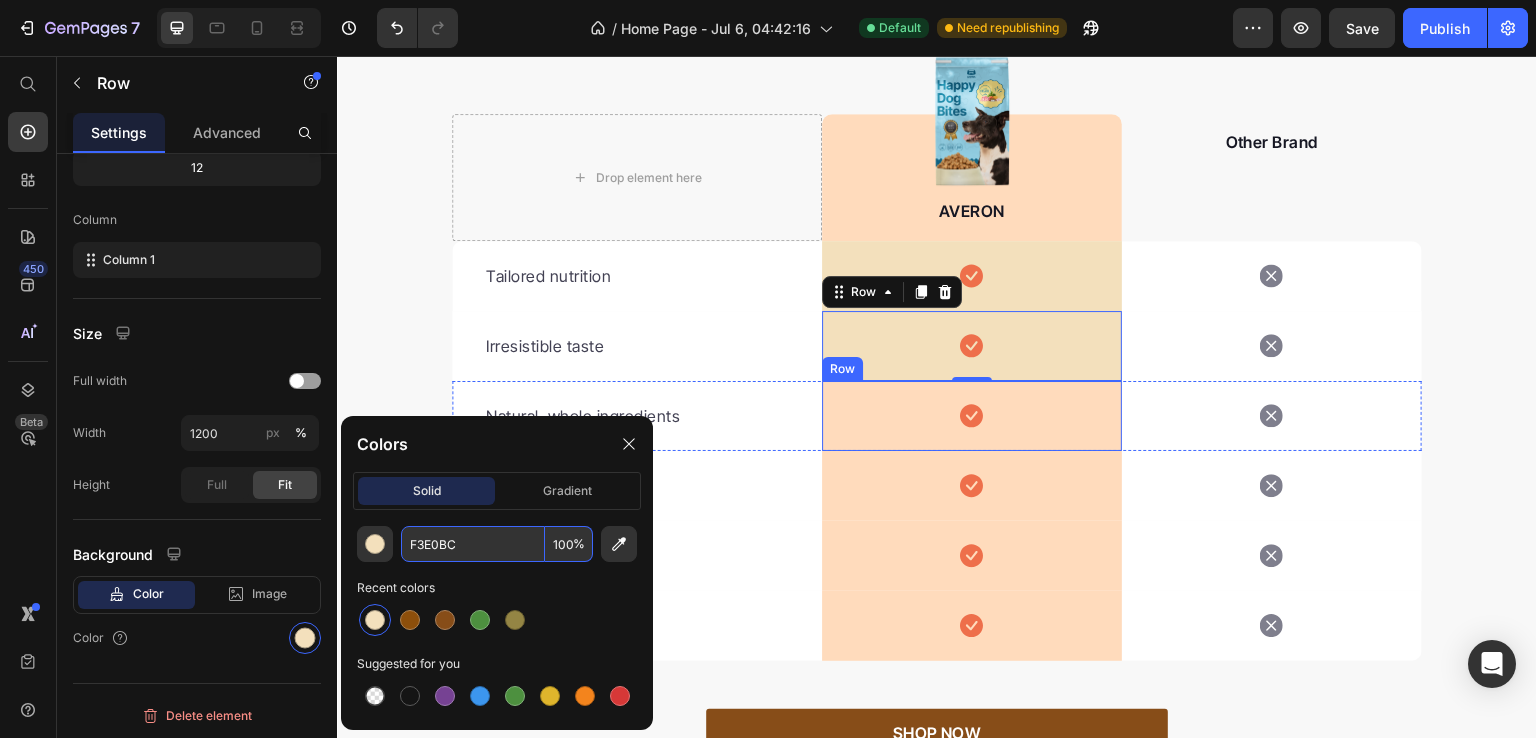 click on "Icon Row" at bounding box center (972, 416) 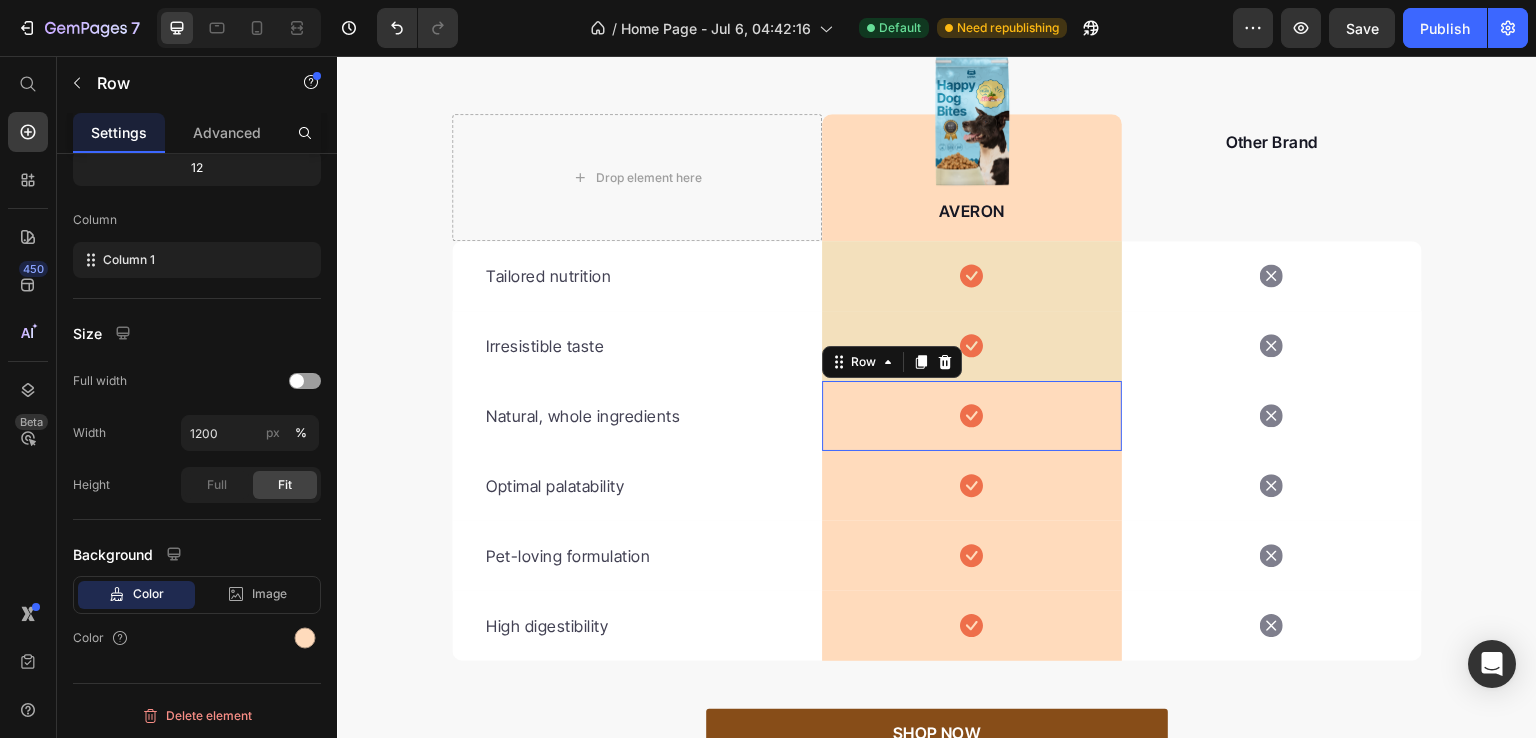 scroll, scrollTop: 268, scrollLeft: 0, axis: vertical 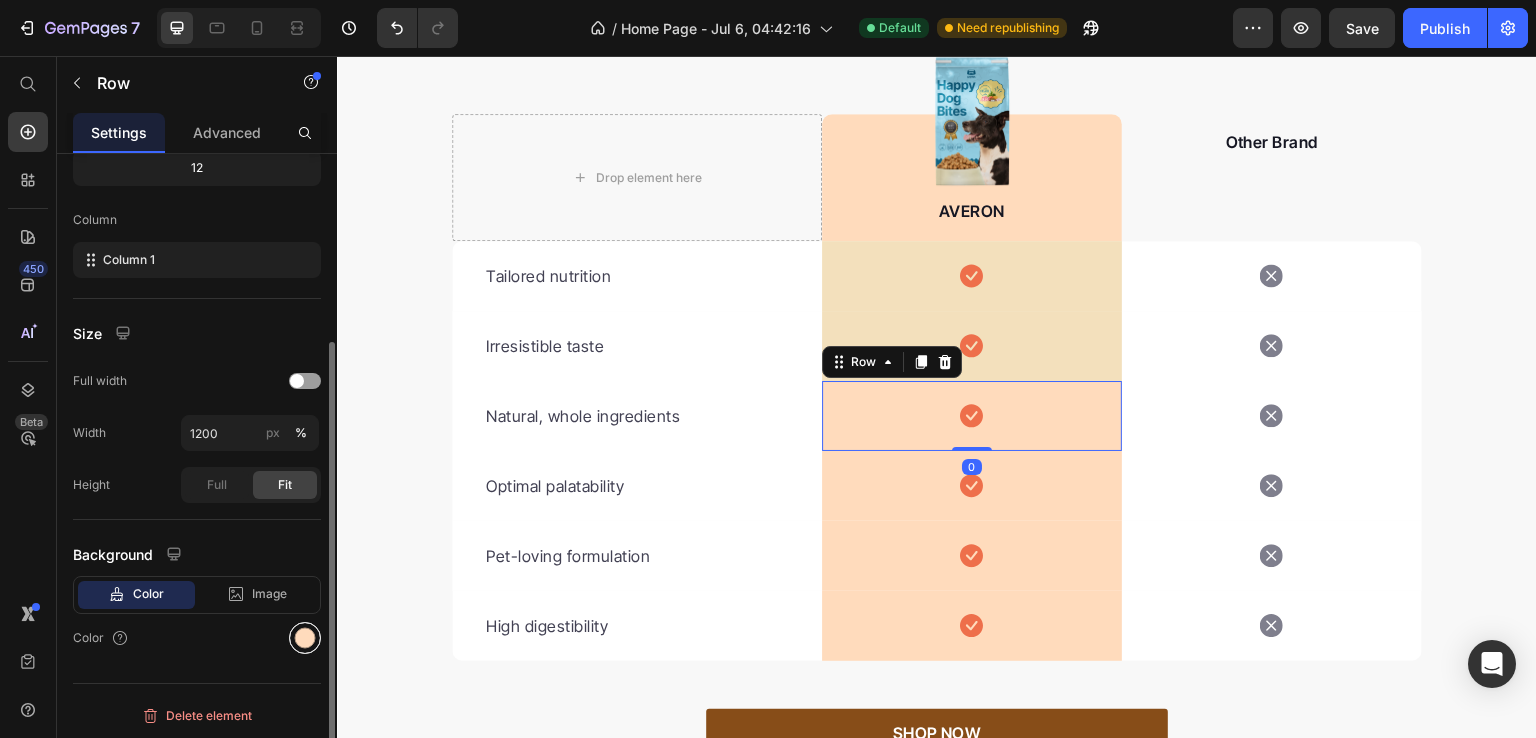 click at bounding box center [305, 638] 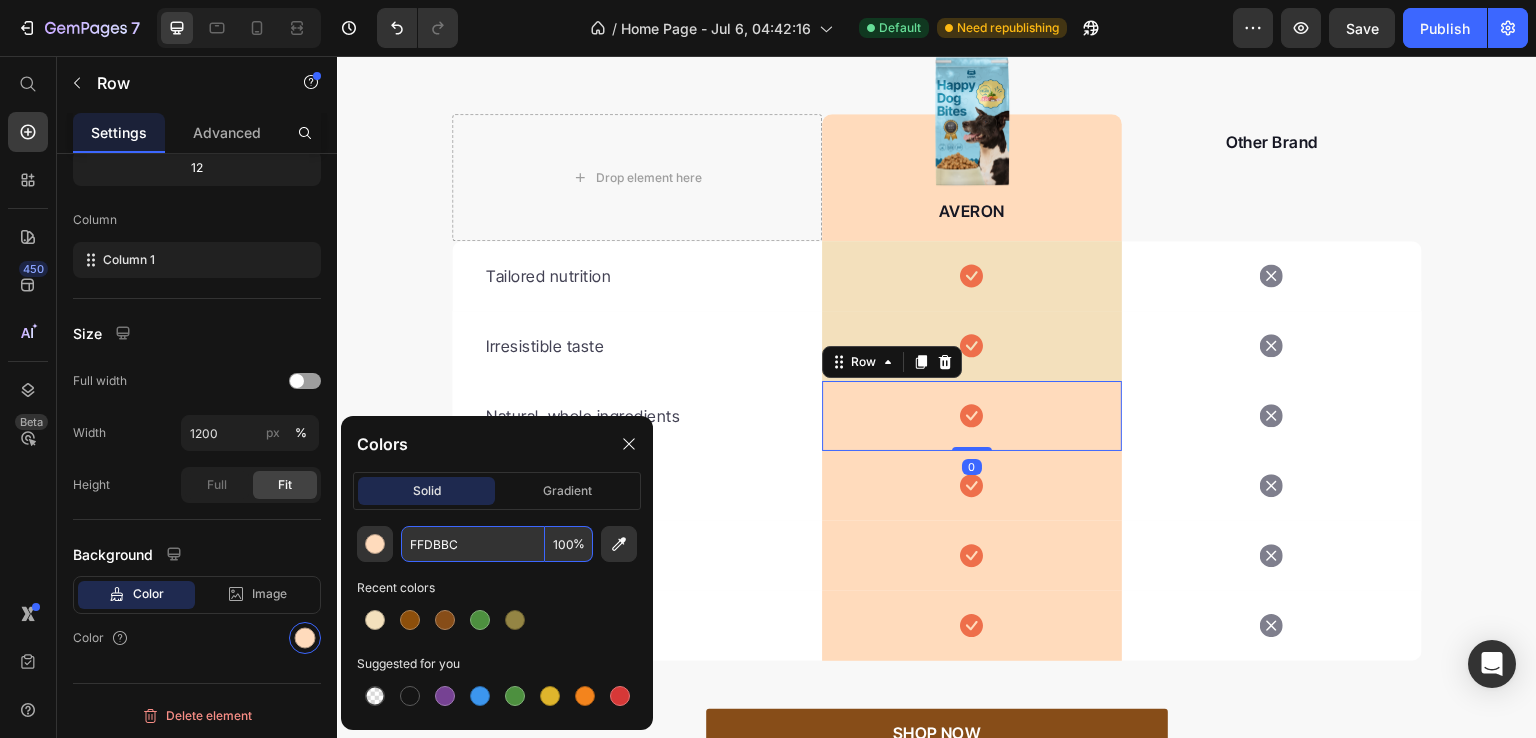 click on "FFDBBC" at bounding box center (473, 544) 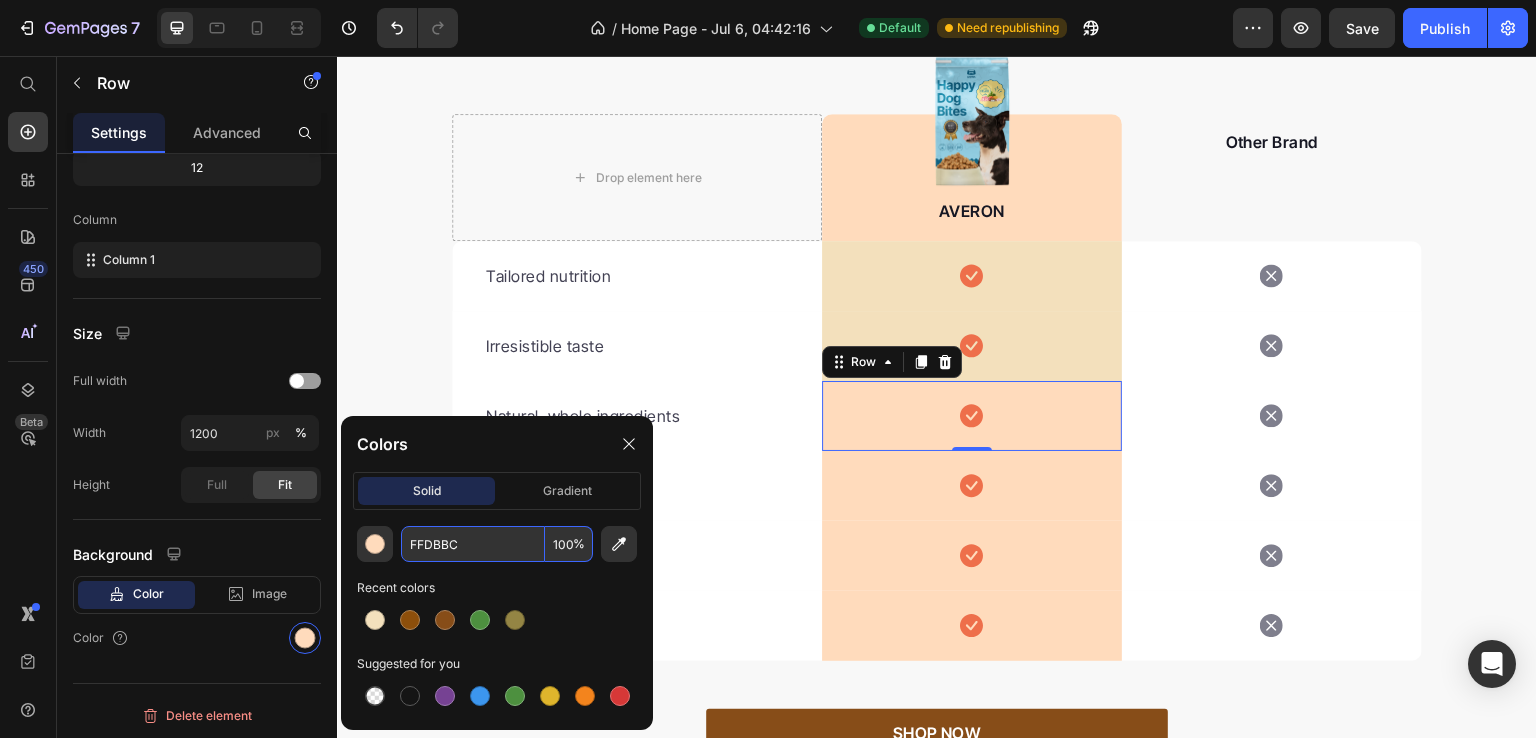 paste on "3E0" 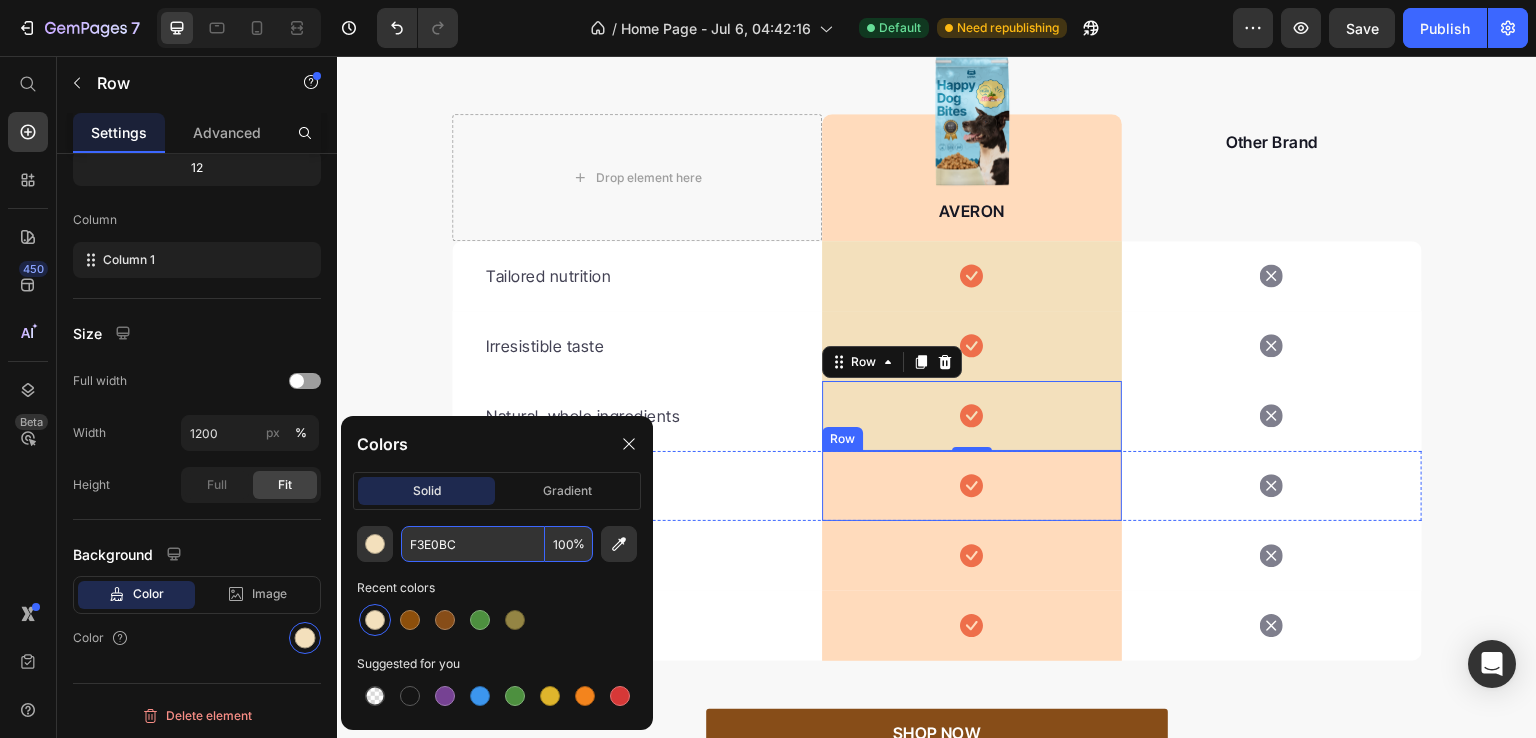 click on "Icon Row" at bounding box center [972, 486] 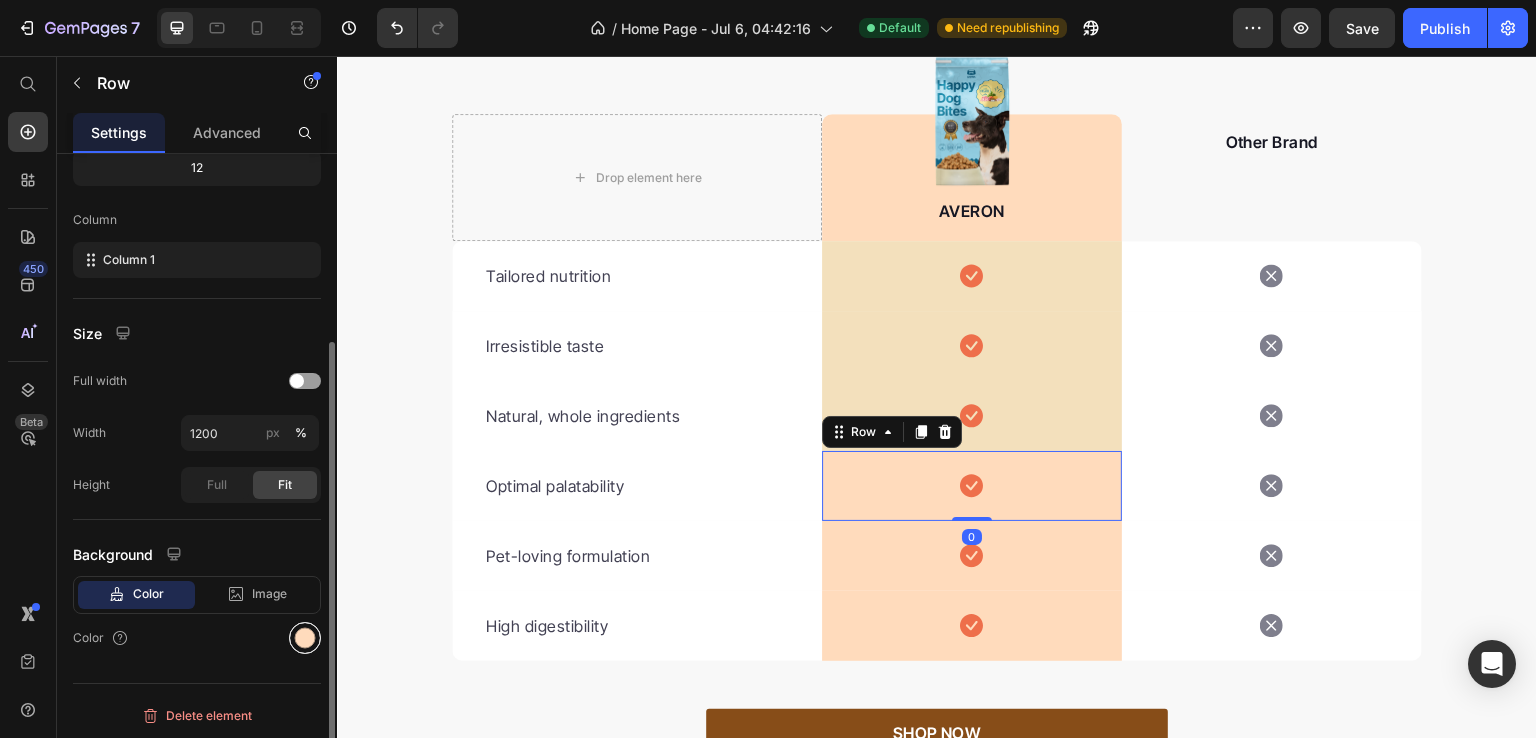 click at bounding box center (305, 638) 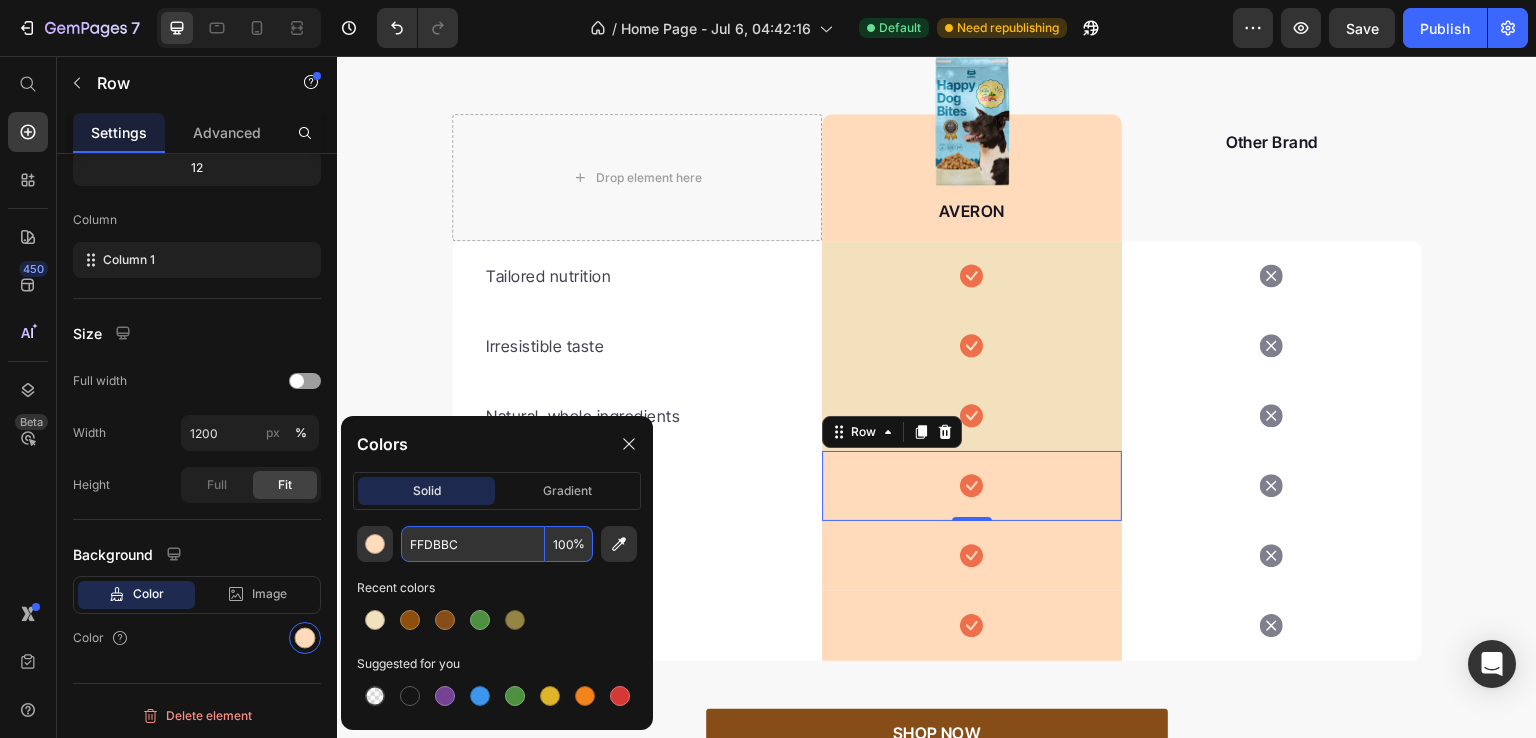 click on "FFDBBC" at bounding box center (473, 544) 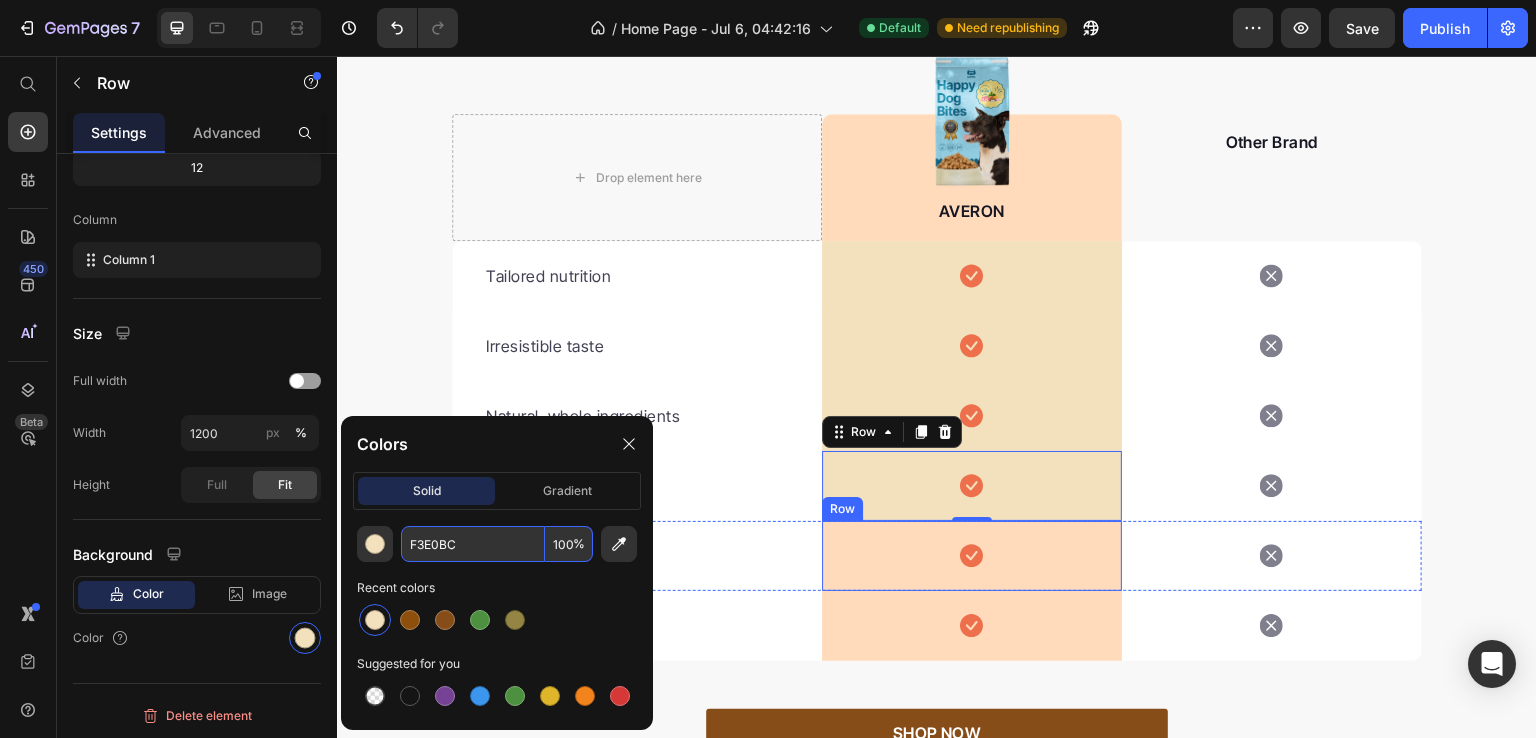 click on "Icon Row" at bounding box center [972, 556] 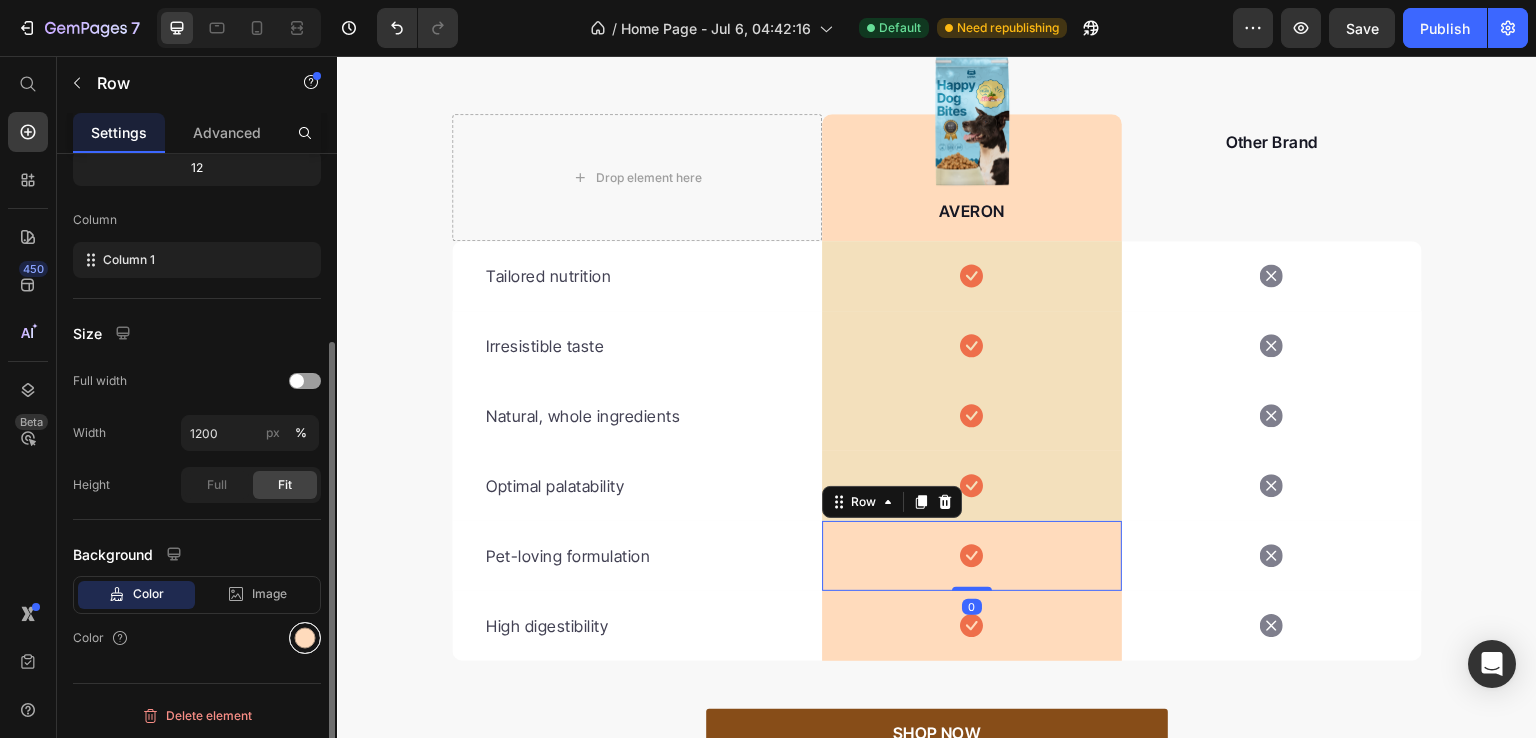 click at bounding box center (305, 638) 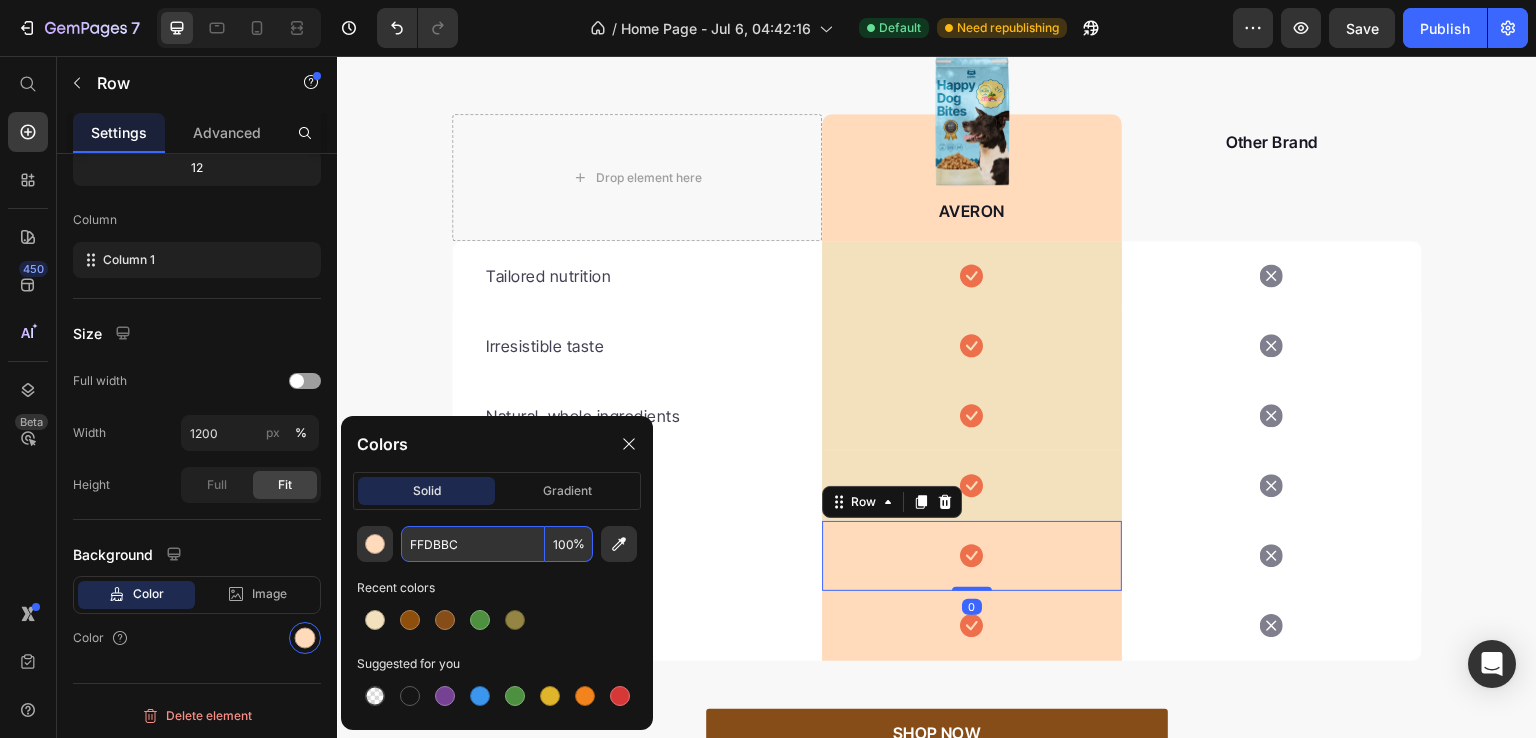 click on "FFDBBC" at bounding box center (473, 544) 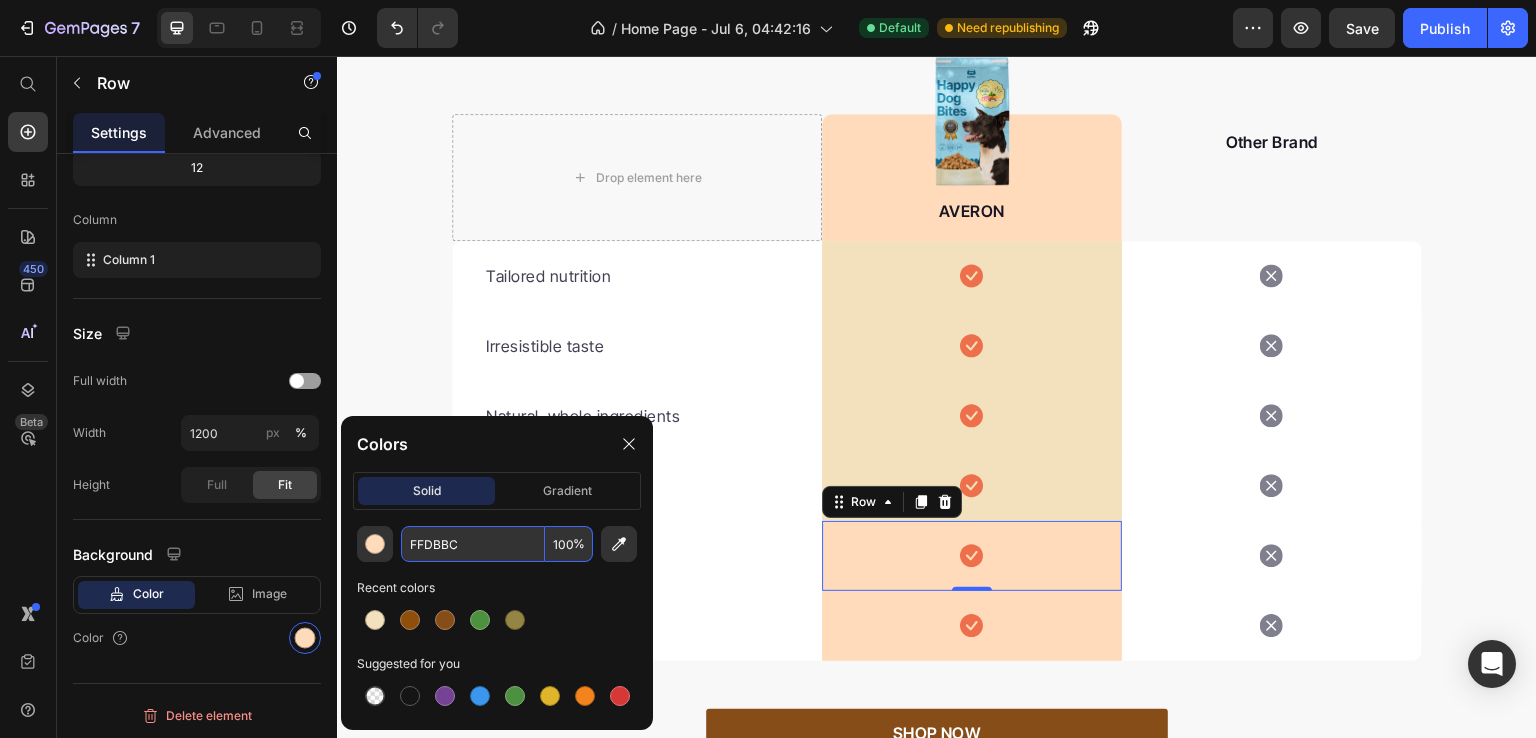 paste on "3E0" 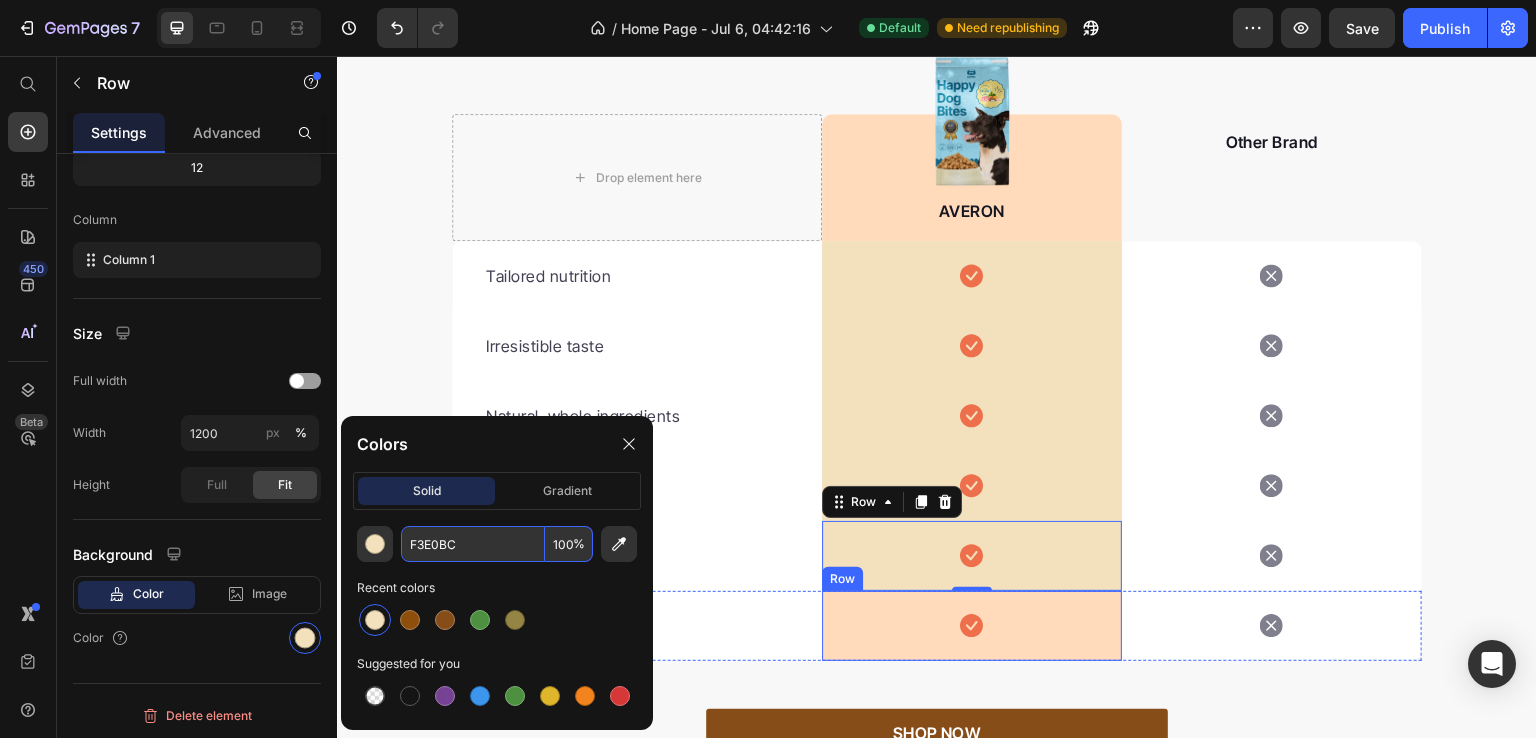 click on "Icon Row" at bounding box center (972, 626) 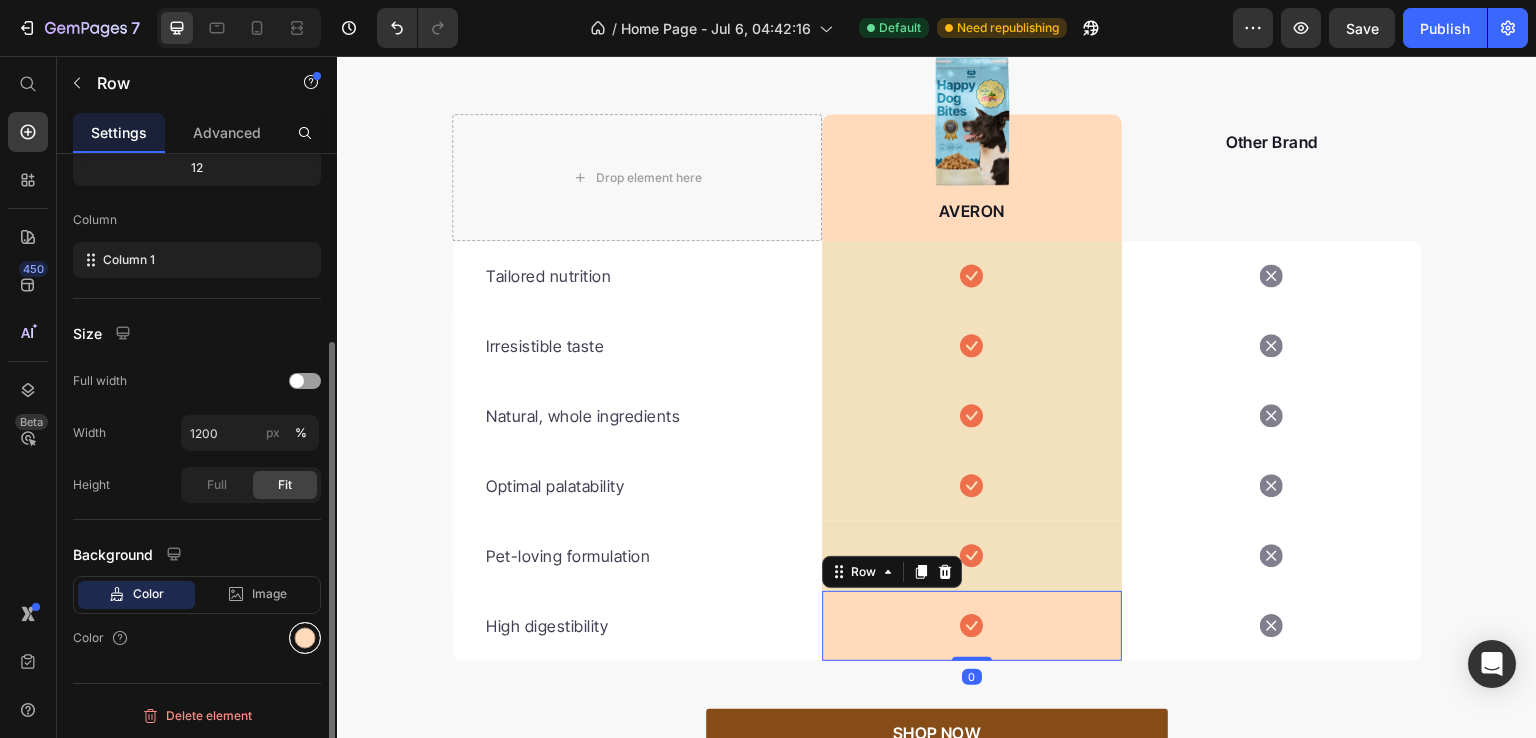 click at bounding box center (305, 638) 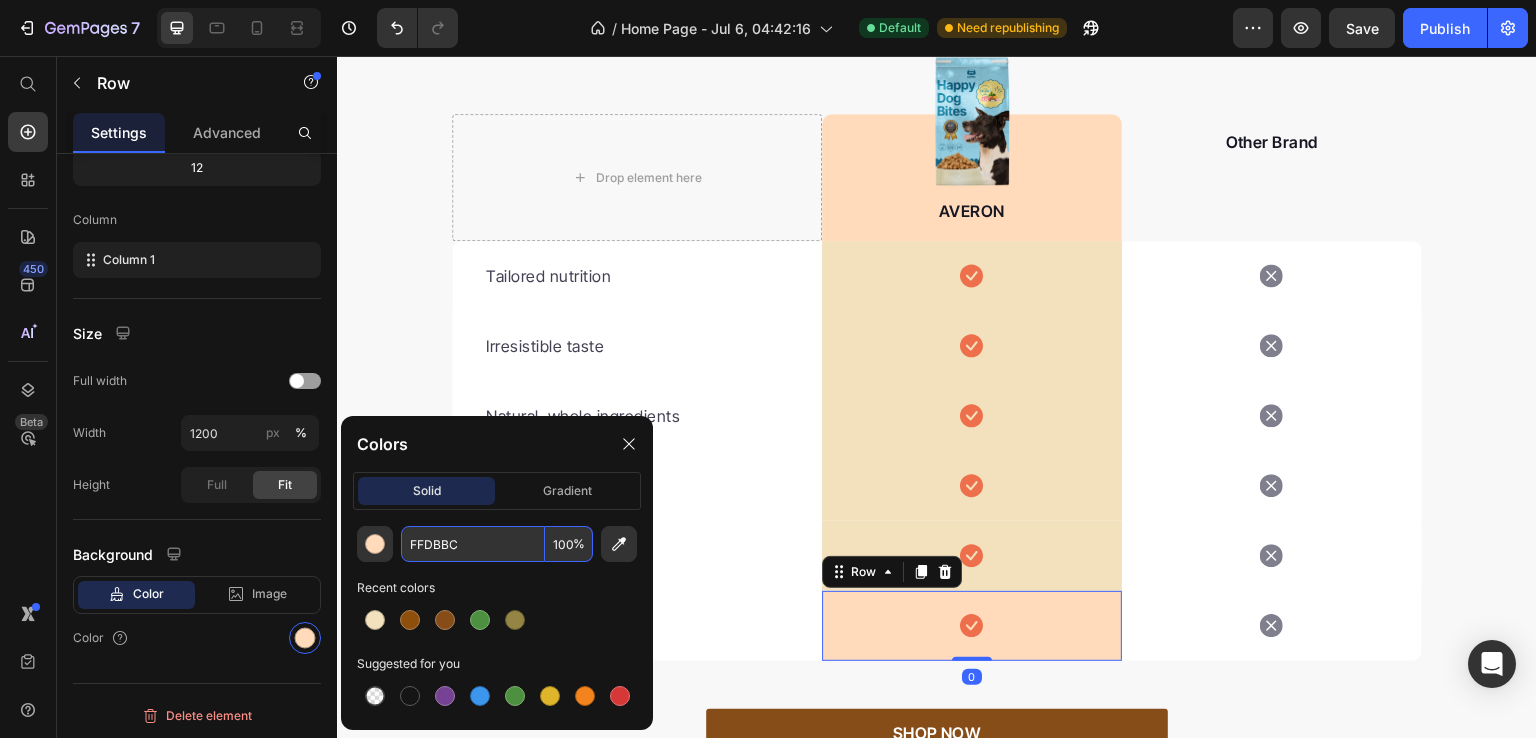click on "FFDBBC" at bounding box center (473, 544) 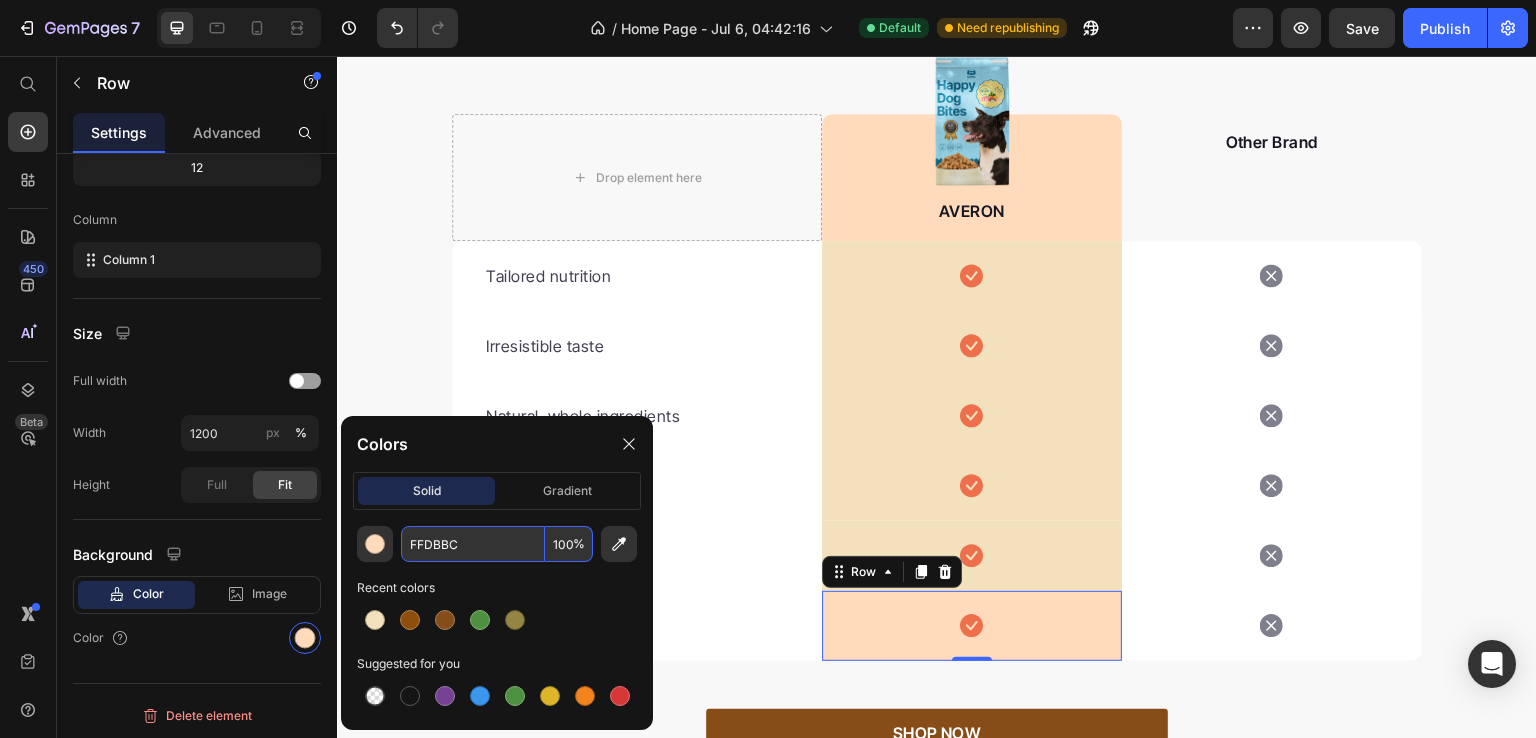 paste on "3E0" 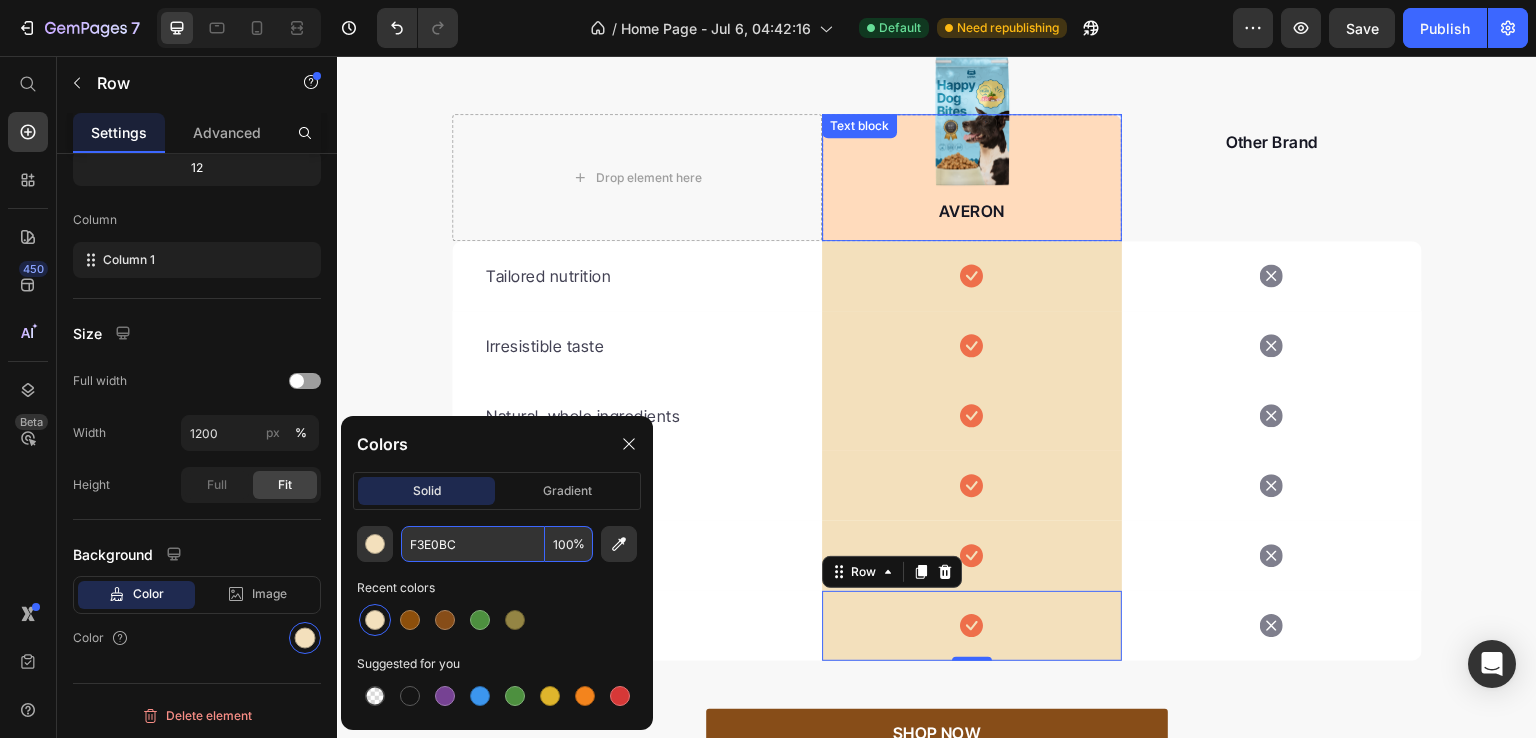click on "AVERON Text block" at bounding box center (972, 177) 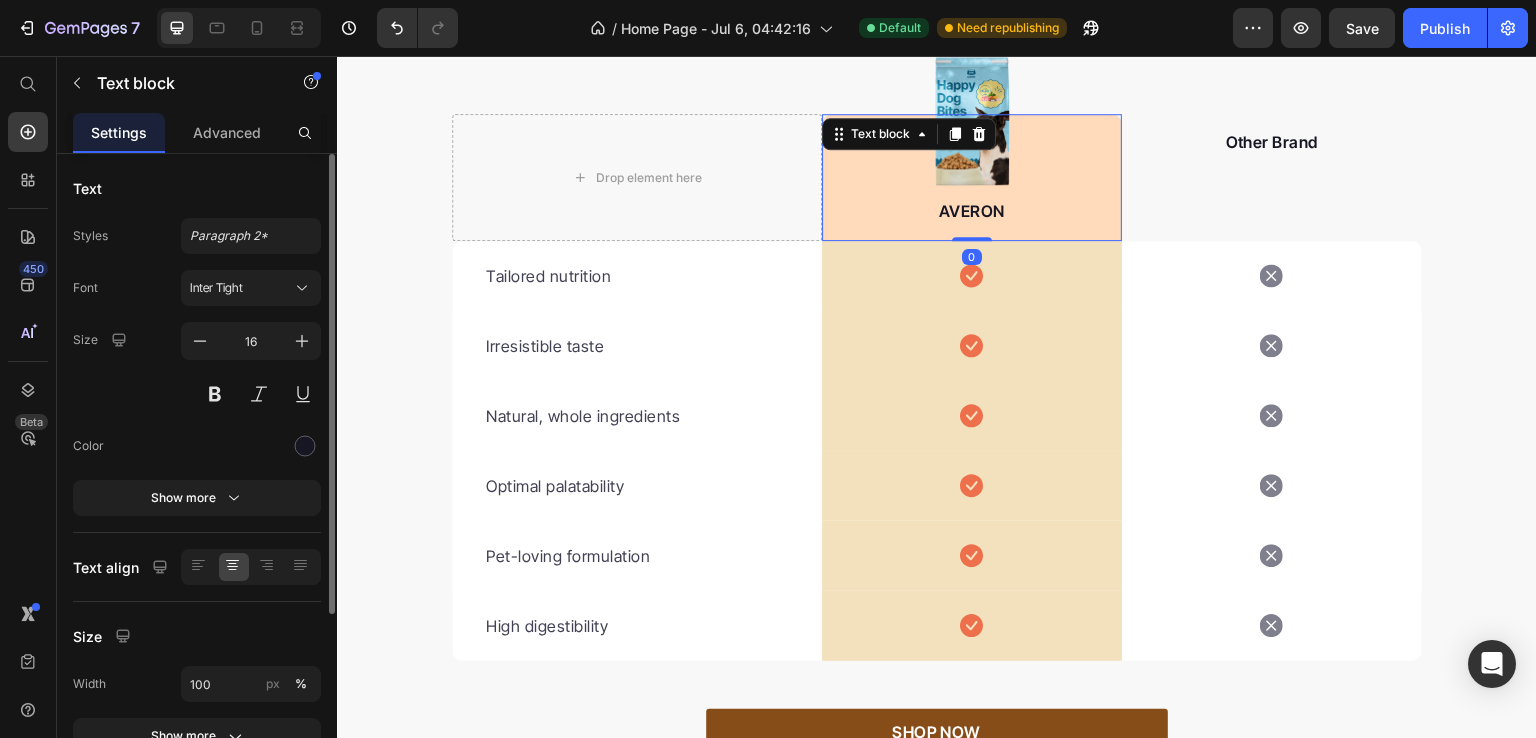 scroll, scrollTop: 252, scrollLeft: 0, axis: vertical 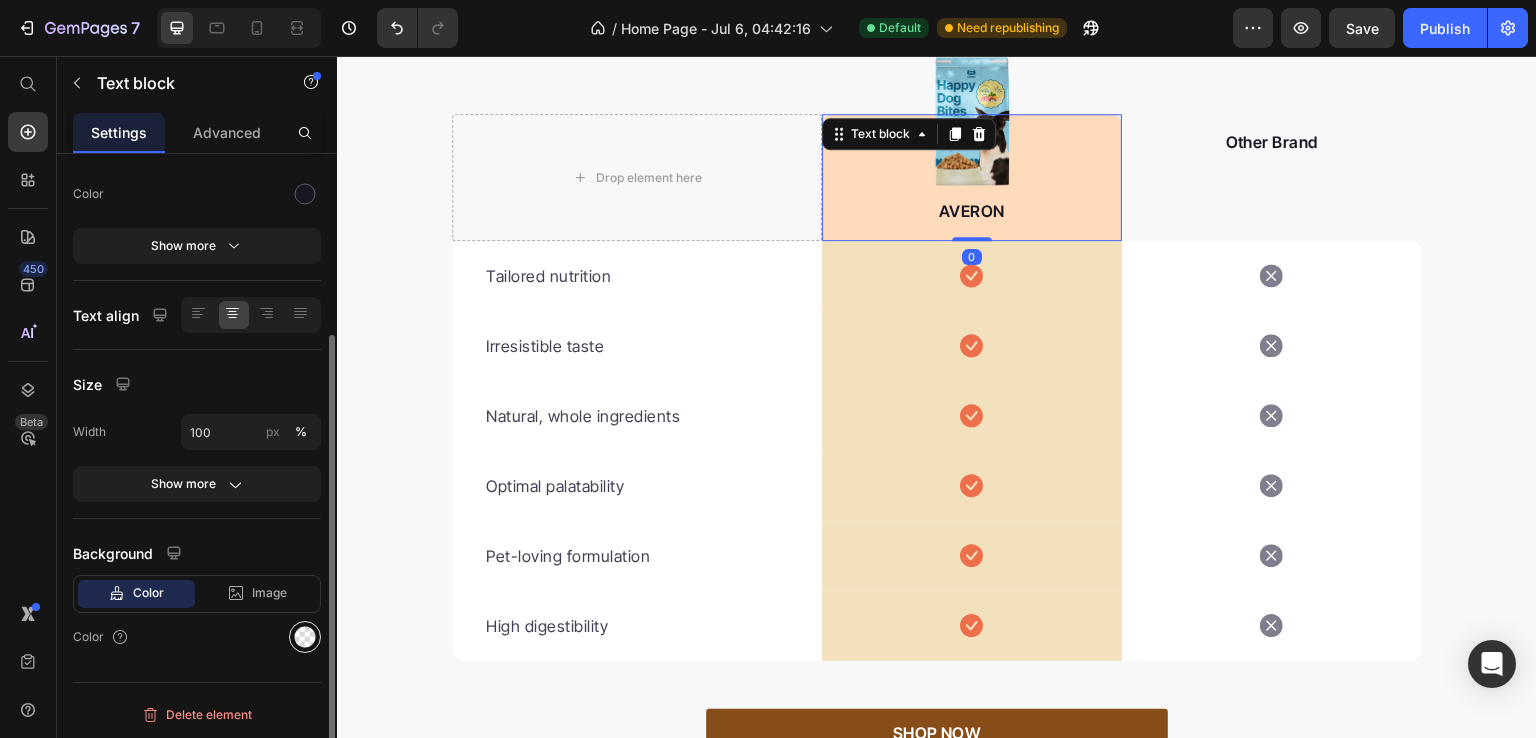click at bounding box center (305, 637) 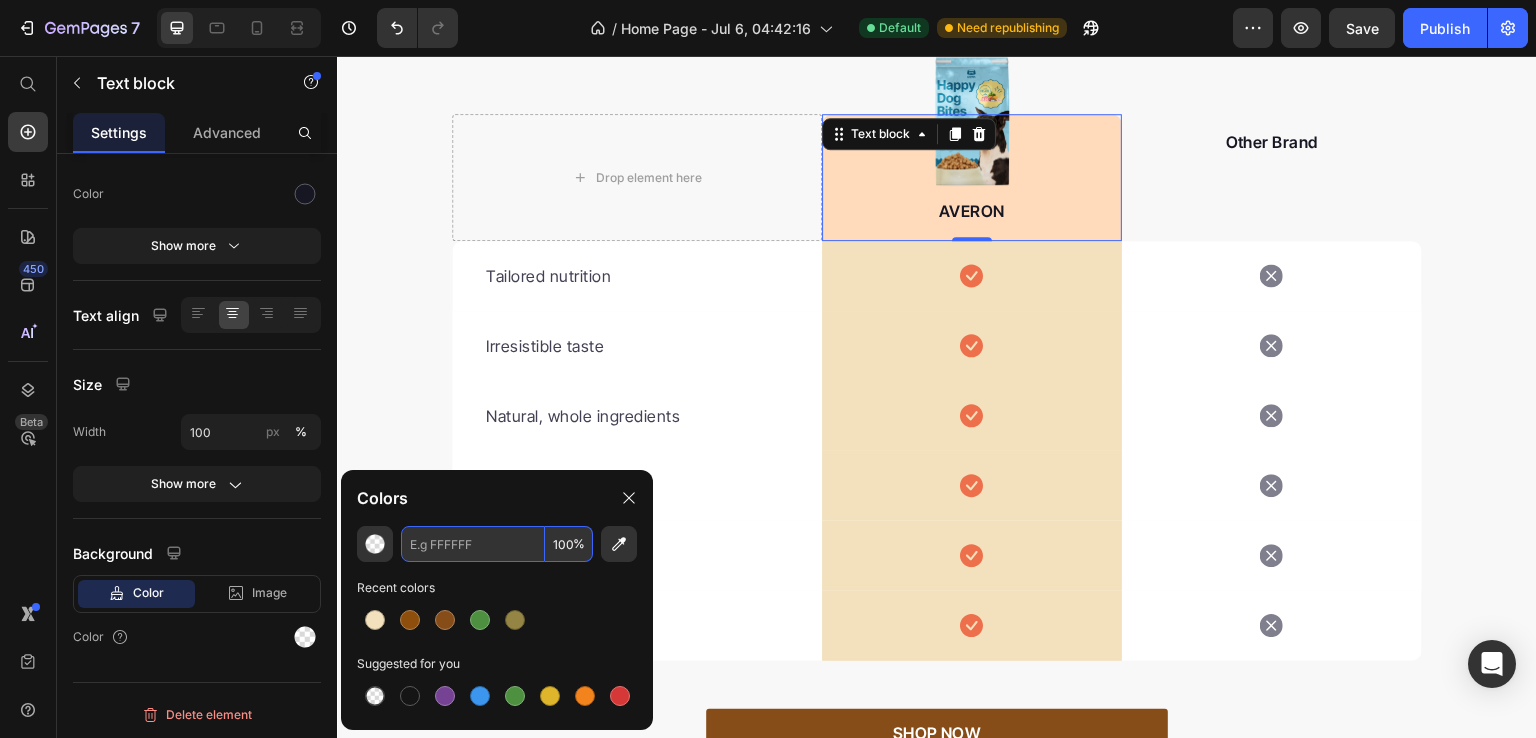 click at bounding box center [473, 544] 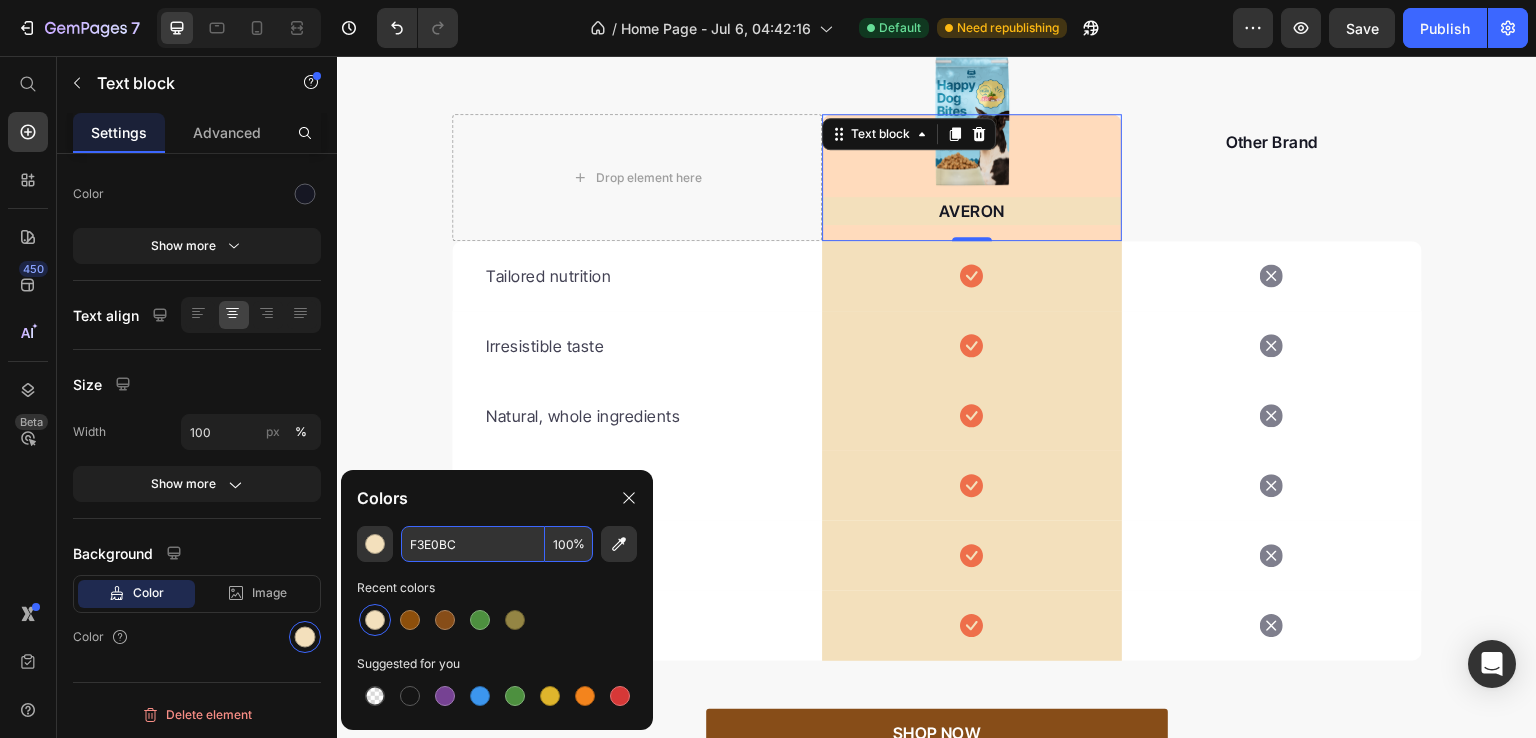 type on "F3E0BC" 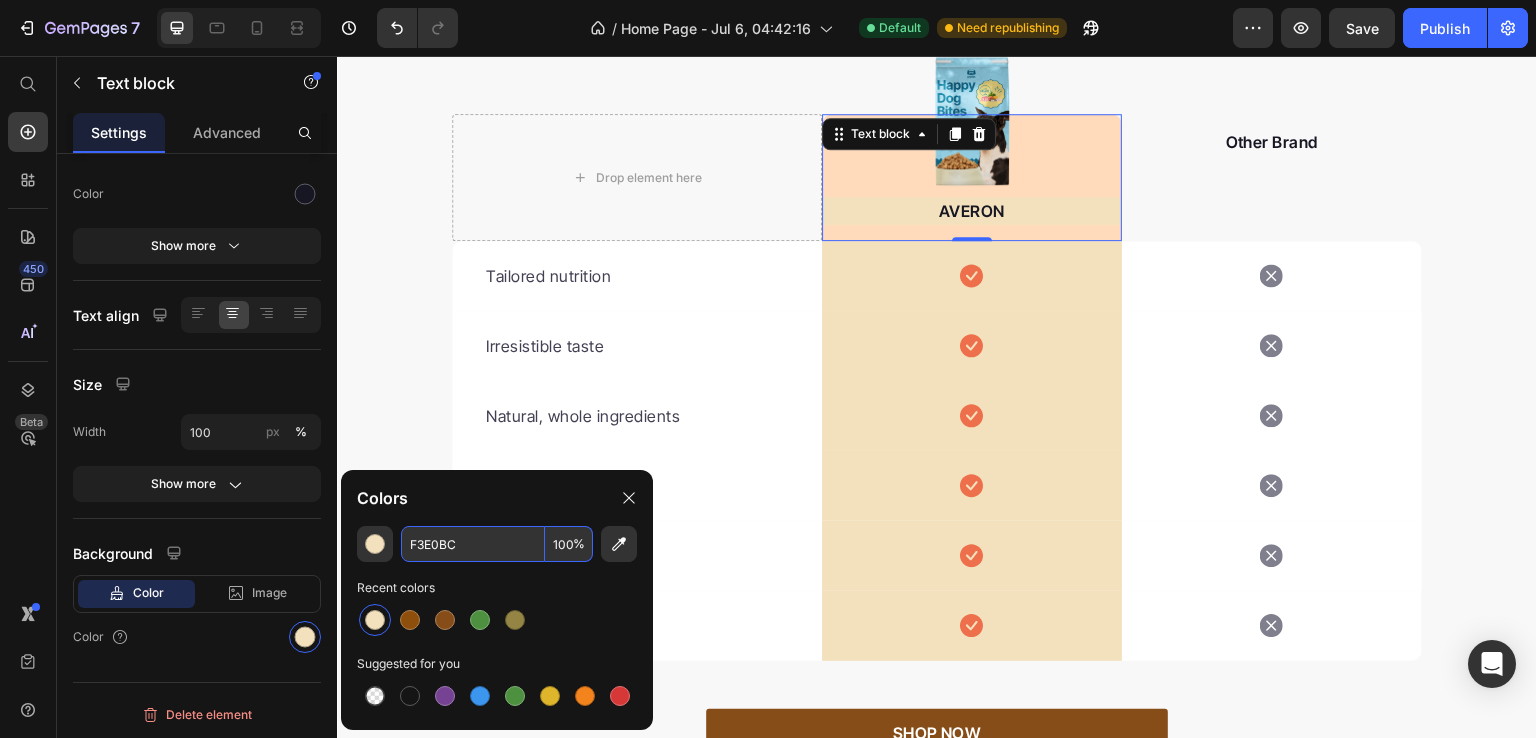 click on "AVERON Text block   0" at bounding box center [972, 177] 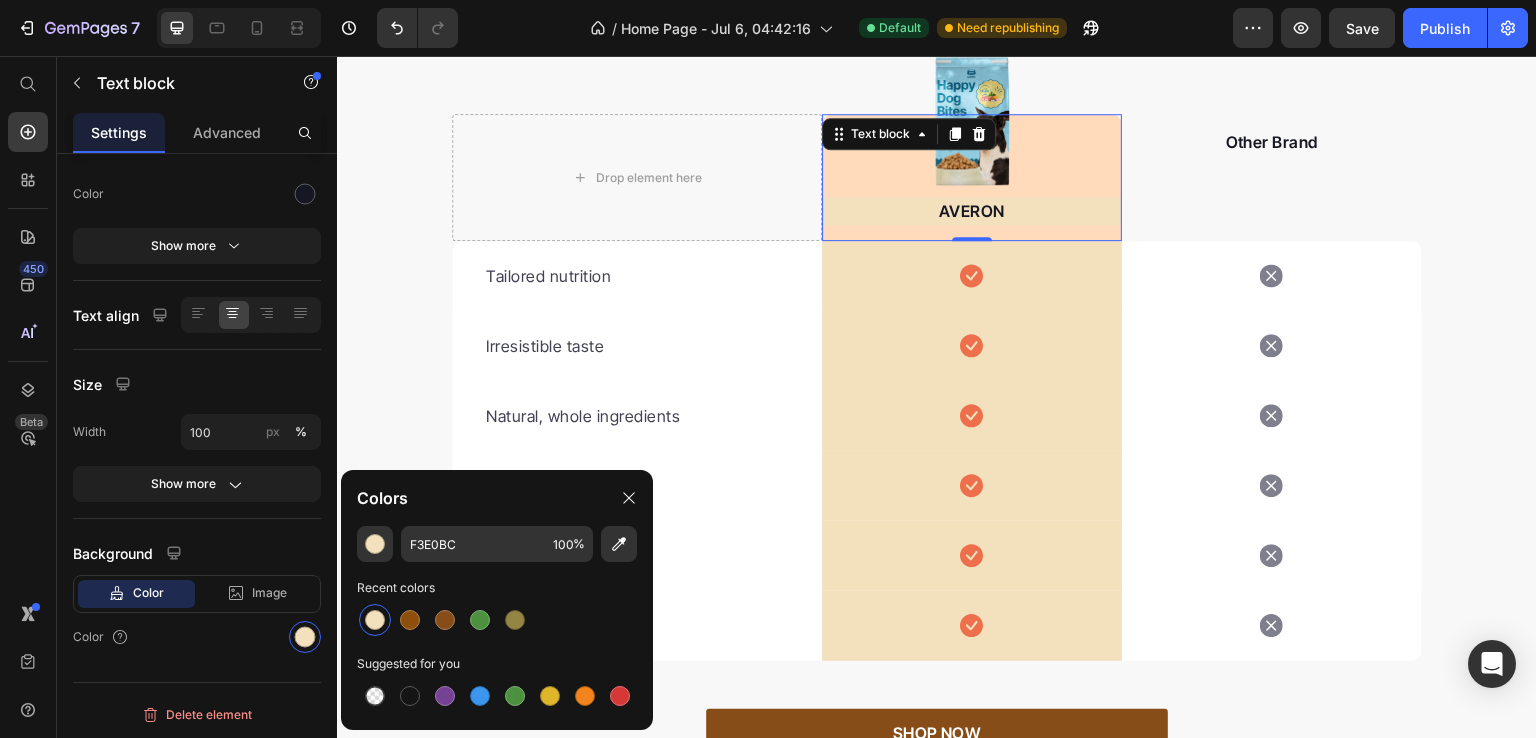 click on "AVERON Text block   0" at bounding box center [972, 177] 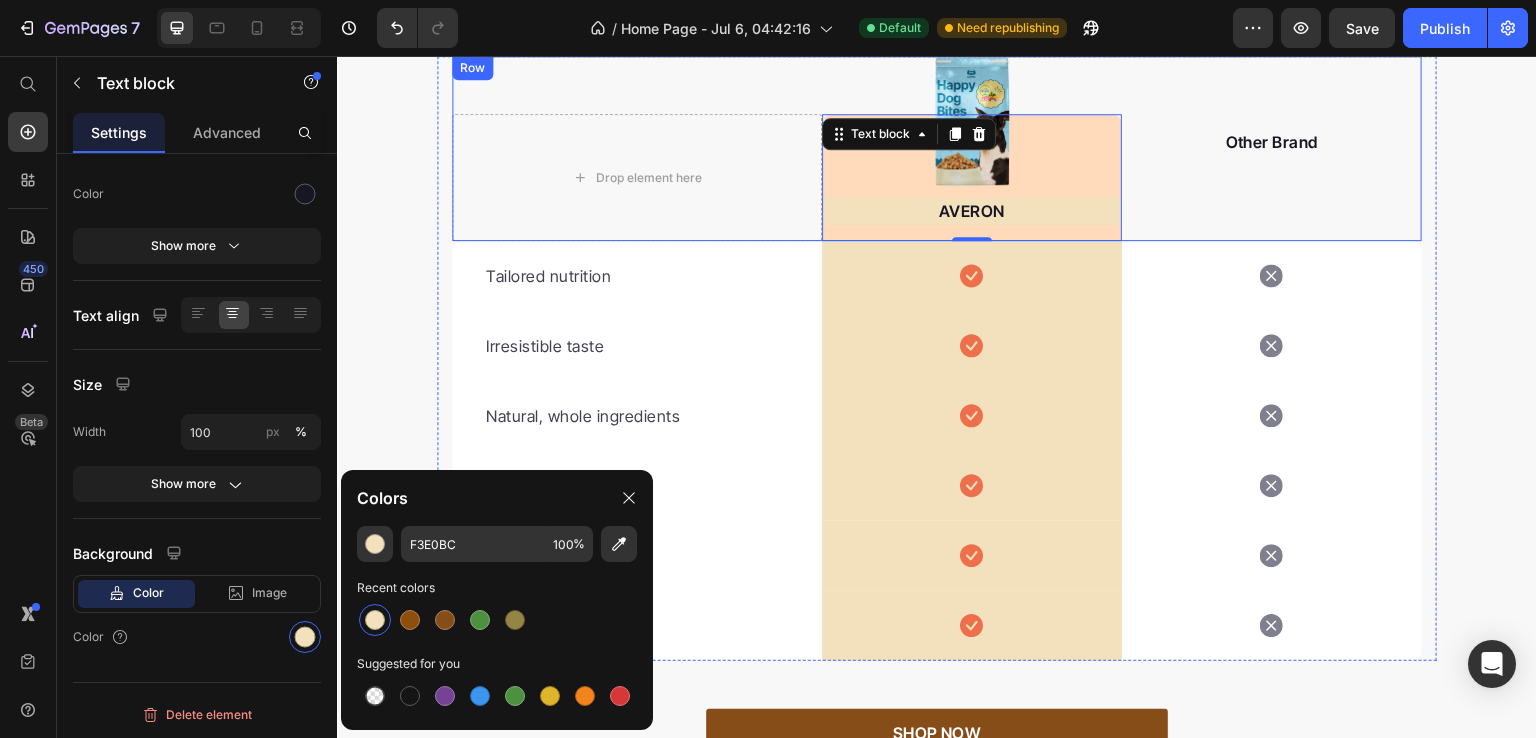 click on "Drop element here Image AVERON Text block   0 Row Other Brand Text block Row" at bounding box center [937, 148] 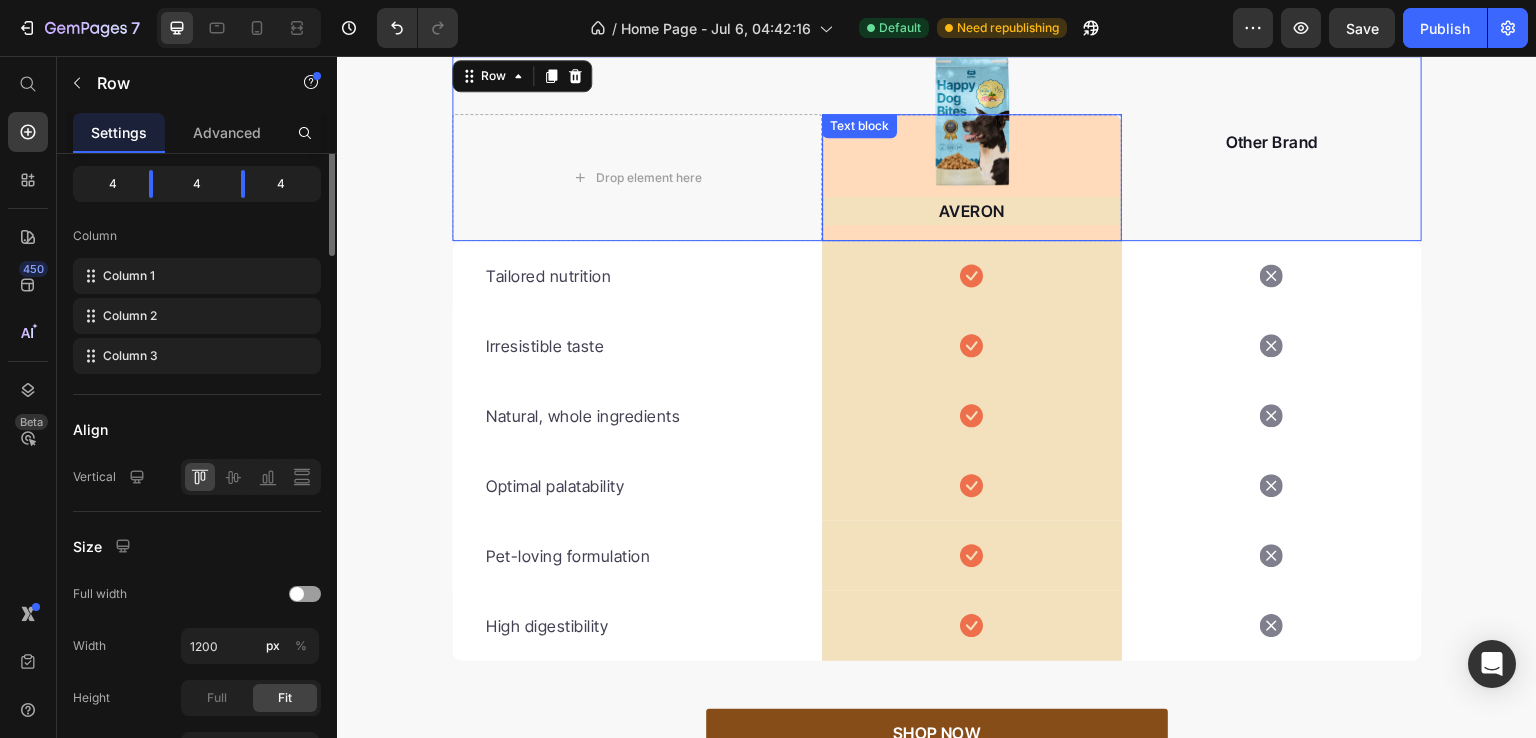 scroll, scrollTop: 0, scrollLeft: 0, axis: both 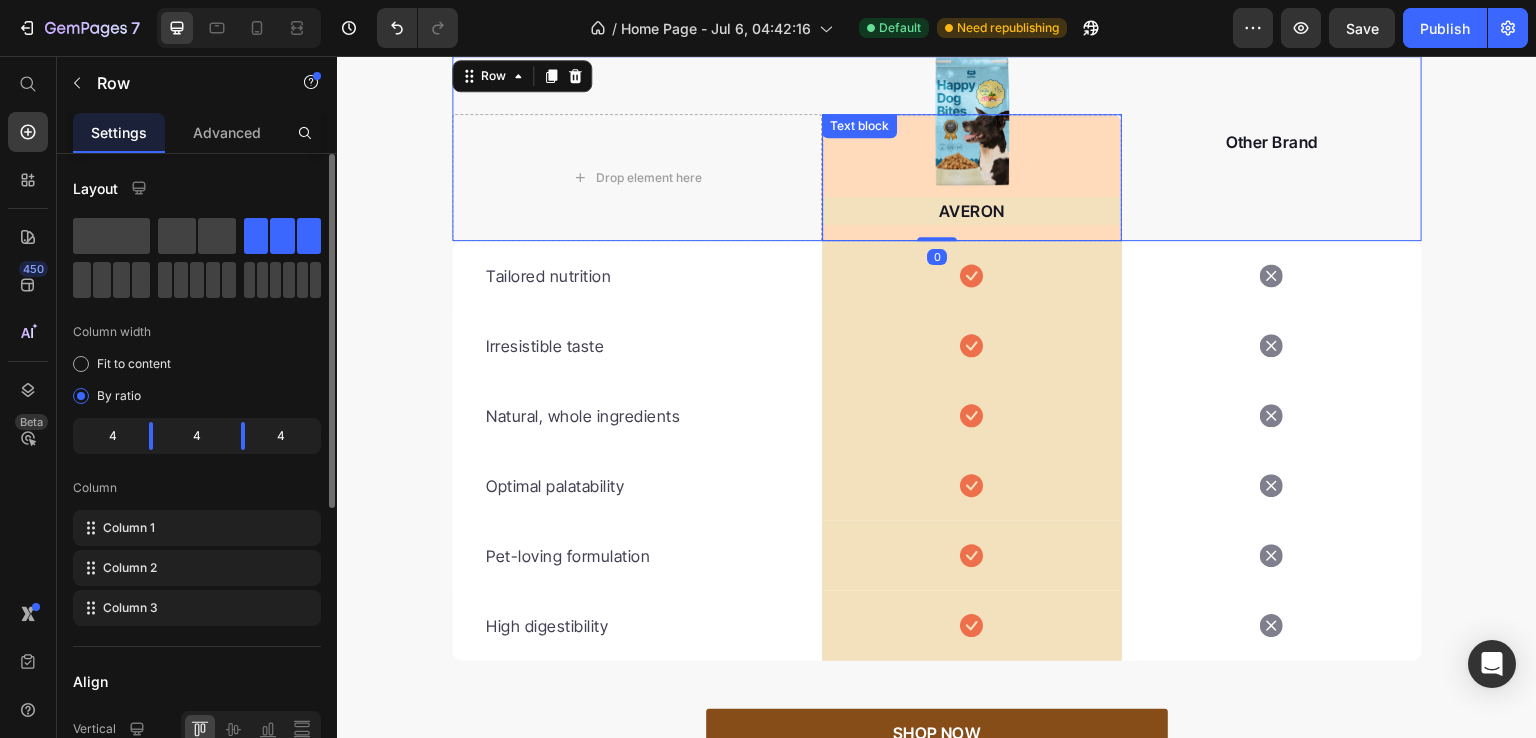 click on "AVERON Text block" at bounding box center (972, 177) 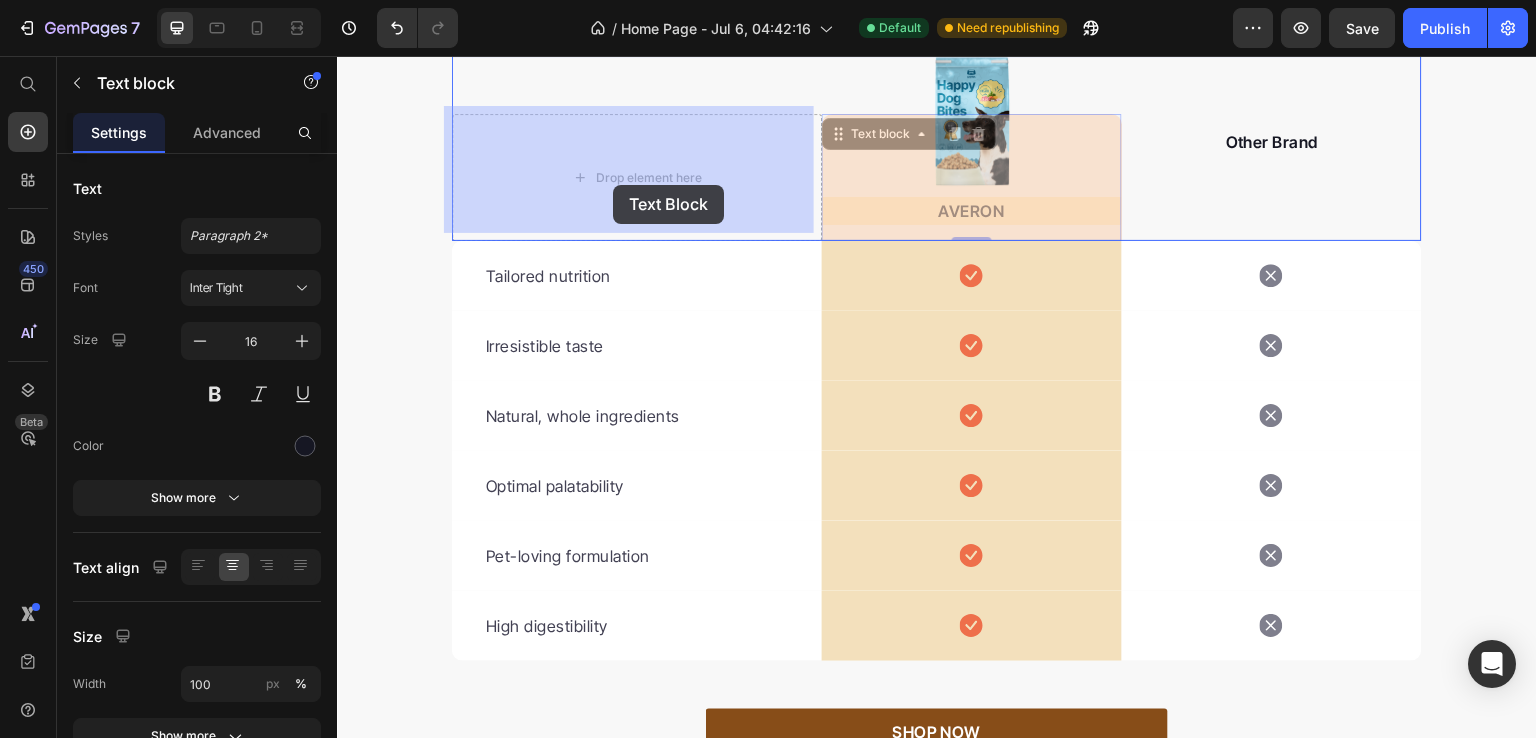 drag, startPoint x: 828, startPoint y: 130, endPoint x: 665, endPoint y: 162, distance: 166.1114 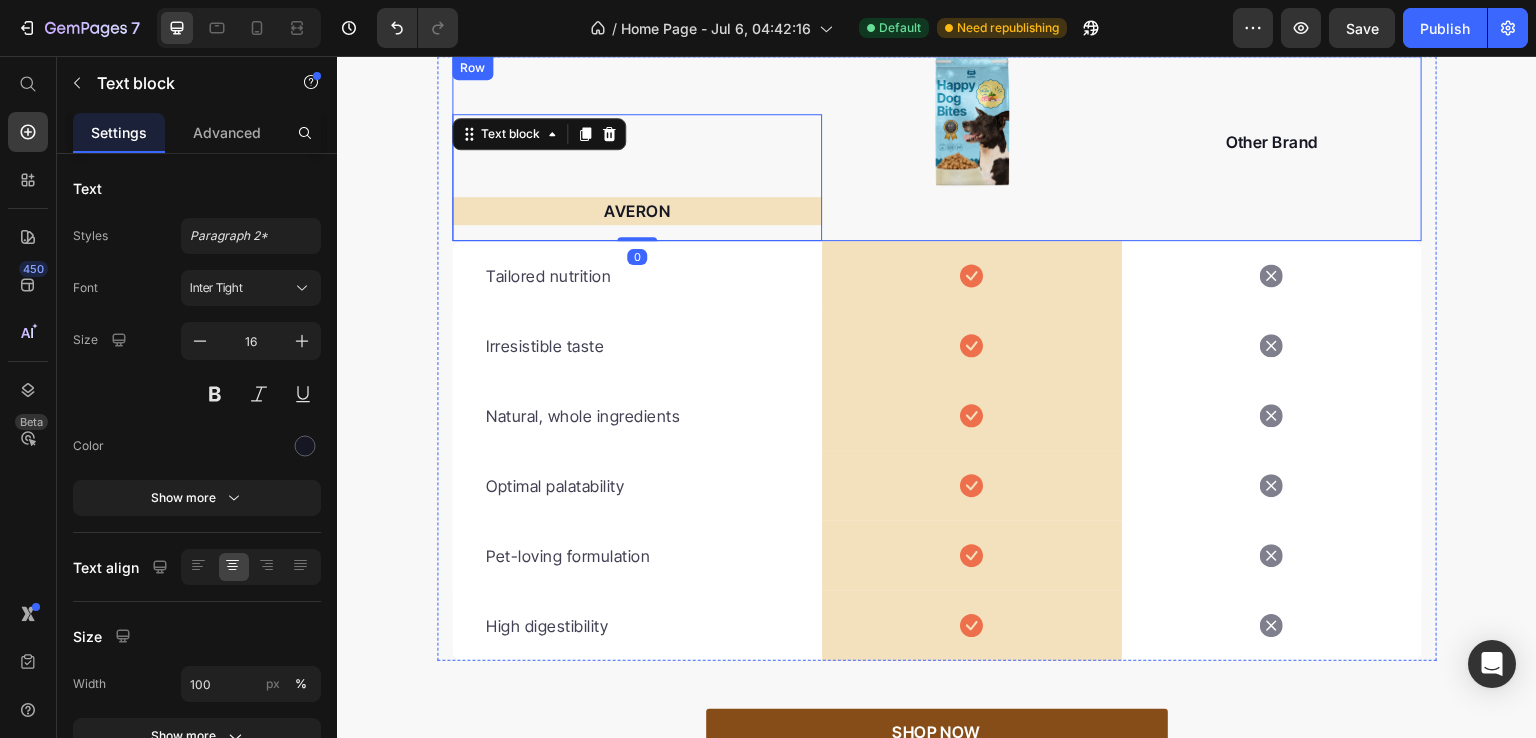 click on "Image Row" at bounding box center (972, 177) 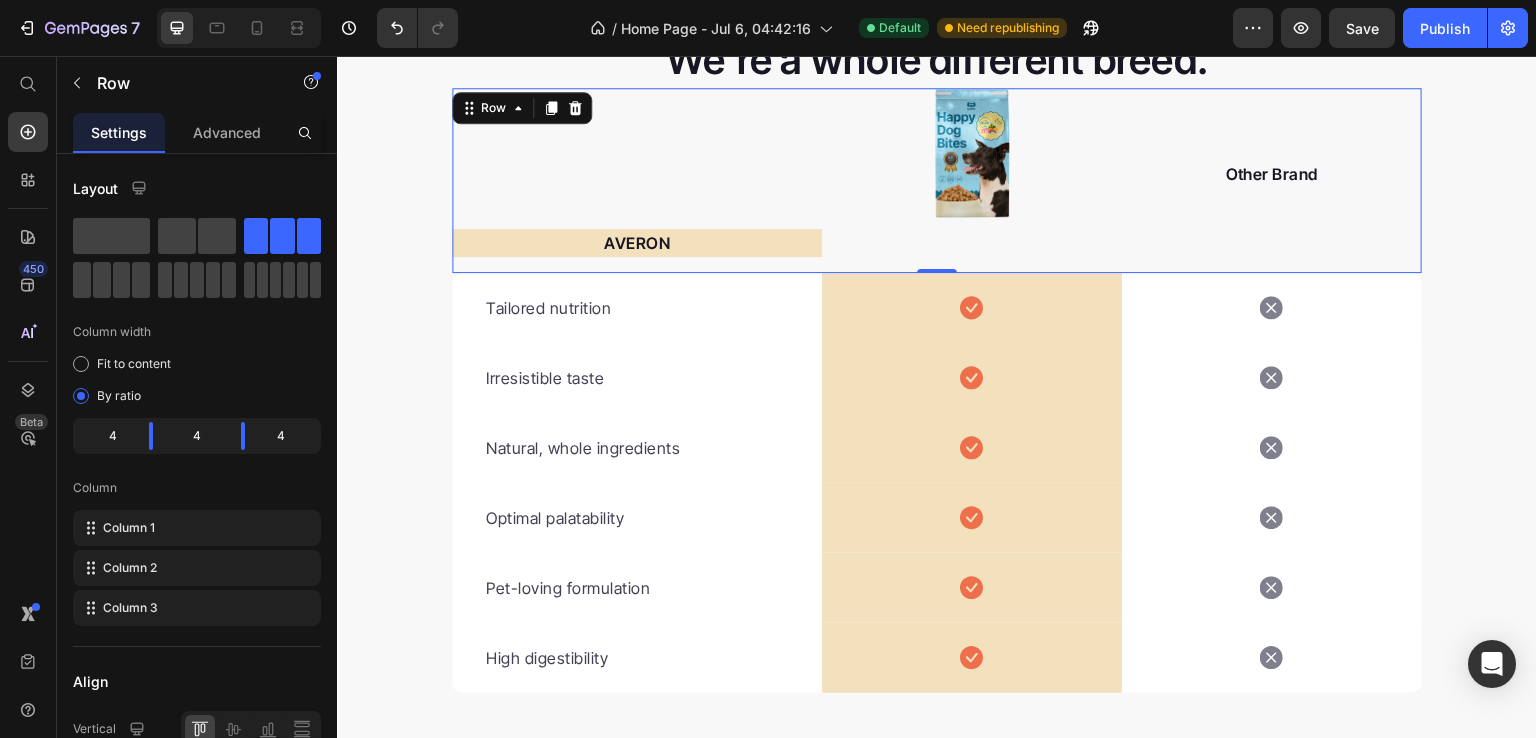 scroll, scrollTop: 5923, scrollLeft: 0, axis: vertical 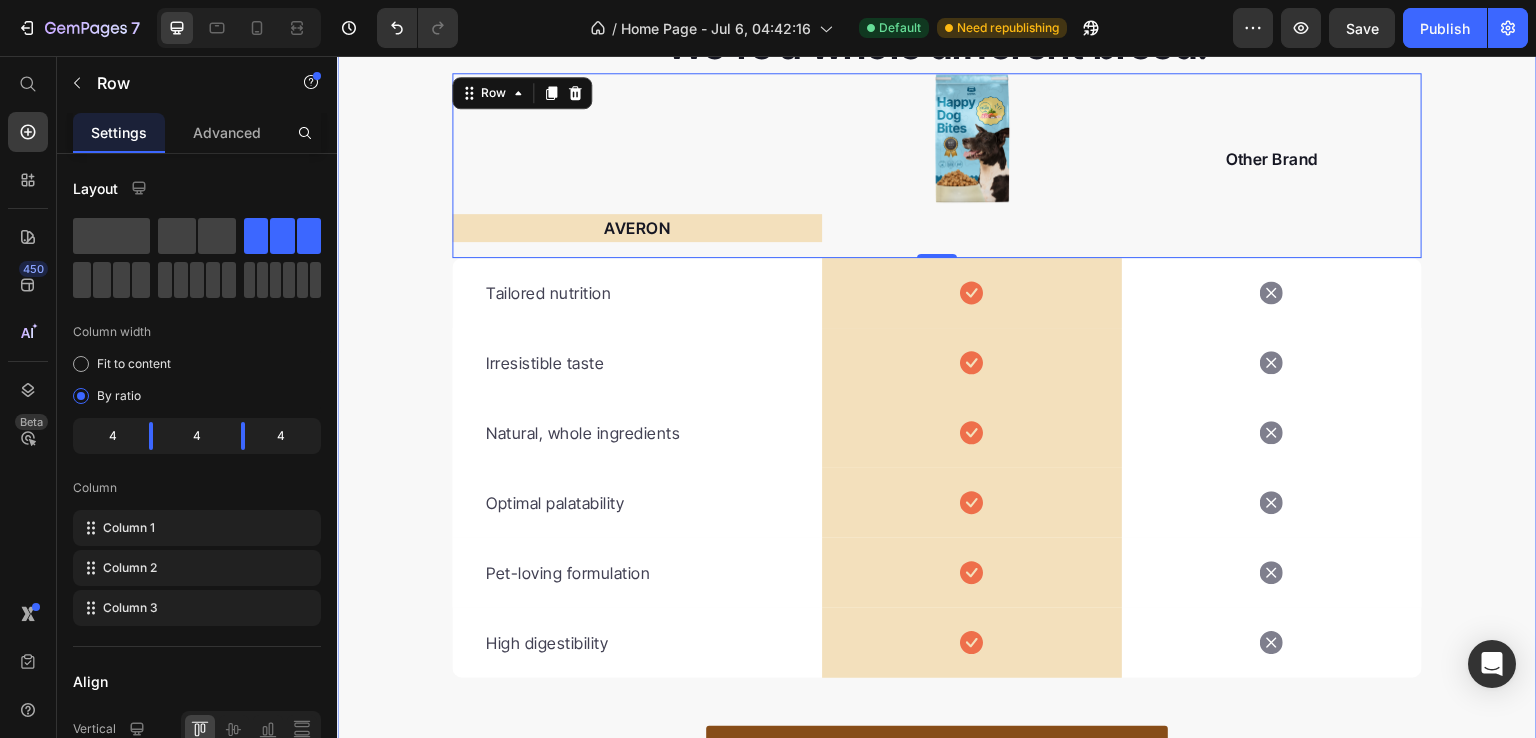 click on "We’re a whole different breed. Heading Row AVERON Text block Image Row Other Brand Text block Row   0 Tailored nutrition Text block
Icon Row
Icon Row Irresistible taste Text block
Icon Row
Icon Row Natural, whole ingredients Text block
Icon Row
Icon Row Optimal palatability Text block
Icon Row
Icon Row Pet-loving formulation Text block
Icon Row
Icon Row High digestibility Text block
Icon Row
Icon Row Row SHOP NOW Button *100% satisfaction. No fuss, 30-day money-back guarantee Text block Row" at bounding box center [937, 417] 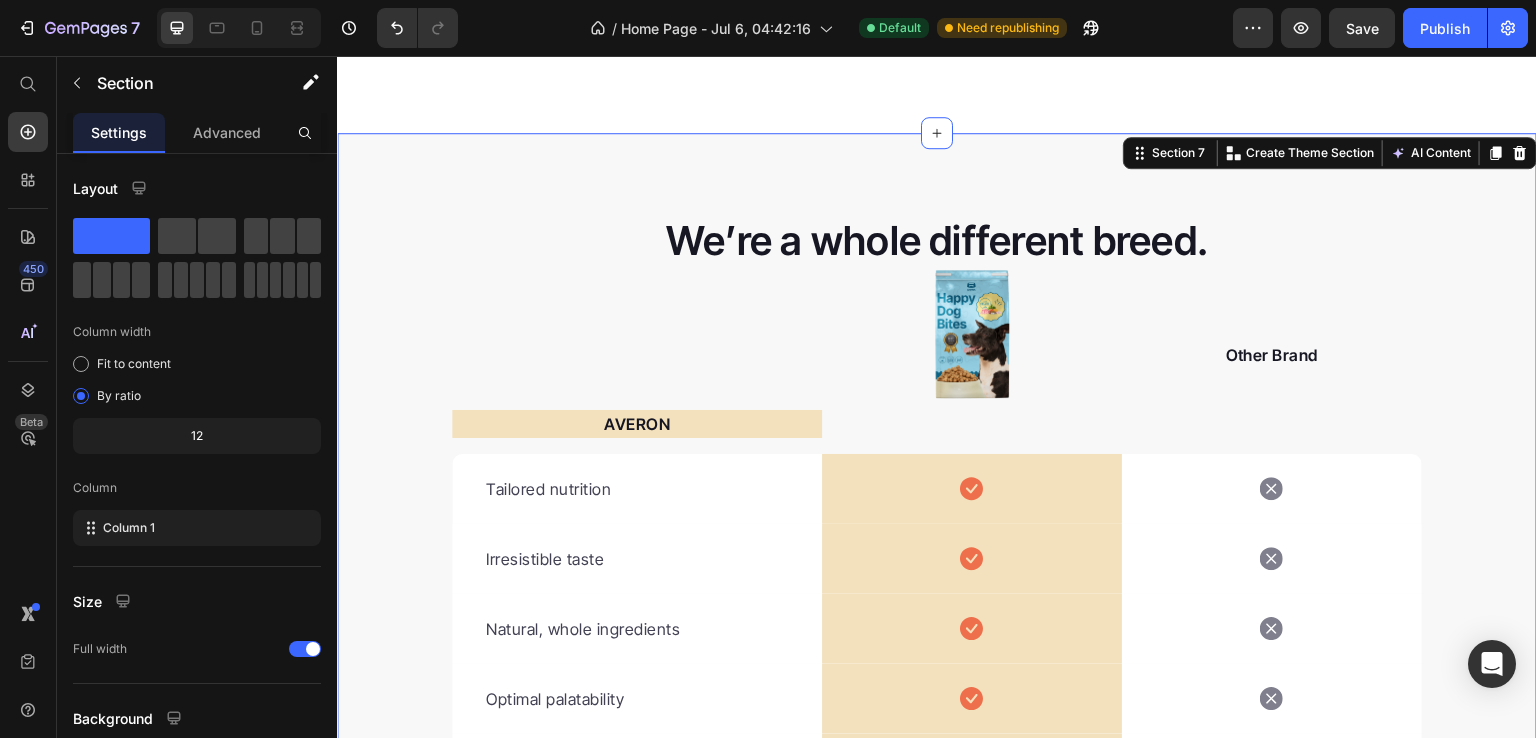scroll, scrollTop: 5848, scrollLeft: 0, axis: vertical 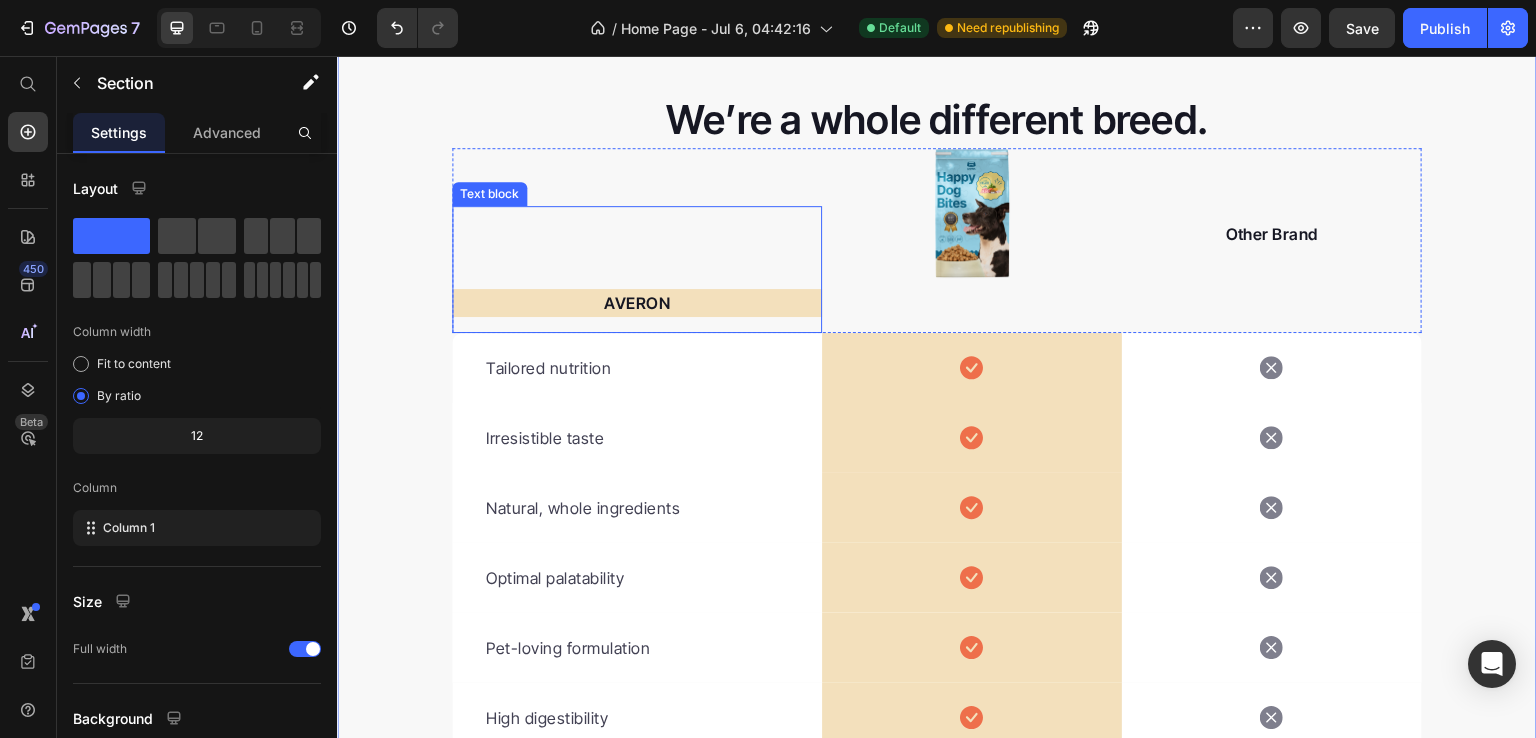 click on "AVERON" at bounding box center [637, 303] 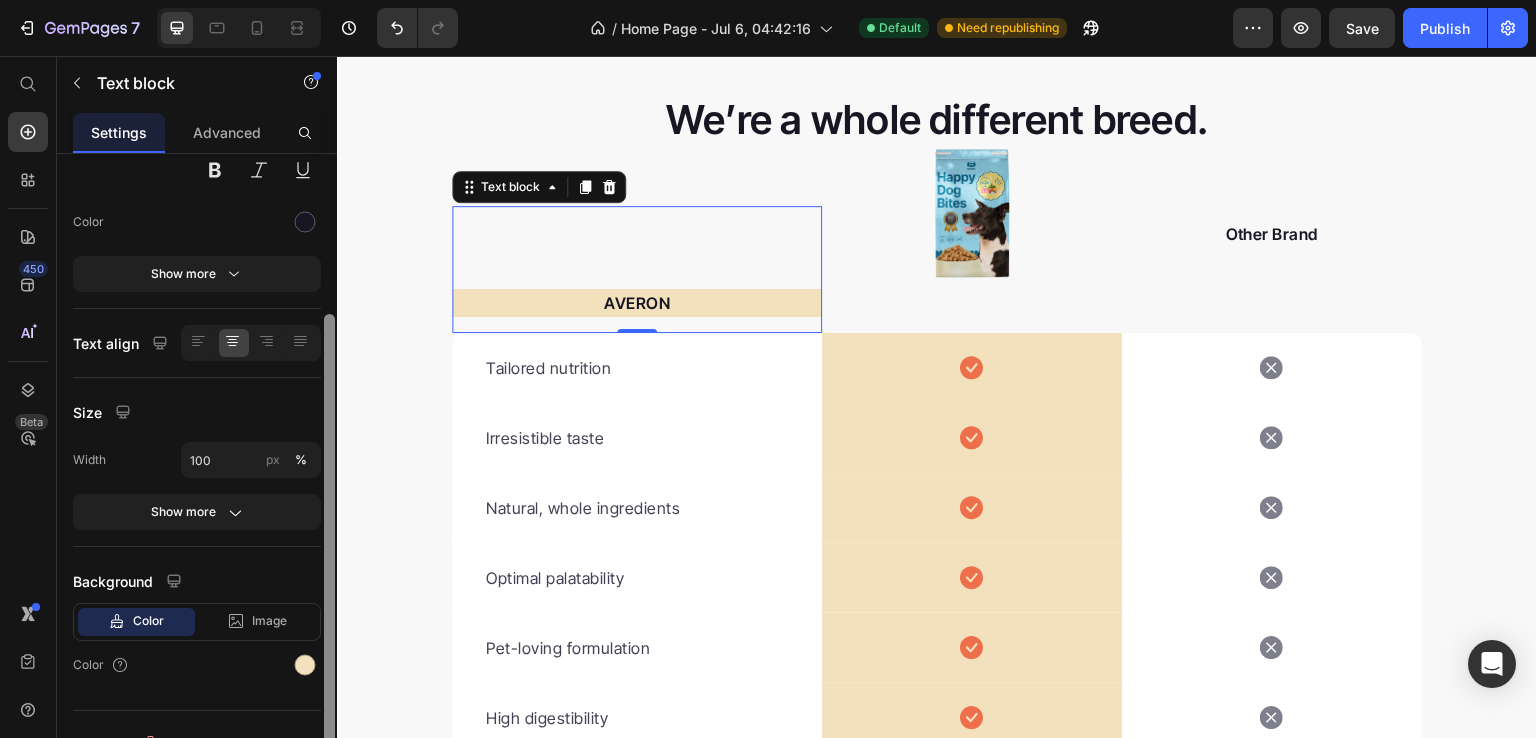scroll, scrollTop: 252, scrollLeft: 0, axis: vertical 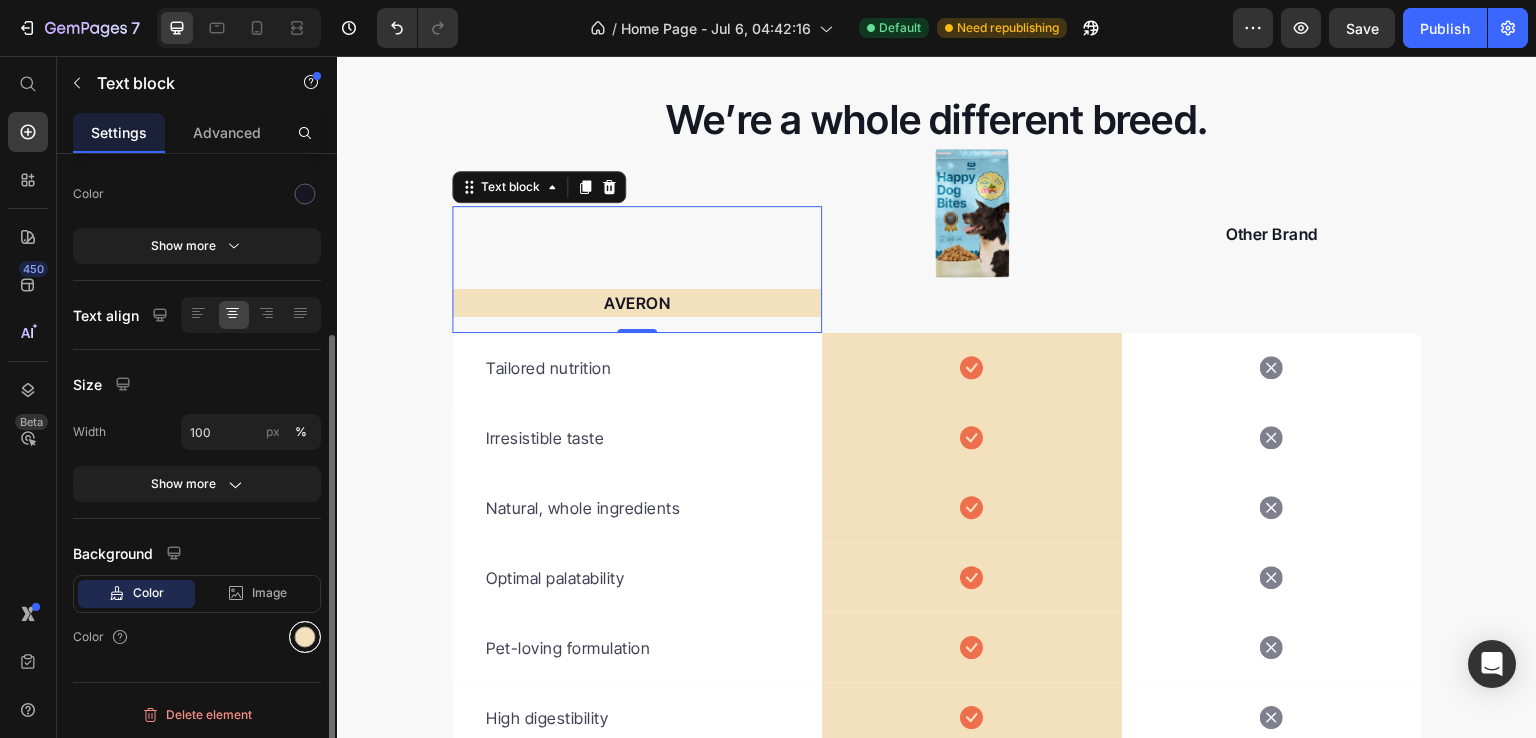 click at bounding box center [305, 637] 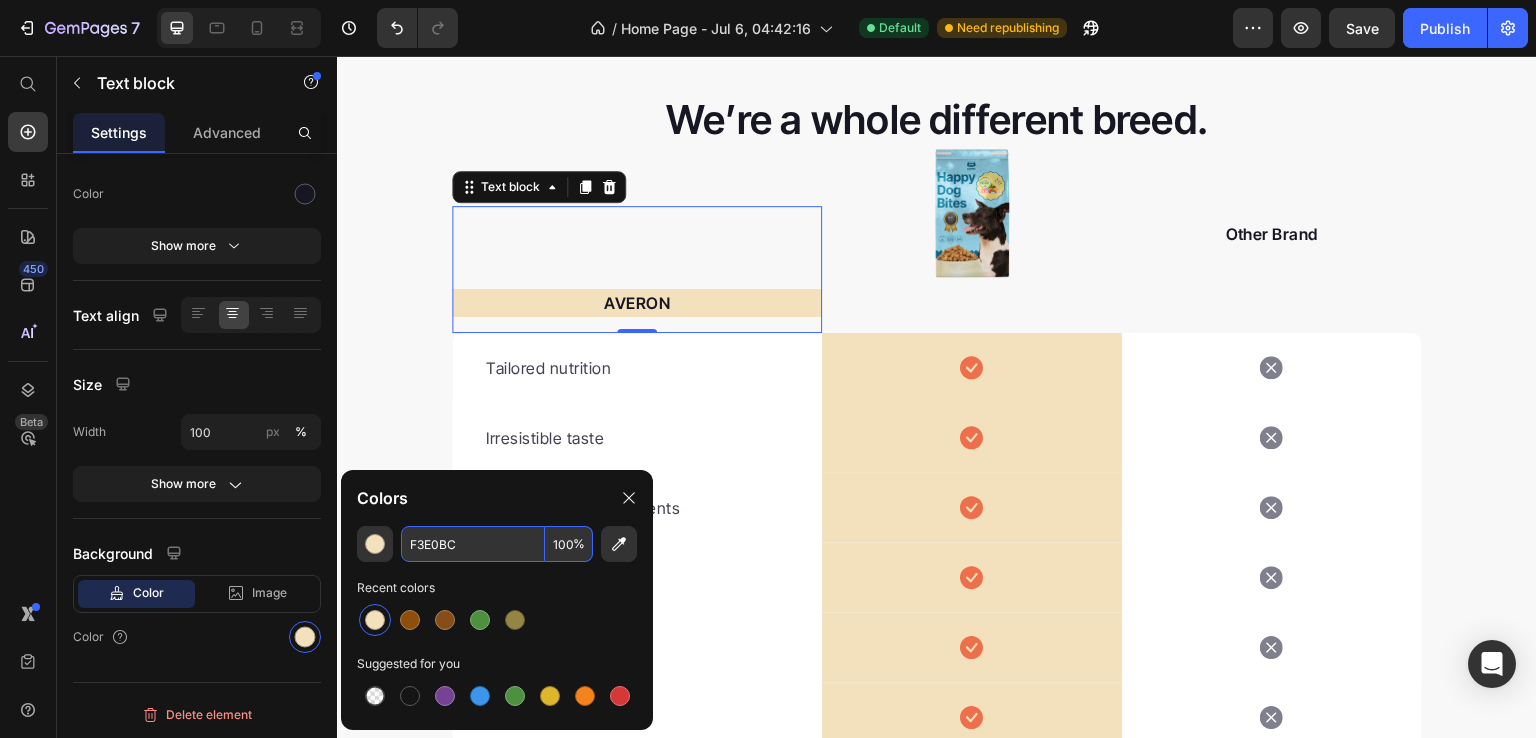 click on "F3E0BC" at bounding box center [473, 544] 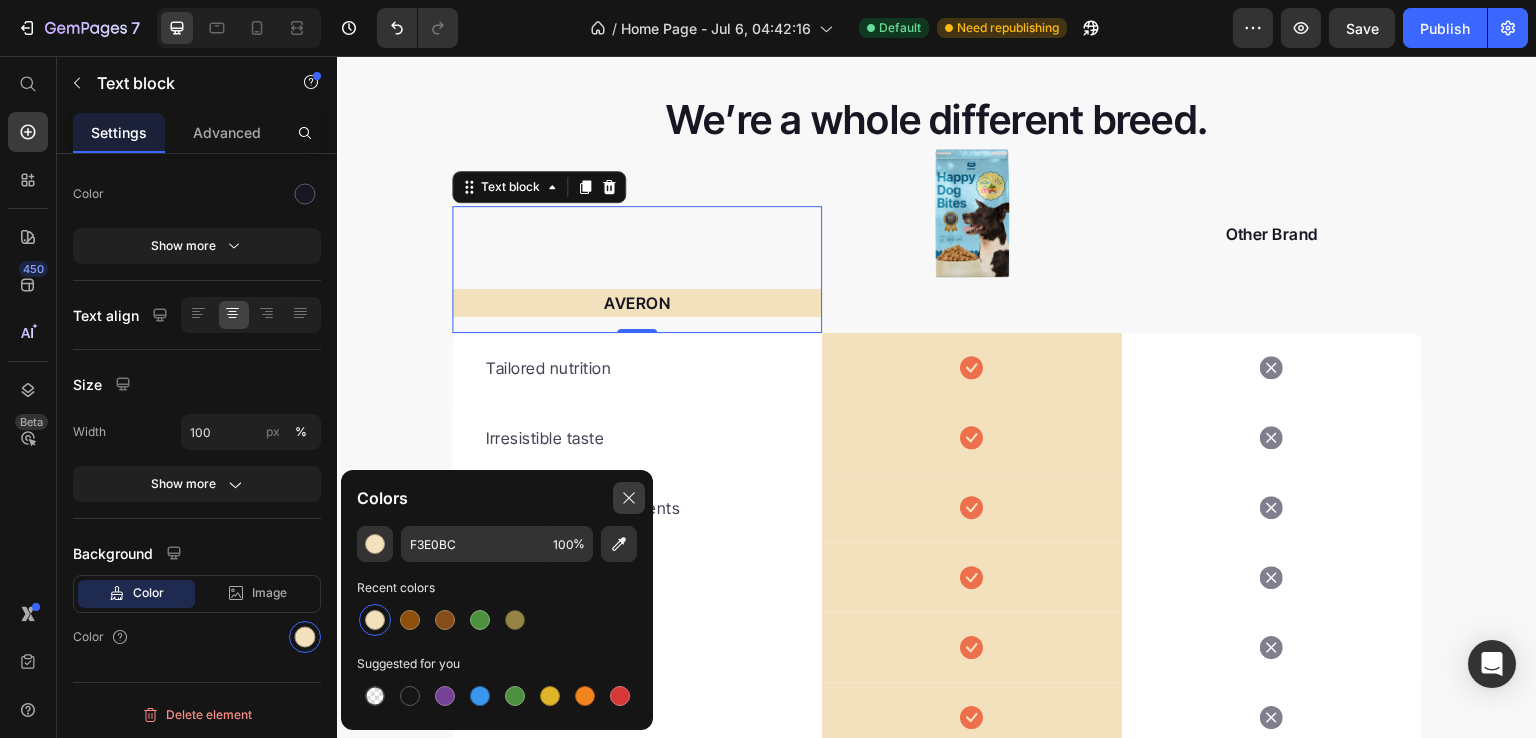 drag, startPoint x: 630, startPoint y: 504, endPoint x: 213, endPoint y: 456, distance: 419.7535 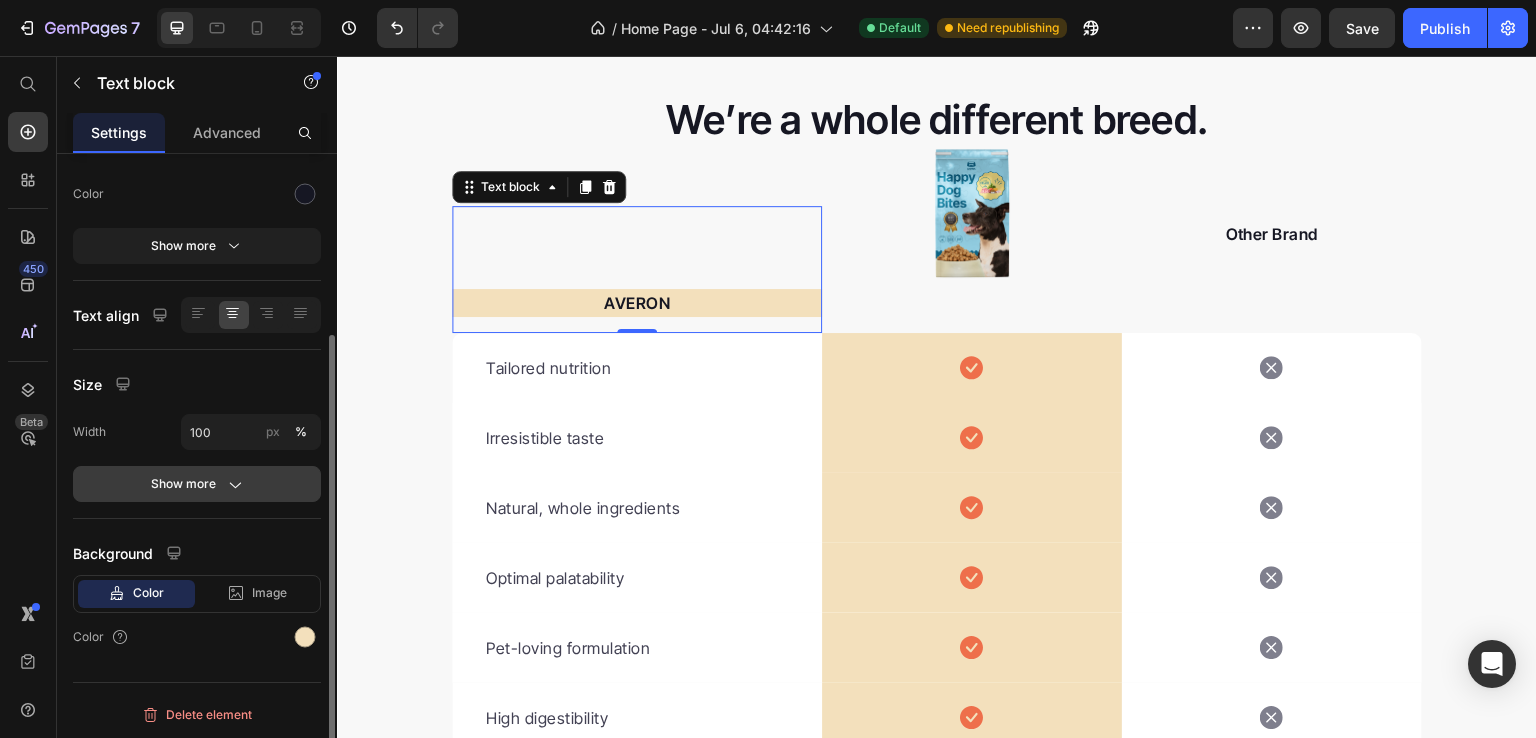 click 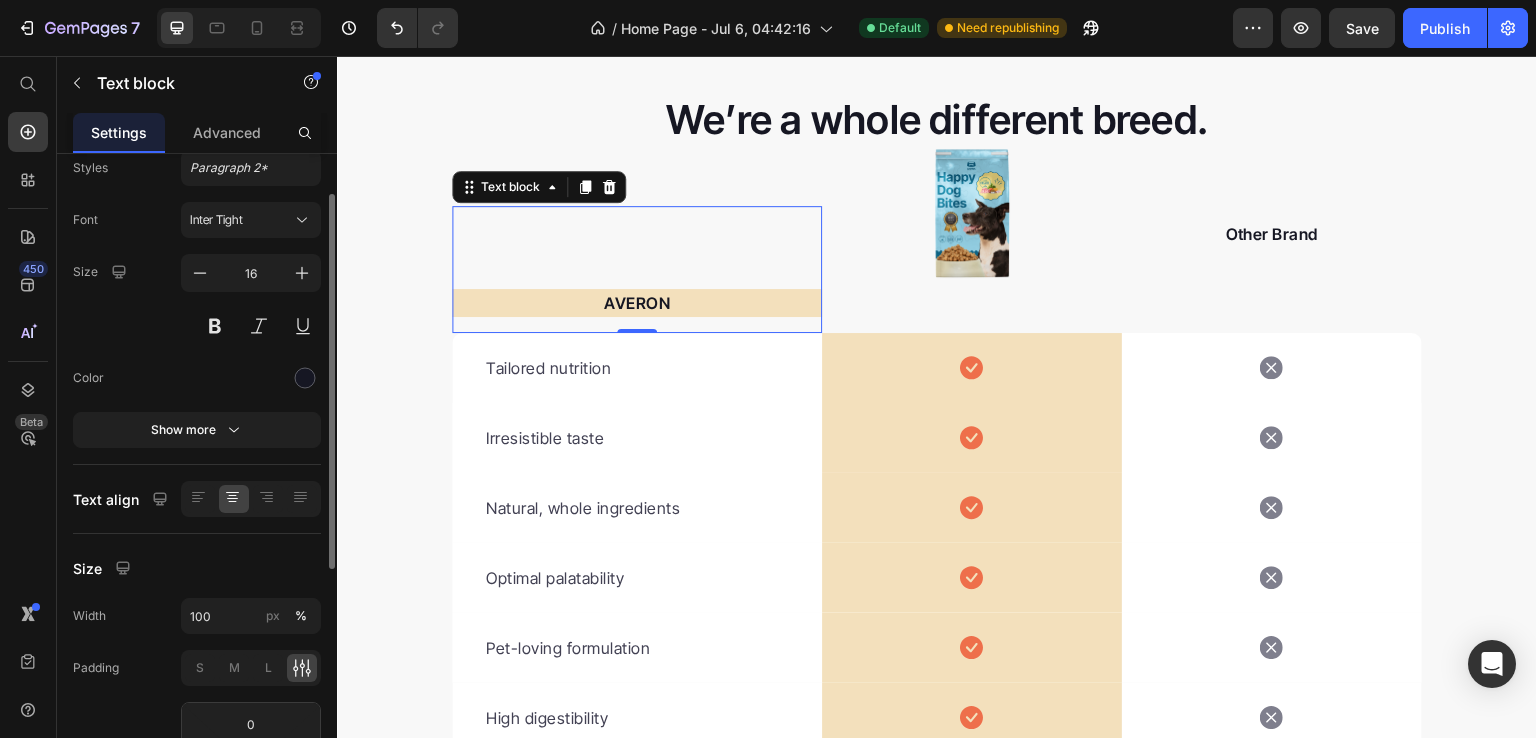 scroll, scrollTop: 0, scrollLeft: 0, axis: both 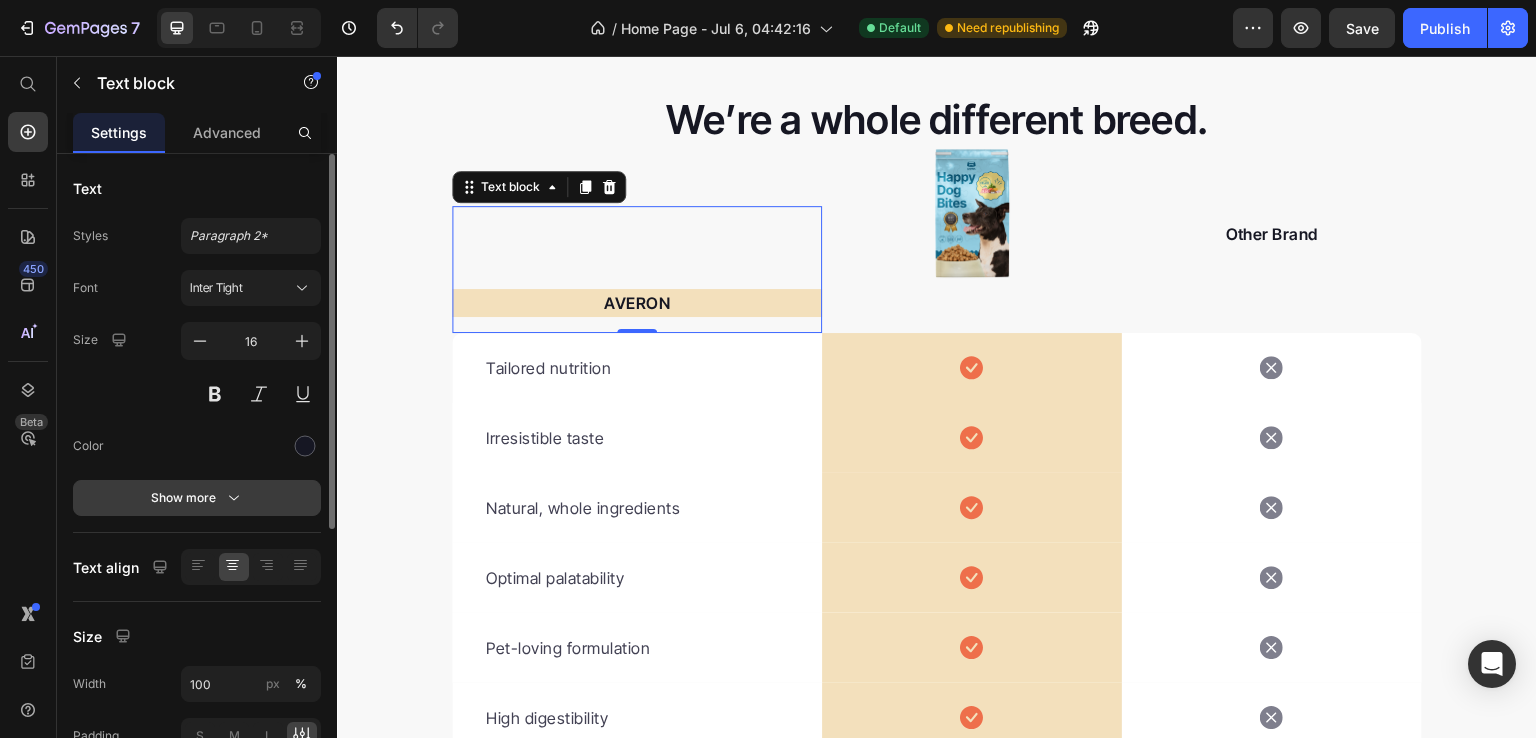 click on "Show more" at bounding box center (197, 498) 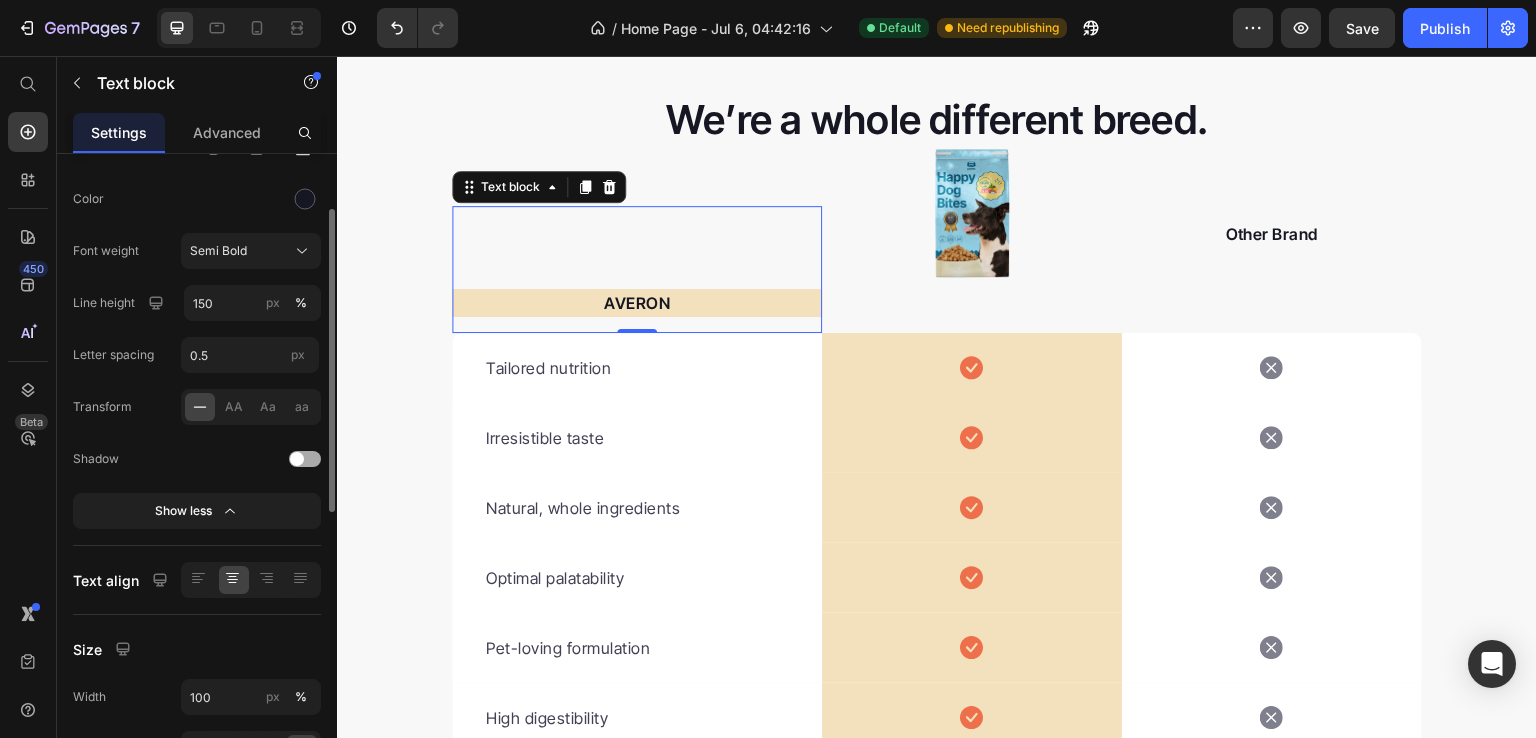 scroll, scrollTop: 0, scrollLeft: 0, axis: both 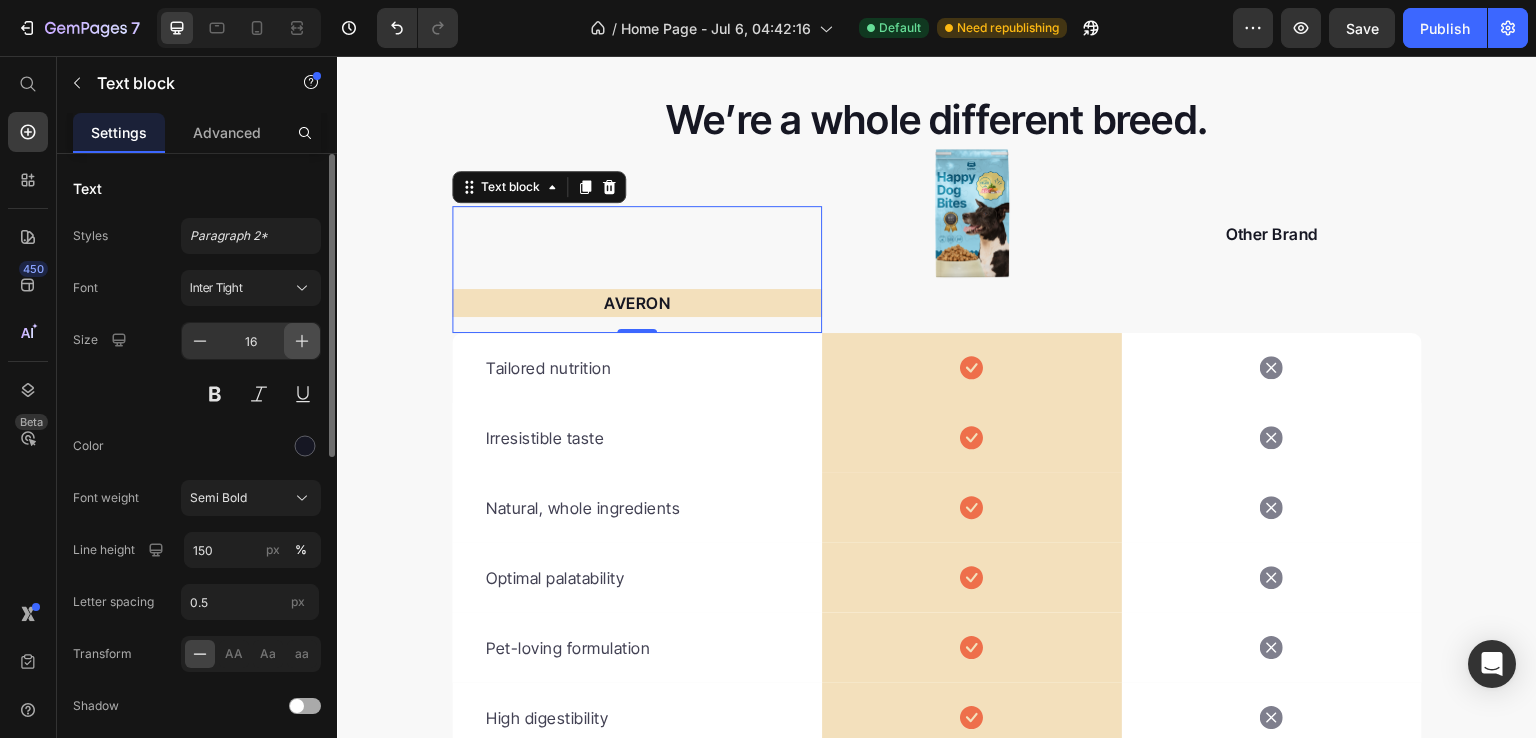 click 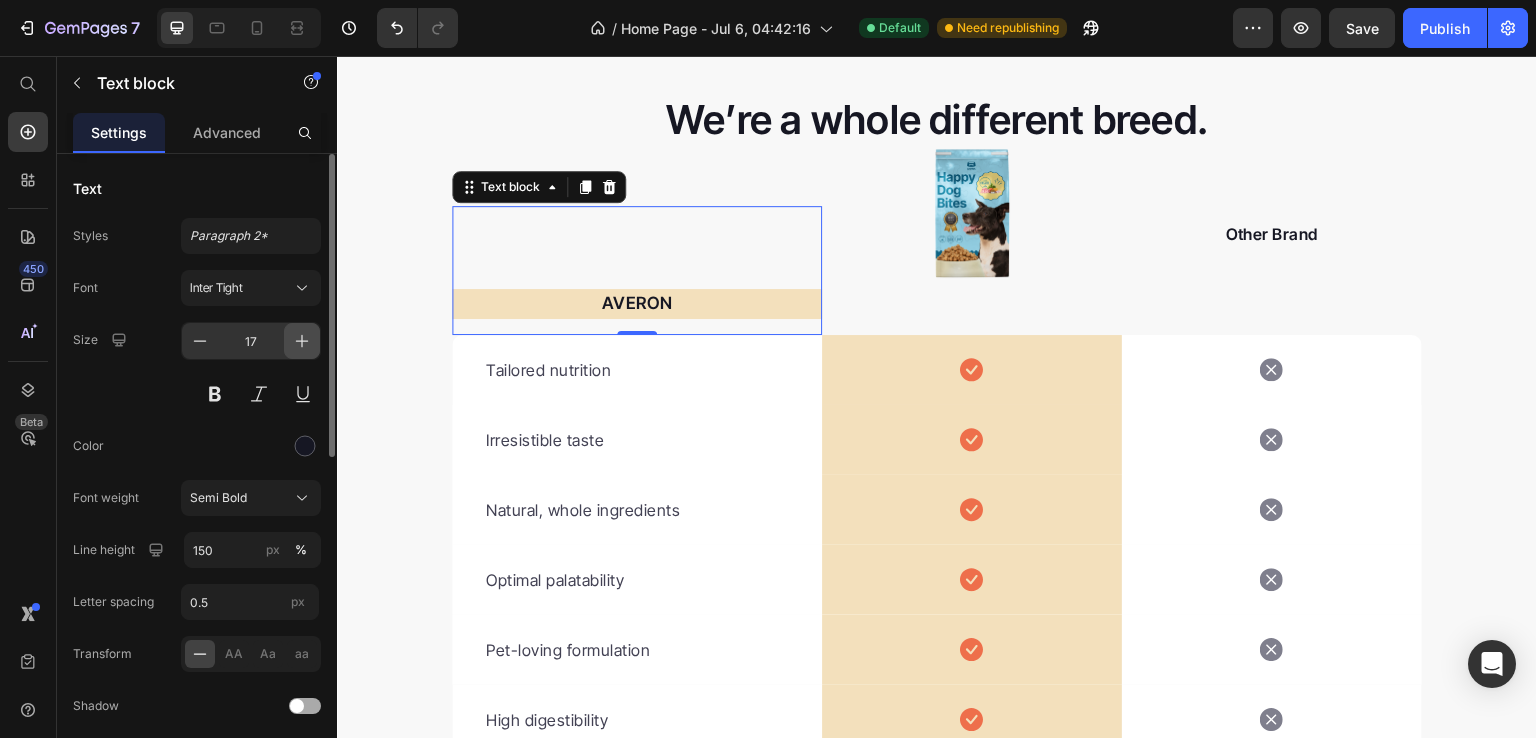 click 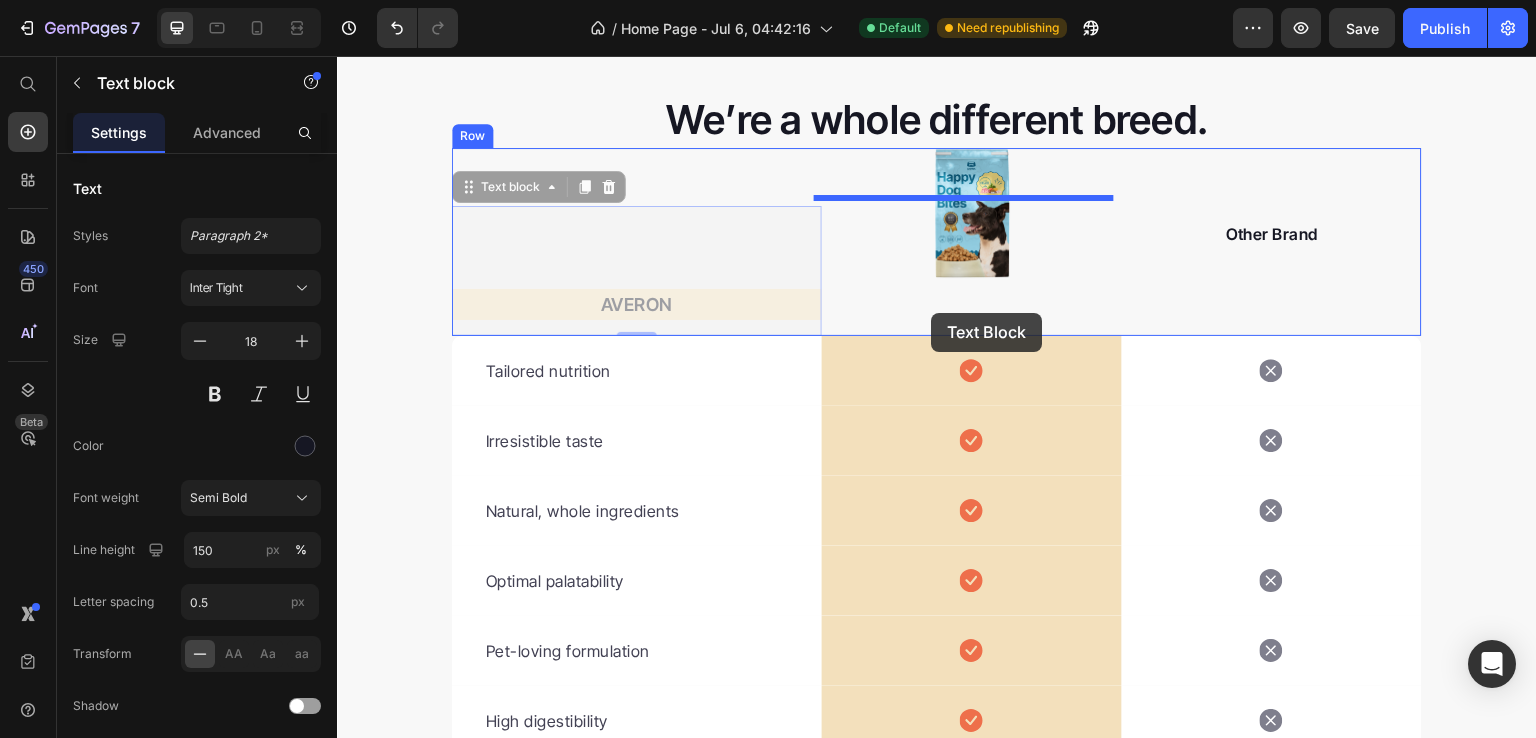 drag, startPoint x: 465, startPoint y: 177, endPoint x: 931, endPoint y: 313, distance: 485.44 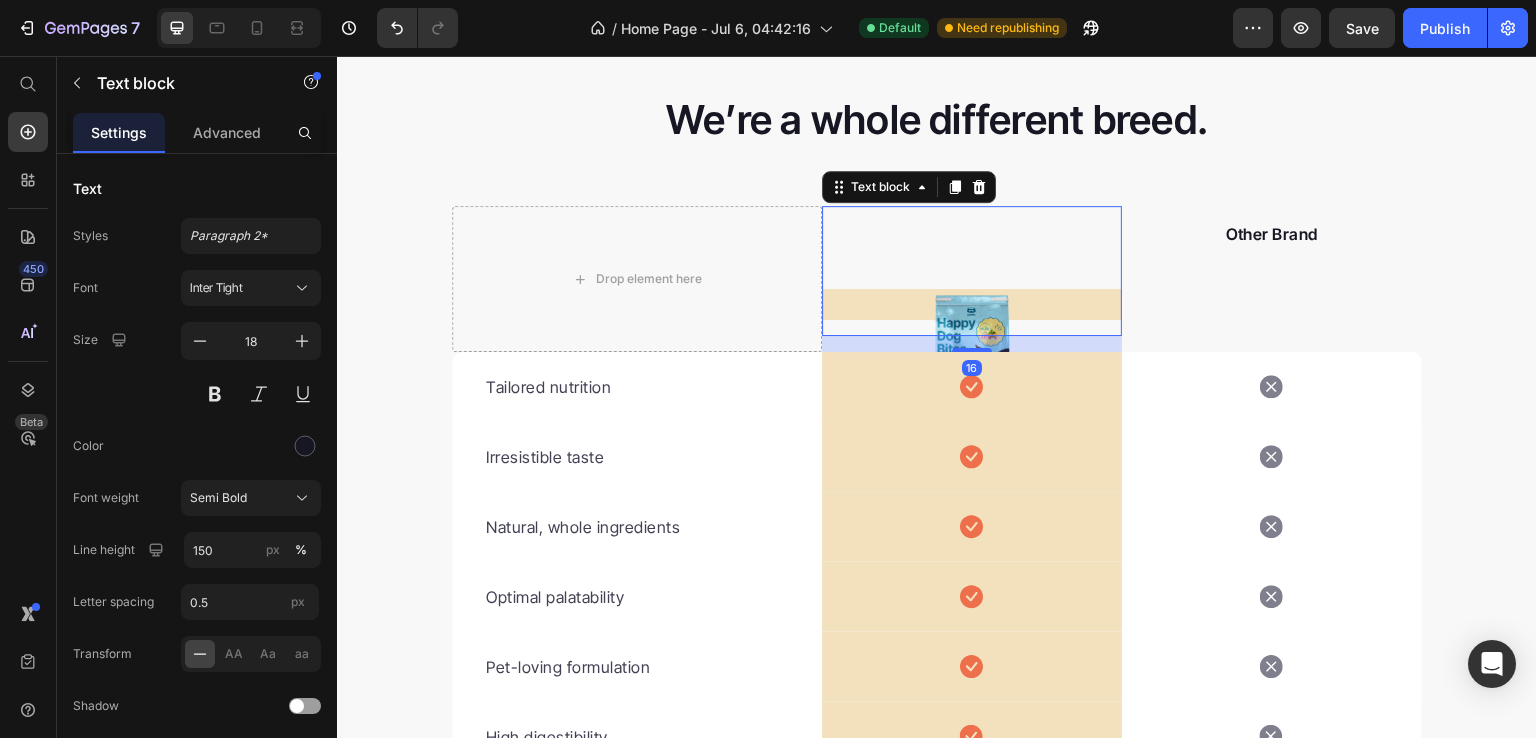 click on "AVERON Text block   16" at bounding box center (972, 271) 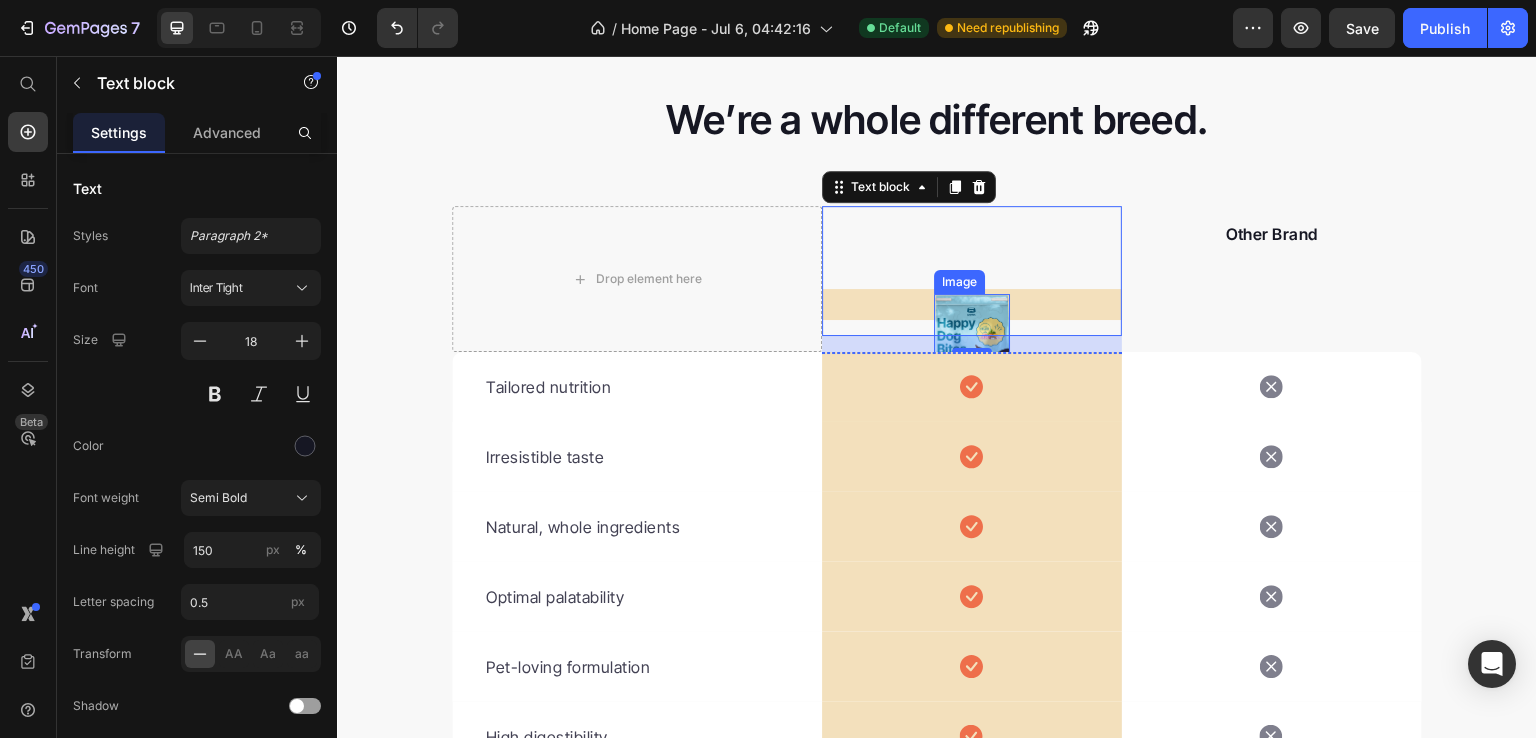 click at bounding box center [972, 359] 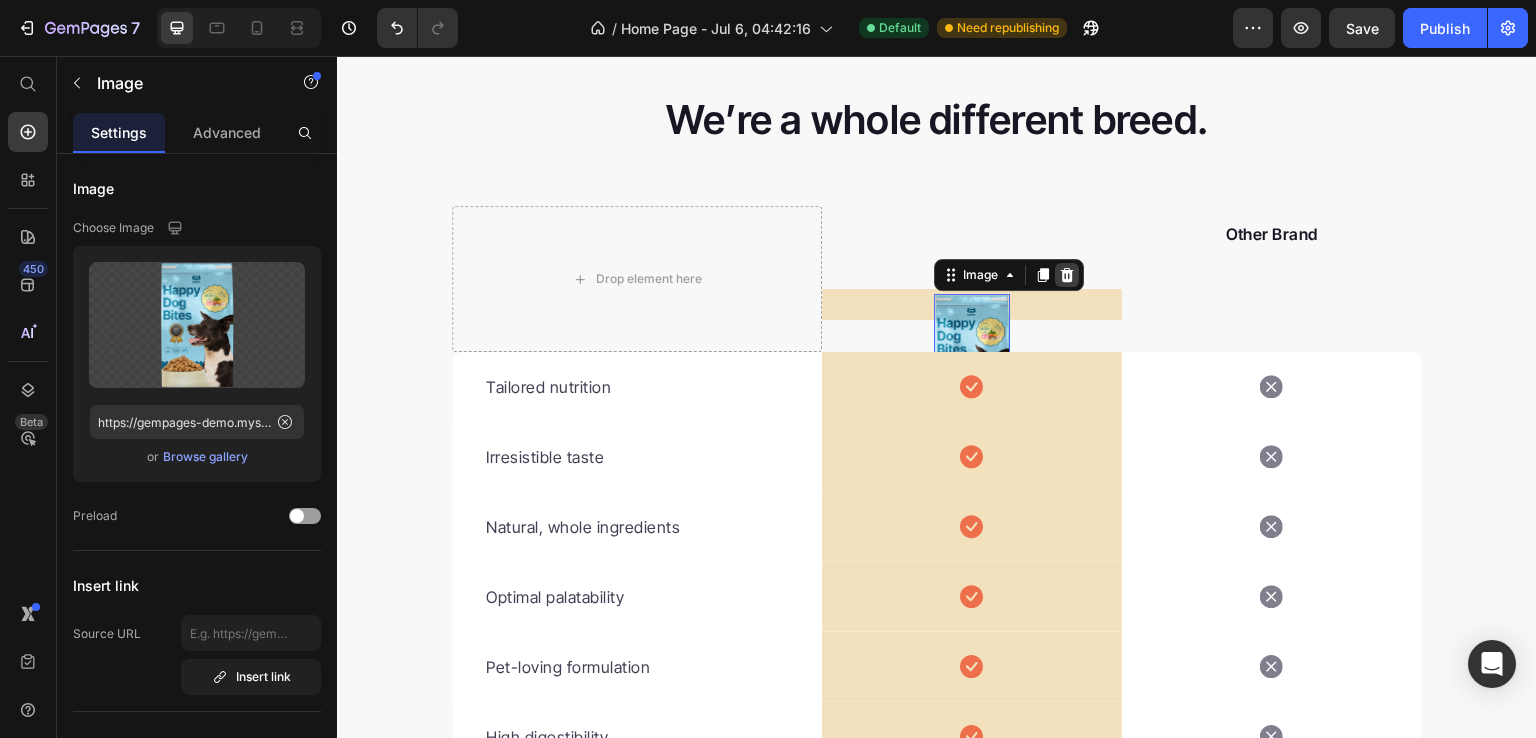 click 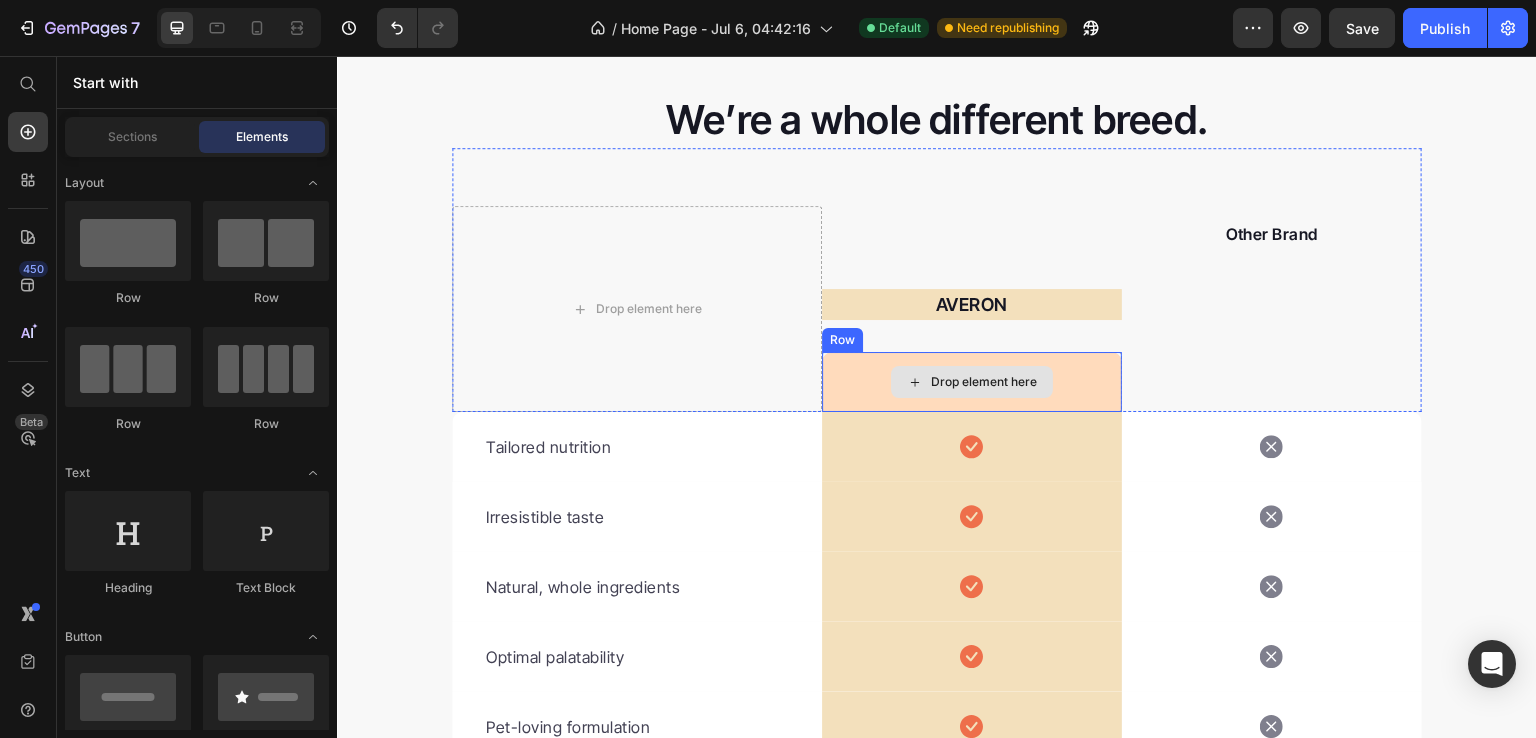 click on "Drop element here" at bounding box center [972, 382] 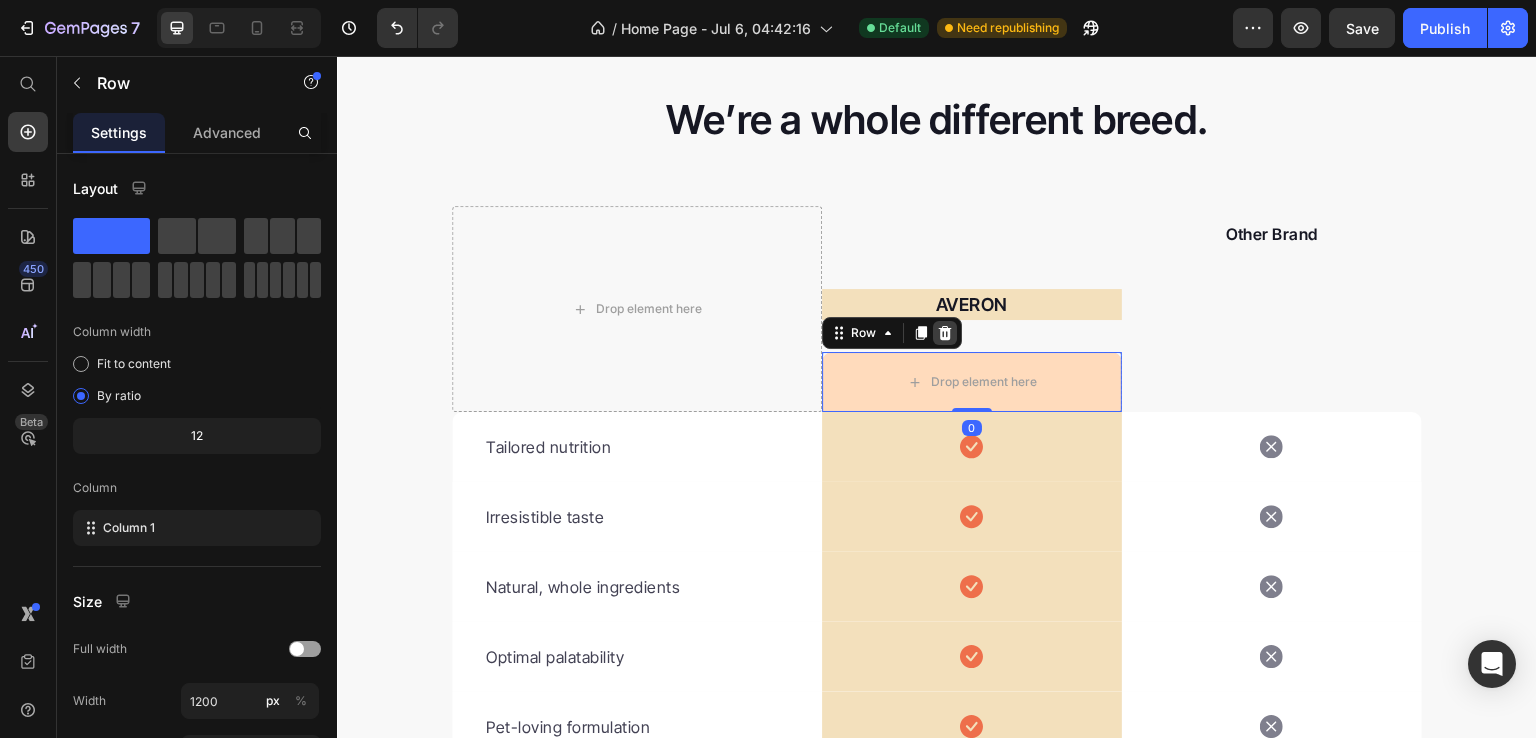 click 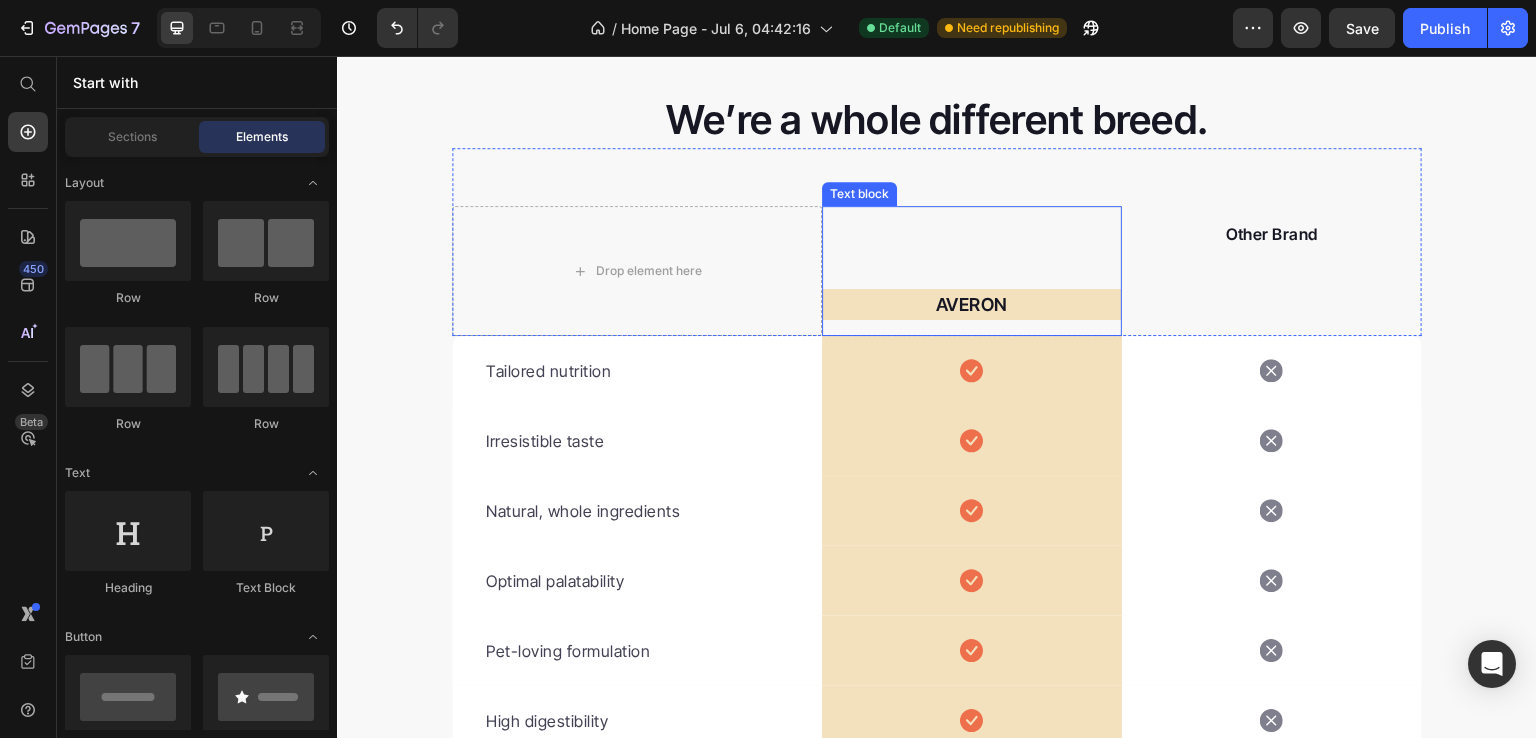 click on "AVERON" at bounding box center (972, 304) 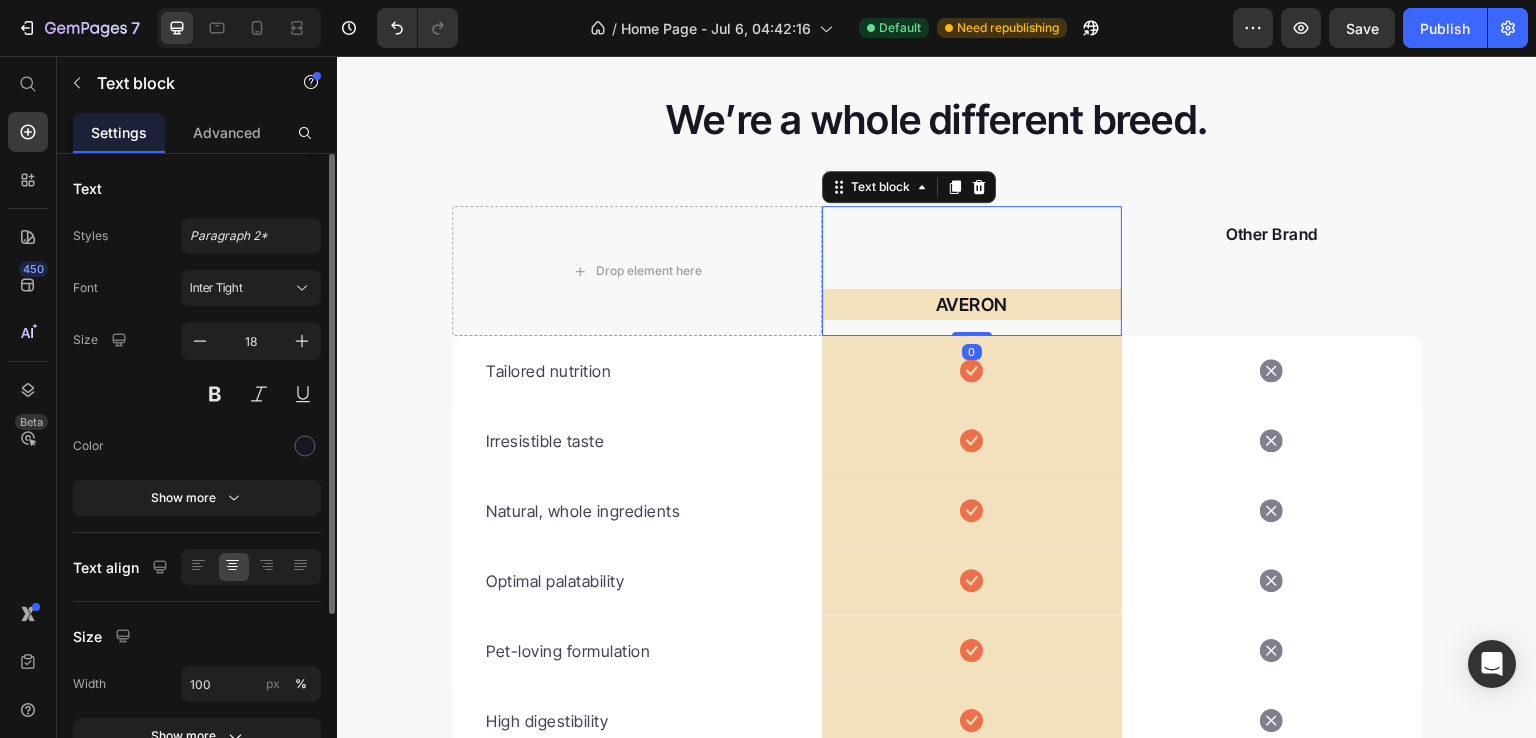 scroll, scrollTop: 252, scrollLeft: 0, axis: vertical 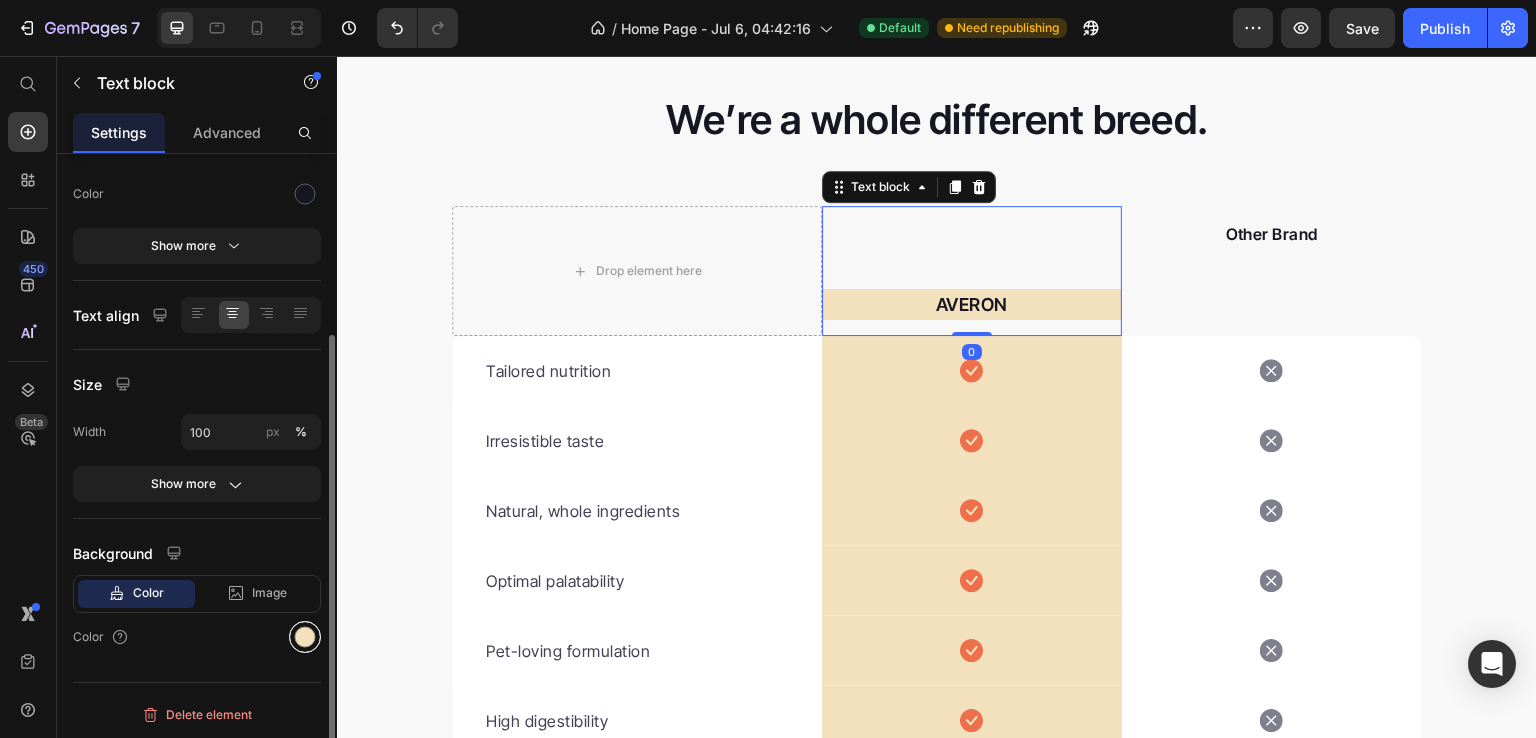 click at bounding box center (305, 637) 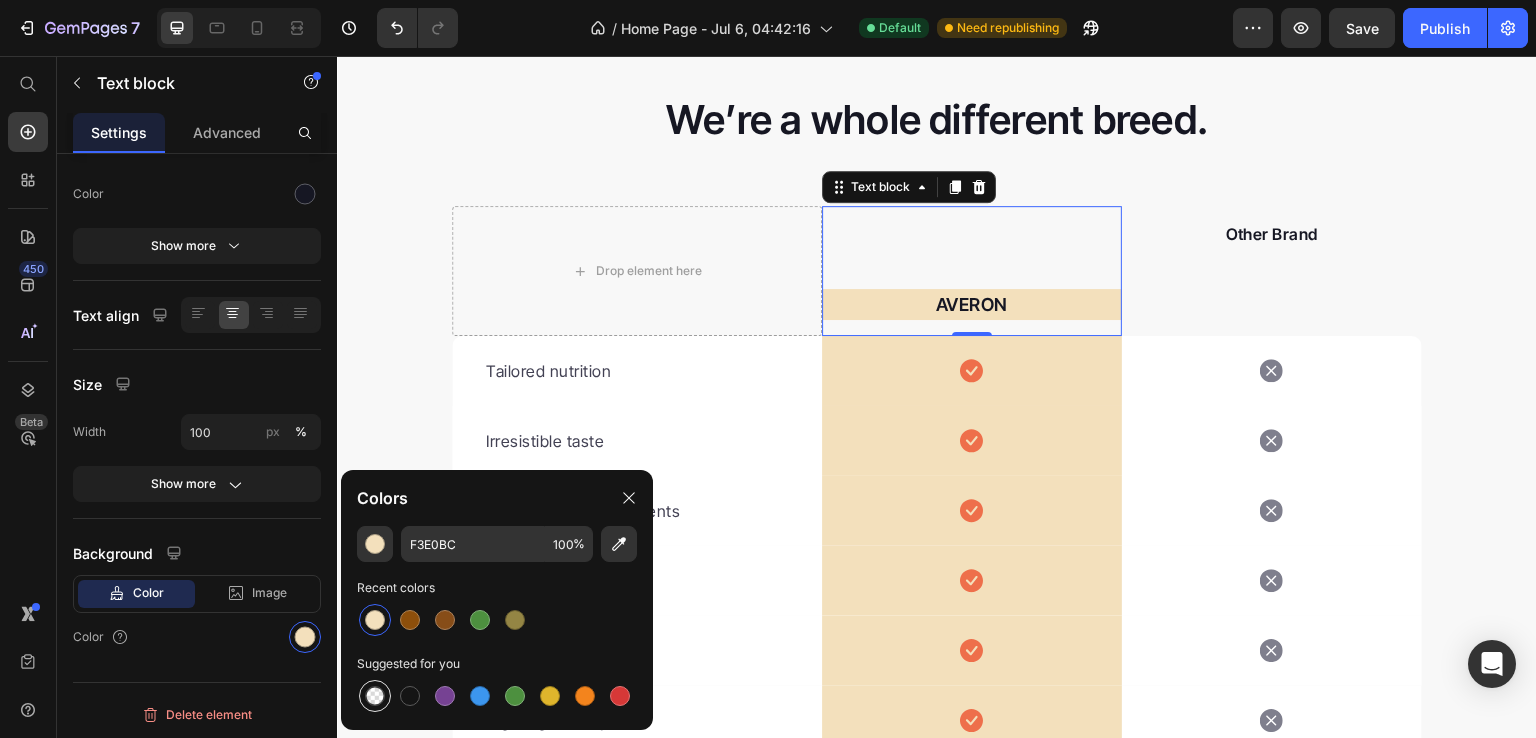 click at bounding box center [375, 696] 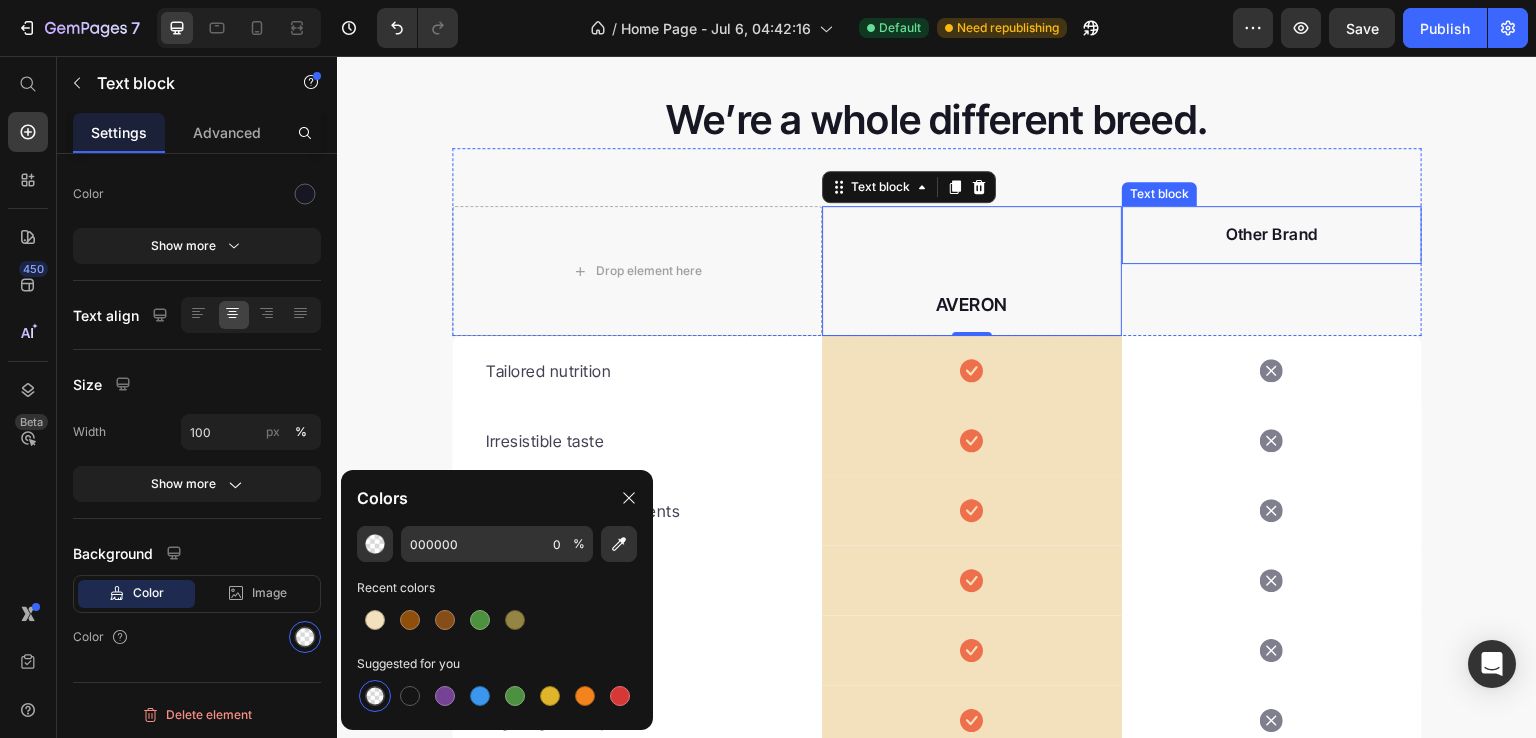 click on "Other Brand" at bounding box center [1272, 234] 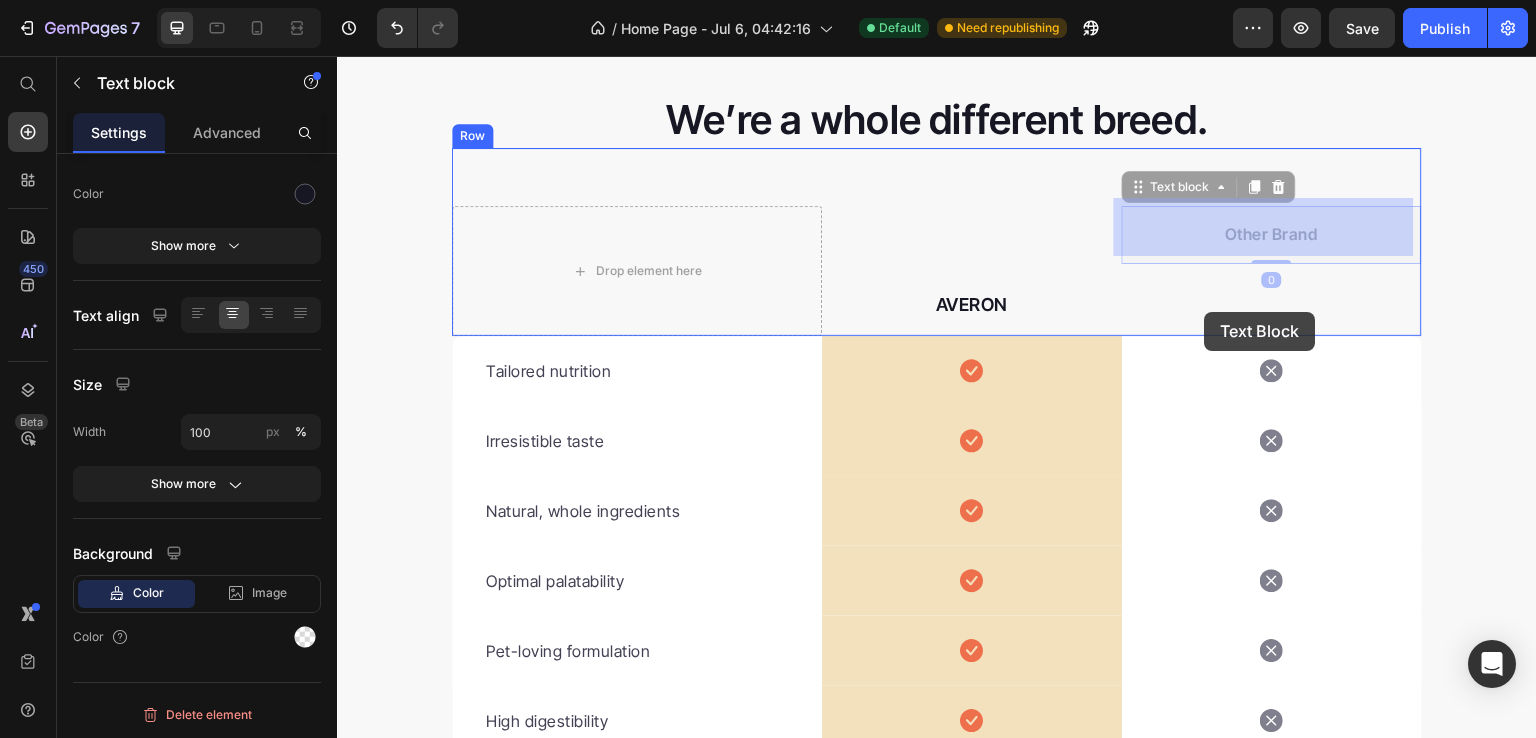 drag, startPoint x: 1131, startPoint y: 182, endPoint x: 1205, endPoint y: 312, distance: 149.58609 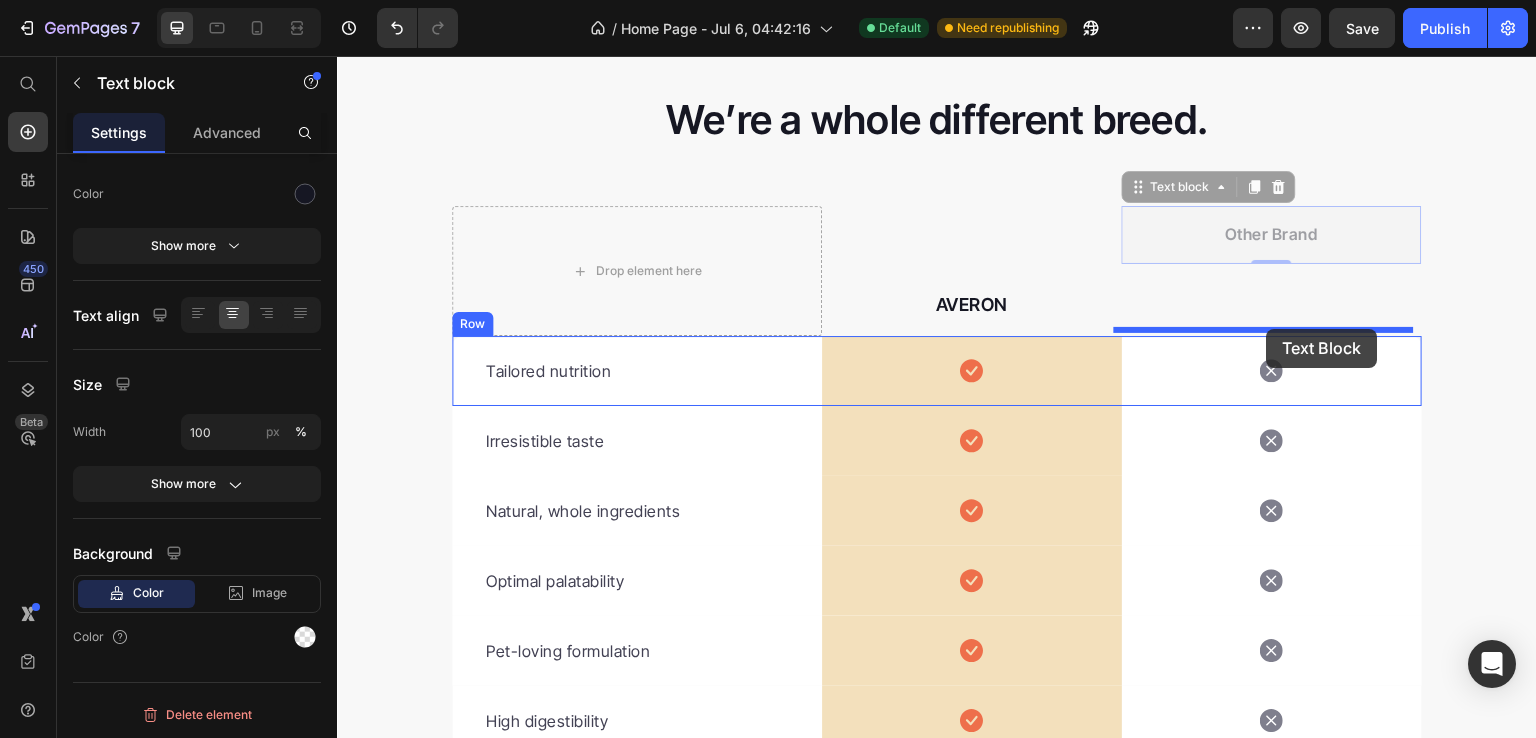 drag, startPoint x: 1131, startPoint y: 181, endPoint x: 1267, endPoint y: 329, distance: 200.99751 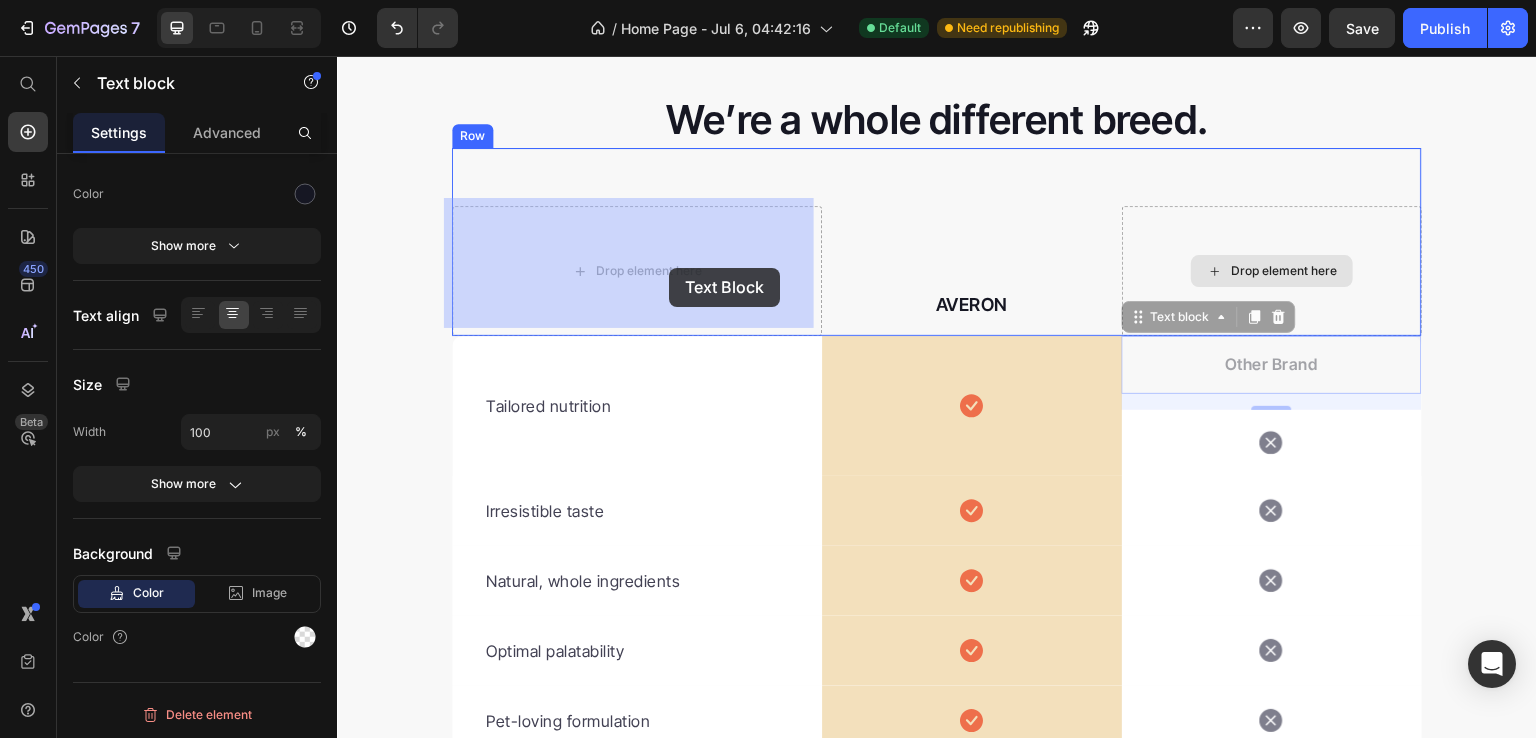 drag, startPoint x: 1133, startPoint y: 317, endPoint x: 663, endPoint y: 264, distance: 472.97885 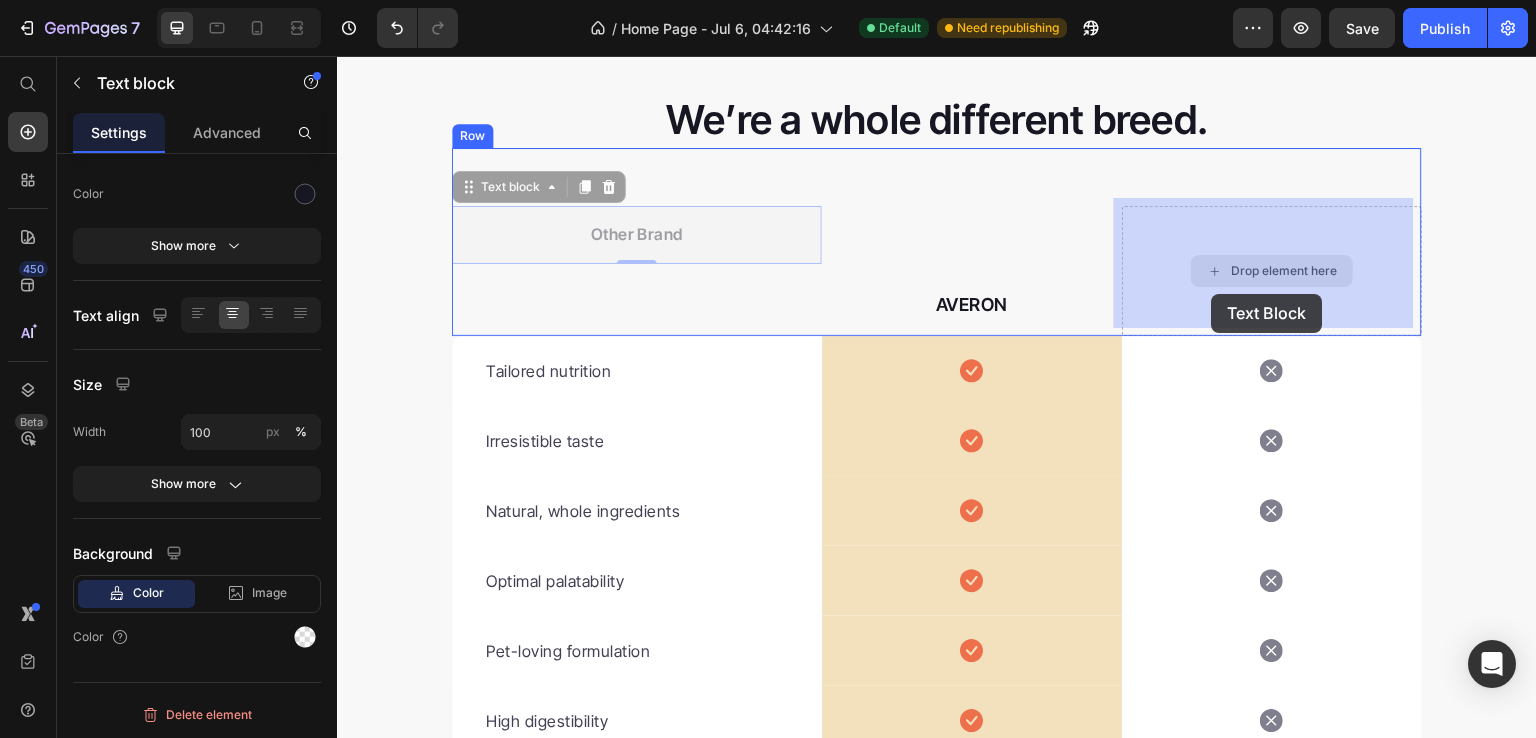 drag, startPoint x: 464, startPoint y: 182, endPoint x: 1212, endPoint y: 294, distance: 756.33856 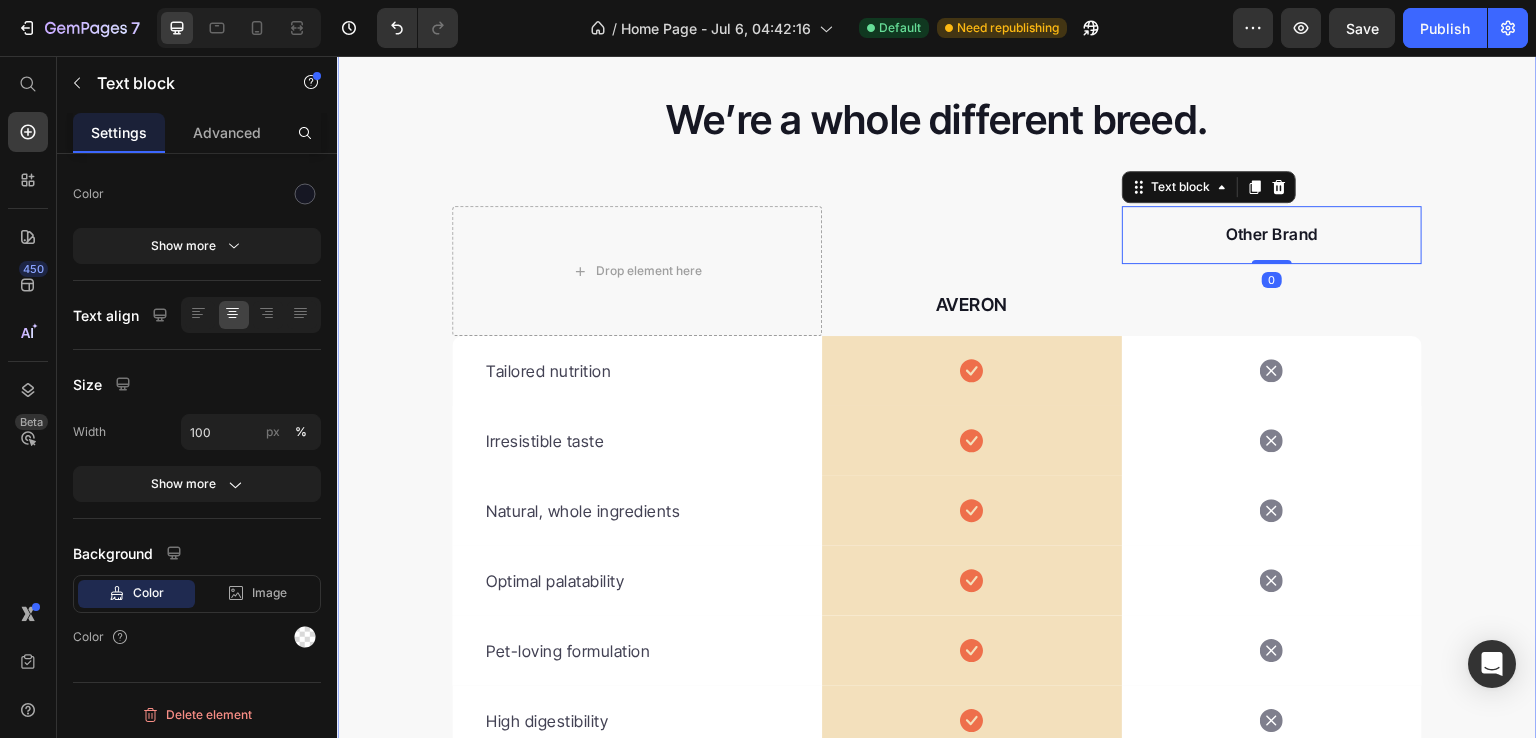 click on "We’re a whole different breed. Heading Row
Drop element here AVERON Text block Other Brand Text block   0 Row Tailored nutrition Text block
Icon Row
Icon Row Irresistible taste Text block
Icon Row
Icon Row Natural, whole ingredients Text block
Icon Row
Icon Row Optimal palatability Text block
Icon Row
Icon Row Pet-loving formulation Text block
Icon Row
Icon Row High digestibility Text block
Icon Row
Icon Row Row SHOP NOW Button *100% satisfaction. No fuss, 30-day money-back guarantee Text block Row" at bounding box center (937, 494) 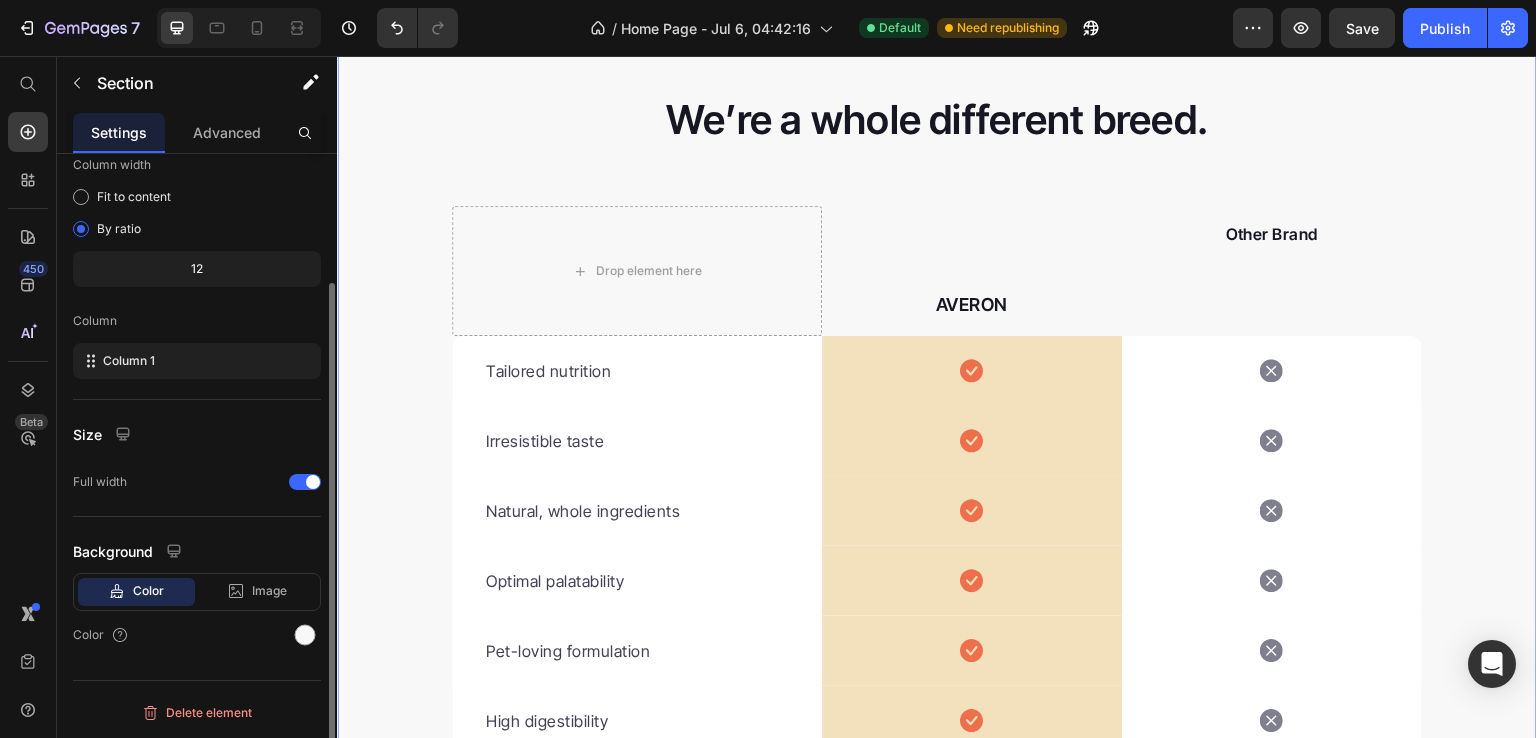 scroll, scrollTop: 0, scrollLeft: 0, axis: both 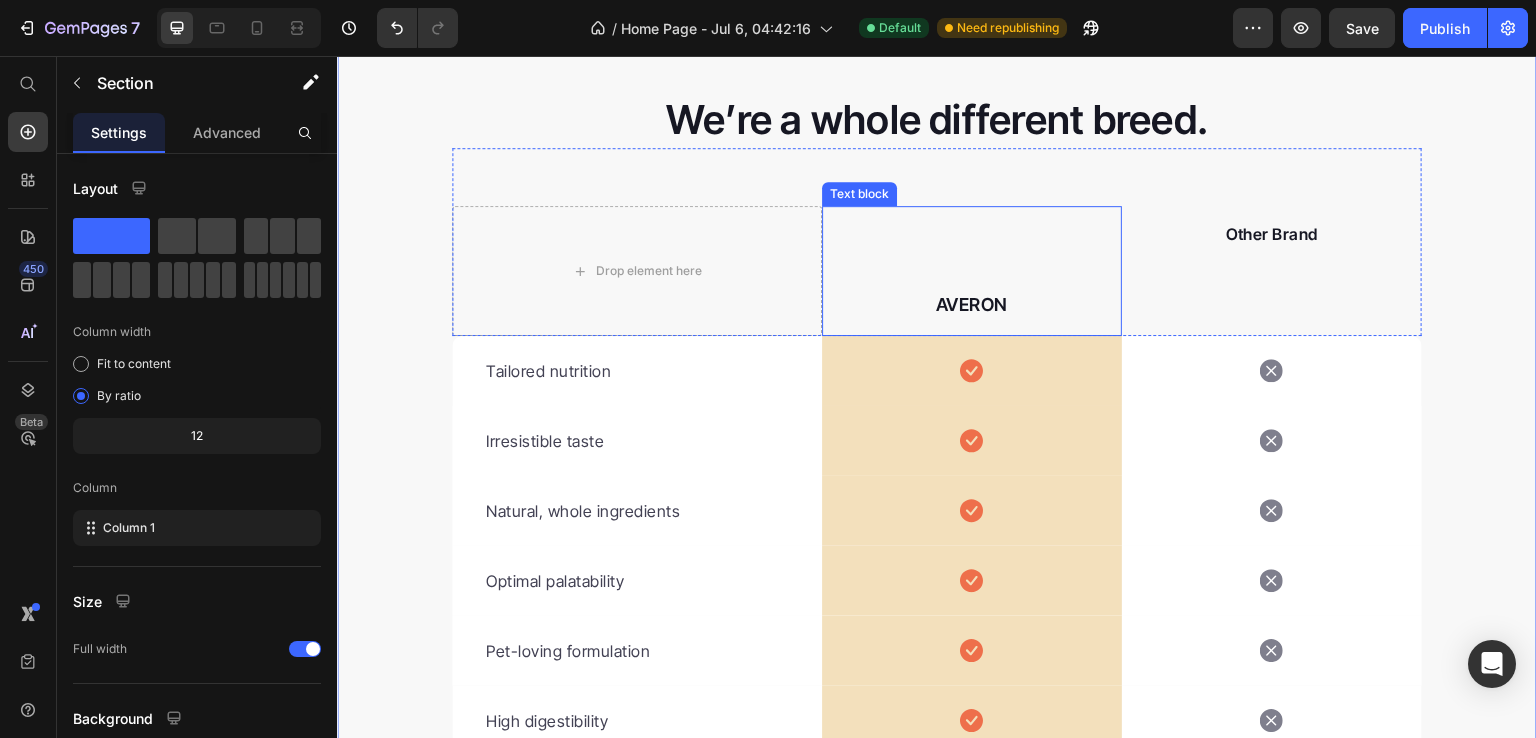 click on "AVERON" at bounding box center [972, 304] 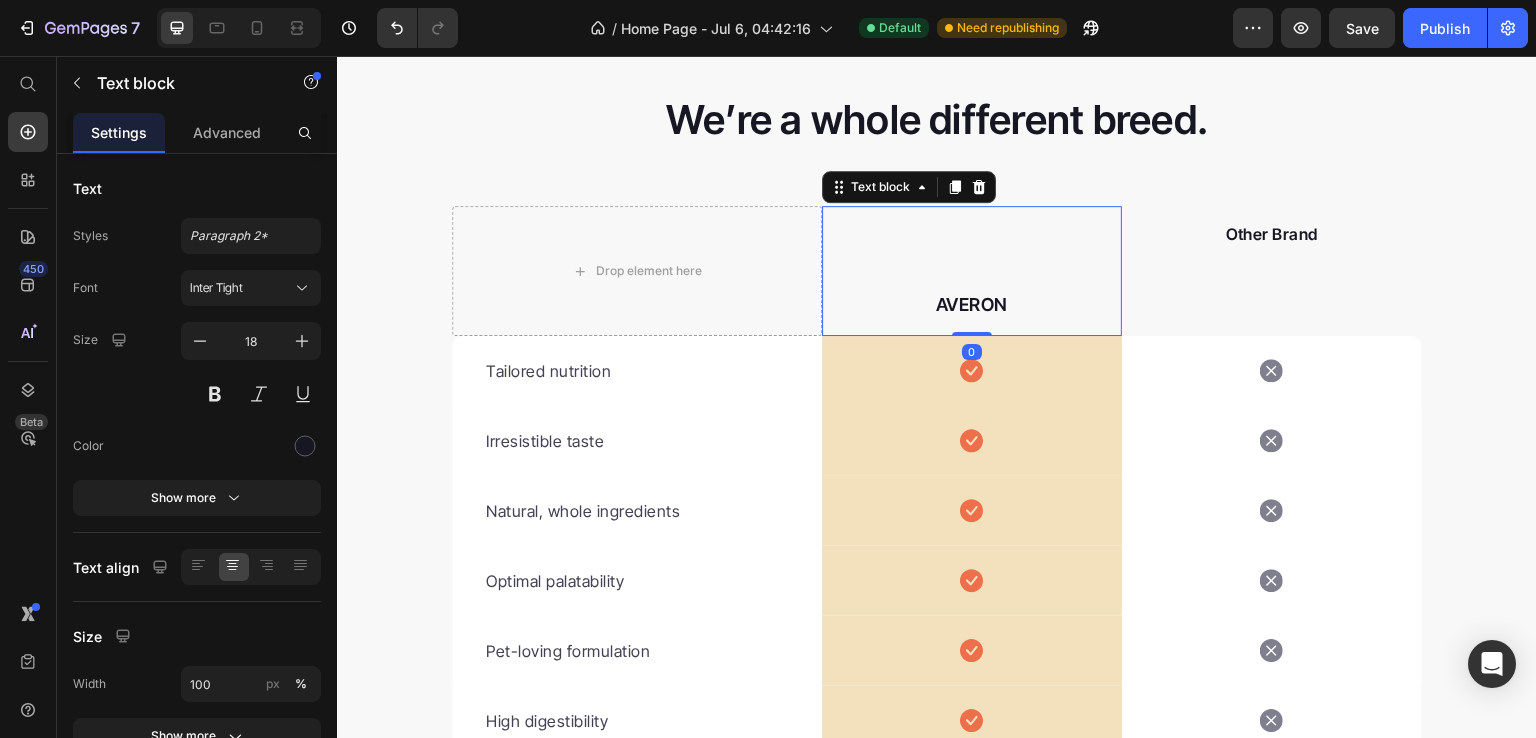 click on "AVERON Text block   0" at bounding box center [972, 271] 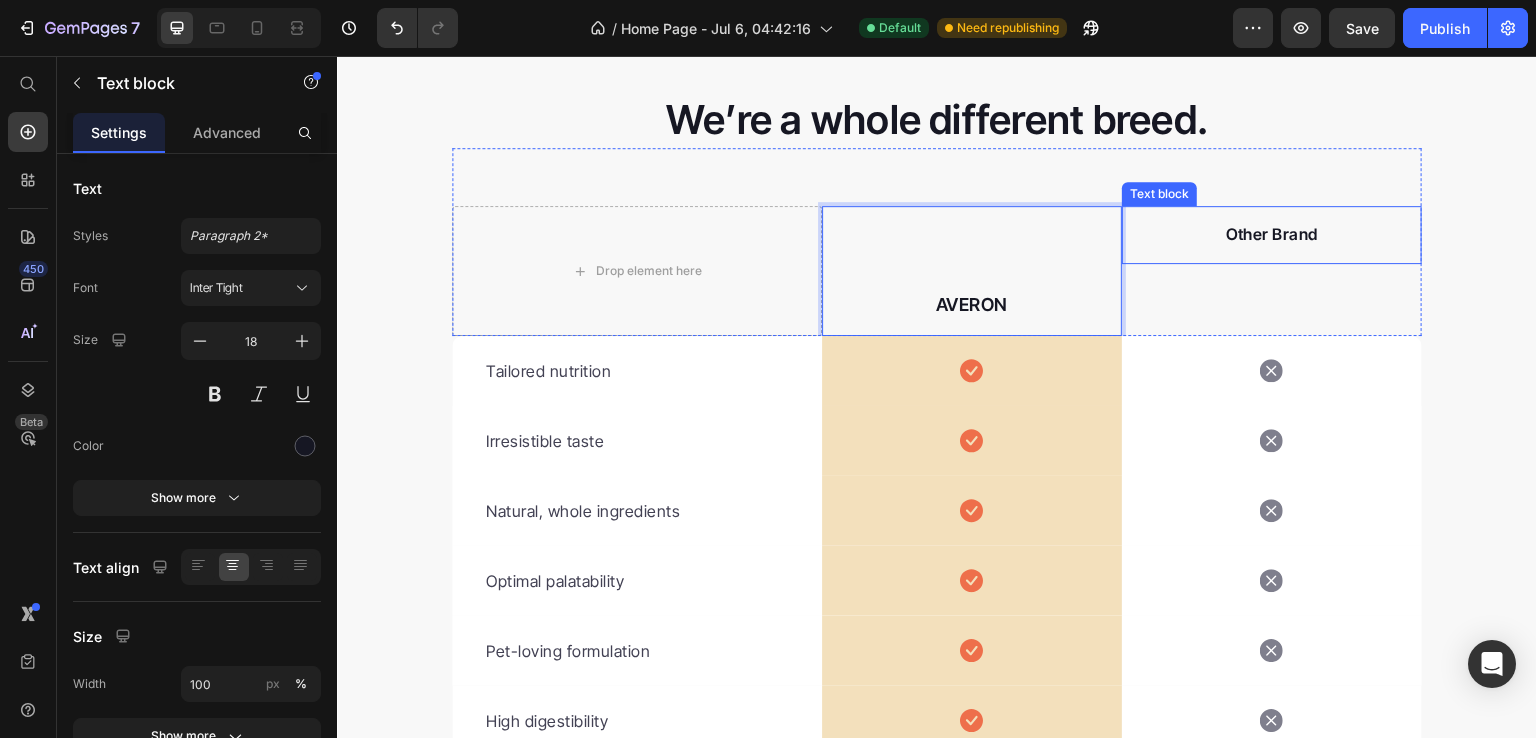 click on "Other Brand" at bounding box center [1272, 234] 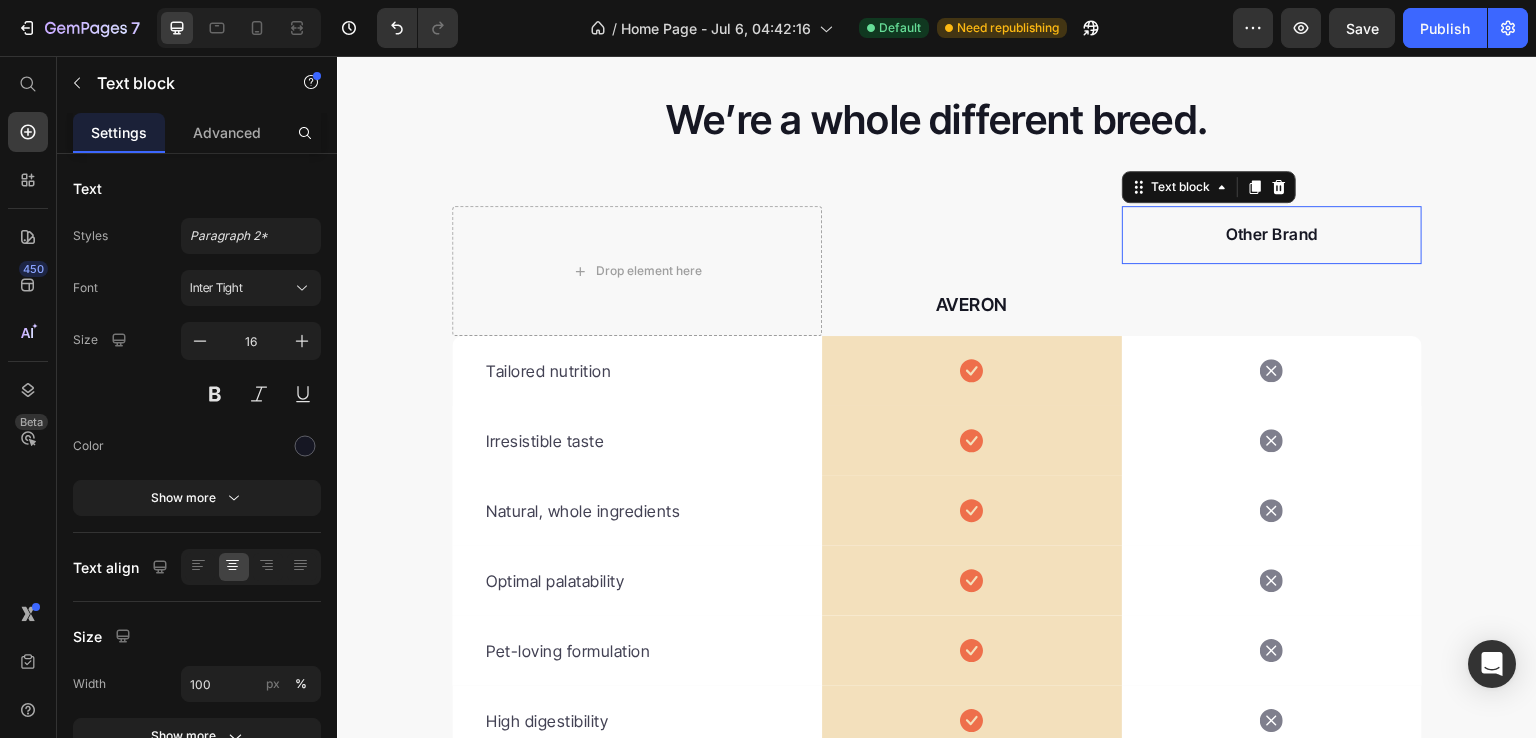 click on "Other Brand" at bounding box center (1272, 234) 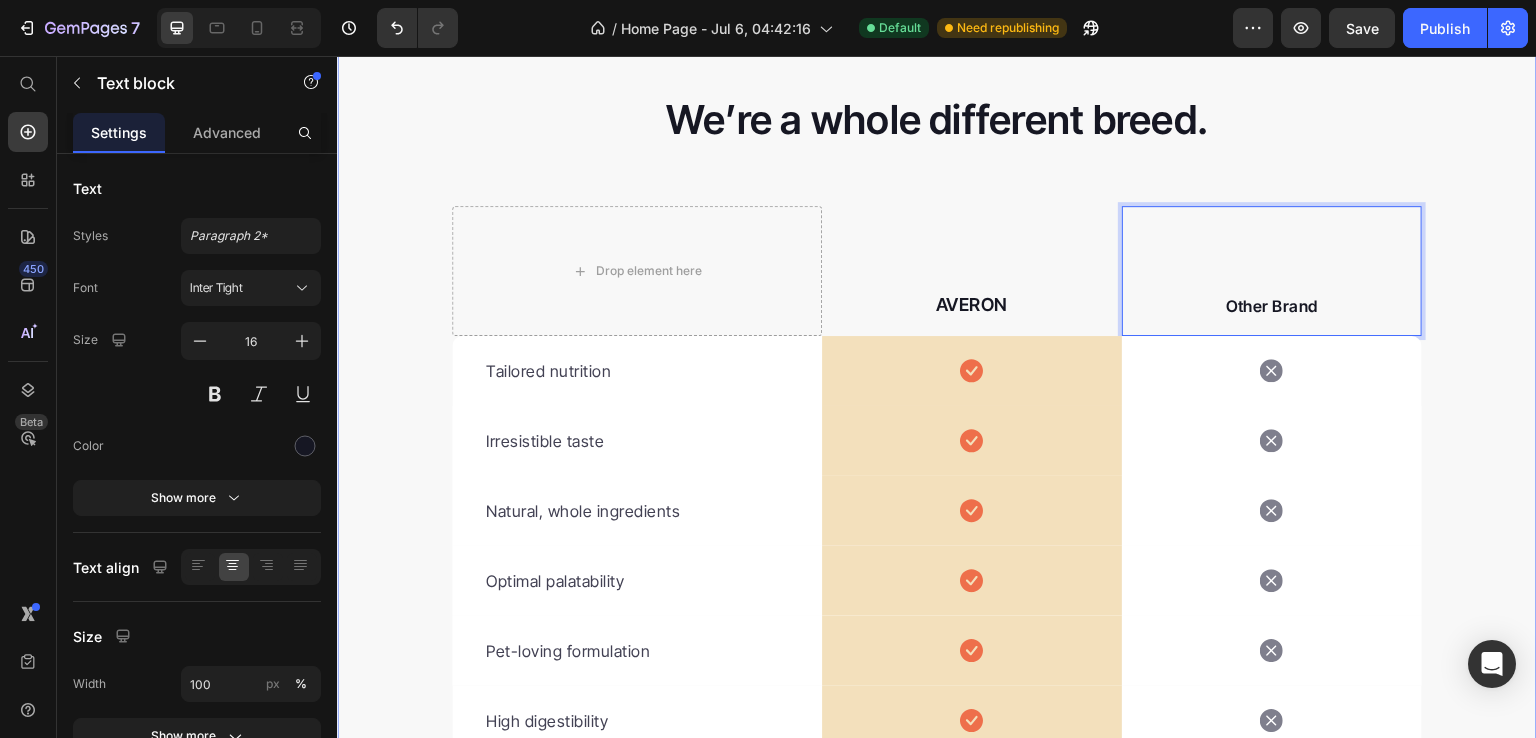 click on "We’re a whole different breed. Heading Row
Drop element here AVERON Text block Other Brand Text block   0 Row Tailored nutrition Text block
Icon Row
Icon Row Irresistible taste Text block
Icon Row
Icon Row Natural, whole ingredients Text block
Icon Row
Icon Row Optimal palatability Text block
Icon Row
Icon Row Pet-loving formulation Text block
Icon Row
Icon Row High digestibility Text block
Icon Row
Icon Row Row SHOP NOW Button *100% satisfaction. No fuss, 30-day money-back guarantee Text block Row" at bounding box center (937, 494) 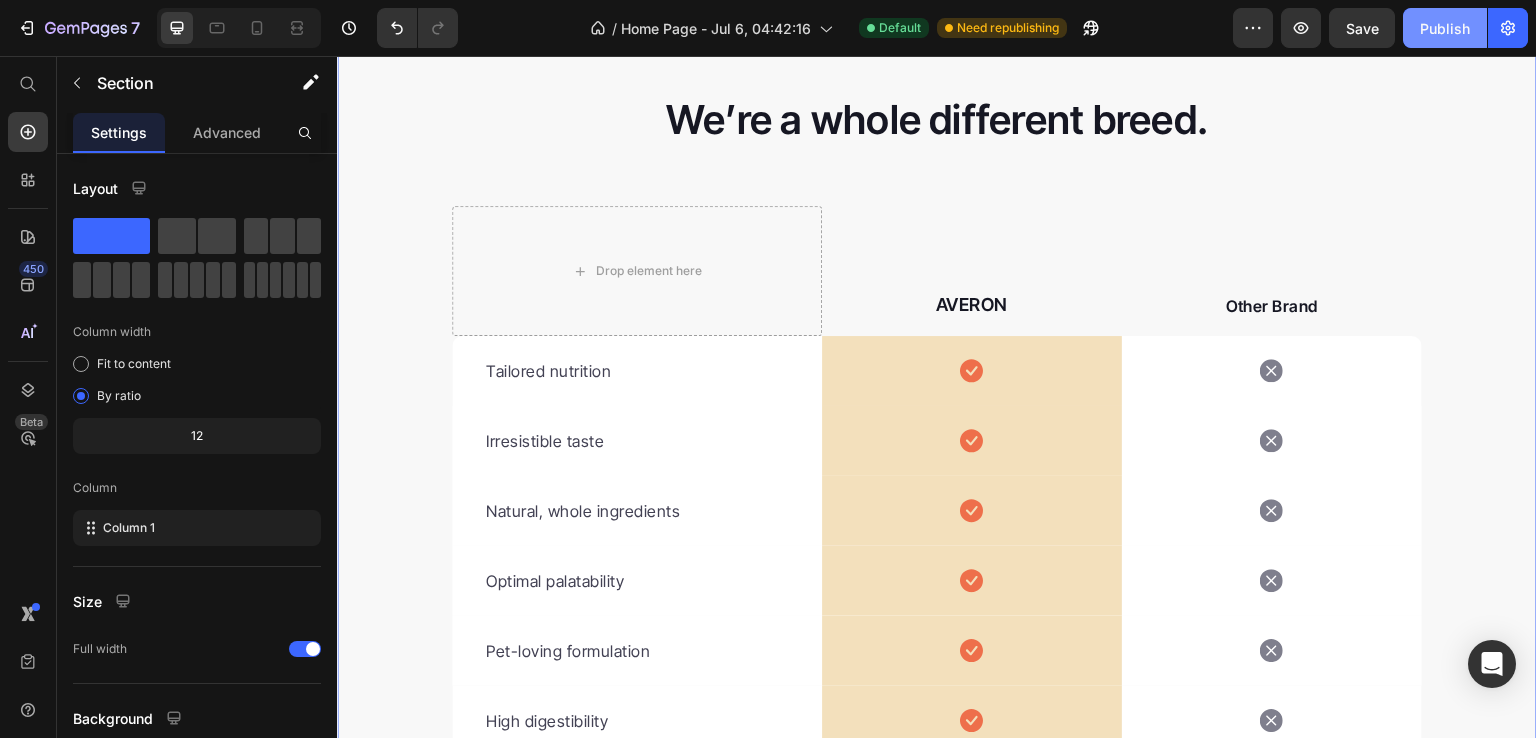 click on "Publish" at bounding box center (1445, 28) 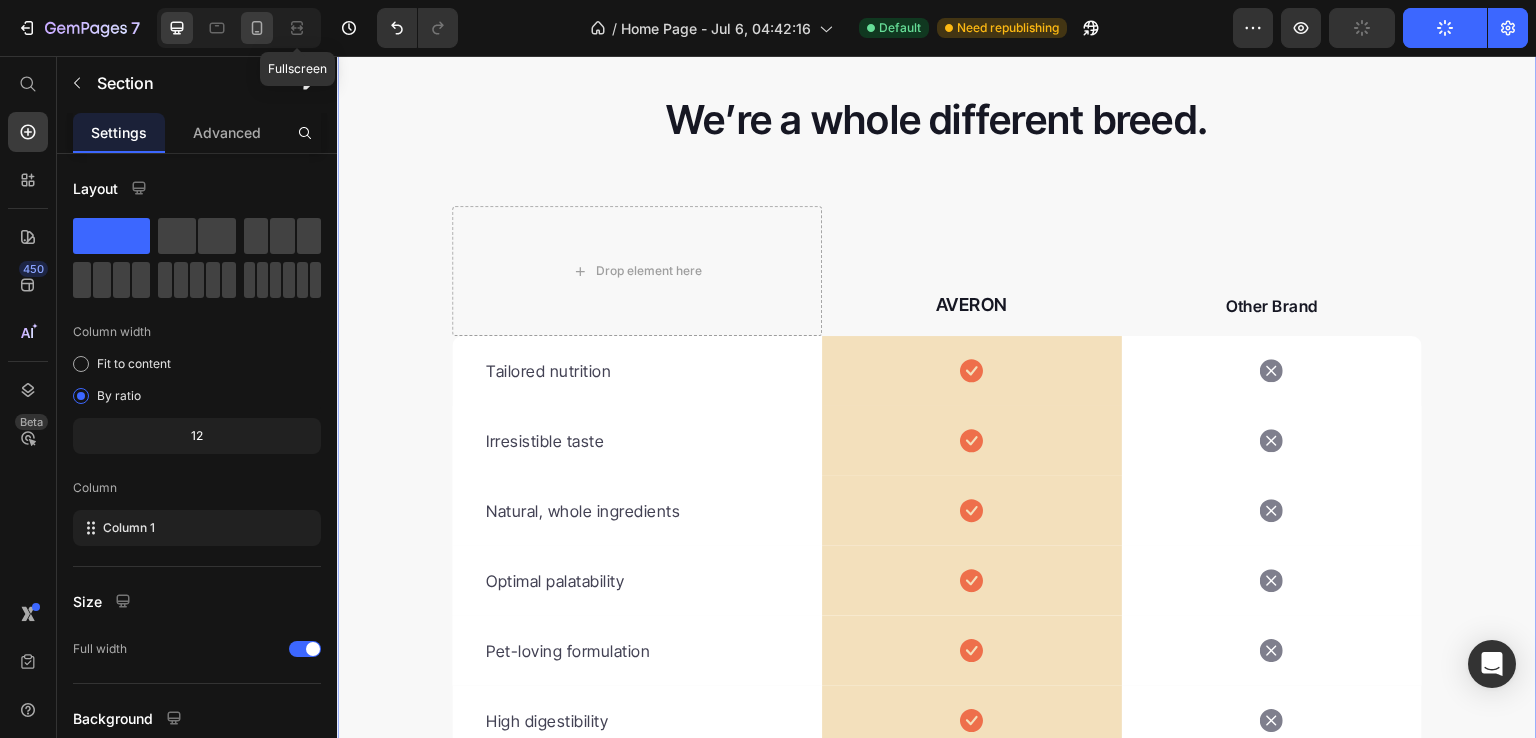 click 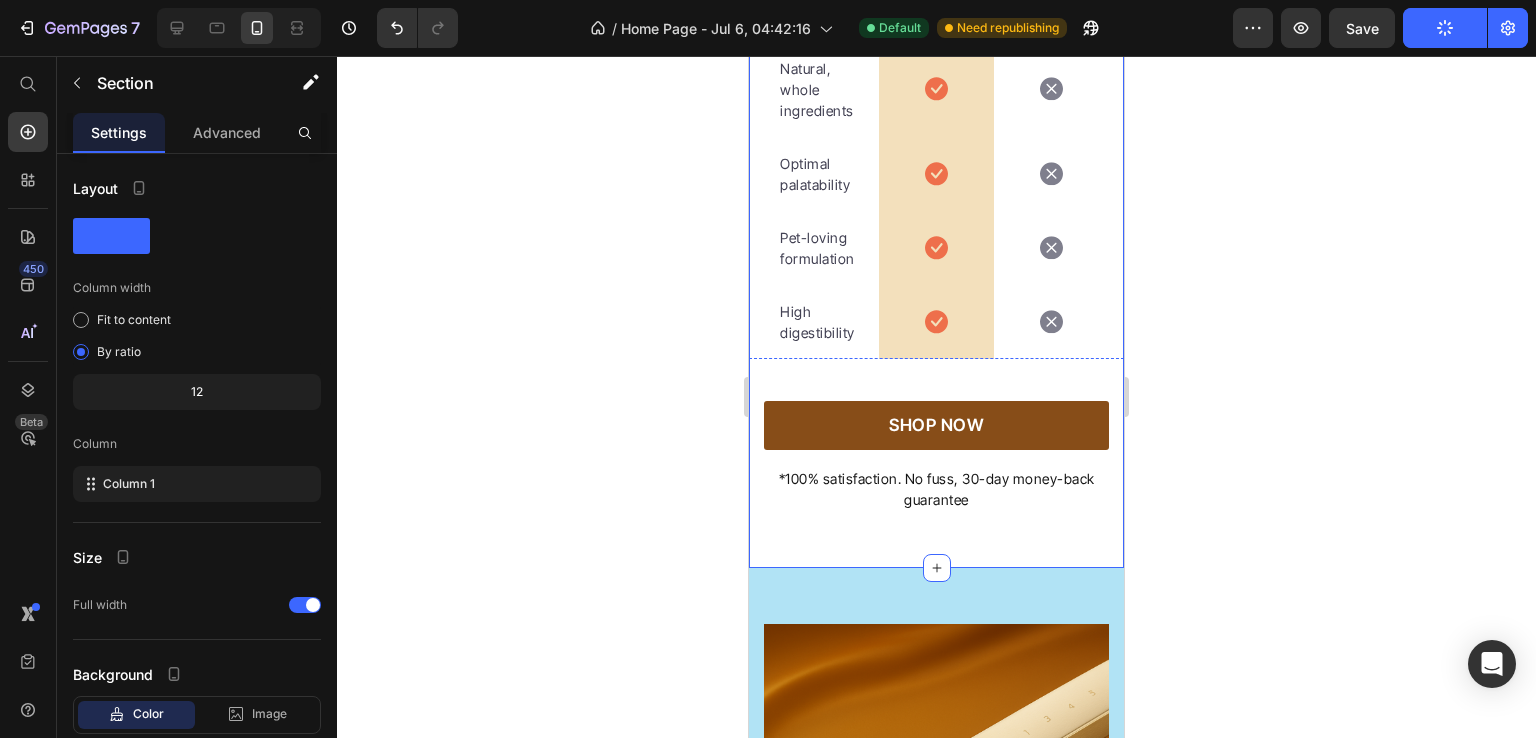 scroll, scrollTop: 6164, scrollLeft: 0, axis: vertical 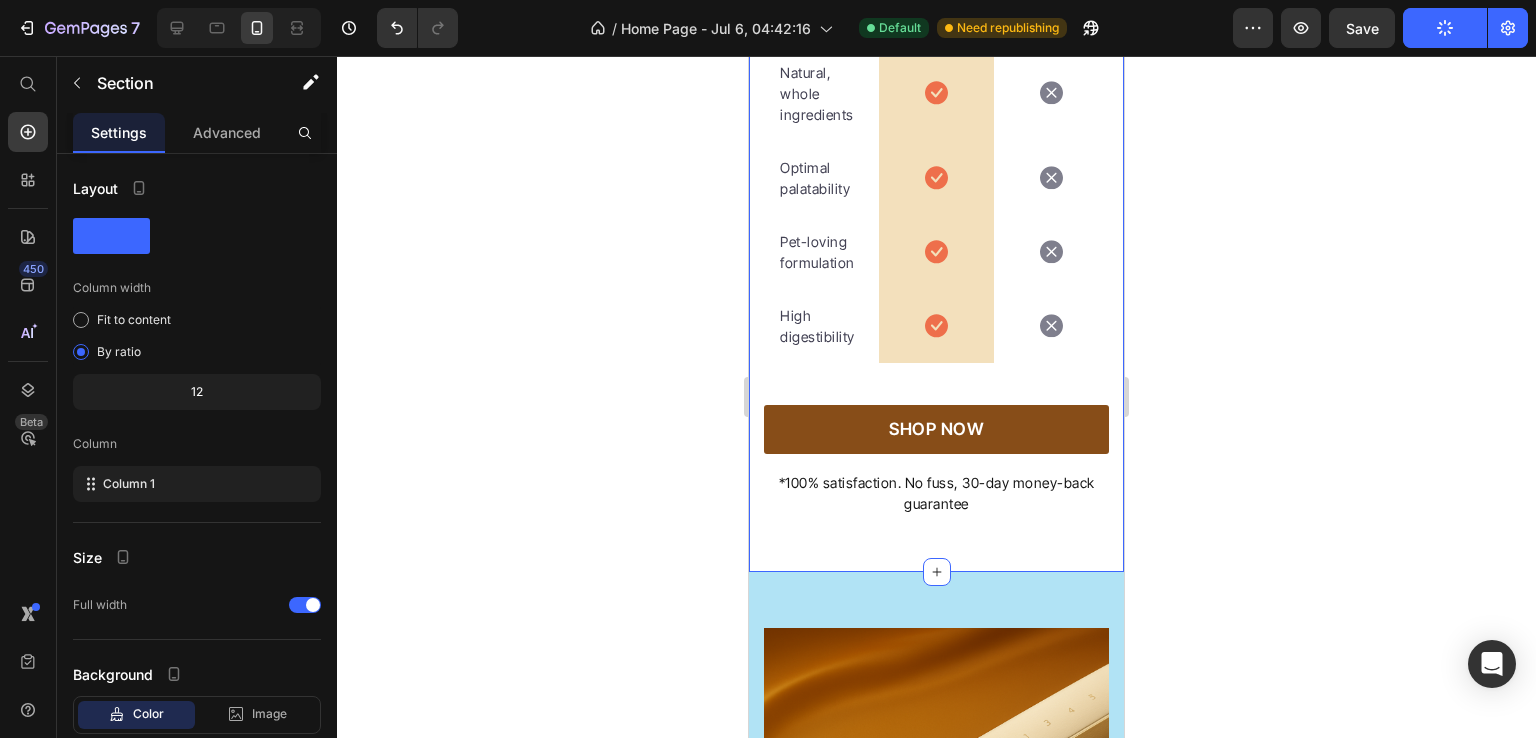 click on "AVERON" at bounding box center [936, -133] 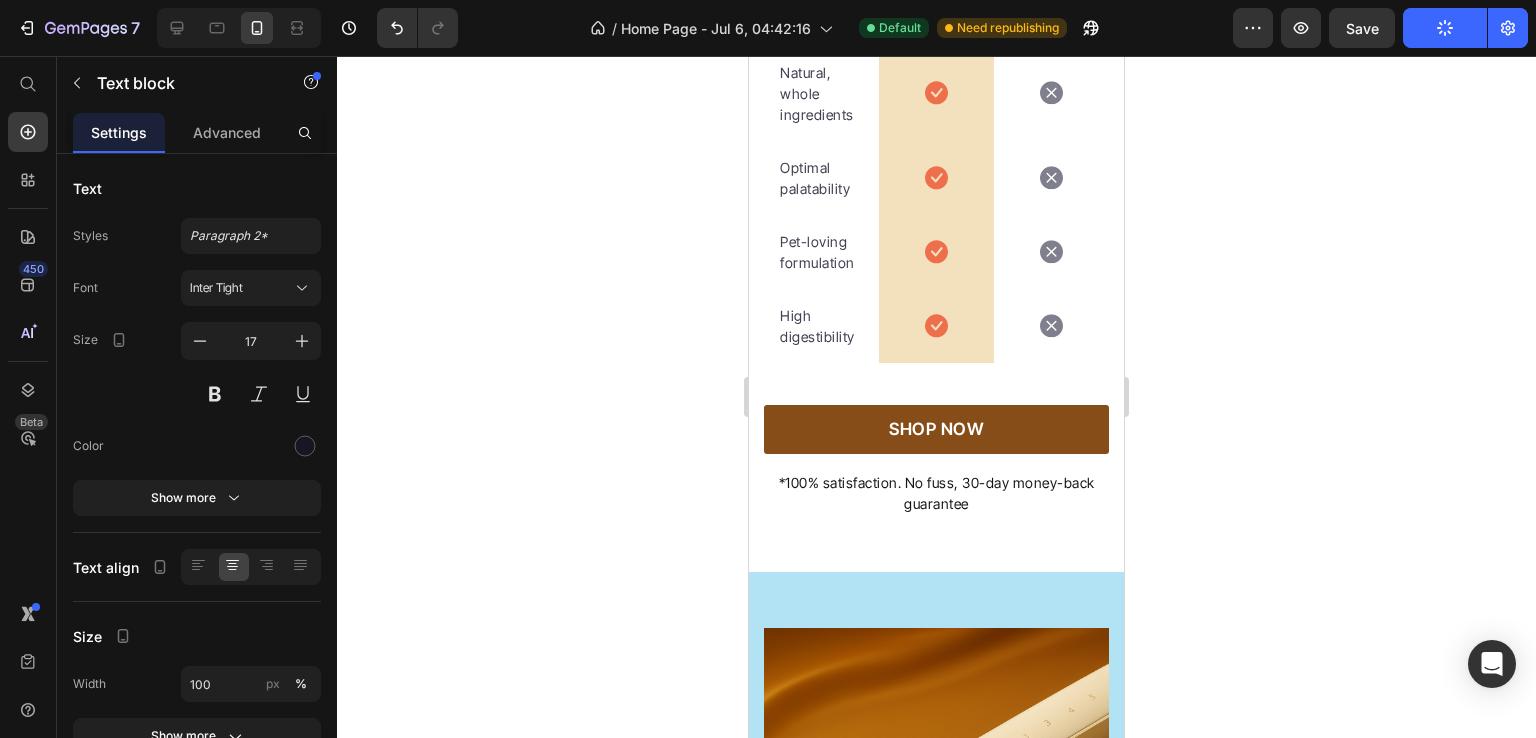 click 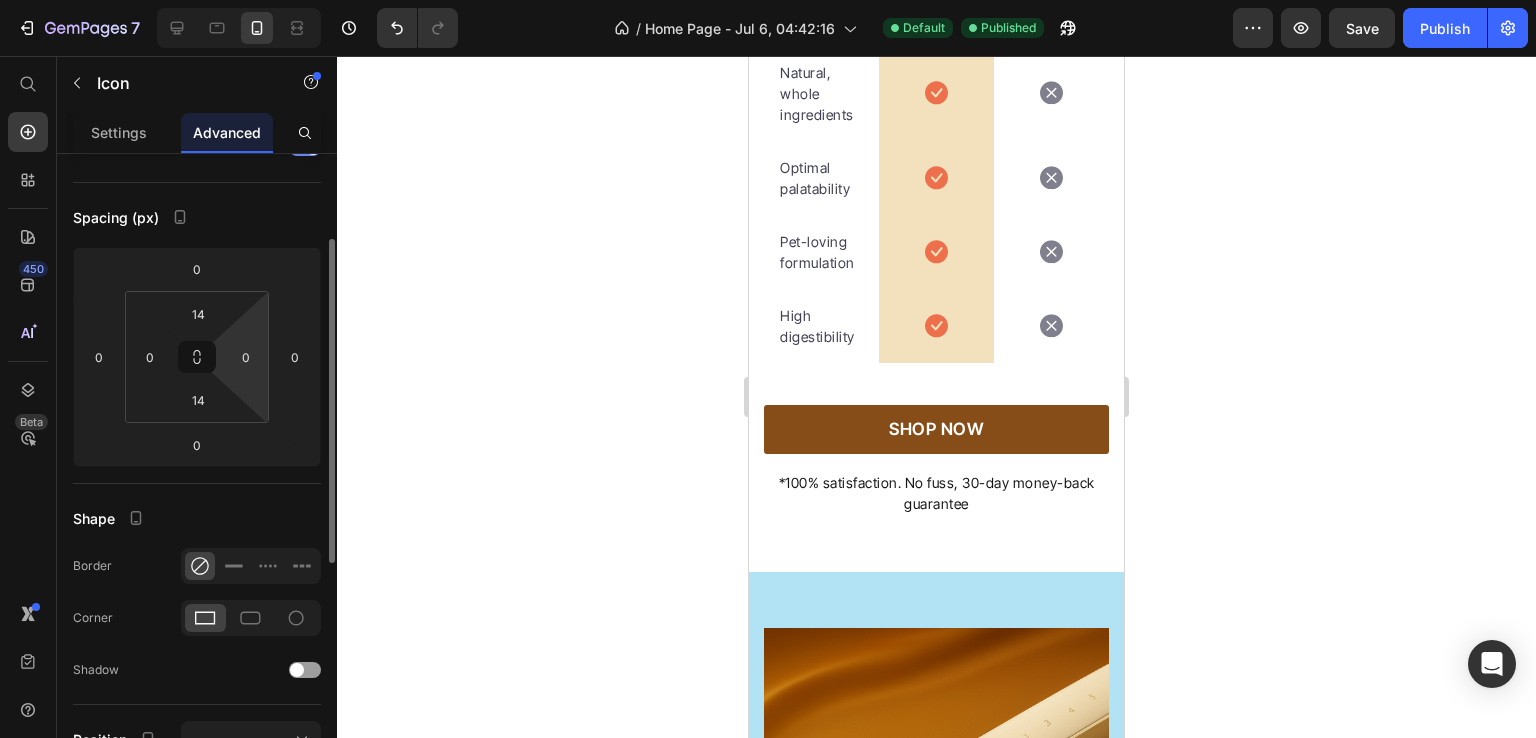 scroll, scrollTop: 0, scrollLeft: 0, axis: both 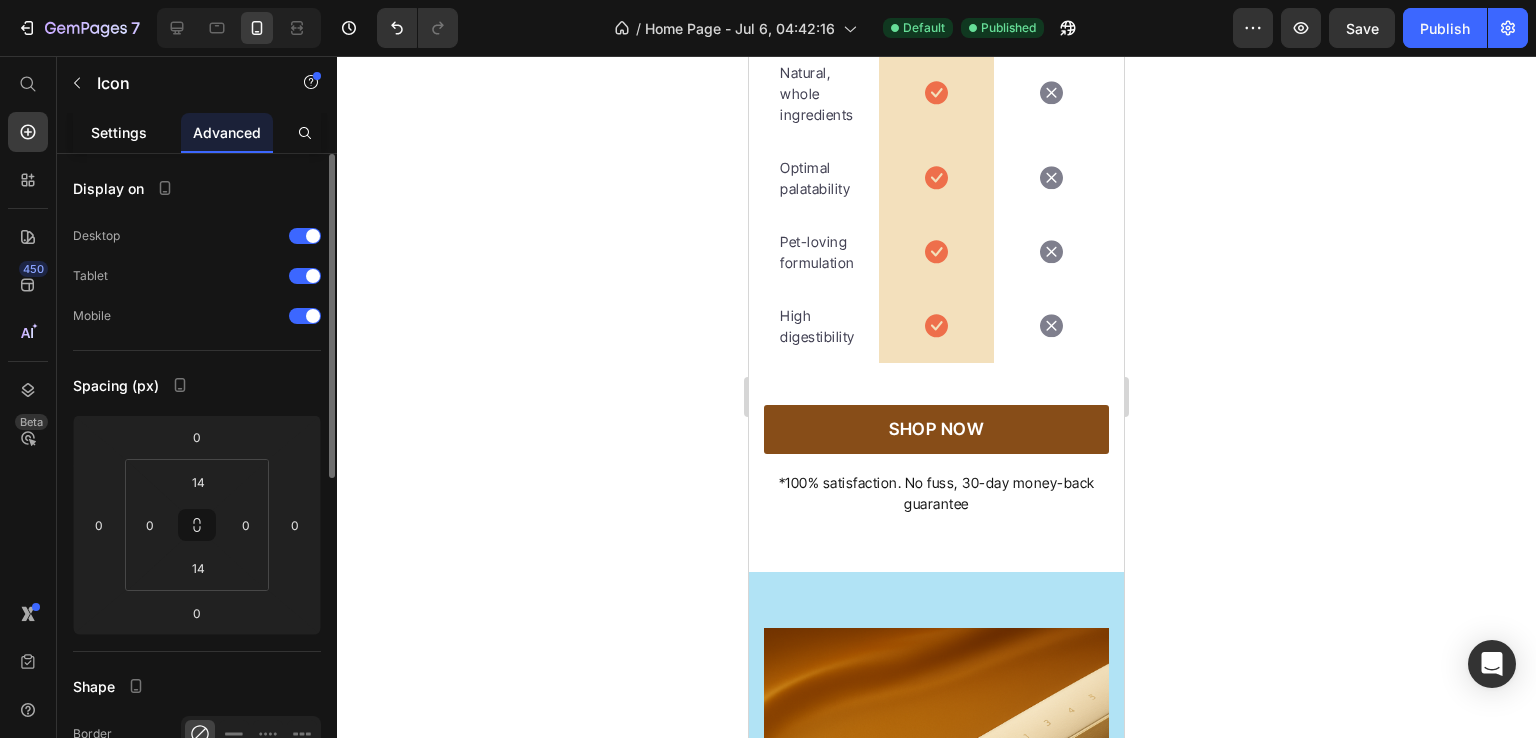 click on "Settings" at bounding box center [119, 132] 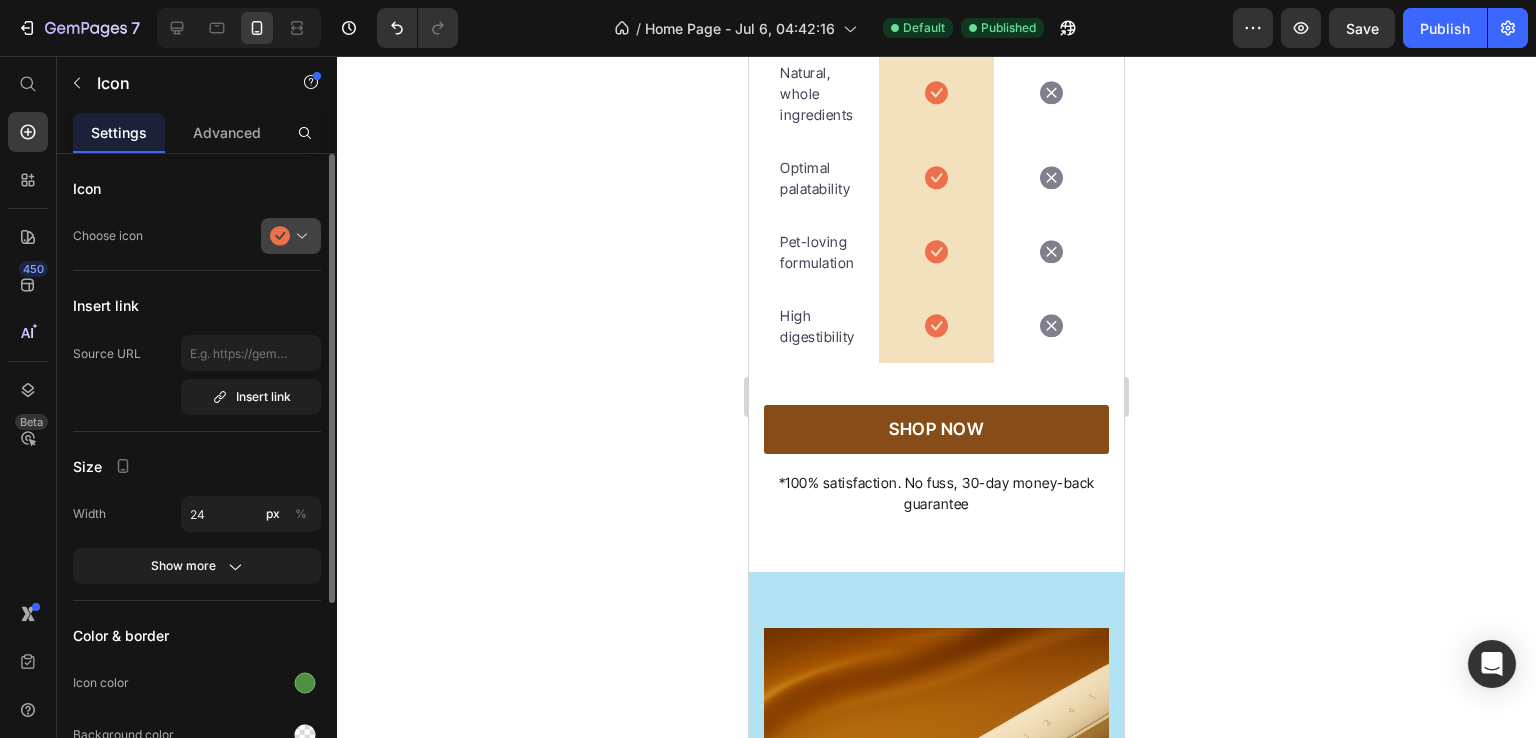 click at bounding box center (299, 236) 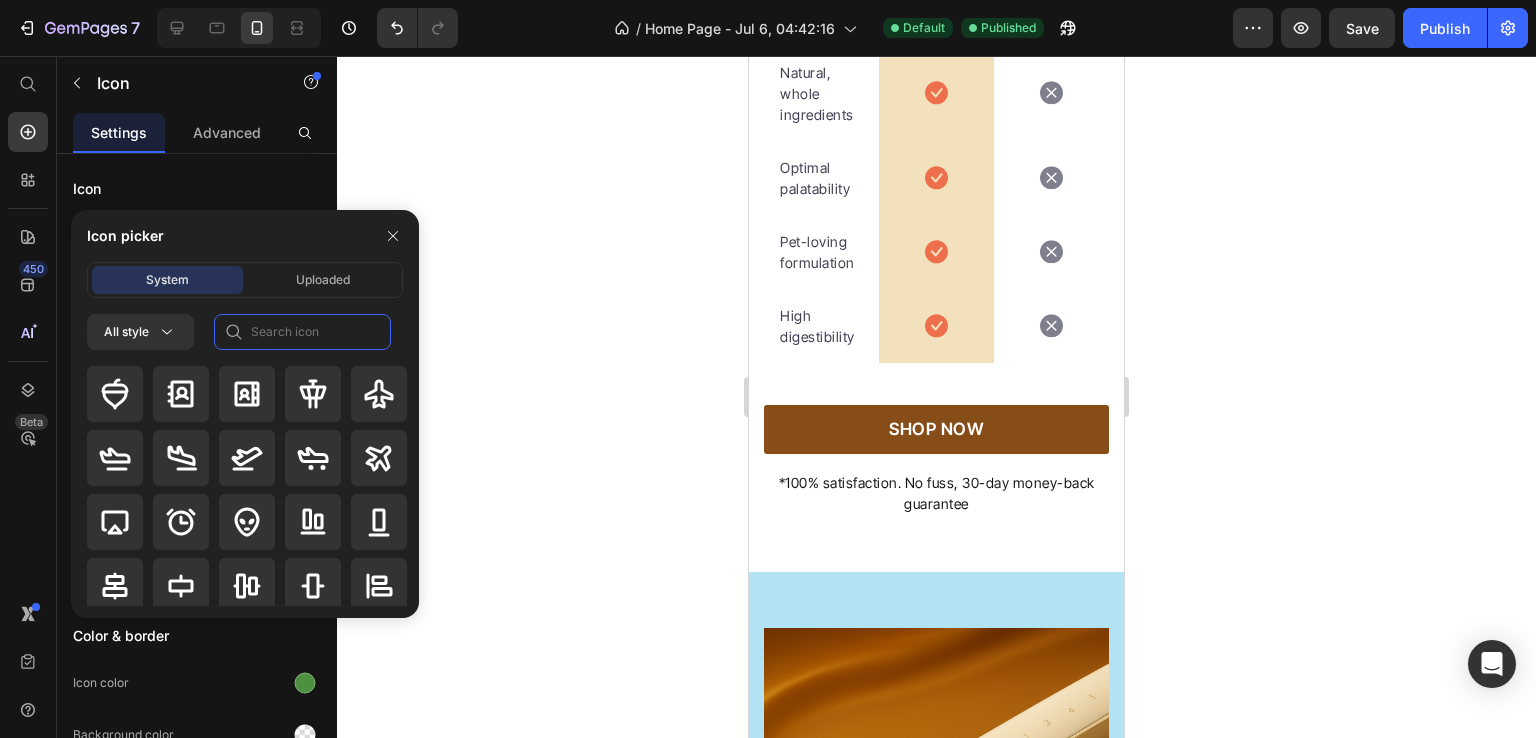 click 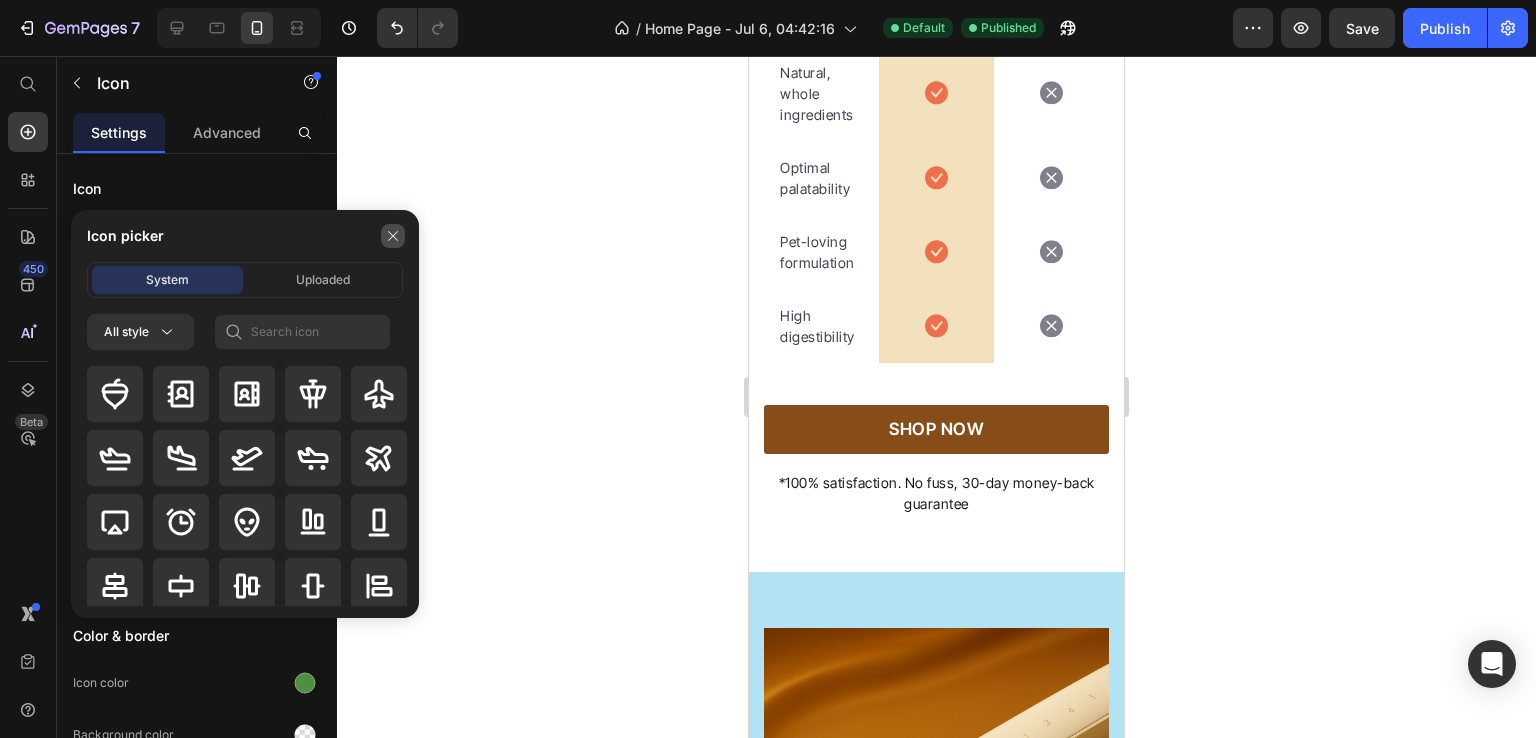 click at bounding box center [393, 236] 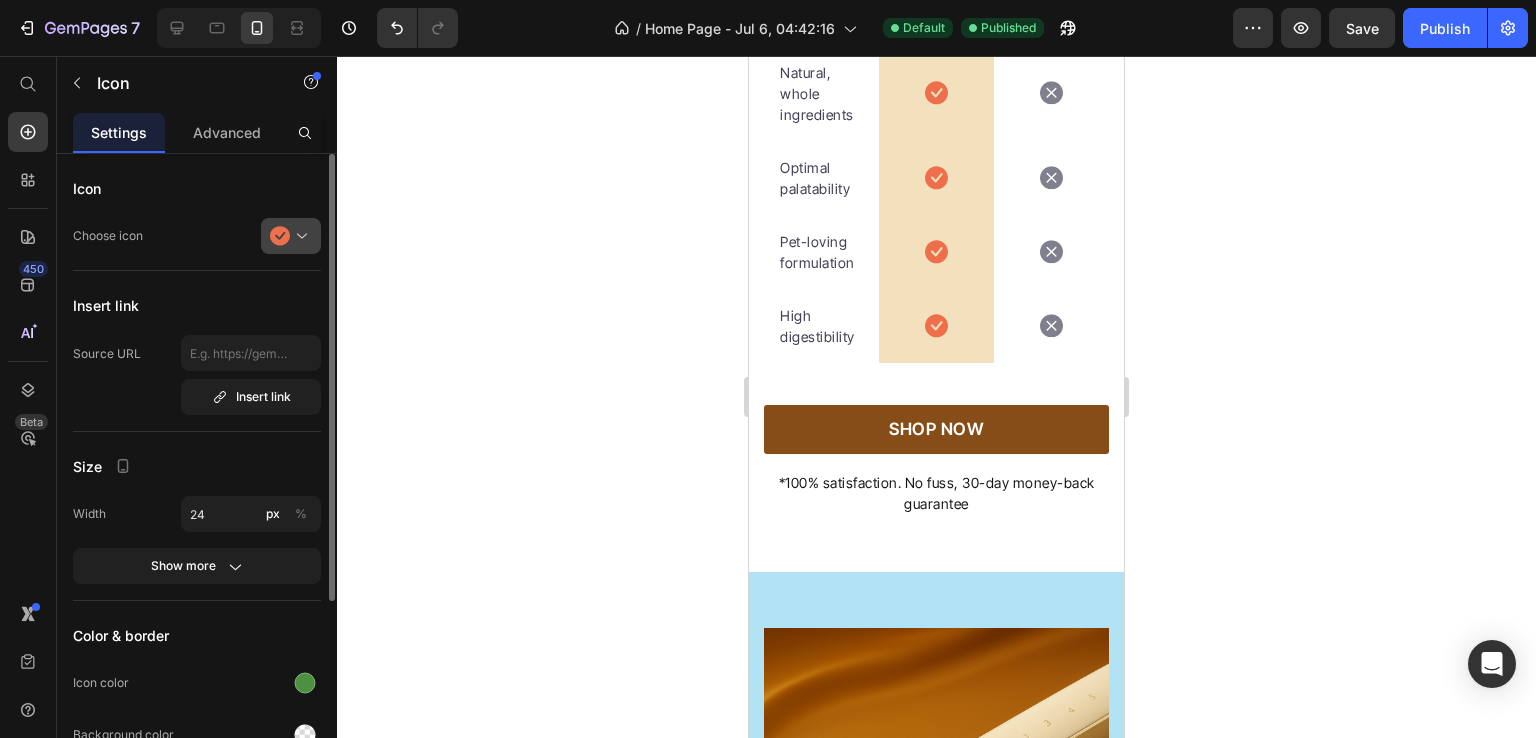 click at bounding box center [299, 236] 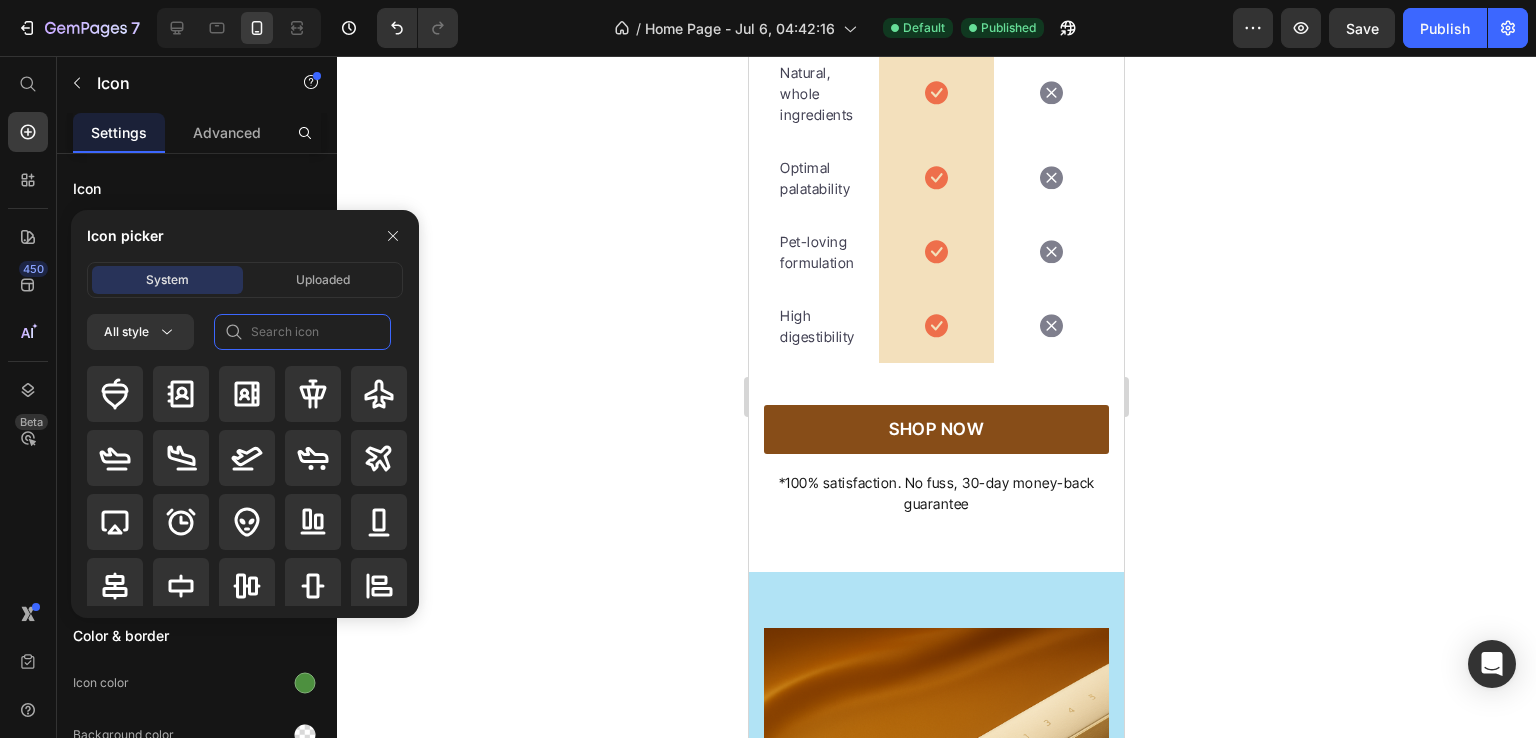 click 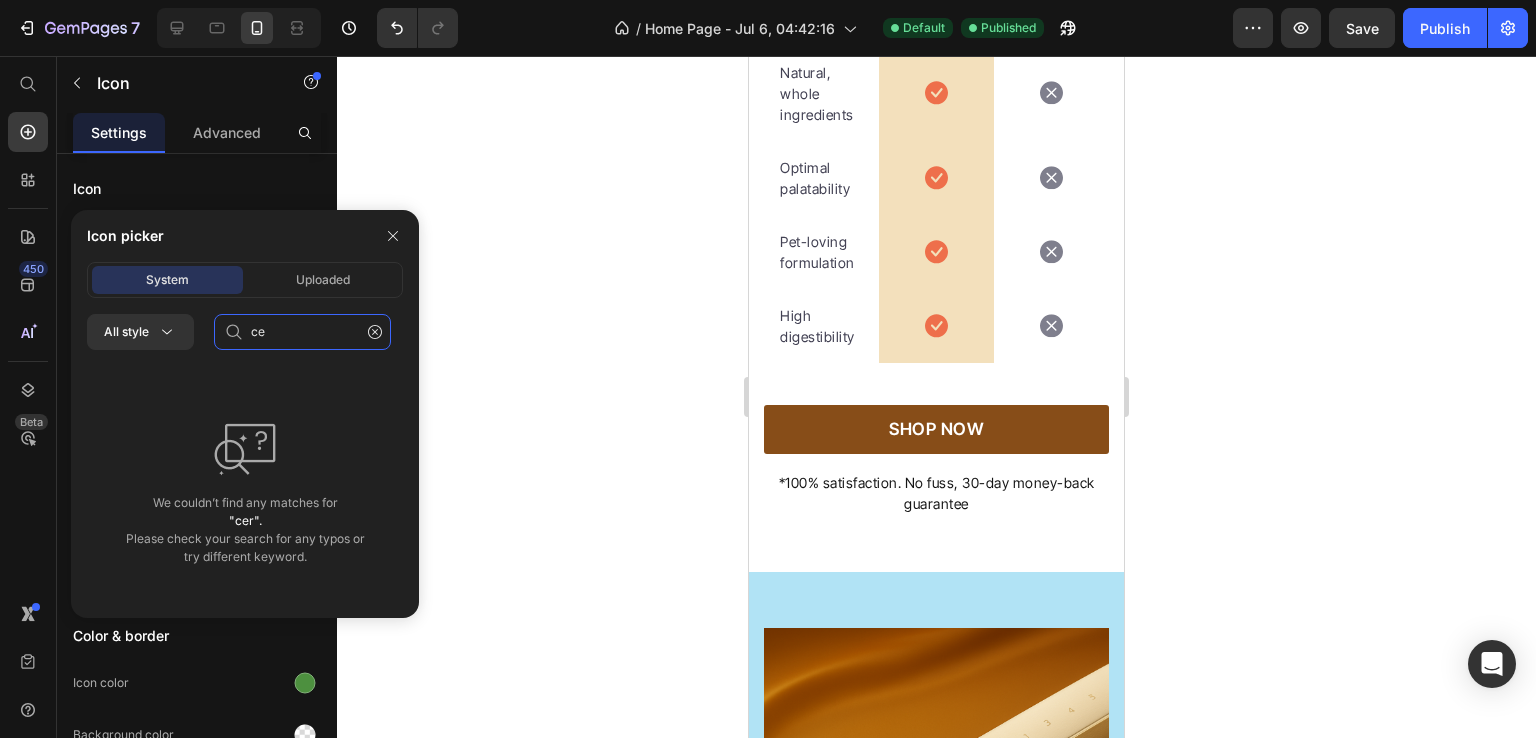 type on "c" 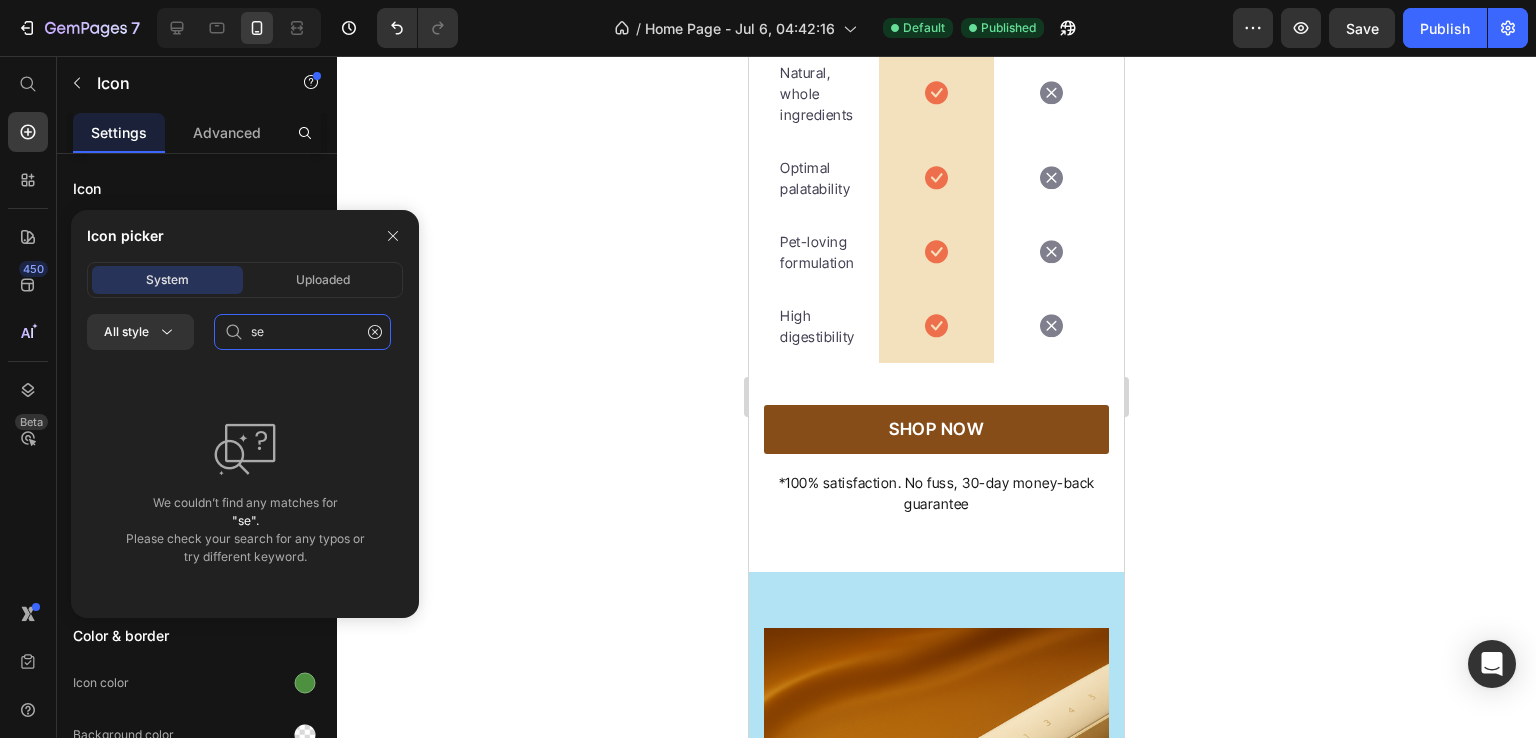 type on "s" 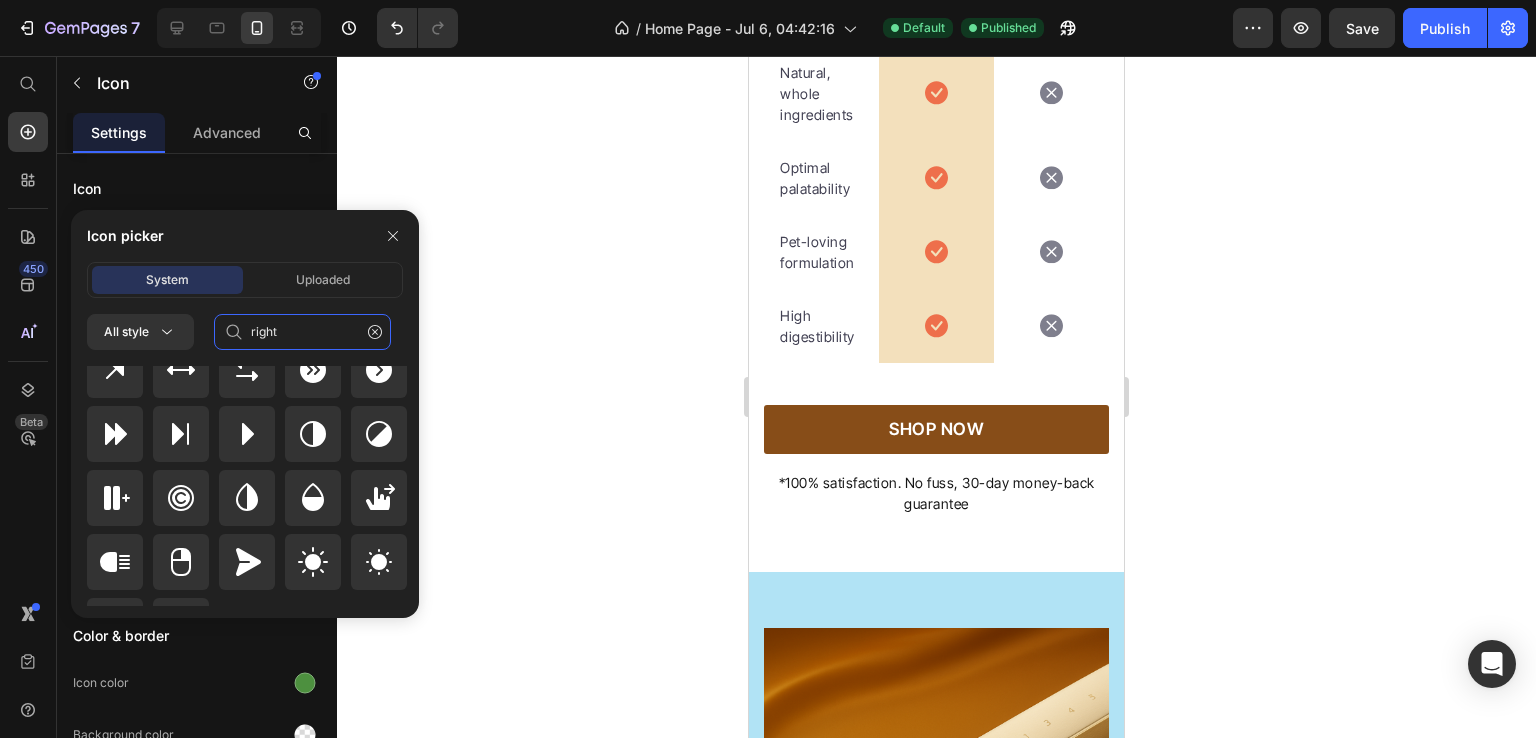 scroll, scrollTop: 2176, scrollLeft: 0, axis: vertical 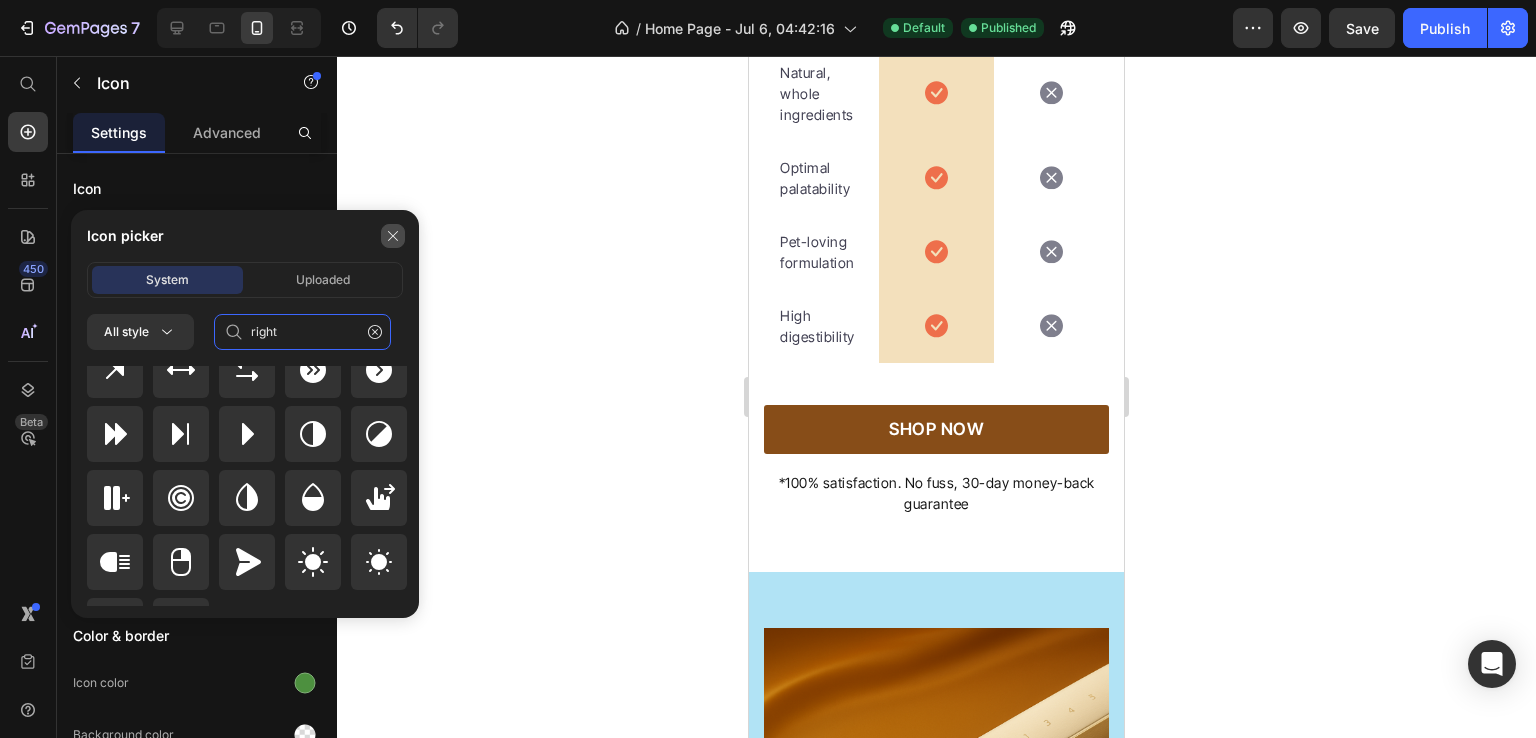 type on "right" 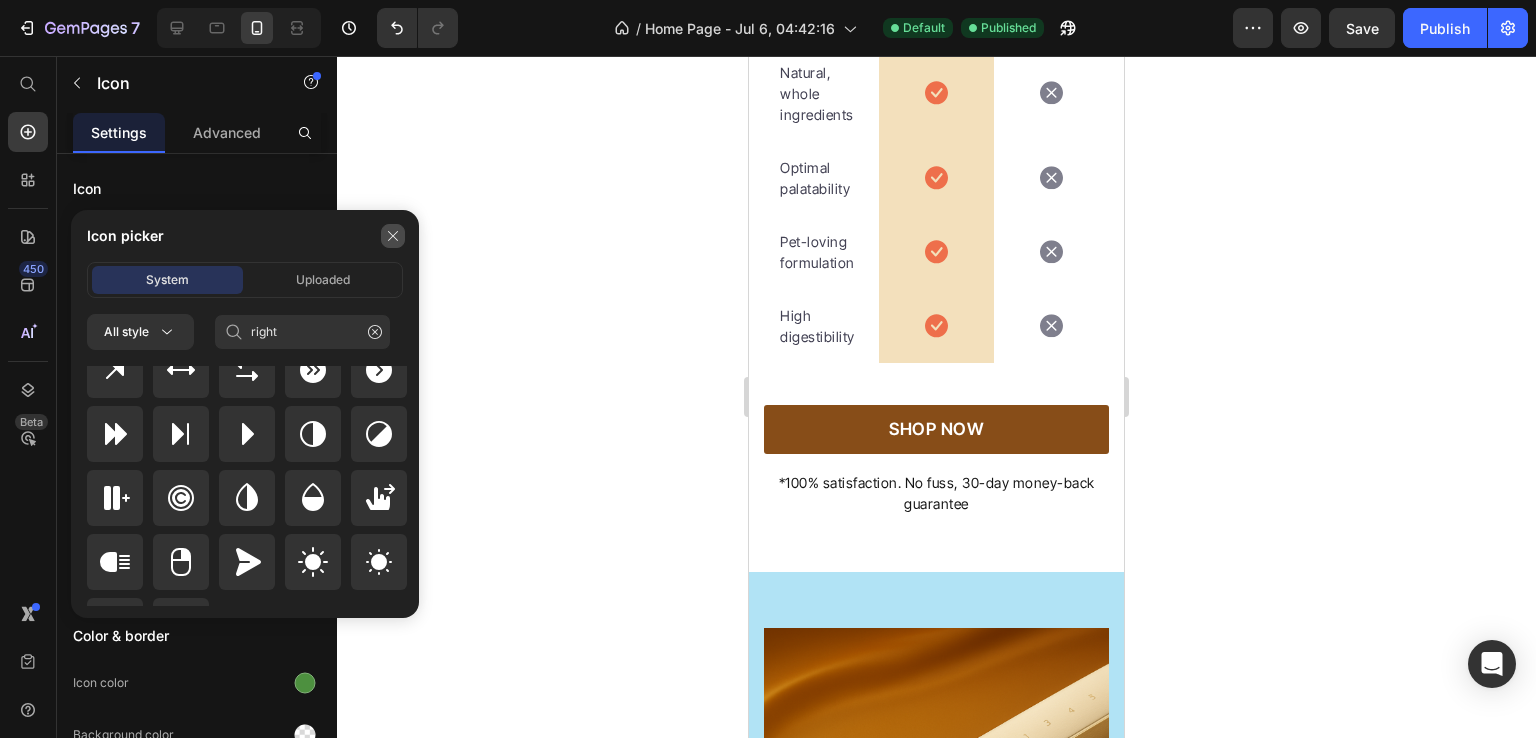 click 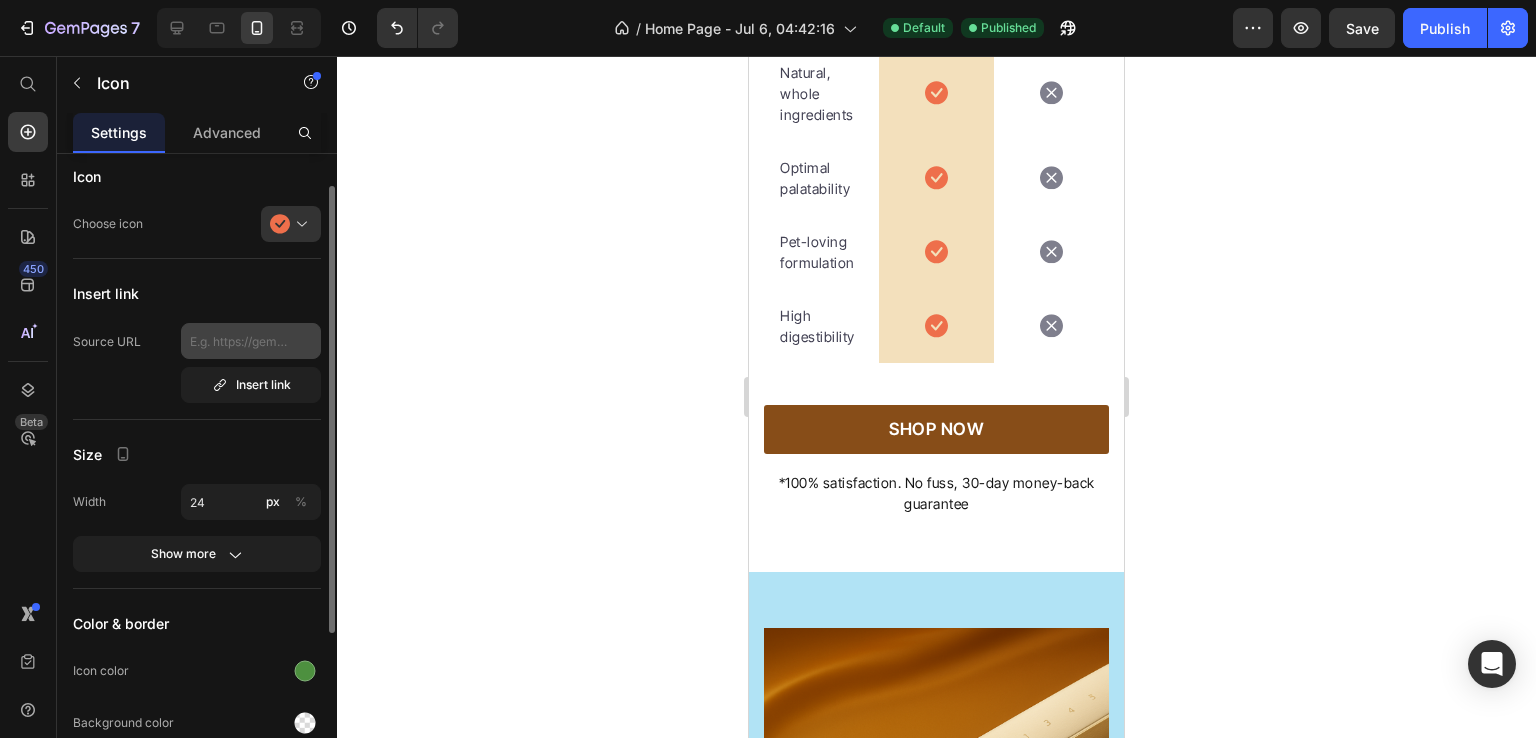 scroll, scrollTop: 43, scrollLeft: 0, axis: vertical 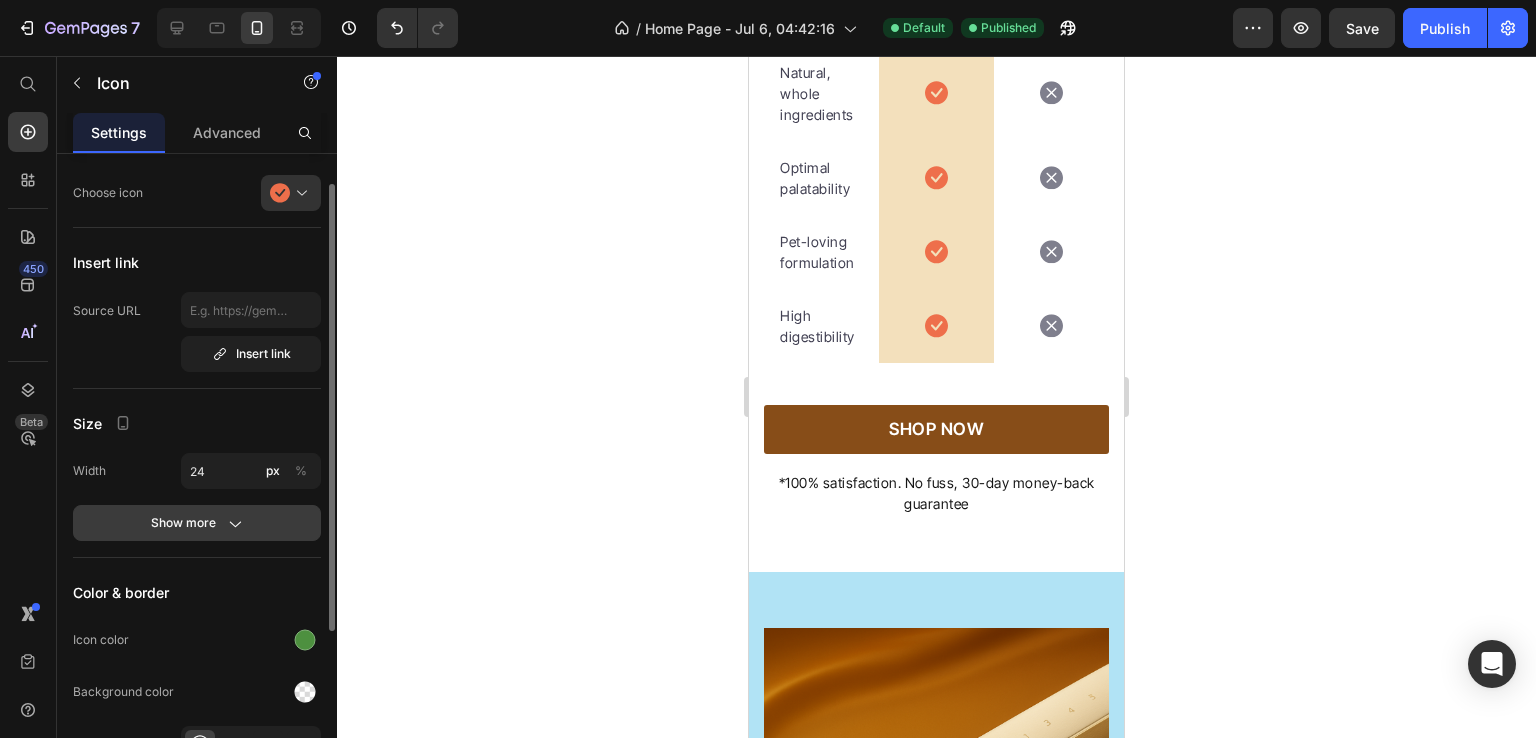 click on "Show more" at bounding box center [197, 523] 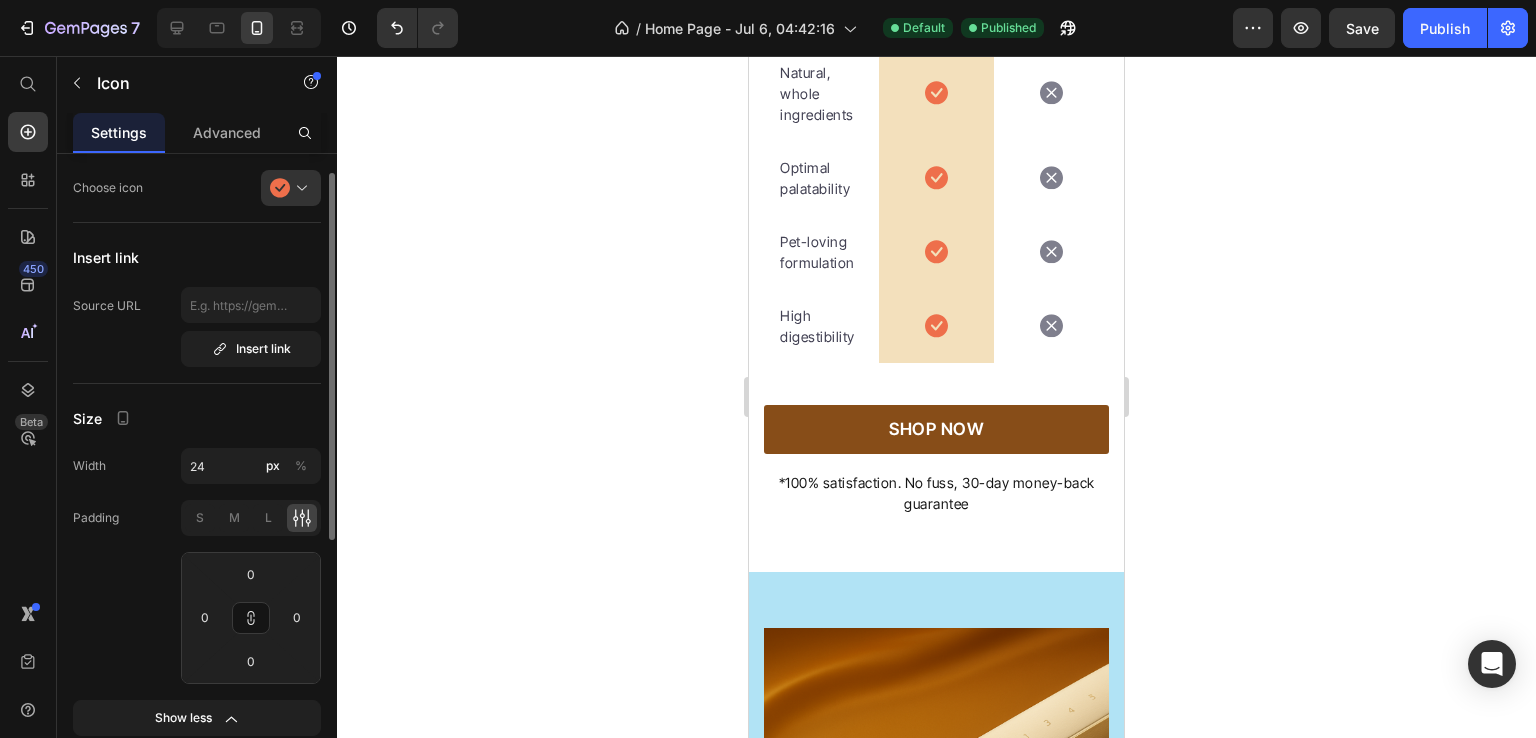 scroll, scrollTop: 38, scrollLeft: 0, axis: vertical 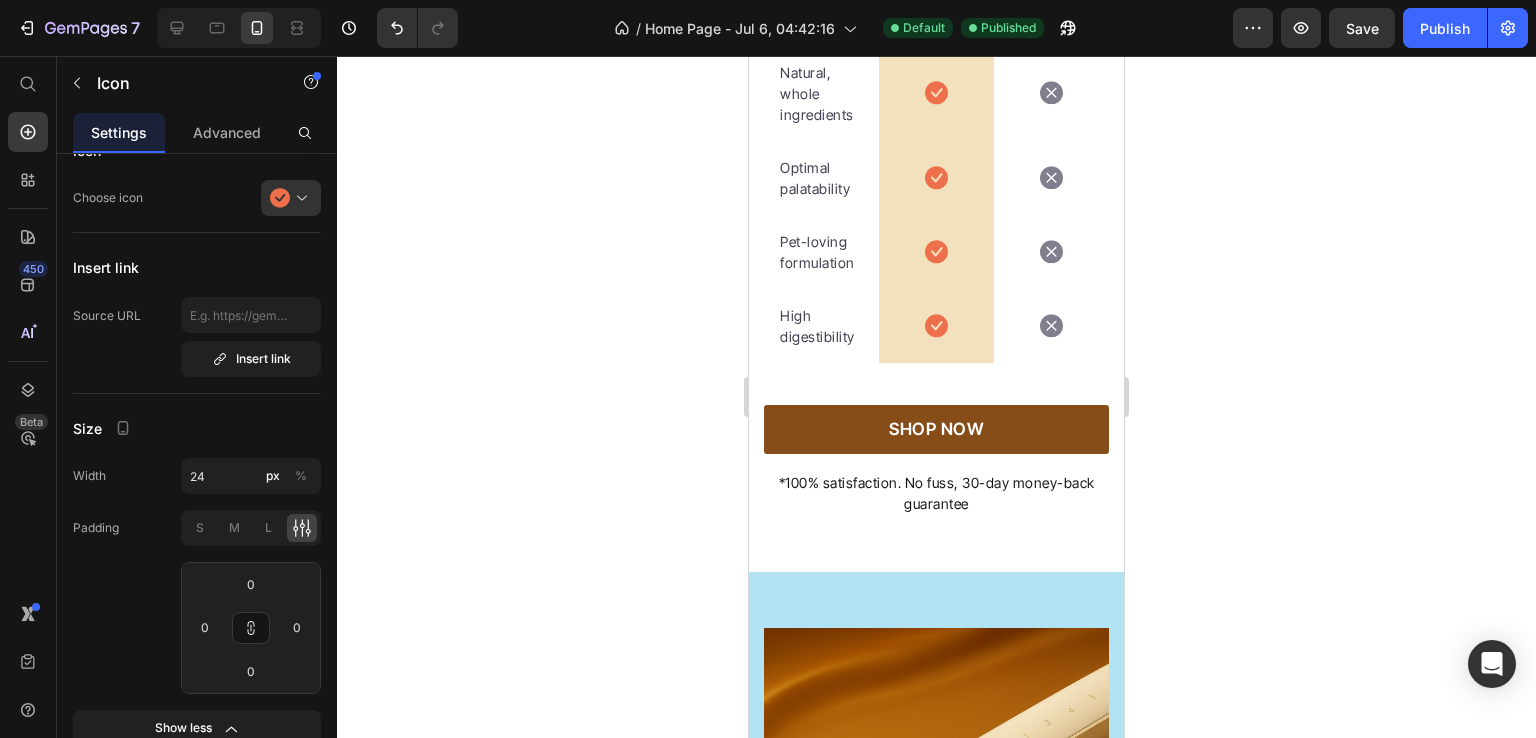 click on "AVERON" at bounding box center [936, -133] 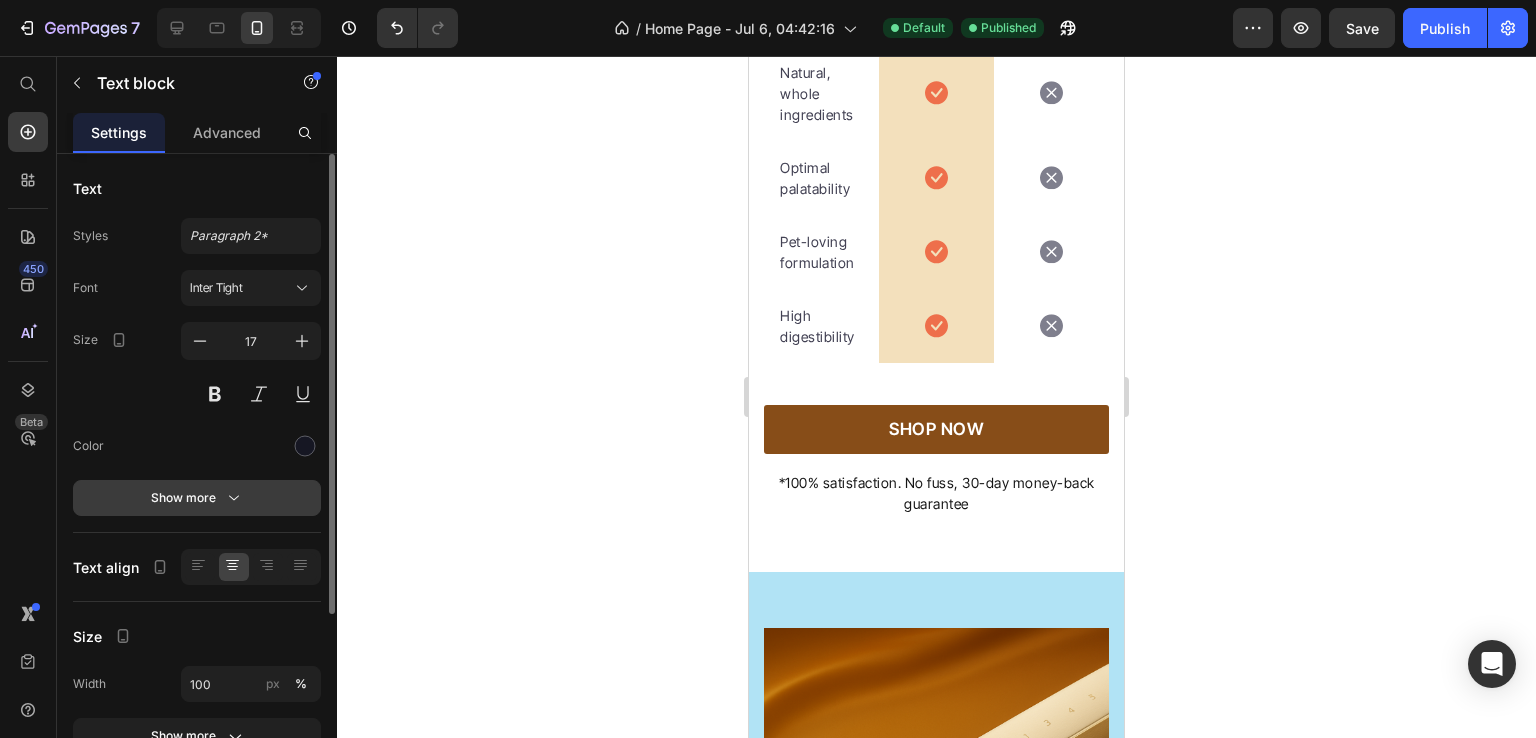 scroll, scrollTop: 252, scrollLeft: 0, axis: vertical 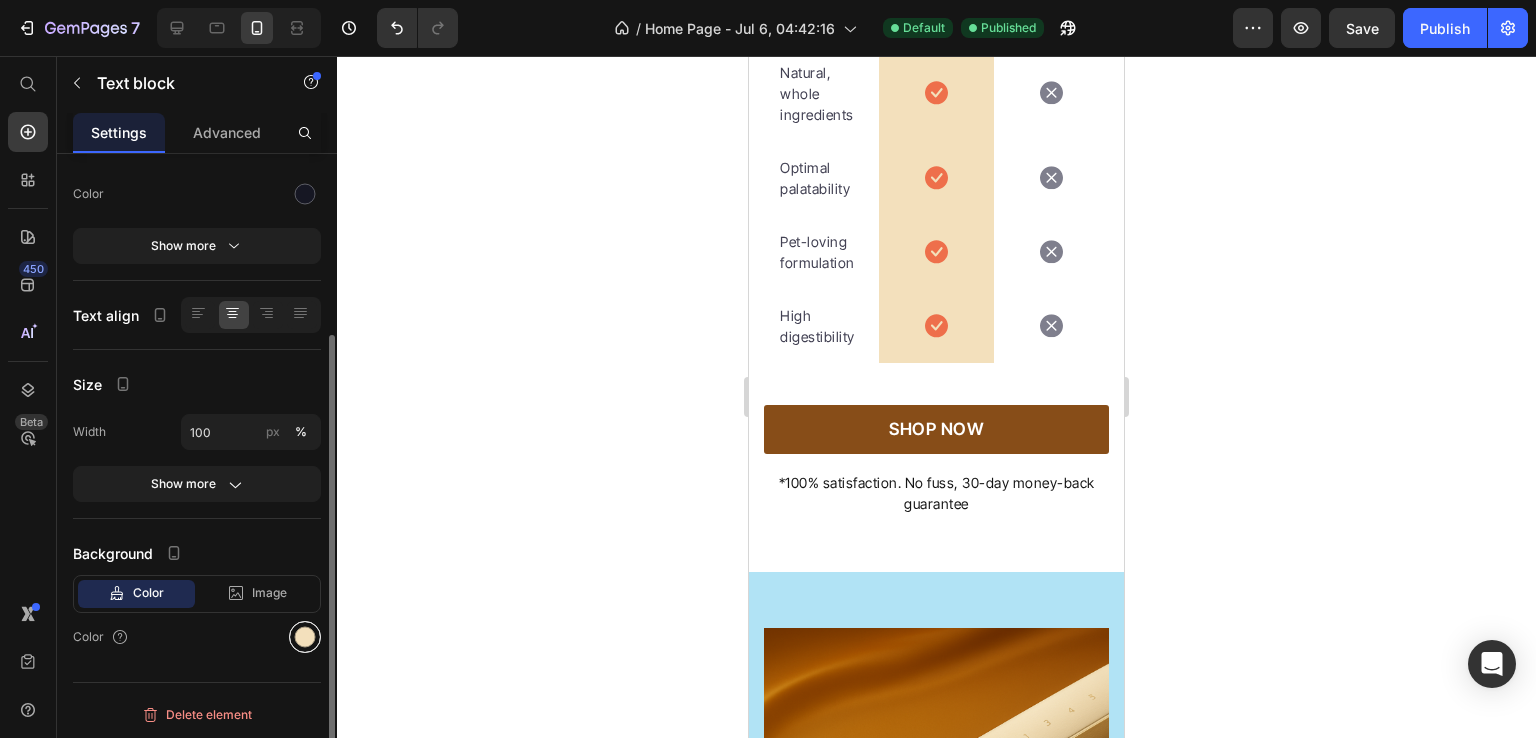 click at bounding box center [305, 637] 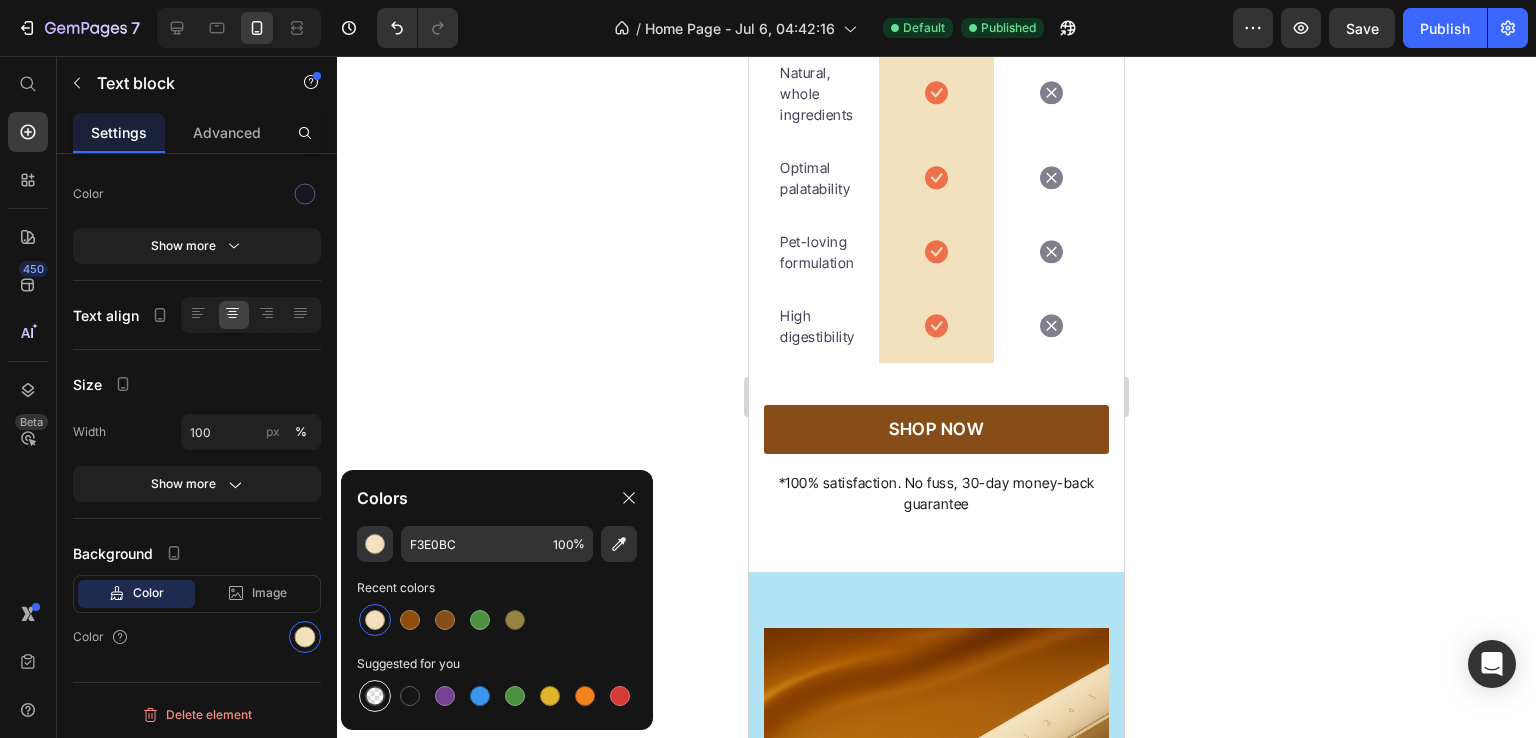 click at bounding box center (375, 696) 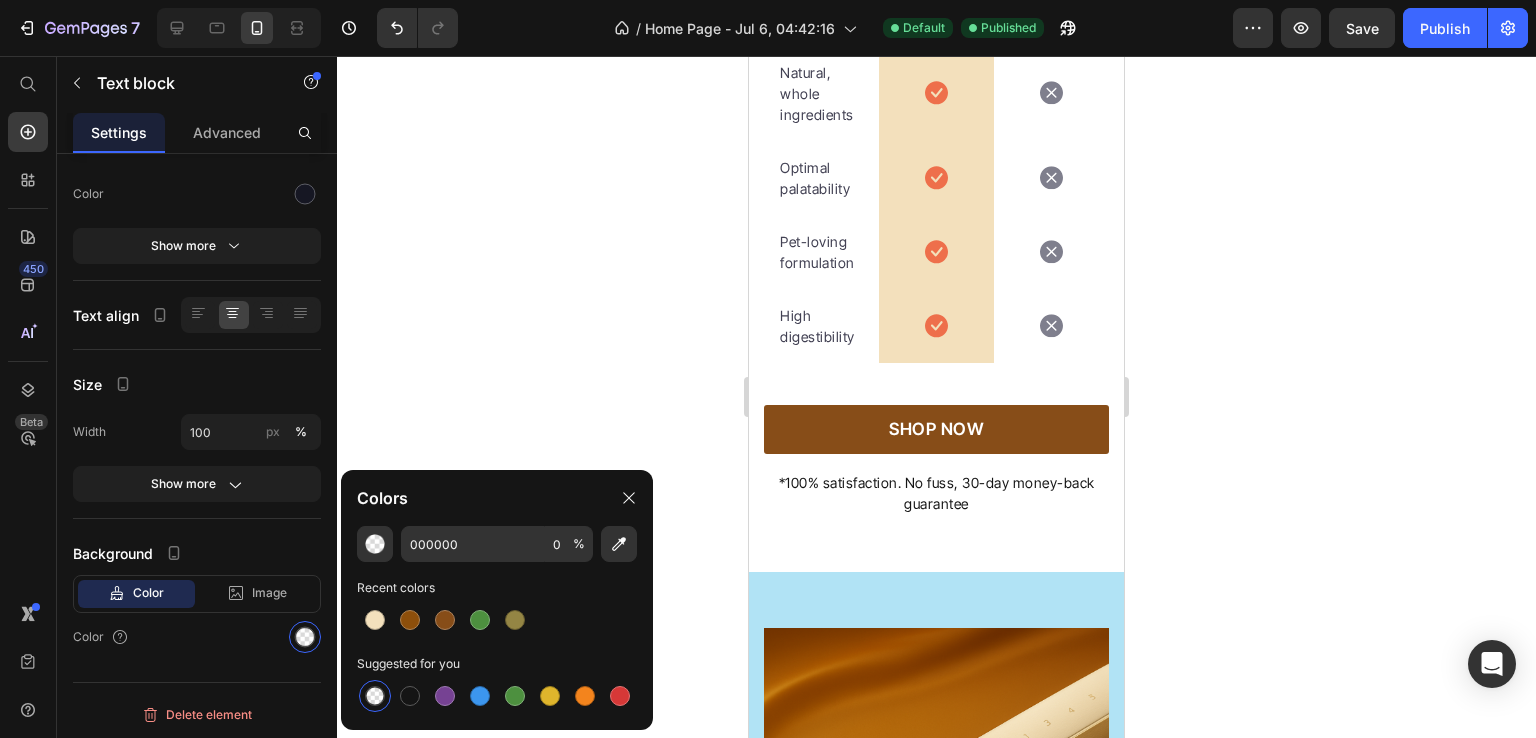 click 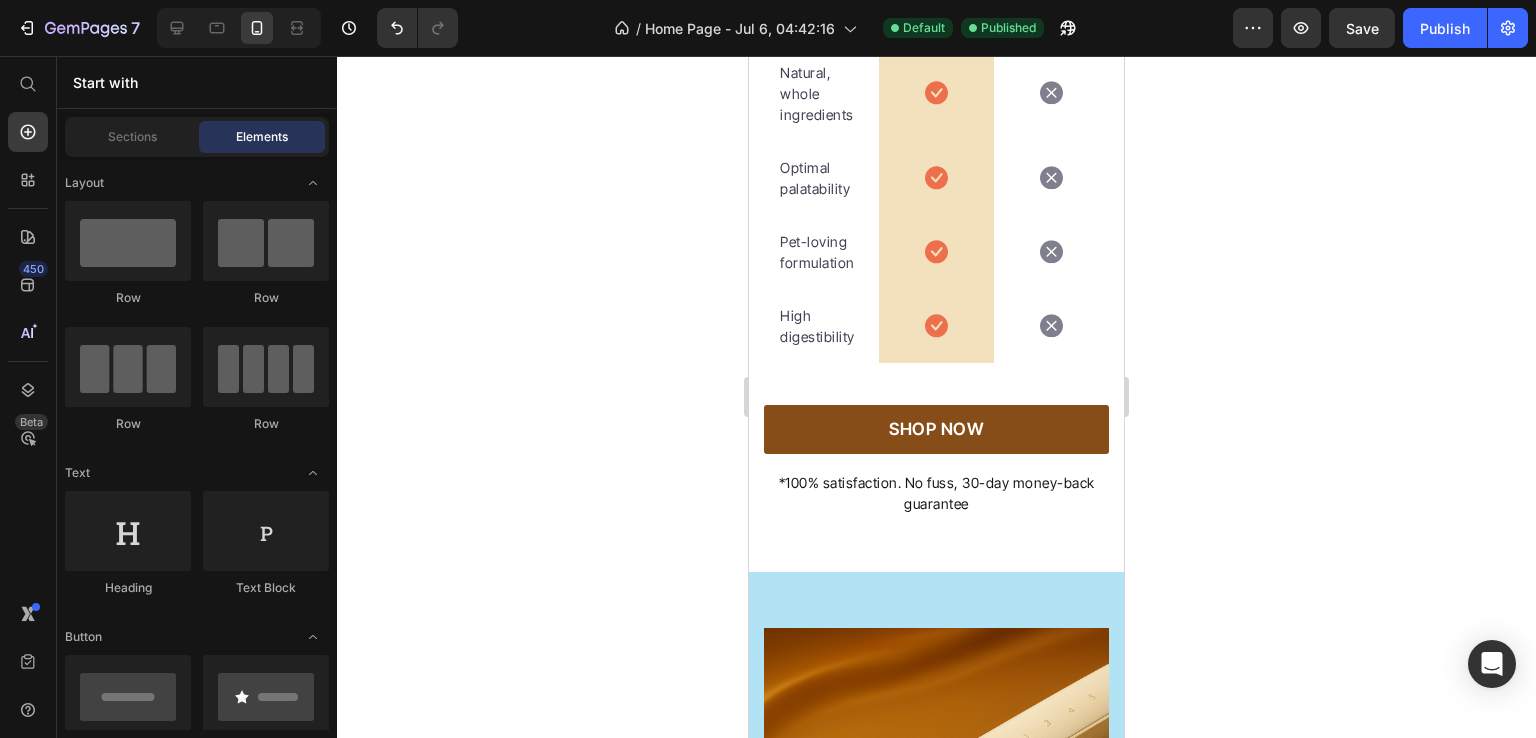 click on "7  Version history  /  Home Page - Jul 6, 04:42:16 Default Published Preview  Save   Publish" 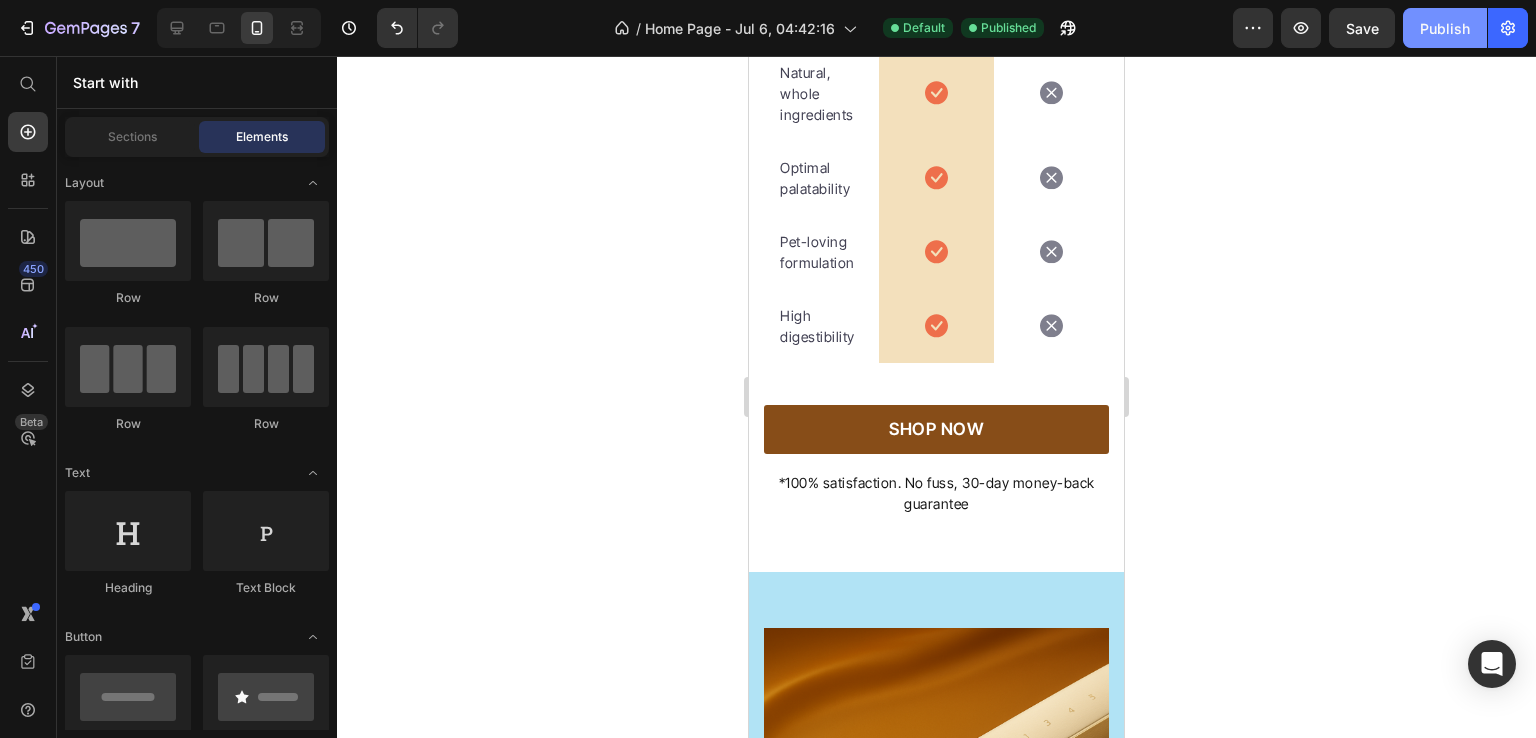 click on "Publish" at bounding box center (1445, 28) 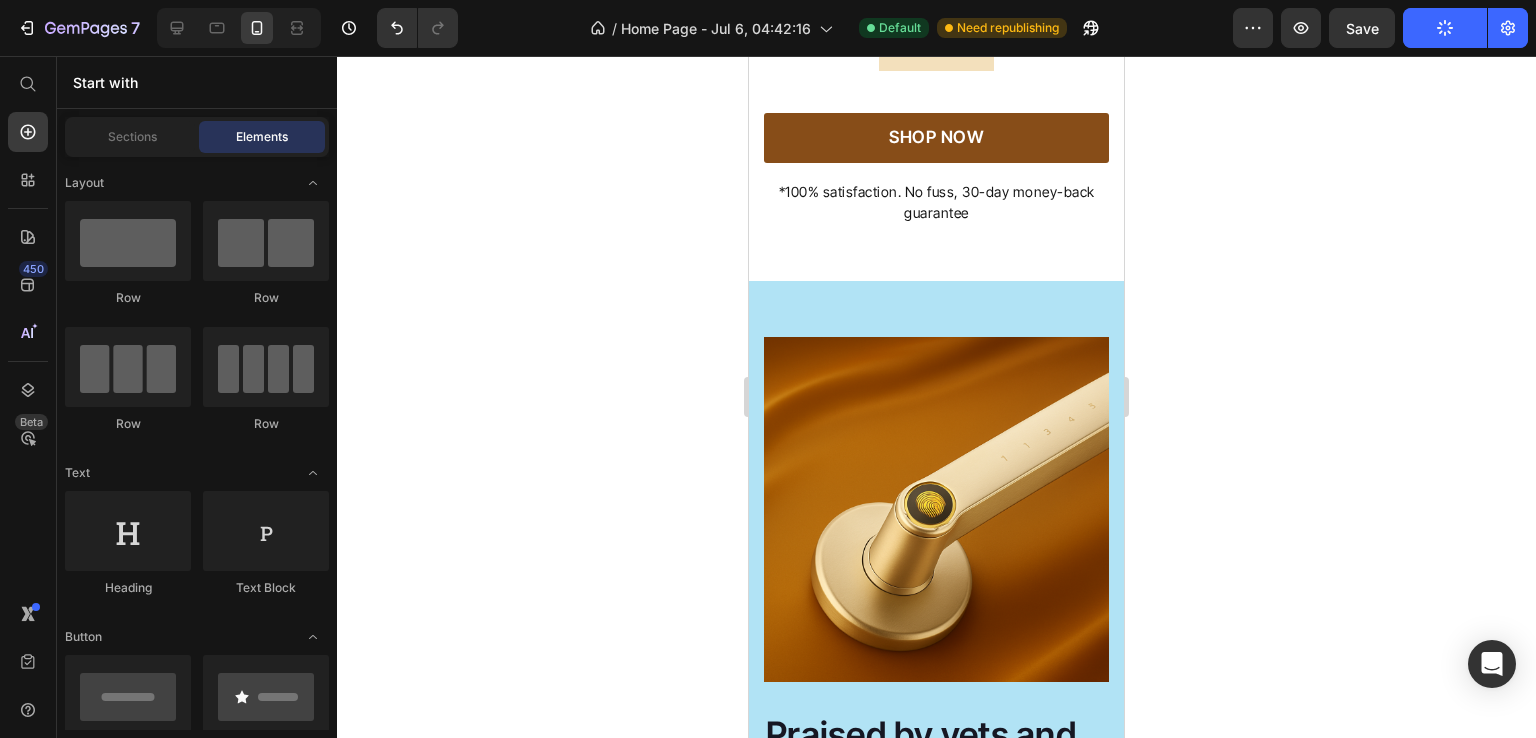 scroll, scrollTop: 6944, scrollLeft: 0, axis: vertical 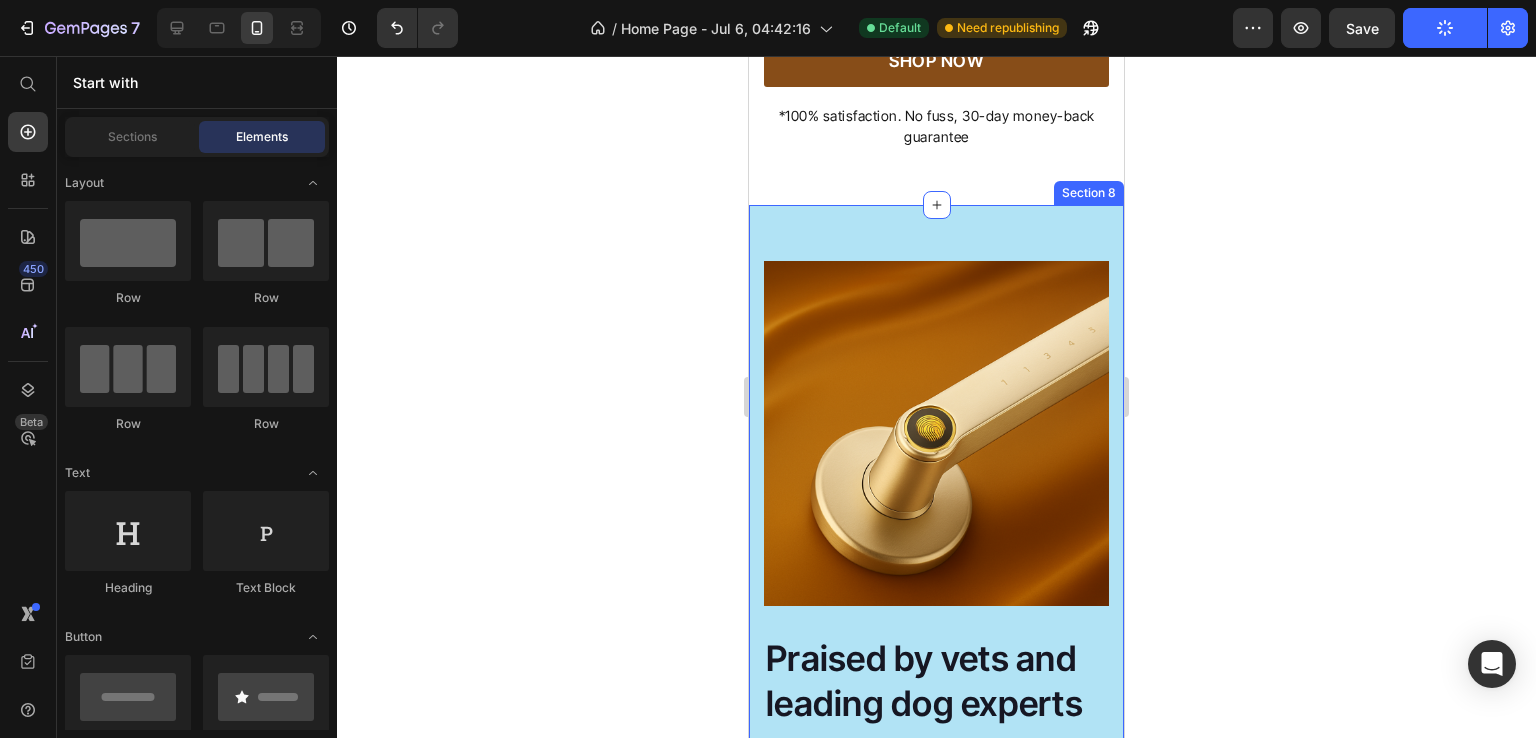 click on "Image Image Praised by vets and leading dog experts Heading “Probiotics and prebiotics focus on your dog’s microbiome to ensure they stay healthy from the inside out. A happy tummy is a happy dog” Text block Dr. Juli G. Doctor of Veterinary Medicine Text block Make your dog's mealtime extraordinary Button Row Row Section 8" at bounding box center (936, 665) 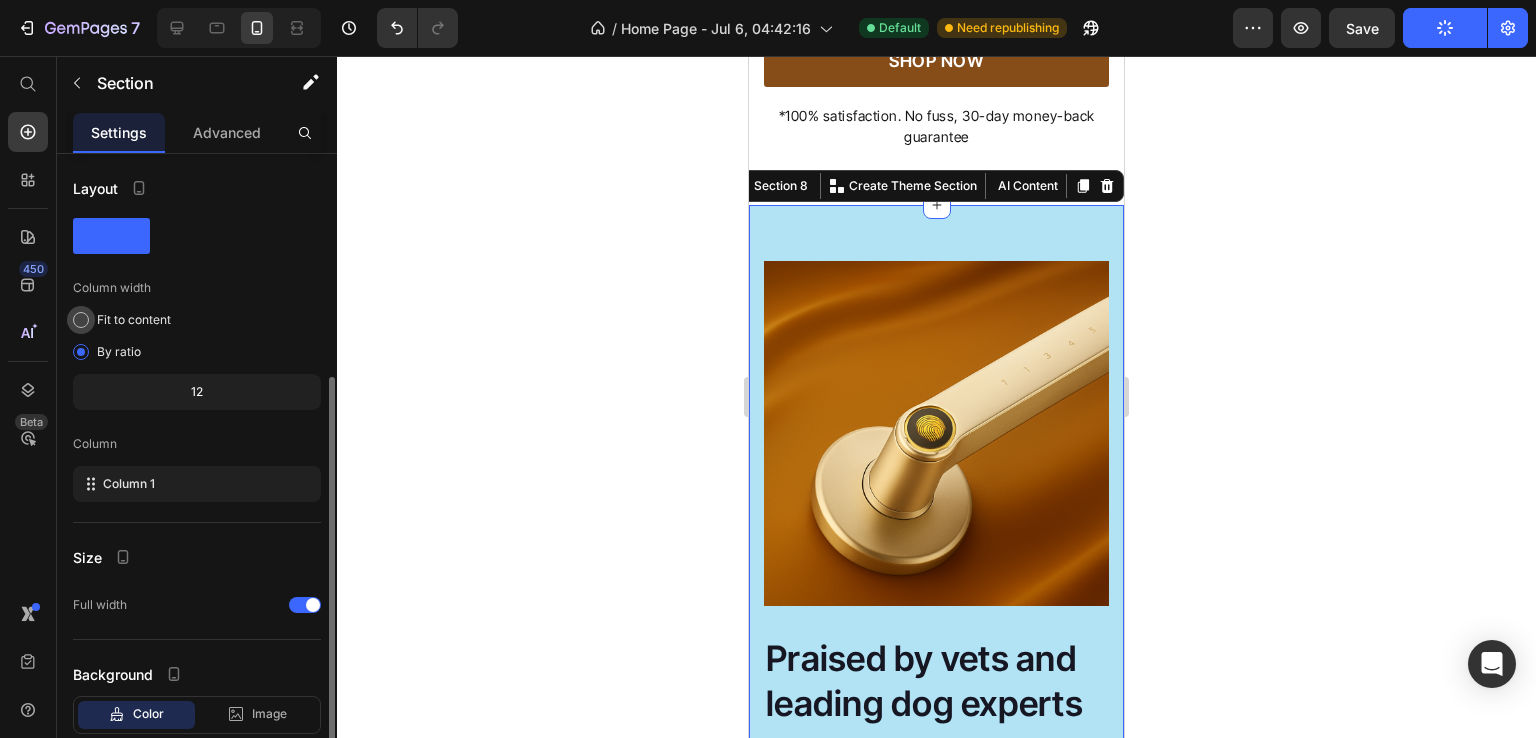 scroll, scrollTop: 121, scrollLeft: 0, axis: vertical 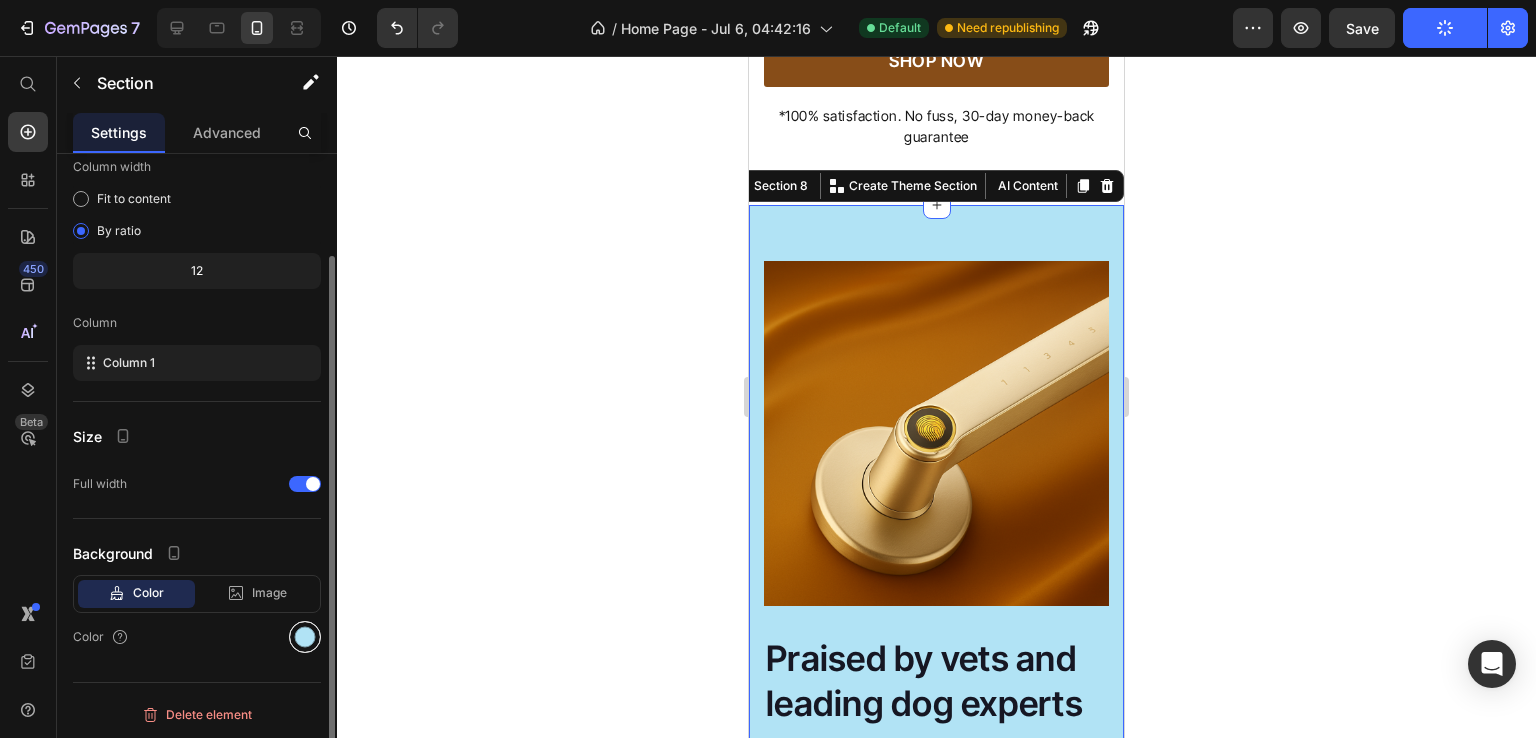 click at bounding box center (305, 637) 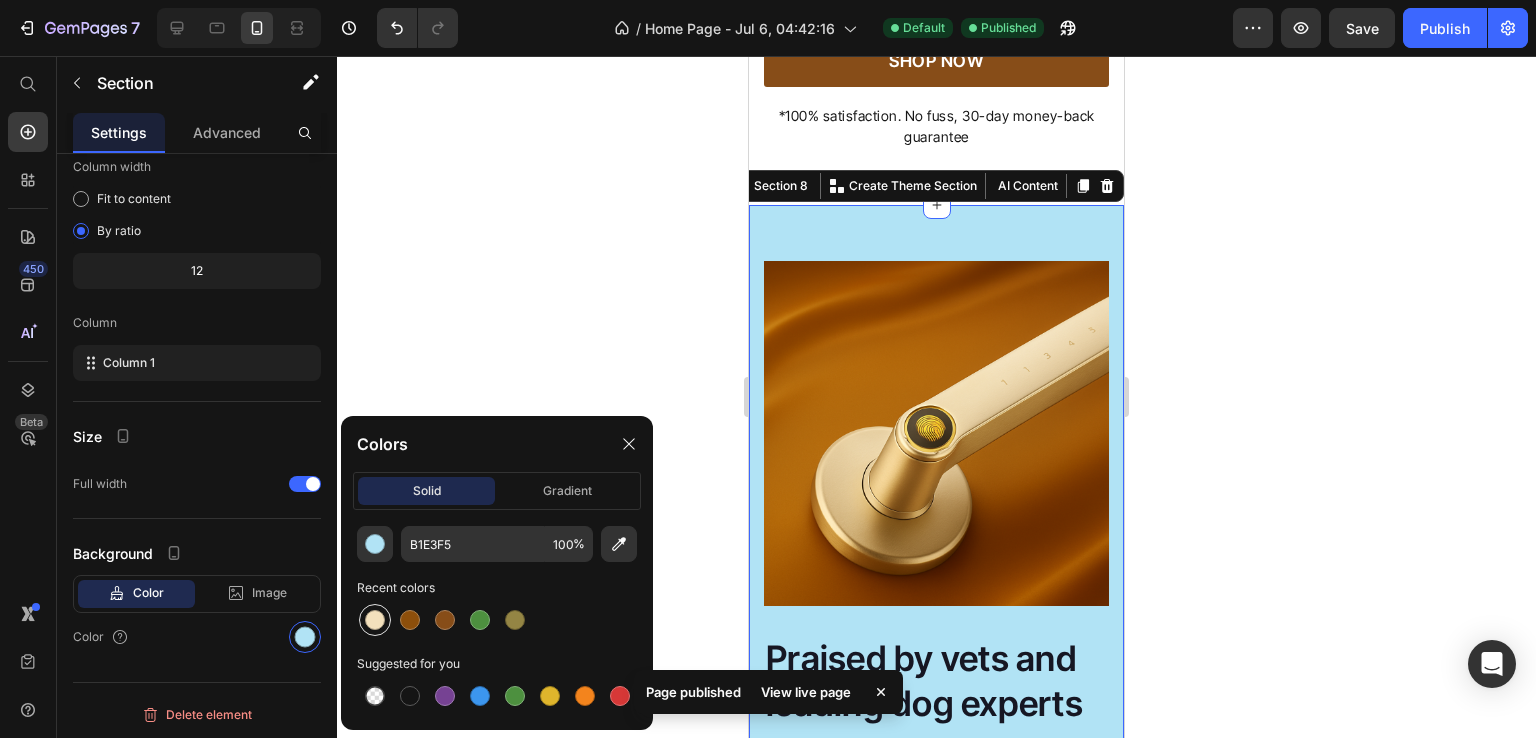 click at bounding box center [375, 620] 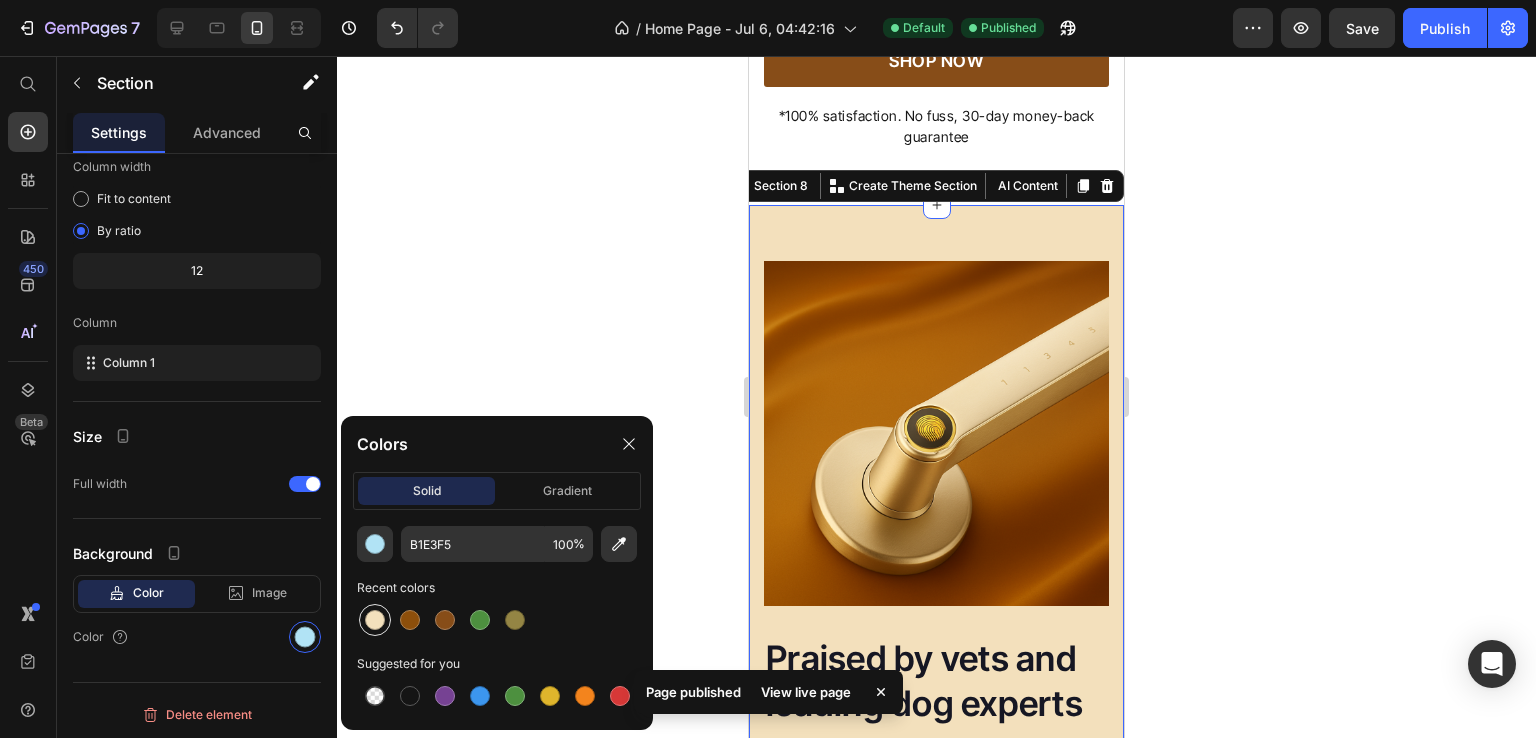 type on "F3E0BC" 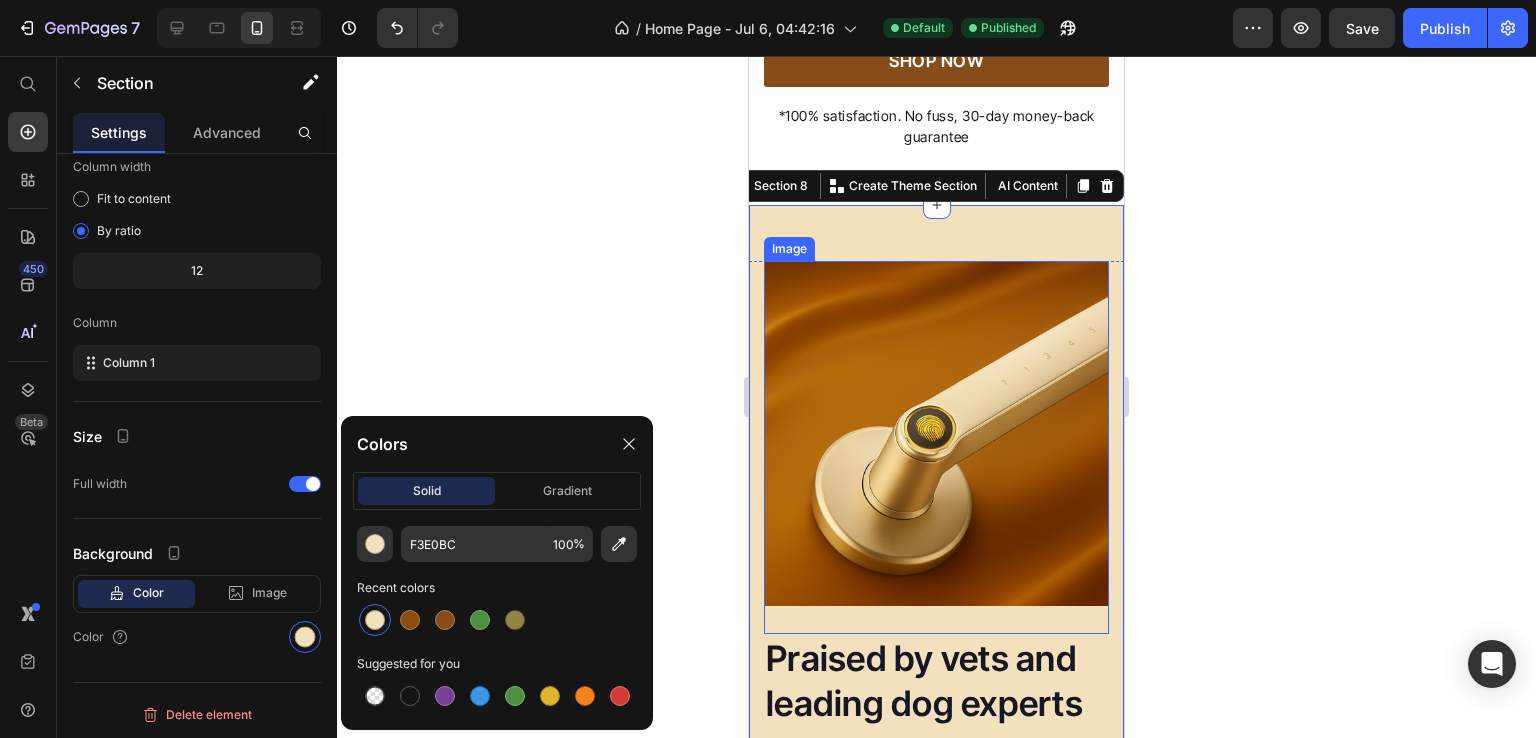 click 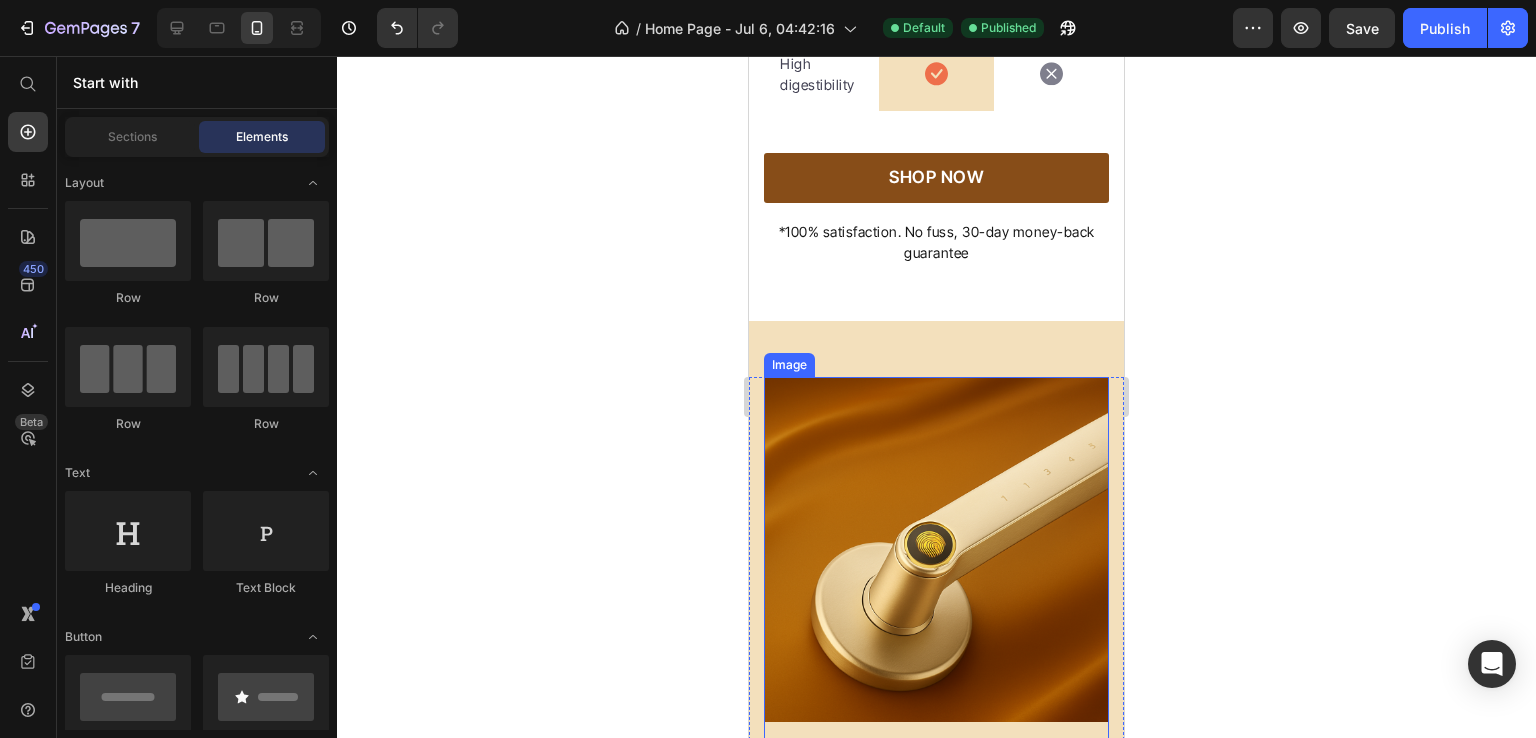 scroll, scrollTop: 6744, scrollLeft: 0, axis: vertical 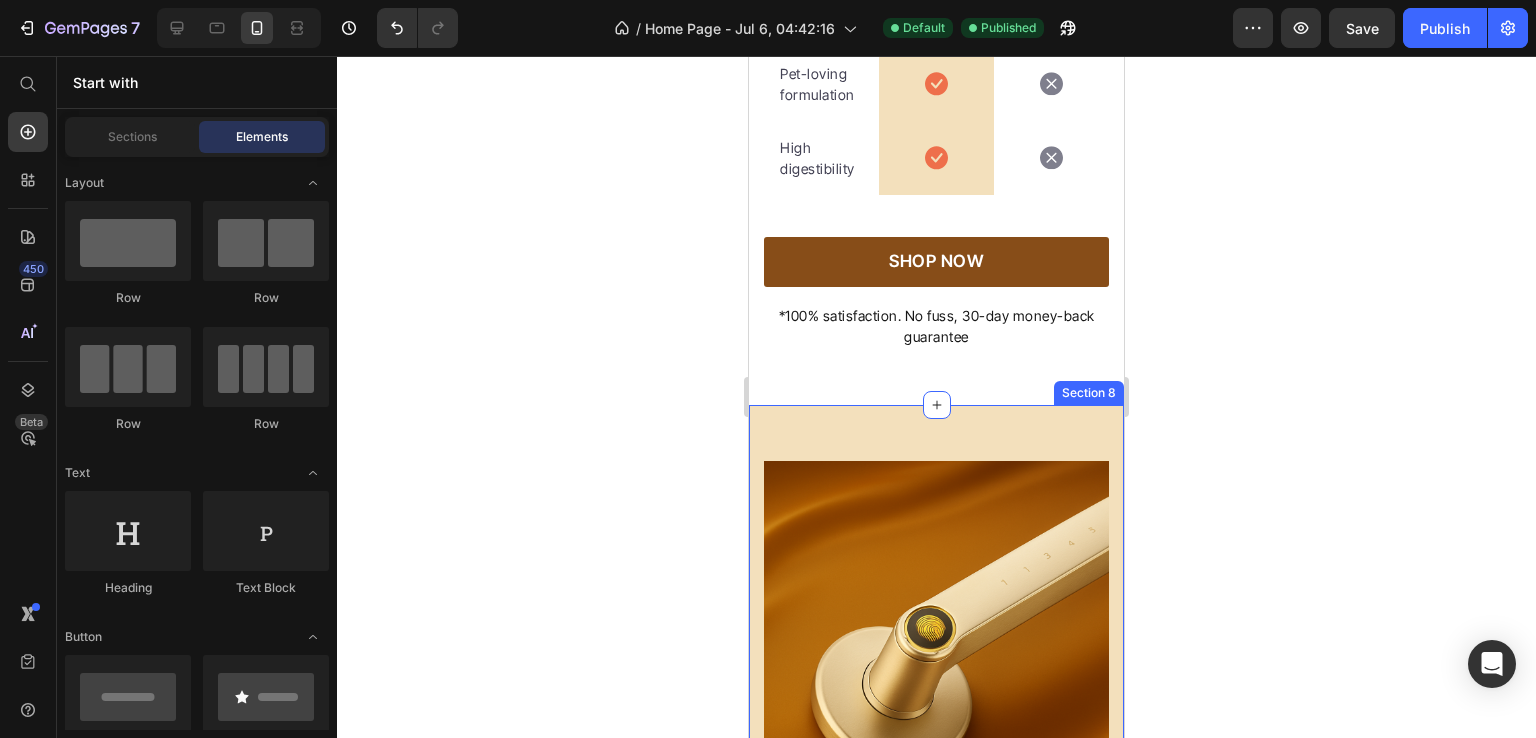 click on "Image Image Praised by vets and leading dog experts Heading “Probiotics and prebiotics focus on your dog’s microbiome to ensure they stay healthy from the inside out. A happy tummy is a happy dog” Text block Dr. Juli G. Doctor of Veterinary Medicine Text block Make your dog's mealtime extraordinary Button Row Row Section 8" at bounding box center [936, 865] 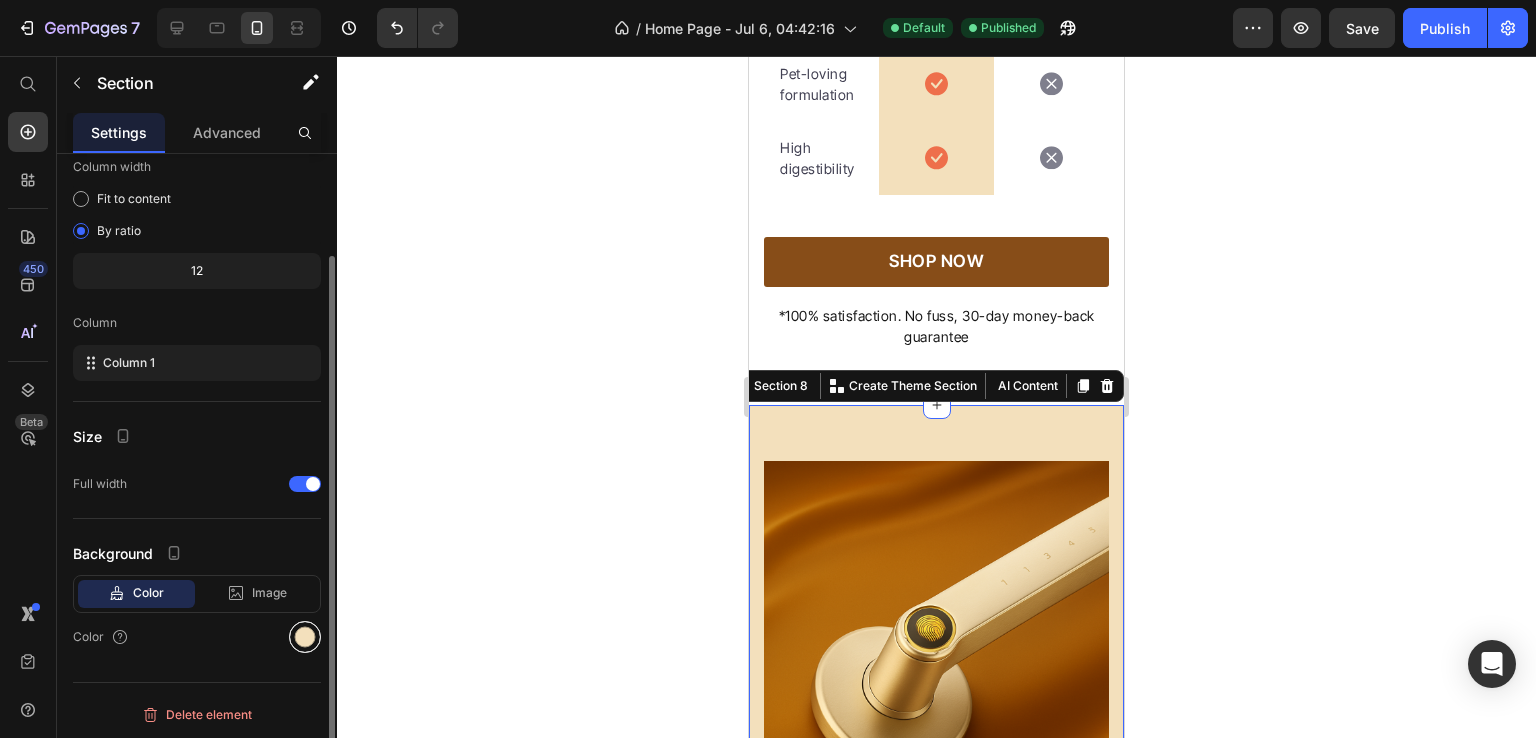 click at bounding box center [305, 637] 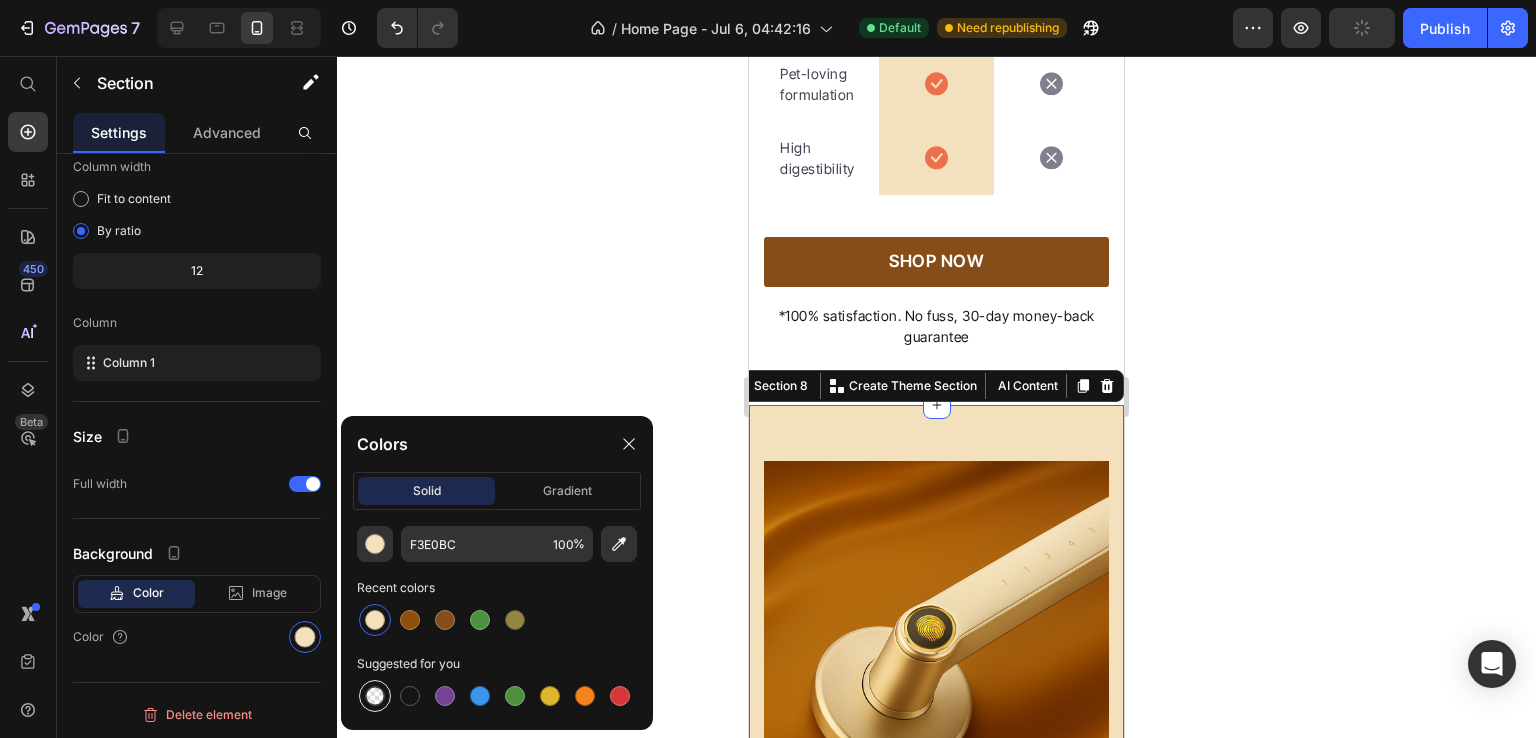 click at bounding box center (375, 696) 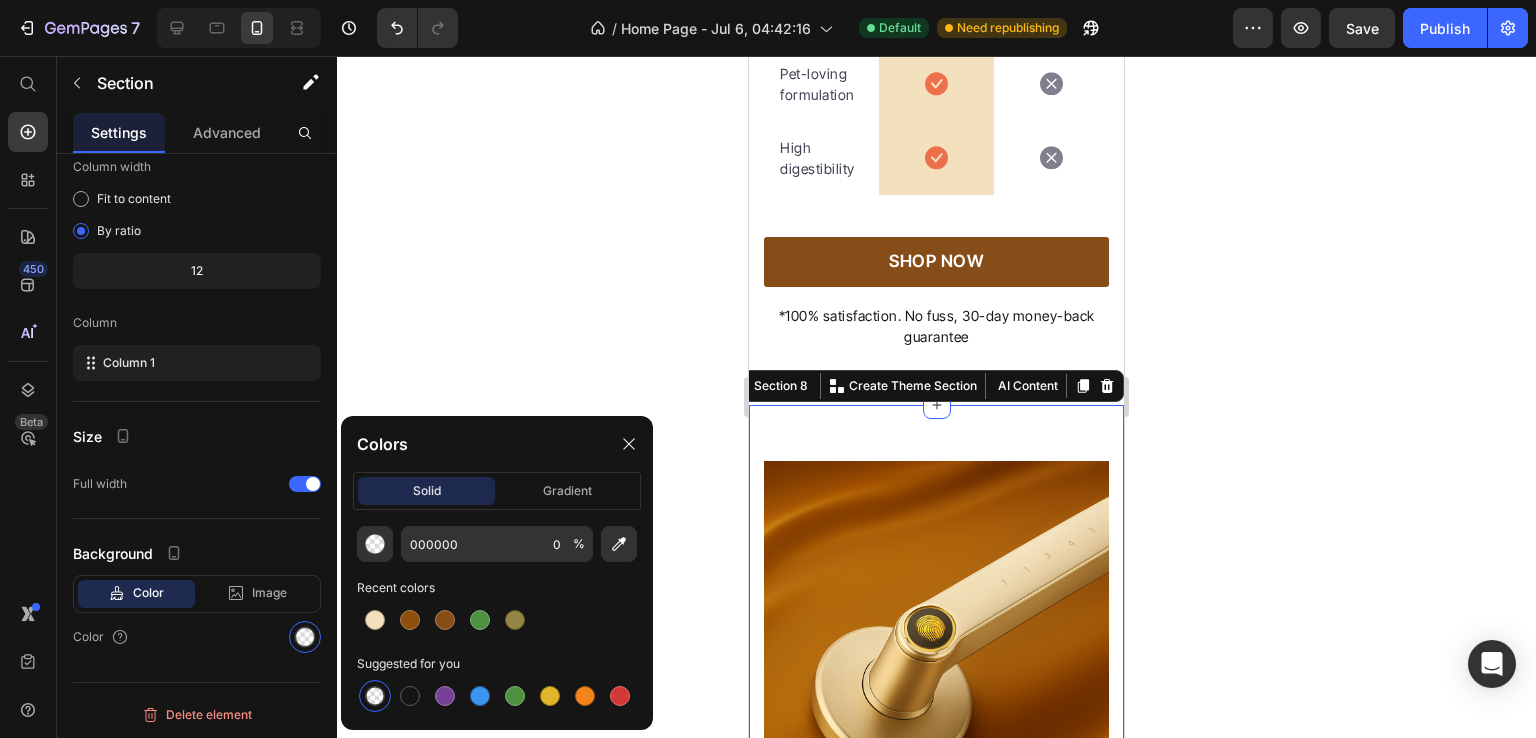 click 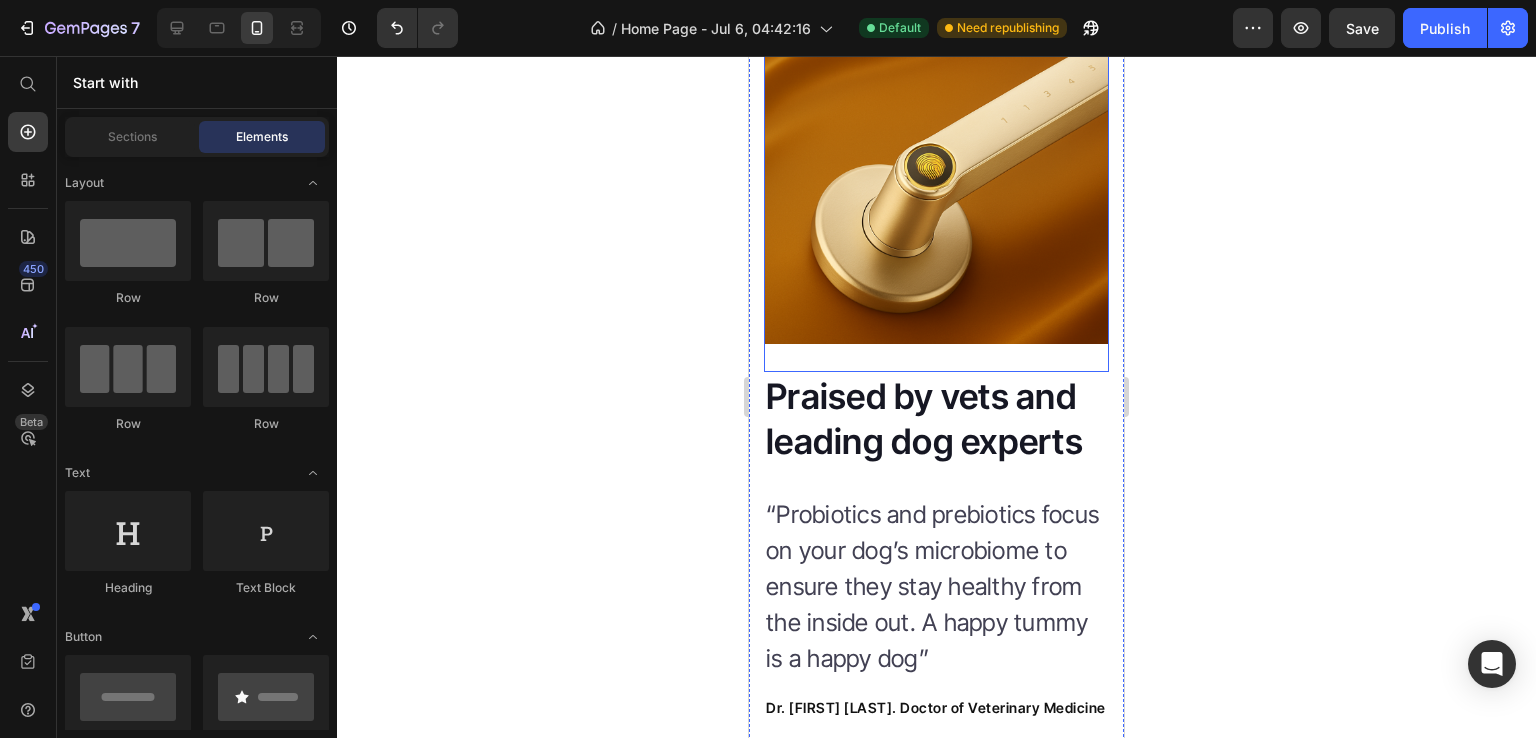 scroll, scrollTop: 7323, scrollLeft: 0, axis: vertical 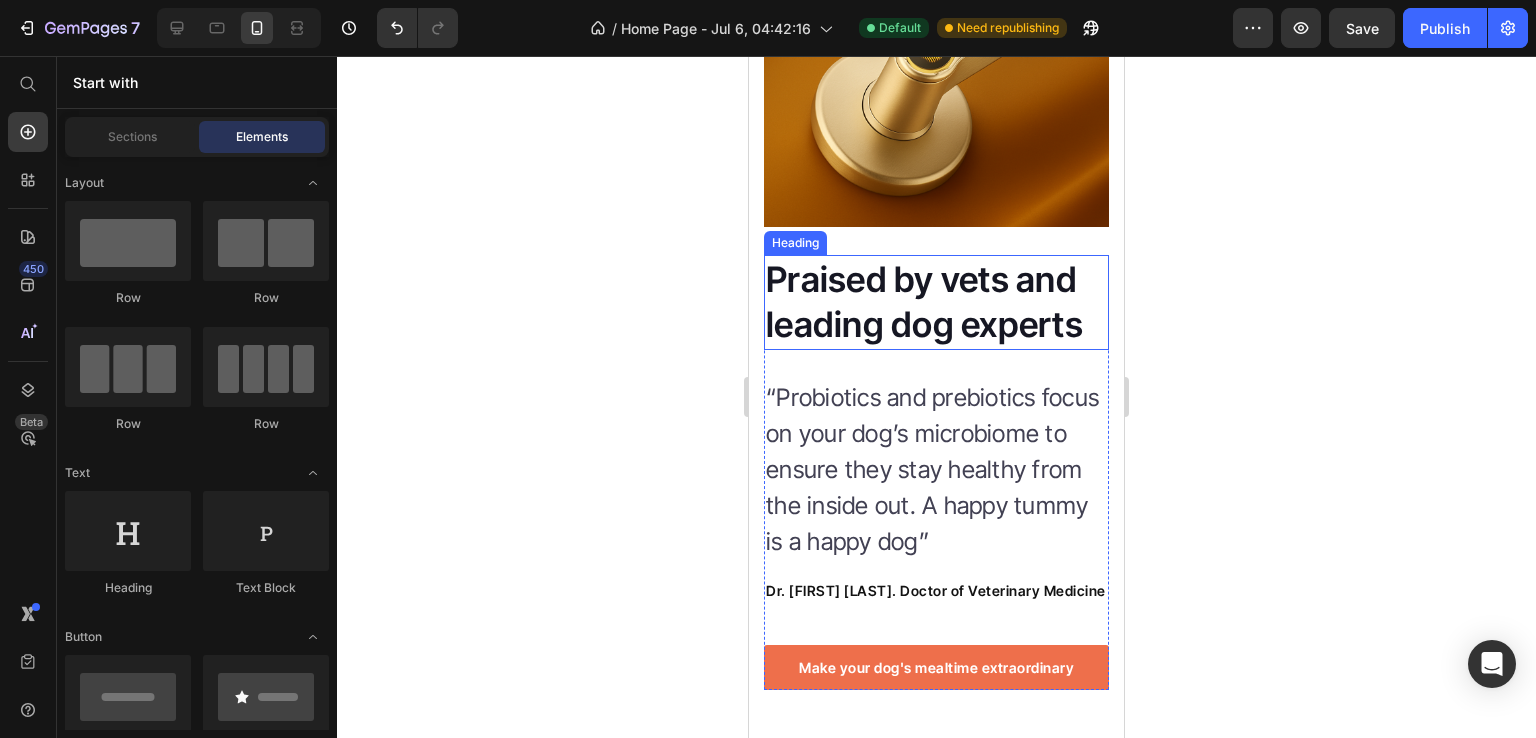 click on "Praised by vets and leading dog experts" at bounding box center [936, 302] 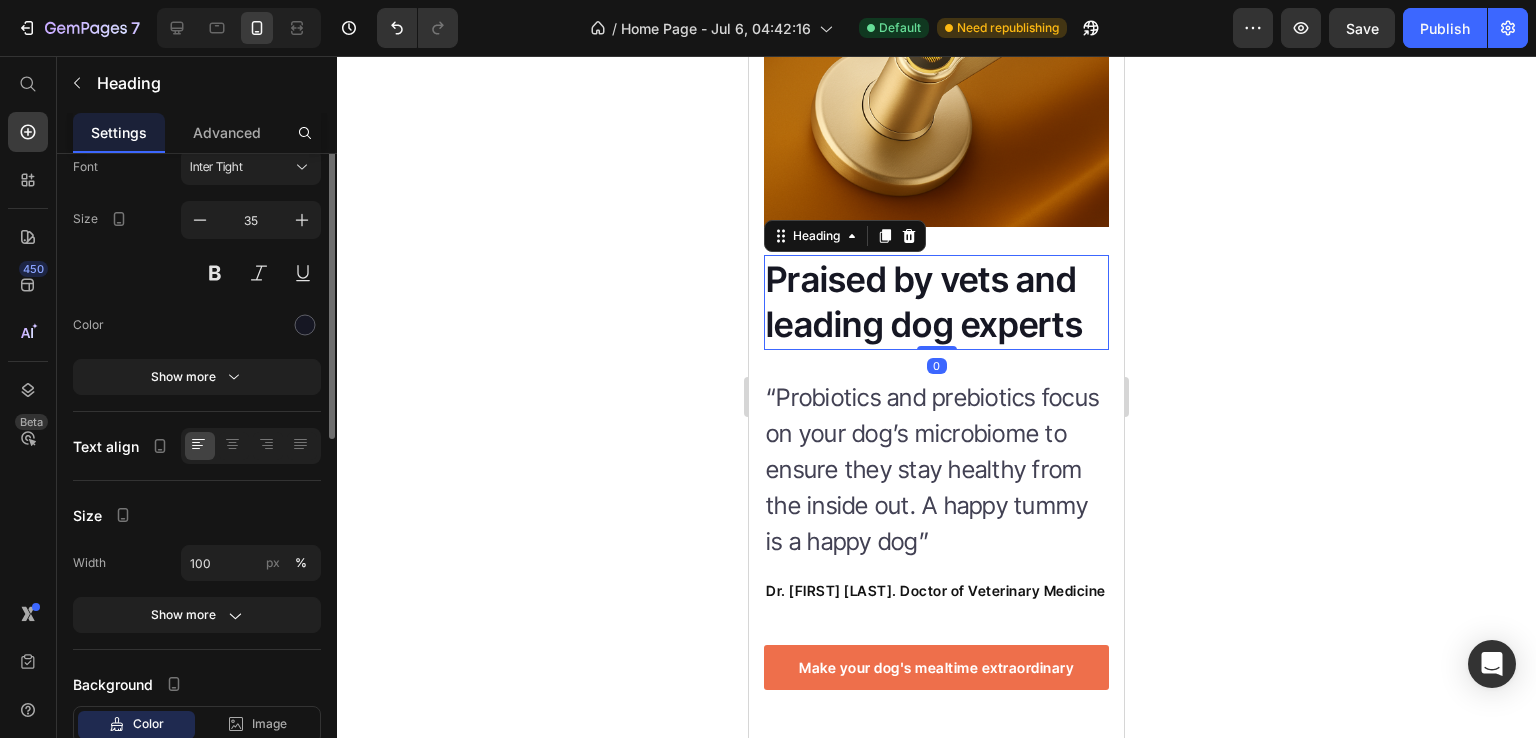 scroll, scrollTop: 0, scrollLeft: 0, axis: both 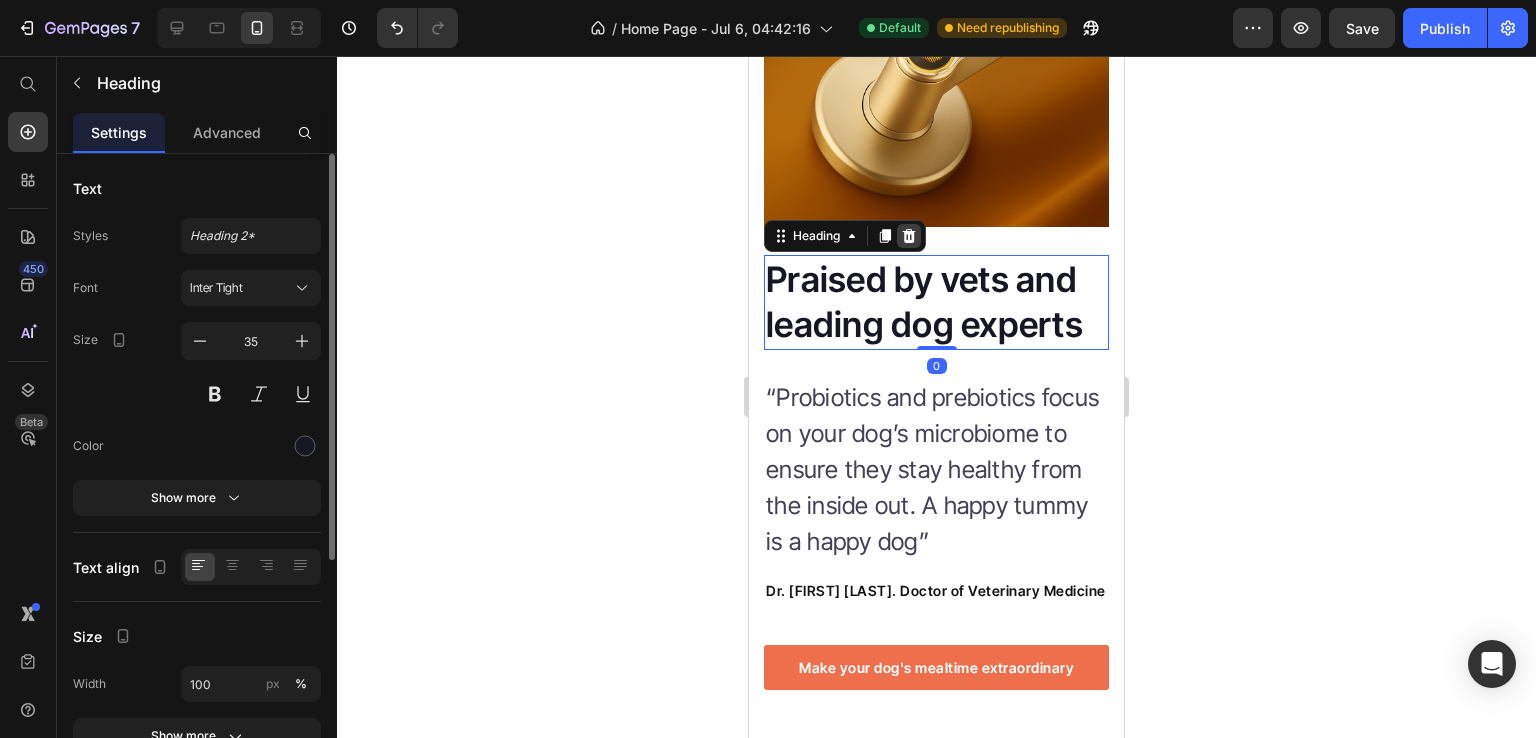 click 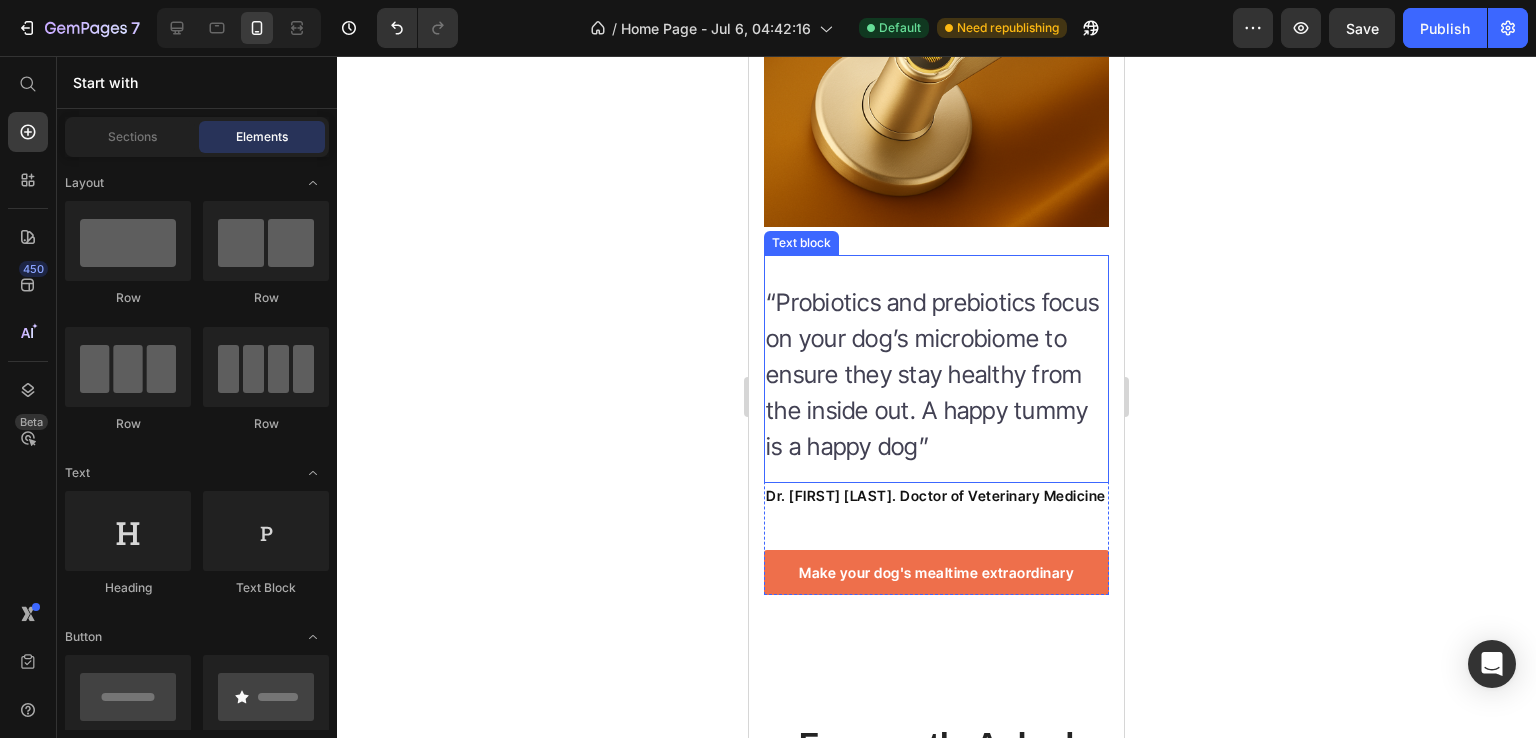 click on "“Probiotics and prebiotics focus on your dog’s microbiome to ensure they stay healthy from the inside out. A happy tummy is a happy dog”" at bounding box center [936, 375] 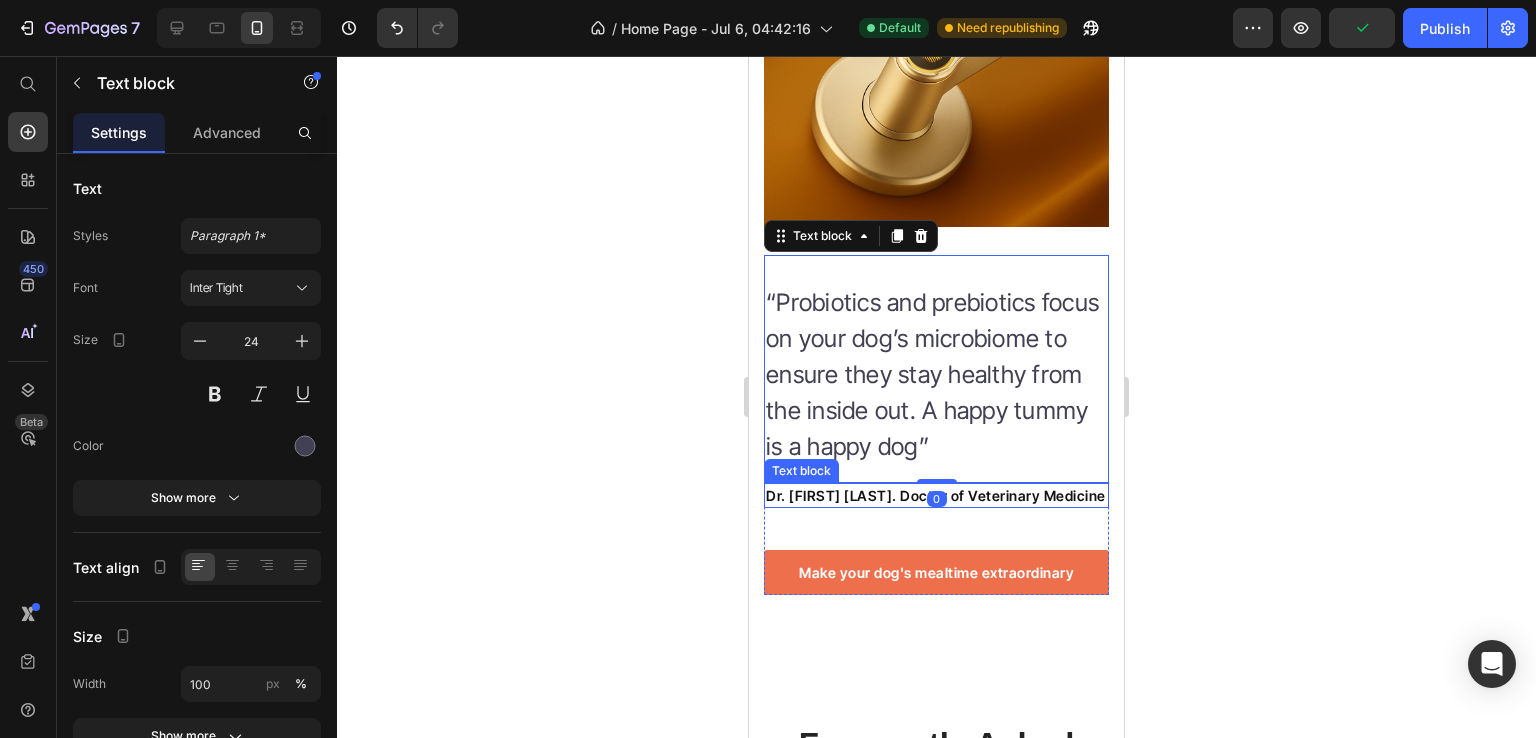 click on "Dr. Juli G. Doctor of Veterinary Medicine" at bounding box center (936, 495) 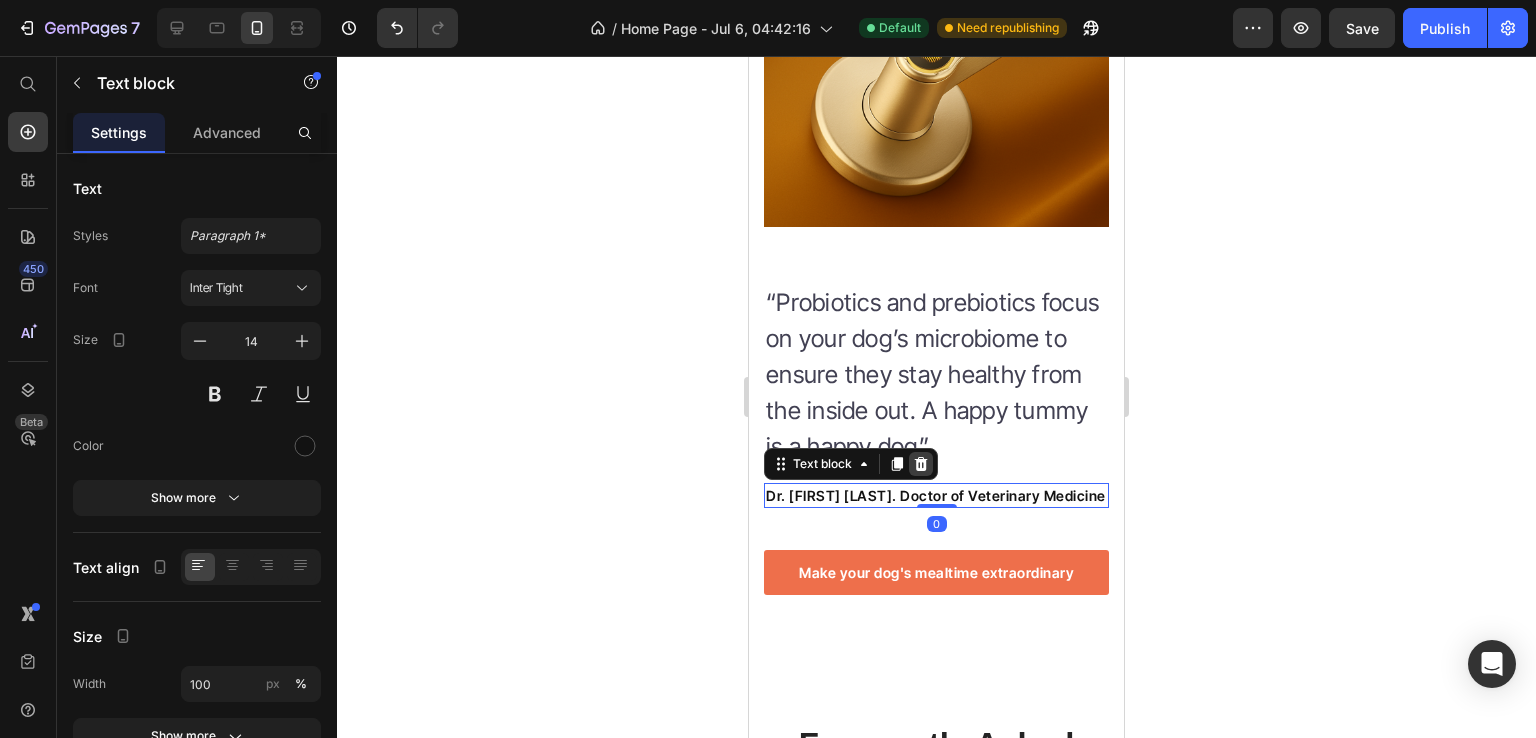 click 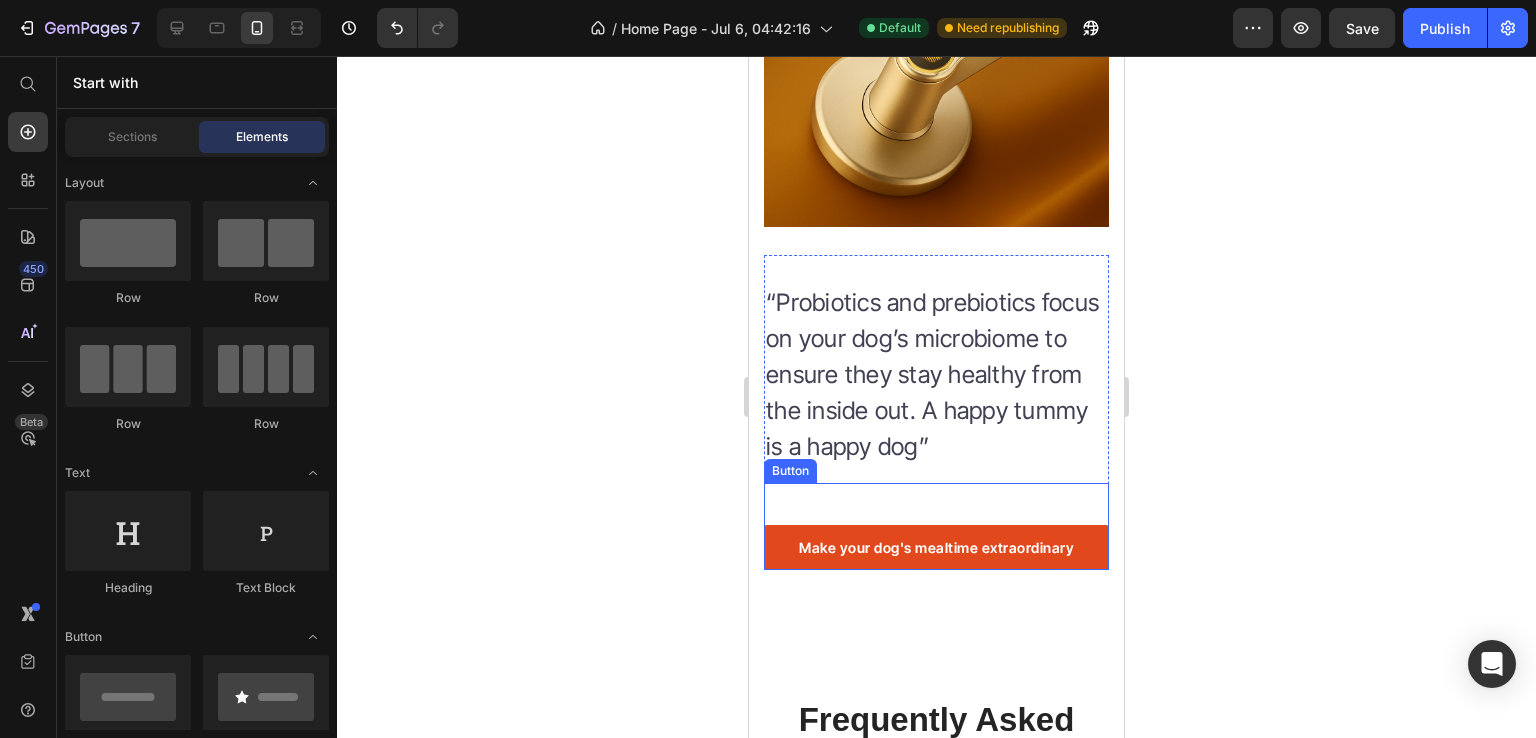click on "Make your dog's mealtime extraordinary" at bounding box center (936, 547) 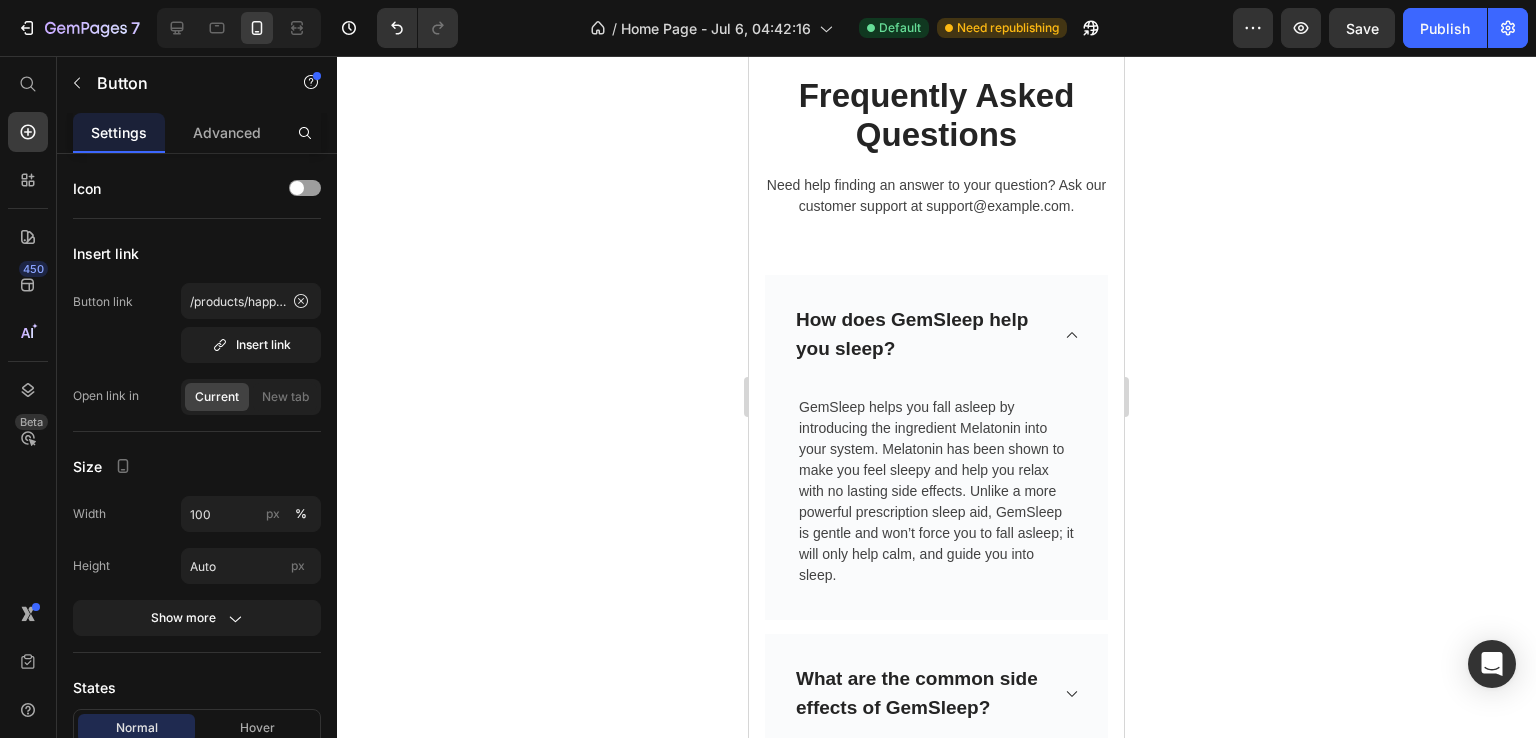 scroll, scrollTop: 7526, scrollLeft: 0, axis: vertical 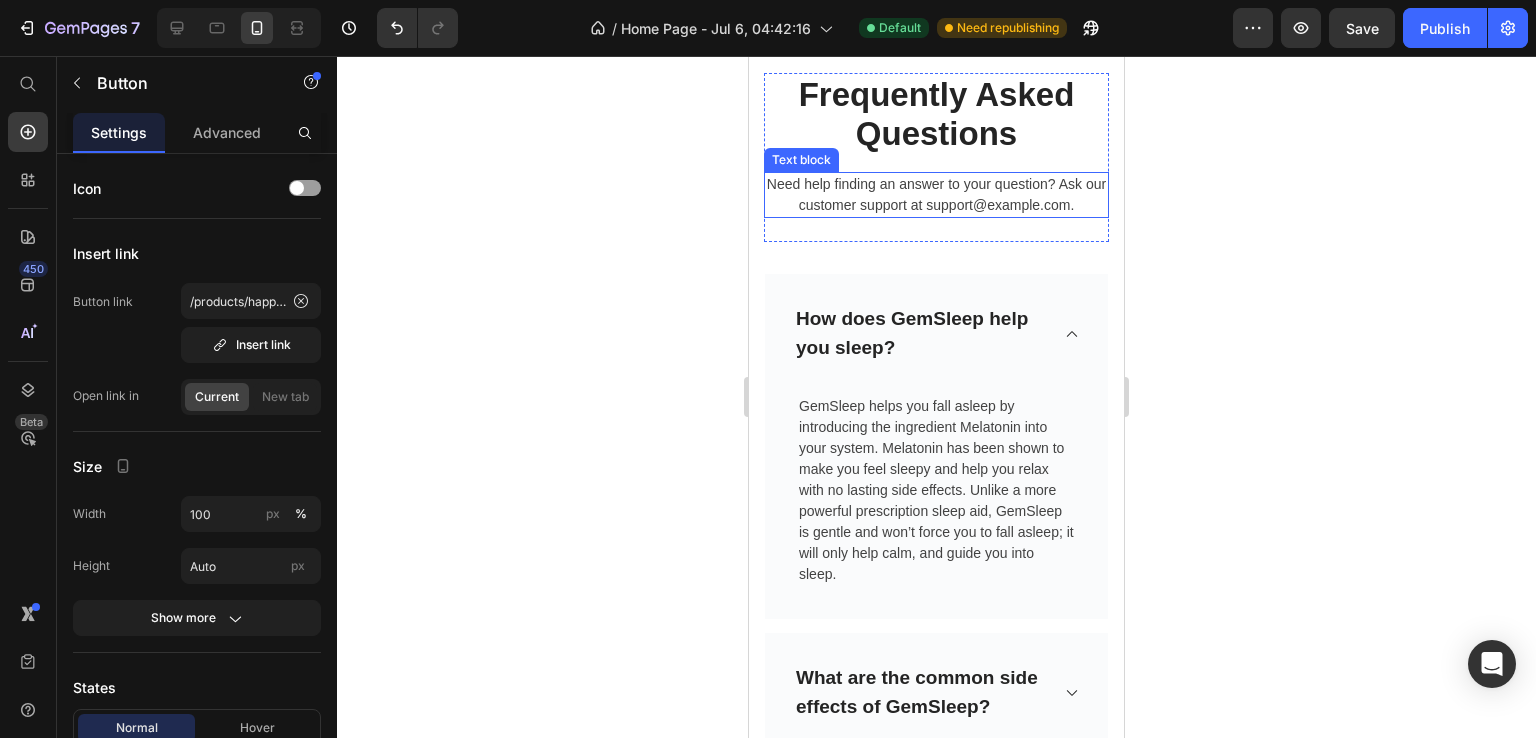 click on "Need help finding an answer to your question? Ask our customer support at support@gempages.net." at bounding box center [936, 195] 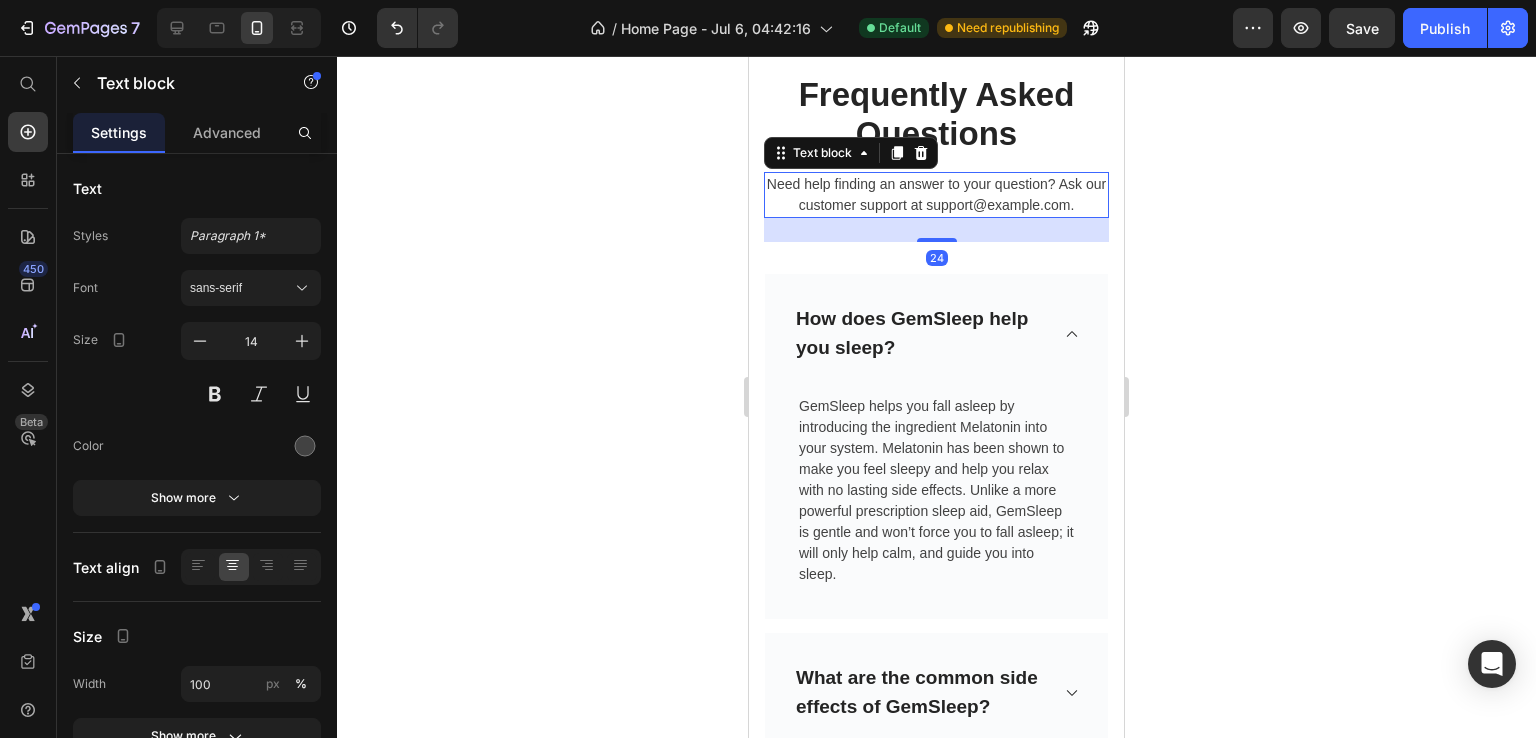 click 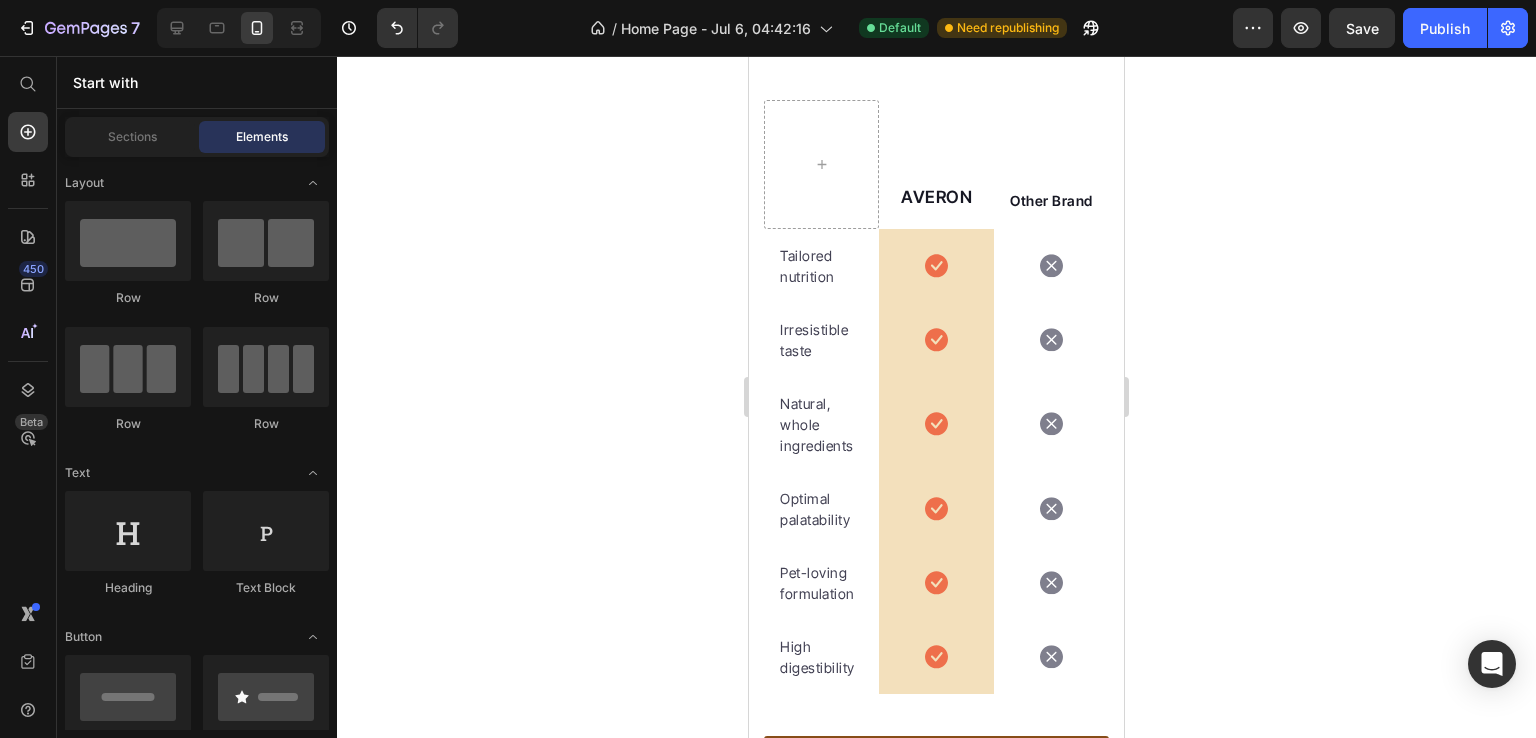 scroll, scrollTop: 6256, scrollLeft: 0, axis: vertical 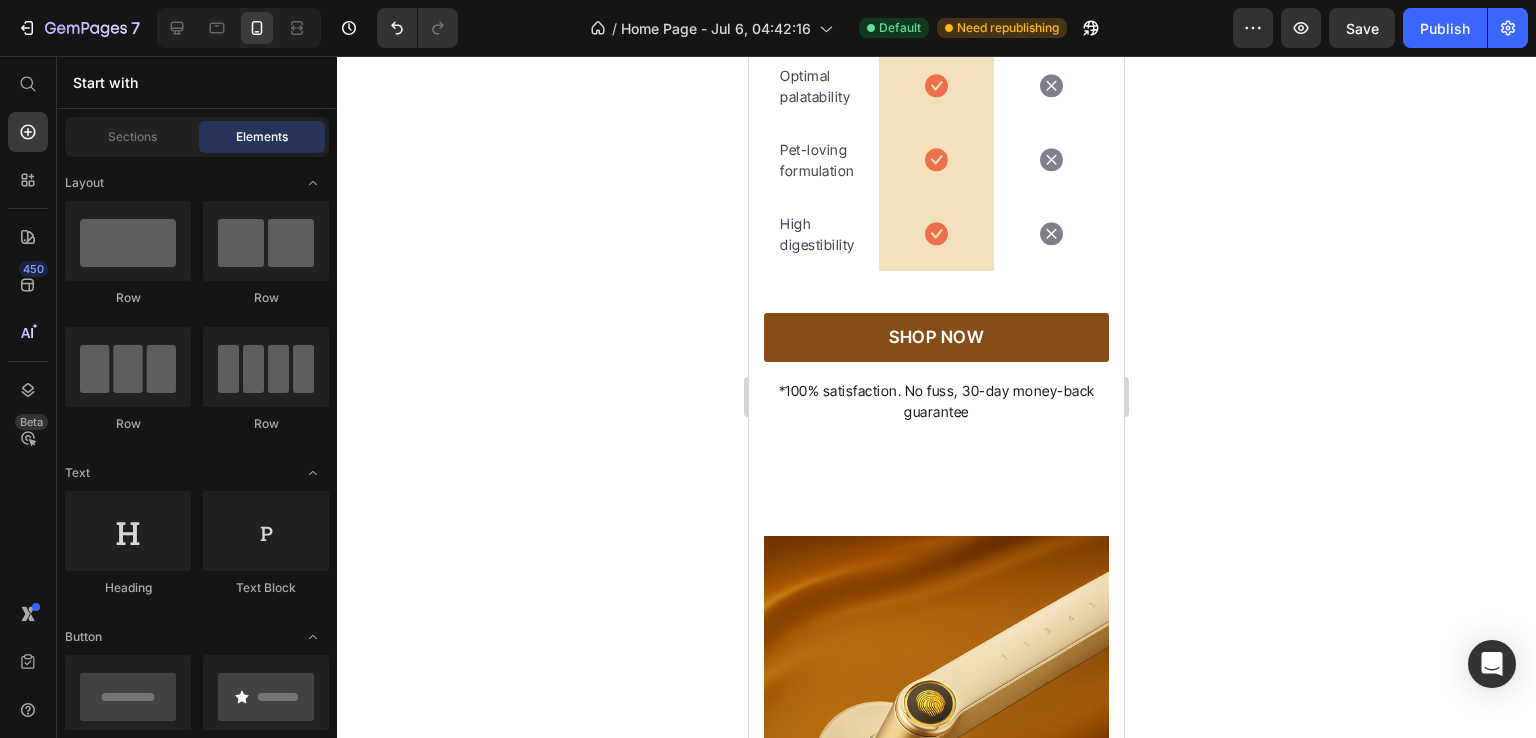 click on "Tailored nutrition" at bounding box center (821, -157) 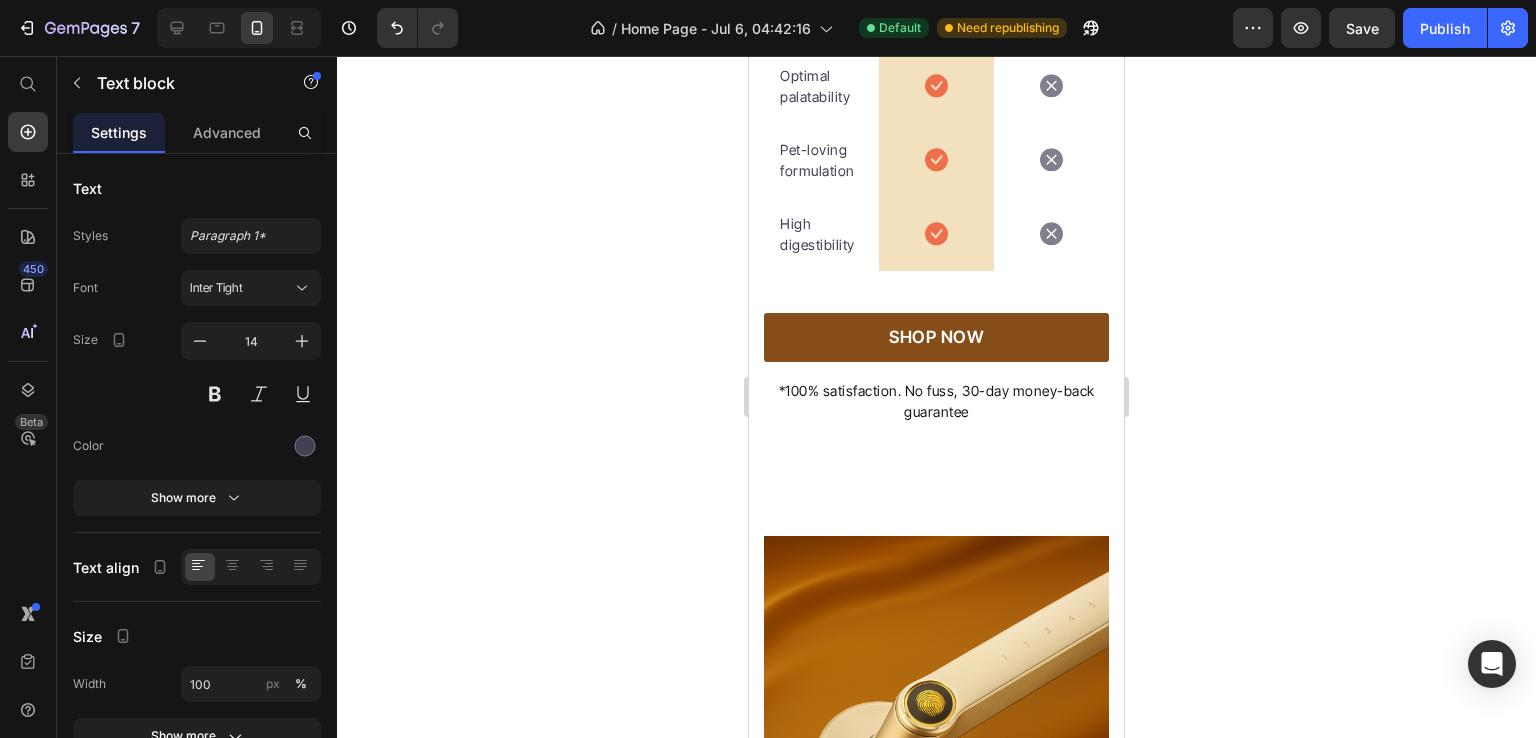 click on "Tailored nutrition" at bounding box center (821, -157) 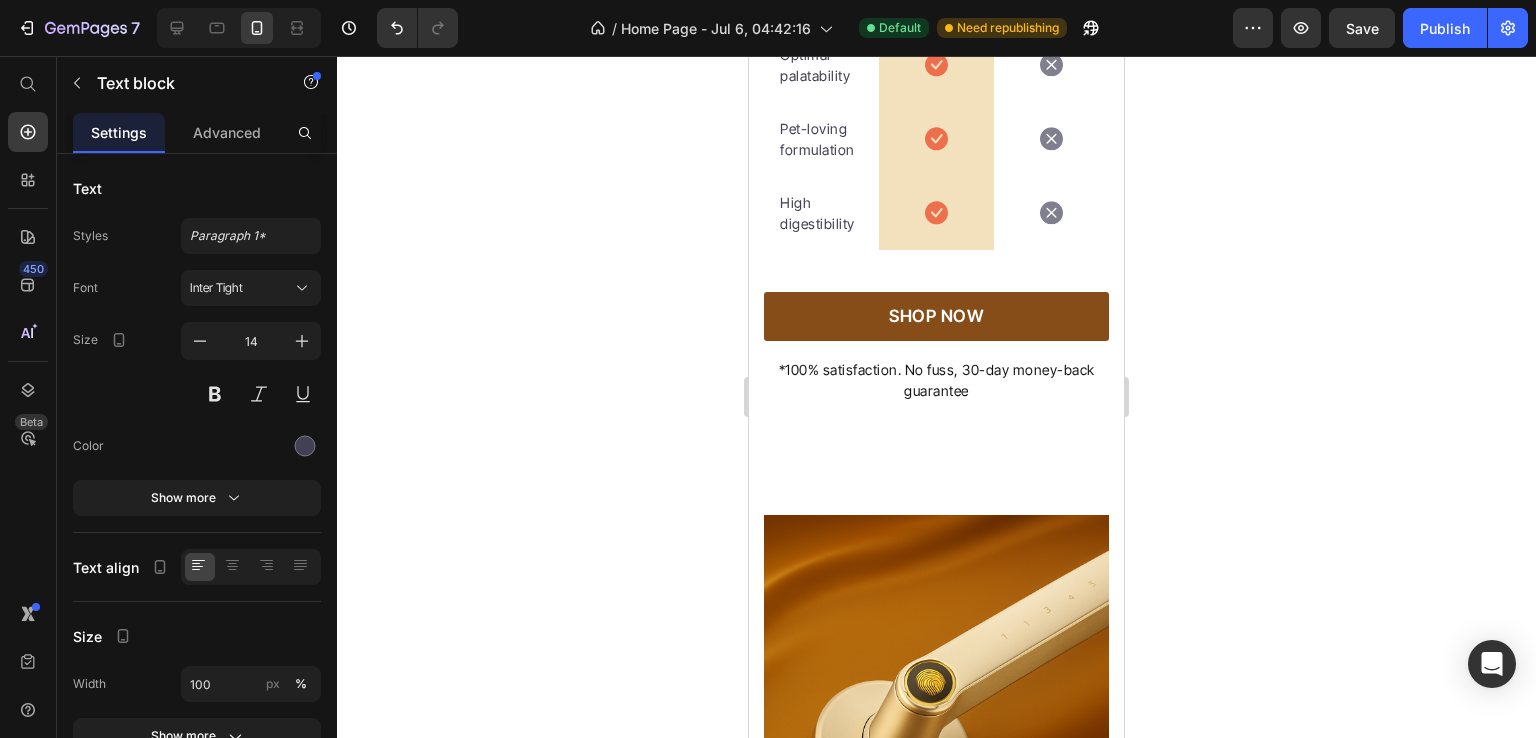 scroll, scrollTop: 6246, scrollLeft: 0, axis: vertical 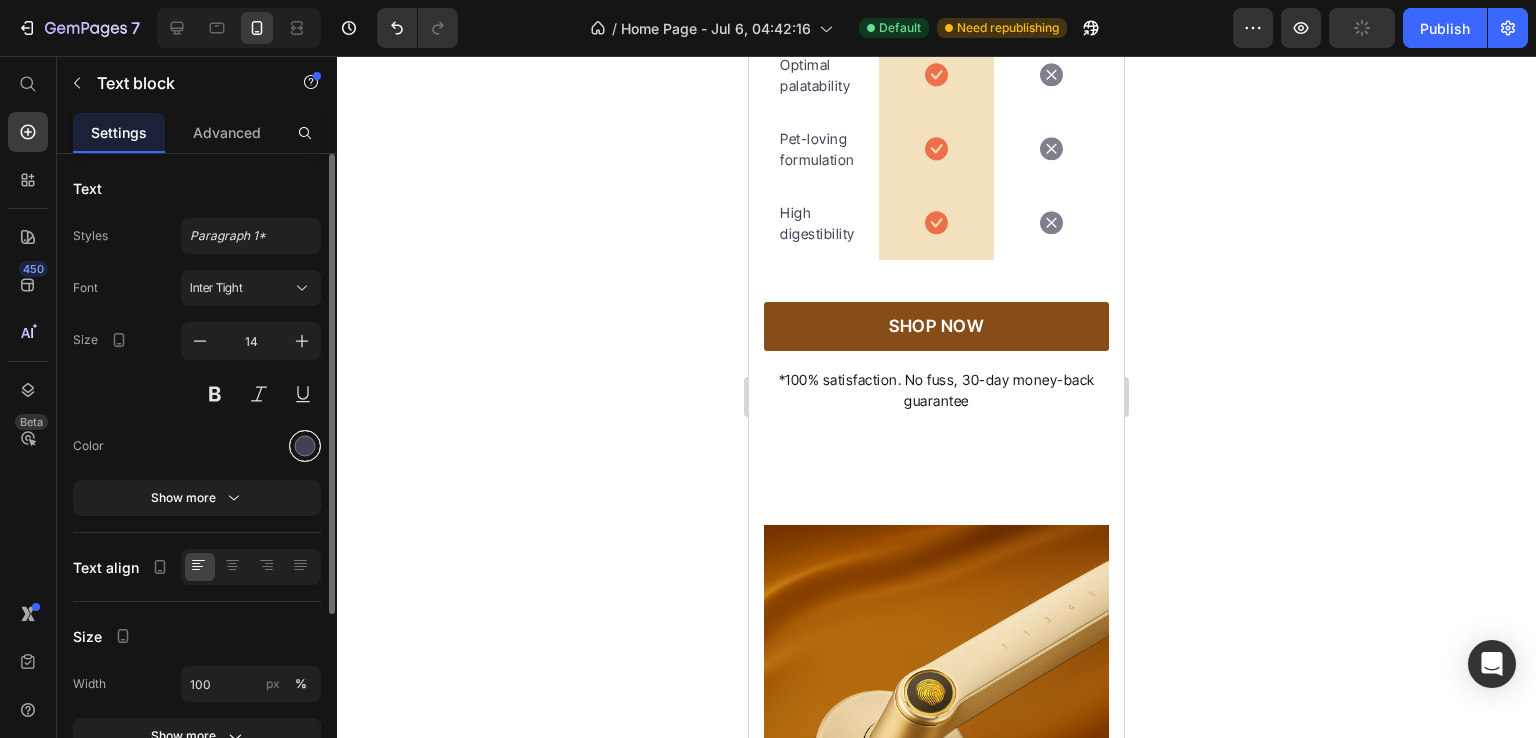 click at bounding box center (305, 446) 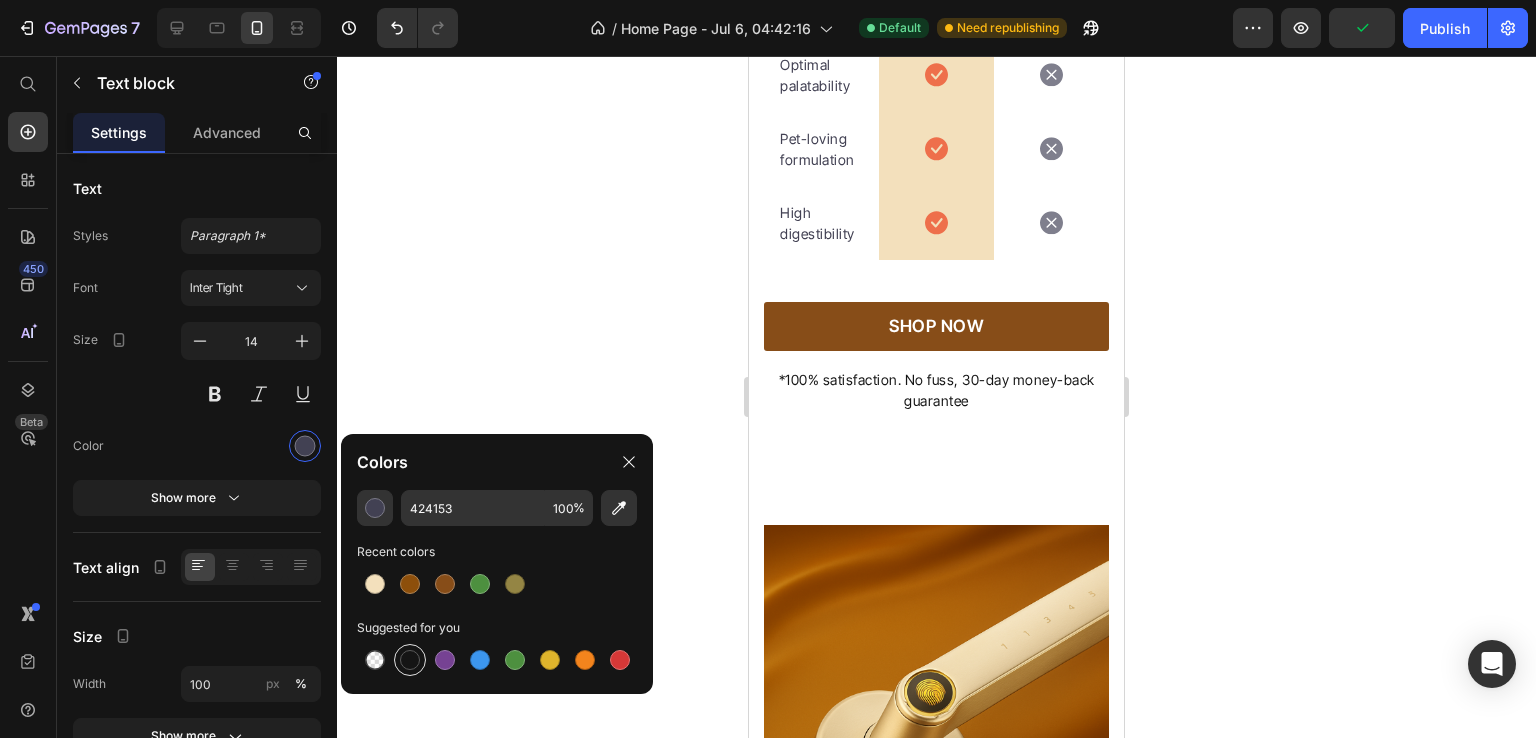 click at bounding box center [410, 660] 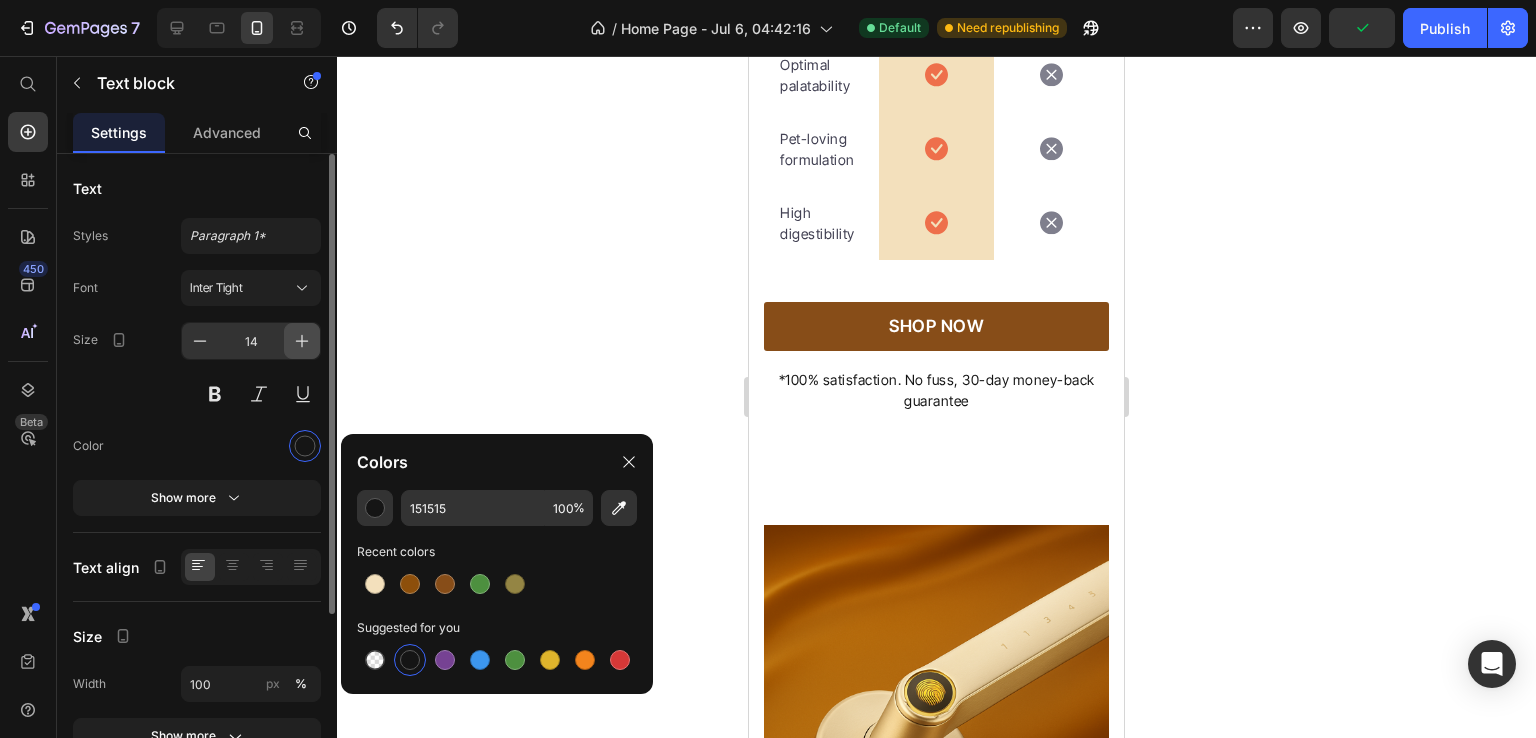 click 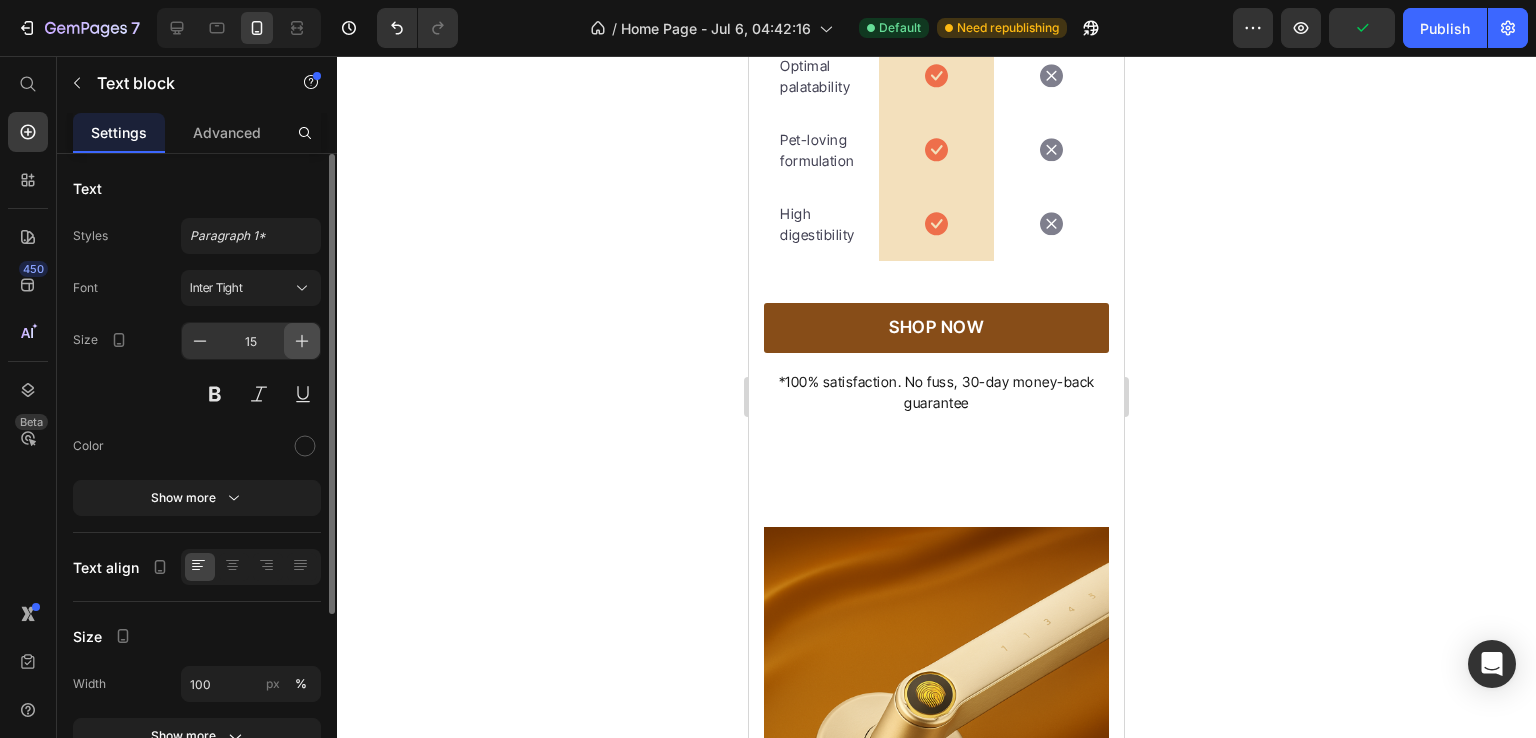 click 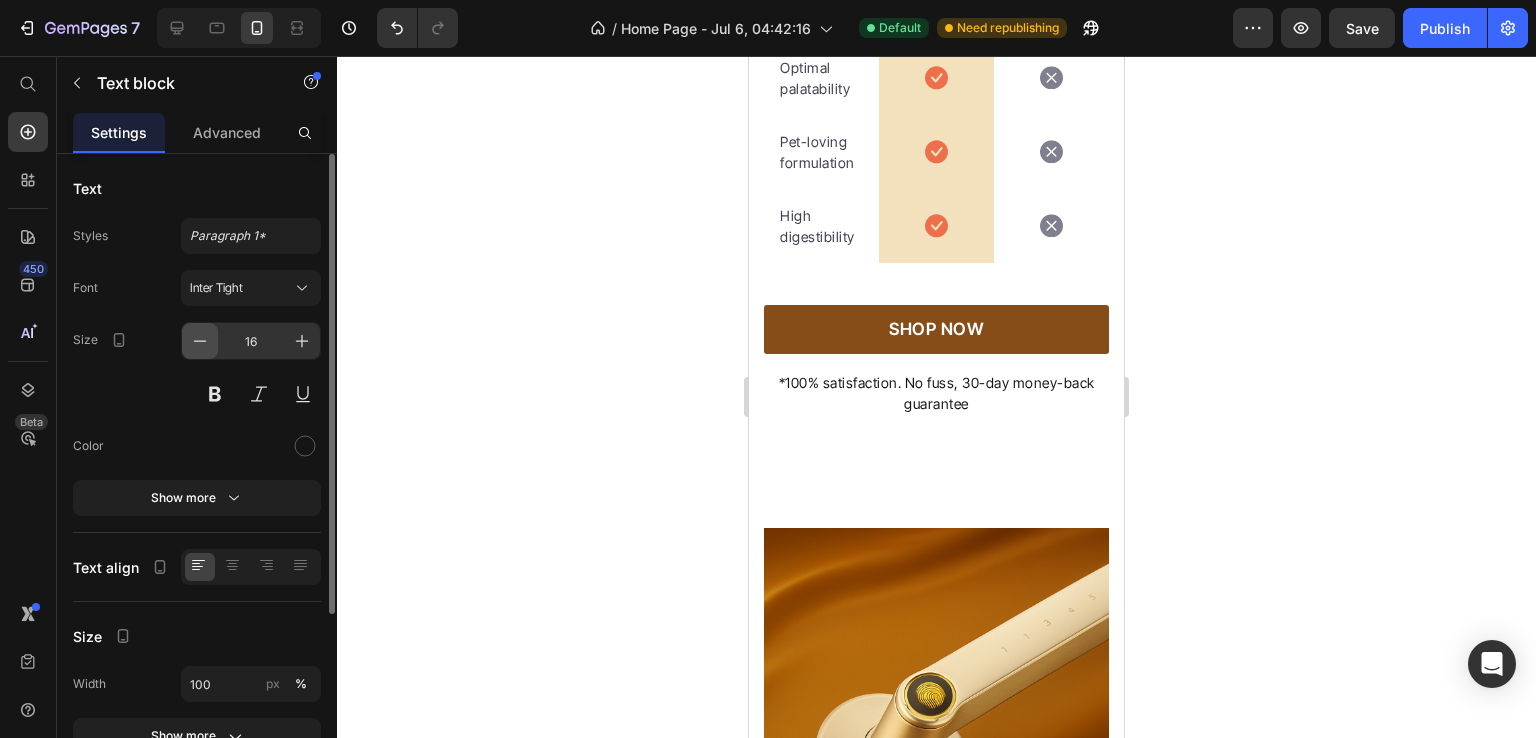 click 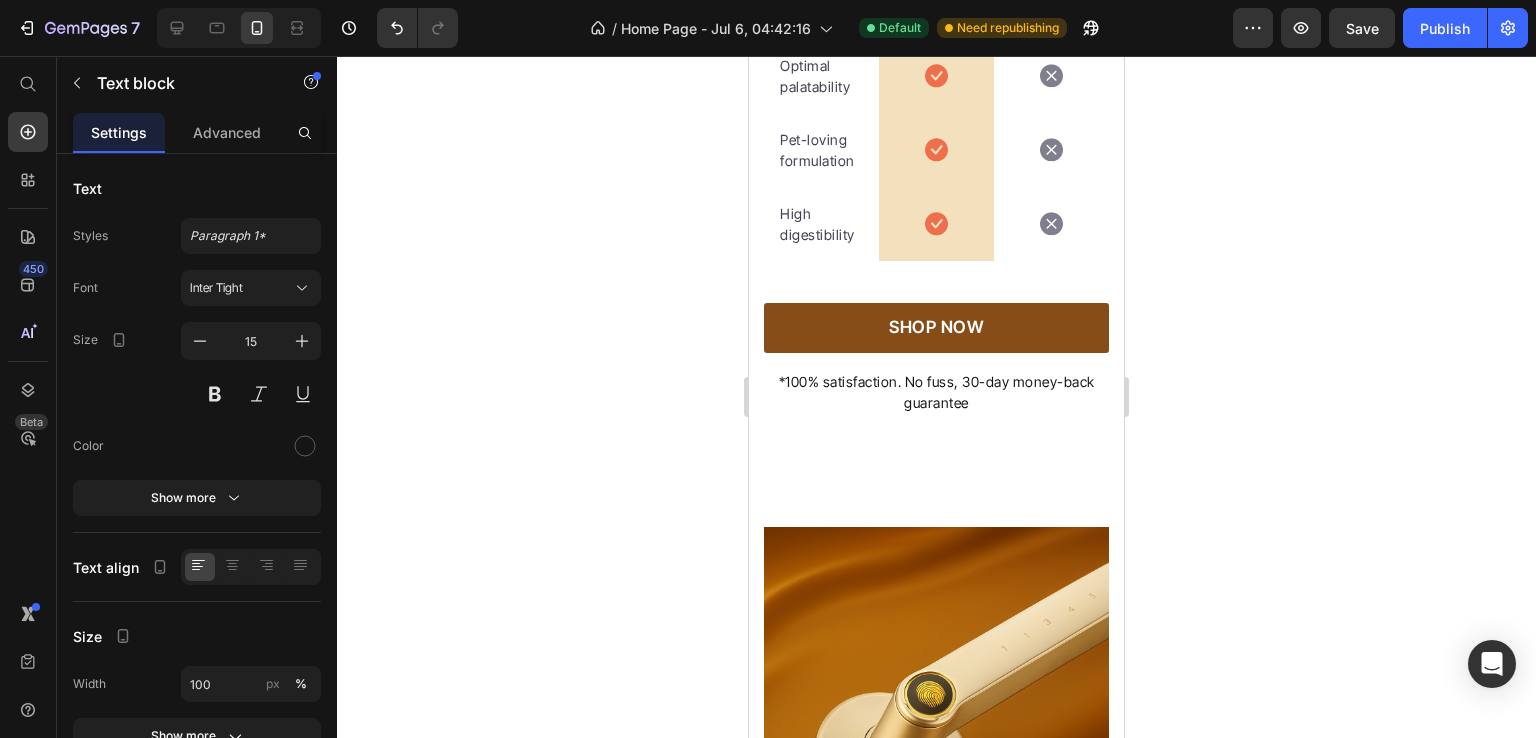 click on "Irresistible taste" at bounding box center [821, -93] 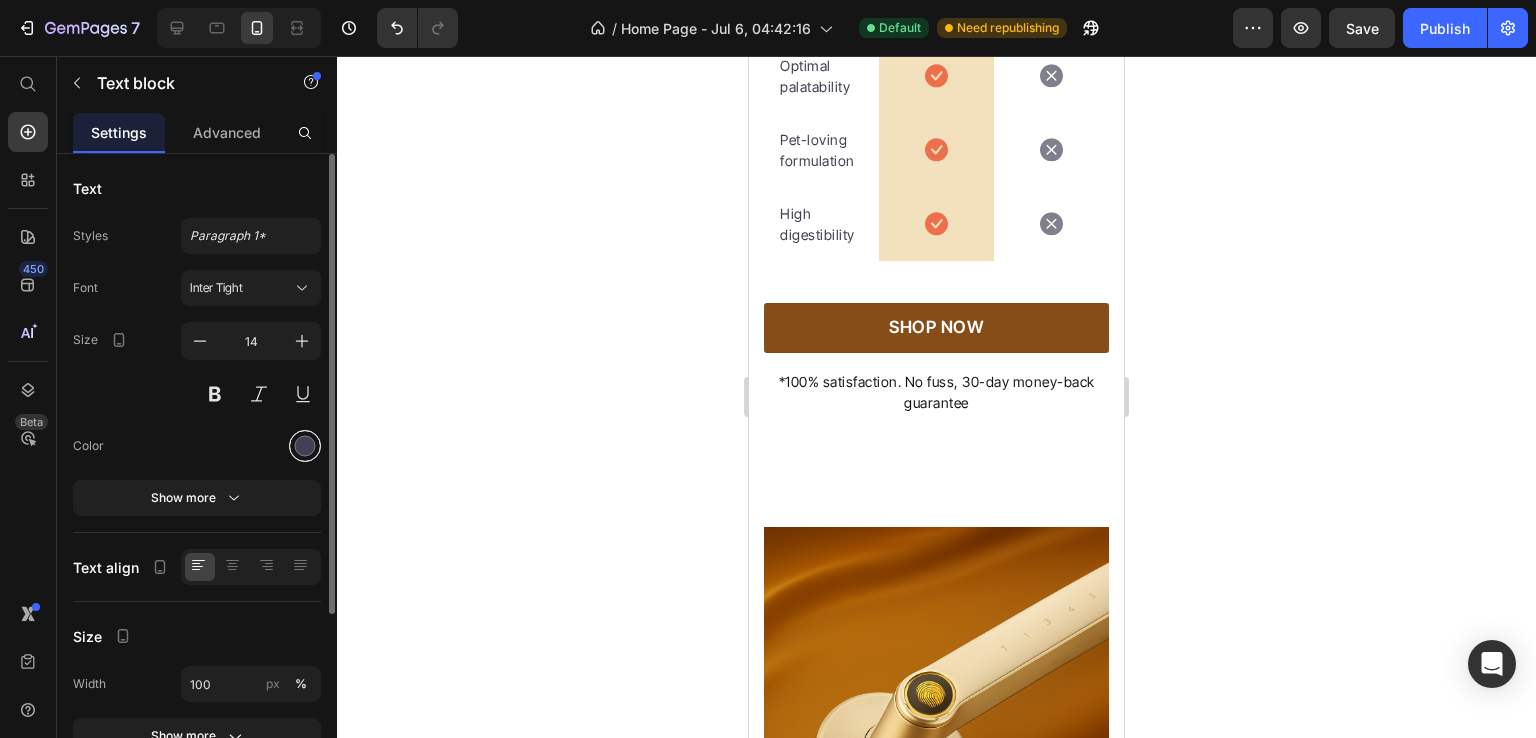 click at bounding box center [305, 446] 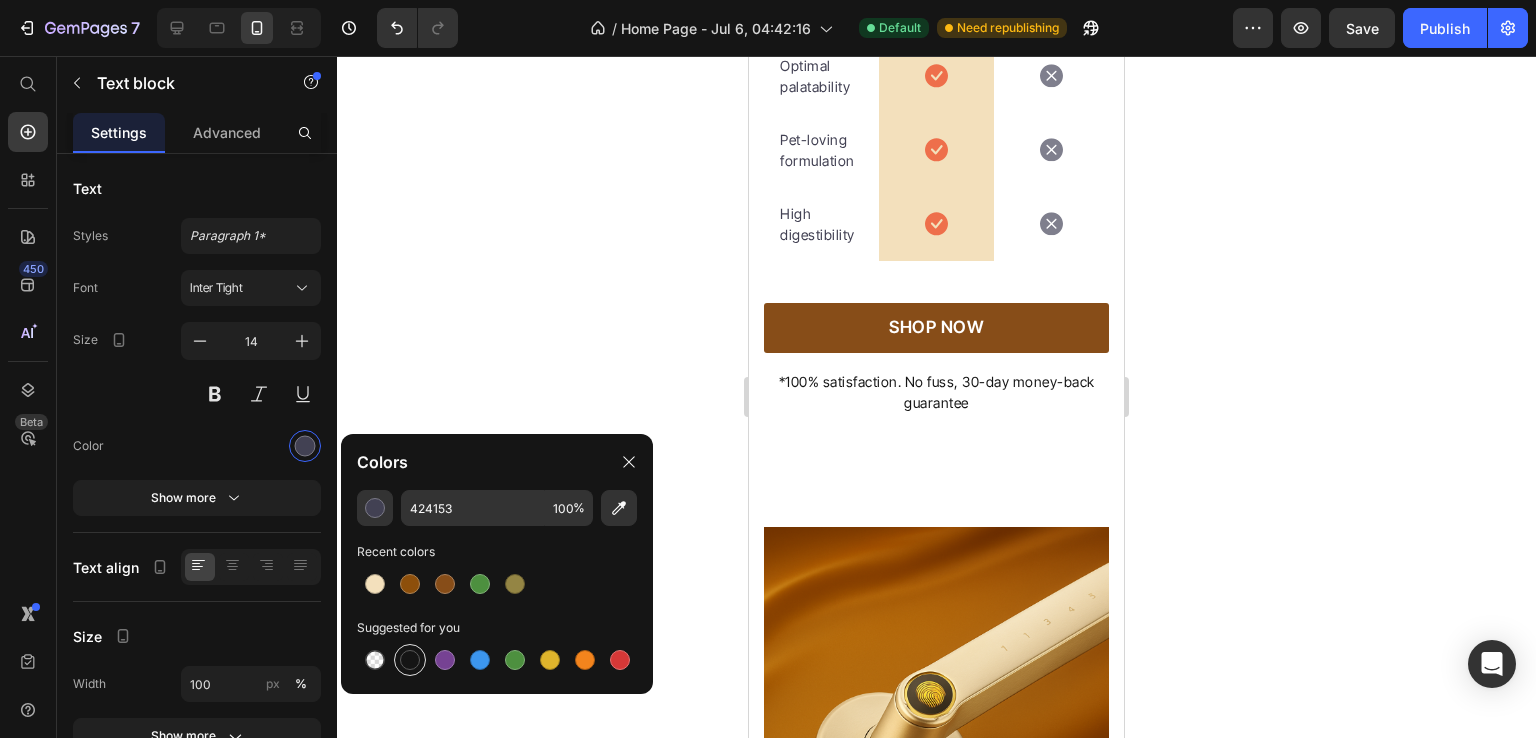 click at bounding box center (410, 660) 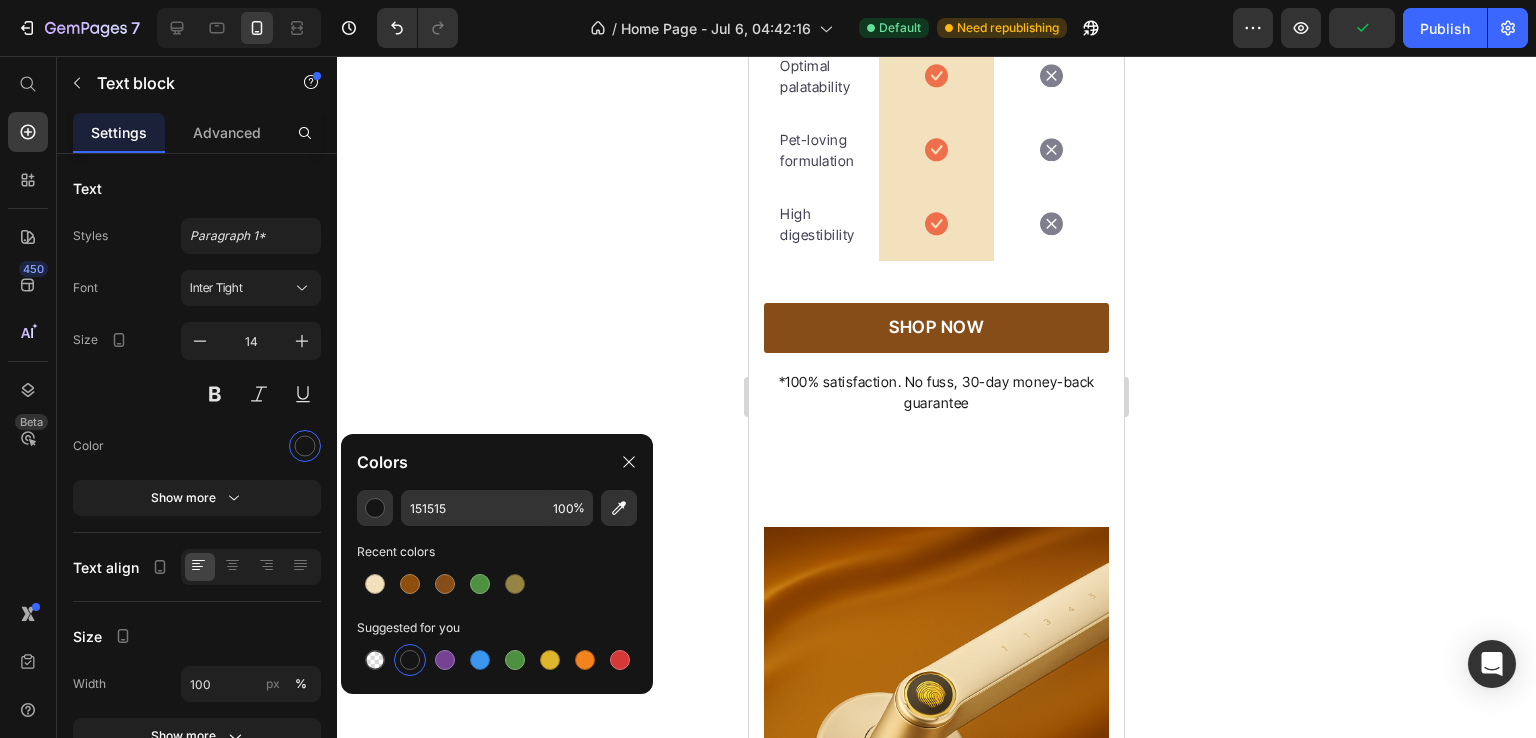 click on "Waterproof Text block" at bounding box center (821, -157) 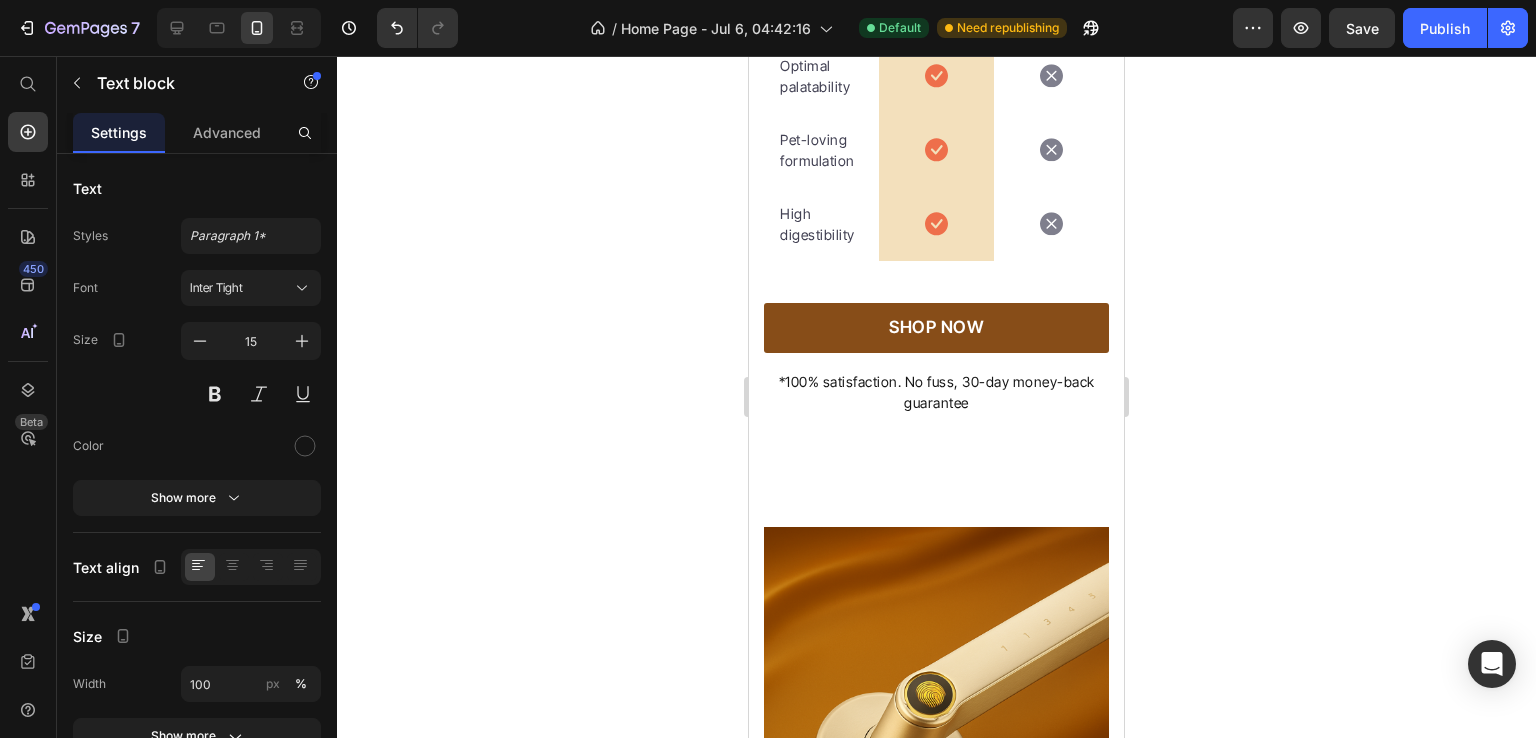click on "Irresistible taste" at bounding box center (821, -93) 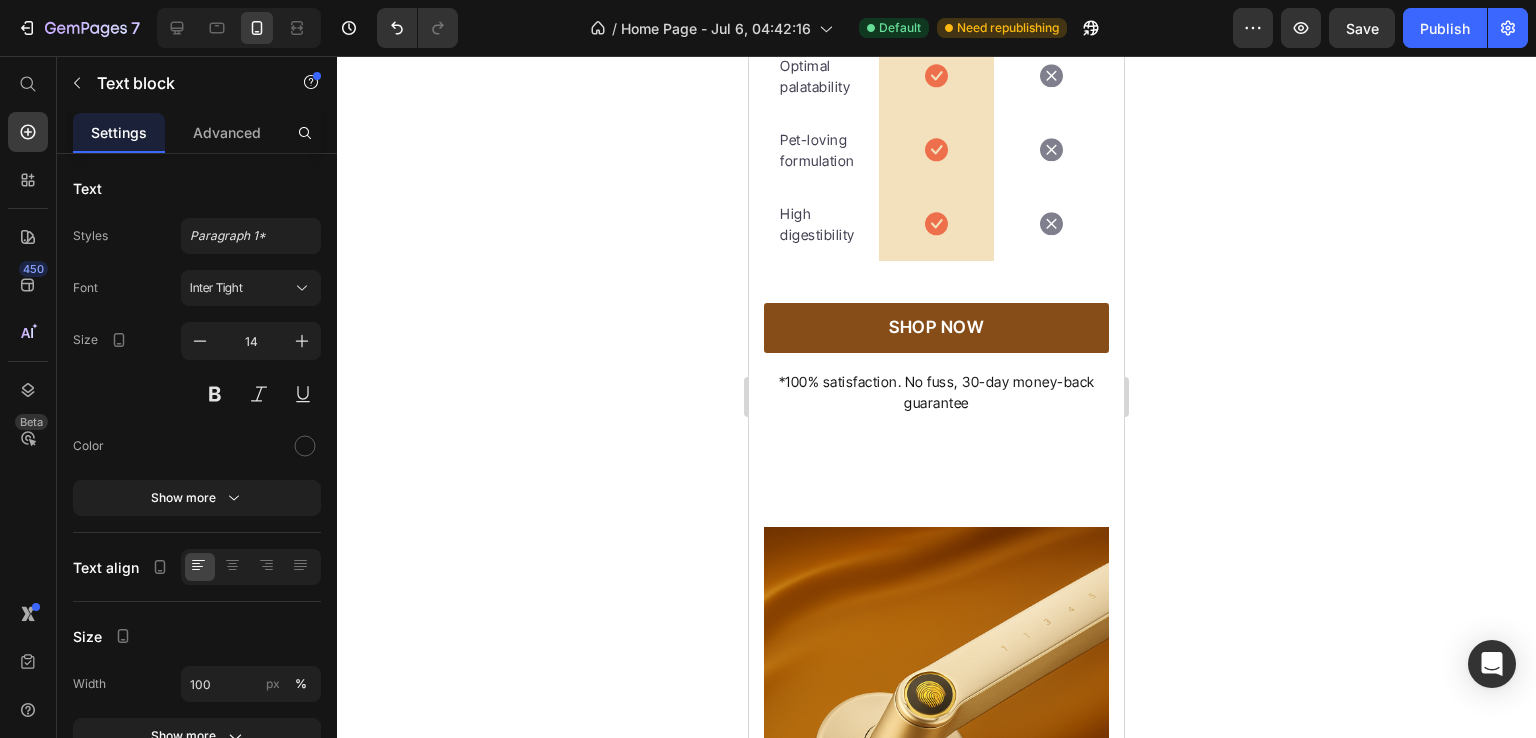 click on "Natural, whole ingredients" at bounding box center [821, -9] 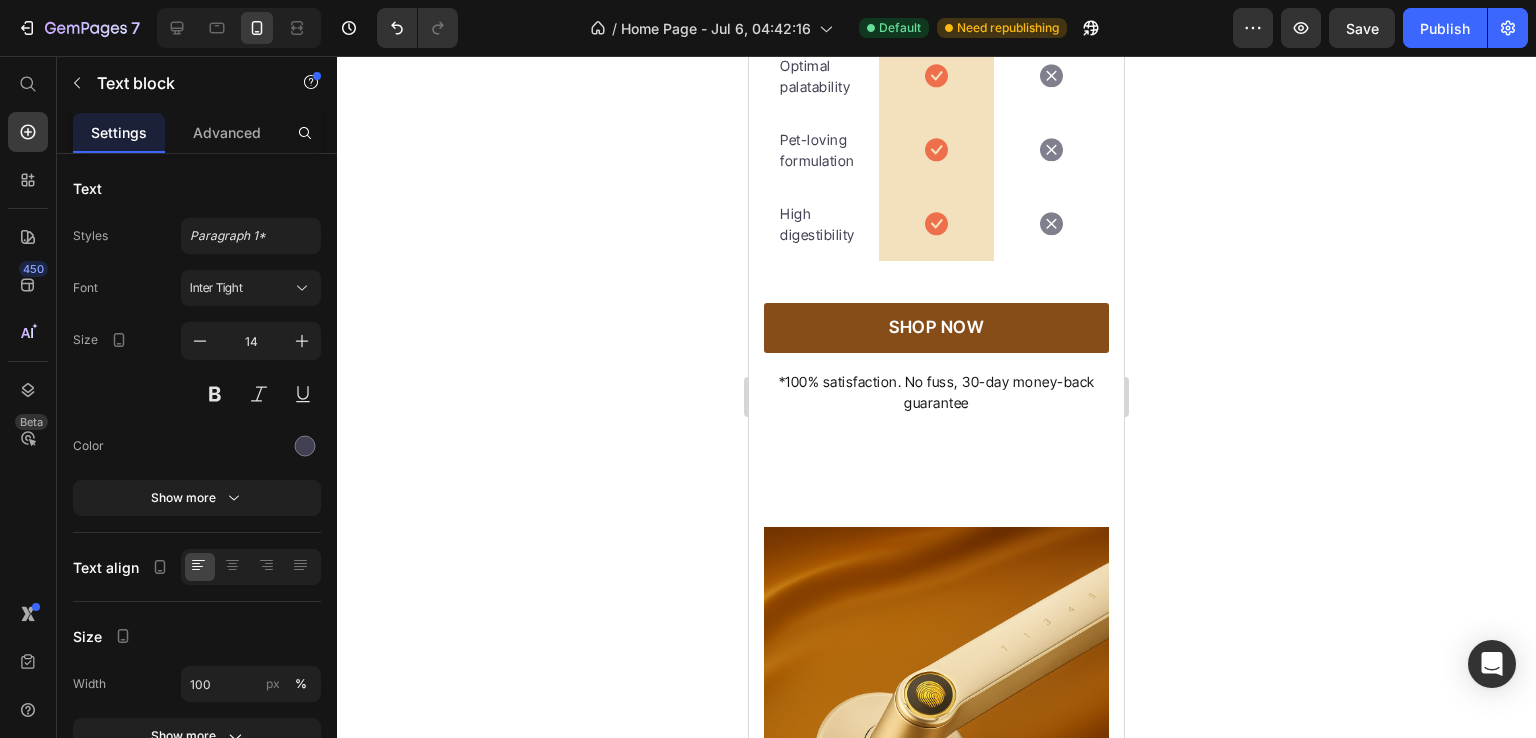 click on "Natural, whole ingredients" at bounding box center (821, -9) 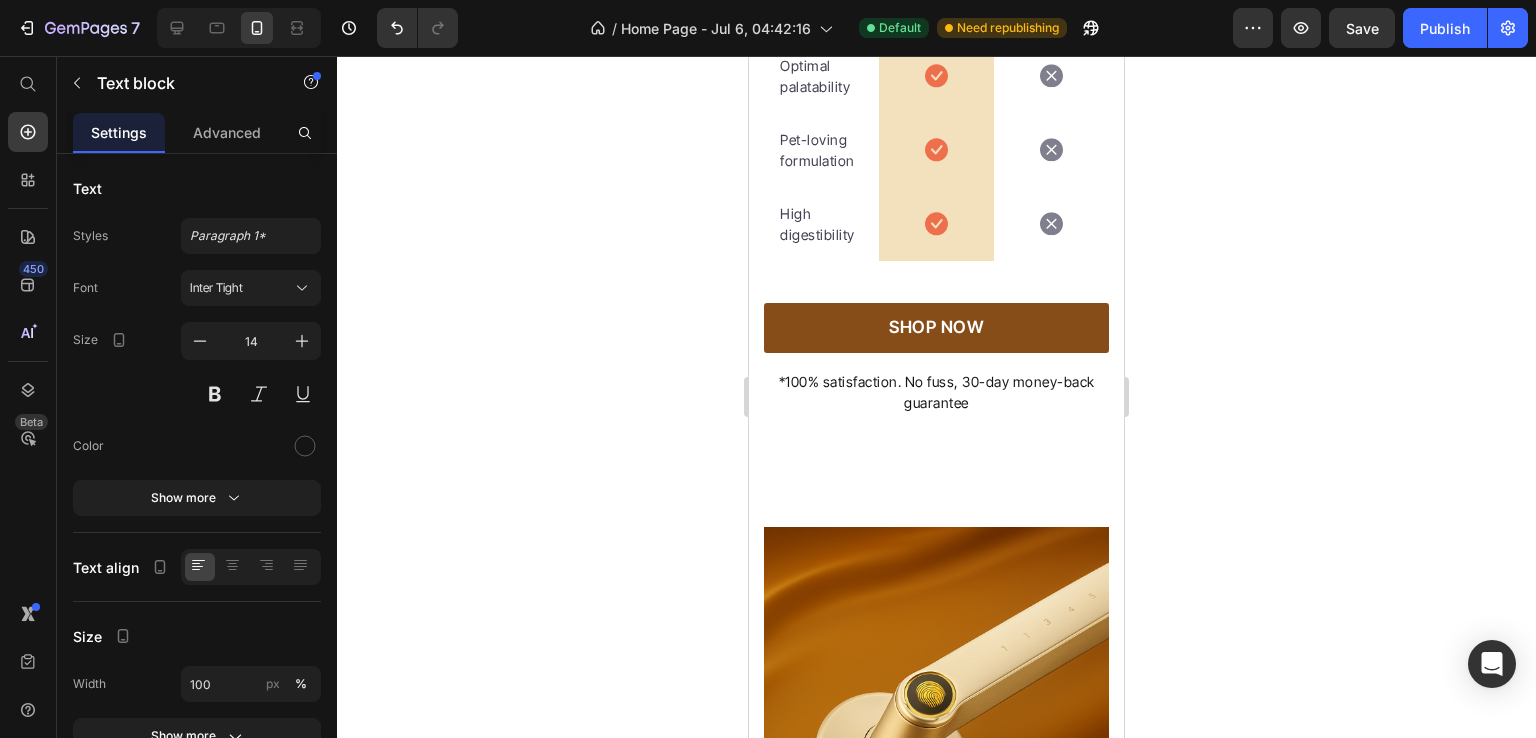 click on "Irresistible taste" at bounding box center [821, -93] 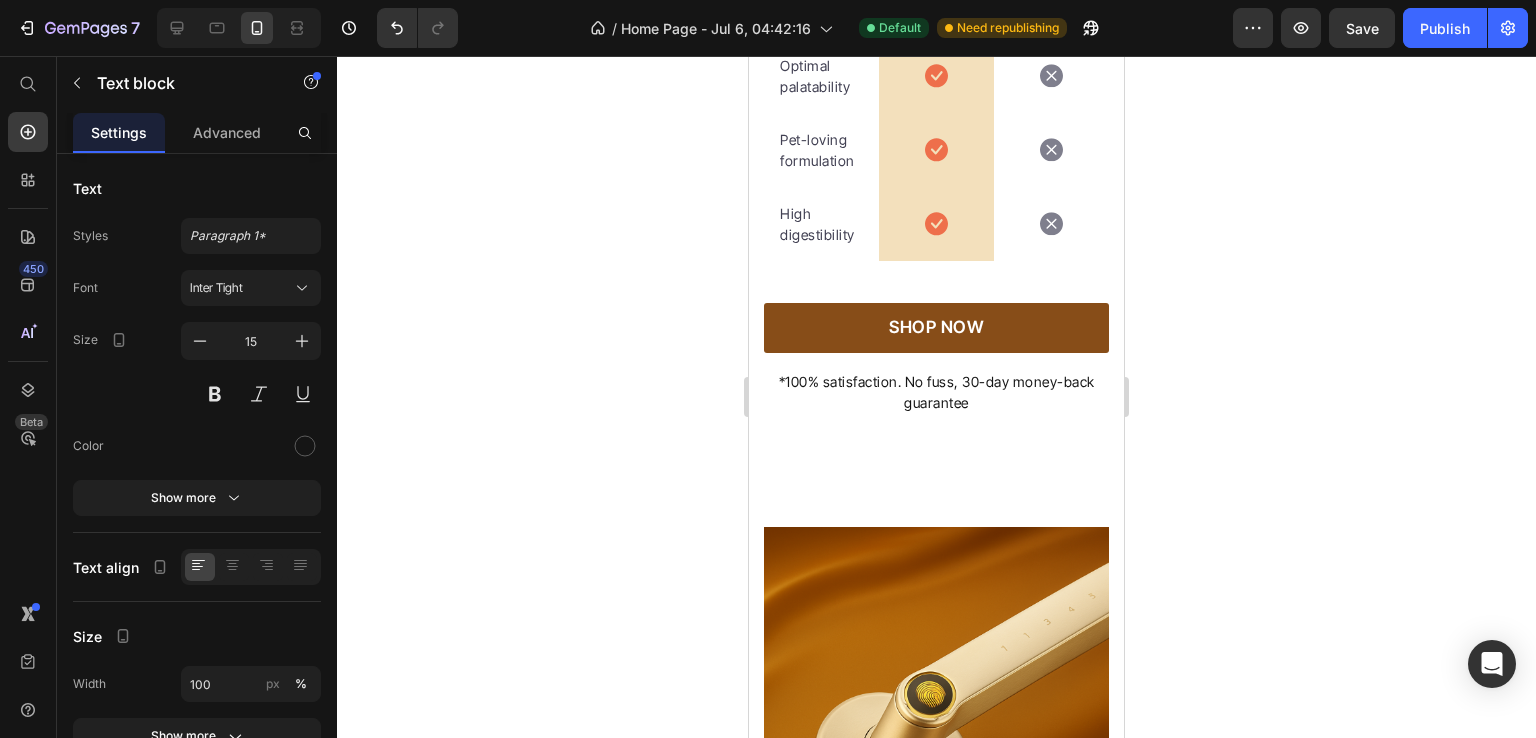 click on "Irresistible taste" at bounding box center [821, -93] 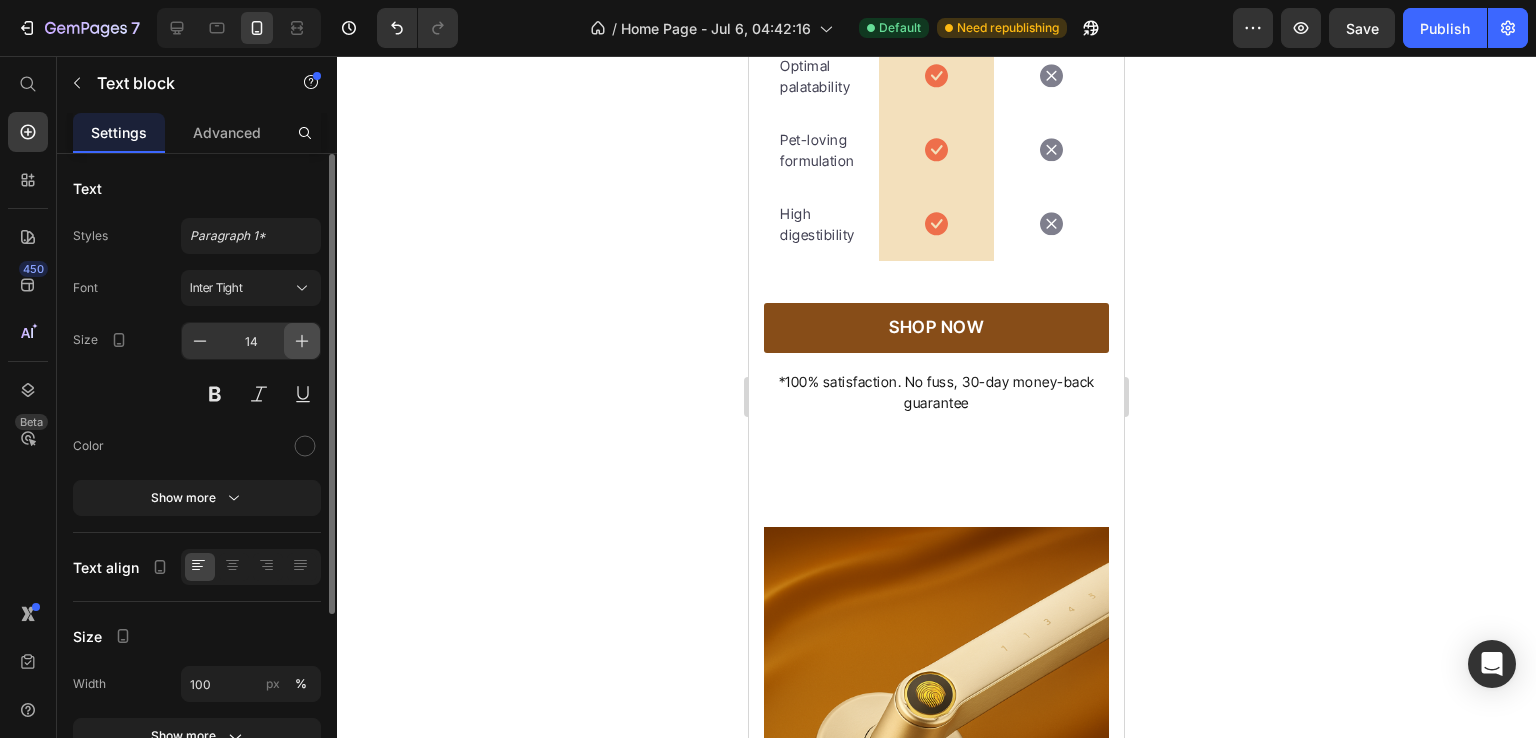 click 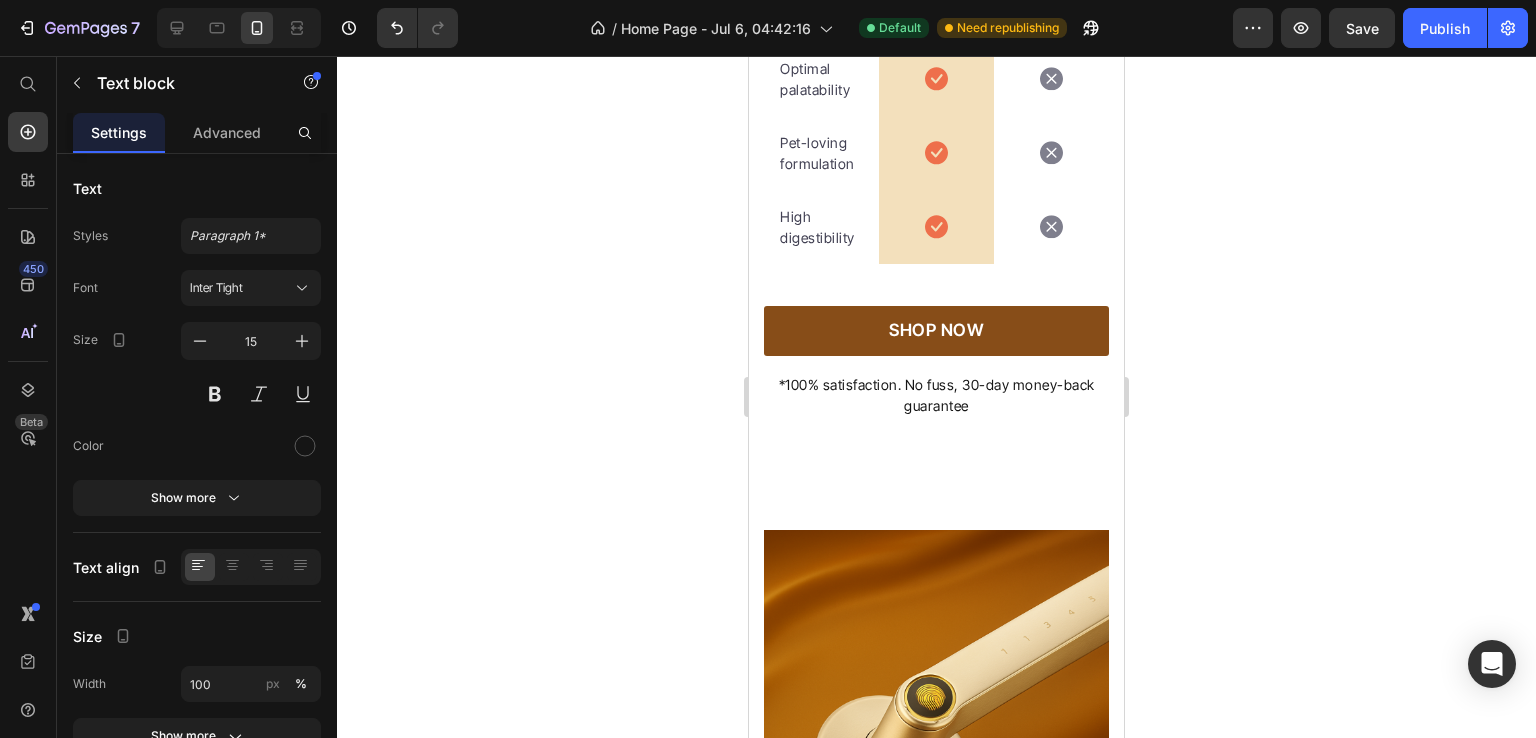click on "Irresistible taste" at bounding box center [821, -92] 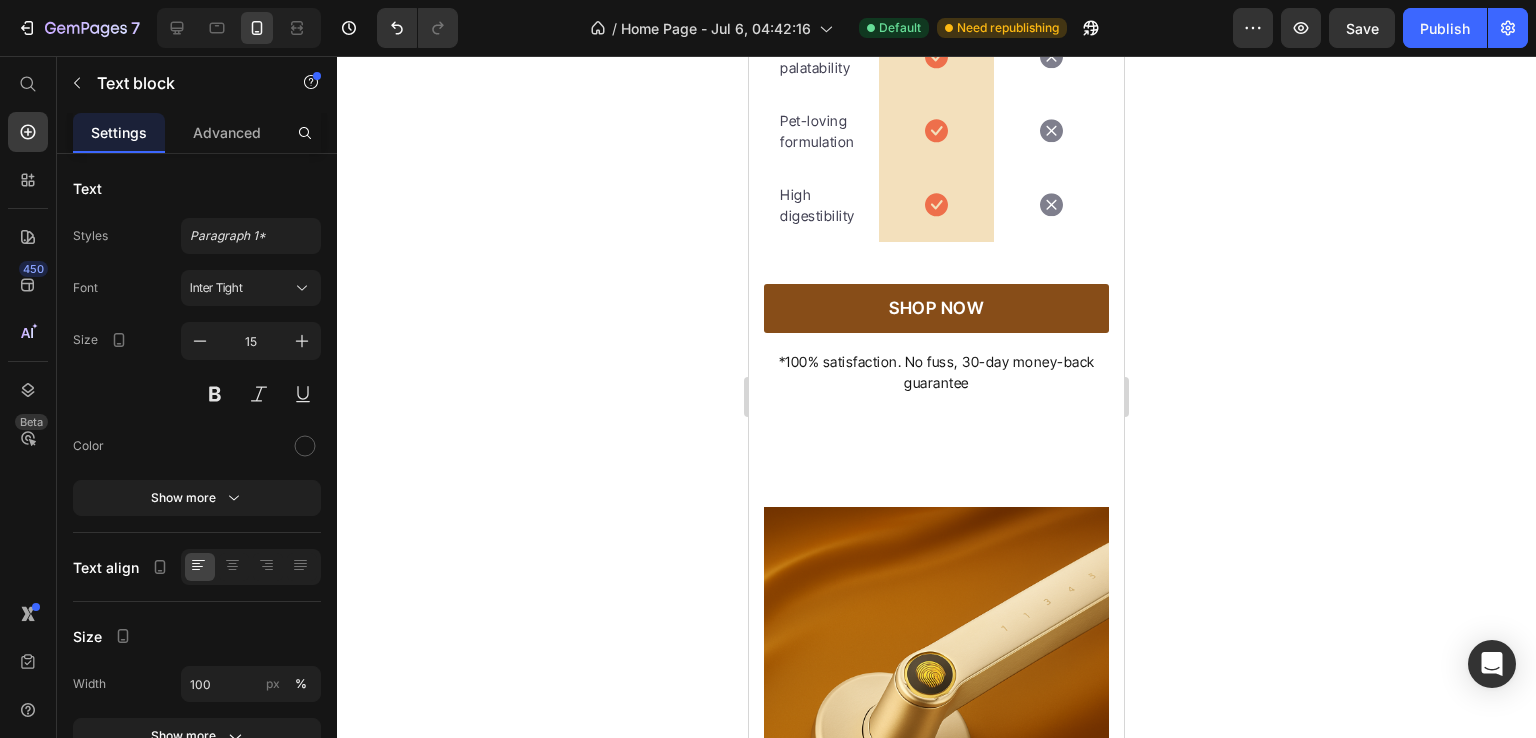scroll, scrollTop: 6236, scrollLeft: 0, axis: vertical 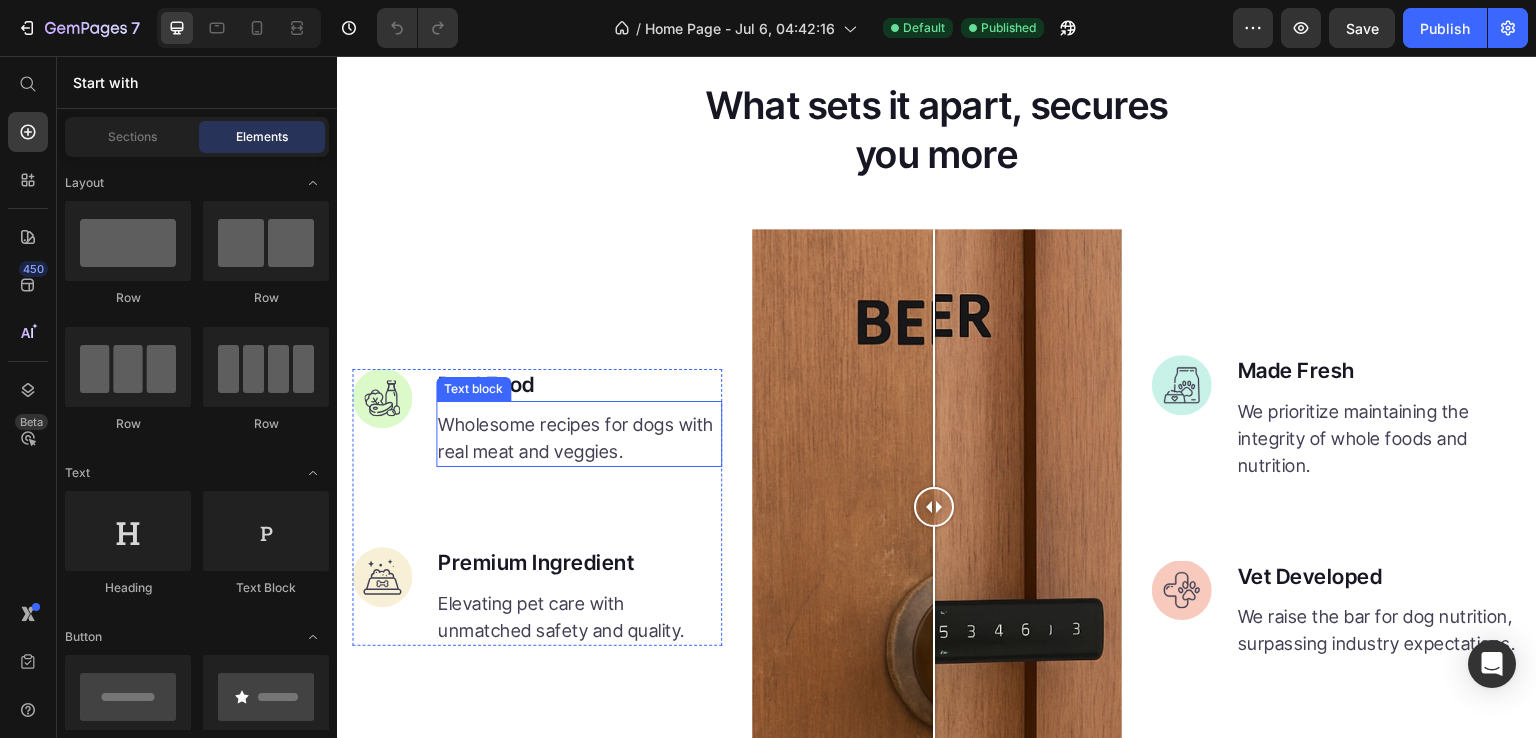 click on "Wholesome recipes for dogs with real meat and veggies." at bounding box center (579, 438) 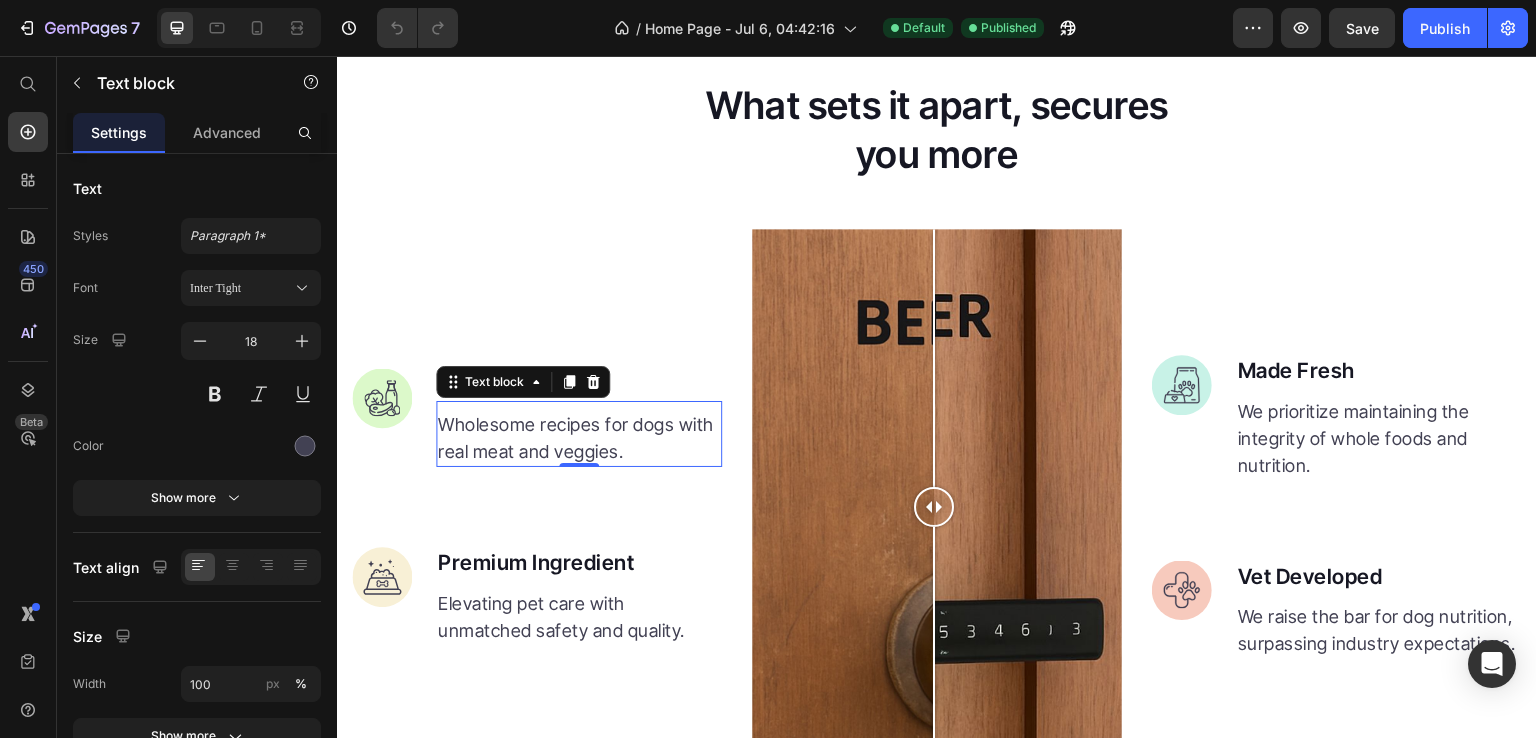 click on "Wholesome recipes for dogs with real meat and veggies." at bounding box center [579, 438] 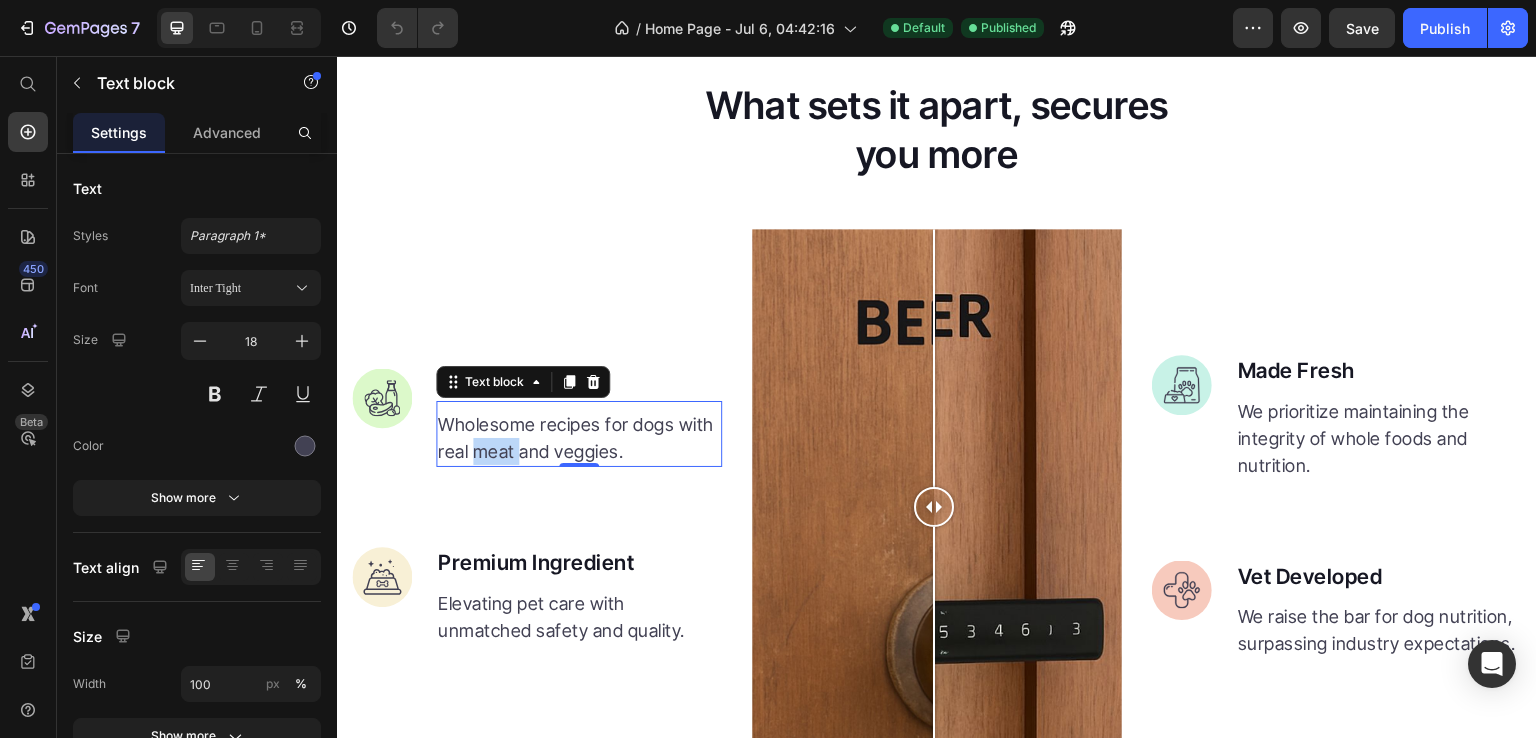click on "Wholesome recipes for dogs with real meat and veggies." at bounding box center [579, 438] 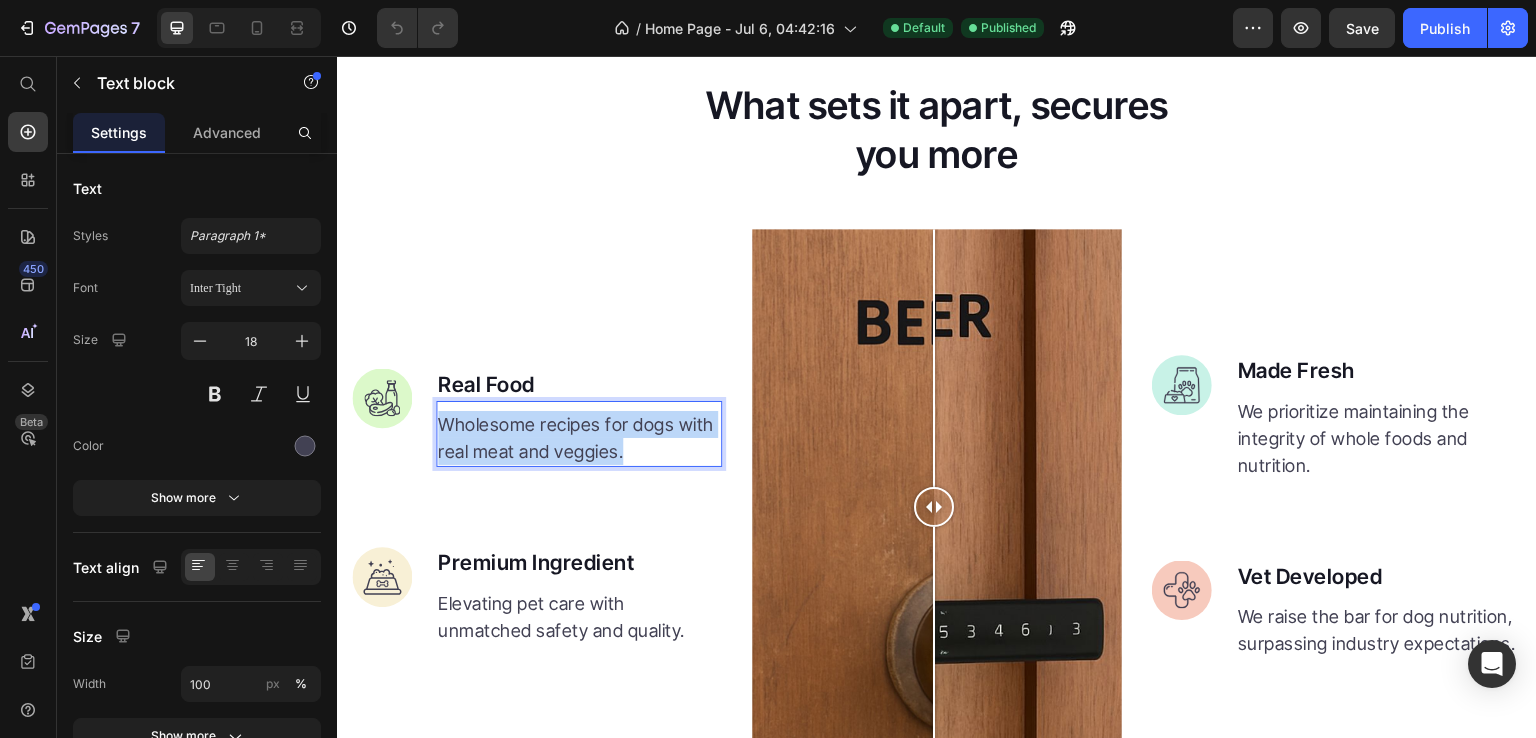 click on "Wholesome recipes for dogs with real meat and veggies." at bounding box center [579, 438] 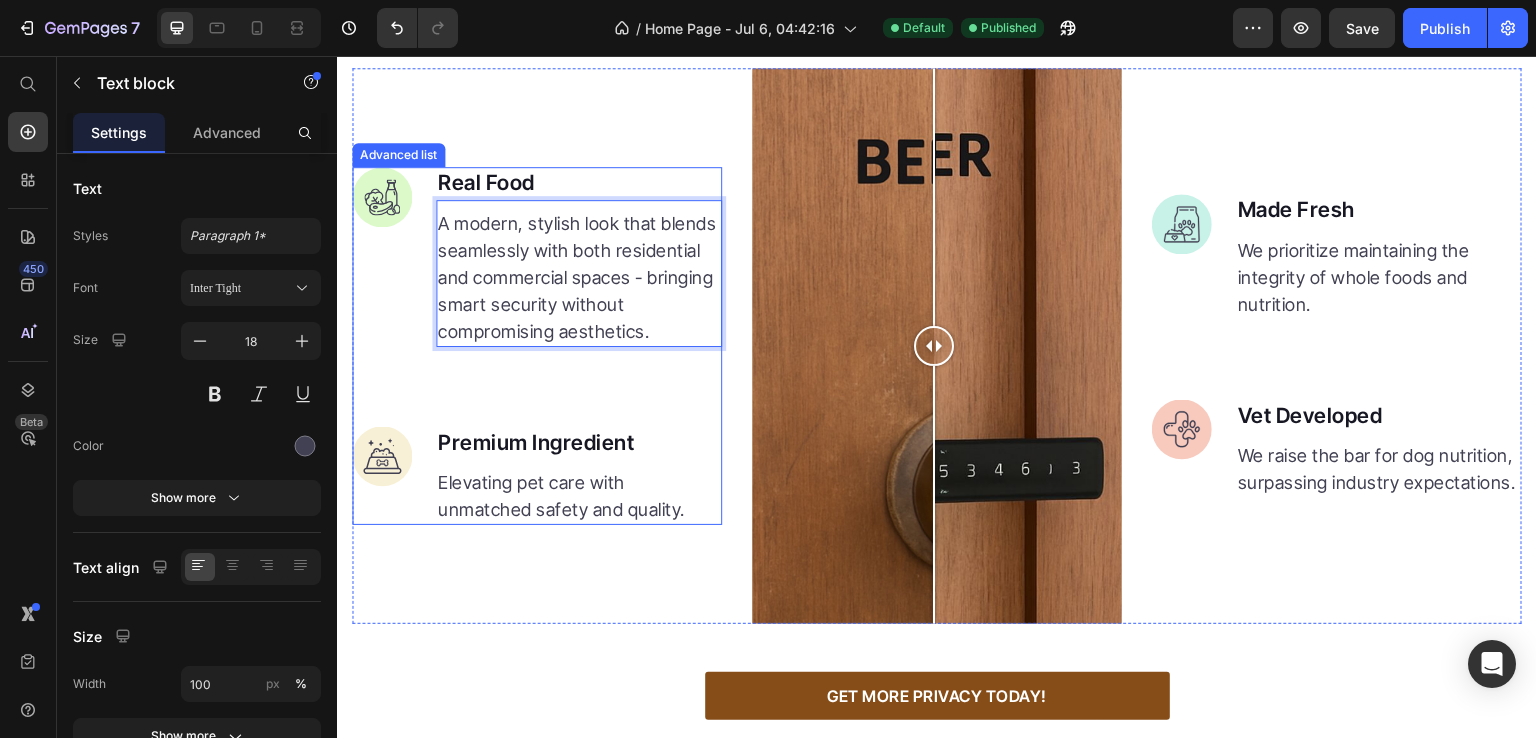 scroll, scrollTop: 2400, scrollLeft: 0, axis: vertical 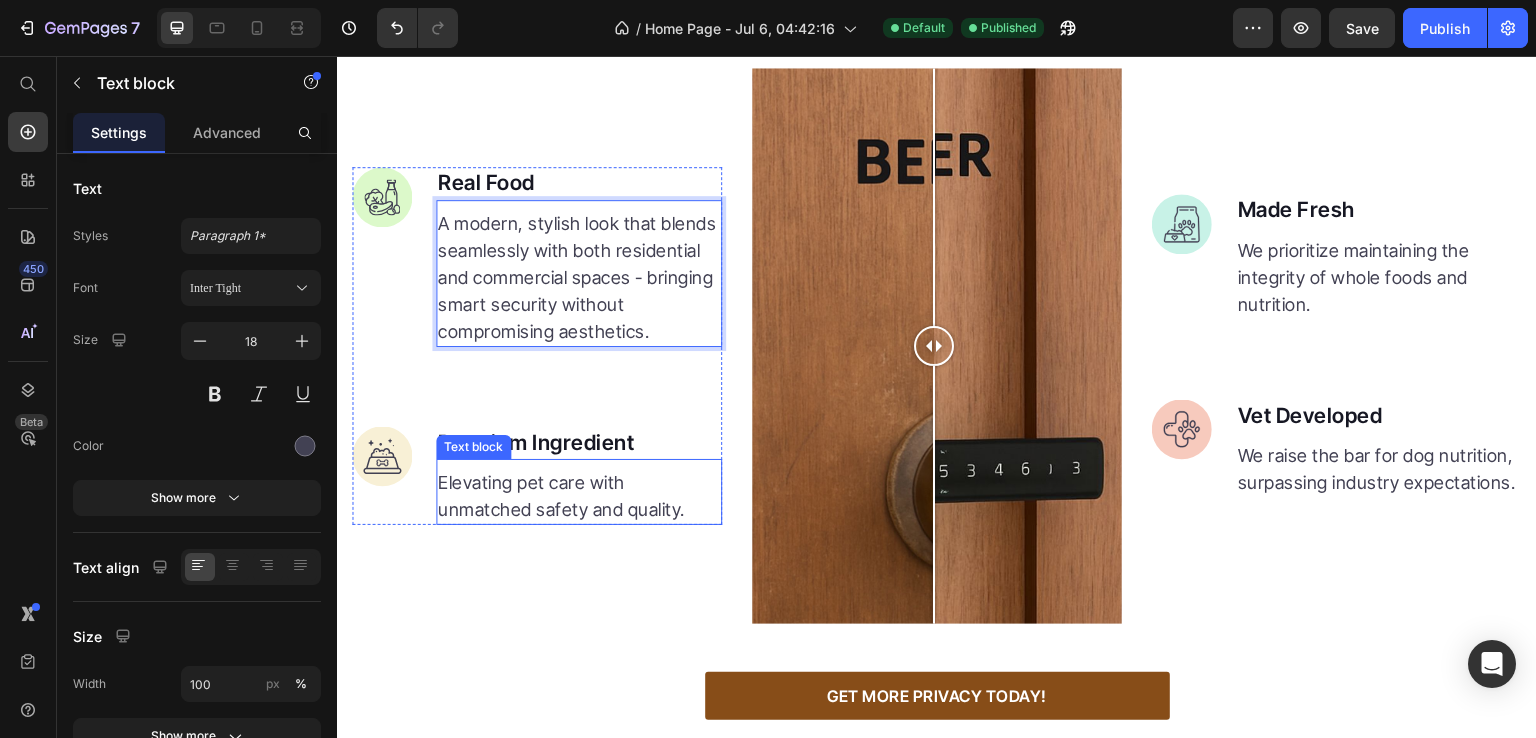 click on "Elevating pet care with unmatched safety and quality." at bounding box center [579, 496] 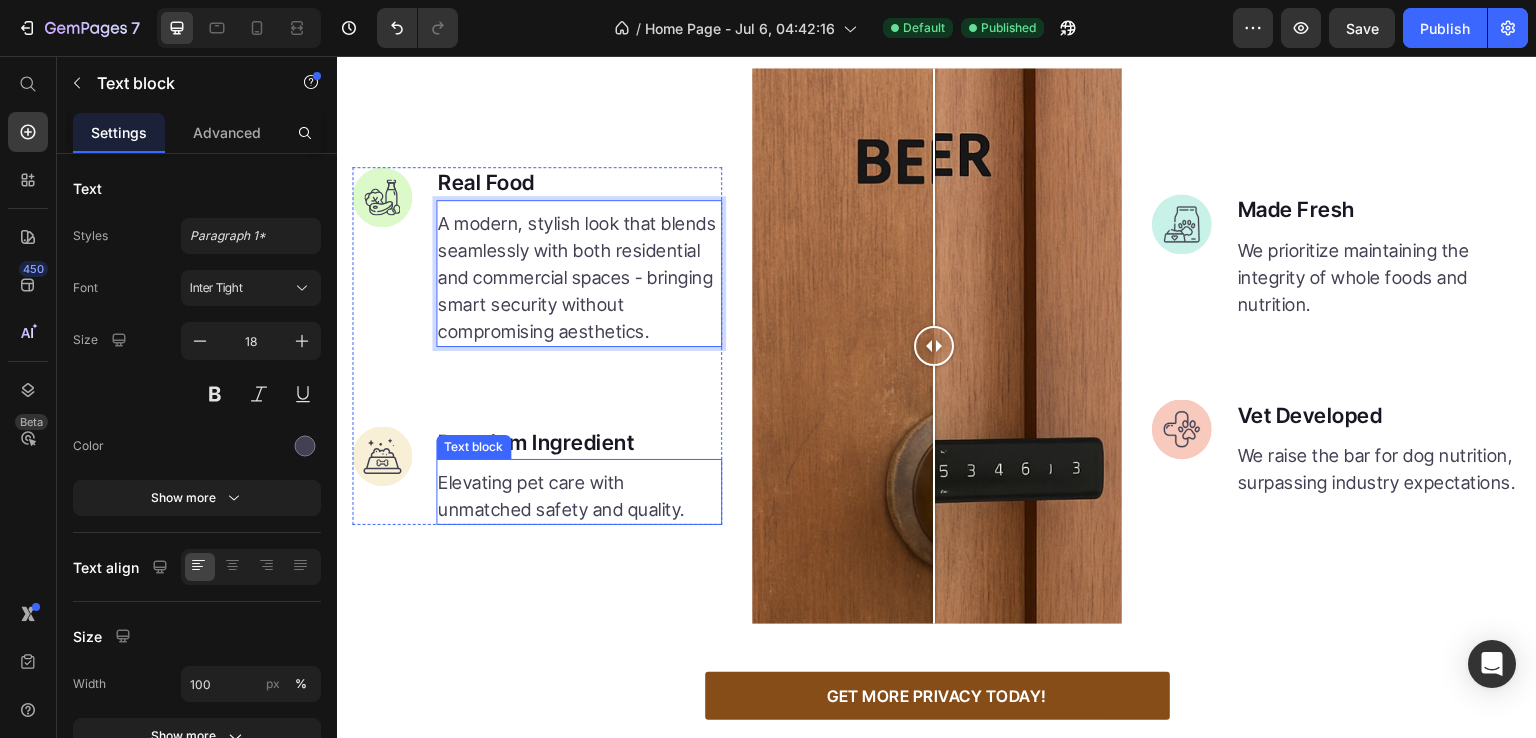 click on "Elevating pet care with unmatched safety and quality." at bounding box center [579, 496] 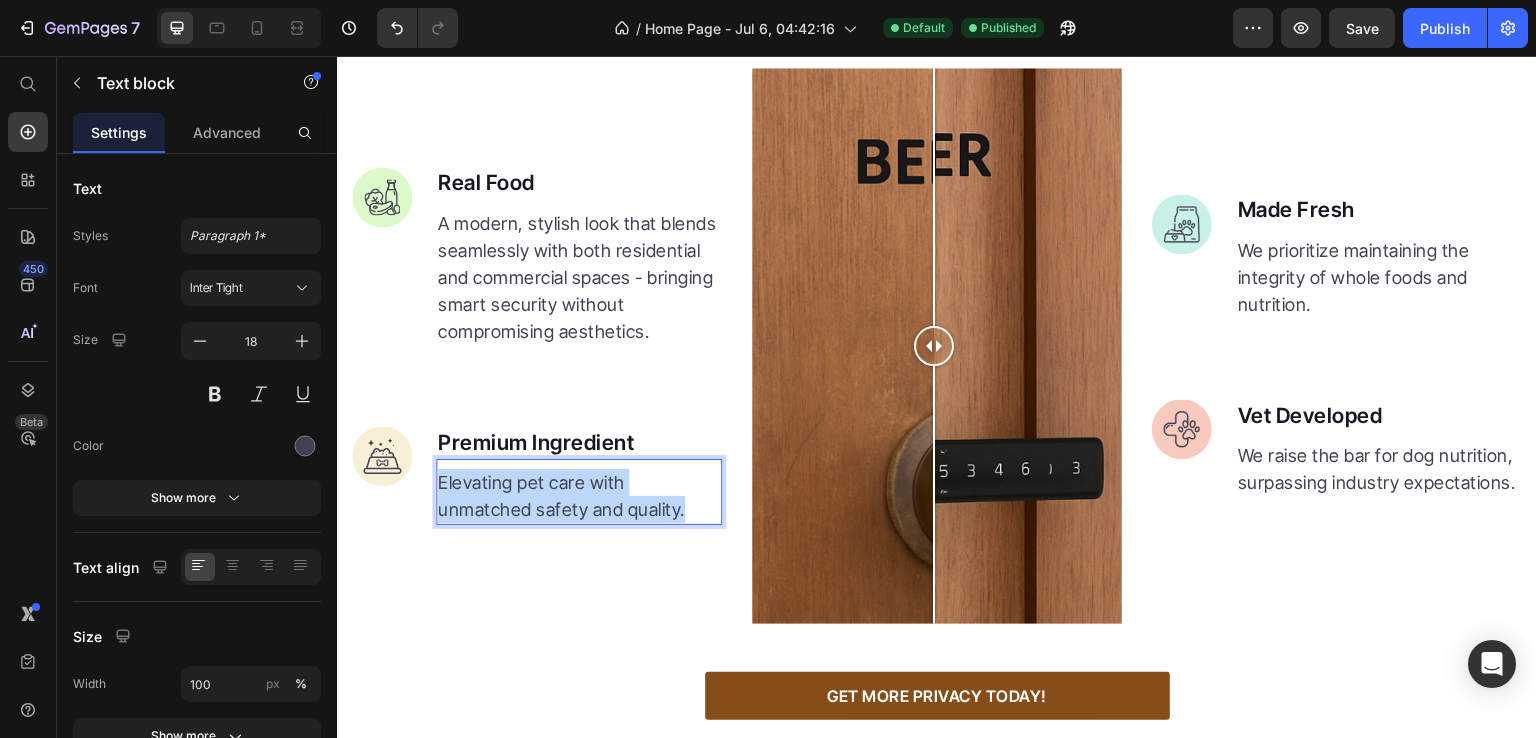 click on "Elevating pet care with unmatched safety and quality." at bounding box center [579, 496] 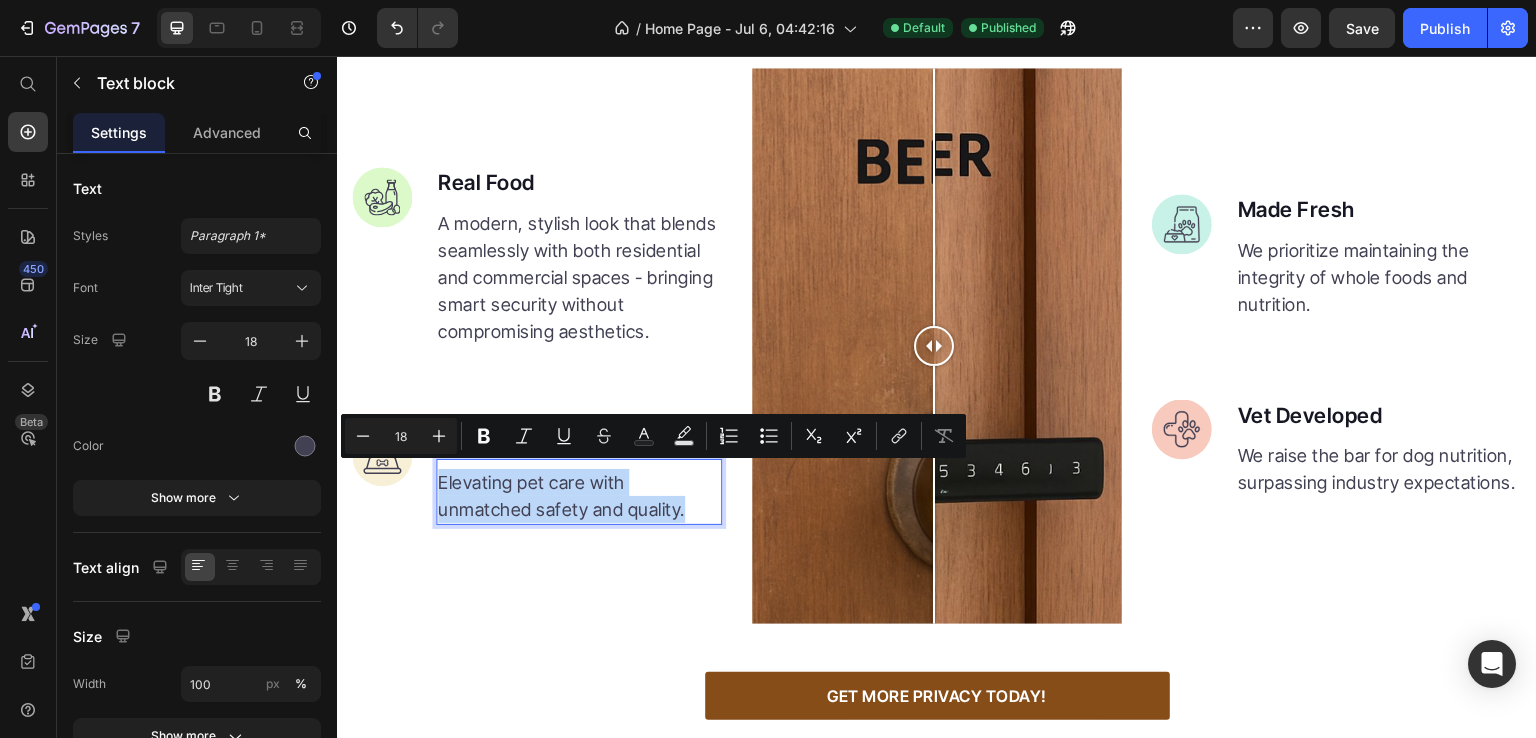scroll, scrollTop: 2360, scrollLeft: 0, axis: vertical 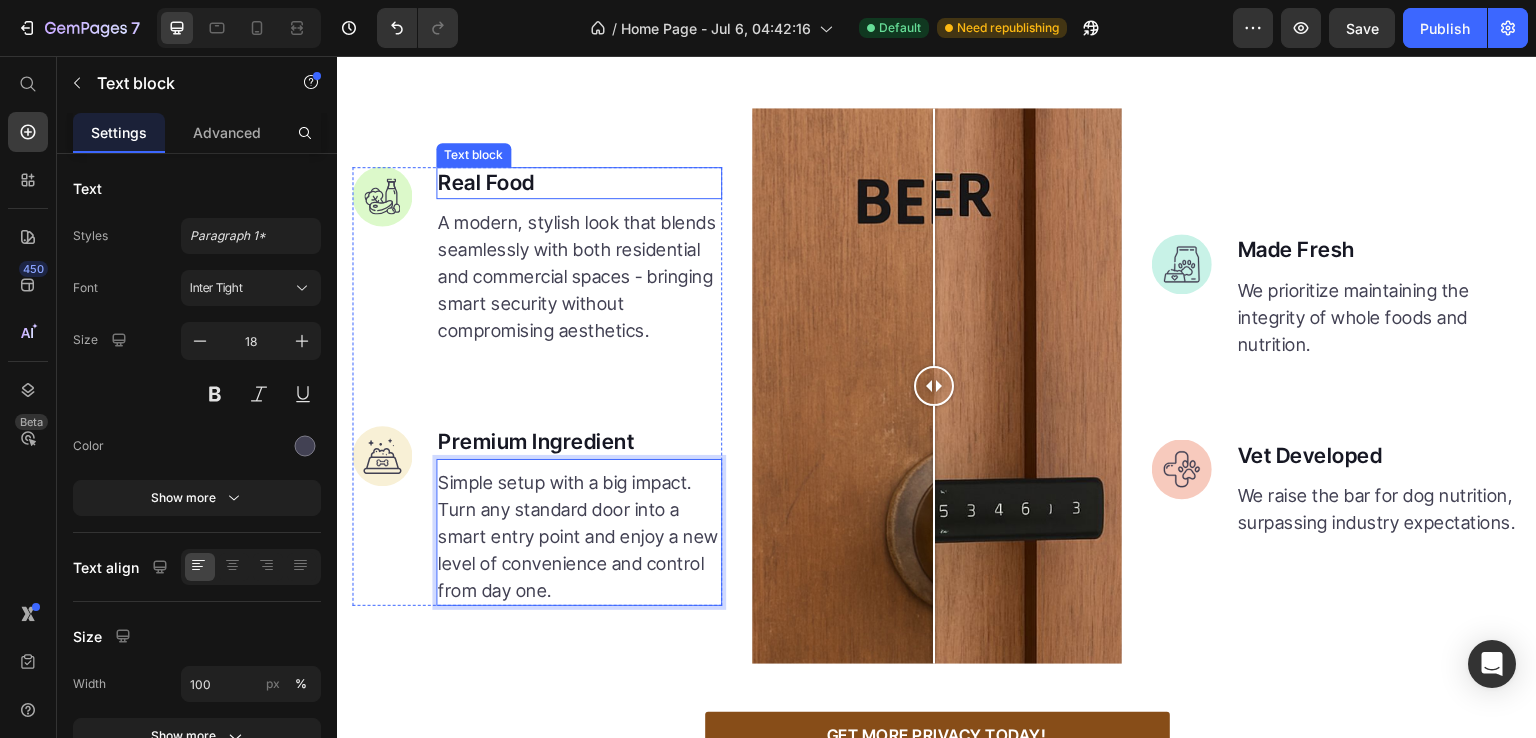 click on "Real Food" at bounding box center [579, 183] 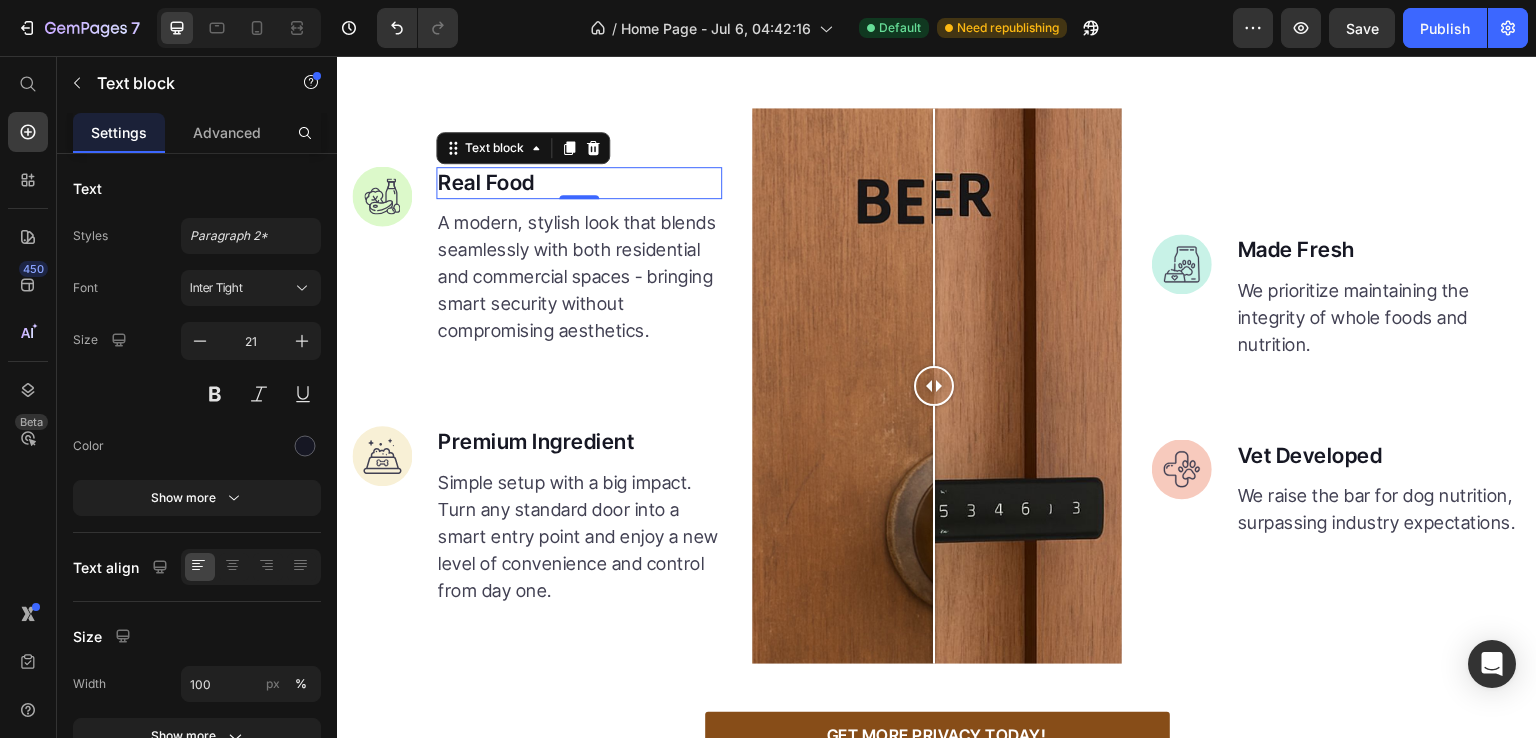 click on "Real Food" at bounding box center [579, 183] 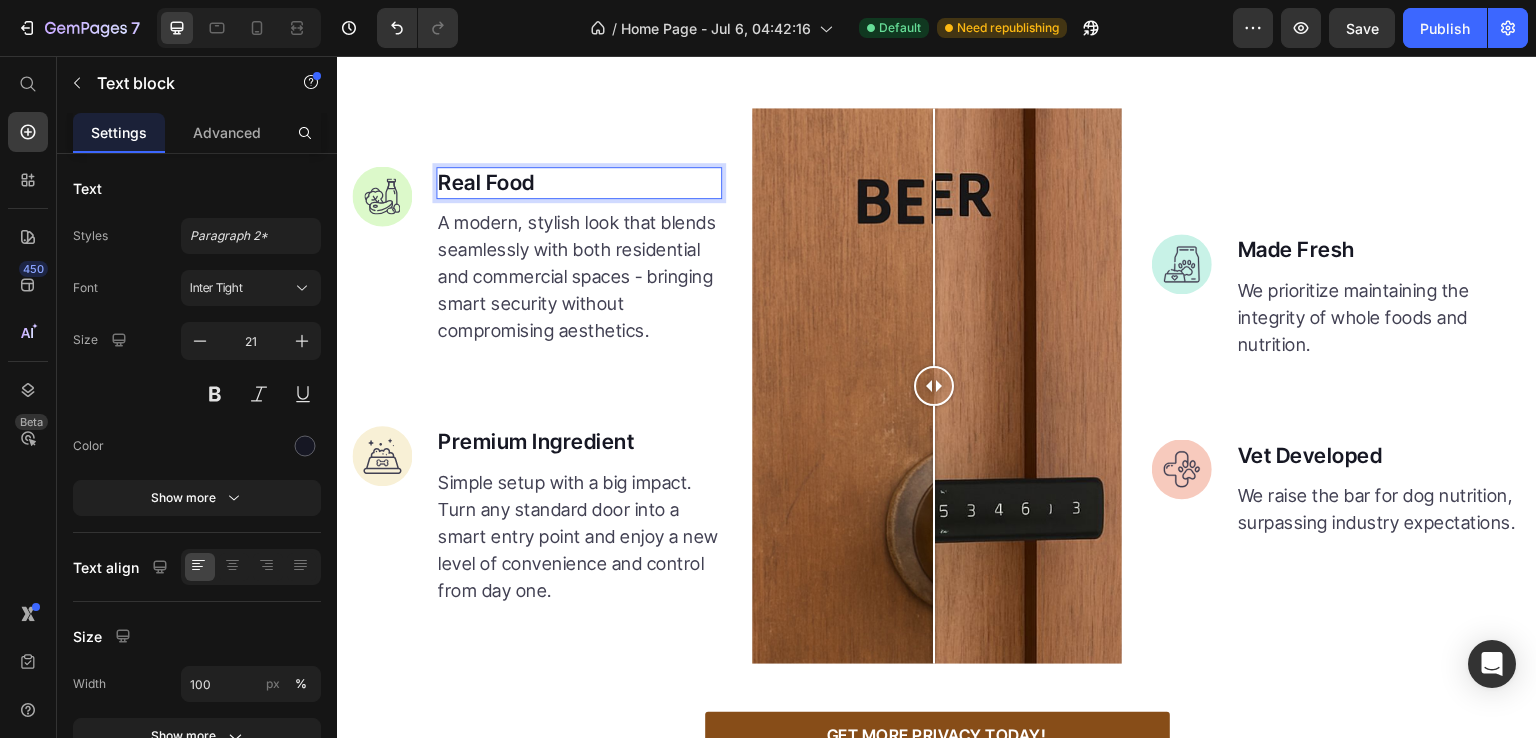 click on "Real Food" at bounding box center (579, 183) 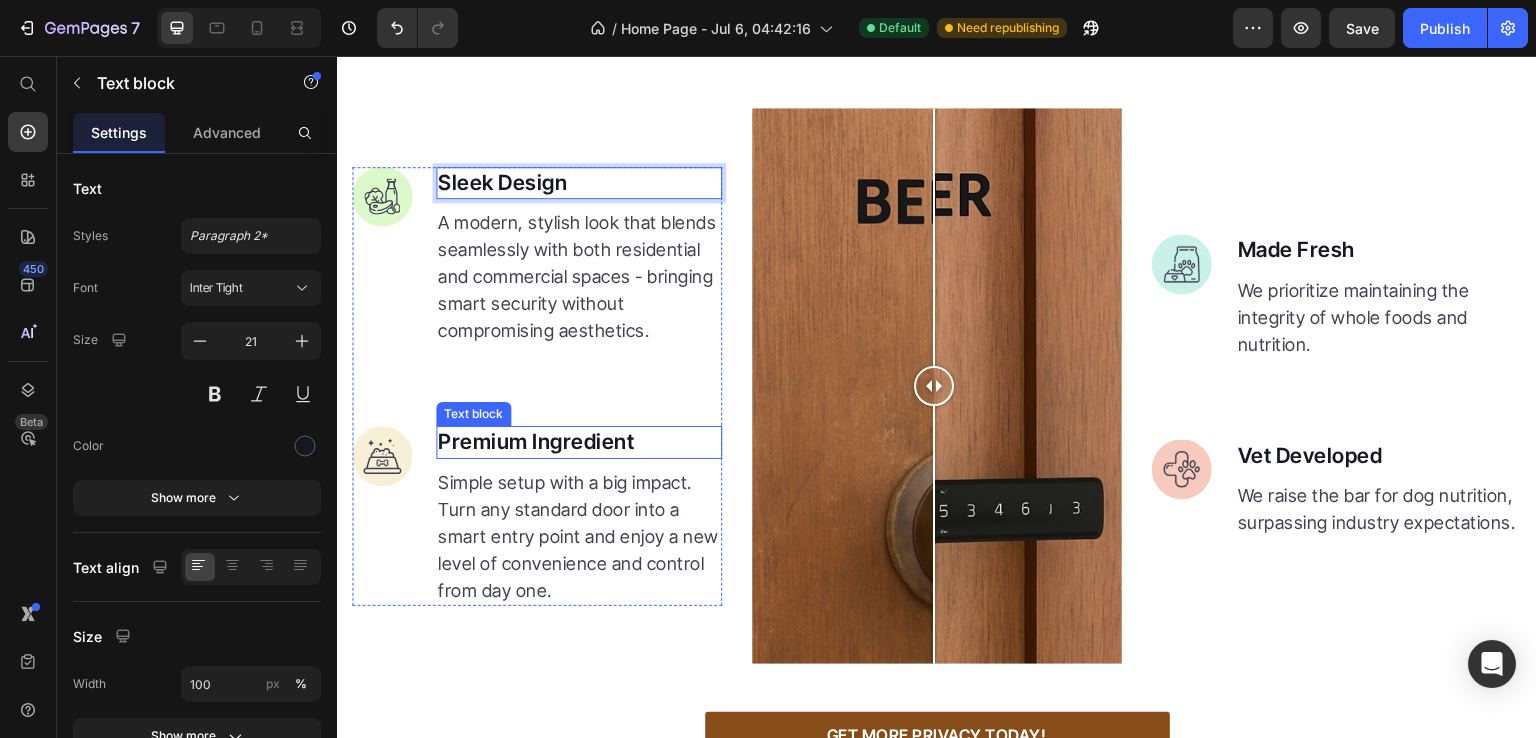 click on "Premium Ingredient" at bounding box center [579, 442] 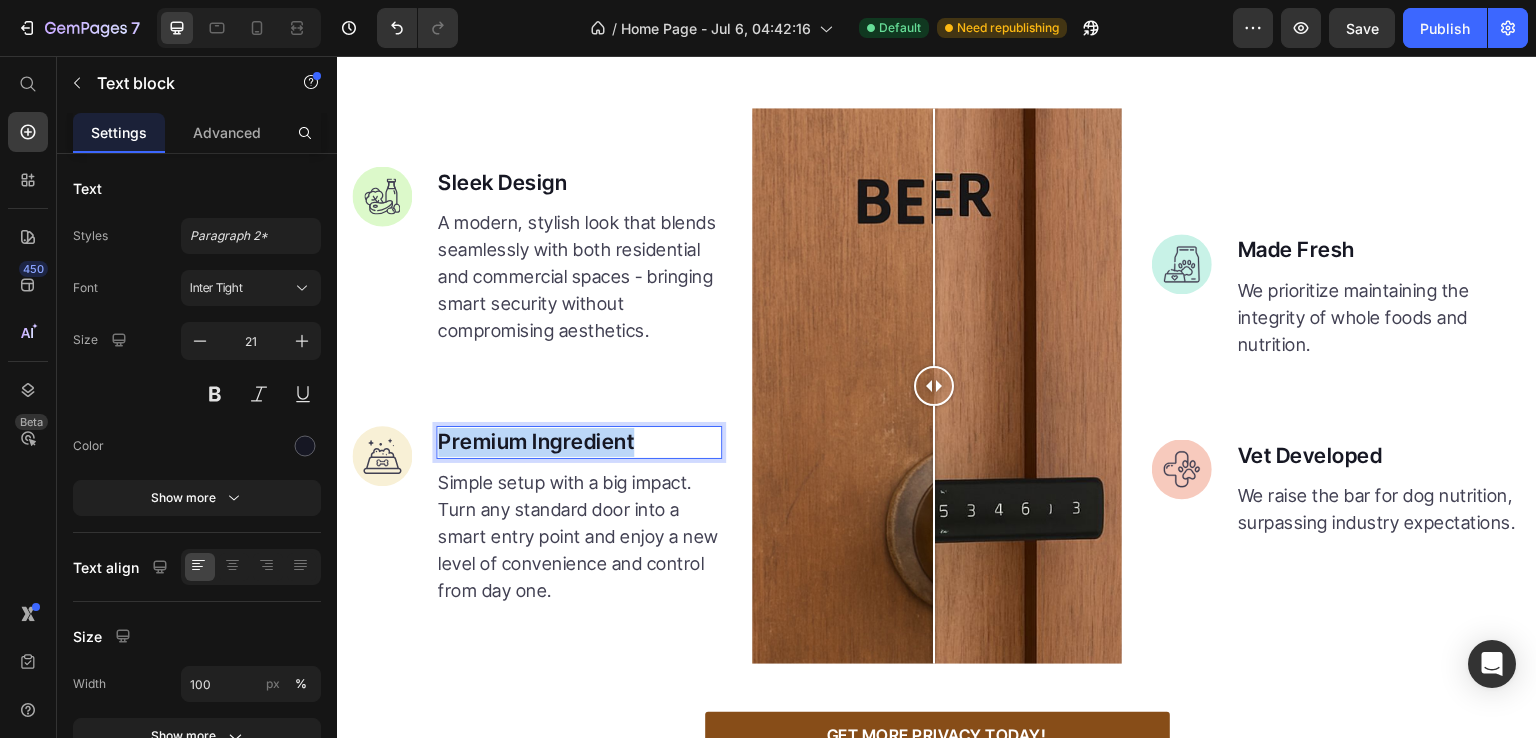 click on "Premium Ingredient" at bounding box center (579, 442) 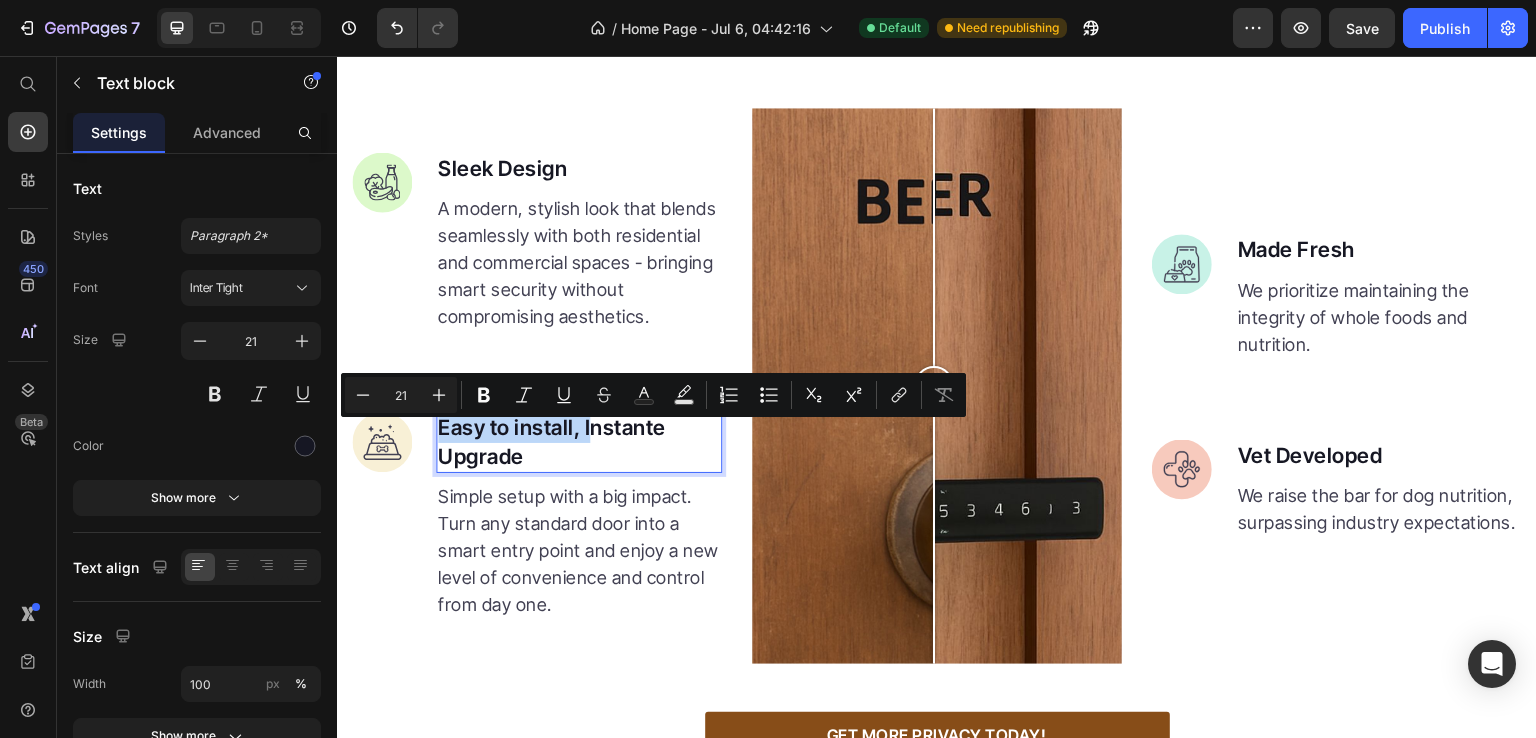 scroll, scrollTop: 2345, scrollLeft: 0, axis: vertical 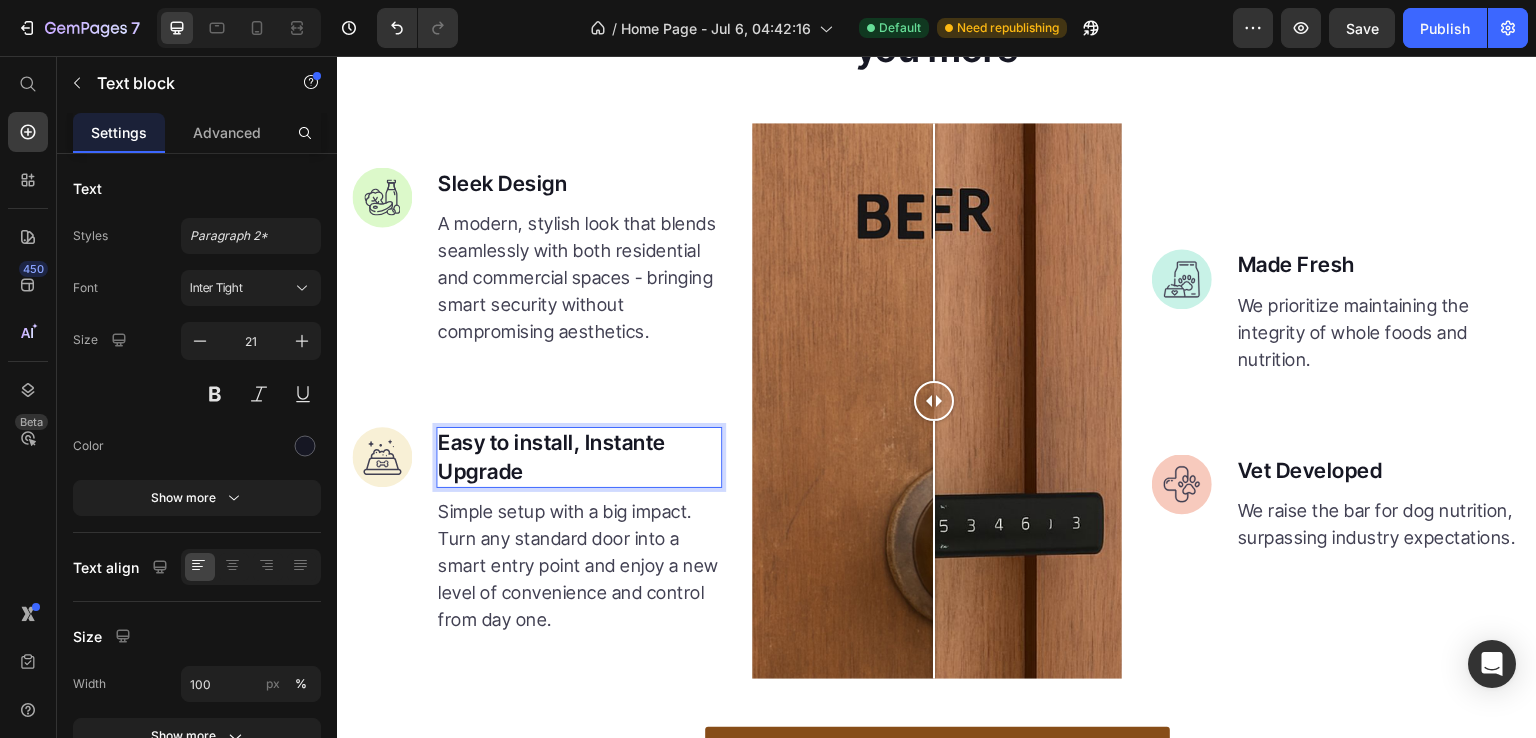 click on "Easy to install, Instante Upgrade" at bounding box center (579, 457) 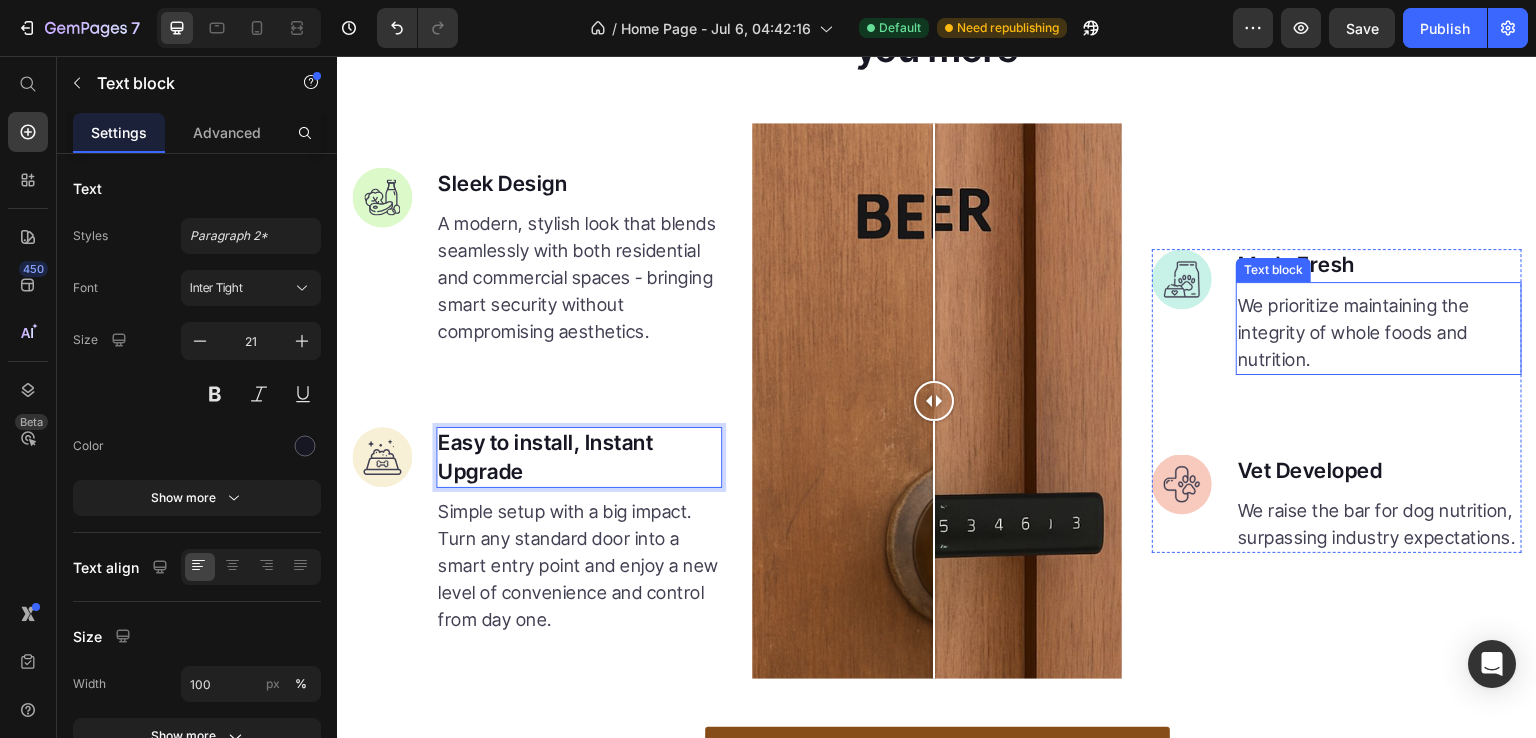 click on "We prioritize maintaining the integrity of whole foods and nutrition." at bounding box center (1379, 332) 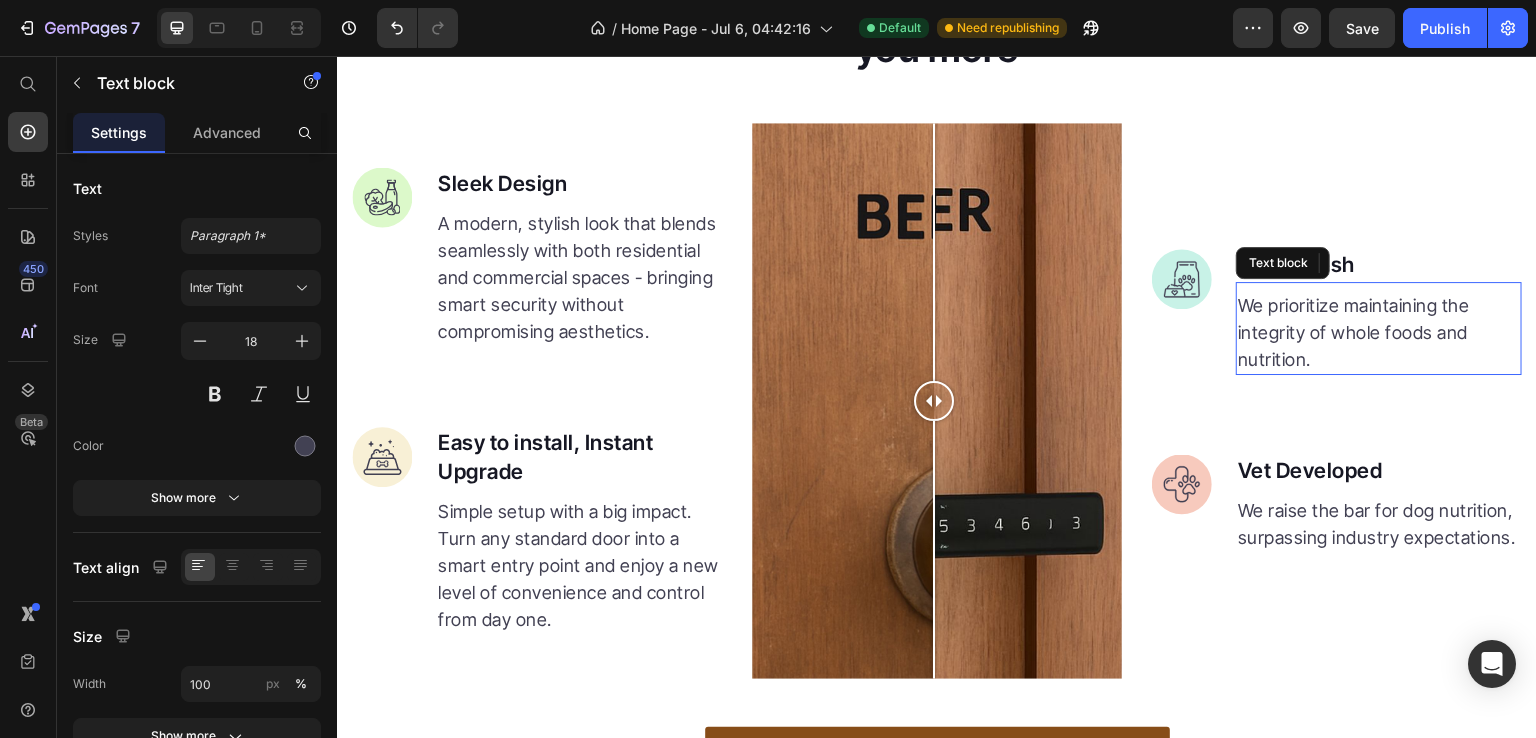 click on "We prioritize maintaining the integrity of whole foods and nutrition." at bounding box center [1379, 332] 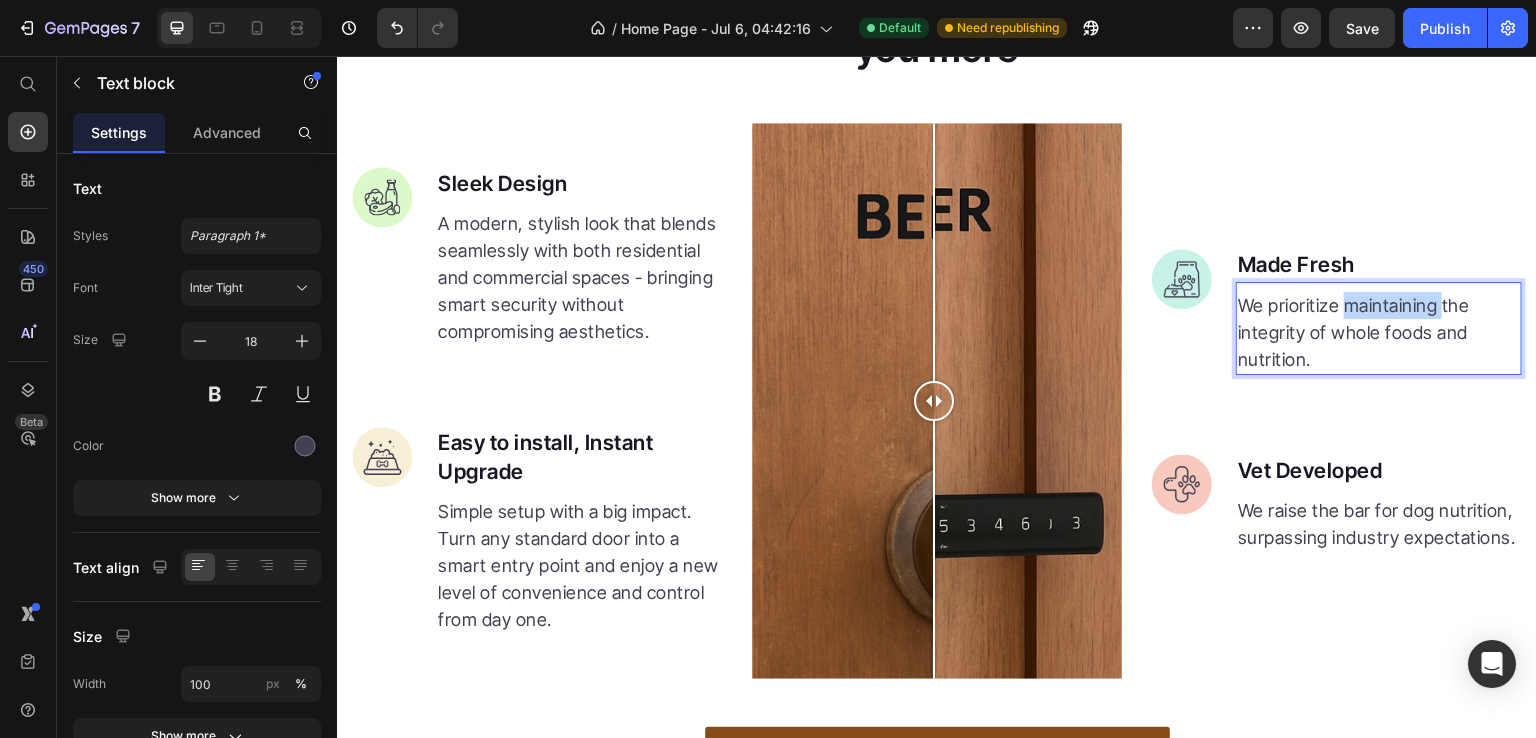 click on "We prioritize maintaining the integrity of whole foods and nutrition." at bounding box center [1379, 332] 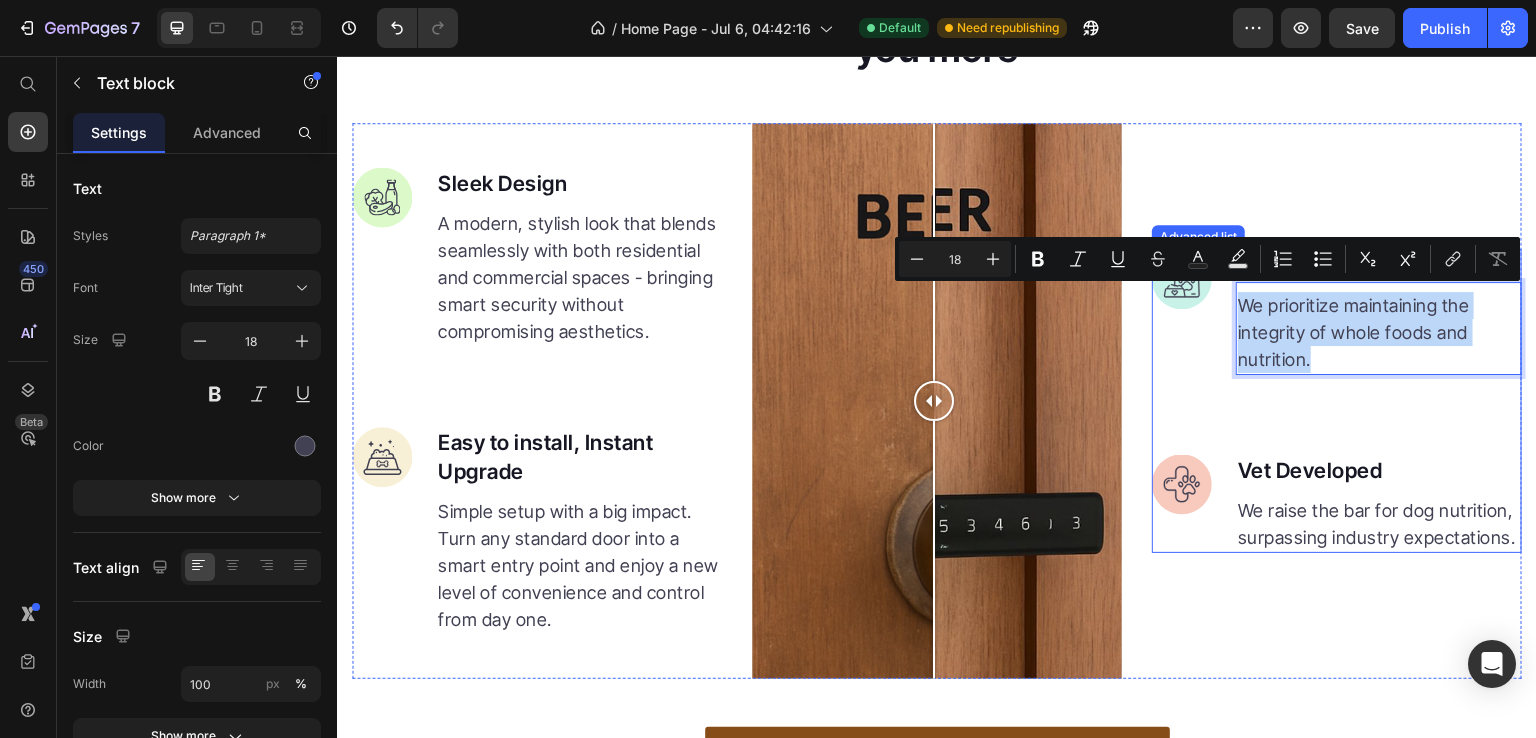 click on "Image Made Fresh Text block We prioritize maintaining the integrity of whole foods and nutrition. Text block   0 Image Vet Developed Text block We raise the bar for dog nutrition, surpassing industry expectations. Text block" at bounding box center [1337, 401] 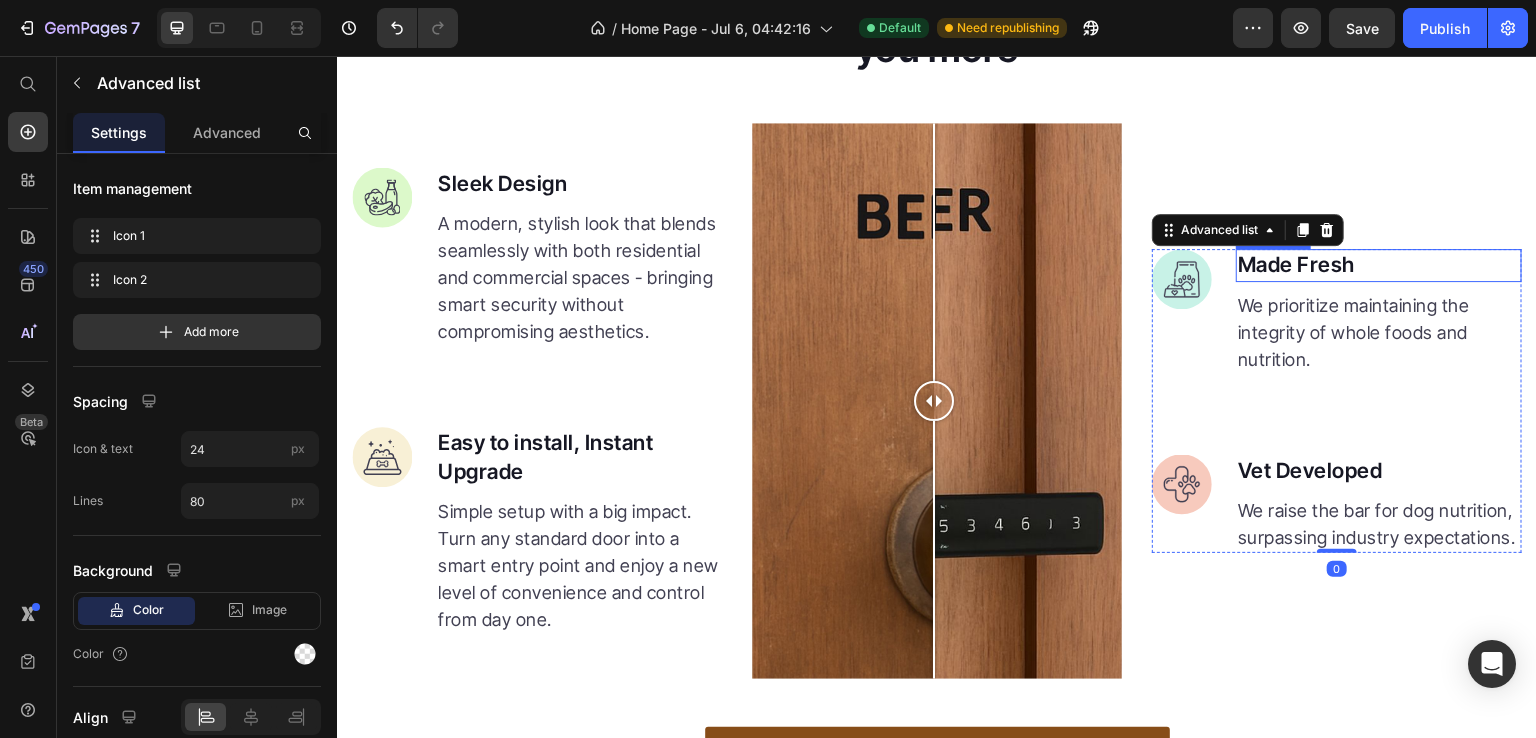 click on "Made Fresh" at bounding box center [1379, 265] 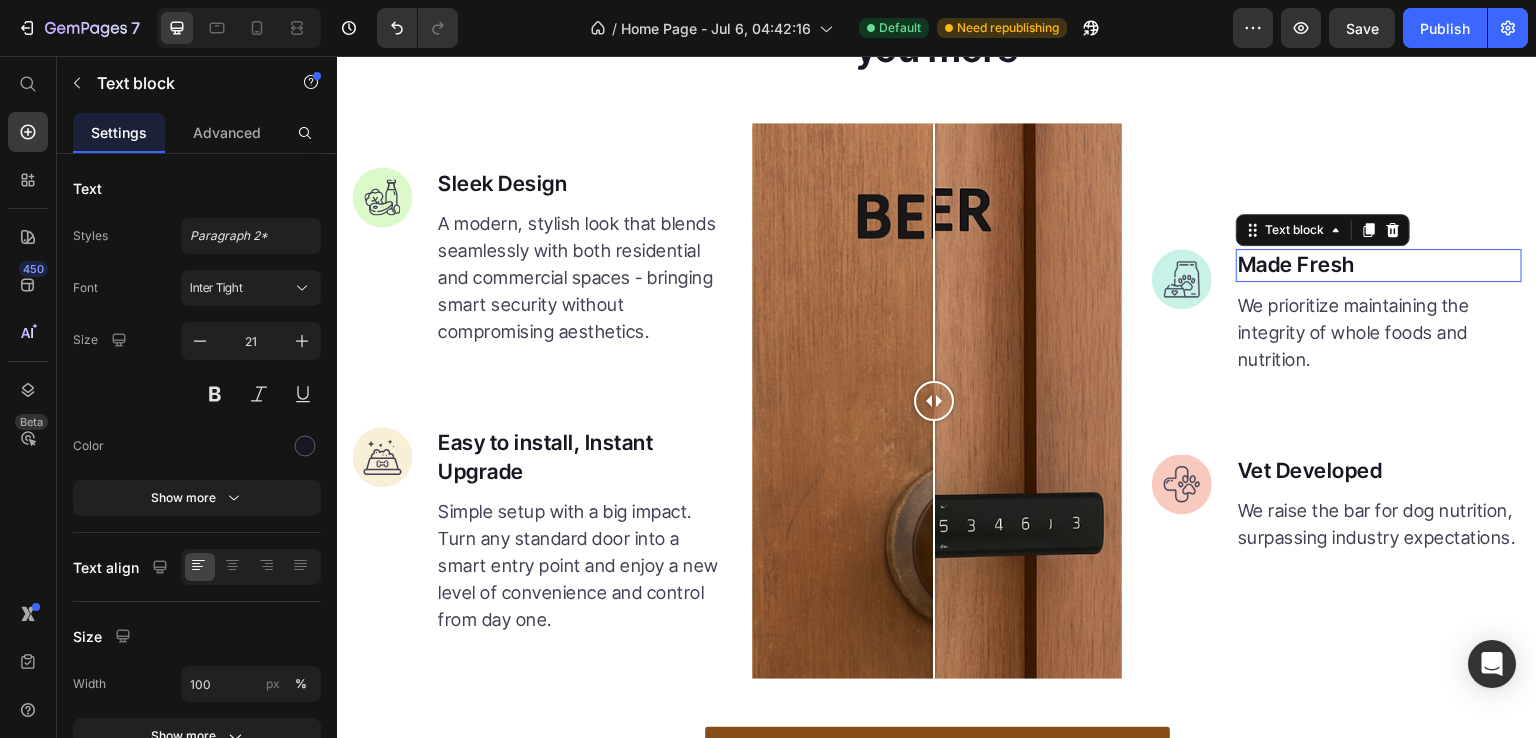 click on "Made Fresh" at bounding box center [1379, 265] 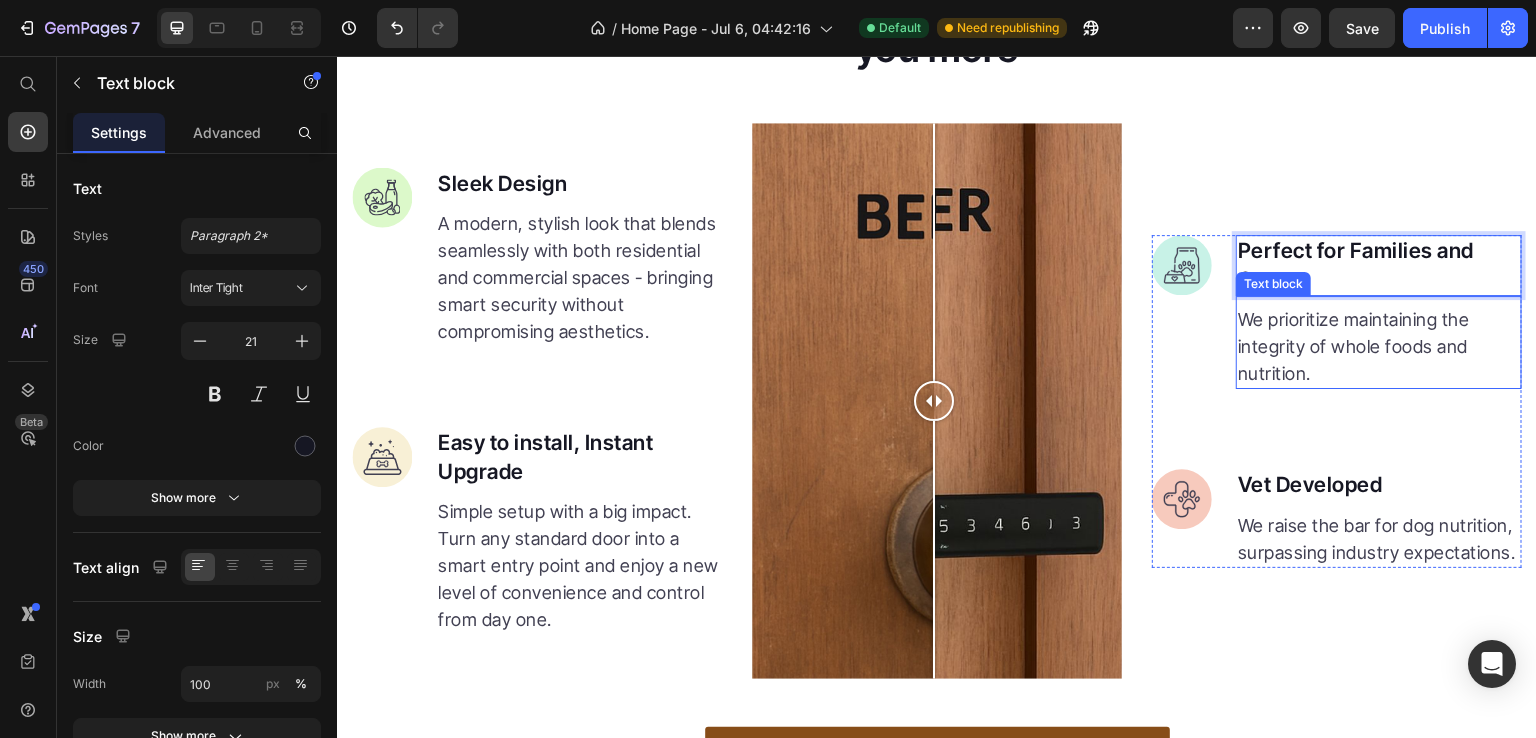 click on "We prioritize maintaining the integrity of whole foods and nutrition." at bounding box center [1379, 346] 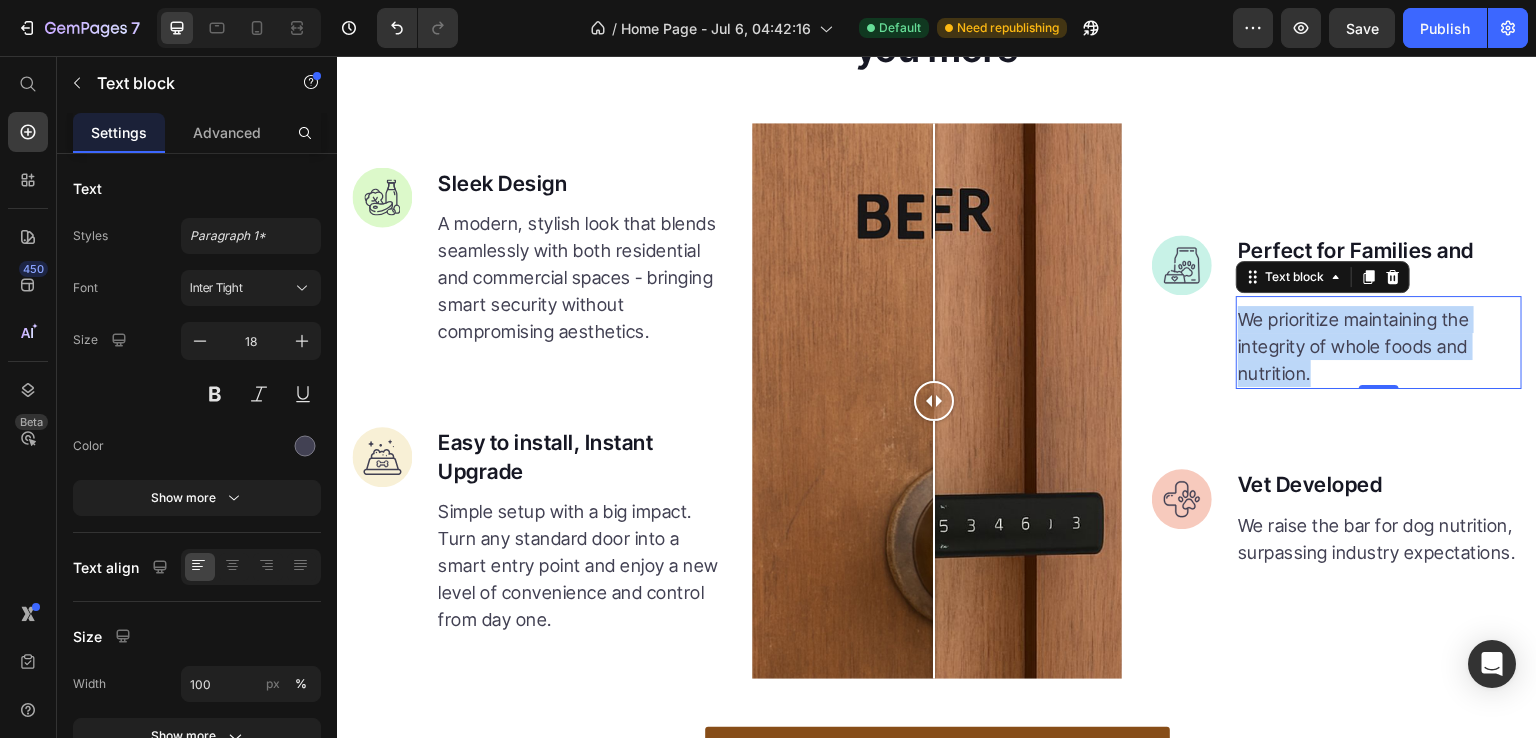 click on "We prioritize maintaining the integrity of whole foods and nutrition." at bounding box center (1379, 346) 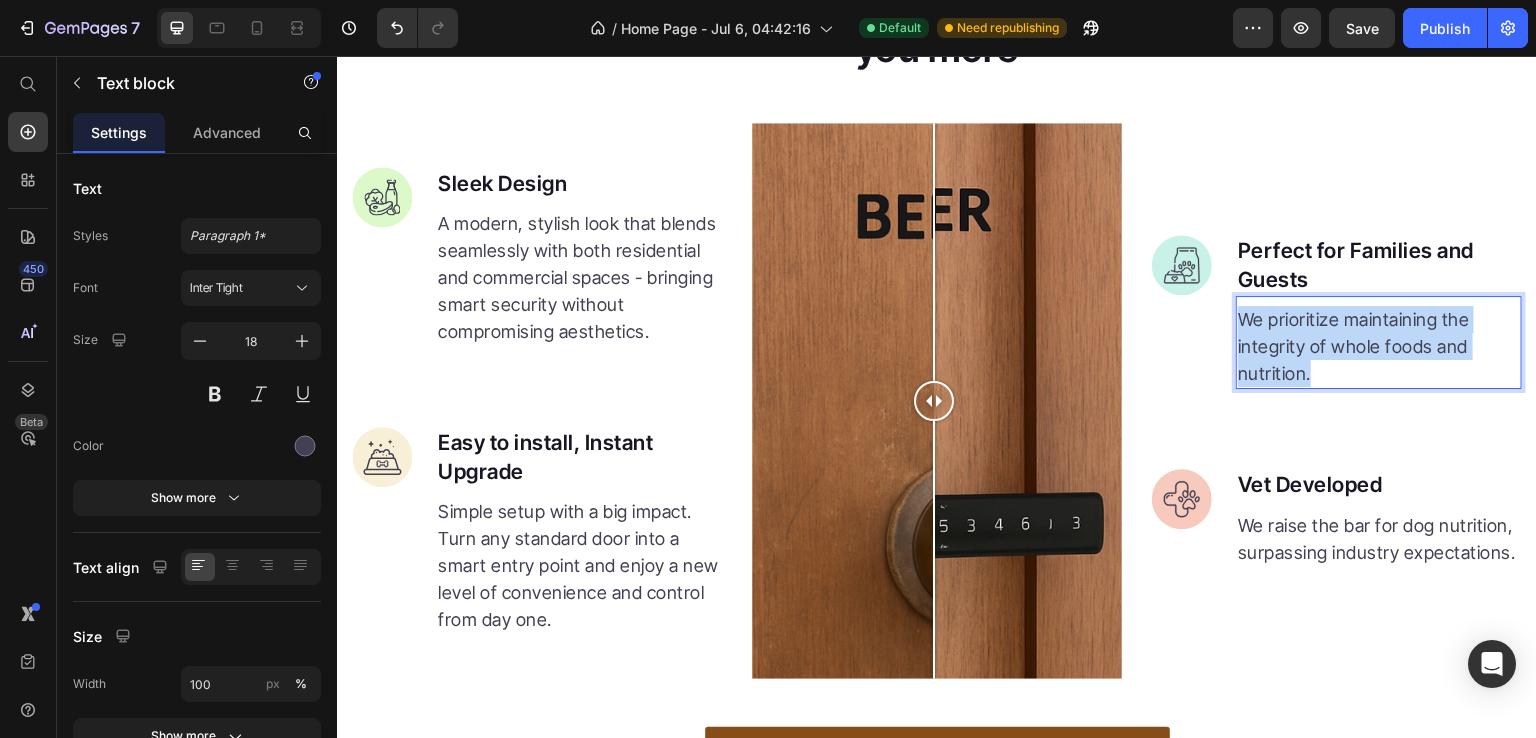 scroll, scrollTop: 2319, scrollLeft: 0, axis: vertical 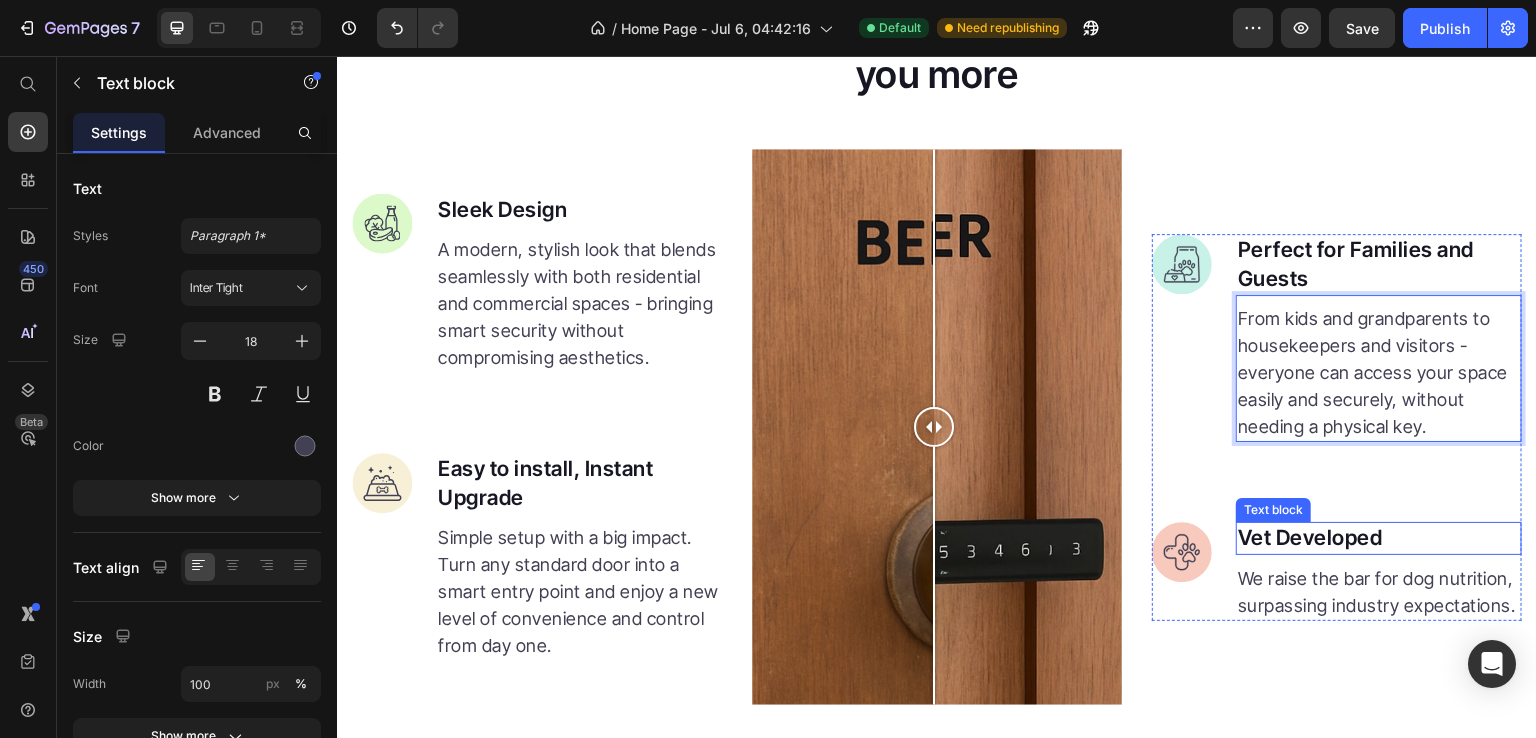 click on "Vet Developed" at bounding box center (1379, 538) 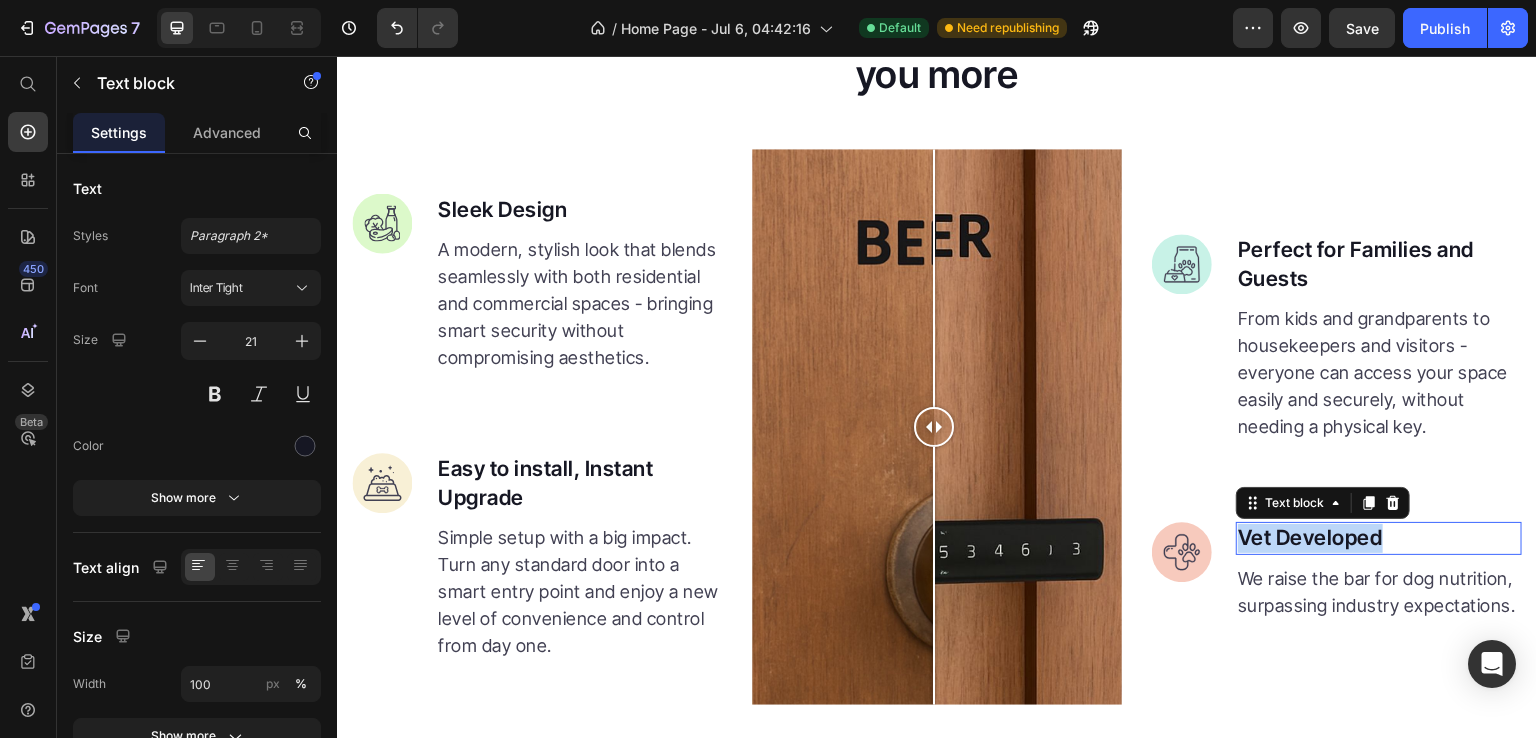 click on "Vet Developed" at bounding box center (1379, 538) 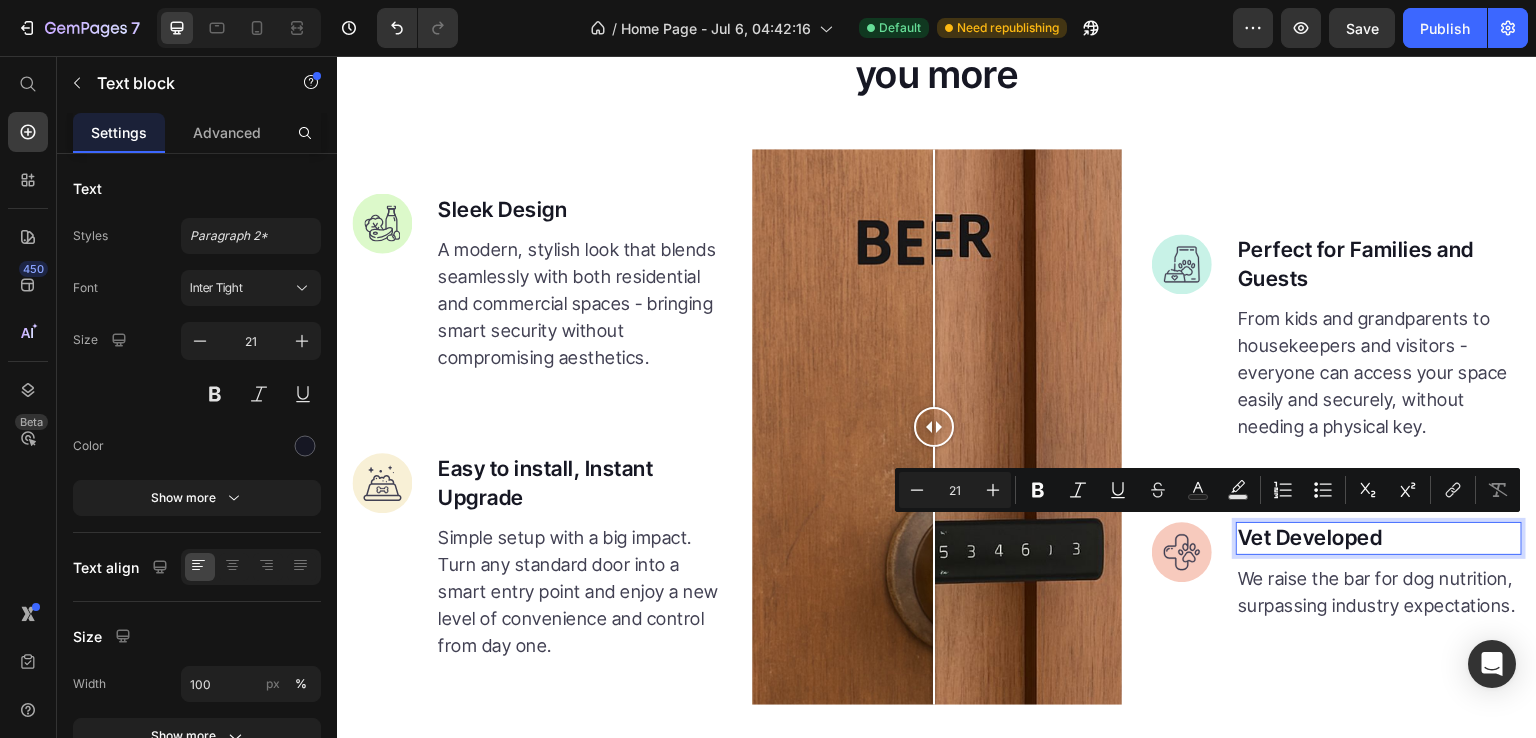 scroll, scrollTop: 2304, scrollLeft: 0, axis: vertical 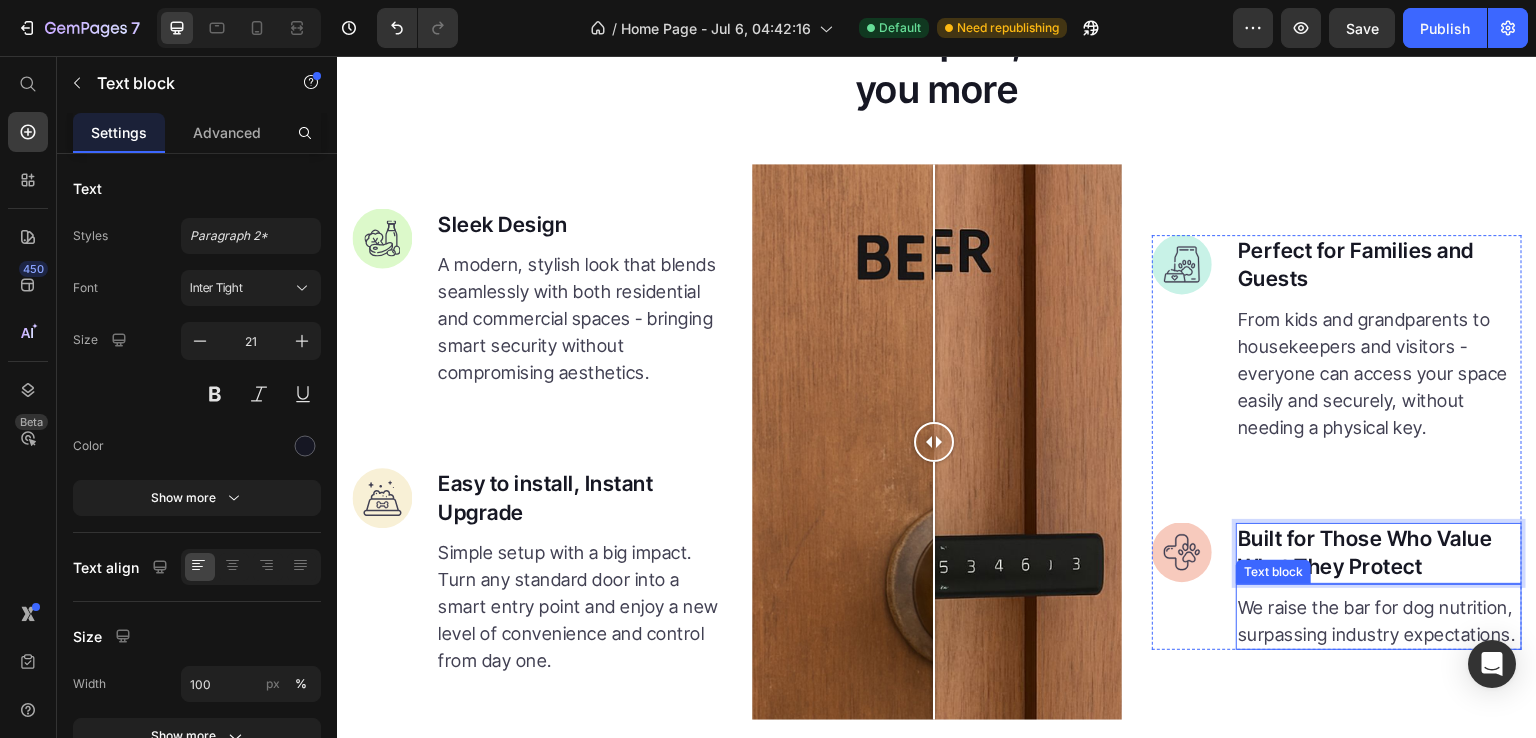 click on "We raise the bar for dog nutrition, surpassing industry expectations." at bounding box center [1379, 621] 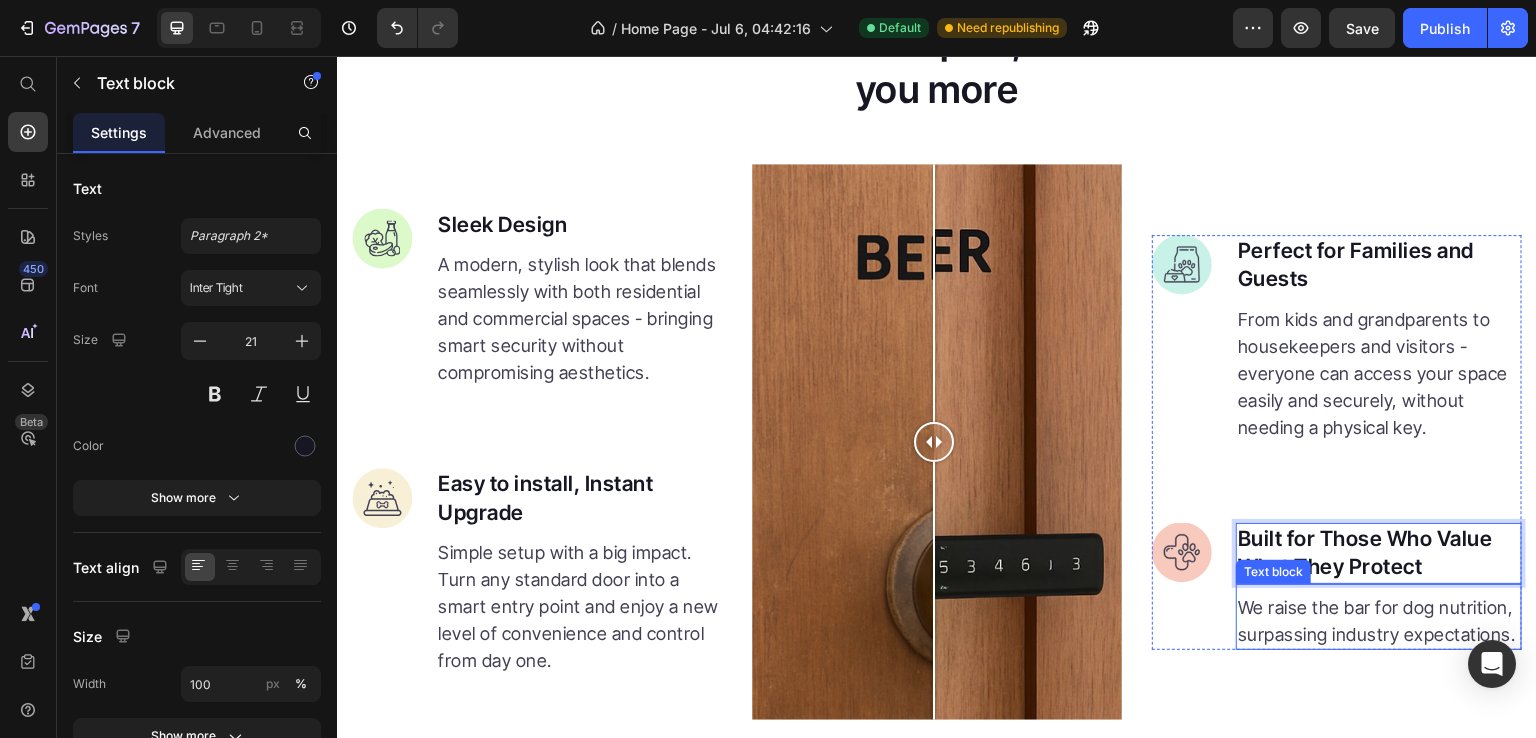 click on "We raise the bar for dog nutrition, surpassing industry expectations." at bounding box center (1379, 621) 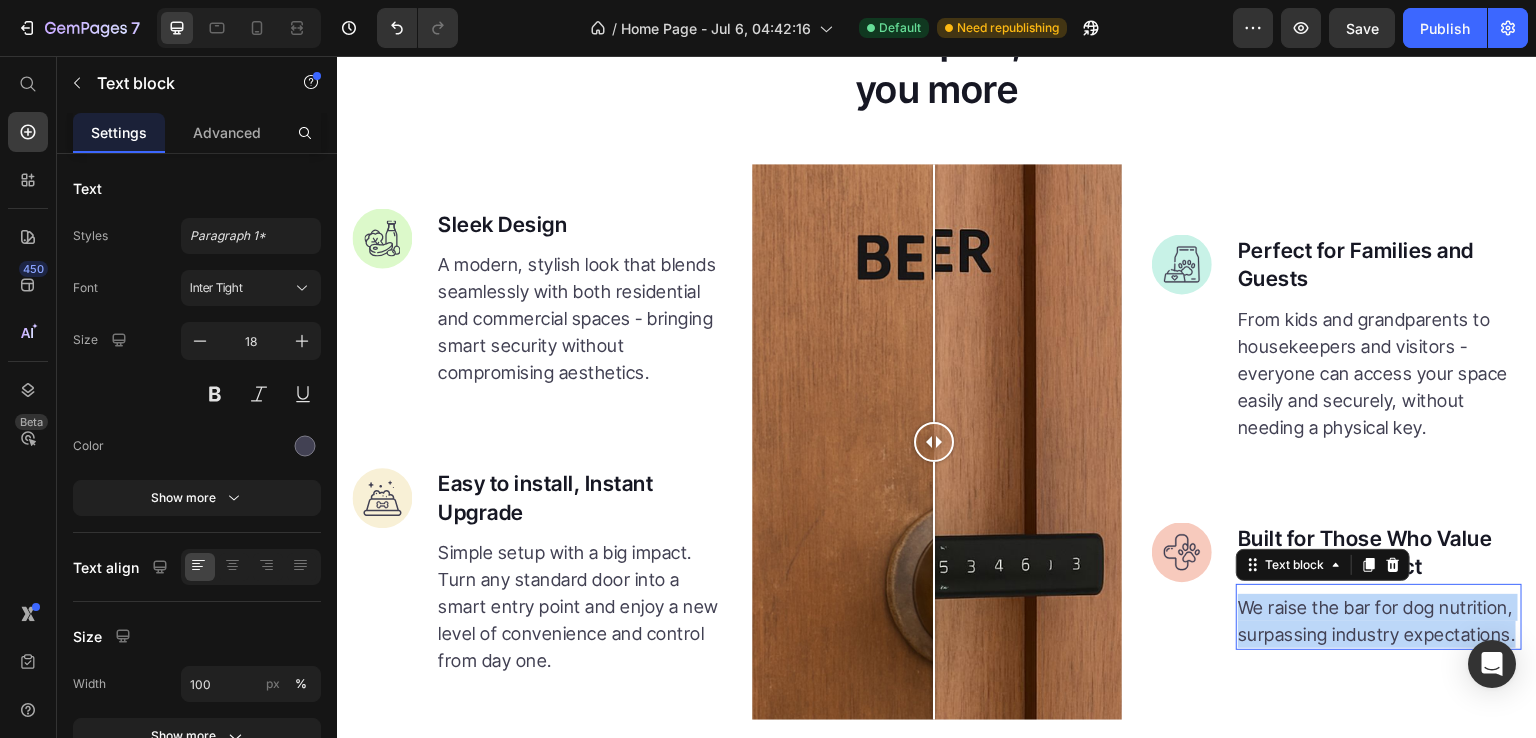 click on "We raise the bar for dog nutrition, surpassing industry expectations." at bounding box center [1379, 621] 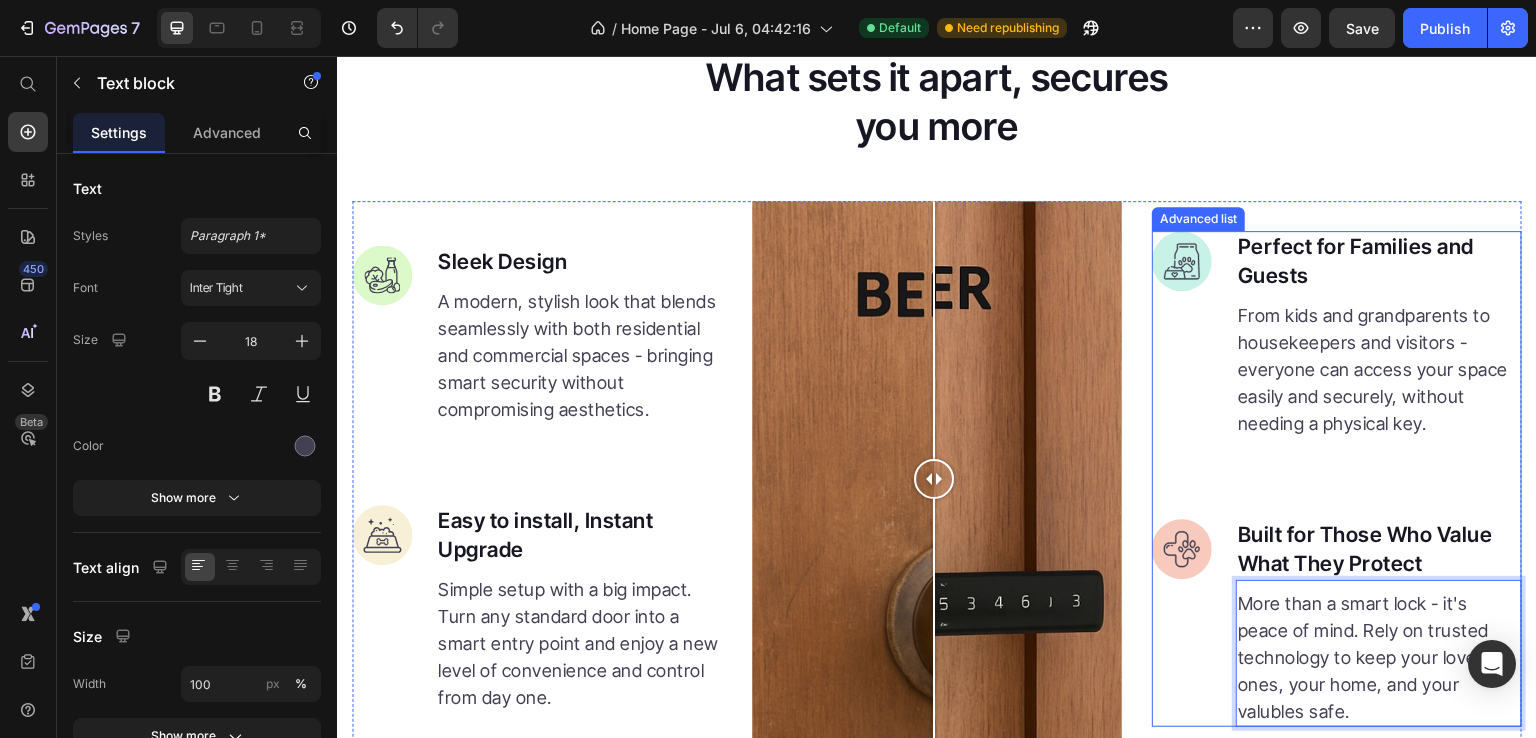 scroll, scrollTop: 2384, scrollLeft: 0, axis: vertical 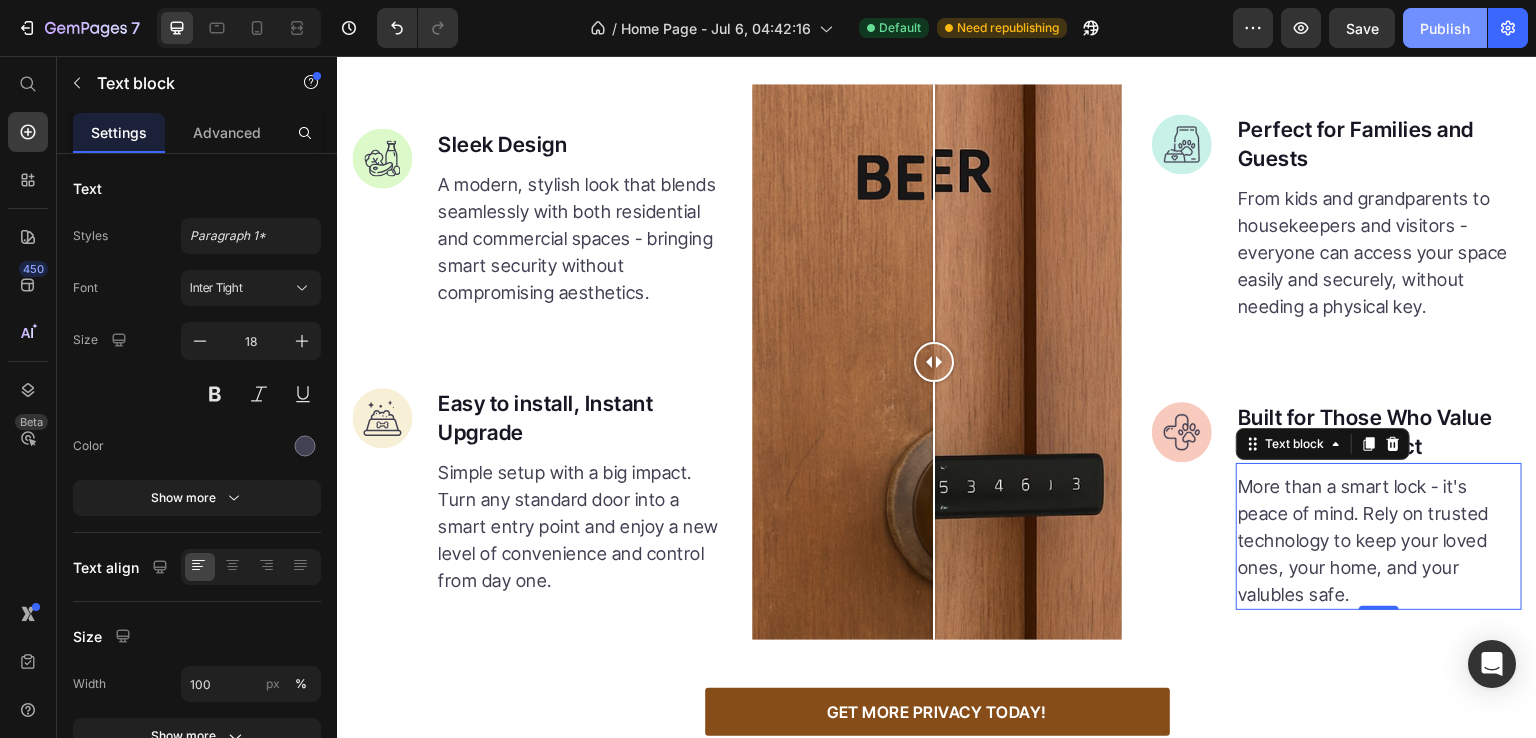 click on "Publish" at bounding box center (1445, 28) 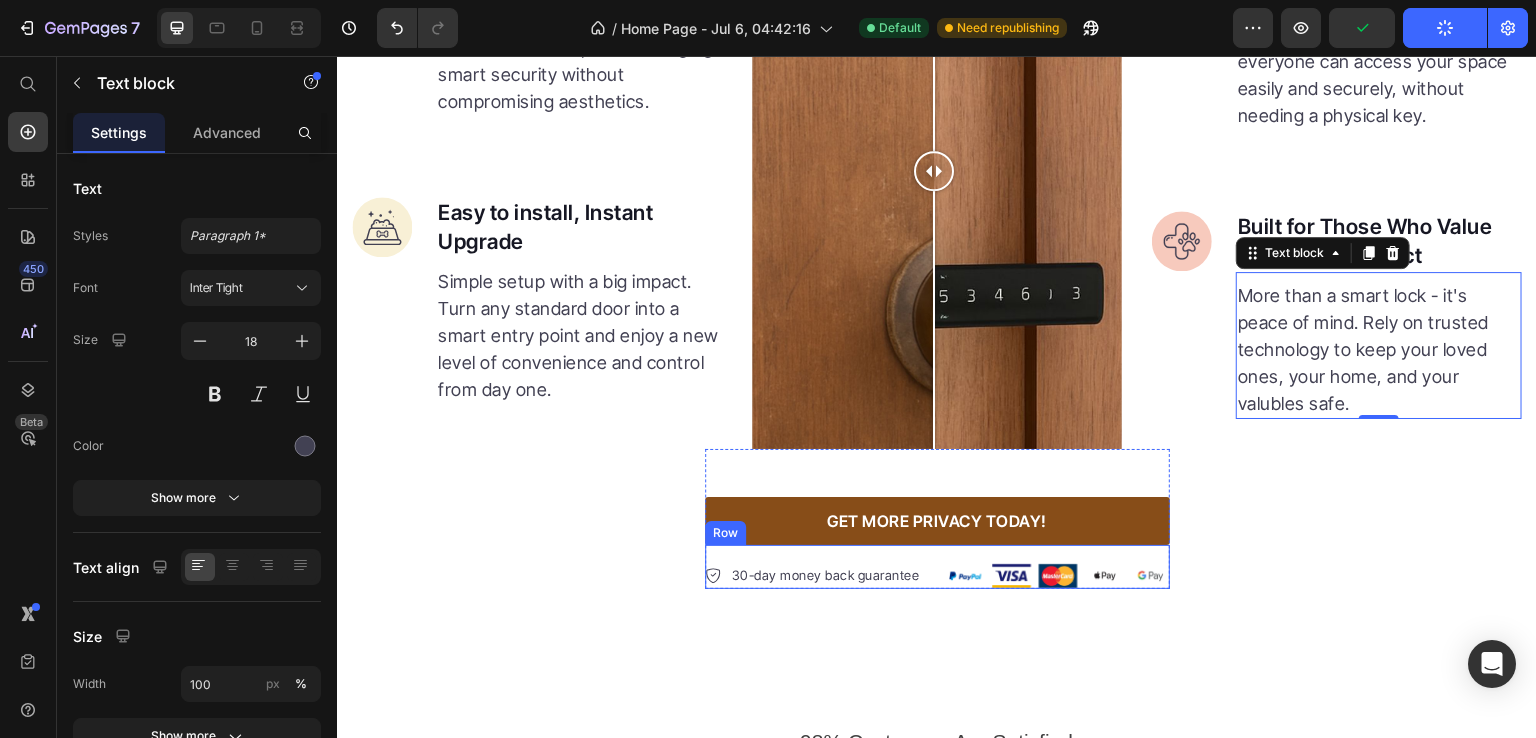 scroll, scrollTop: 2576, scrollLeft: 0, axis: vertical 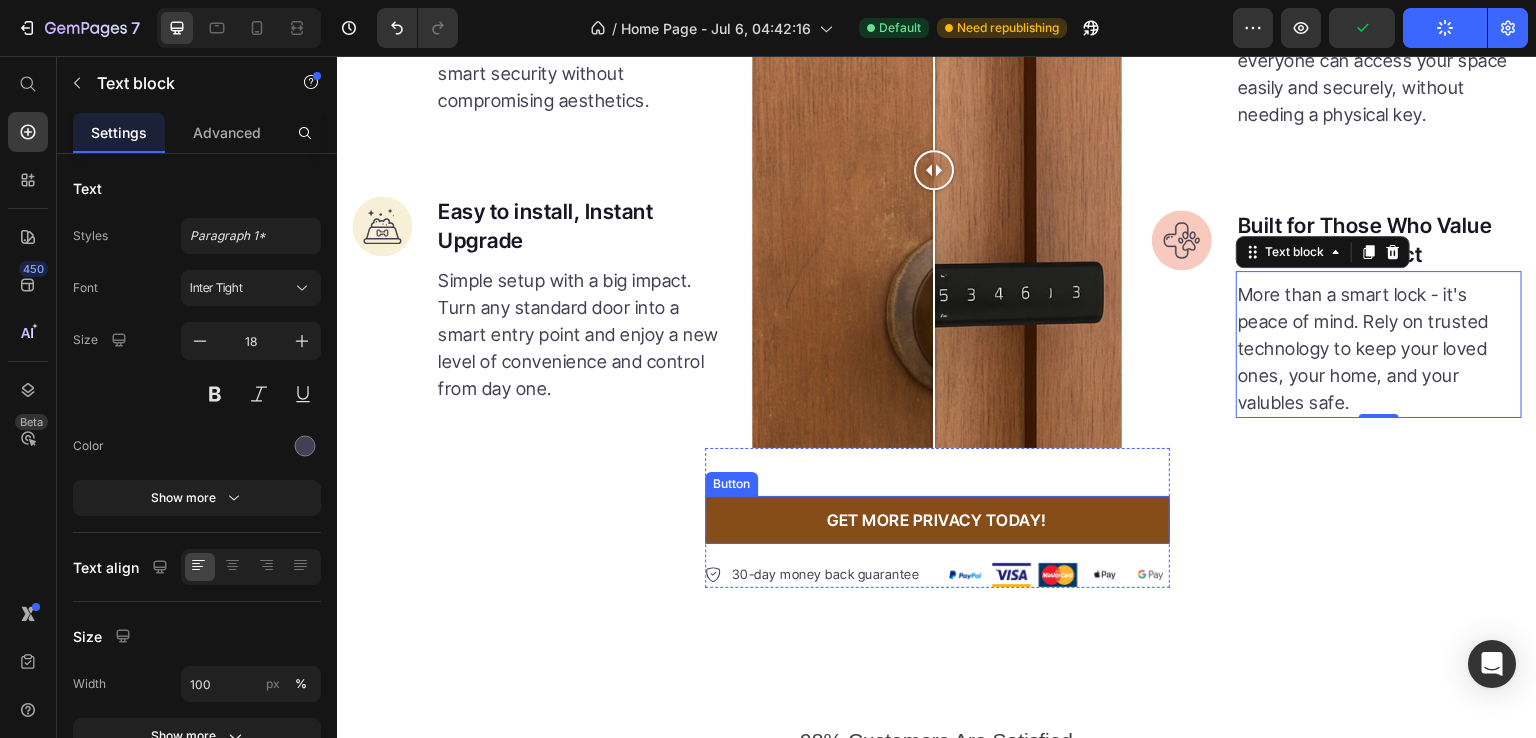 click on "GET MORE PRIVACY TODAY!" at bounding box center (937, 520) 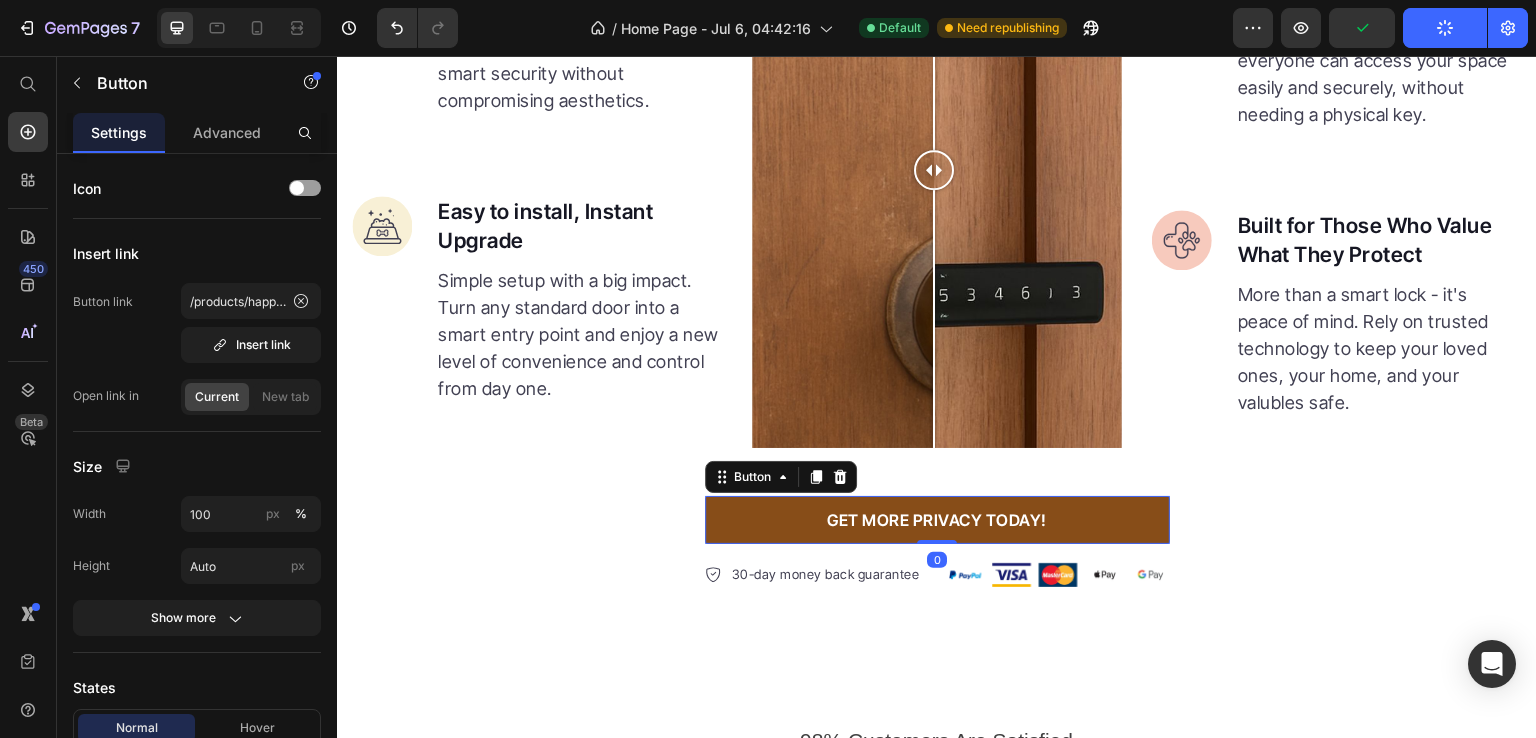 scroll, scrollTop: 0, scrollLeft: 0, axis: both 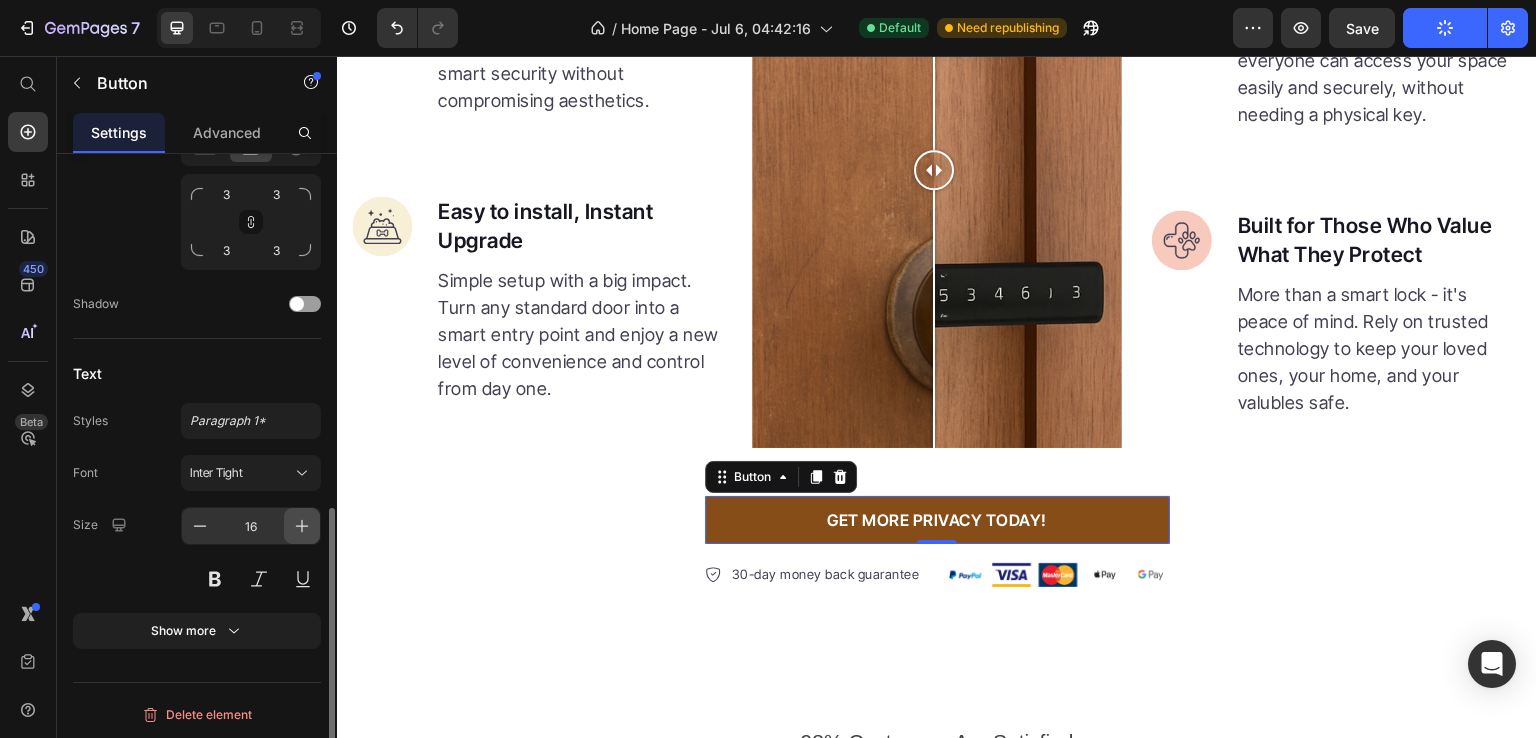 click at bounding box center [302, 526] 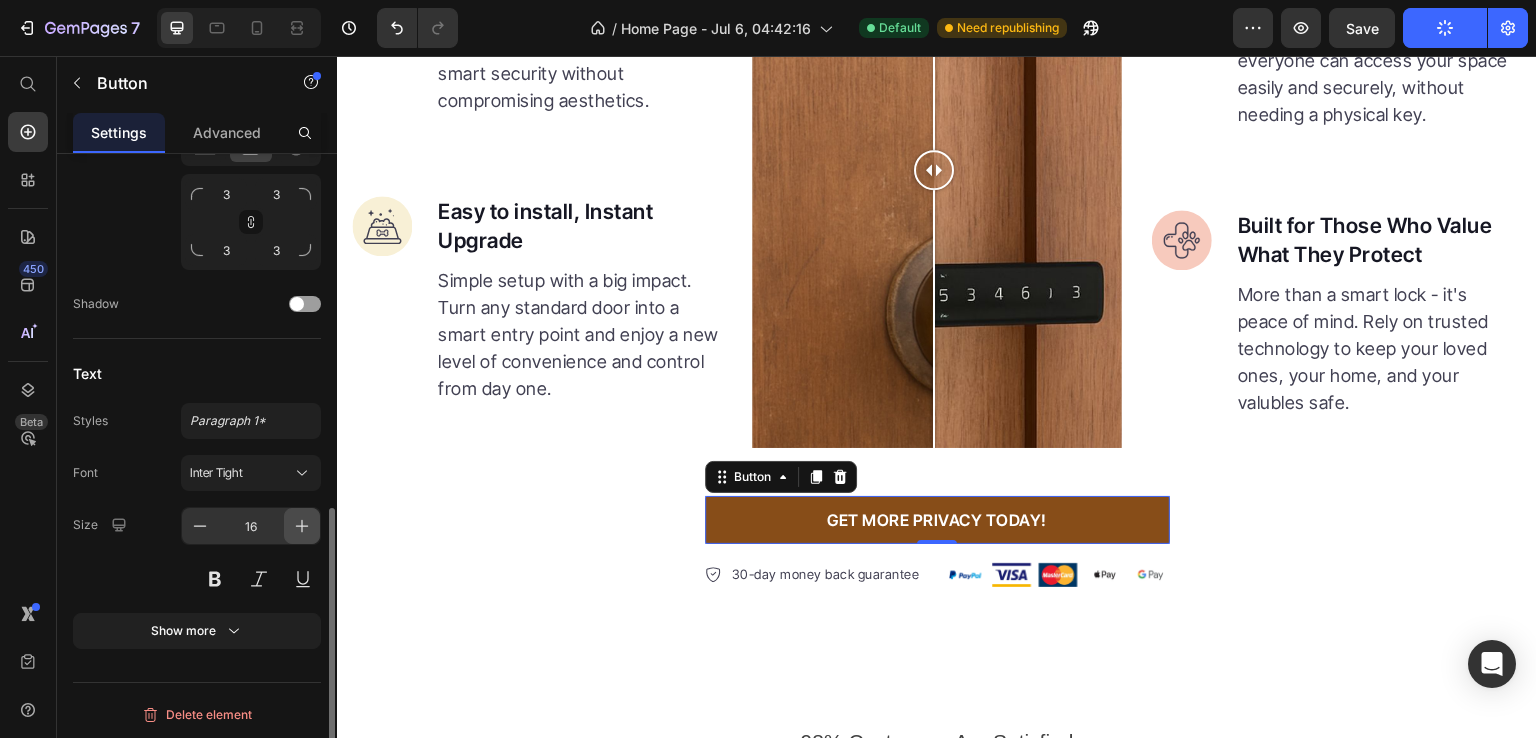 click at bounding box center (302, 526) 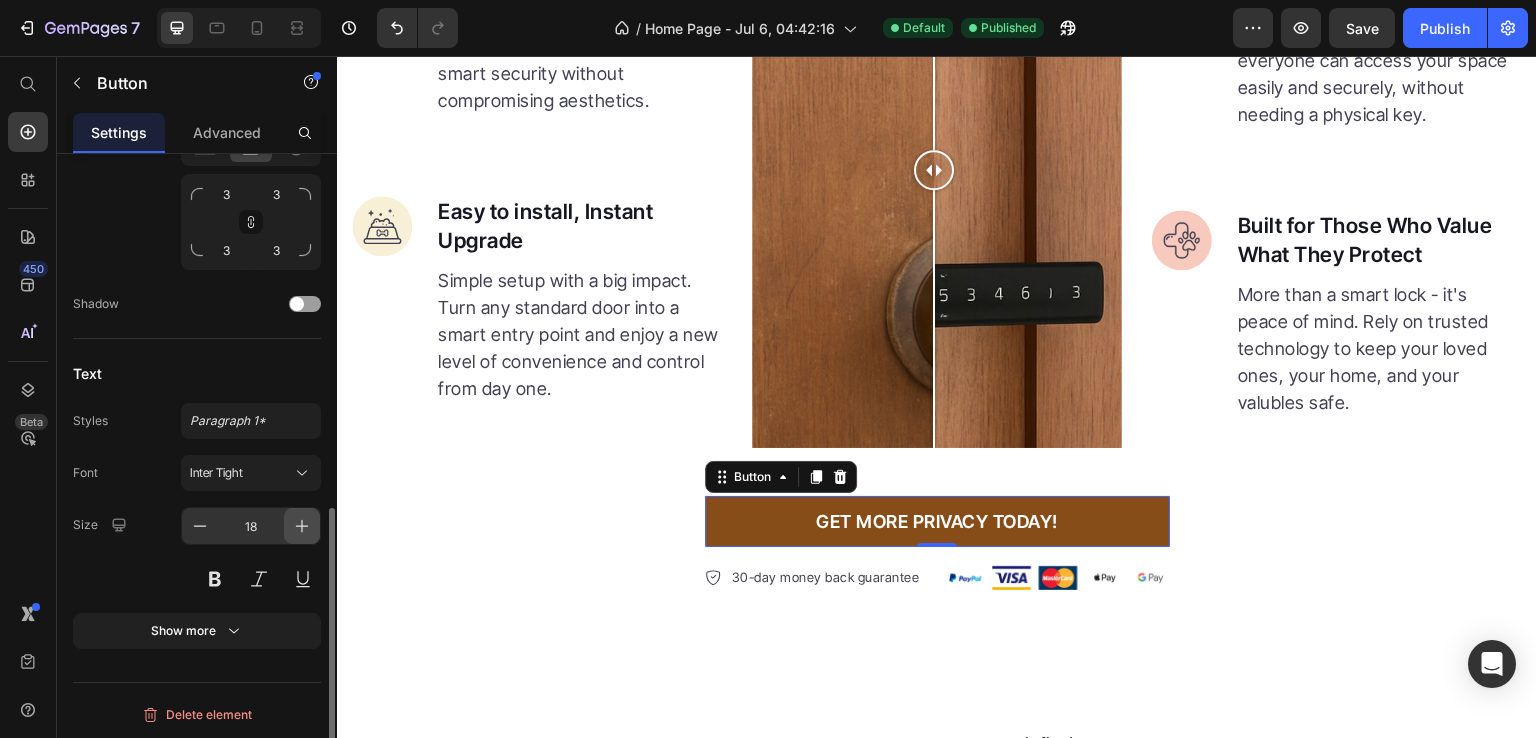click 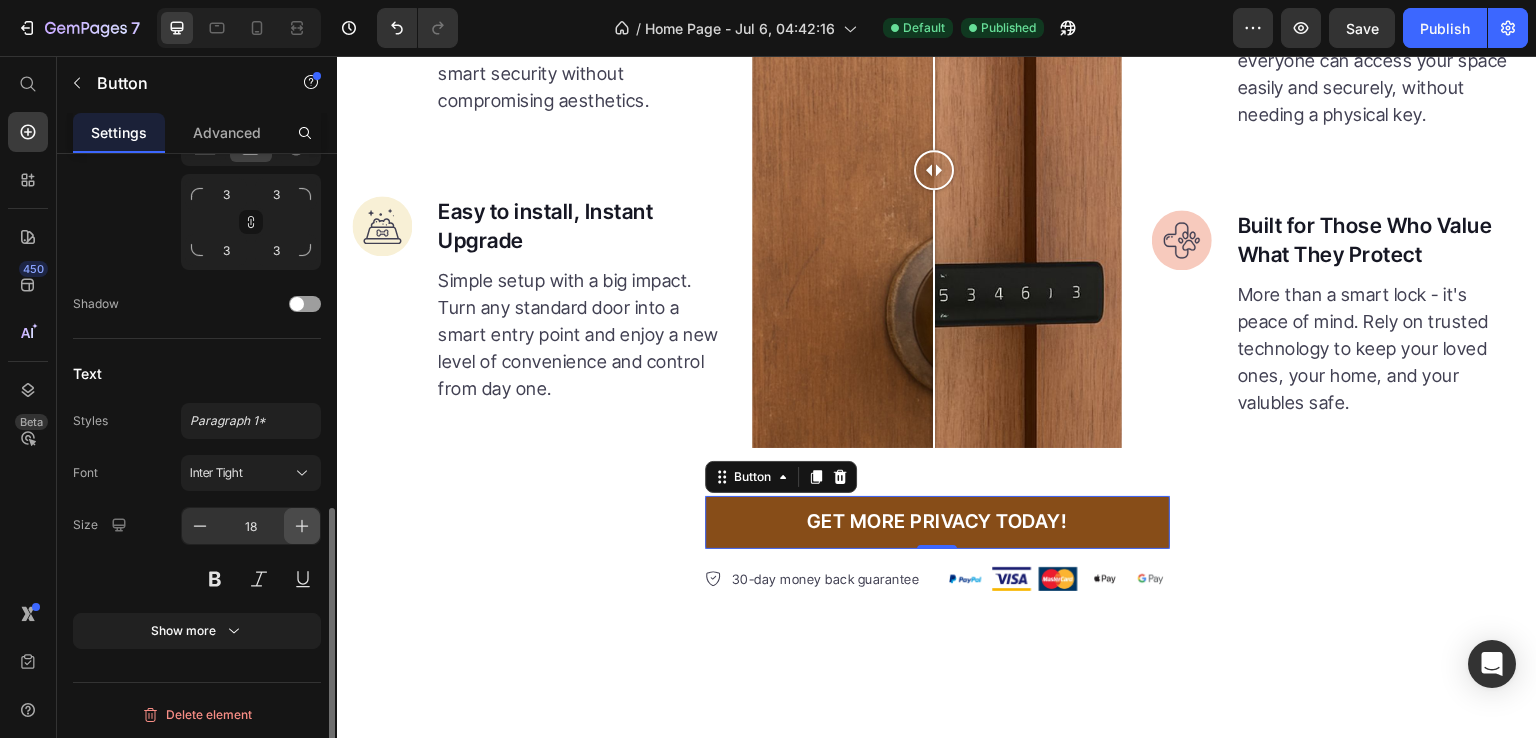 type on "19" 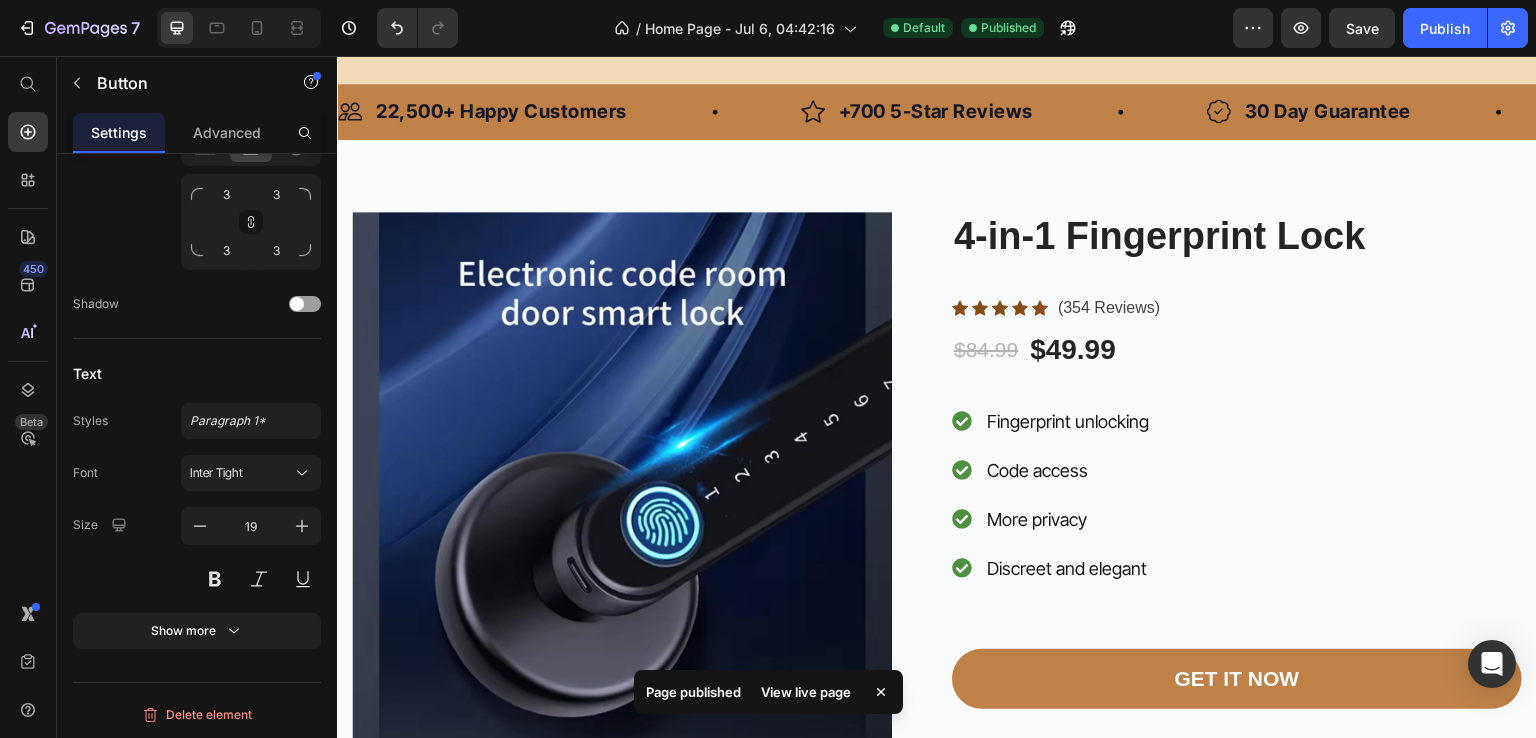 scroll, scrollTop: 840, scrollLeft: 0, axis: vertical 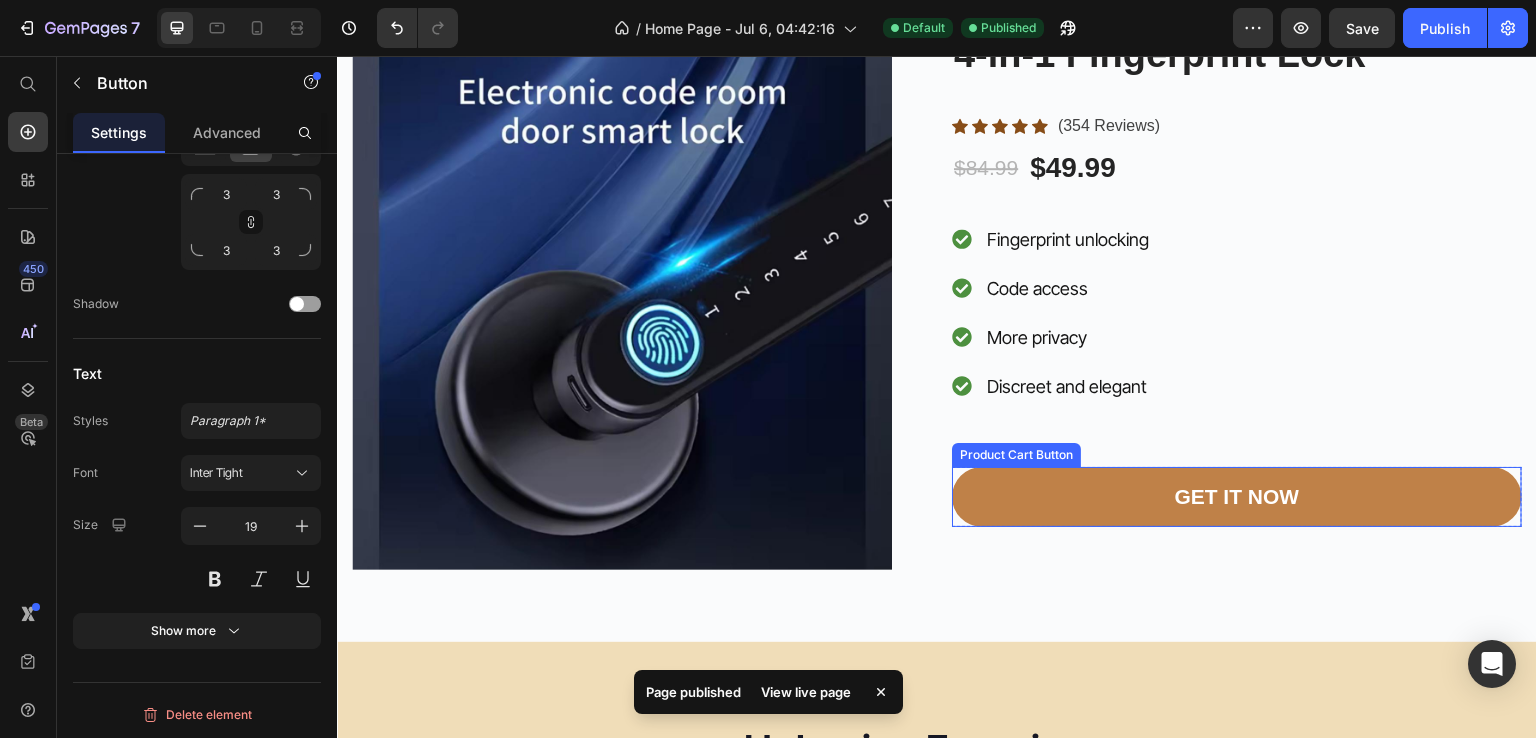 click on "GET IT NOW" at bounding box center (1237, 497) 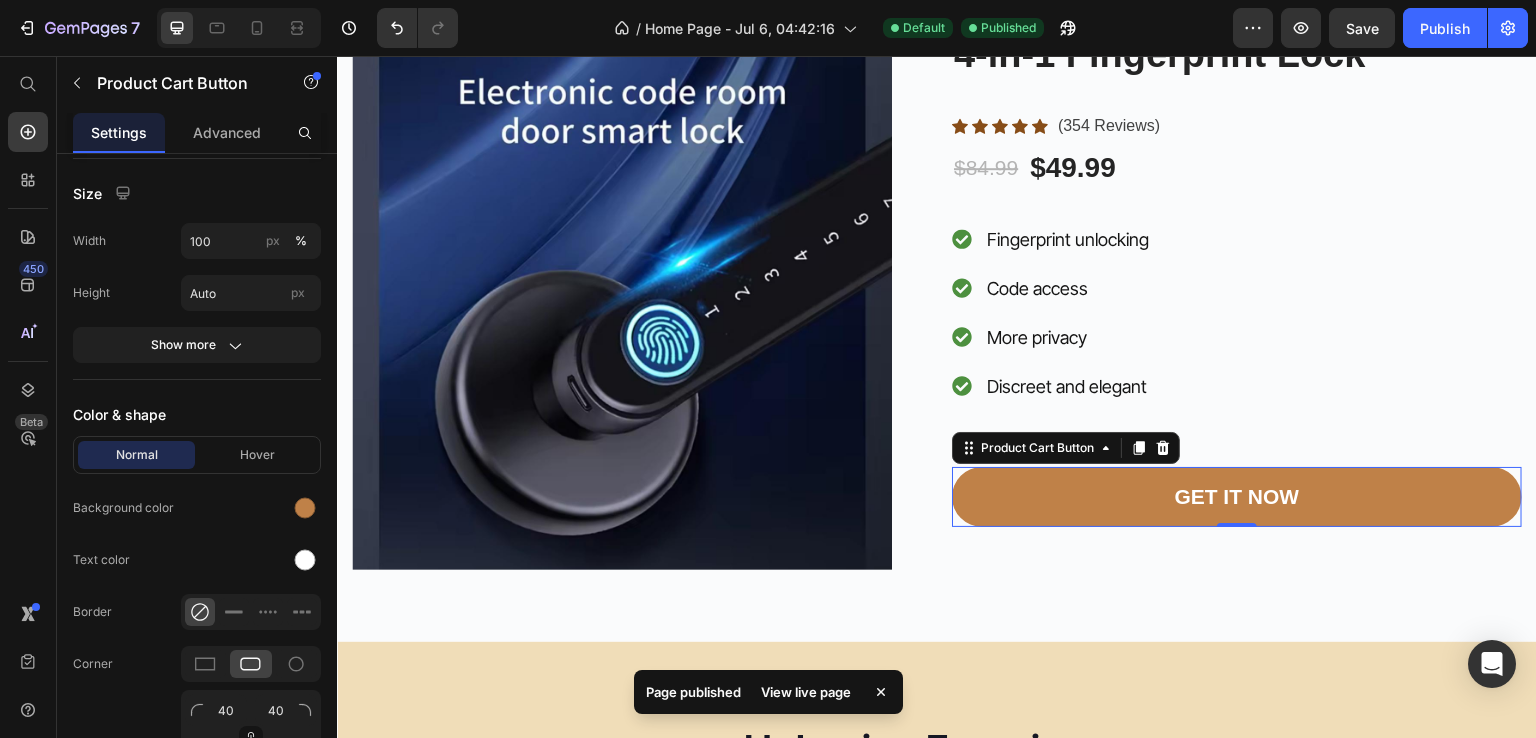 scroll, scrollTop: 0, scrollLeft: 0, axis: both 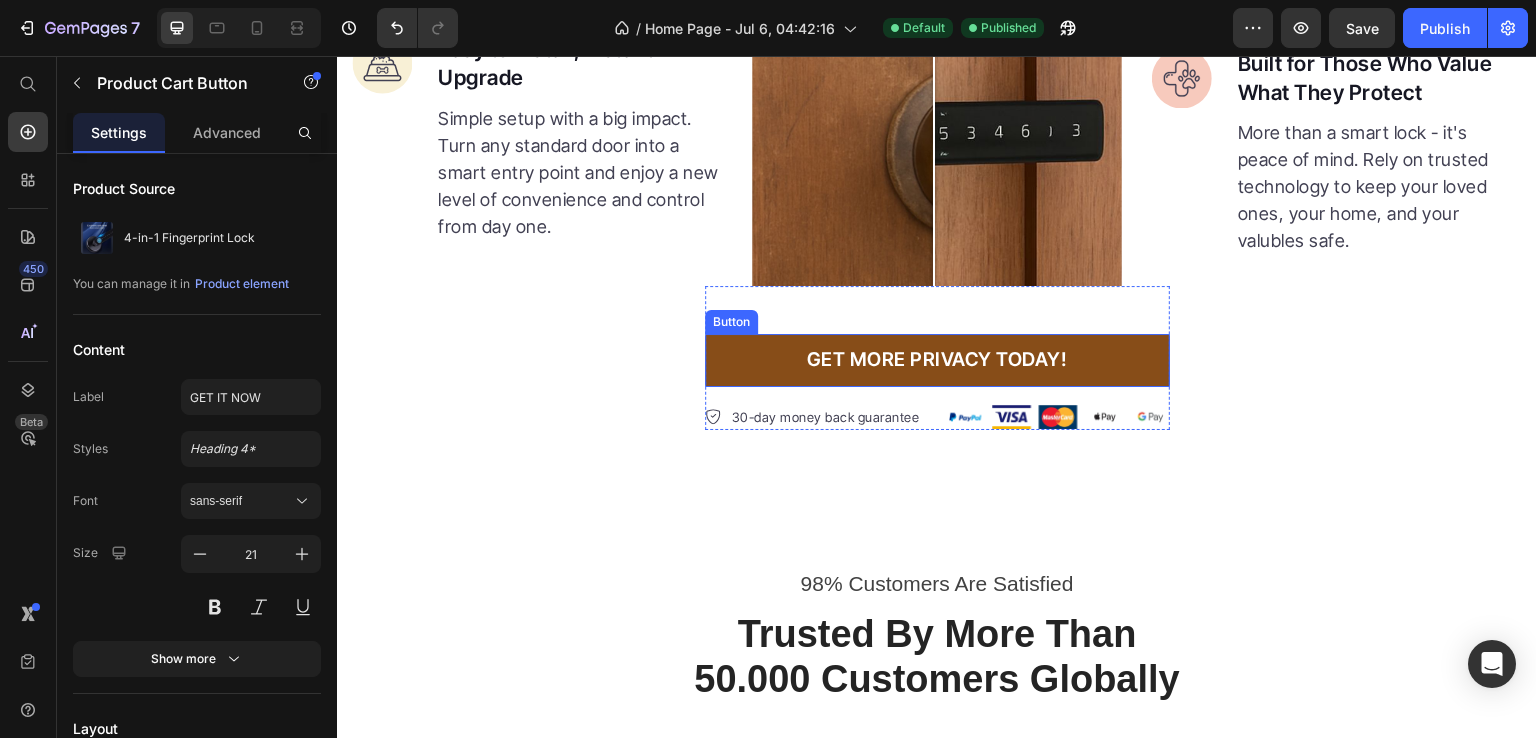 click on "GET MORE PRIVACY TODAY!" at bounding box center [937, 360] 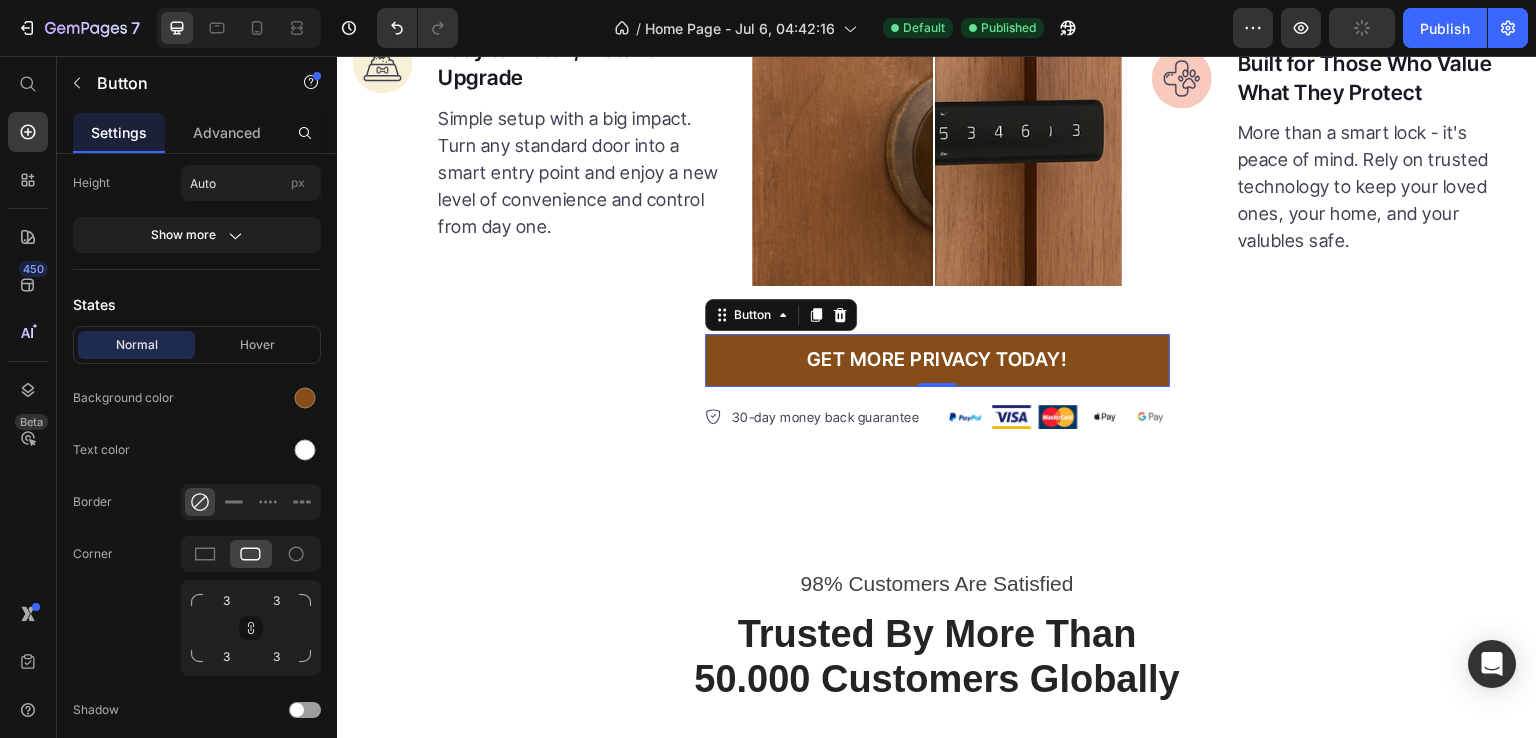 scroll, scrollTop: 789, scrollLeft: 0, axis: vertical 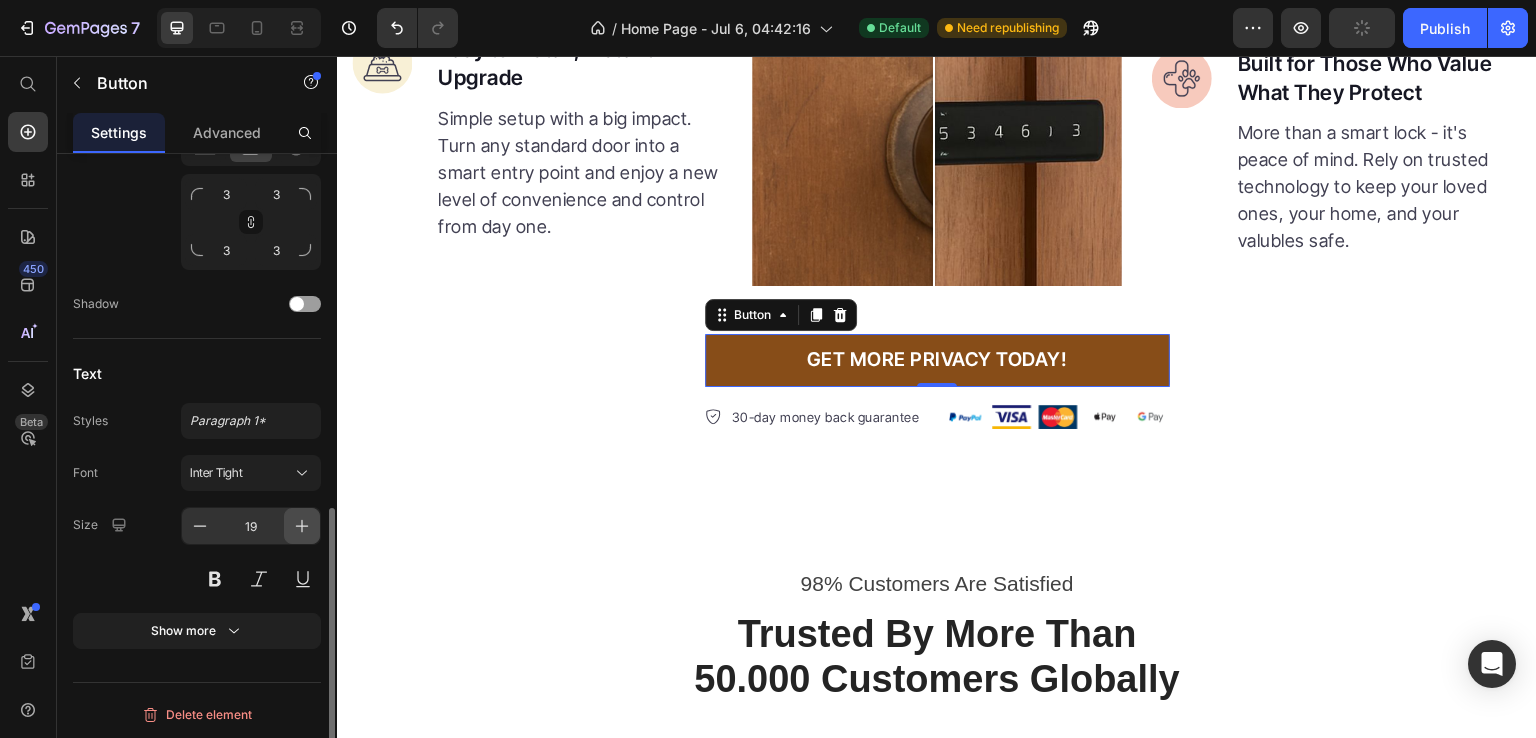 click 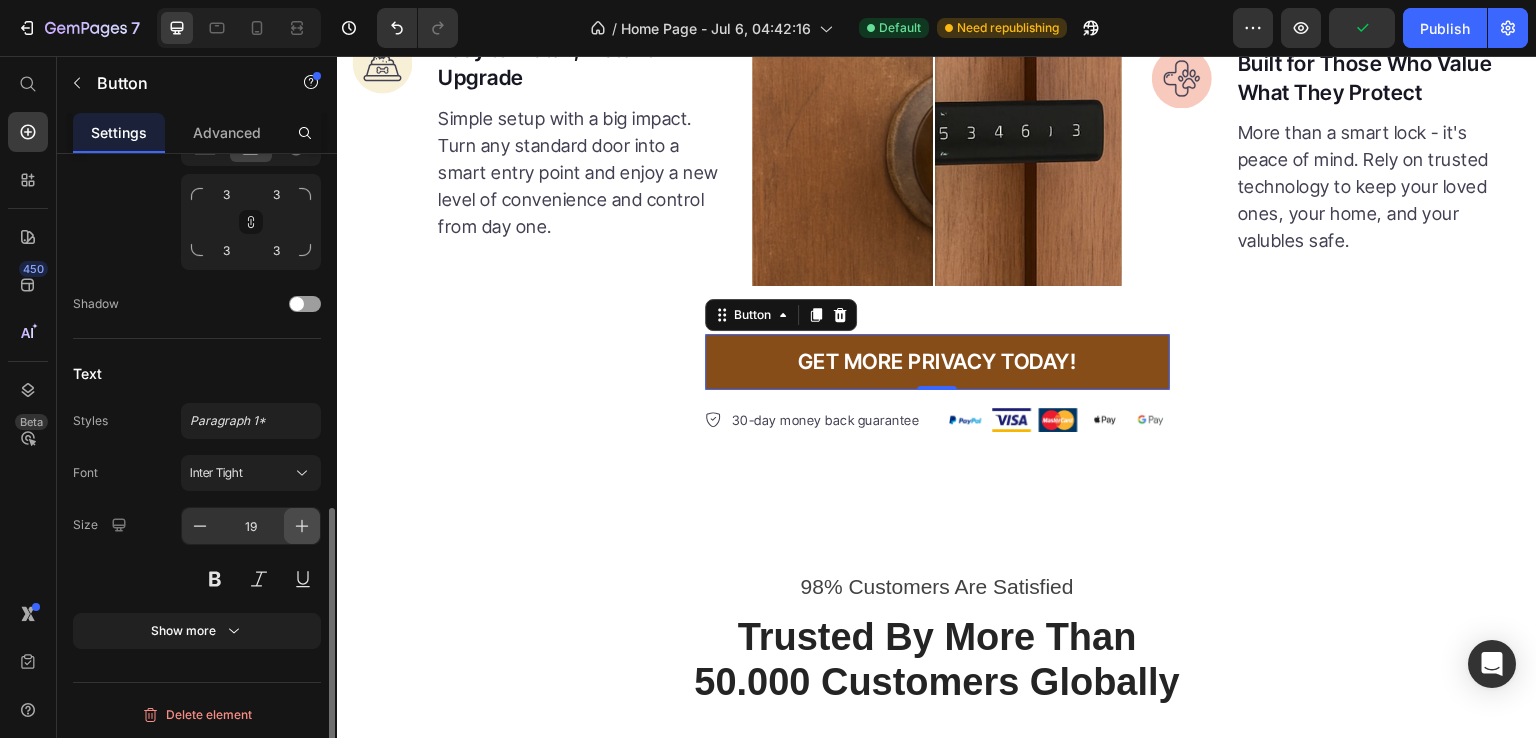 type on "21" 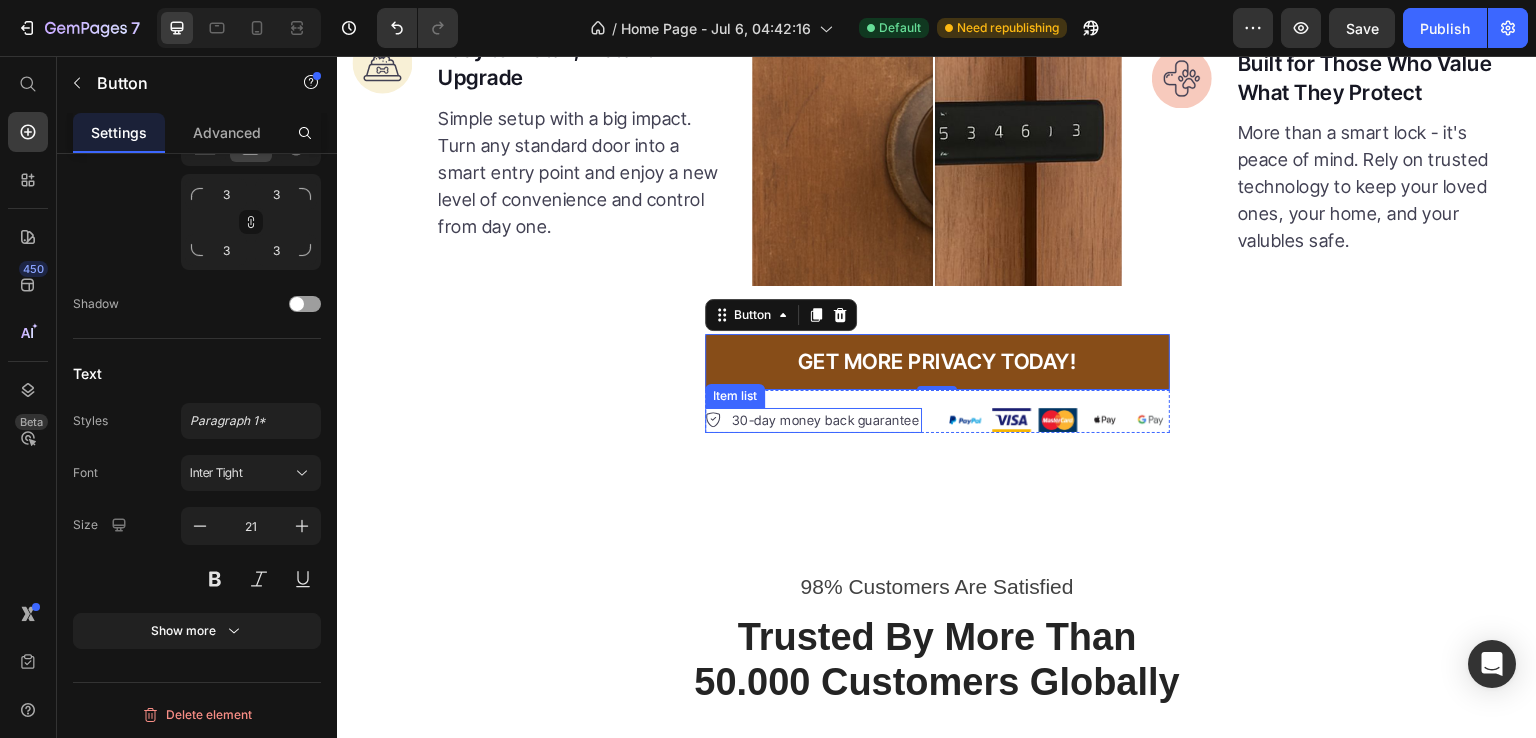 click on "30-day money back guarantee" at bounding box center [826, 421] 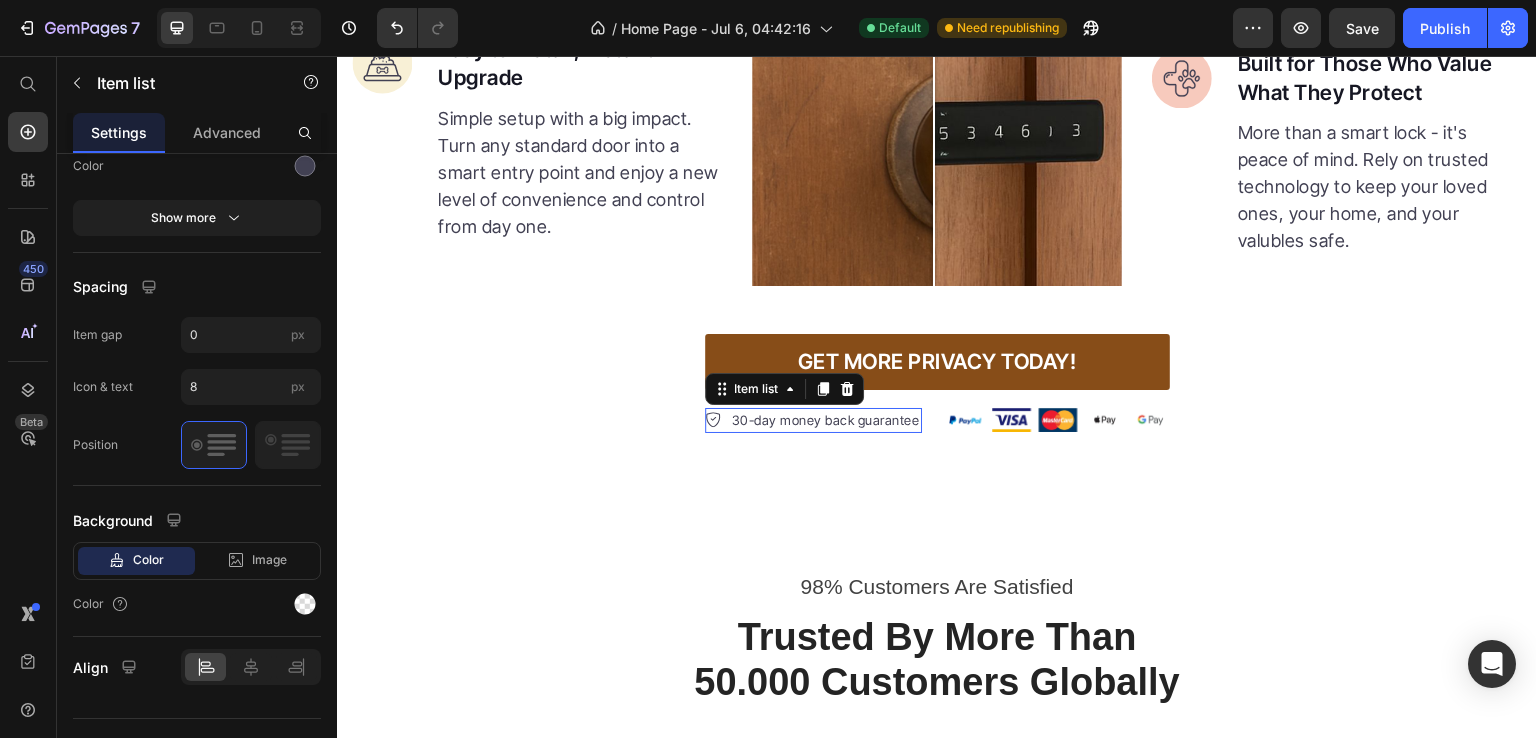 scroll, scrollTop: 0, scrollLeft: 0, axis: both 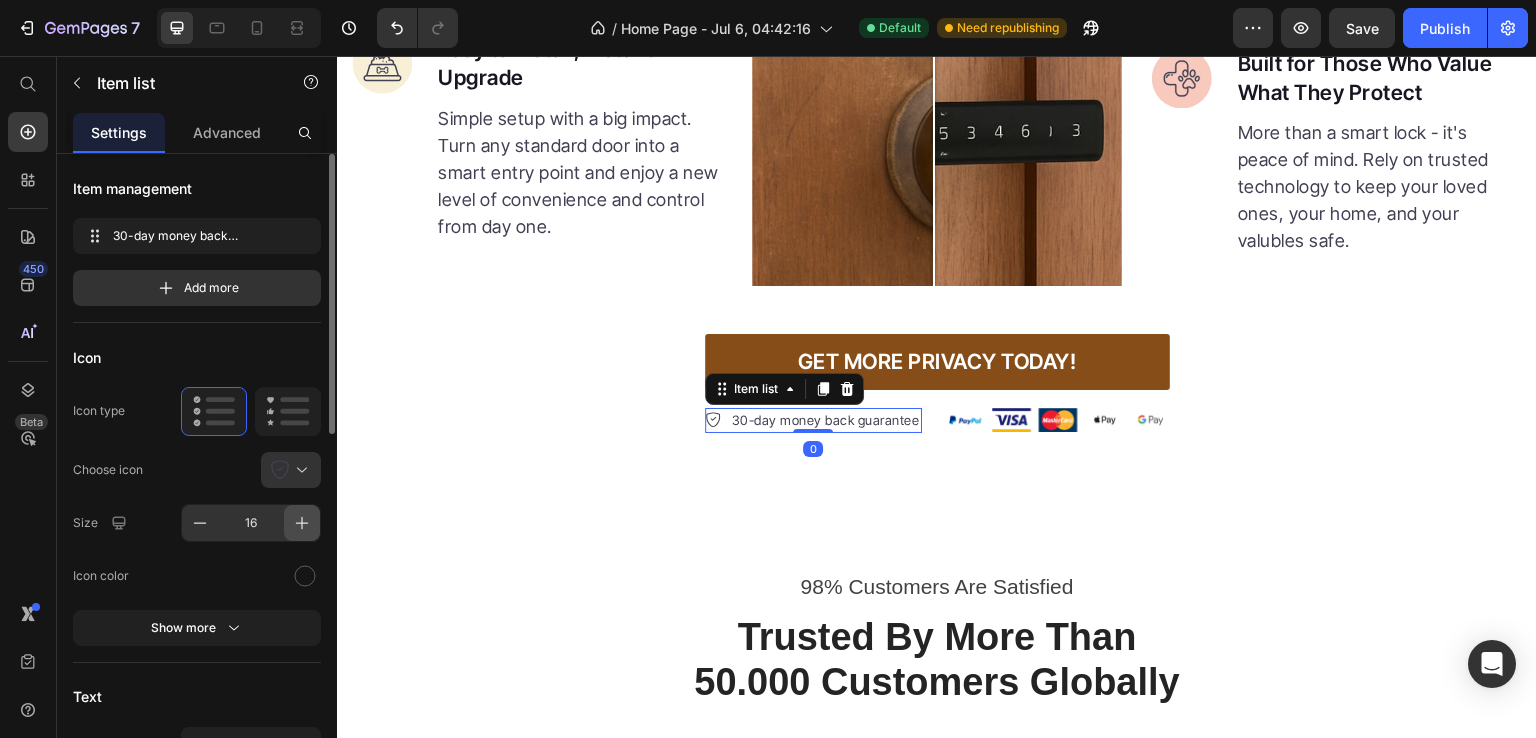 click 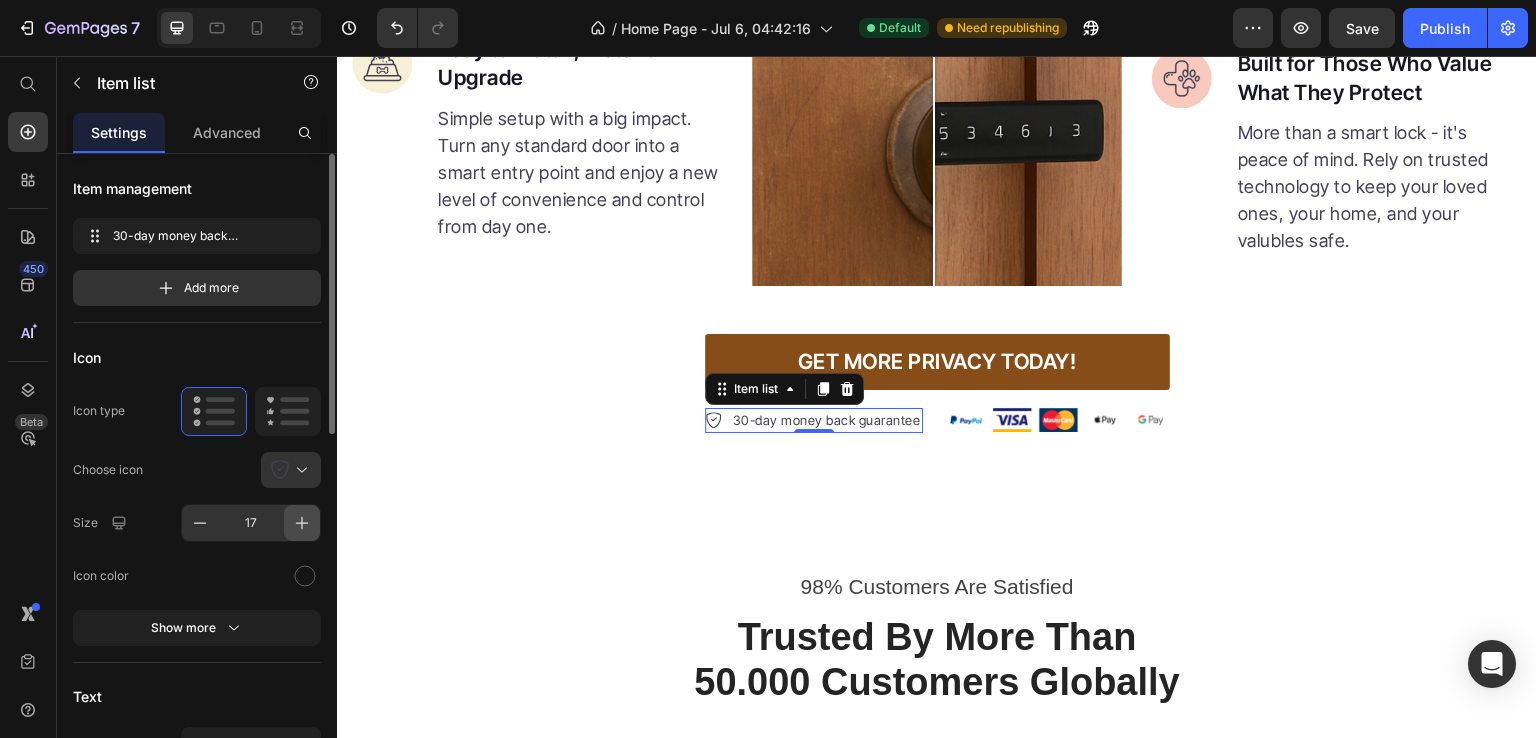 click 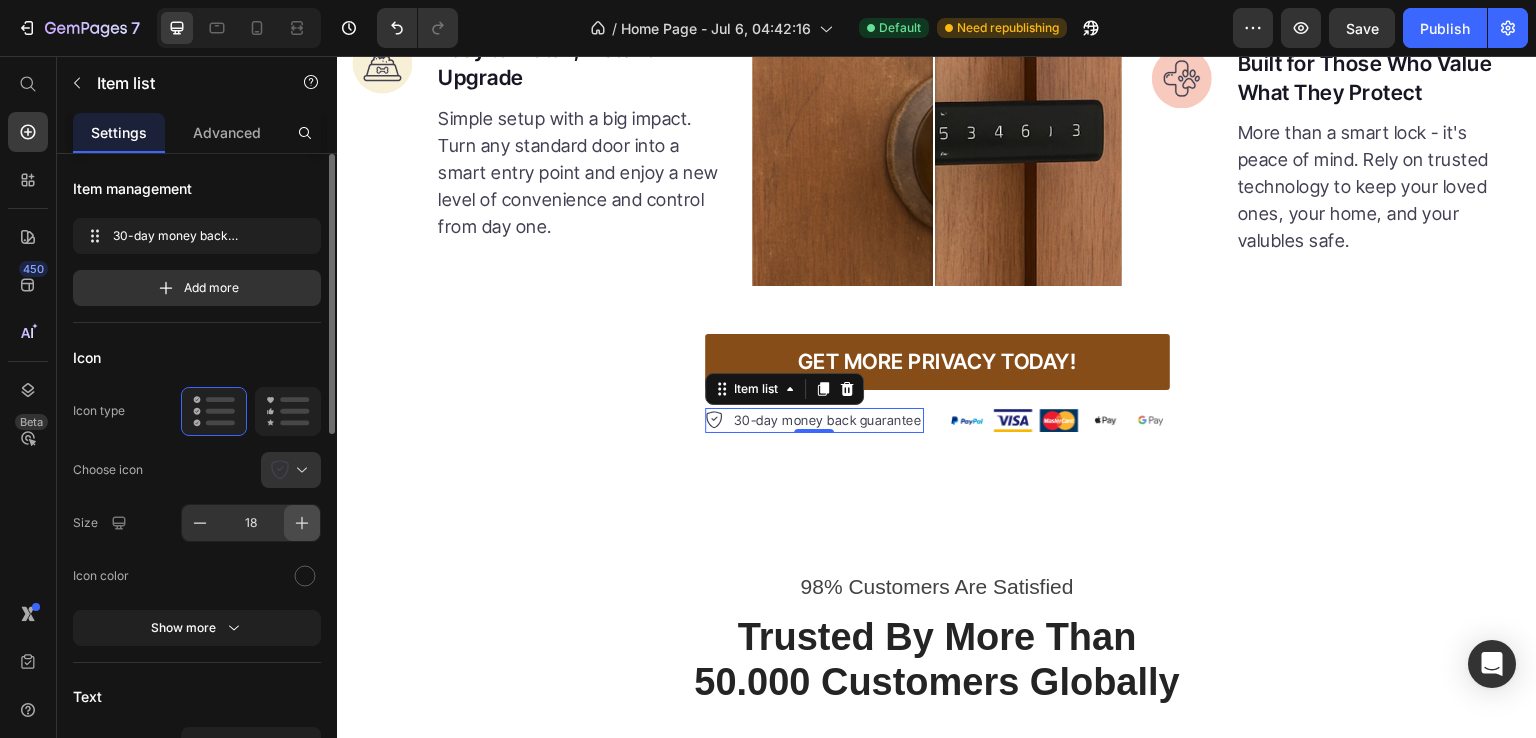 click 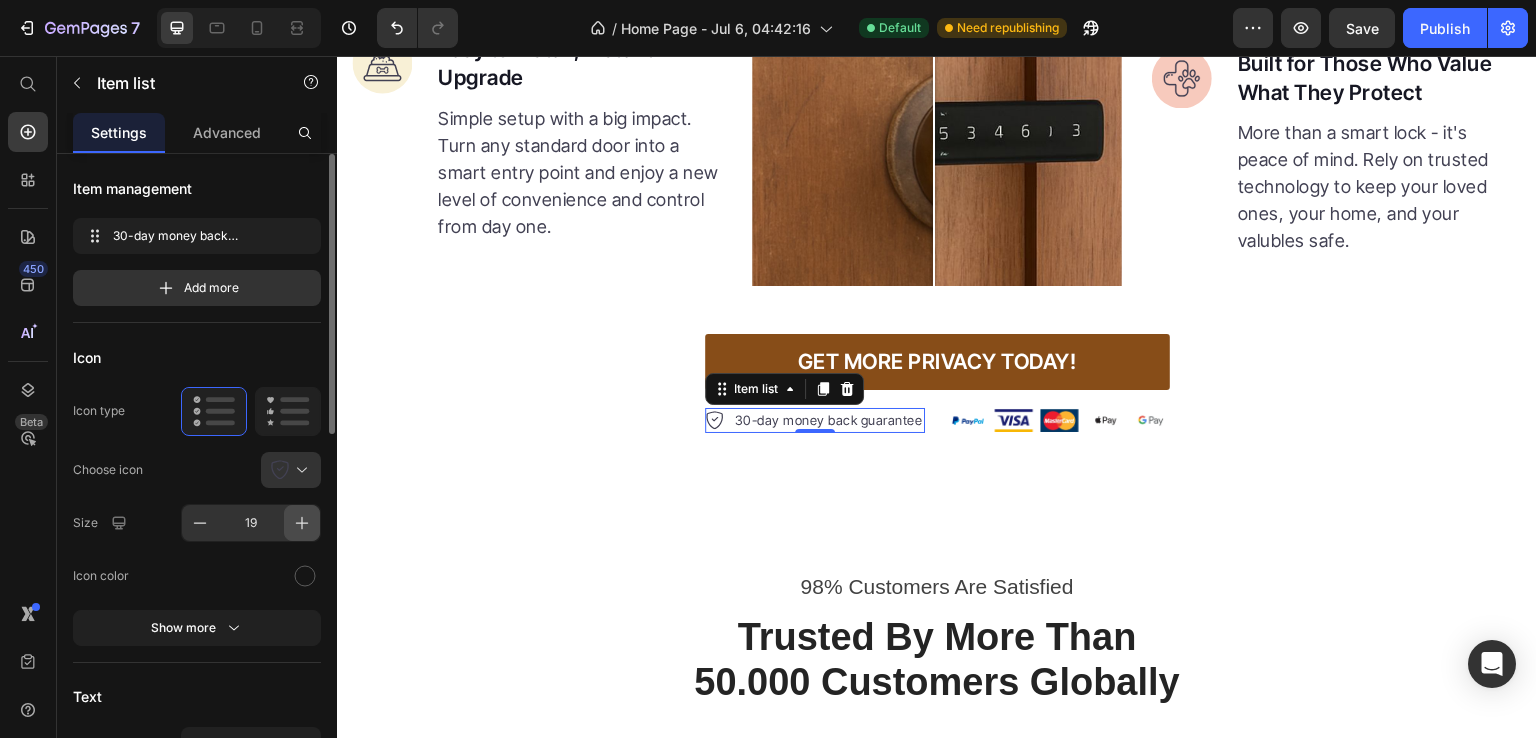 click 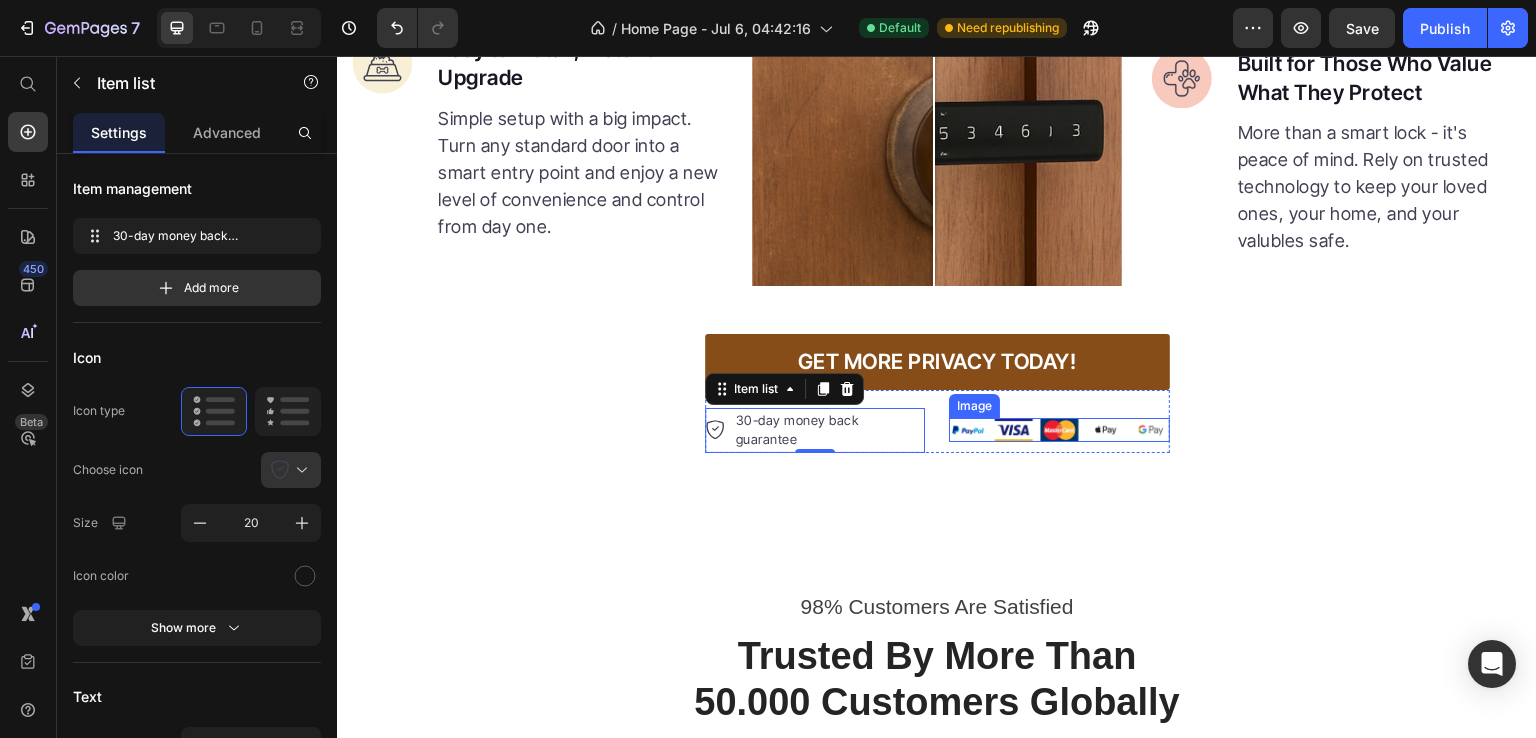 click at bounding box center [1059, 429] 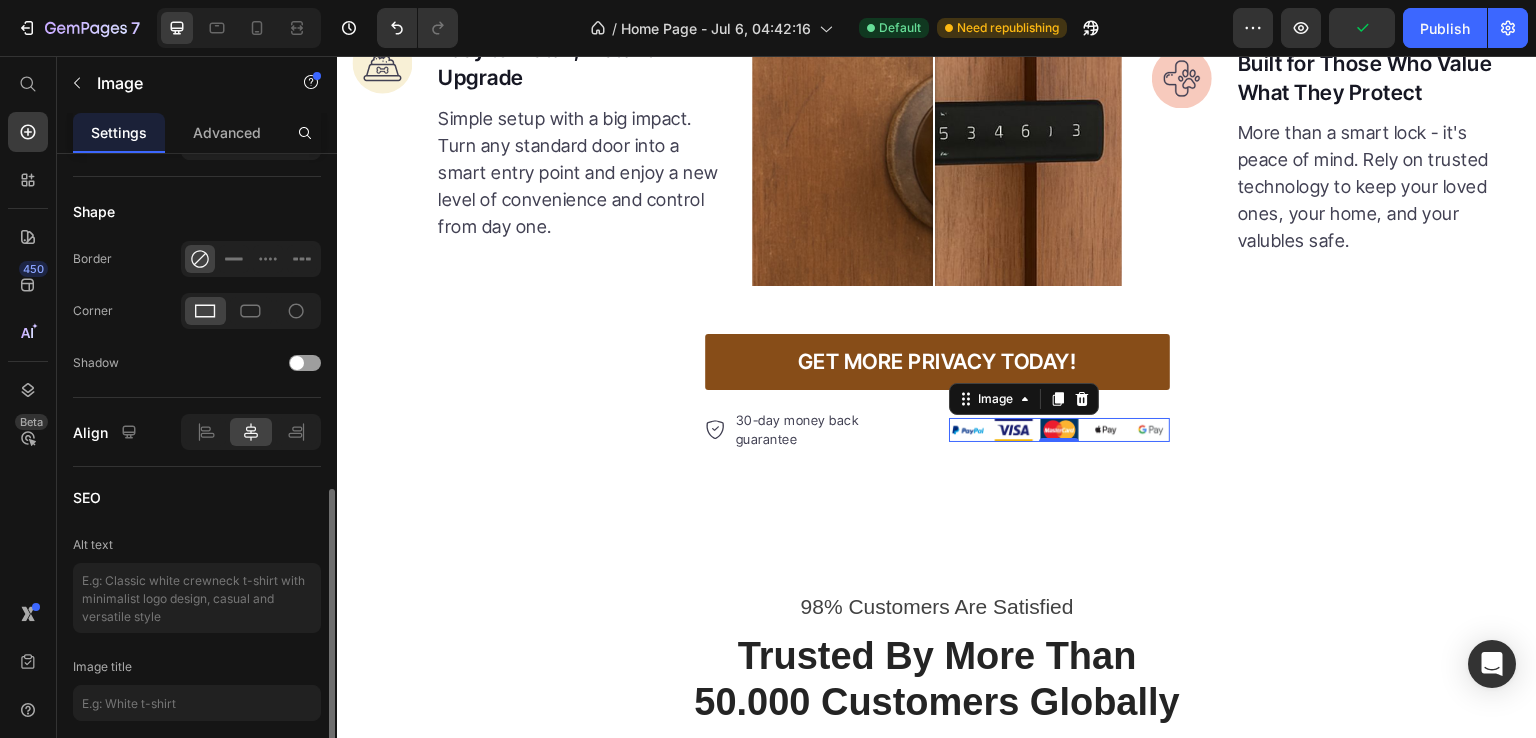 scroll, scrollTop: 761, scrollLeft: 0, axis: vertical 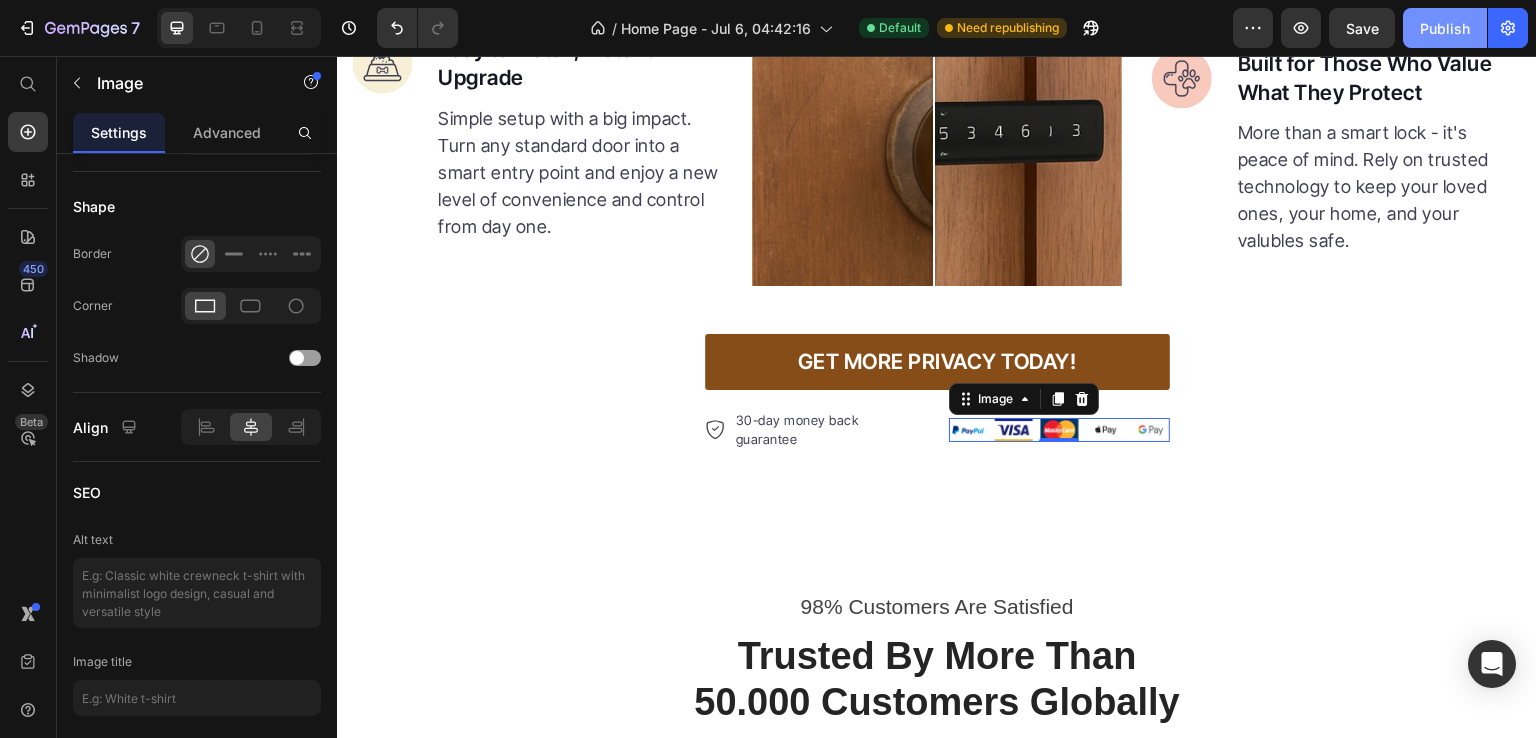 click on "Publish" 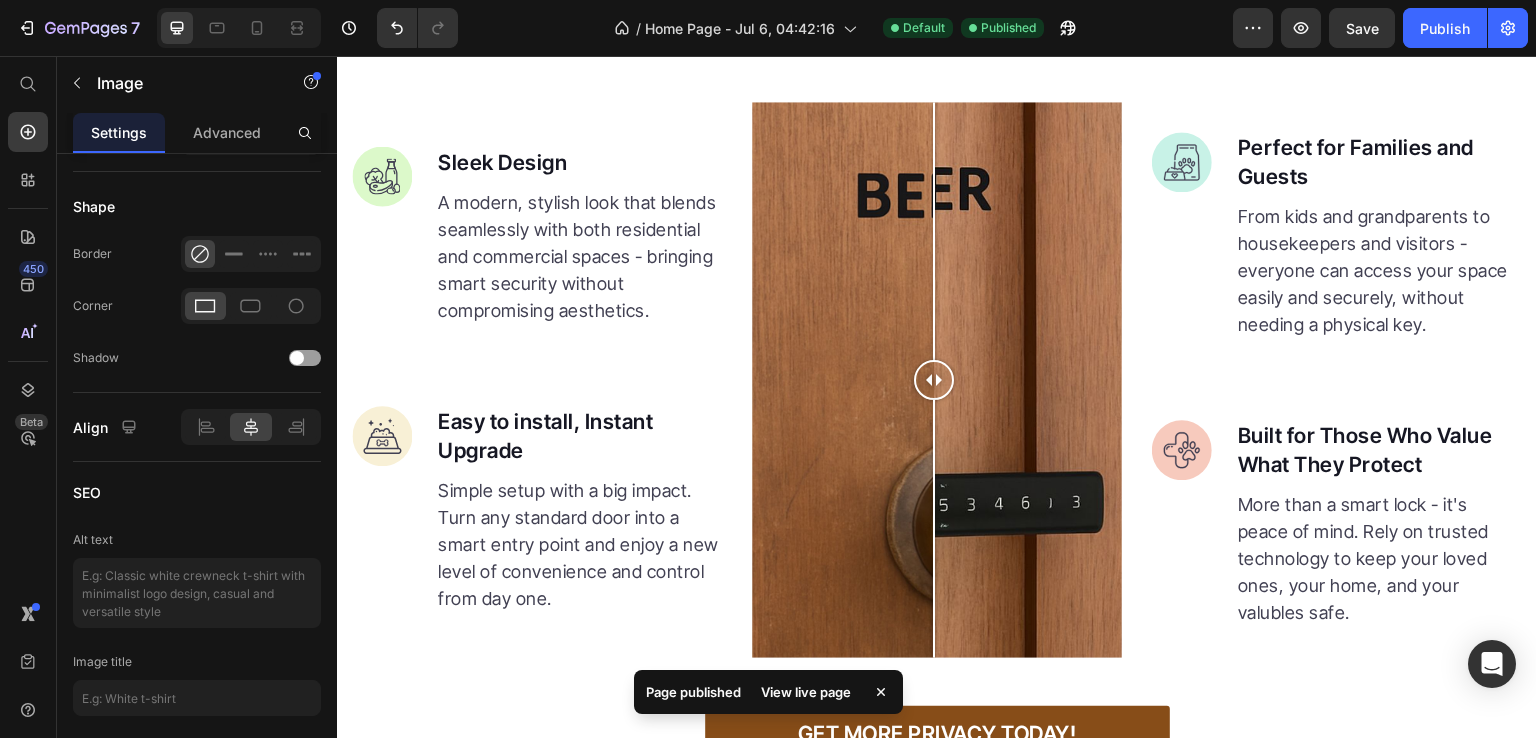 scroll, scrollTop: 2372, scrollLeft: 0, axis: vertical 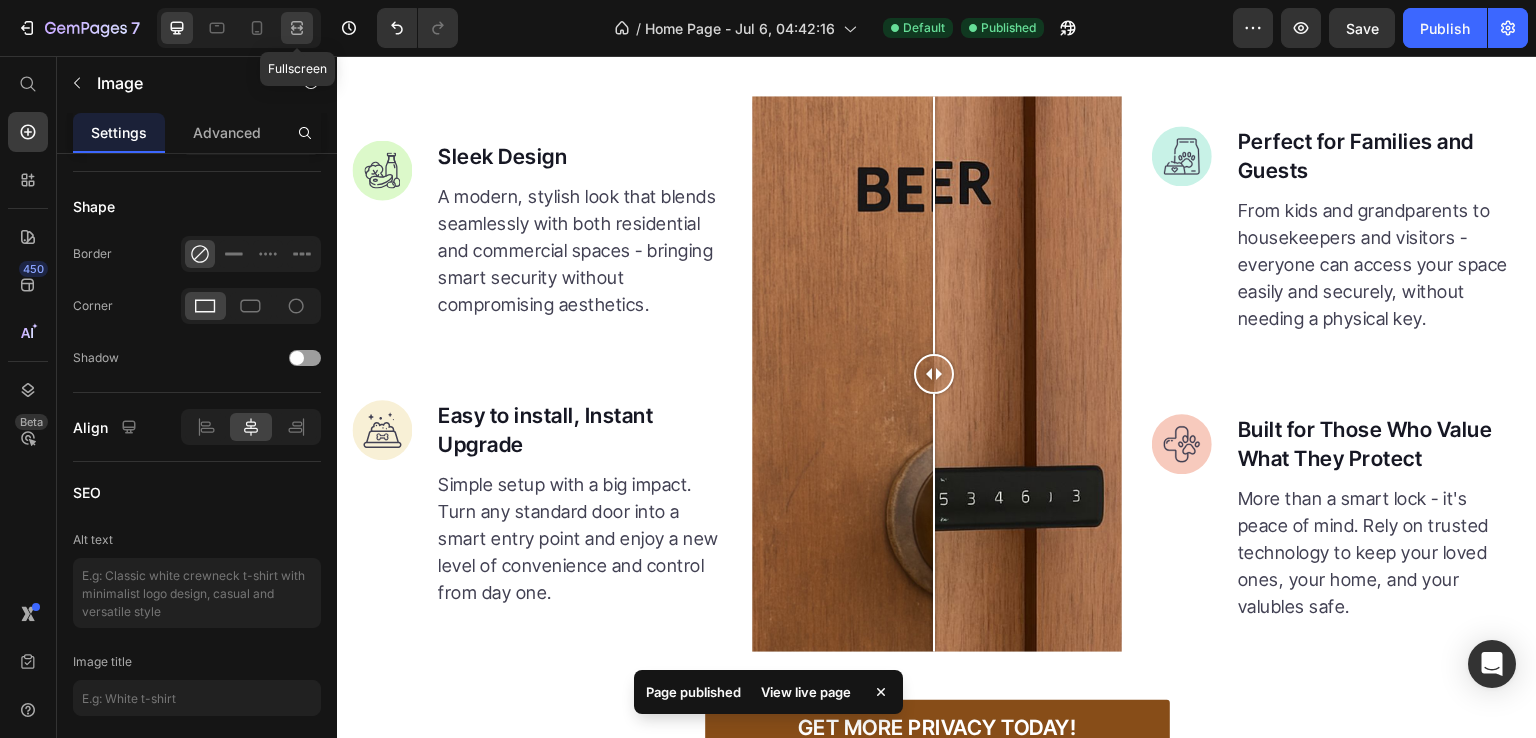 click 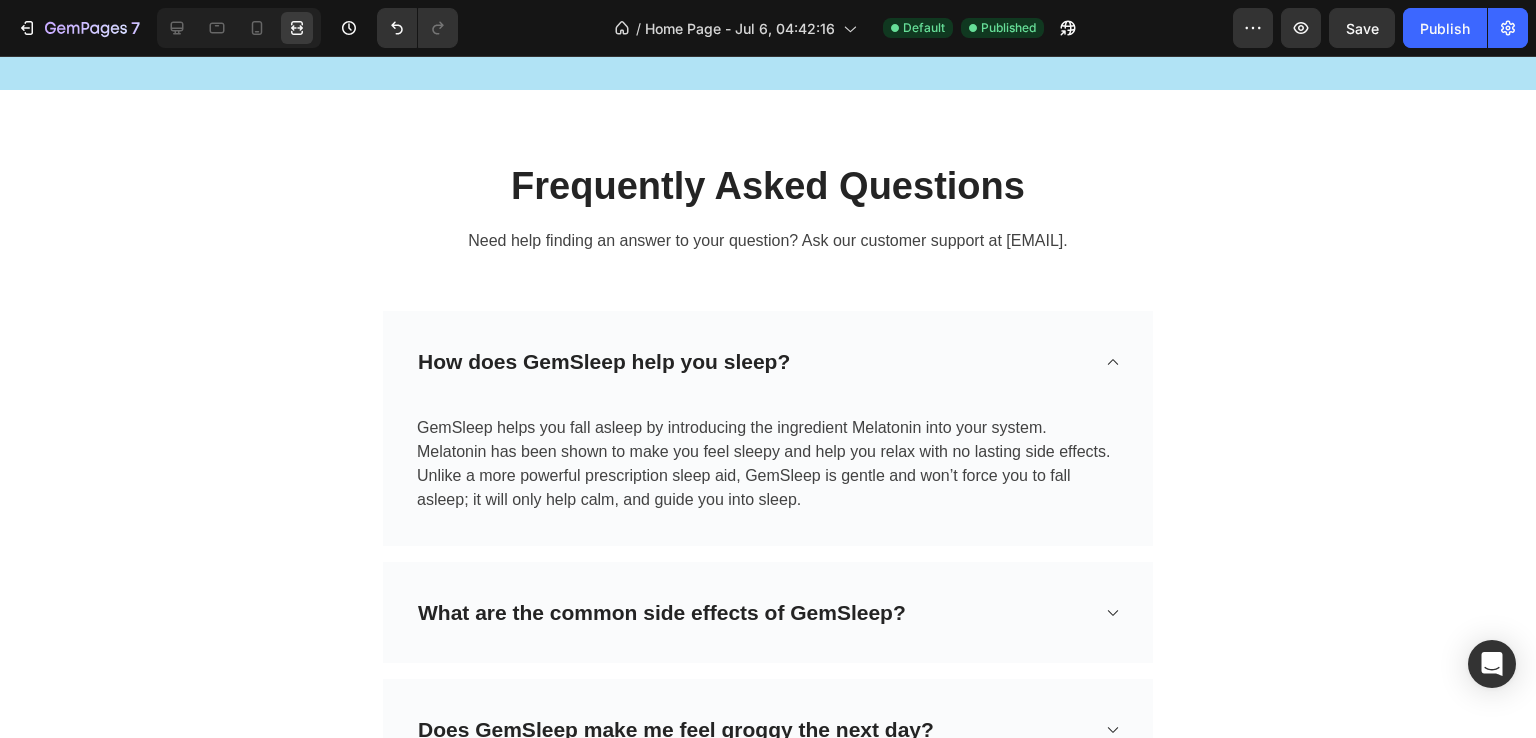 scroll, scrollTop: 6456, scrollLeft: 0, axis: vertical 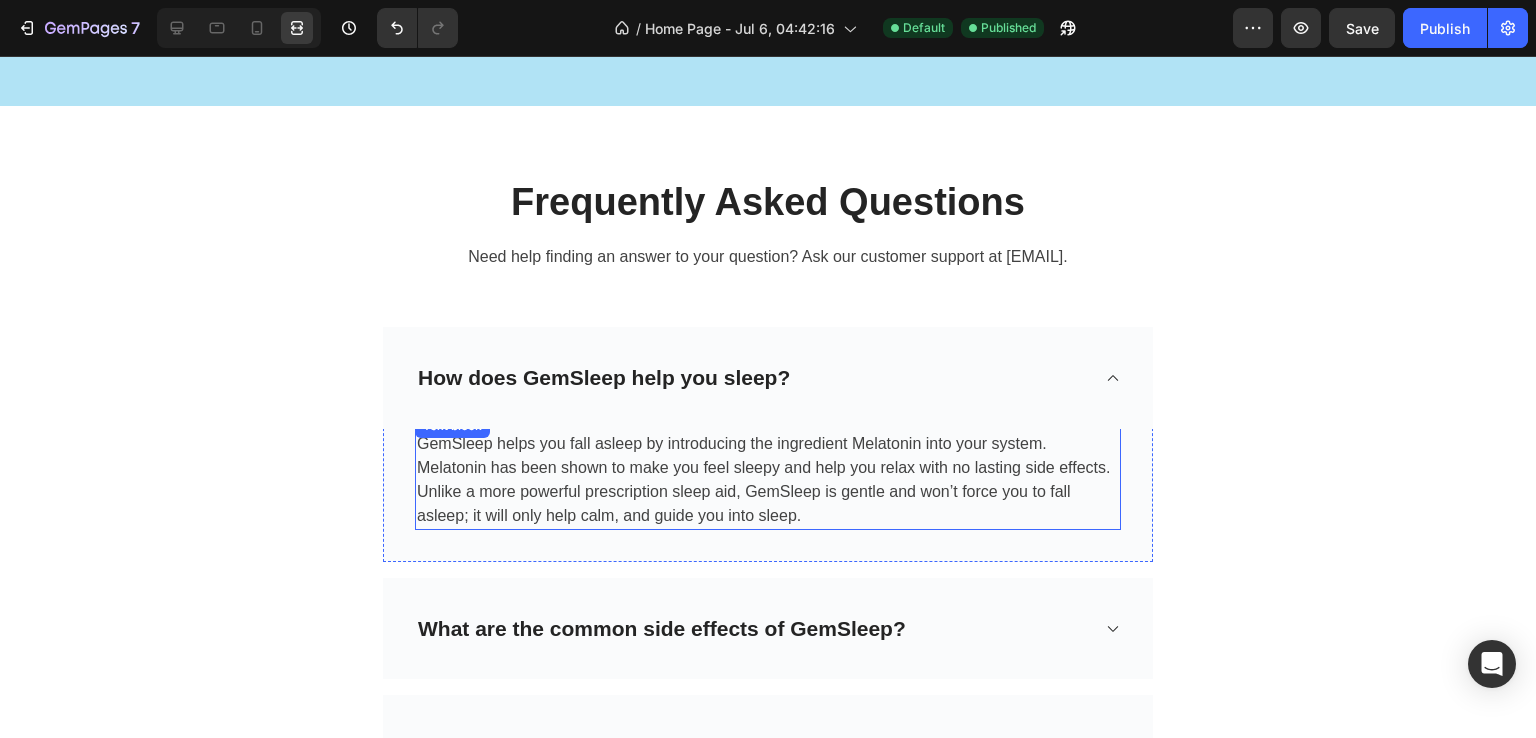 click on "GemSleep helps you fall asleep by introducing the ingredient Melatonin into your system. Melatonin has been shown to make you feel sleepy and help you relax with no lasting side effects. Unlike a more powerful prescription sleep aid, GemSleep is gentle and won’t force you to fall asleep; it will only help calm, and guide you into sleep." at bounding box center [768, 480] 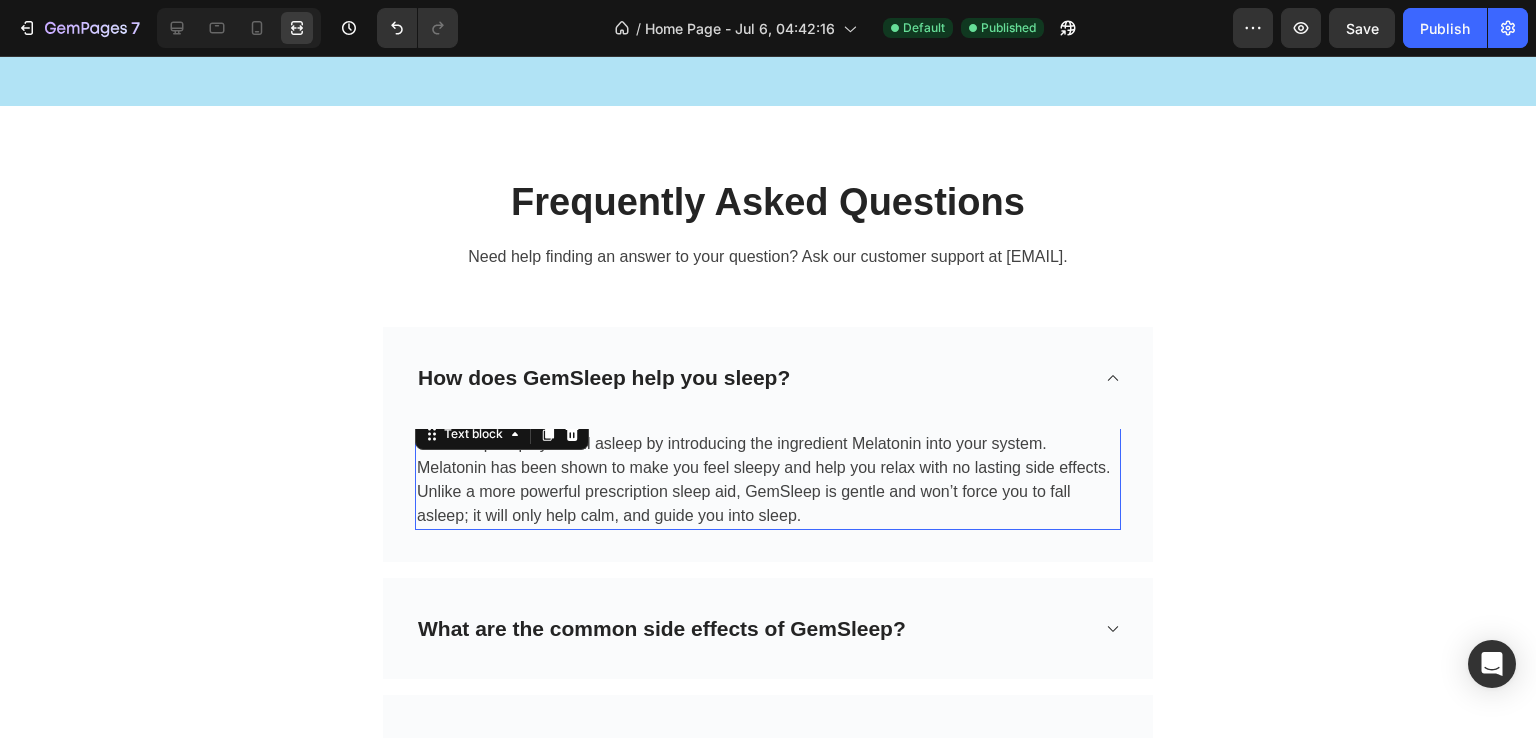 scroll, scrollTop: 0, scrollLeft: 0, axis: both 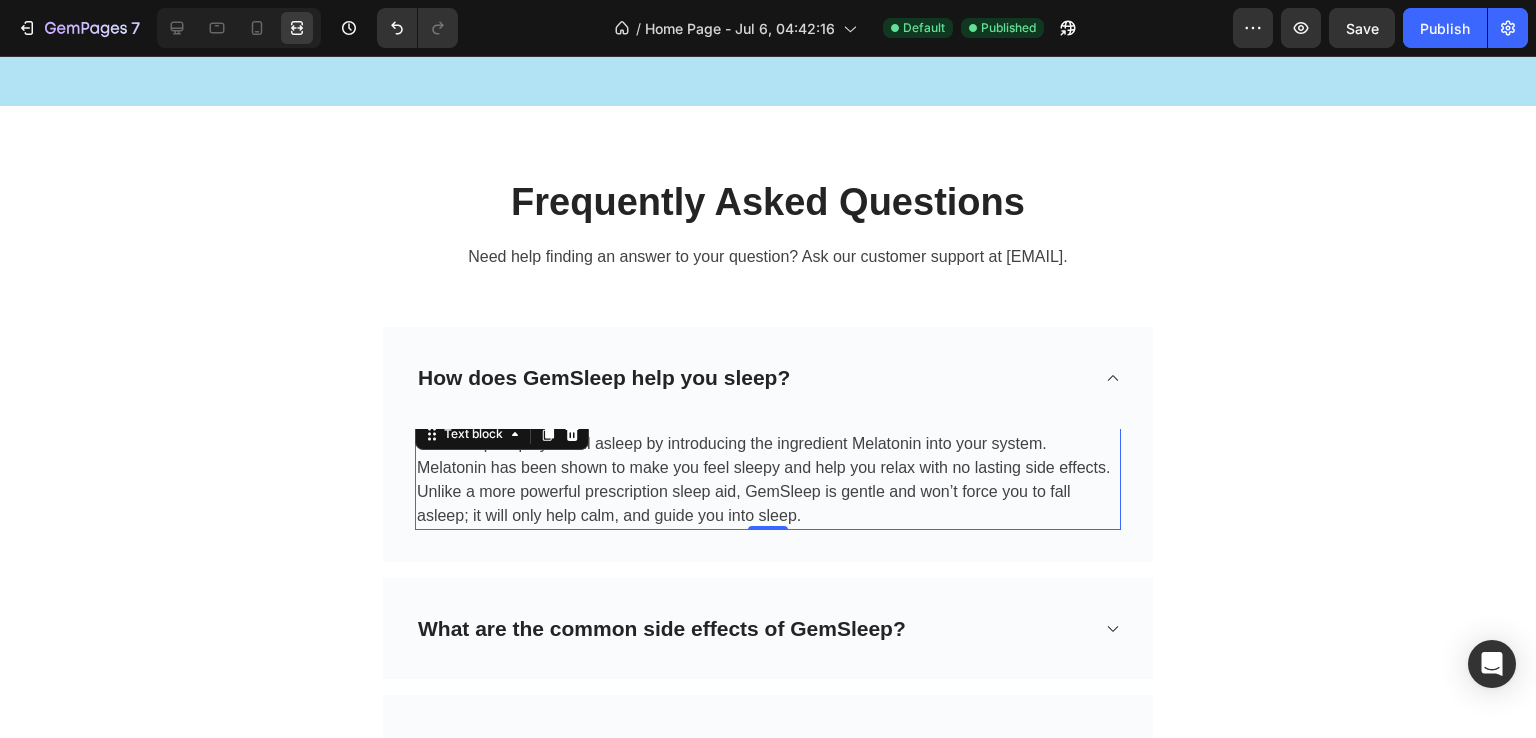 click on "GemSleep helps you fall asleep by introducing the ingredient Melatonin into your system. Melatonin has been shown to make you feel sleepy and help you relax with no lasting side effects. Unlike a more powerful prescription sleep aid, GemSleep is gentle and won’t force you to fall asleep; it will only help calm, and guide you into sleep." at bounding box center [768, 480] 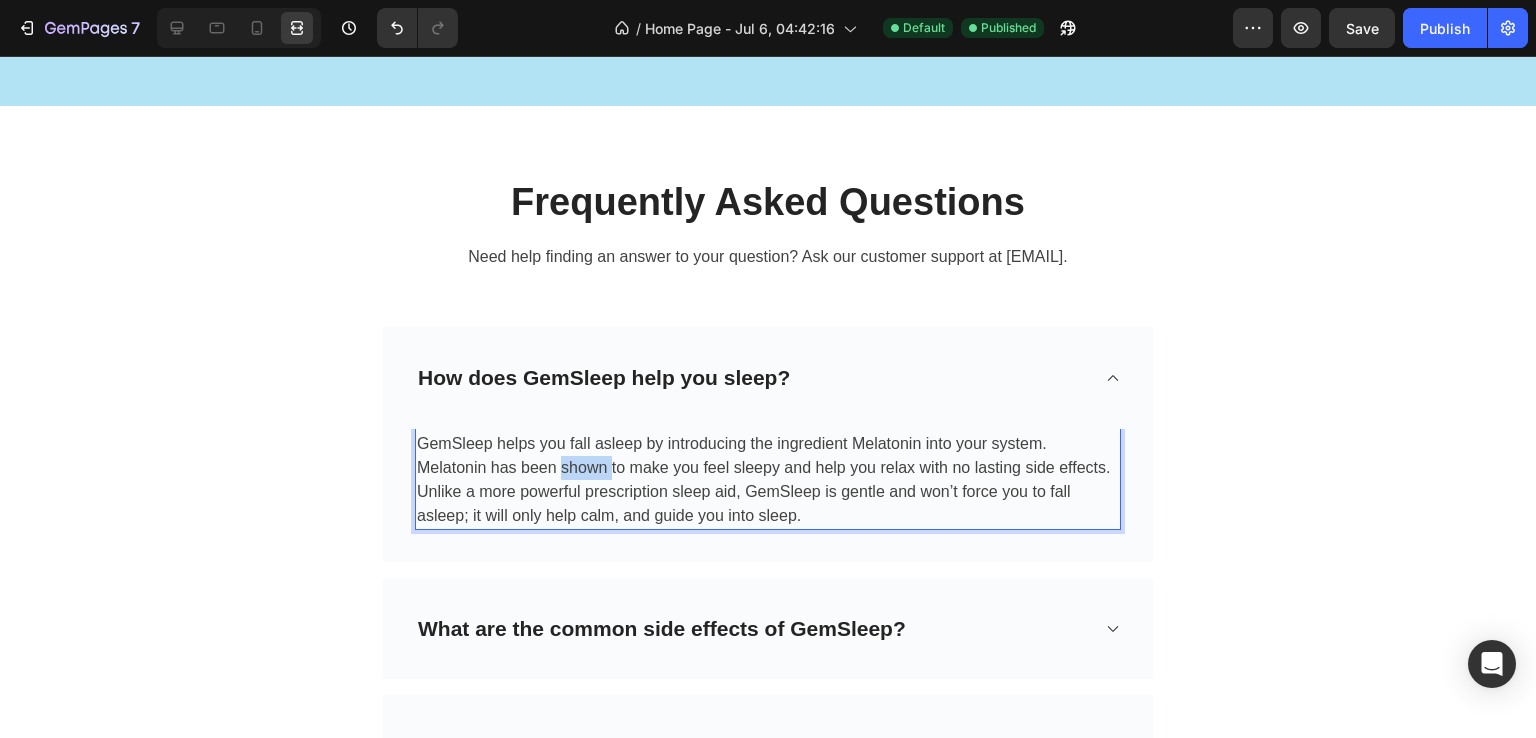 click on "GemSleep helps you fall asleep by introducing the ingredient Melatonin into your system. Melatonin has been shown to make you feel sleepy and help you relax with no lasting side effects. Unlike a more powerful prescription sleep aid, GemSleep is gentle and won’t force you to fall asleep; it will only help calm, and guide you into sleep." at bounding box center (768, 480) 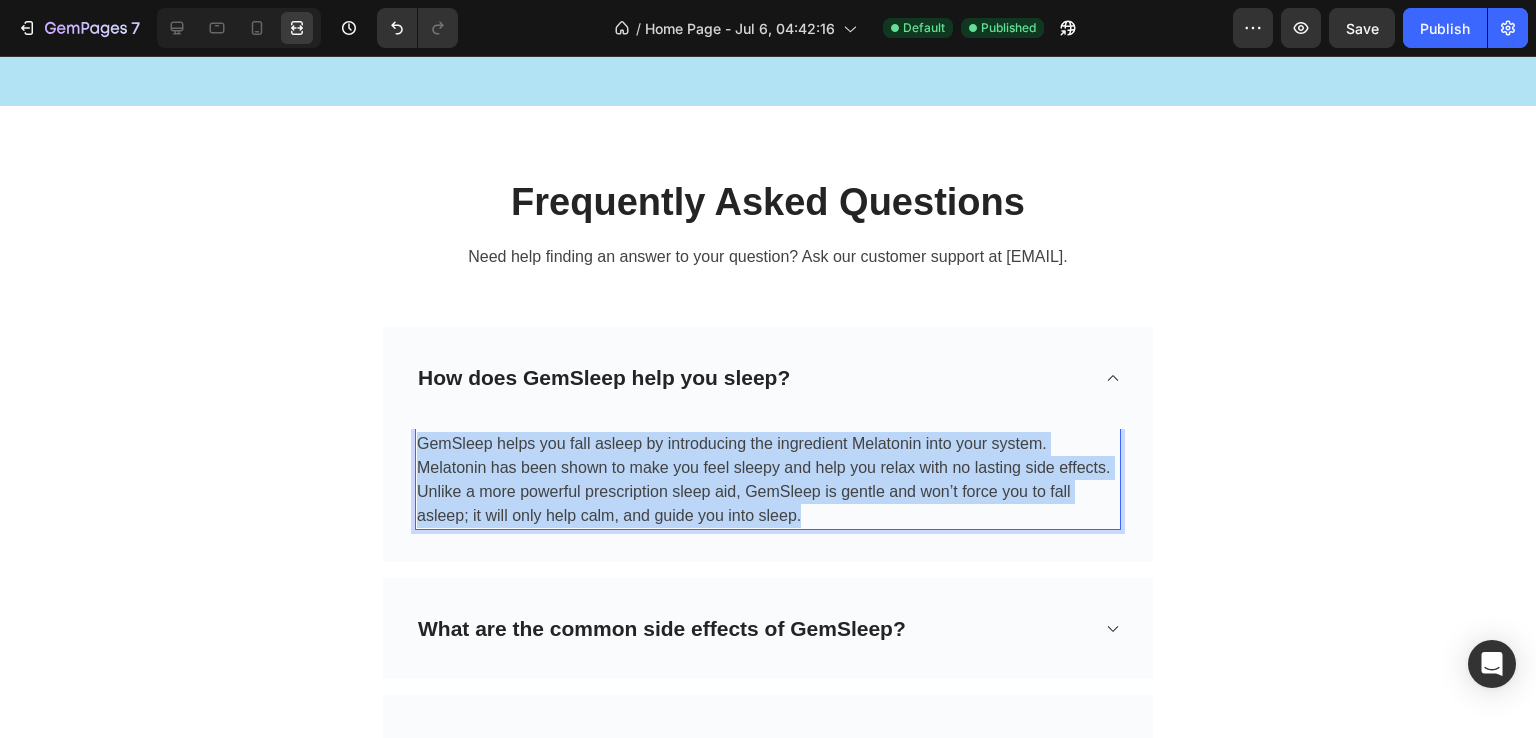 click on "GemSleep helps you fall asleep by introducing the ingredient Melatonin into your system. Melatonin has been shown to make you feel sleepy and help you relax with no lasting side effects. Unlike a more powerful prescription sleep aid, GemSleep is gentle and won’t force you to fall asleep; it will only help calm, and guide you into sleep." at bounding box center [768, 480] 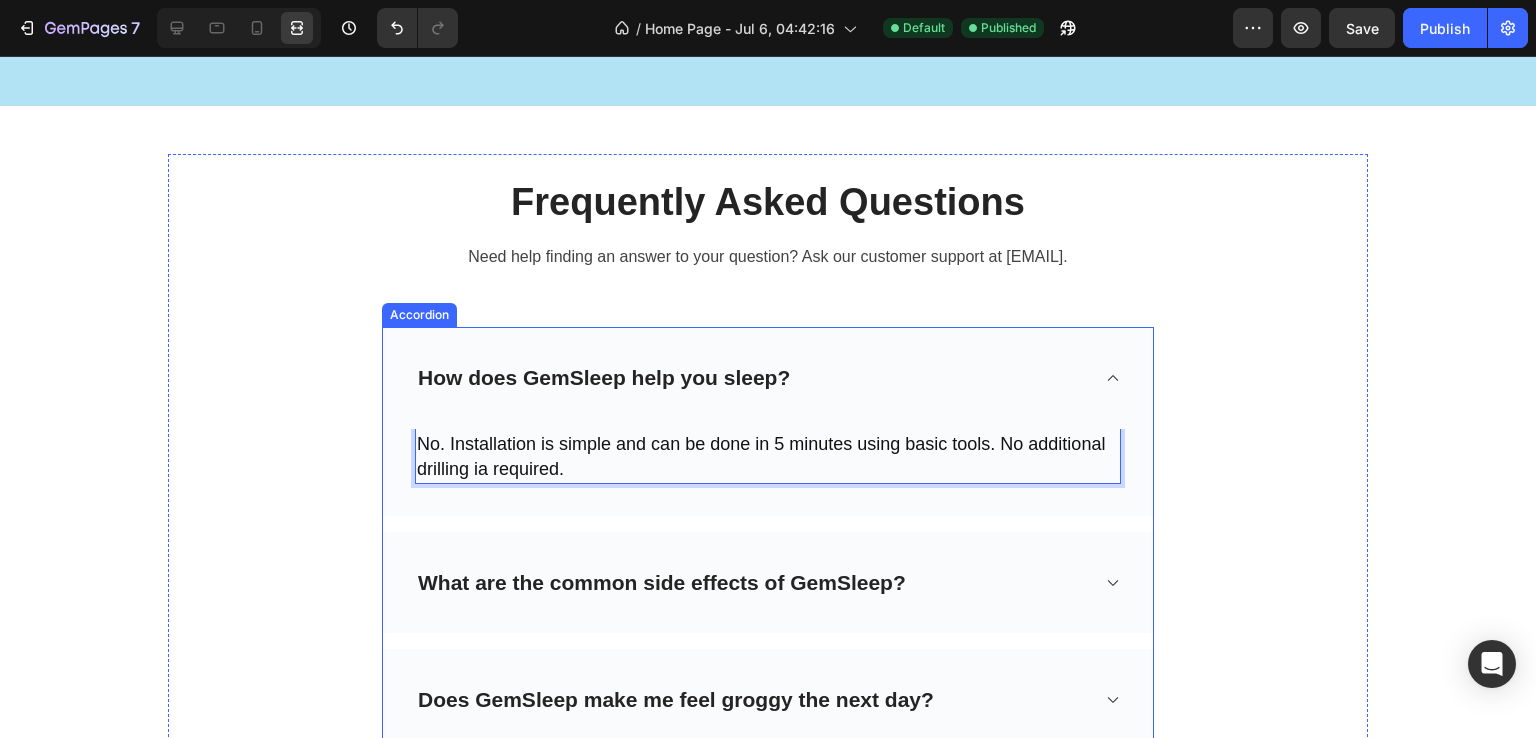 click on "How does GemSleep help you sleep?" at bounding box center [604, 378] 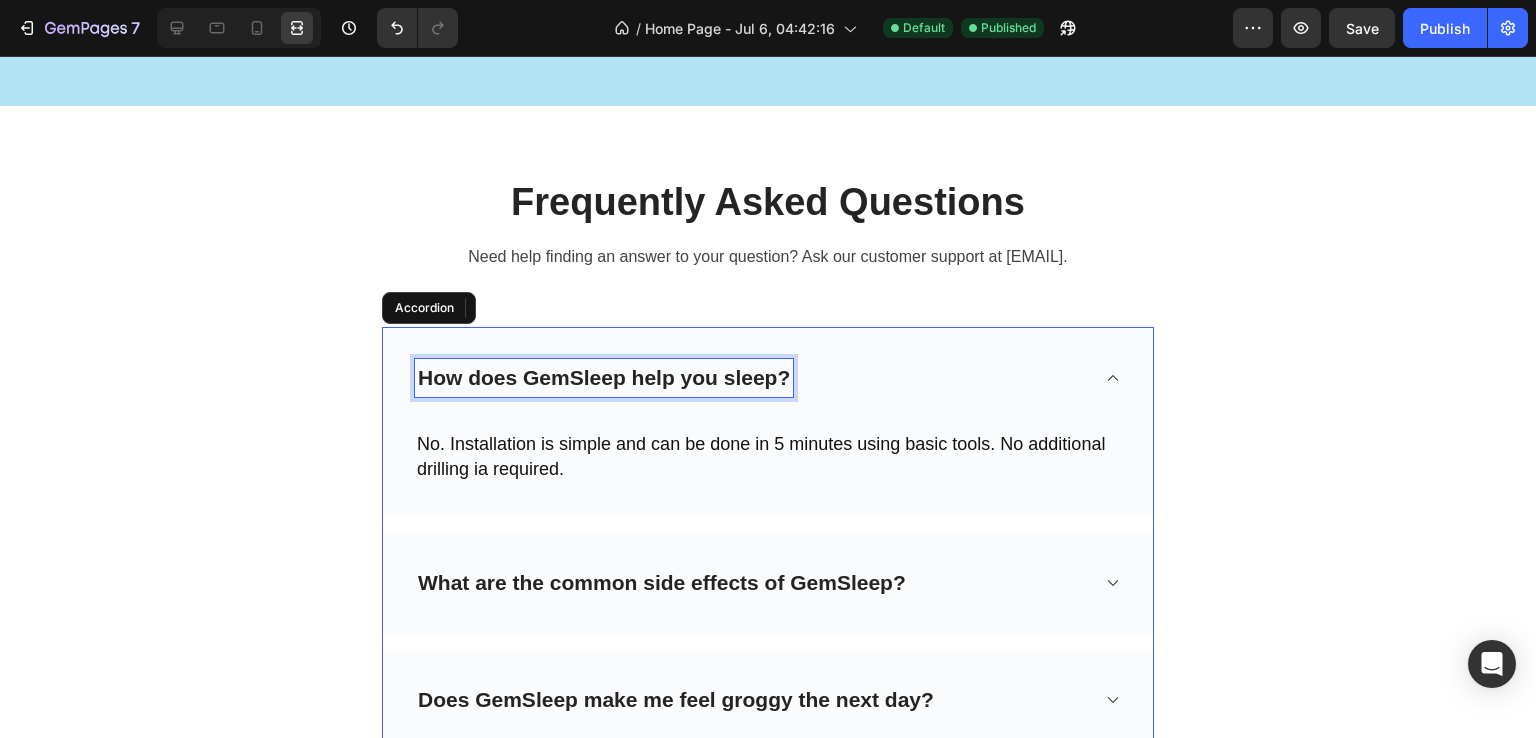 click on "How does GemSleep help you sleep?" at bounding box center [604, 378] 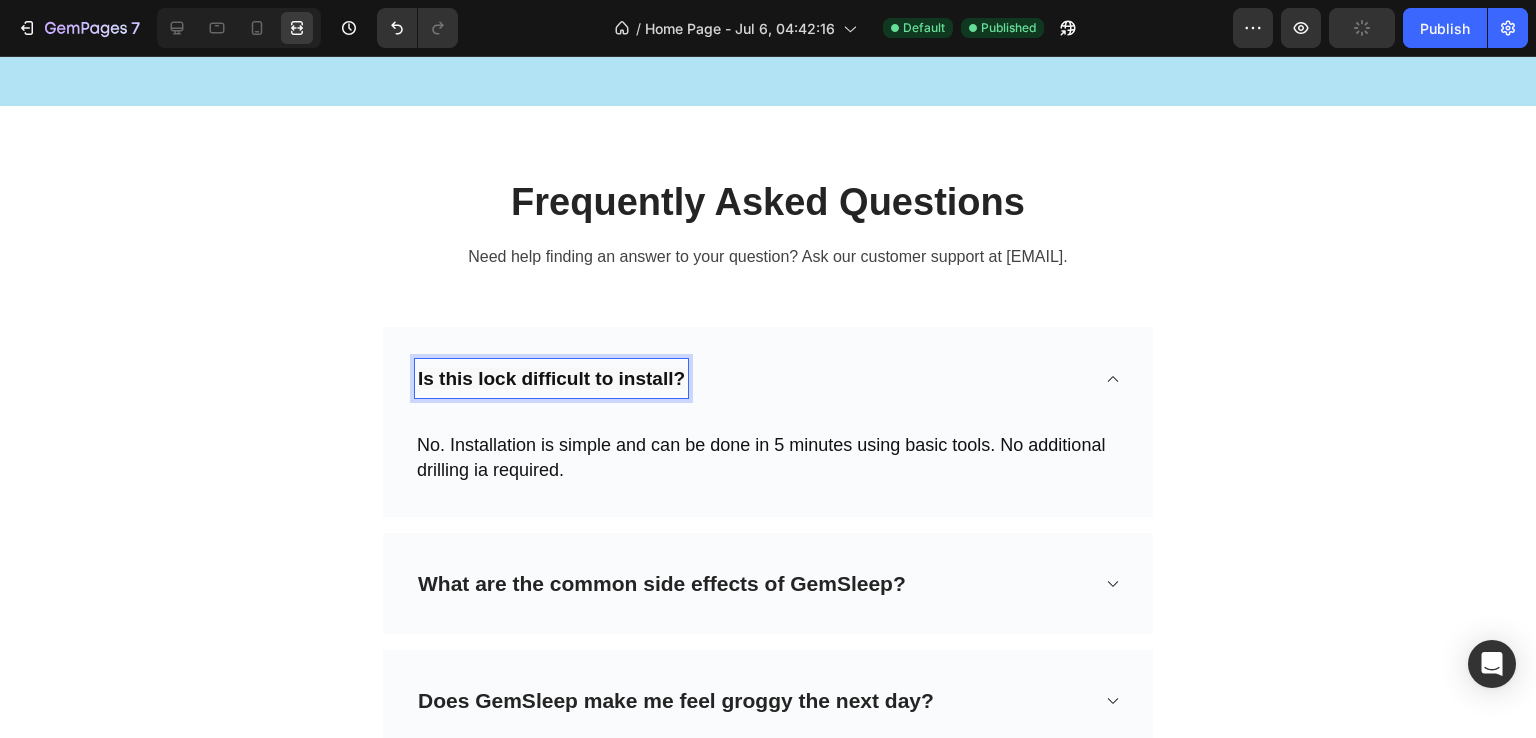 click on "Is this lock difficult to install?" at bounding box center [752, 378] 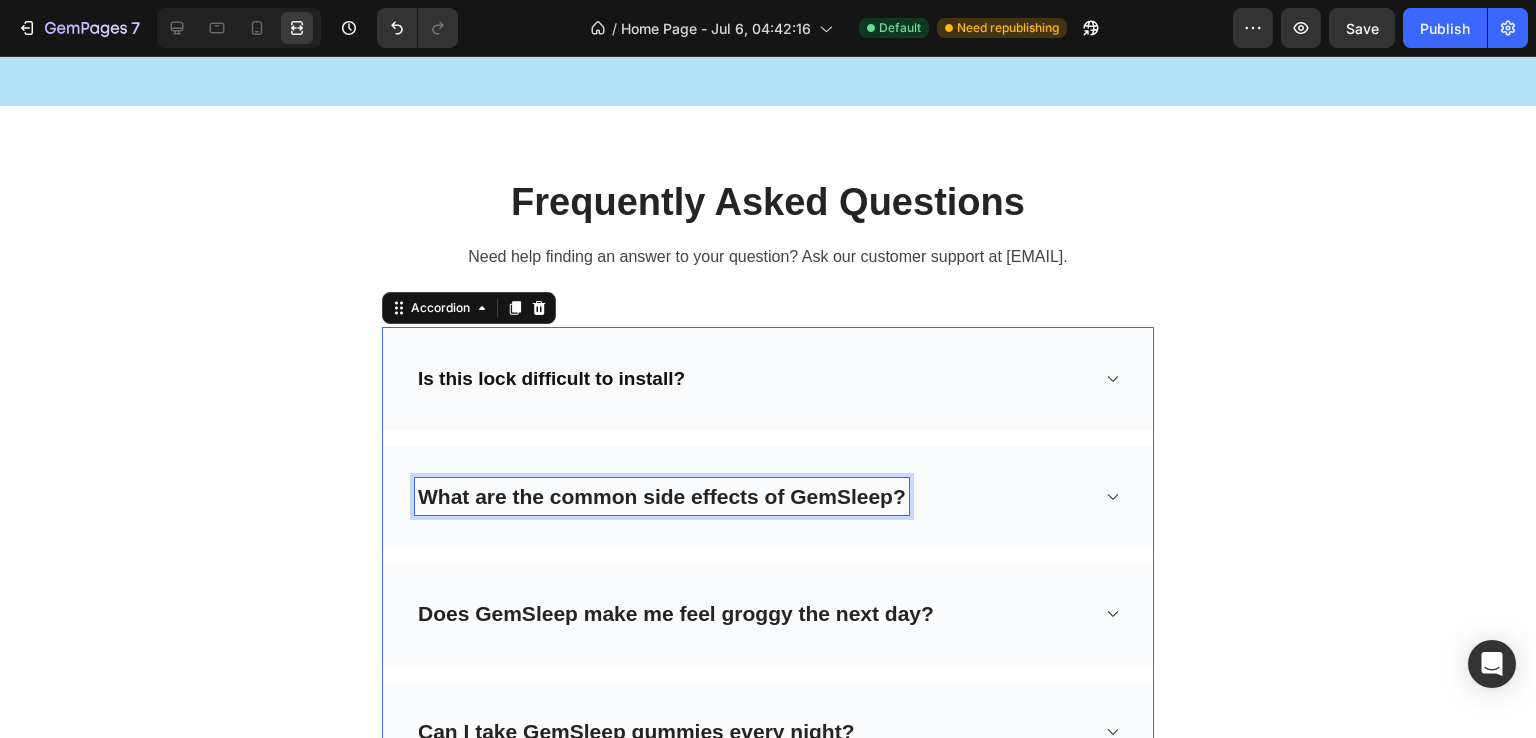 click on "What are the common side effects of GemSleep?" at bounding box center [662, 497] 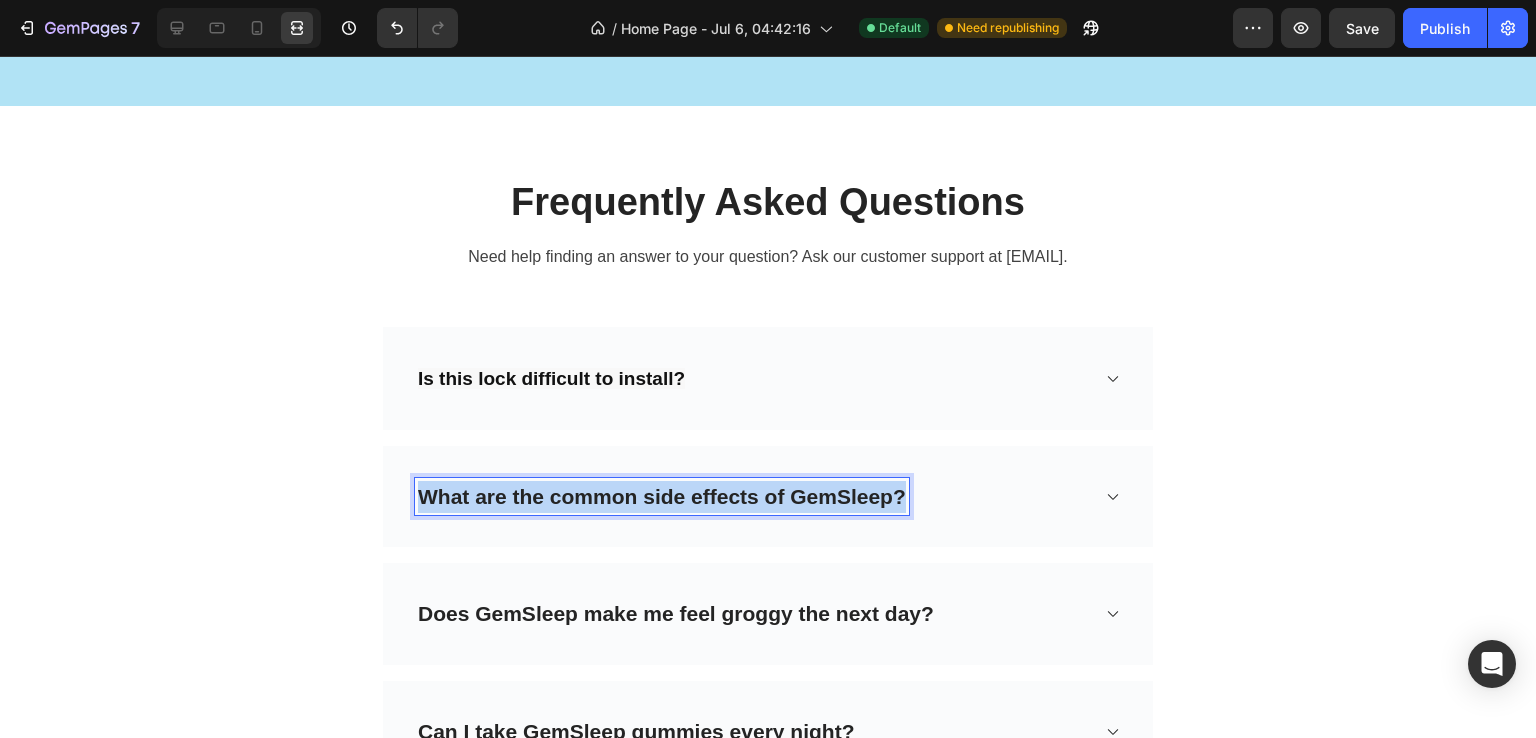 click on "What are the common side effects of GemSleep?" at bounding box center (662, 497) 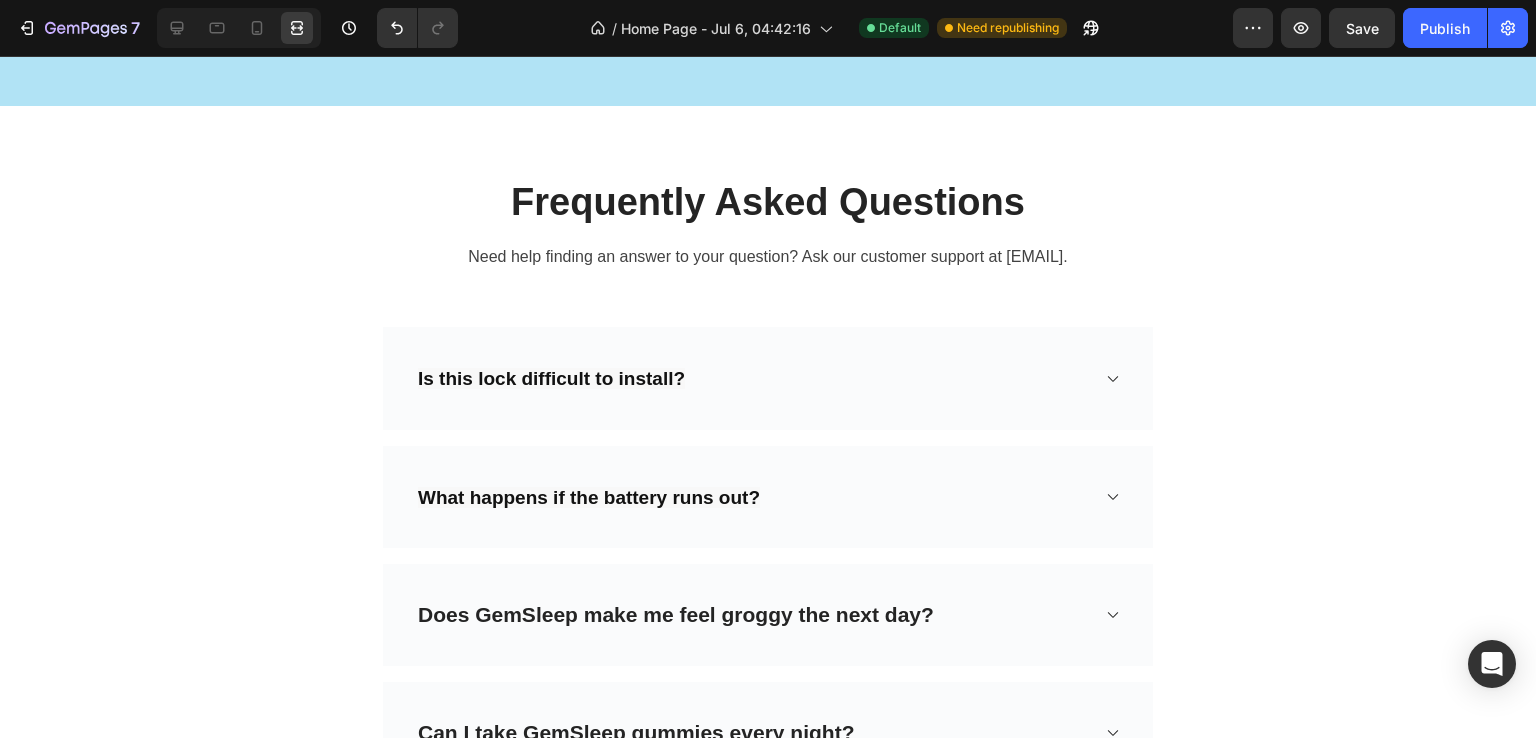 click on "What happens if the battery runs out?" at bounding box center (752, 497) 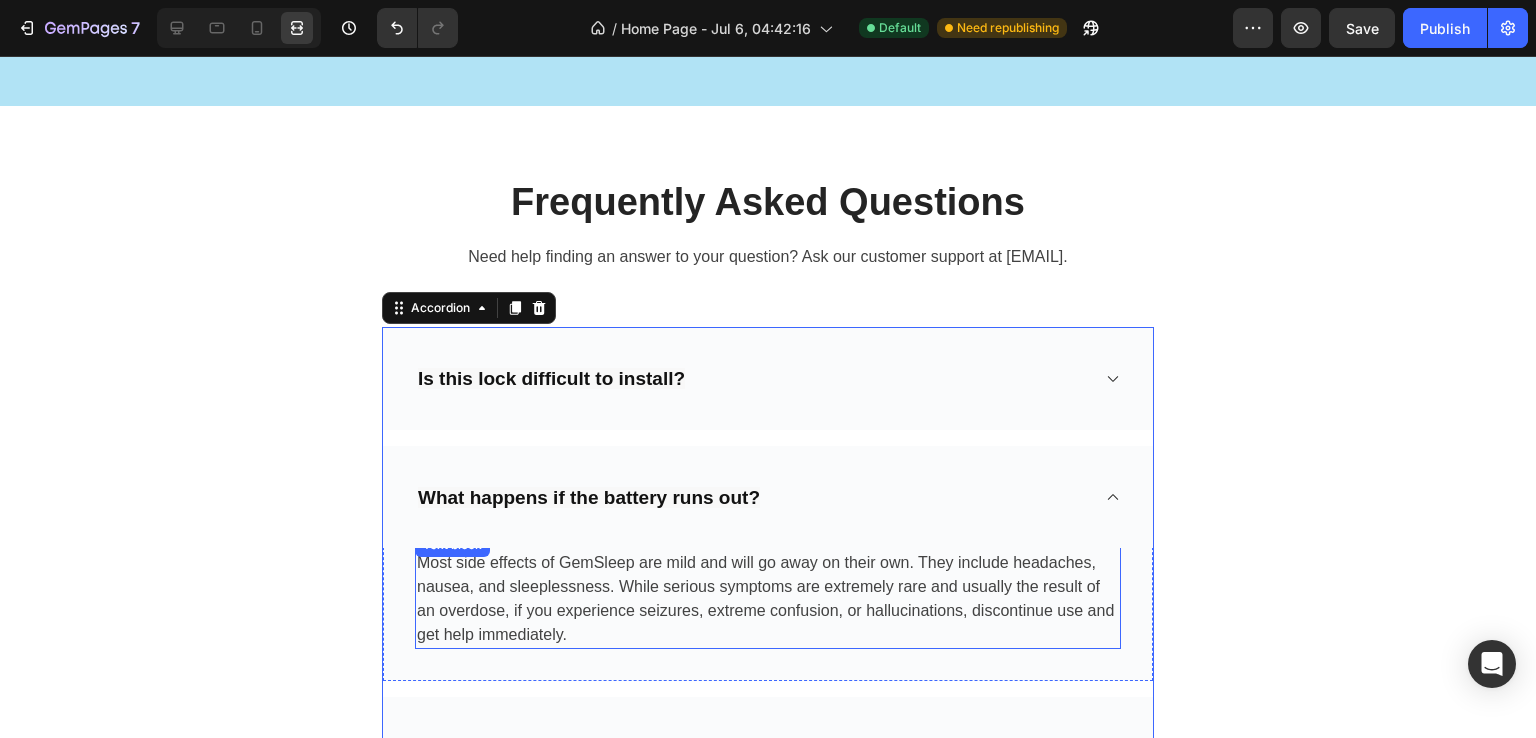 click on "Most side effects of GemSleep are mild and will go away on their own. They include headaches, nausea, and sleeplessness. While serious symptoms are extremely rare and usually the result of an overdose, if you experience seizures, extreme confusion, or hallucinations, discontinue use and get help immediately." at bounding box center (768, 599) 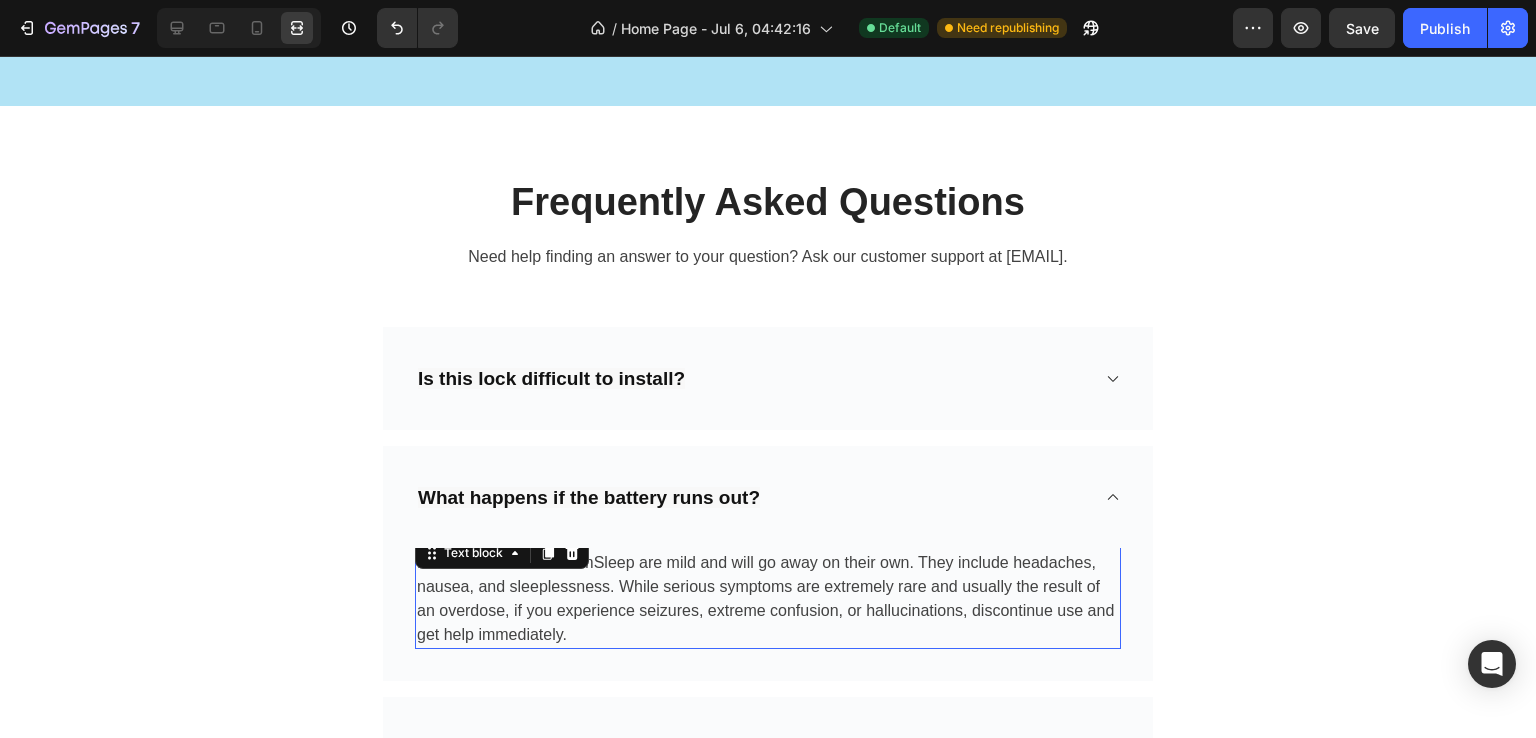 click on "Most side effects of GemSleep are mild and will go away on their own. They include headaches, nausea, and sleeplessness. While serious symptoms are extremely rare and usually the result of an overdose, if you experience seizures, extreme confusion, or hallucinations, discontinue use and get help immediately." at bounding box center [768, 599] 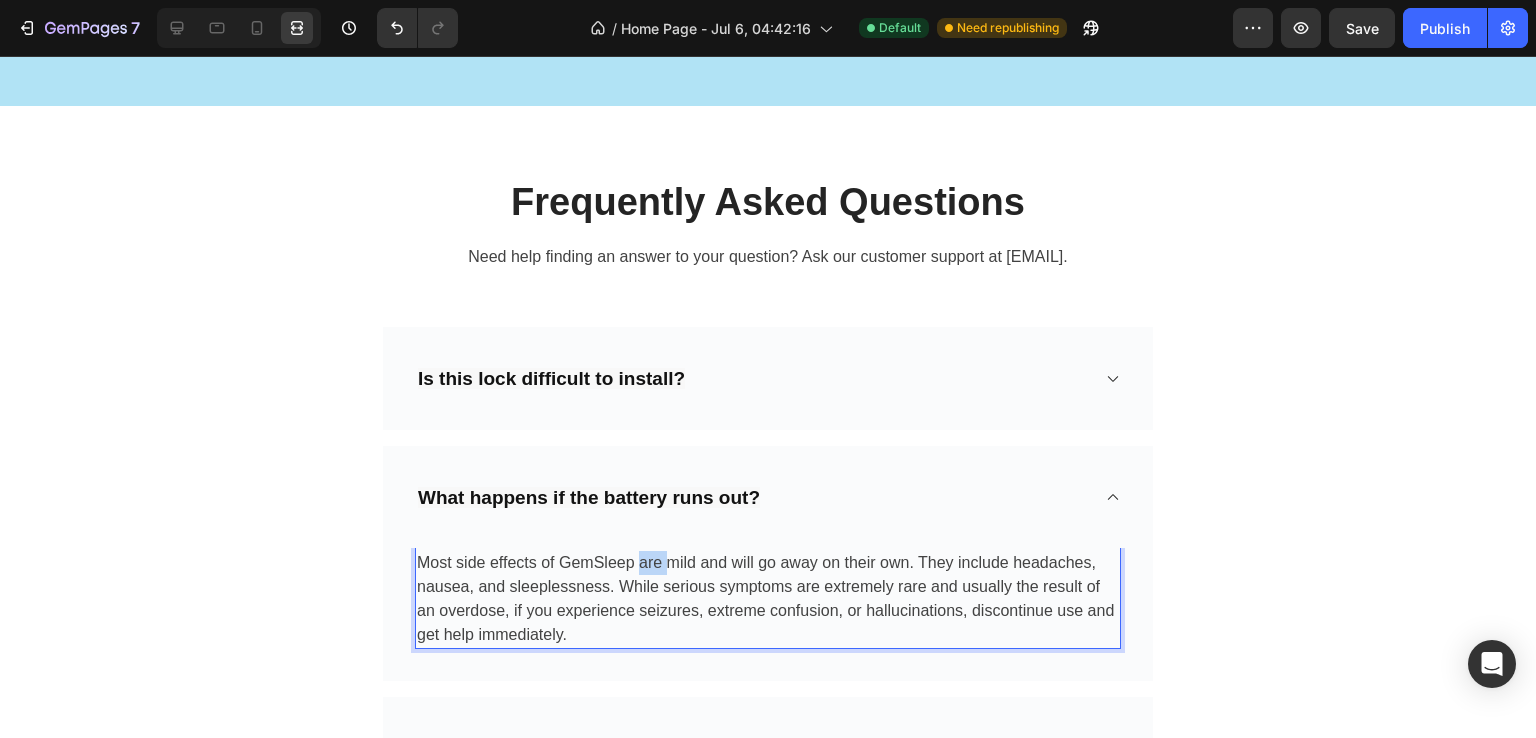 click on "Most side effects of GemSleep are mild and will go away on their own. They include headaches, nausea, and sleeplessness. While serious symptoms are extremely rare and usually the result of an overdose, if you experience seizures, extreme confusion, or hallucinations, discontinue use and get help immediately." at bounding box center (768, 599) 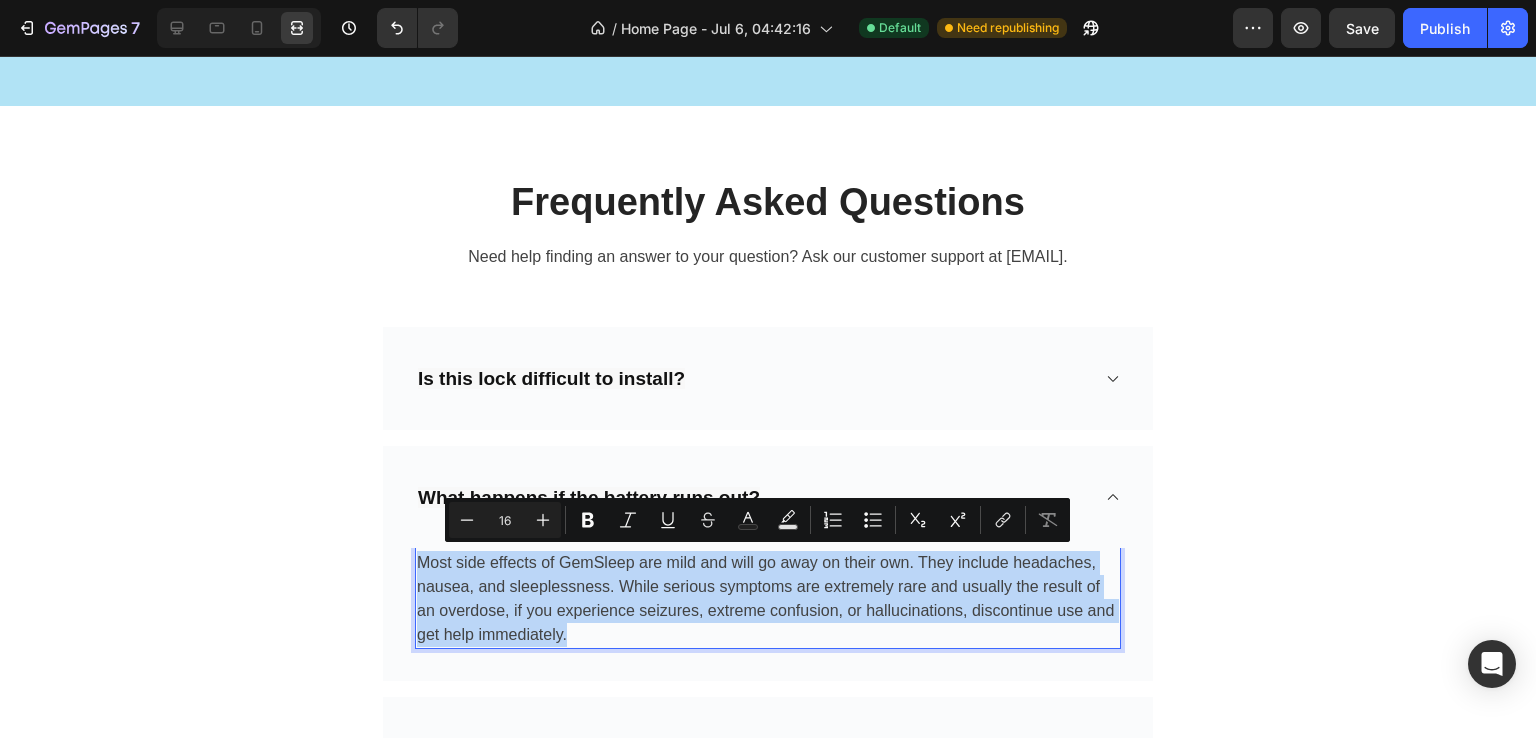 click on "Most side effects of GemSleep are mild and will go away on their own. They include headaches, nausea, and sleeplessness. While serious symptoms are extremely rare and usually the result of an overdose, if you experience seizures, extreme confusion, or hallucinations, discontinue use and get help immediately." at bounding box center (768, 599) 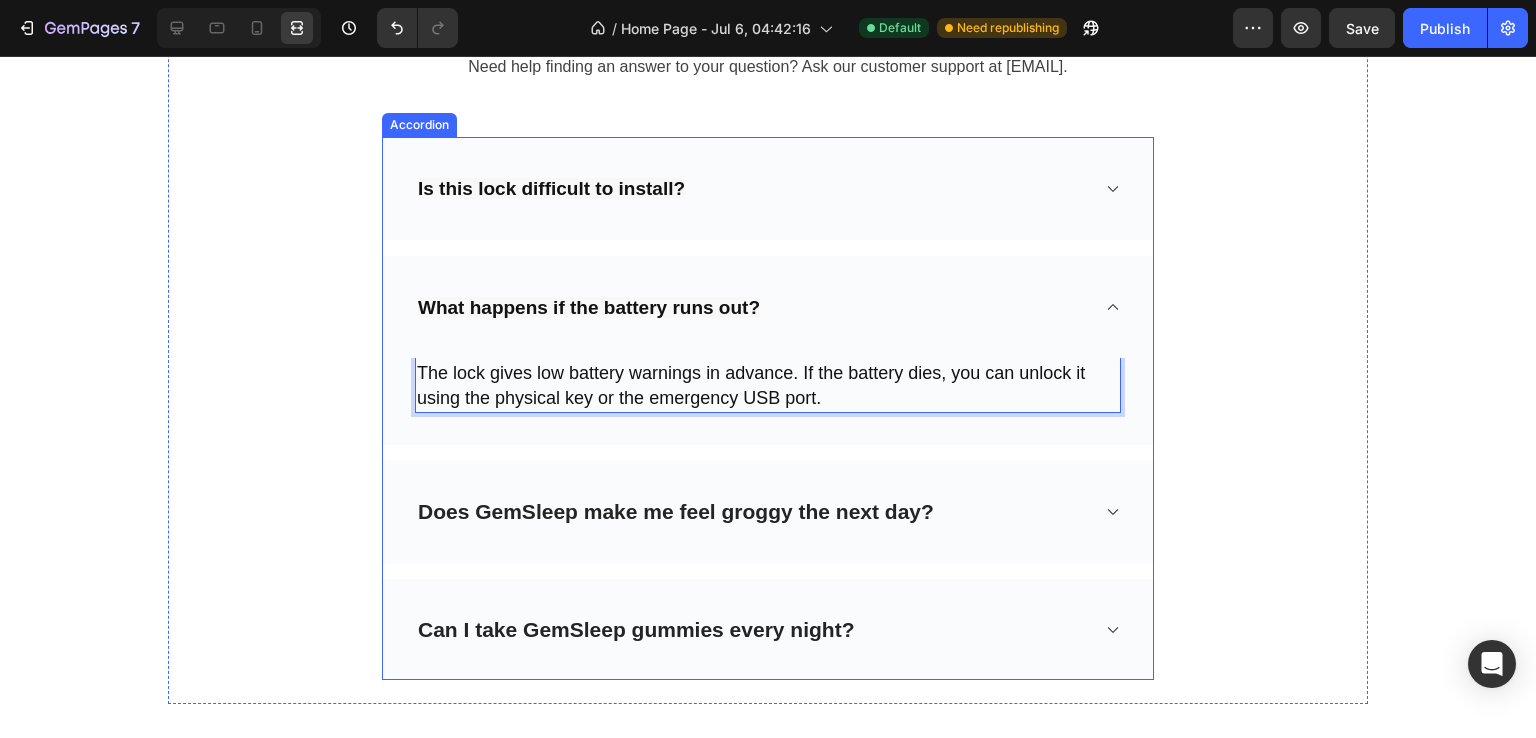 scroll, scrollTop: 6648, scrollLeft: 0, axis: vertical 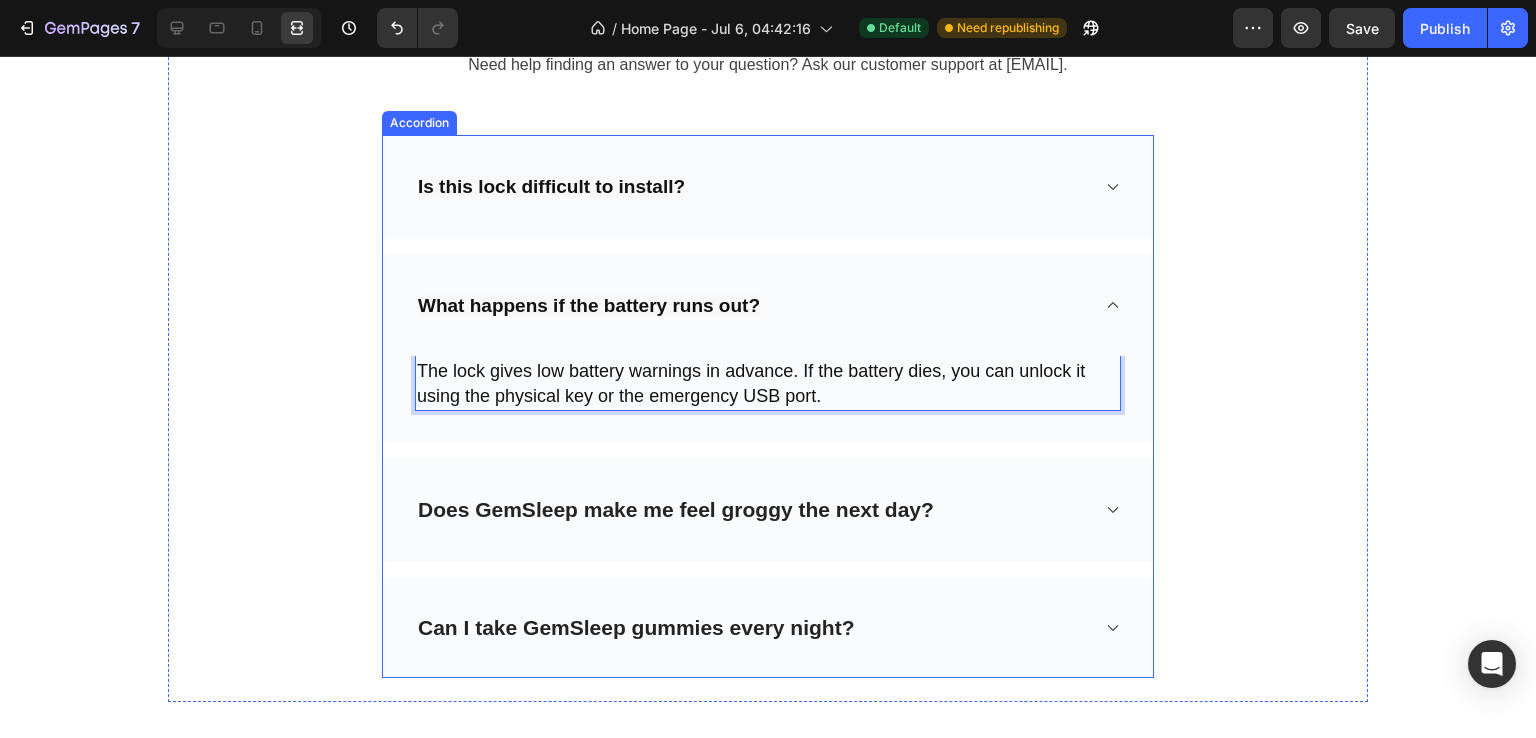 click on "Does GemSleep make me feel groggy the next day?" at bounding box center (676, 510) 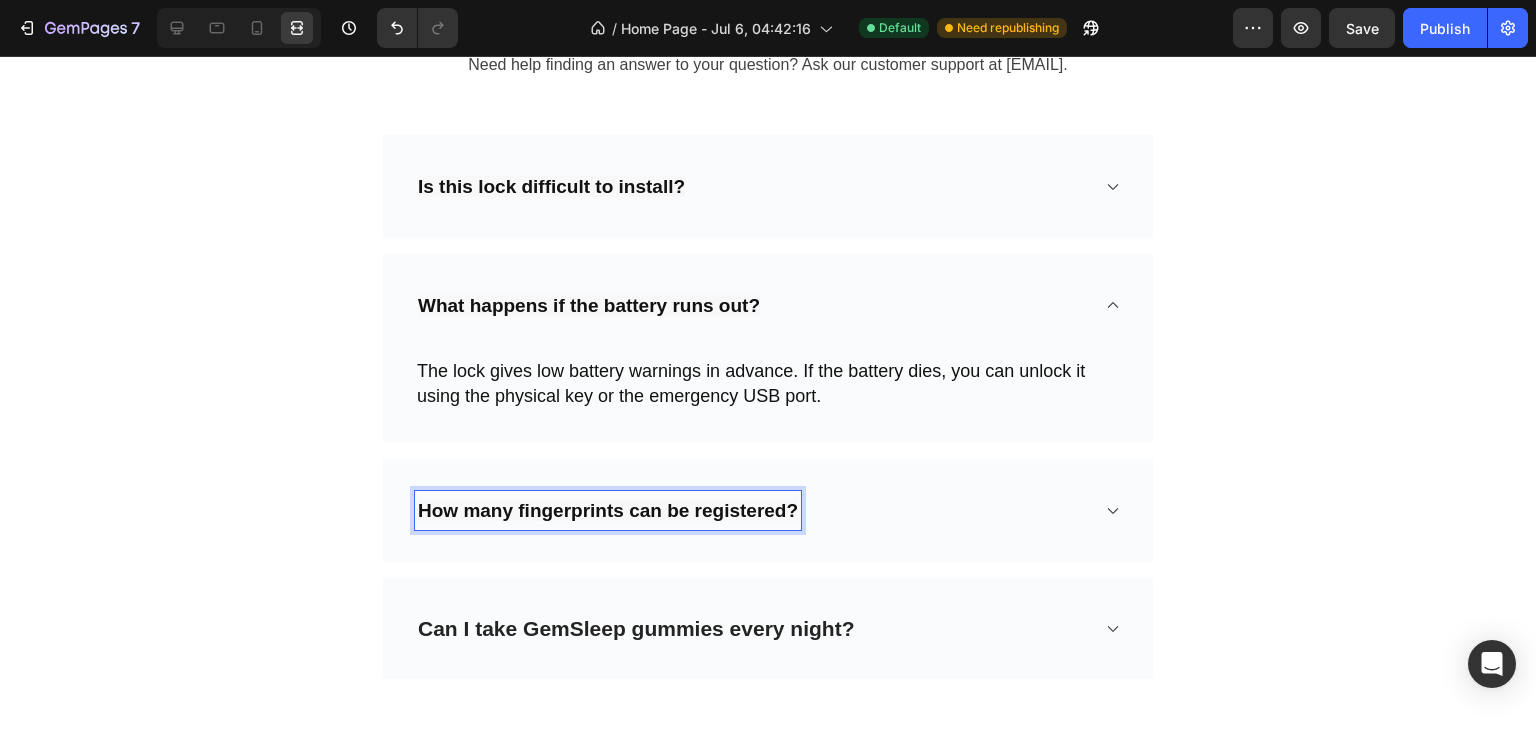 click on "How many fingerprints can be registered?" at bounding box center [752, 510] 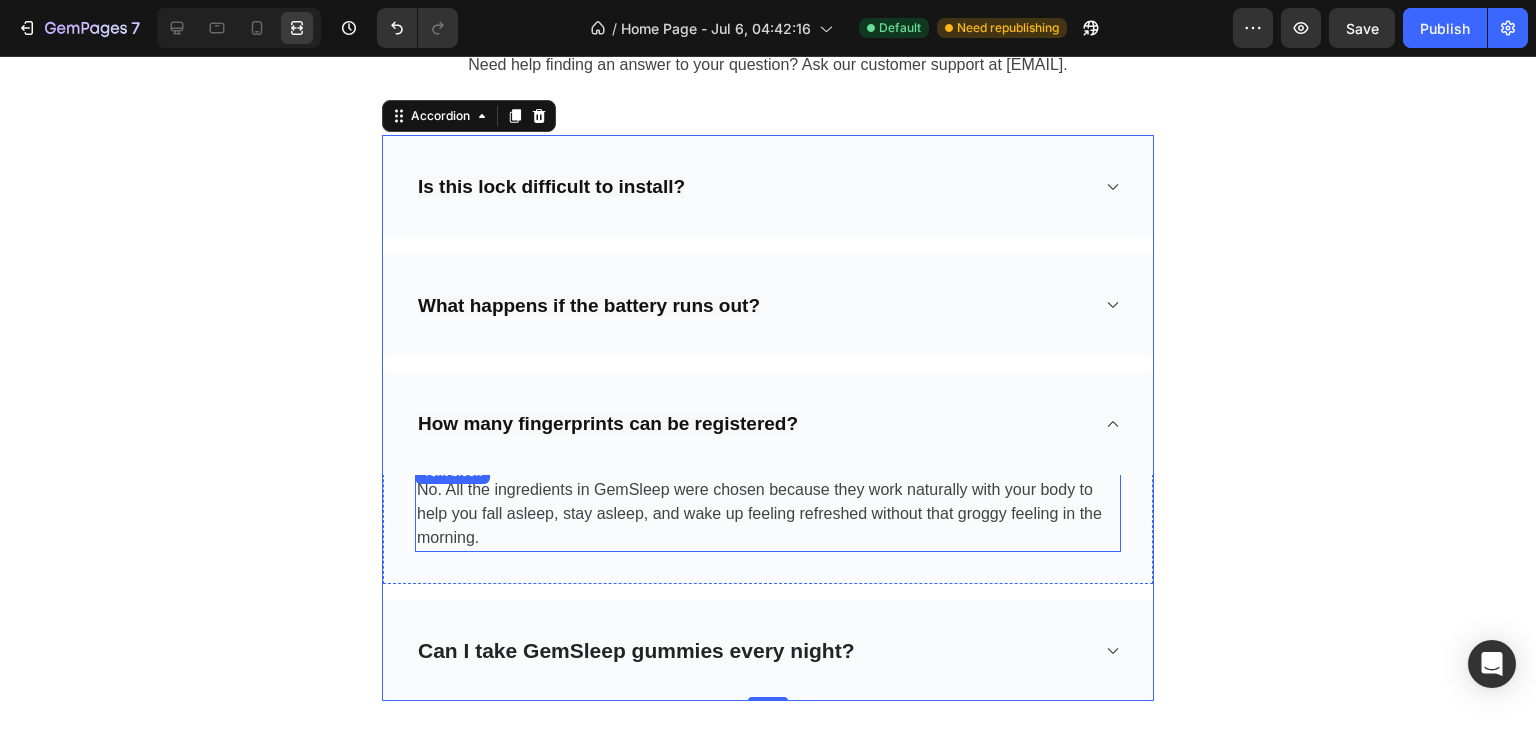 click on "No. All the ingredients in GemSleep were chosen because they work naturally with your body to help you fall asleep, stay asleep, and wake up feeling refreshed without that groggy feeling in the morning." at bounding box center (768, 514) 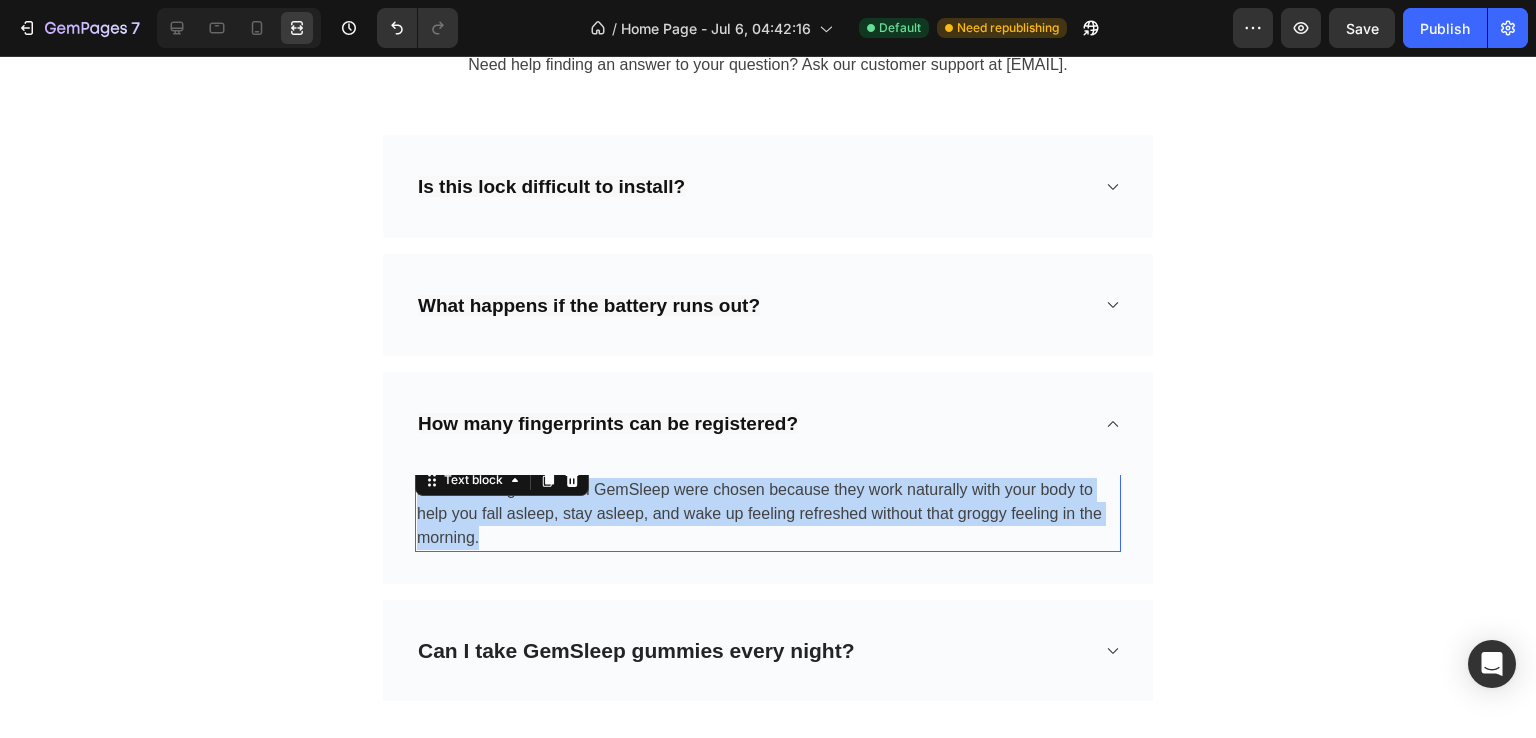 click on "No. All the ingredients in GemSleep were chosen because they work naturally with your body to help you fall asleep, stay asleep, and wake up feeling refreshed without that groggy feeling in the morning." at bounding box center [768, 514] 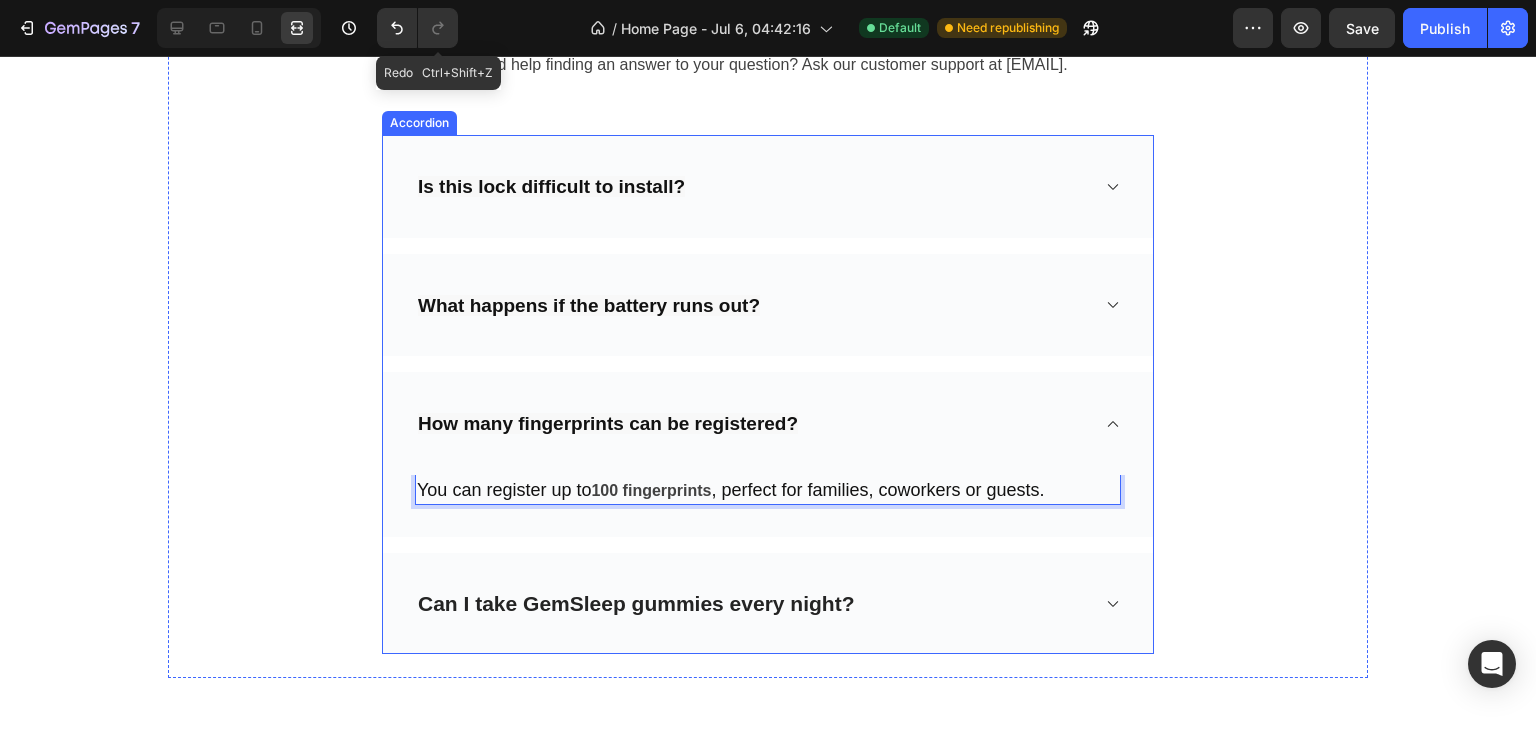 click on "How many fingerprints can be registered?" at bounding box center (752, 423) 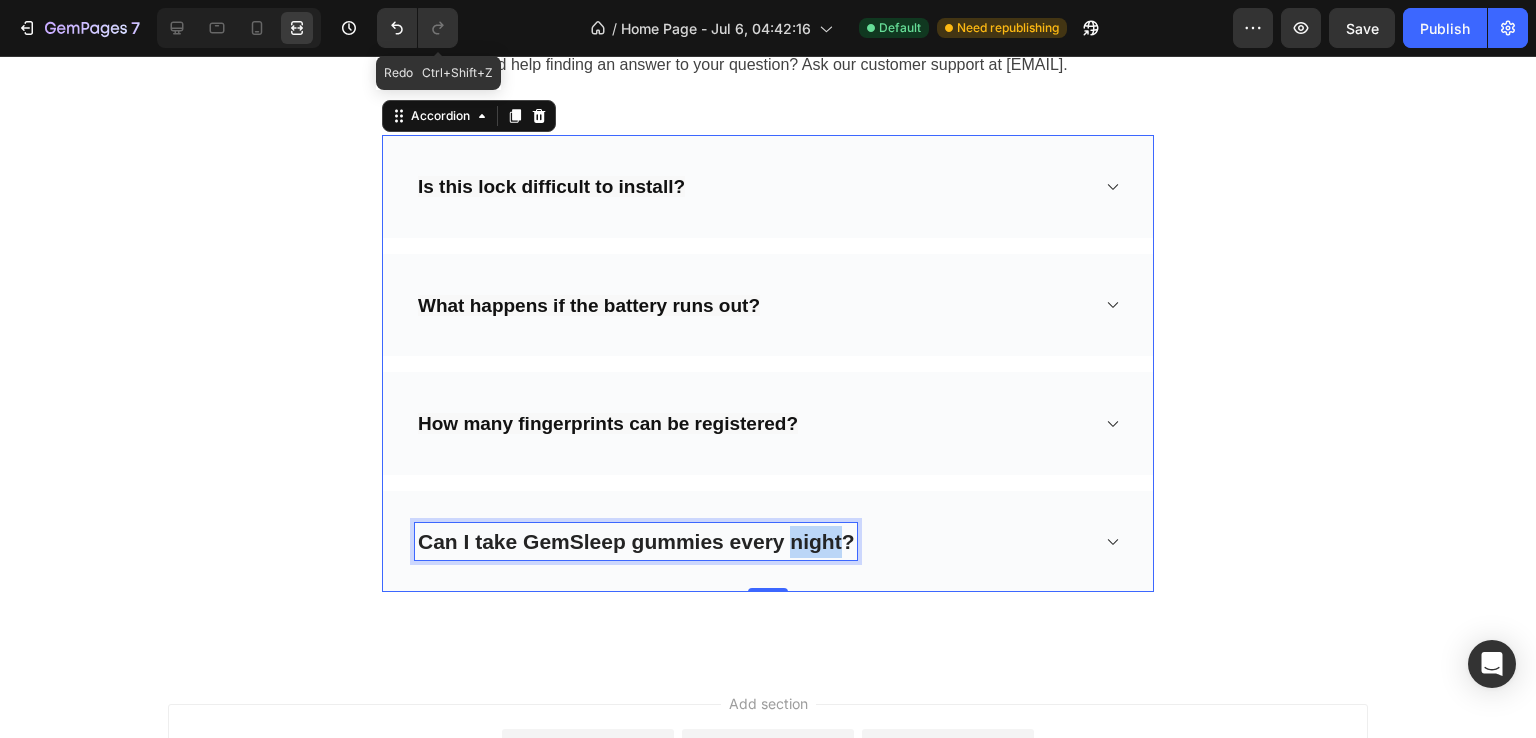 click on "Can I take GemSleep gummies every night?" at bounding box center [636, 542] 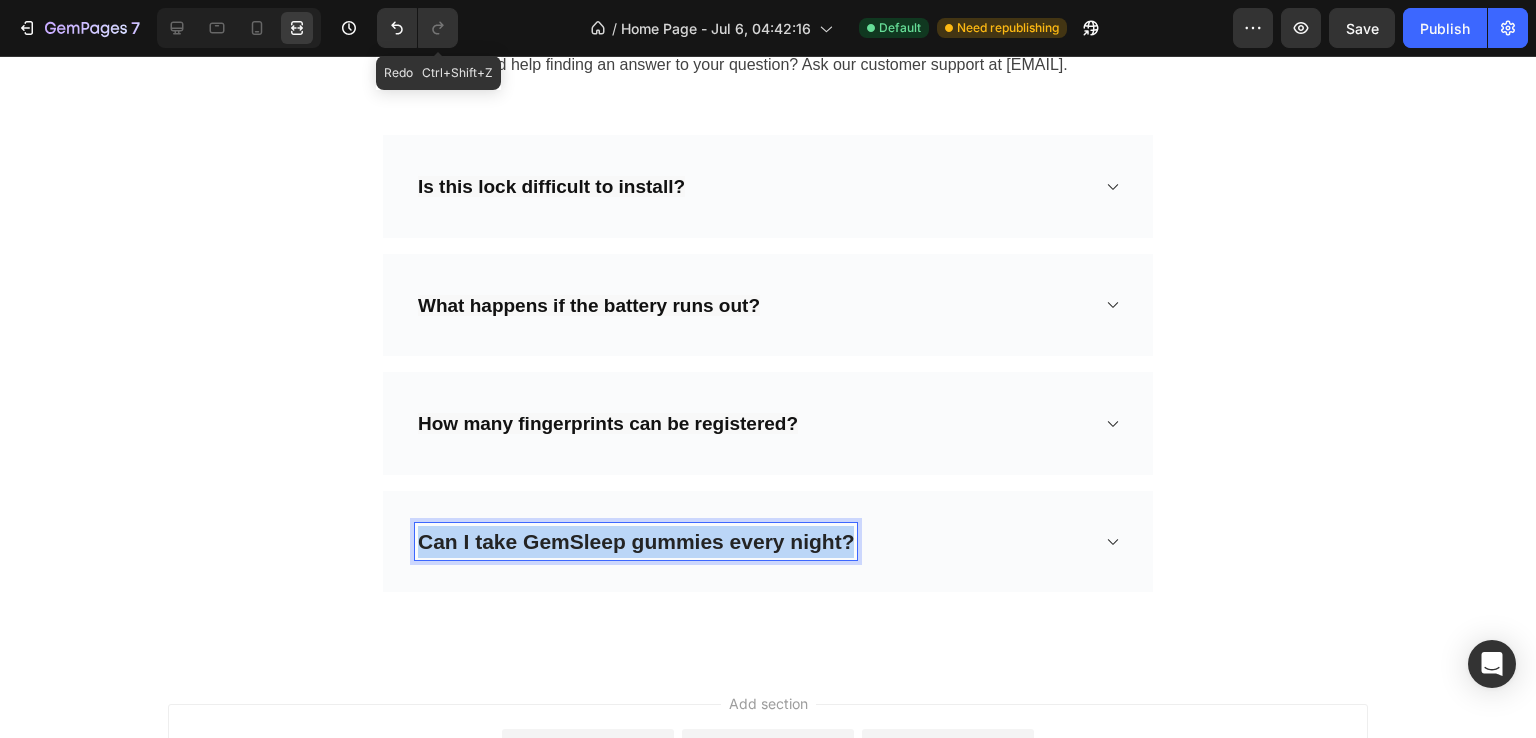 click on "Can I take GemSleep gummies every night?" at bounding box center (636, 542) 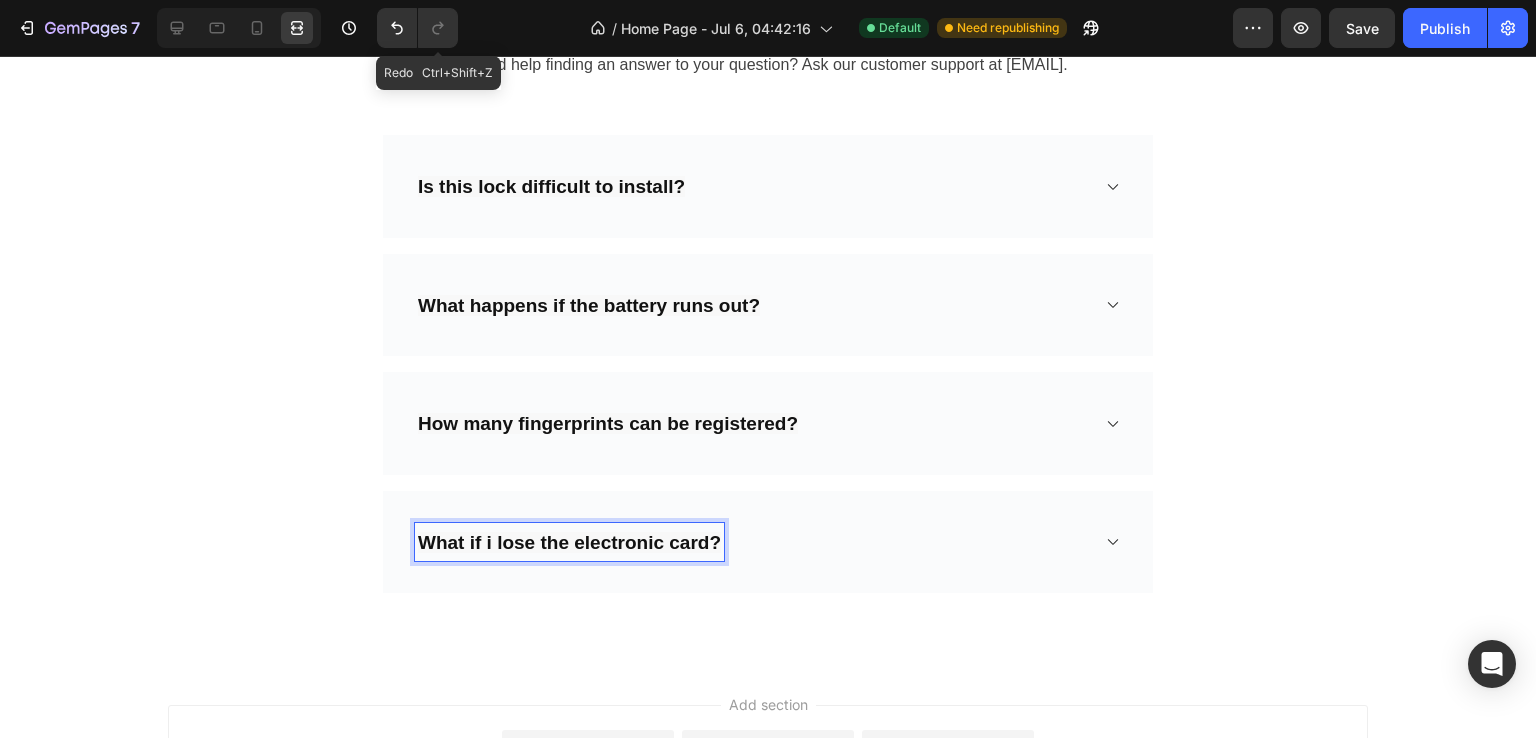 click on "What if i lose the electronic card?" at bounding box center [752, 542] 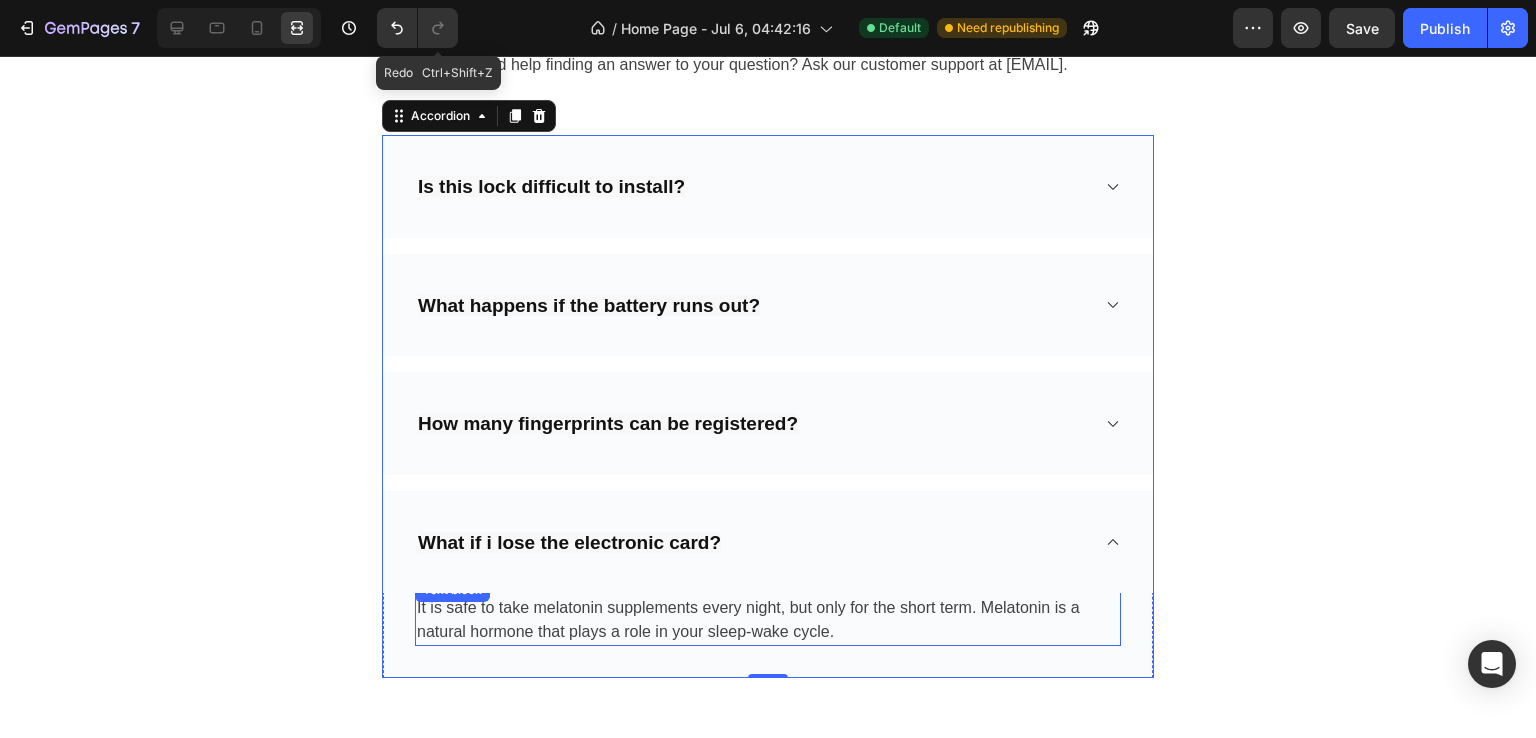 click on "It is safe to take melatonin supplements every night, but only for the short term. Melatonin is a natural hormone that plays a role in your sleep-wake cycle." at bounding box center [768, 620] 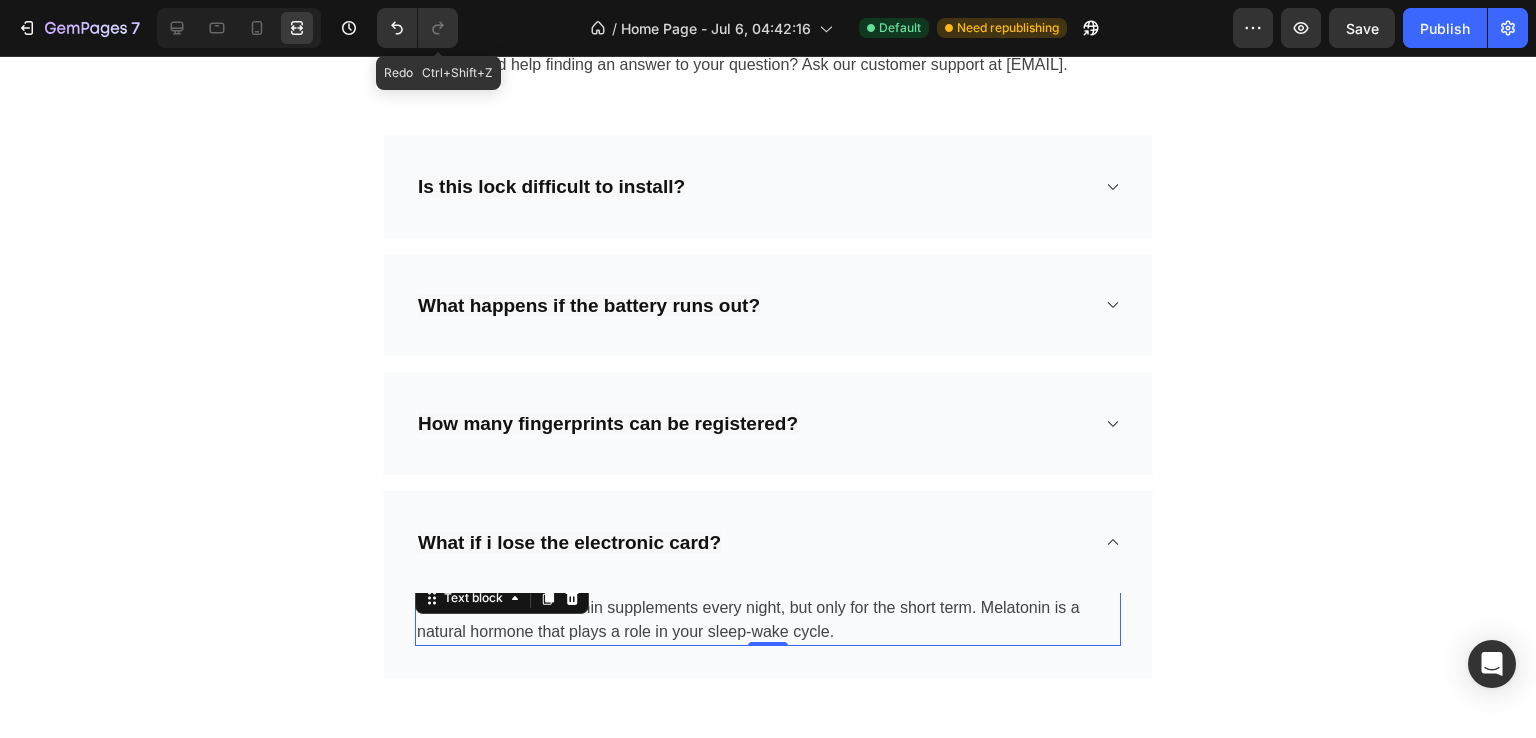 click on "It is safe to take melatonin supplements every night, but only for the short term. Melatonin is a natural hormone that plays a role in your sleep-wake cycle." at bounding box center [768, 620] 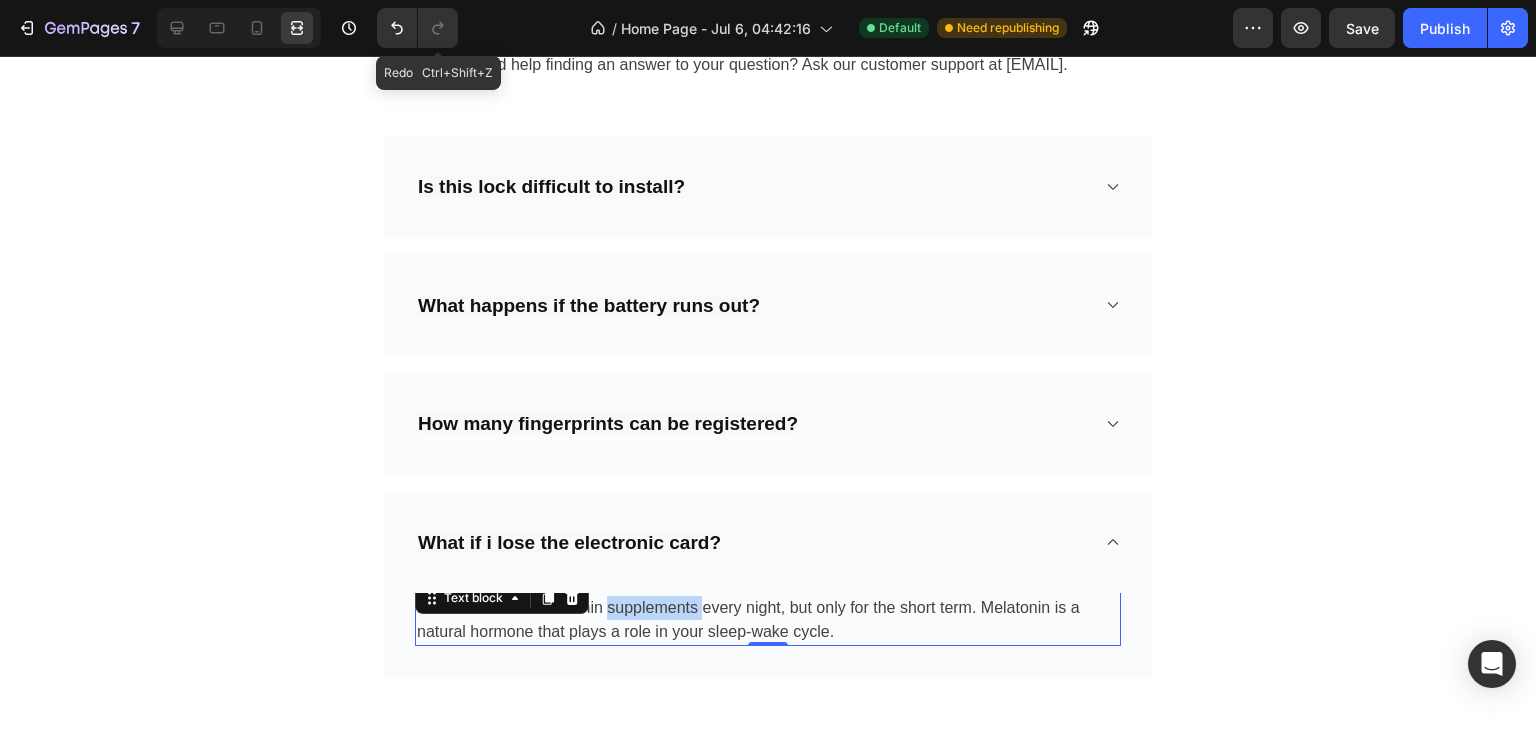 click on "It is safe to take melatonin supplements every night, but only for the short term. Melatonin is a natural hormone that plays a role in your sleep-wake cycle." at bounding box center (768, 620) 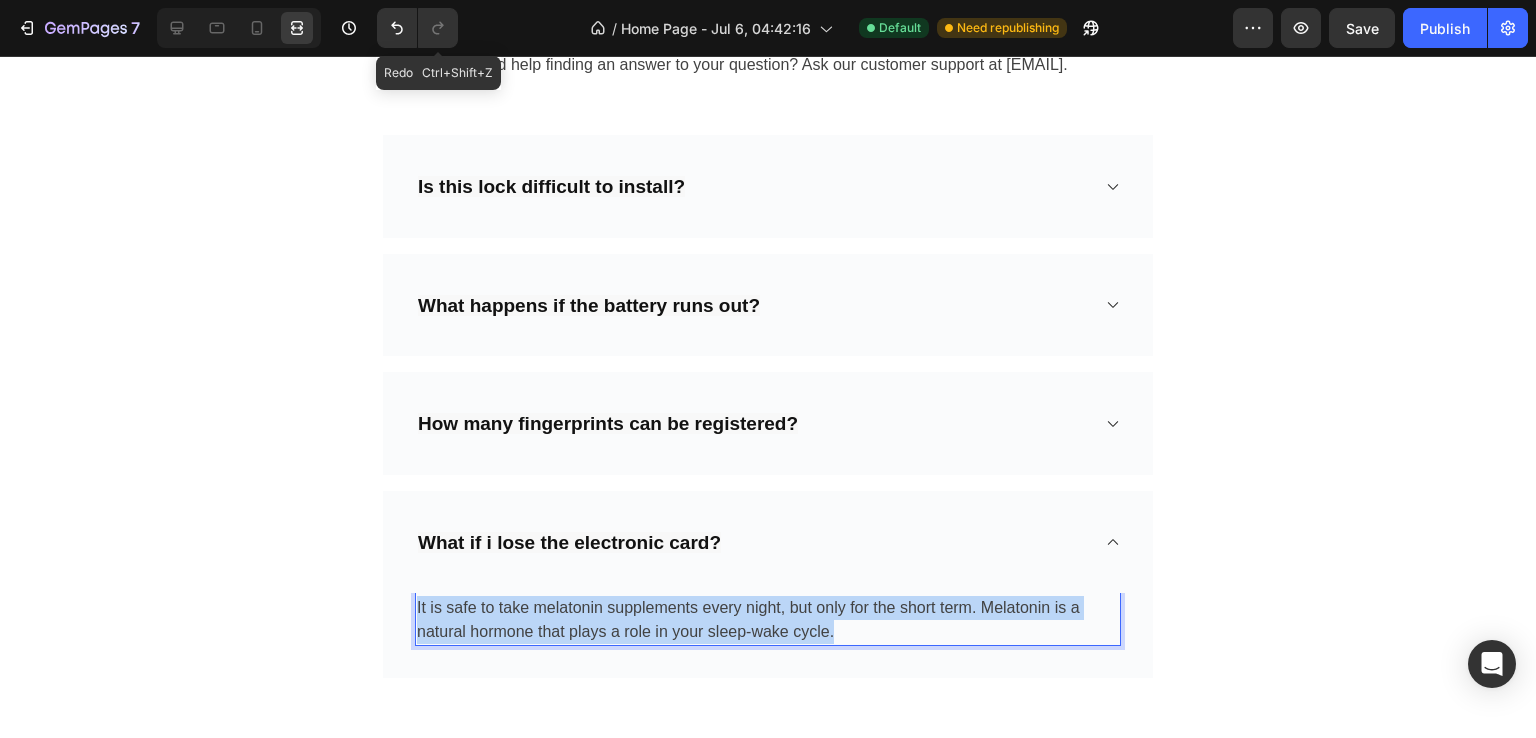 click on "It is safe to take melatonin supplements every night, but only for the short term. Melatonin is a natural hormone that plays a role in your sleep-wake cycle." at bounding box center (768, 620) 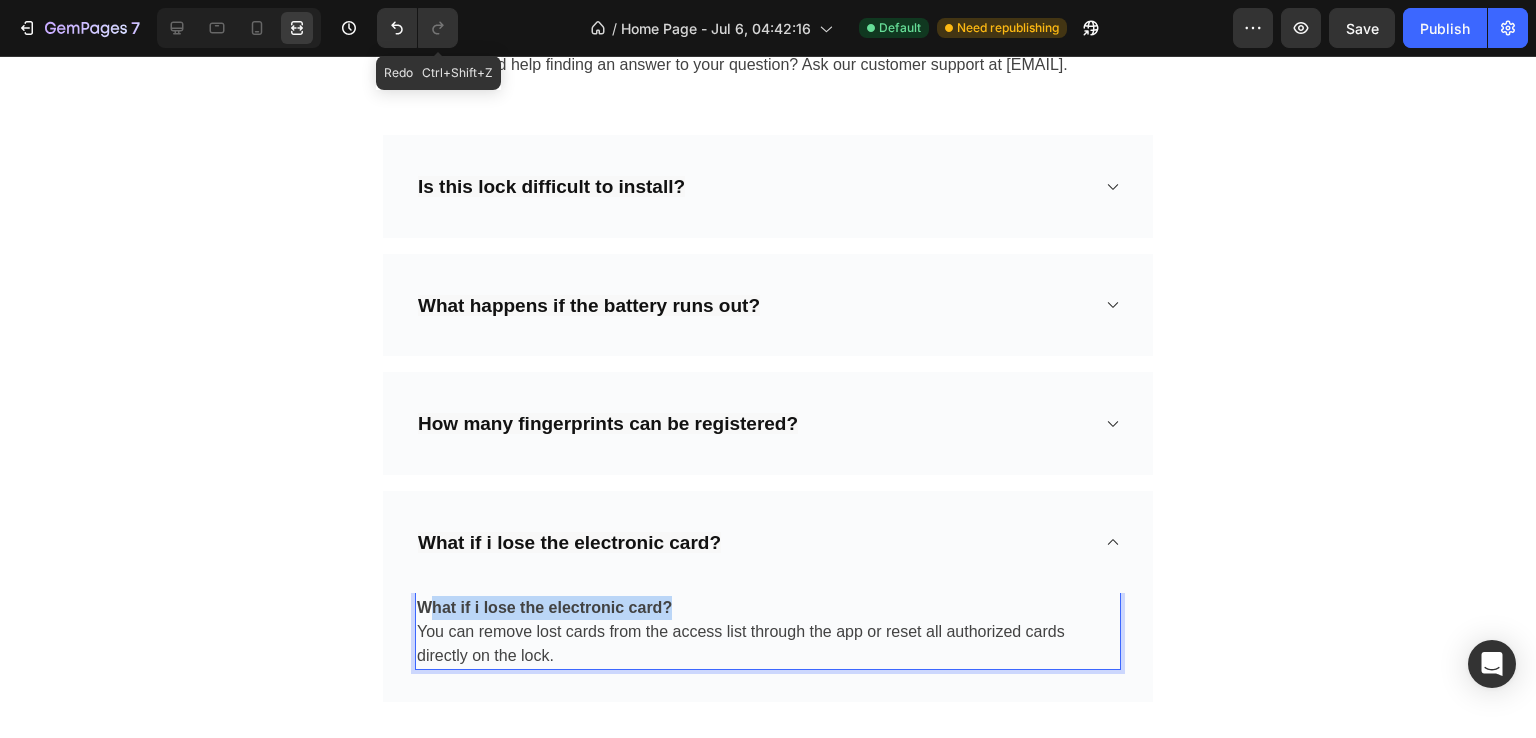 drag, startPoint x: 696, startPoint y: 597, endPoint x: 401, endPoint y: 589, distance: 295.10846 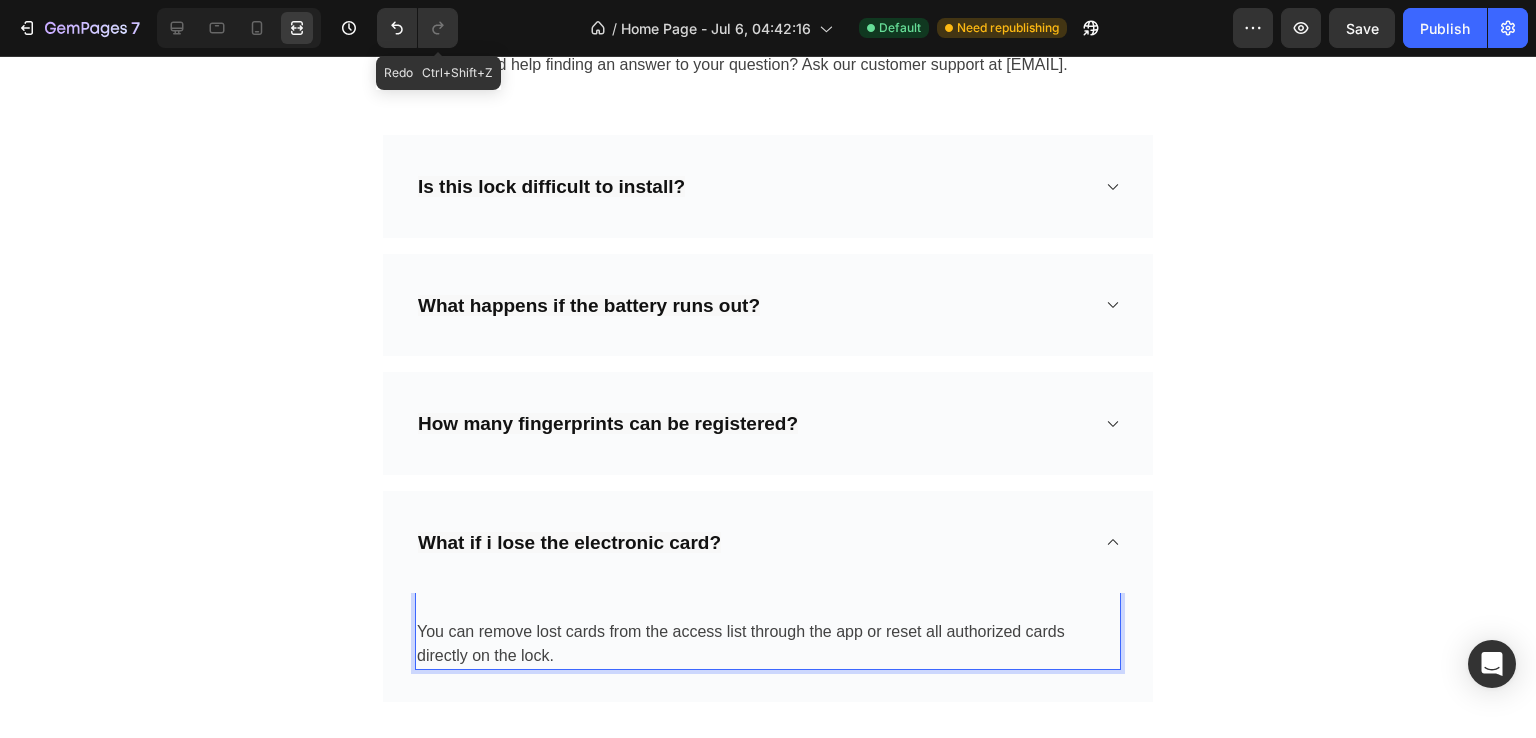 click on "You can remove lost cards from the access list through the app or reset all authorized cards directly on the lock." at bounding box center (768, 644) 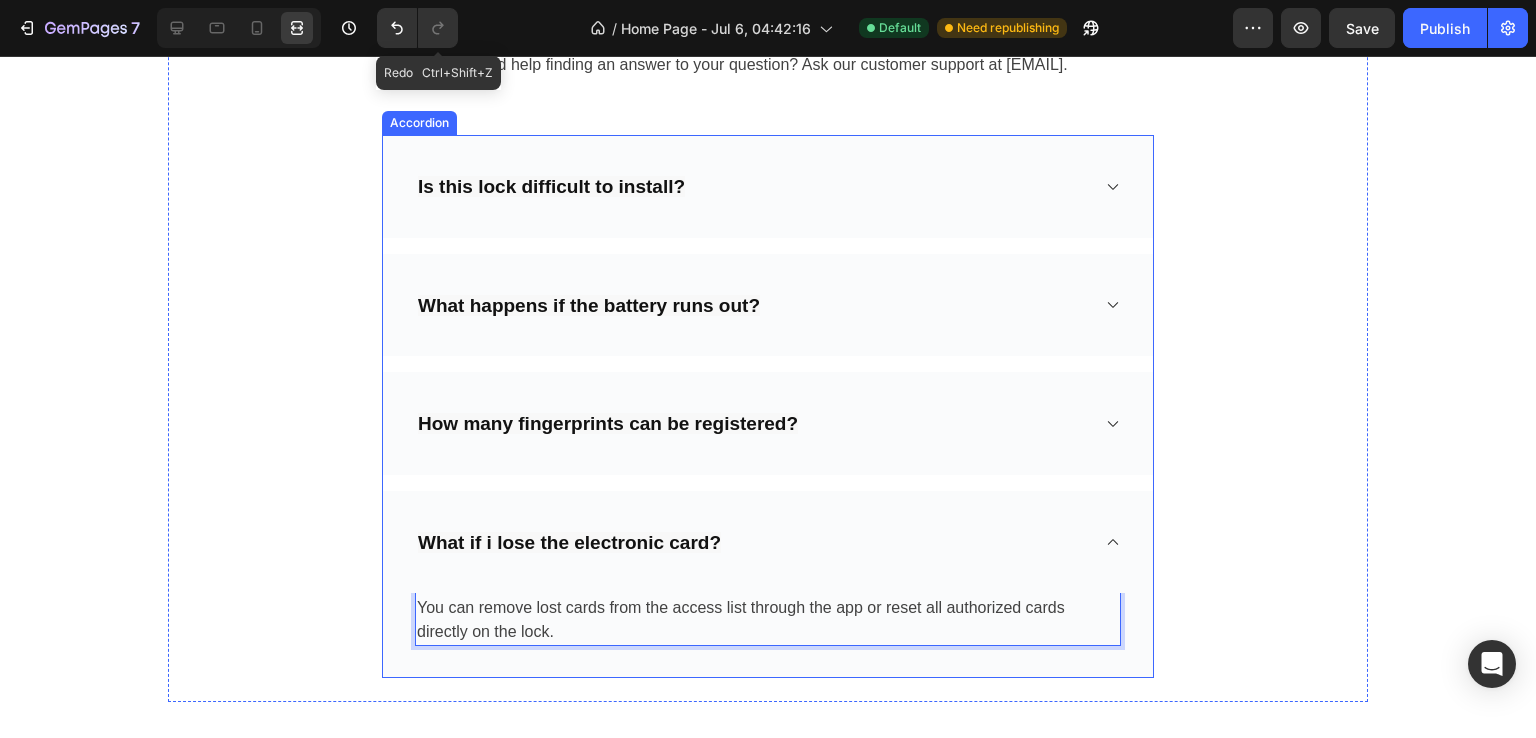 click on "What if i lose the electronic card?" at bounding box center (752, 542) 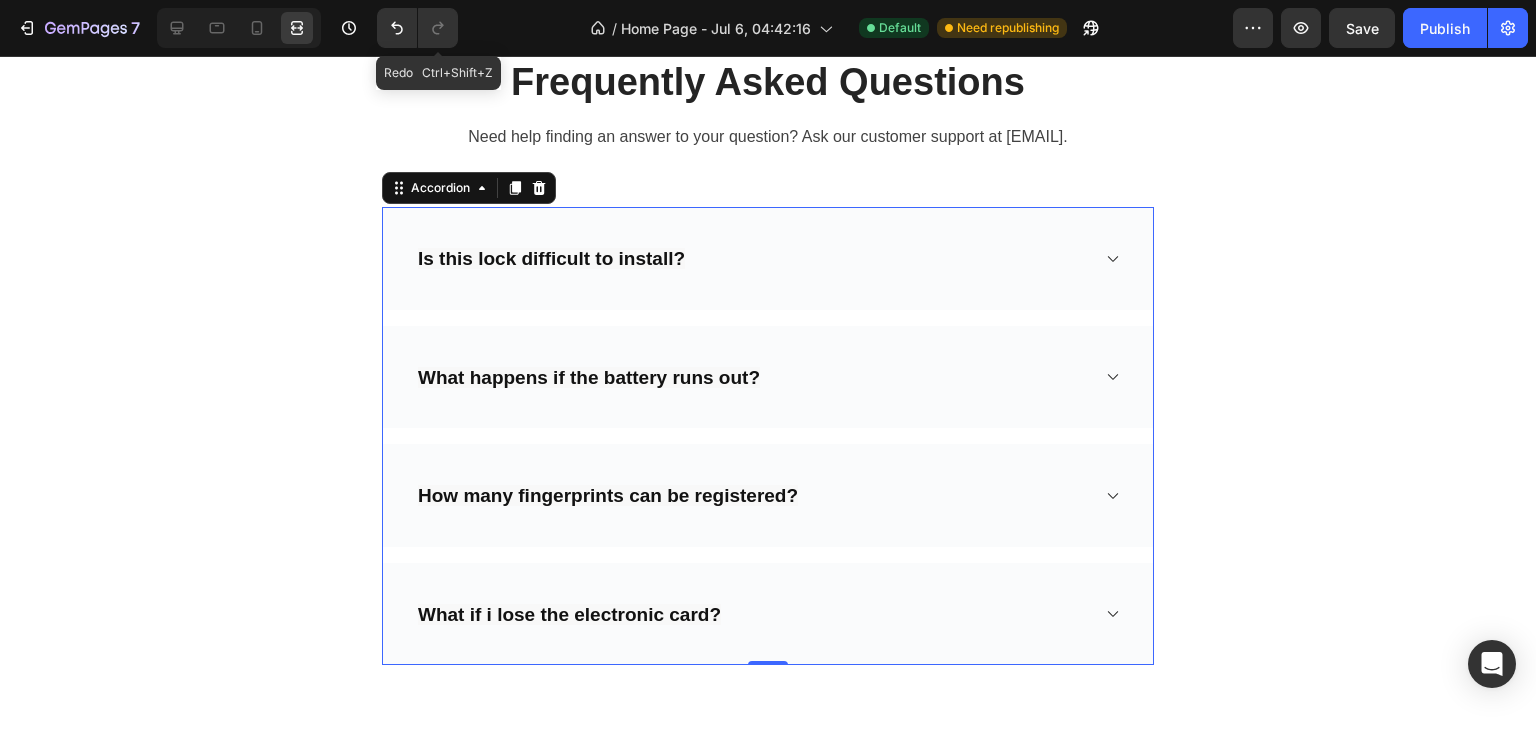 scroll, scrollTop: 6582, scrollLeft: 0, axis: vertical 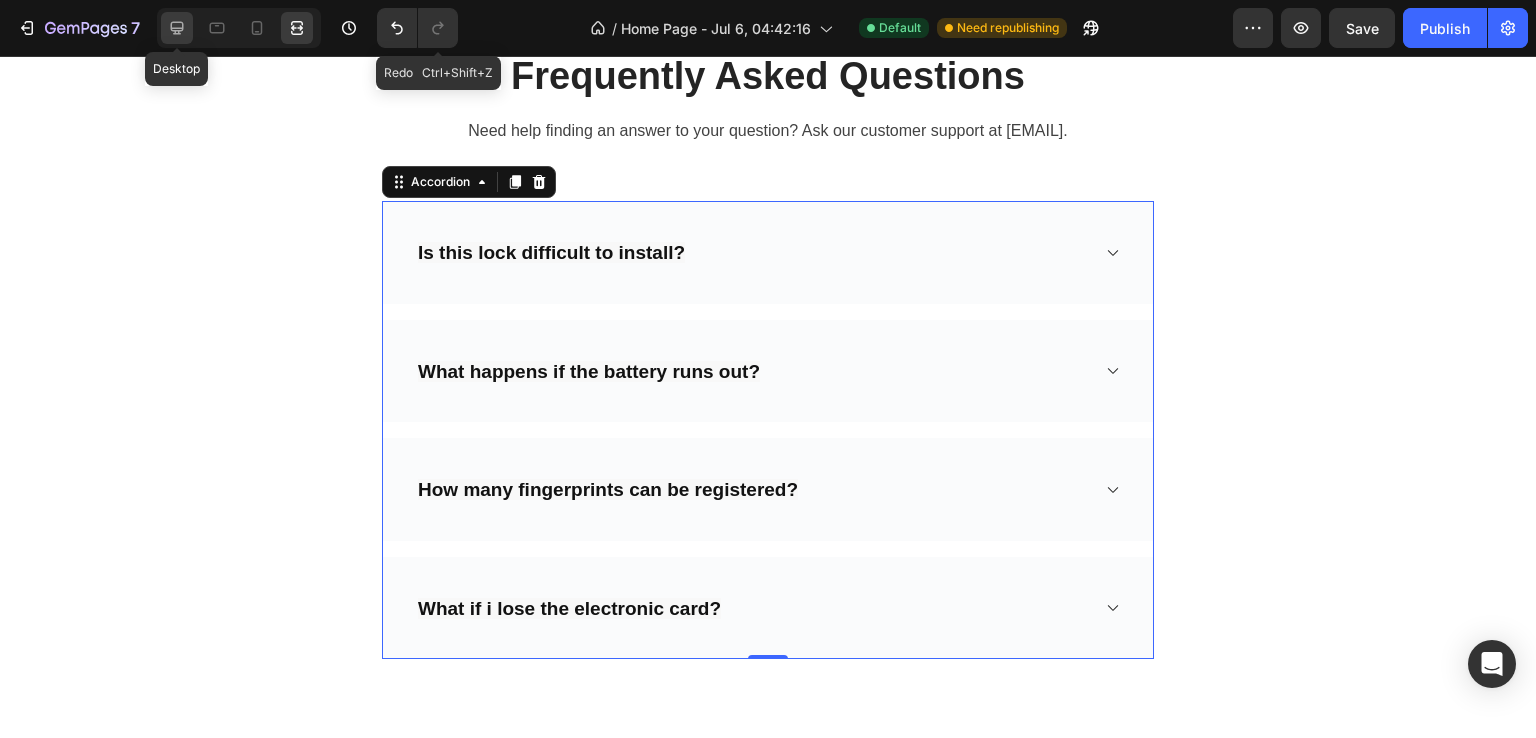 click 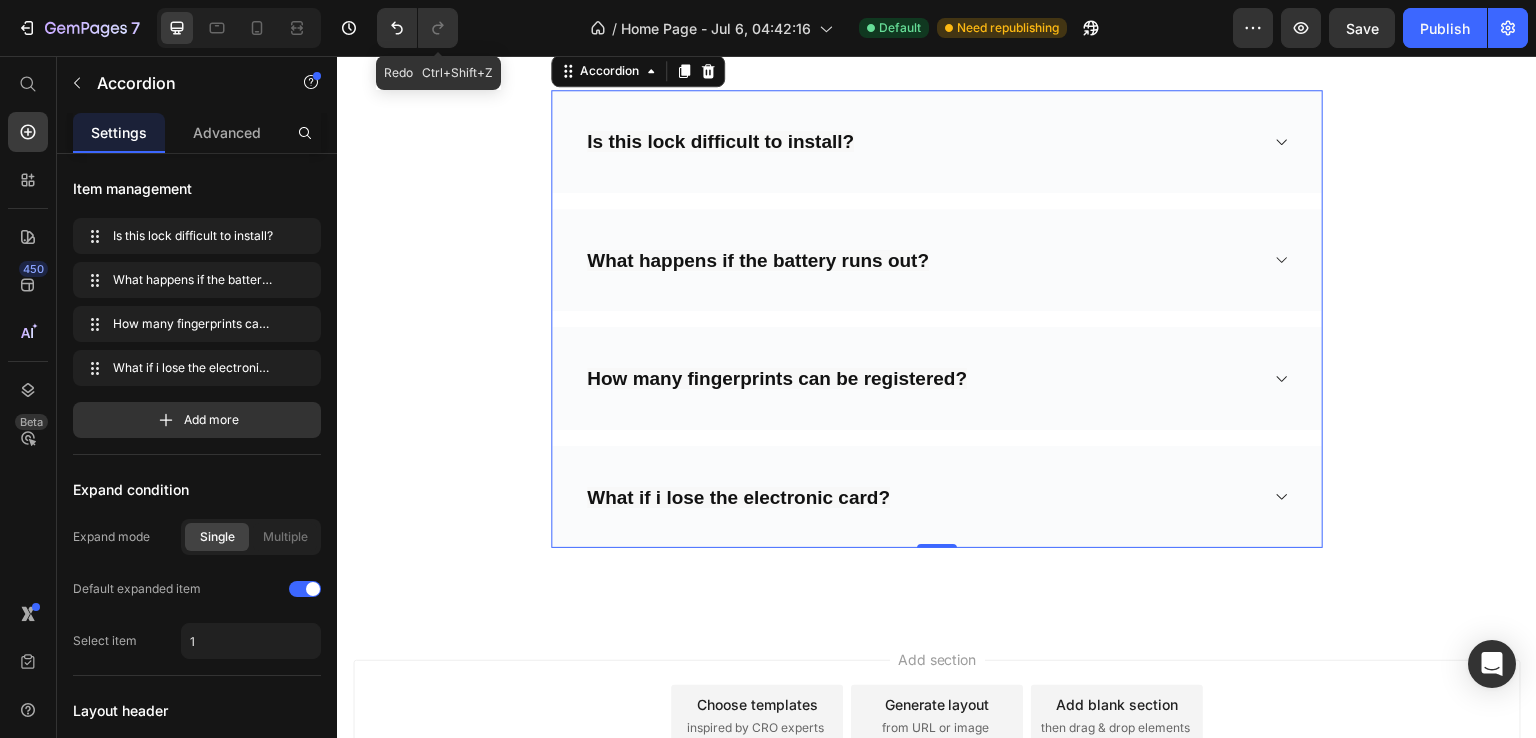 scroll, scrollTop: 6687, scrollLeft: 0, axis: vertical 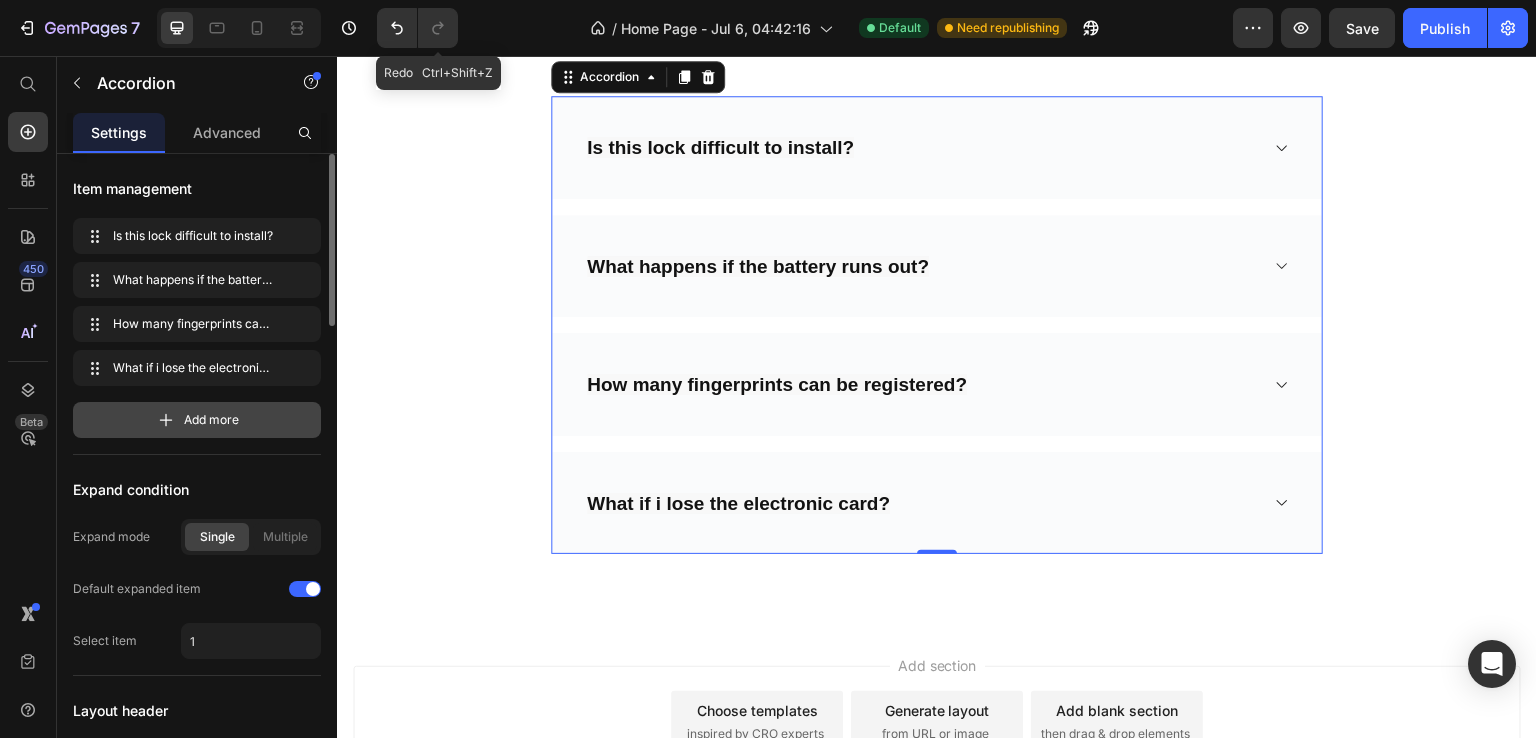 click on "Add more" at bounding box center (197, 420) 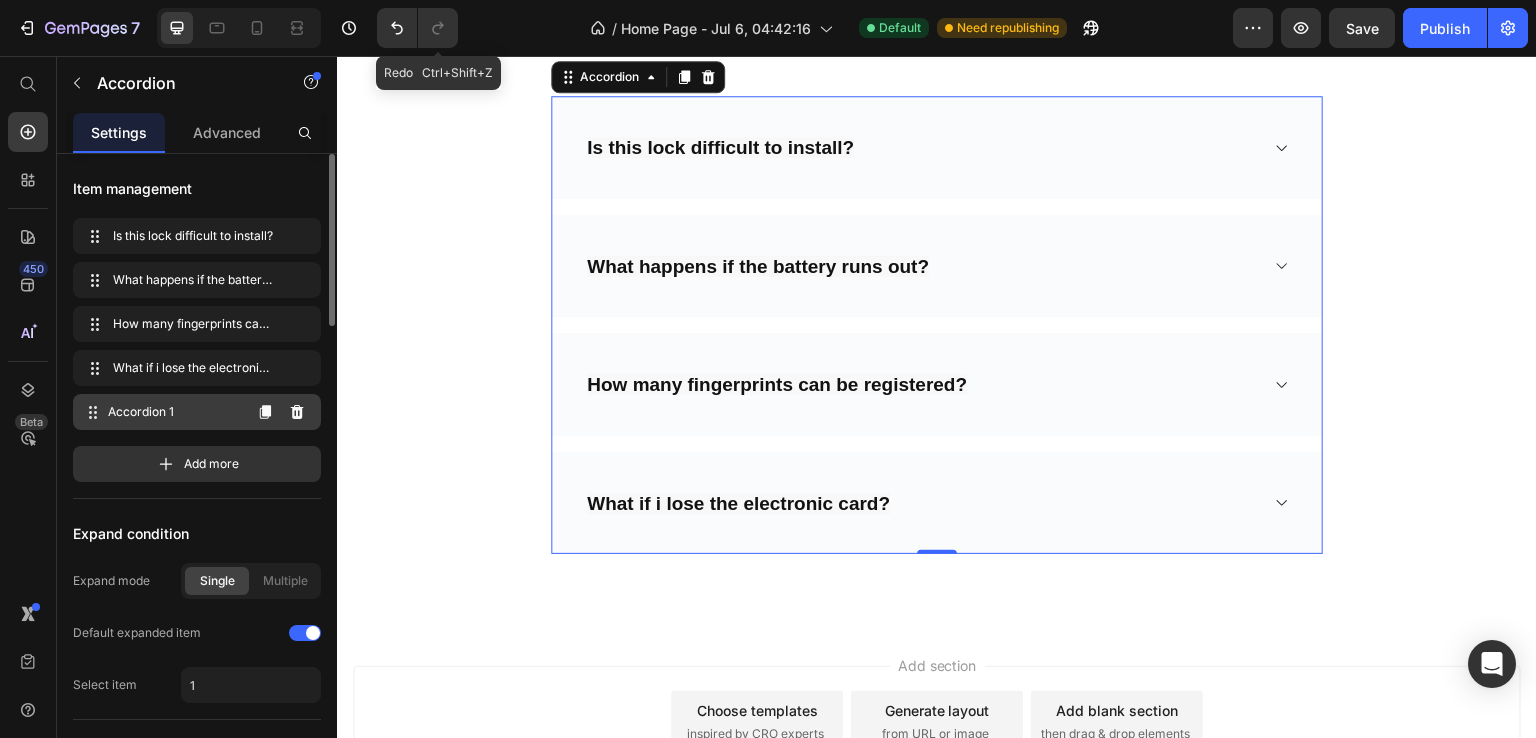 click on "Accordion 1" at bounding box center [174, 412] 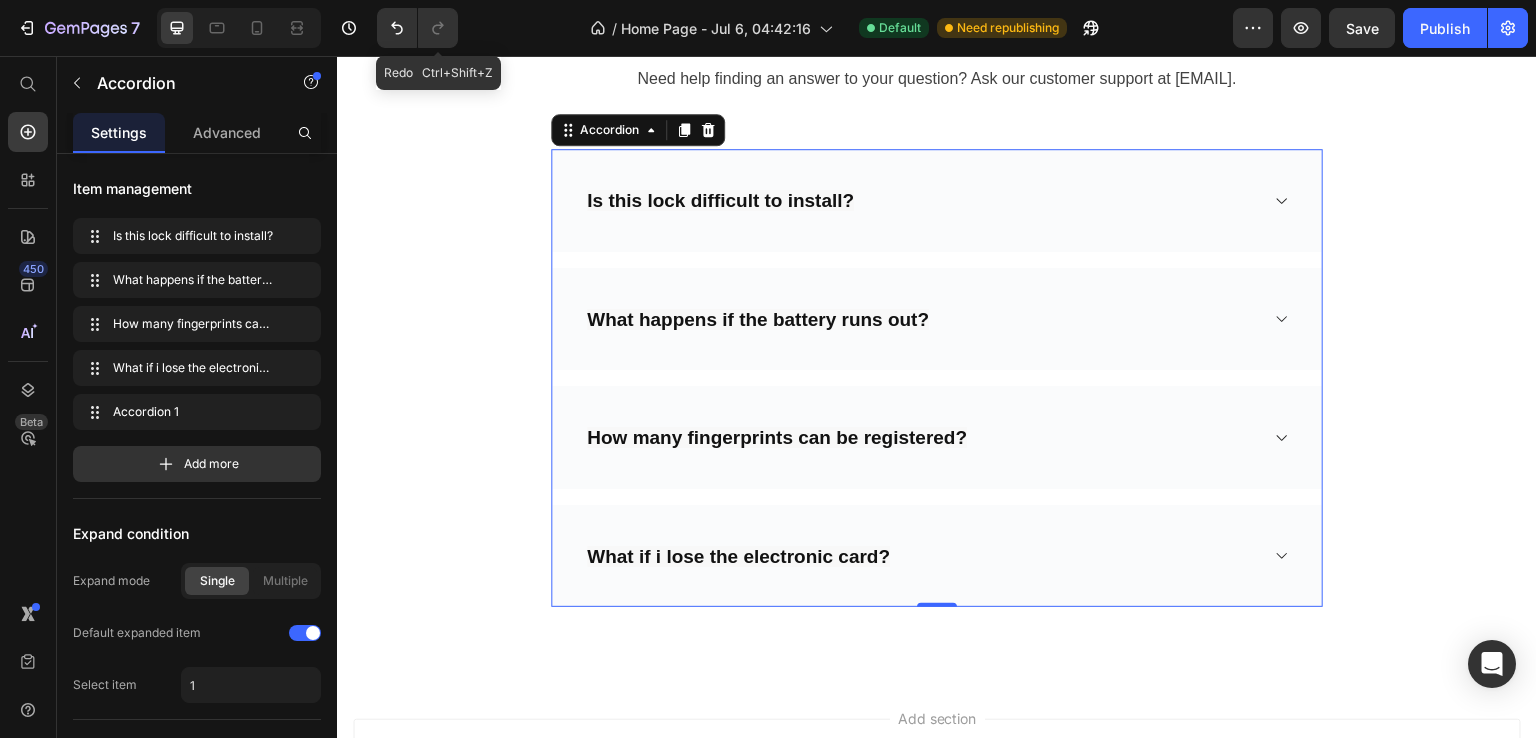 scroll, scrollTop: 6653, scrollLeft: 0, axis: vertical 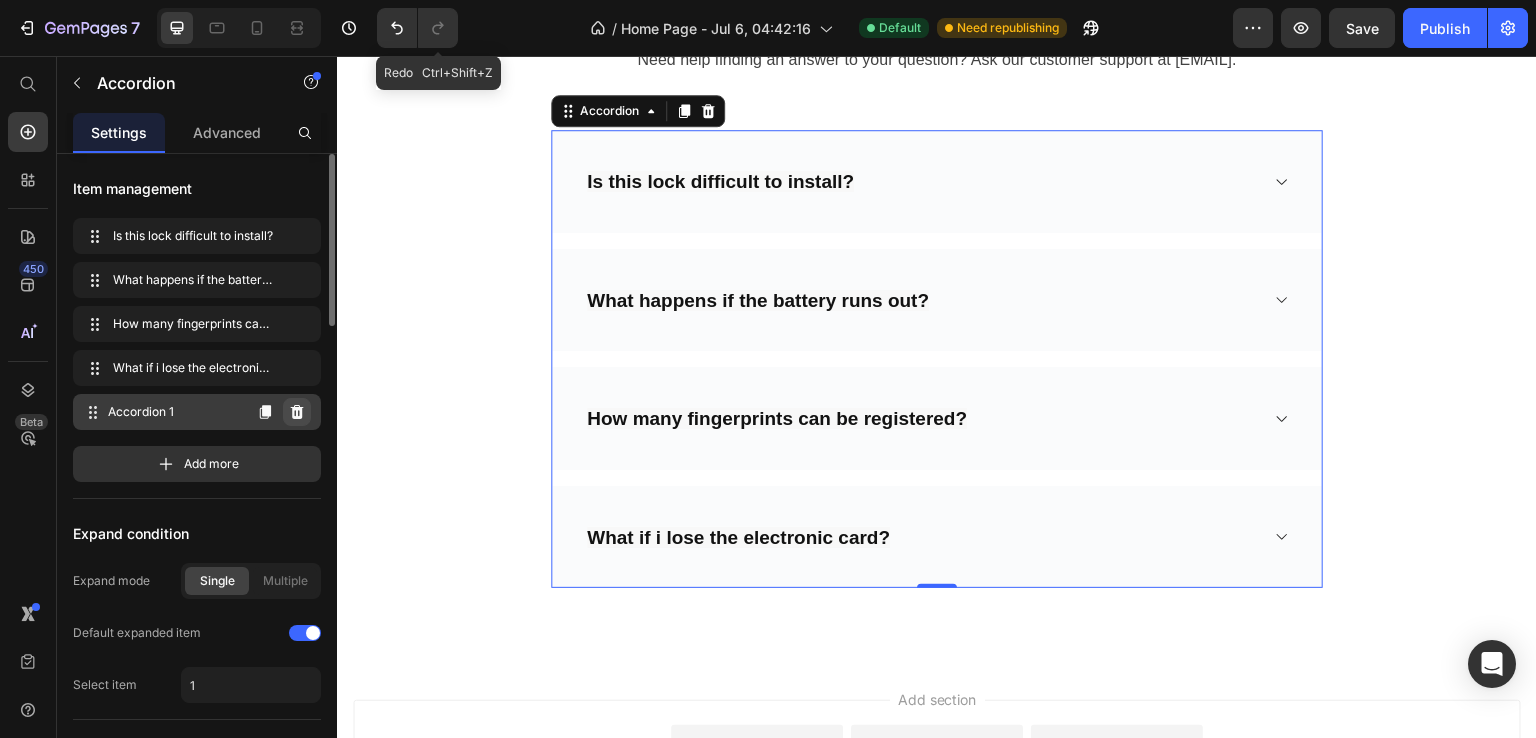 click 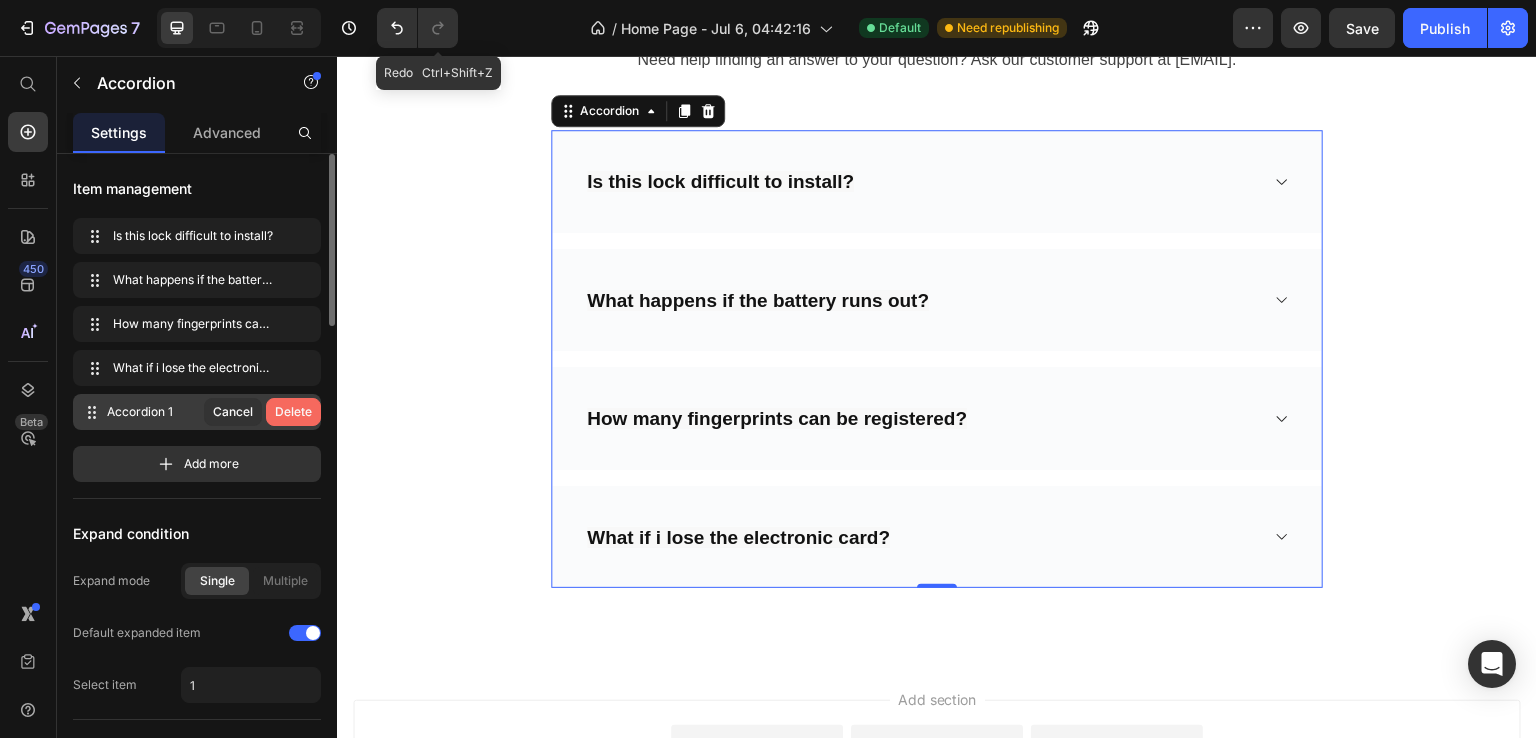 click on "Delete" at bounding box center (293, 412) 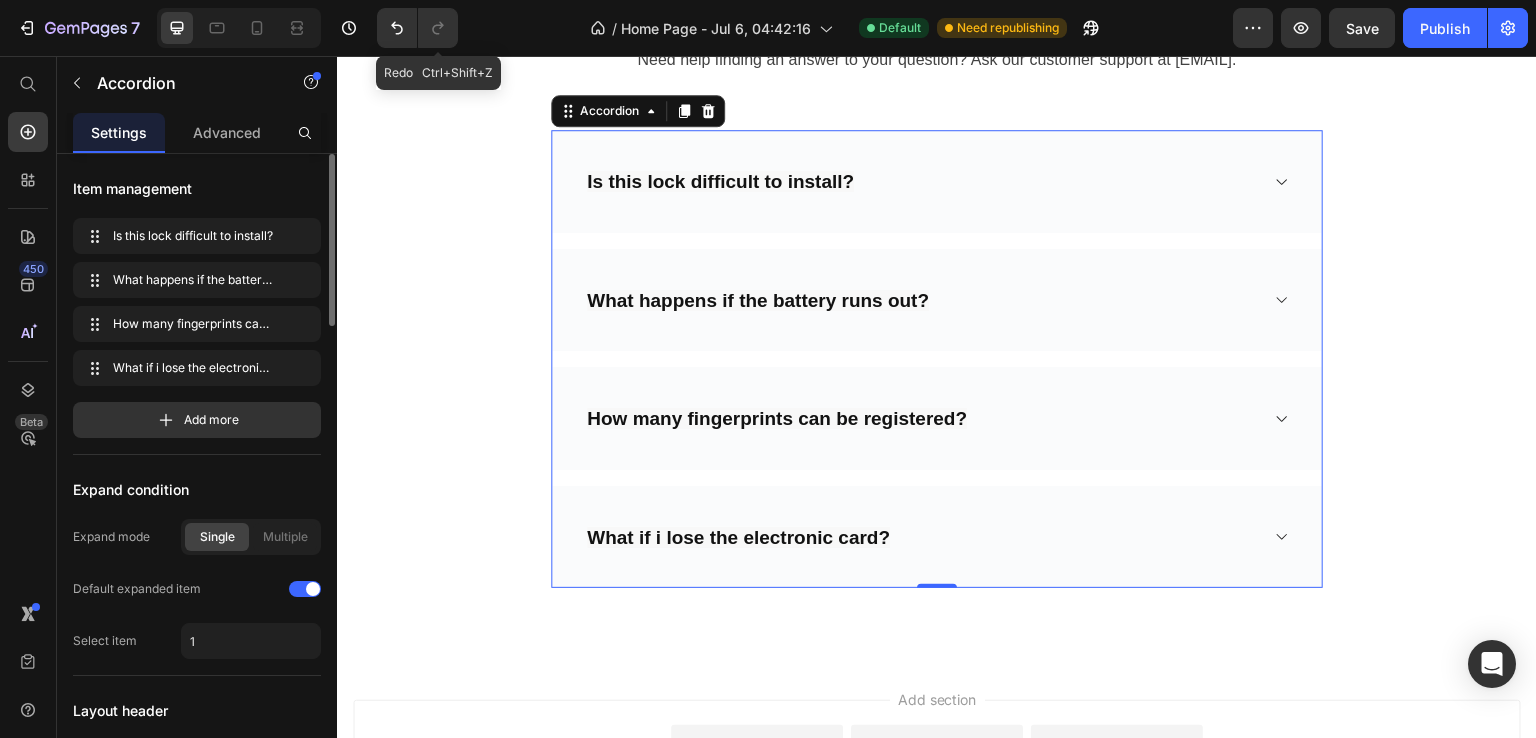 click on "7  Version history Redo   Ctrl+Shift+Z  /  Home Page - Jul 6, 04:42:16 Default Need republishing Preview  Save   Publish" 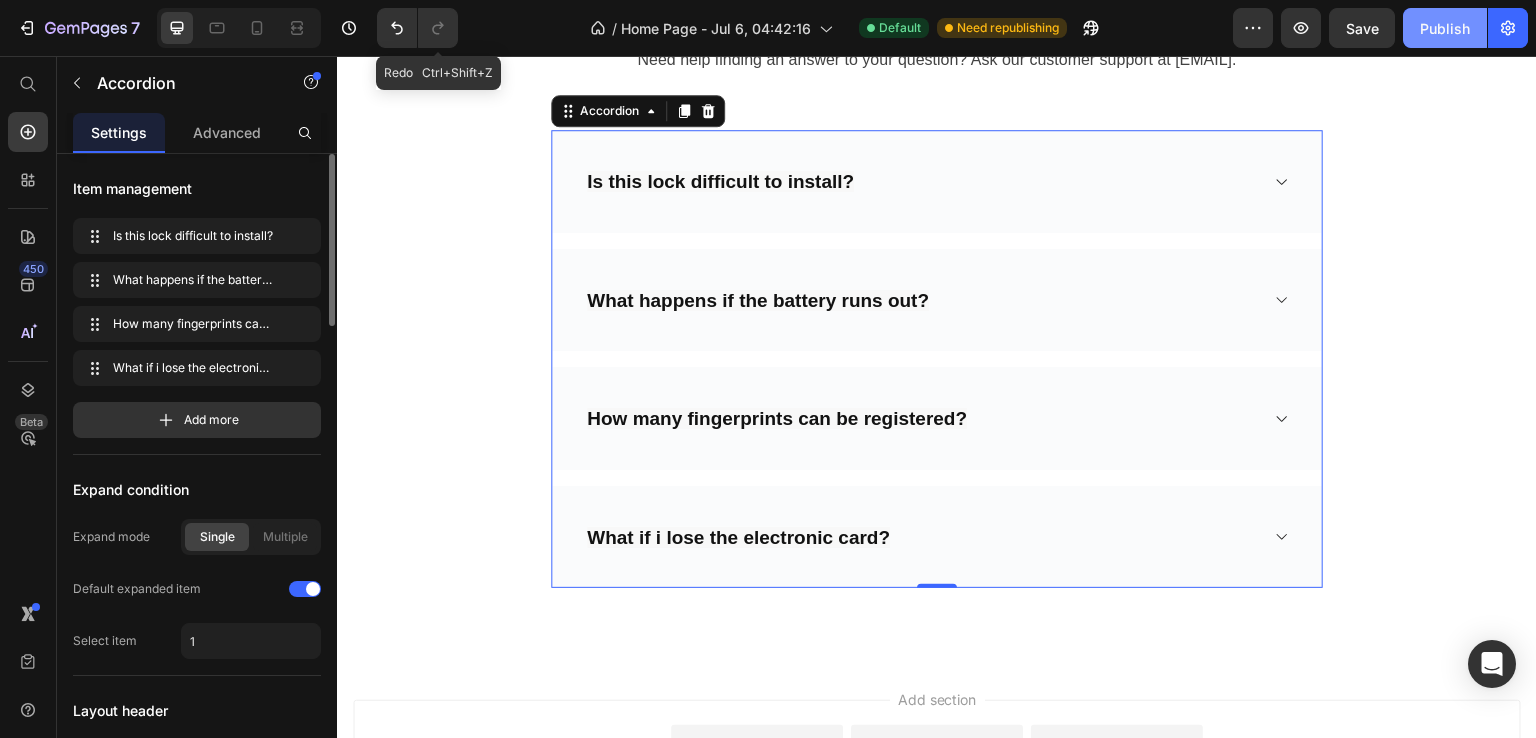 click on "Publish" 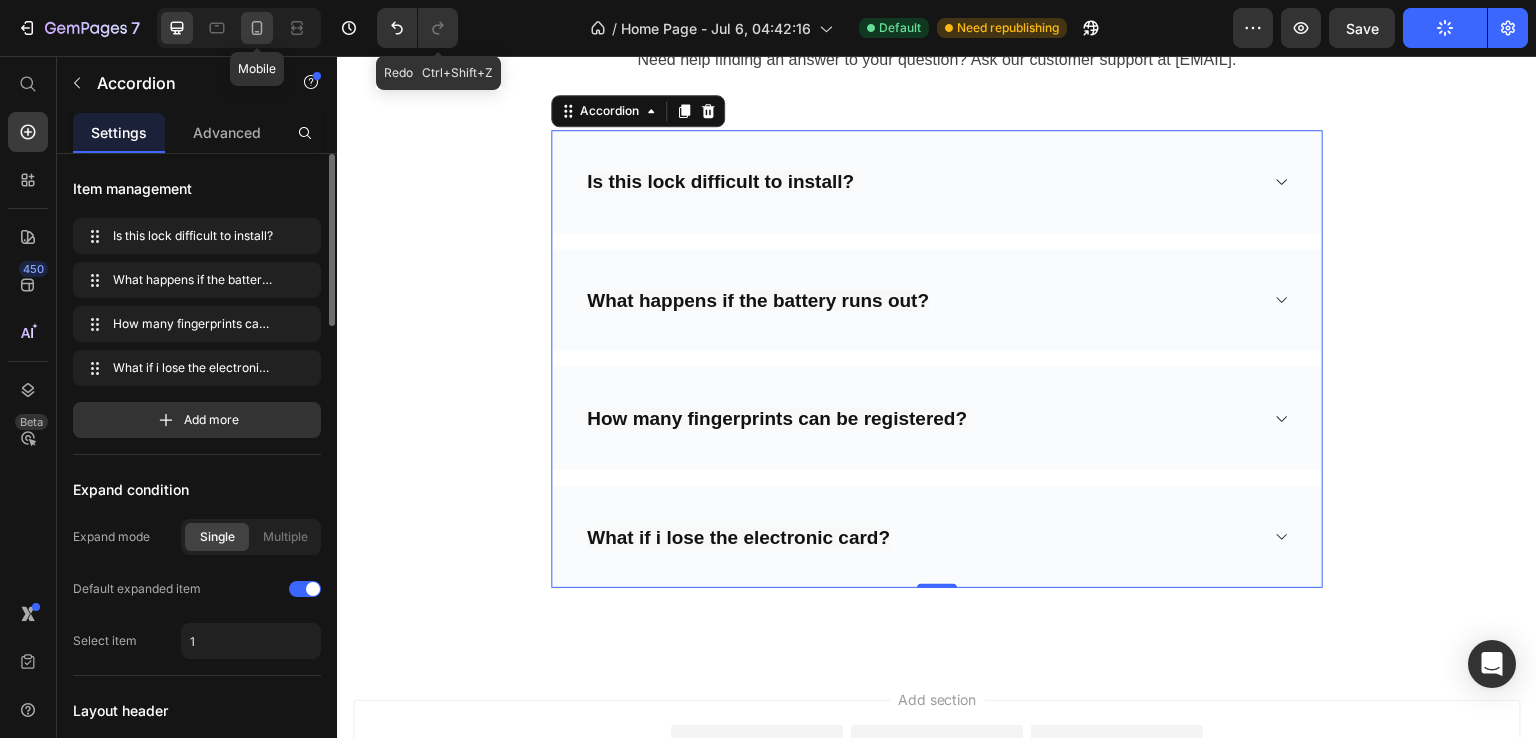 click 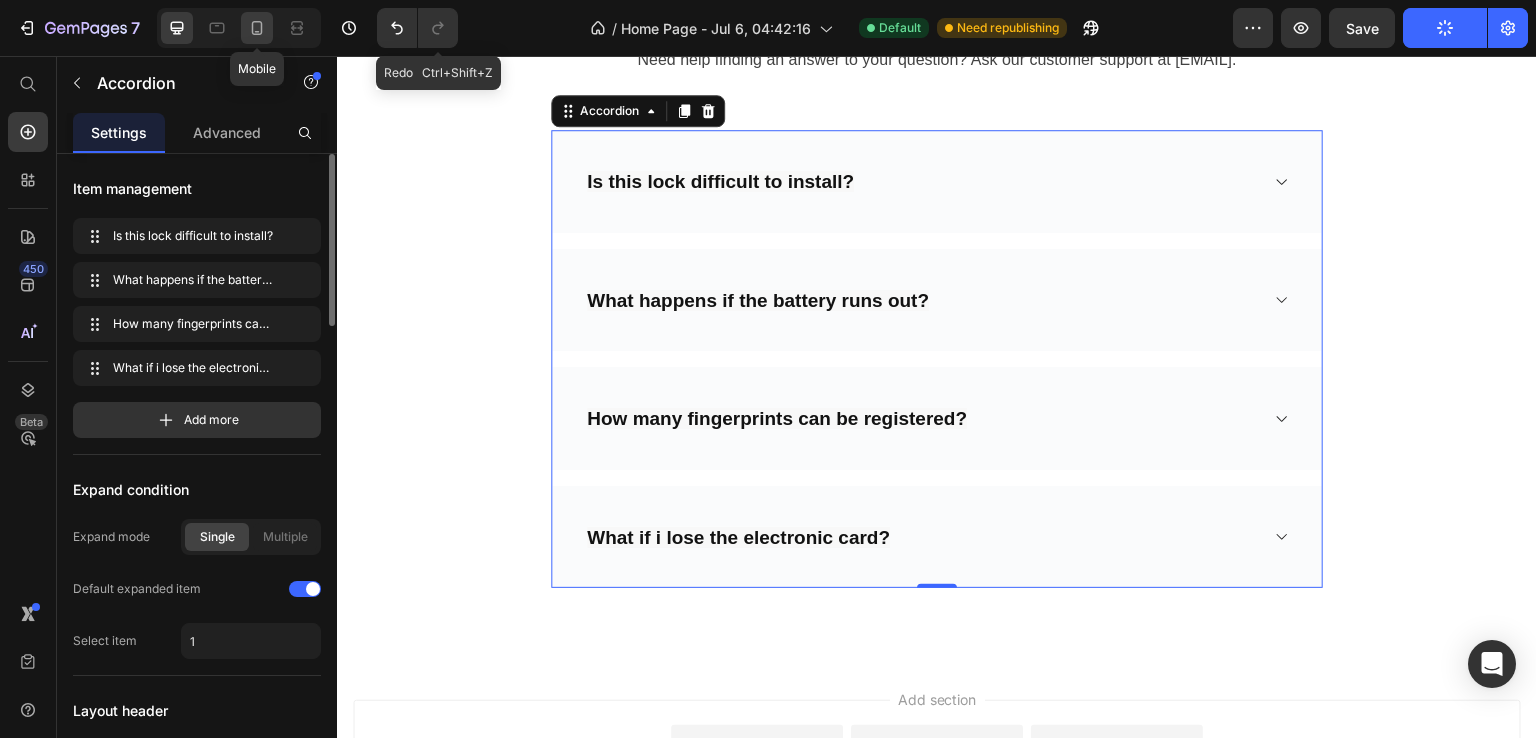 type on "19" 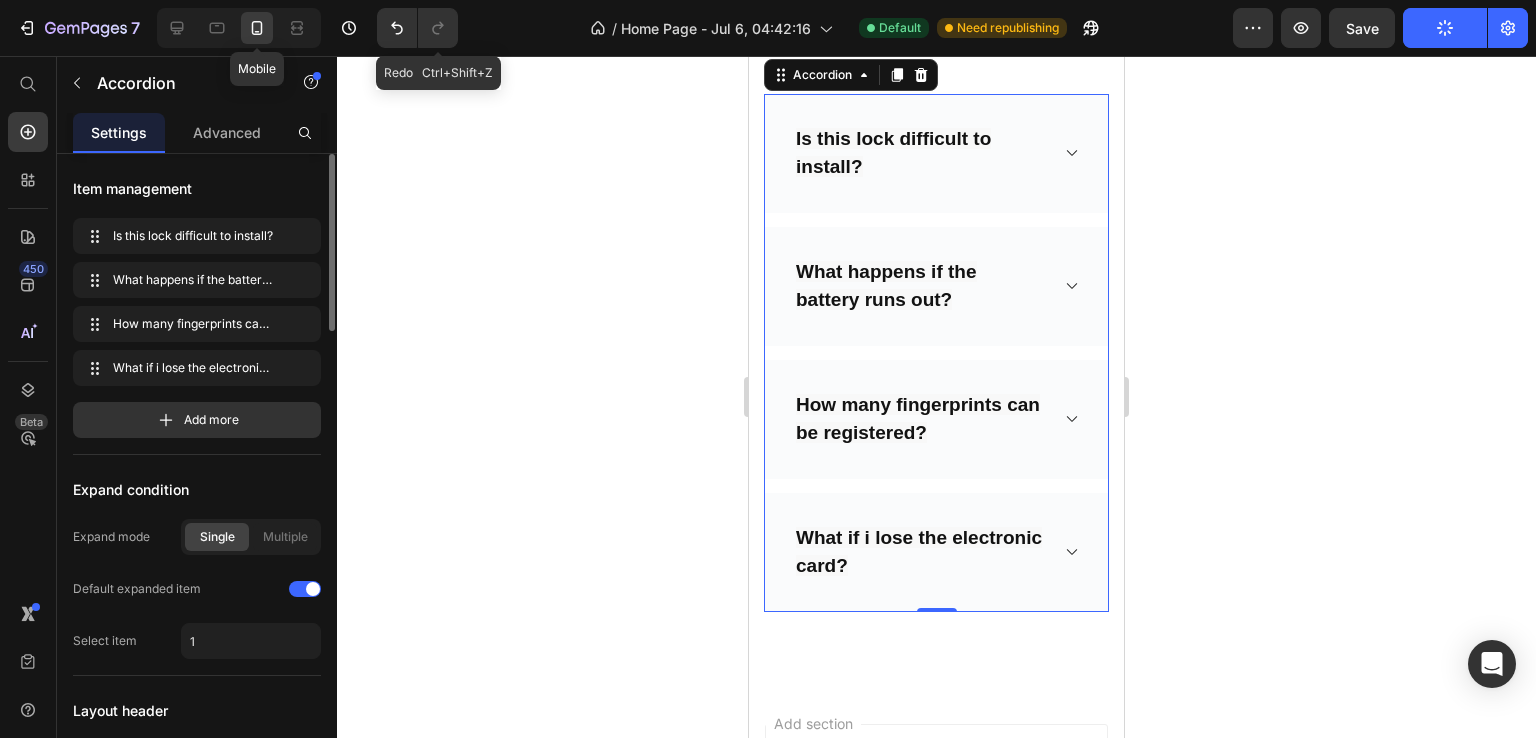 scroll, scrollTop: 6536, scrollLeft: 0, axis: vertical 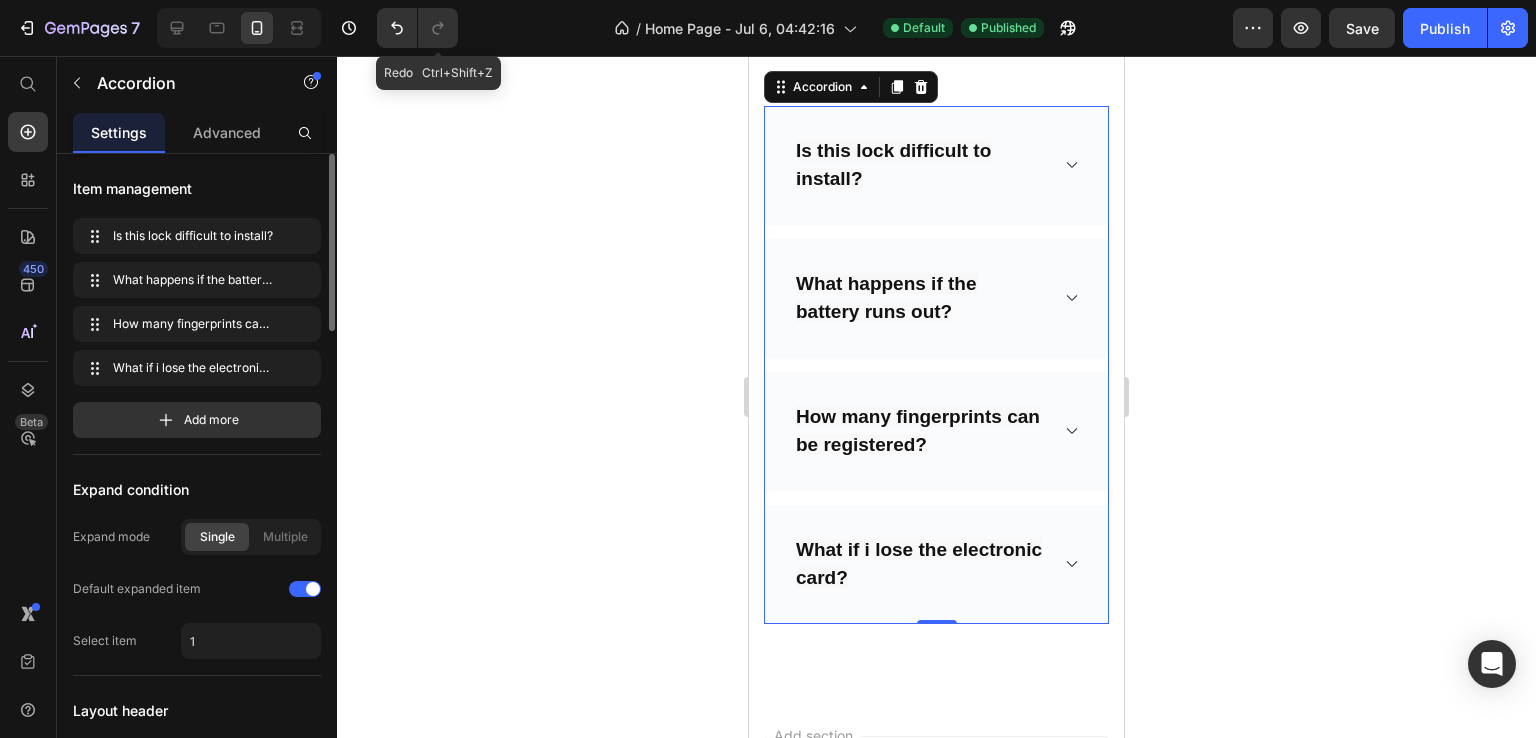 click on "Is this lock difficult to install?" at bounding box center [936, 165] 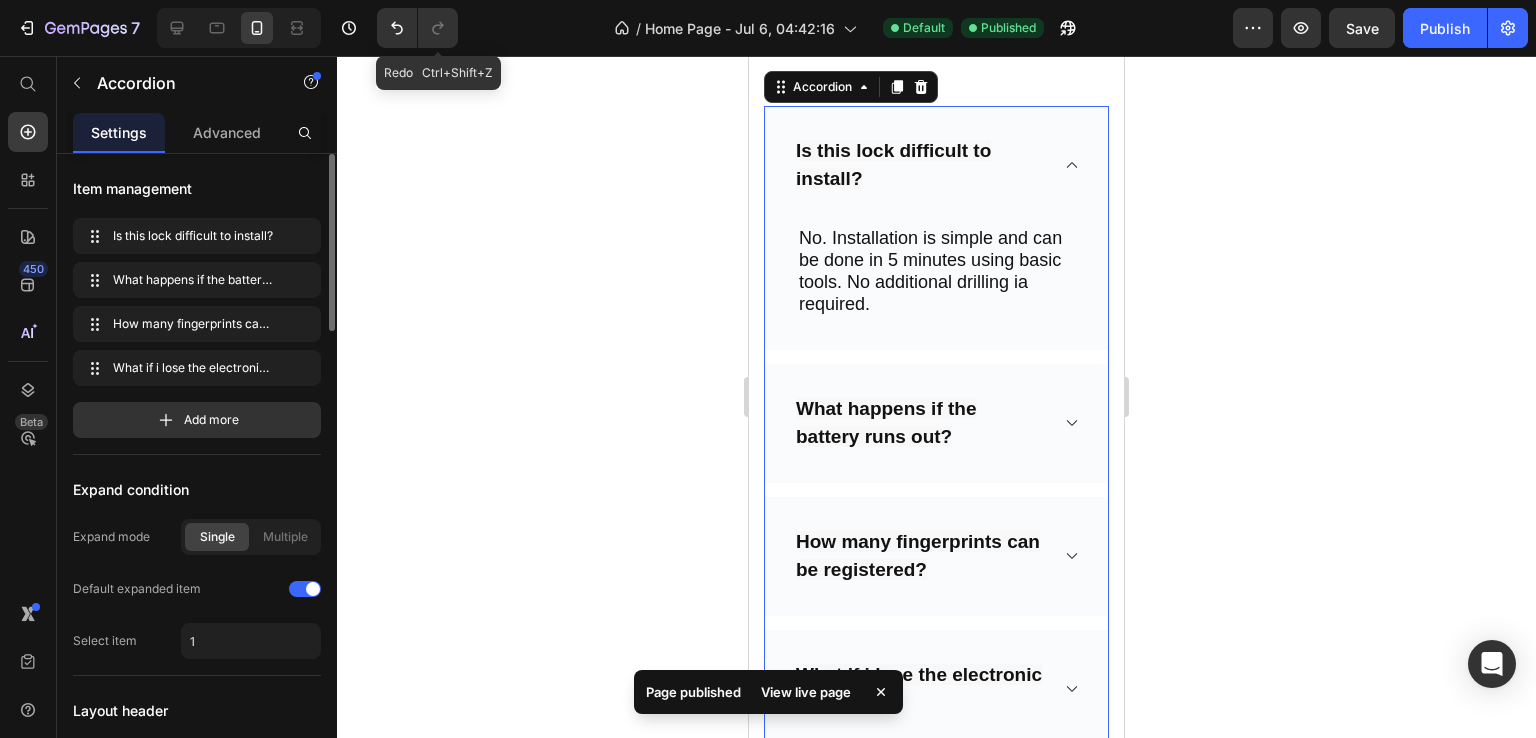 click on "Is this lock difficult to install?" at bounding box center [936, 165] 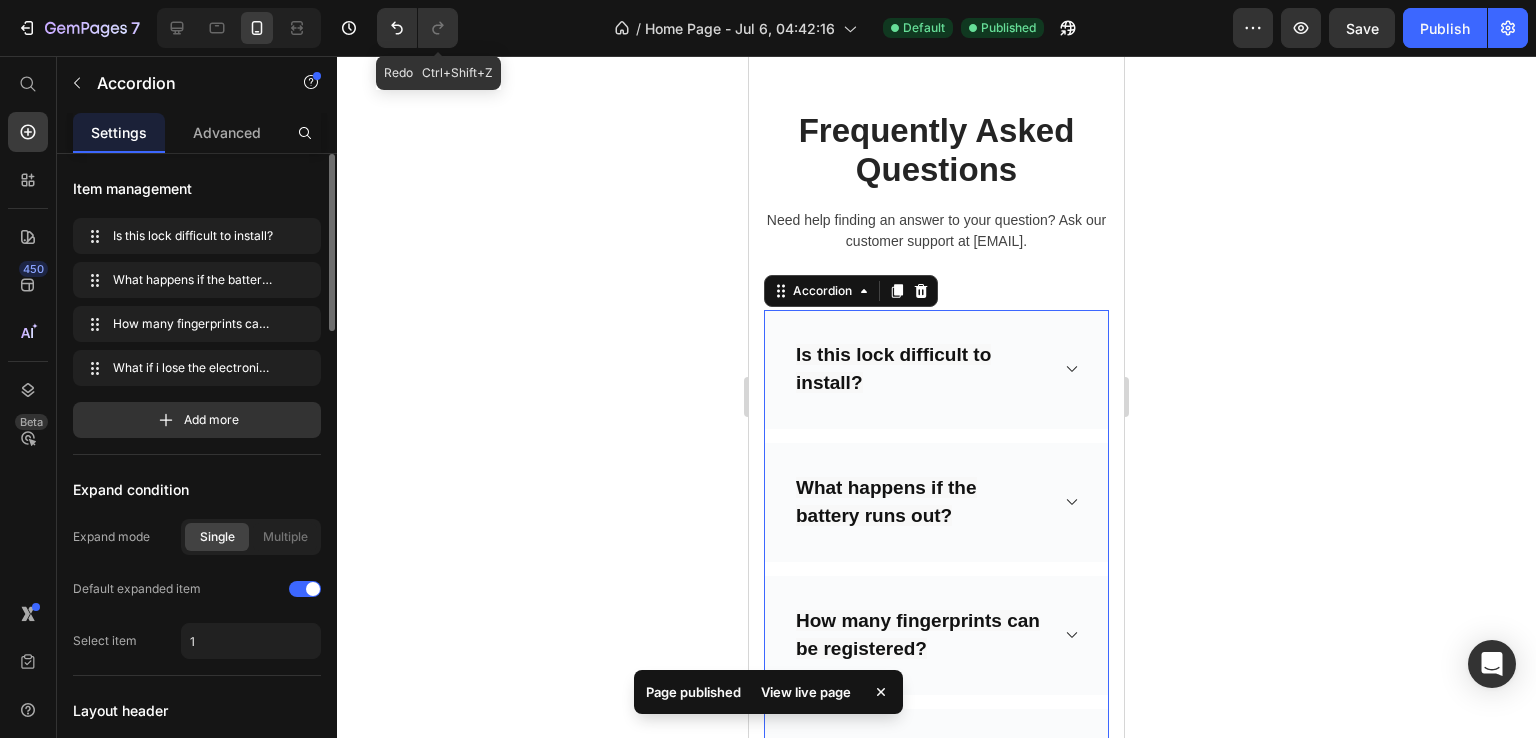 scroll, scrollTop: 6340, scrollLeft: 0, axis: vertical 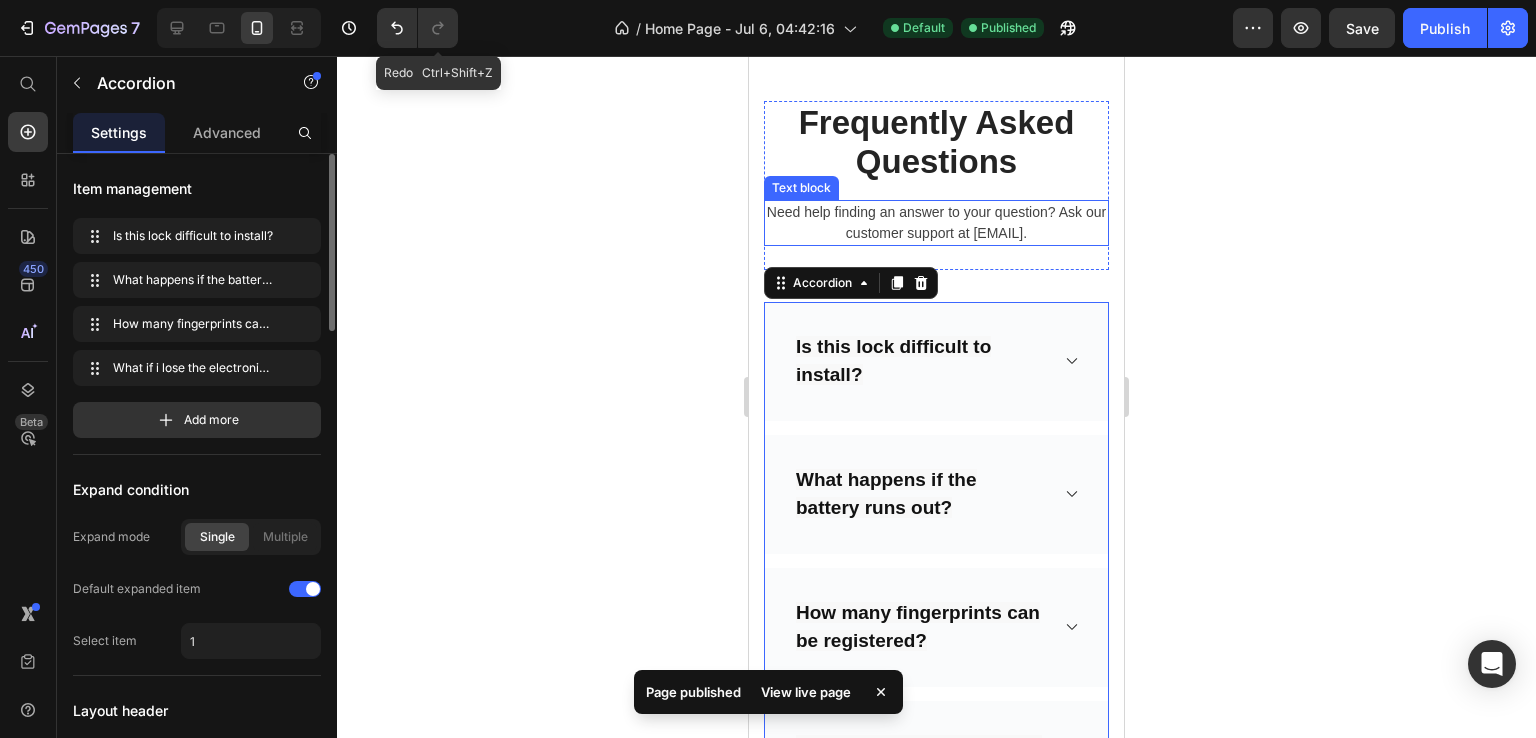 click on "Need help finding an answer to your question? Ask our customer support at support@gempages.net." at bounding box center [936, 223] 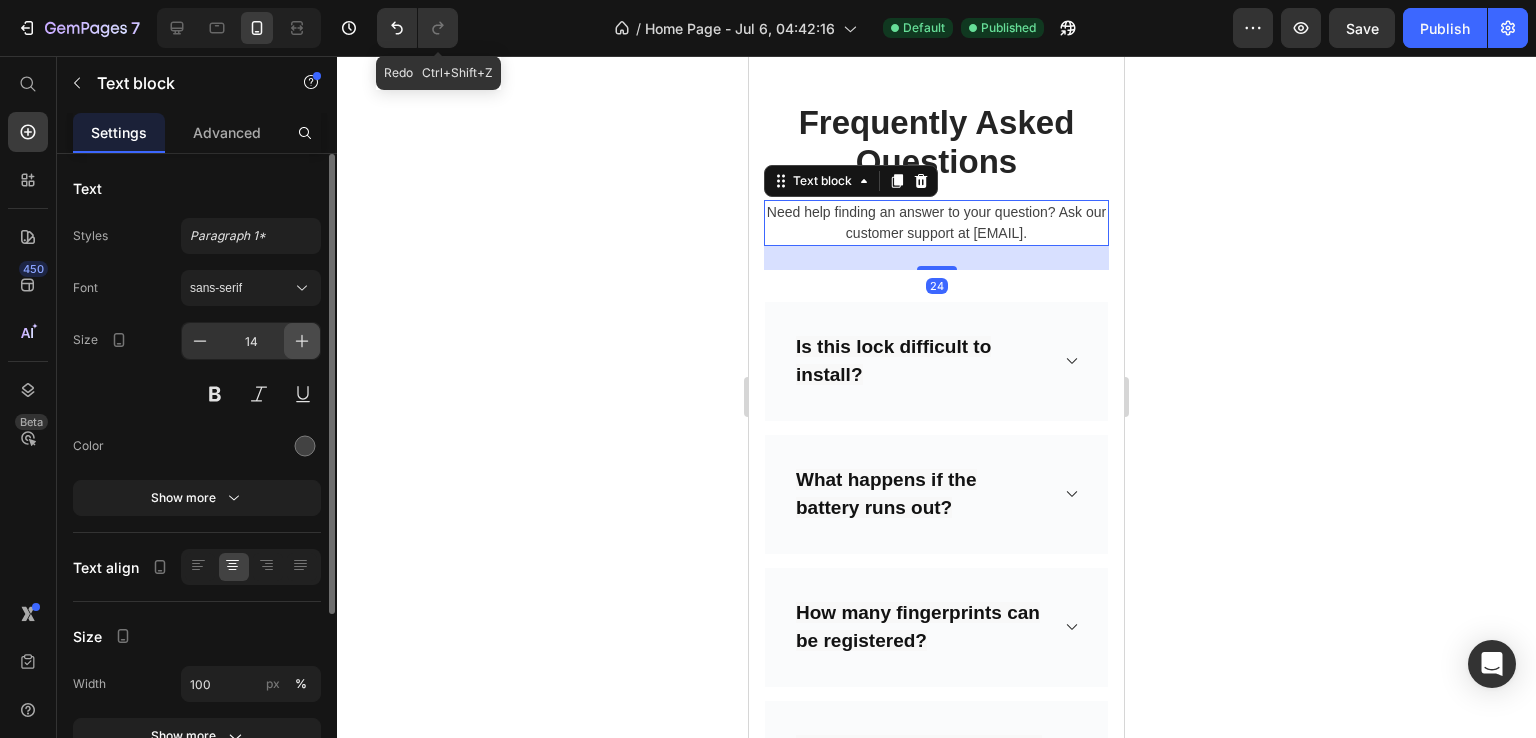 click 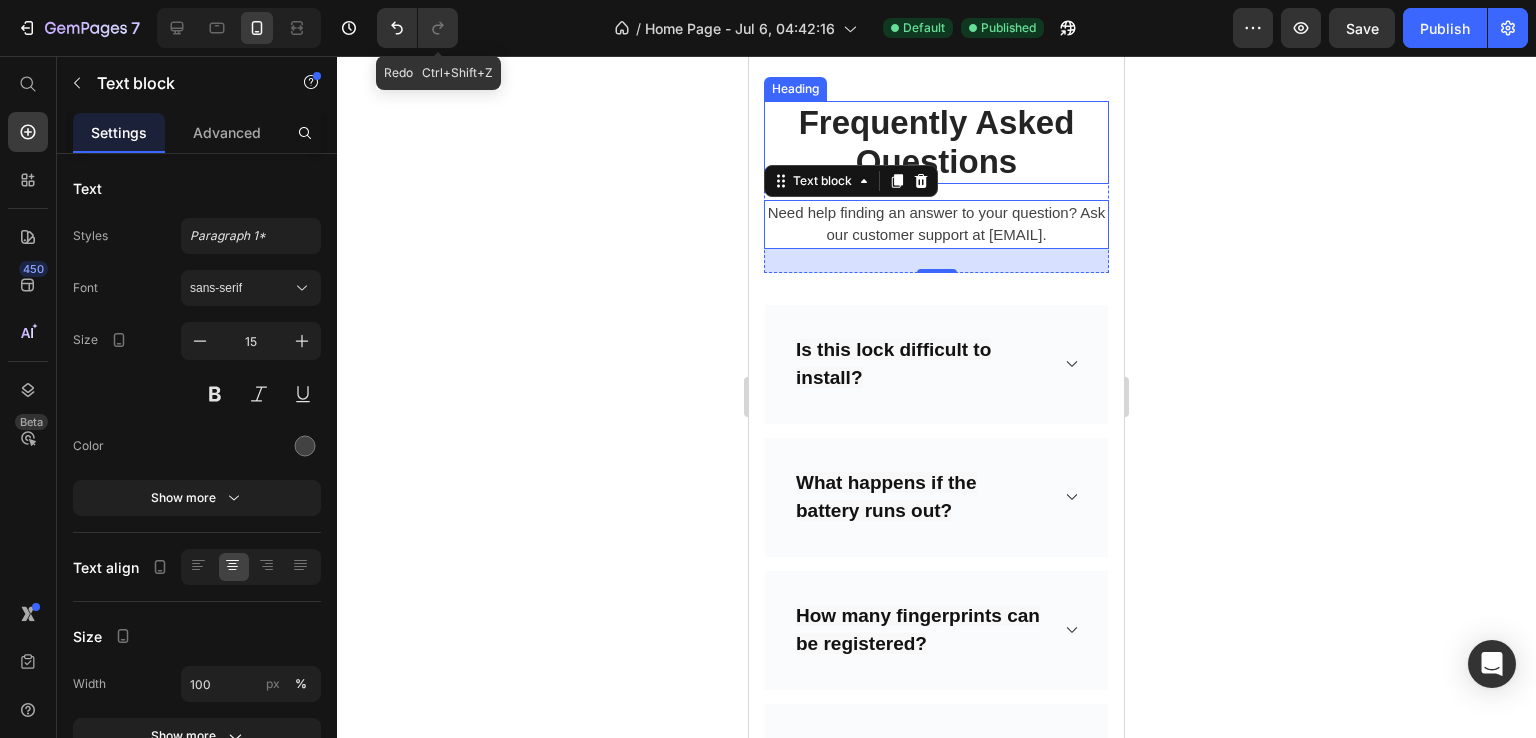 click on "Frequently Asked Questions" at bounding box center [936, 142] 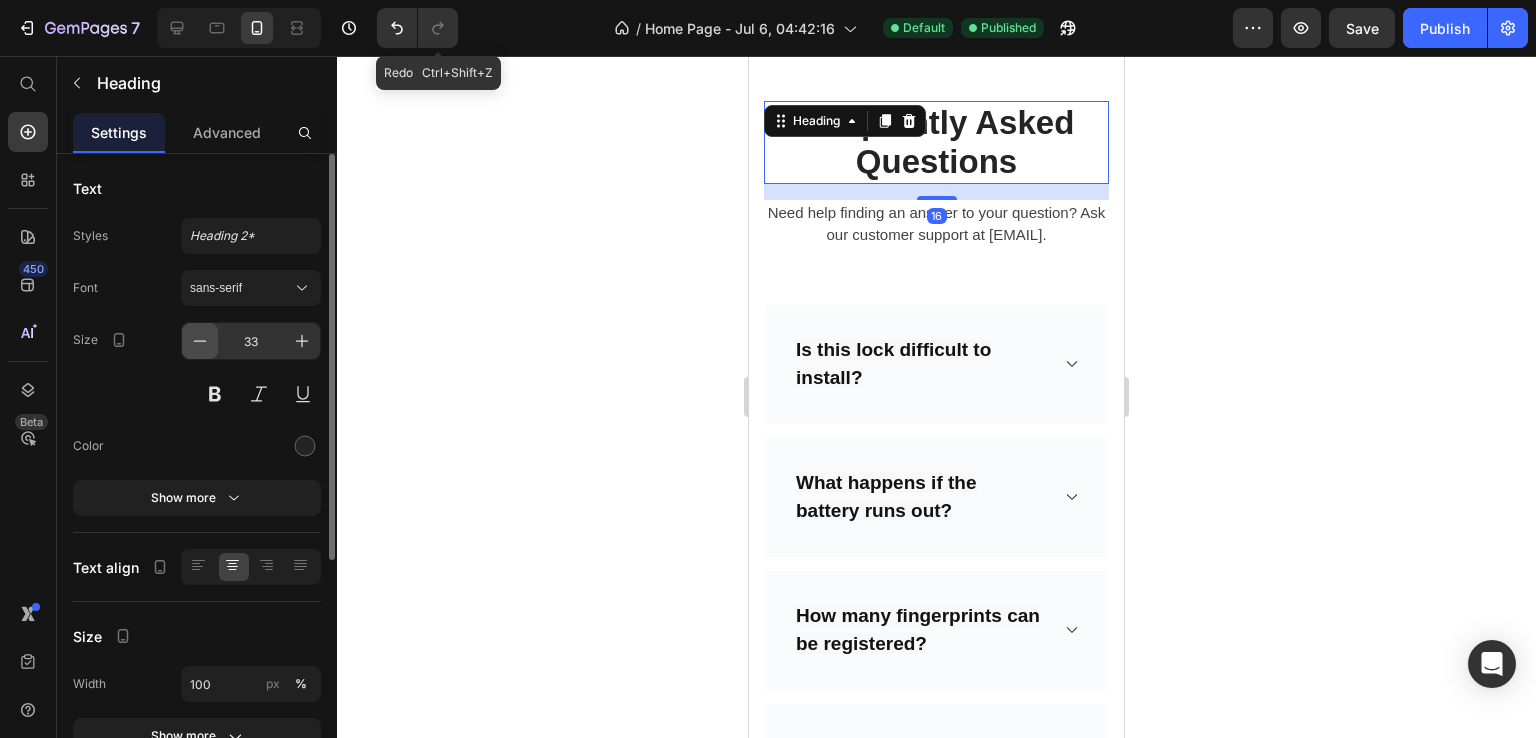 click 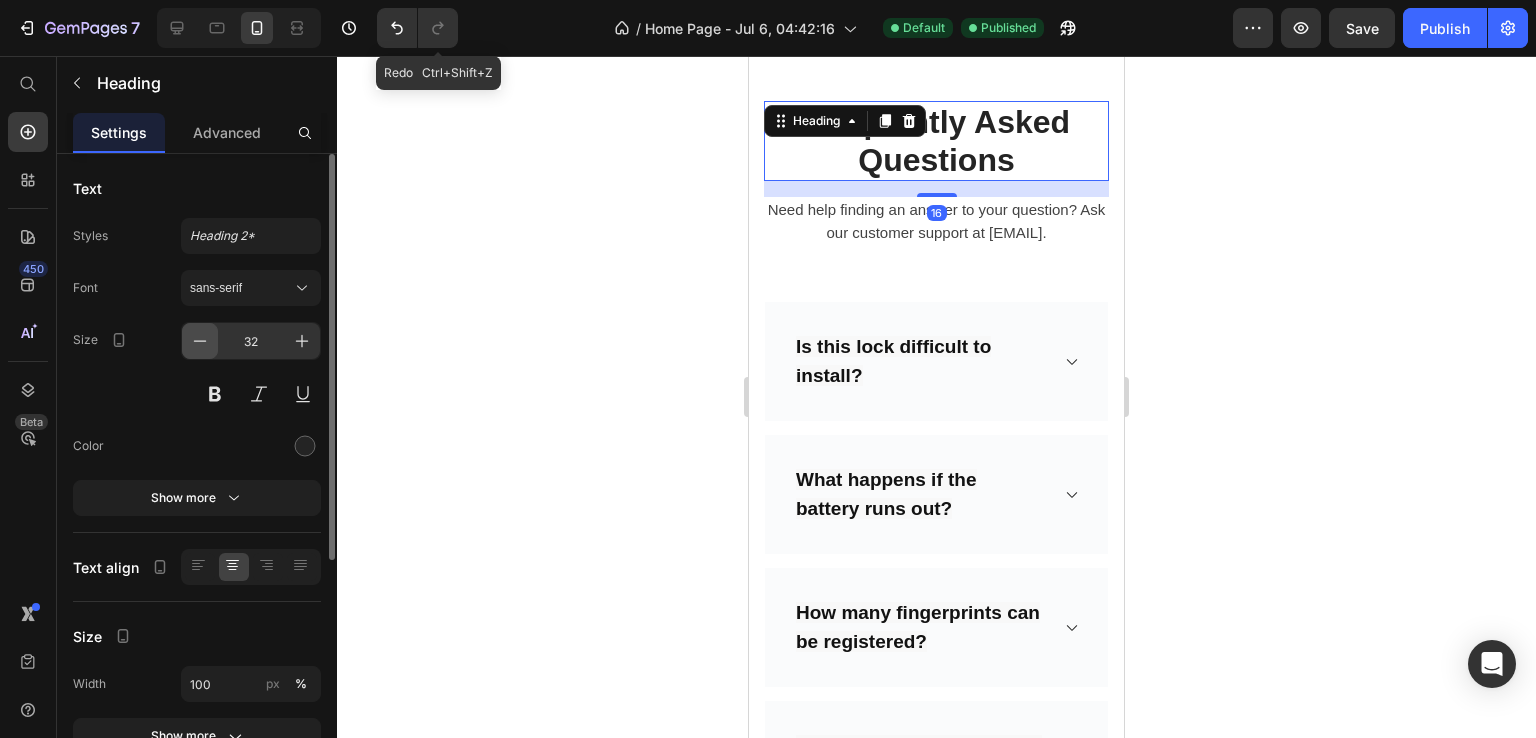 click 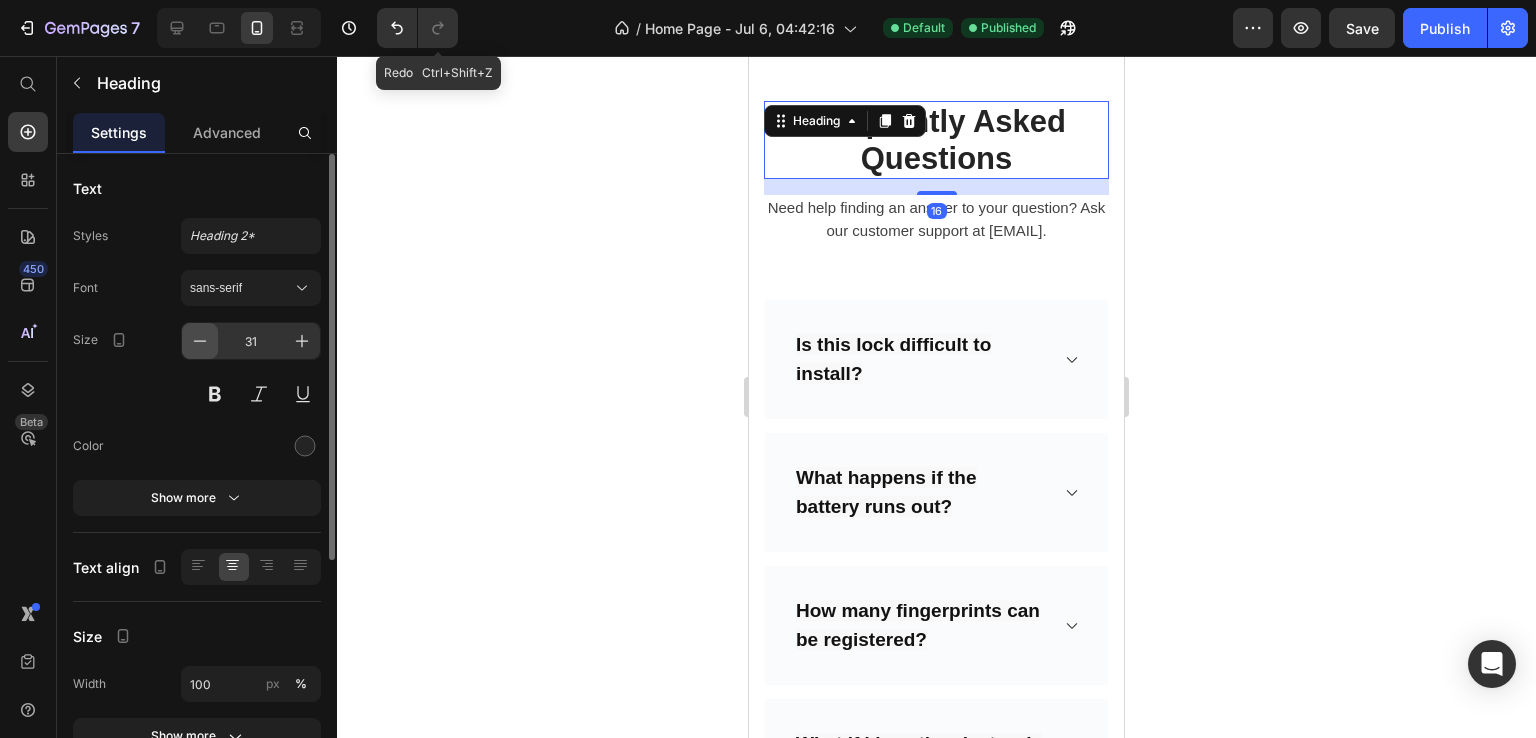 click 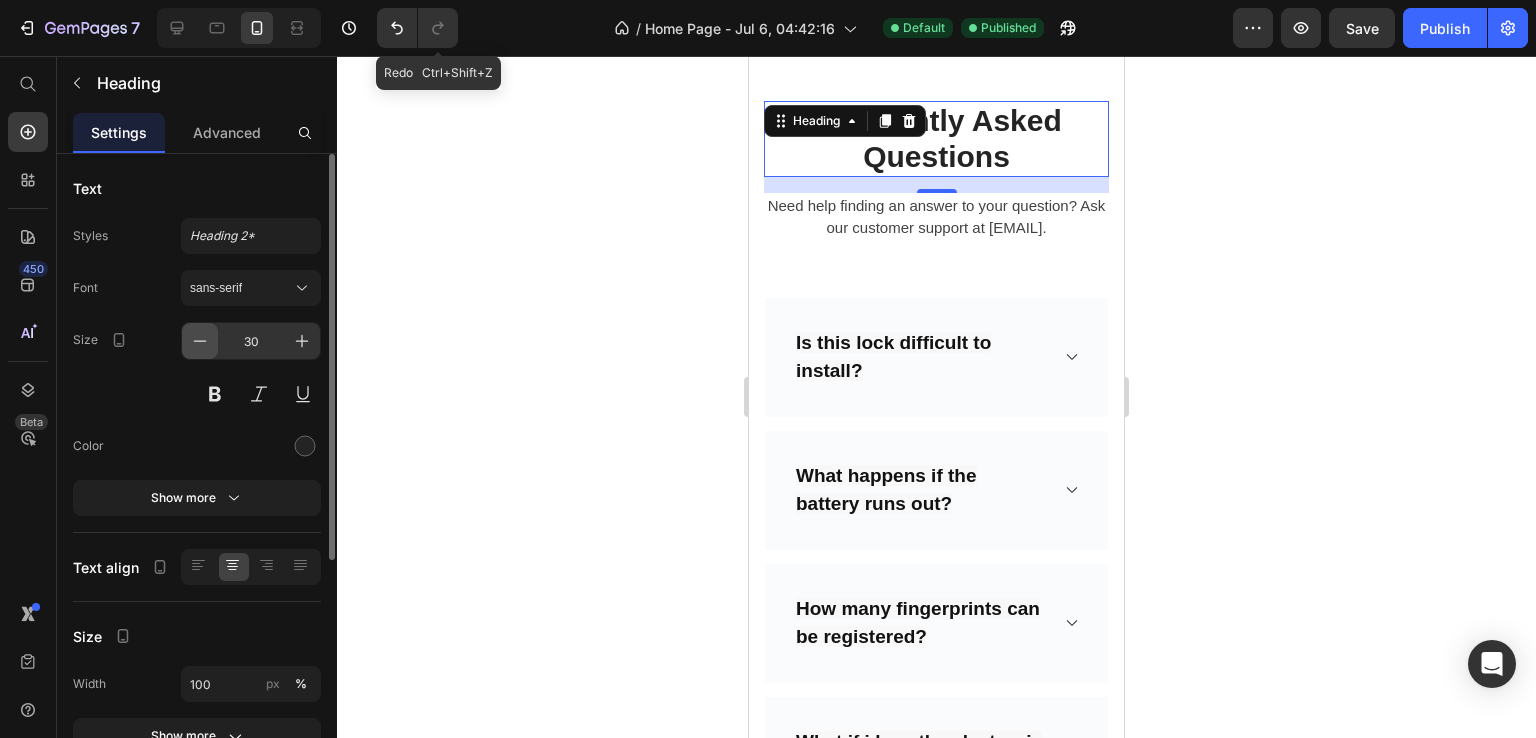 click 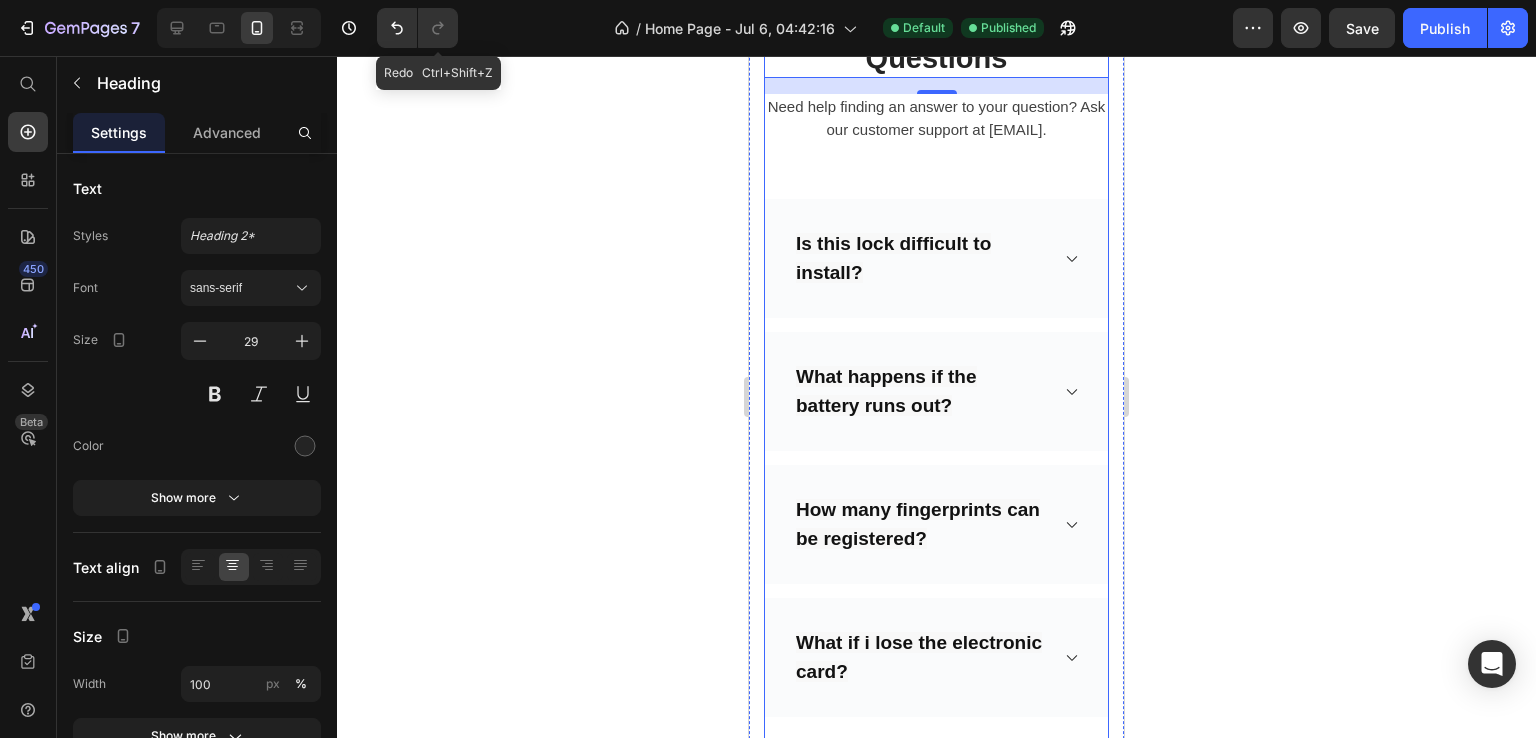 scroll, scrollTop: 6441, scrollLeft: 0, axis: vertical 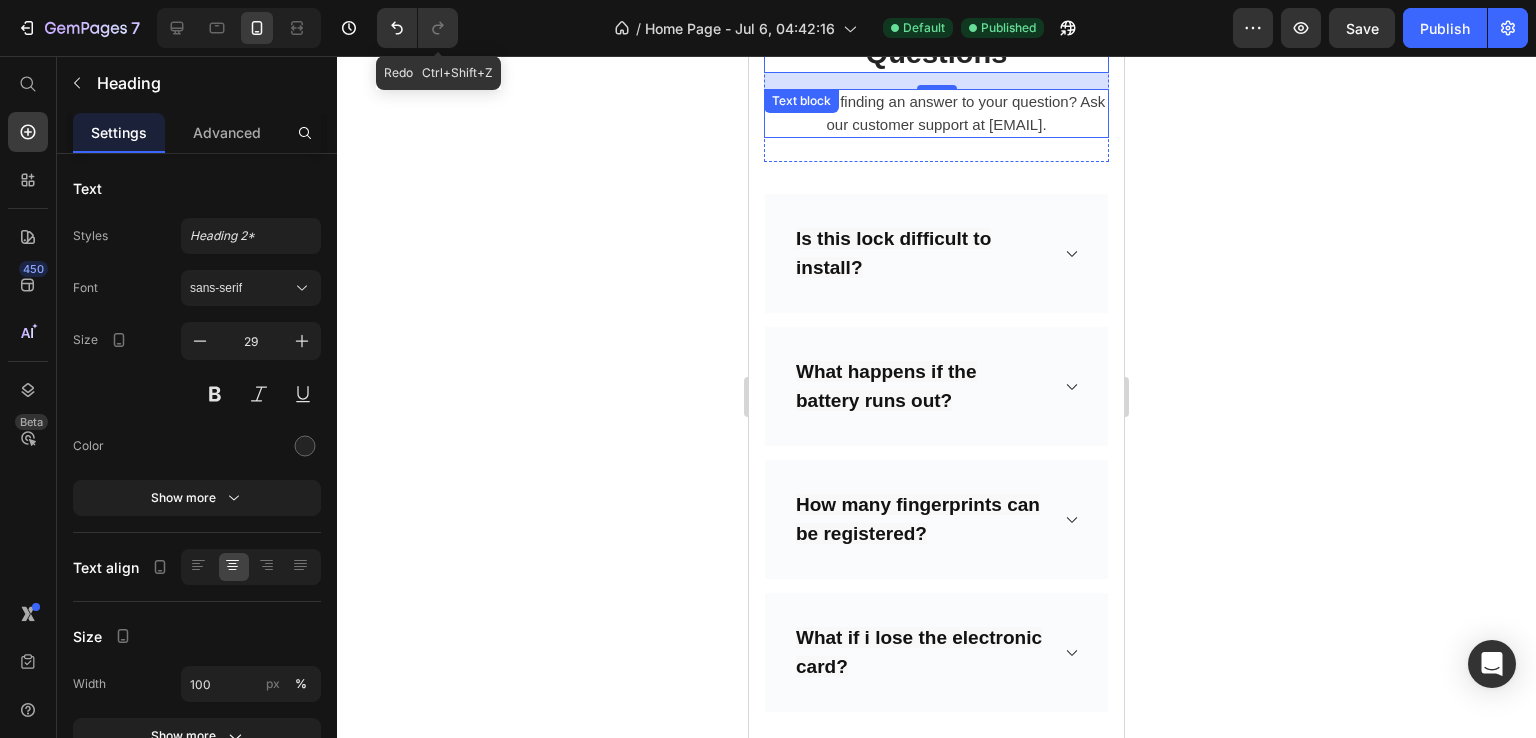 click on "Need help finding an answer to your question? Ask our customer support at support@gempages.net." at bounding box center (936, 113) 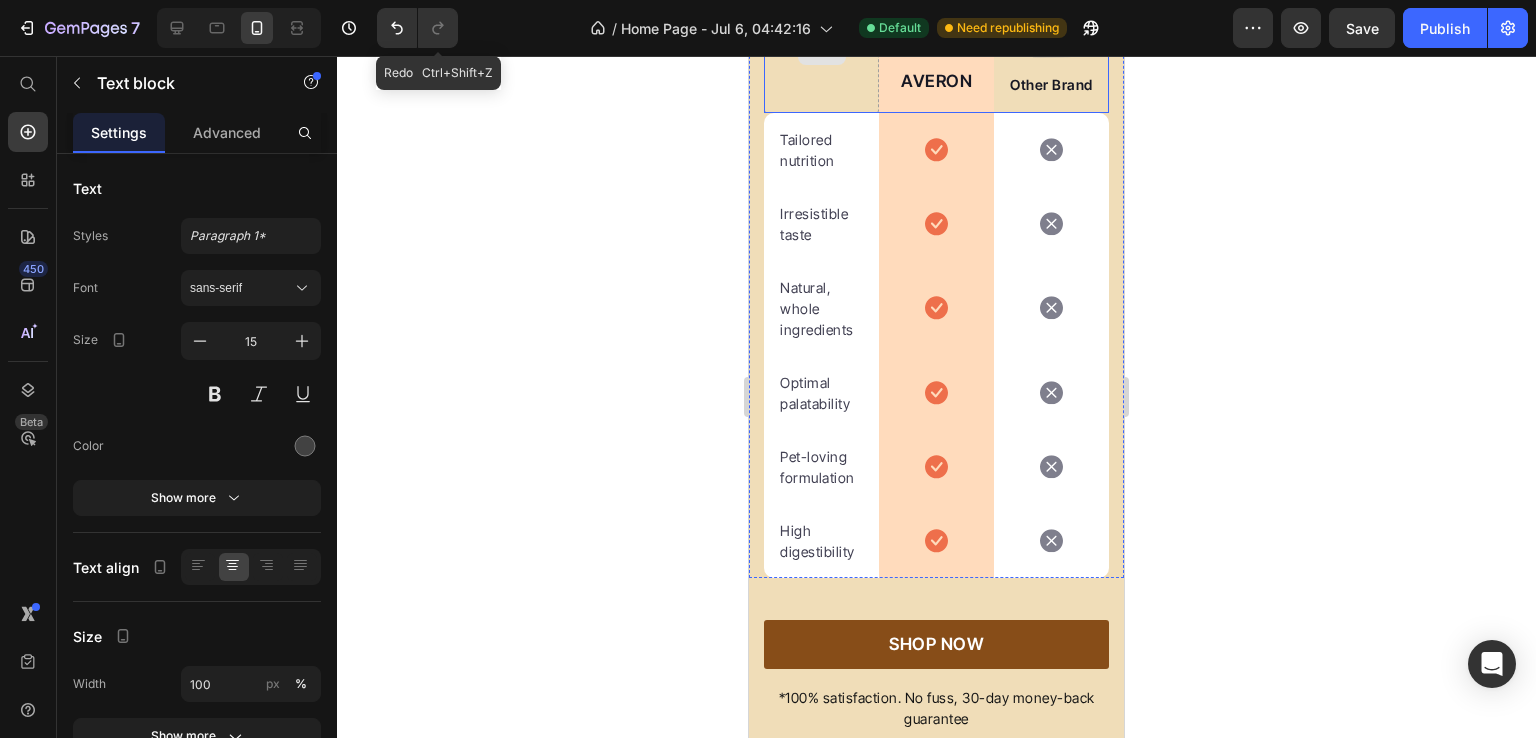 scroll, scrollTop: 4764, scrollLeft: 0, axis: vertical 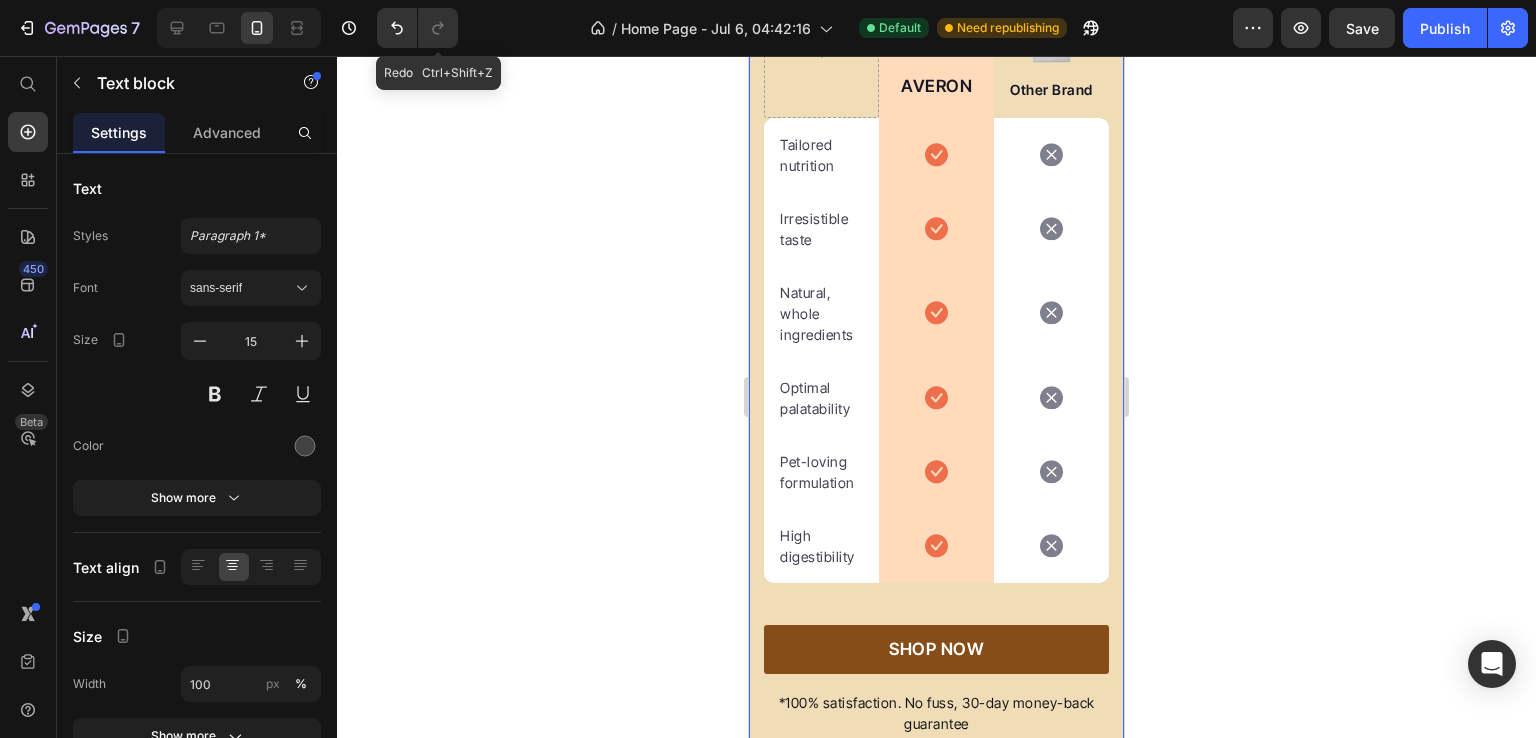 click on "We’re a whole different breed. Heading Row
Image AVERON Text block Row Image Other Brand Text block Row Tailored nutrition Text block
Icon Row
Icon Row Irresistible taste Text block
Icon Row
Icon Row Natural, whole ingredients Text block
Icon Row
Icon Row Optimal palatability Text block
Icon Row
Icon Row Pet-loving formulation Text block
Icon Row
Icon Row High digestibility Text block
Icon Row
Icon Row Row SHOP NOW Button *100% satisfaction. No fuss, 30-day money-back guarantee Text block Row Section 7" at bounding box center [936, 299] 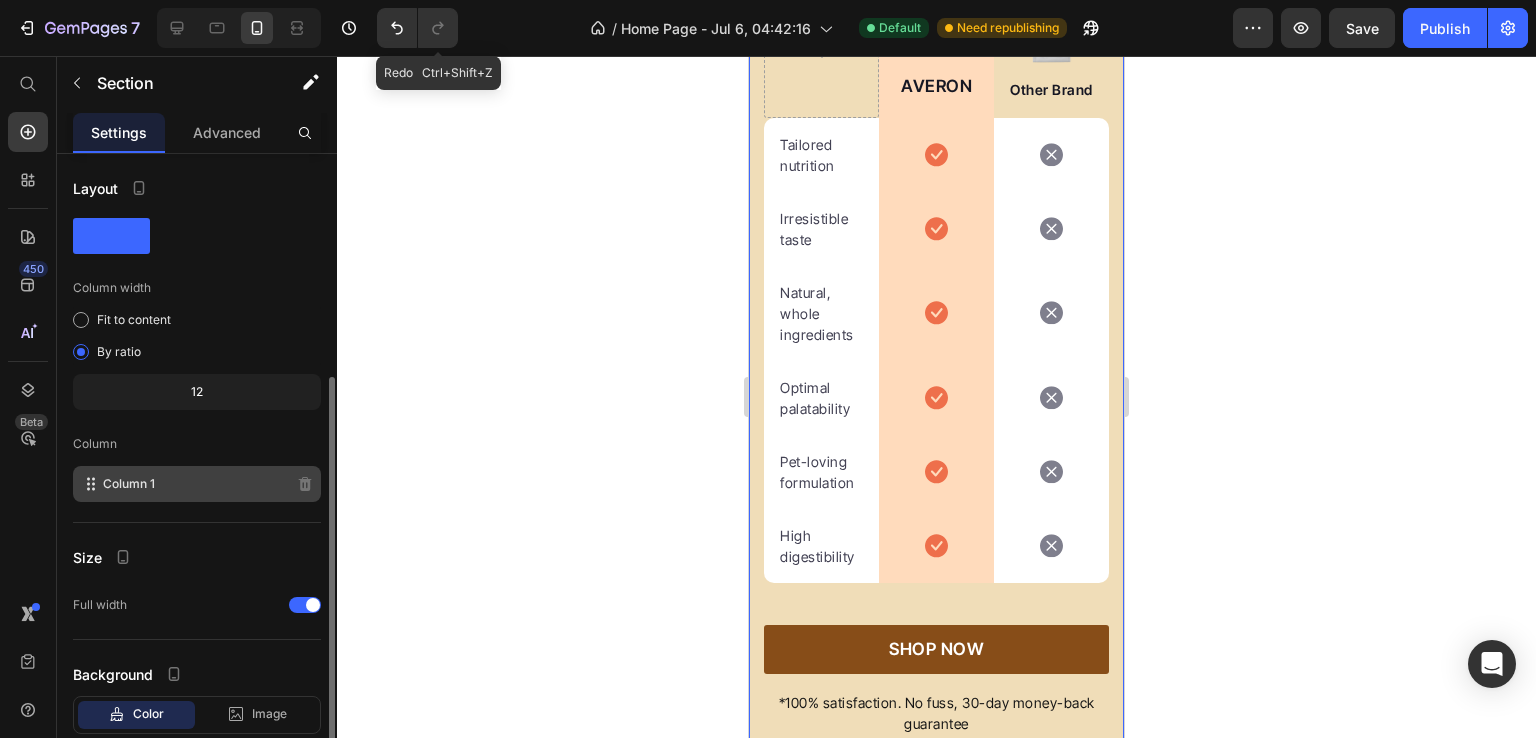 scroll, scrollTop: 121, scrollLeft: 0, axis: vertical 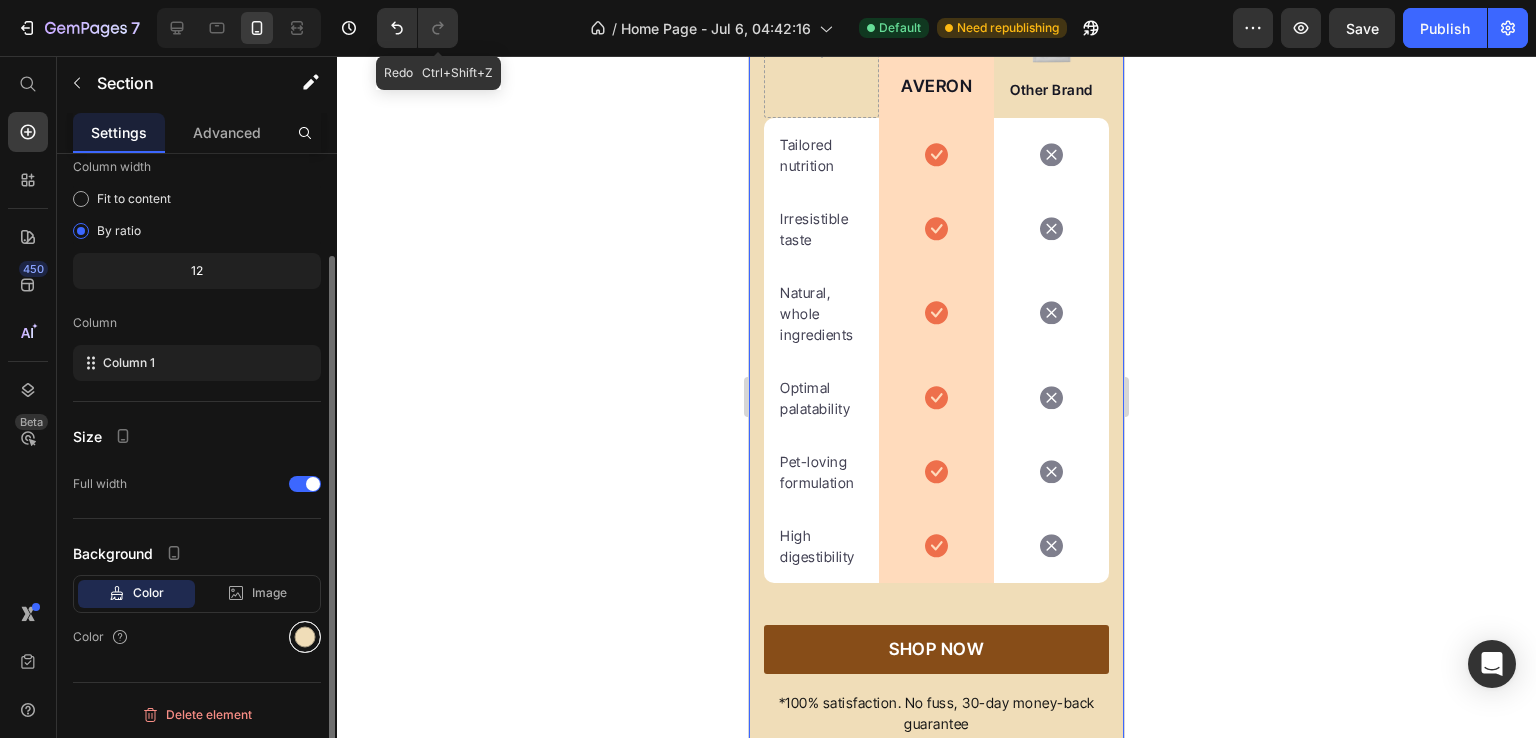 click at bounding box center [305, 637] 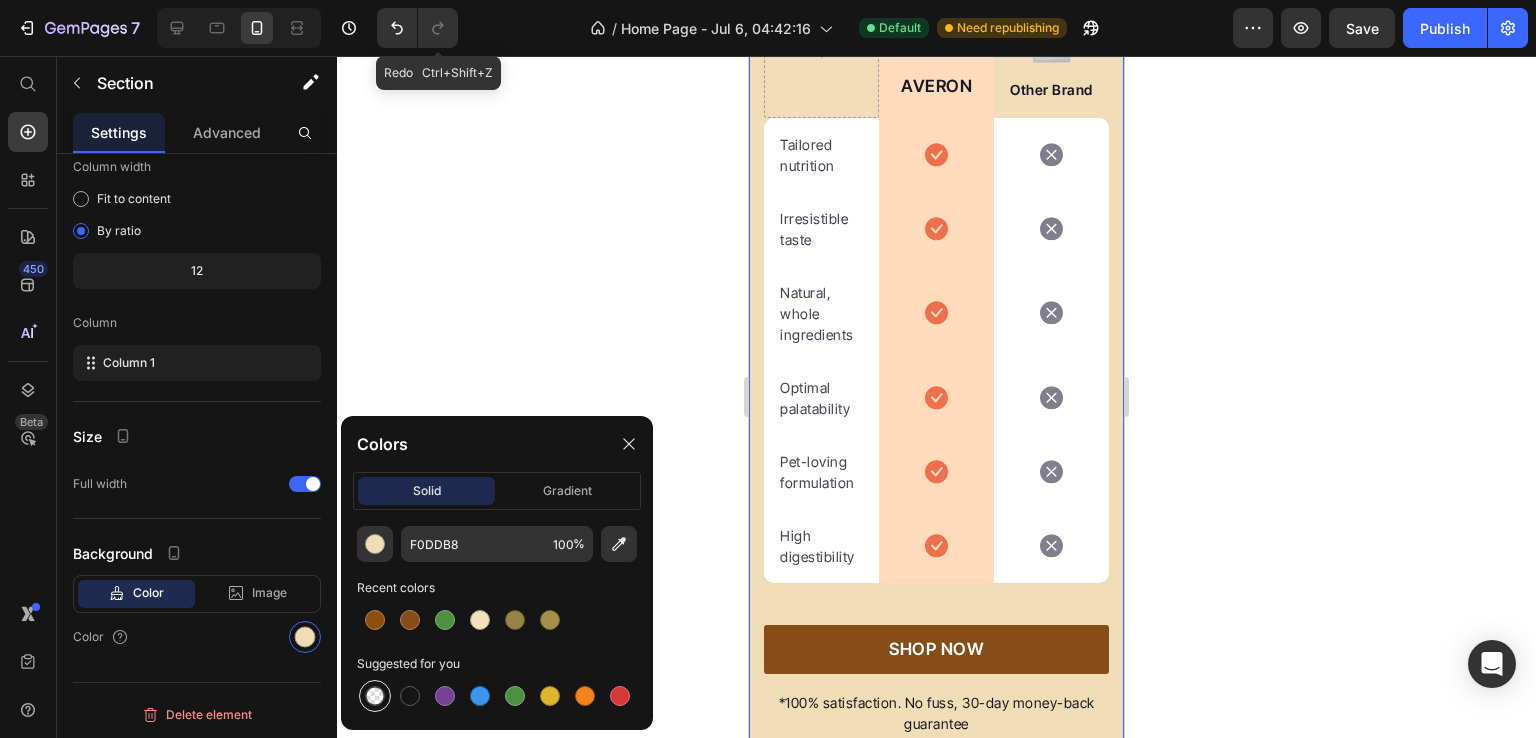 click at bounding box center [375, 696] 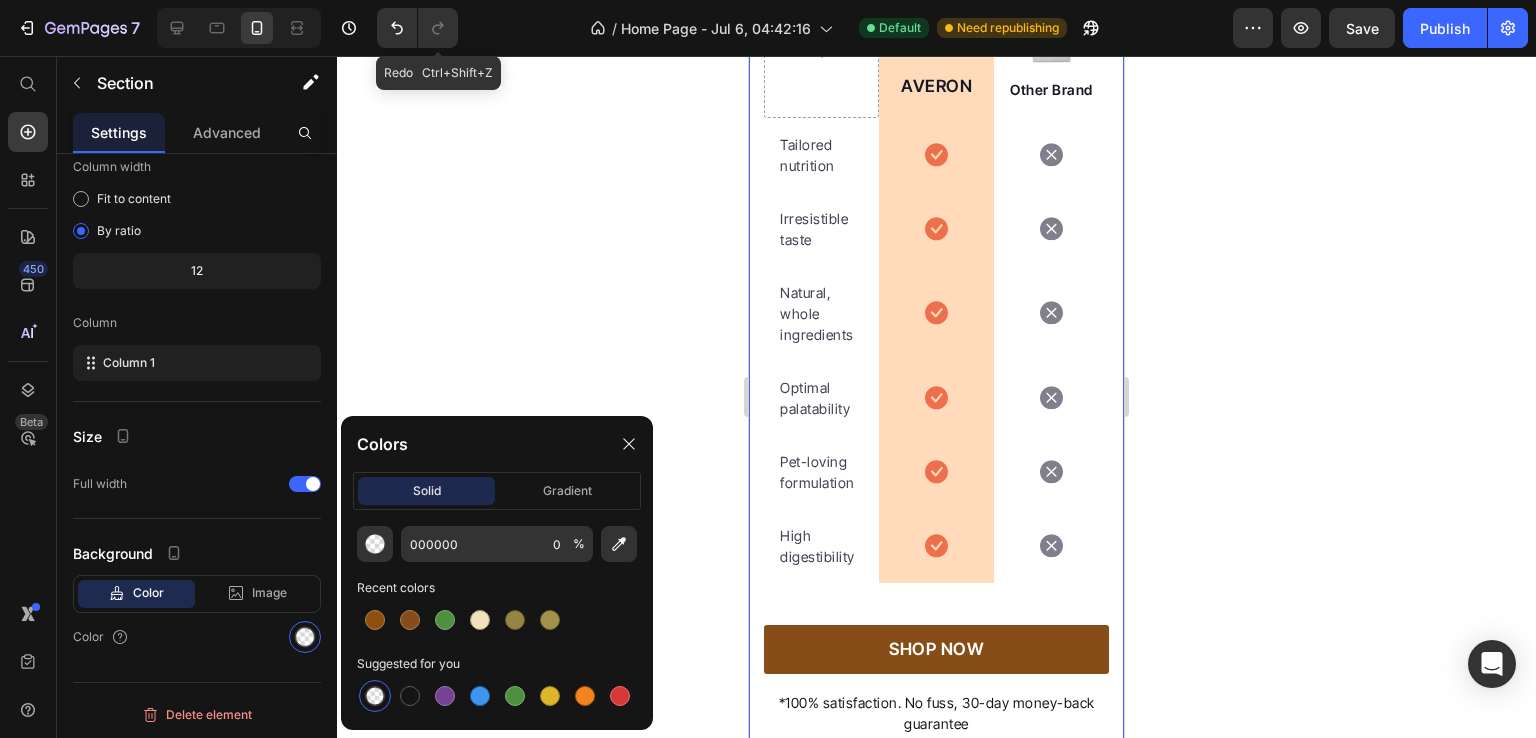 click on "We’re a whole different breed." at bounding box center (936, -99) 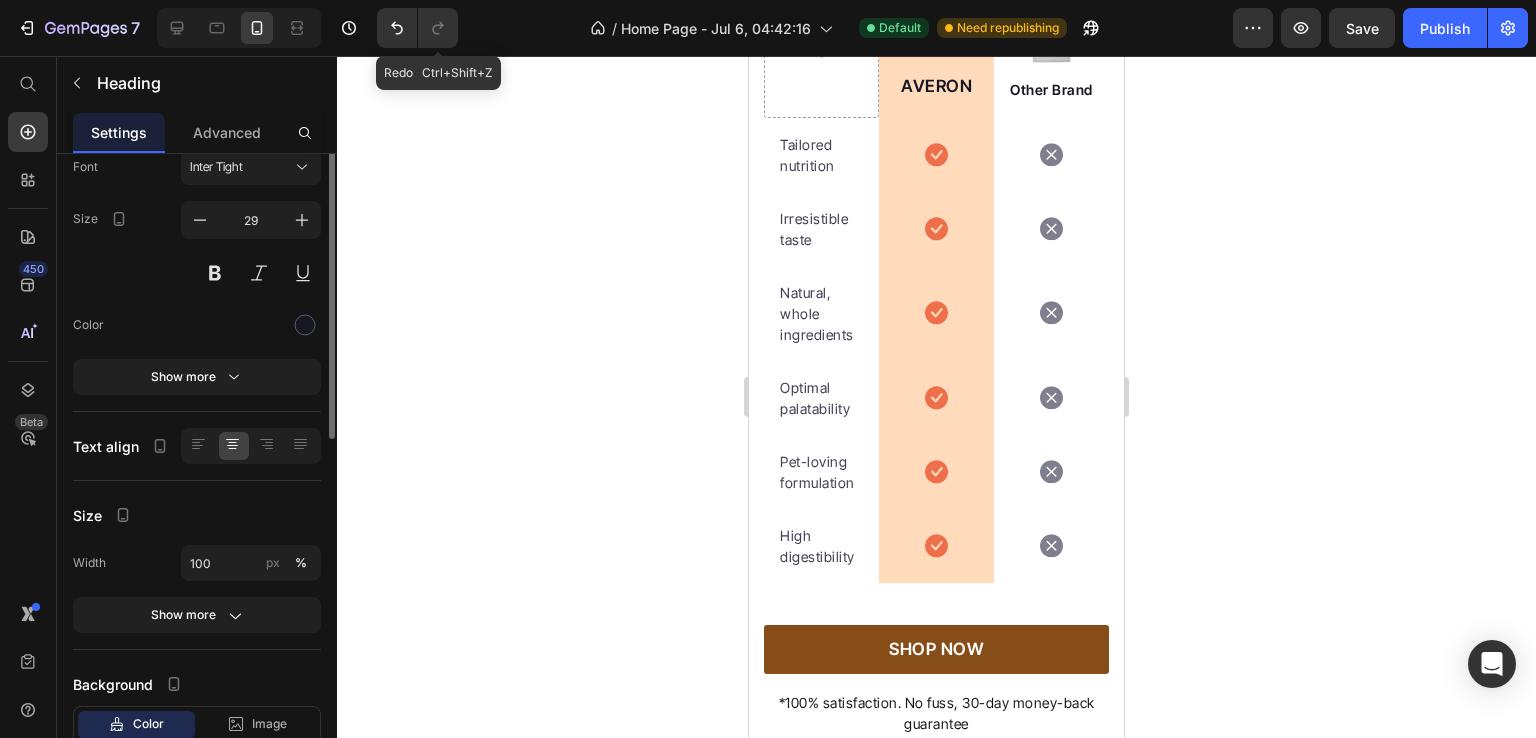 scroll, scrollTop: 0, scrollLeft: 0, axis: both 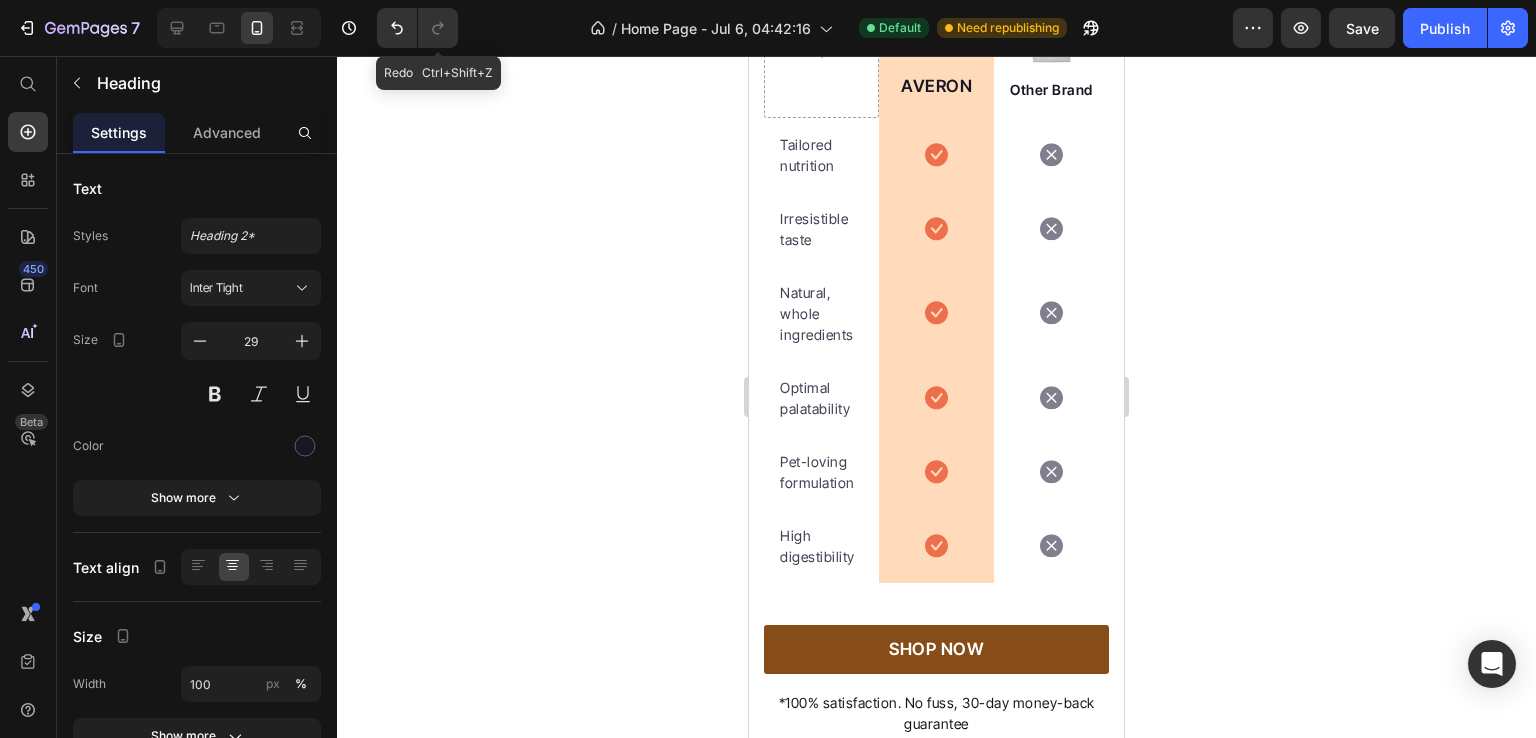 click on "We’re a whole different breed." at bounding box center [936, -99] 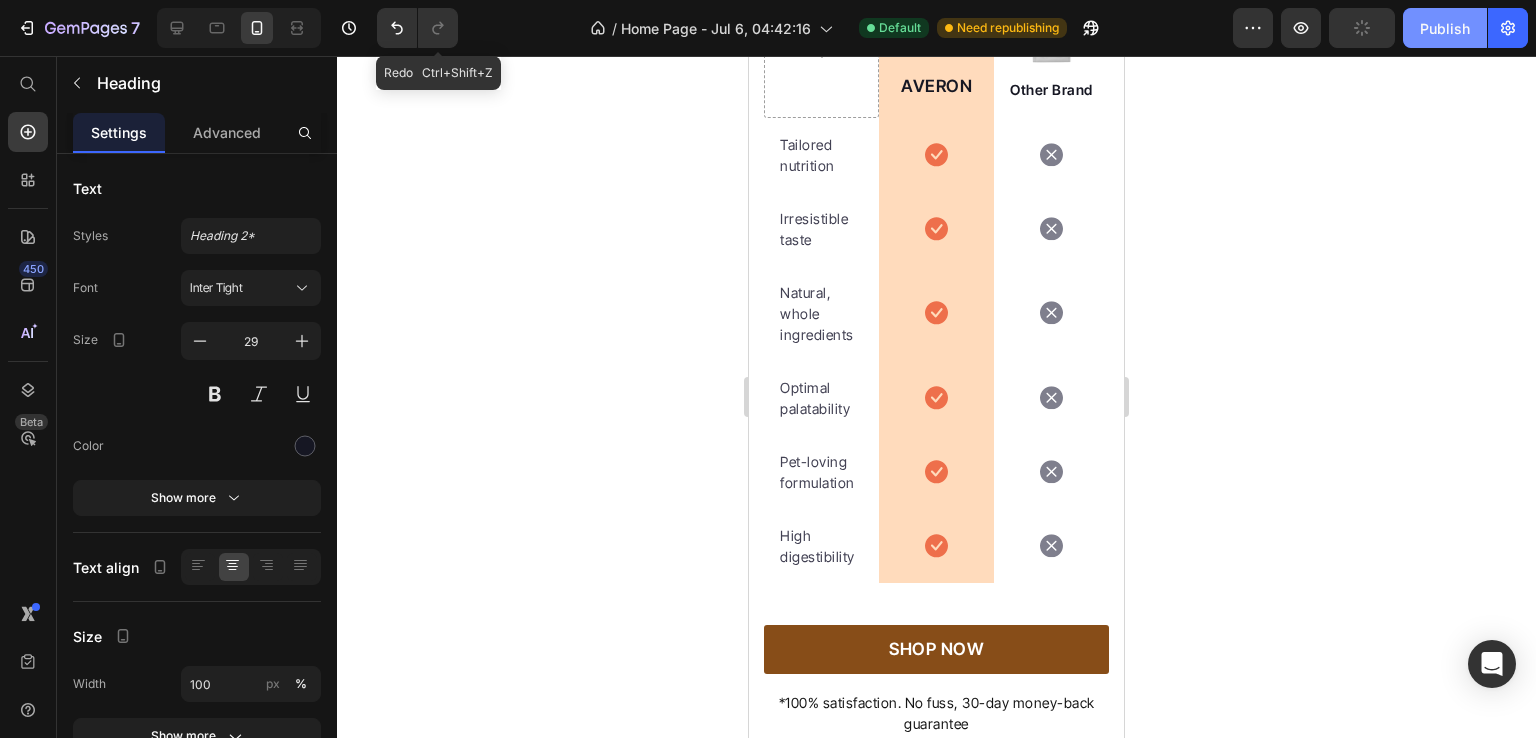click on "Publish" at bounding box center (1445, 28) 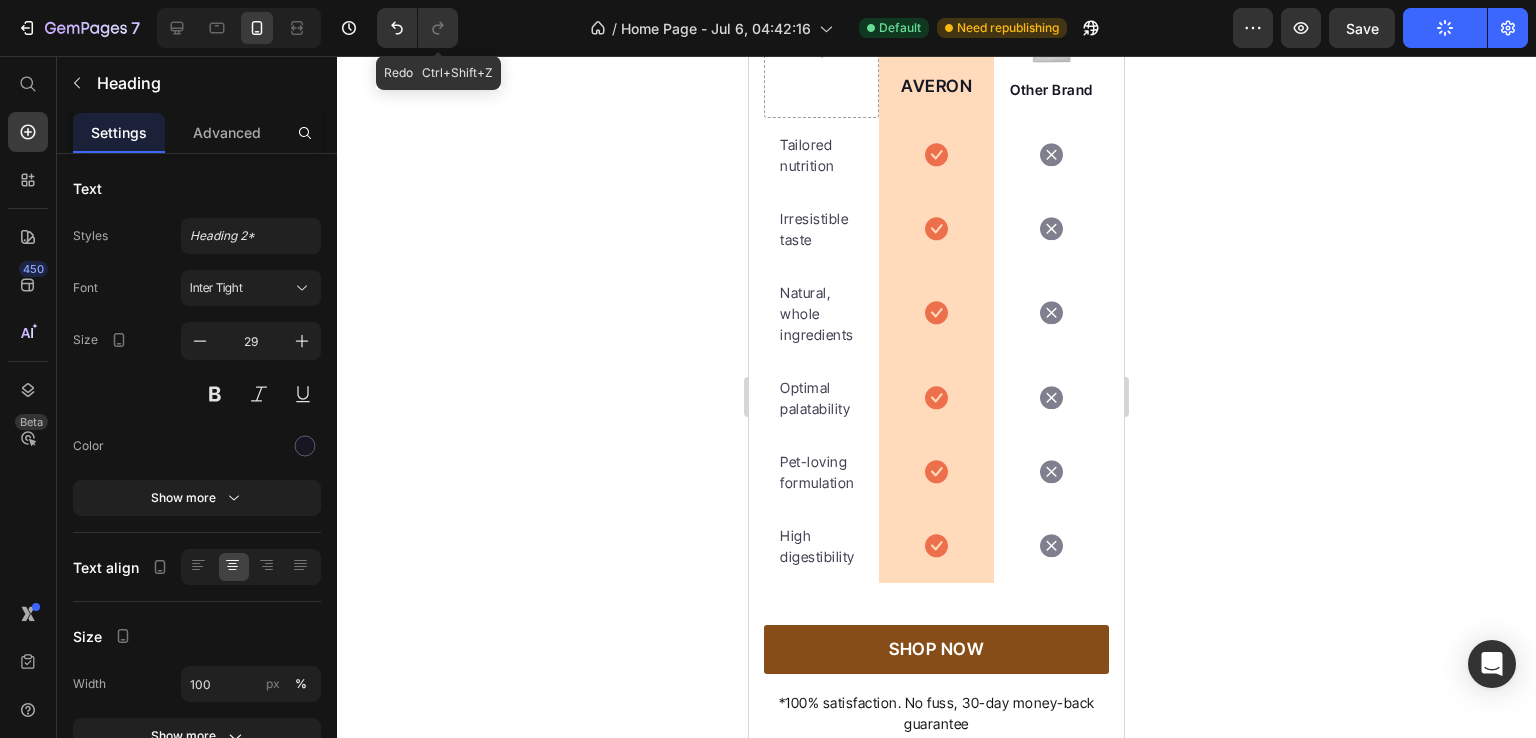 click on "Publish" 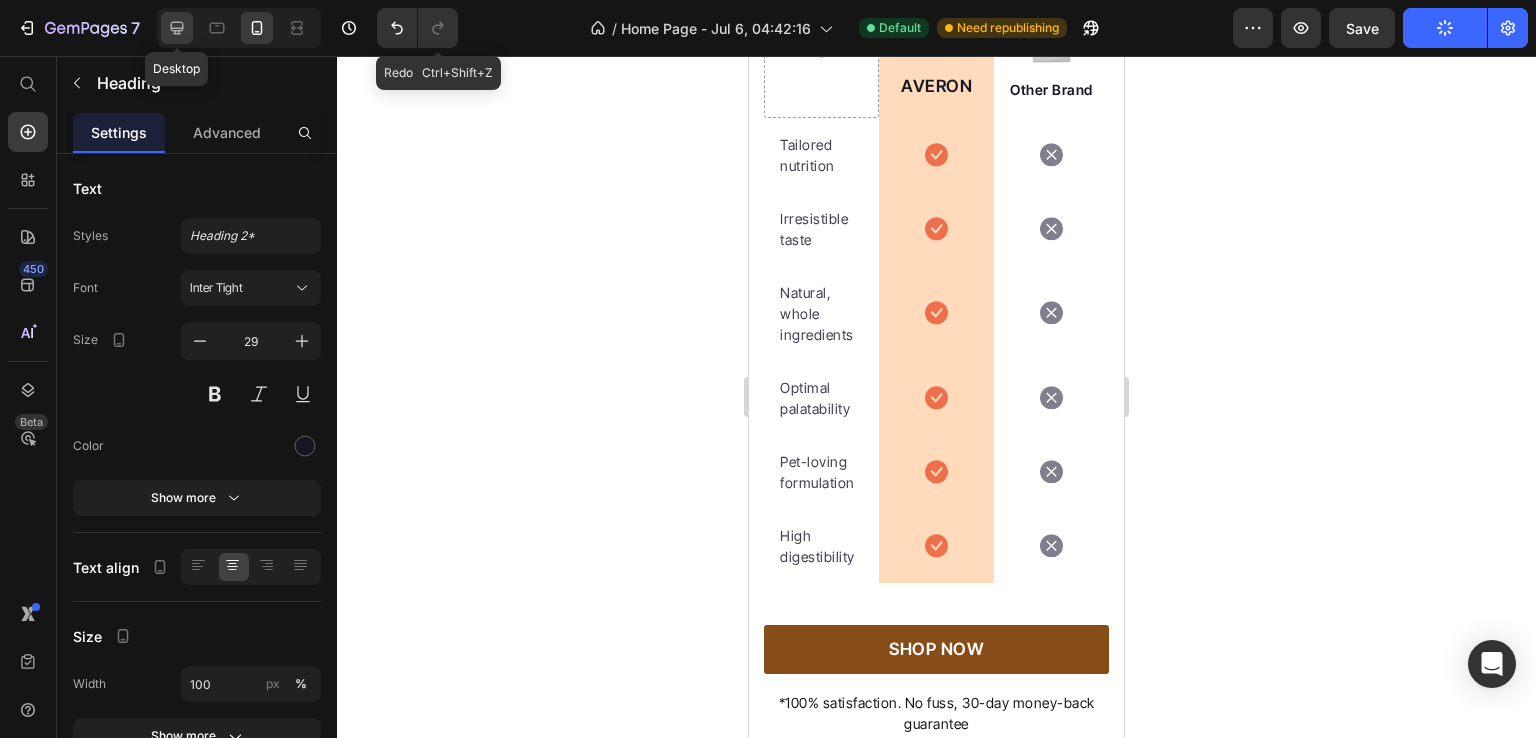 click 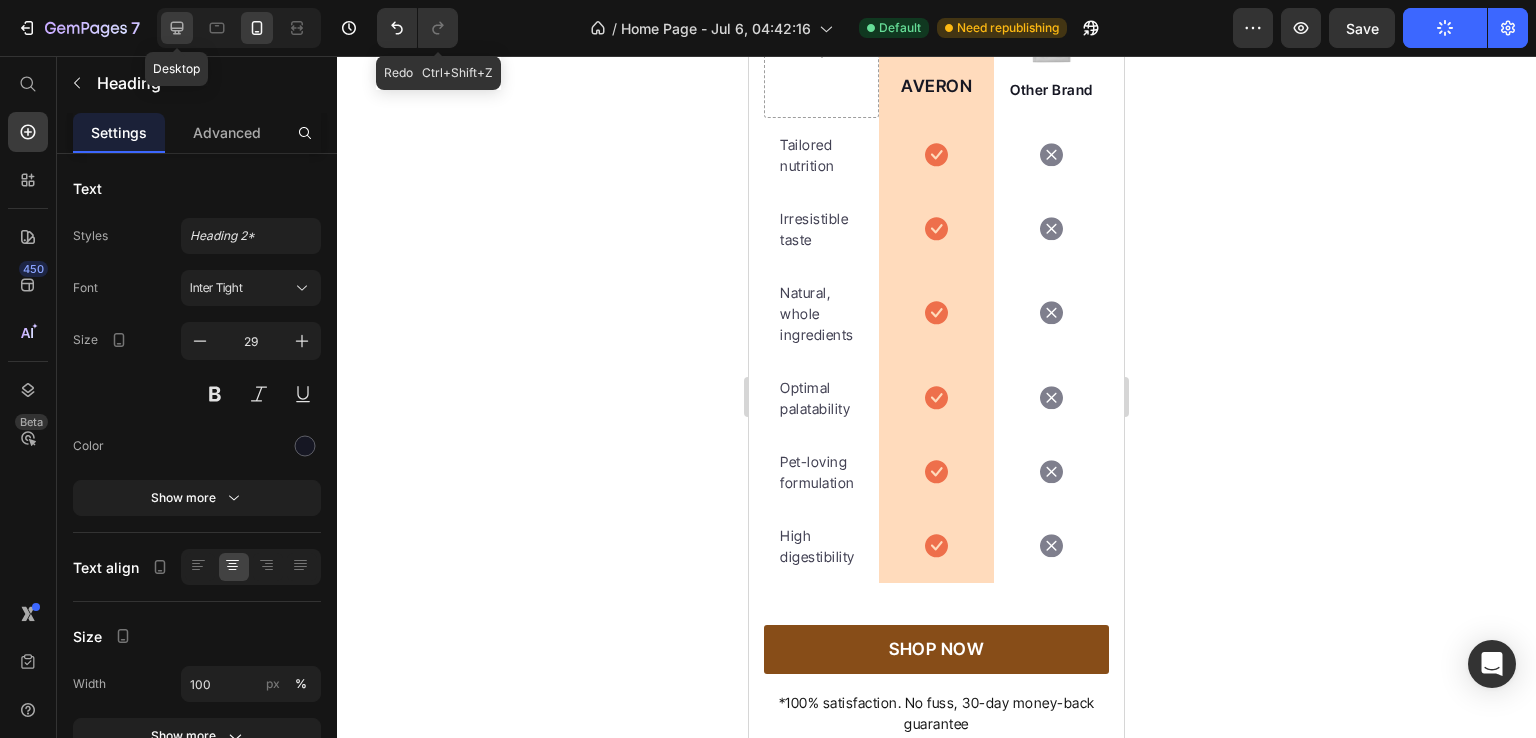 type on "40" 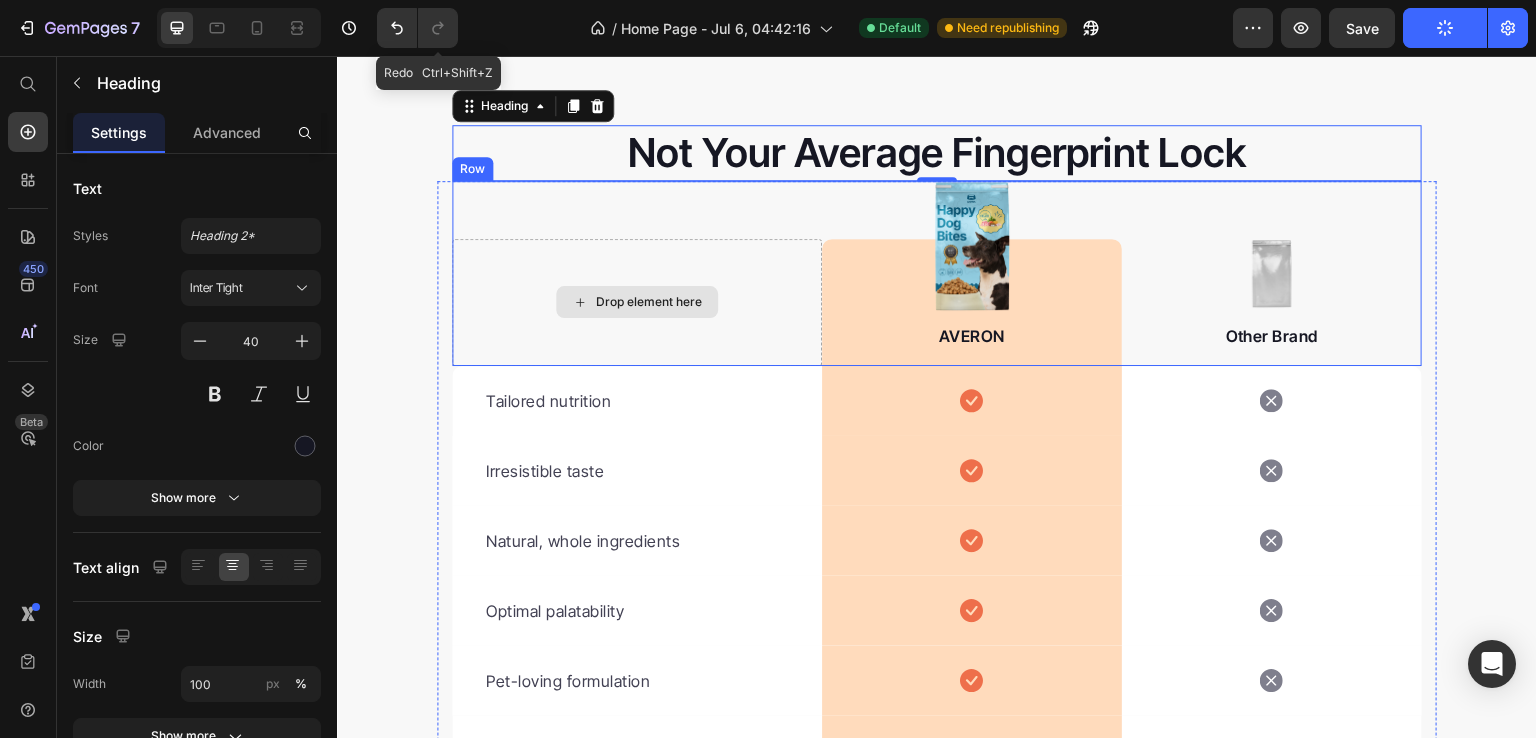 scroll, scrollTop: 4638, scrollLeft: 0, axis: vertical 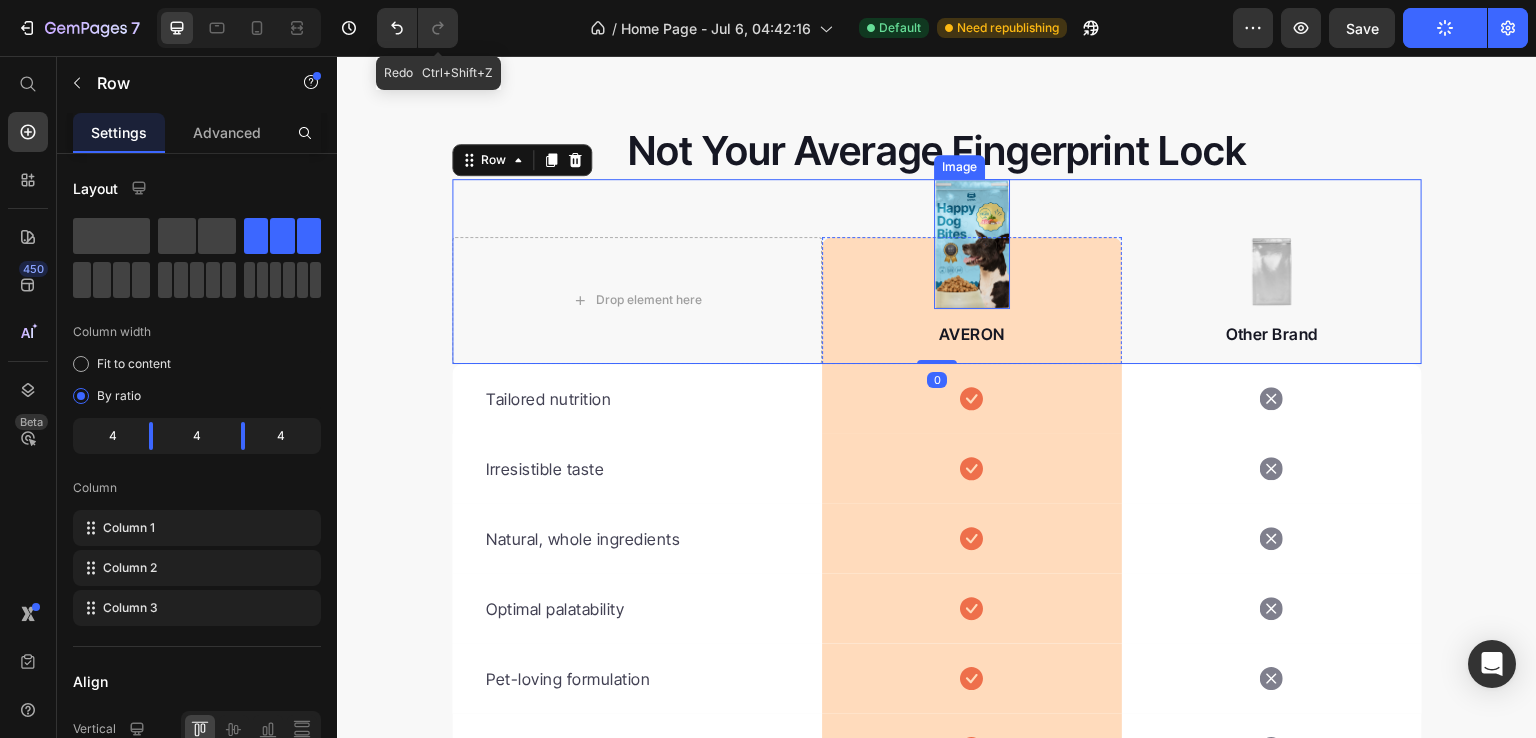 click at bounding box center [972, 244] 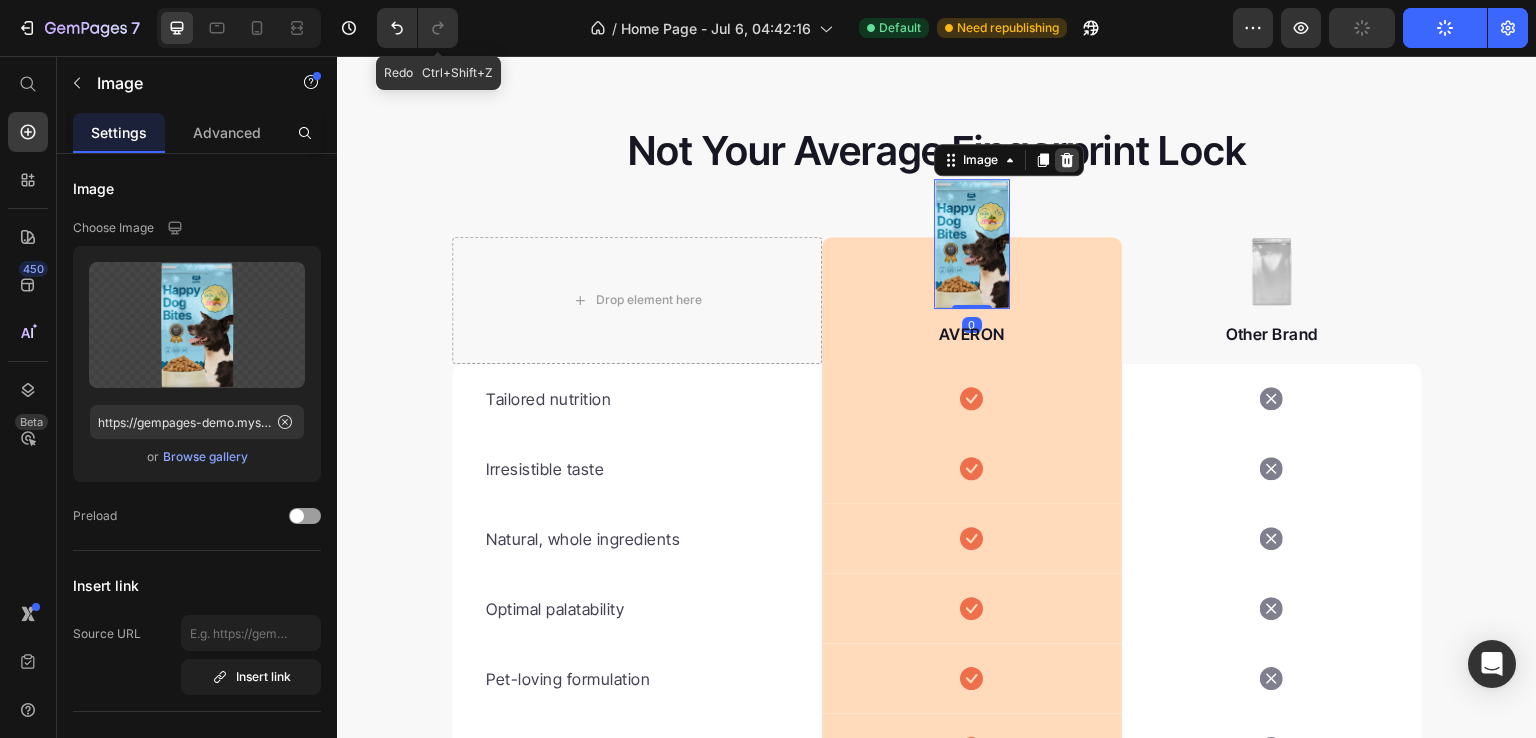 click 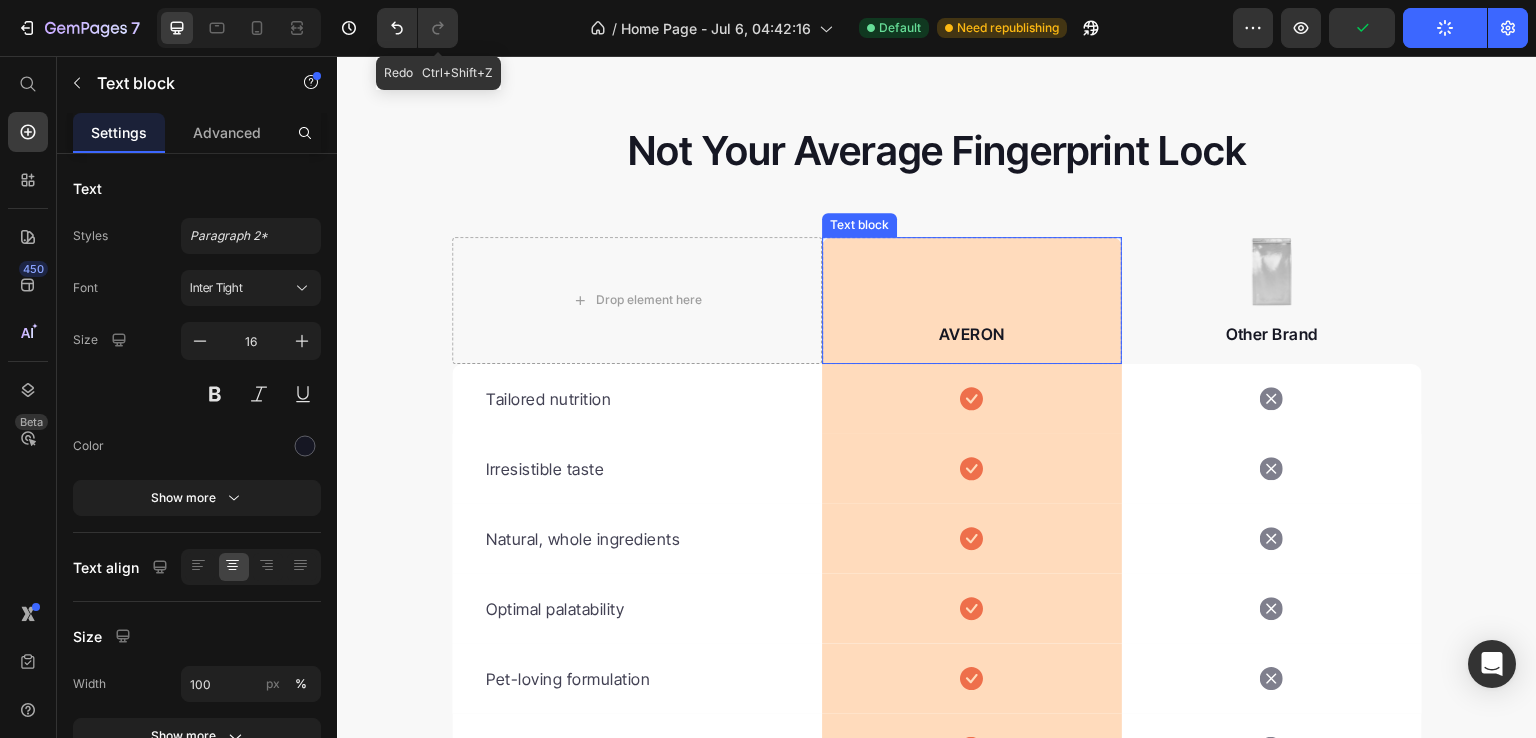 click on "AVERON" at bounding box center [972, 334] 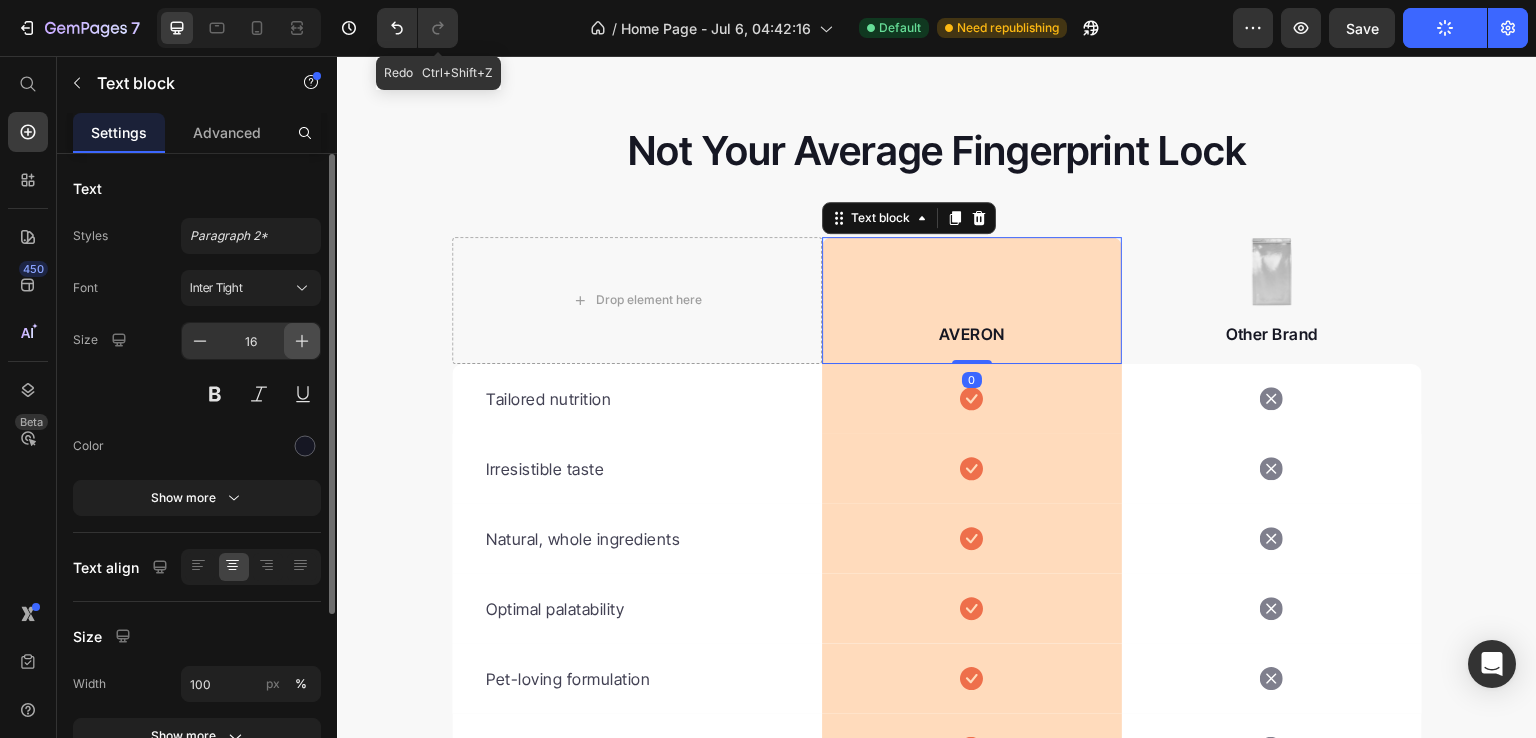 click 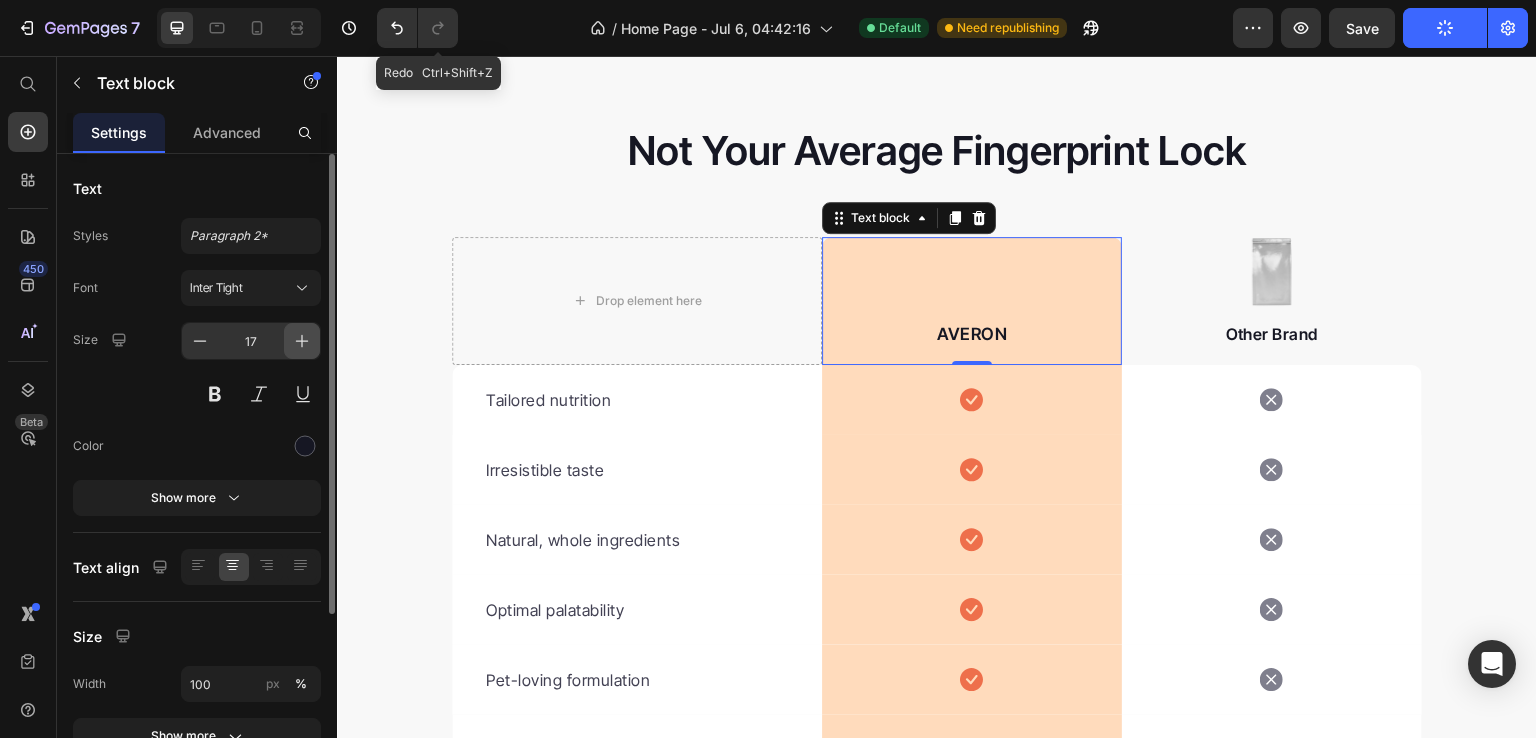 click 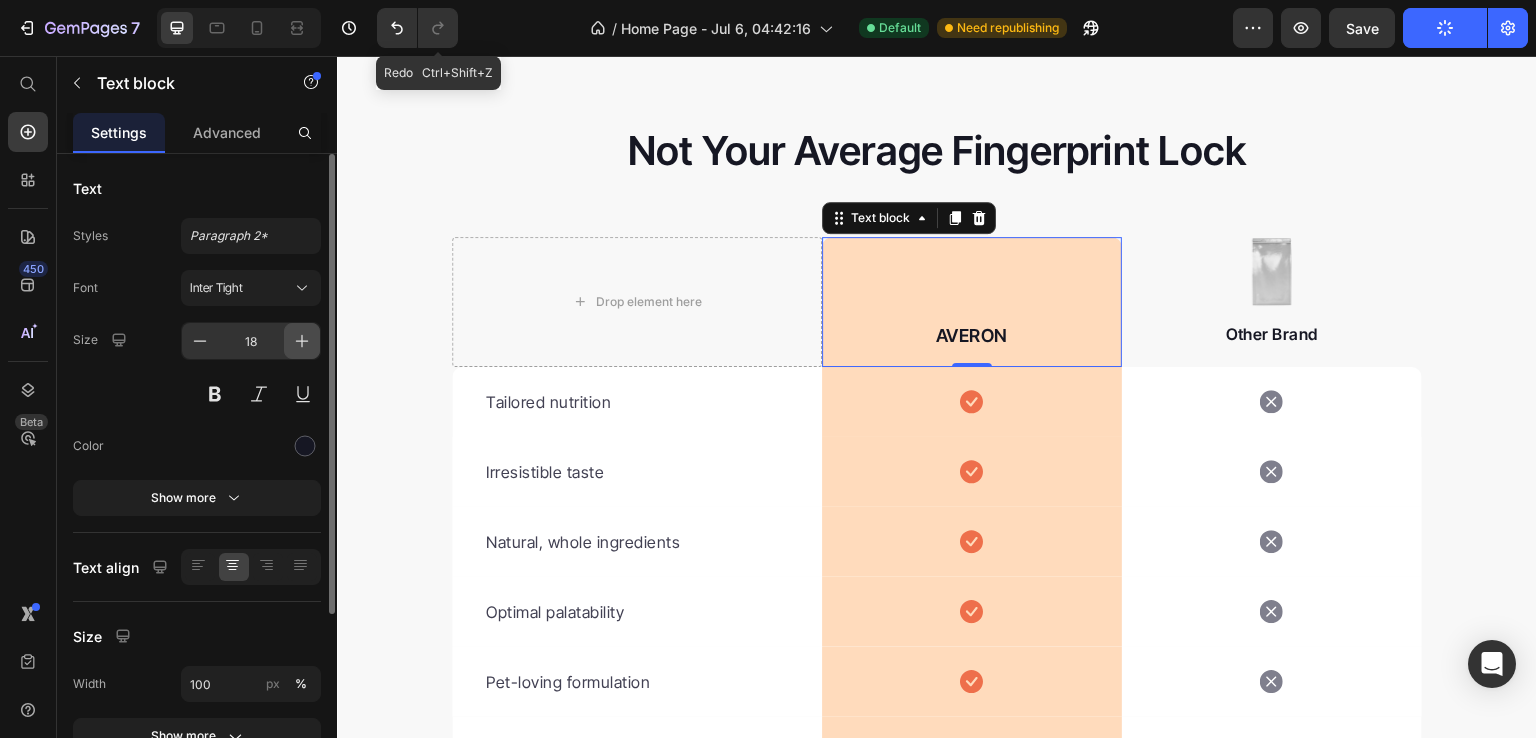 click 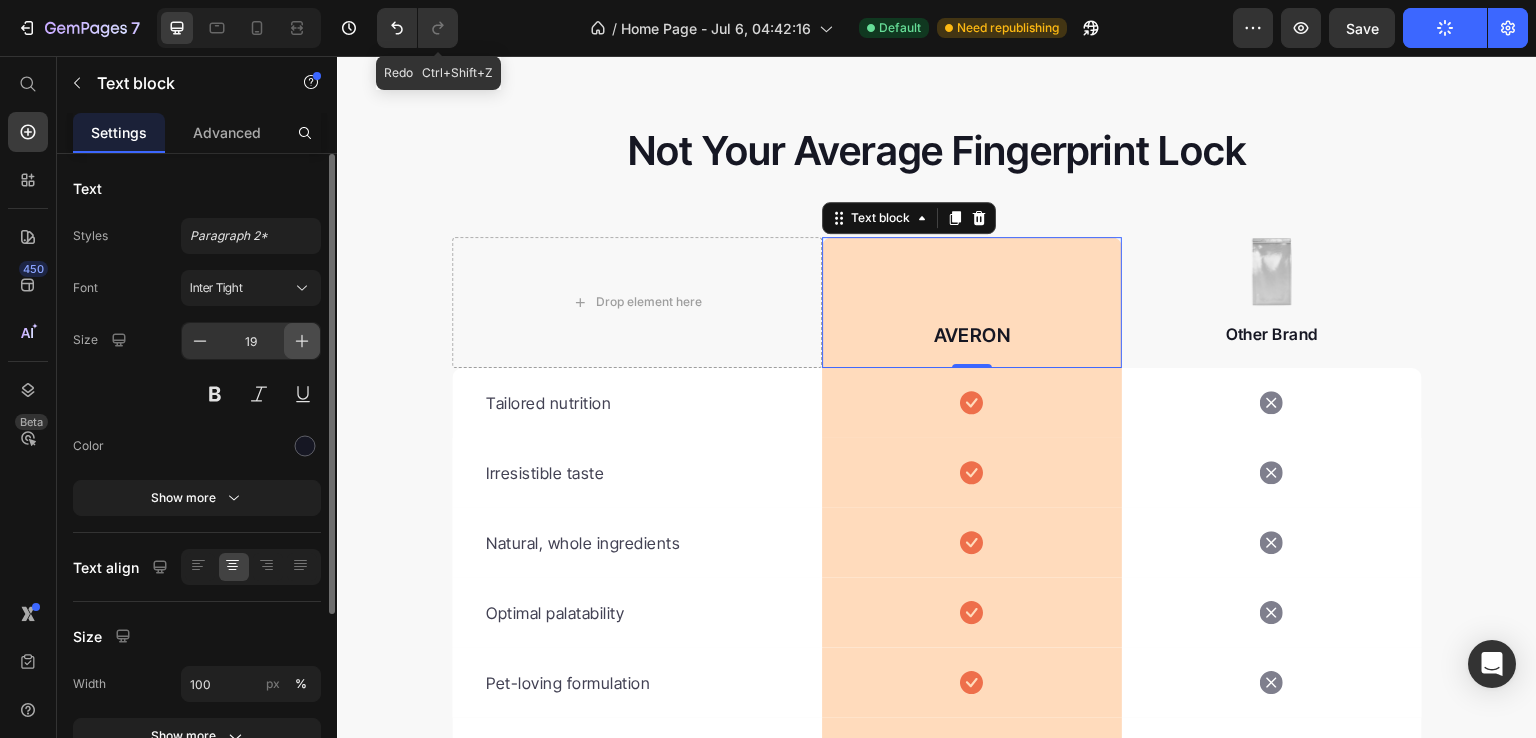 click 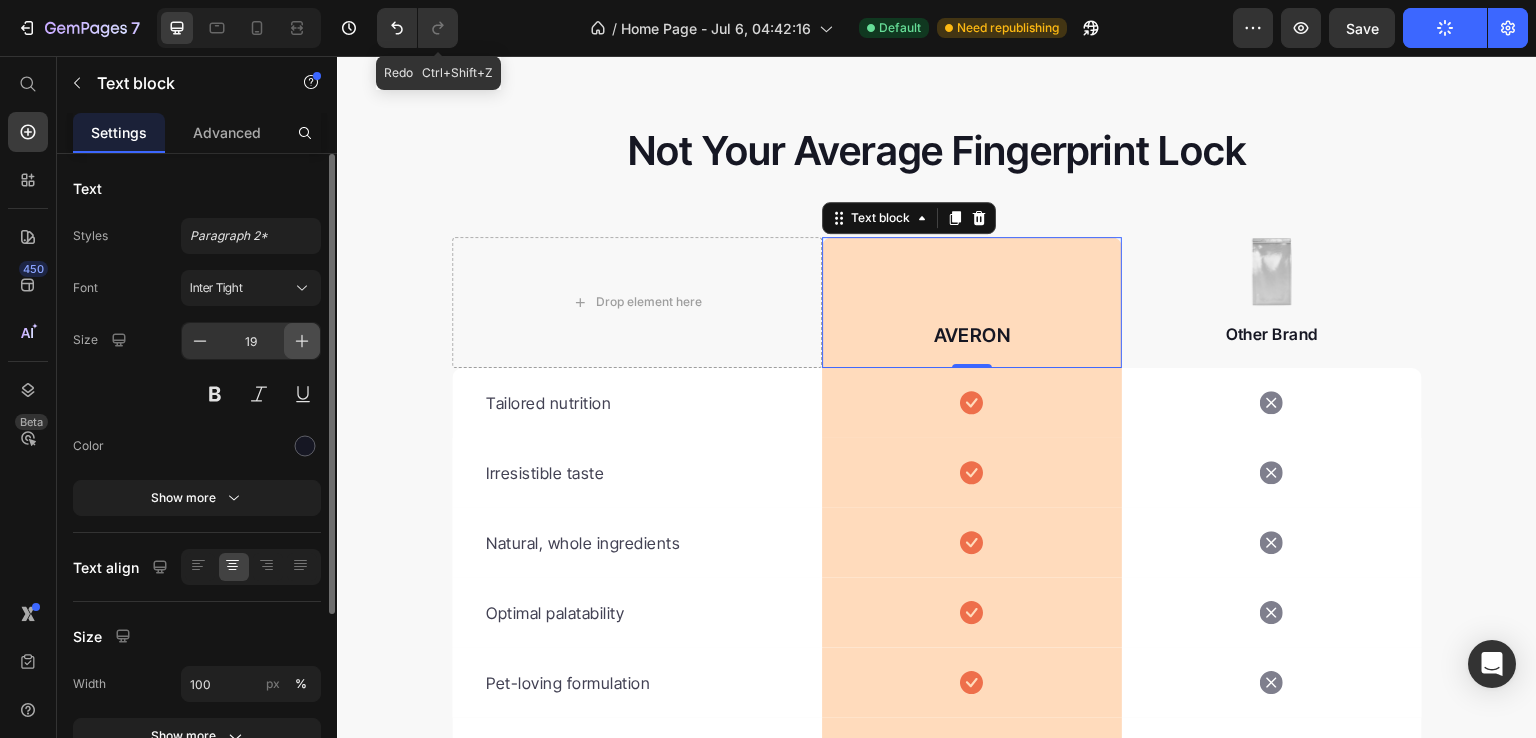 type on "20" 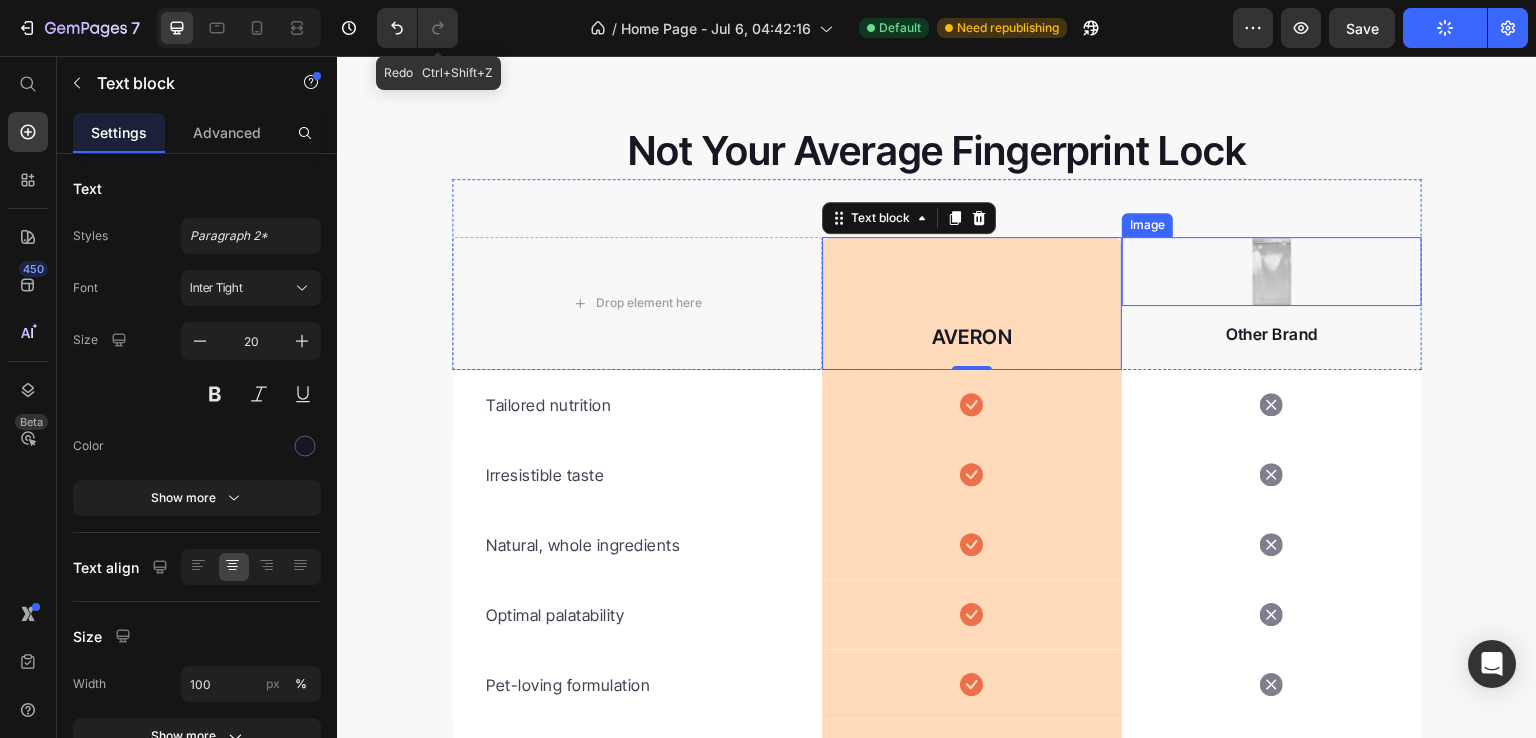click at bounding box center (1272, 271) 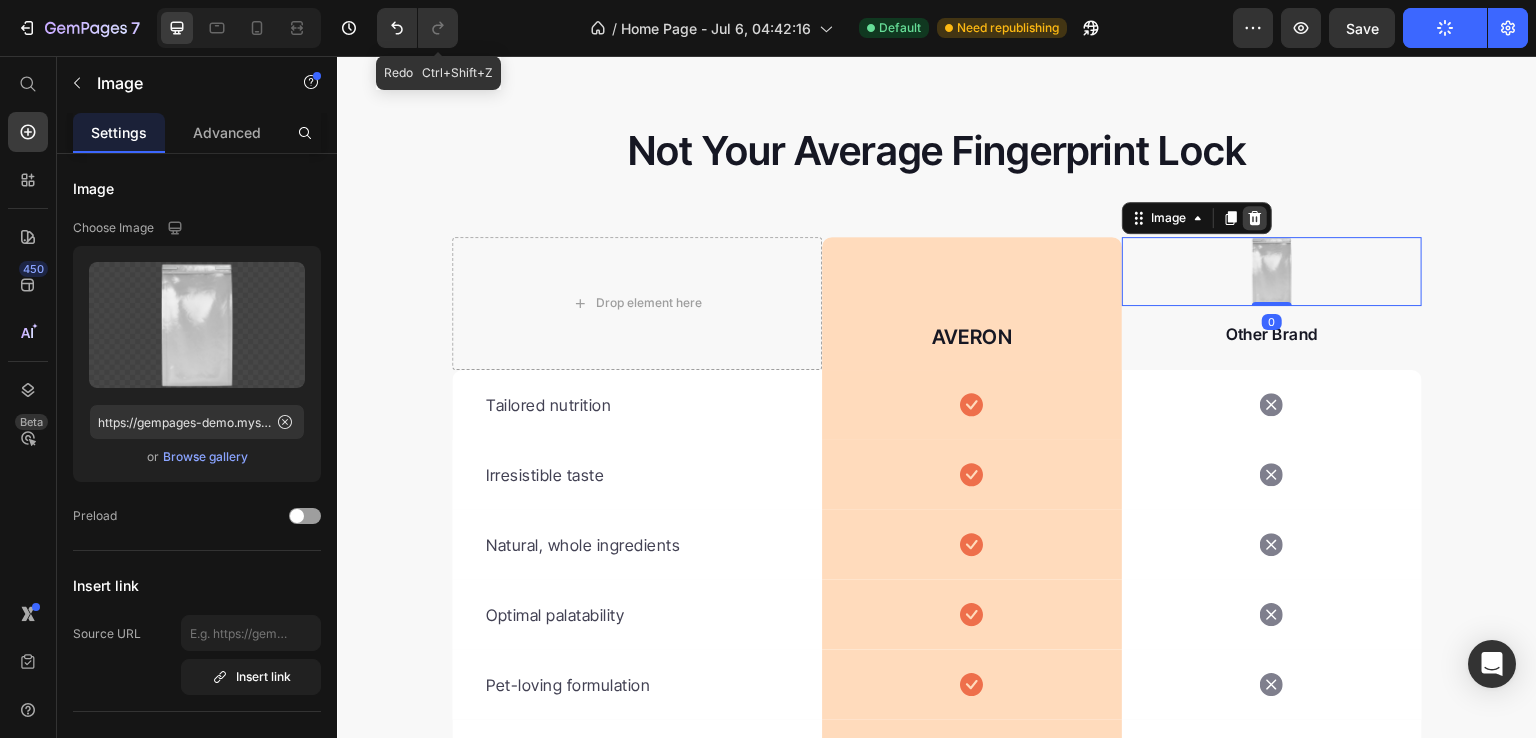 click 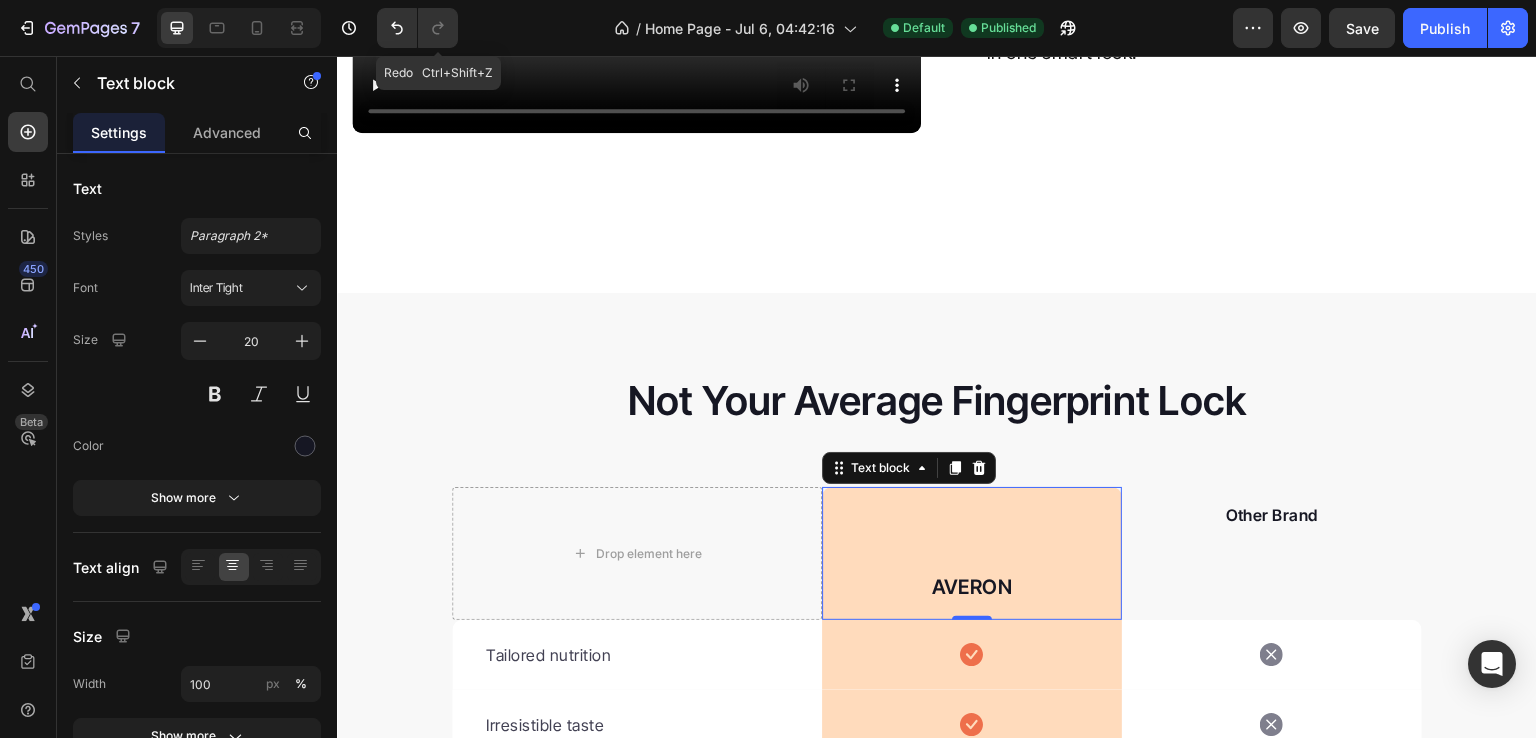 scroll, scrollTop: 4352, scrollLeft: 0, axis: vertical 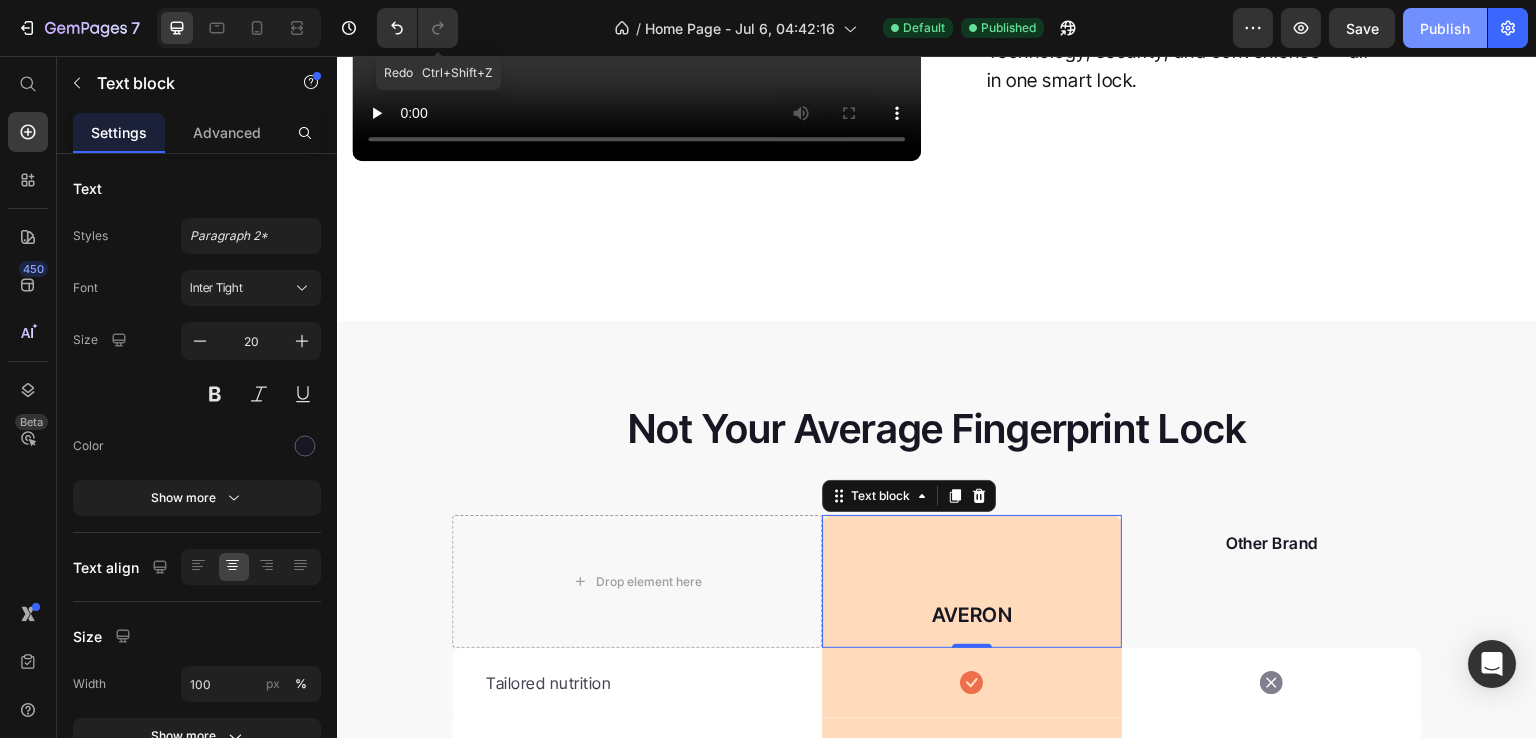 click on "Publish" 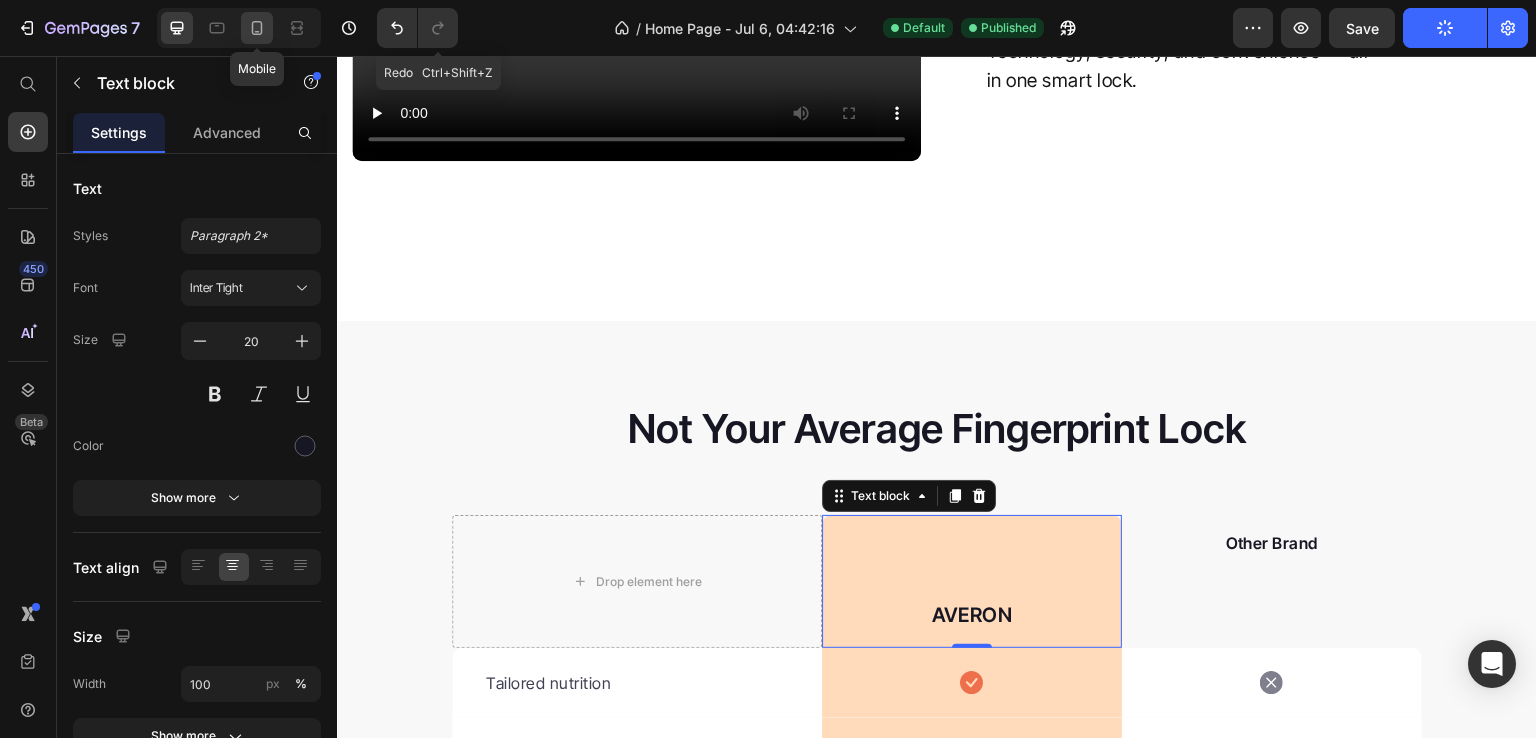 click 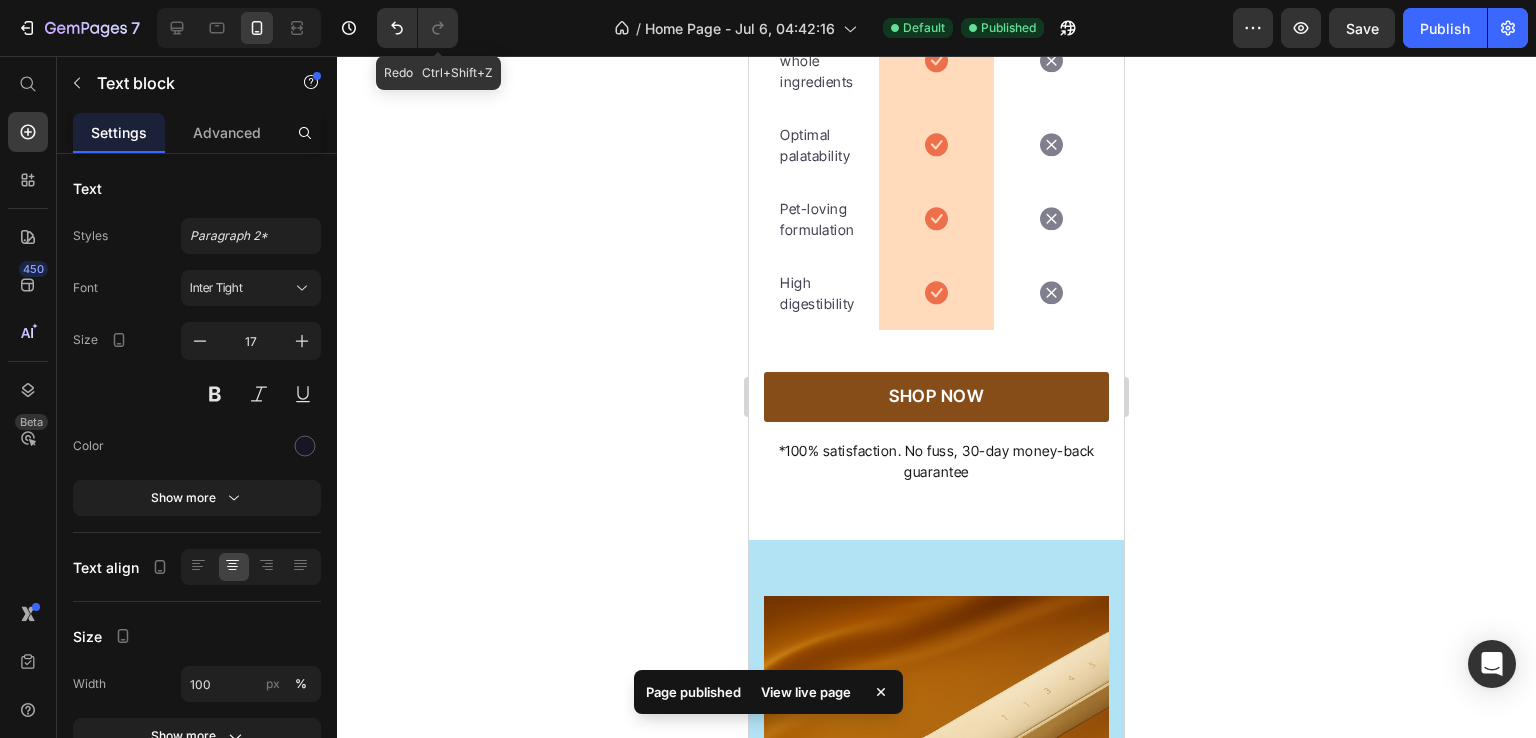 scroll, scrollTop: 5066, scrollLeft: 0, axis: vertical 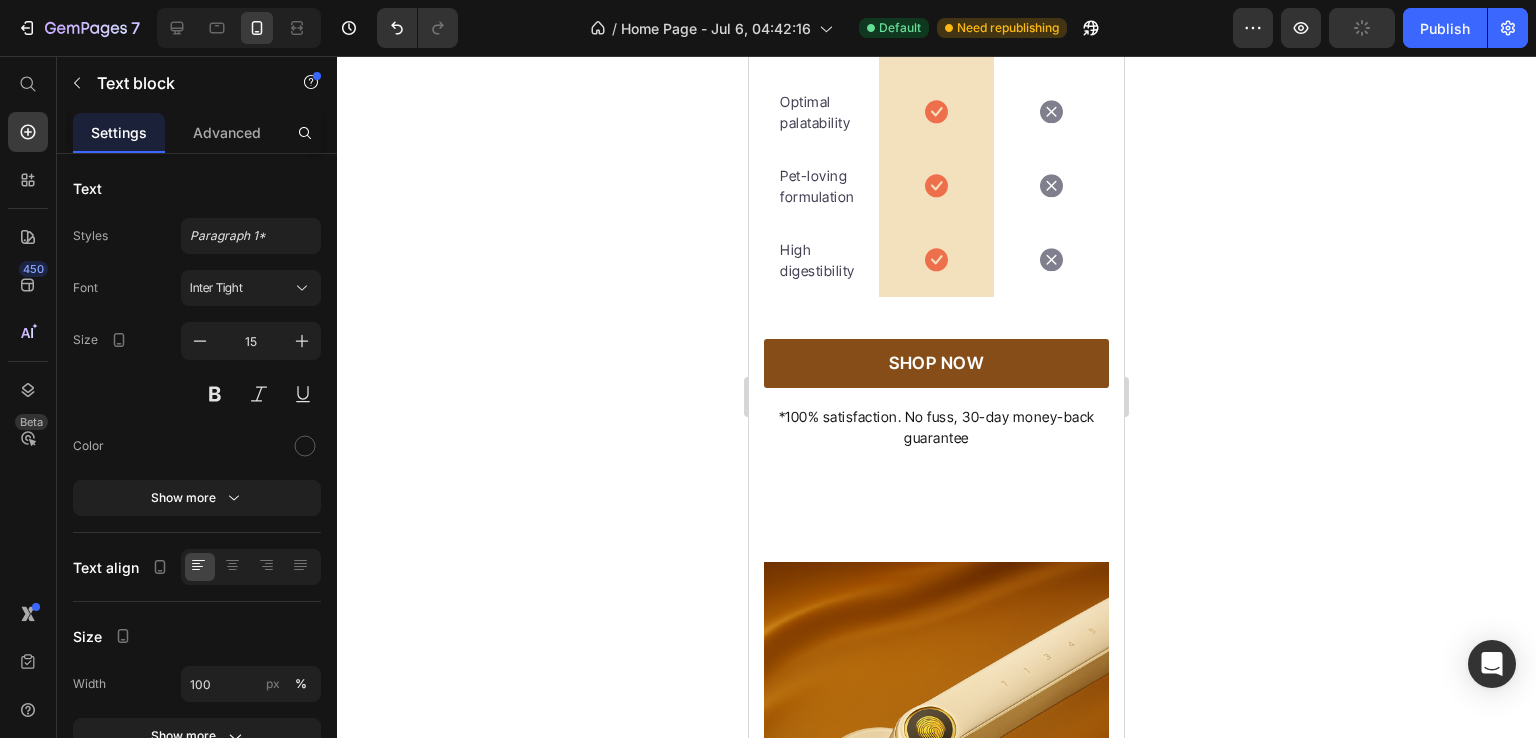 click on "Dual Security Mode" at bounding box center (821, -70) 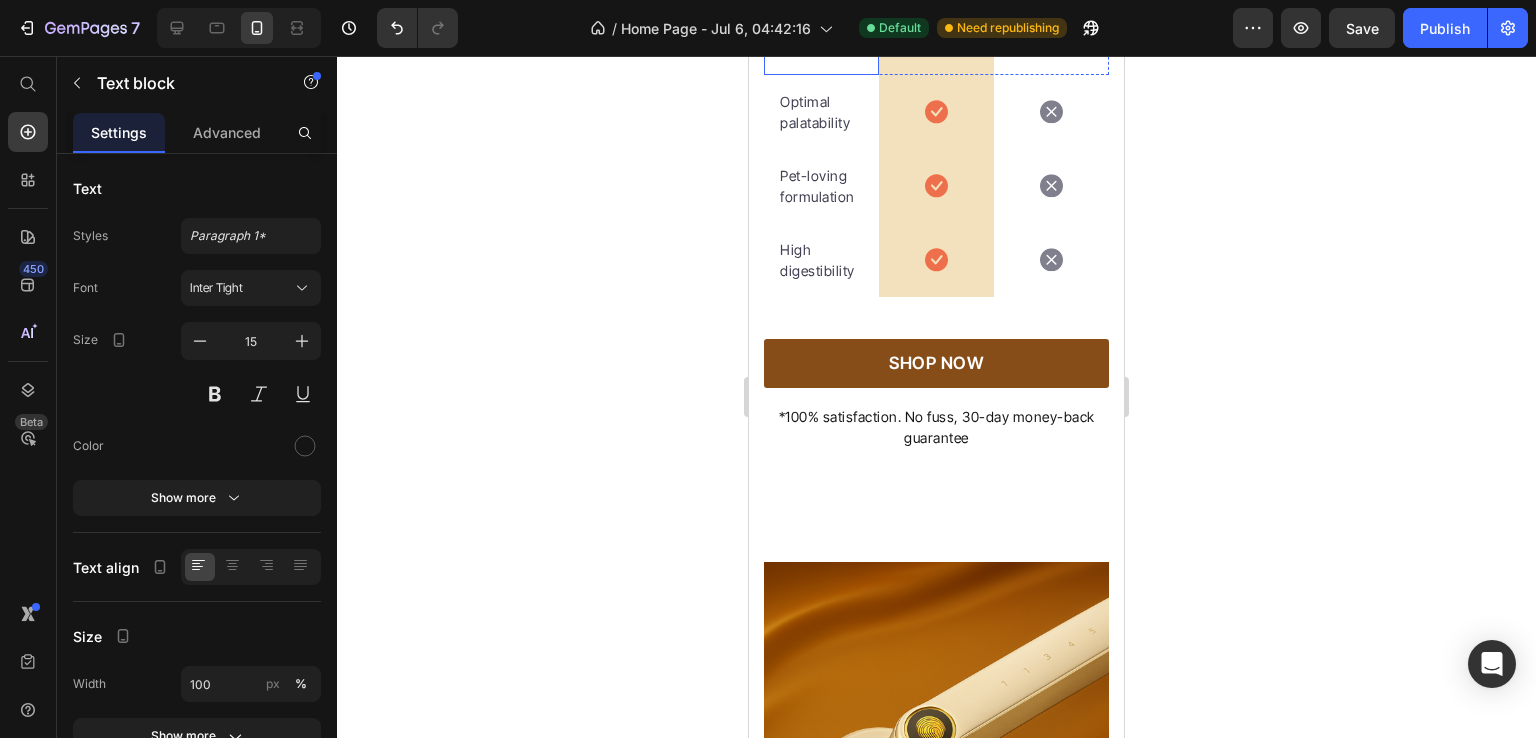 click on "Natural, whole ingredients" at bounding box center (821, 27) 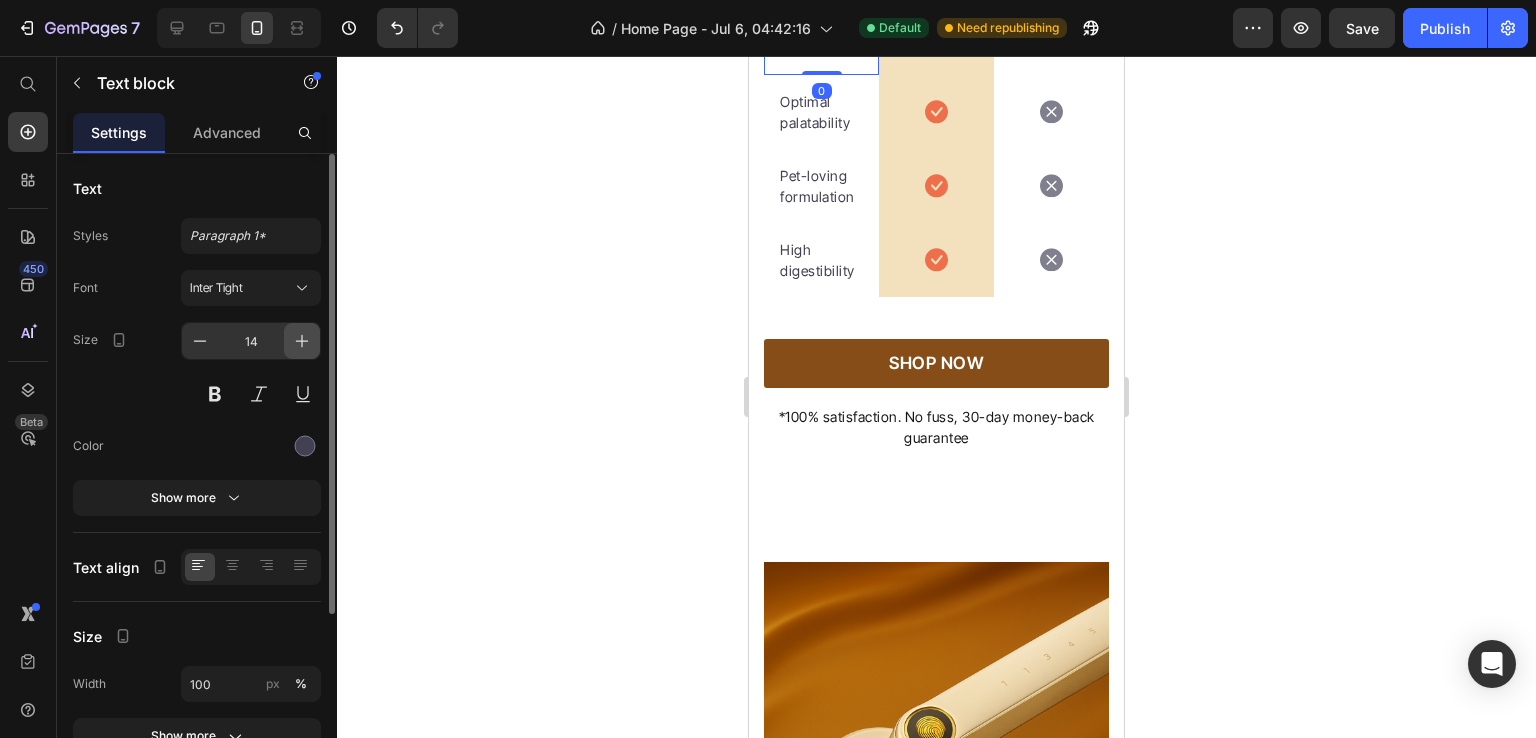 click 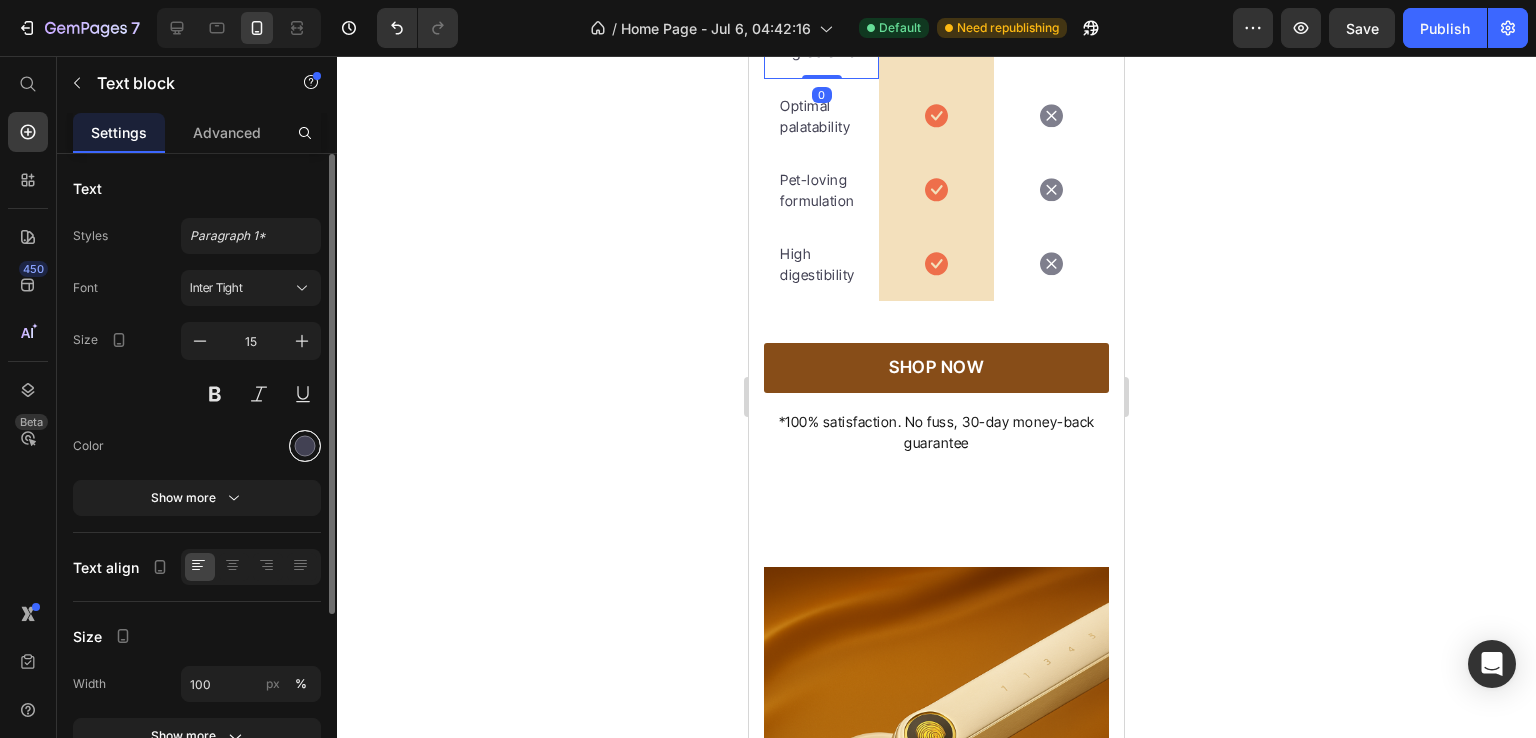 click at bounding box center [305, 446] 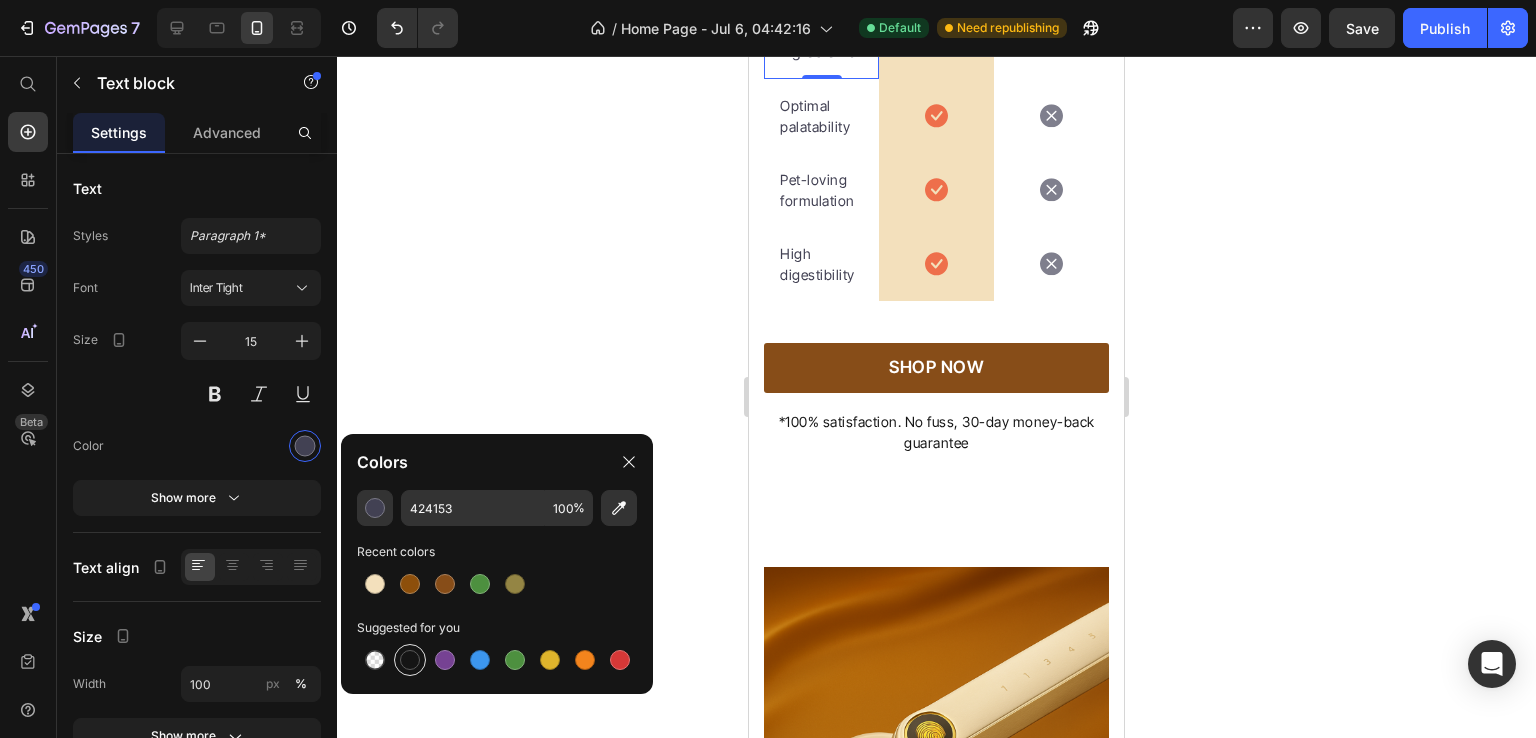 click at bounding box center [410, 660] 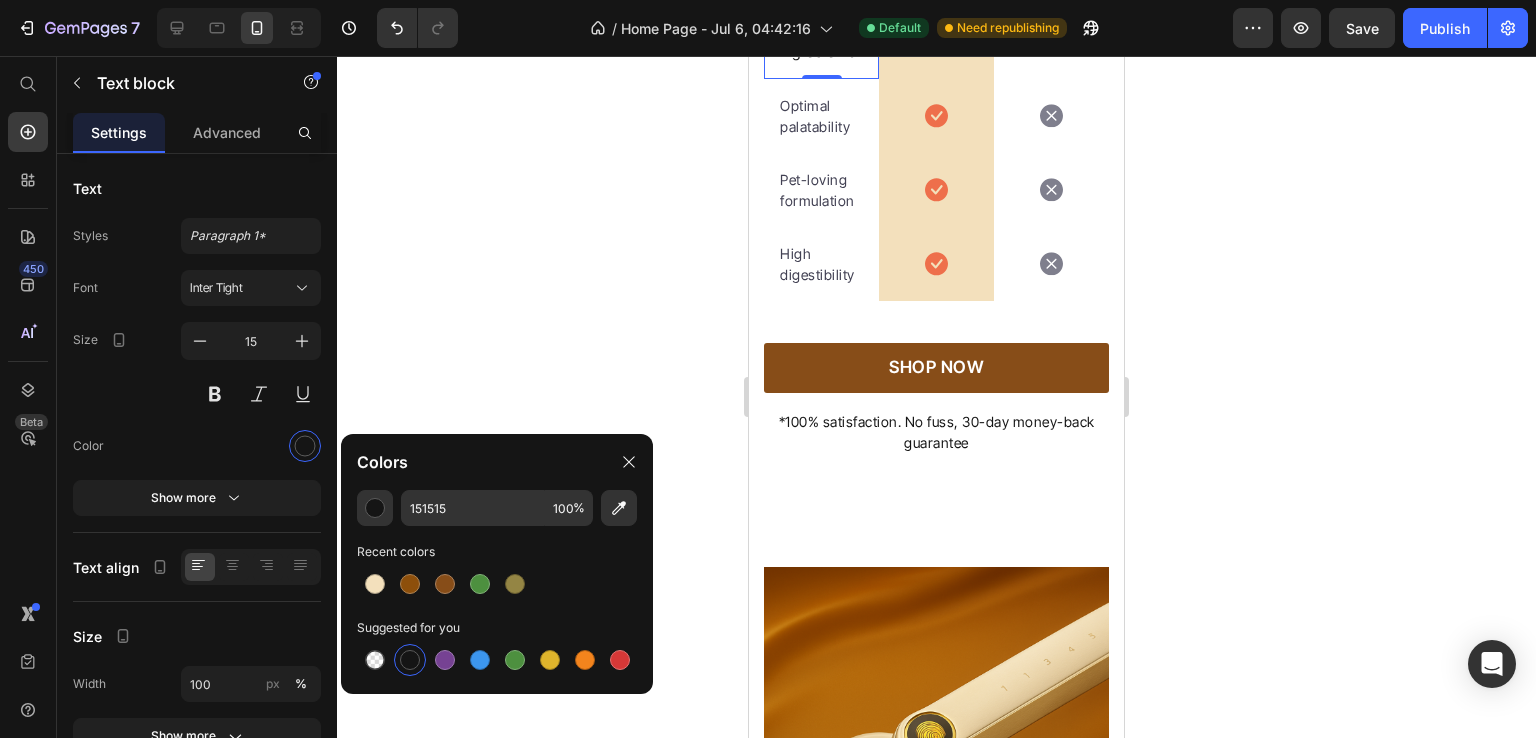 click on "Natural, whole ingredients" at bounding box center [821, 30] 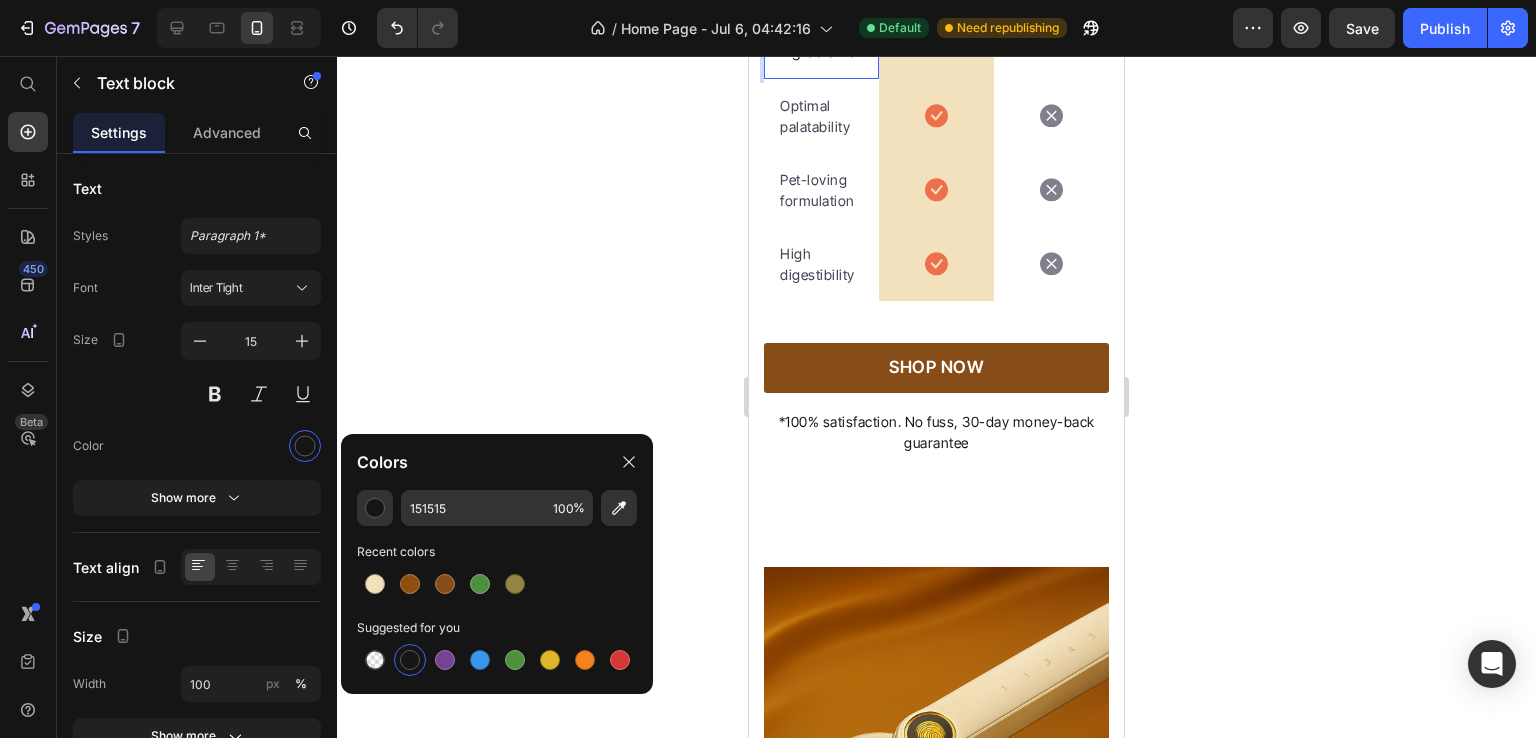 click on "Natural, whole ingredients" at bounding box center (821, 30) 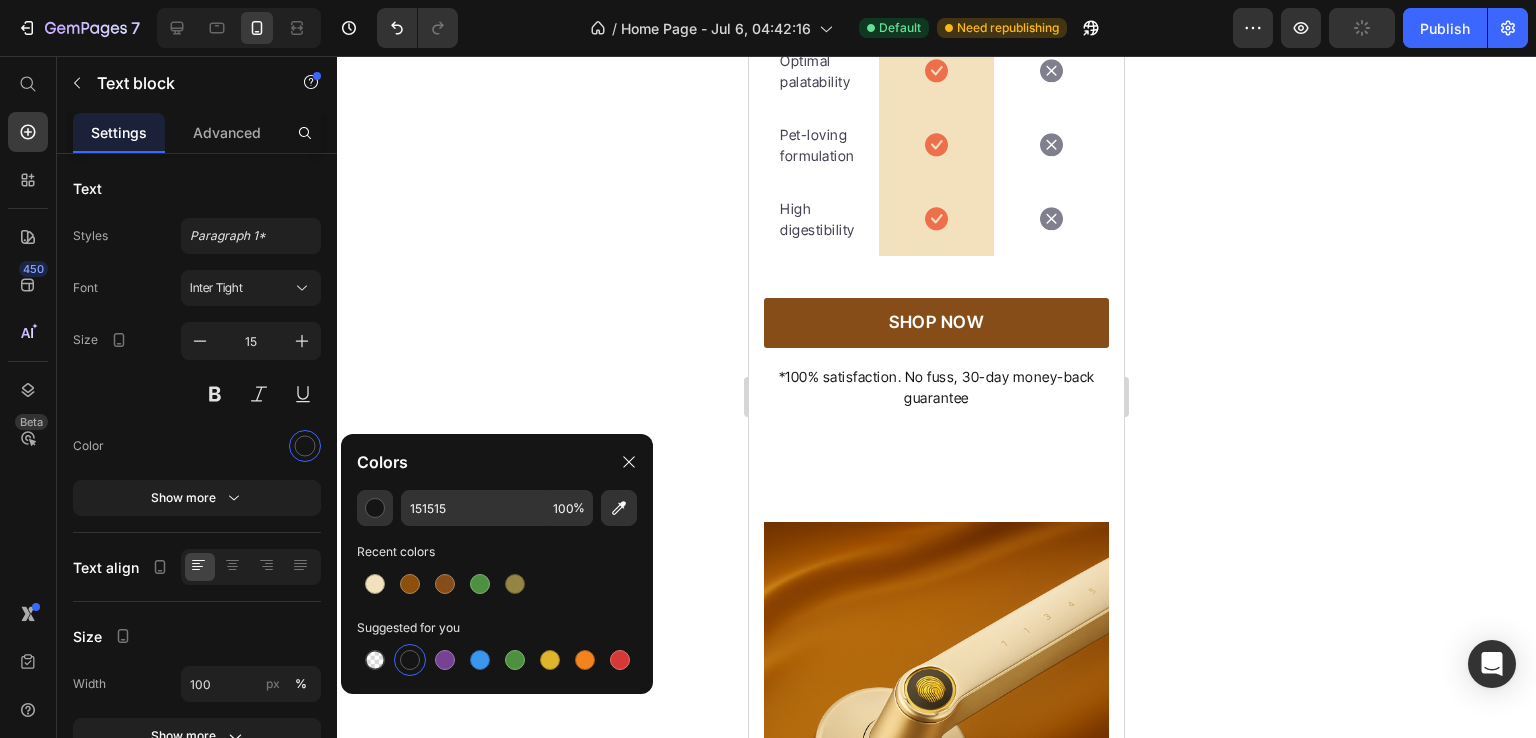 scroll, scrollTop: 6225, scrollLeft: 0, axis: vertical 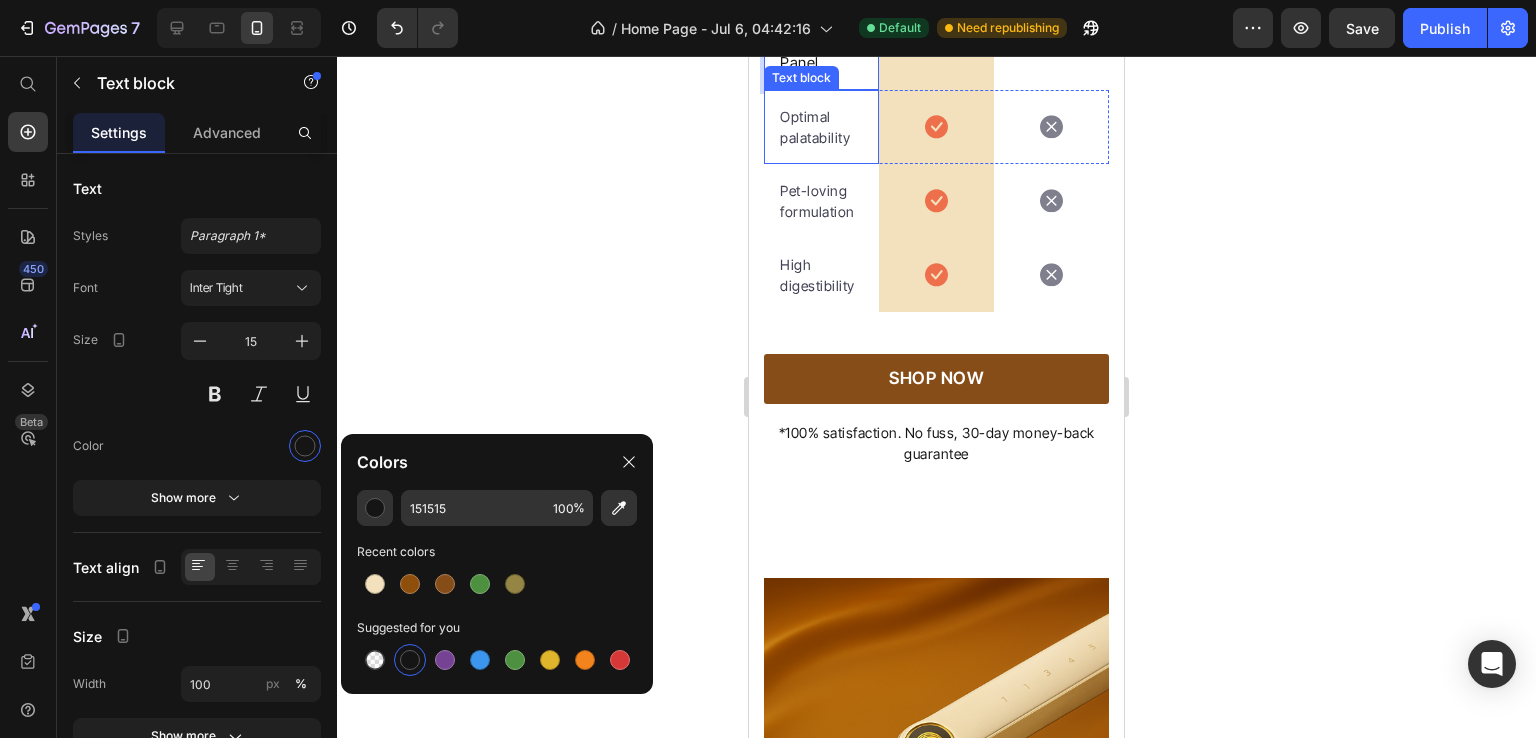 click on "Optimal palatability" at bounding box center [821, 127] 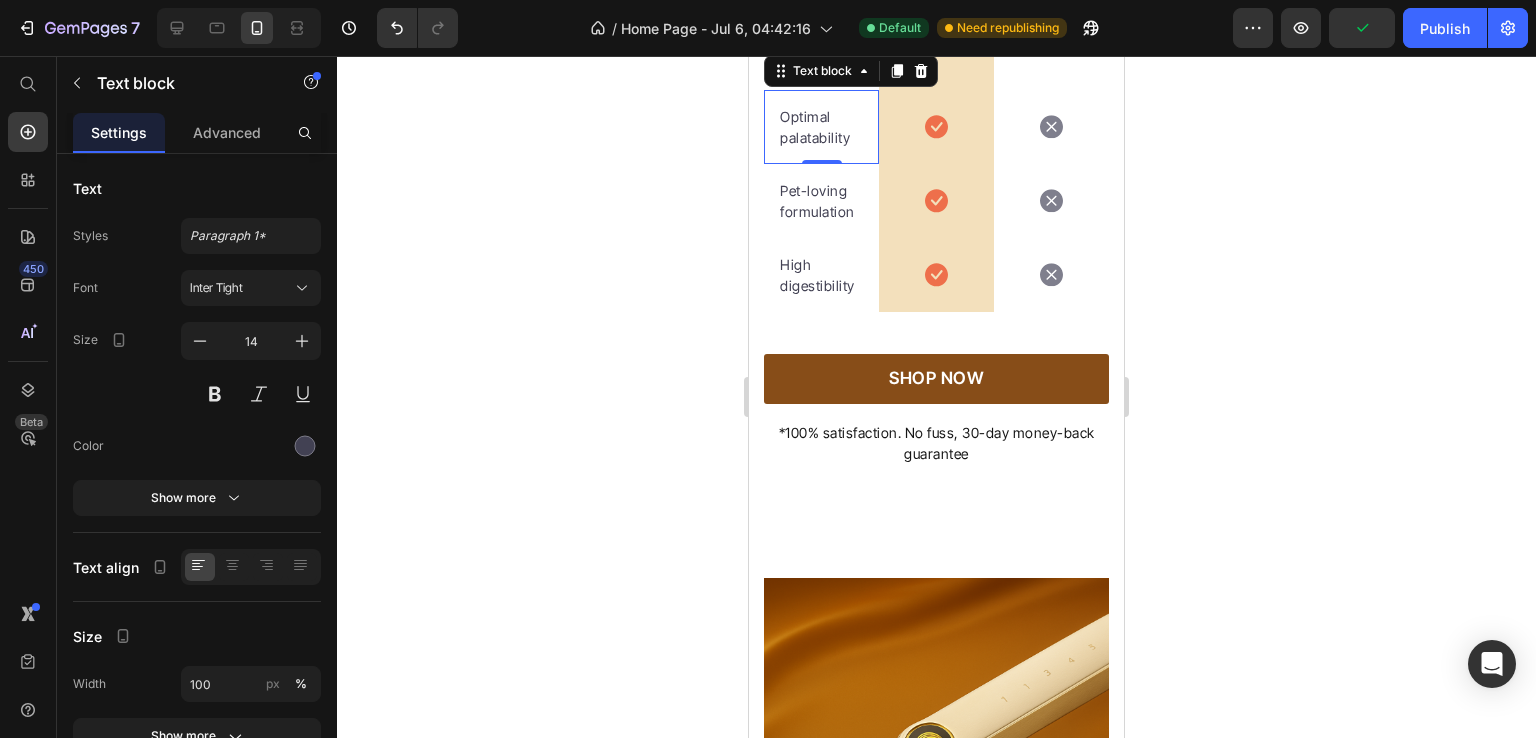 click on "Optimal palatability" at bounding box center (821, 127) 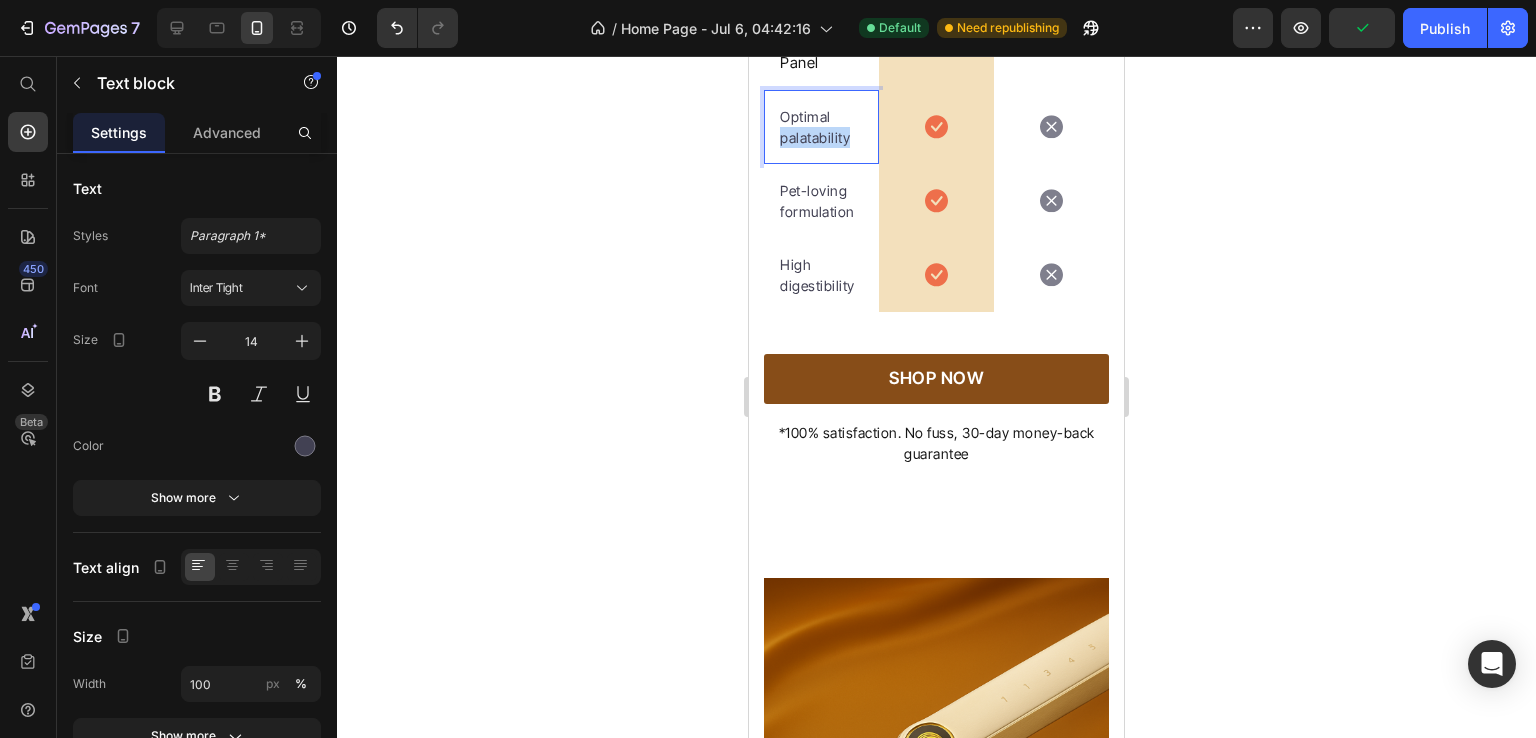 click on "Optimal palatability" at bounding box center (821, 127) 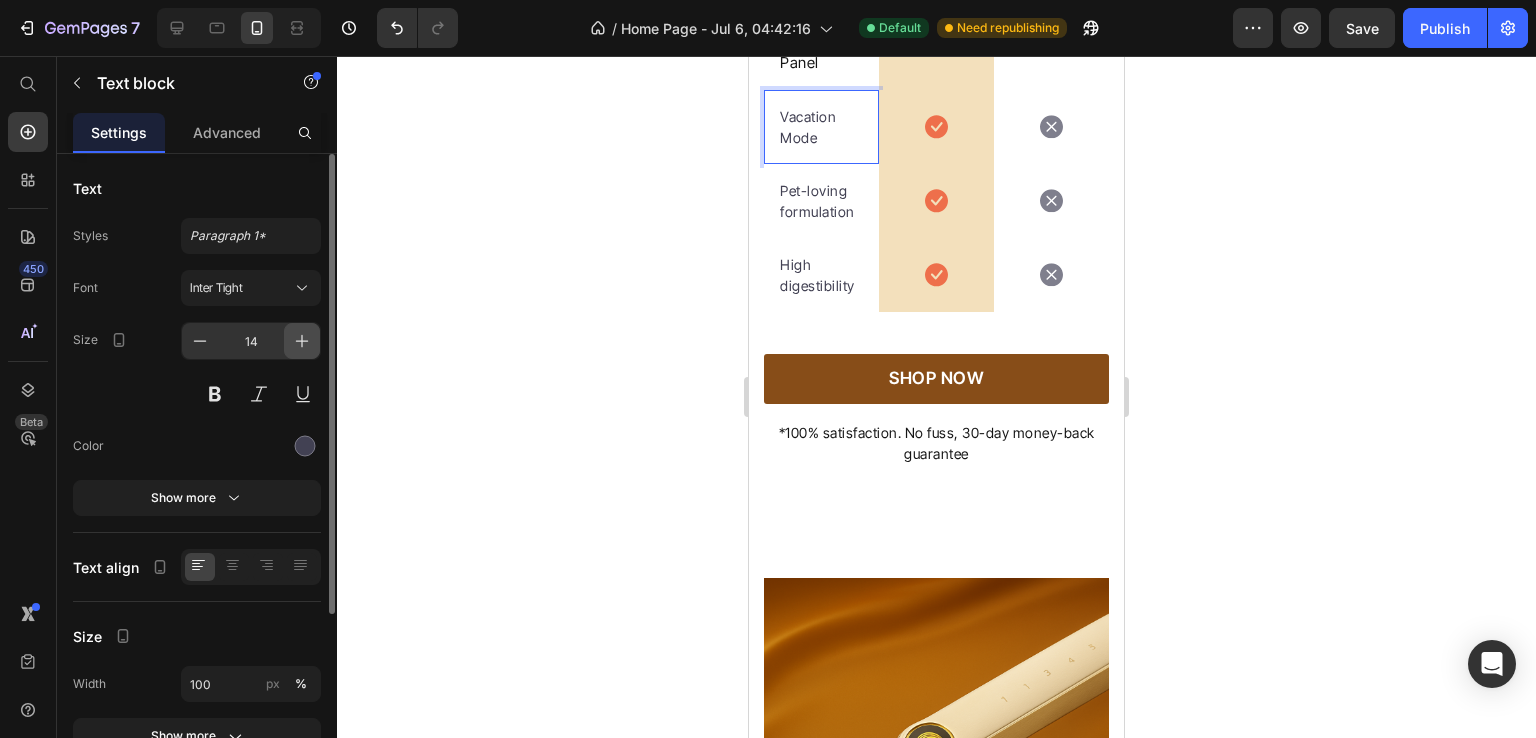 click 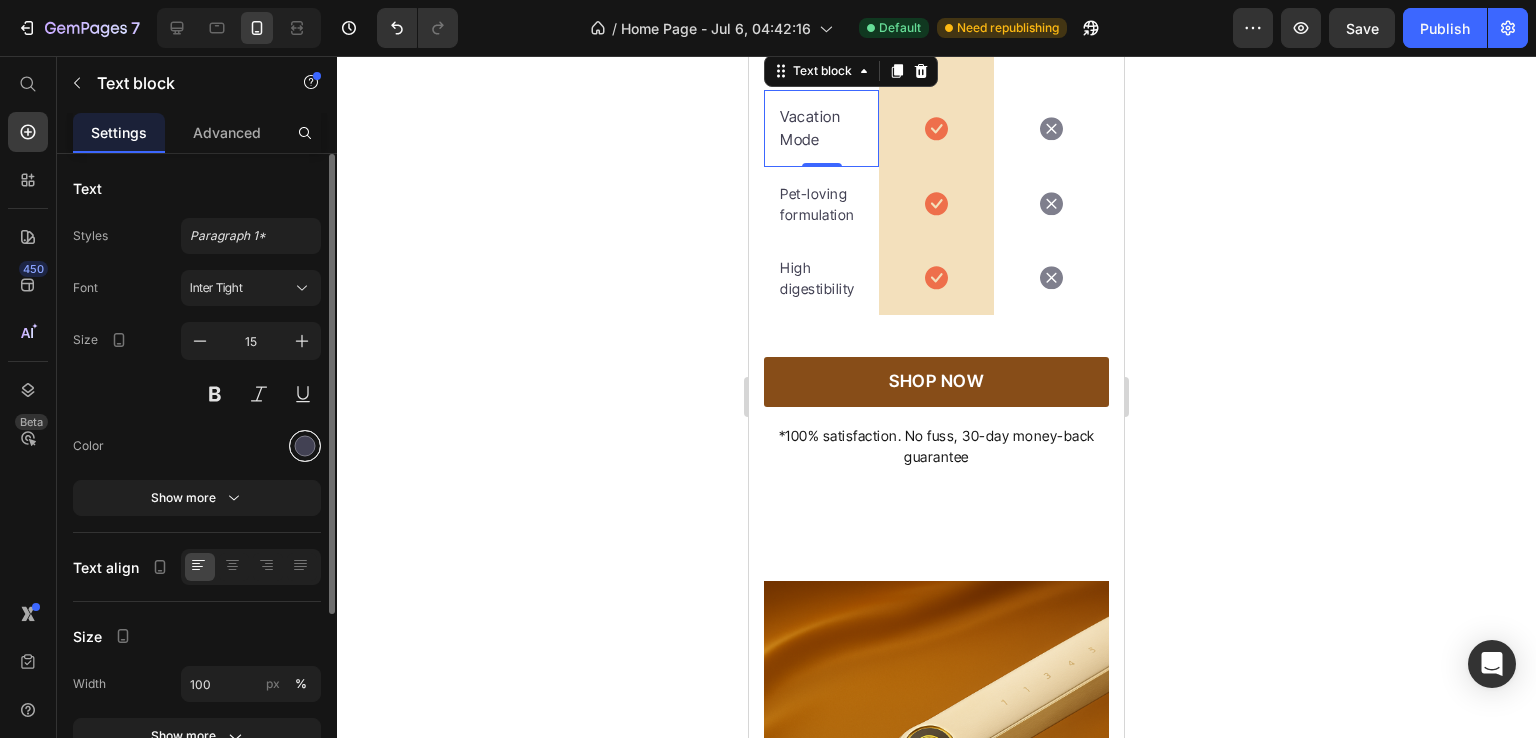 click at bounding box center (305, 446) 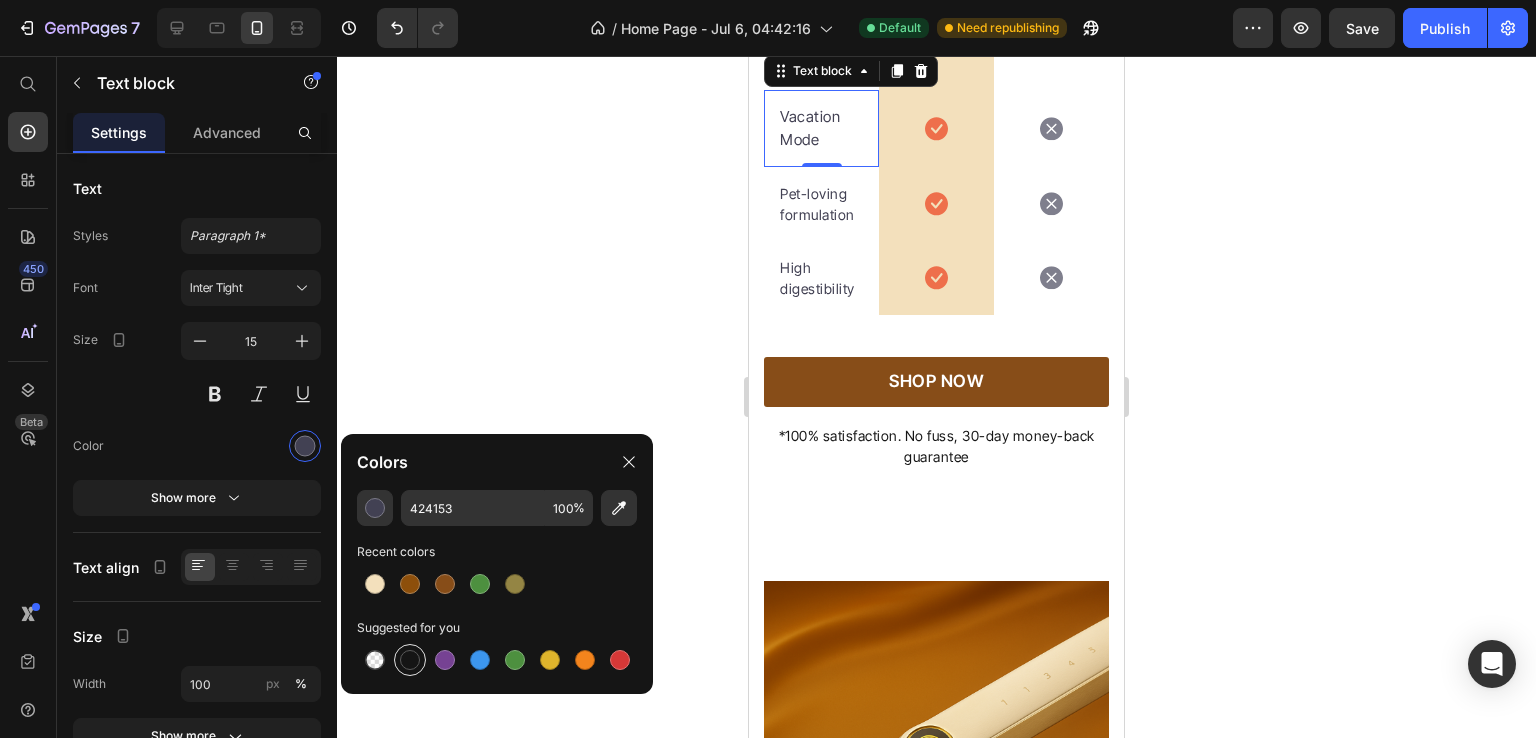 click at bounding box center [410, 660] 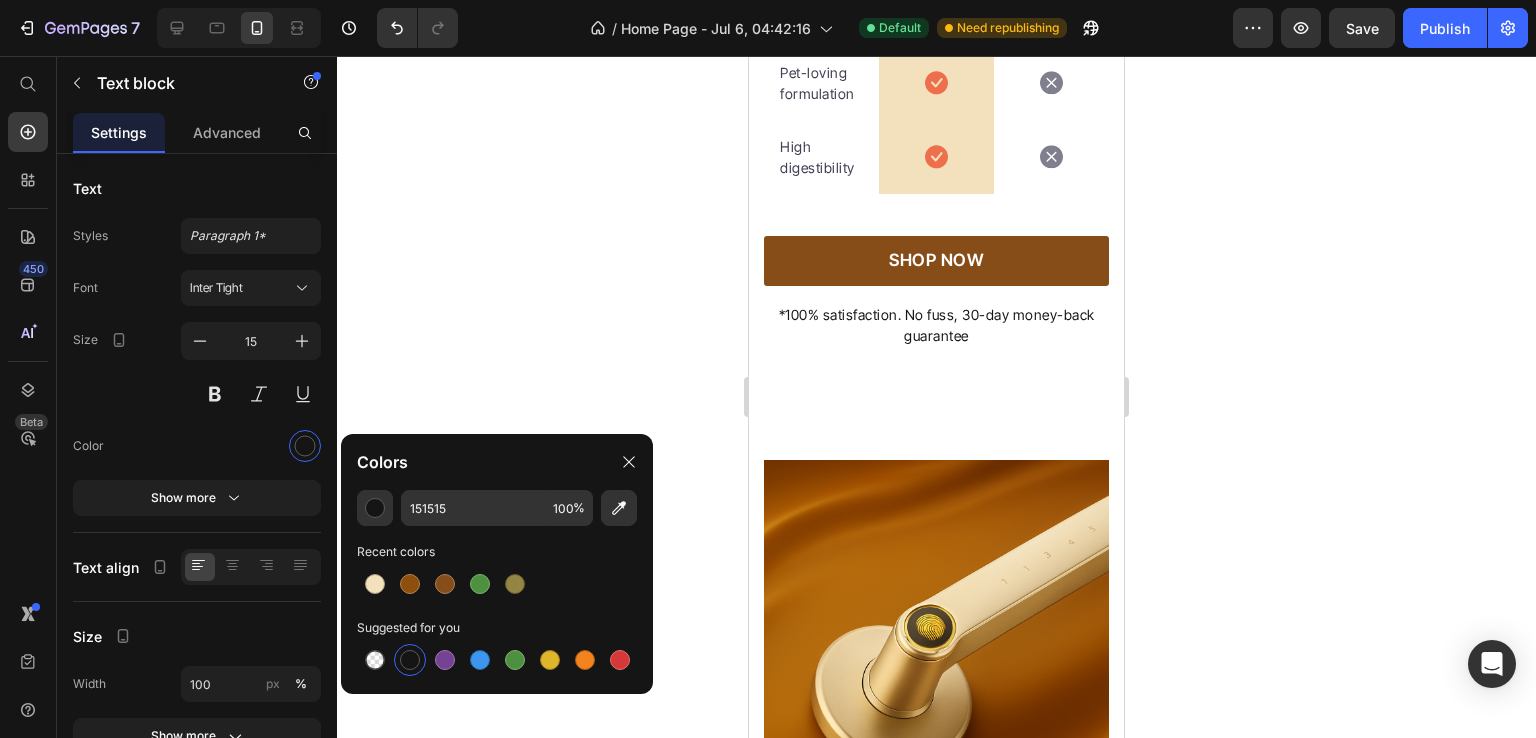 scroll, scrollTop: 6347, scrollLeft: 0, axis: vertical 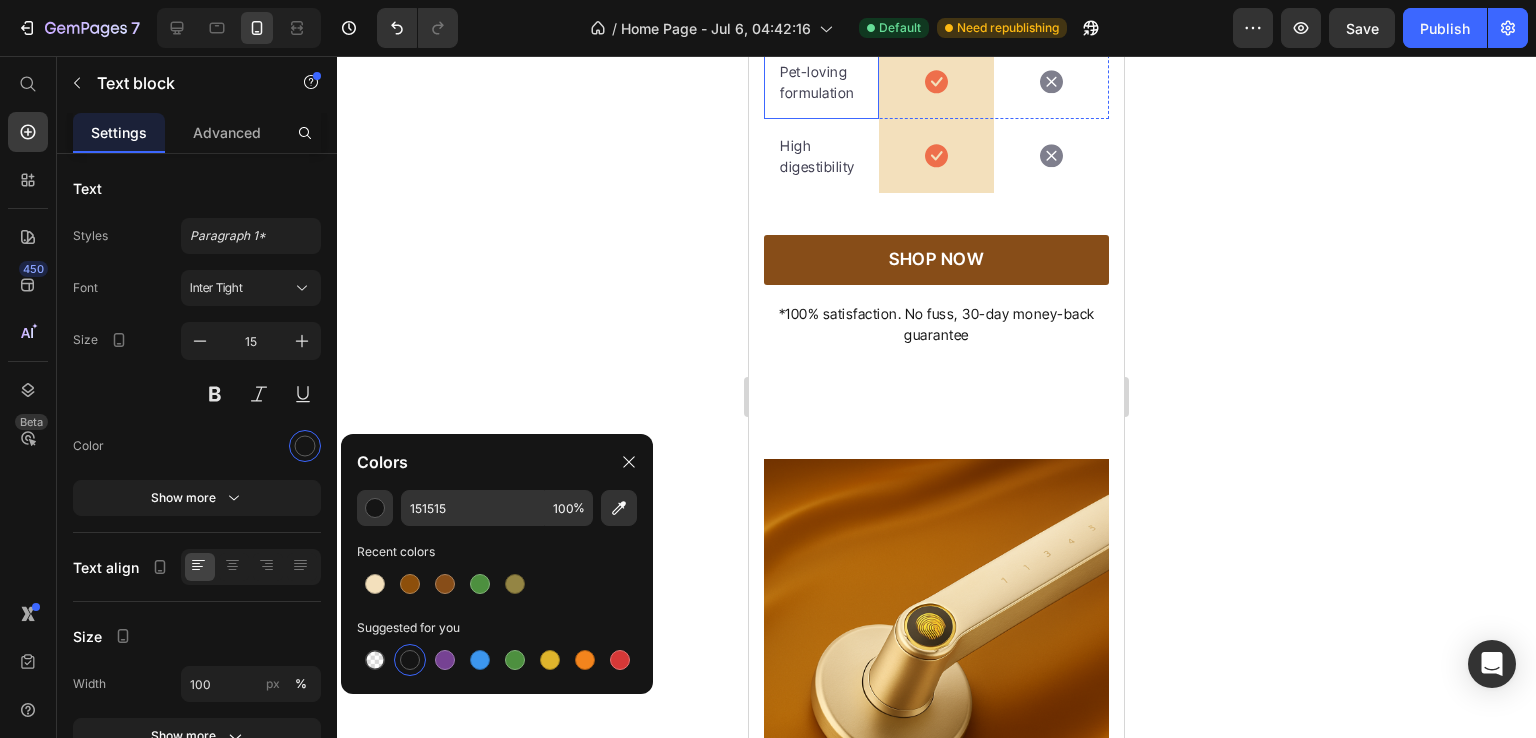 click on "Pet-loving formulation" at bounding box center (821, 82) 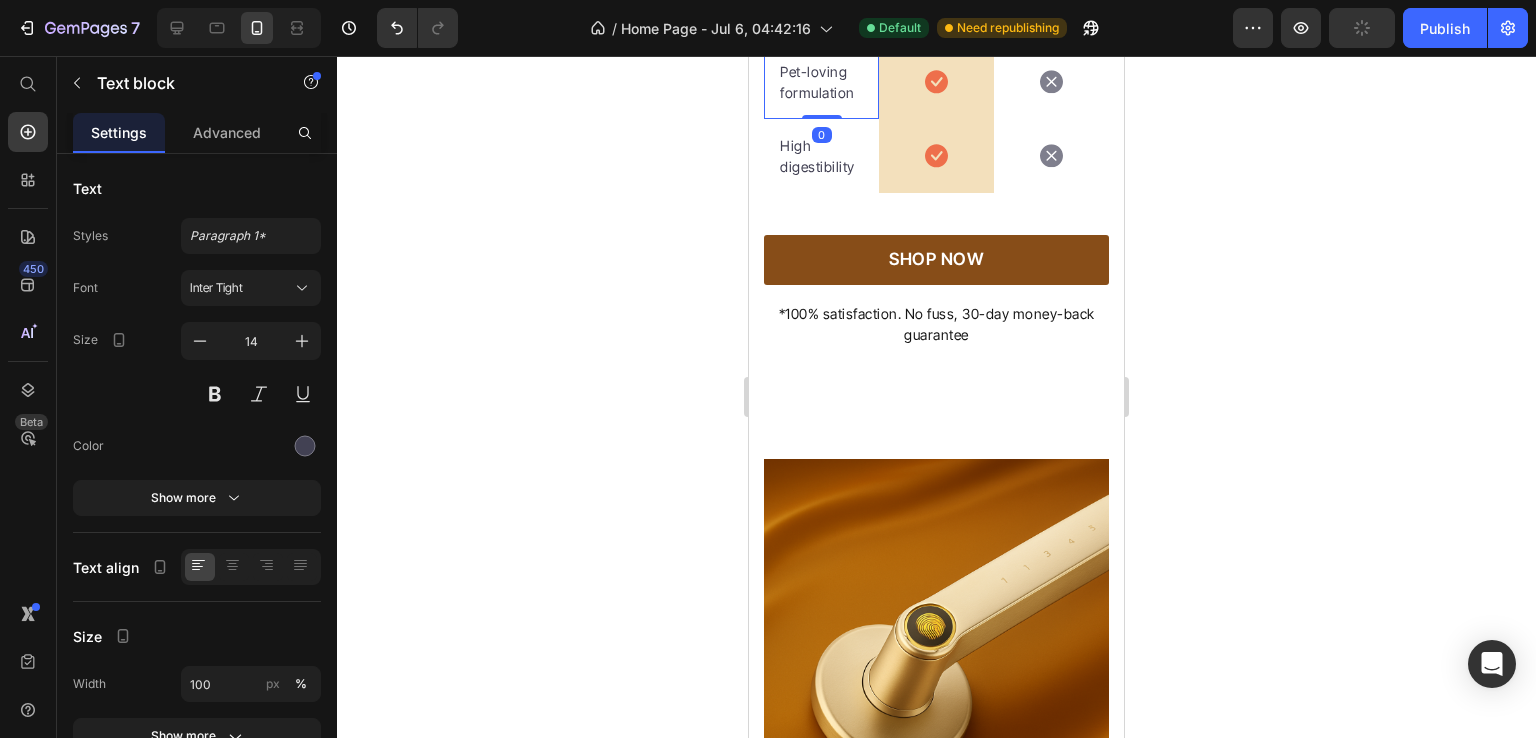 click on "Pet-loving formulation Text block   0" at bounding box center [821, 82] 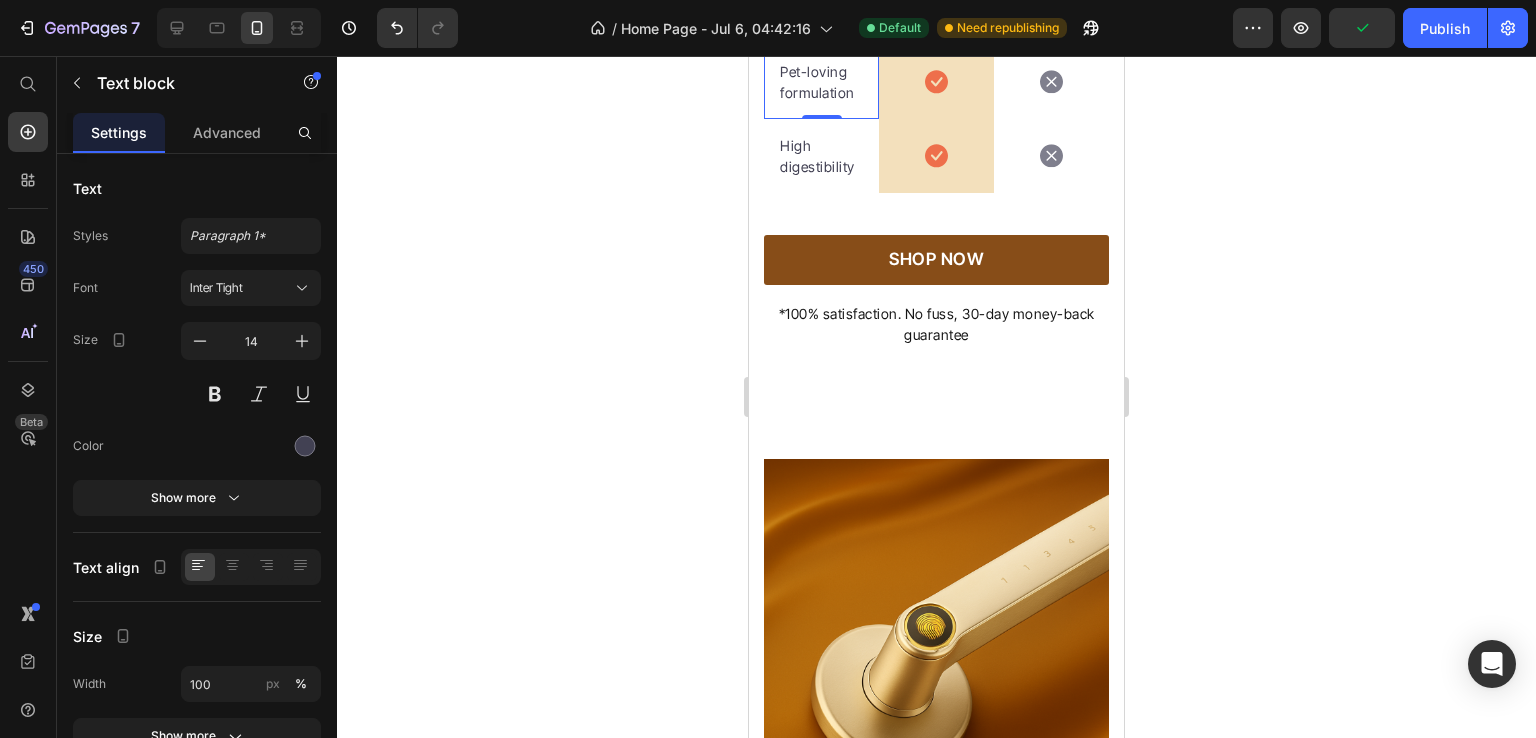 click on "Pet-loving formulation" at bounding box center (821, 82) 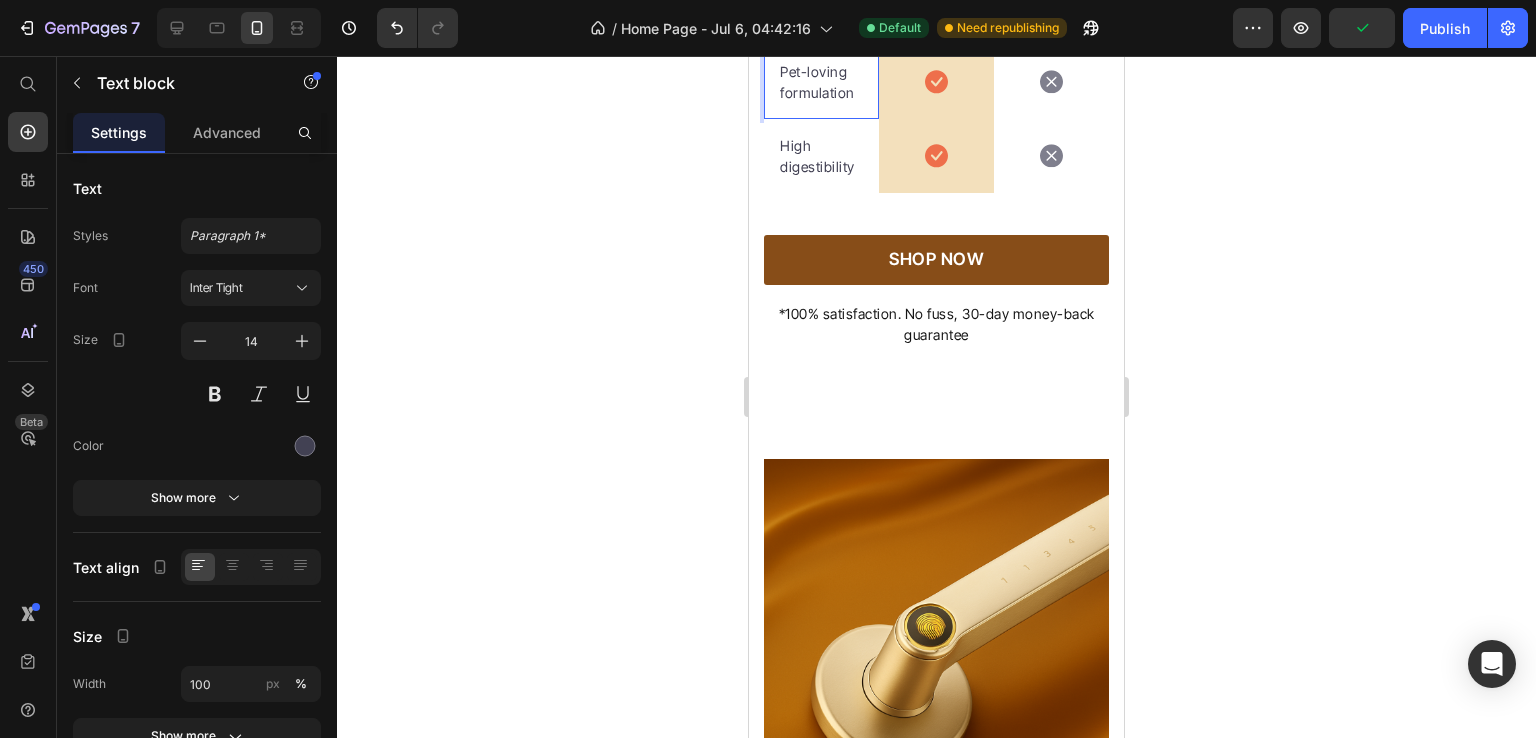 click on "Pet-loving formulation" at bounding box center (821, 82) 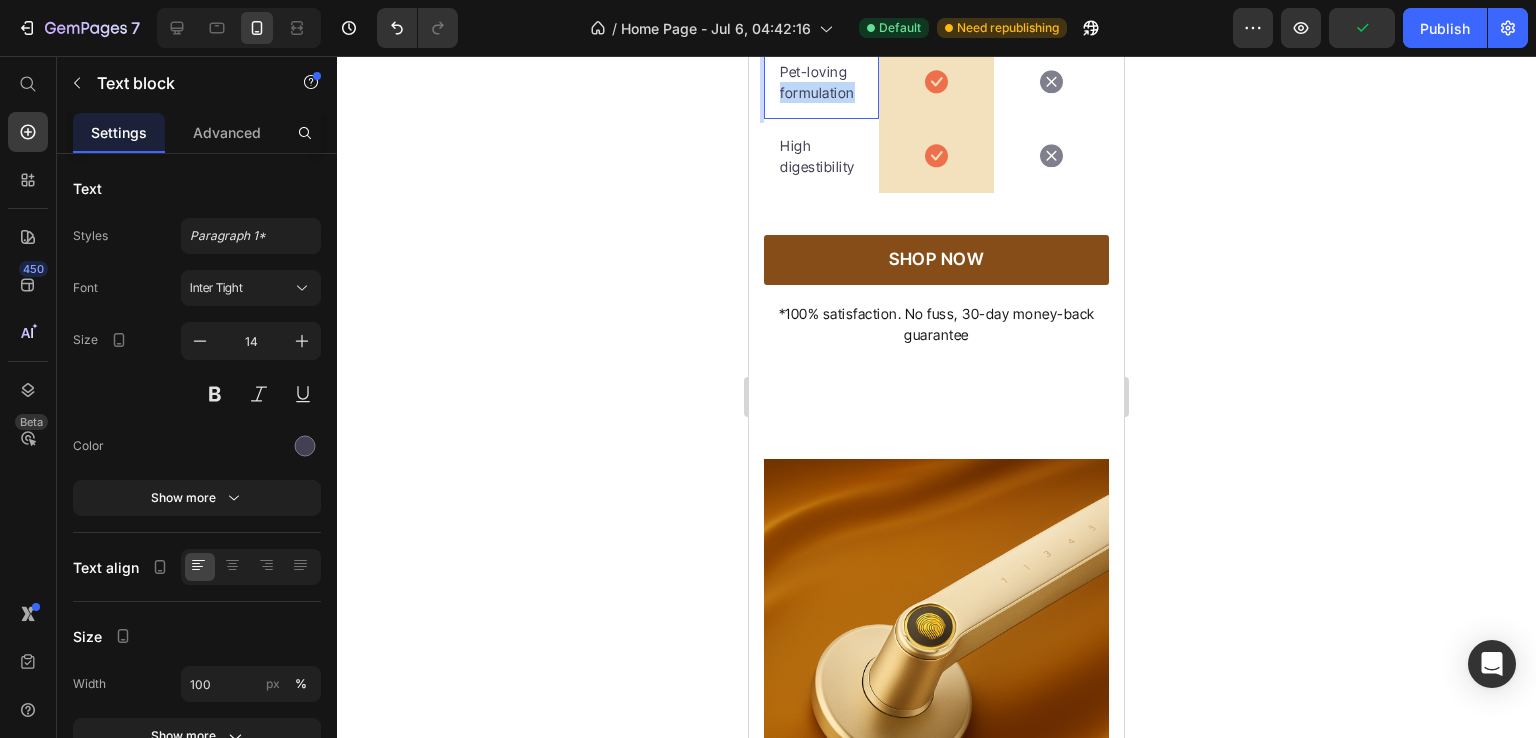 click on "Pet-loving formulation" at bounding box center [821, 82] 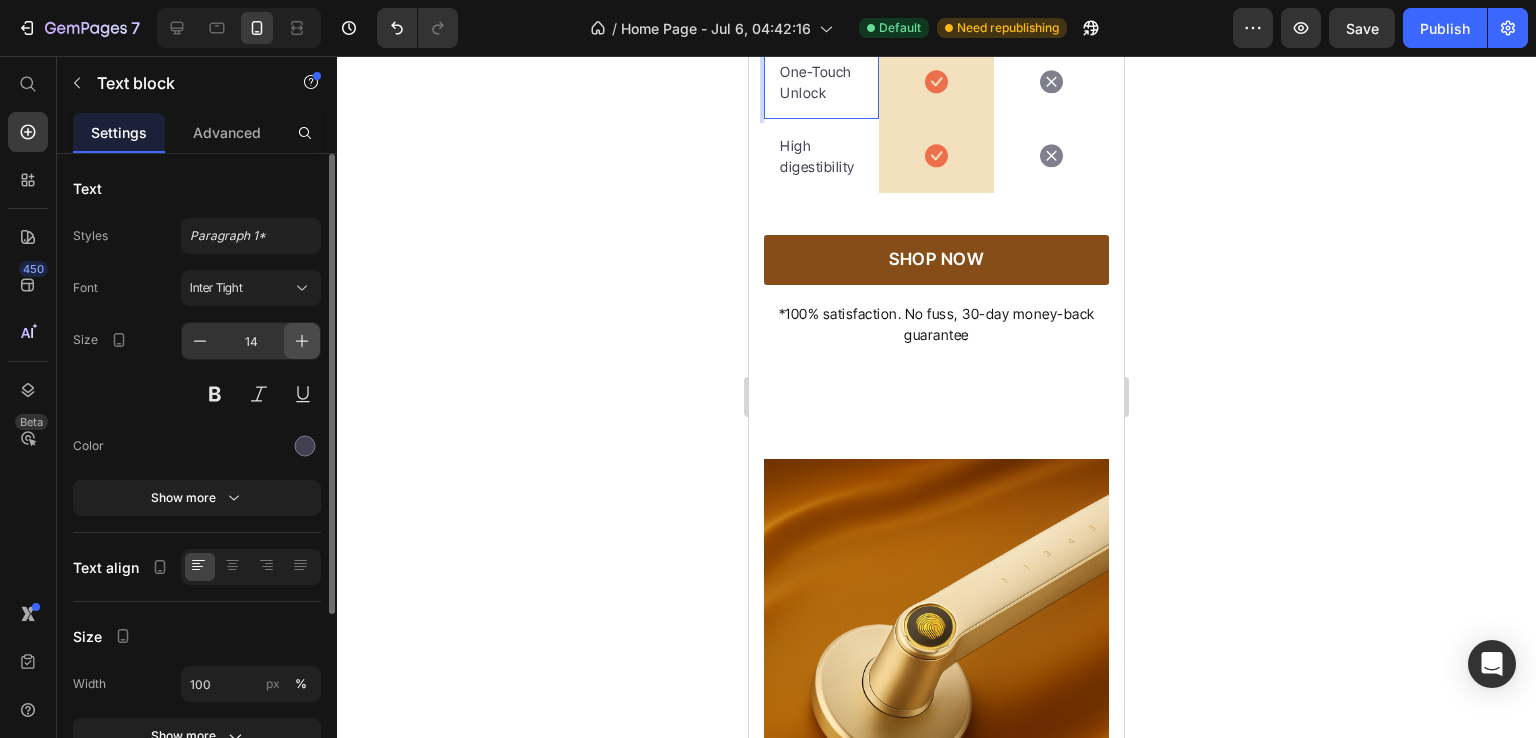 click 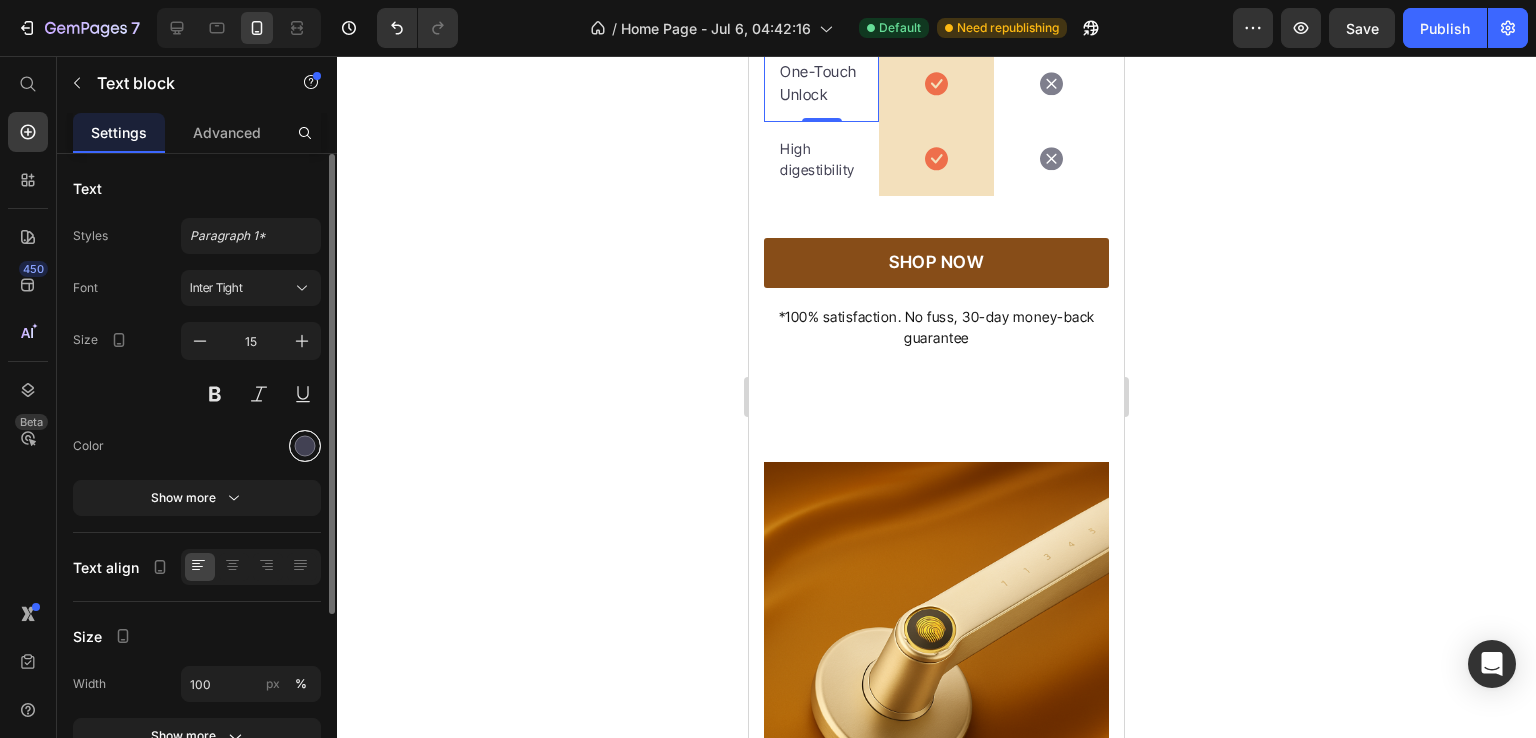 click at bounding box center [305, 446] 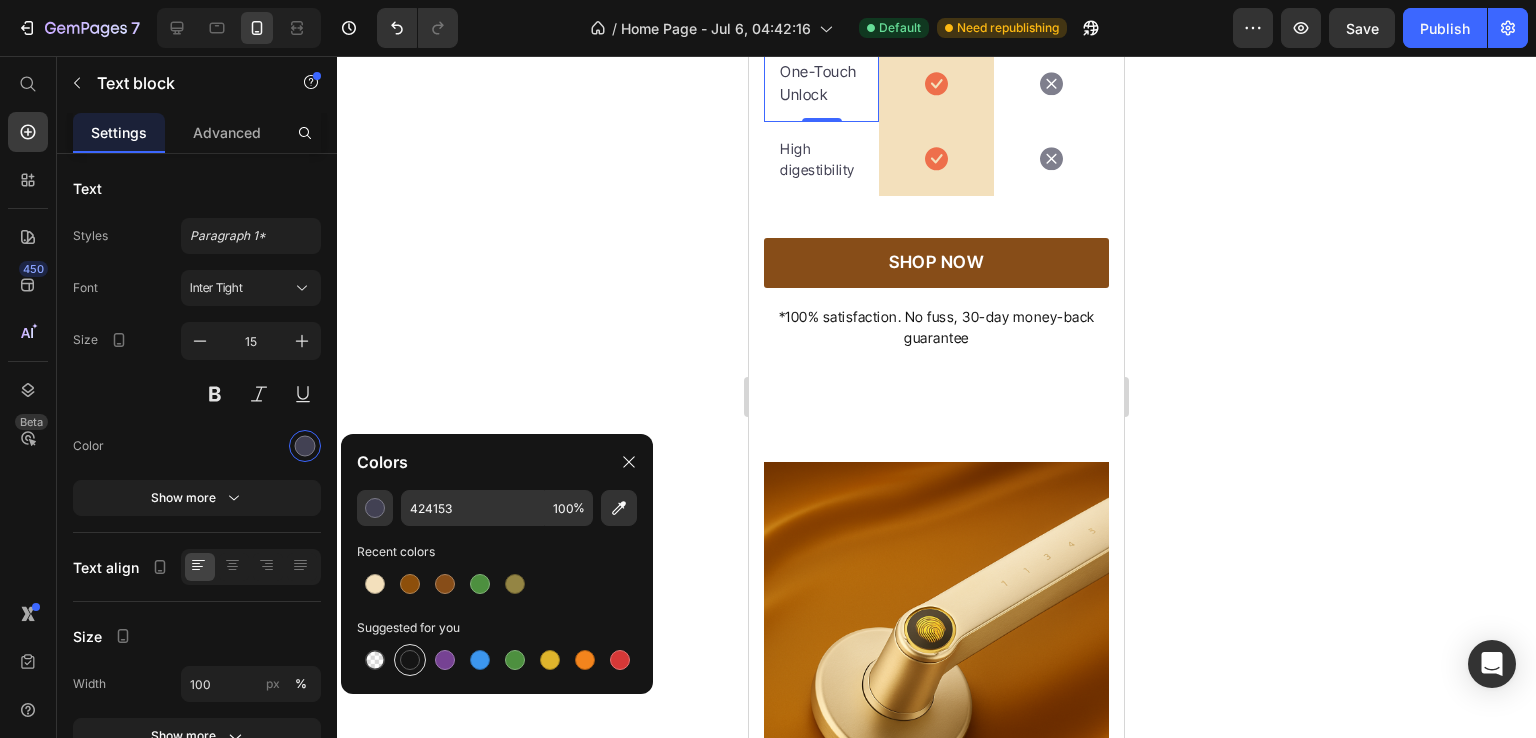 click at bounding box center [410, 660] 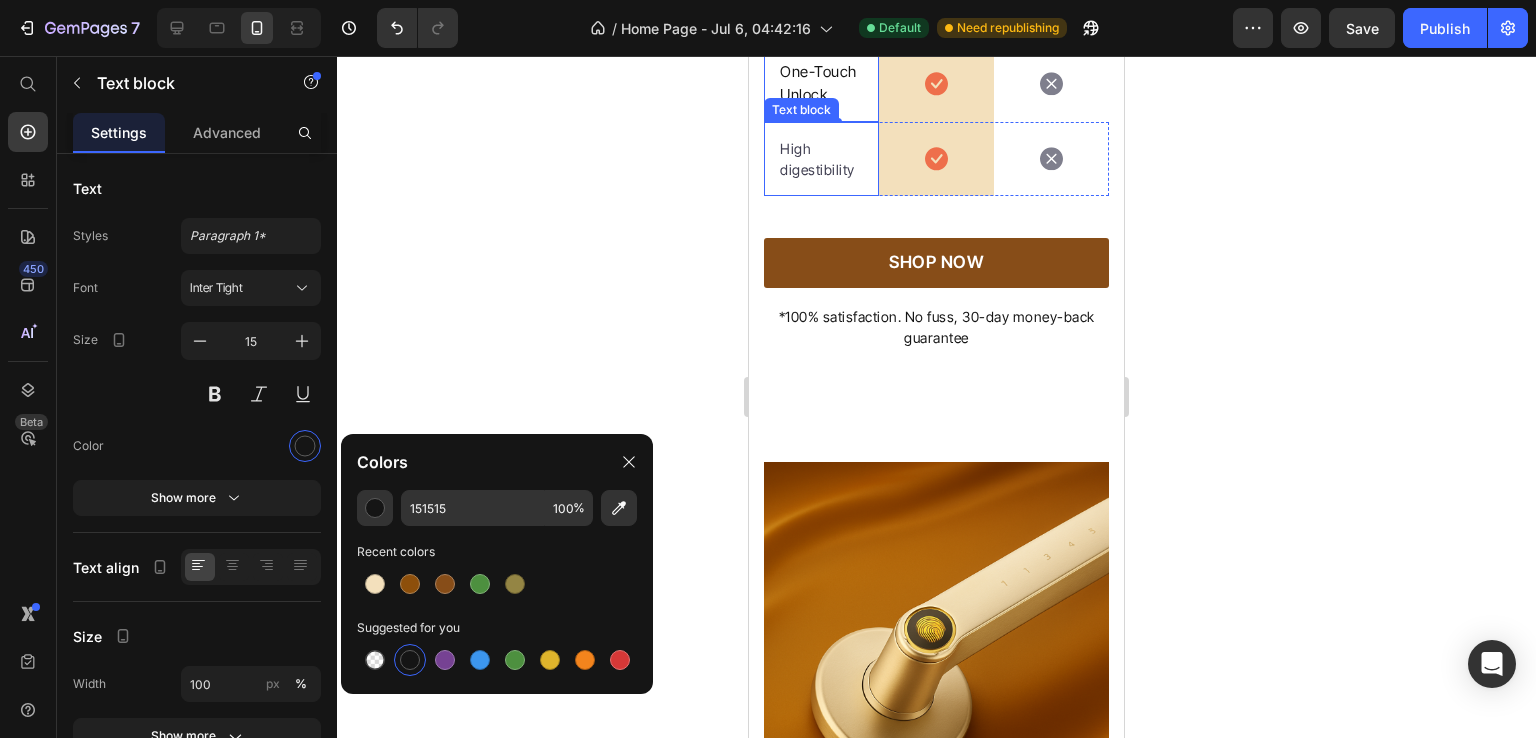 click on "High digestibility" at bounding box center [821, 159] 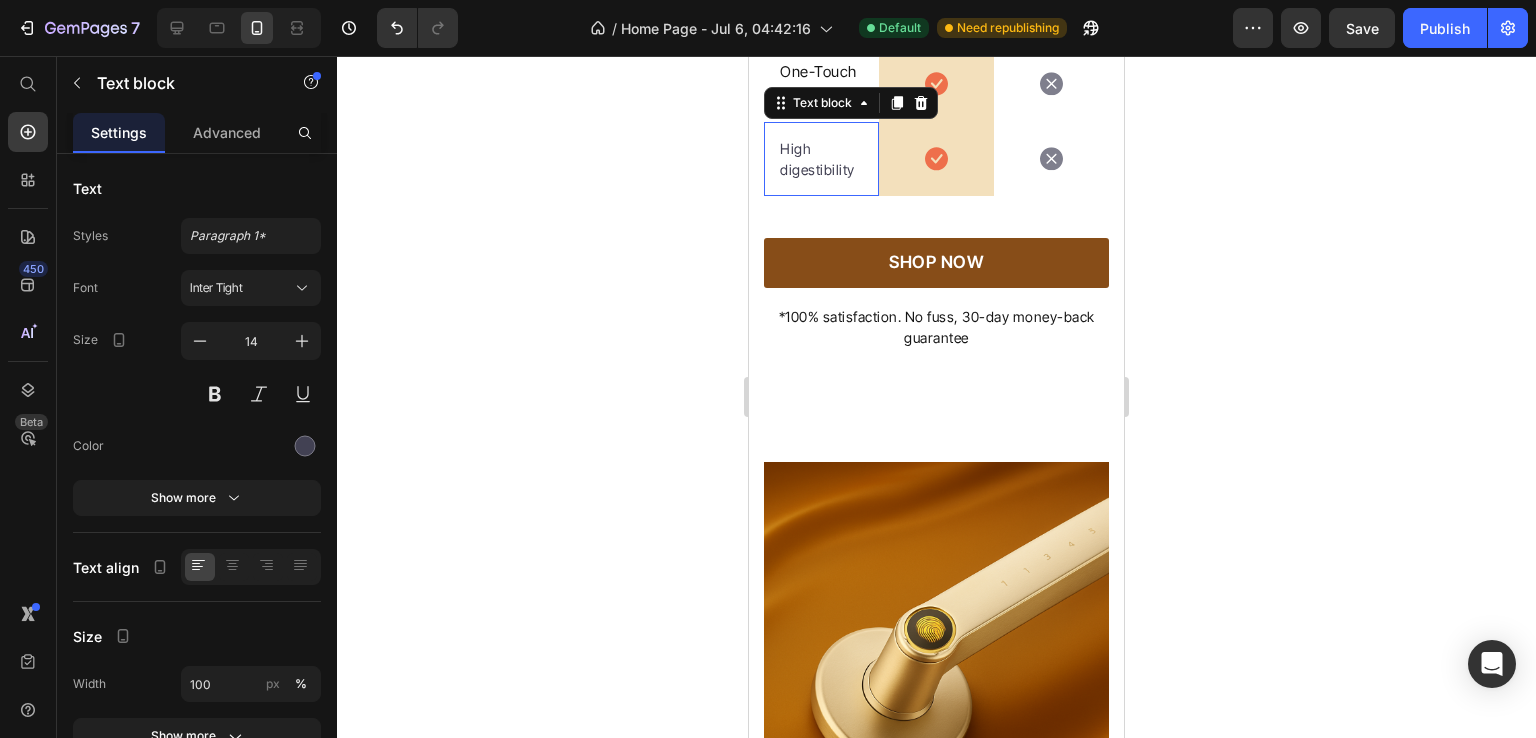 click on "High digestibility" at bounding box center [821, 159] 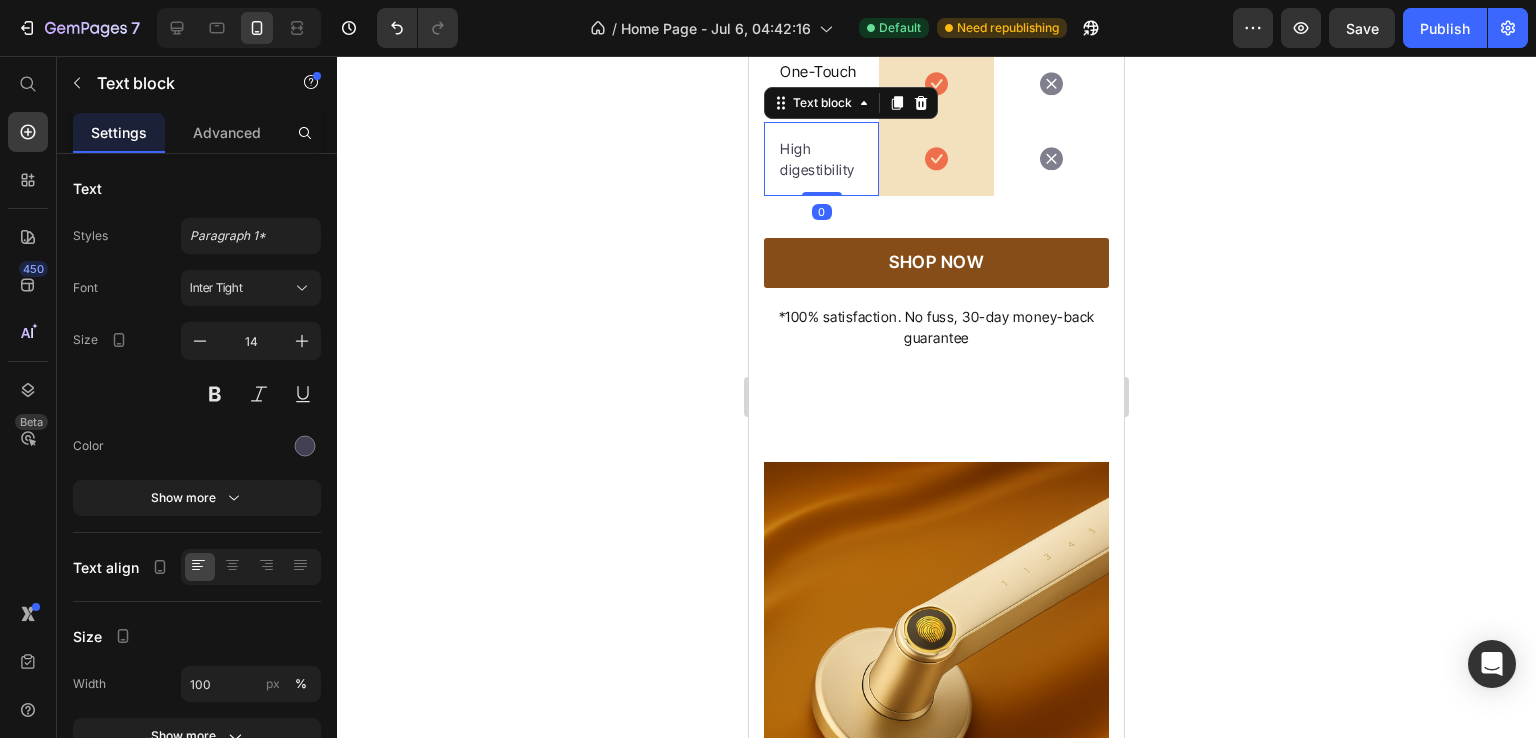 click on "High digestibility" at bounding box center [821, 159] 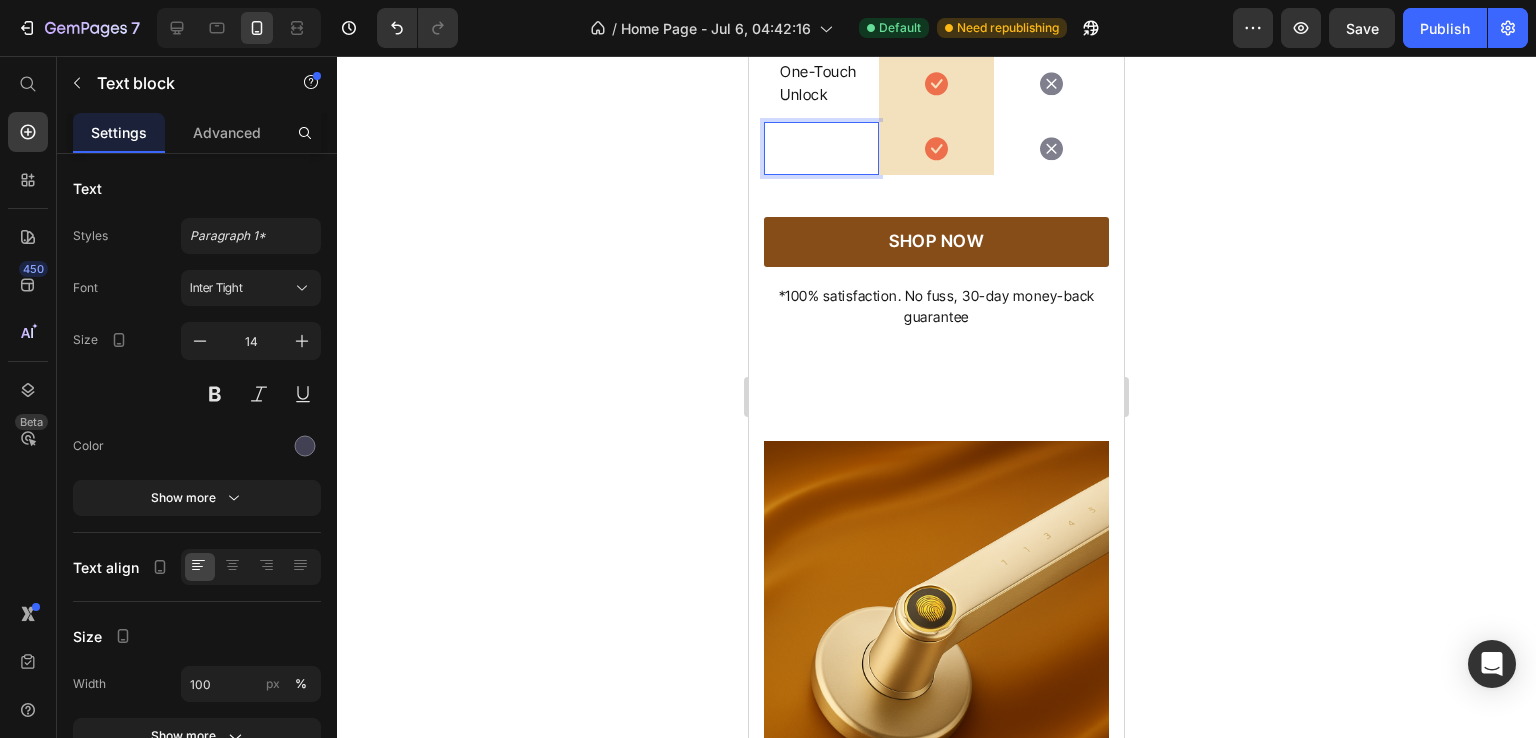 scroll, scrollTop: 6336, scrollLeft: 0, axis: vertical 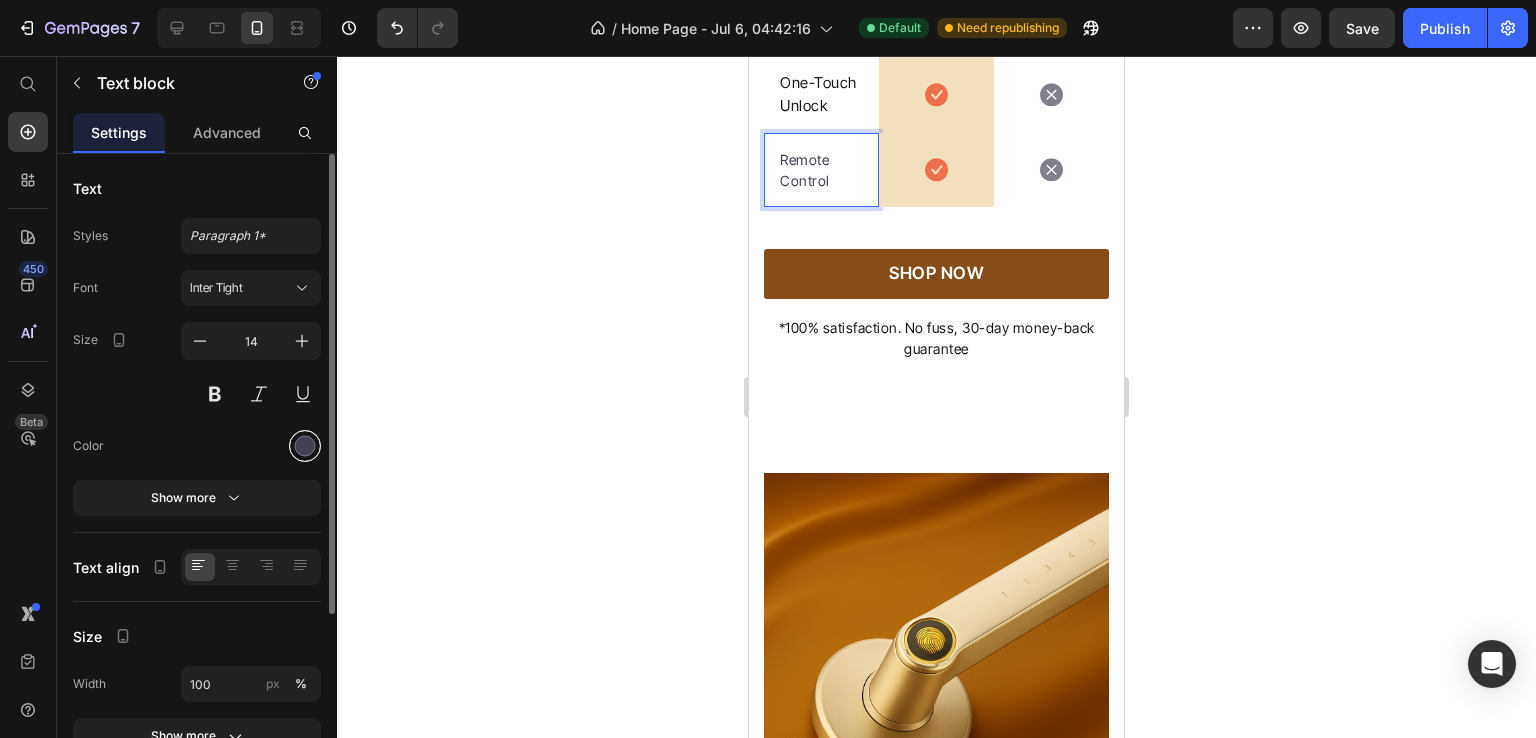 click at bounding box center (305, 446) 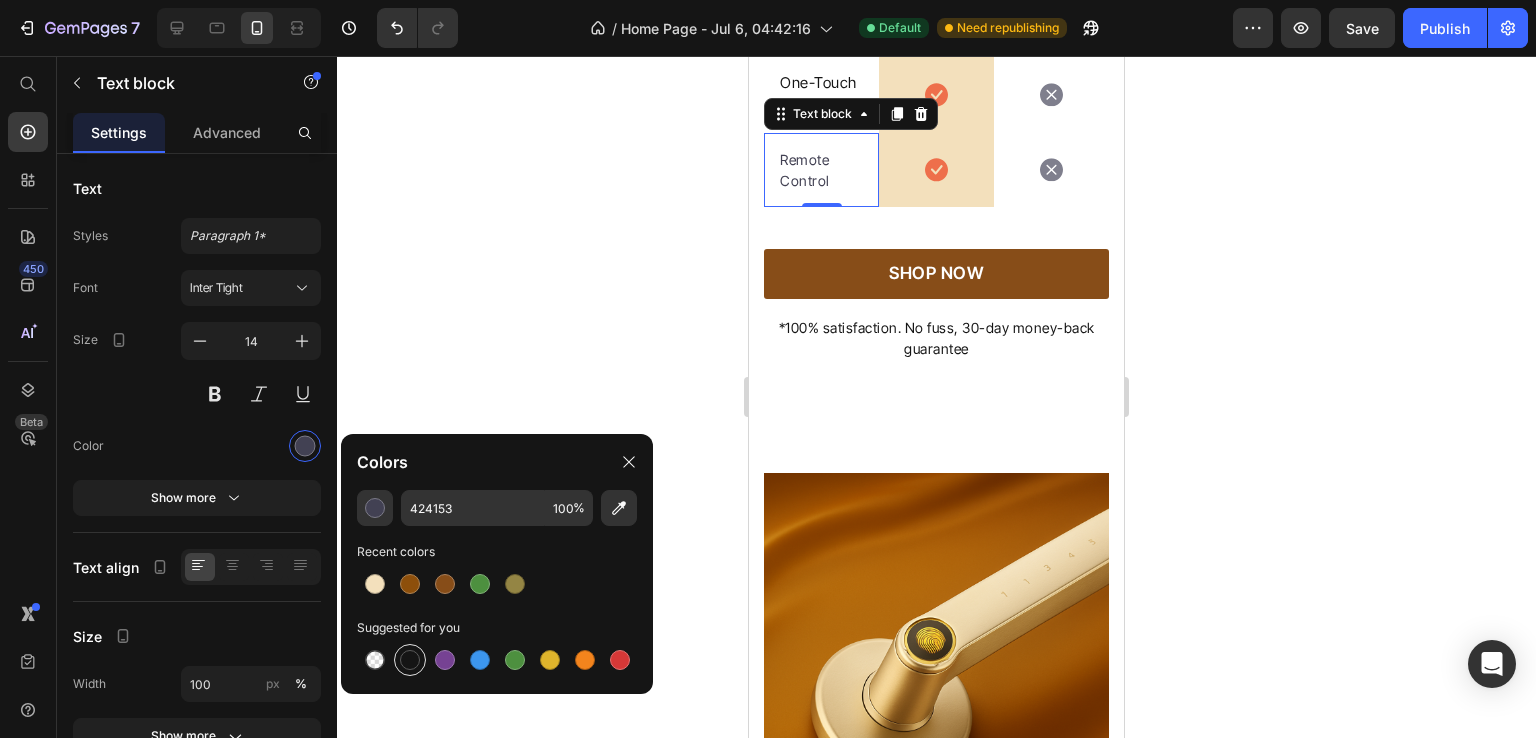 click at bounding box center [410, 660] 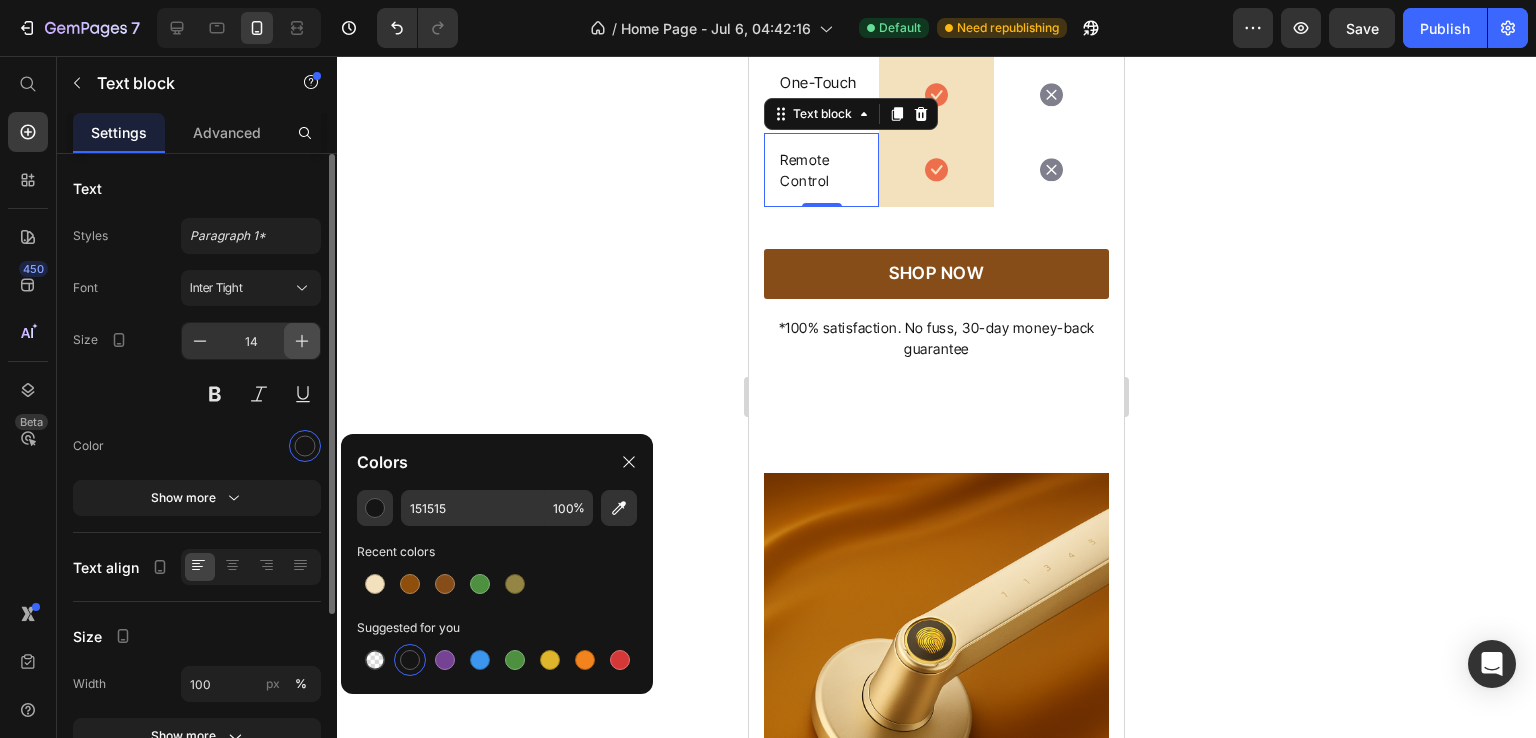 click 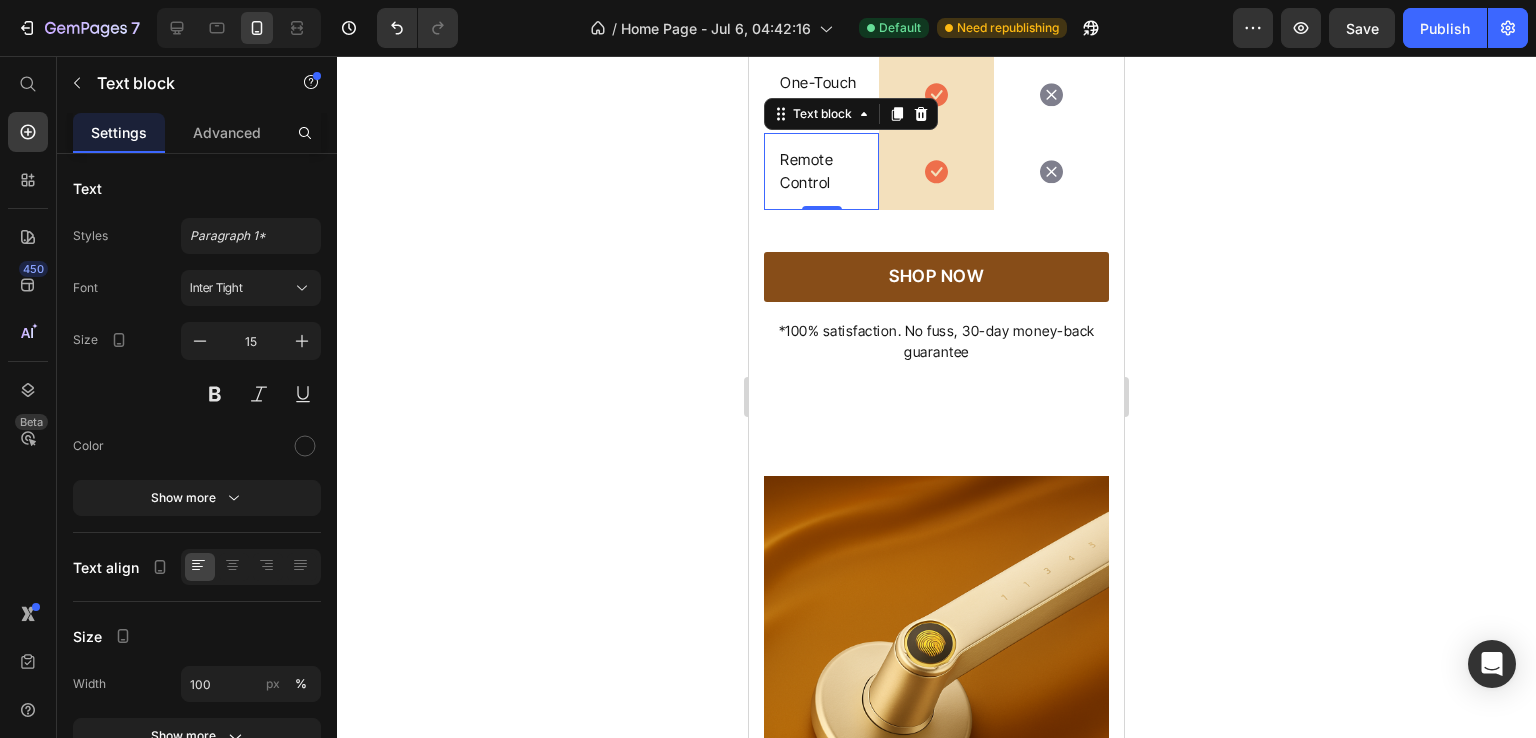 click on "Remote Control" at bounding box center (821, 171) 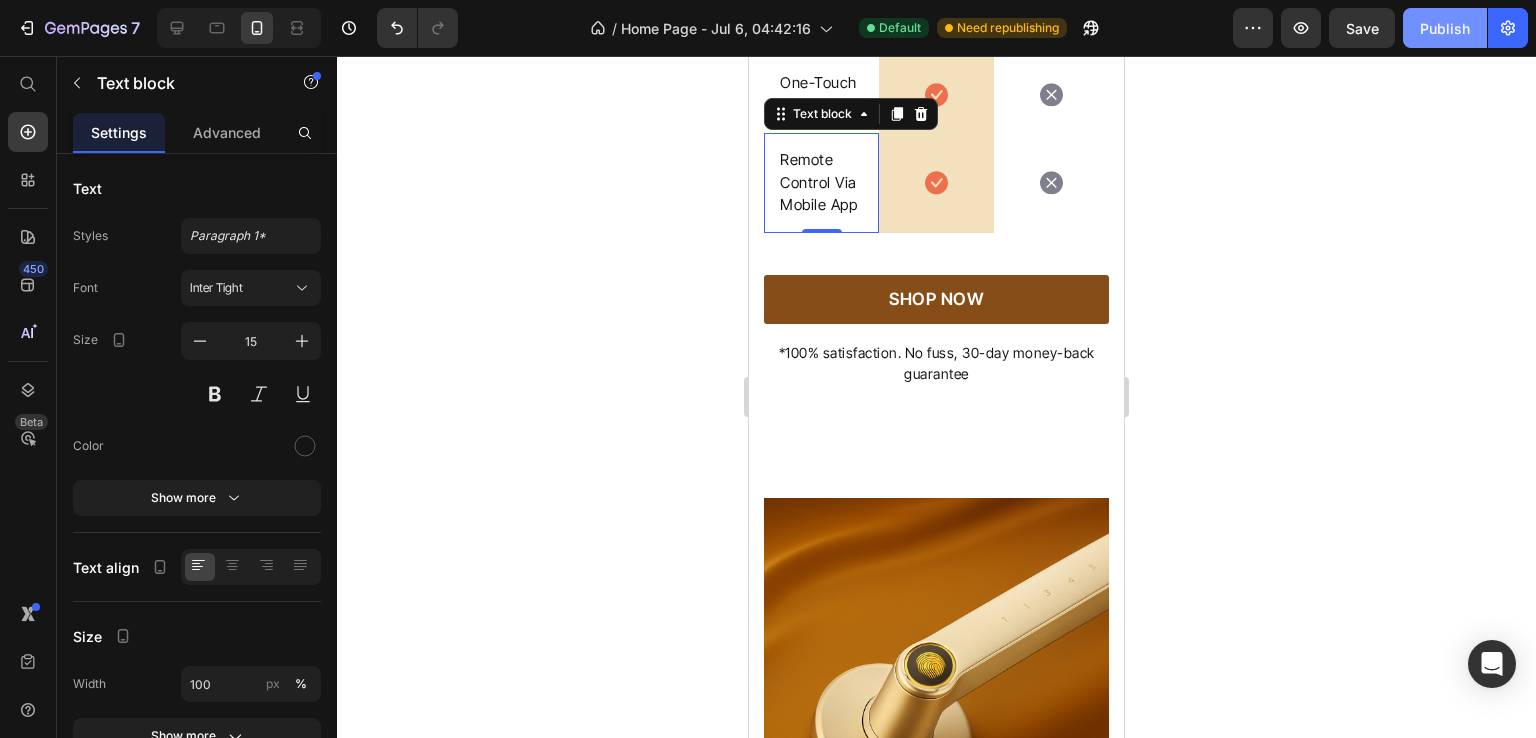 click on "Publish" at bounding box center (1445, 28) 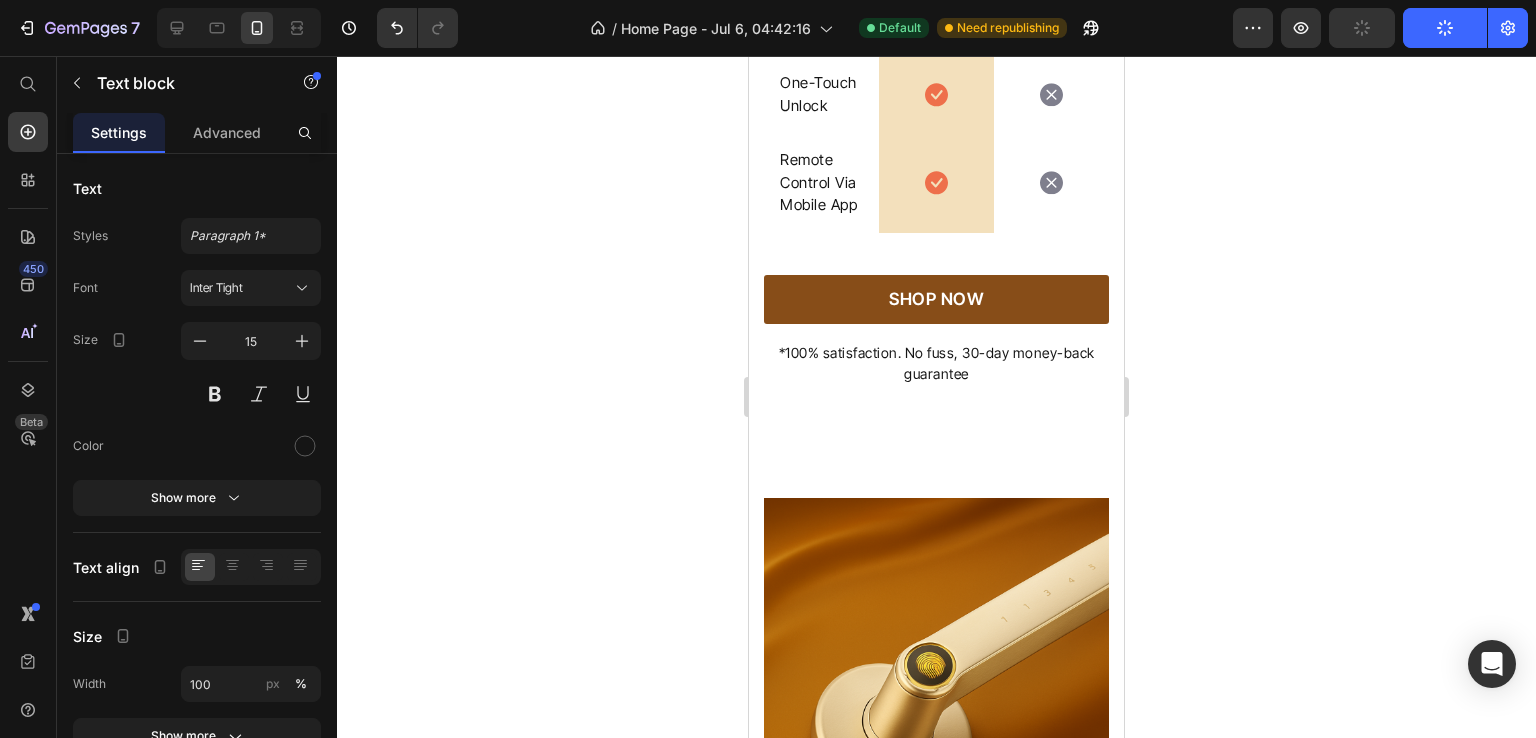 click on "Dual Security Mode" at bounding box center (821, -170) 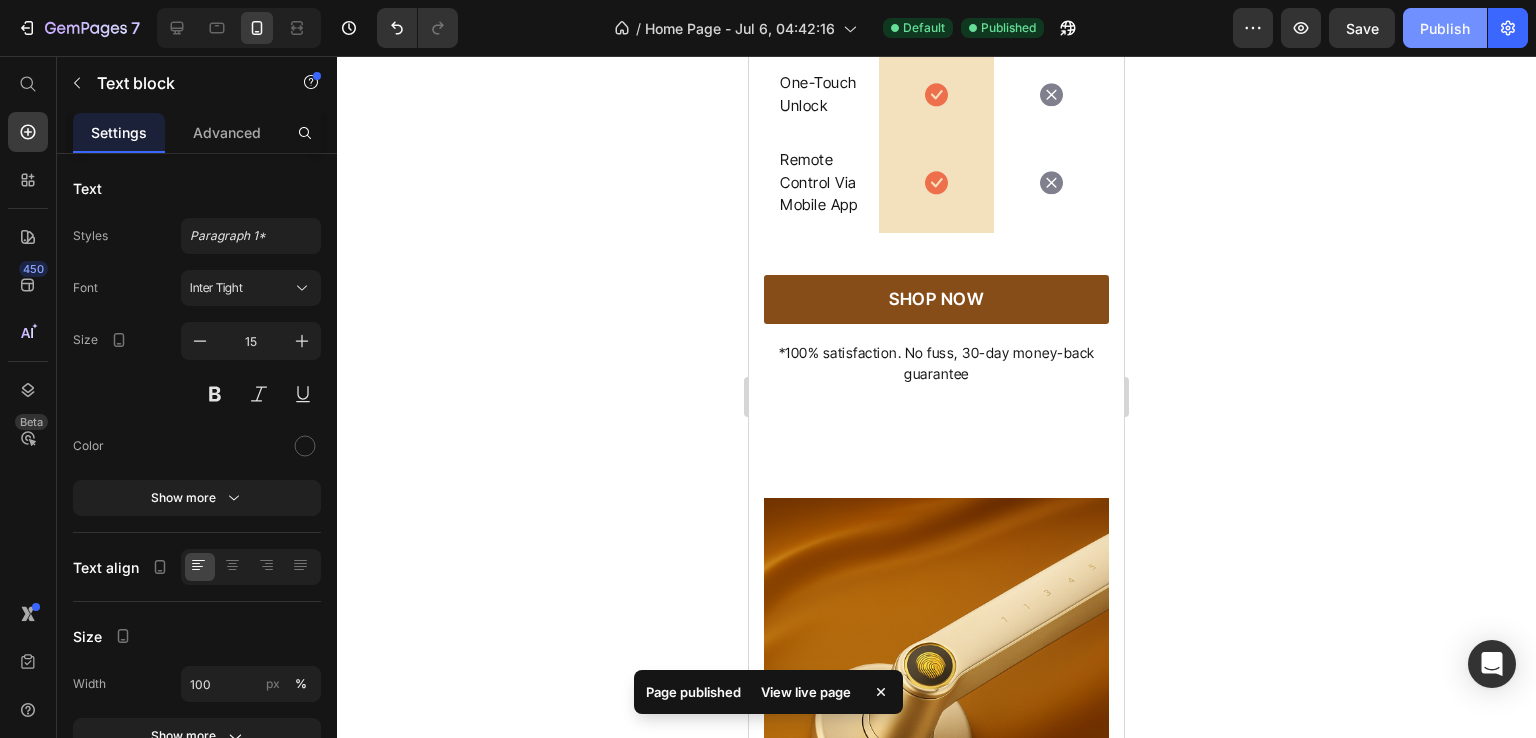 click on "Publish" at bounding box center [1445, 28] 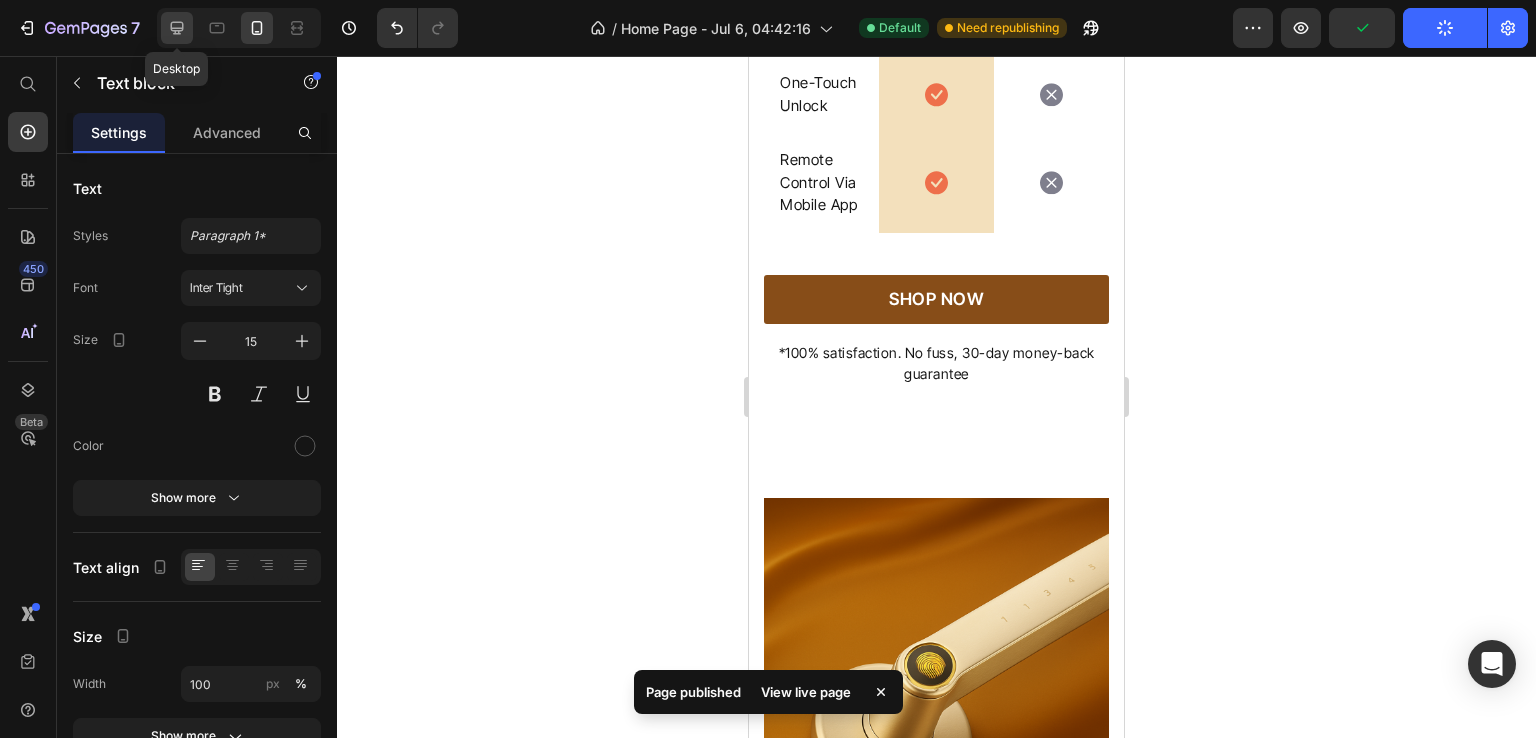 click 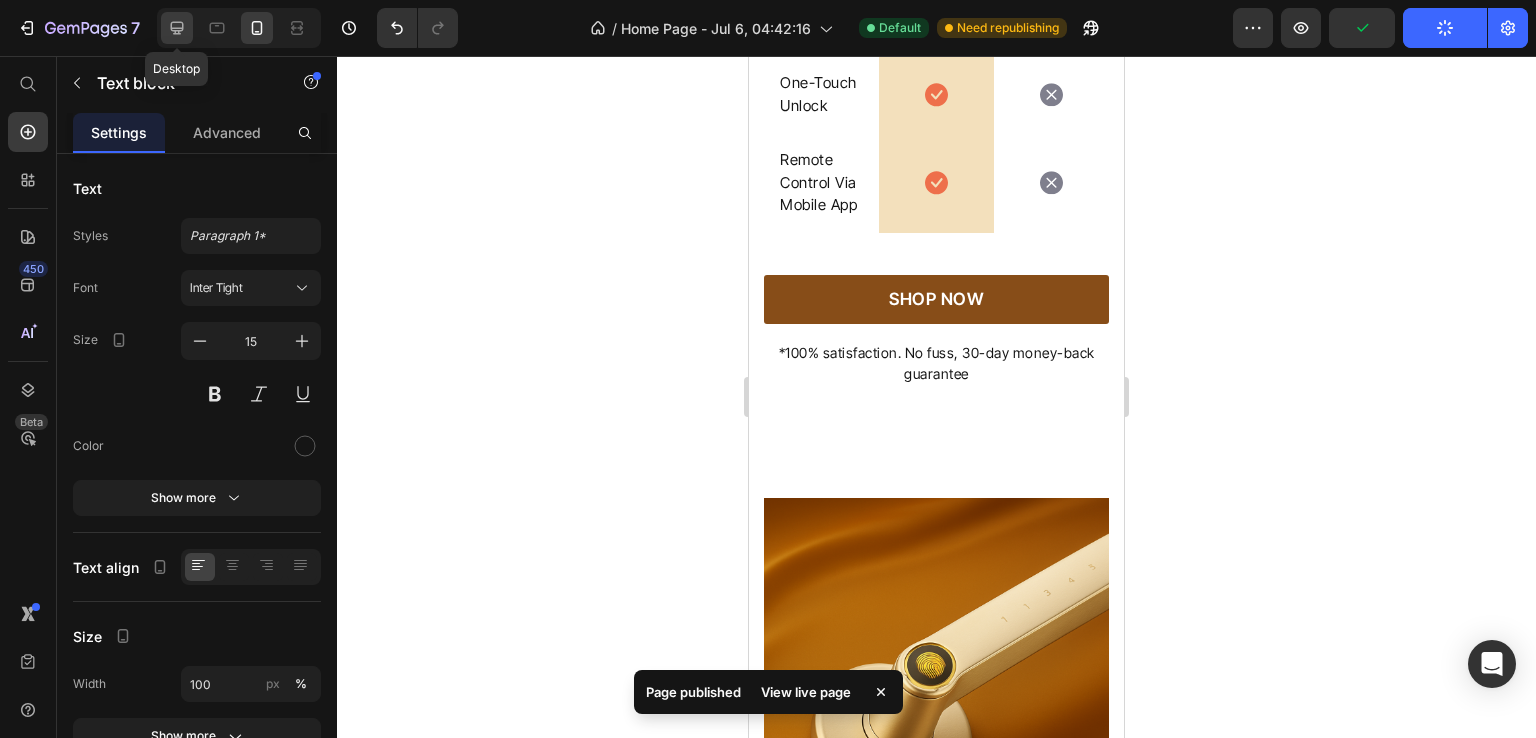 type on "16" 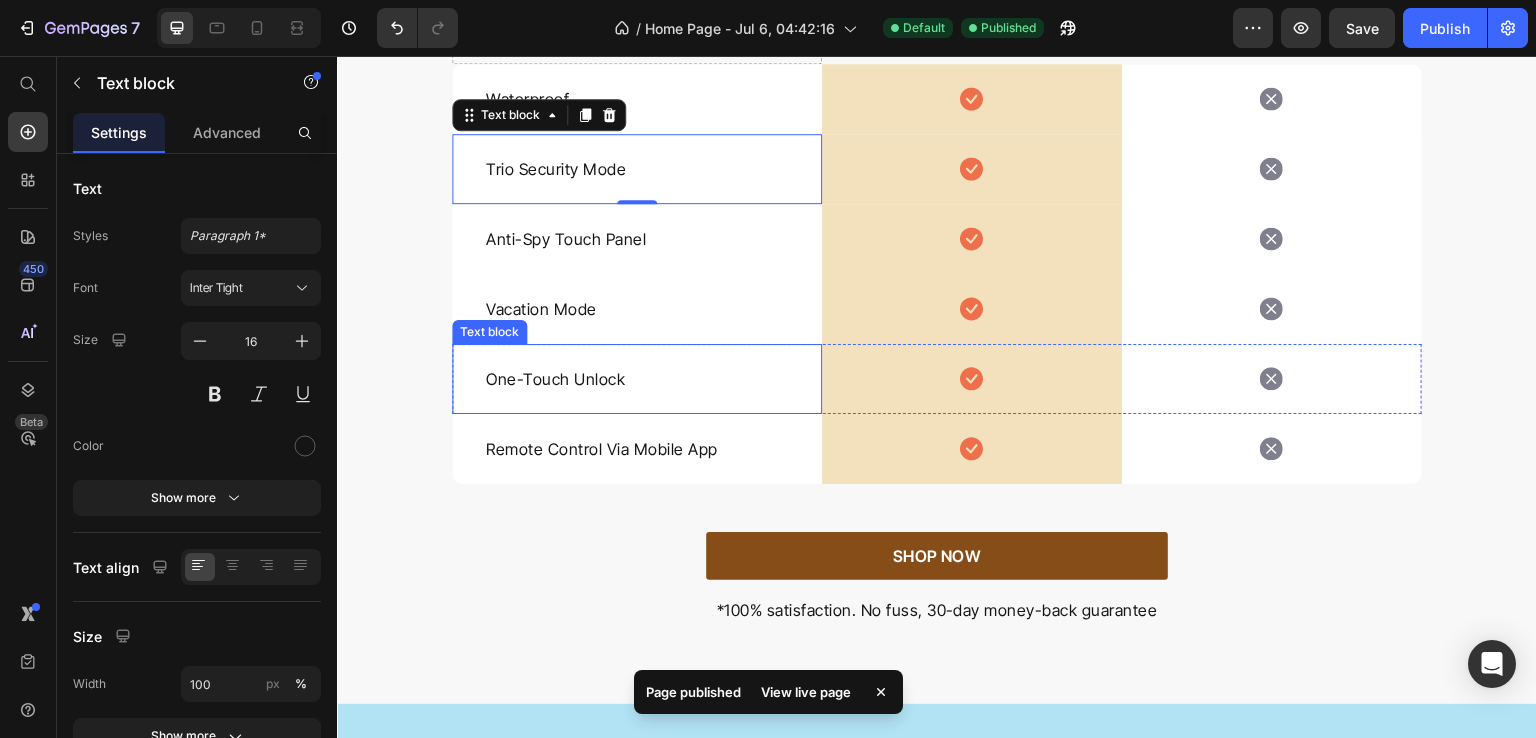 scroll, scrollTop: 5894, scrollLeft: 0, axis: vertical 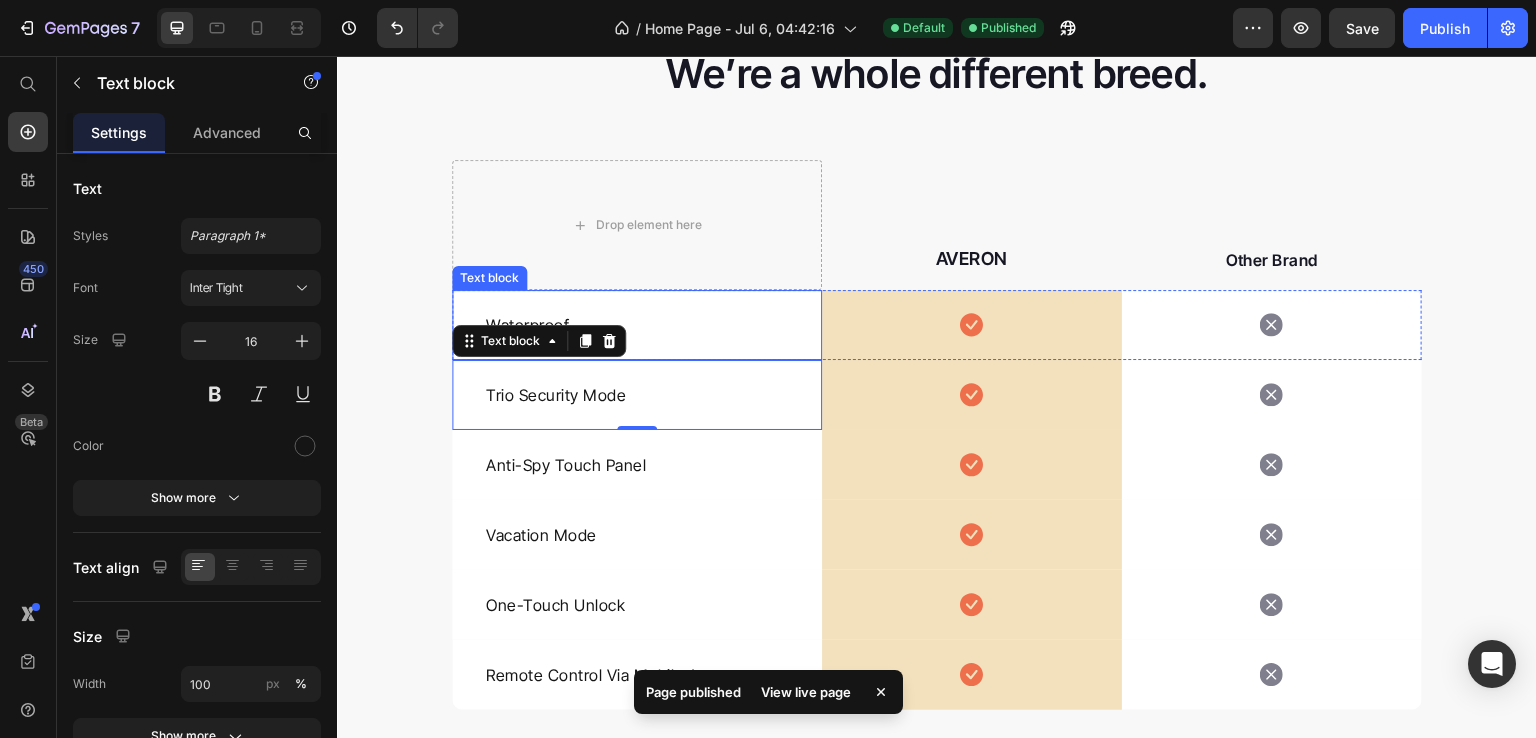 click on "Waterproof" at bounding box center (637, 325) 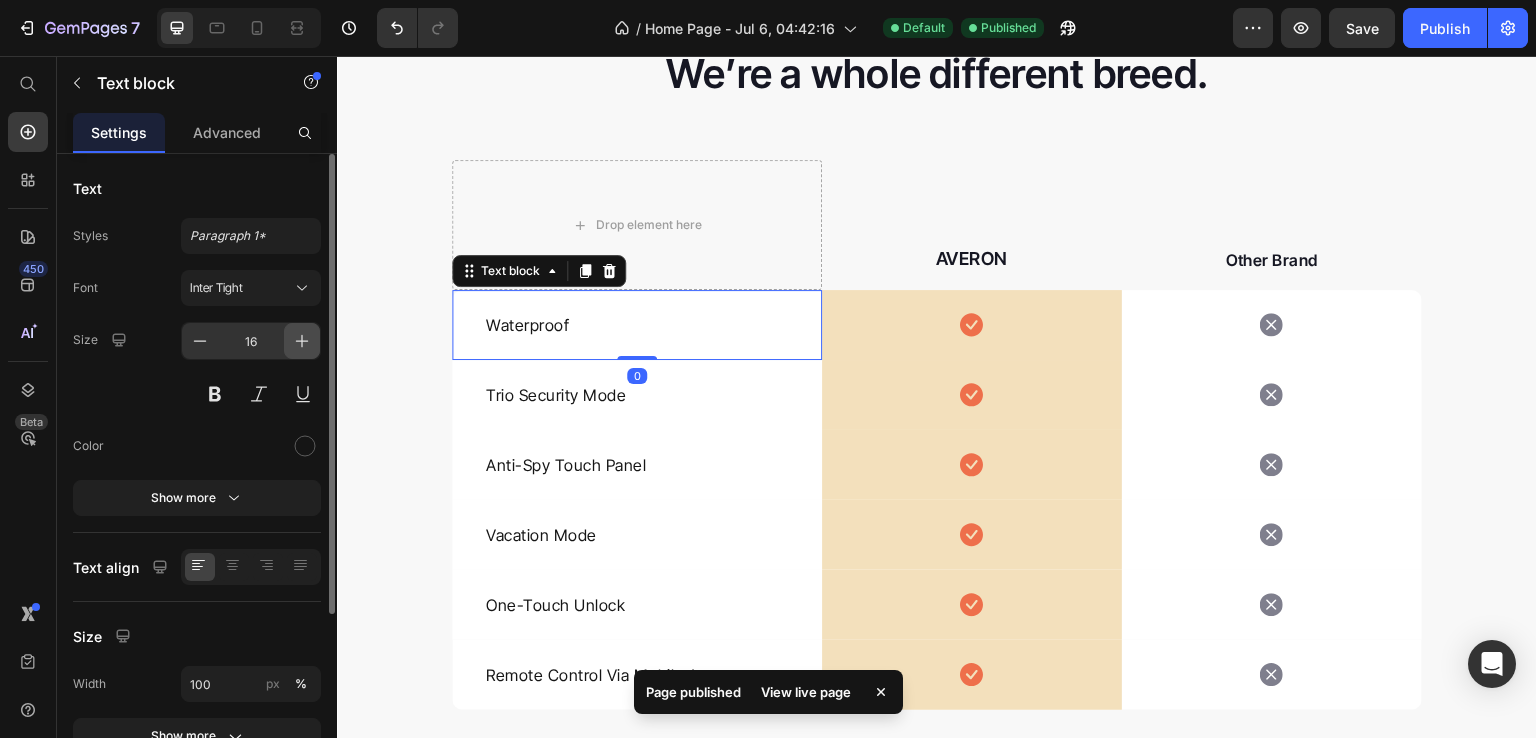 click at bounding box center [302, 341] 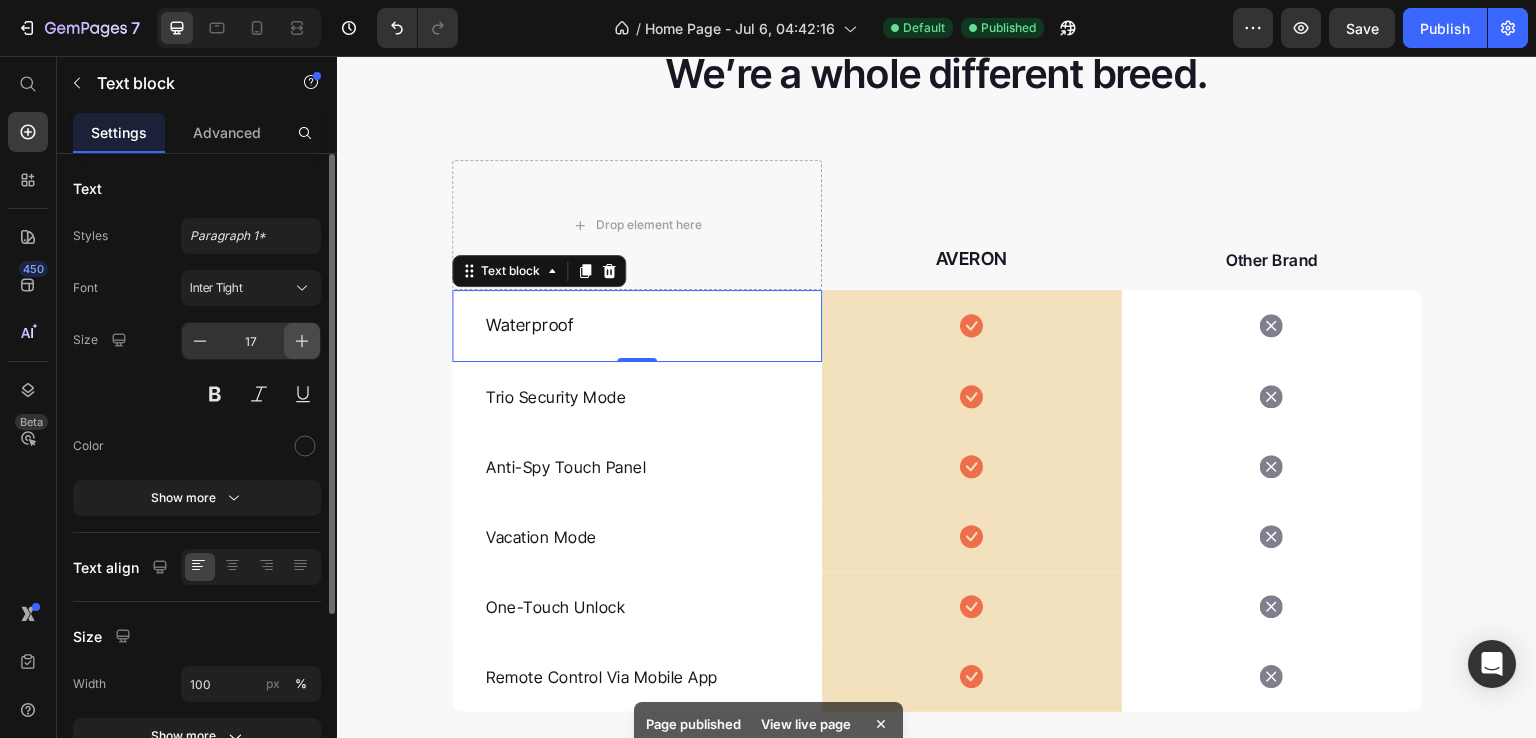 click at bounding box center (302, 341) 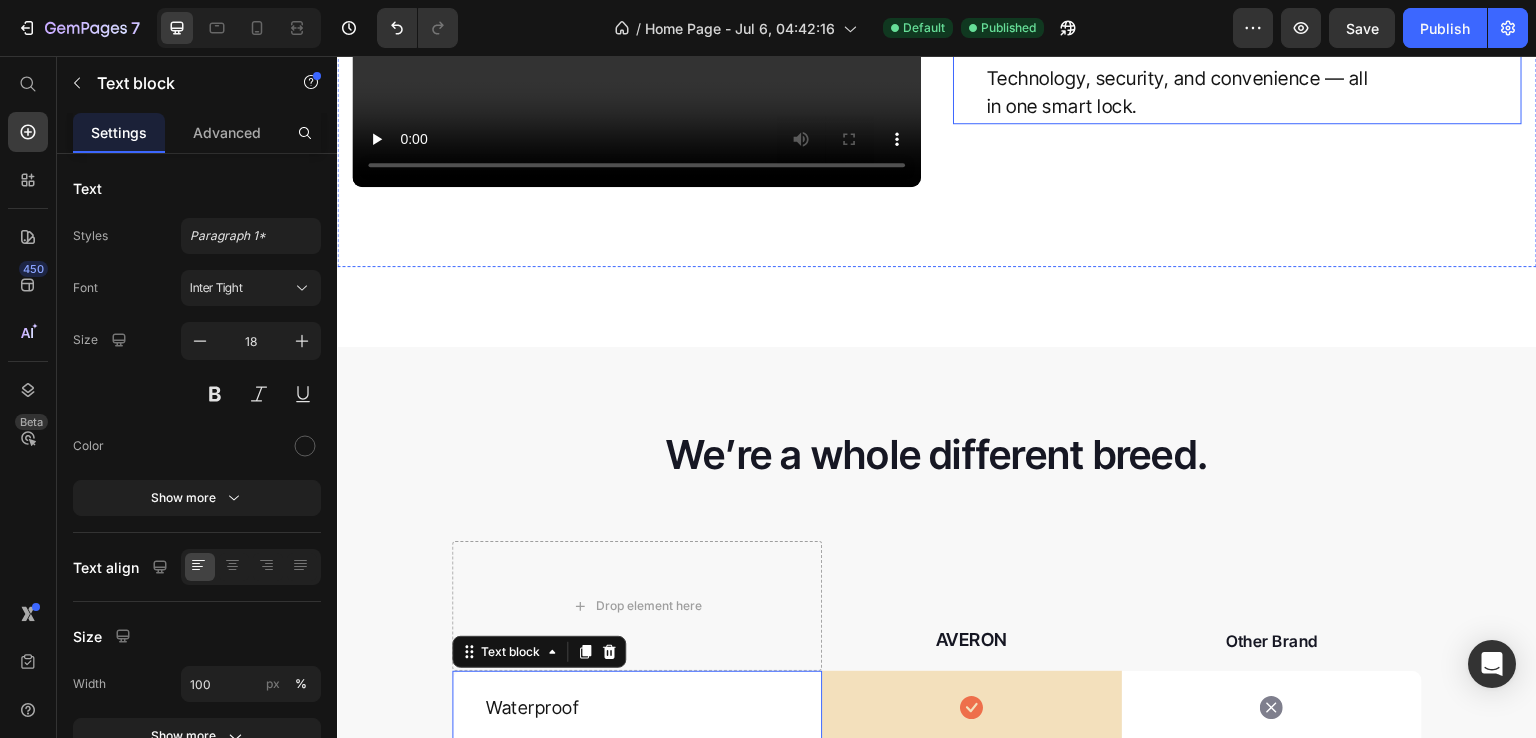 scroll, scrollTop: 5115, scrollLeft: 0, axis: vertical 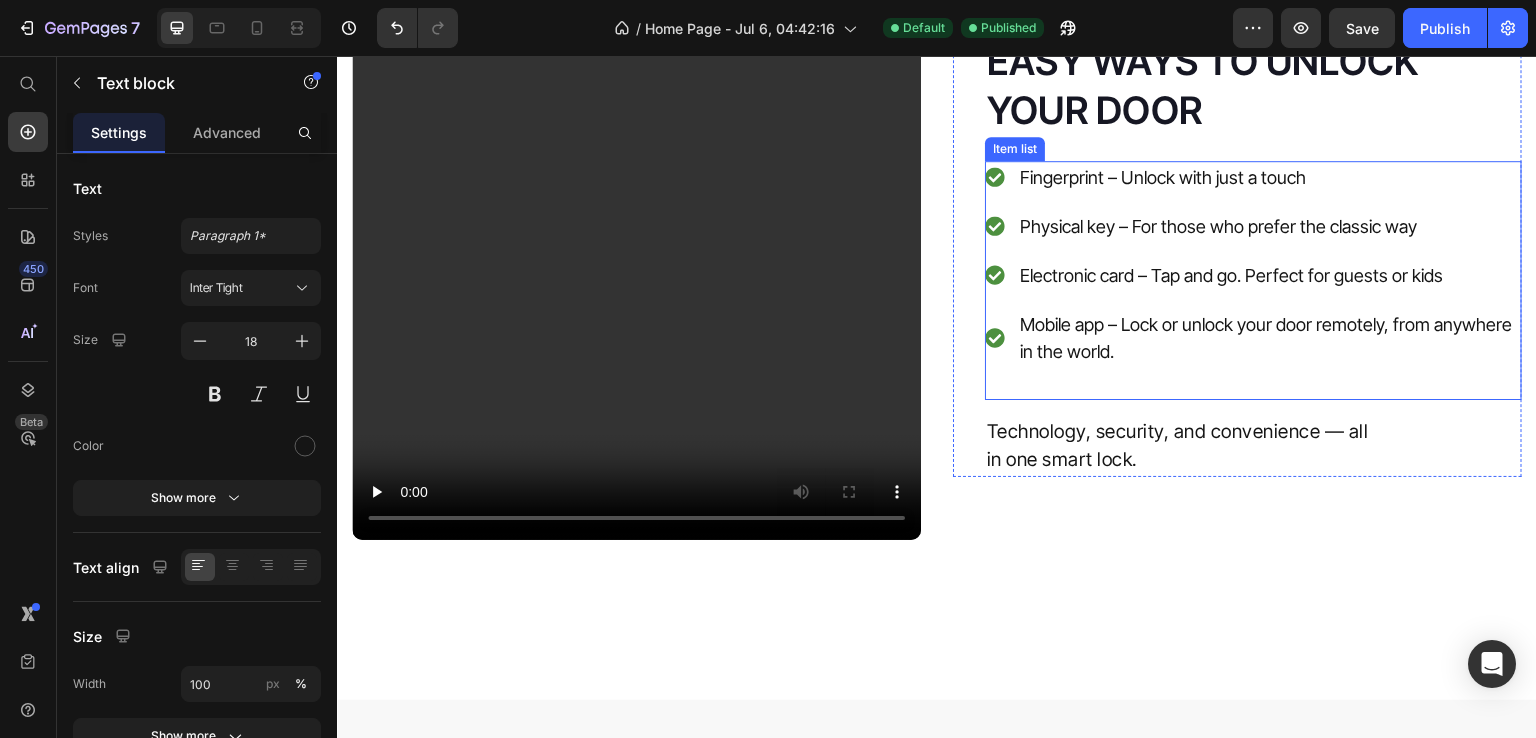click on "Fingerprint – Unlock with just a touch" at bounding box center (1269, 177) 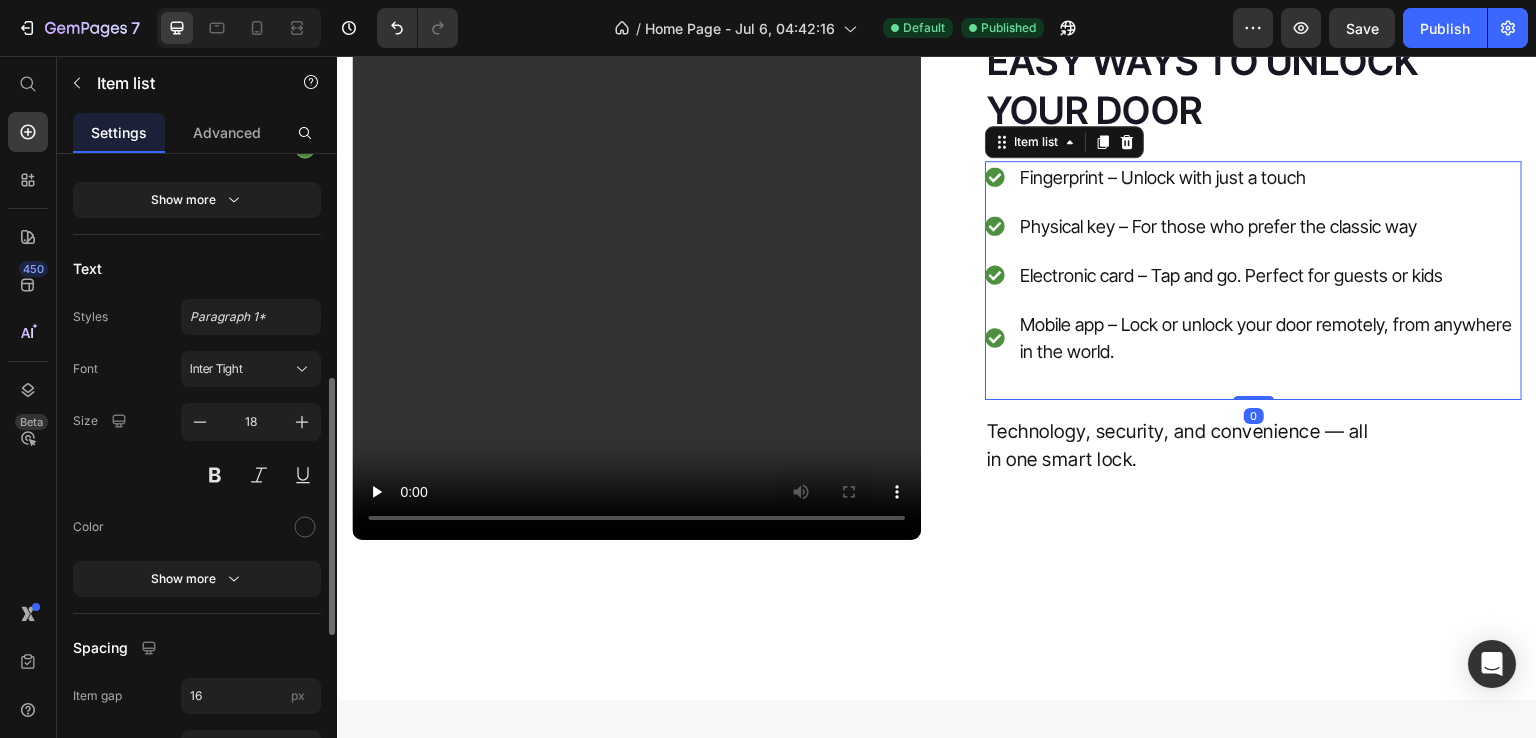scroll, scrollTop: 560, scrollLeft: 0, axis: vertical 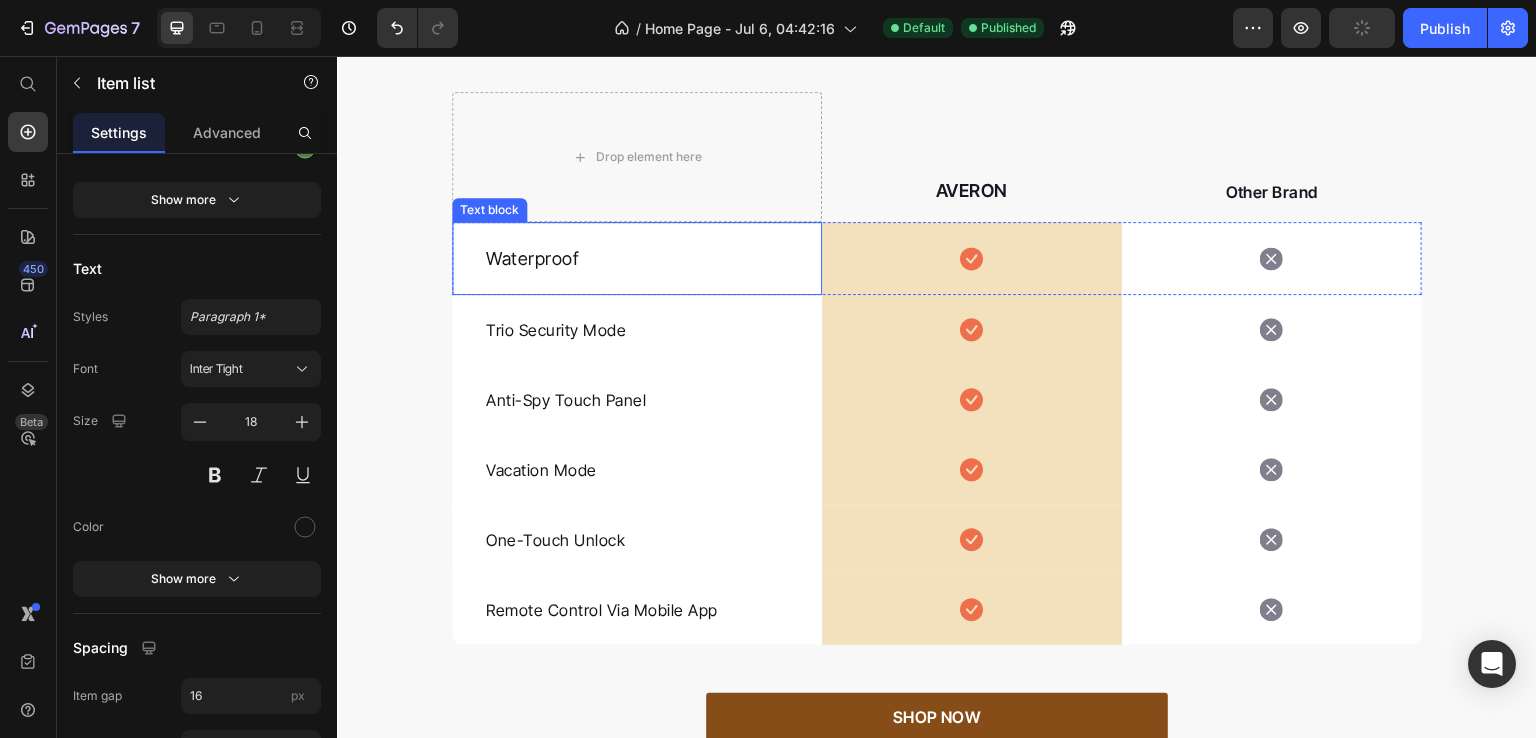 click on "Waterproof" at bounding box center (637, 258) 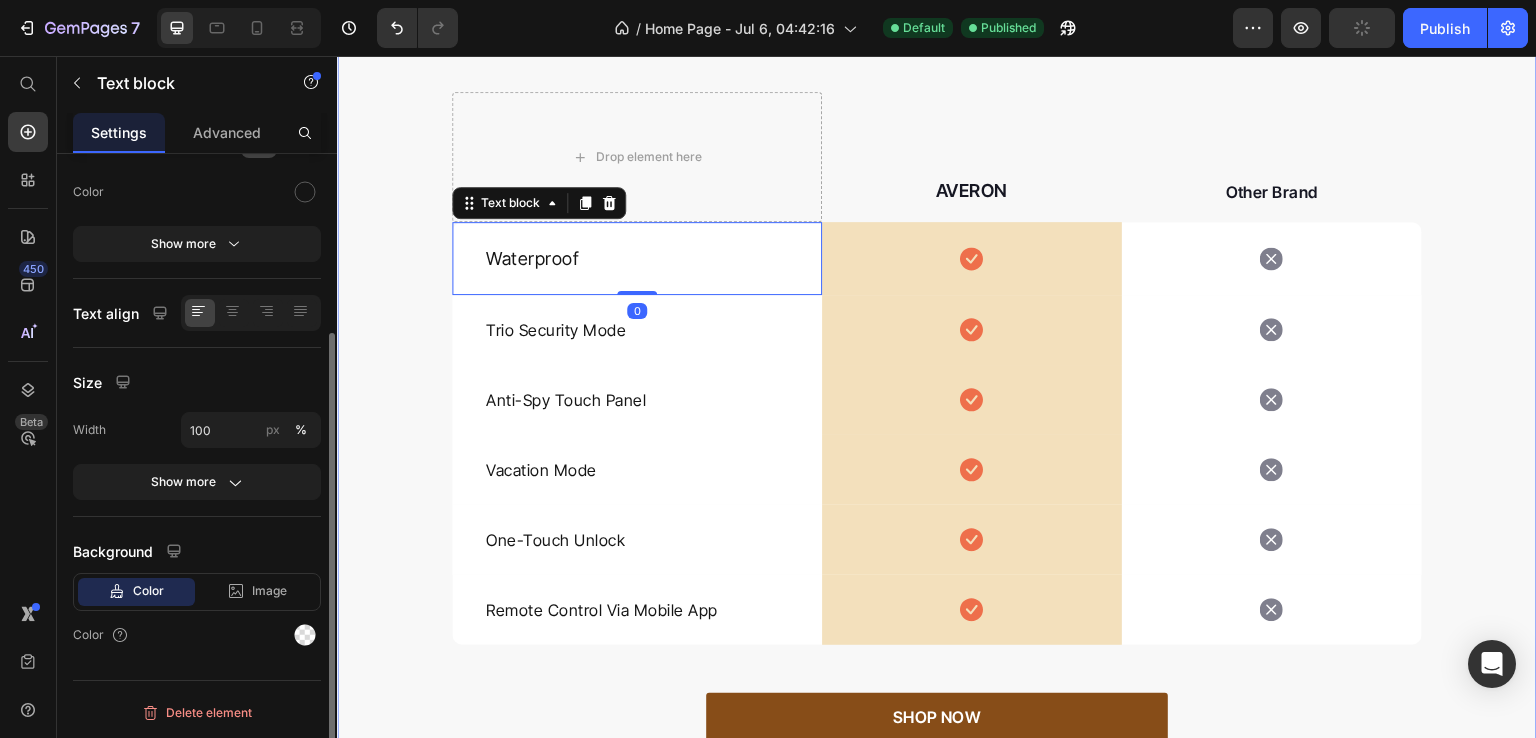 scroll, scrollTop: 0, scrollLeft: 0, axis: both 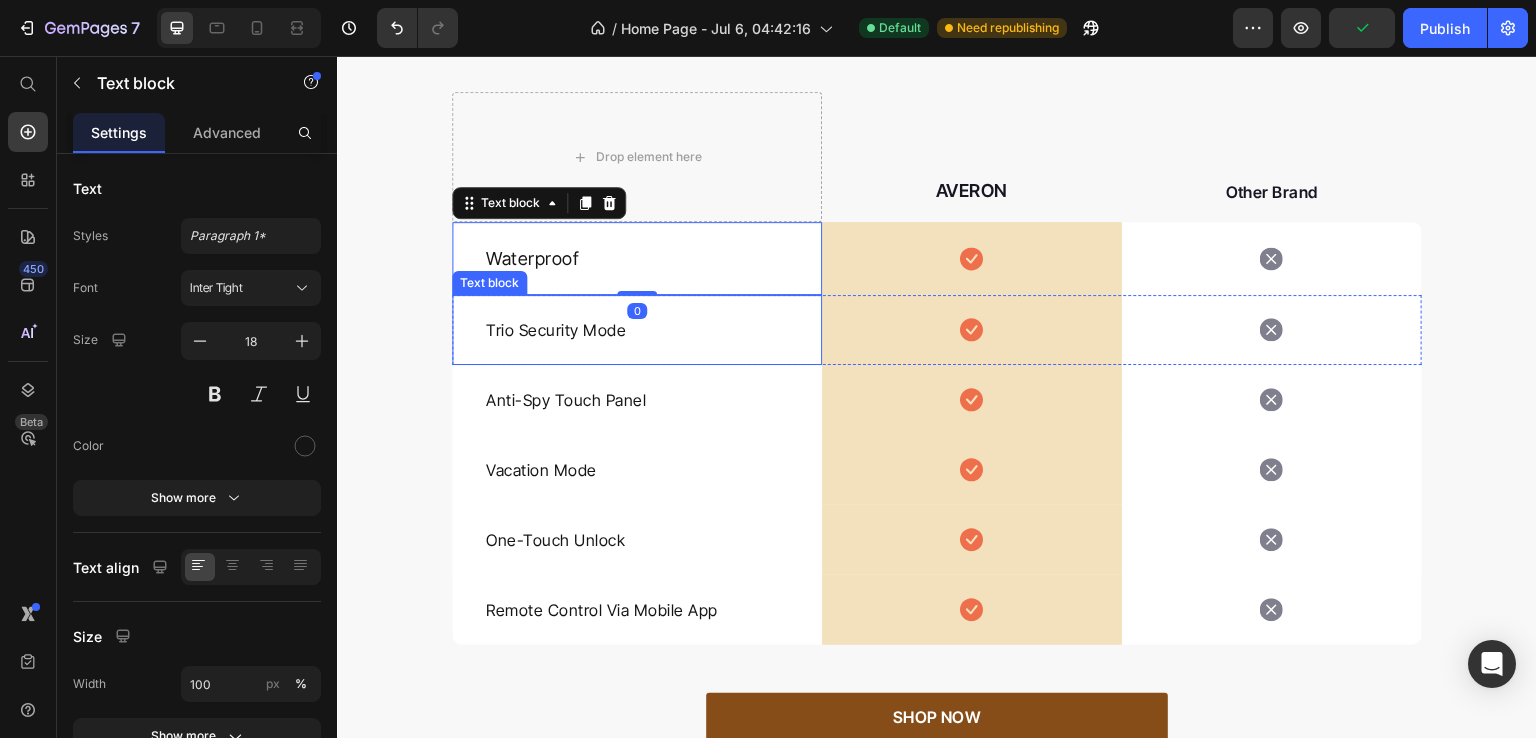 click on "Trio Security Mode" at bounding box center [637, 330] 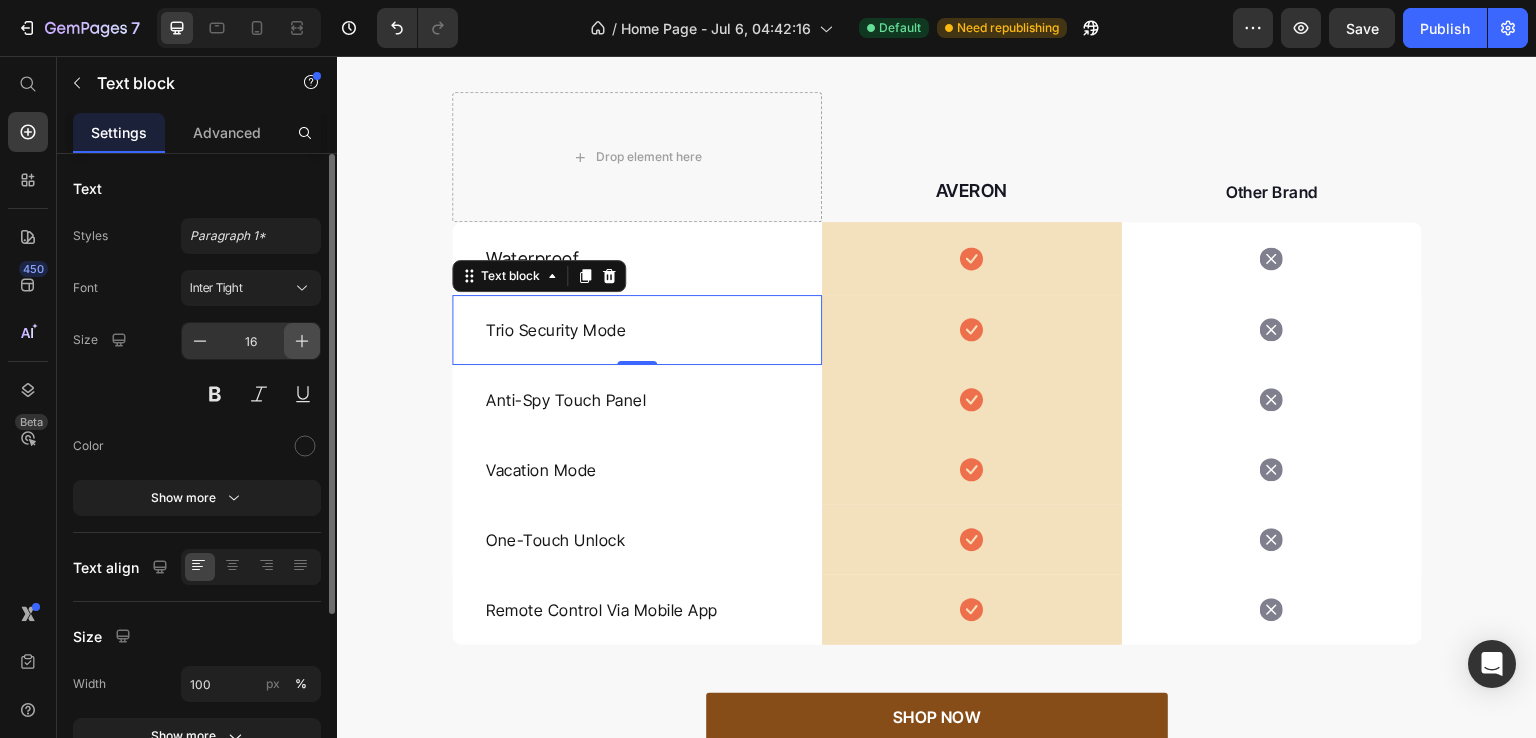 click at bounding box center [302, 341] 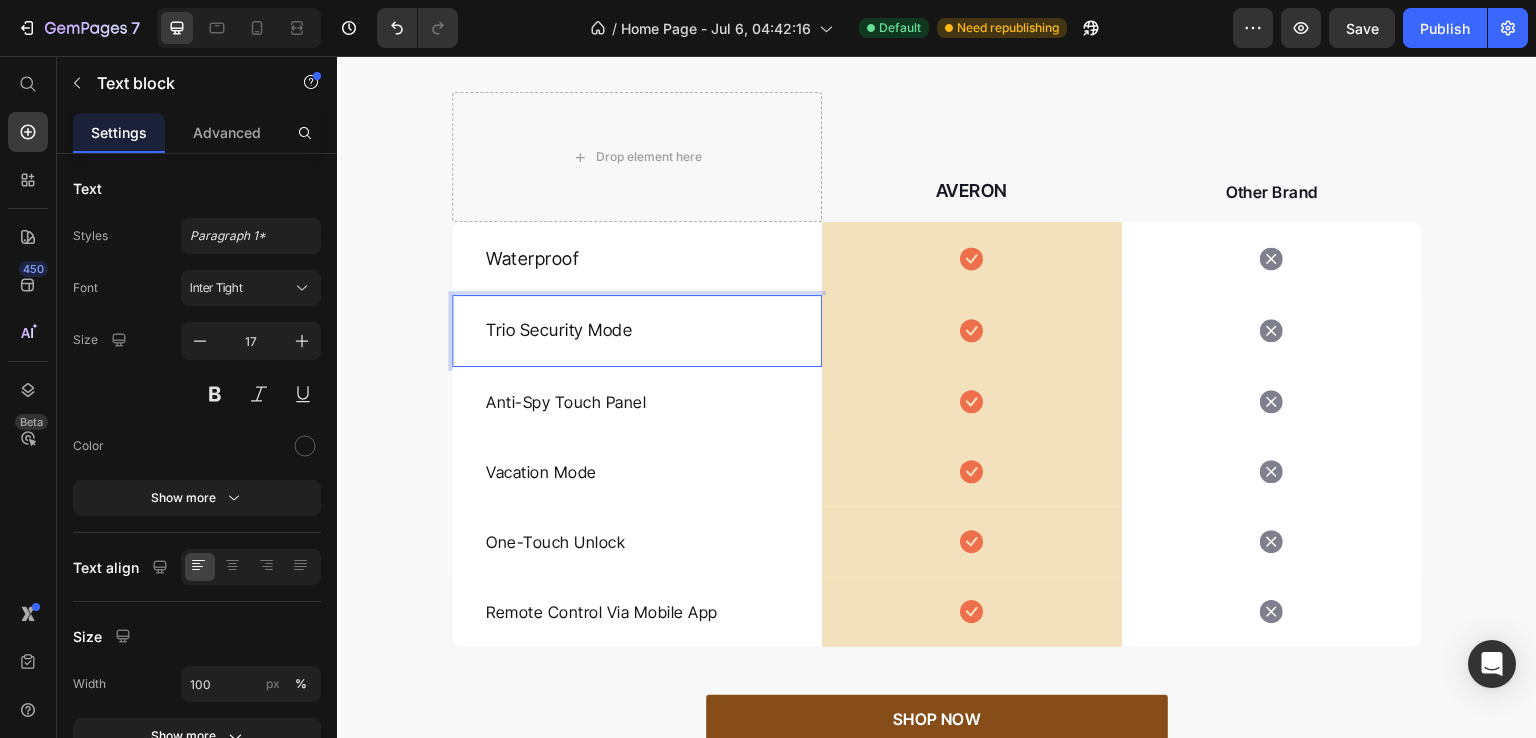 click on "Trio Security Mode" at bounding box center [637, 331] 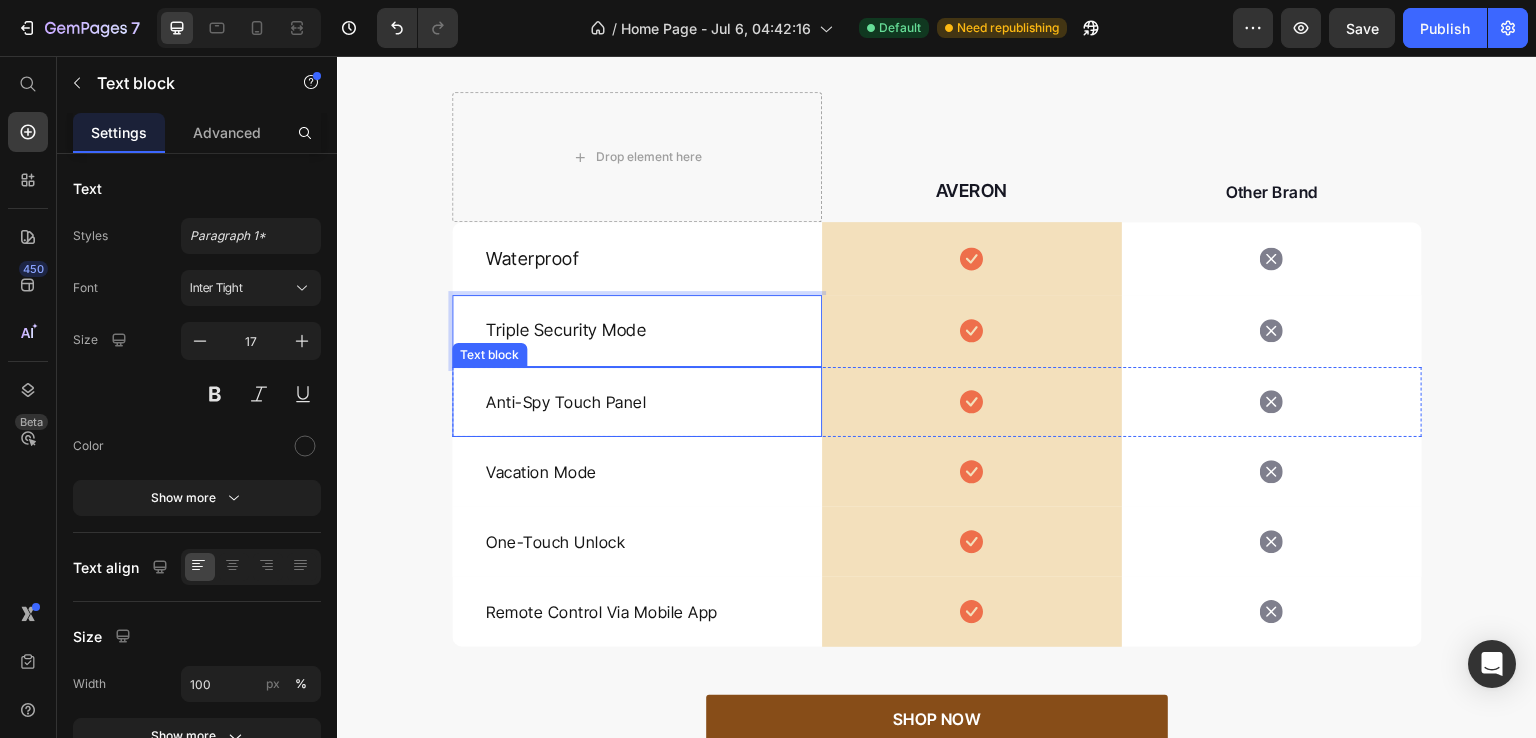 click on "Anti-Spy Touch Panel" at bounding box center (637, 402) 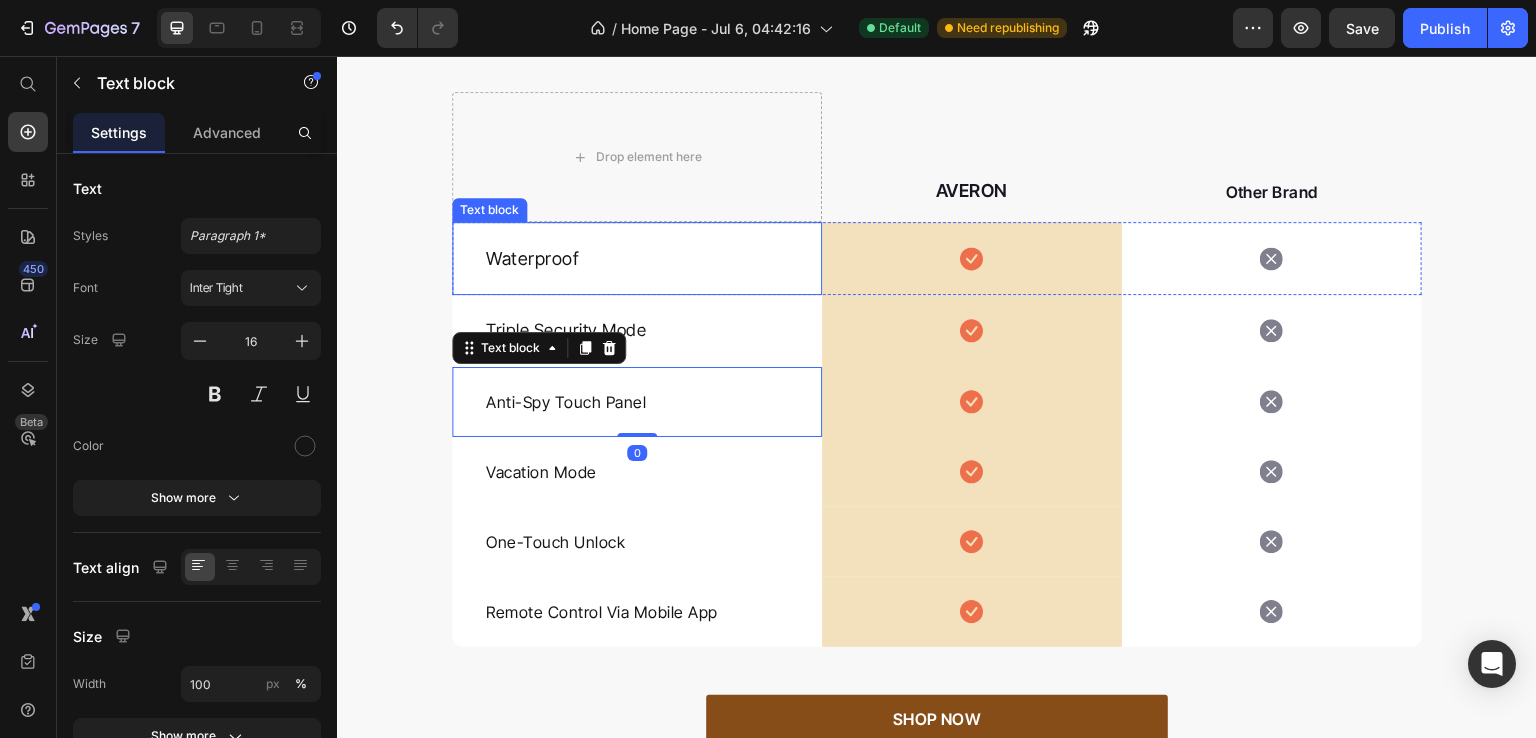 click on "Waterproof" at bounding box center [637, 258] 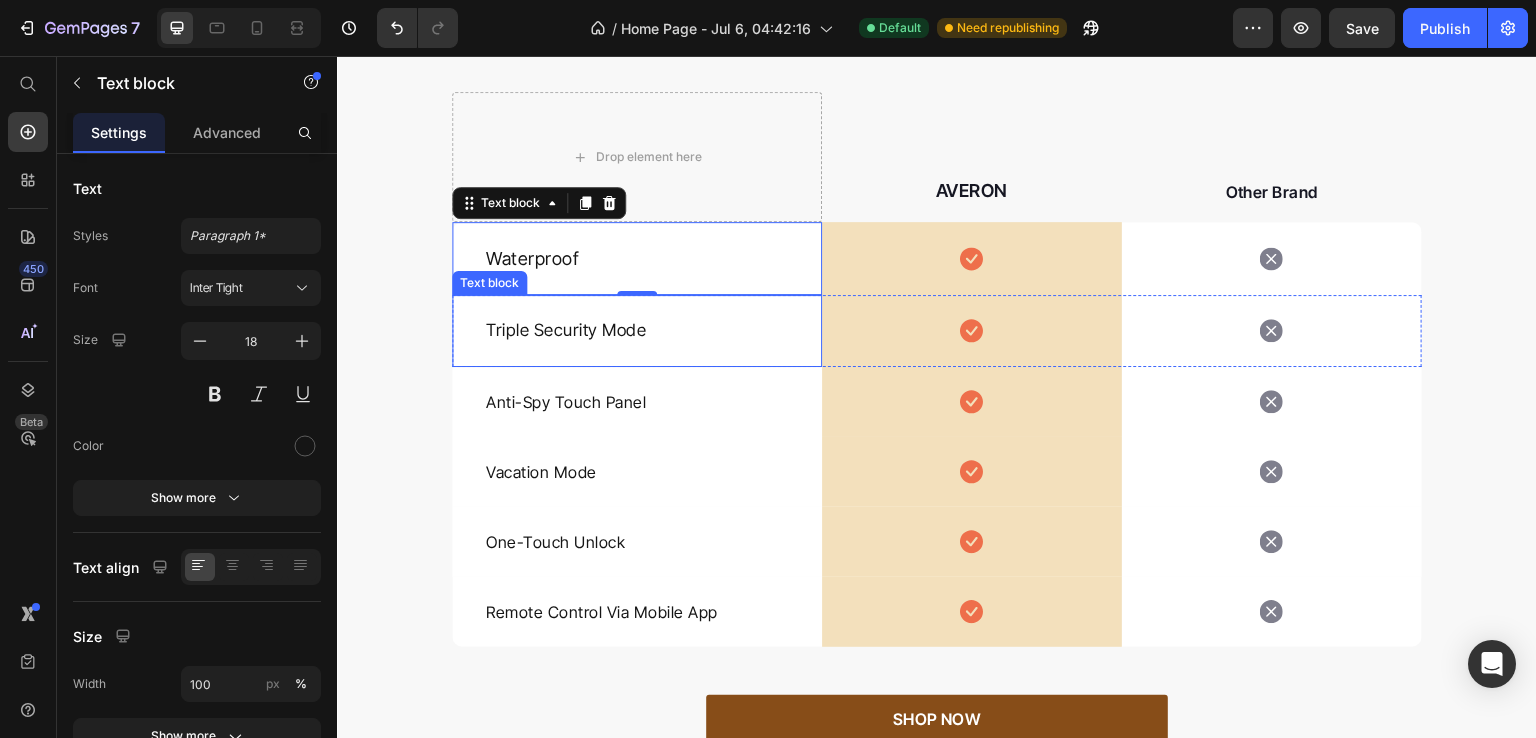 click on "Triple Security Mode" at bounding box center [637, 331] 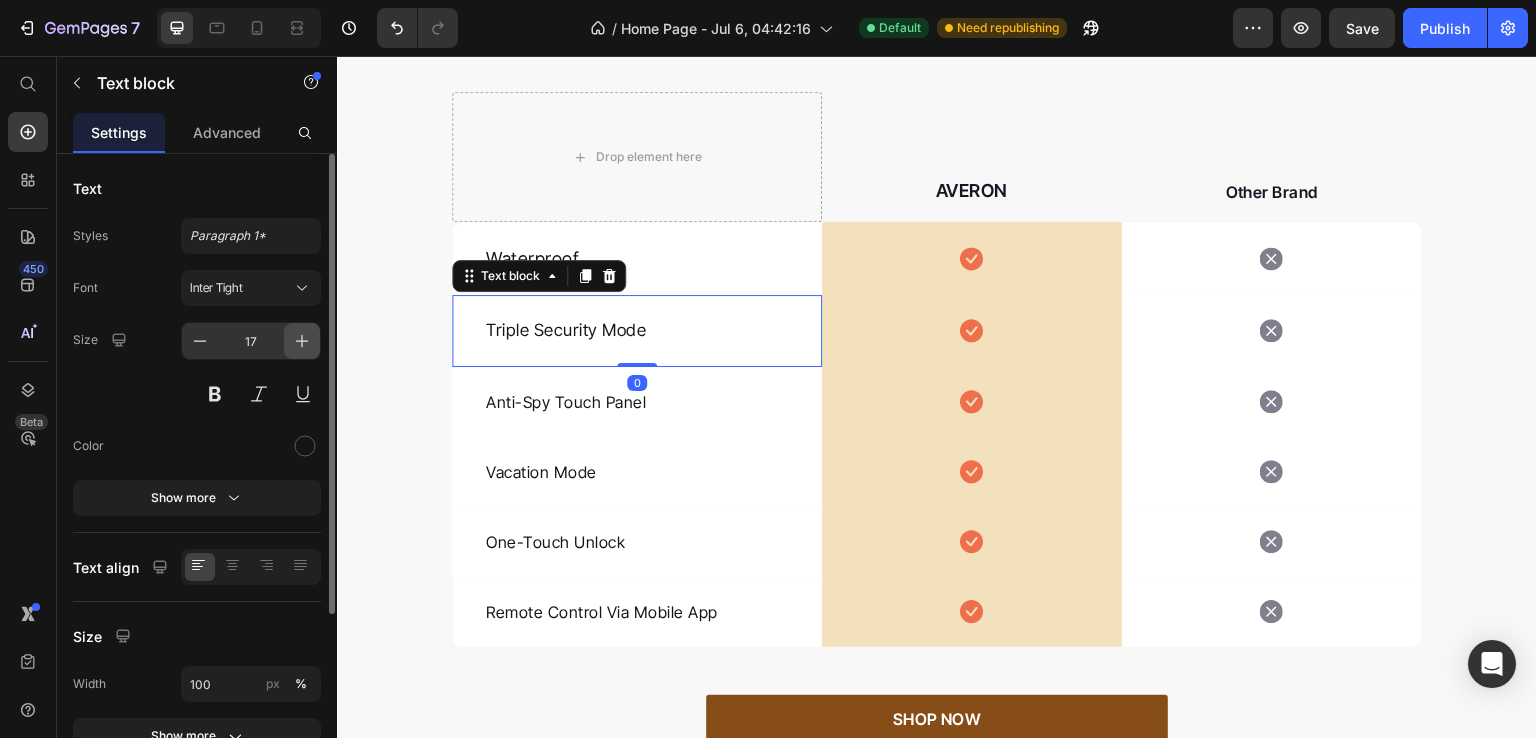drag, startPoint x: 301, startPoint y: 333, endPoint x: 35, endPoint y: 331, distance: 266.0075 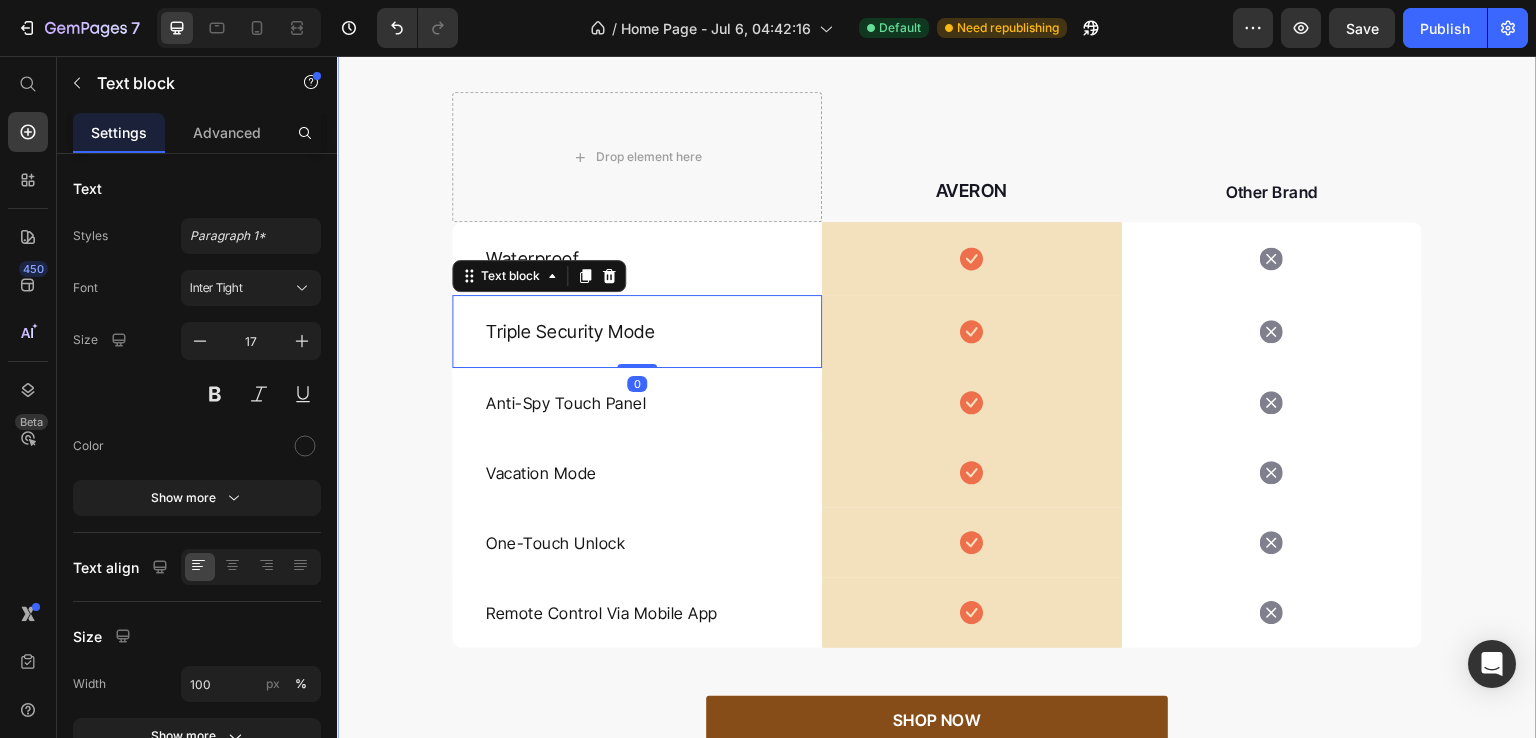 type on "18" 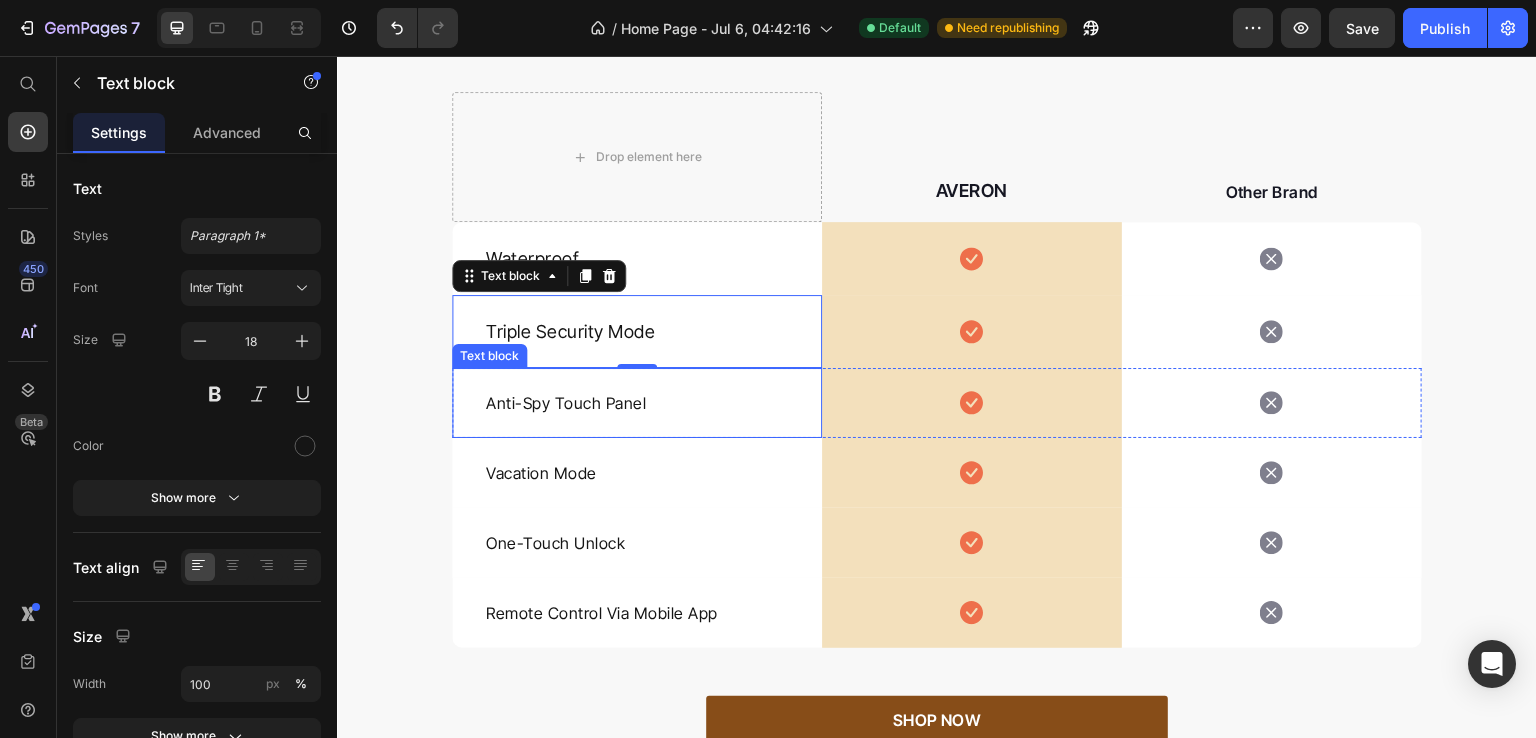 click on "Anti-Spy Touch Panel Text block" at bounding box center [637, 403] 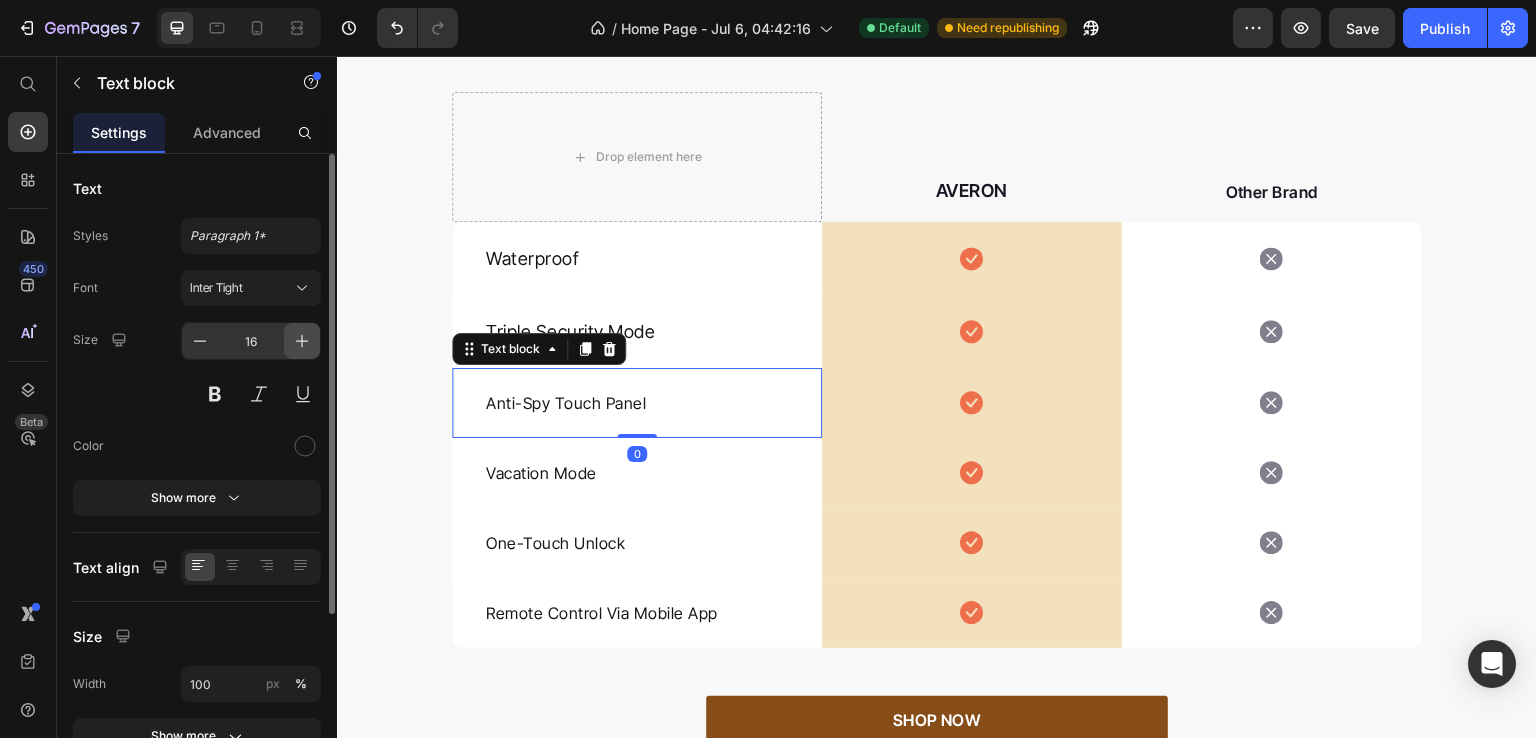 click at bounding box center [302, 341] 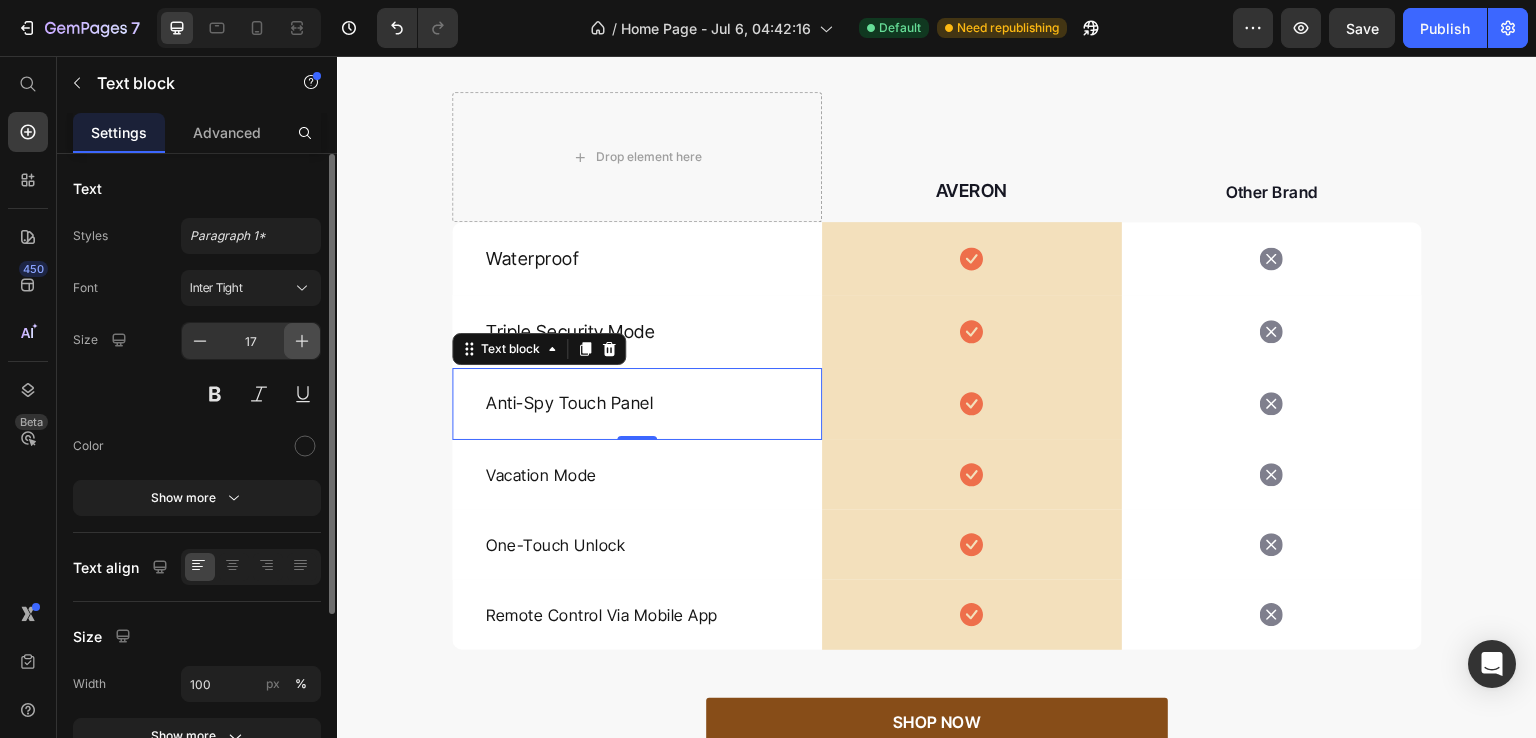 click at bounding box center (302, 341) 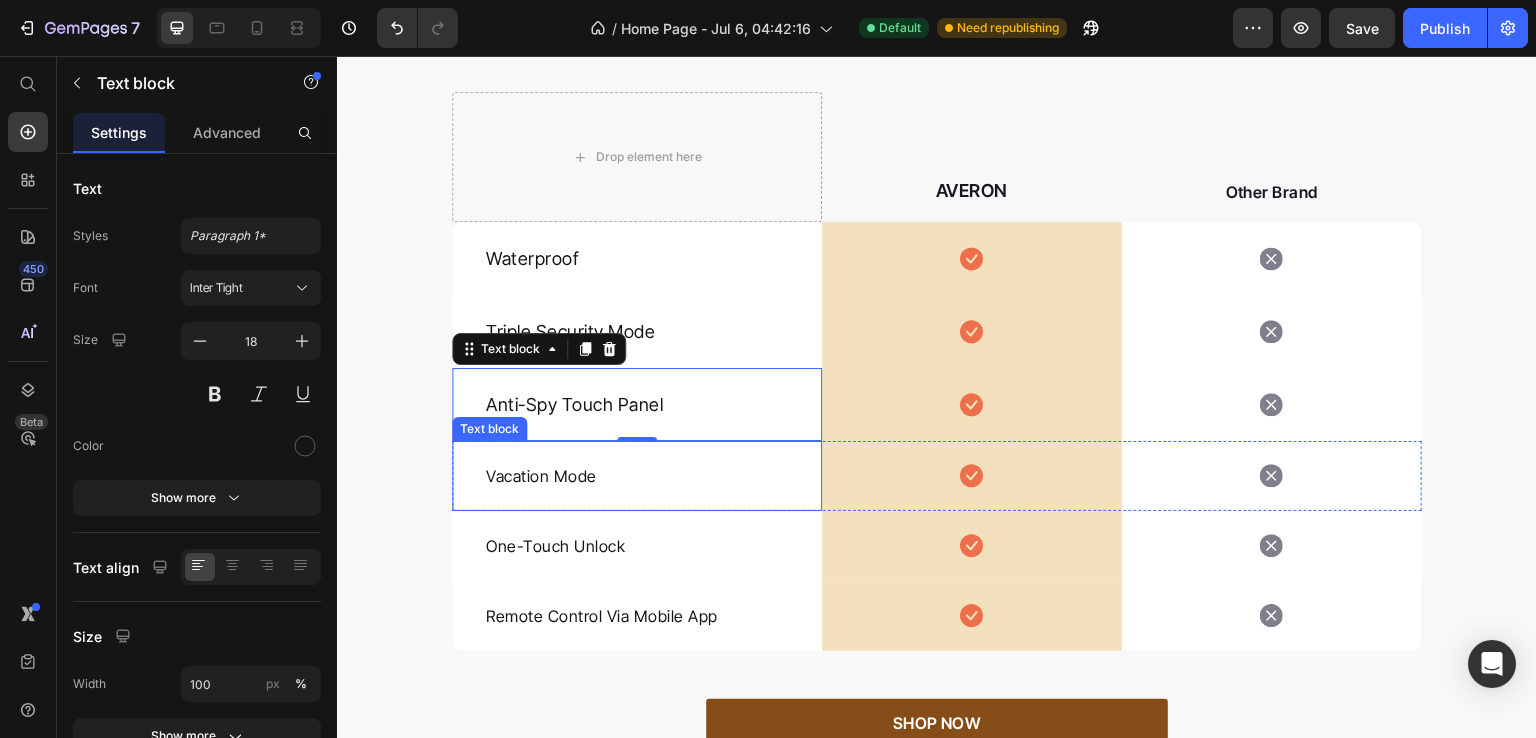 click on "Vacation Mode Text block" at bounding box center (637, 476) 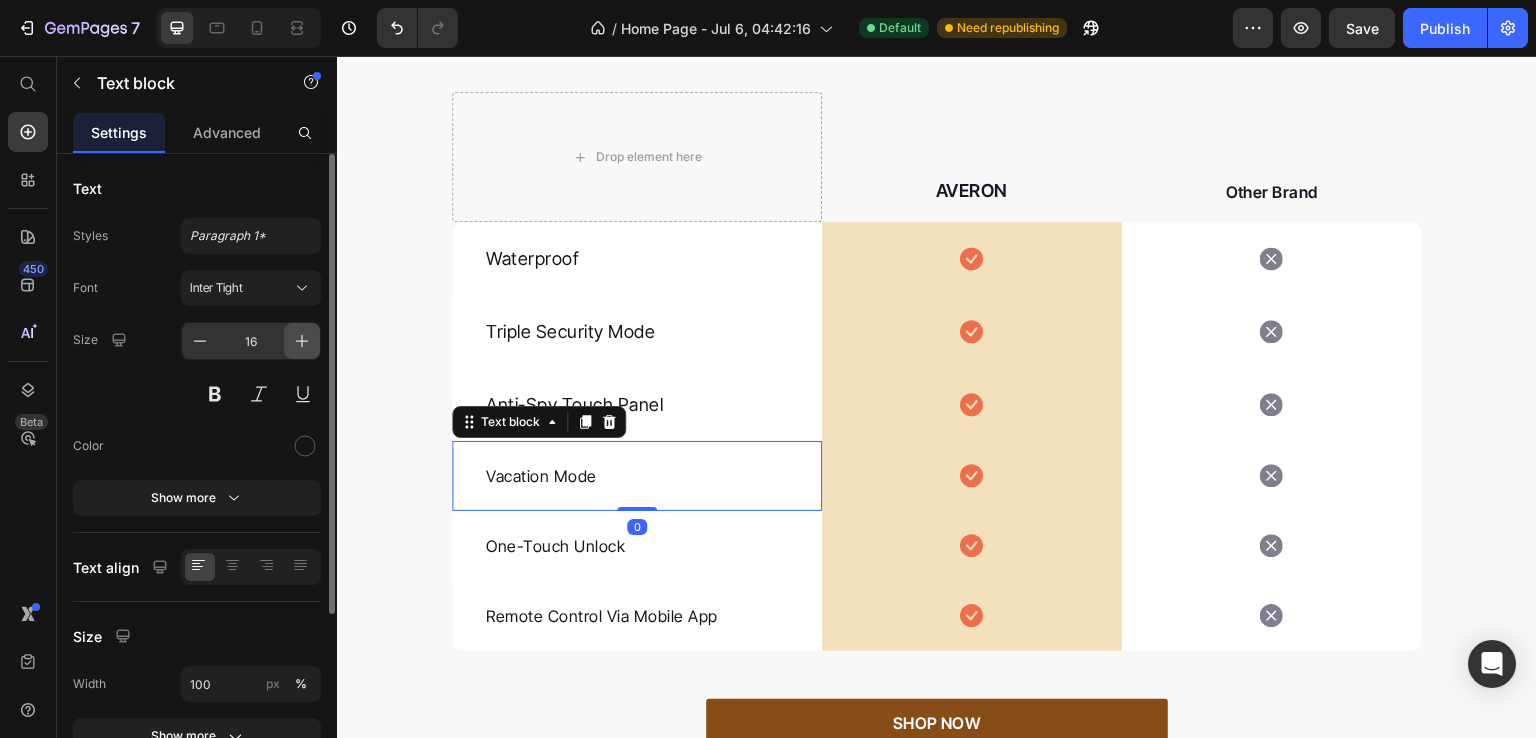 click 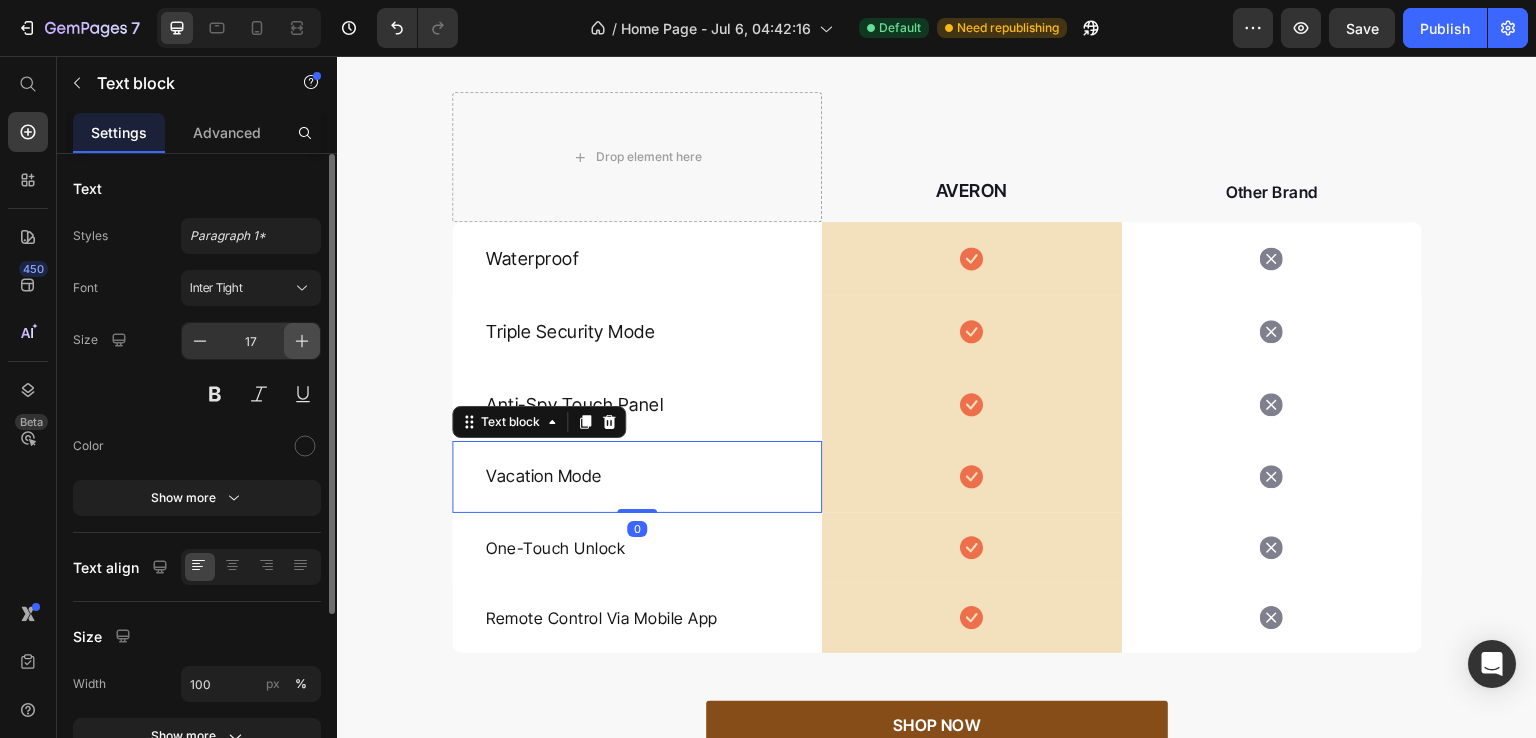 click 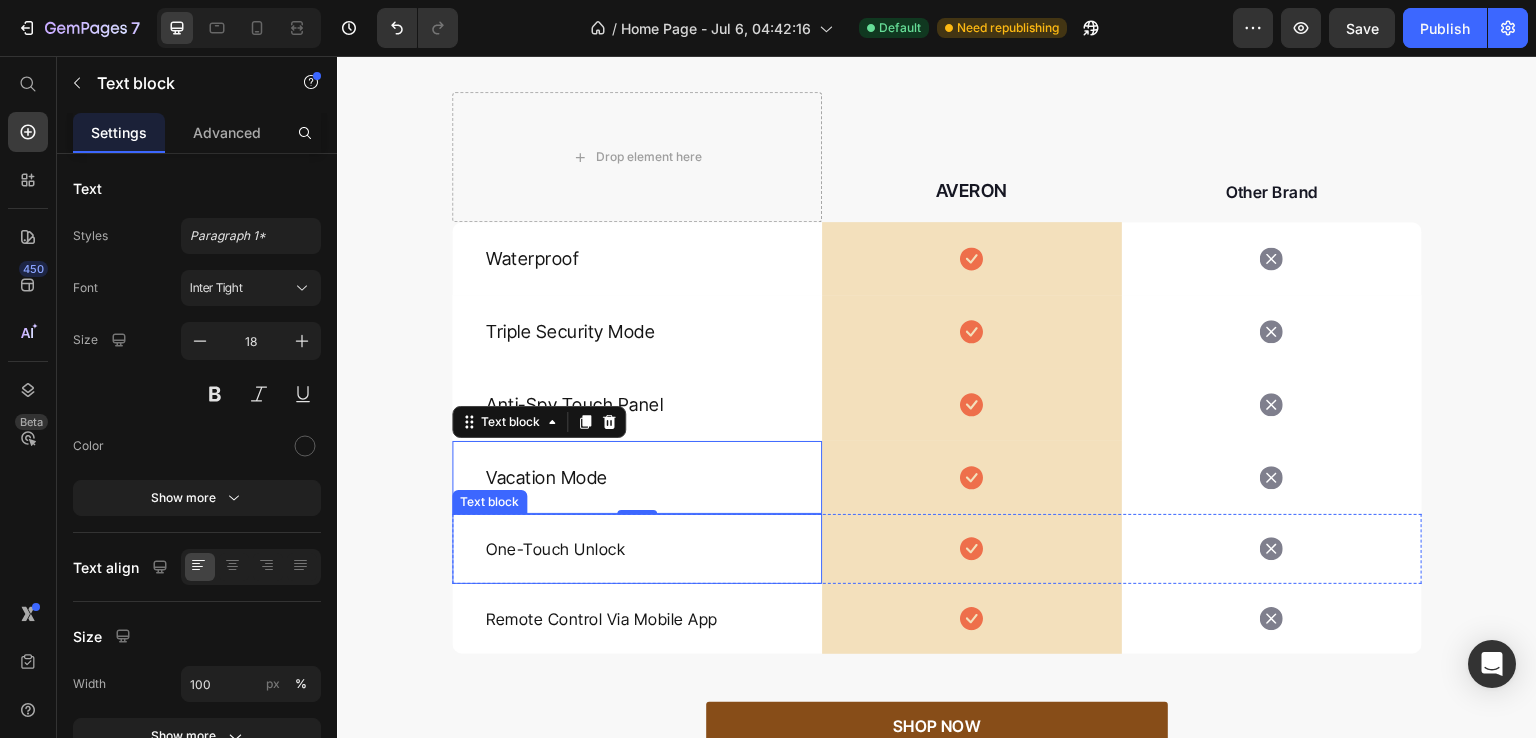 click on "One-Touch Unlock Text block" at bounding box center [637, 549] 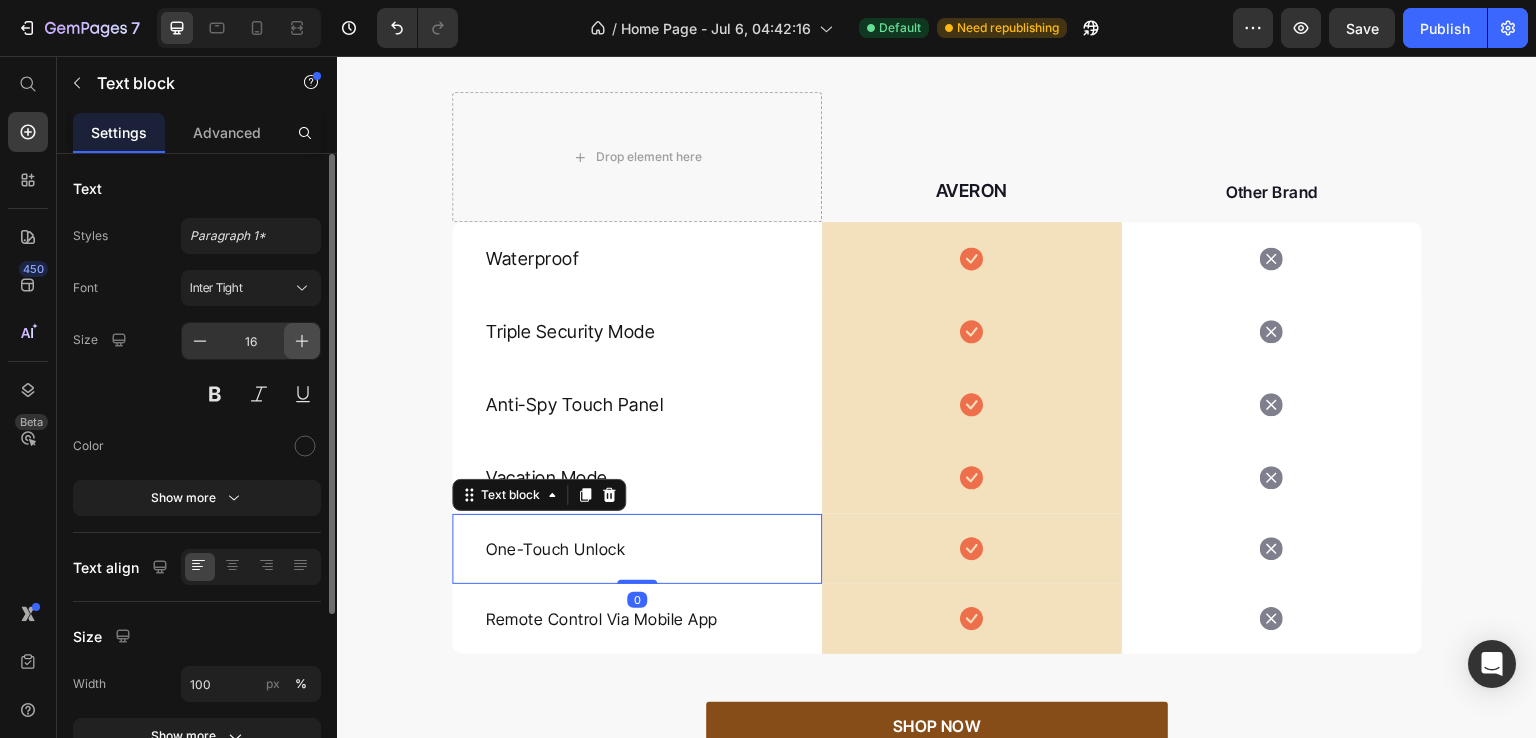 click at bounding box center (302, 341) 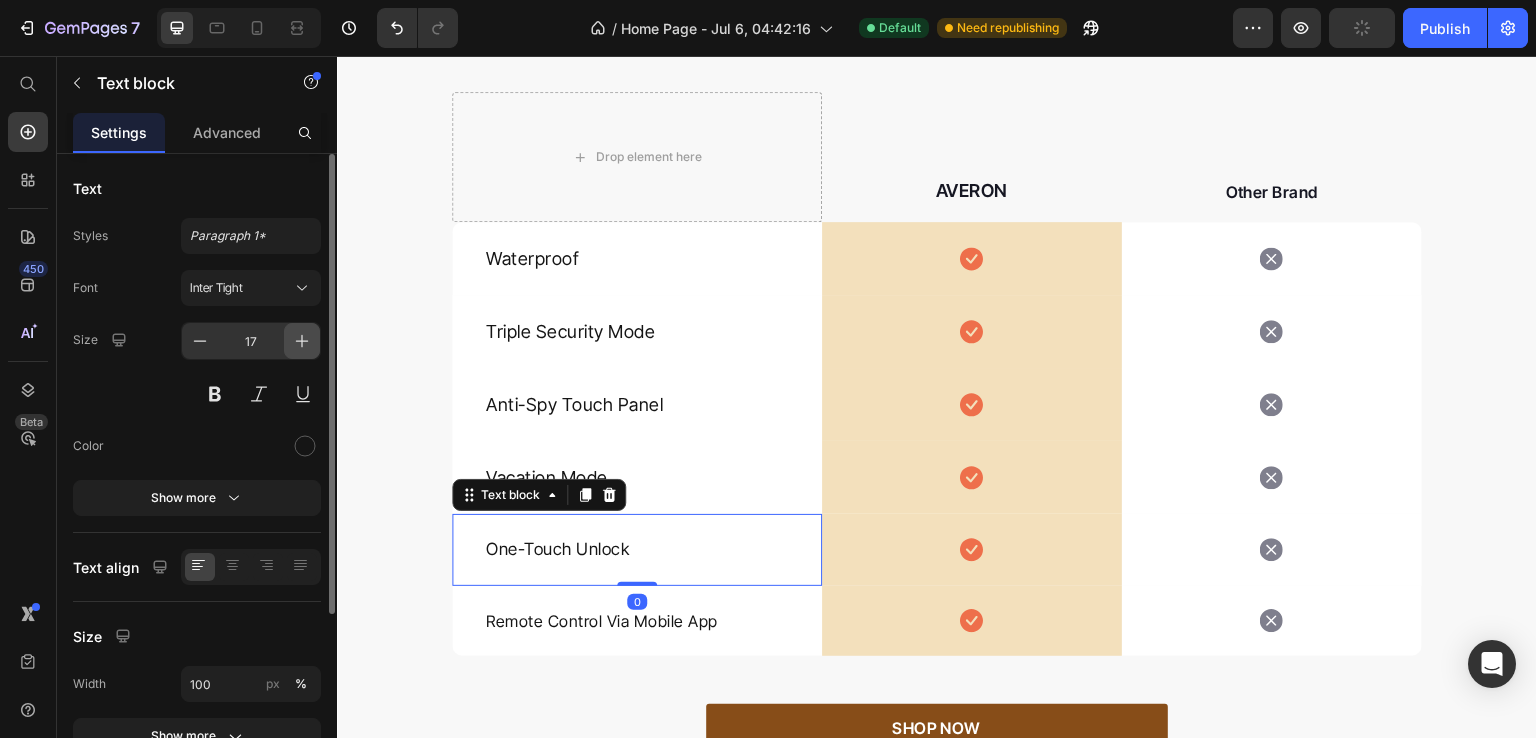 click at bounding box center (302, 341) 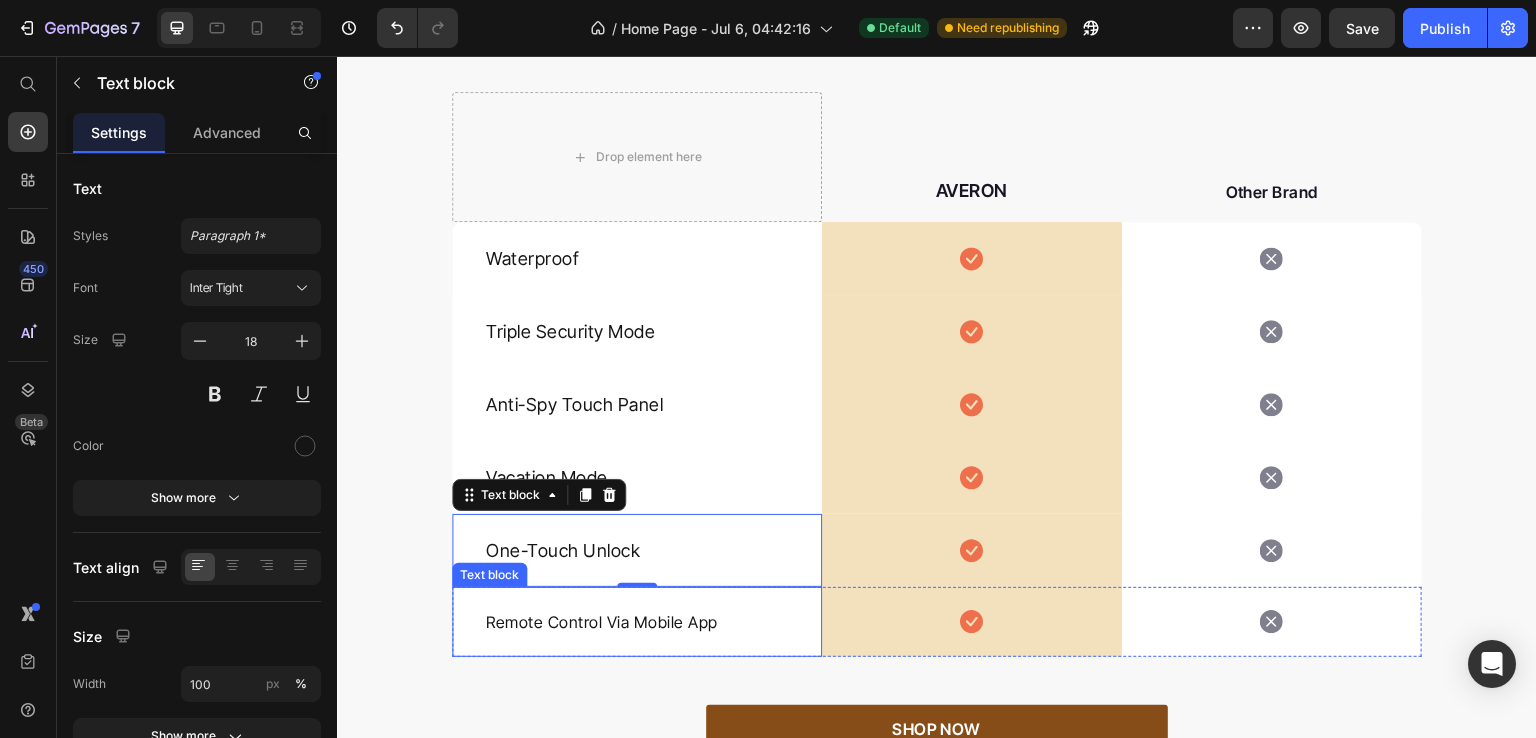 click on "Remote Control Via Mobile App Text block" at bounding box center (637, 622) 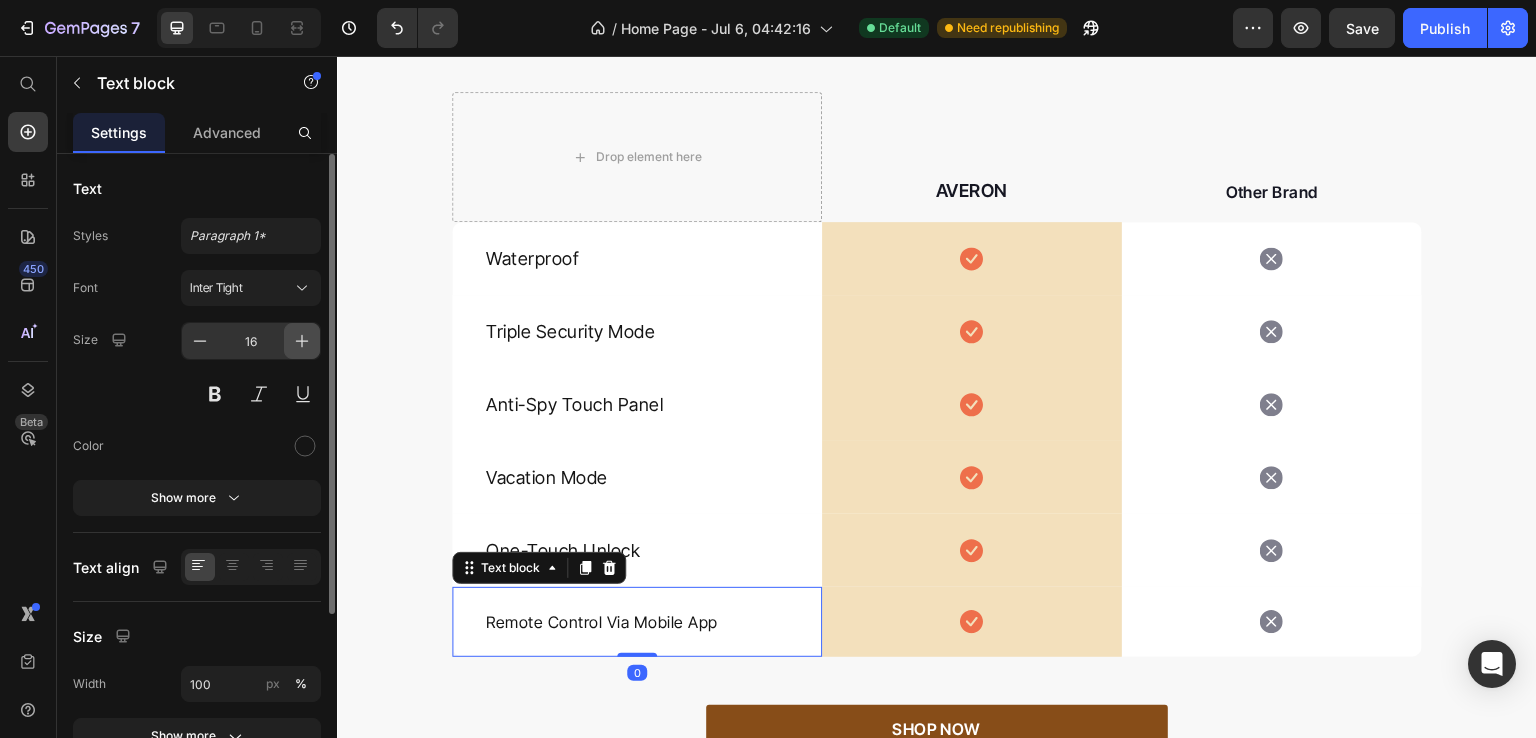 click at bounding box center (302, 341) 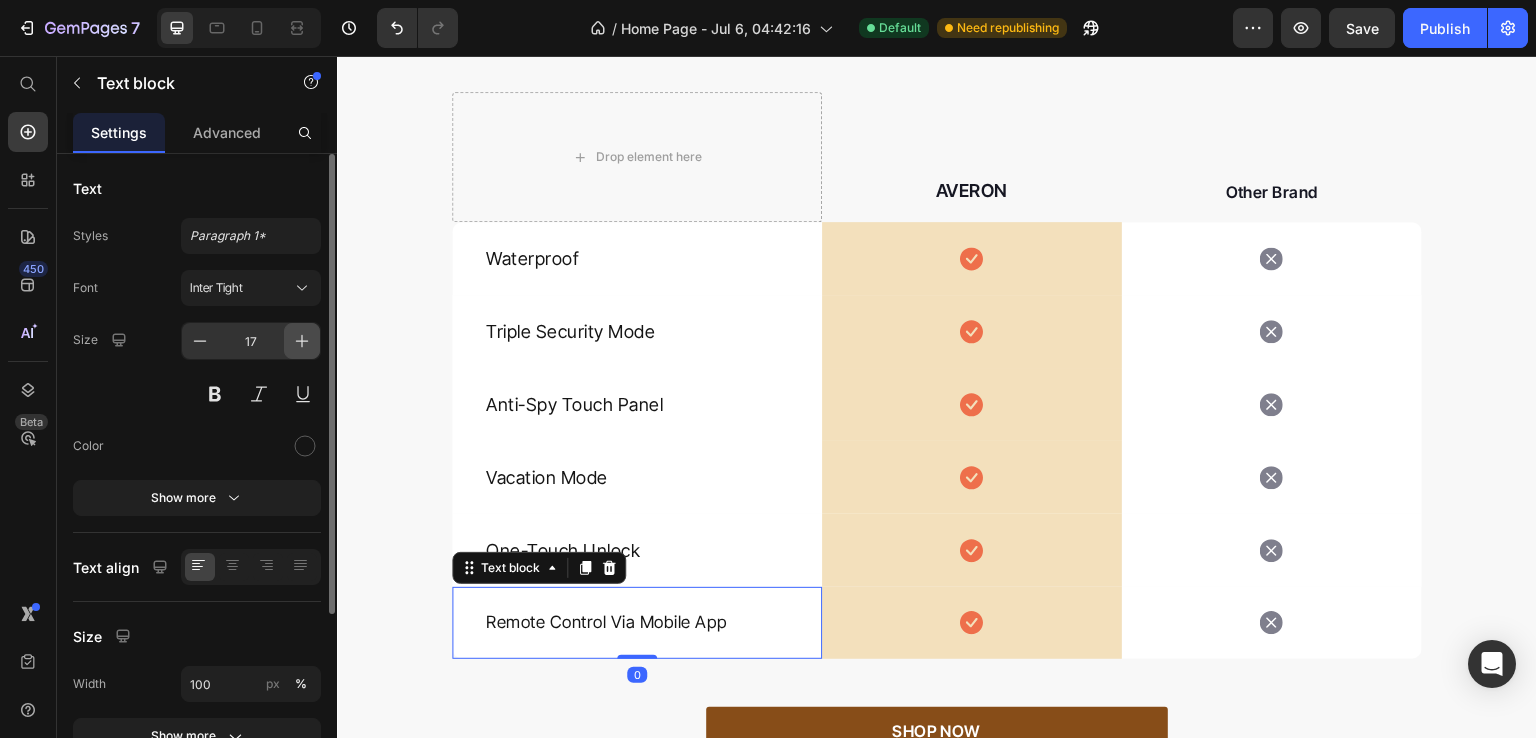click at bounding box center (302, 341) 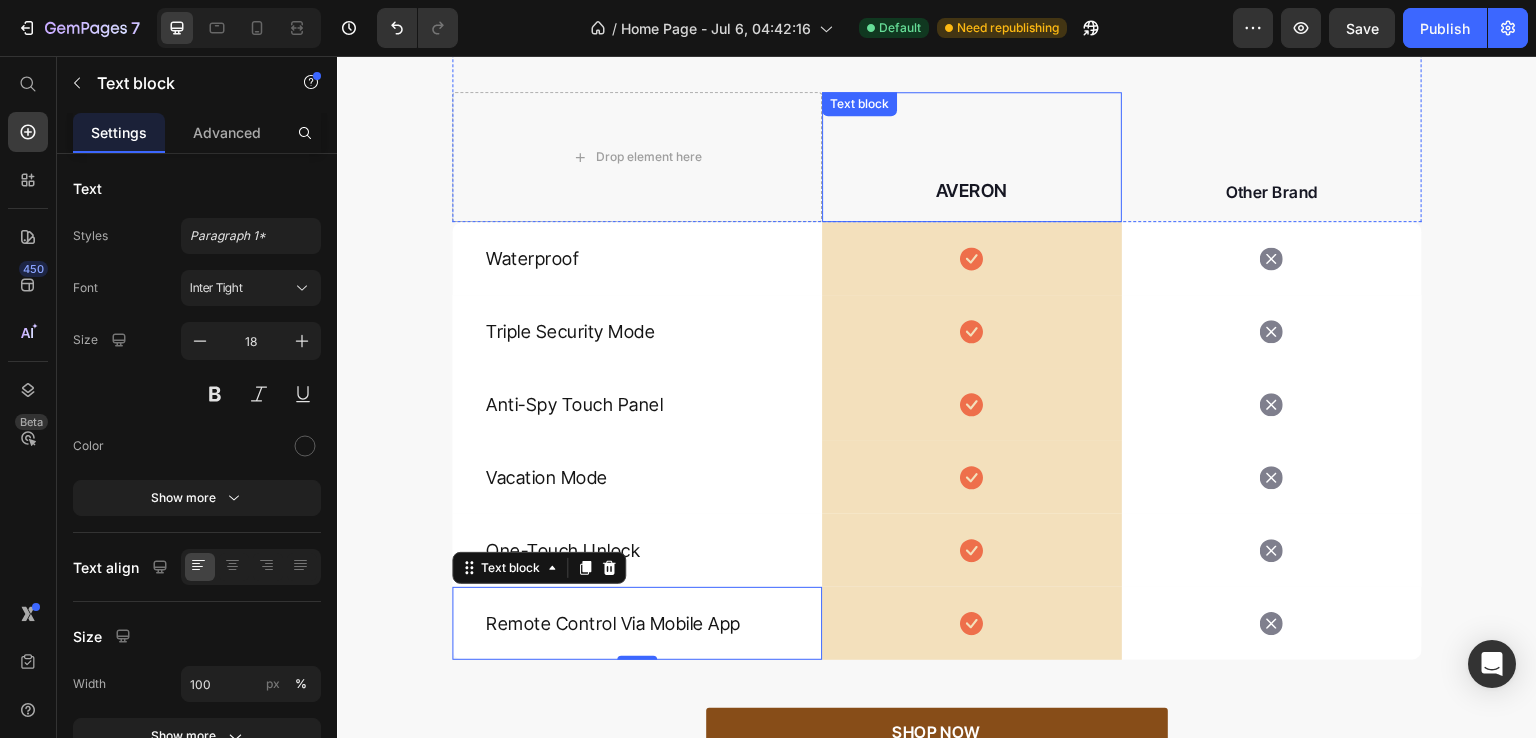 click on "AVERON" at bounding box center [972, 190] 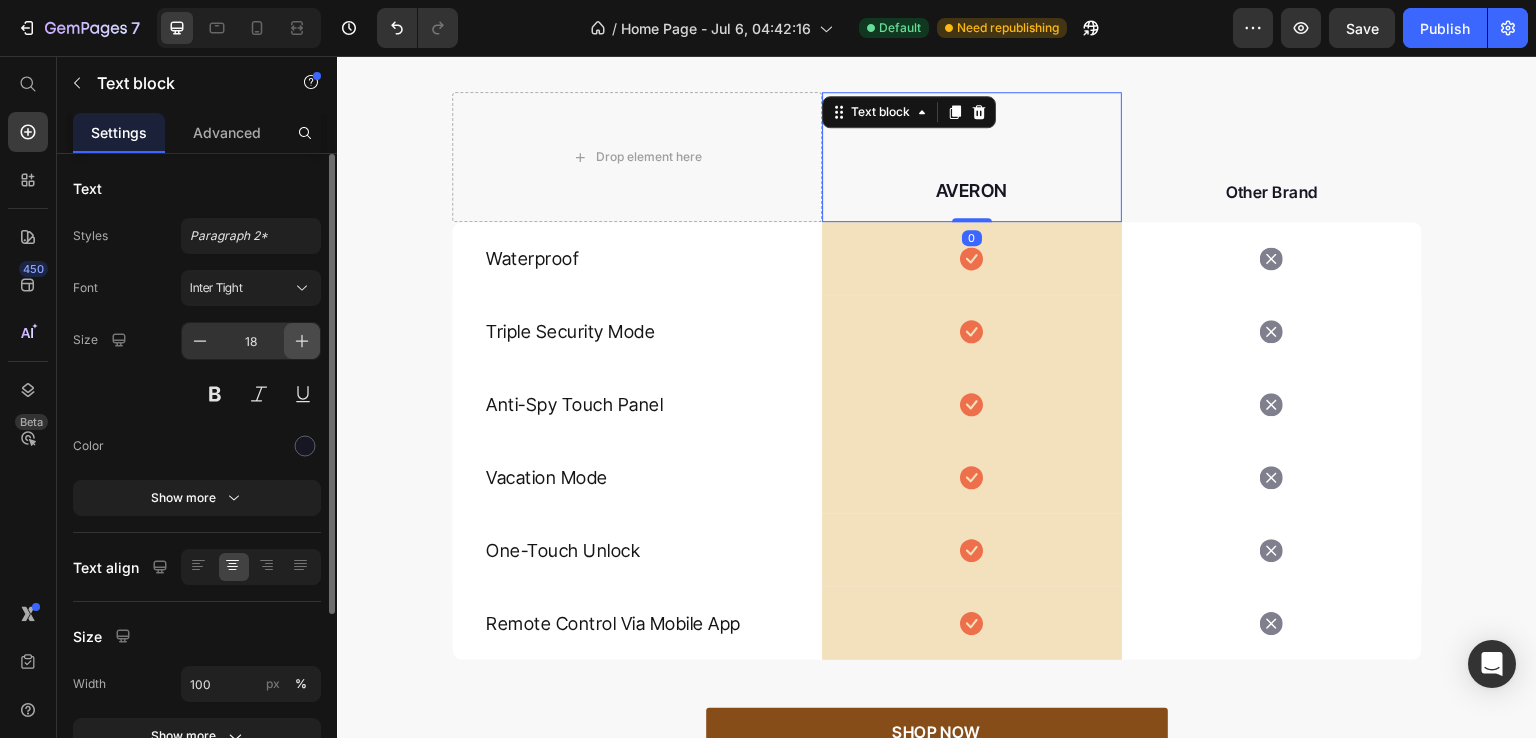 click 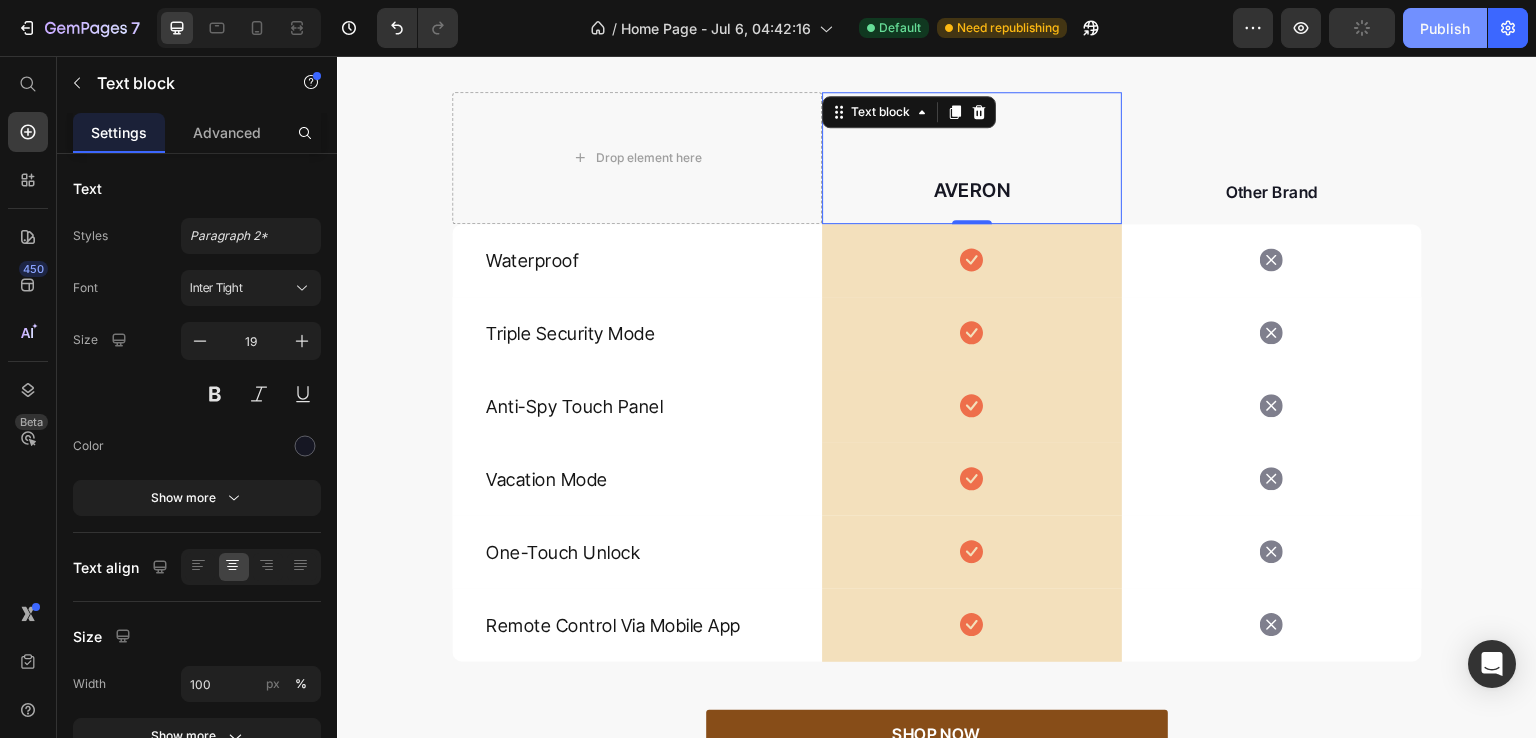 click on "Publish" 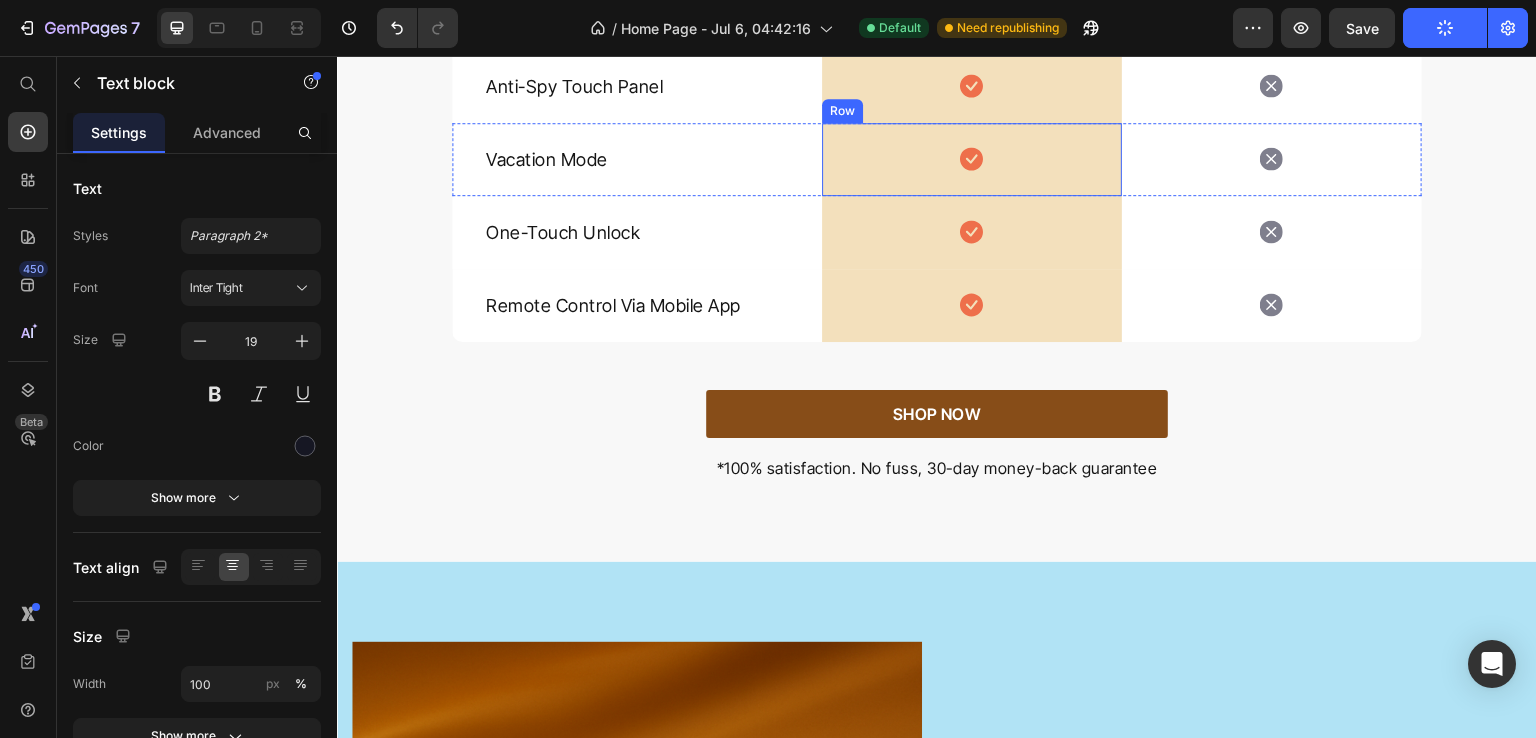 scroll, scrollTop: 6241, scrollLeft: 0, axis: vertical 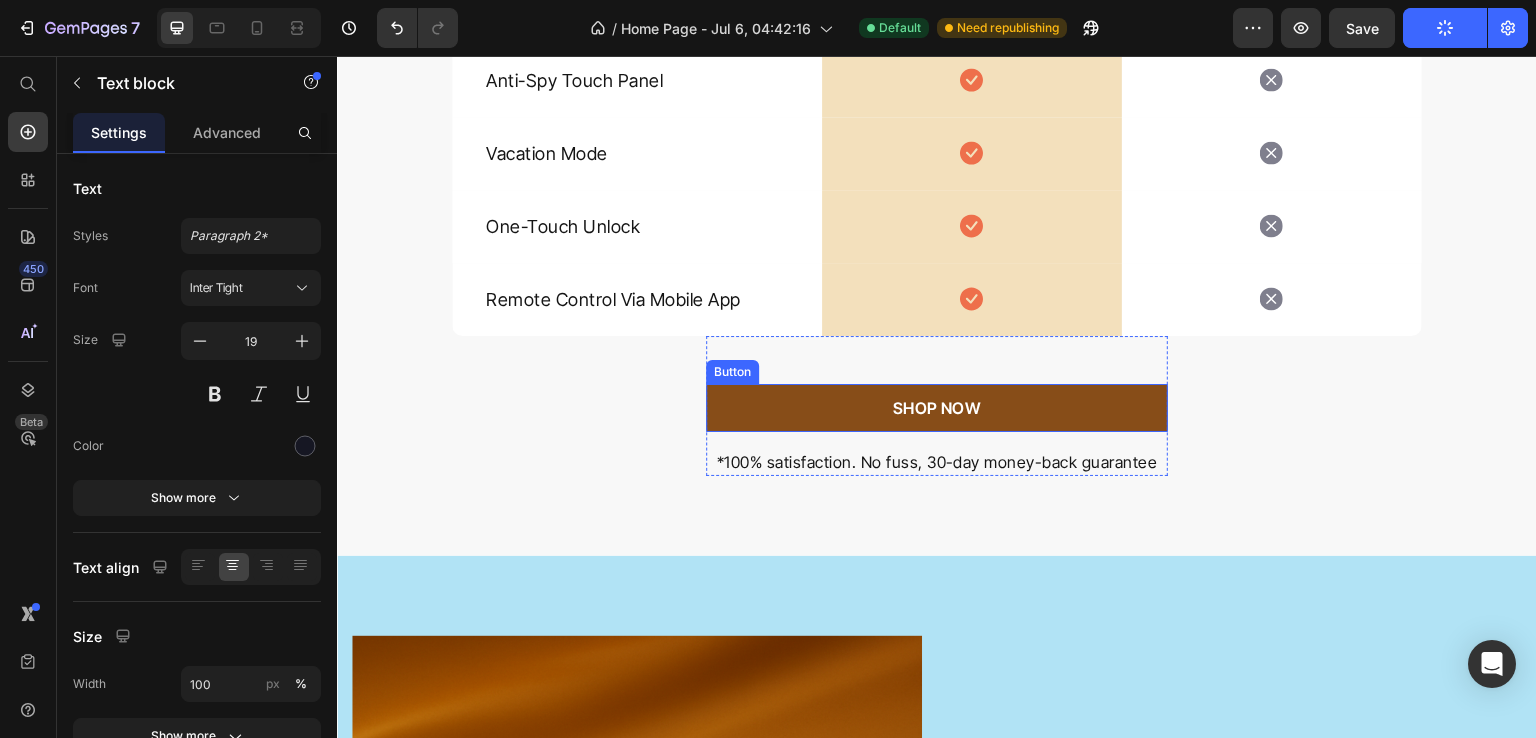 click on "SHOP NOW" at bounding box center (937, 408) 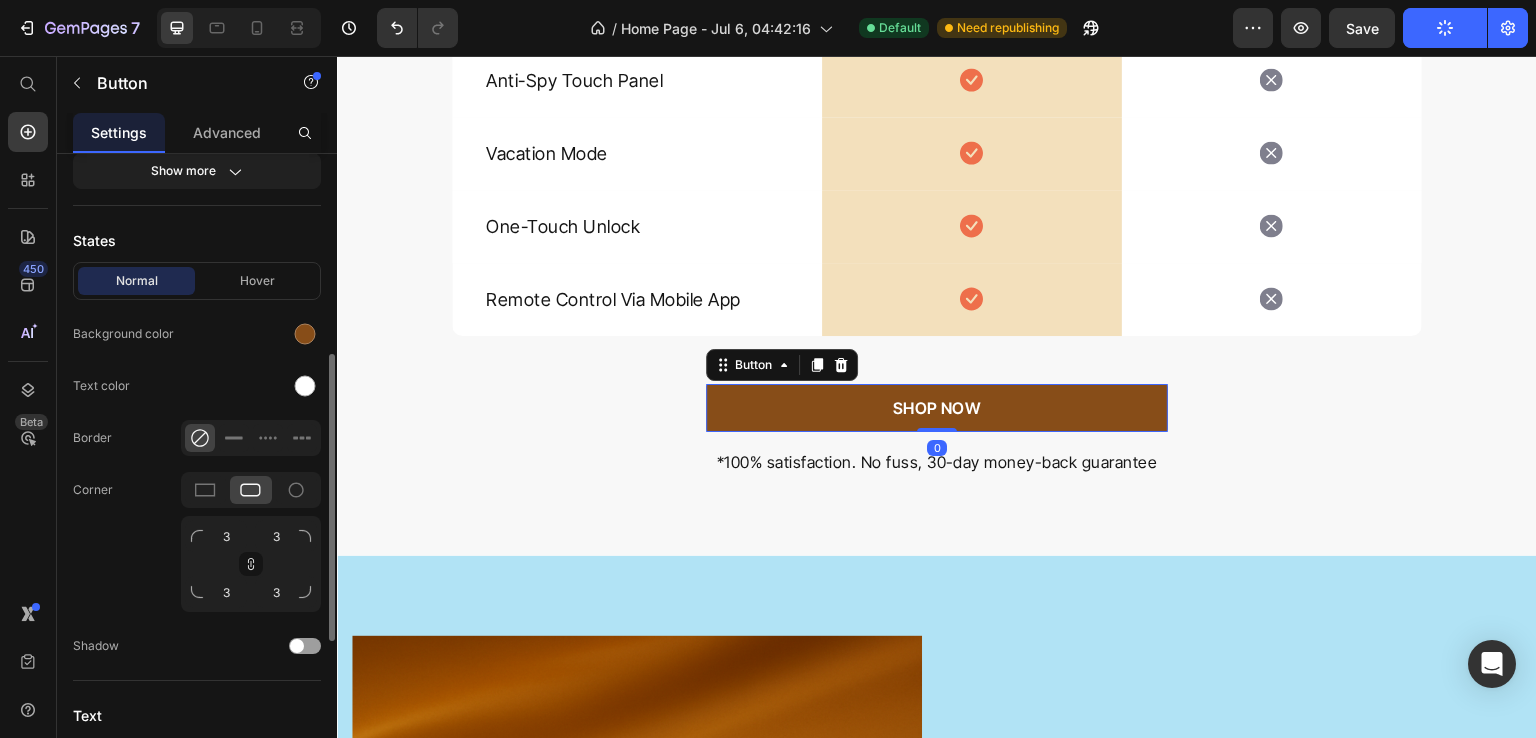 scroll, scrollTop: 789, scrollLeft: 0, axis: vertical 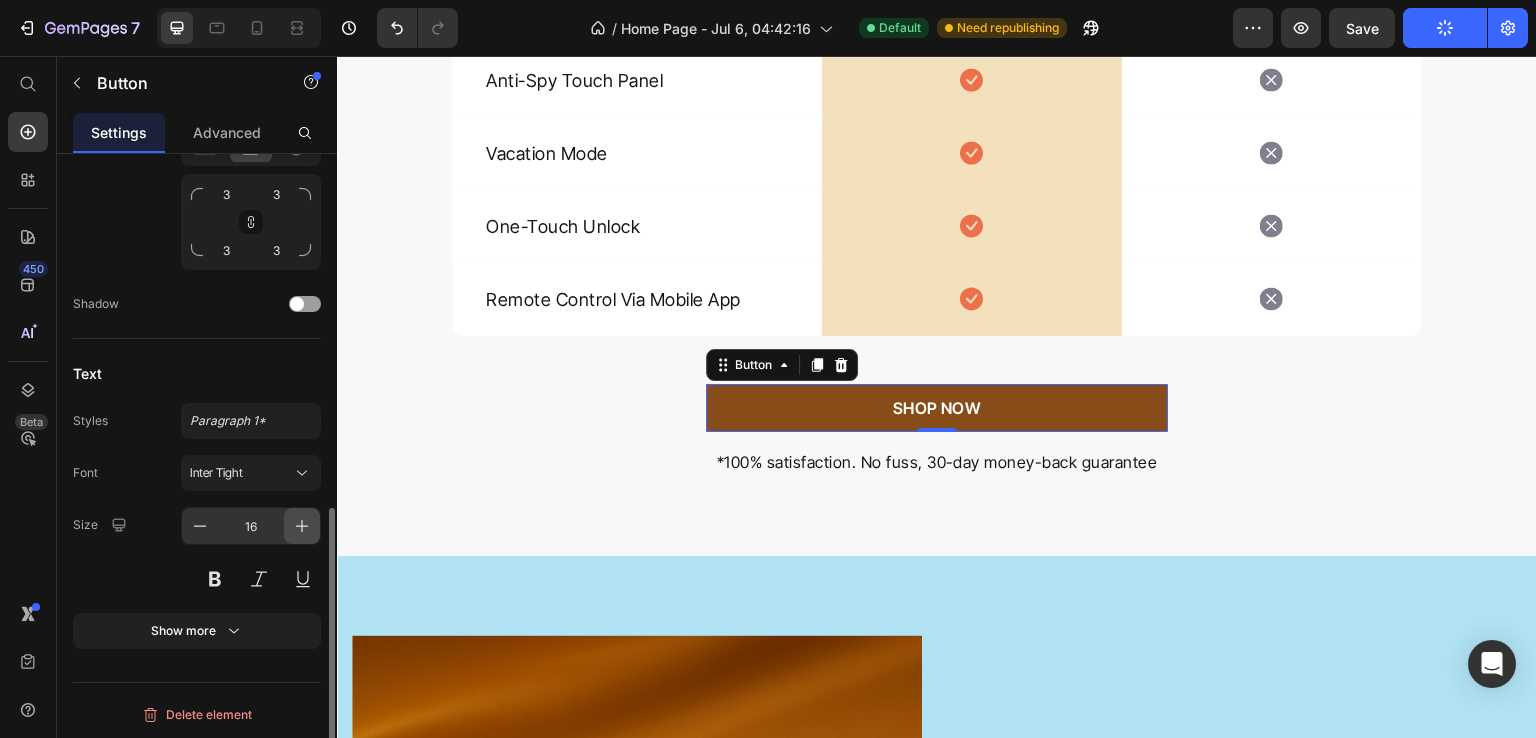 click 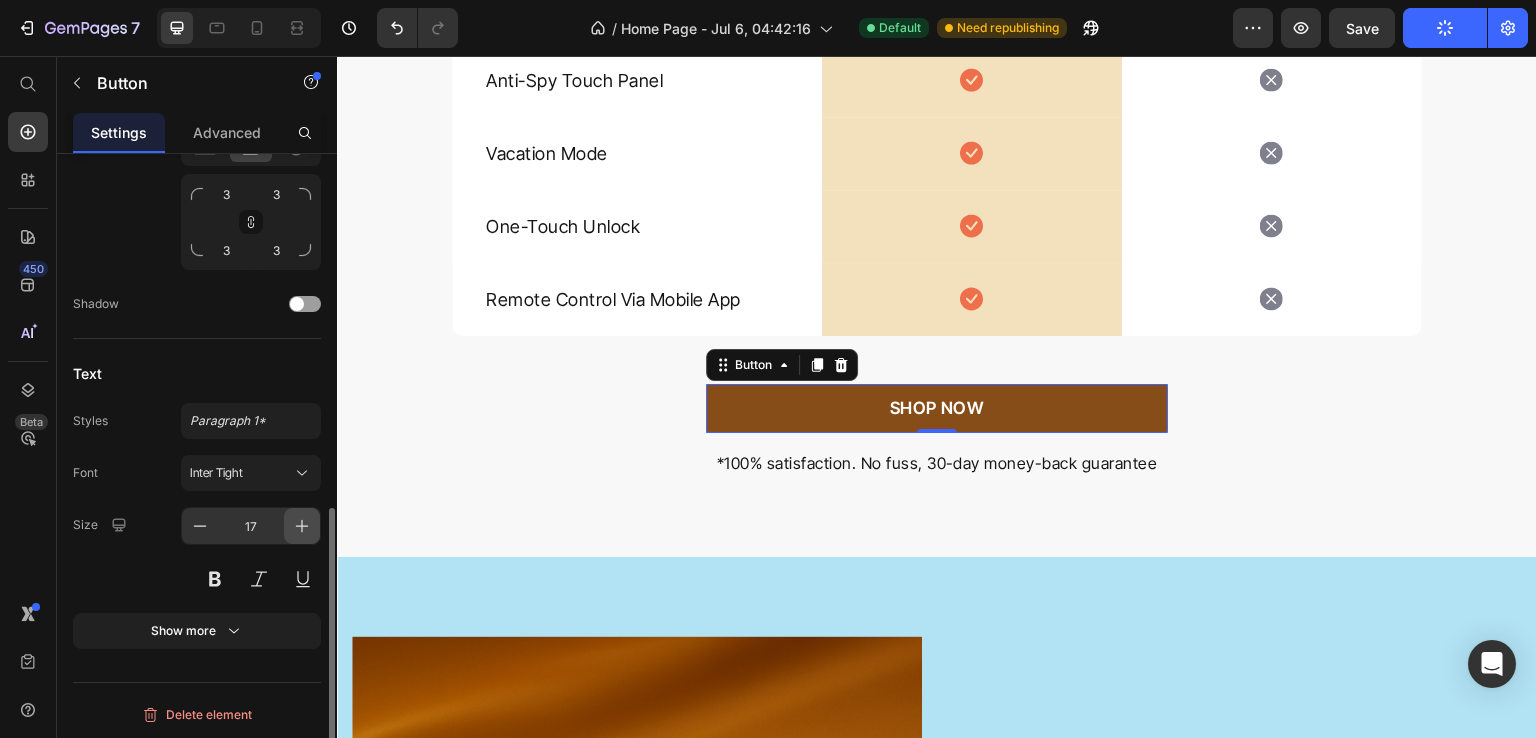 click 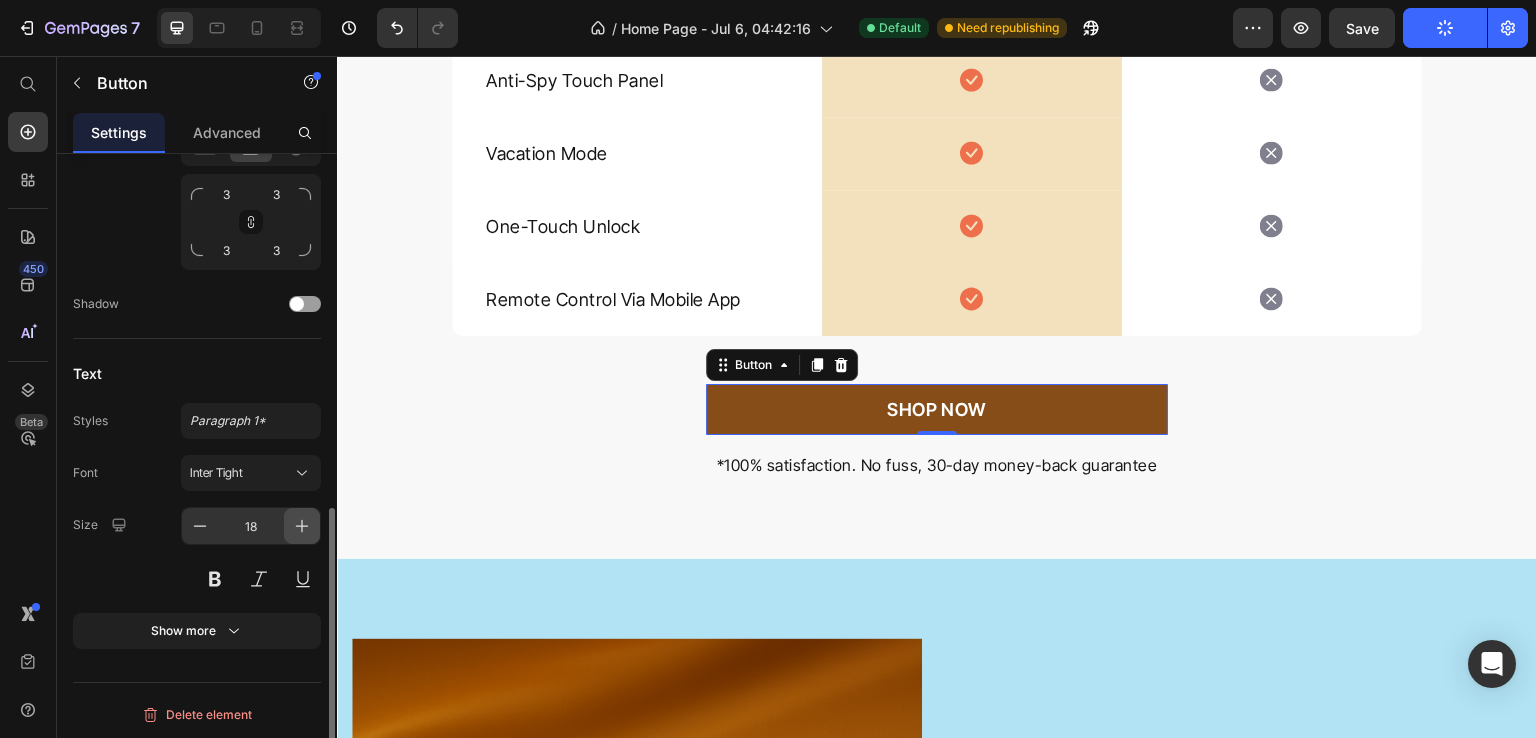 click 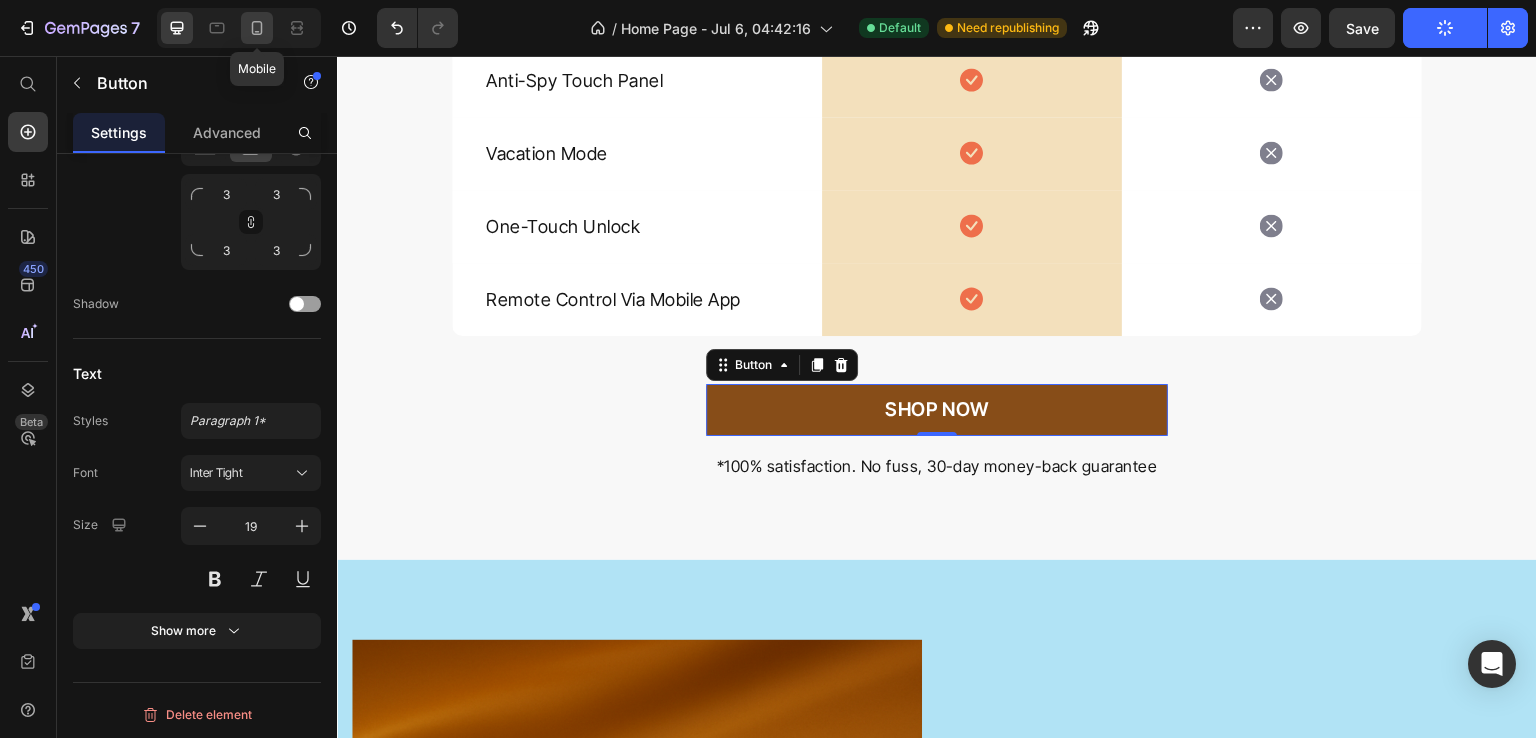 click 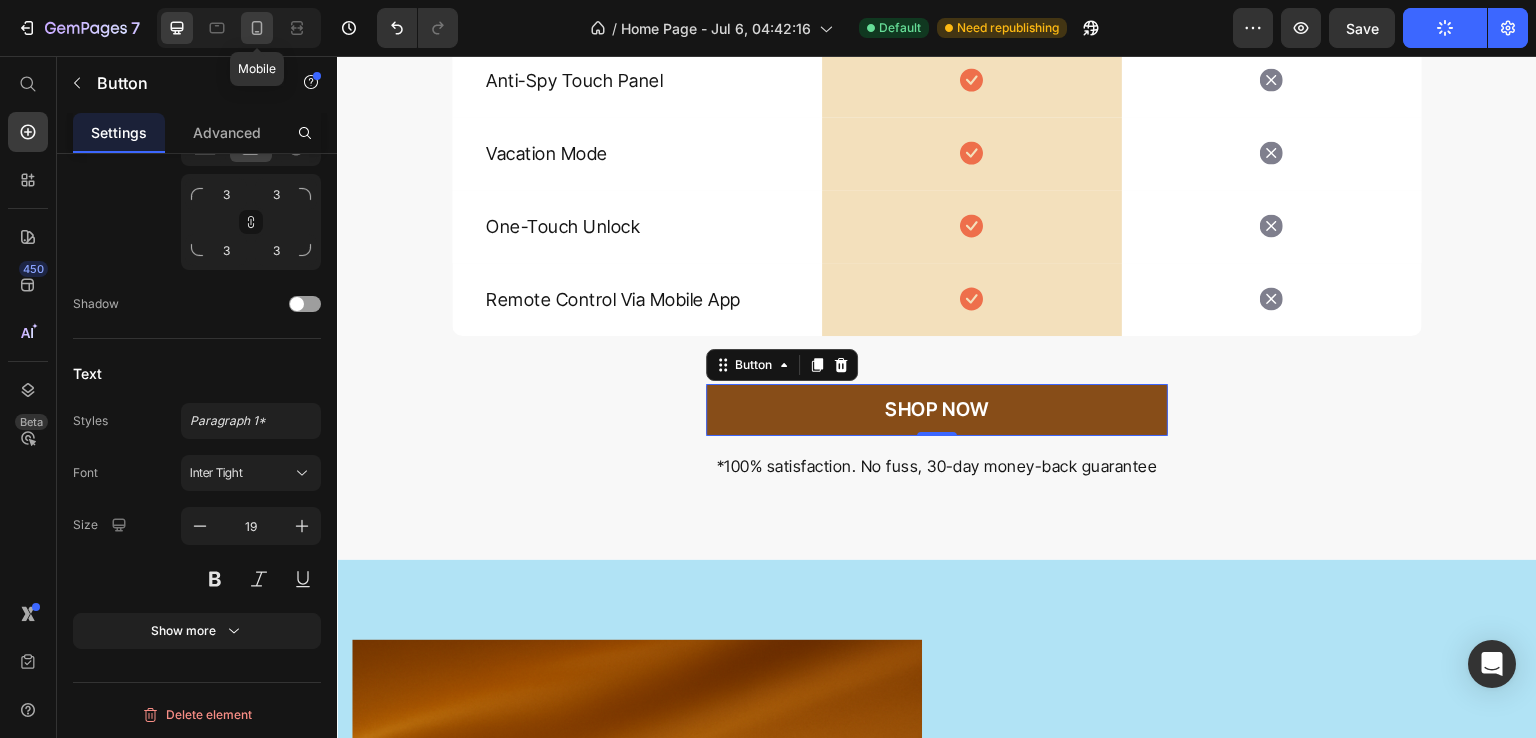 type on "17" 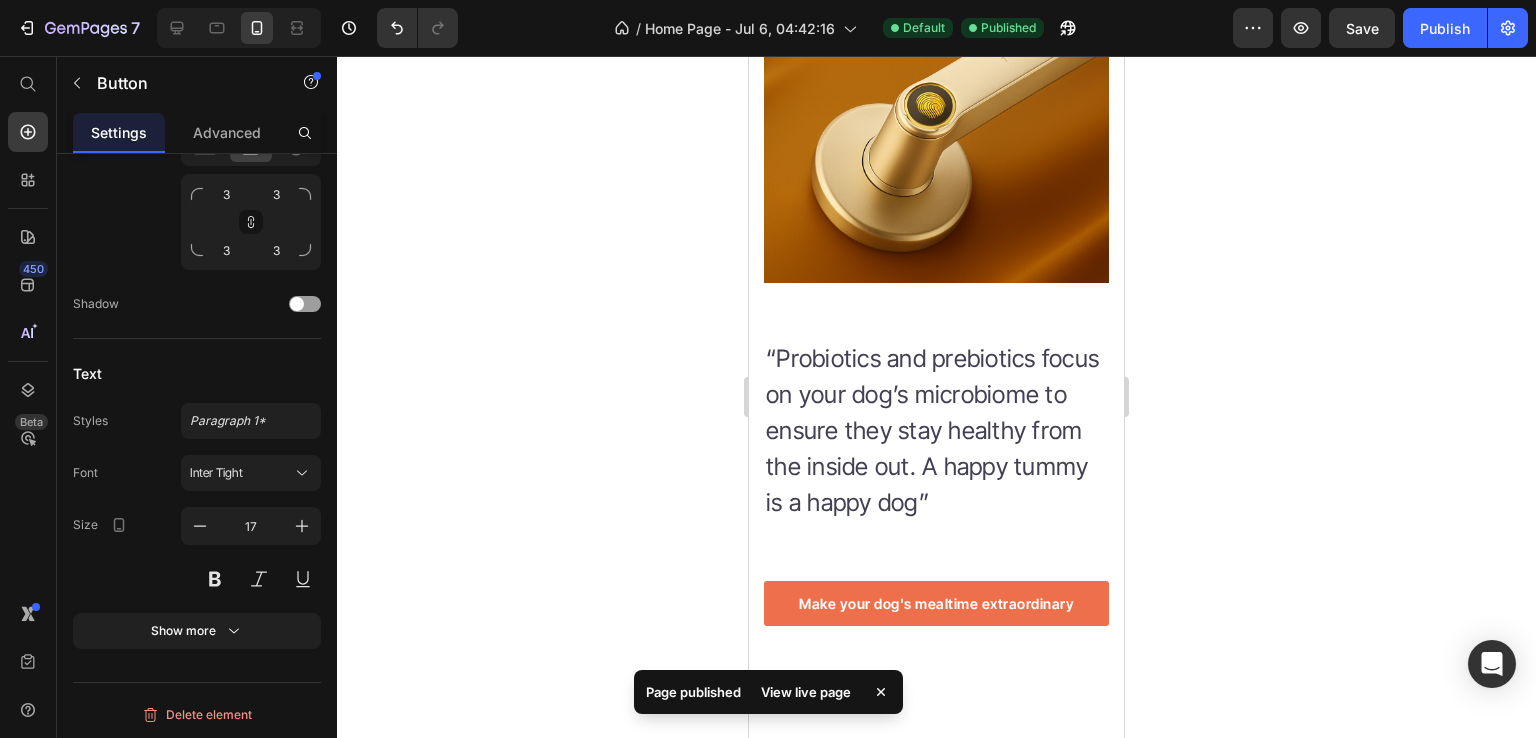 scroll, scrollTop: 6532, scrollLeft: 0, axis: vertical 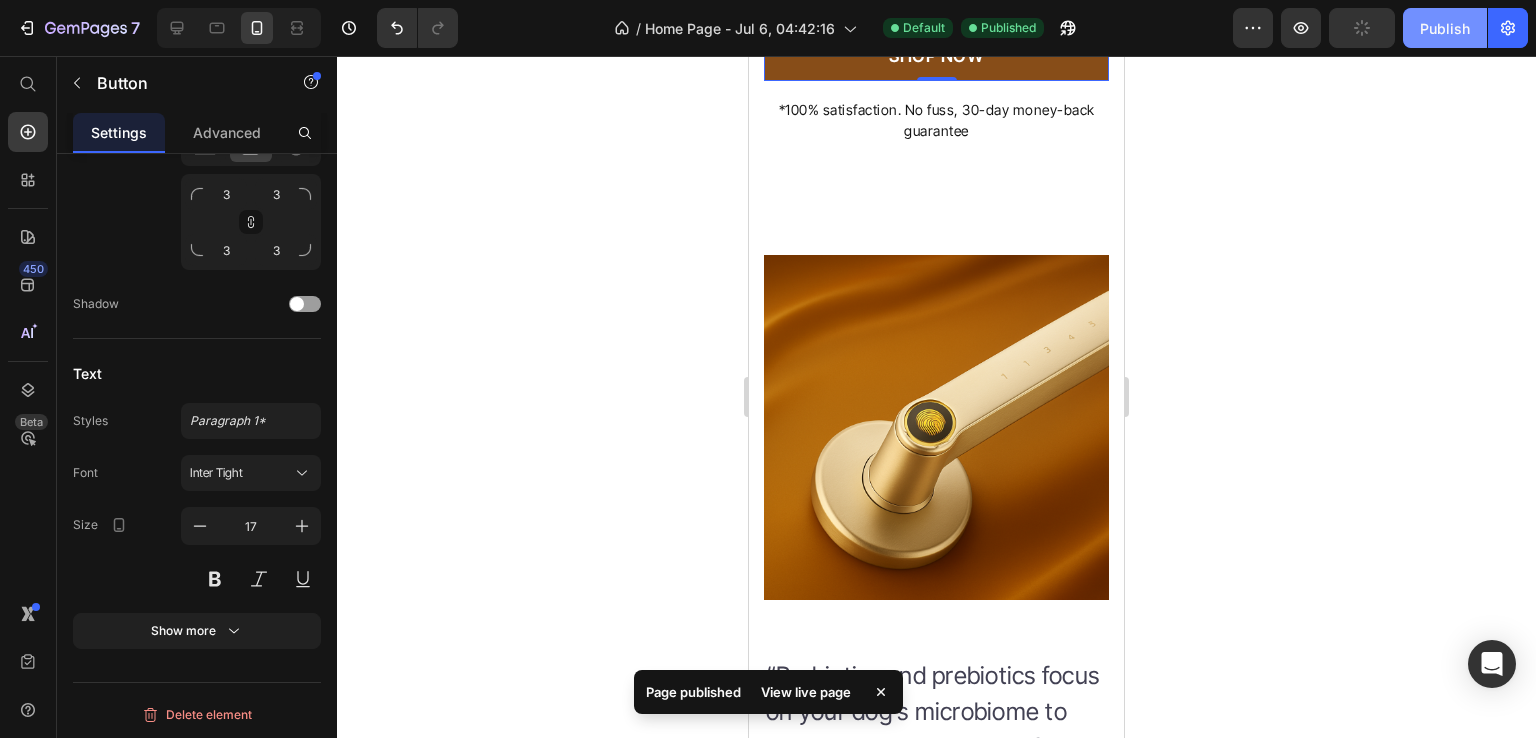 click on "Publish" at bounding box center [1445, 28] 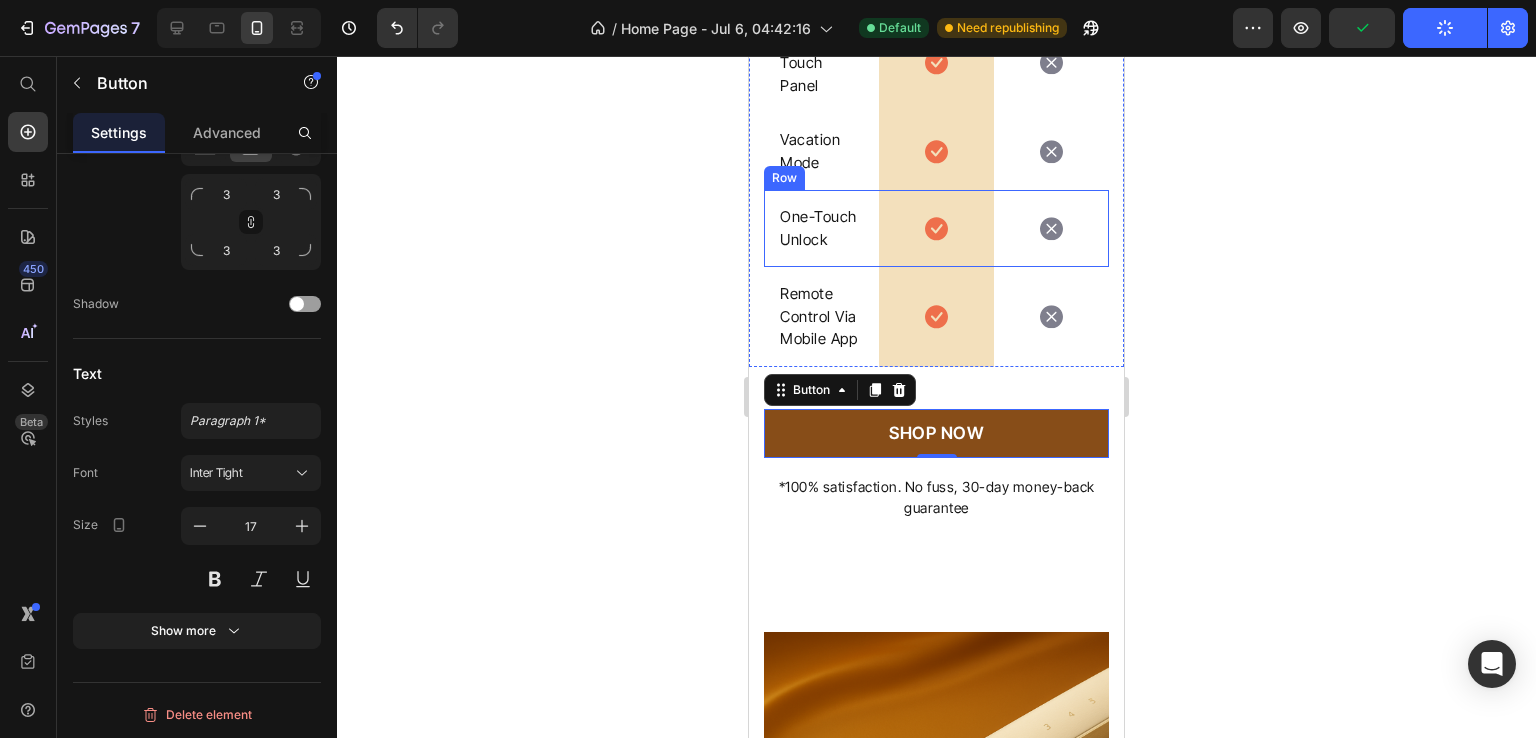 scroll, scrollTop: 5912, scrollLeft: 0, axis: vertical 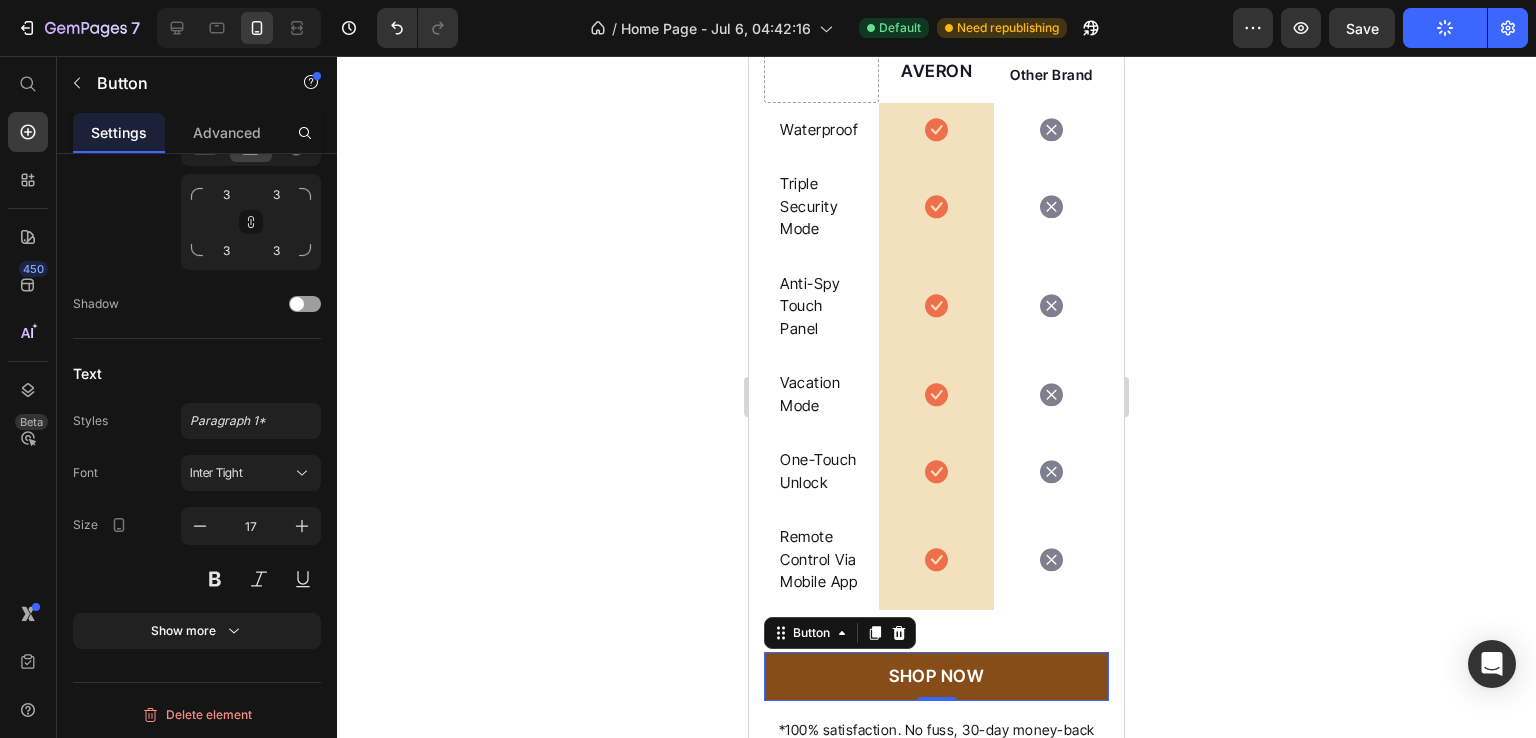 click on "We’re a whole different breed." at bounding box center (936, -114) 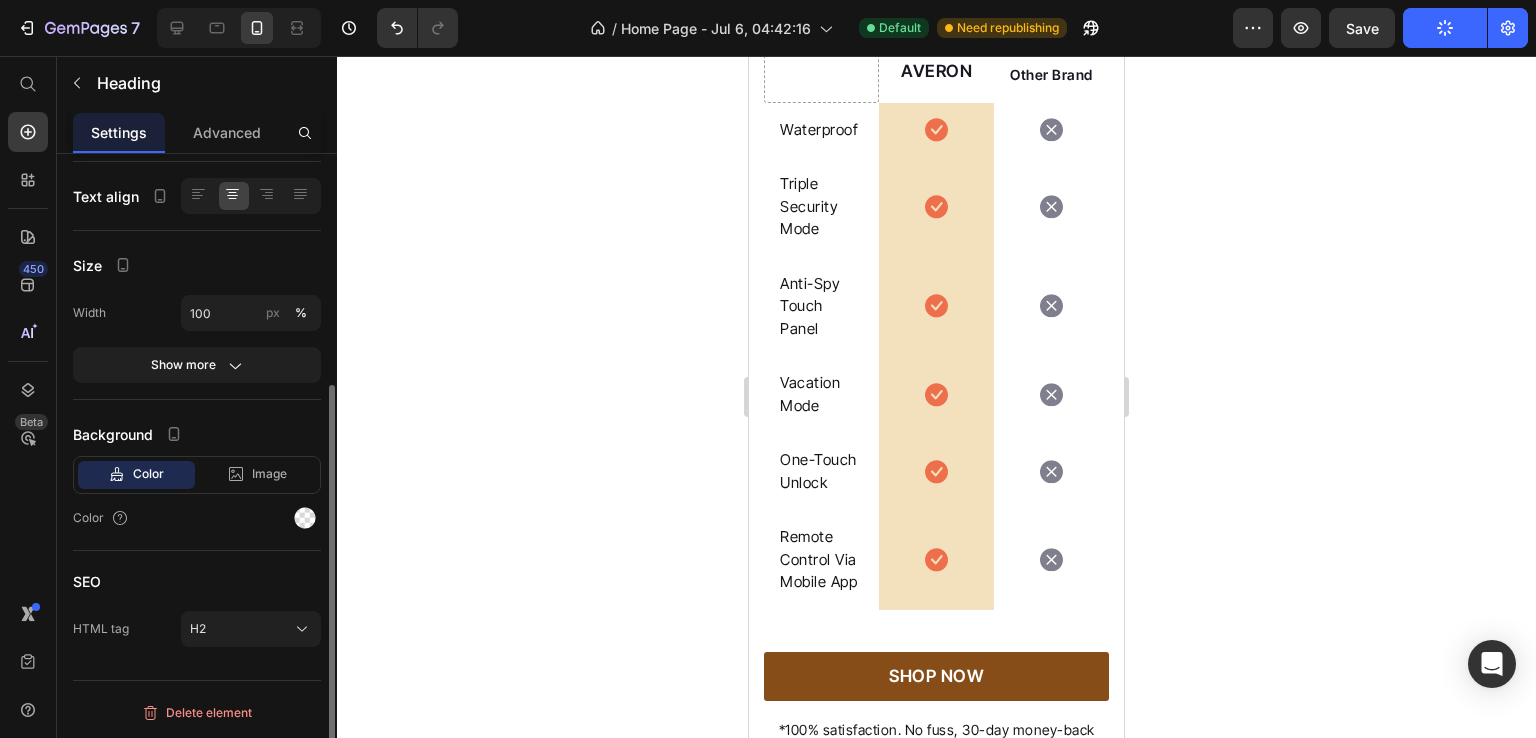 scroll, scrollTop: 0, scrollLeft: 0, axis: both 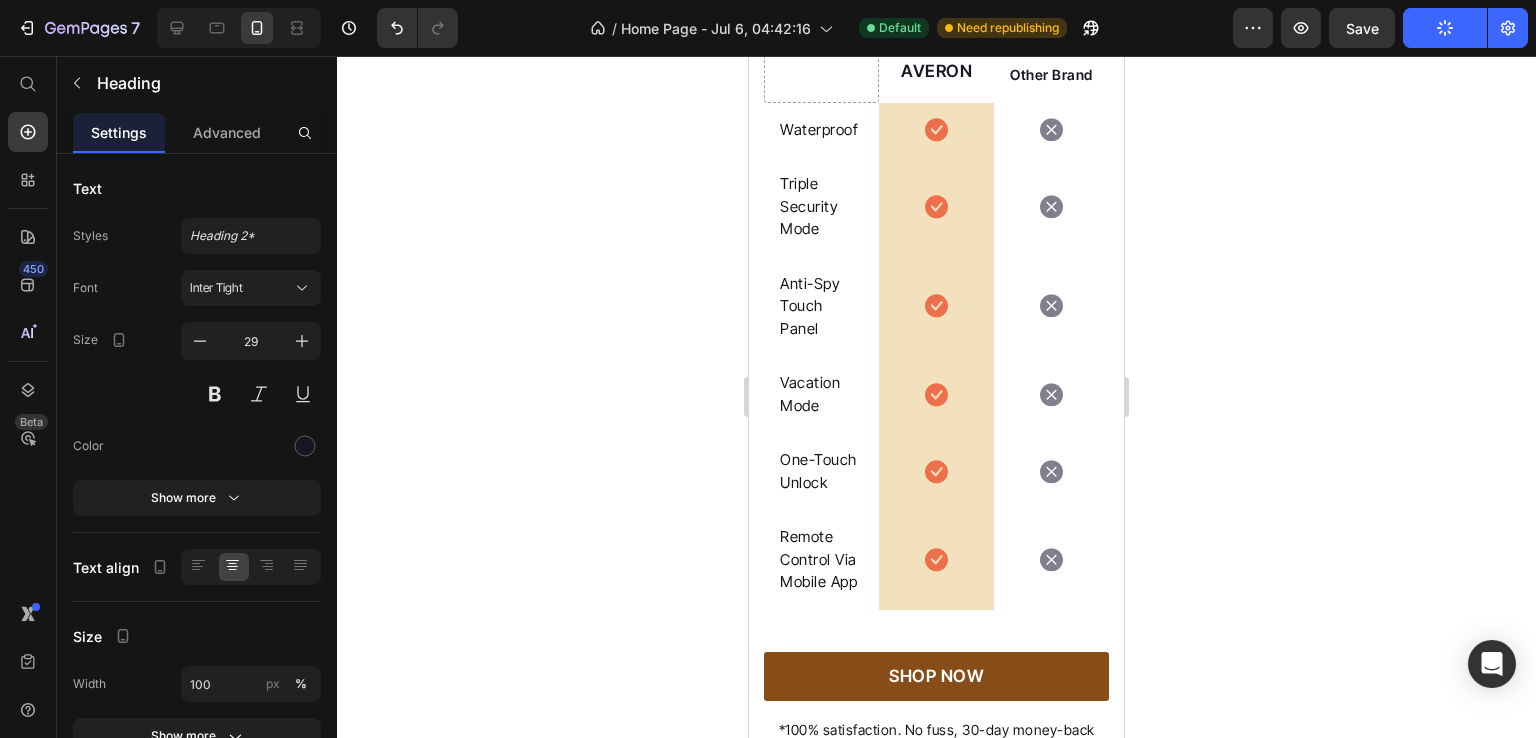 click on "We’re a whole different breed." at bounding box center (936, -114) 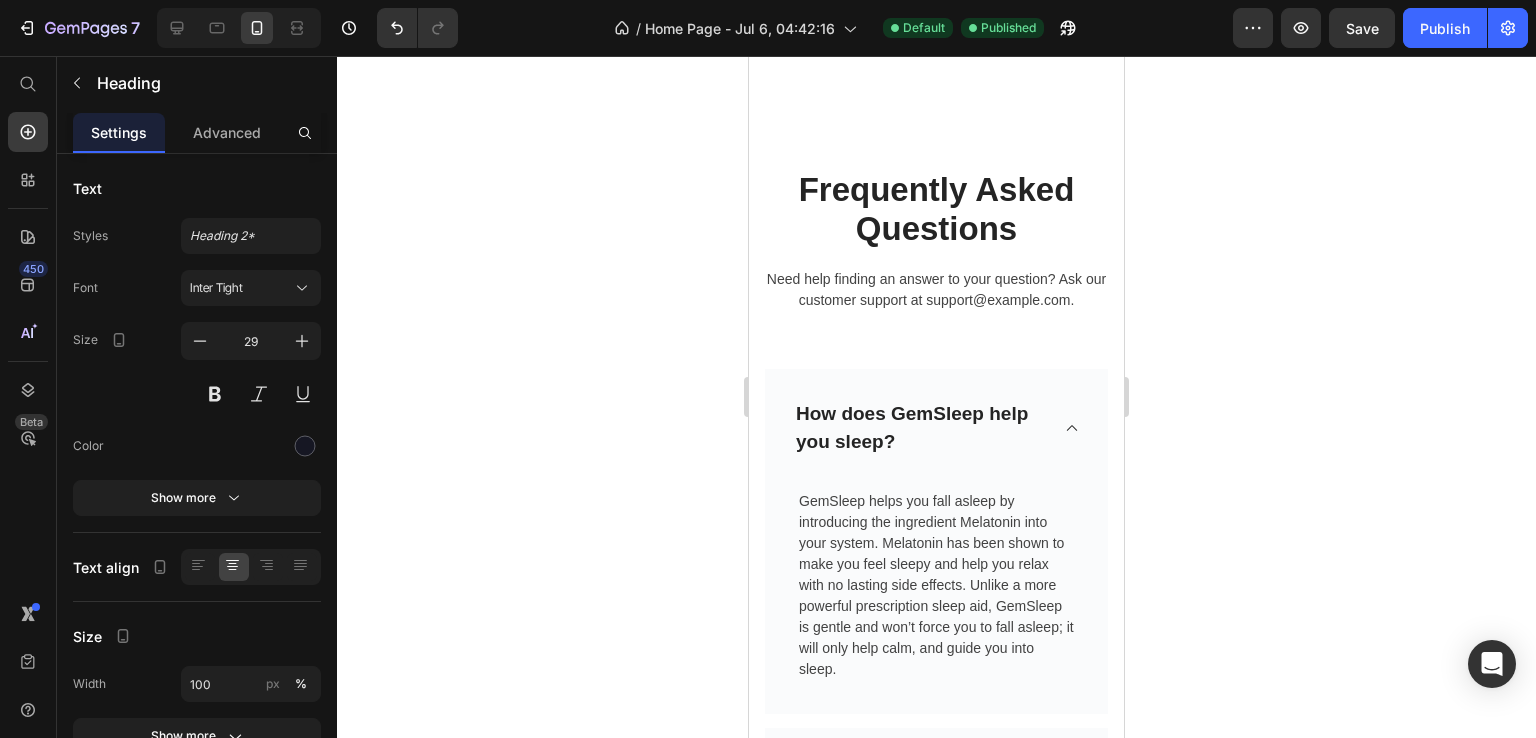 scroll, scrollTop: 7881, scrollLeft: 0, axis: vertical 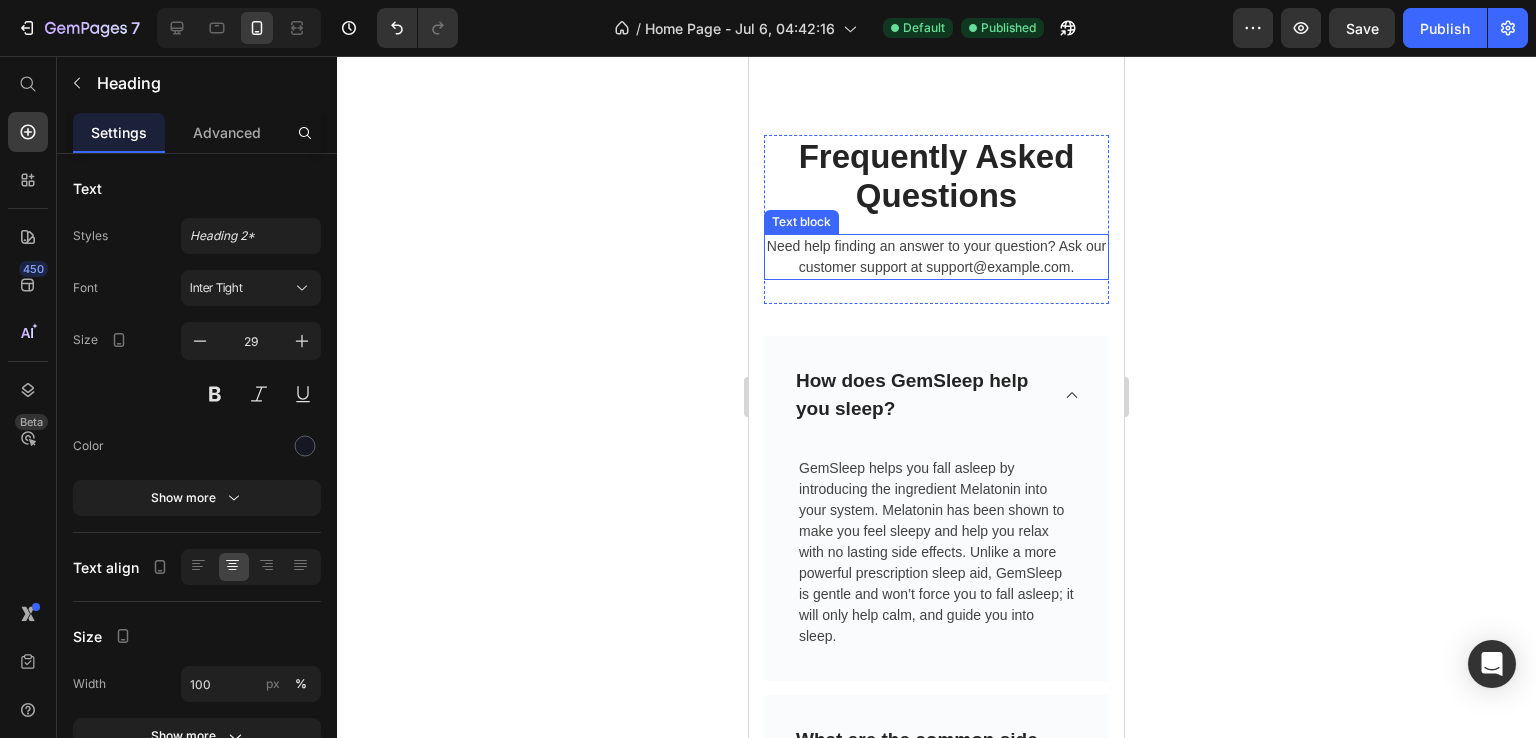 click on "Need help finding an answer to your question? Ask our customer support at support@example.com." at bounding box center [936, 257] 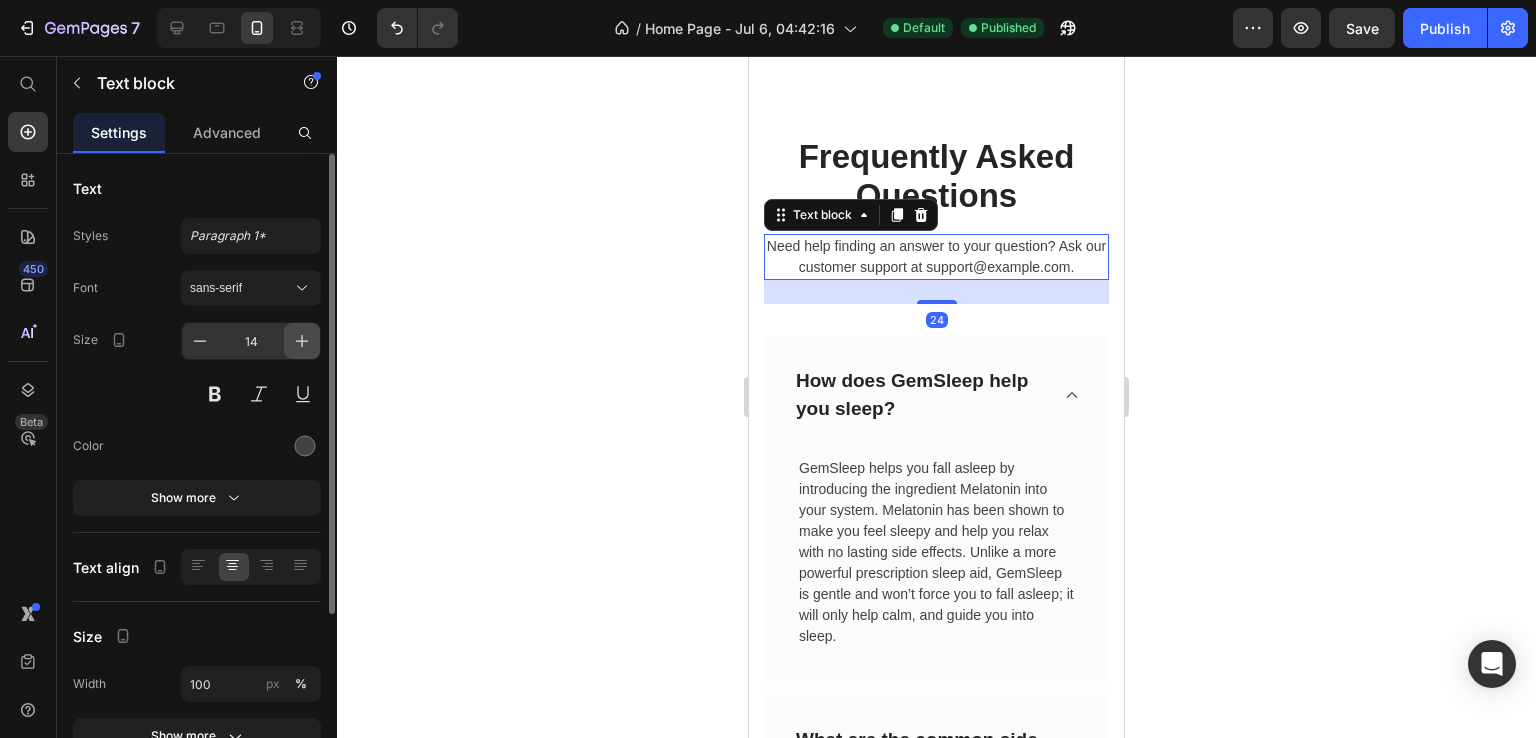click at bounding box center [302, 341] 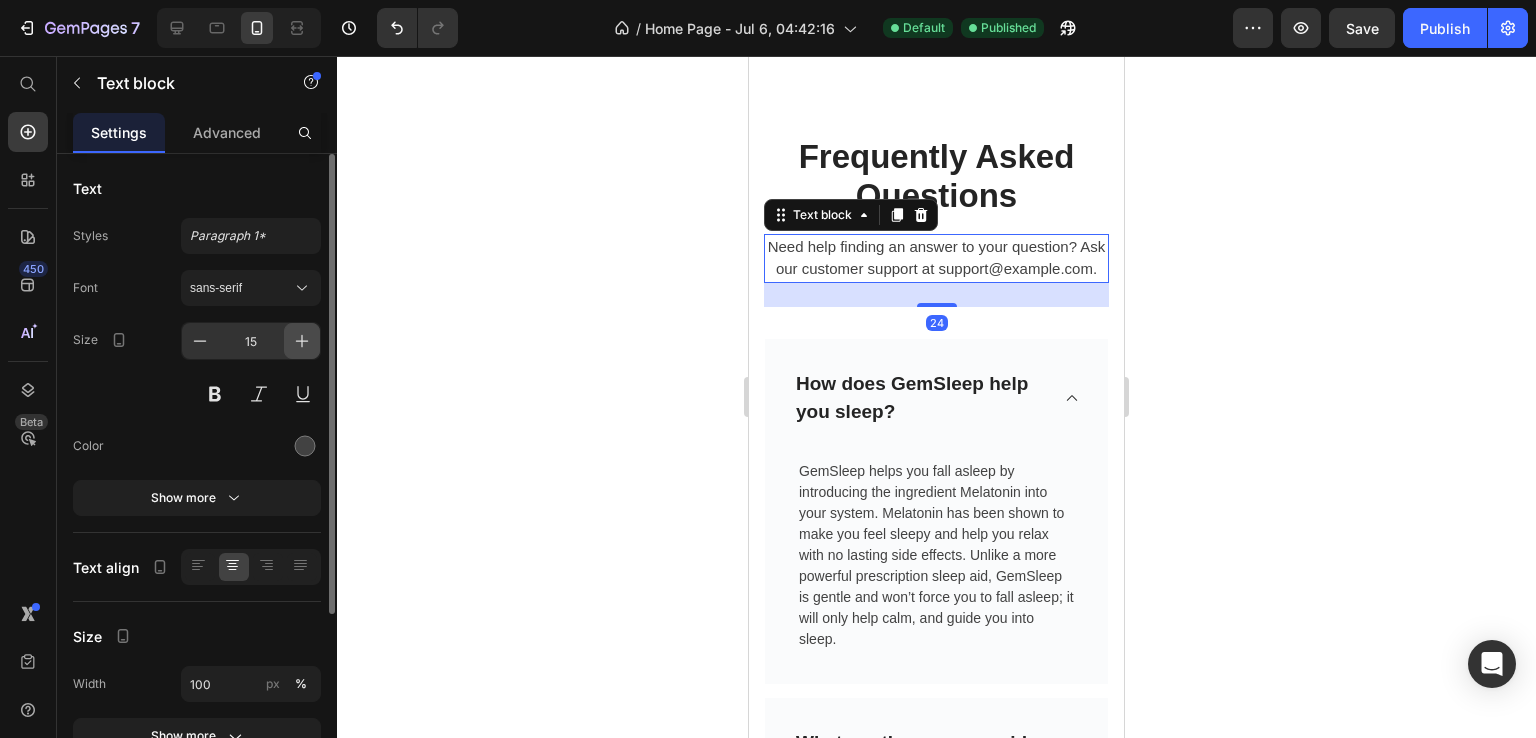 click at bounding box center [302, 341] 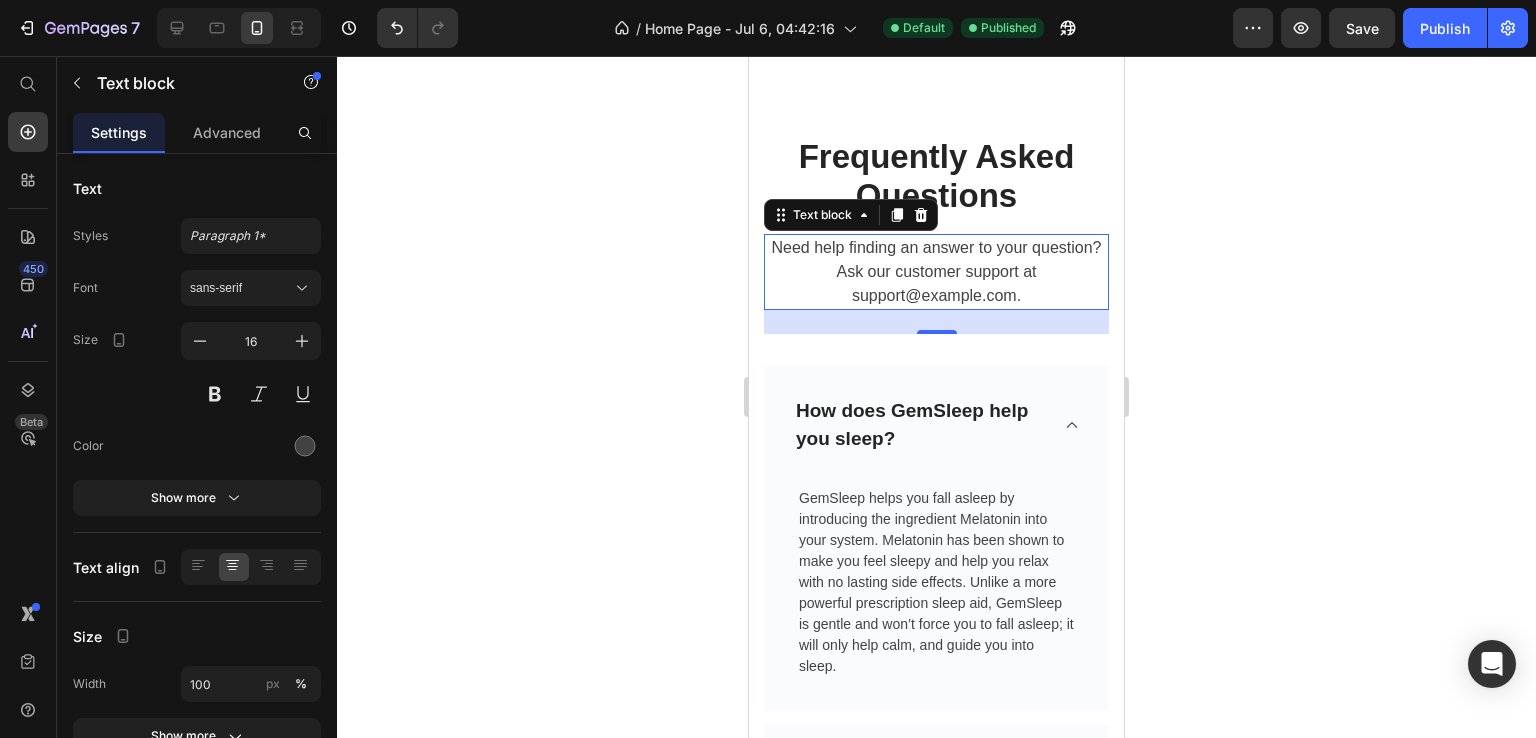 scroll, scrollTop: 7880, scrollLeft: 0, axis: vertical 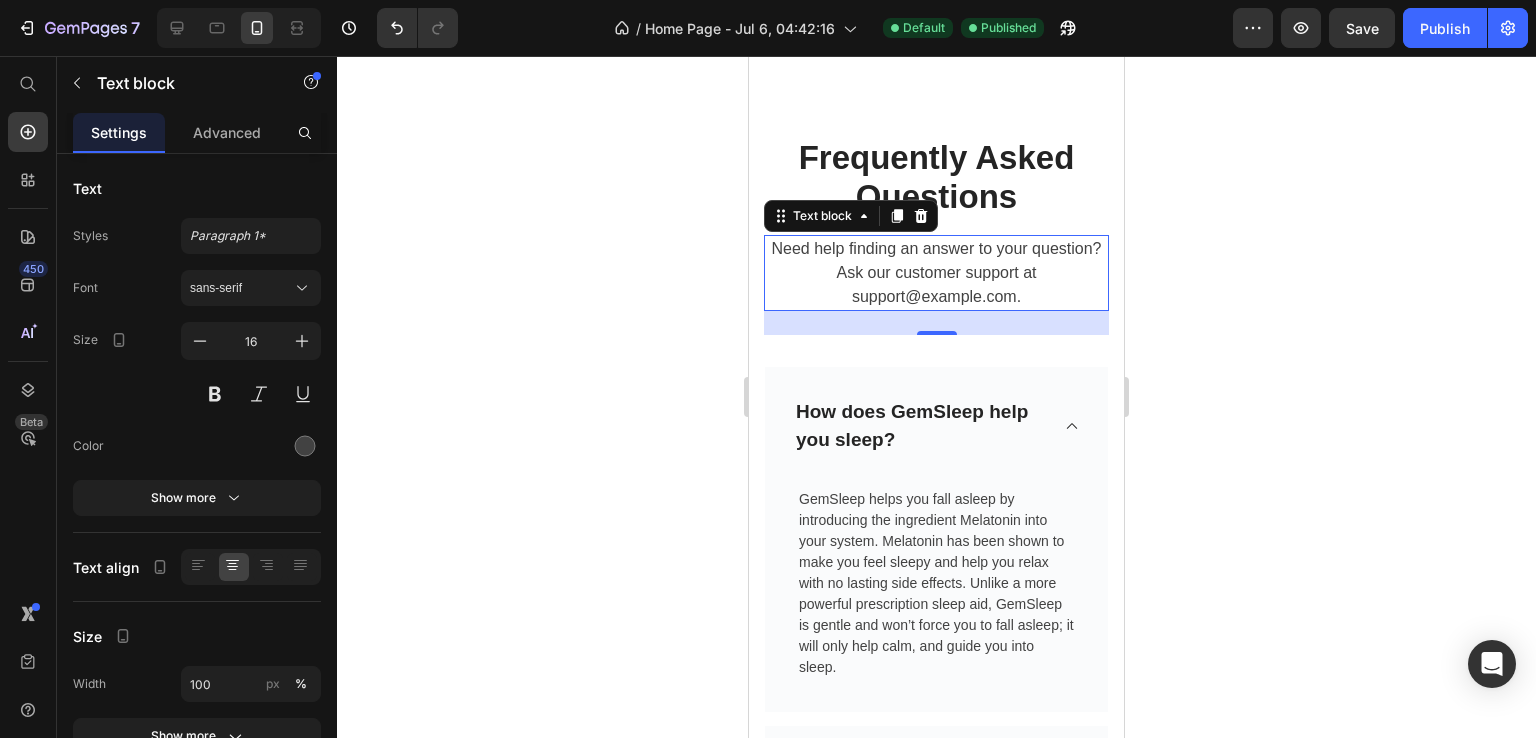 click on "Need help finding an answer to your question? Ask our customer support at support@example.com." at bounding box center (936, 273) 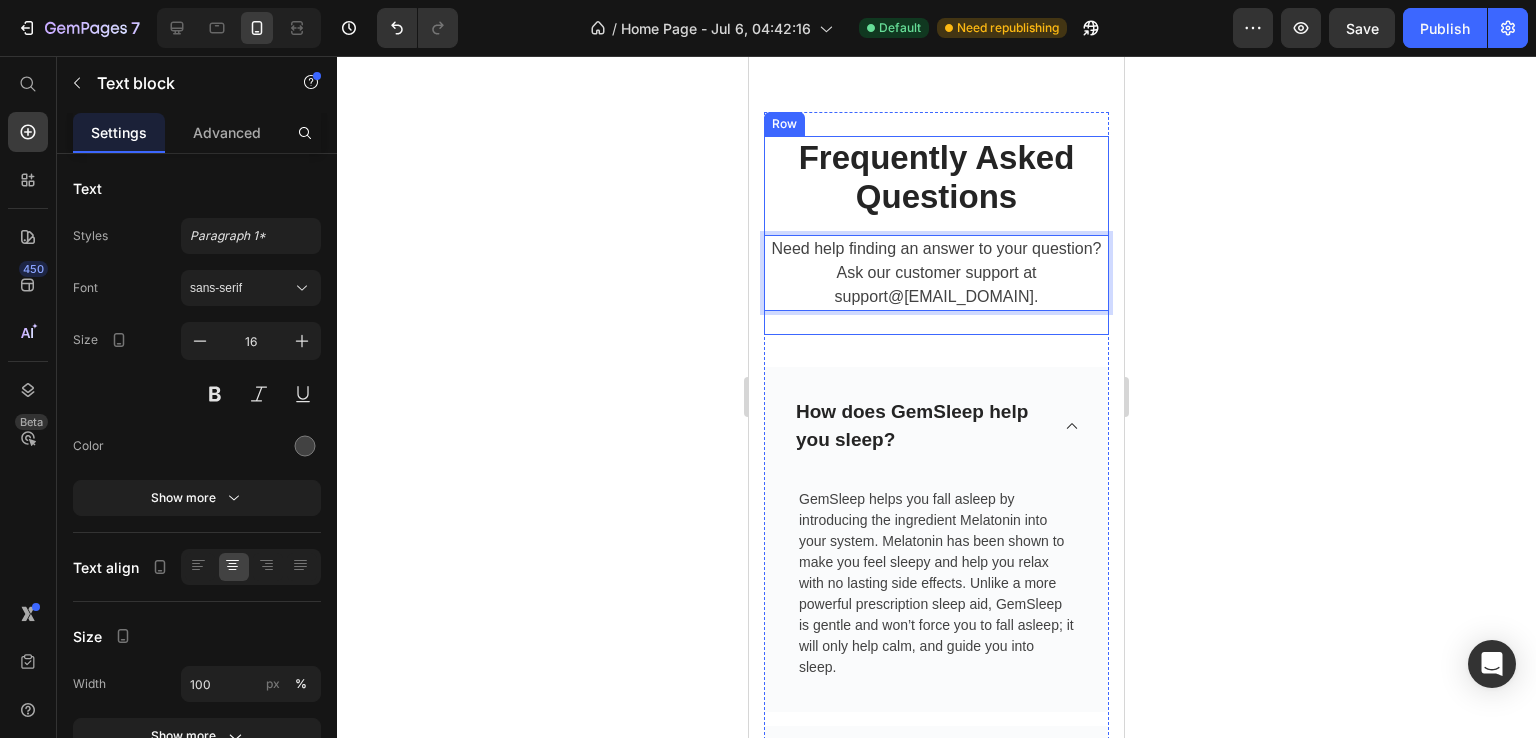 click on "Frequently Asked Questions Heading Need help finding an answer to your question? Ask our customer support at support@[EMAIL_DOMAIN]. Text block   24" at bounding box center (936, 235) 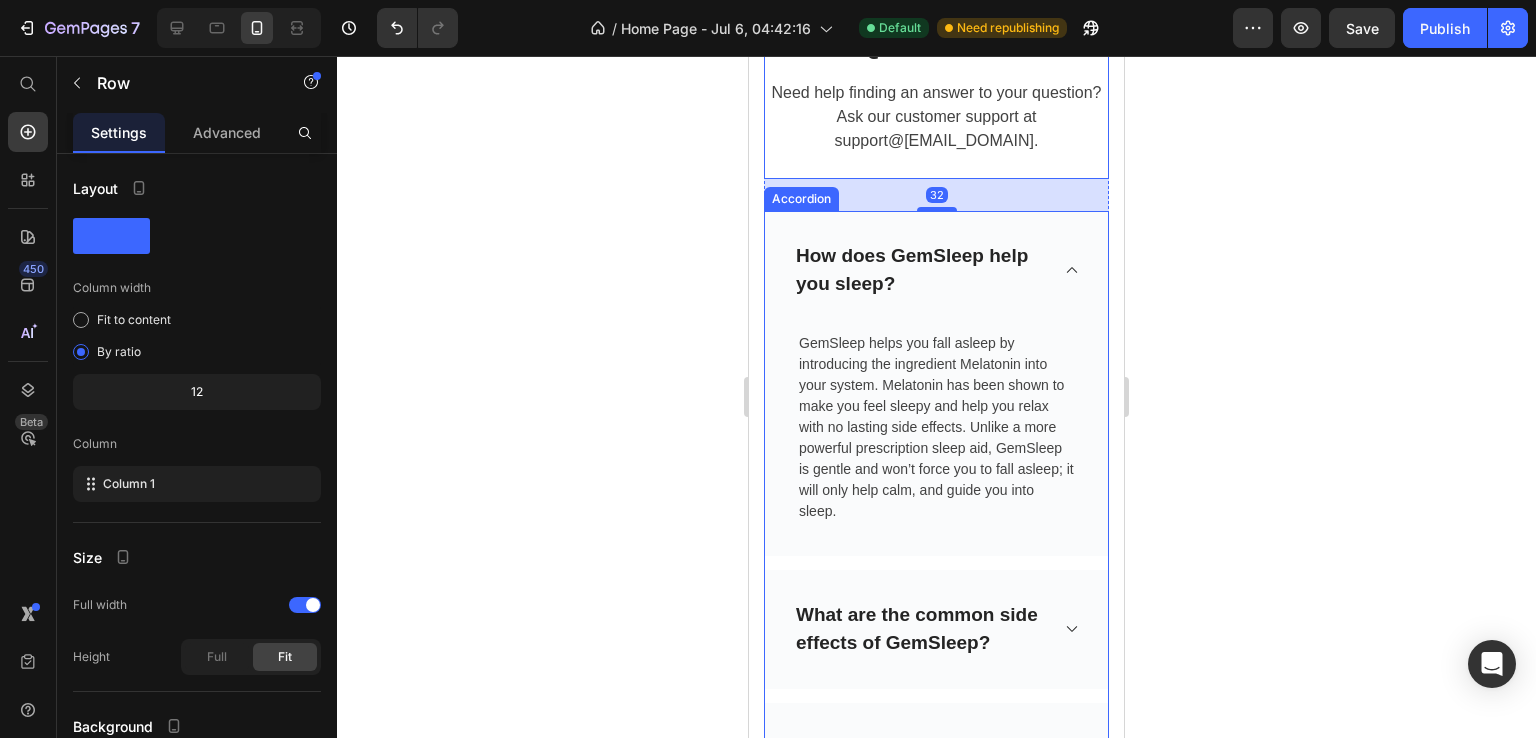 scroll, scrollTop: 8036, scrollLeft: 0, axis: vertical 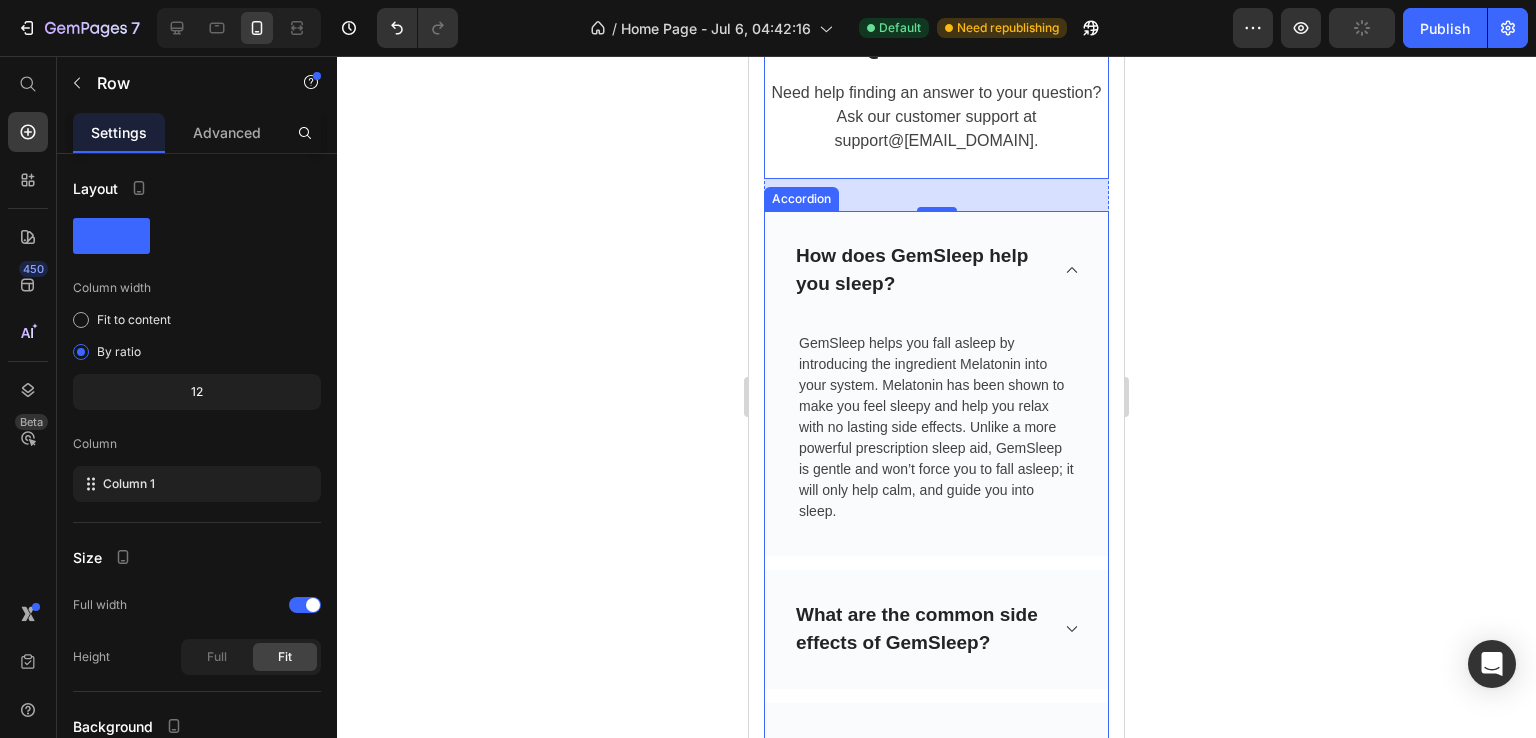 click on "How does GemSleep help you sleep?" at bounding box center [936, 270] 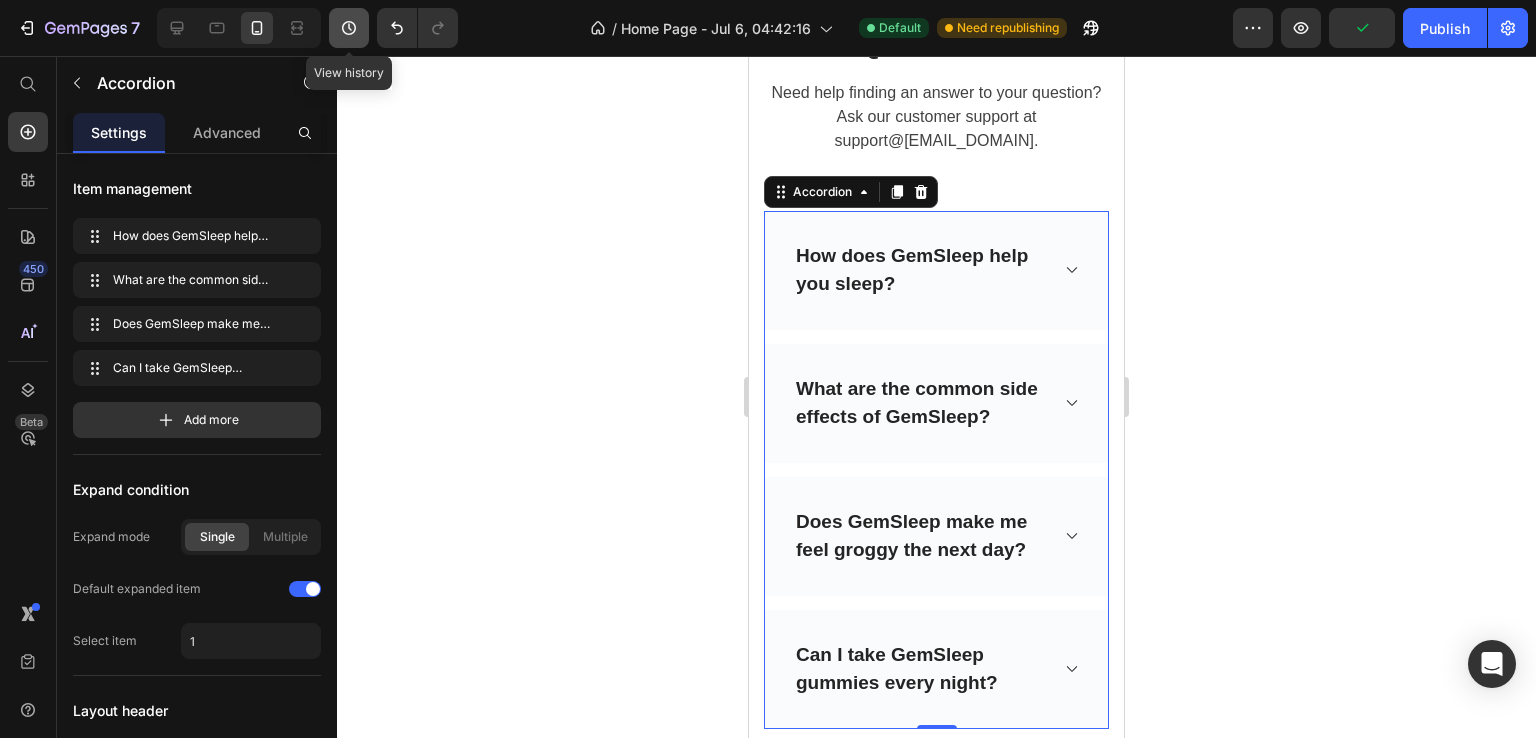 click 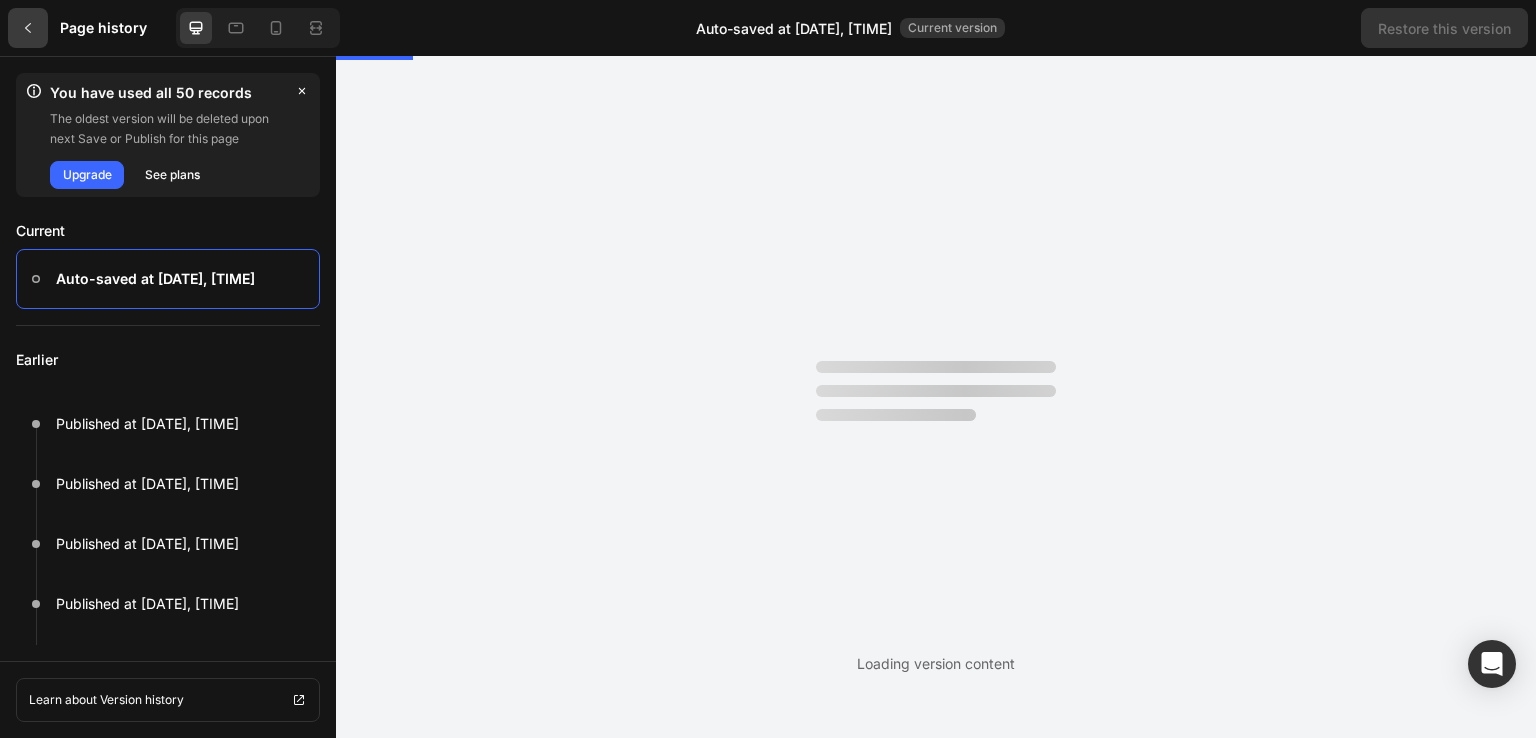 click 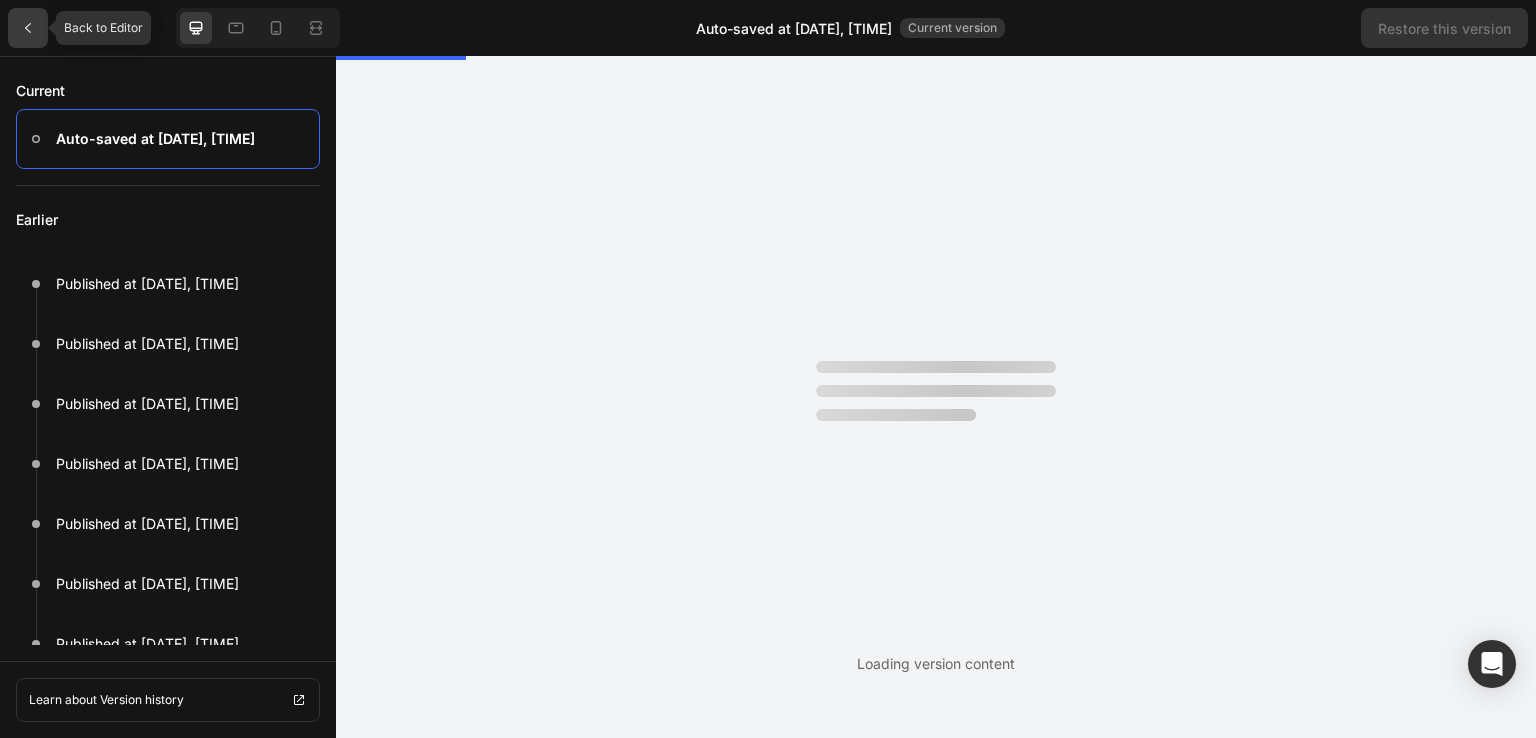 click 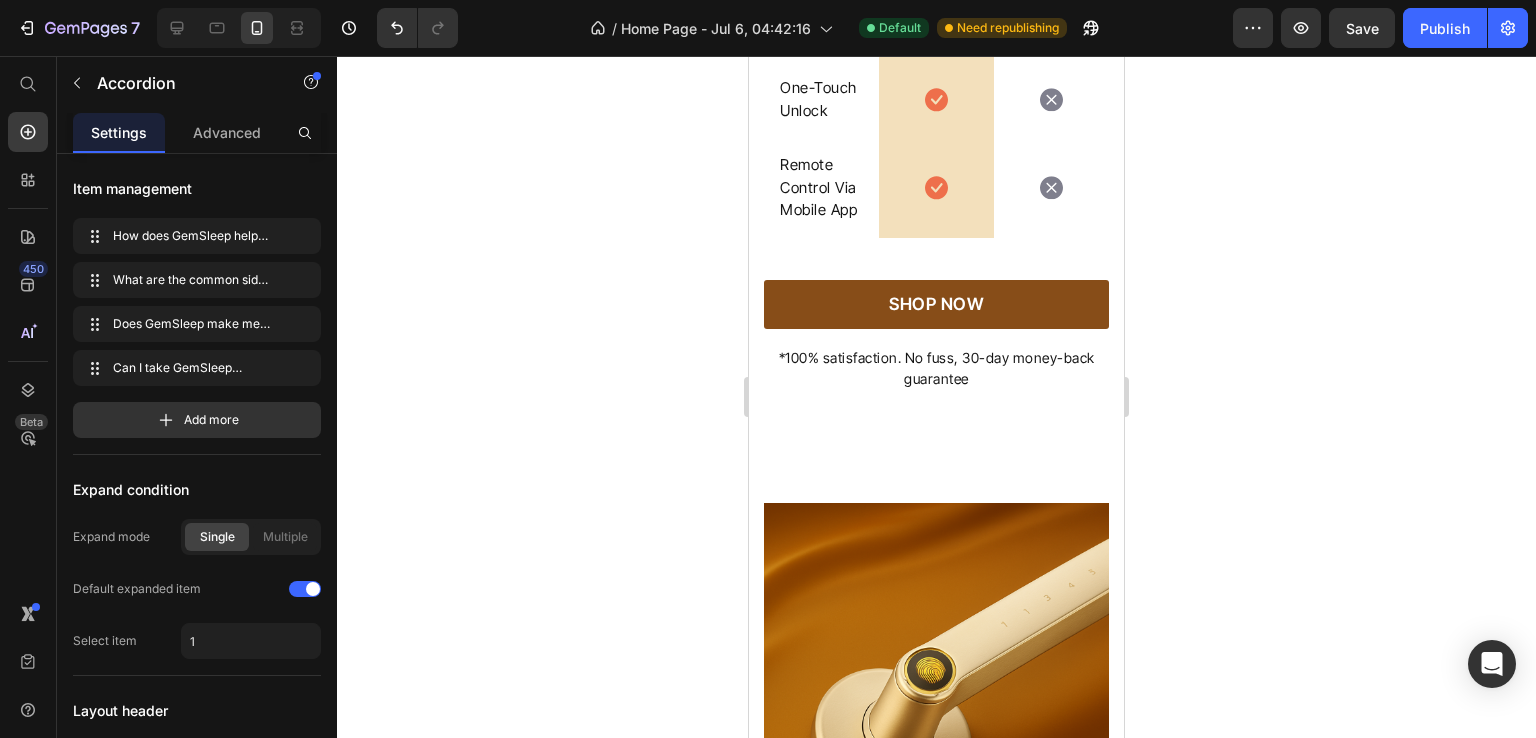 scroll, scrollTop: 6309, scrollLeft: 0, axis: vertical 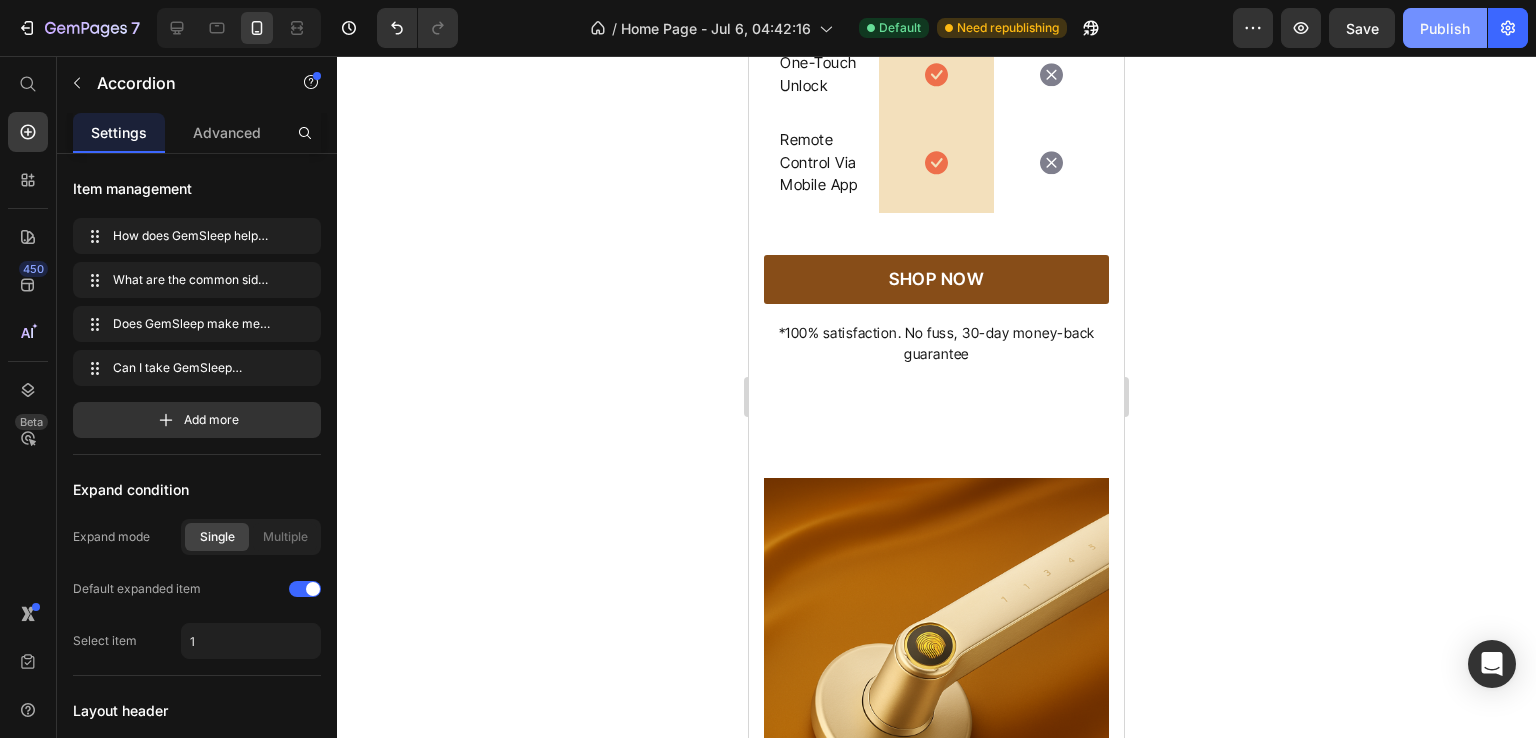 click on "Publish" at bounding box center (1445, 28) 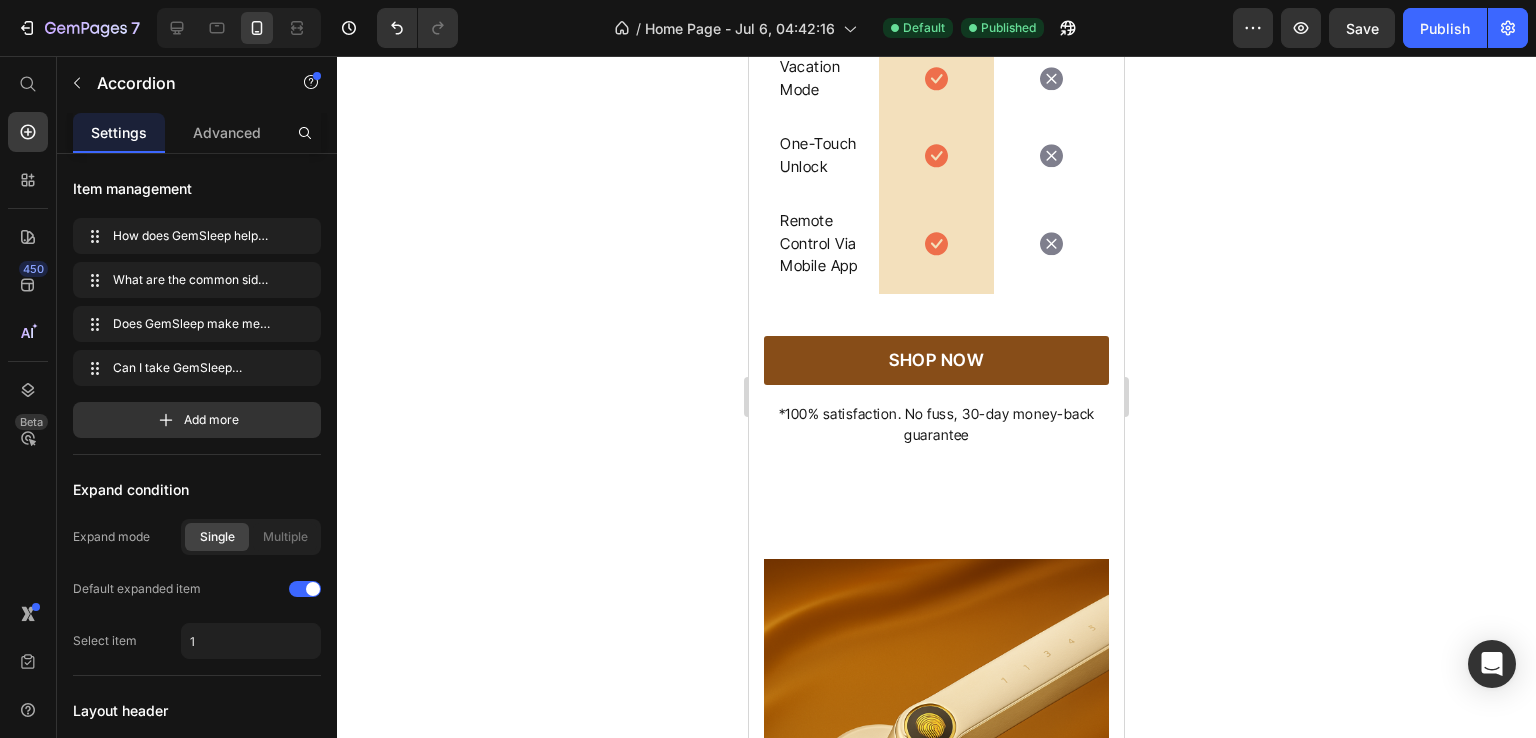 scroll, scrollTop: 6239, scrollLeft: 0, axis: vertical 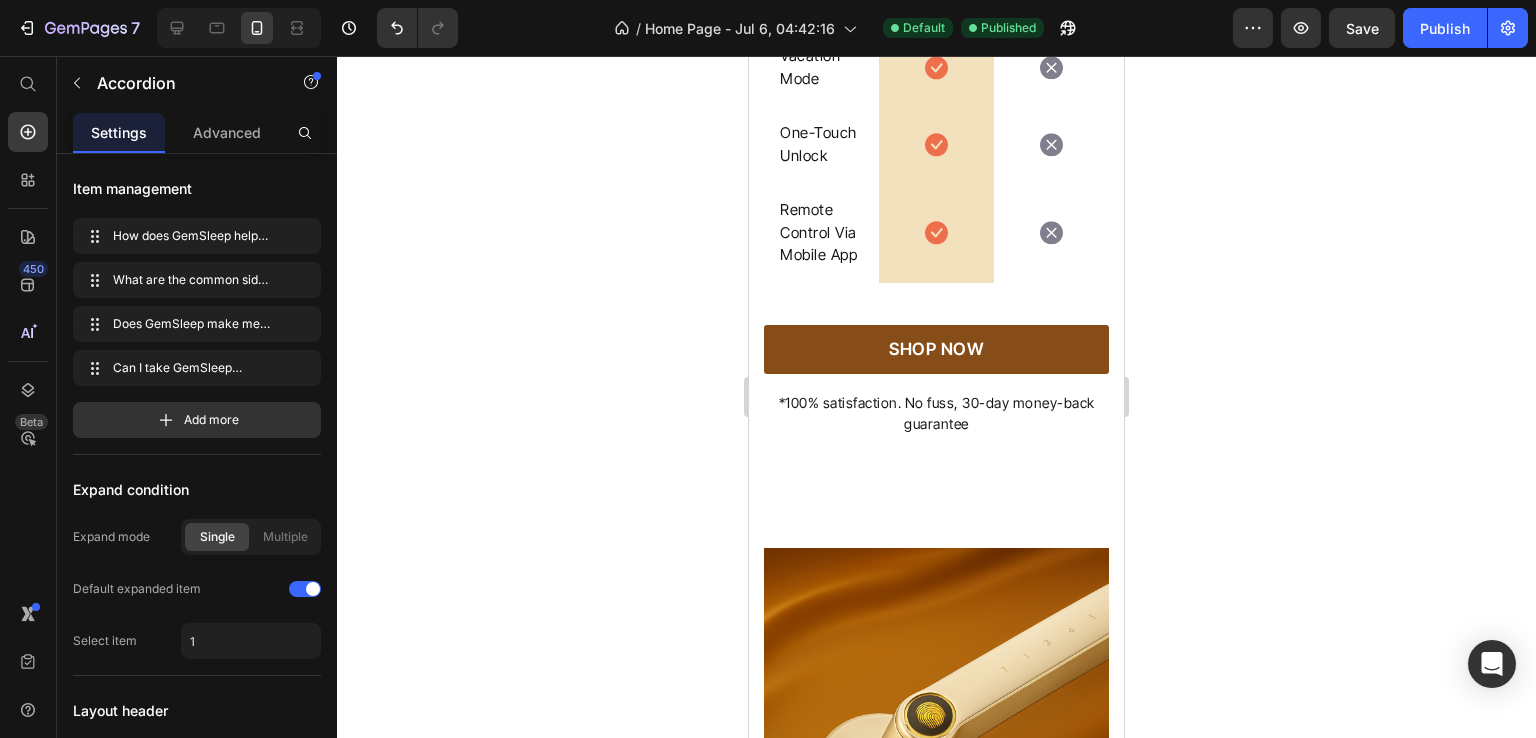 click on "Waterproof" at bounding box center (821, -197) 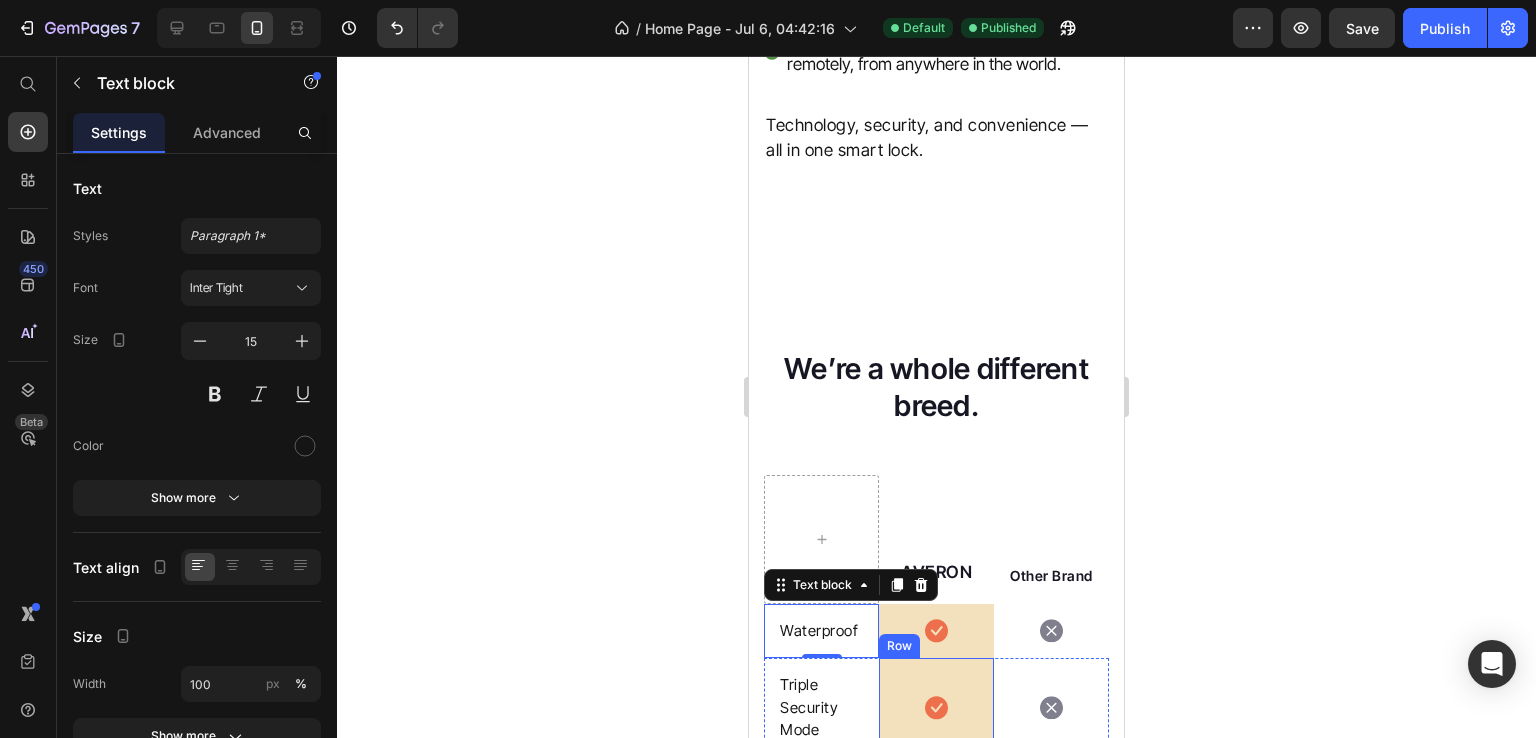 scroll, scrollTop: 5399, scrollLeft: 0, axis: vertical 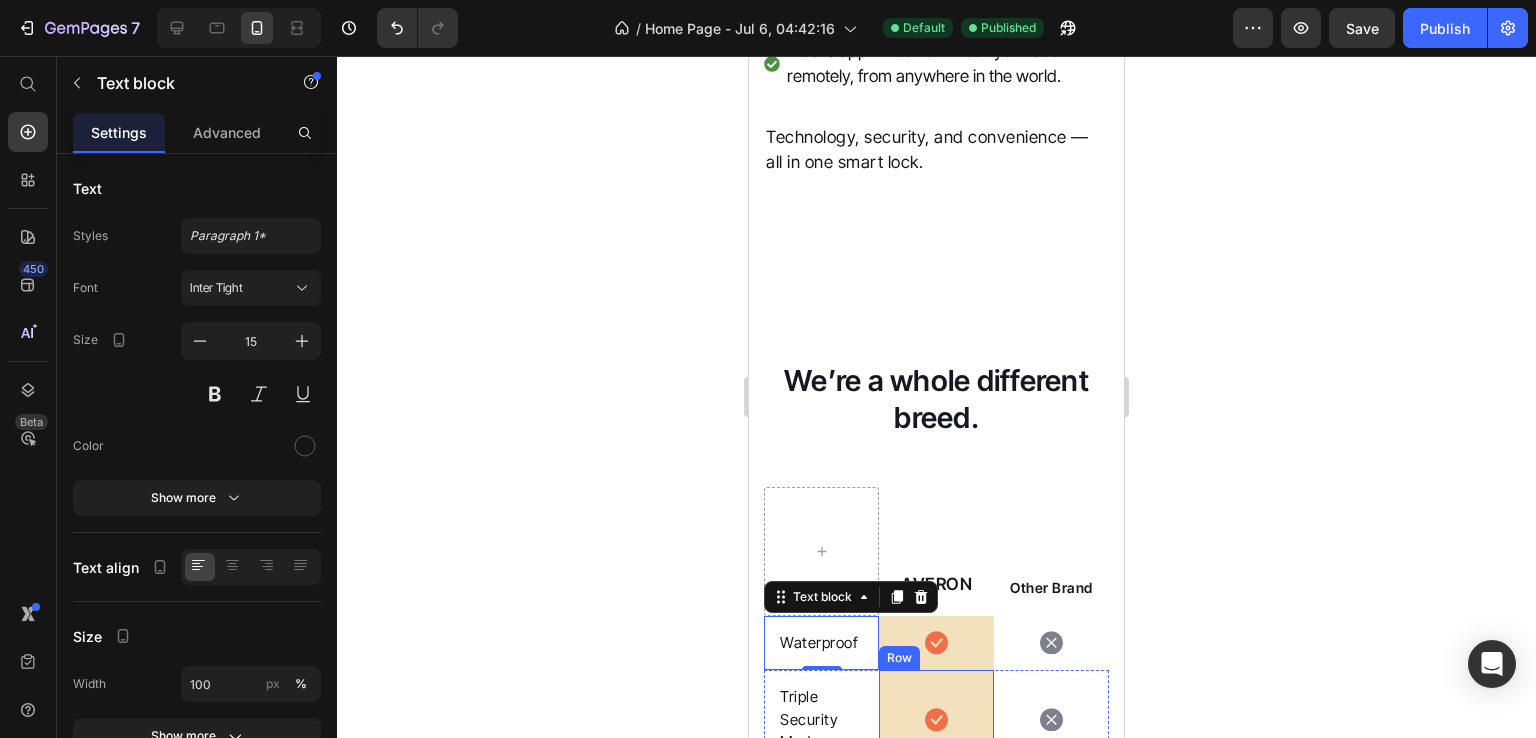 click on "EASY WAYS TO UNLOCK YOUR DOOR Heading Fingerprint – Unlock with just a touch Physical key – For those who prefer the classic way Electronic card – Tap and go. Perfect for guests or kids Mobile app – Lock or unlock your door remotely, from anywhere in the world. Item list Technology, security, and convenience — all in one smart lock. Text block" at bounding box center [936, -28] 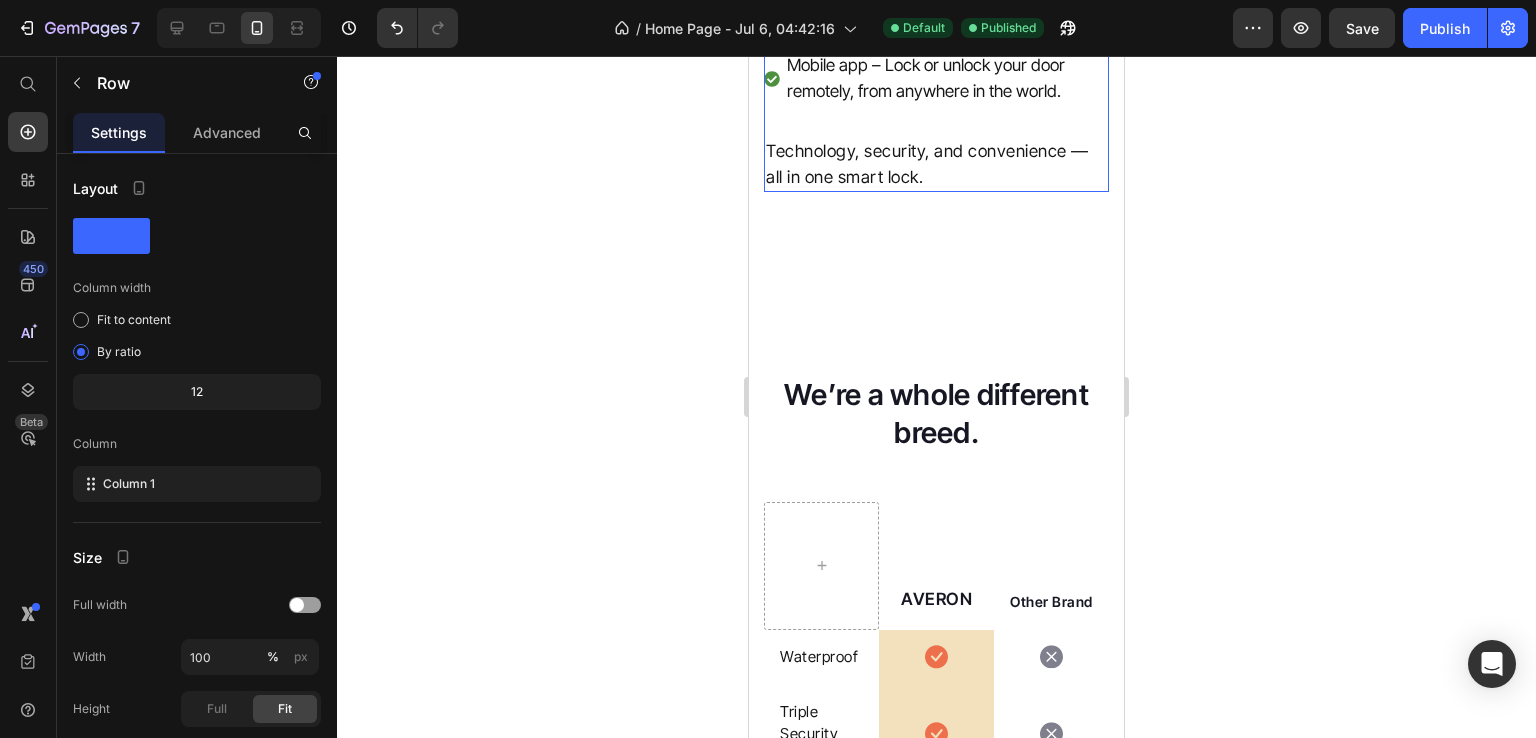 scroll, scrollTop: 5339, scrollLeft: 0, axis: vertical 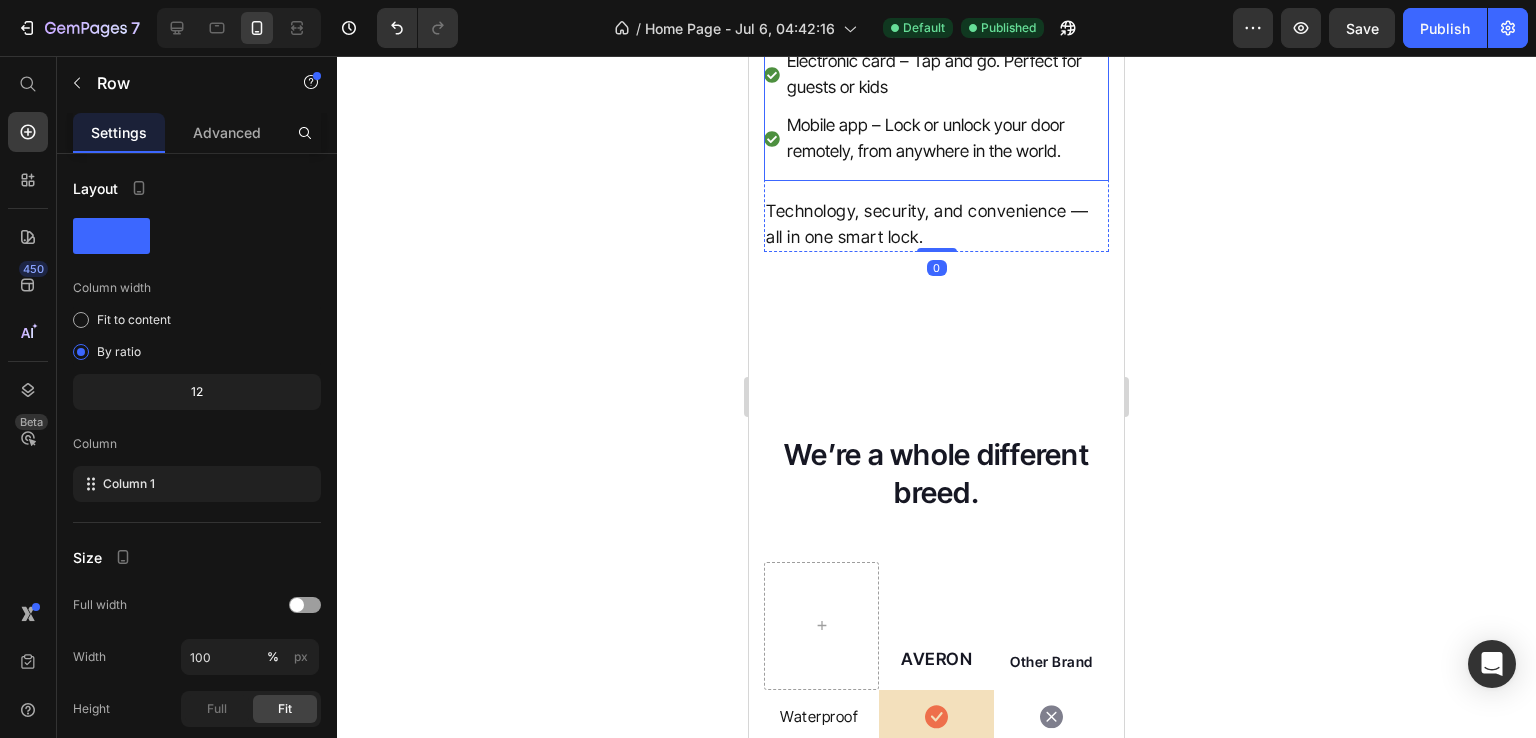 click on "Physical key – For those who prefer the classic way" at bounding box center (946, 10) 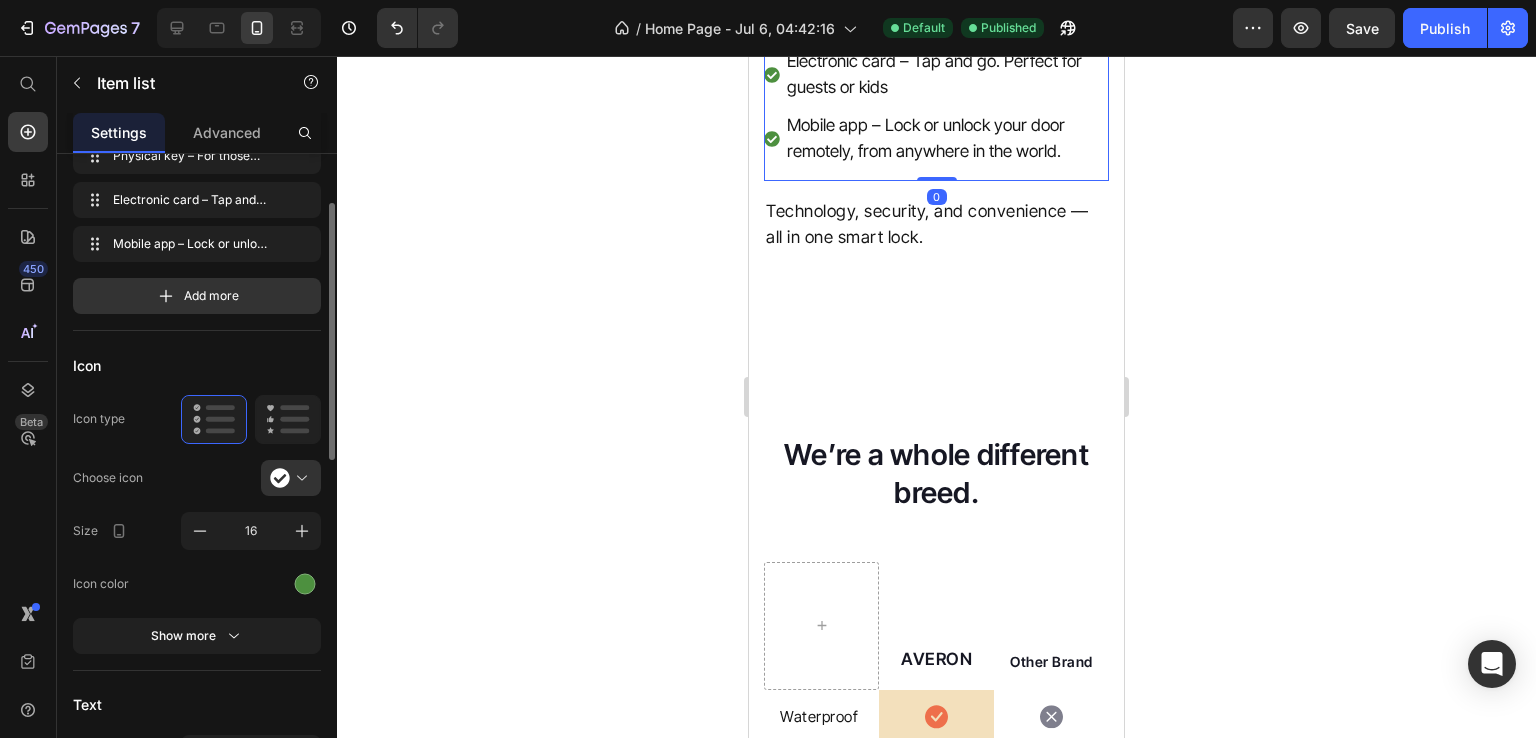 scroll, scrollTop: 125, scrollLeft: 0, axis: vertical 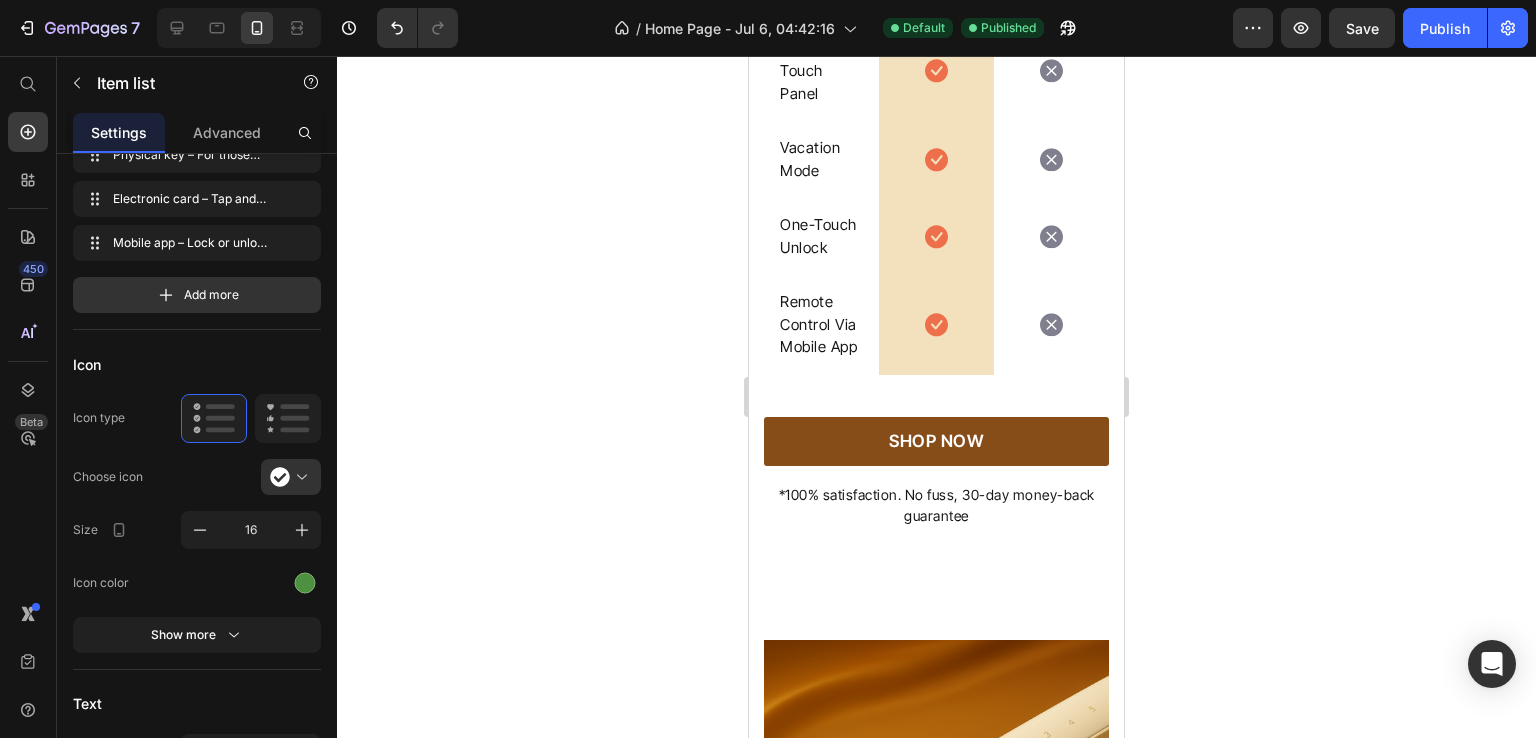 click on "Text block" at bounding box center [801, -90] 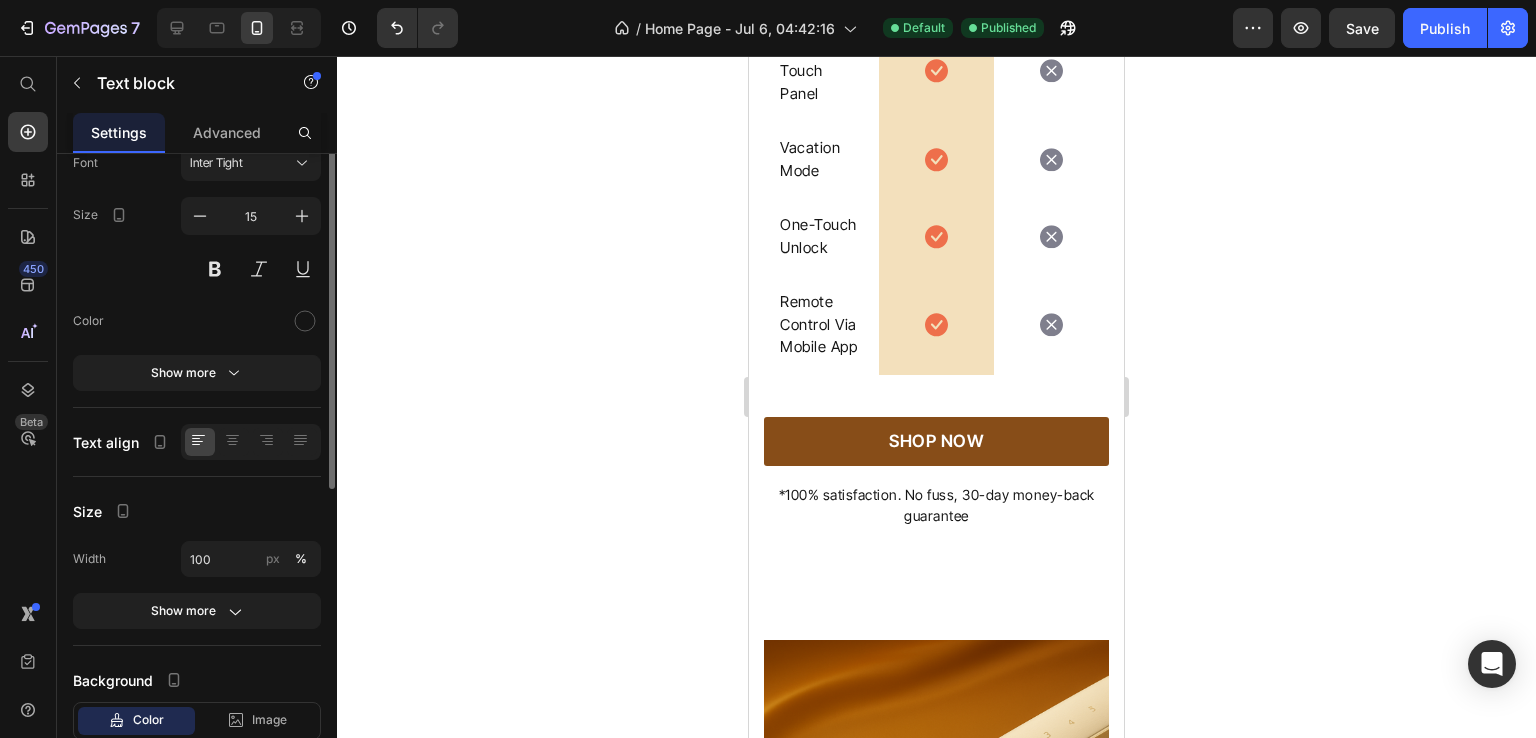 scroll, scrollTop: 0, scrollLeft: 0, axis: both 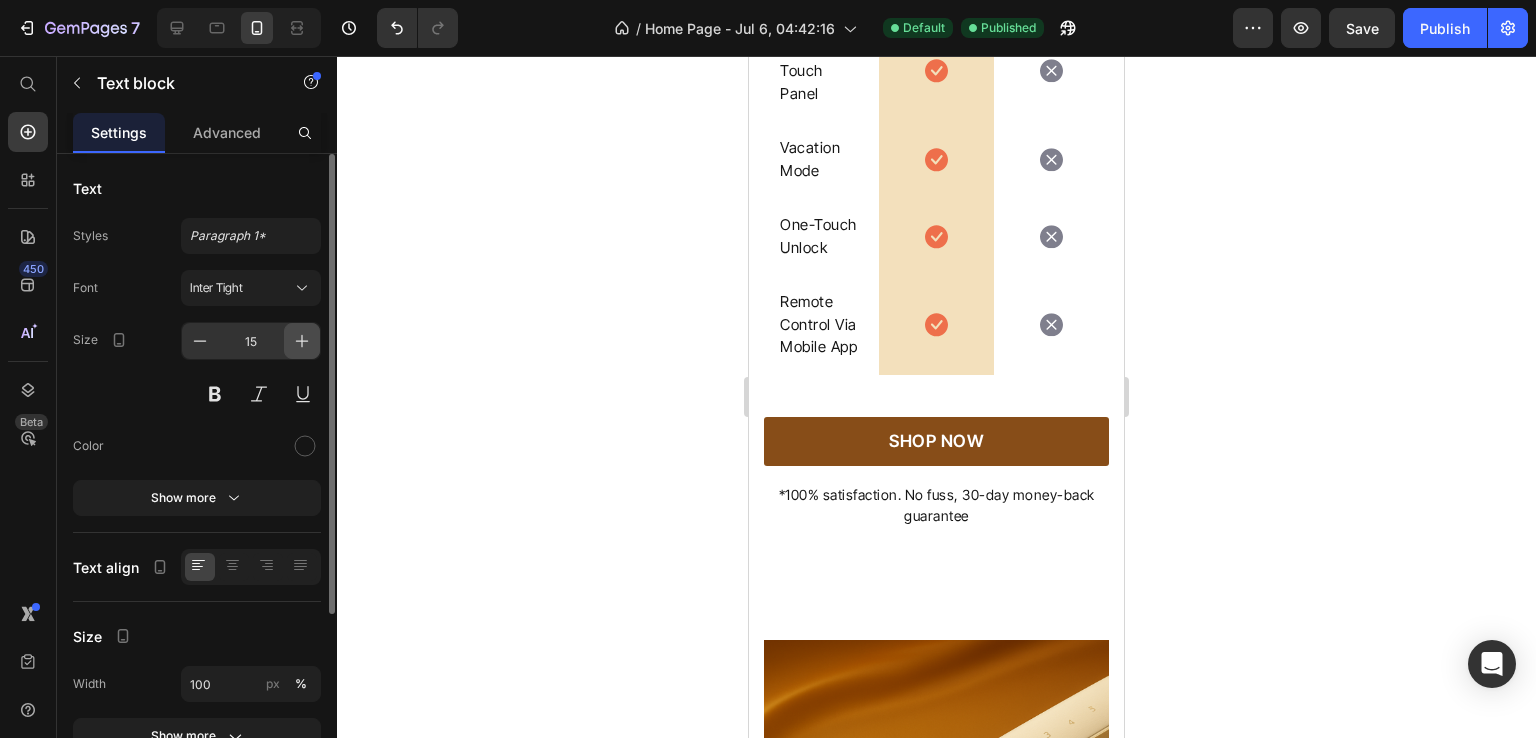 click 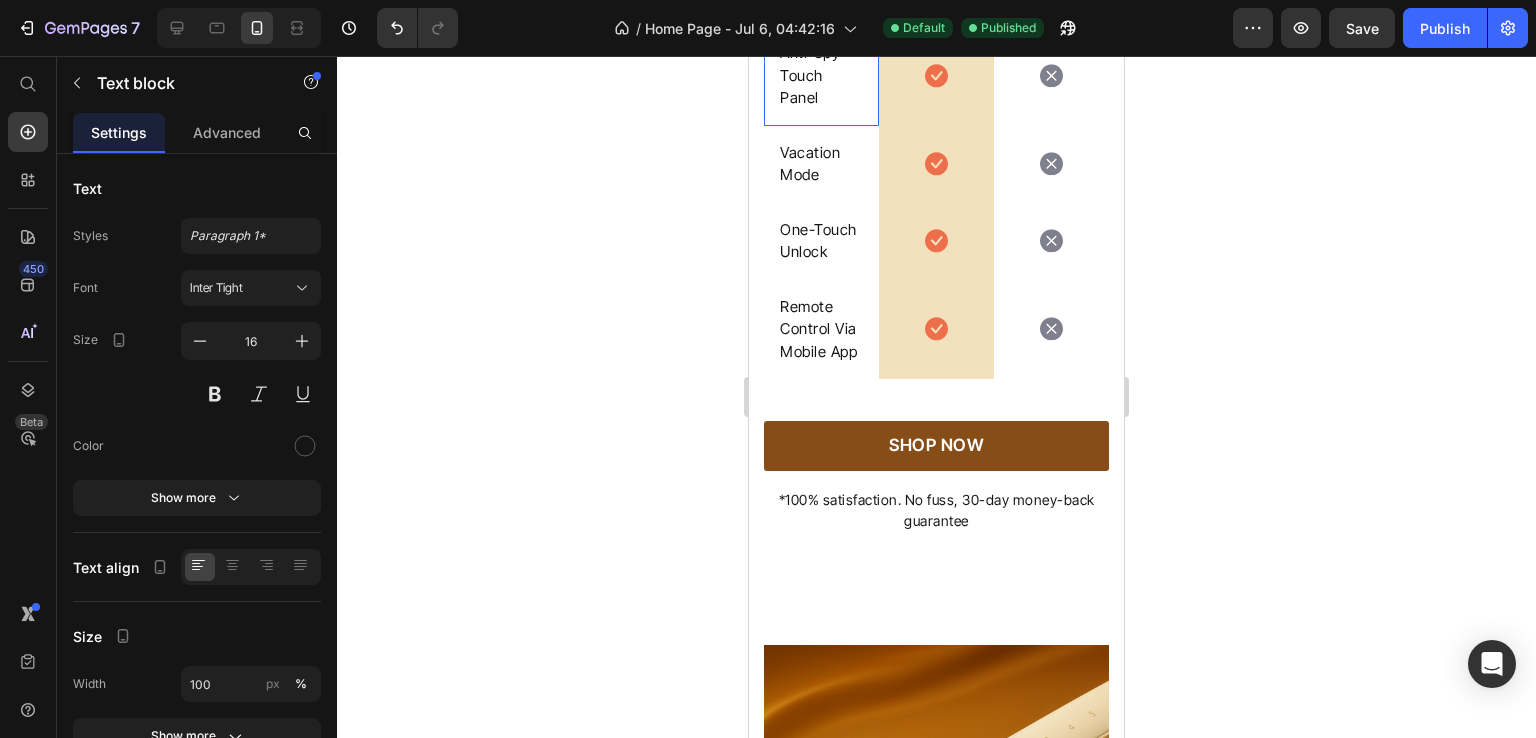 click on "Anti-Spy Touch Panel Text block" at bounding box center (821, 76) 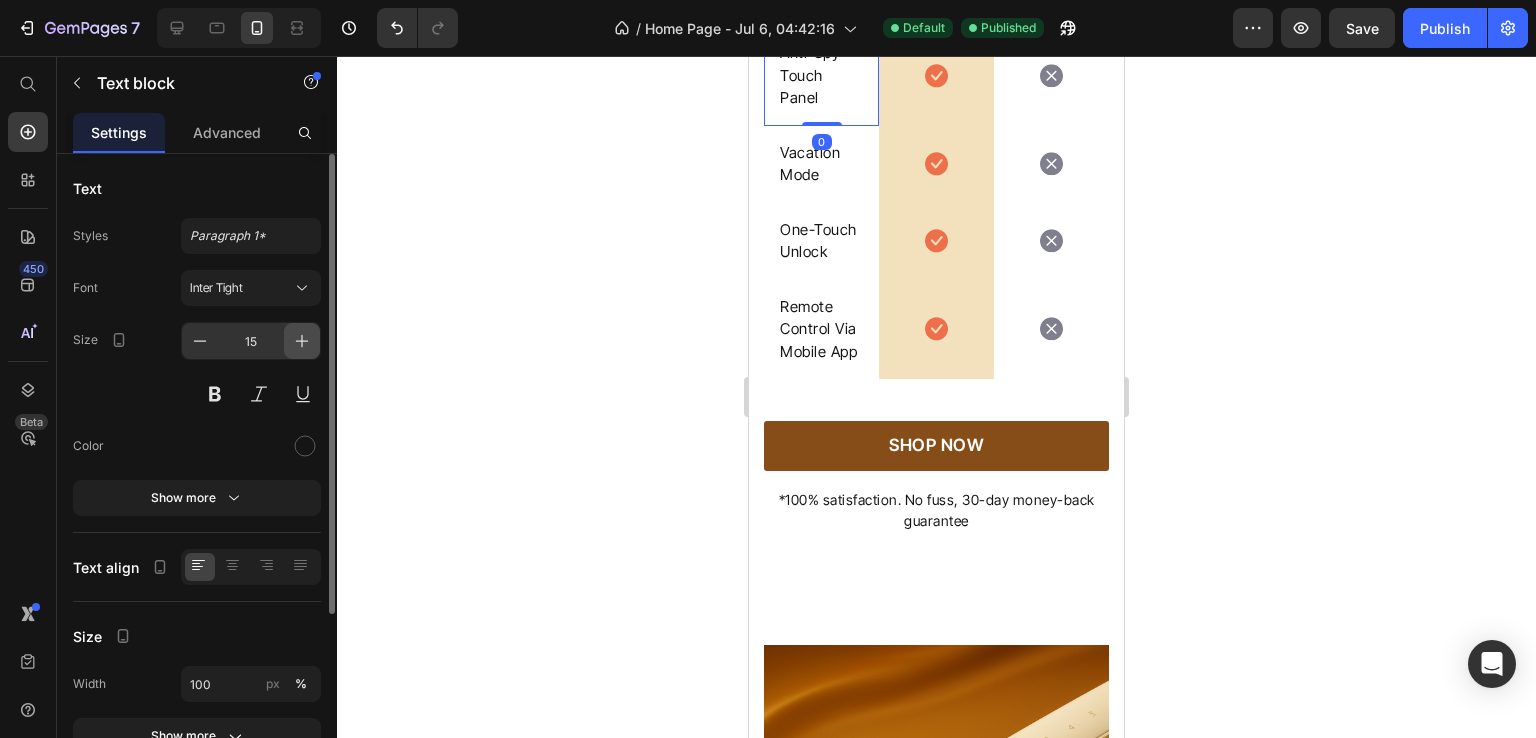 click 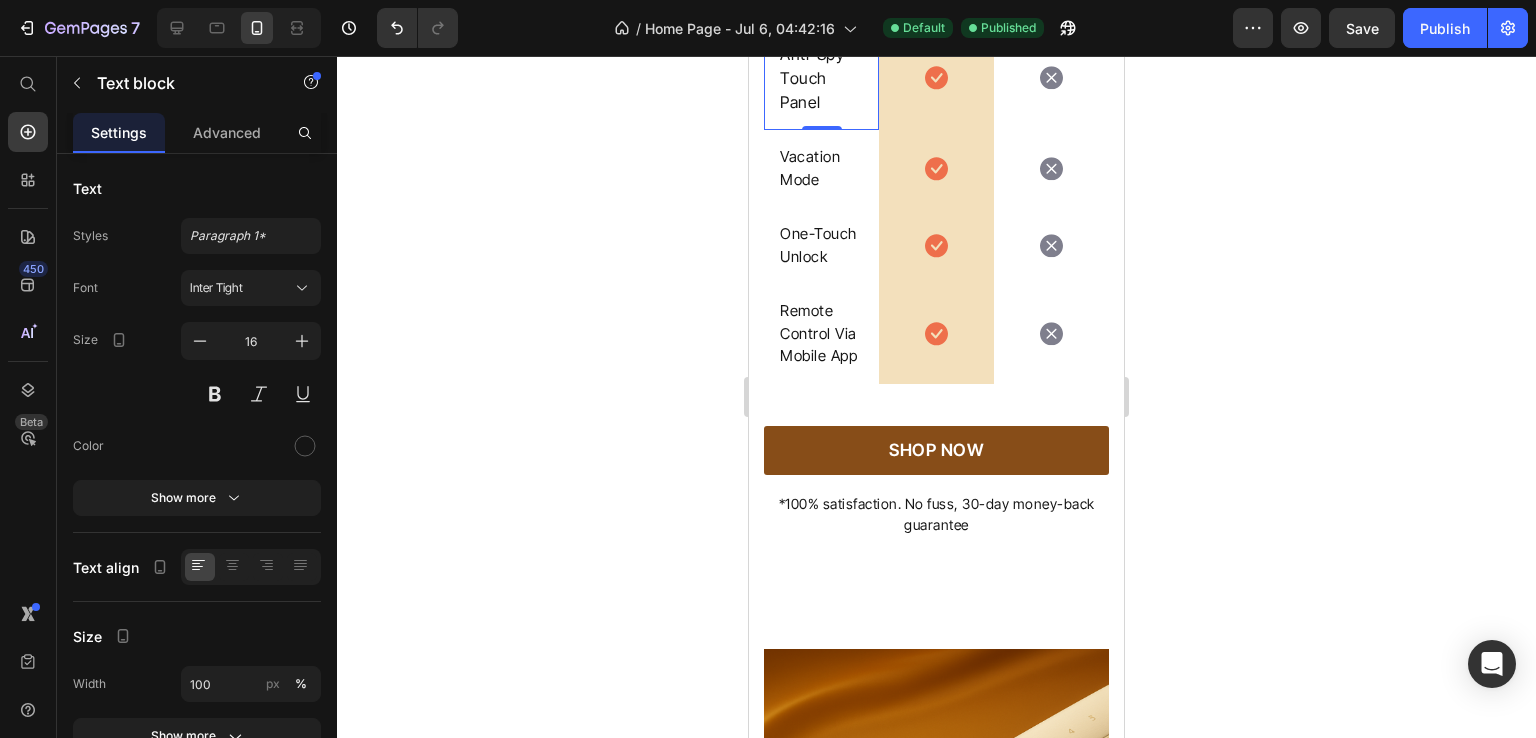 click on "Text block" at bounding box center (801, -90) 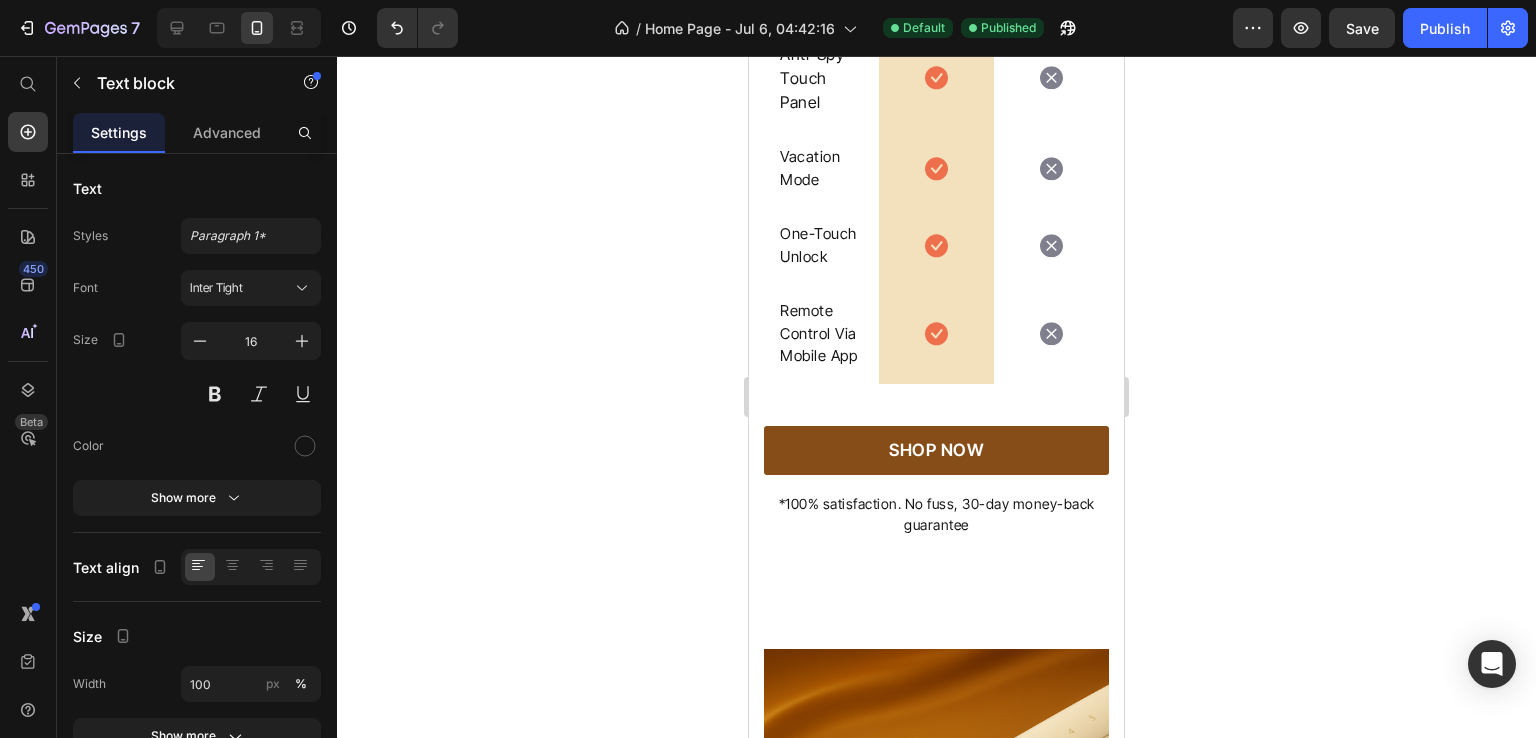 click on "Waterproof Text block" at bounding box center [821, -105] 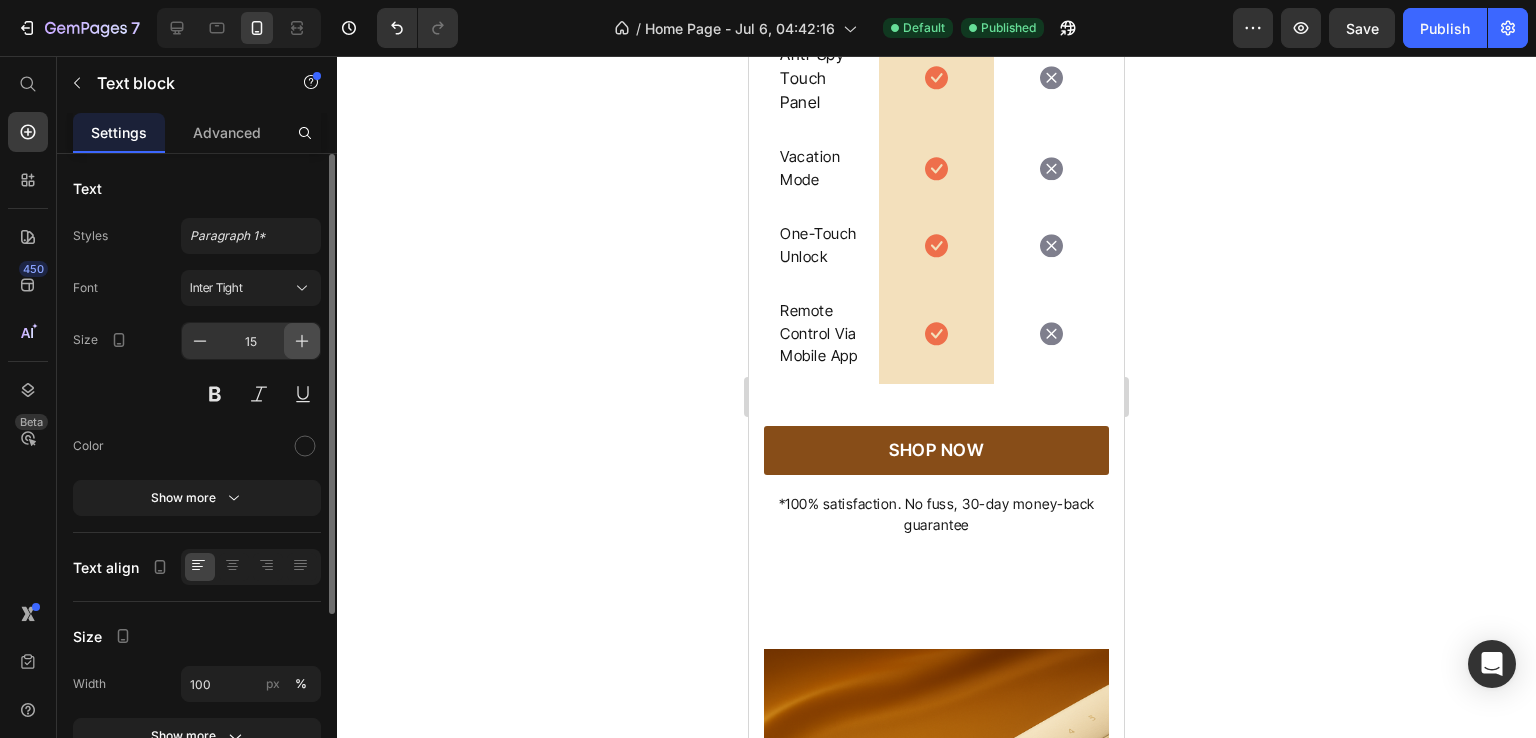 click 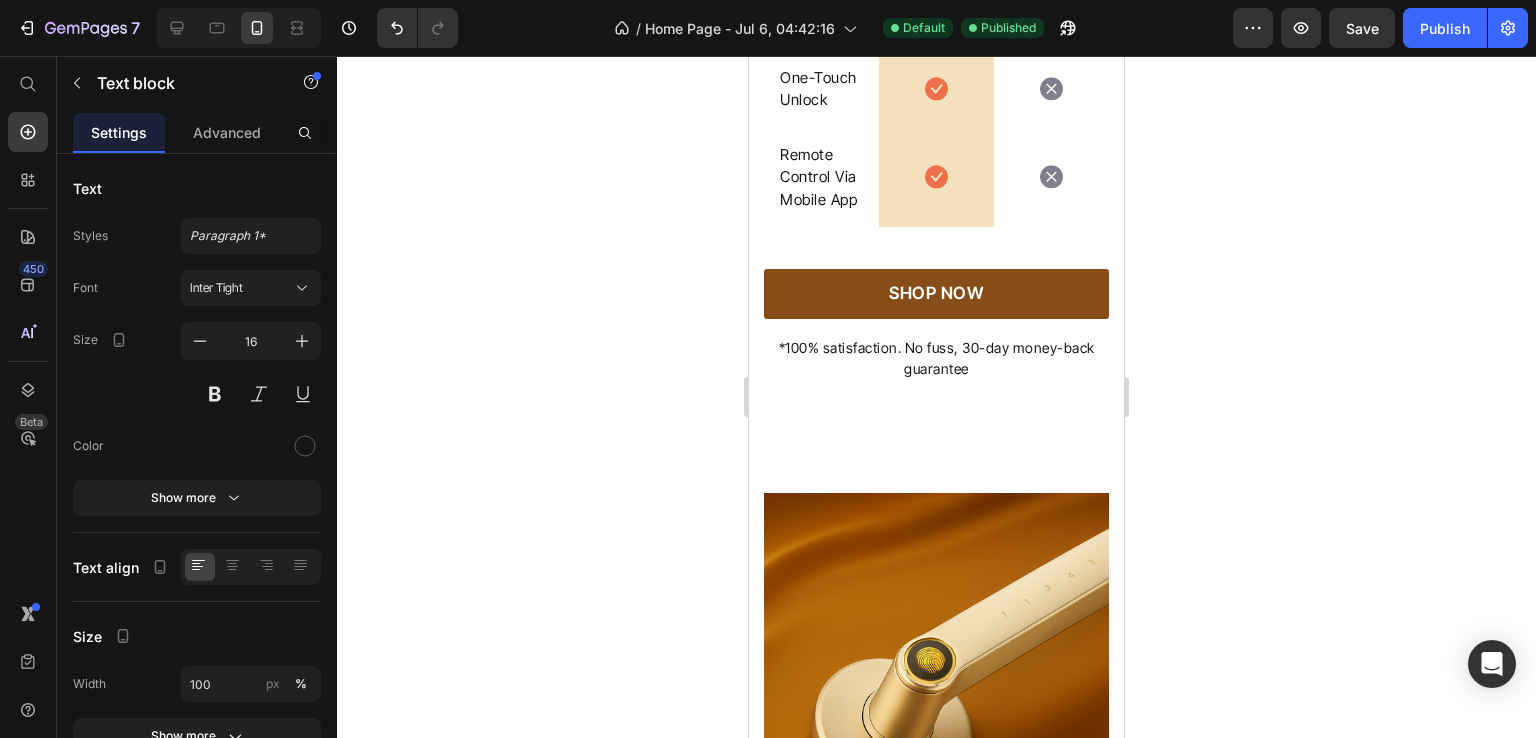 scroll, scrollTop: 6356, scrollLeft: 0, axis: vertical 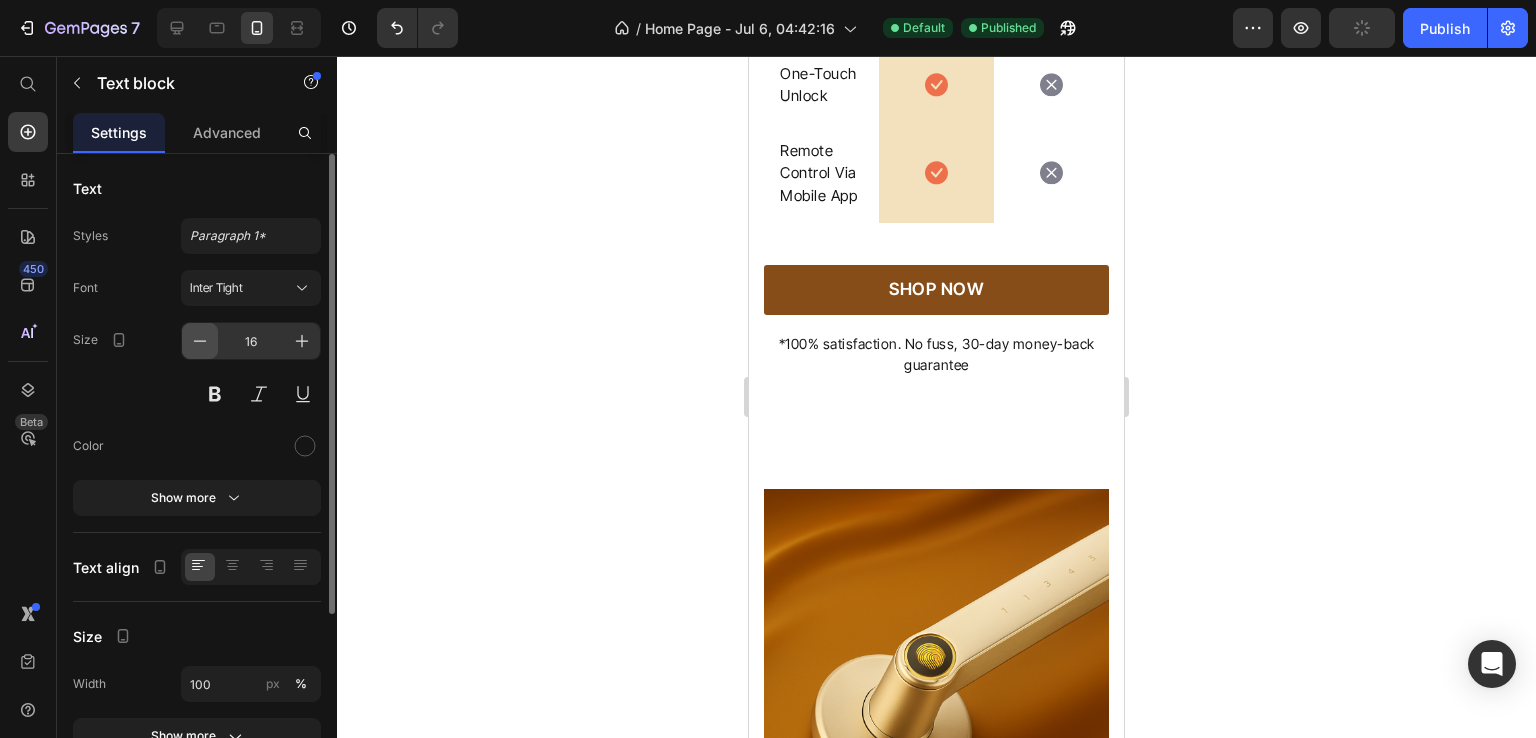 click 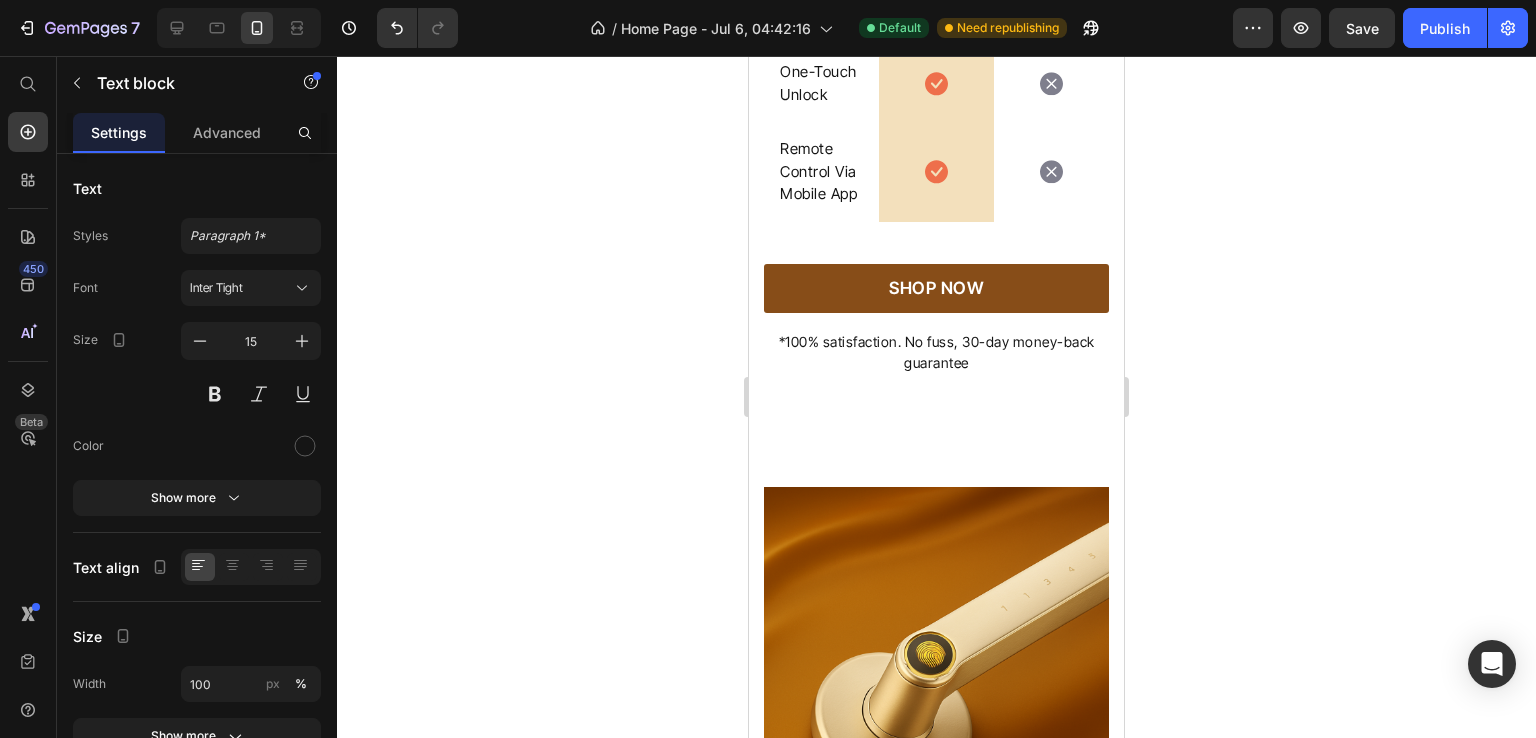 click on "Triple Security Mode" at bounding box center [821, -188] 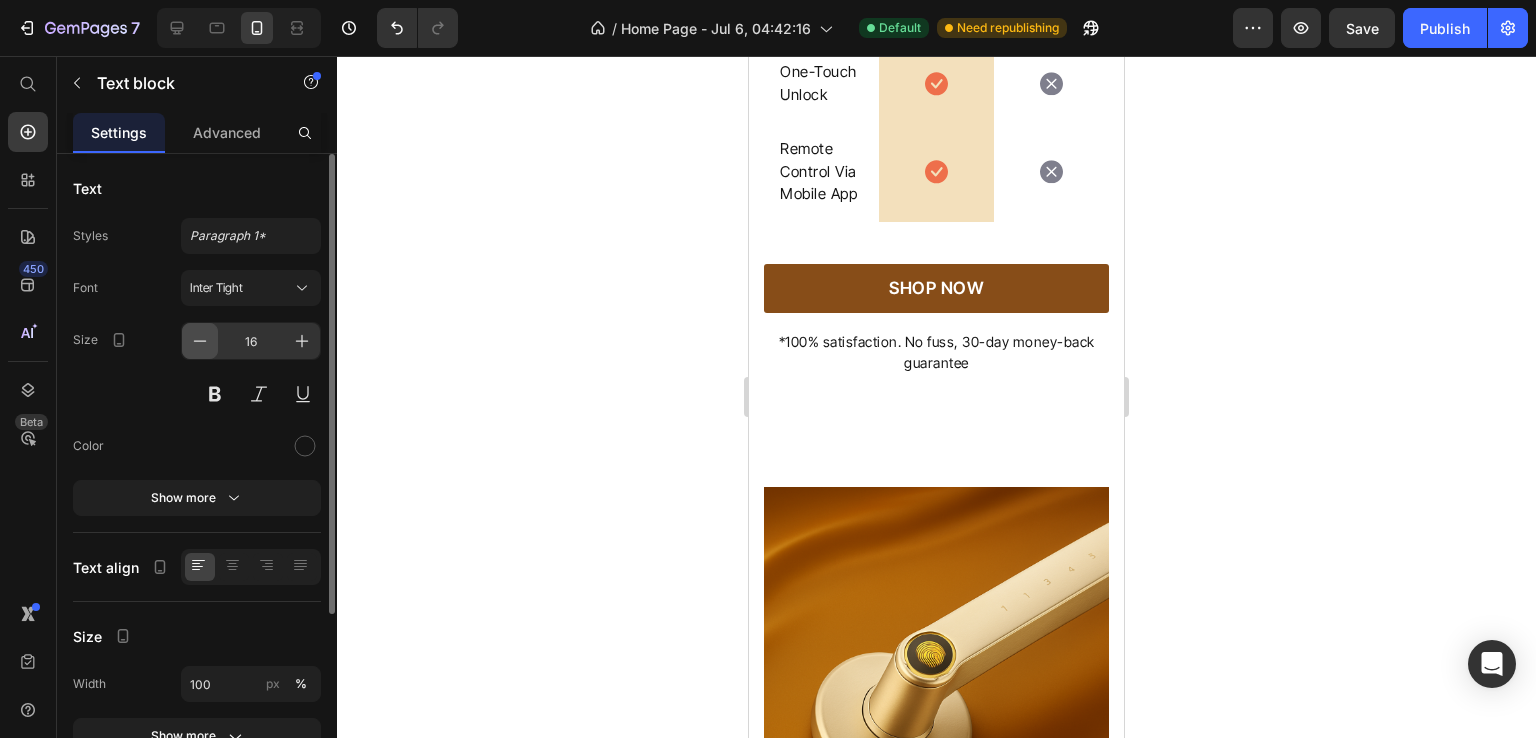 click 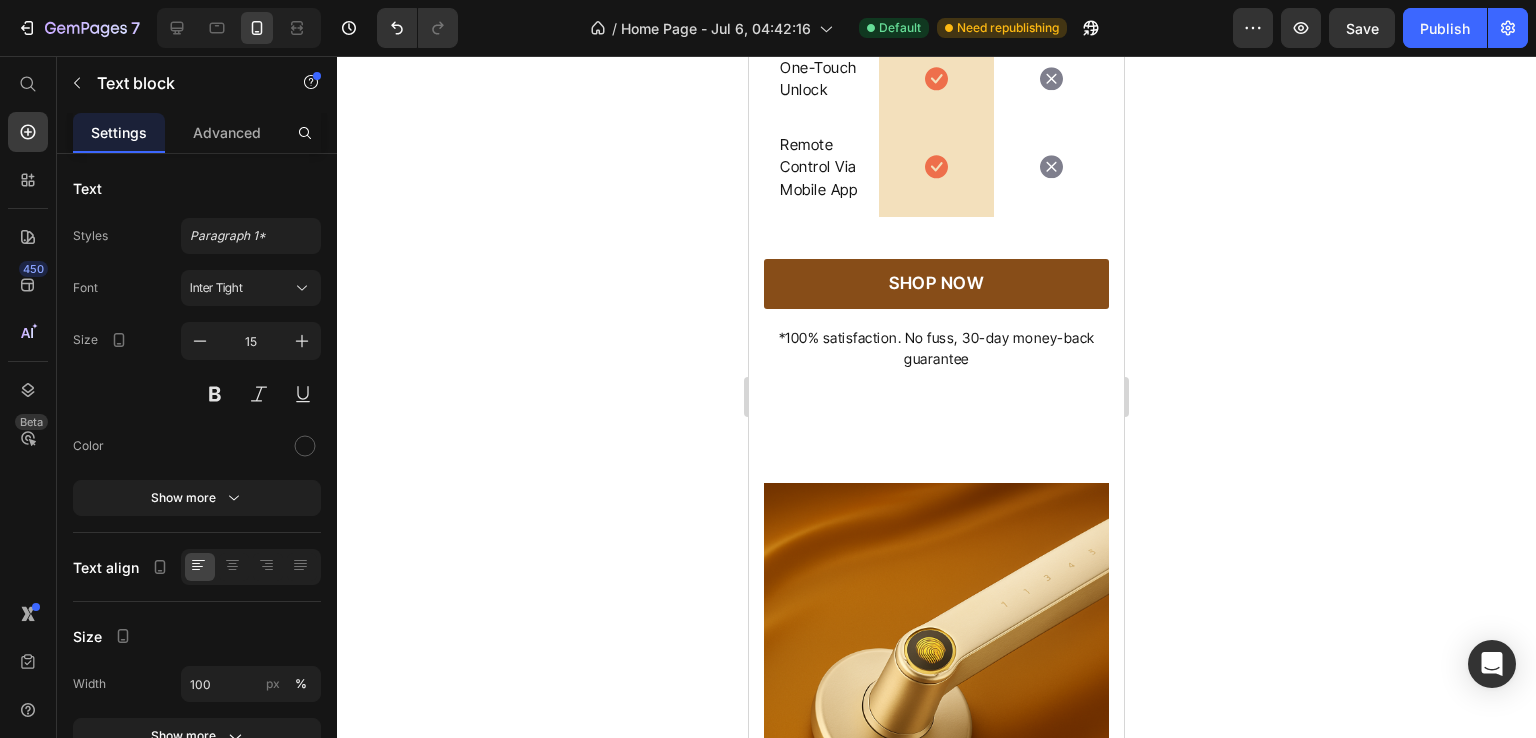 click on "Anti-Spy Touch Panel" at bounding box center (821, -88) 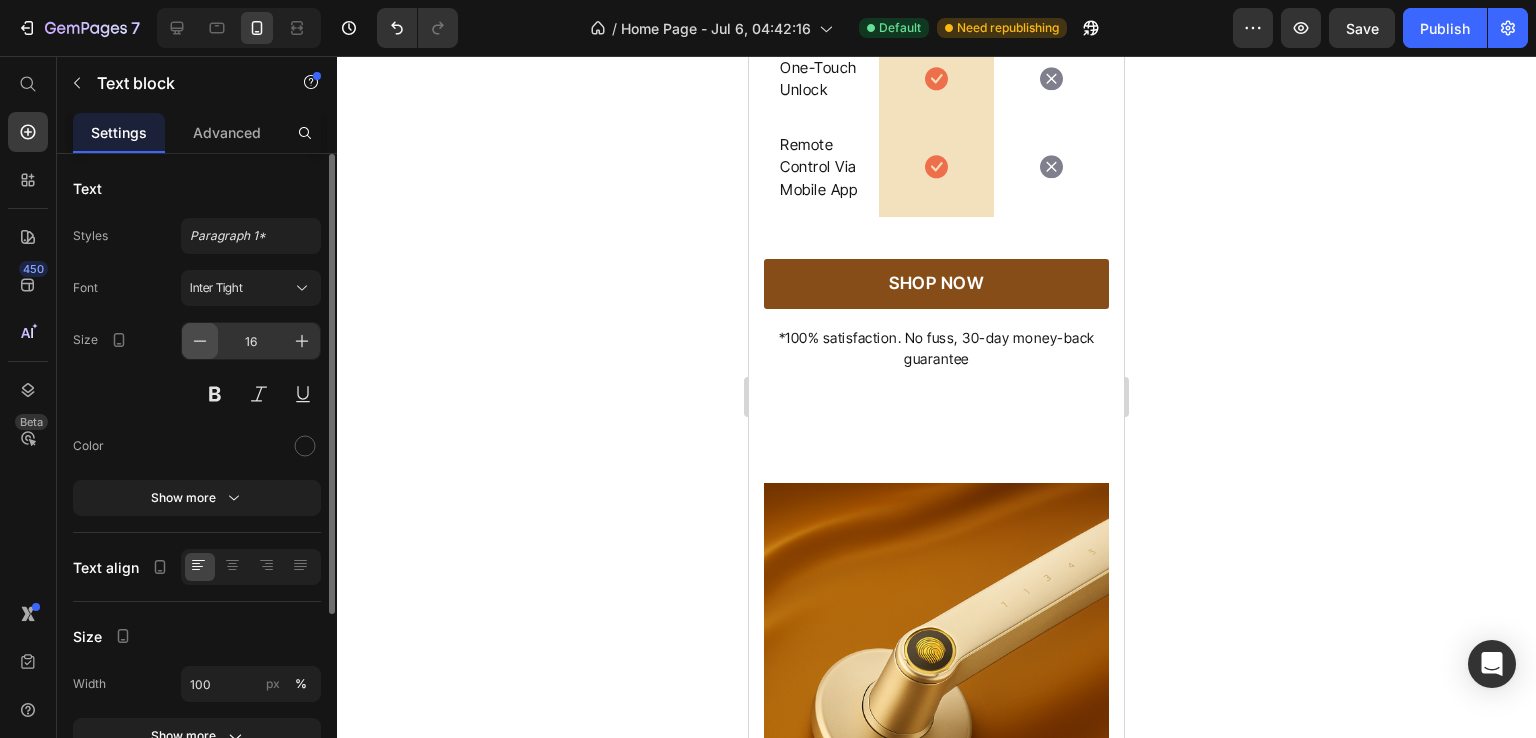 click 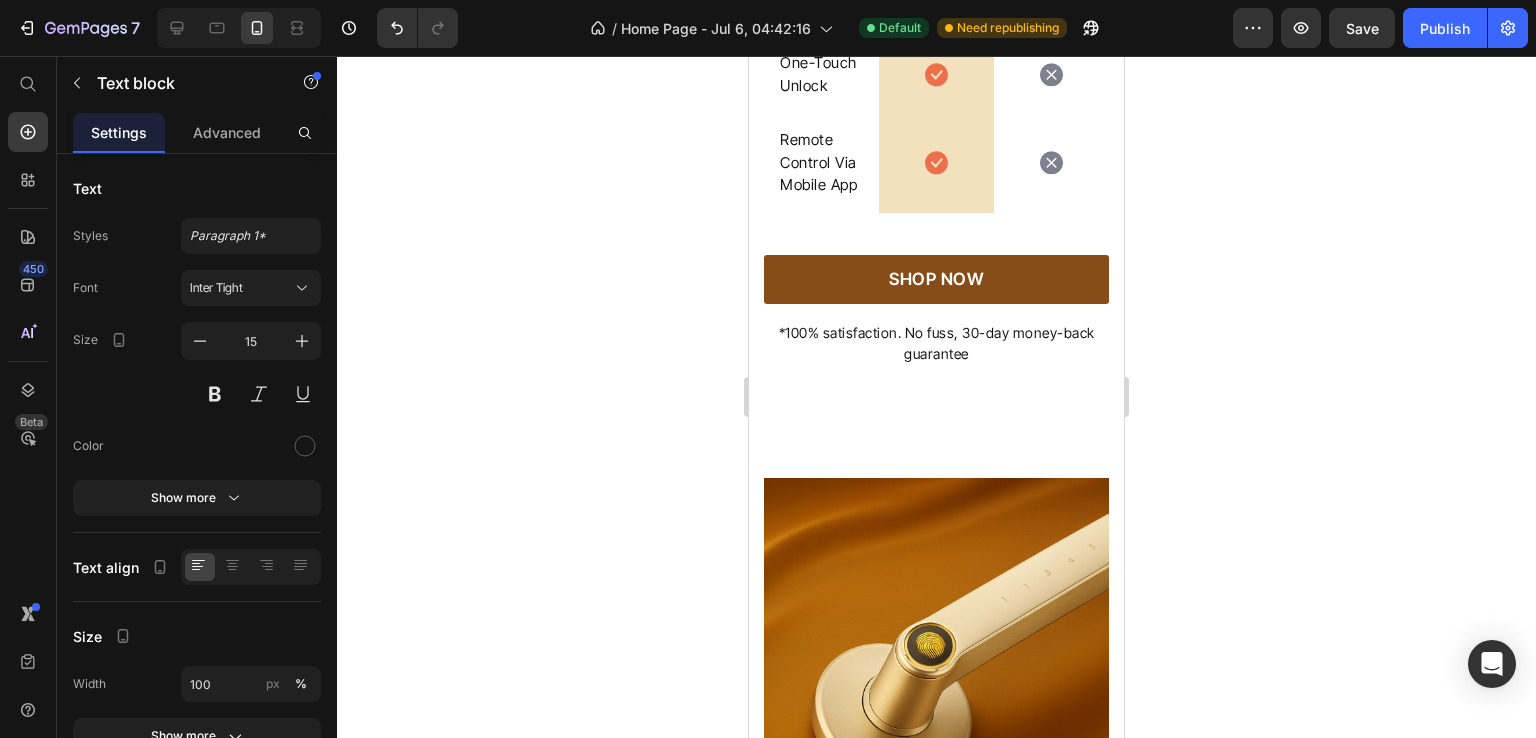 click on "Vacation Mode Text block" at bounding box center (821, -3) 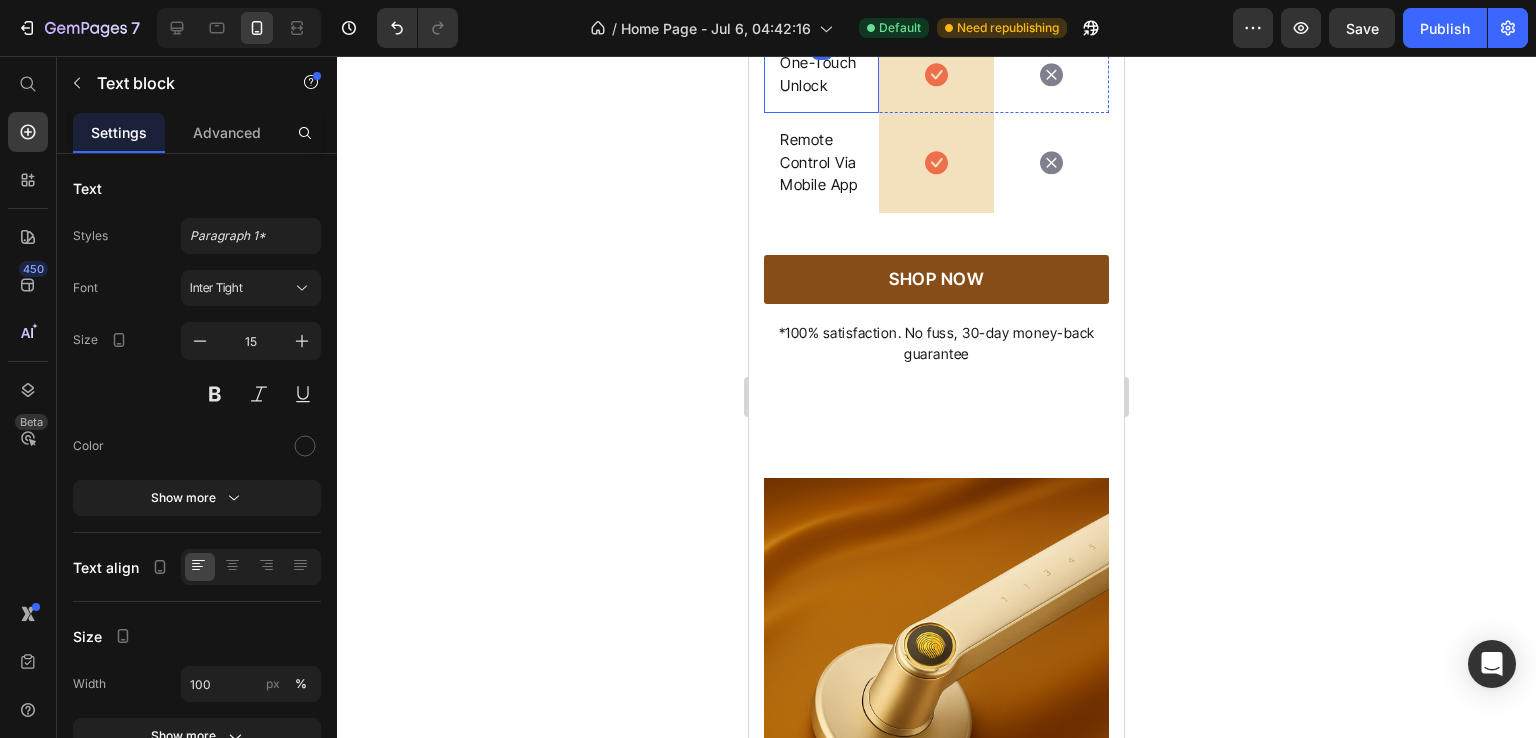 click on "One-Touch Unlock Text block" at bounding box center [821, 74] 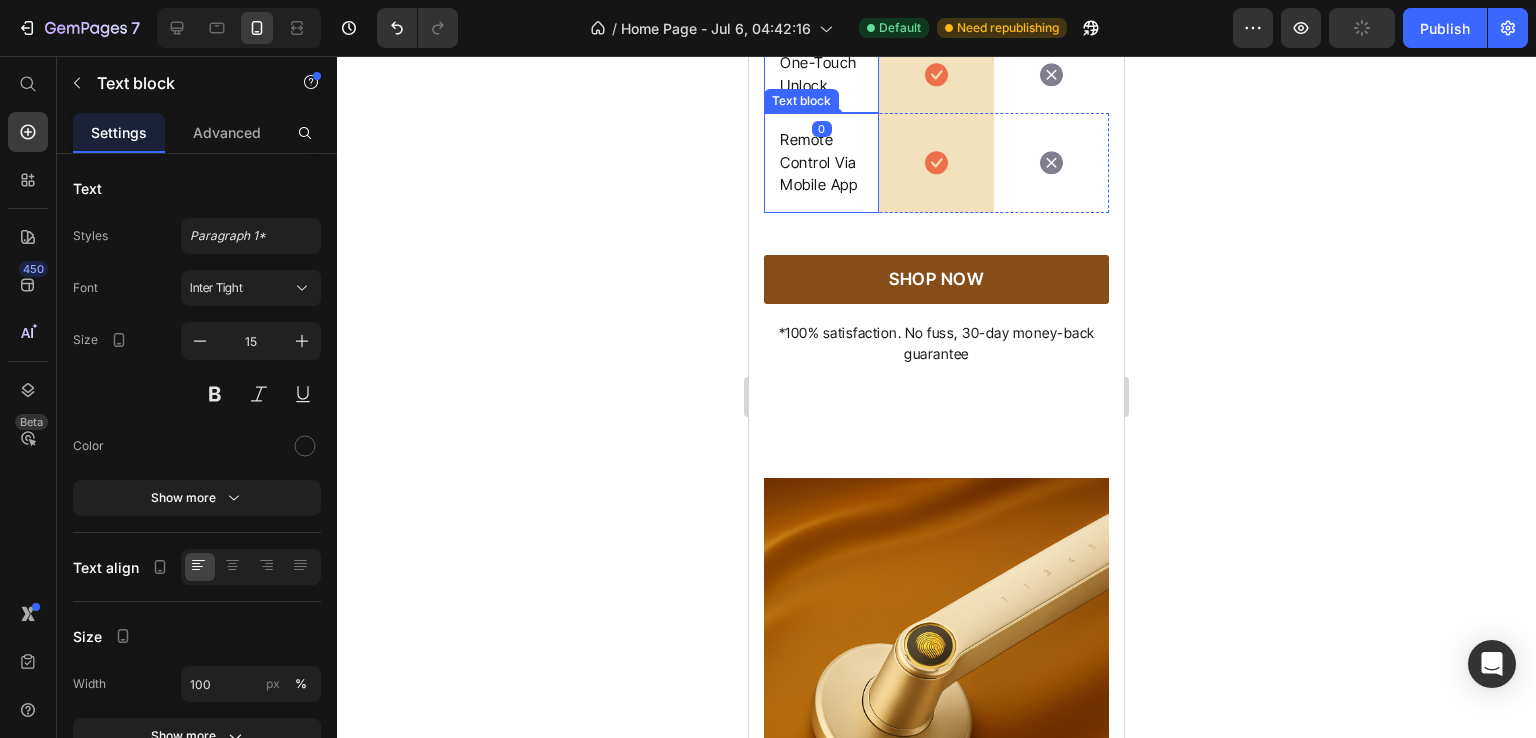 click on "Remote Control Via Mobile App" at bounding box center (821, 163) 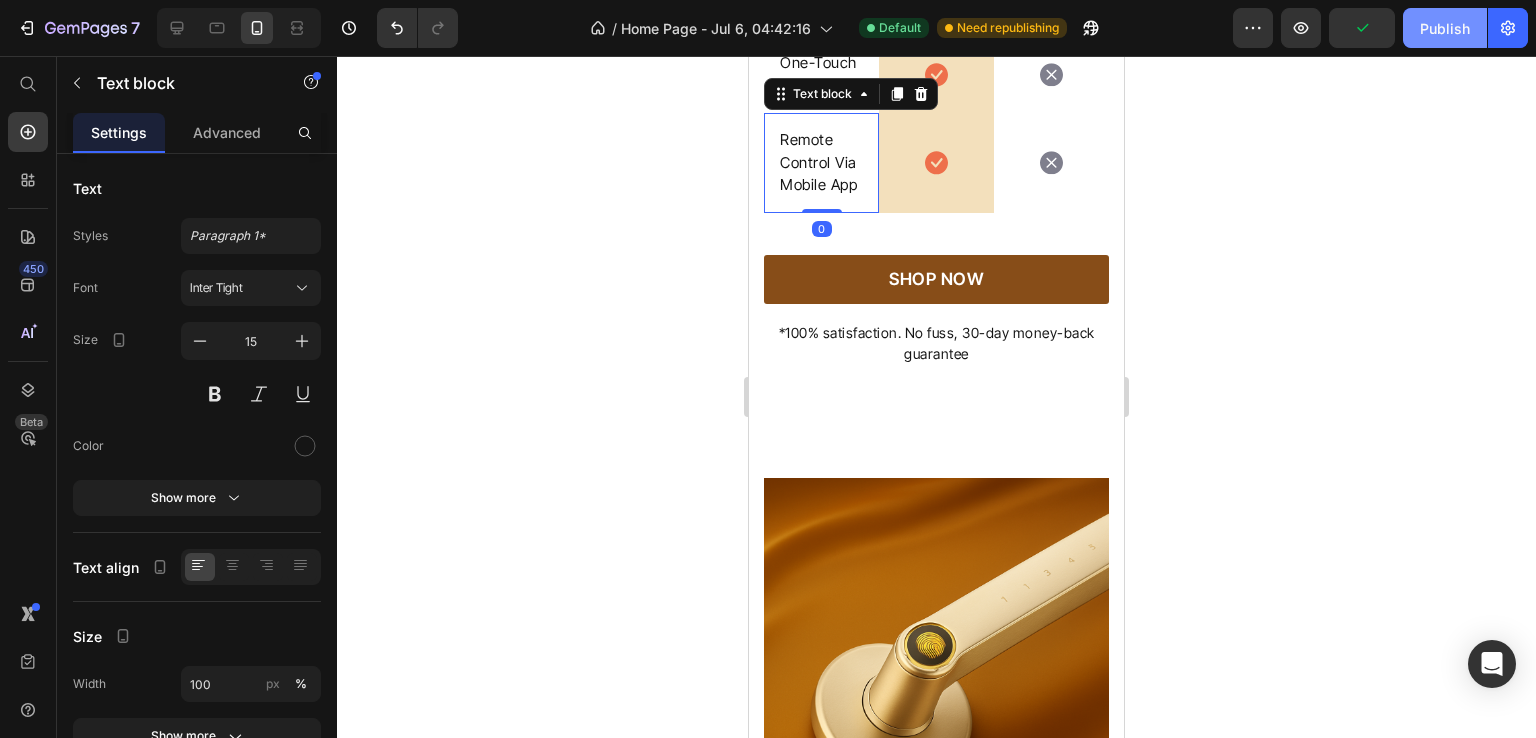 click on "Publish" at bounding box center (1445, 28) 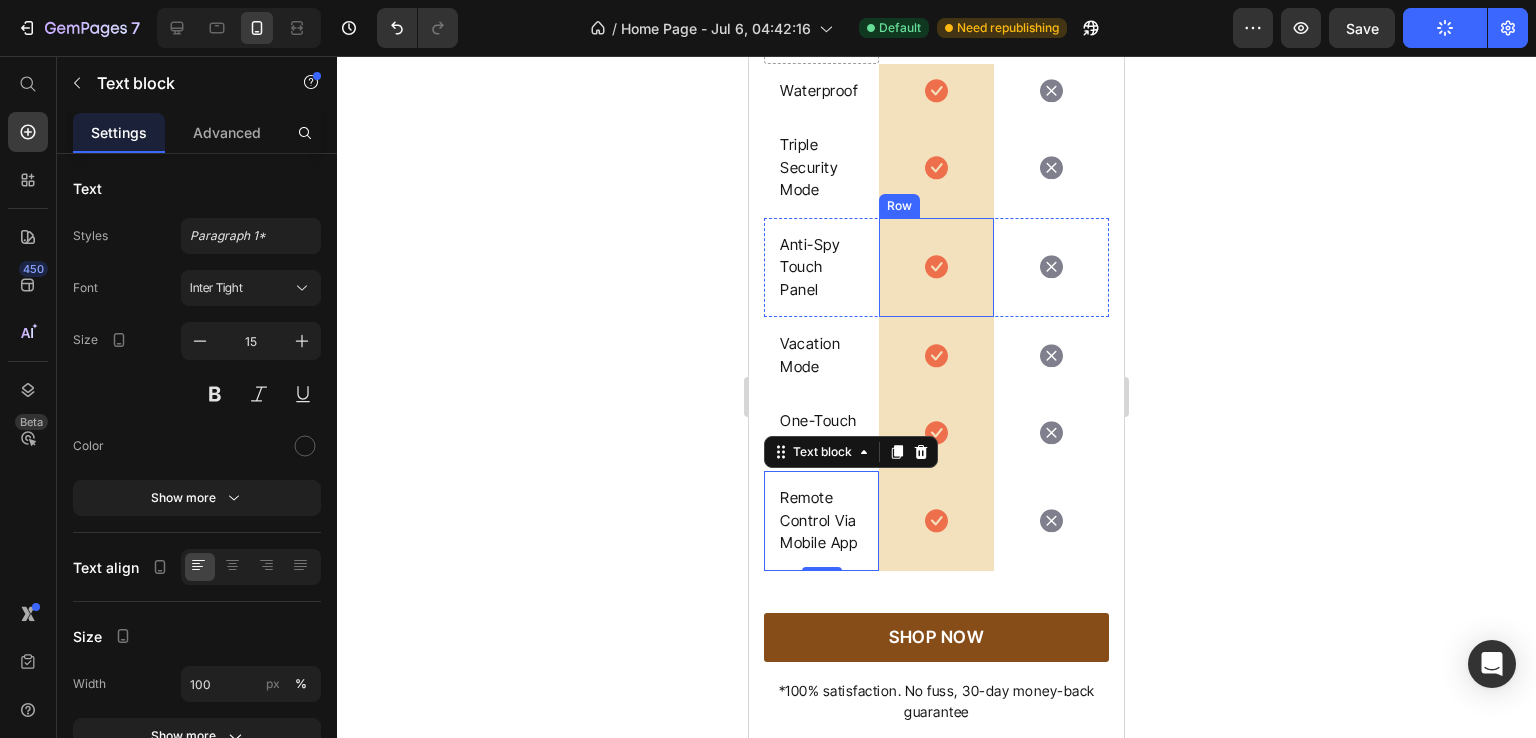 scroll, scrollTop: 5987, scrollLeft: 0, axis: vertical 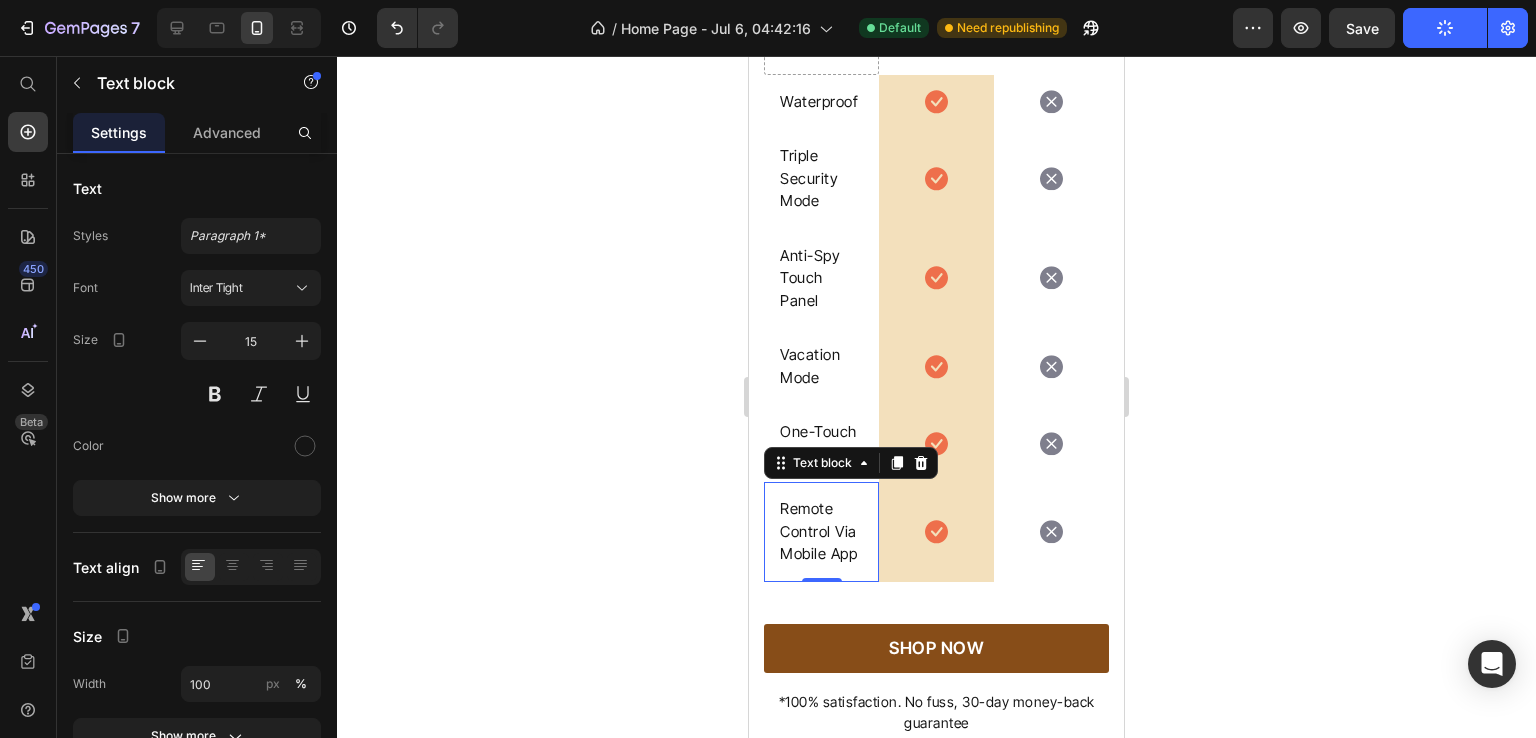 click on "We’re a whole different breed." at bounding box center (936, -142) 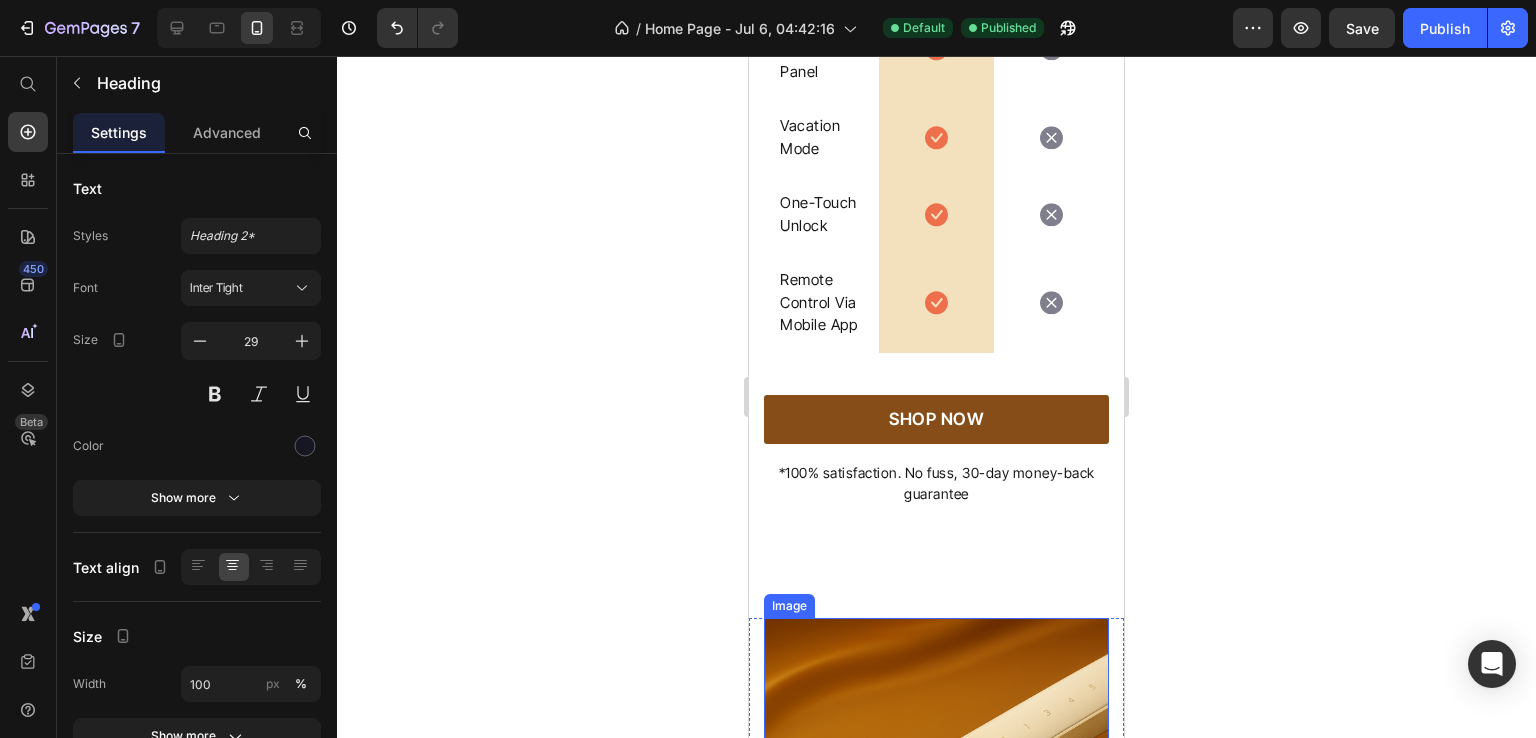 scroll, scrollTop: 6291, scrollLeft: 0, axis: vertical 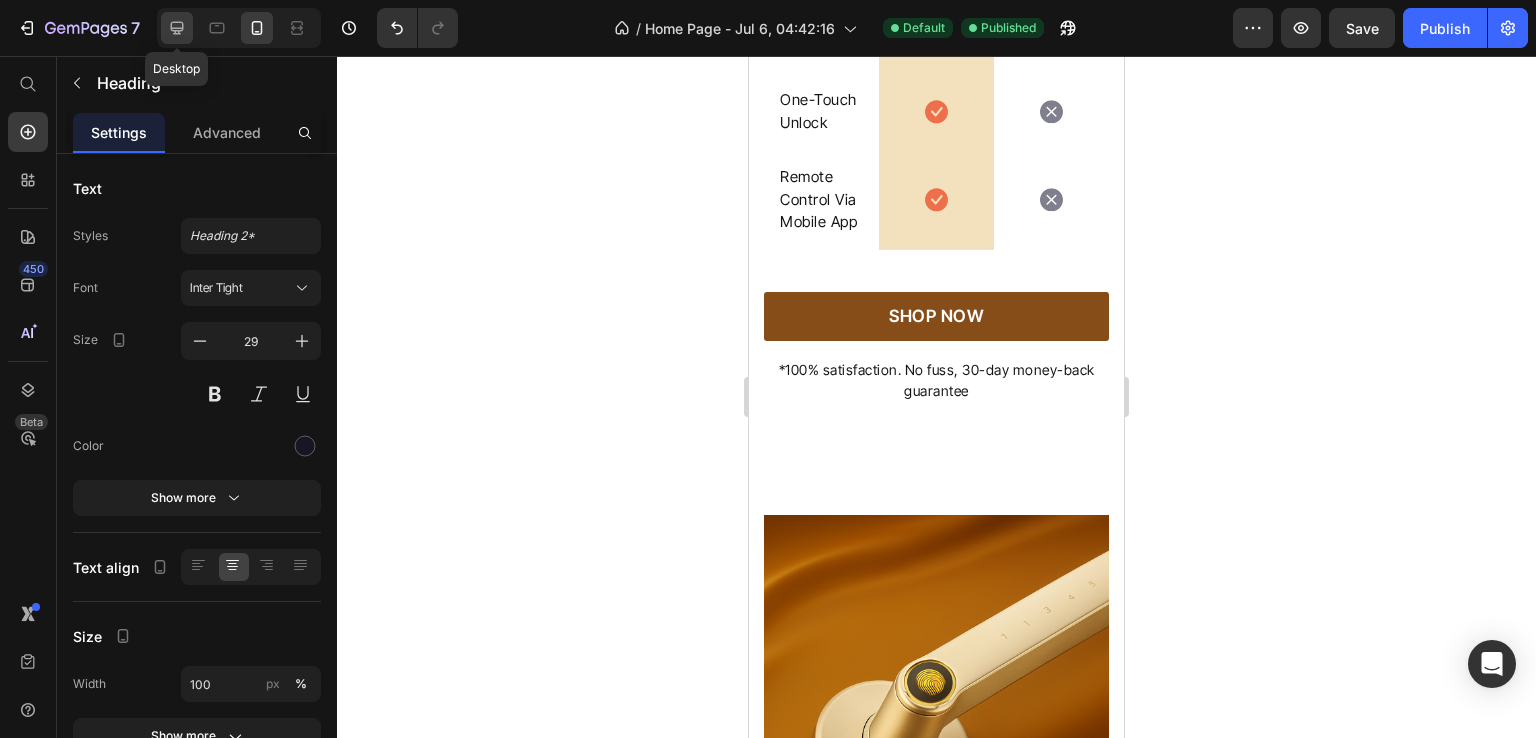click 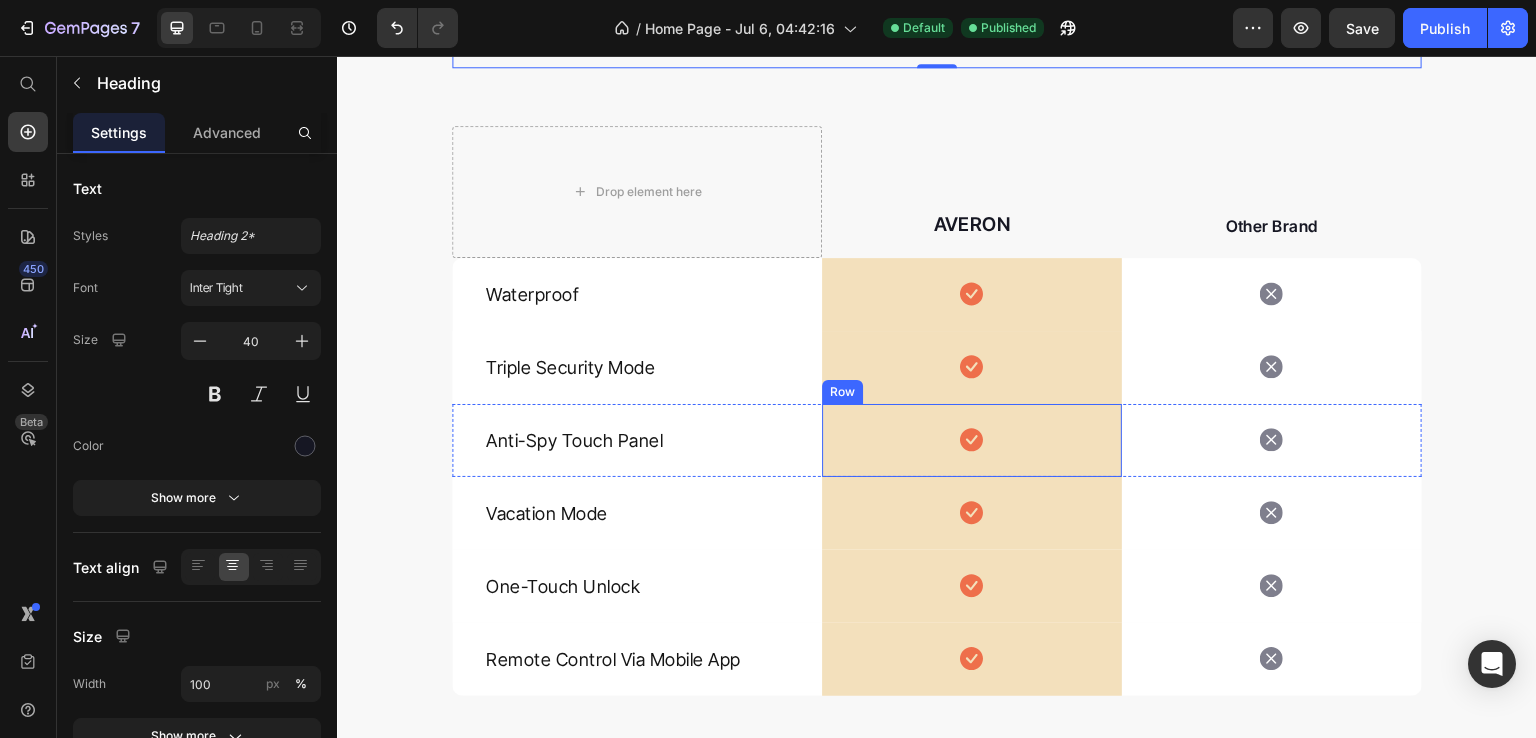 scroll, scrollTop: 5904, scrollLeft: 0, axis: vertical 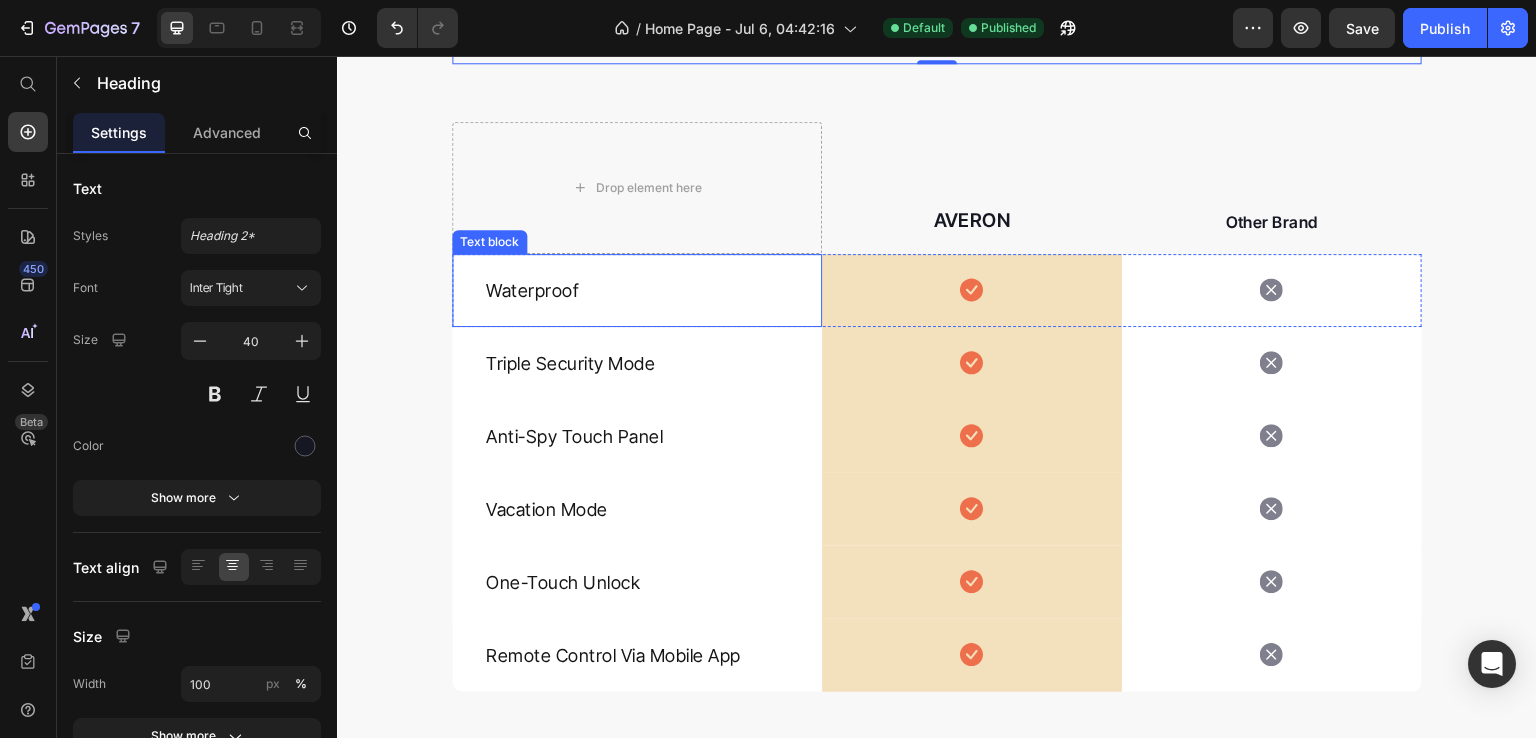 click on "Waterproof Text block" at bounding box center [637, 290] 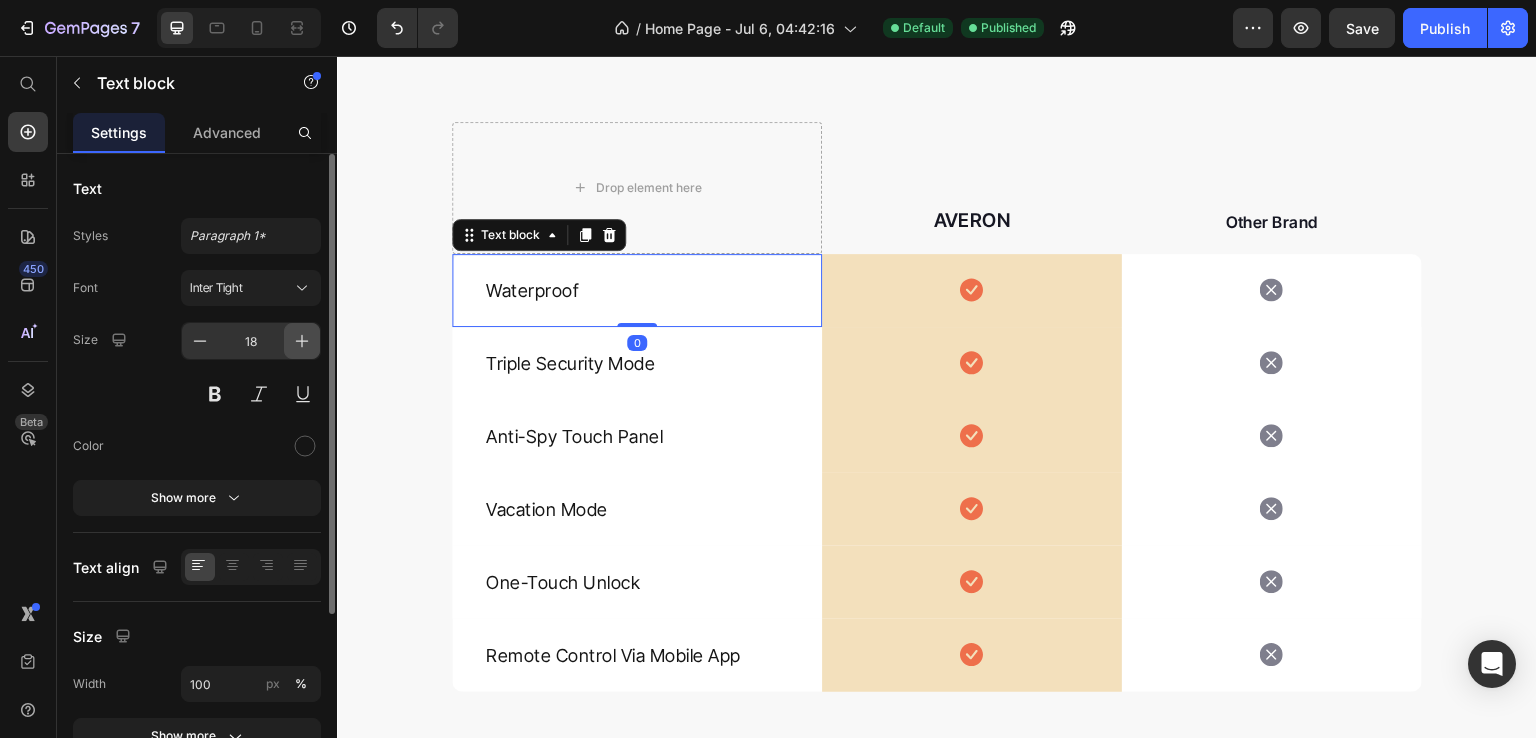 click at bounding box center (302, 341) 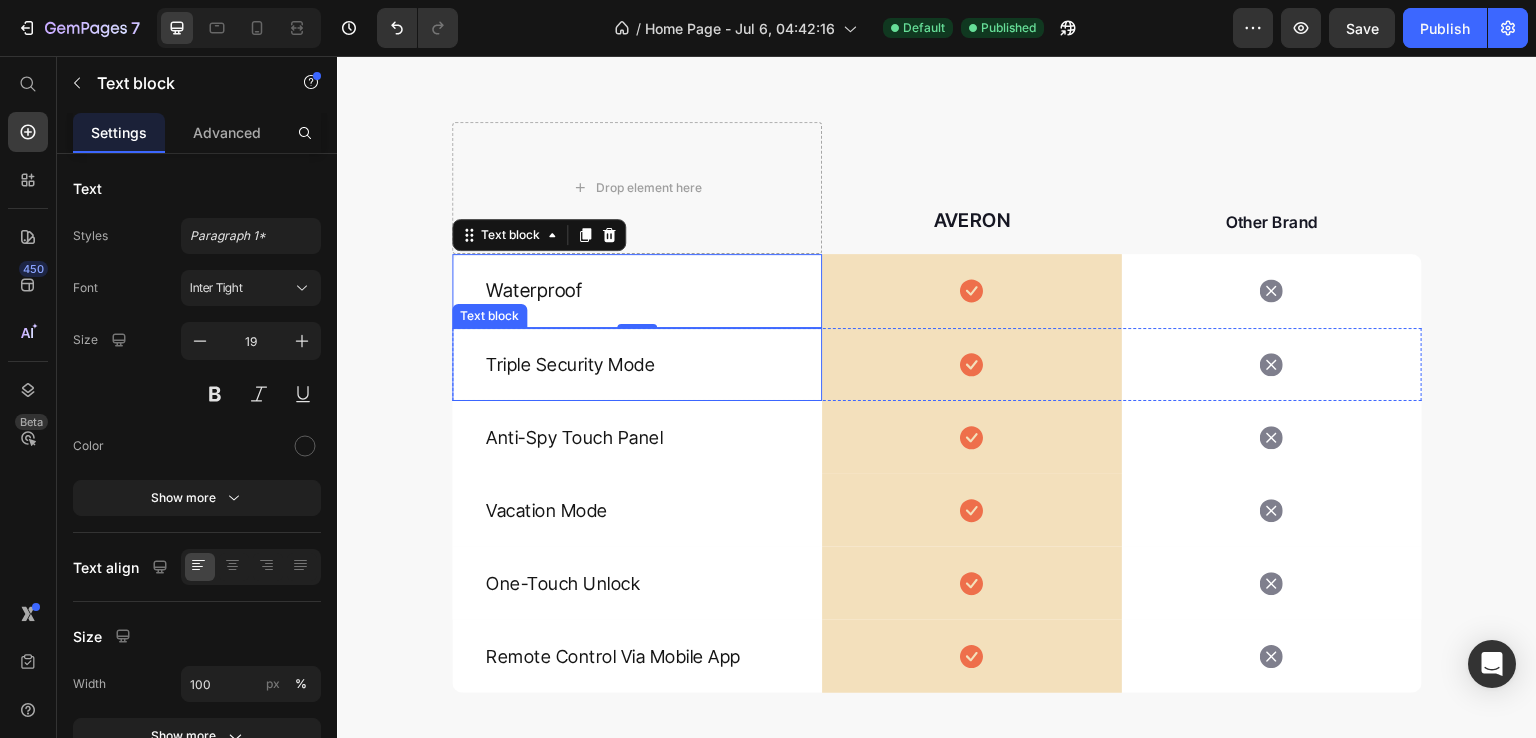 click on "Triple Security Mode" at bounding box center [637, 364] 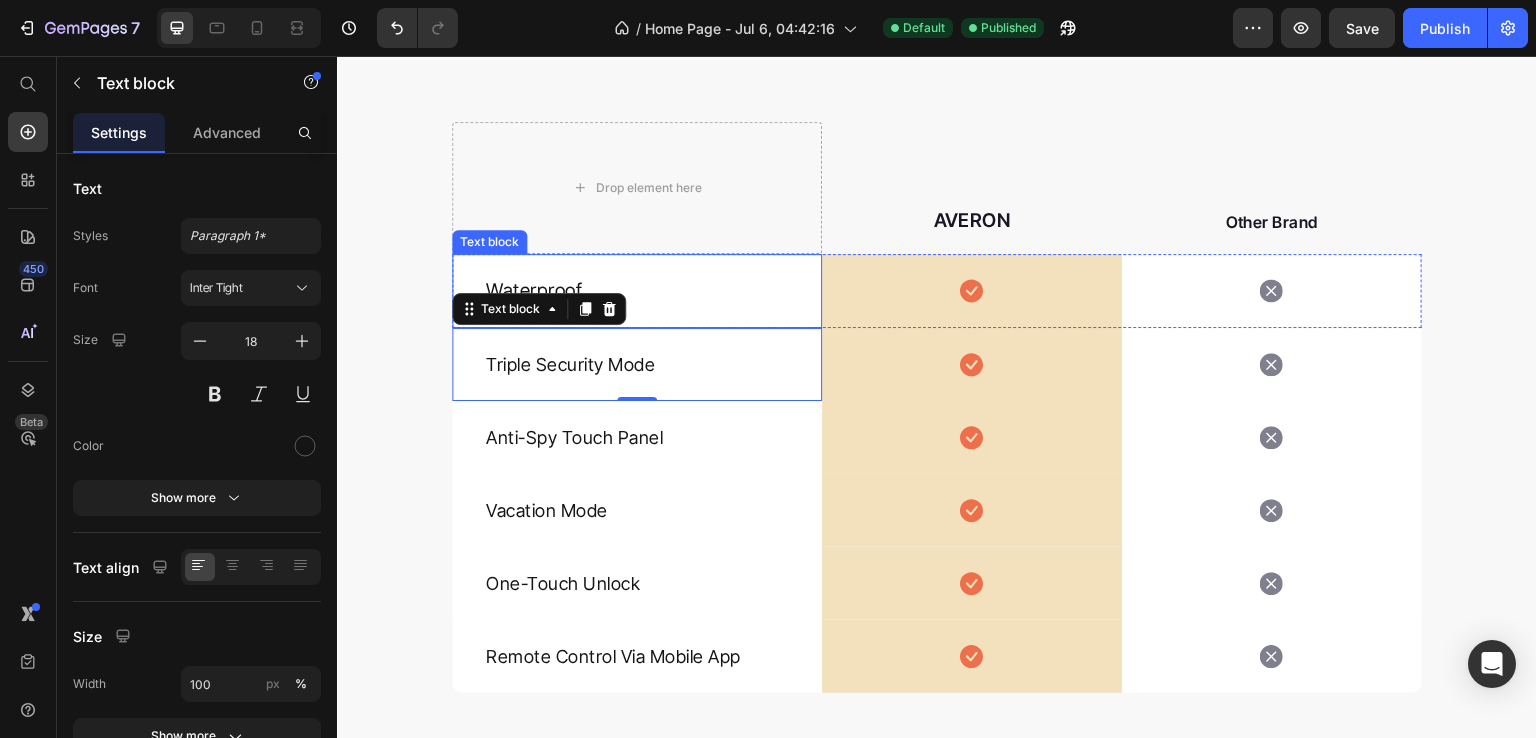 click on "Waterproof Text block" at bounding box center [637, 291] 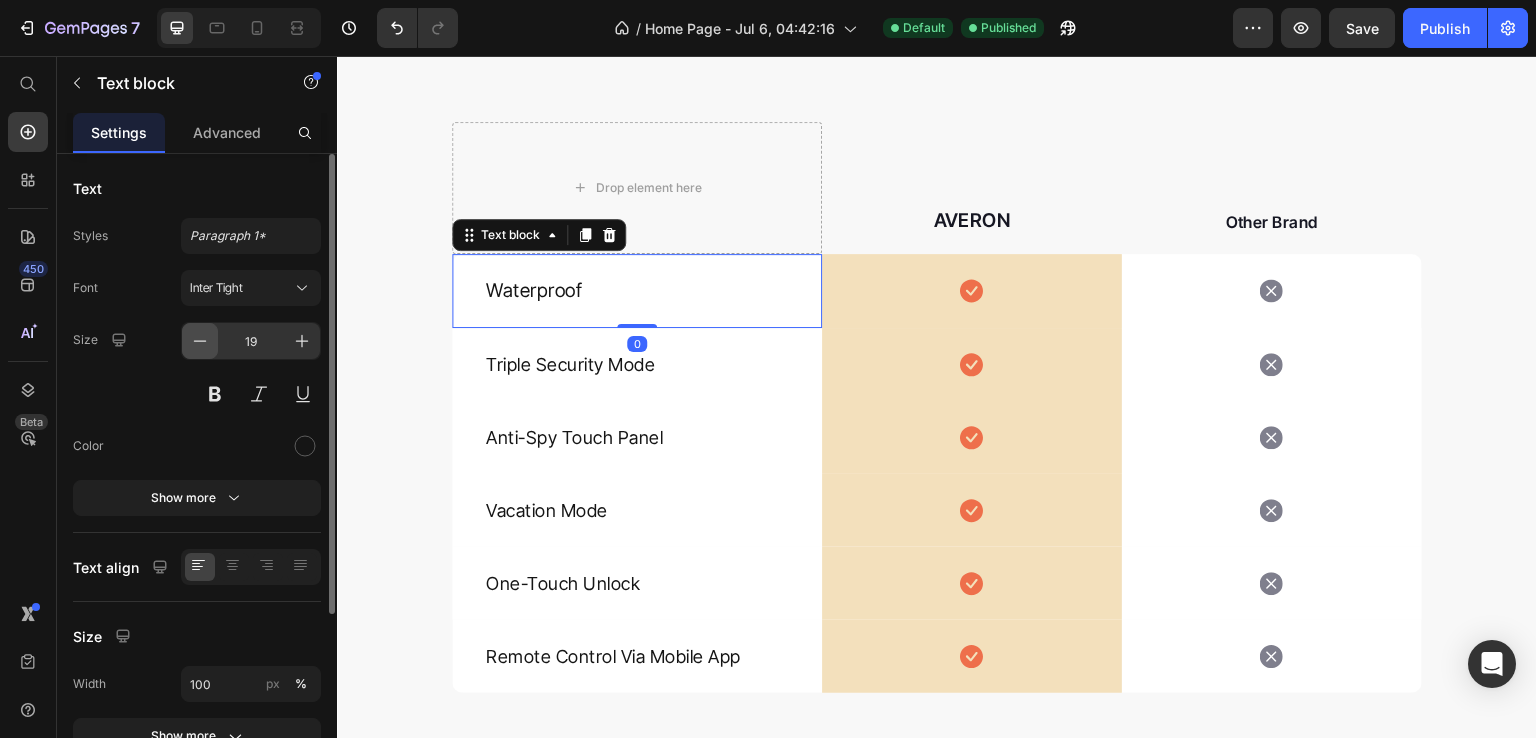 click 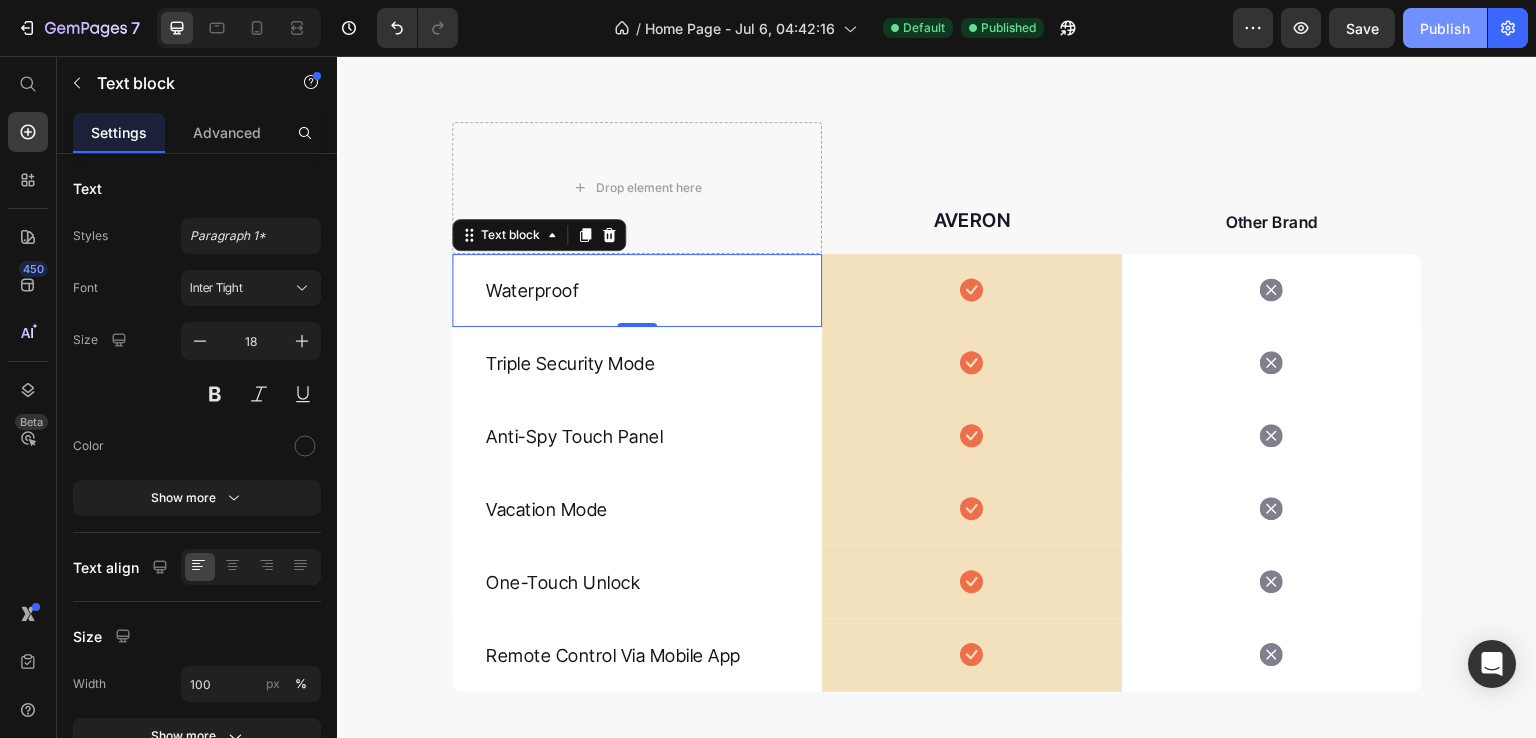 click on "Publish" at bounding box center [1445, 28] 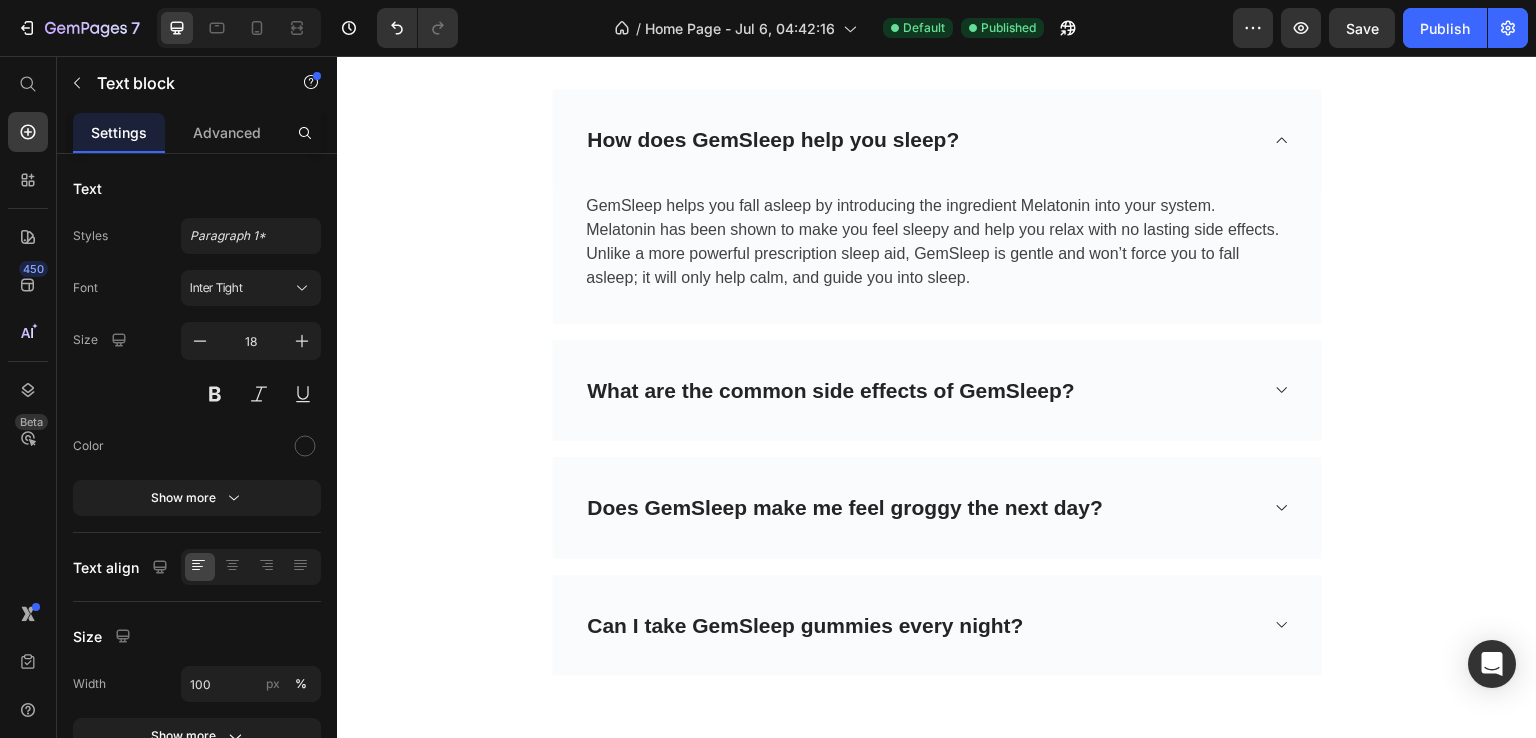 scroll, scrollTop: 7862, scrollLeft: 0, axis: vertical 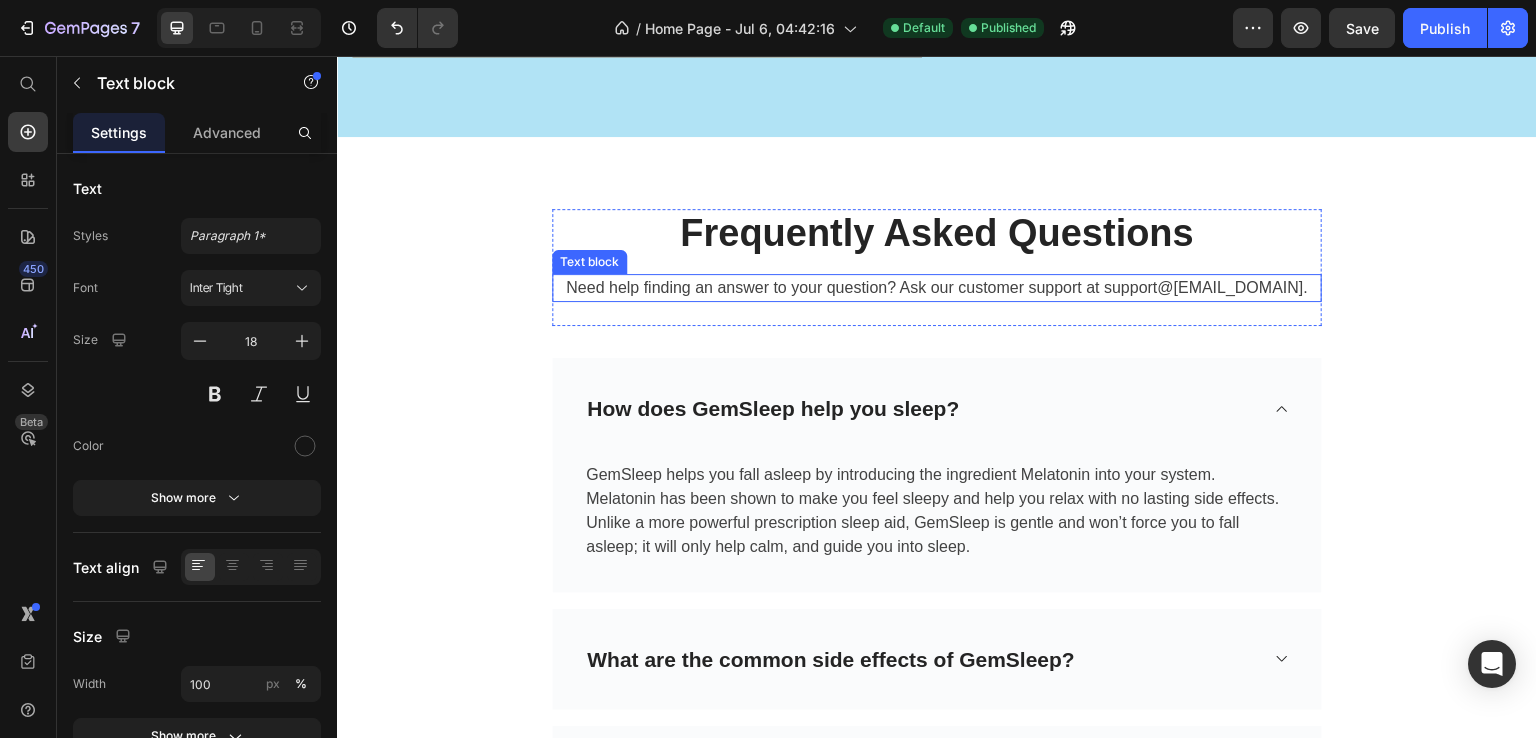 click on "Need help finding an answer to your question? Ask our customer support at support@[EXAMPLE.COM]" at bounding box center [937, 288] 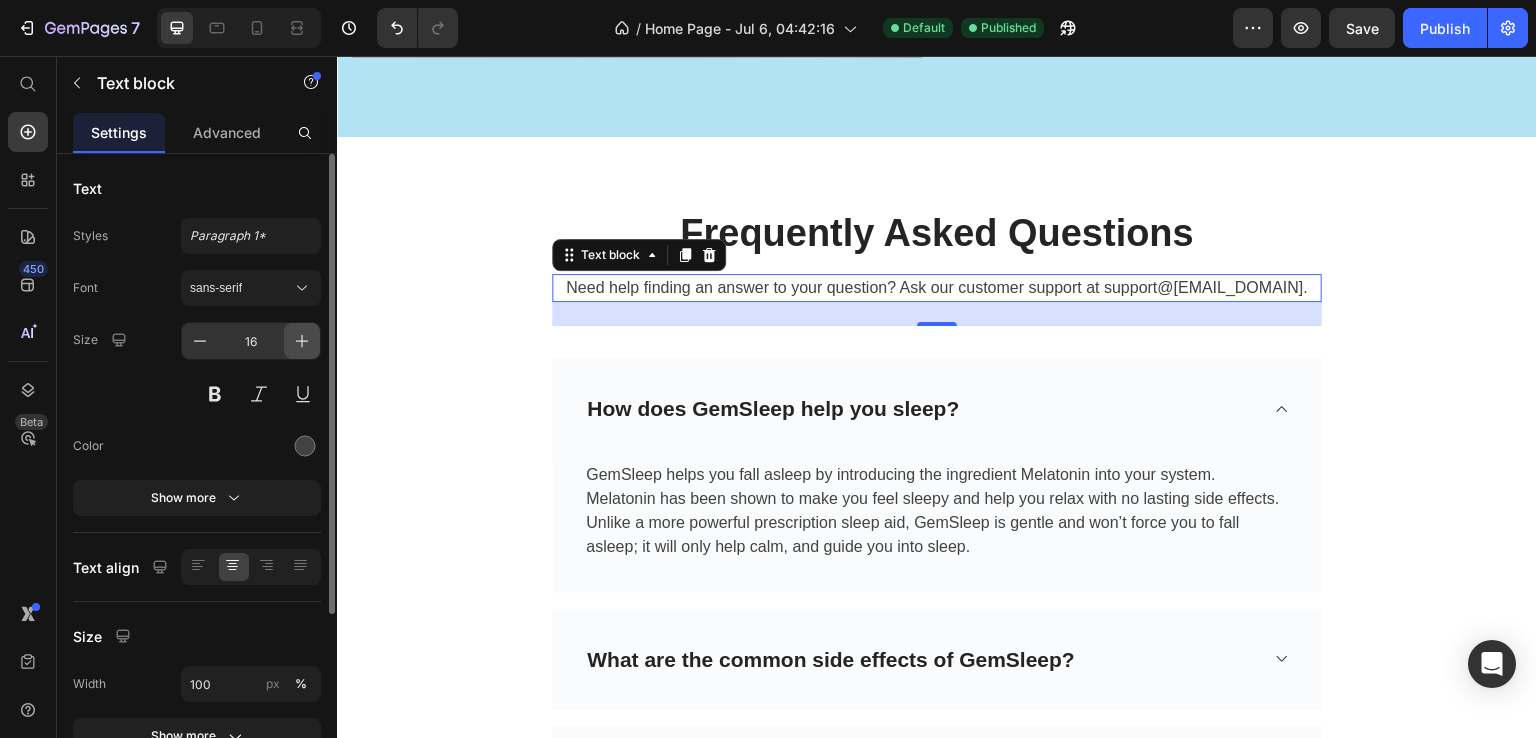 click 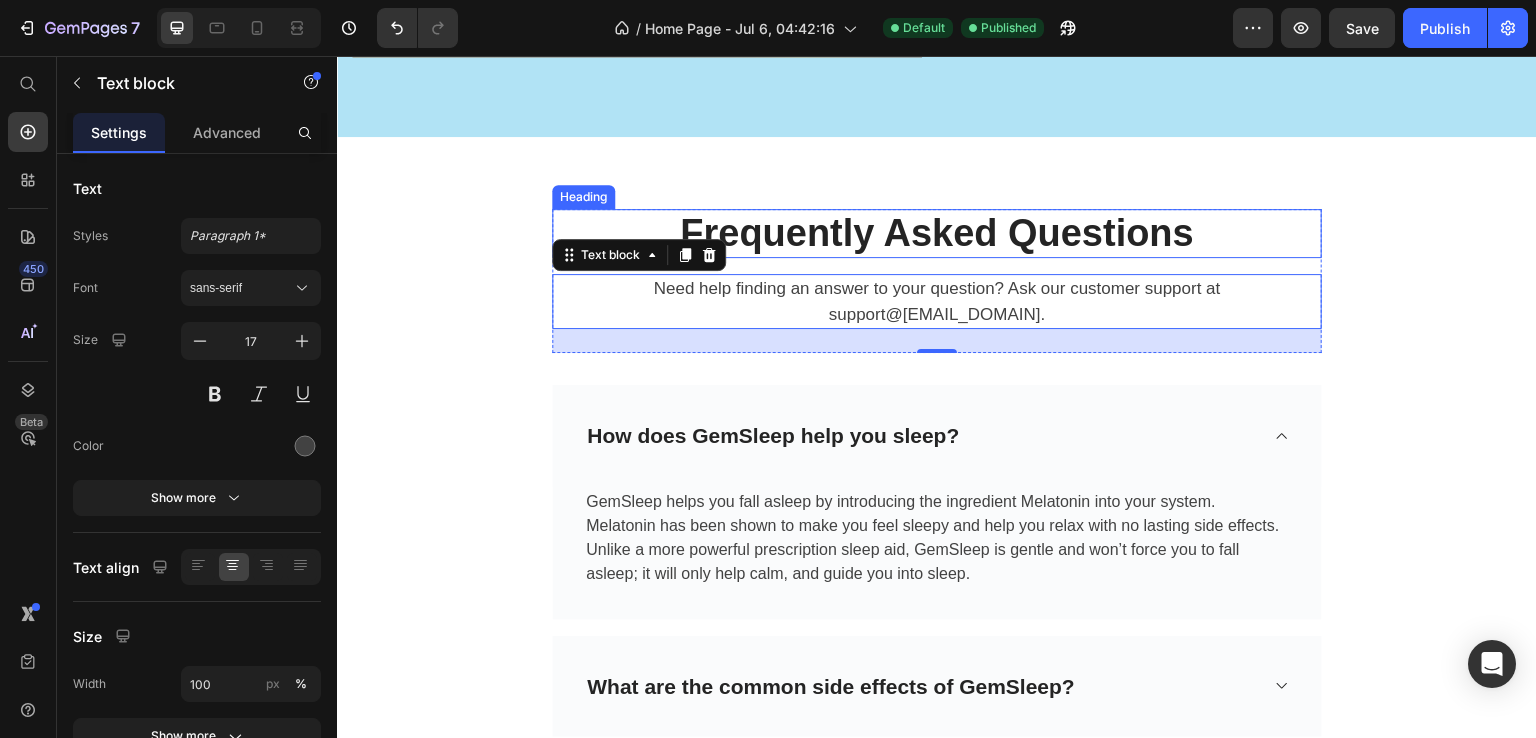 click on "Frequently Asked Questions" at bounding box center (937, 234) 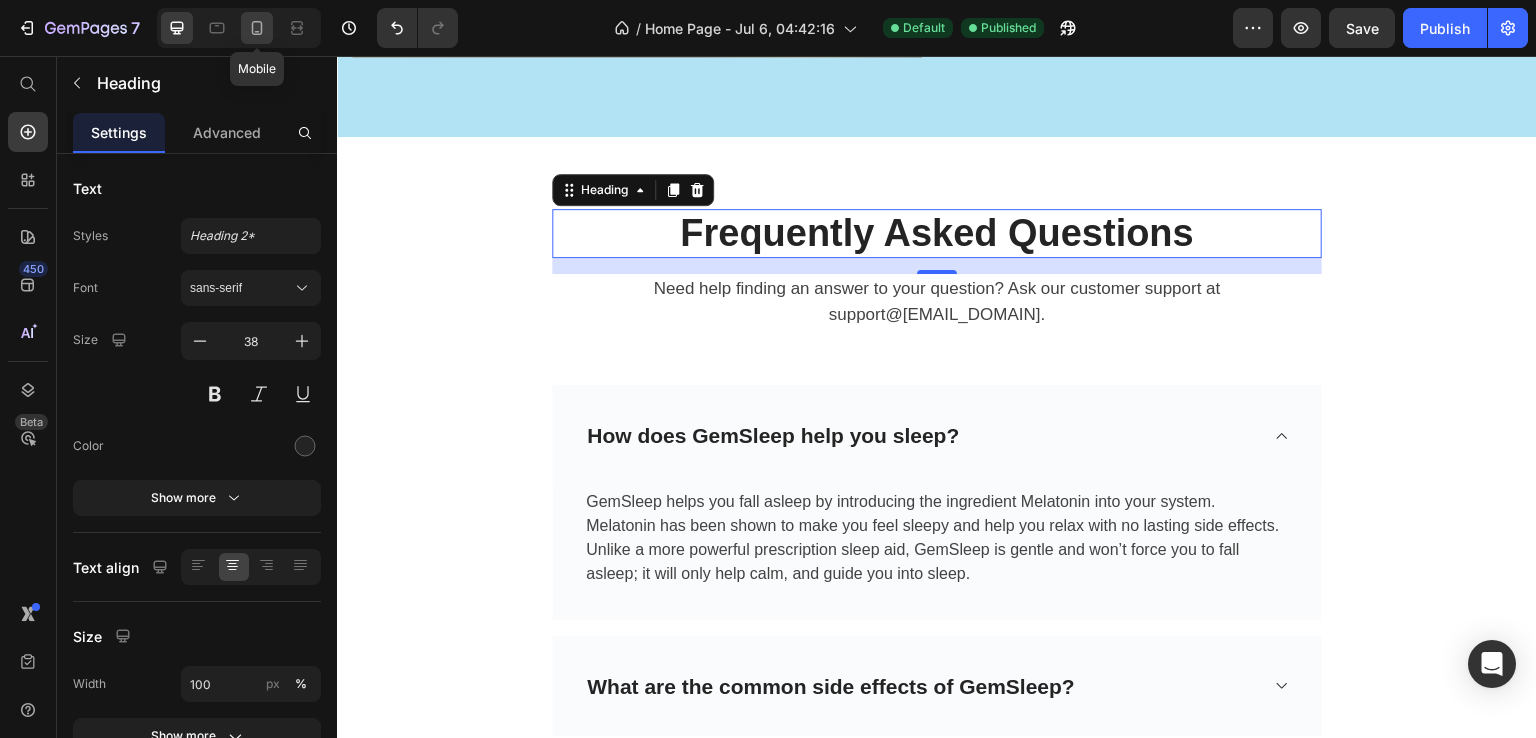 click 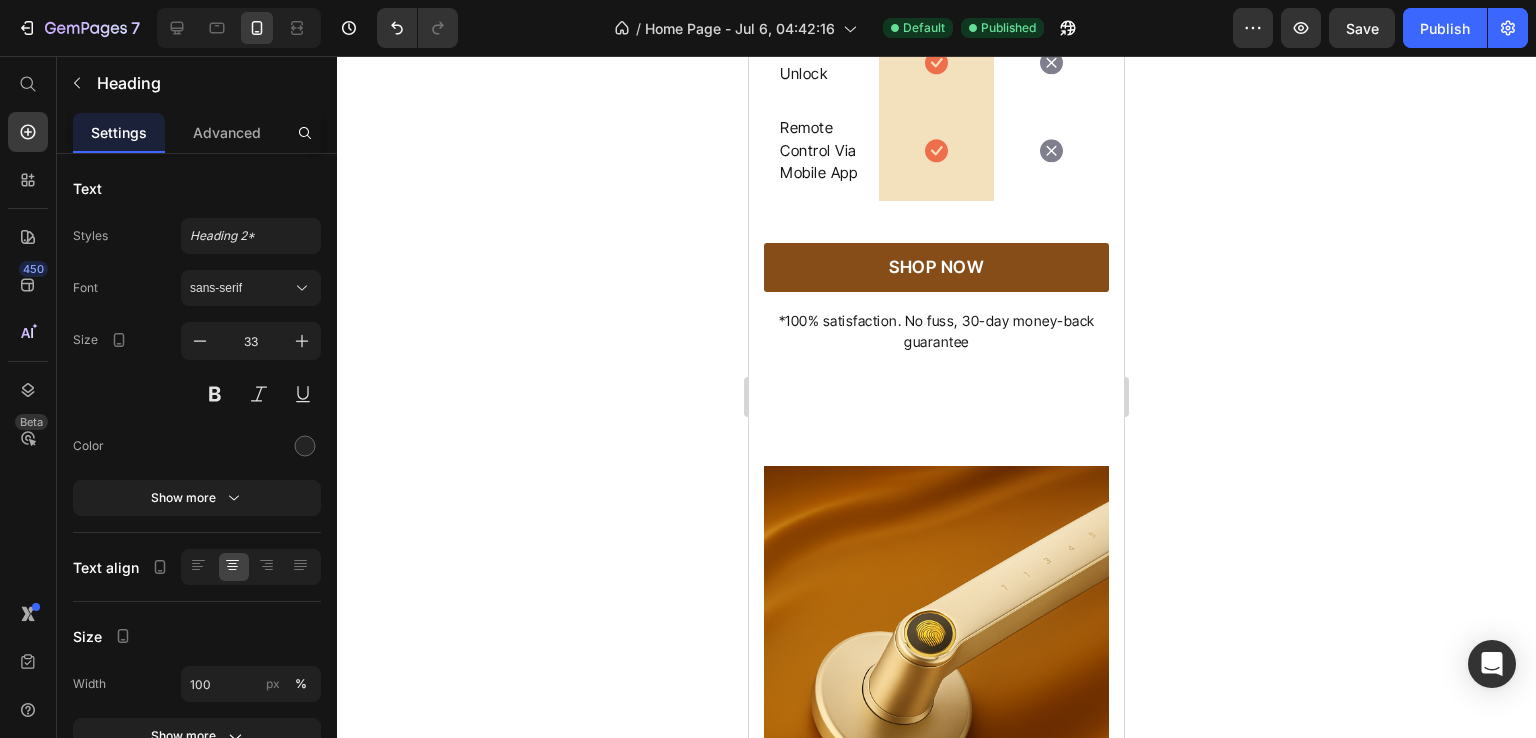 scroll, scrollTop: 6300, scrollLeft: 0, axis: vertical 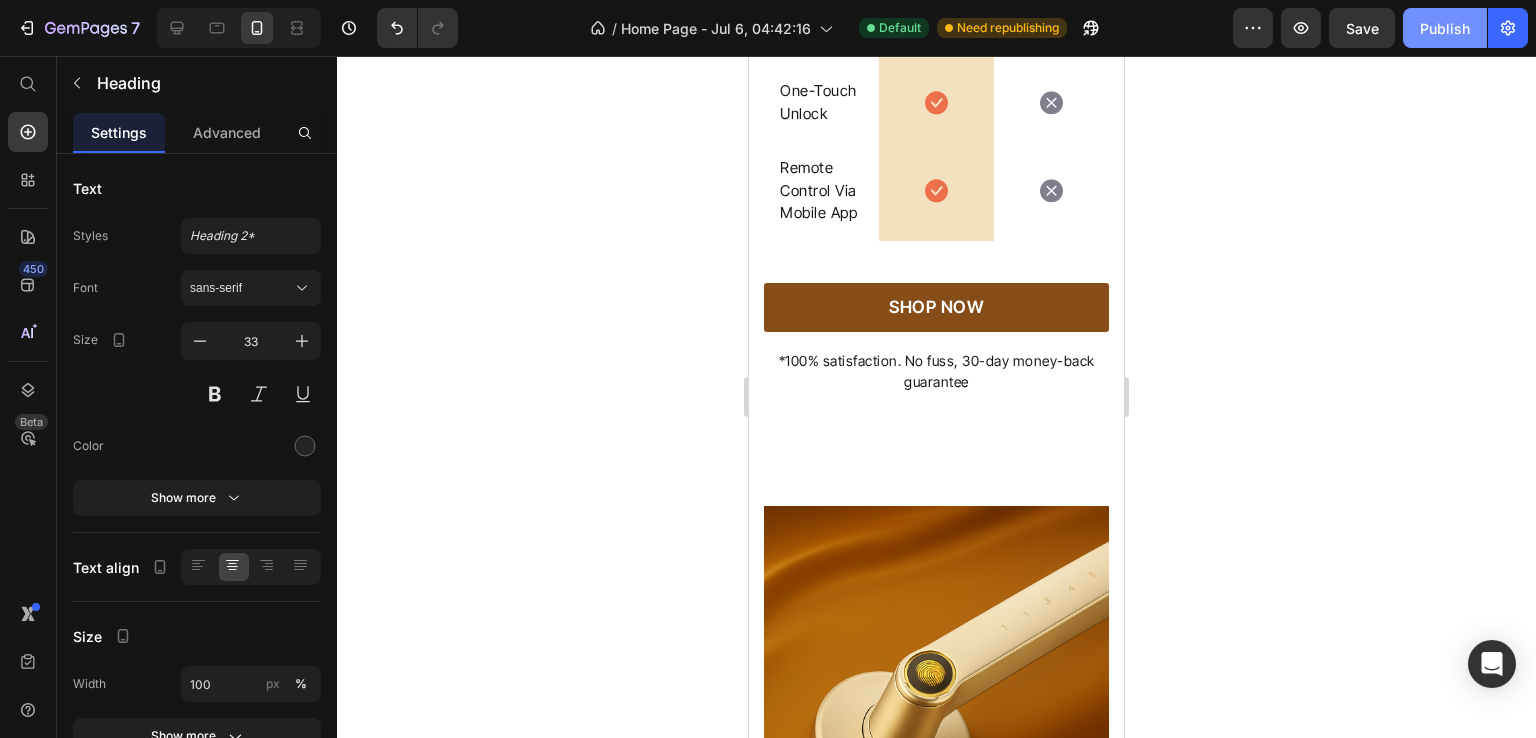 click on "Publish" 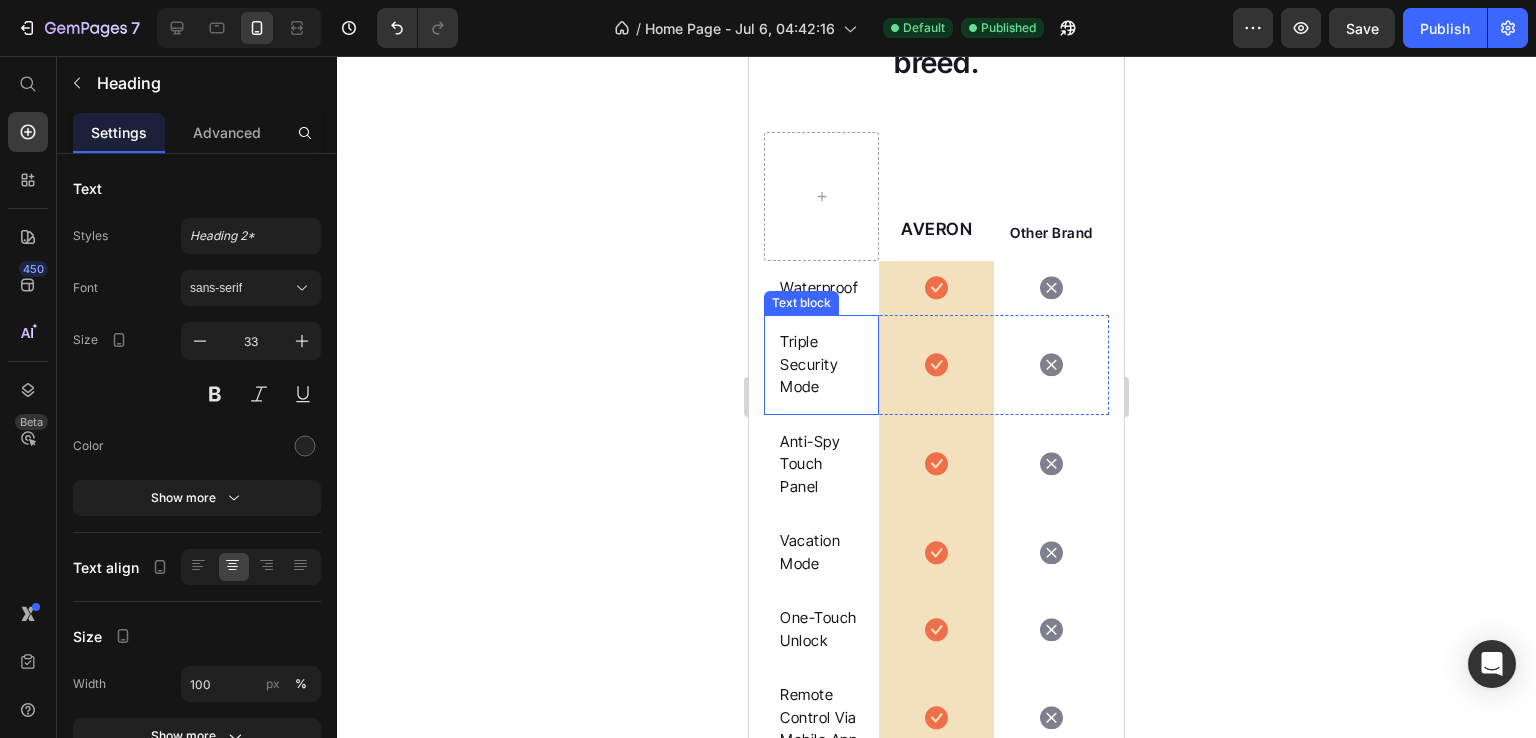 scroll, scrollTop: 5953, scrollLeft: 0, axis: vertical 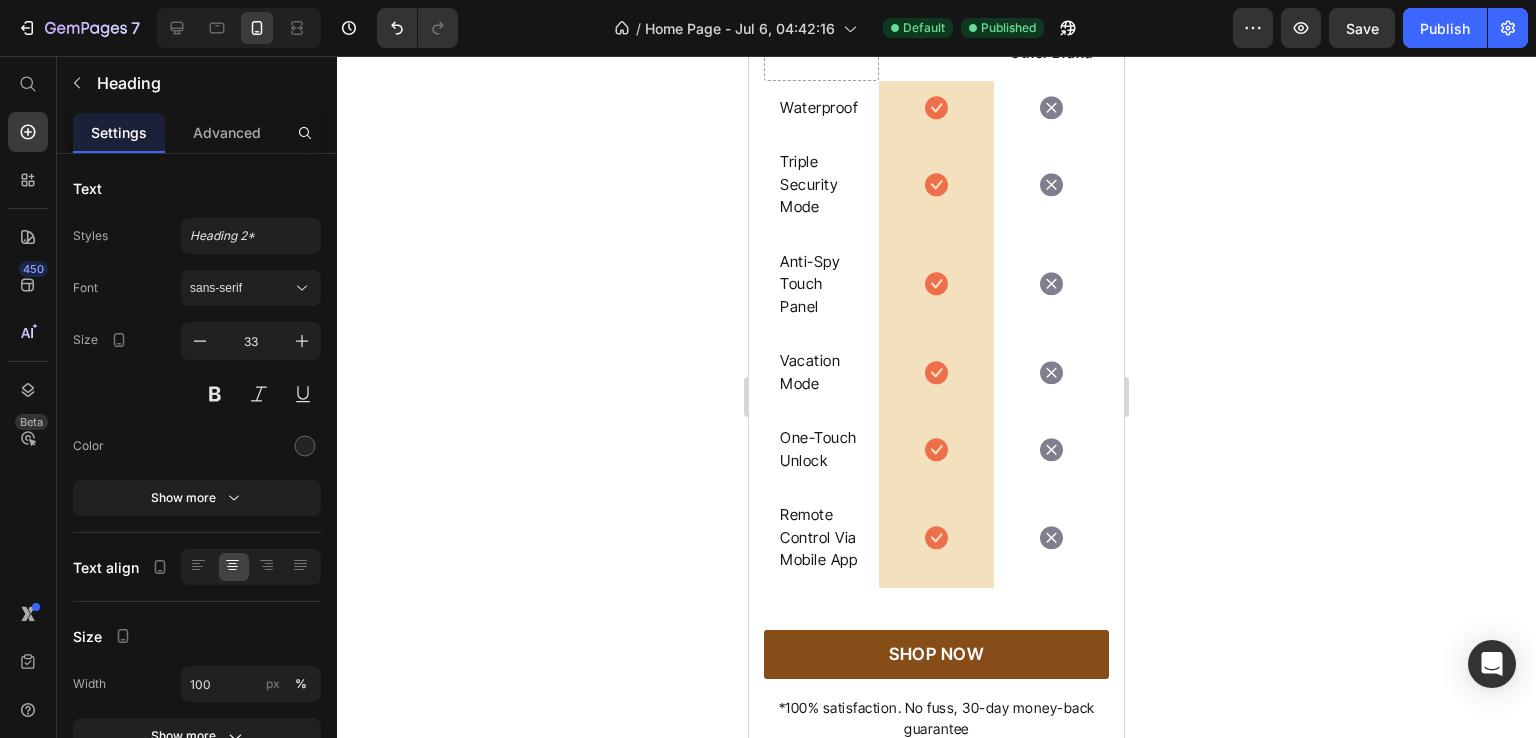 click on "We’re a whole different breed." at bounding box center (936, -136) 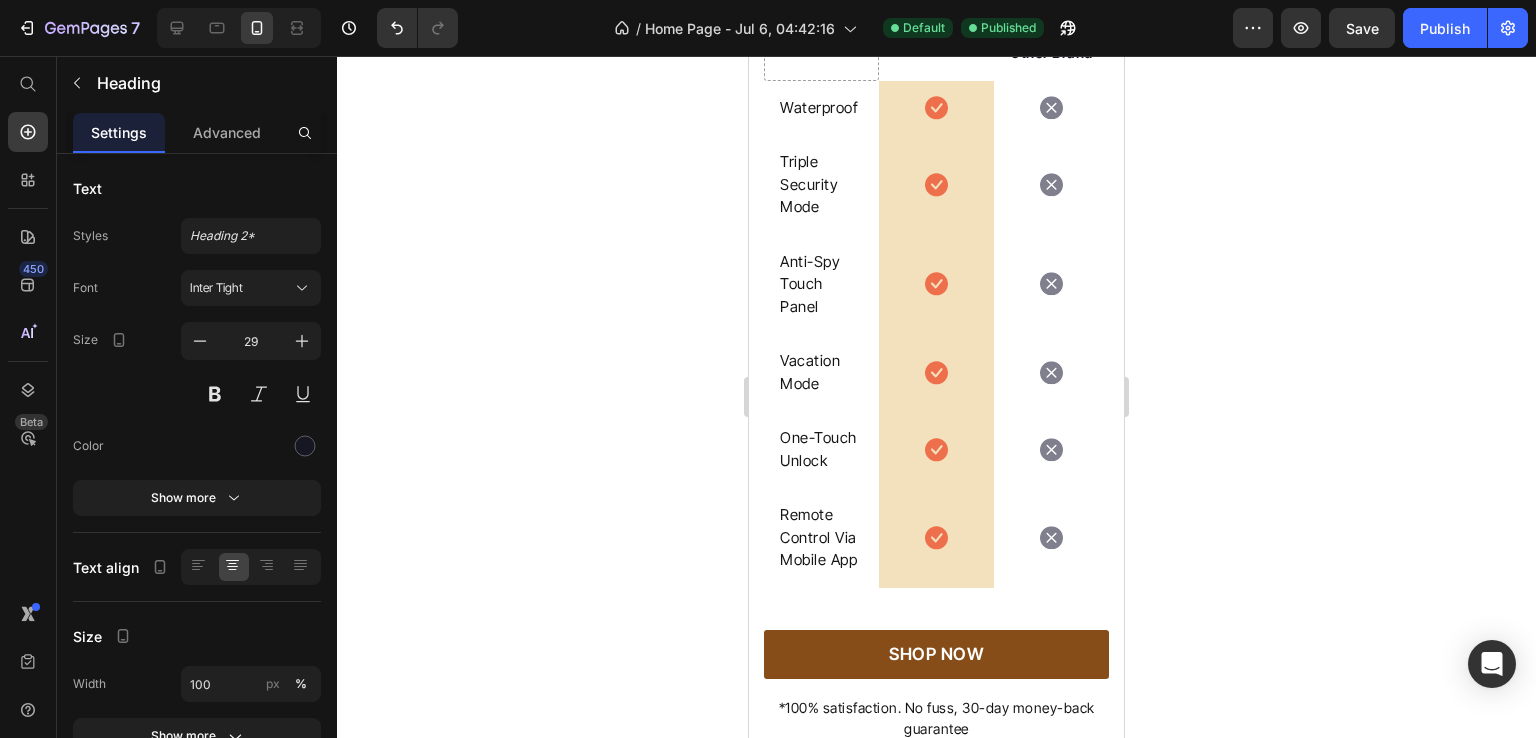 click on "We’re a whole different breed." at bounding box center [936, -136] 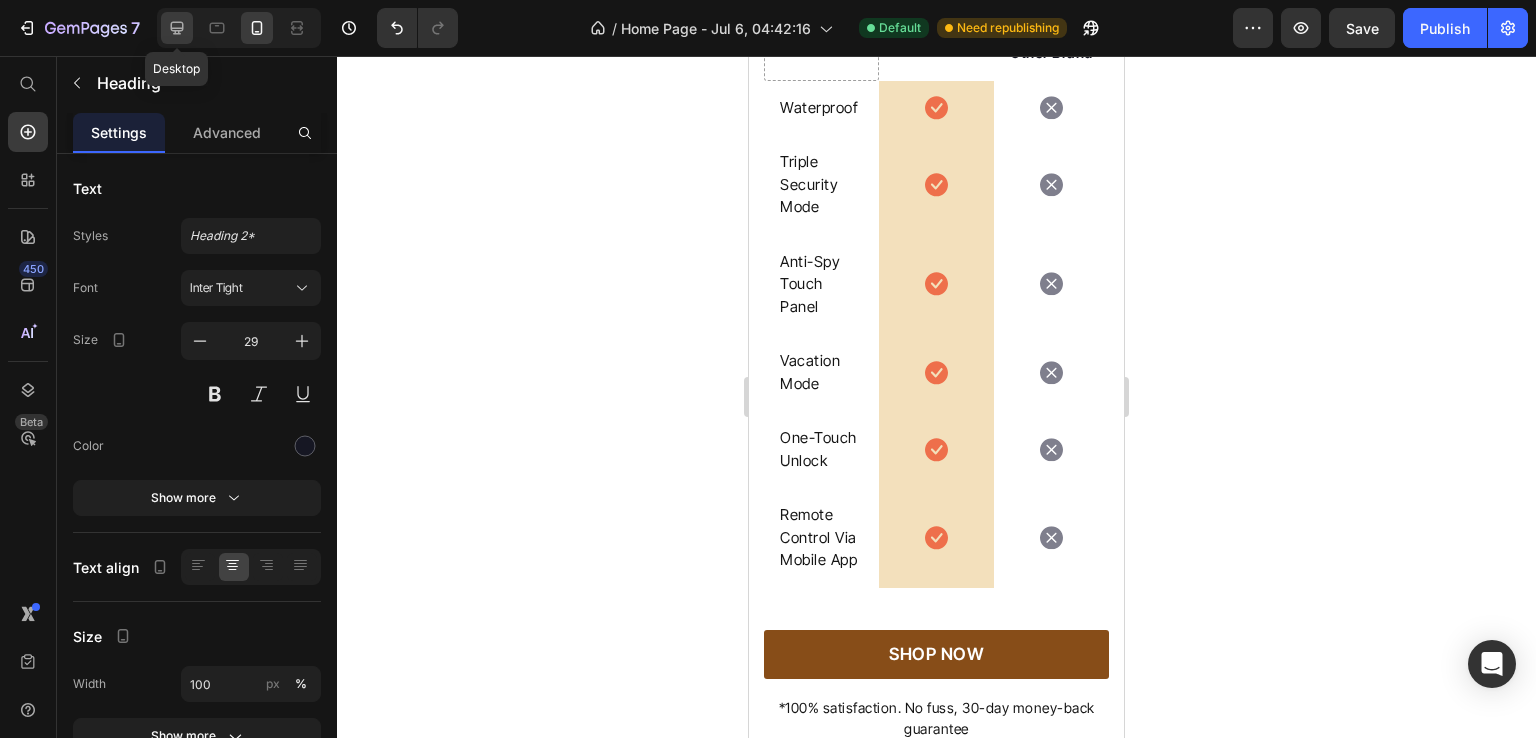 click 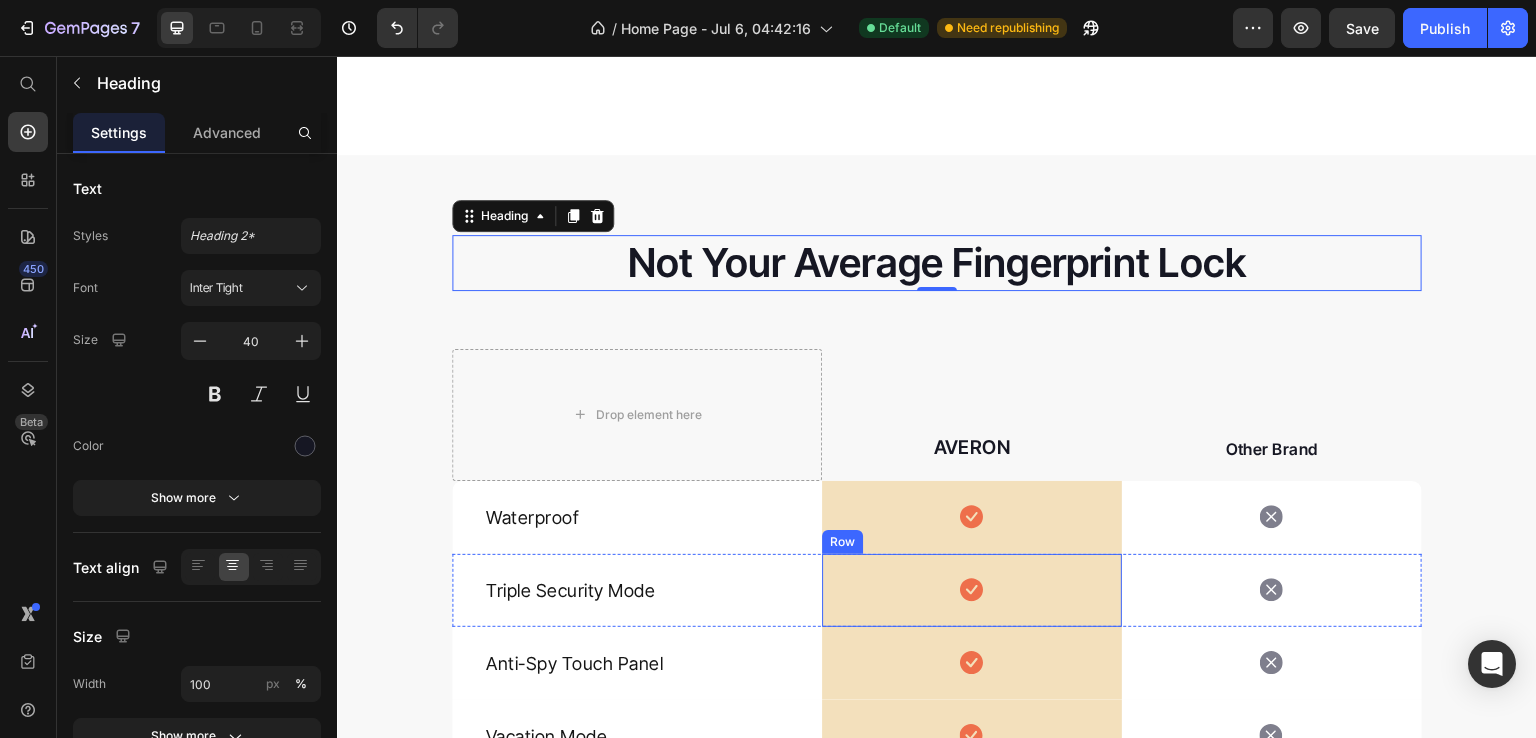 scroll, scrollTop: 5673, scrollLeft: 0, axis: vertical 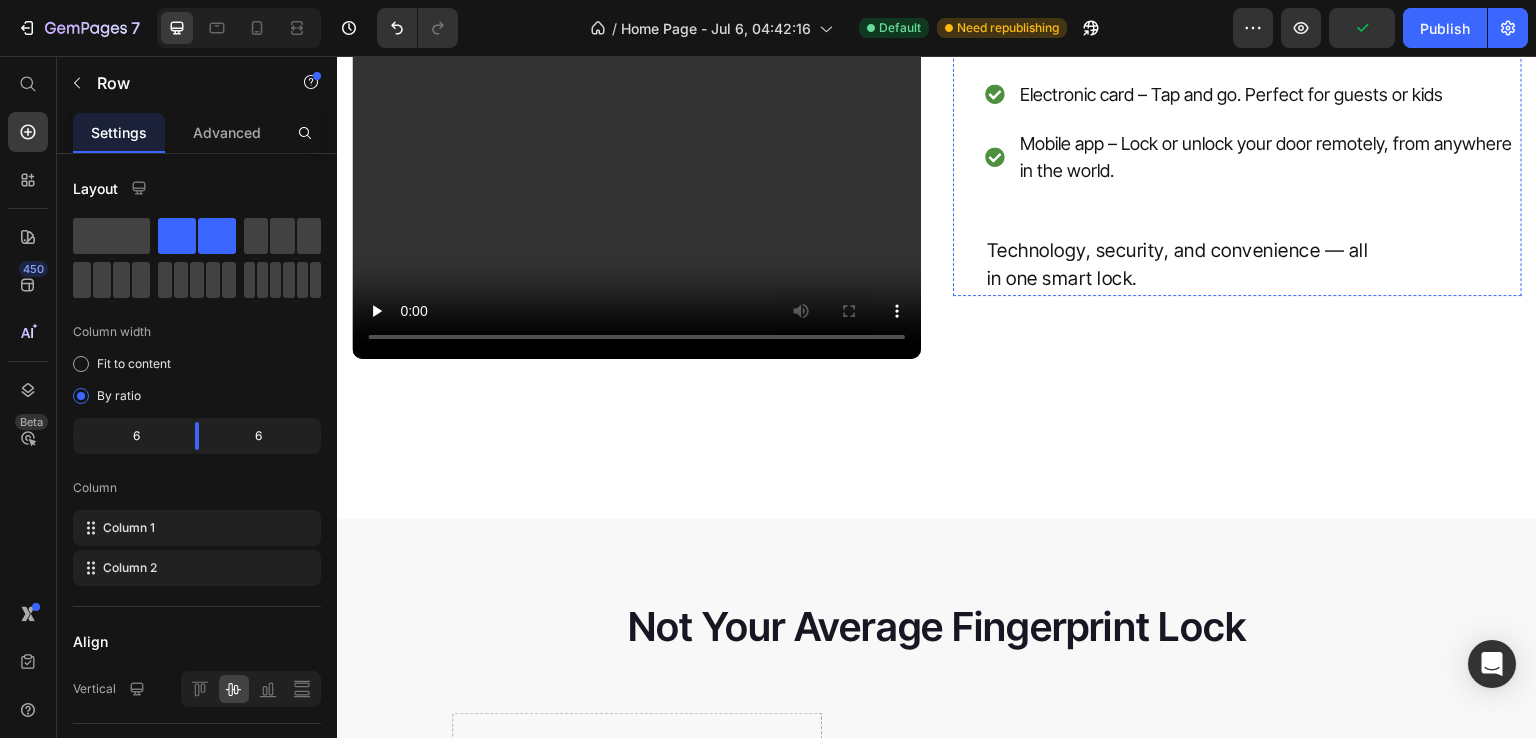 click on "EASY WAYS TO UNLOCK YOUR DOOR Heading Fingerprint – Unlock with just a touch Physical key – For those who prefer the classic way Electronic card – Tap and go. Perfect for guests or kids Mobile app – Lock or unlock your door remotely, from anywhere in the world. Item list Technology, security, and convenience — all in one smart lock. Text block Row" at bounding box center (1237, 74) 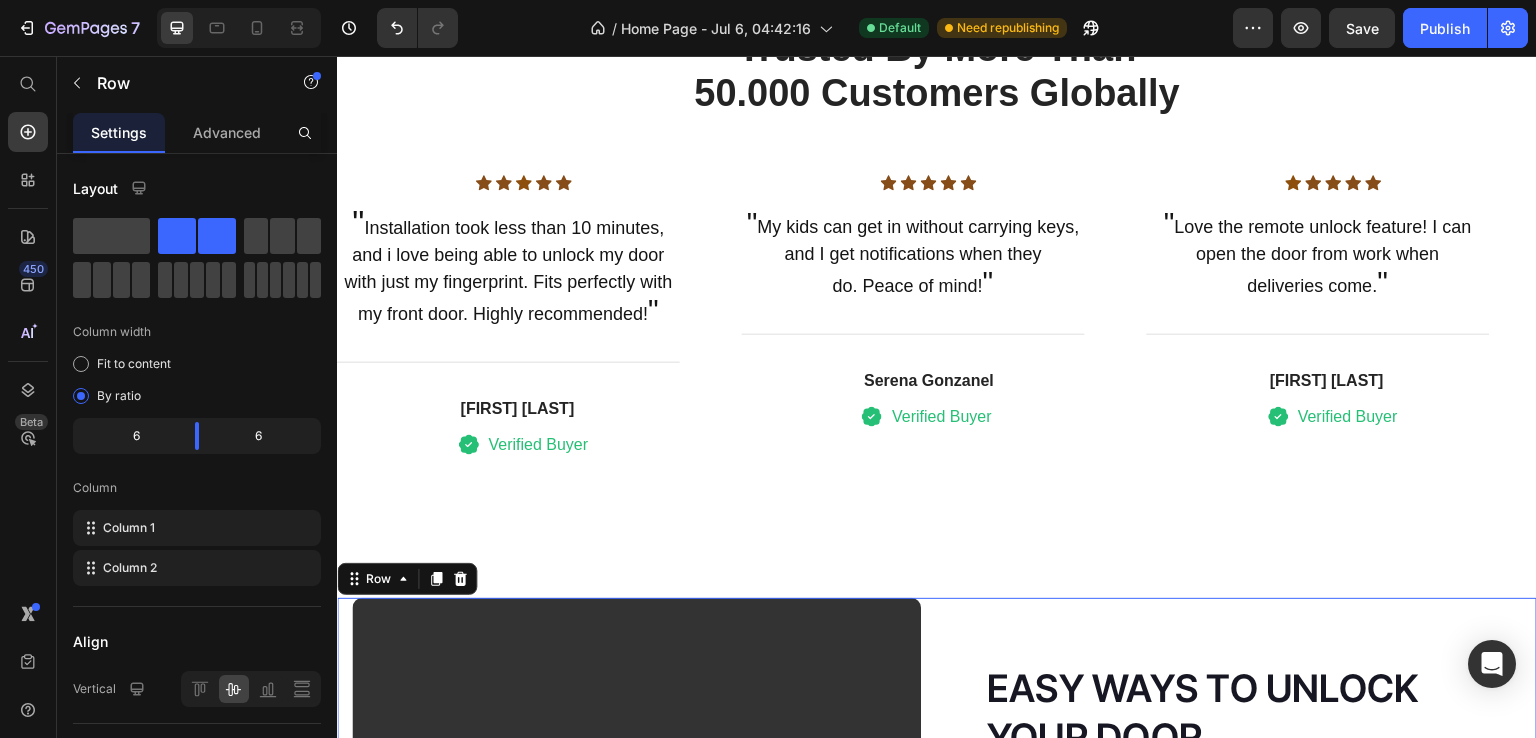 scroll, scrollTop: 3952, scrollLeft: 0, axis: vertical 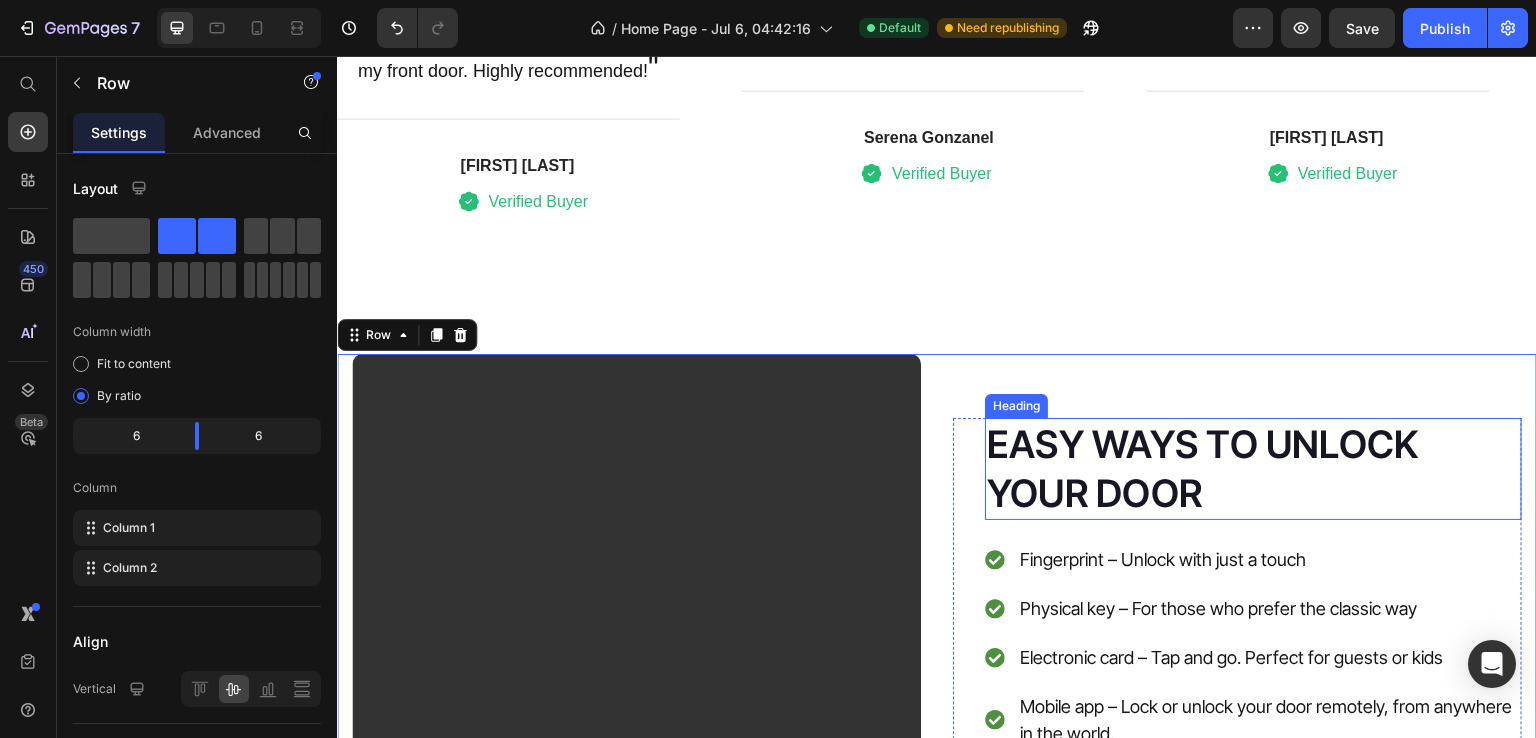 click on "EASY WAYS TO UNLOCK YOUR DOOR" at bounding box center [1253, 469] 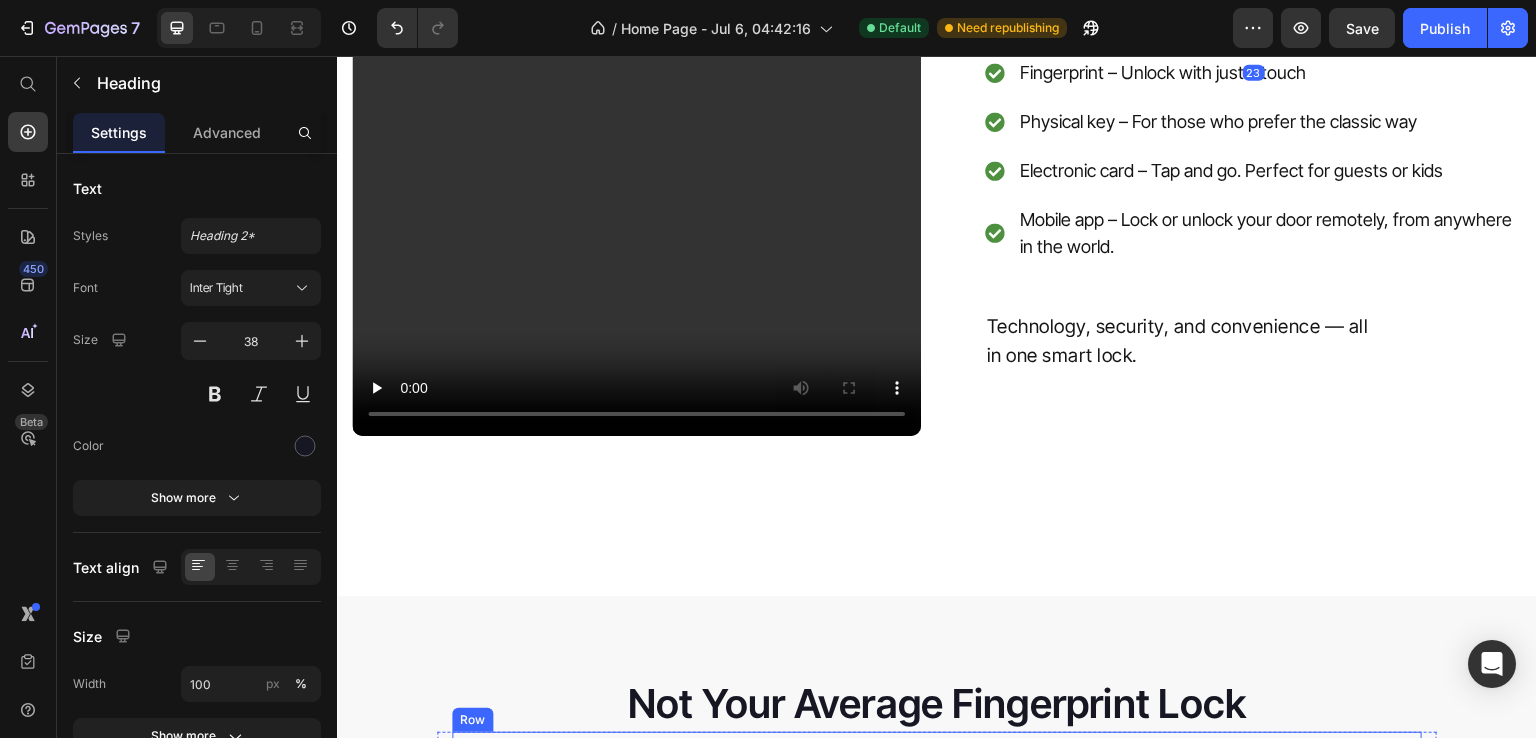 scroll, scrollTop: 4839, scrollLeft: 0, axis: vertical 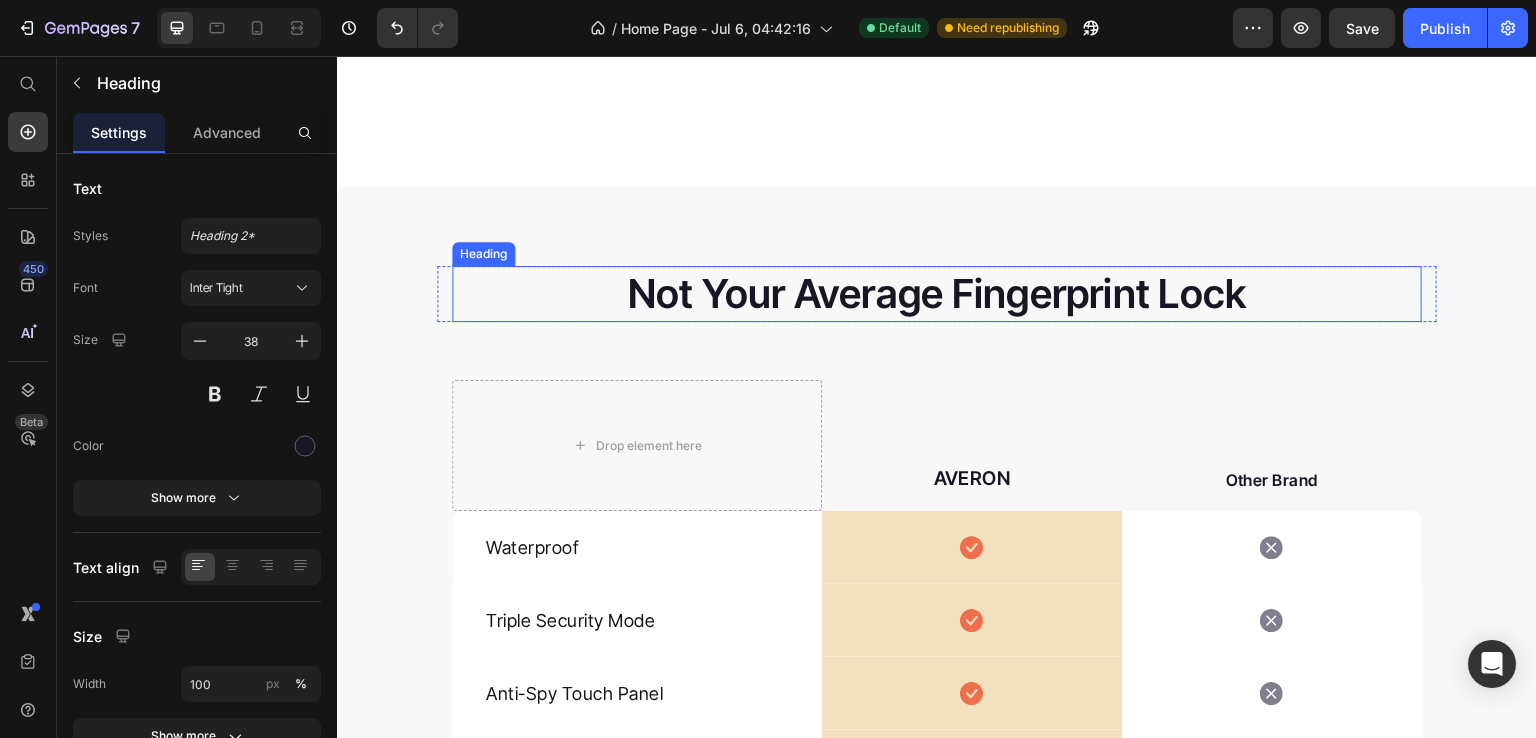 click on "Not Your Average Fingerprint Lock" at bounding box center [937, 294] 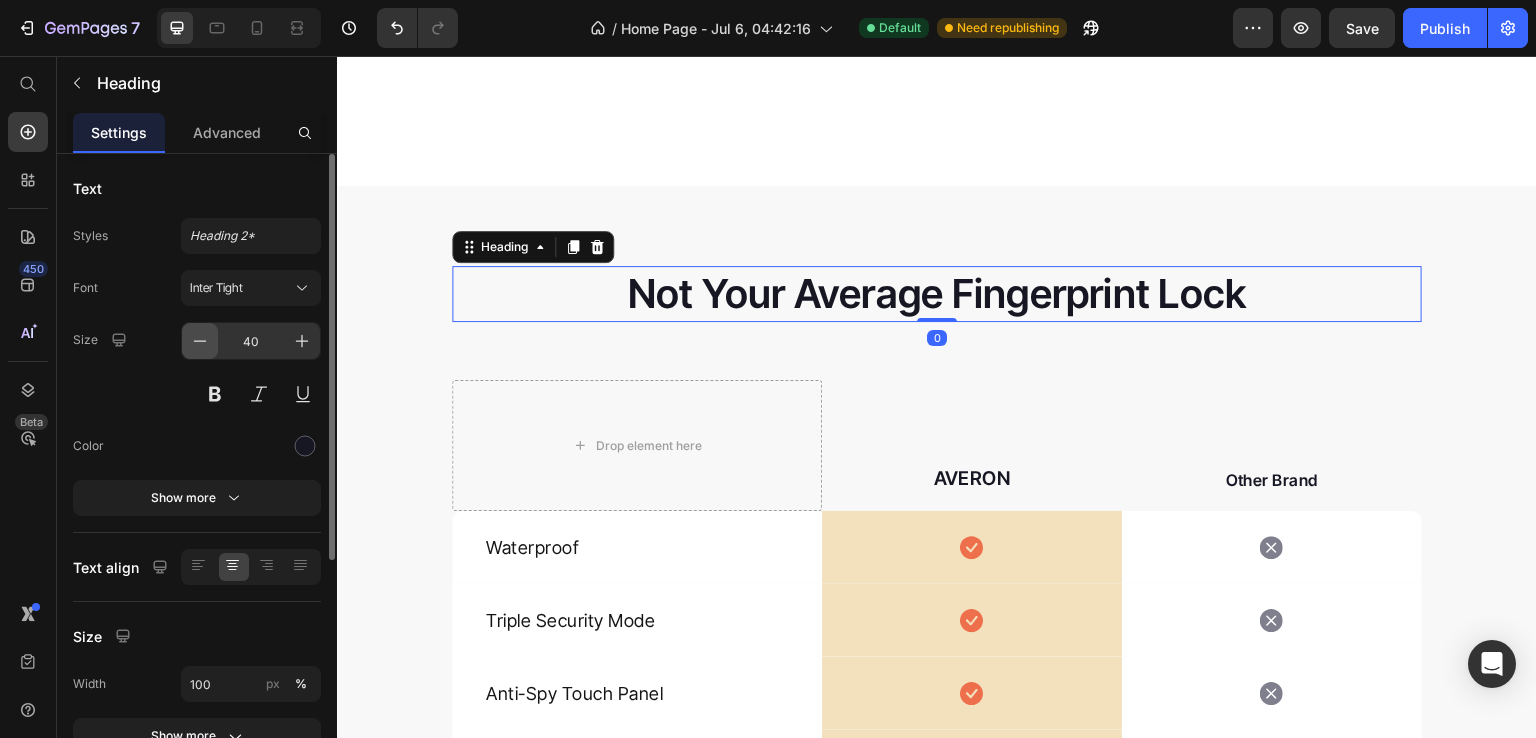 click 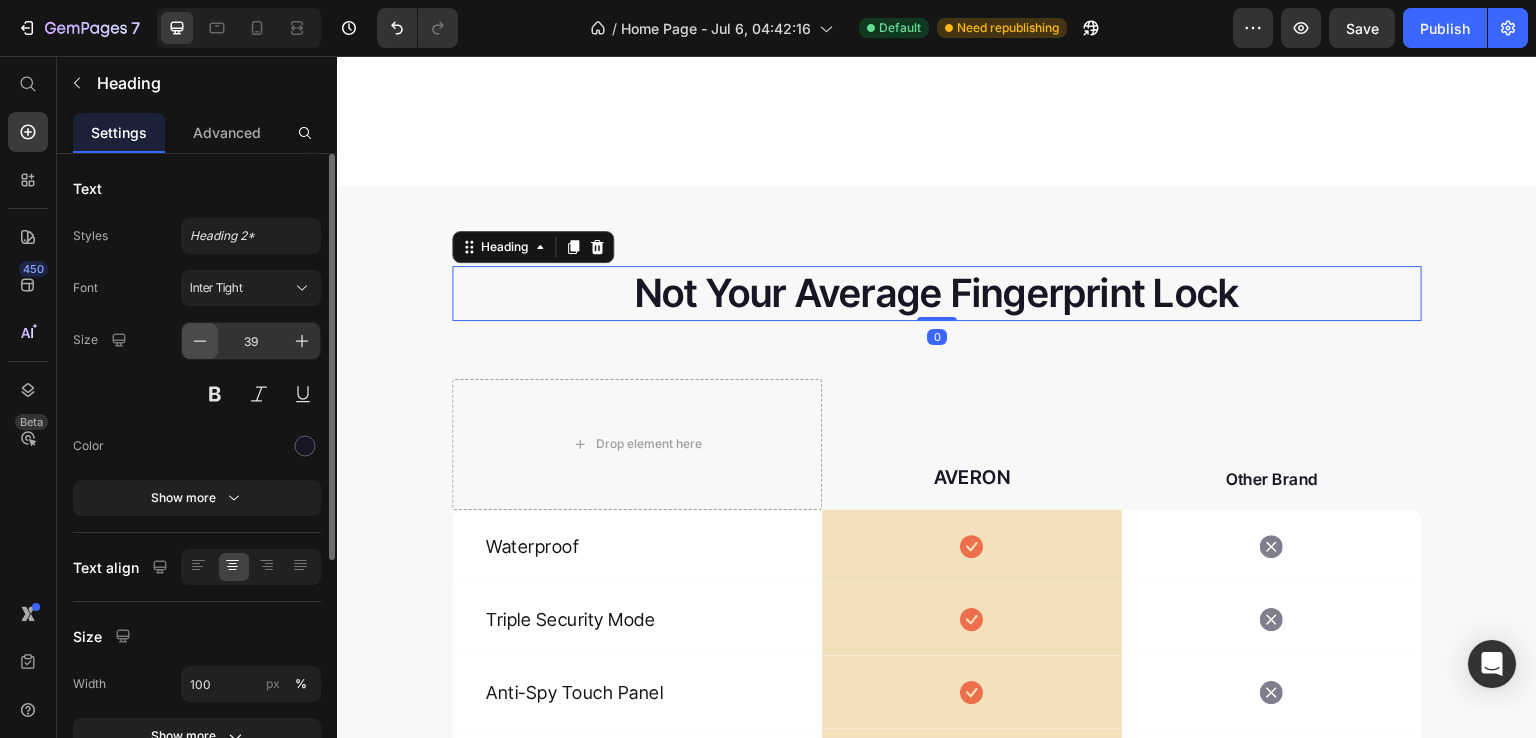 click 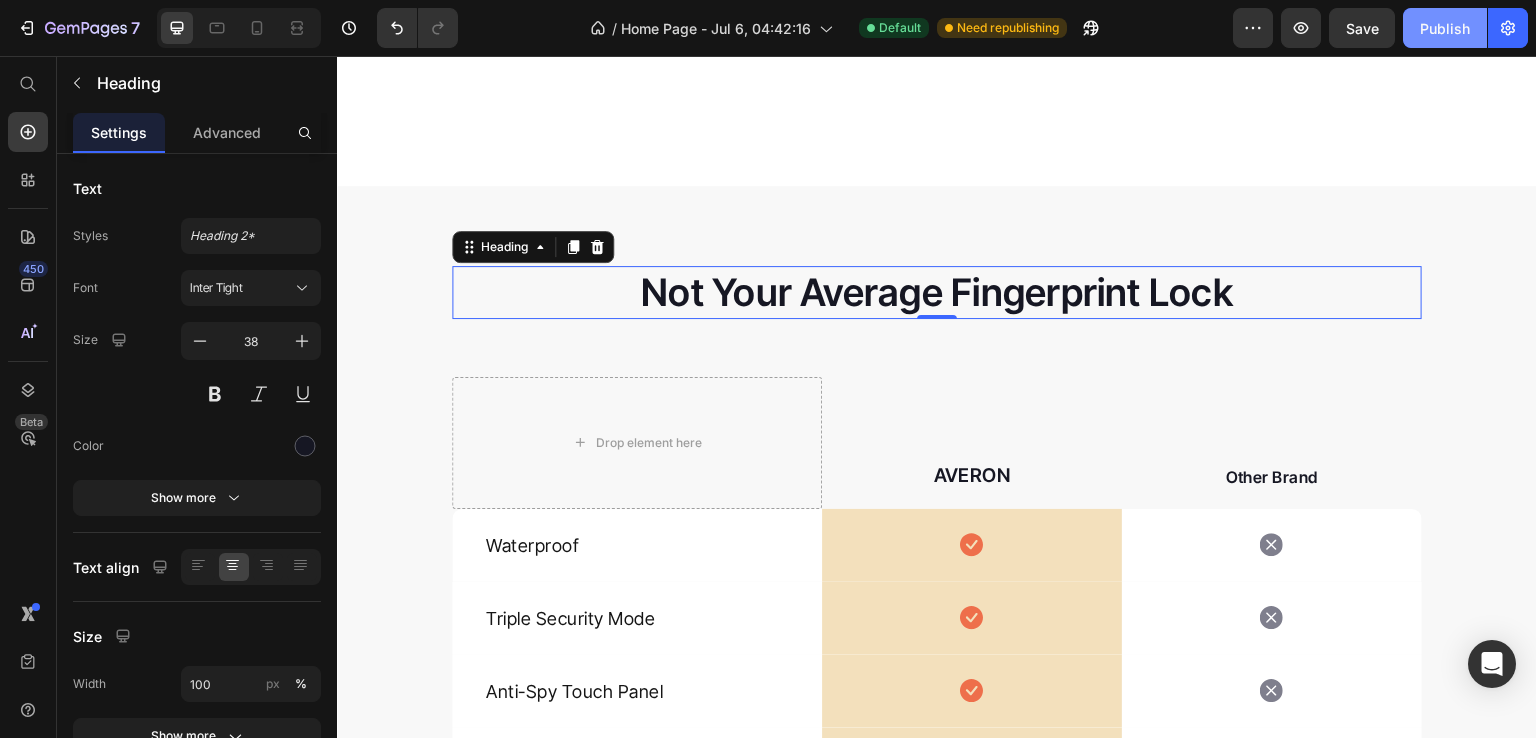click on "Publish" at bounding box center [1445, 28] 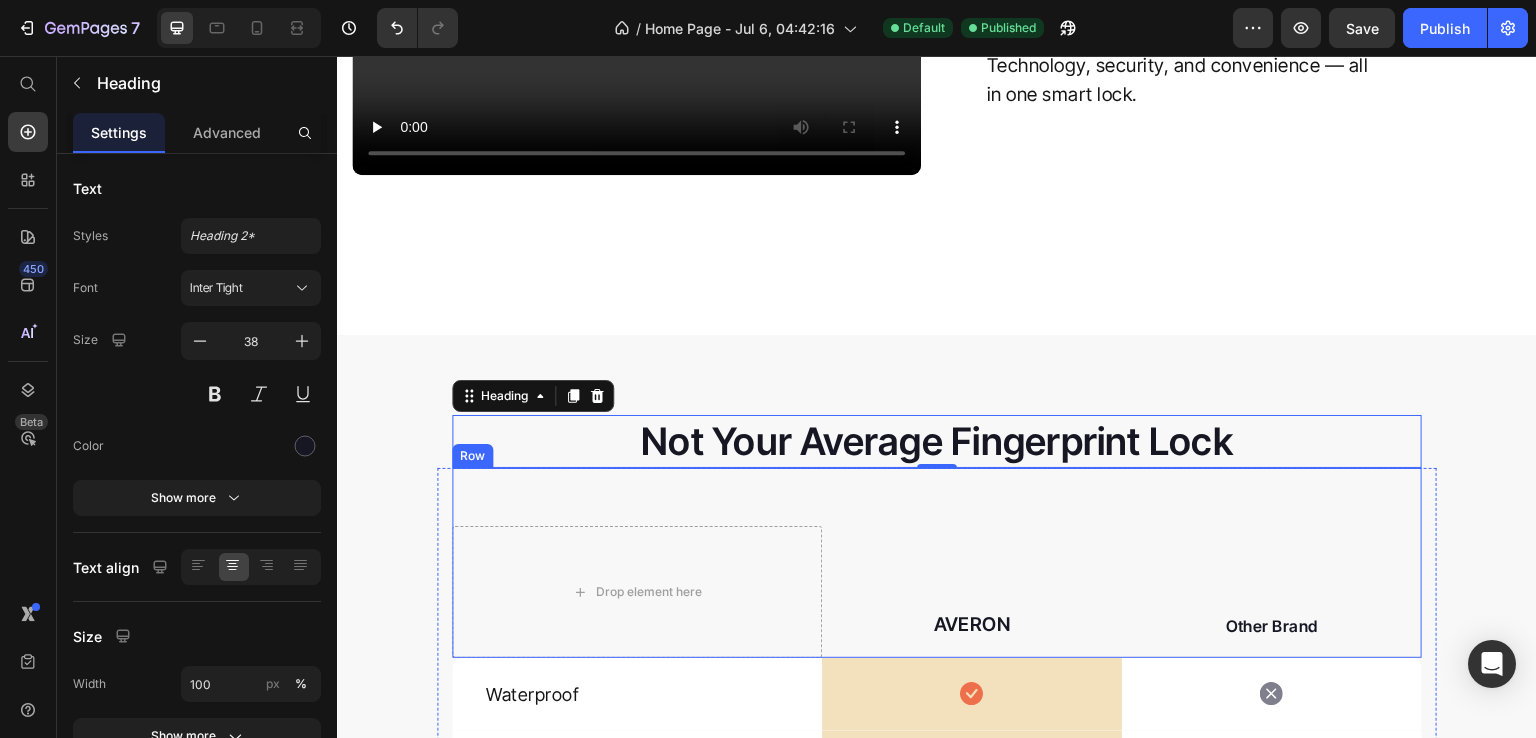 scroll, scrollTop: 4131, scrollLeft: 0, axis: vertical 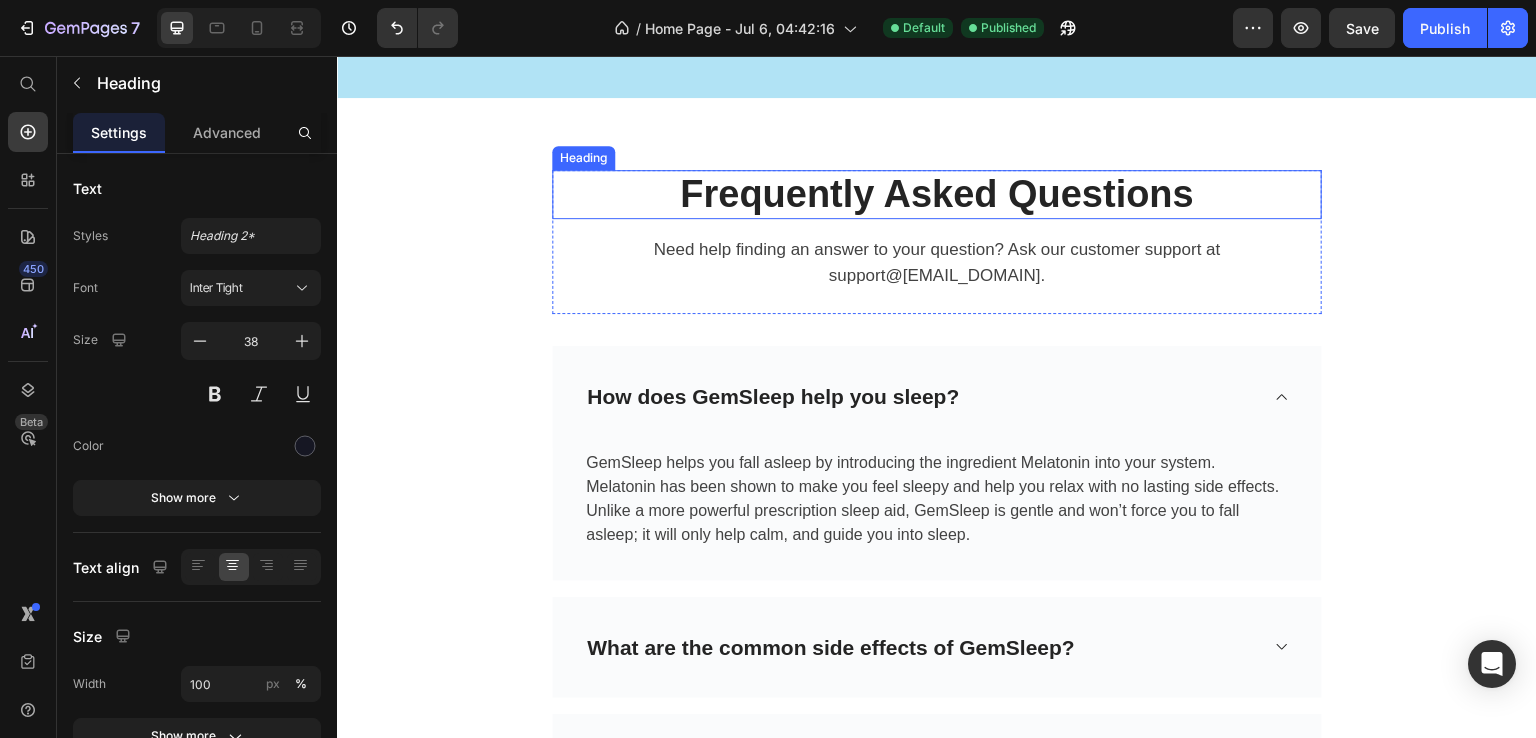 click on "Frequently Asked Questions" at bounding box center (937, 195) 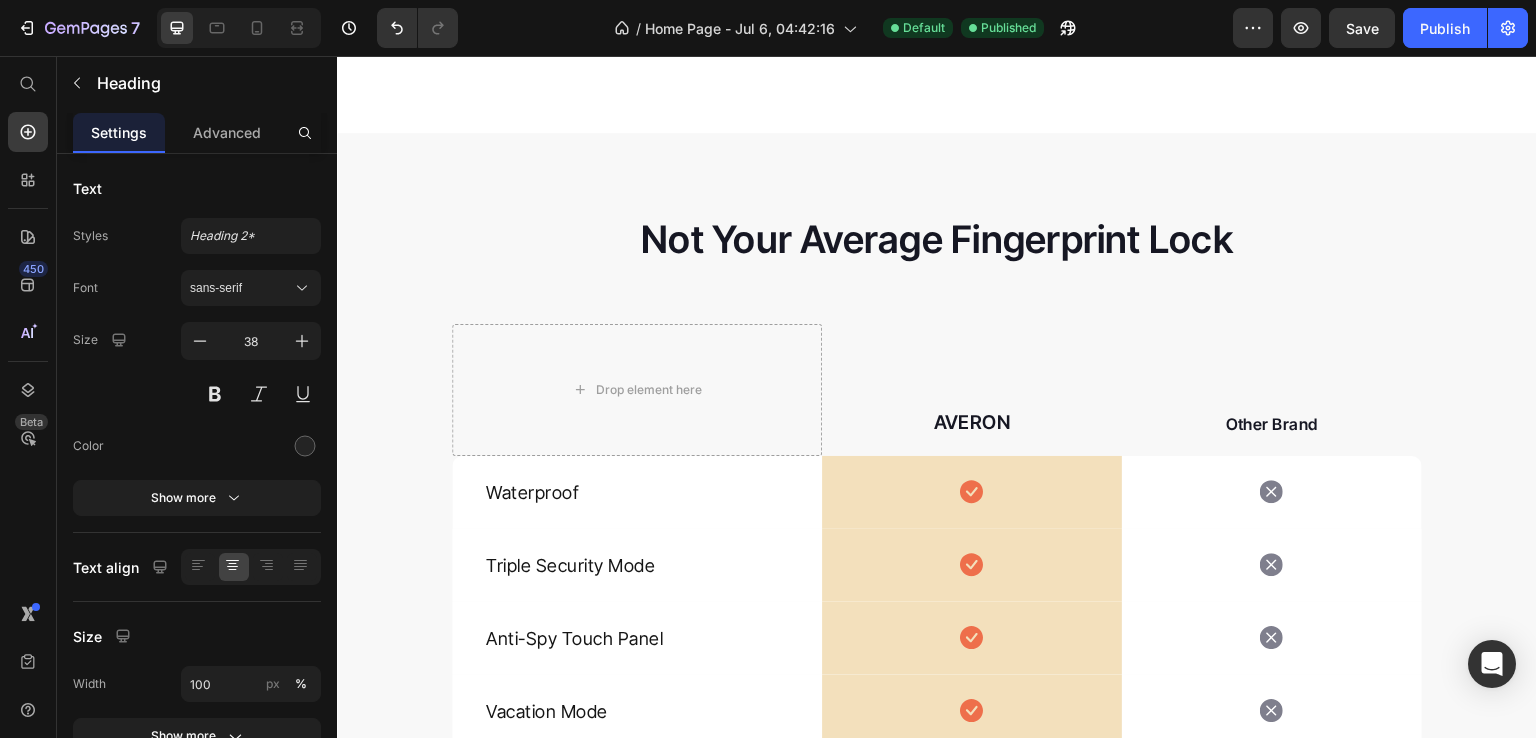 scroll, scrollTop: 4890, scrollLeft: 0, axis: vertical 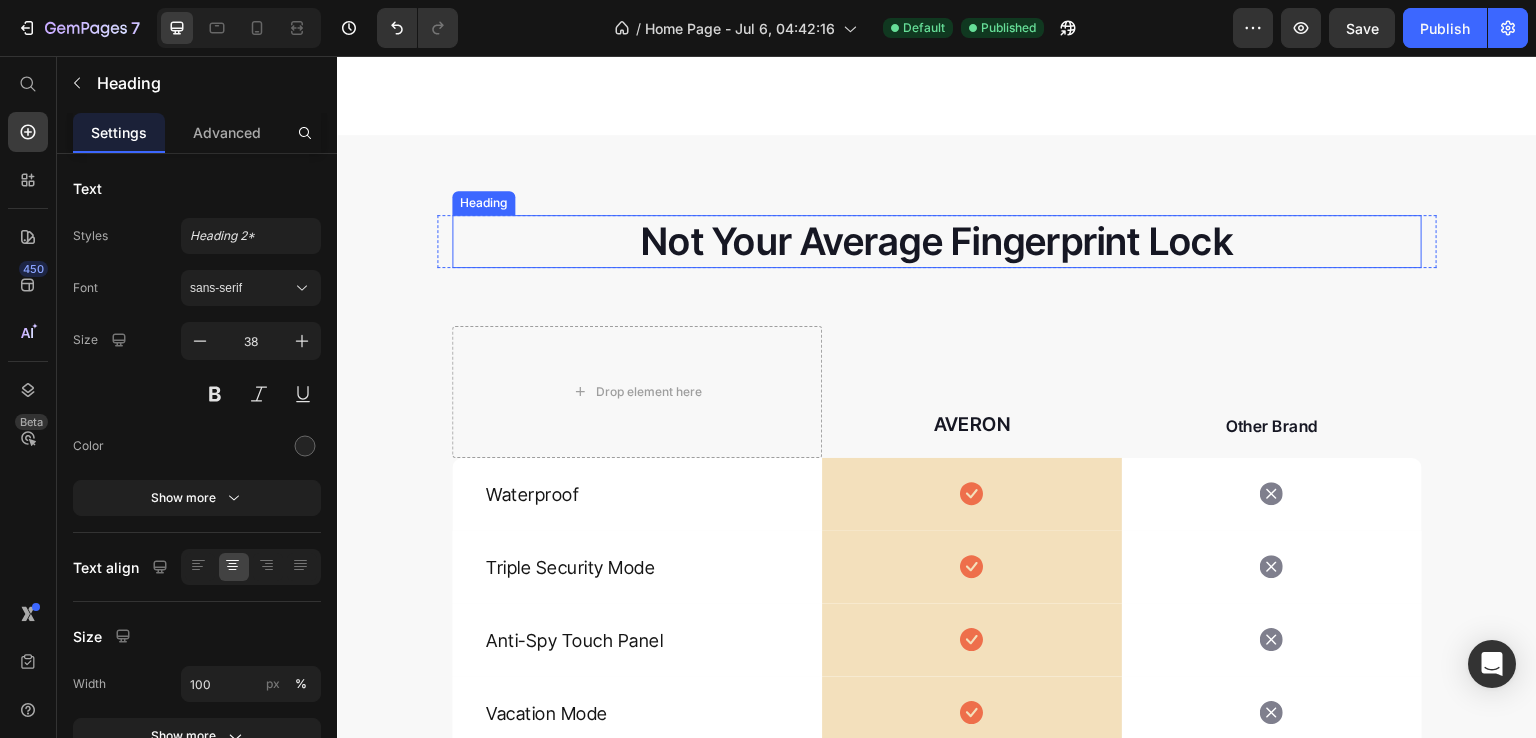 click on "Not Your Average Fingerprint Lock" at bounding box center [937, 241] 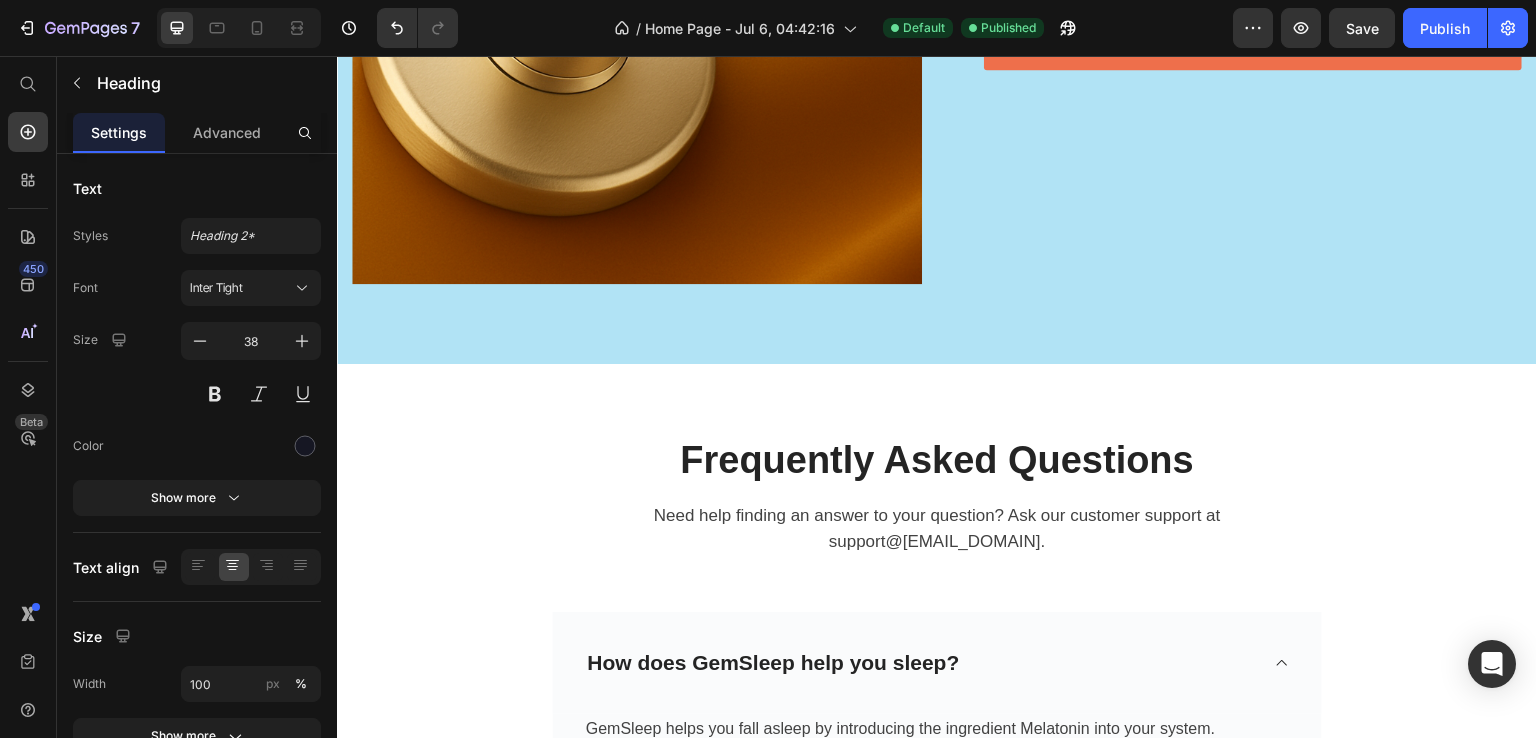 scroll, scrollTop: 6796, scrollLeft: 0, axis: vertical 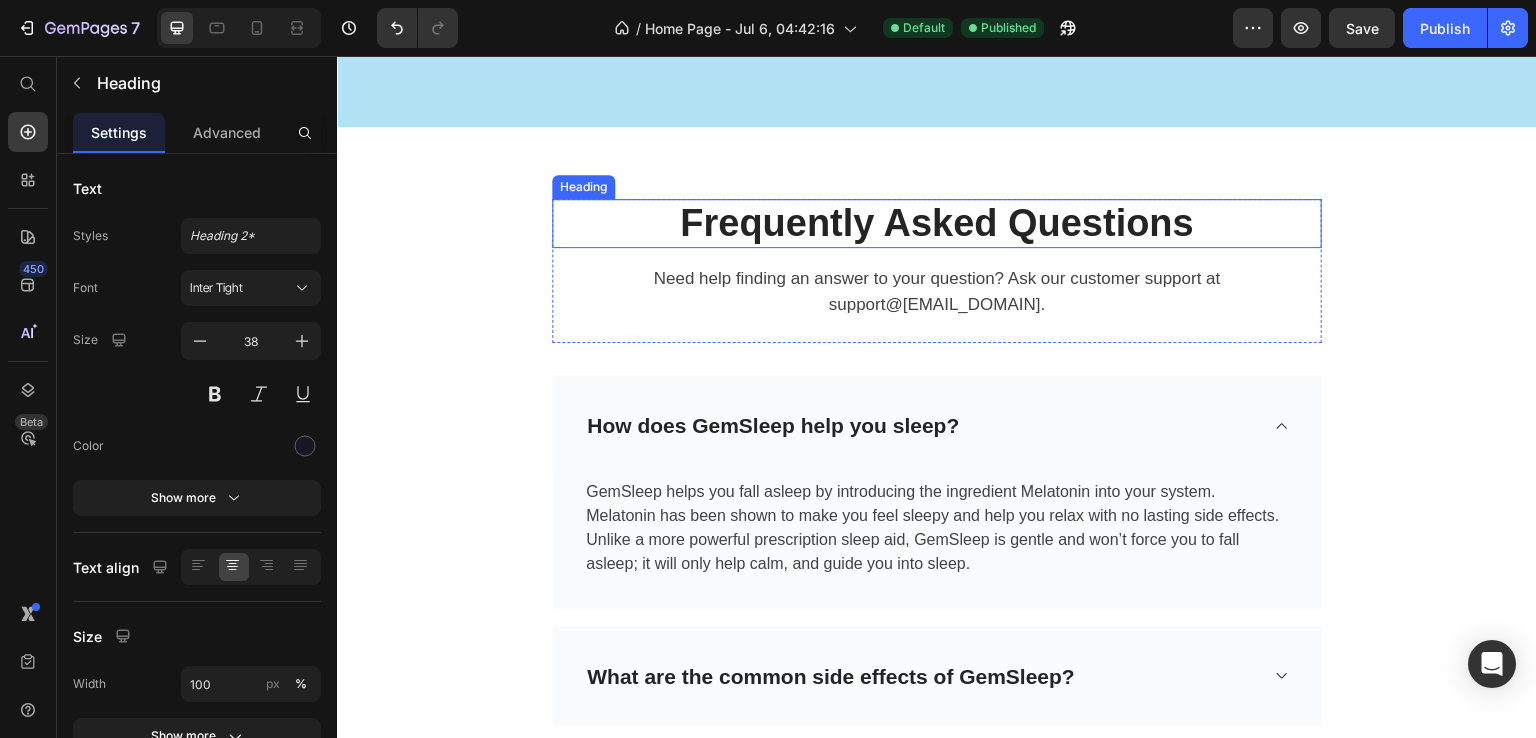 click on "Frequently Asked Questions" at bounding box center [937, 224] 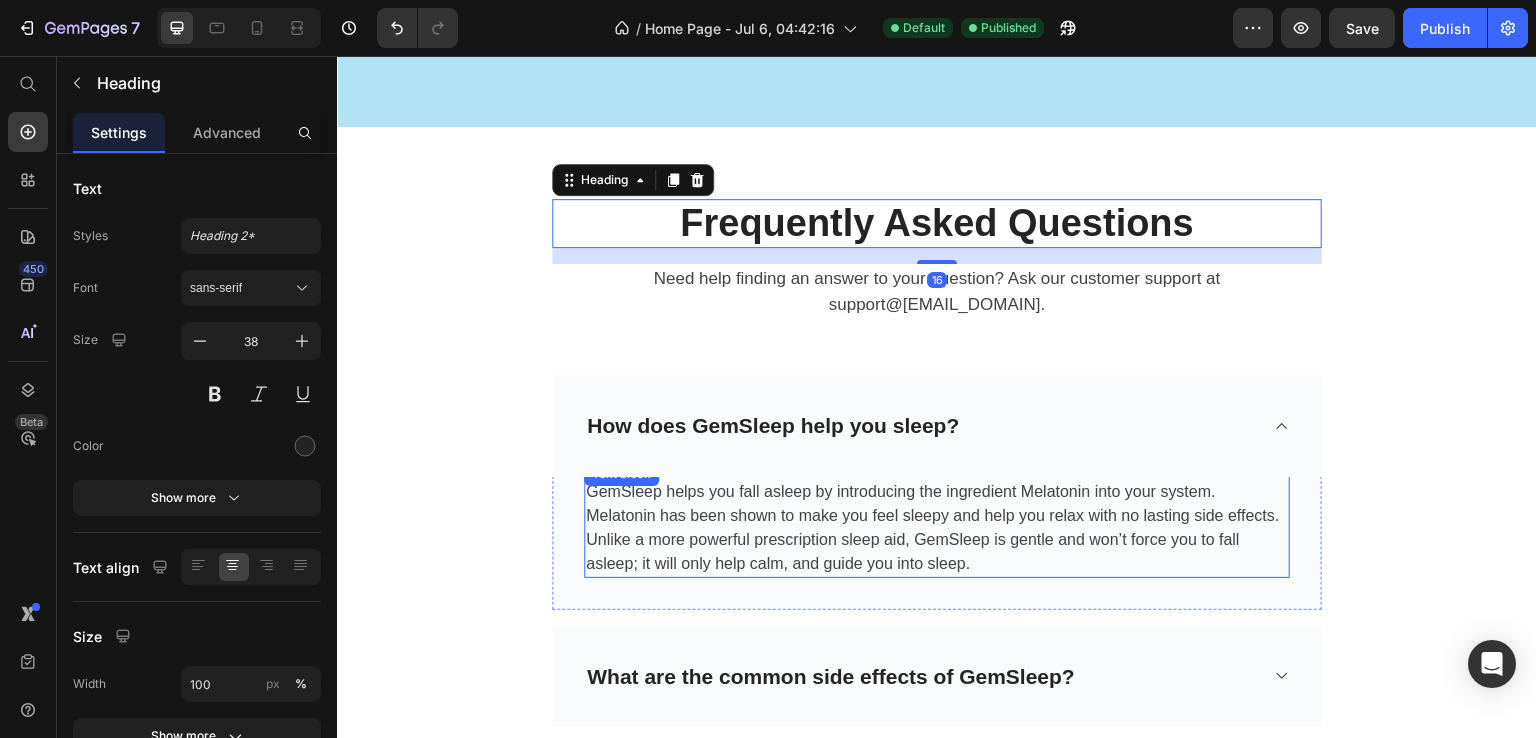 scroll, scrollTop: 6912, scrollLeft: 0, axis: vertical 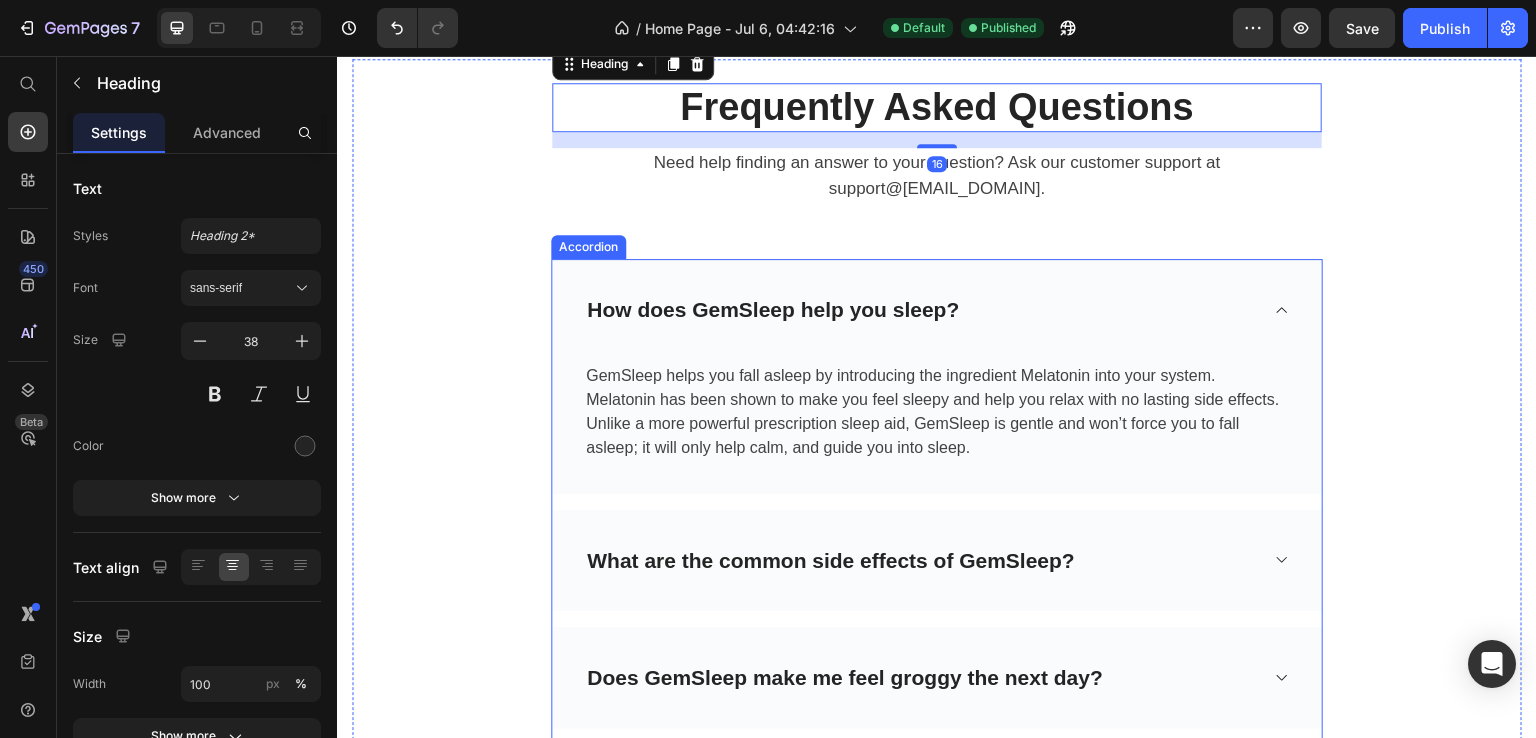 click on "How does GemSleep help you sleep?" at bounding box center (773, 310) 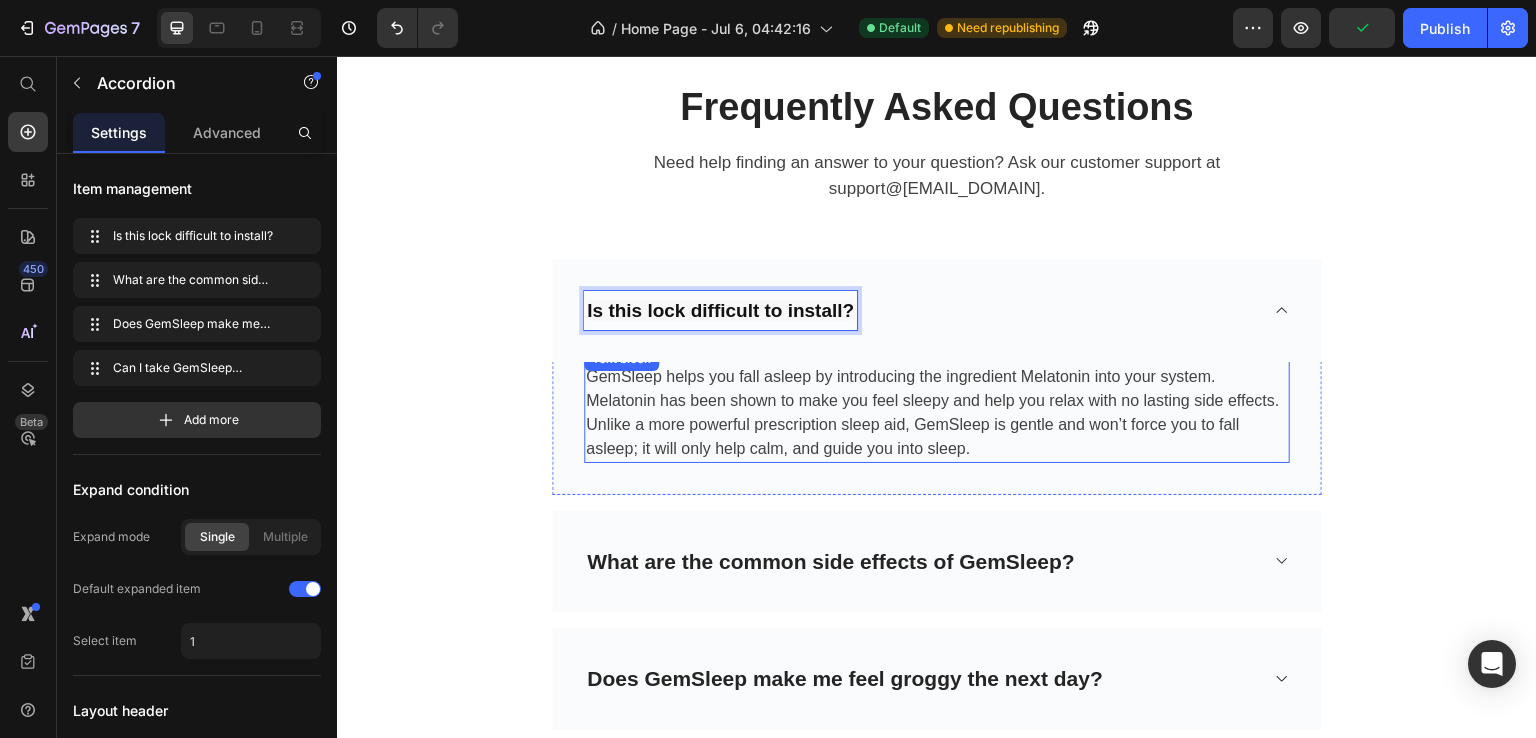 click on "GemSleep helps you fall asleep by introducing the ingredient Melatonin into your system. Melatonin has been shown to make you feel sleepy and help you relax with no lasting side effects. Unlike a more powerful prescription sleep aid, GemSleep is gentle and won’t force you to fall asleep; it will only help calm, and guide you into sleep." at bounding box center (937, 413) 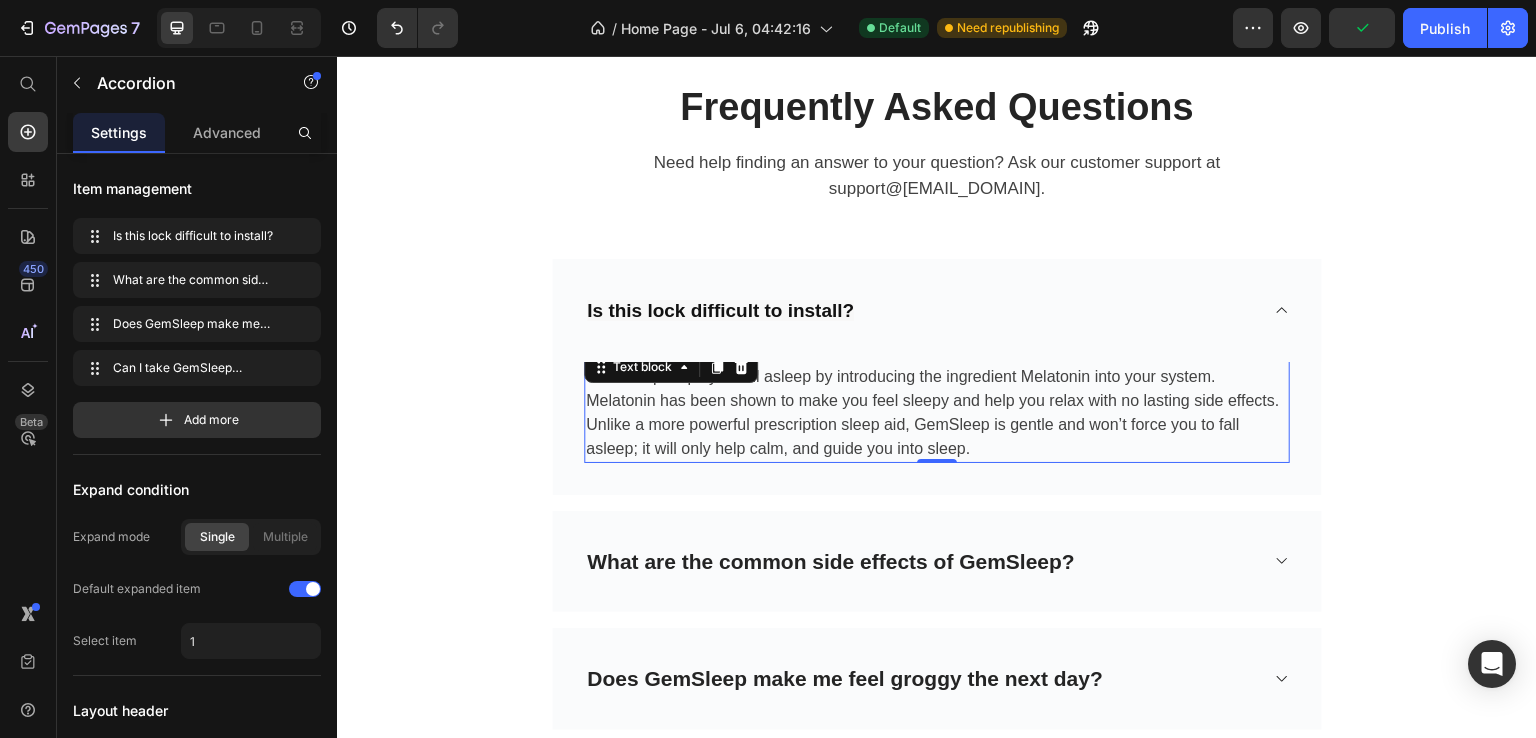 click on "GemSleep helps you fall asleep by introducing the ingredient Melatonin into your system. Melatonin has been shown to make you feel sleepy and help you relax with no lasting side effects. Unlike a more powerful prescription sleep aid, GemSleep is gentle and won’t force you to fall asleep; it will only help calm, and guide you into sleep." at bounding box center [937, 413] 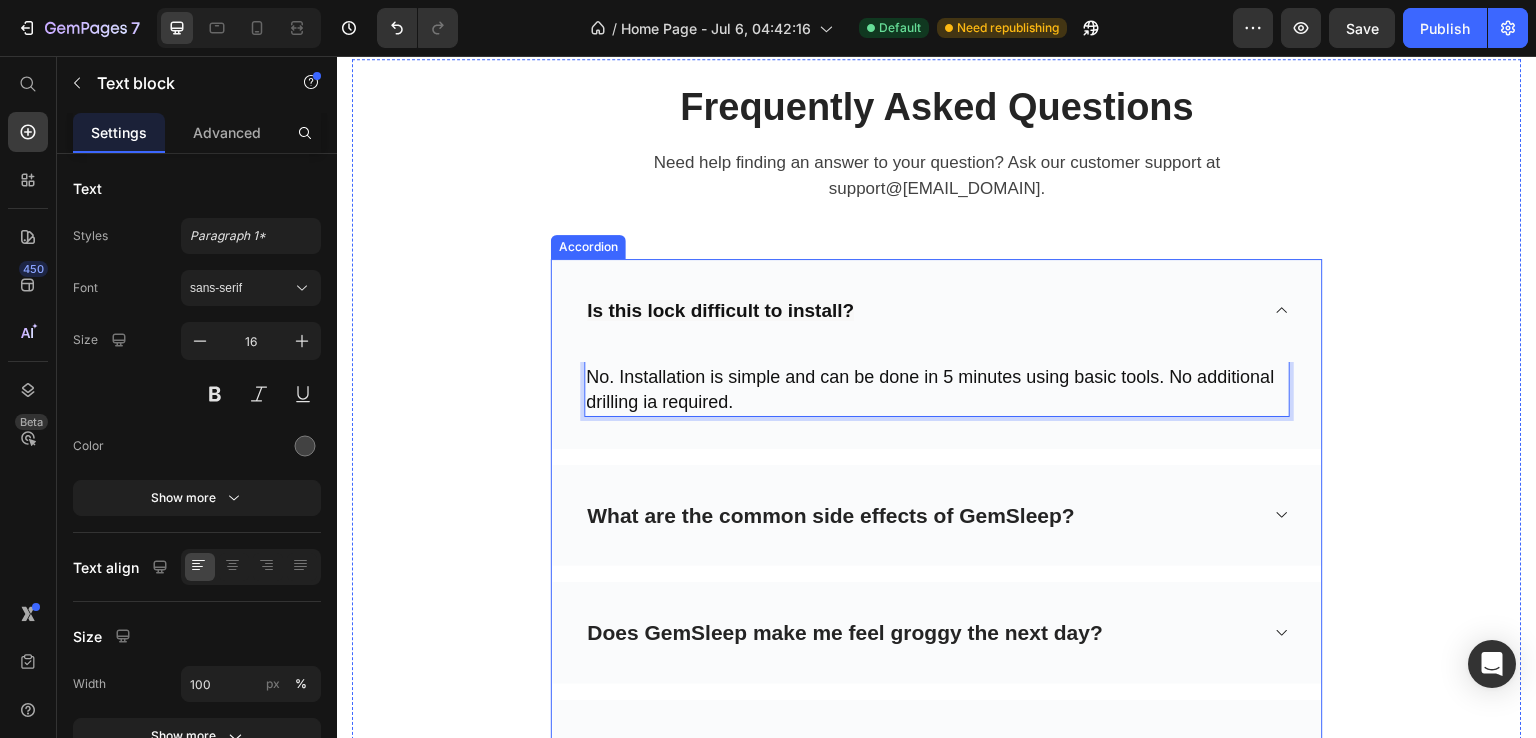 click on "What are the common side effects of GemSleep?" at bounding box center [831, 516] 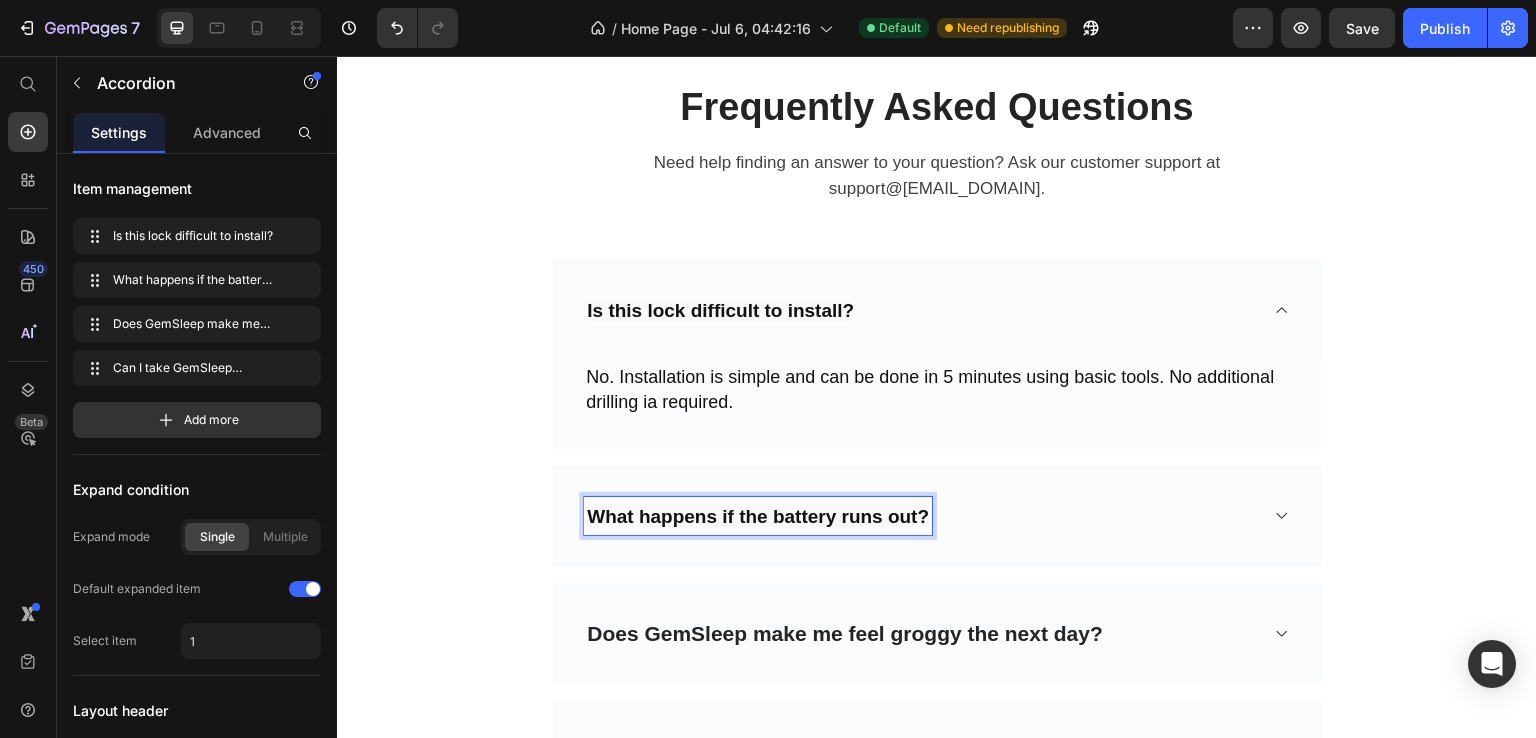 click on "What happens if the battery runs out?" at bounding box center (921, 516) 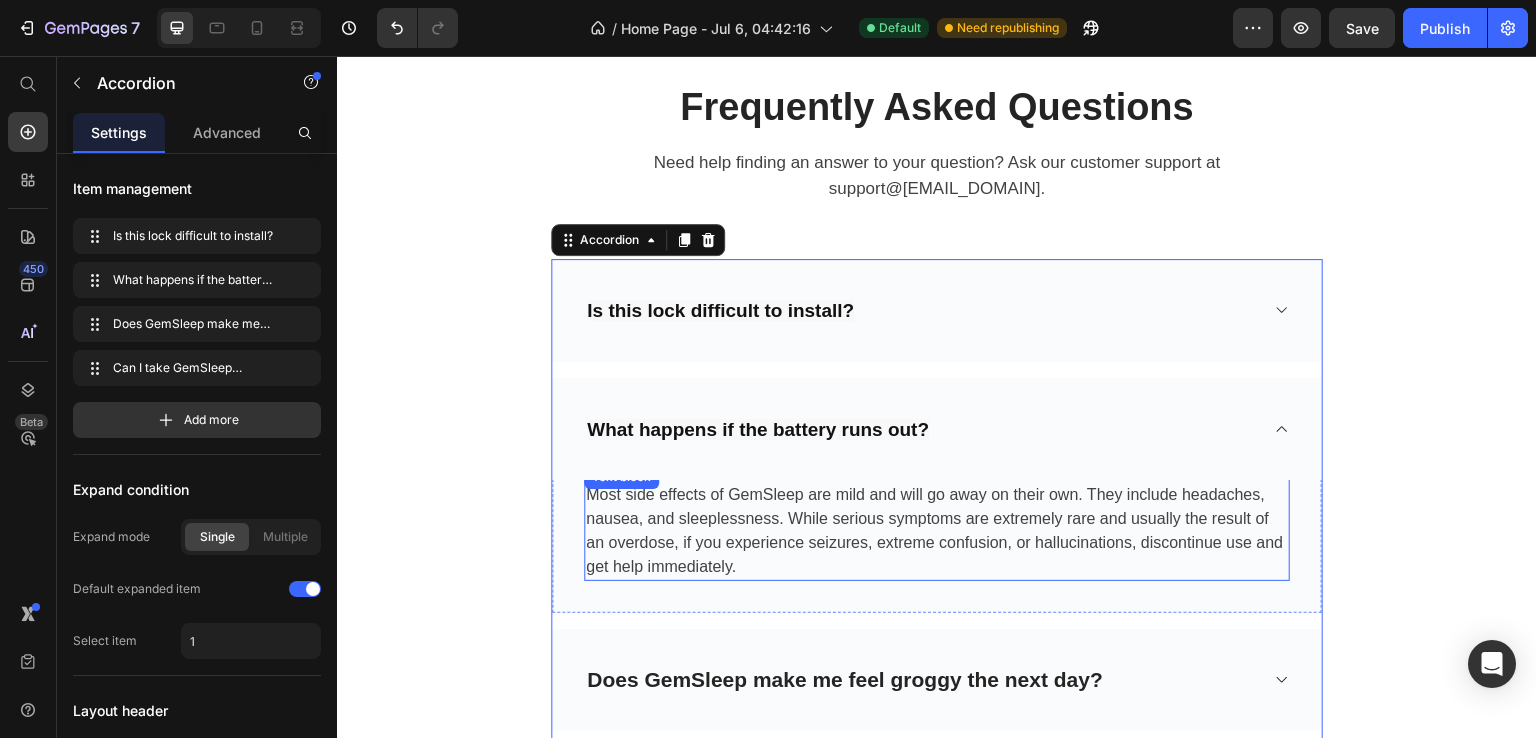 click on "Most side effects of GemSleep are mild and will go away on their own. They include headaches, nausea, and sleeplessness. While serious symptoms are extremely rare and usually the result of an overdose, if you experience seizures, extreme confusion, or hallucinations, discontinue use and get help immediately." at bounding box center (937, 531) 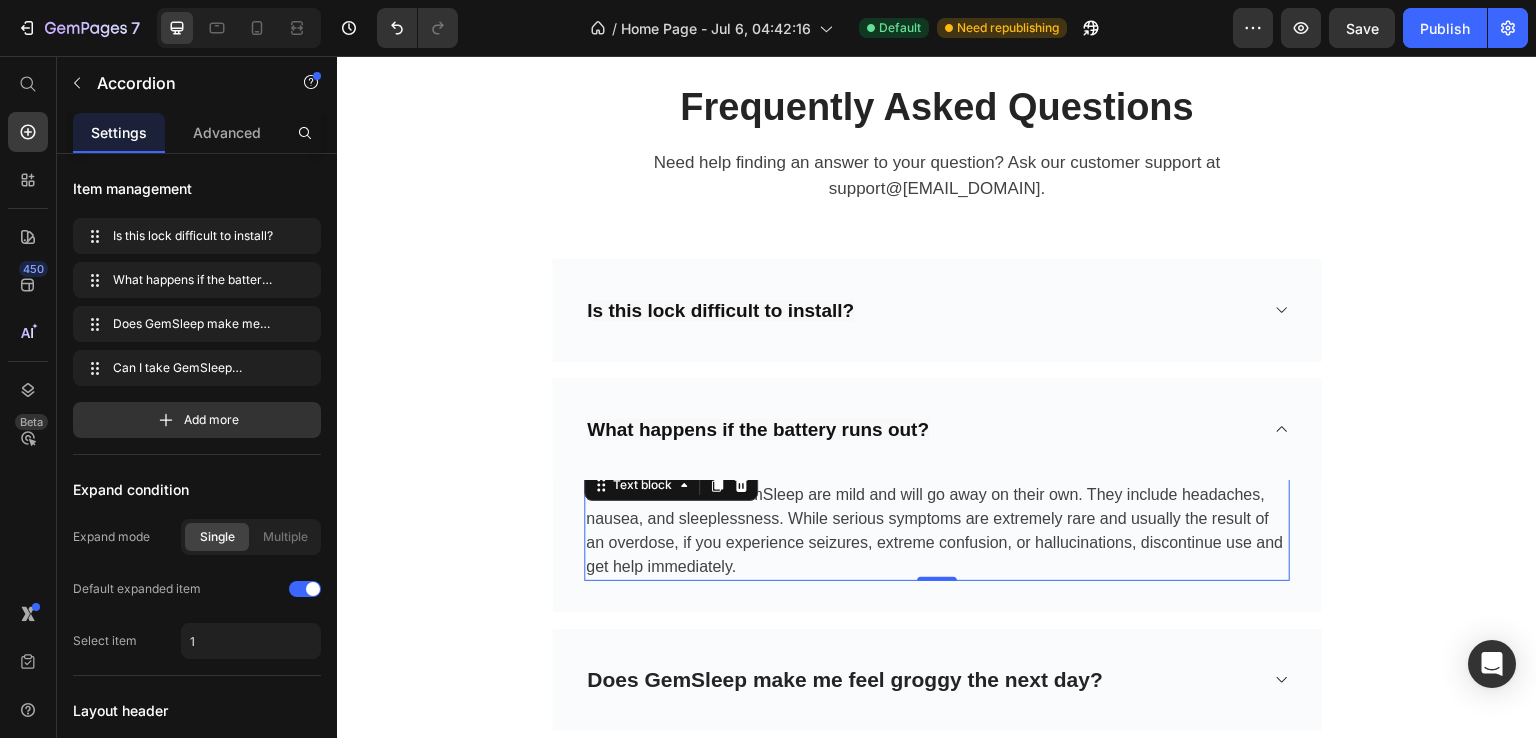 click on "Most side effects of GemSleep are mild and will go away on their own. They include headaches, nausea, and sleeplessness. While serious symptoms are extremely rare and usually the result of an overdose, if you experience seizures, extreme confusion, or hallucinations, discontinue use and get help immediately." at bounding box center (937, 531) 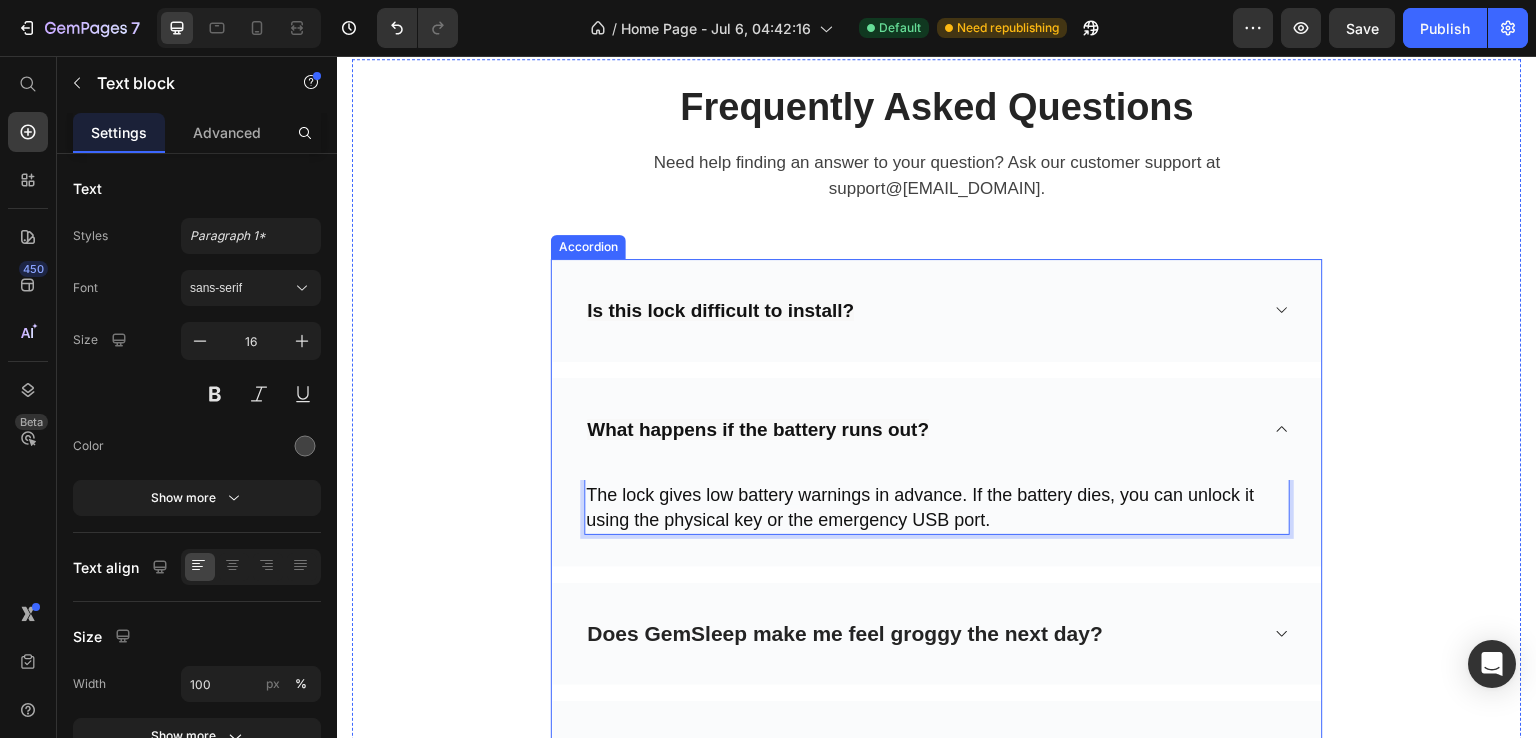 click on "Does GemSleep make me feel groggy the next day?" at bounding box center (937, 634) 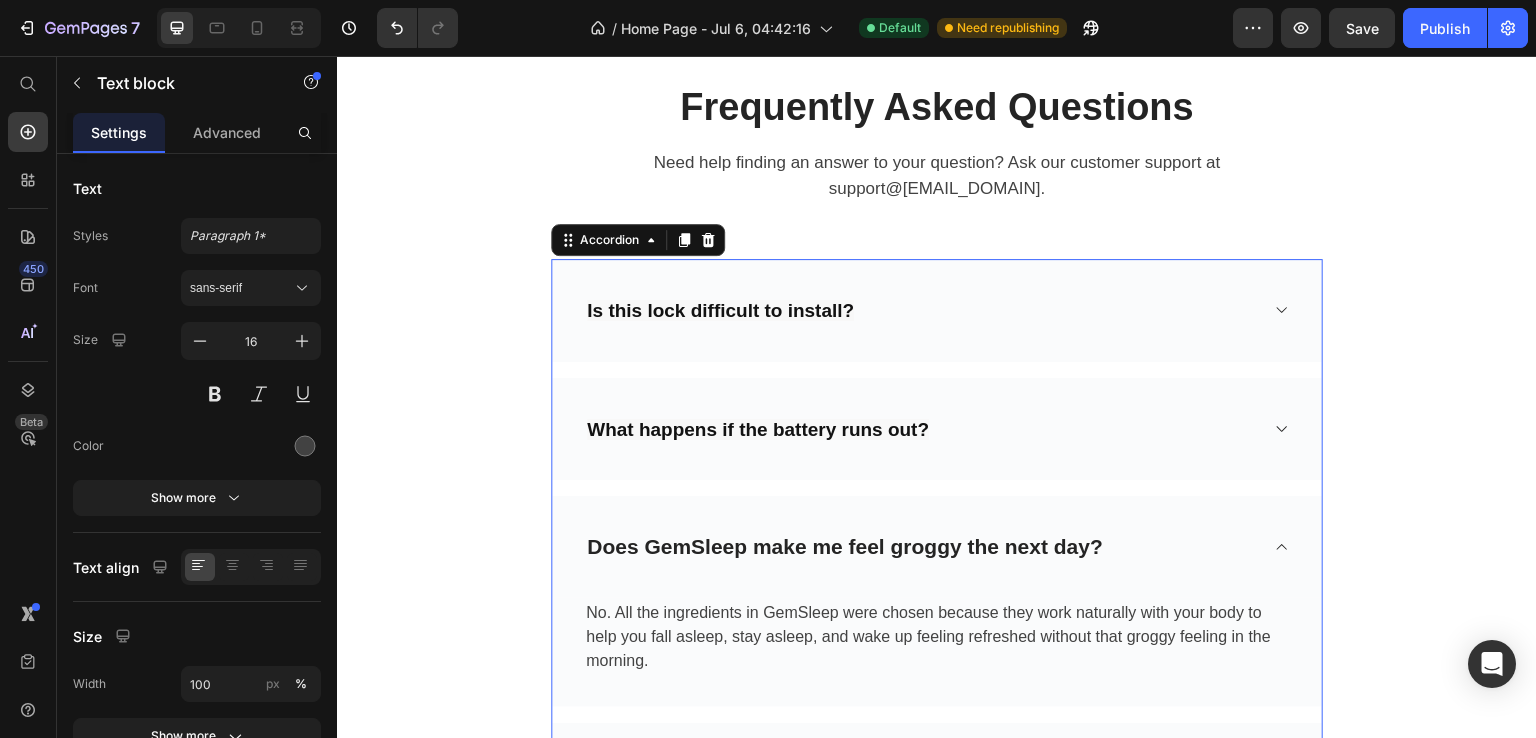 click on "Does GemSleep make me feel groggy the next day?" at bounding box center [937, 547] 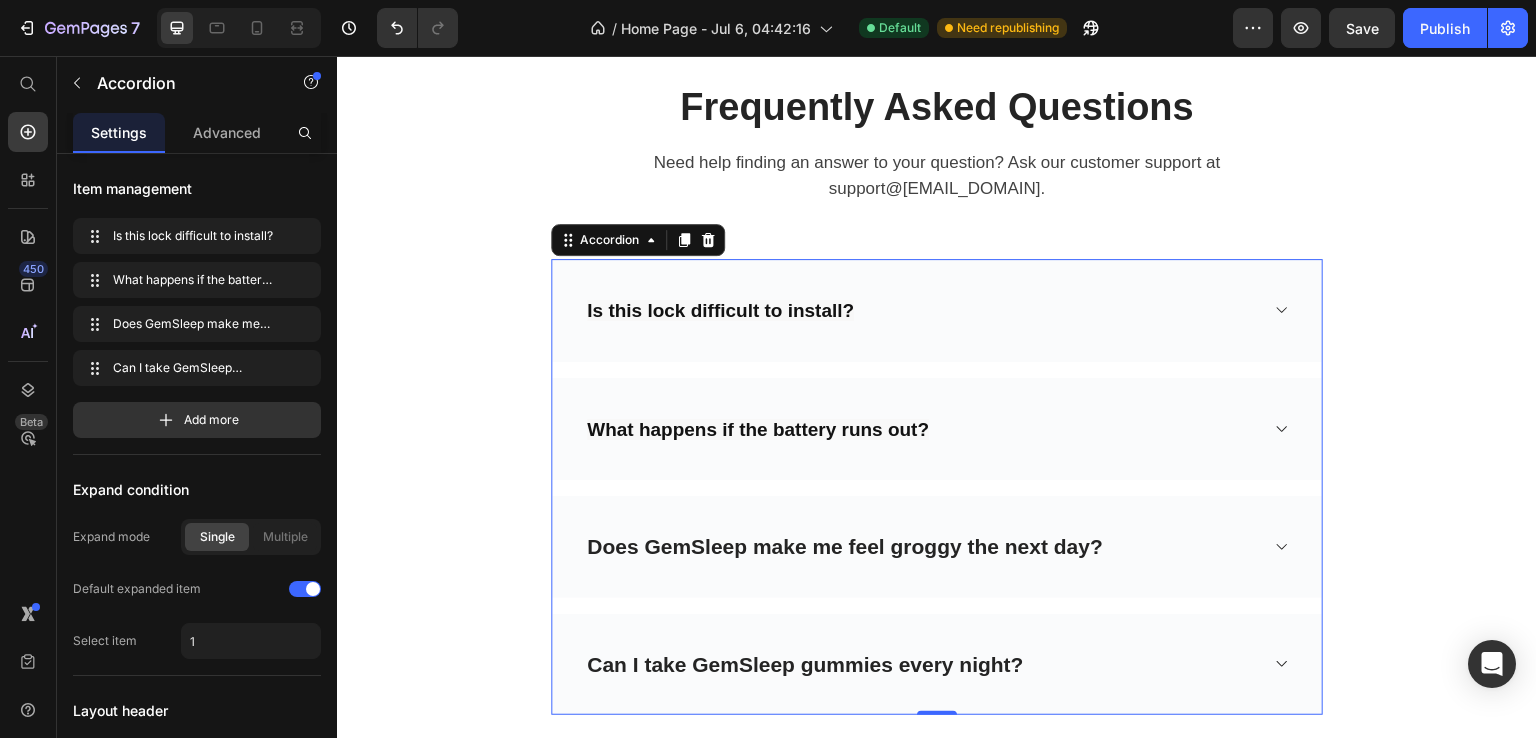 click on "Can I take GemSleep gummies every night?" at bounding box center (937, 665) 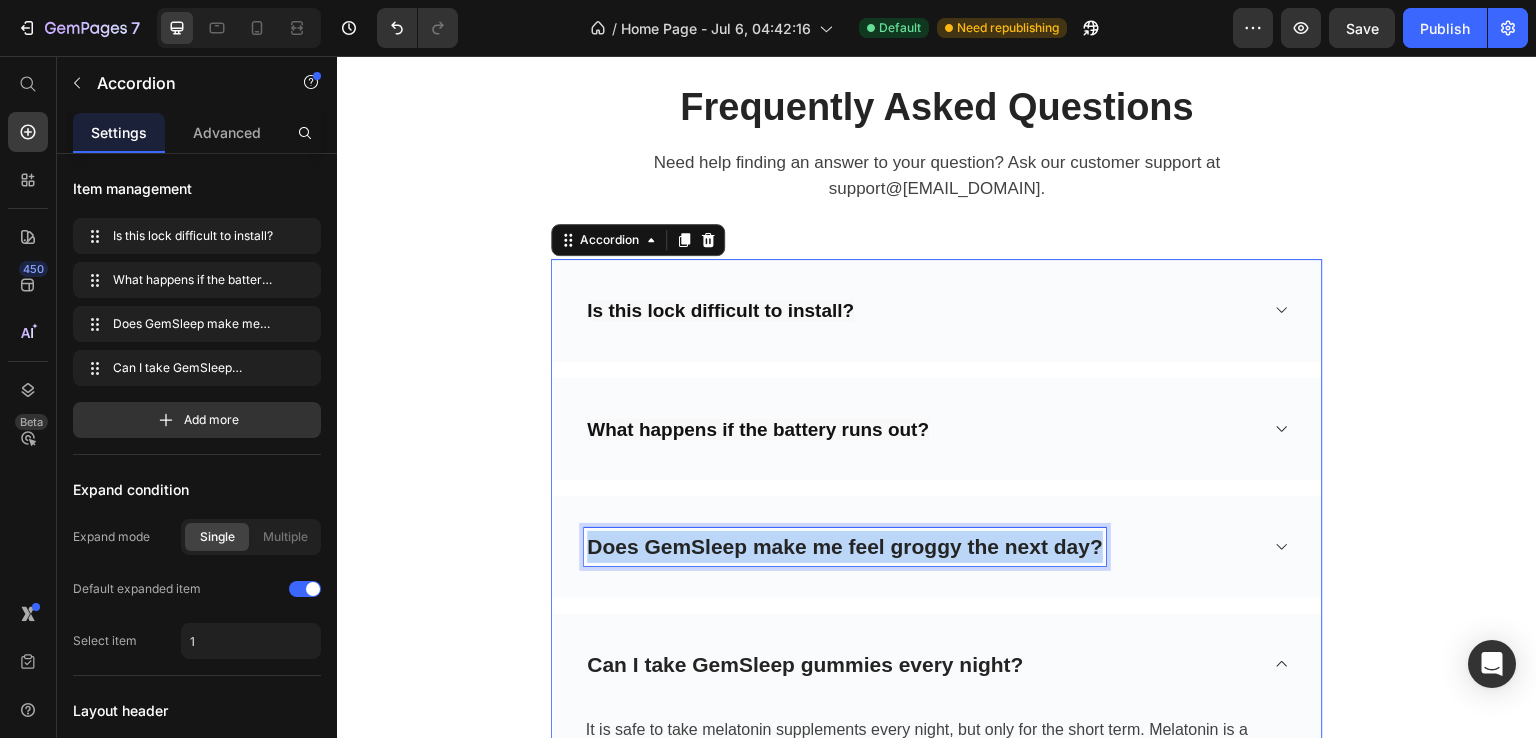 click on "Does GemSleep make me feel groggy the next day?" at bounding box center [845, 547] 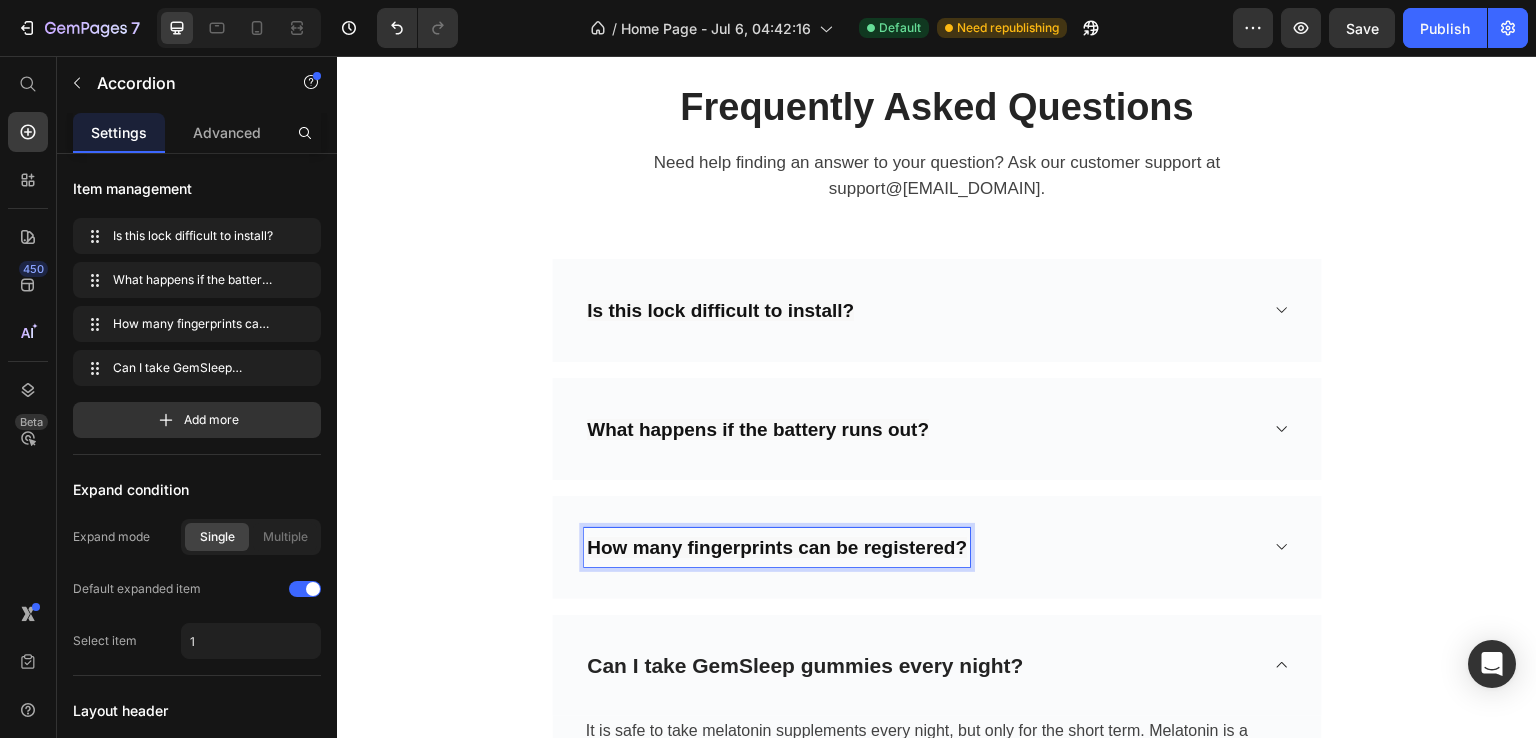 click on "How many fingerprints can be registered?" at bounding box center (921, 547) 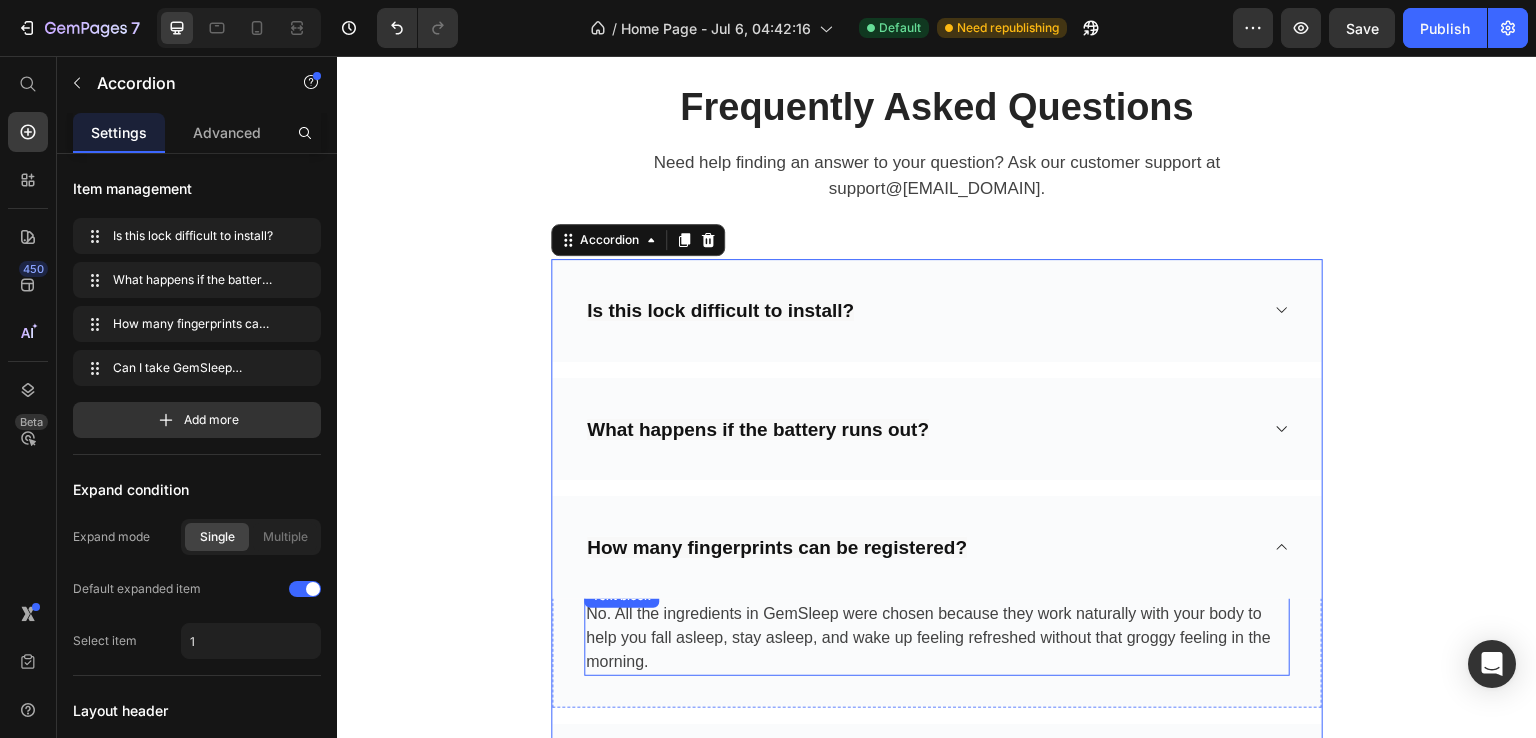 click on "No. All the ingredients in GemSleep were chosen because they work naturally with your body to help you fall asleep, stay asleep, and wake up feeling refreshed without that groggy feeling in the morning." at bounding box center [937, 638] 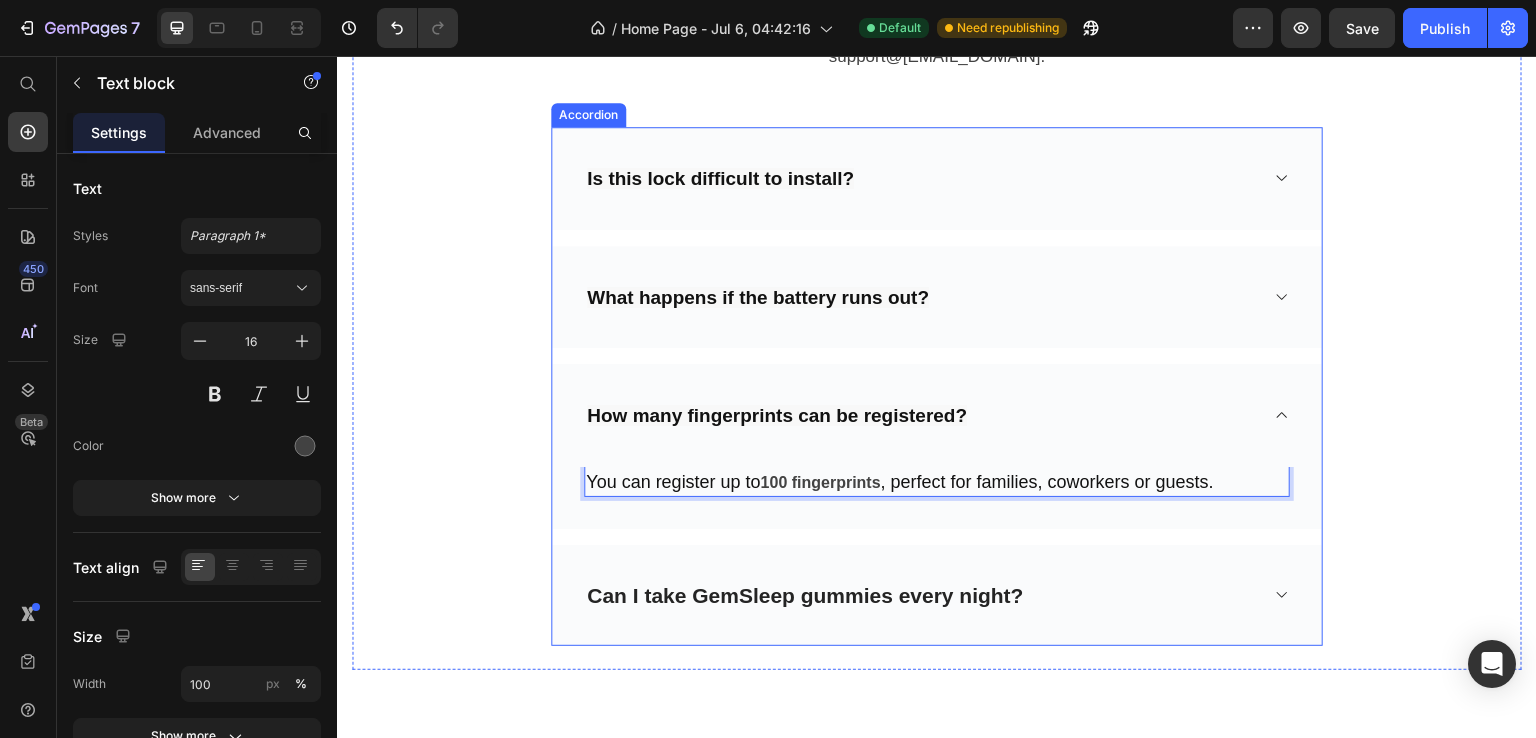 scroll, scrollTop: 7070, scrollLeft: 0, axis: vertical 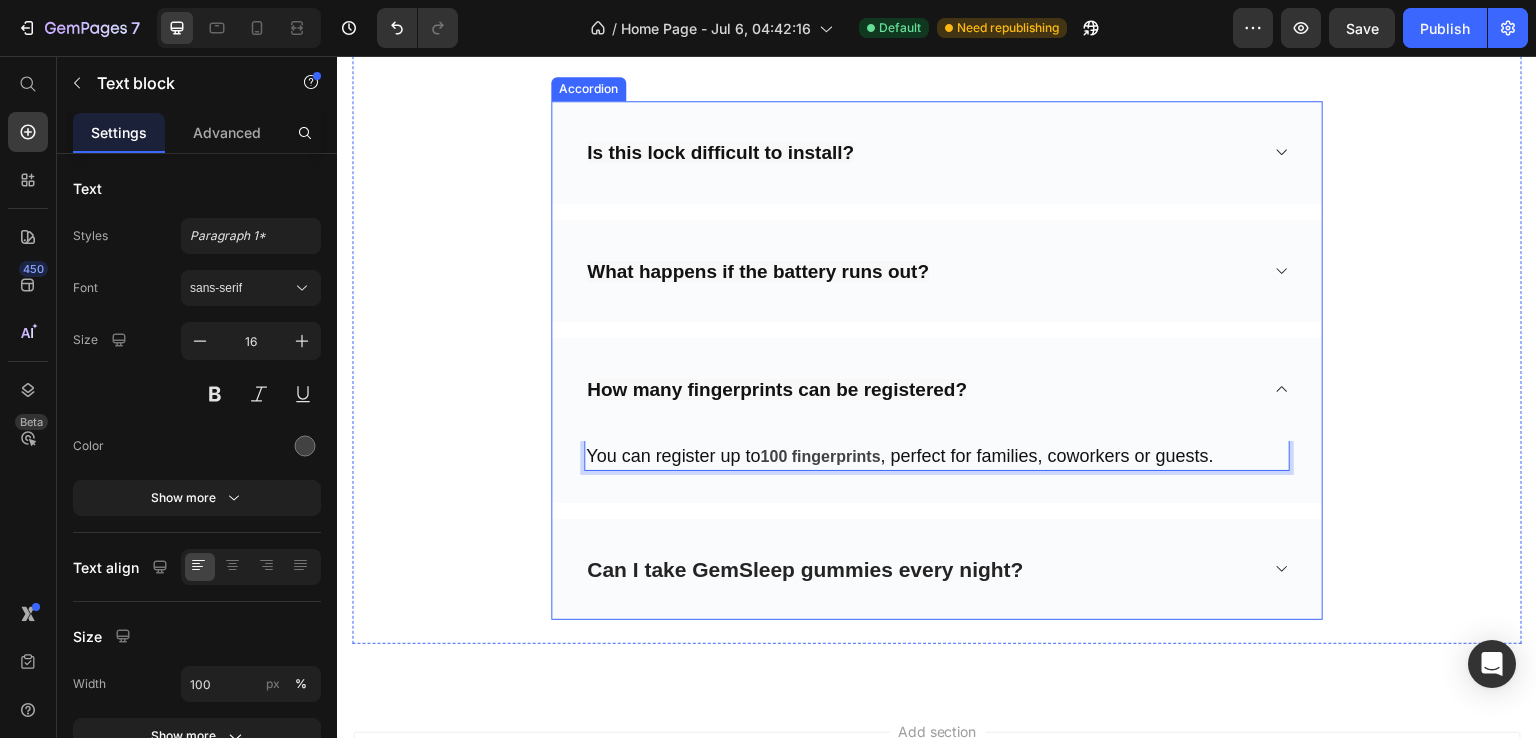 click on "Can I take GemSleep gummies every night?" at bounding box center [805, 570] 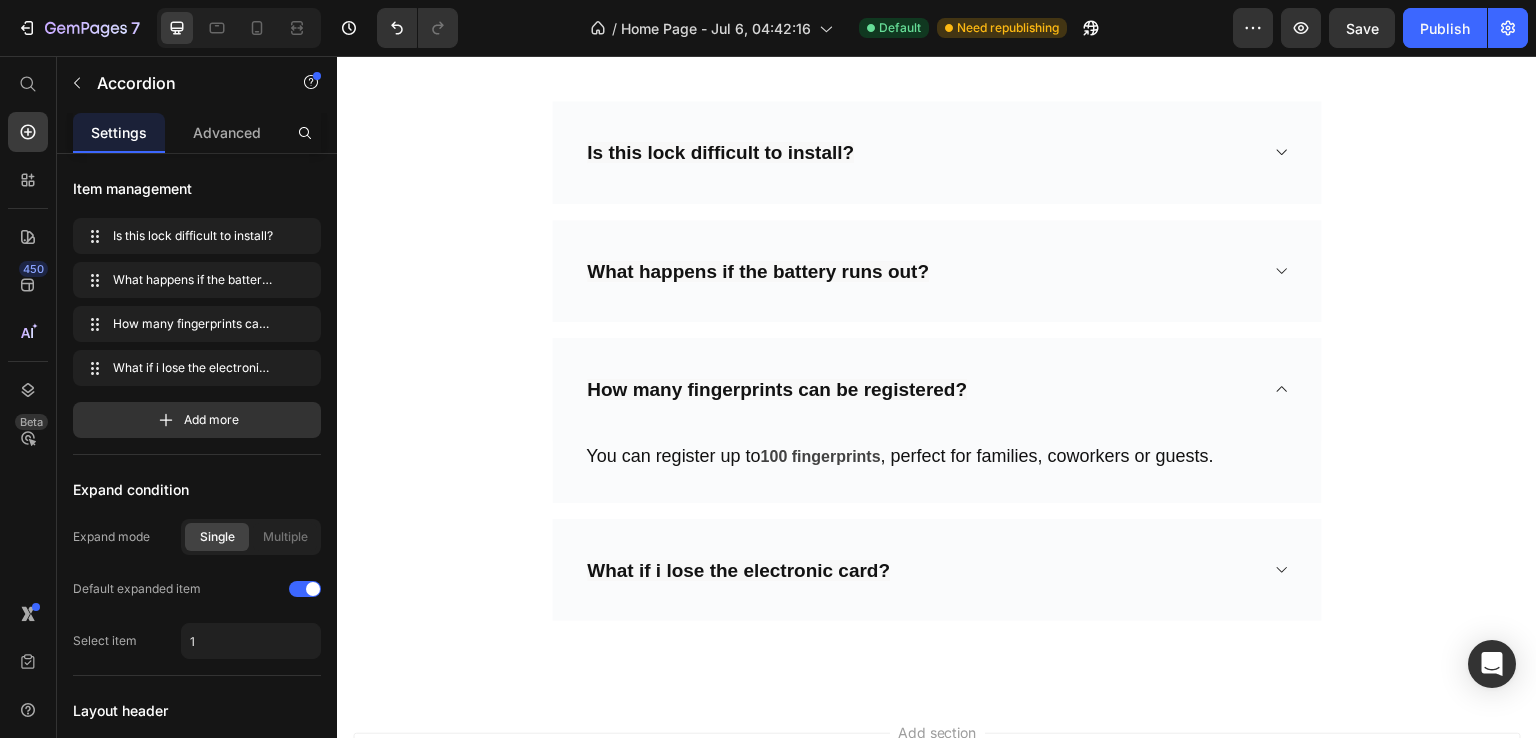 click on "What if i lose the electronic card?" at bounding box center [921, 570] 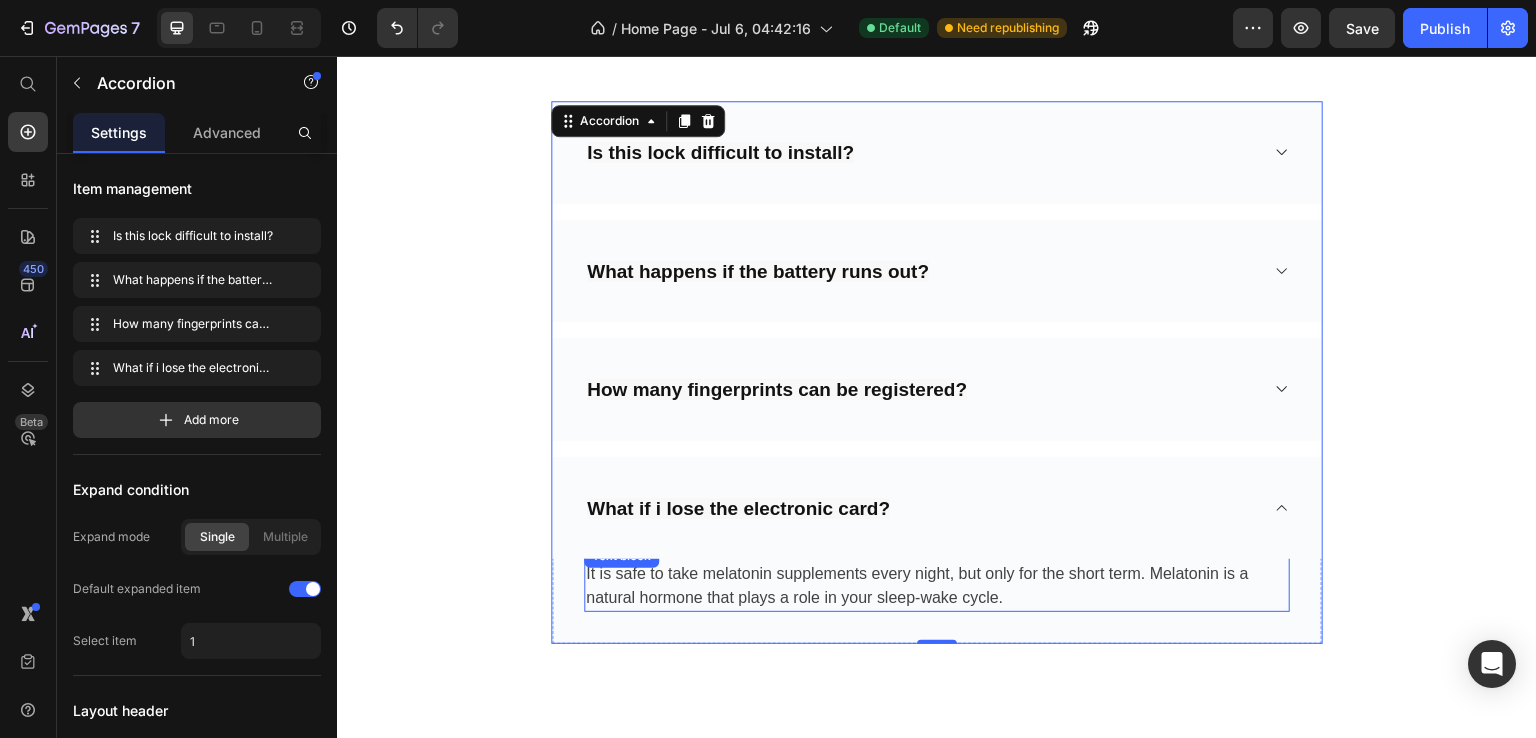 click on "It is safe to take melatonin supplements every night, but only for the short term. Melatonin is a natural hormone that plays a role in your sleep-wake cycle." at bounding box center (937, 586) 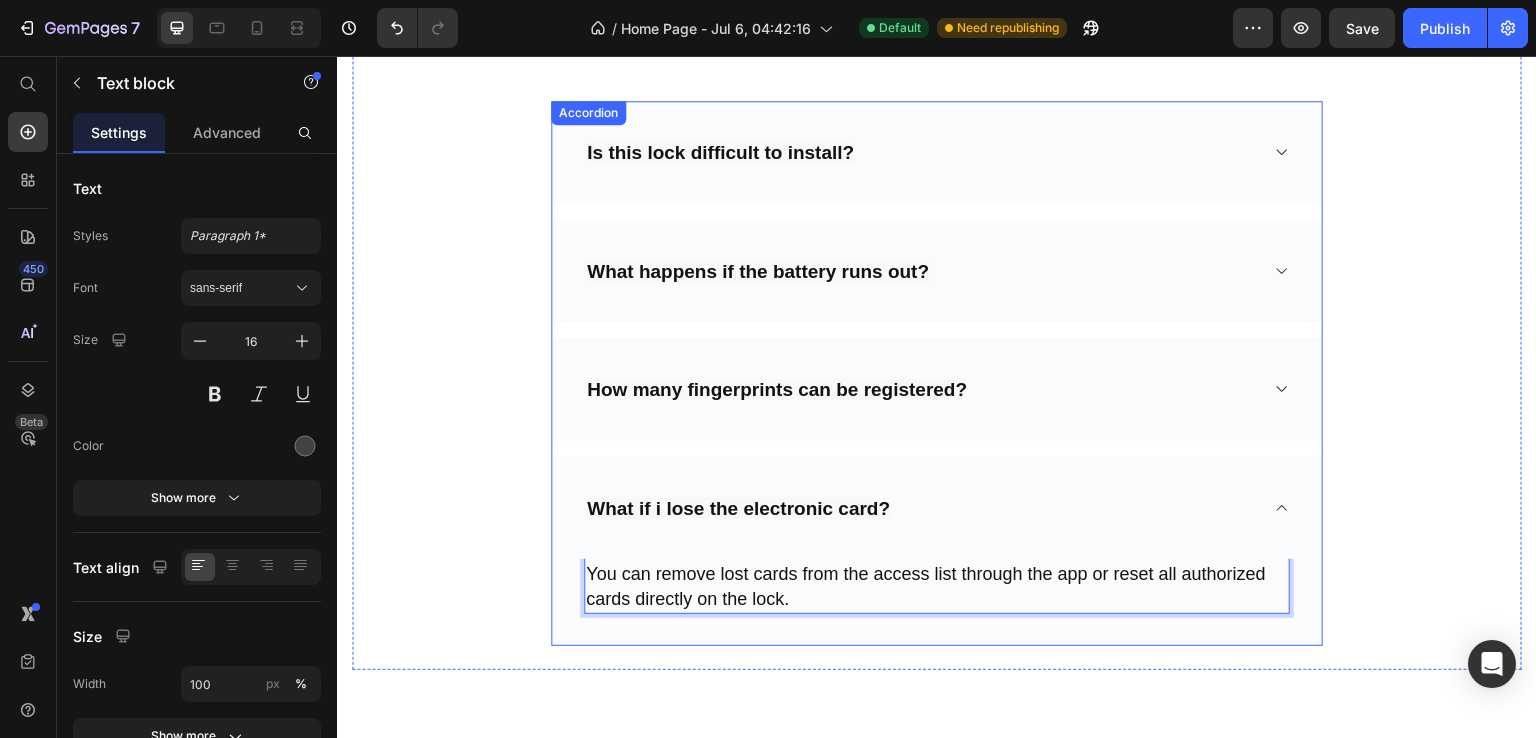 click on "What if i lose the electronic card?" at bounding box center (937, 508) 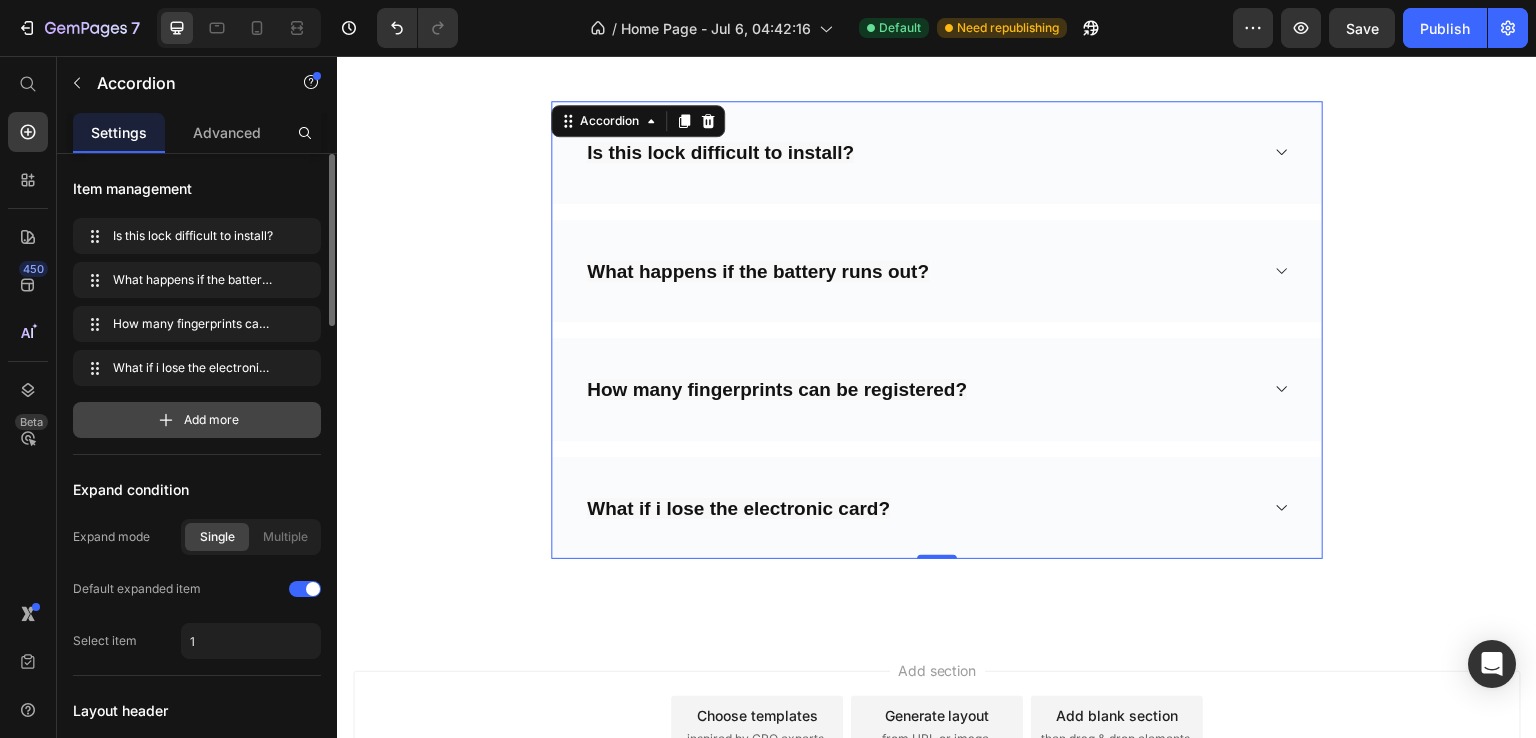 click on "Add more" at bounding box center [197, 420] 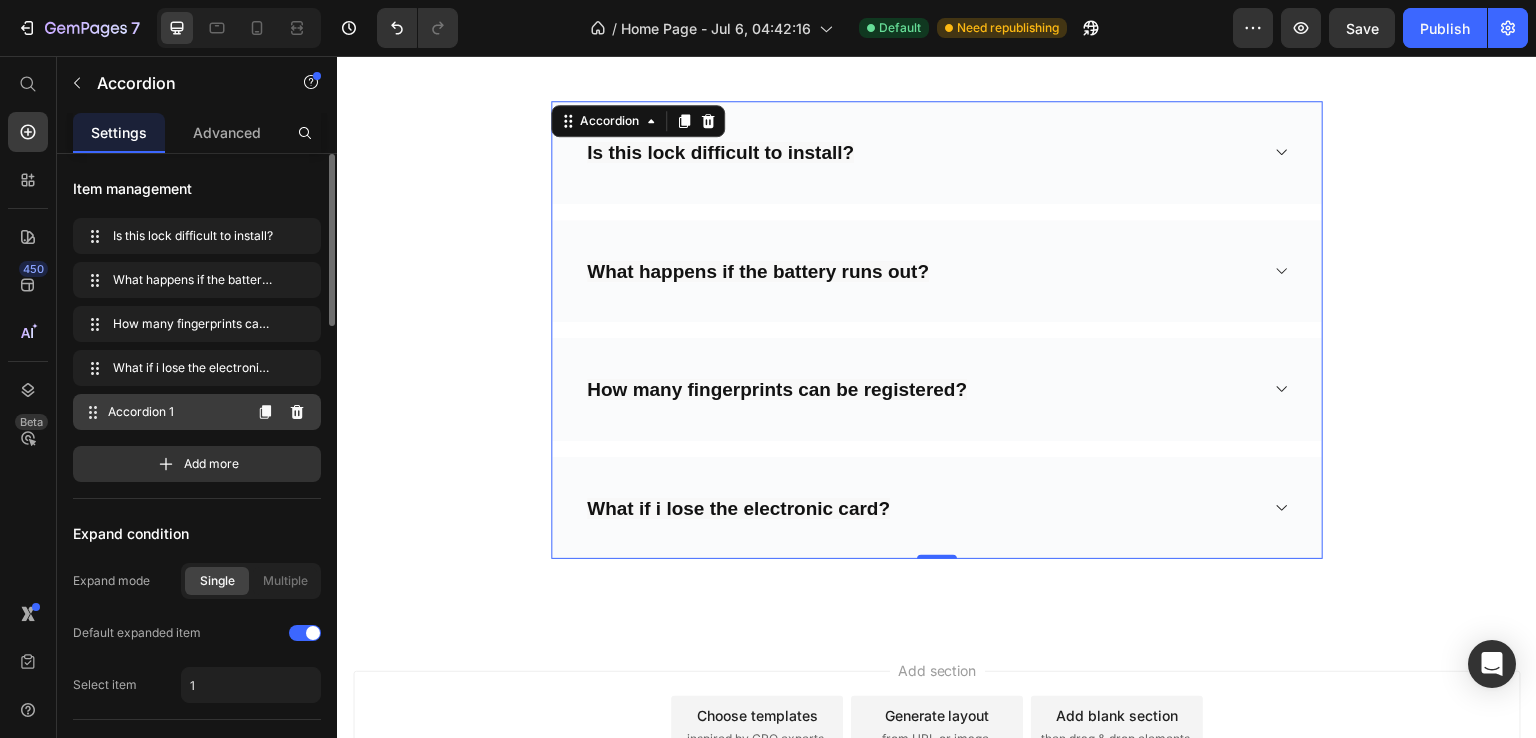 click on "Accordion 1" at bounding box center [174, 412] 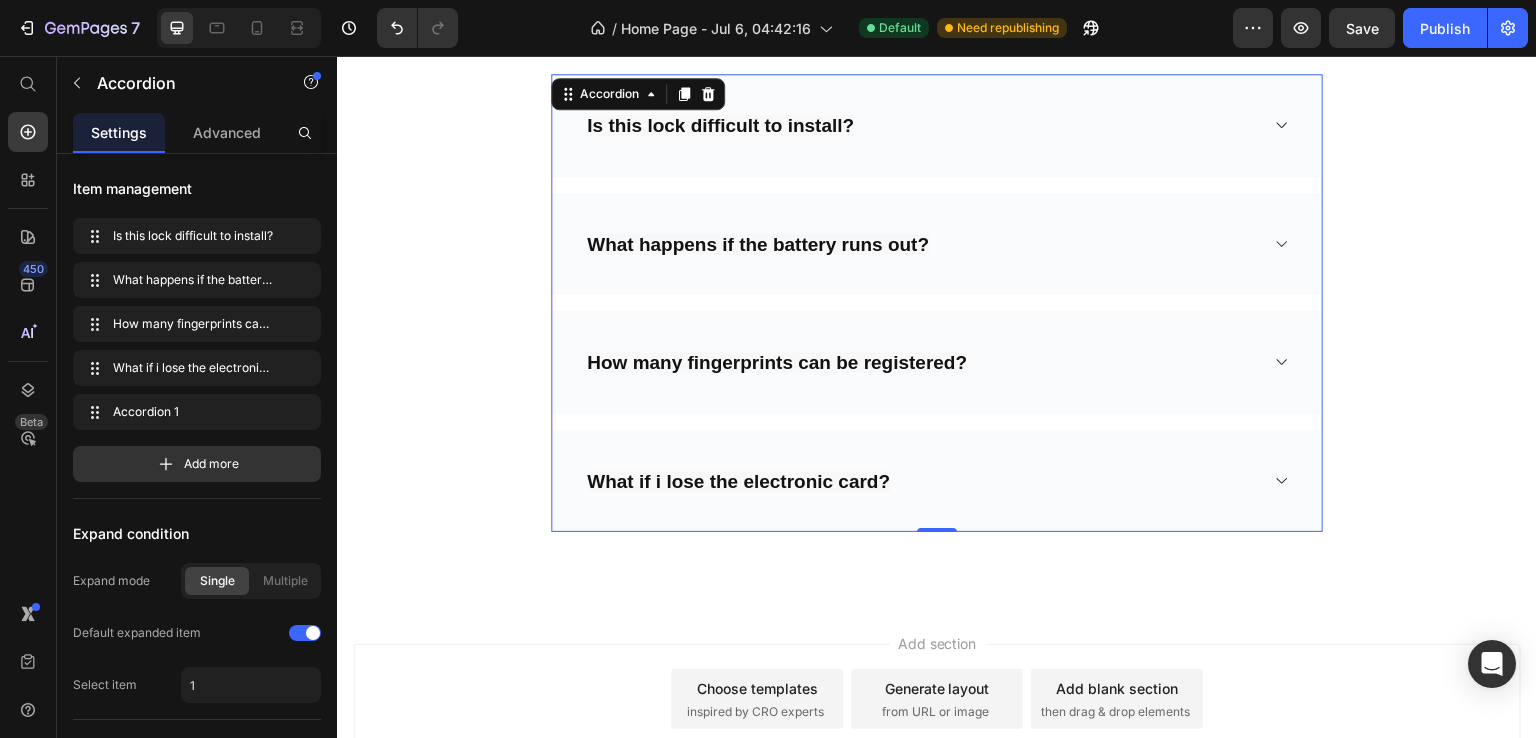 scroll, scrollTop: 7098, scrollLeft: 0, axis: vertical 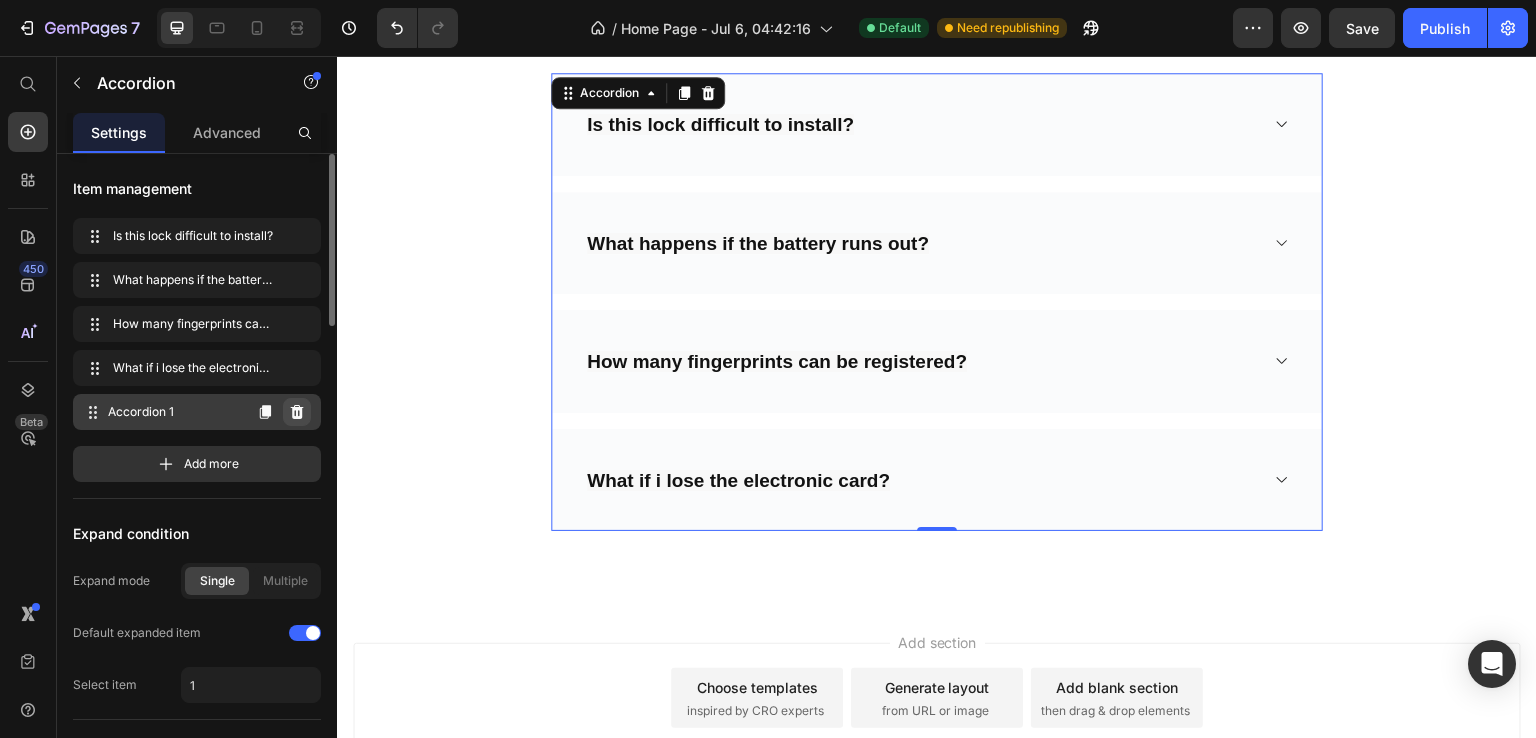 click 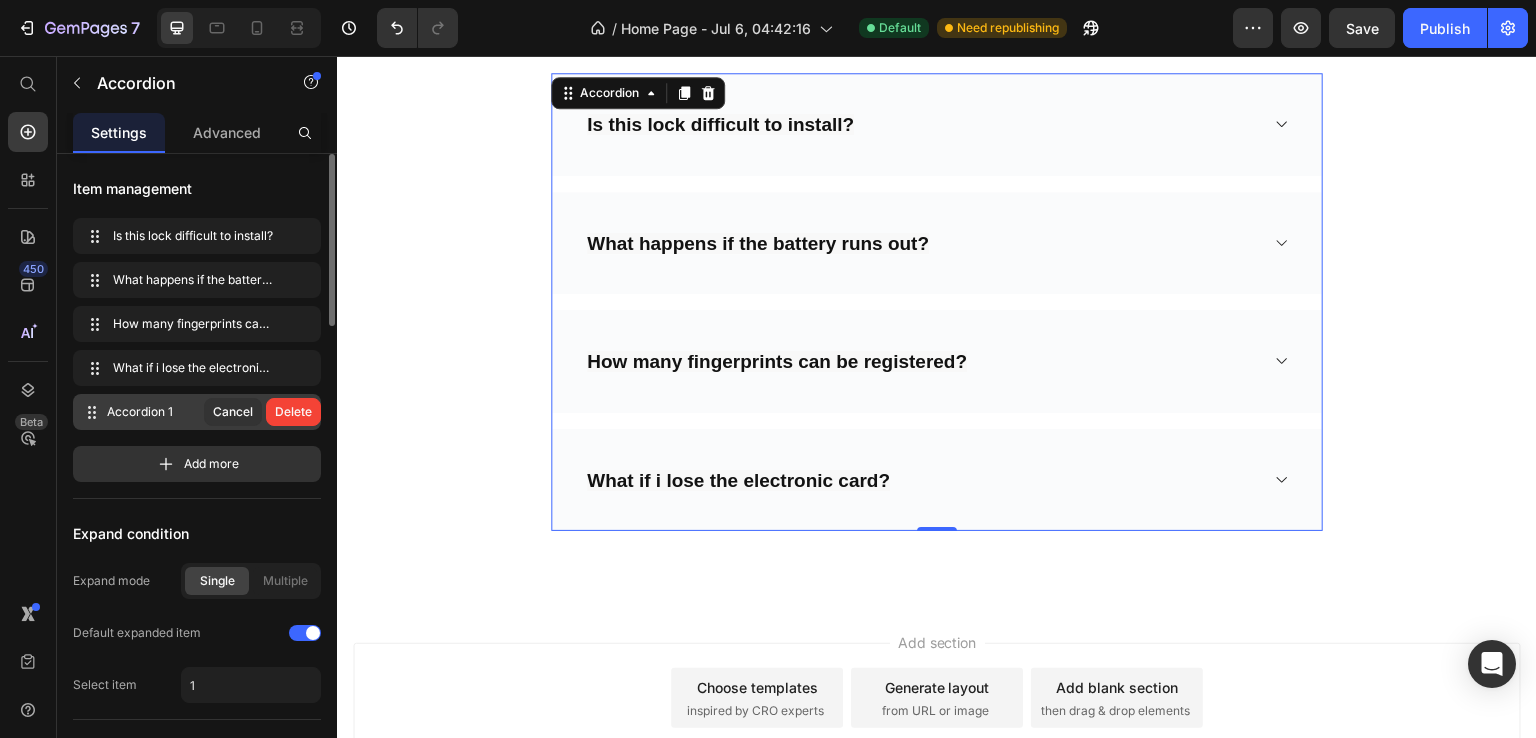 click on "Delete" at bounding box center (293, 412) 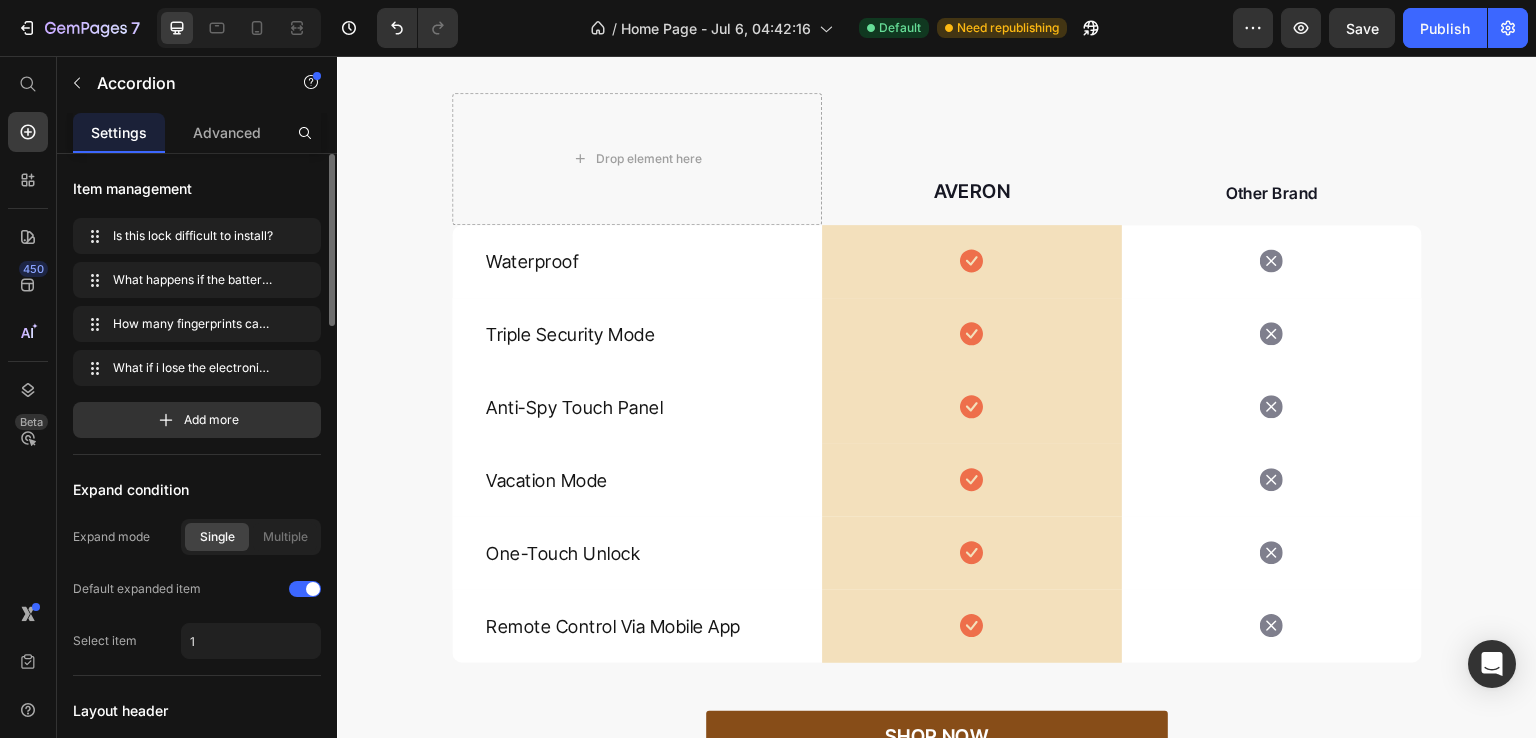scroll, scrollTop: 5121, scrollLeft: 0, axis: vertical 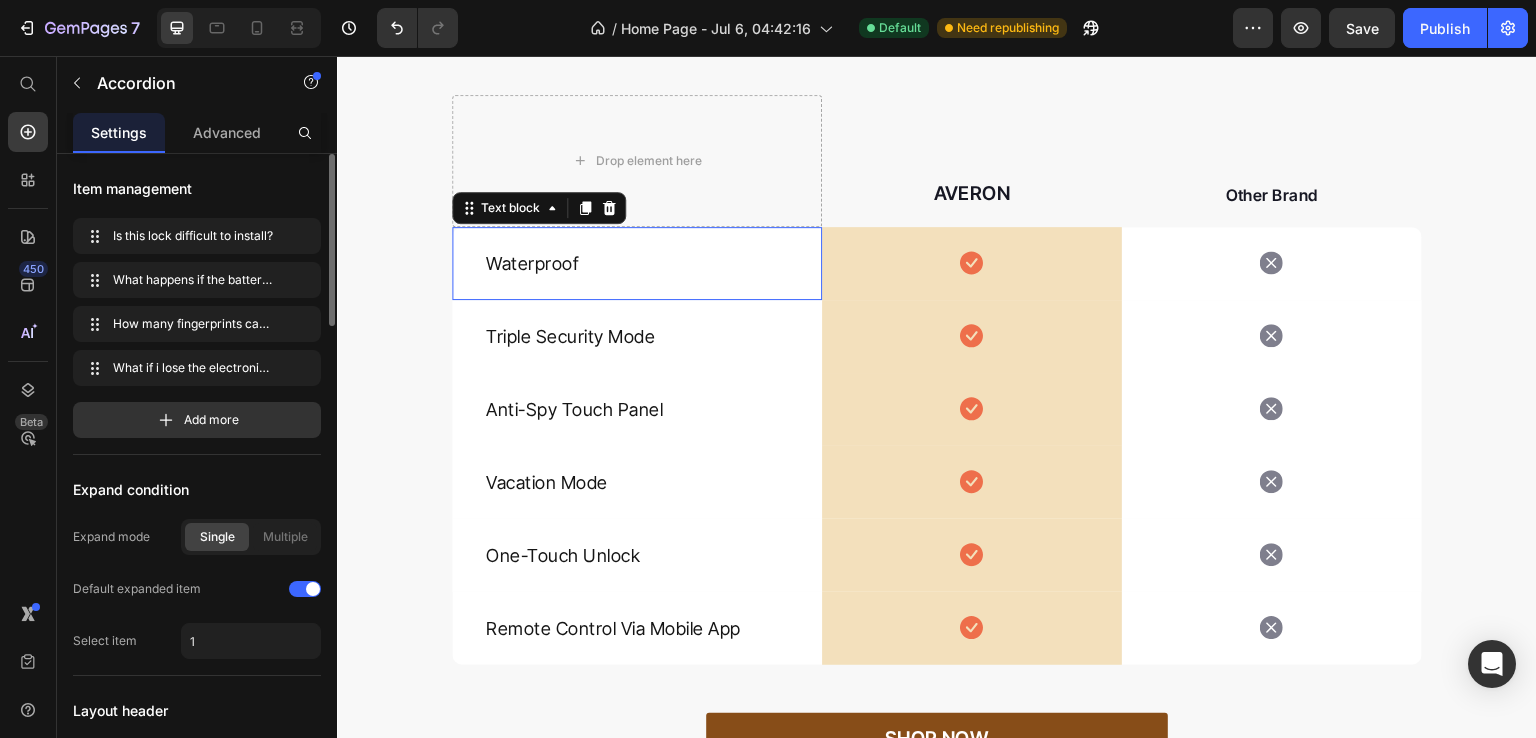 click on "Waterproof" at bounding box center [637, 263] 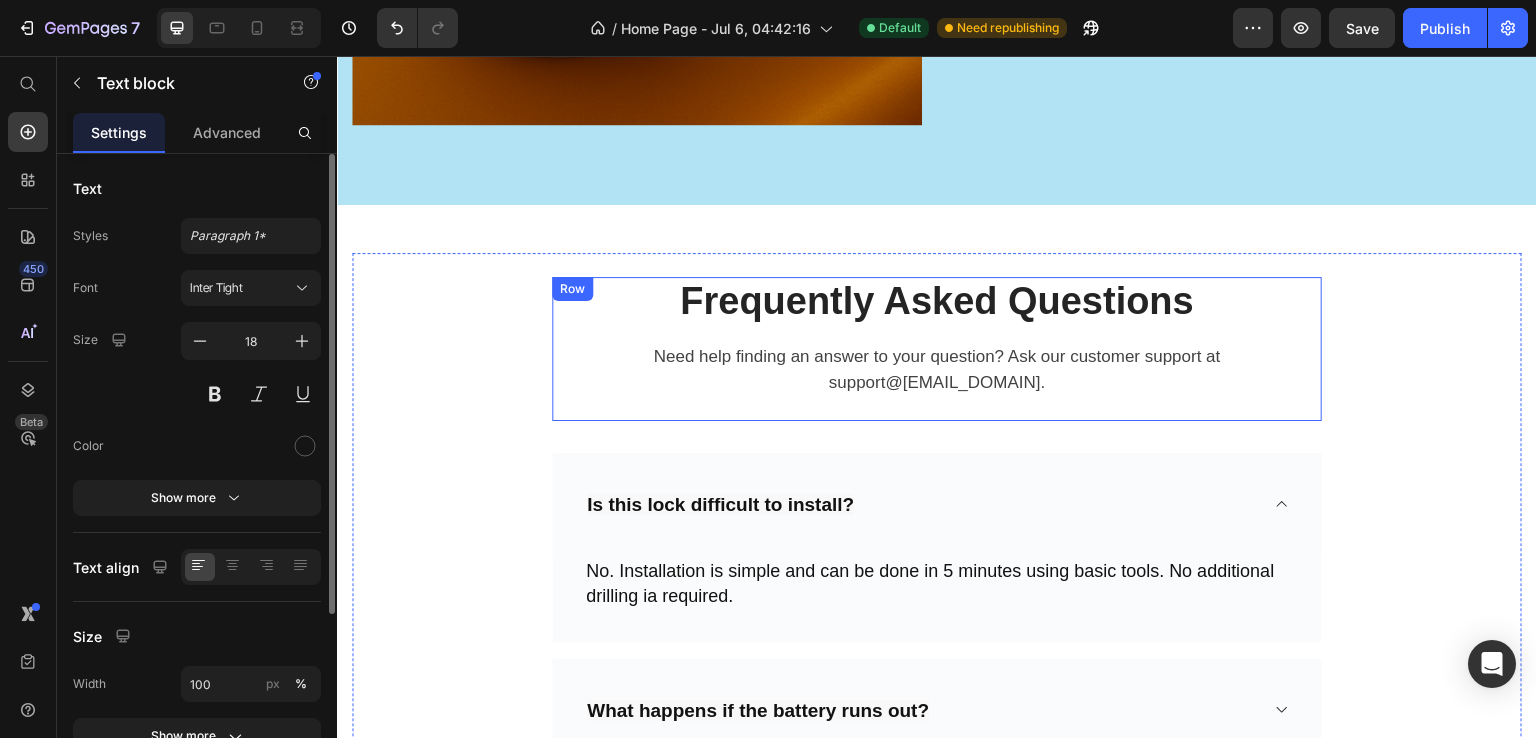 scroll, scrollTop: 6716, scrollLeft: 0, axis: vertical 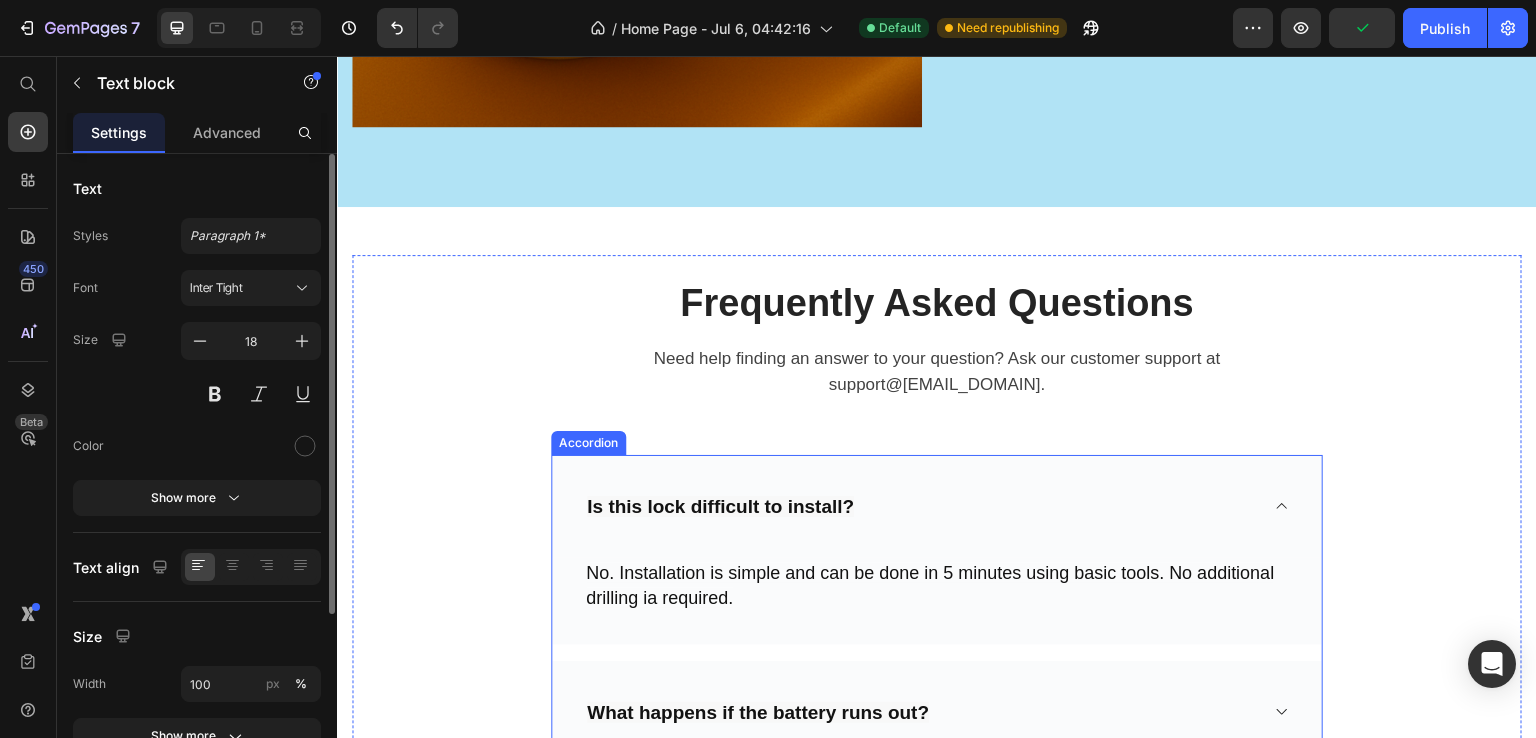 click on "Is this lock difficult to install?" at bounding box center [937, 506] 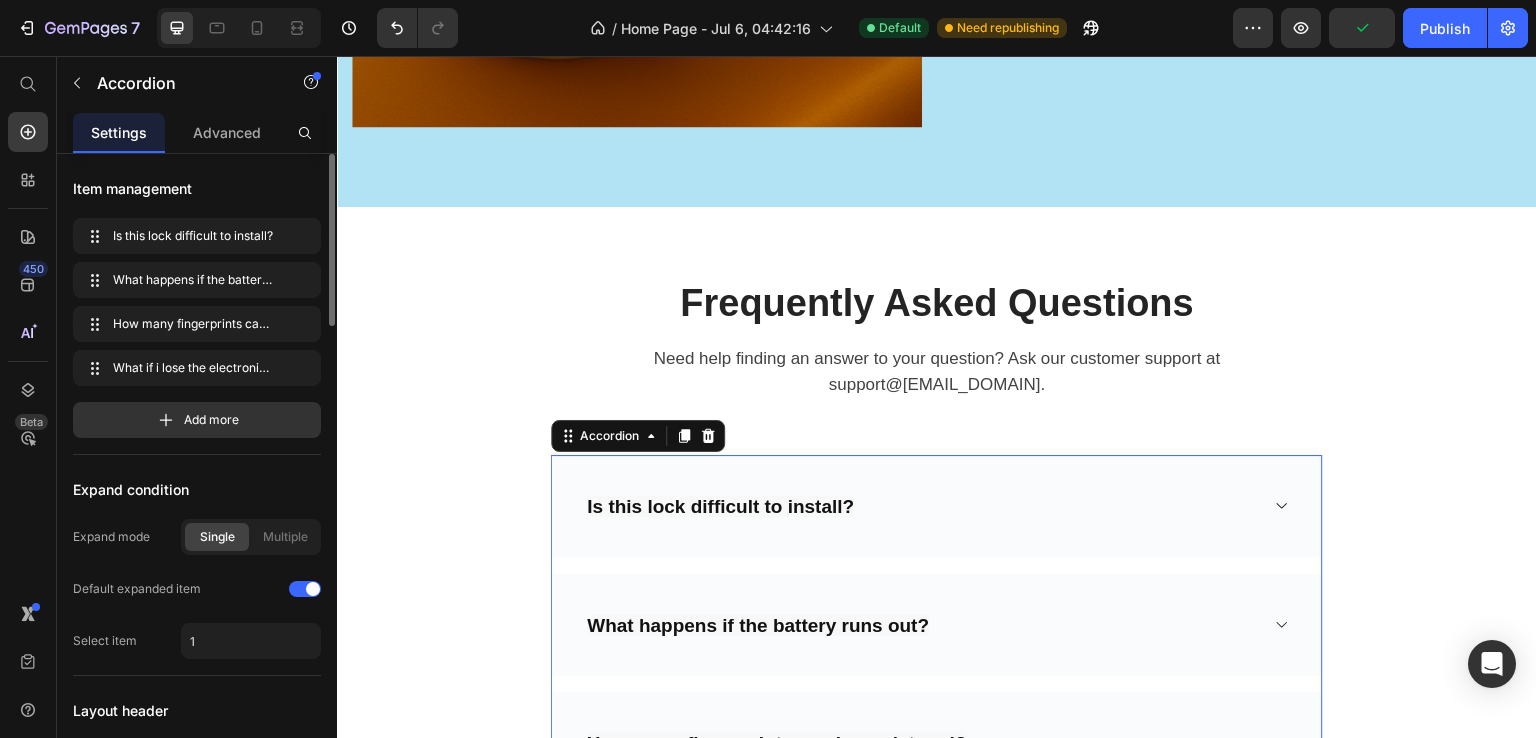 drag, startPoint x: 645, startPoint y: 567, endPoint x: 907, endPoint y: 462, distance: 282.257 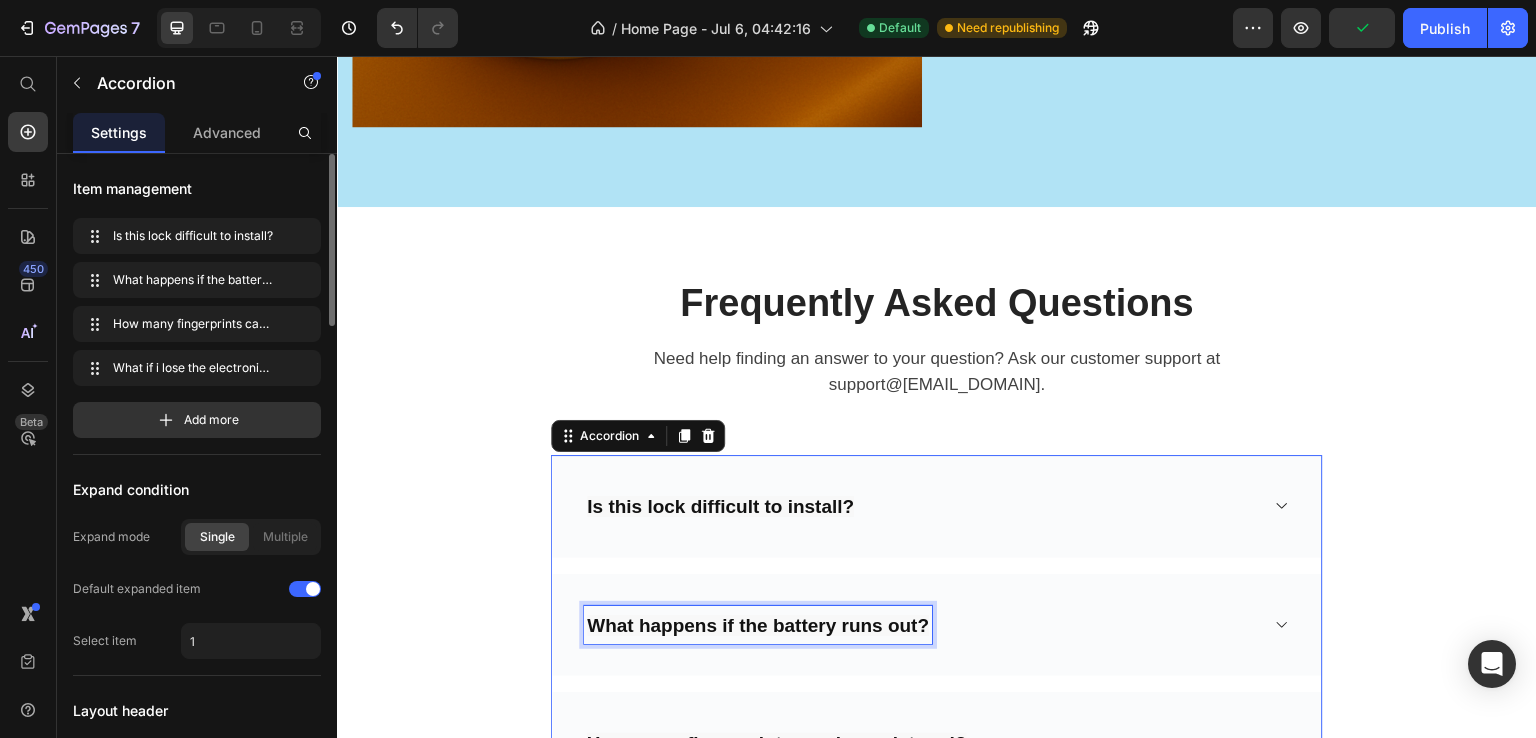click on "Is this lock difficult to install?" at bounding box center (921, 506) 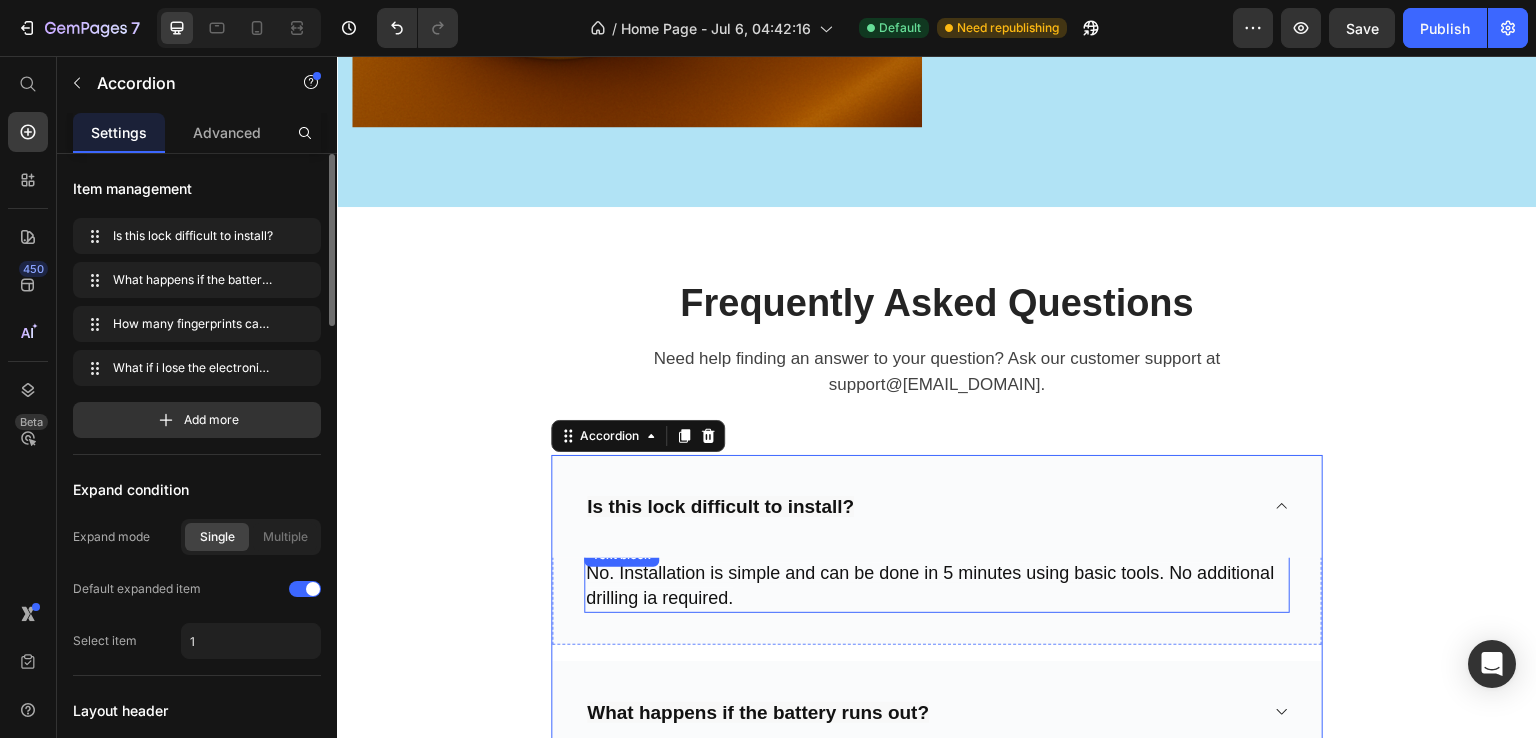 click on "No. Installation is simple and can be done in 5 minutes using basic tools. No additional drilling ia required." at bounding box center [930, 585] 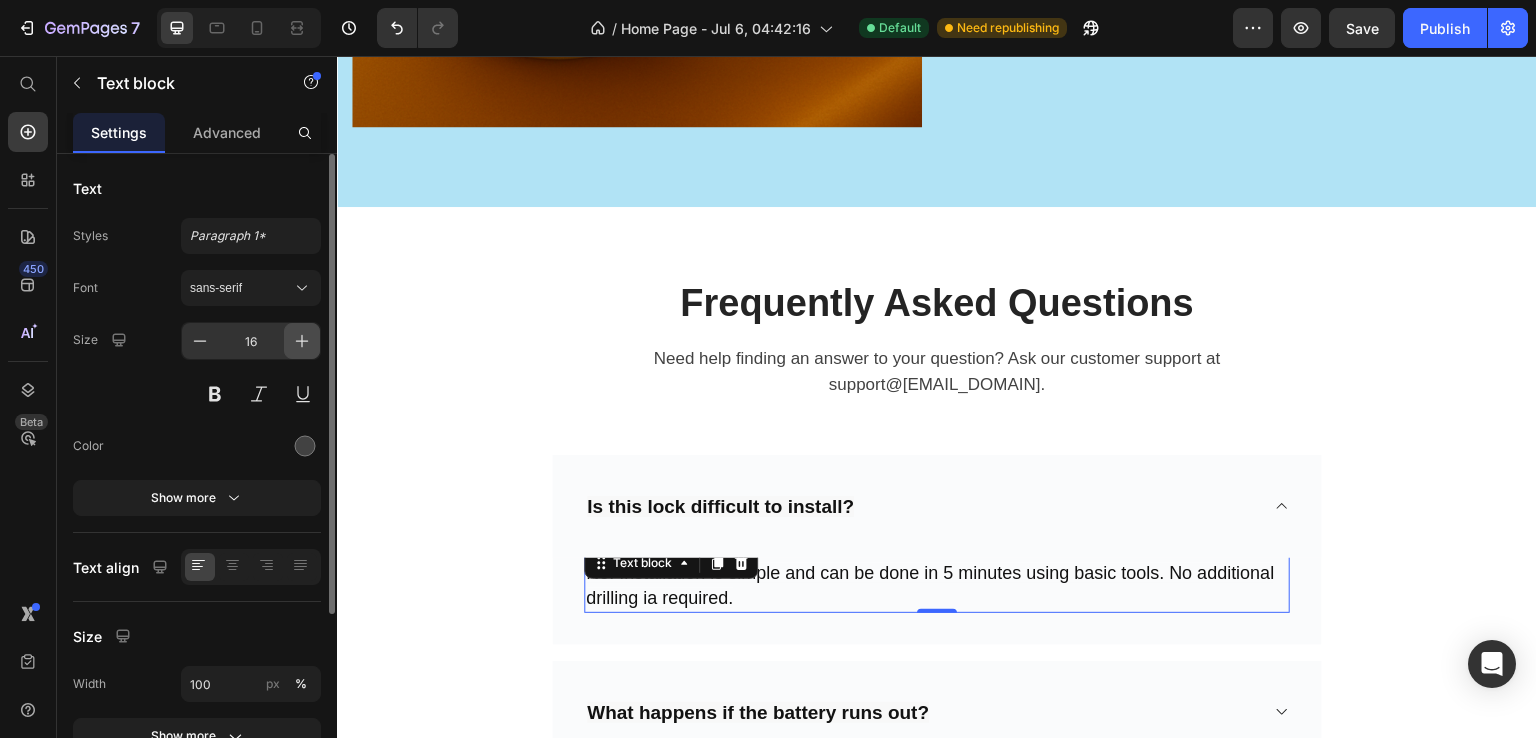 click at bounding box center (302, 341) 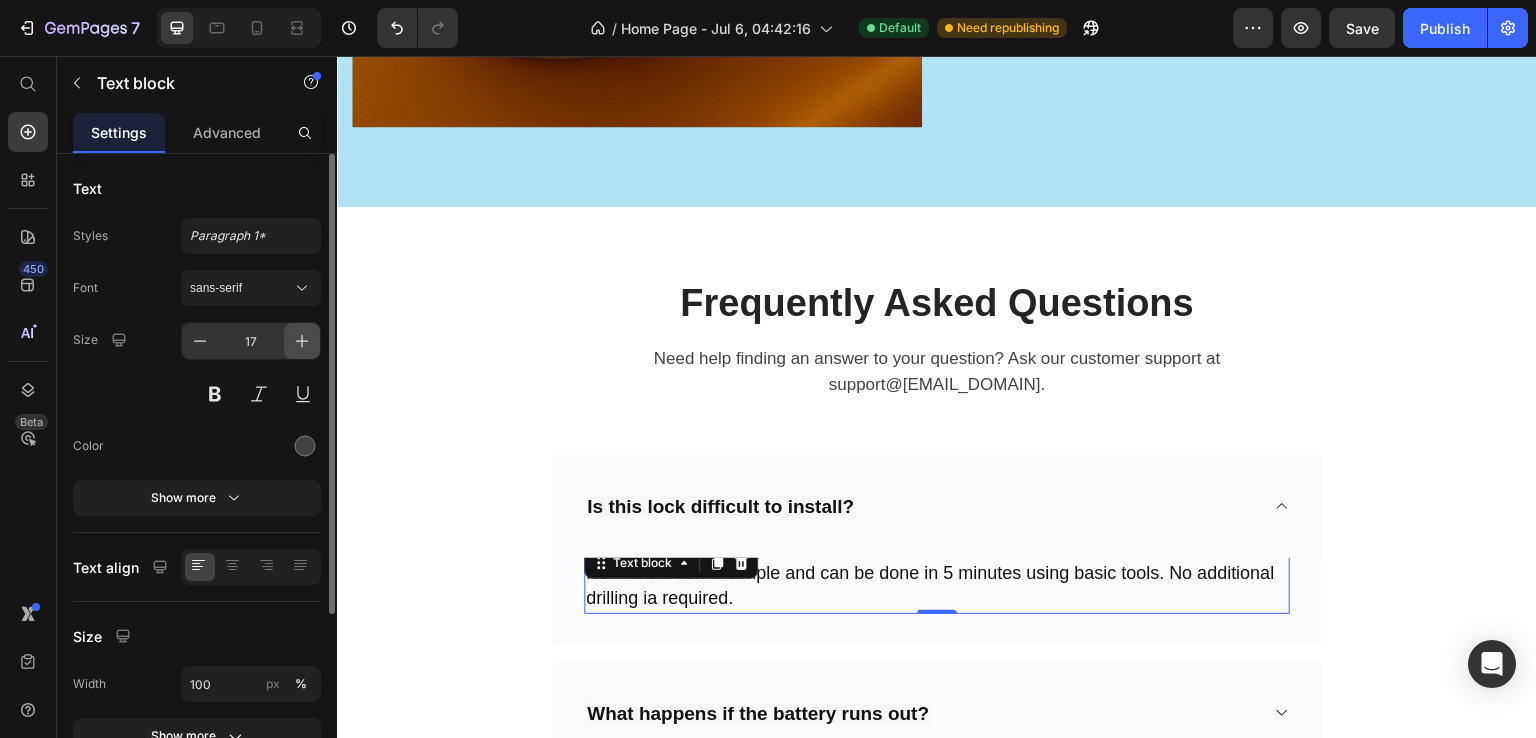 click at bounding box center [302, 341] 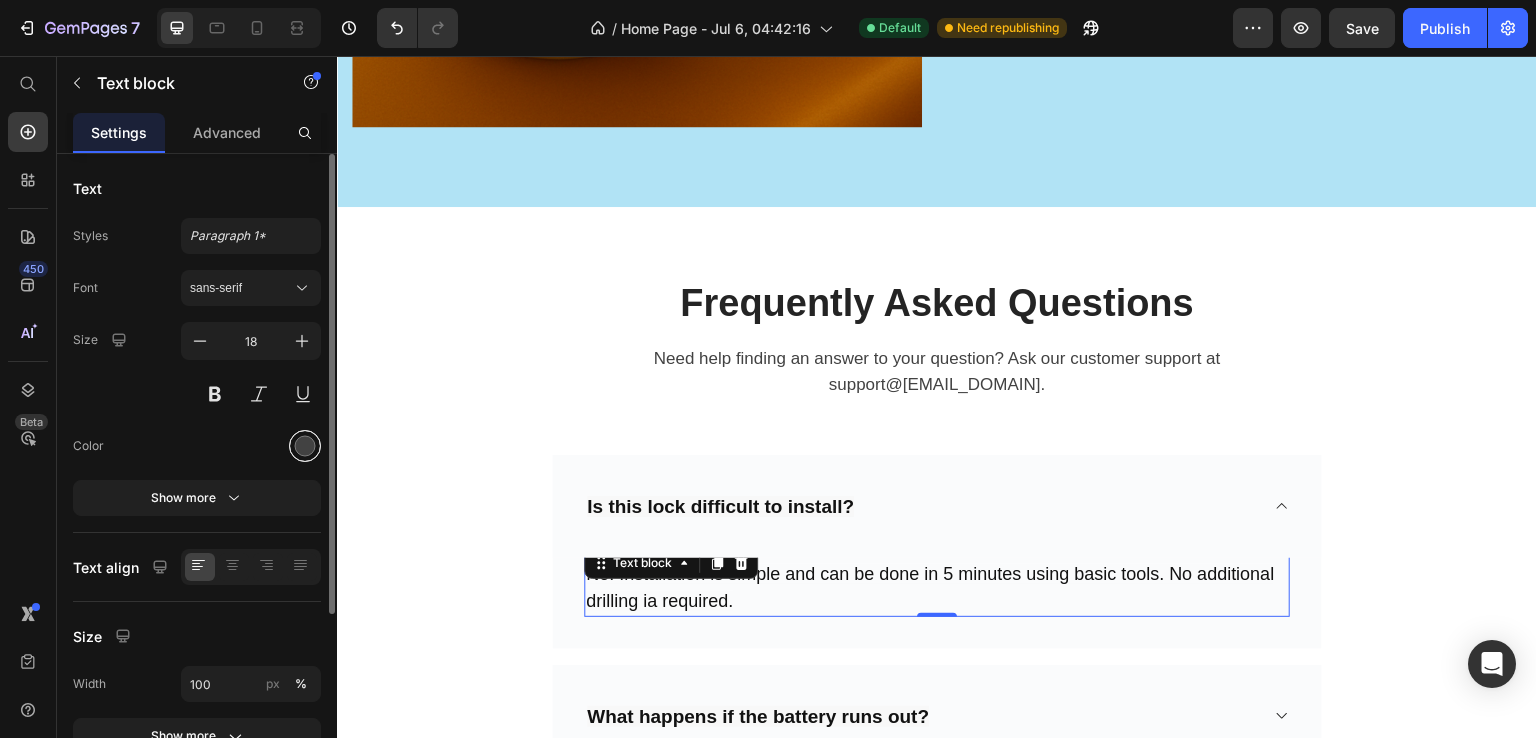 click at bounding box center (305, 446) 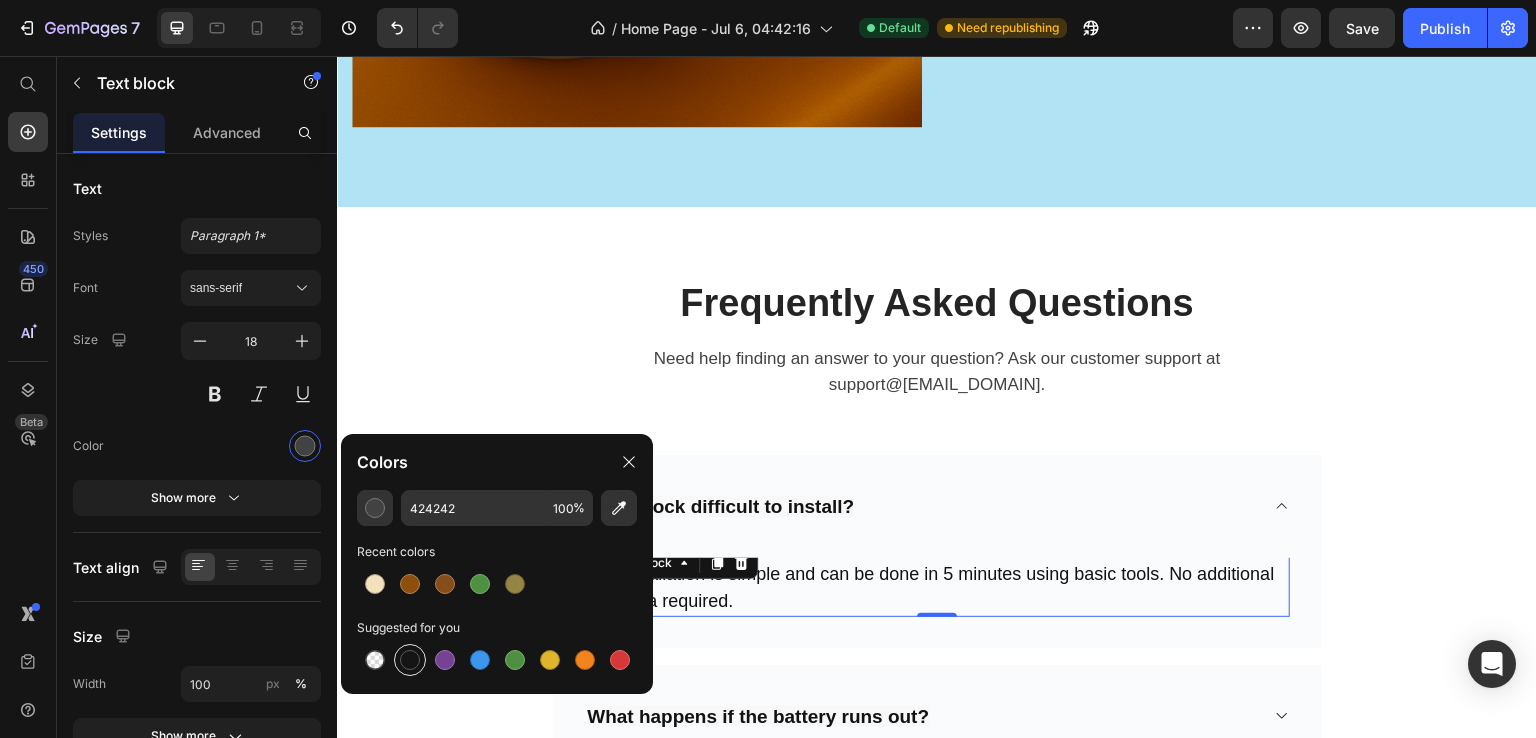 click at bounding box center (410, 660) 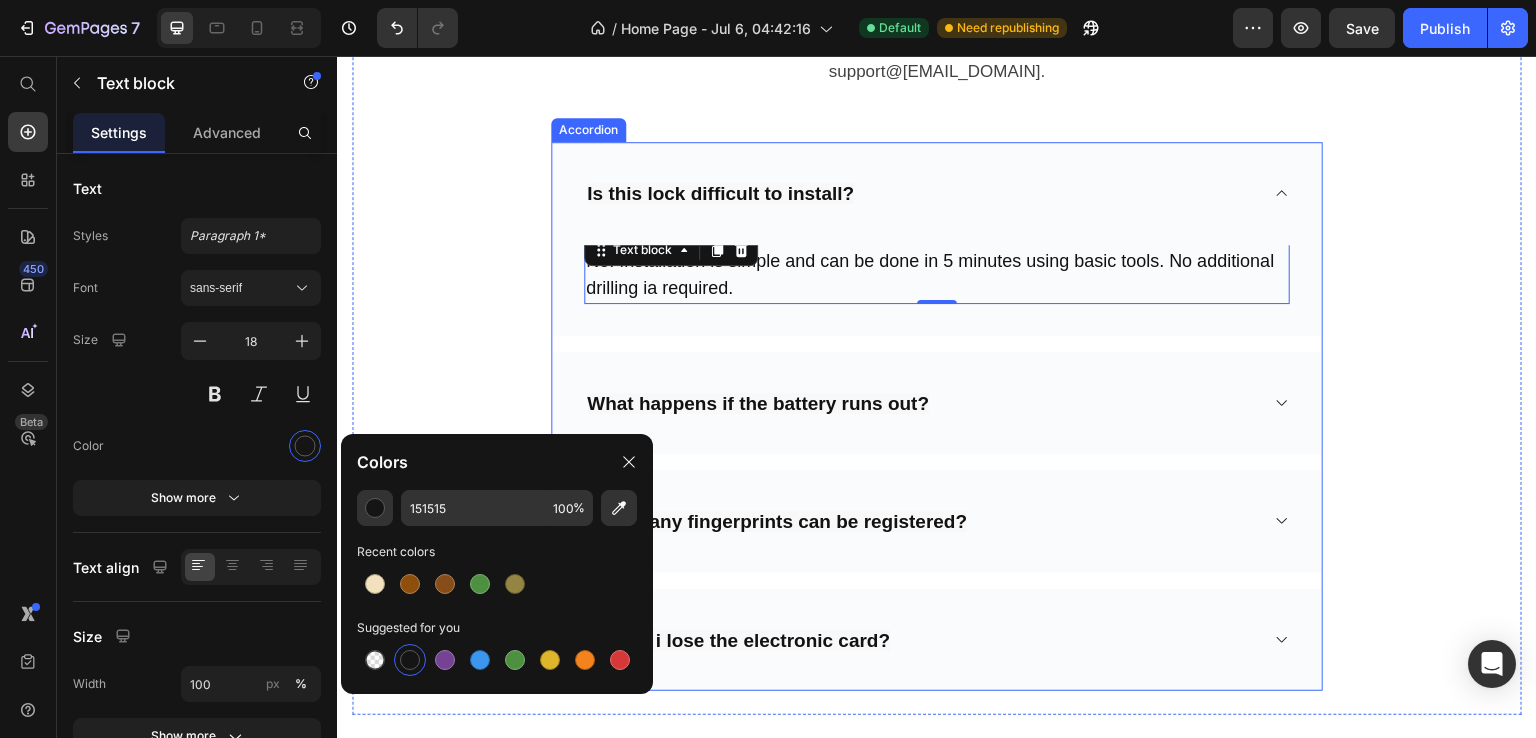scroll, scrollTop: 7035, scrollLeft: 0, axis: vertical 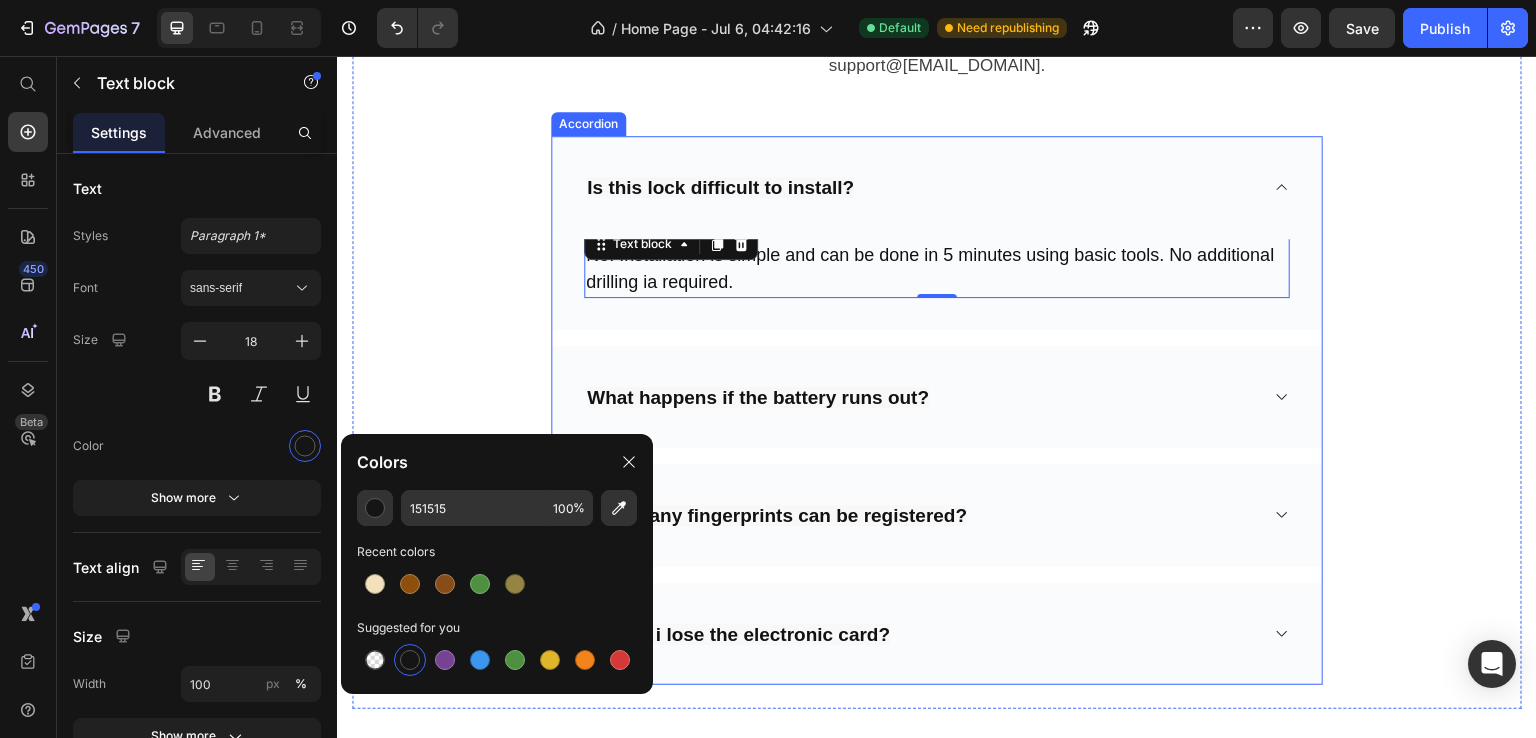 click on "What happens if the battery runs out?" at bounding box center [921, 397] 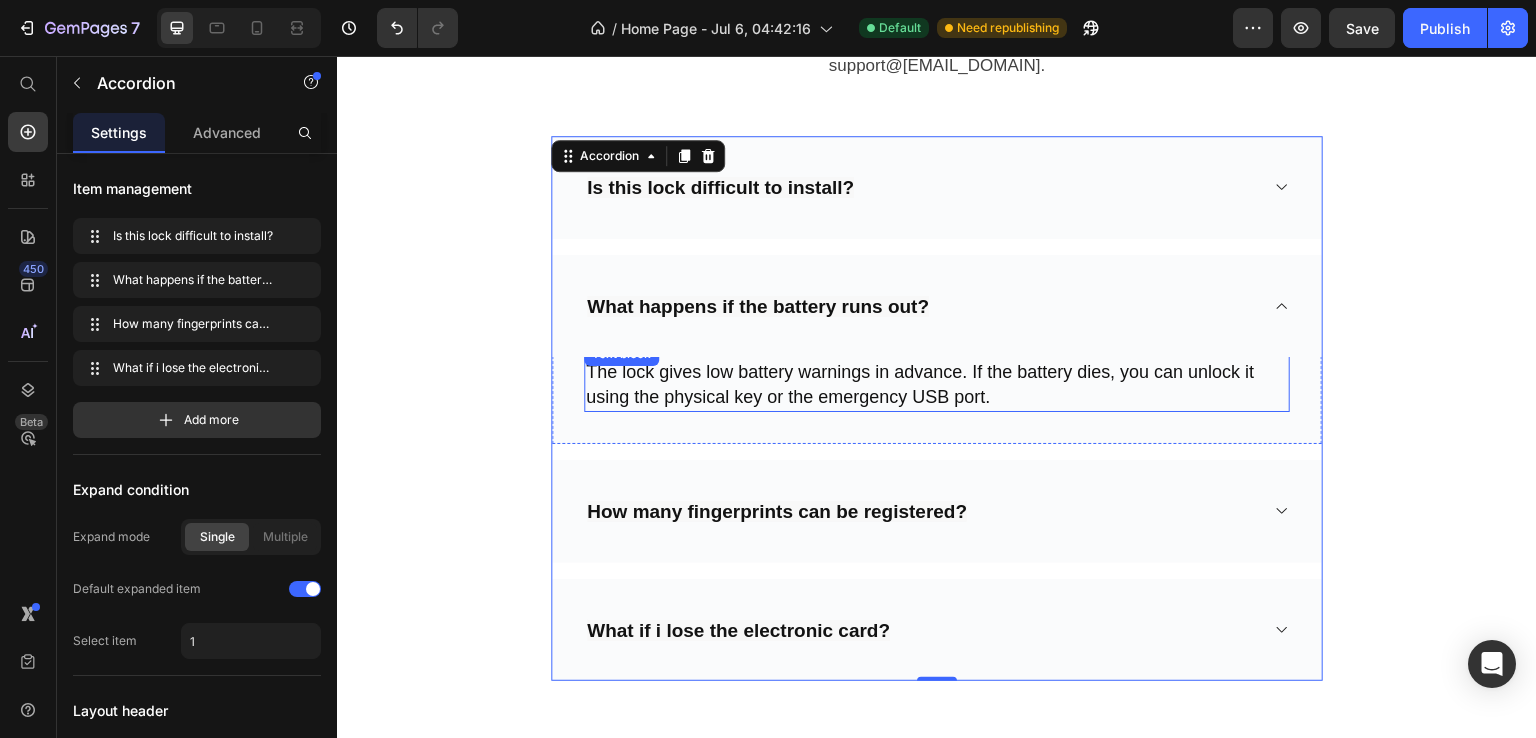 click on "The lock gives low battery warnings in advance. If the battery dies, you can unlock it using the physical key or the emergency USB port." at bounding box center (920, 384) 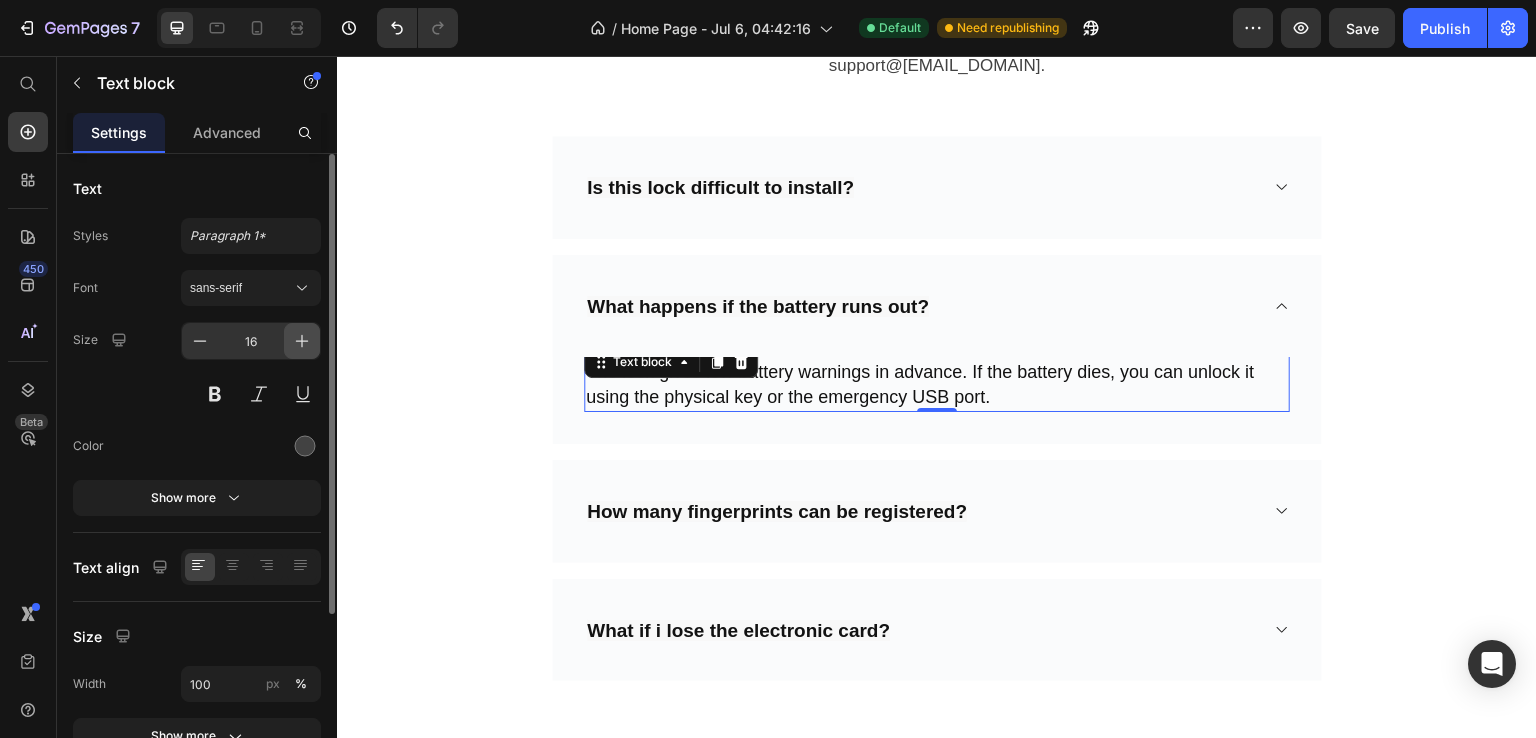 click 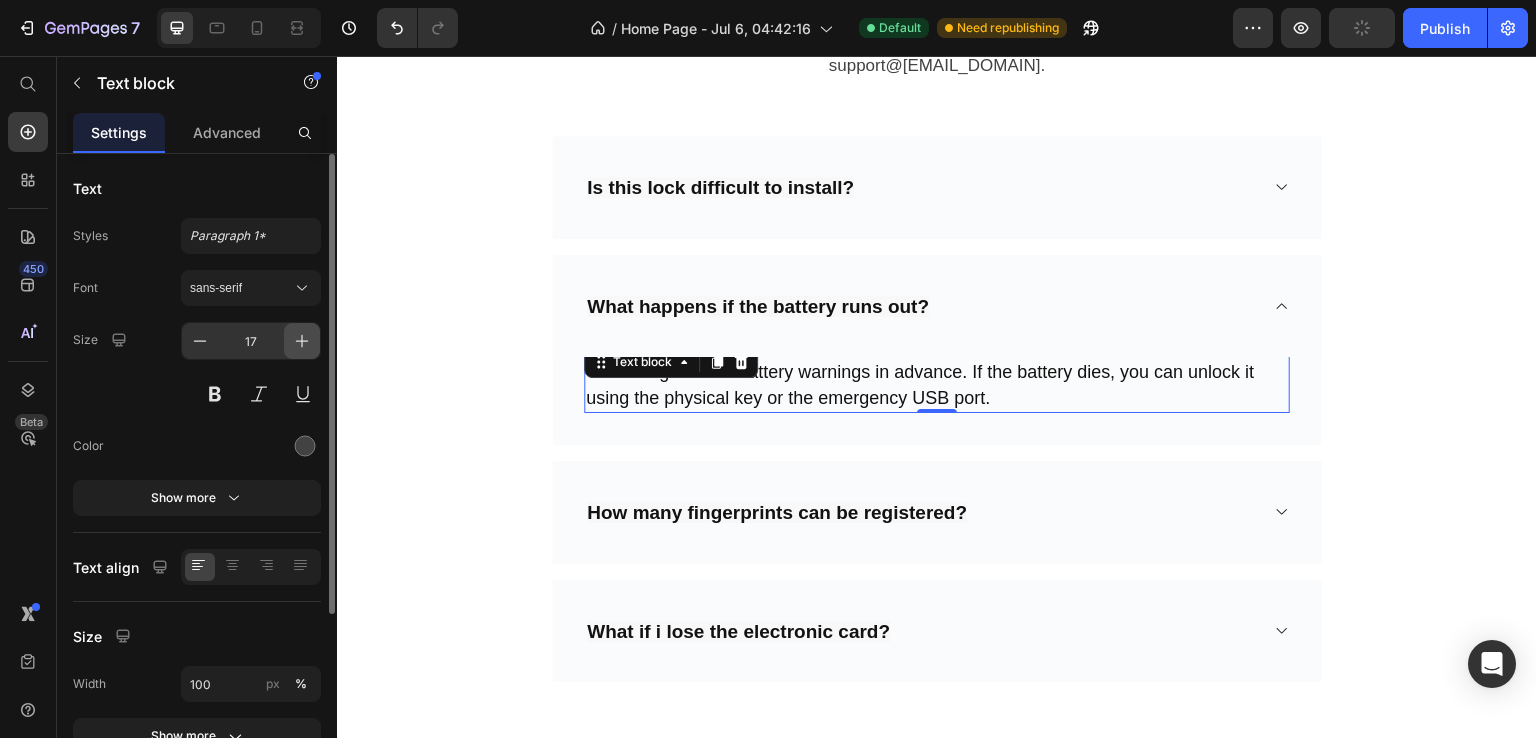click 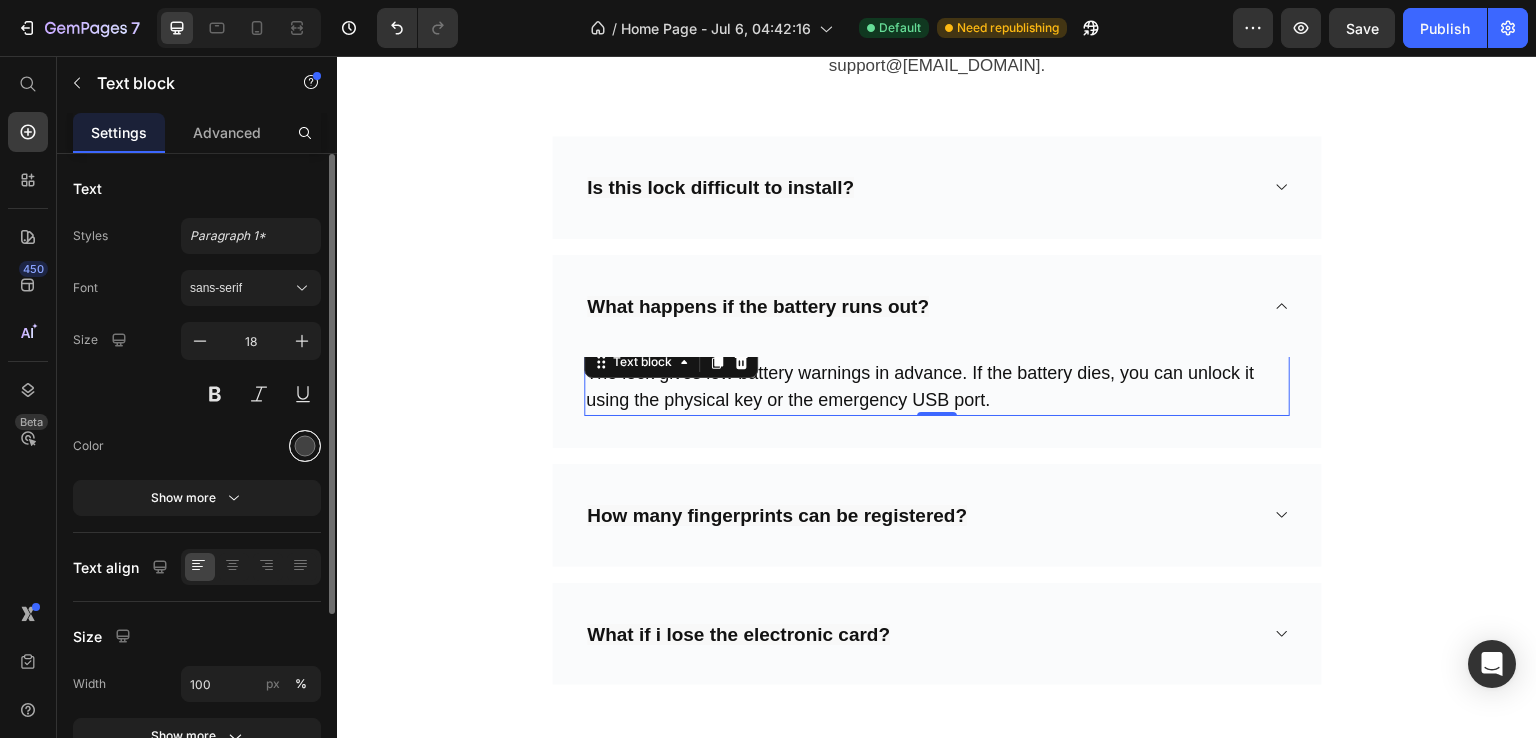 click at bounding box center [305, 446] 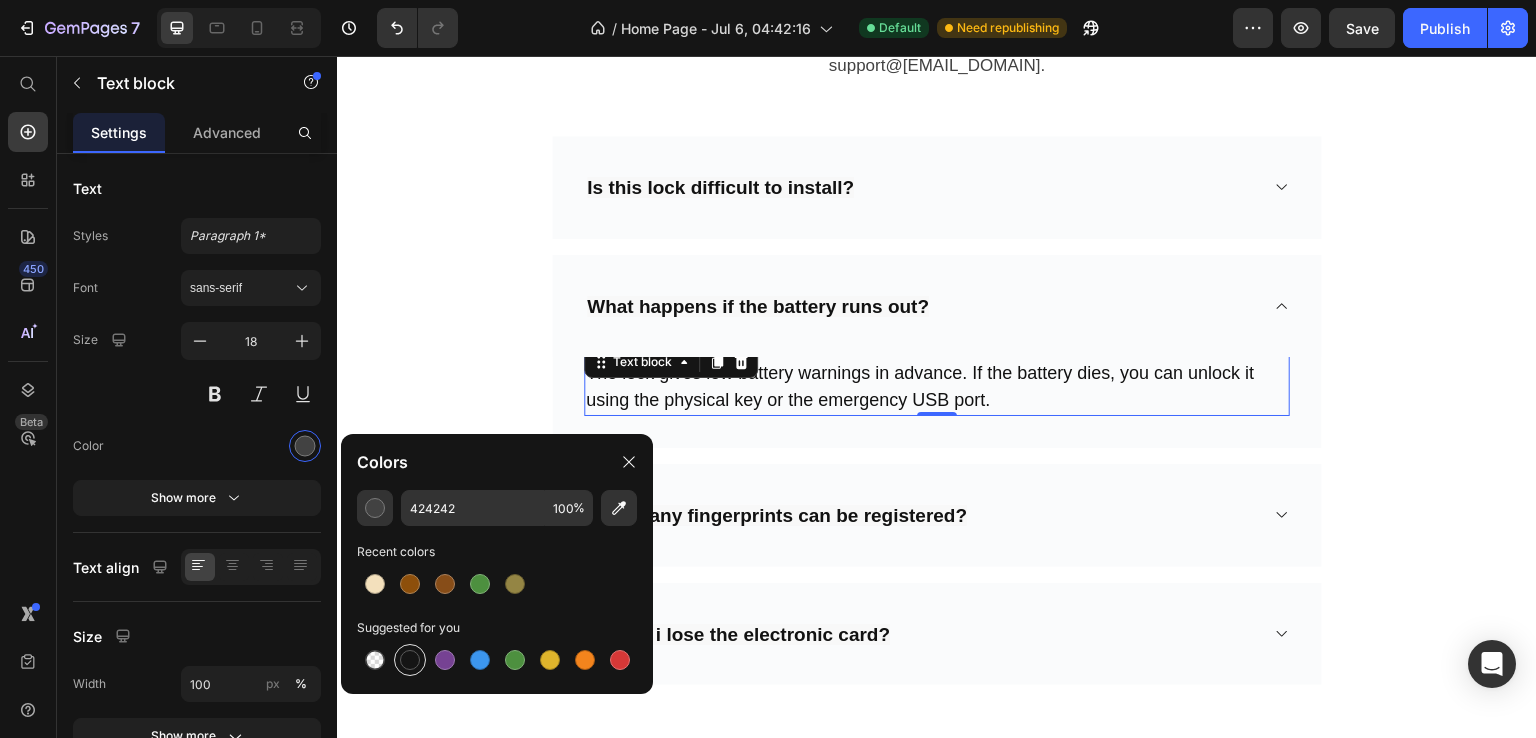 click at bounding box center [410, 660] 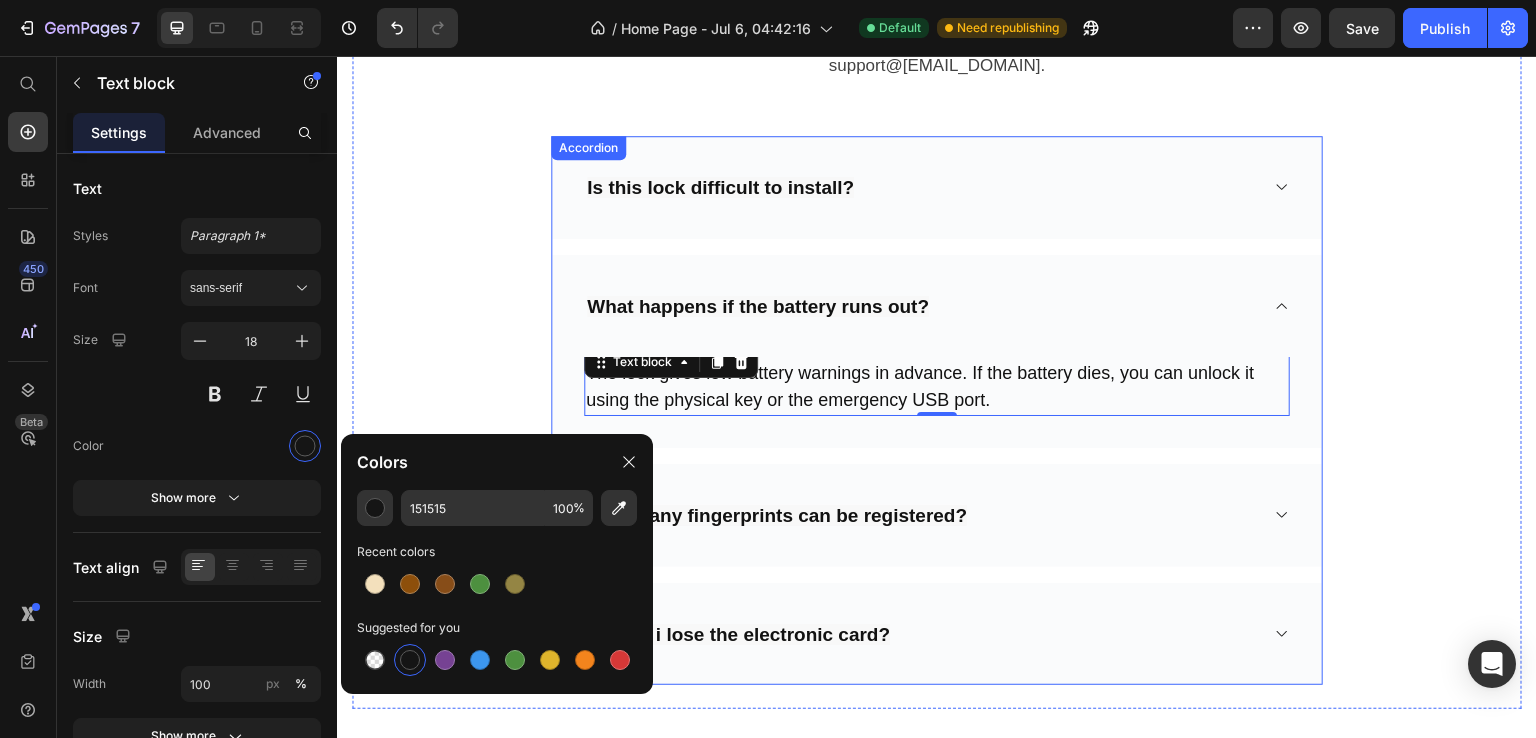 click on "How many fingerprints can be registered?" at bounding box center (921, 515) 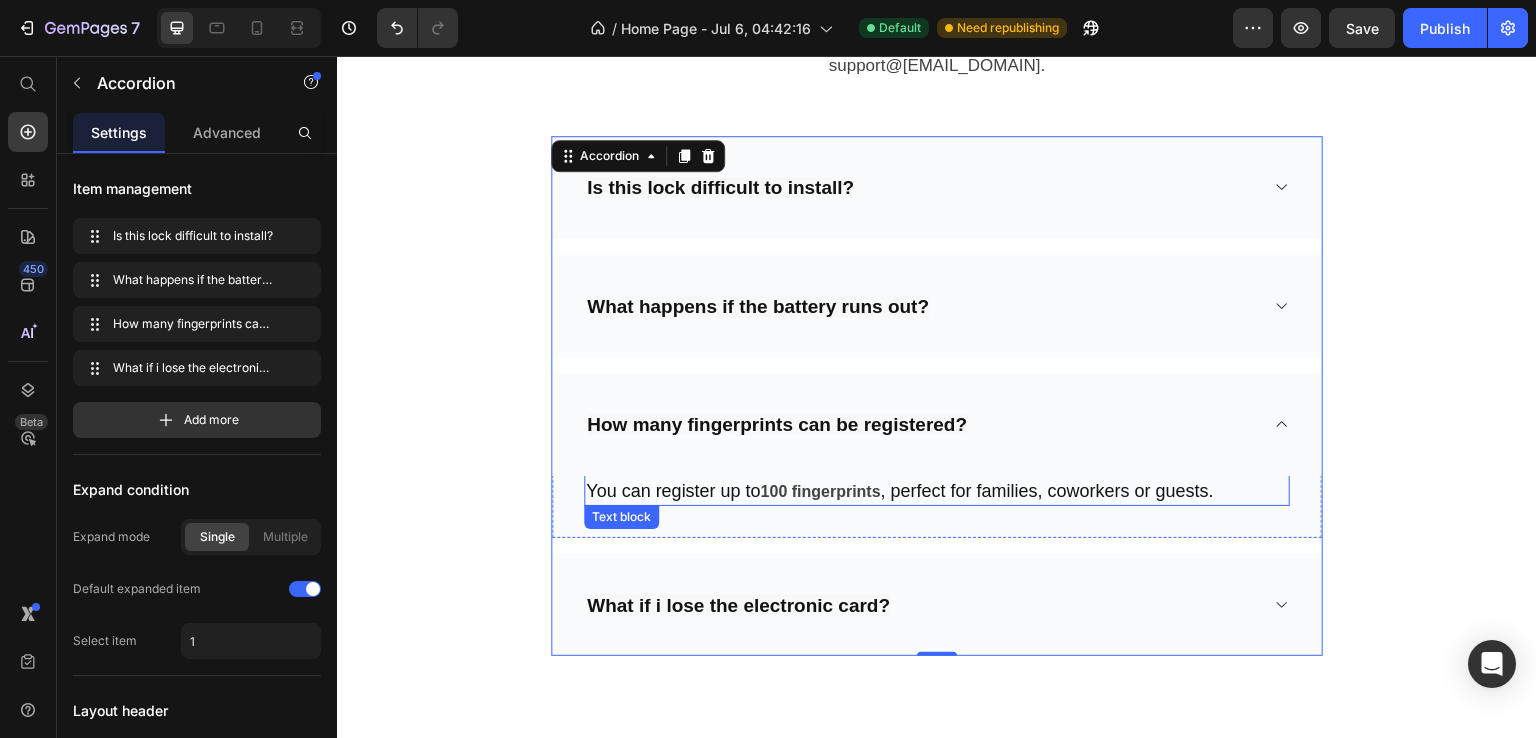 click on "You can register up to  100 fingerprints , perfect for families, coworkers or guests. Text block" at bounding box center (937, 483) 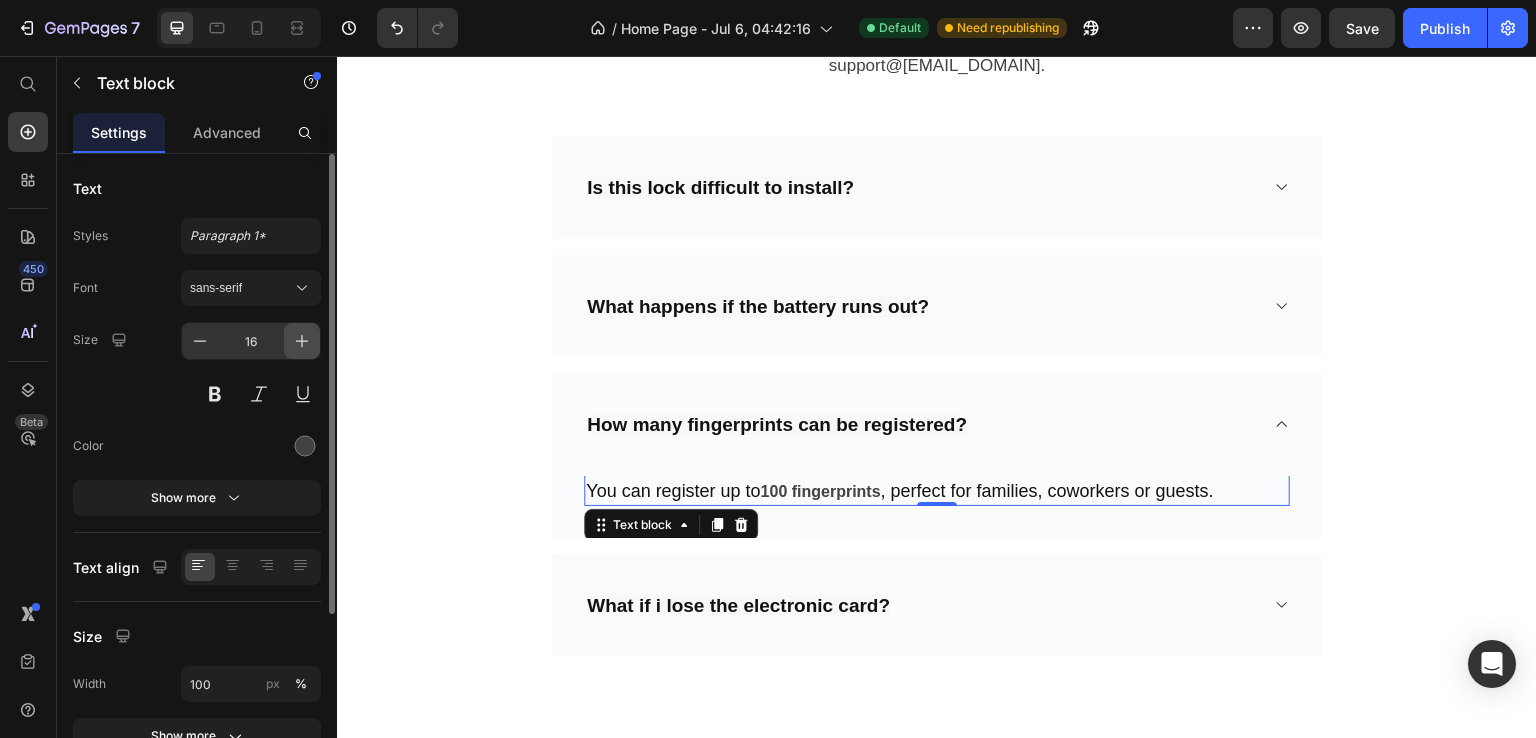 click at bounding box center [302, 341] 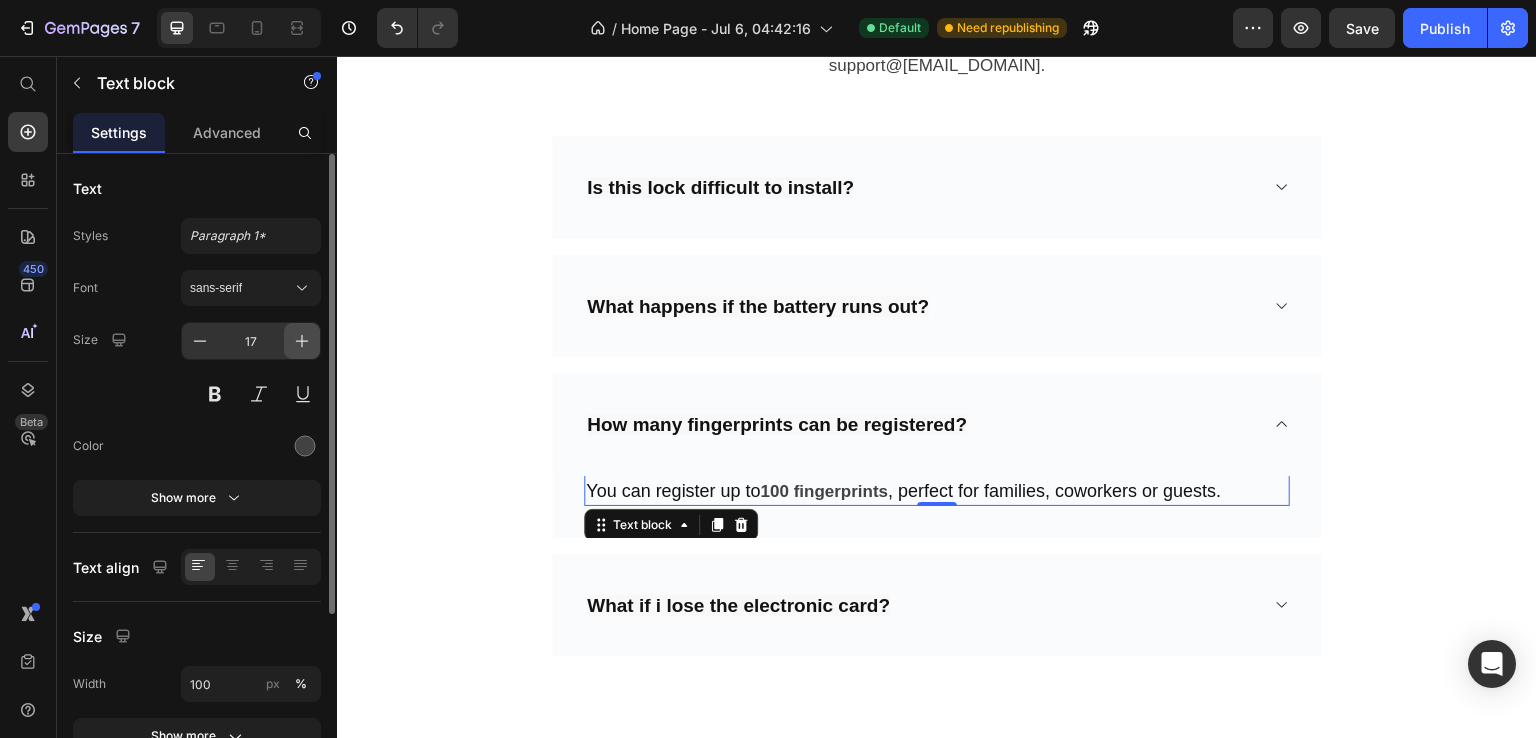 click at bounding box center [302, 341] 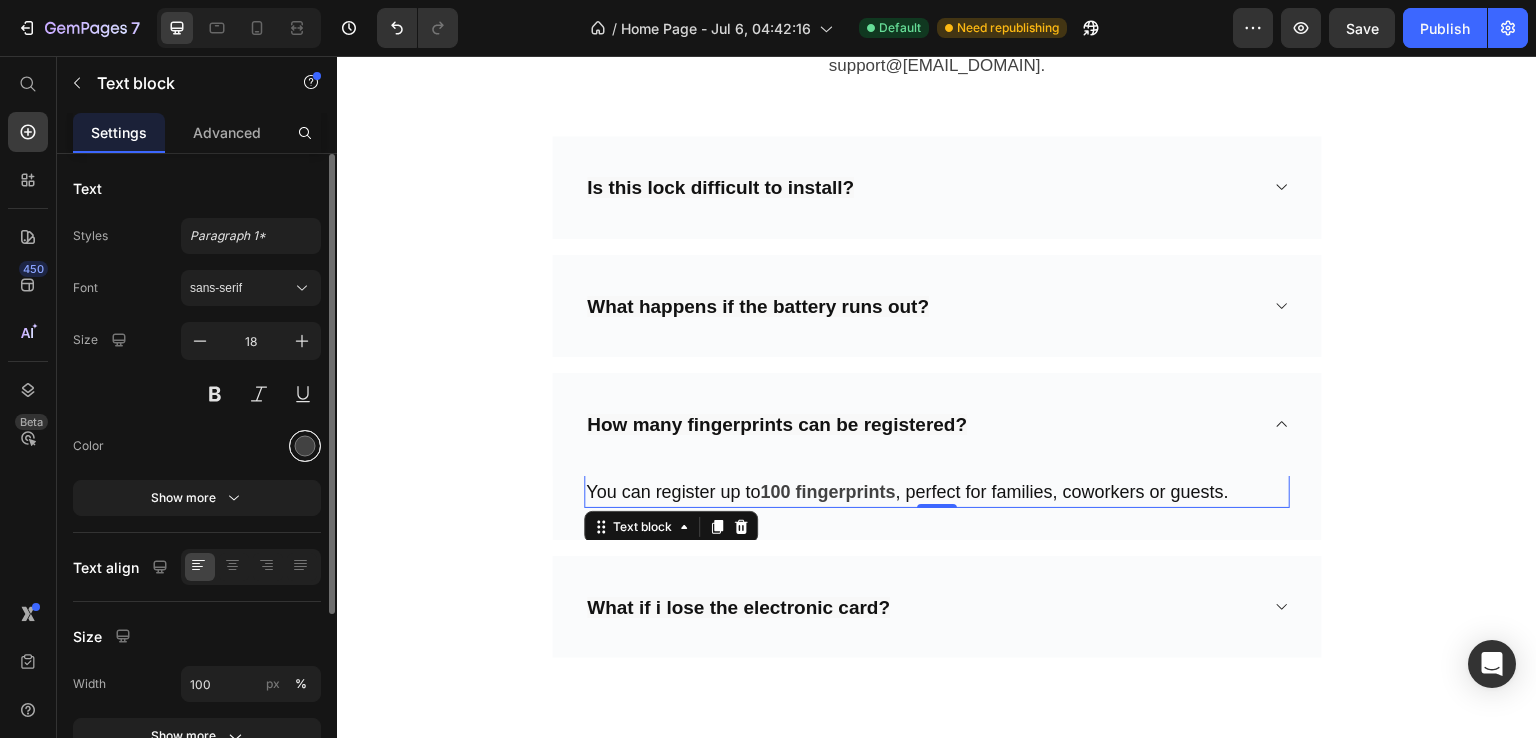 click at bounding box center (305, 446) 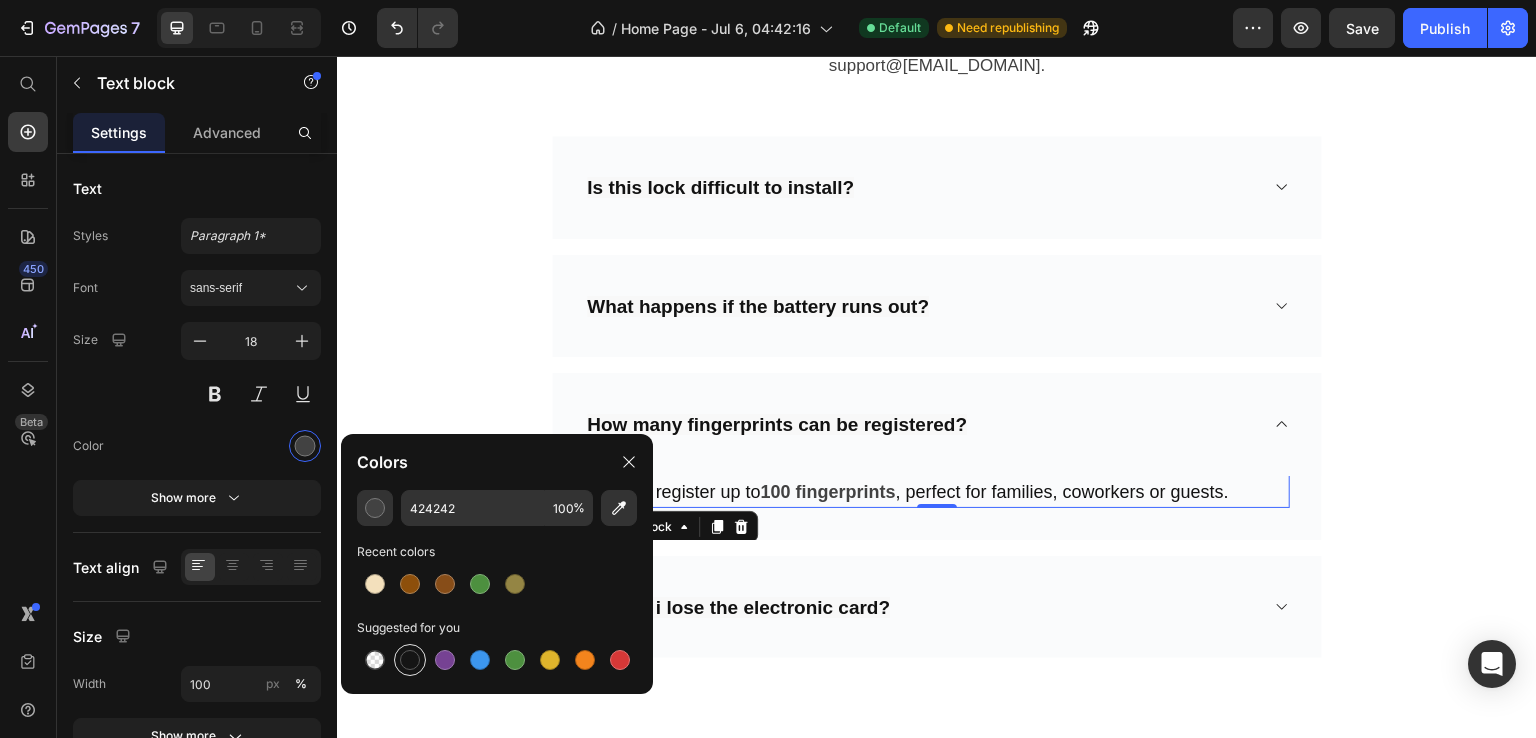 click at bounding box center (410, 660) 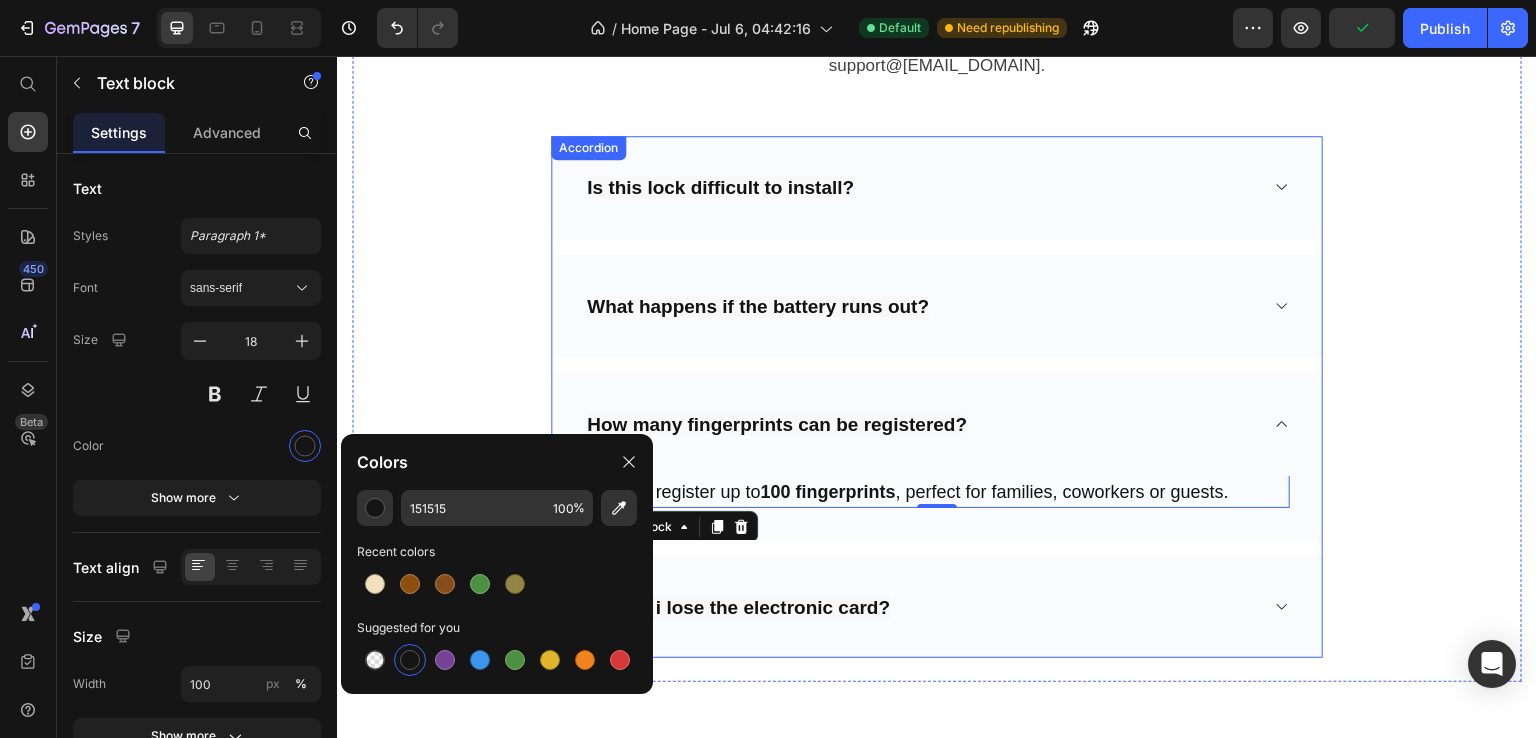 click on "What if i lose the electronic card?" at bounding box center [921, 607] 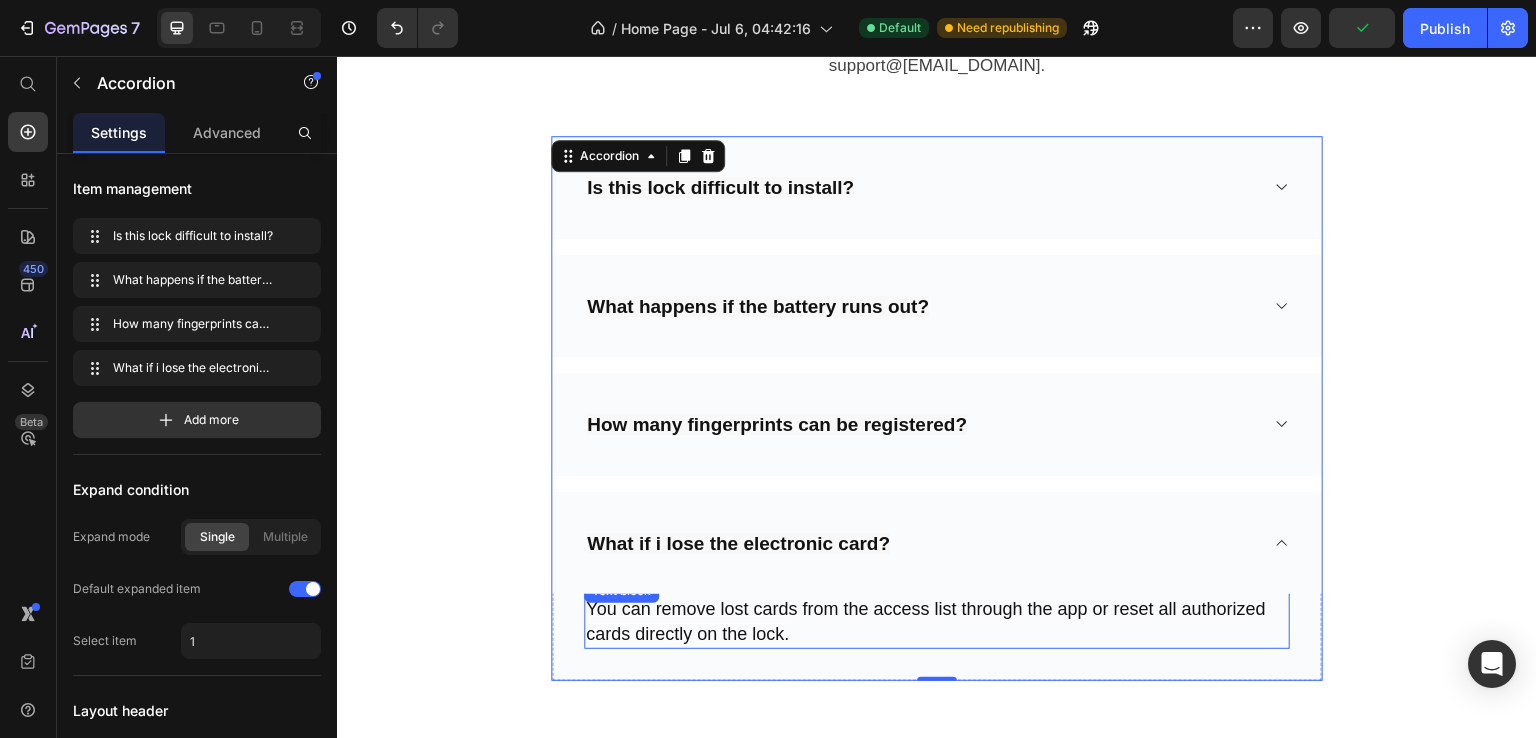 click on "You can remove lost cards from the access list through the app or reset all authorized cards directly on the lock." at bounding box center [926, 621] 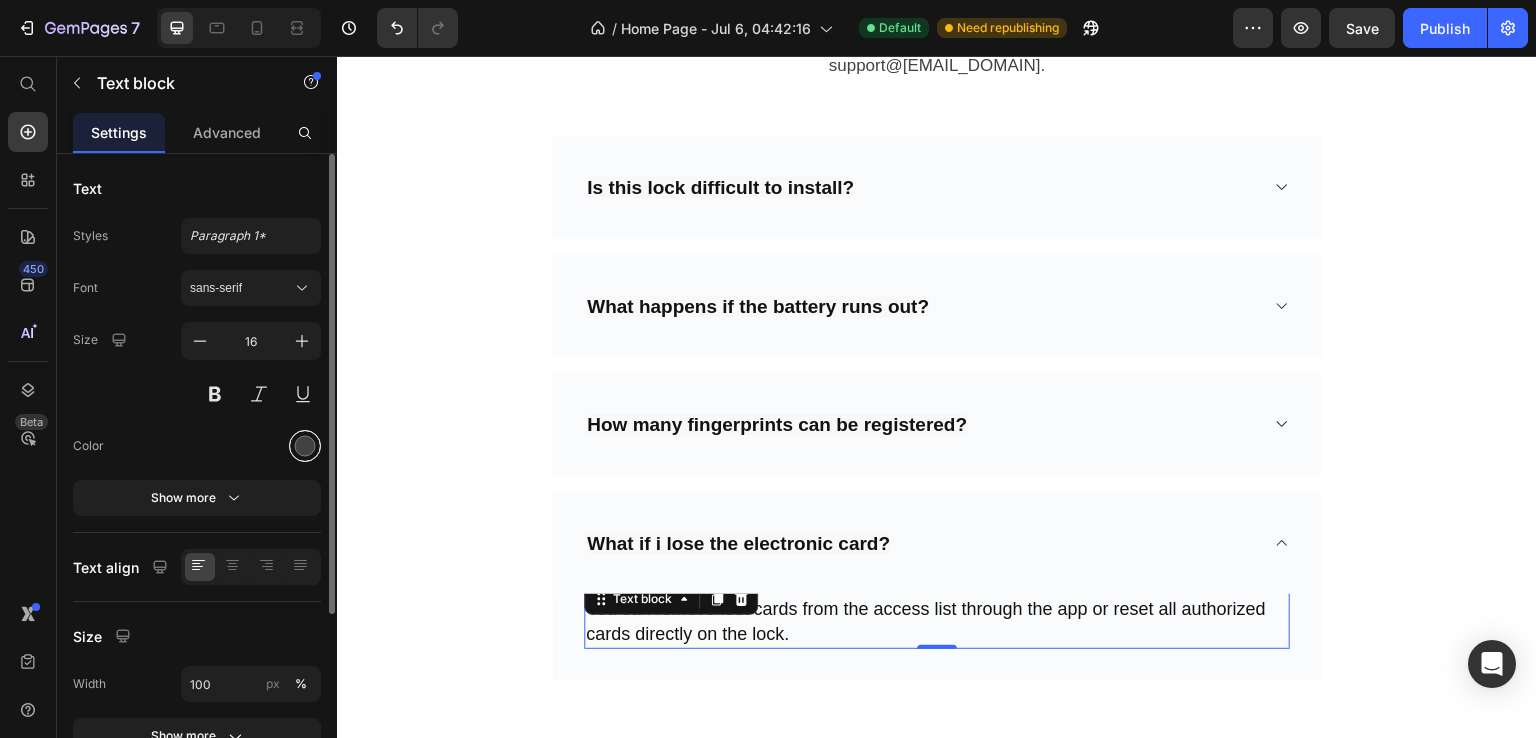 click at bounding box center (305, 446) 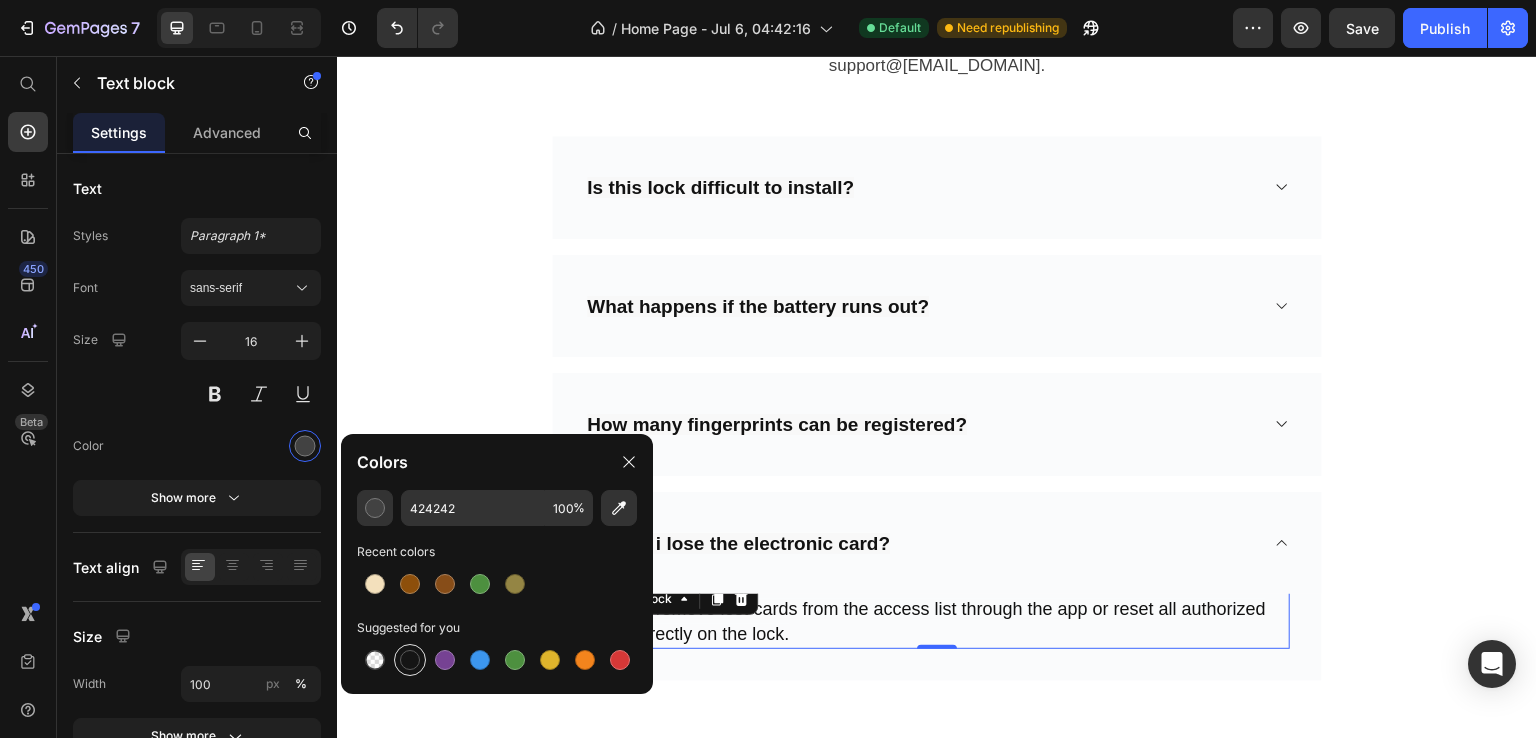 click at bounding box center (410, 660) 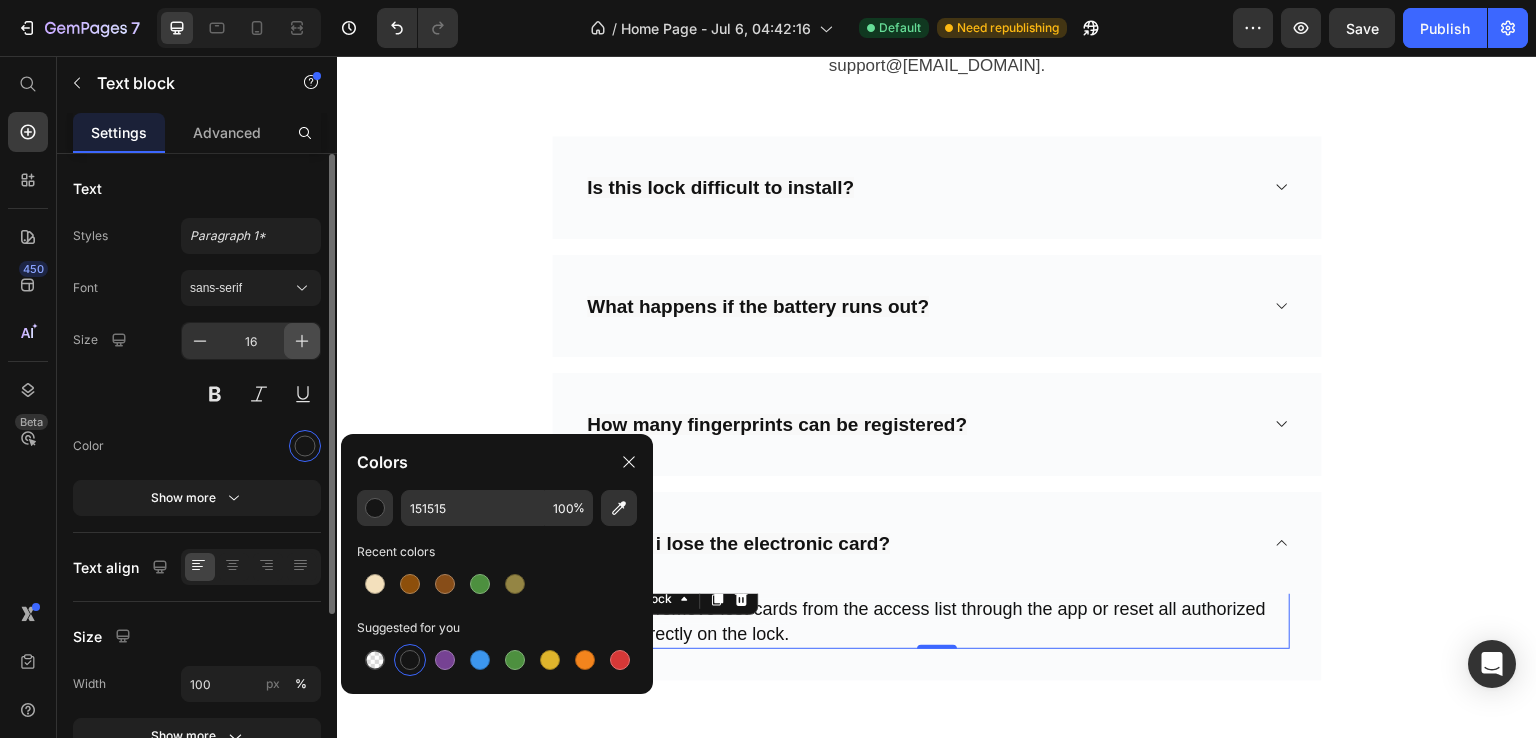 click 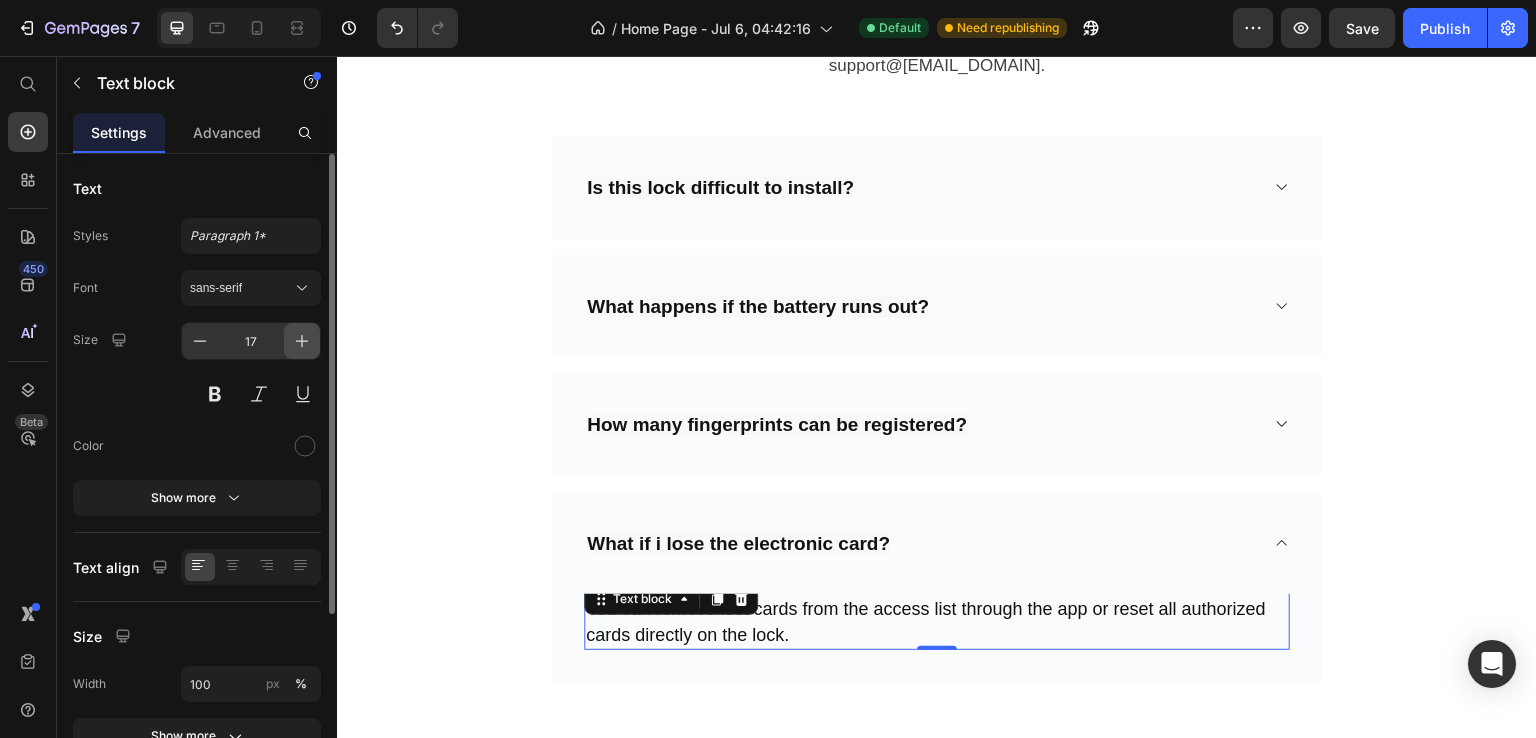click 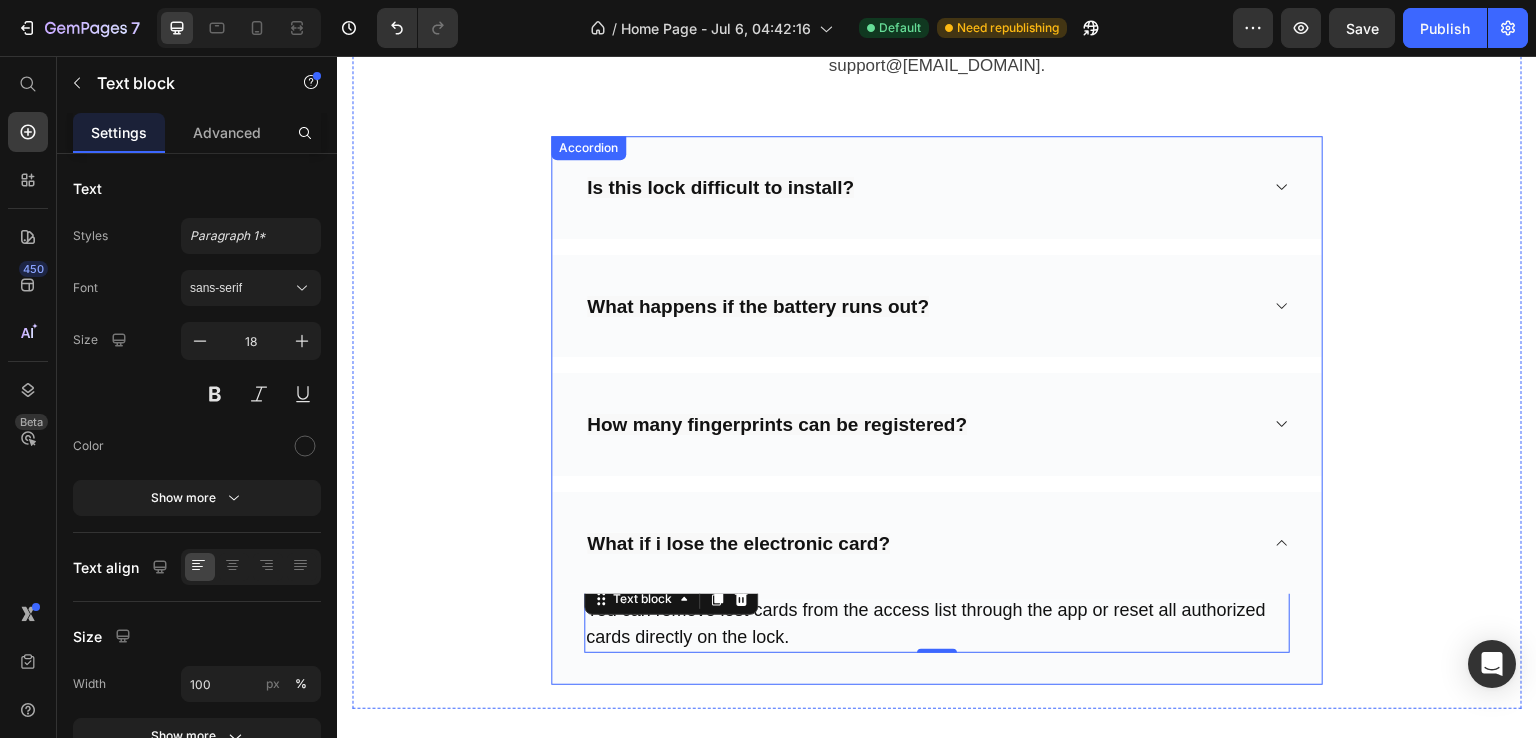 click on "What if i lose the electronic card?" at bounding box center (738, 543) 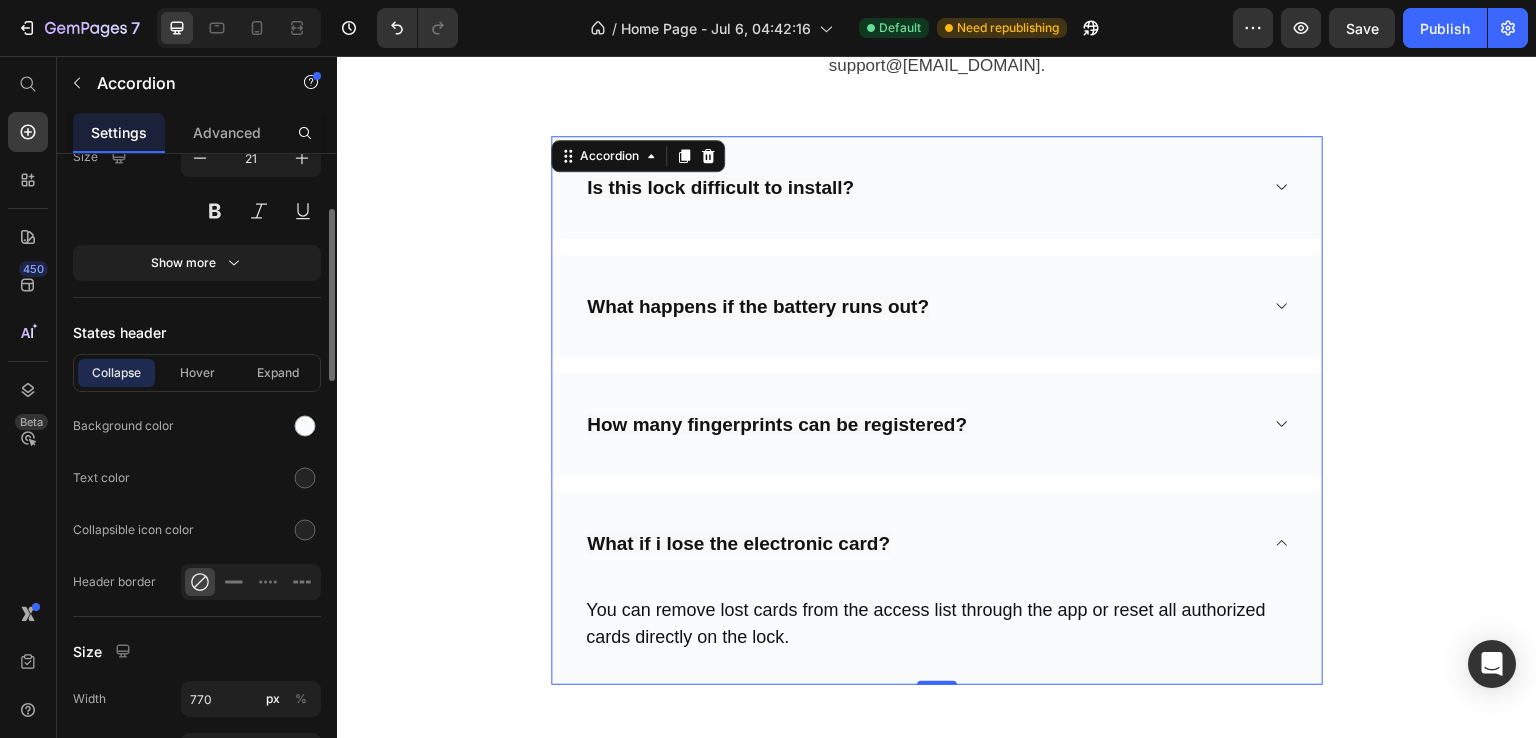 scroll, scrollTop: 957, scrollLeft: 0, axis: vertical 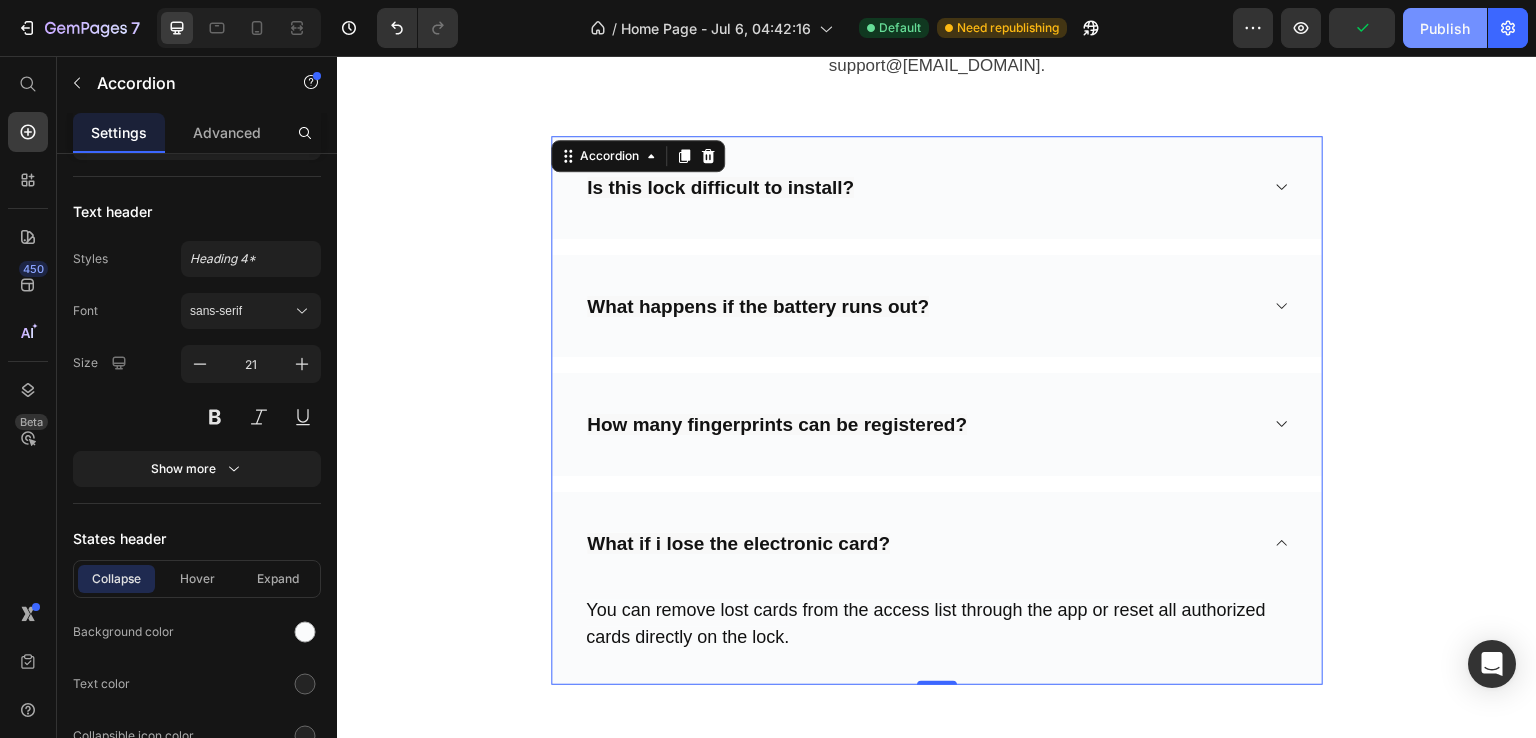 click on "Publish" at bounding box center [1445, 28] 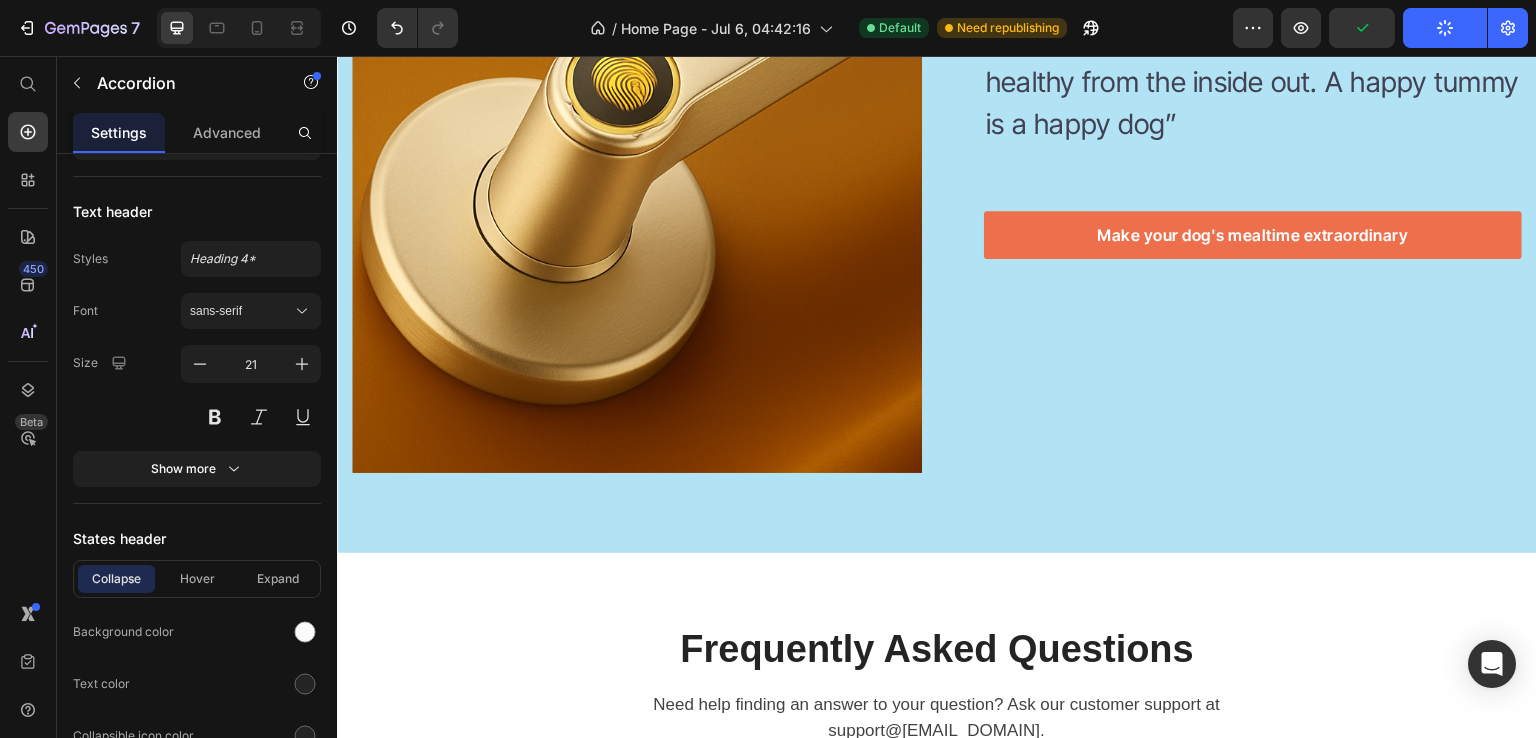 scroll, scrollTop: 5959, scrollLeft: 0, axis: vertical 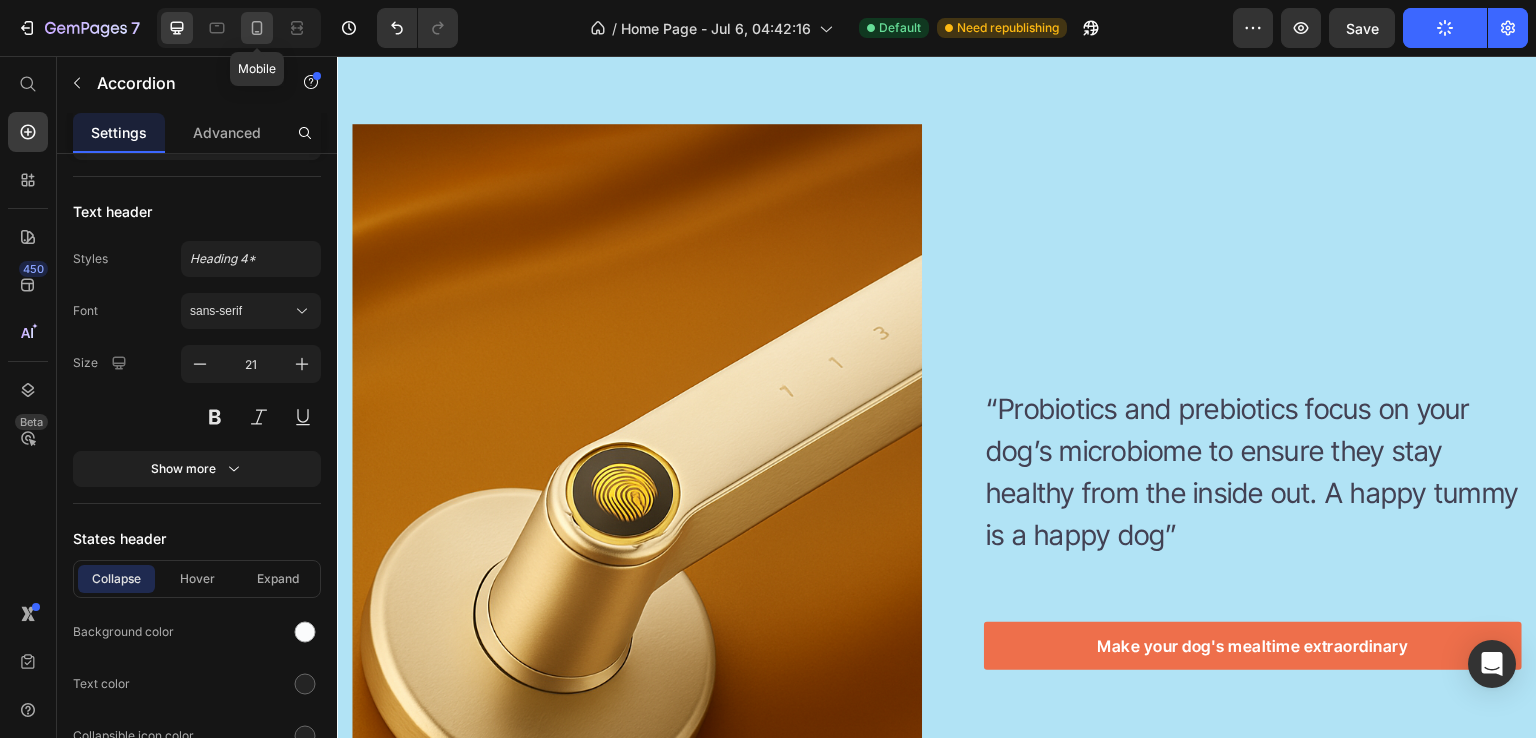 click 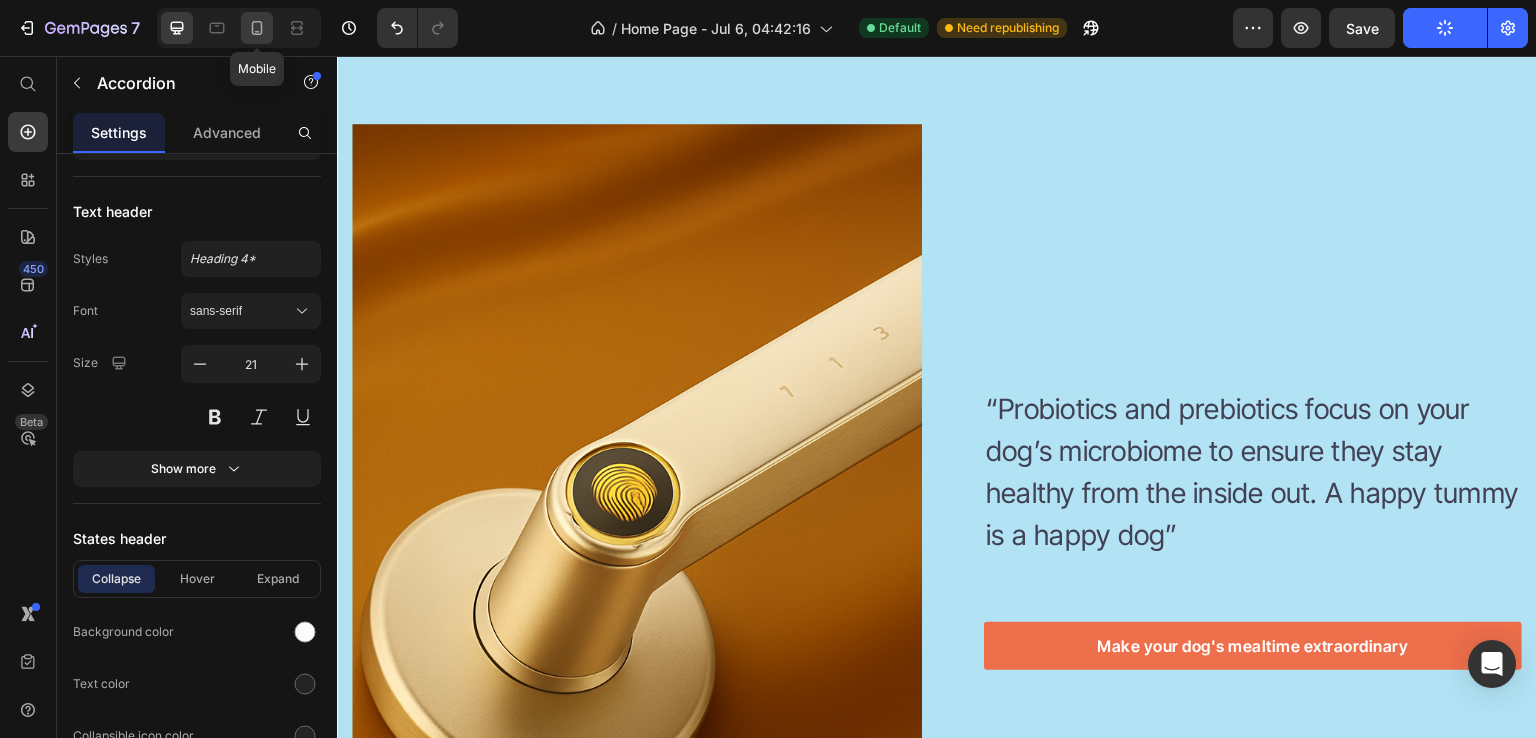 type on "19" 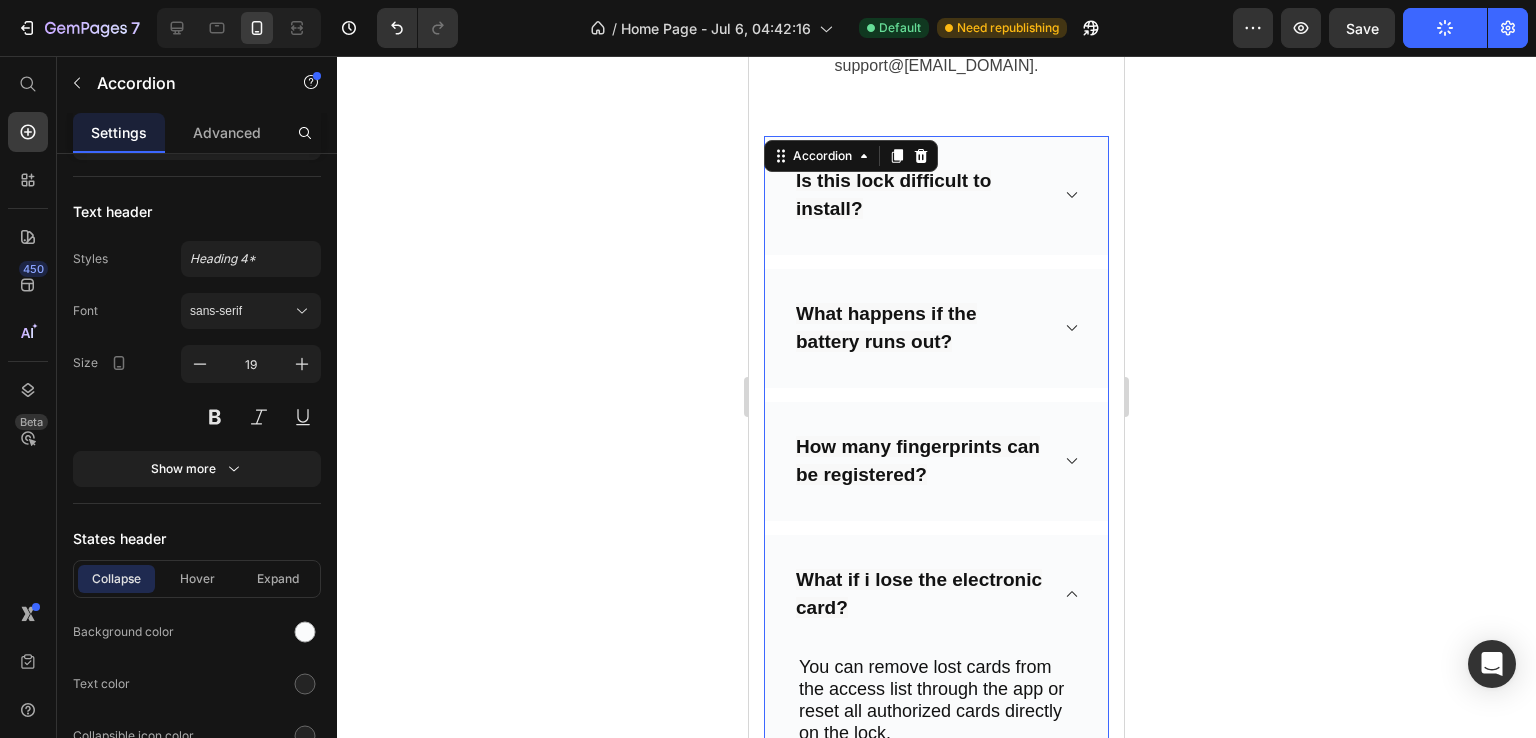 scroll, scrollTop: 6898, scrollLeft: 0, axis: vertical 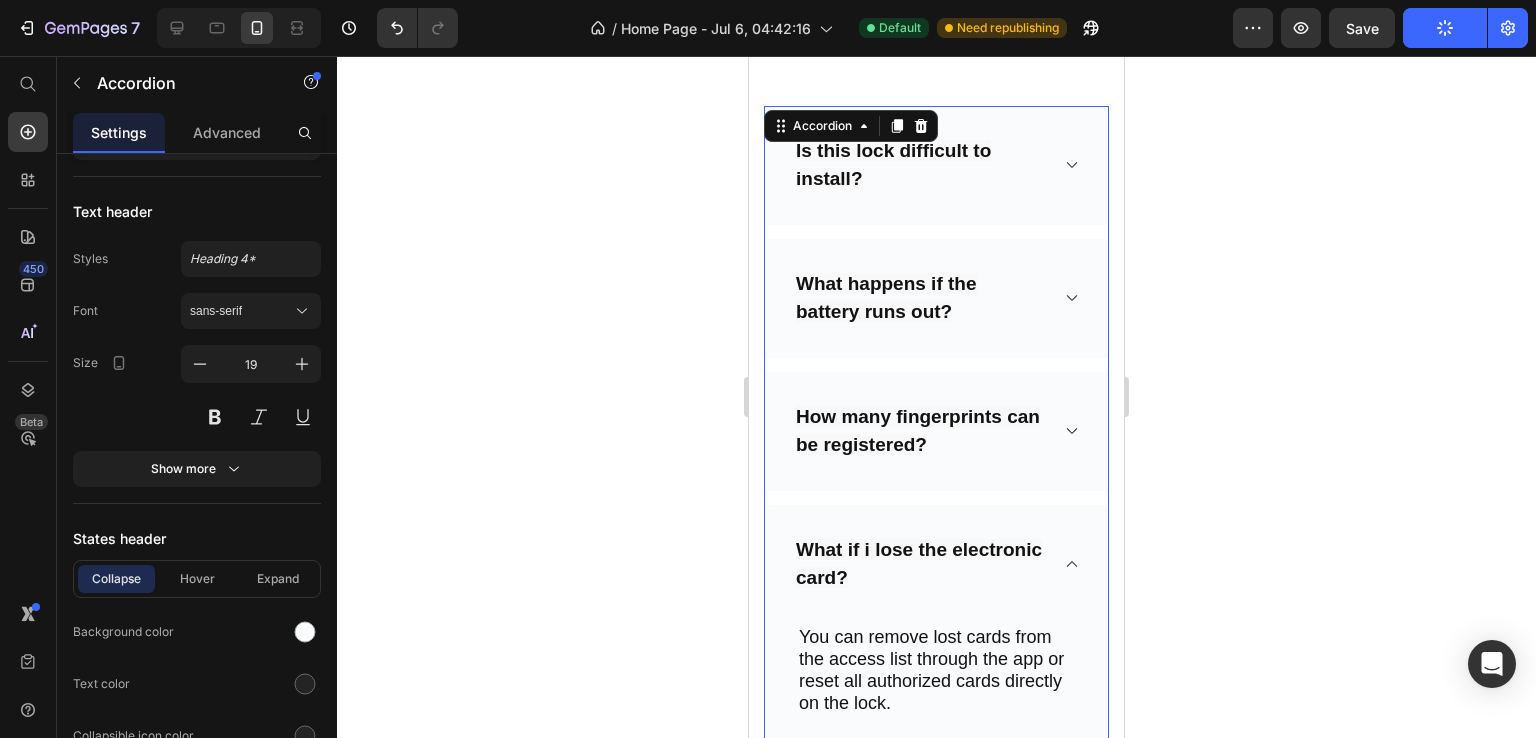 click 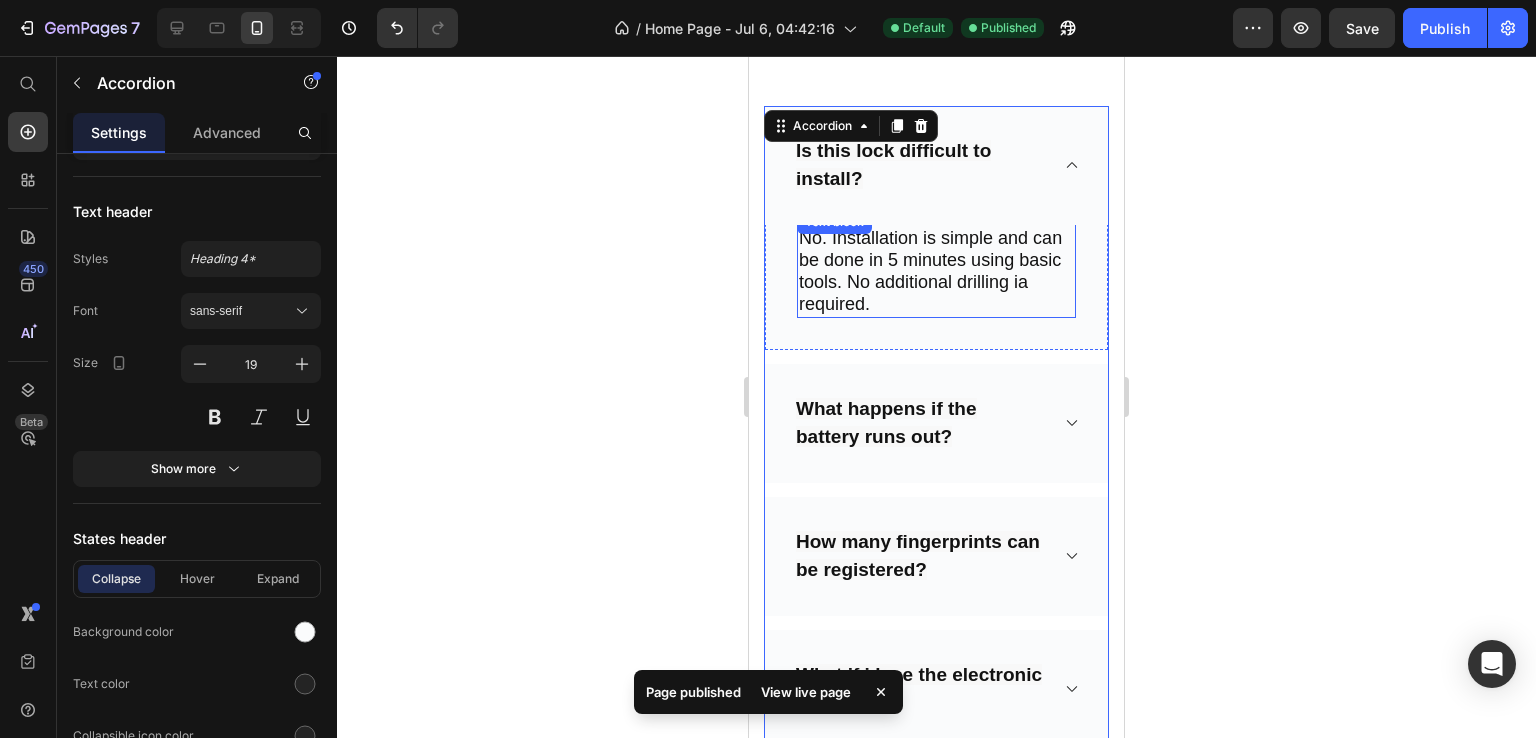 click on "No. Installation is simple and can be done in 5 minutes using basic tools. No additional drilling ia required." at bounding box center [930, 271] 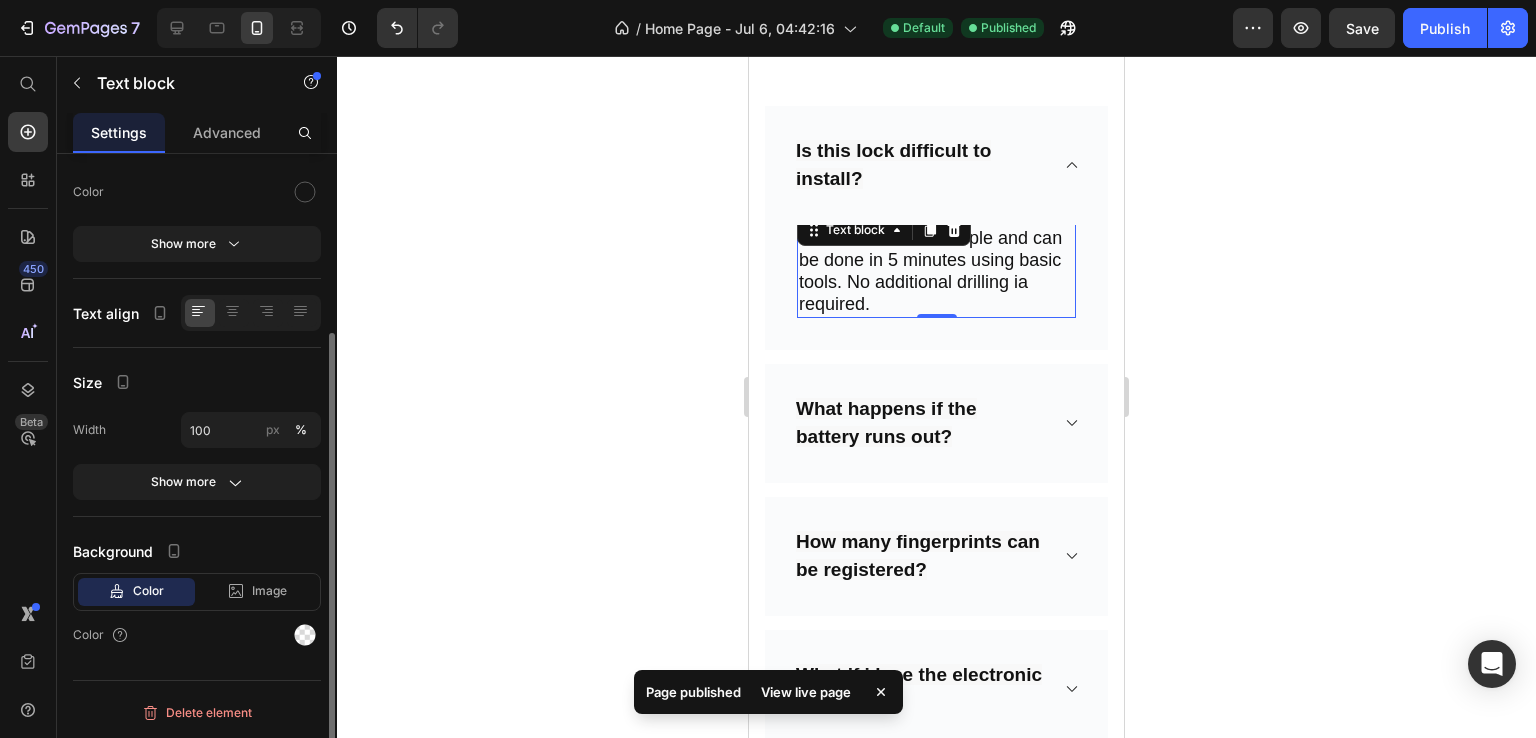 scroll, scrollTop: 0, scrollLeft: 0, axis: both 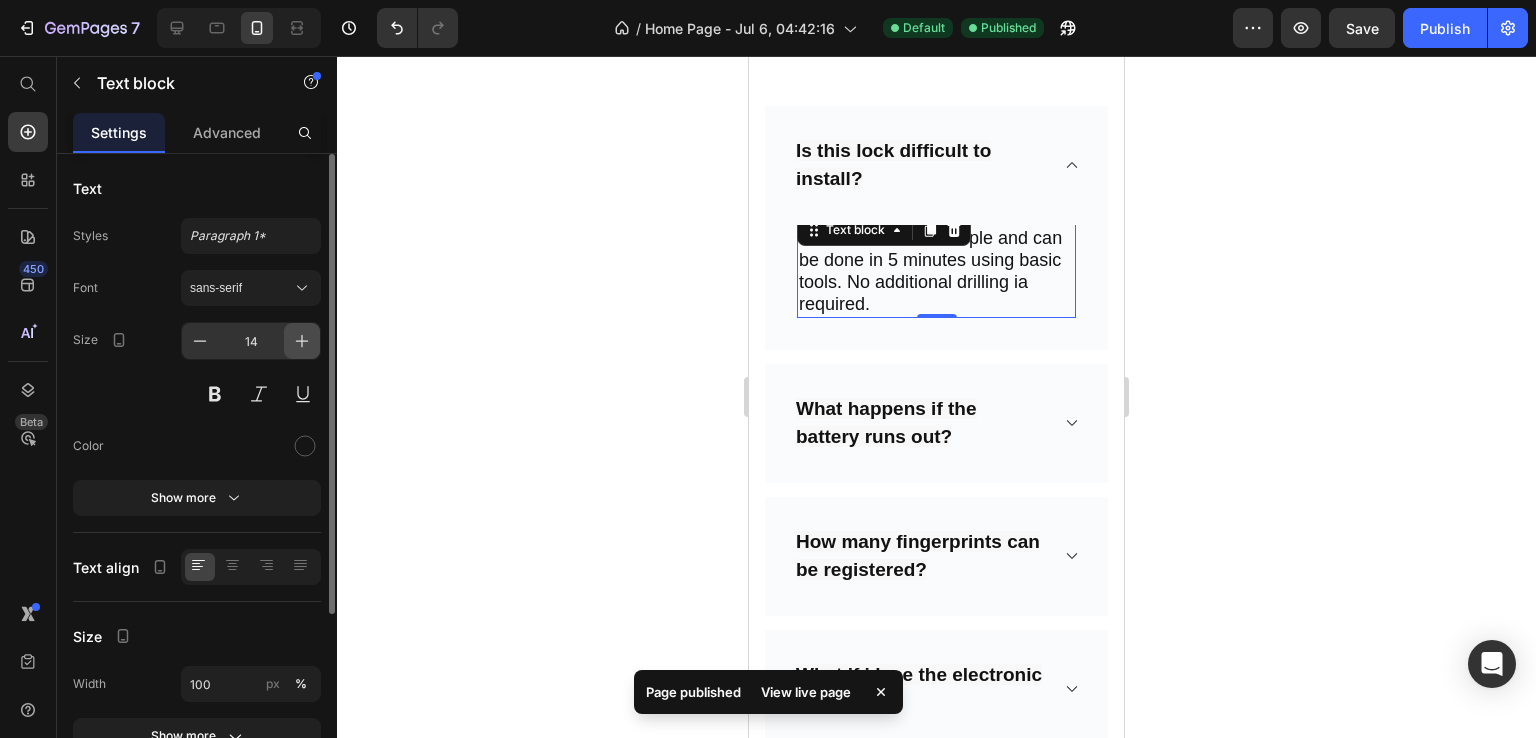 click 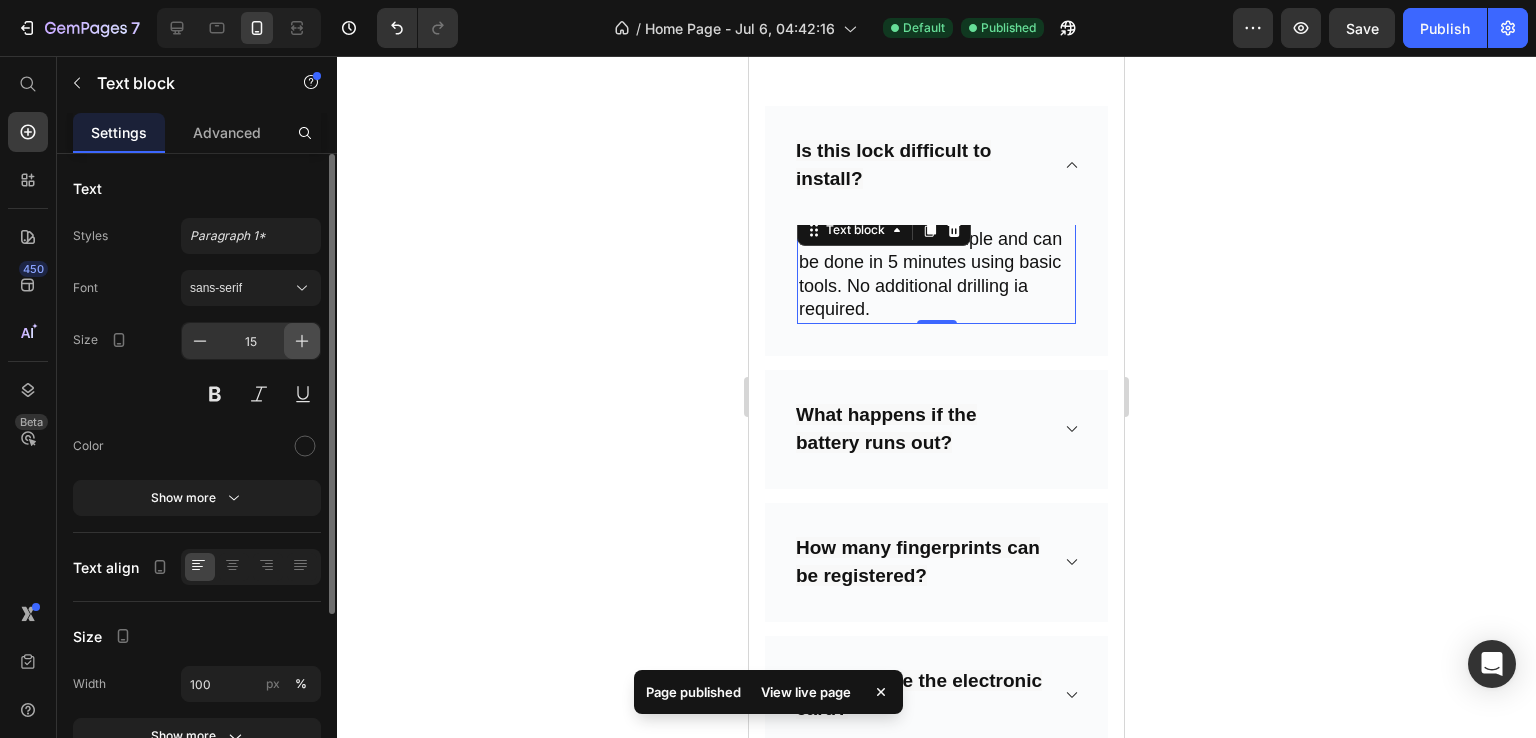 click 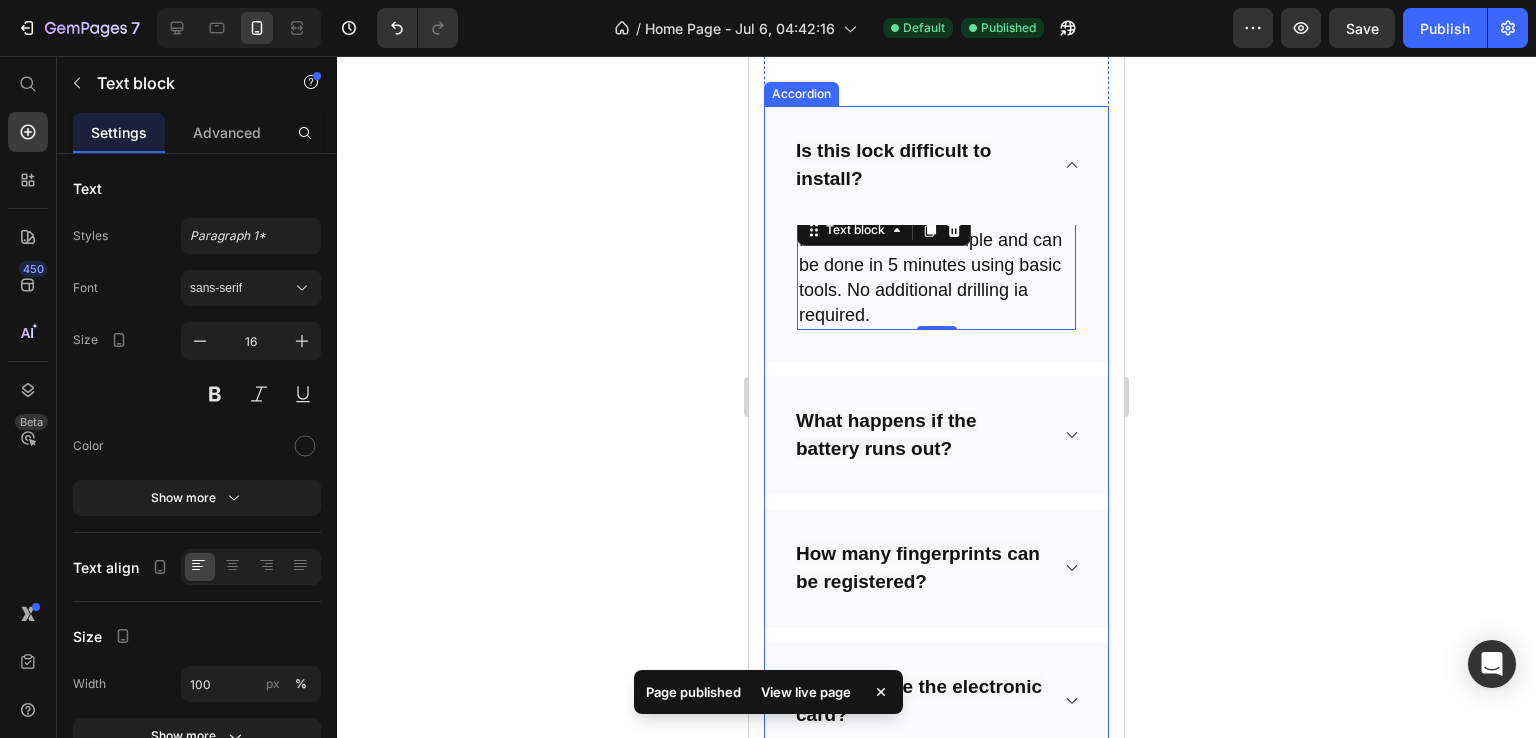 click on "Is this lock difficult to install?" at bounding box center (920, 165) 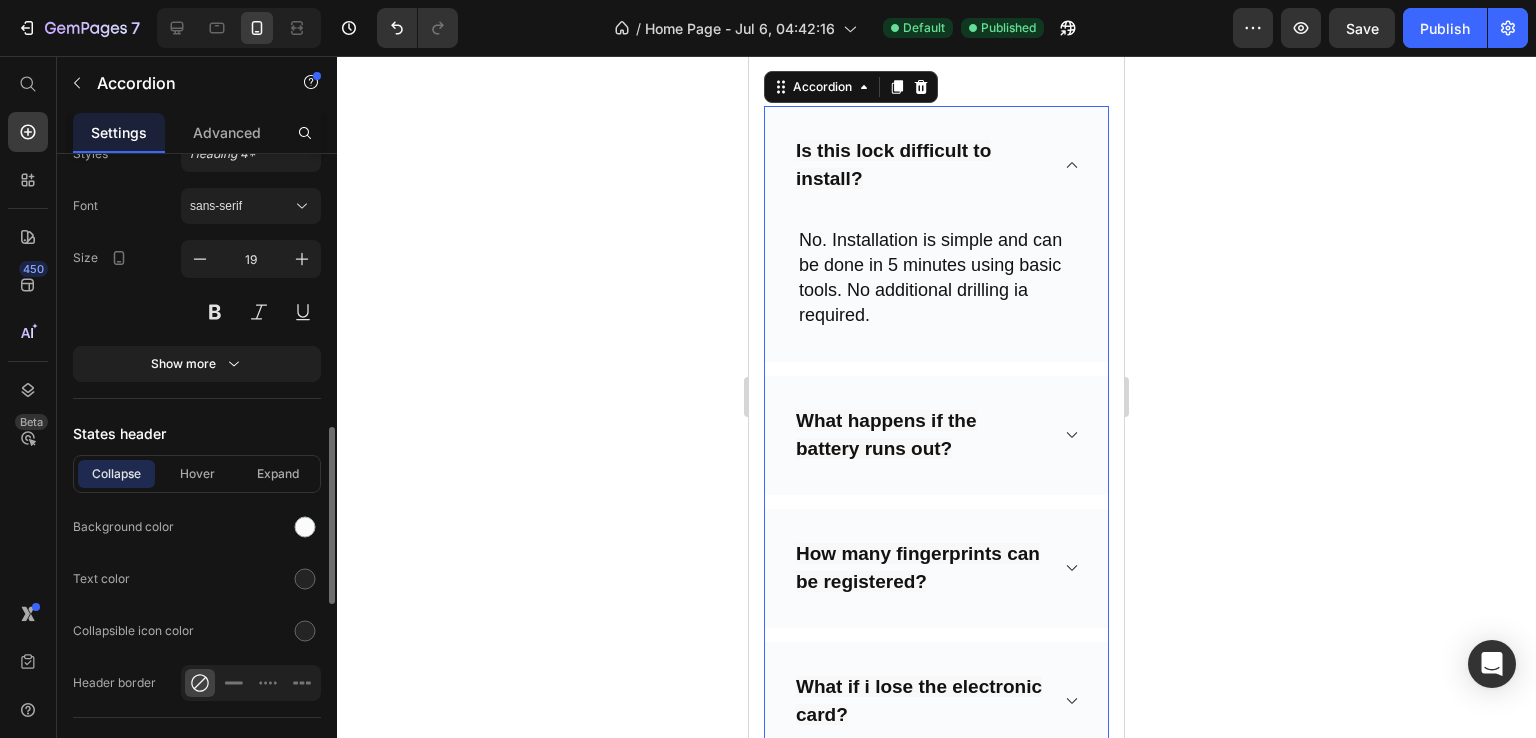scroll, scrollTop: 1044, scrollLeft: 0, axis: vertical 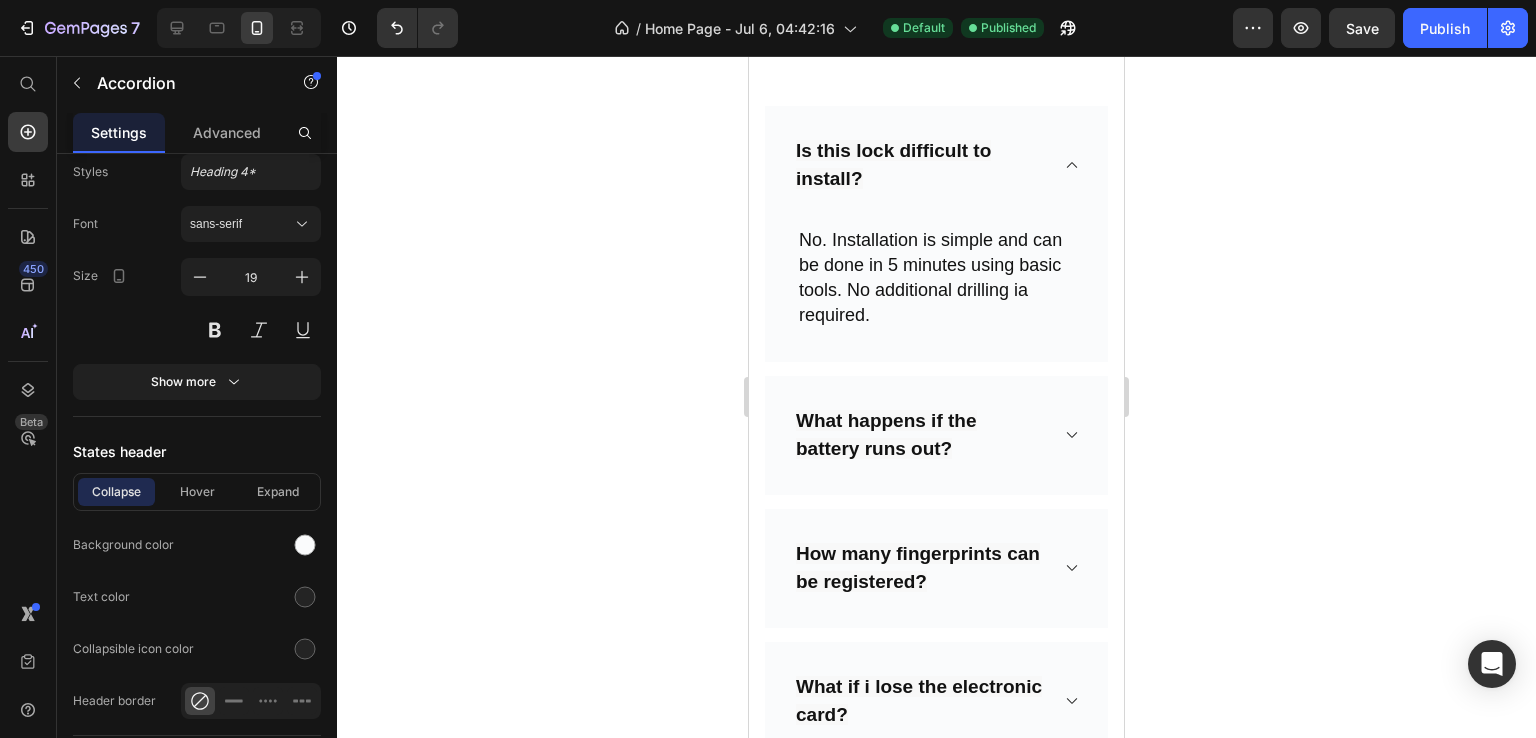 click on "What happens if the battery runs out?" at bounding box center [936, 435] 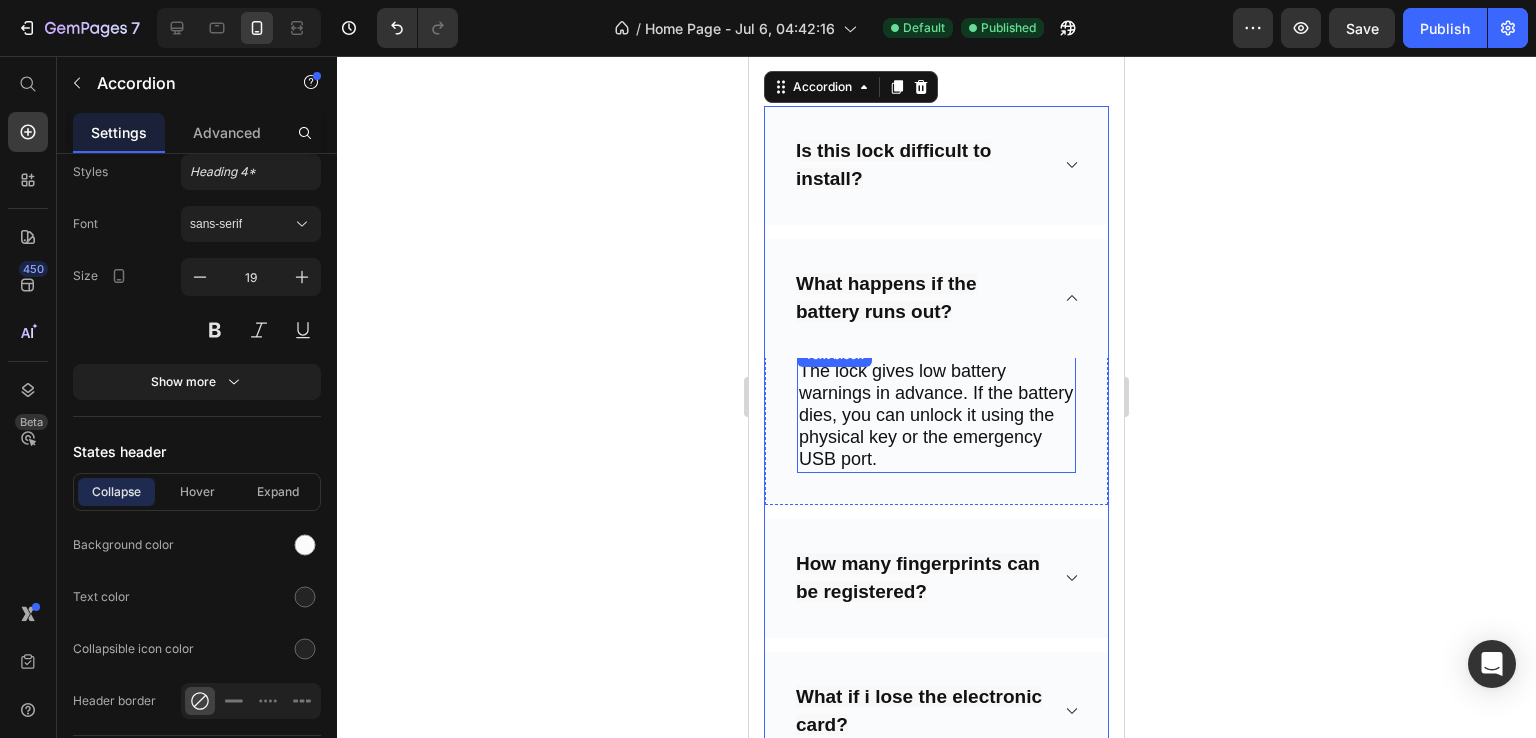 click on "The lock gives low battery warnings in advance. If the battery dies, you can unlock it using the physical key or the emergency USB port." at bounding box center [936, 415] 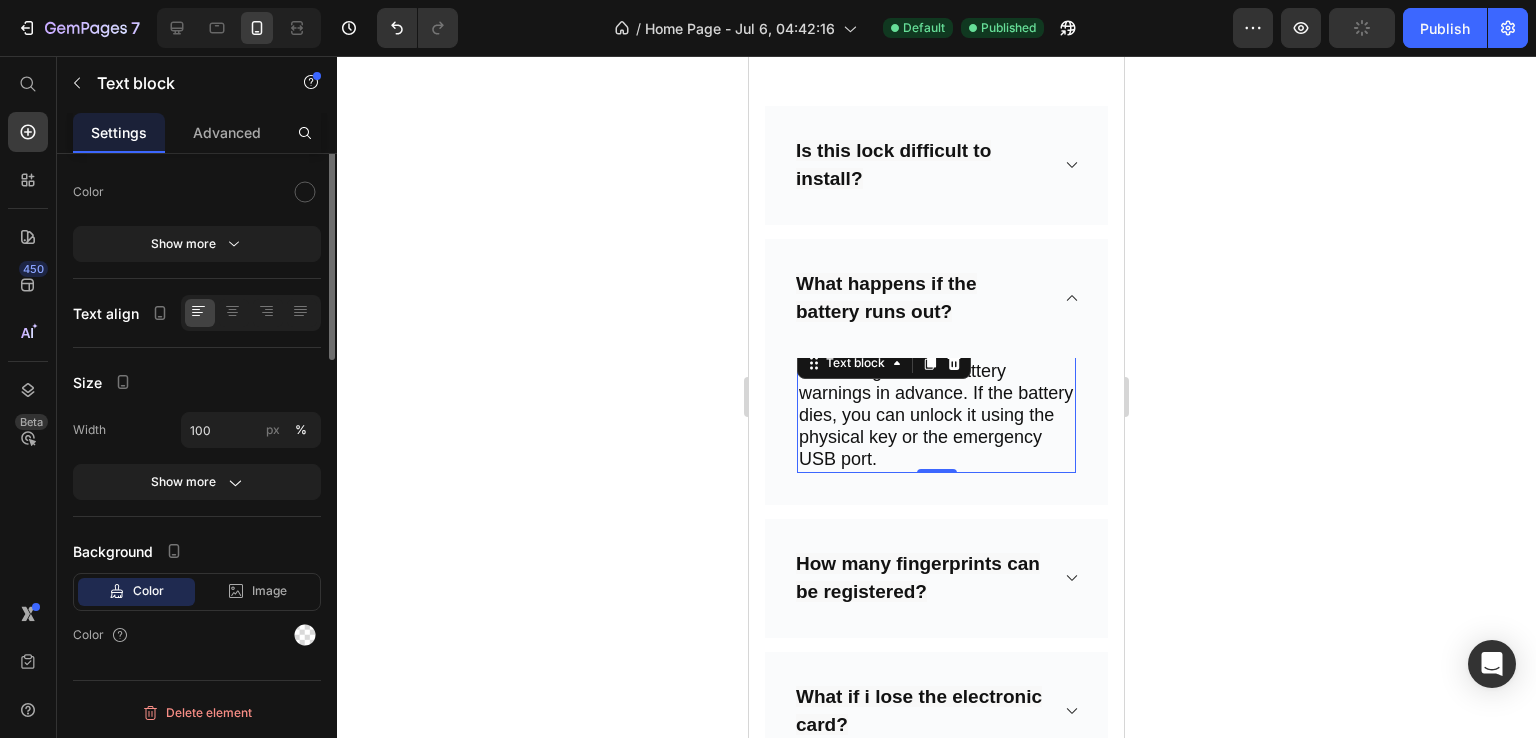 scroll, scrollTop: 0, scrollLeft: 0, axis: both 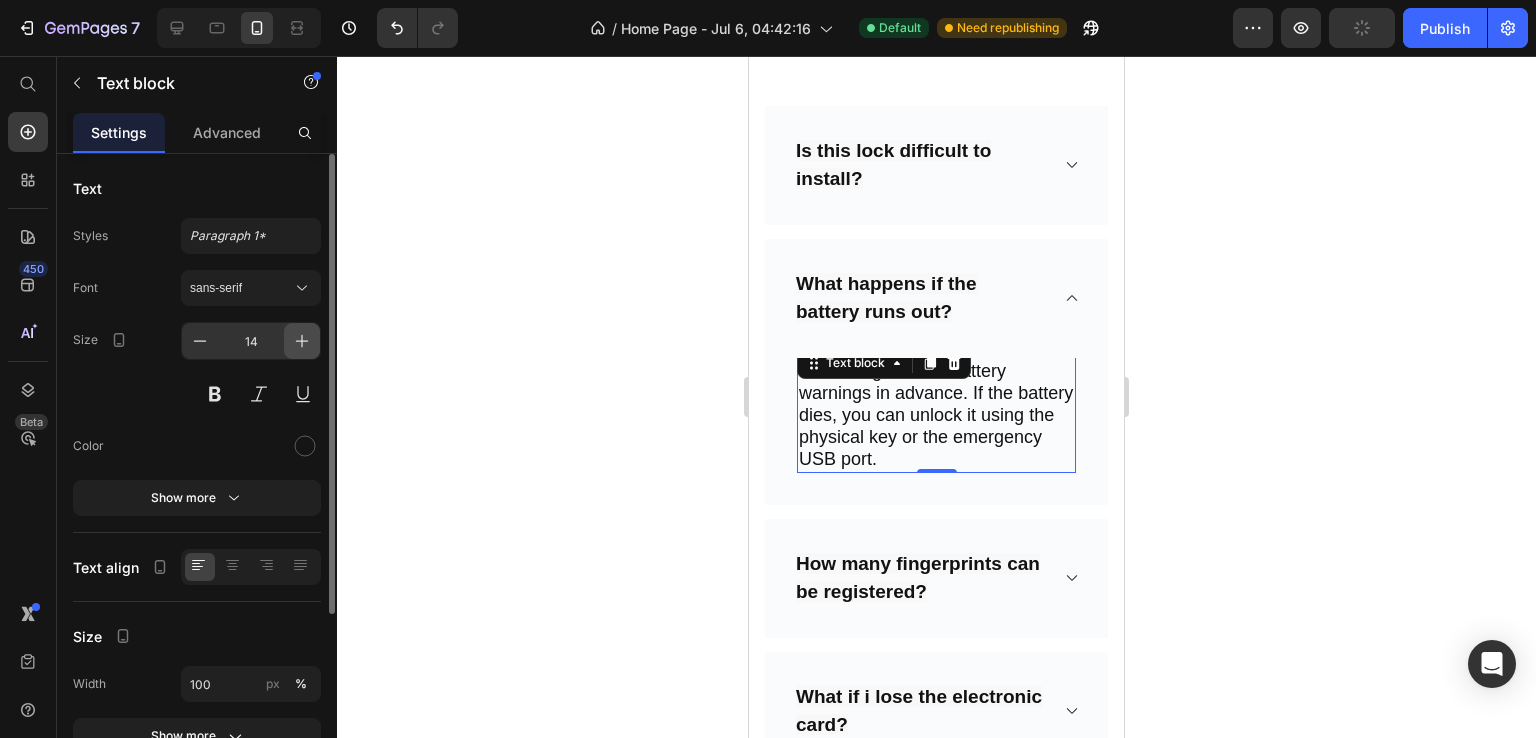 click at bounding box center [302, 341] 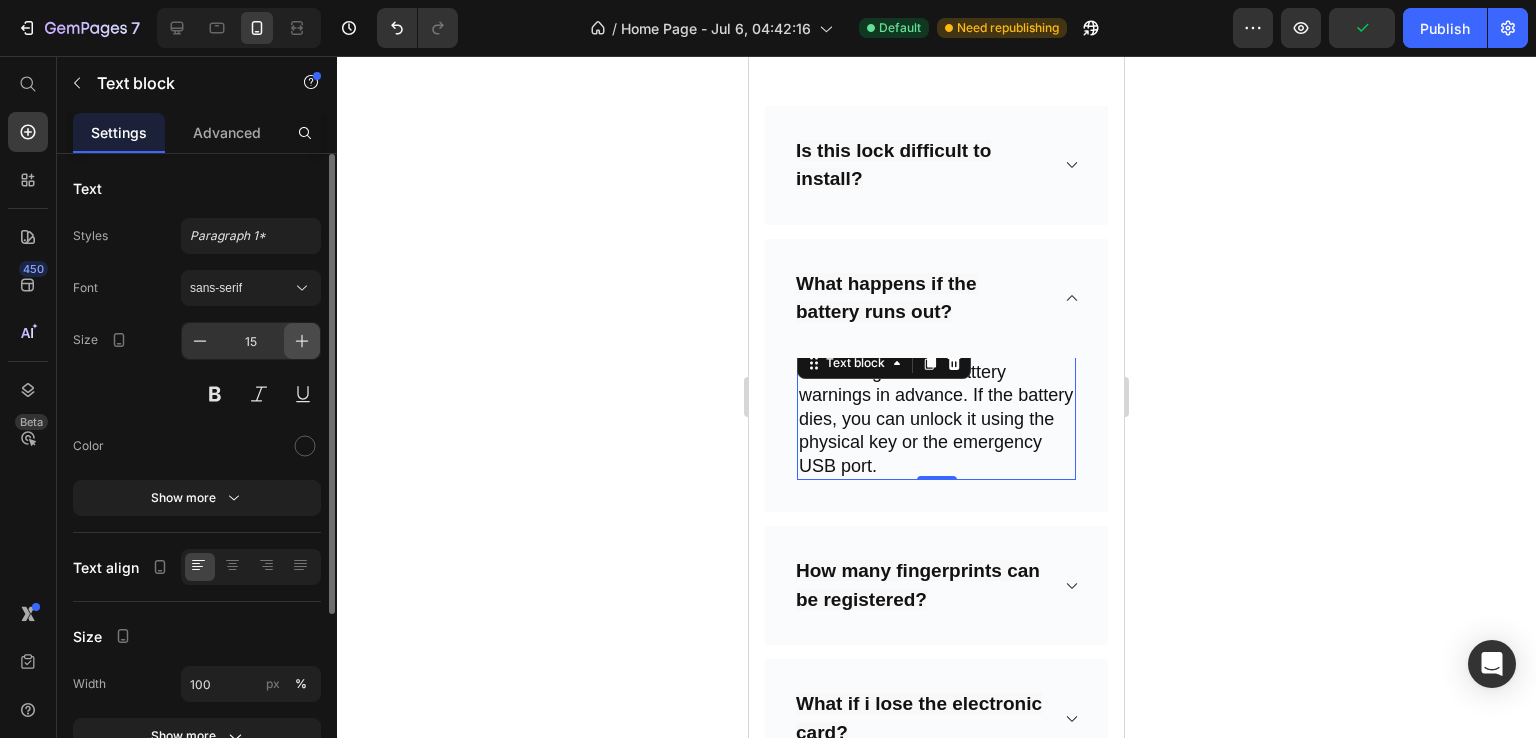 click at bounding box center (302, 341) 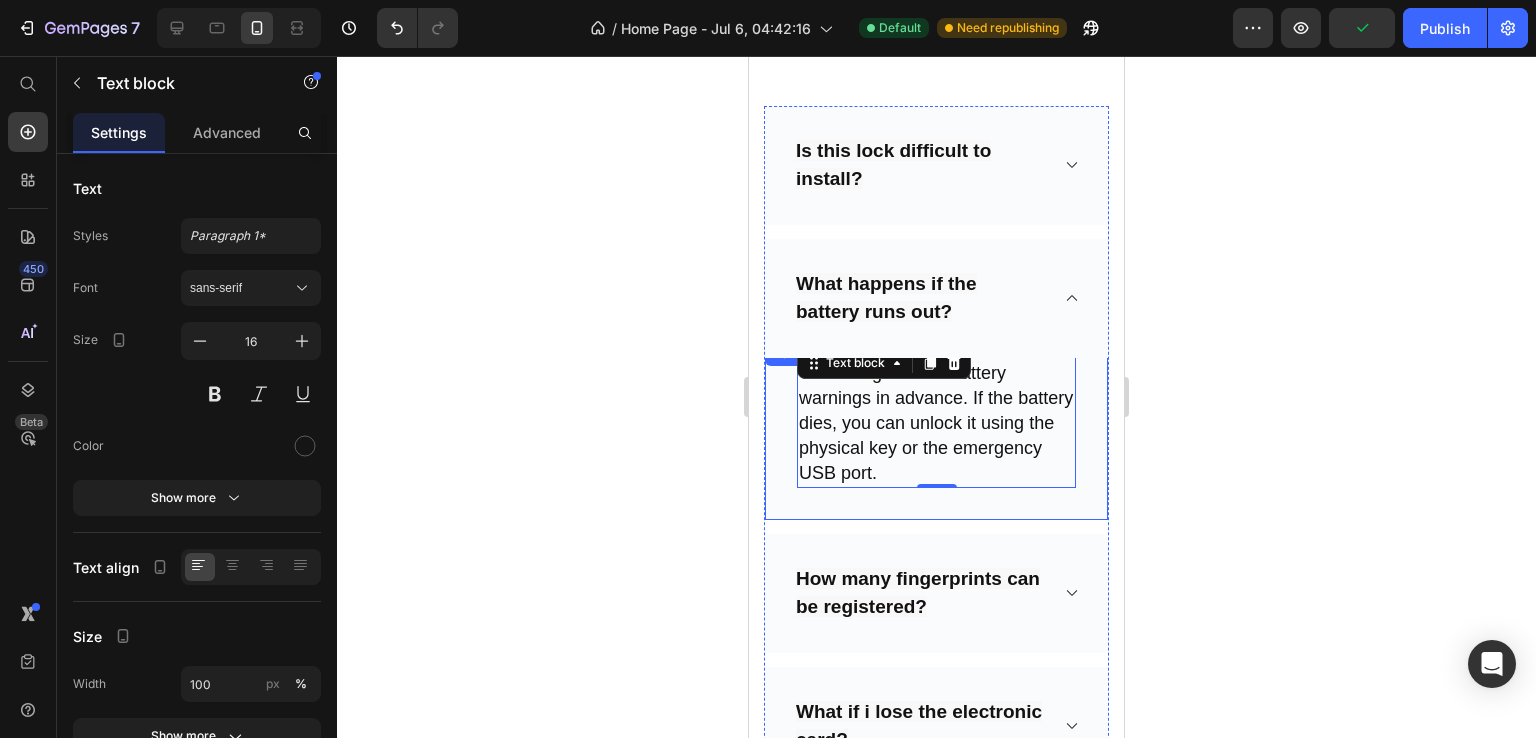 scroll, scrollTop: 7070, scrollLeft: 0, axis: vertical 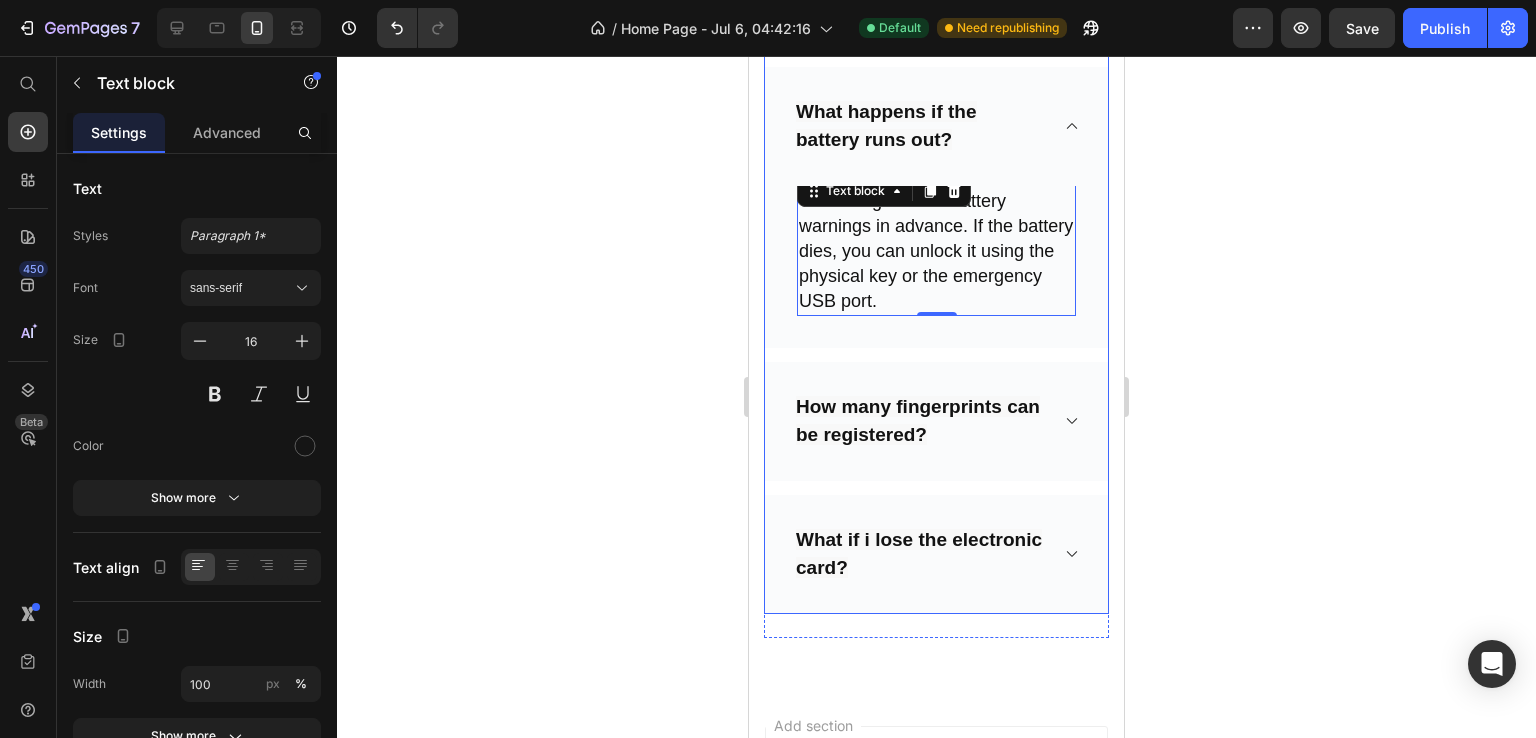 click on "How many fingerprints can be registered?" at bounding box center (936, 421) 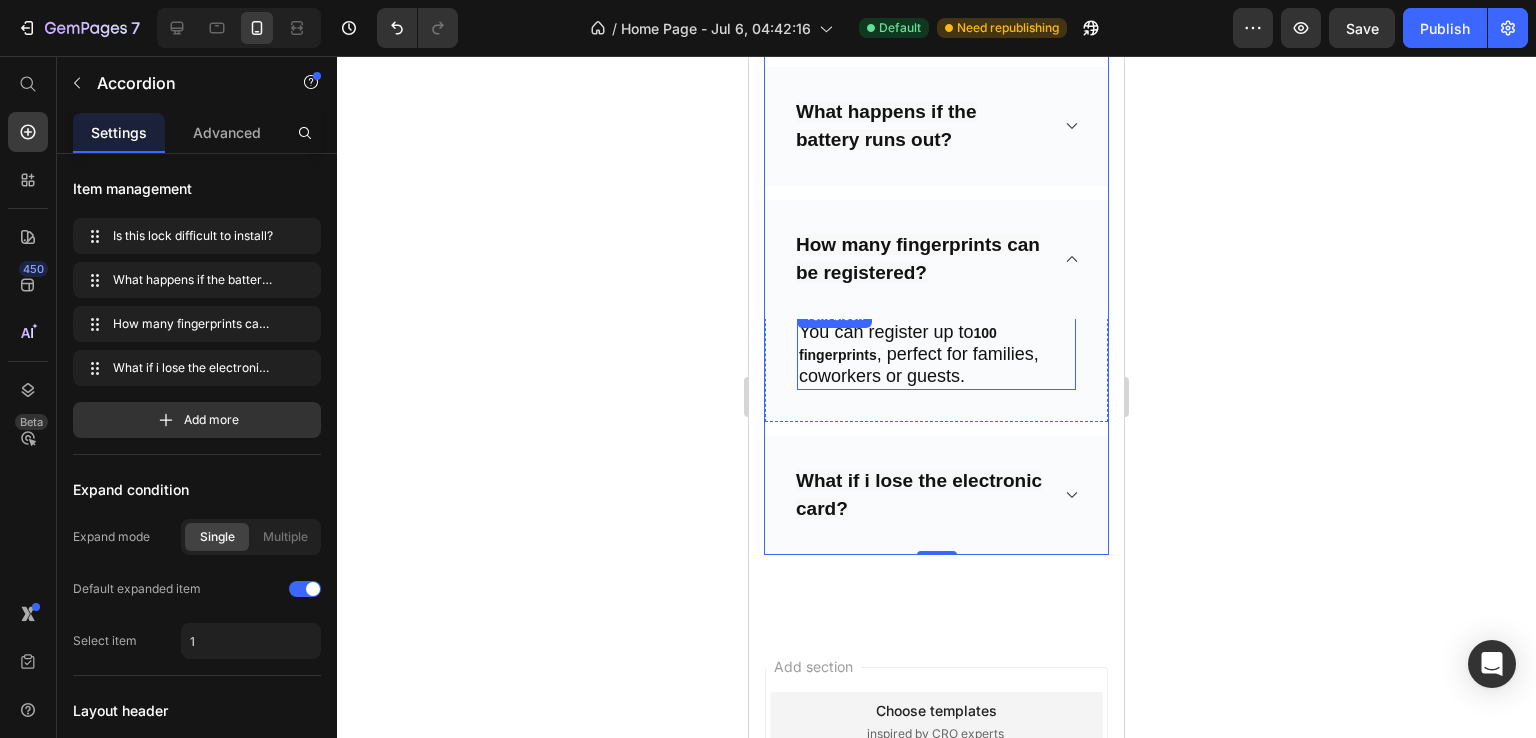 click on ", perfect for families, coworkers or guests." at bounding box center [919, 365] 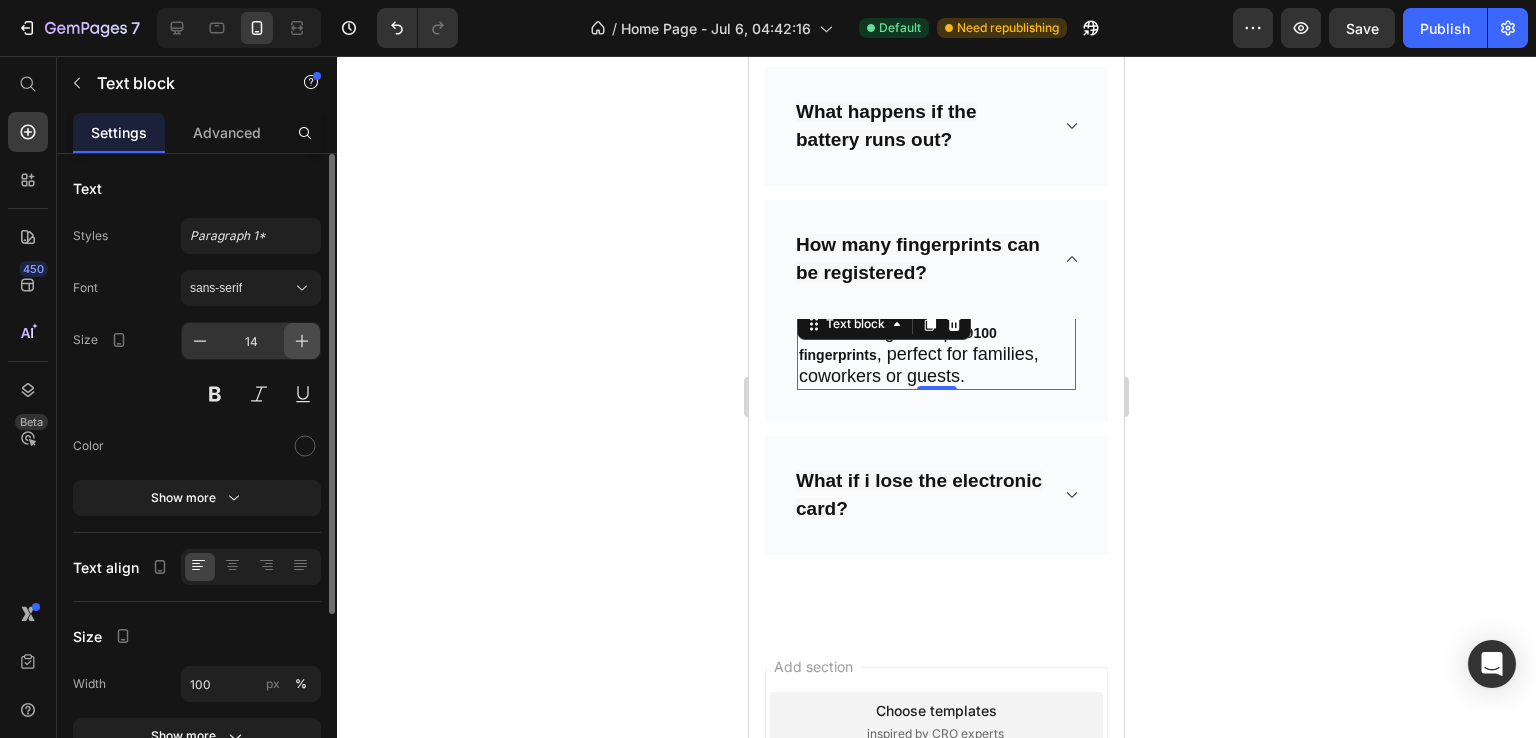 click 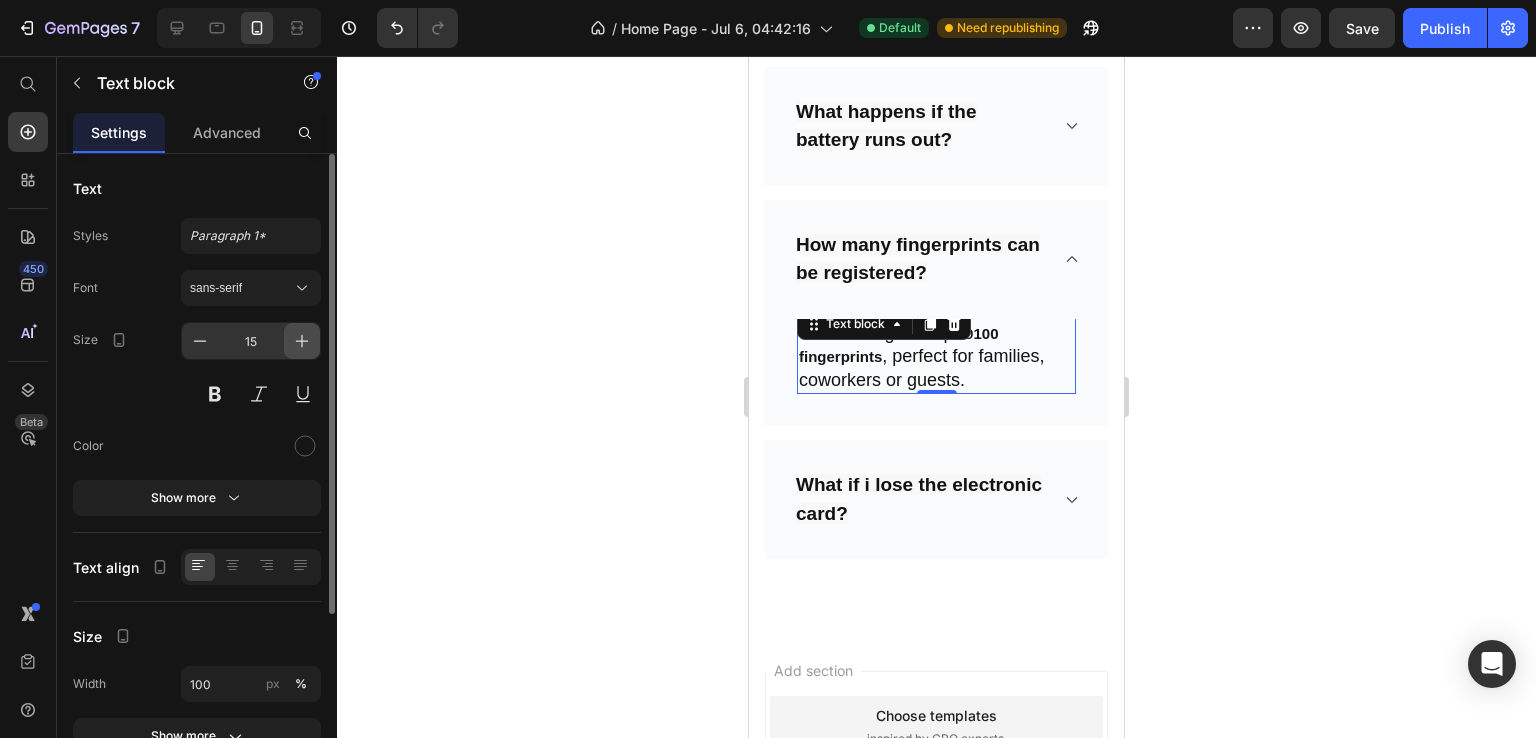 click 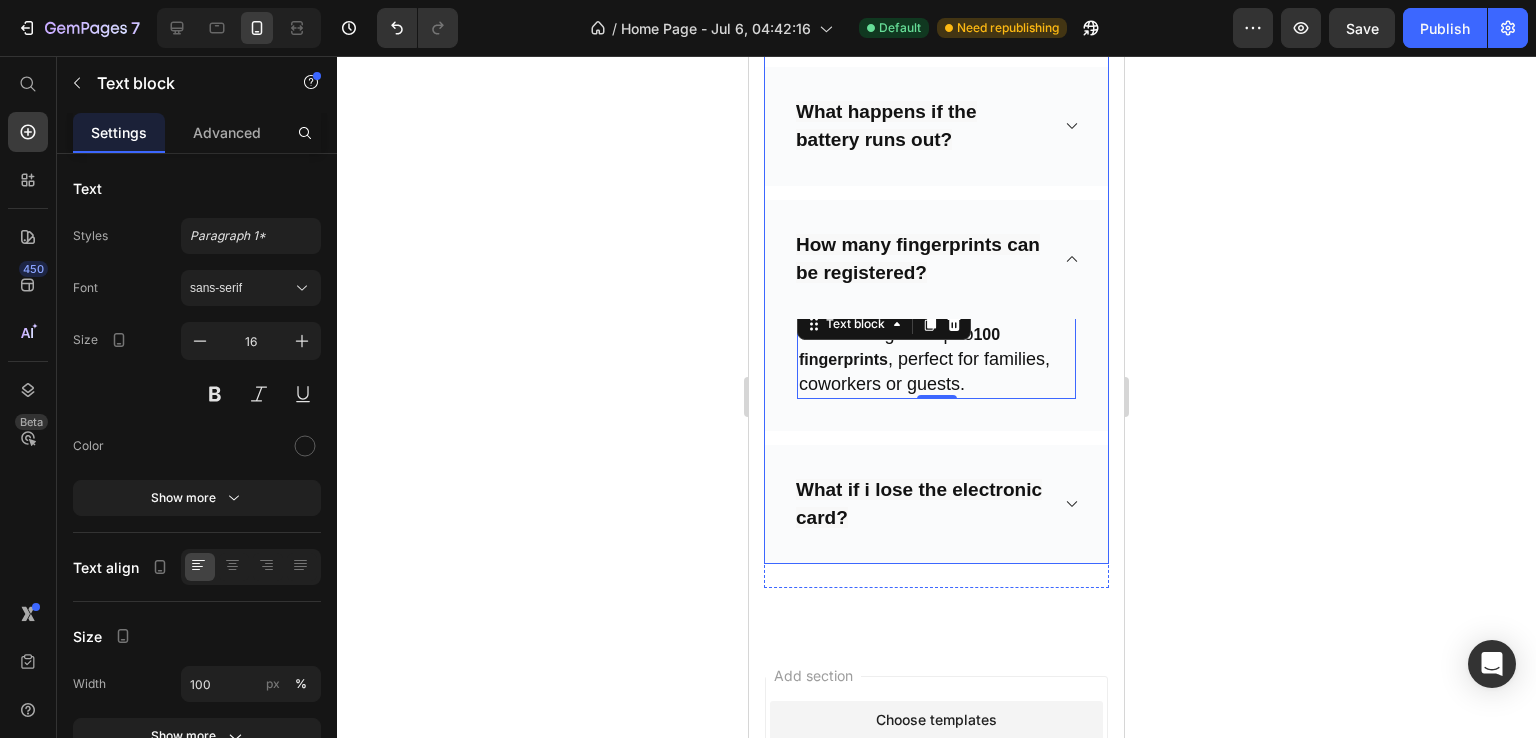 click on "What if i lose the electronic card?" at bounding box center [936, 504] 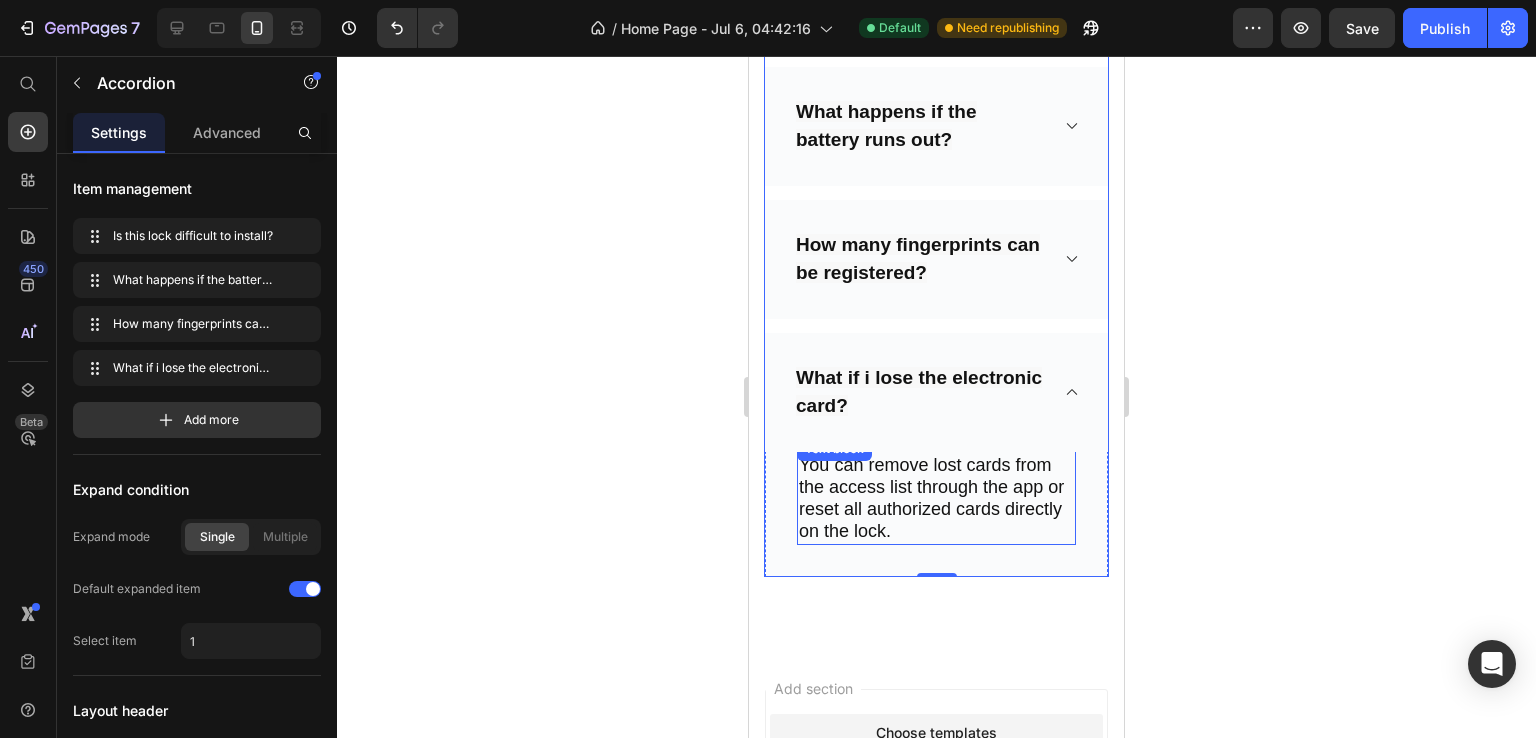 click on "You can remove lost cards from the access list through the app or reset all authorized cards directly on the lock." at bounding box center [931, 498] 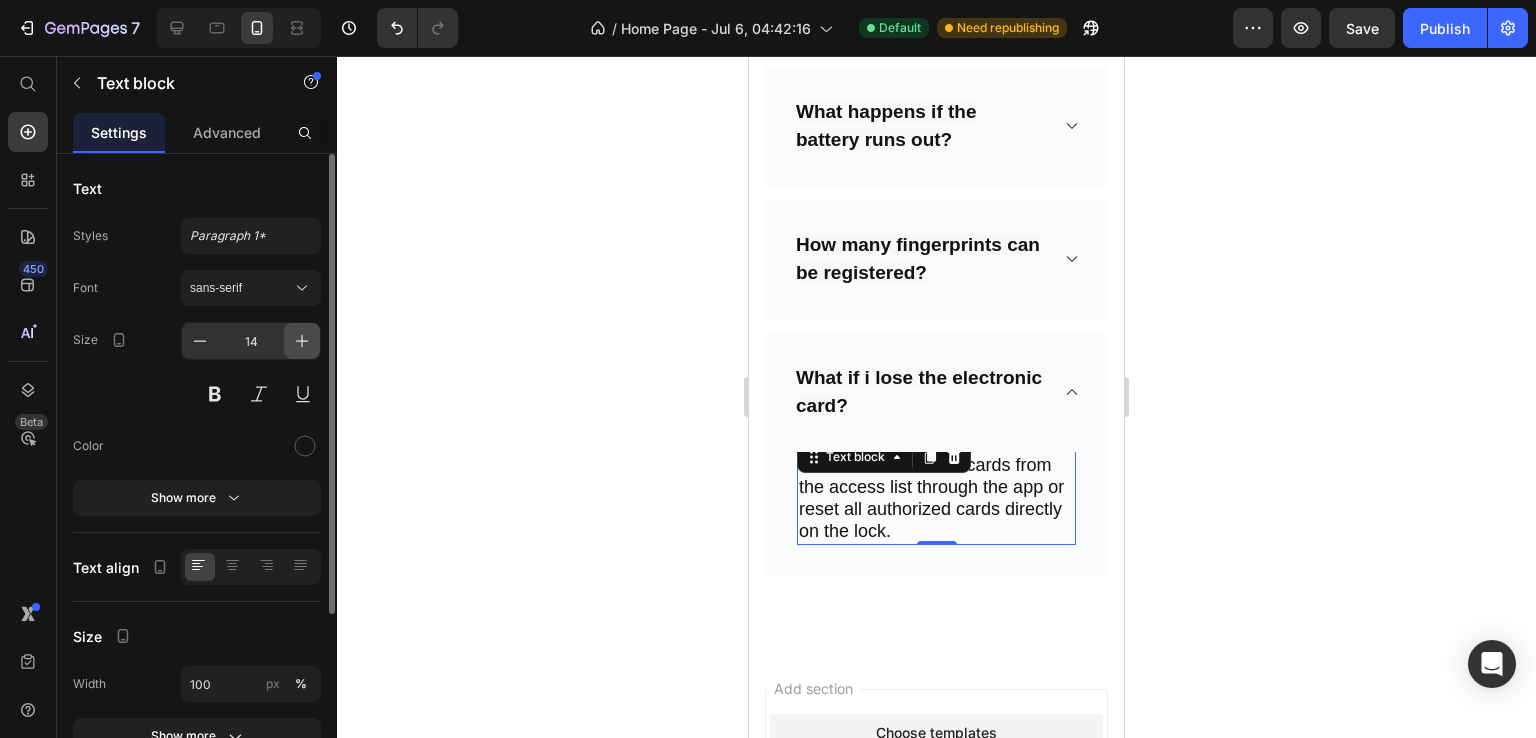 click 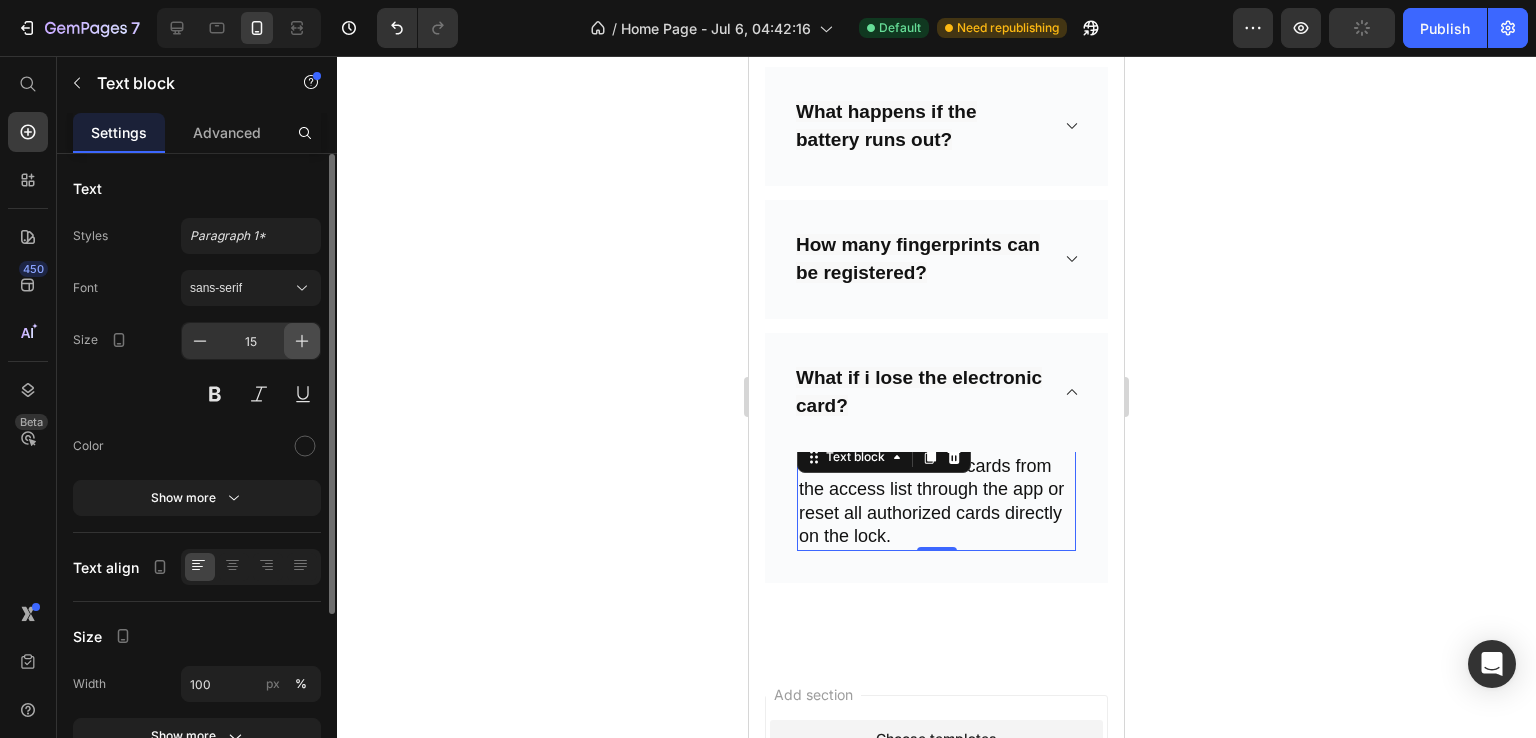 click 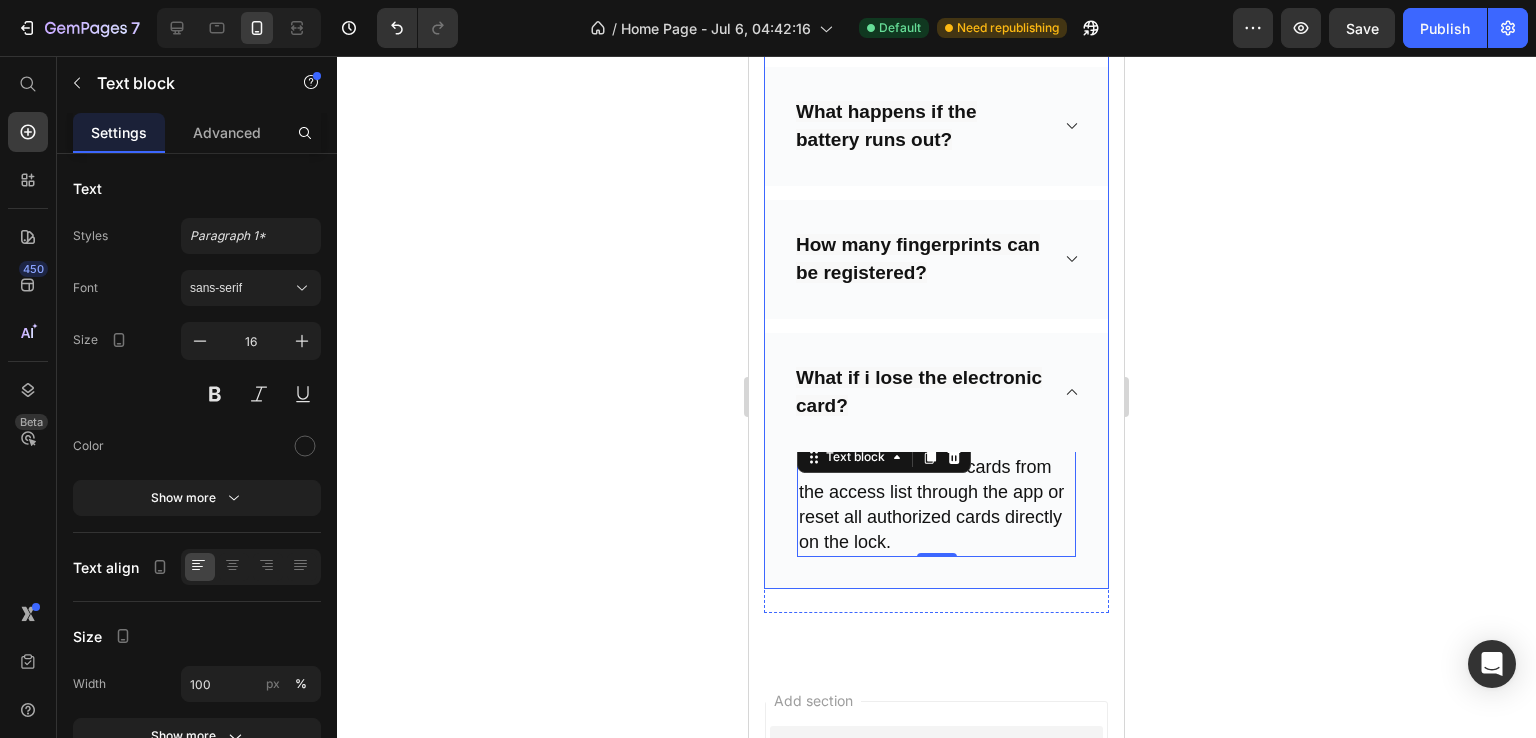 click on "What if i lose the electronic card?" at bounding box center (936, 392) 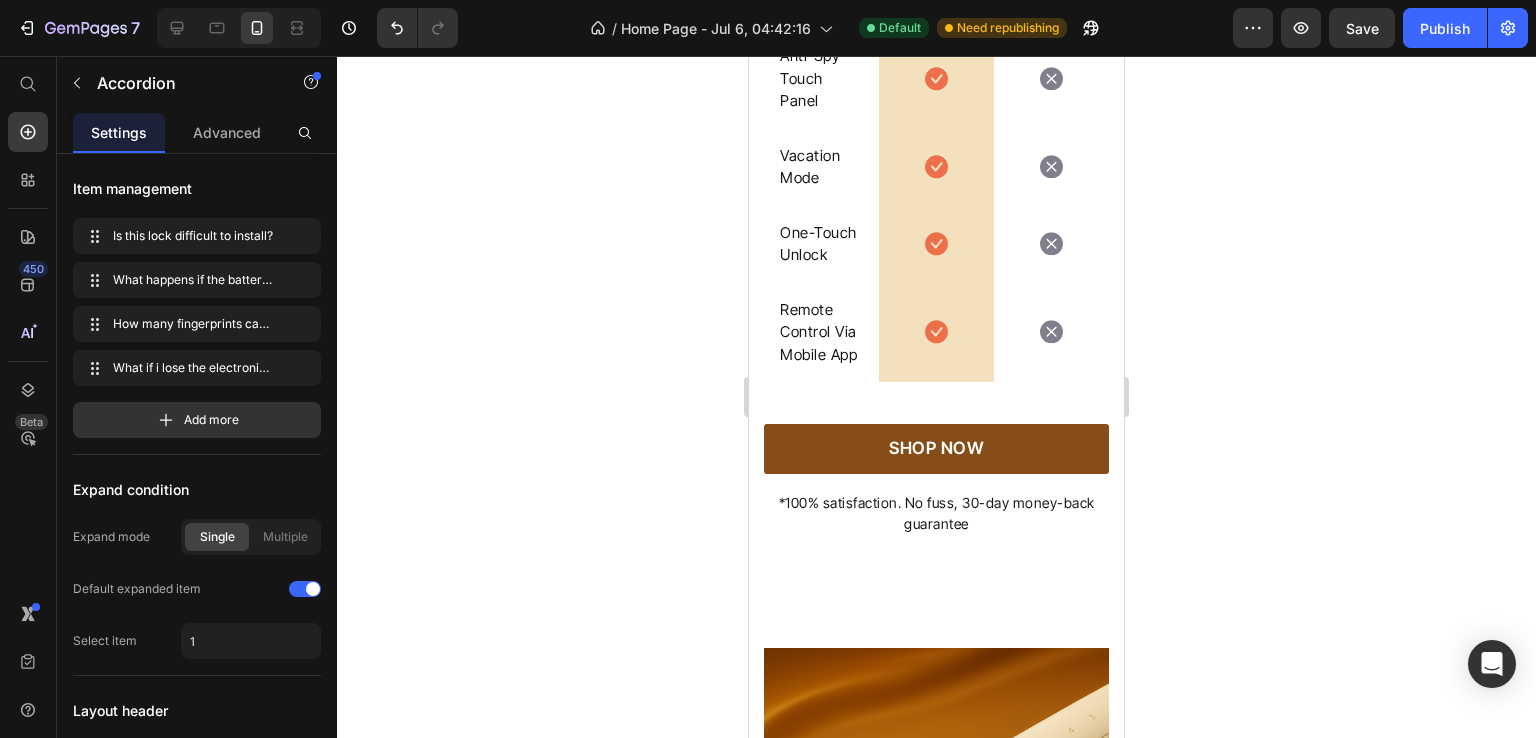 scroll, scrollTop: 5347, scrollLeft: 0, axis: vertical 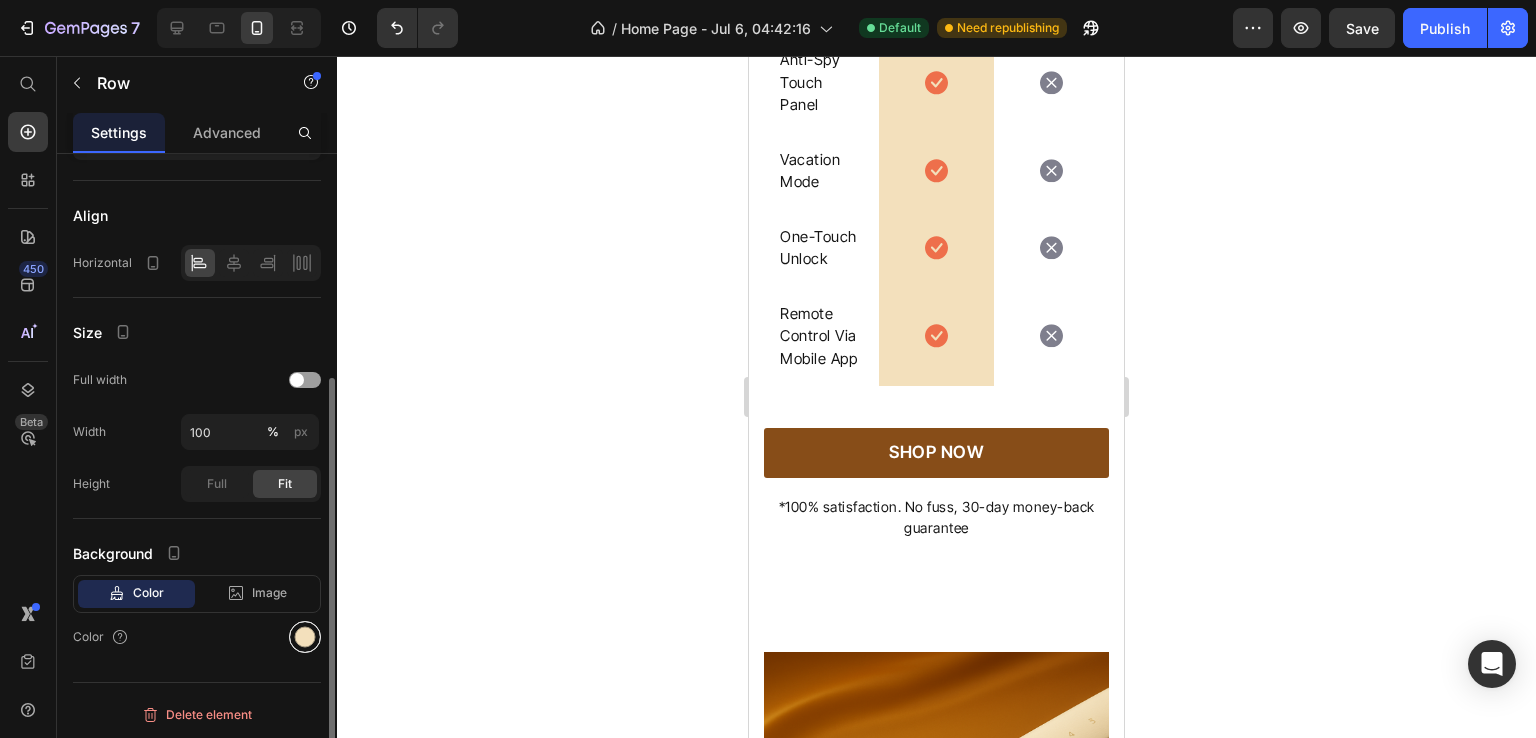 click at bounding box center (305, 637) 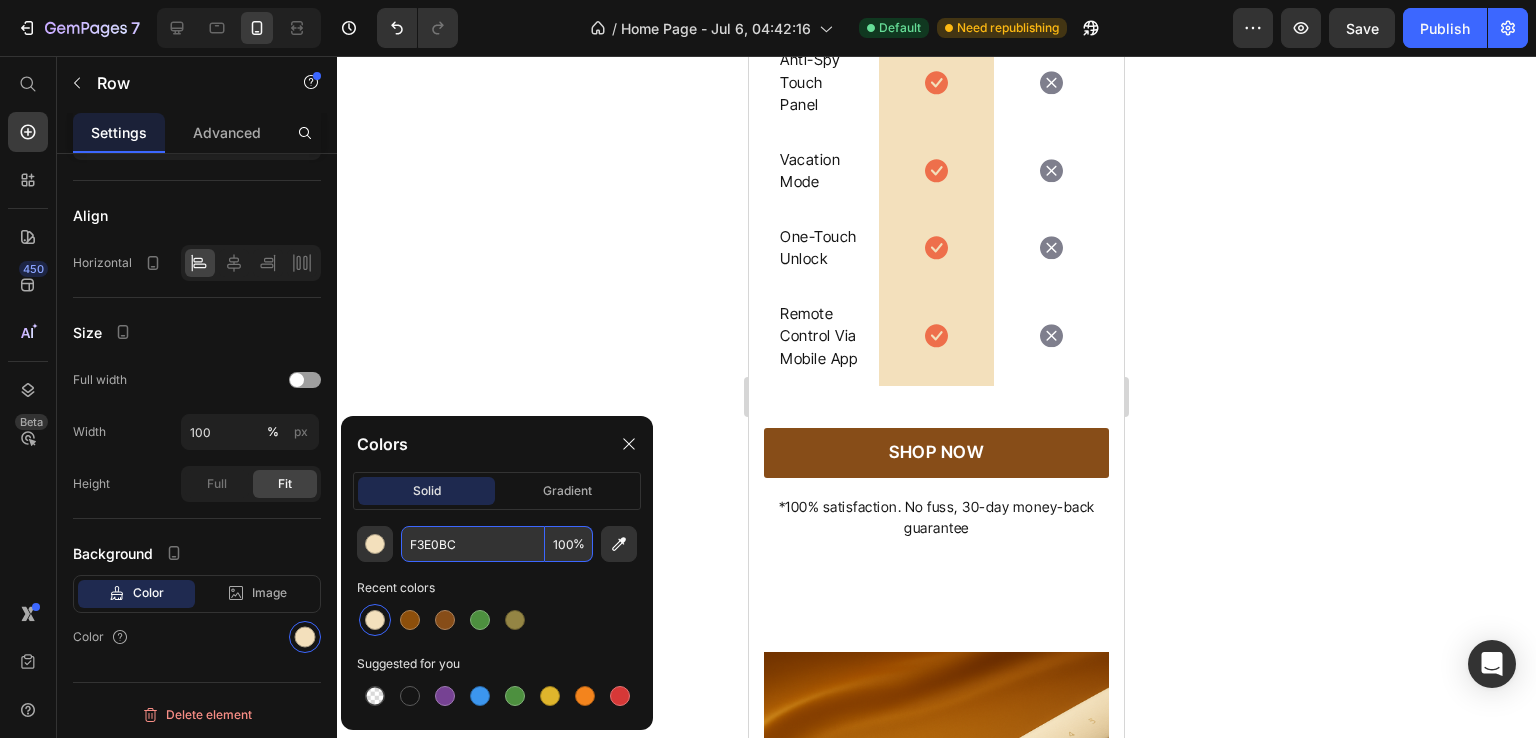 click on "F3E0BC" at bounding box center [473, 544] 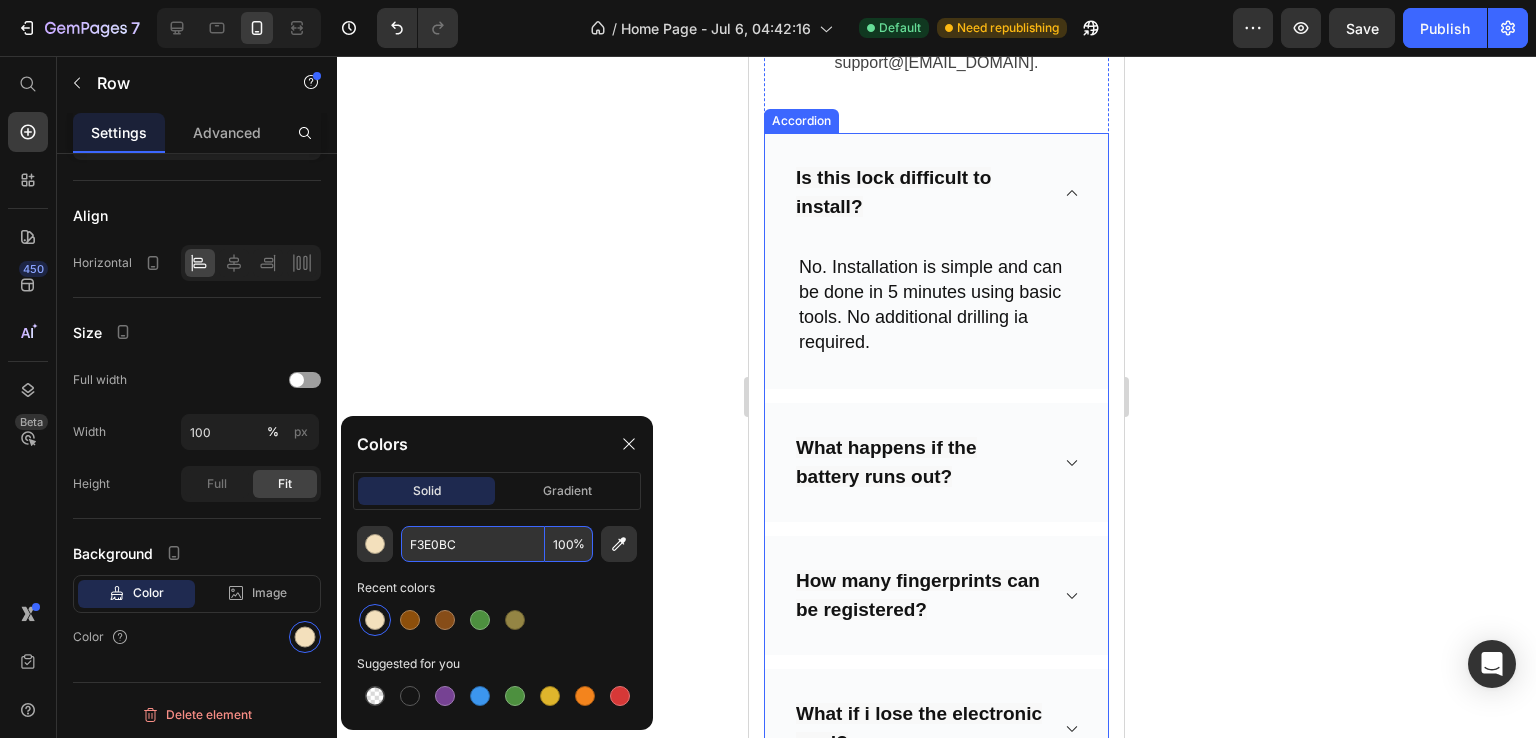 scroll, scrollTop: 7327, scrollLeft: 0, axis: vertical 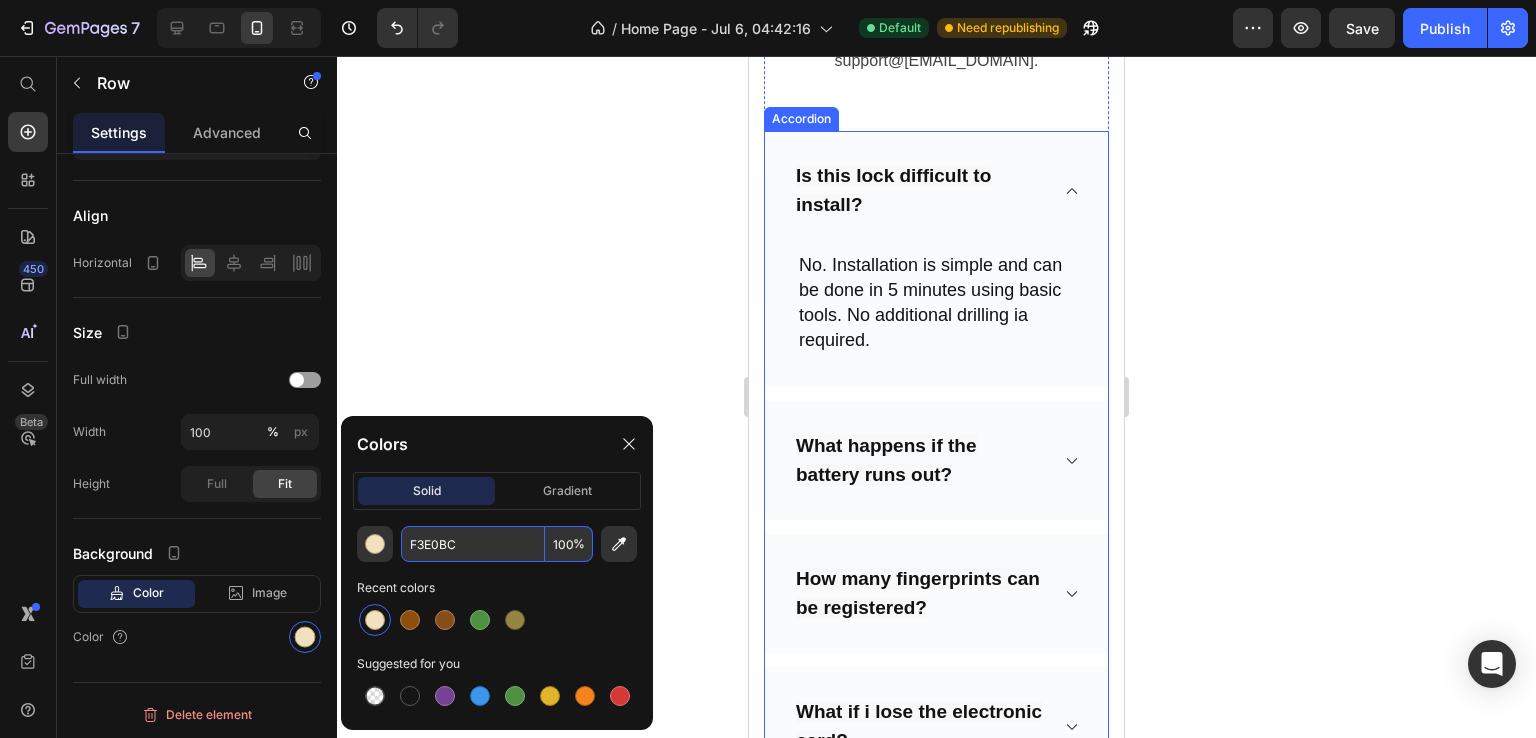 click on "Is this lock difficult to install?" at bounding box center [936, 190] 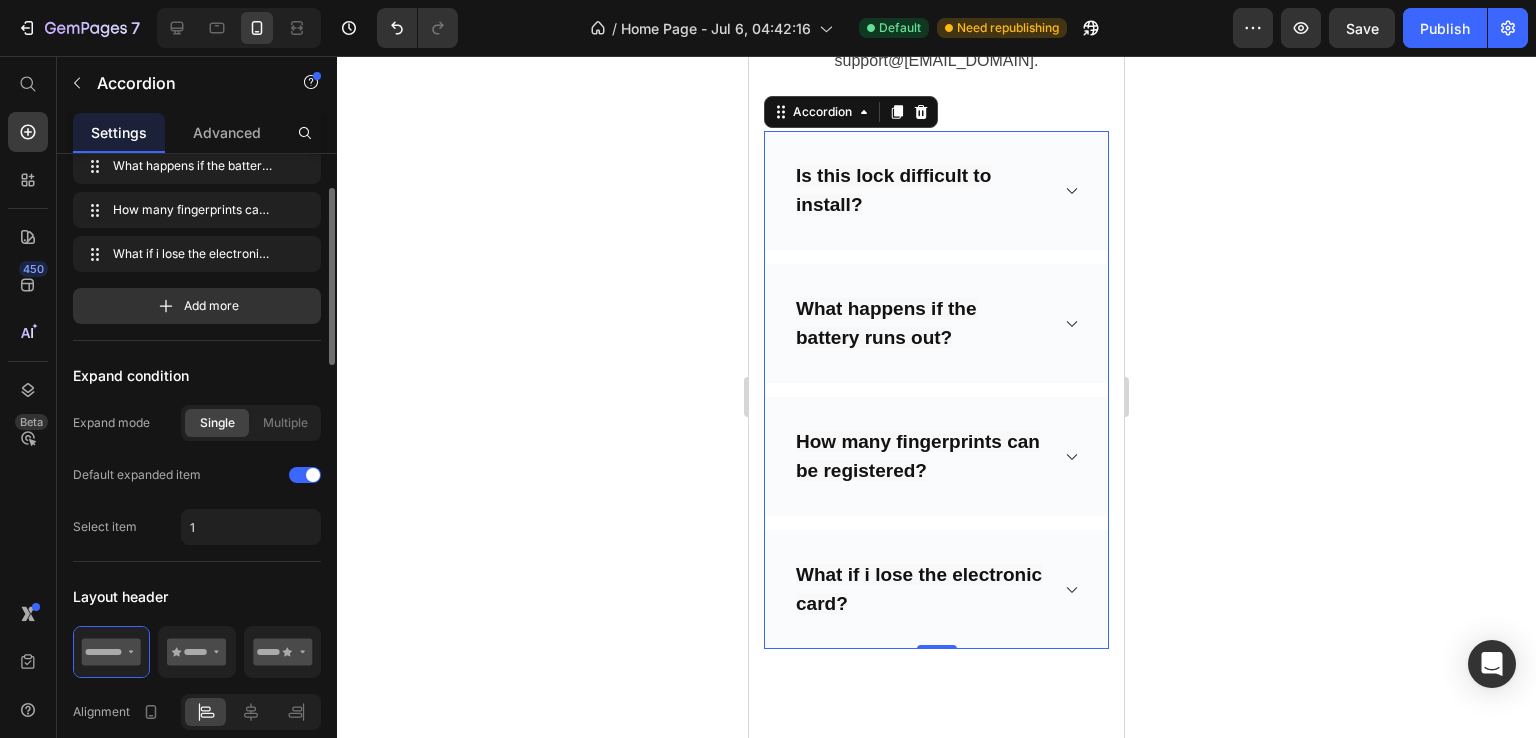 scroll, scrollTop: 116, scrollLeft: 0, axis: vertical 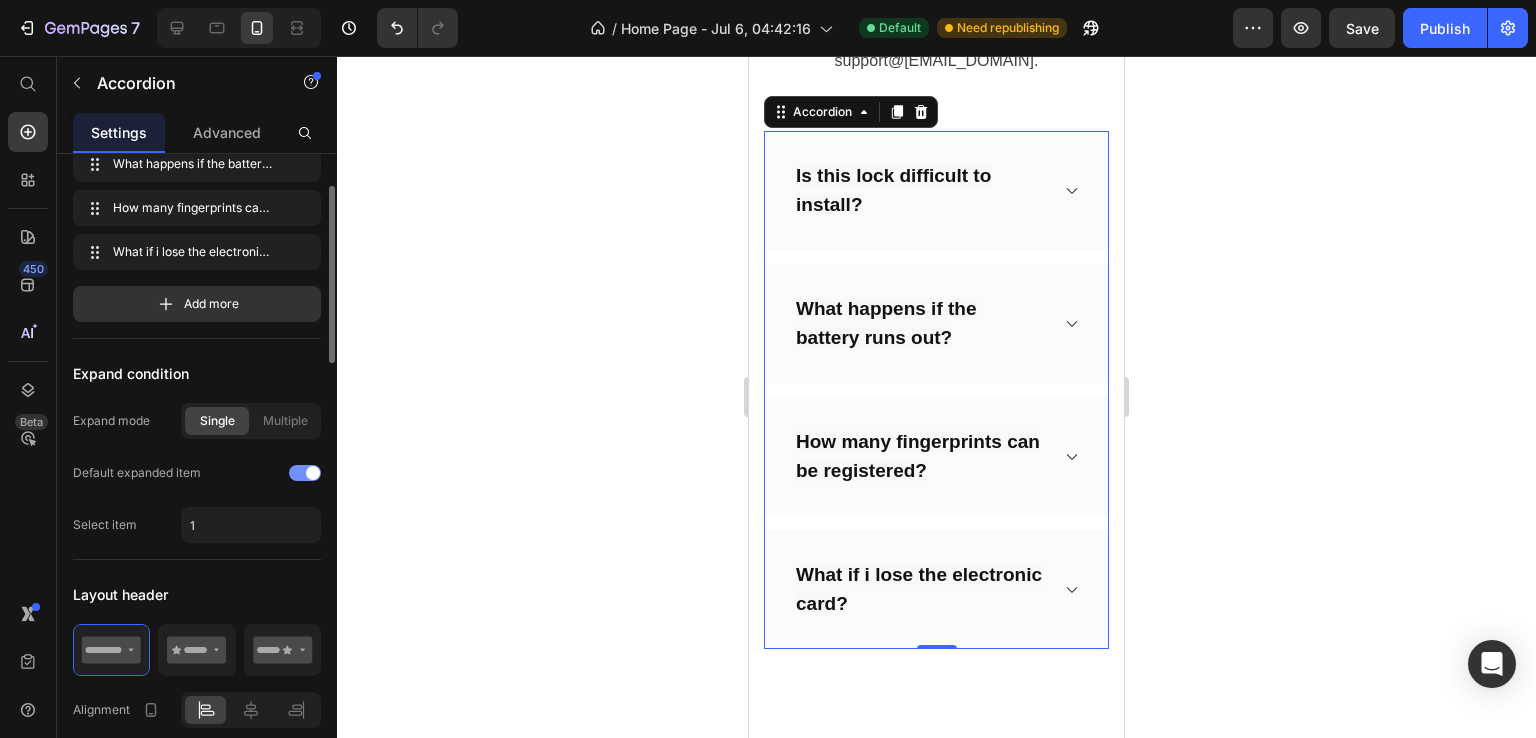 click at bounding box center (305, 473) 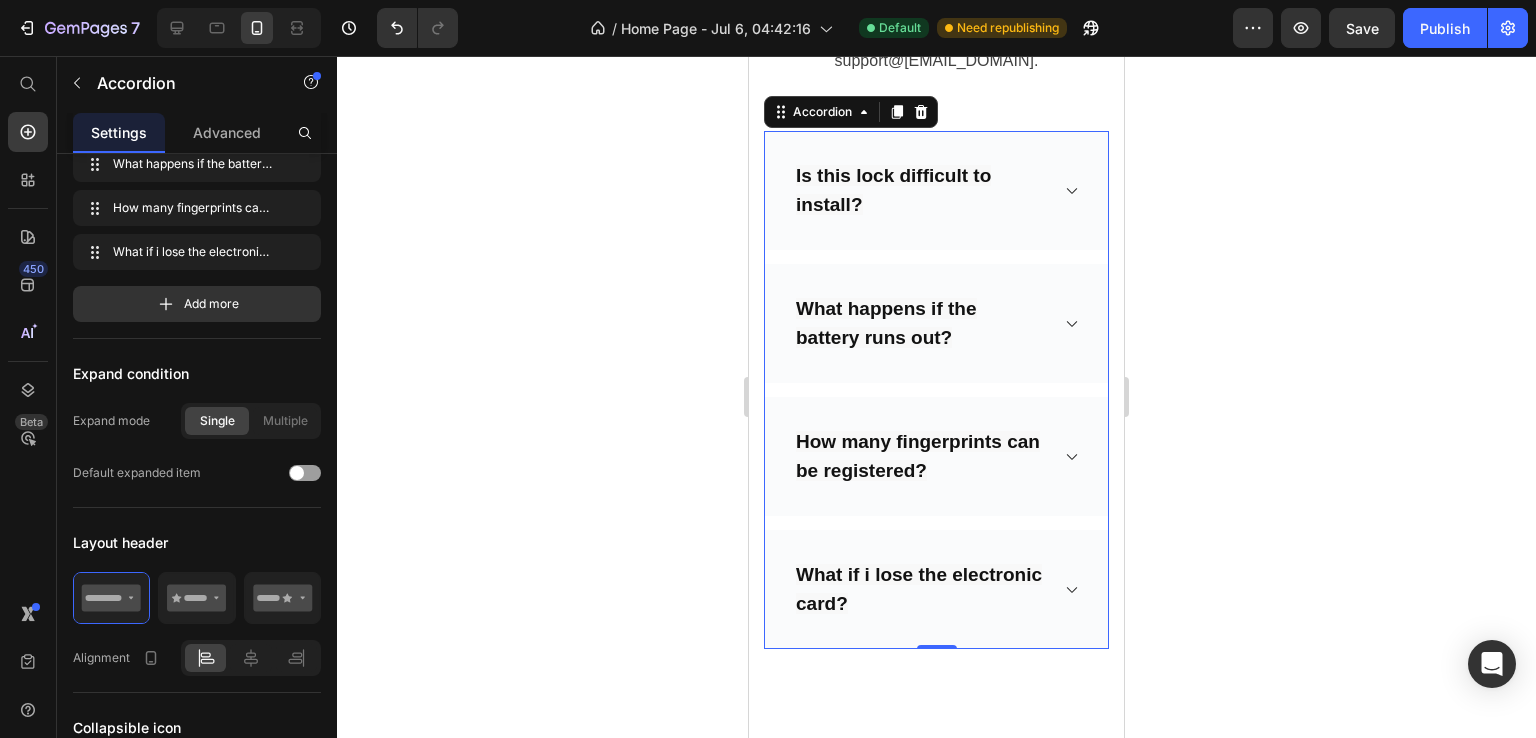 click on "Is this lock difficult to install?" at bounding box center [936, 190] 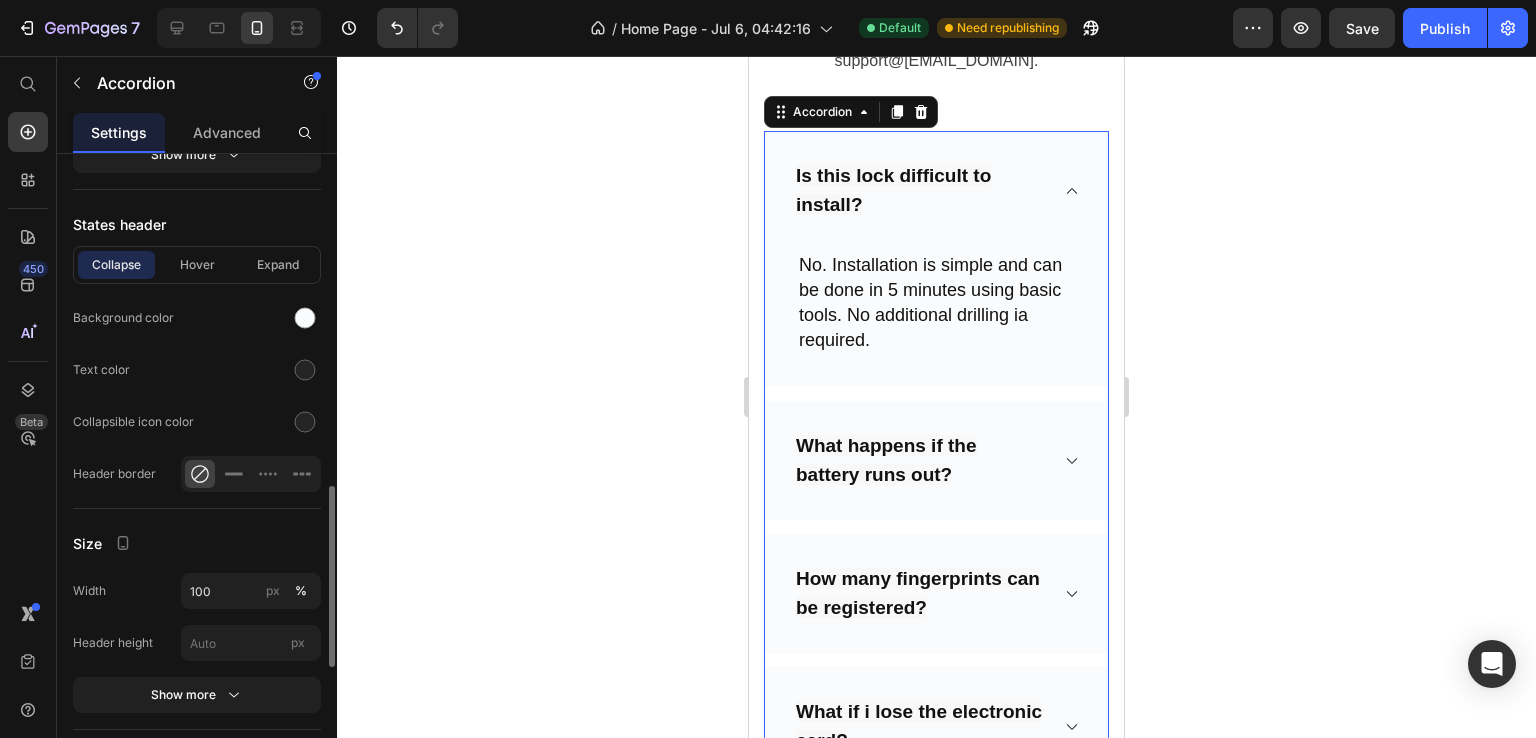 scroll, scrollTop: 1224, scrollLeft: 0, axis: vertical 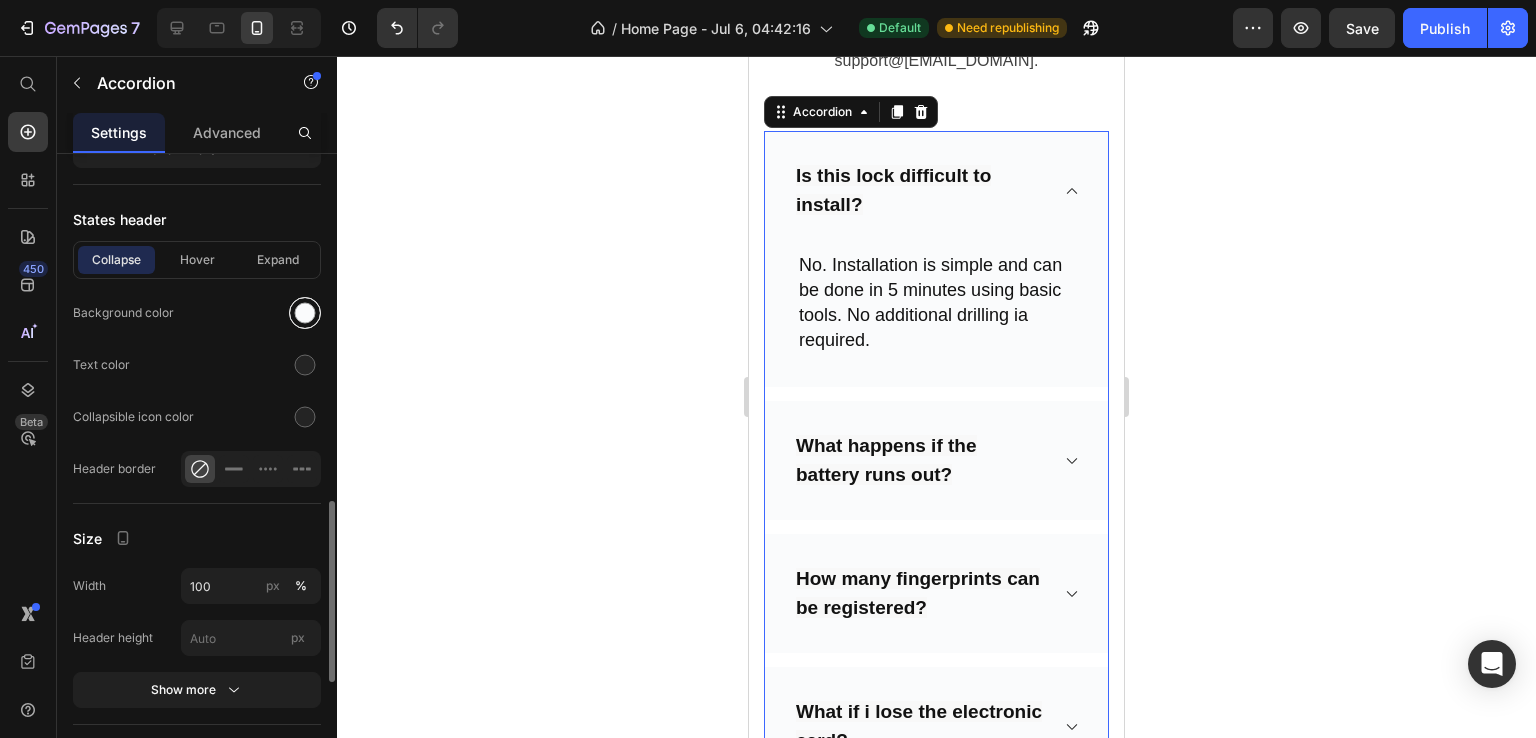 click at bounding box center (305, 313) 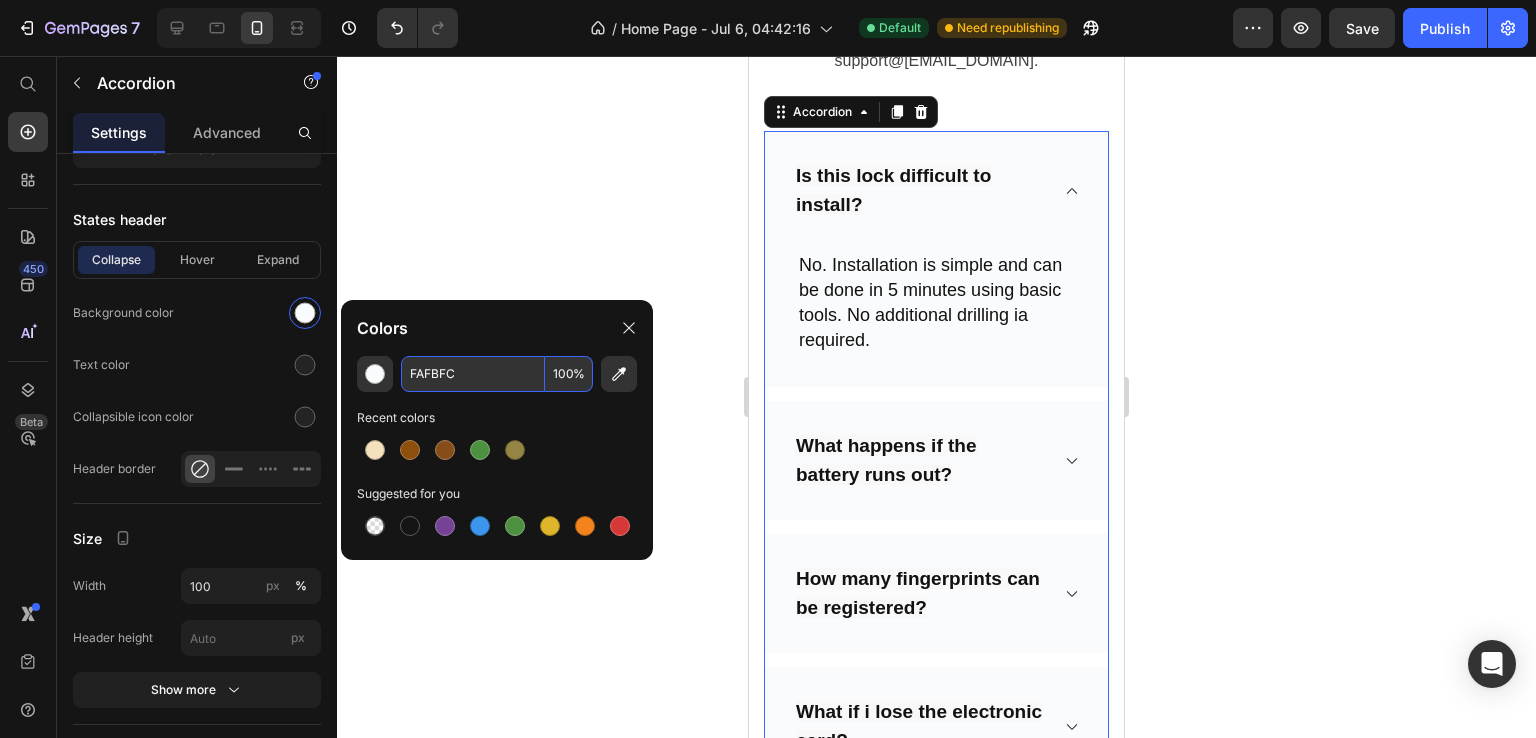 click on "FAFBFC" at bounding box center (473, 374) 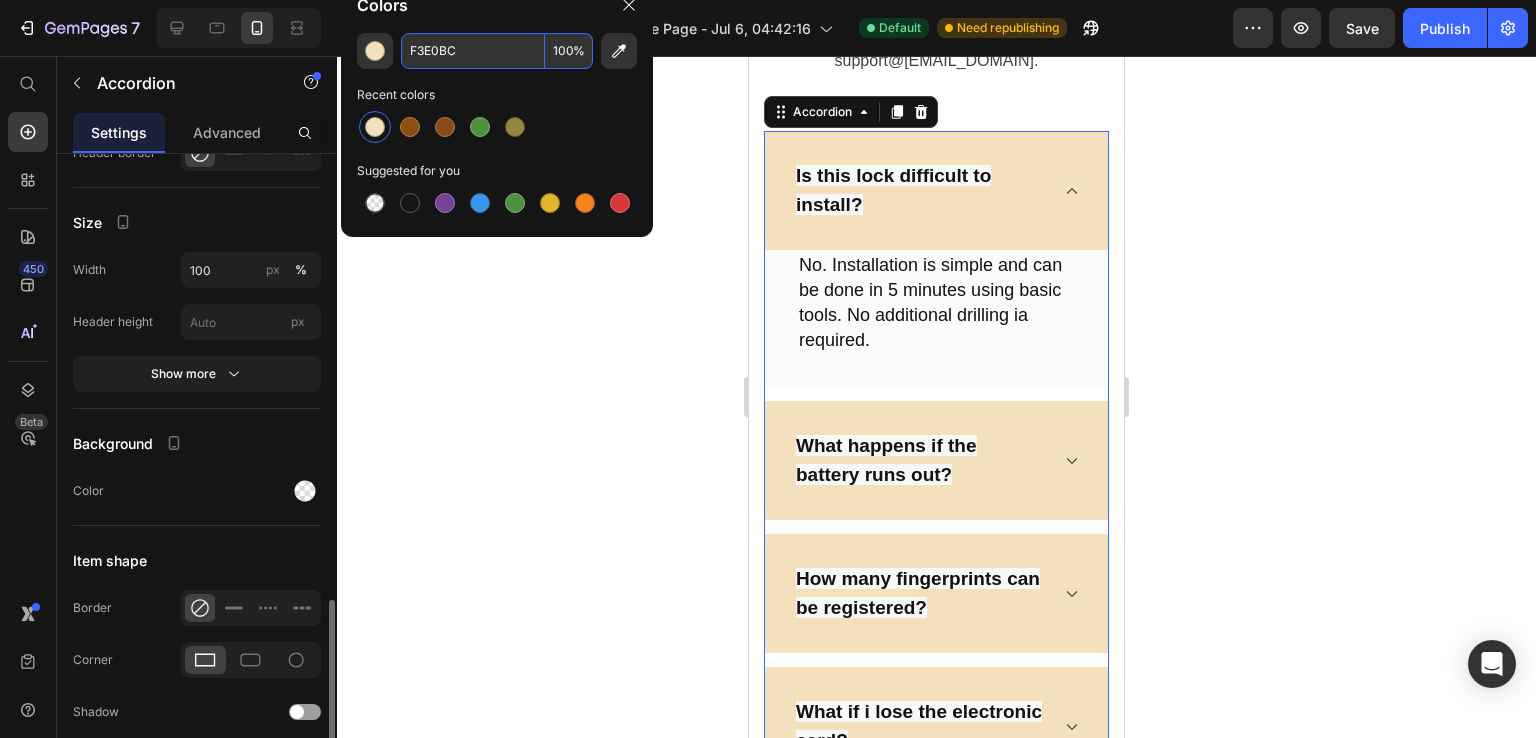 scroll, scrollTop: 1547, scrollLeft: 0, axis: vertical 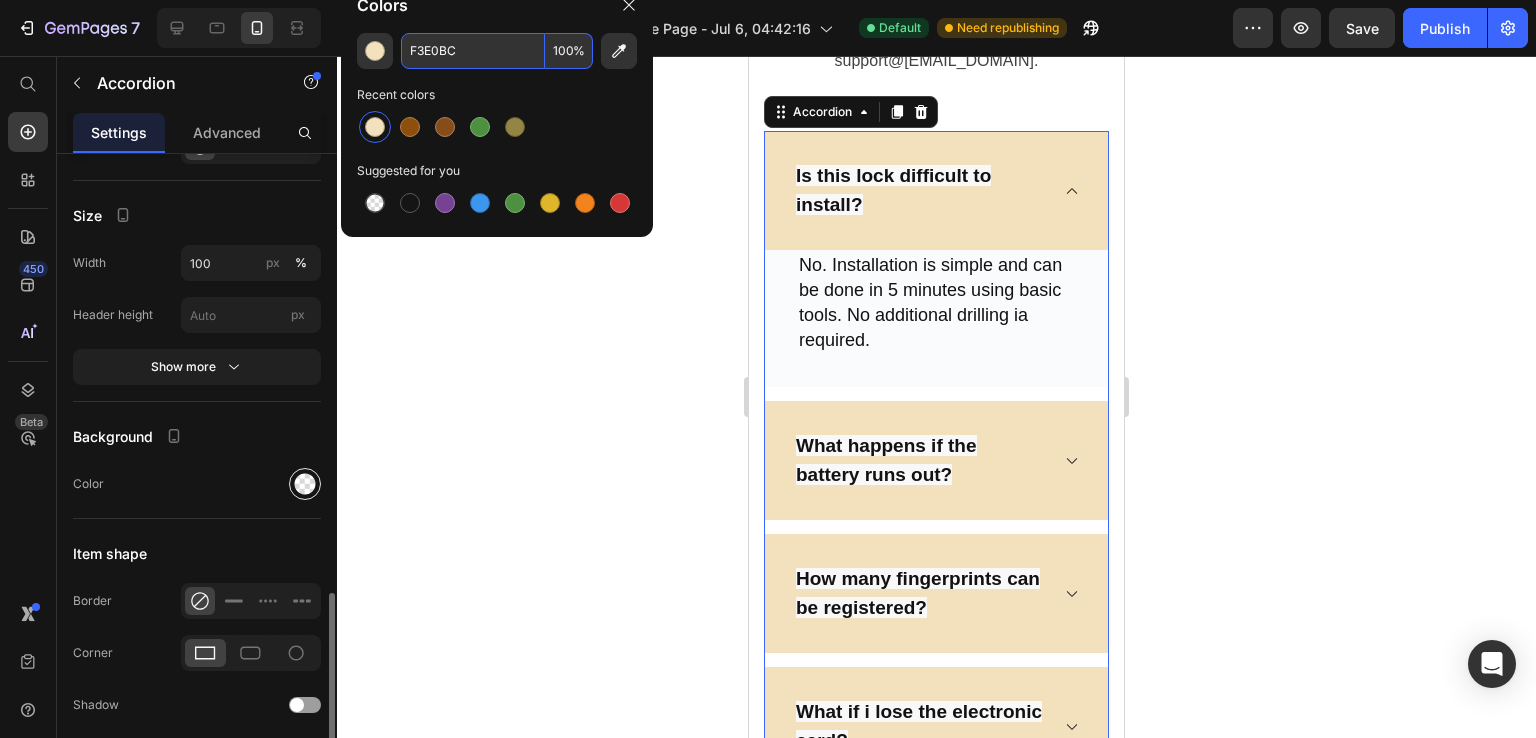 type on "F3E0BC" 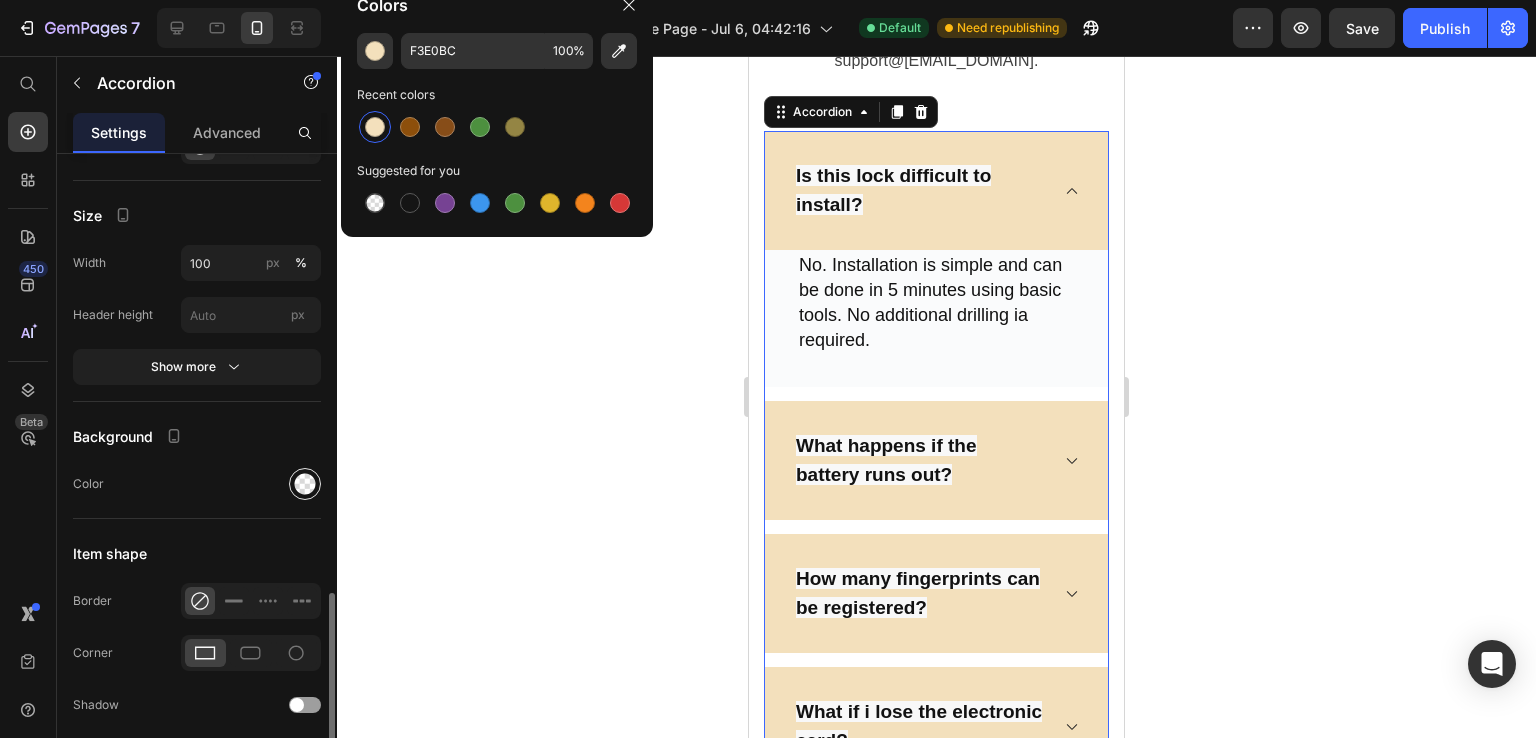 click at bounding box center [305, 484] 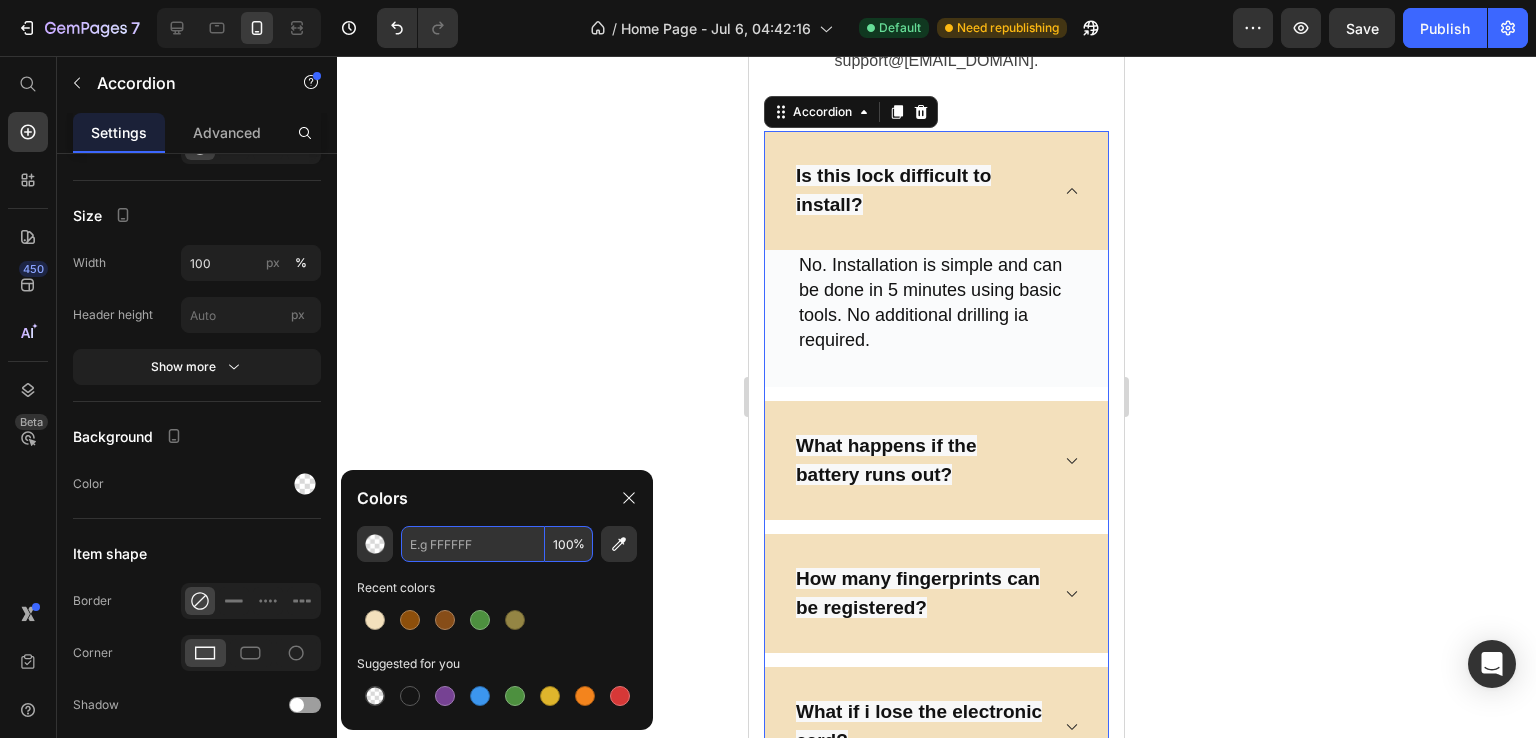 click at bounding box center [473, 544] 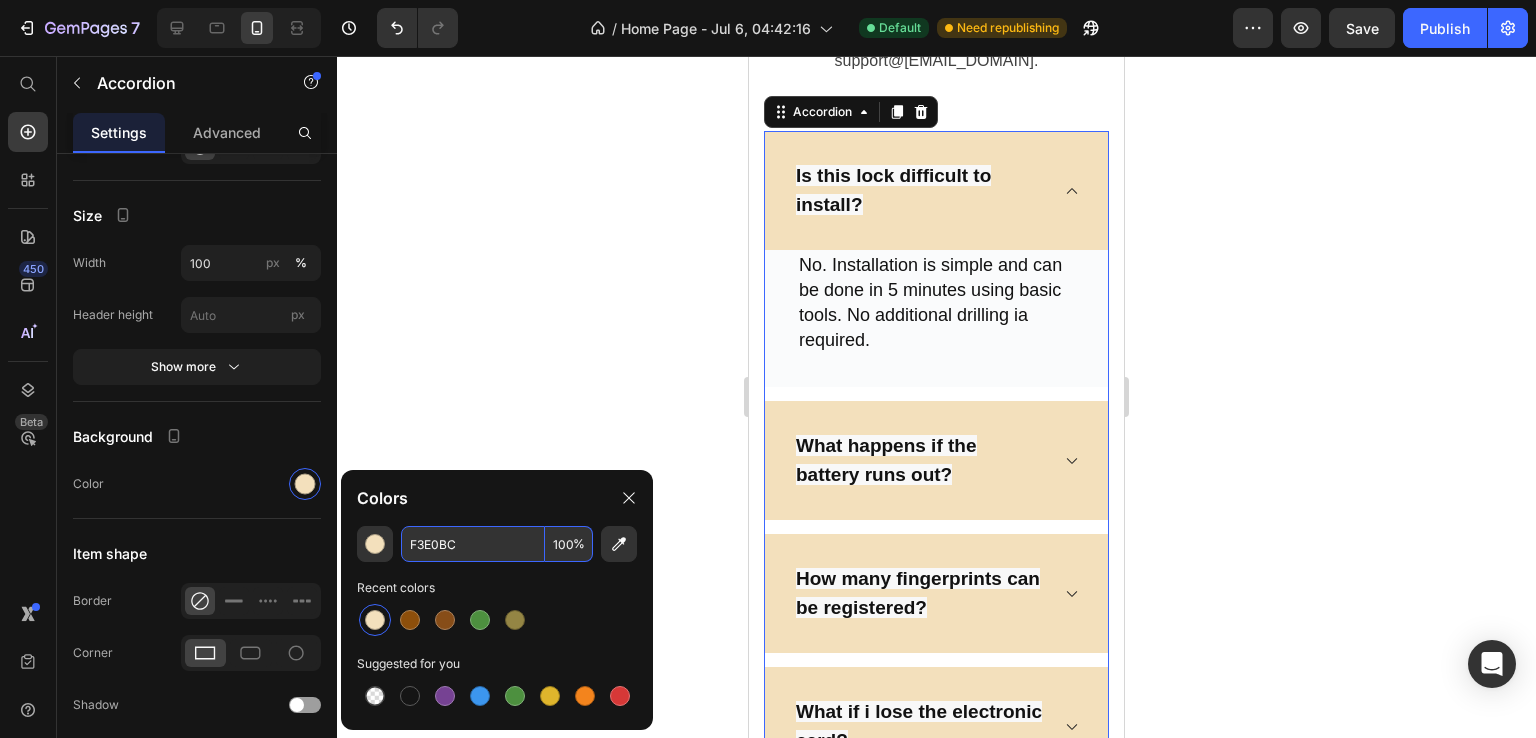type on "F3E0BC" 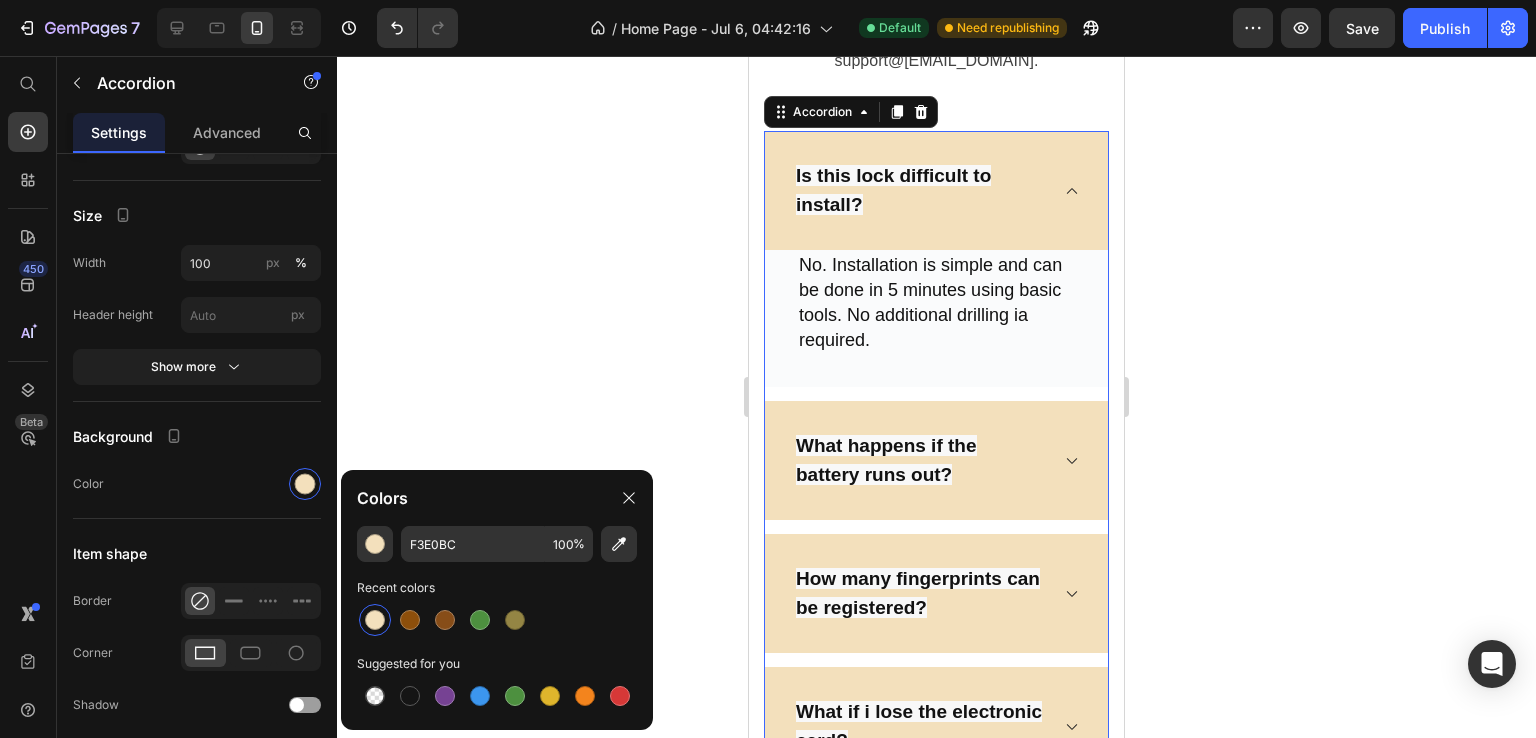 click 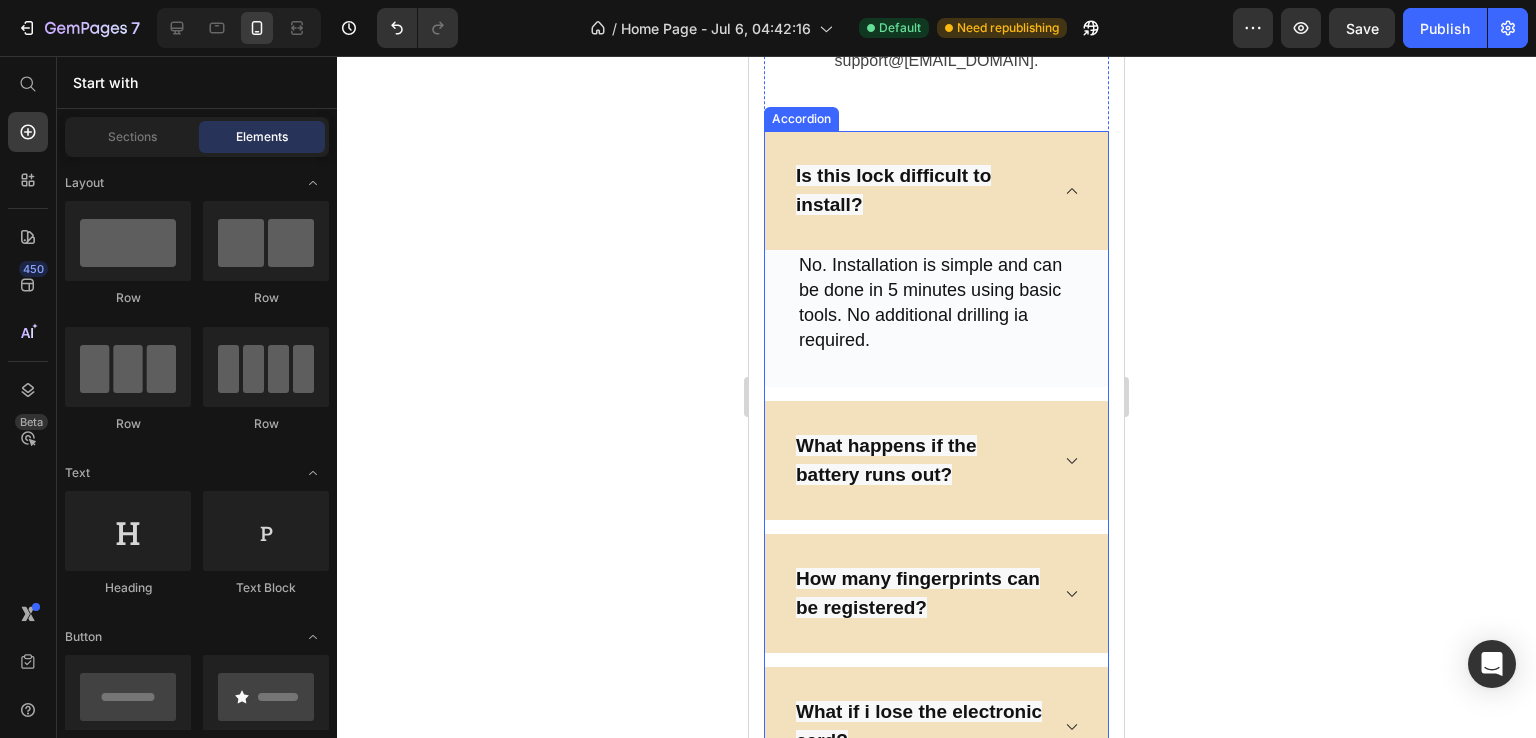 click on "Is this lock difficult to install?" at bounding box center (920, 190) 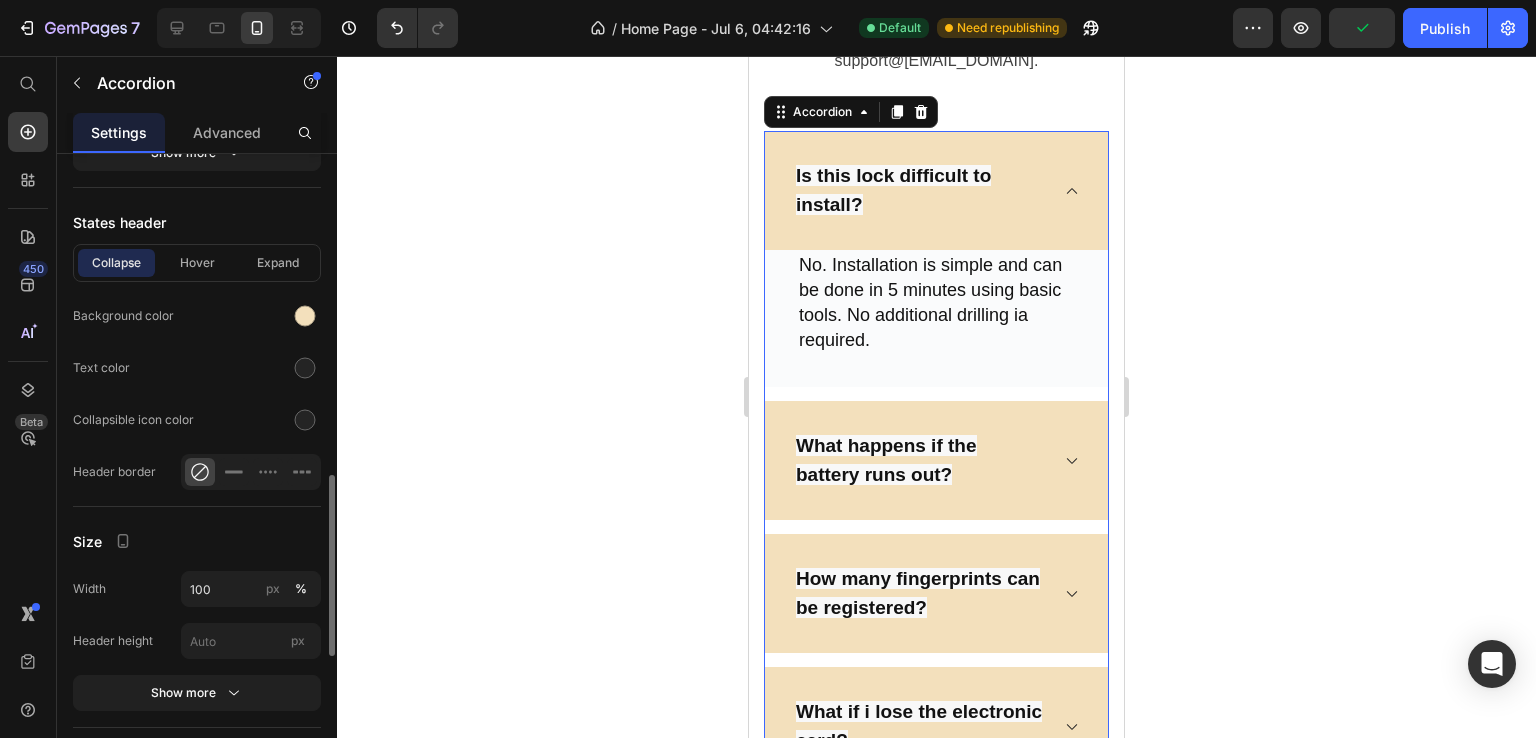 scroll, scrollTop: 1171, scrollLeft: 0, axis: vertical 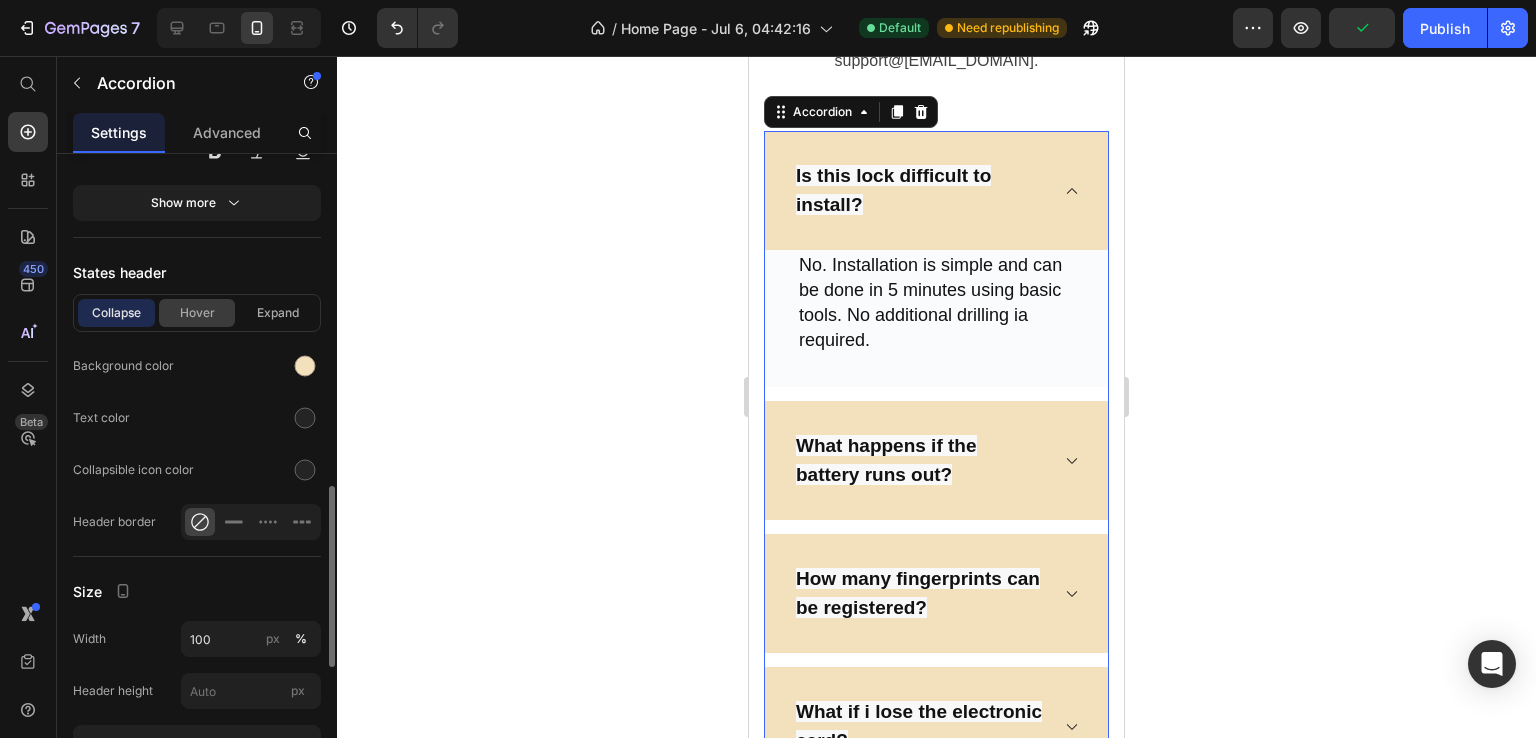 click on "Hover" at bounding box center [197, 313] 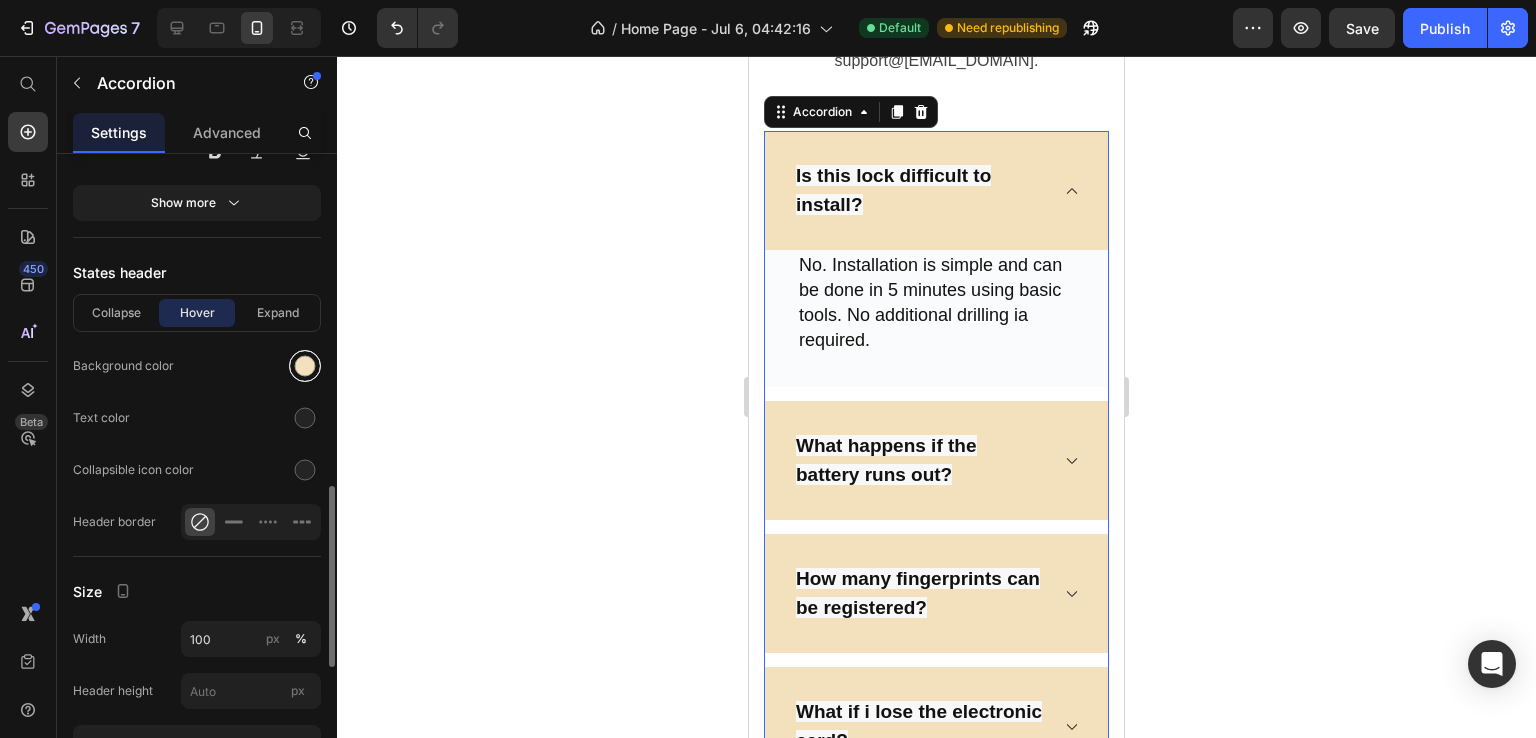 click at bounding box center (305, 366) 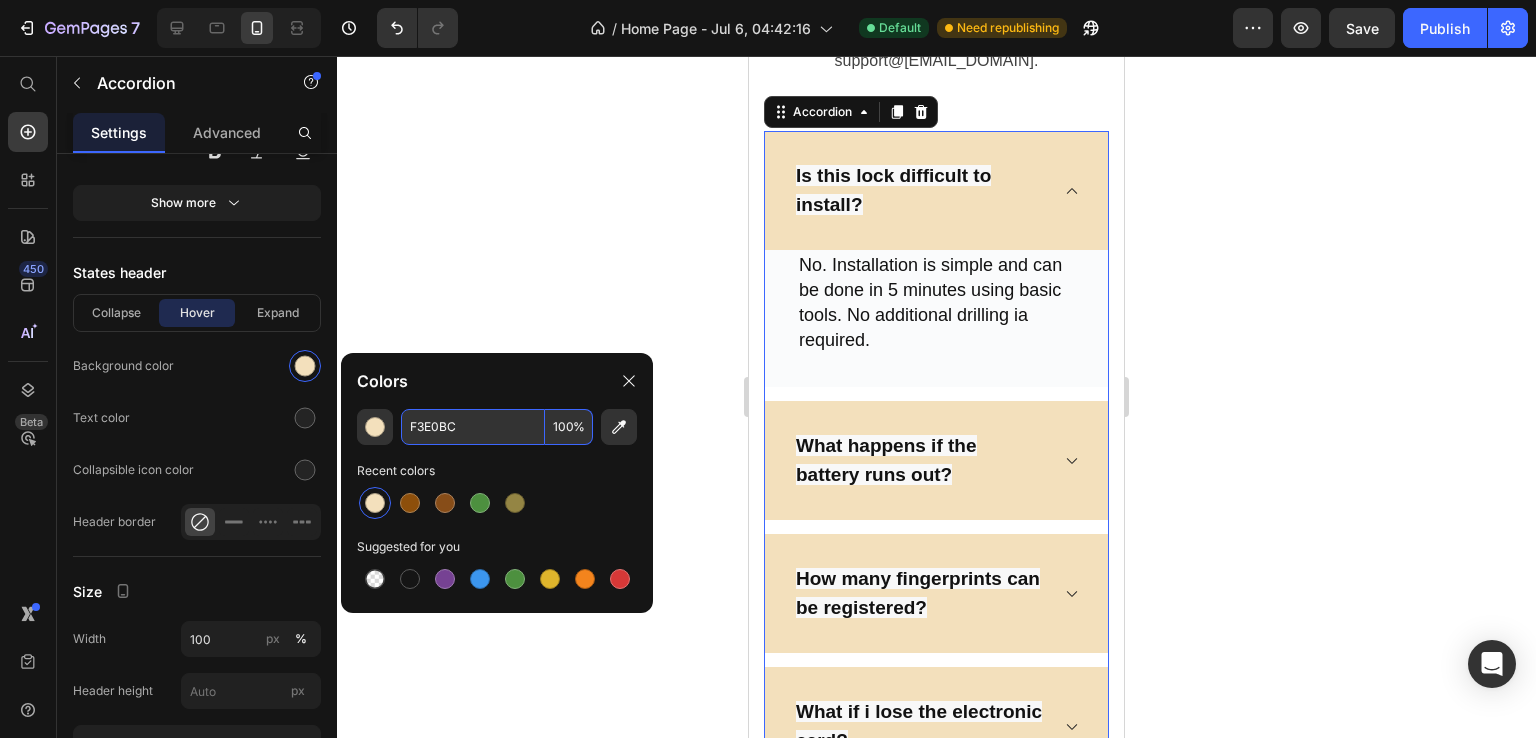 click on "F3E0BC" at bounding box center (473, 427) 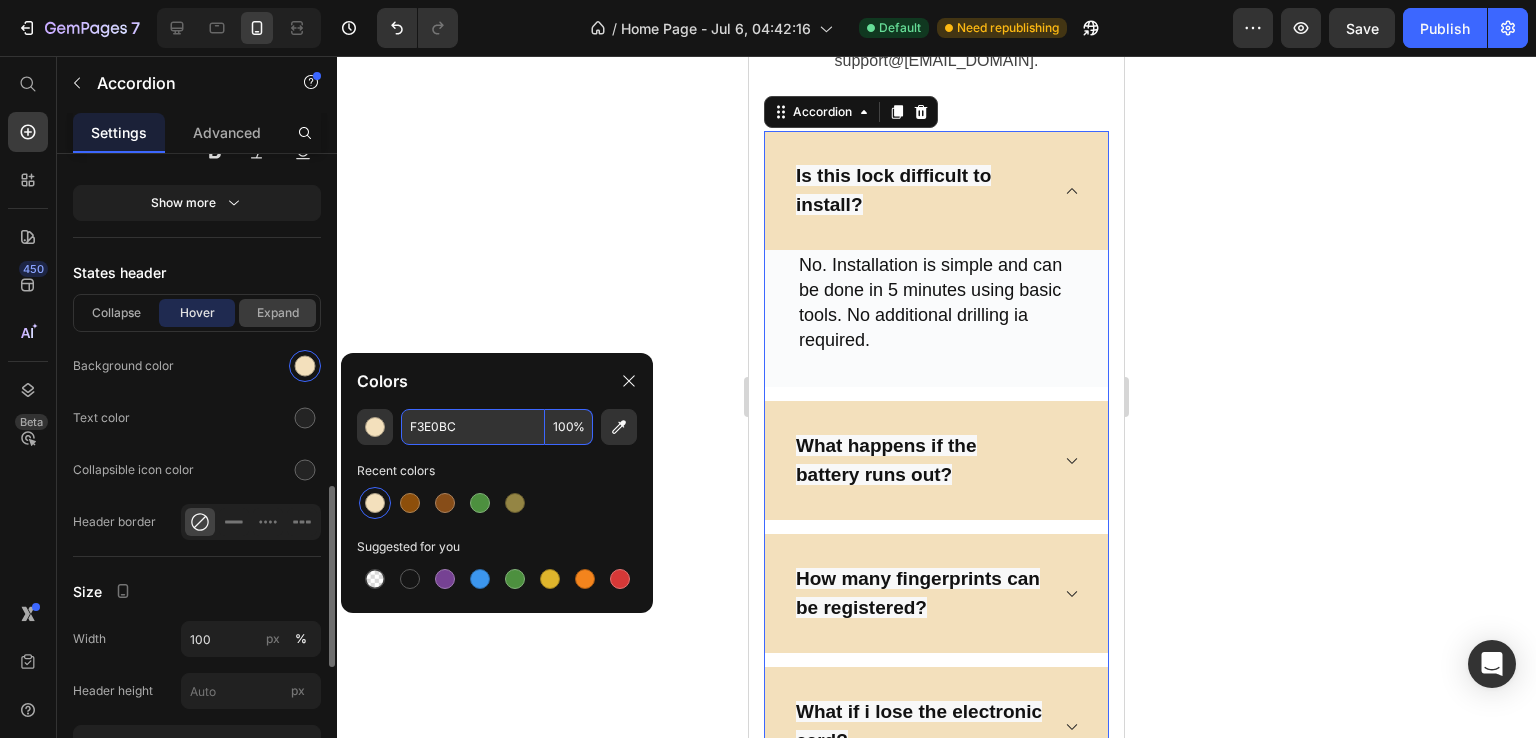 click on "Expand" at bounding box center [277, 313] 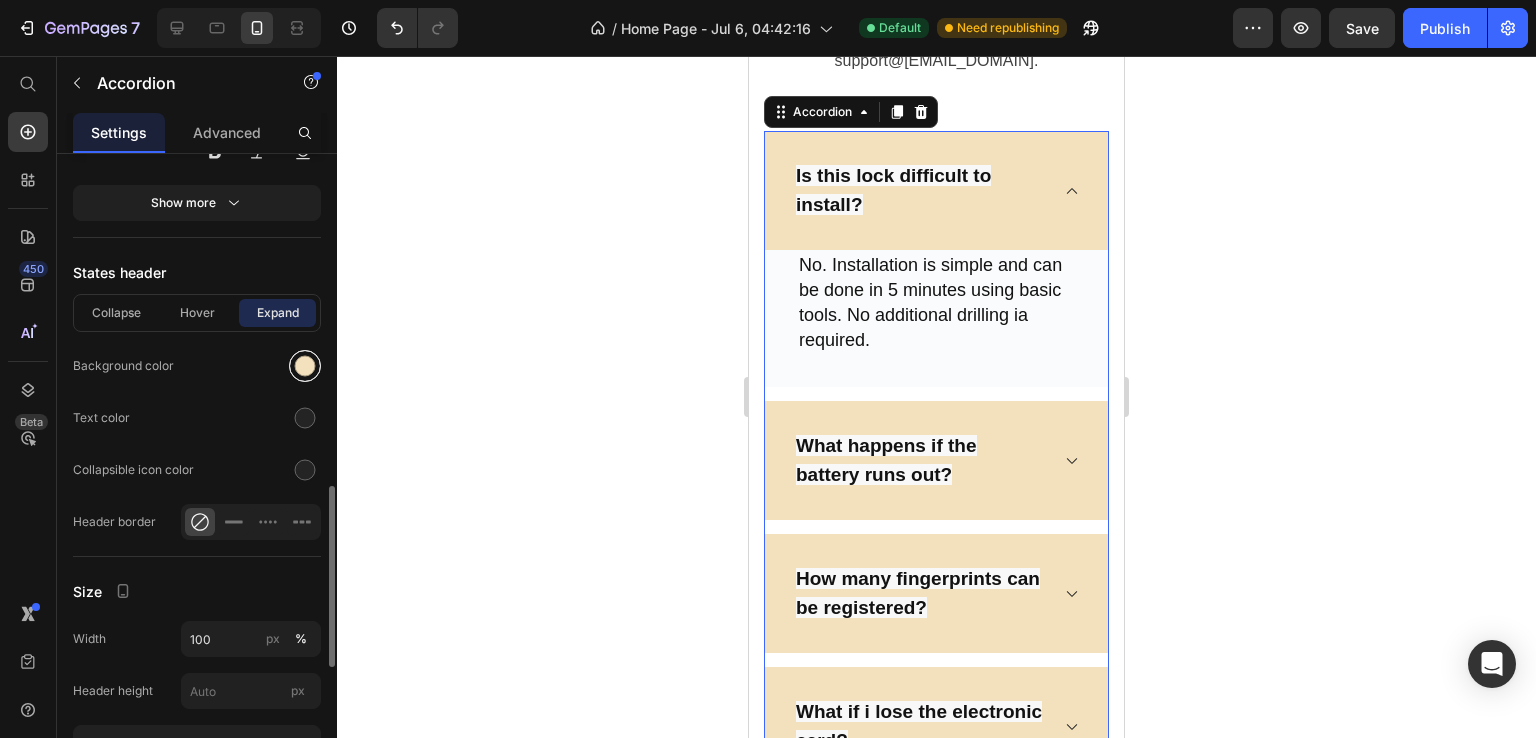 click at bounding box center (305, 366) 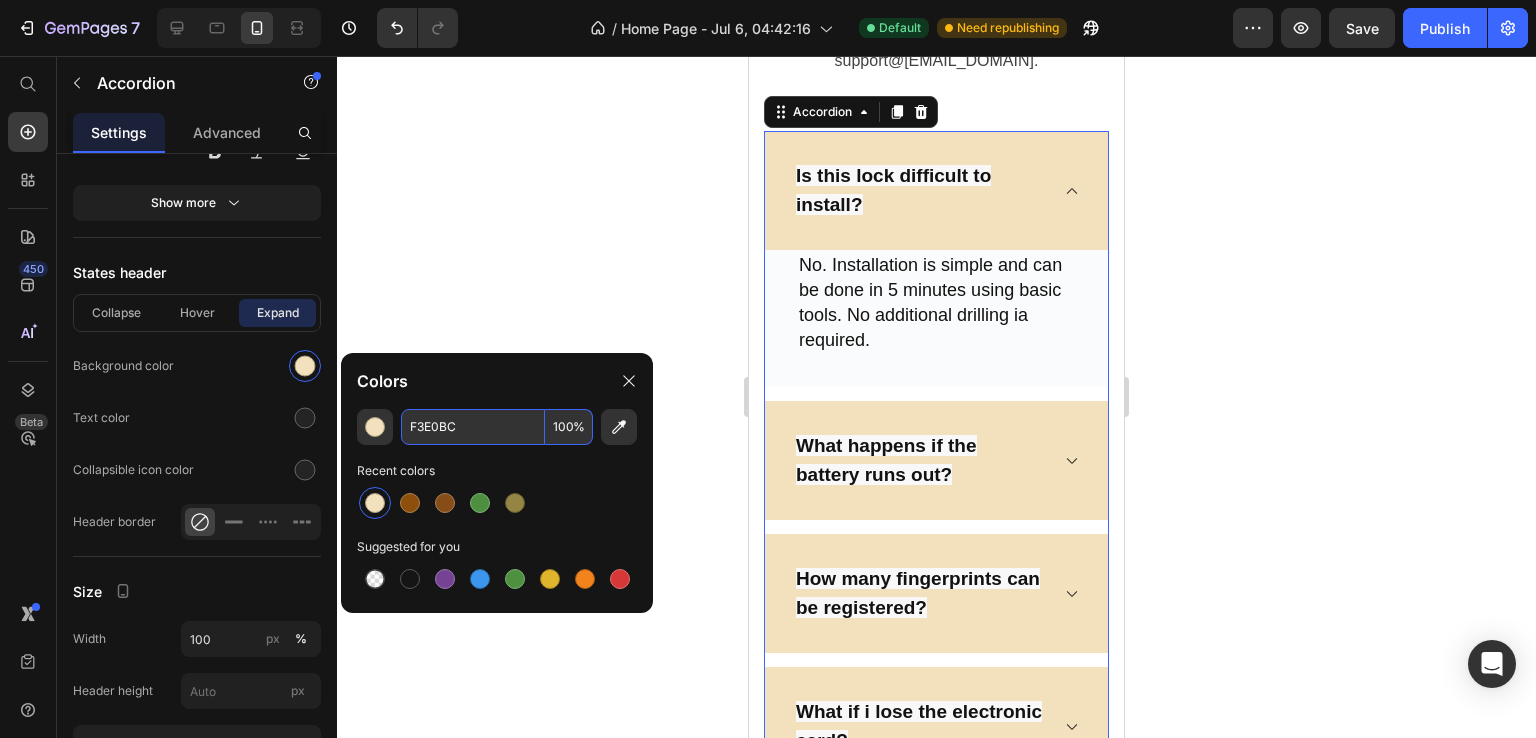 click on "F3E0BC" at bounding box center [473, 427] 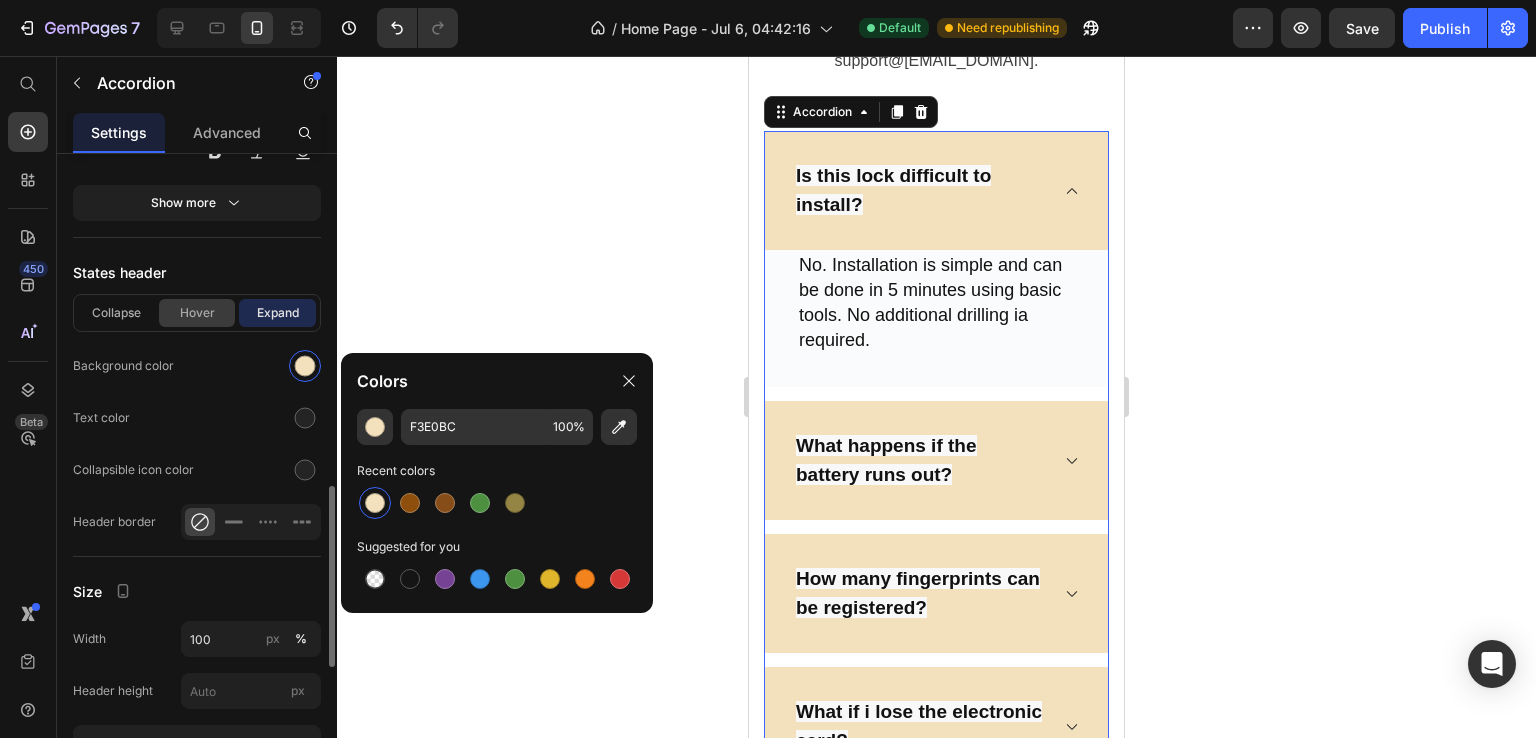 click on "Hover" at bounding box center (197, 313) 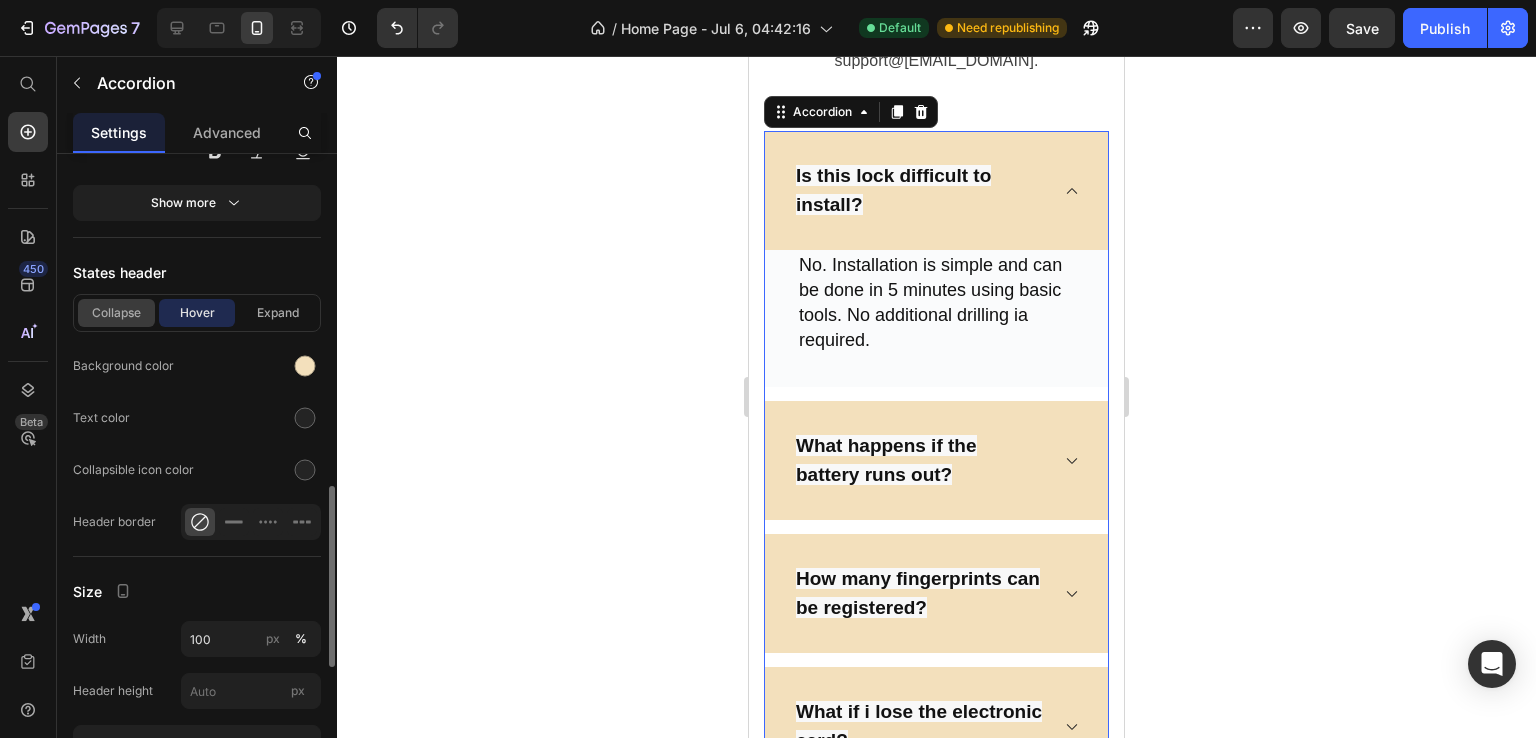 click on "Collapse" at bounding box center [116, 313] 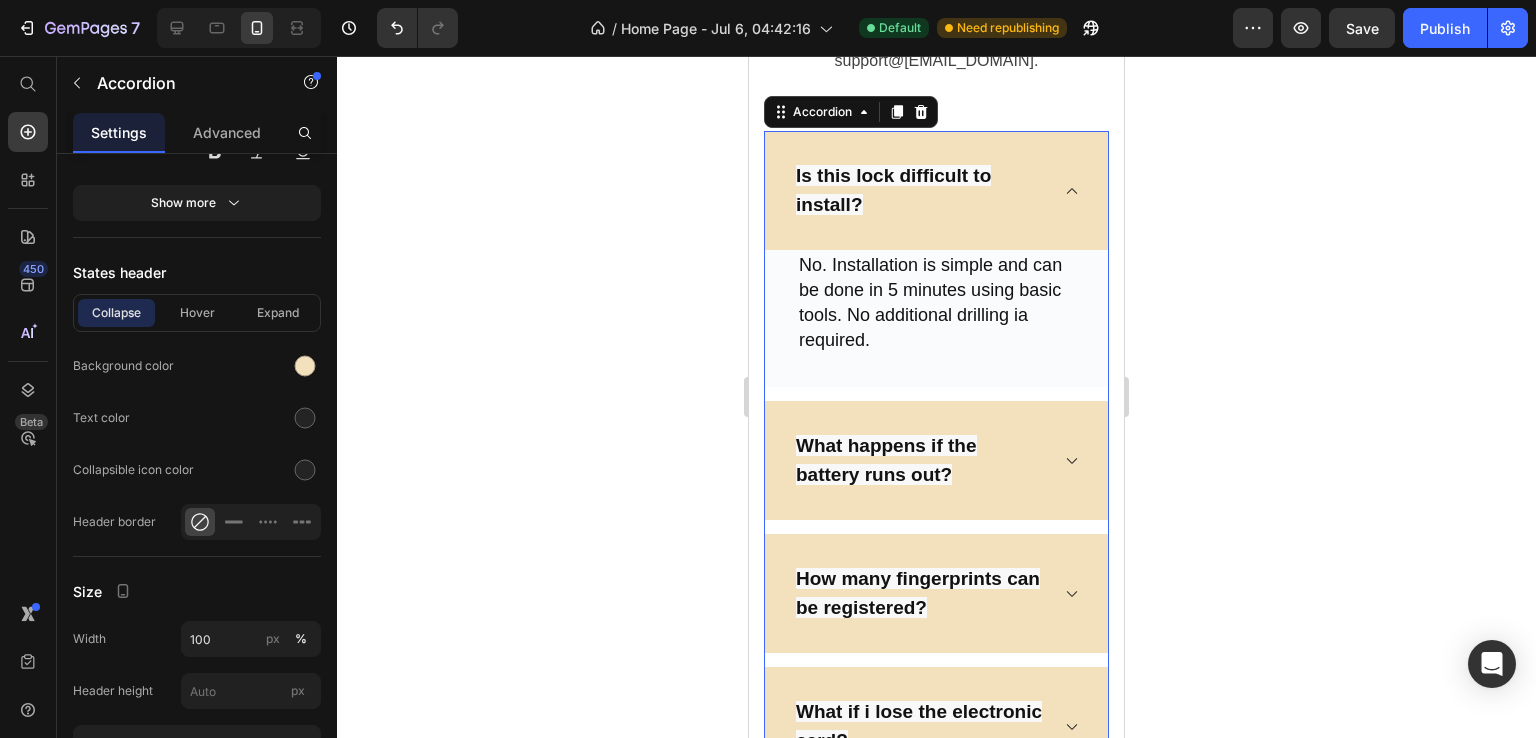 click on "Is this lock difficult to install?" at bounding box center (920, 190) 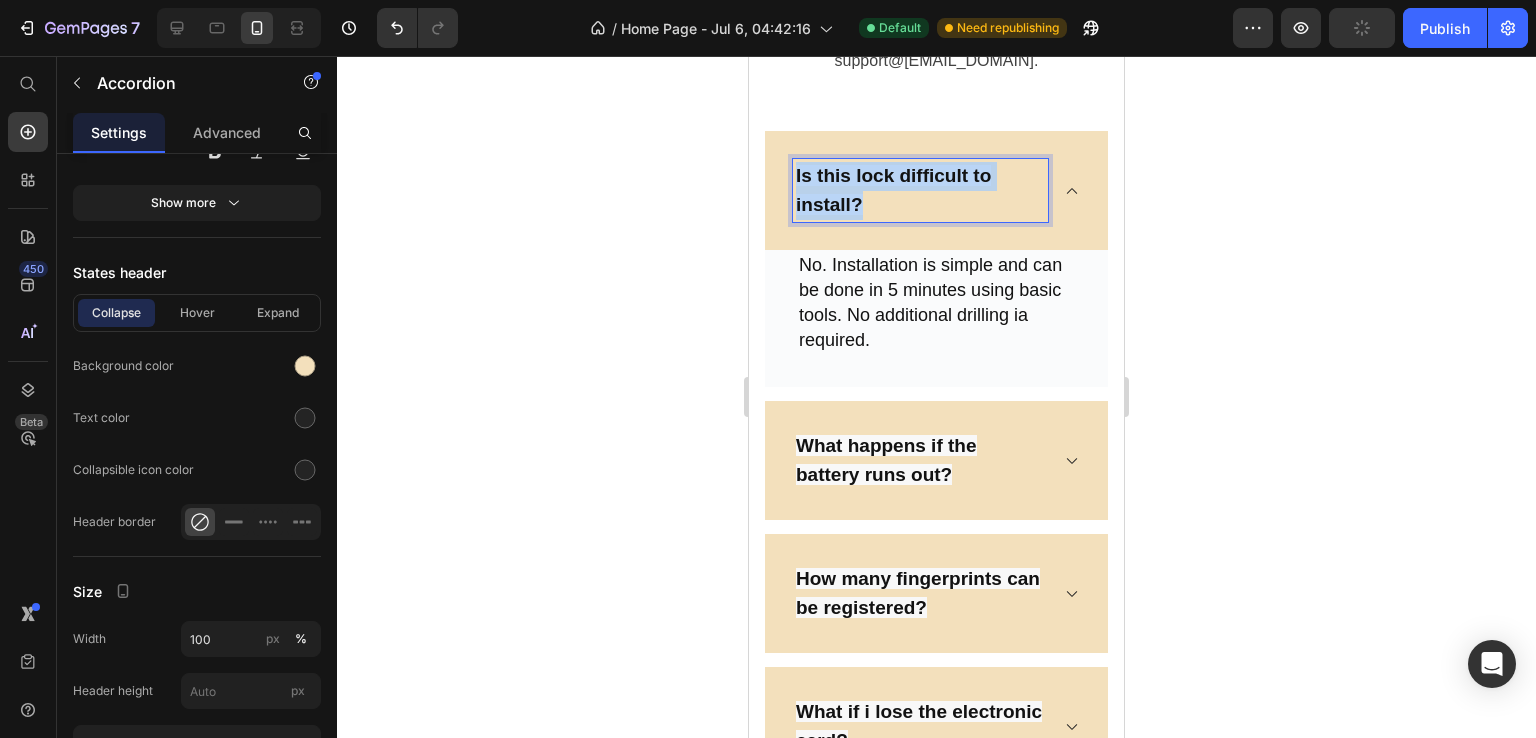 drag, startPoint x: 860, startPoint y: 219, endPoint x: 796, endPoint y: 197, distance: 67.6757 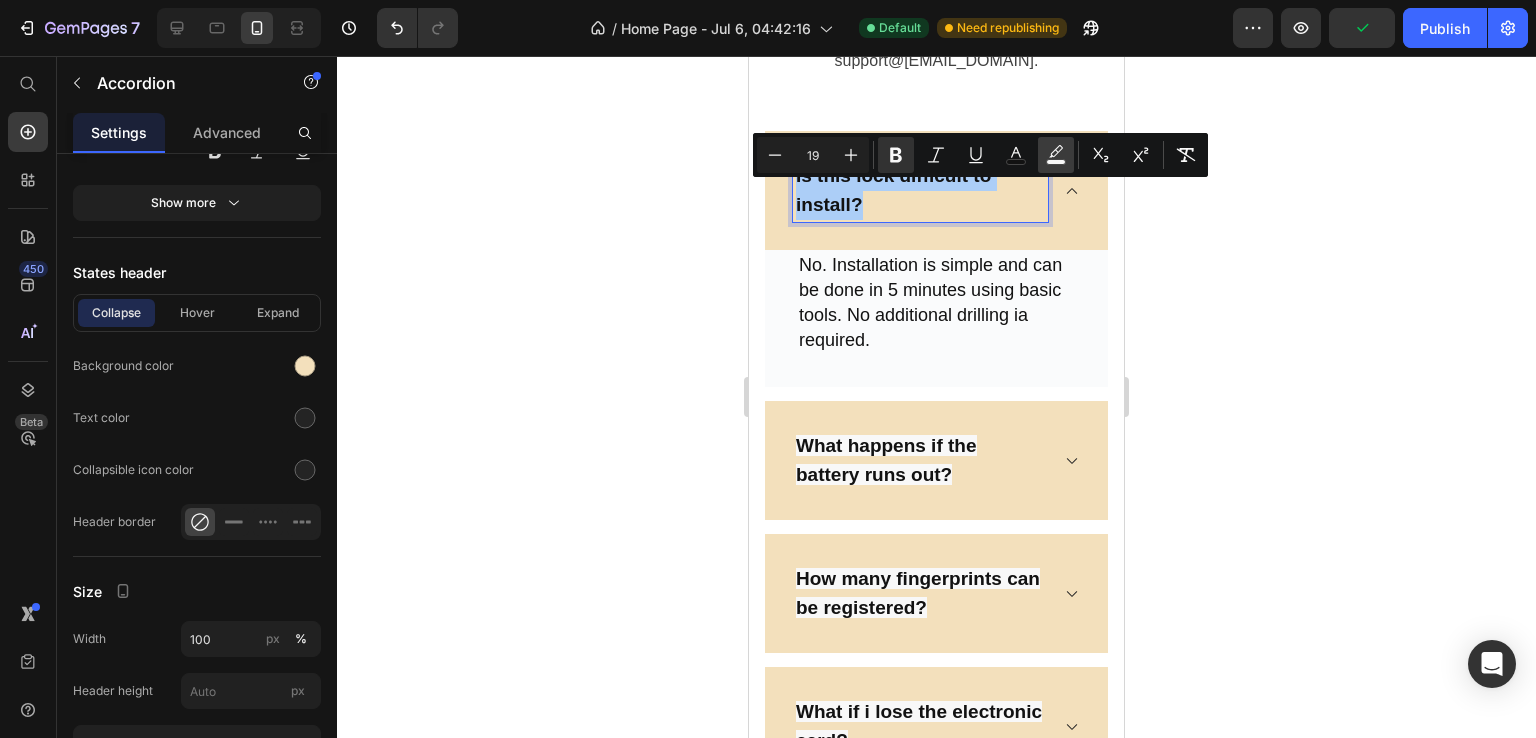 click on "color" at bounding box center (1056, 155) 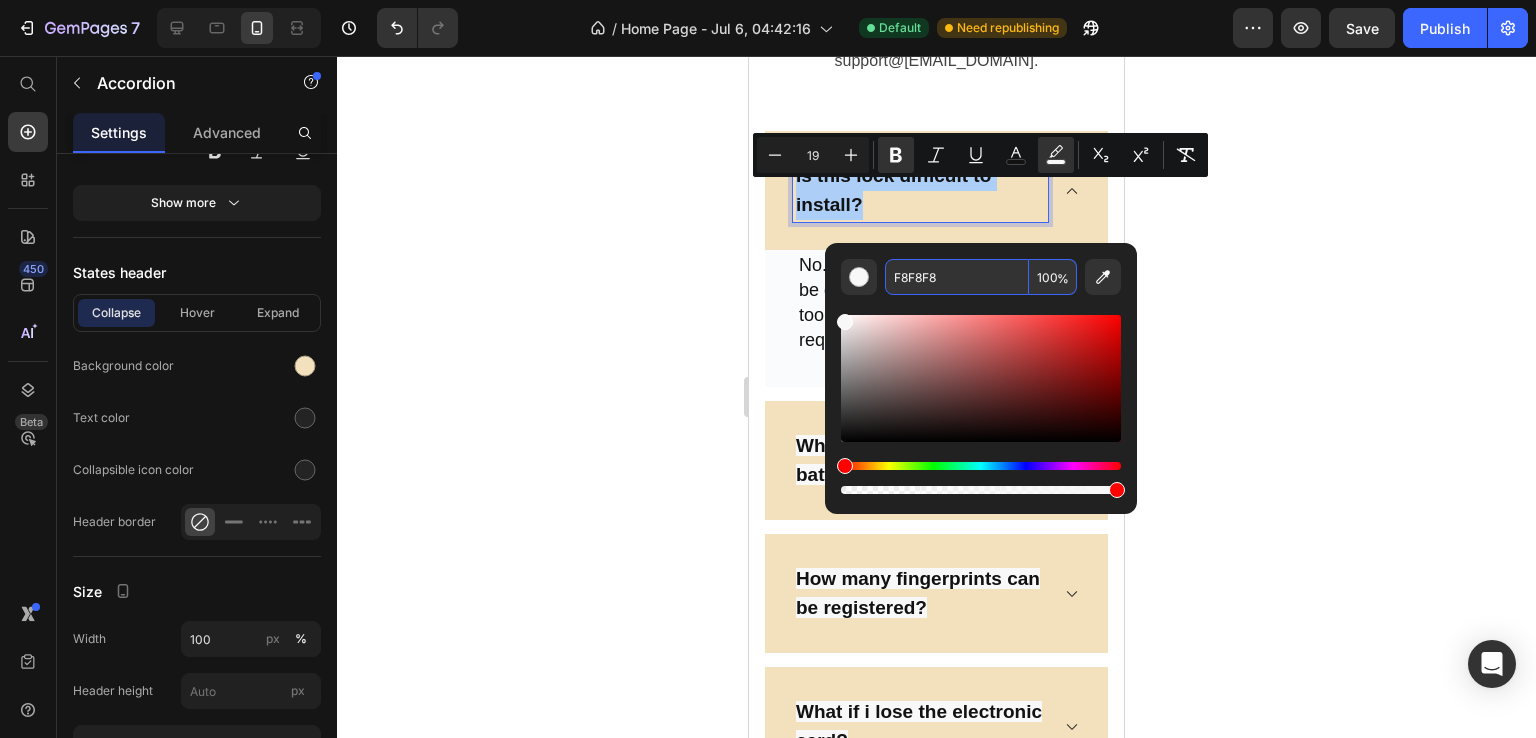 click on "F8F8F8" at bounding box center [957, 277] 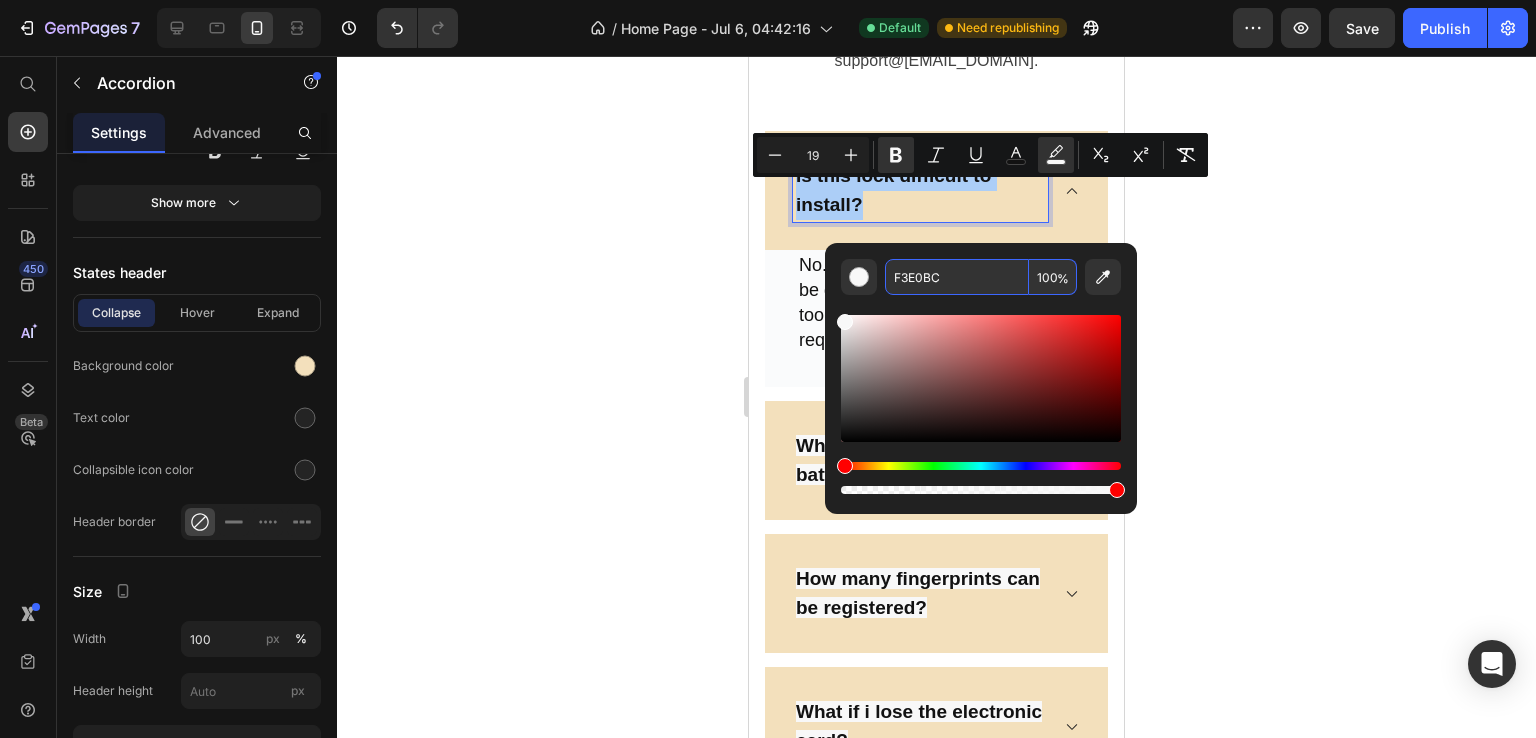 type on "F3E0BC" 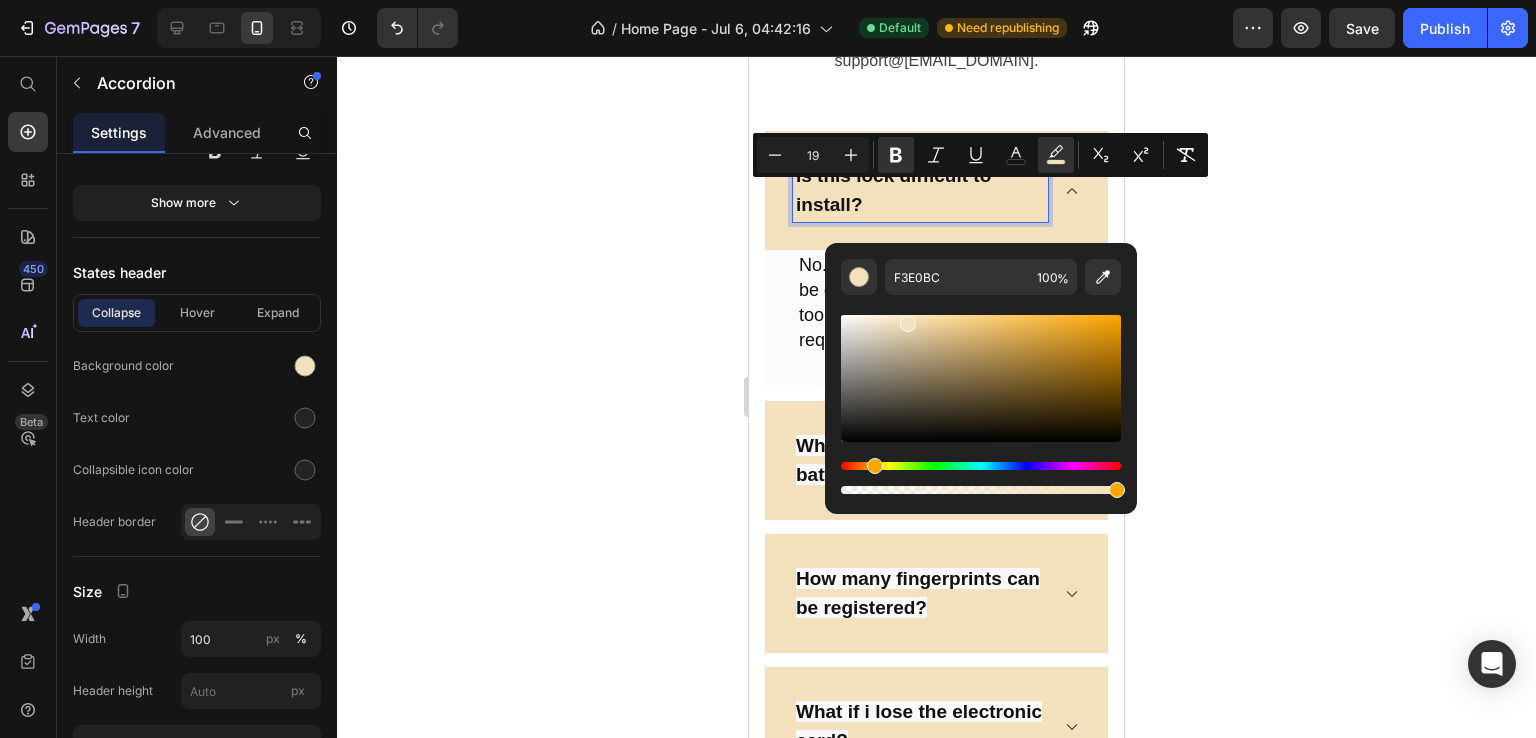click 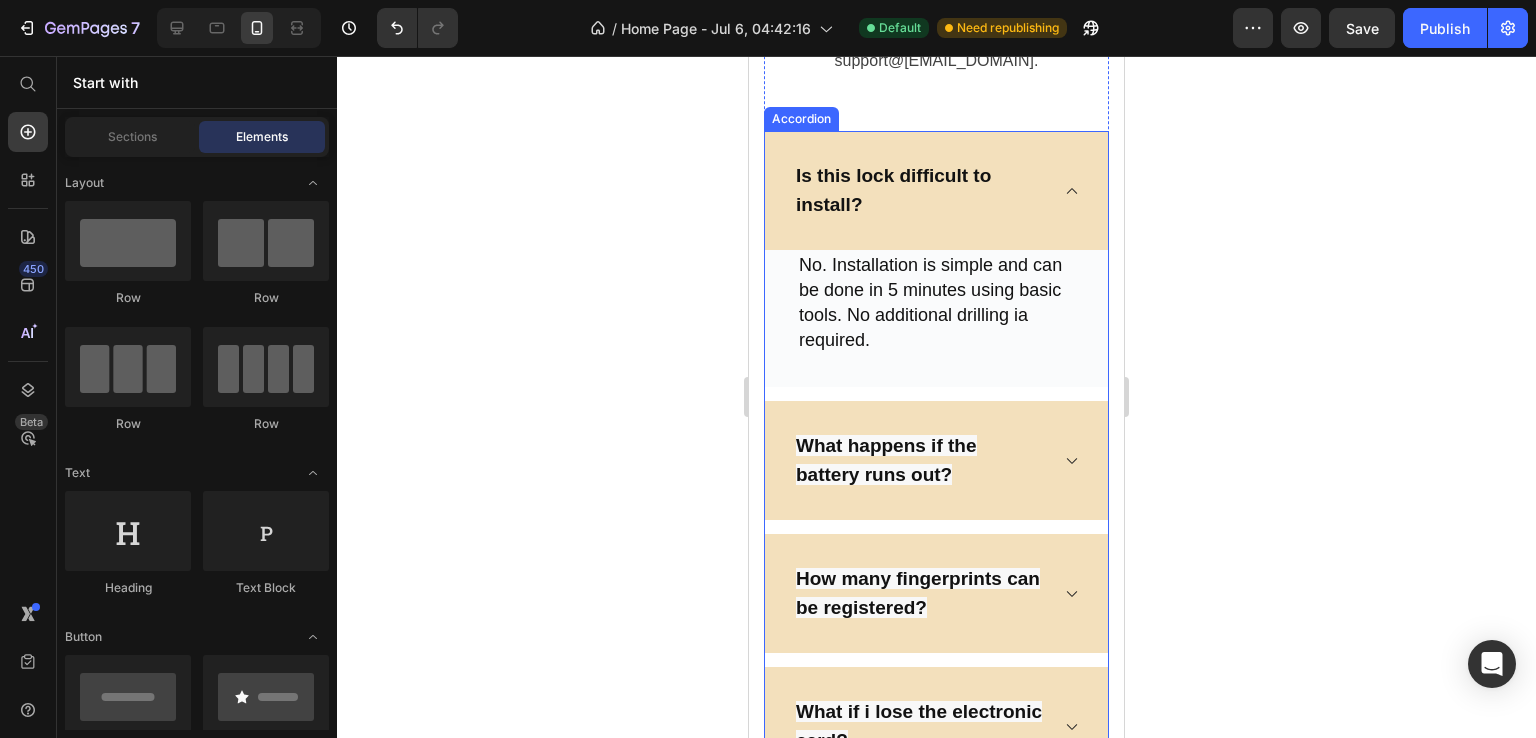 click 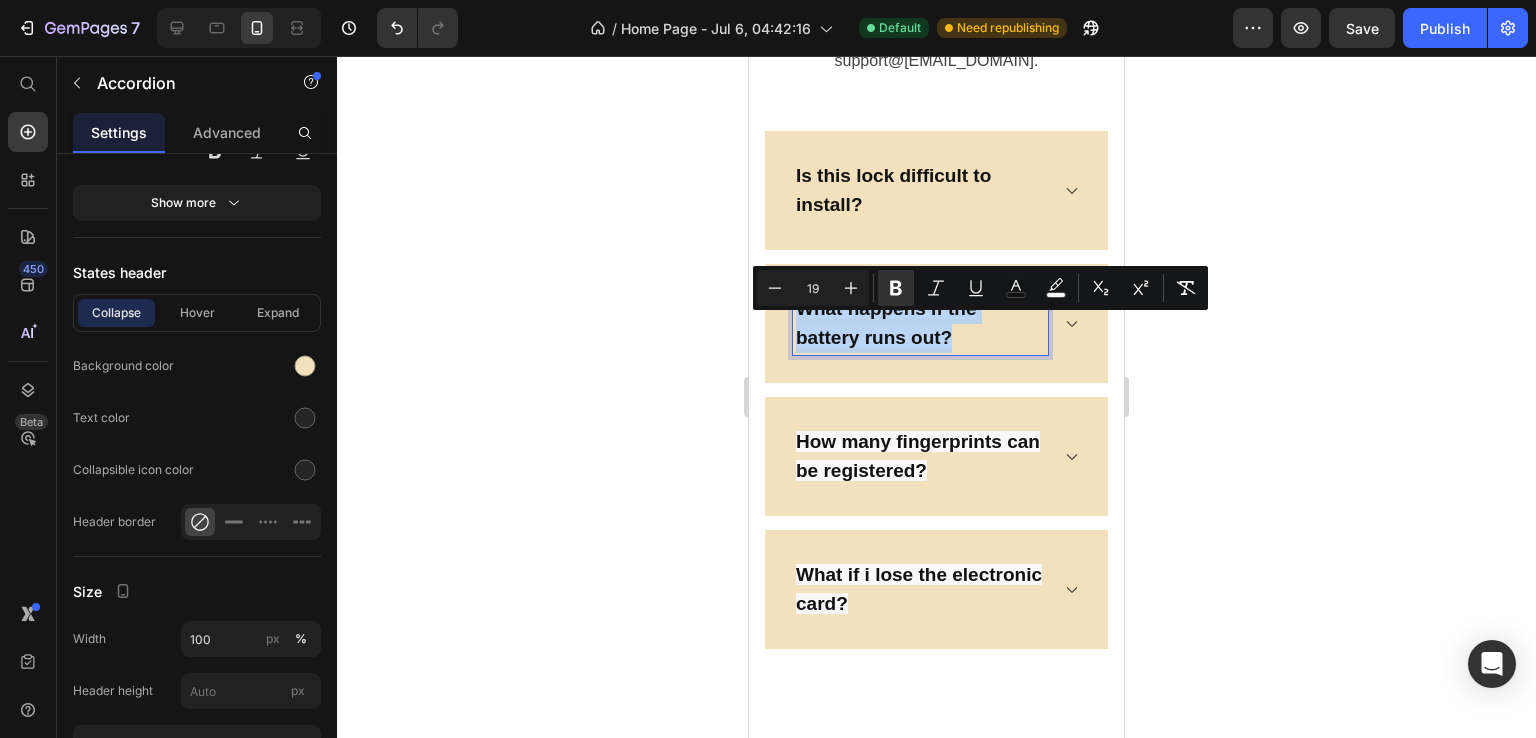 drag, startPoint x: 959, startPoint y: 354, endPoint x: 789, endPoint y: 336, distance: 170.95029 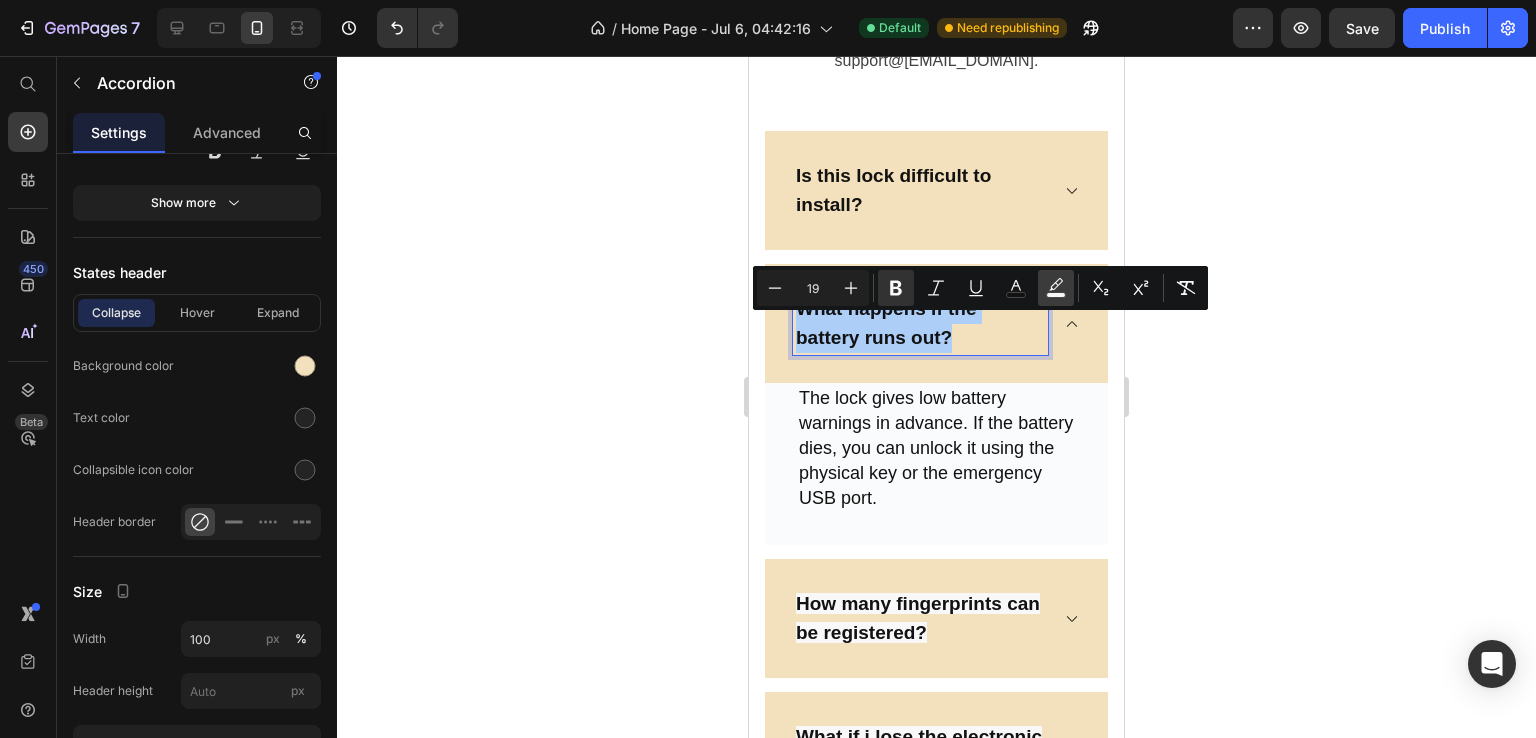 click 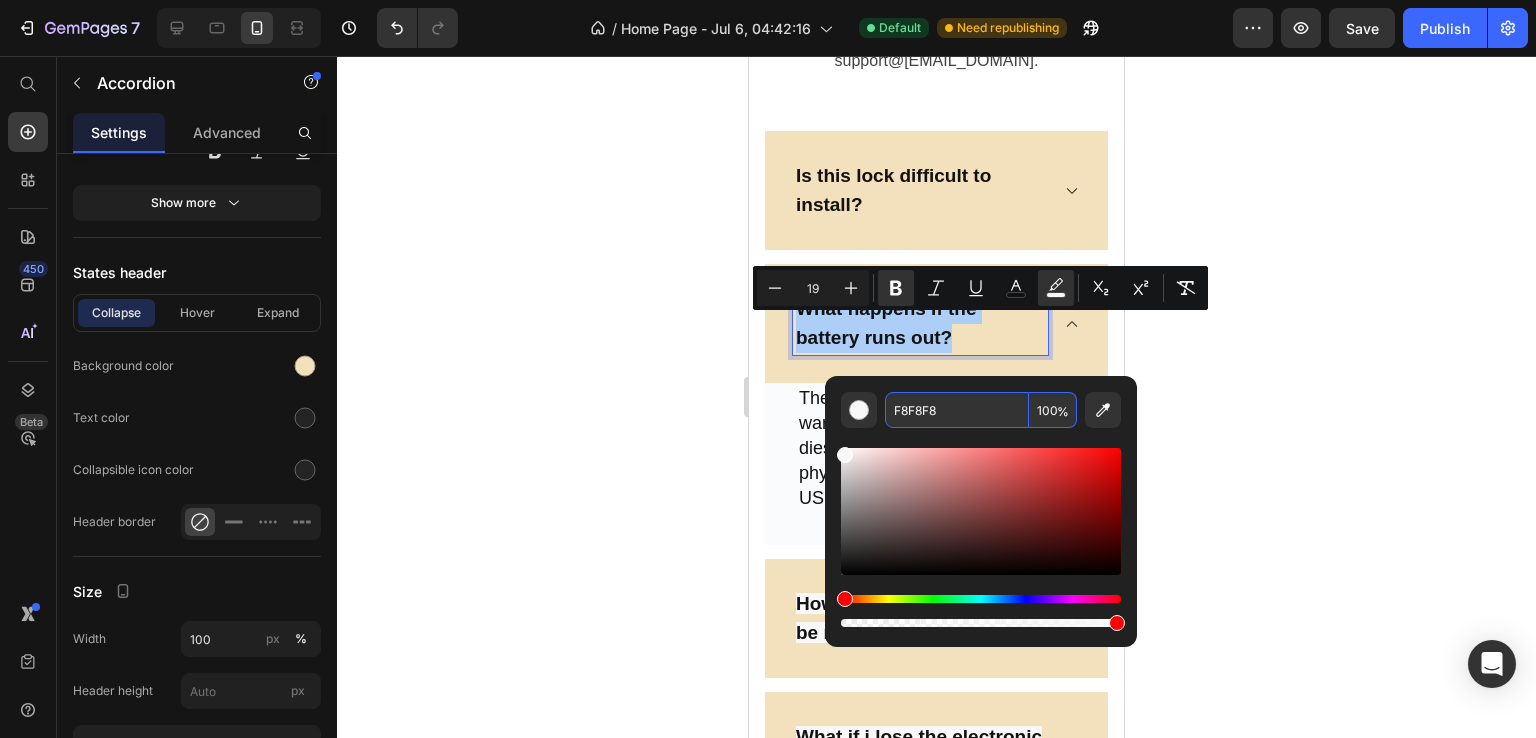 click on "F8F8F8" at bounding box center (957, 410) 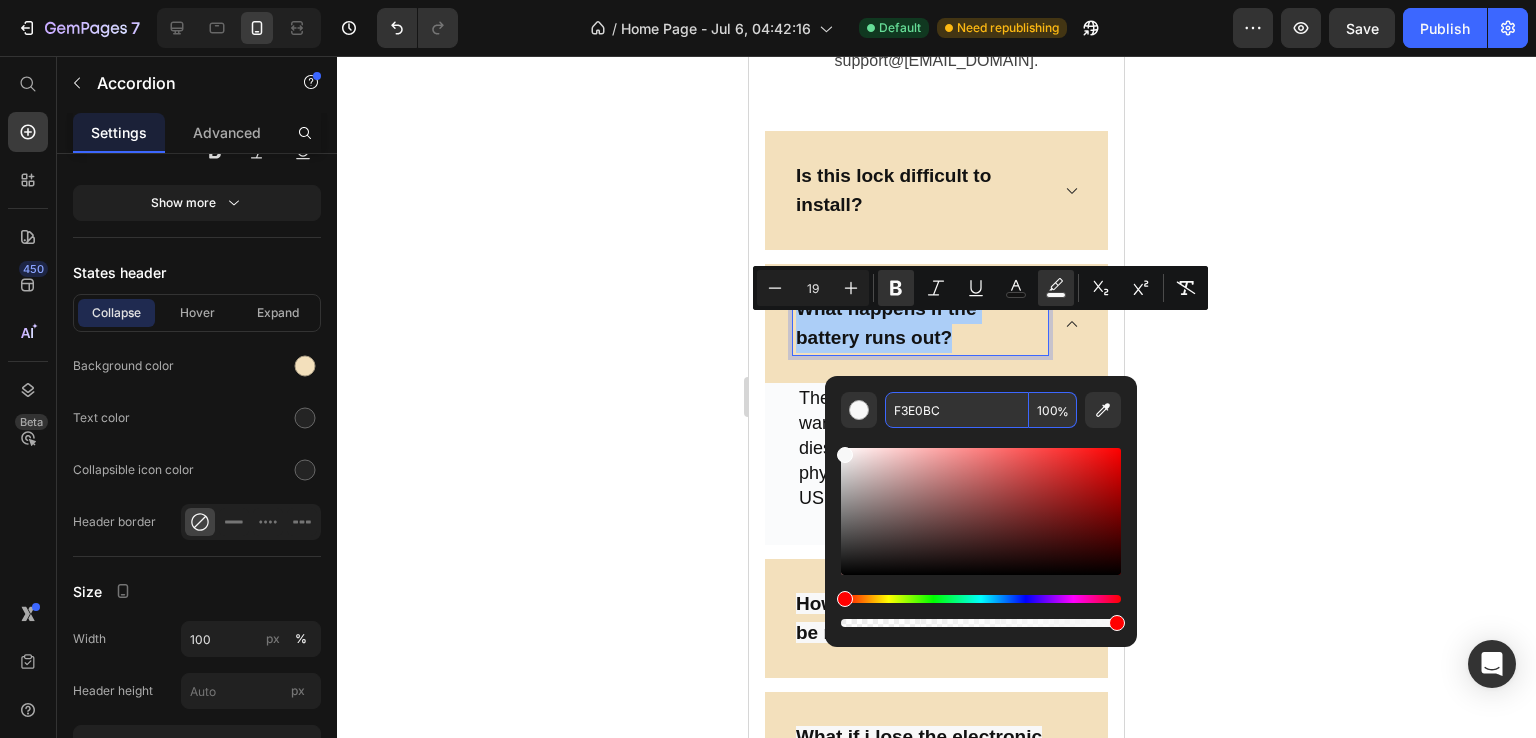 type on "F3E0BC" 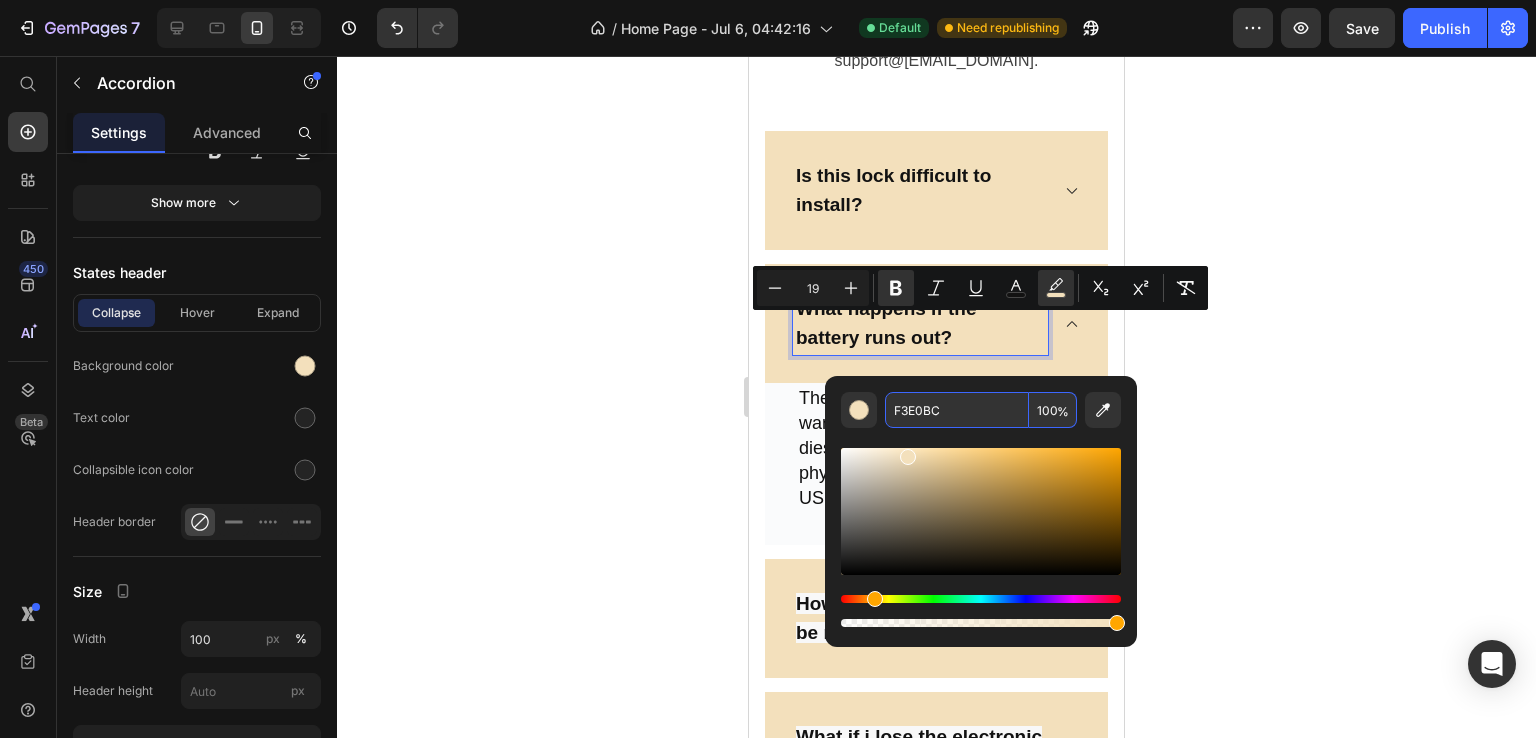 click 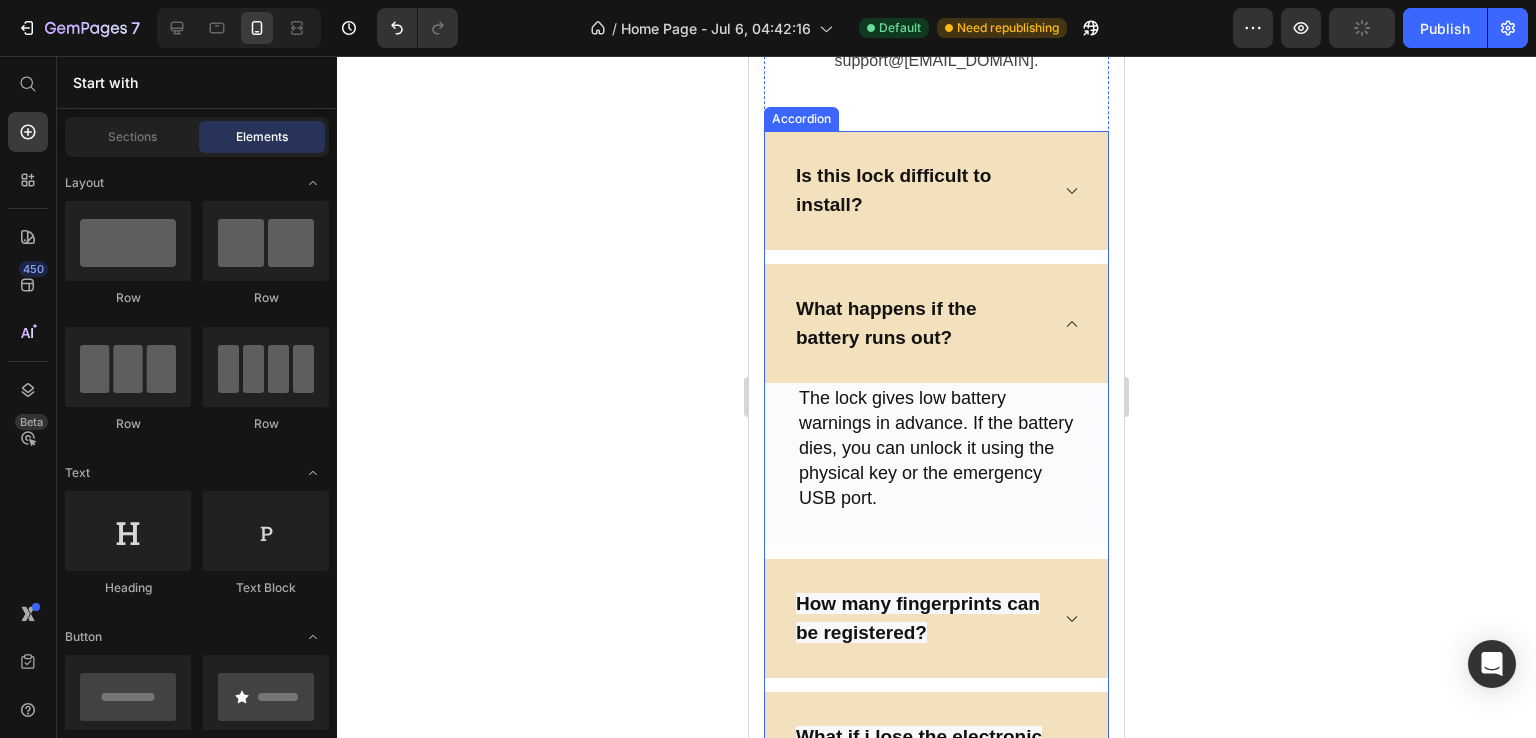 scroll, scrollTop: 7587, scrollLeft: 0, axis: vertical 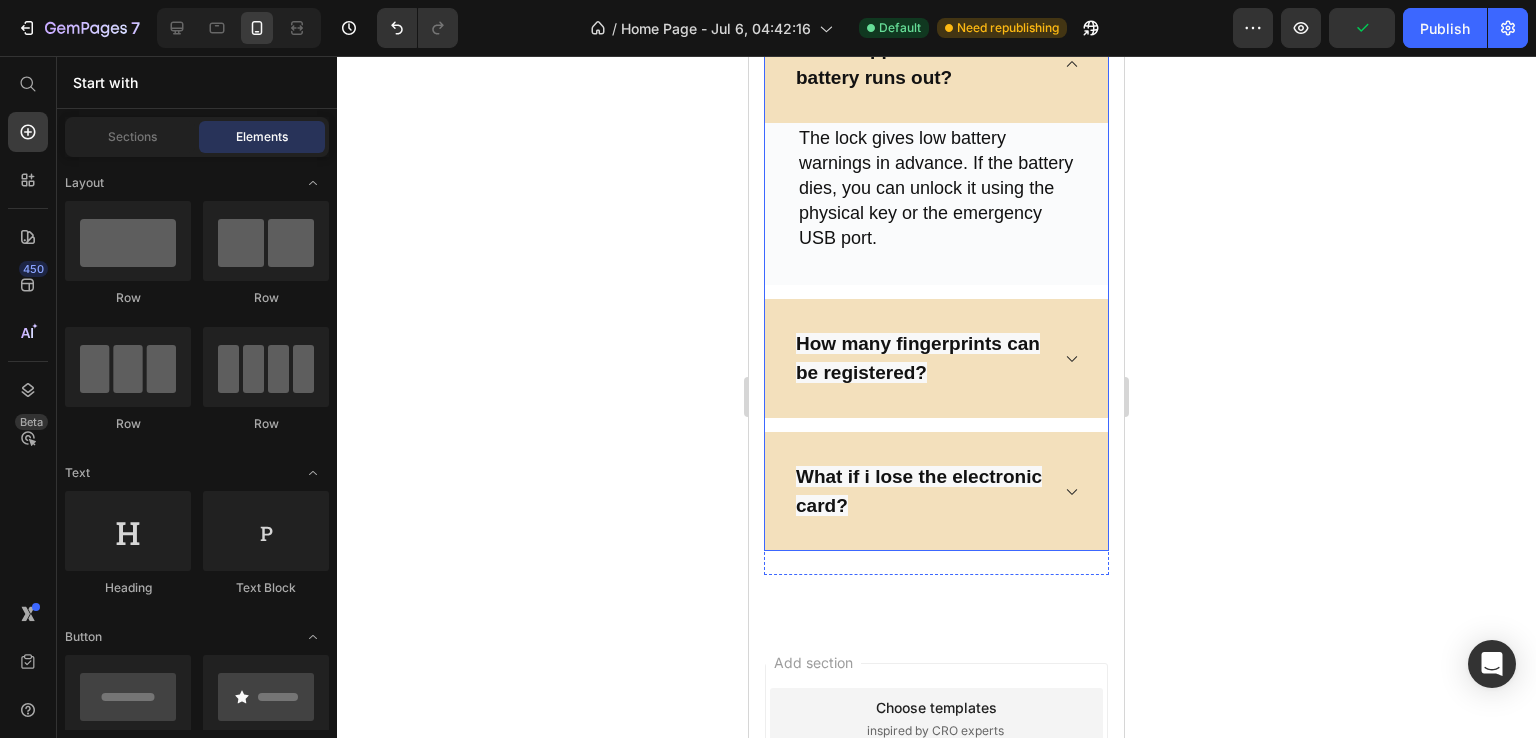 click on "How many fingerprints can be registered?" at bounding box center [920, 358] 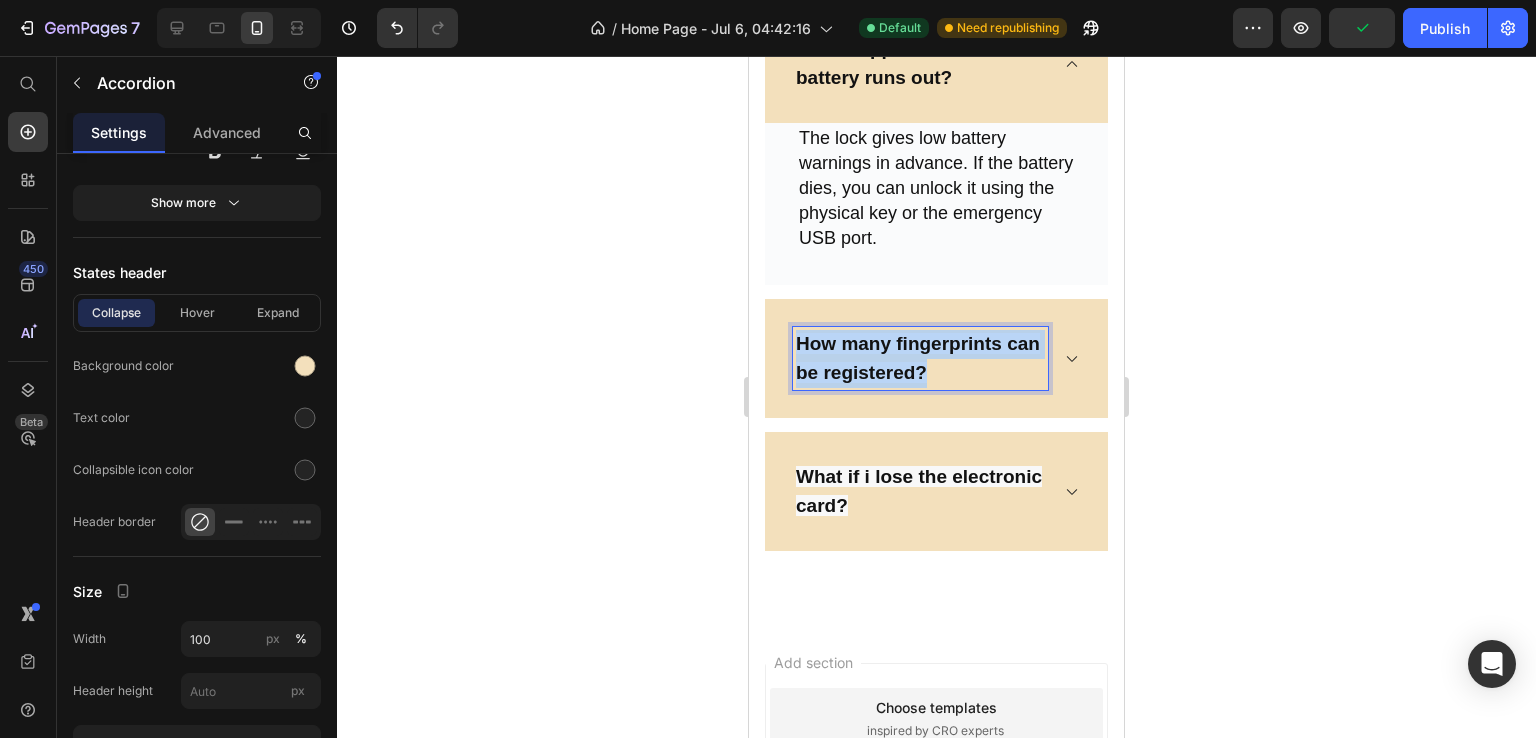 drag, startPoint x: 975, startPoint y: 389, endPoint x: 788, endPoint y: 358, distance: 189.55211 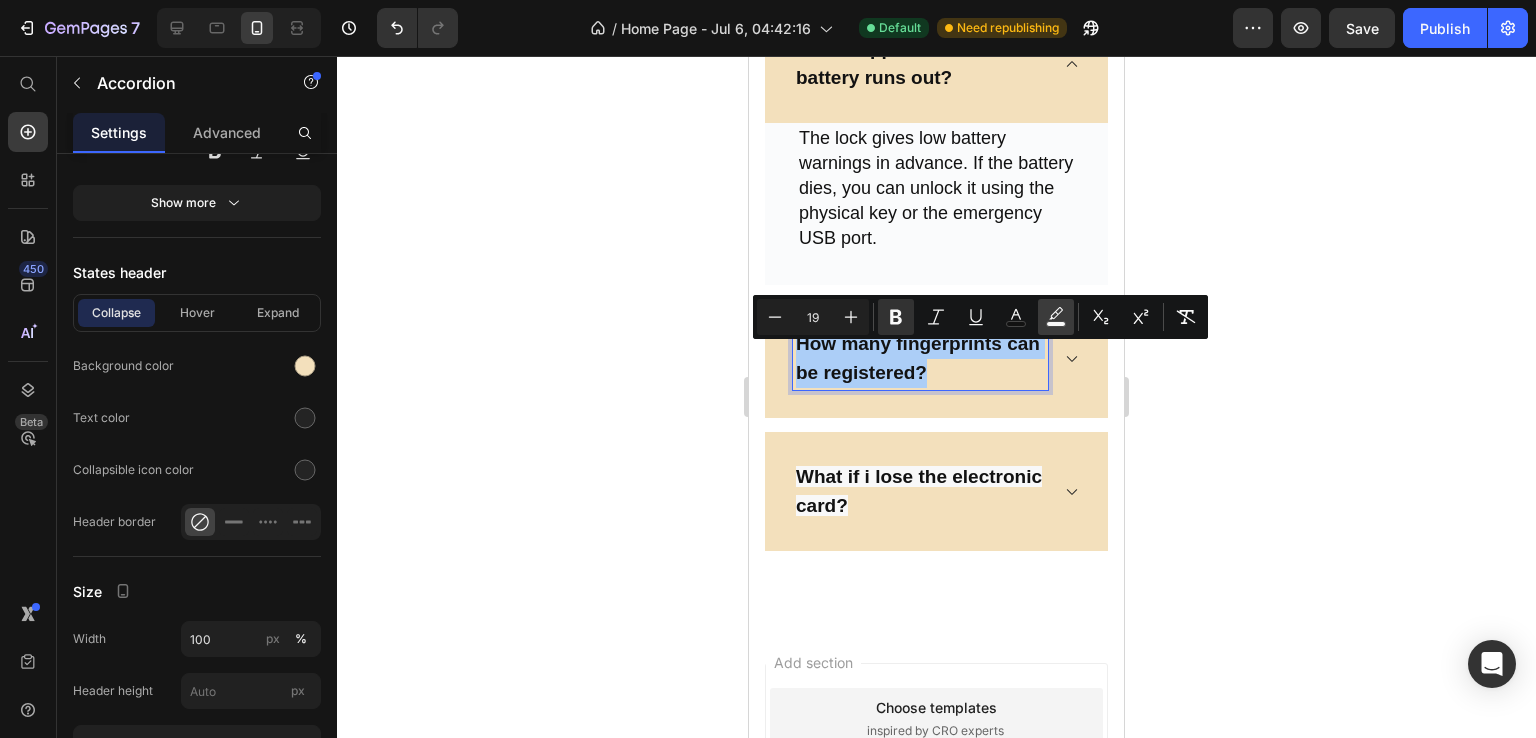 click 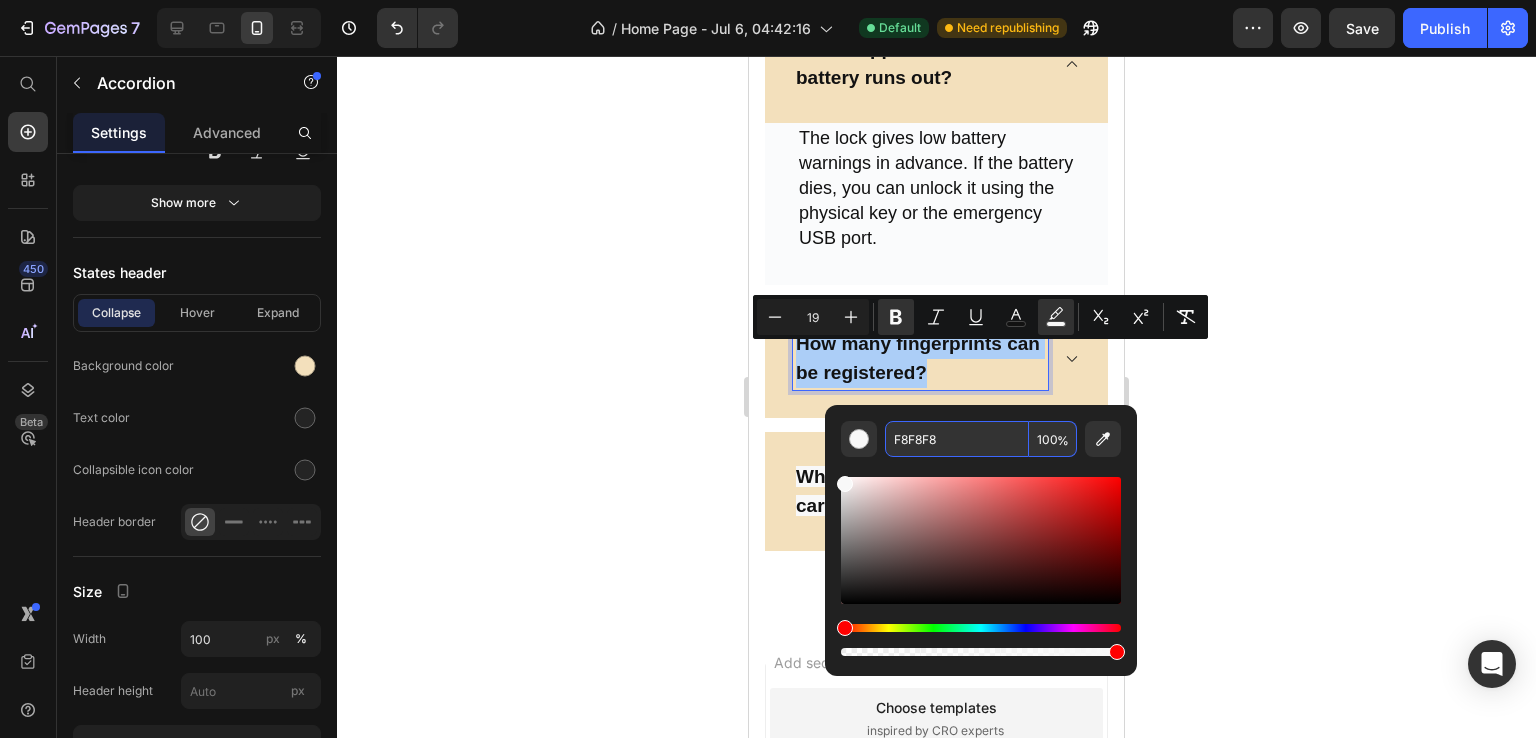 click on "F8F8F8" at bounding box center (957, 439) 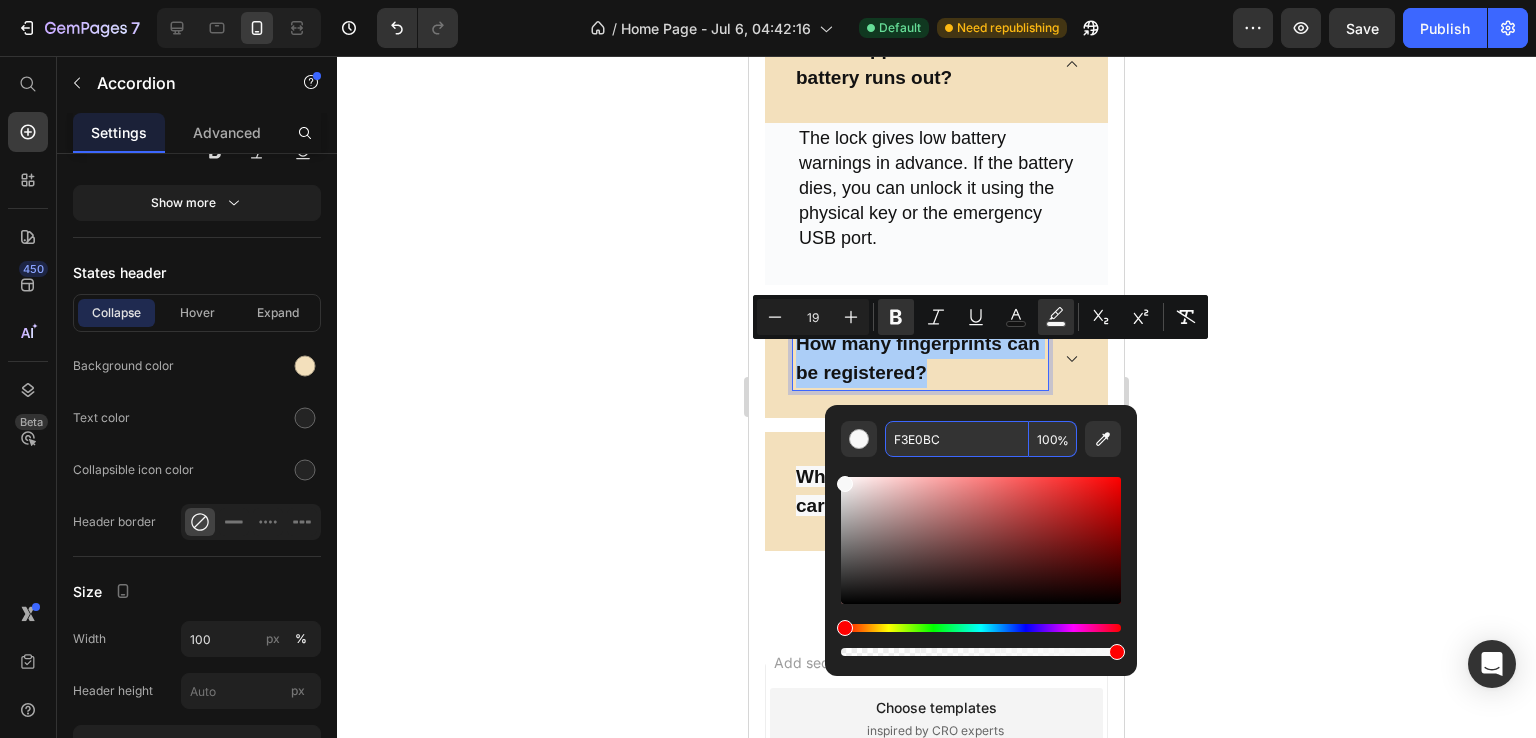 type on "F3E0BC" 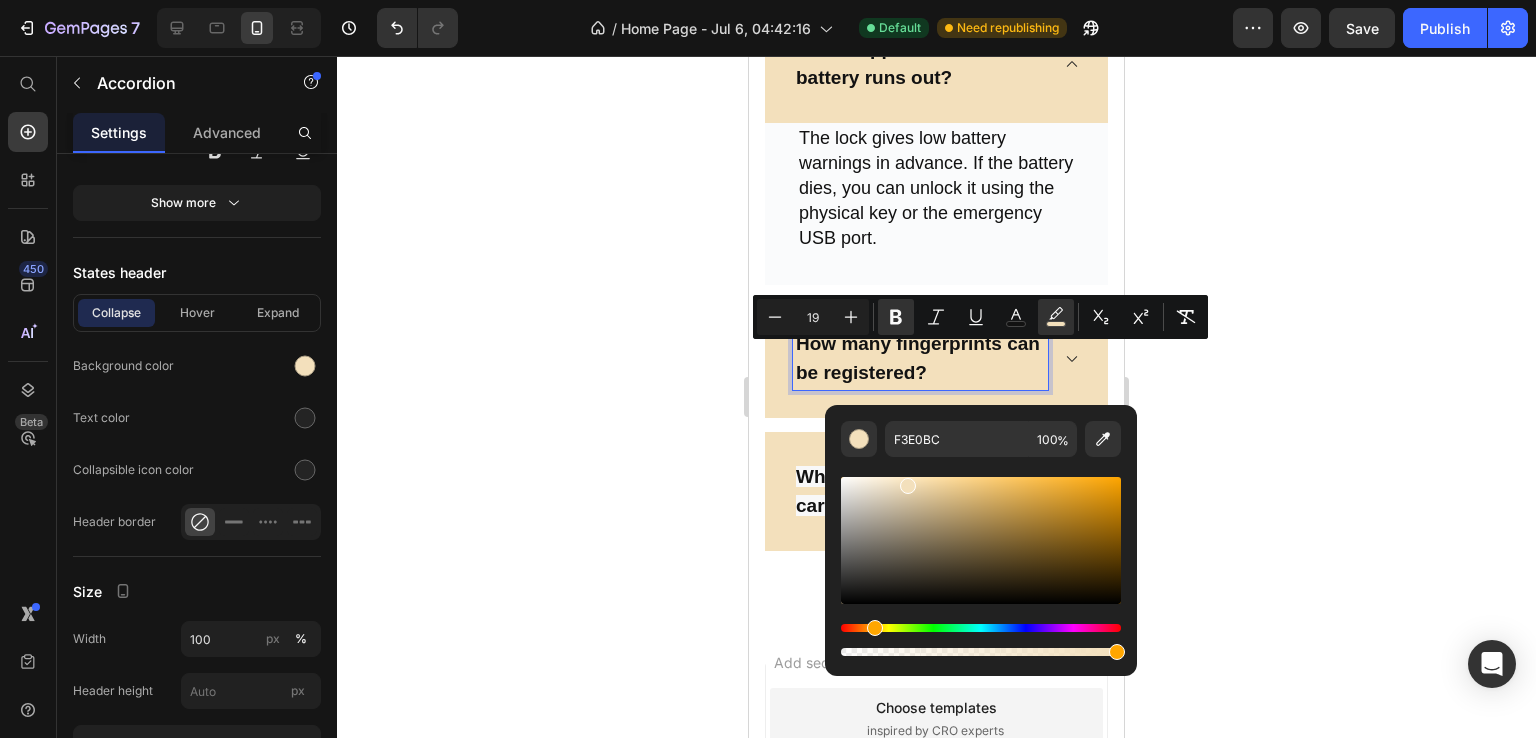 click 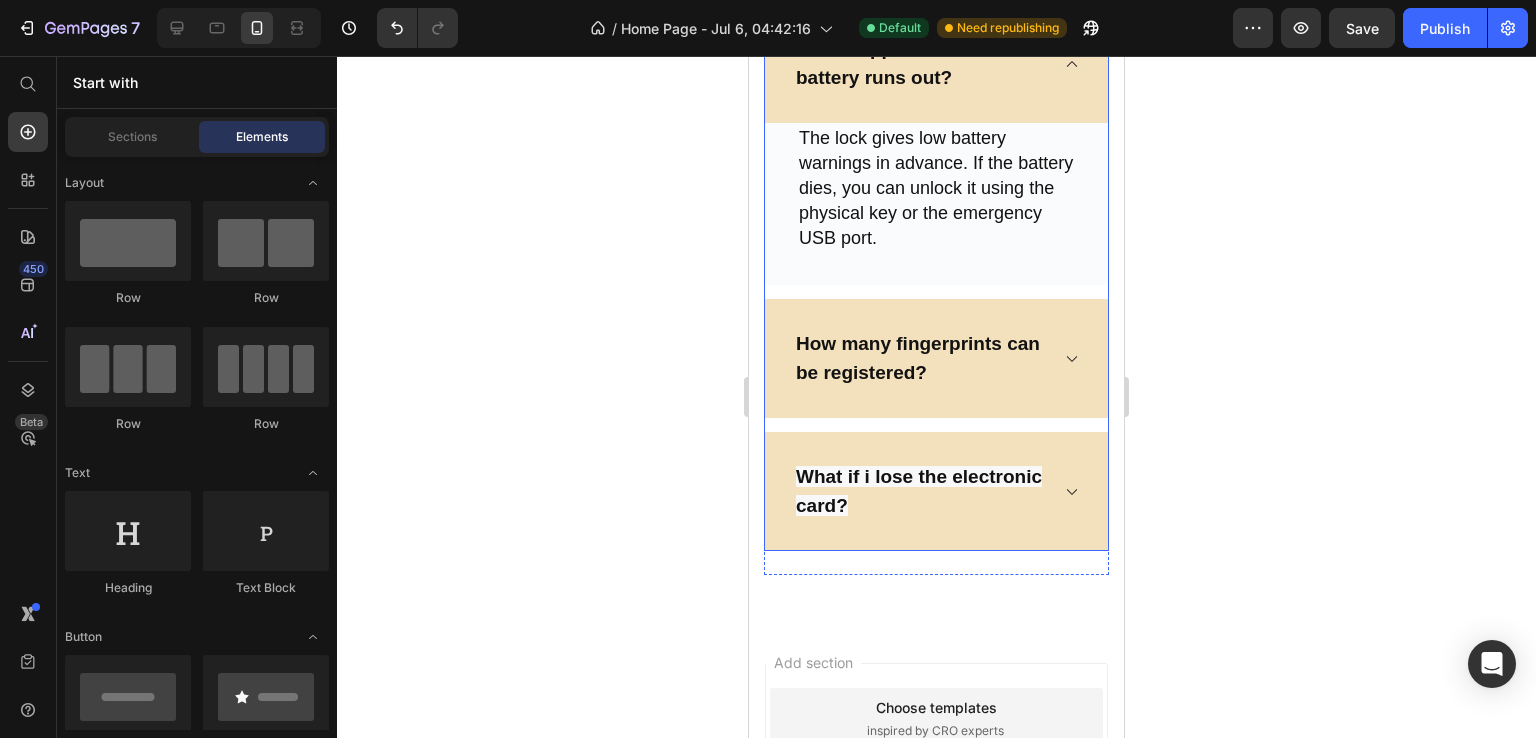 click on "What if i lose the electronic card?" at bounding box center (920, 491) 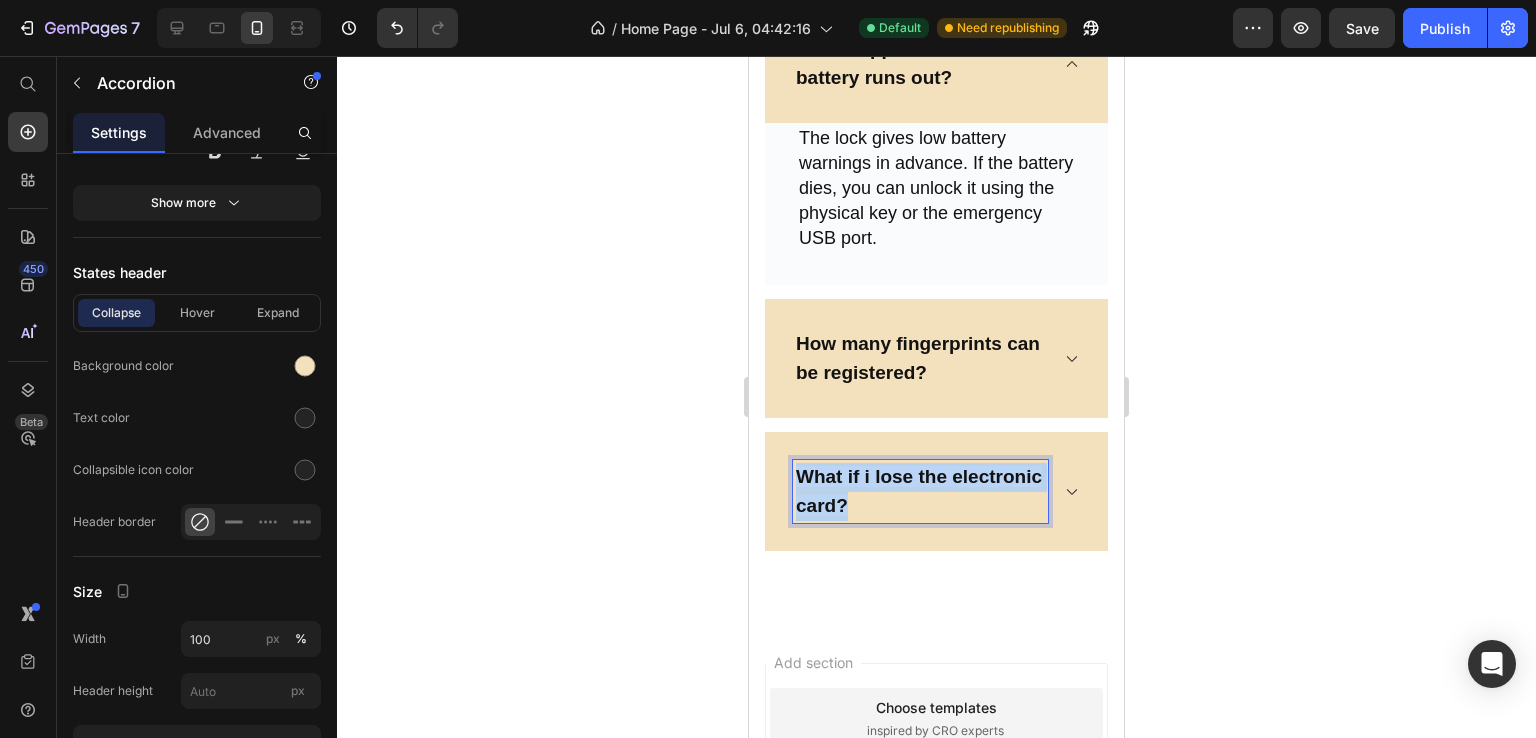 drag, startPoint x: 957, startPoint y: 521, endPoint x: 794, endPoint y: 492, distance: 165.55966 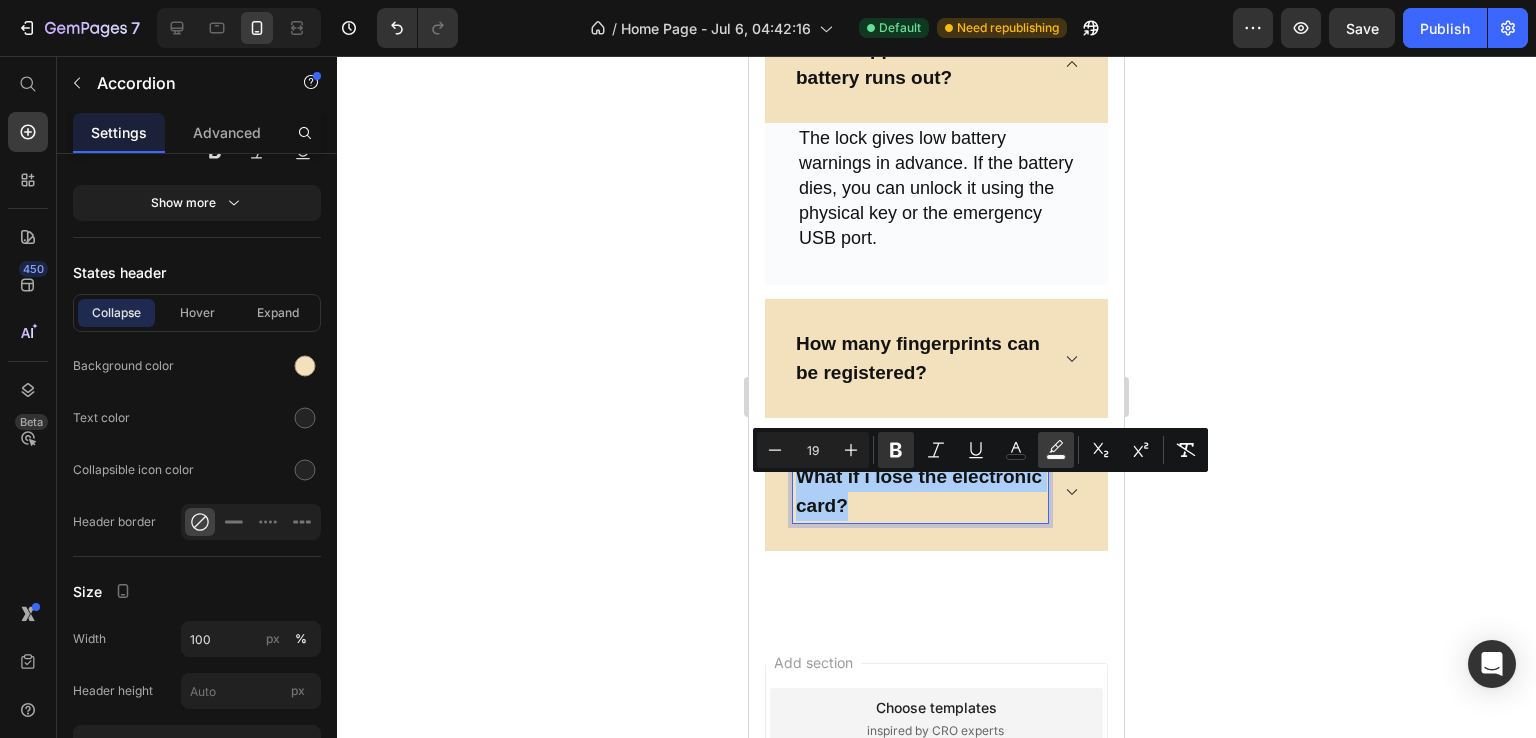 click on "color" at bounding box center (1056, 450) 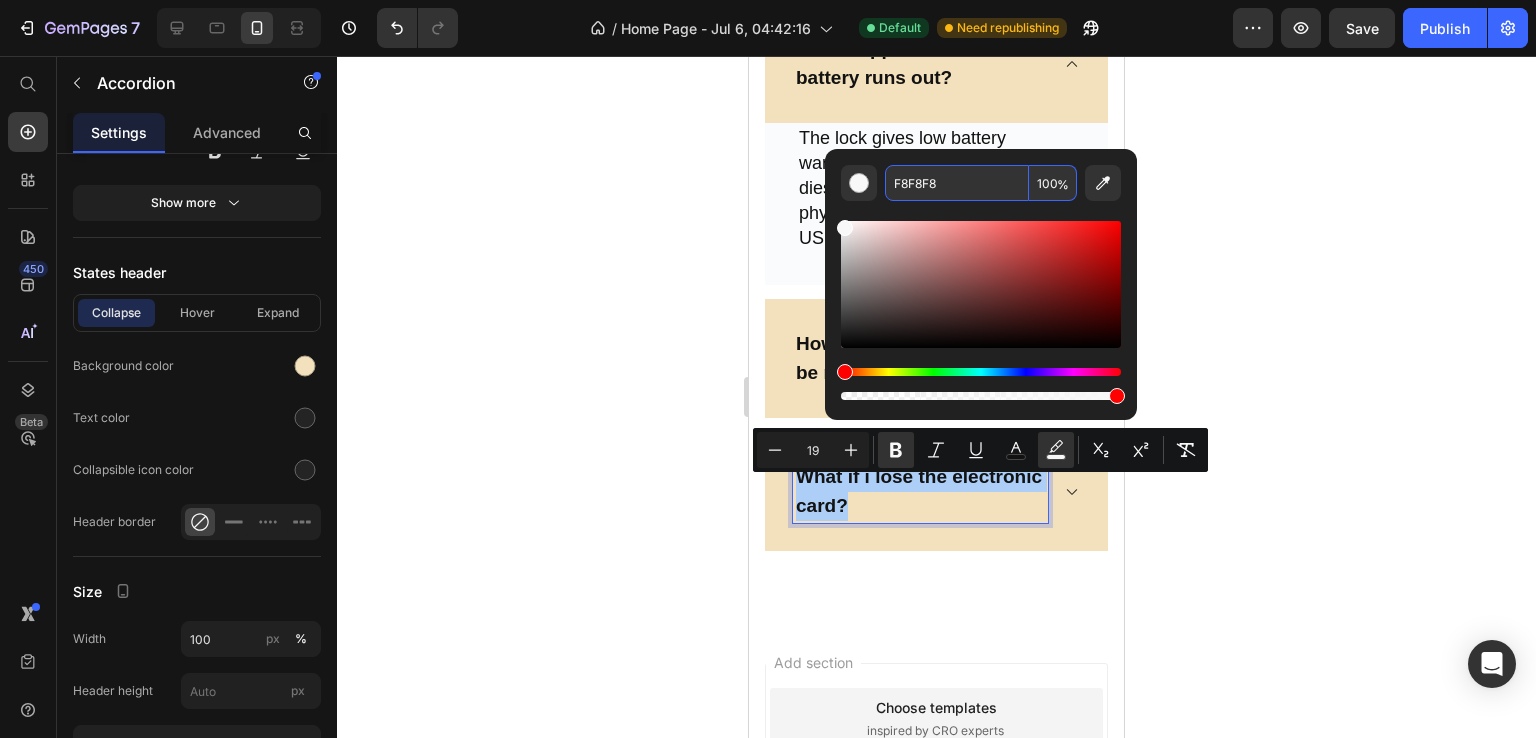 click on "F8F8F8" at bounding box center (957, 183) 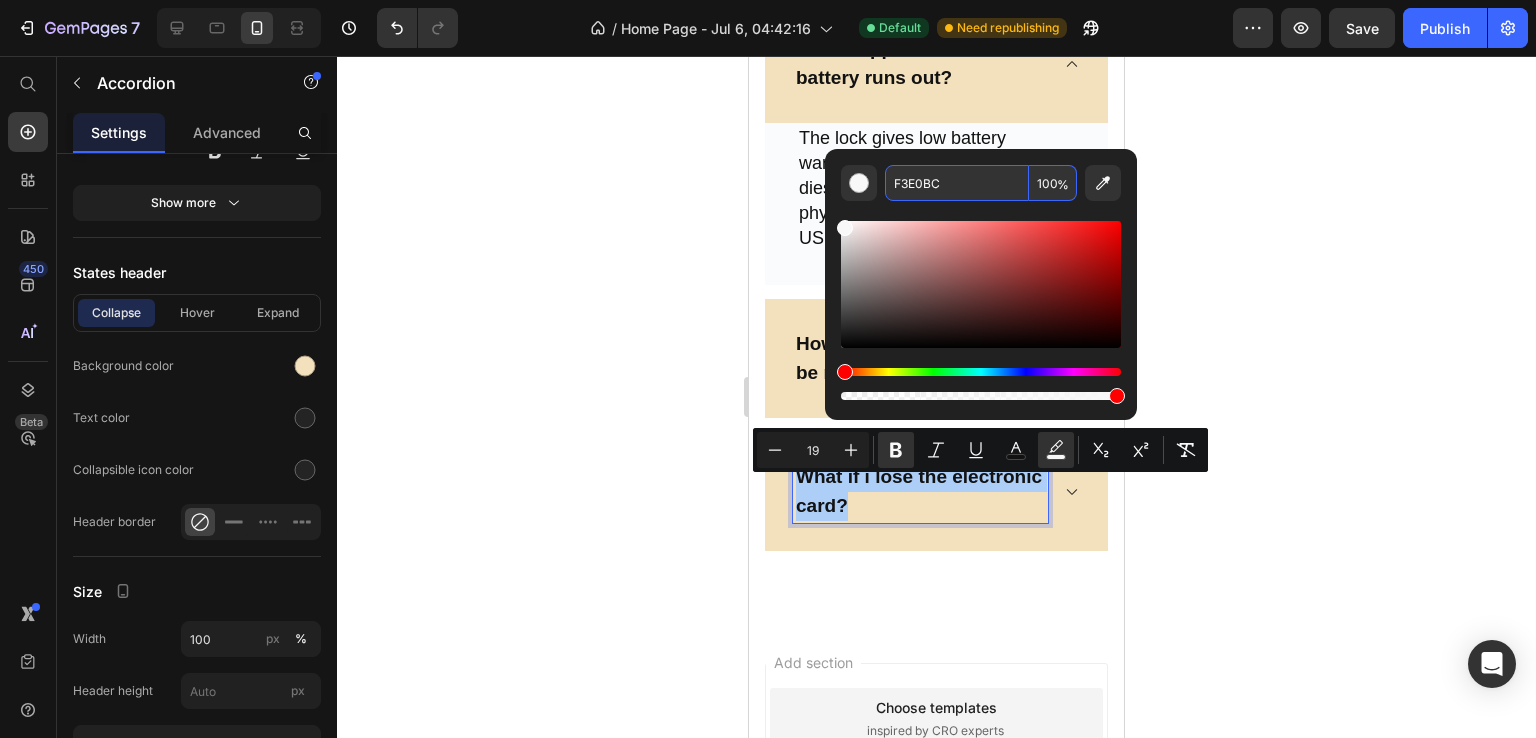 type on "F3E0BC" 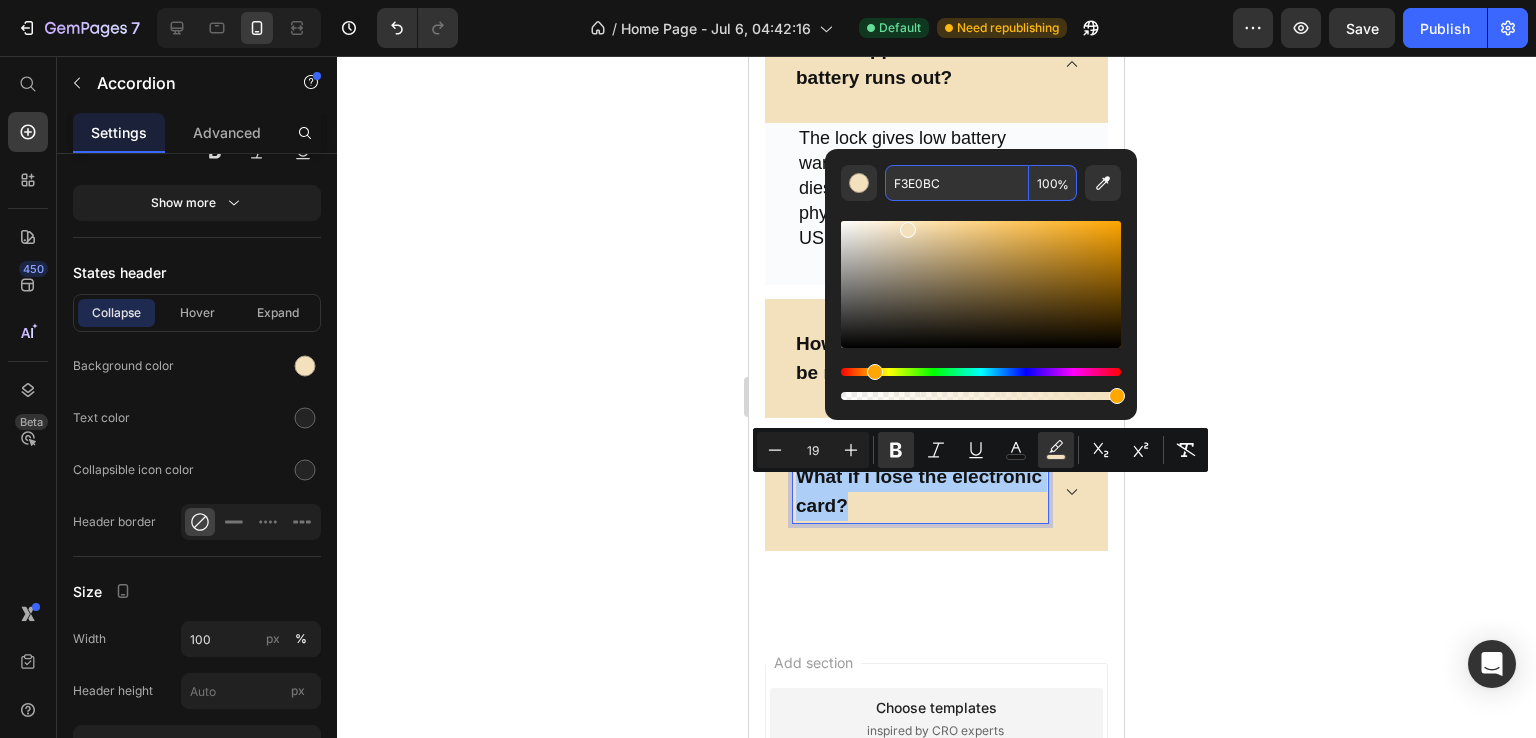 click 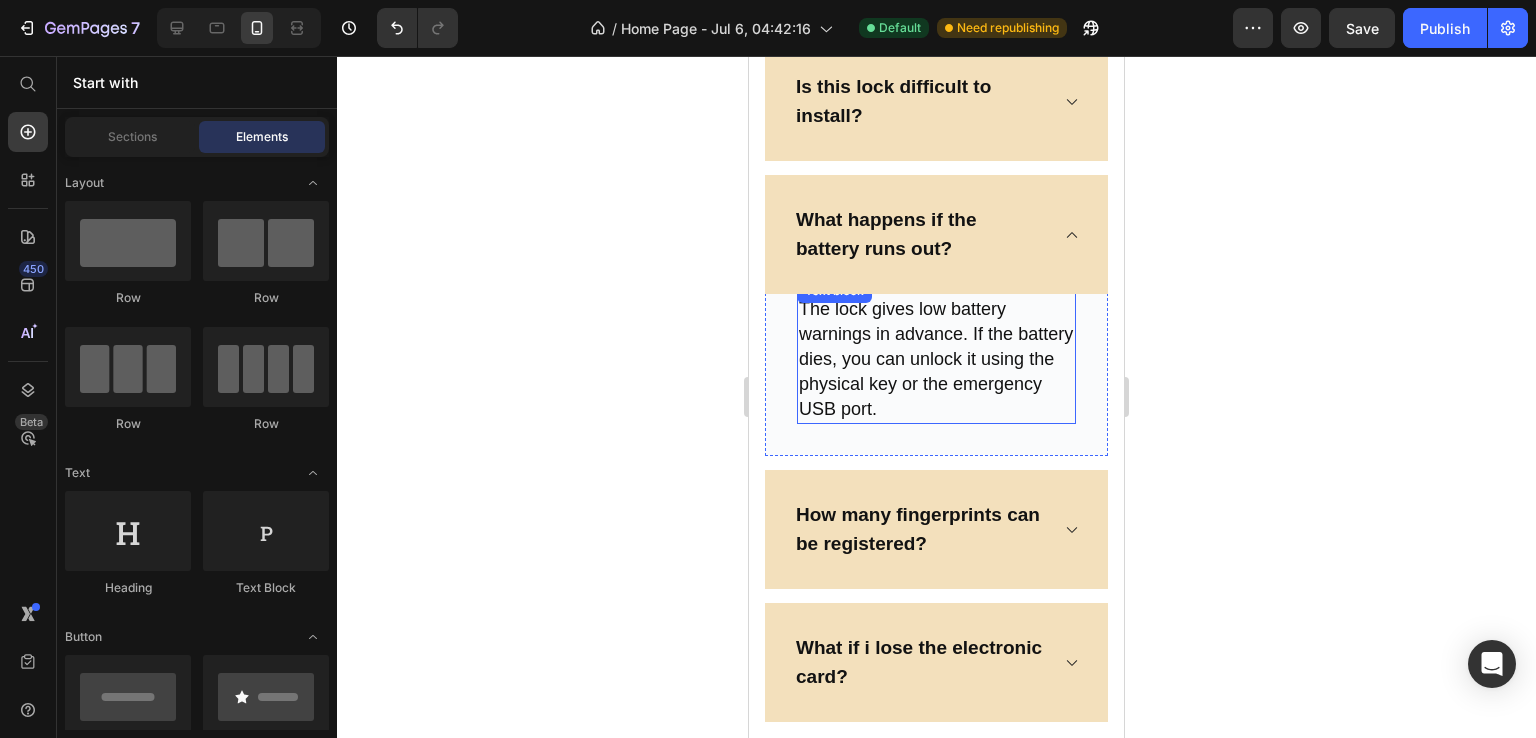 scroll, scrollTop: 7411, scrollLeft: 0, axis: vertical 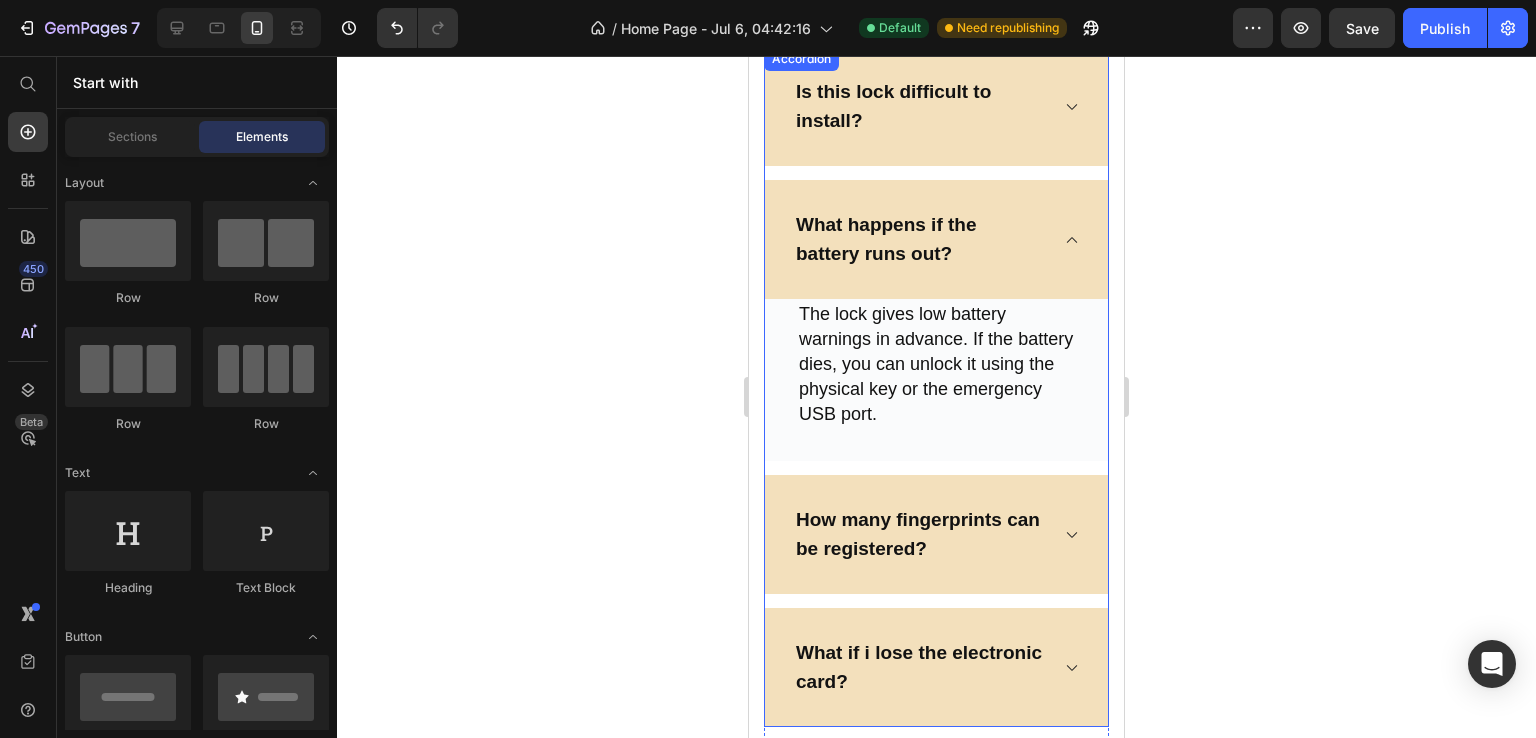 click 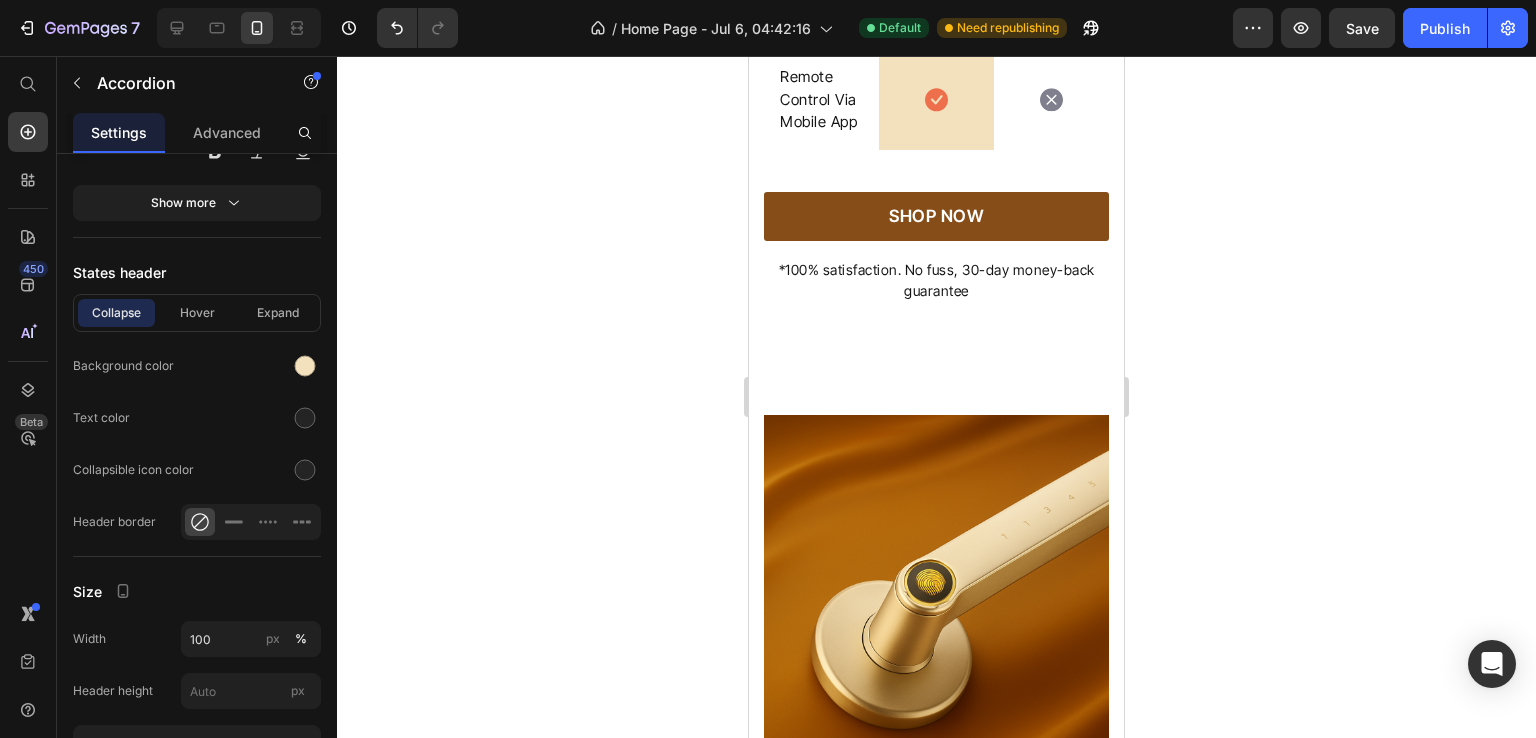 scroll, scrollTop: 5997, scrollLeft: 0, axis: vertical 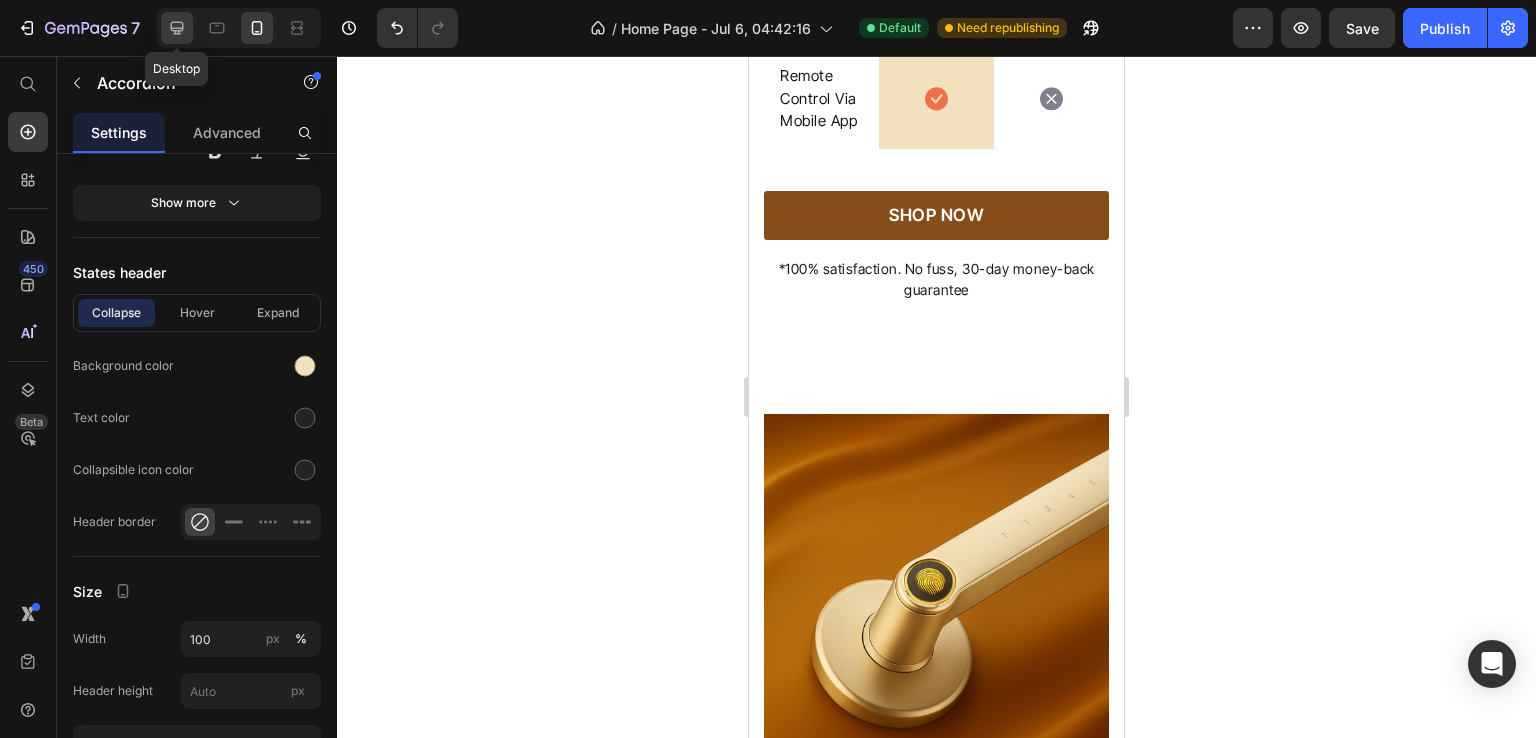 click 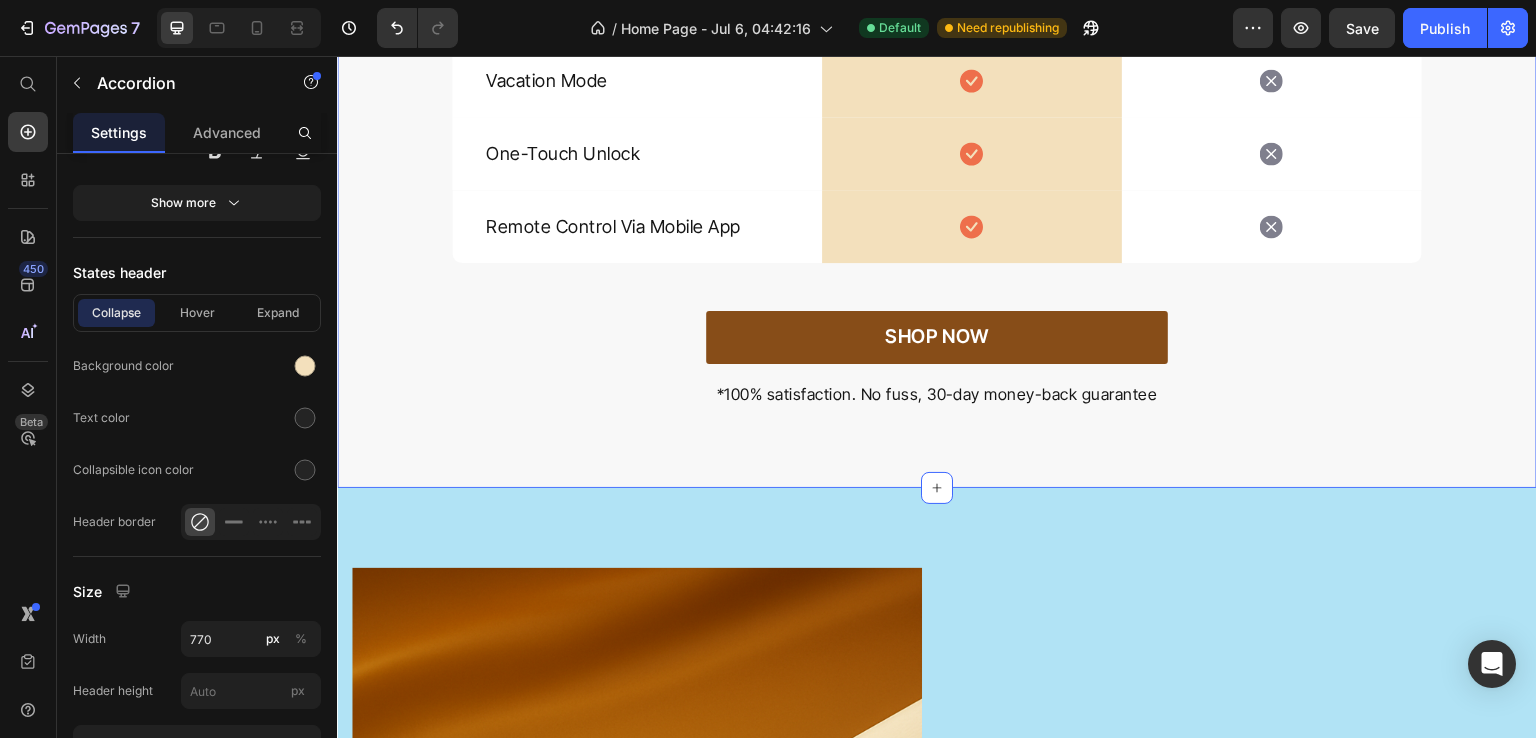 scroll, scrollTop: 5833, scrollLeft: 0, axis: vertical 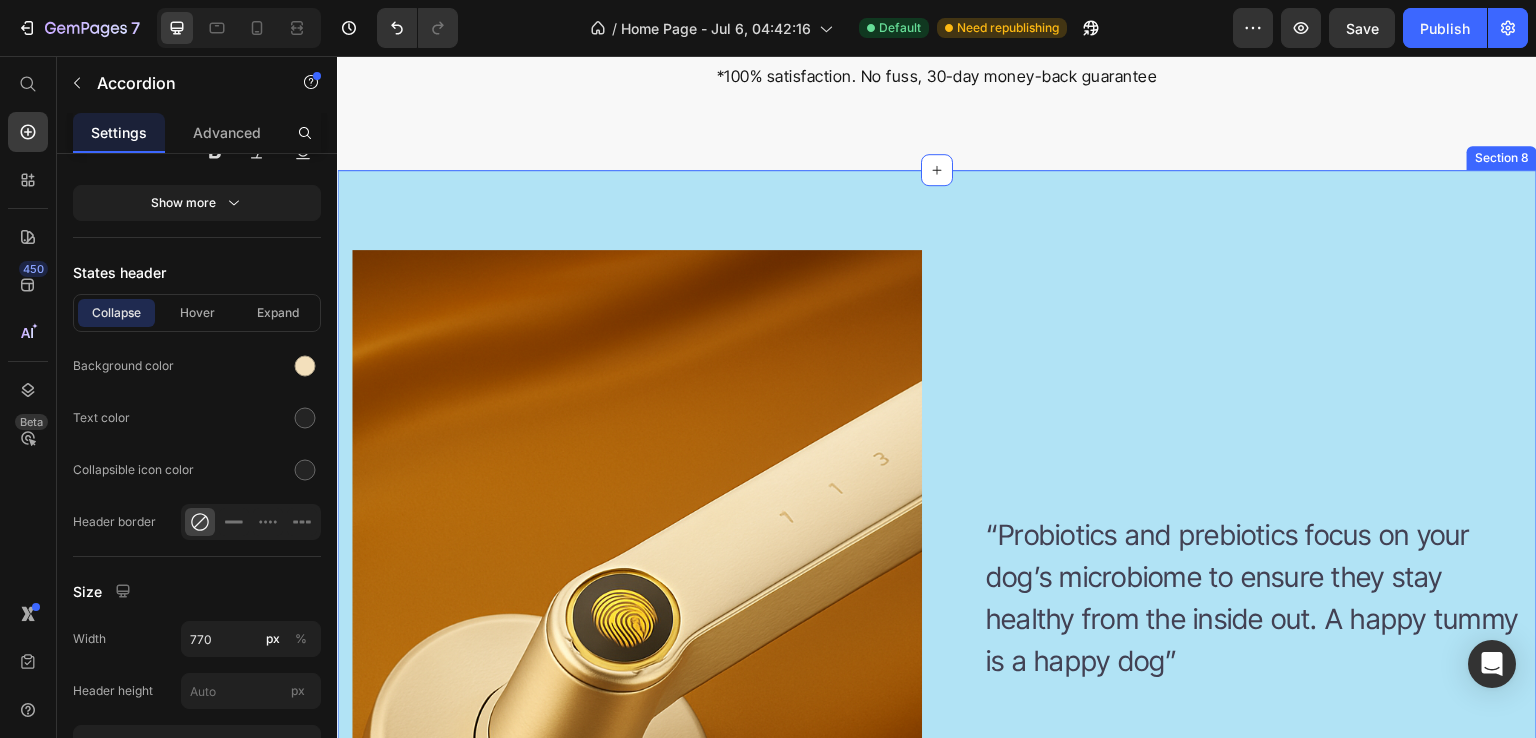 click on "Image Image “Probiotics and prebiotics focus on your dog’s microbiome to ensure they stay healthy from the inside out. A happy tummy is a happy dog” Text block Make your dog's mealtime extraordinary Button Row Row Section 8" at bounding box center (937, 630) 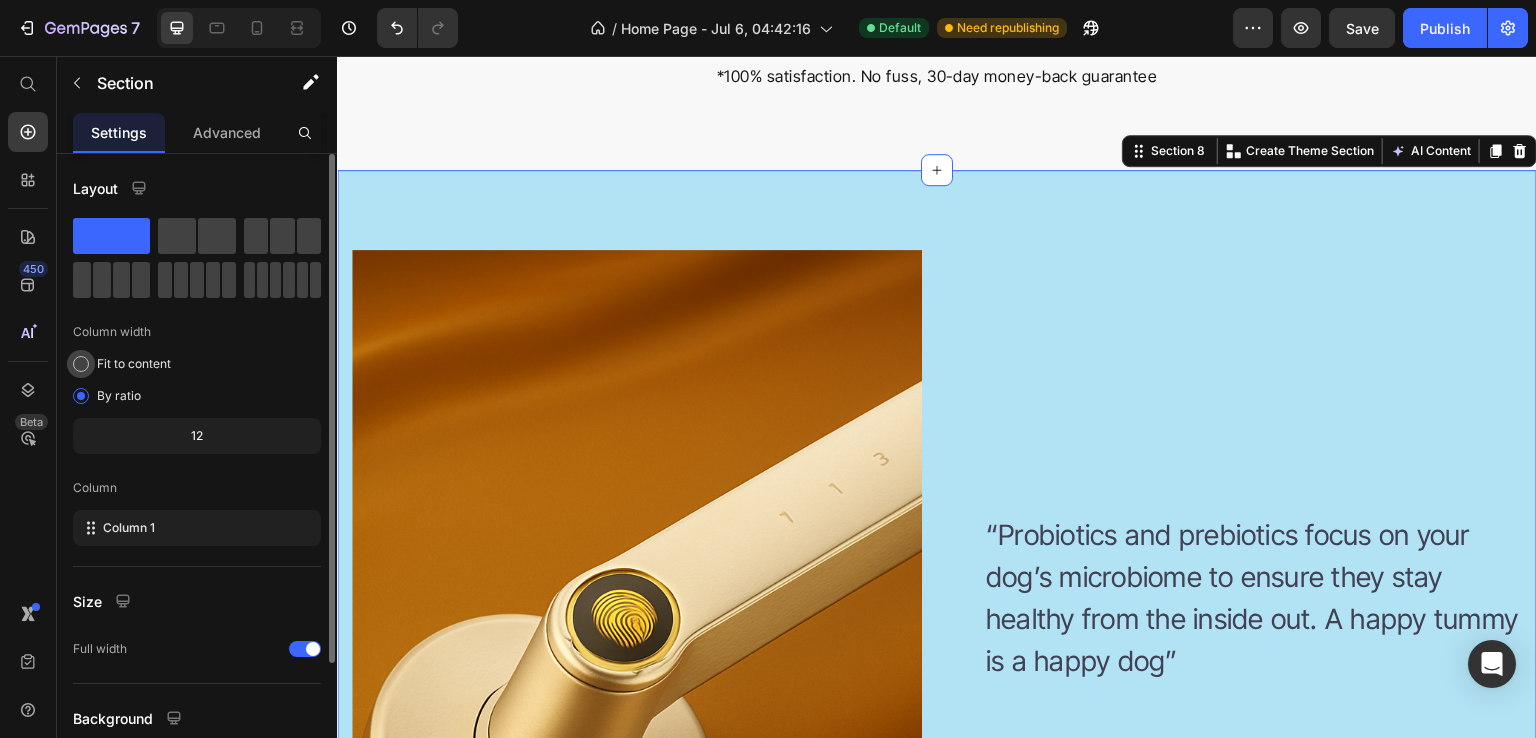 scroll, scrollTop: 165, scrollLeft: 0, axis: vertical 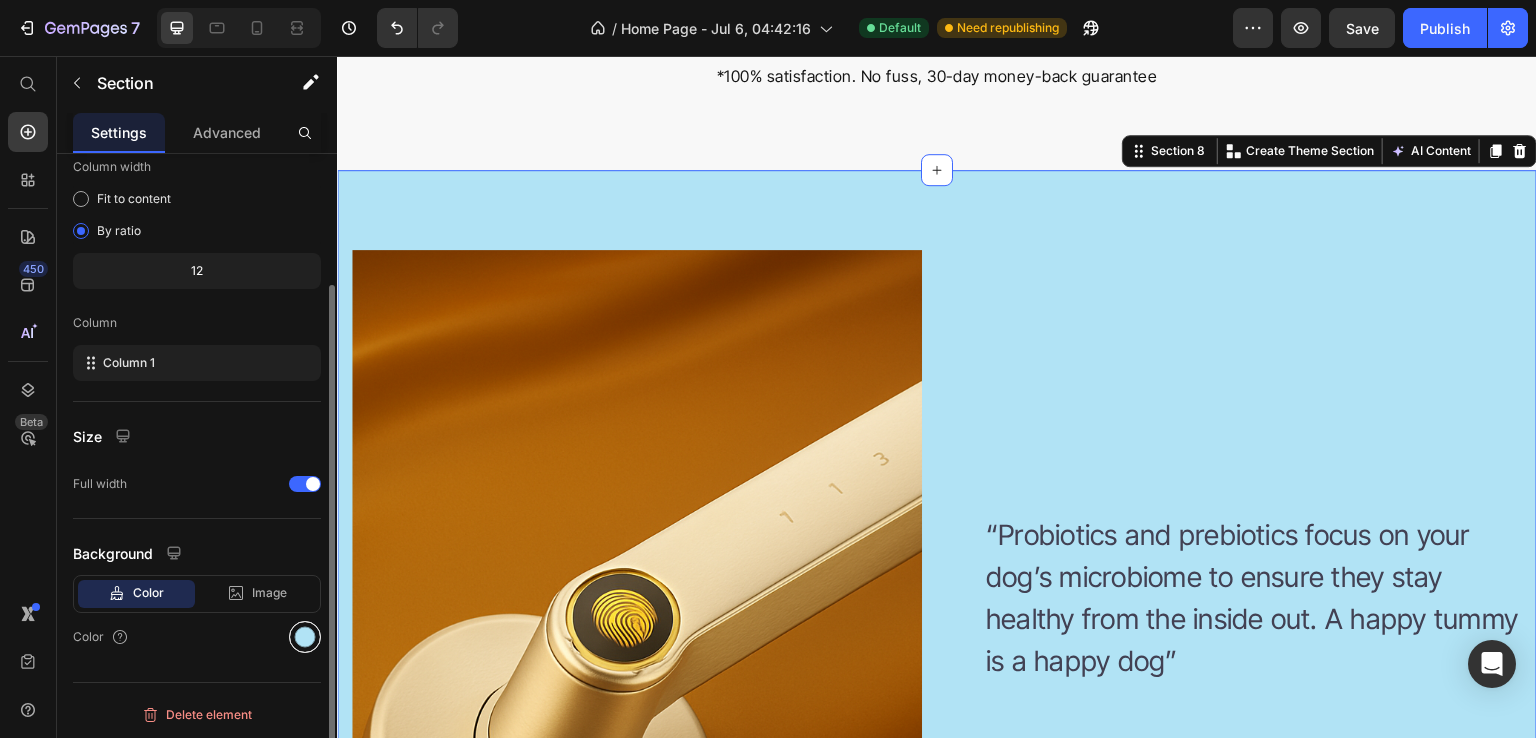 click at bounding box center (305, 637) 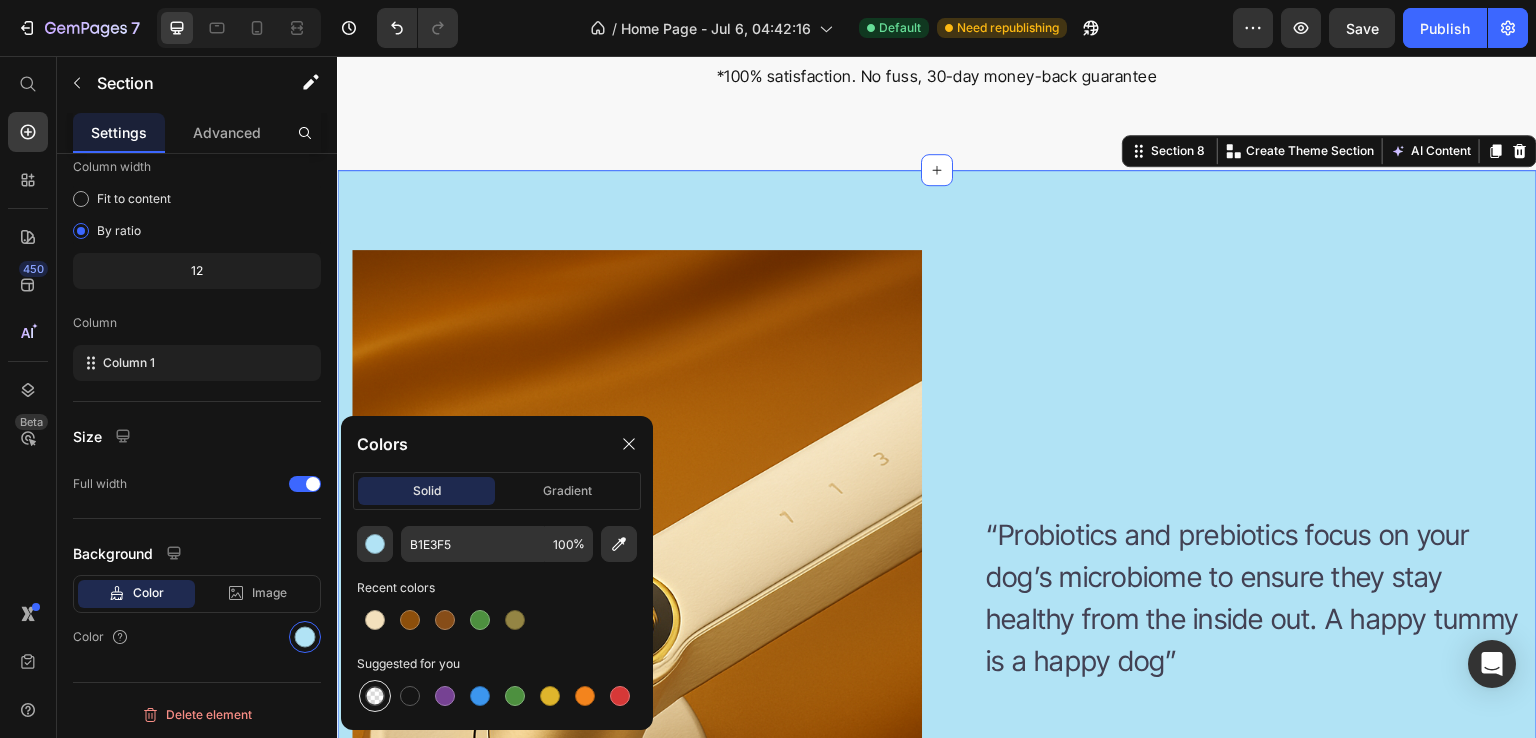 click at bounding box center (375, 696) 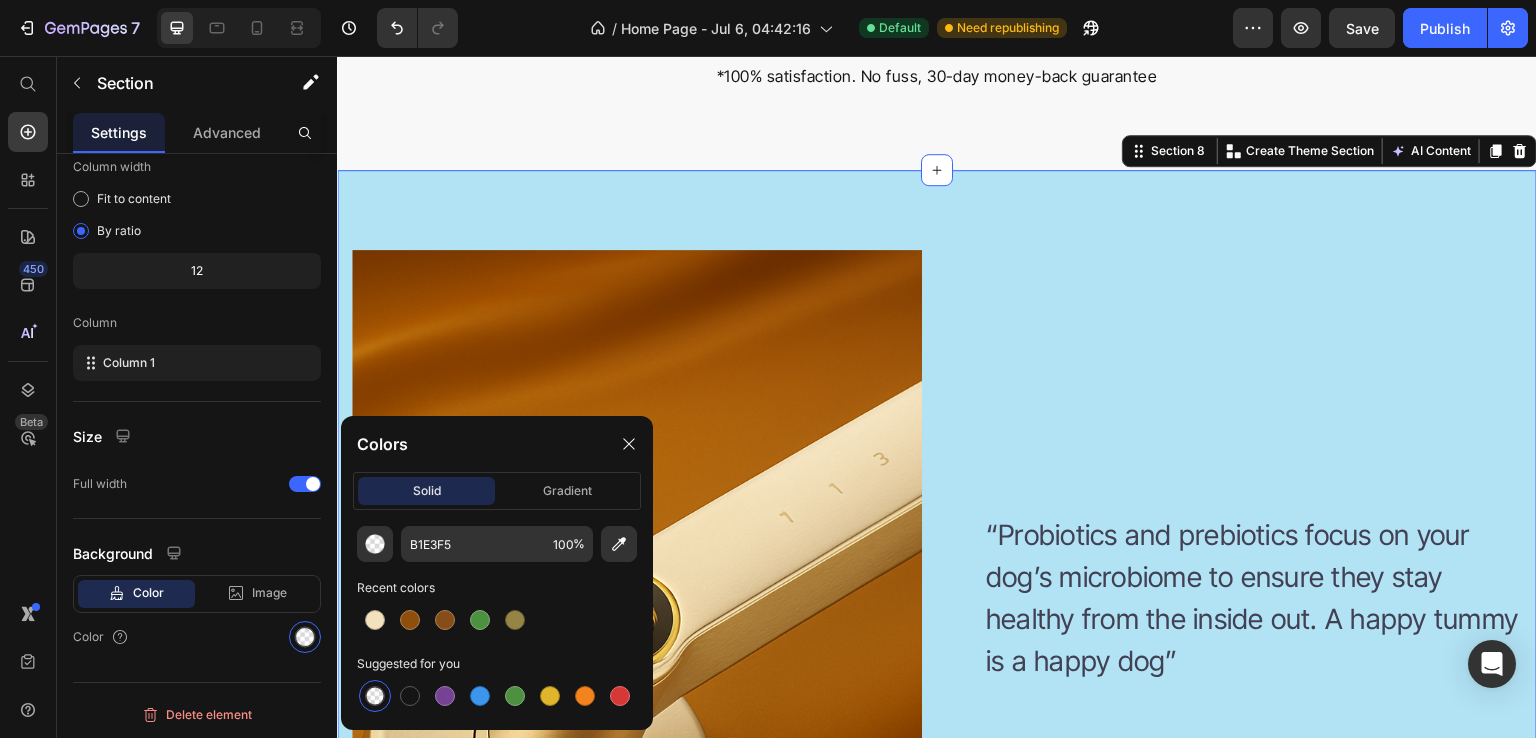 type on "000000" 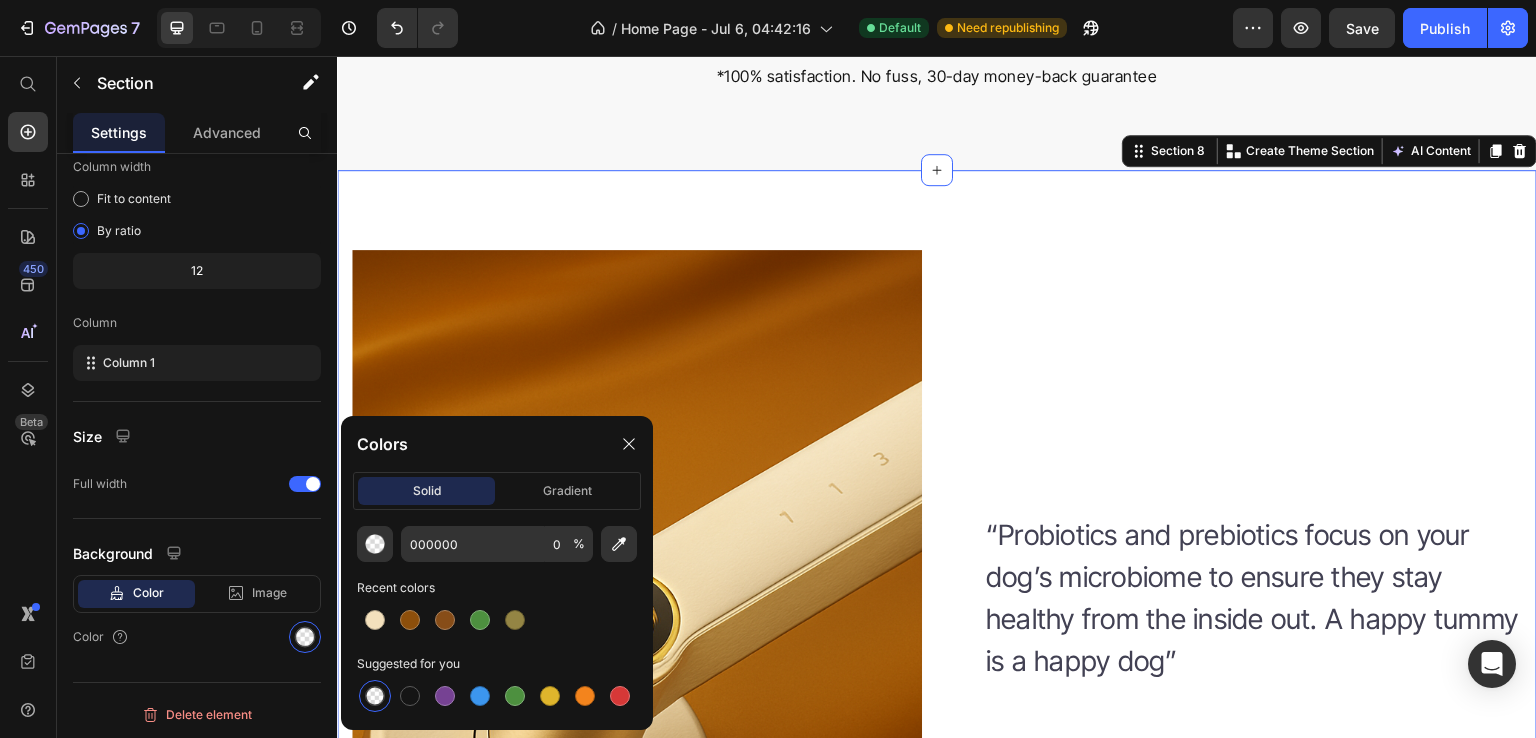 scroll, scrollTop: 6265, scrollLeft: 0, axis: vertical 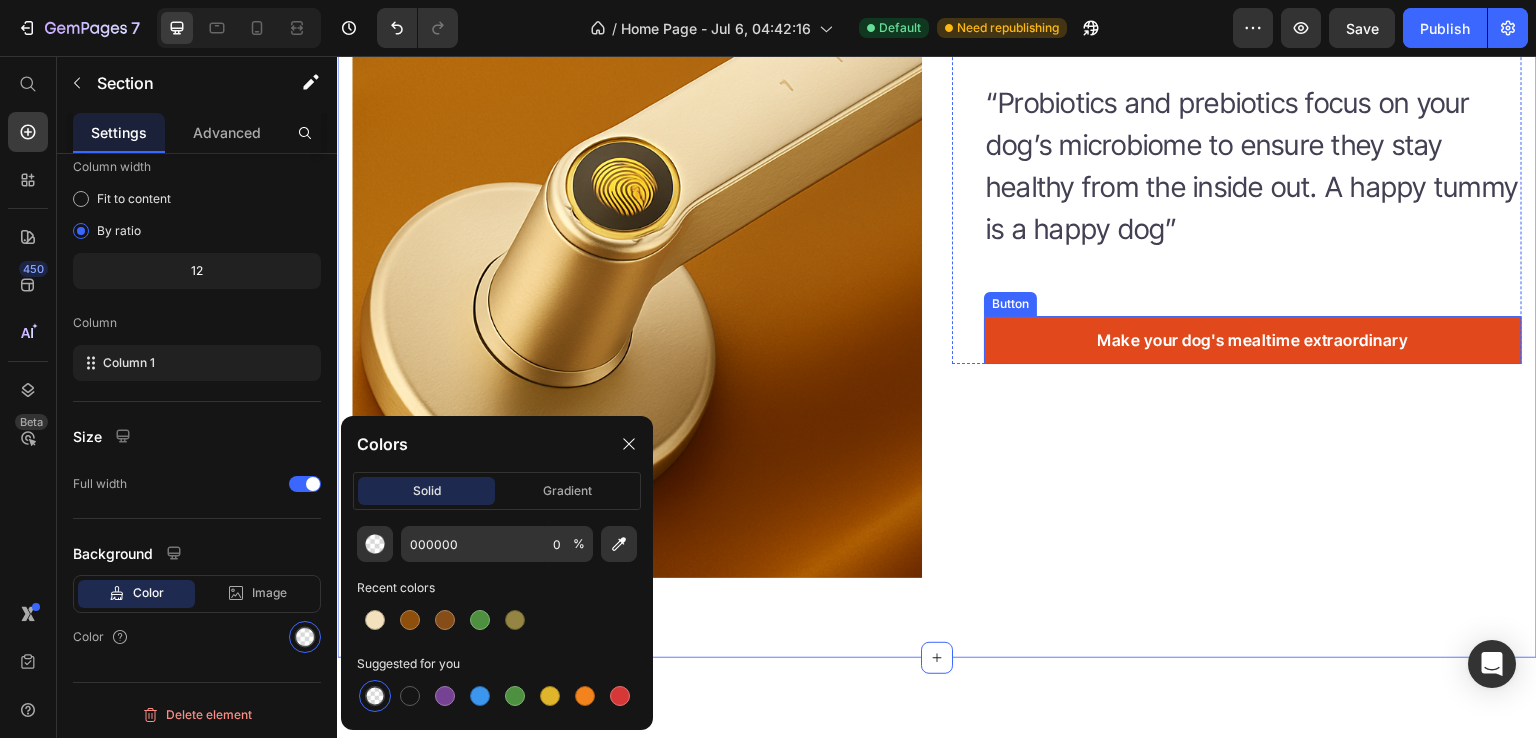 click on "Make your dog's mealtime extraordinary" at bounding box center [1253, 340] 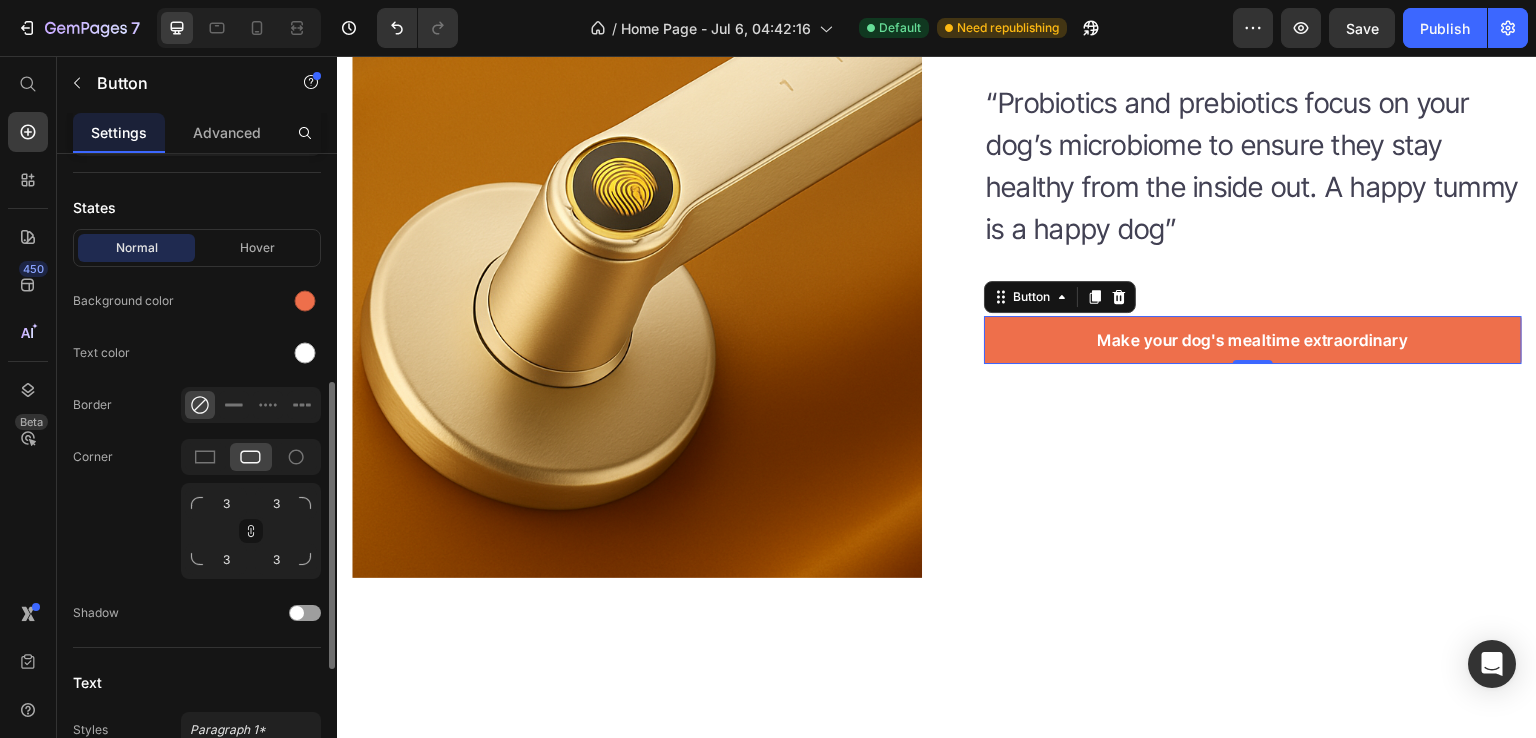 scroll, scrollTop: 491, scrollLeft: 0, axis: vertical 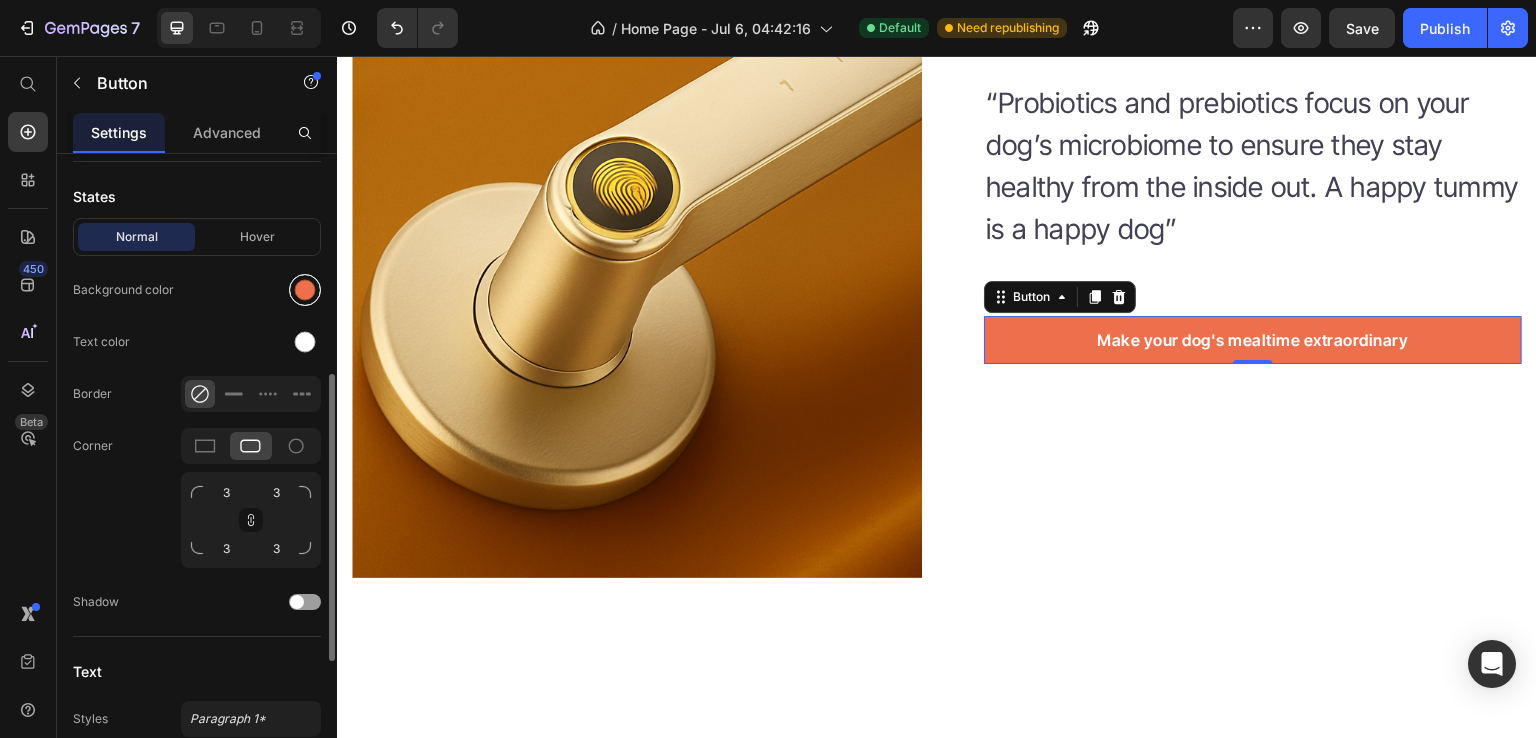 click at bounding box center [305, 290] 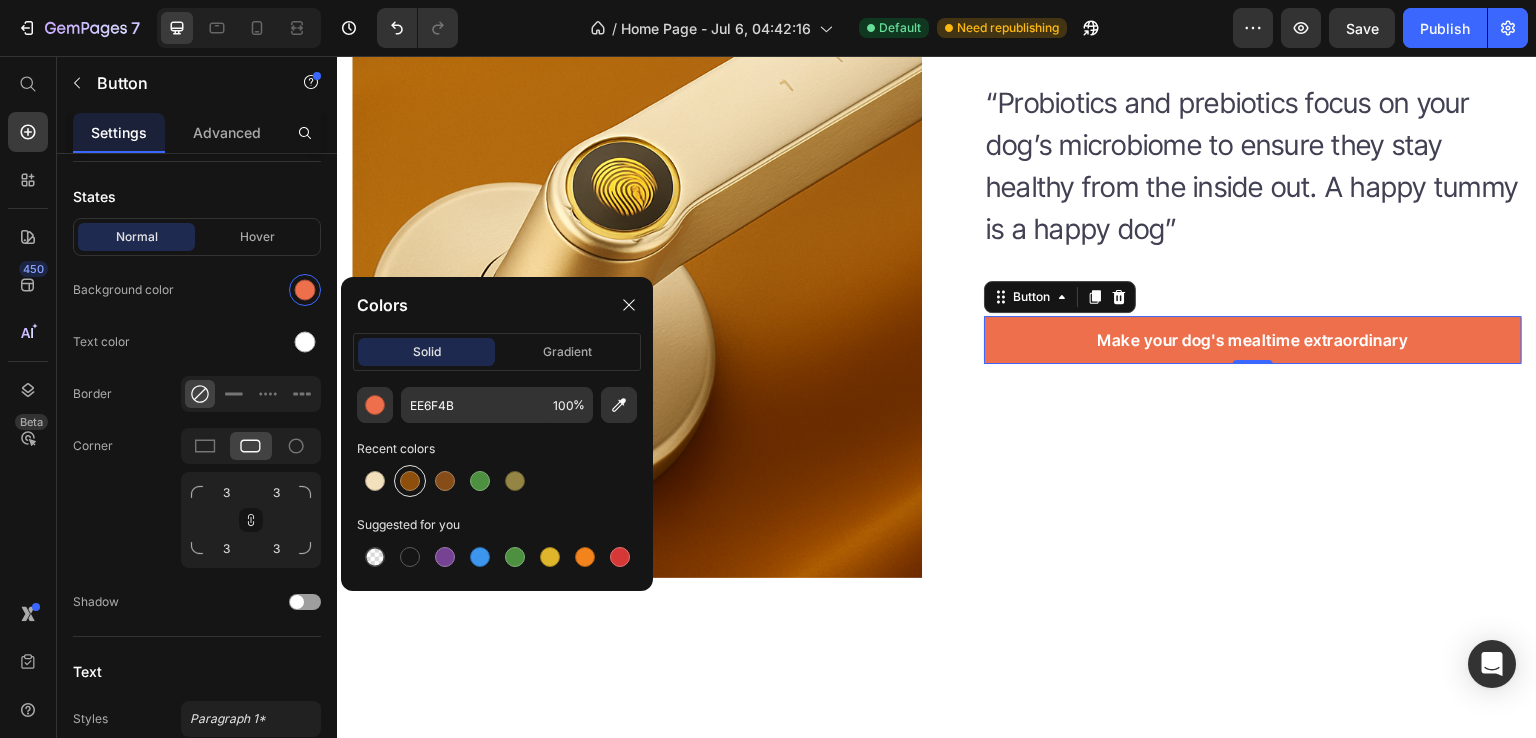 click at bounding box center (410, 481) 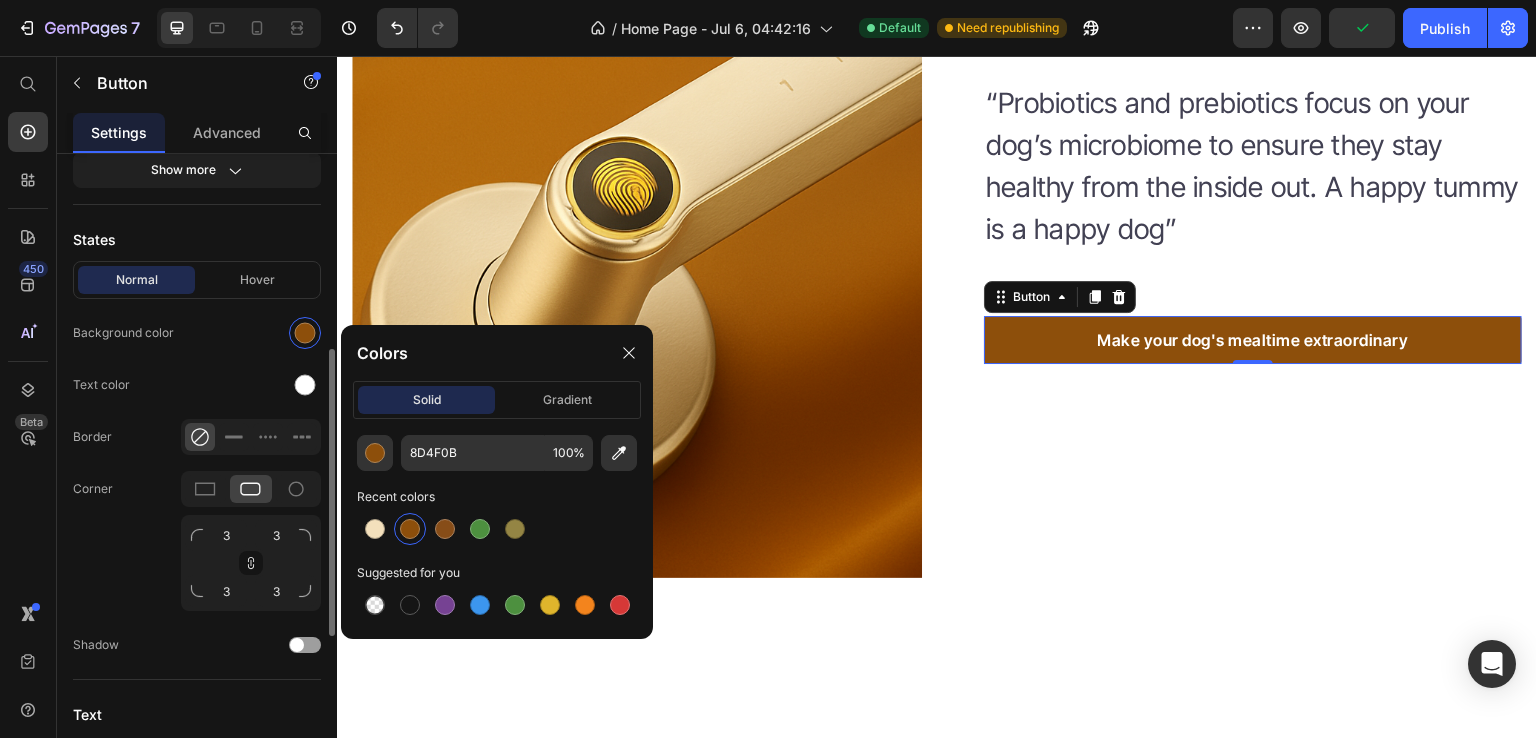 scroll, scrollTop: 438, scrollLeft: 0, axis: vertical 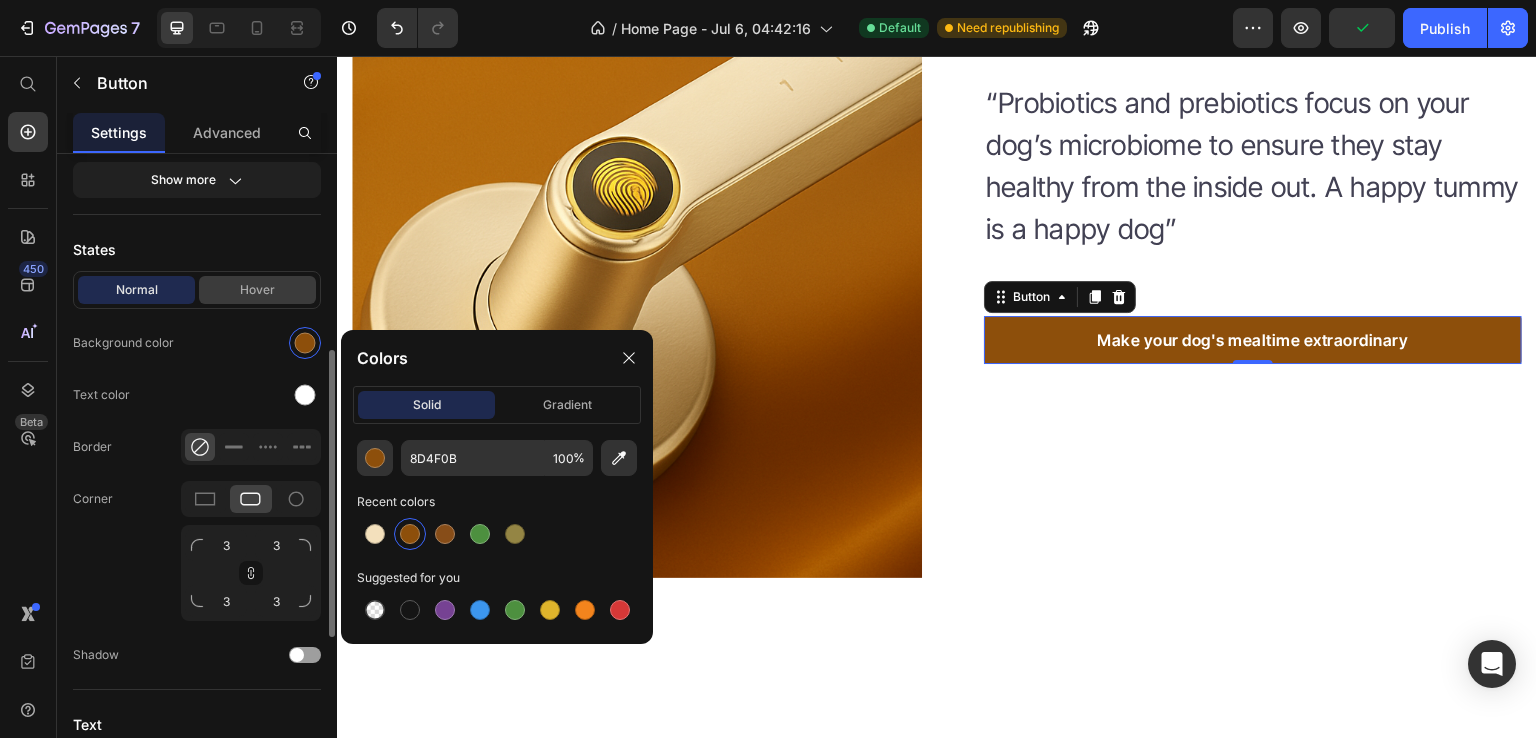 click on "Hover" at bounding box center (257, 290) 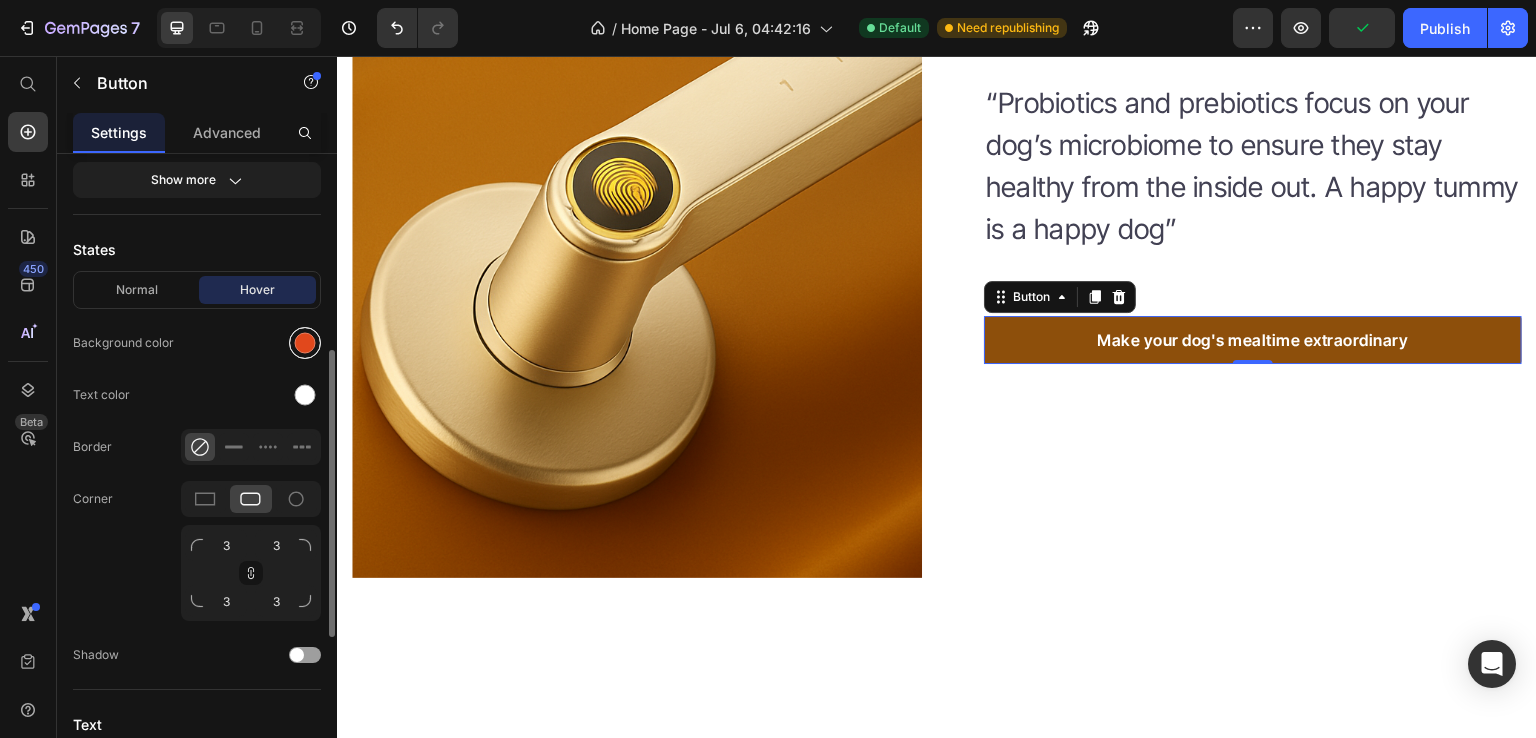 click at bounding box center [305, 343] 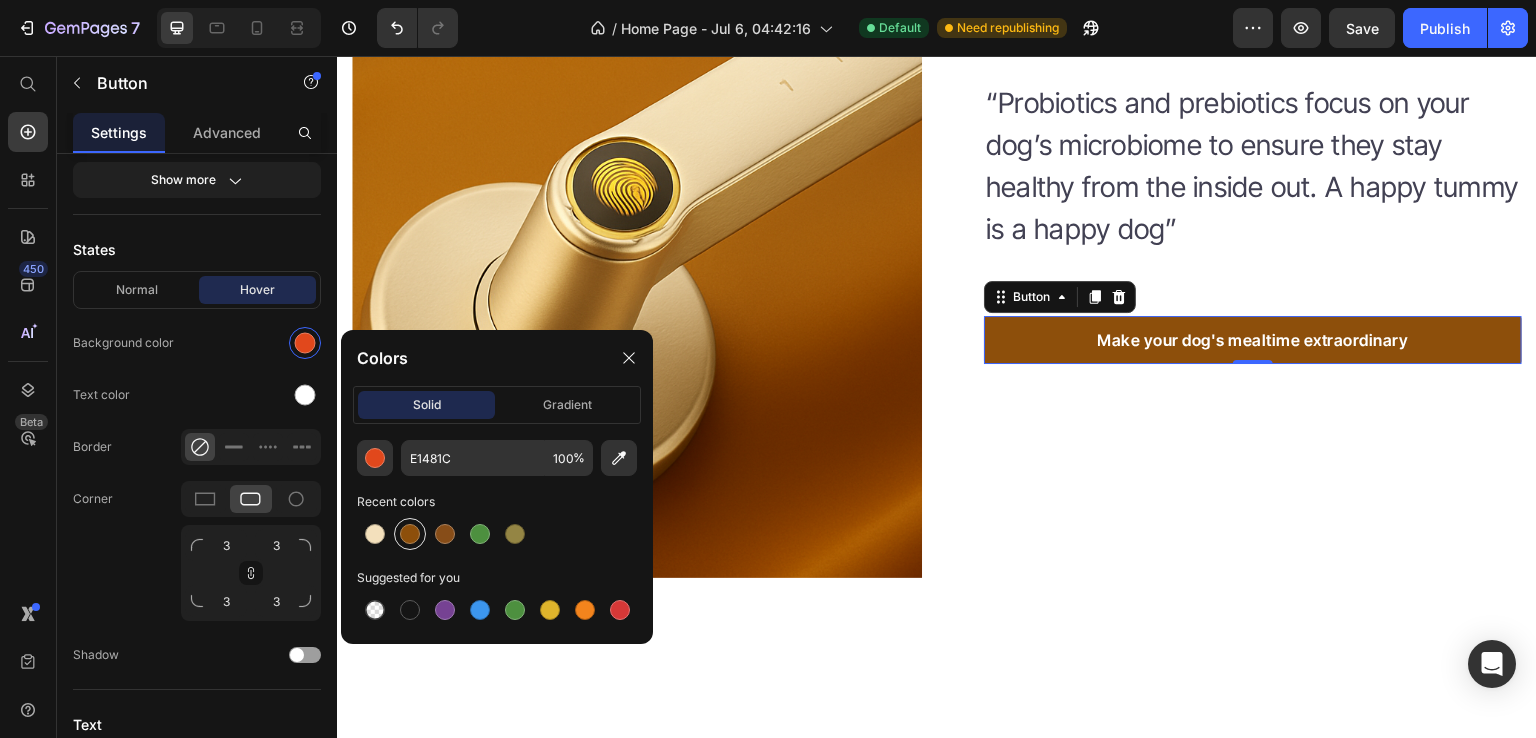 click at bounding box center [410, 534] 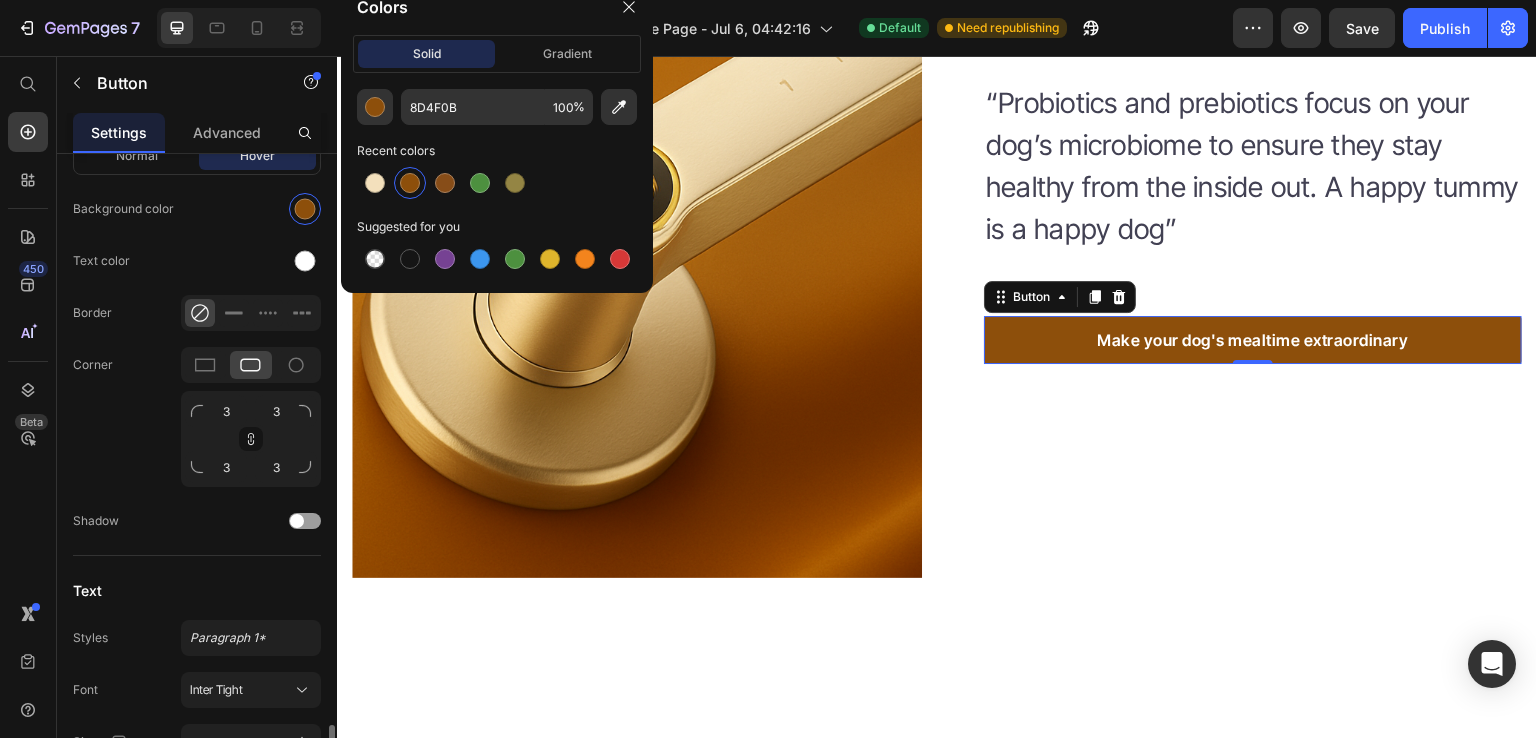 scroll, scrollTop: 789, scrollLeft: 0, axis: vertical 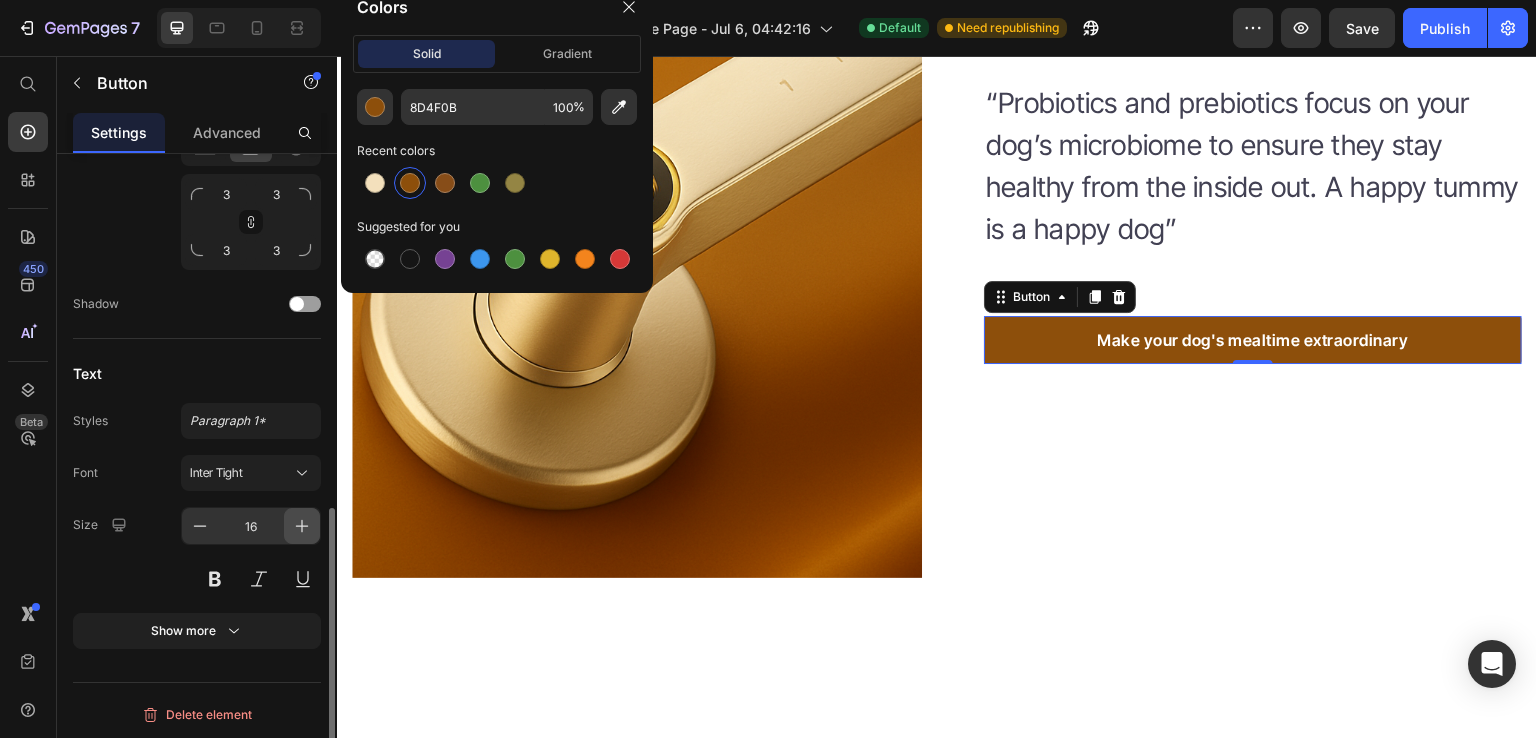 click at bounding box center [302, 526] 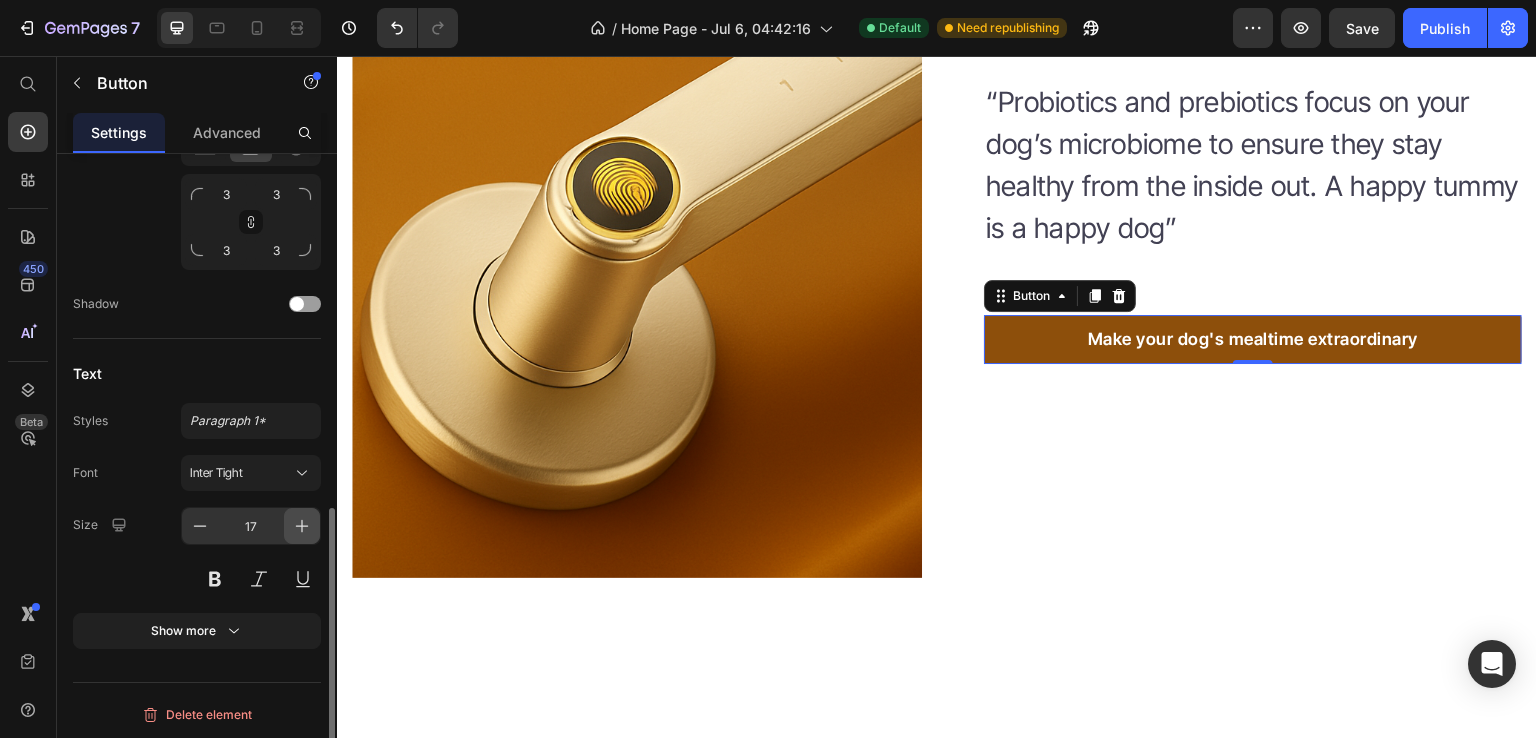 click at bounding box center [302, 526] 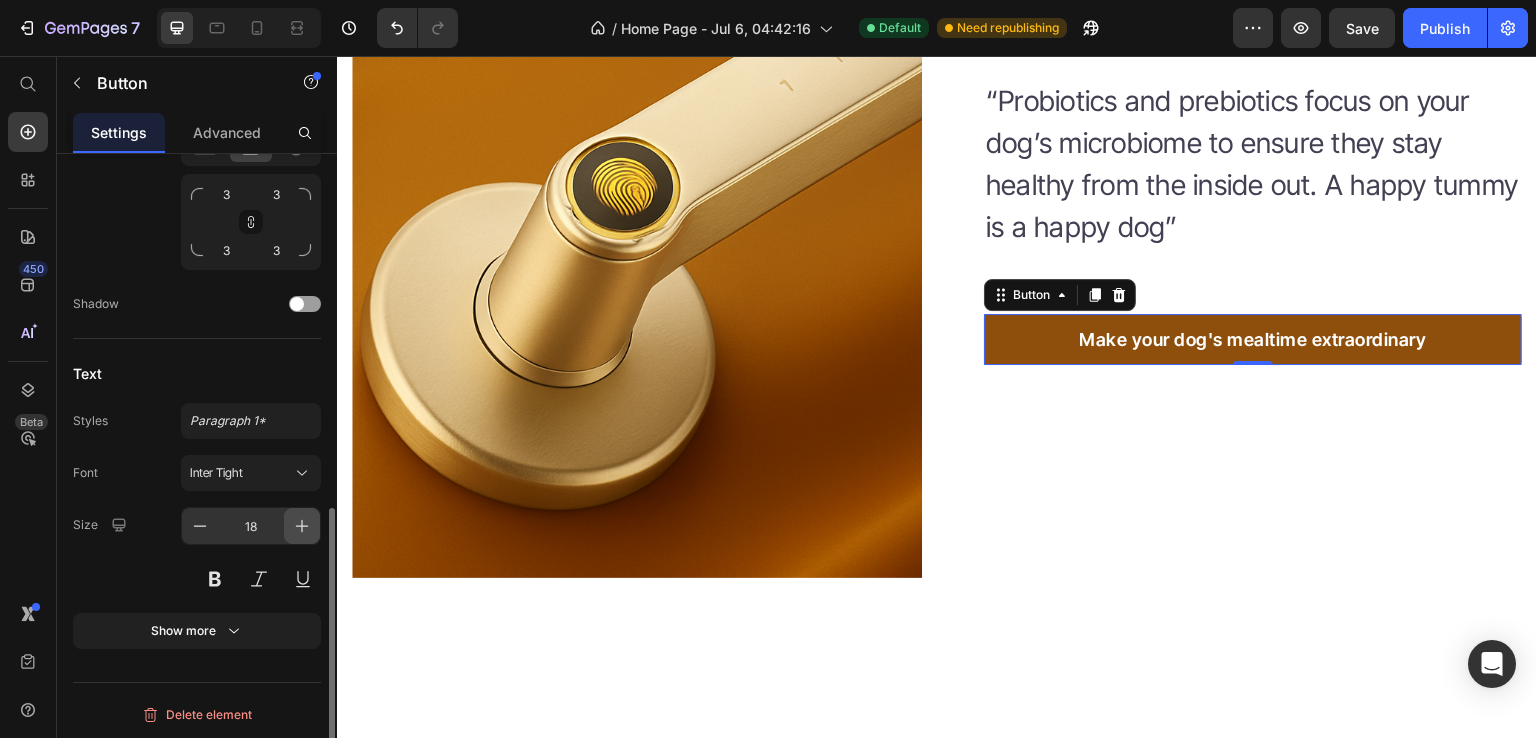 click at bounding box center [302, 526] 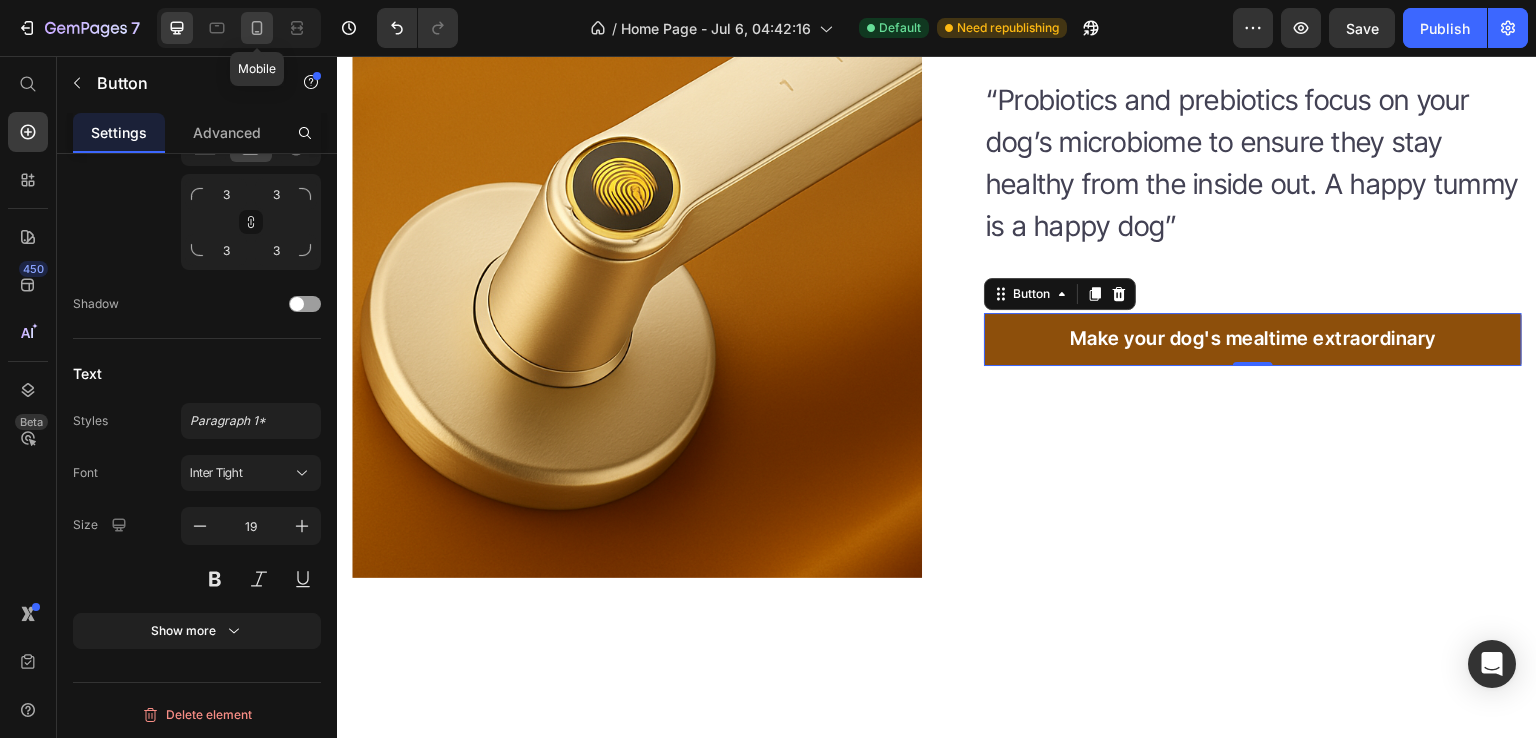 click 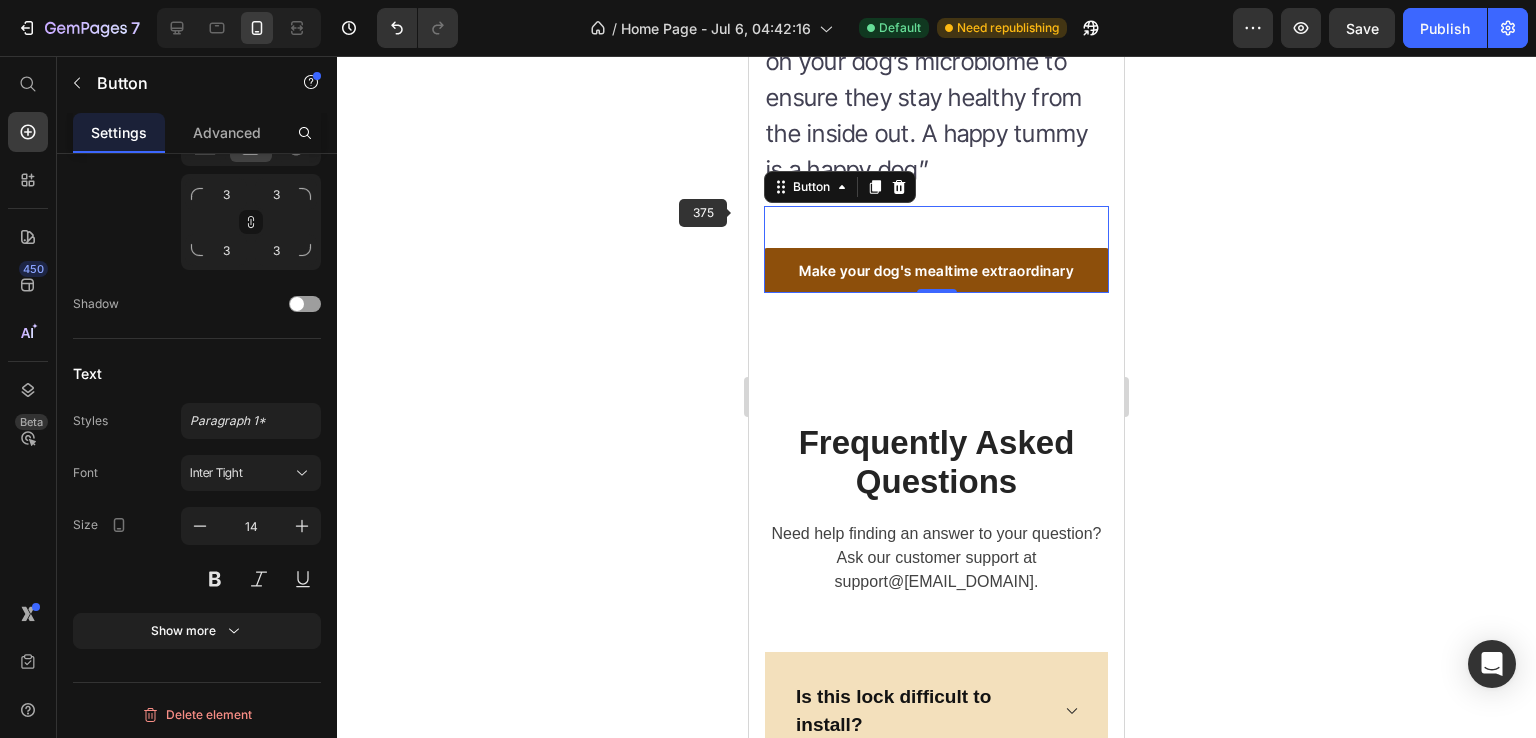 scroll, scrollTop: 6452, scrollLeft: 0, axis: vertical 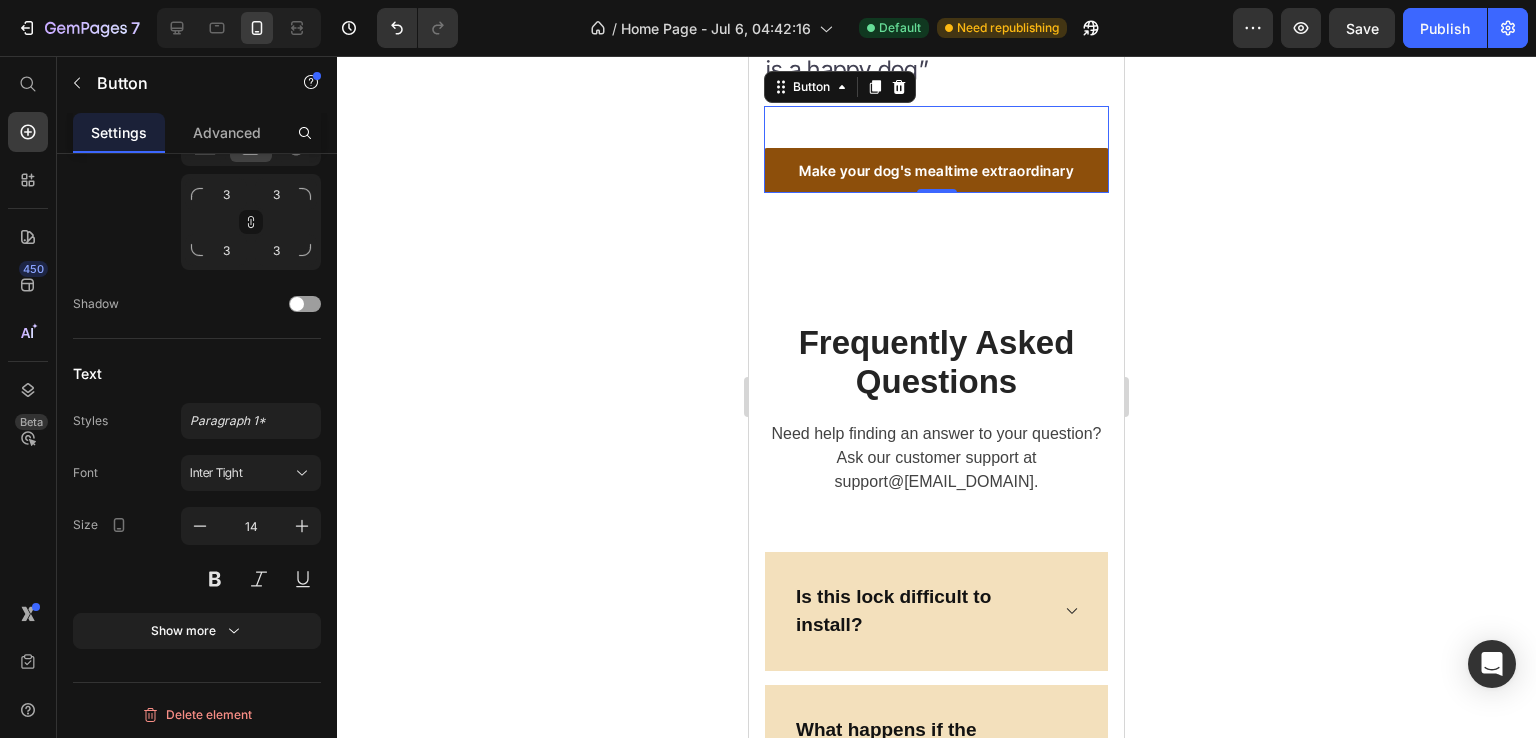 click on "Make your dog's mealtime extraordinary" at bounding box center [936, 170] 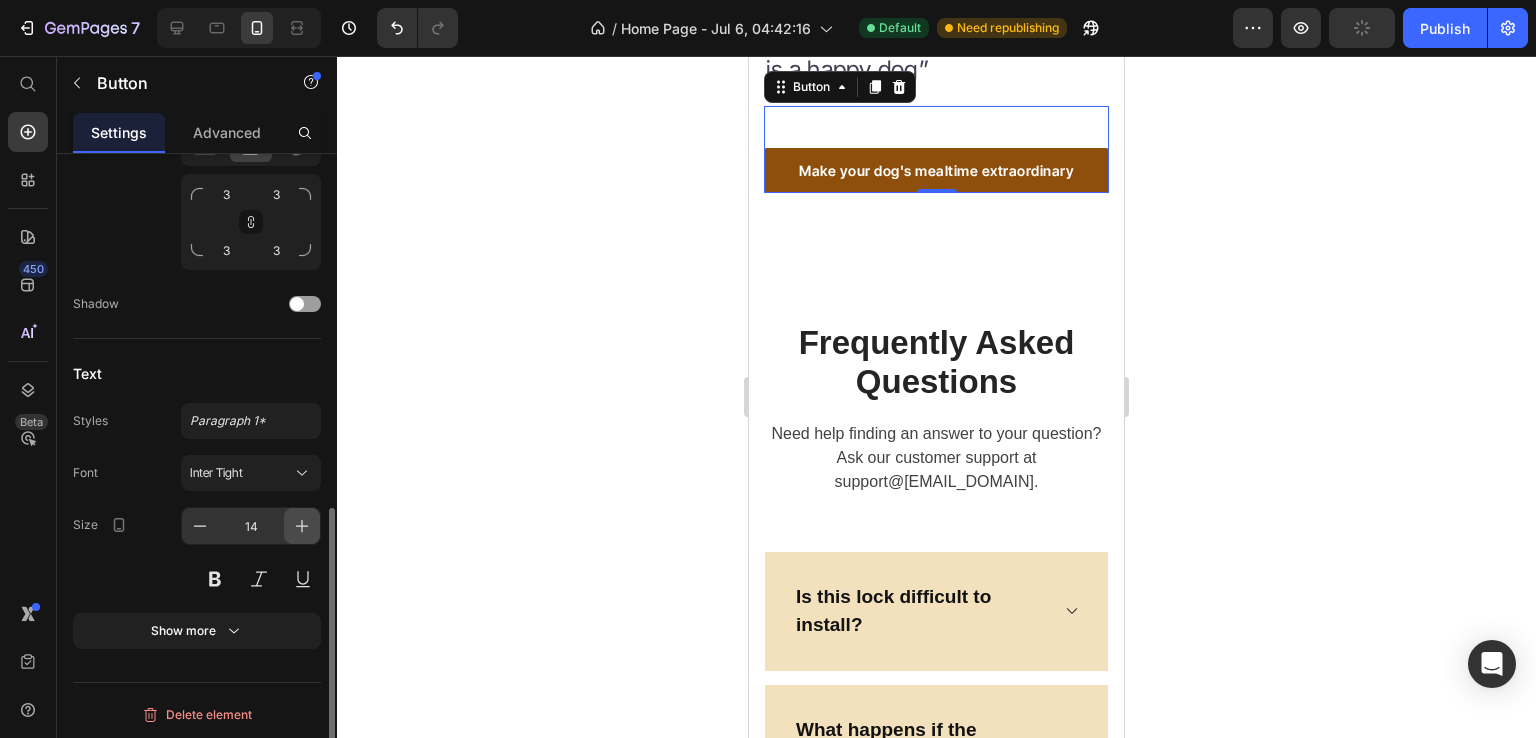 click at bounding box center (302, 526) 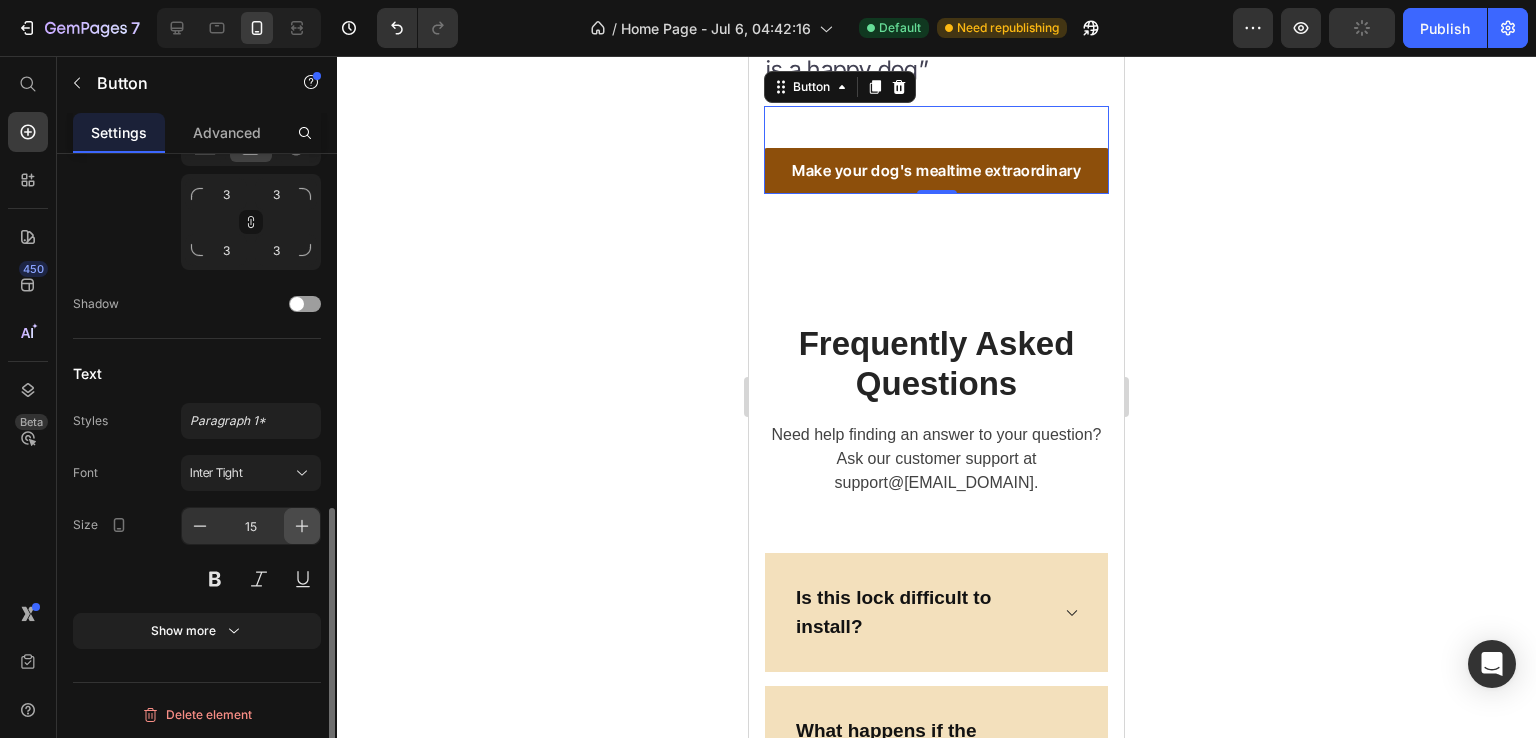click at bounding box center [302, 526] 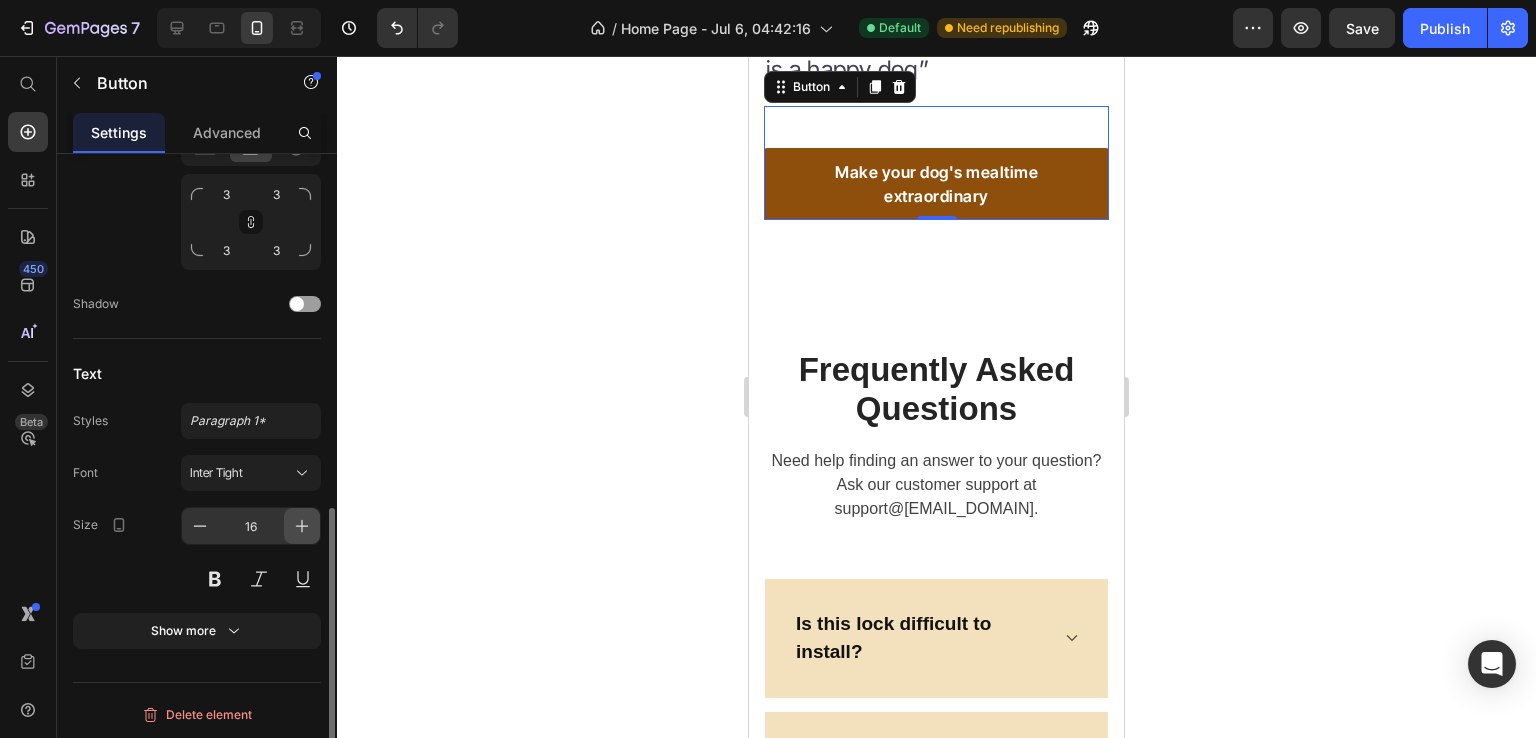 click at bounding box center [302, 526] 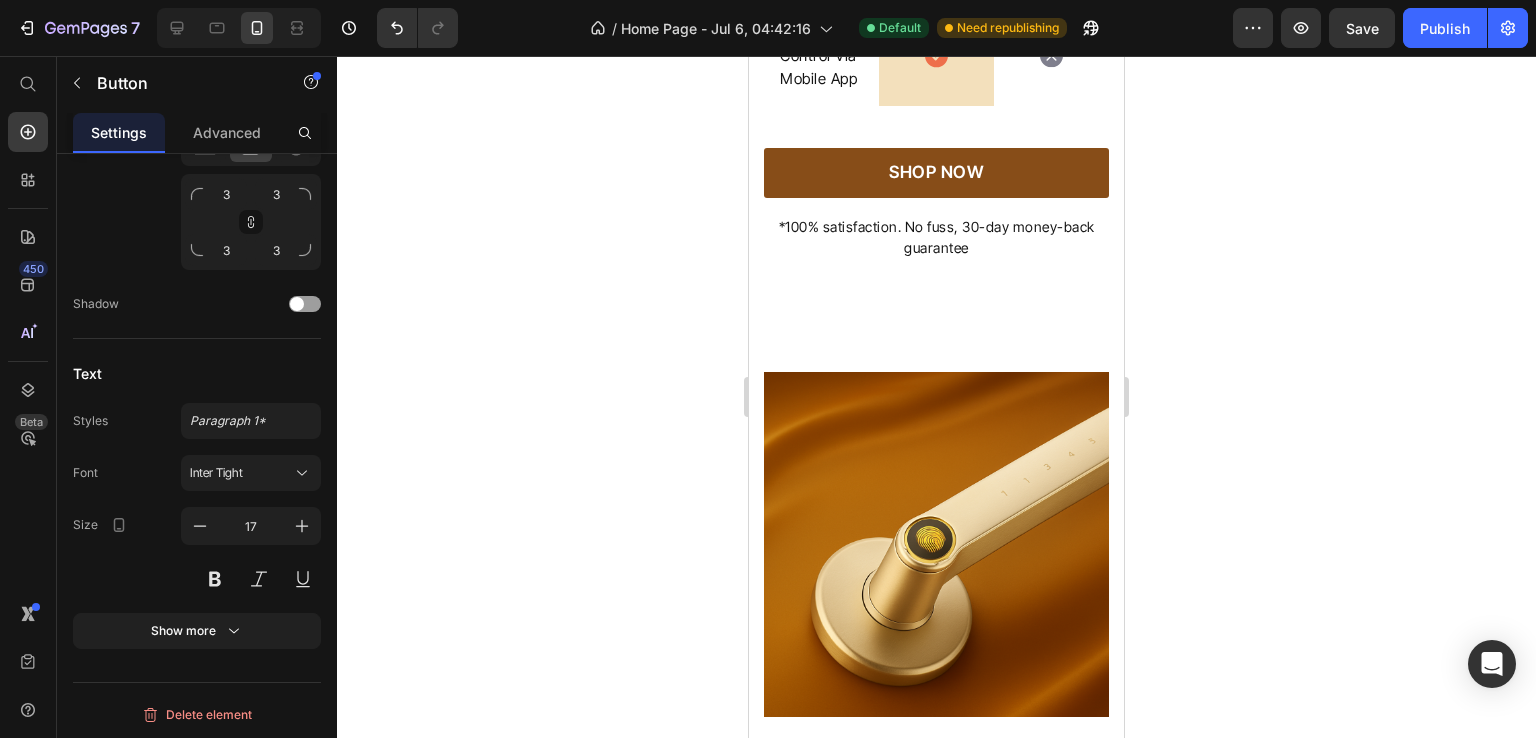 scroll, scrollTop: 5582, scrollLeft: 0, axis: vertical 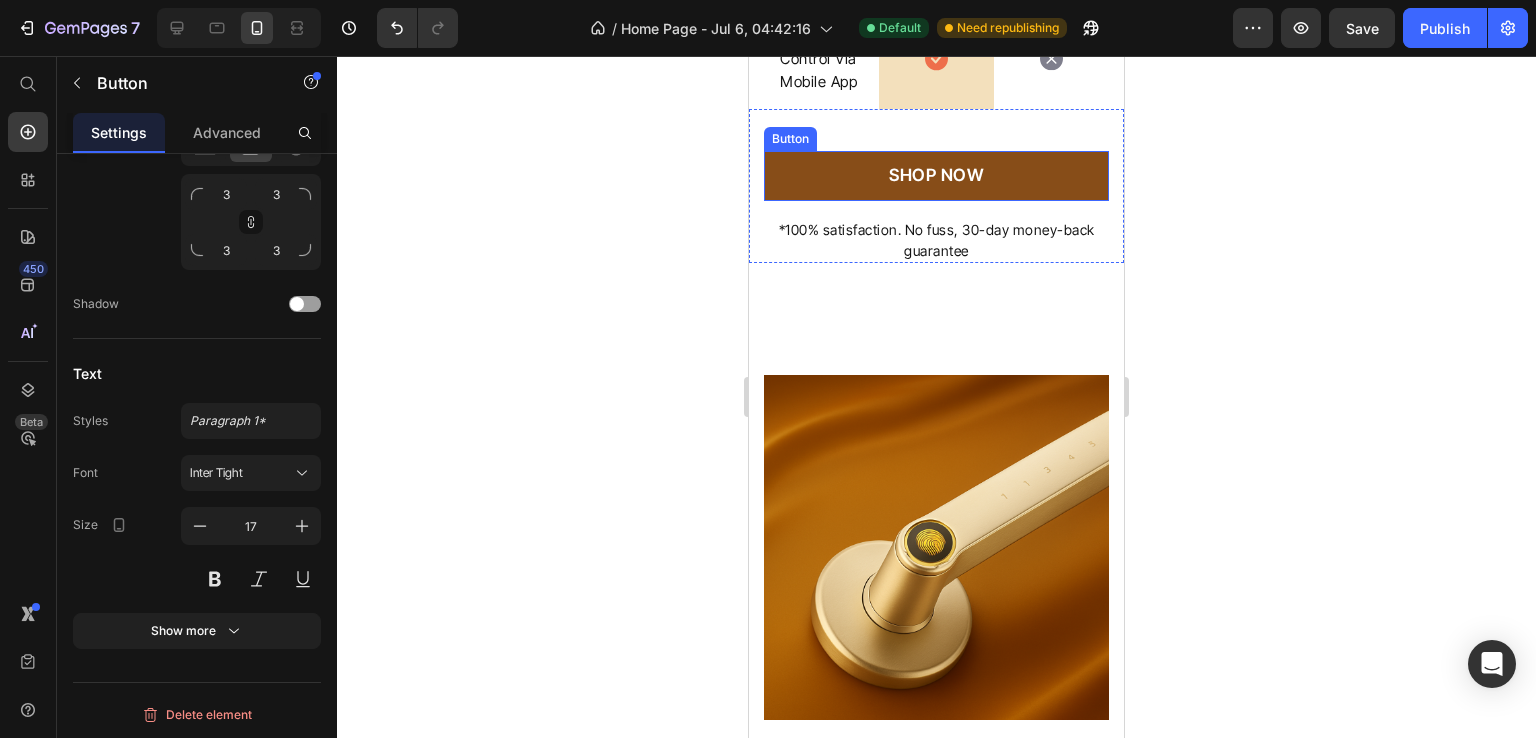 click on "SHOP NOW" at bounding box center [936, 176] 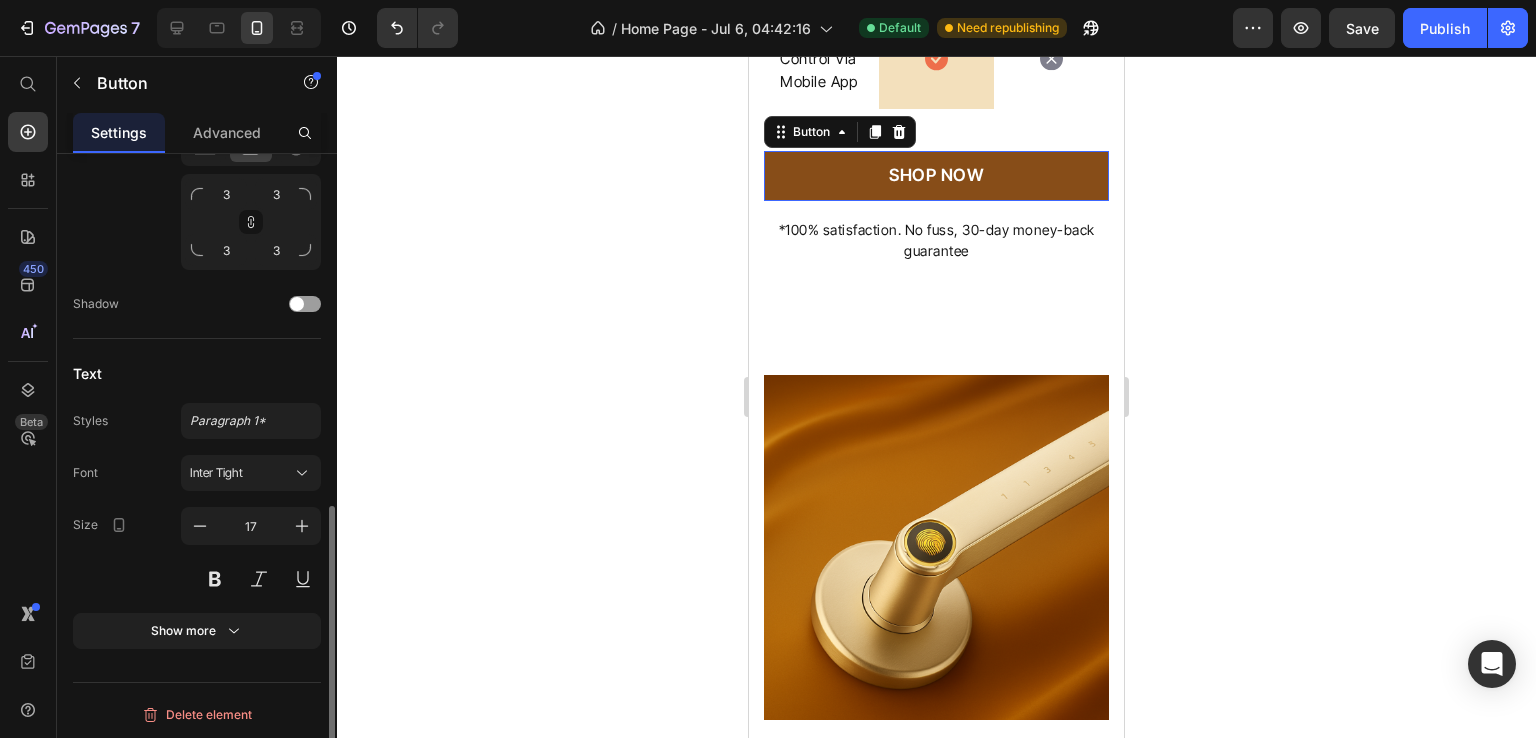 scroll, scrollTop: 788, scrollLeft: 0, axis: vertical 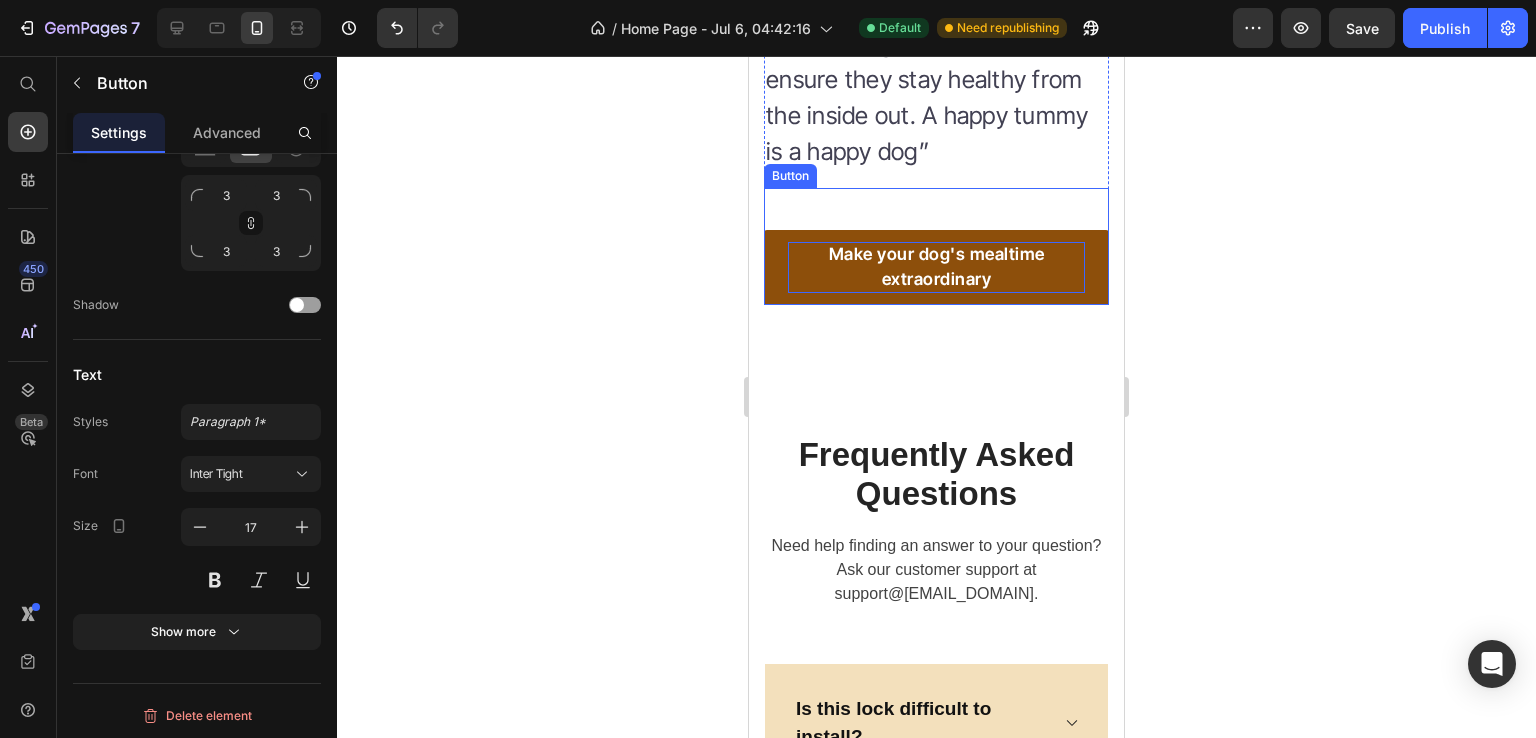 click on "Make your dog's mealtime extraordinary" at bounding box center (936, 267) 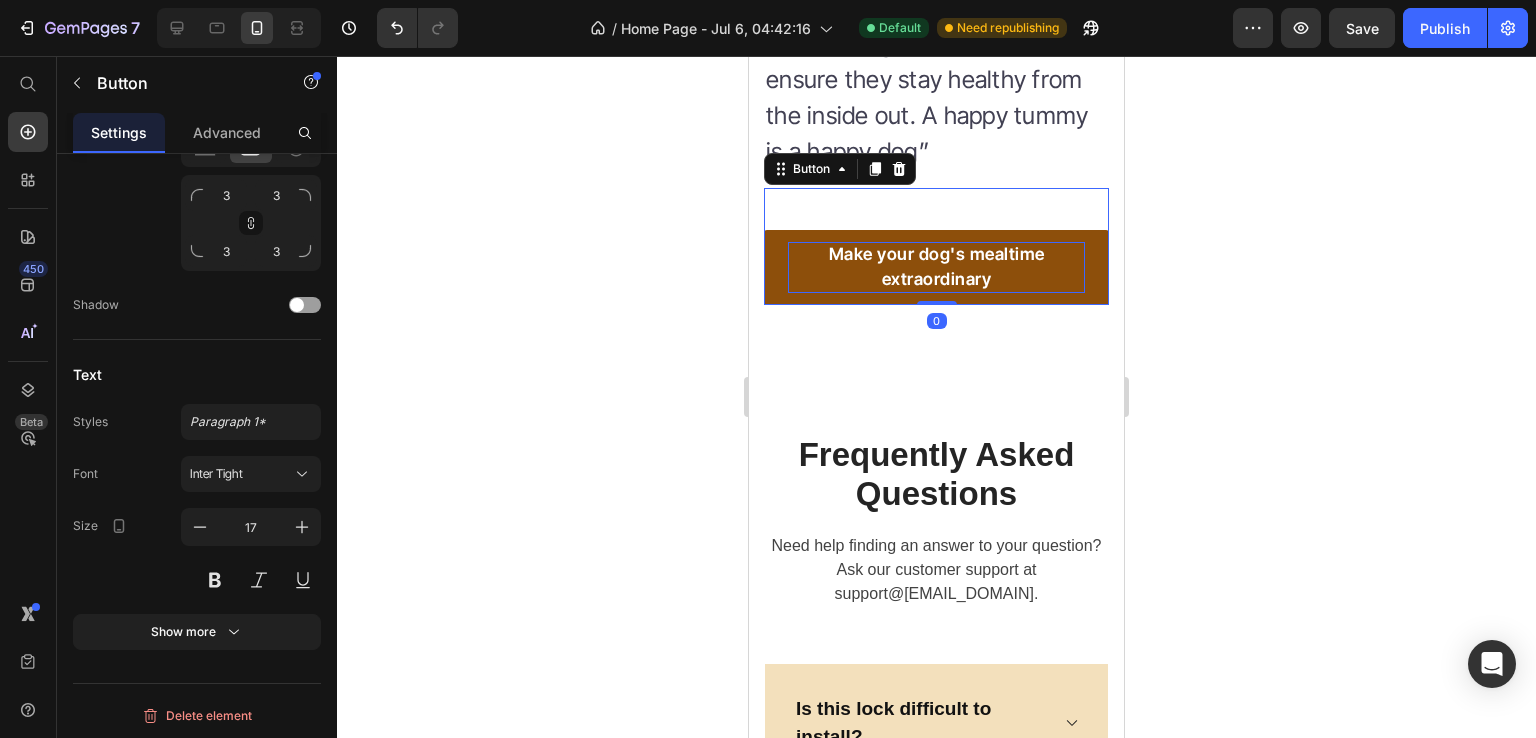 scroll, scrollTop: 788, scrollLeft: 0, axis: vertical 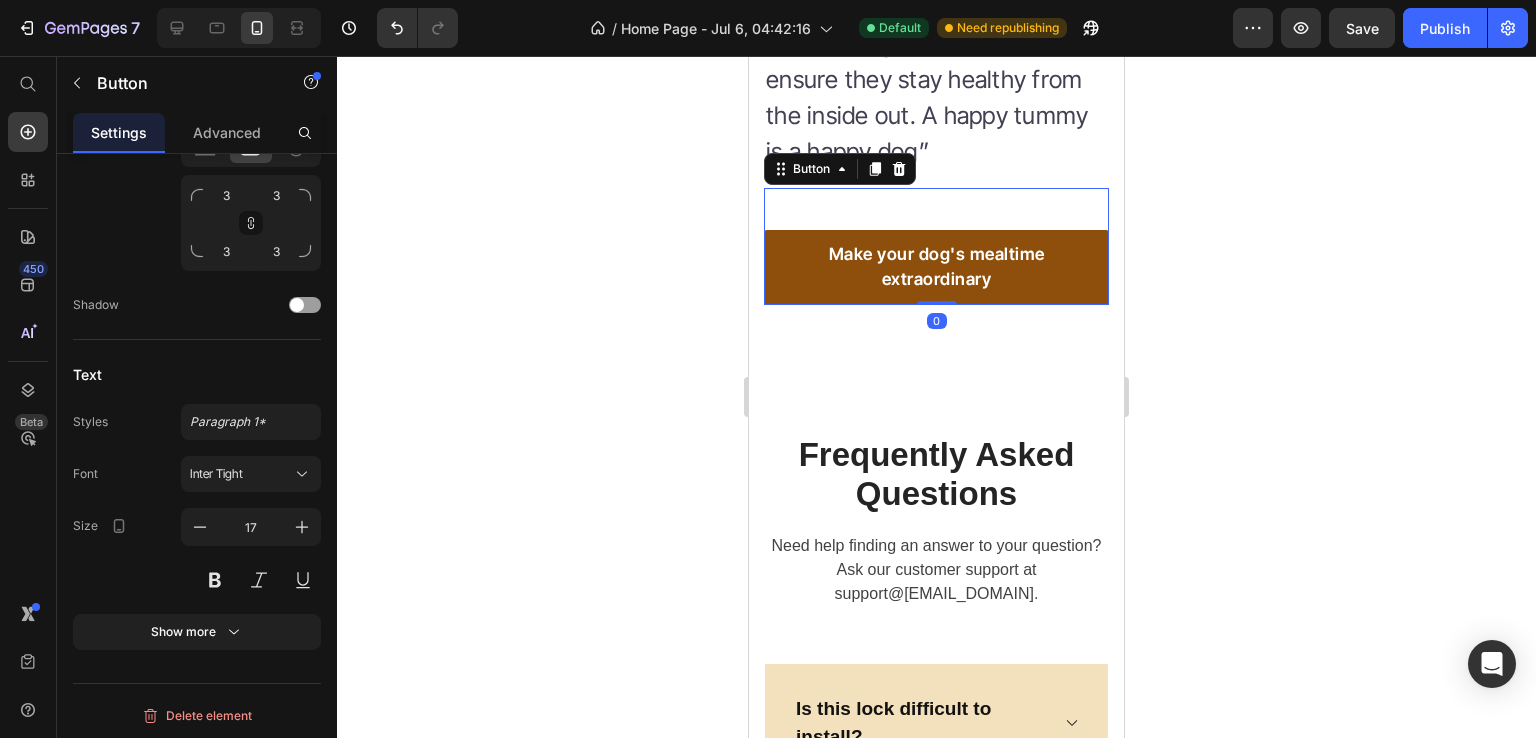 click on "Make your dog's mealtime extraordinary" at bounding box center [936, 267] 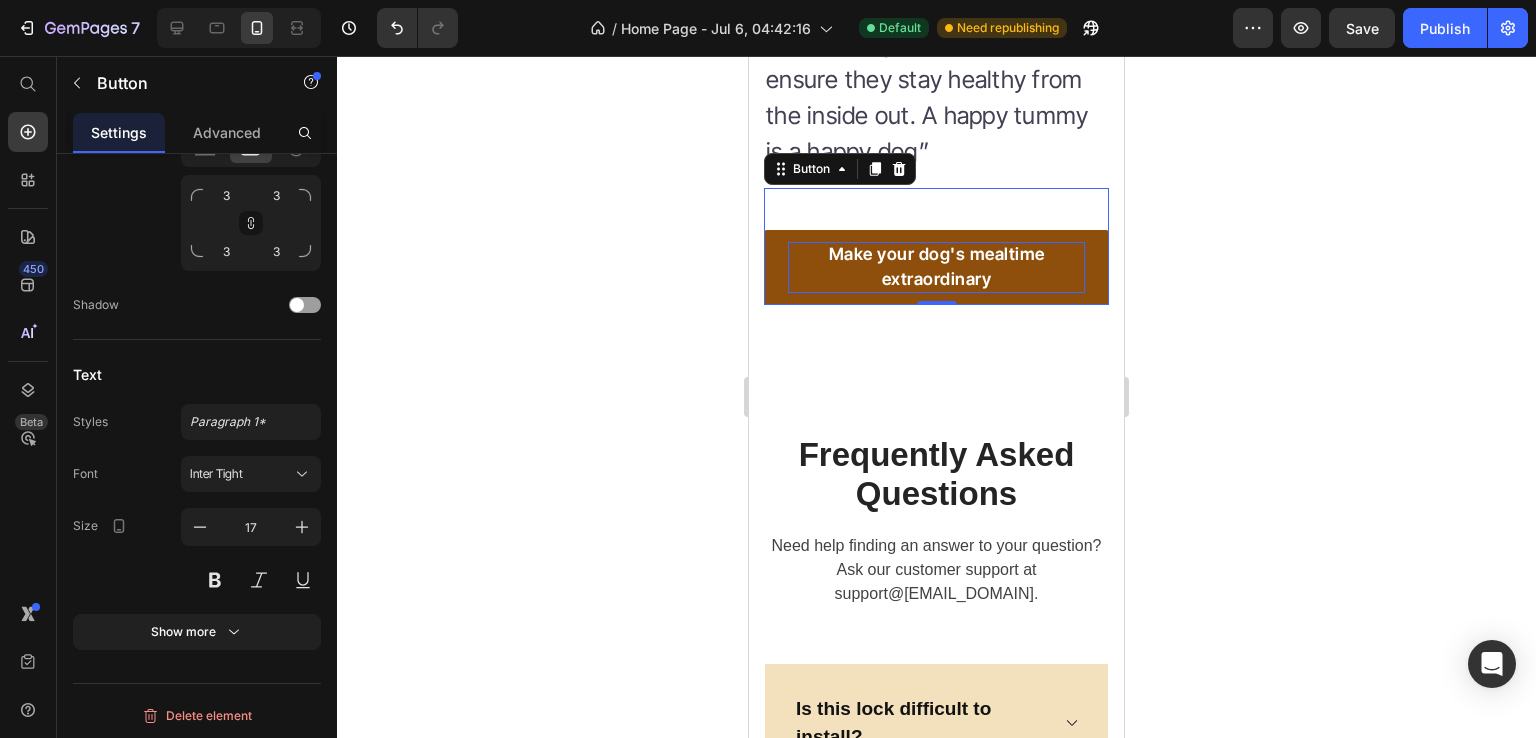 click on "Make your dog's mealtime extraordinary" at bounding box center [936, 267] 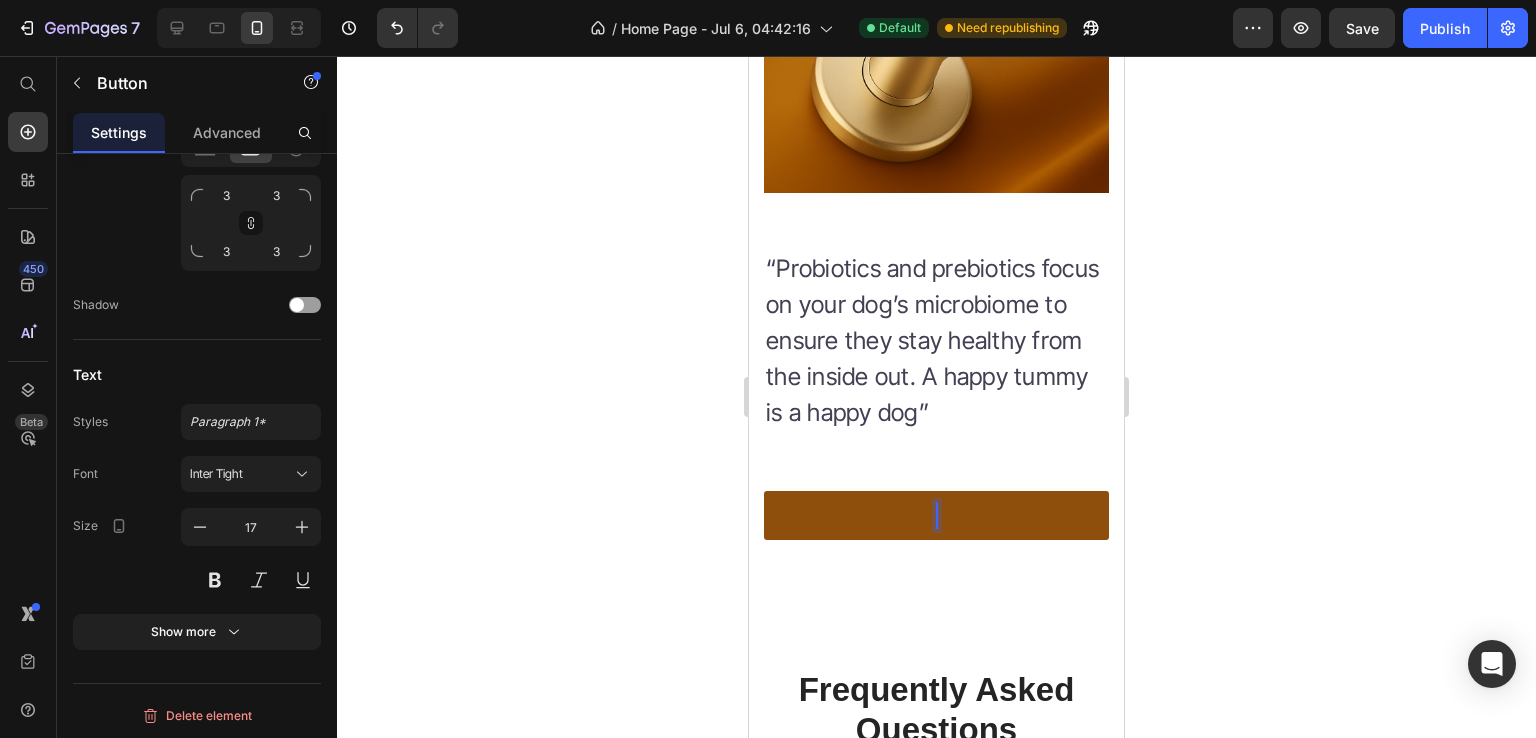 scroll, scrollTop: 6122, scrollLeft: 0, axis: vertical 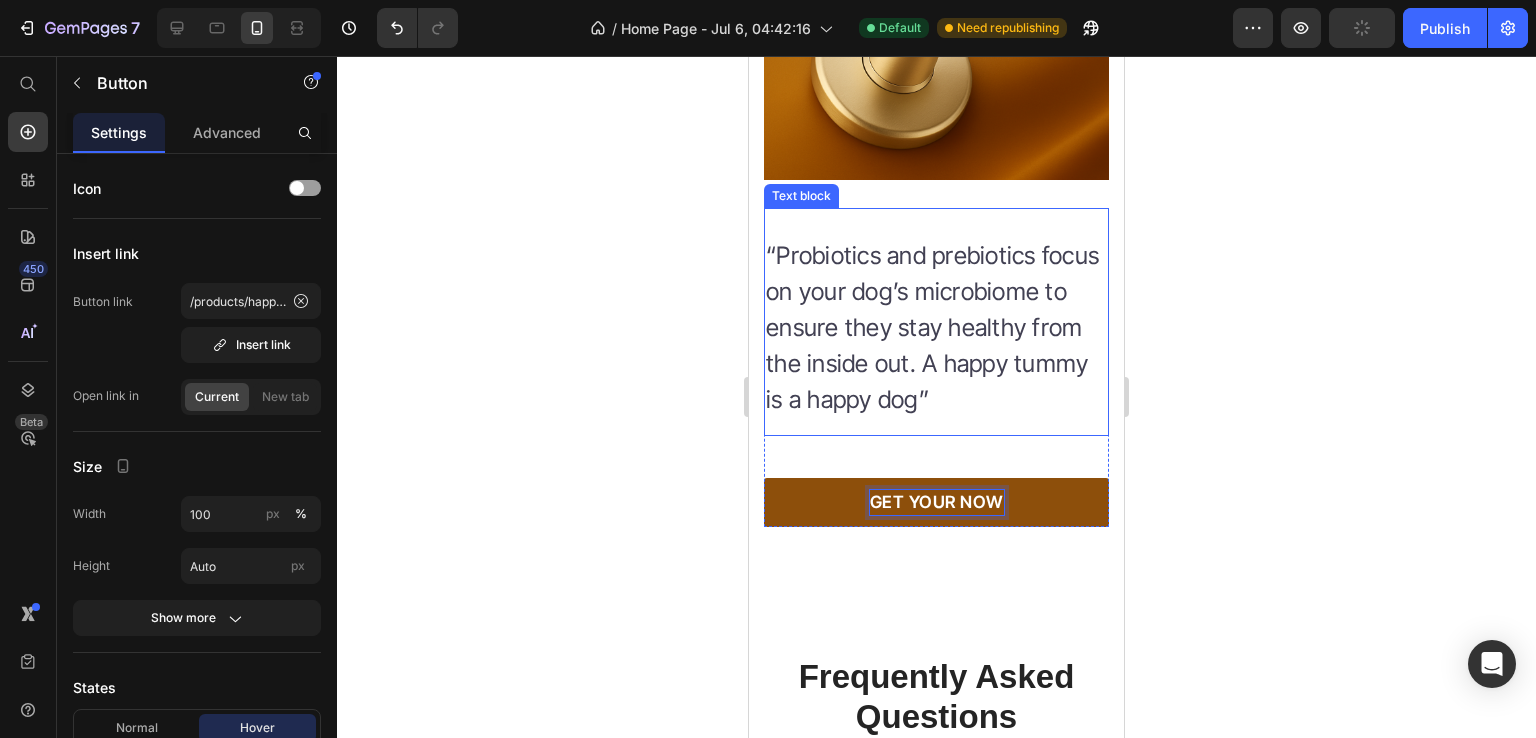 click on "“Probiotics and prebiotics focus on your dog’s microbiome to ensure they stay healthy from the inside out. A happy tummy is a happy dog”" at bounding box center [936, 328] 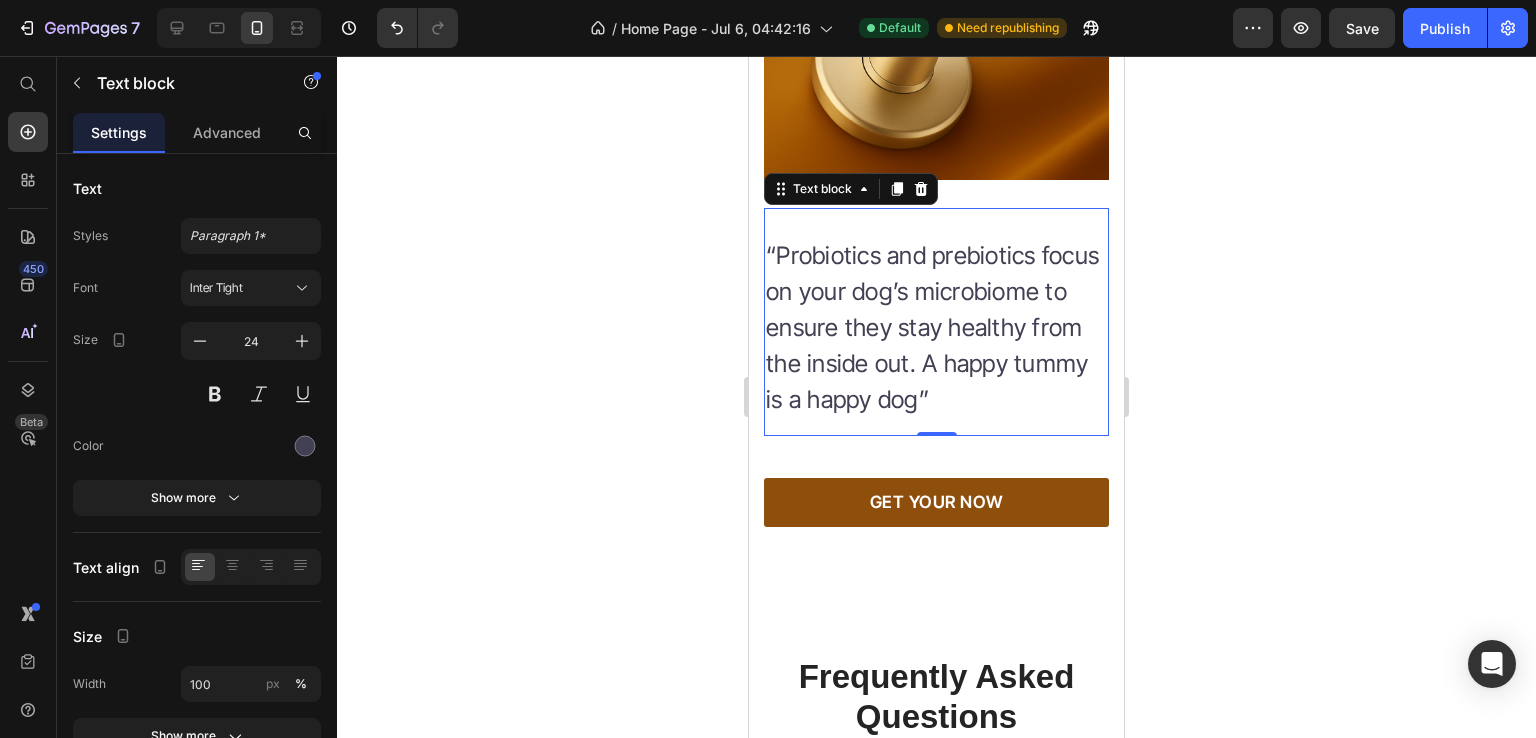 click on "“Probiotics and prebiotics focus on your dog’s microbiome to ensure they stay healthy from the inside out. A happy tummy is a happy dog”" at bounding box center (936, 328) 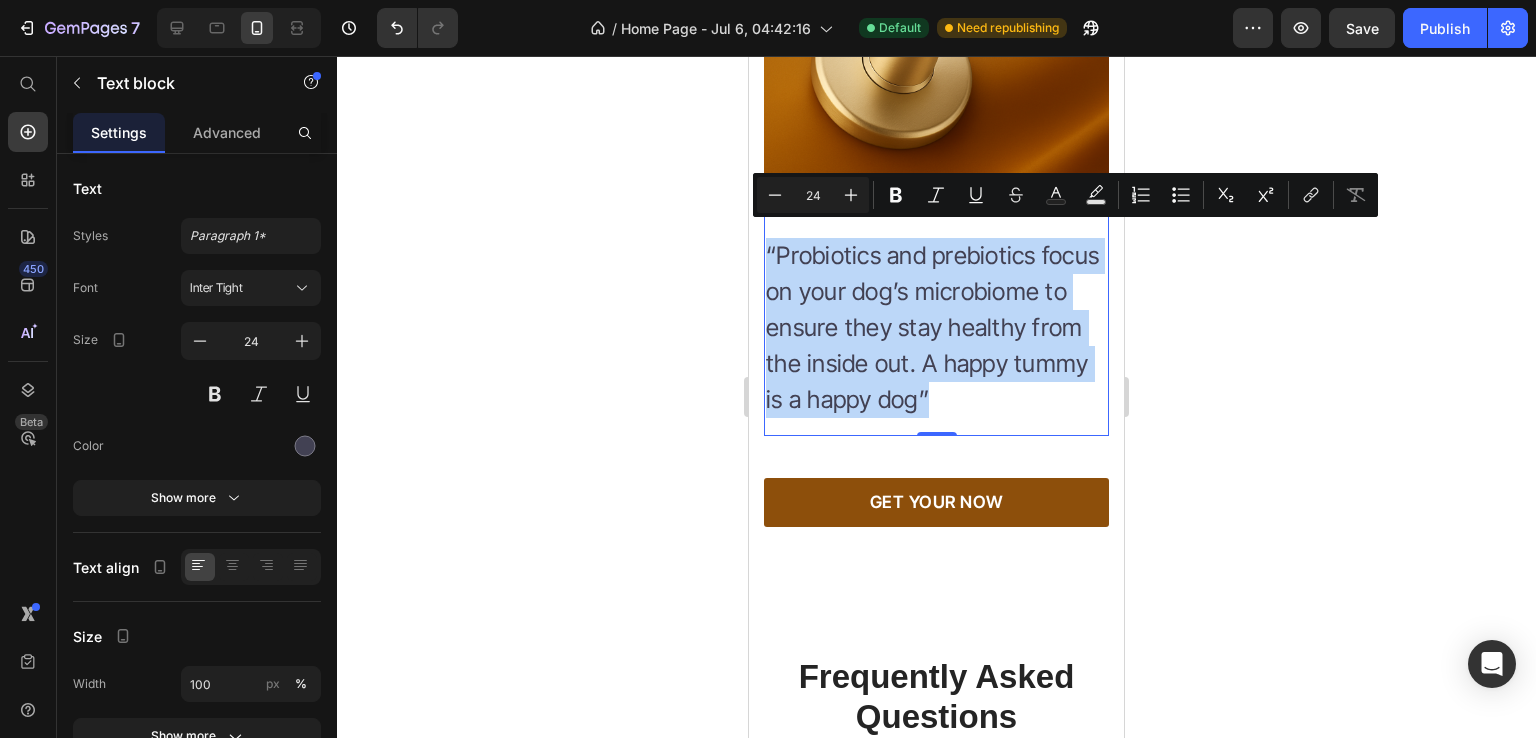 drag, startPoint x: 821, startPoint y: 417, endPoint x: 768, endPoint y: 242, distance: 182.84967 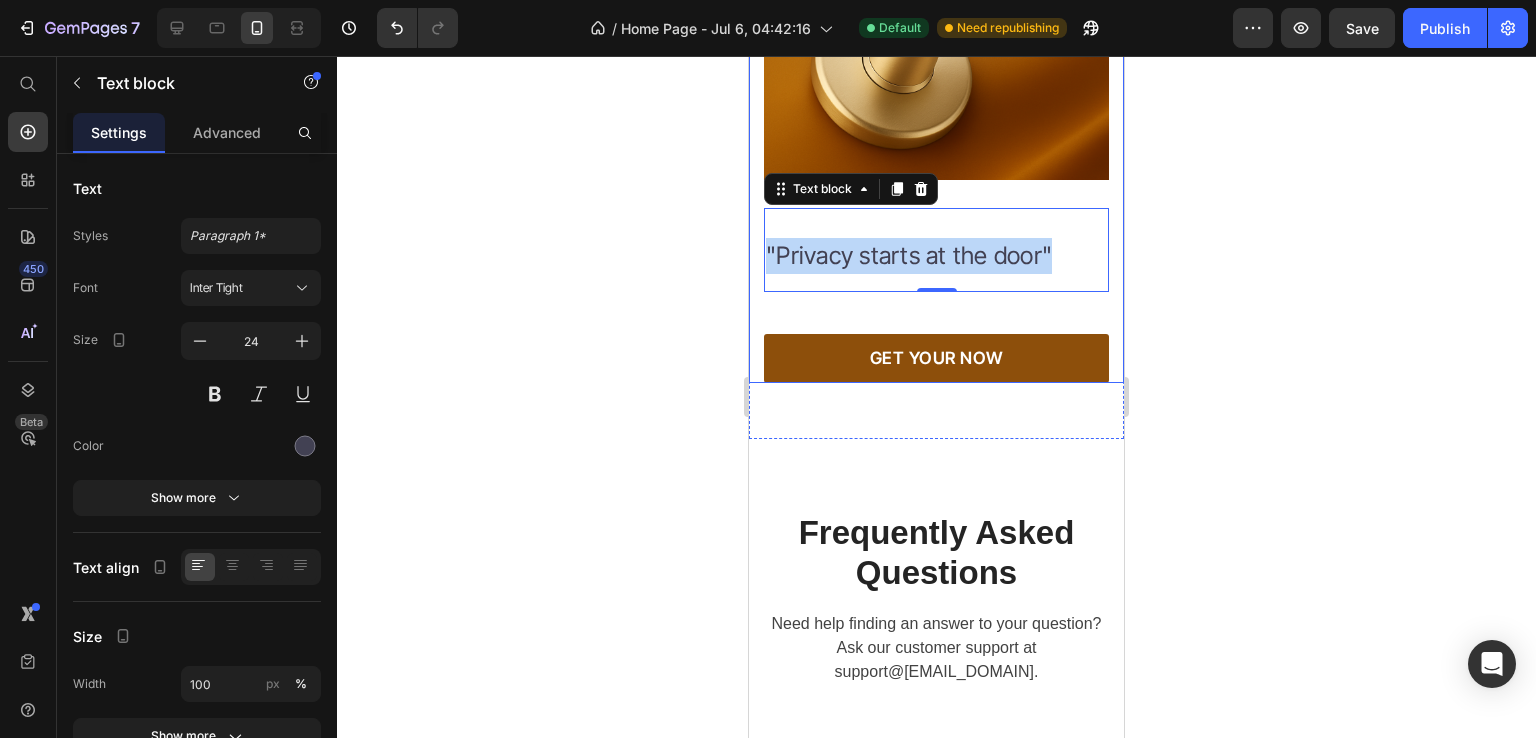 drag, startPoint x: 1059, startPoint y: 229, endPoint x: 744, endPoint y: 257, distance: 316.242 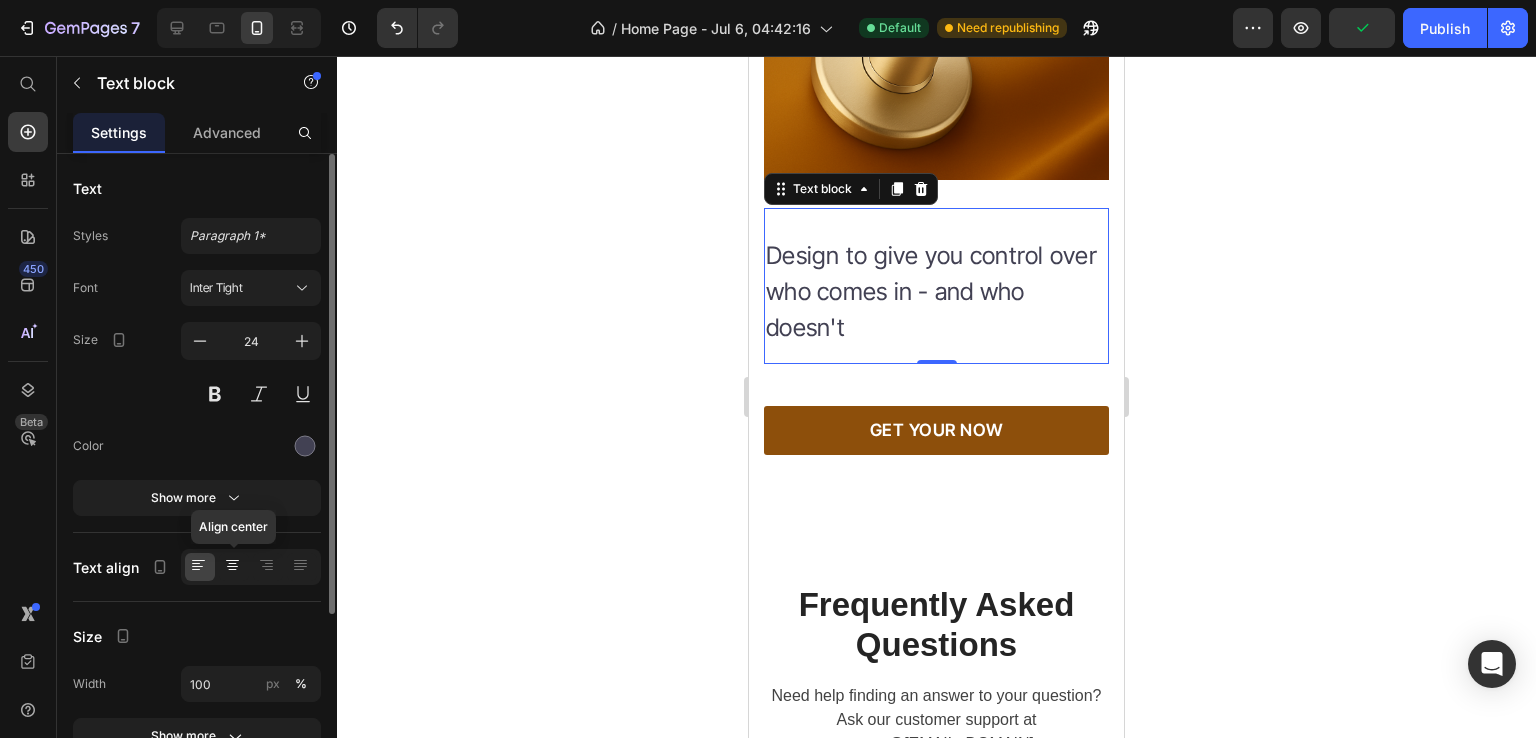 click 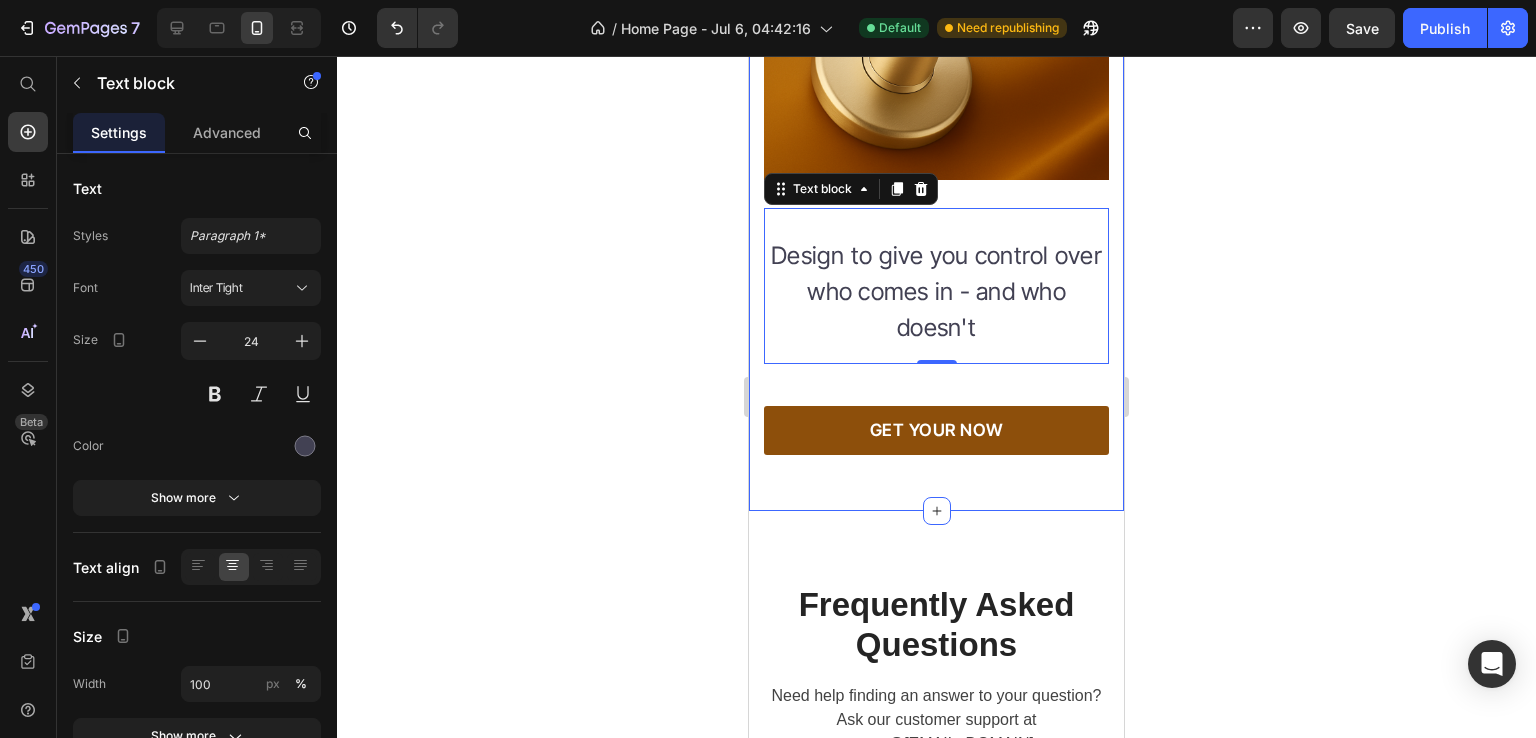 click on "Image Image Design to give you control over who comes in - and who doesn't Text block   0 GET YOUR NOW Button Row Row Section 8" at bounding box center (936, 145) 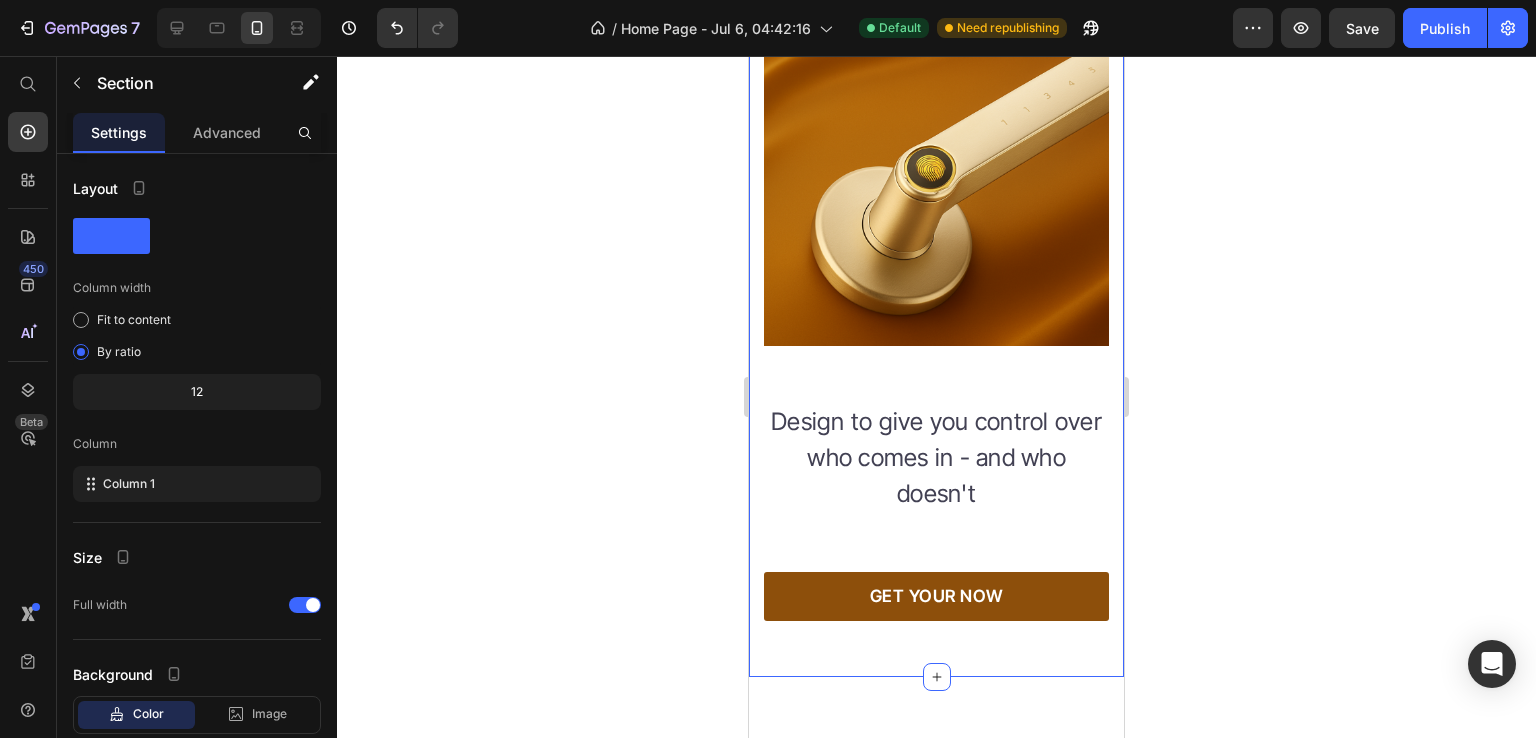 scroll, scrollTop: 5944, scrollLeft: 0, axis: vertical 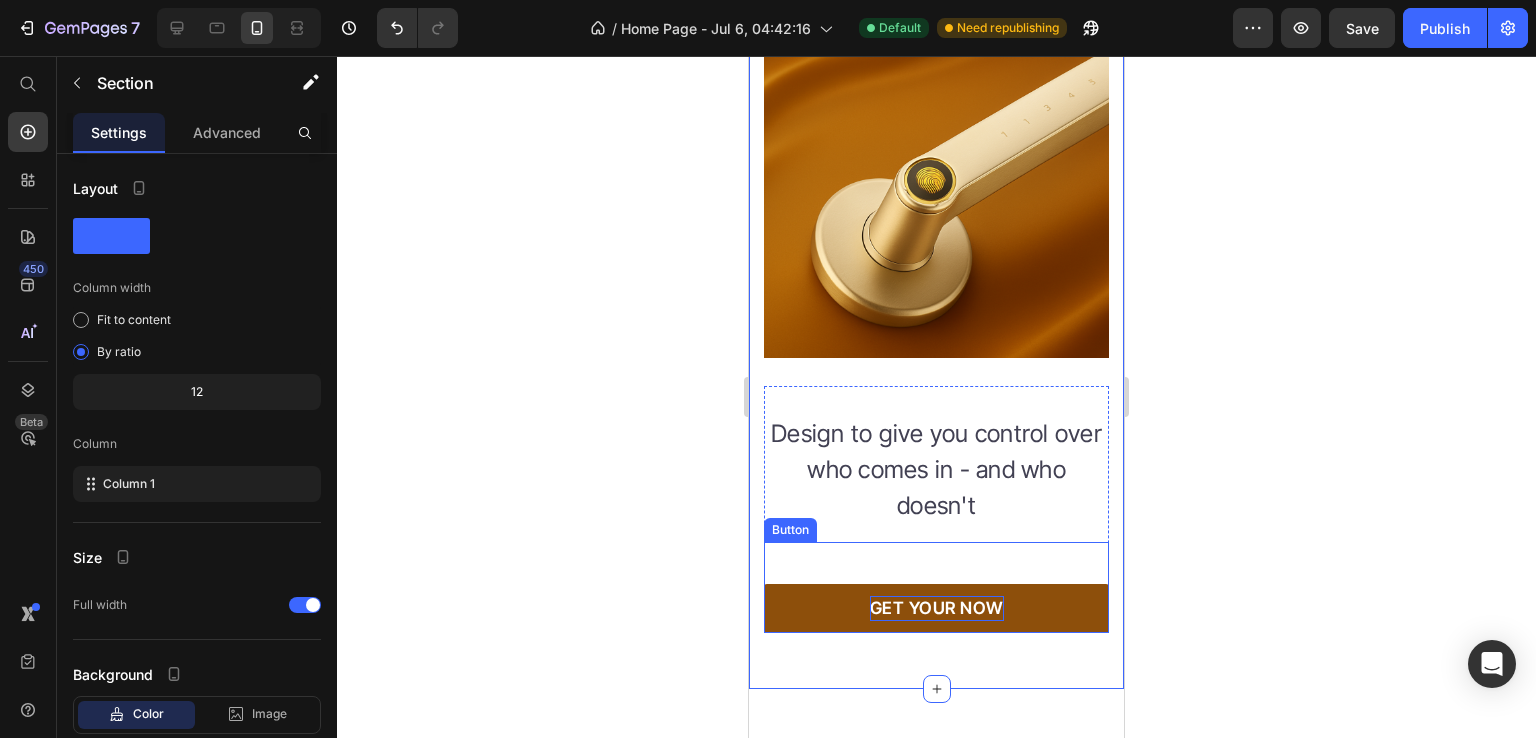 click on "GET YOUR NOW" at bounding box center (937, 609) 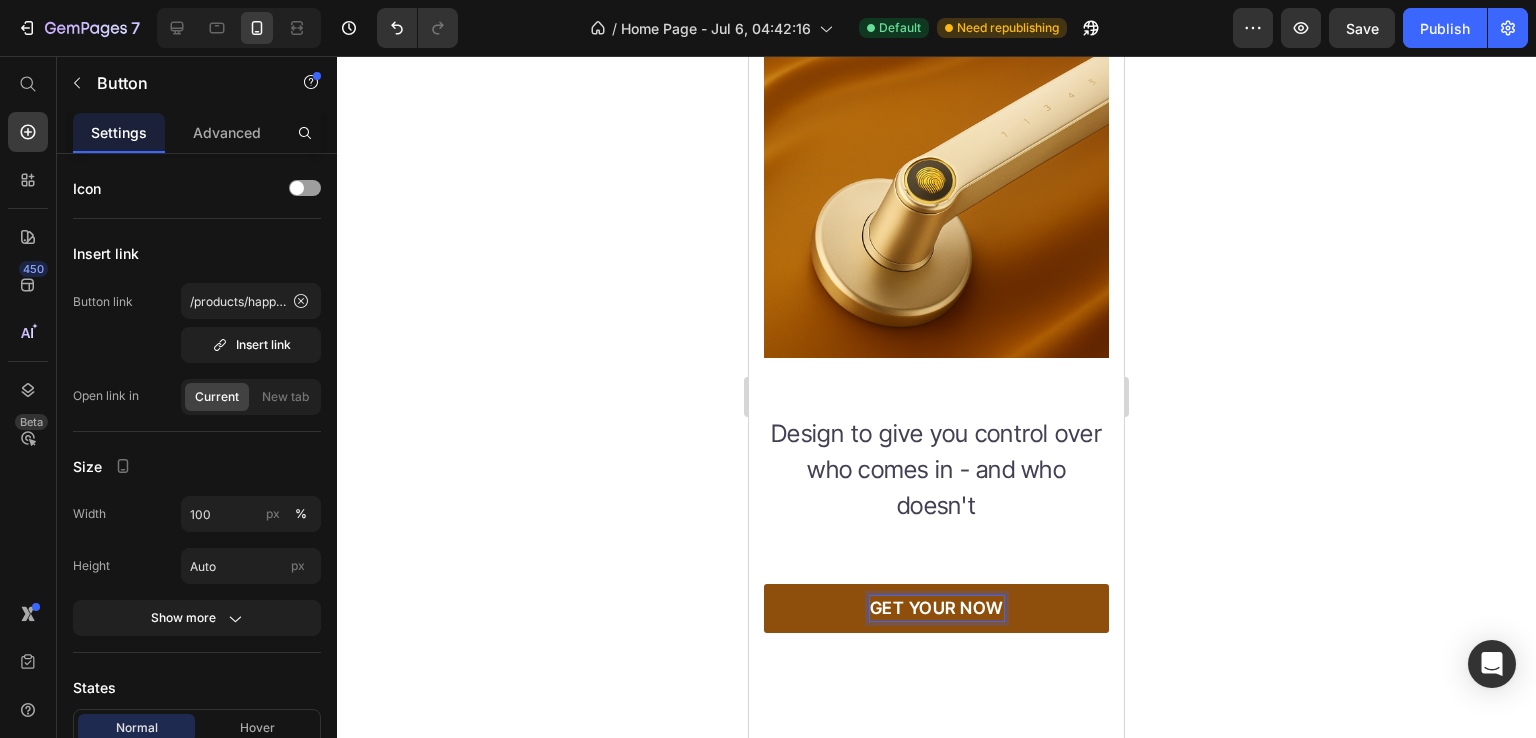 click on "GET YOUR NOW" at bounding box center [937, 609] 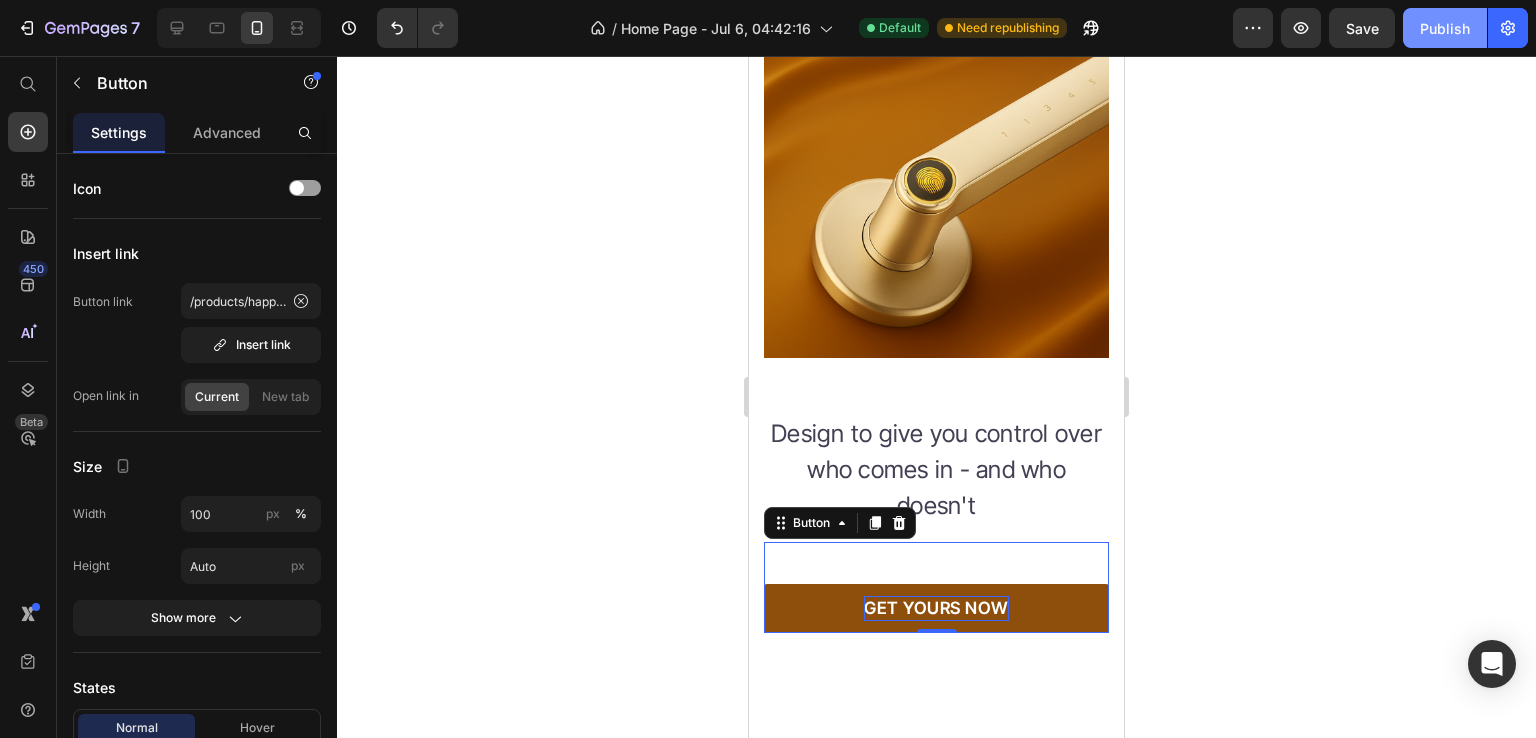 click on "Publish" at bounding box center (1445, 28) 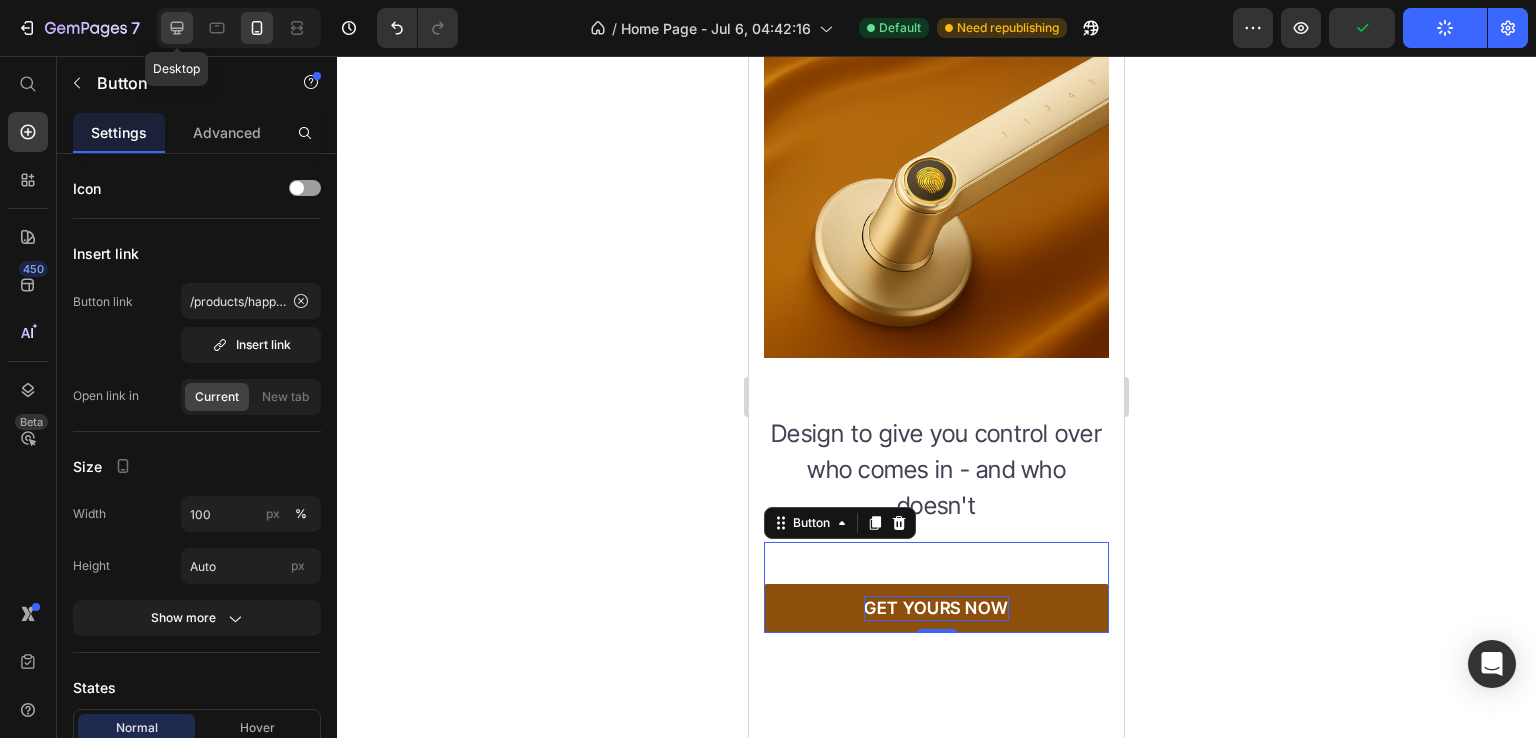 click 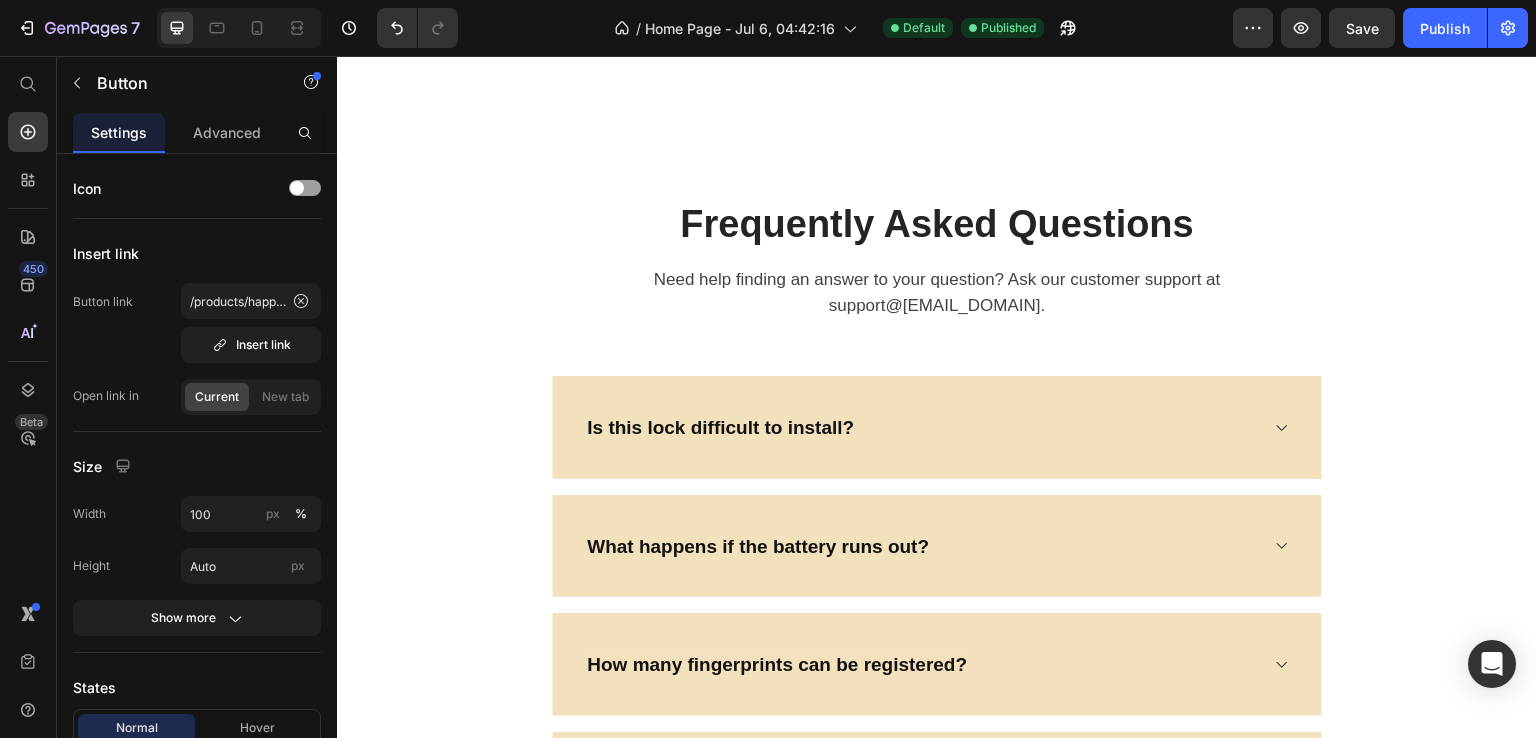 scroll, scrollTop: 6334, scrollLeft: 0, axis: vertical 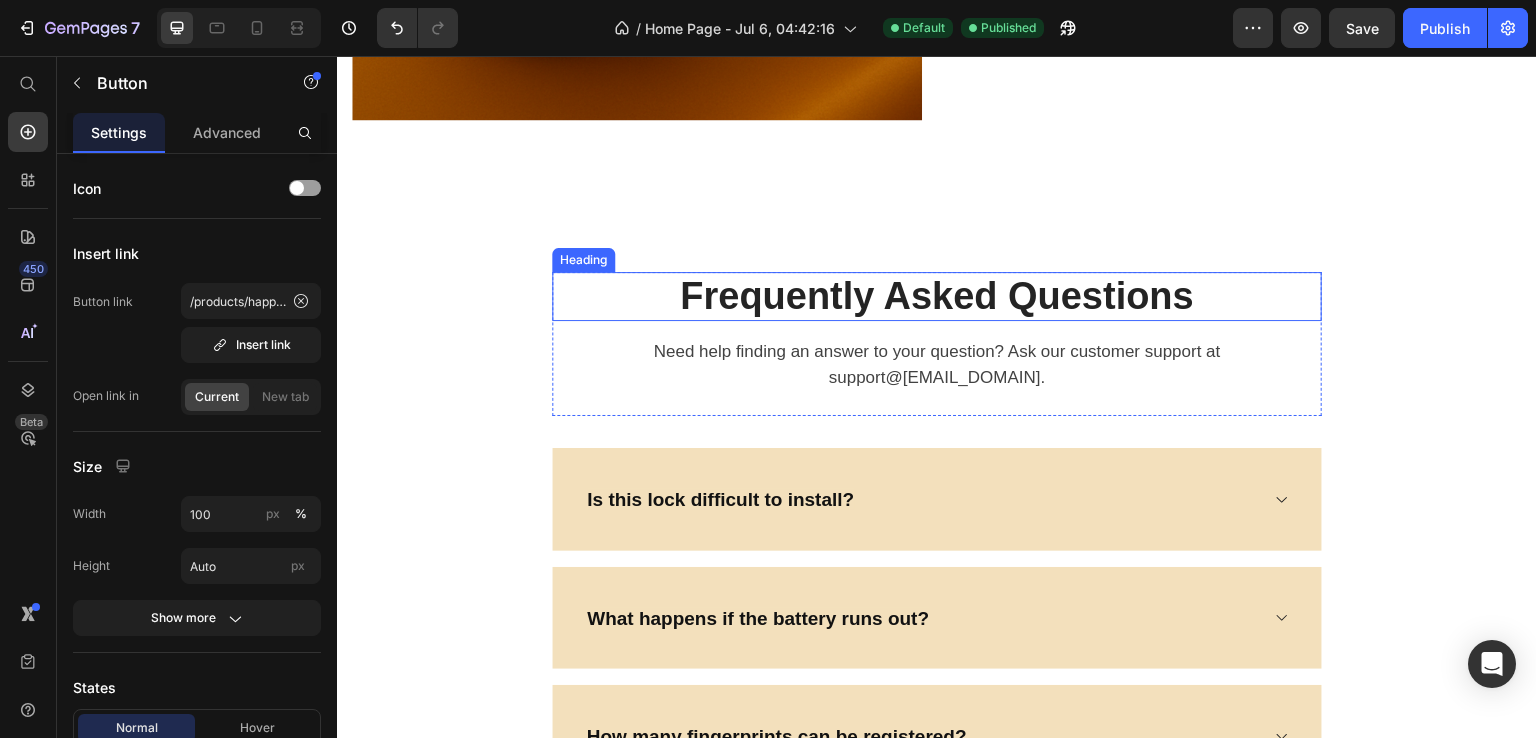 click on "Frequently Asked Questions" at bounding box center [937, 297] 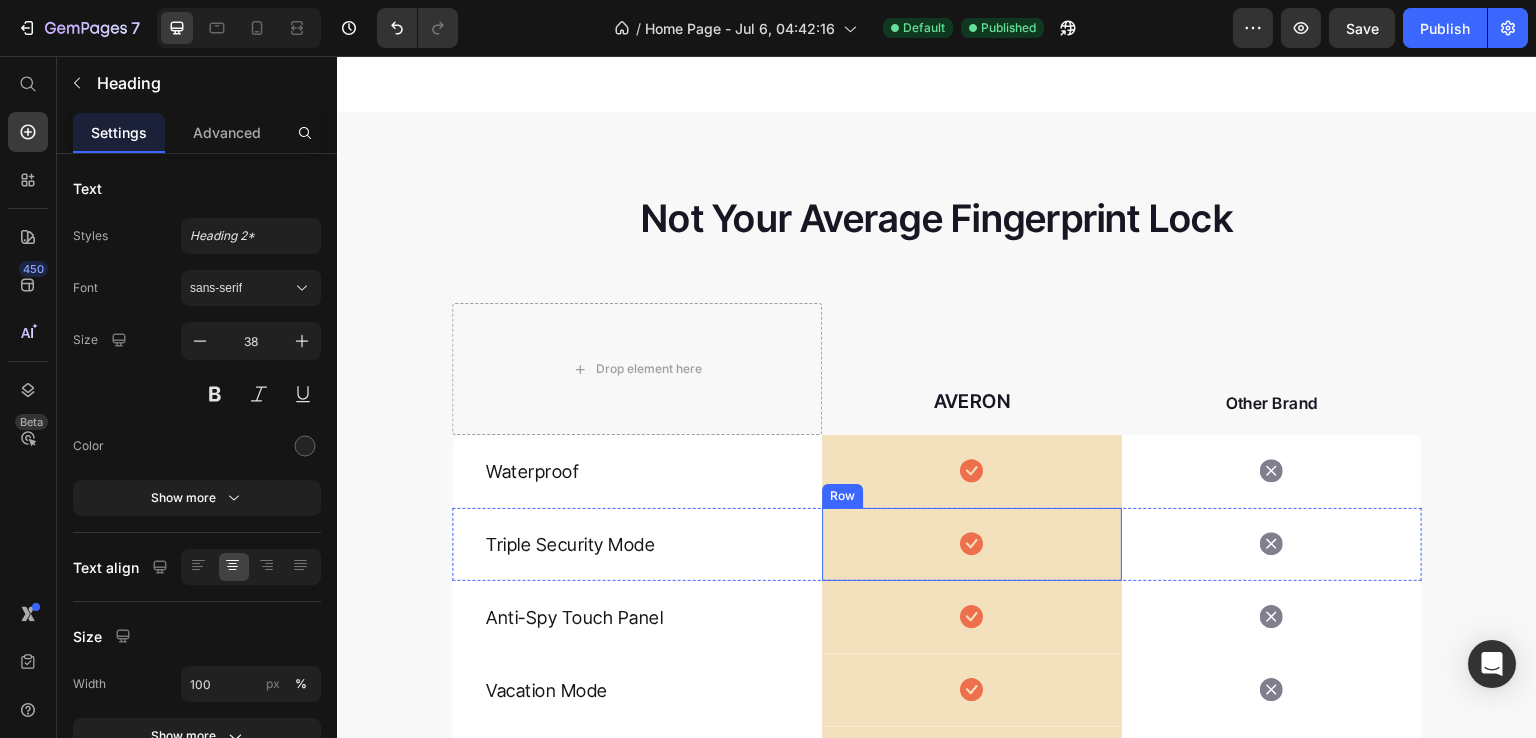 scroll, scrollTop: 4523, scrollLeft: 0, axis: vertical 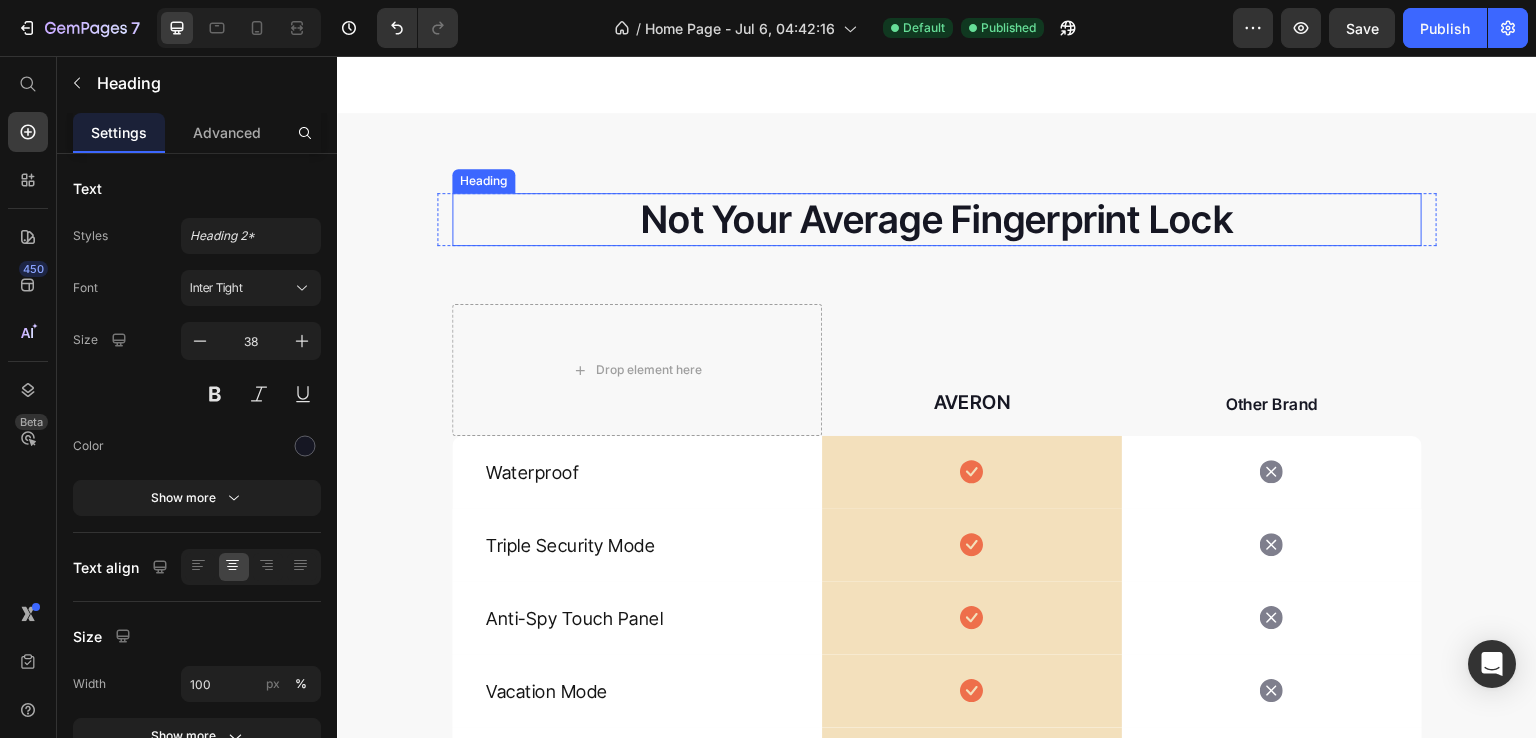 click on "Not Your Average Fingerprint Lock" at bounding box center (937, 219) 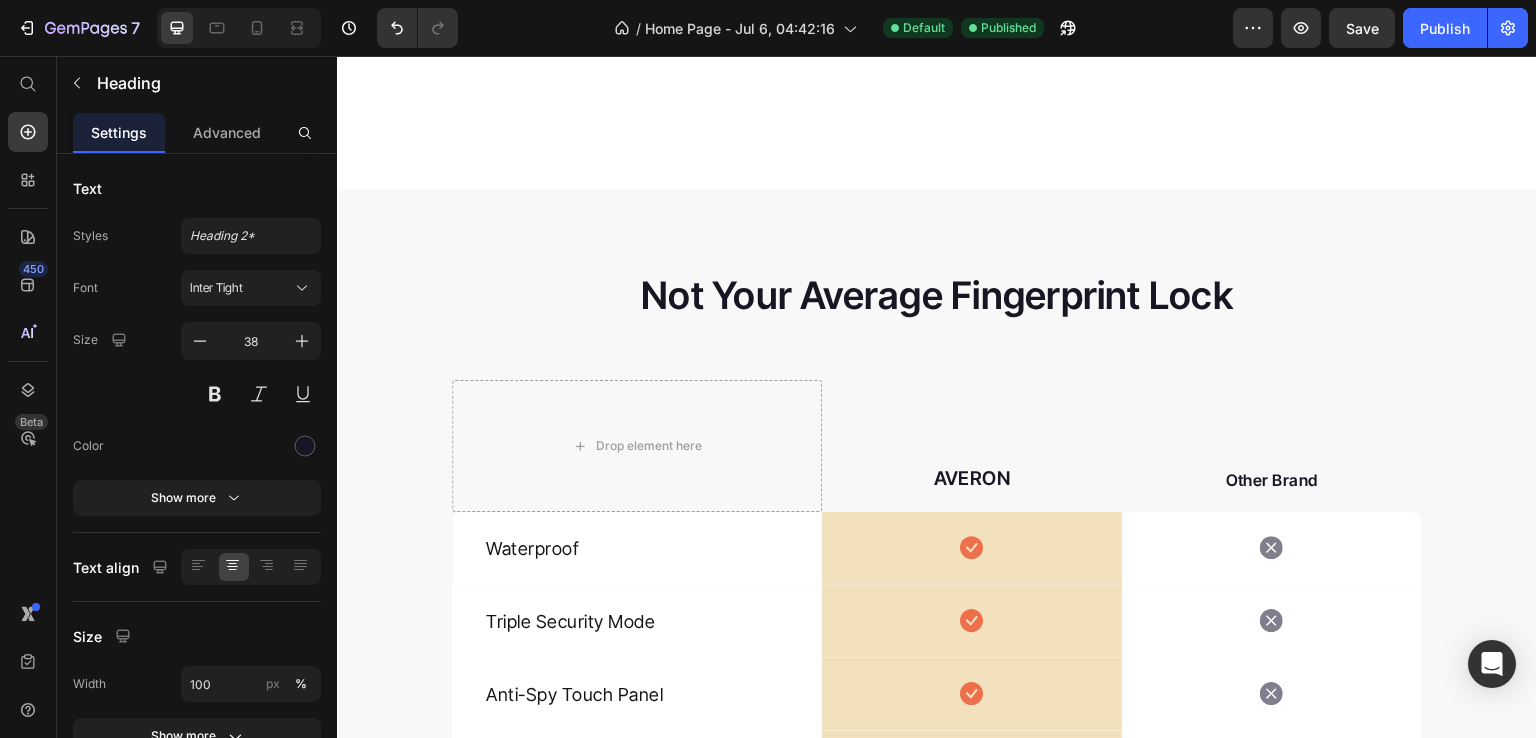 scroll, scrollTop: 4324, scrollLeft: 0, axis: vertical 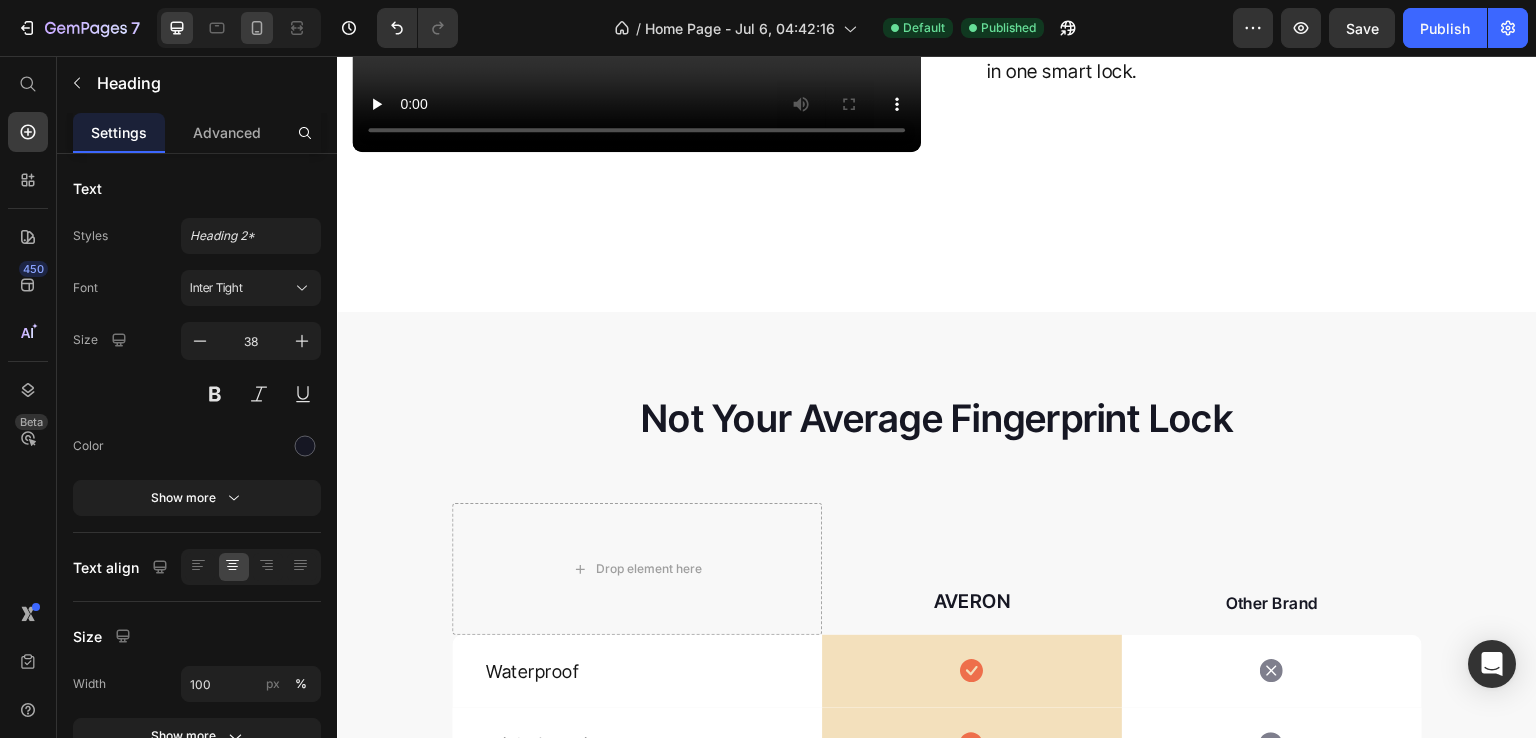 click 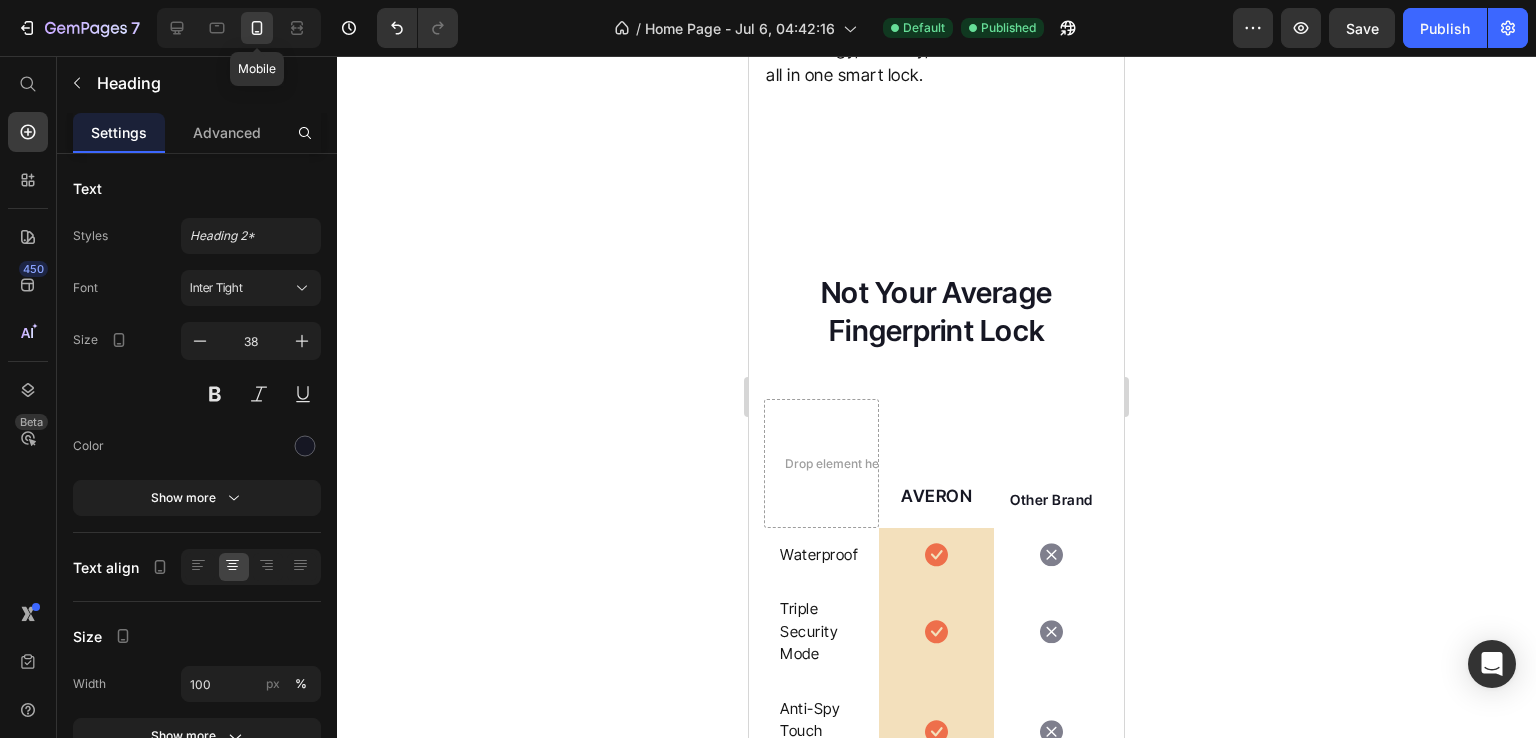 type on "29" 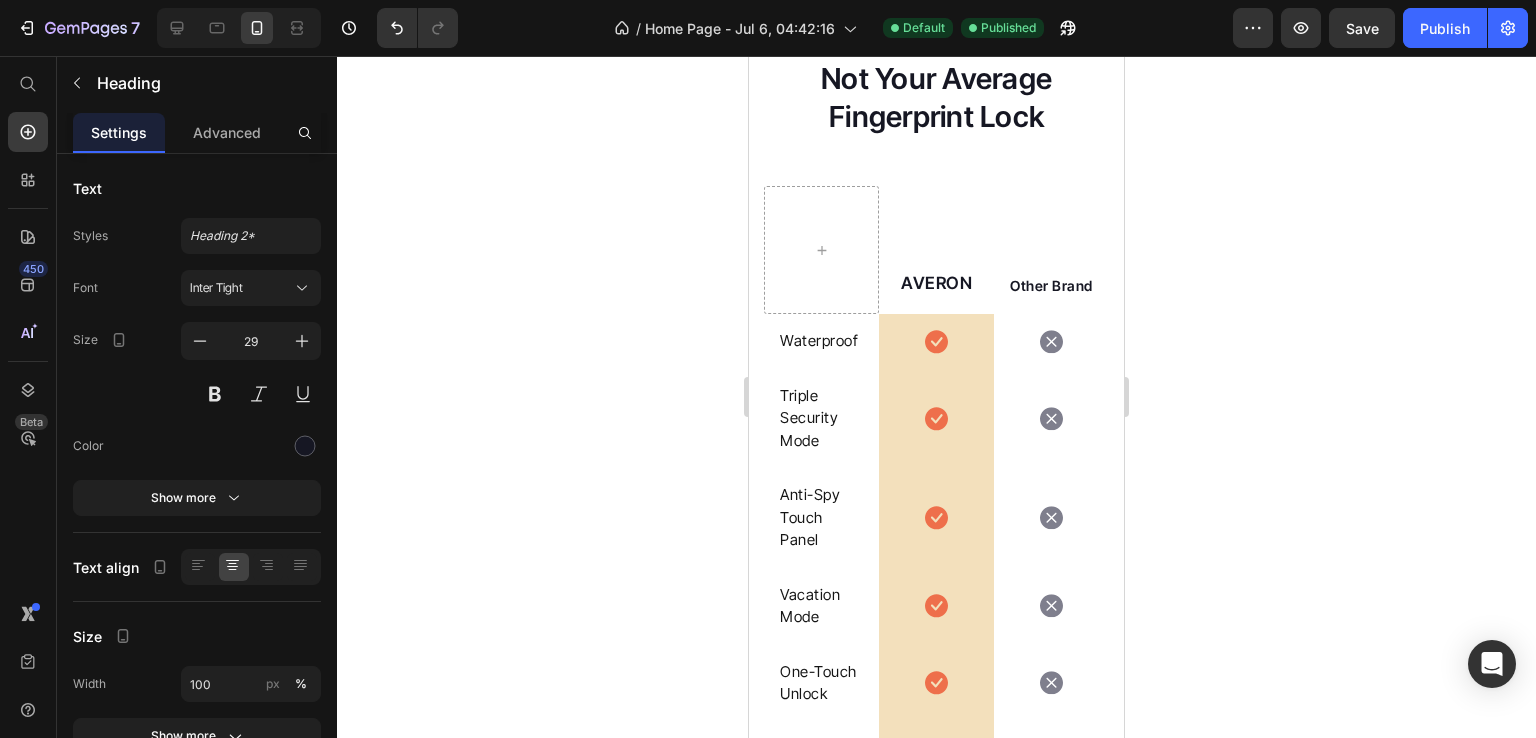 scroll, scrollTop: 4566, scrollLeft: 0, axis: vertical 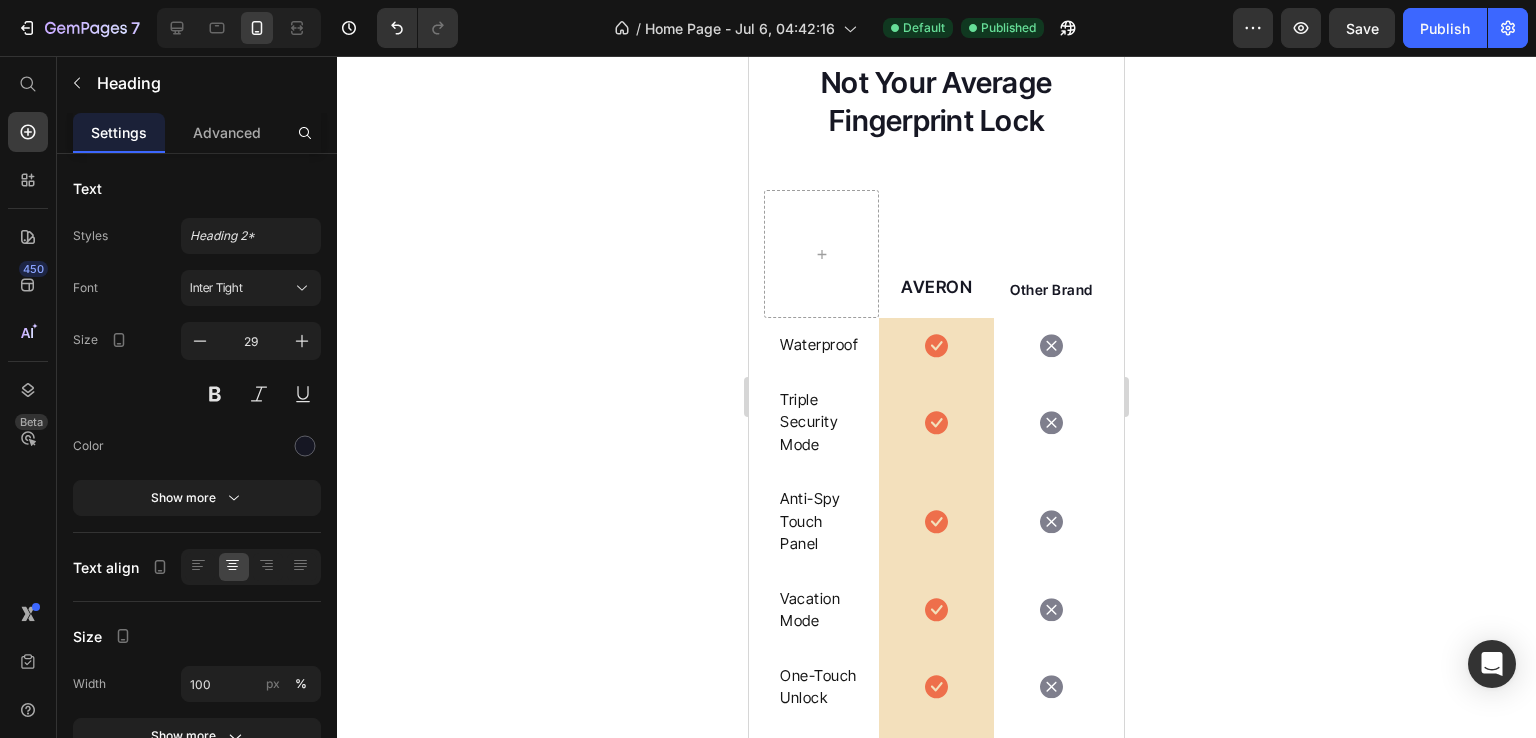 click on "Technology, security, and convenience — all in one smart lock." at bounding box center [936, -148] 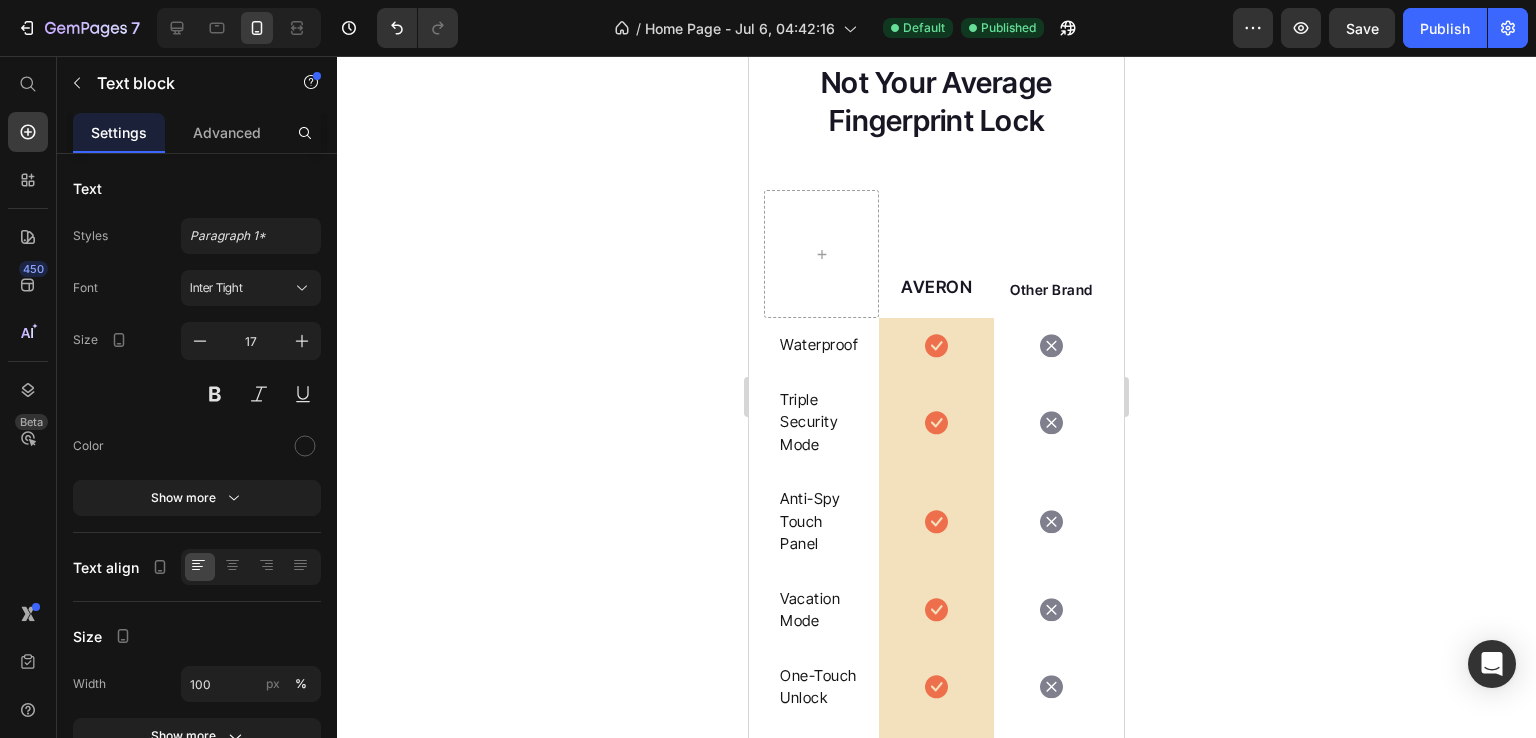 click on "Video EASY WAYS TO UNLOCK YOUR DOOR Heading Fingerprint – Unlock with just a touch Physical key – For those who prefer the classic way Electronic card – Tap and go. Perfect for guests or kids Mobile app – Lock or unlock your door remotely, from anywhere in the world. Item list Technology, security, and convenience — all in one smart lock. Text block Row Row Section 6   You can create reusable sections Create Theme Section AI Content Write with GemAI What would you like to describe here? Tone and Voice Persuasive Product Show more Generate" at bounding box center (936, -392) 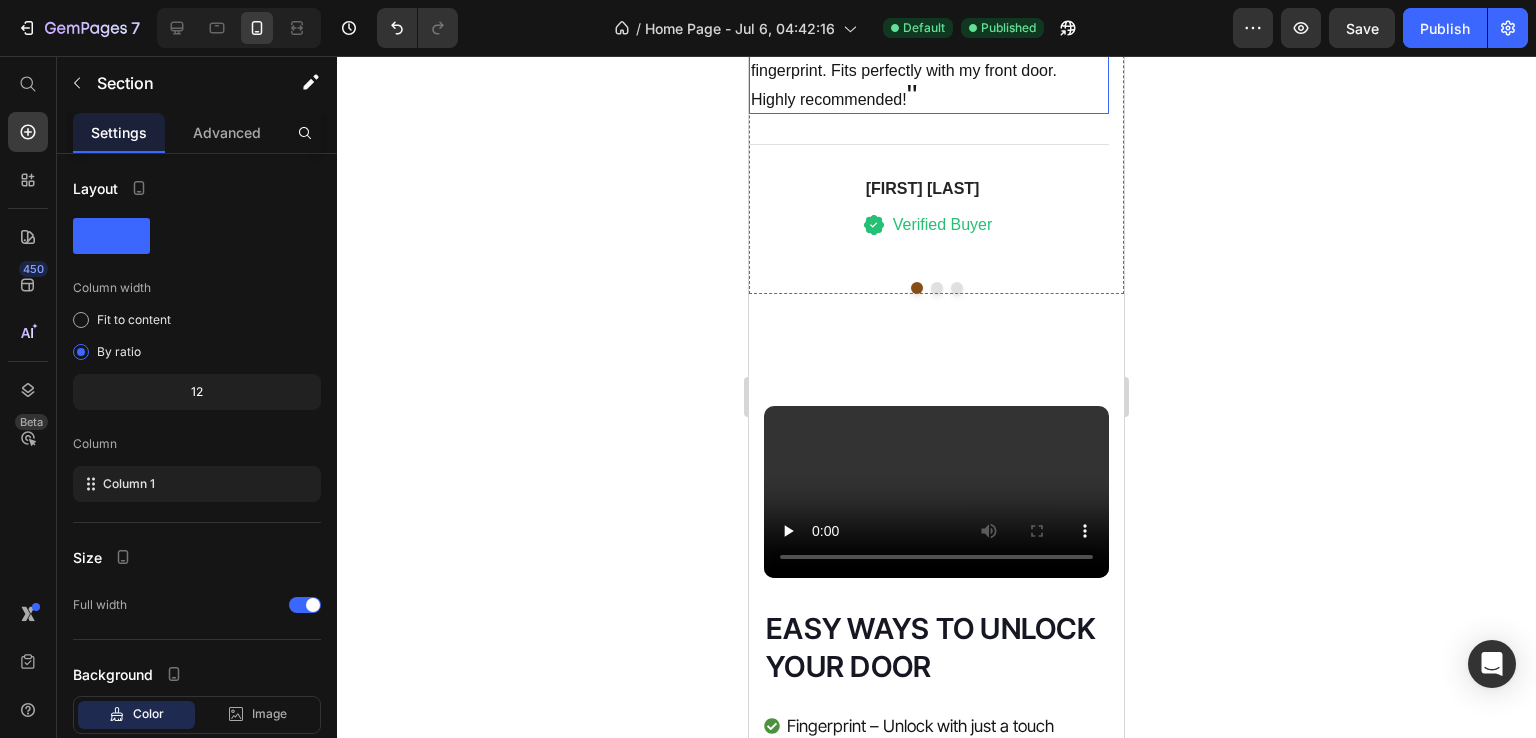 scroll, scrollTop: 3996, scrollLeft: 0, axis: vertical 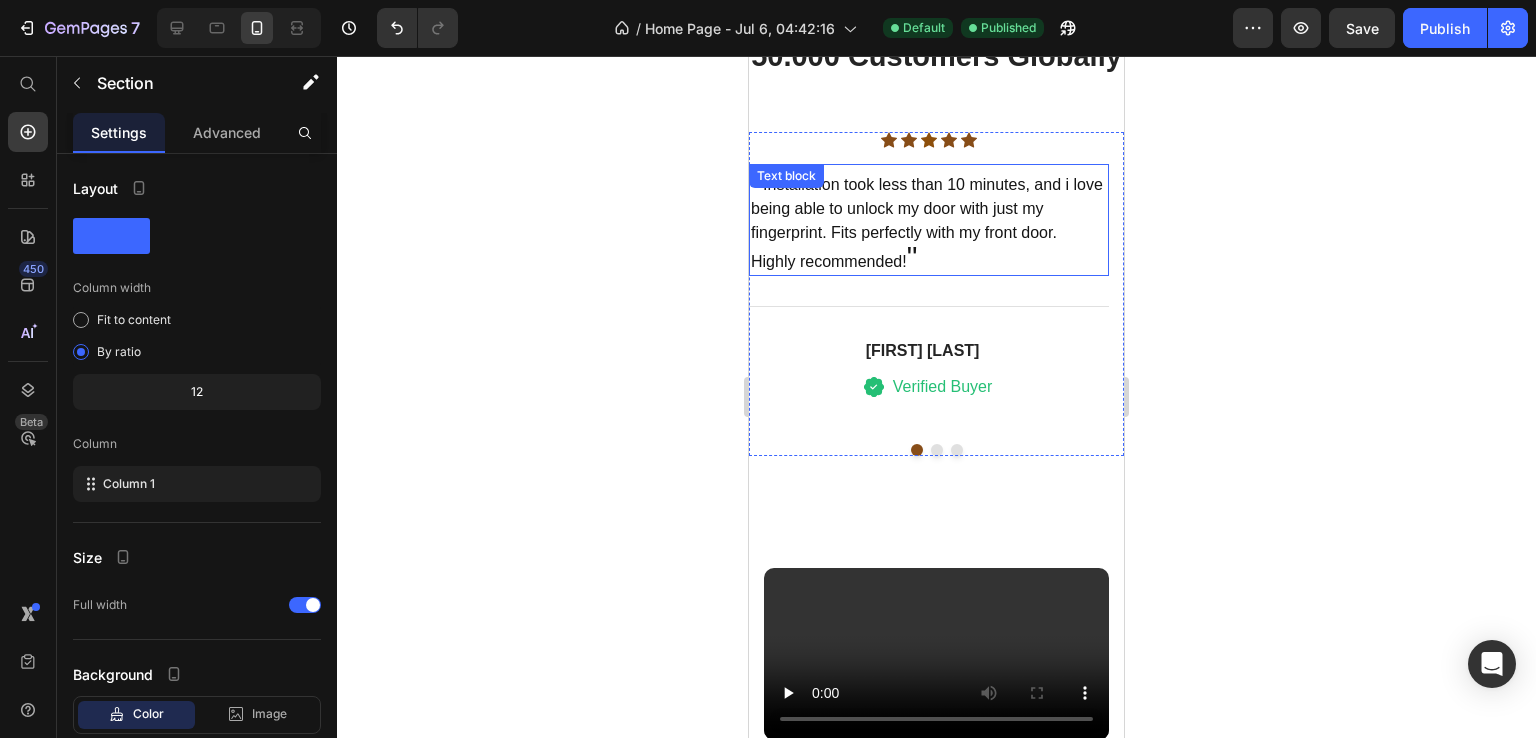 click on ""  Installation took less than 10 minutes, and i love being able to unlock my door with just my fingerprint. Fits perfectly with my front door. Highly recommended!  " Text block" at bounding box center (929, 220) 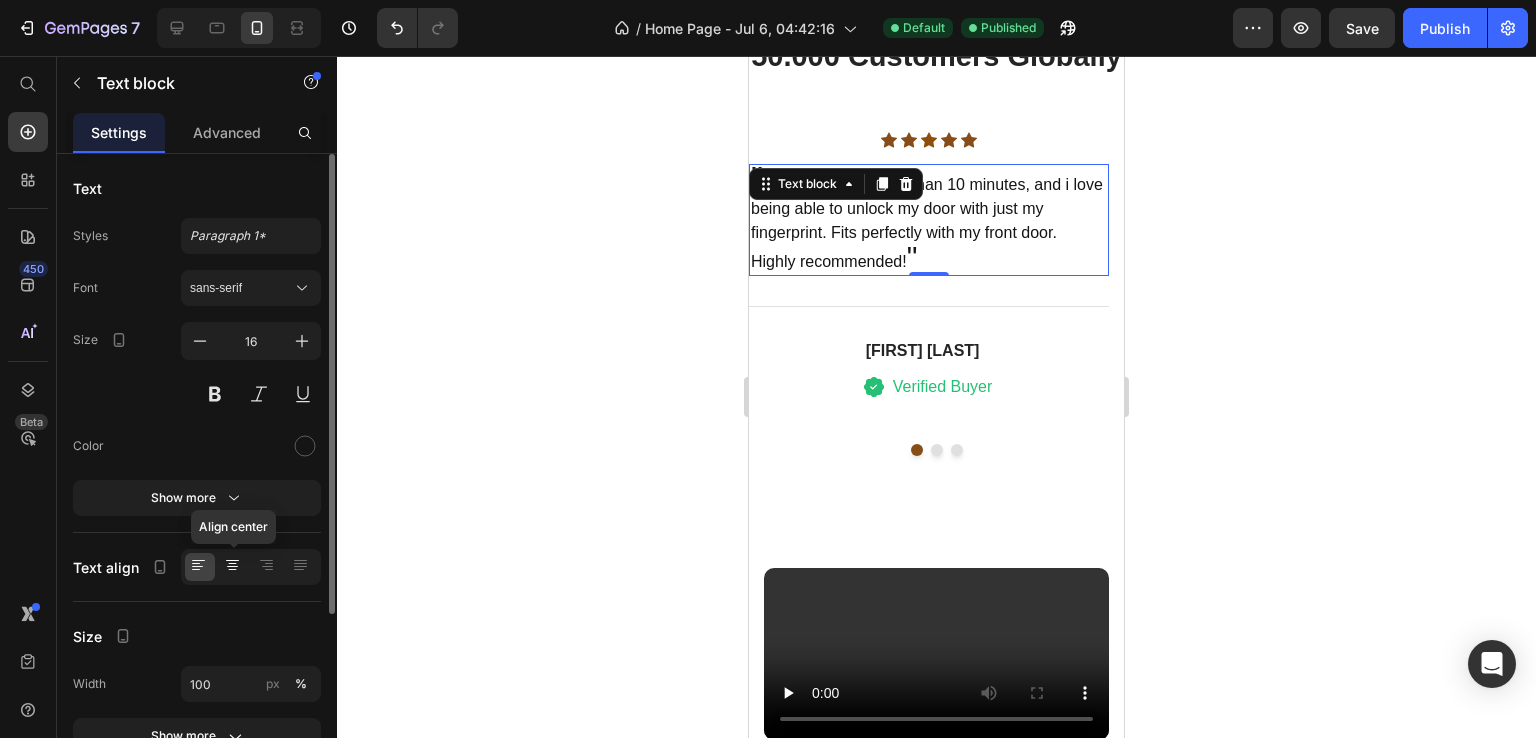 click 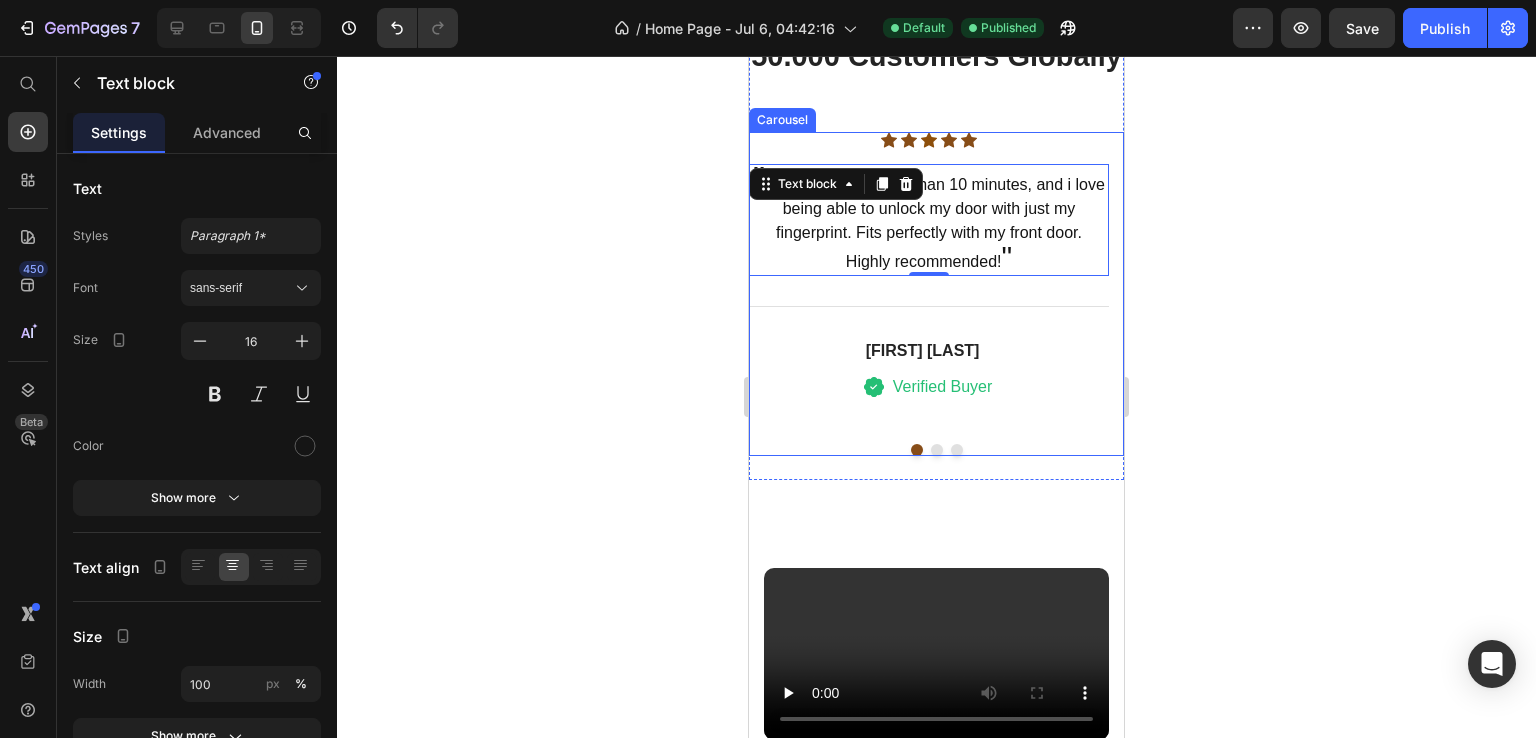 click at bounding box center (937, 450) 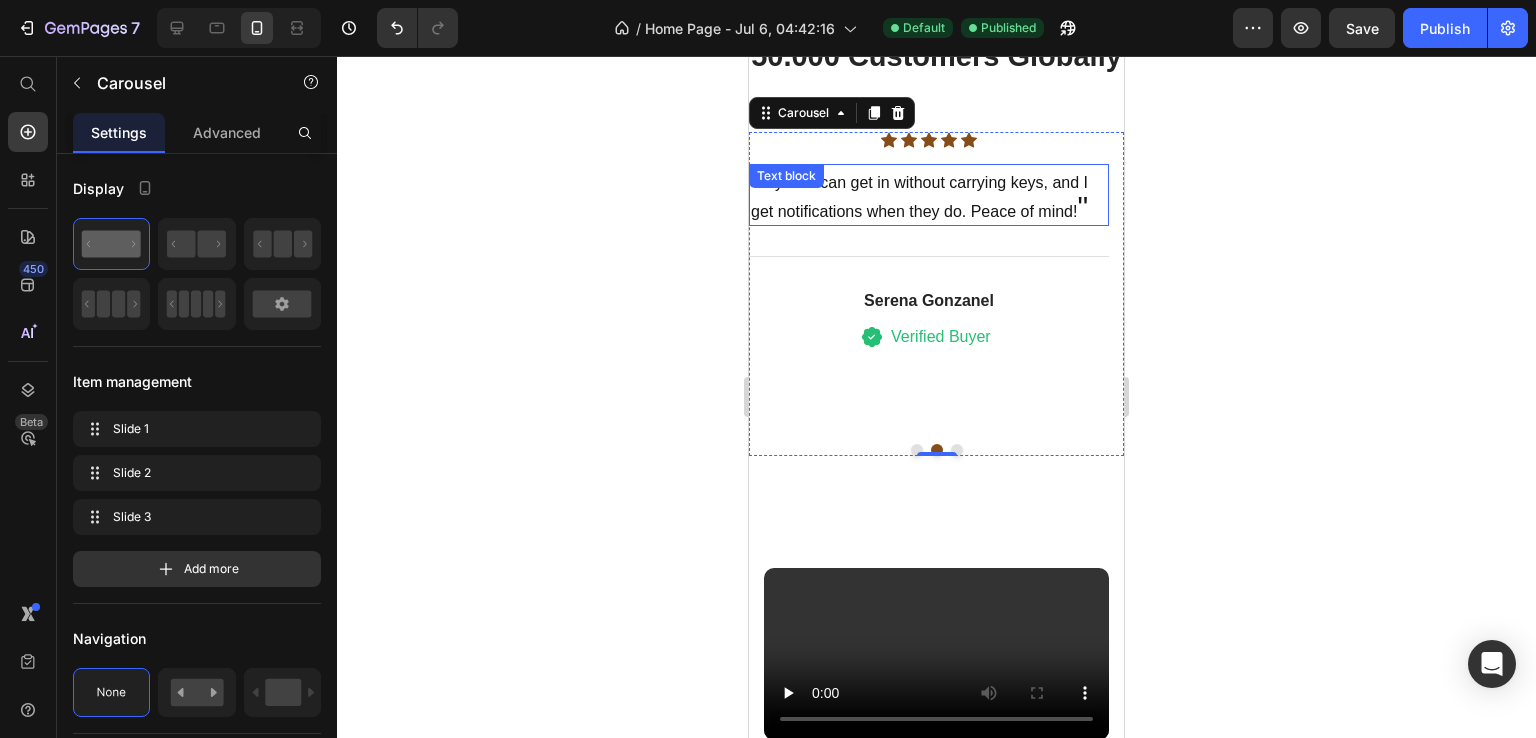 click on ""  My kids can get in without carrying keys, and I get notifications when they do. Peace of mind!  " Text block" at bounding box center (929, 195) 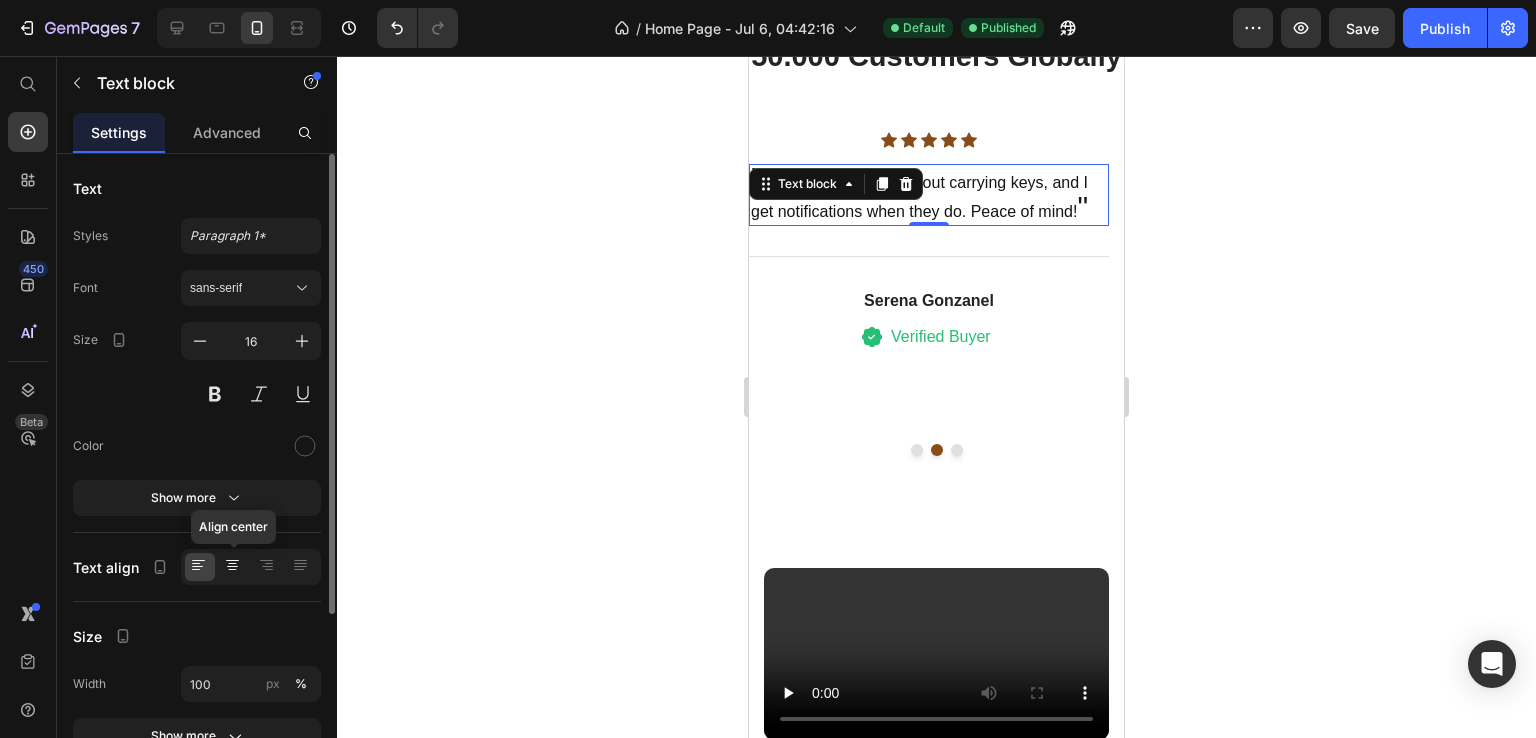 click 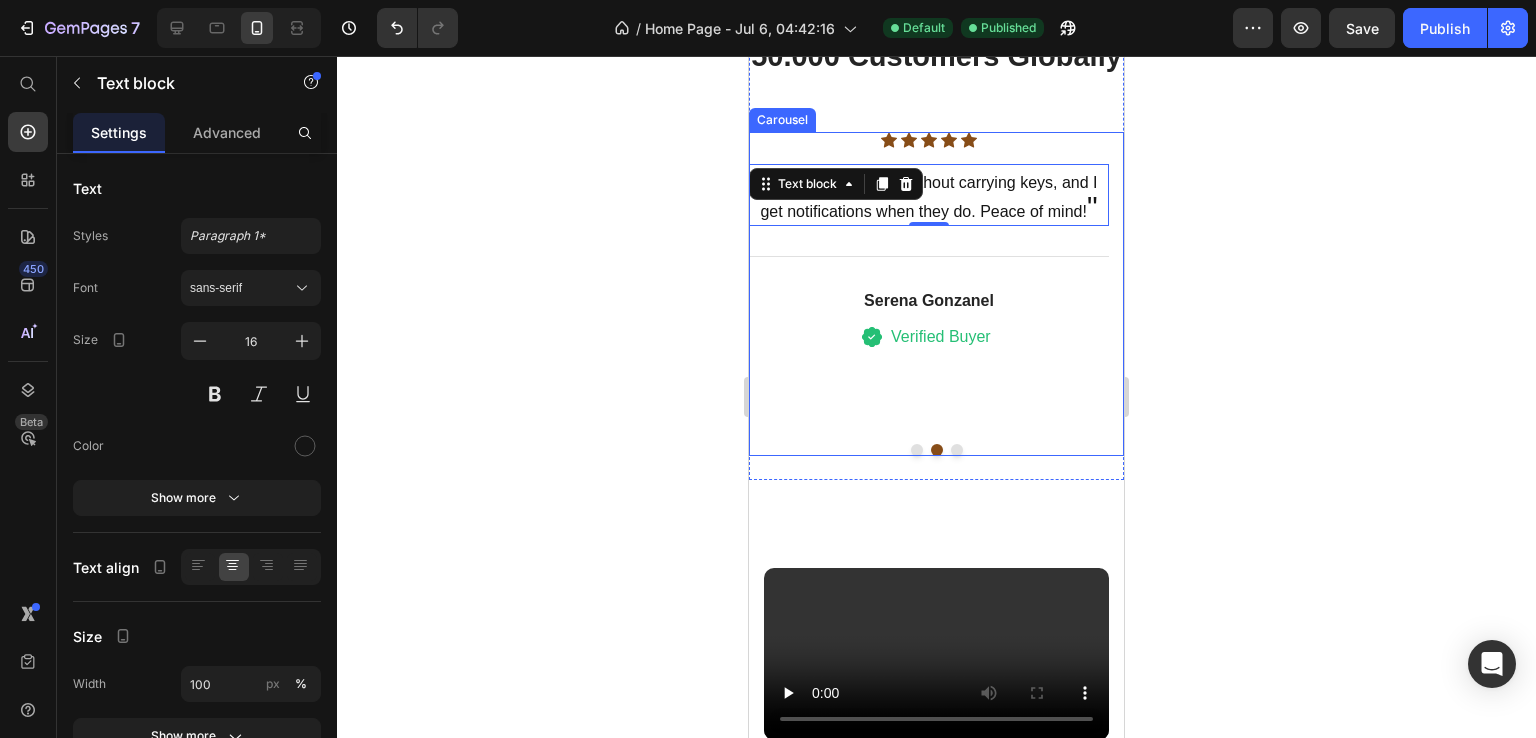 click at bounding box center [957, 450] 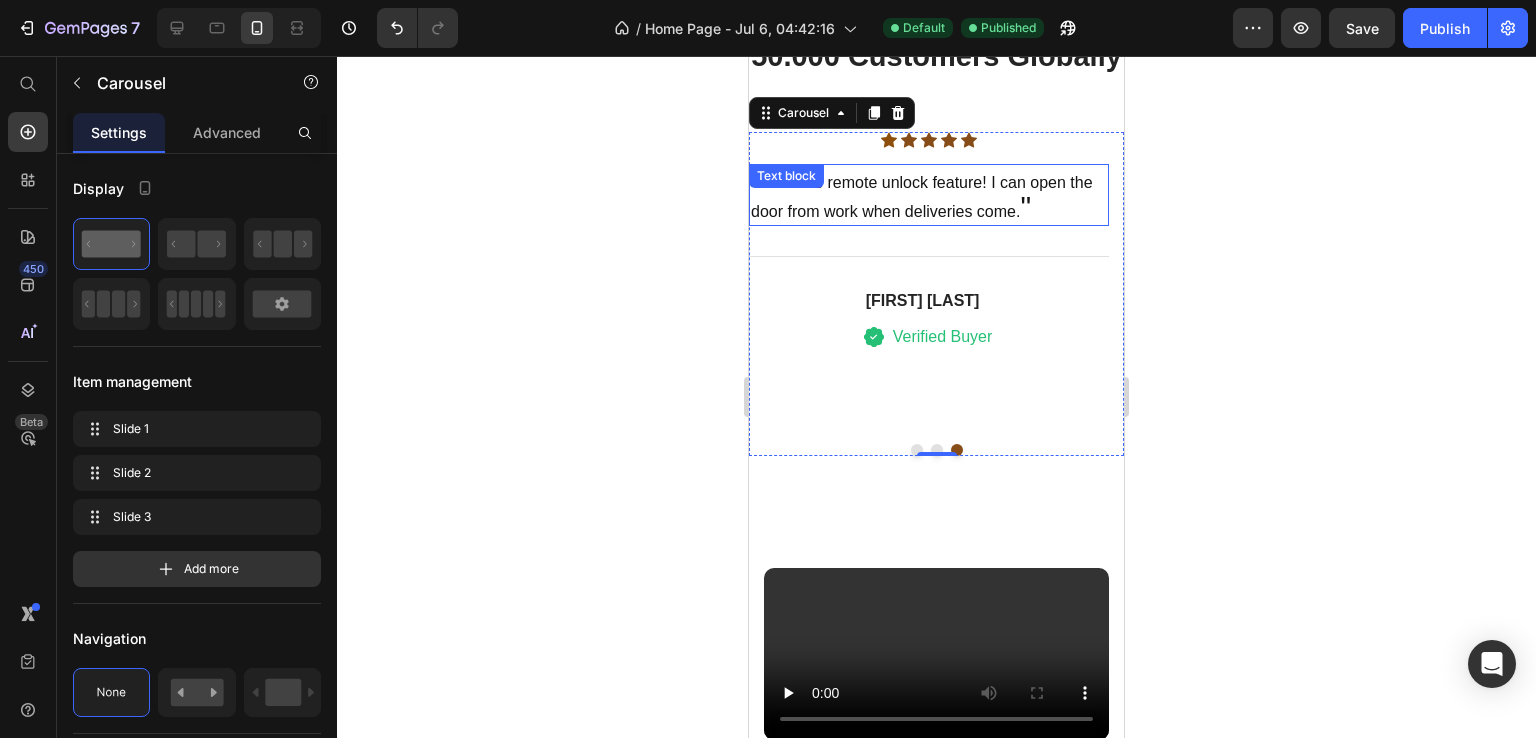 click on ""  Love the remote unlock feature! I can open the door from work when deliveries come.  " Text block" at bounding box center (929, 195) 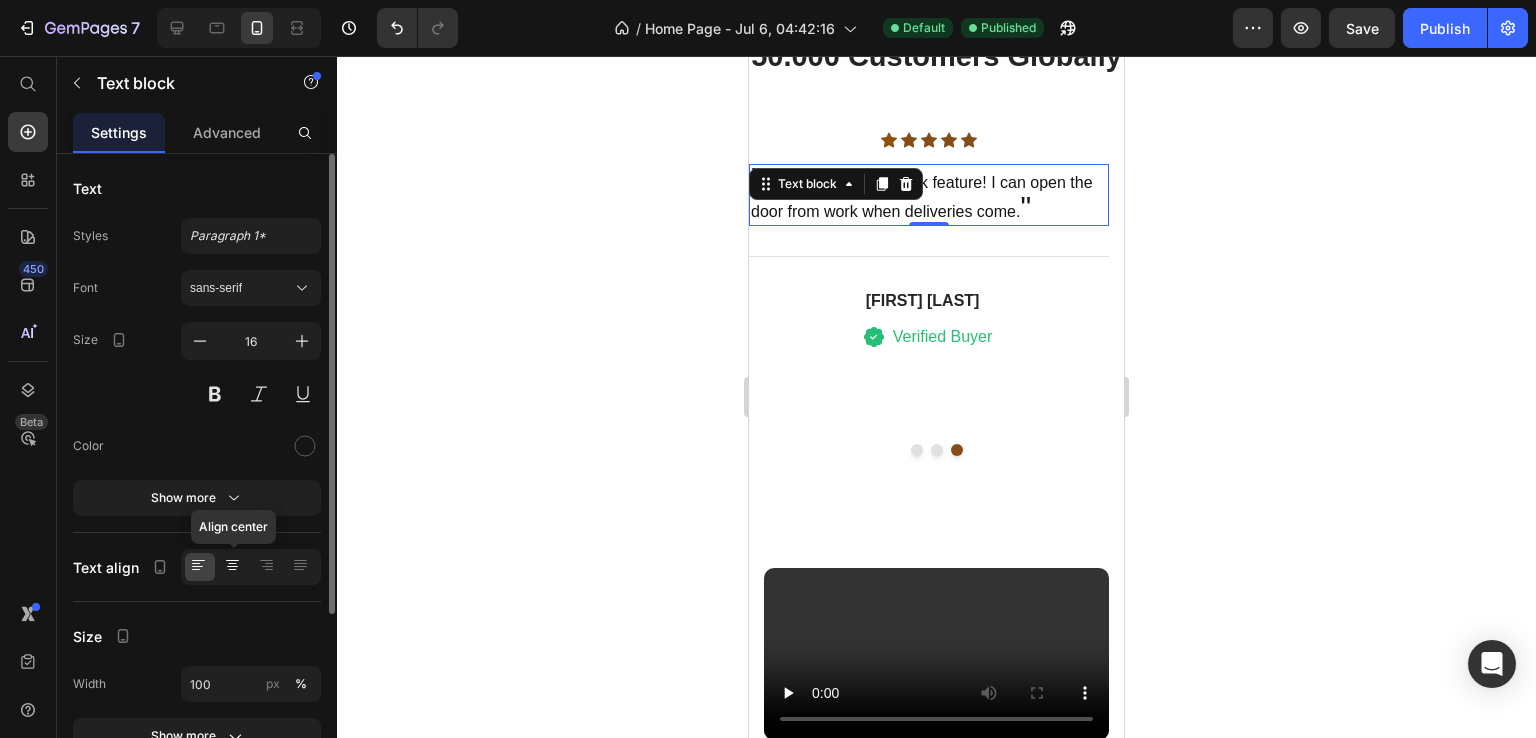click 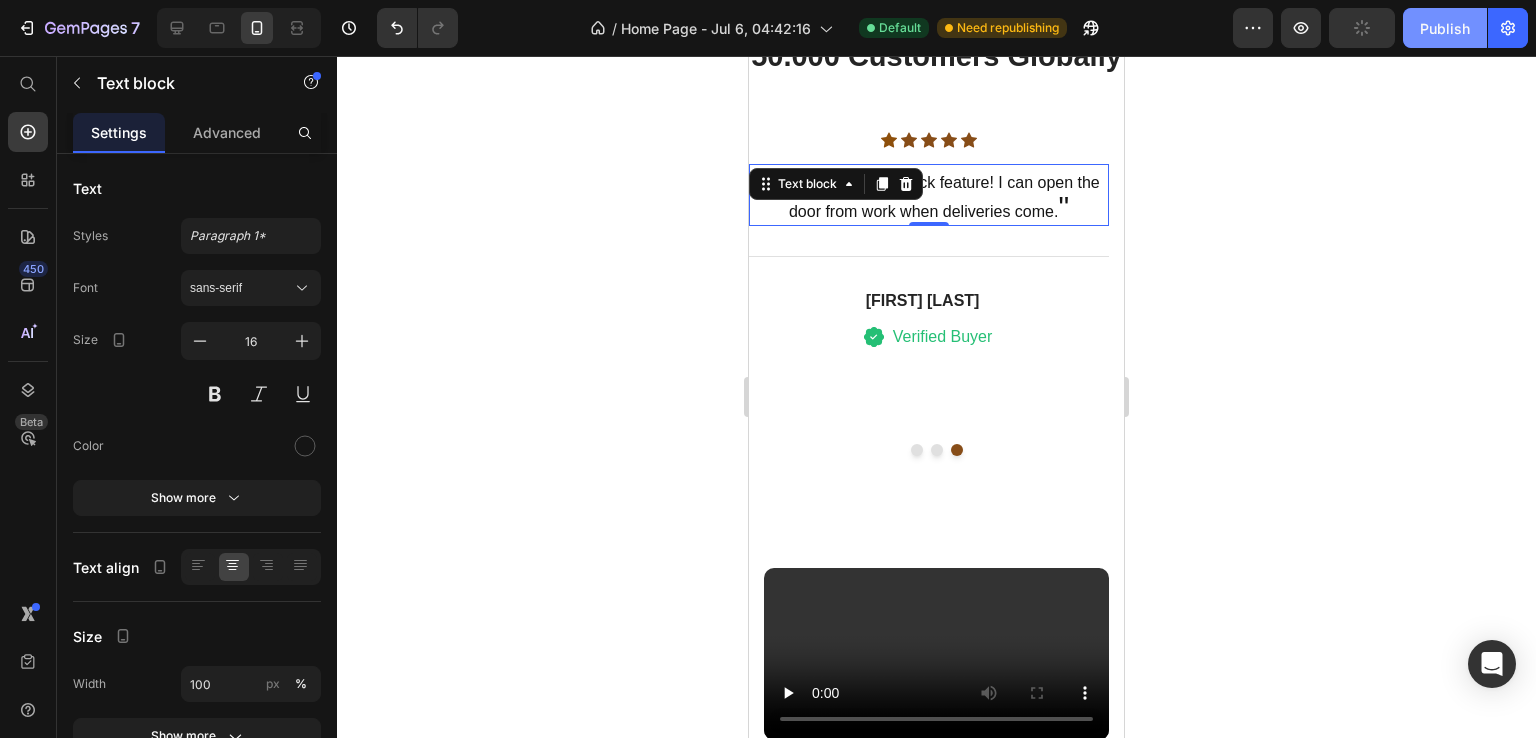 click on "Publish" at bounding box center [1445, 28] 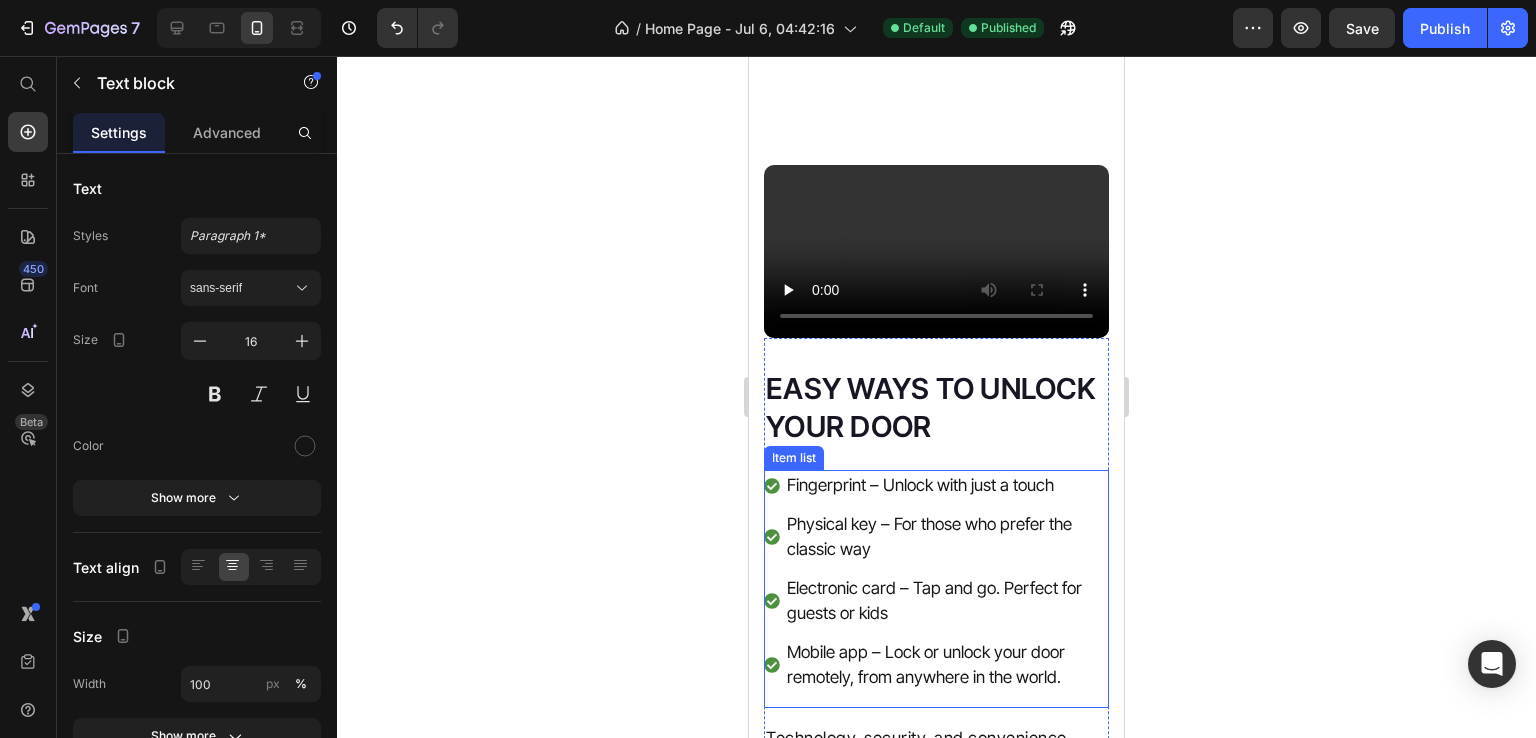 scroll, scrollTop: 5082, scrollLeft: 0, axis: vertical 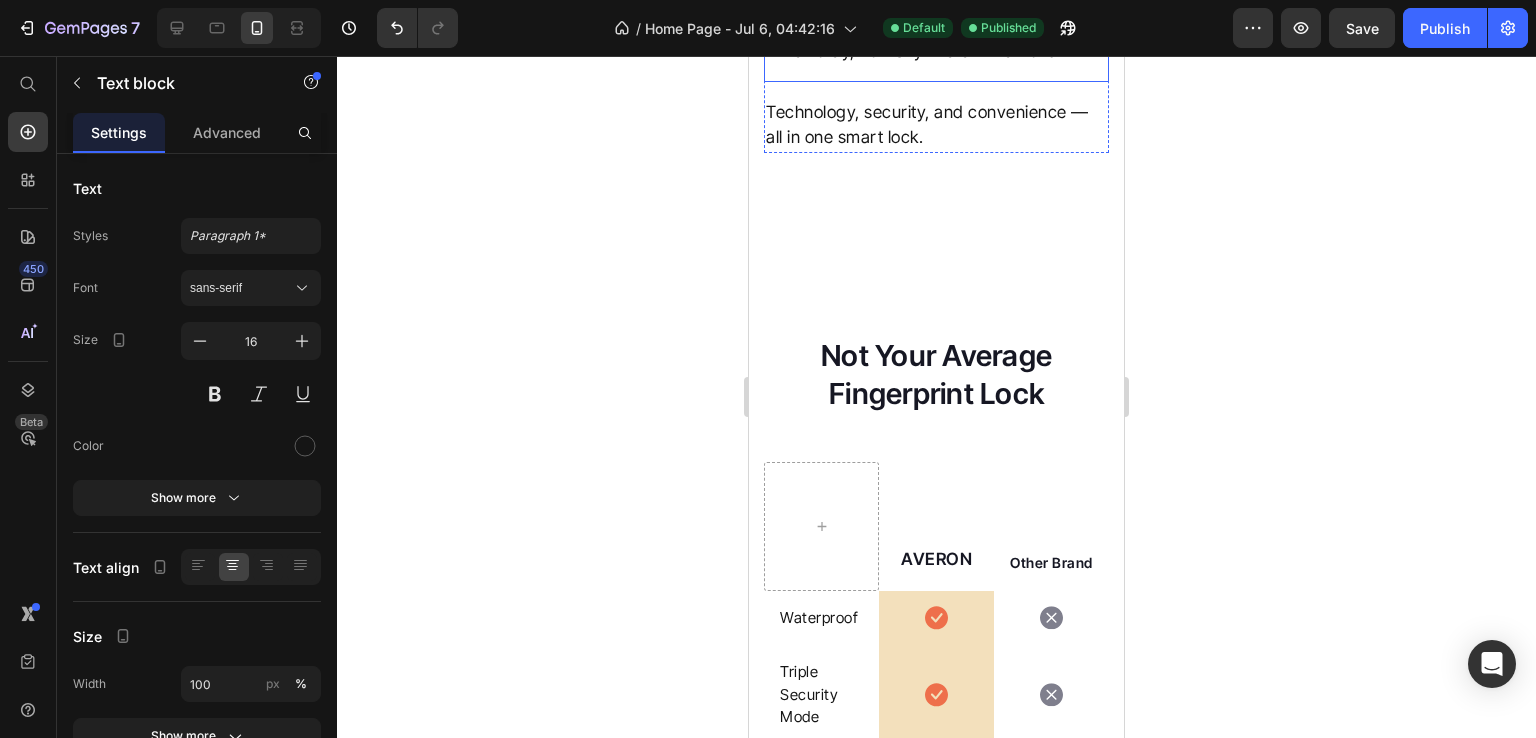click on "Fingerprint – Unlock with just a touch" at bounding box center [946, -140] 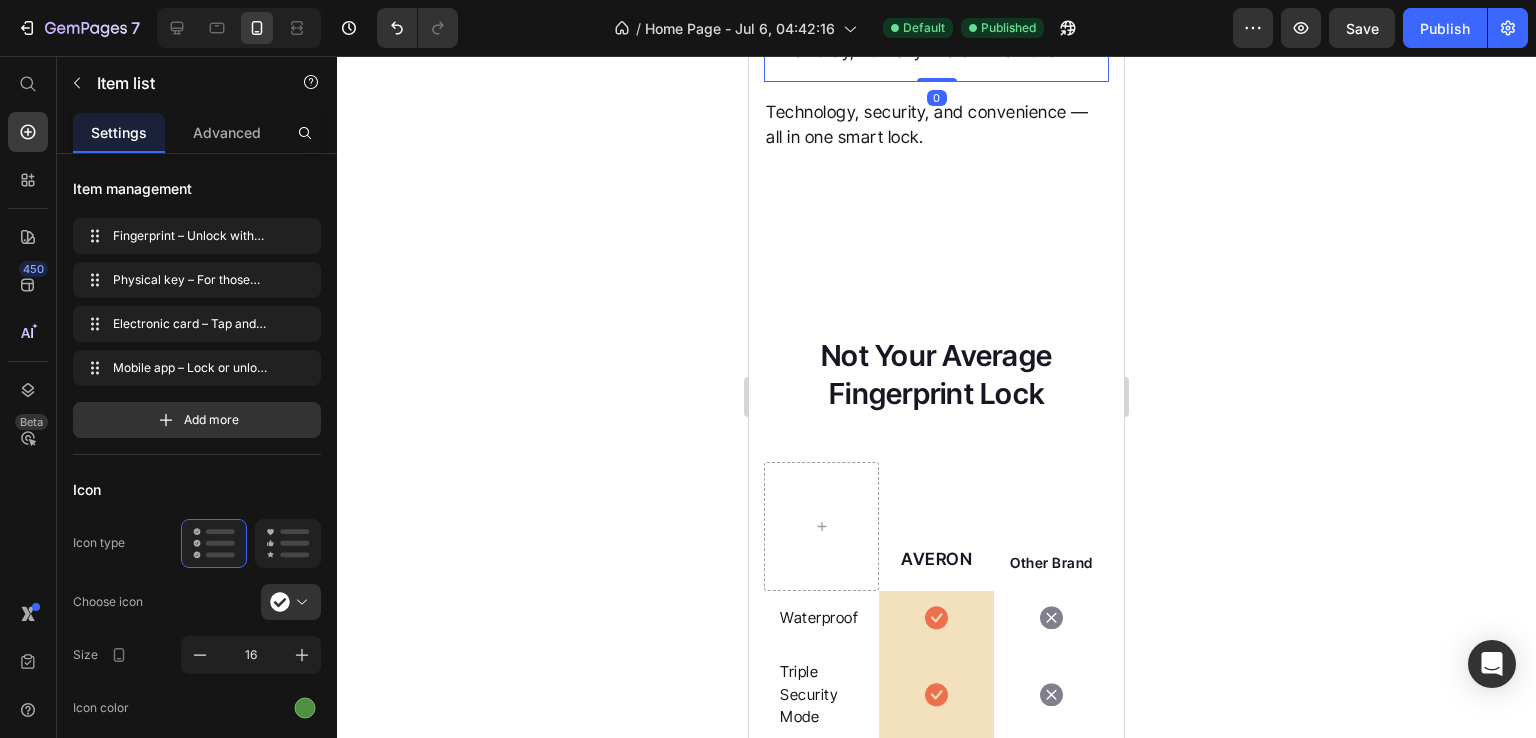 click on "Fingerprint – Unlock with just a touch" at bounding box center (946, -140) 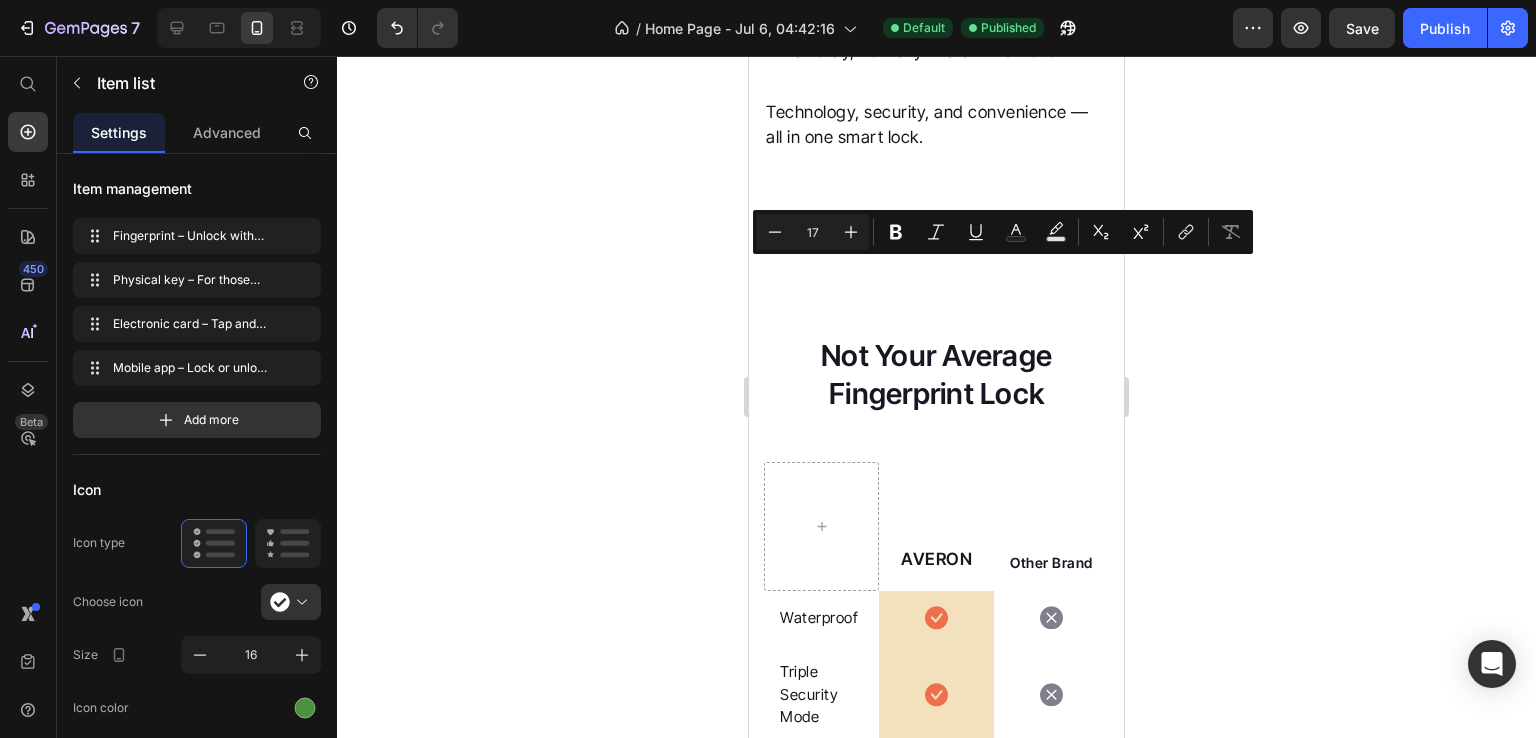 drag, startPoint x: 867, startPoint y: 277, endPoint x: 792, endPoint y: 281, distance: 75.10659 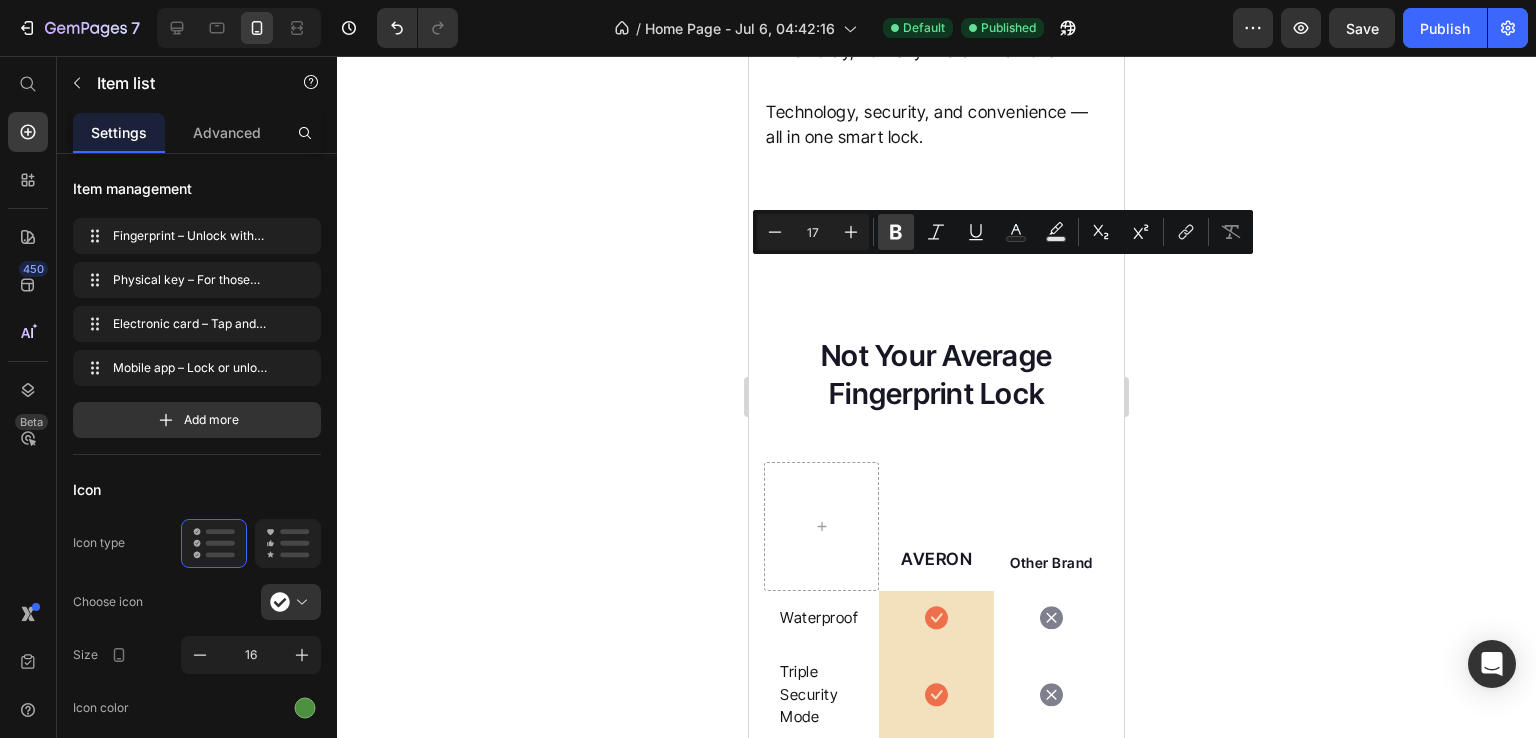 click 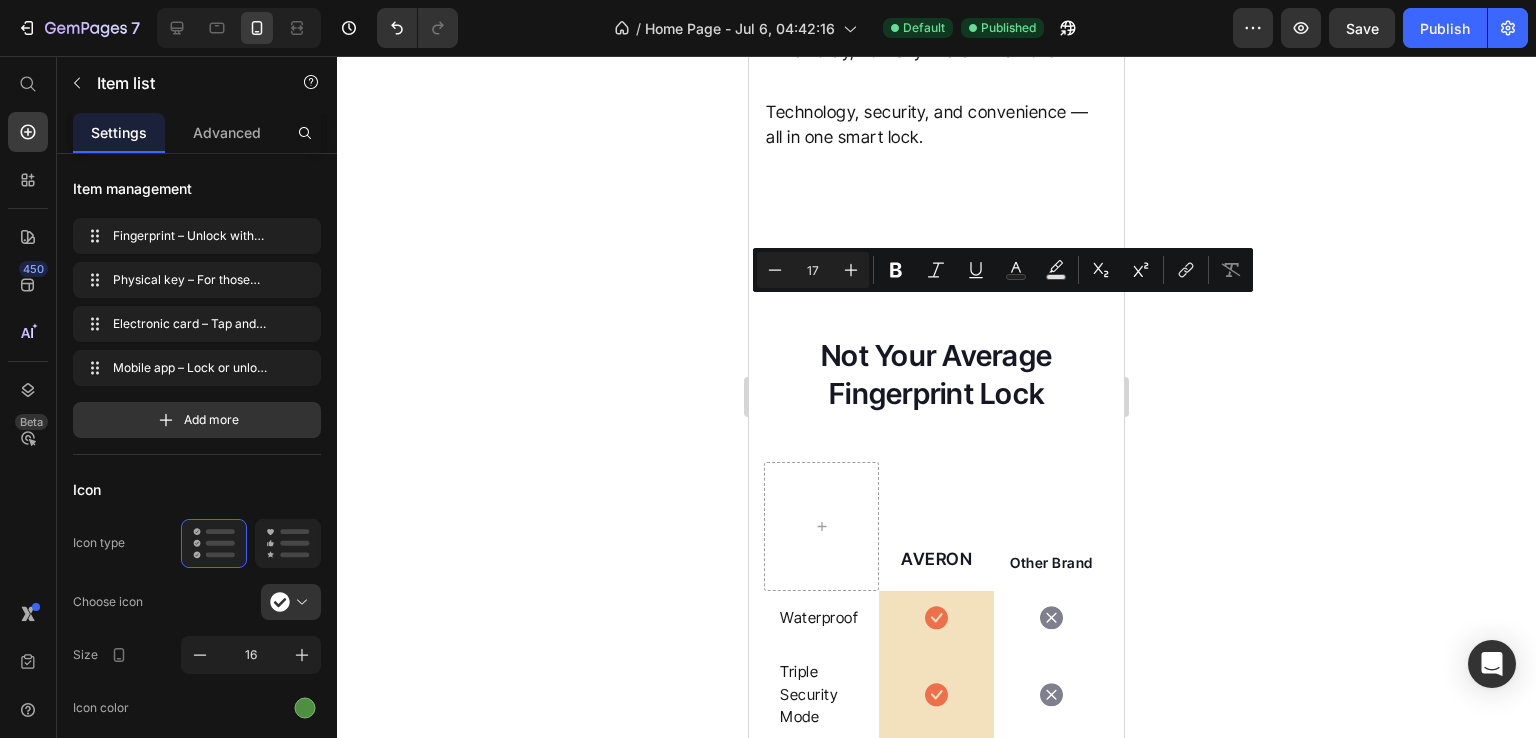 drag, startPoint x: 875, startPoint y: 310, endPoint x: 787, endPoint y: 316, distance: 88.20431 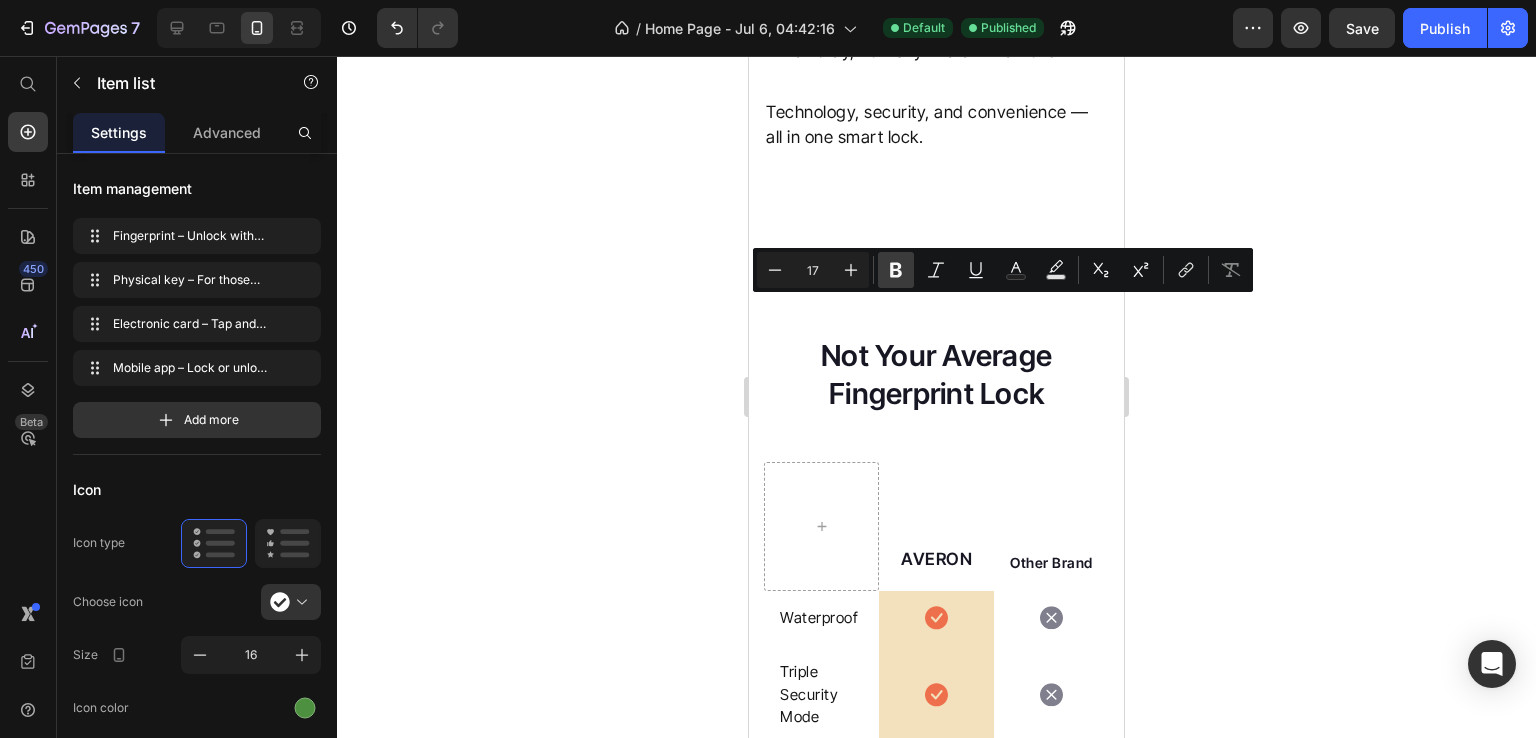 click on "Bold" at bounding box center [896, 270] 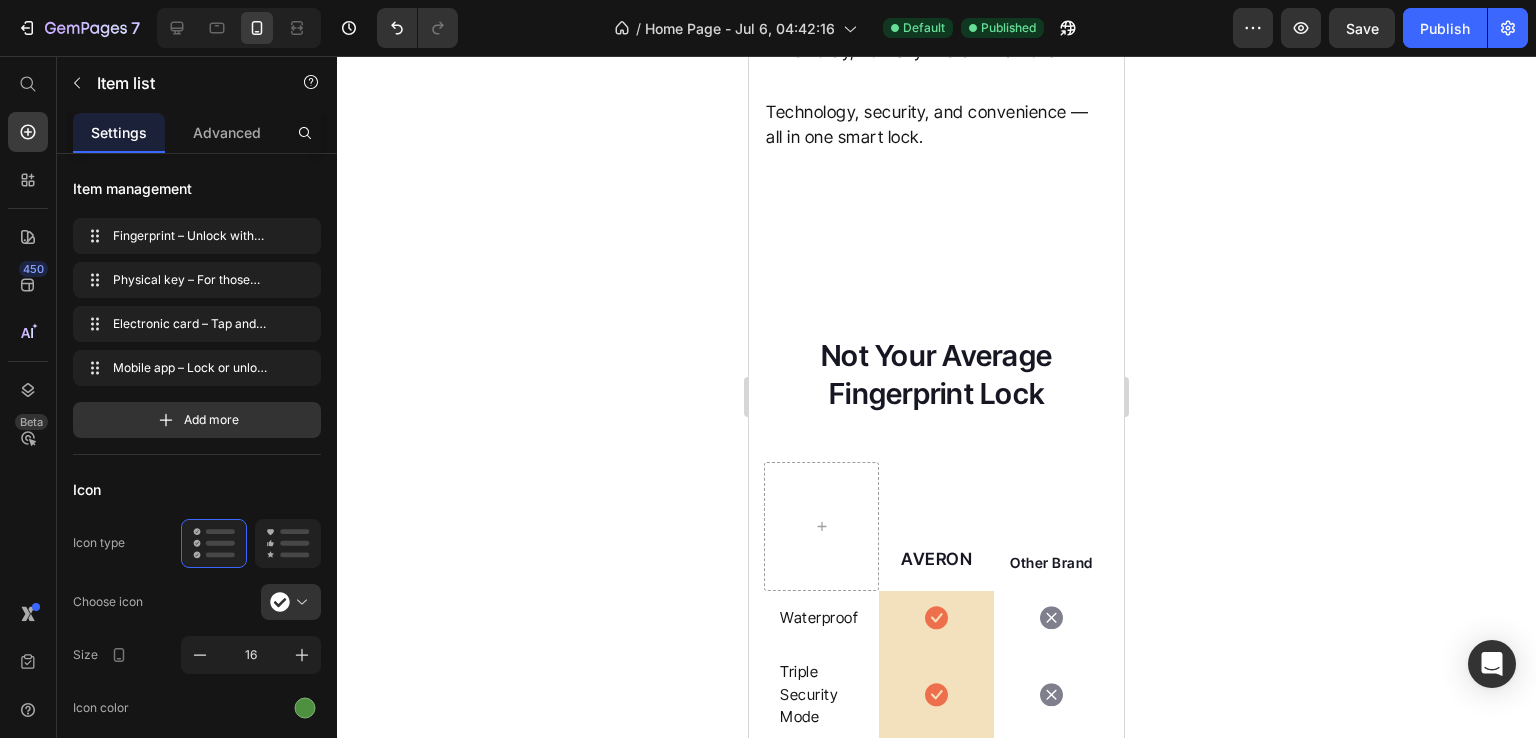 drag, startPoint x: 900, startPoint y: 375, endPoint x: 788, endPoint y: 377, distance: 112.01785 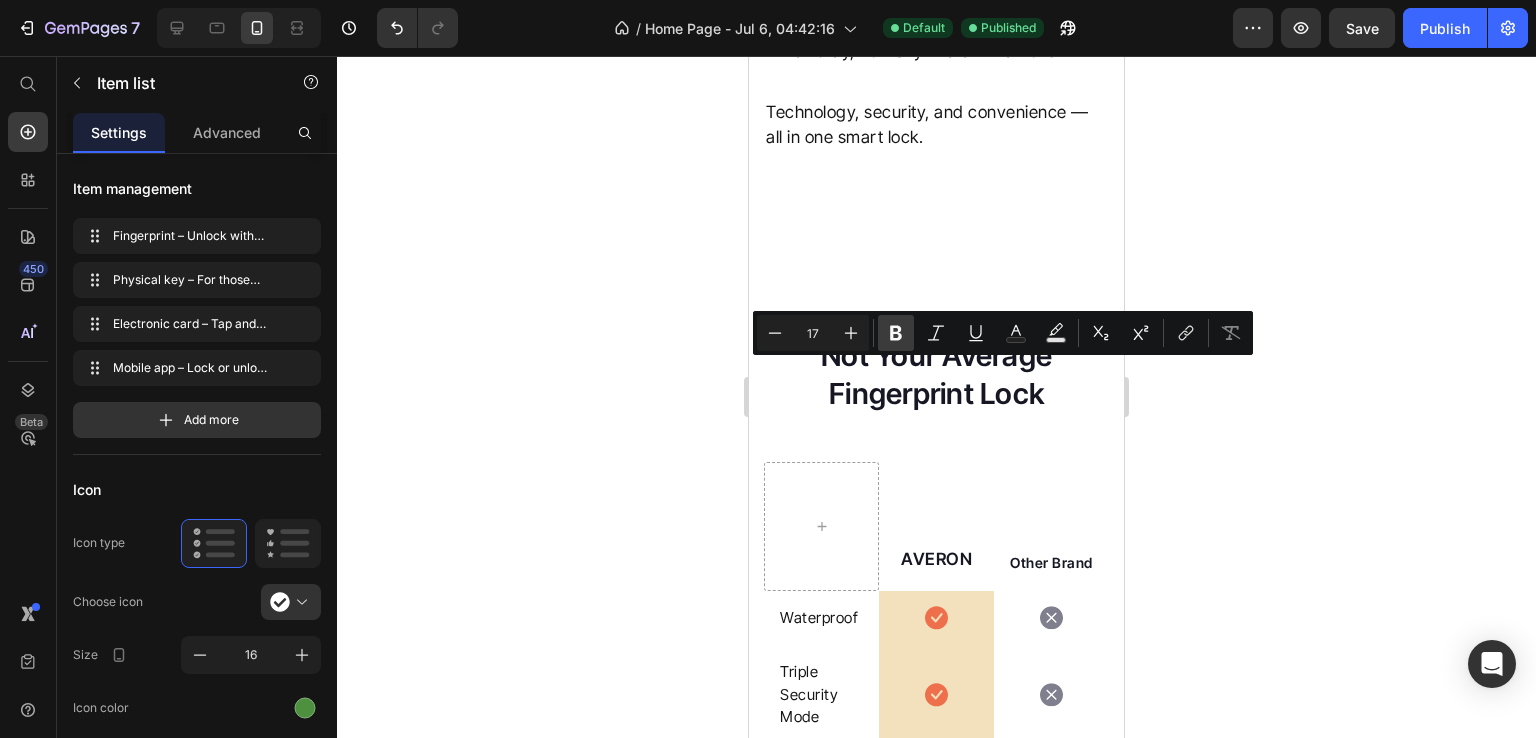 click 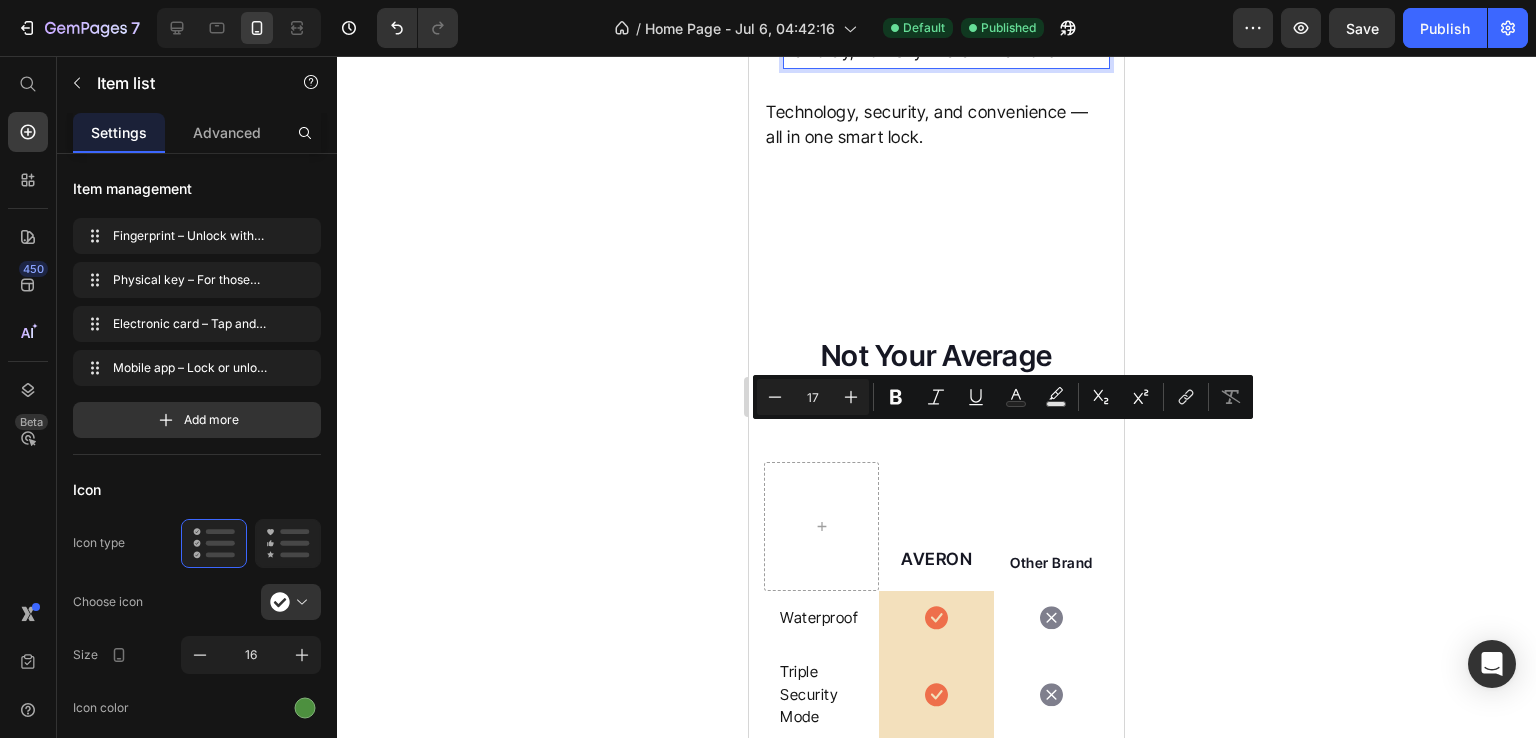 drag, startPoint x: 867, startPoint y: 440, endPoint x: 788, endPoint y: 441, distance: 79.00633 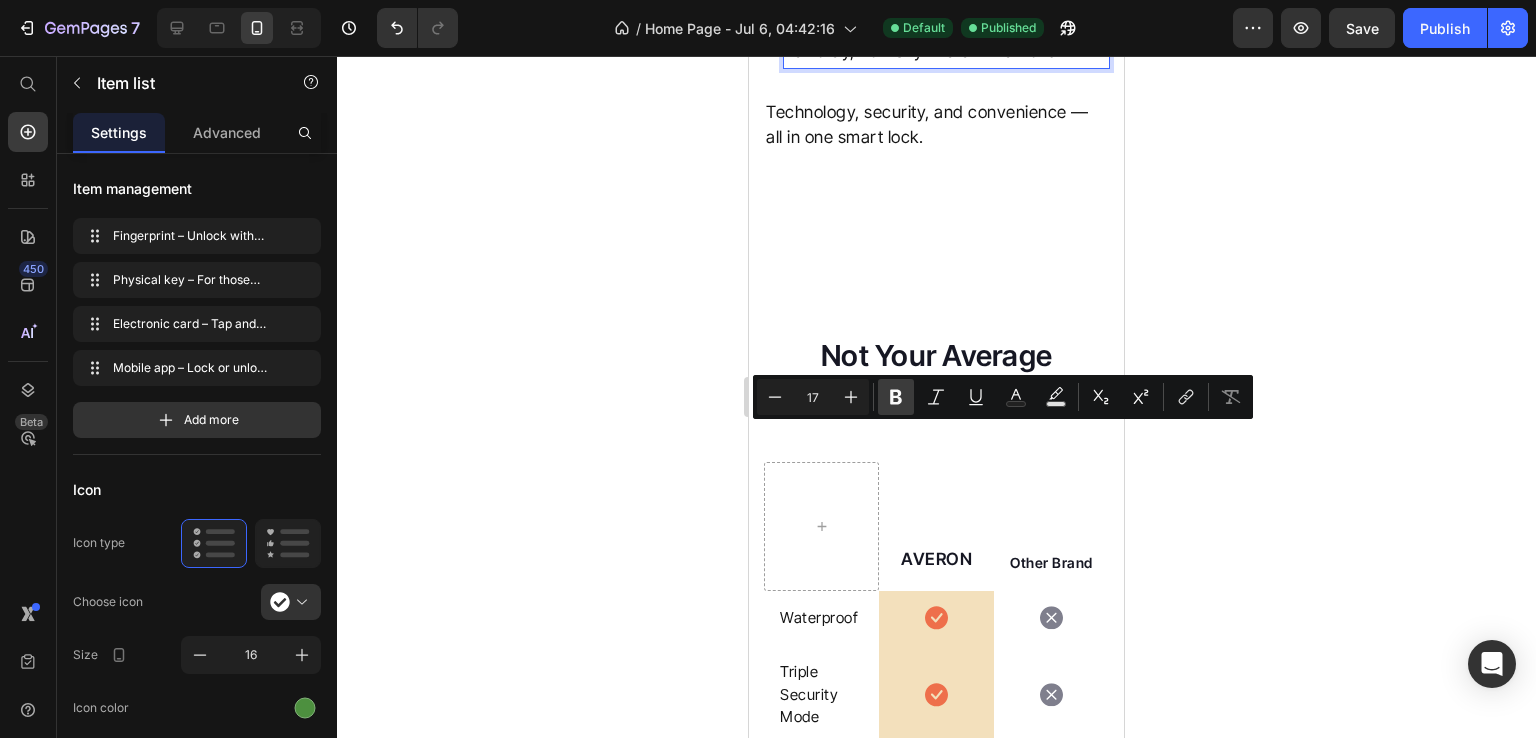 click 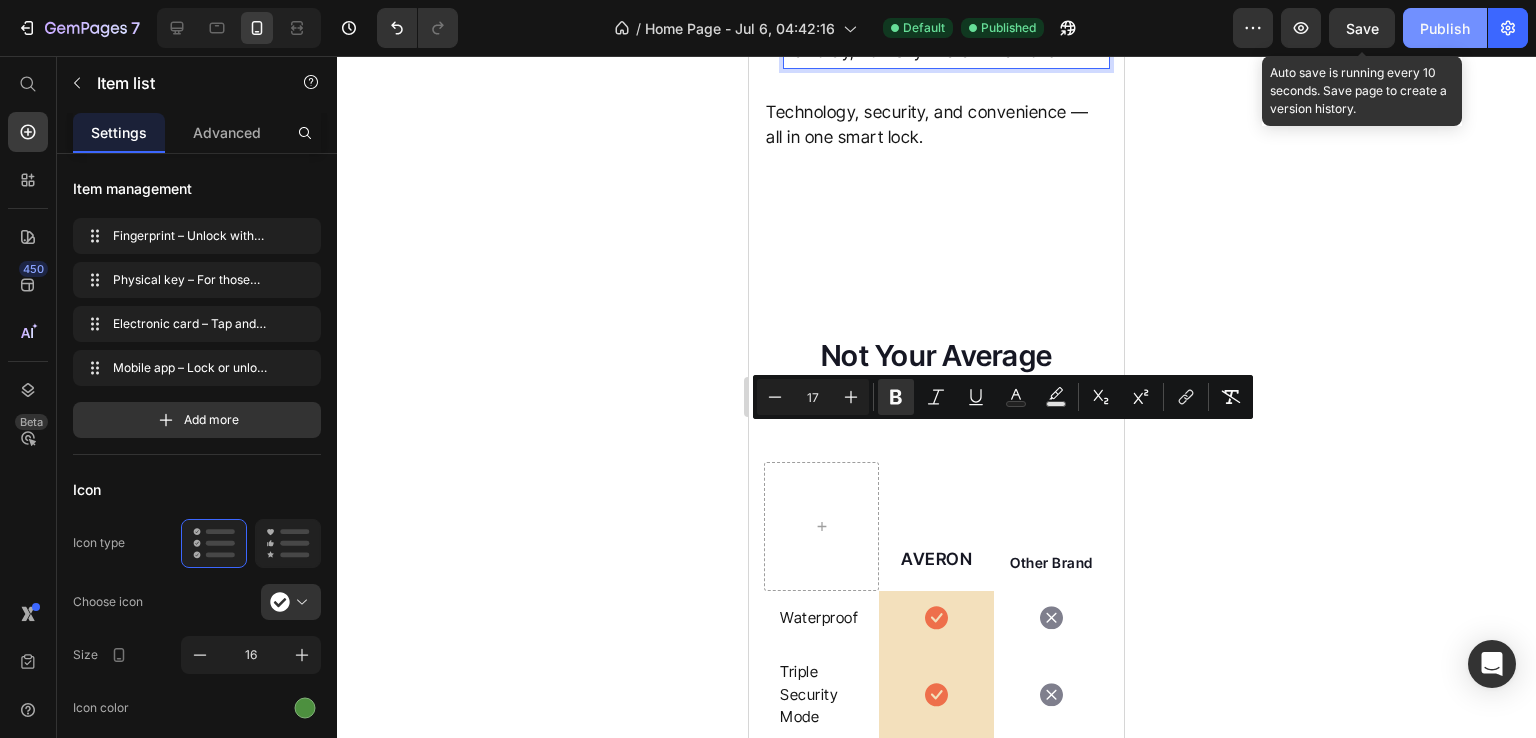 click on "Publish" 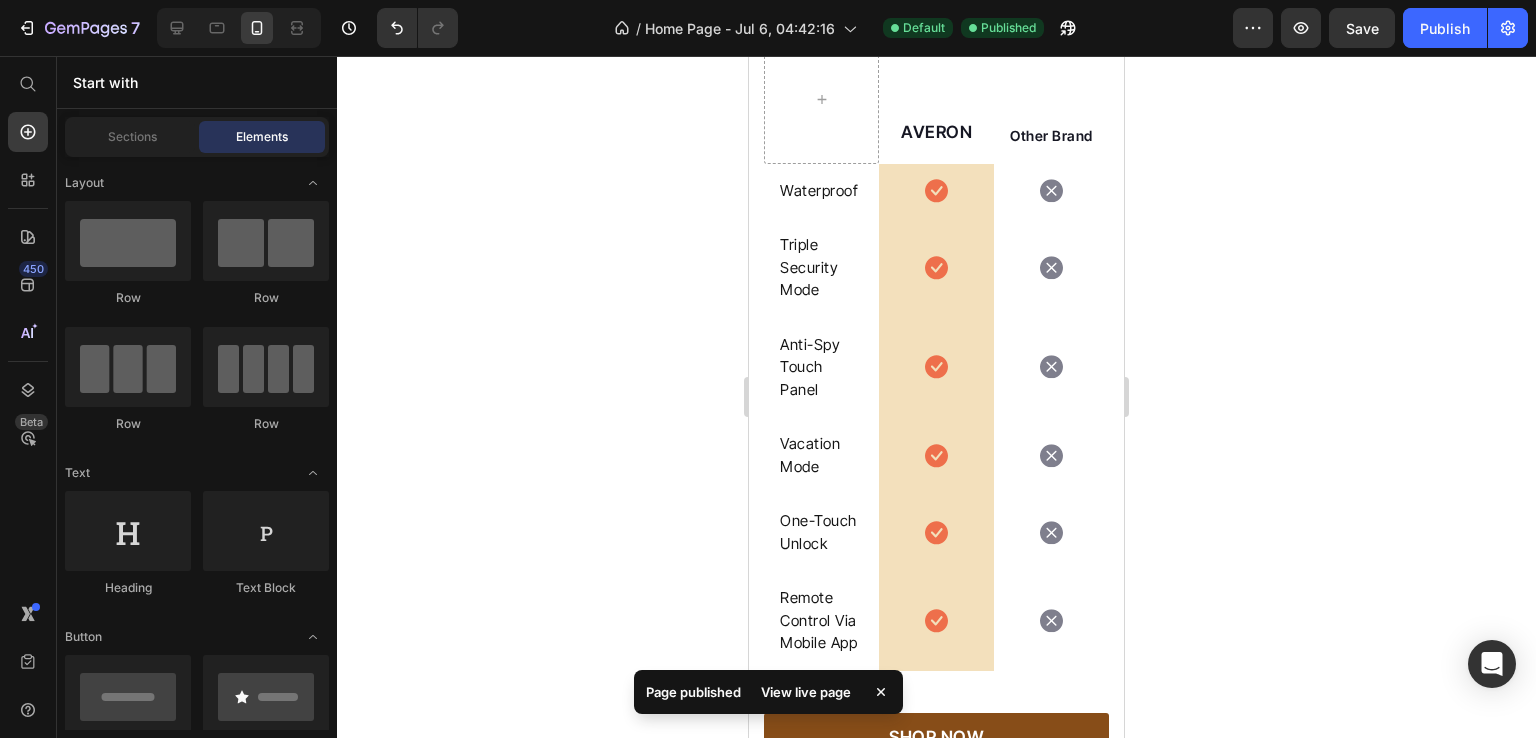 scroll, scrollTop: 5503, scrollLeft: 0, axis: vertical 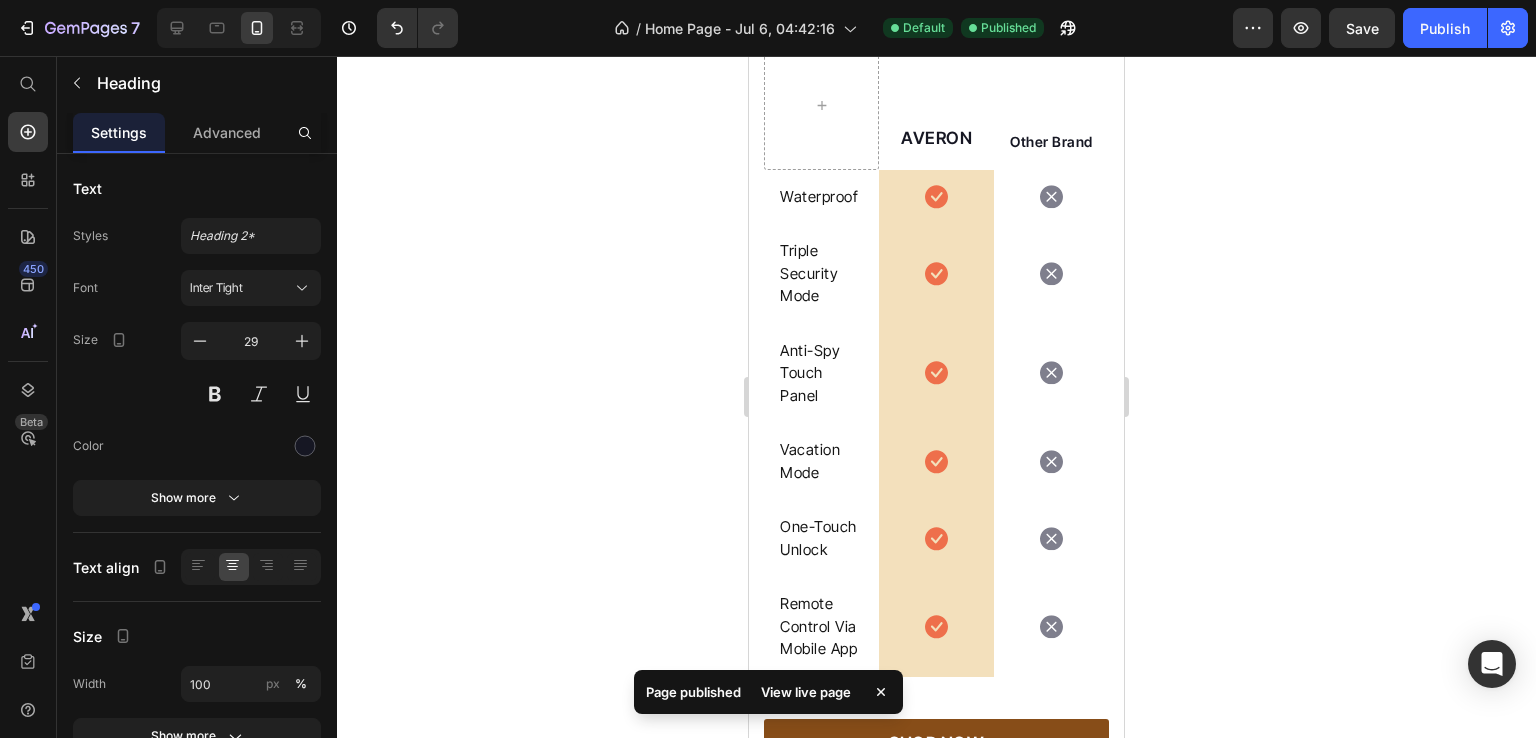 click on "Not Your Average Fingerprint Lock" at bounding box center [936, -47] 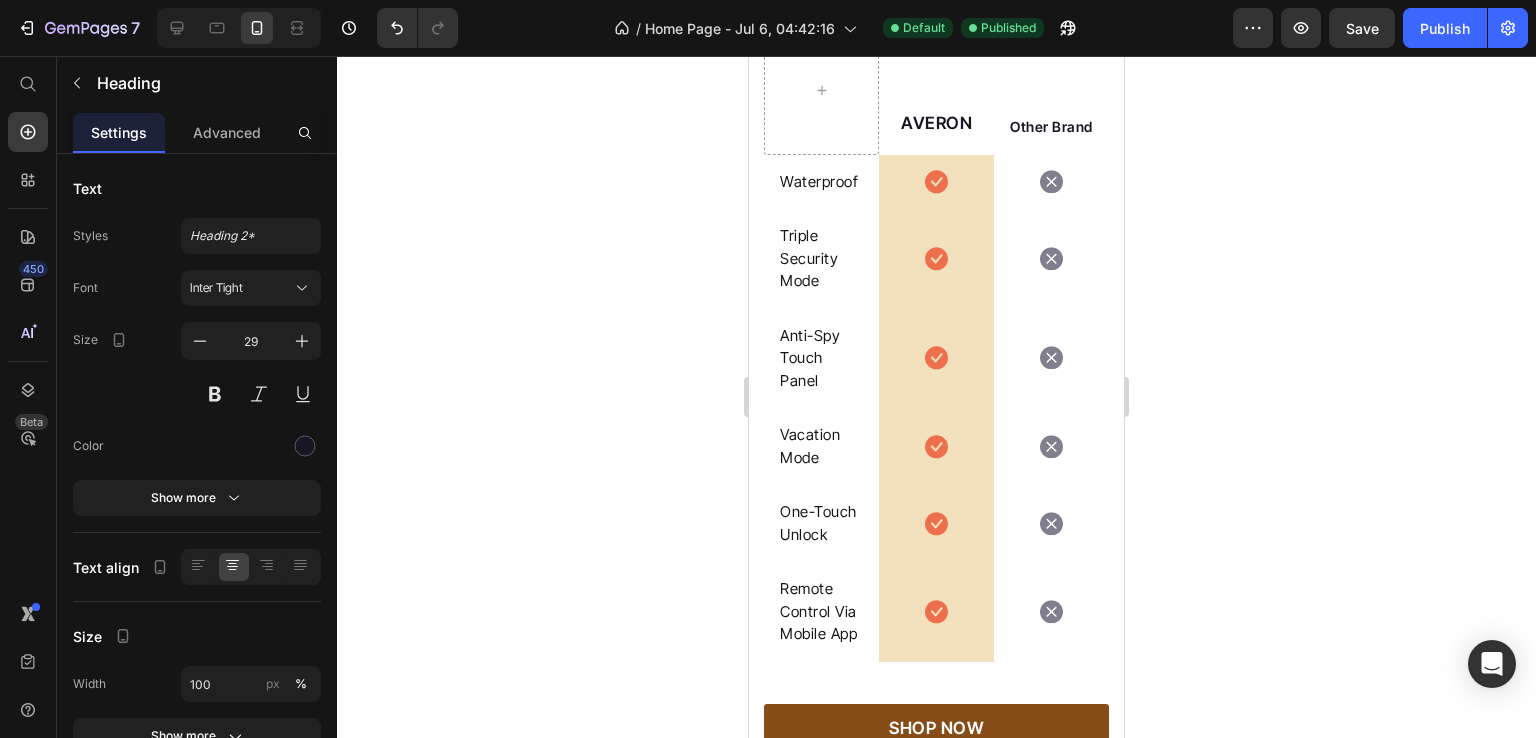 drag, startPoint x: 934, startPoint y: 418, endPoint x: 900, endPoint y: 369, distance: 59.64059 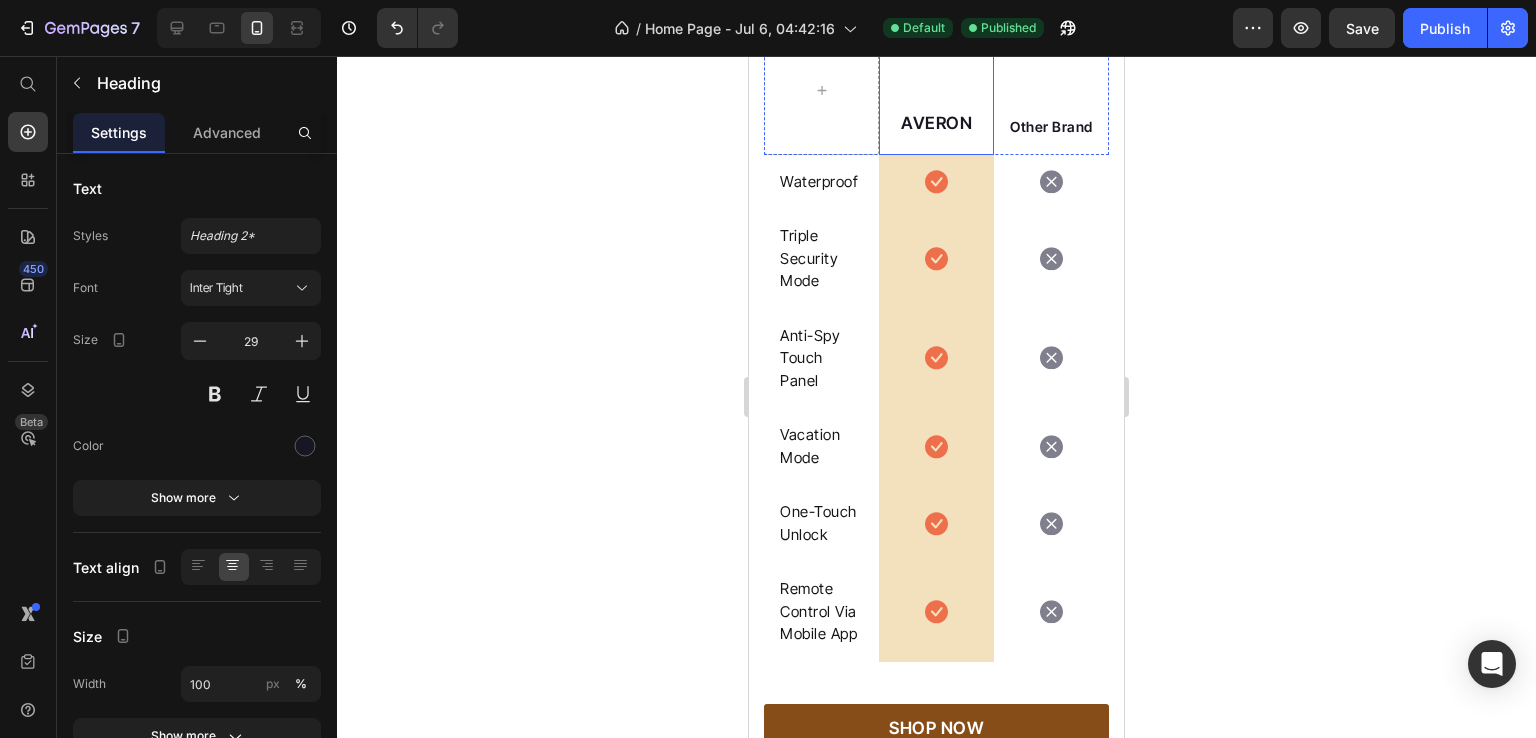 click on "AVERON Text block" at bounding box center (936, 90) 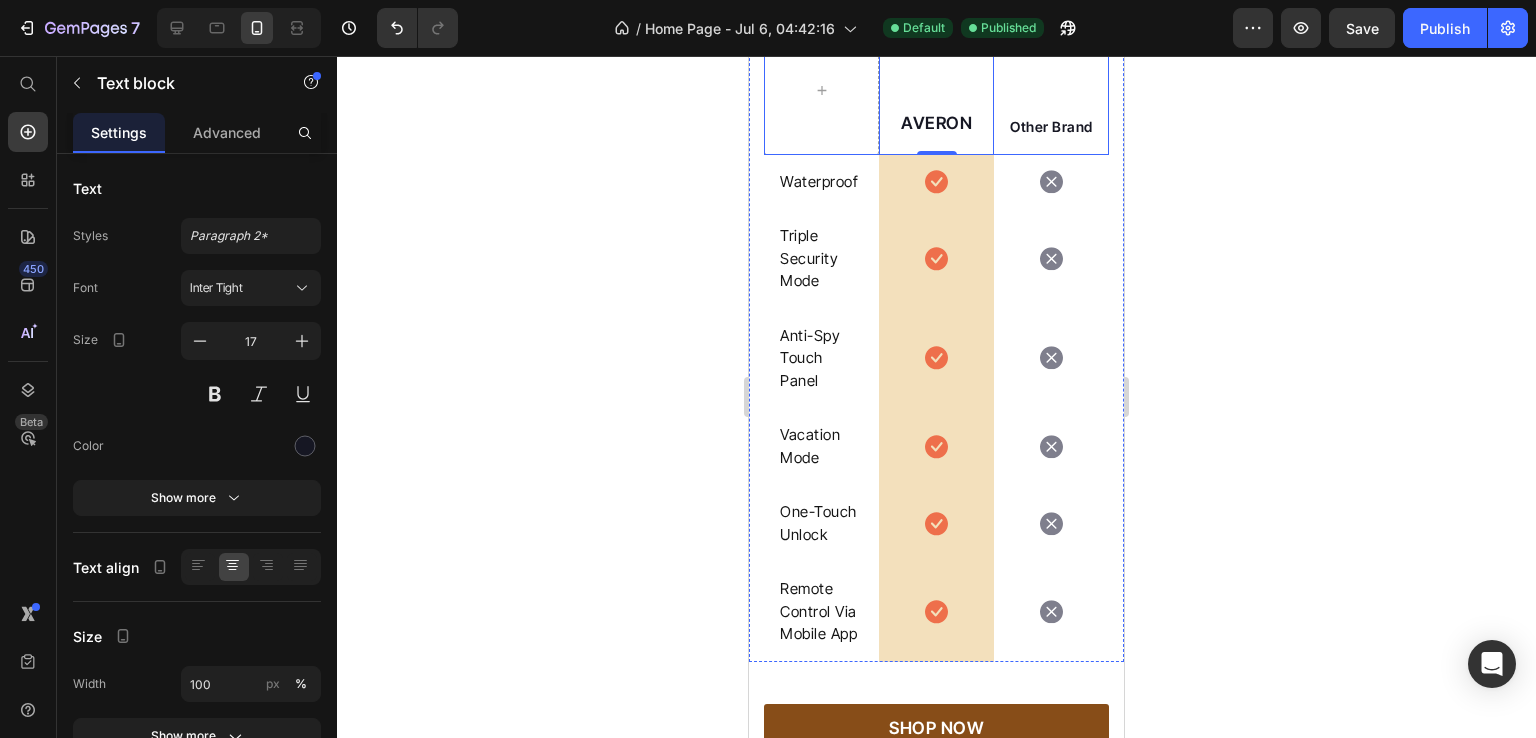 click on "AVERON Text block   0       Other Brand Text block Row" at bounding box center (936, 74) 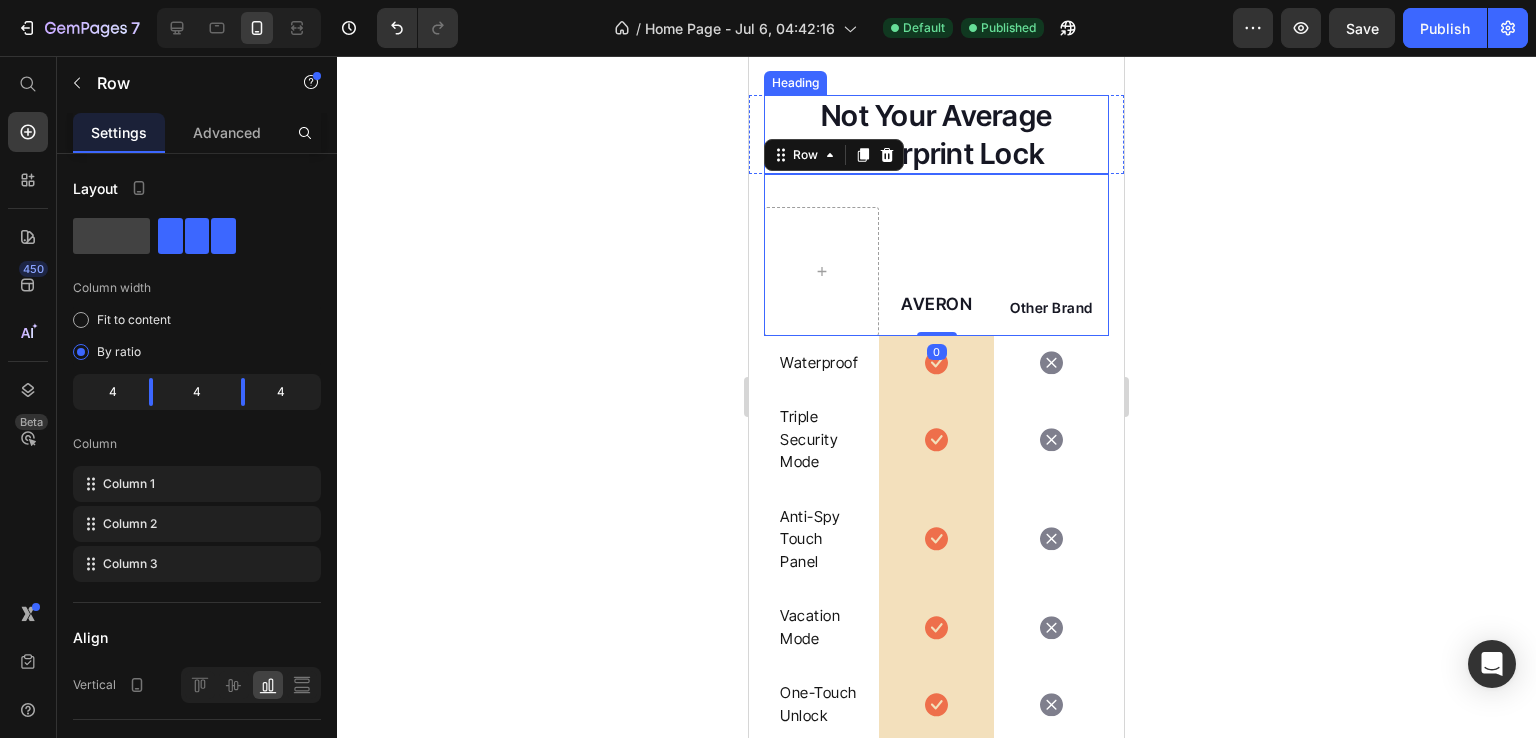 scroll, scrollTop: 5318, scrollLeft: 0, axis: vertical 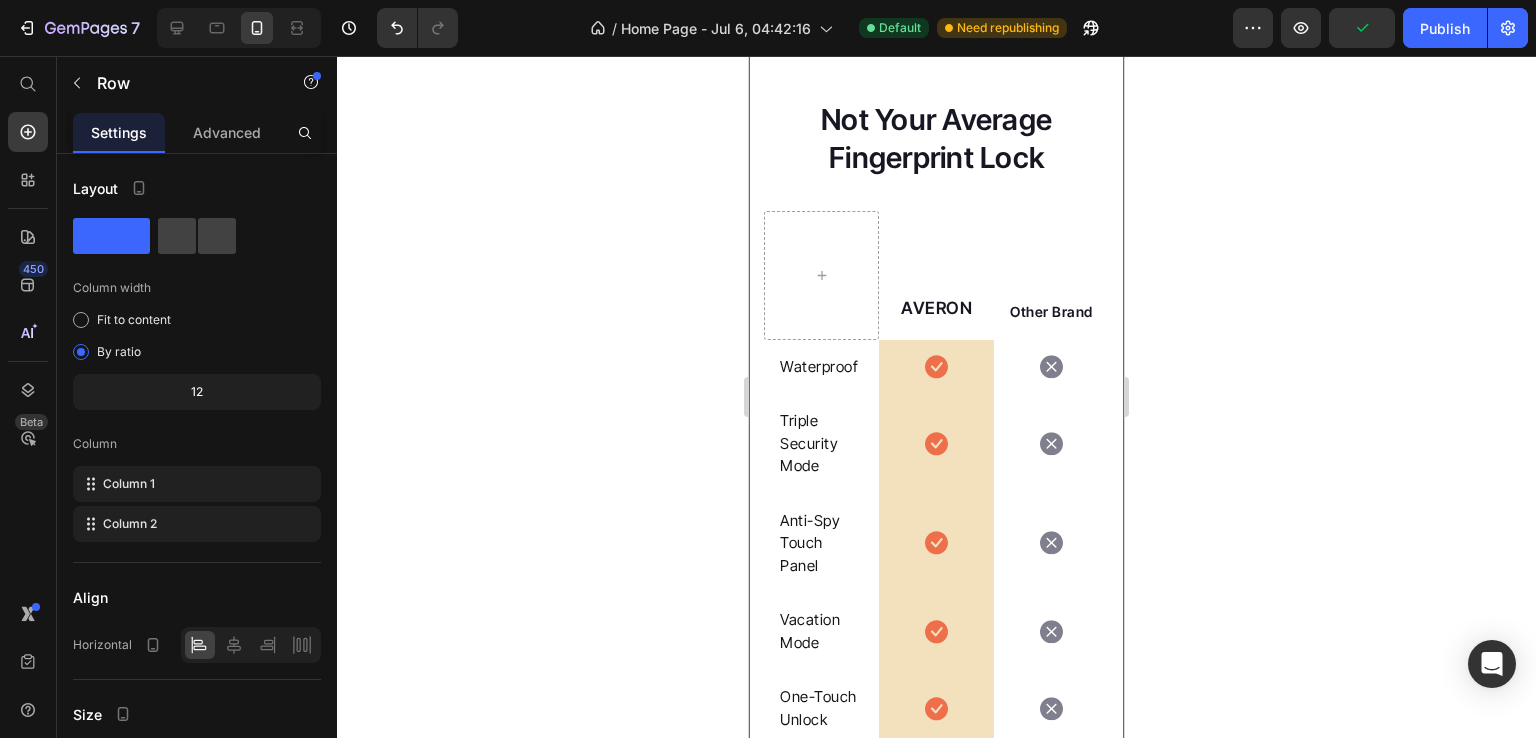 click on "Not Your Average Fingerprint Lock Heading Row
AVERON Text block       Other Brand Text block Row Waterproof Text block
Icon Row
Icon Row Triple Security Mode Text block
Icon Row
Icon Row Anti-Spy Touch Panel Text block
Icon Row
Icon Row Vacation Mode Text block
Icon Row
Icon Row One-Touch Unlock Text block
Icon Row
Icon Row Remote Control Via Mobile App Text block
Icon Row
Icon Row Row SHOP NOW Button *100% satisfaction. No fuss, 30-day money-back guarantee Text block Row Section 7" at bounding box center [936, 549] 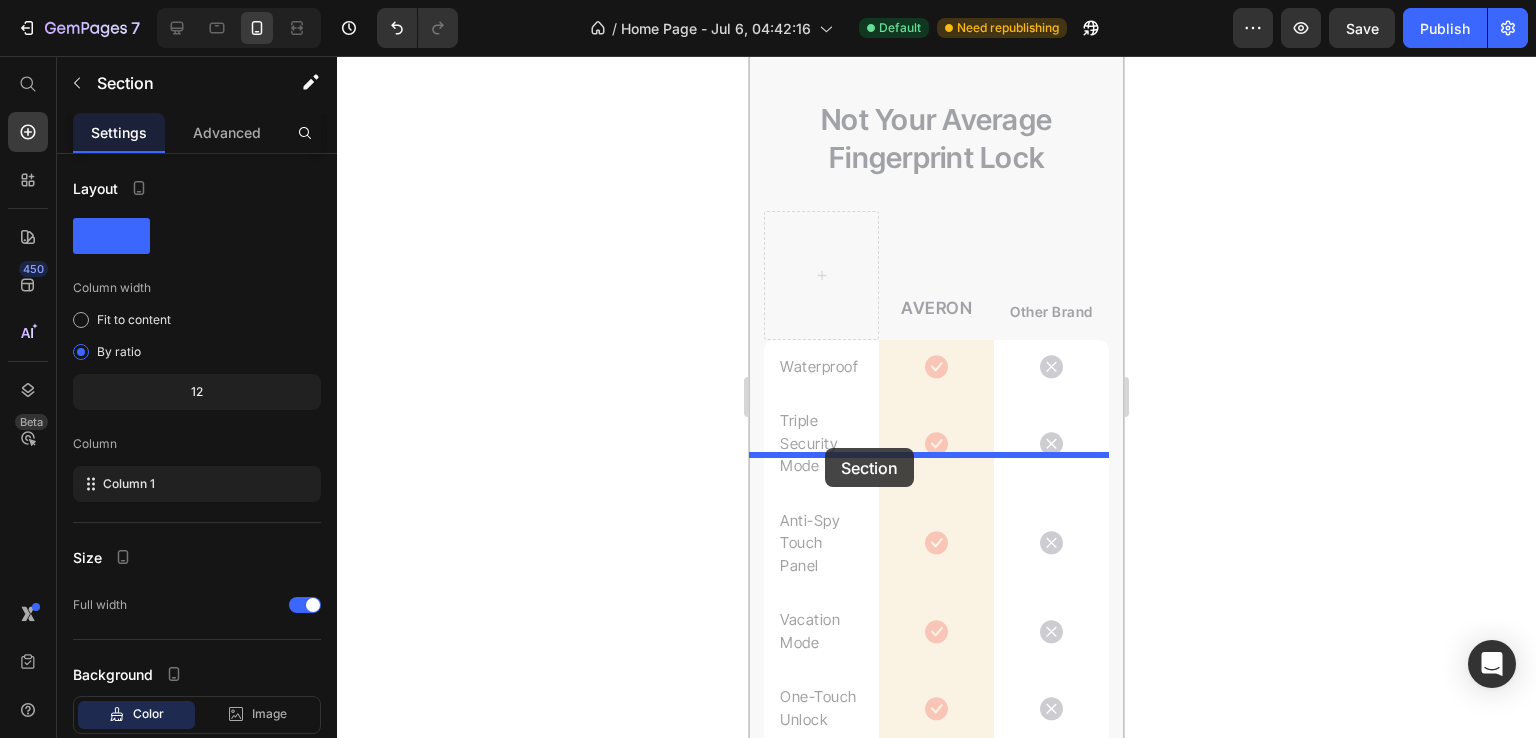 drag, startPoint x: 784, startPoint y: 438, endPoint x: 825, endPoint y: 448, distance: 42.201897 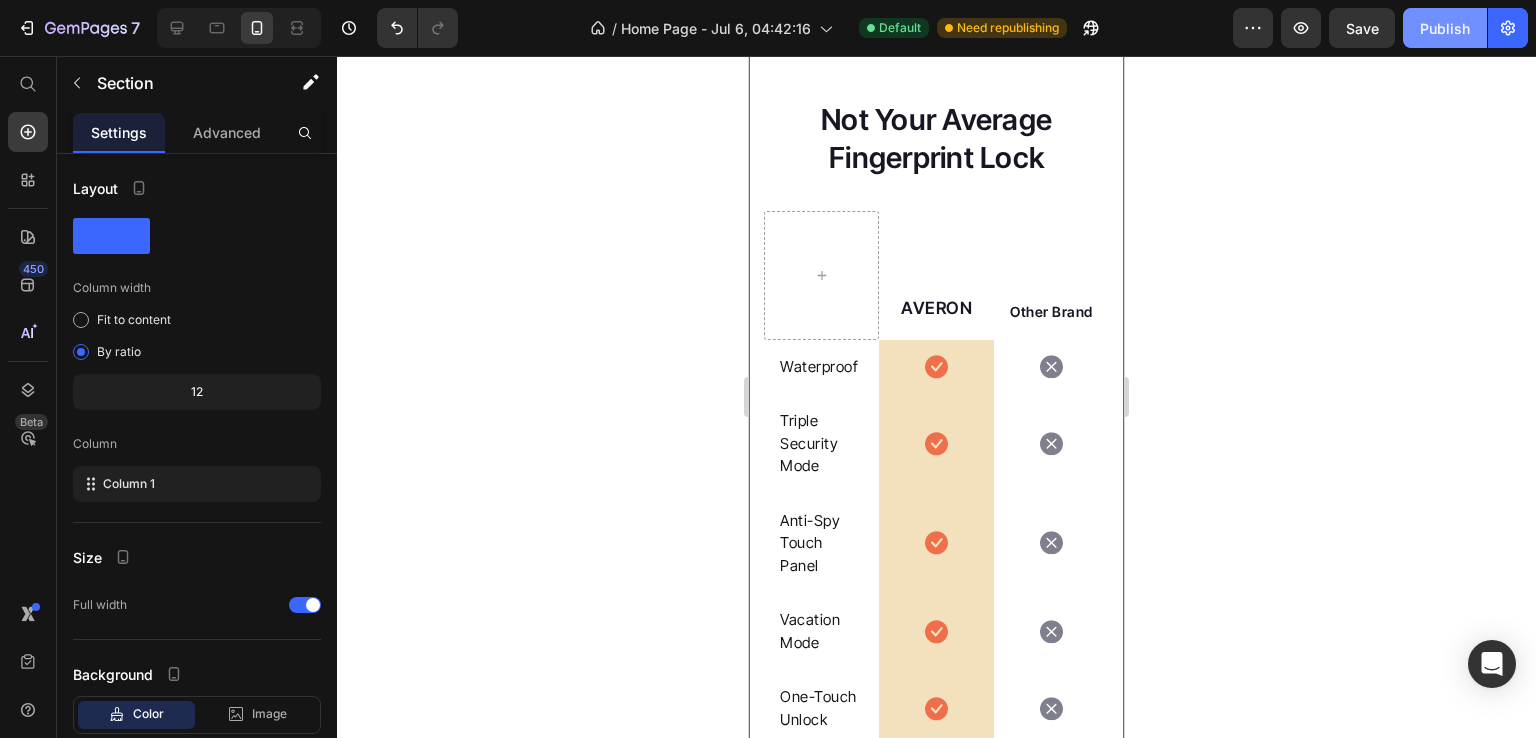 click on "Publish" at bounding box center [1445, 28] 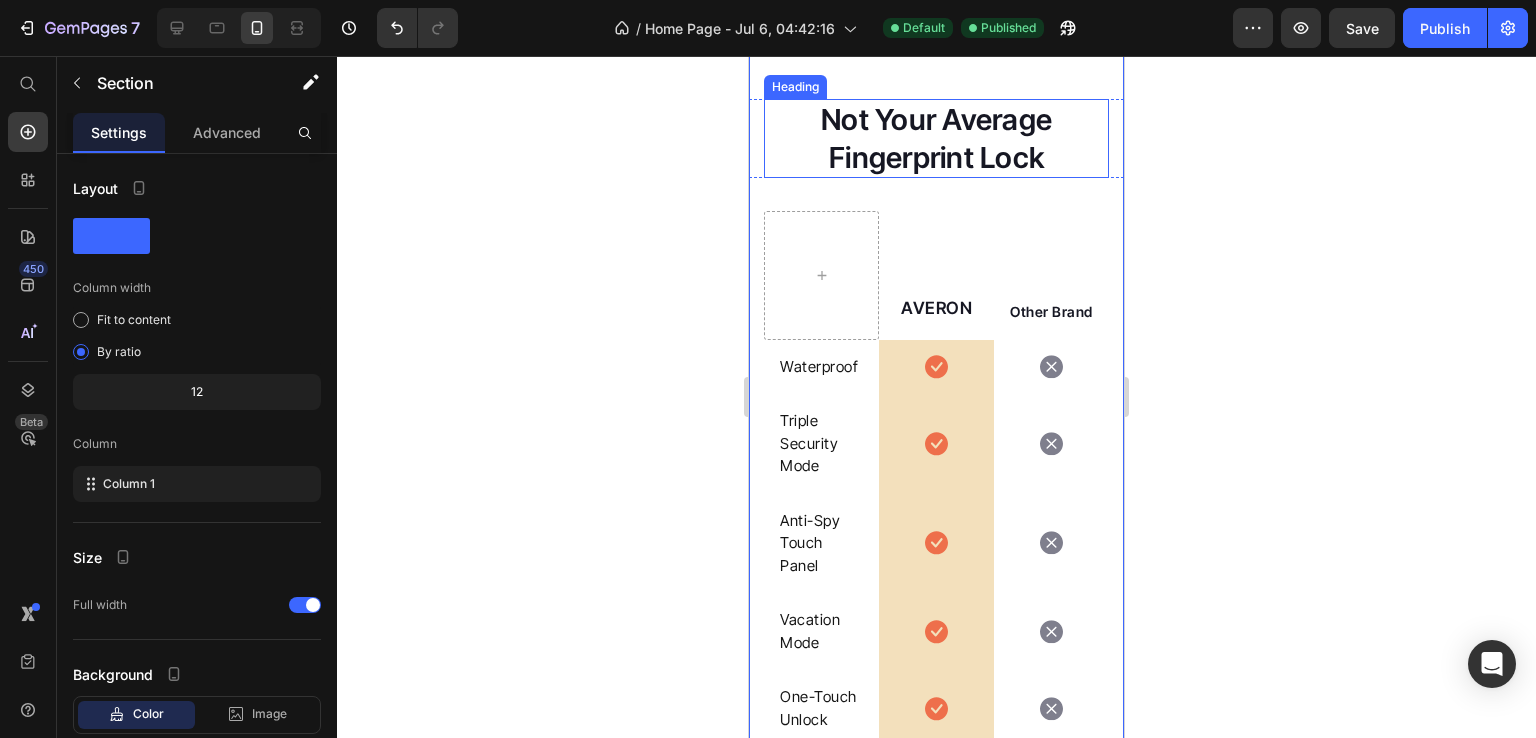 click on "Not Your Average Fingerprint Lock" at bounding box center (936, 138) 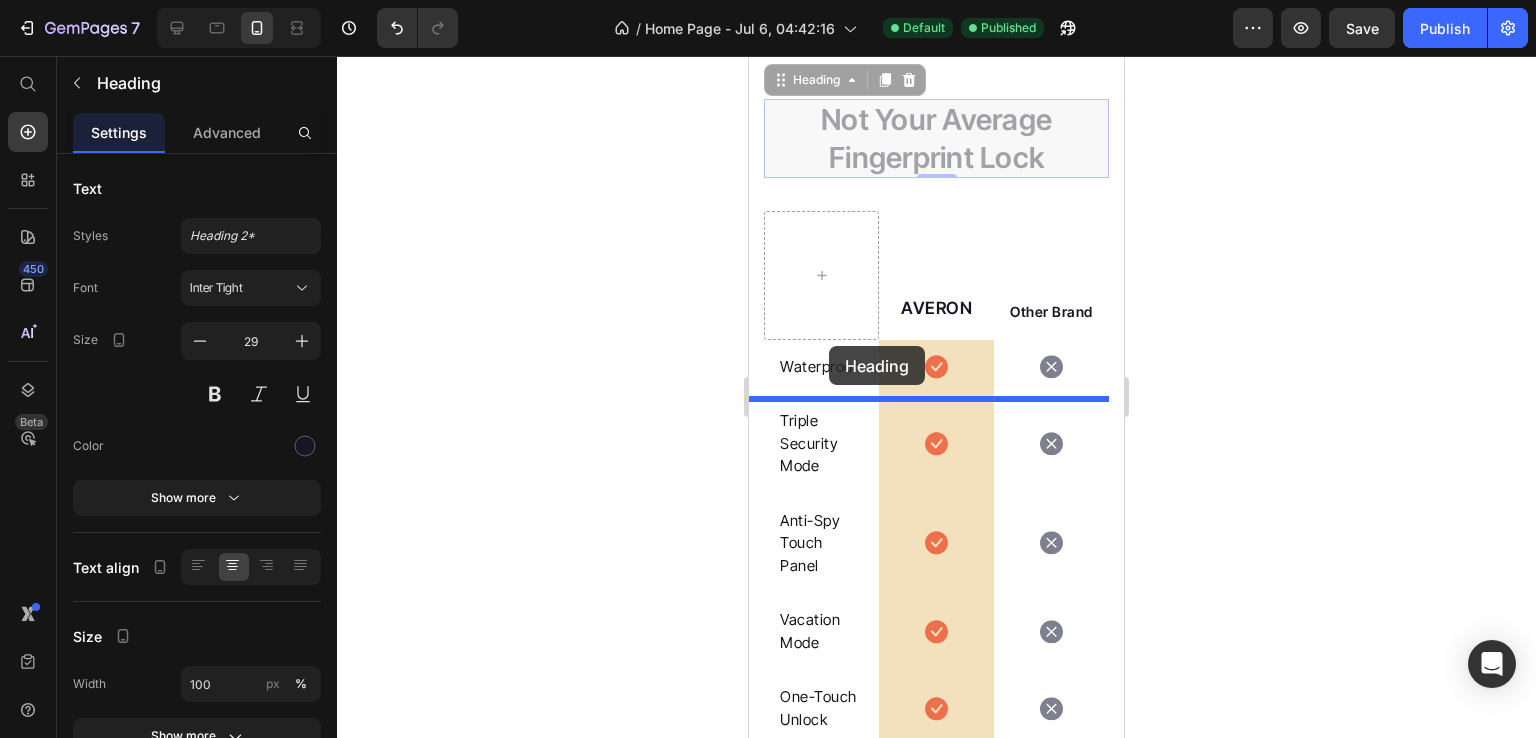 drag, startPoint x: 781, startPoint y: 502, endPoint x: 829, endPoint y: 346, distance: 163.21765 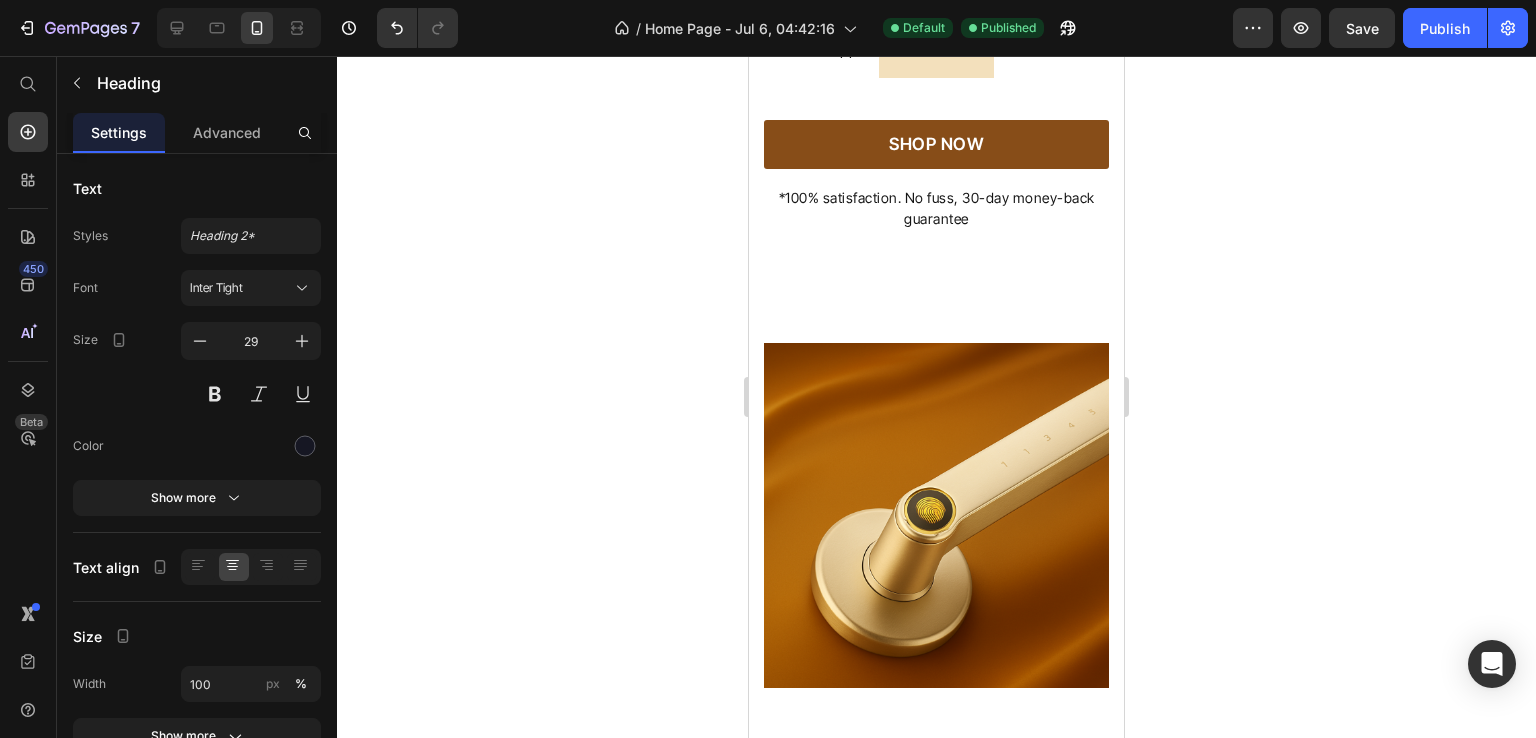 scroll, scrollTop: 6167, scrollLeft: 0, axis: vertical 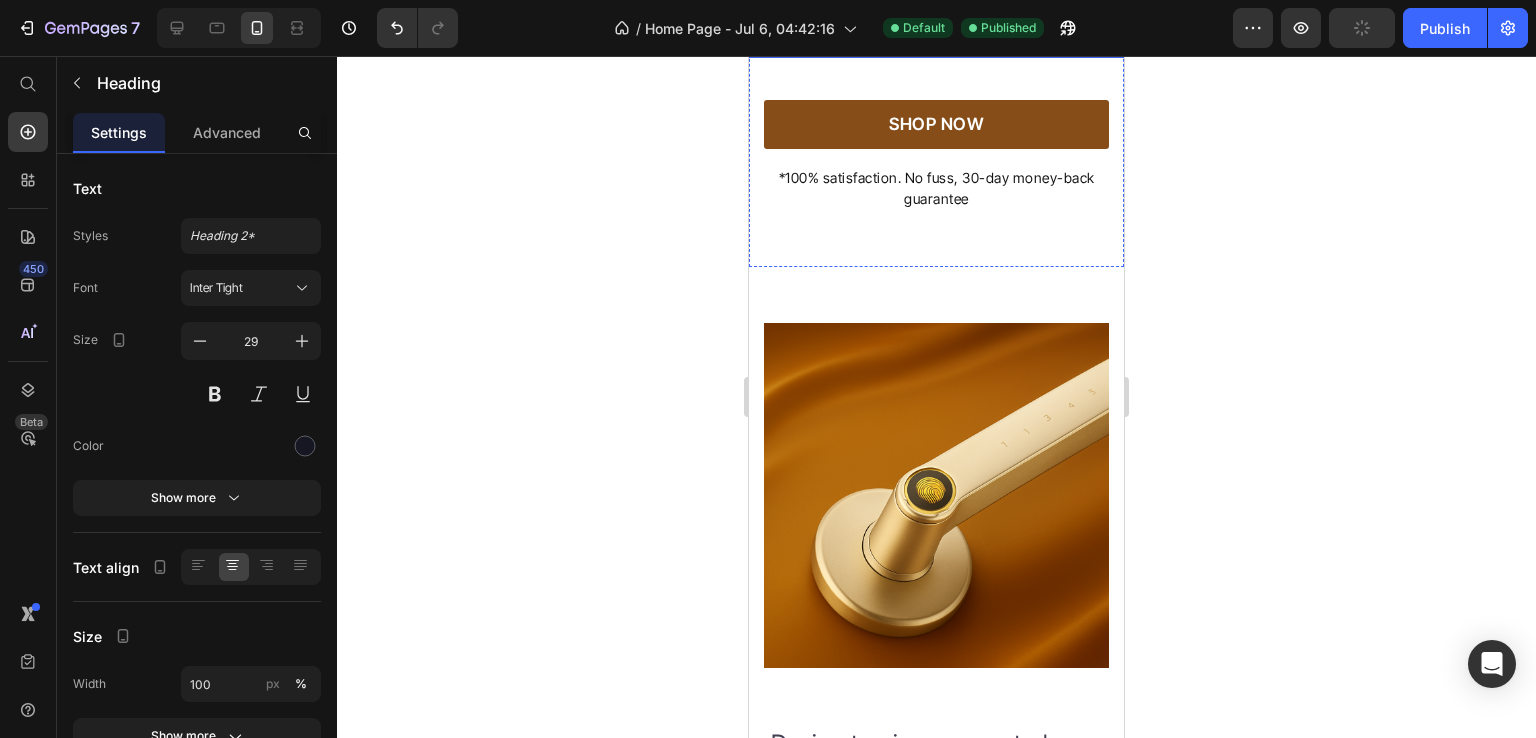 click on "AVERON Text block       Other Brand Text block Row Waterproof Text block
Icon Row
Icon Row Triple Security Mode Text block
Icon Row
Icon Row Anti-Spy Touch Panel Text block
Icon Row
Icon Row Vacation Mode Text block
Icon Row
Icon Row One-Touch Unlock Text block
Icon Row
Icon Row Remote Control Via Mobile App Text block
Icon Row
Icon Row Row" at bounding box center (936, -277) 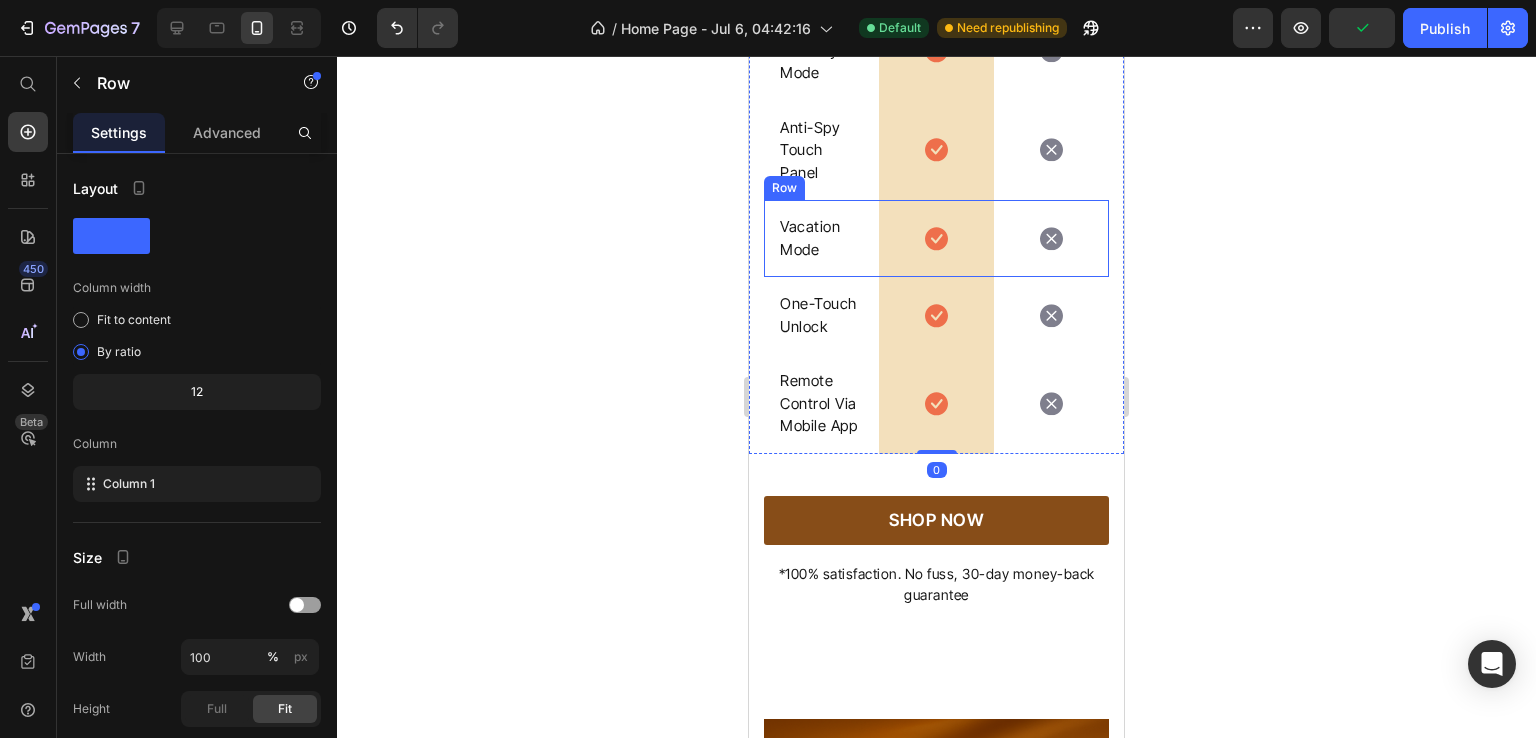 scroll, scrollTop: 5770, scrollLeft: 0, axis: vertical 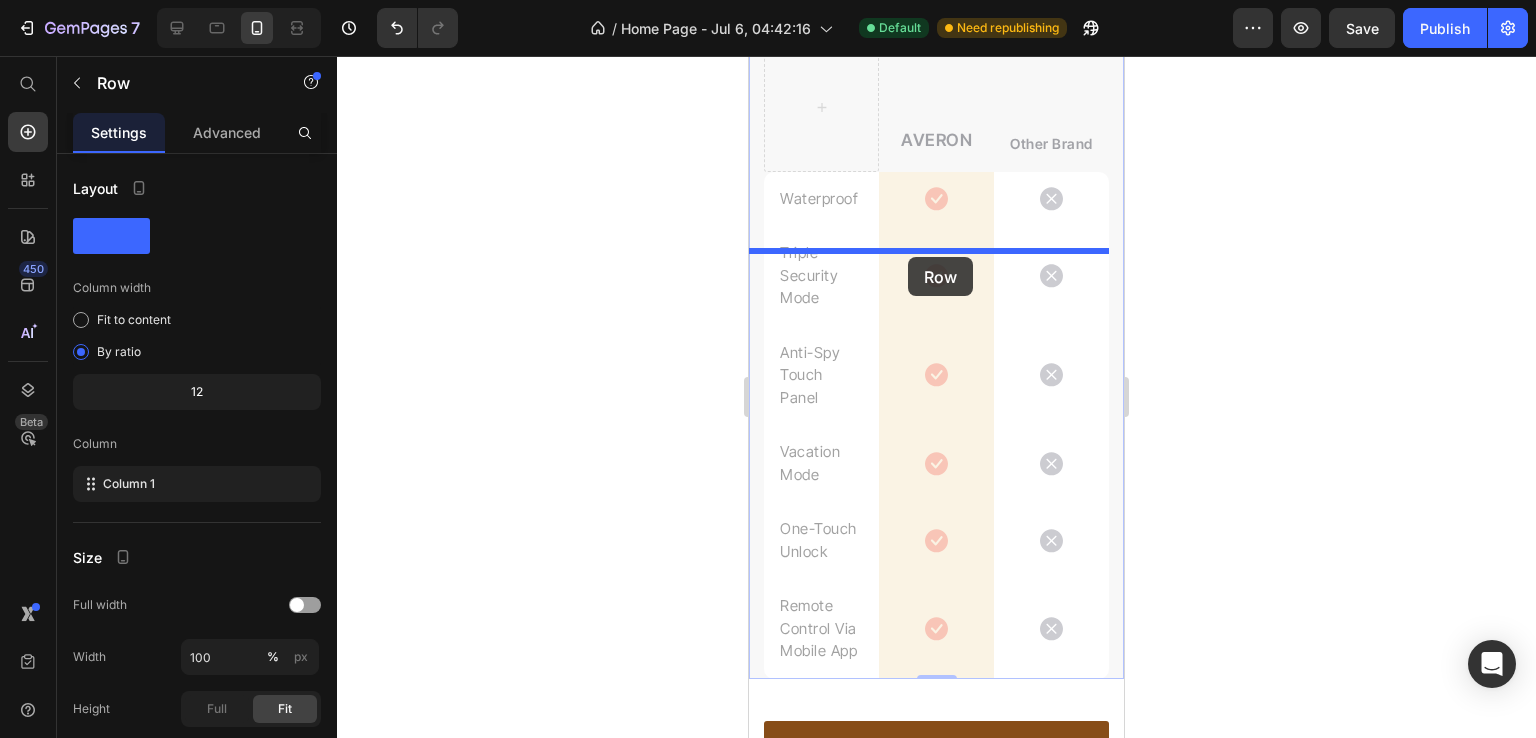drag, startPoint x: 765, startPoint y: 217, endPoint x: 908, endPoint y: 257, distance: 148.48906 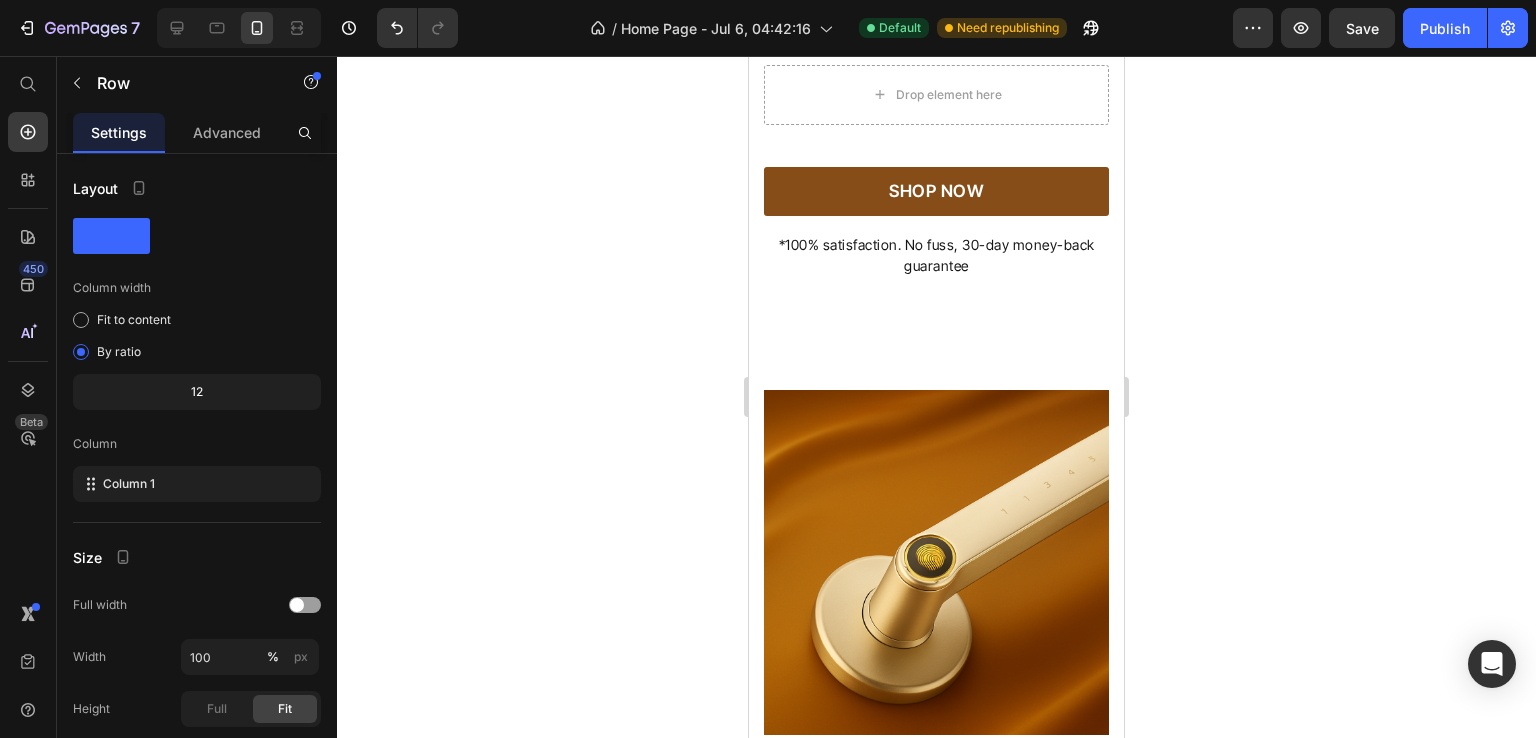 scroll, scrollTop: 6106, scrollLeft: 0, axis: vertical 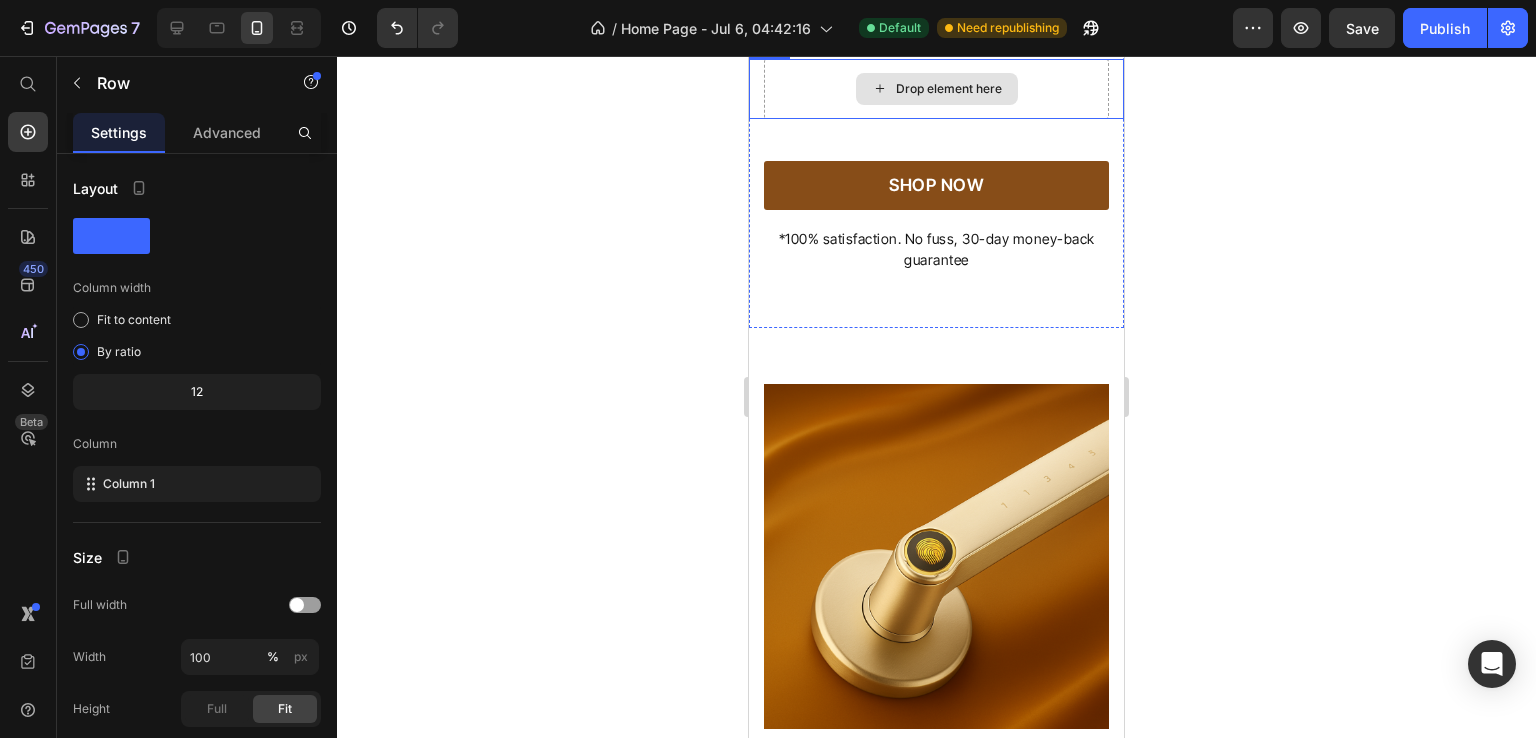 click on "Drop element here" at bounding box center [936, 89] 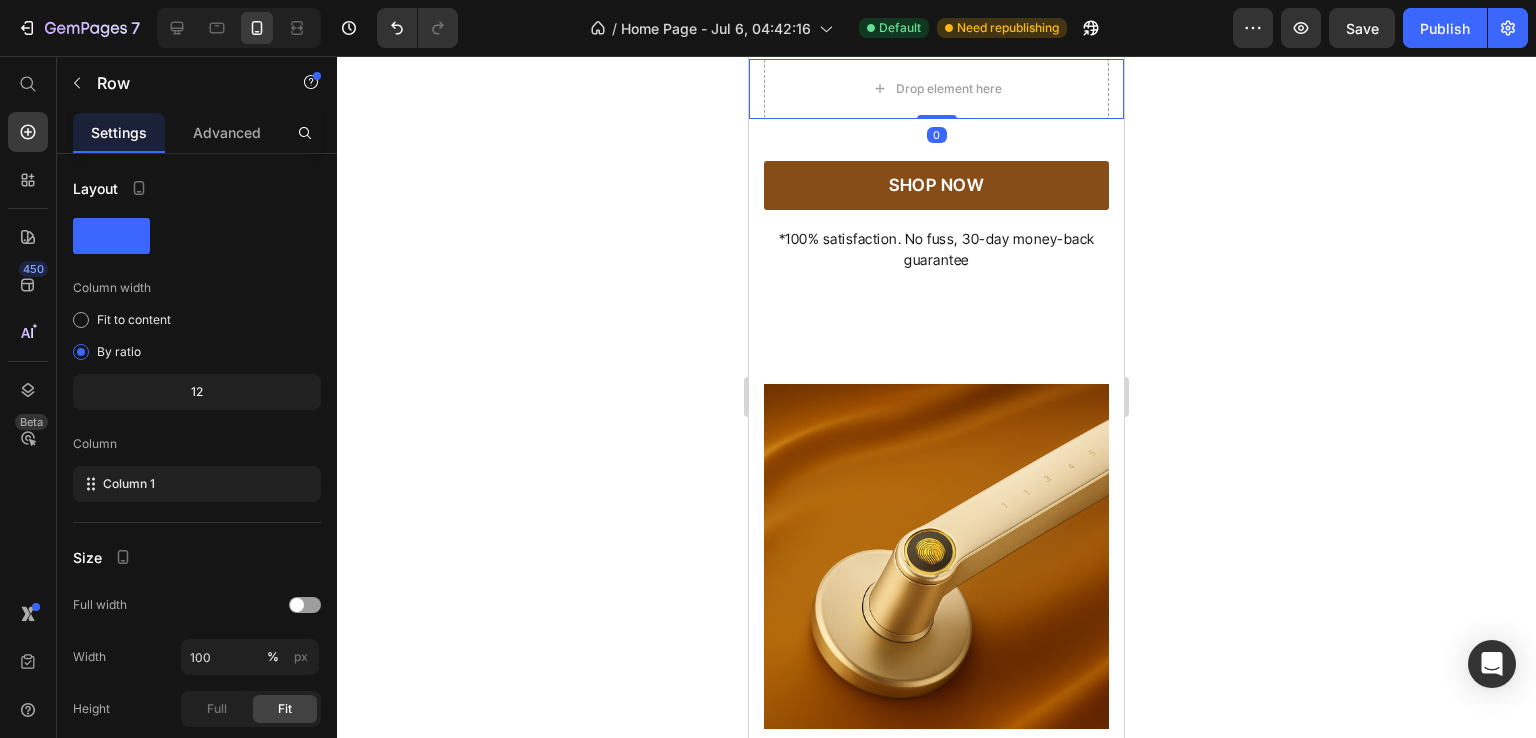 click 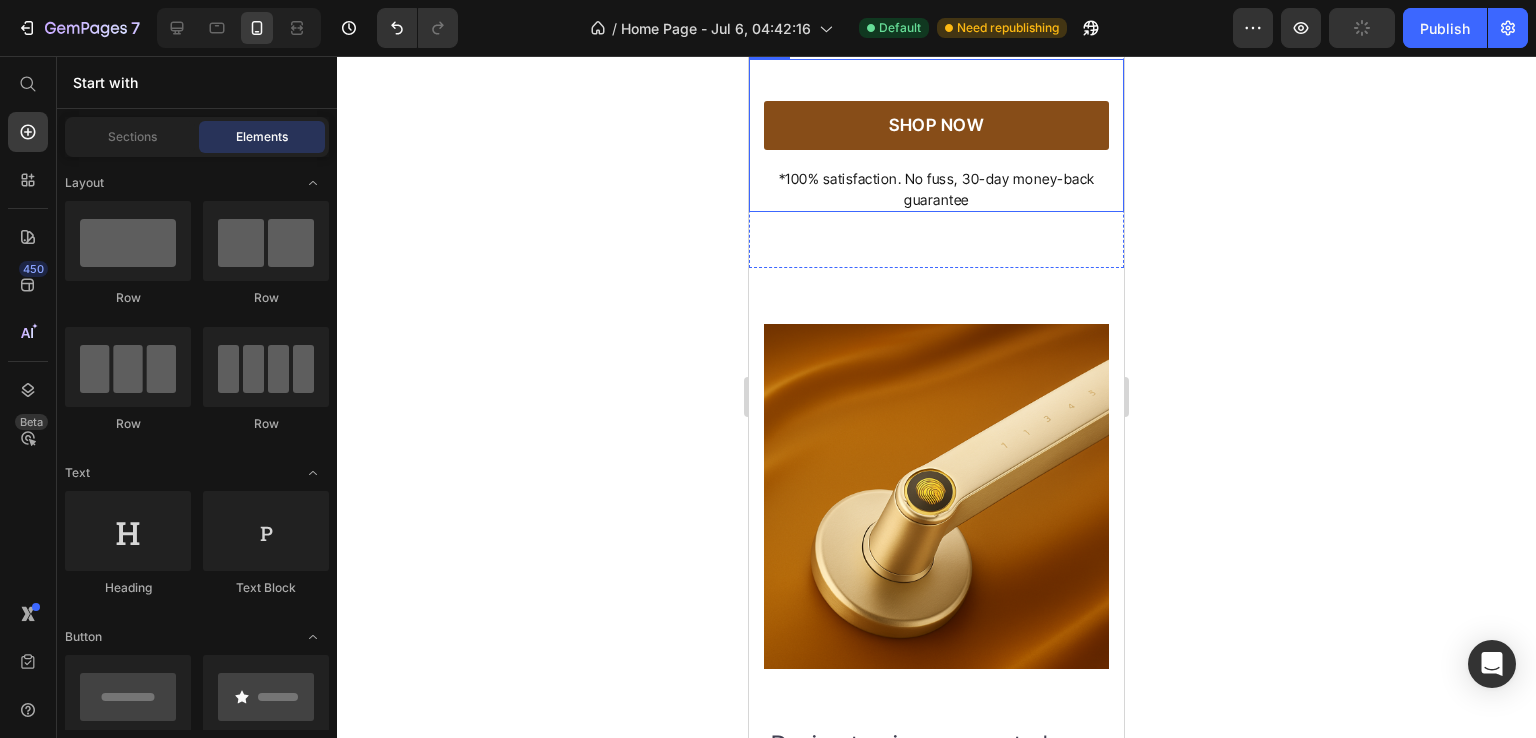 click on "SHOP NOW Button *100% satisfaction. No fuss, 30-day money-back guarantee Text block Row" at bounding box center [936, 136] 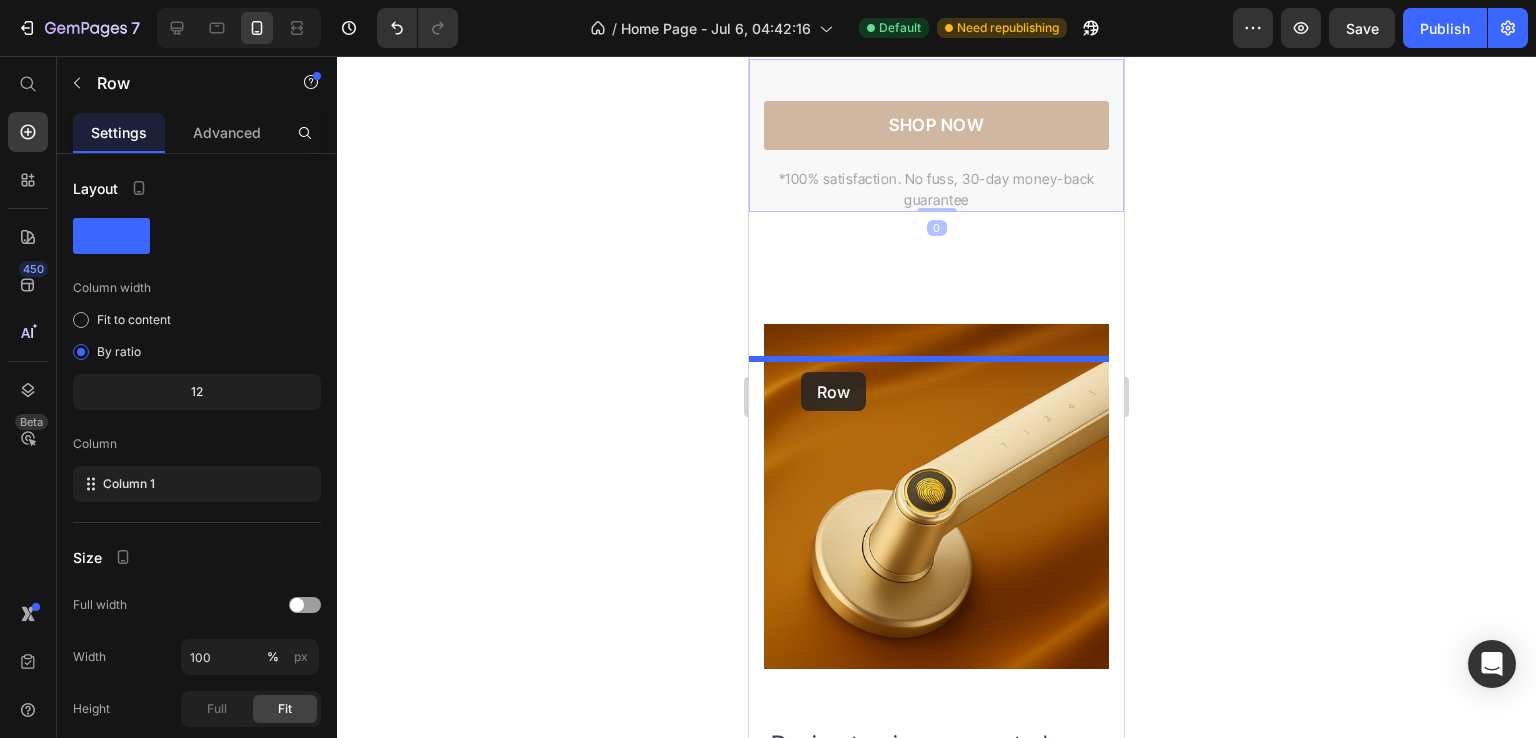 drag, startPoint x: 758, startPoint y: 452, endPoint x: 801, endPoint y: 372, distance: 90.824005 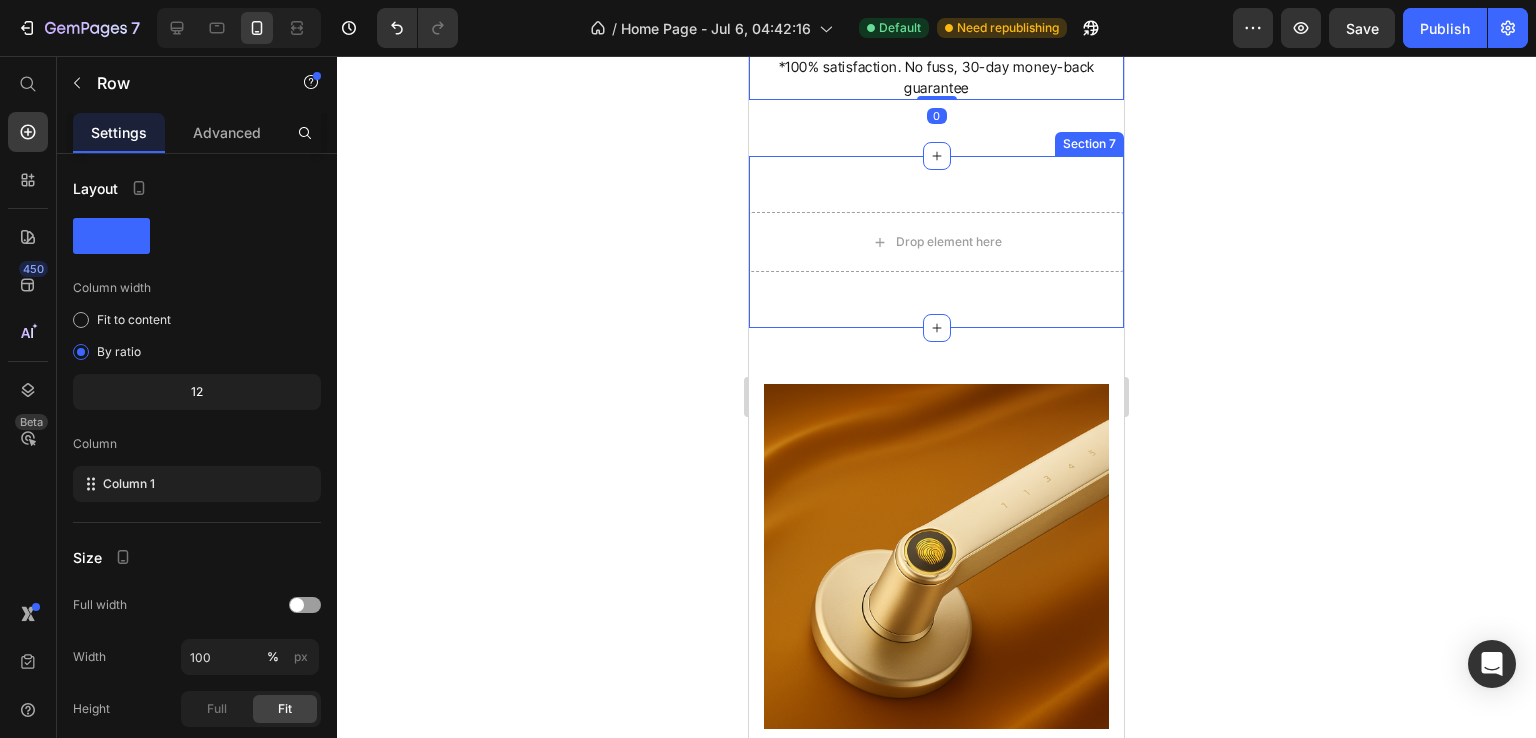 click on "Drop element here Section 7" at bounding box center [936, 242] 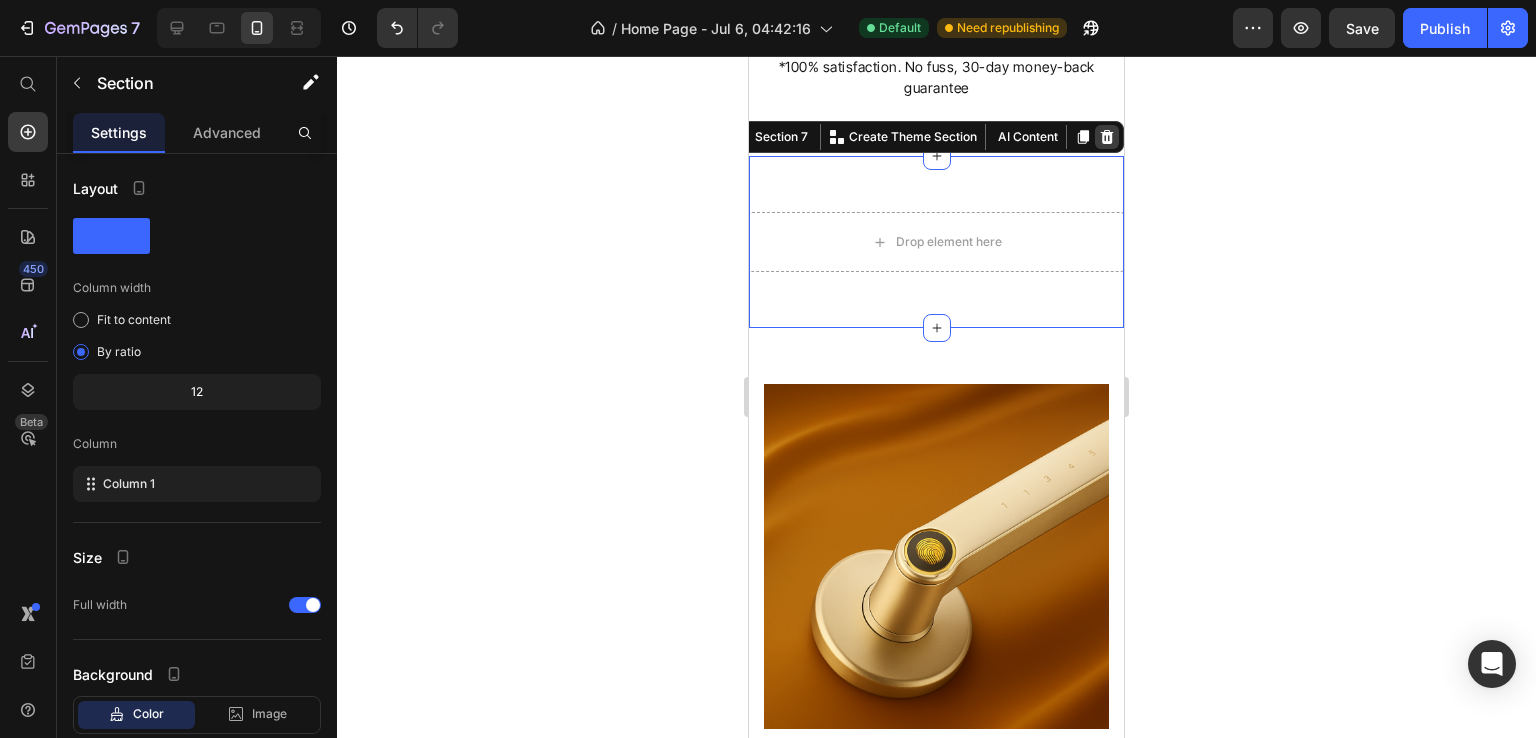 click 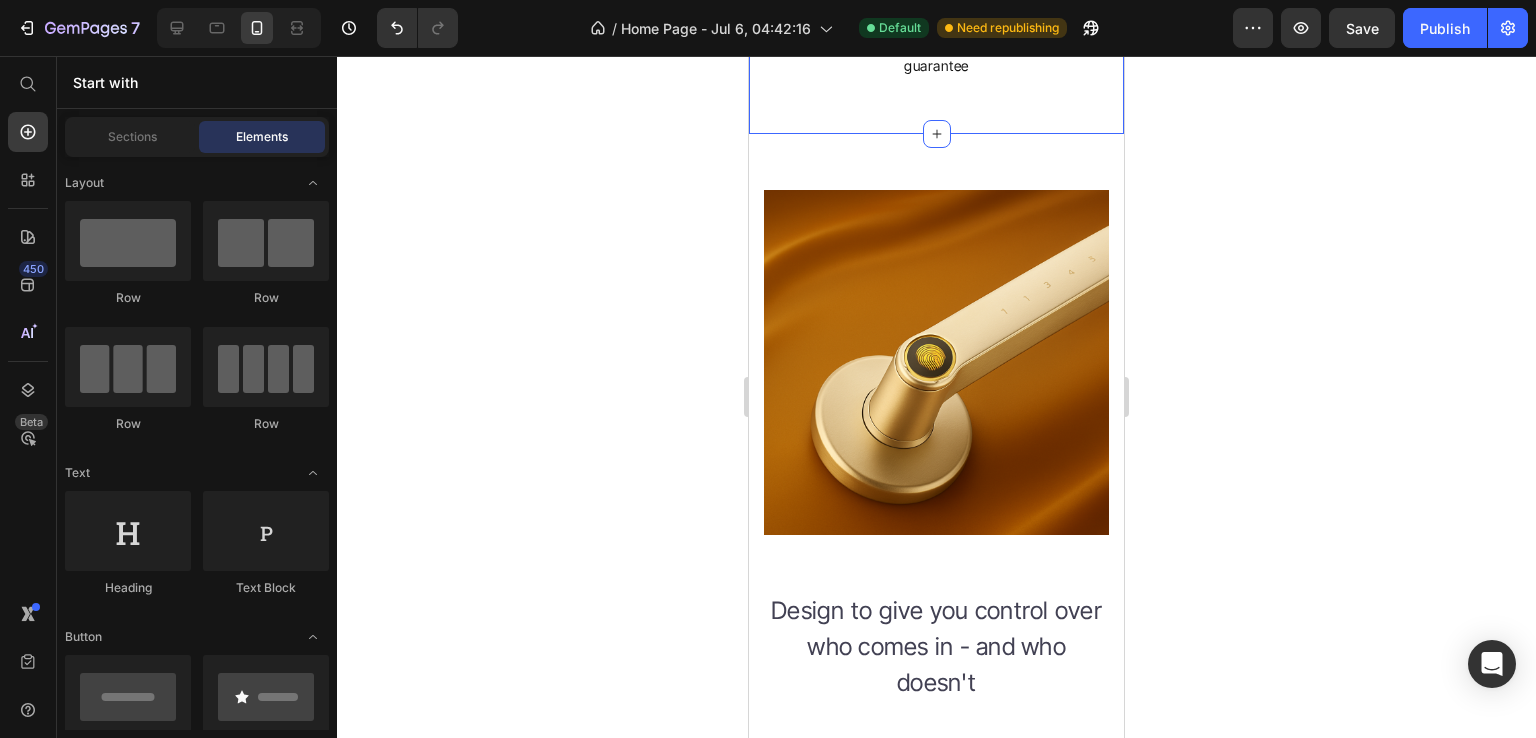scroll, scrollTop: 6123, scrollLeft: 0, axis: vertical 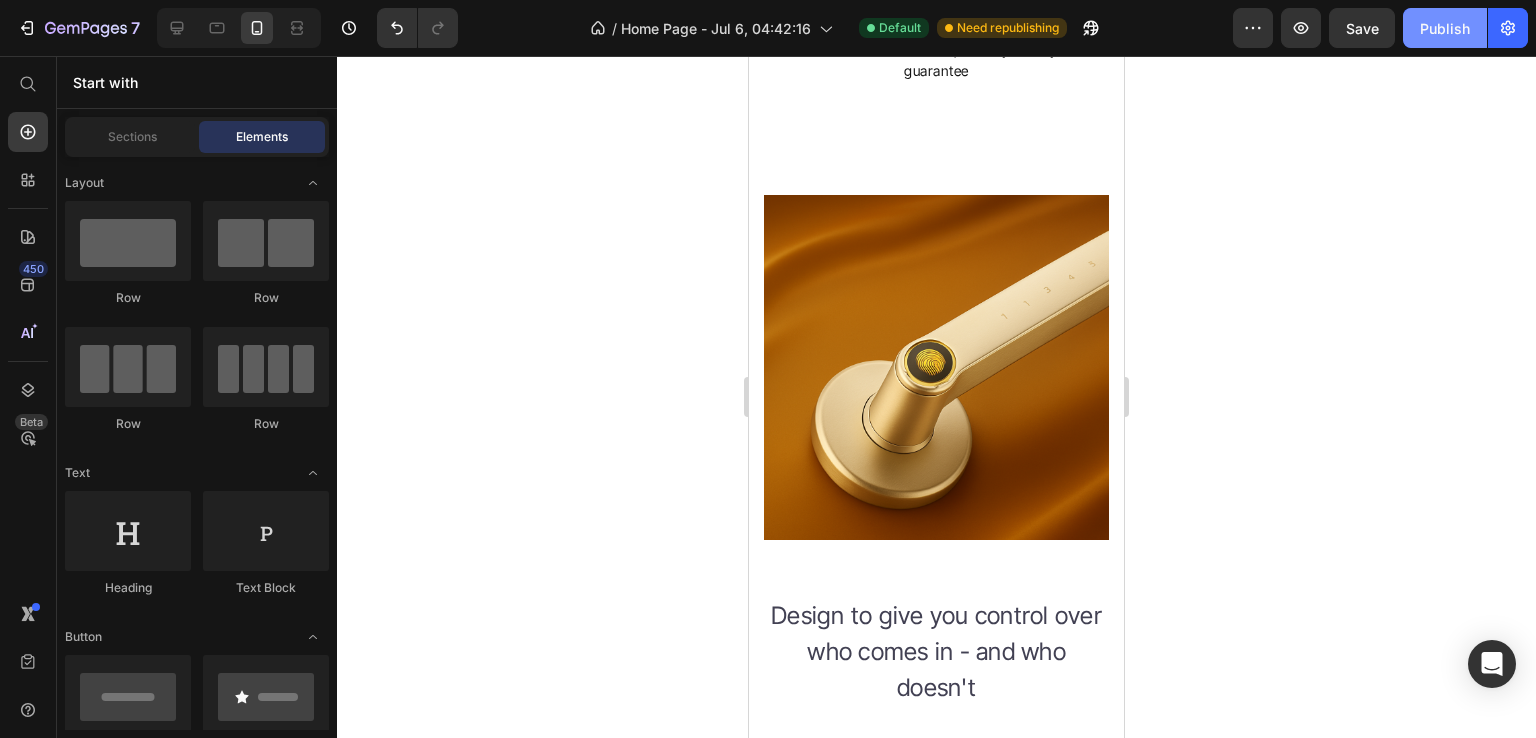 click on "Publish" 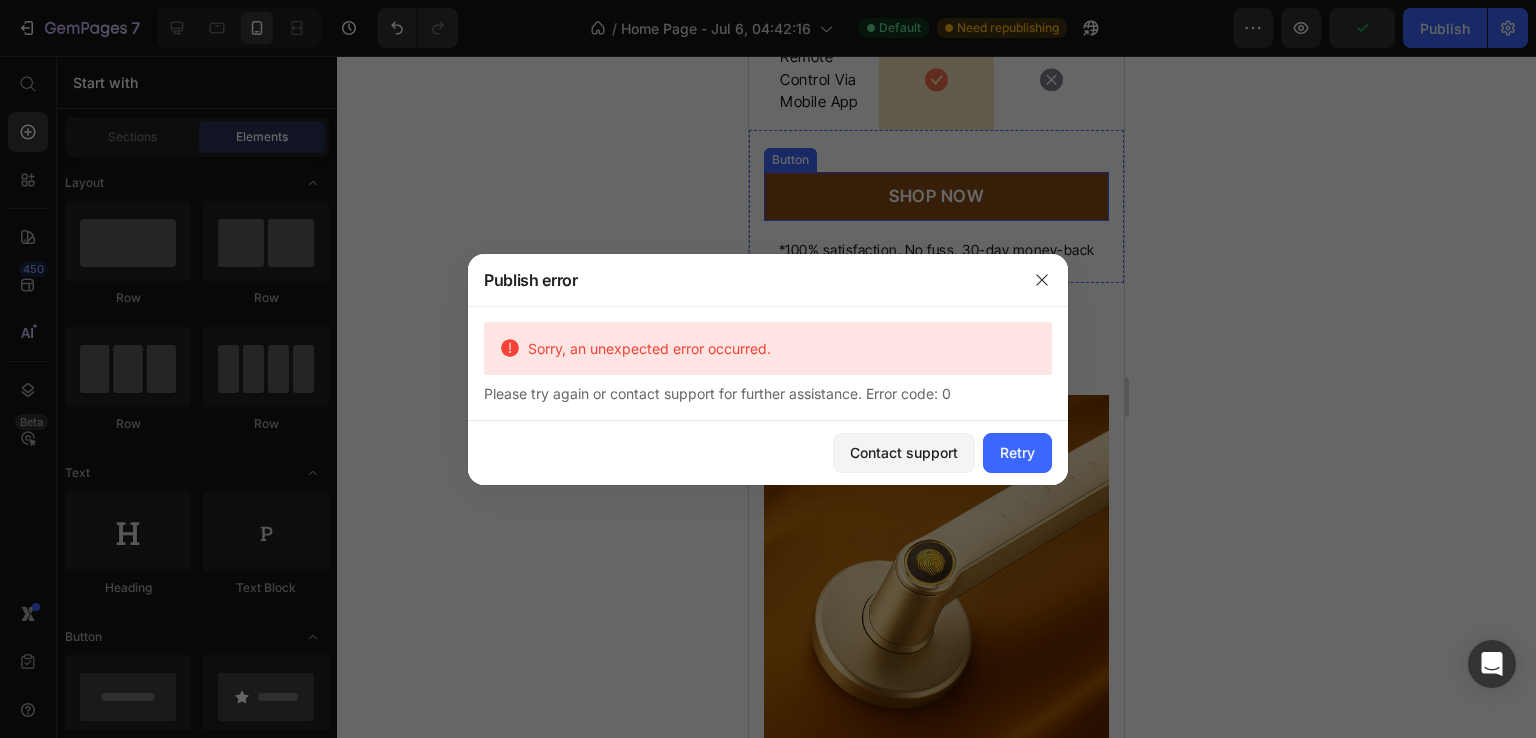 scroll, scrollTop: 5966, scrollLeft: 0, axis: vertical 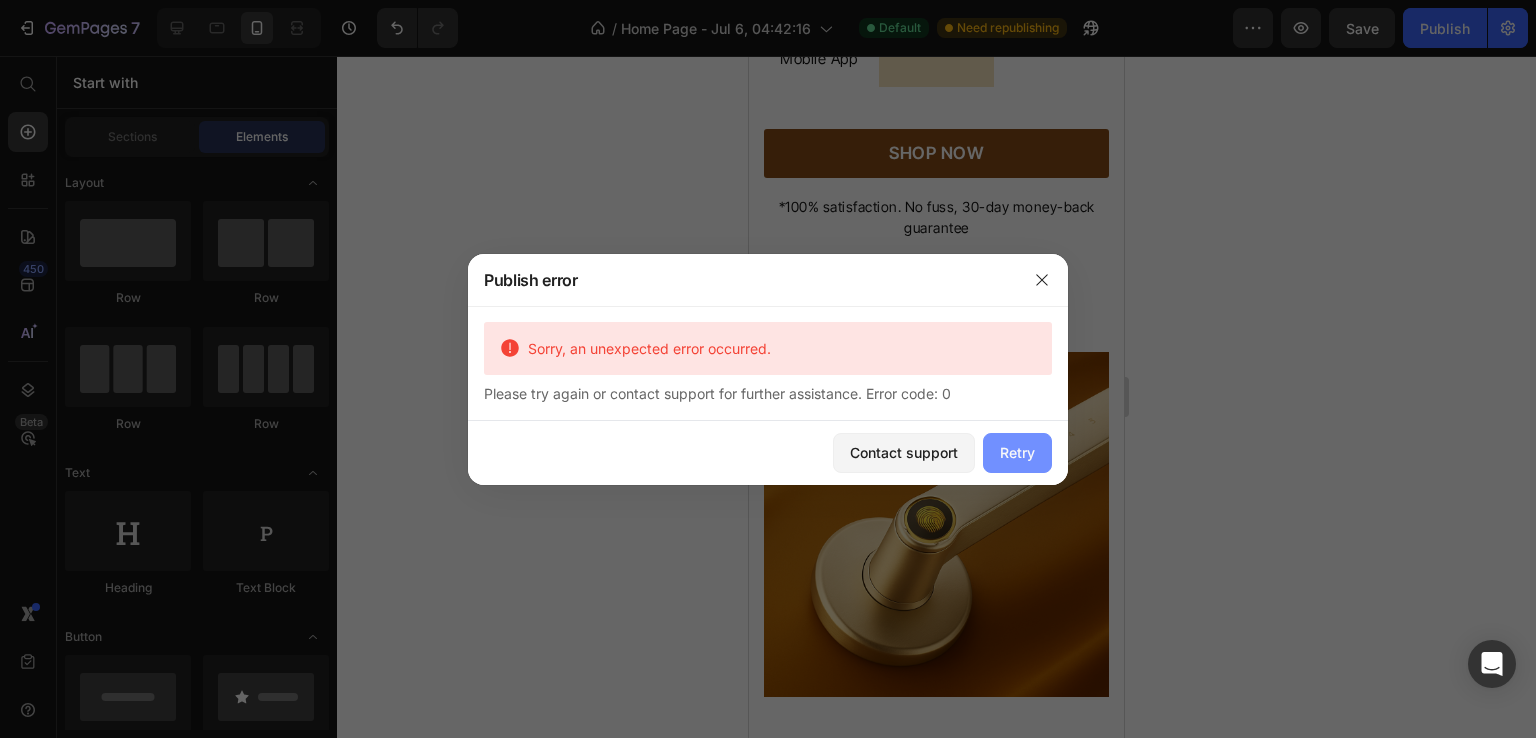 click on "Retry" at bounding box center (1017, 452) 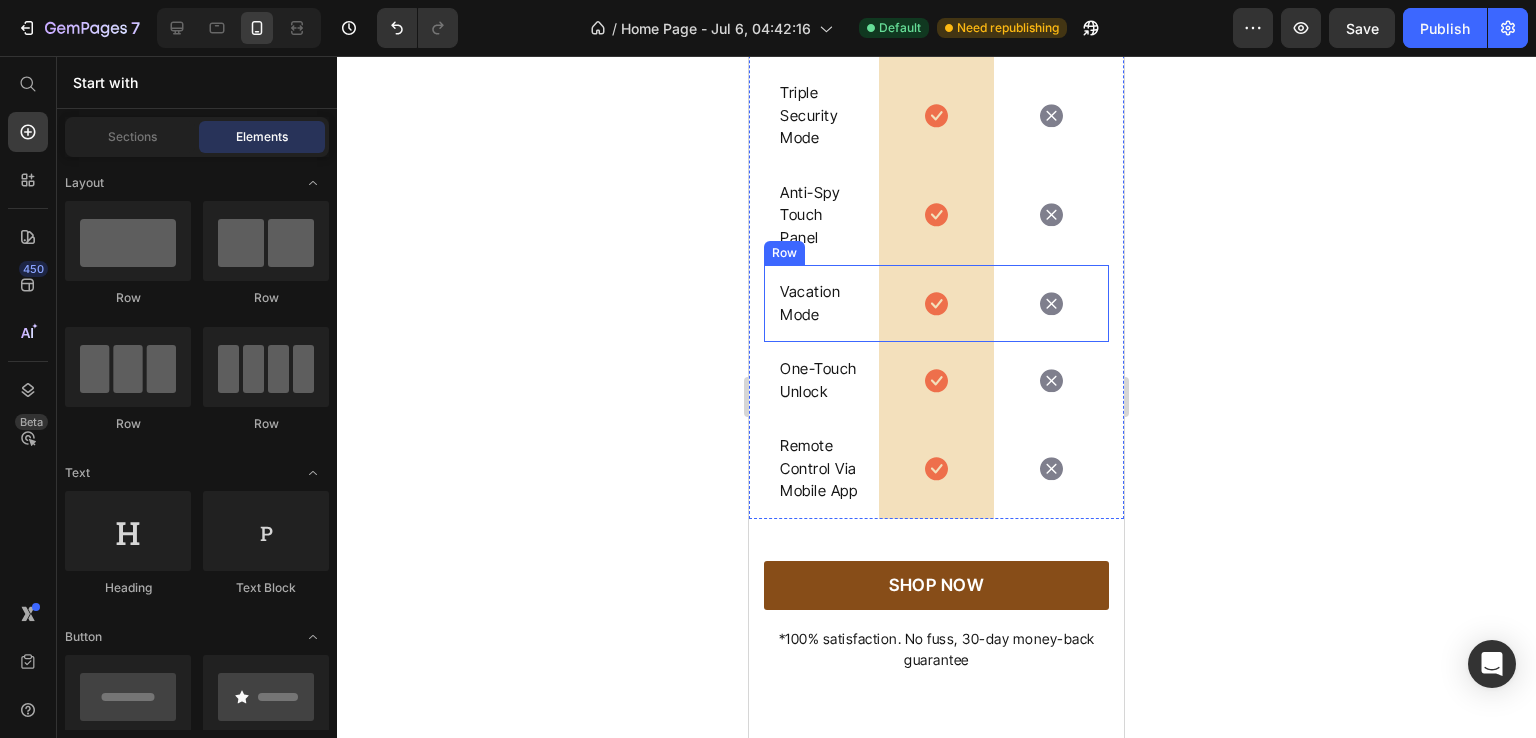 scroll, scrollTop: 5531, scrollLeft: 0, axis: vertical 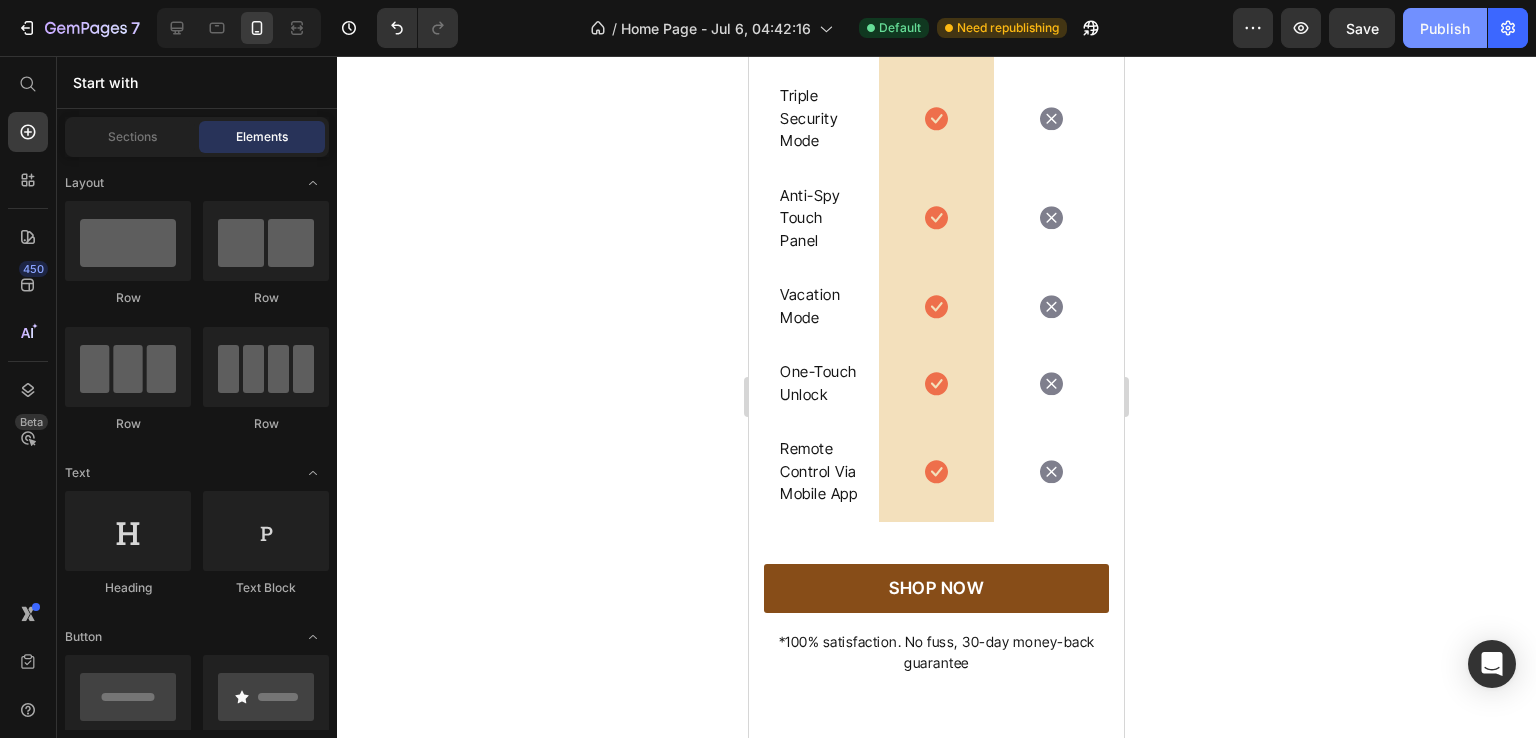click on "Publish" at bounding box center [1445, 28] 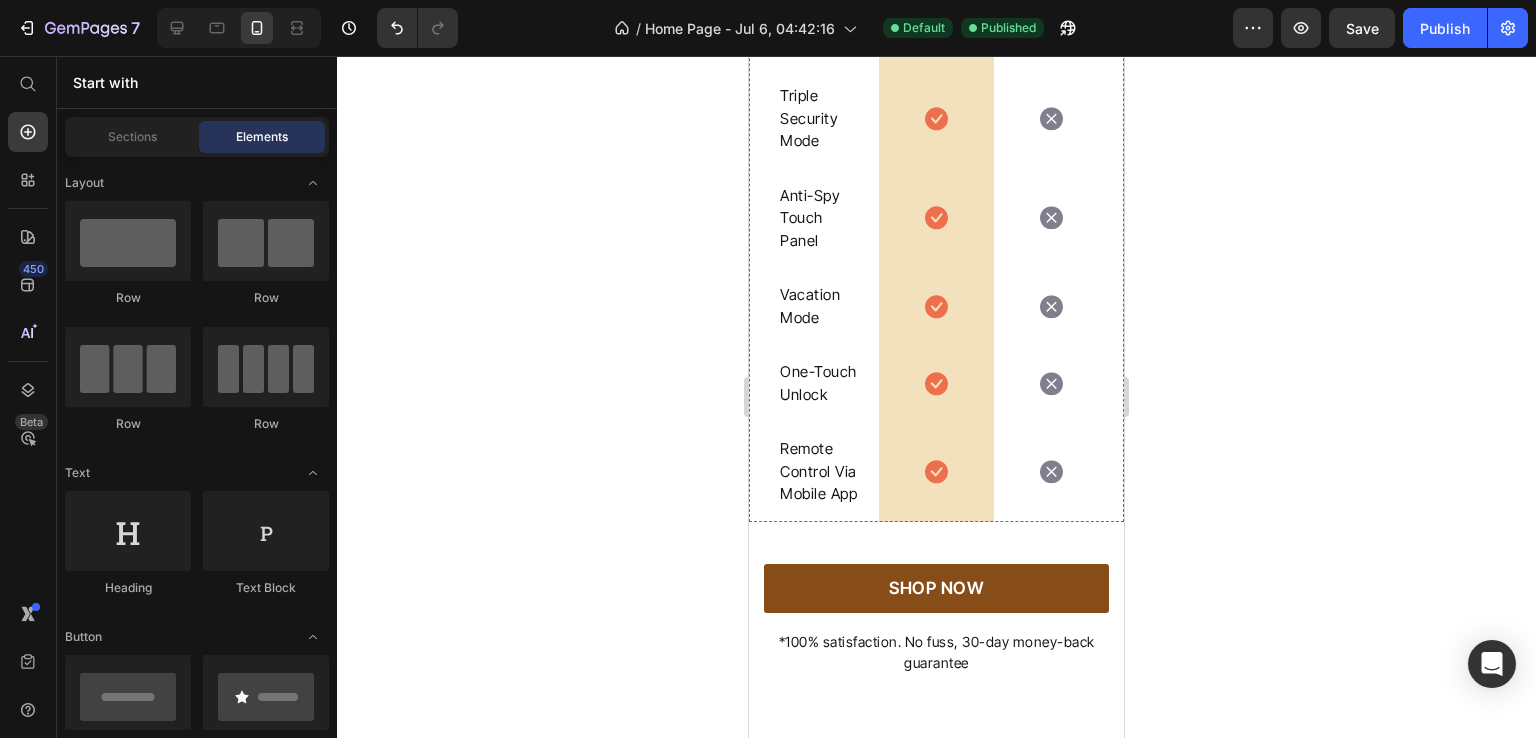scroll, scrollTop: 5007, scrollLeft: 0, axis: vertical 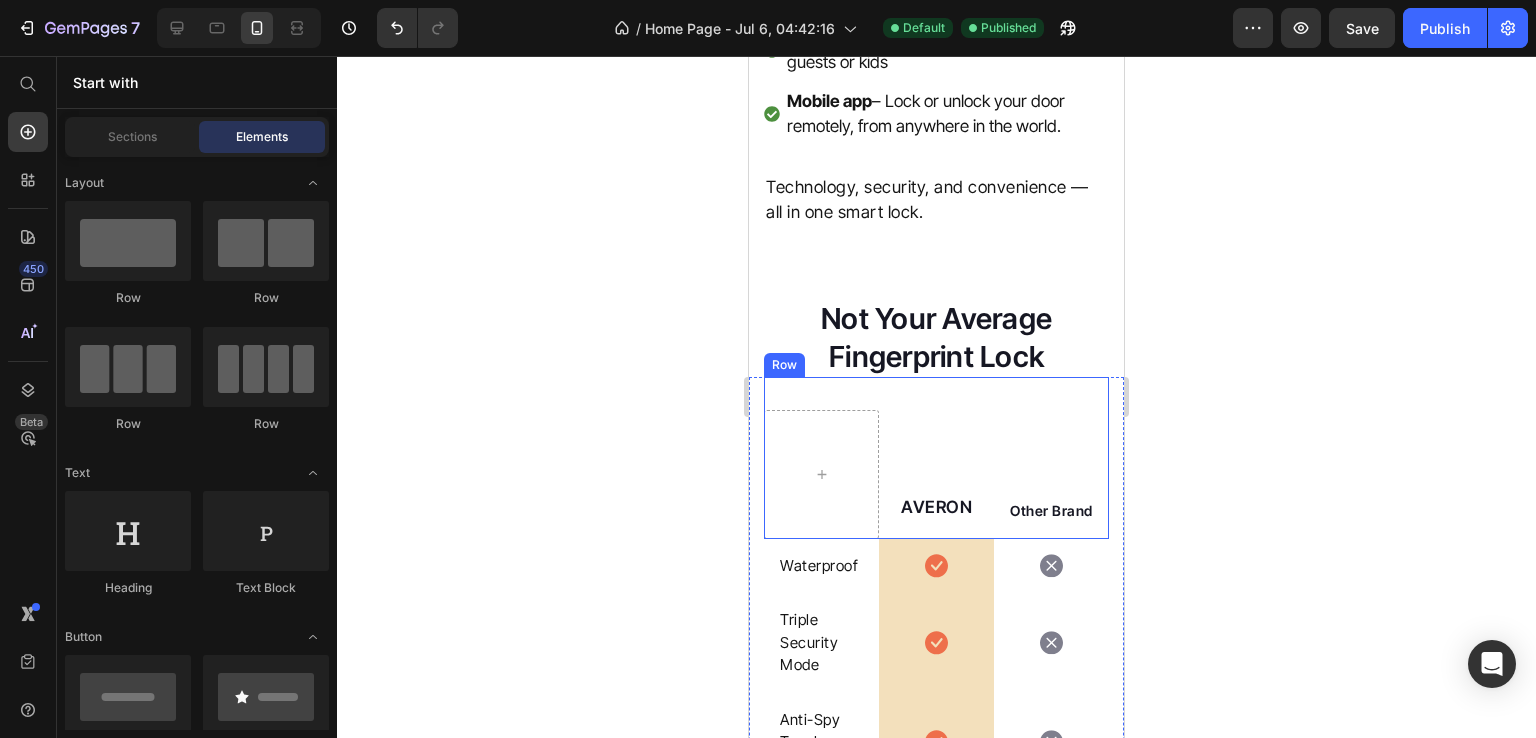 click on "EASY WAYS TO UNLOCK YOUR DOOR" at bounding box center [936, -144] 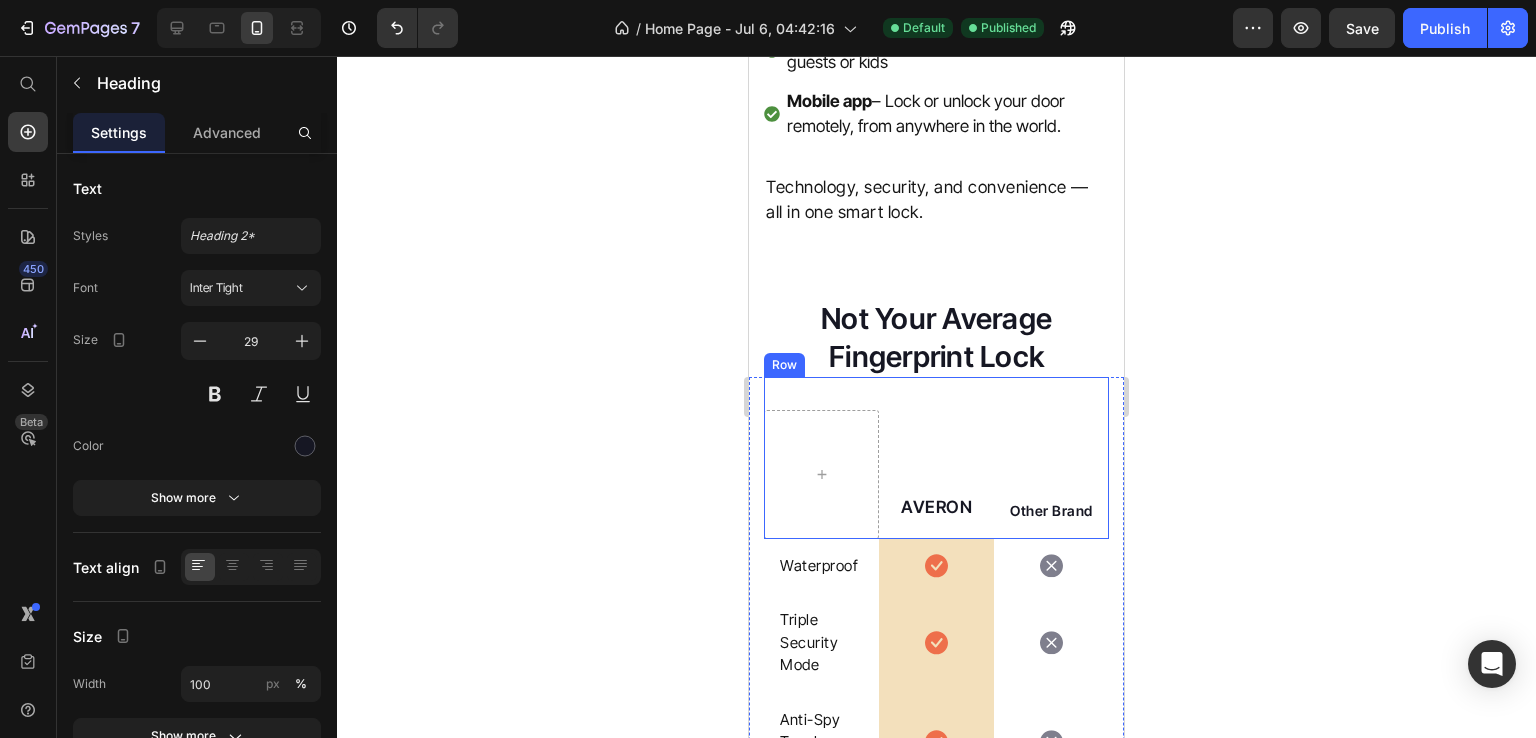 click on "EASY WAYS TO UNLOCK YOUR DOOR Heading Fingerprint  – Unlock with just a touch Physical key  – For those who prefer the classic way Electronic card  – Tap and go. Perfect for guests or kids Mobile app  – Lock or unlock your door remotely, from anywhere in the world. Item list Technology, security, and convenience — all in one smart lock. Text block Row" at bounding box center (936, 7) 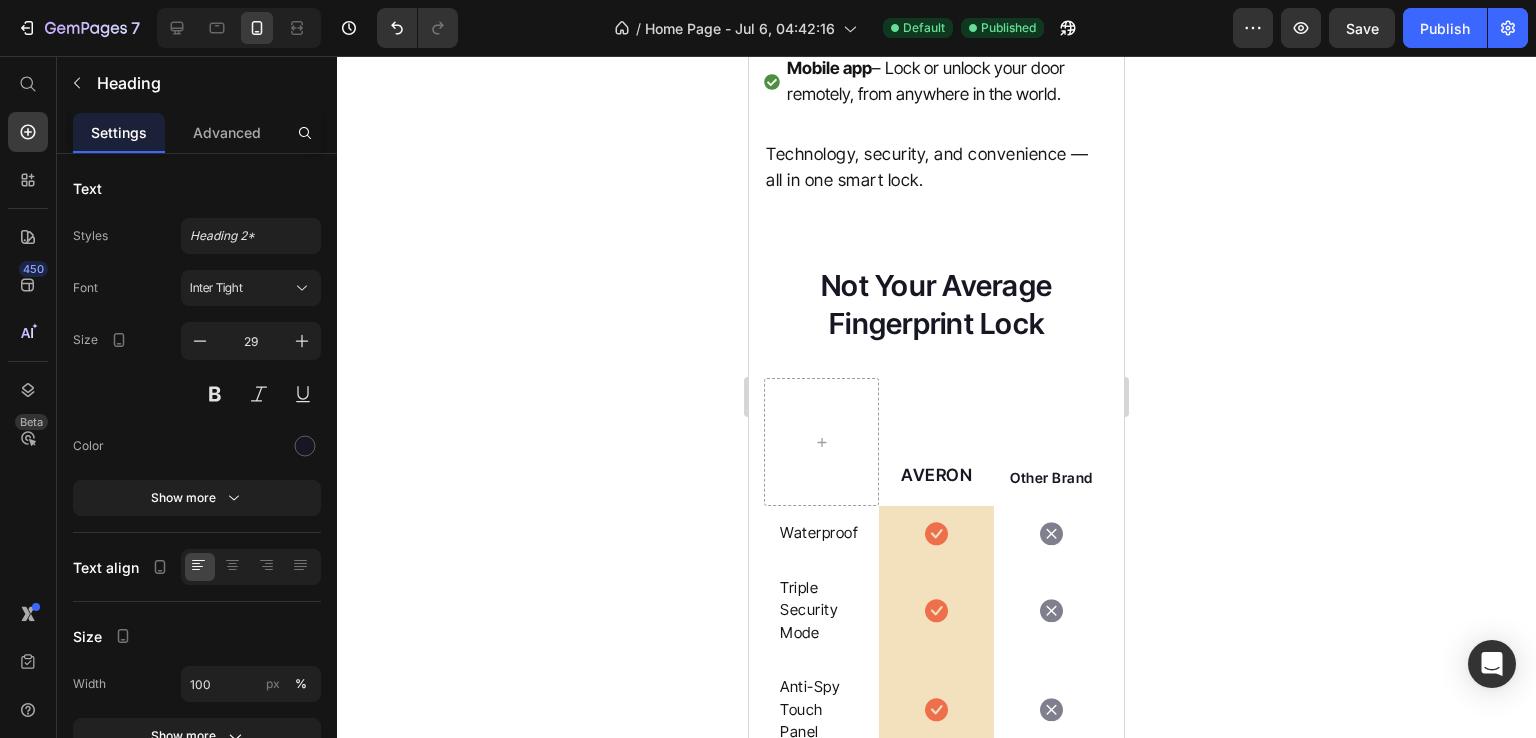 scroll, scrollTop: 4962, scrollLeft: 0, axis: vertical 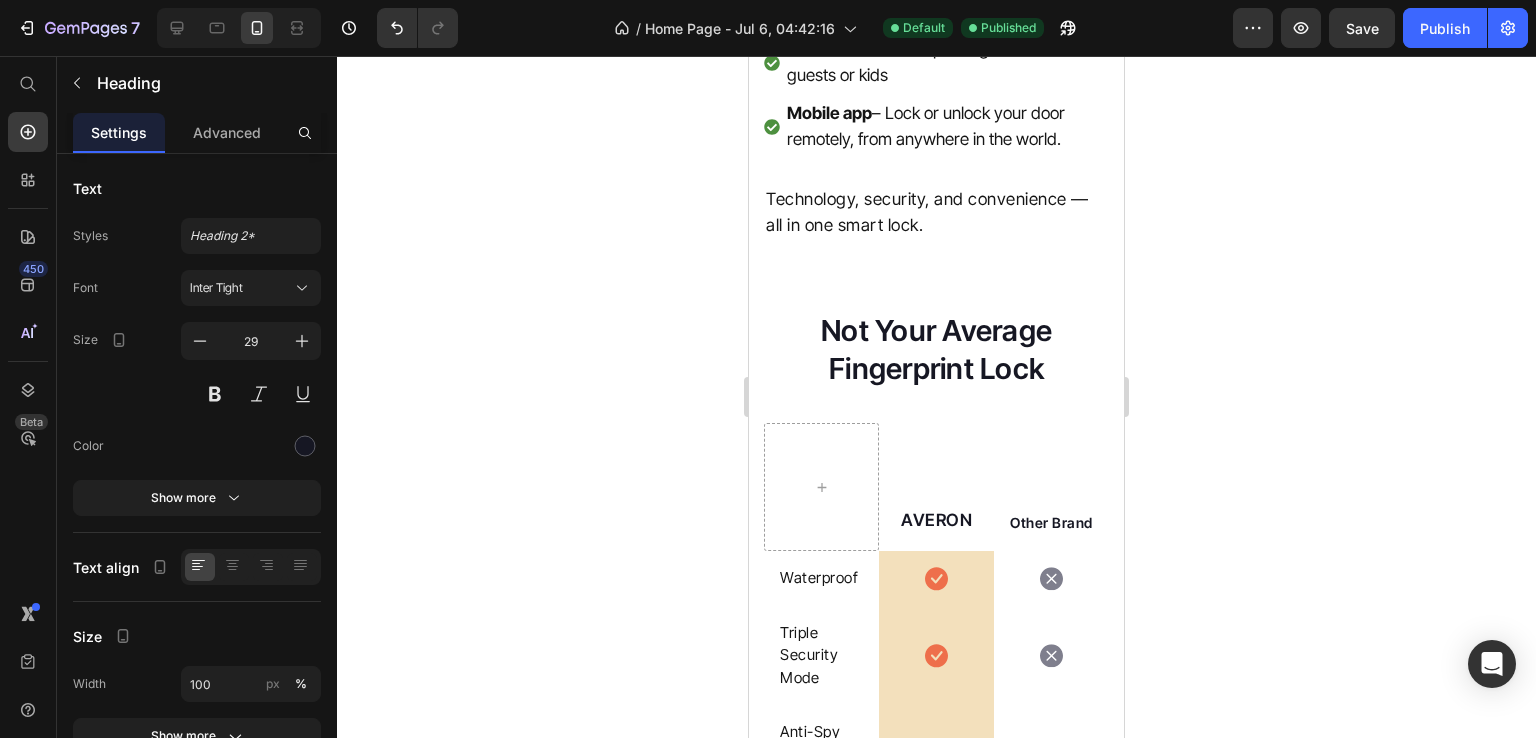 click on "EASY WAYS TO UNLOCK YOUR DOOR" at bounding box center [936, -132] 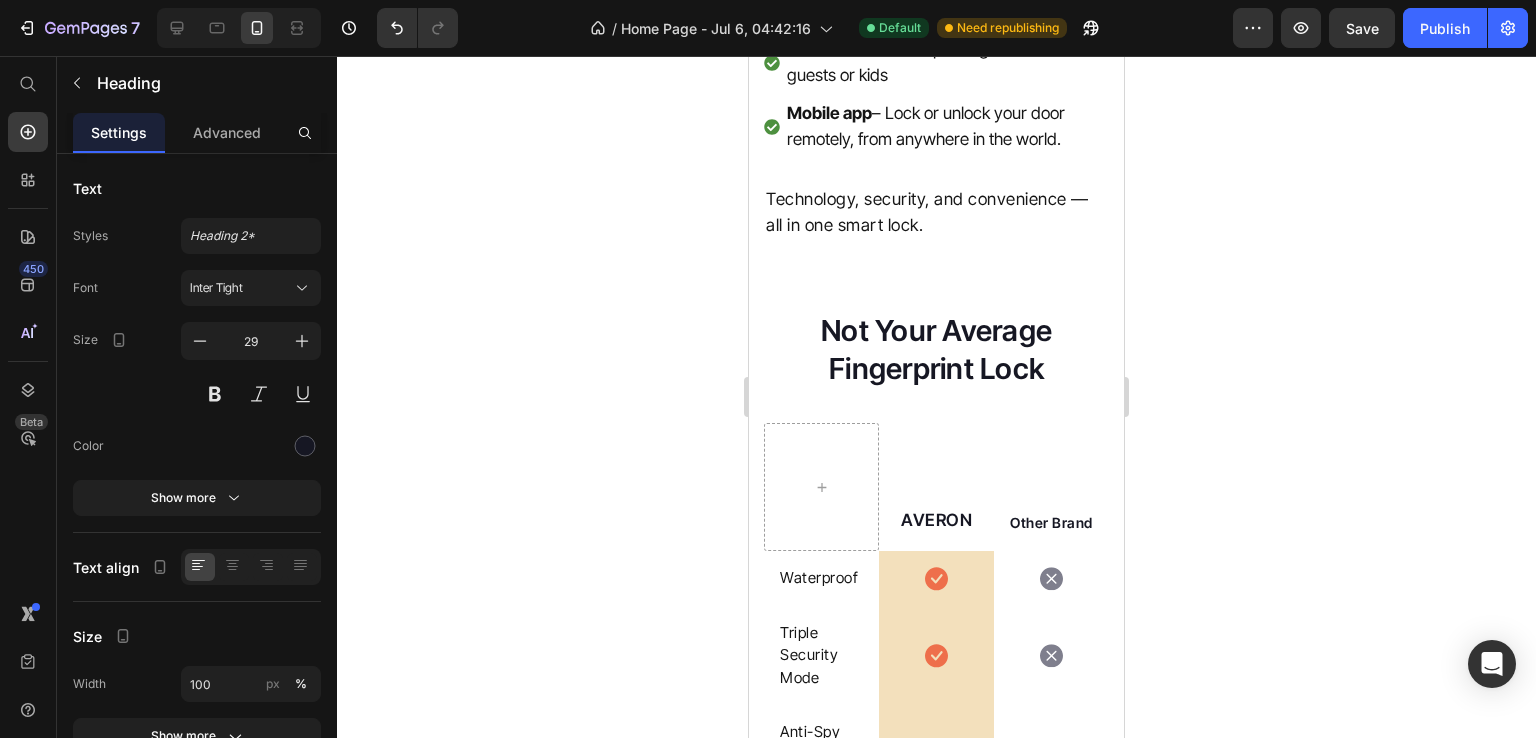 click on "Easy Ways To Unlock YOUR DOOR" at bounding box center [936, -132] 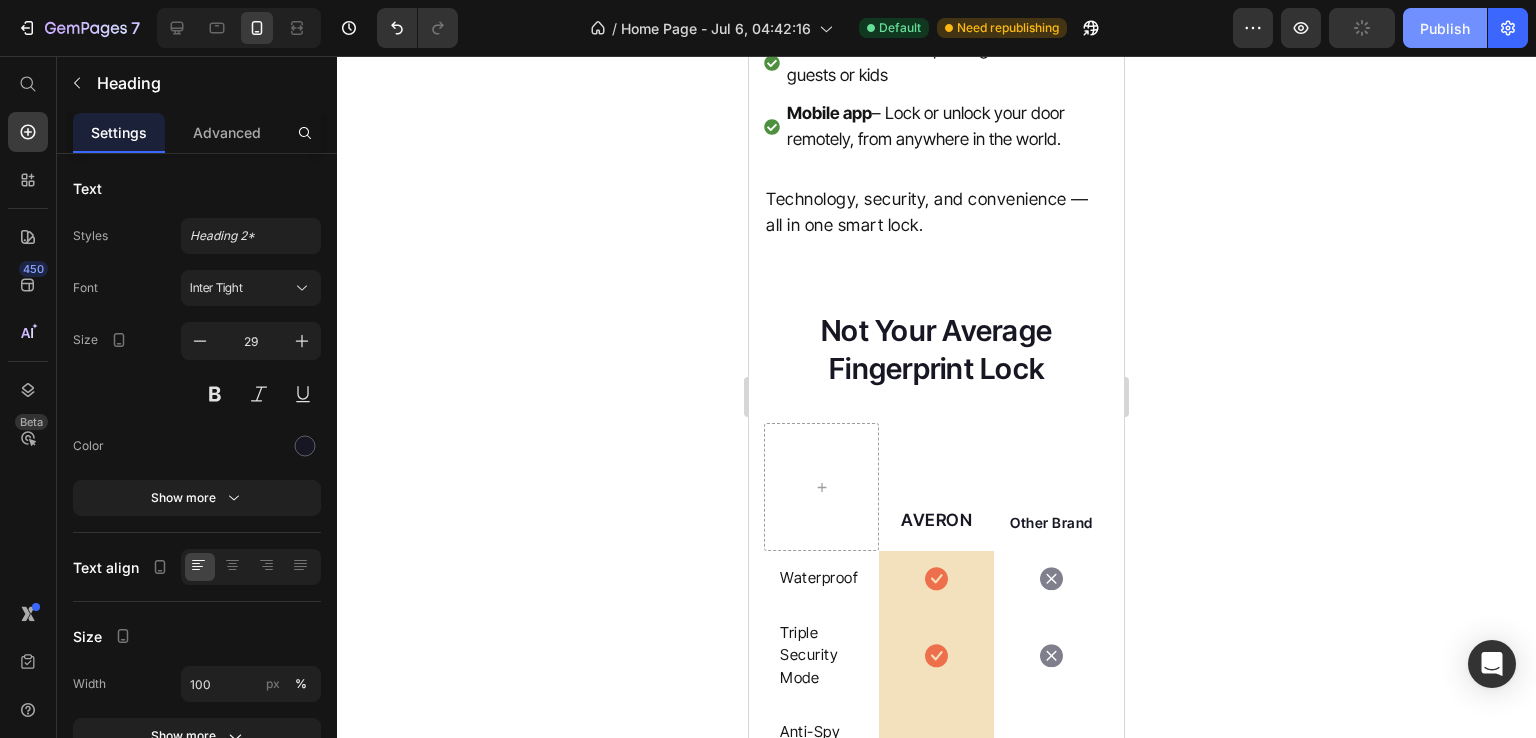 click on "Publish" at bounding box center [1445, 28] 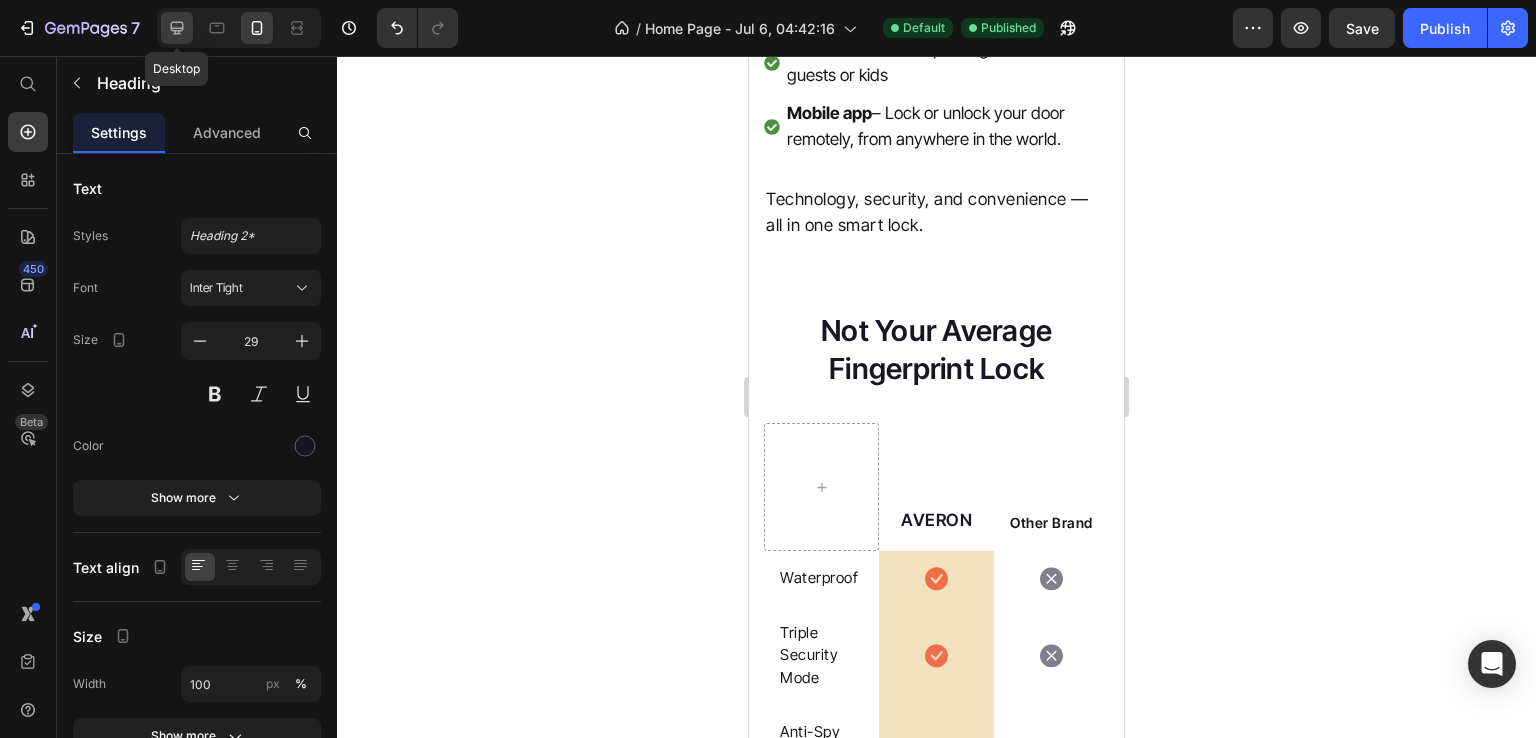 click 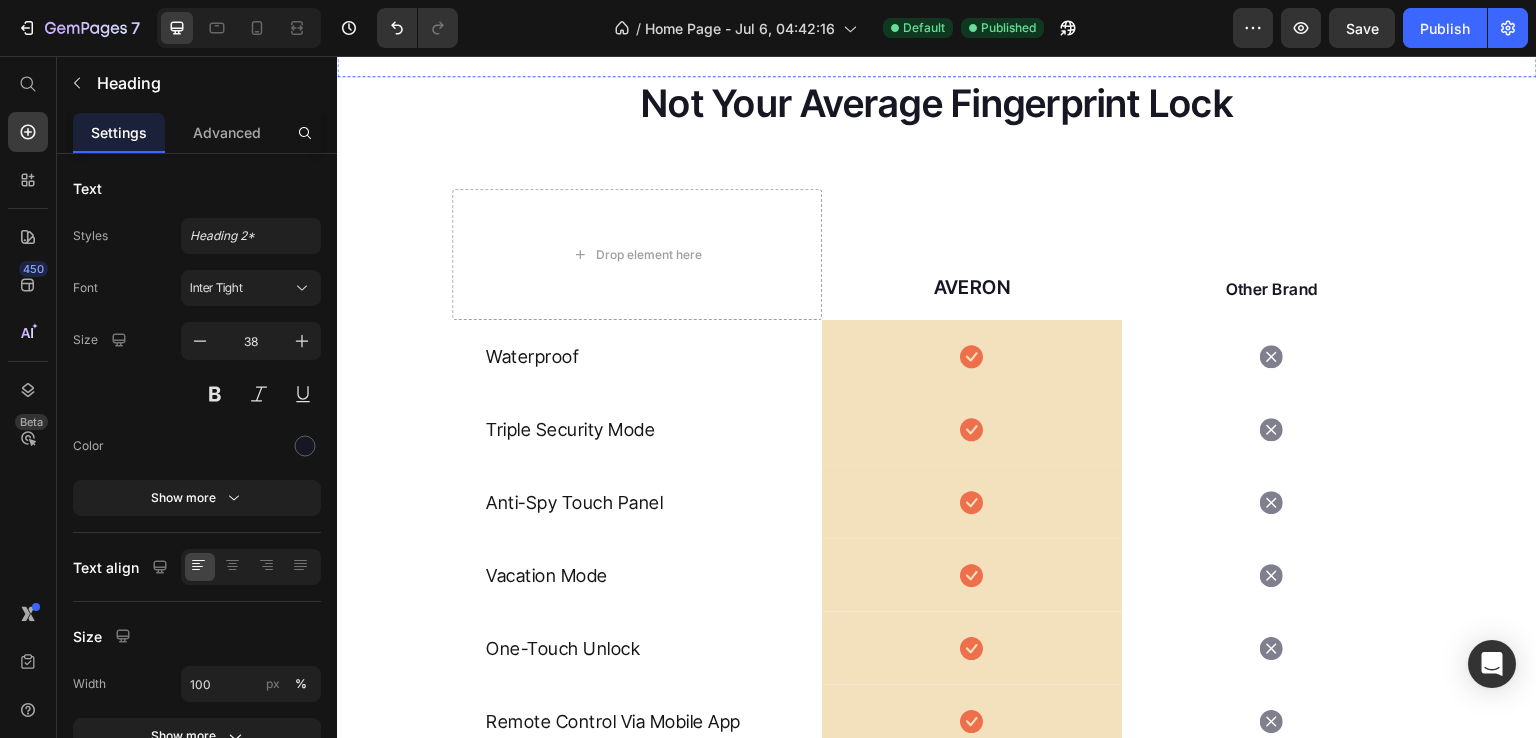 scroll, scrollTop: 5269, scrollLeft: 0, axis: vertical 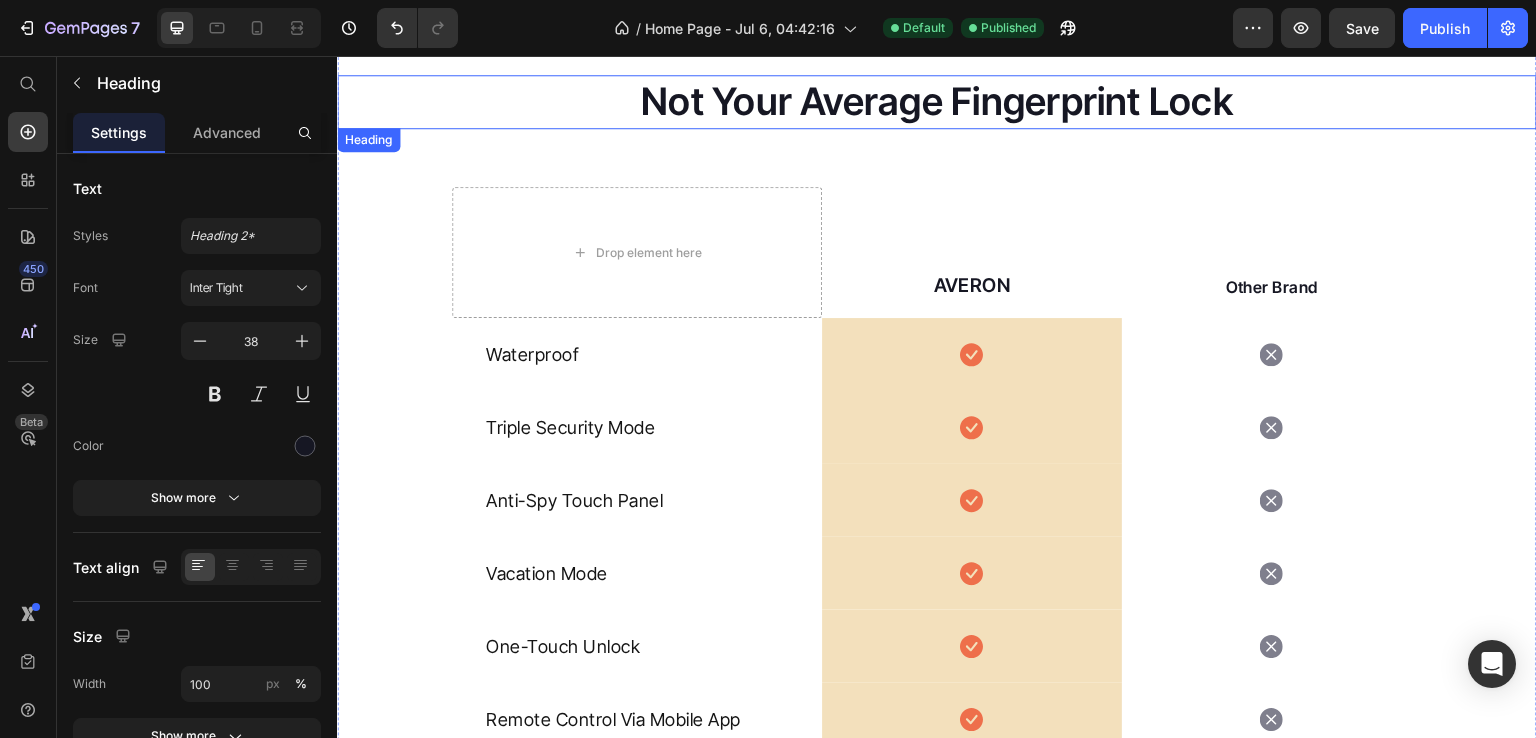click on "Not Your Average Fingerprint Lock" at bounding box center (937, 101) 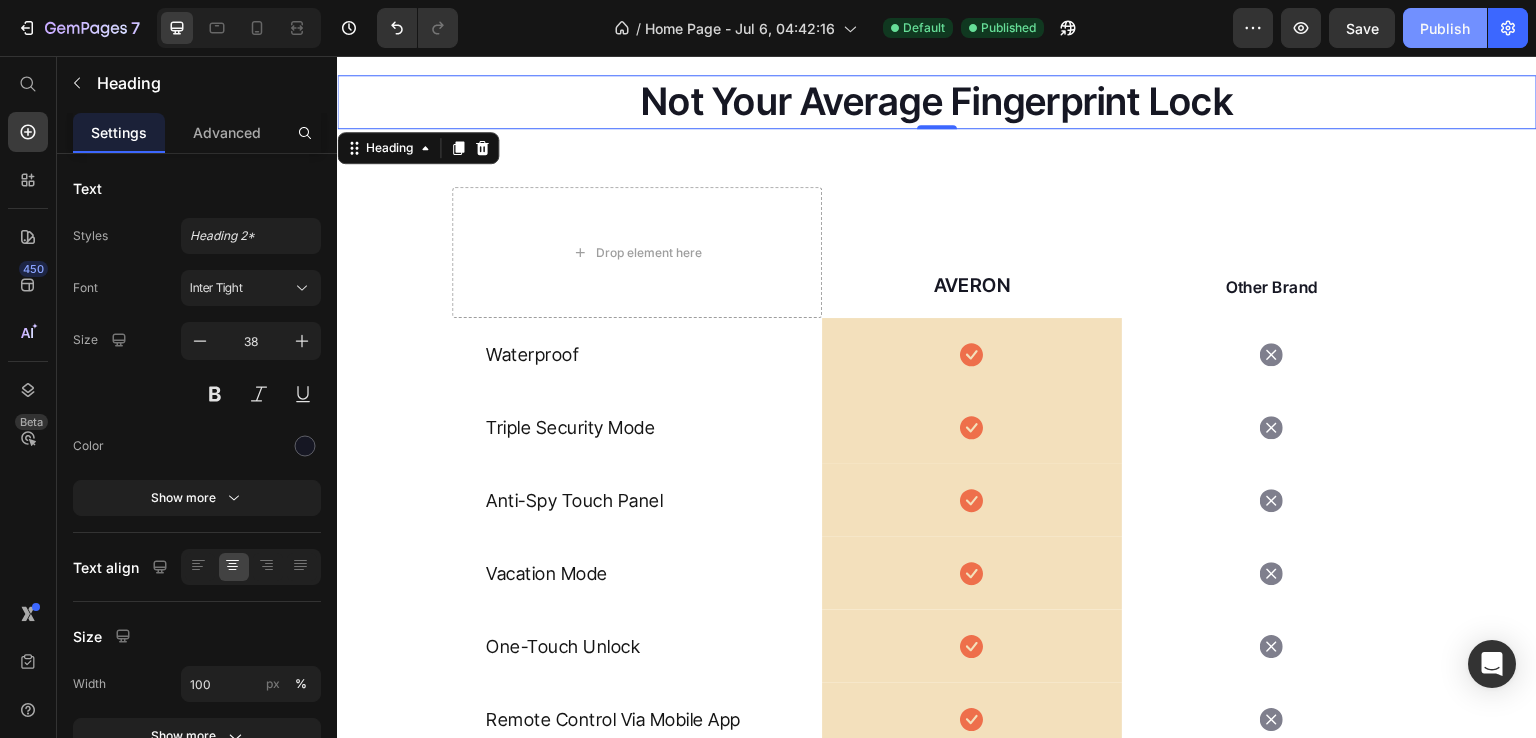 click on "Publish" at bounding box center [1445, 28] 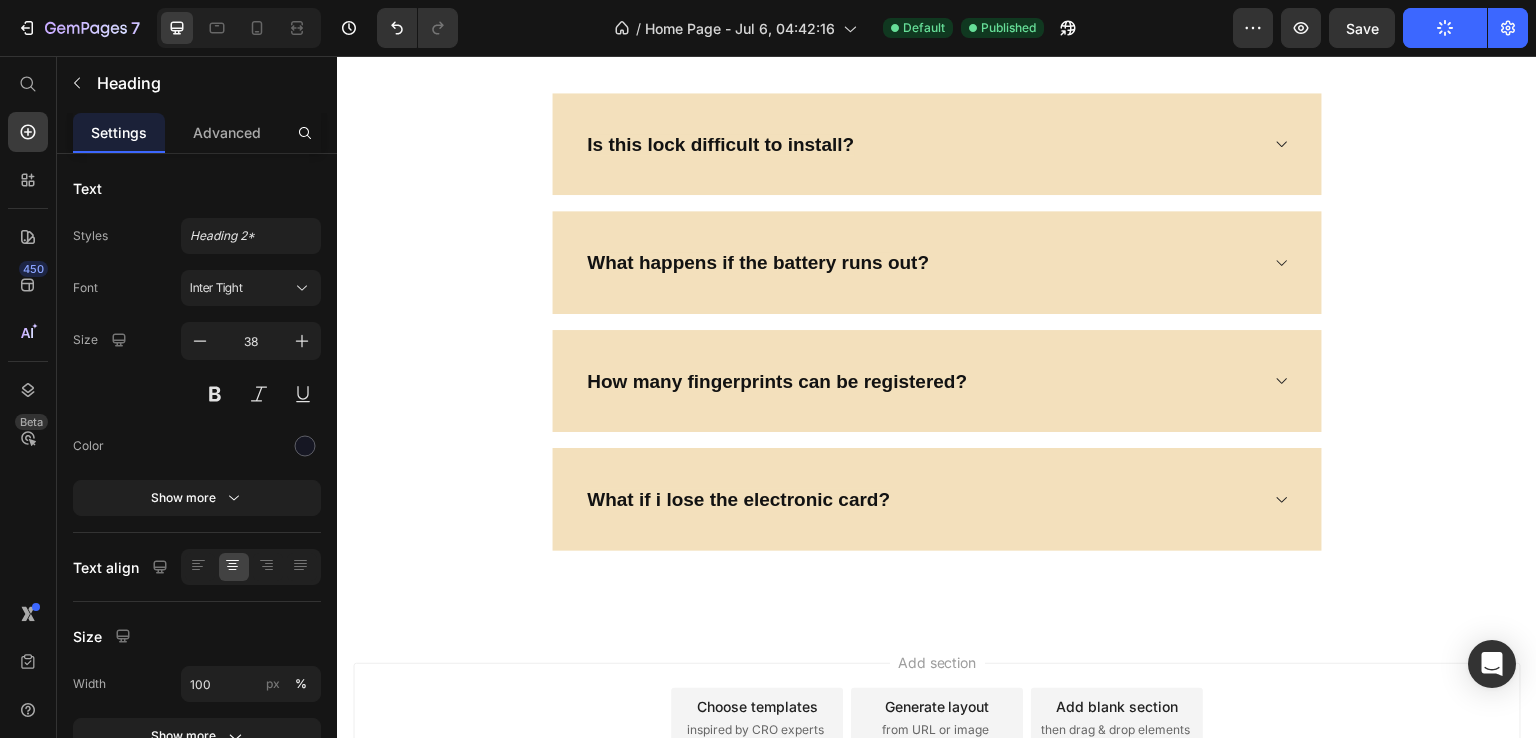 scroll, scrollTop: 7448, scrollLeft: 0, axis: vertical 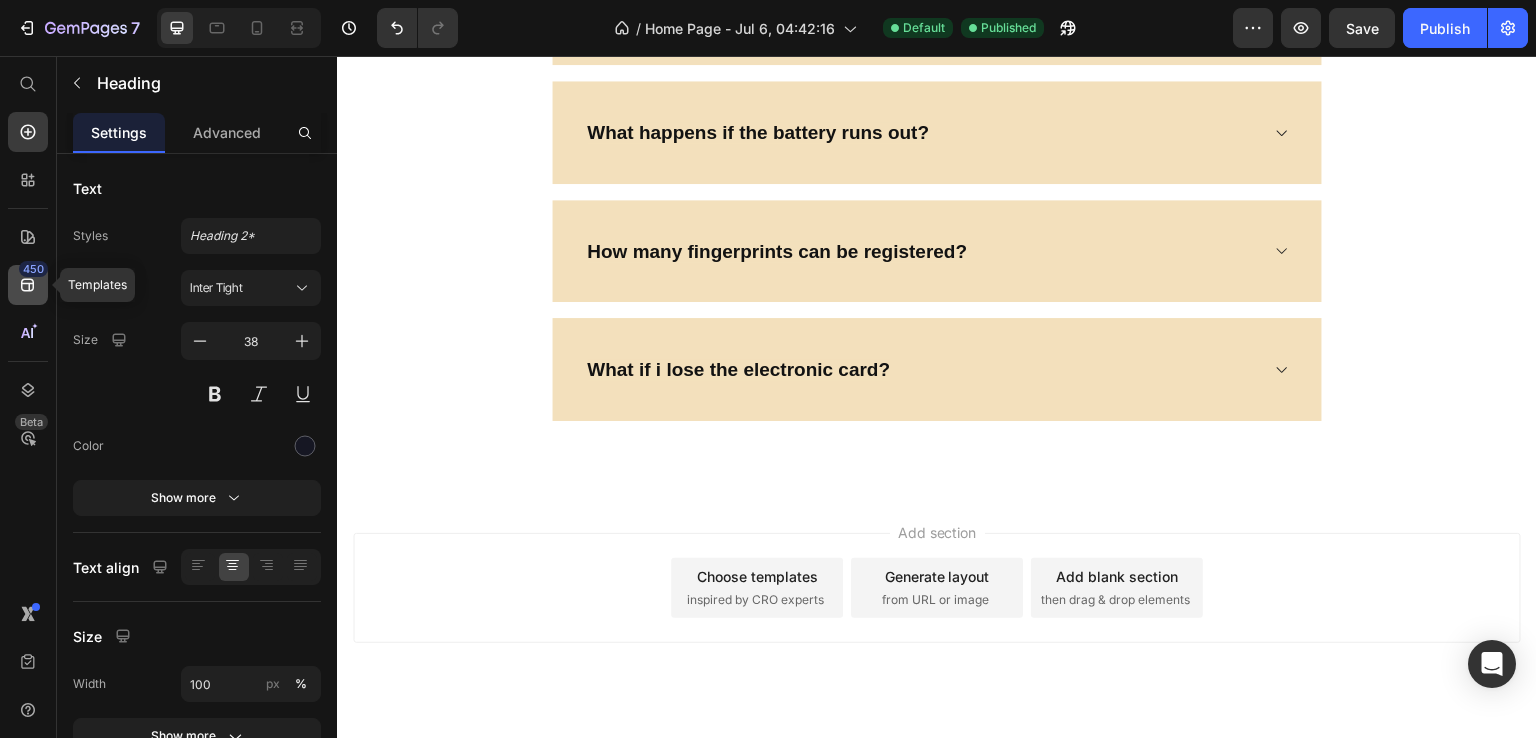 click on "450" 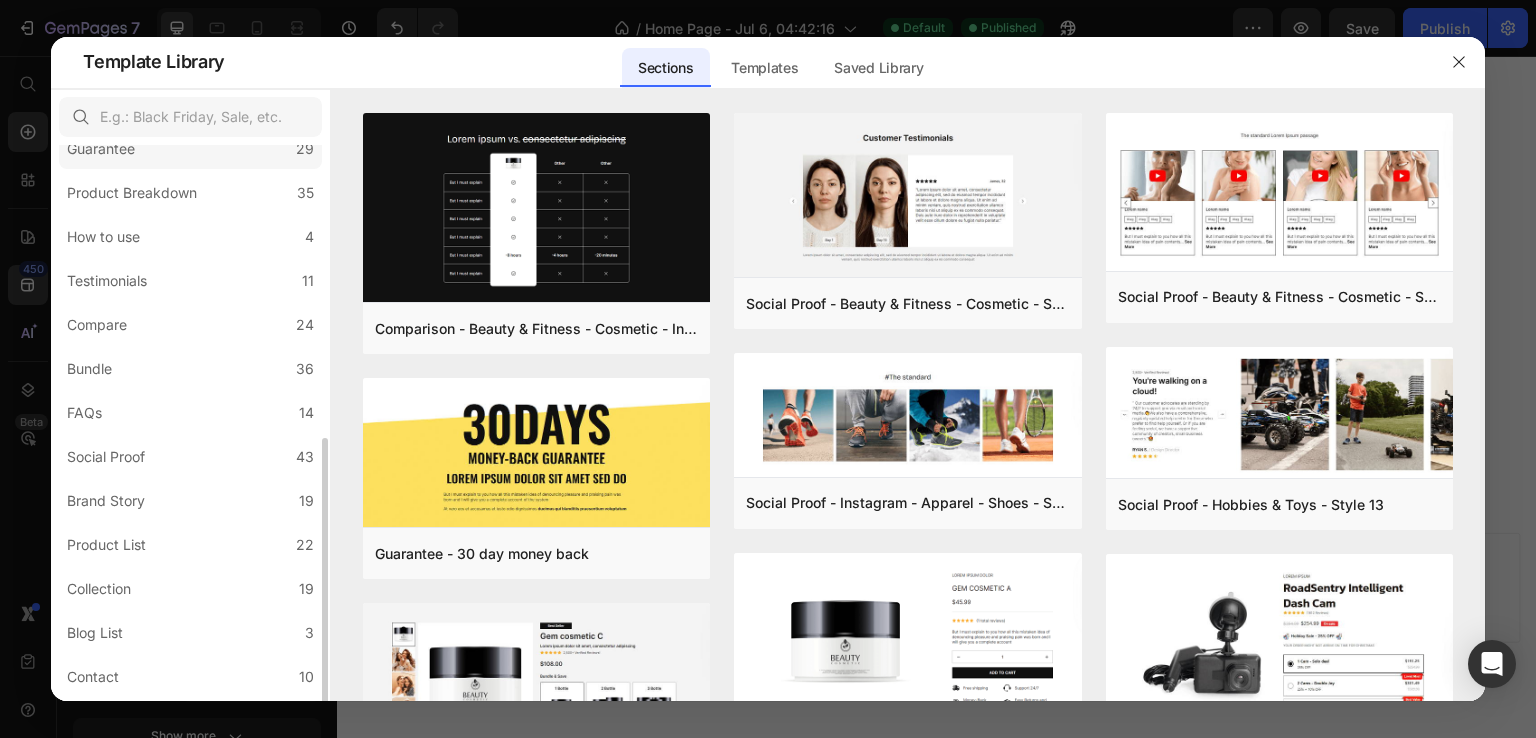 scroll, scrollTop: 424, scrollLeft: 0, axis: vertical 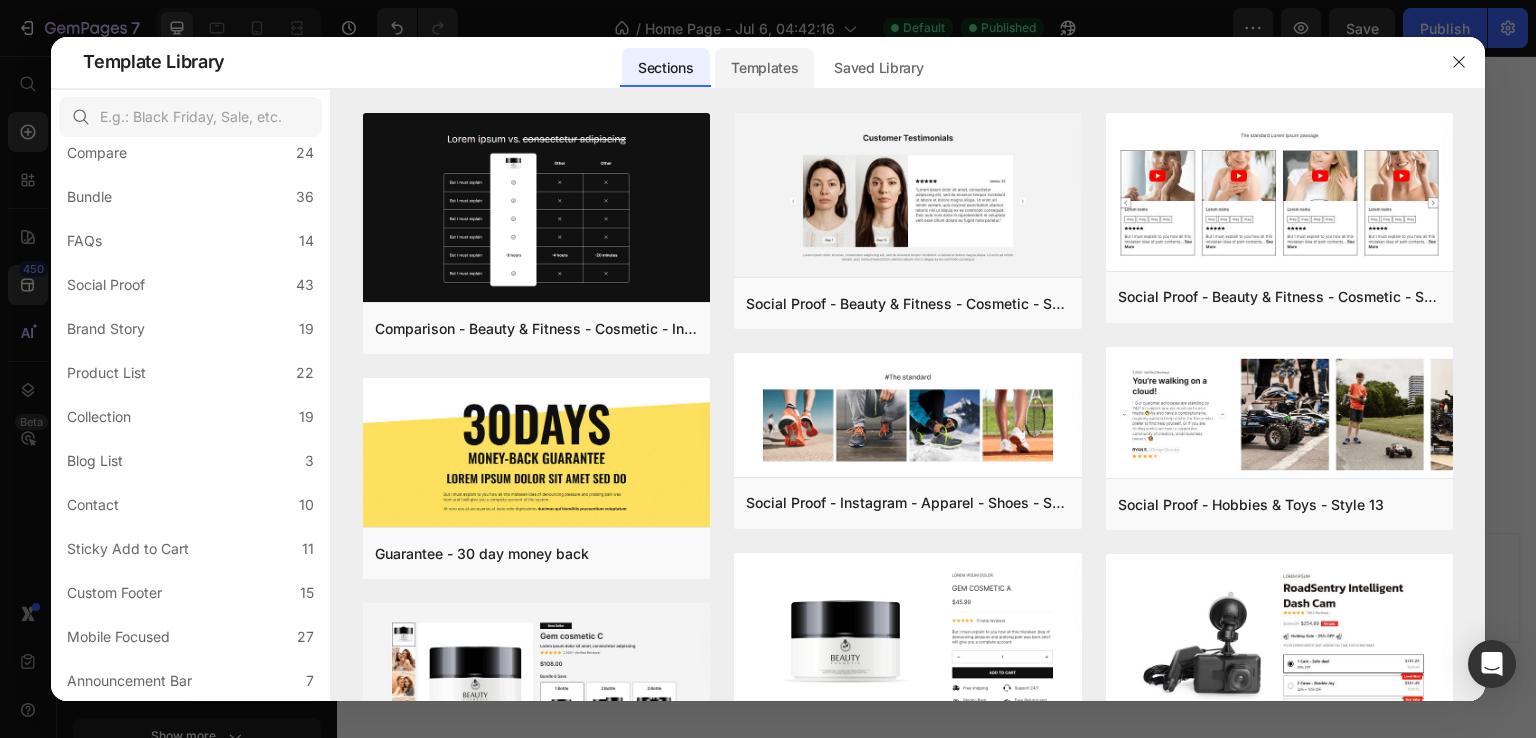click on "Templates" 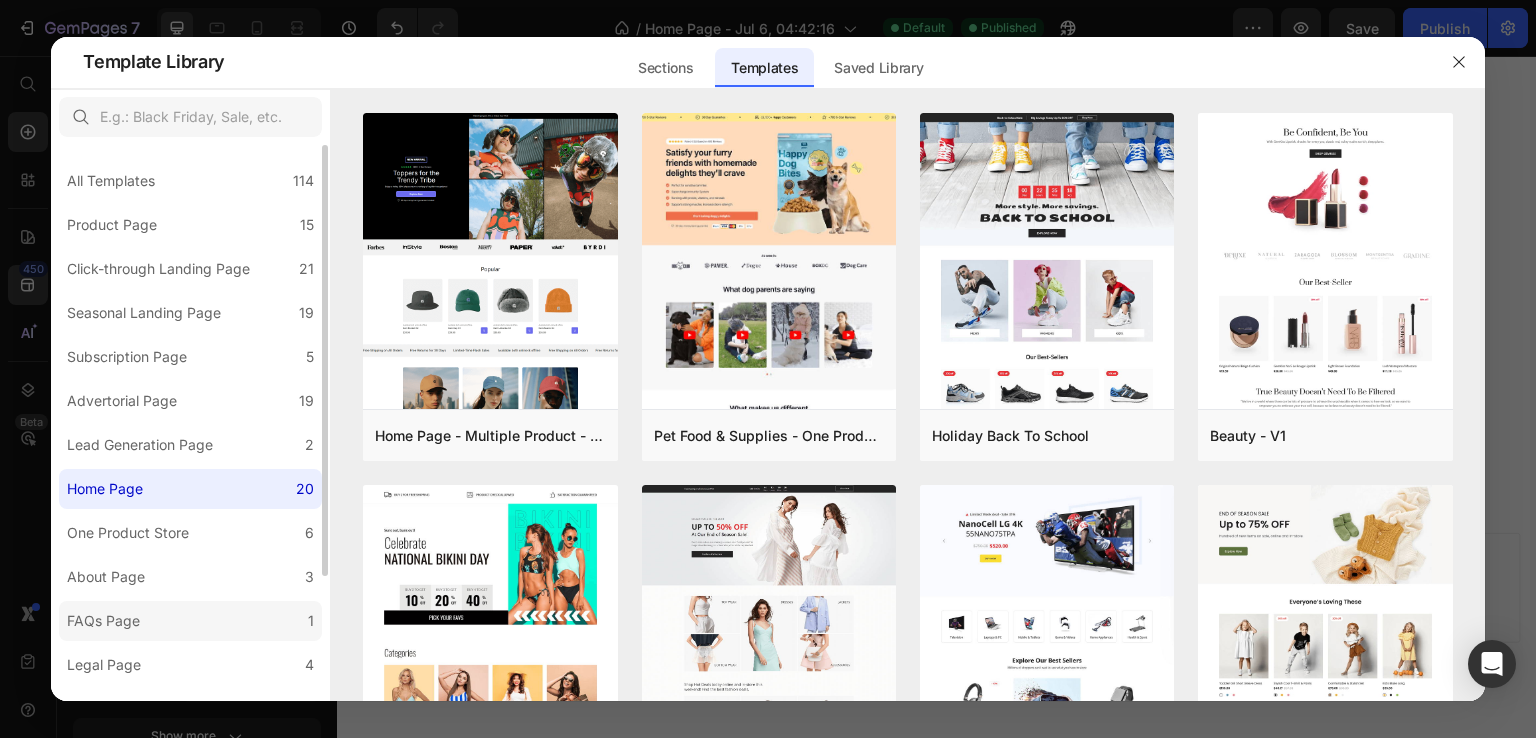 scroll, scrollTop: 160, scrollLeft: 0, axis: vertical 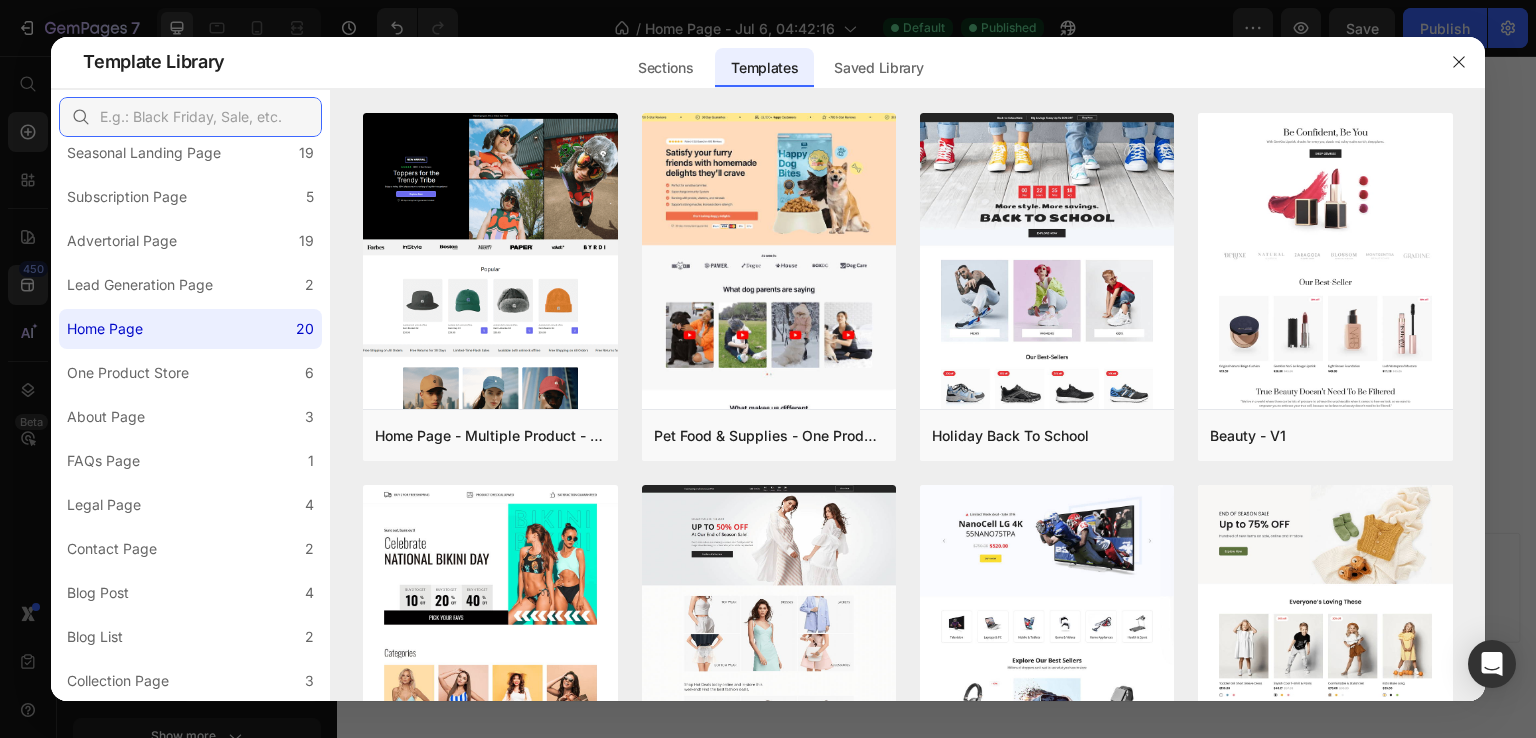 click at bounding box center [190, 117] 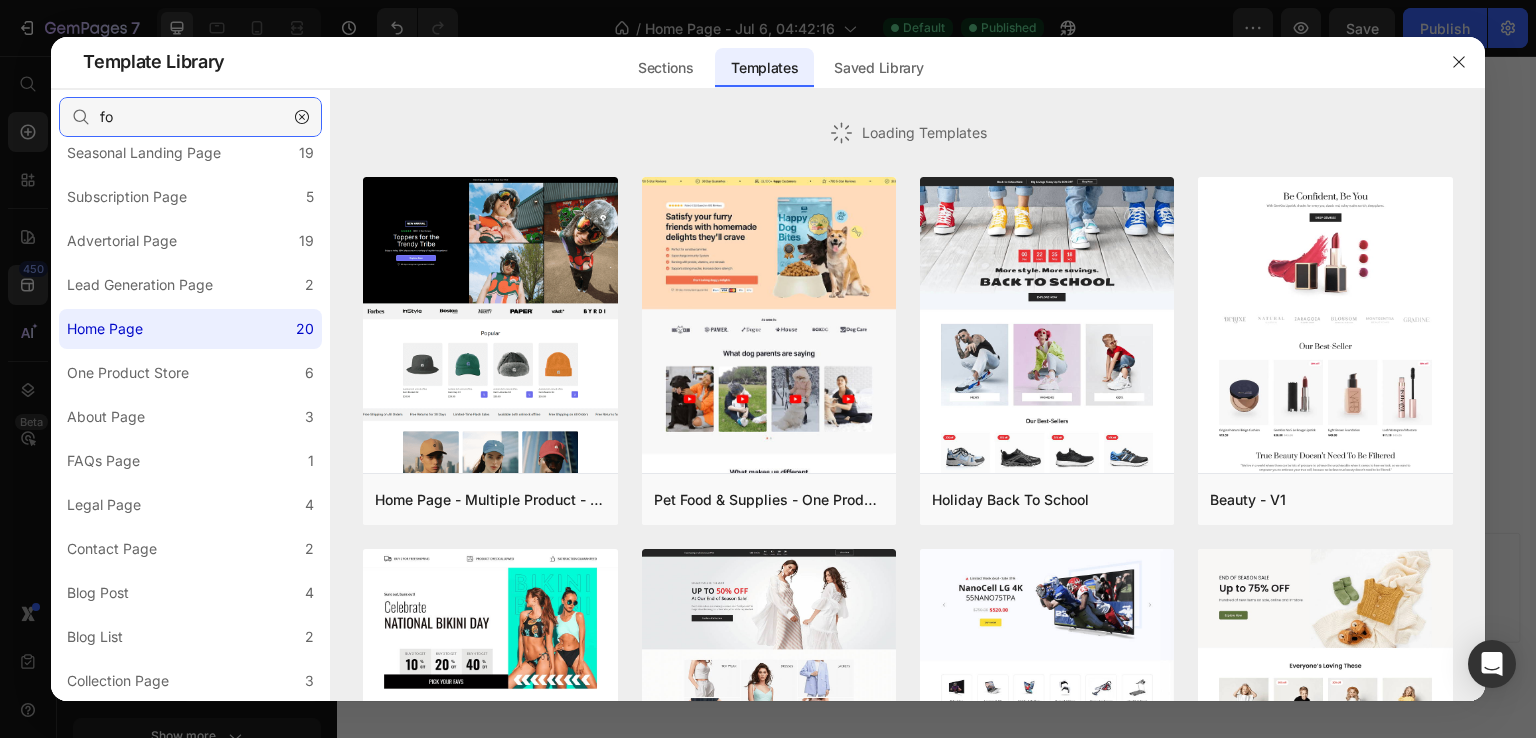 type on "foo" 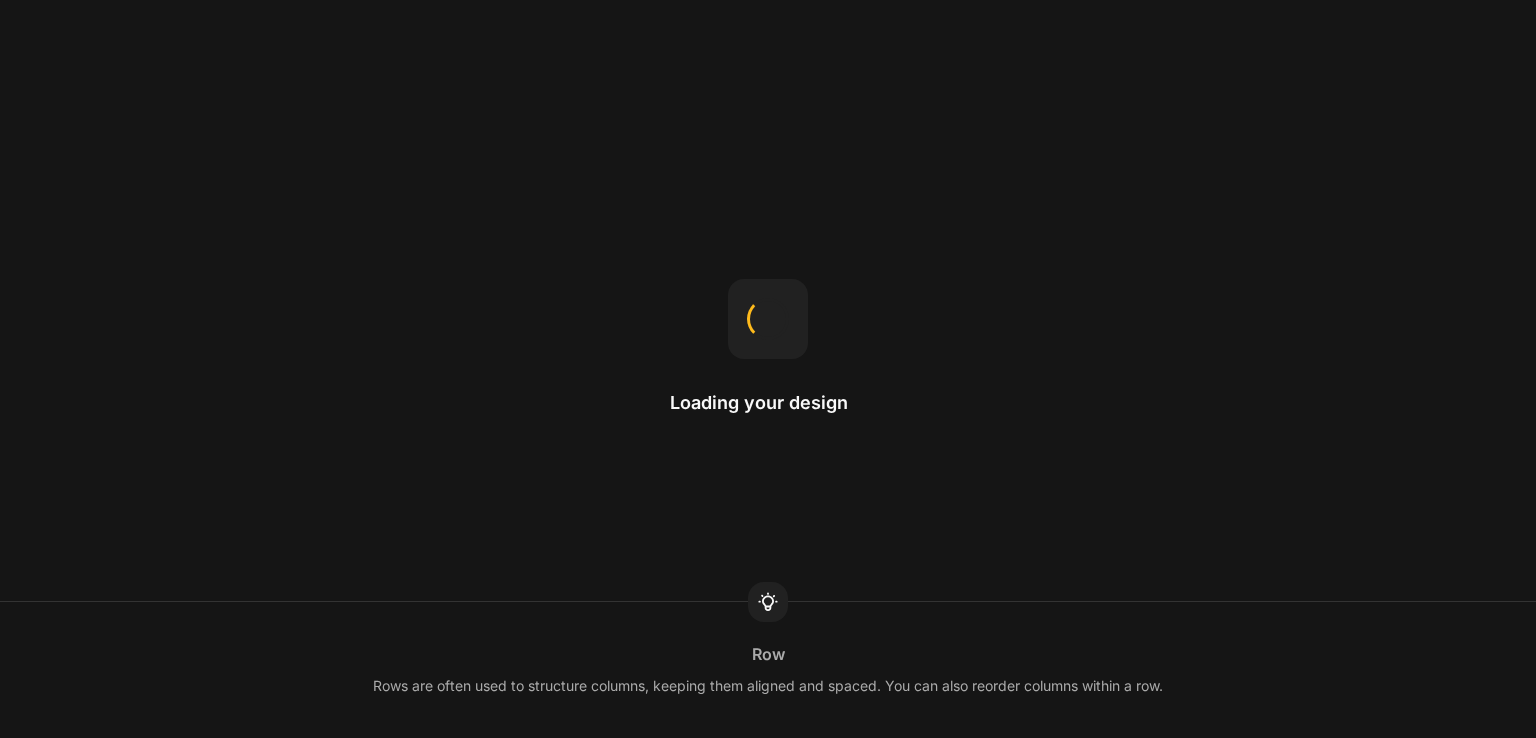 scroll, scrollTop: 0, scrollLeft: 0, axis: both 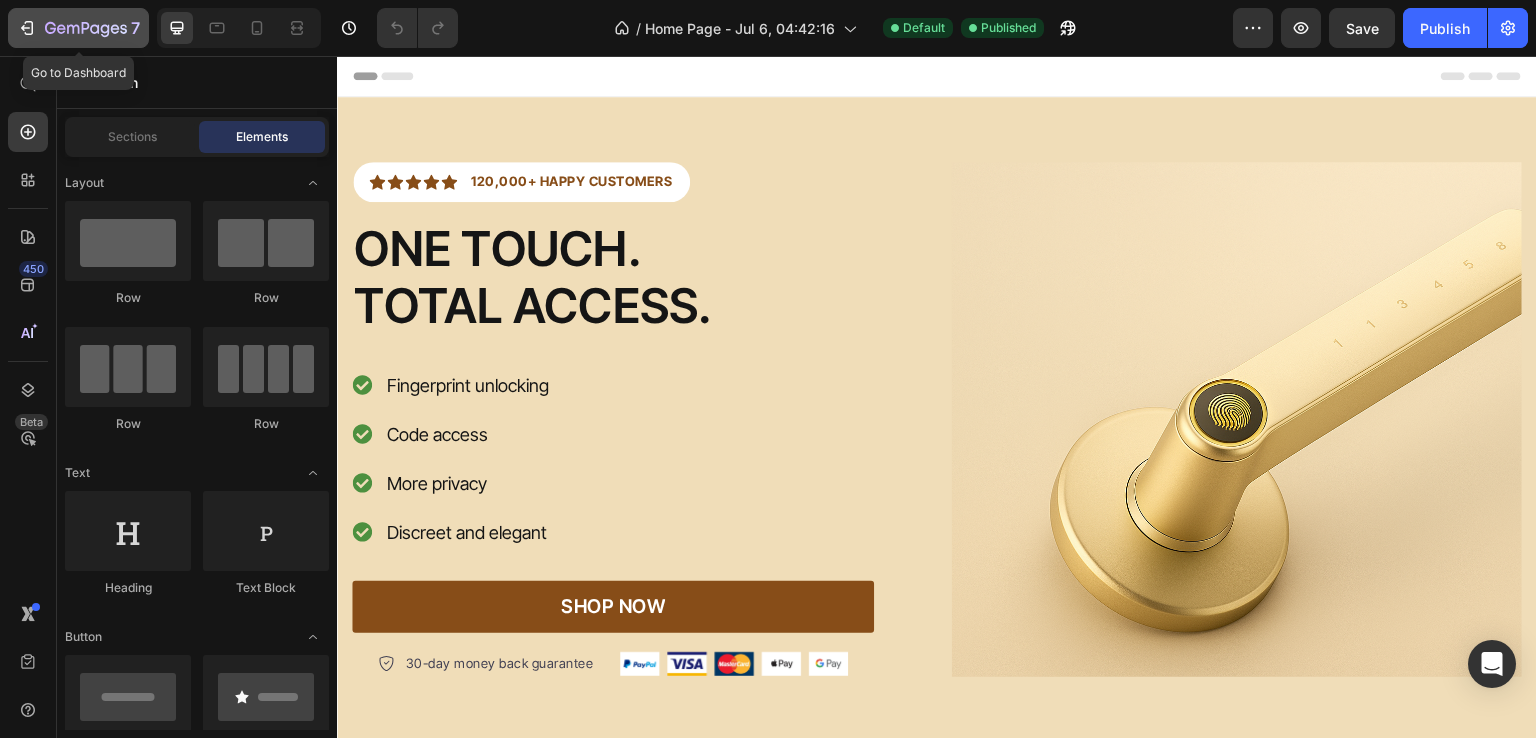 click on "7" at bounding box center (78, 28) 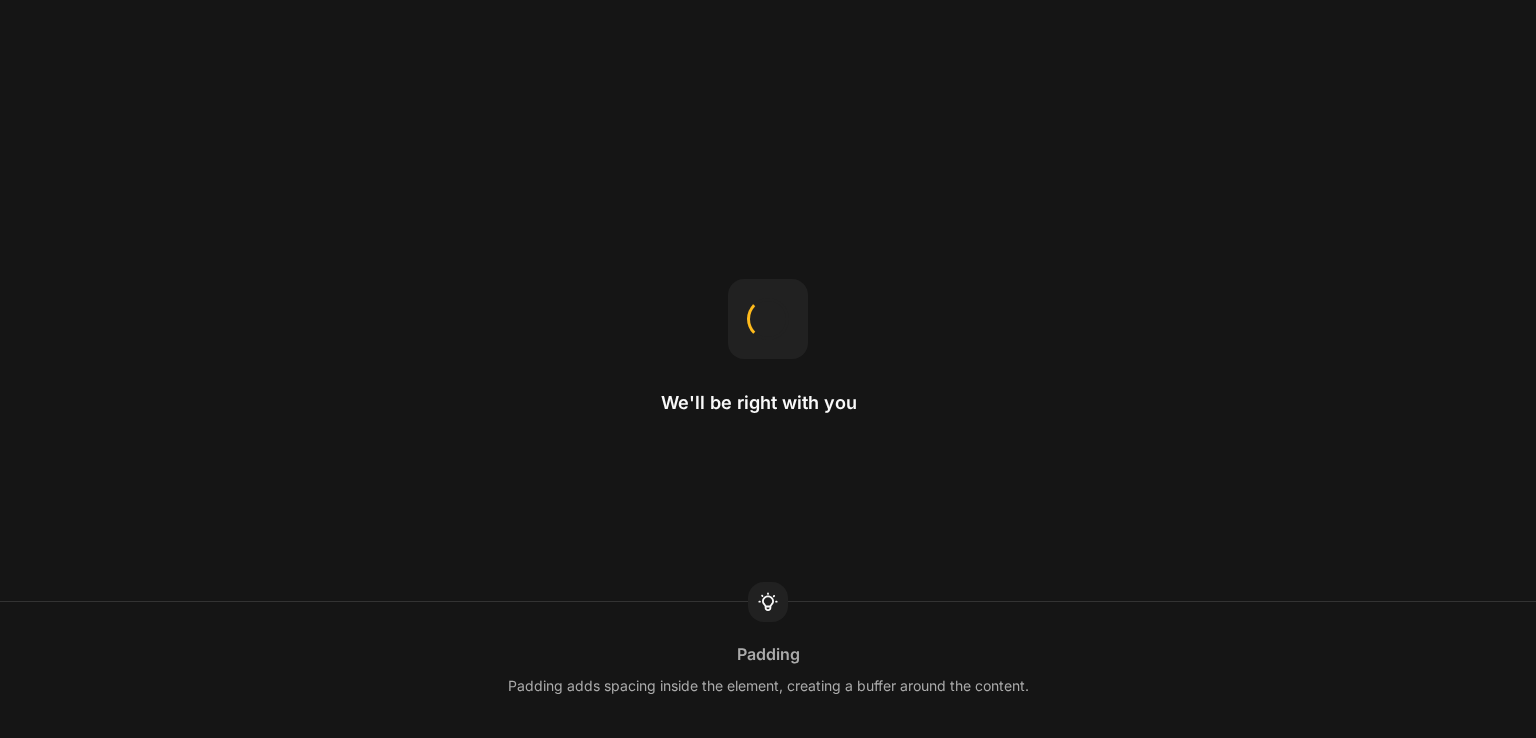 scroll, scrollTop: 0, scrollLeft: 0, axis: both 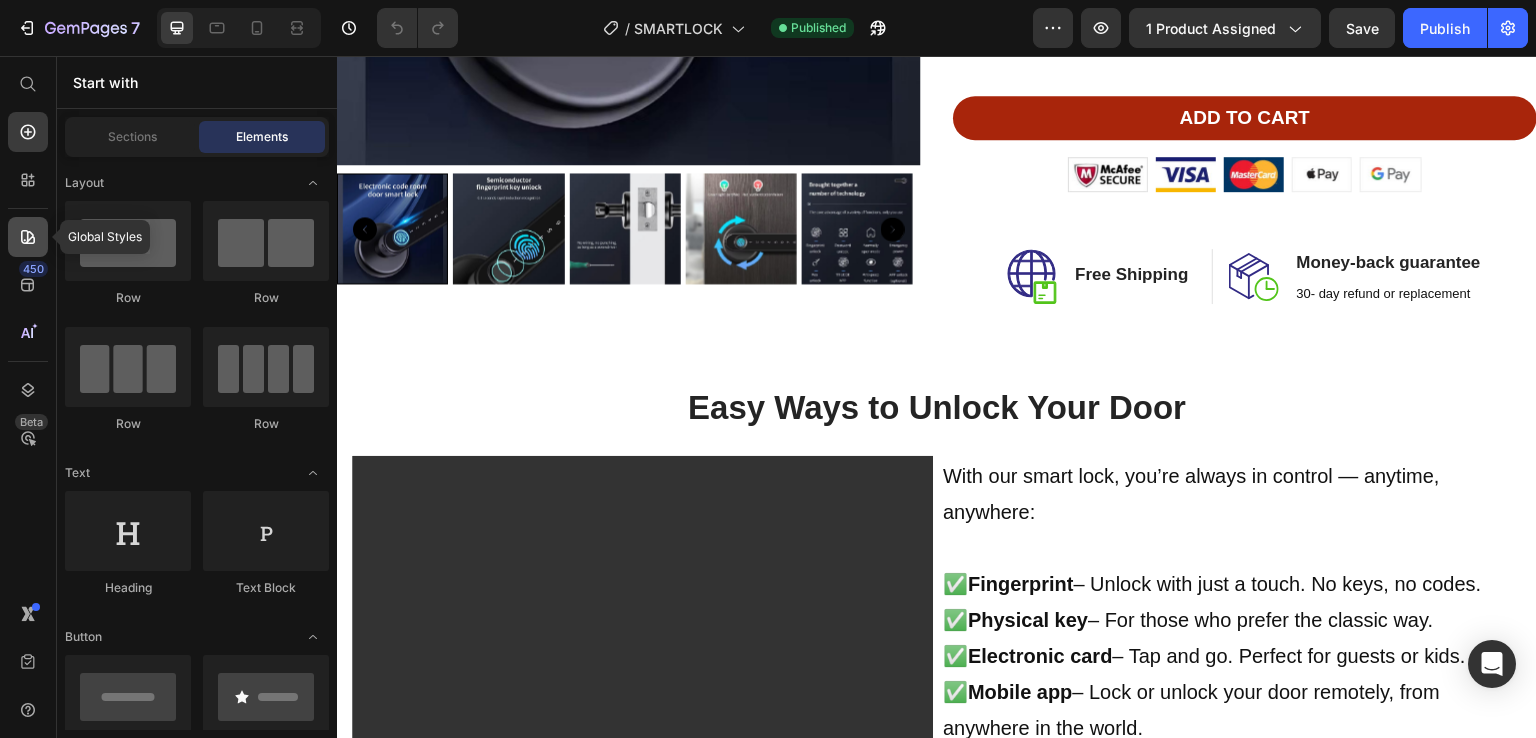 click 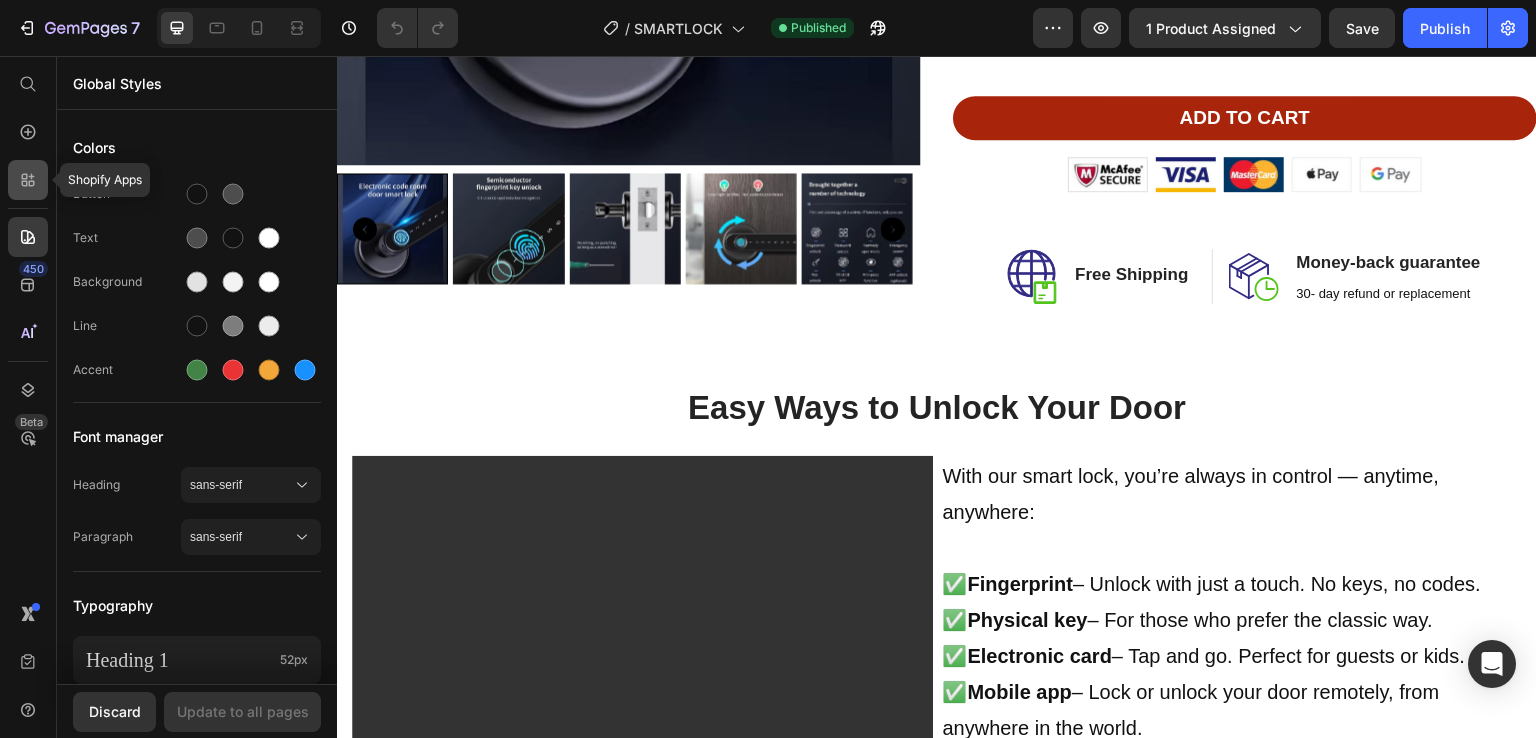 click 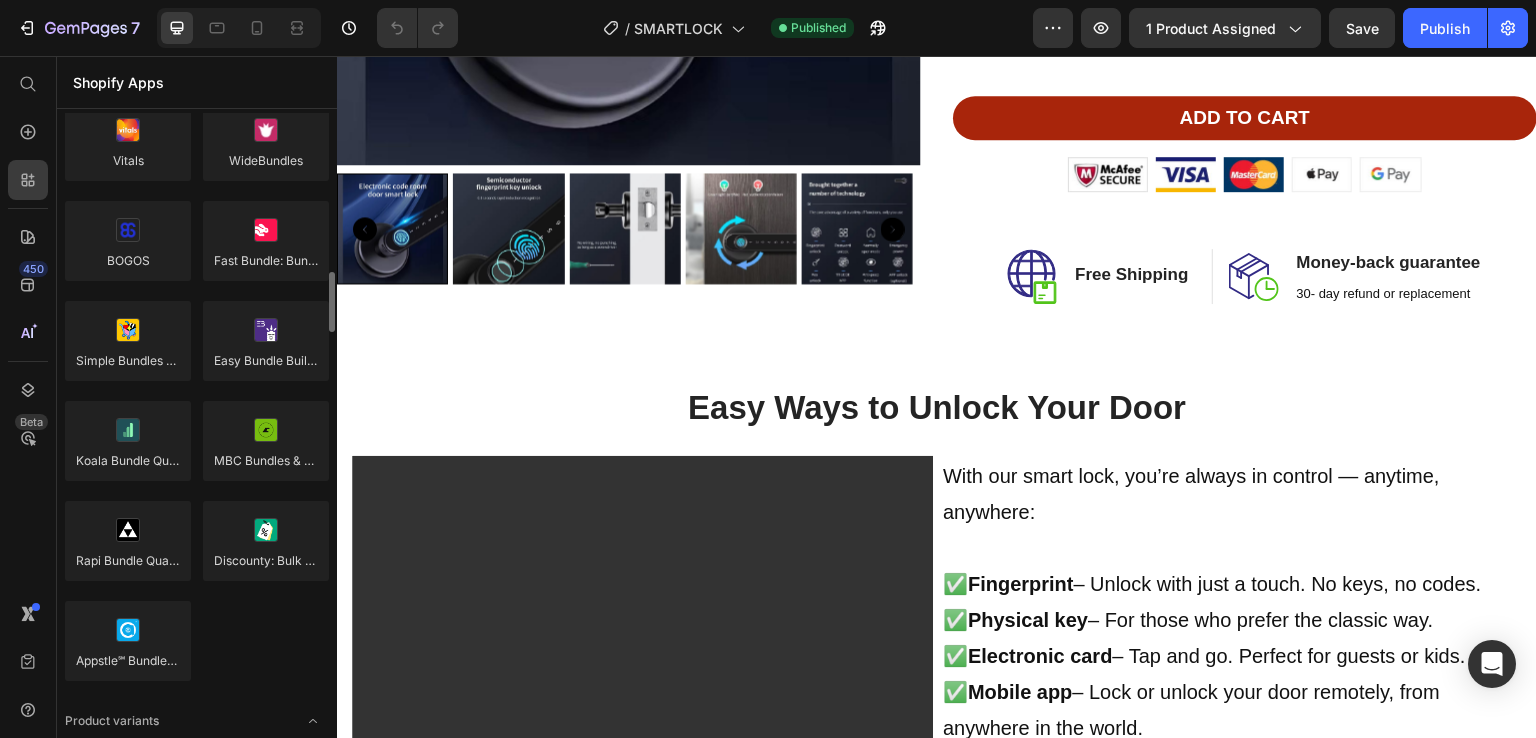 scroll, scrollTop: 1633, scrollLeft: 0, axis: vertical 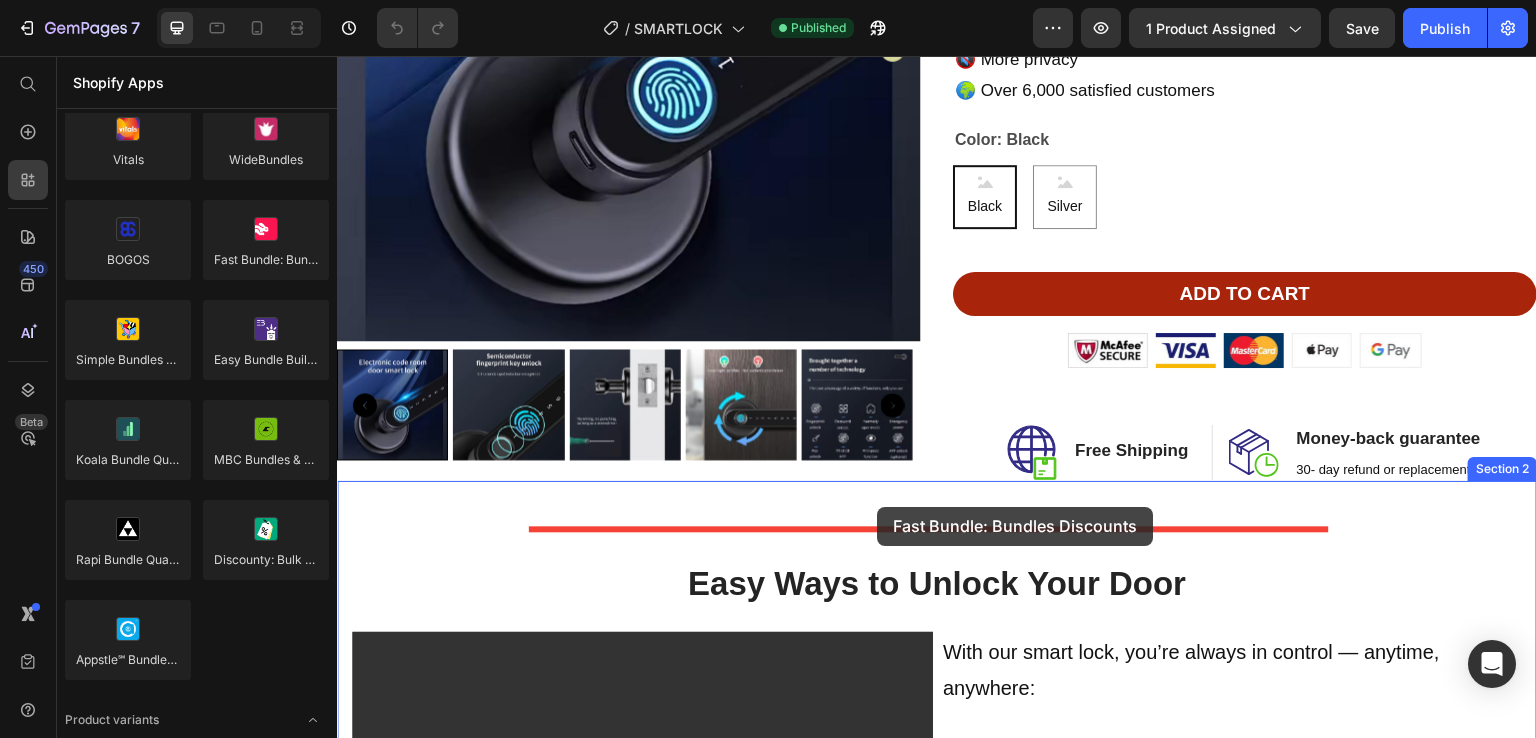 drag, startPoint x: 607, startPoint y: 290, endPoint x: 877, endPoint y: 507, distance: 346.3943 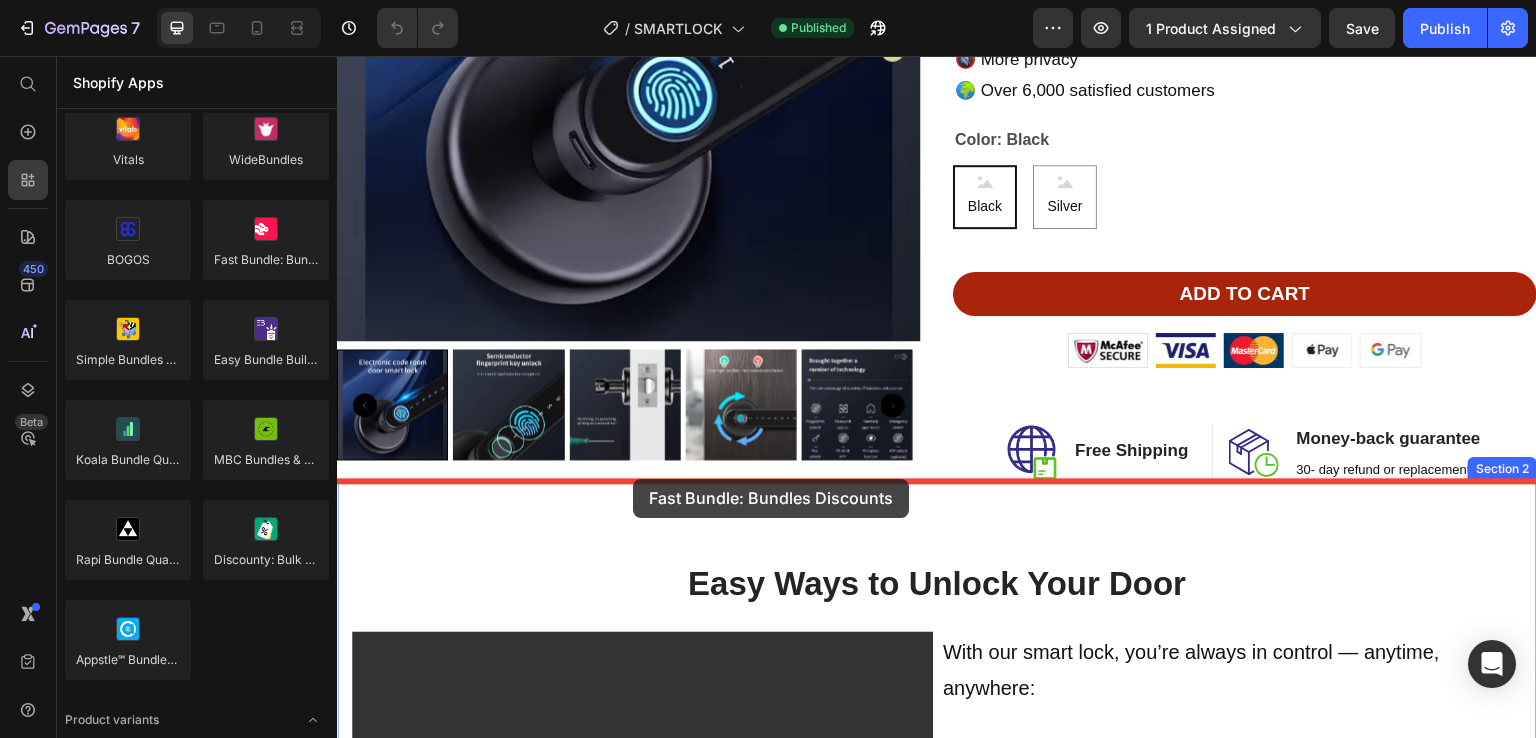 drag, startPoint x: 605, startPoint y: 309, endPoint x: 632, endPoint y: 478, distance: 171.14322 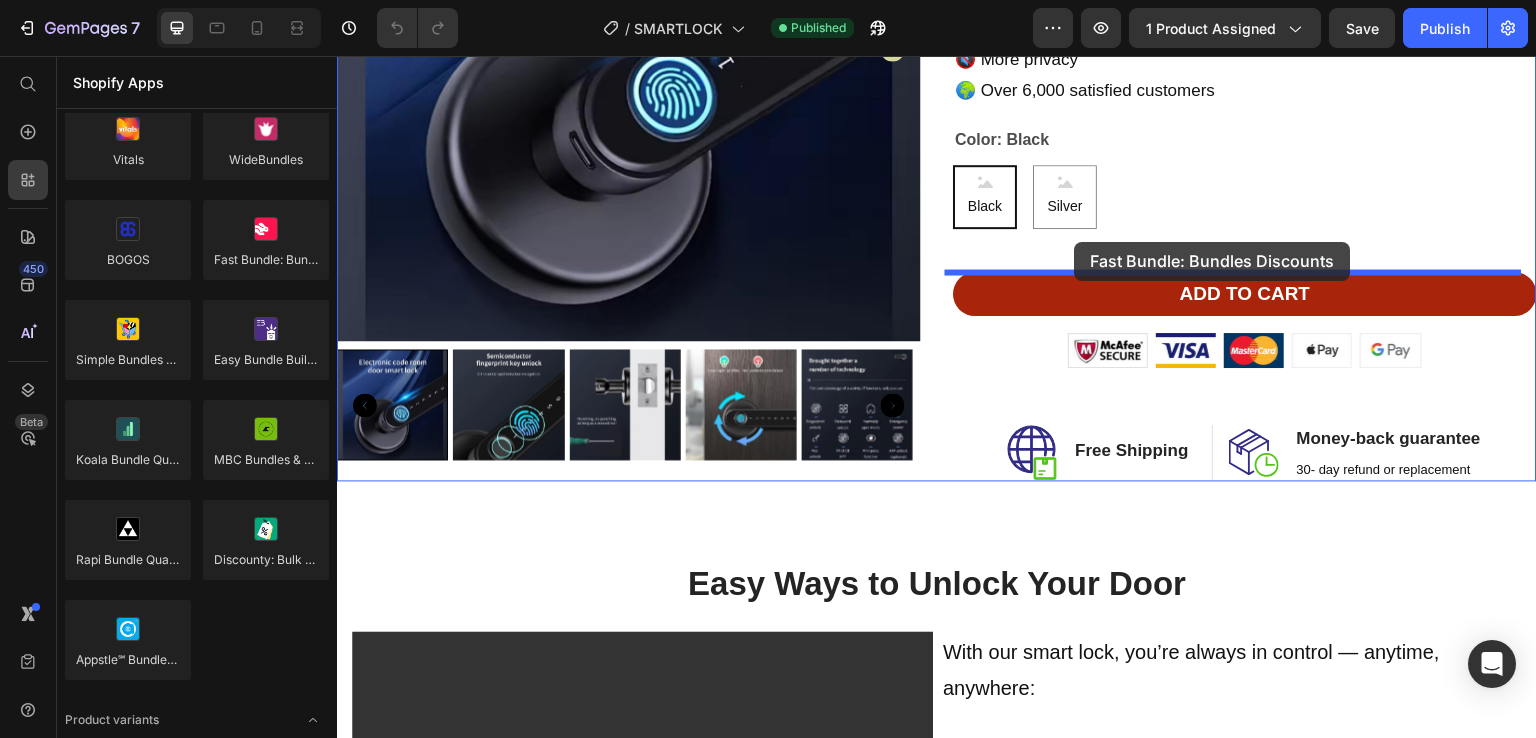 drag, startPoint x: 585, startPoint y: 297, endPoint x: 1077, endPoint y: 241, distance: 495.17673 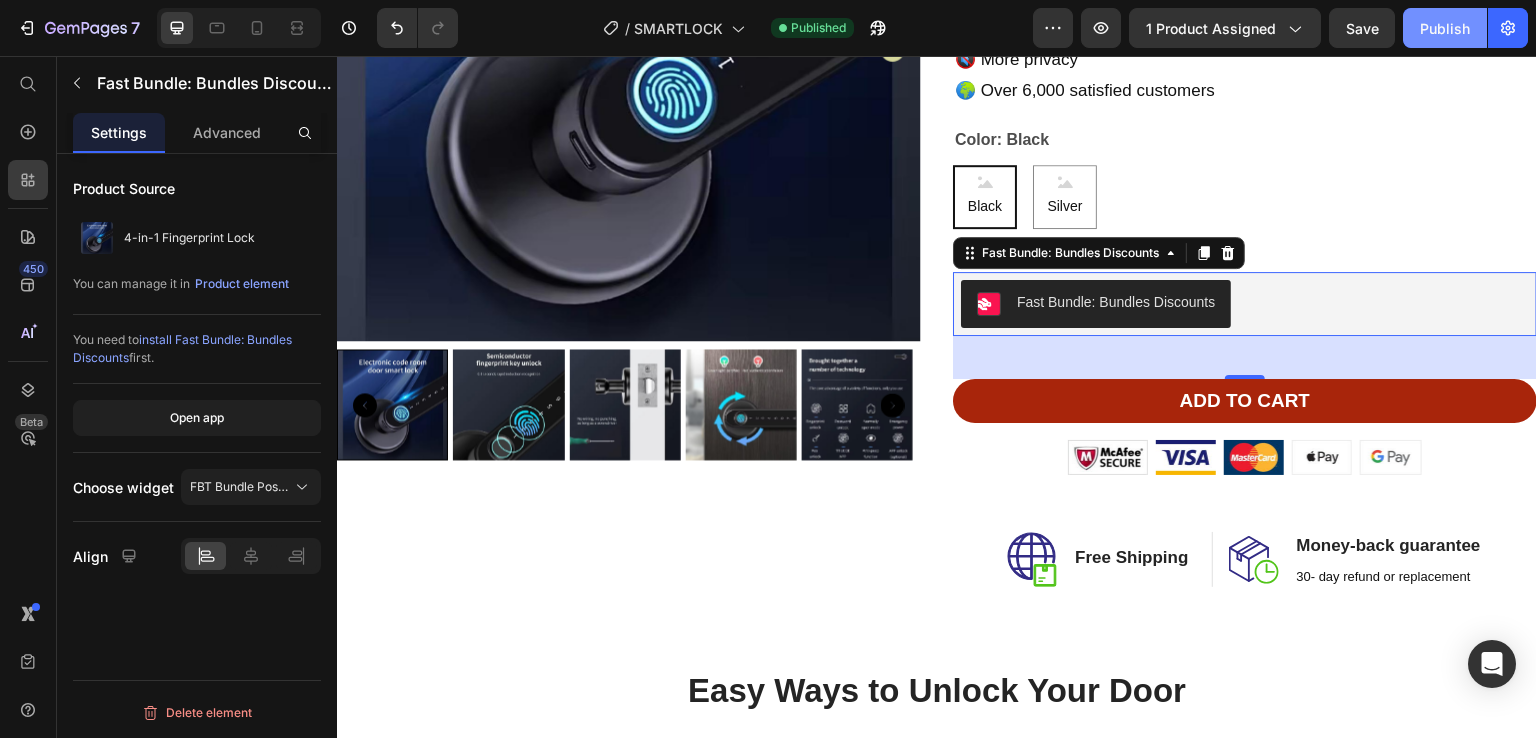 click on "Publish" 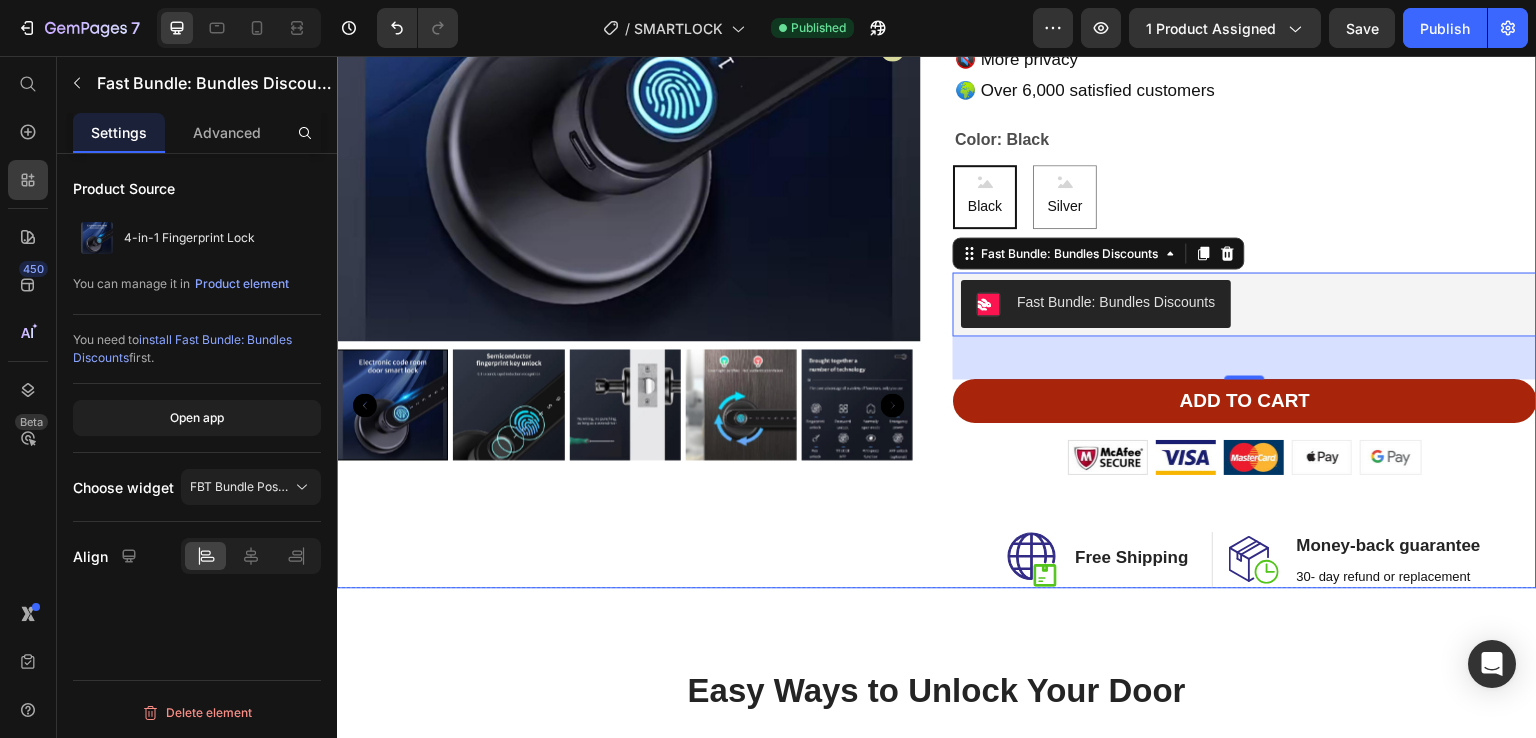 scroll, scrollTop: 591, scrollLeft: 0, axis: vertical 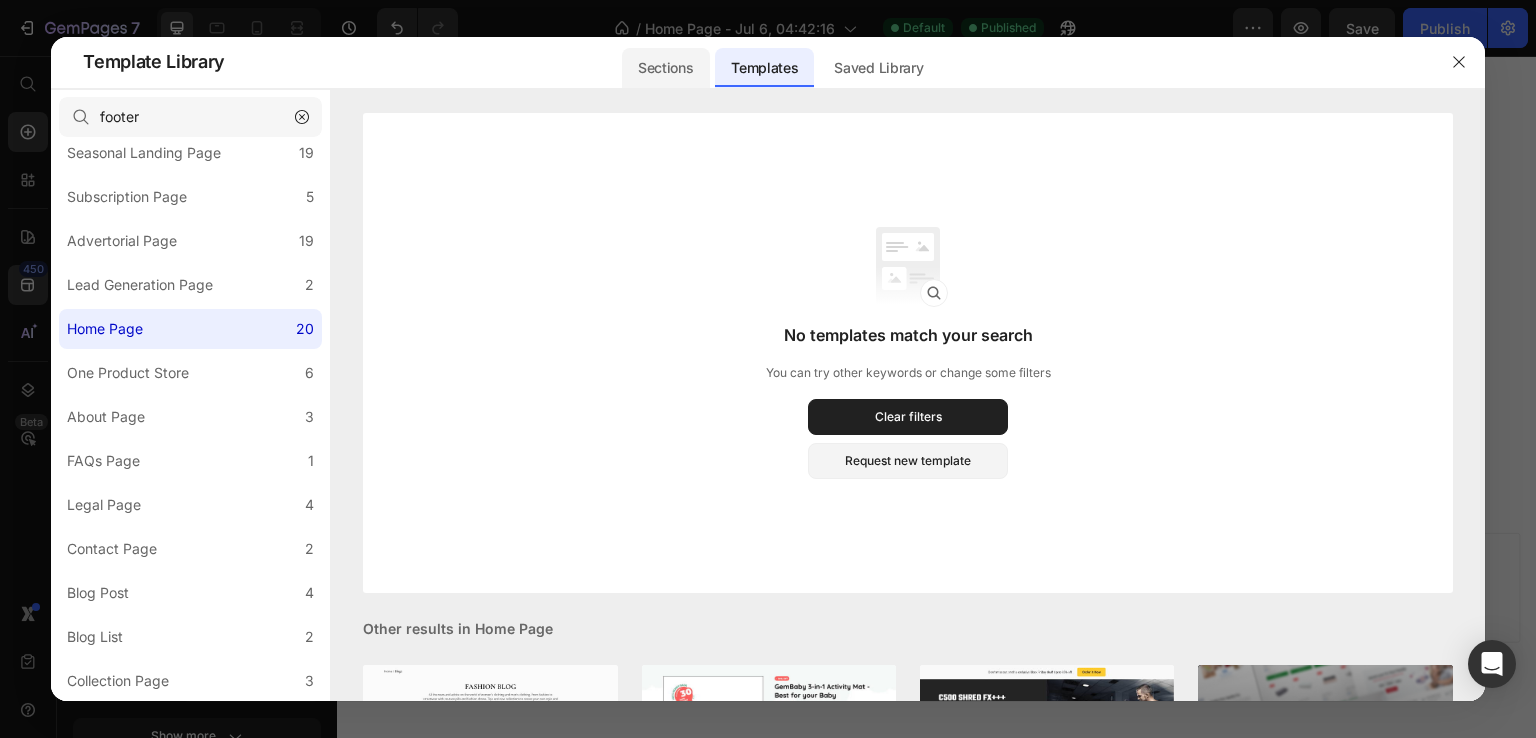 type on "footer" 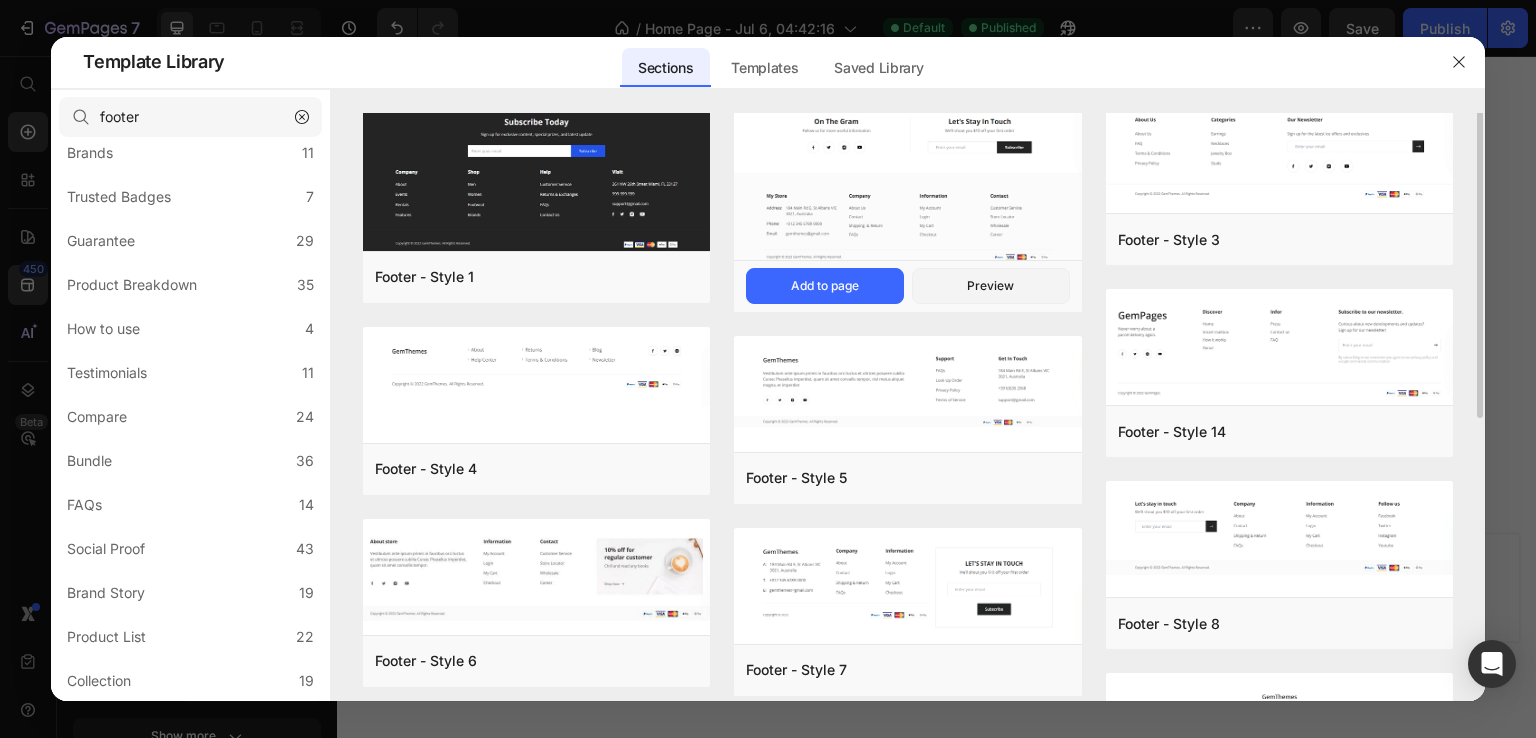 scroll, scrollTop: 0, scrollLeft: 0, axis: both 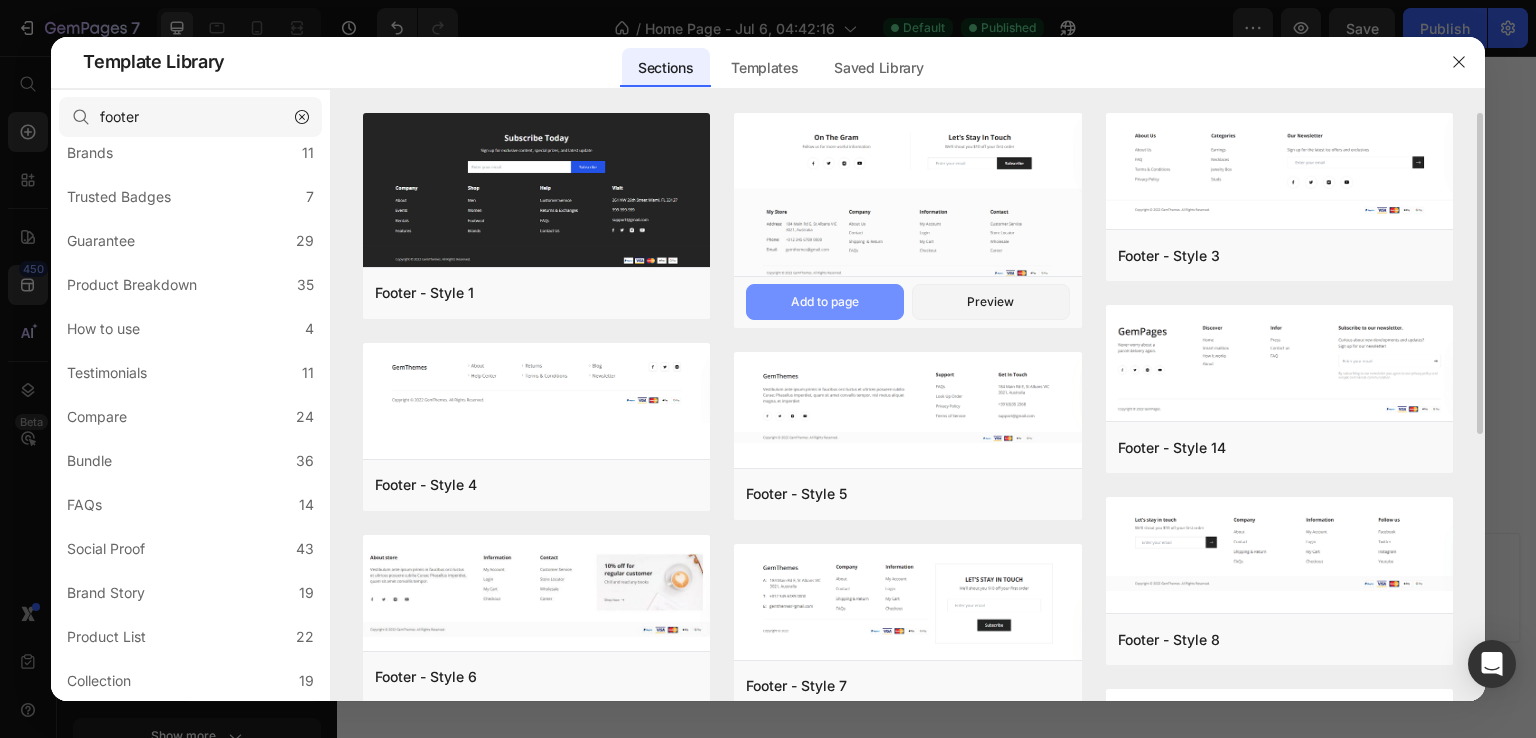 click on "Add to page" at bounding box center [825, 302] 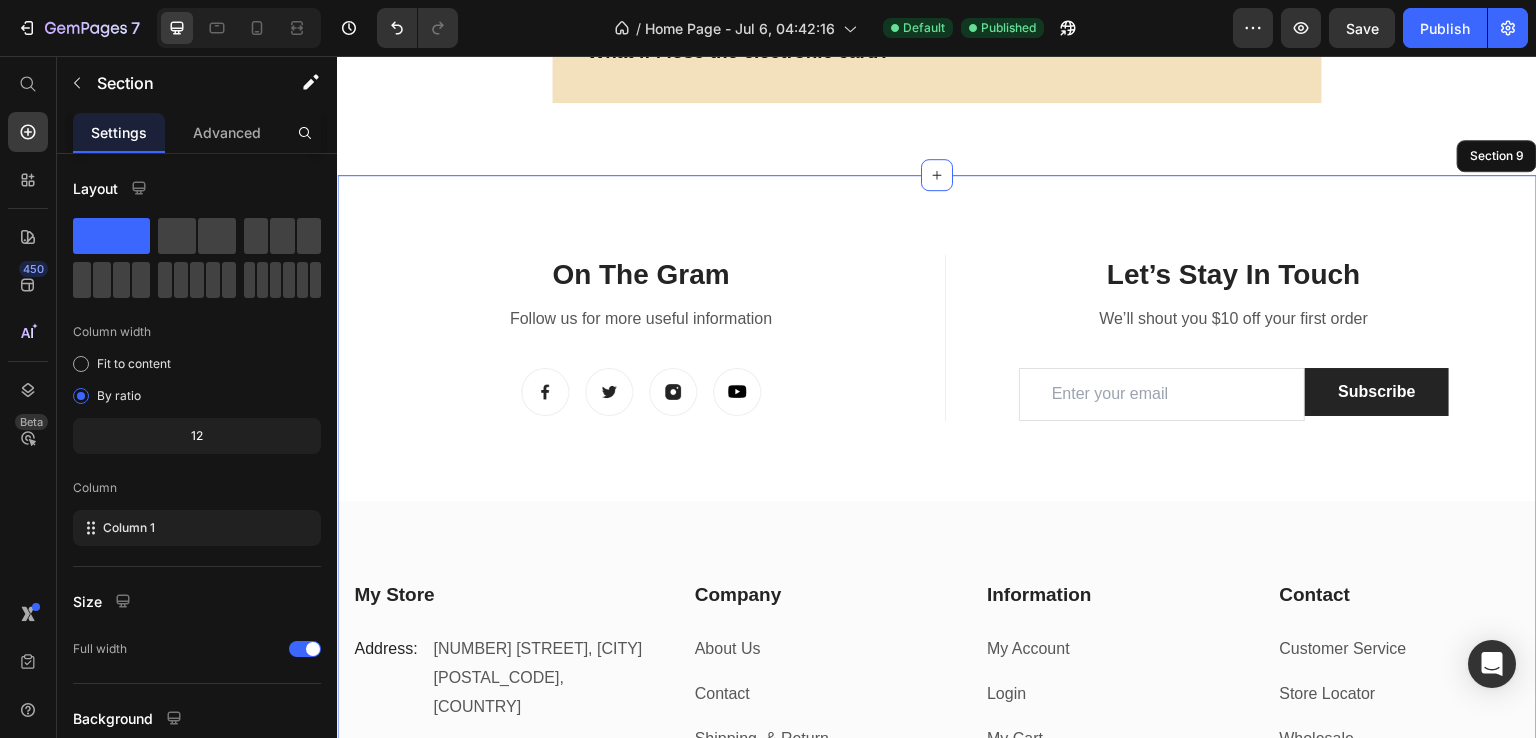 scroll, scrollTop: 7715, scrollLeft: 0, axis: vertical 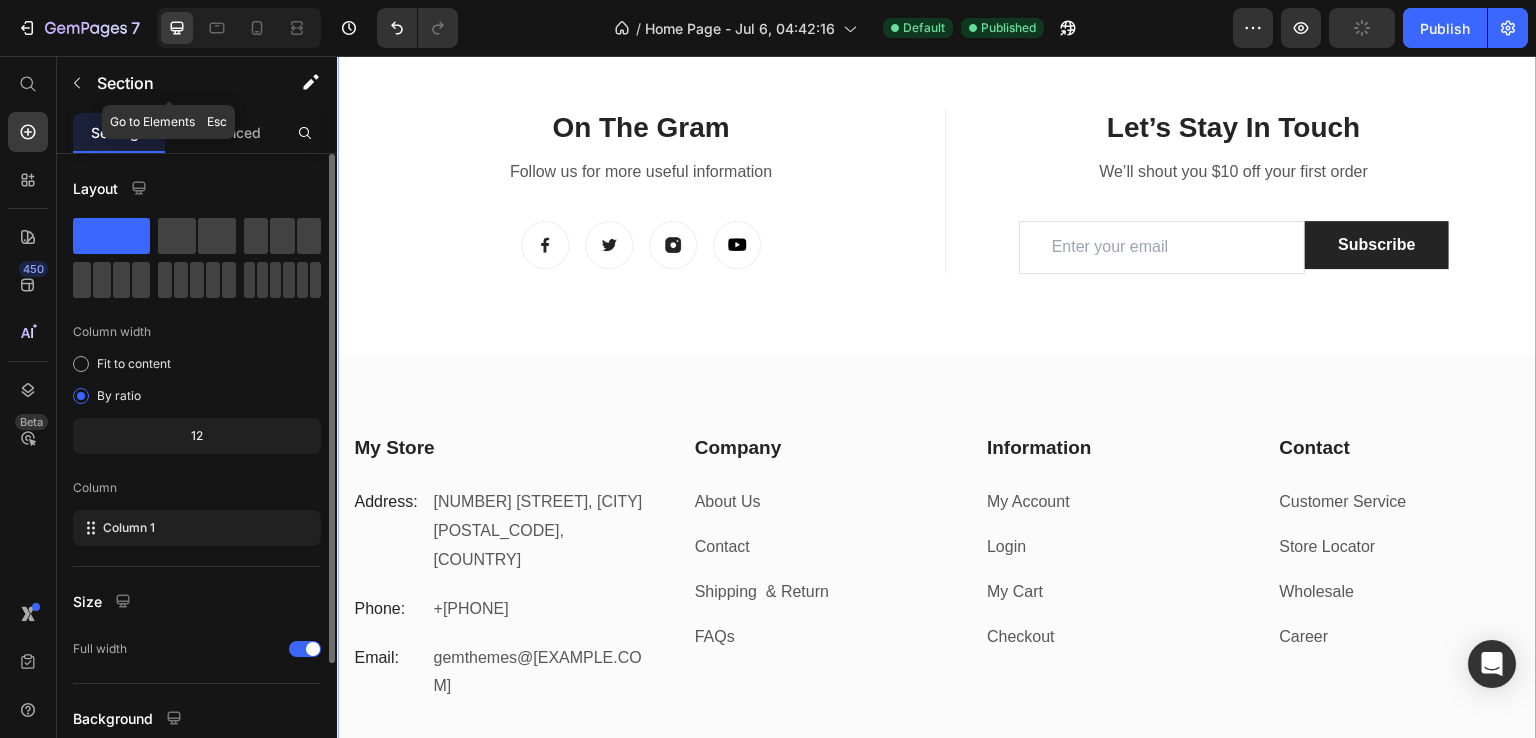 click at bounding box center [77, 83] 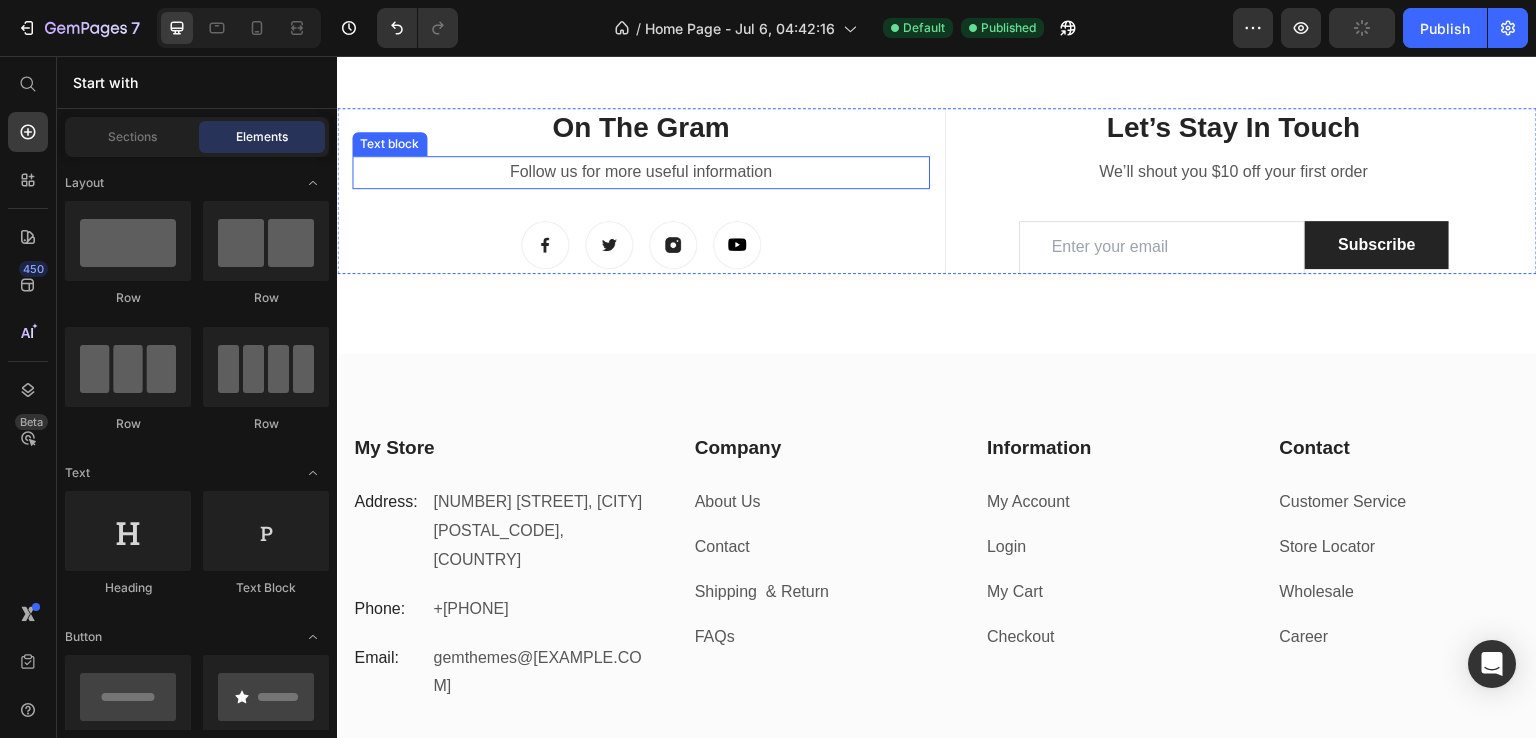 scroll, scrollTop: 7670, scrollLeft: 0, axis: vertical 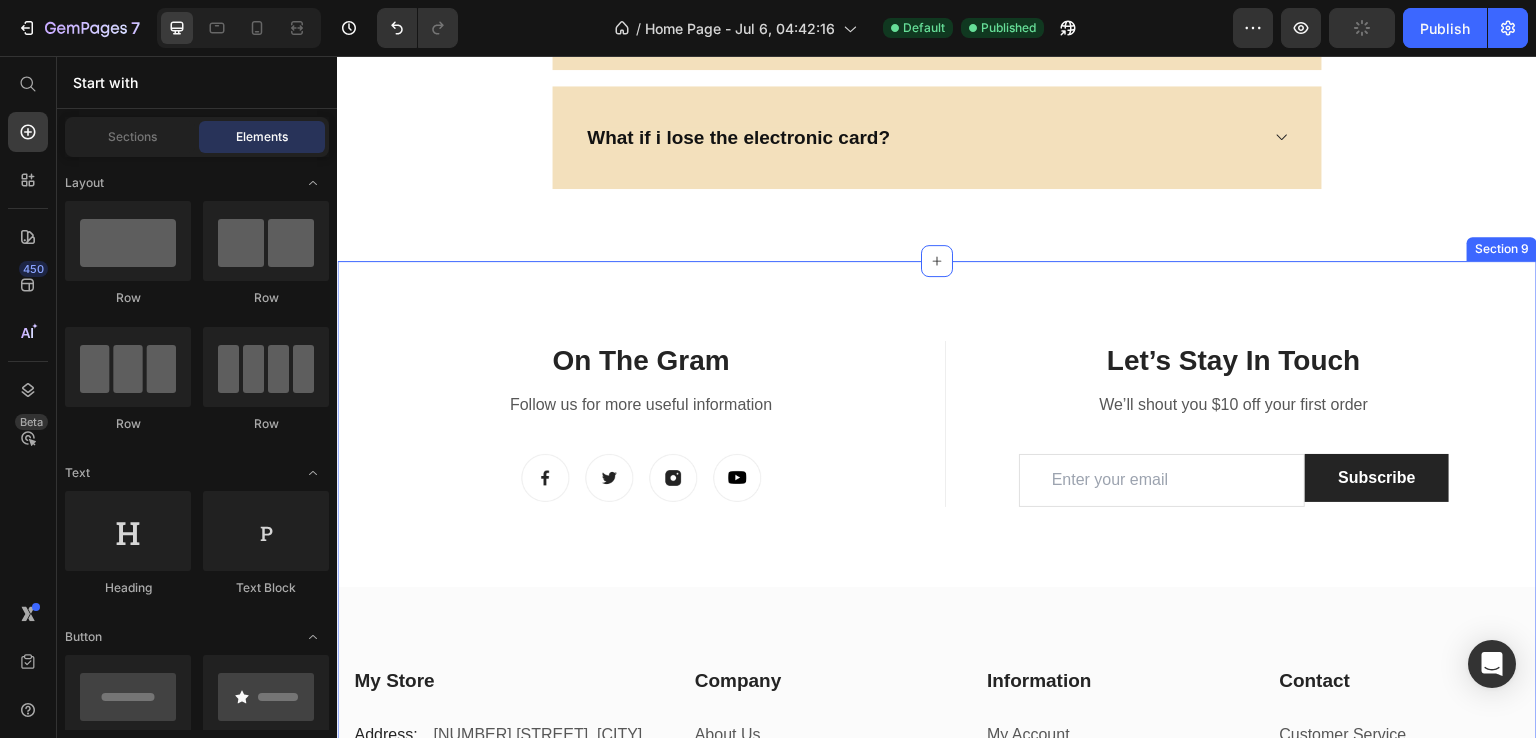 click on "On The Gram Heading Follow us for more useful information Text block Image Image Image Image Row                Title Line Let’s Stay In Touch Heading We’ll shout you $10 off your first order Text block Email Field Subscribe Submit Button Row Newsletter Row Let’s Stay In Touch Heading We’ll shout you $10 off your first order Text block Email Field Subscribe Submit Button Row Newsletter Row Row My Store Heading Address: Text block [NUMBER] [STREET], [CITY] [POSTAL_CODE], [COUNTRY] Text block Row Phone: Text block [PHONE] Text block Row Email: Text block [EMAIL] Text block Row Company Heading About Us Text block Contact Text block Shipping & Return Text block FAQs Text block Row Information Heading My Account Text block Login Text block My Cart Text block Checkout Text block Row Contact Heading Customer Service Text block Store Locator Text block Wholesale Text block Career Text block Row Row
My Store
Company
Information
Contact Accordion                Title Line Row Copyright © 2022 GemThemes. All Rights Reserved. Text block Image Row Row" at bounding box center [937, 651] 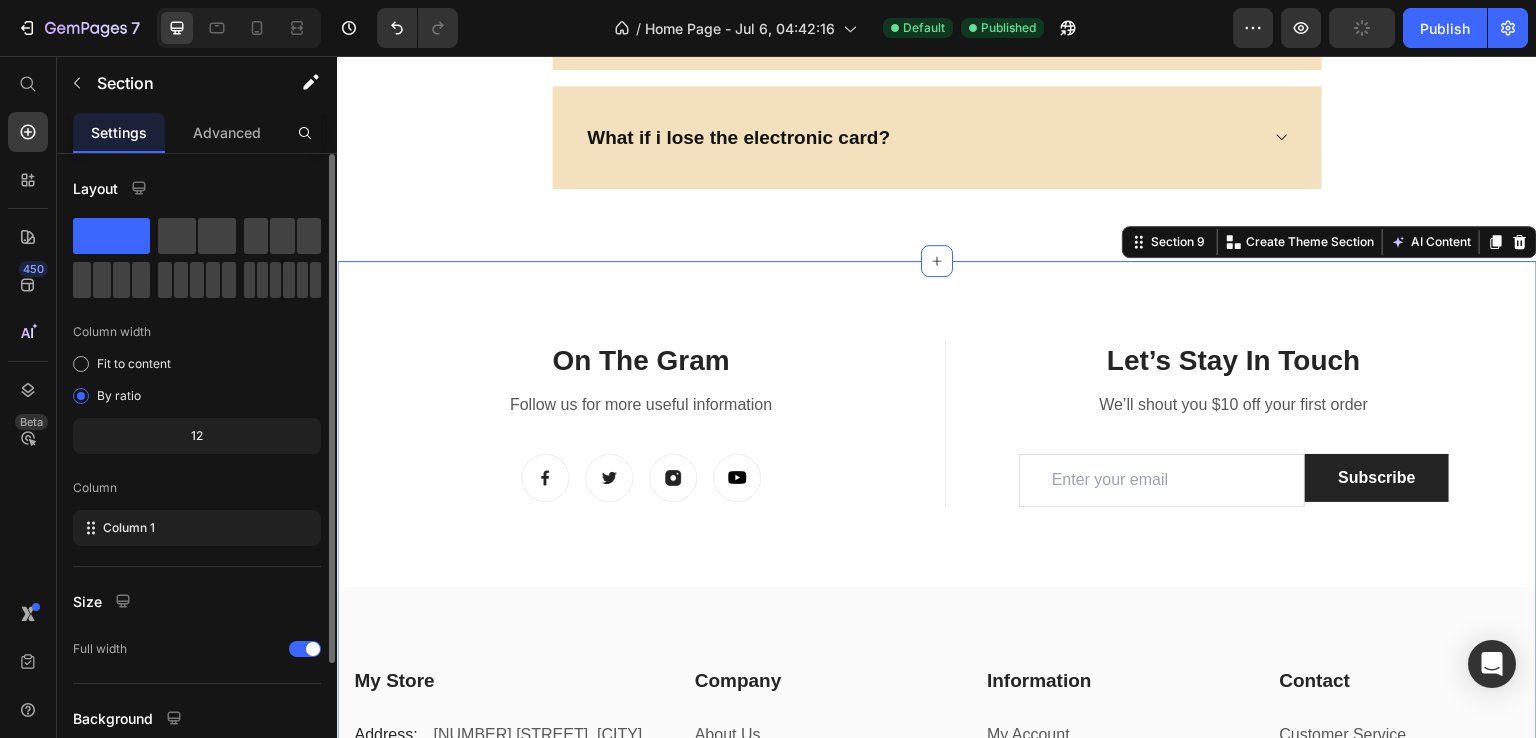 scroll, scrollTop: 165, scrollLeft: 0, axis: vertical 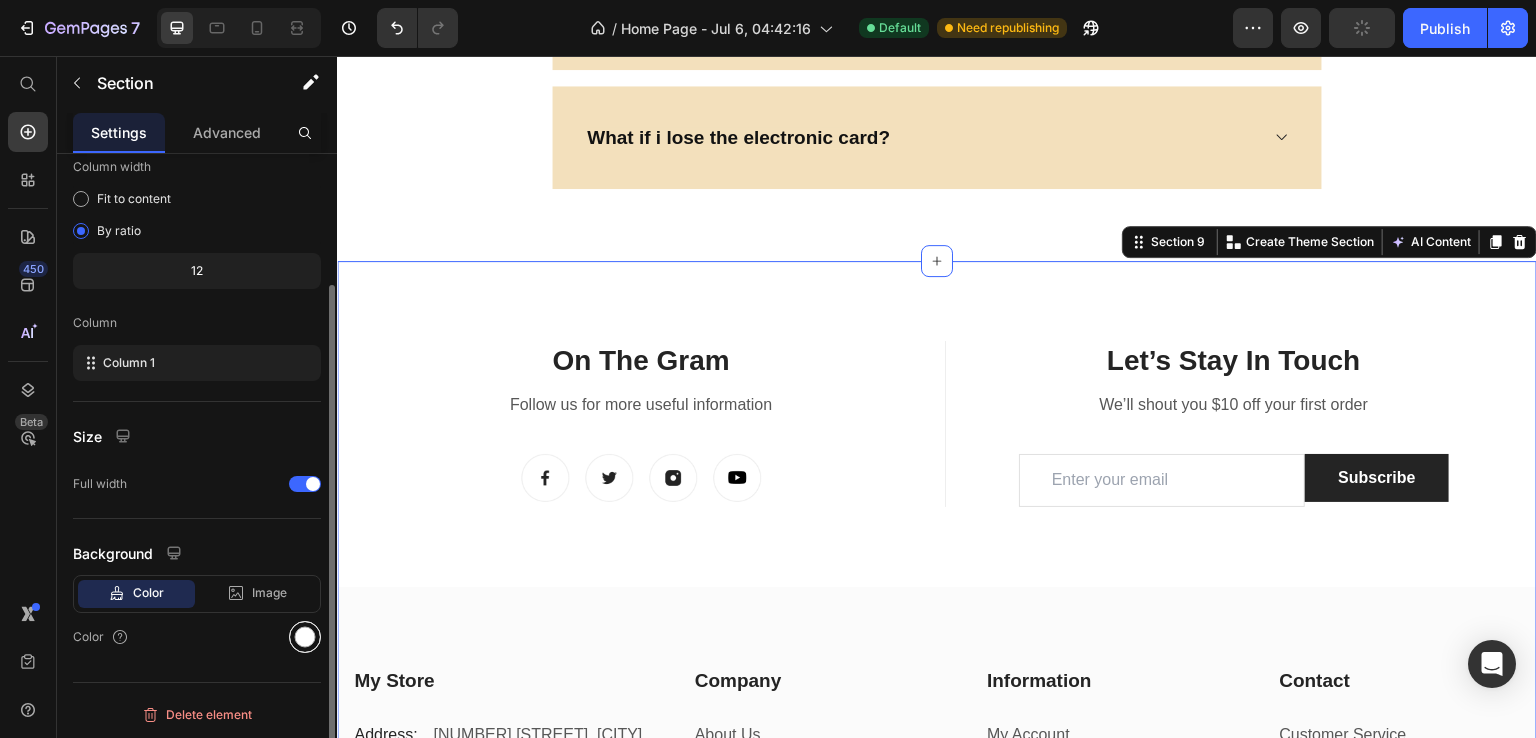click at bounding box center [305, 637] 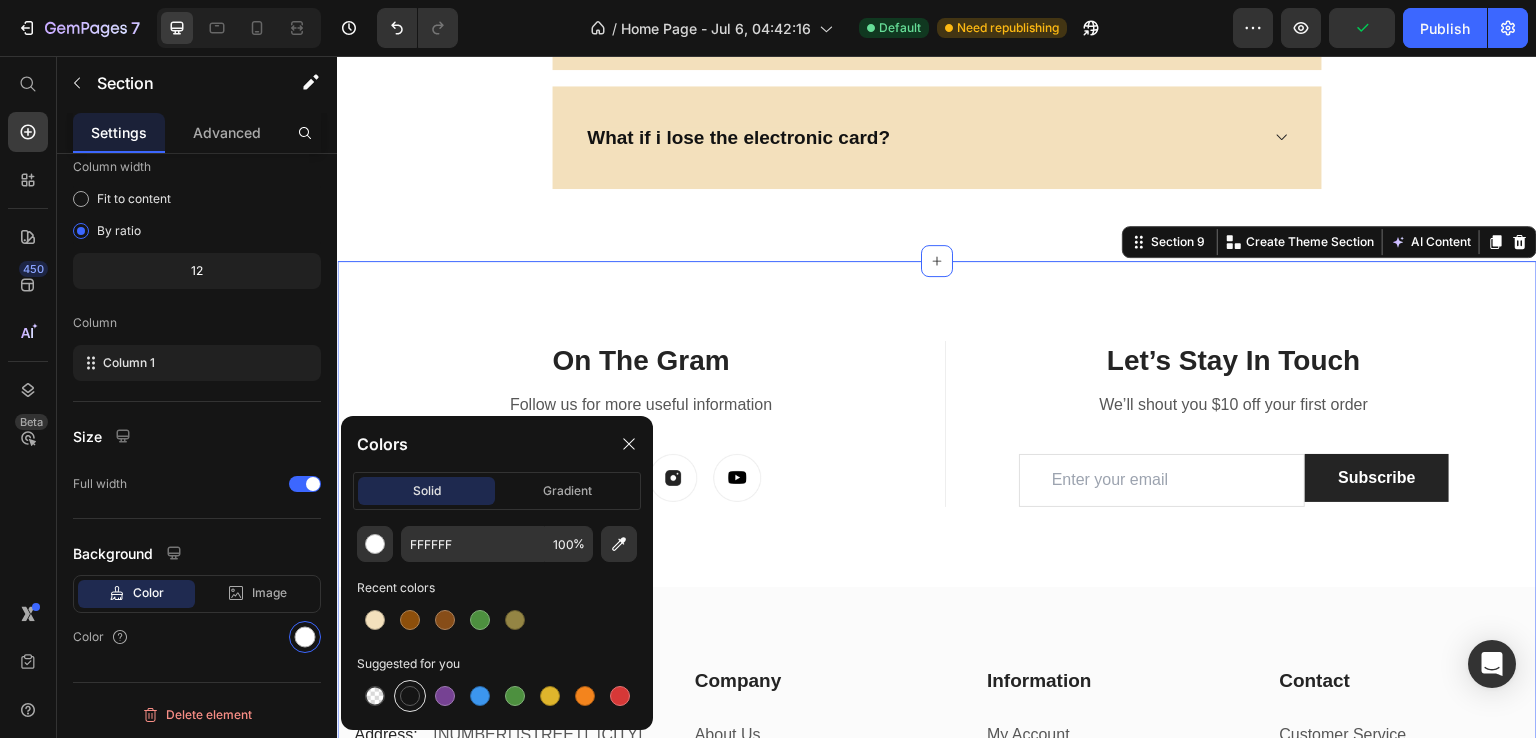 click at bounding box center (410, 696) 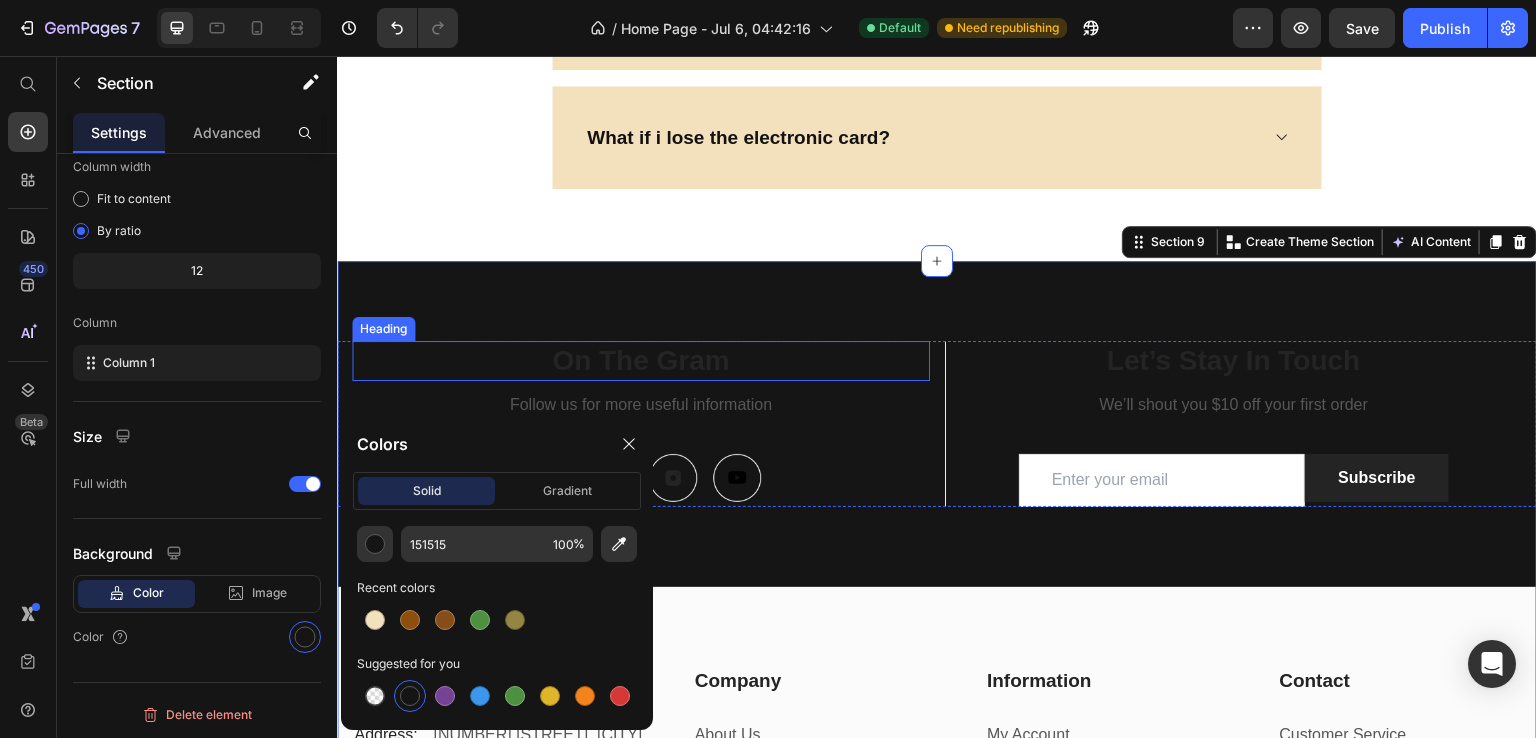 click on "On The Gram" at bounding box center [641, 361] 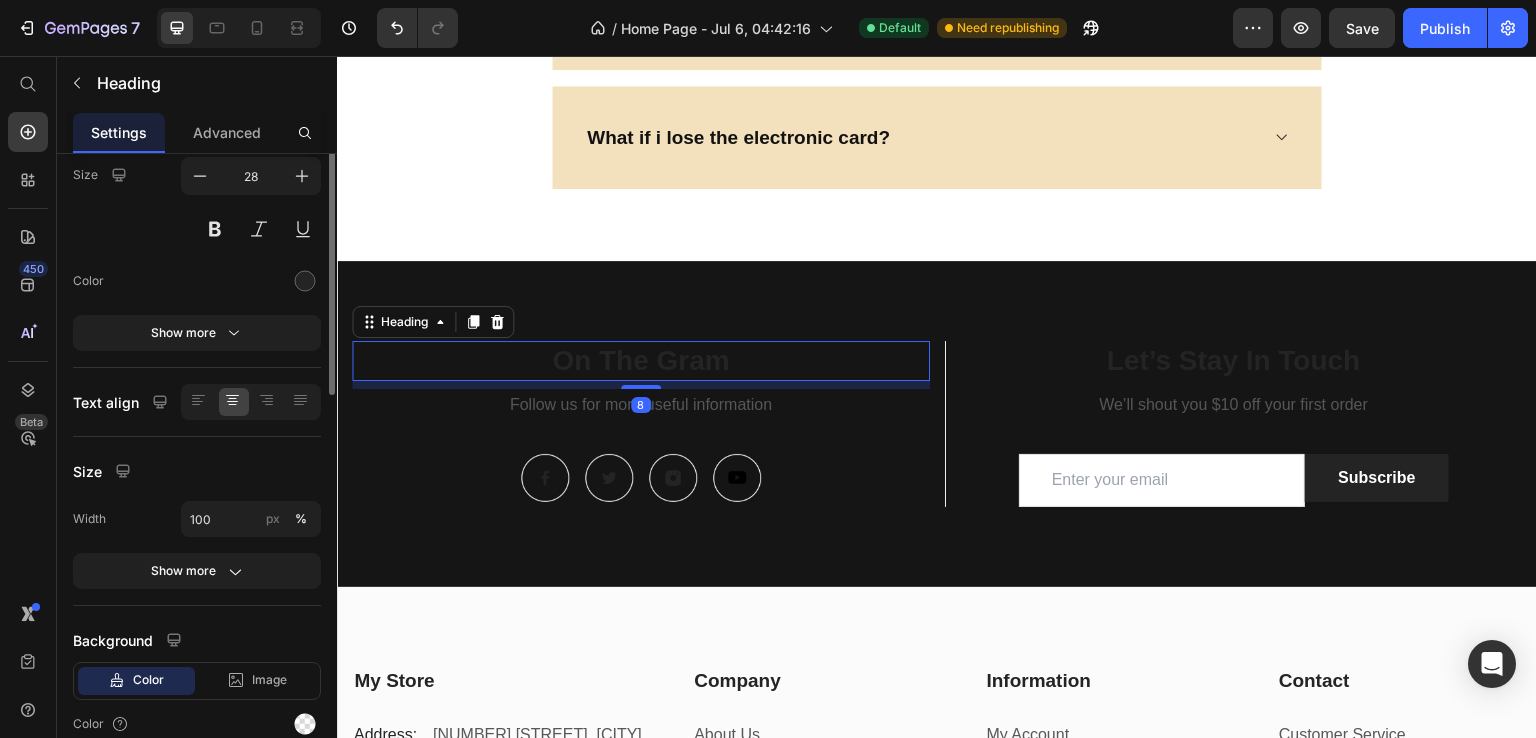 scroll, scrollTop: 0, scrollLeft: 0, axis: both 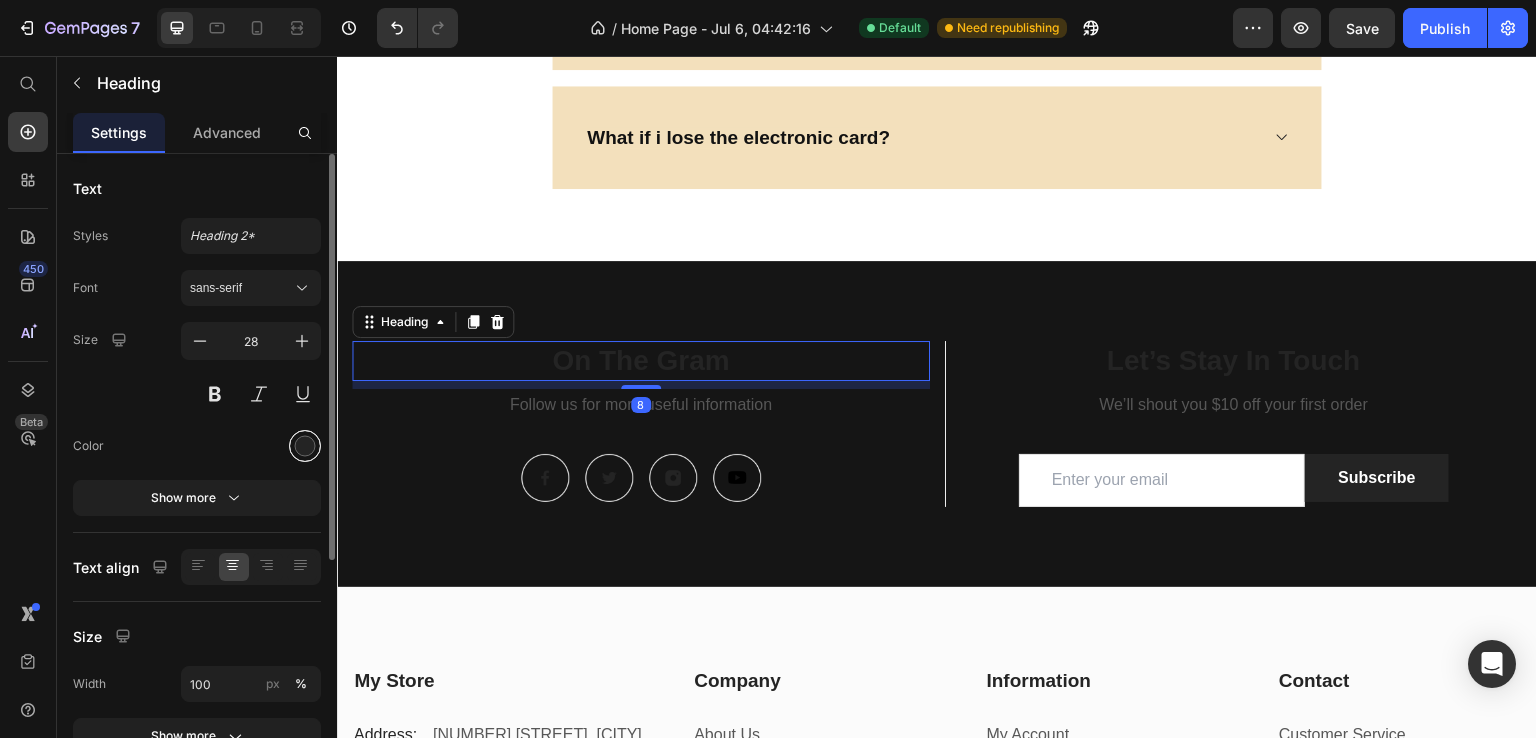 click at bounding box center (305, 446) 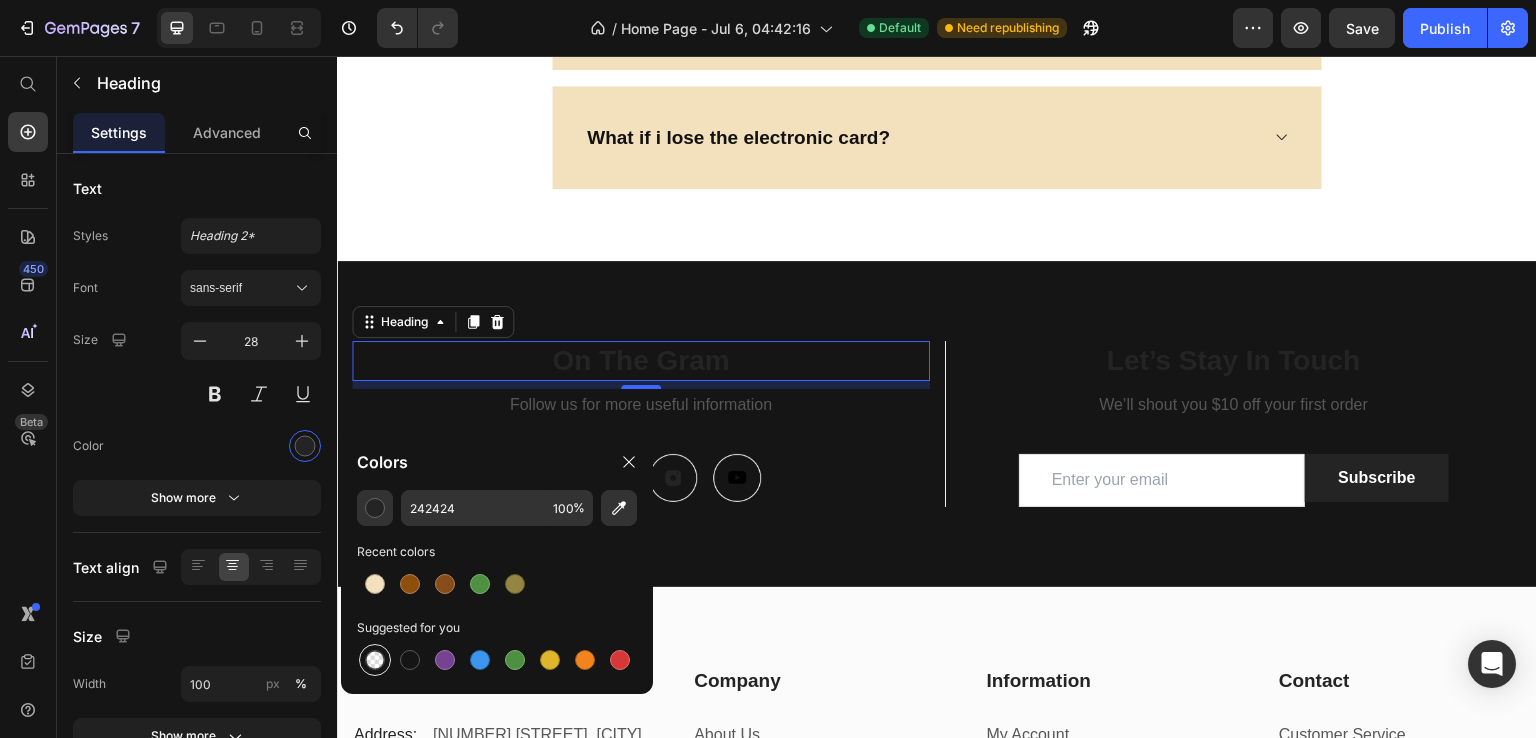 click at bounding box center (375, 660) 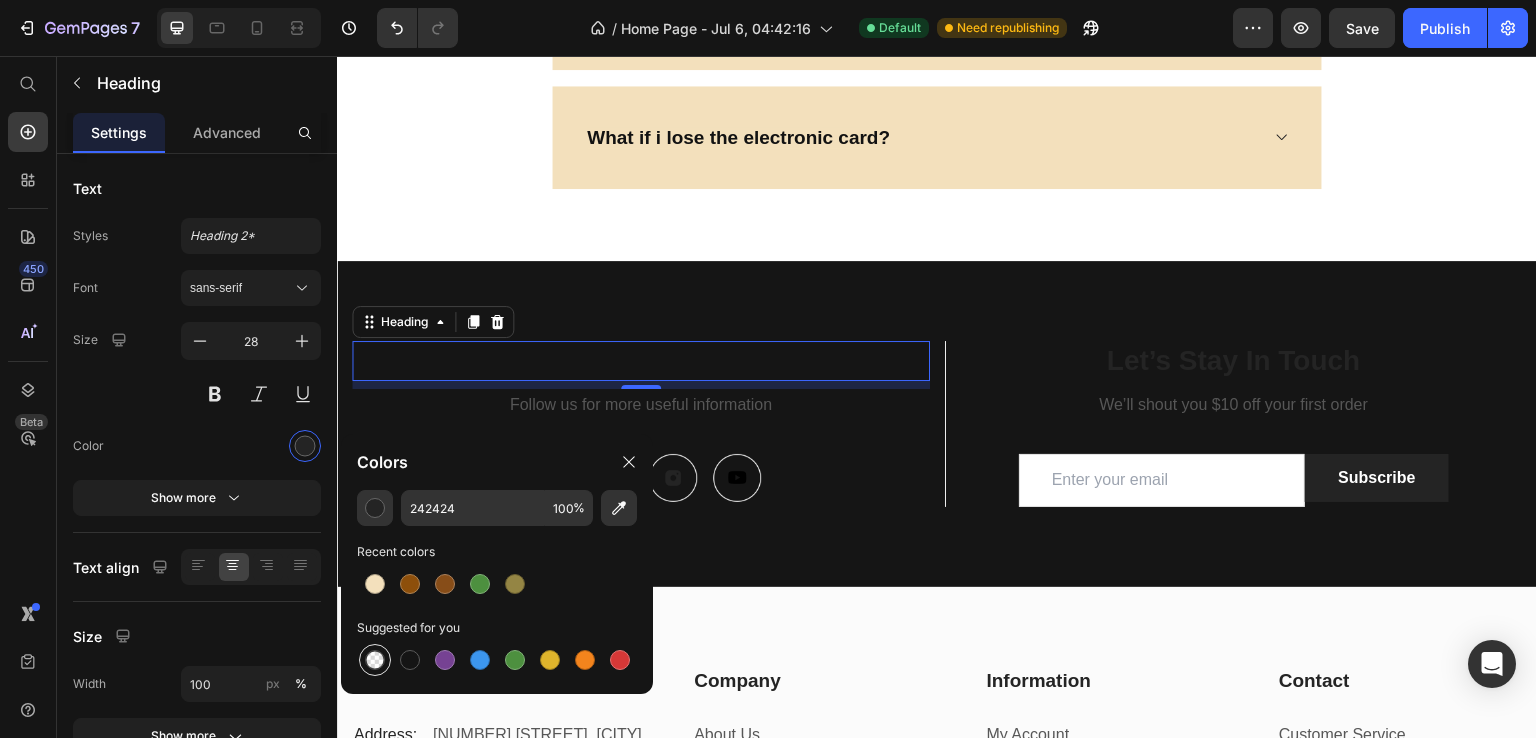 type on "000000" 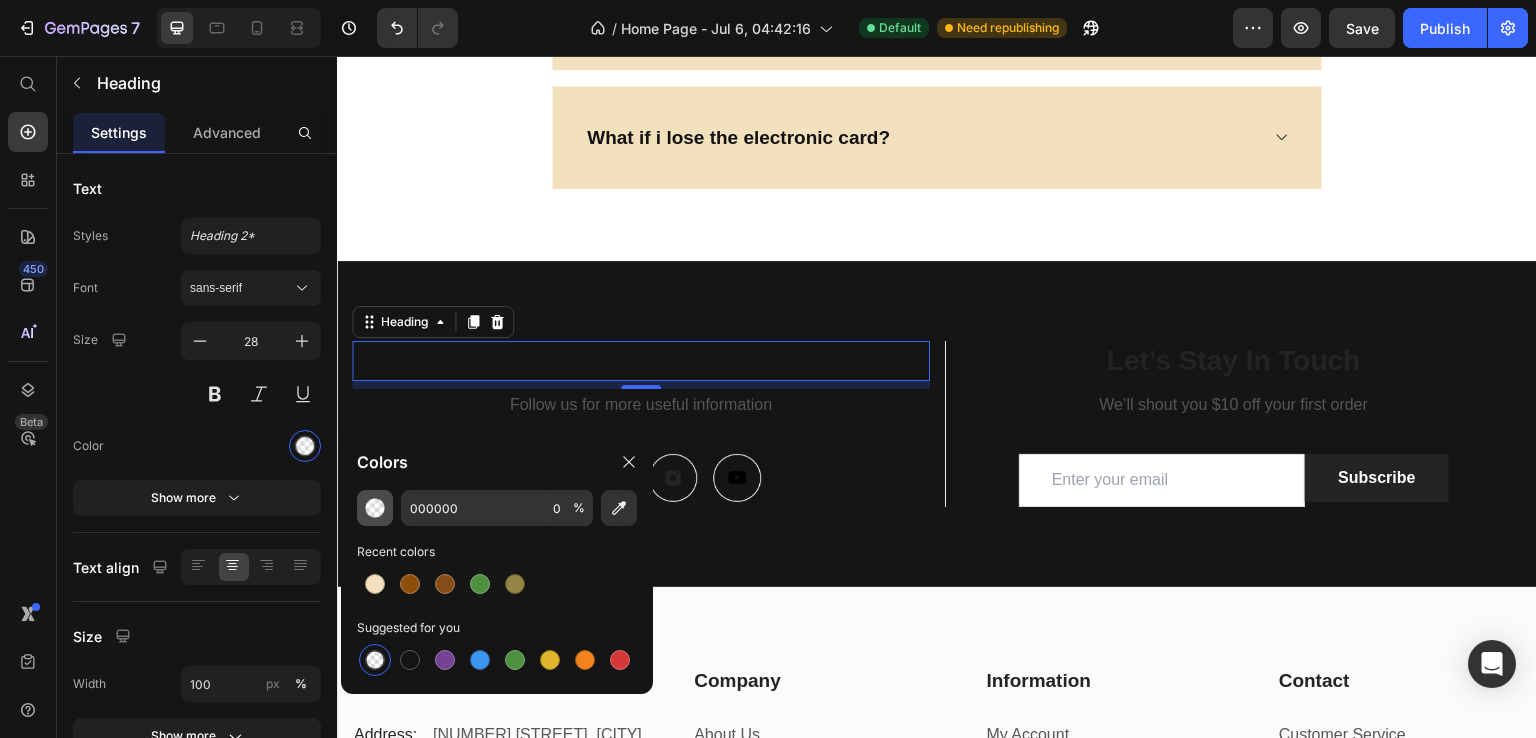 click at bounding box center (375, 508) 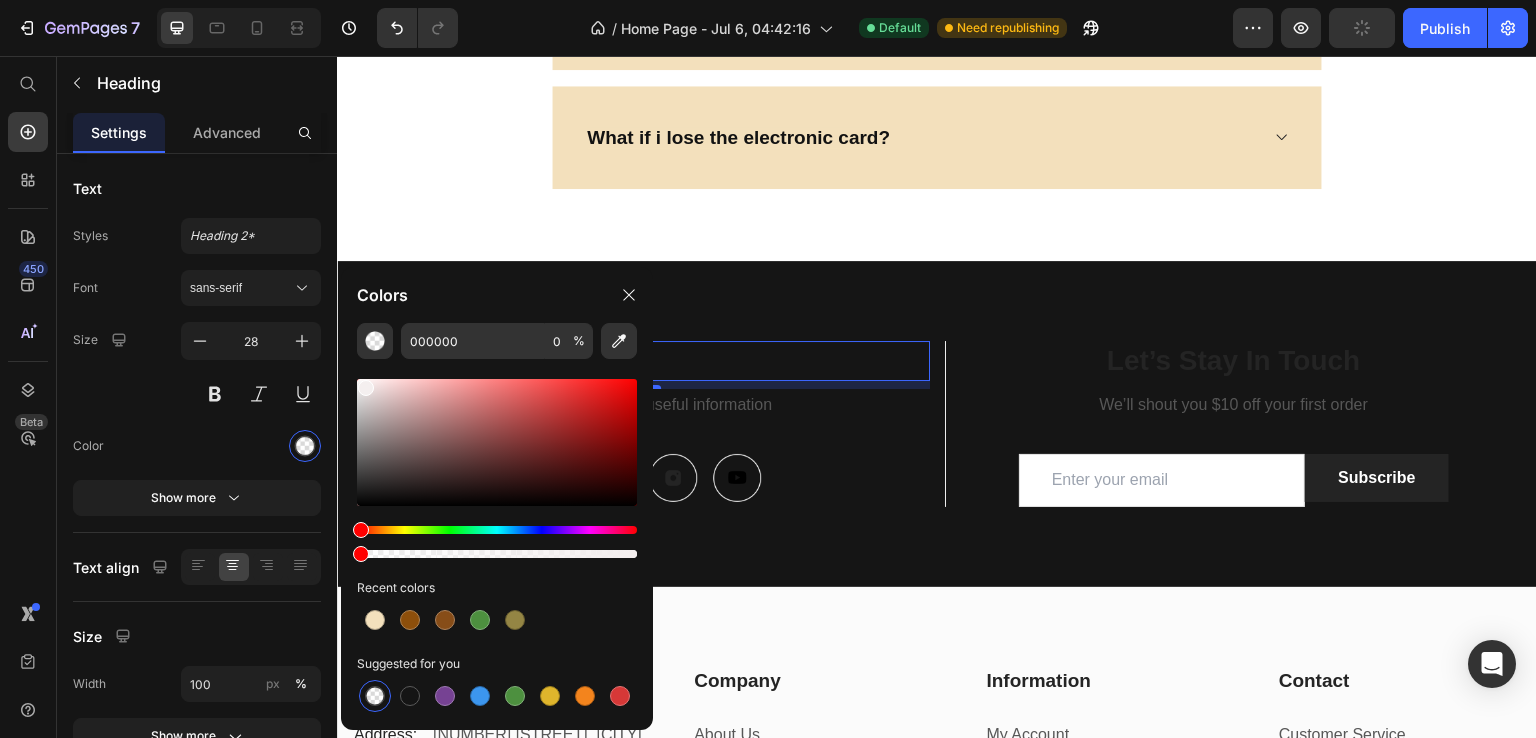 click at bounding box center [497, 442] 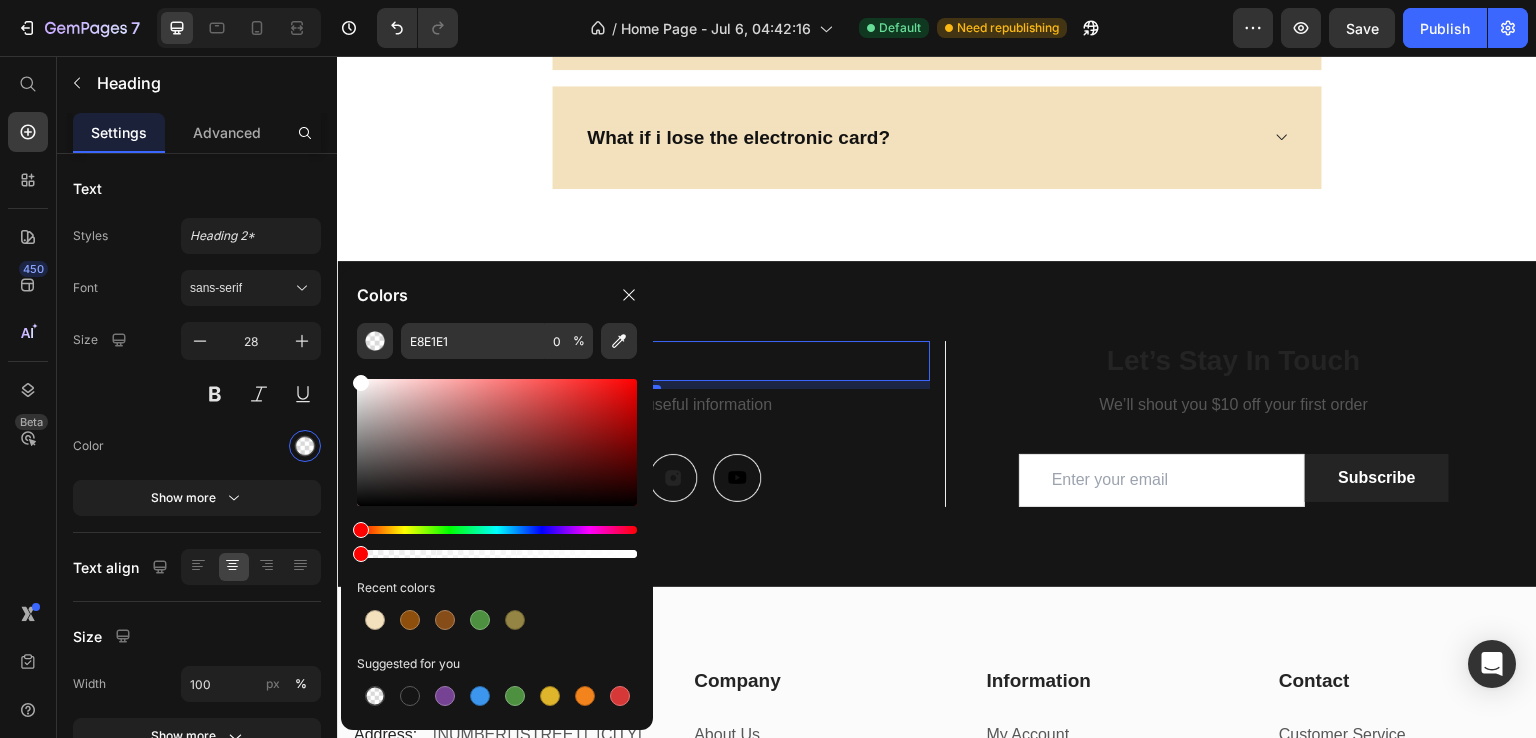 drag, startPoint x: 368, startPoint y: 390, endPoint x: 348, endPoint y: 367, distance: 30.479502 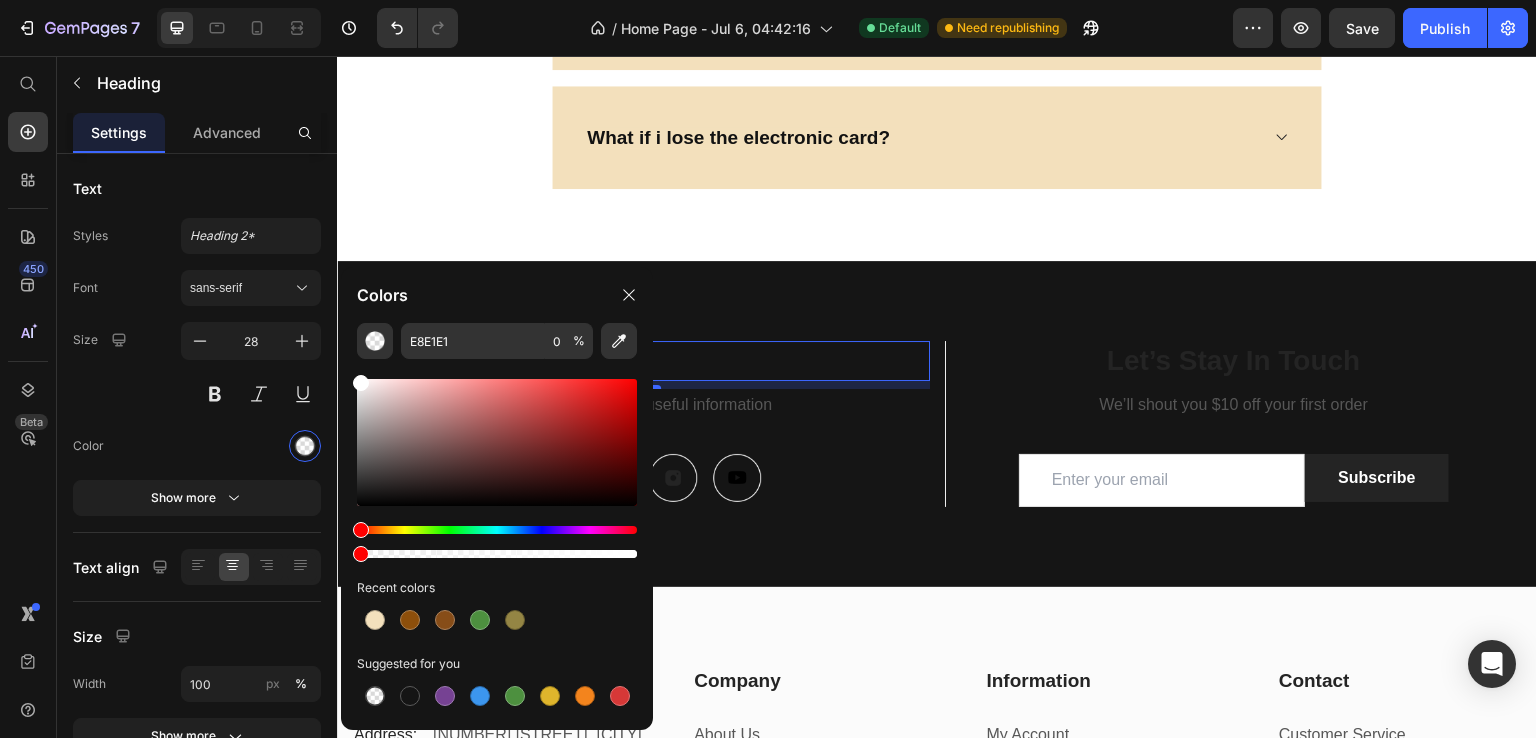 type on "FFFFFF" 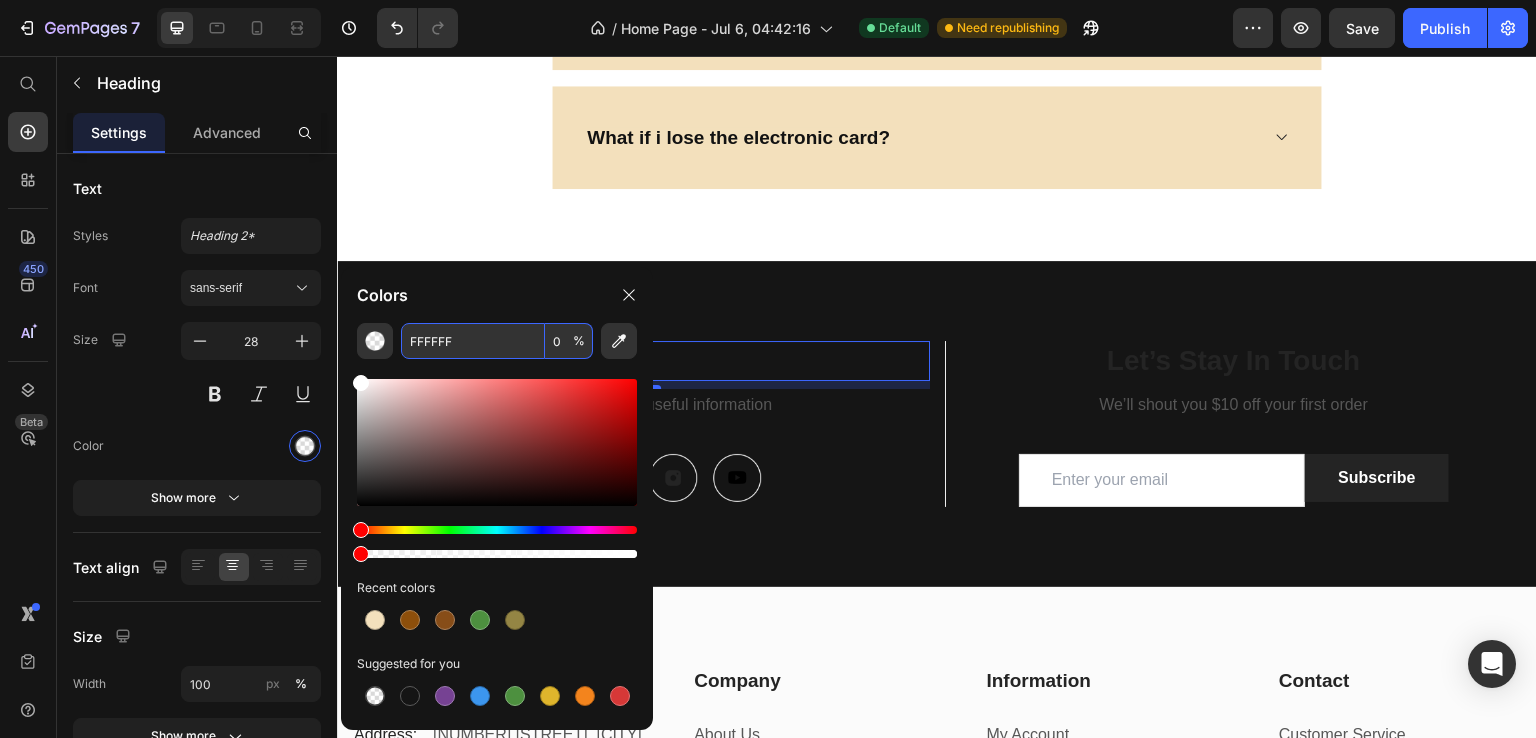 click on "FFFFFF" at bounding box center (473, 341) 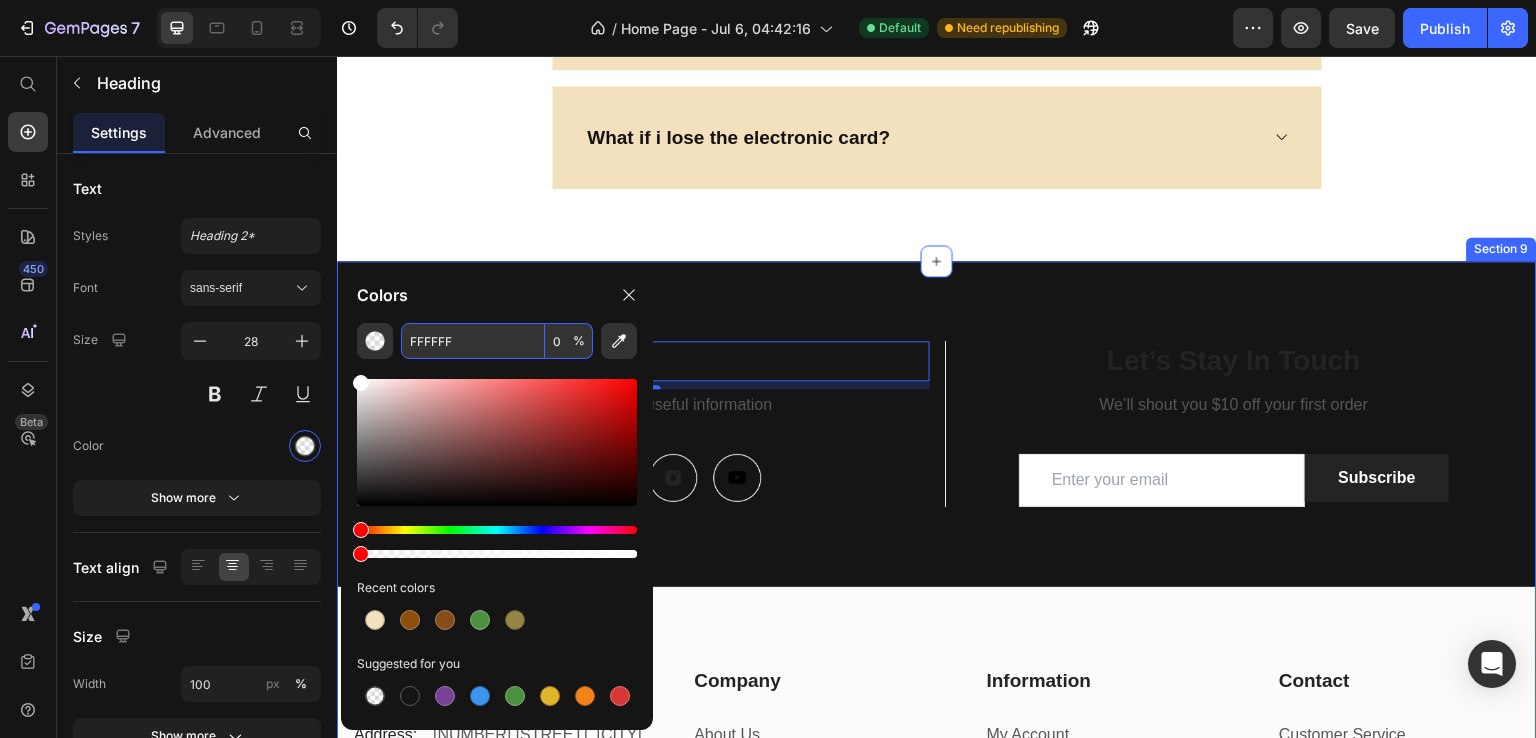 click on "On The Gram Heading   8 Follow us for more useful information Text block Image Image Image Image Row                Title Line Let’s Stay In Touch Heading We’ll shout you $10 off your first order Text block Email Field Subscribe Submit Button Row Newsletter Row Let’s Stay In Touch Heading We’ll shout you $10 off your first order Text block Email Field Subscribe Submit Button Row Newsletter Row Row My Store Heading Address: Text block 184 Main Rd E, St Albans VIC 3021, Australia Text block Row Phone: Text block +012 345 6789 0000 Text block Row Email: Text block gemthemes@gmail.com Text block Row Company Heading About Us Text block Contact Text block Shipping  & Return Text block FAQs Text block Row Information Heading My Account Text block Login Text block My Cart Text block Checkout Text block Row Contact Heading Customer Service Text block Store Locator Text block Wholesale Text block Career Text block Row Row
My Store" at bounding box center [937, 651] 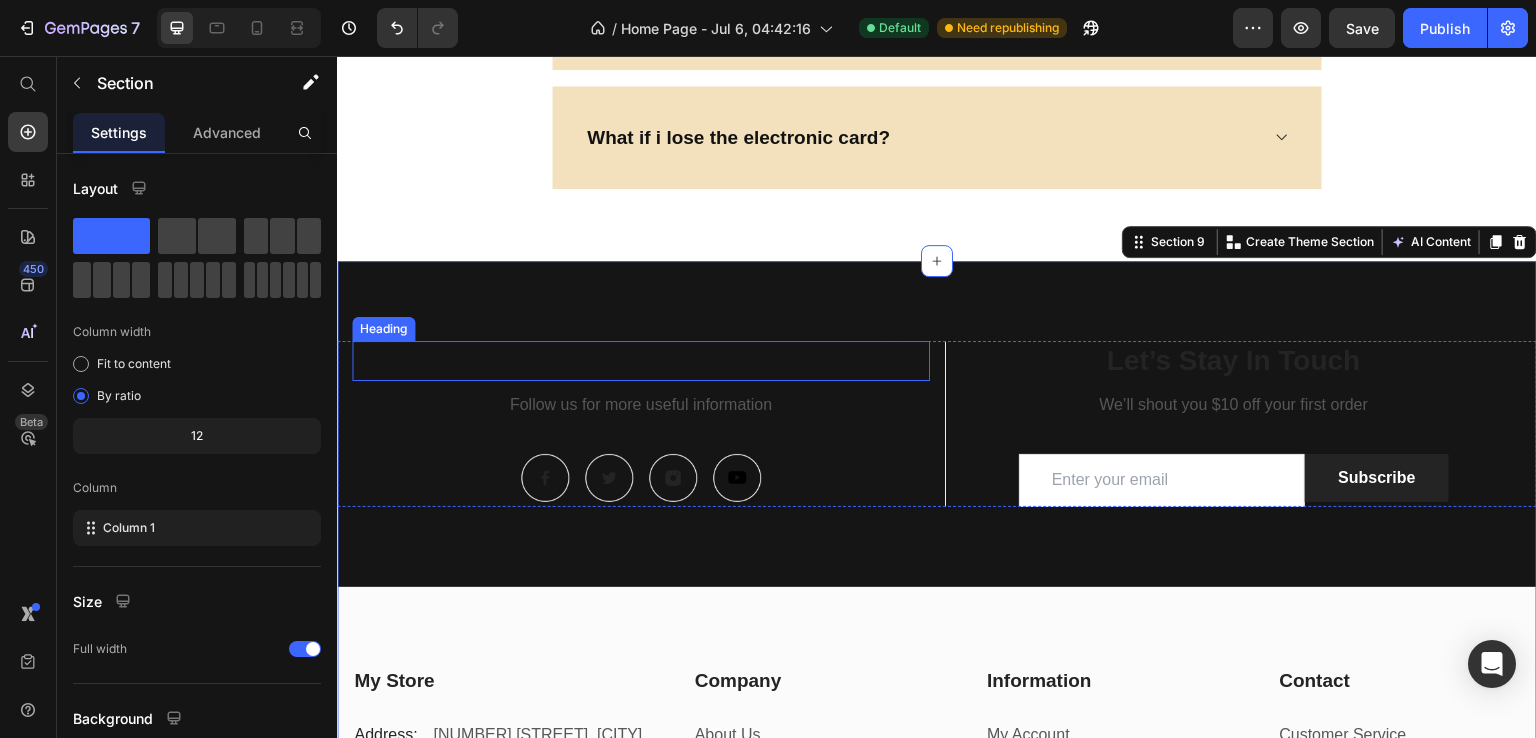 click on "On The Gram" at bounding box center [641, 361] 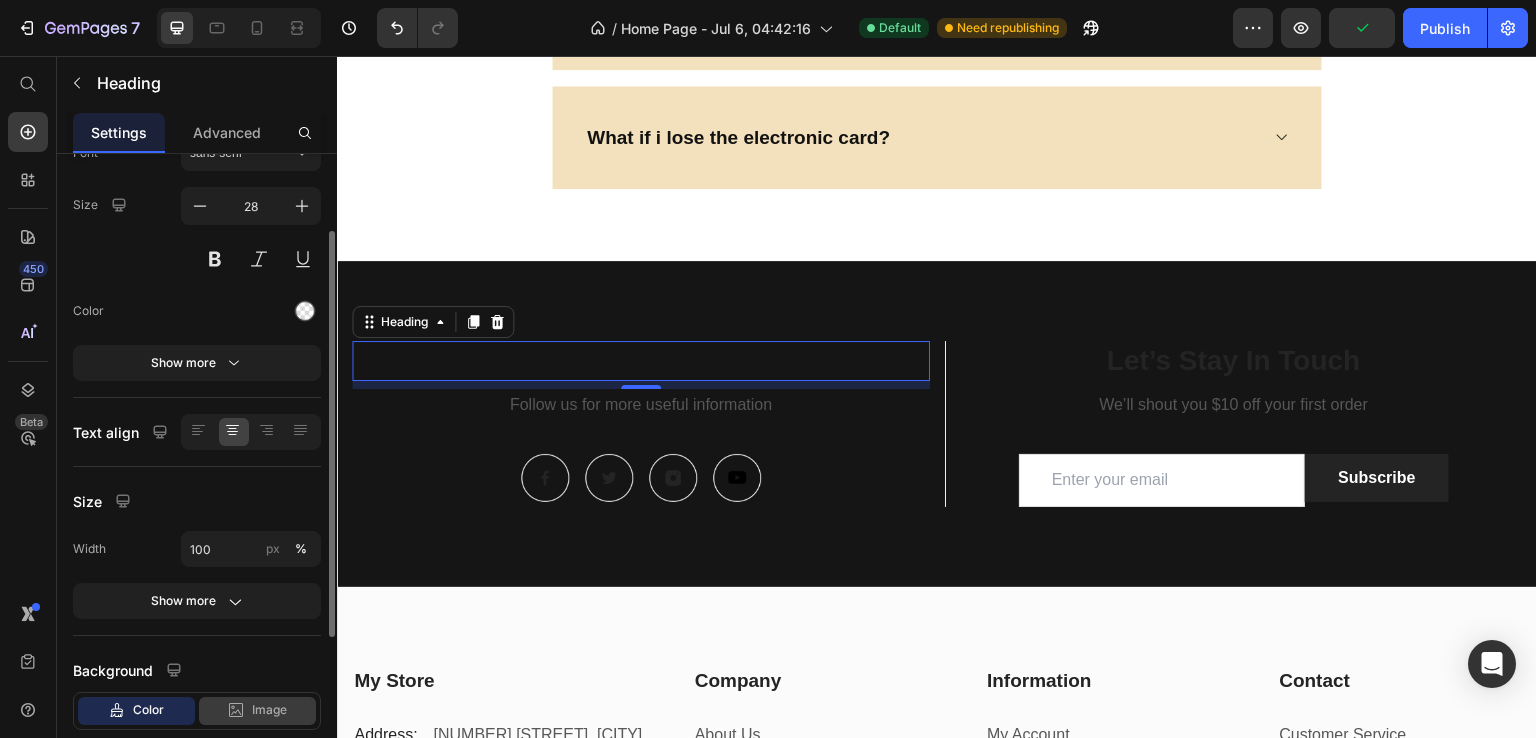 scroll, scrollTop: 117, scrollLeft: 0, axis: vertical 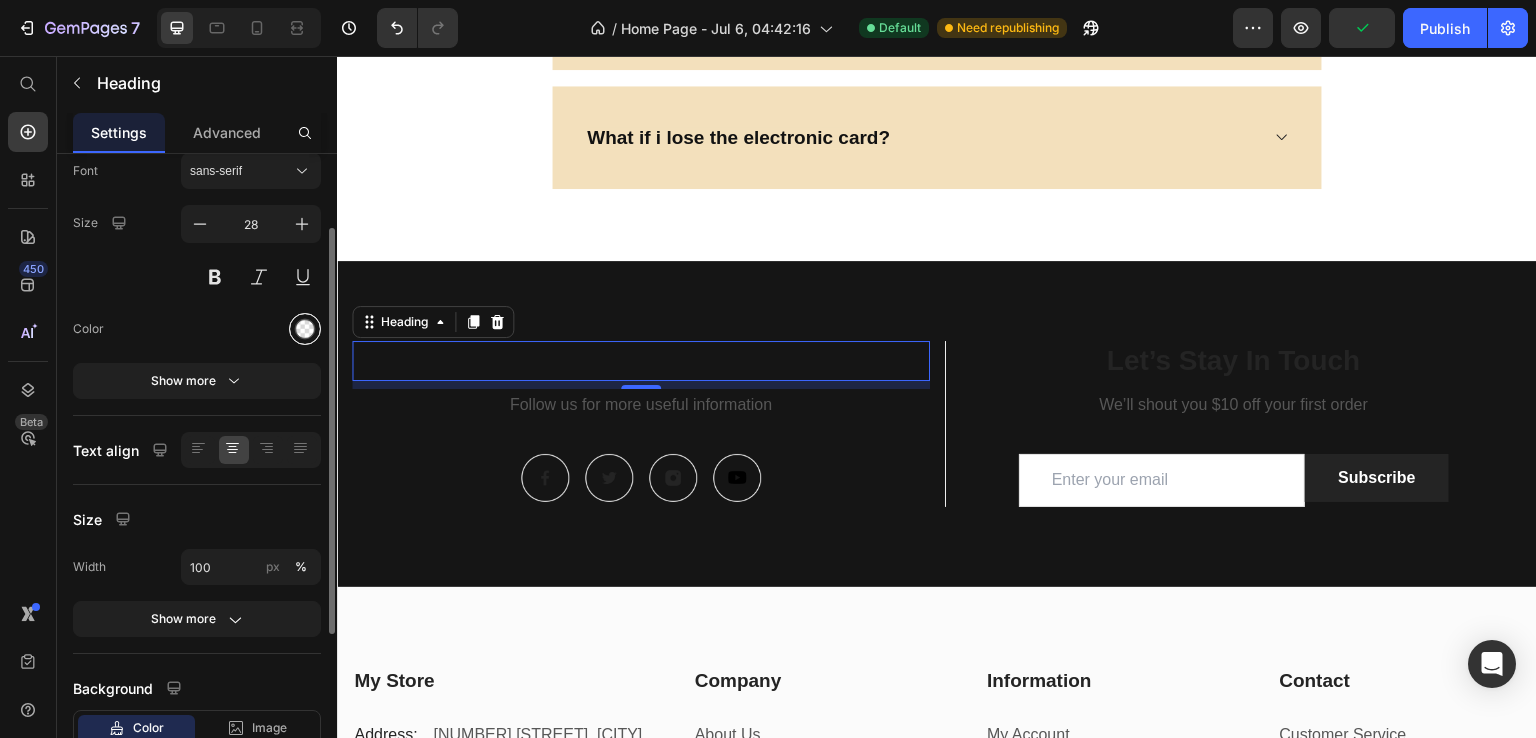 click at bounding box center (305, 329) 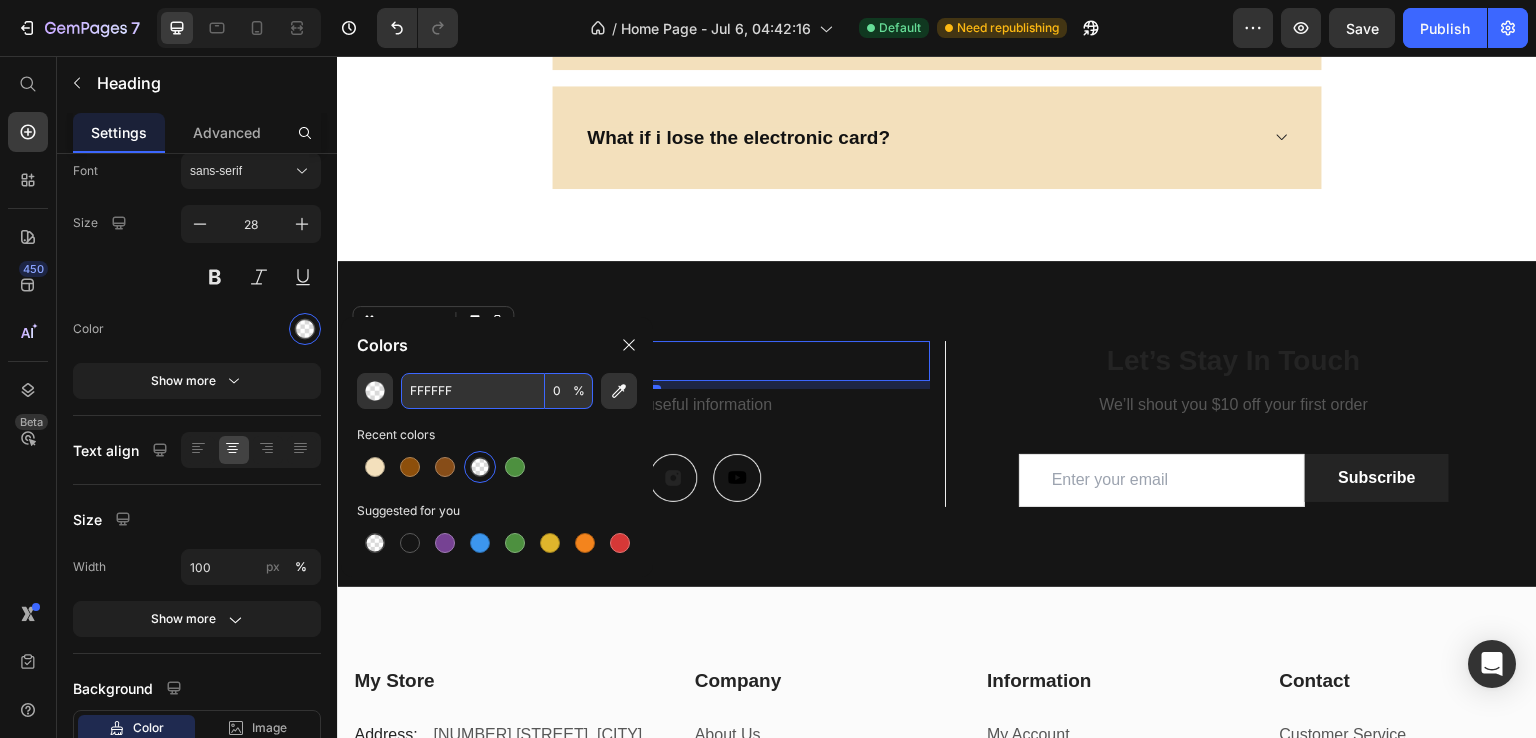 click on "FFFFFF" at bounding box center [473, 391] 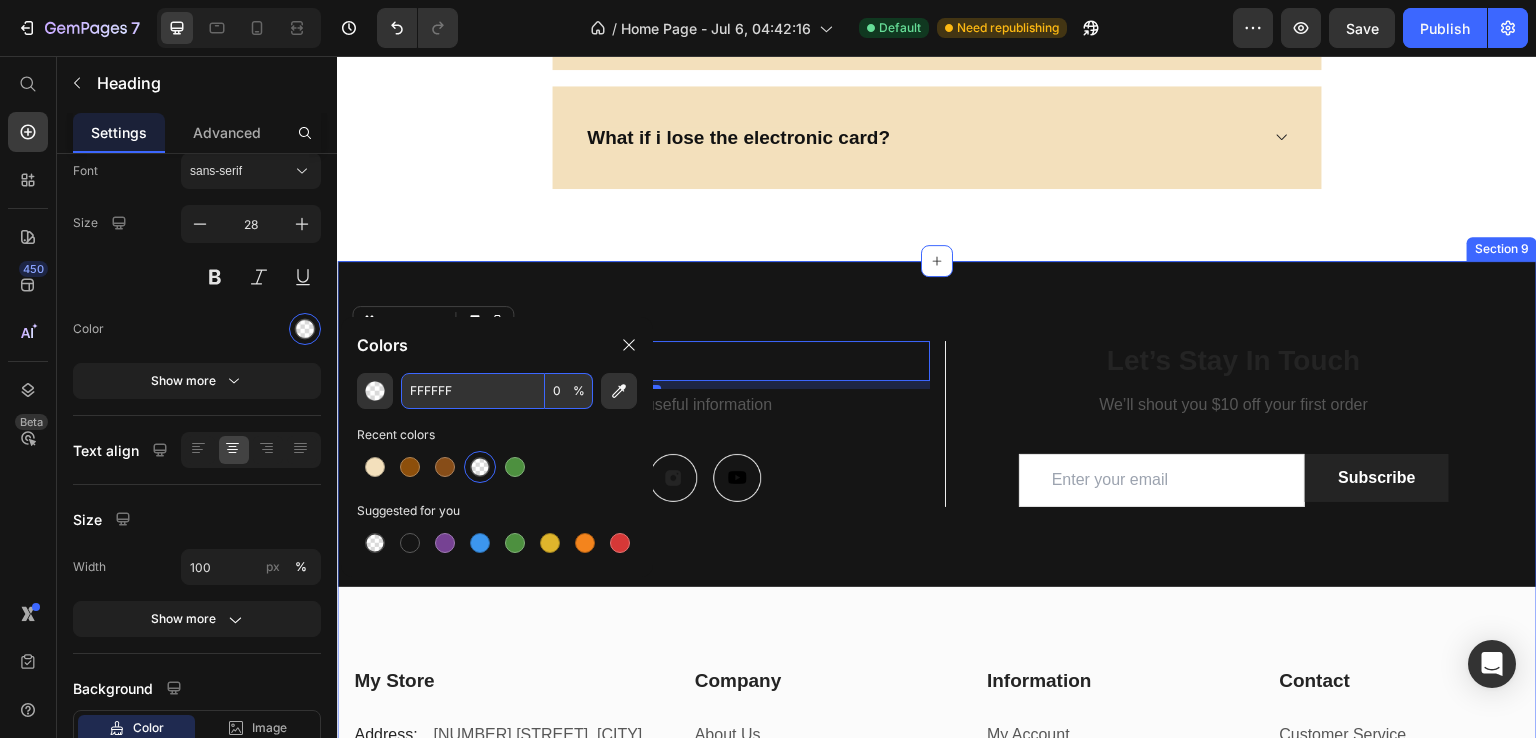 click on "On The Gram Heading   8 Follow us for more useful information Text block Image Image Image Image Row                Title Line Let’s Stay In Touch Heading We’ll shout you $10 off your first order Text block Email Field Subscribe Submit Button Row Newsletter Row Let’s Stay In Touch Heading We’ll shout you $10 off your first order Text block Email Field Subscribe Submit Button Row Newsletter Row Row My Store Heading Address: Text block 184 Main Rd E, St Albans VIC 3021, Australia Text block Row Phone: Text block +012 345 6789 0000 Text block Row Email: Text block gemthemes@gmail.com Text block Row Company Heading About Us Text block Contact Text block Shipping  & Return Text block FAQs Text block Row Information Heading My Account Text block Login Text block My Cart Text block Checkout Text block Row Contact Heading Customer Service Text block Store Locator Text block Wholesale Text block Career Text block Row Row
My Store" at bounding box center (937, 651) 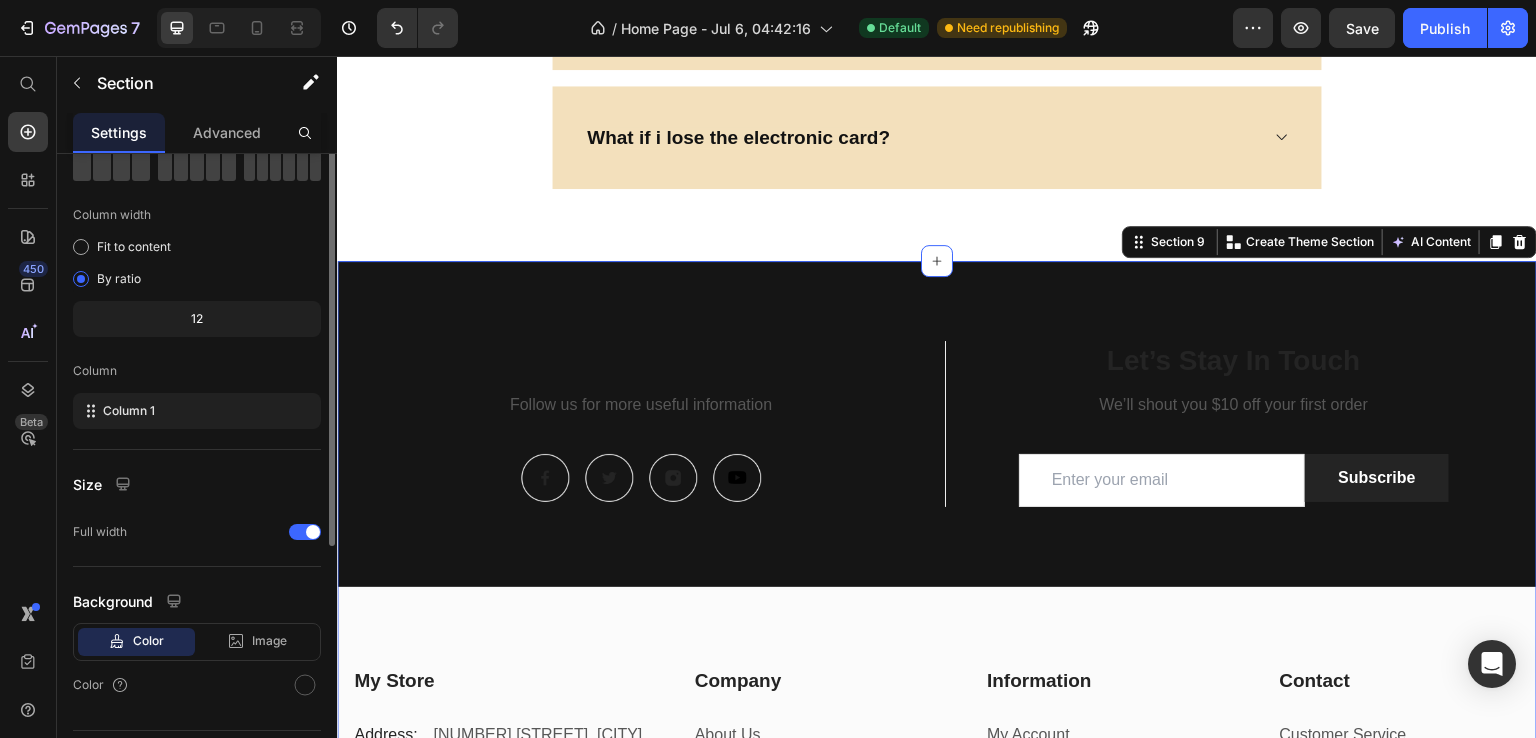 scroll, scrollTop: 0, scrollLeft: 0, axis: both 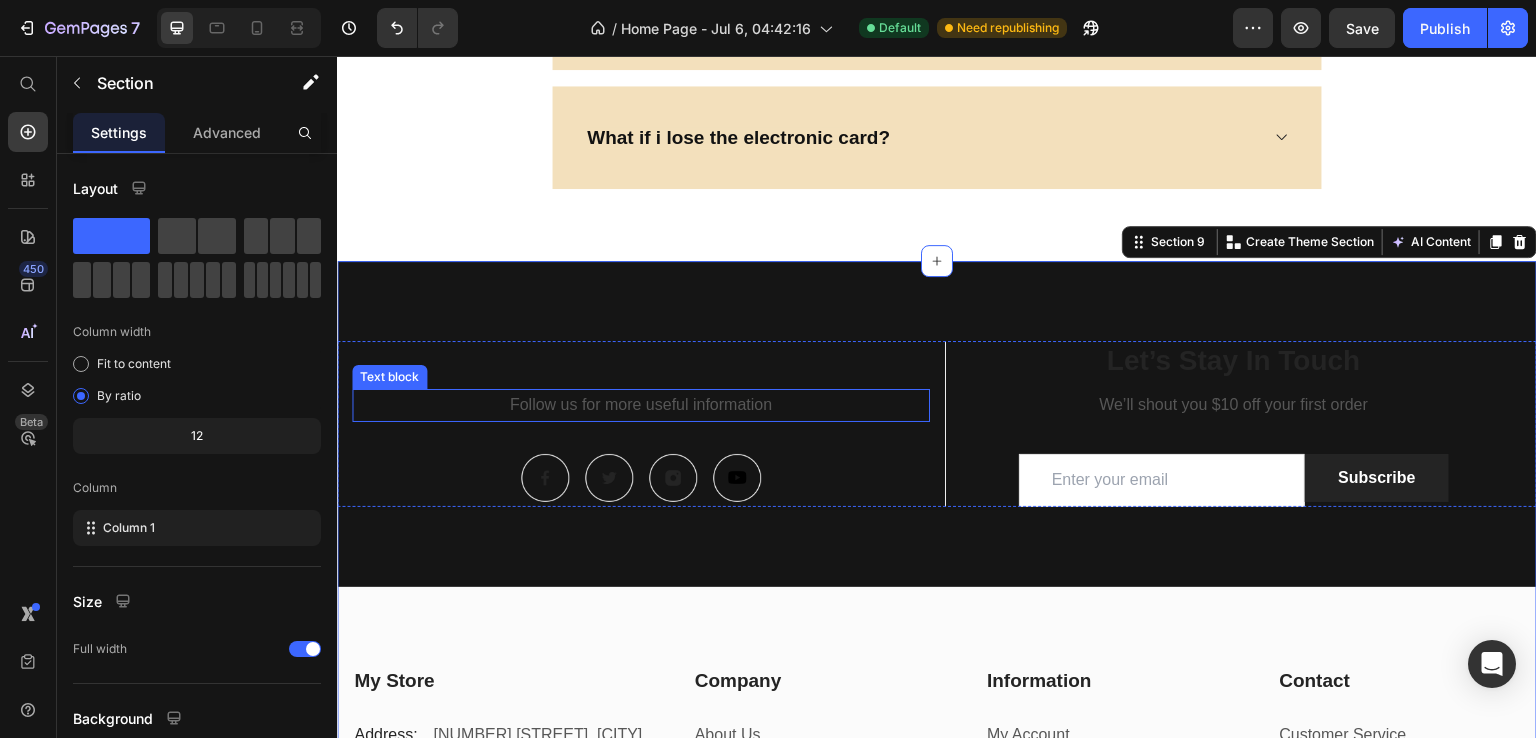 click on "Follow us for more useful information" at bounding box center (641, 405) 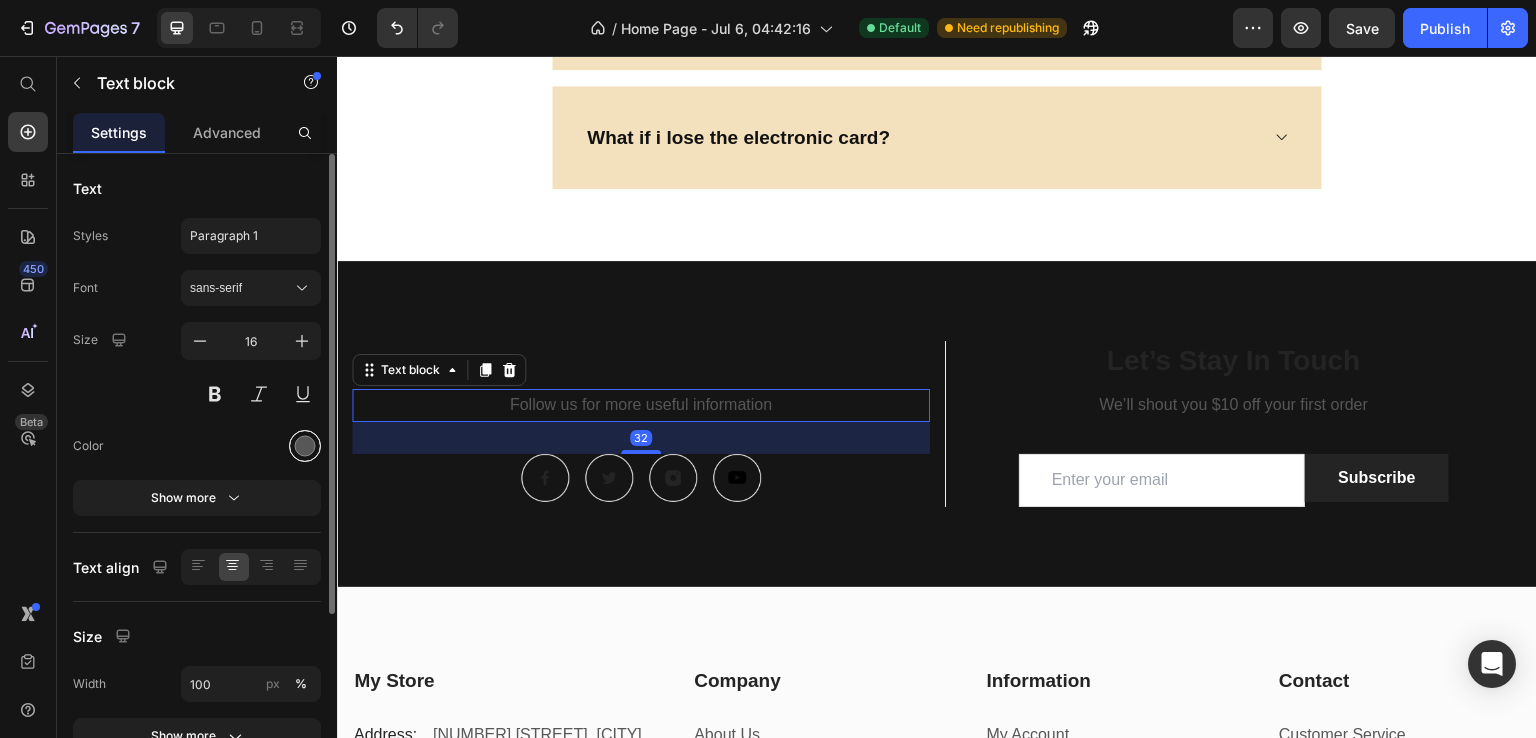 click at bounding box center [305, 446] 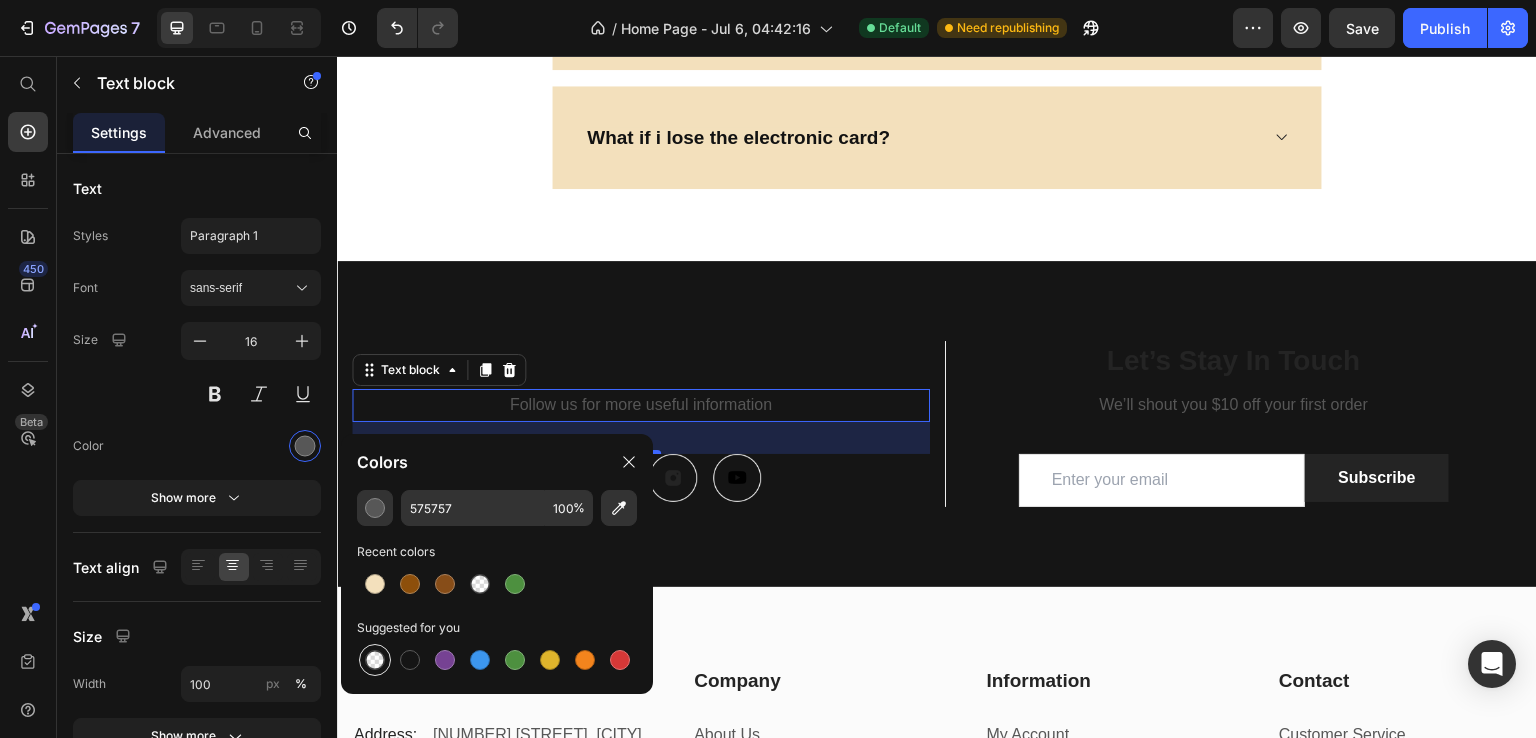 click at bounding box center [375, 660] 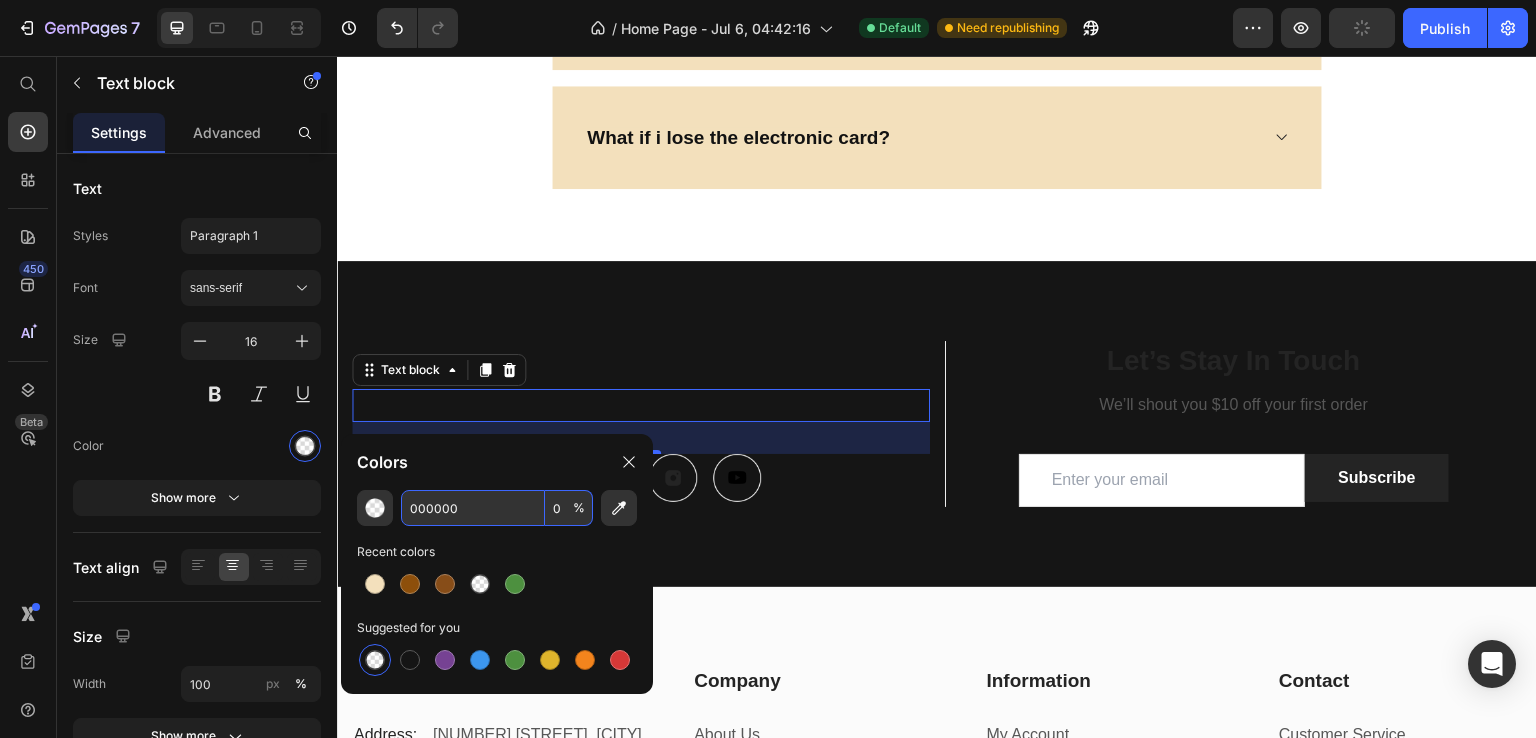 click on "000000" at bounding box center (473, 508) 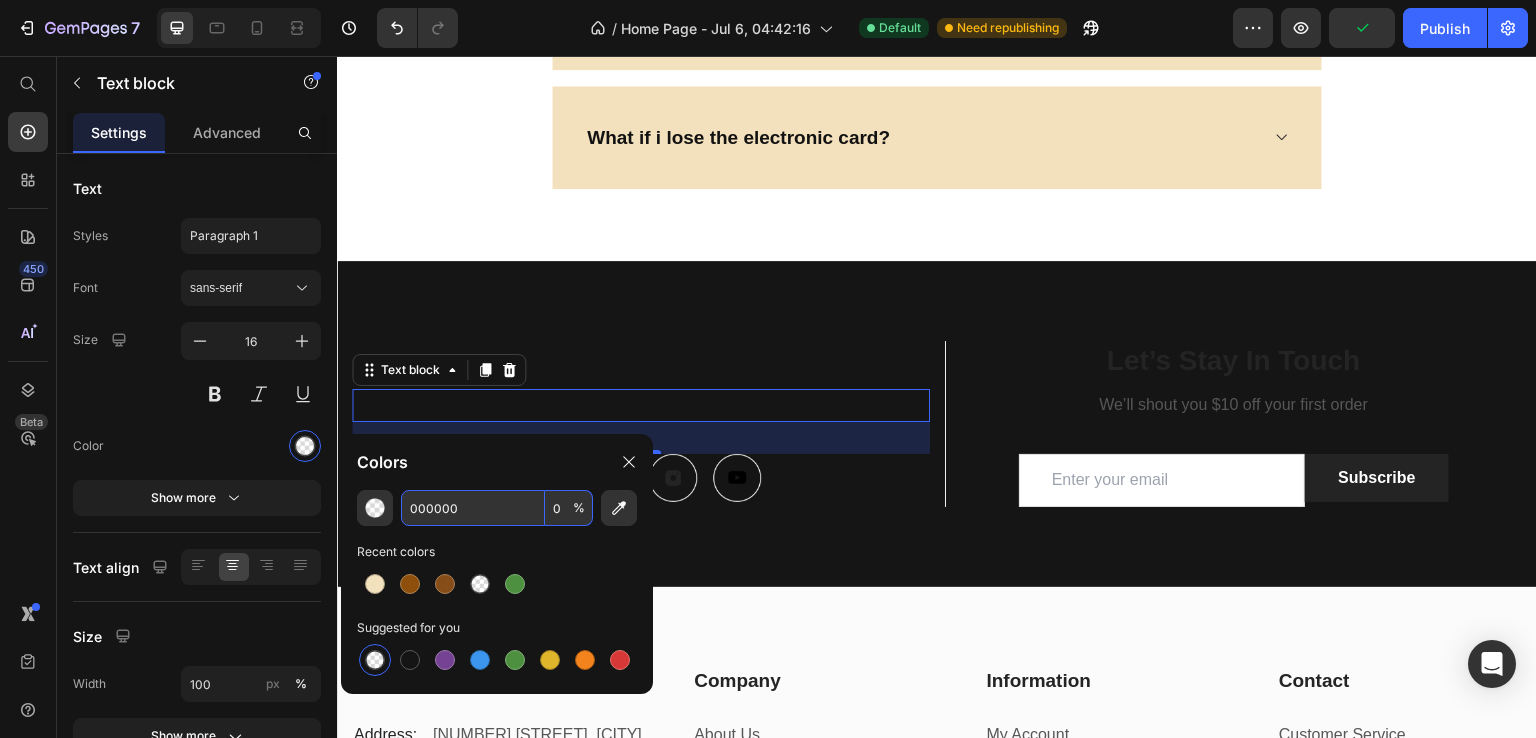 paste on "FFFFFF" 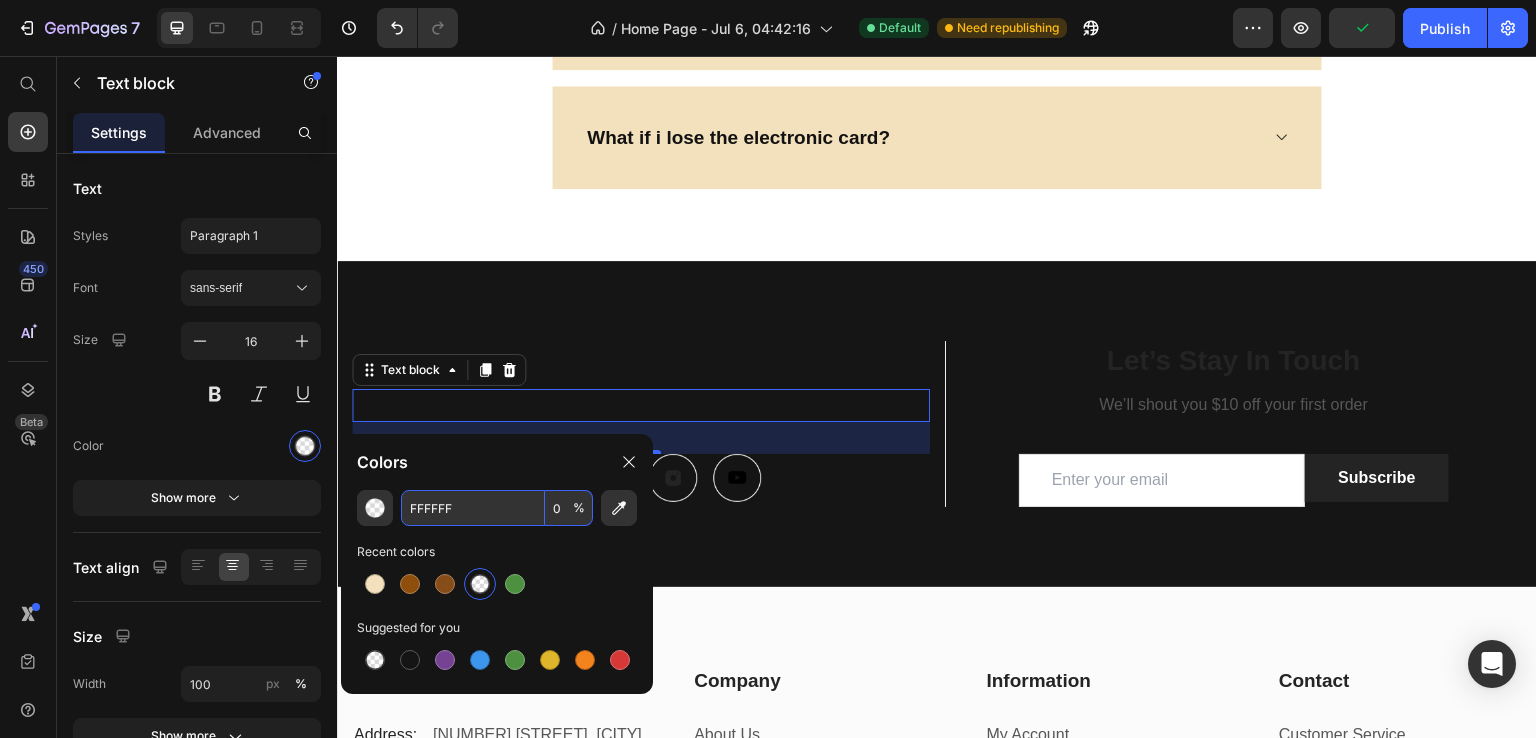 type on "FFFFFF" 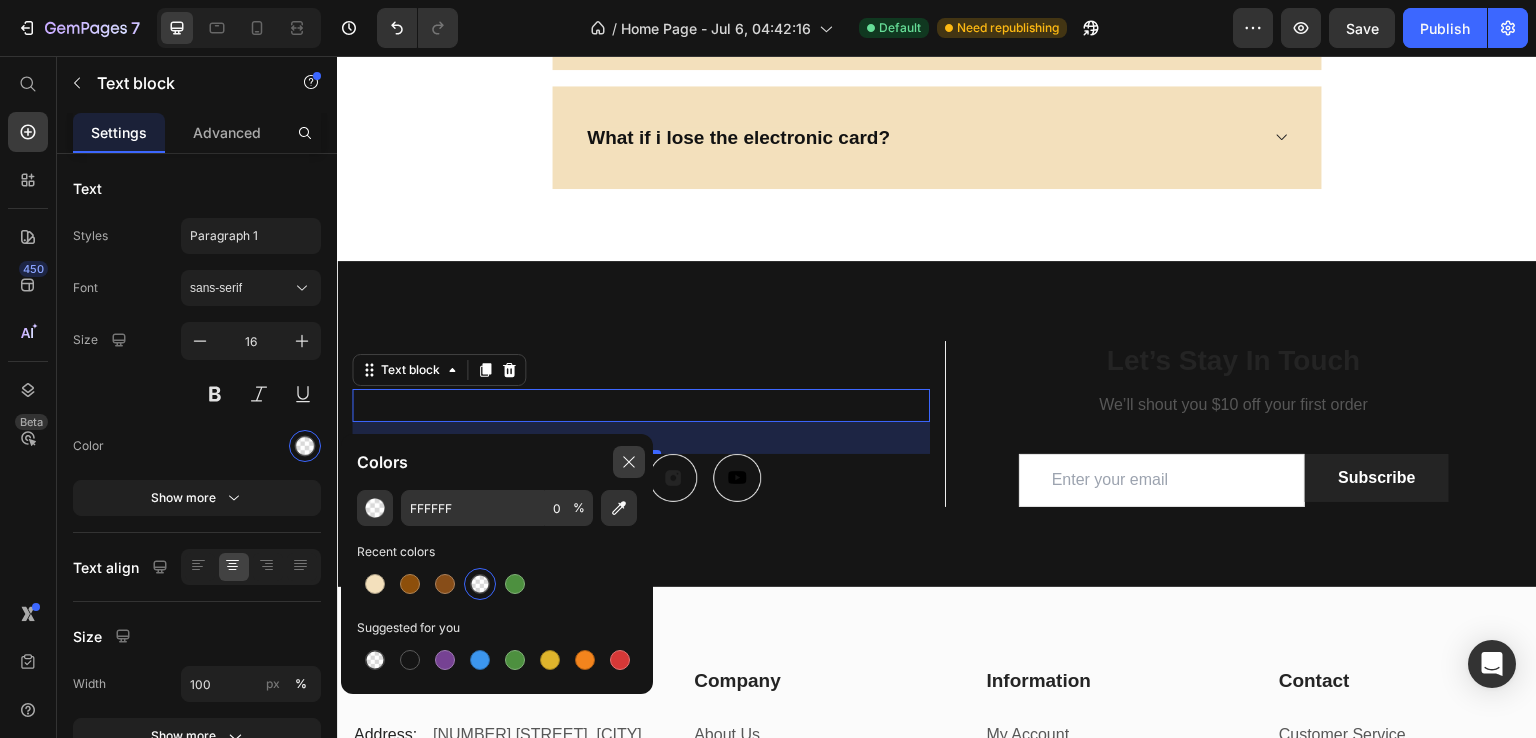 click 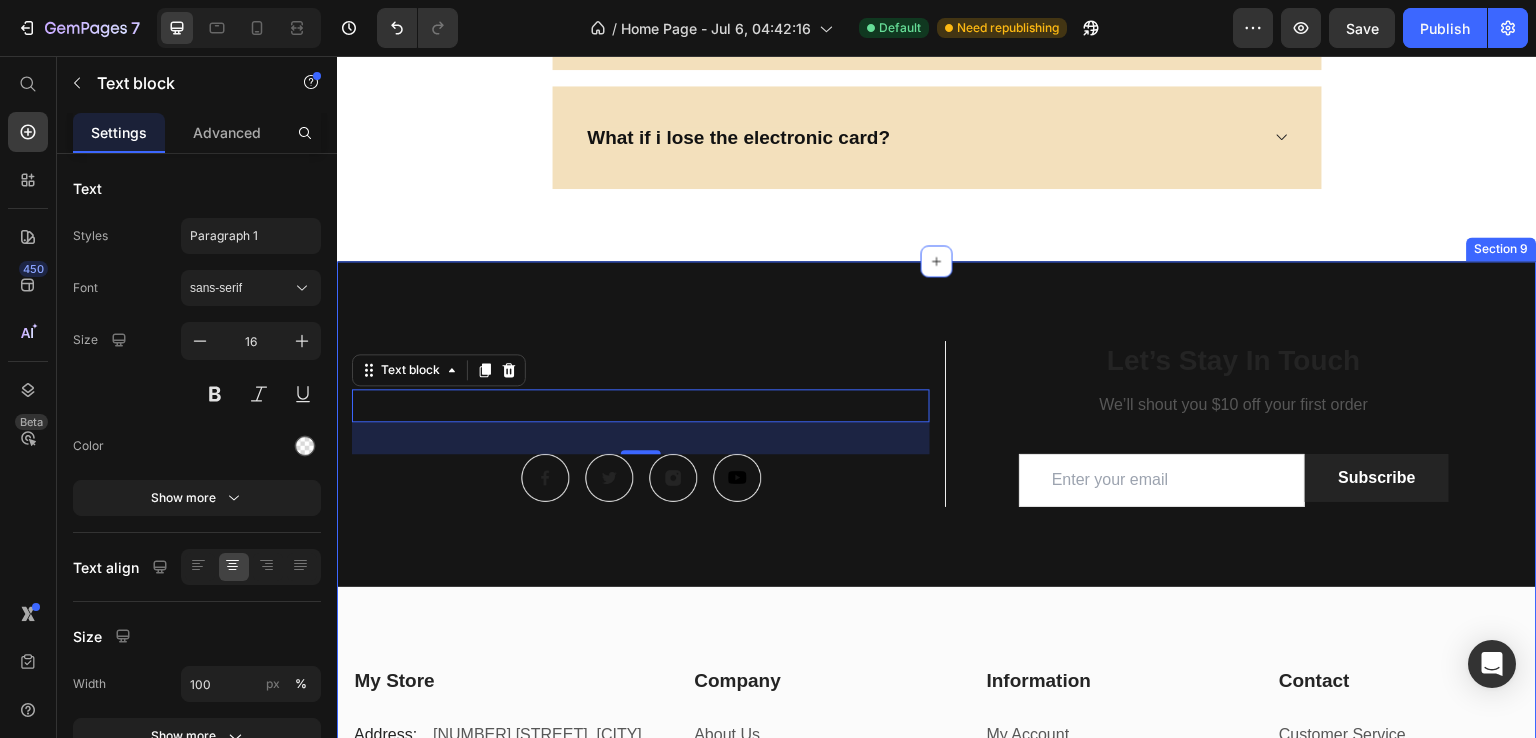 click on "On The Gram Heading Follow us for more useful information Text block   32 Image Image Image Image Row                Title Line Let’s Stay In Touch Heading We’ll shout you $10 off your first order Text block Email Field Subscribe Submit Button Row Newsletter Row Let’s Stay In Touch Heading We’ll shout you $10 off your first order Text block Email Field Subscribe Submit Button Row Newsletter Row Row My Store Heading Address: Text block 184 Main Rd E, St Albans VIC 3021, Australia Text block Row Phone: Text block +012 345 6789 0000 Text block Row Email: Text block gemthemes@gmail.com Text block Row Company Heading About Us Text block Contact Text block Shipping  & Return Text block FAQs Text block Row Information Heading My Account Text block Login Text block My Cart Text block Checkout Text block Row Contact Heading Customer Service Text block Store Locator Text block Wholesale Text block Career Text block Row Row
My Store" at bounding box center [937, 651] 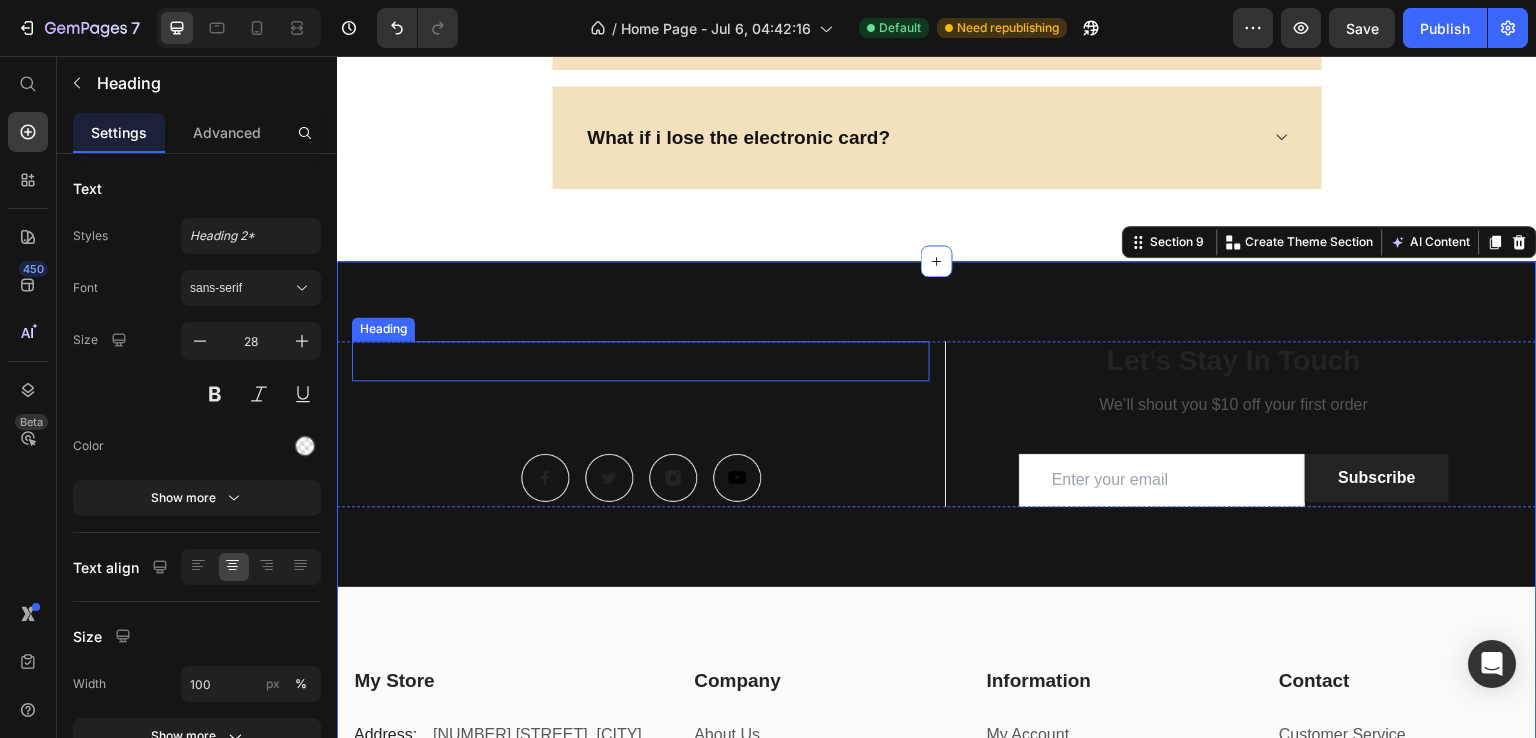 click on "On The Gram" at bounding box center (641, 361) 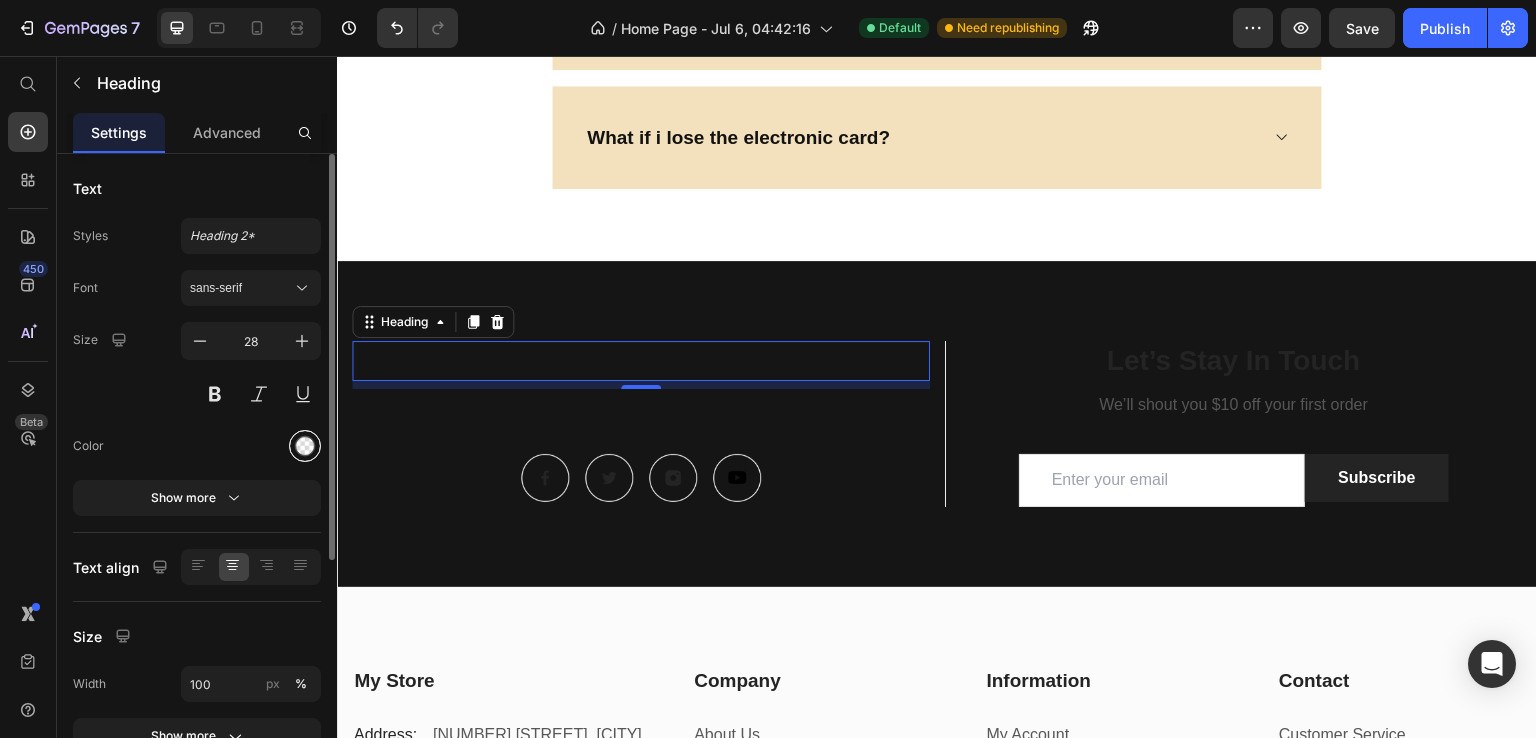 click at bounding box center (305, 446) 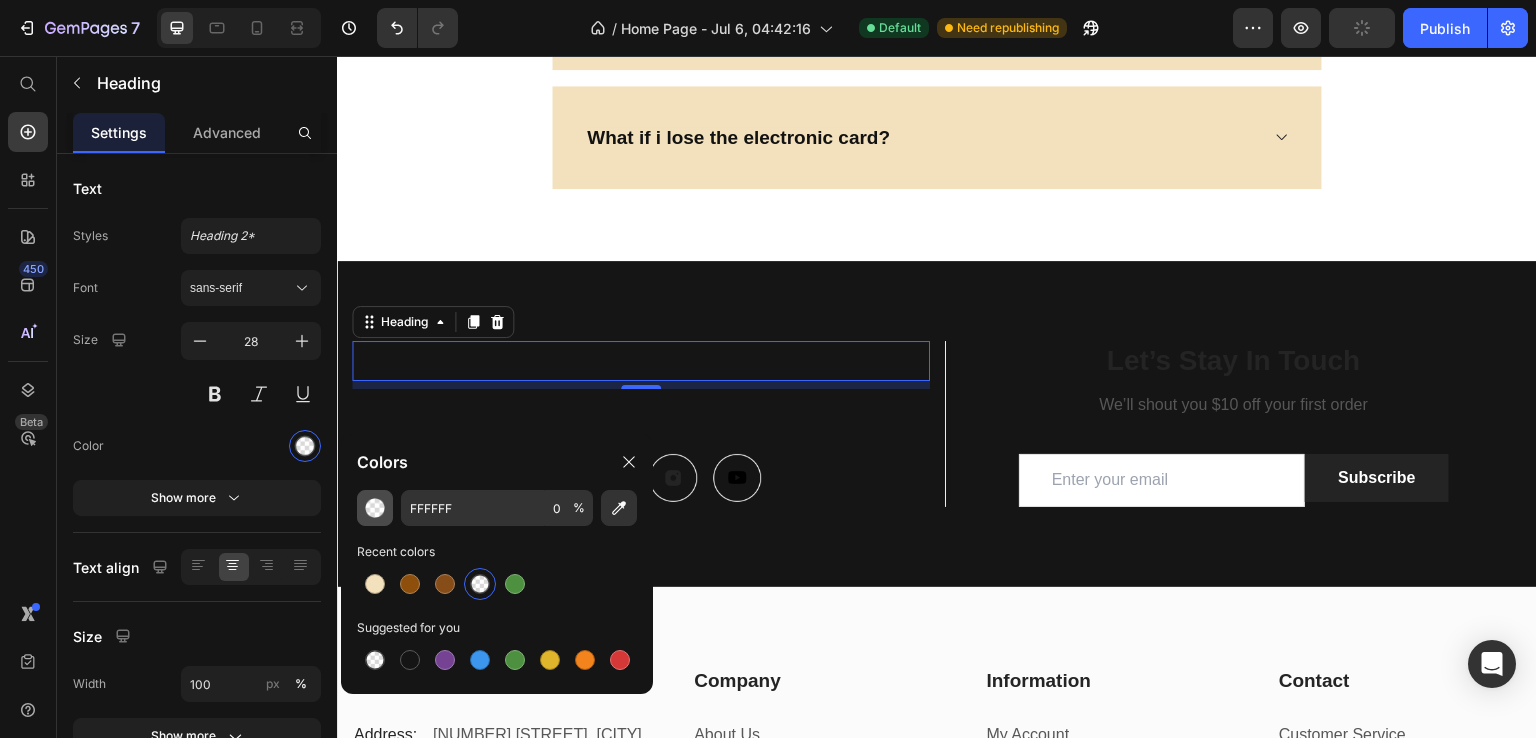 click at bounding box center [375, 508] 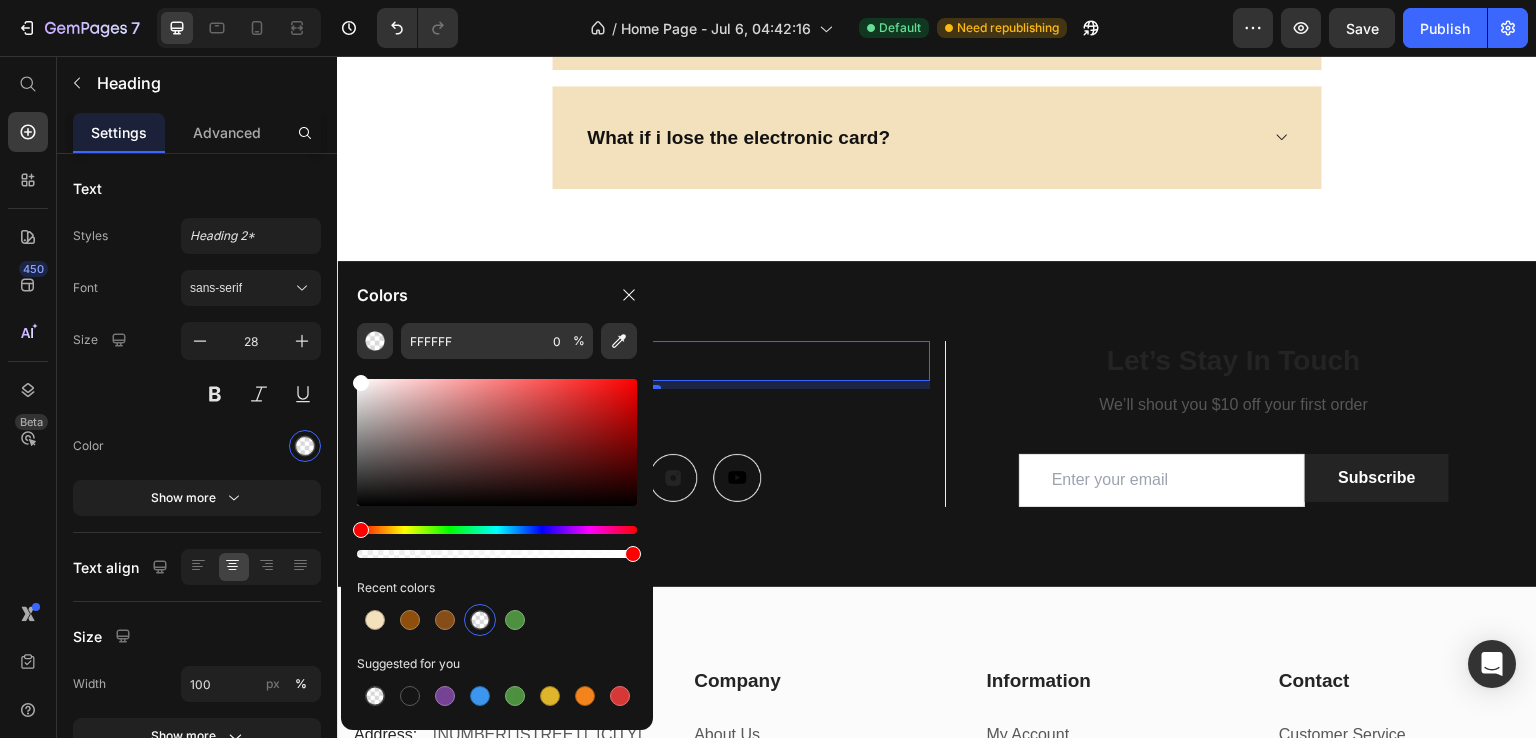 drag, startPoint x: 701, startPoint y: 610, endPoint x: 661, endPoint y: 538, distance: 82.36504 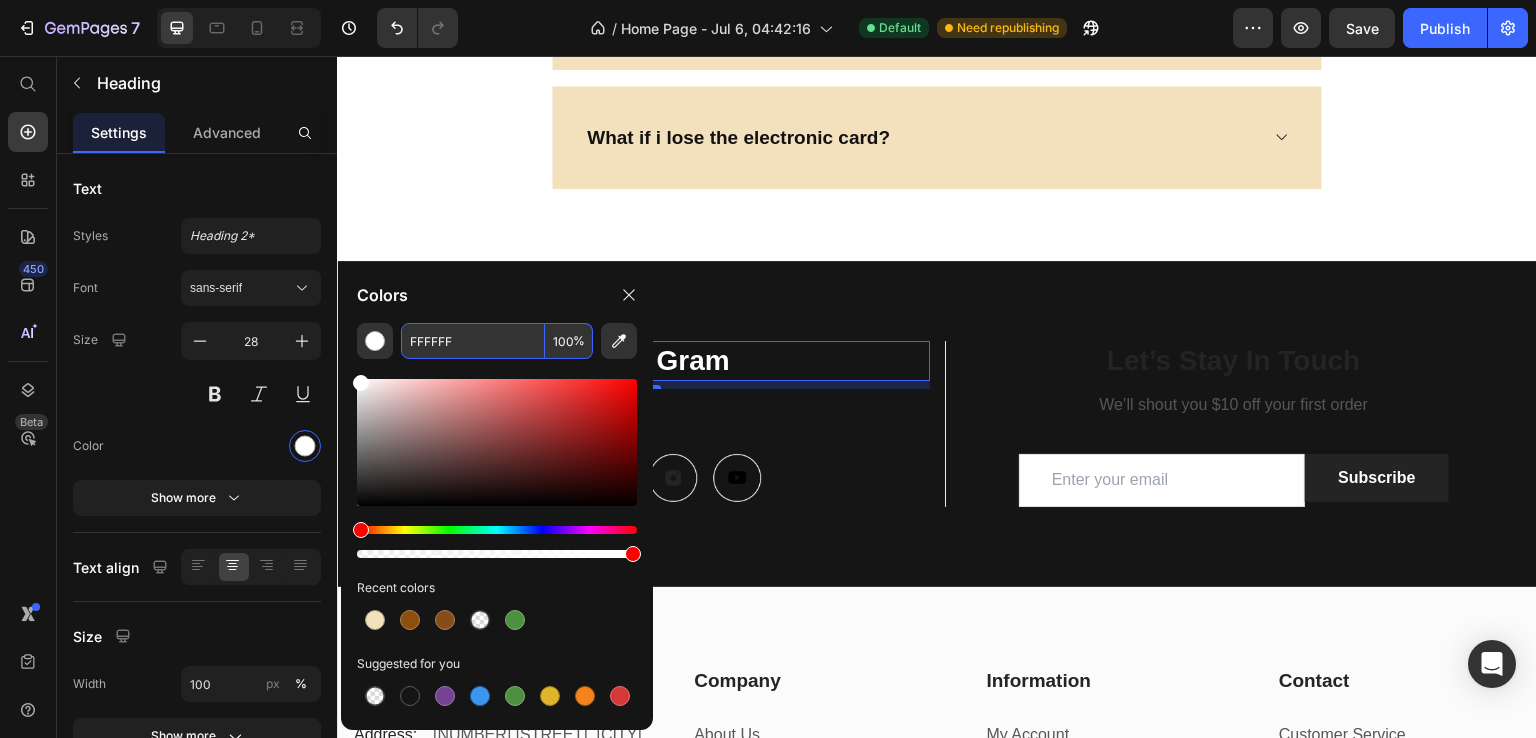 click on "FFFFFF" at bounding box center (473, 341) 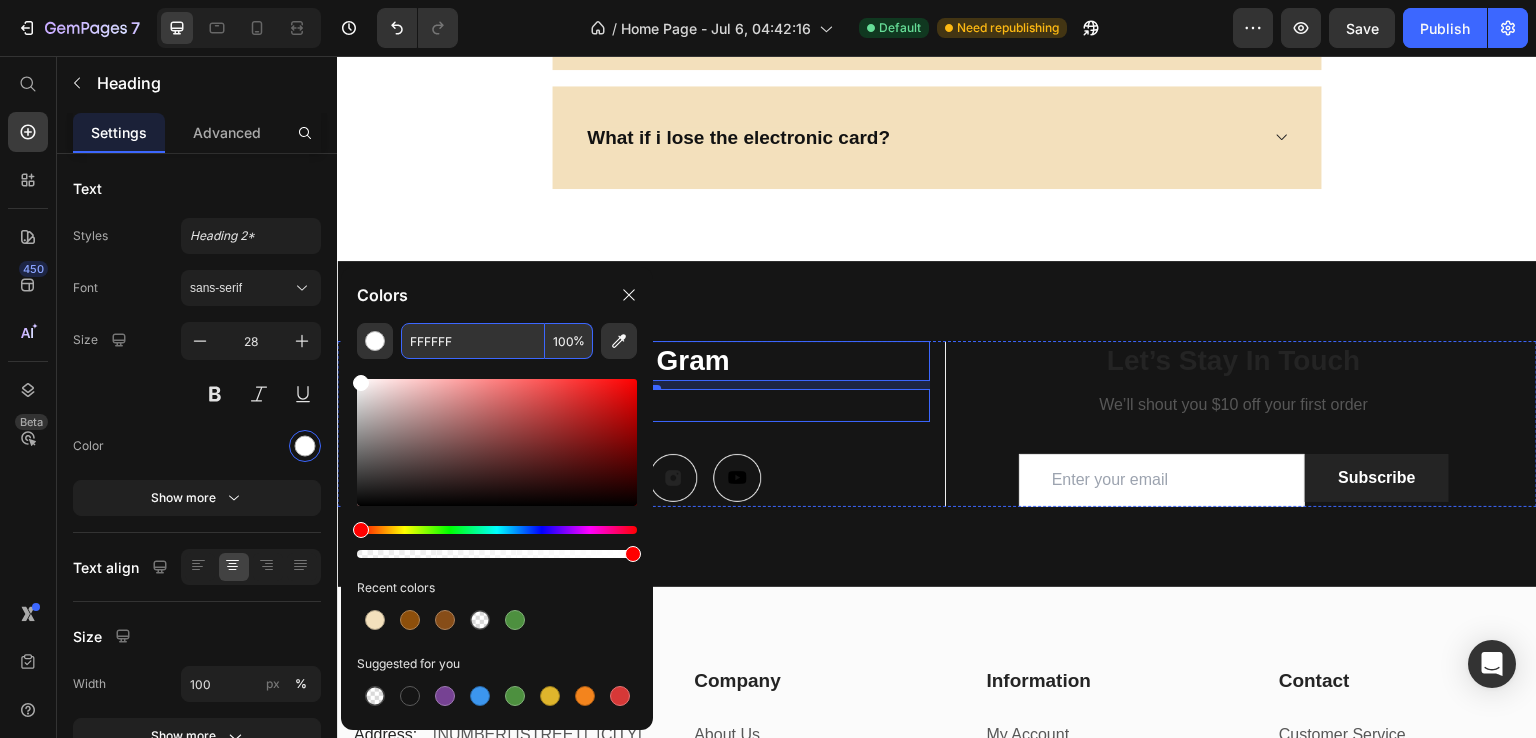 click on "On The Gram Heading   8 Follow us for more useful information Text block Image Image Image Image Row" at bounding box center (641, 424) 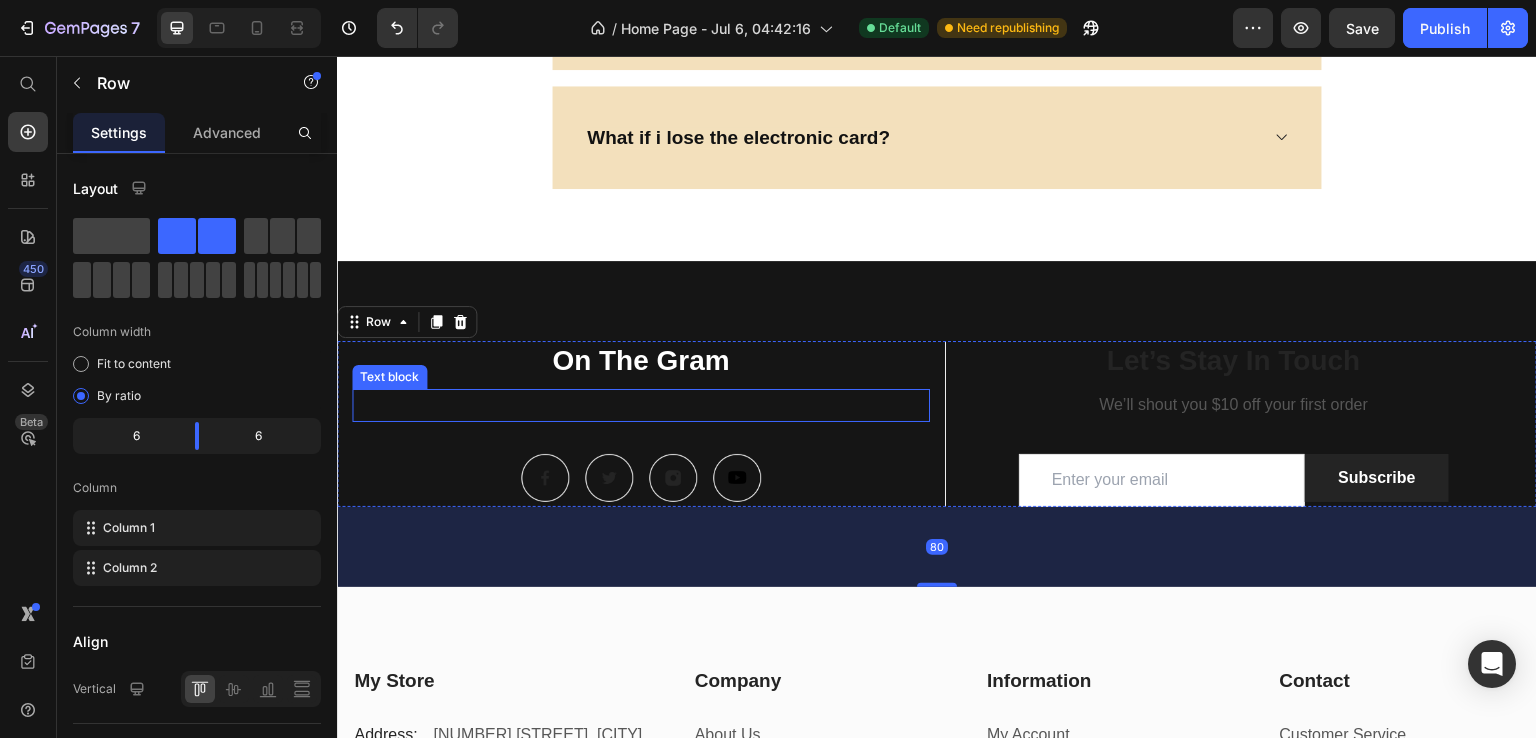 click on "Follow us for more useful information" at bounding box center (641, 405) 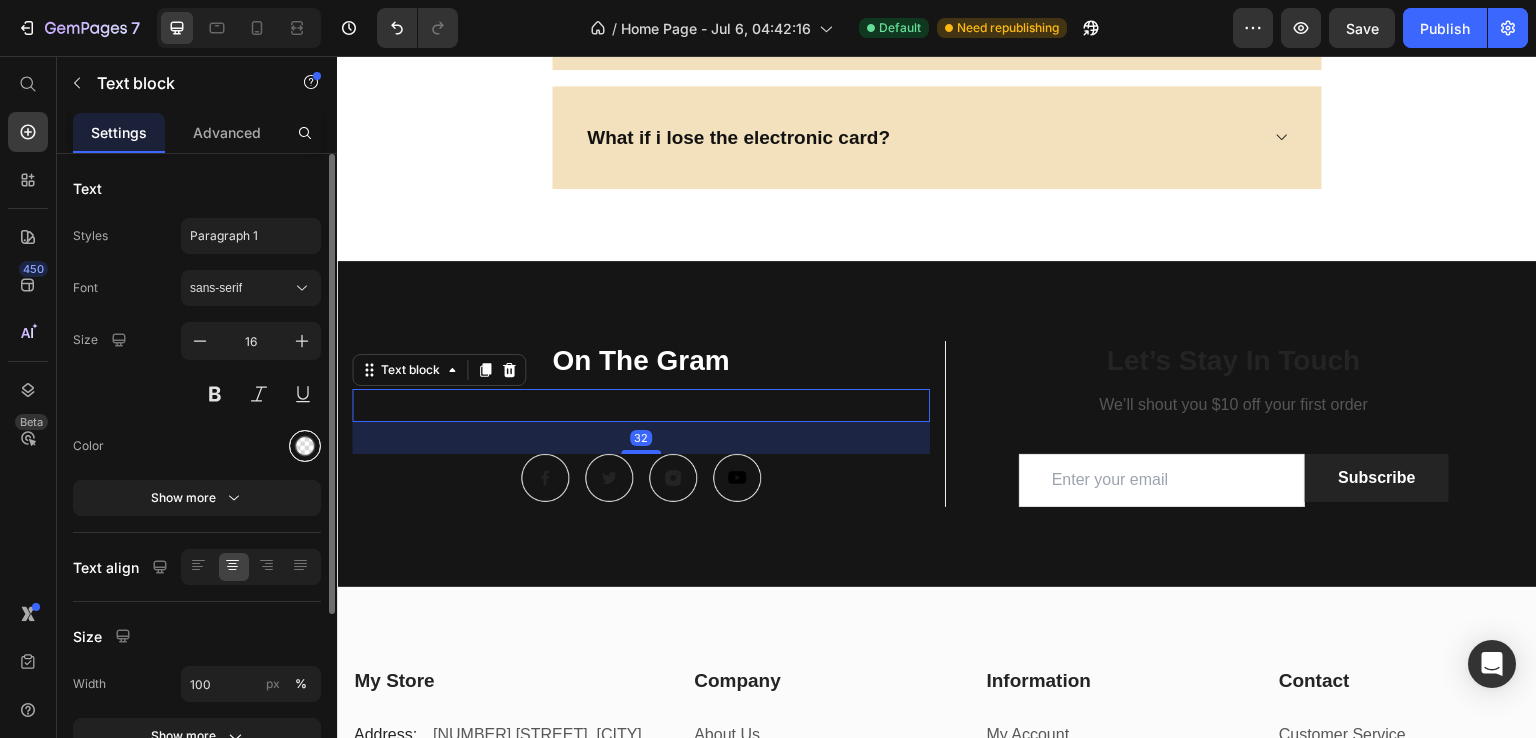 click at bounding box center [305, 446] 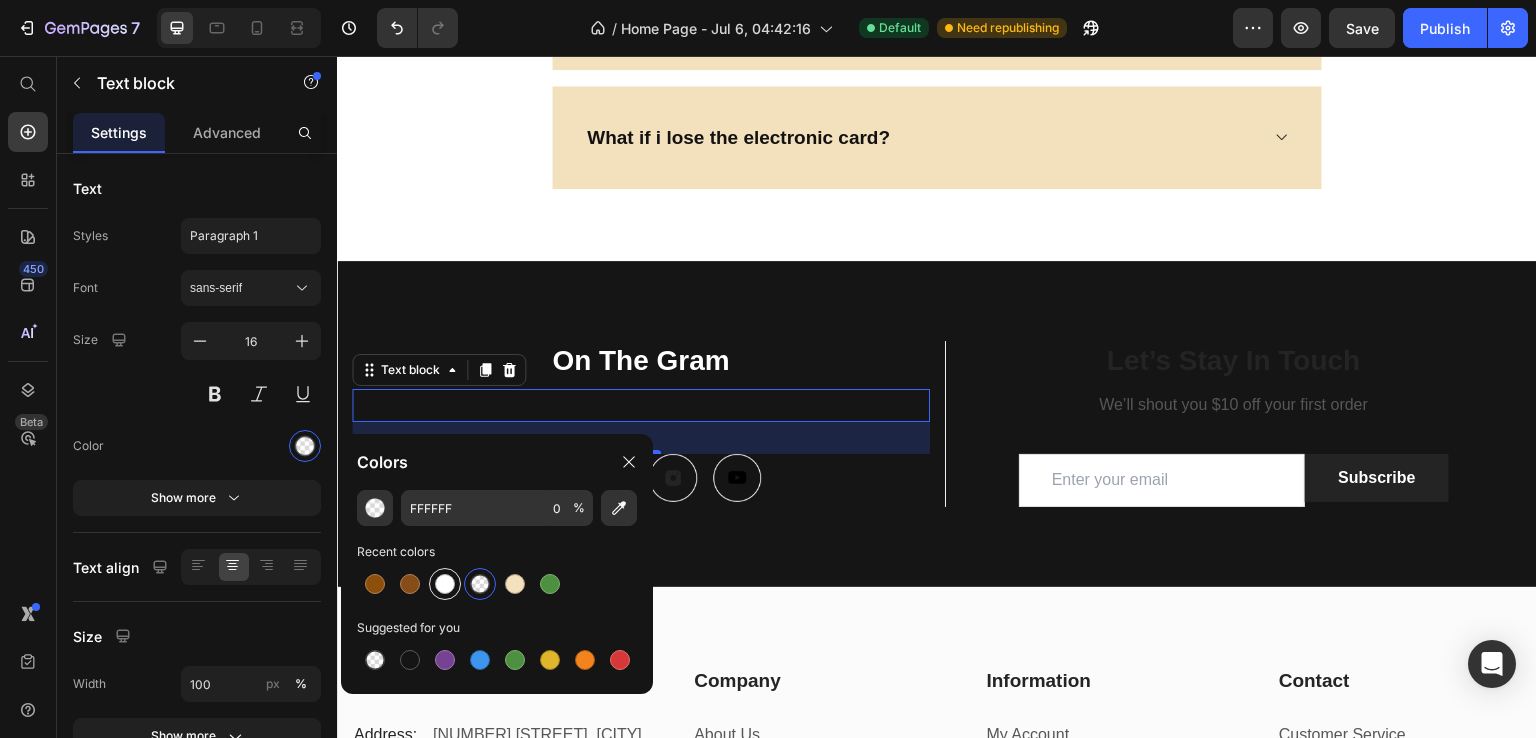 click at bounding box center (445, 584) 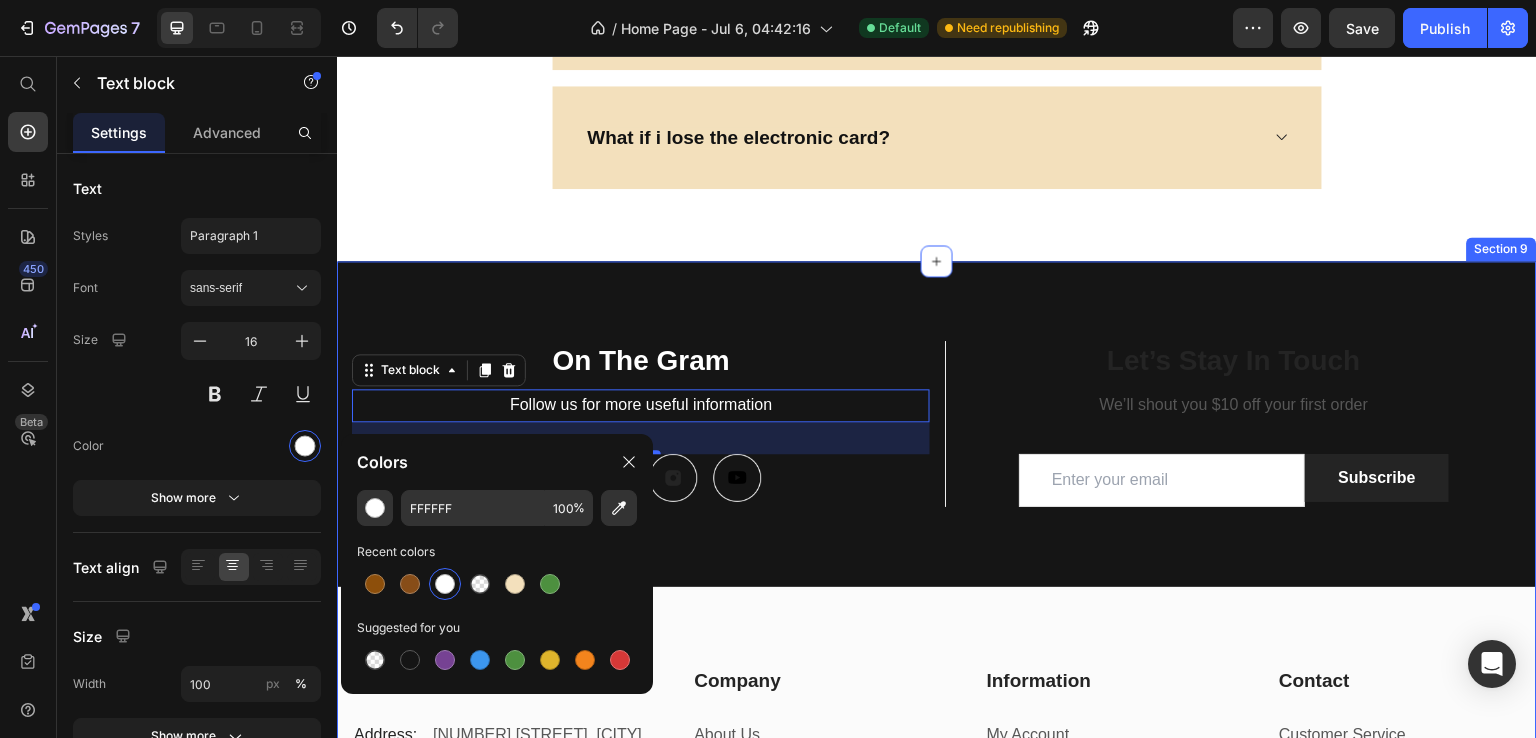 click on "On The Gram Heading Follow us for more useful information Text block   32 Image Image Image Image Row                Title Line Let’s Stay In Touch Heading We’ll shout you $10 off your first order Text block Email Field Subscribe Submit Button Row Newsletter Row Let’s Stay In Touch Heading We’ll shout you $10 off your first order Text block Email Field Subscribe Submit Button Row Newsletter Row Row My Store Heading Address: Text block 184 Main Rd E, St Albans VIC 3021, Australia Text block Row Phone: Text block +012 345 6789 0000 Text block Row Email: Text block gemthemes@gmail.com Text block Row Company Heading About Us Text block Contact Text block Shipping  & Return Text block FAQs Text block Row Information Heading My Account Text block Login Text block My Cart Text block Checkout Text block Row Contact Heading Customer Service Text block Store Locator Text block Wholesale Text block Career Text block Row Row
My Store" at bounding box center (937, 691) 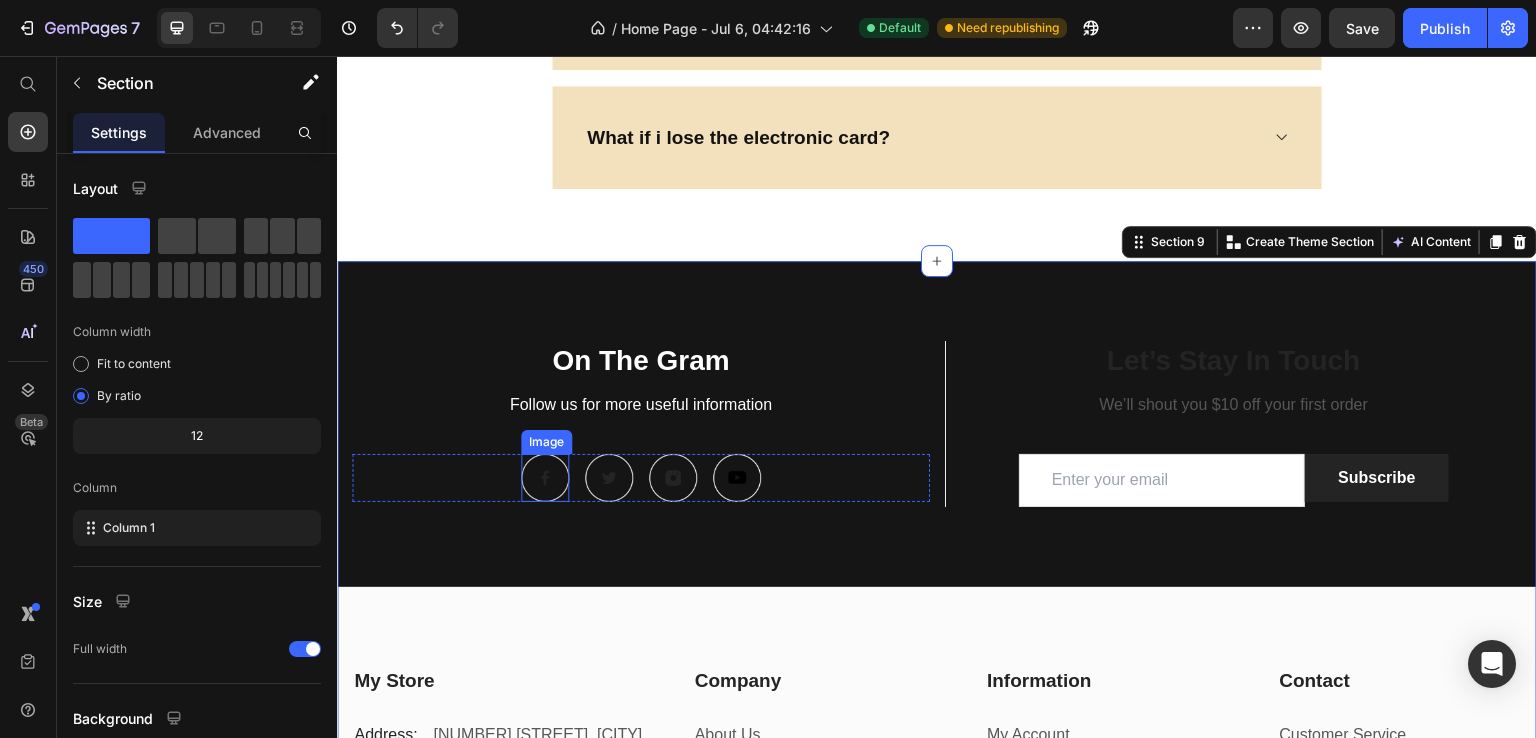 click at bounding box center (545, 478) 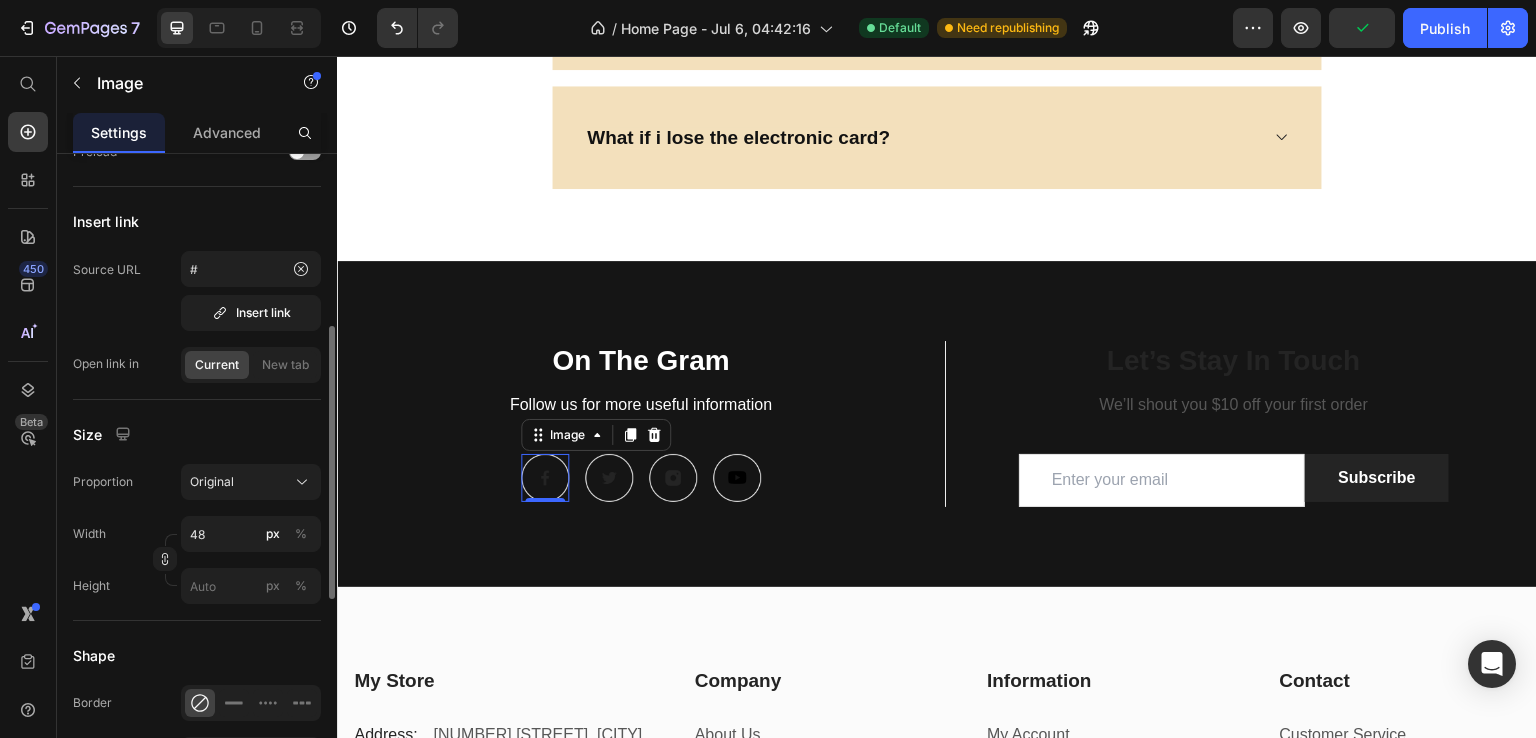 scroll, scrollTop: 377, scrollLeft: 0, axis: vertical 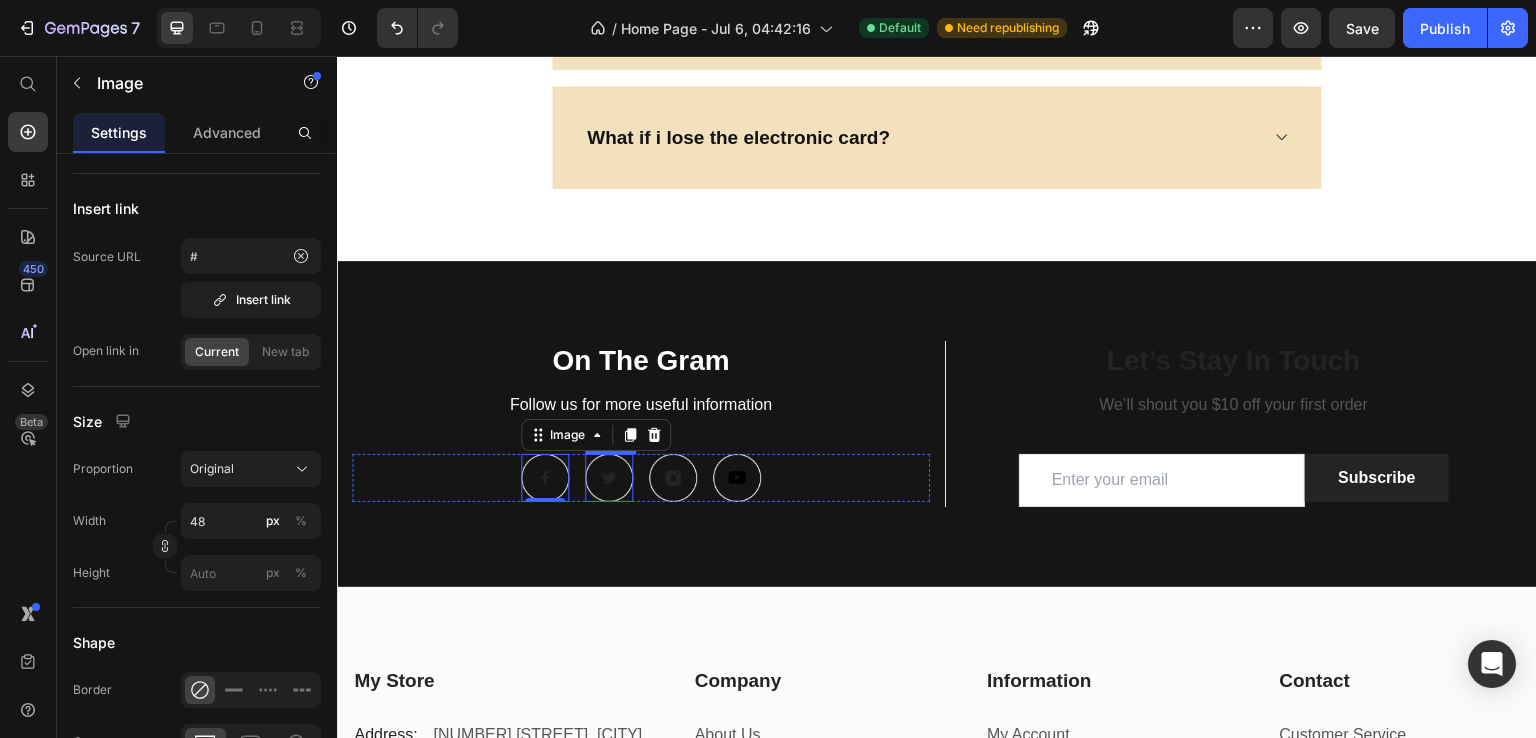 click at bounding box center (609, 478) 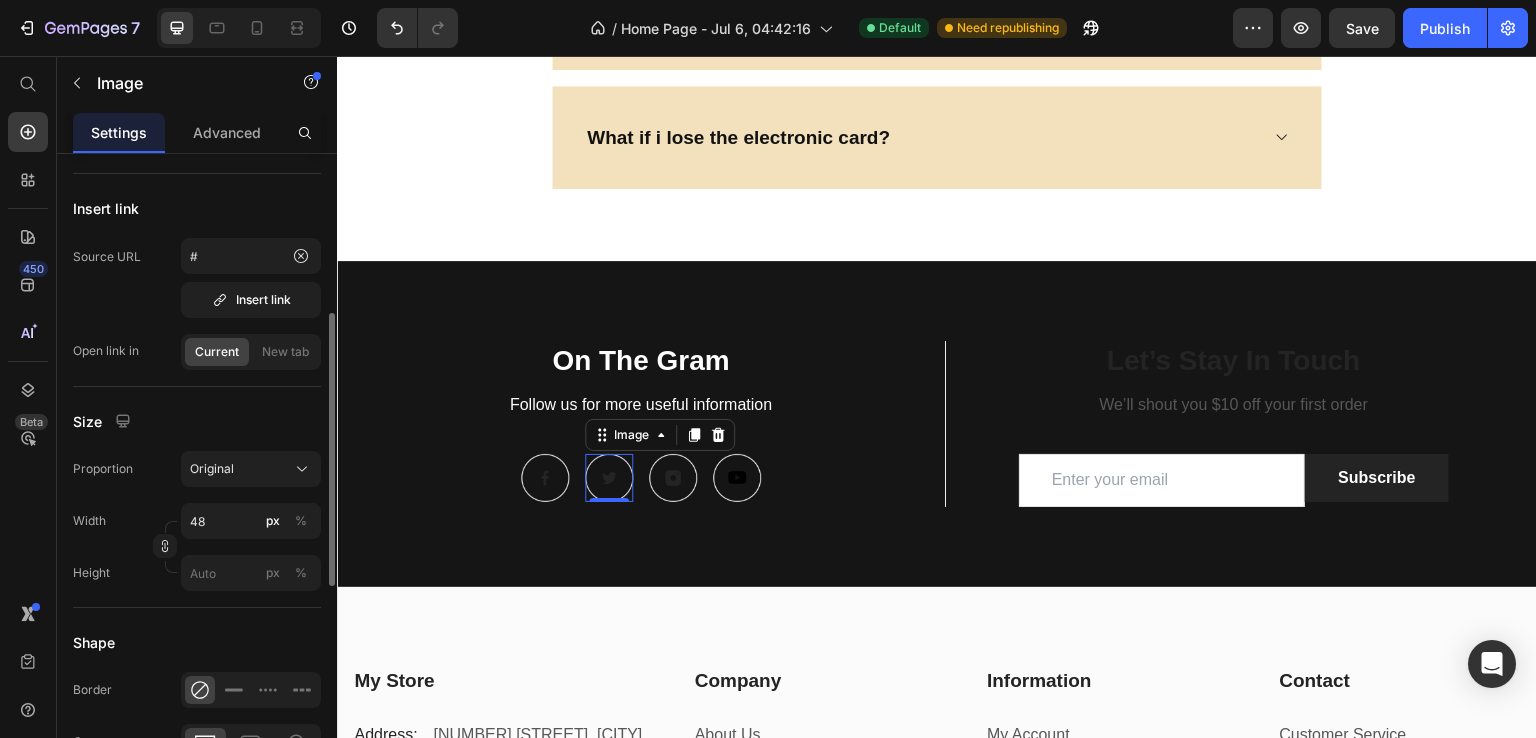 scroll, scrollTop: 376, scrollLeft: 0, axis: vertical 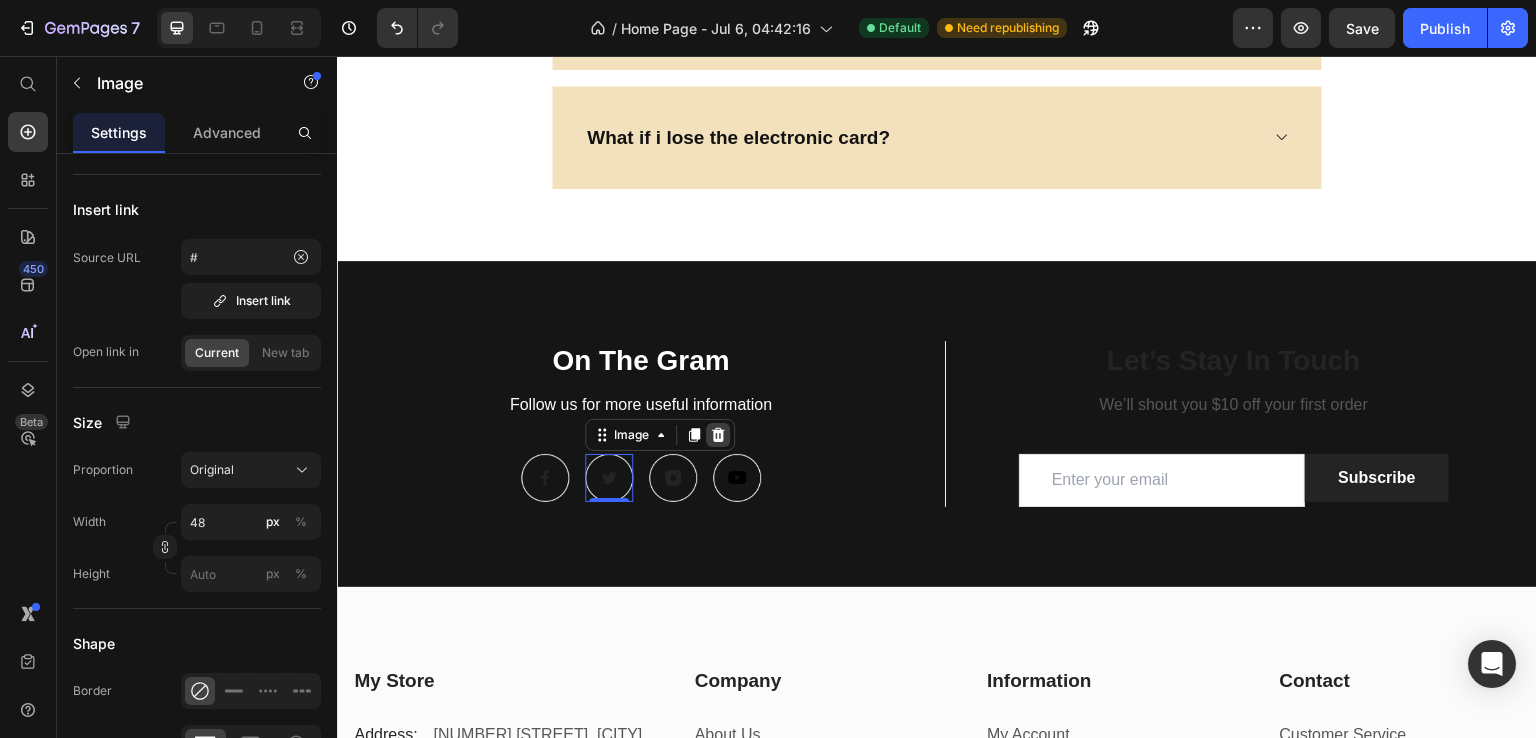 click 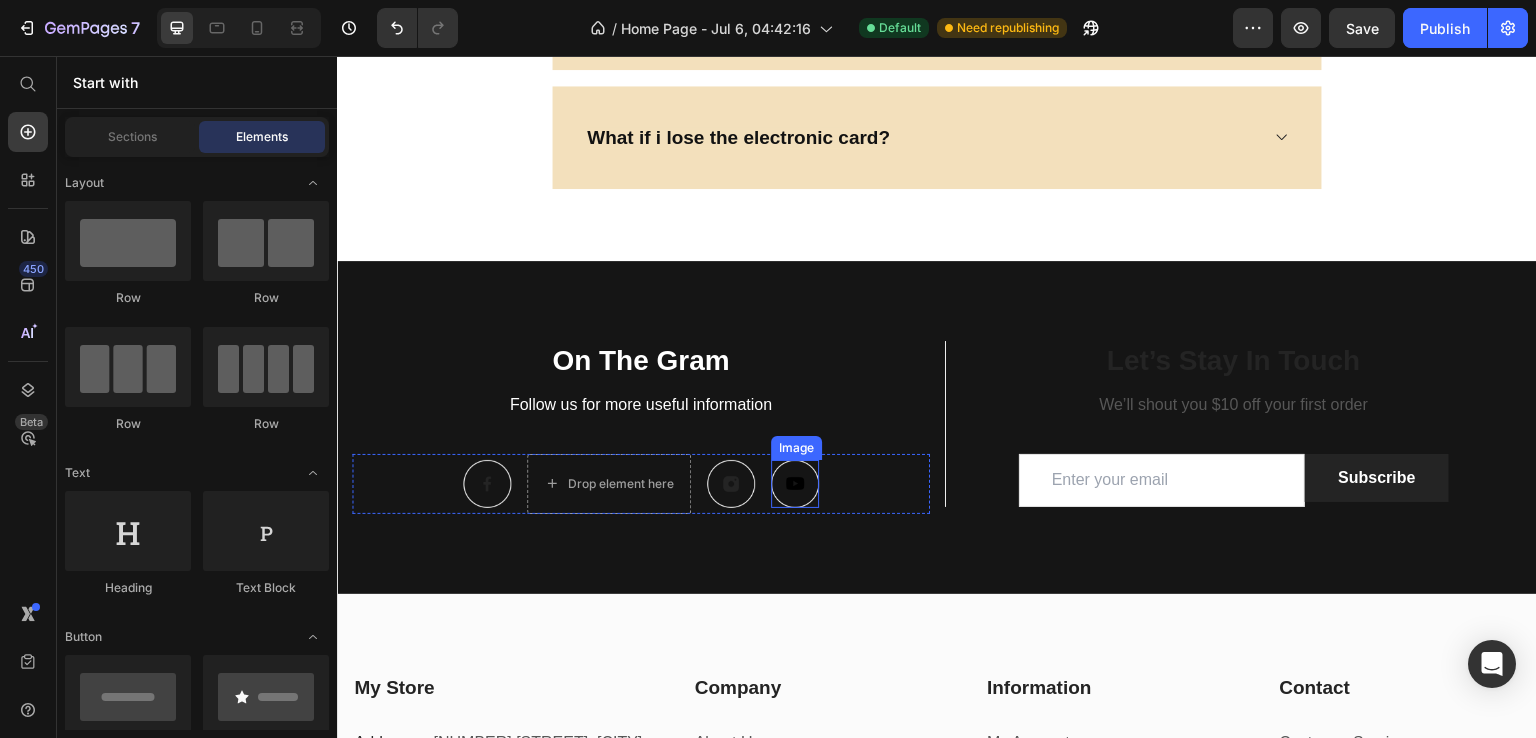 click at bounding box center (795, 484) 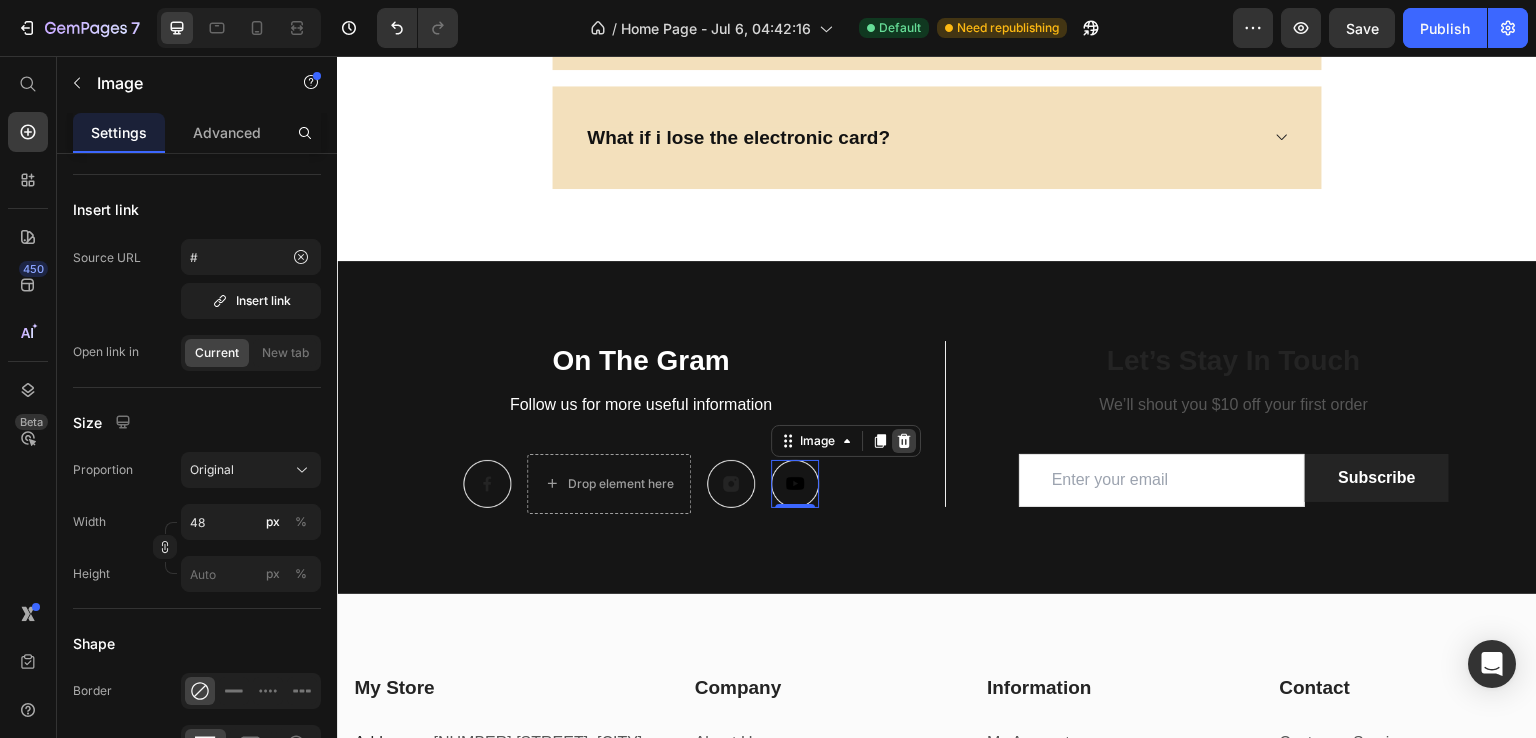 click 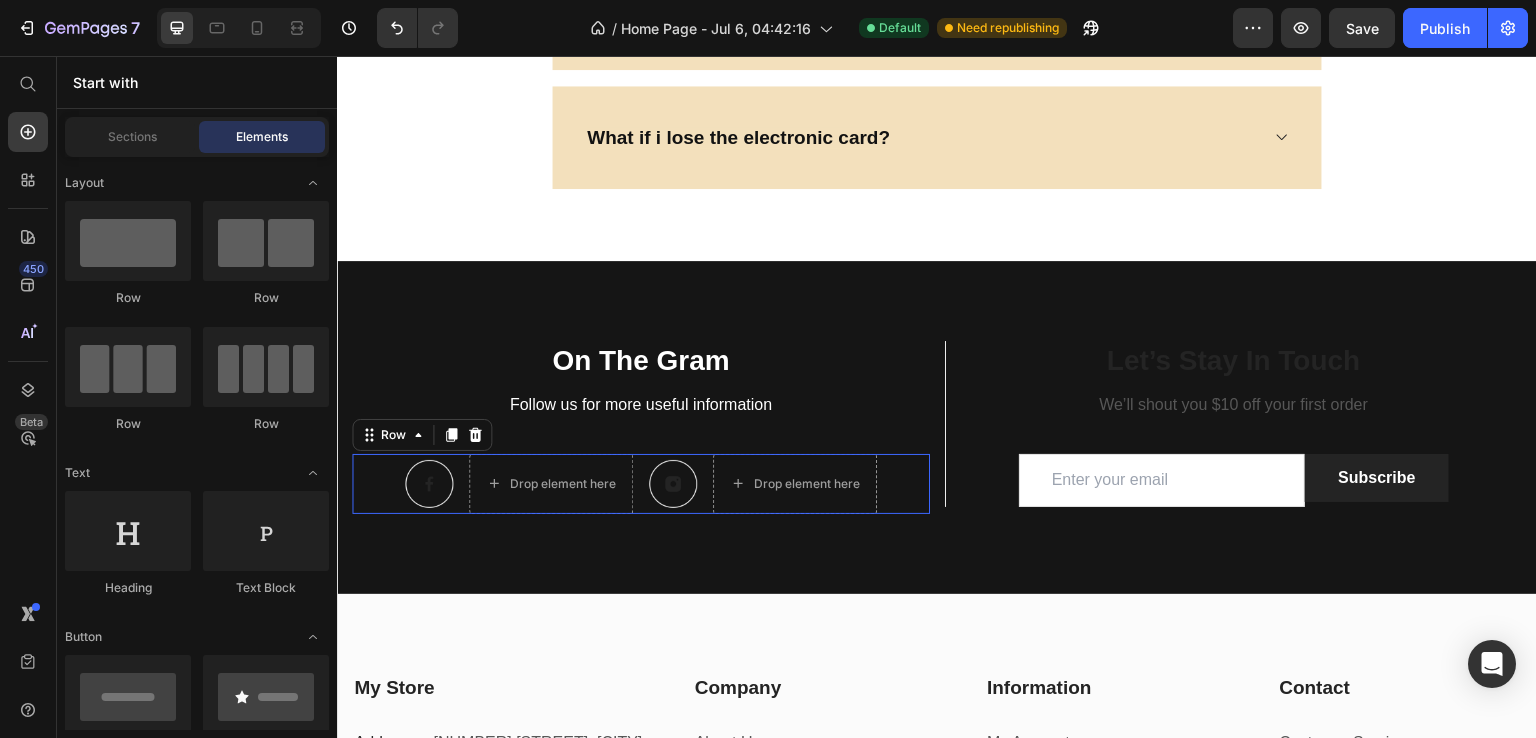 click on "Image
Drop element here Image
Drop element here Row   0" at bounding box center (641, 484) 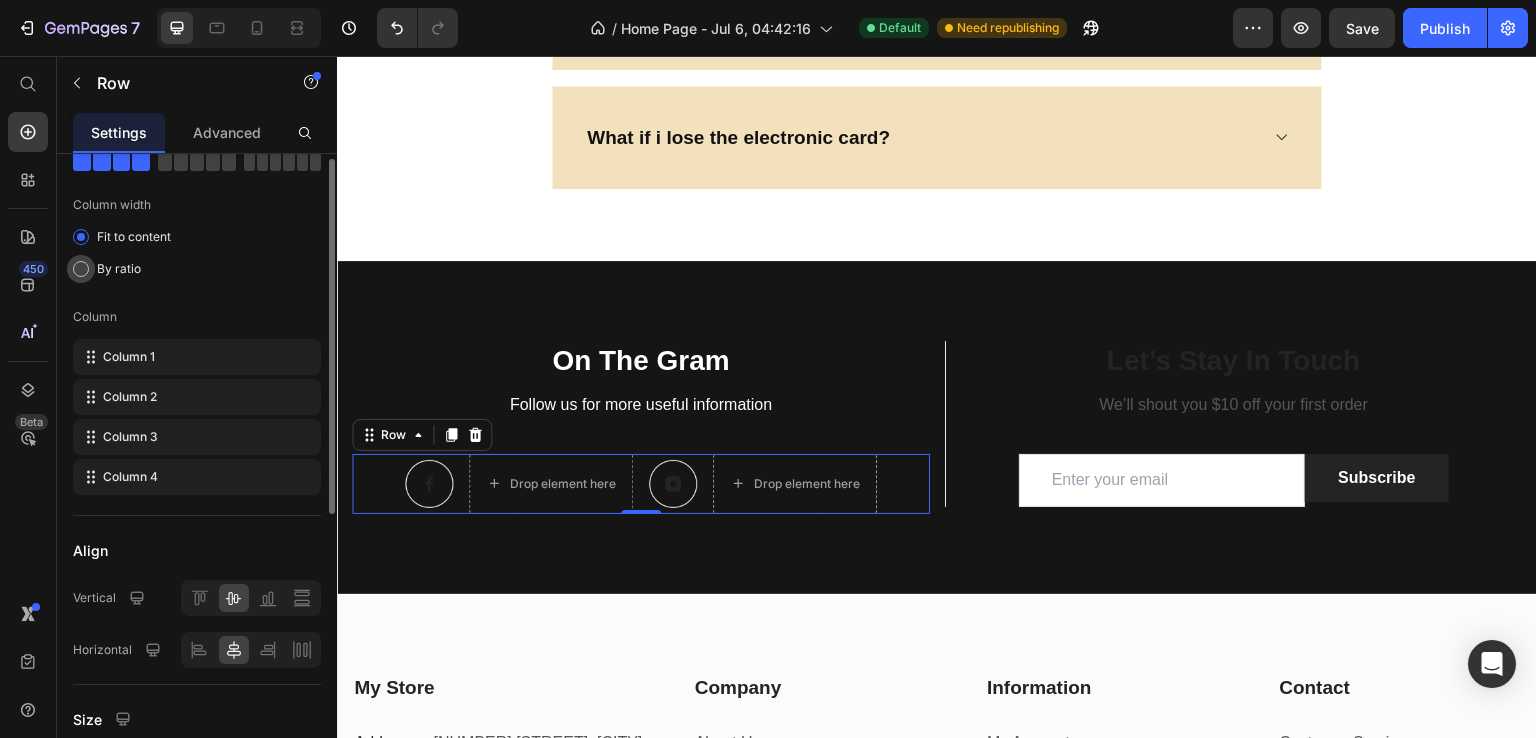 scroll, scrollTop: 0, scrollLeft: 0, axis: both 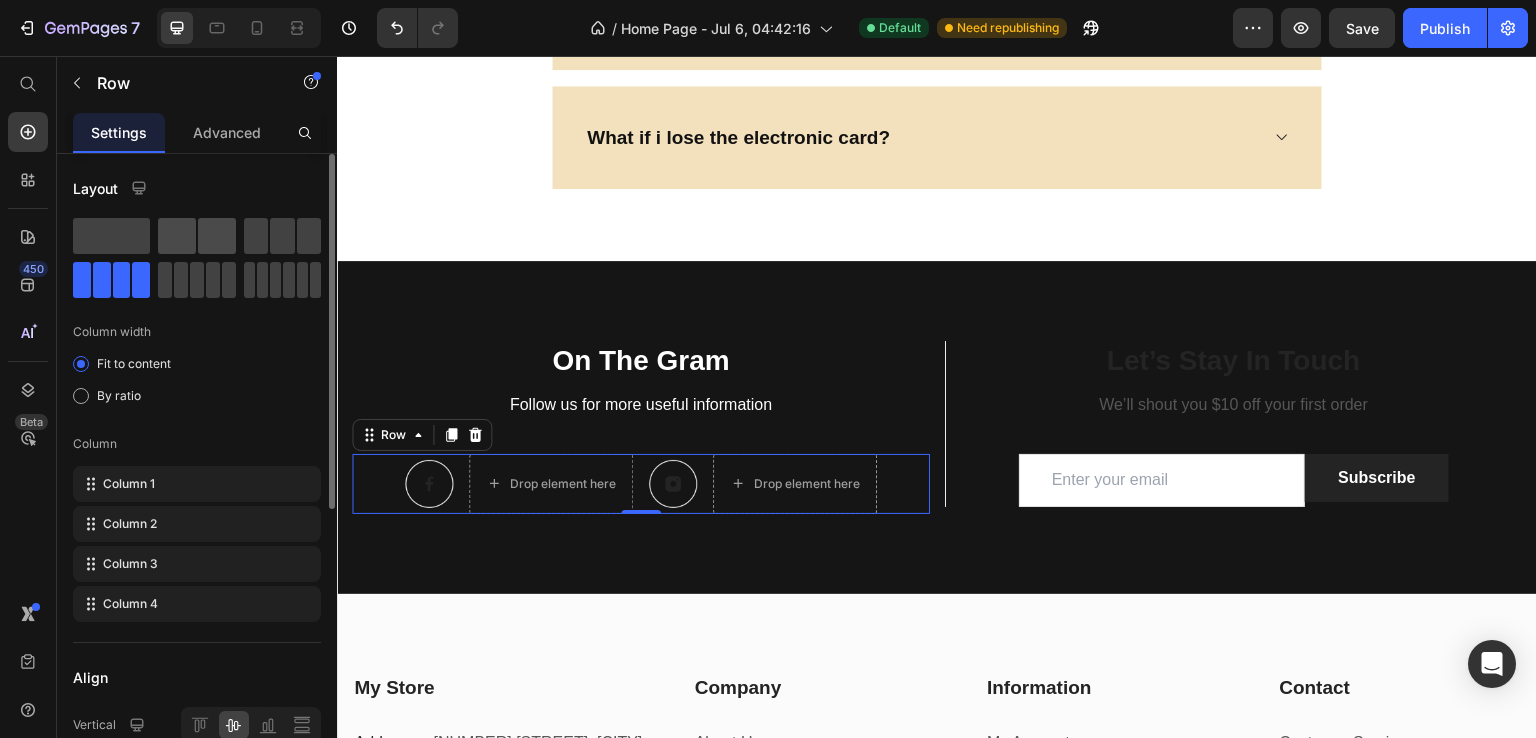 click 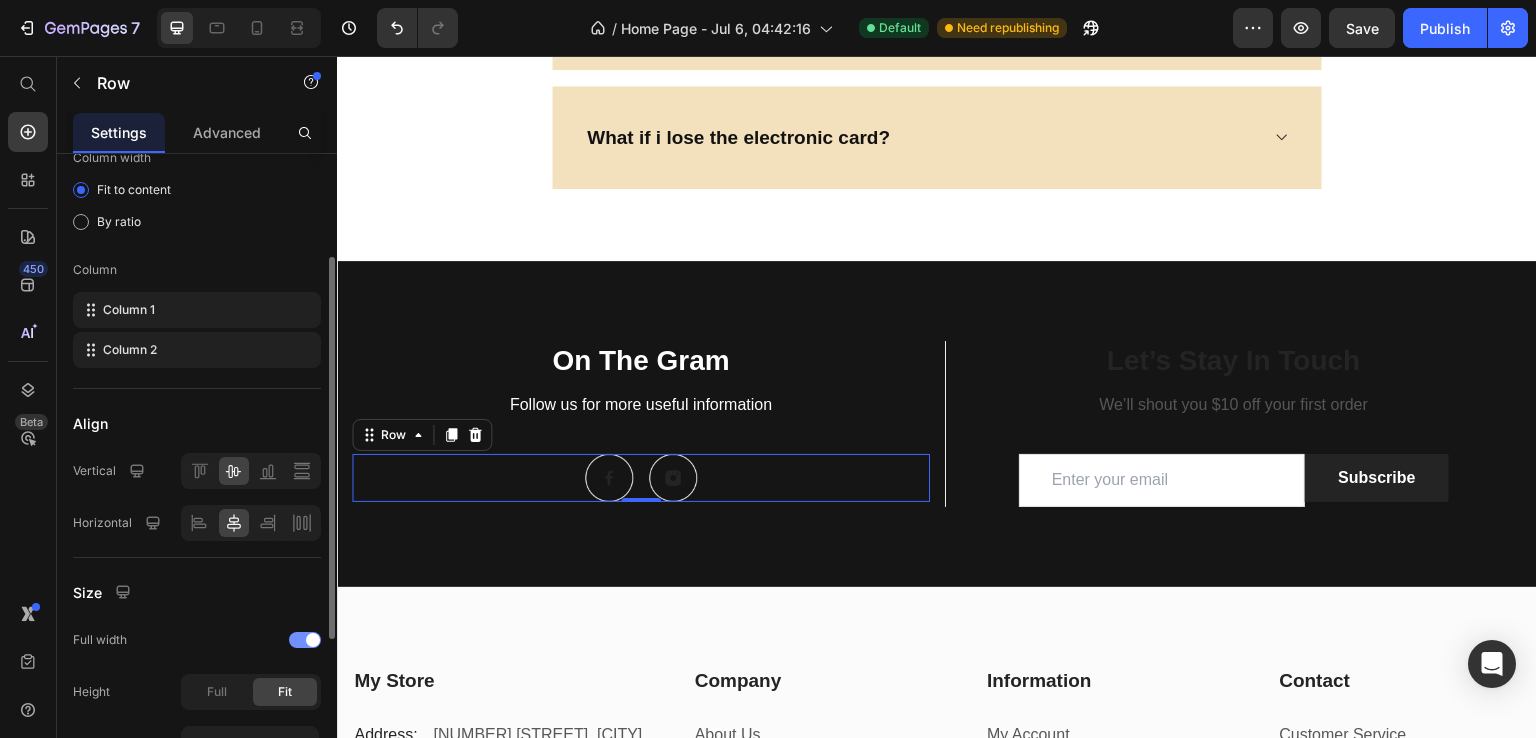 scroll, scrollTop: 0, scrollLeft: 0, axis: both 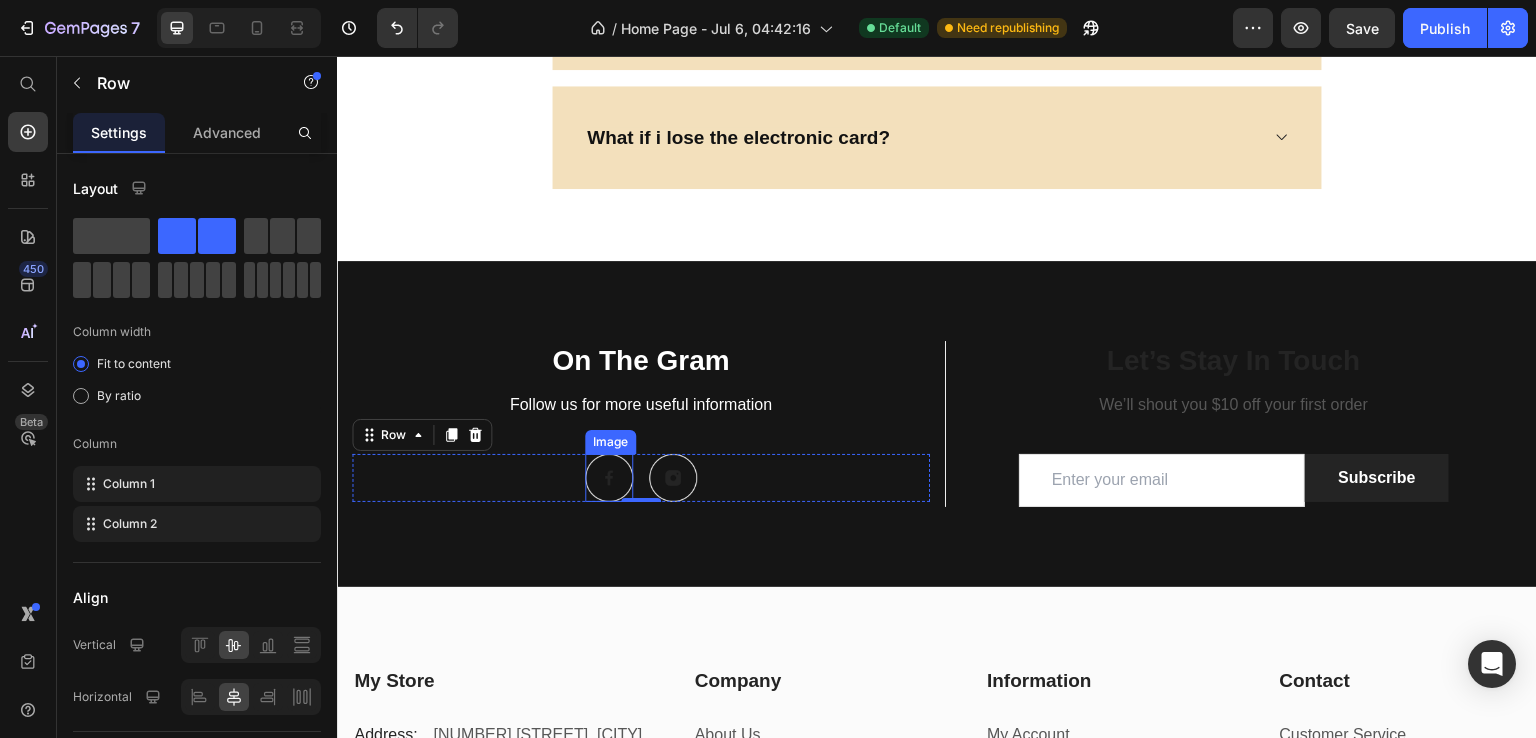 click at bounding box center [609, 478] 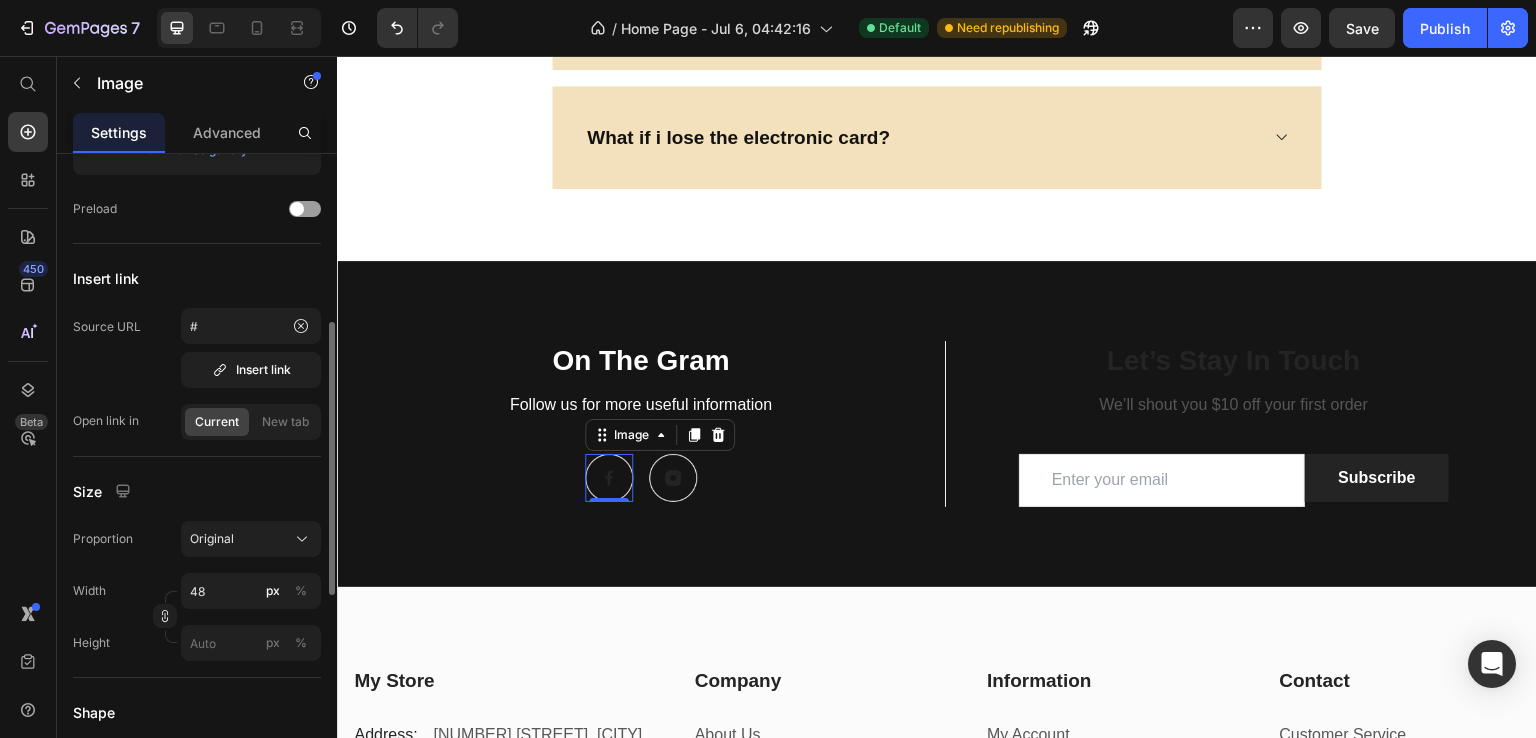 scroll, scrollTop: 306, scrollLeft: 0, axis: vertical 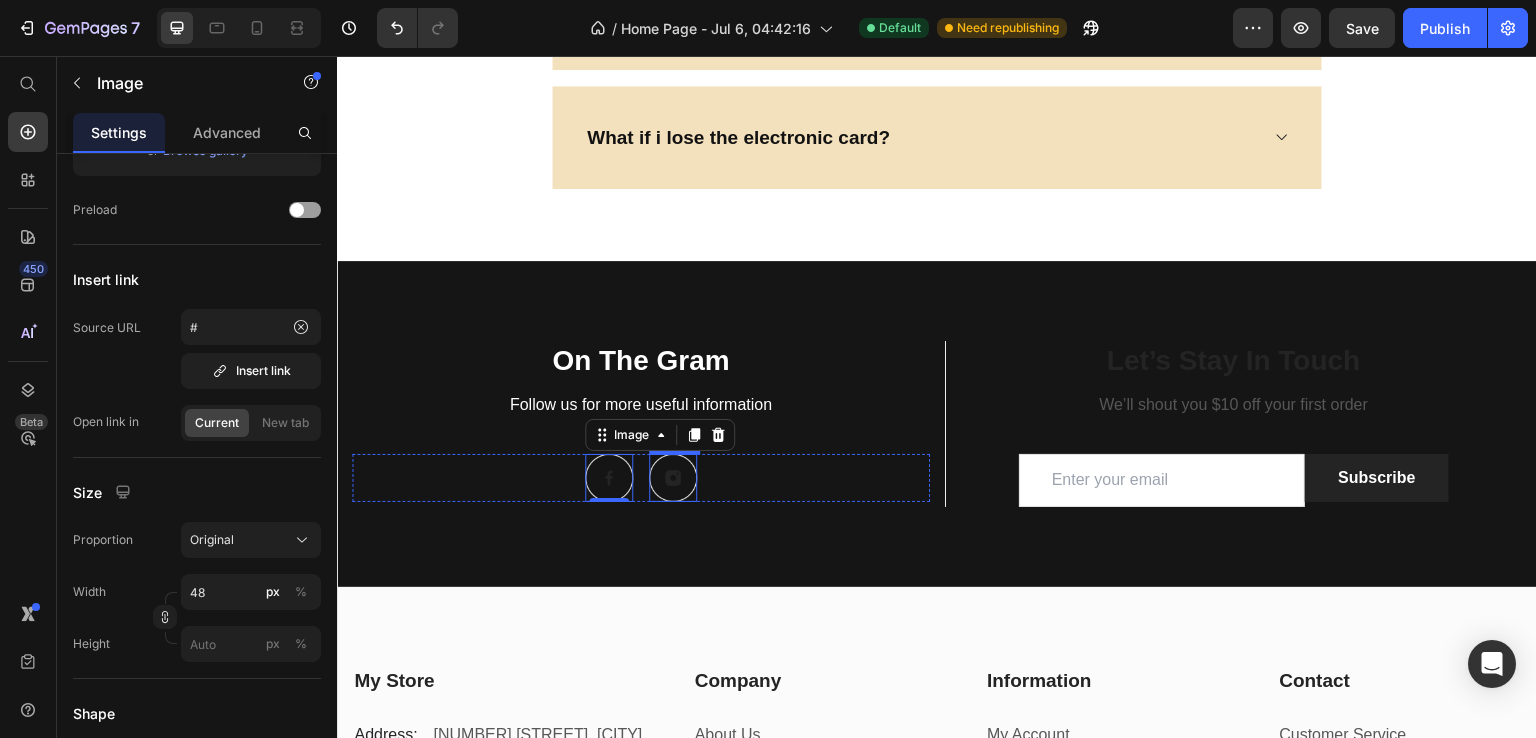 click at bounding box center [673, 478] 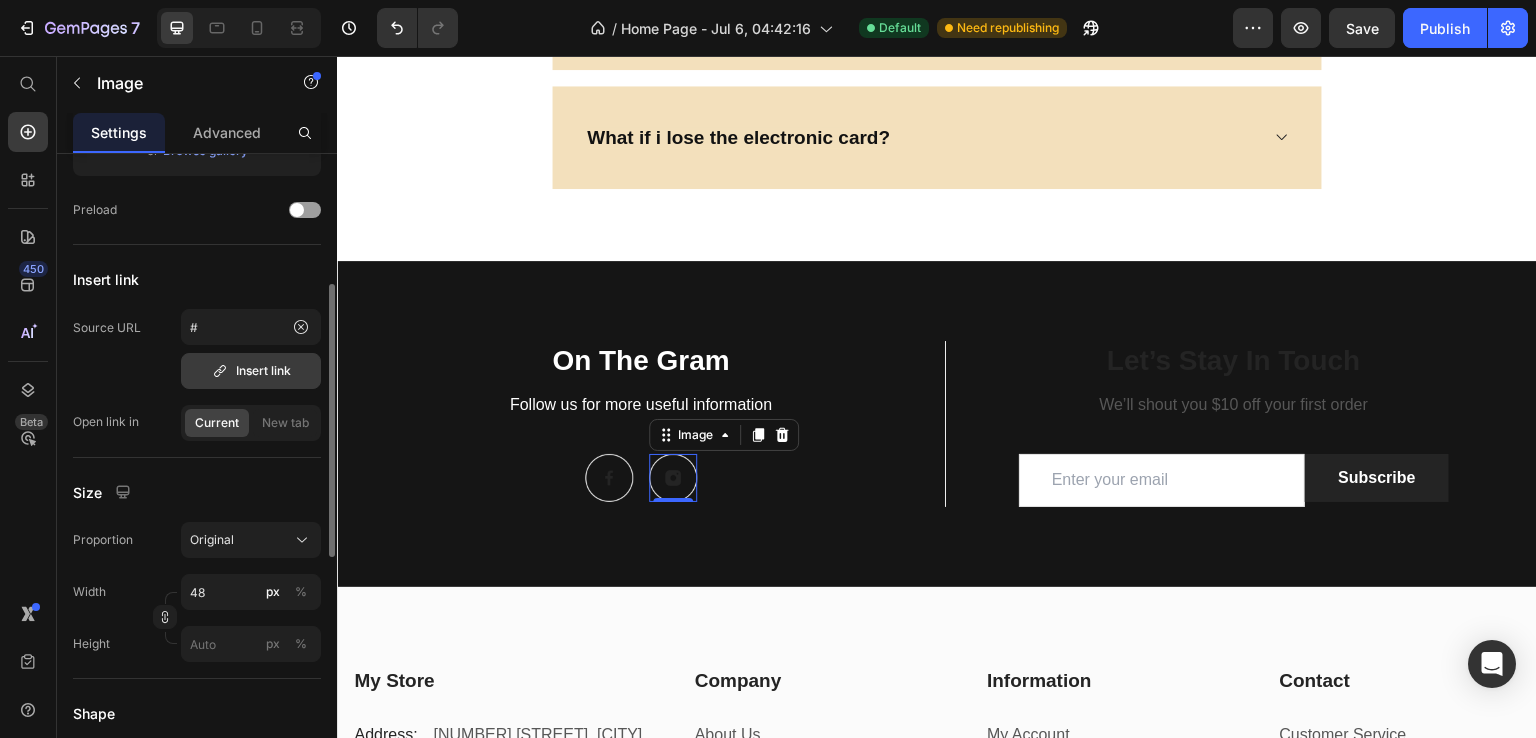 click on "Insert link" at bounding box center (251, 371) 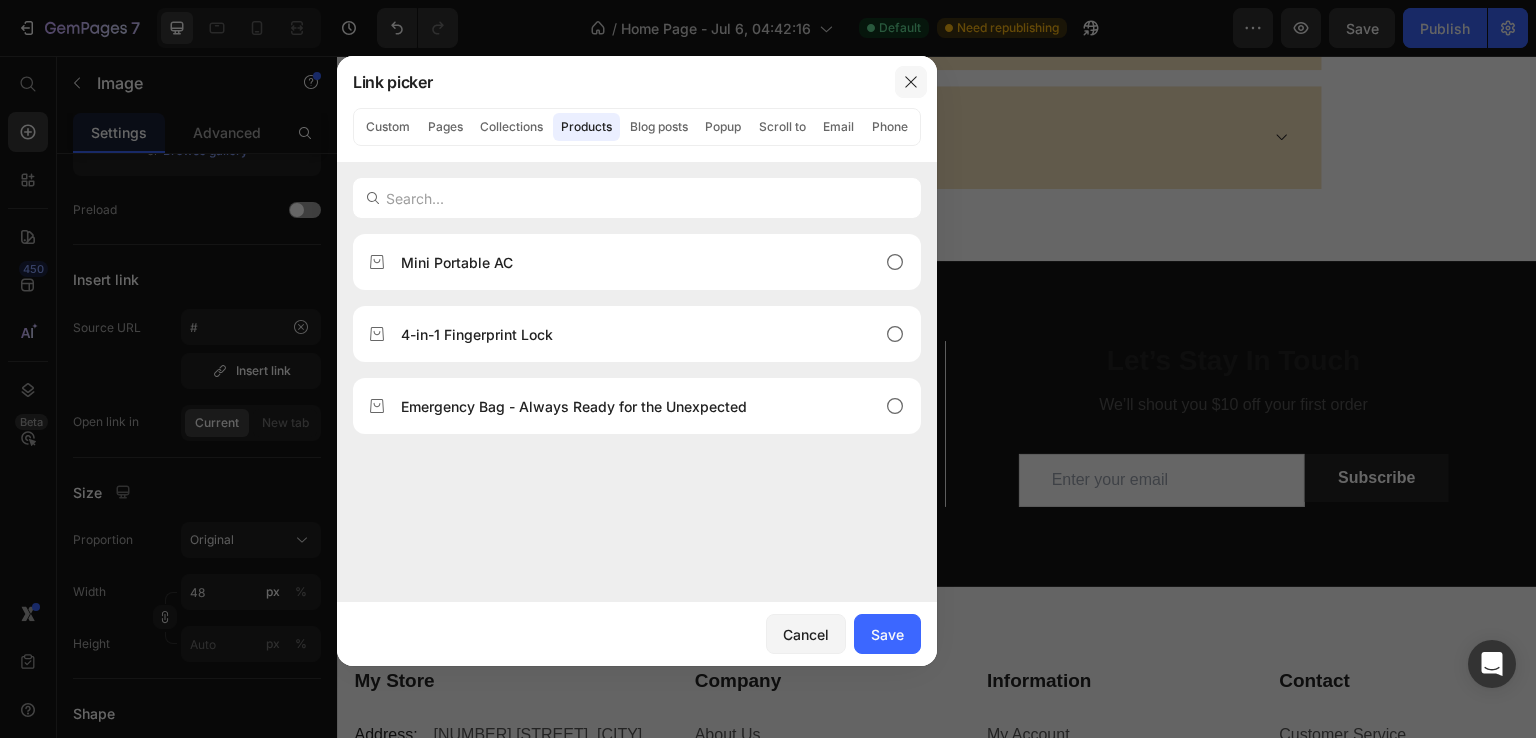 click at bounding box center [911, 82] 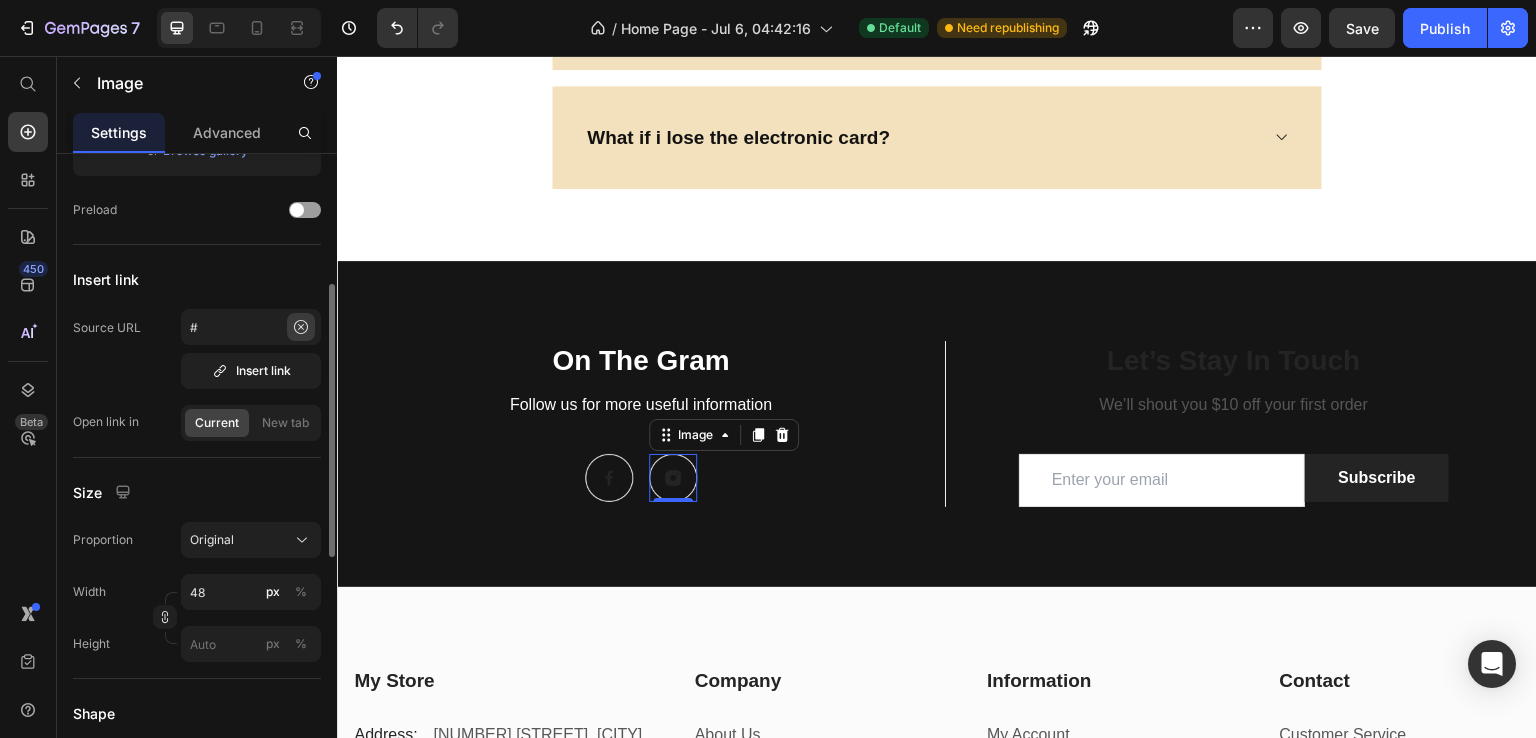 click 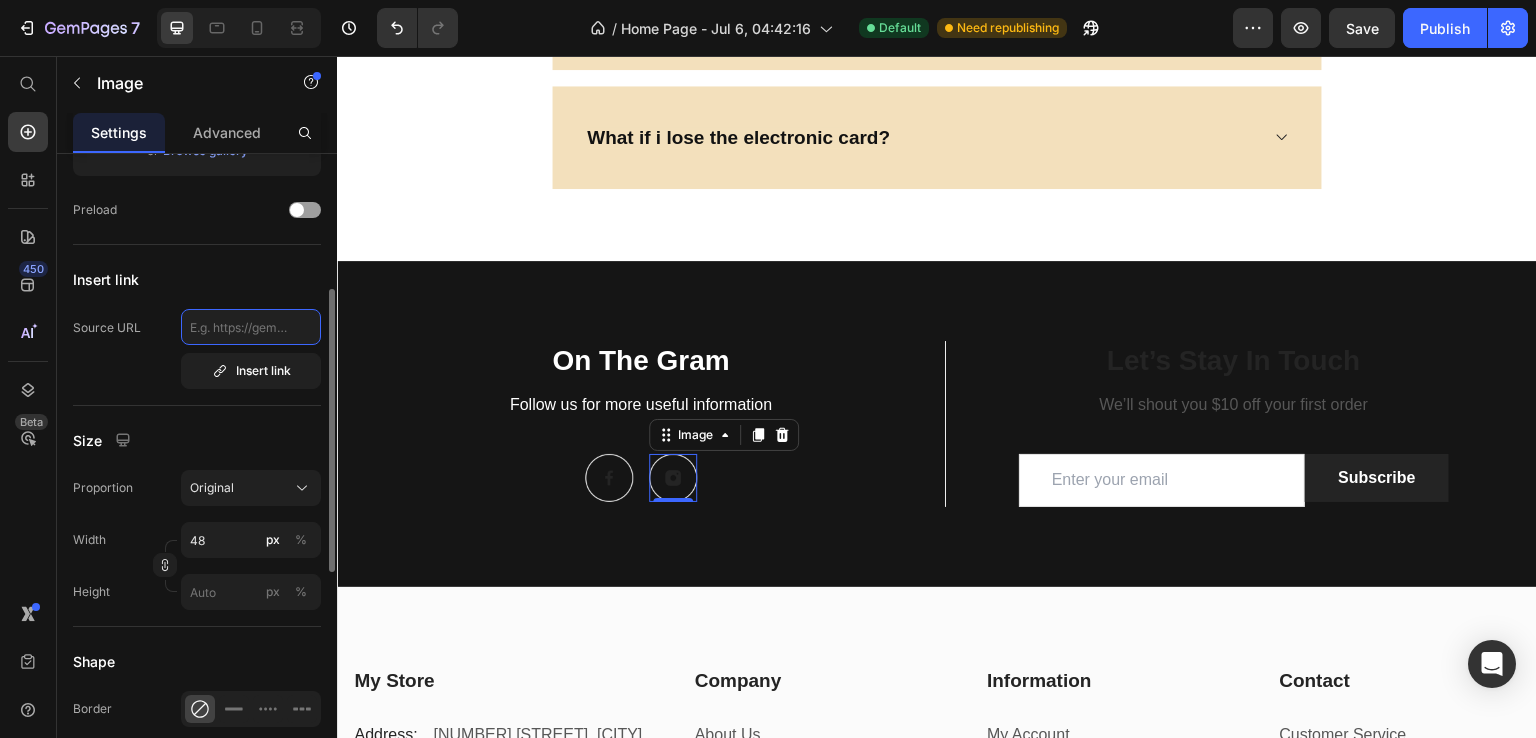 paste on "https://www.instagram.com/evaron_shop?igsh=dXBidDZkOWRuZXFx&utm_source=qr" 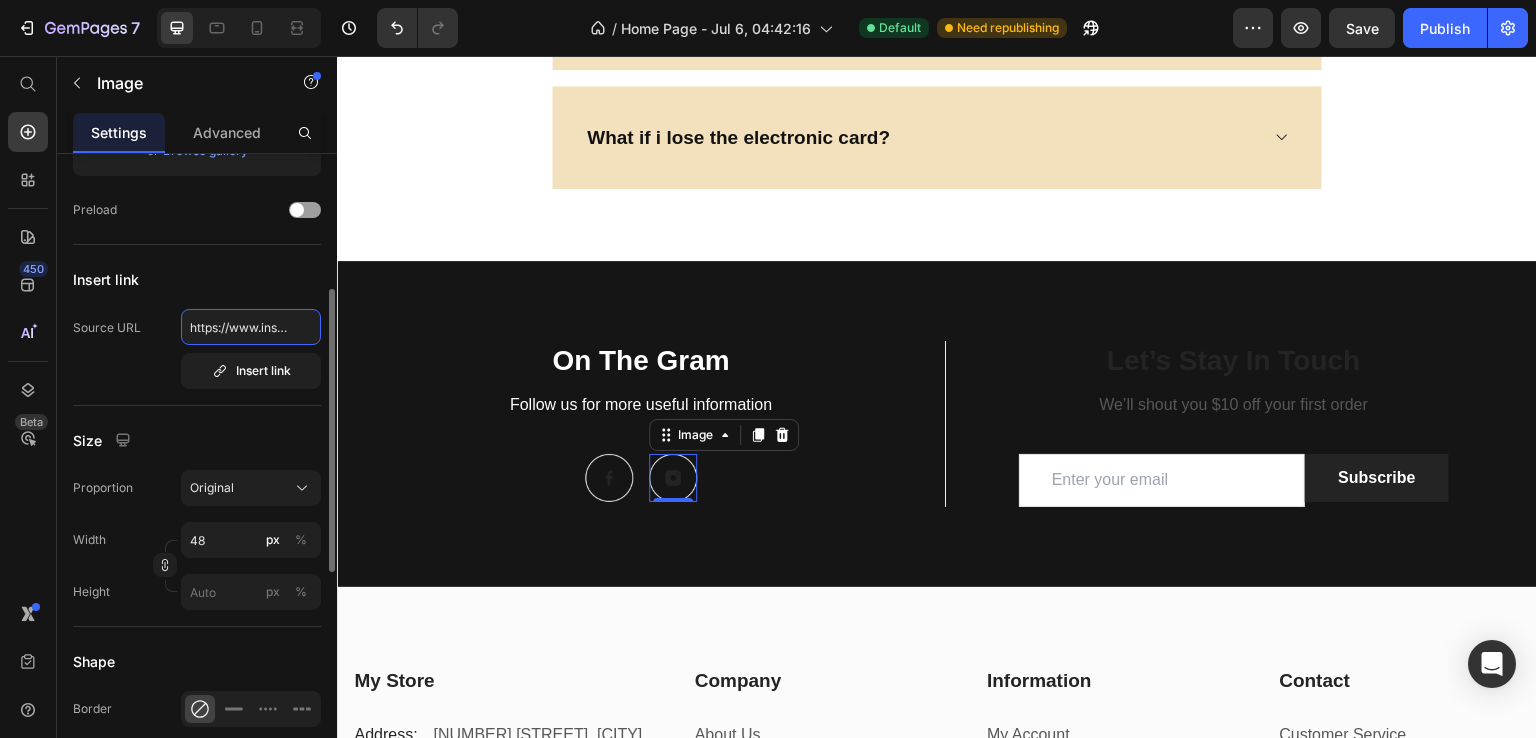 scroll, scrollTop: 0, scrollLeft: 388, axis: horizontal 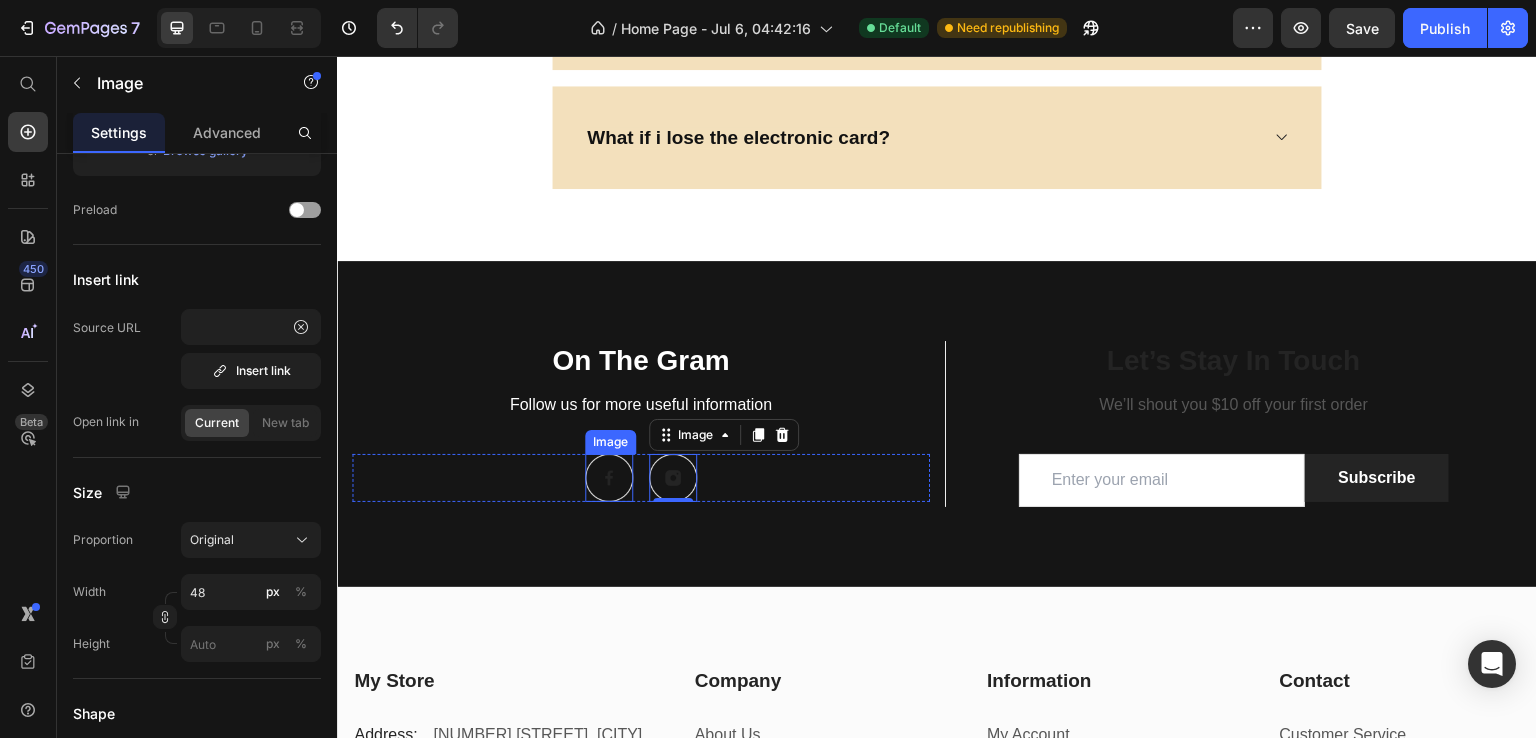click at bounding box center [609, 478] 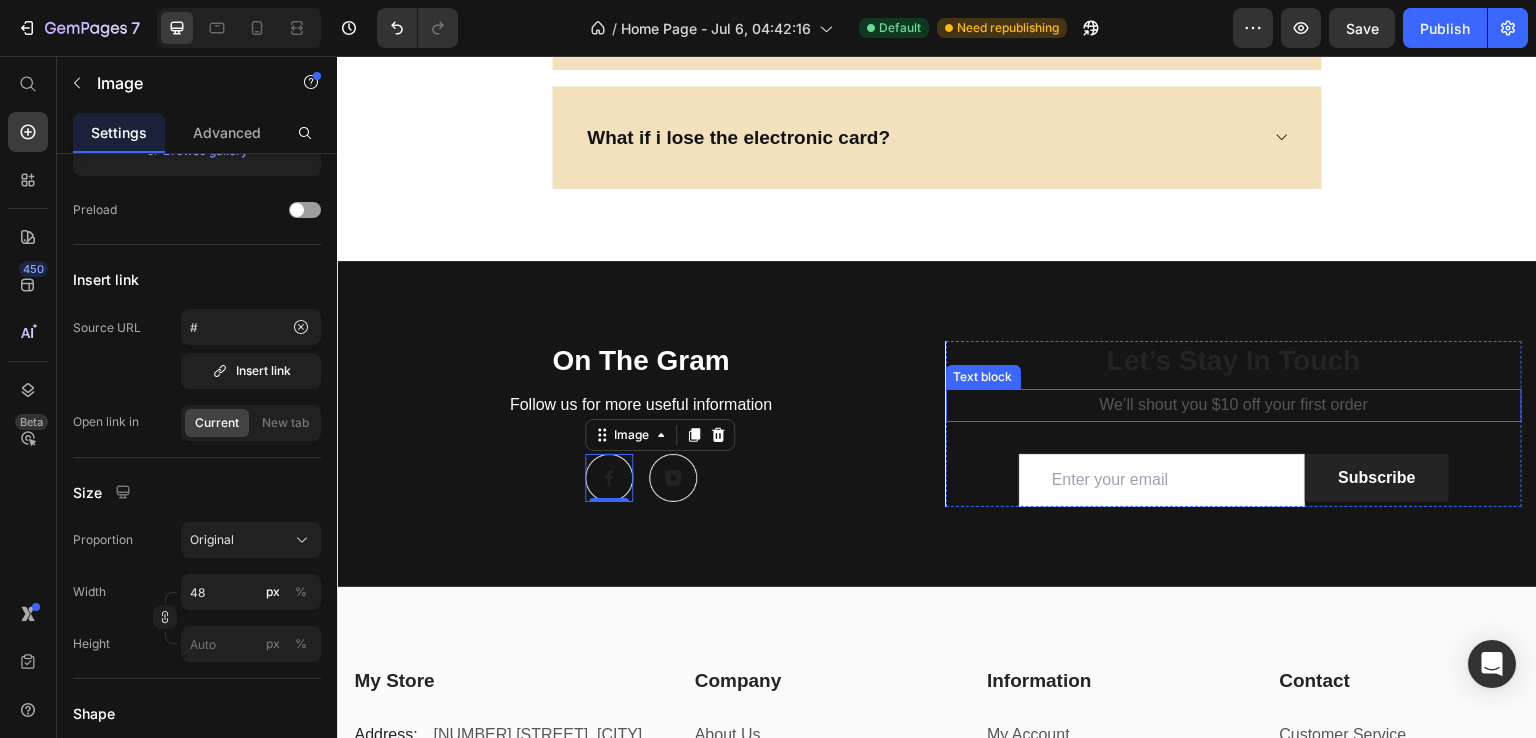 click on "We’ll shout you $10 off your first order" at bounding box center (1234, 405) 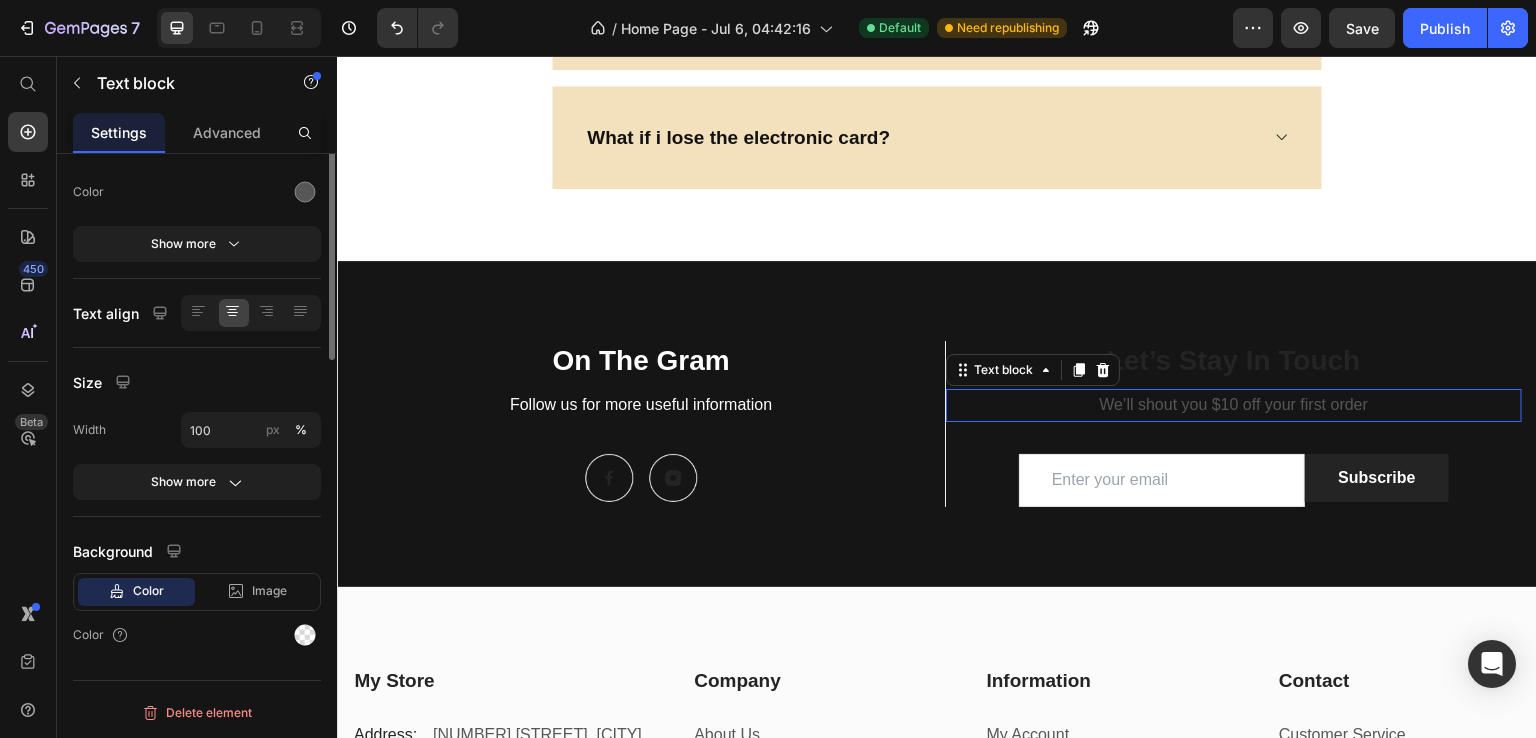 scroll, scrollTop: 0, scrollLeft: 0, axis: both 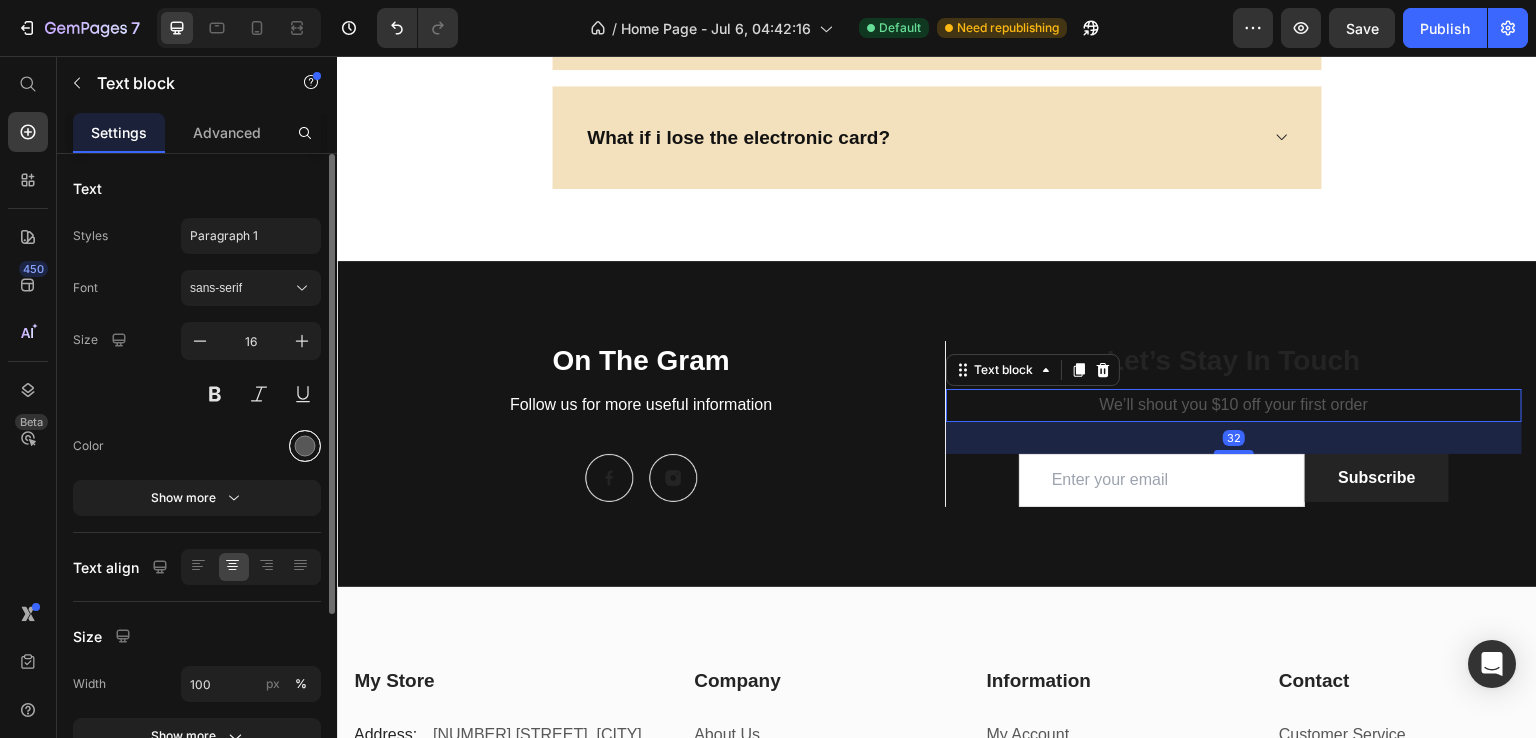 click at bounding box center (305, 446) 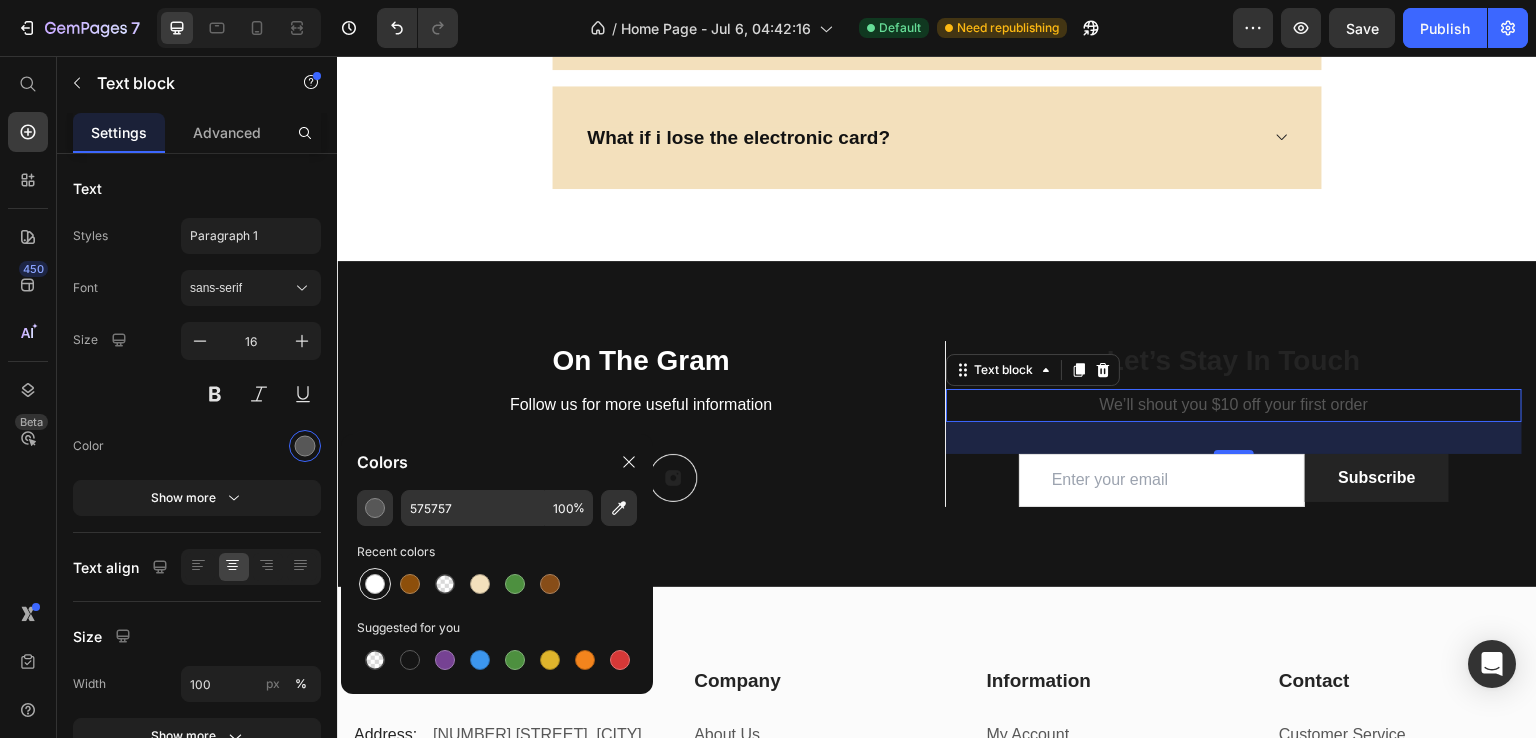 click at bounding box center (375, 584) 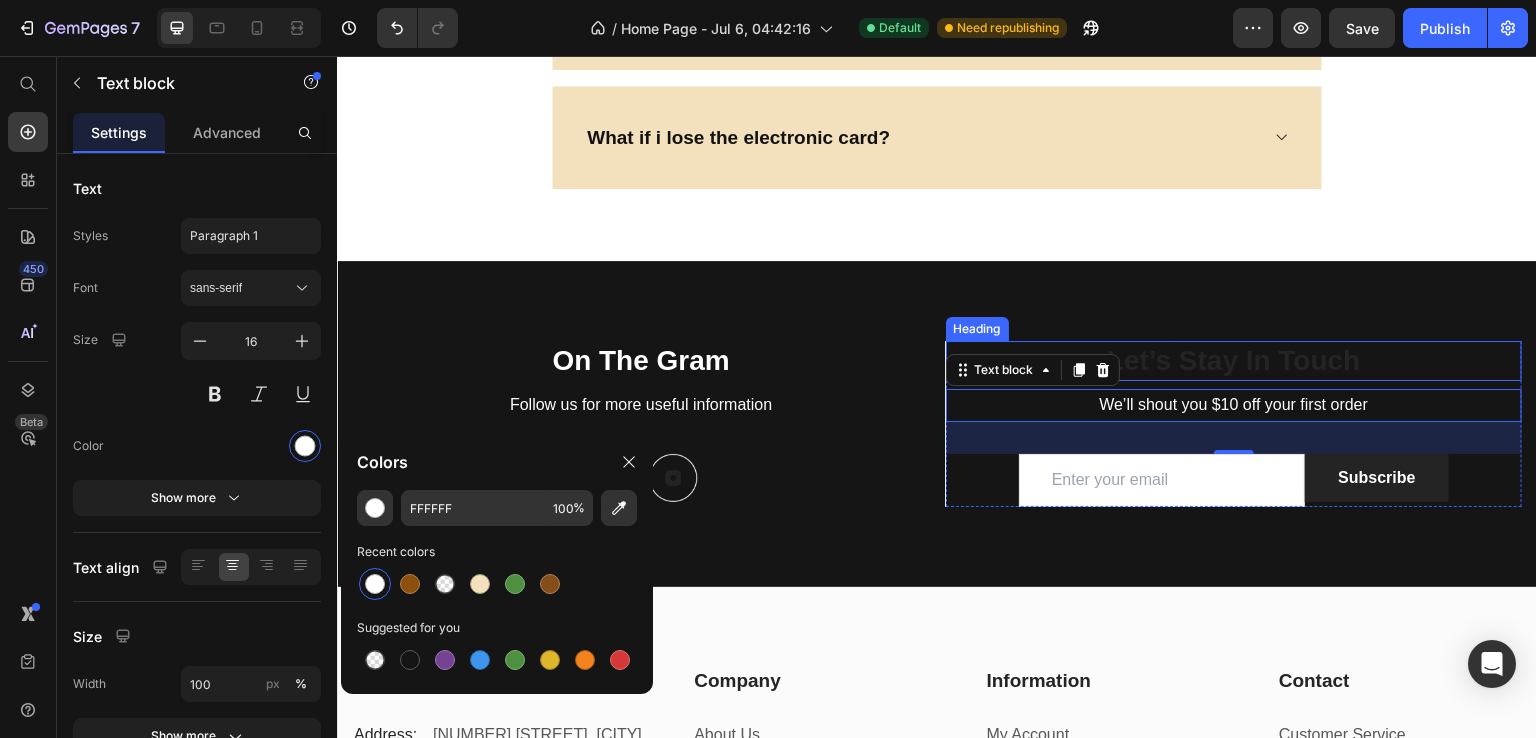 click on "Let’s Stay In Touch" at bounding box center (1234, 361) 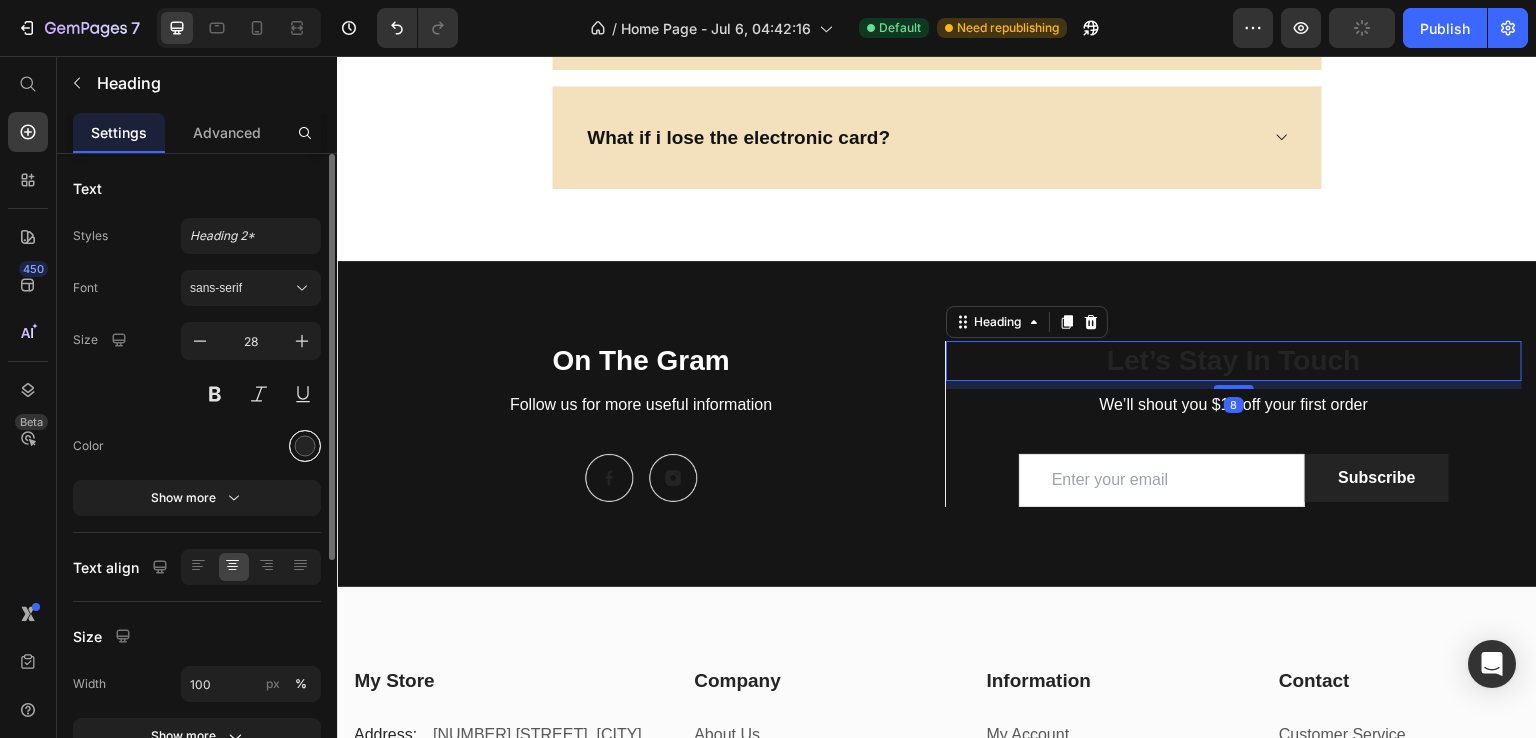 click at bounding box center (305, 446) 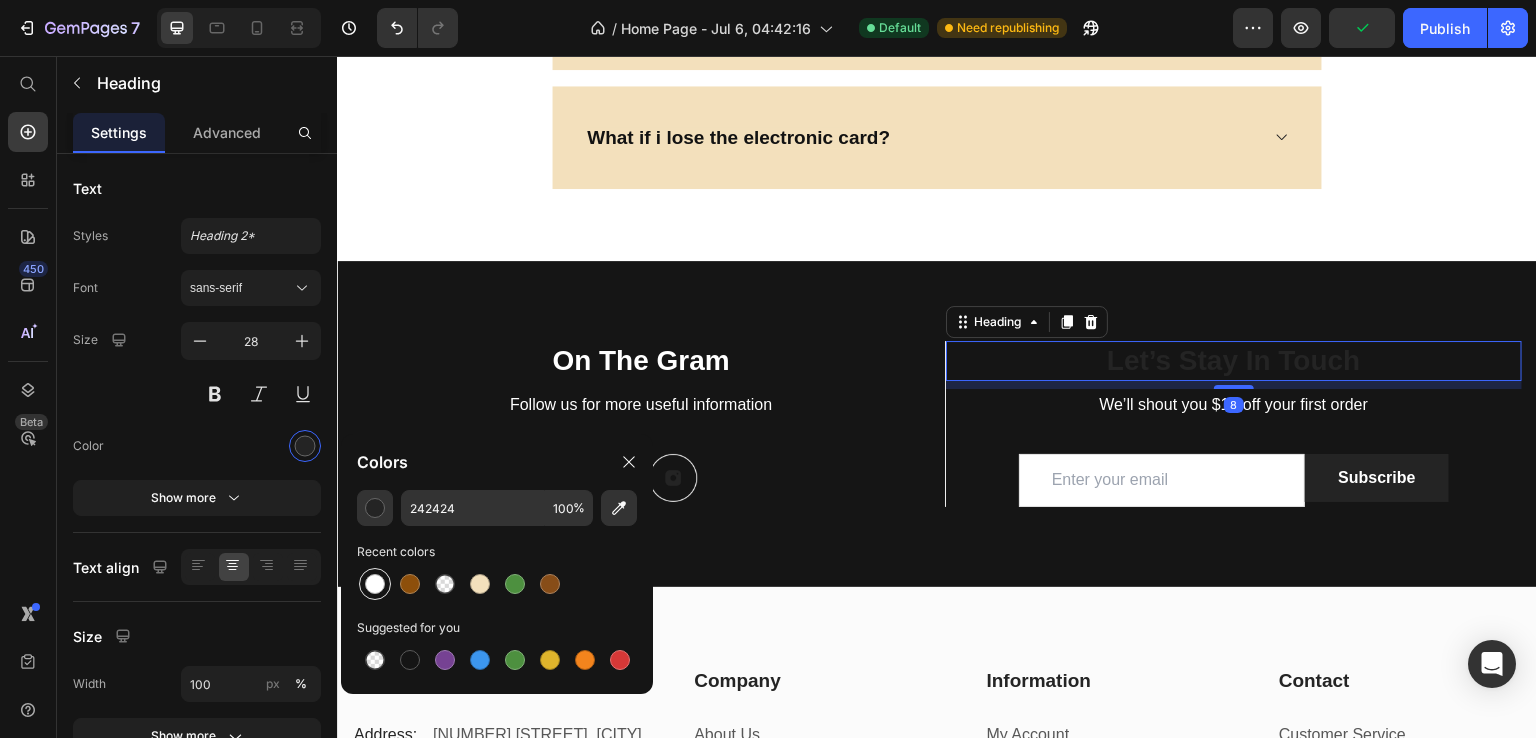 click at bounding box center [375, 584] 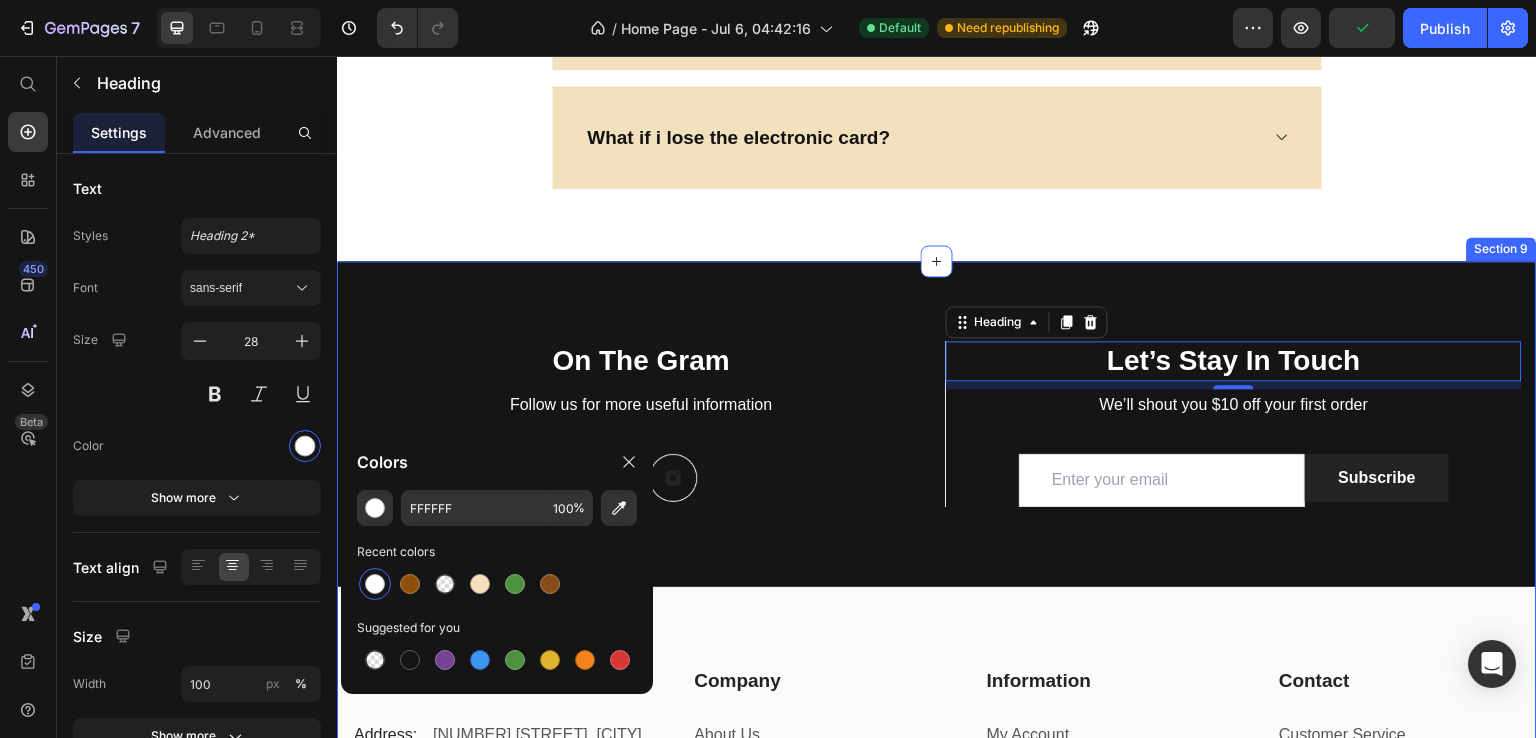 click on "On The Gram Heading Follow us for more useful information Text block Image Image Row                Title Line Let’s Stay In Touch Heading   8 We’ll shout you $10 off your first order Text block Email Field Subscribe Submit Button Row Newsletter Row Let’s Stay In Touch Heading We’ll shout you $10 off your first order Text block Email Field Subscribe Submit Button Row Newsletter Row Row My Store Heading Address: Text block 184 Main Rd E, St Albans VIC 3021, Australia Text block Row Phone: Text block +012 345 6789 0000 Text block Row Email: Text block gemthemes@gmail.com Text block Row Company Heading About Us Text block Contact Text block Shipping  & Return Text block FAQs Text block Row Information Heading My Account Text block Login Text block My Cart Text block Checkout Text block Row Contact Heading Customer Service Text block Store Locator Text block Wholesale Text block Career Text block Row Row
My Store
Company Line" at bounding box center [937, 651] 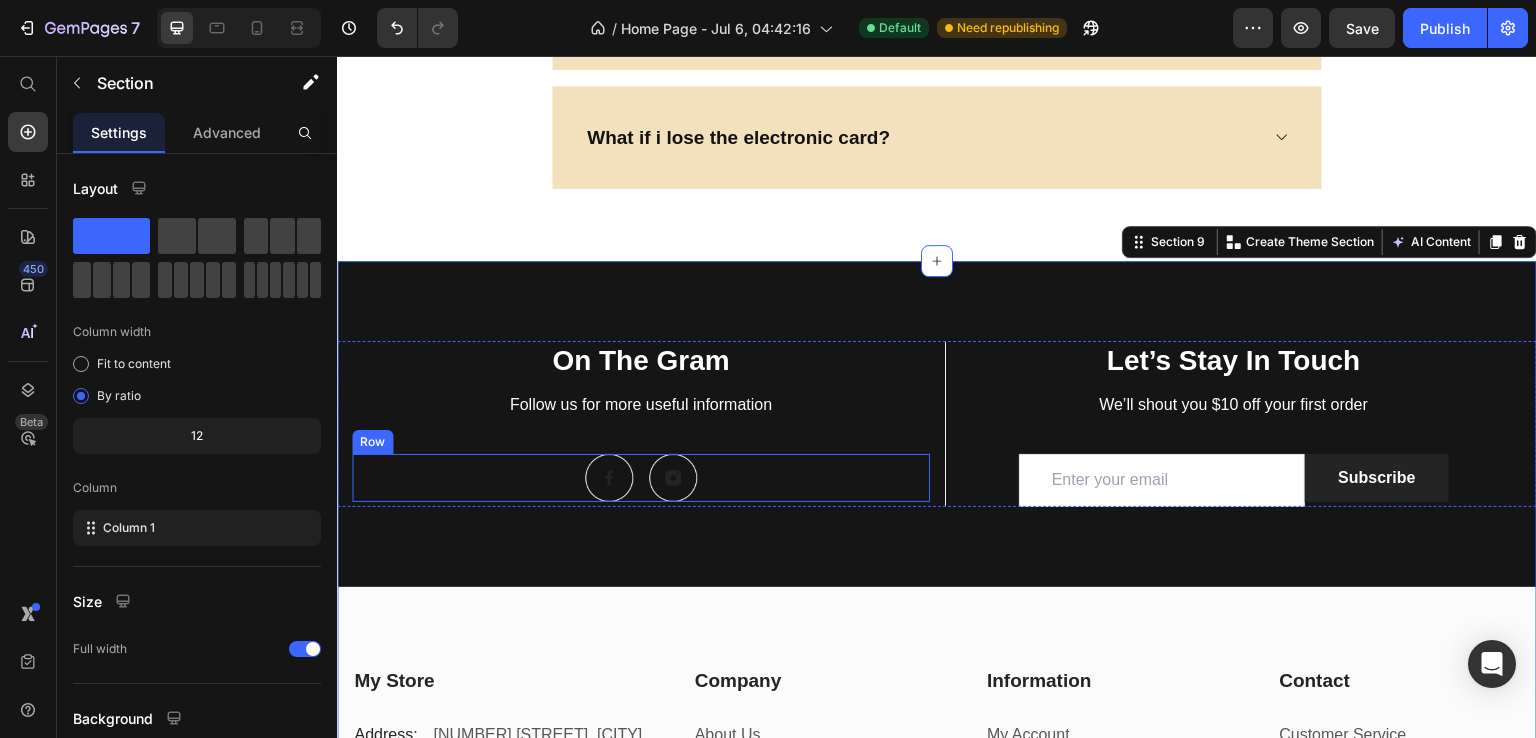 click at bounding box center (609, 478) 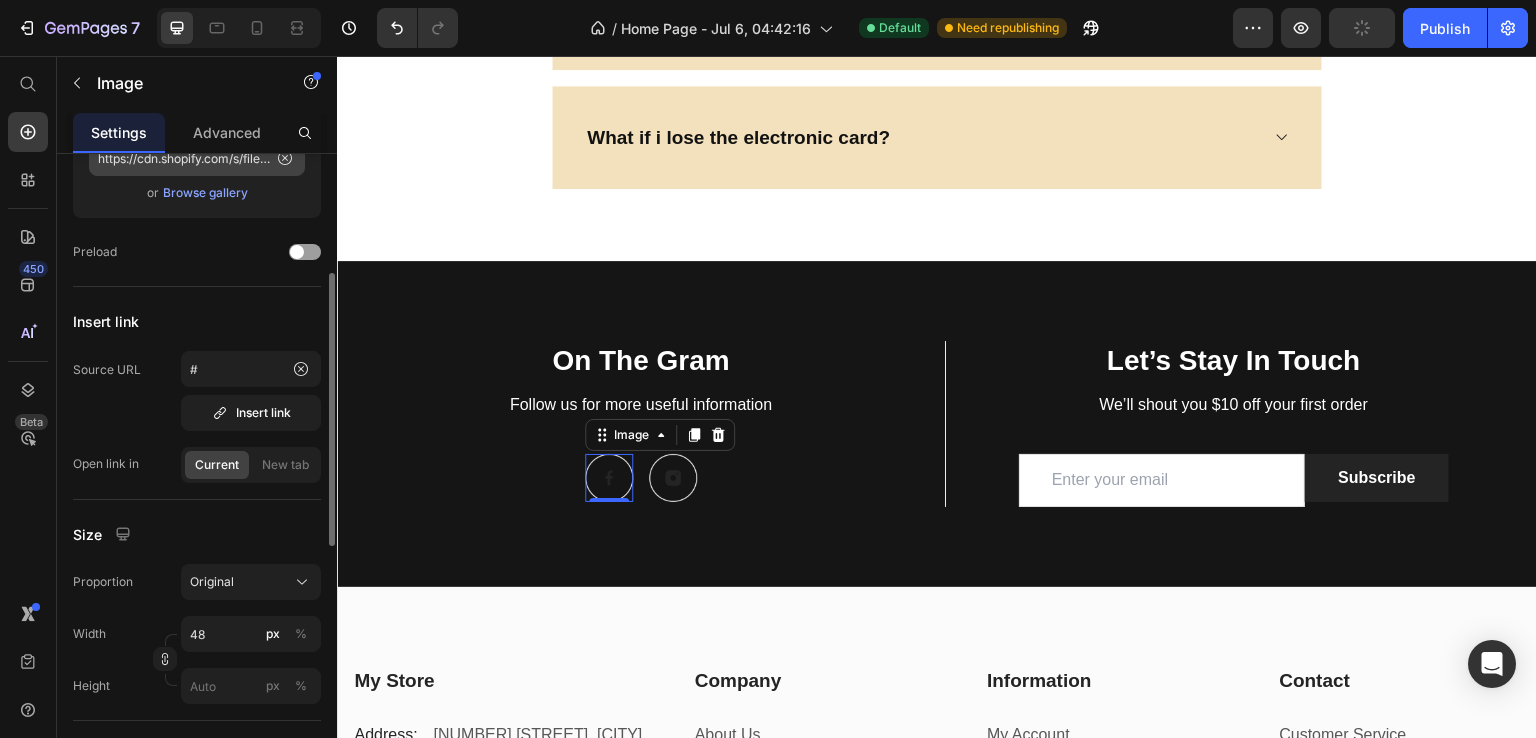 scroll, scrollTop: 280, scrollLeft: 0, axis: vertical 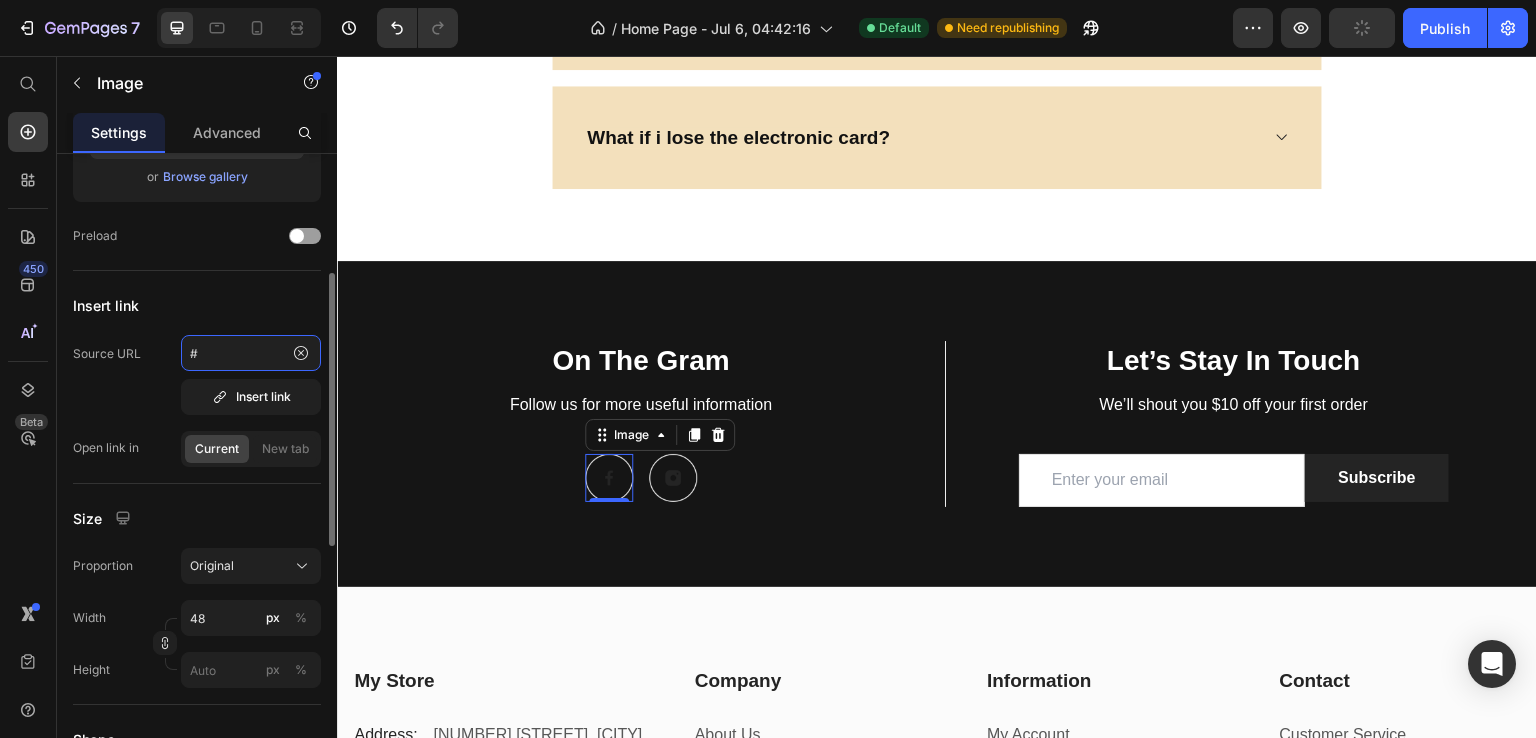 click on "#" 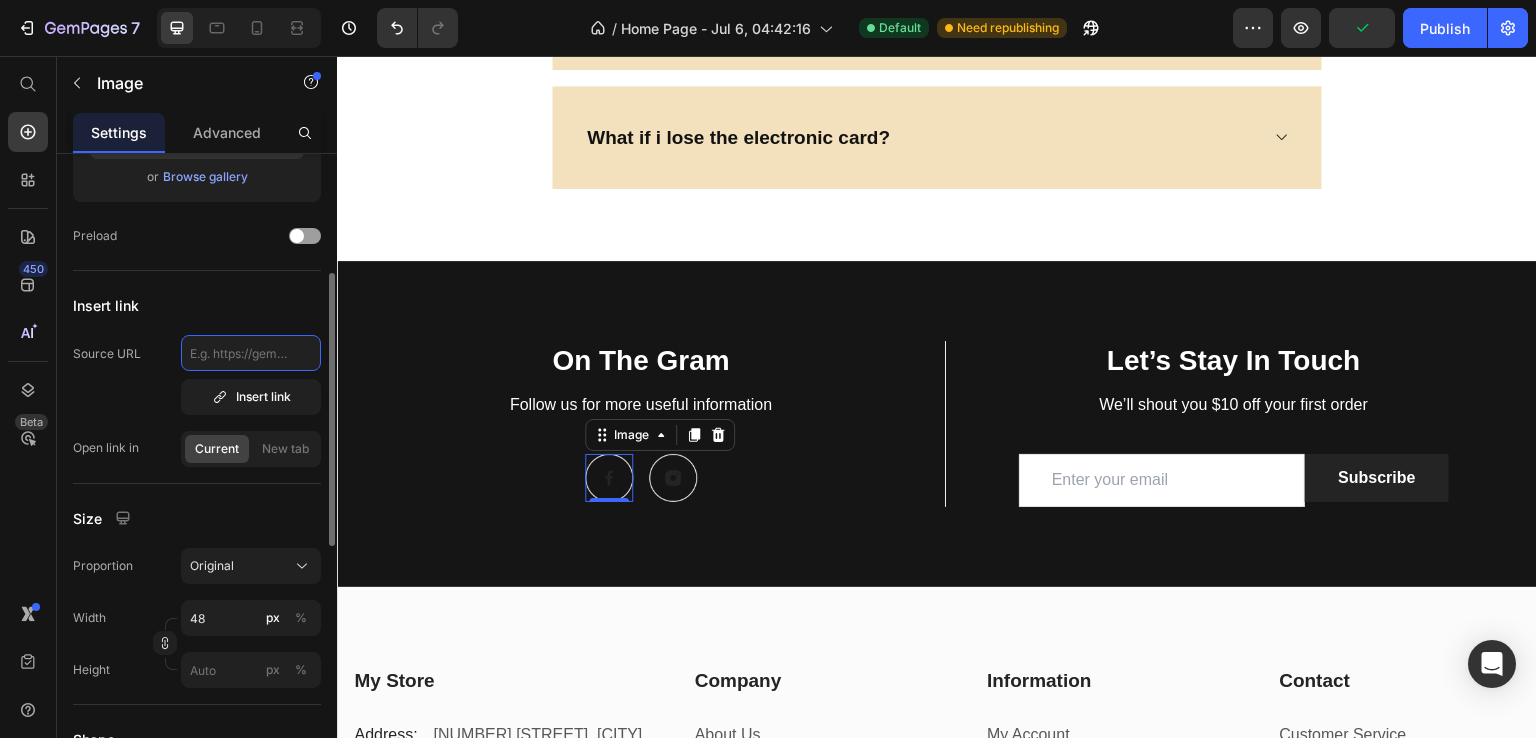type on "https://www.facebook.com/share/1GJ2dB4a8j/?mibextid=wwXIfr" 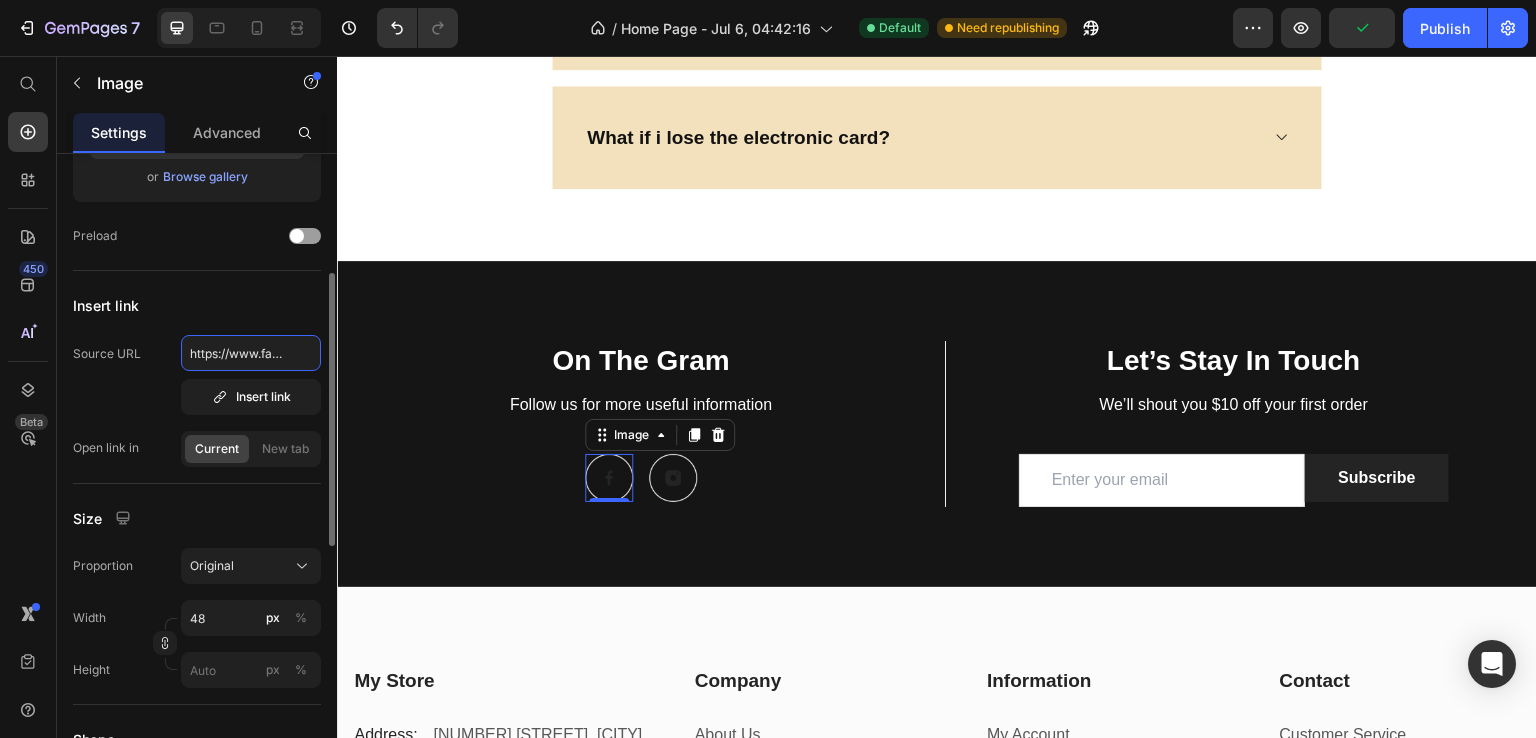 scroll, scrollTop: 0, scrollLeft: 270, axis: horizontal 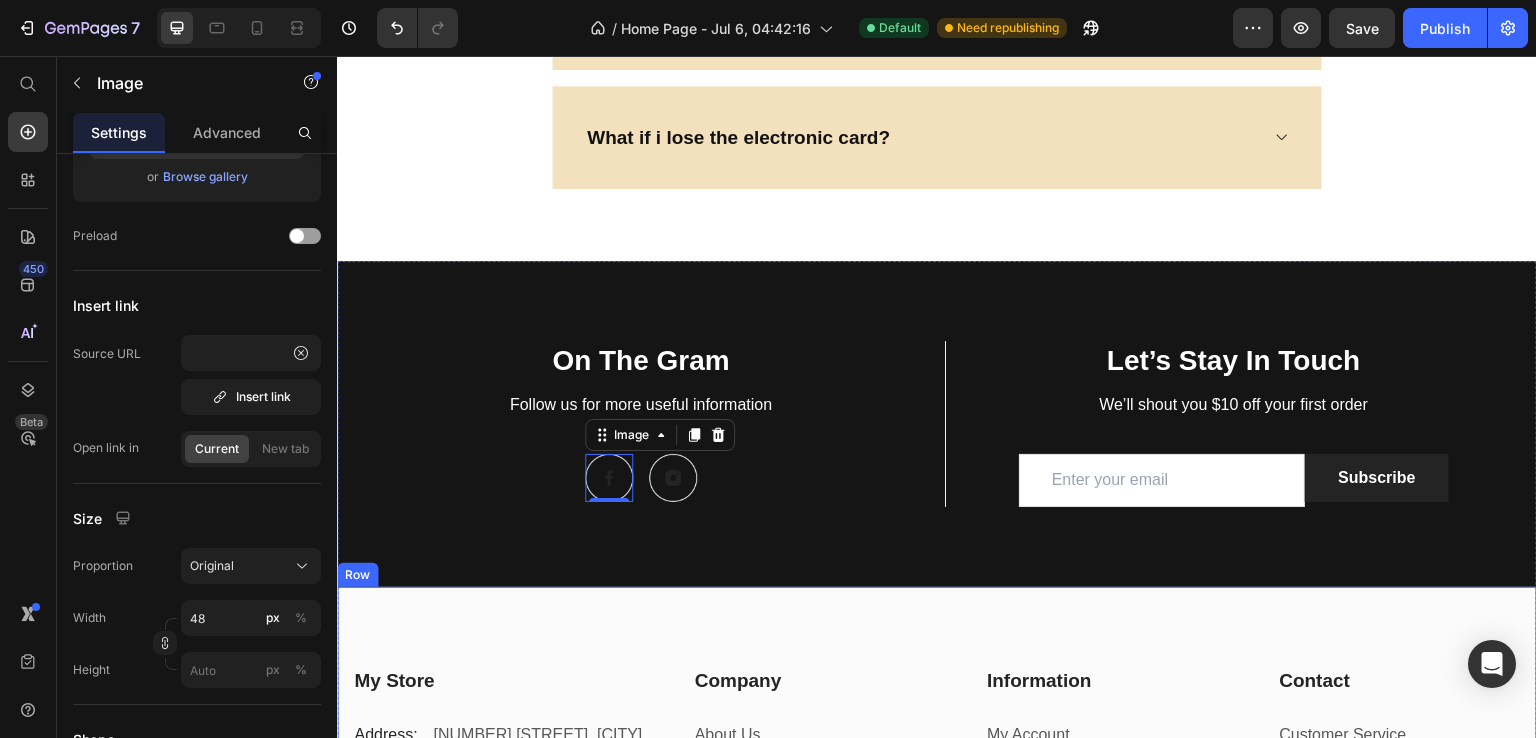 click on "My Store Heading Address: Text block [NUMBER] [STREET], [CITY] [POSTAL_CODE], [COUNTRY] Text block Row Phone: Text block [PHONE] Text block Row Email: Text block [EMAIL] Text block Row Company Heading About Us Text block Contact Text block Shipping & Return Text block FAQs Text block Row Information Heading My Account Text block Login Text block My Cart Text block Checkout Text block Row Contact Heading Customer Service Text block Store Locator Text block Wholesale Text block Career Text block Row Row
My Store
Company
Information
Contact Accordion                Title Line Row Copyright © 2022 GemThemes. All Rights Reserved. Text block Image Row Row" at bounding box center [937, 814] 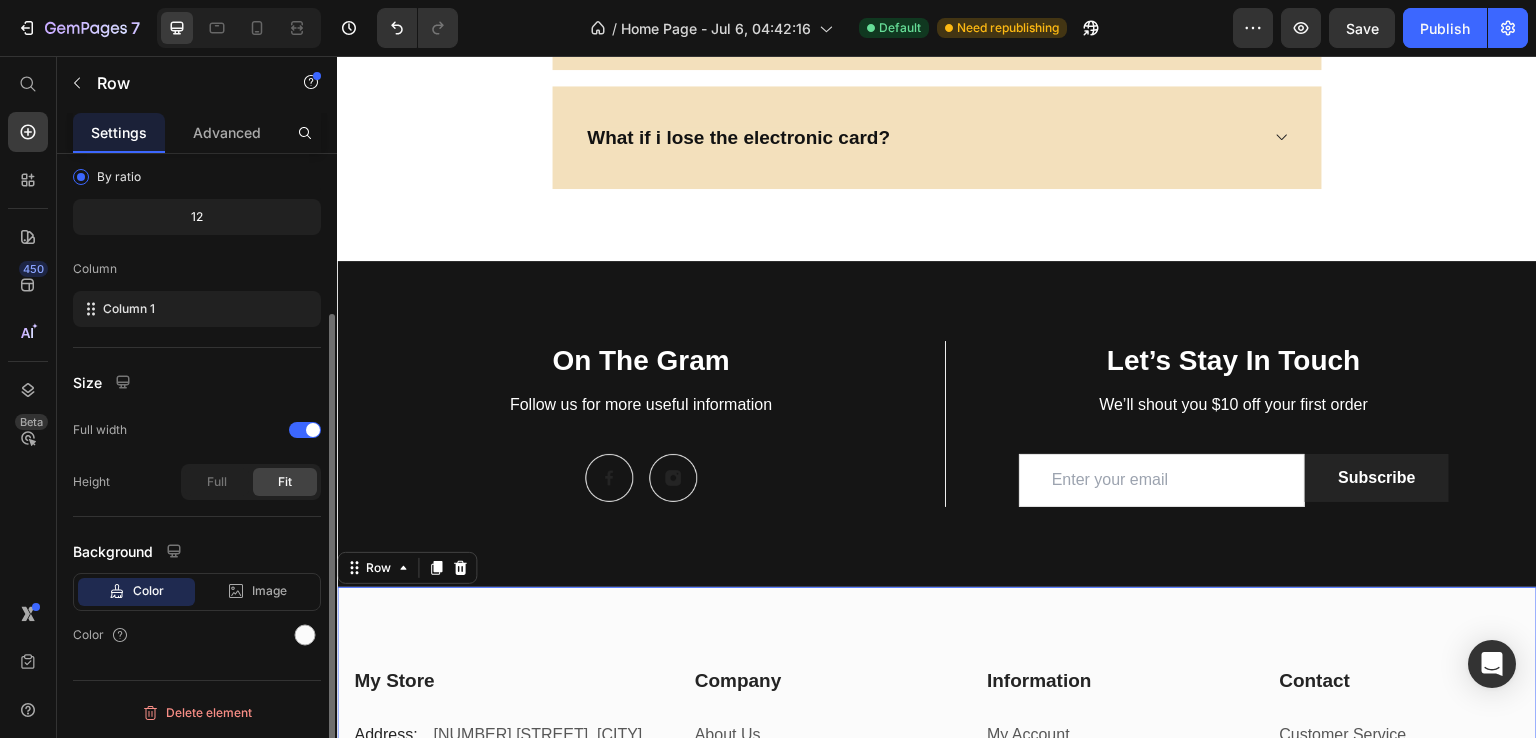 scroll, scrollTop: 0, scrollLeft: 0, axis: both 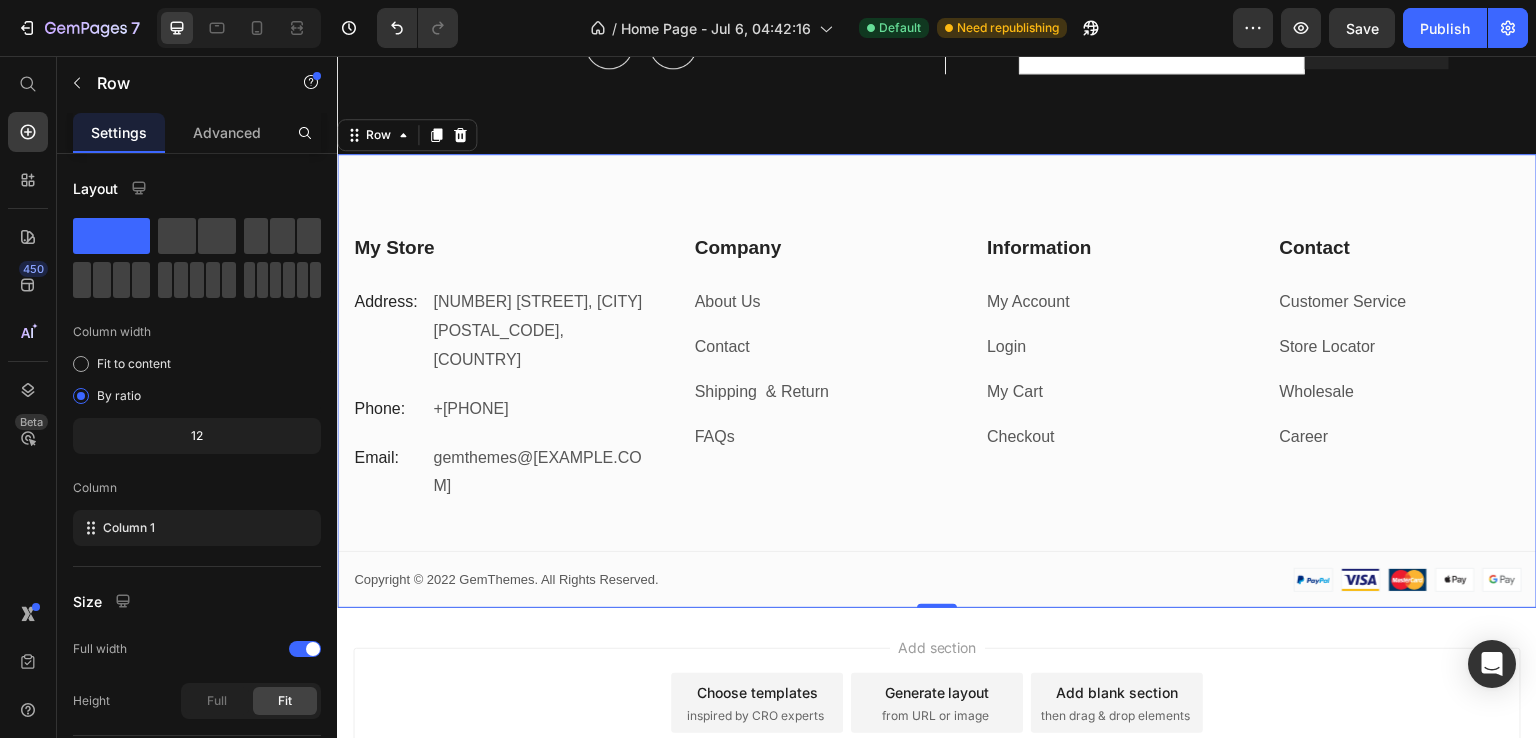 click on "My Store Heading Address: Text block 184 Main Rd E, St Albans VIC 3021, Australia Text block Row Phone: Text block +012 345 6789 0000 Text block Row Email: Text block gemthemes@gmail.com Text block Row Company Heading About Us Text block Contact Text block Shipping  & Return Text block FAQs Text block Row Information Heading My Account Text block Login Text block My Cart Text block Checkout Text block Row Contact Heading Customer Service Text block Store Locator Text block Wholesale Text block Career Text block Row Row
My Store
Company
Information
Contact Accordion                Title Line Row Copyright © 2022 GemThemes. All Rights Reserved. Text block Image Row Row   0" at bounding box center [937, 381] 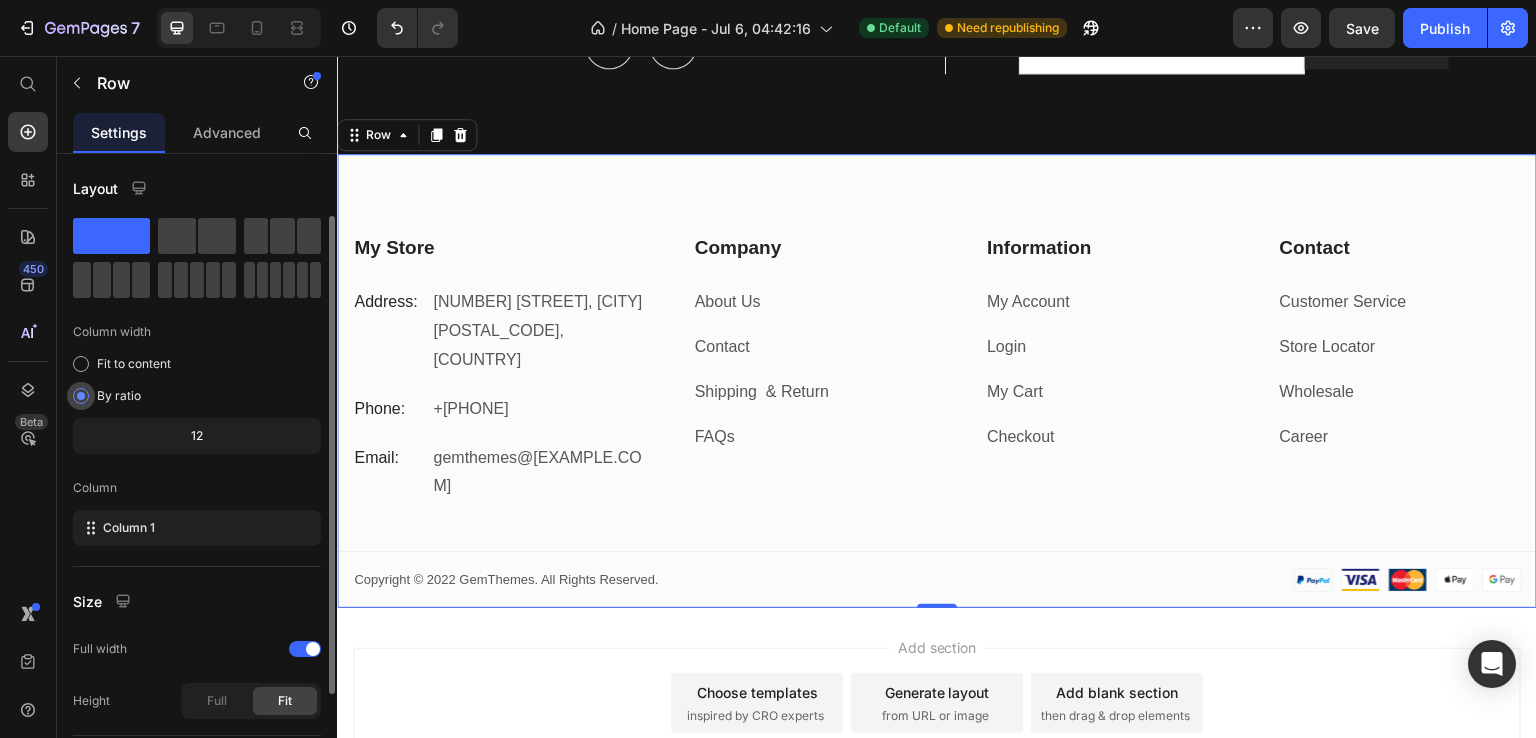 scroll, scrollTop: 217, scrollLeft: 0, axis: vertical 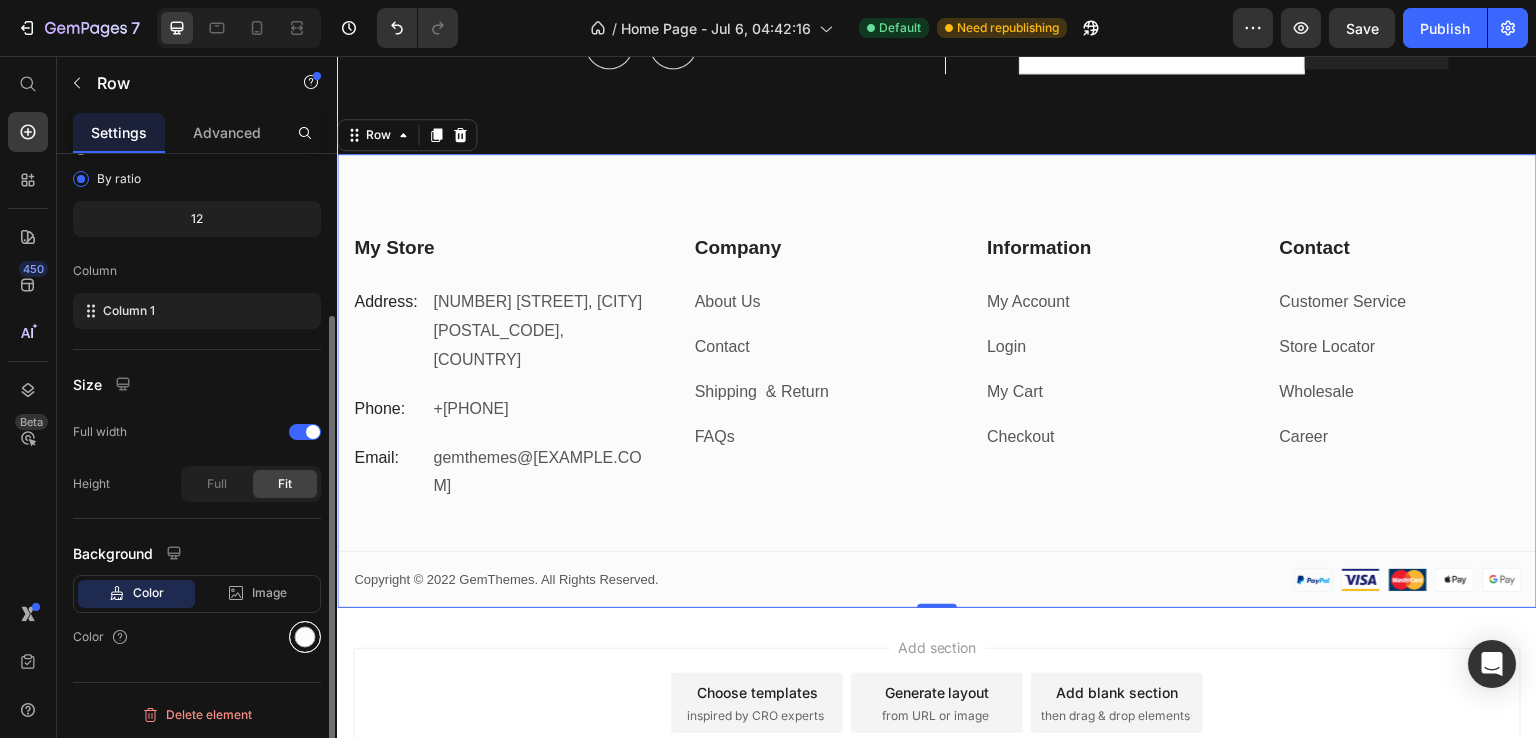 click at bounding box center (305, 637) 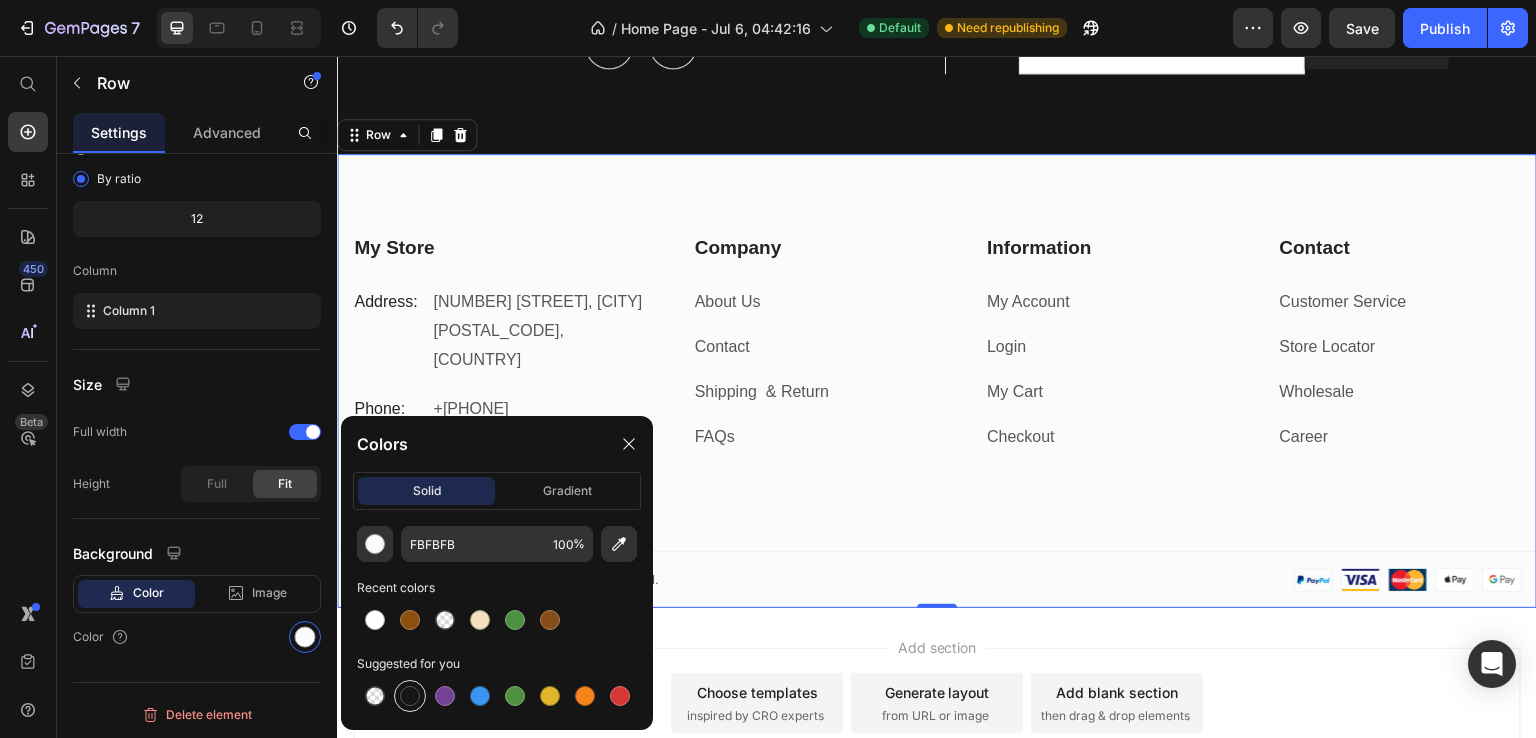 click at bounding box center [410, 696] 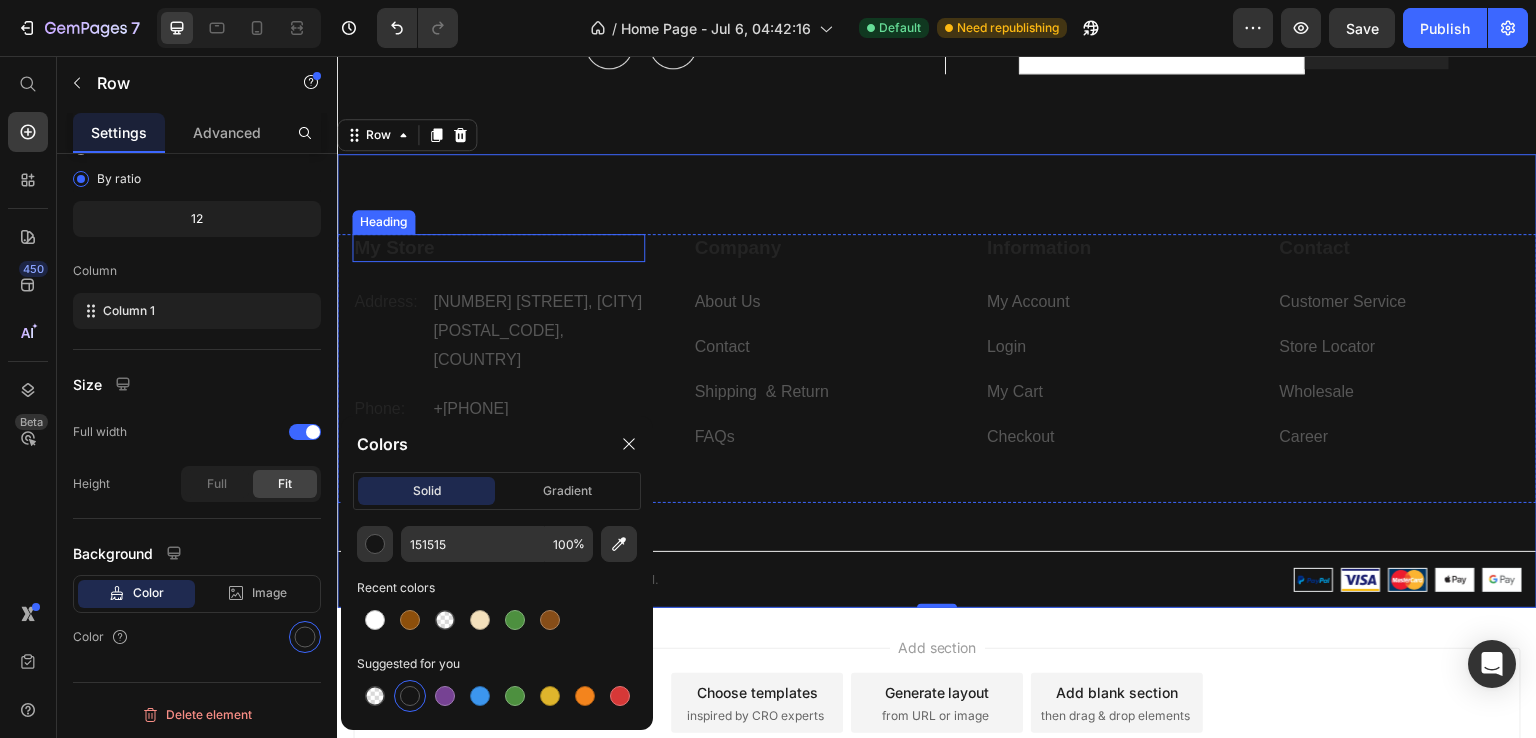 click on "My Store" at bounding box center [498, 248] 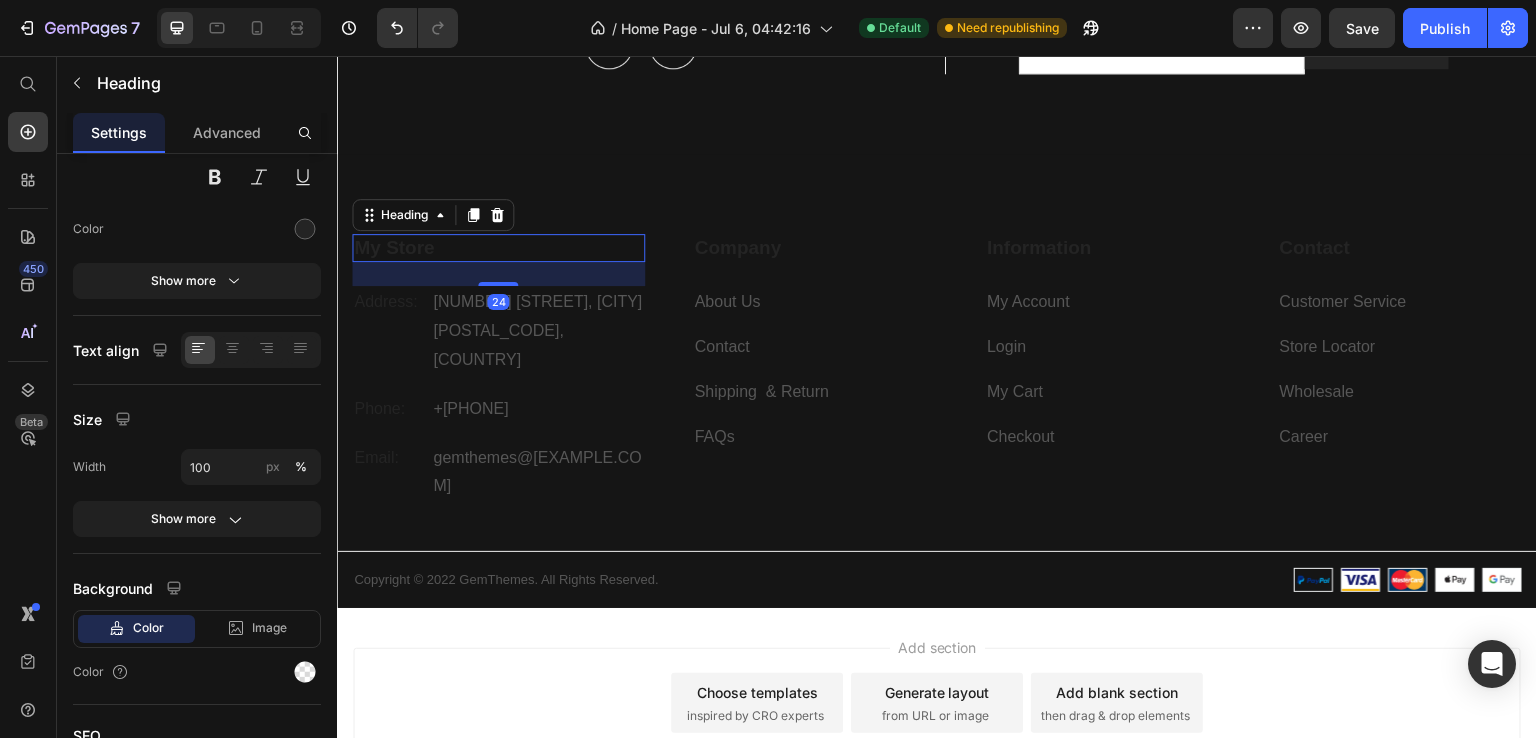 scroll, scrollTop: 0, scrollLeft: 0, axis: both 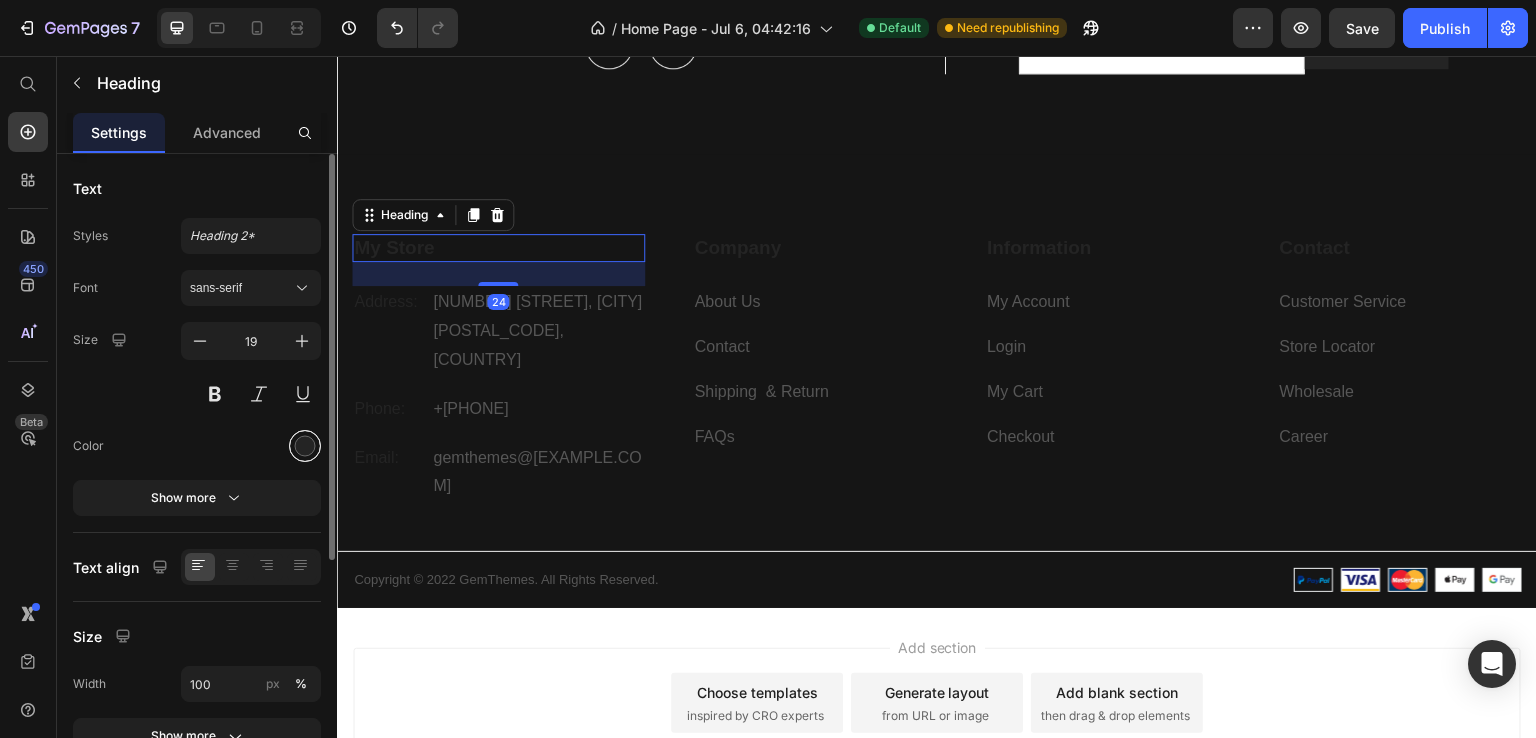 click at bounding box center [305, 446] 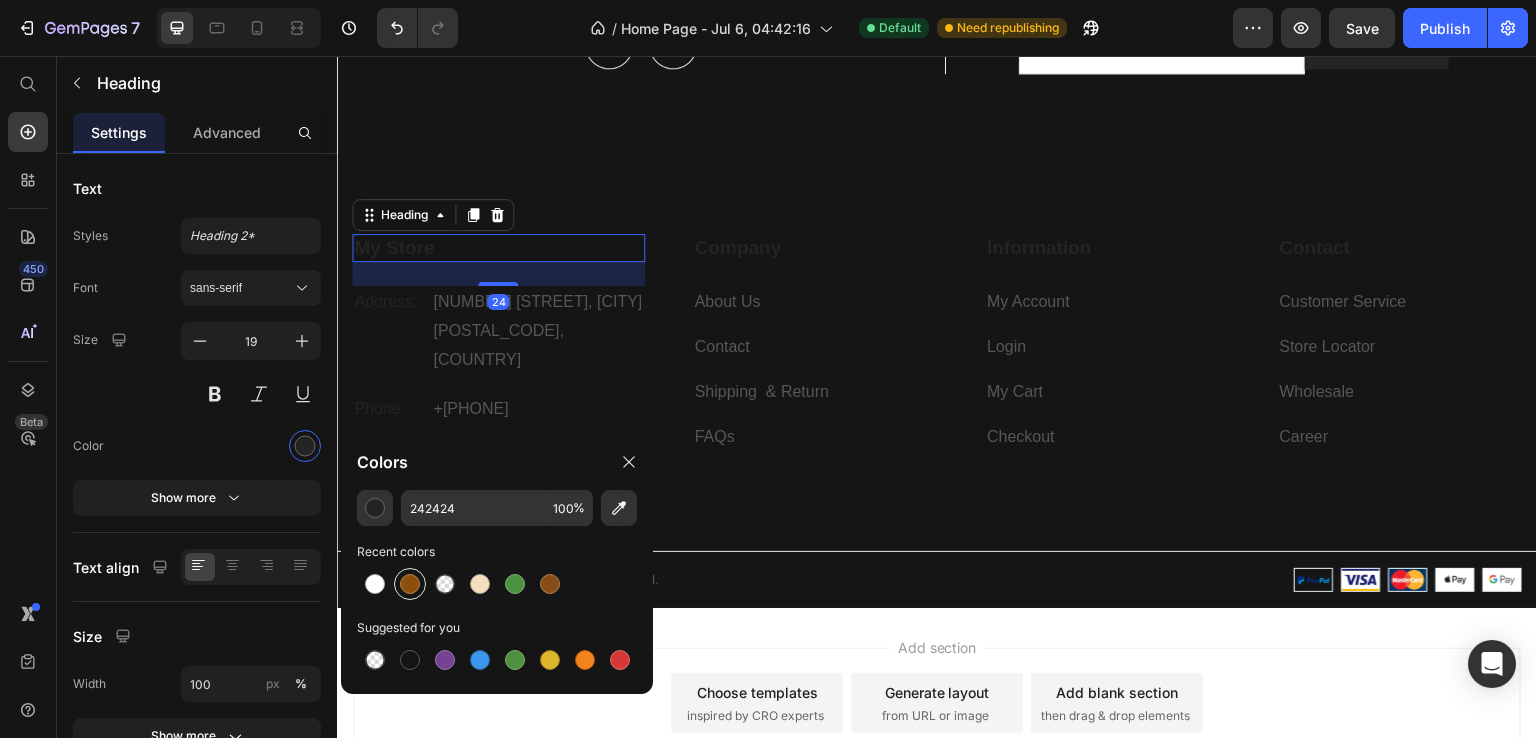 click at bounding box center [410, 584] 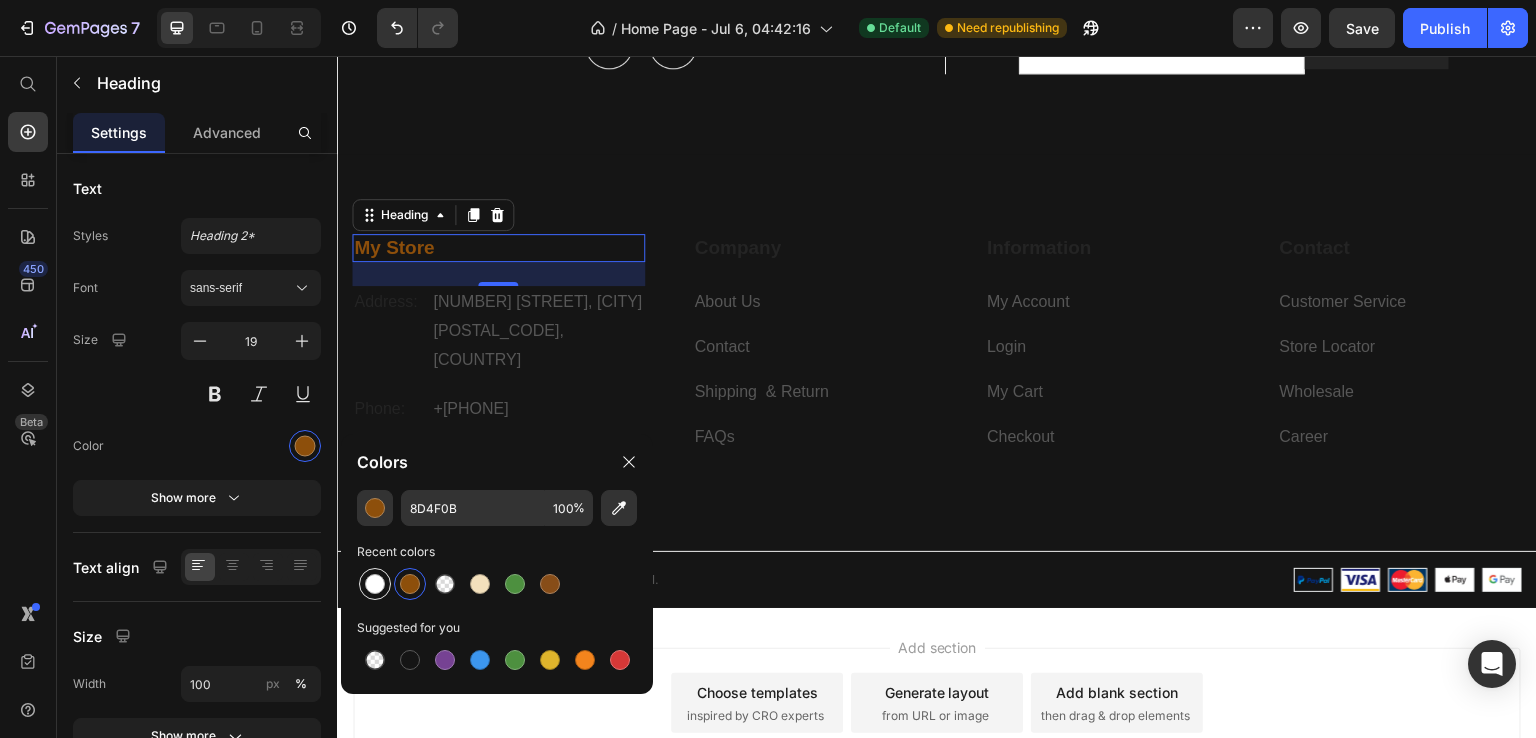 click at bounding box center [375, 584] 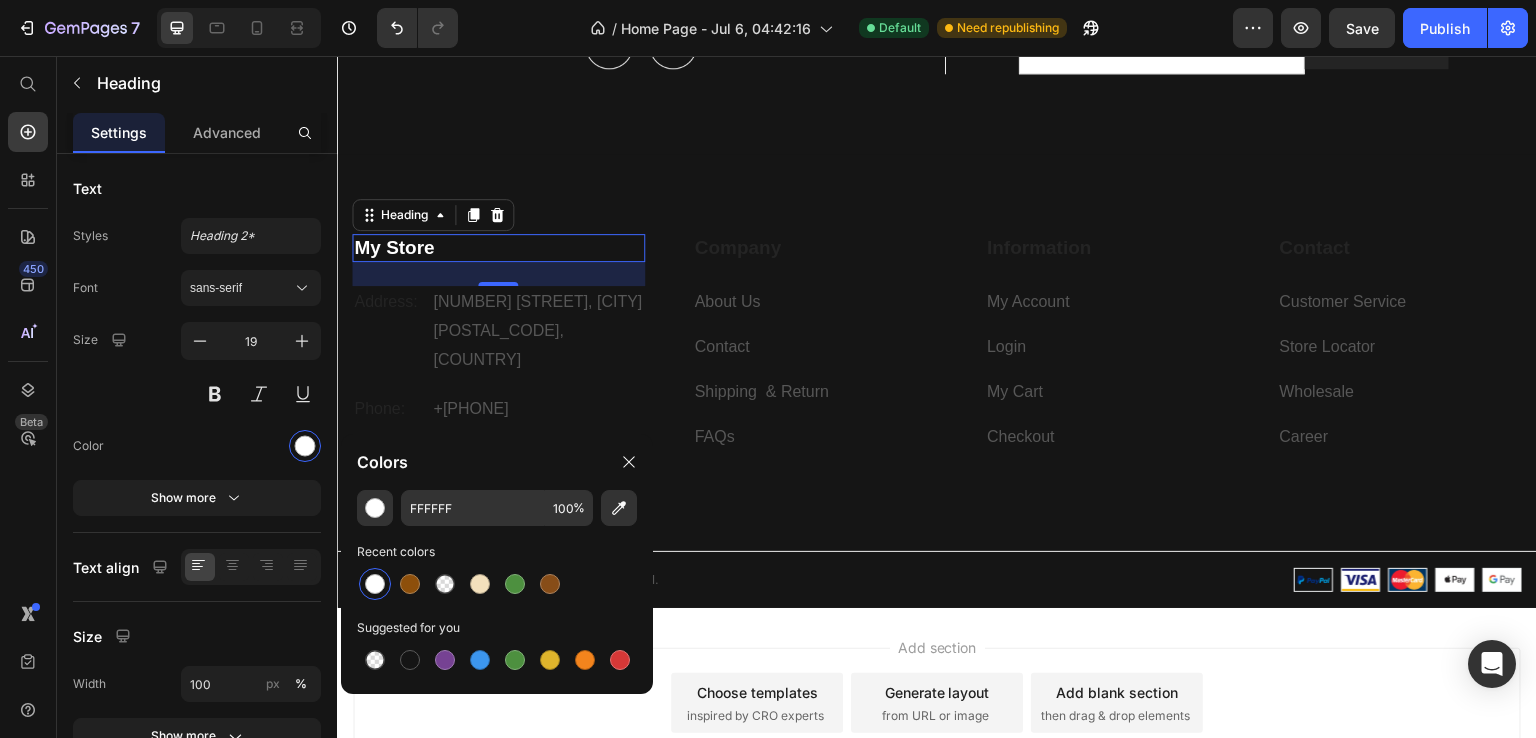 click on "My Store" at bounding box center (498, 248) 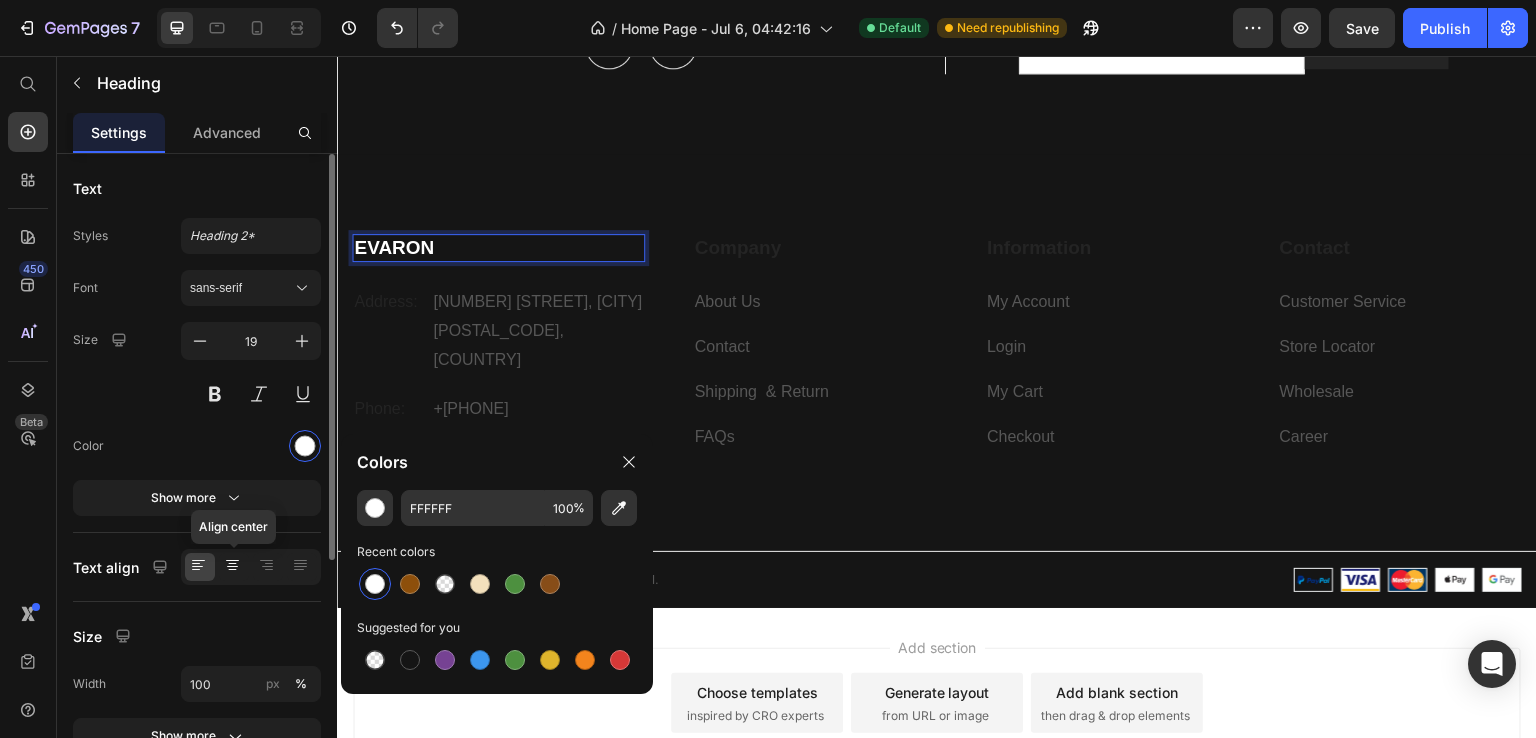 click 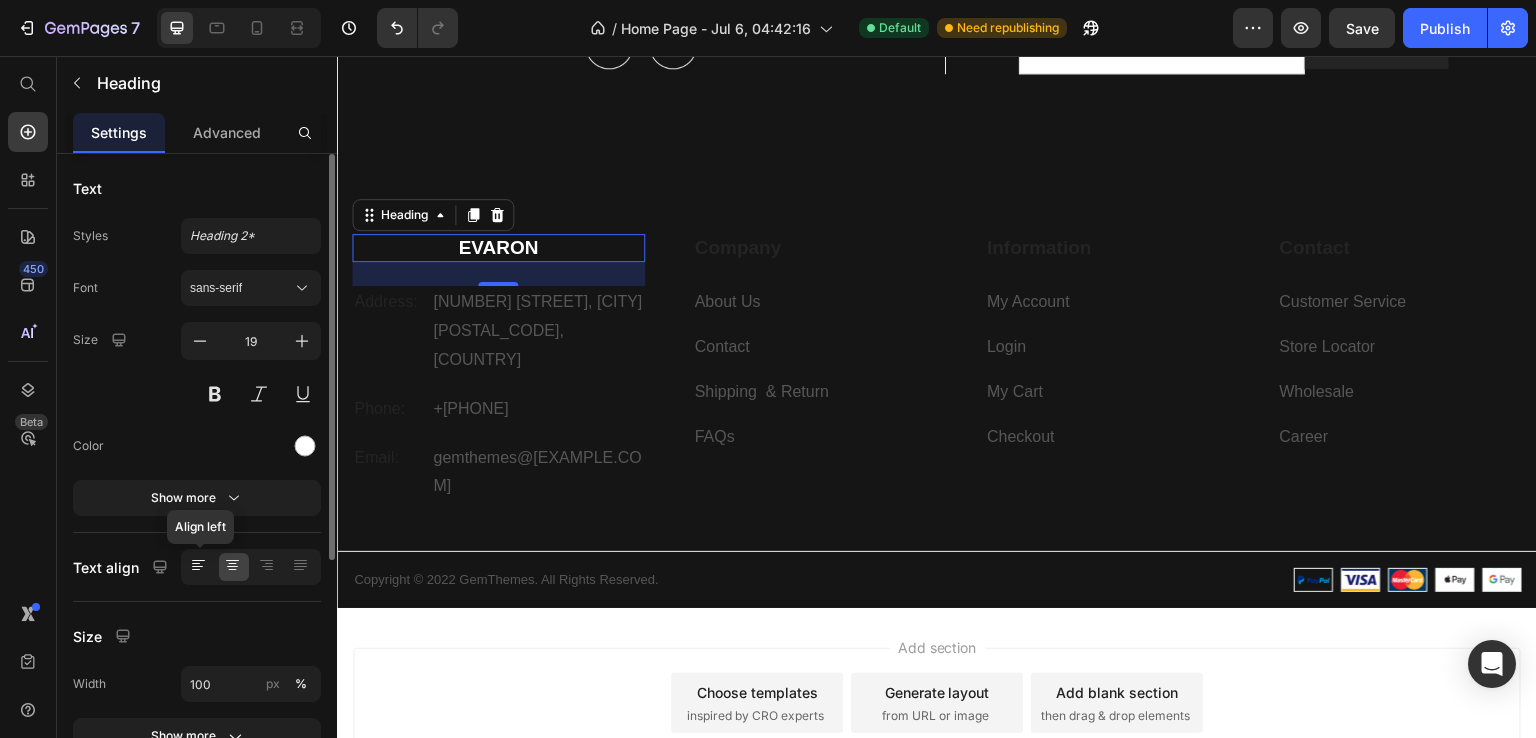 click 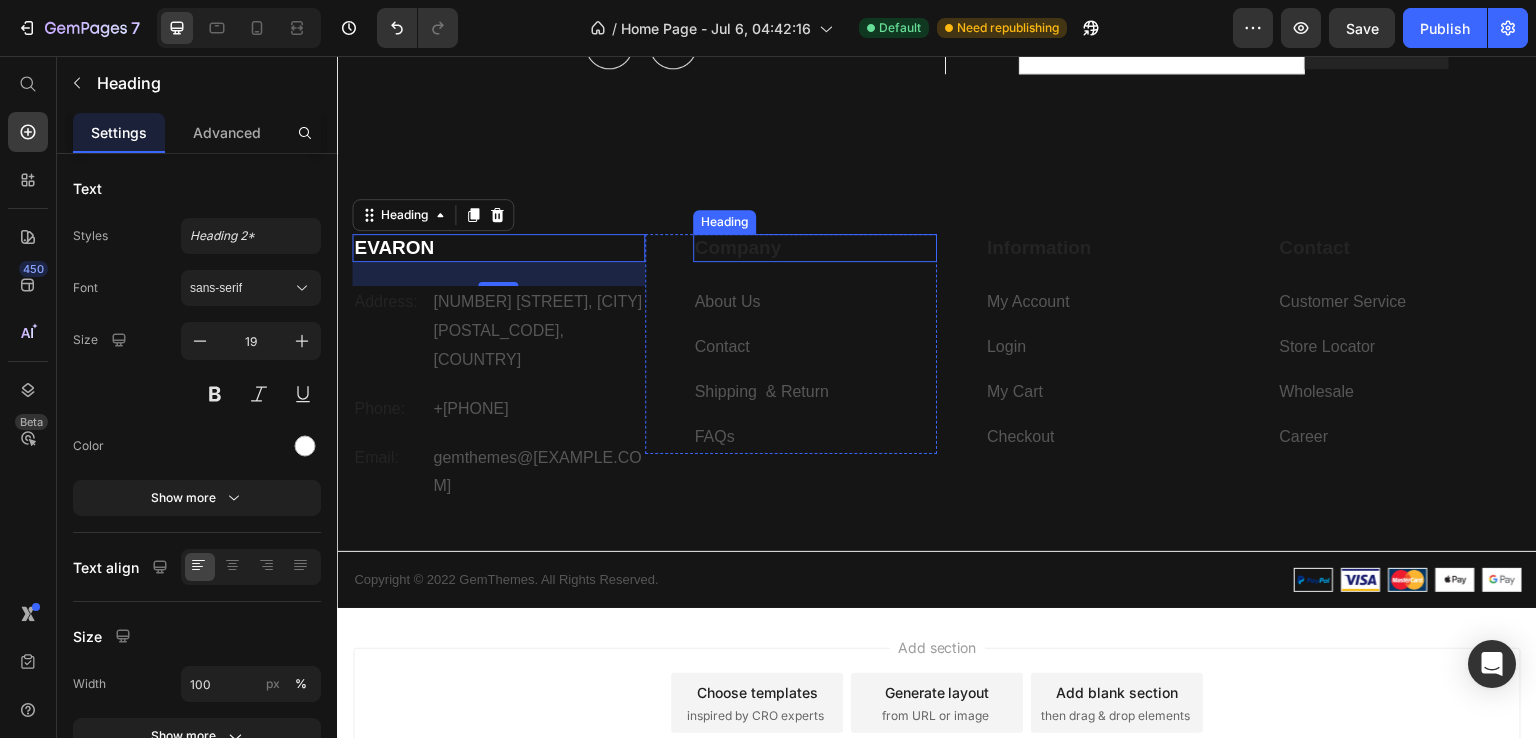 click on "Company" at bounding box center (815, 248) 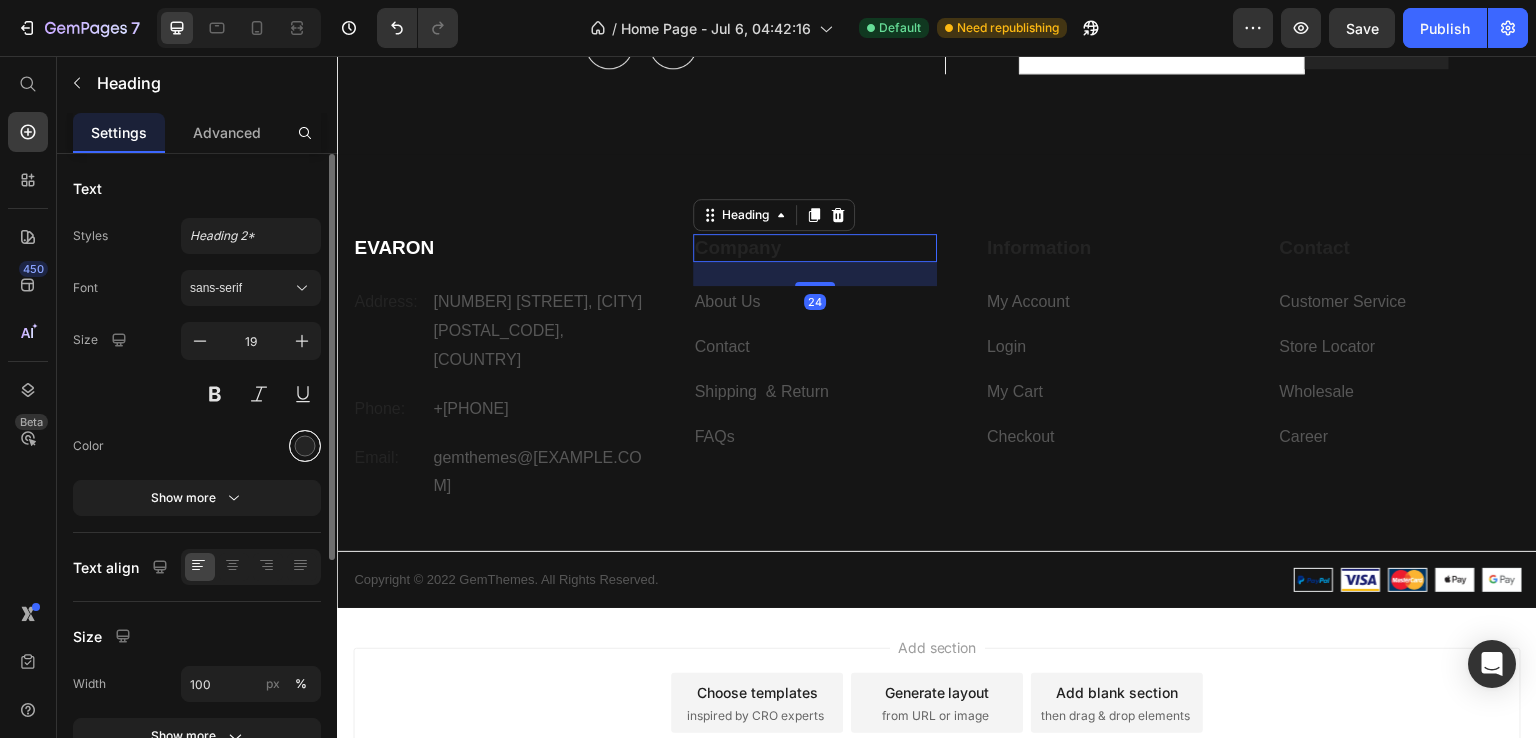 click at bounding box center (305, 446) 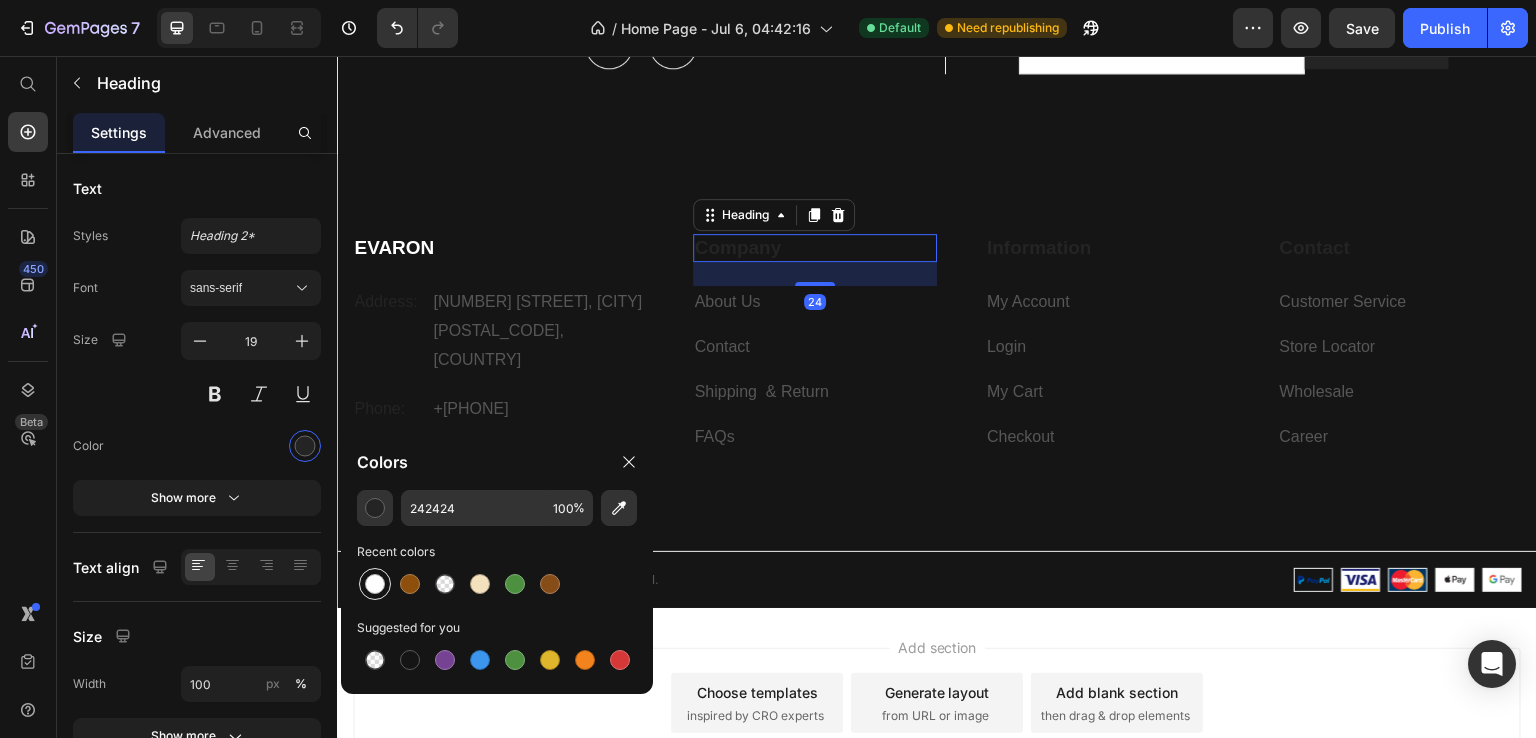 click at bounding box center (375, 584) 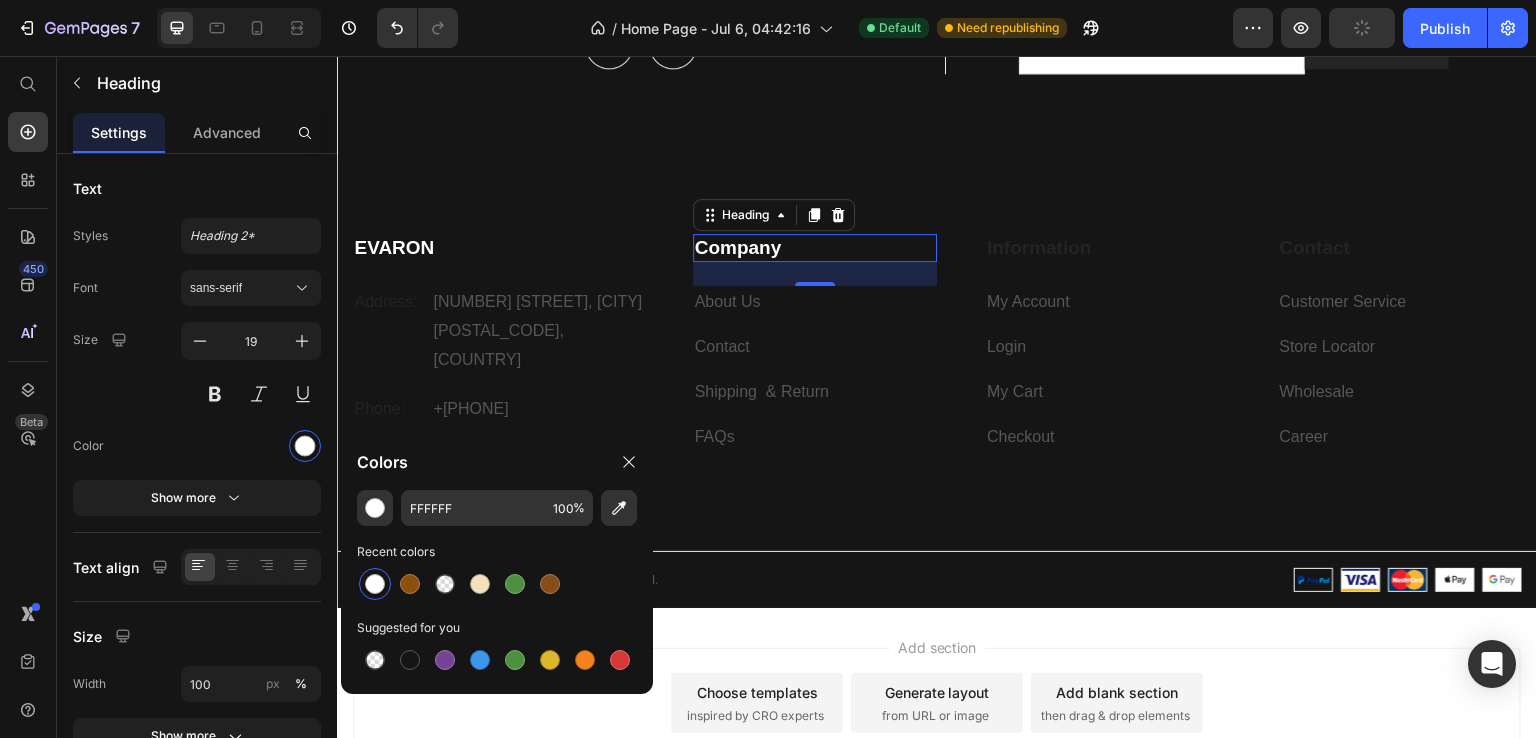 click on "Company" at bounding box center (815, 248) 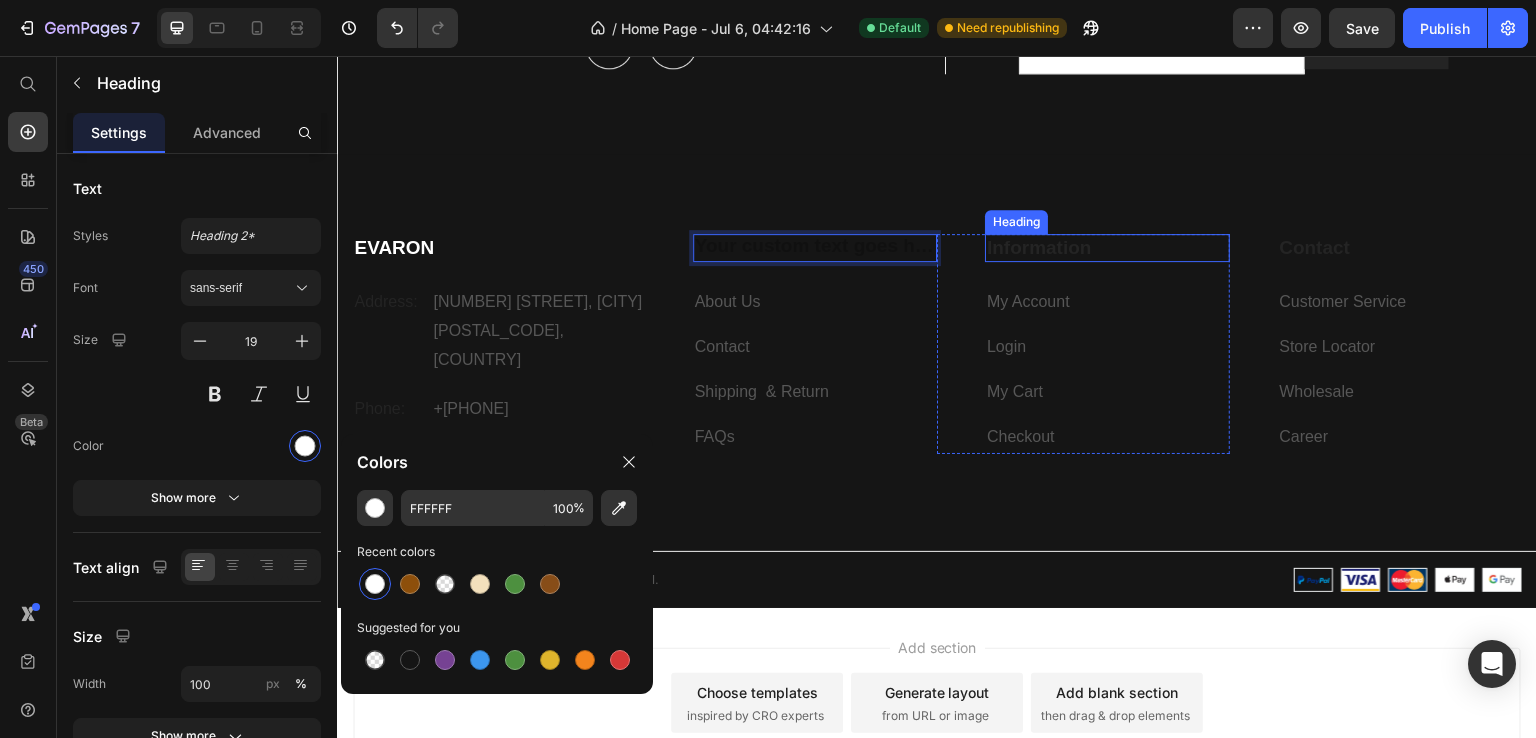 click on "Information" at bounding box center [1107, 248] 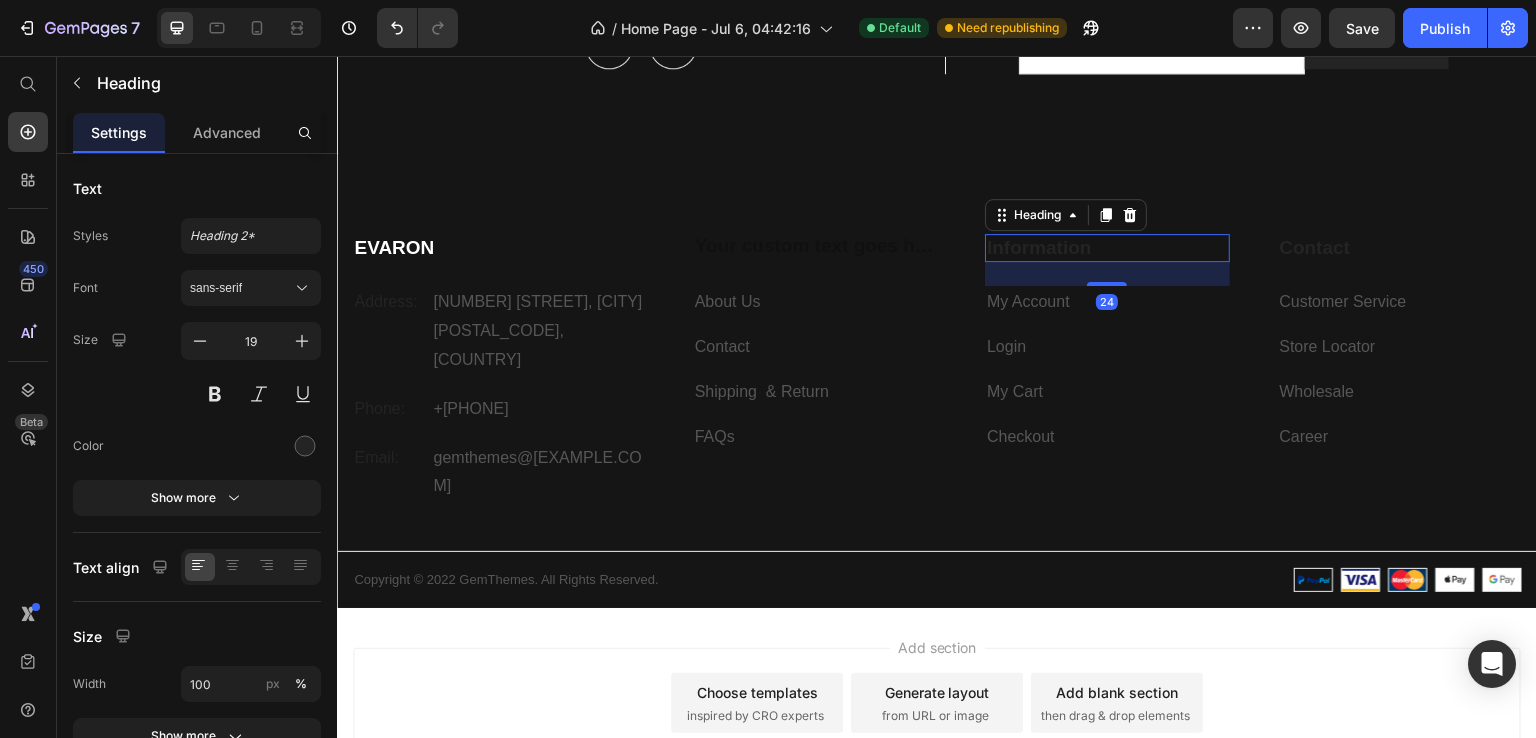 click on "Information" at bounding box center [1107, 248] 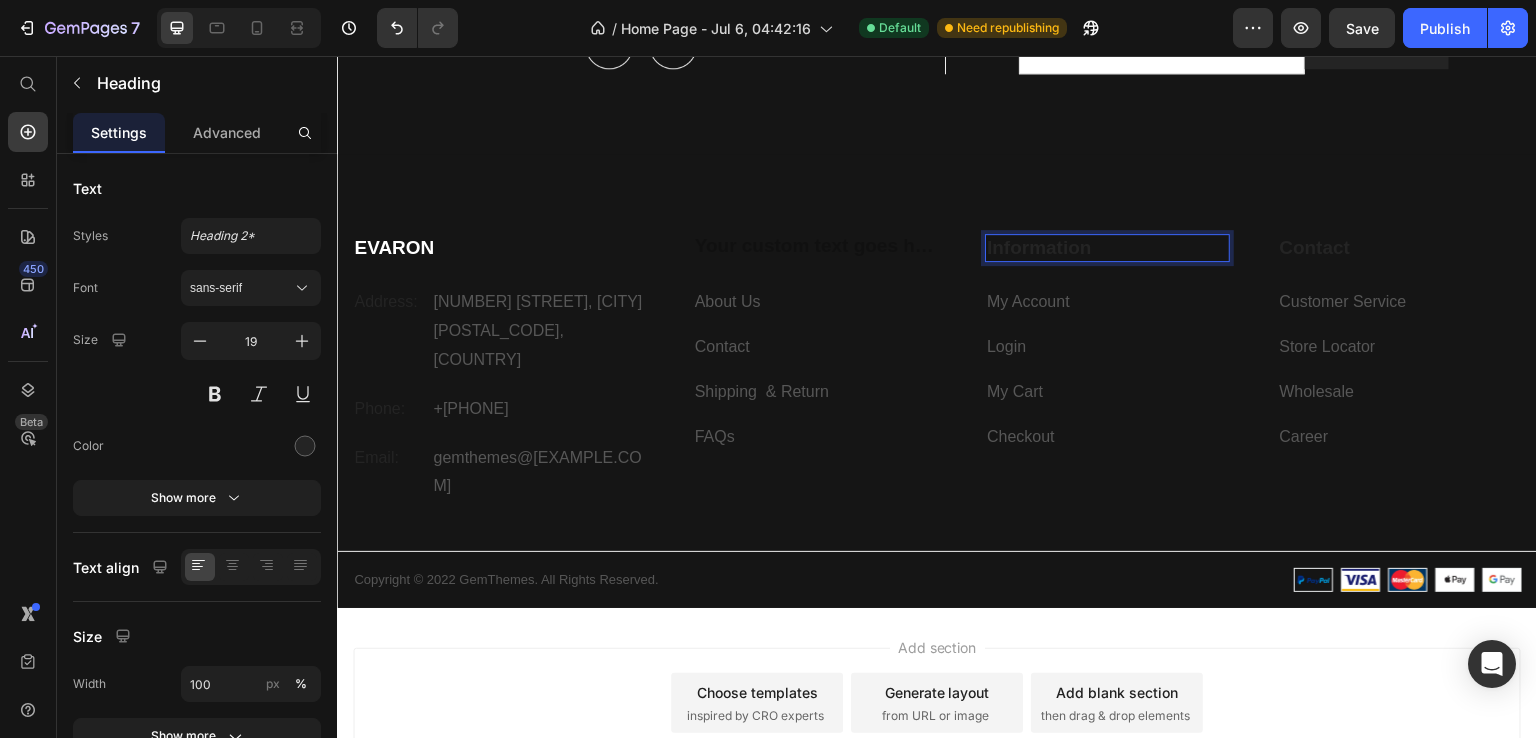 click on "Information" at bounding box center [1107, 248] 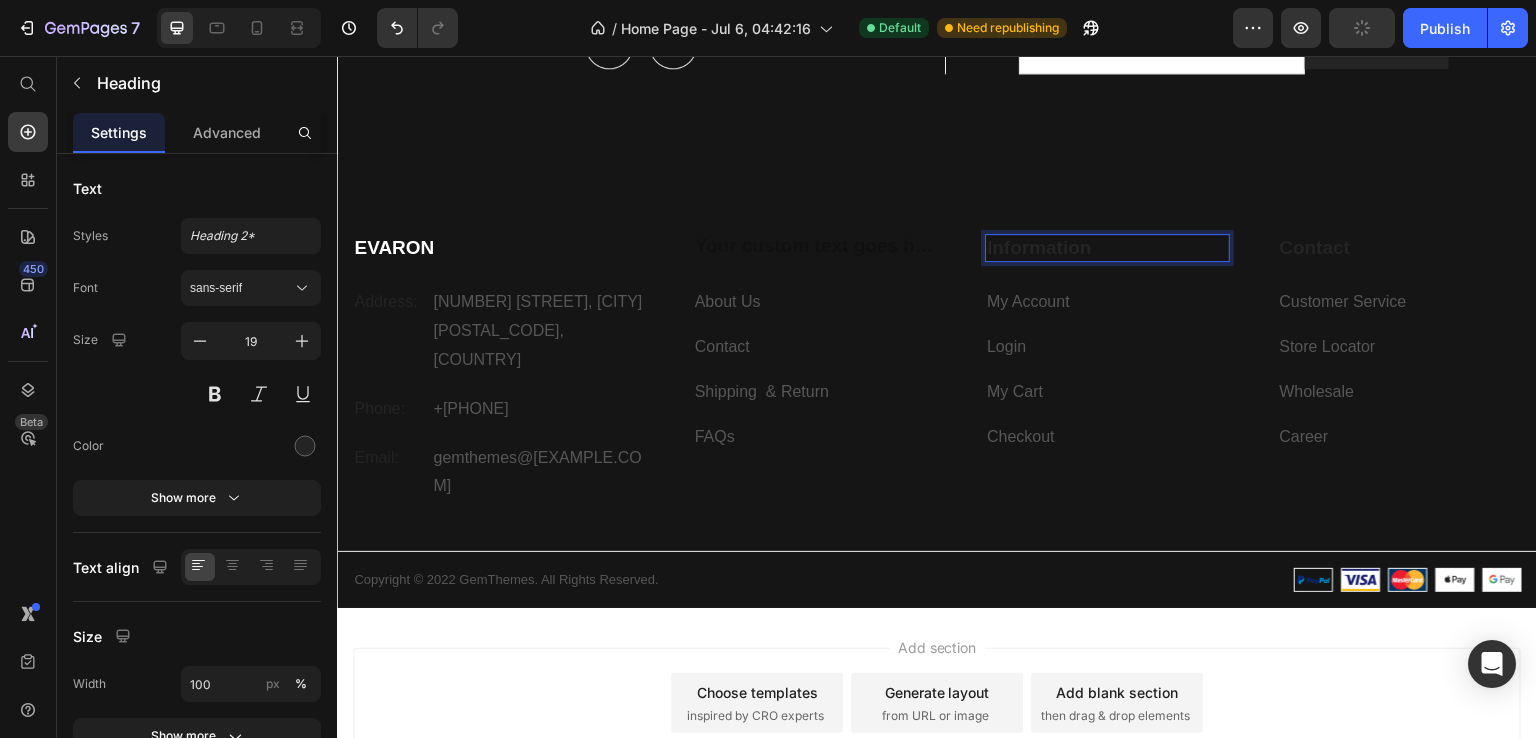 click on "Information" at bounding box center [1107, 248] 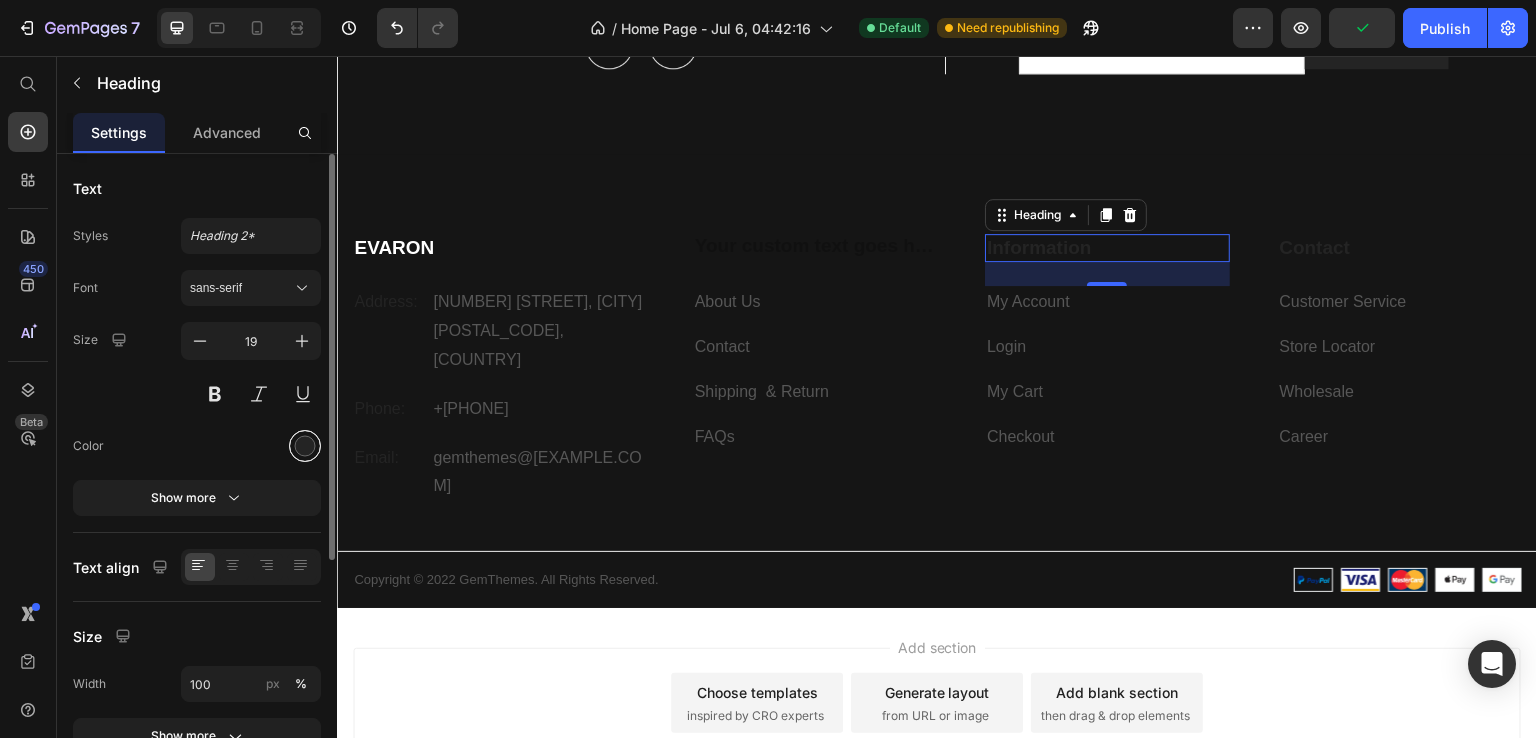 click at bounding box center [305, 446] 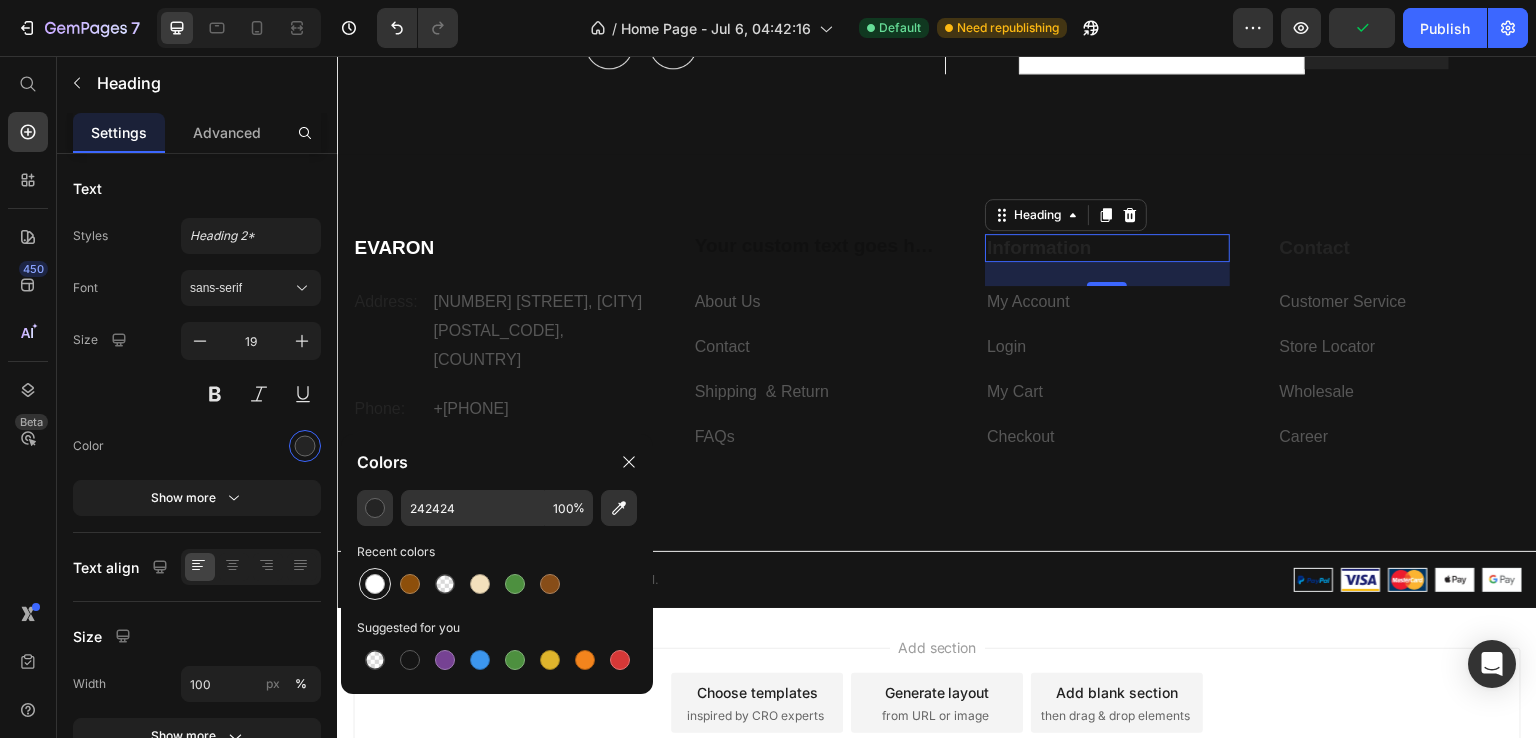 click at bounding box center [375, 584] 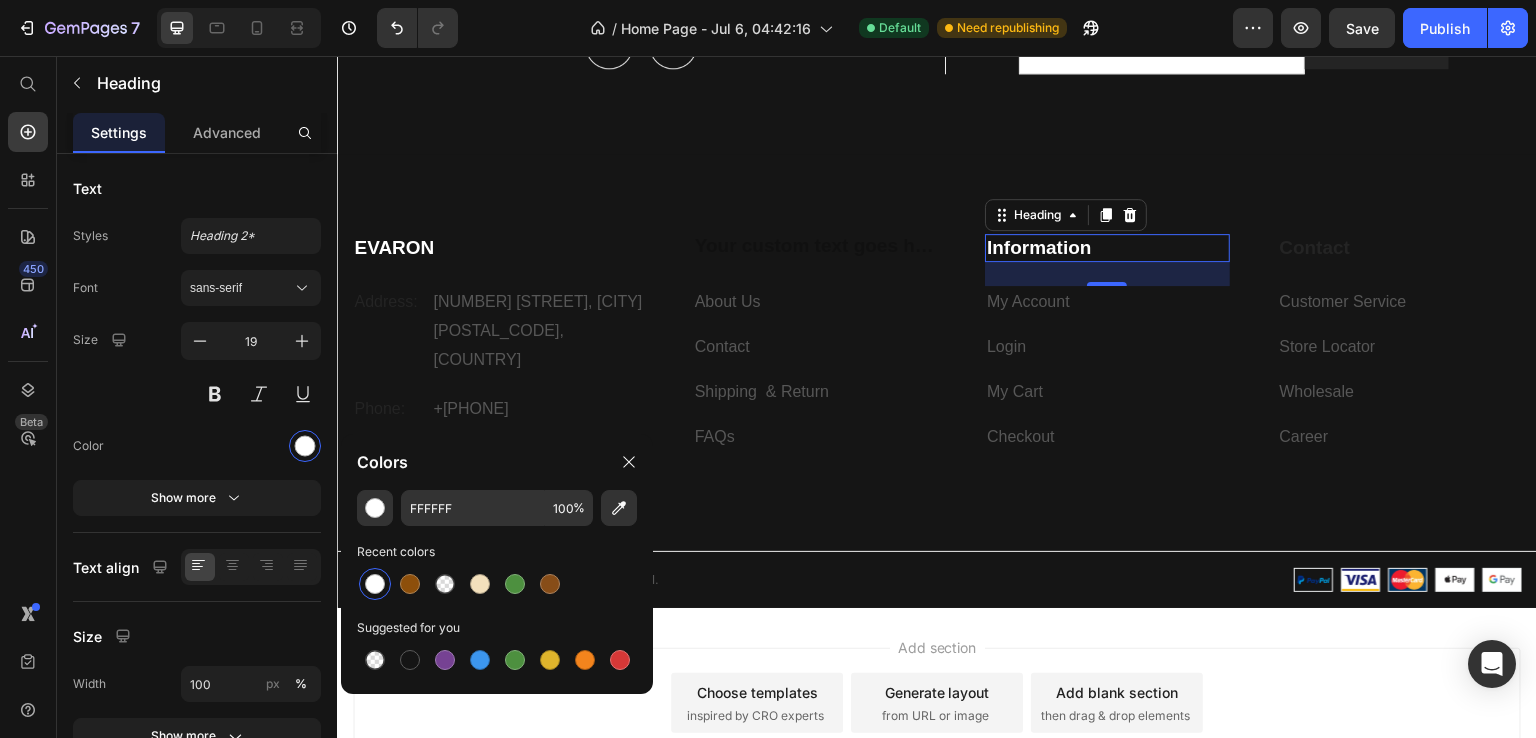 click on "Information" at bounding box center [1107, 248] 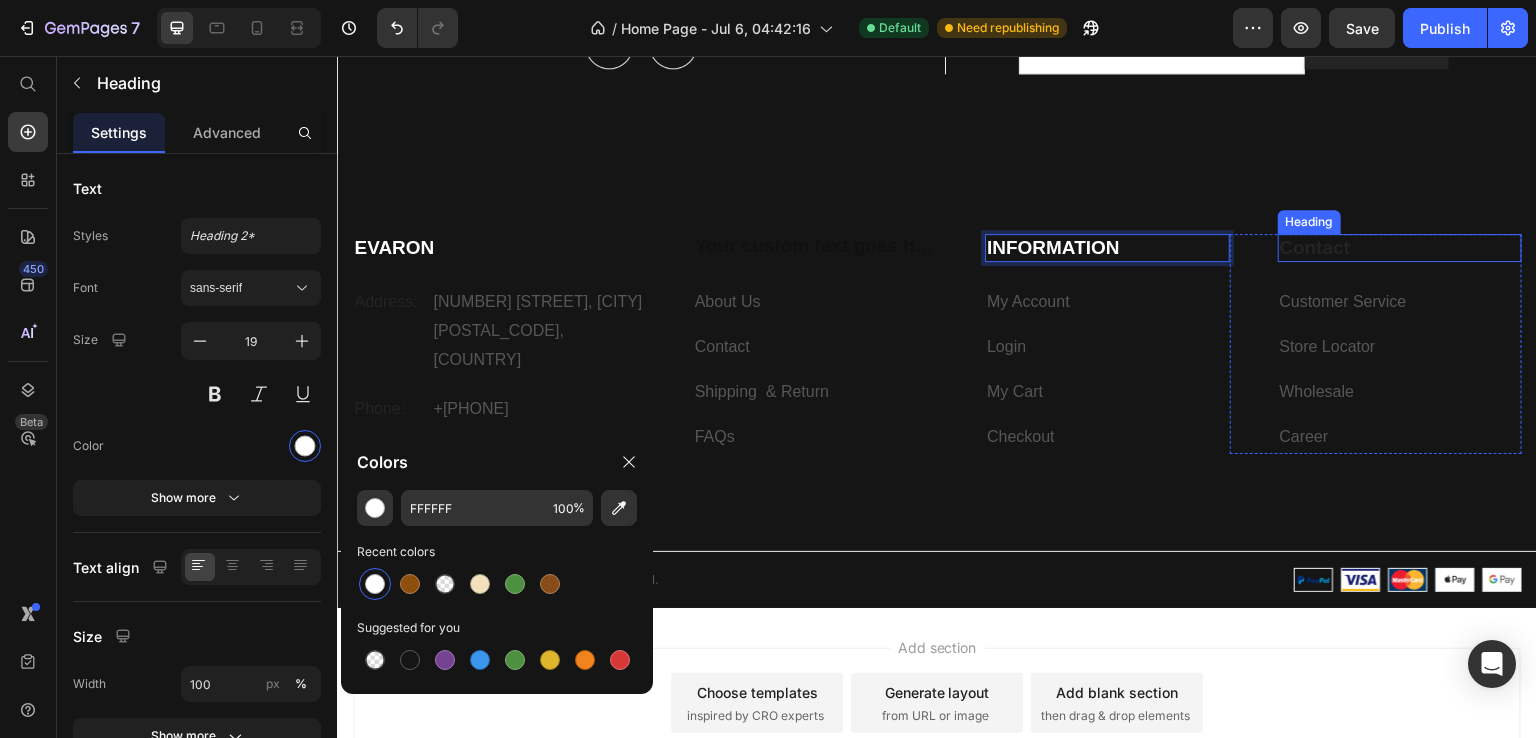 click on "Contact" at bounding box center [1400, 248] 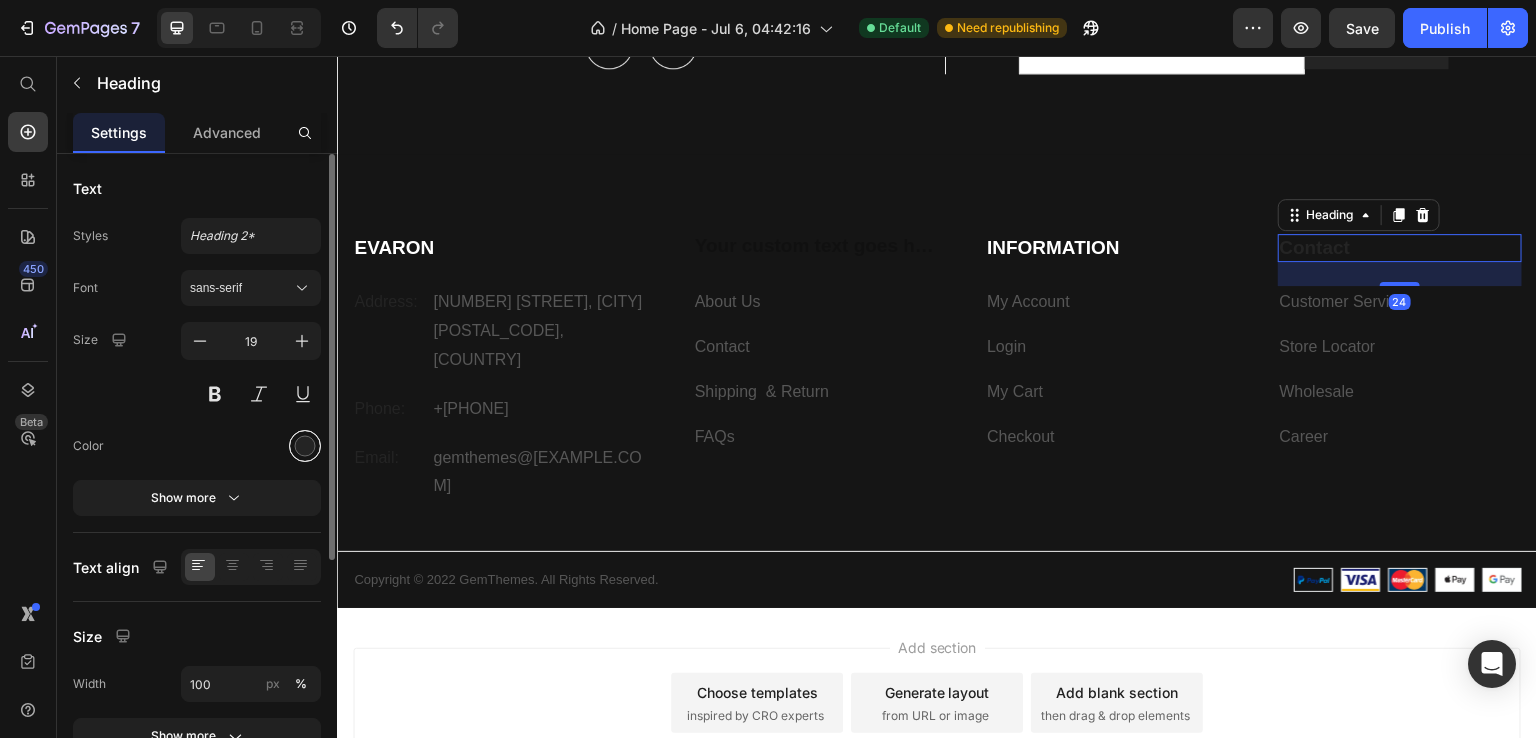click at bounding box center (305, 446) 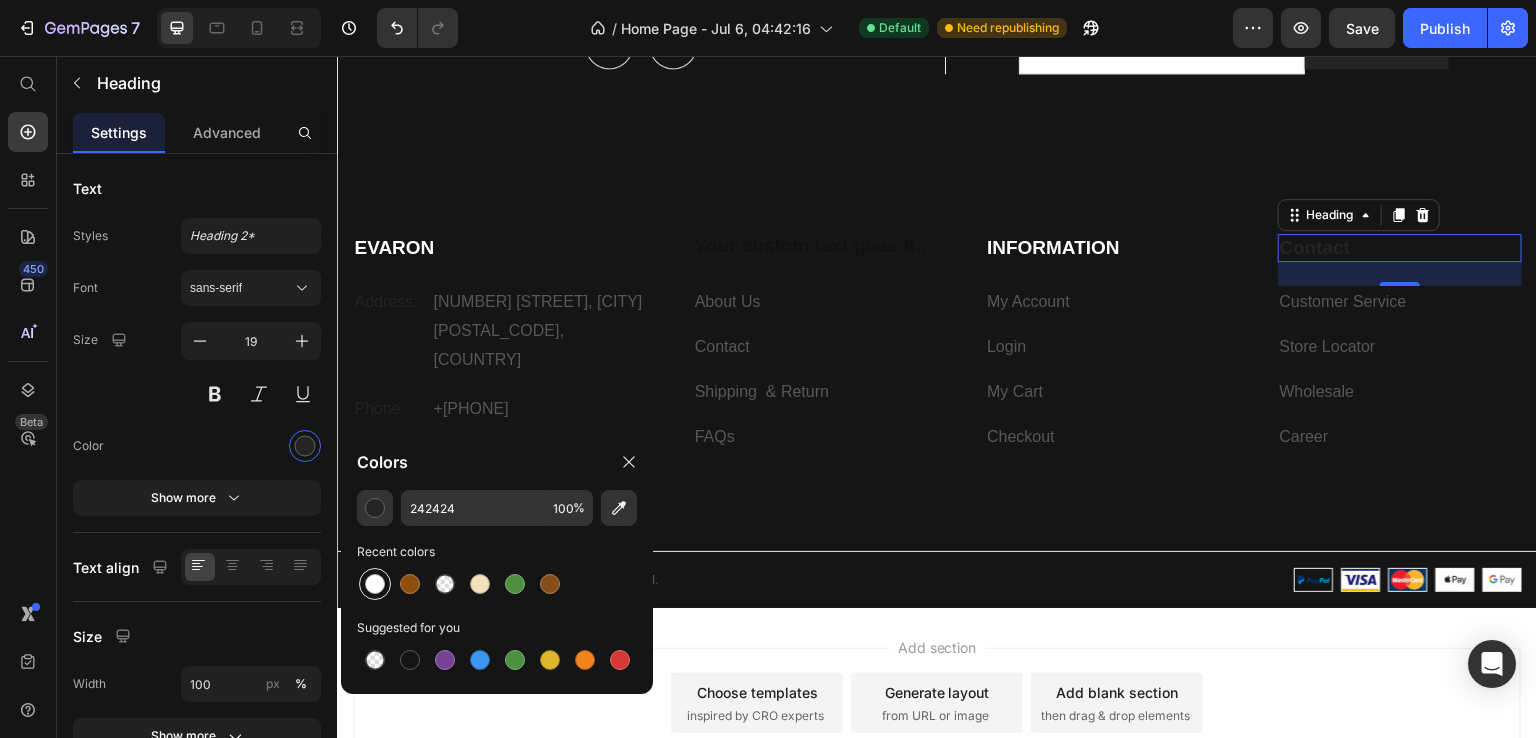 click at bounding box center [375, 584] 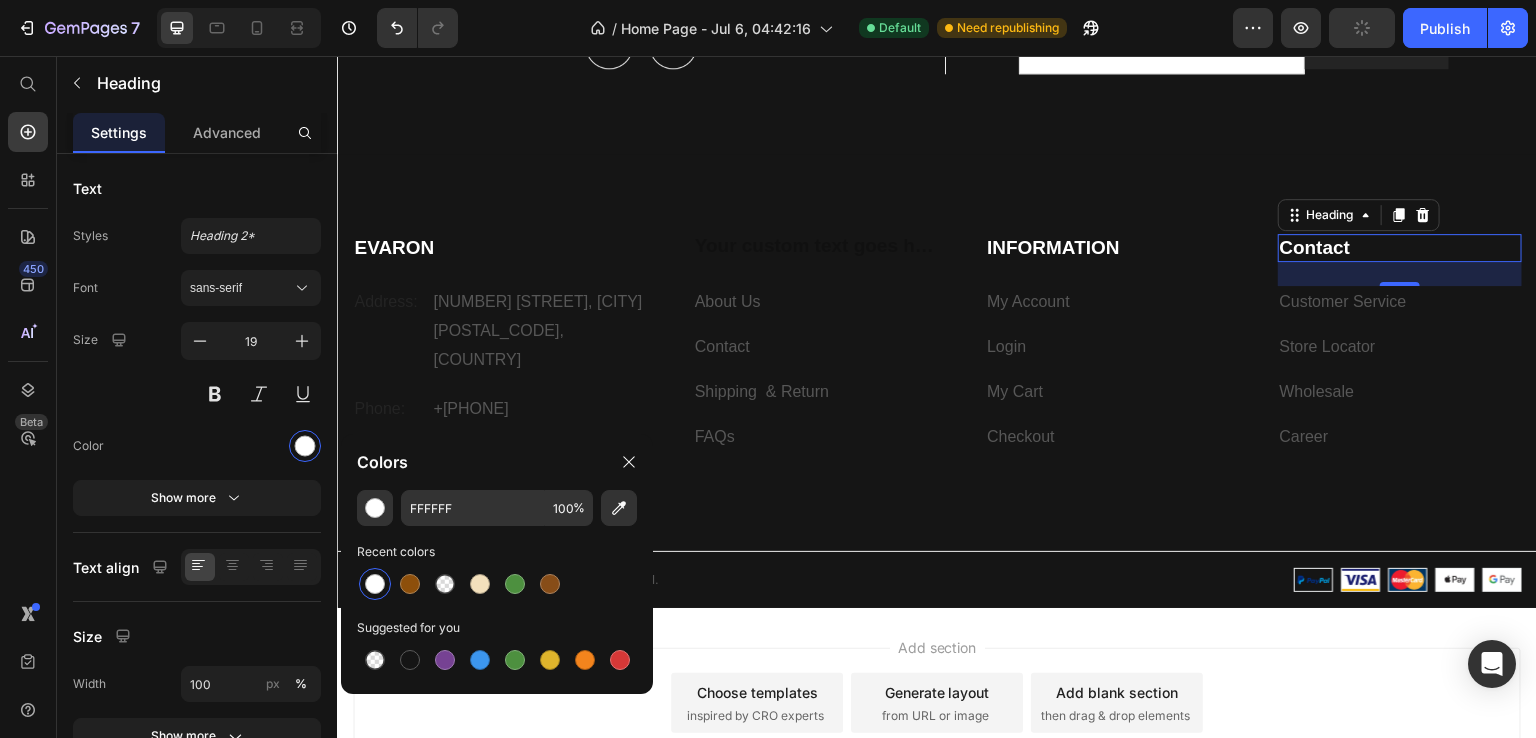 click on "Contact" at bounding box center [1400, 248] 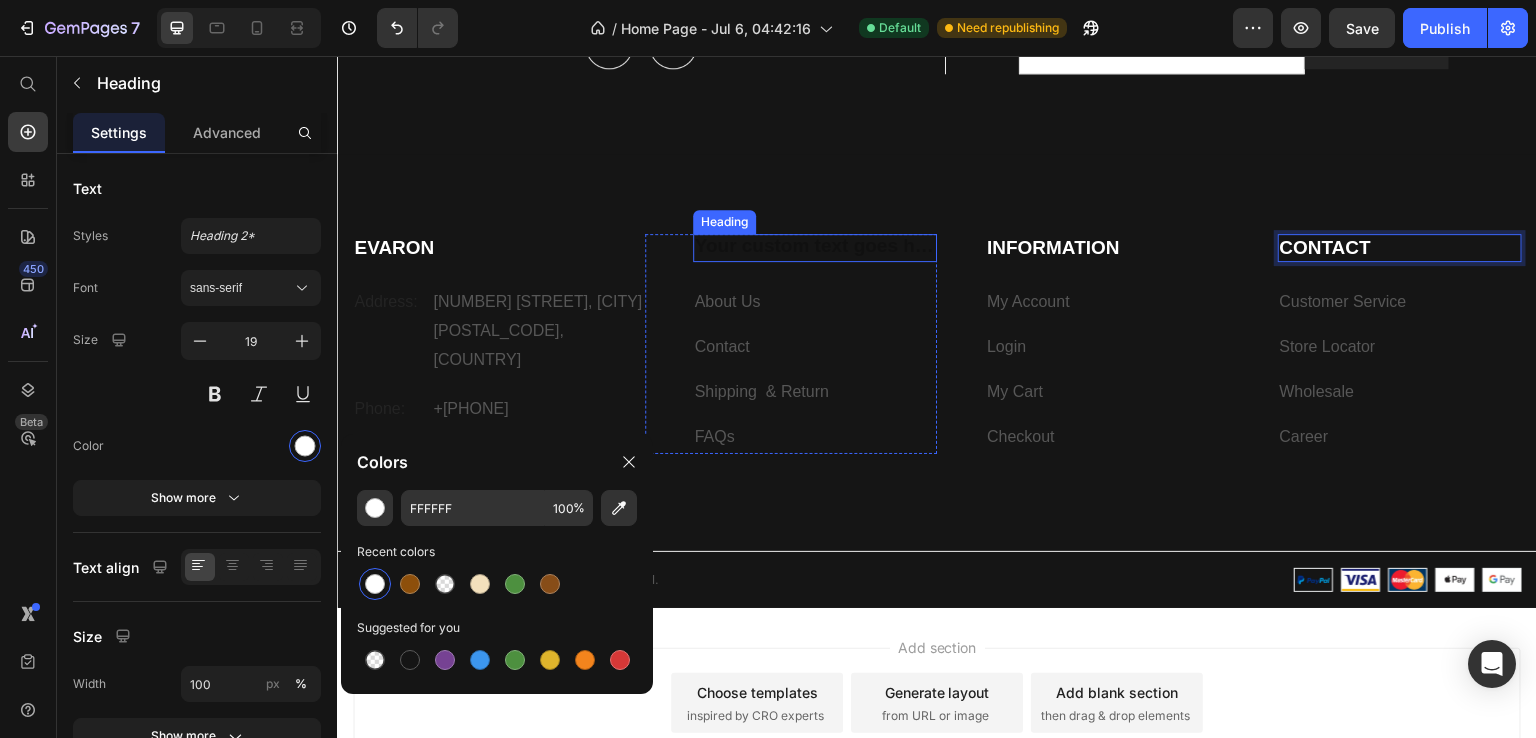 click at bounding box center (815, 248) 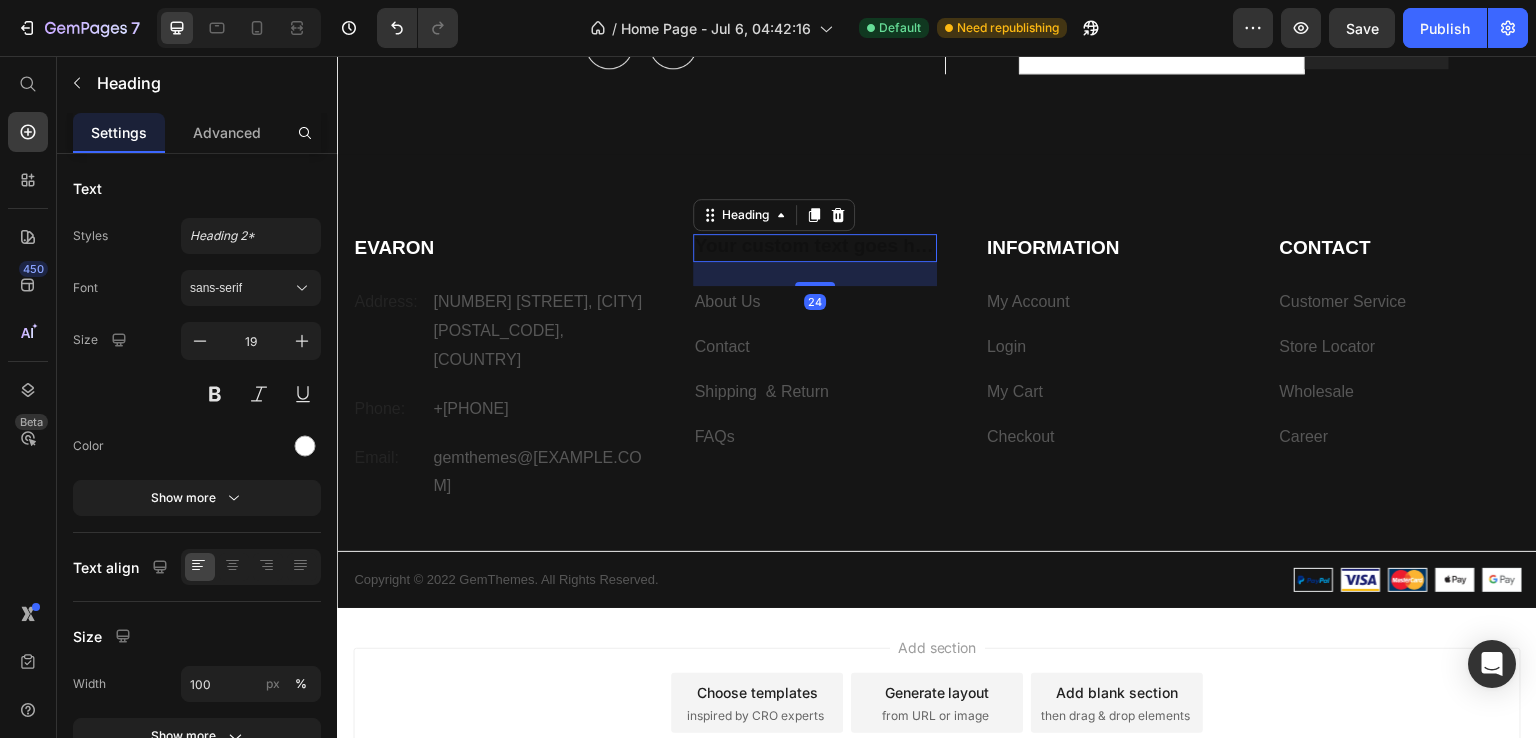 click at bounding box center (815, 248) 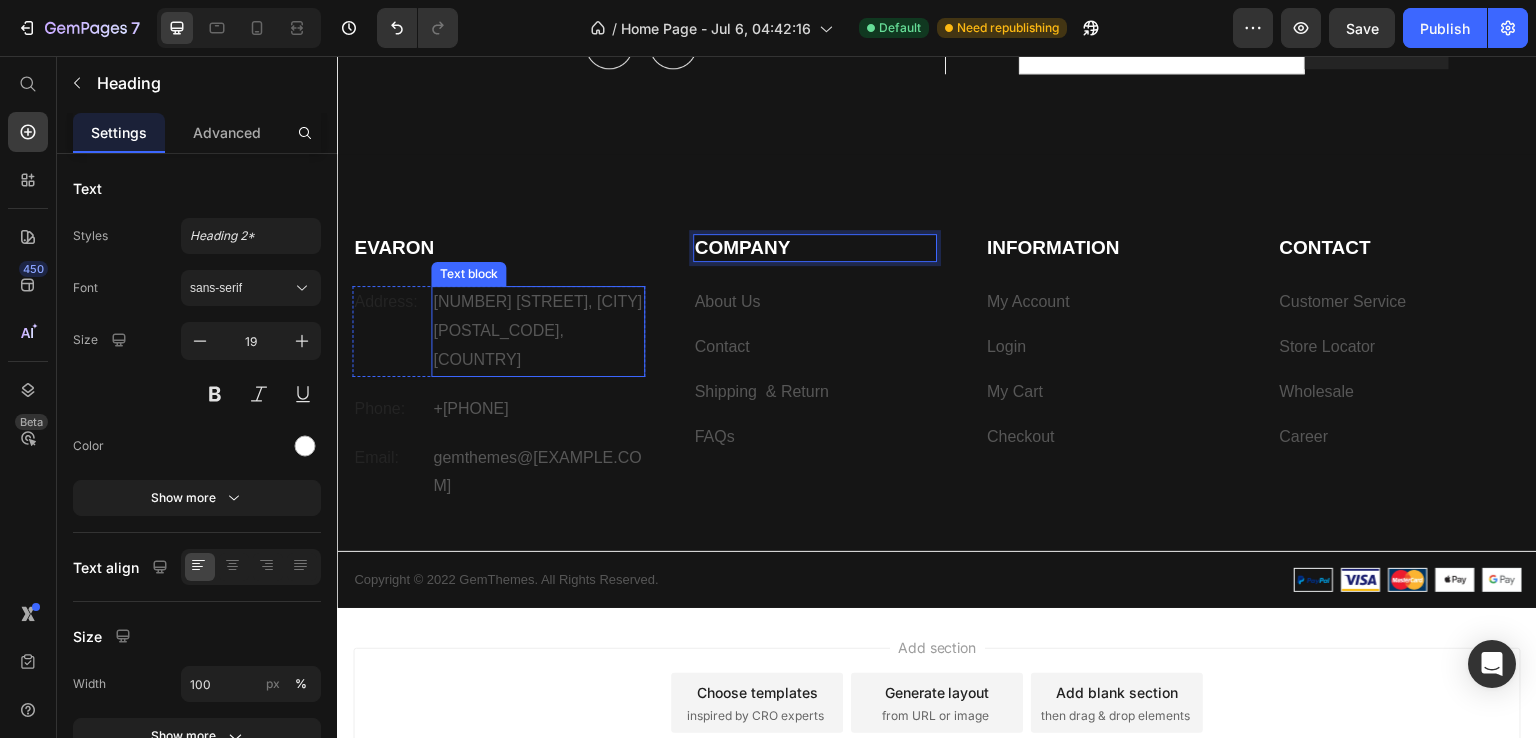 click on "[NUMBER] [STREET], [CITY] [POSTAL_CODE], [COUNTRY]" at bounding box center (537, 331) 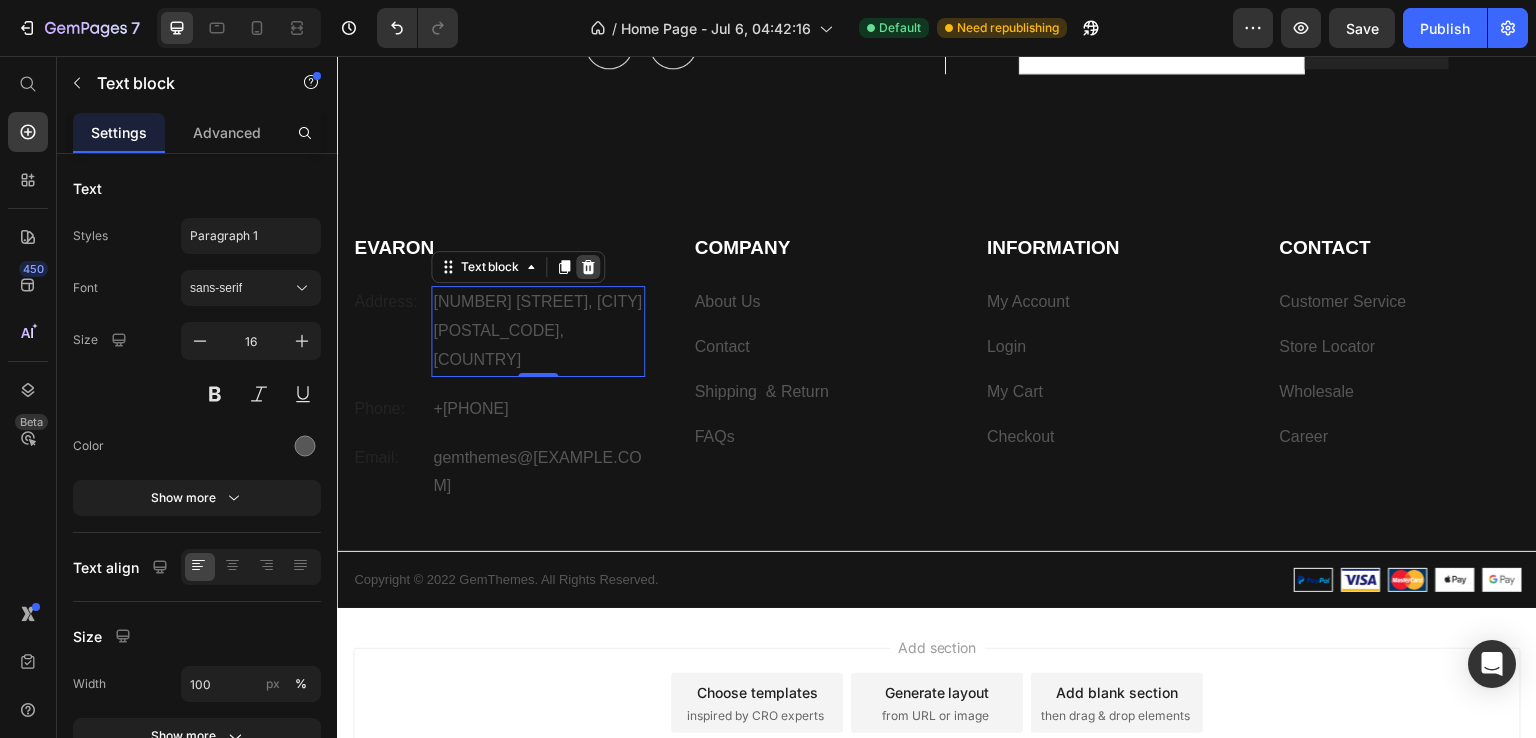 click 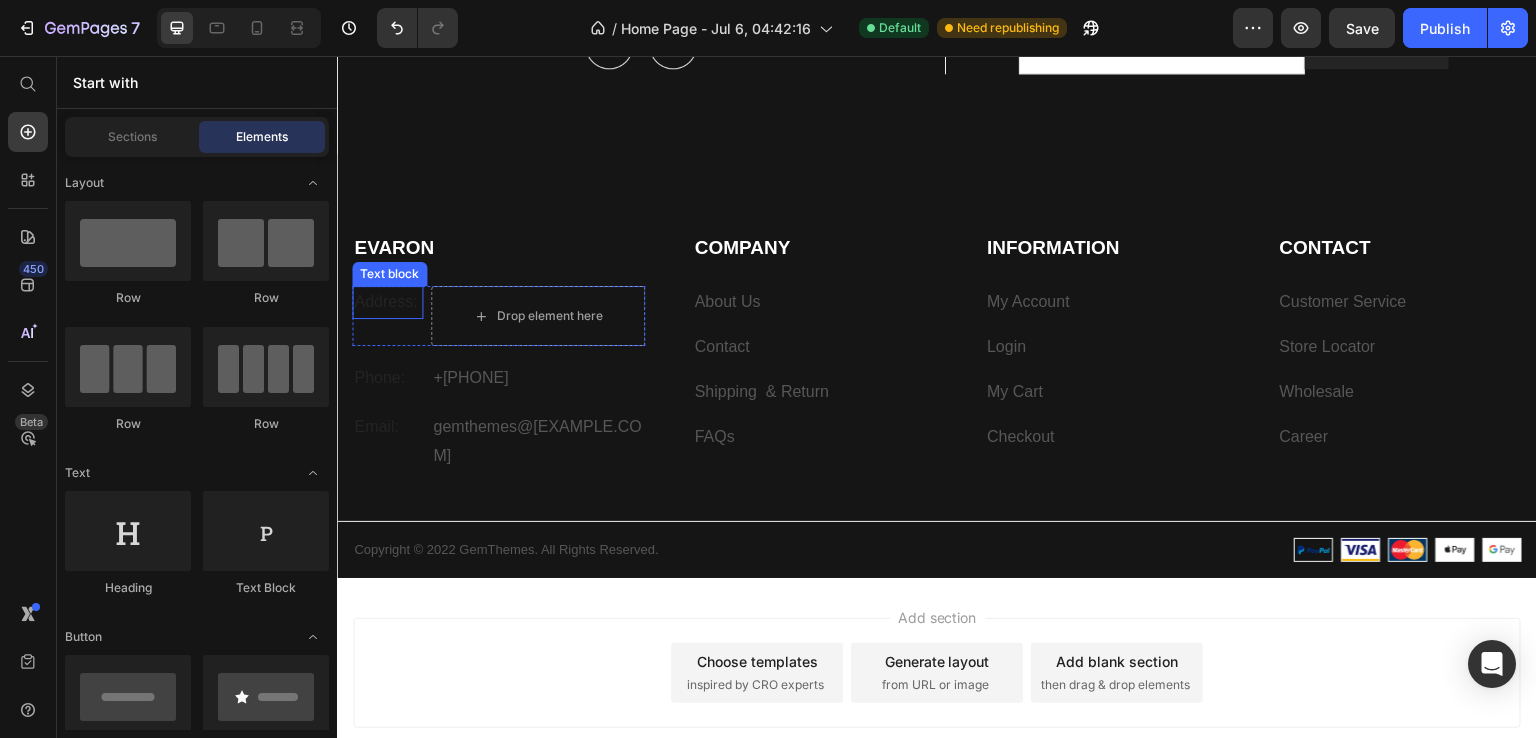click on "Address:" at bounding box center (387, 302) 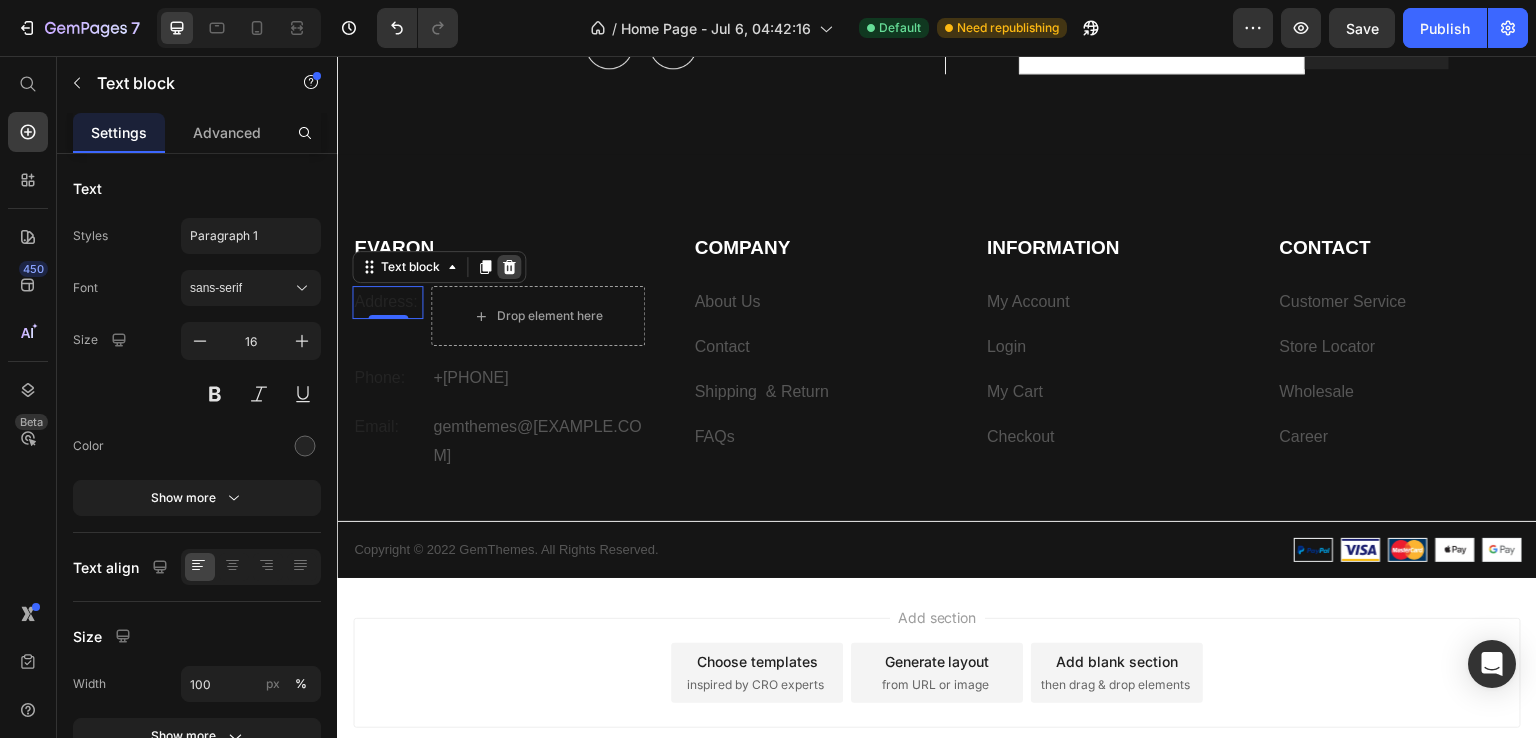 click 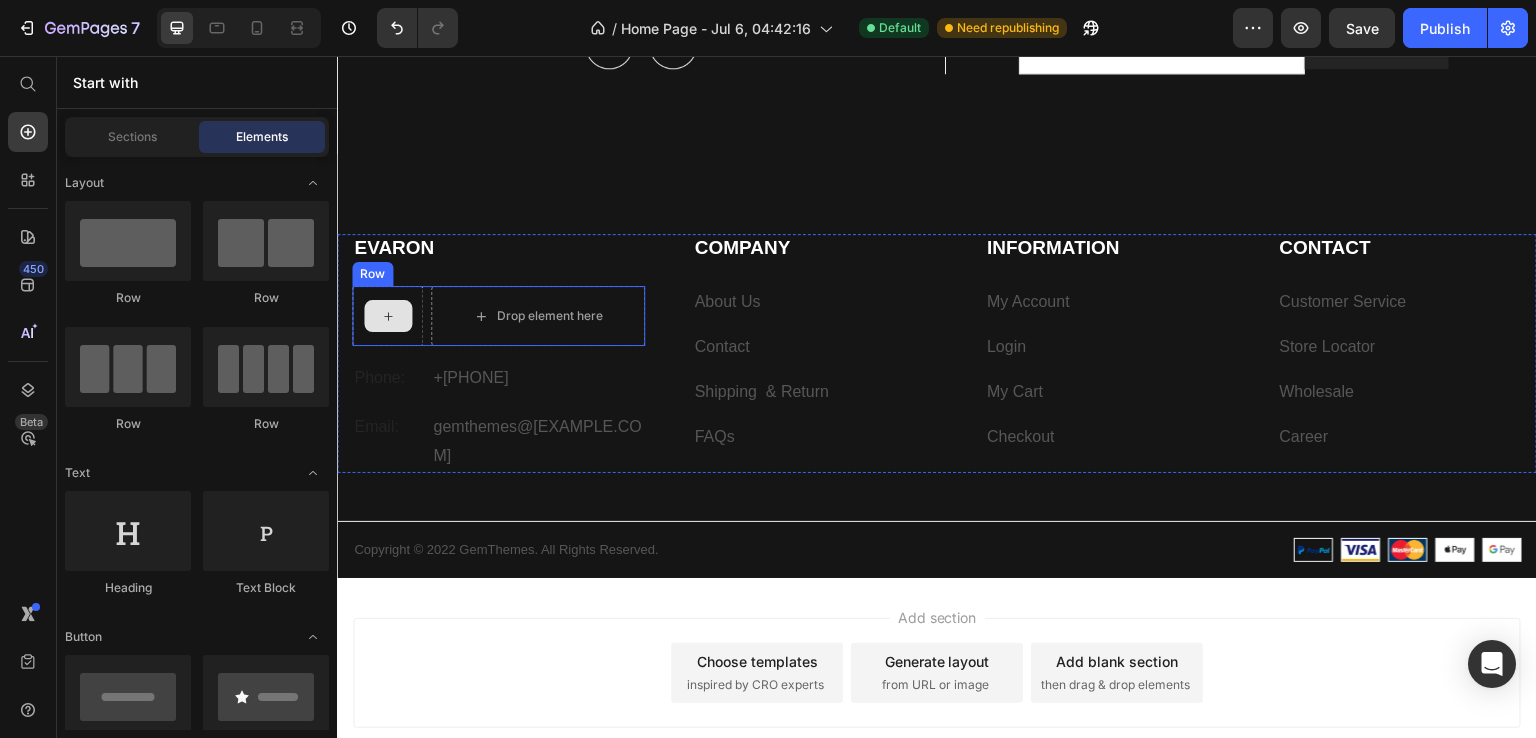 click at bounding box center (387, 316) 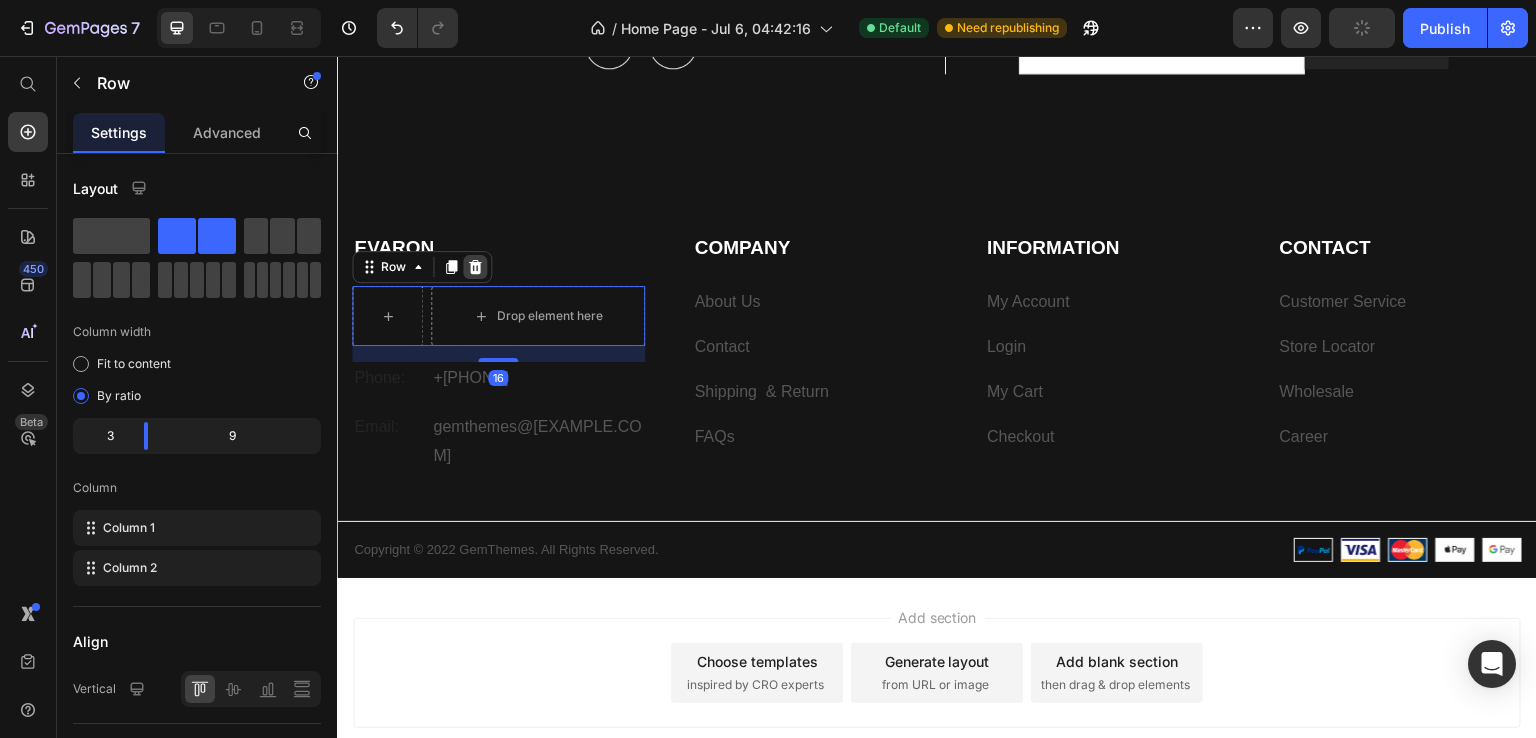 click 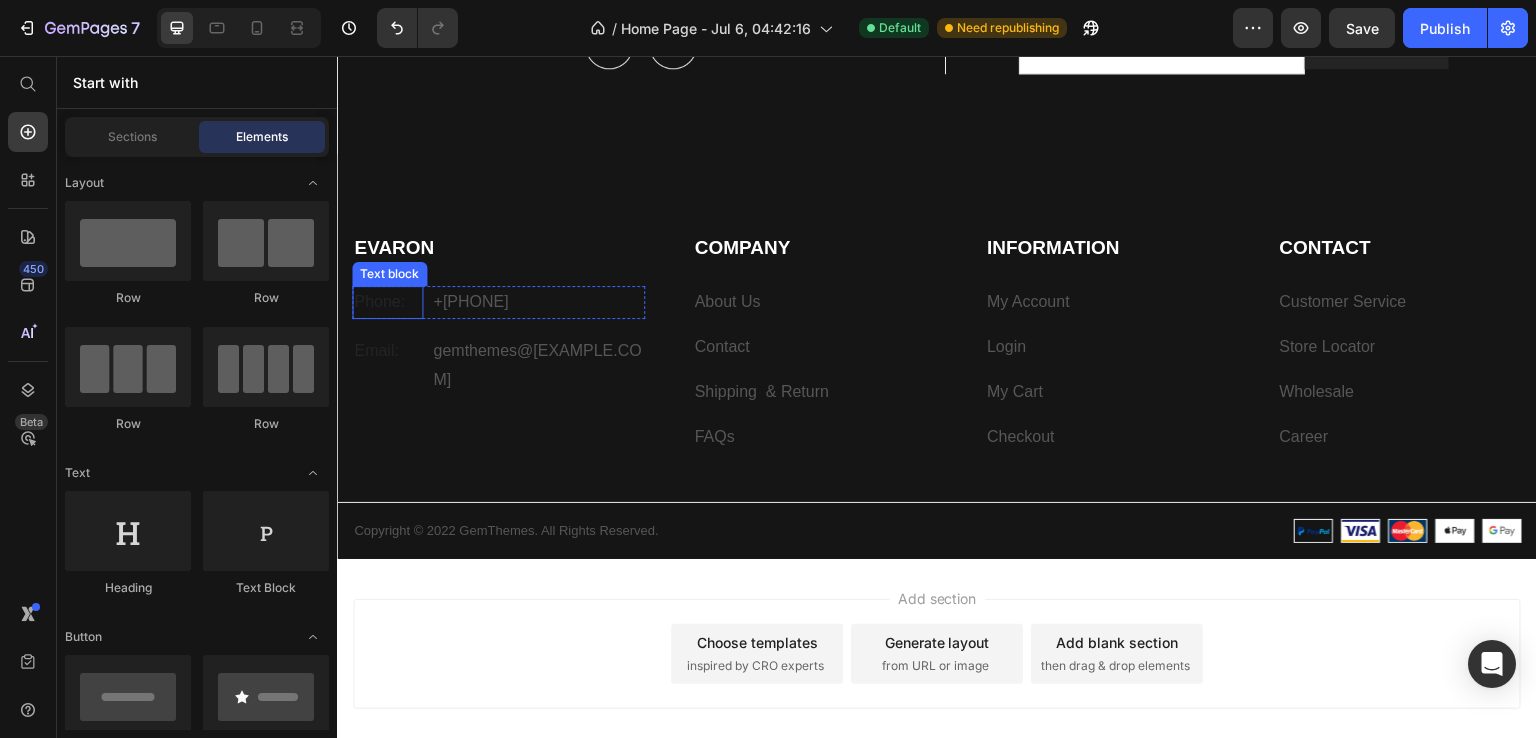 click on "Phone:" at bounding box center (387, 302) 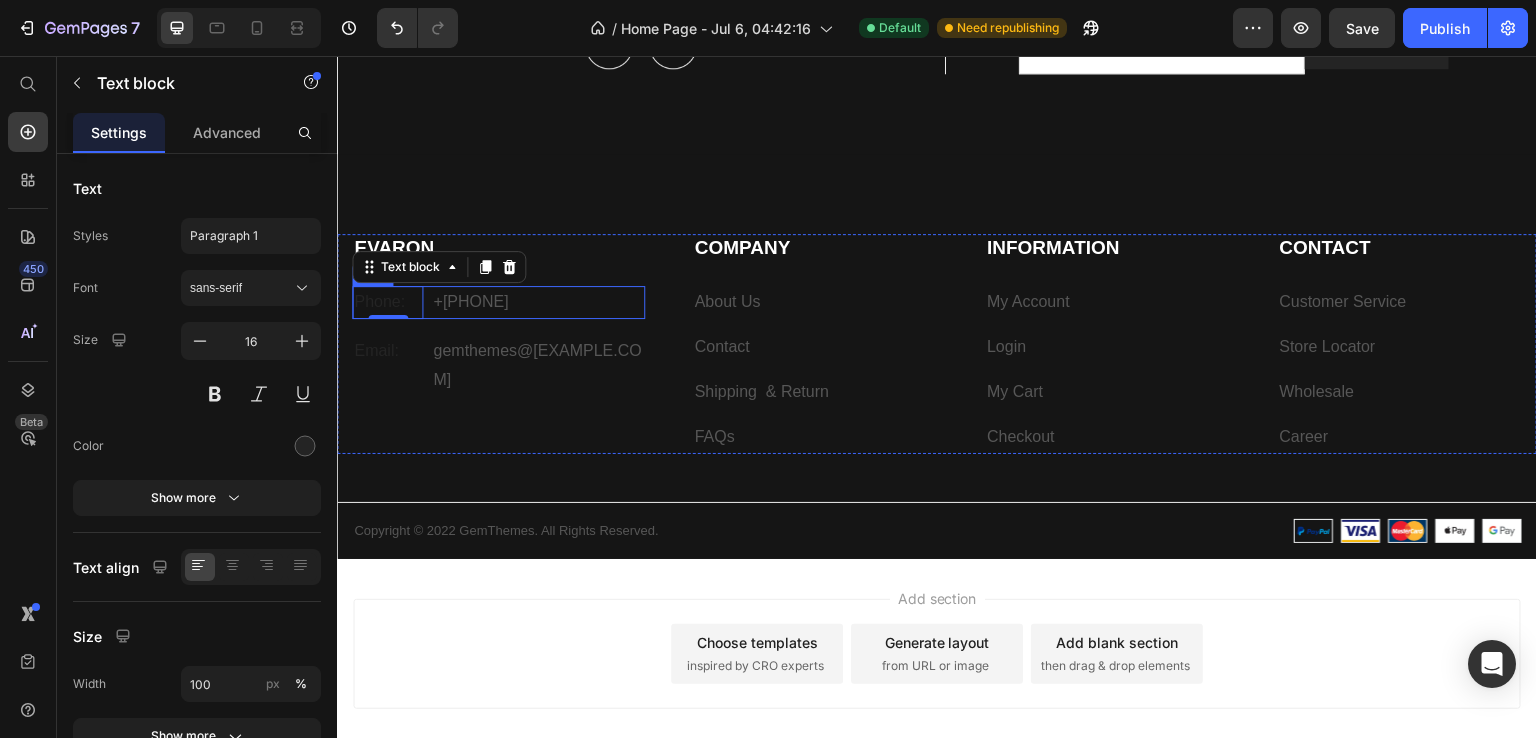click on "[PHONE]" at bounding box center (537, 302) 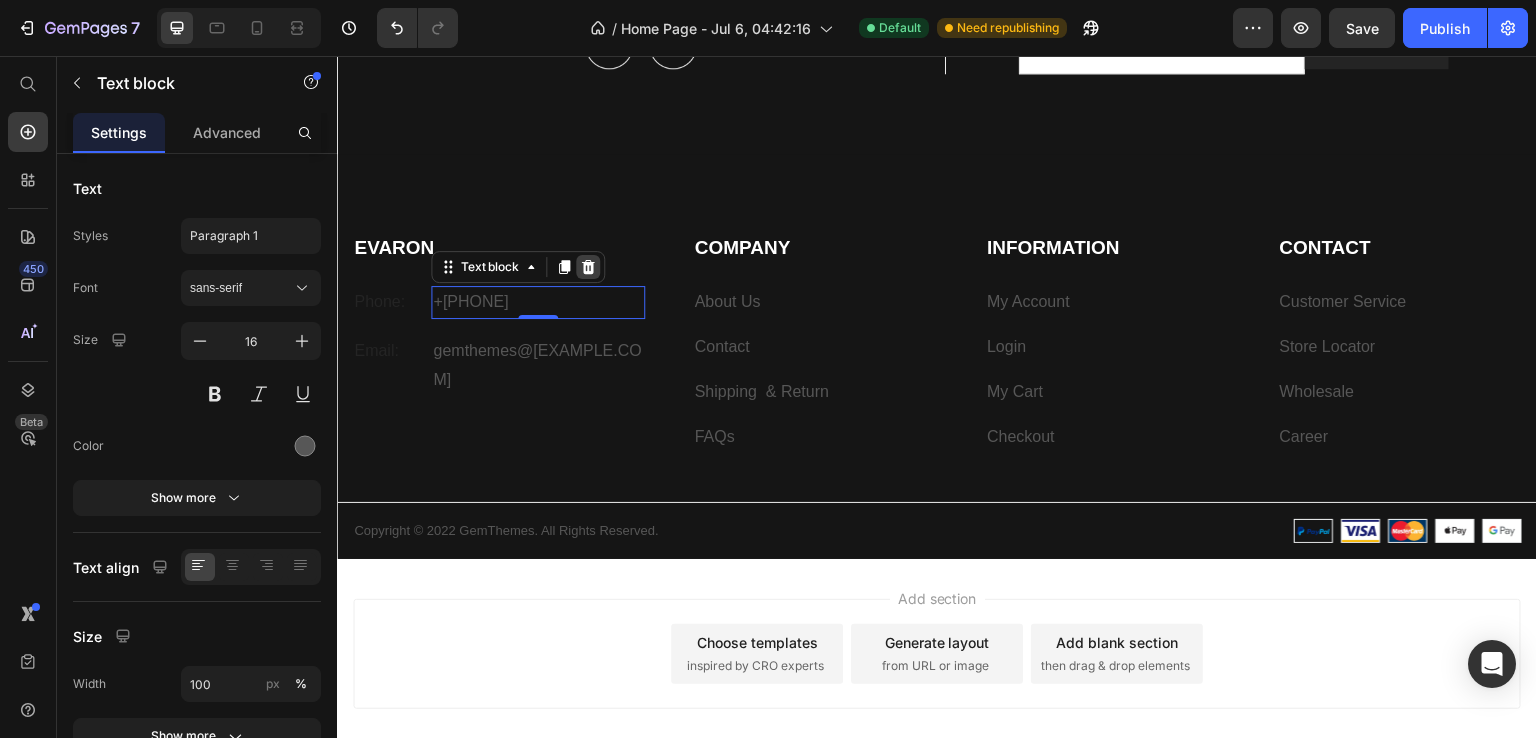 click 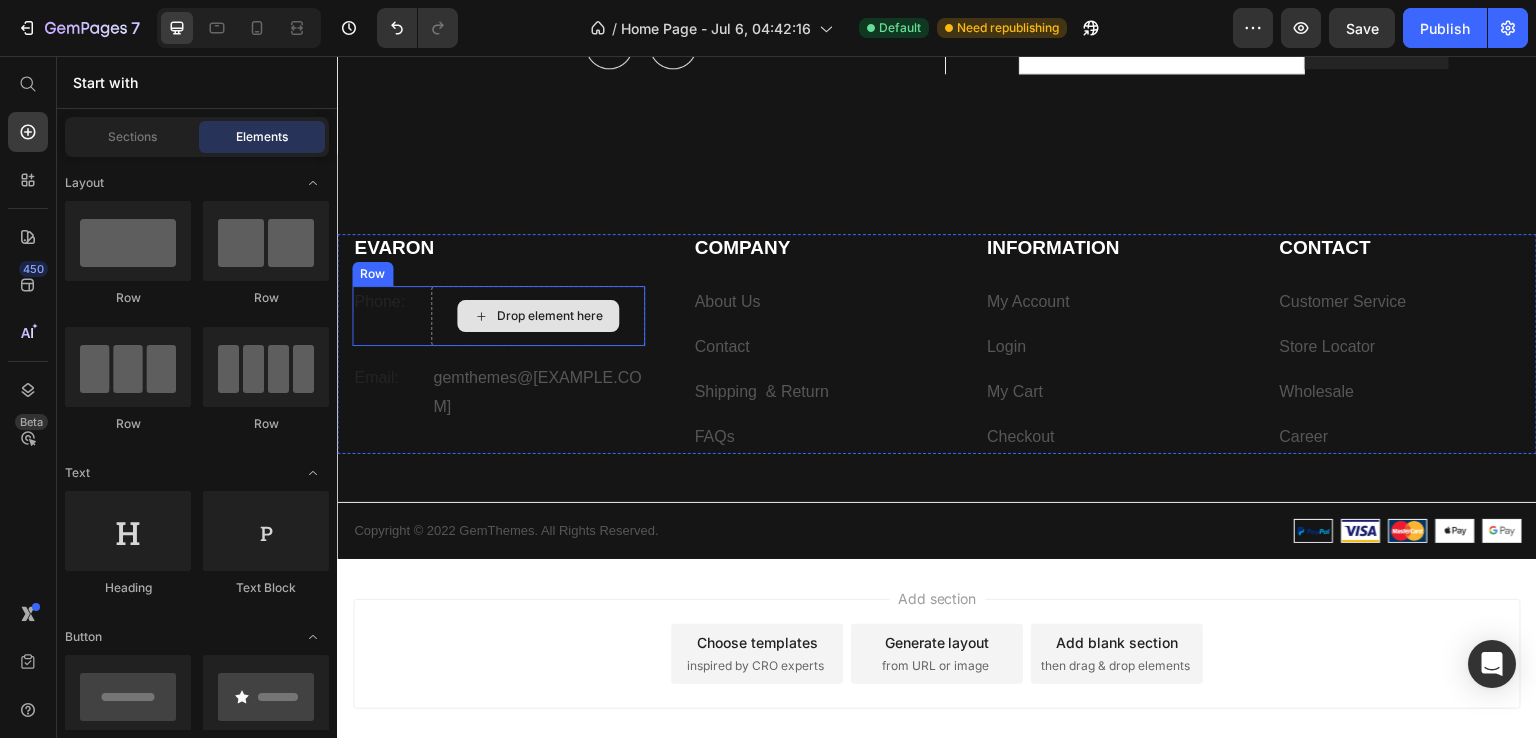 click on "Drop element here" at bounding box center [537, 316] 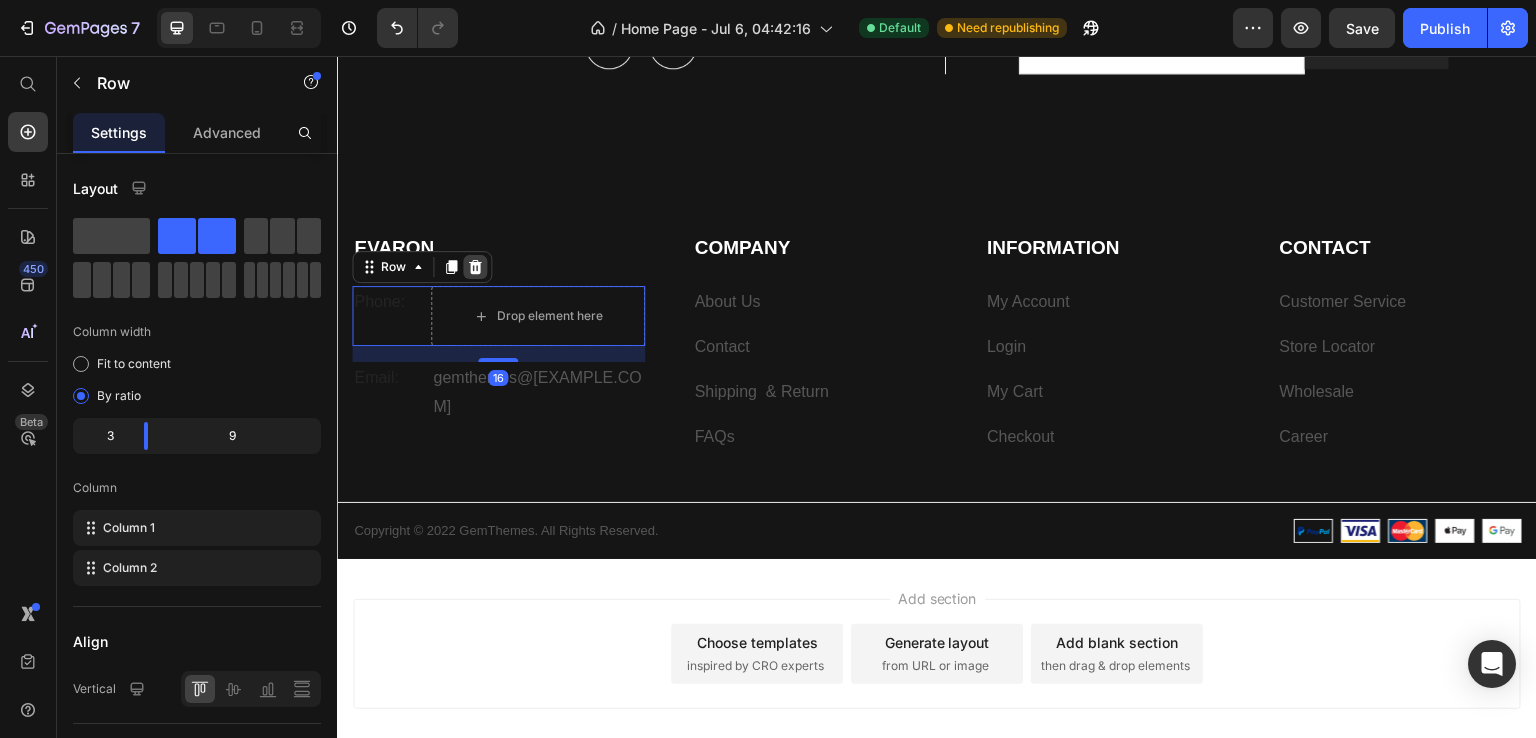 click 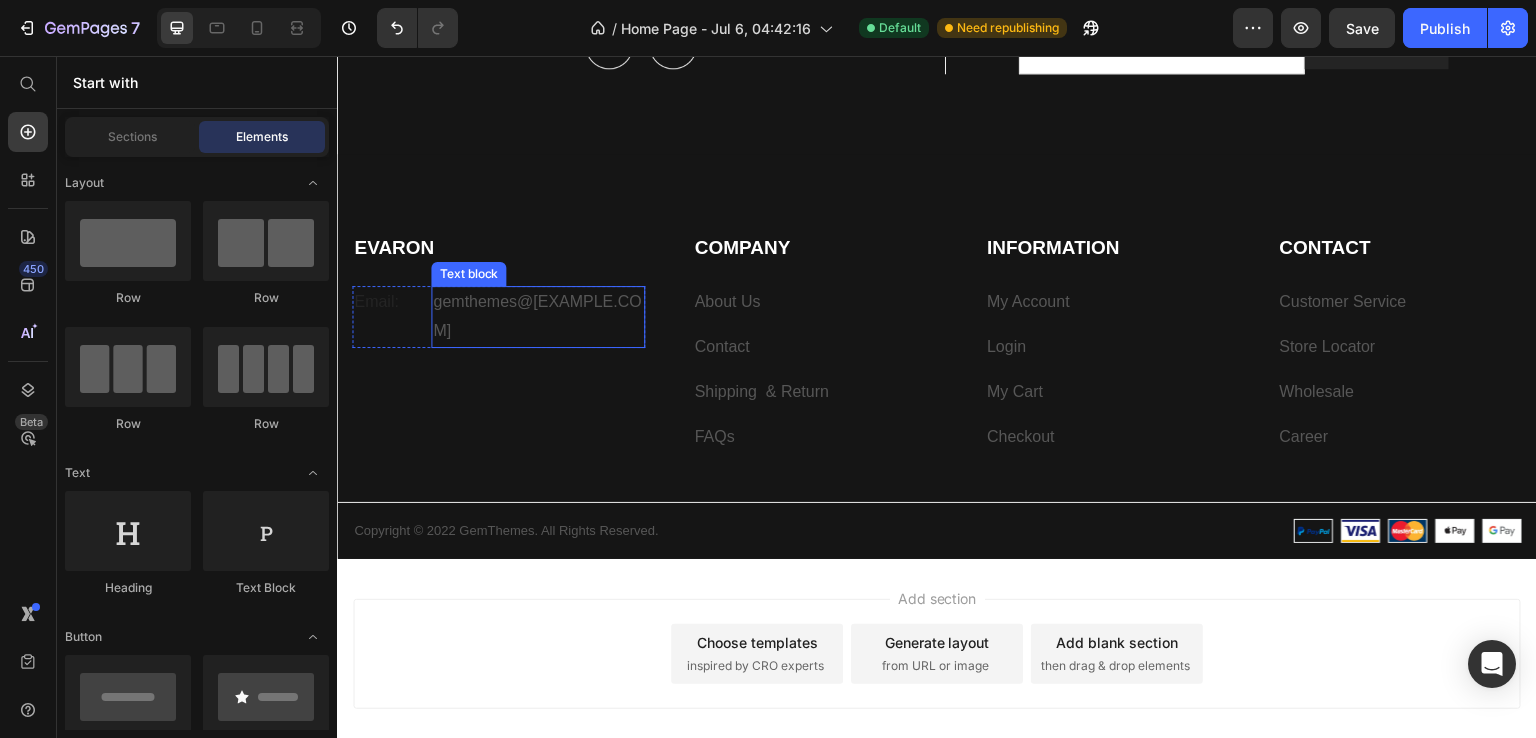click on "EVARON Heading Email: Text block gemthemes@gmail.com Text block Row" at bounding box center [498, 344] 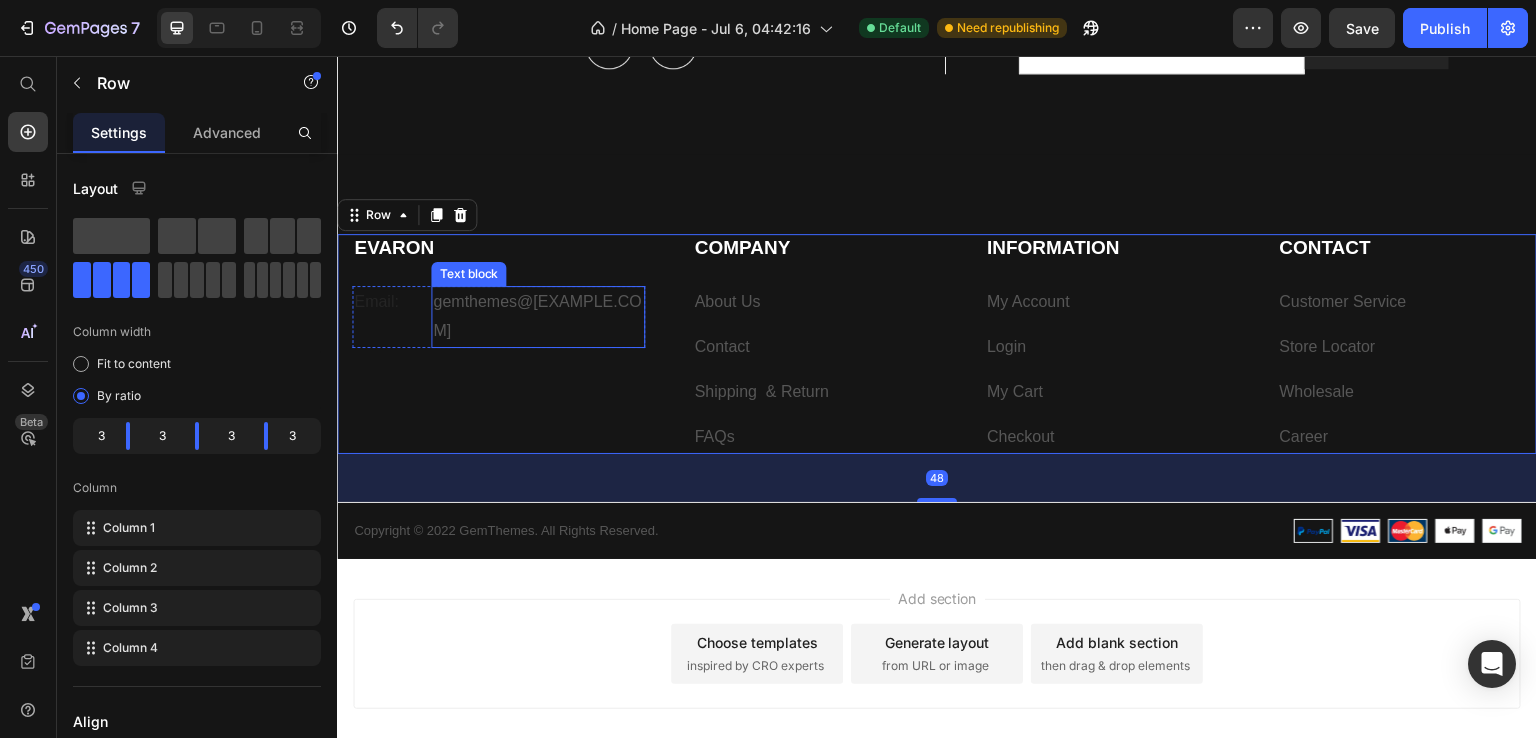 click on "[EMAIL]" at bounding box center [537, 317] 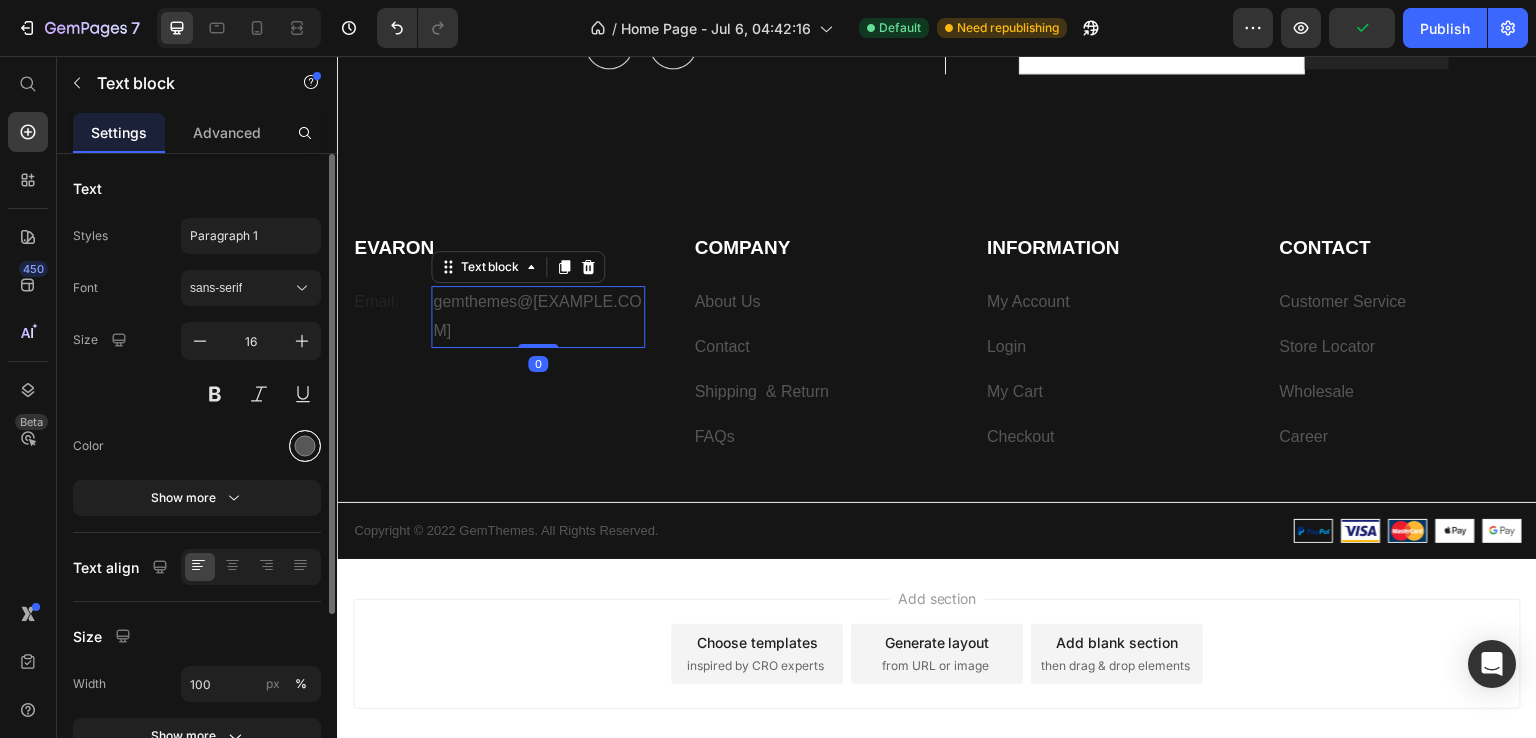 click at bounding box center [305, 446] 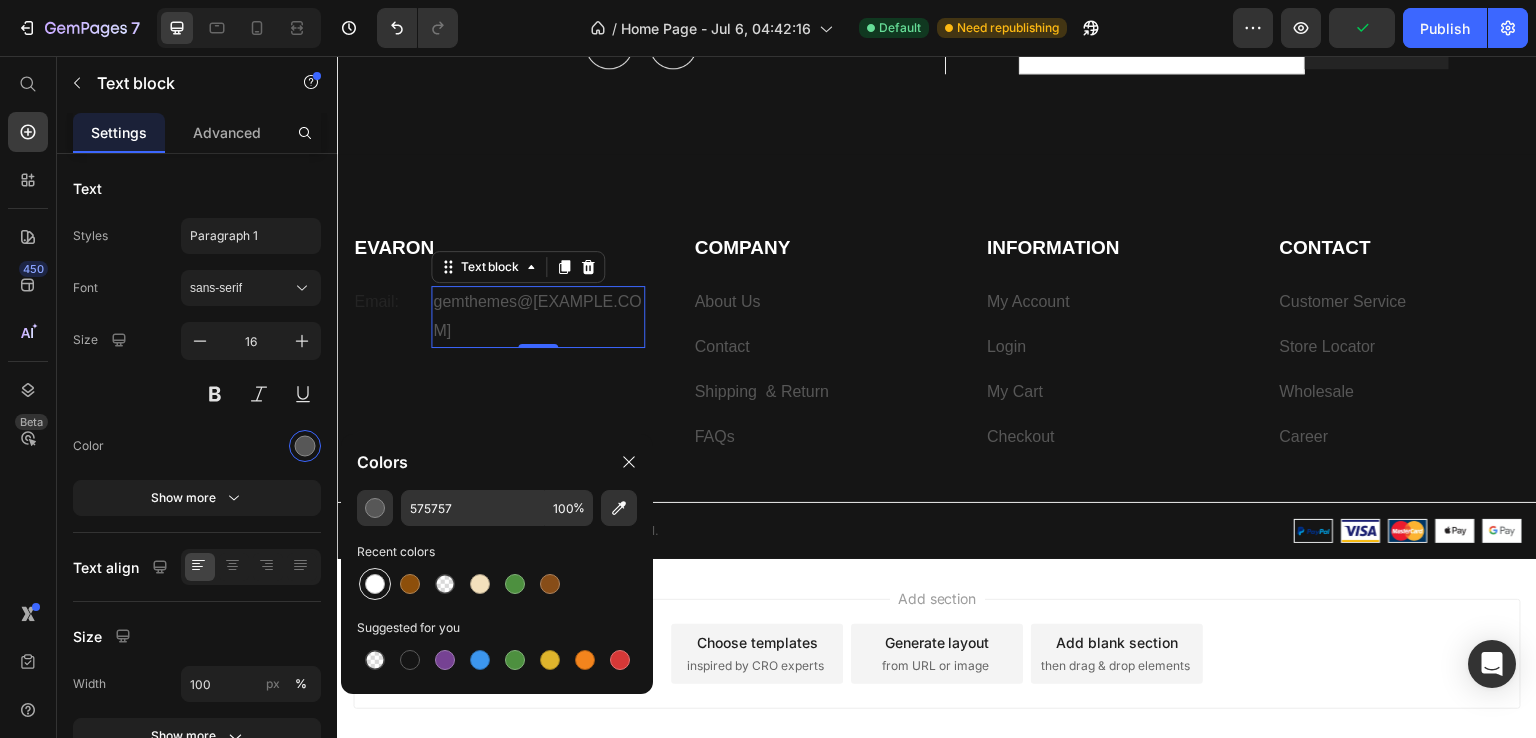 click at bounding box center [375, 584] 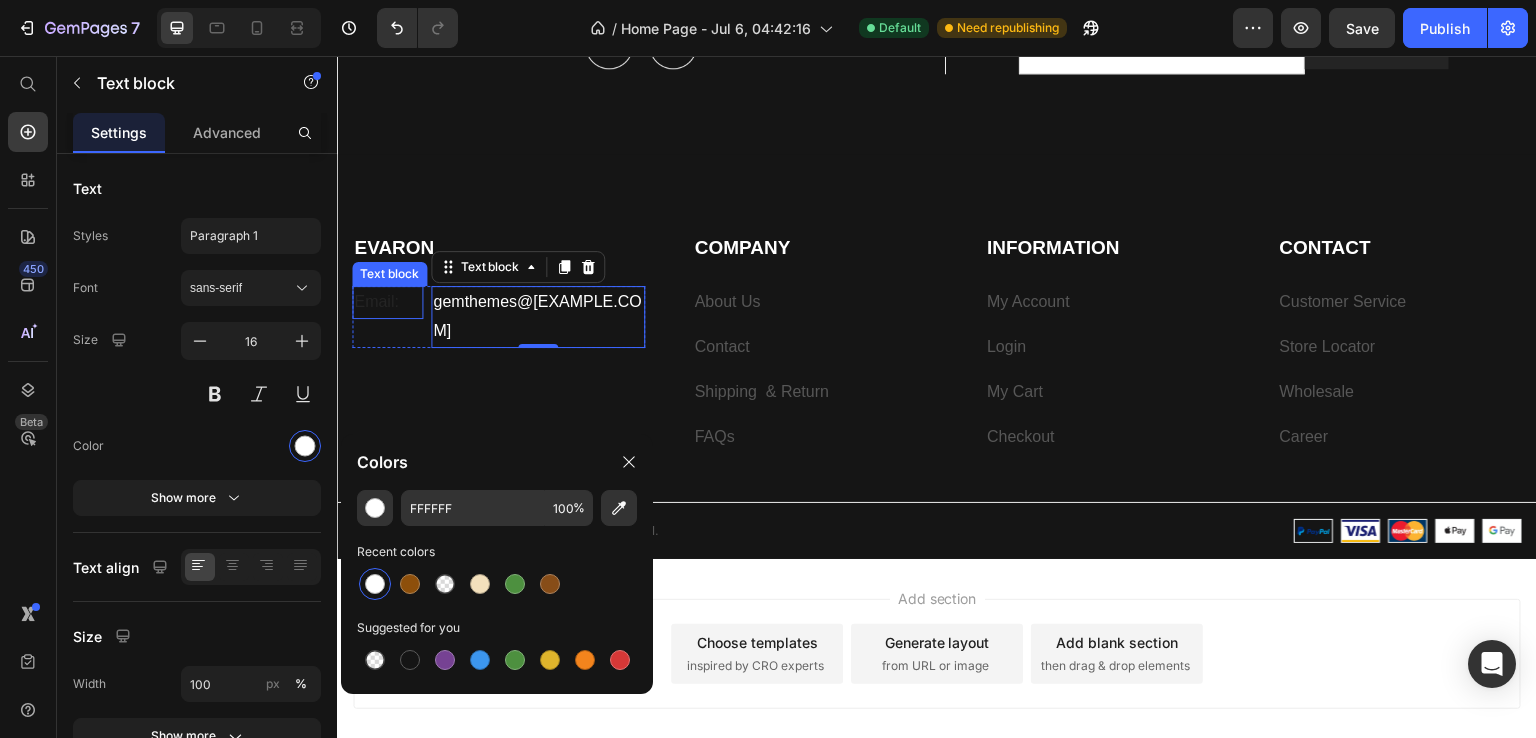 click on "Email:" at bounding box center (387, 302) 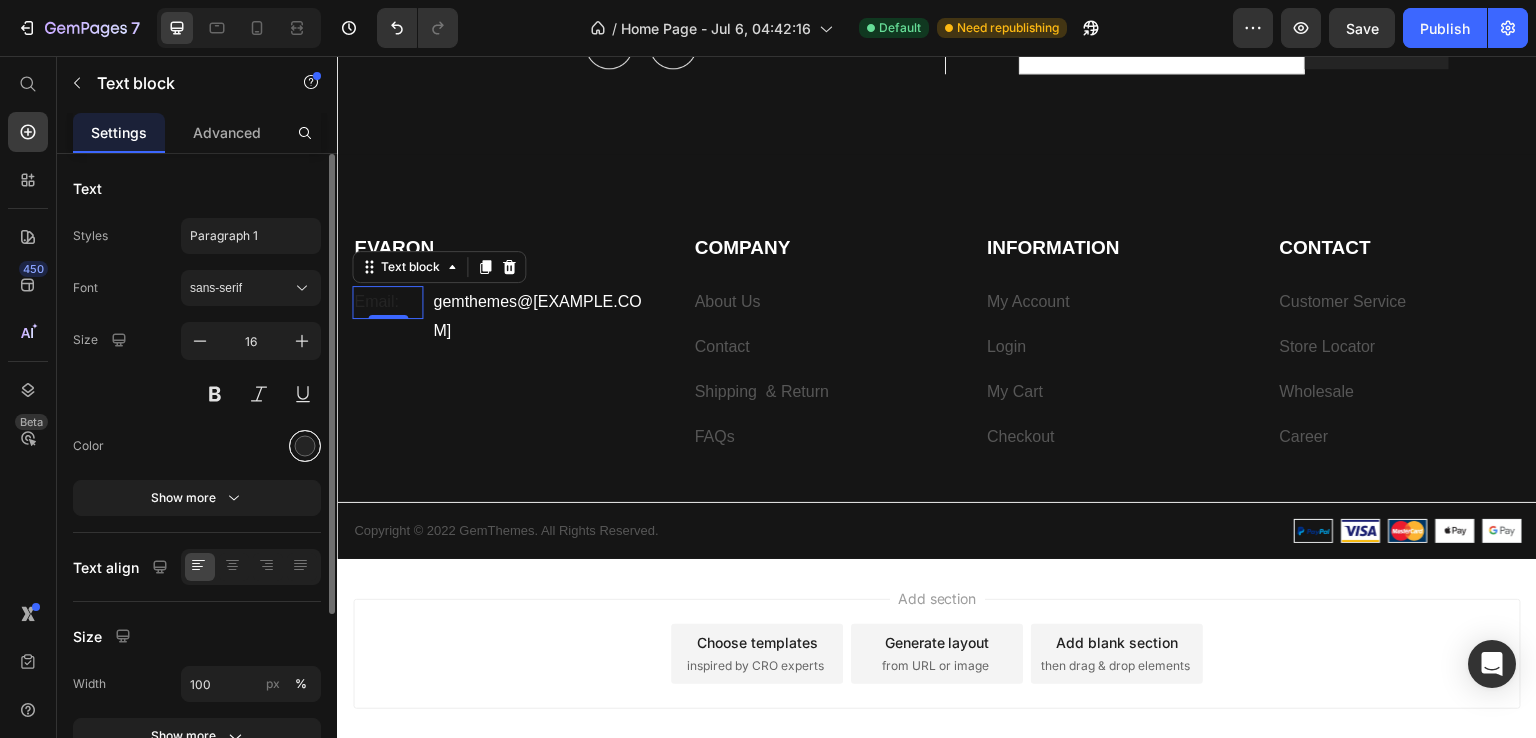 click at bounding box center (305, 446) 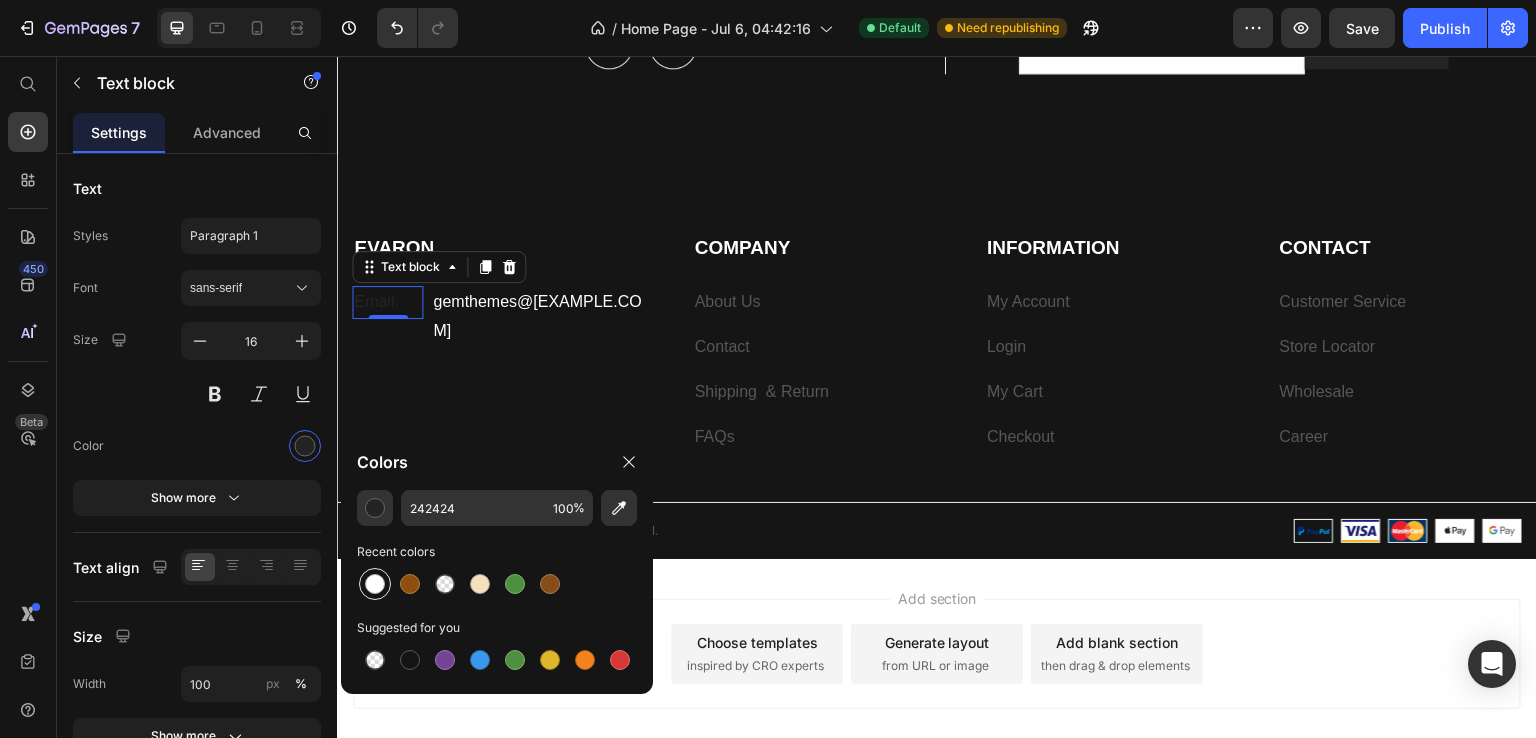 click at bounding box center [375, 584] 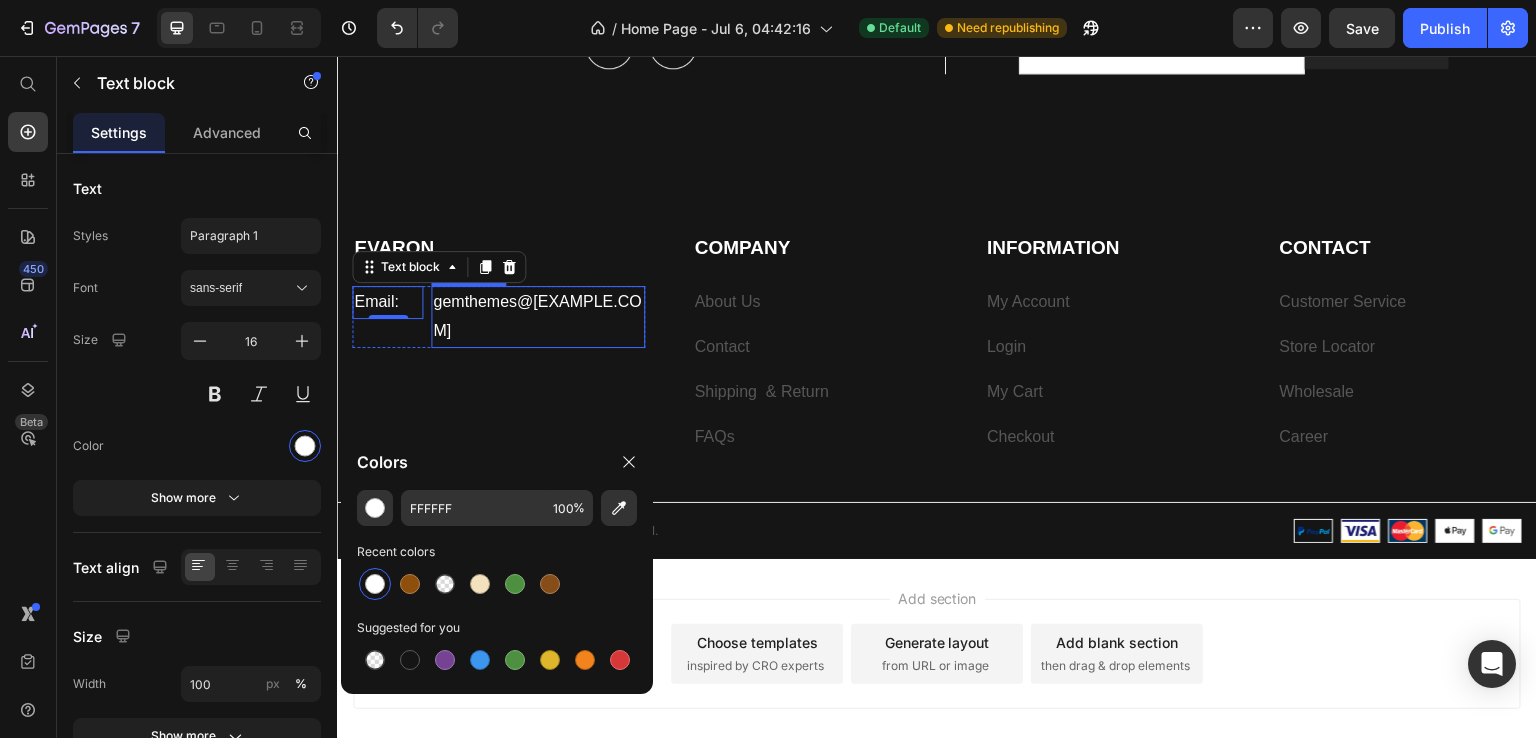click on "[EMAIL]" at bounding box center [537, 317] 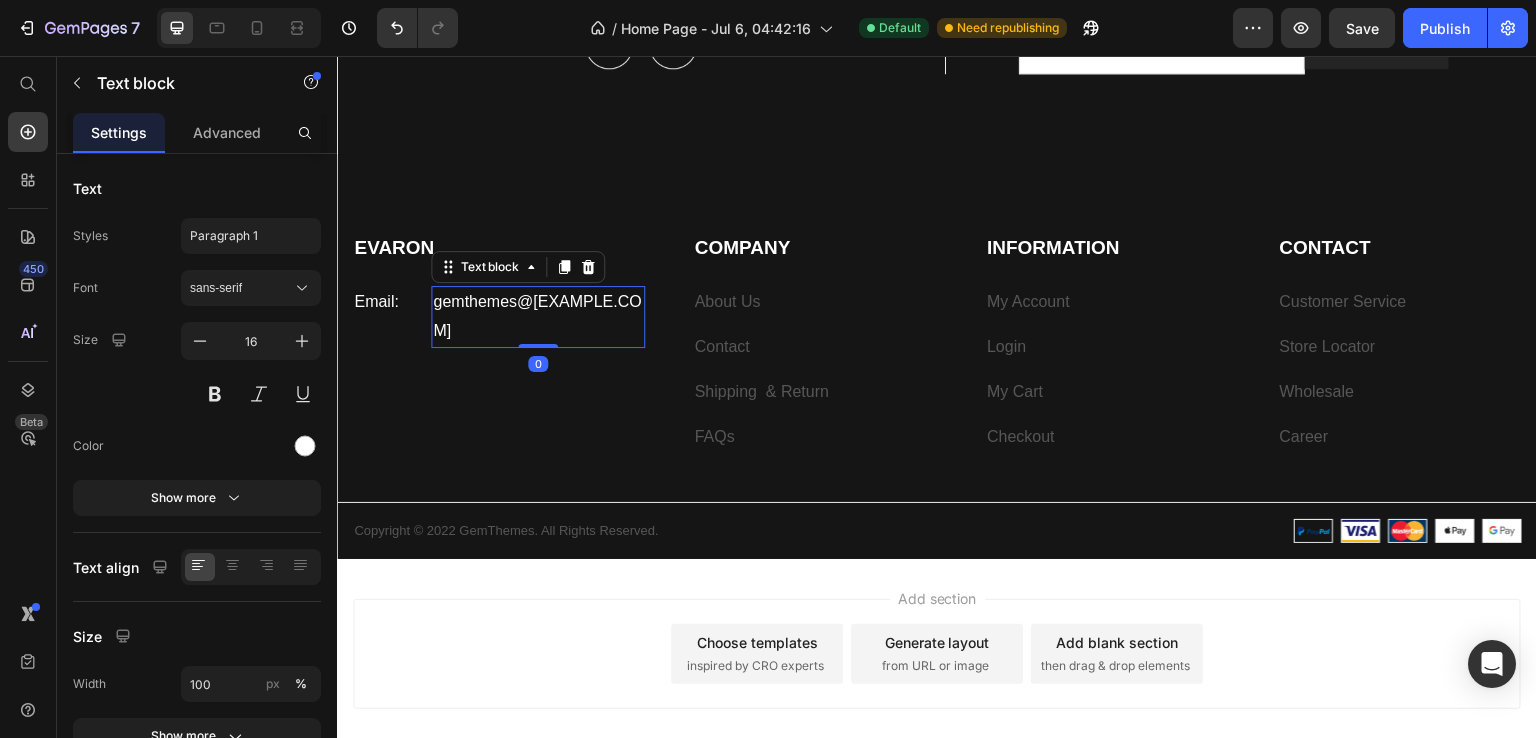 click on "[EMAIL]" at bounding box center (537, 317) 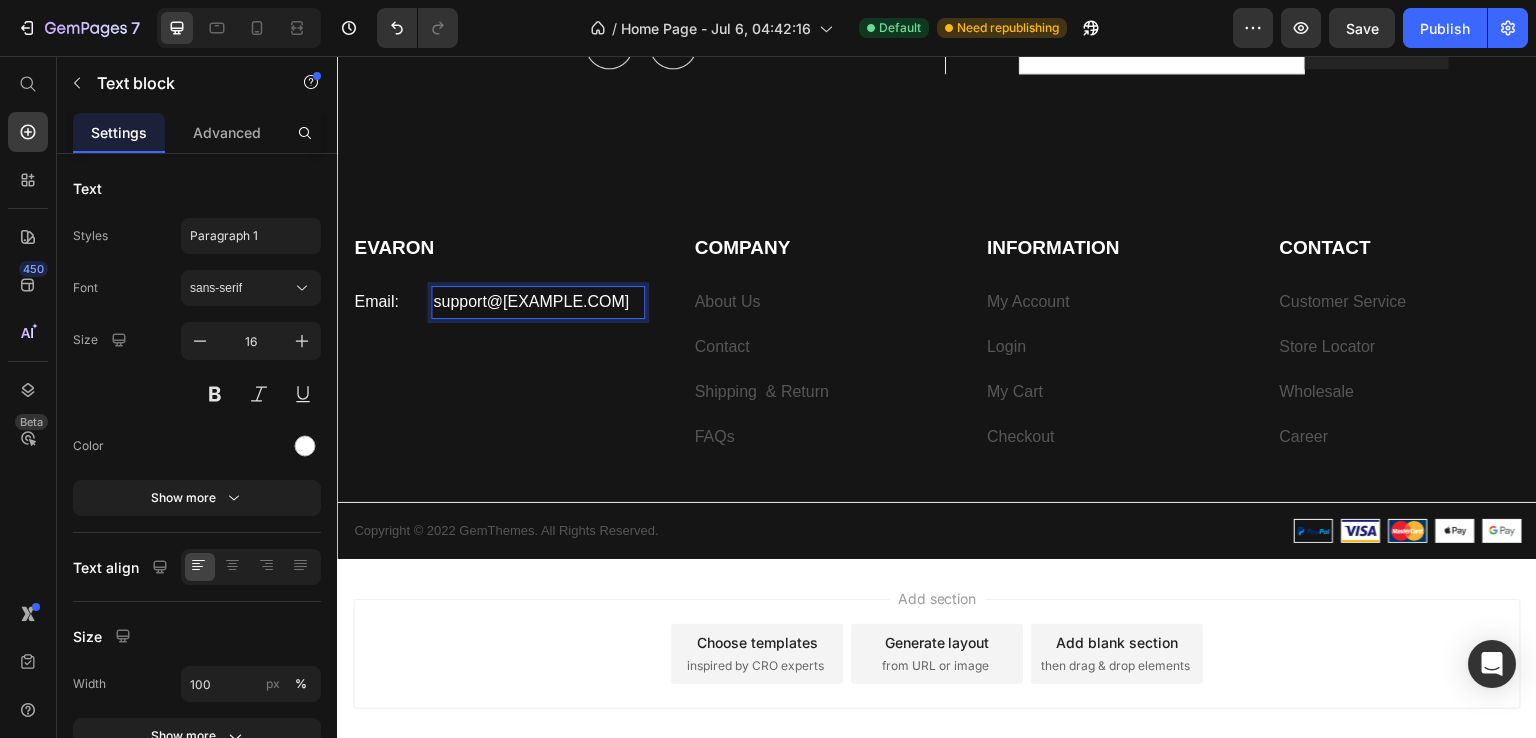 click on "[EMAIL]" at bounding box center (537, 302) 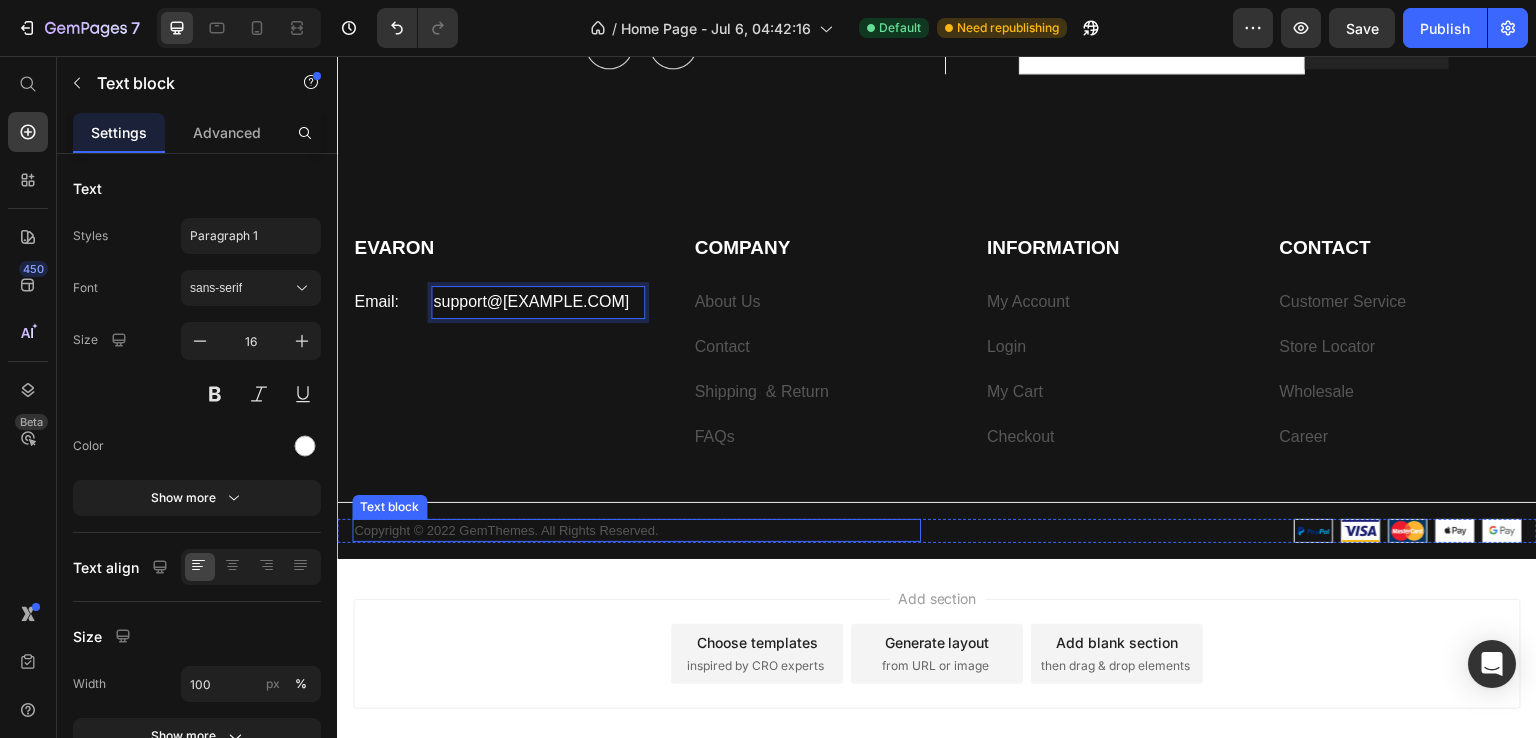 click on "Copyright © 2022 GemThemes. All Rights Reserved." at bounding box center (636, 531) 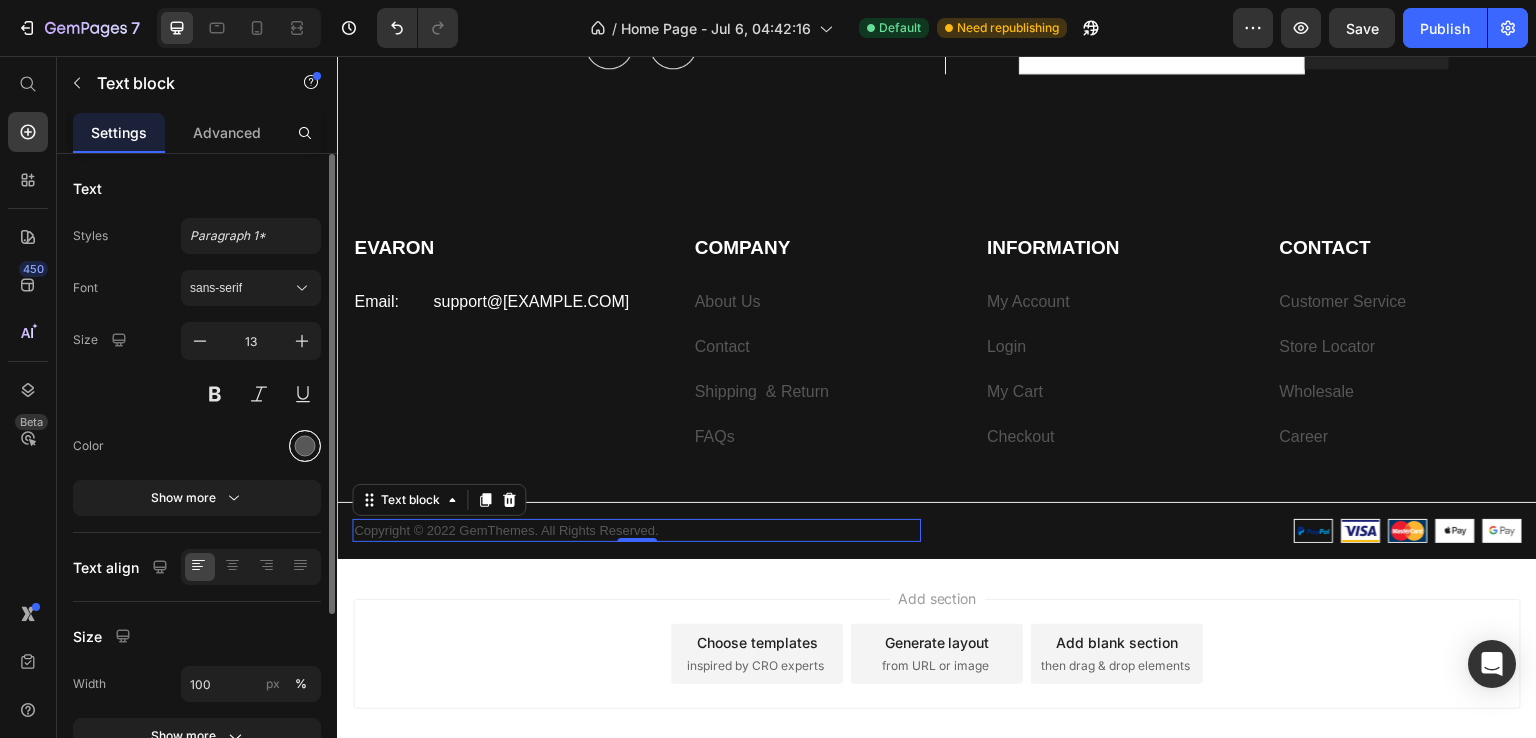 click at bounding box center [305, 446] 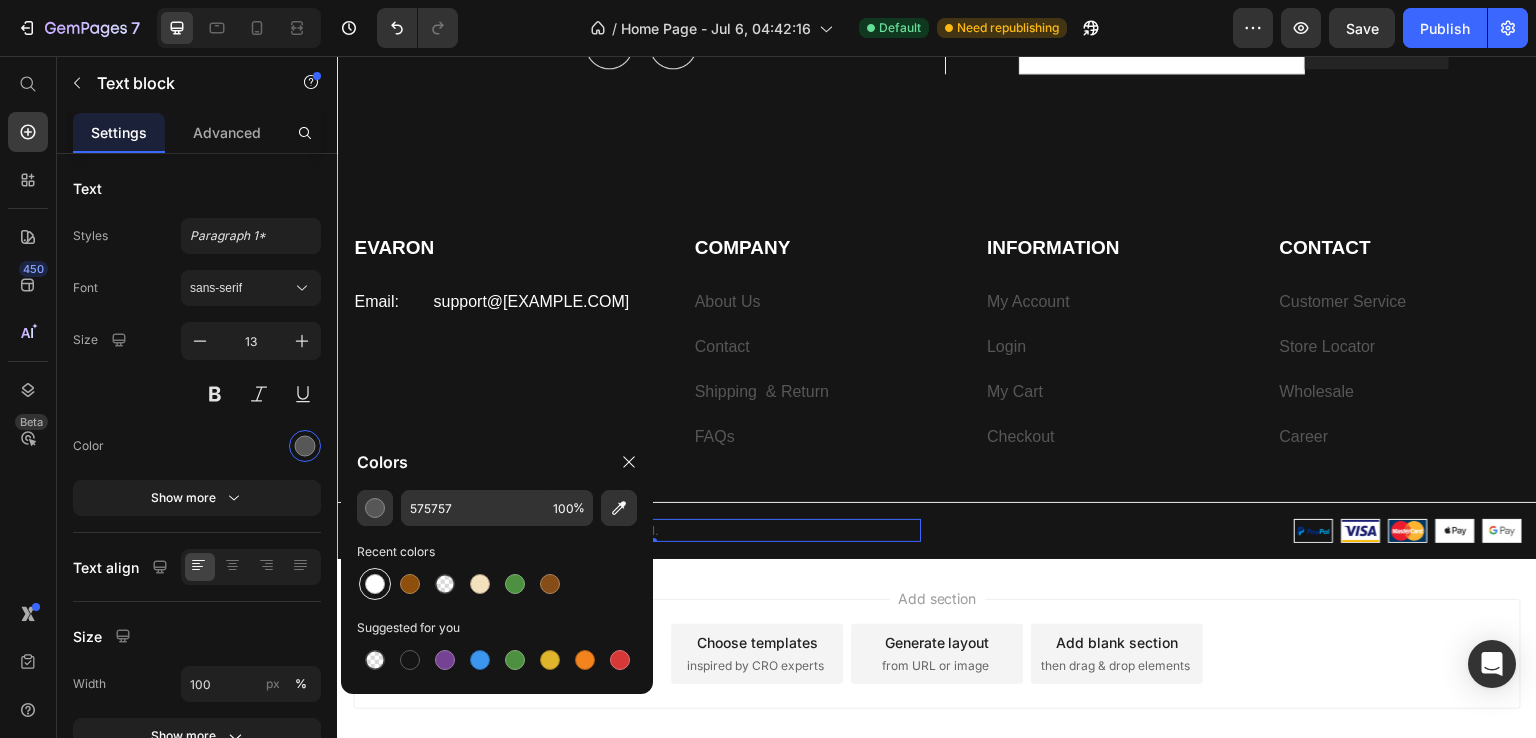click at bounding box center [375, 584] 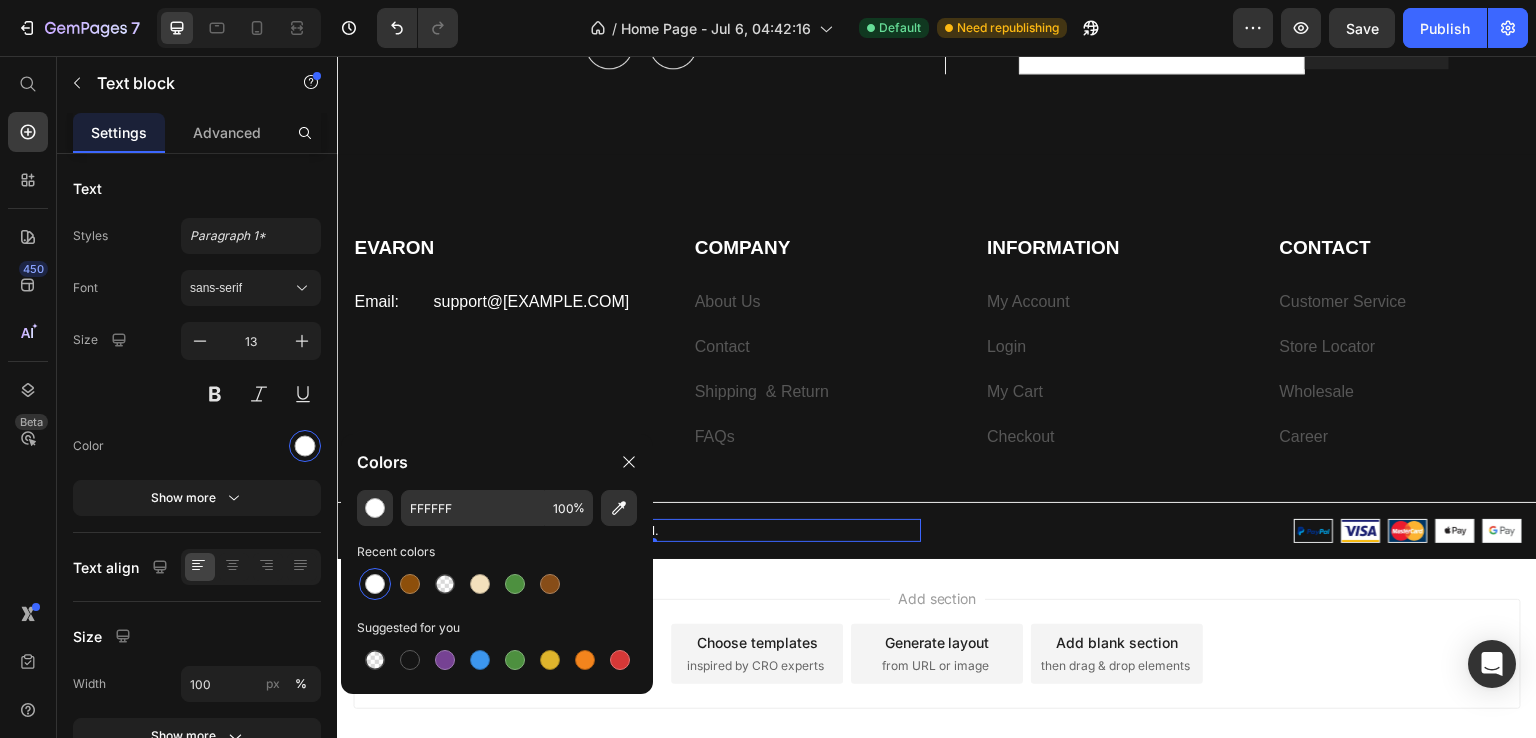 click on "Copyright © 2022 GemThemes. All Rights Reserved." at bounding box center (636, 531) 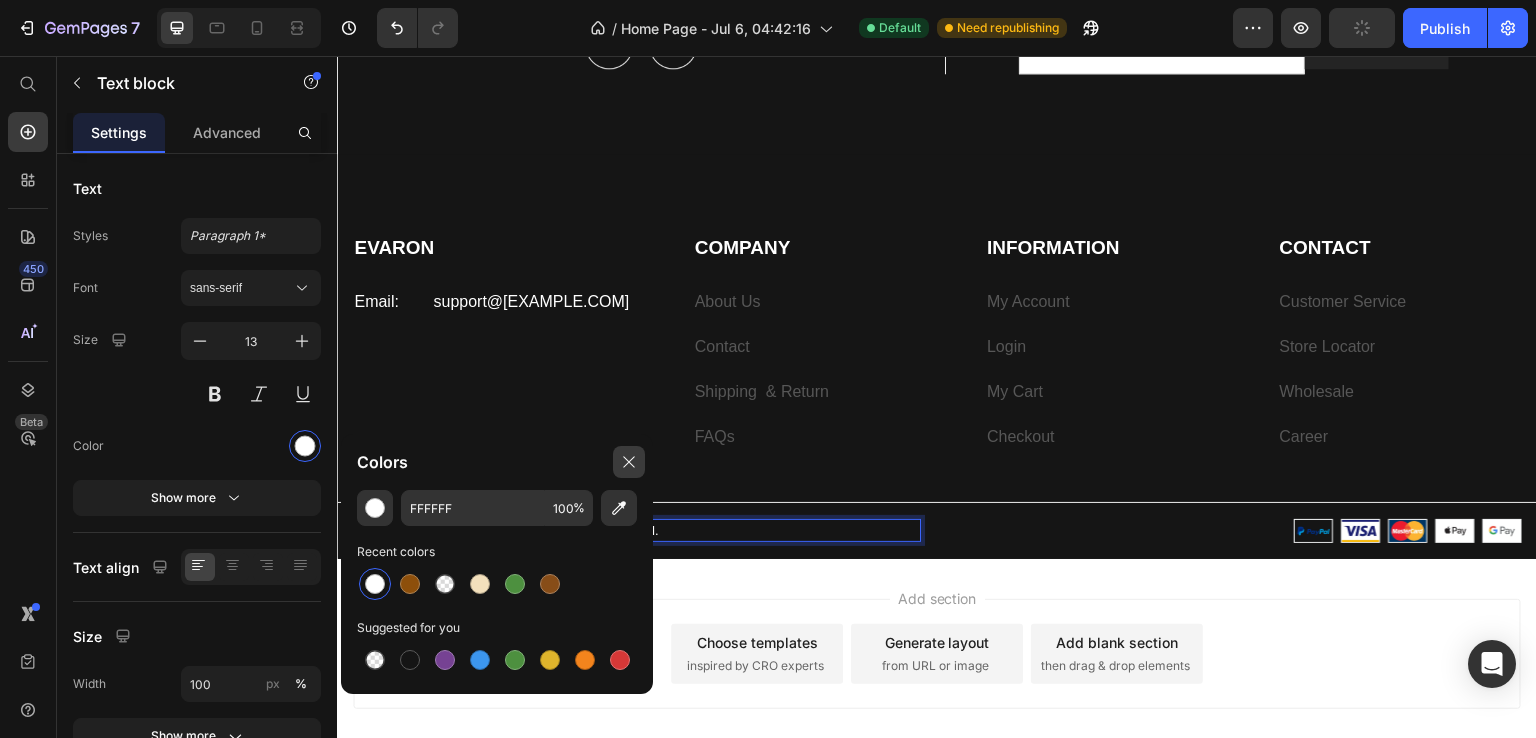 drag, startPoint x: 633, startPoint y: 469, endPoint x: 278, endPoint y: 420, distance: 358.36572 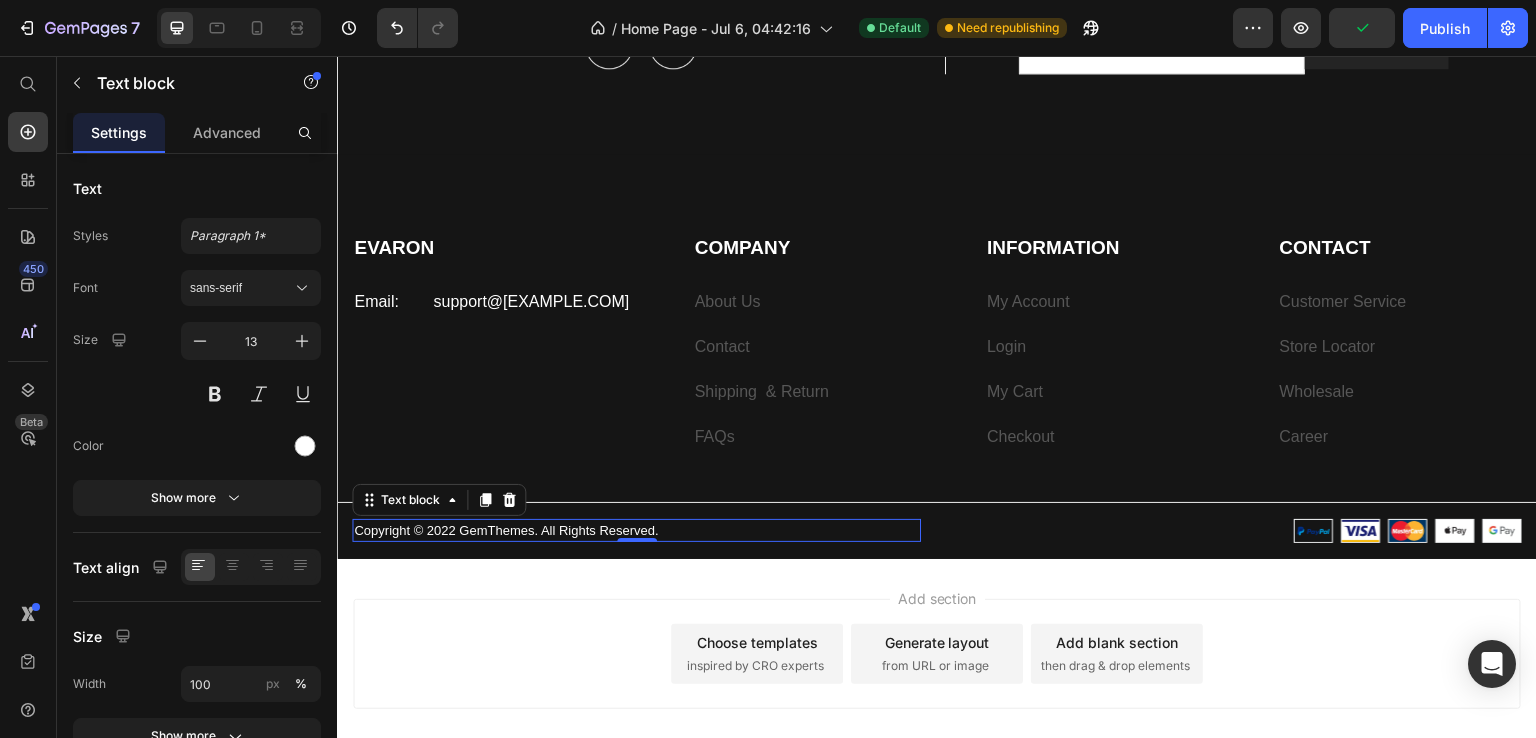 click on "Copyright © 2022 GemThemes. All Rights Reserved." at bounding box center [636, 531] 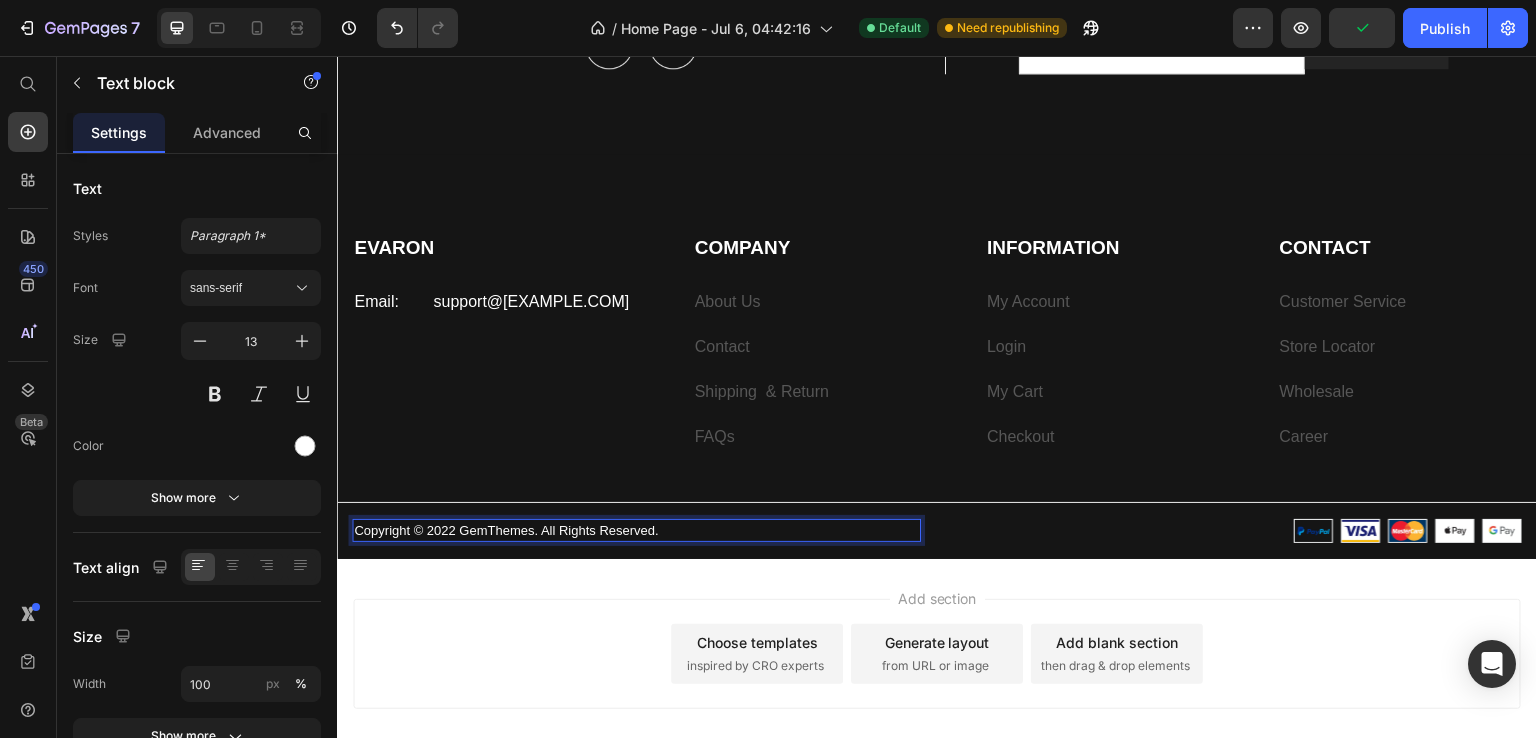 click on "Copyright © 2022 GemThemes. All Rights Reserved." at bounding box center [636, 531] 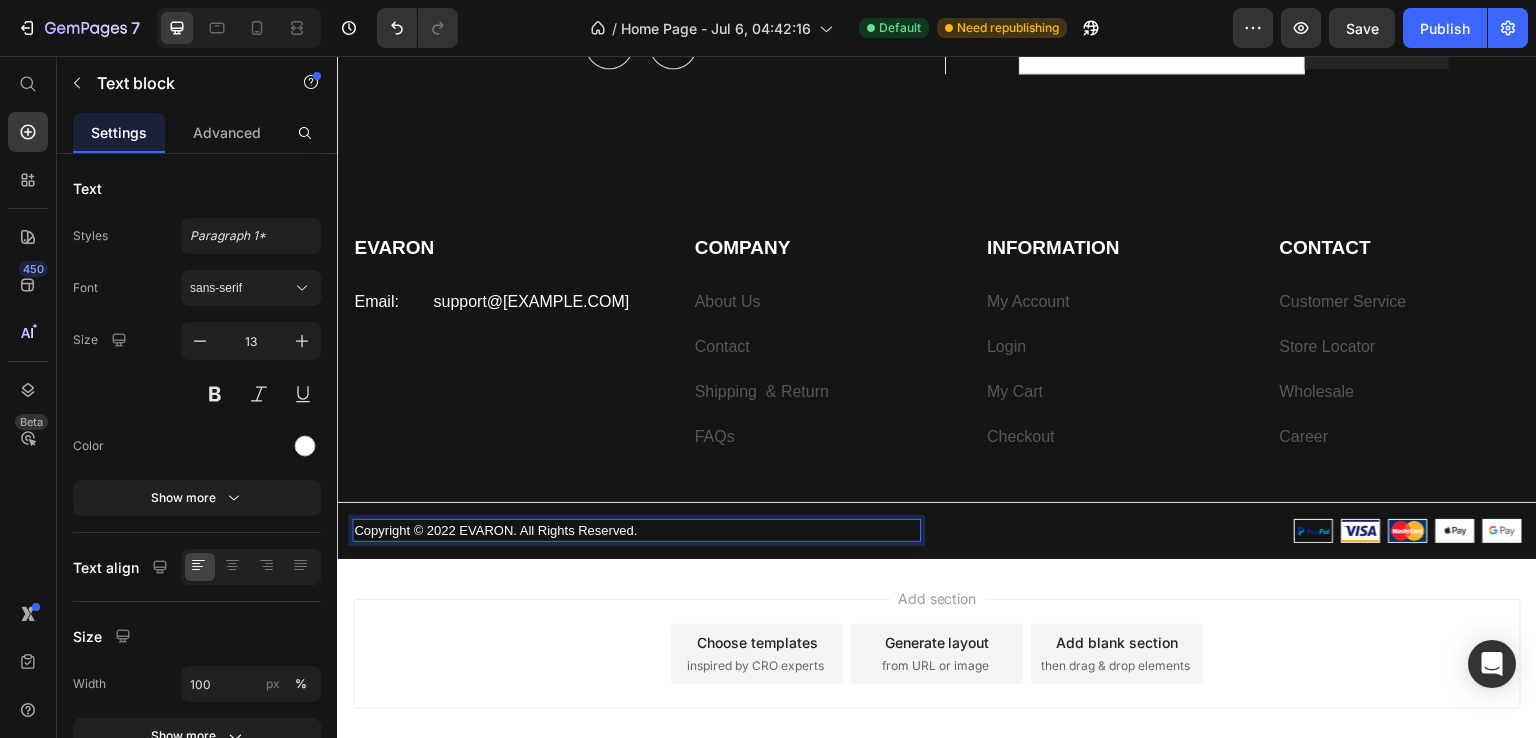 click on "Copyright © 2022 EVARON. All Rights Reserved." at bounding box center [636, 531] 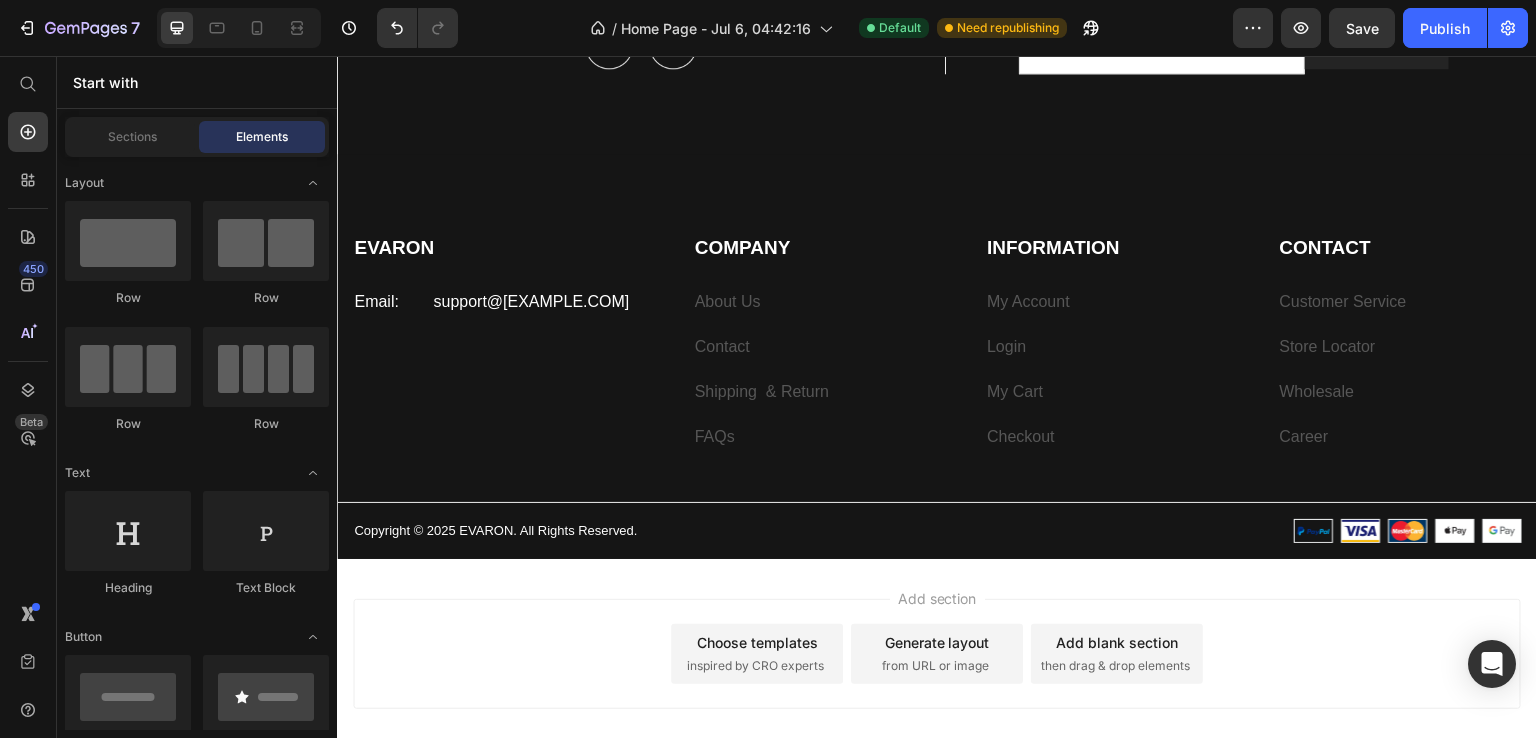 click on "Add section Choose templates inspired by CRO experts Generate layout from URL or image Add blank section then drag & drop elements" at bounding box center (937, 682) 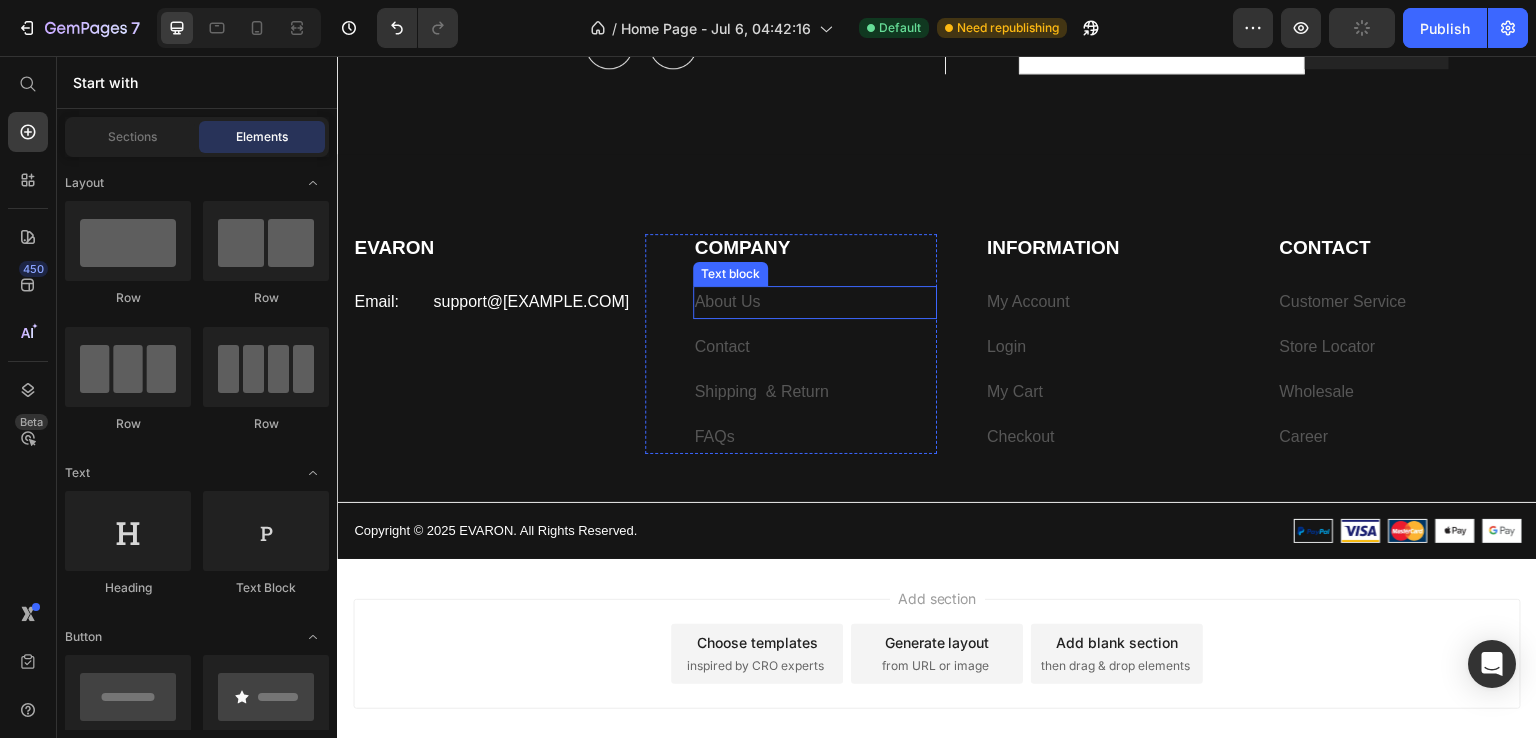 click on "About Us" at bounding box center [815, 302] 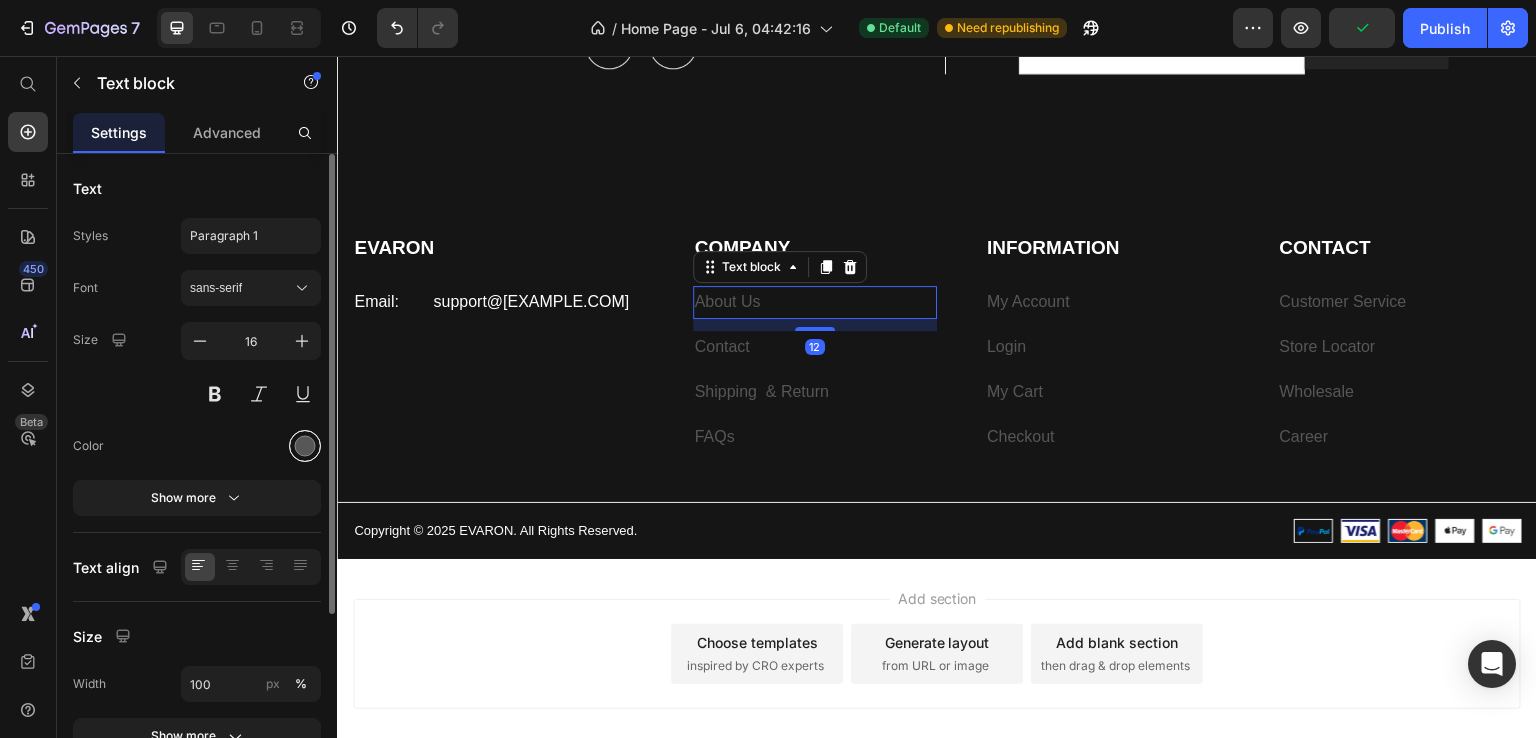 click at bounding box center (305, 446) 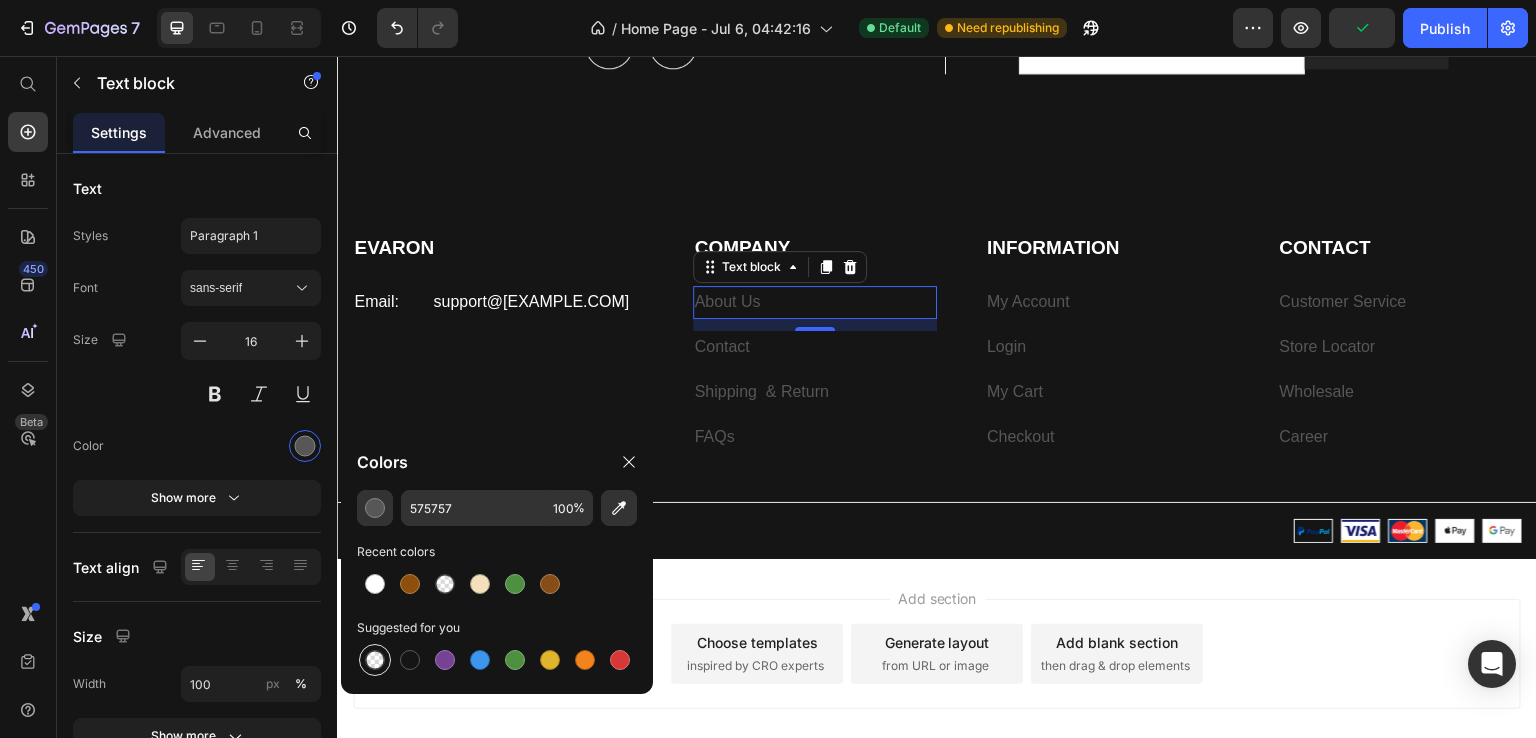 click at bounding box center [375, 660] 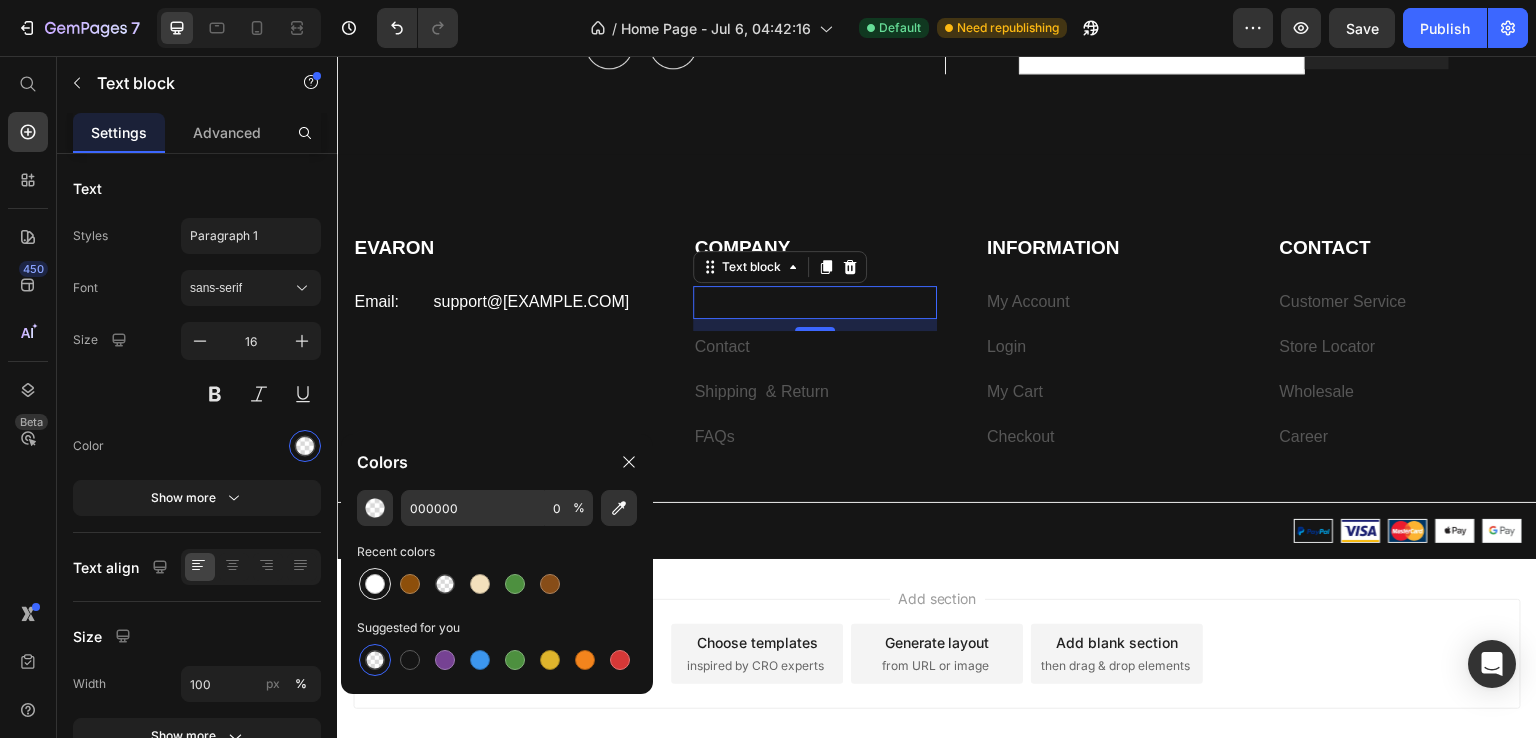 click at bounding box center (375, 584) 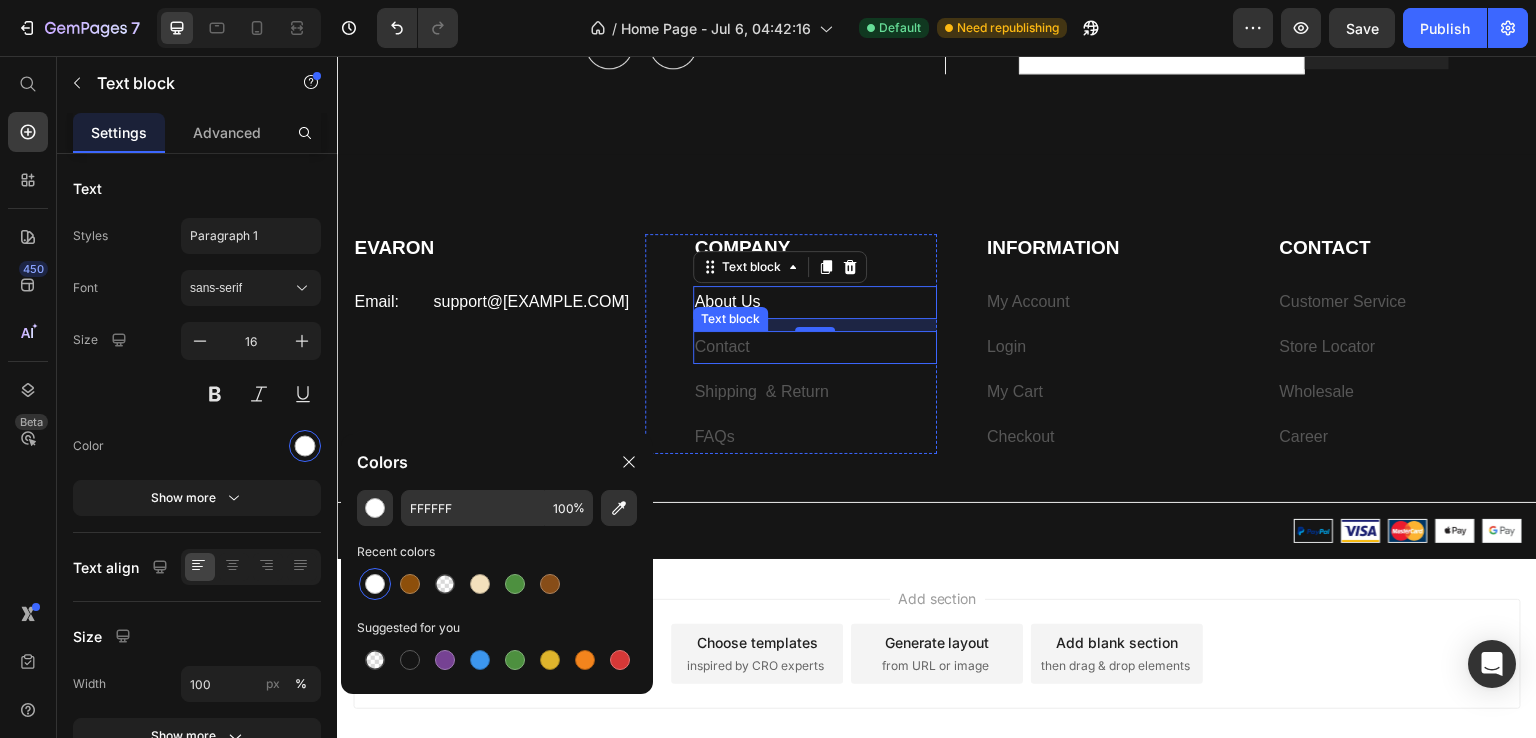 click on "Contact" at bounding box center (815, 347) 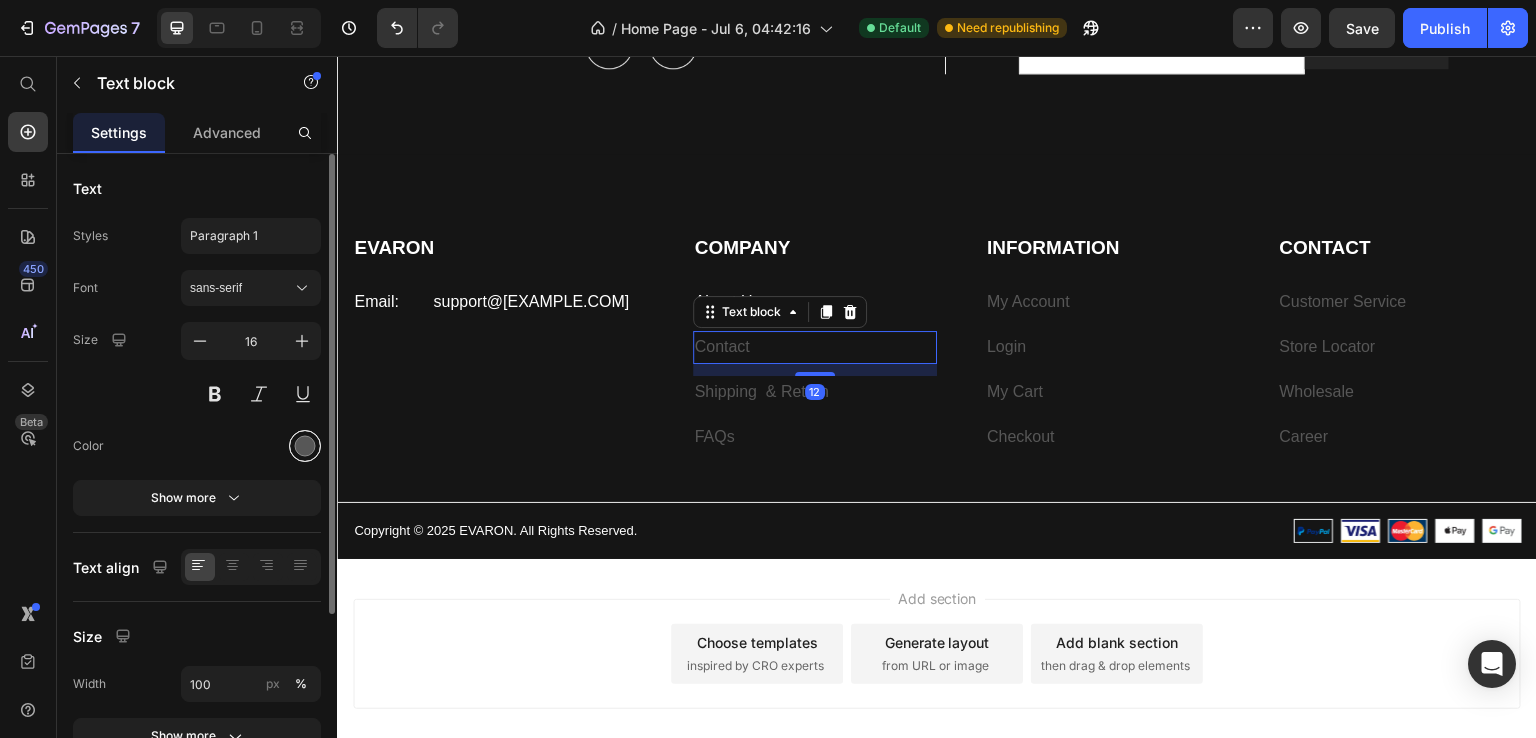 click at bounding box center [305, 446] 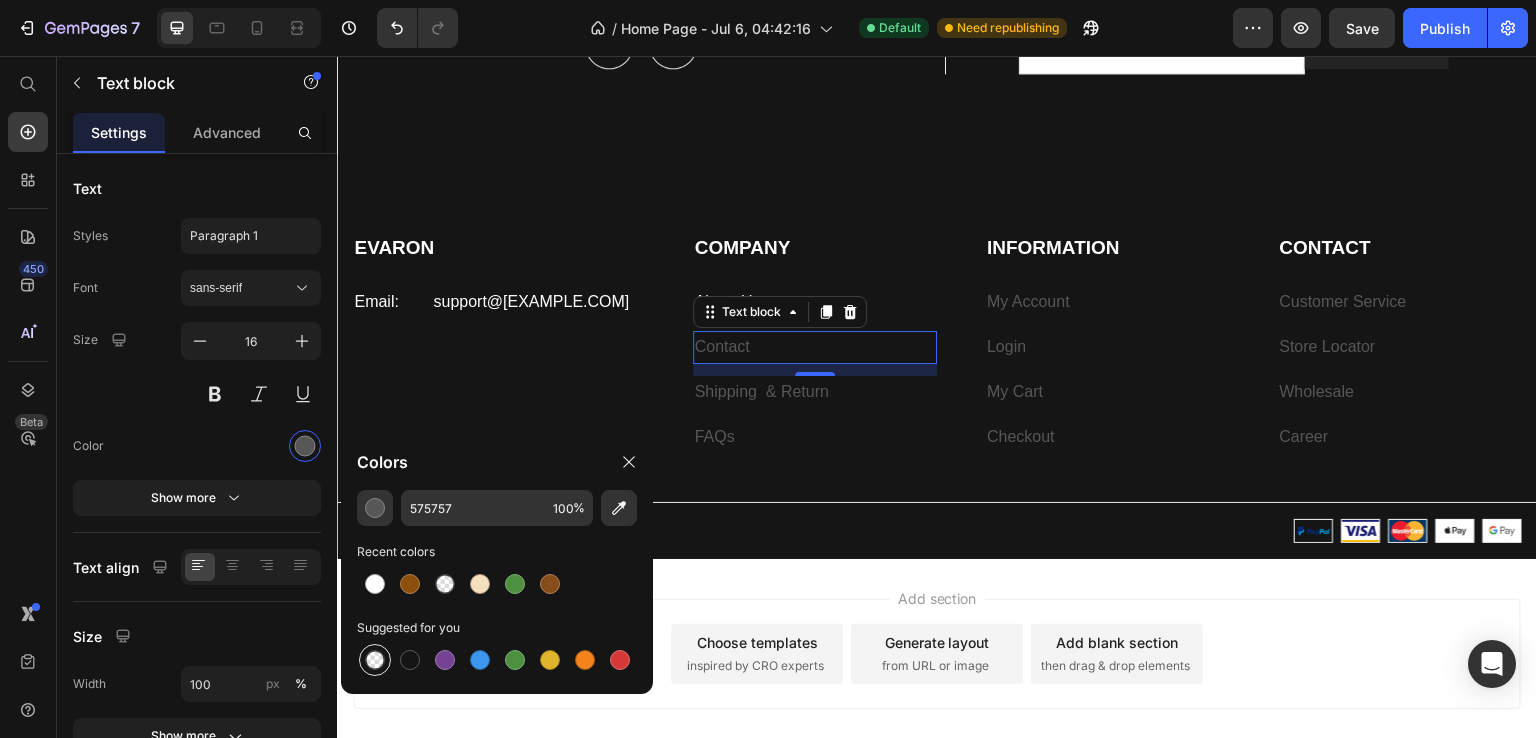 click at bounding box center (375, 660) 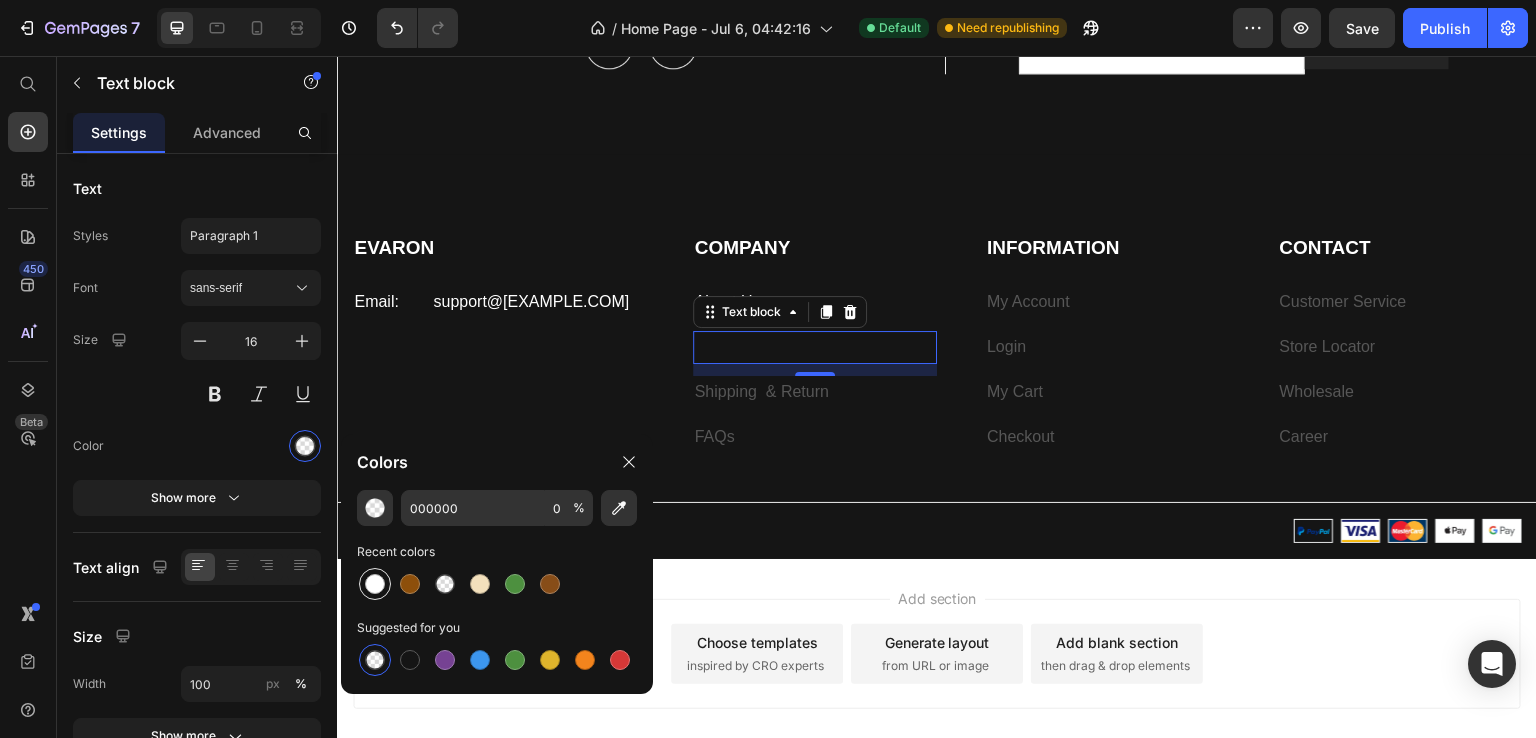 click at bounding box center [375, 584] 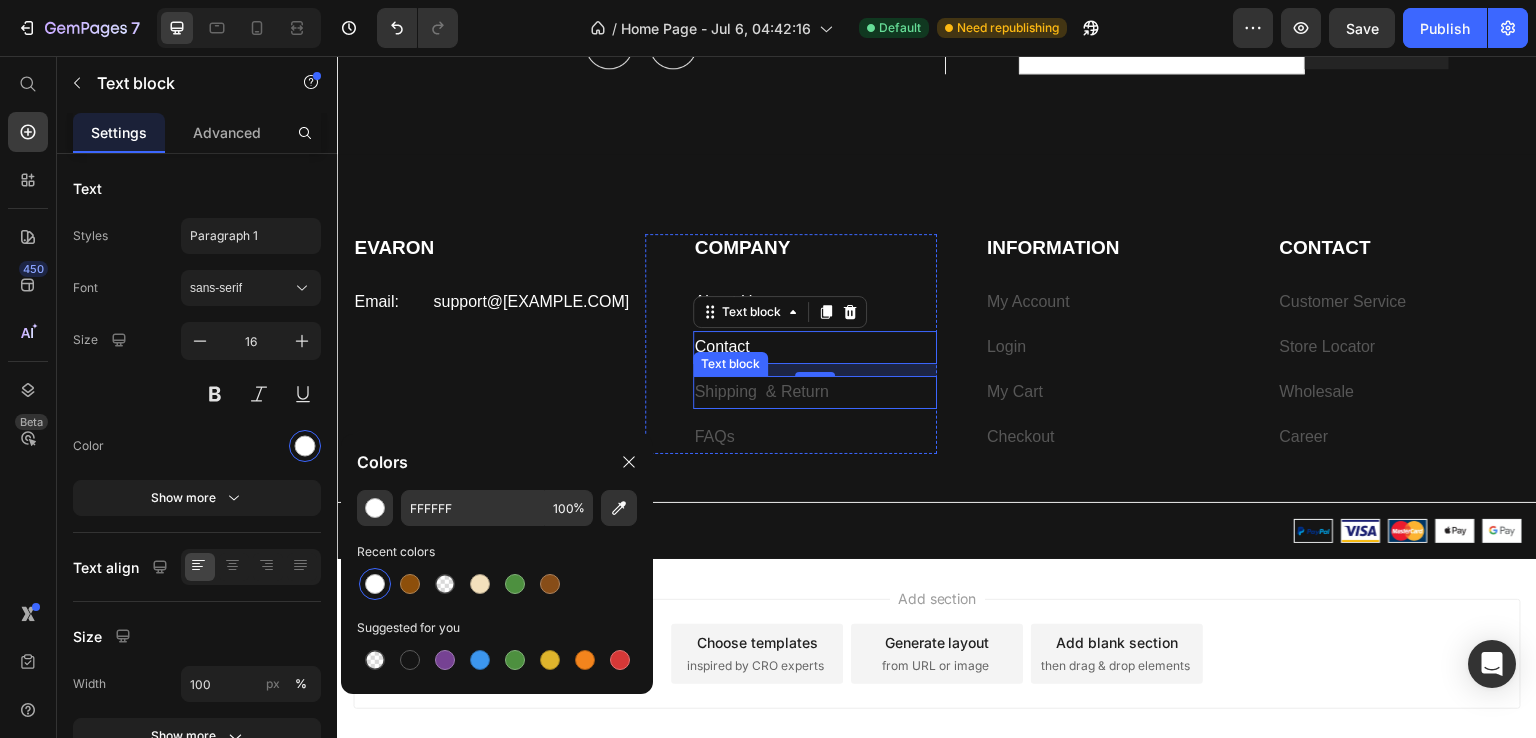 click on "Shipping  & Return" at bounding box center (815, 392) 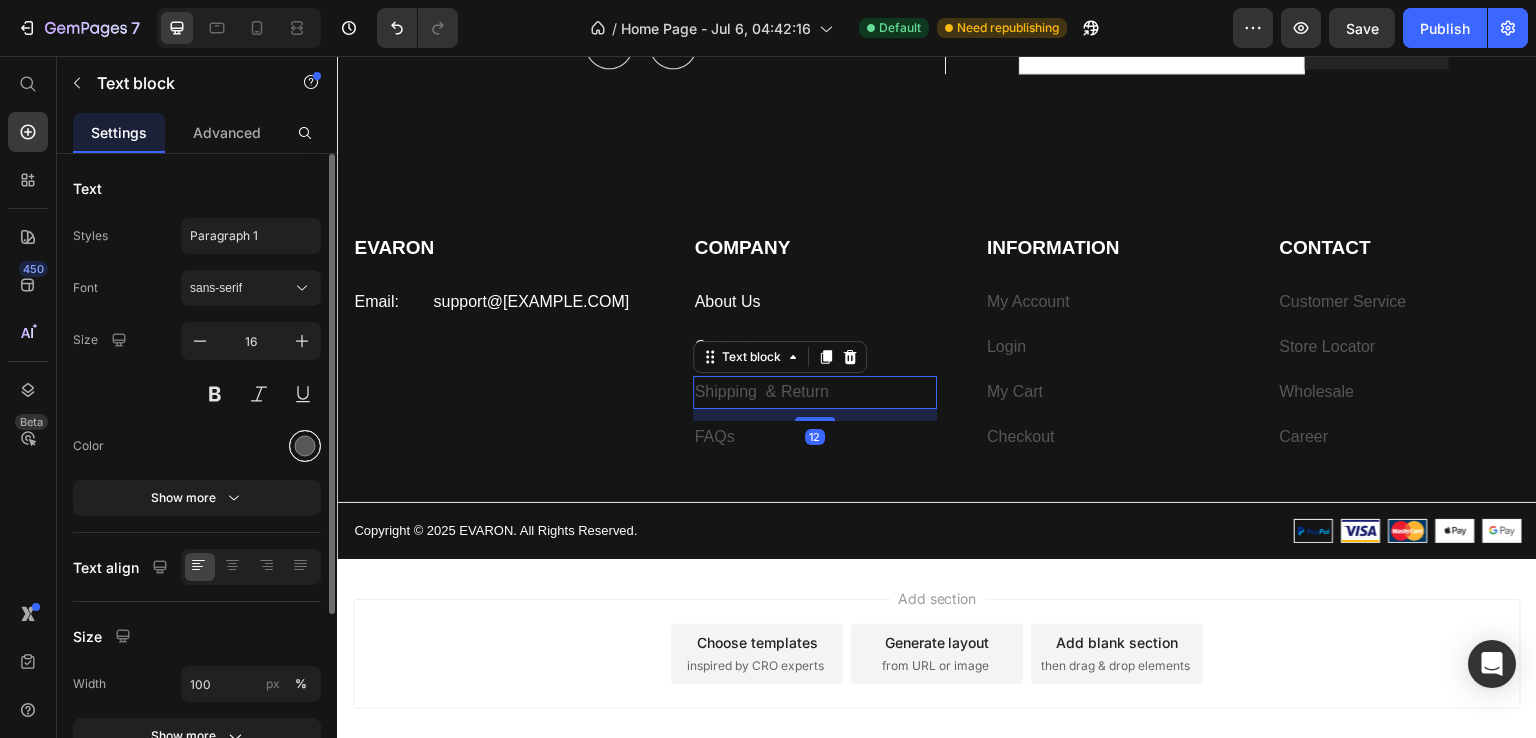 click at bounding box center [305, 446] 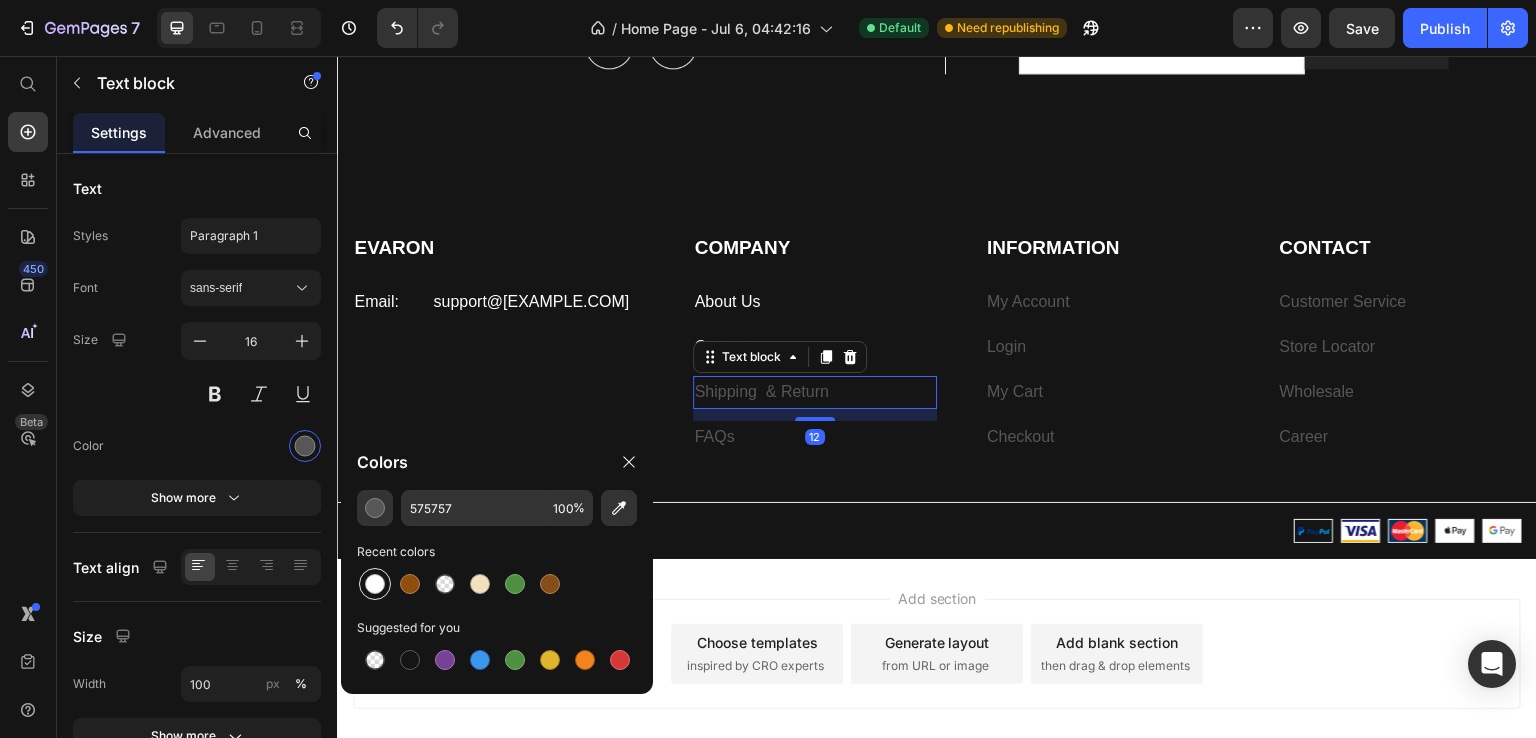 click at bounding box center (375, 584) 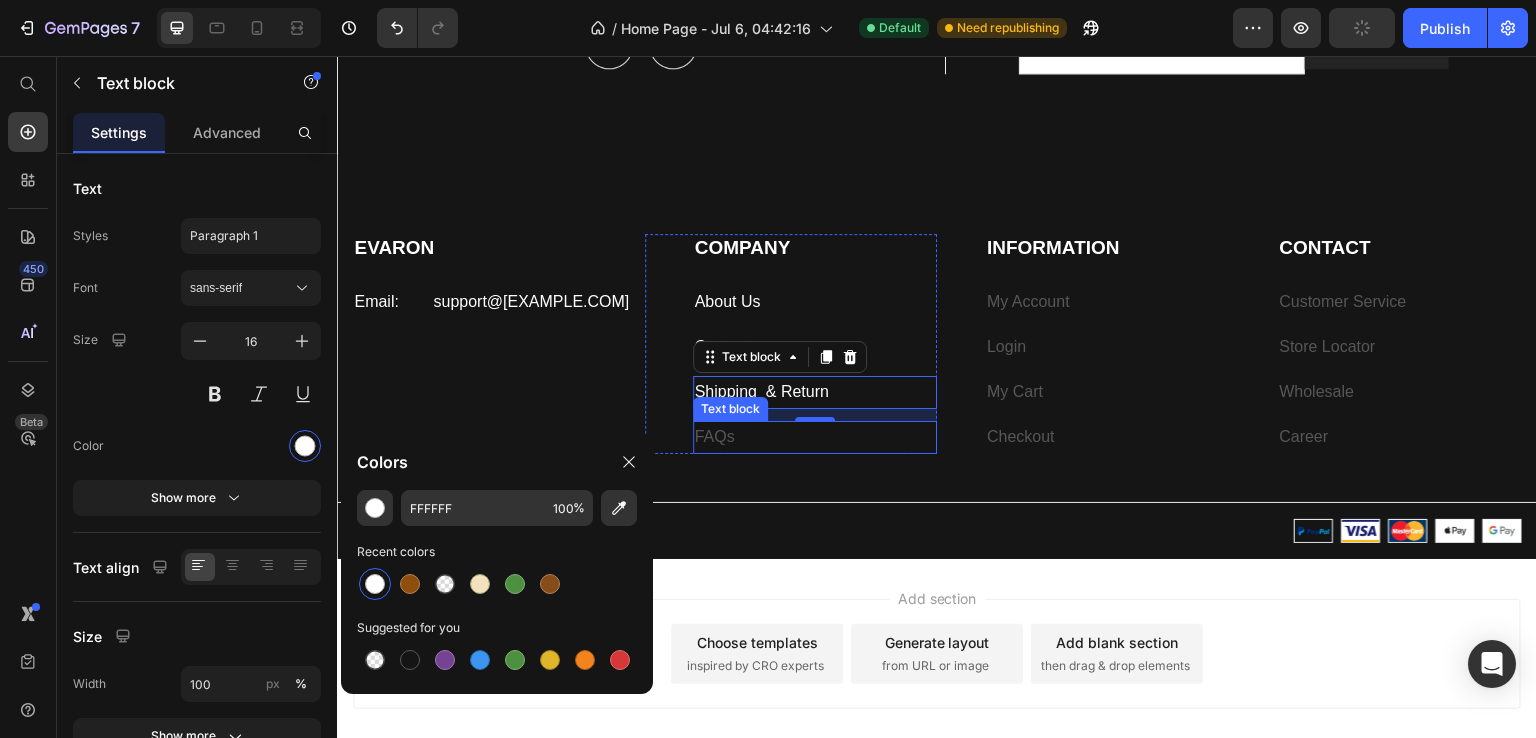 click on "FAQs" at bounding box center [815, 437] 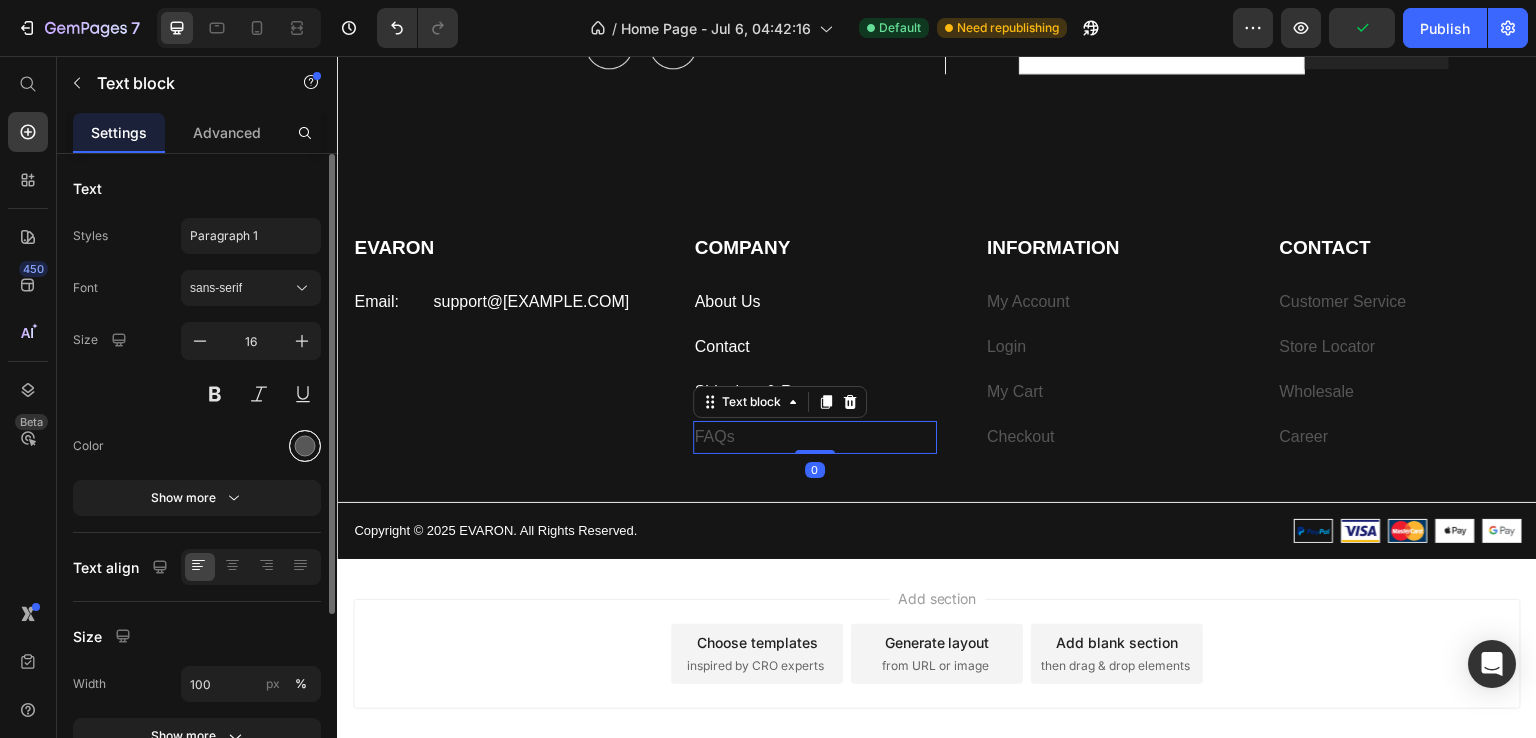 click at bounding box center [305, 446] 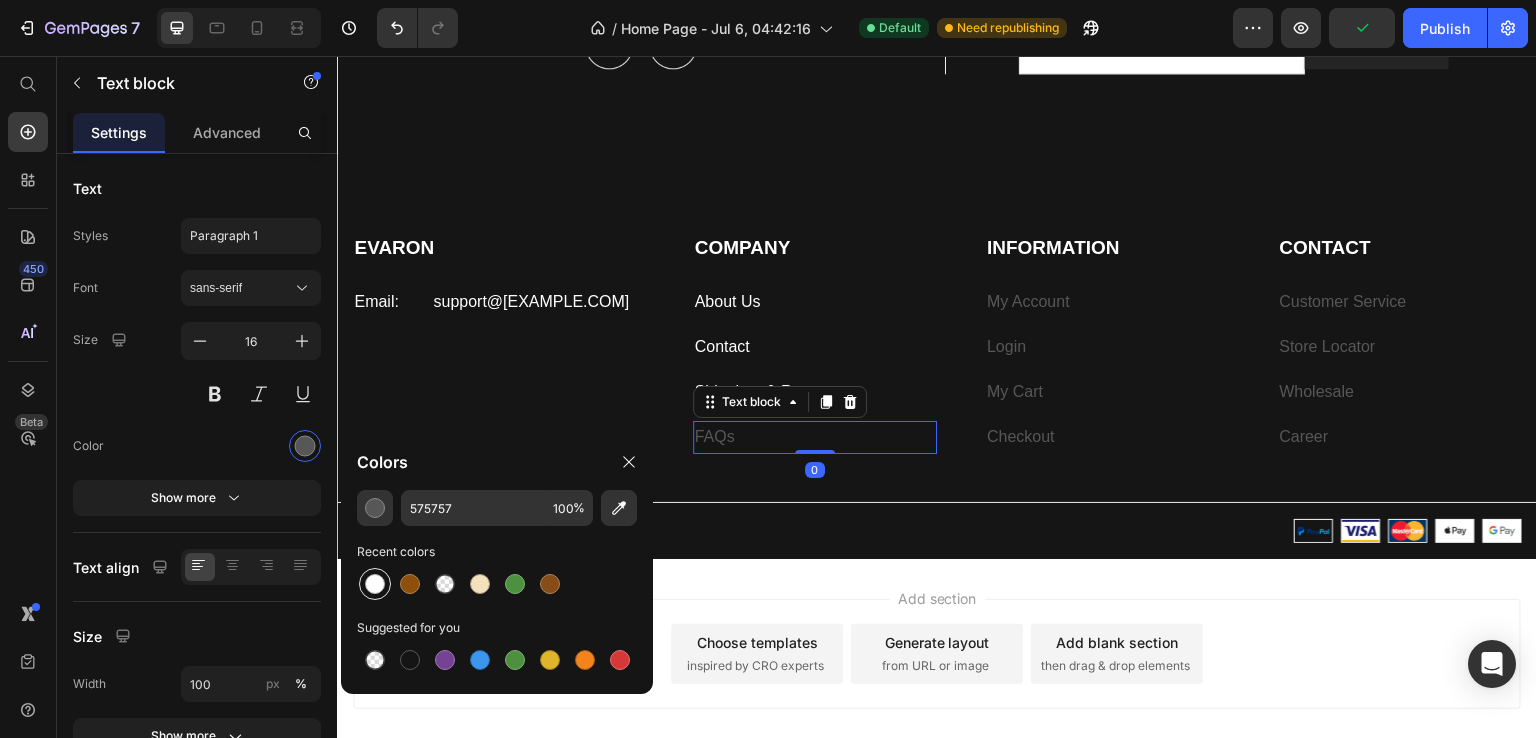 click at bounding box center [375, 584] 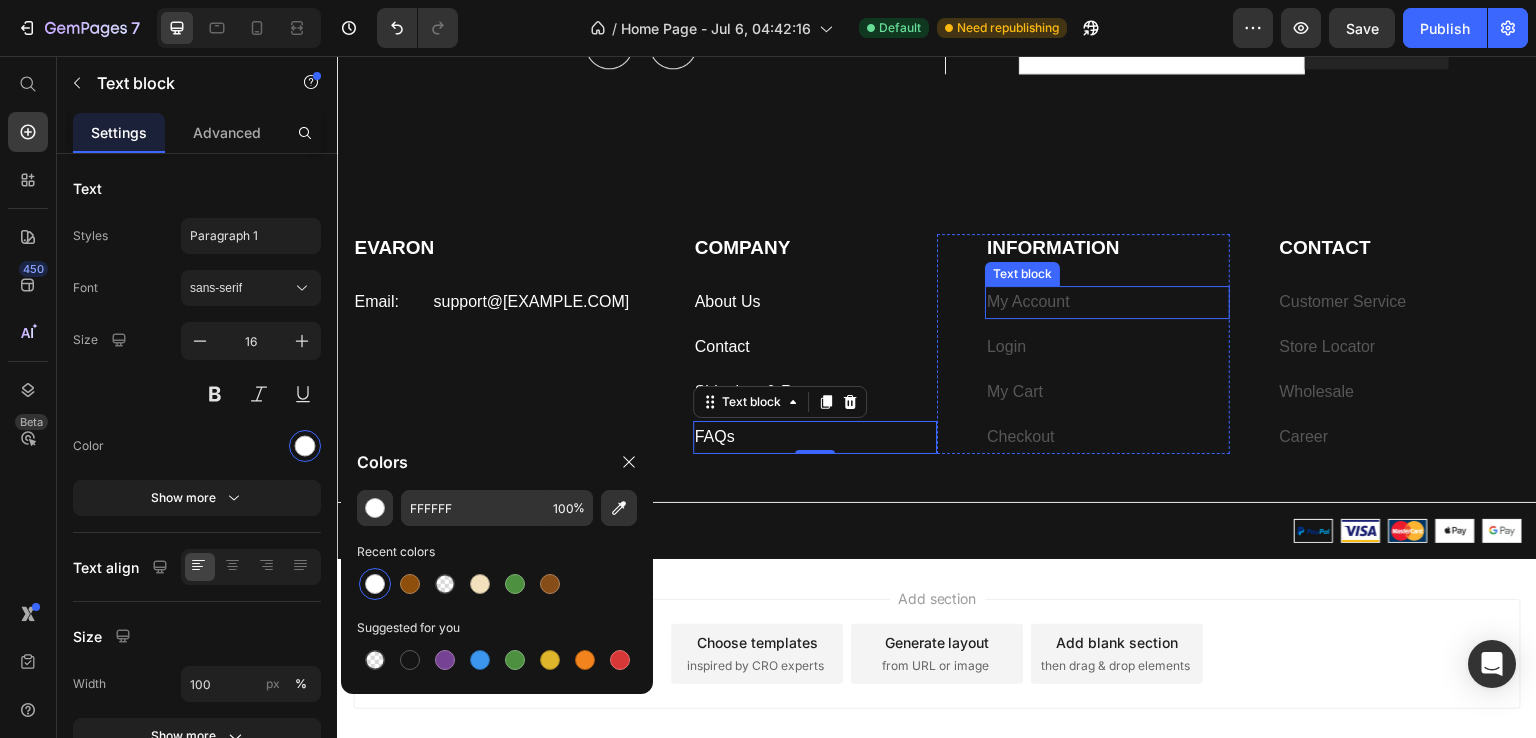 click on "My Account" at bounding box center [1107, 302] 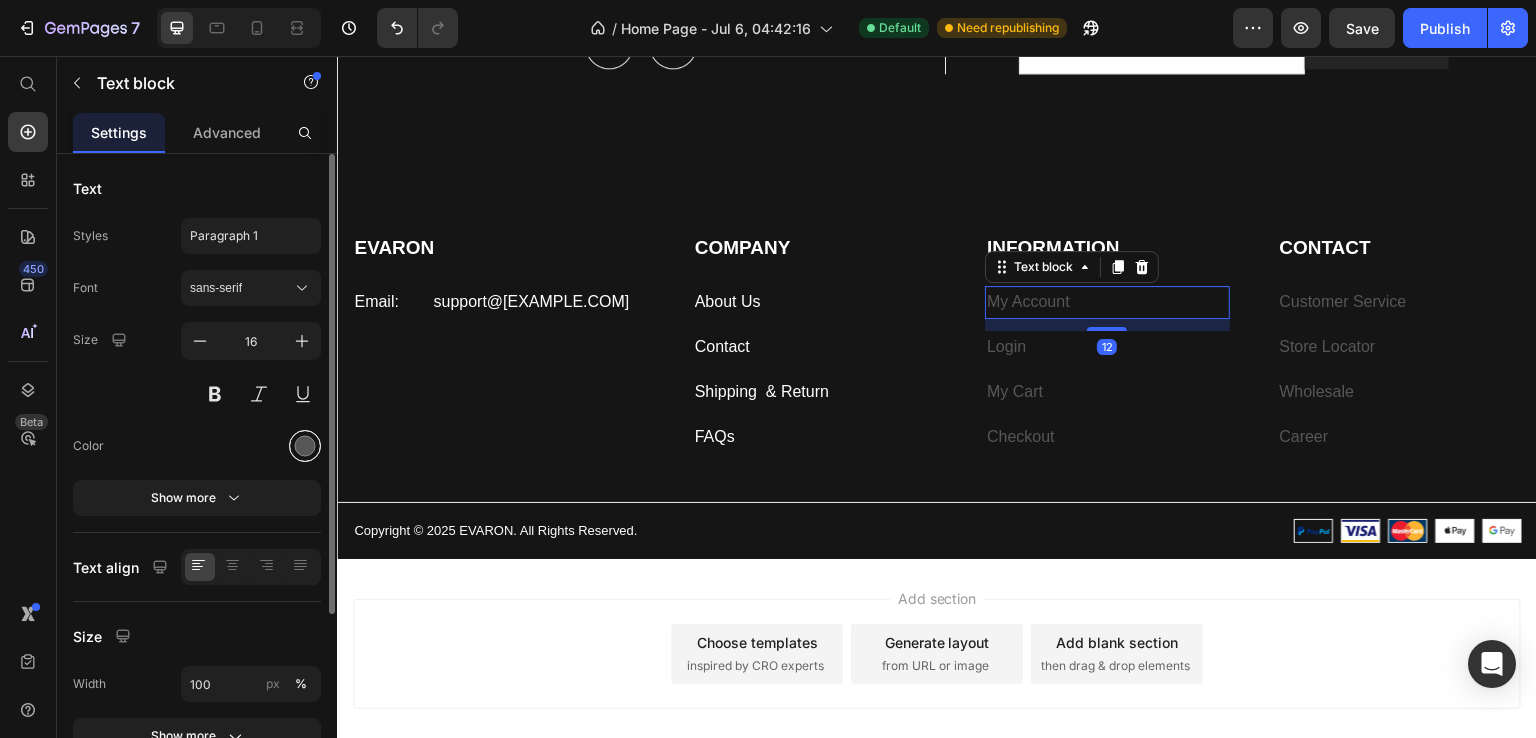 click at bounding box center (305, 446) 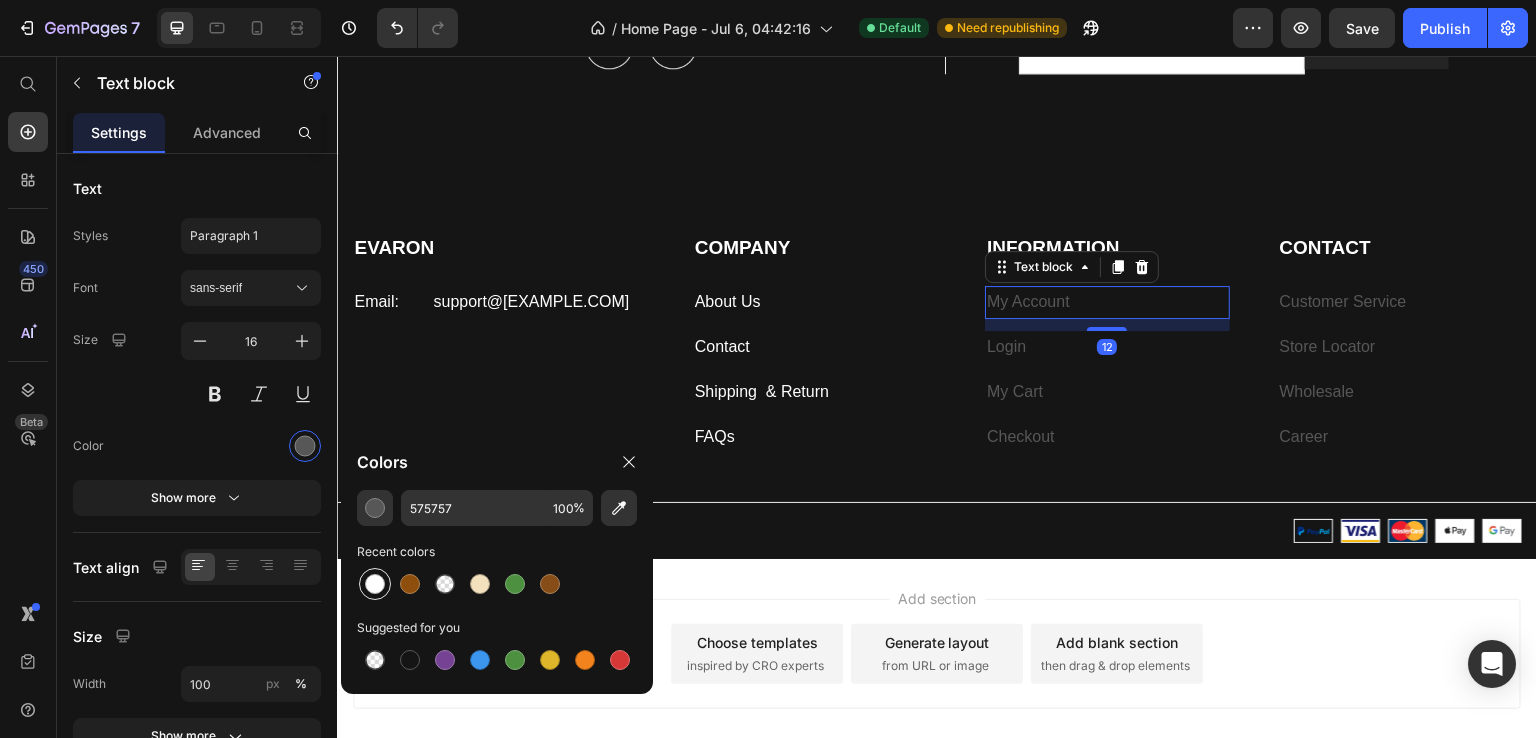 click at bounding box center (375, 584) 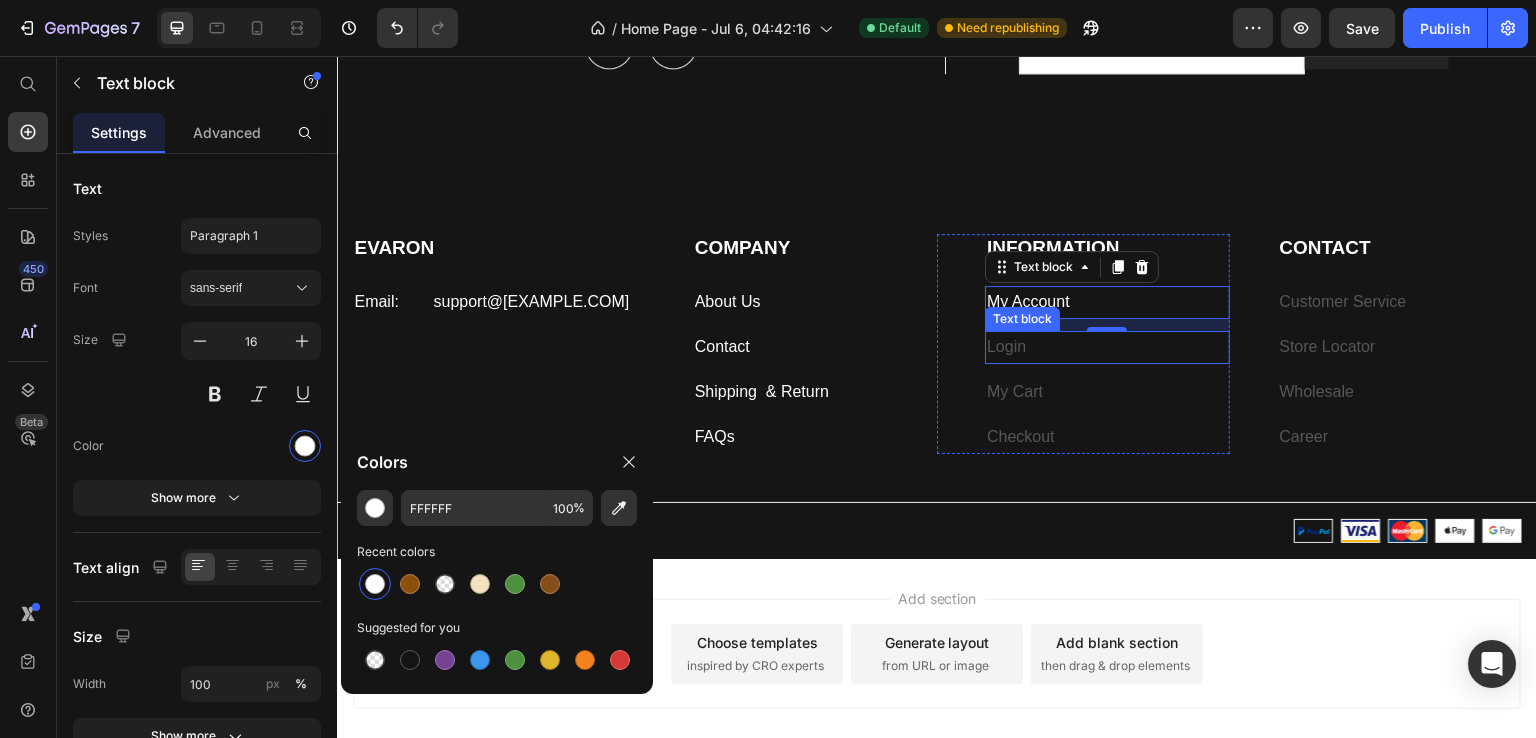 click on "Login" at bounding box center [1107, 347] 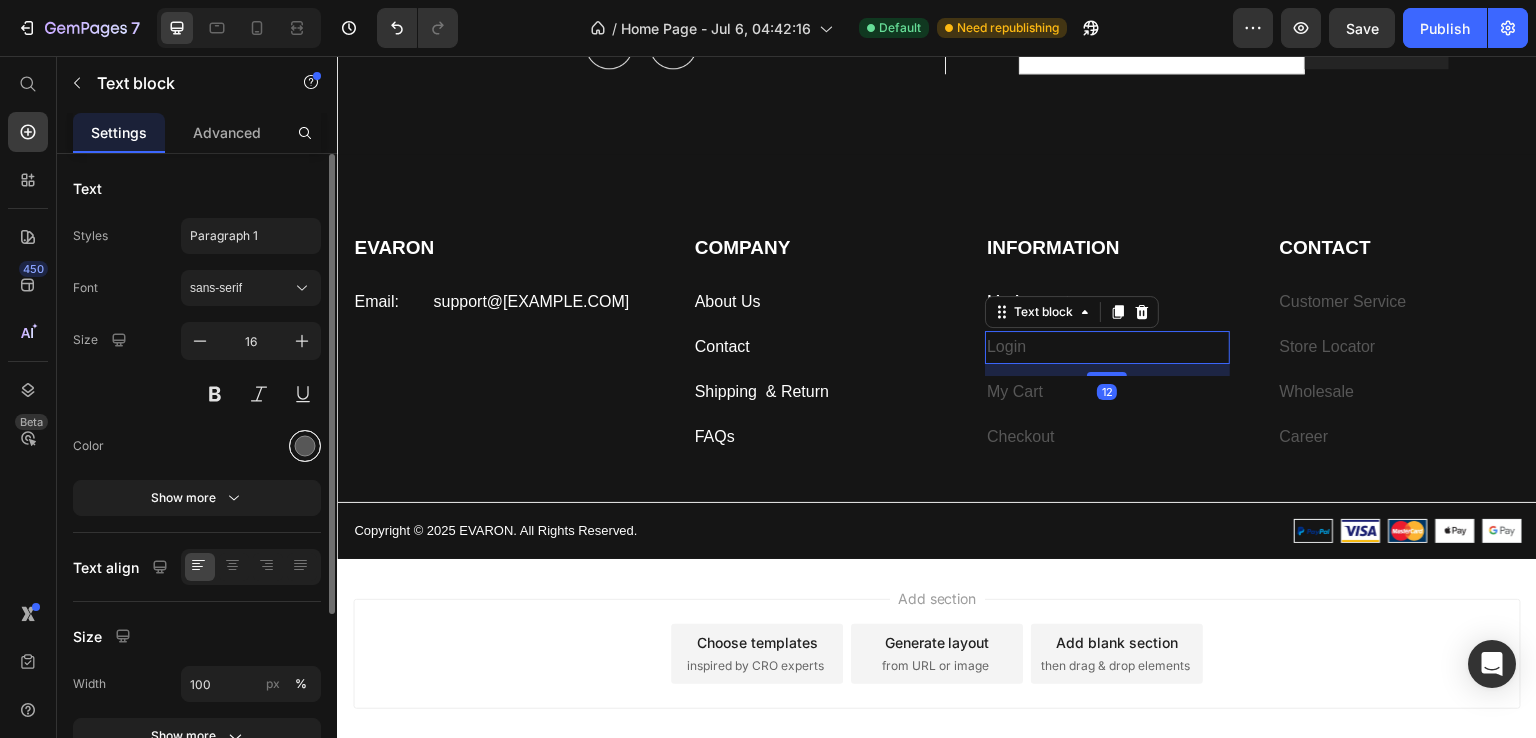 click at bounding box center (305, 446) 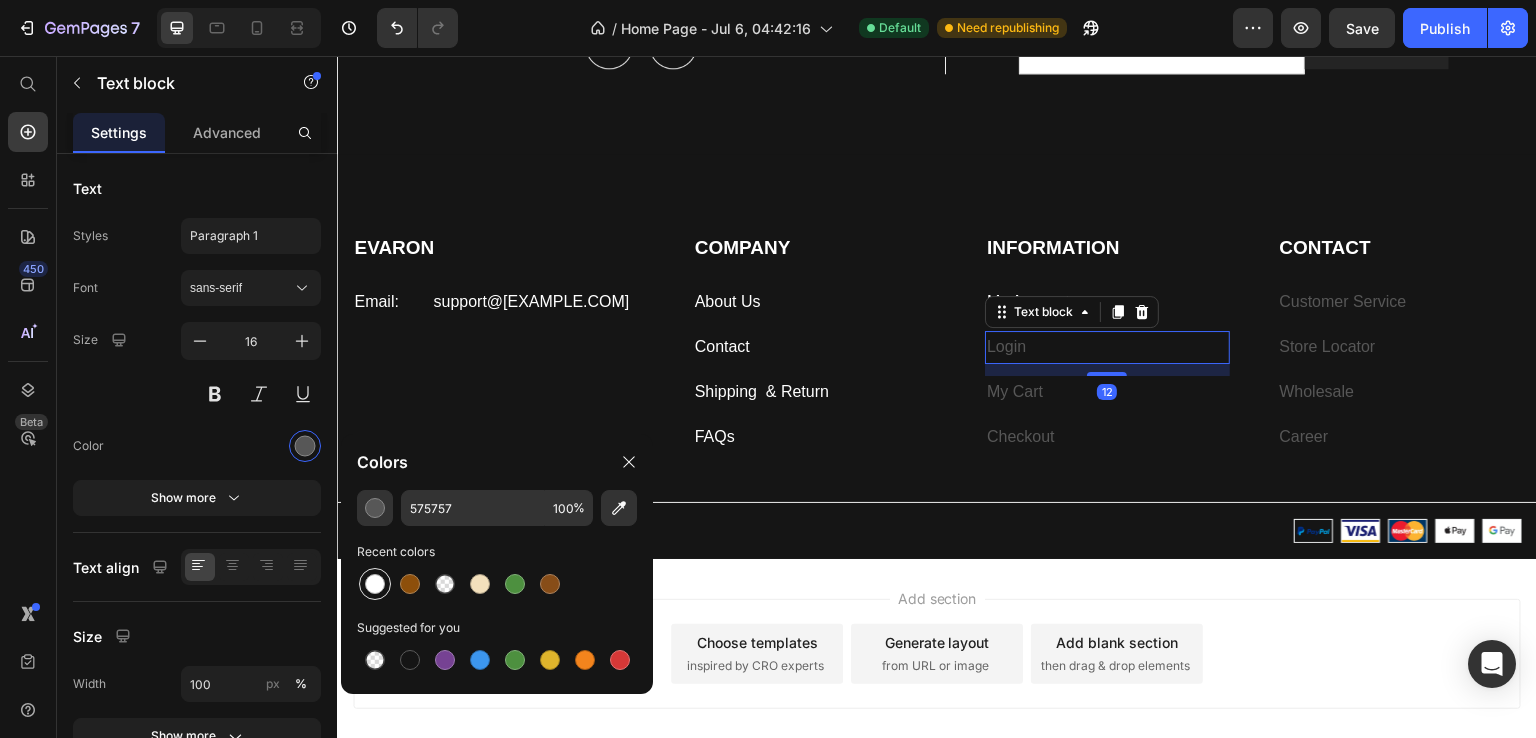 click at bounding box center (375, 584) 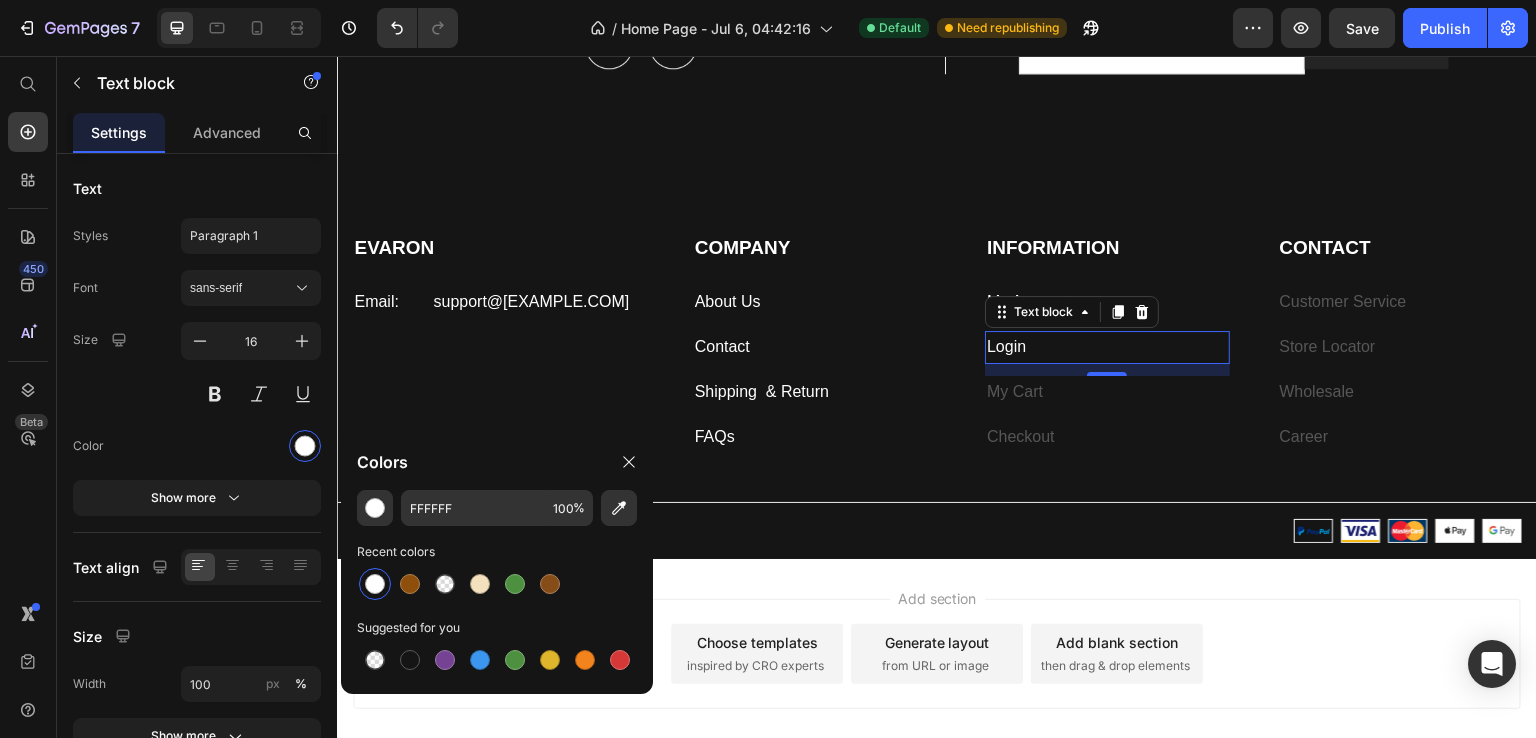 click on "12" at bounding box center [1107, 392] 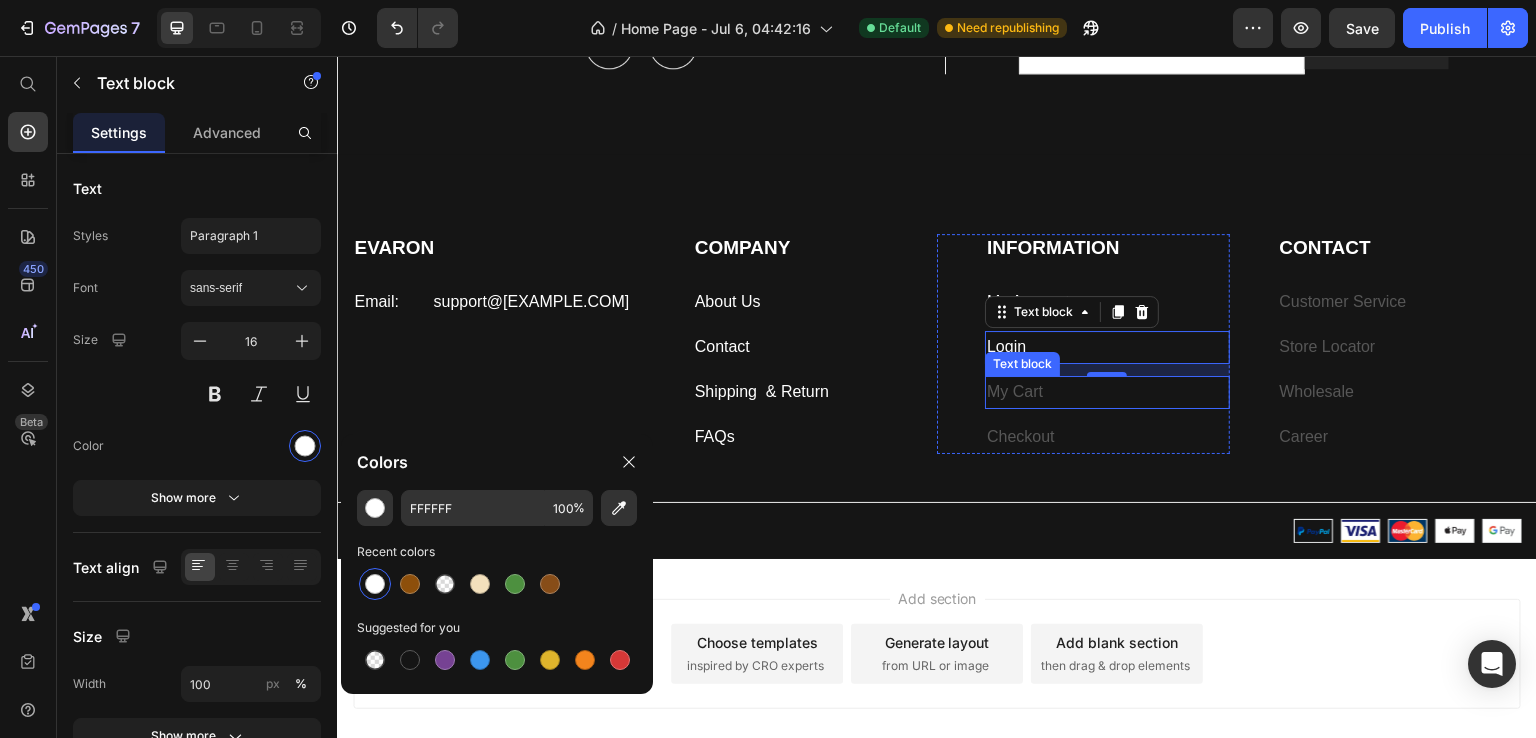 click on "My Cart" at bounding box center (1107, 392) 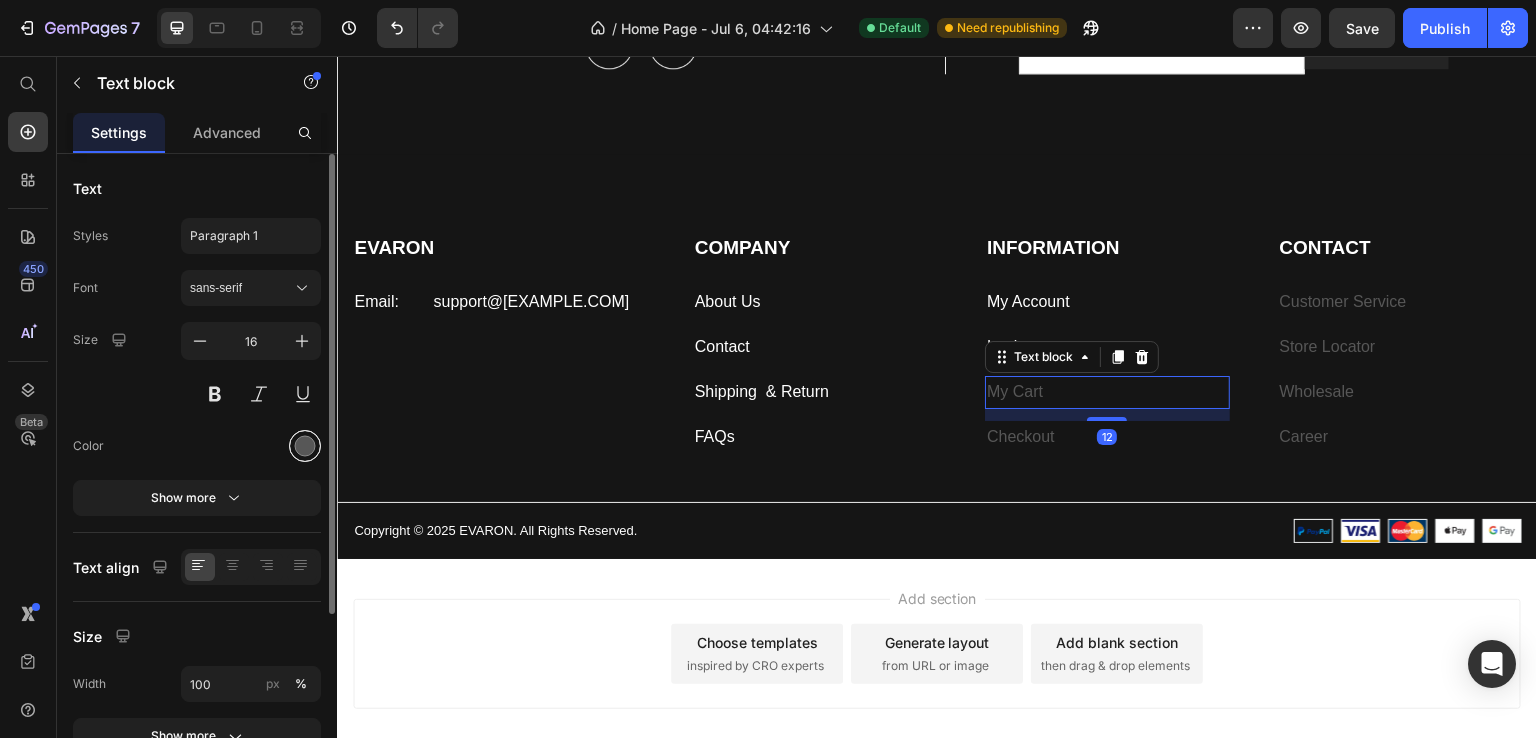 click at bounding box center (305, 446) 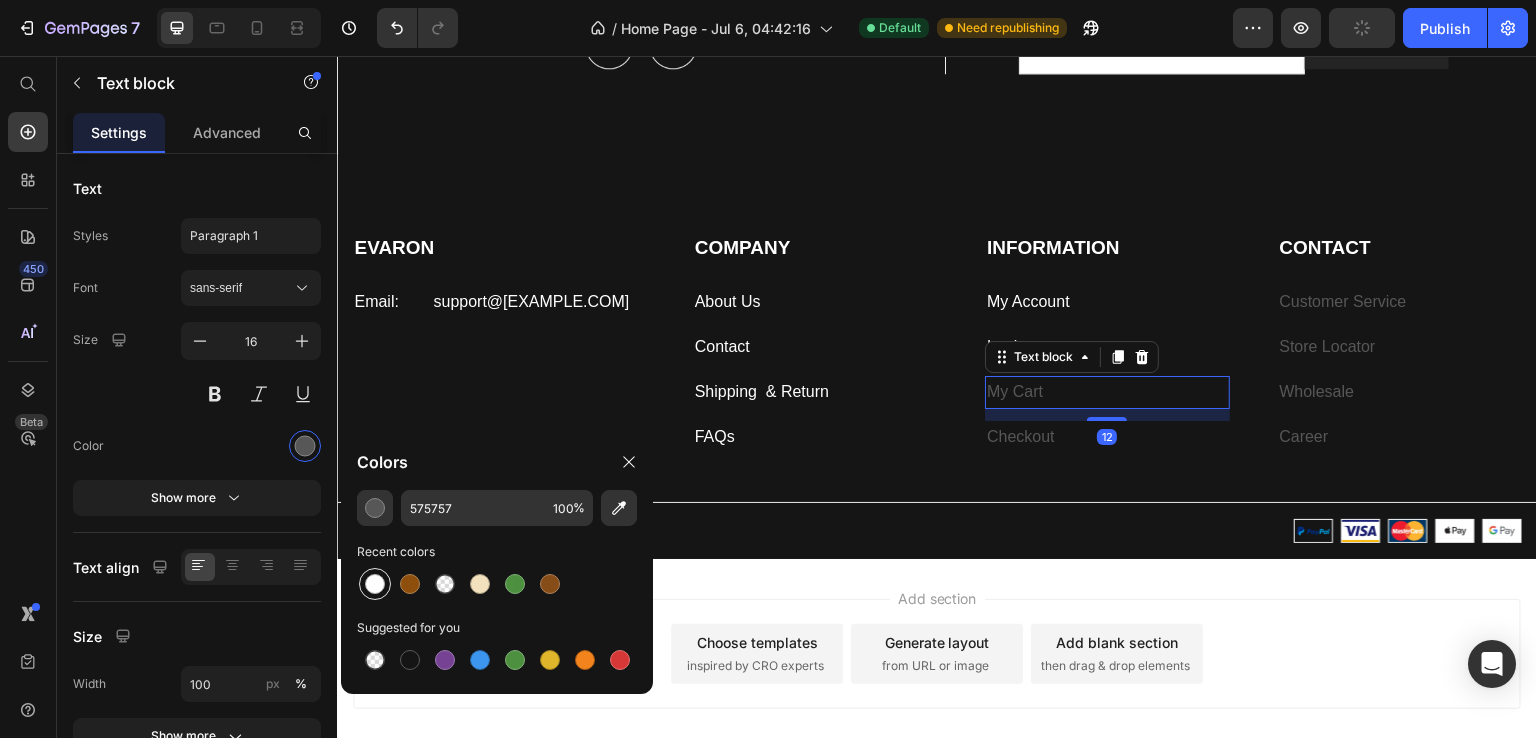 click at bounding box center (375, 584) 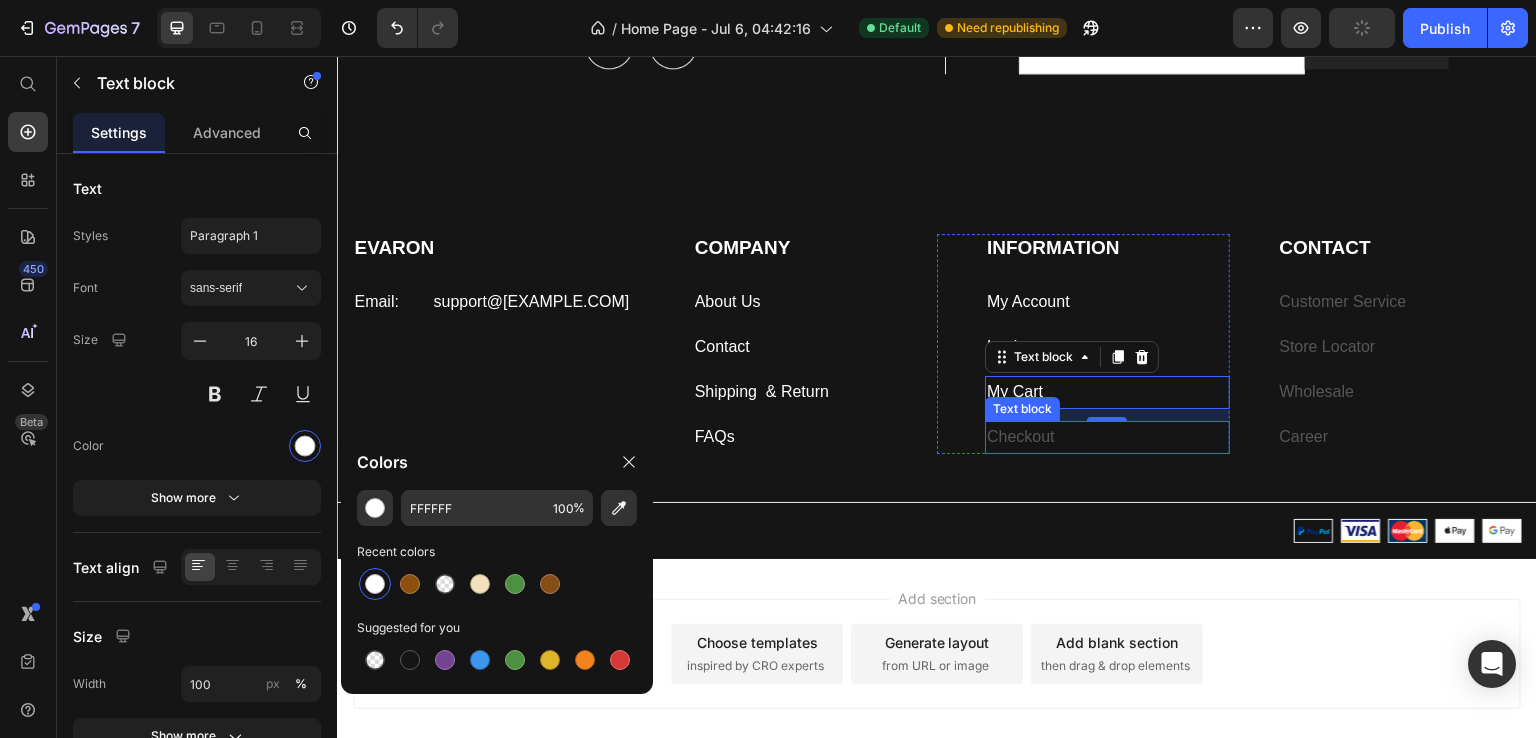 click on "Checkout" at bounding box center (1107, 437) 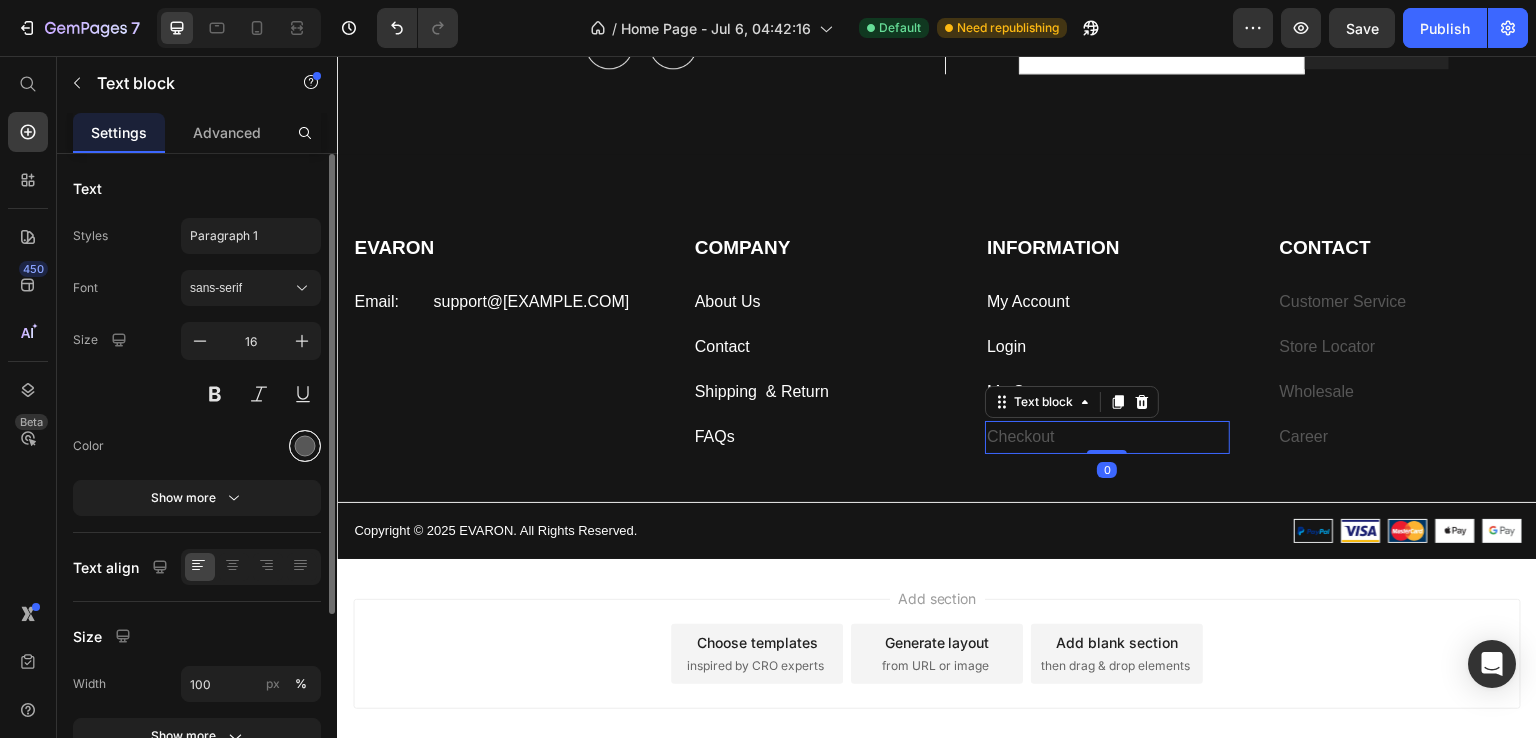 click at bounding box center (305, 446) 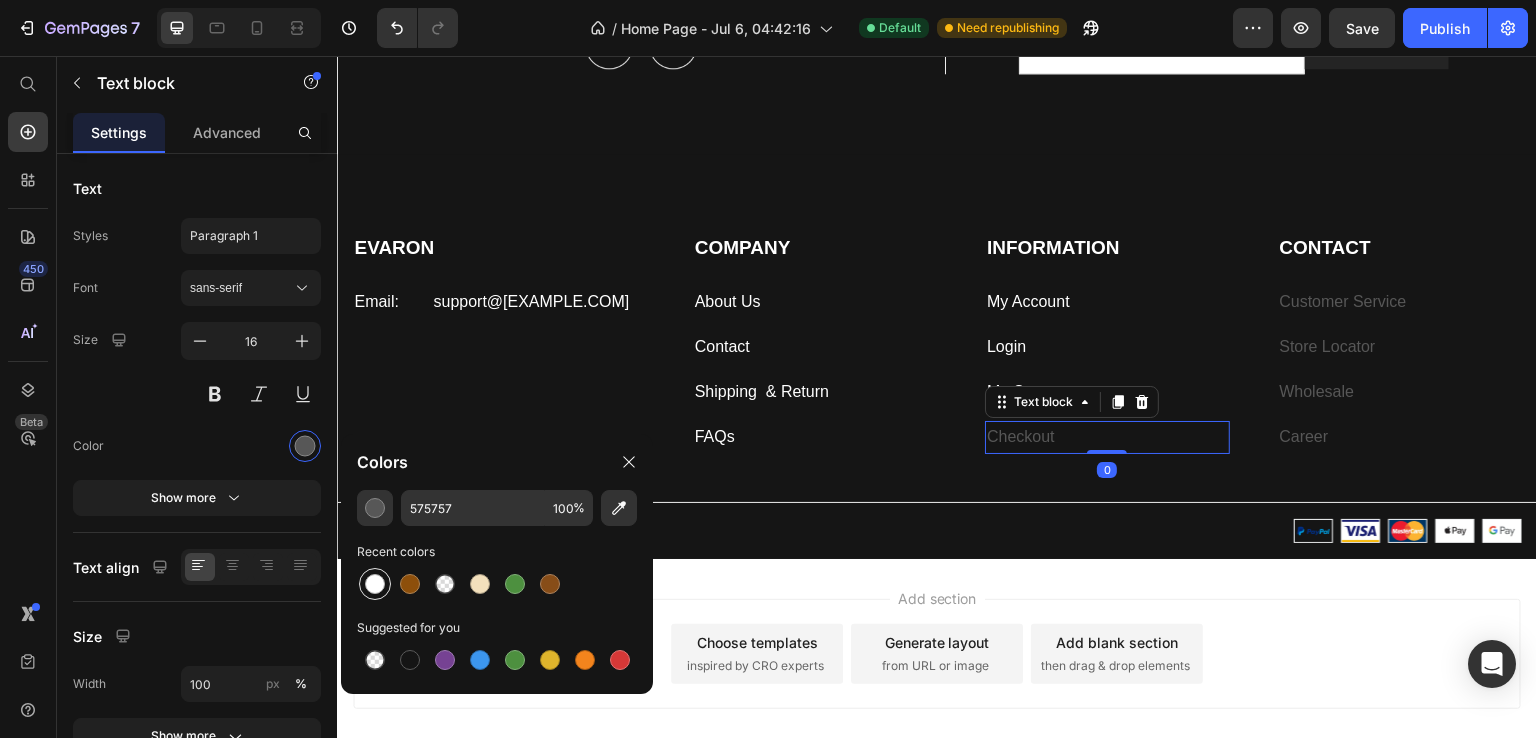 click at bounding box center [375, 584] 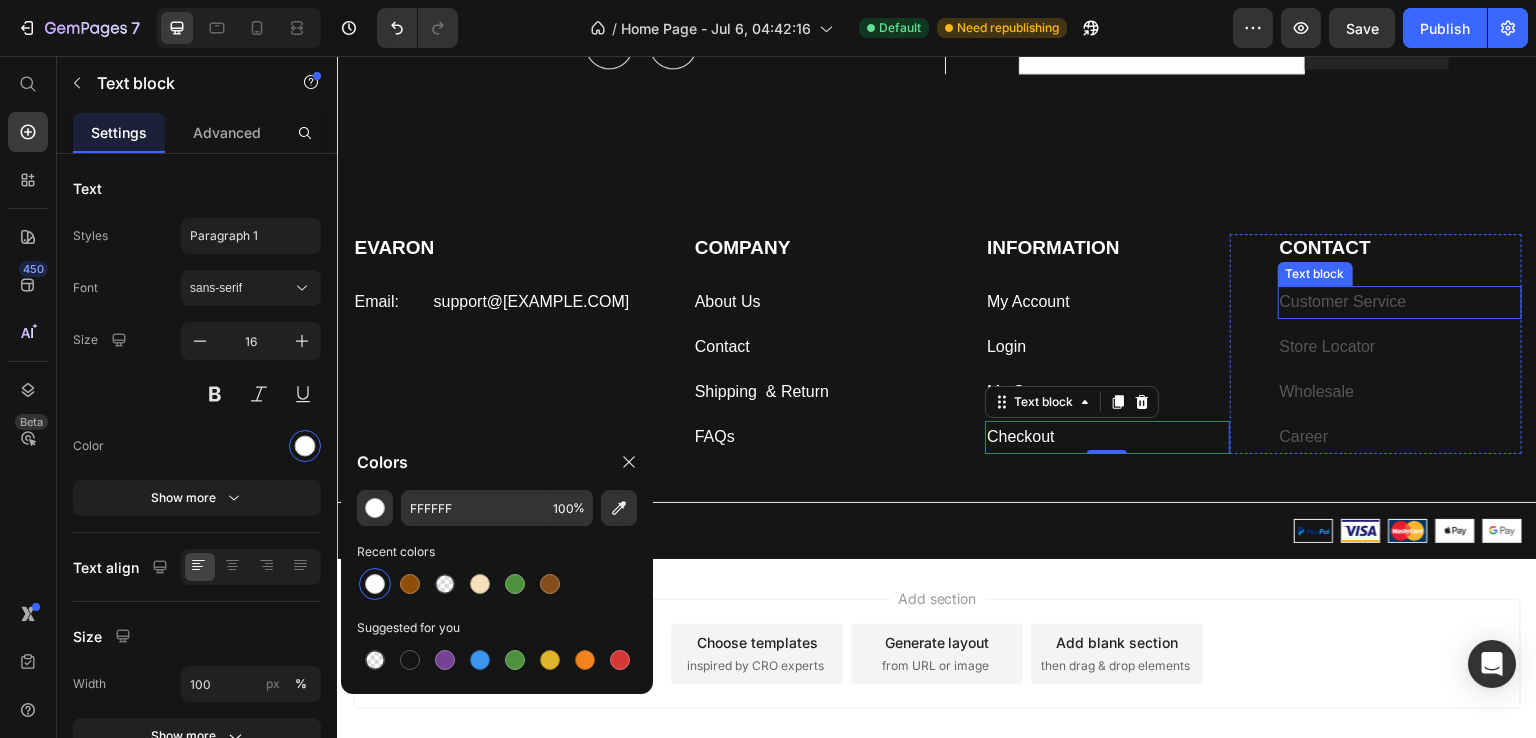 click on "Customer Service" at bounding box center (1343, 301) 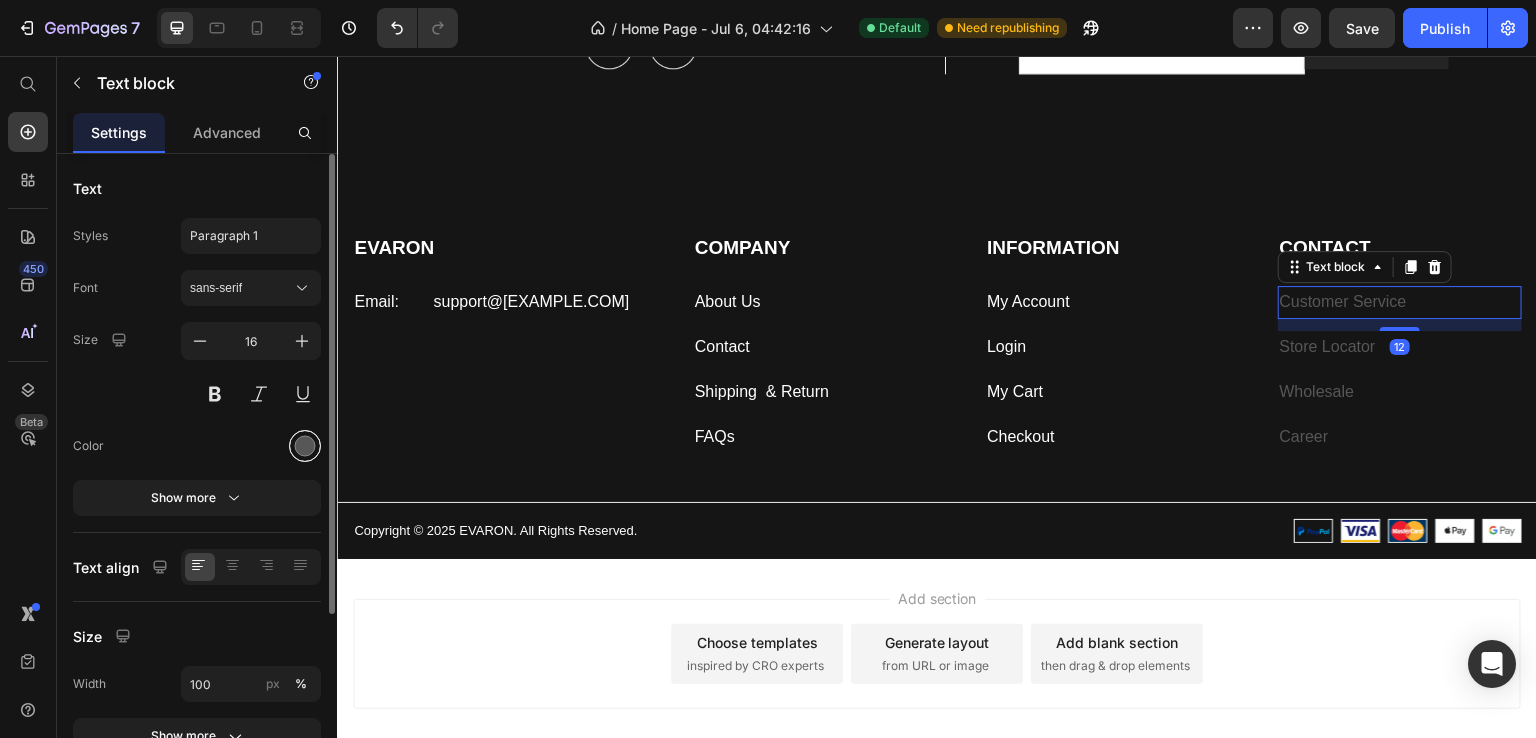 click at bounding box center [305, 446] 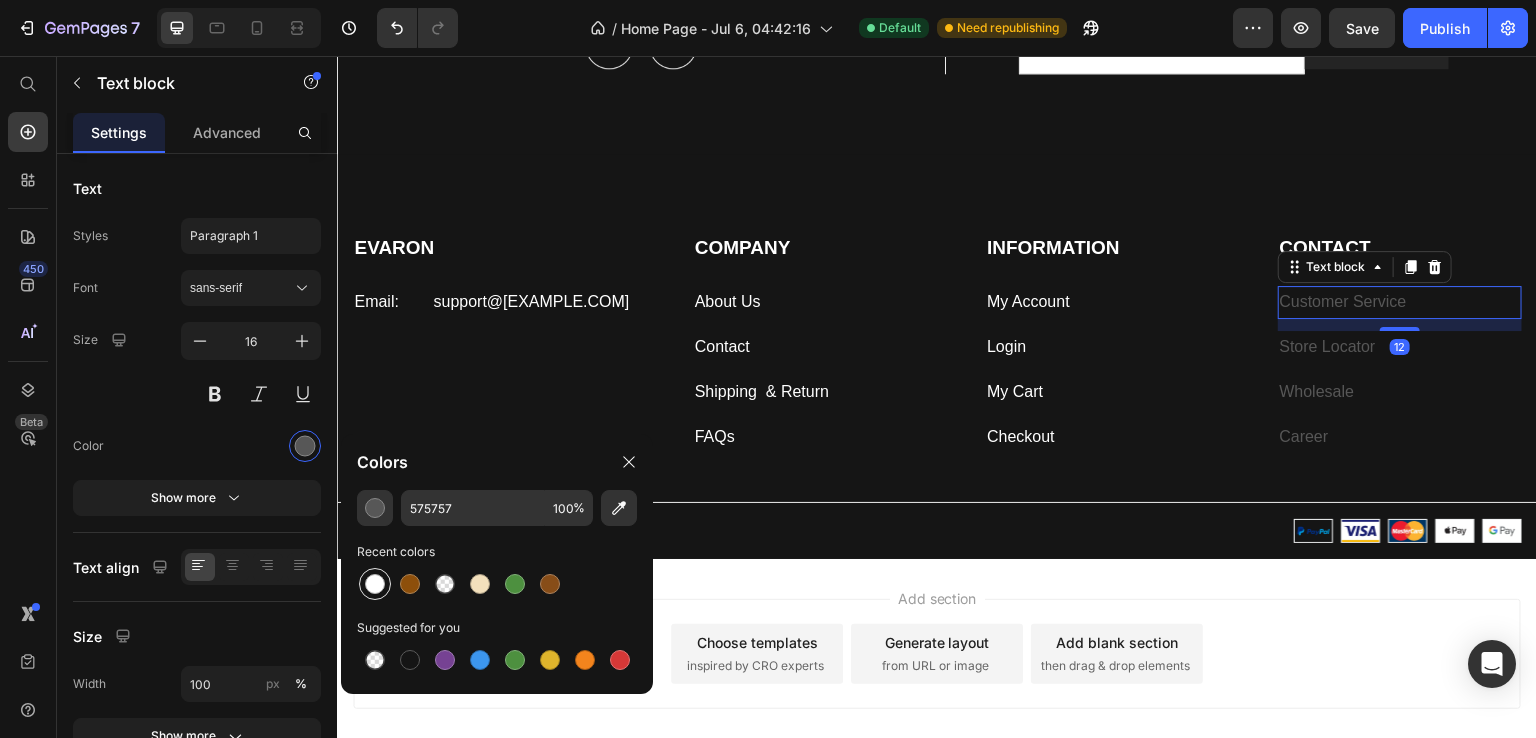 click at bounding box center [375, 584] 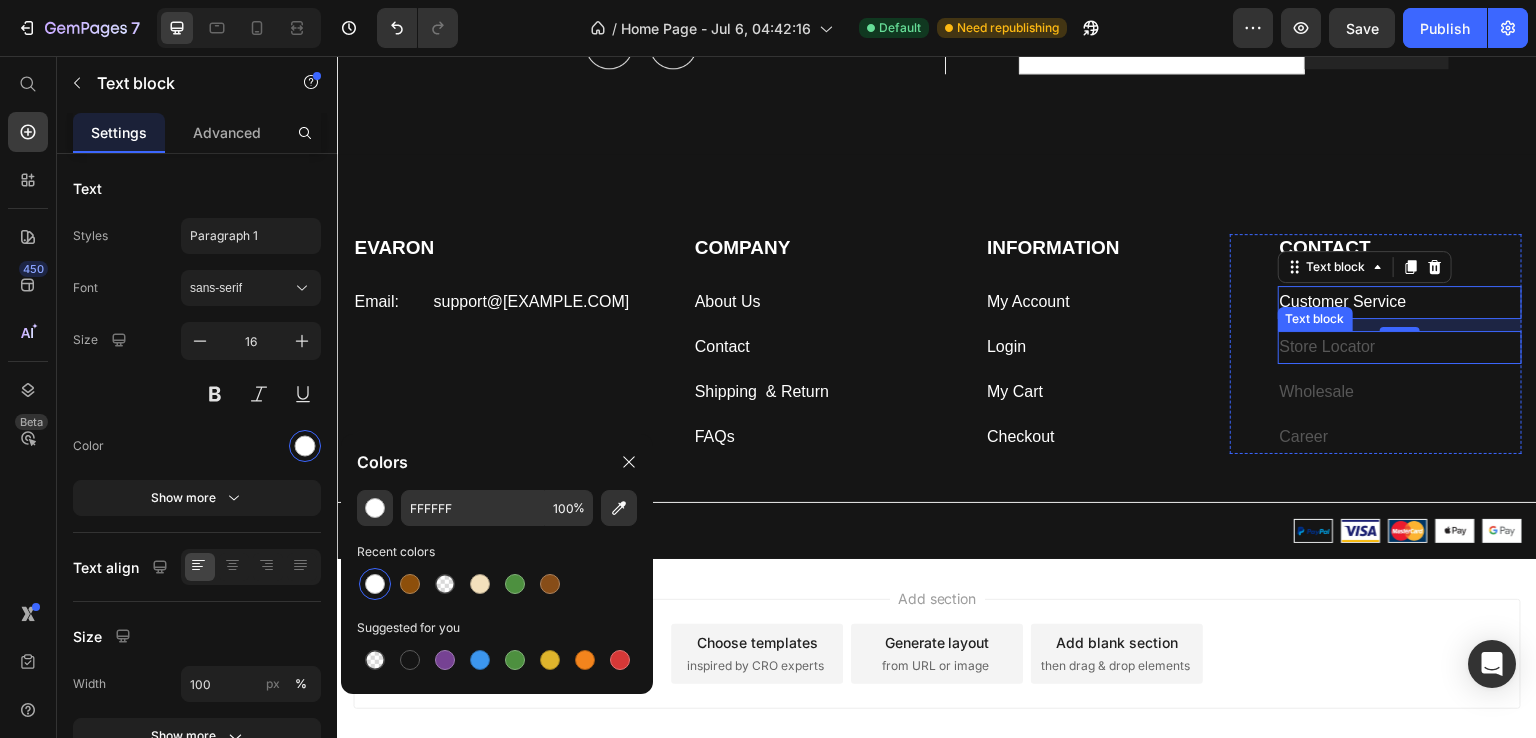 click on "Store Locator" at bounding box center [1400, 347] 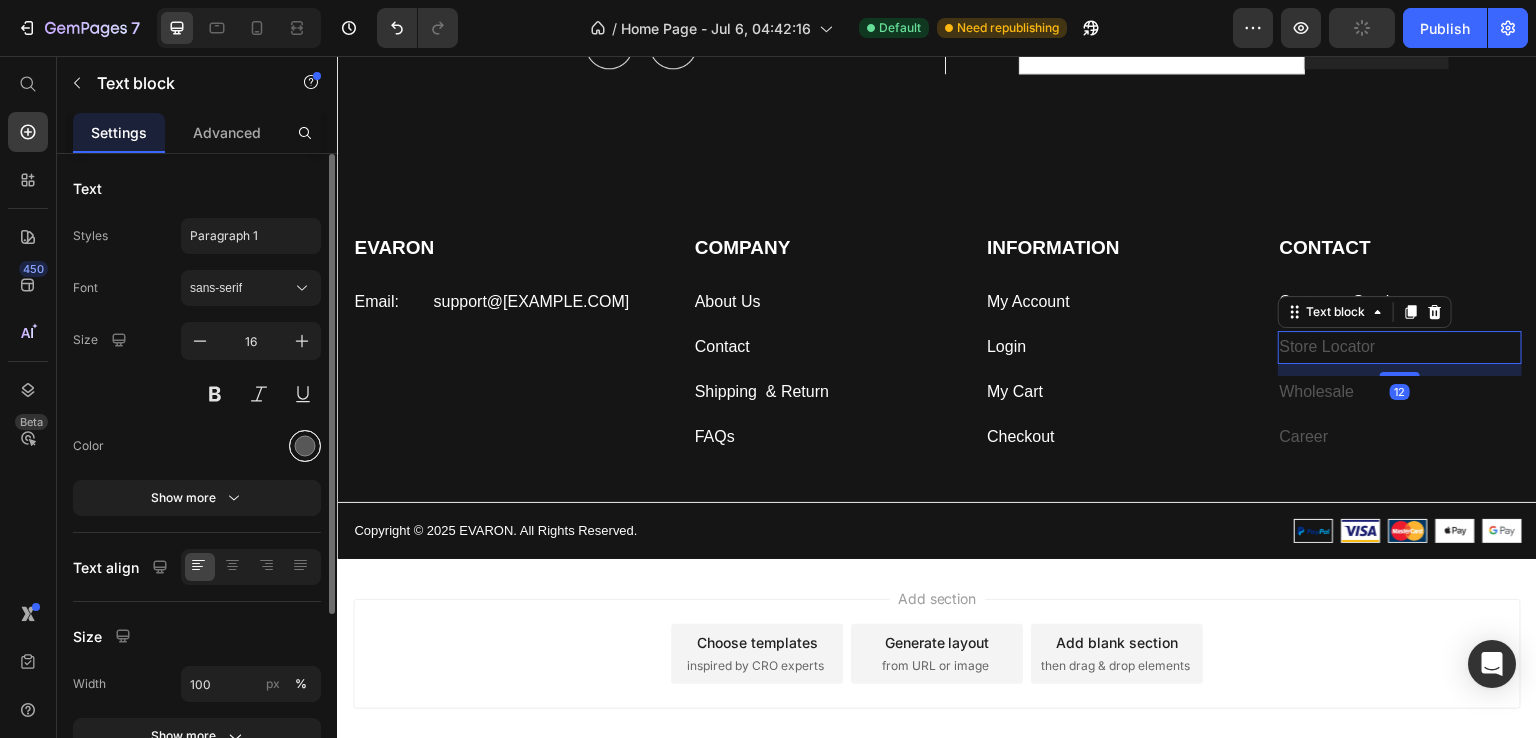 click at bounding box center (305, 446) 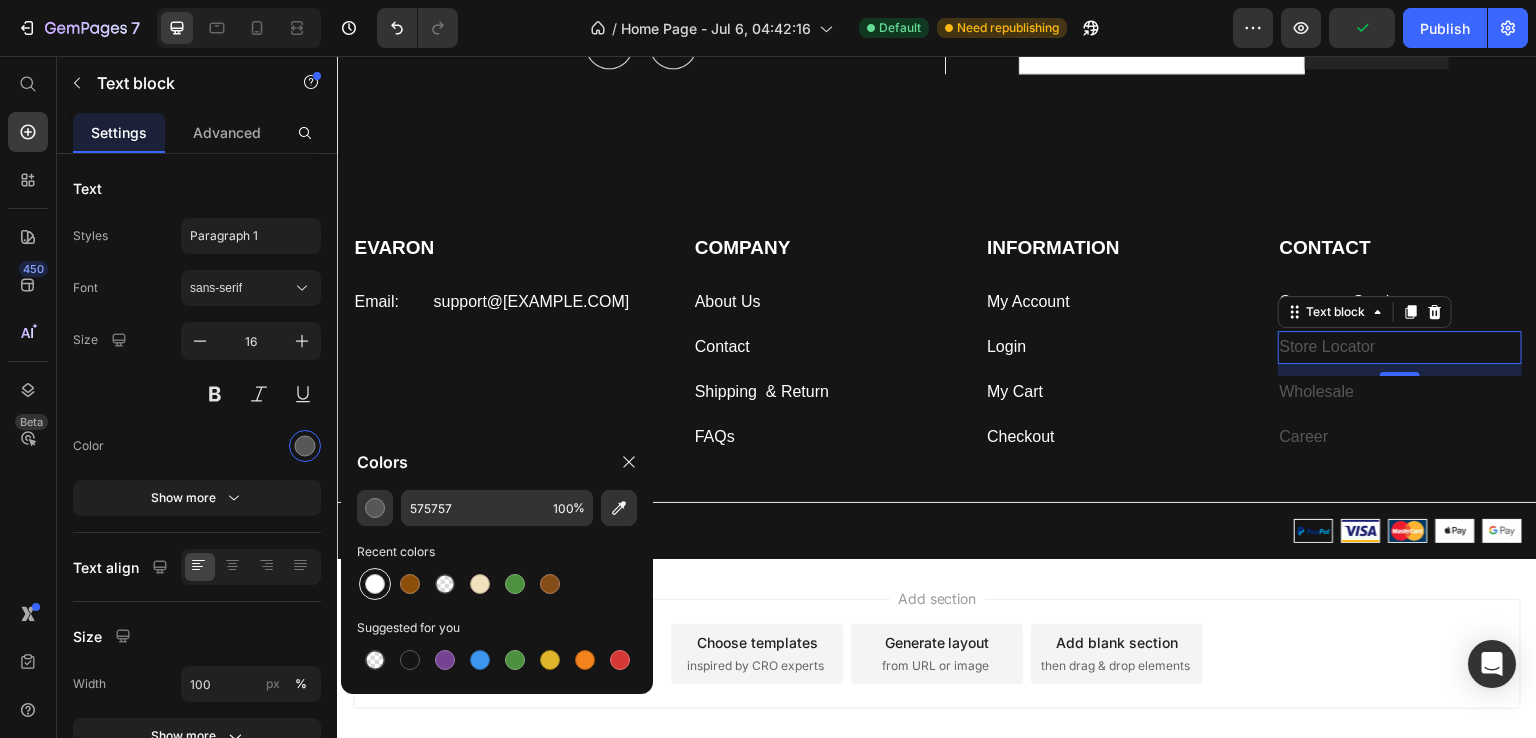 click at bounding box center [375, 584] 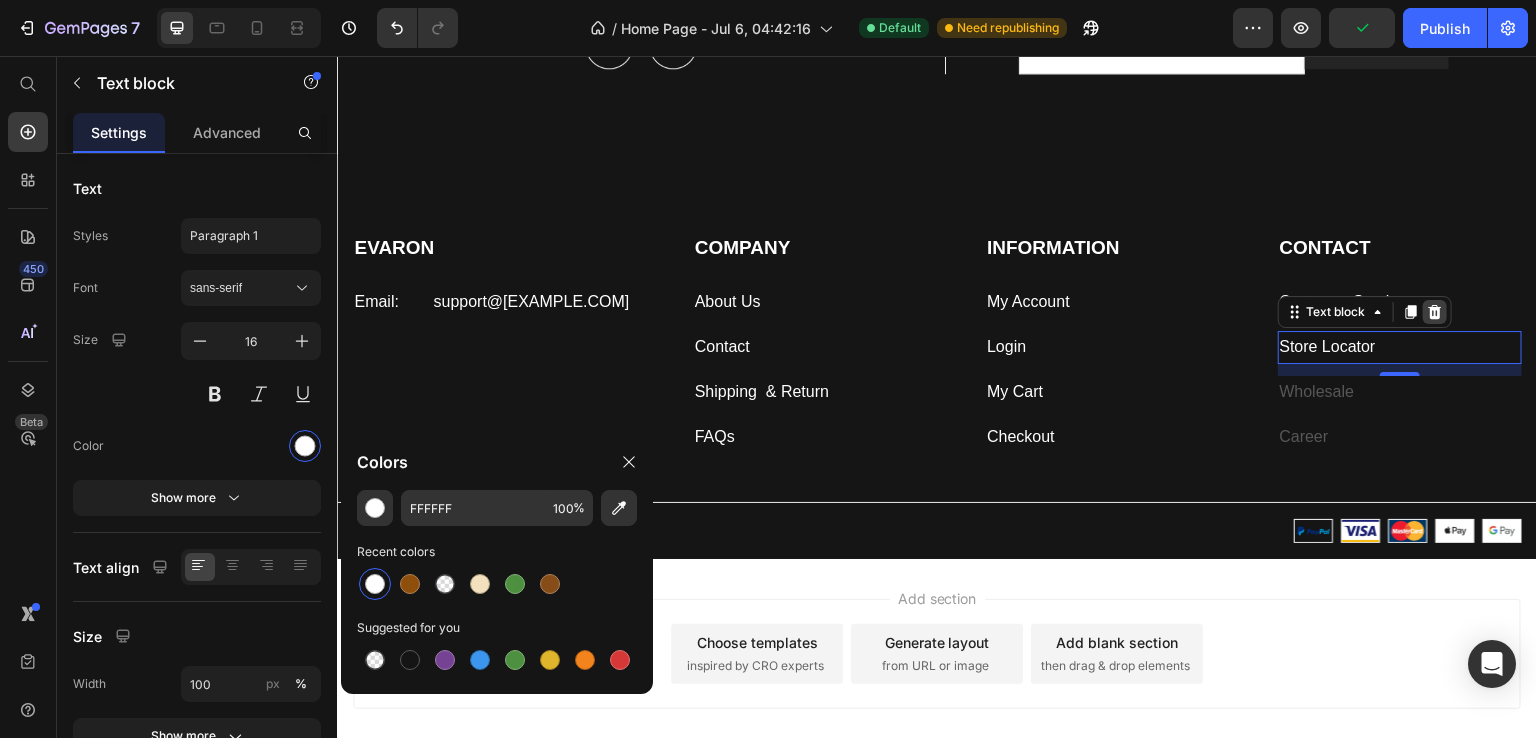 click 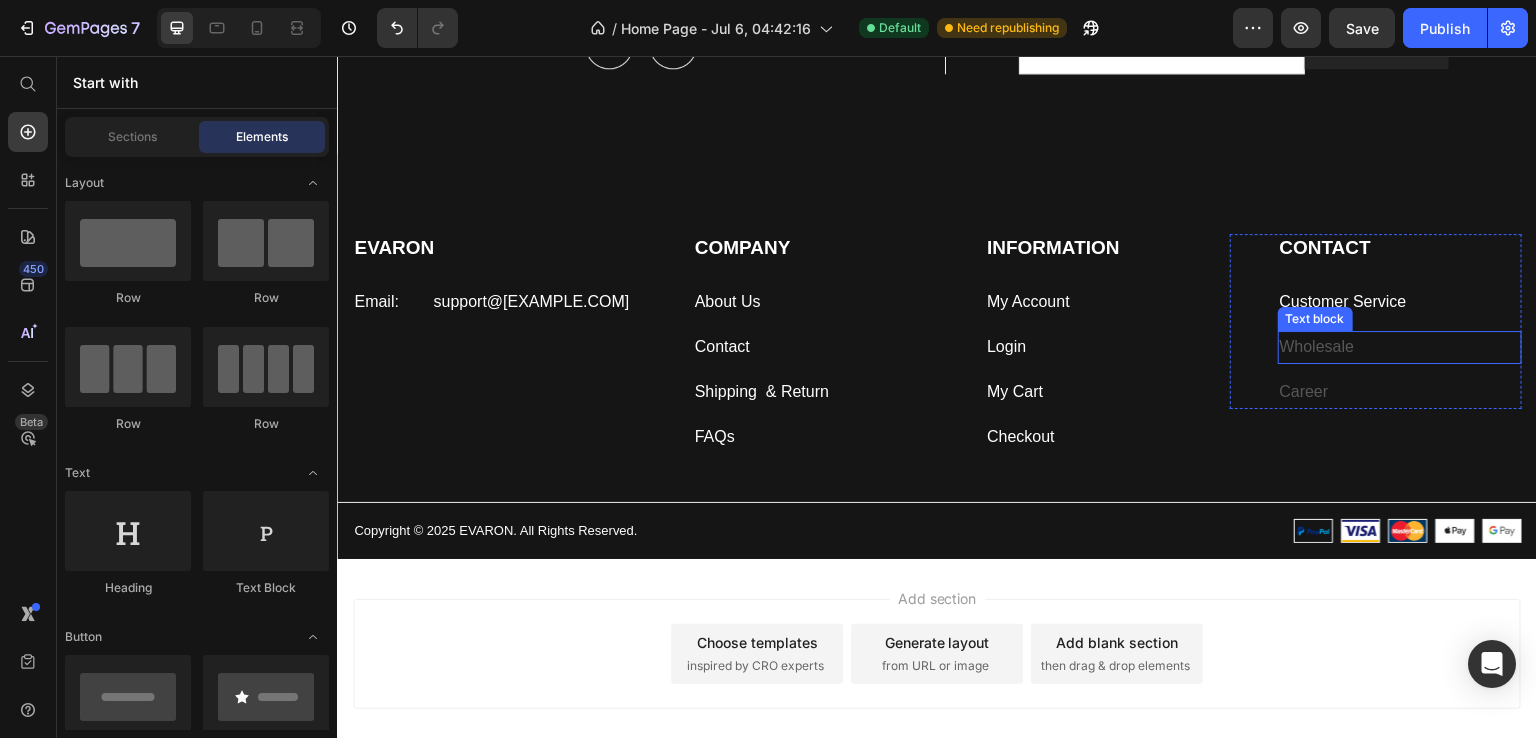 click on "Wholesale" at bounding box center [1400, 347] 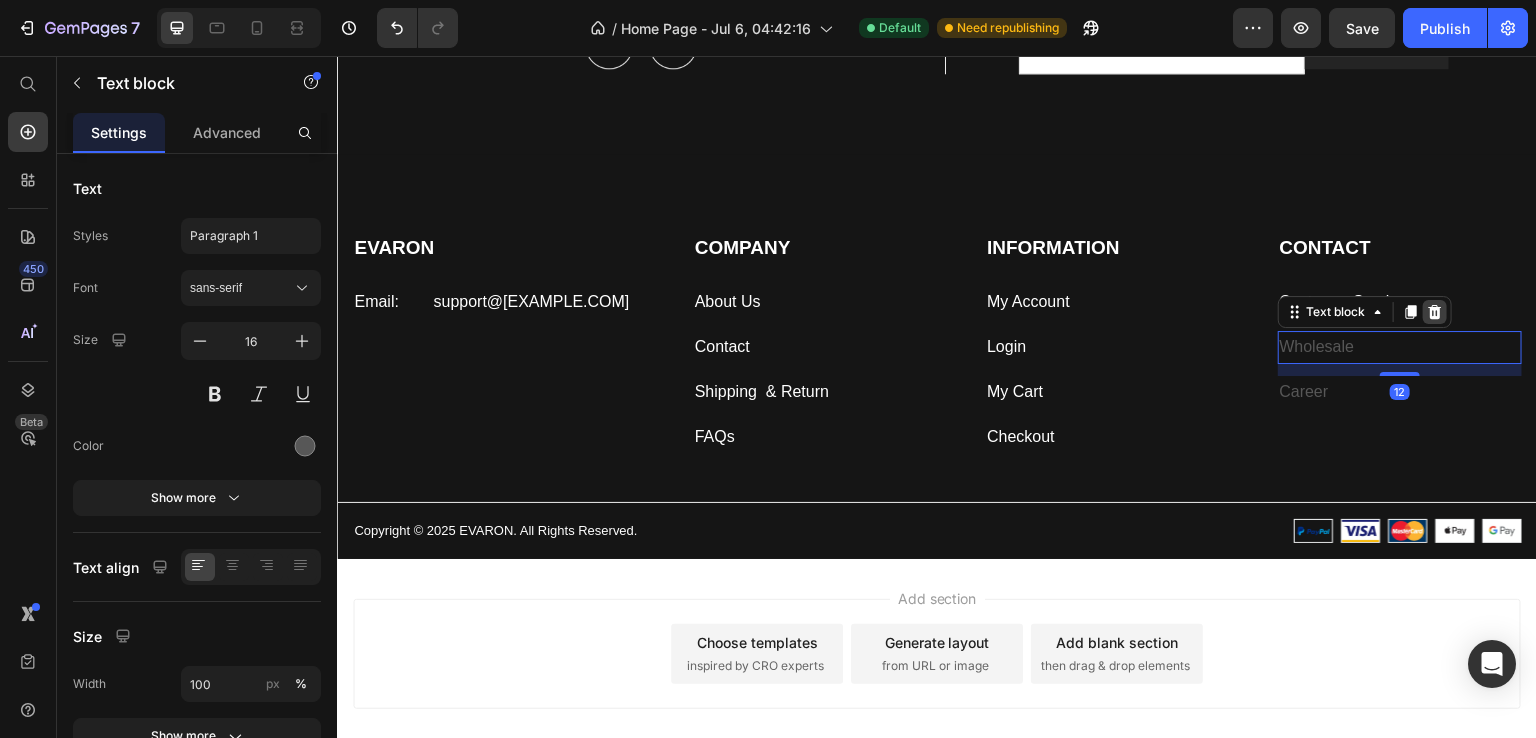 click 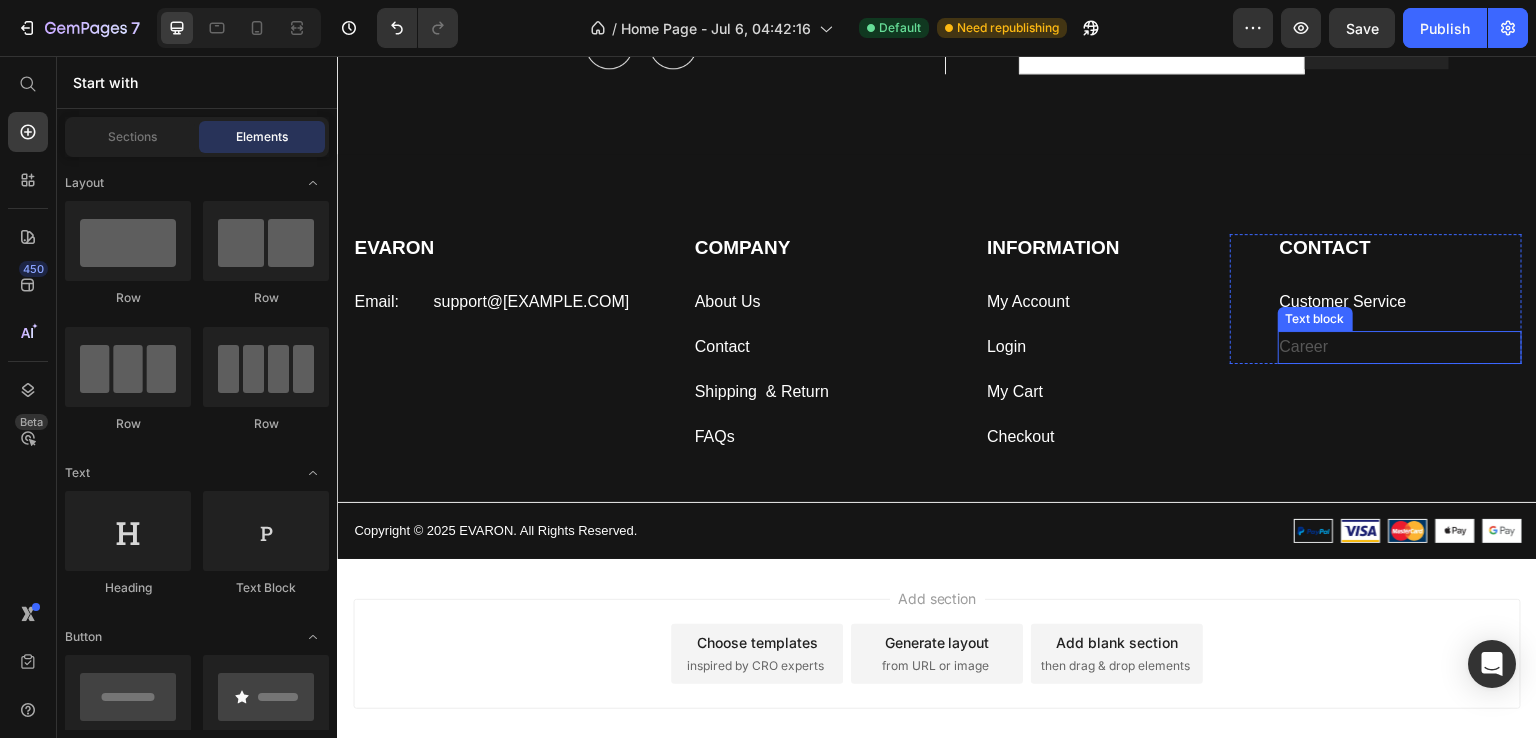 click on "Career" at bounding box center [1400, 347] 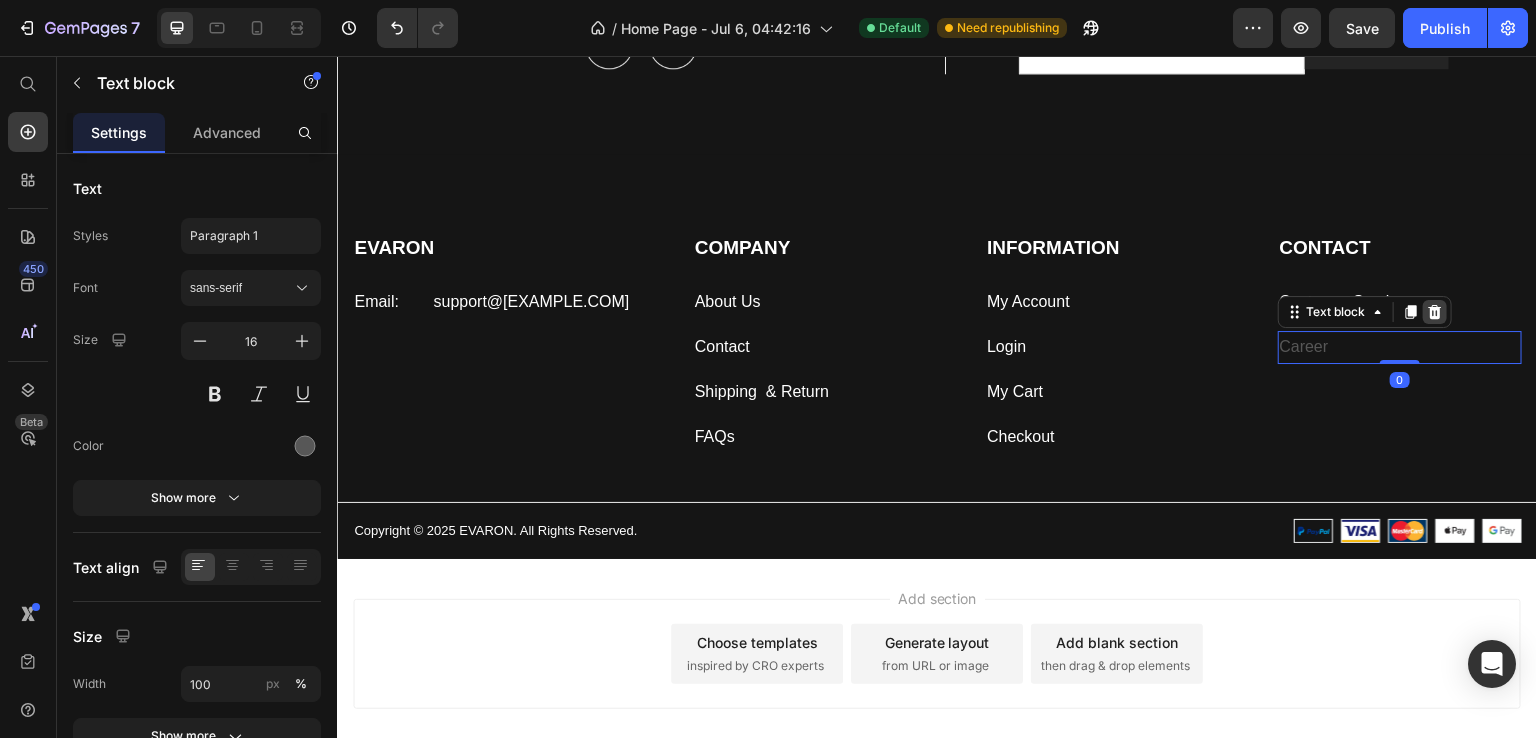 click at bounding box center (1435, 312) 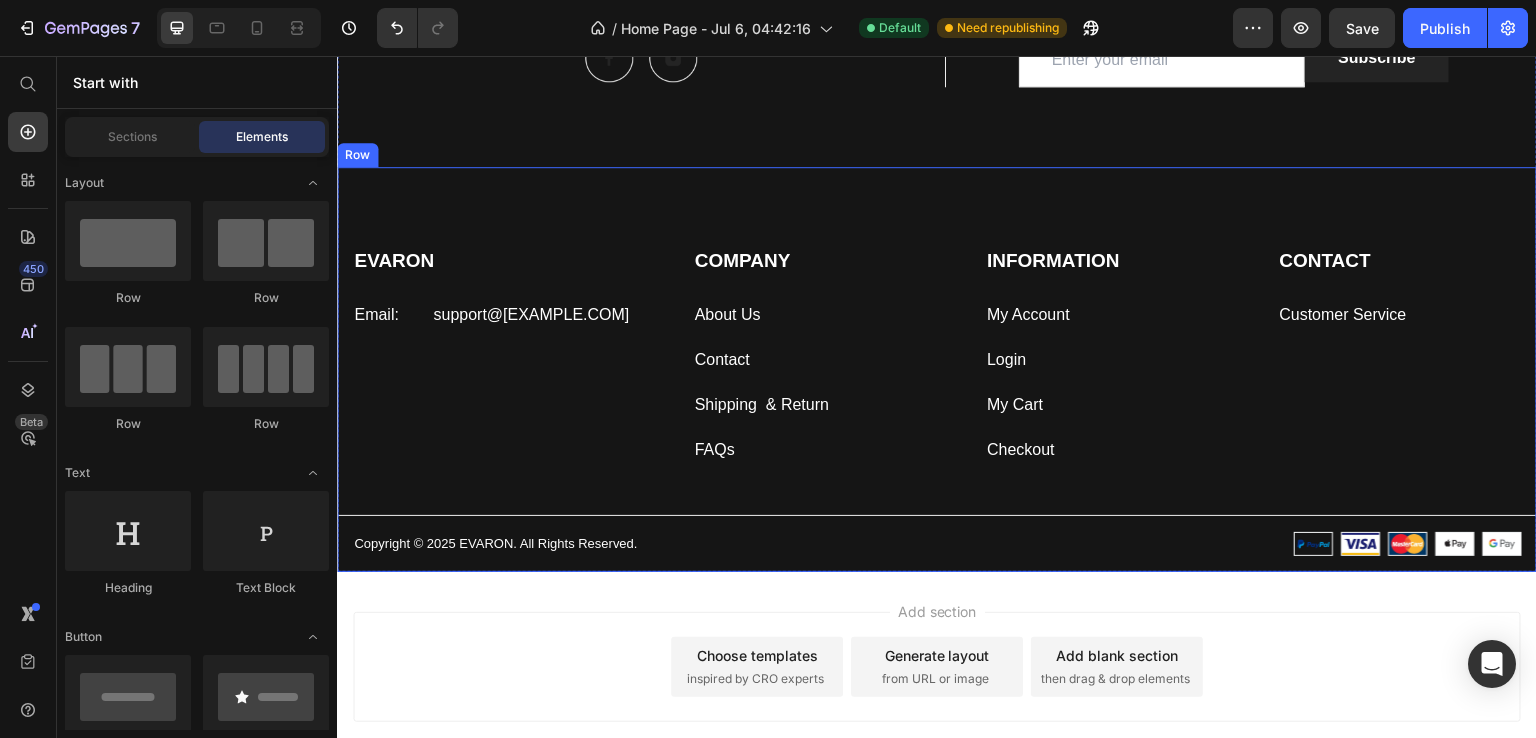 scroll, scrollTop: 8091, scrollLeft: 0, axis: vertical 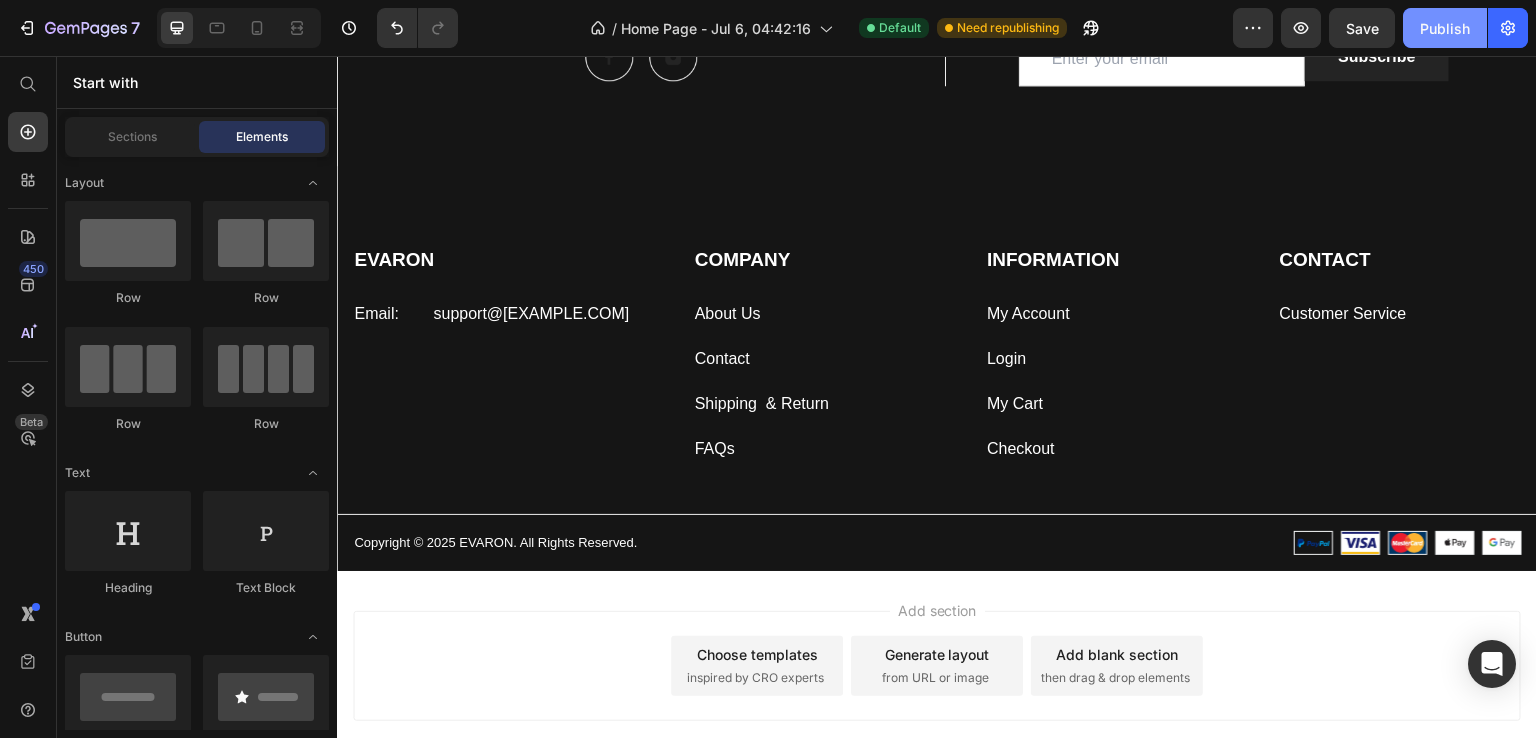 click on "Publish" at bounding box center [1445, 28] 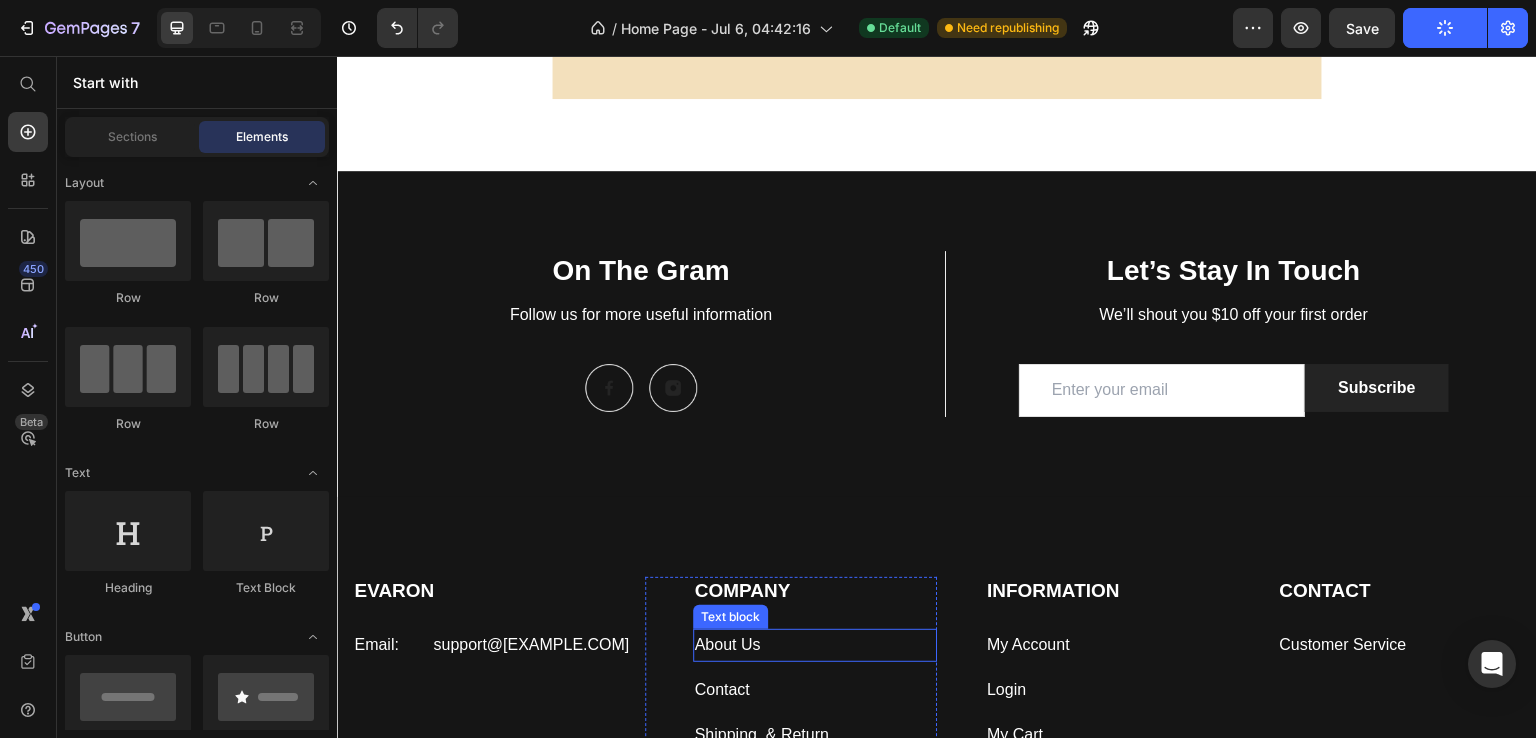 scroll, scrollTop: 7369, scrollLeft: 0, axis: vertical 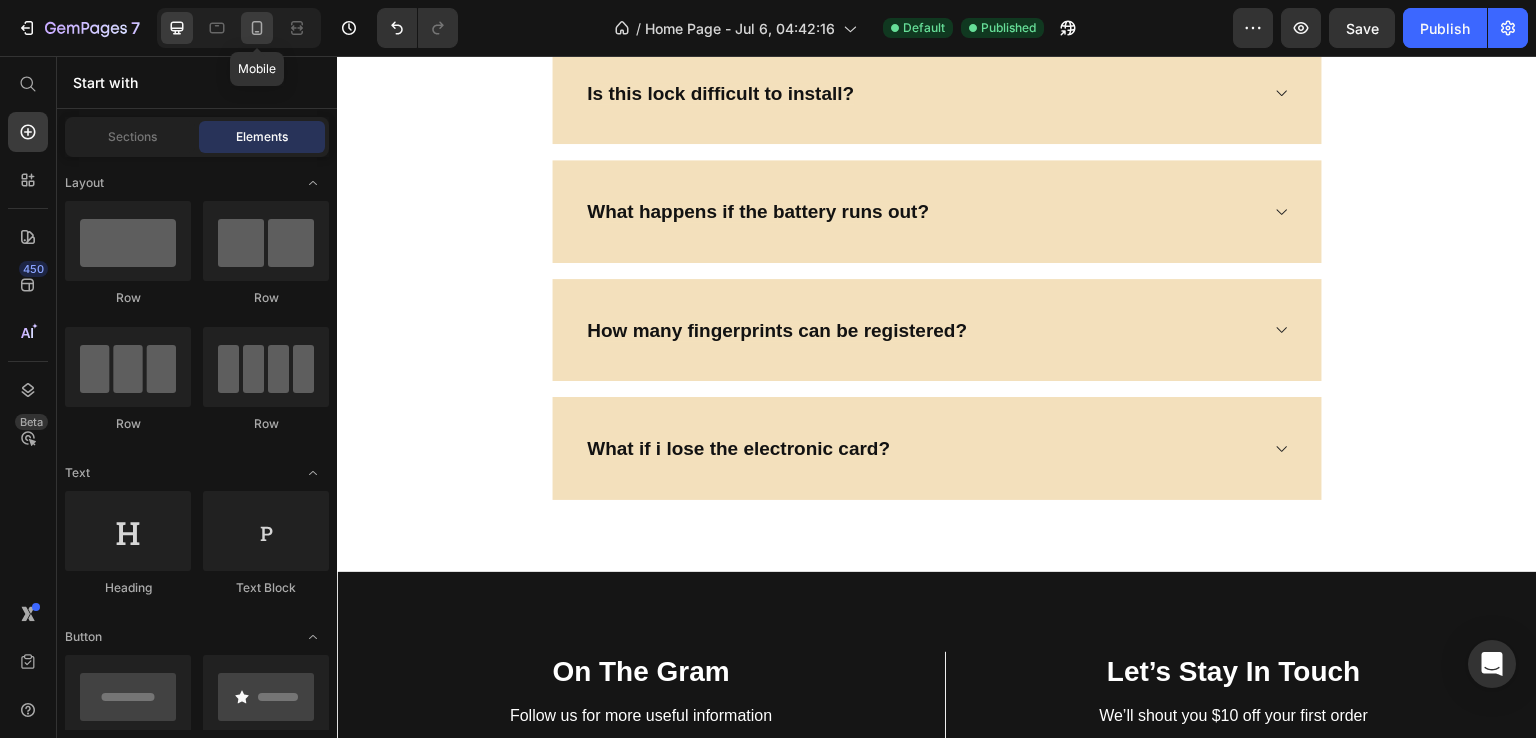click 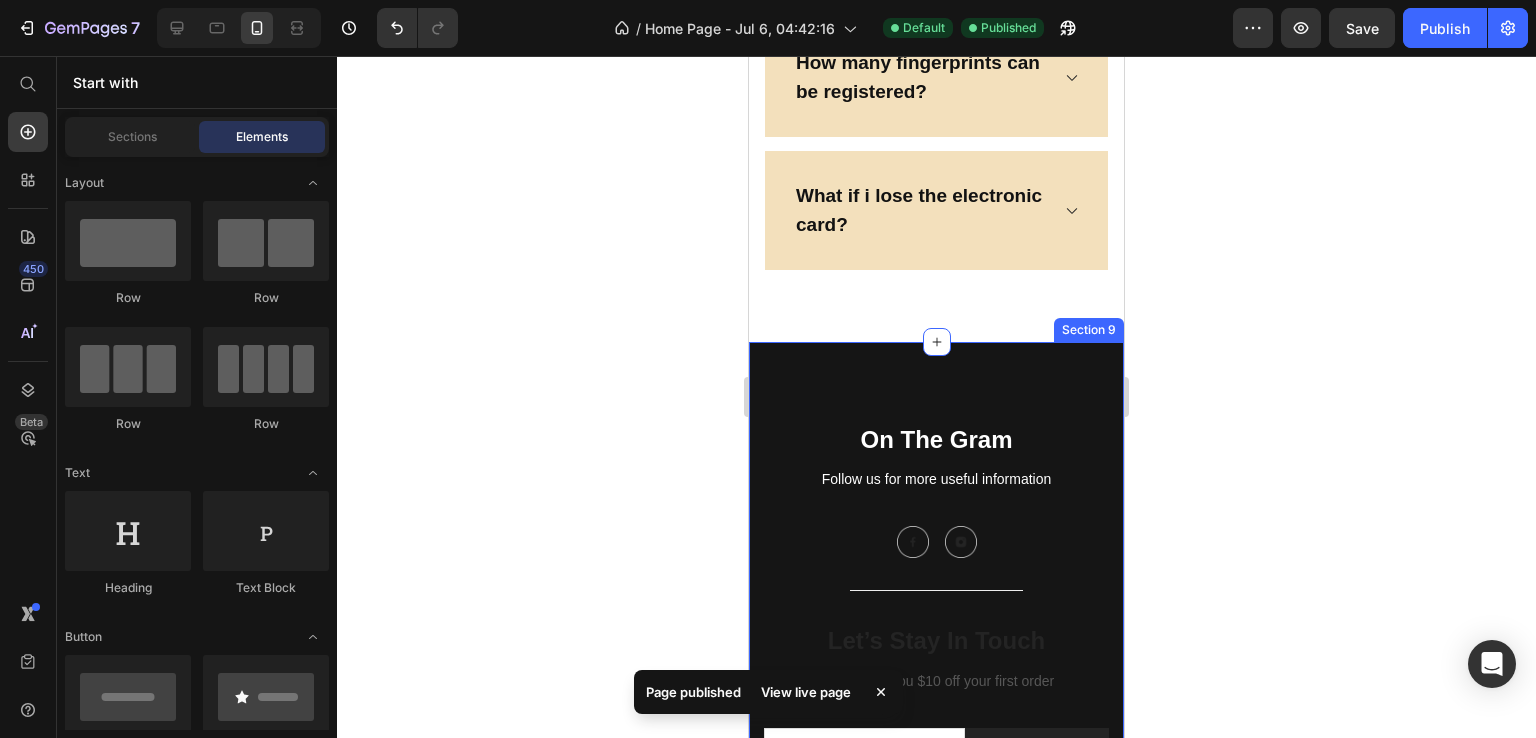scroll, scrollTop: 7675, scrollLeft: 0, axis: vertical 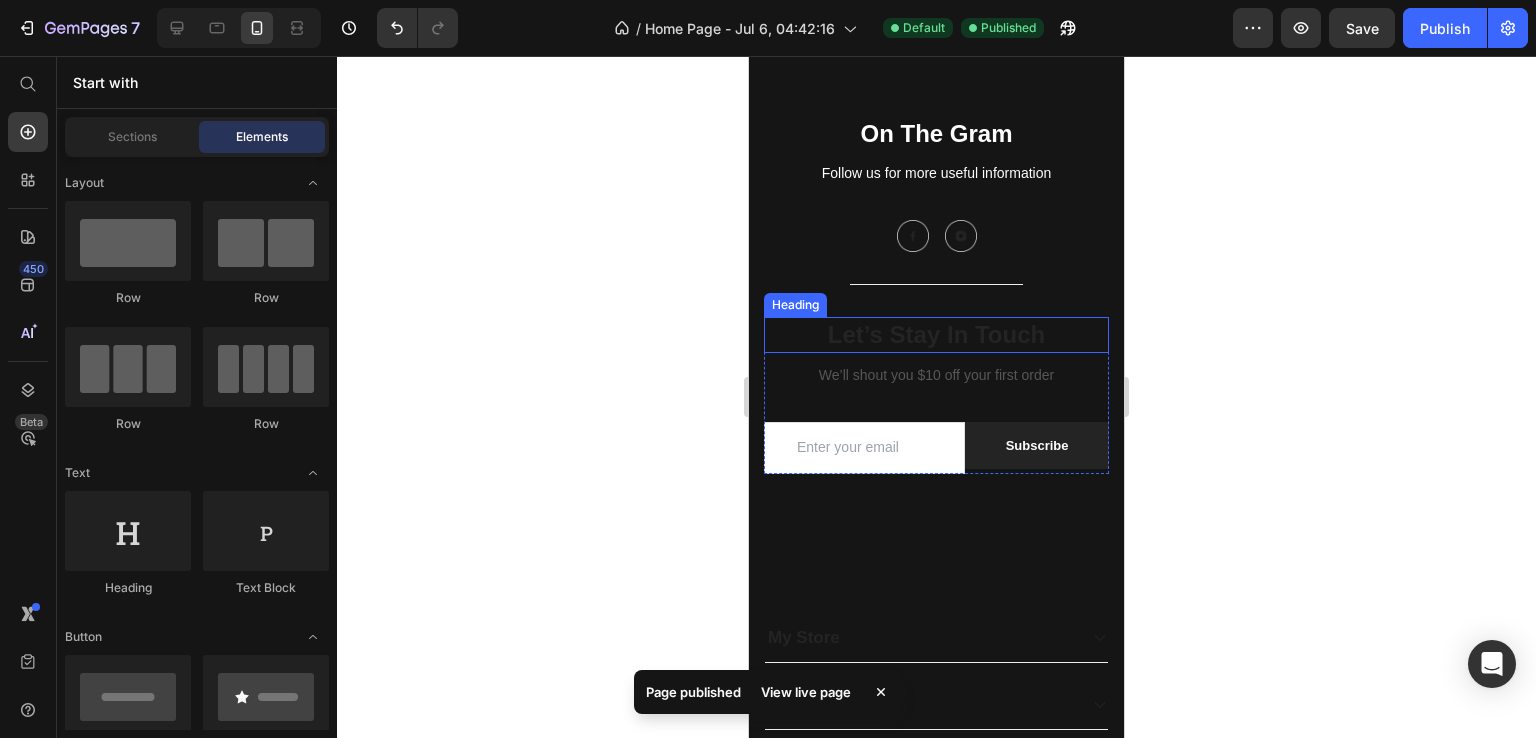 click on "Let’s Stay In Touch" at bounding box center (936, 334) 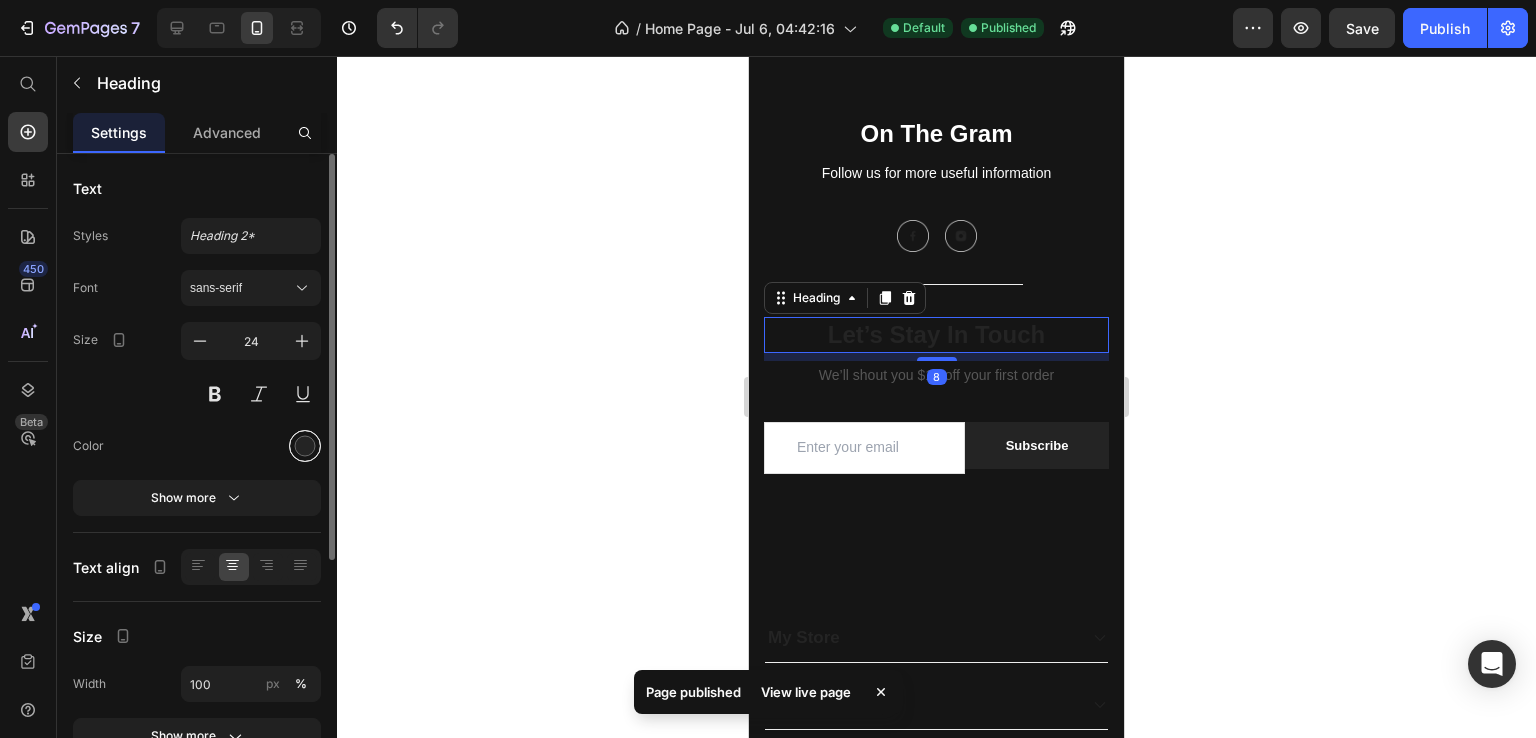 click at bounding box center (305, 446) 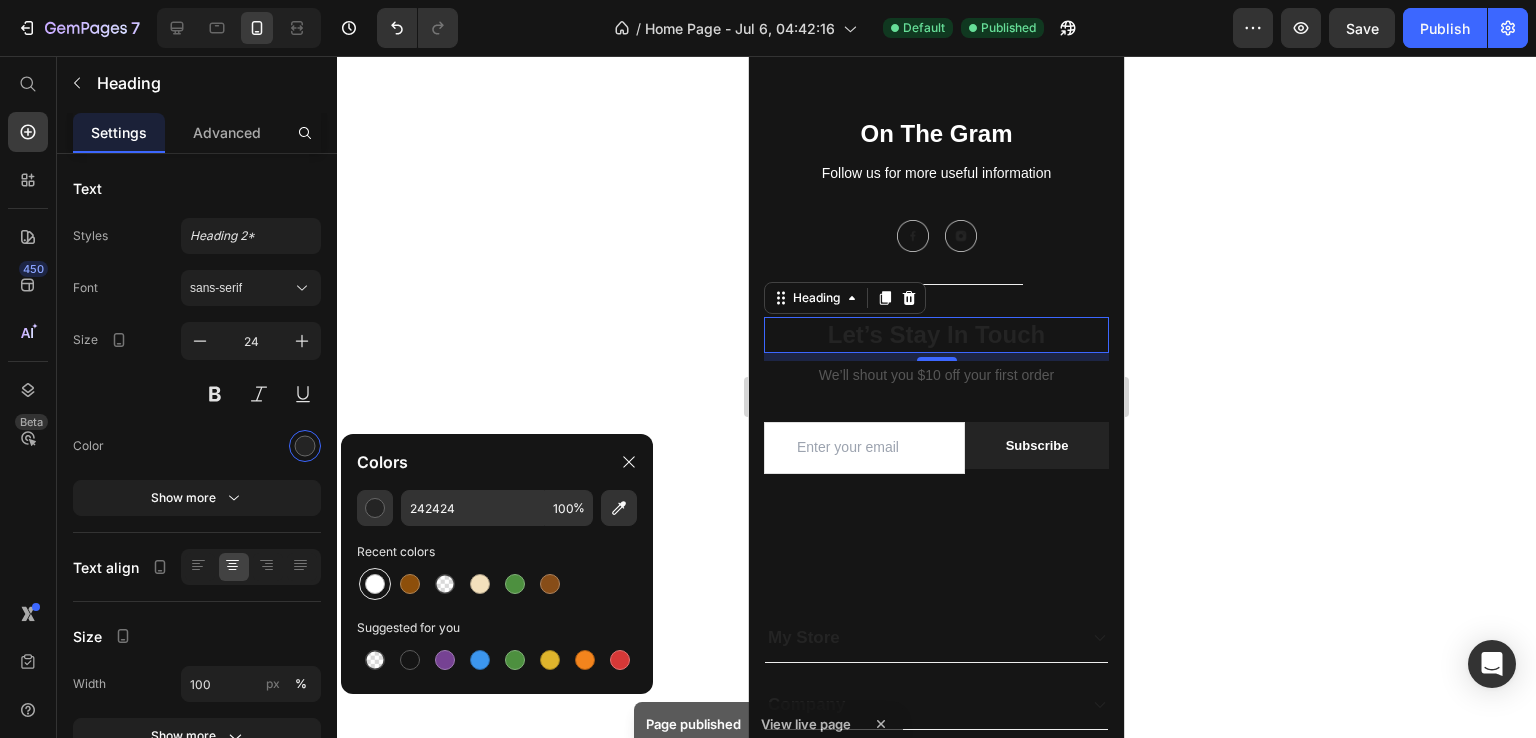 click at bounding box center [375, 584] 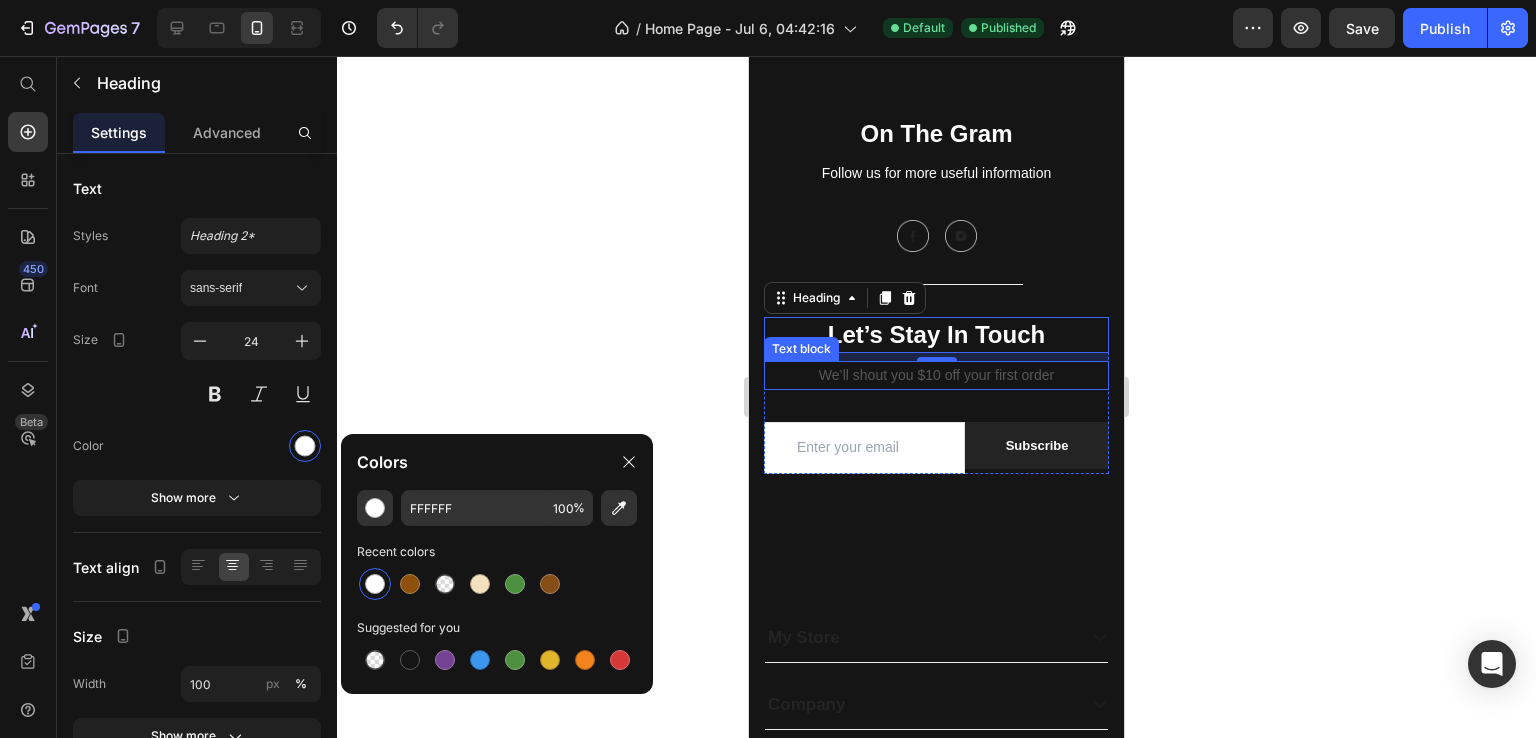 click on "We’ll shout you $10 off your first order" at bounding box center [936, 375] 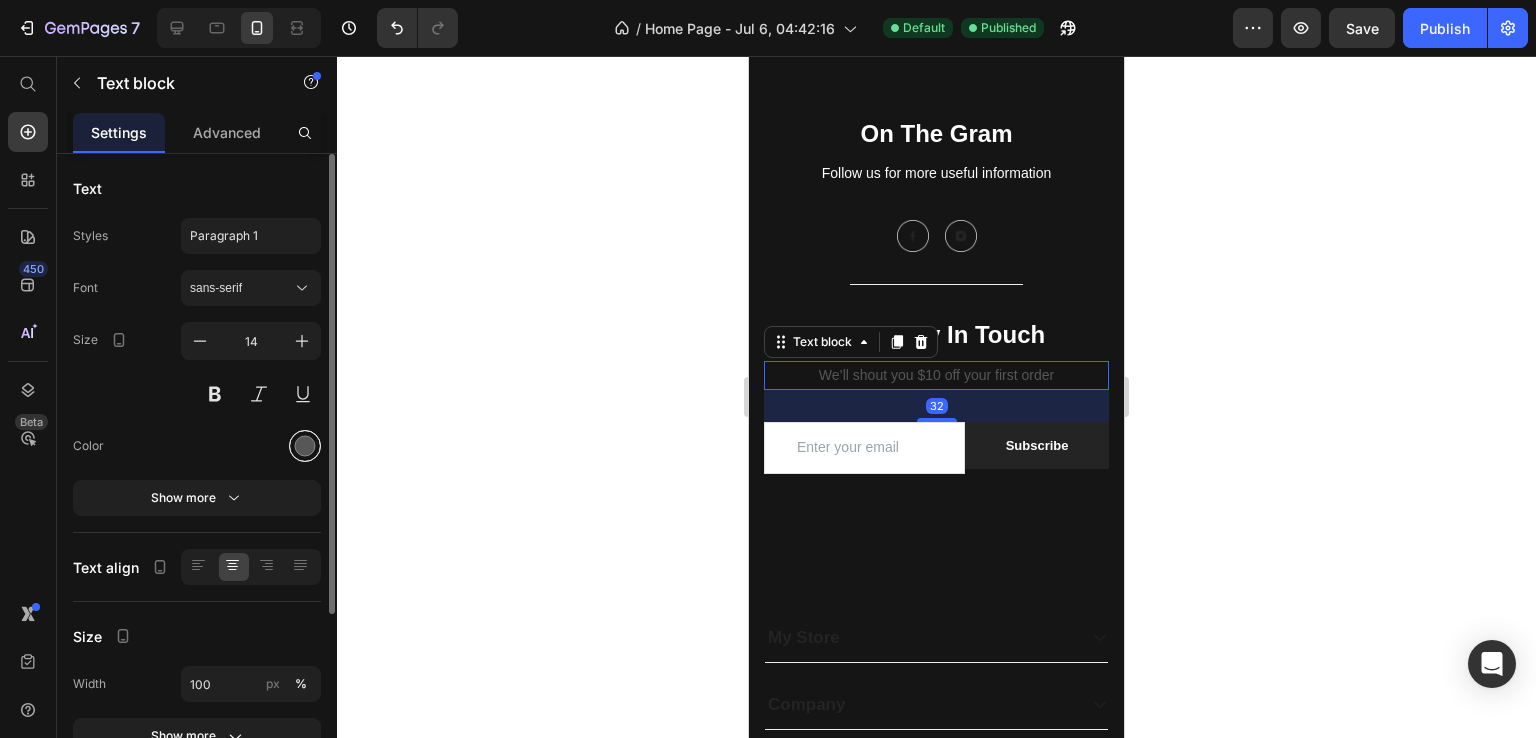 click at bounding box center (305, 446) 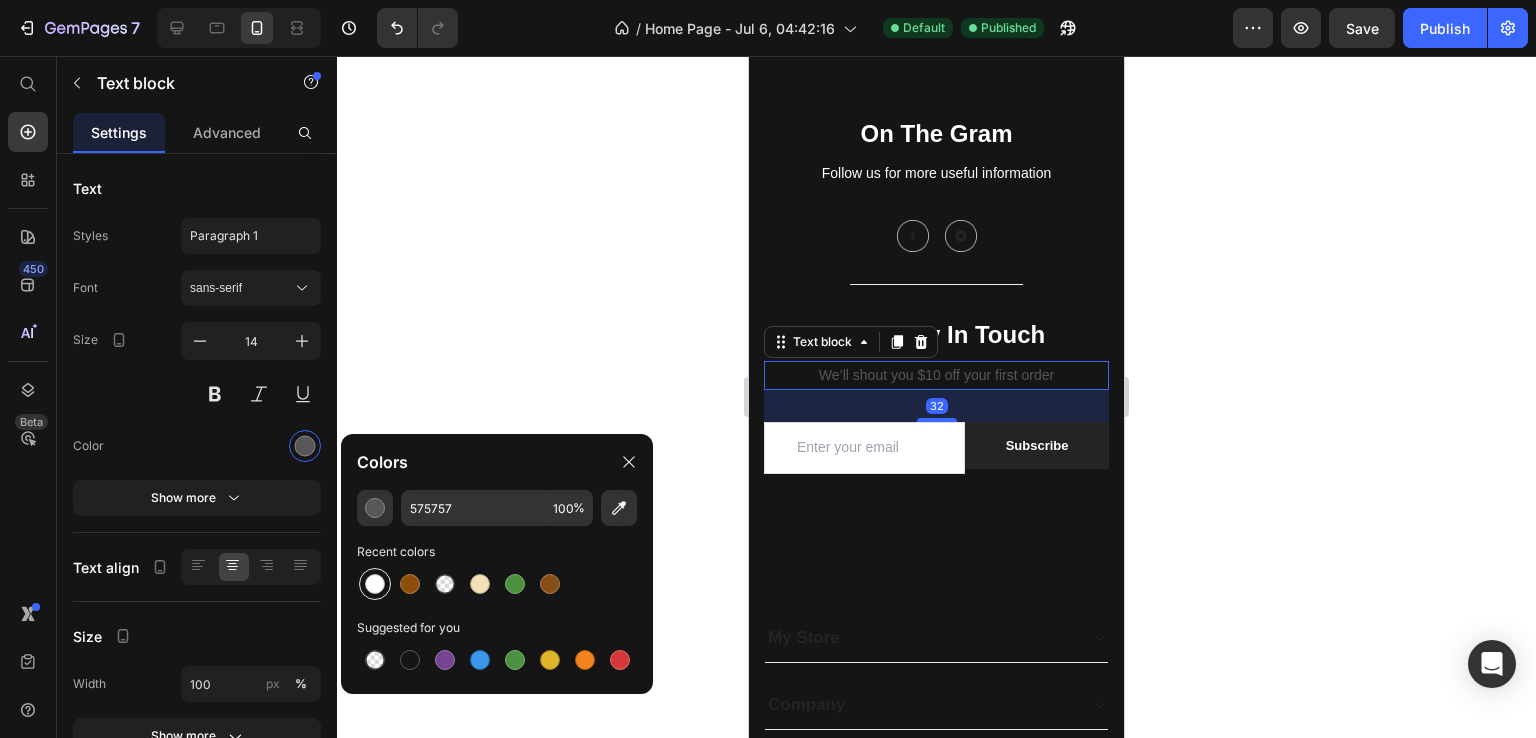click at bounding box center [375, 584] 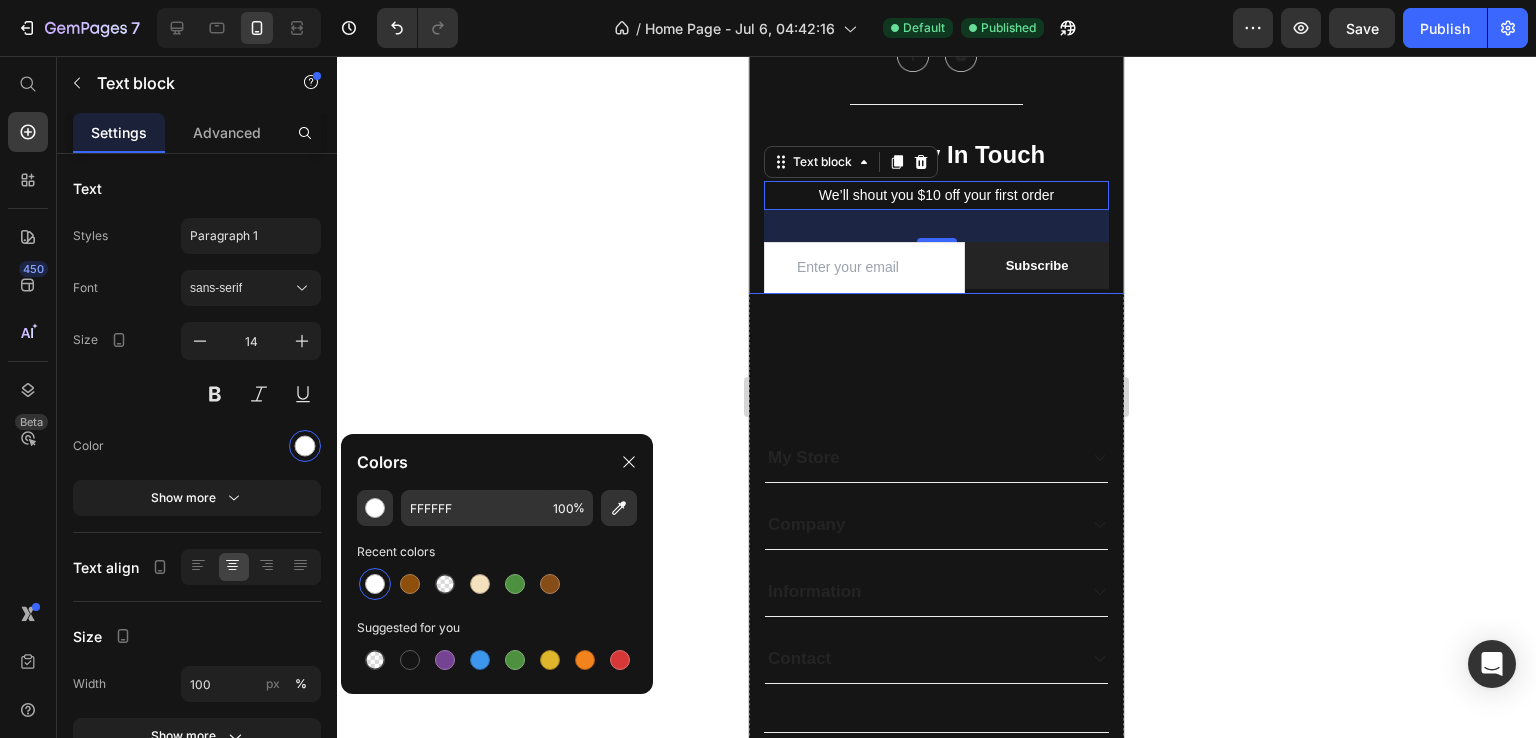 scroll, scrollTop: 7857, scrollLeft: 0, axis: vertical 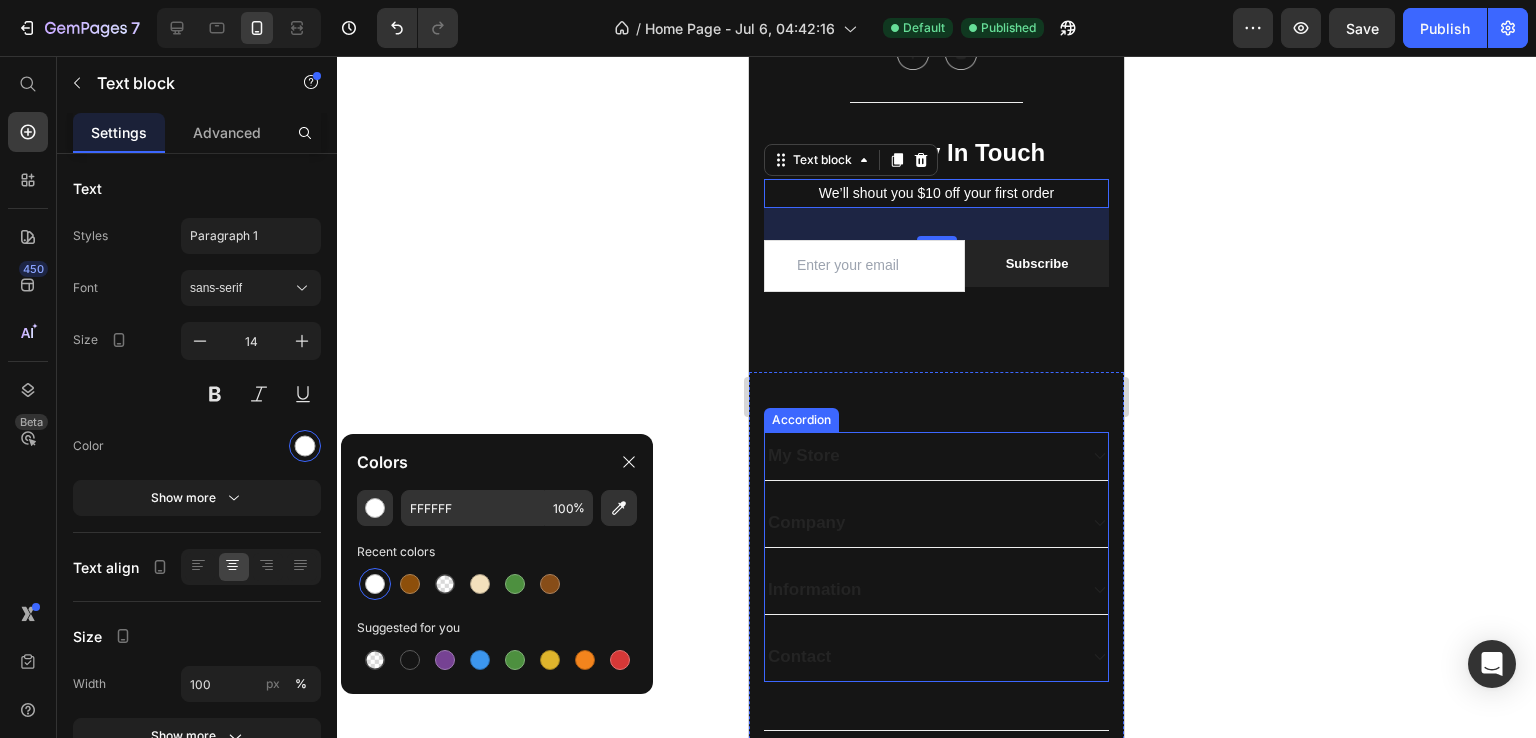 click on "My Store" at bounding box center [920, 456] 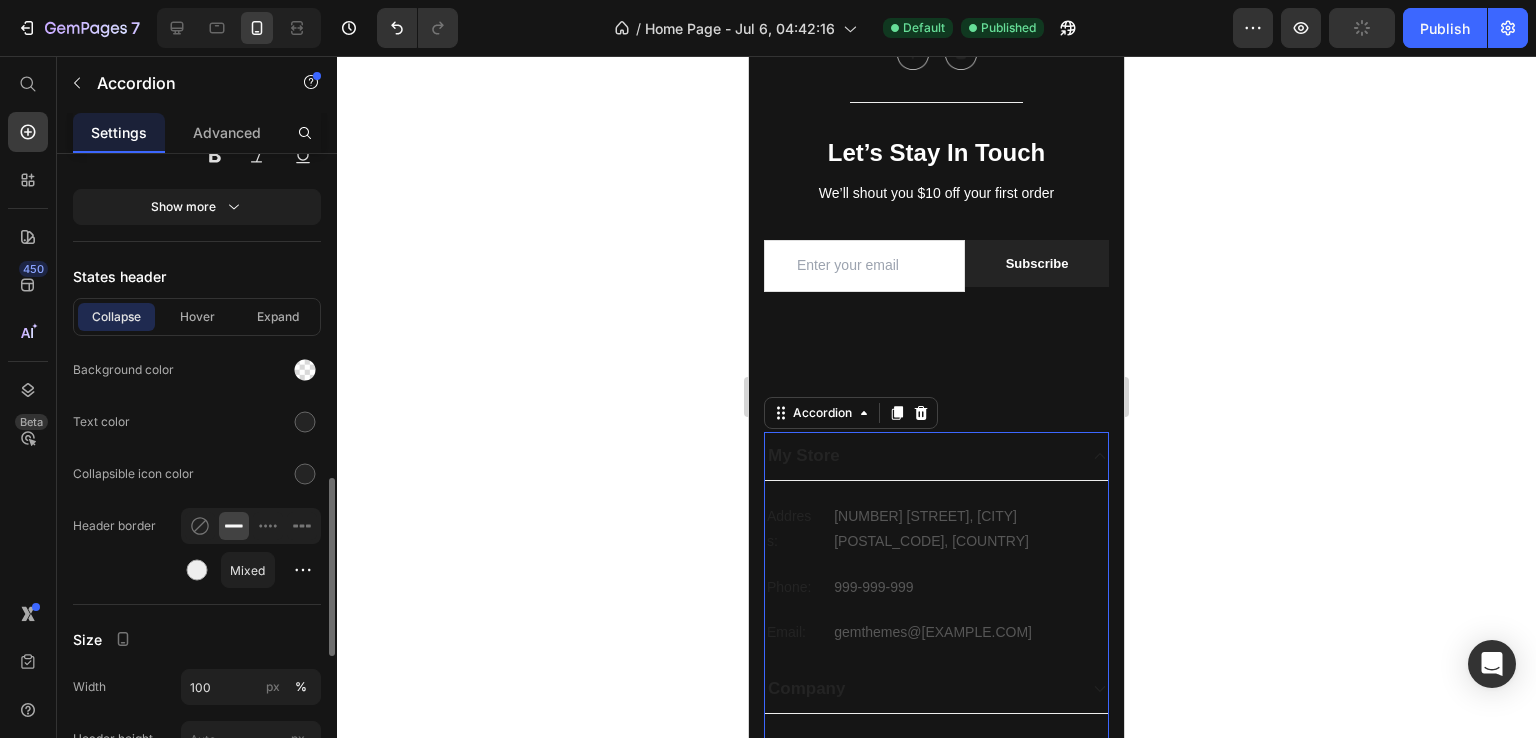 scroll, scrollTop: 1173, scrollLeft: 0, axis: vertical 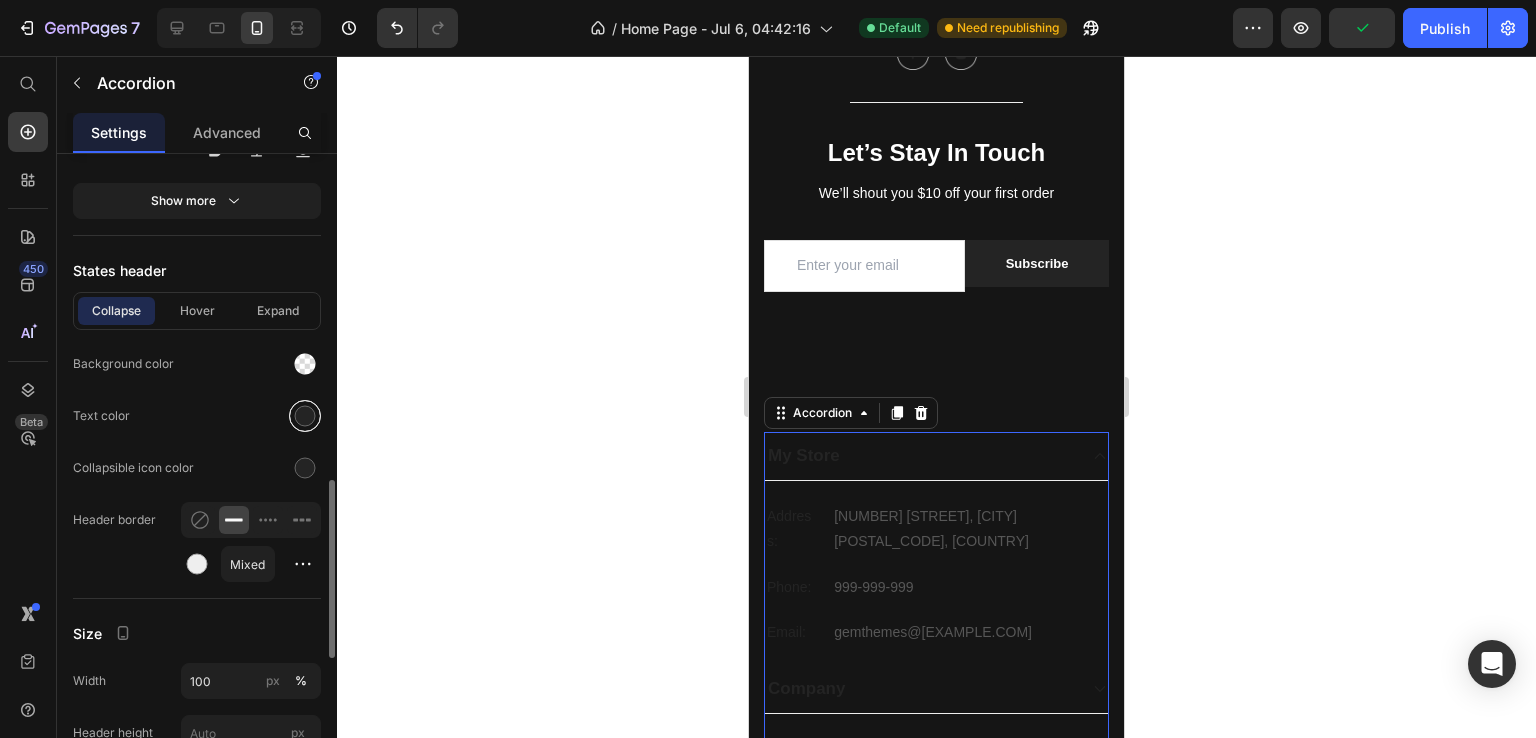 click at bounding box center [305, 416] 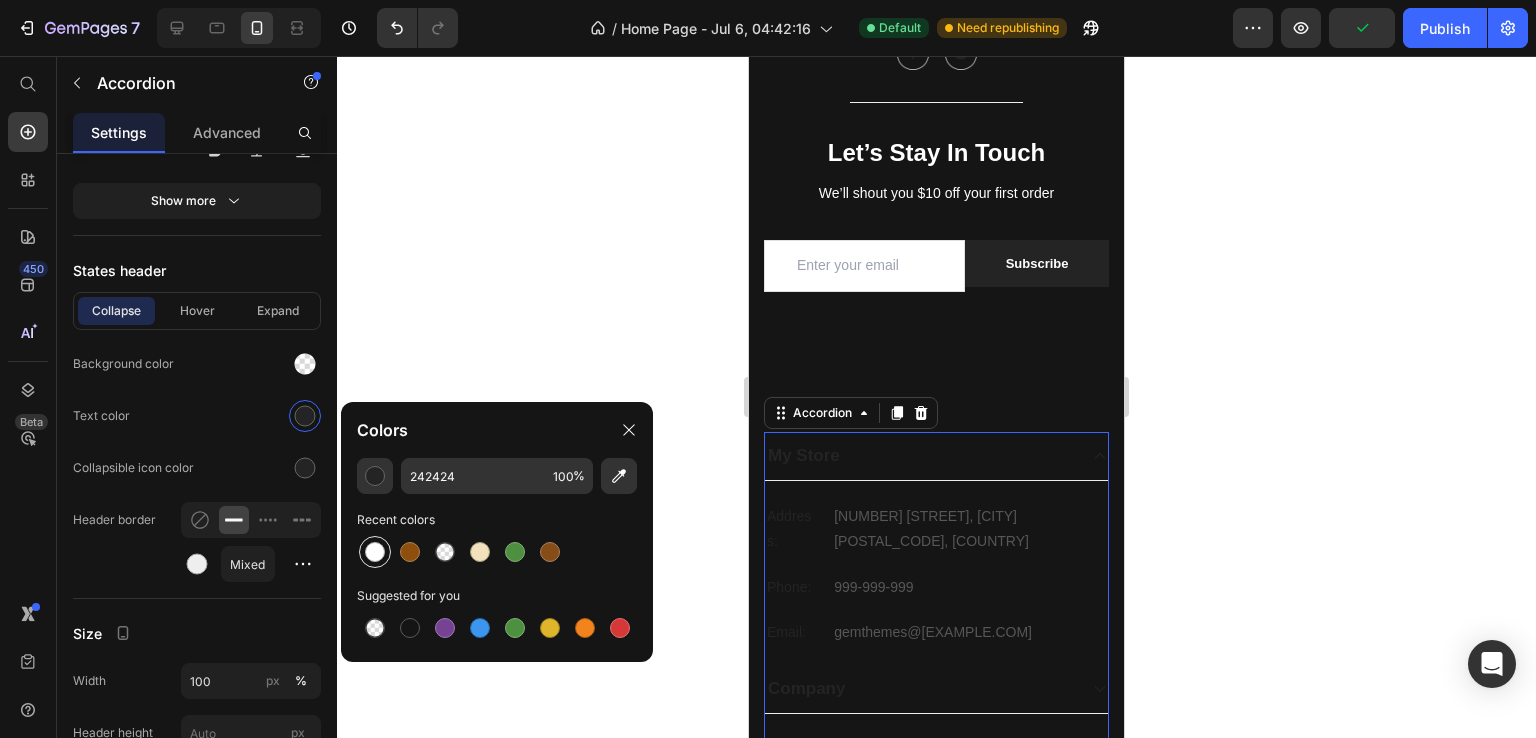 click at bounding box center (375, 552) 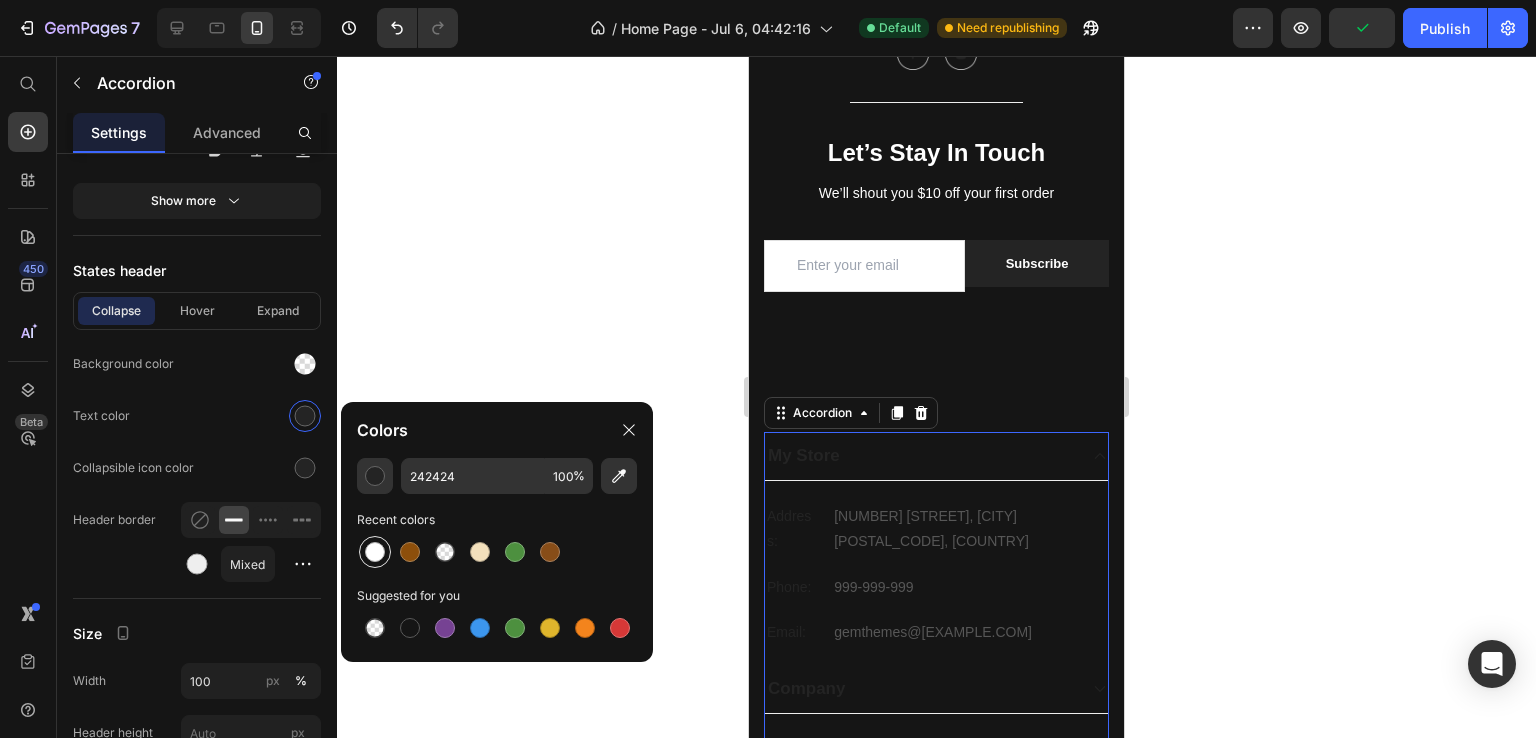 type on "FFFFFF" 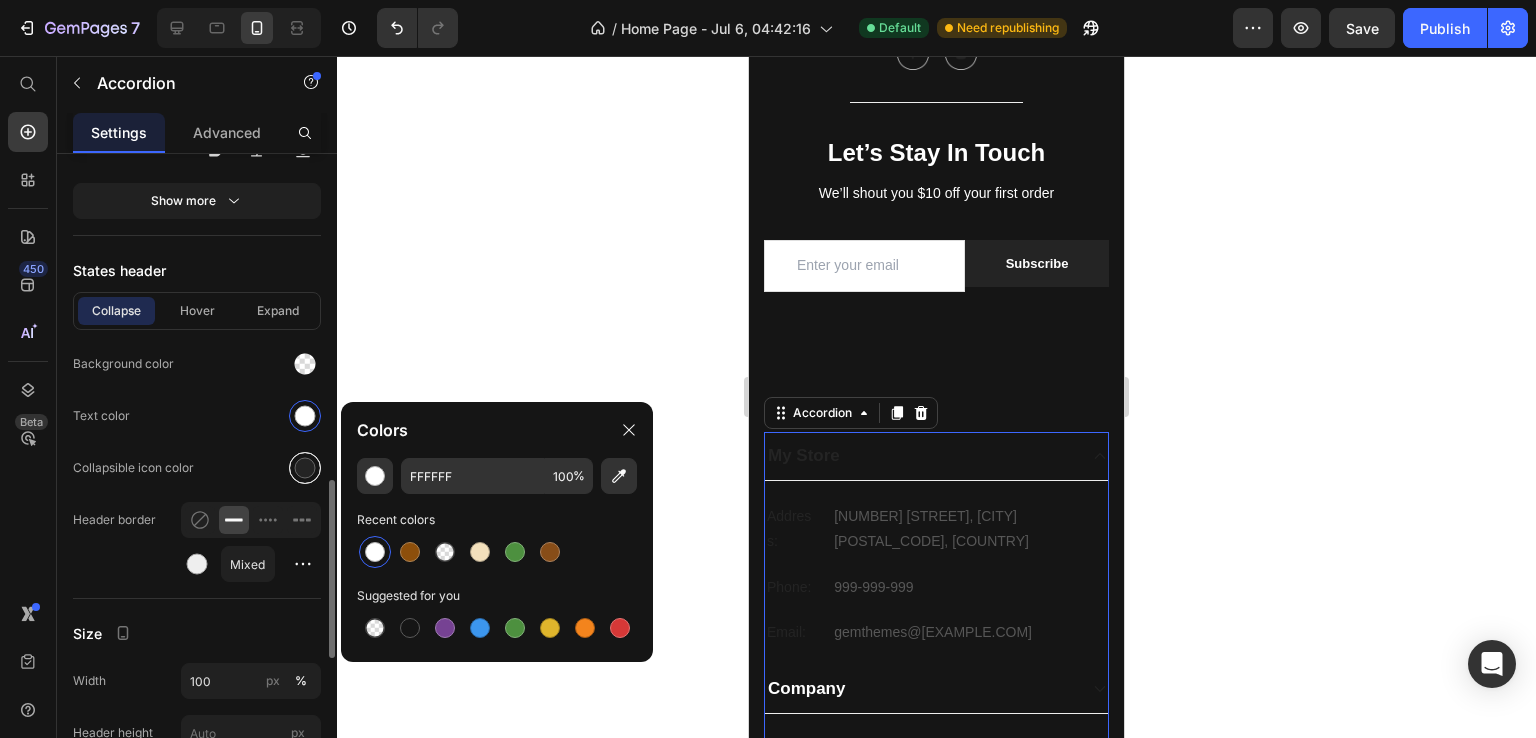 click at bounding box center (305, 468) 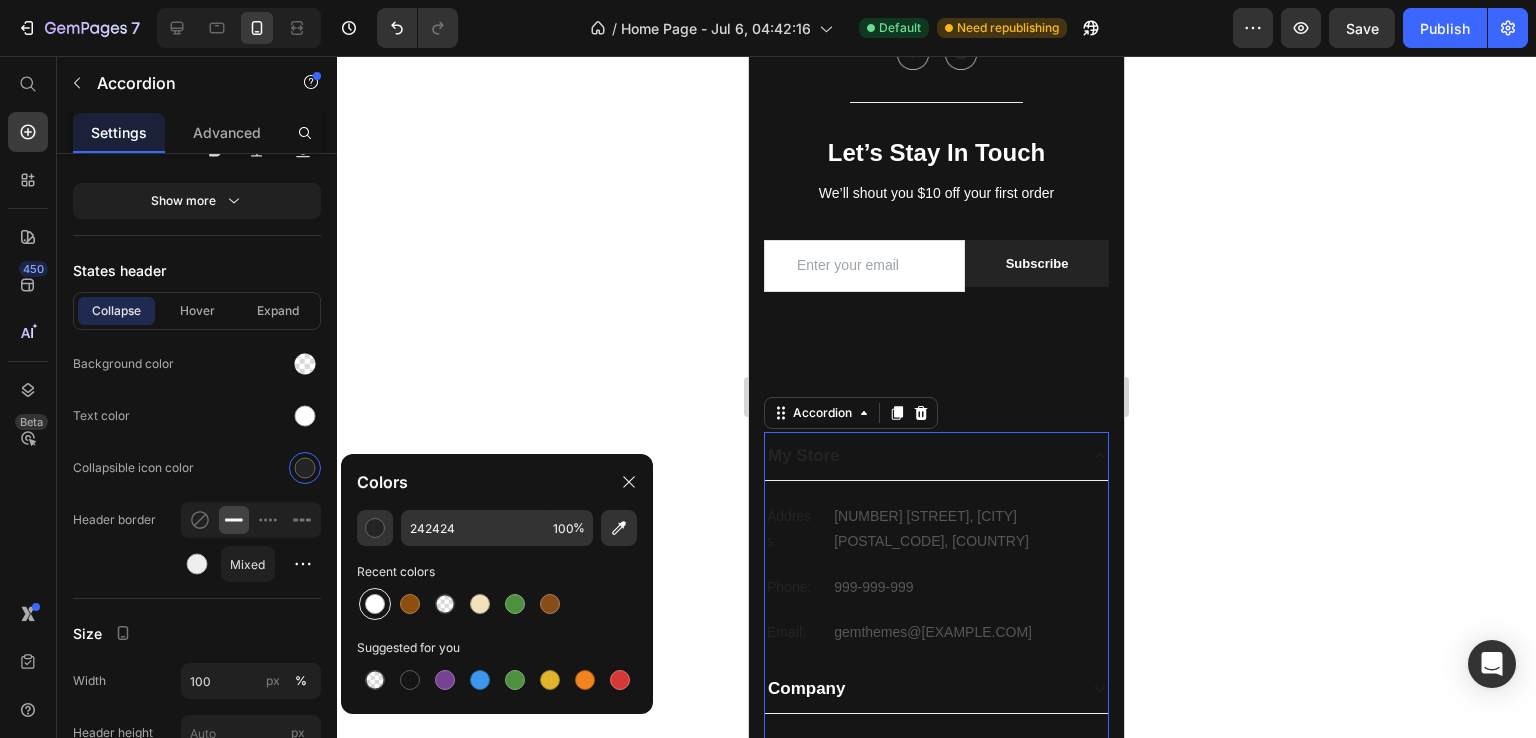 click at bounding box center (375, 604) 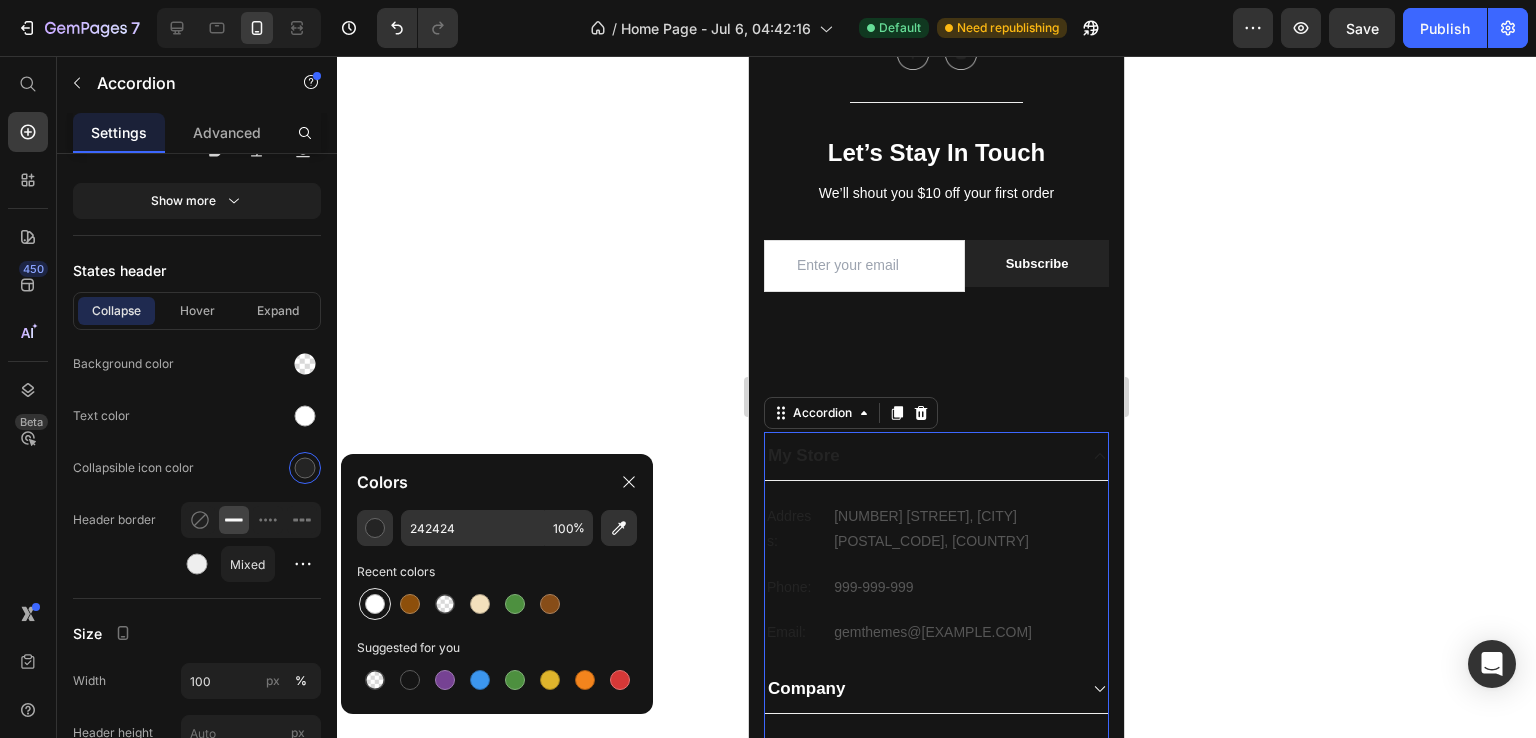 type on "FFFFFF" 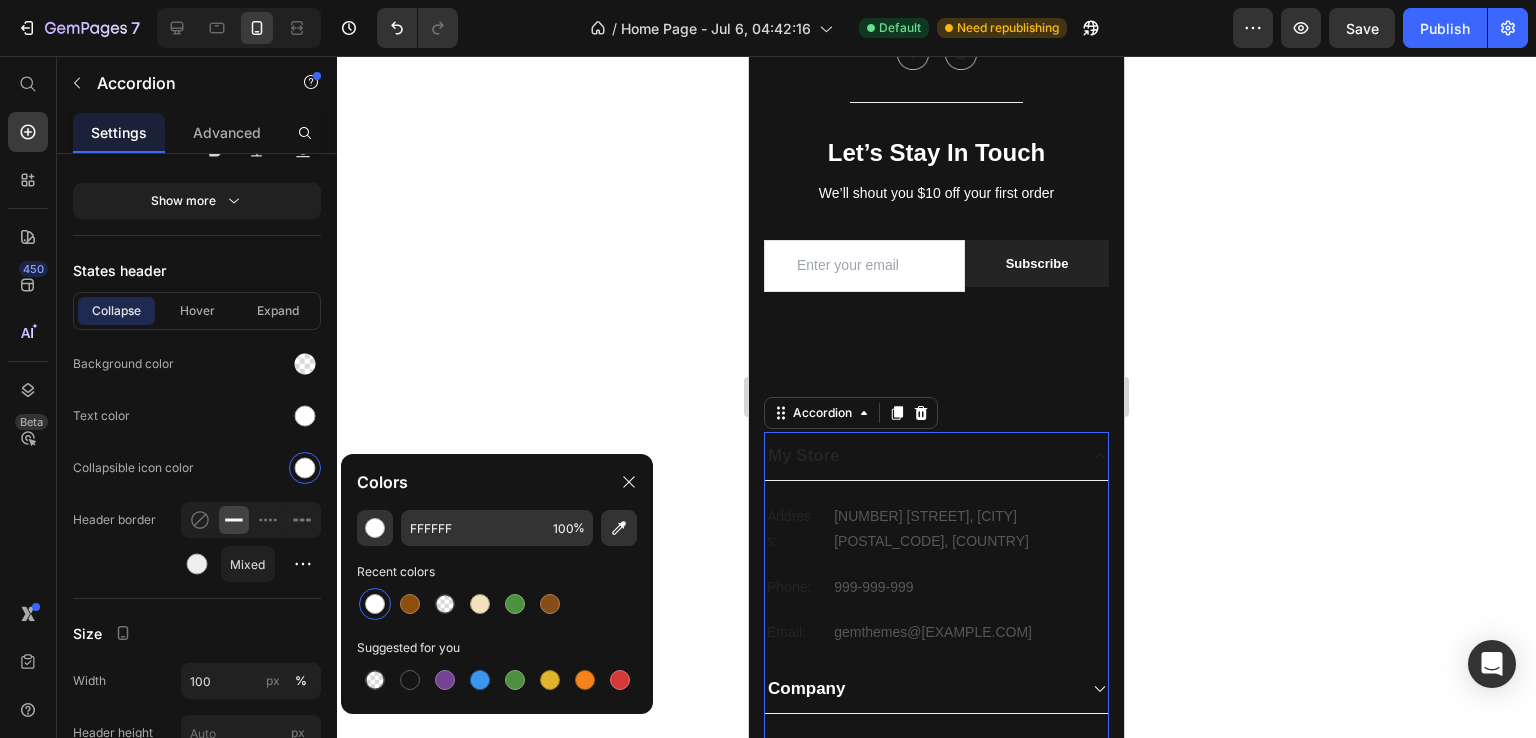 click on "My Store" at bounding box center [920, 456] 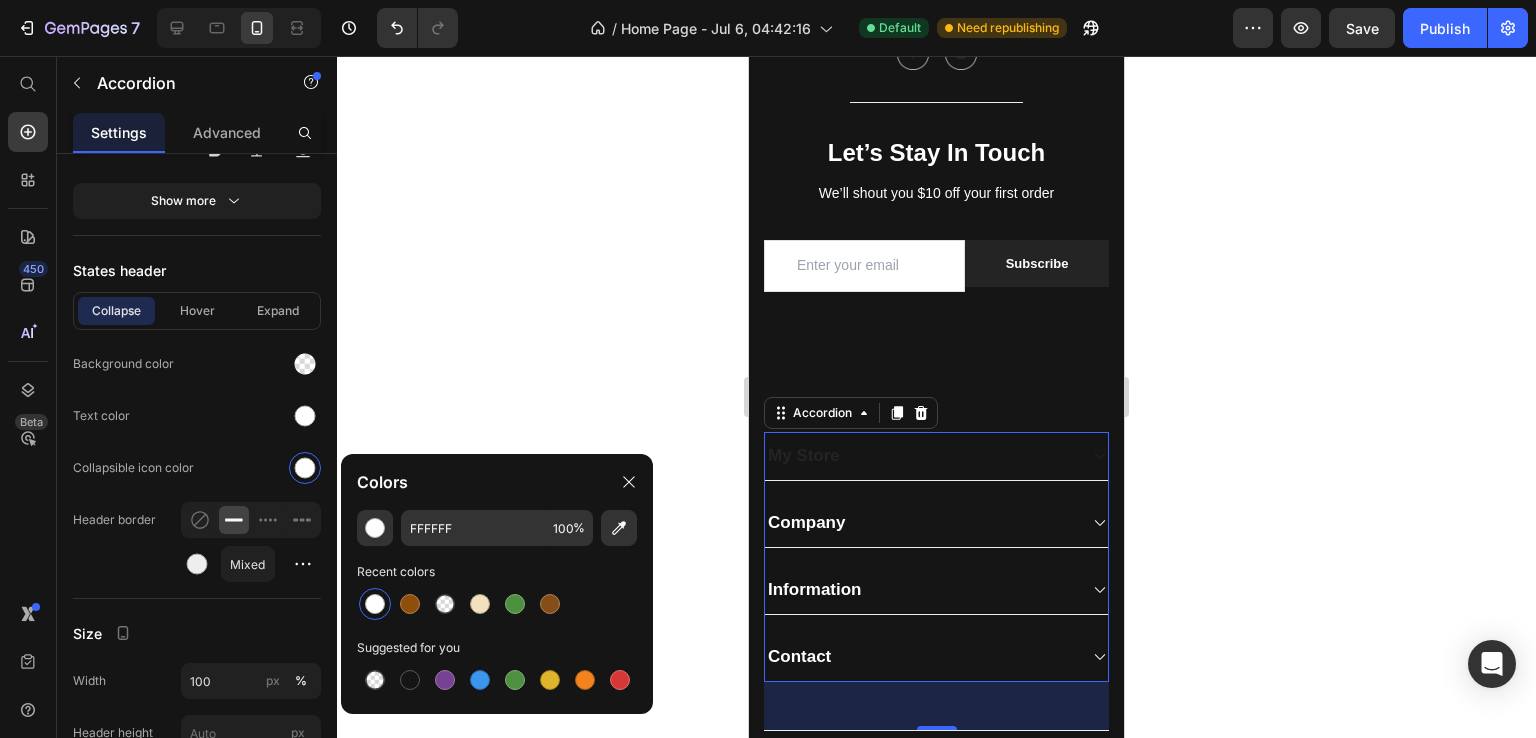 click on "My Store" at bounding box center [804, 456] 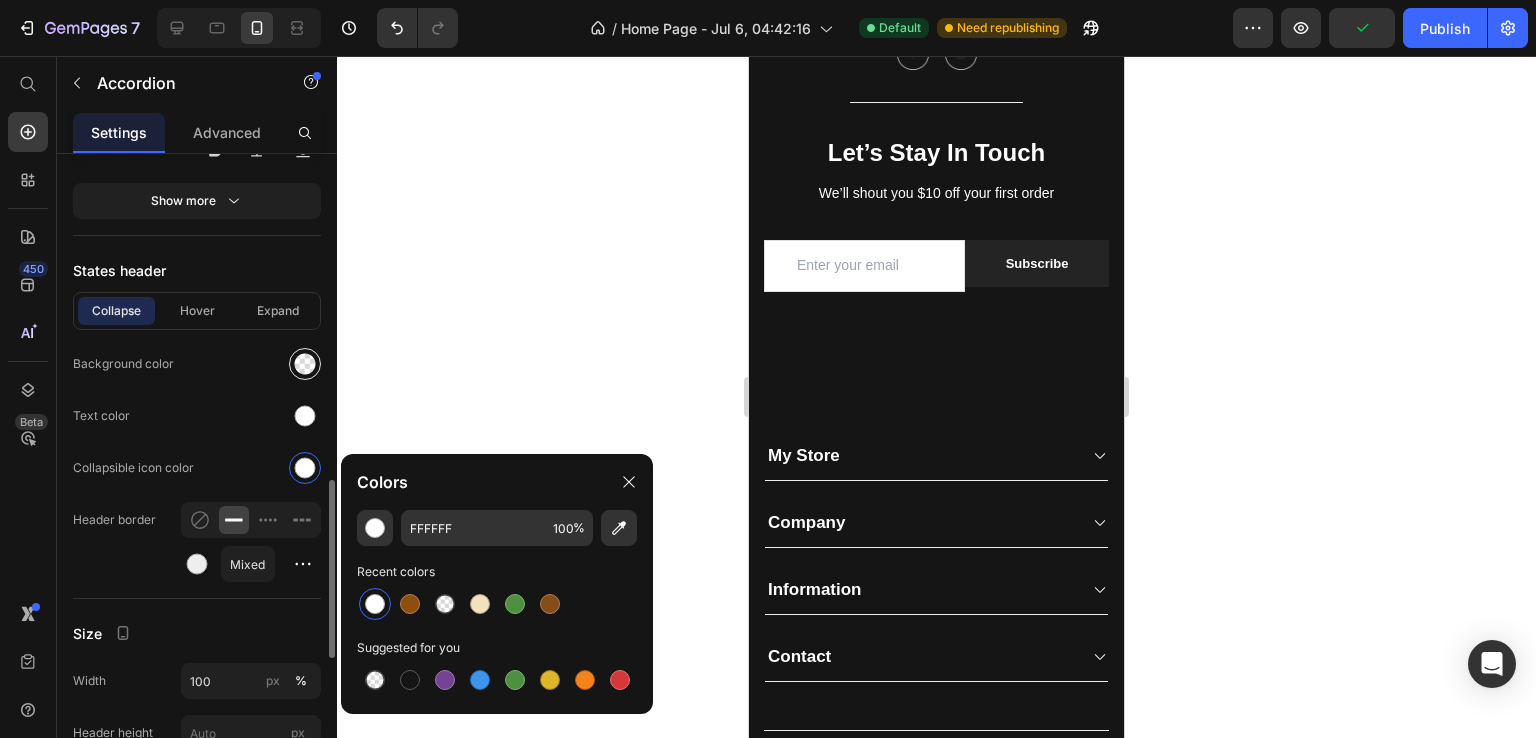 click at bounding box center (305, 364) 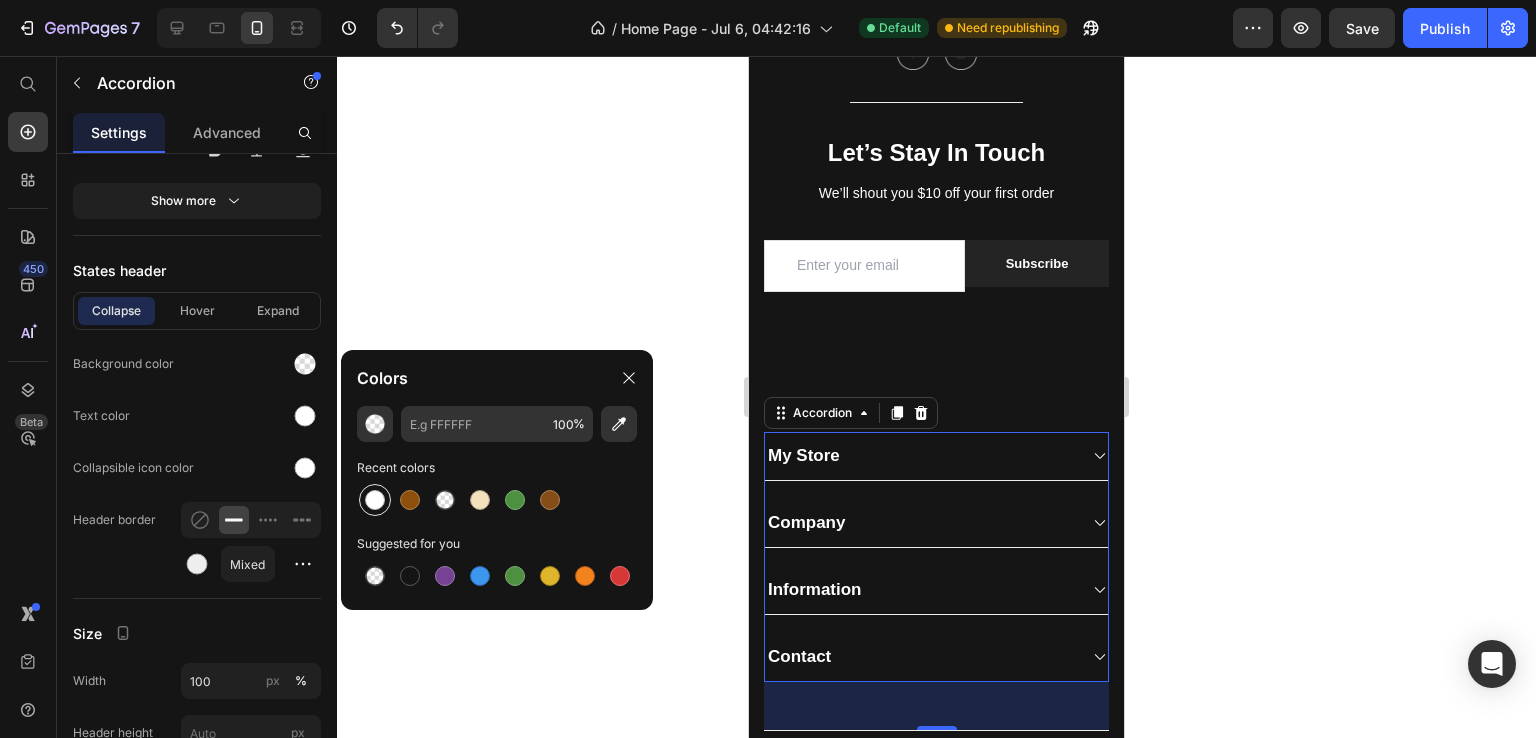 click at bounding box center [375, 500] 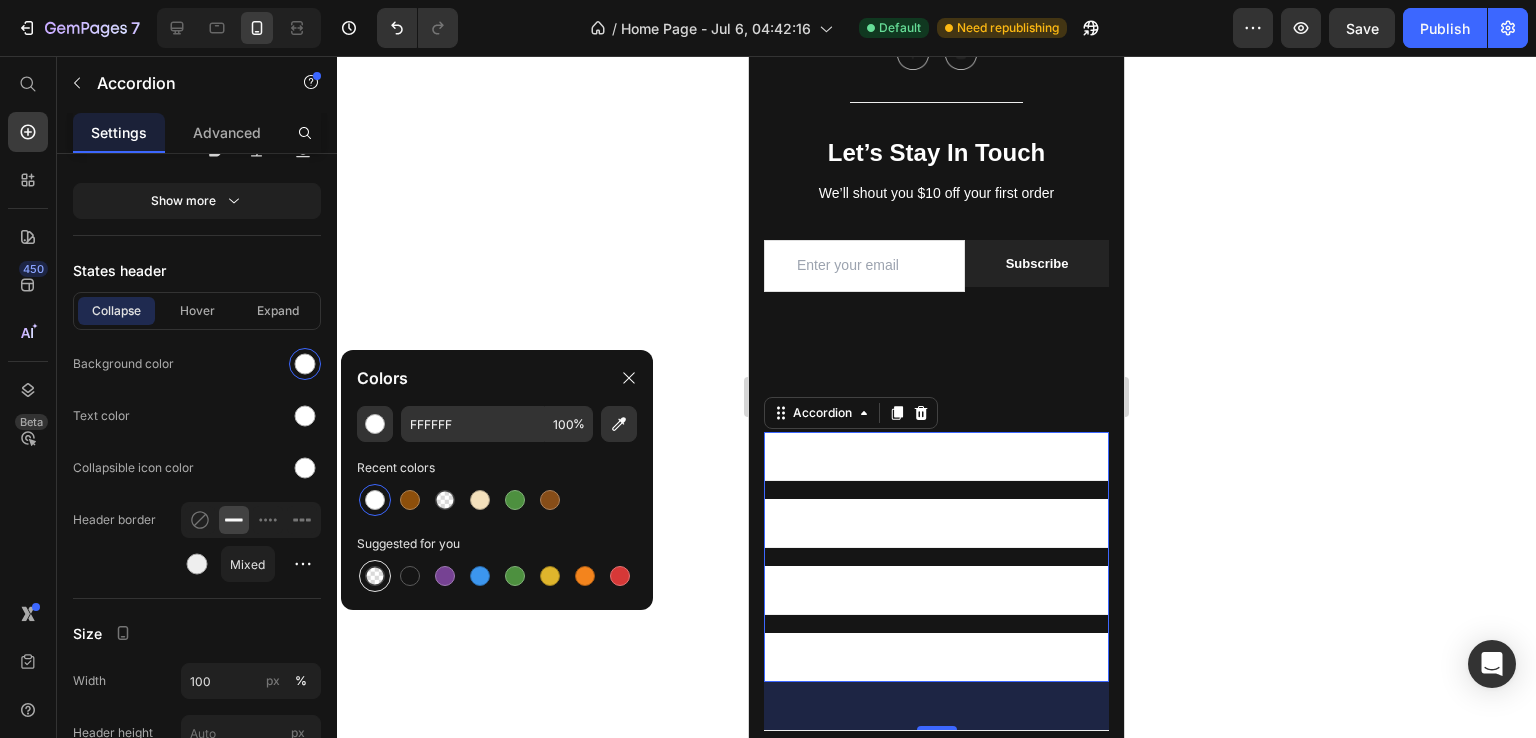 click at bounding box center [375, 576] 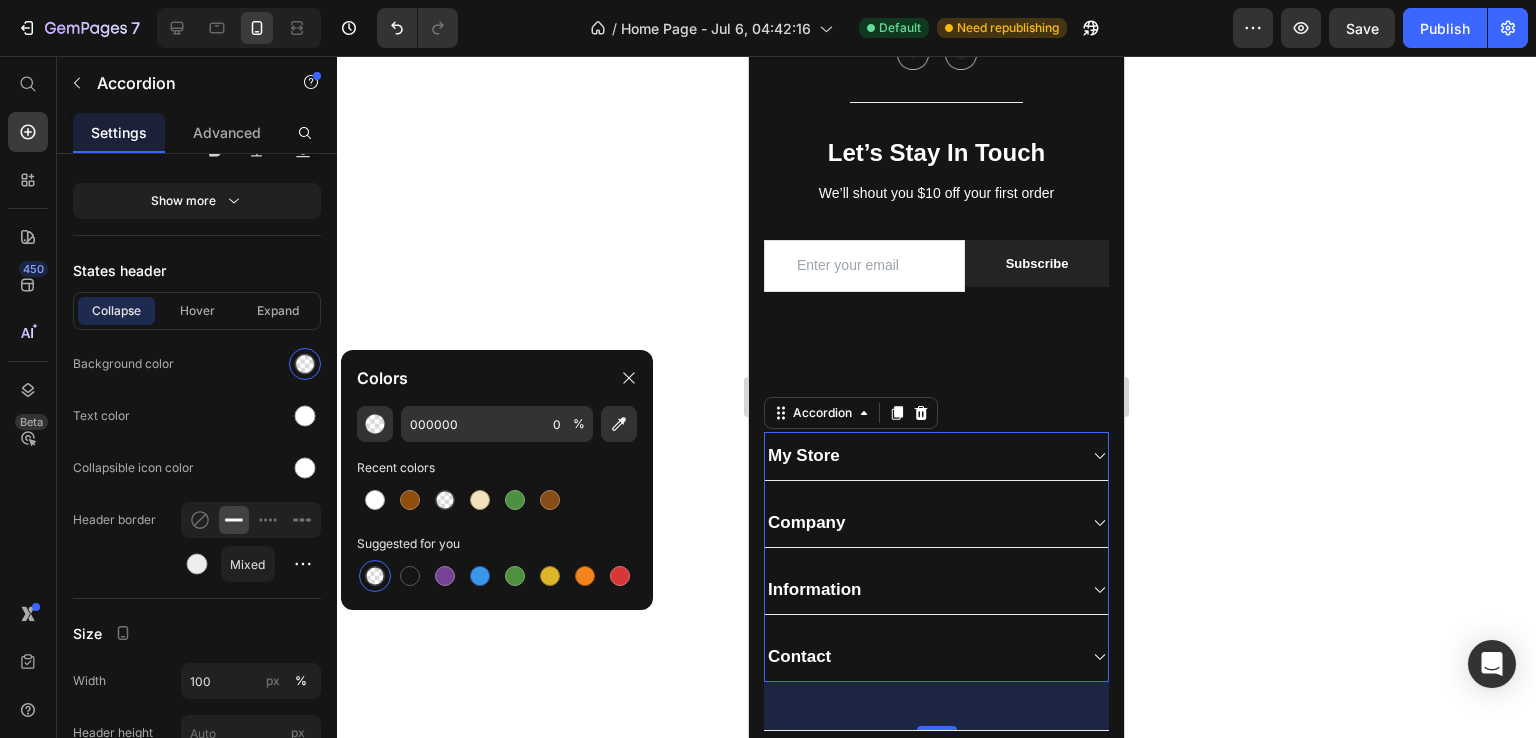 click 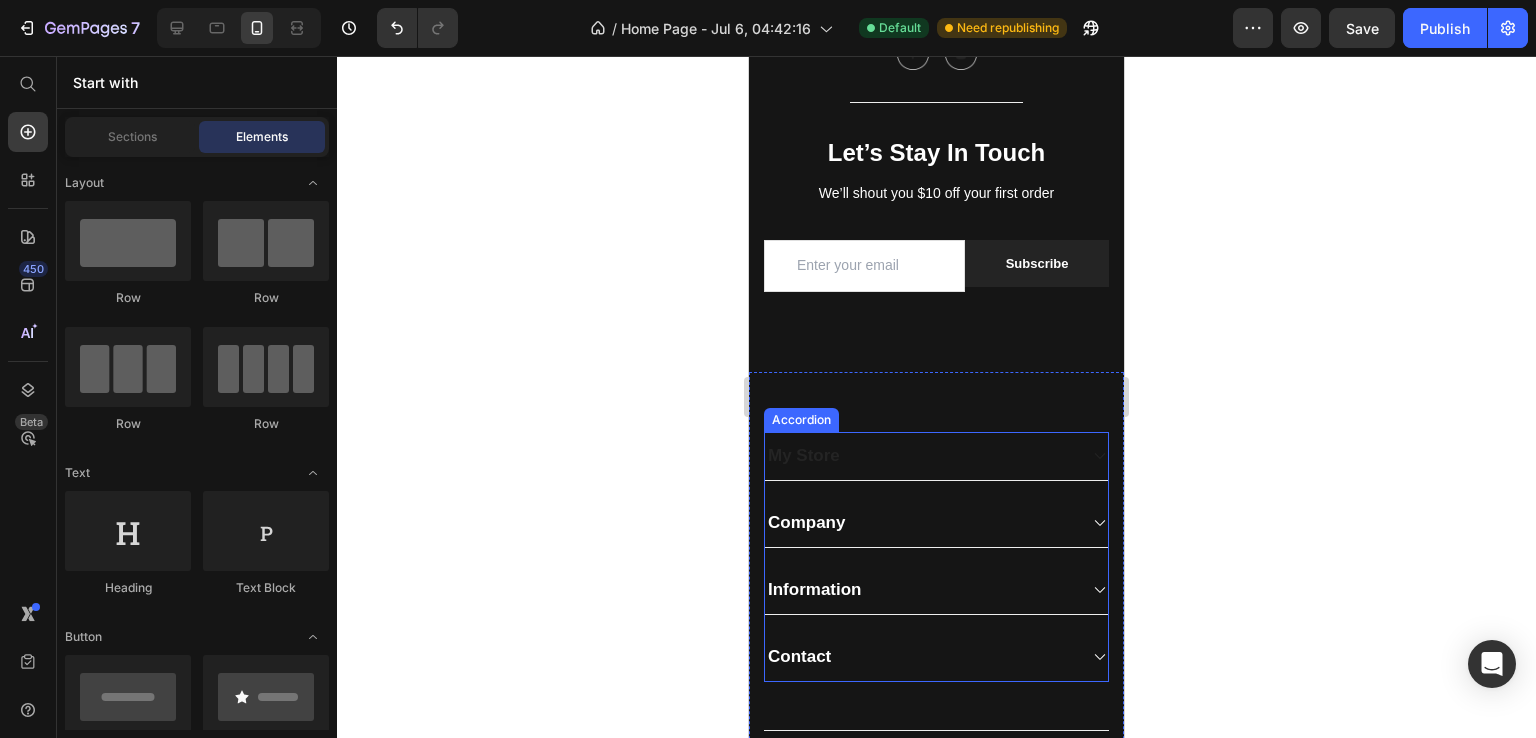 click on "My Store" at bounding box center (920, 456) 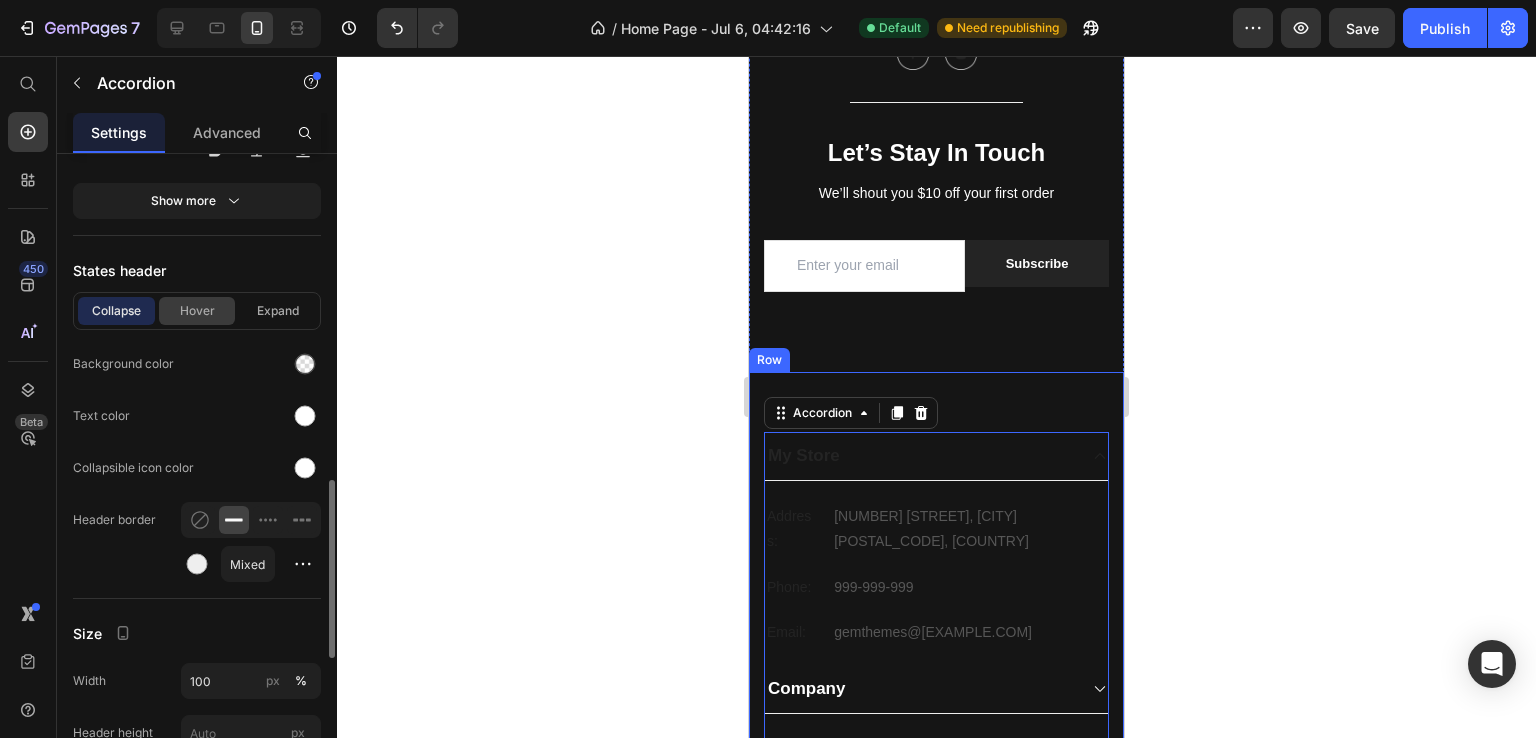 click on "Hover" at bounding box center (197, 311) 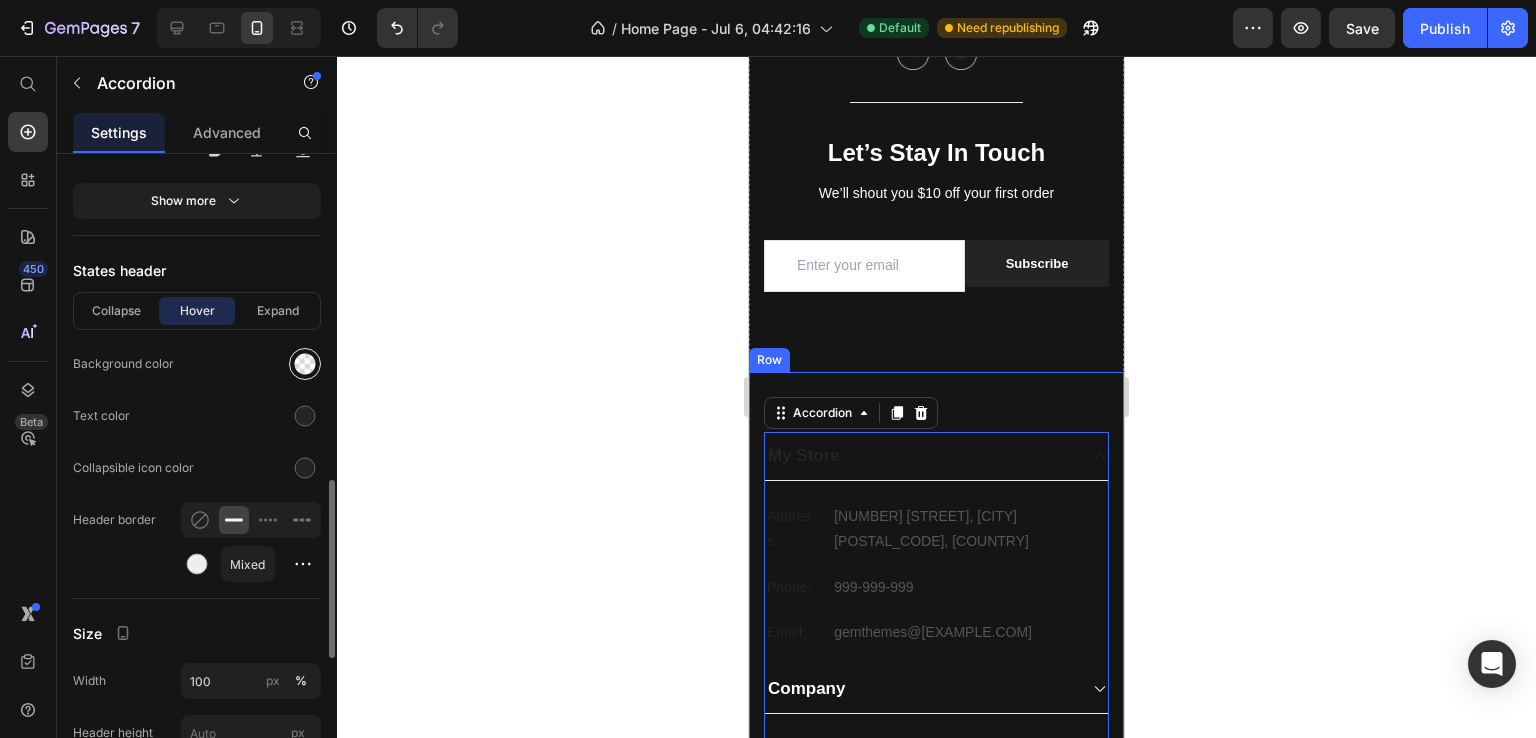click at bounding box center (305, 364) 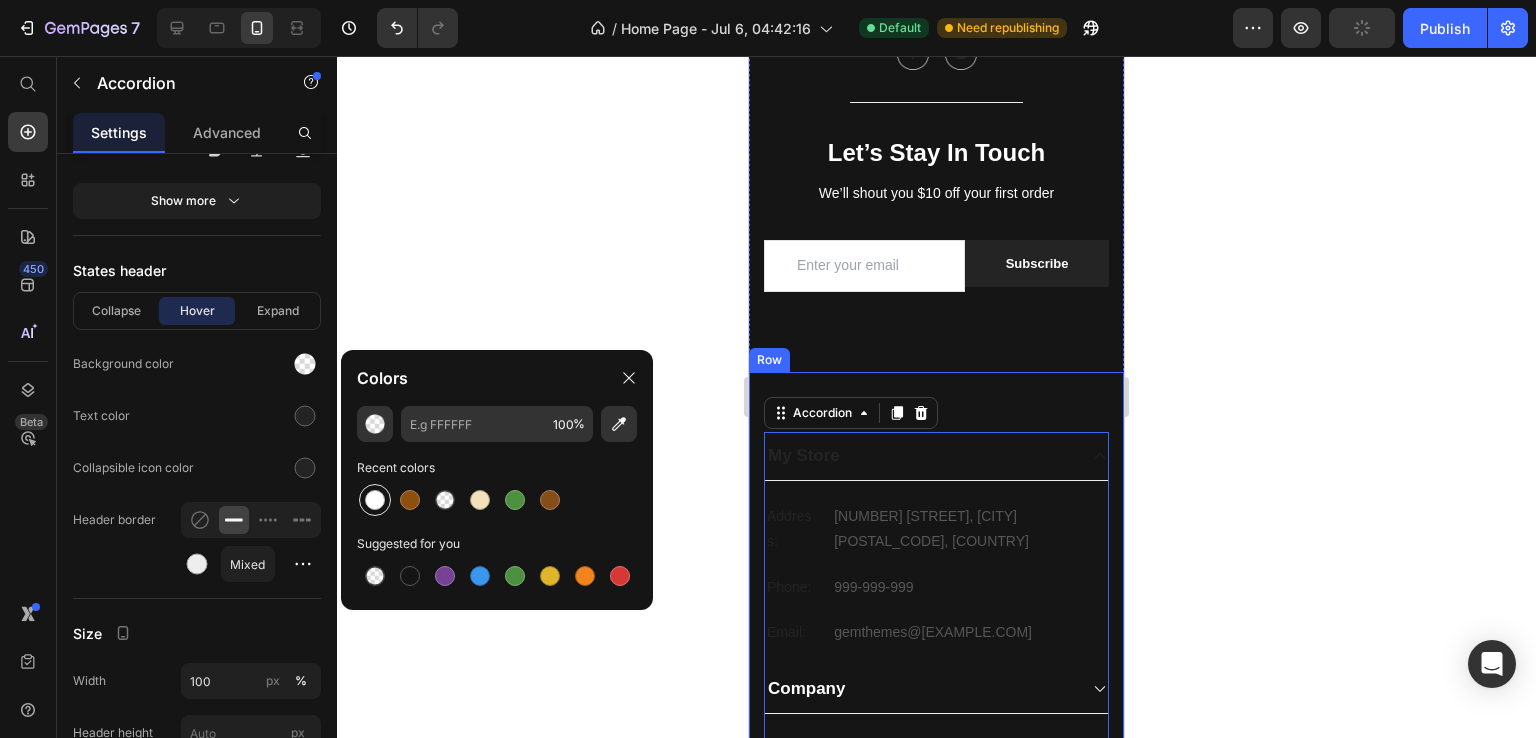 click at bounding box center (375, 500) 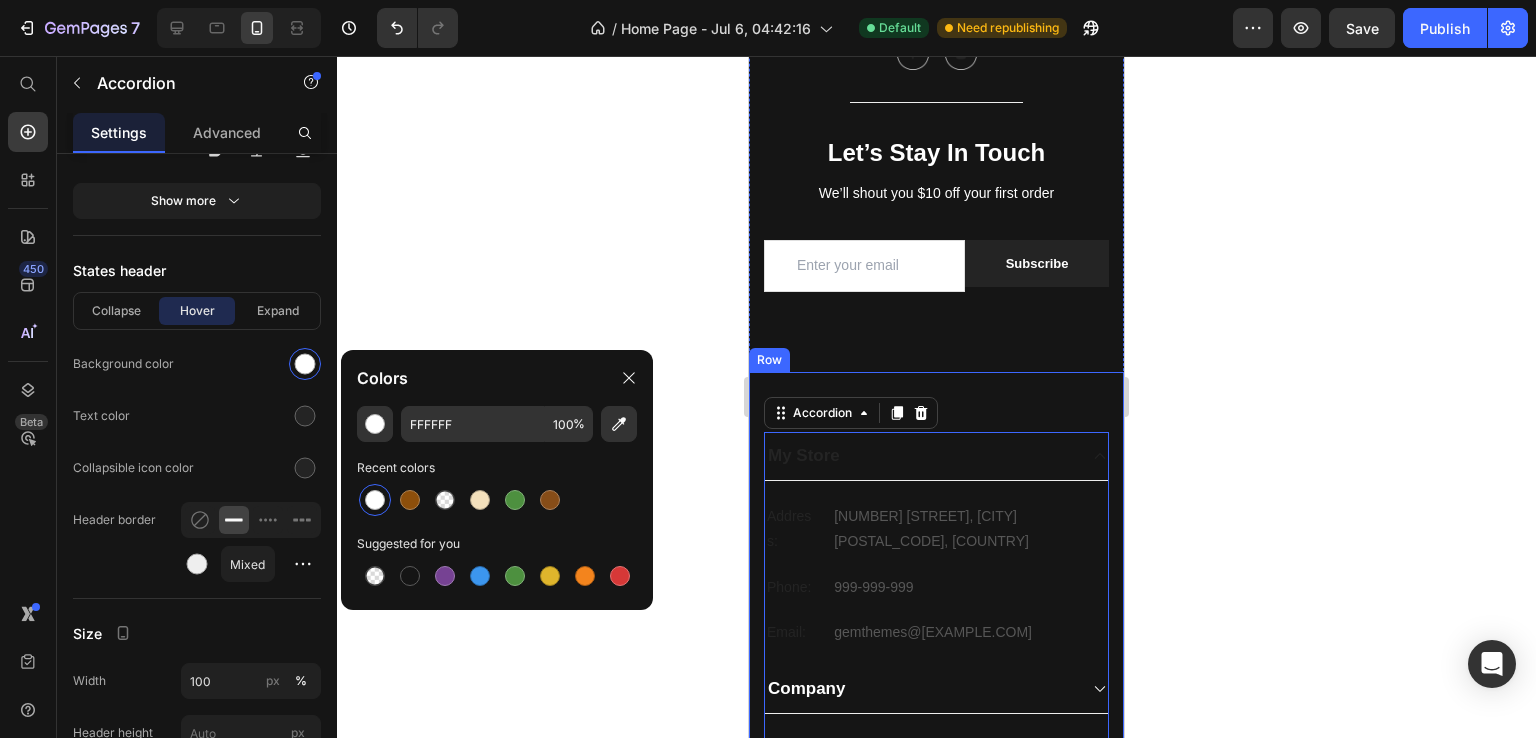 click 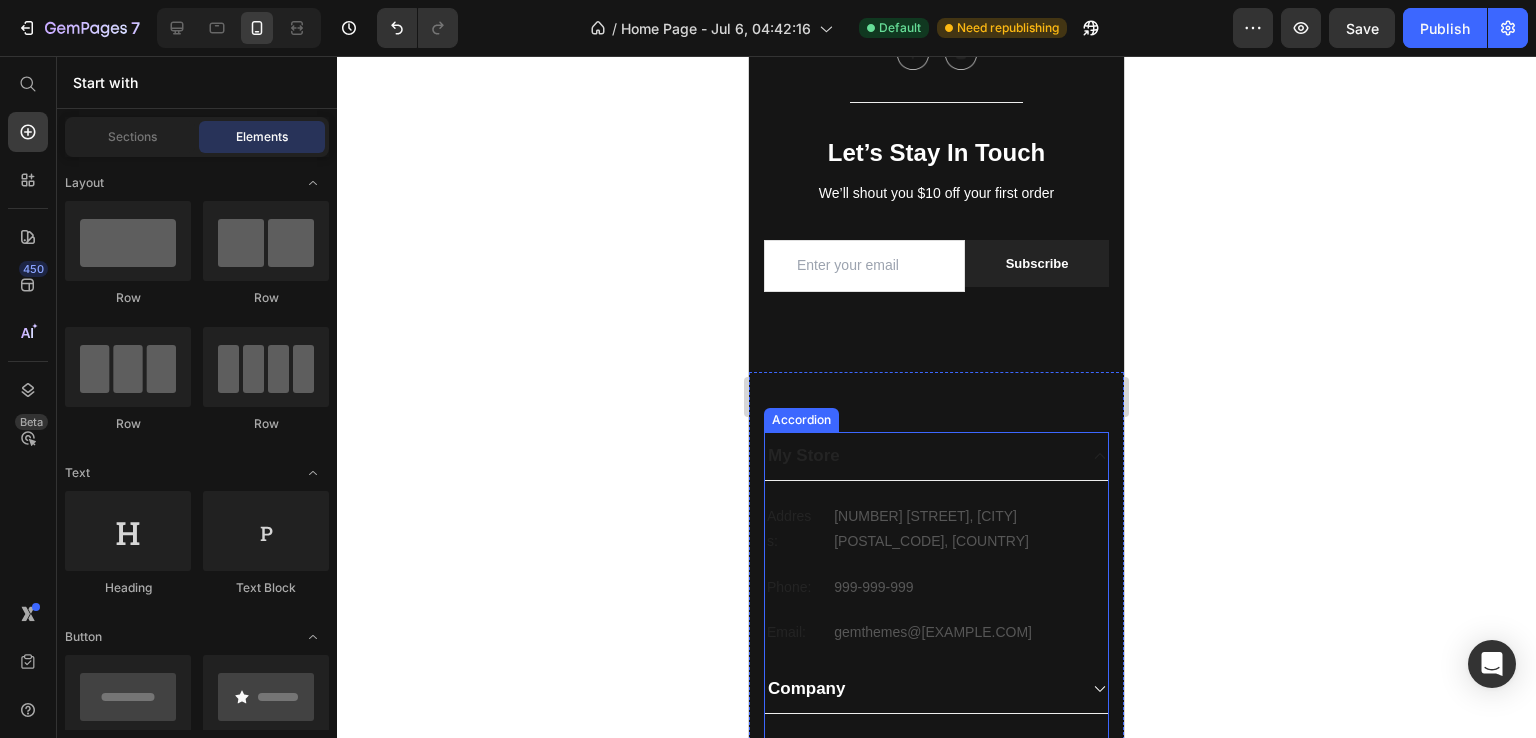 click on "My Store" at bounding box center [920, 456] 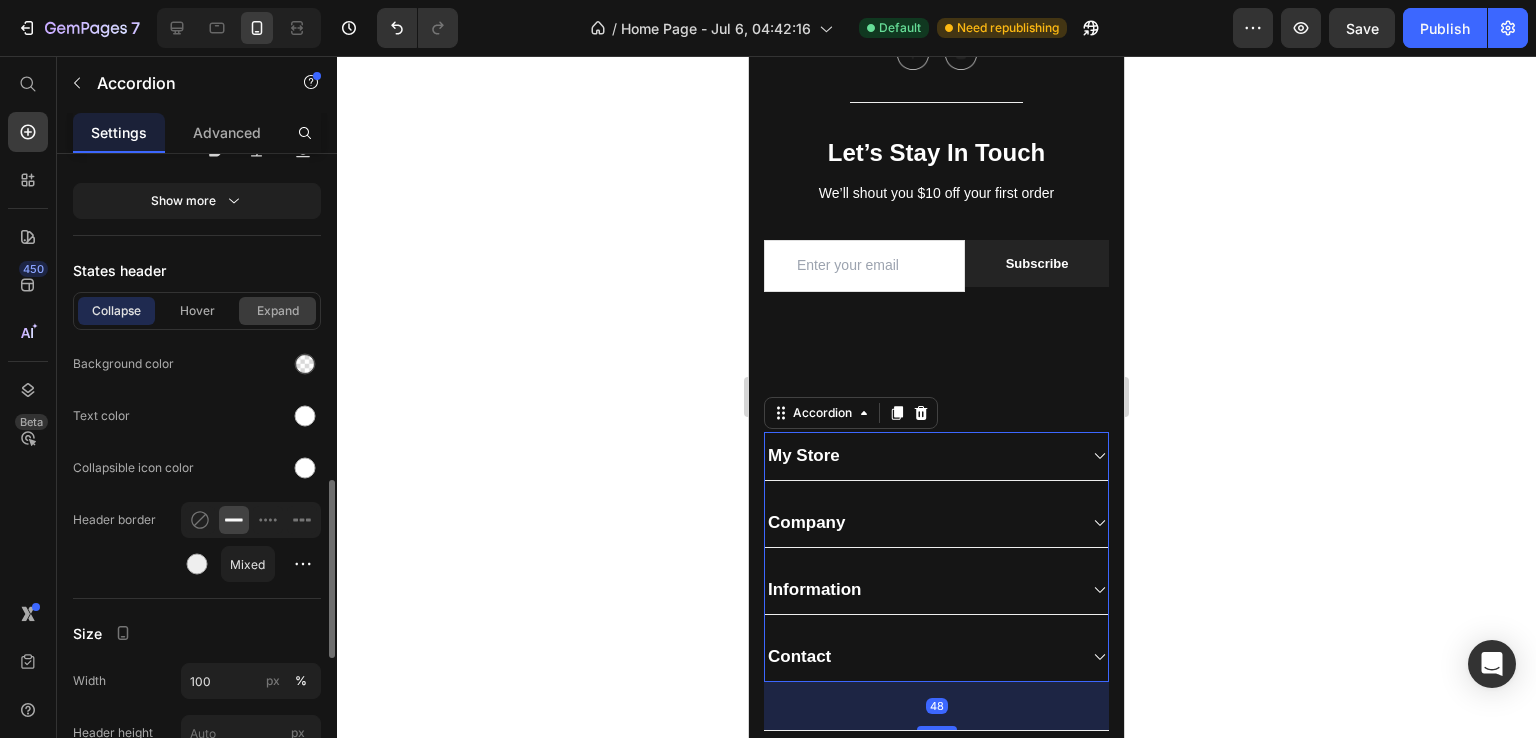 click on "Expand" at bounding box center (277, 311) 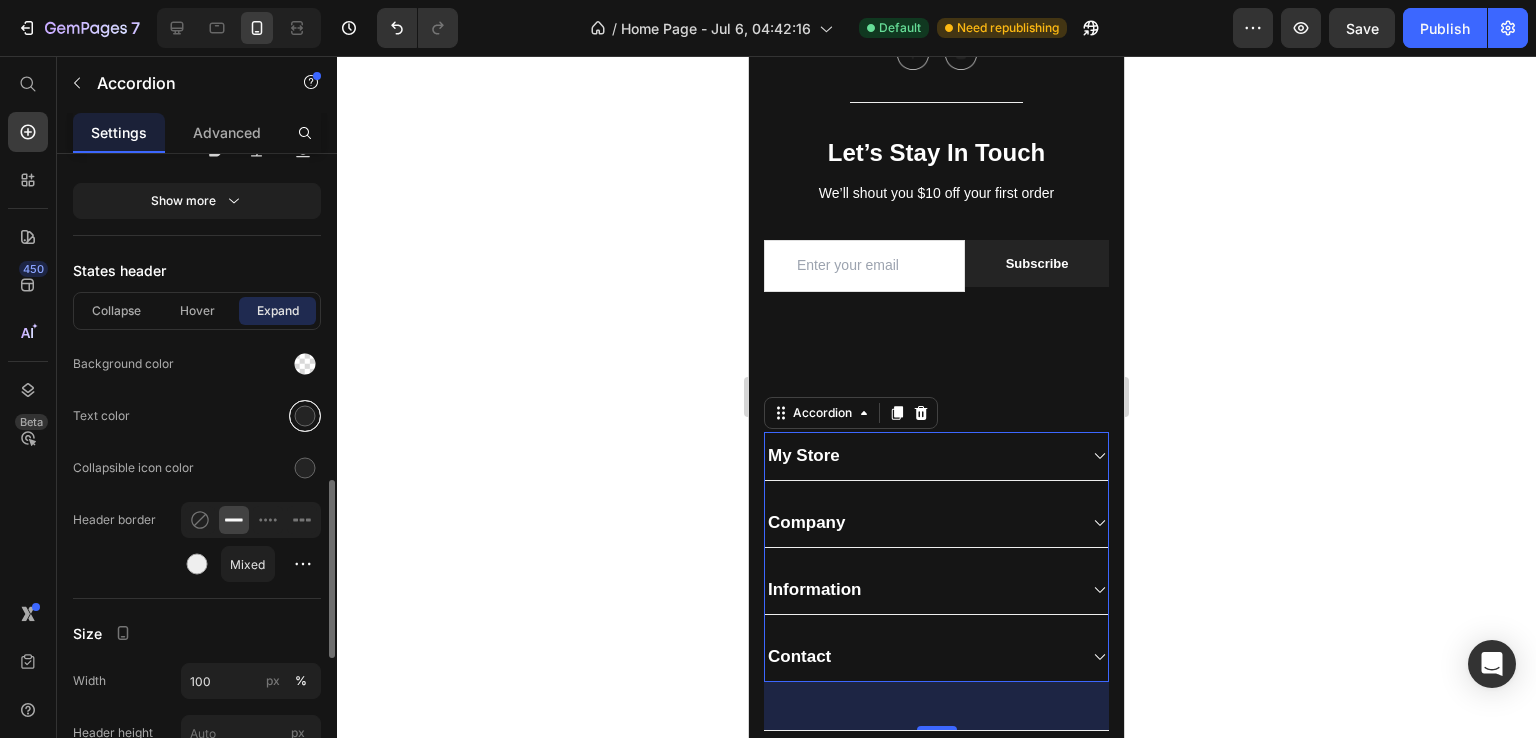 click at bounding box center [305, 416] 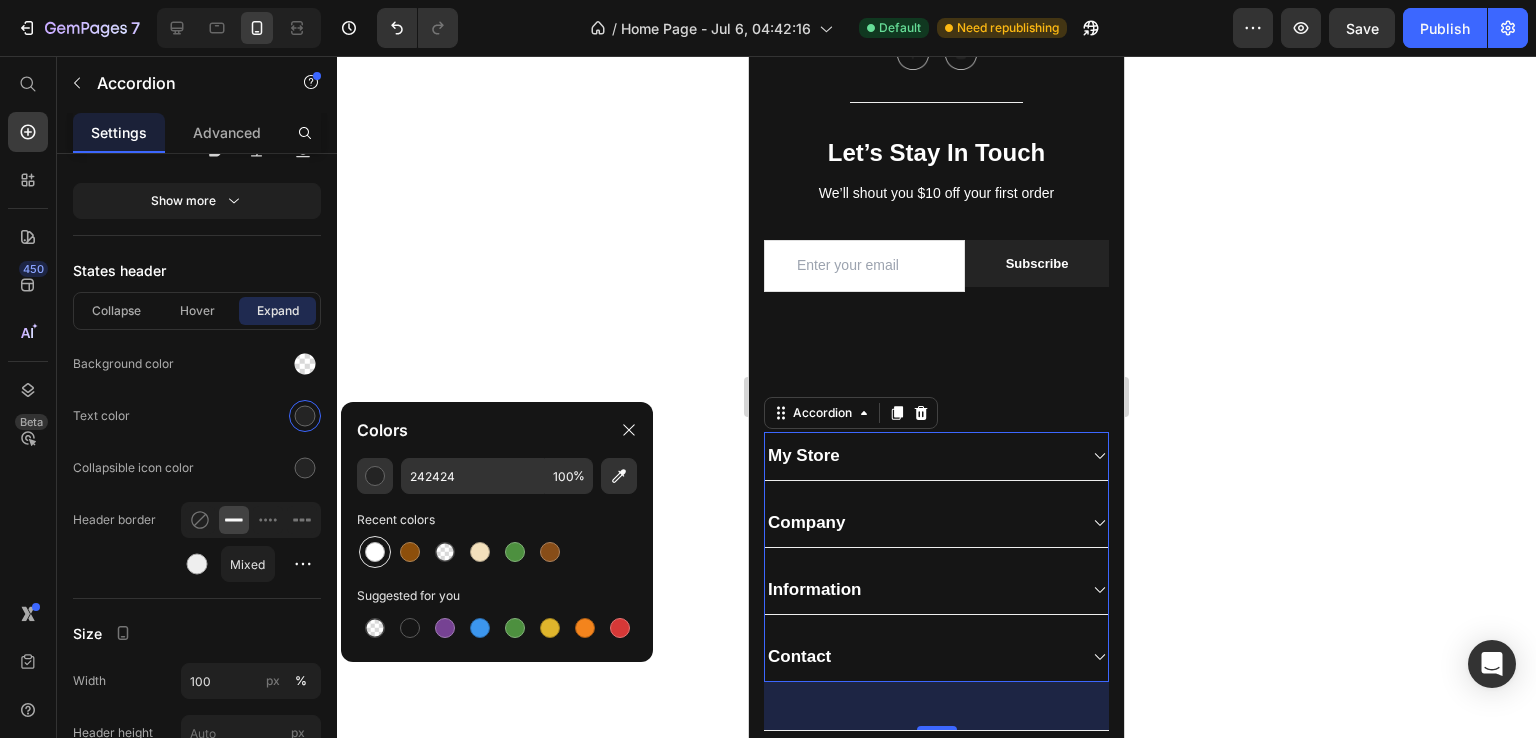 click at bounding box center (375, 552) 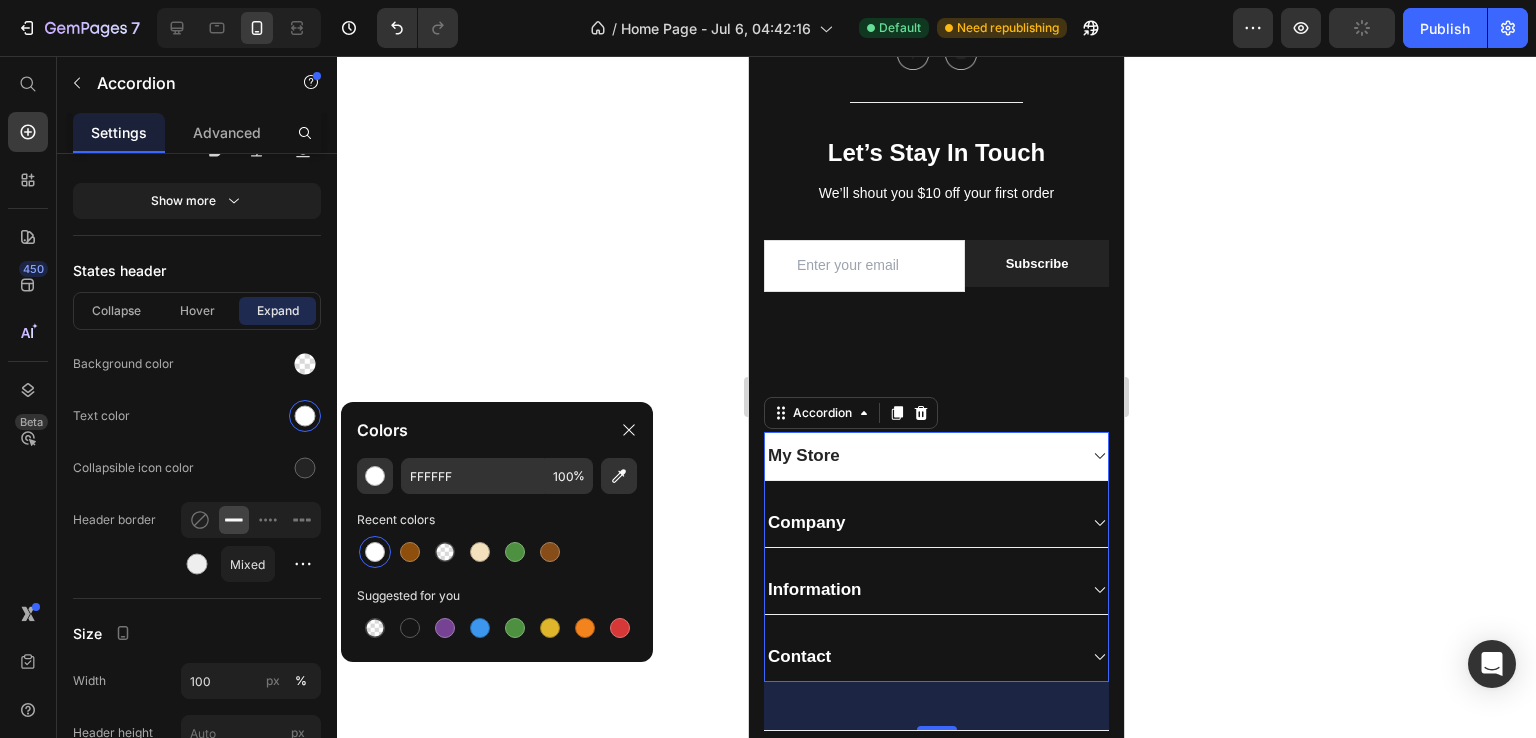 click on "My Store" at bounding box center [920, 456] 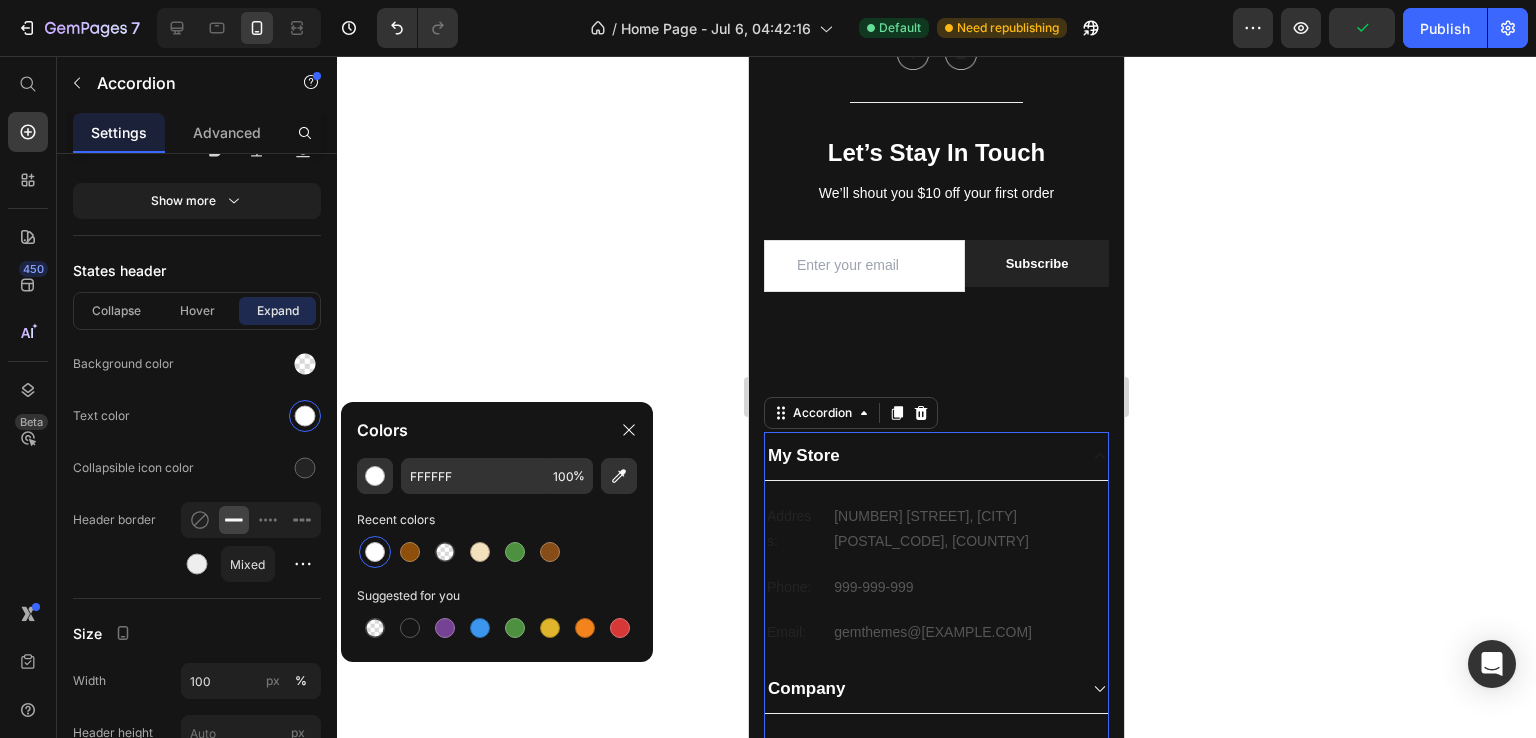 click on "My Store" at bounding box center [920, 456] 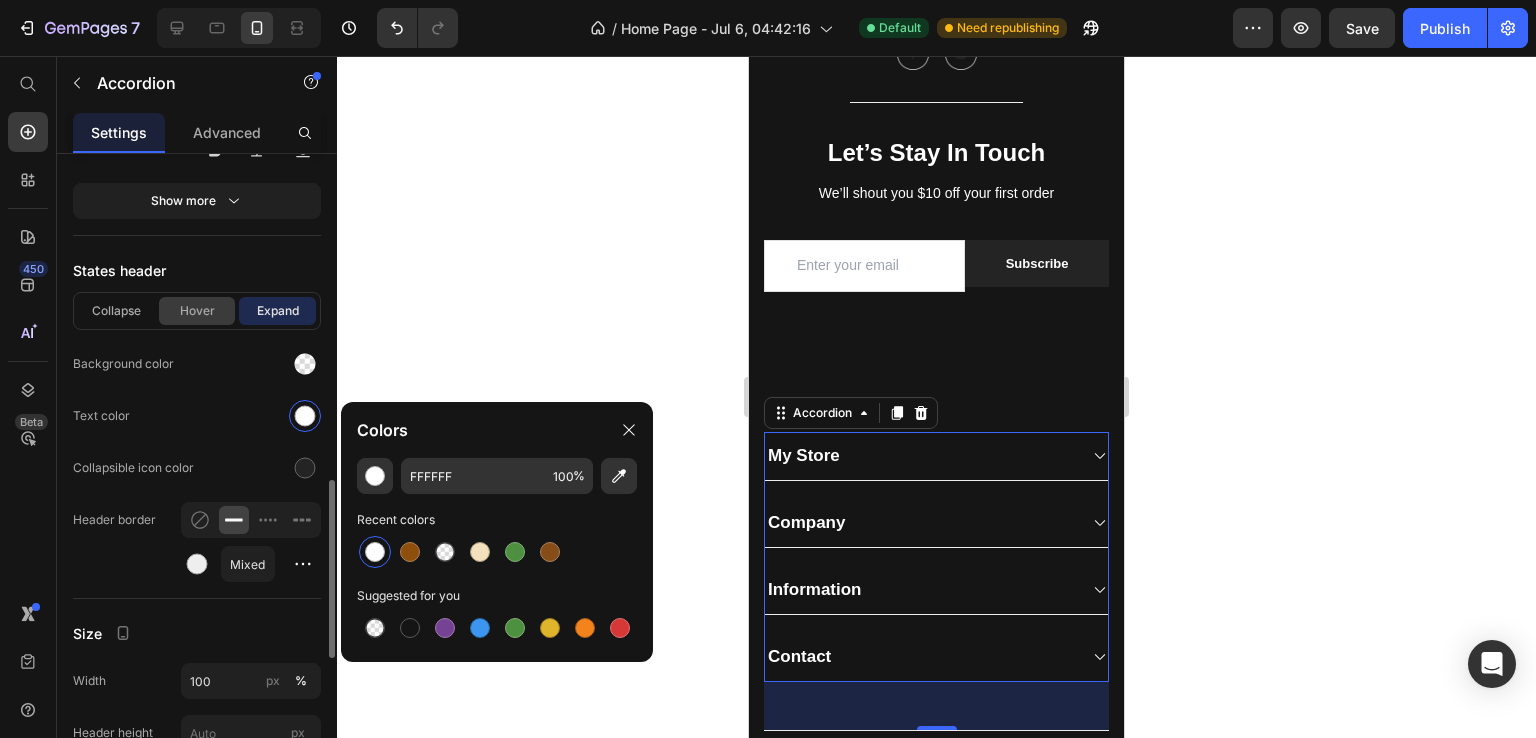 click on "Hover" at bounding box center [197, 311] 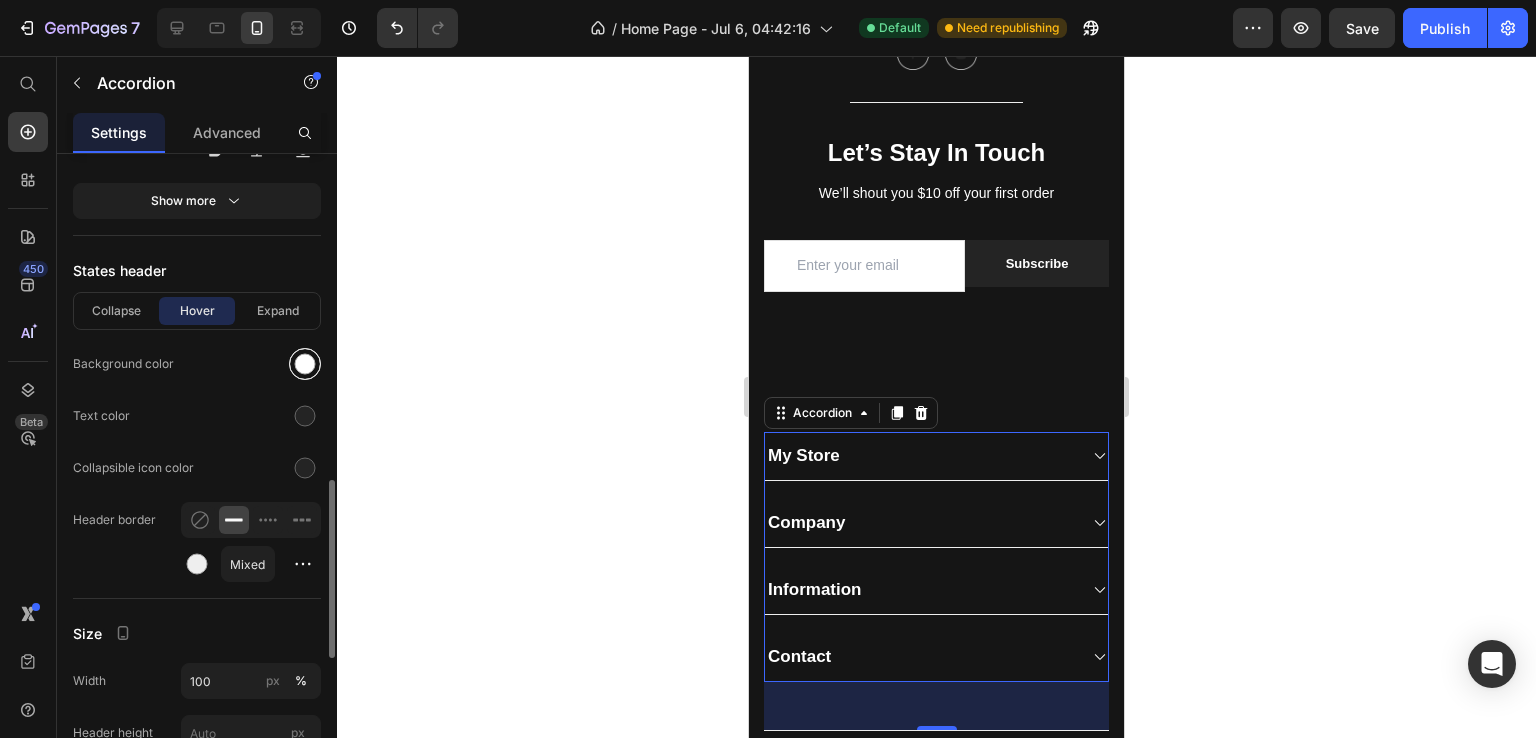 click at bounding box center [305, 364] 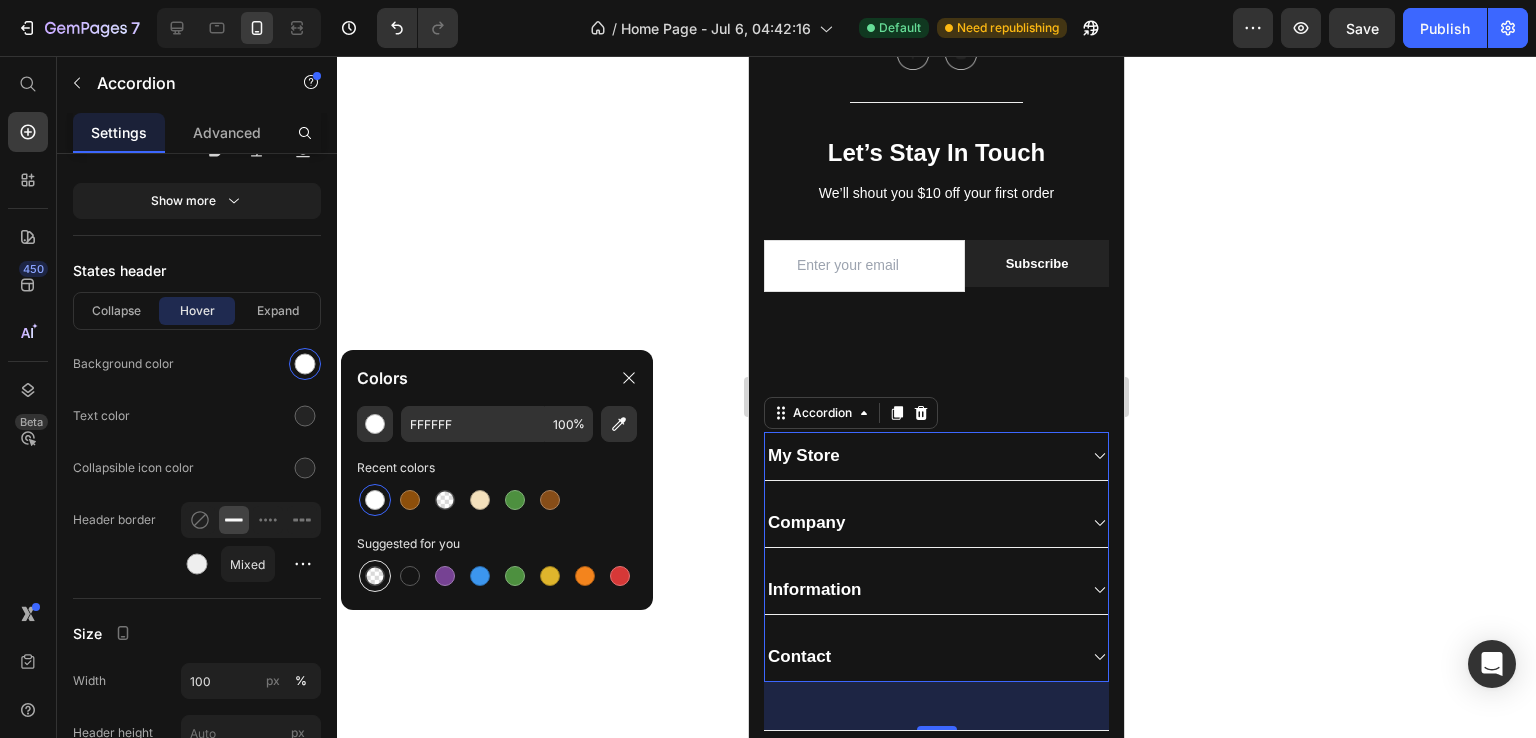 click at bounding box center [375, 576] 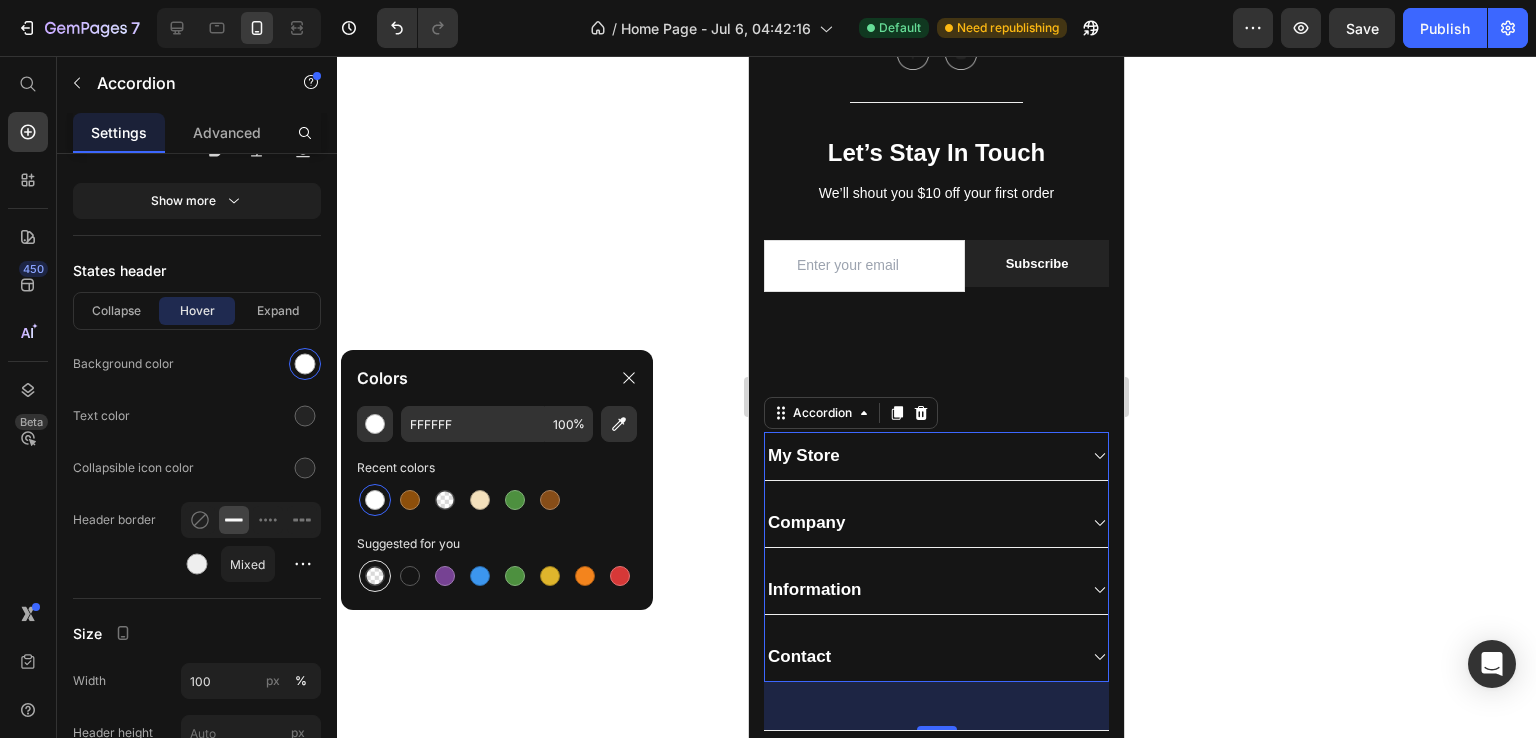 type on "000000" 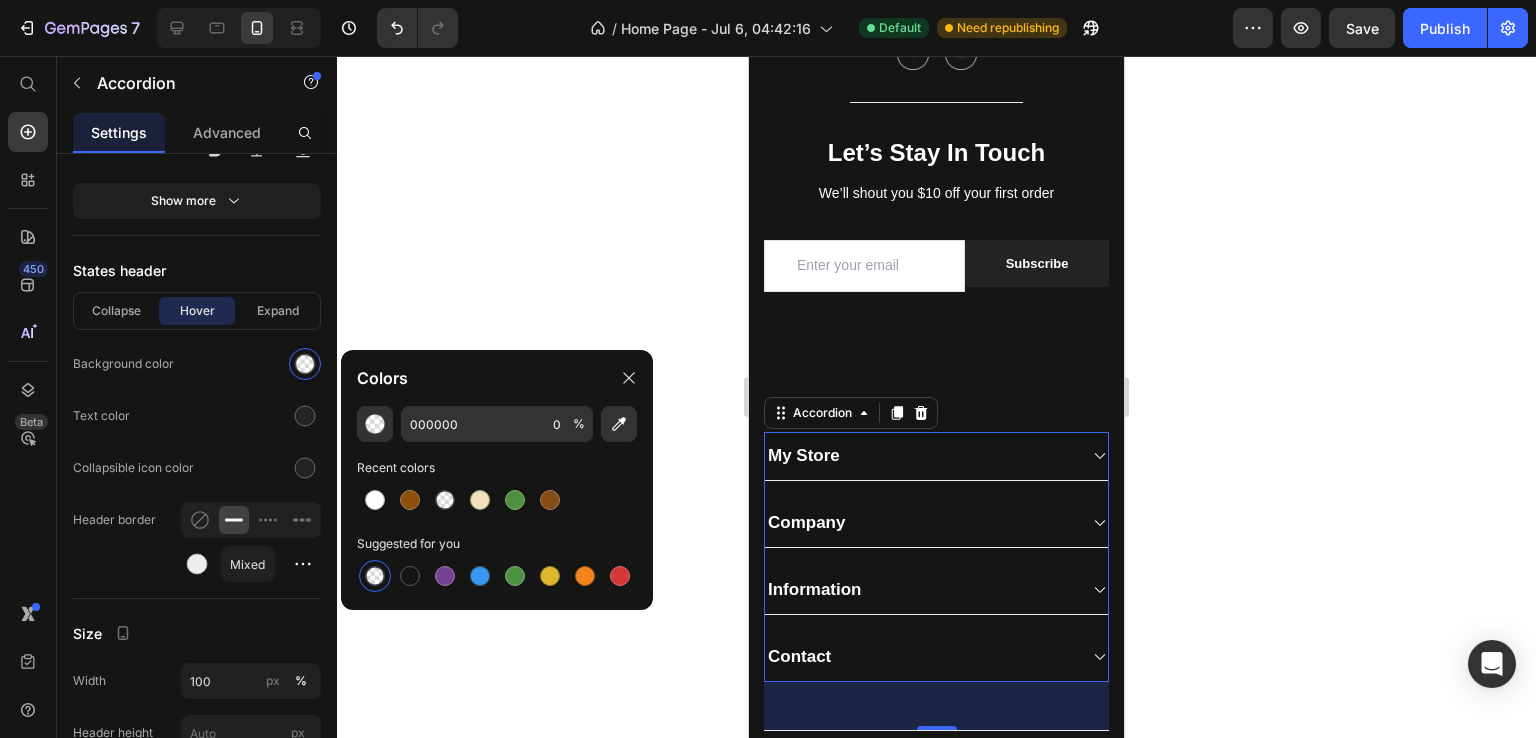 click 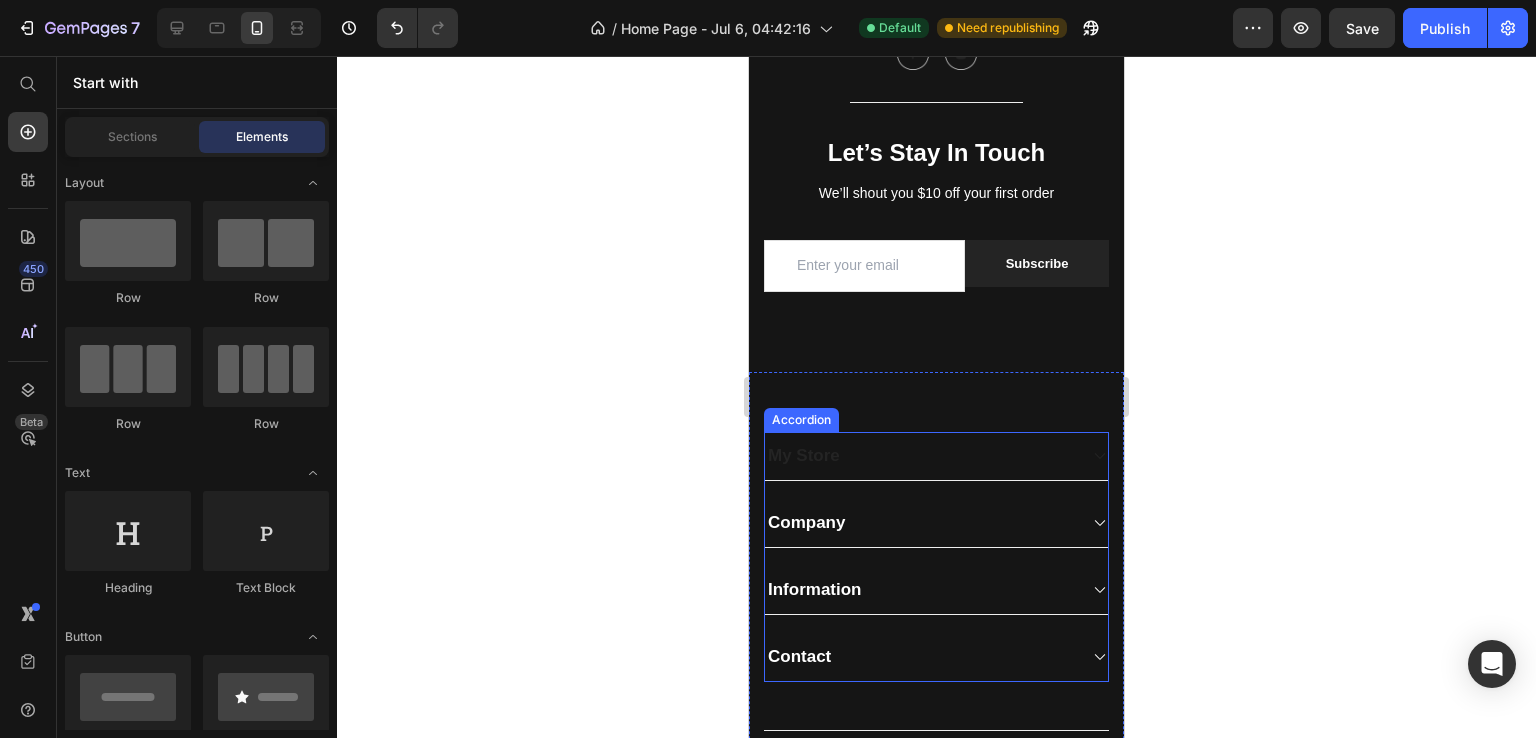 click on "My Store" at bounding box center (920, 456) 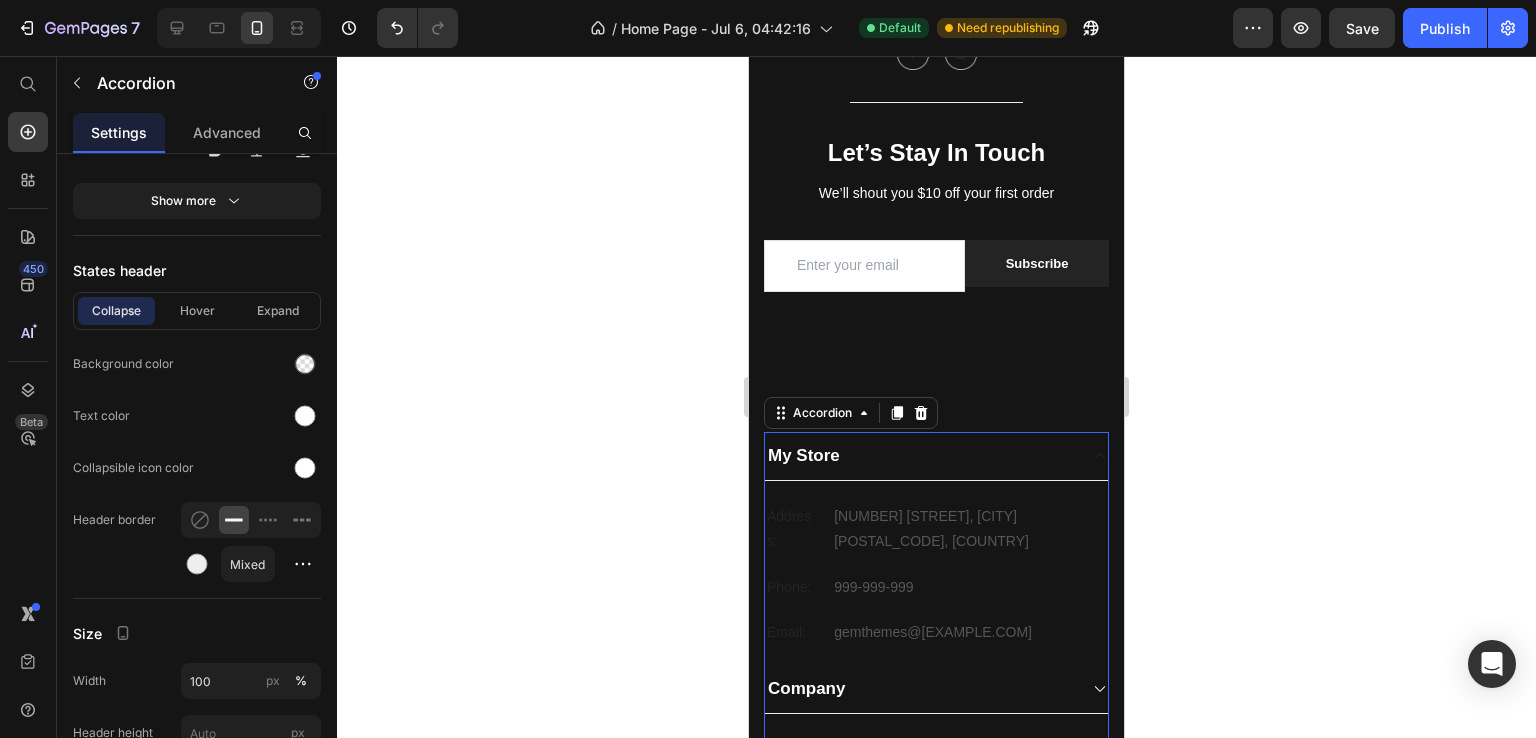 click on "My Store" at bounding box center [920, 456] 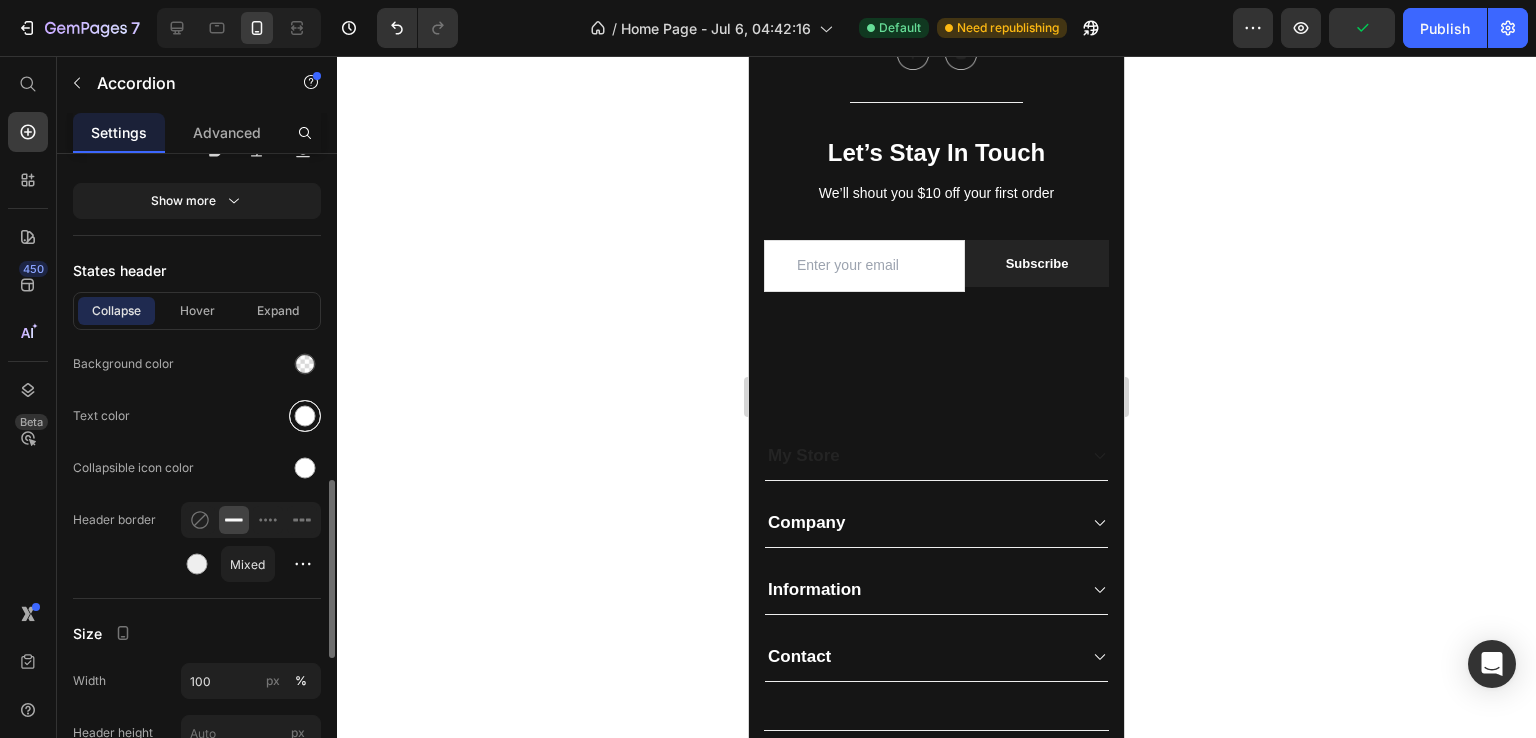 click at bounding box center (305, 416) 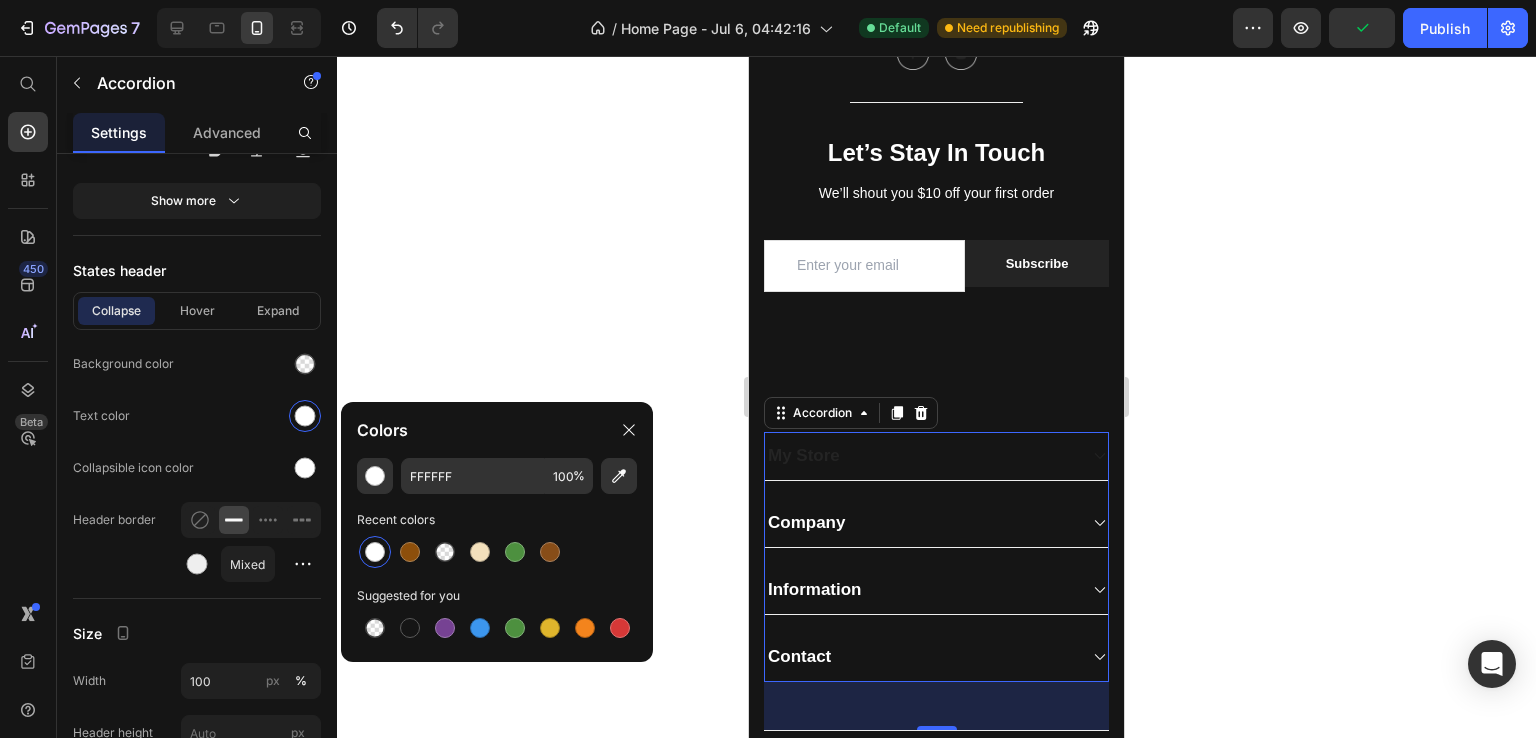 click at bounding box center [375, 552] 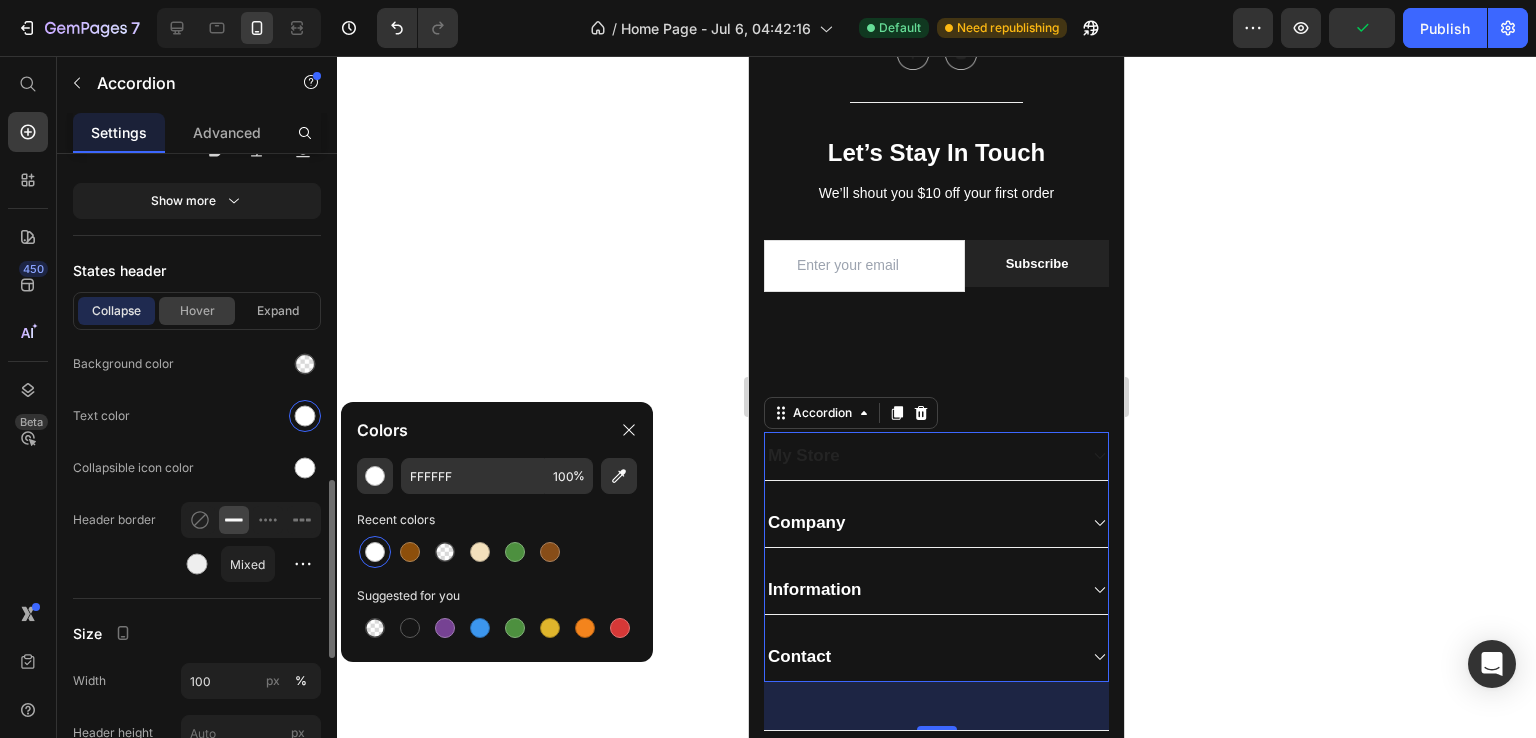 click on "Hover" at bounding box center (197, 311) 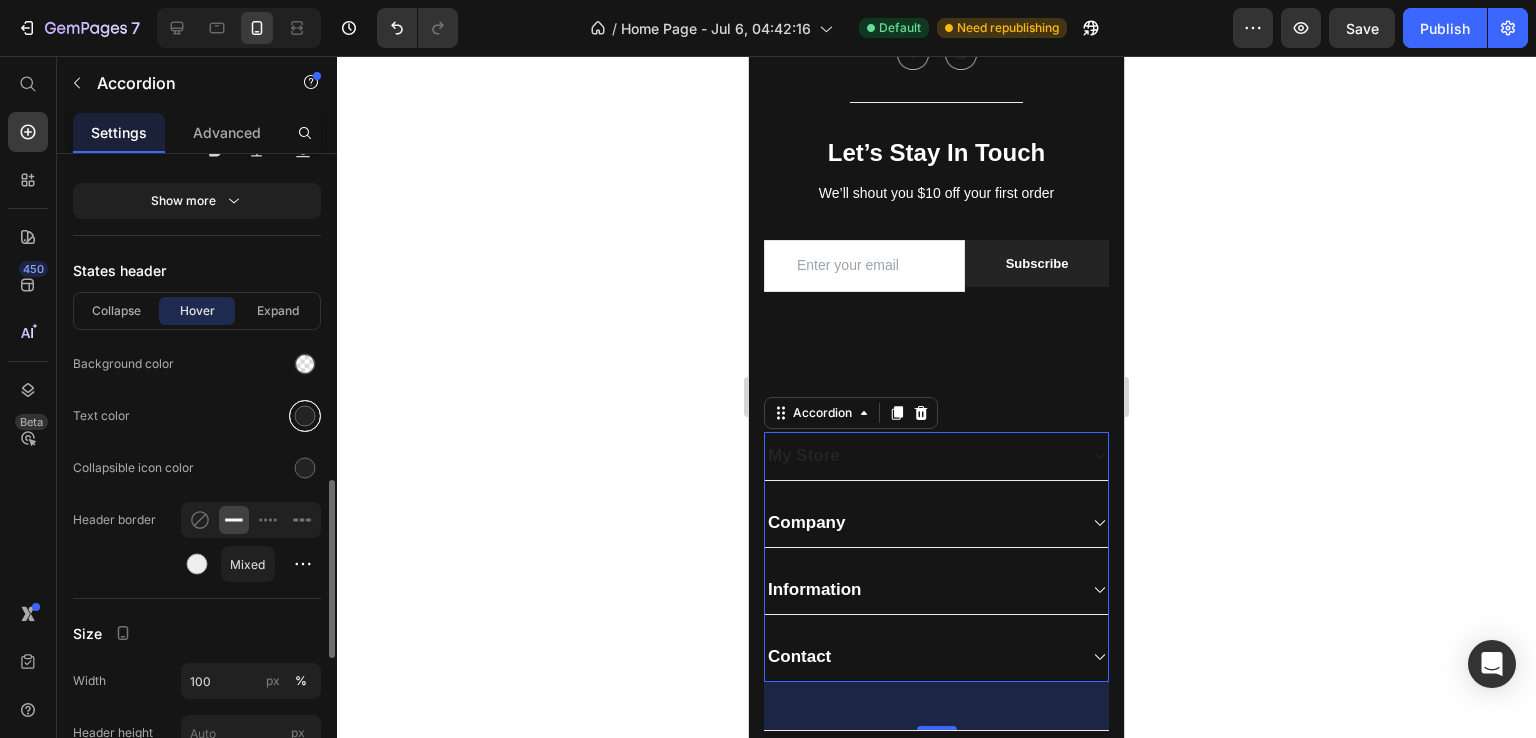 click at bounding box center [305, 416] 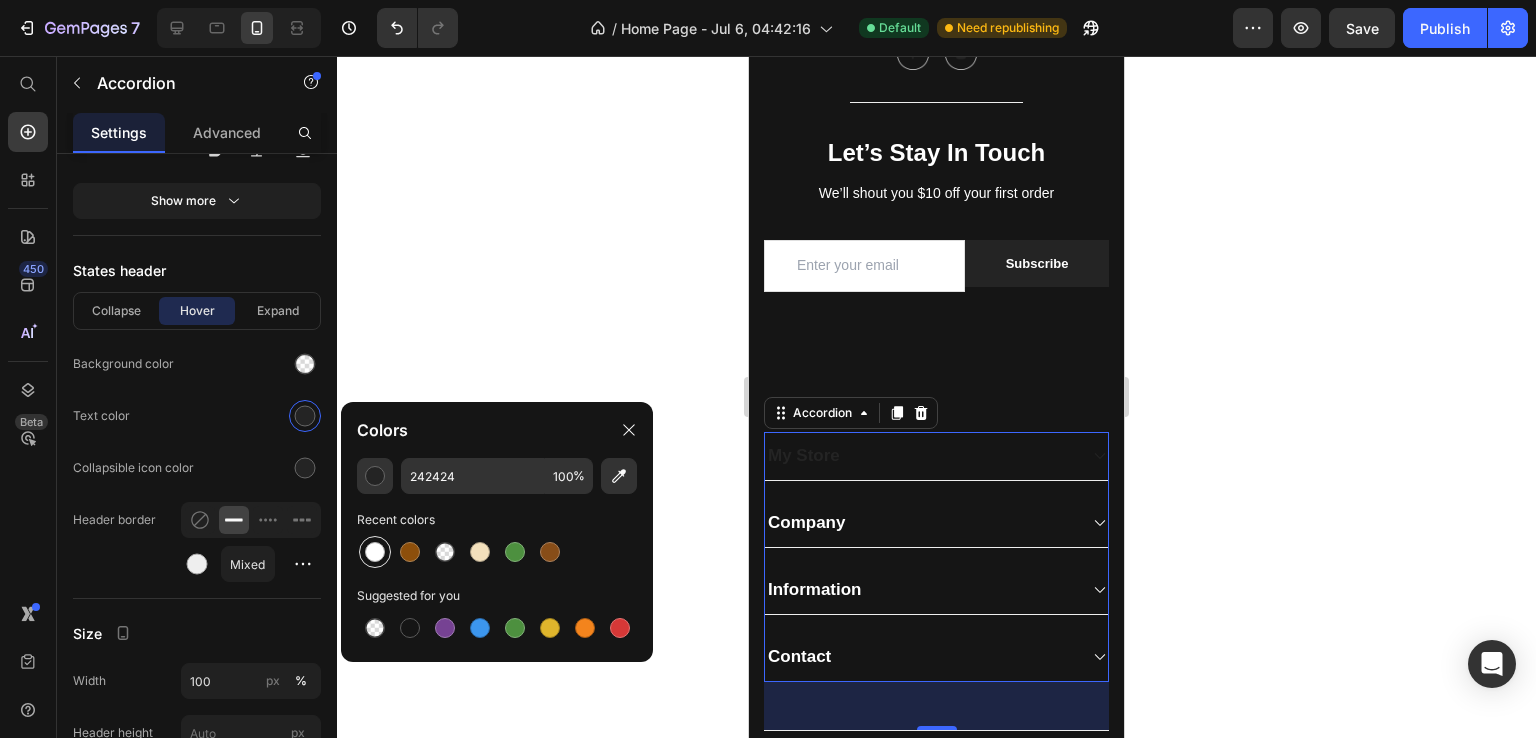 click at bounding box center (375, 552) 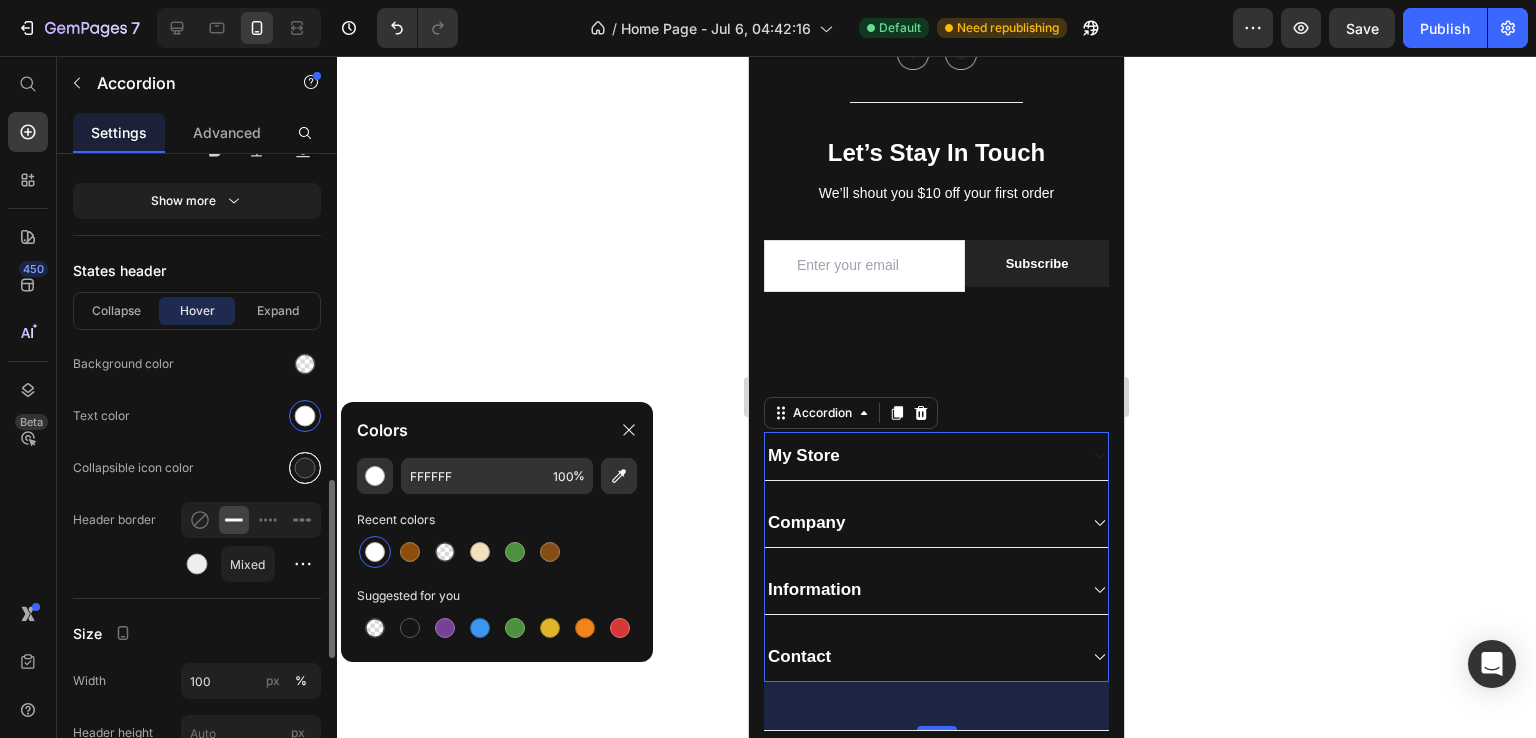 click at bounding box center [305, 468] 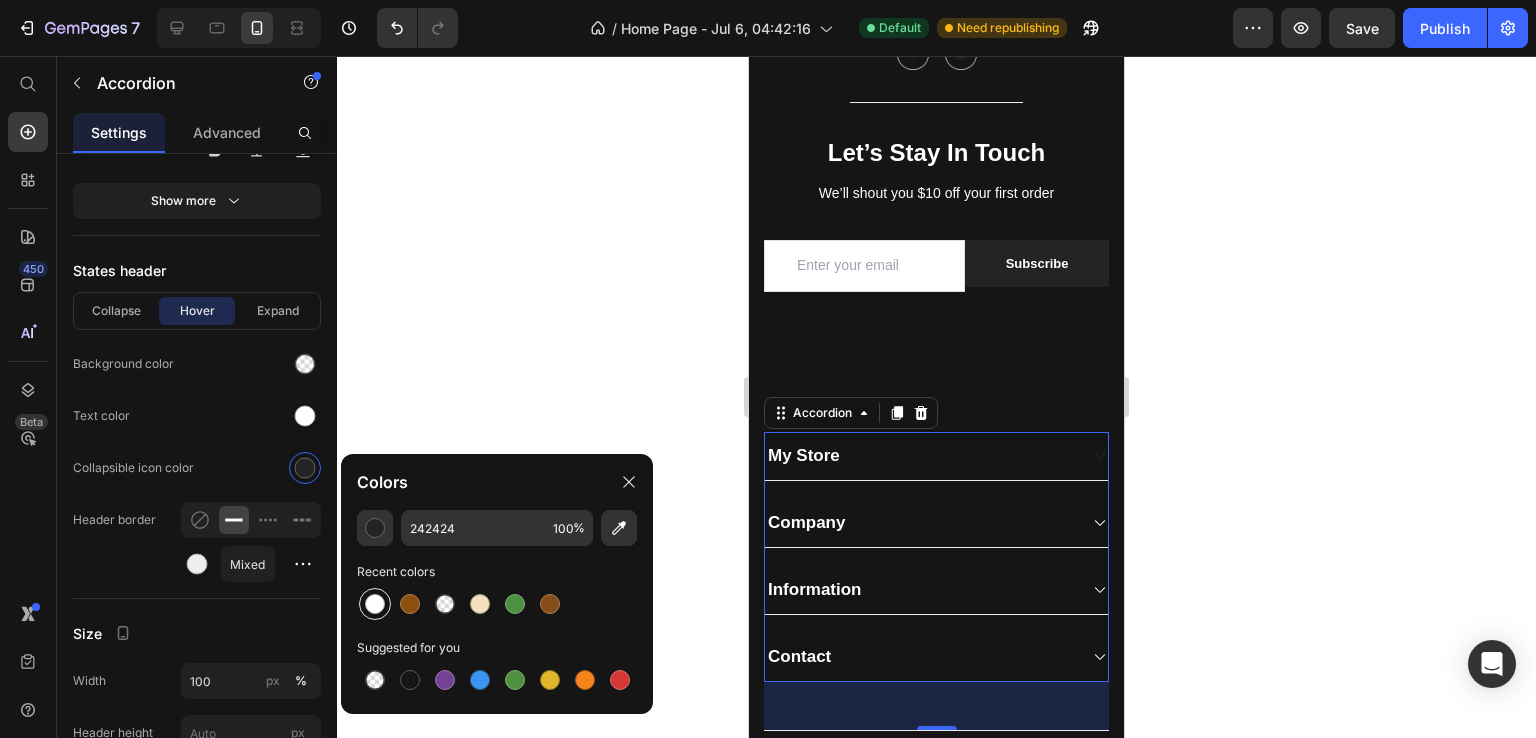 click at bounding box center [375, 604] 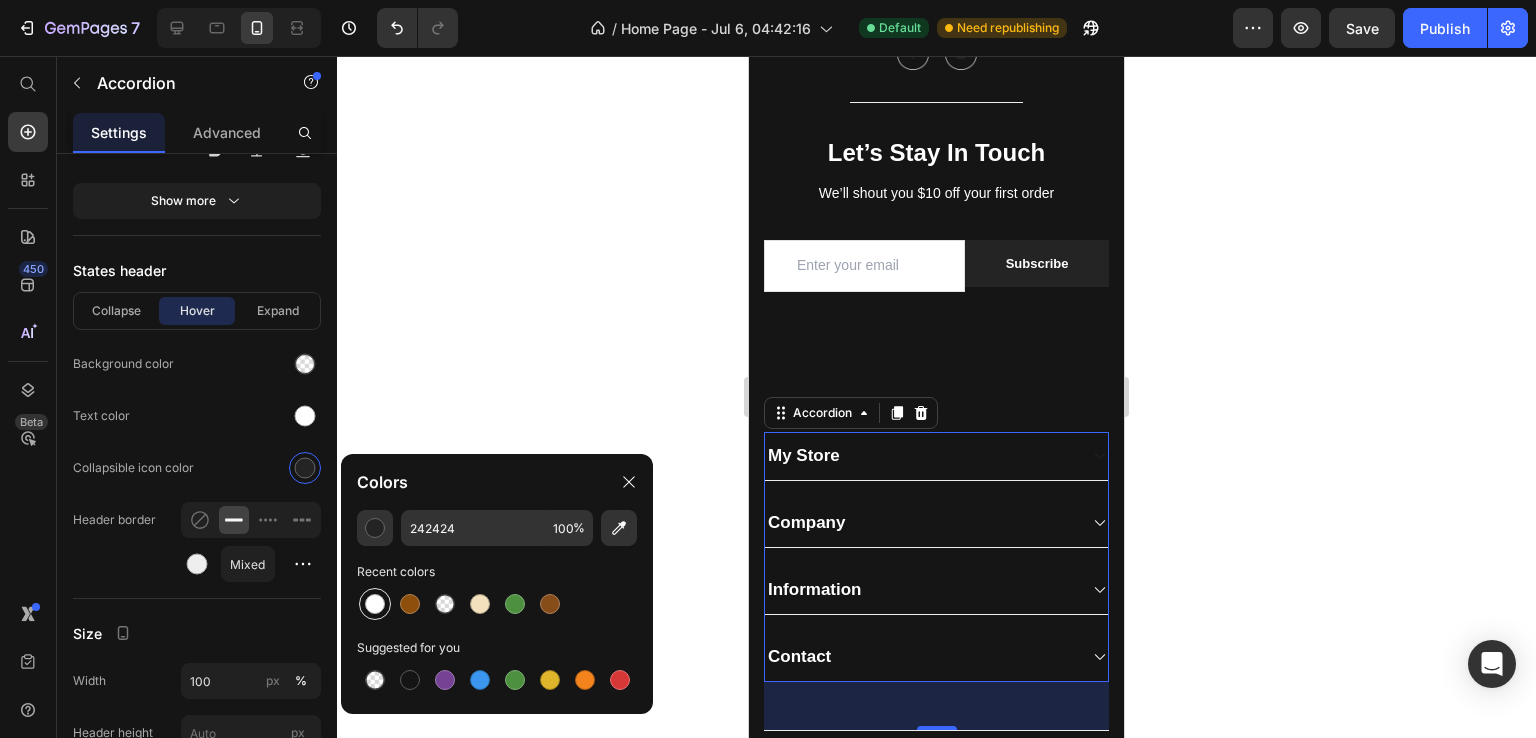 type on "FFFFFF" 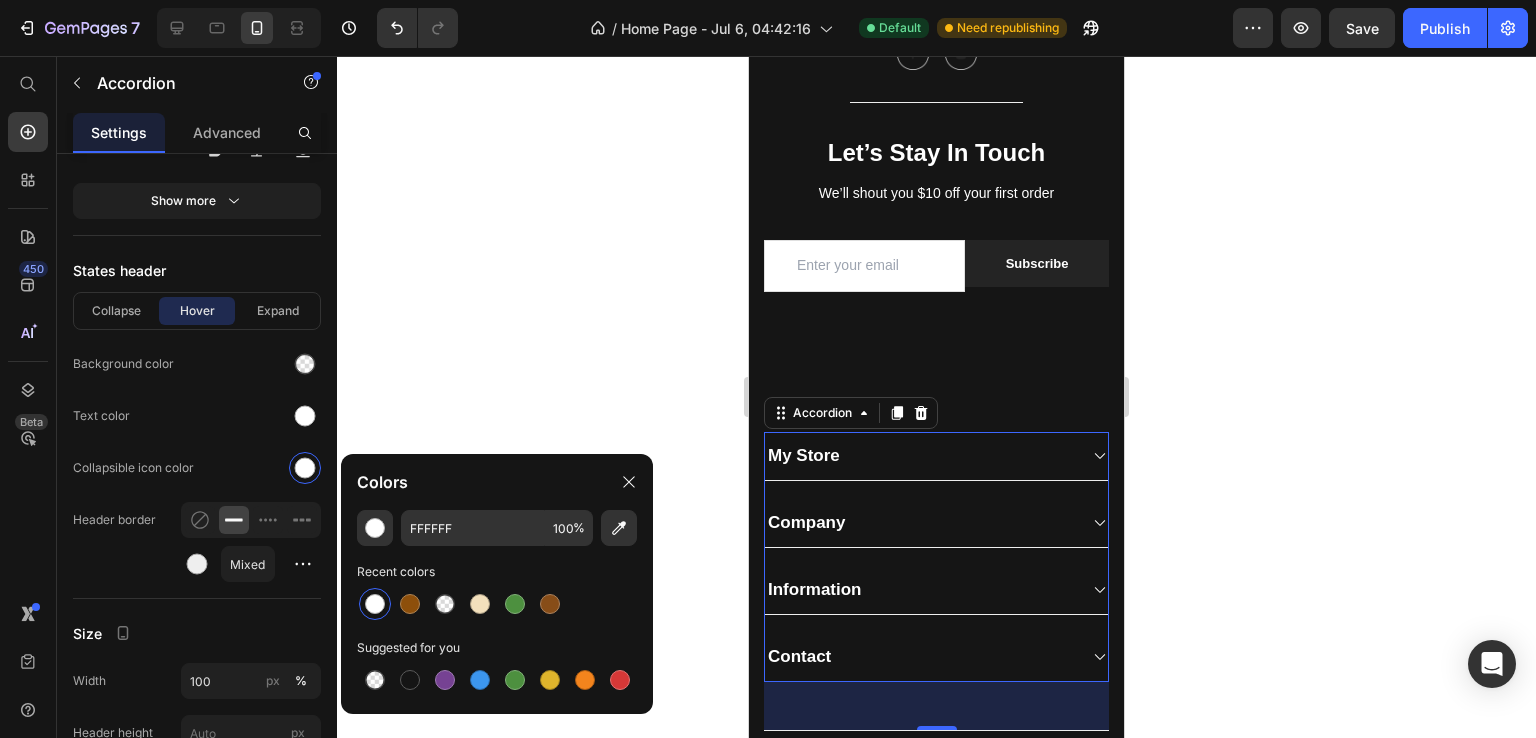 click 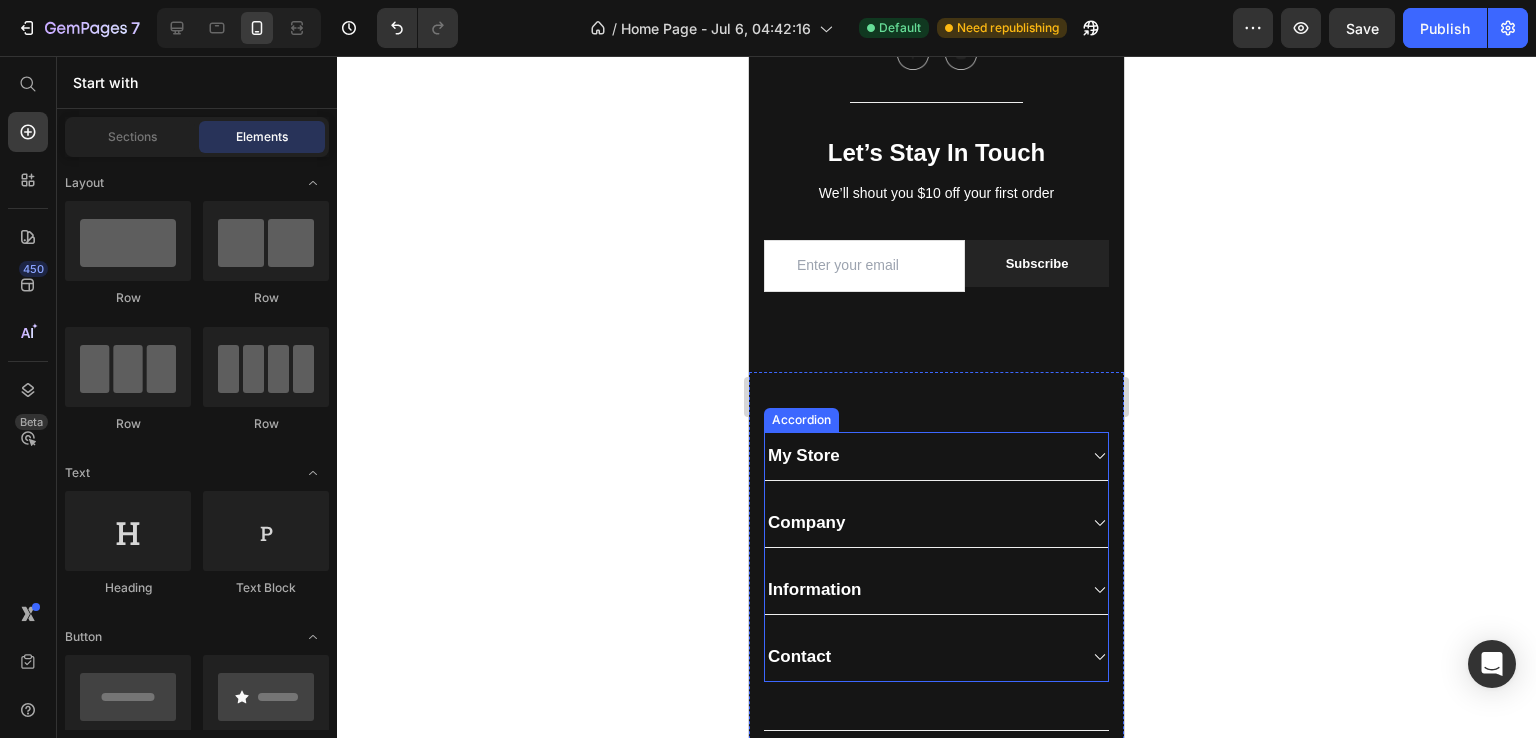 click on "My Store" at bounding box center (920, 456) 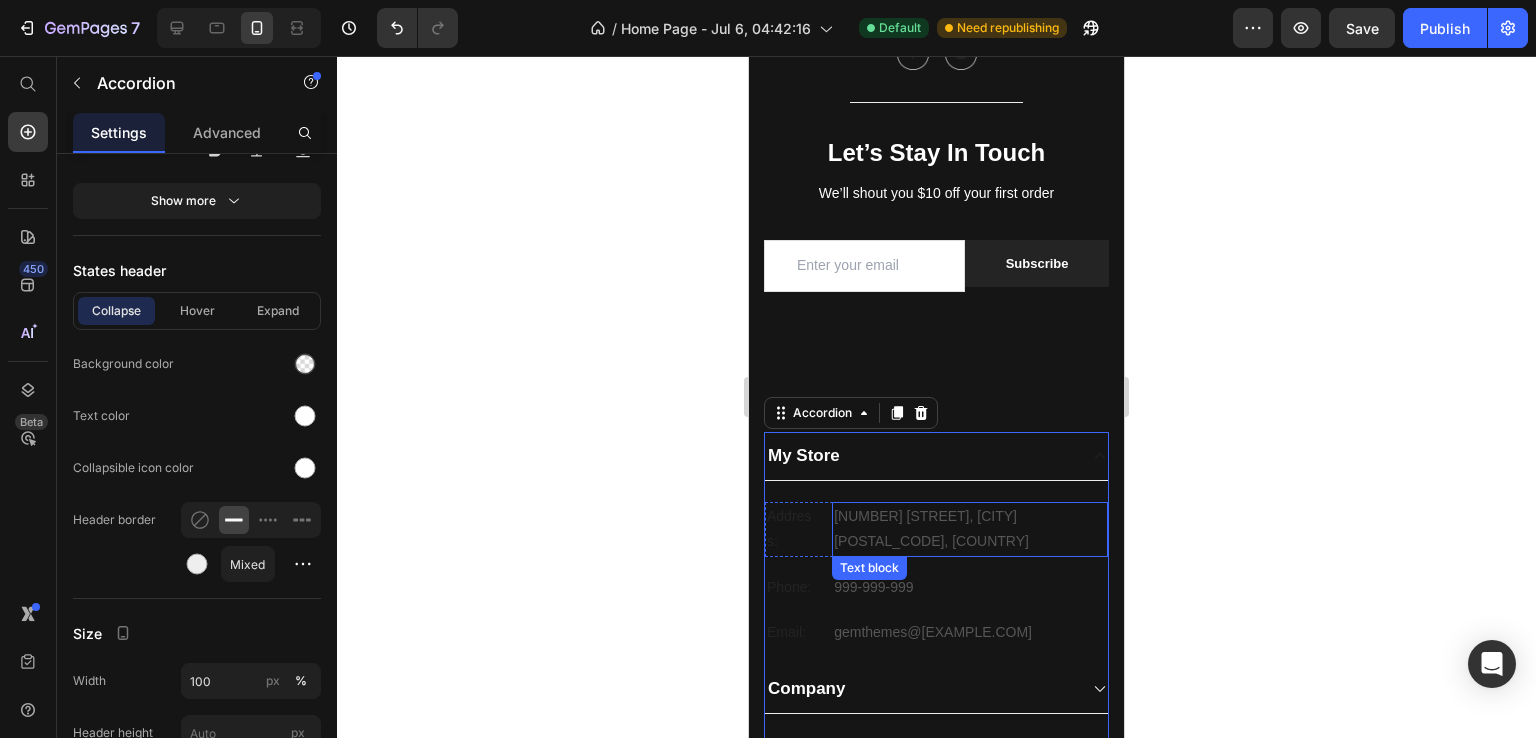click on "[NUMBER] [STREET], [CITY] [POSTAL_CODE], [COUNTRY]" at bounding box center [970, 529] 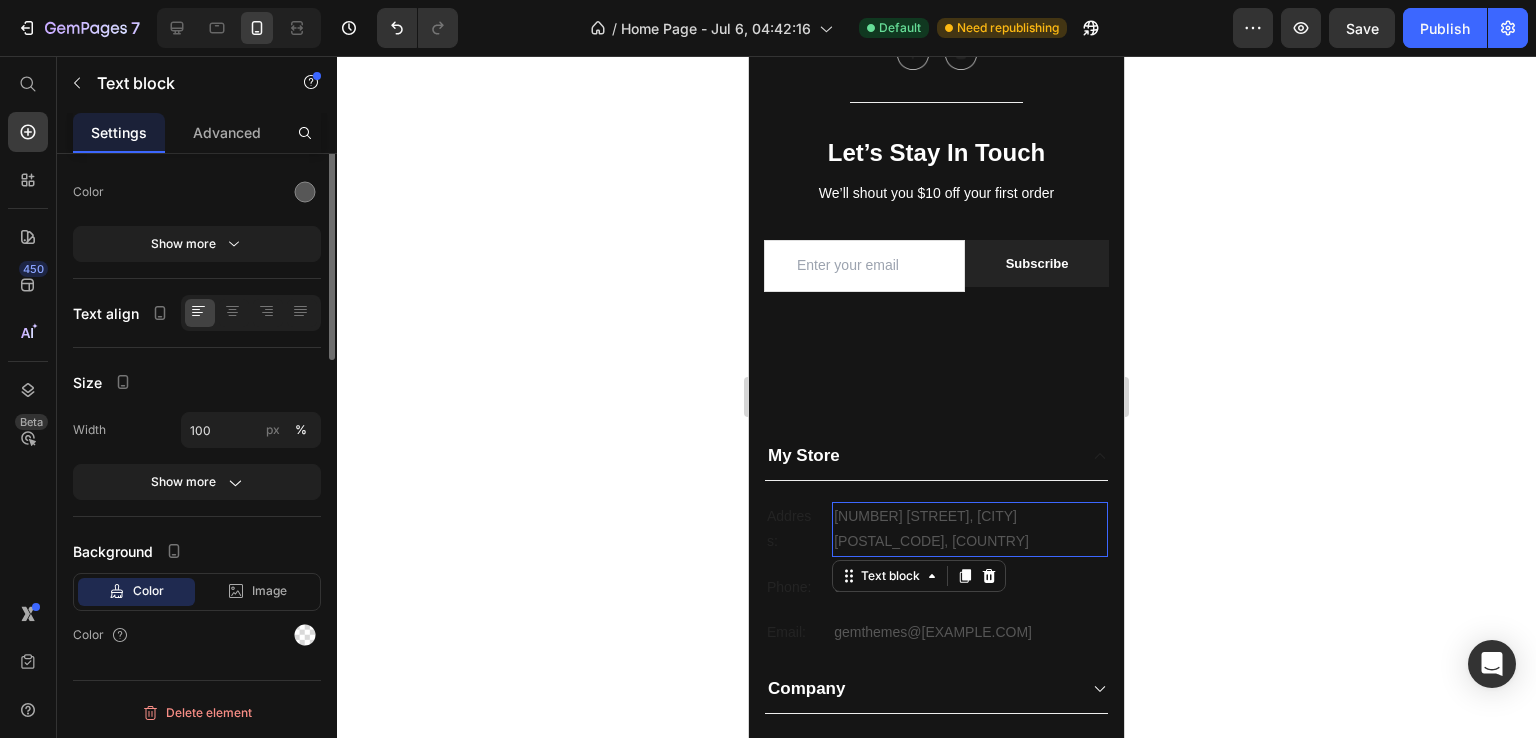 scroll, scrollTop: 0, scrollLeft: 0, axis: both 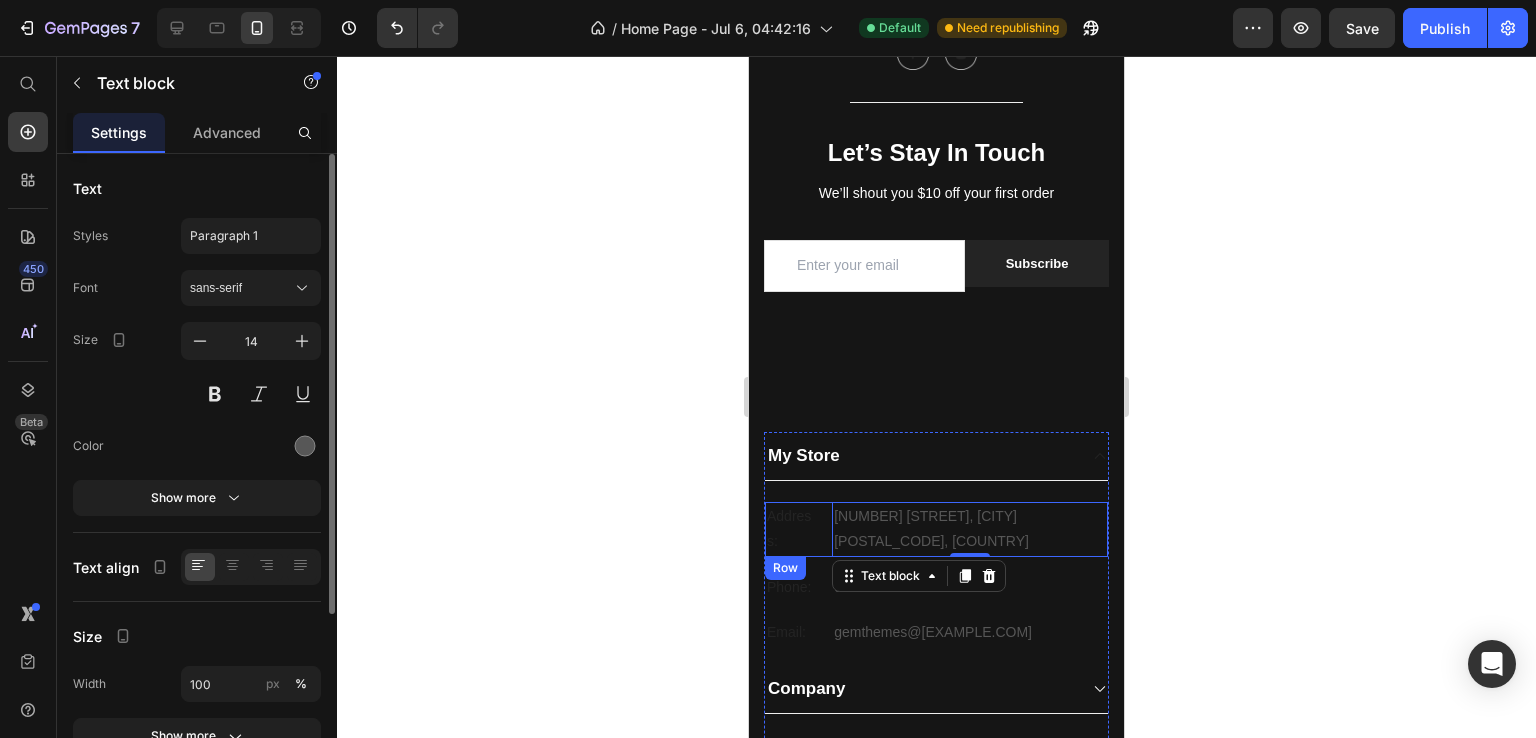 click on "Address: Text block [NUMBER] [STREET], [CITY] [POSTAL_CODE], [COUNTRY] Text block   0 Row" at bounding box center [936, 529] 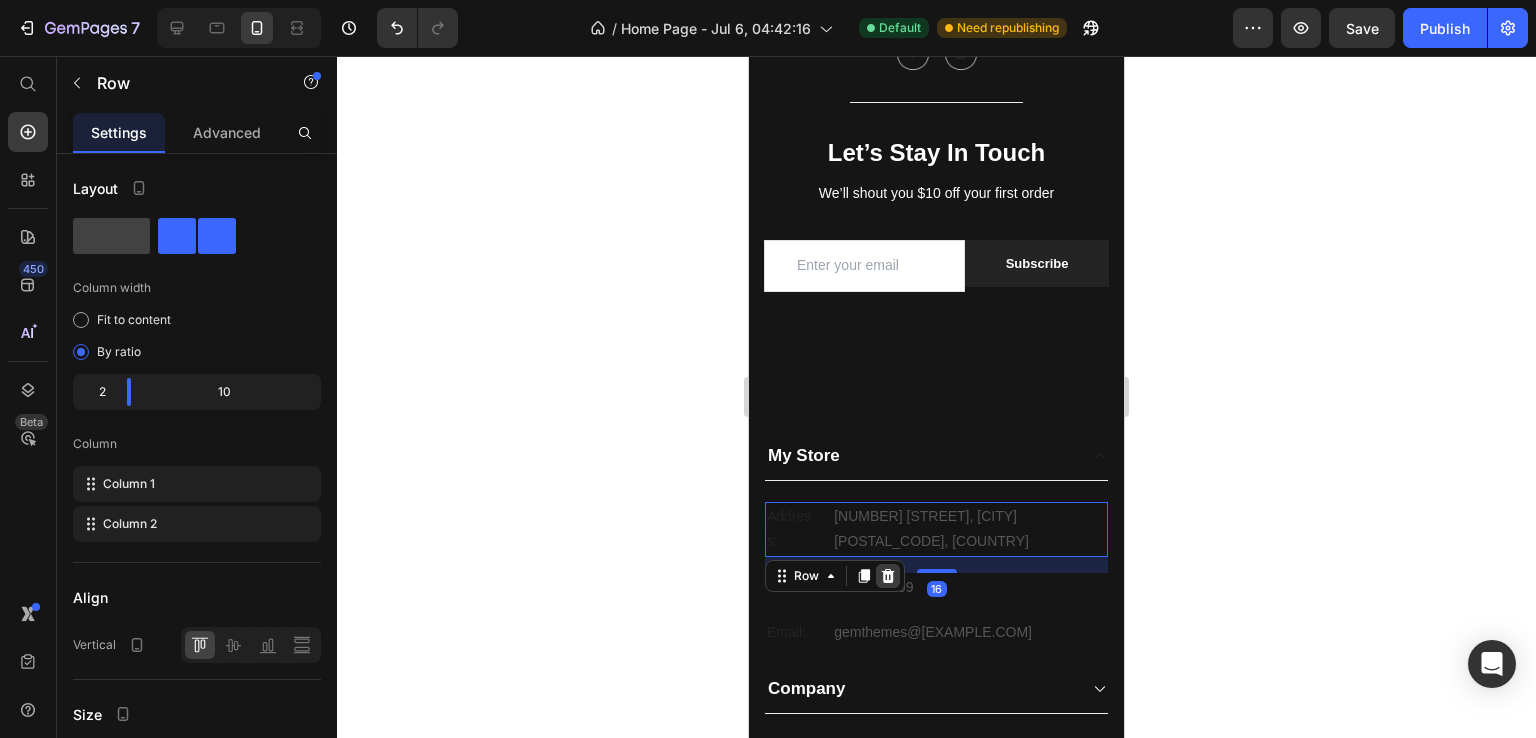 click 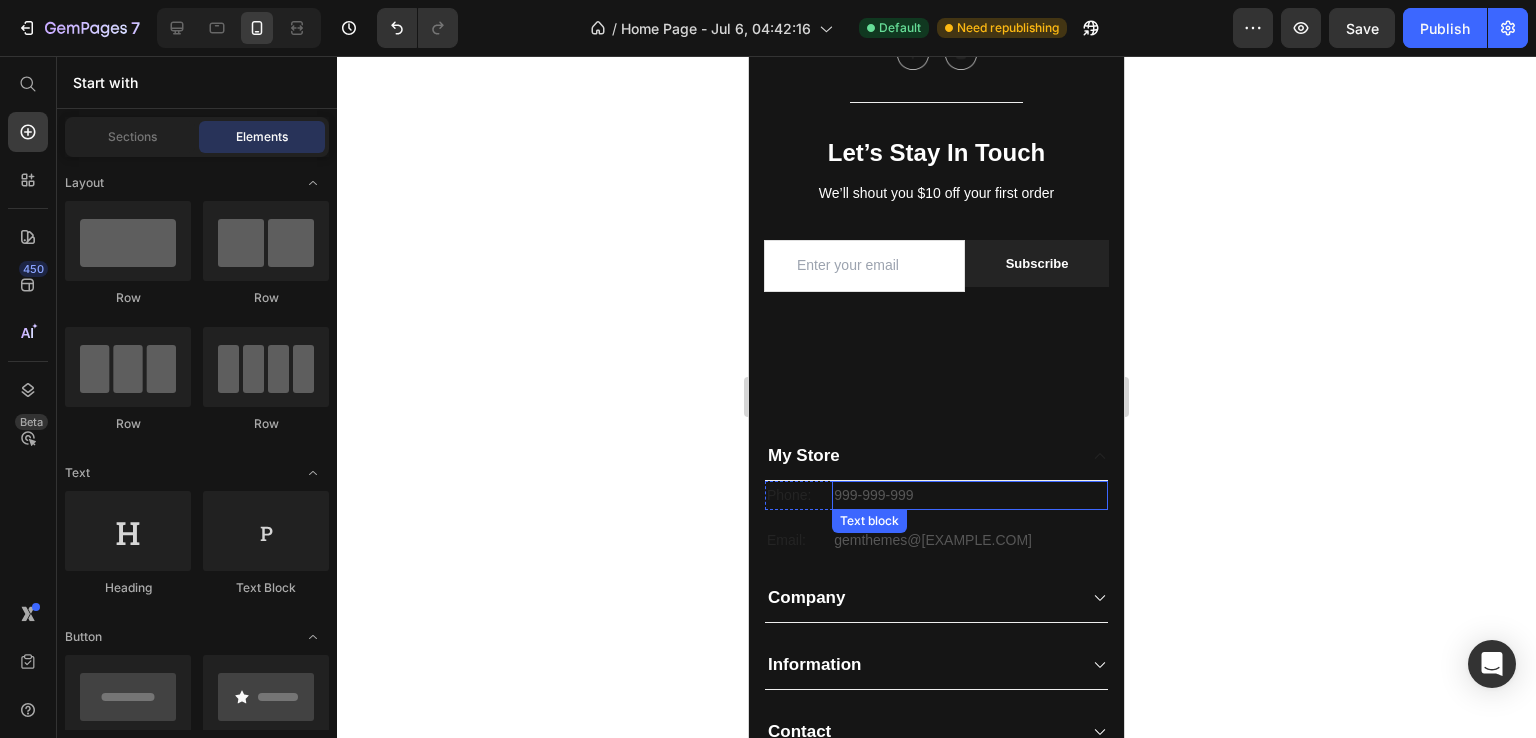 click on "999-999-999" at bounding box center [970, 495] 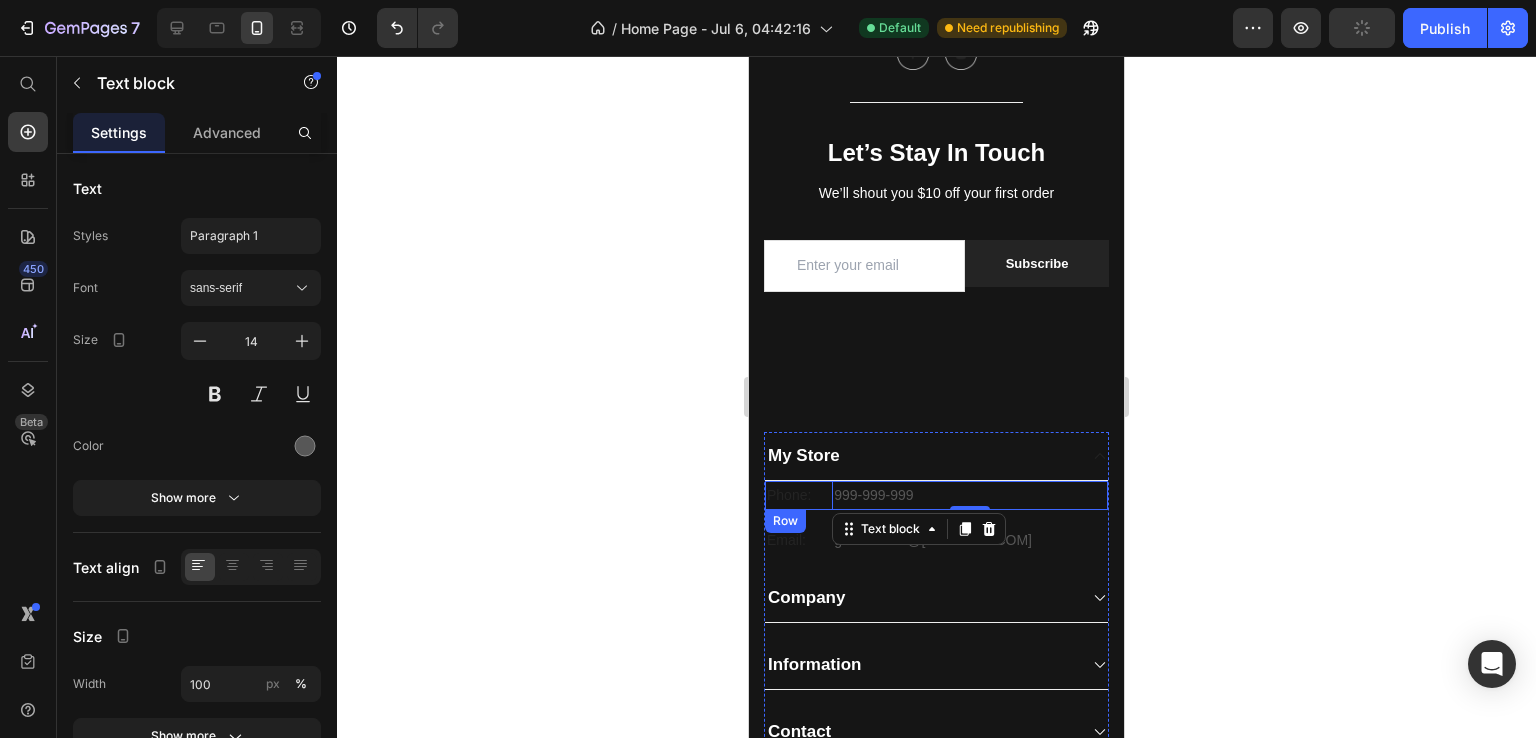 click on "Phone: Text block 999-999-999 Text block   0 Row" at bounding box center (936, 495) 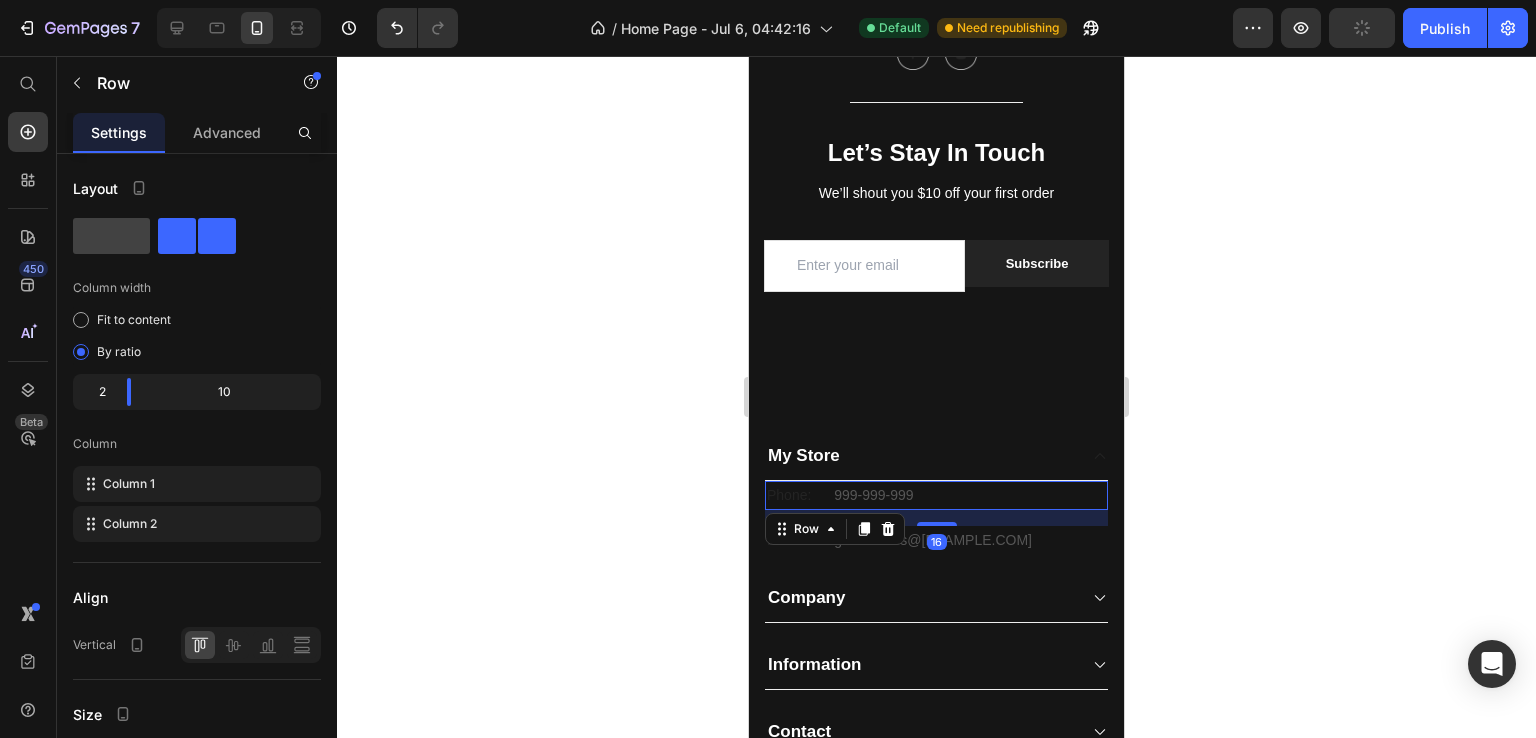 click at bounding box center (888, 529) 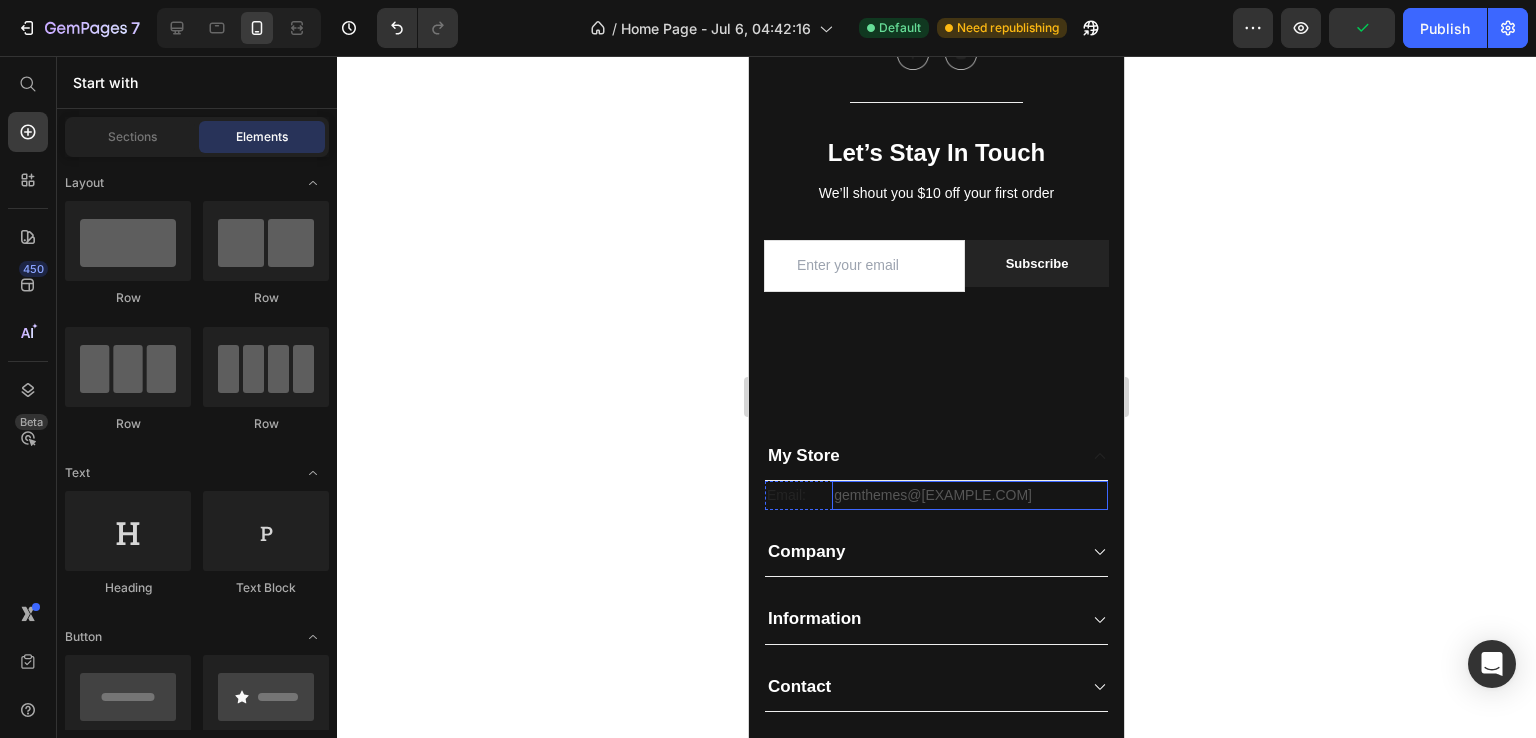 click on "[EMAIL]" at bounding box center [970, 495] 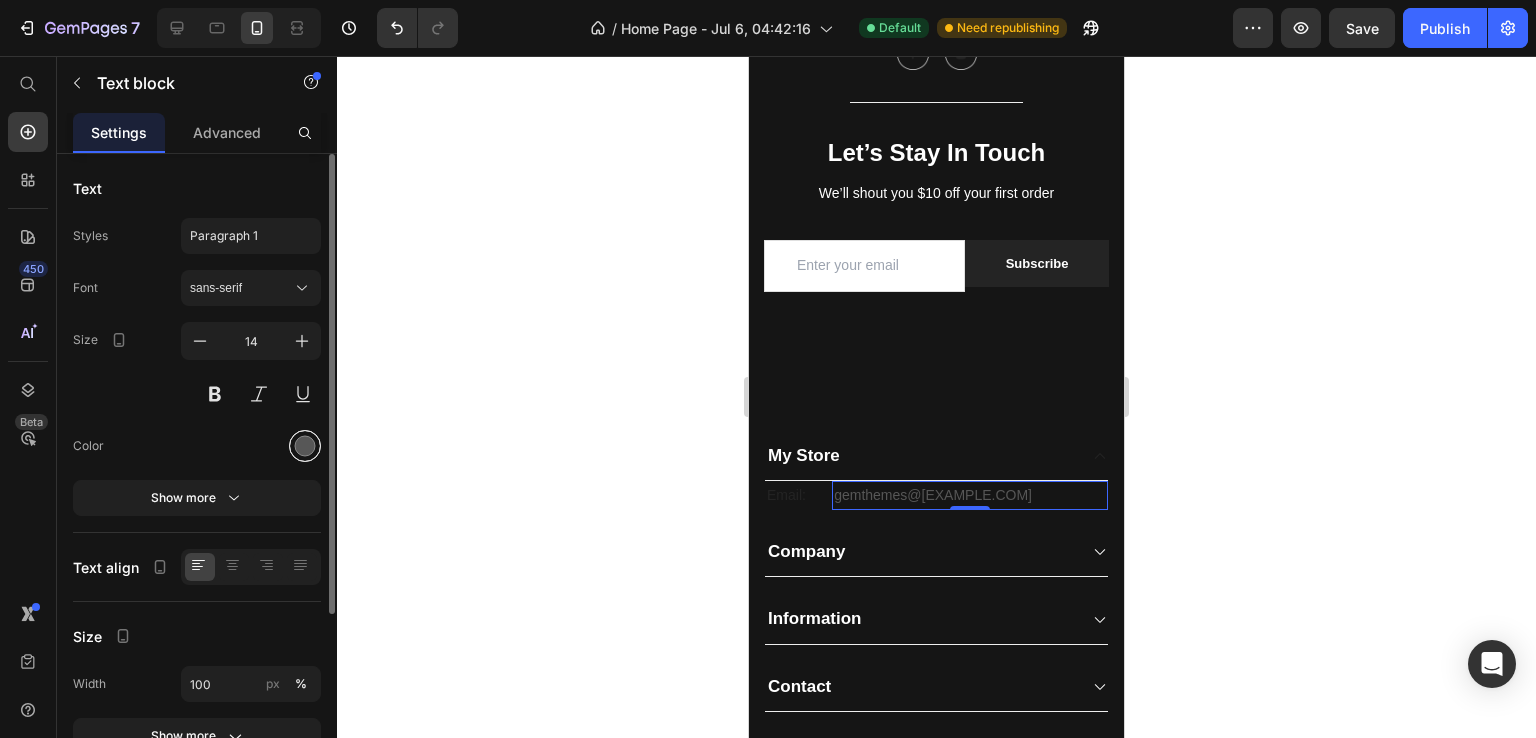 click at bounding box center [305, 446] 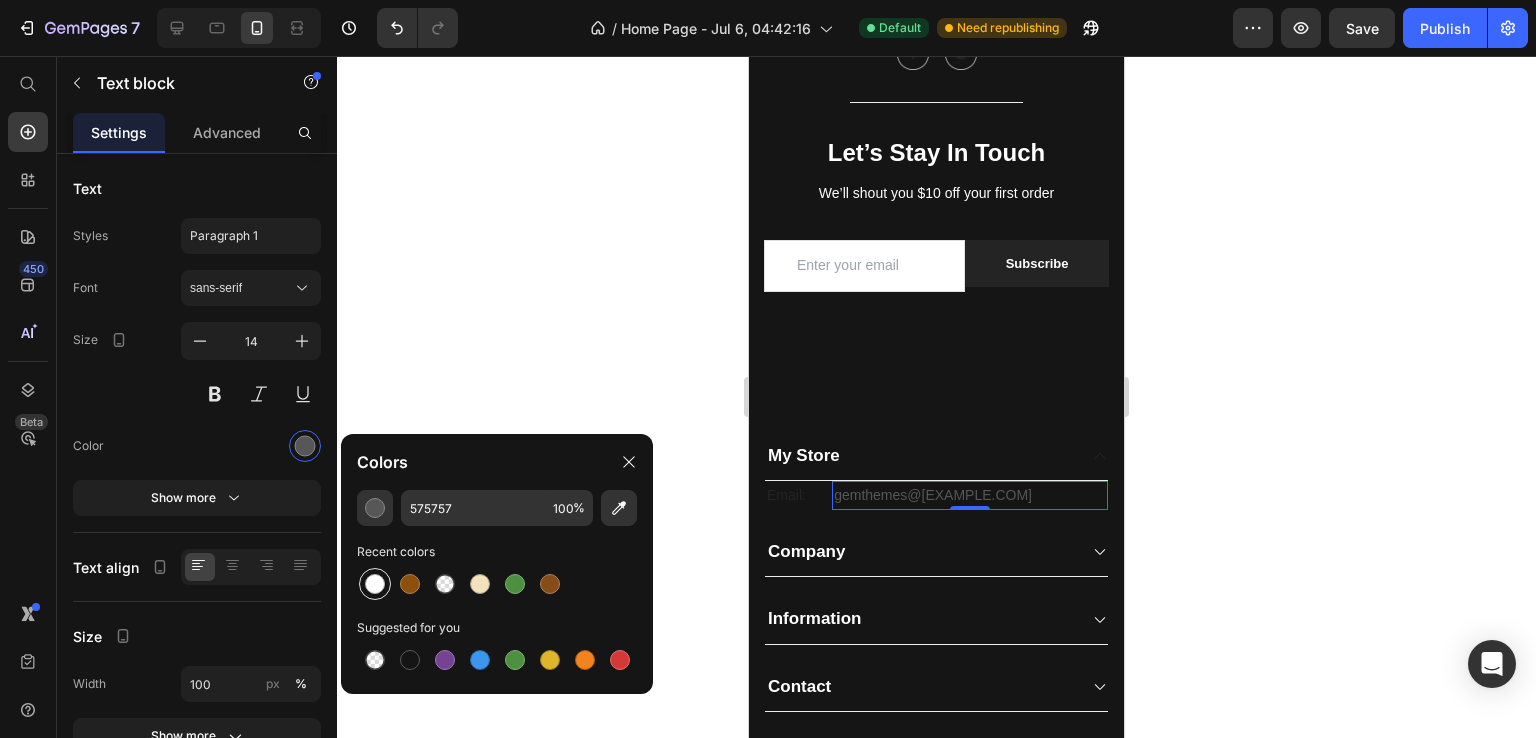 click at bounding box center [375, 584] 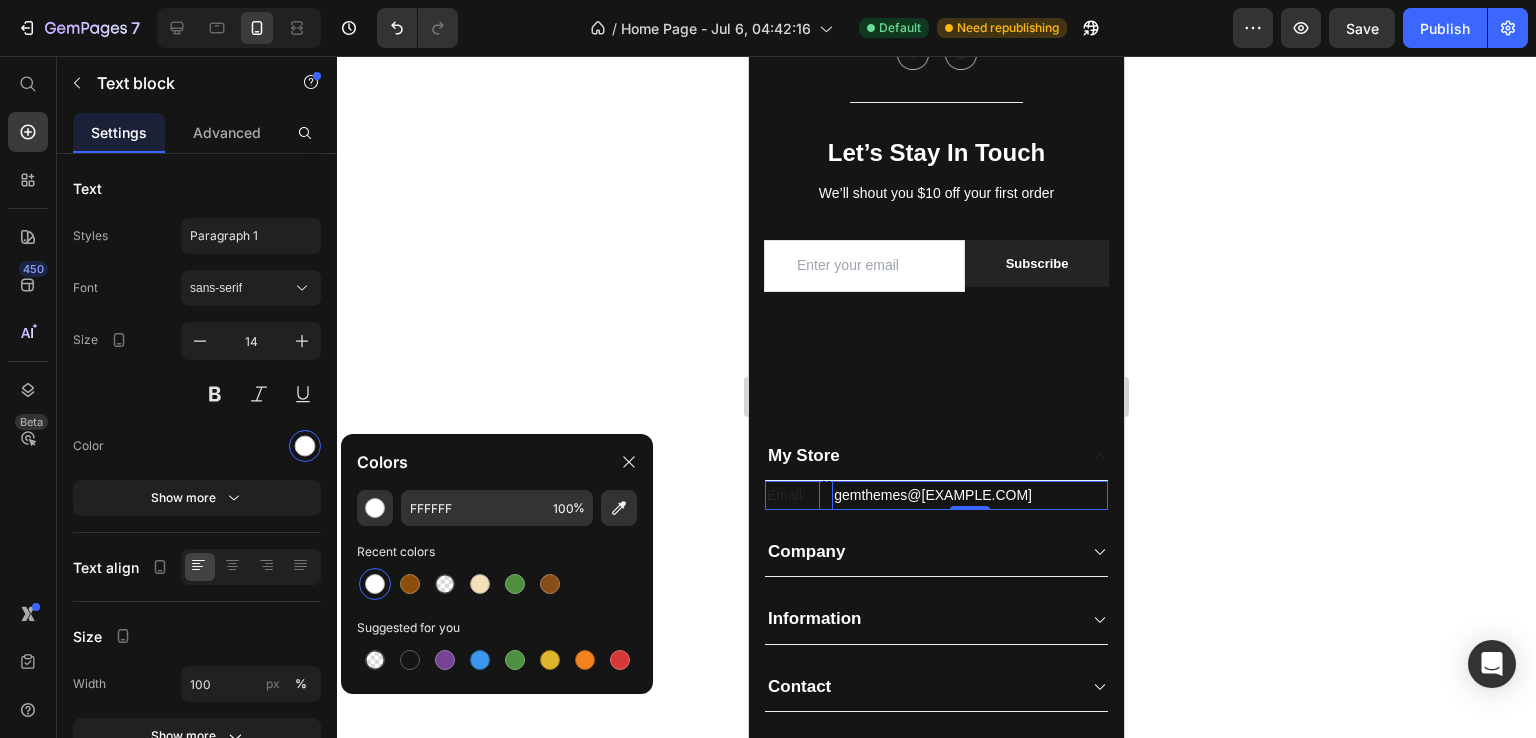 click on "Email:" at bounding box center (792, 495) 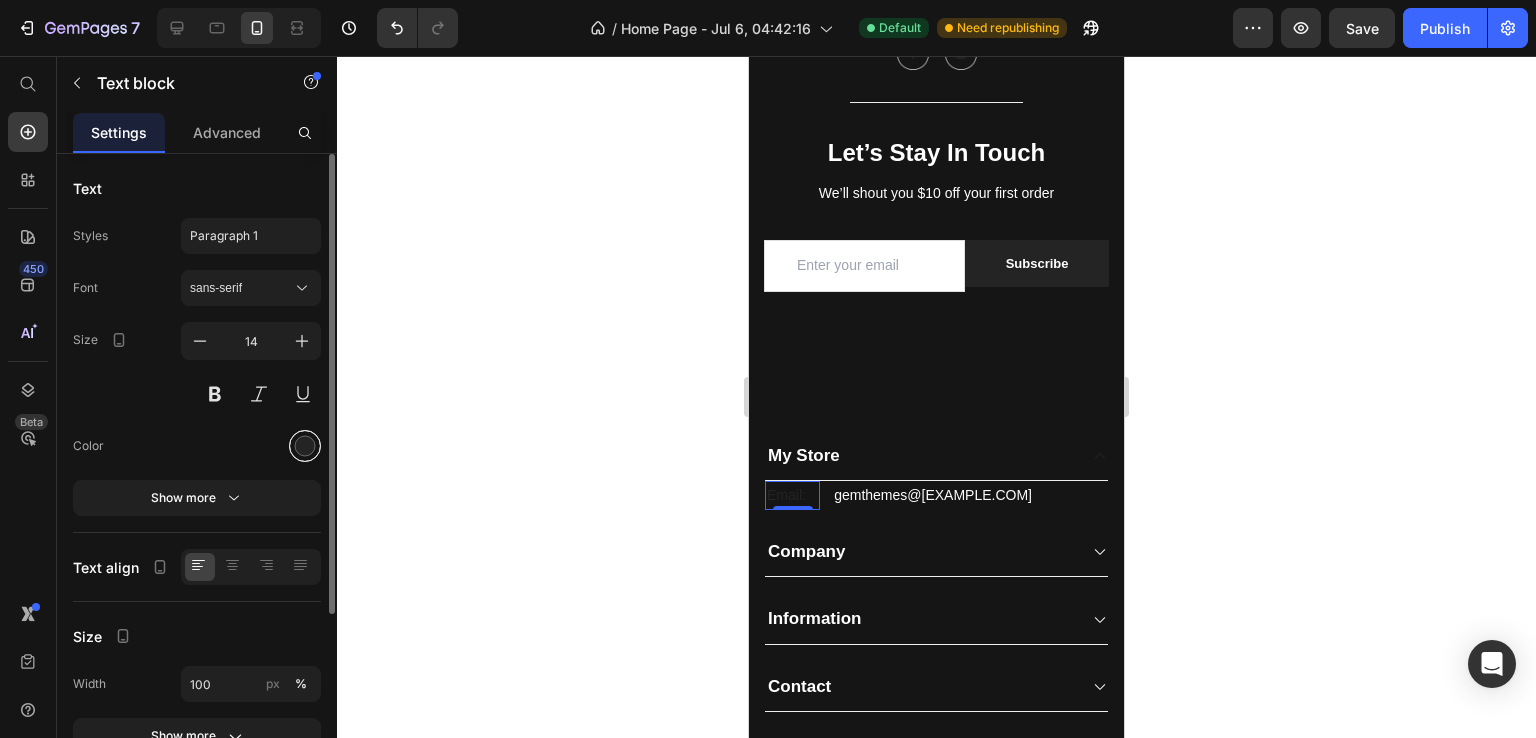 click at bounding box center [305, 446] 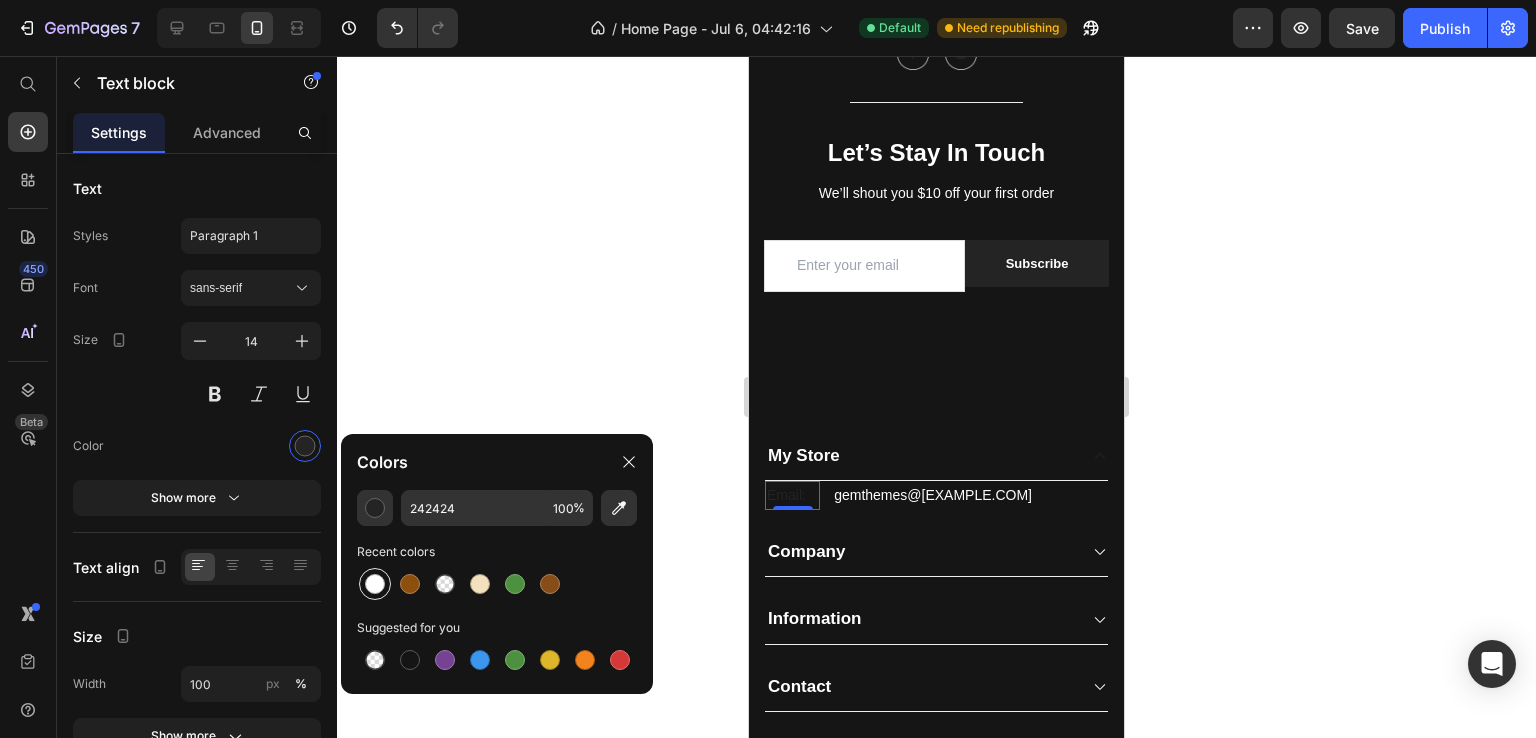 click at bounding box center (375, 584) 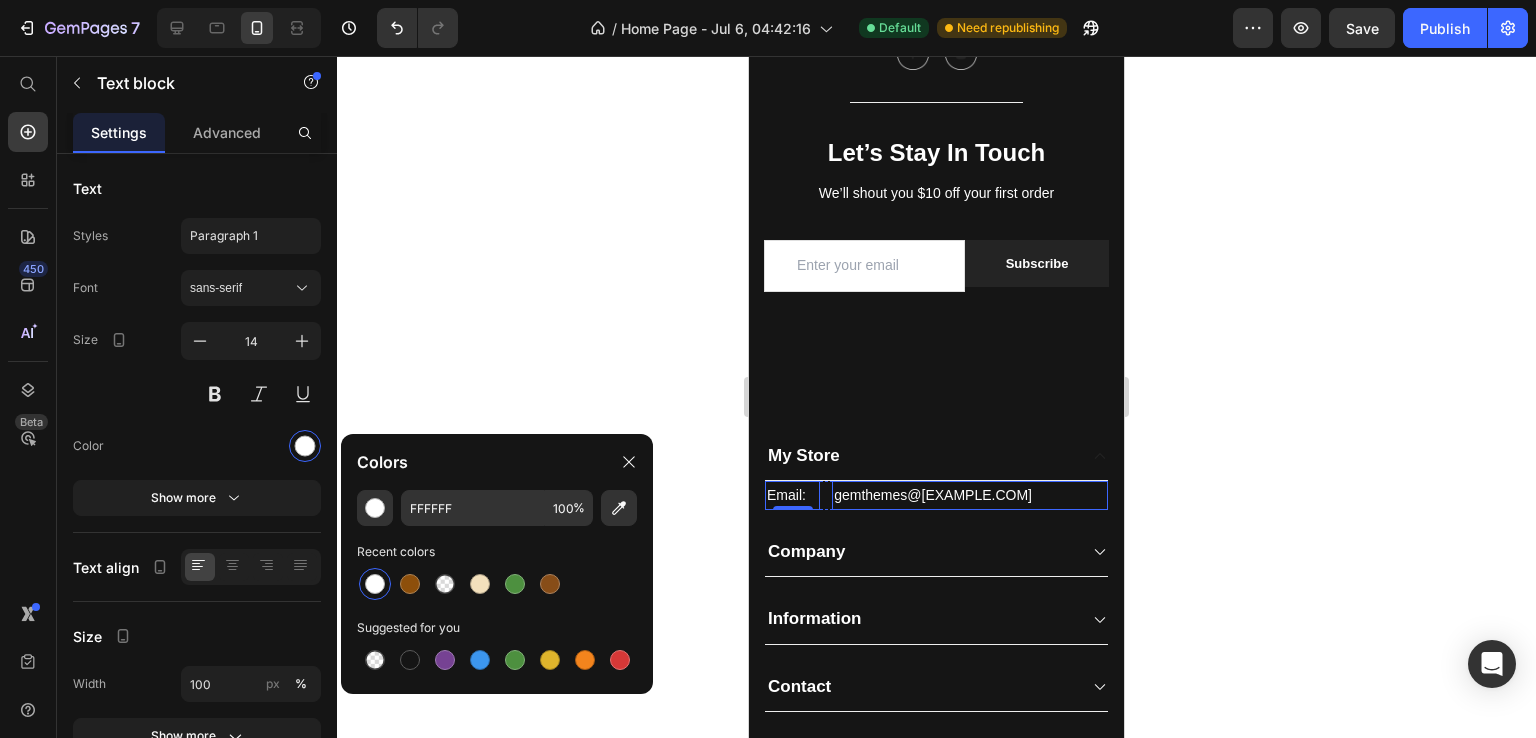 click on "[EMAIL]" at bounding box center [970, 495] 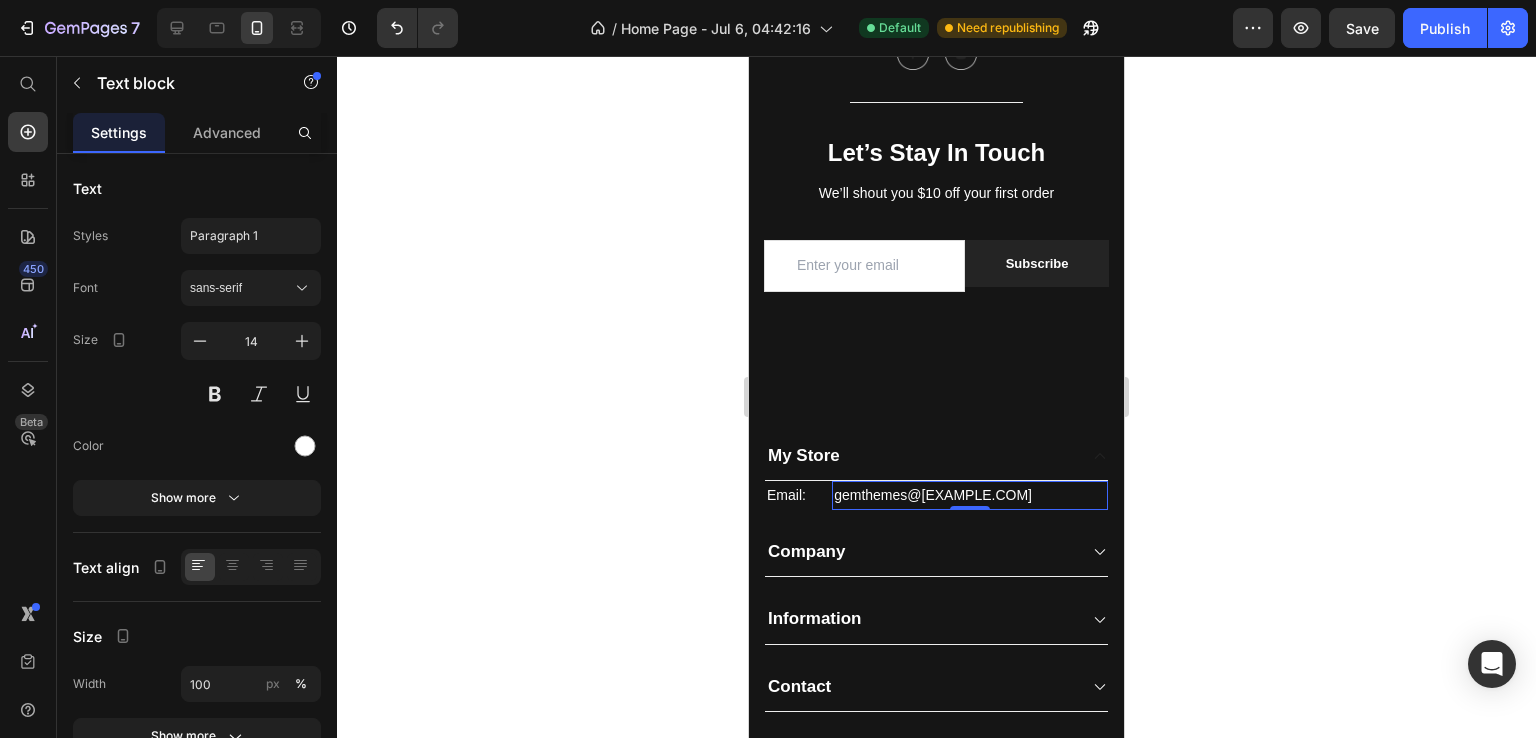 click on "[EMAIL]" at bounding box center (970, 495) 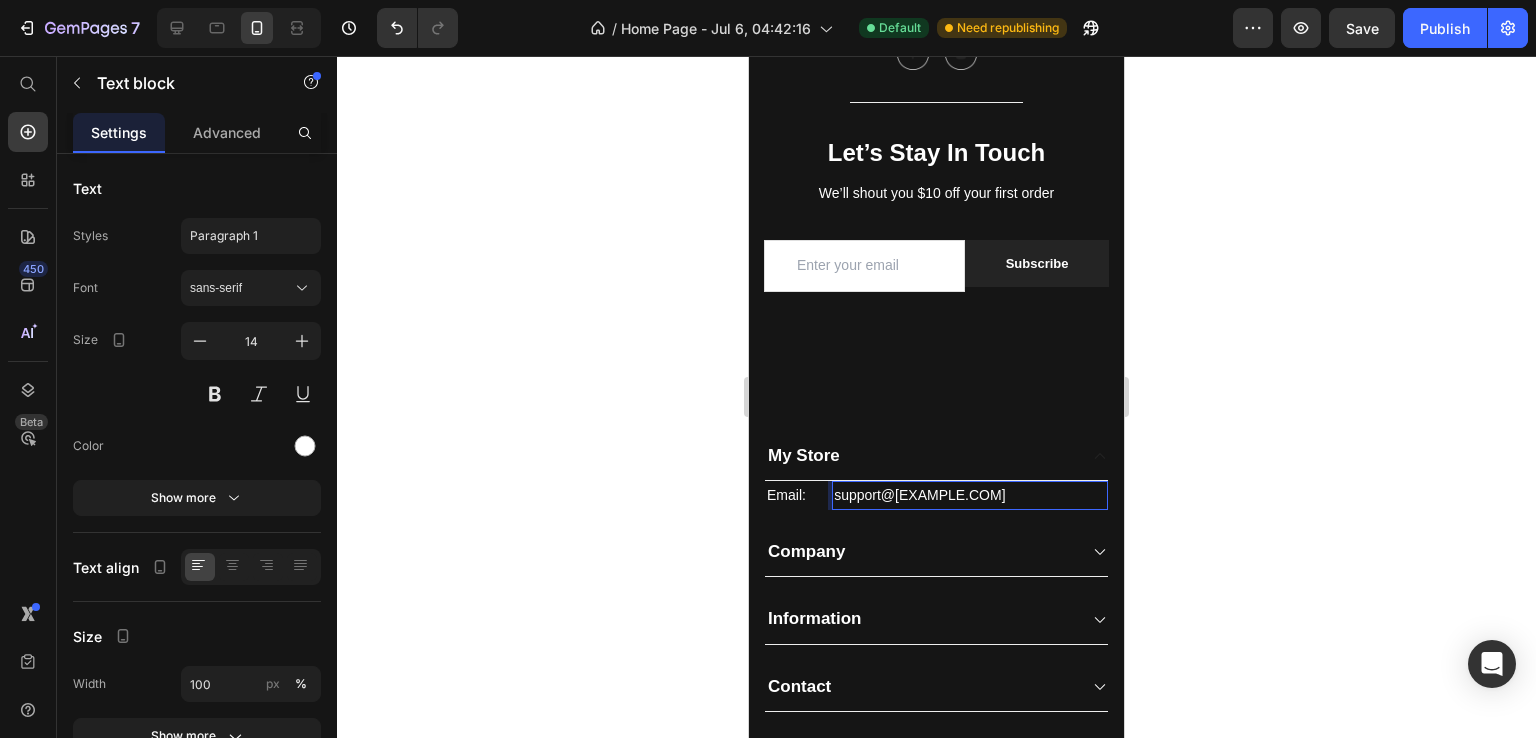 click on "[EMAIL]" at bounding box center [970, 495] 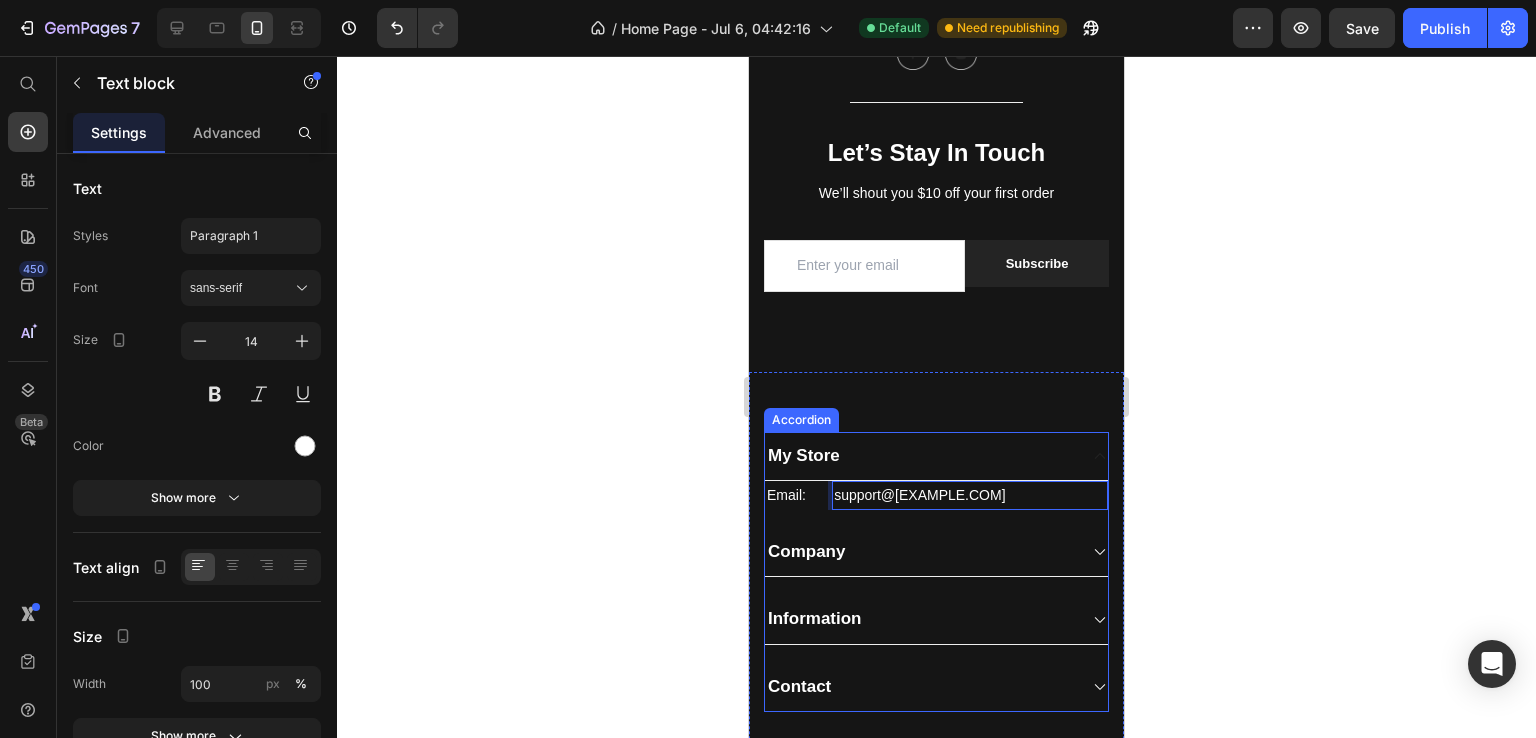 click on "My Store" at bounding box center [920, 456] 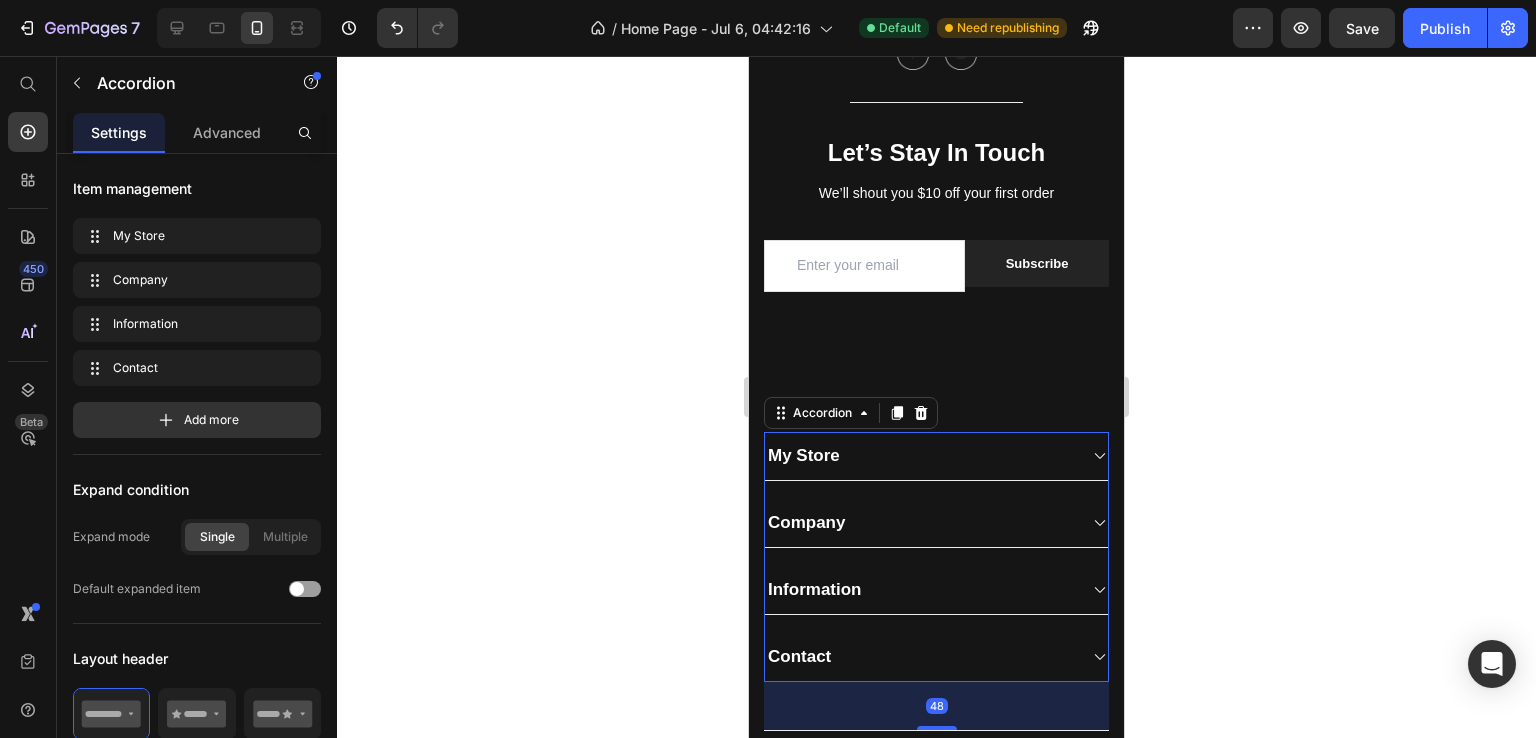 click on "Company" at bounding box center (920, 523) 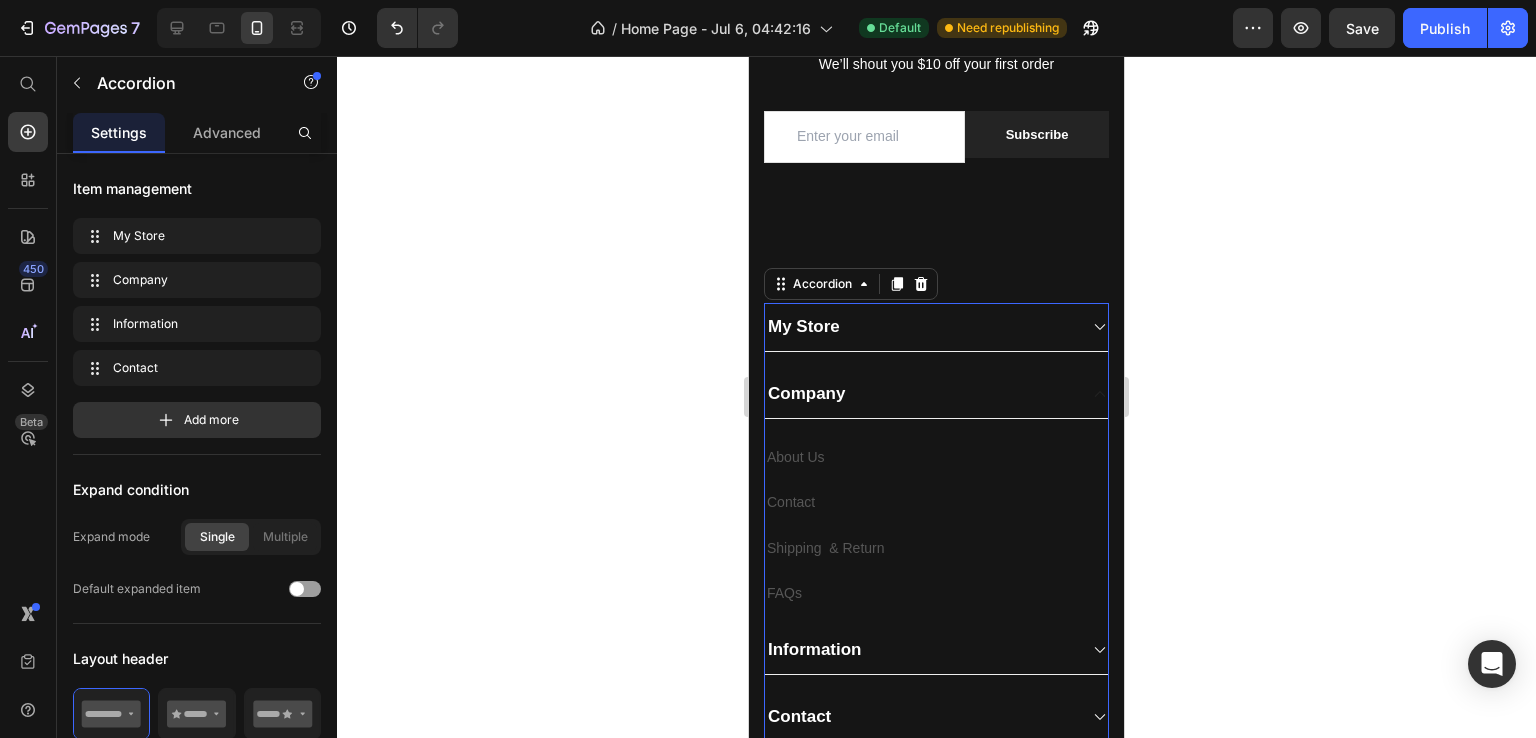scroll, scrollTop: 7987, scrollLeft: 0, axis: vertical 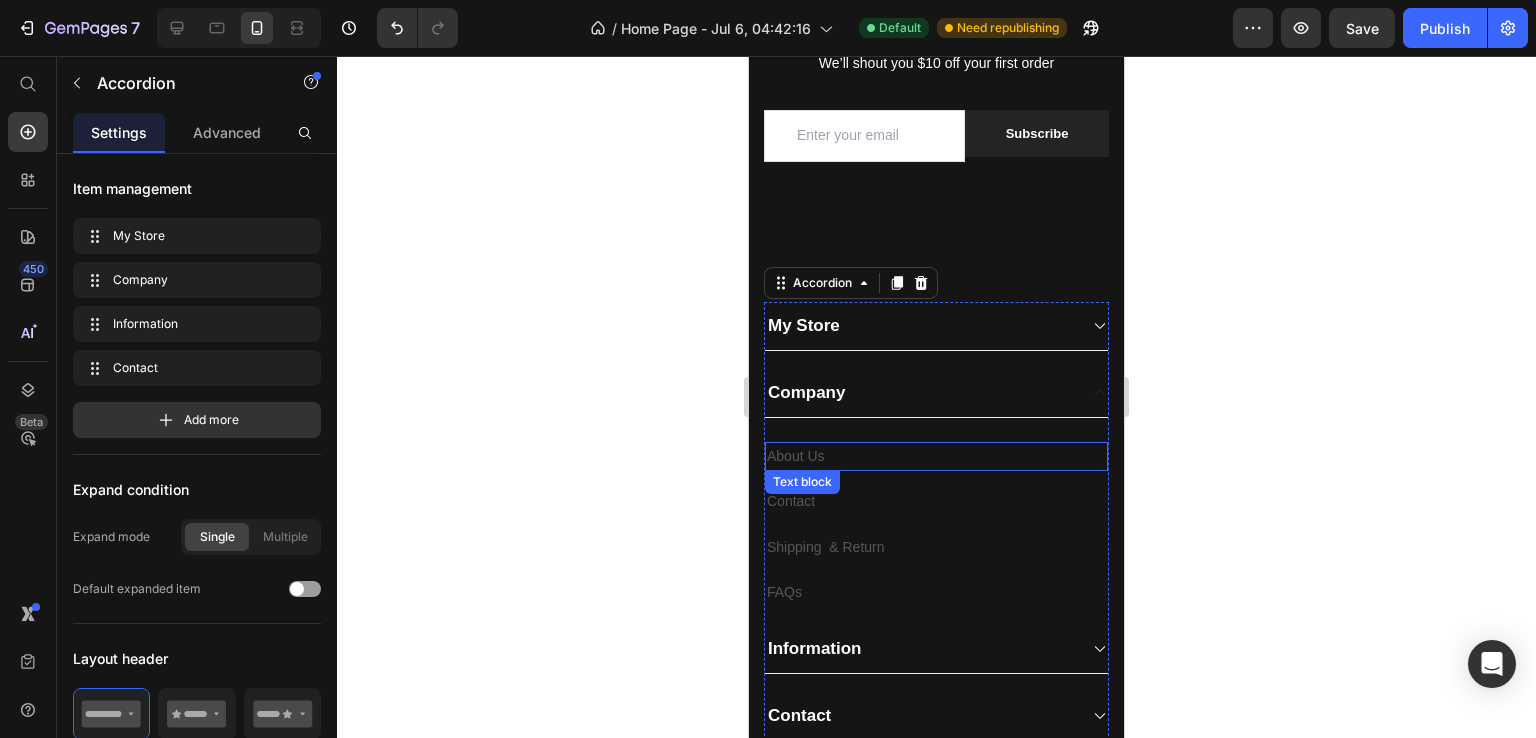 click on "About Us" at bounding box center [936, 456] 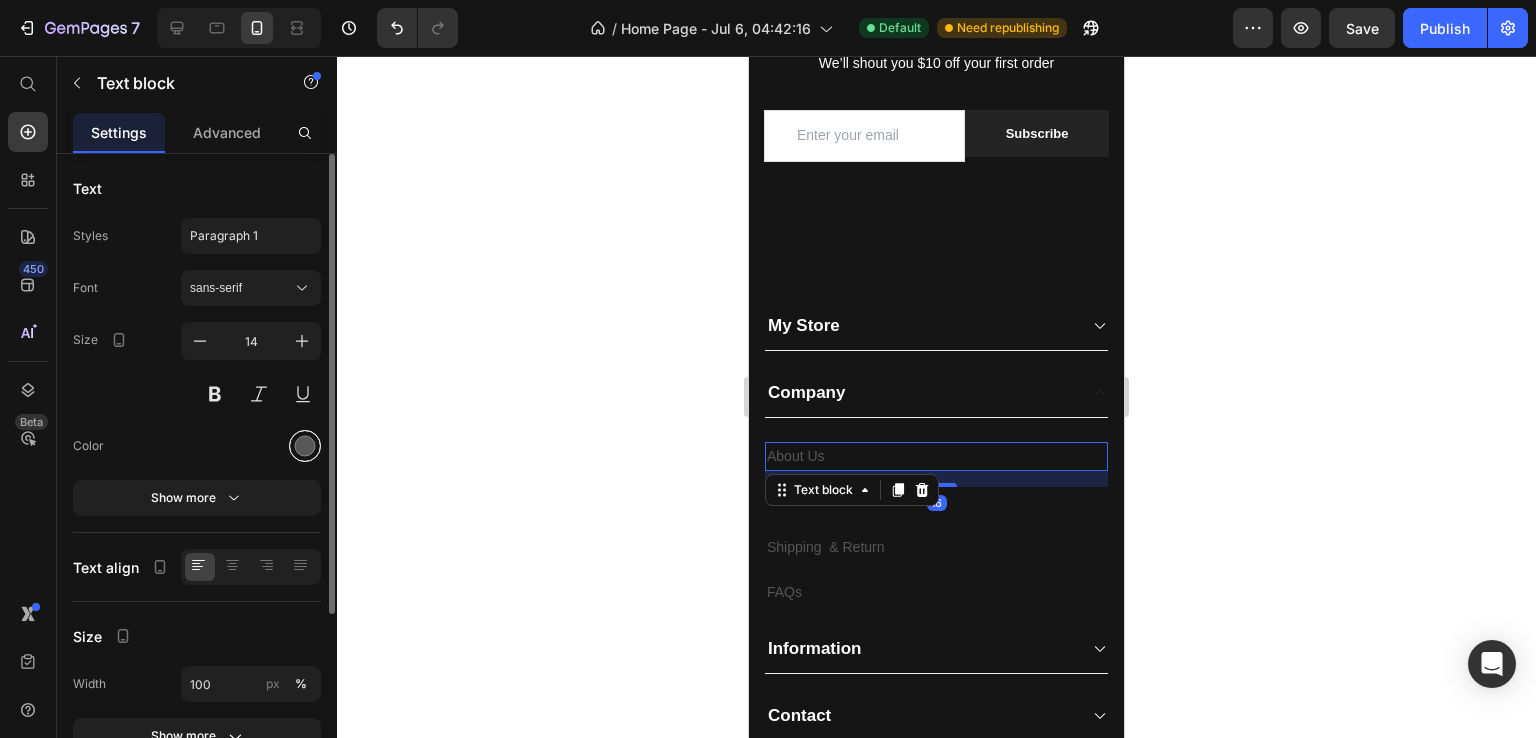 click at bounding box center [305, 446] 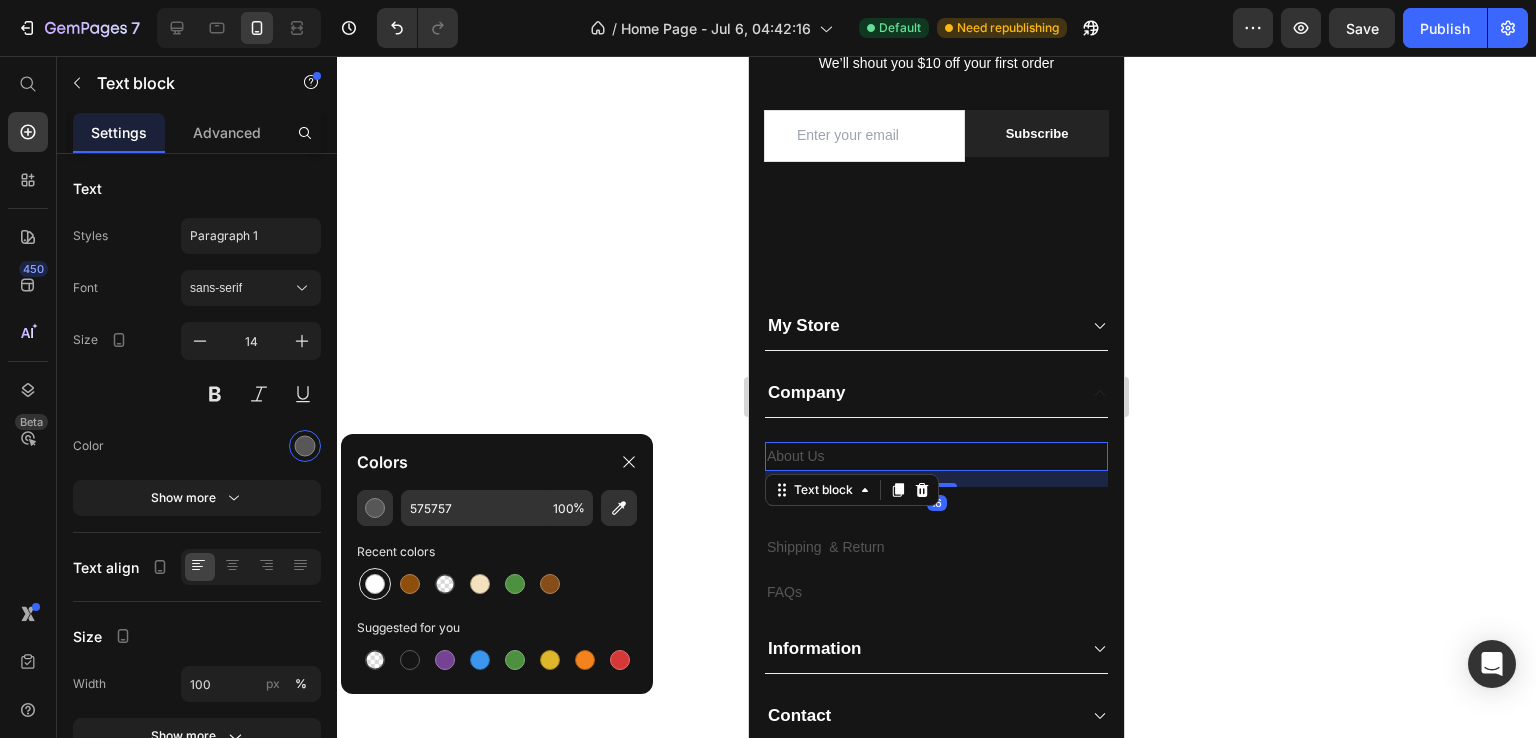 click at bounding box center (375, 584) 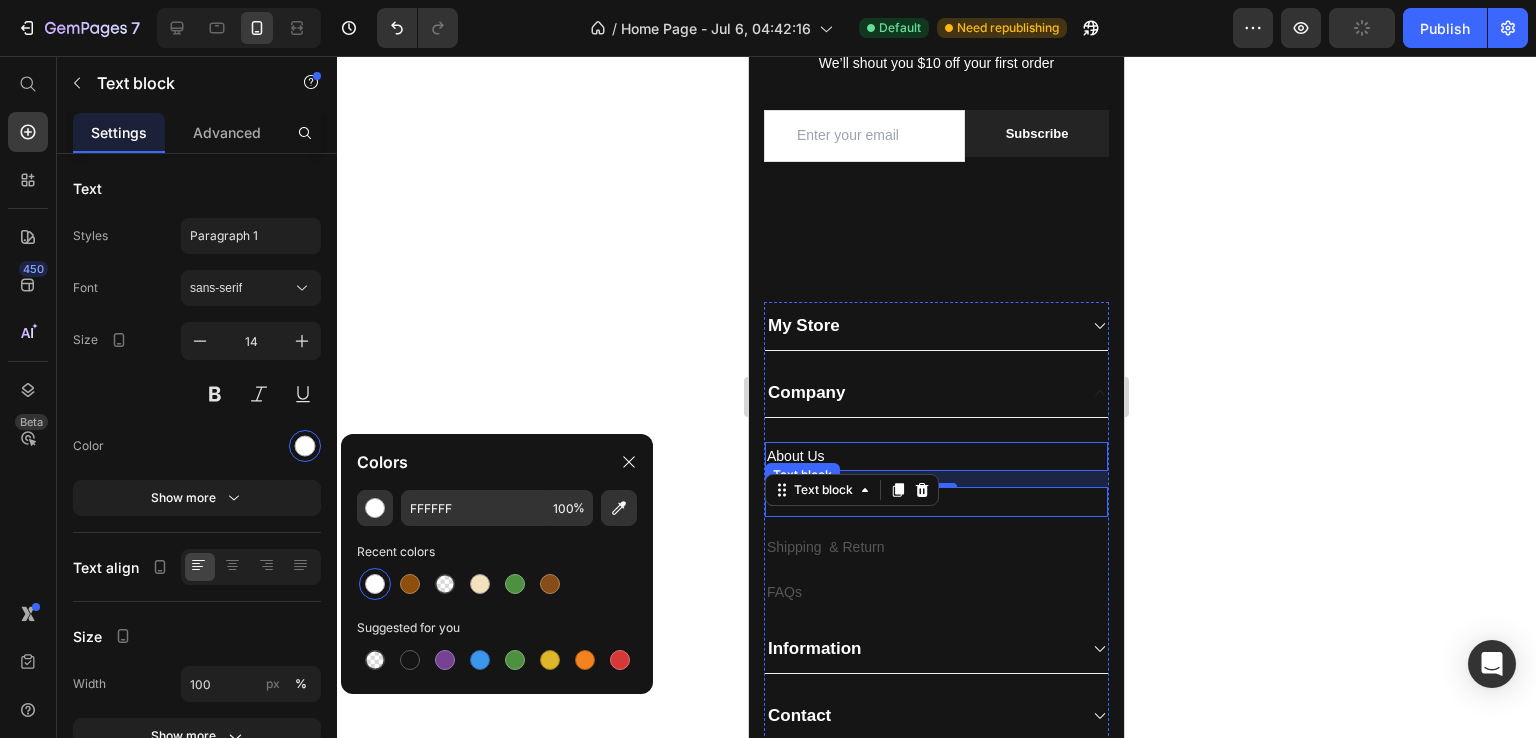 click on "Contact" at bounding box center [936, 501] 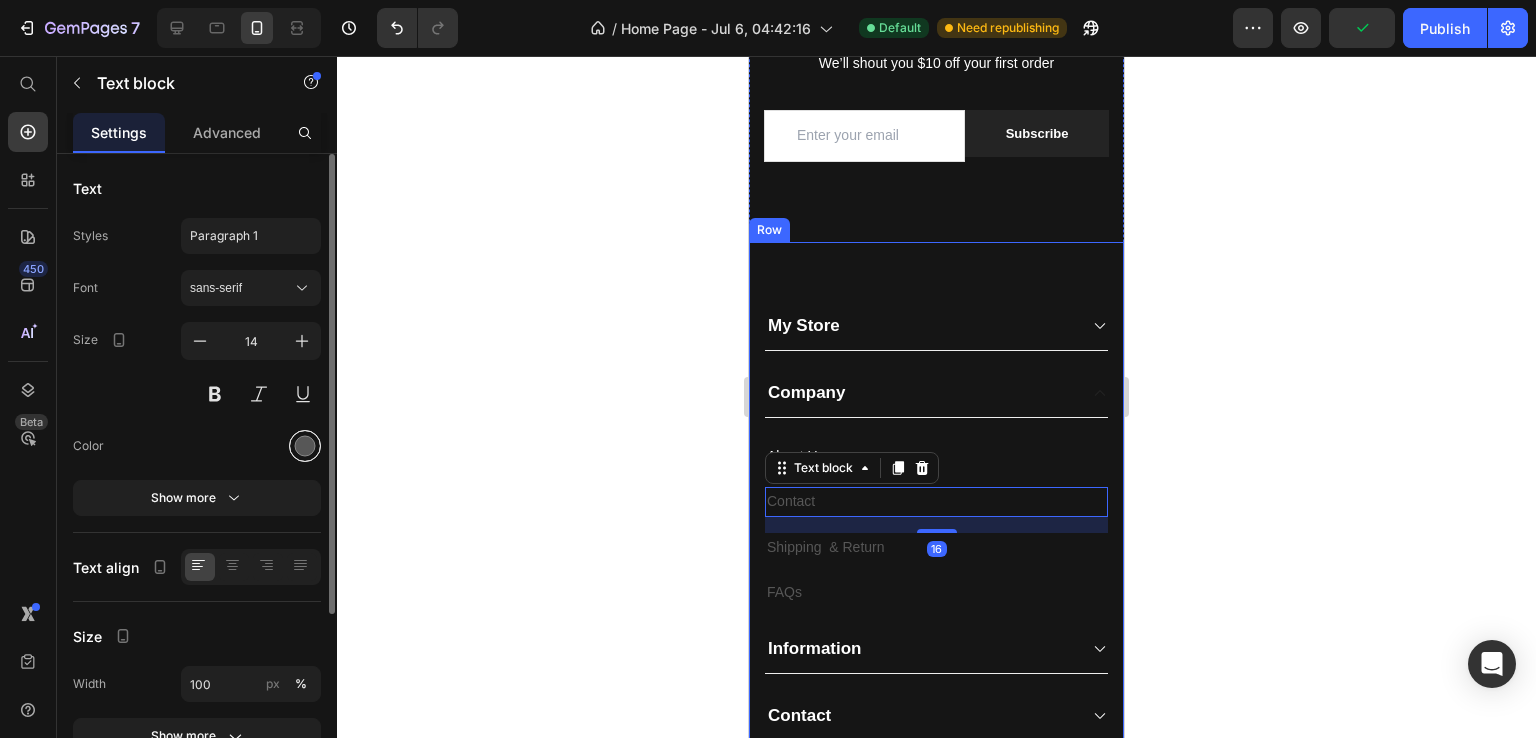 click at bounding box center (305, 446) 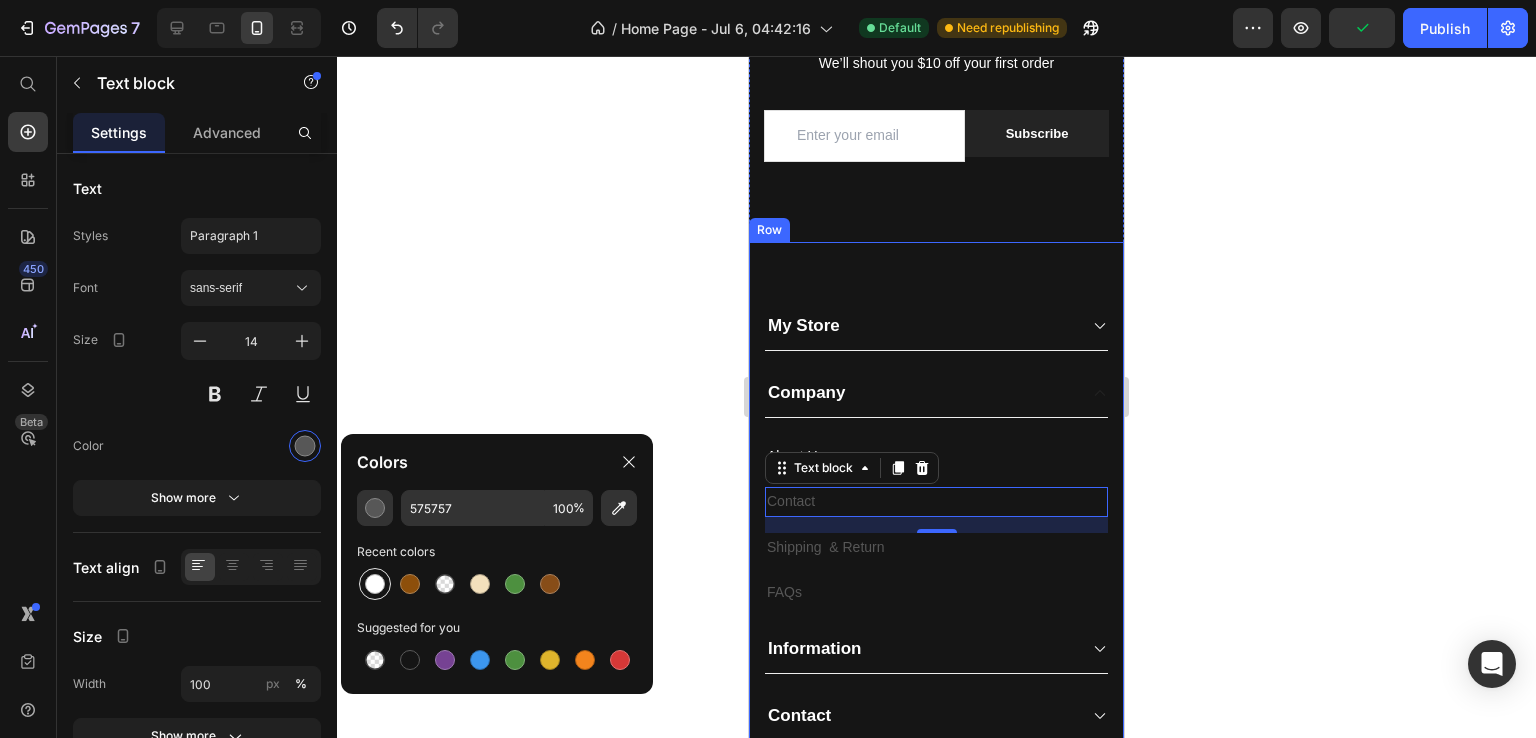 click at bounding box center [375, 584] 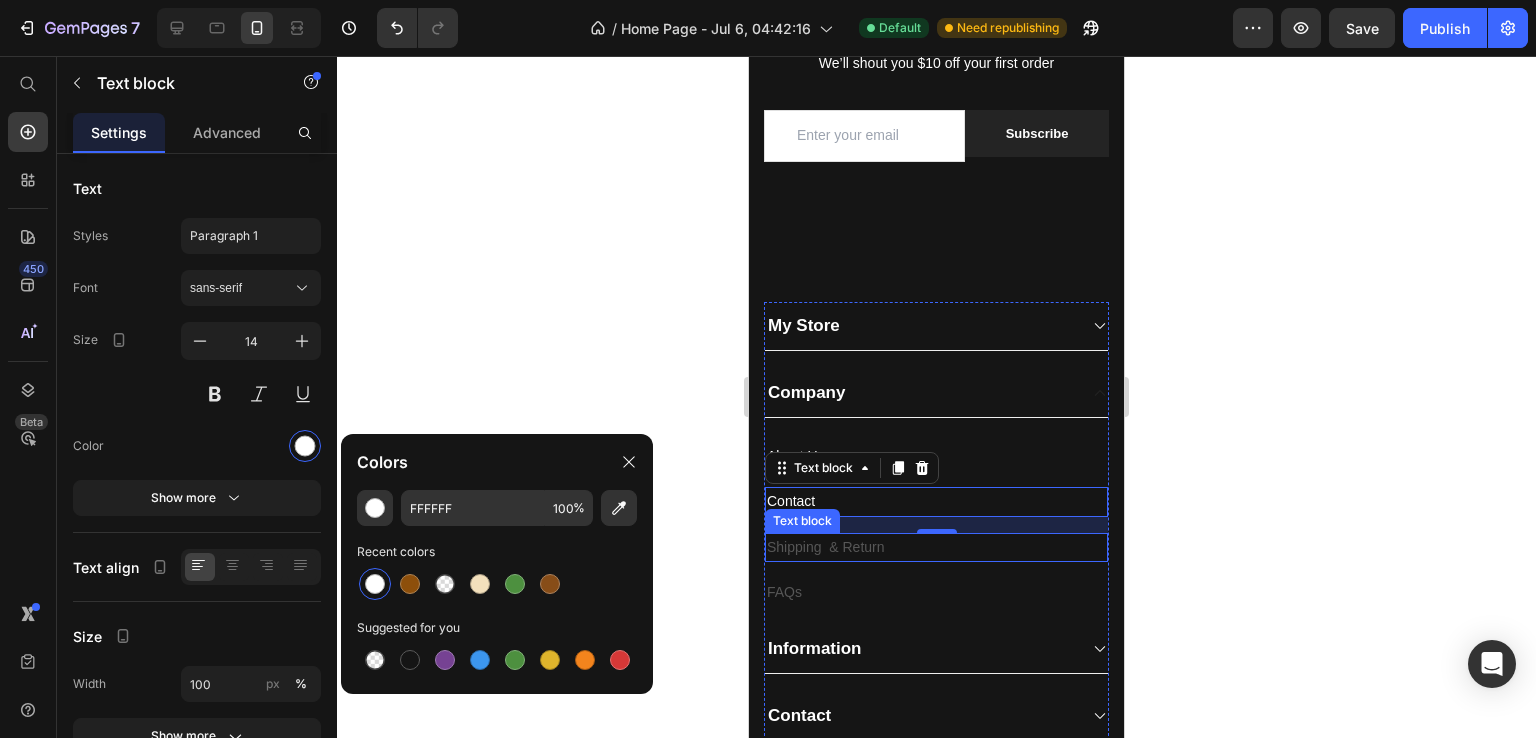click on "Shipping  & Return" at bounding box center [936, 547] 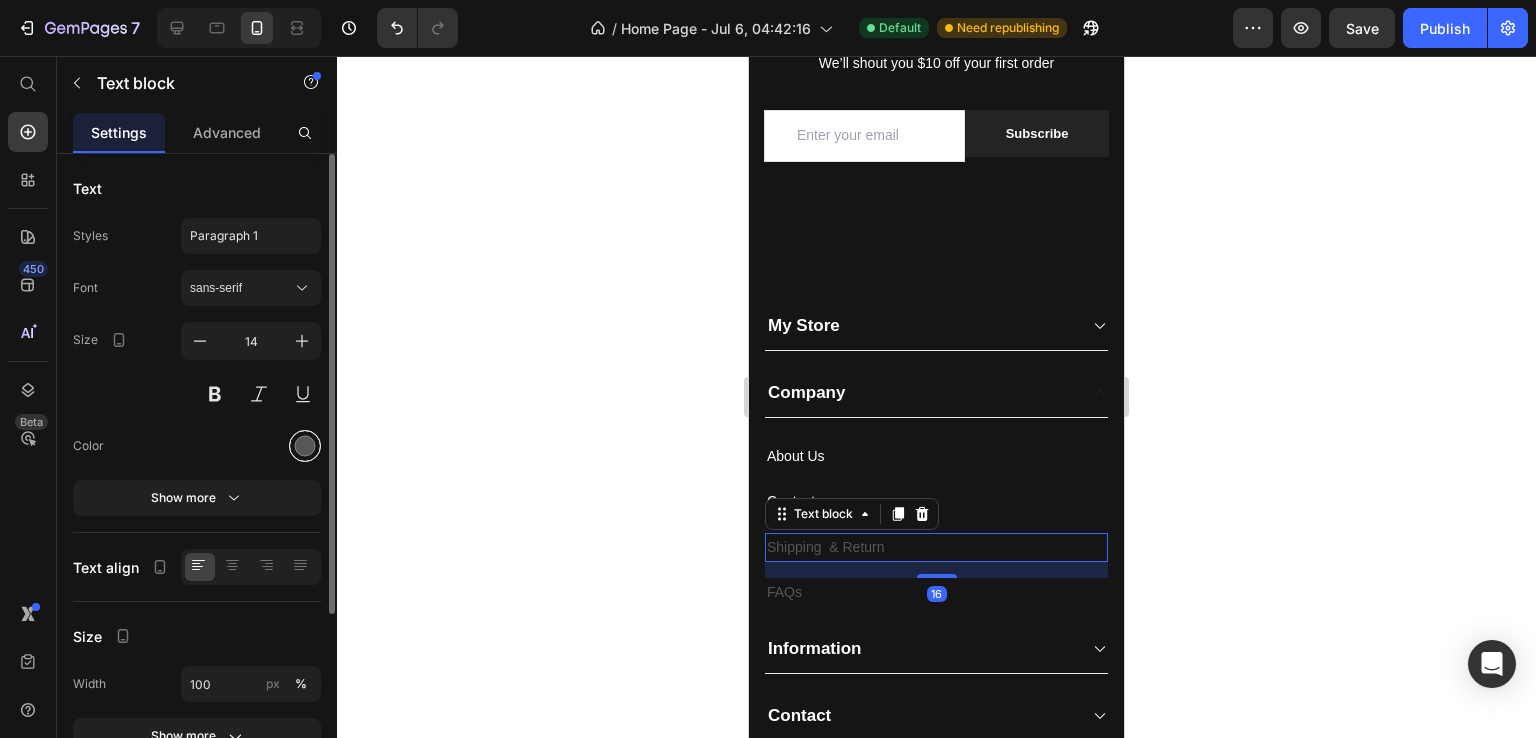 click at bounding box center [305, 446] 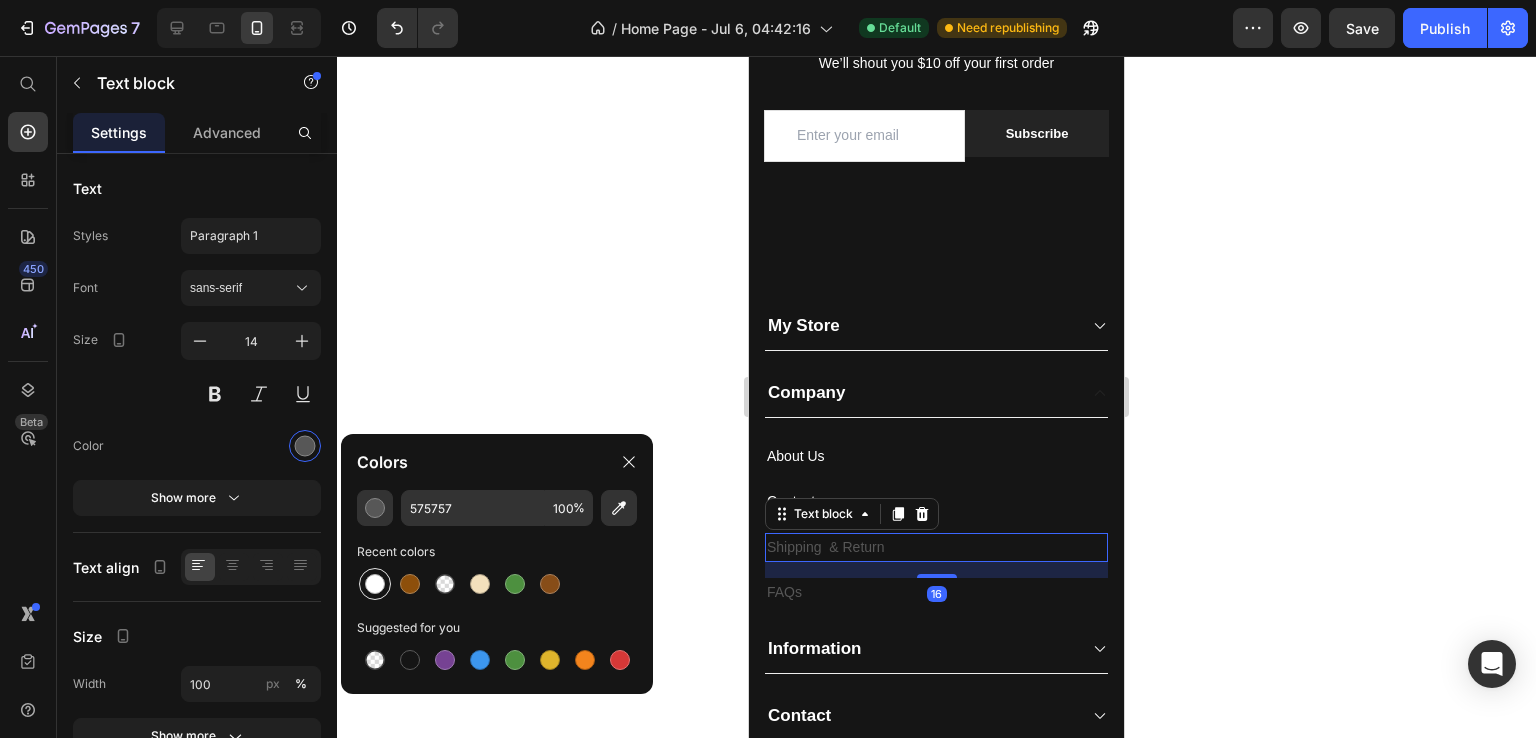 click at bounding box center (375, 584) 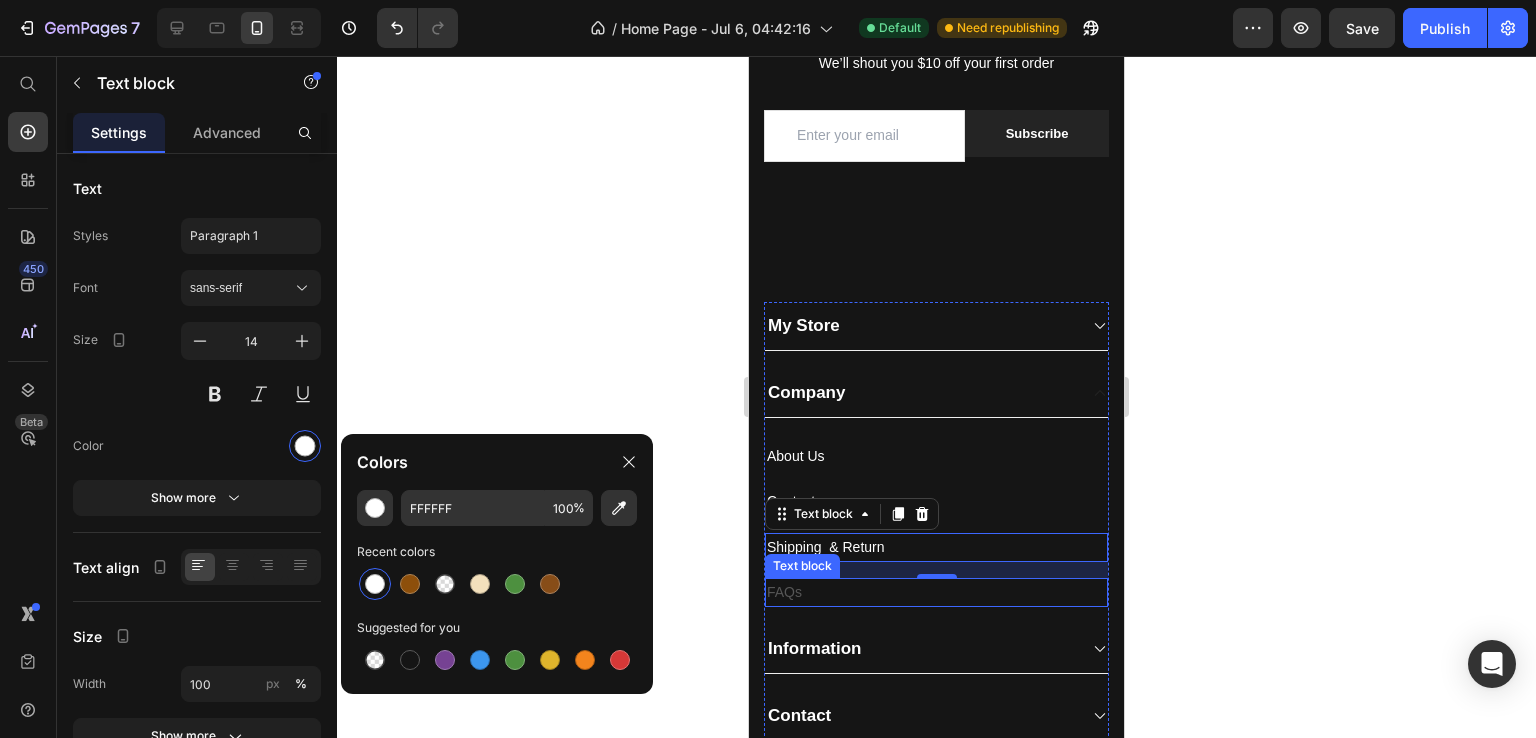 click on "FAQs" at bounding box center [936, 592] 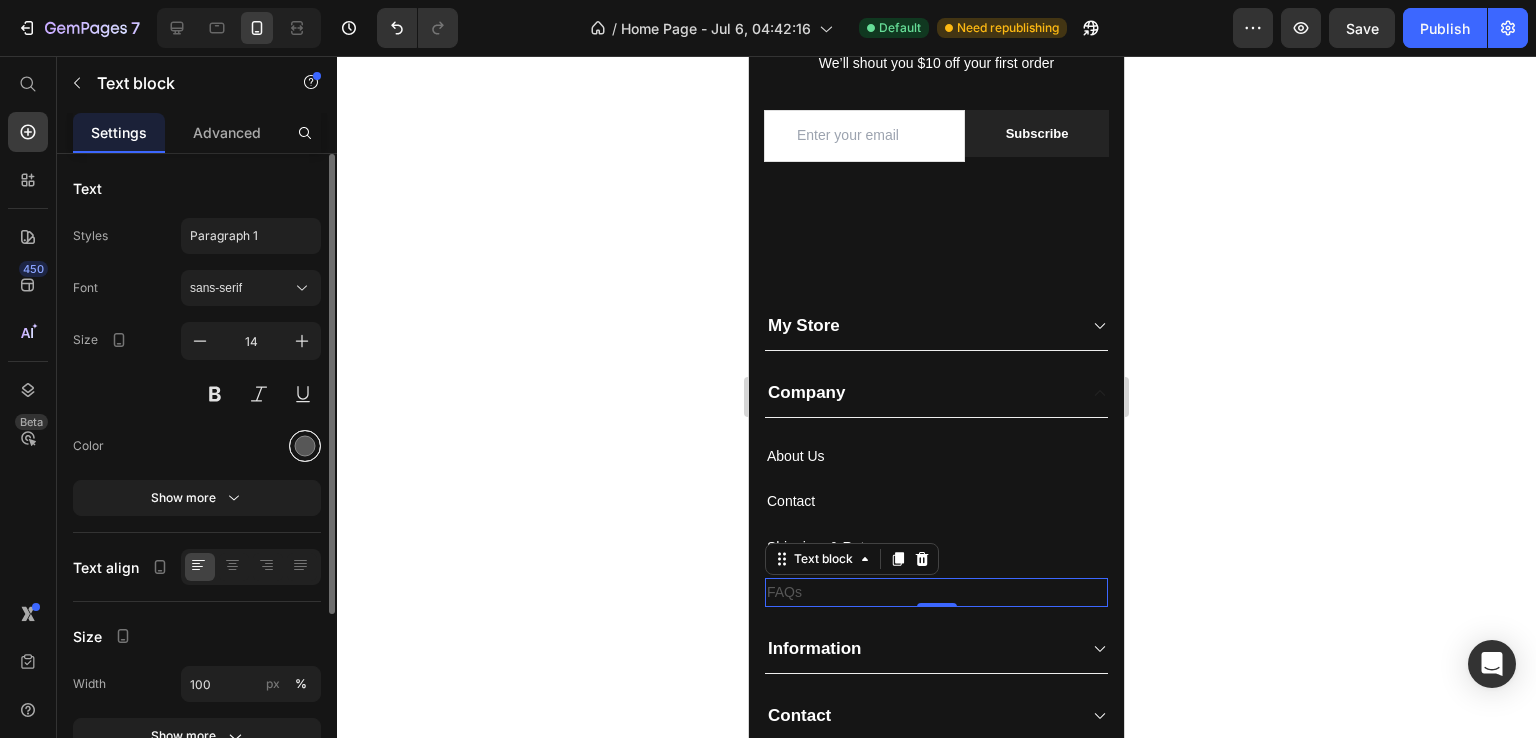 click at bounding box center [305, 446] 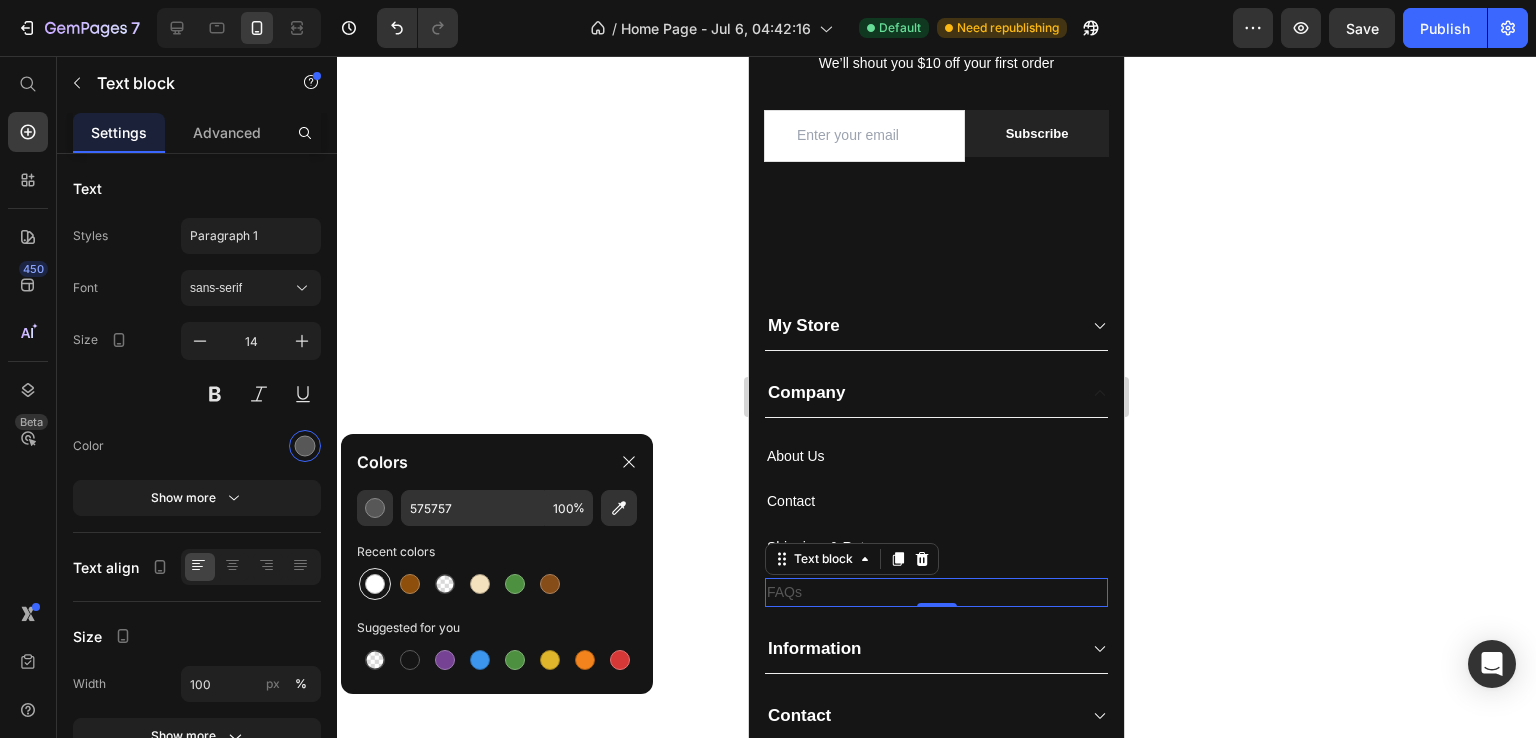 click at bounding box center (375, 584) 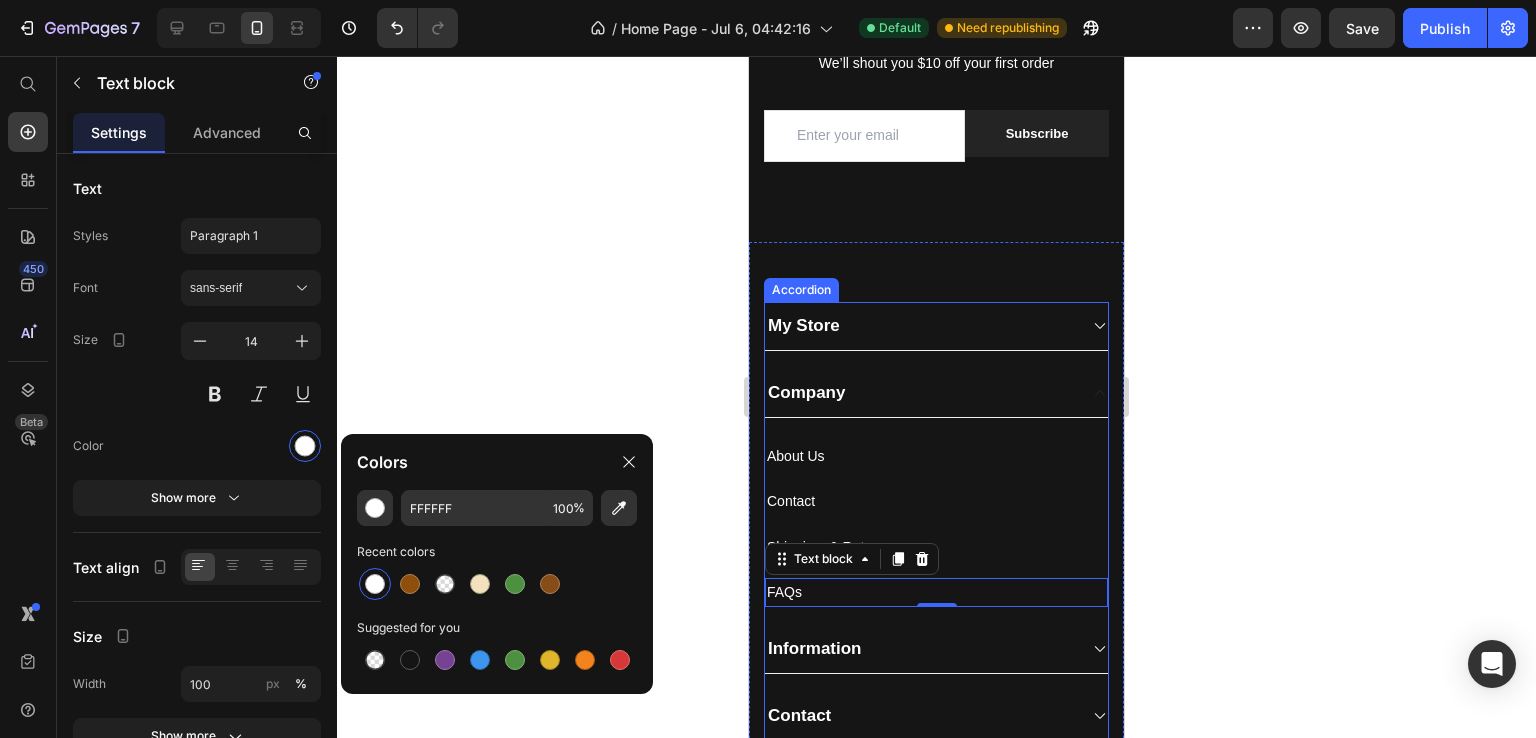 click on "Company" at bounding box center (920, 393) 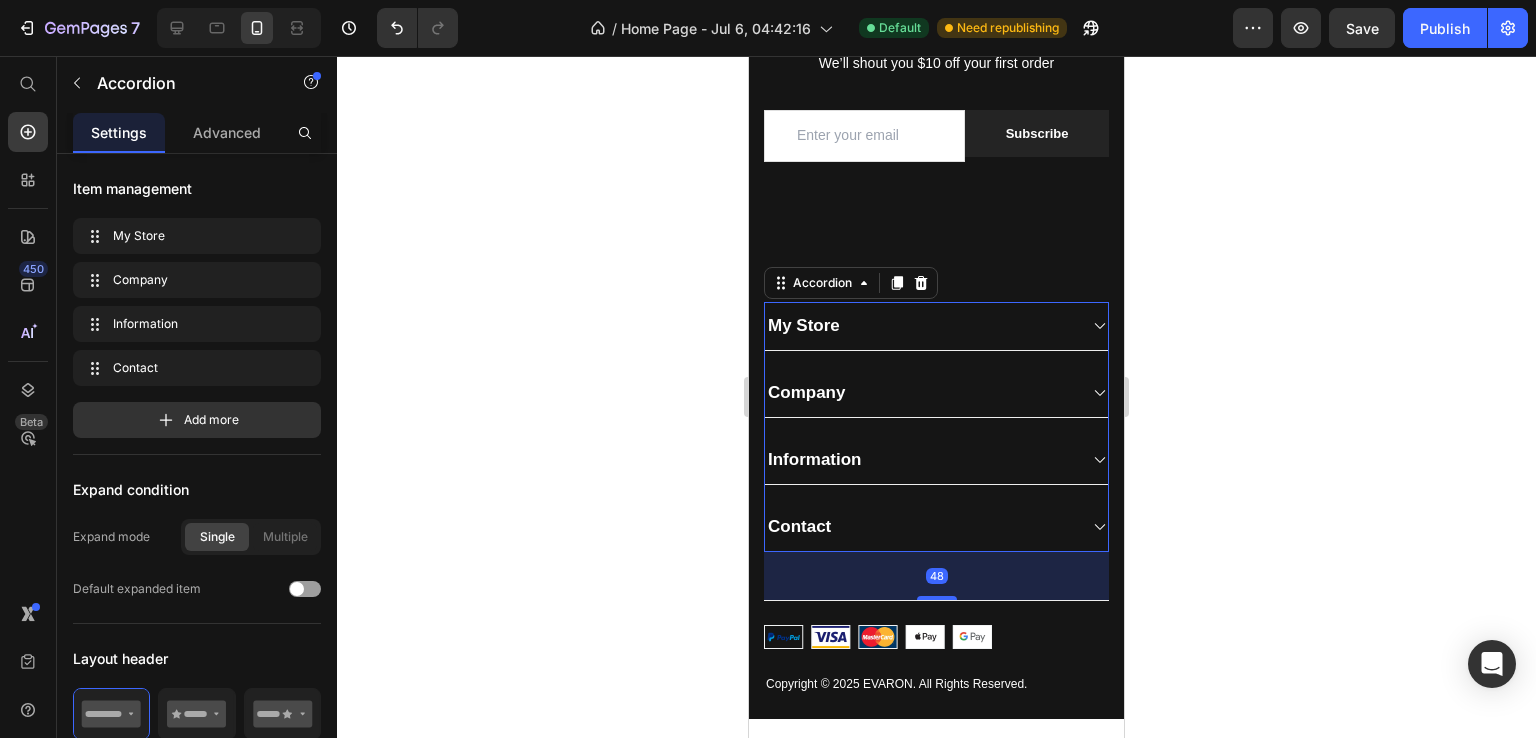 click on "Information" at bounding box center [920, 460] 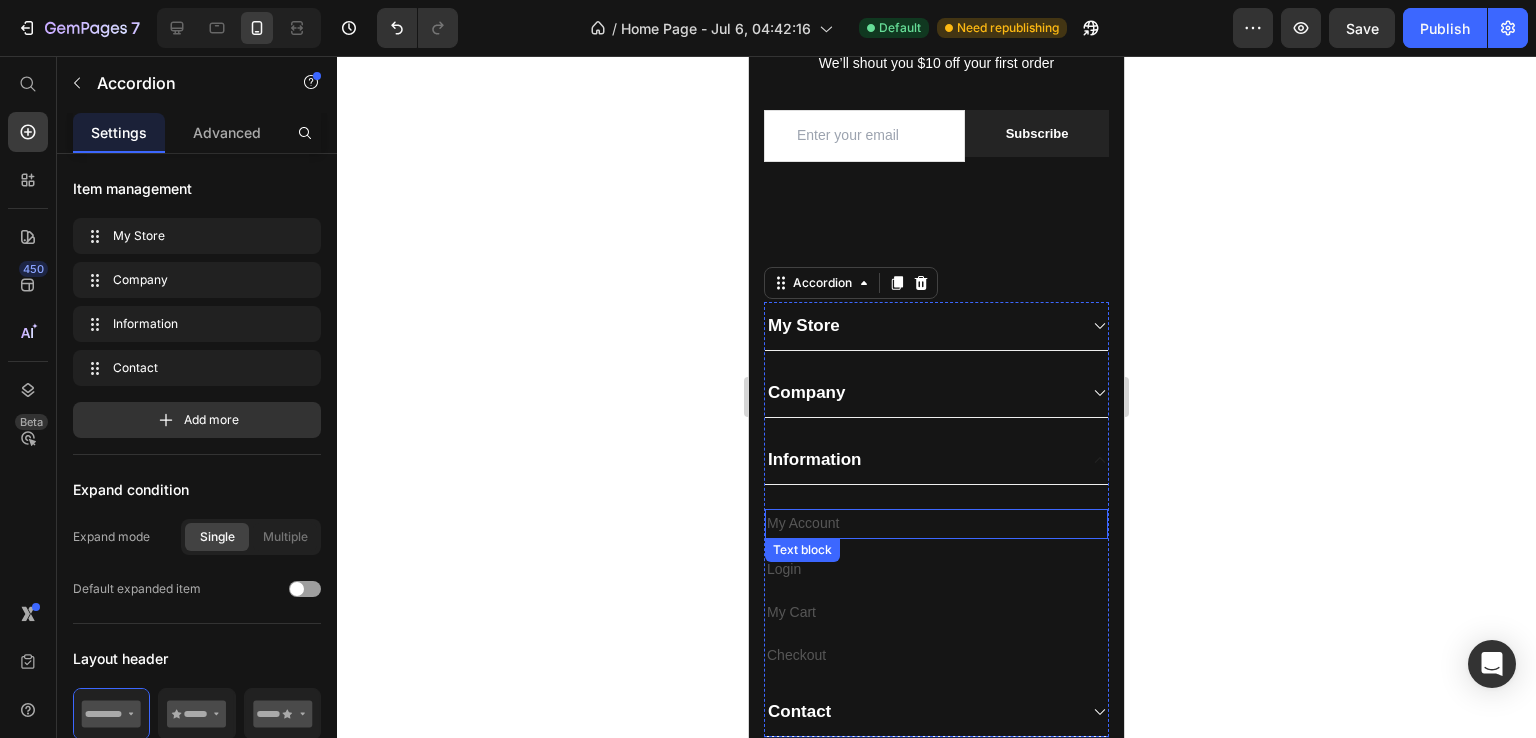 click on "My Account" at bounding box center [936, 523] 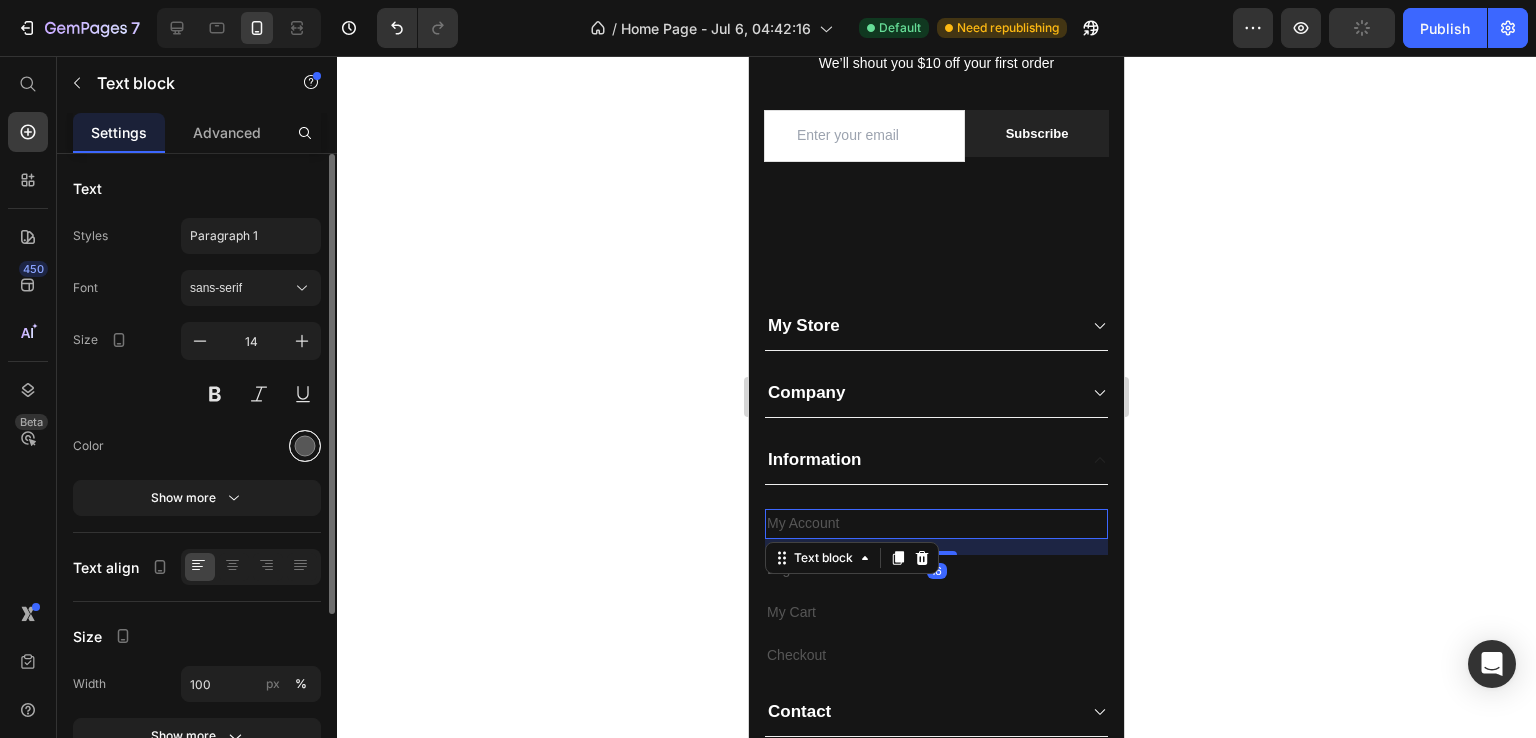 click at bounding box center (305, 446) 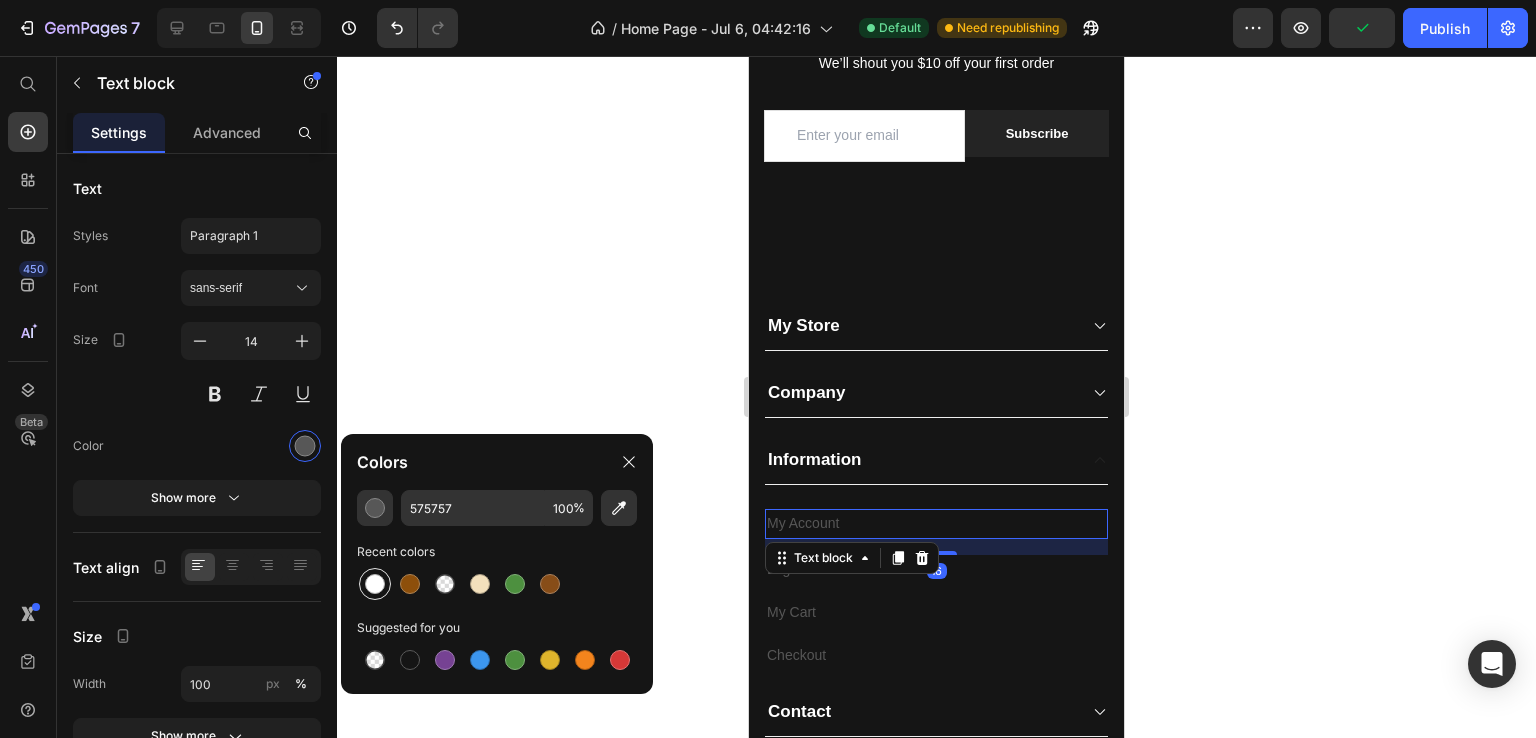 click at bounding box center [375, 584] 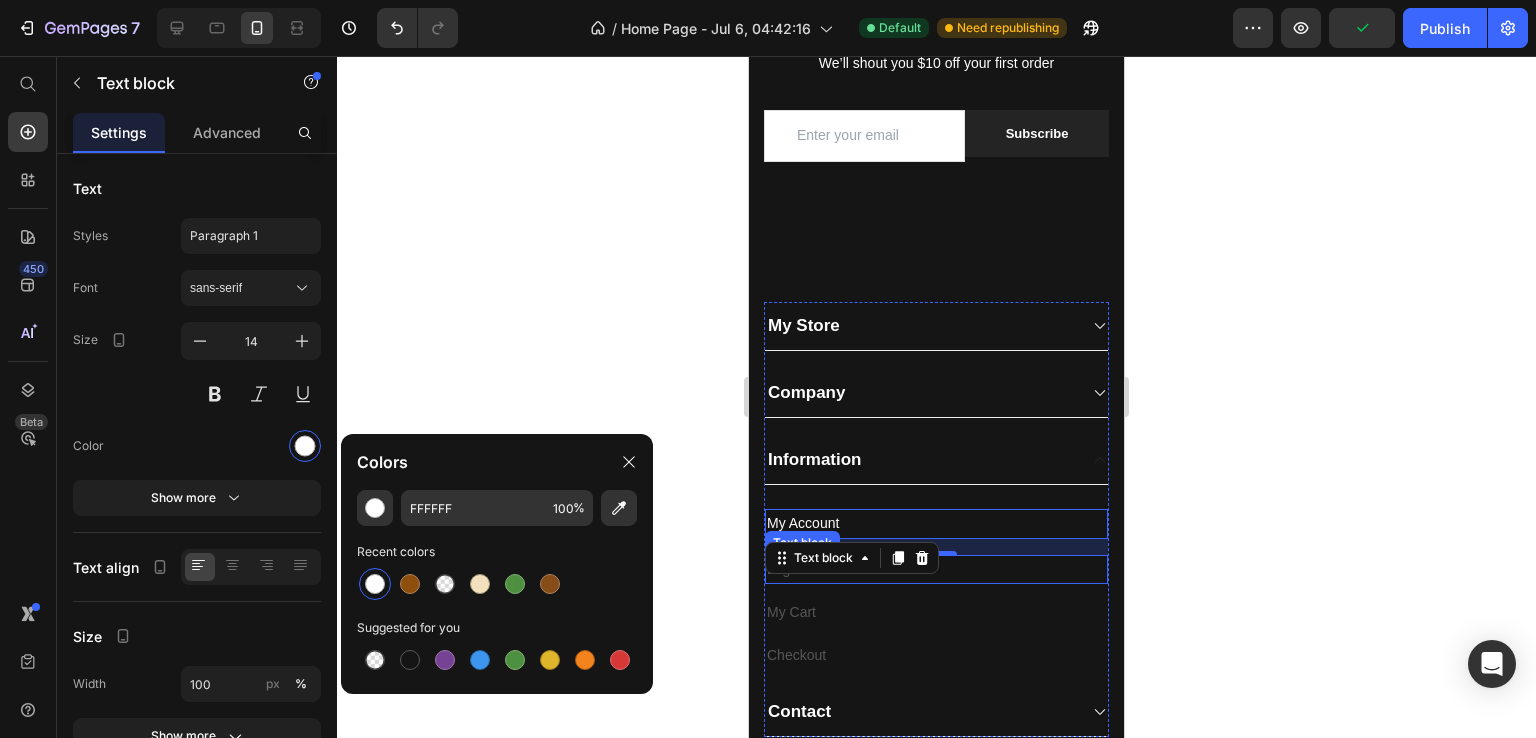 click on "Login" at bounding box center [936, 569] 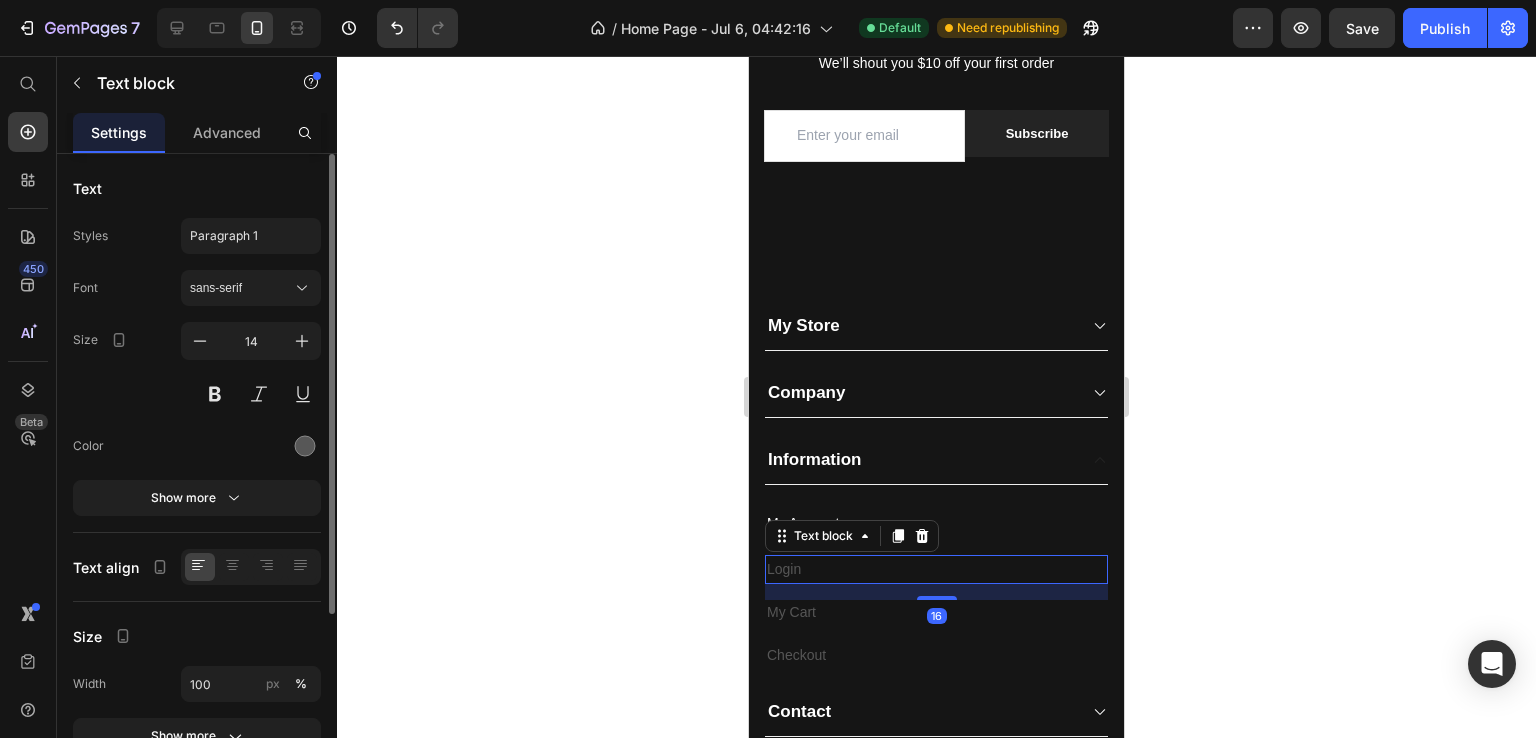 click on "Color" at bounding box center (197, 446) 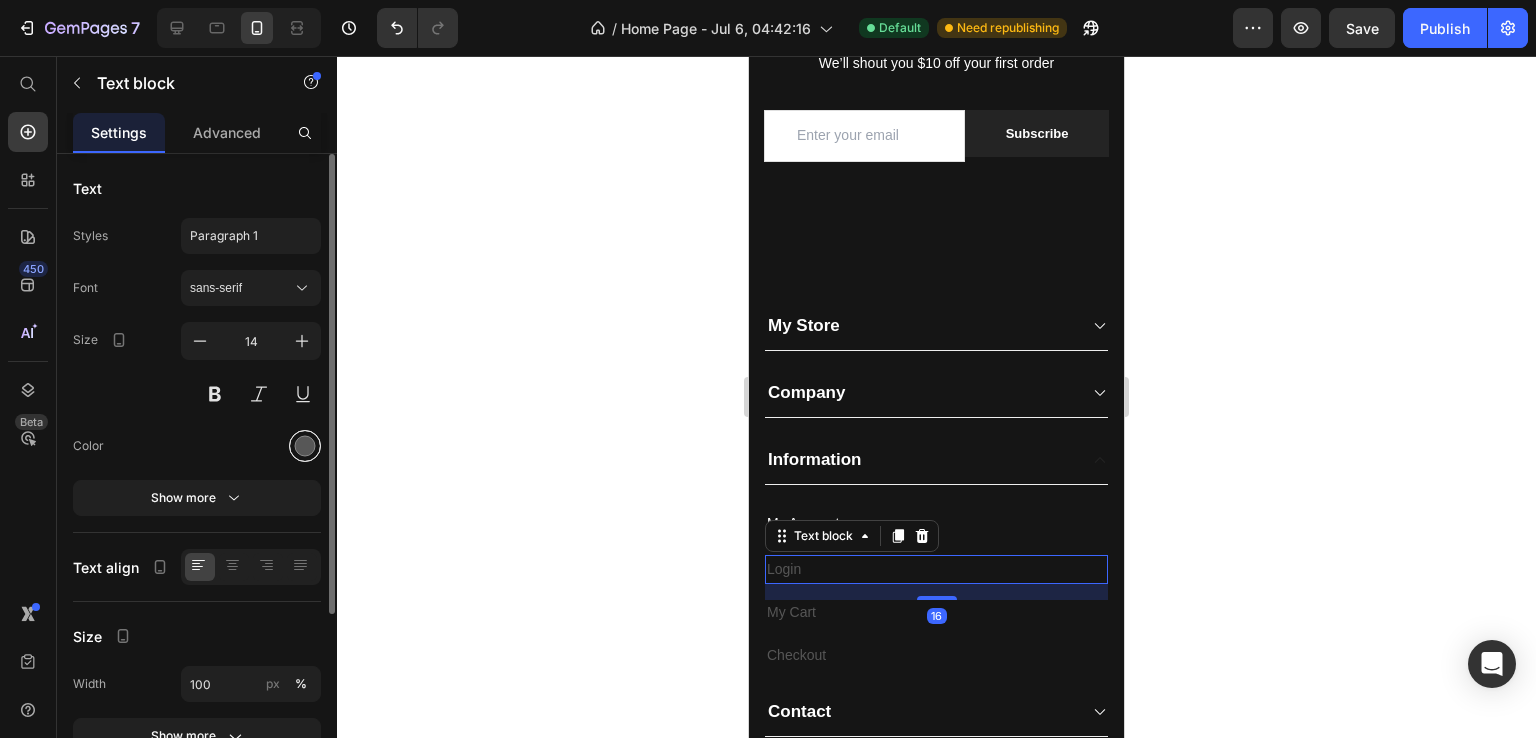 click at bounding box center [305, 446] 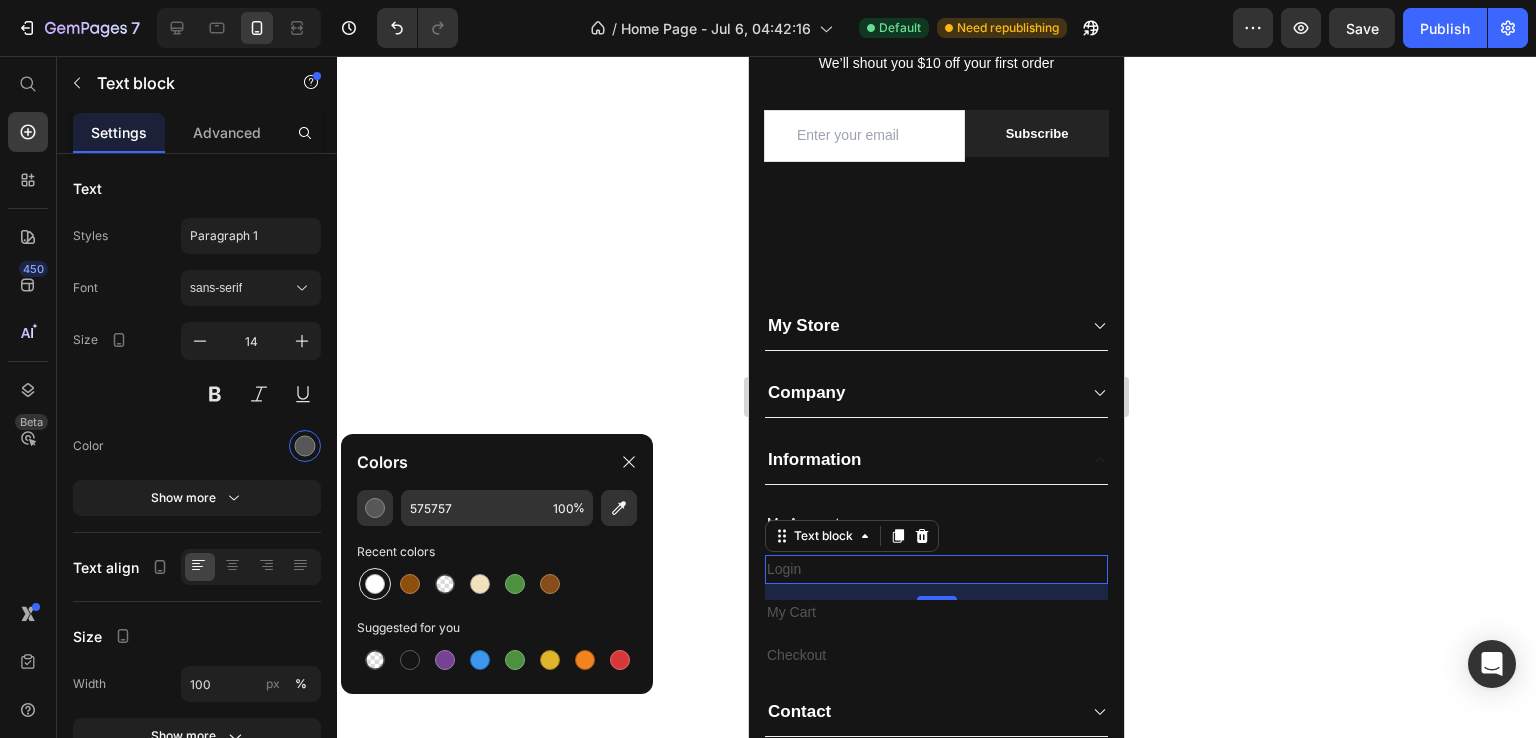 click at bounding box center [375, 584] 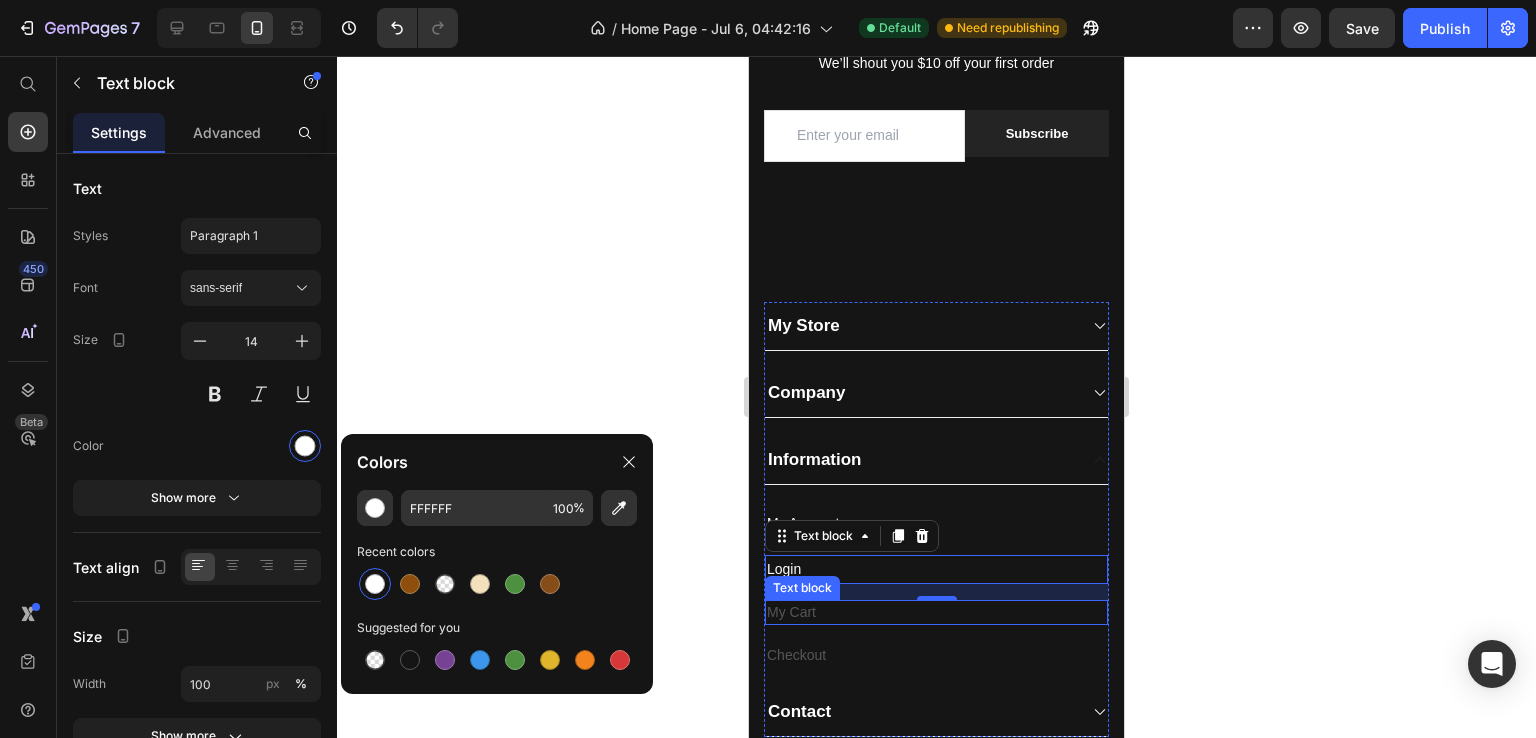 click on "My Cart" at bounding box center [936, 612] 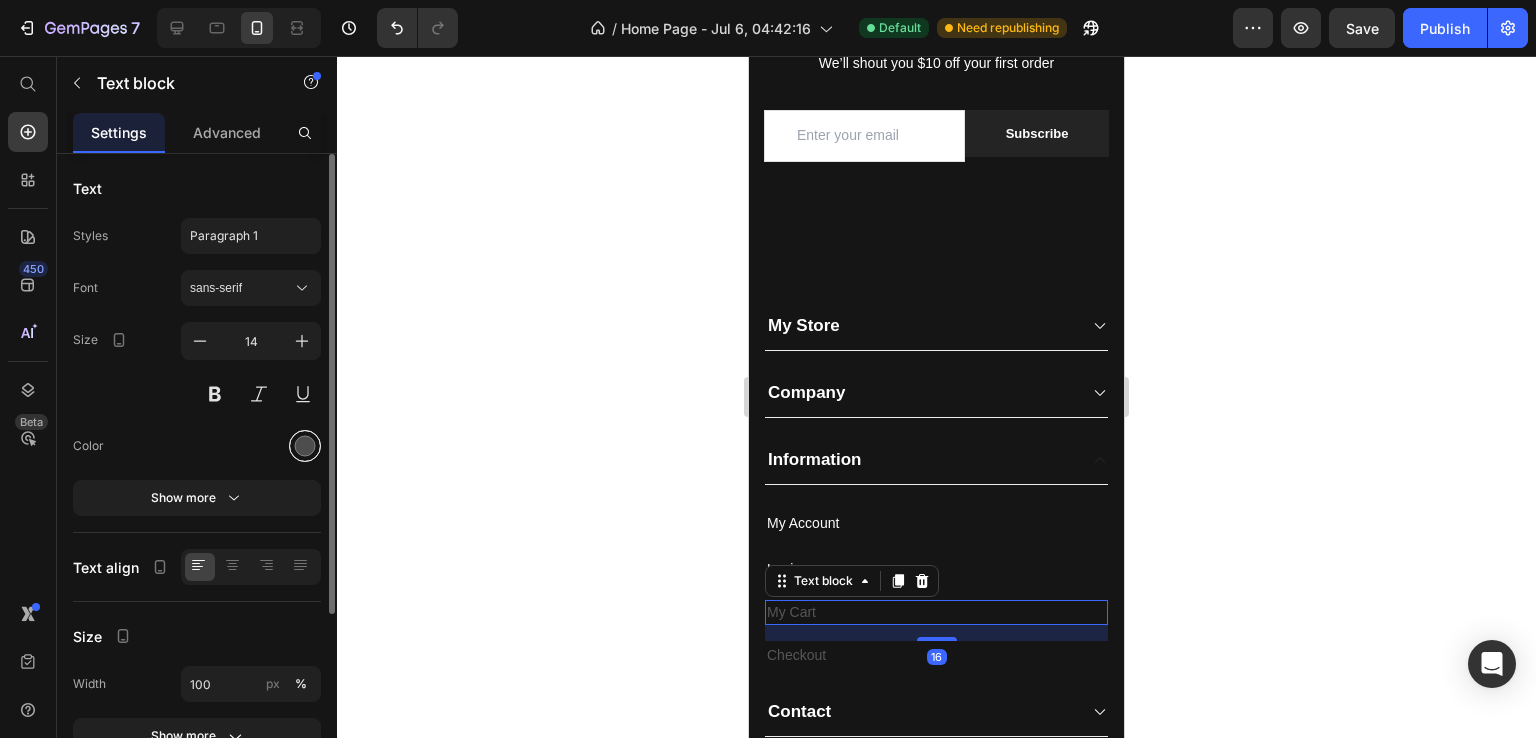 click at bounding box center (305, 446) 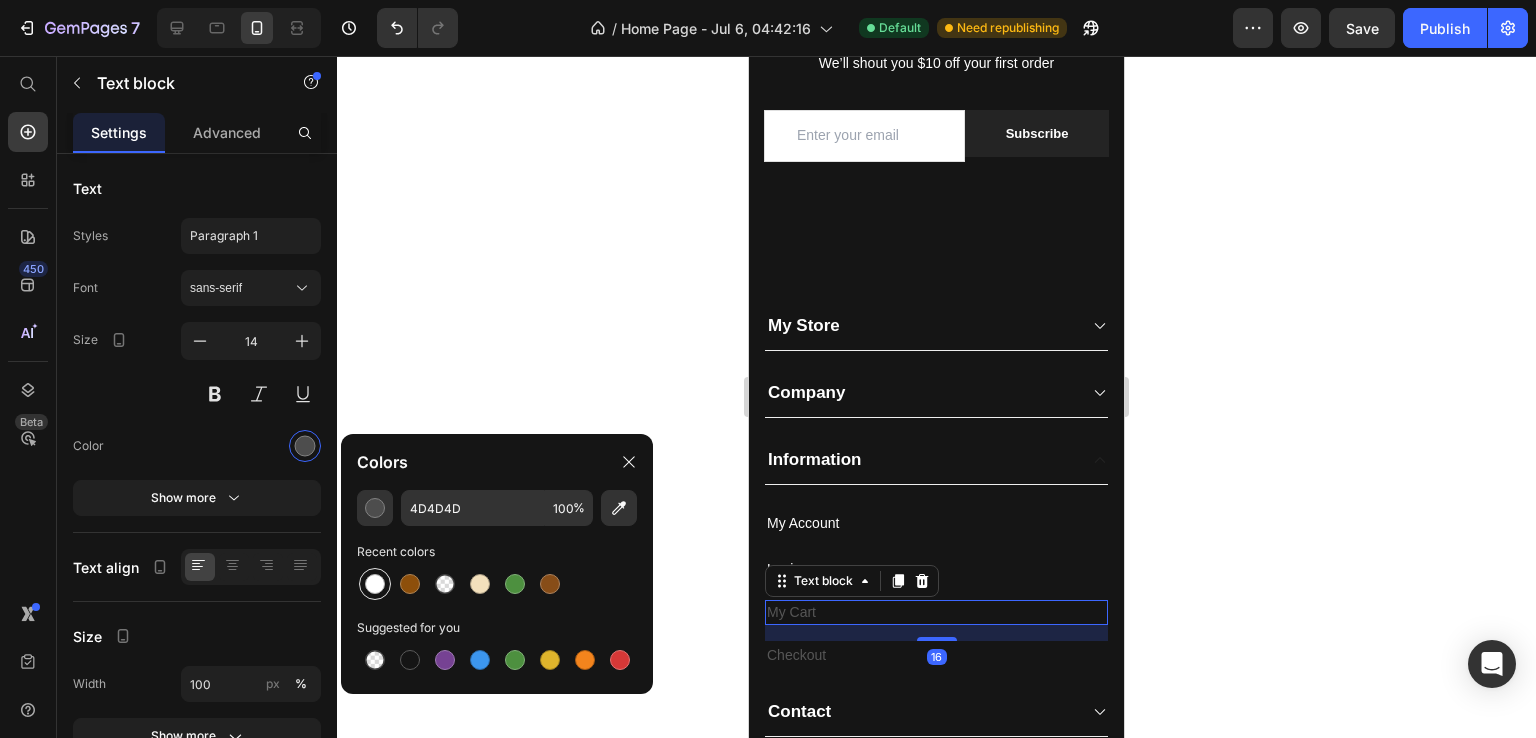 click at bounding box center (375, 584) 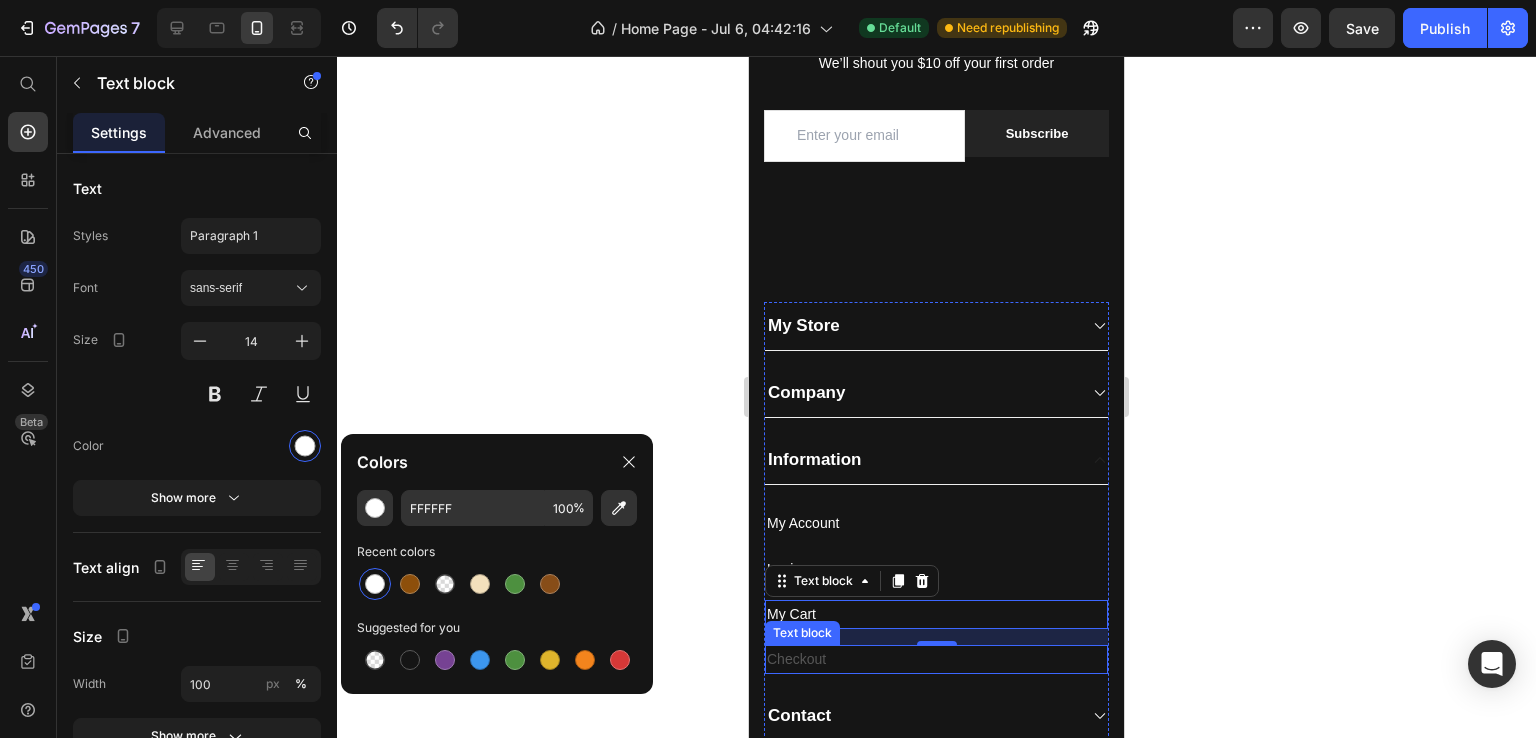 click on "Checkout" at bounding box center [936, 659] 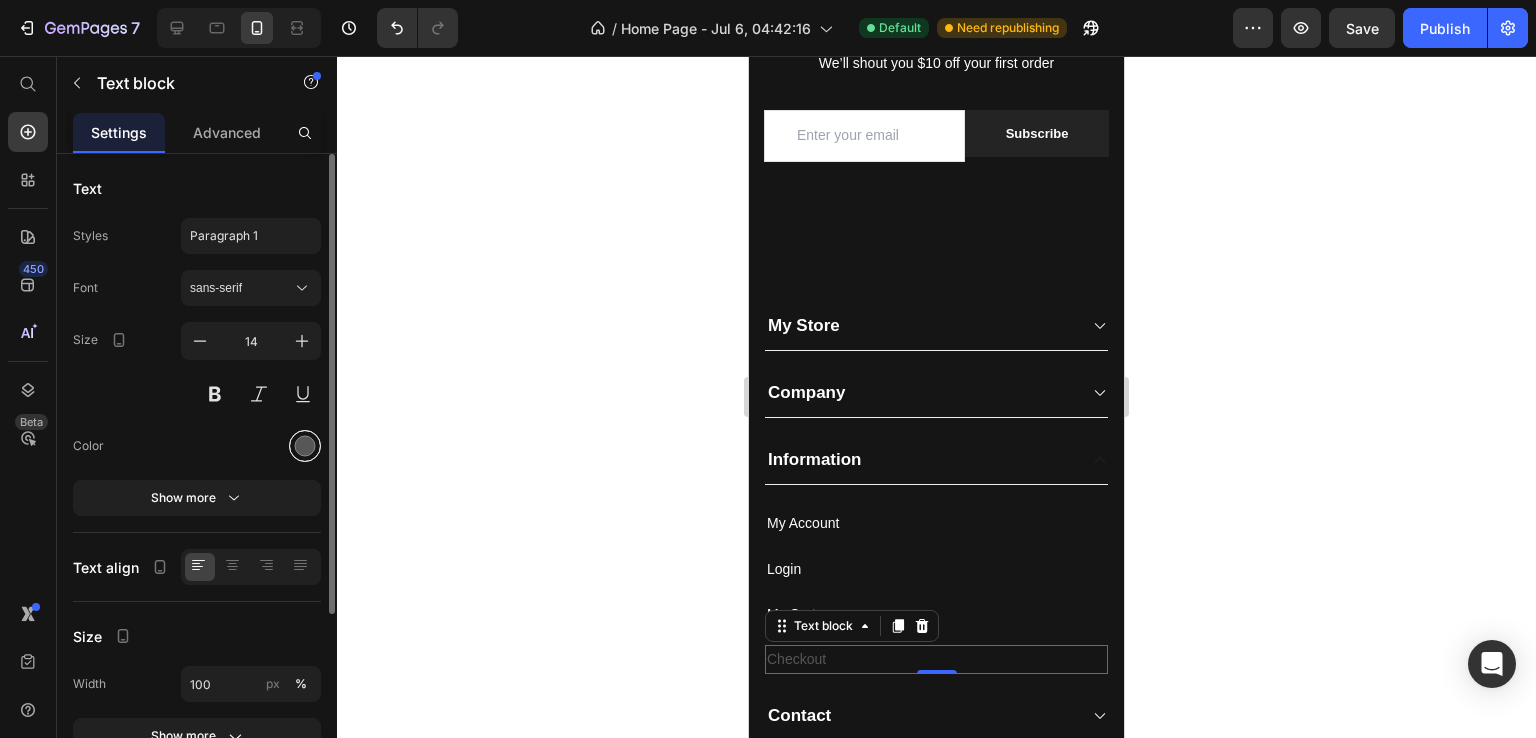 click at bounding box center (305, 446) 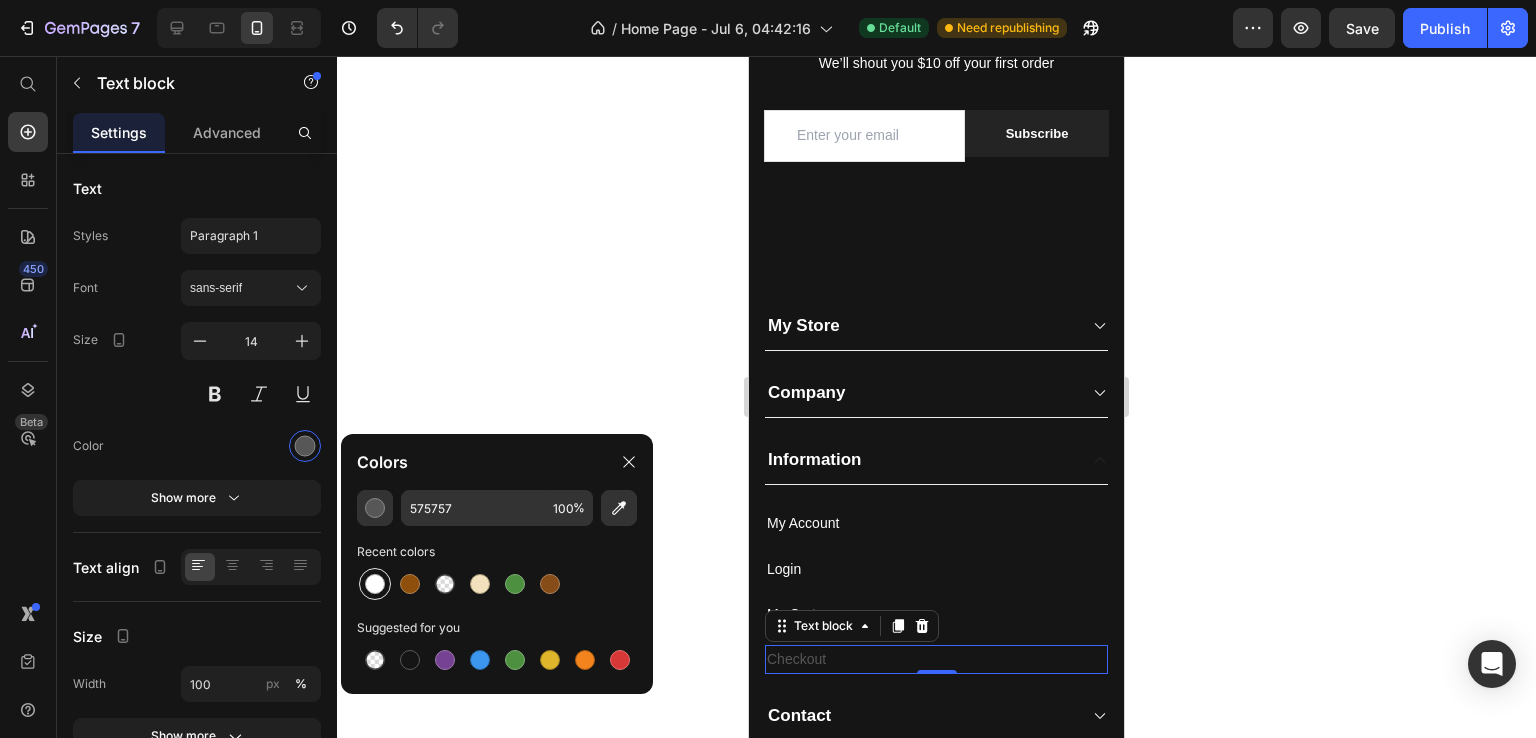 click at bounding box center (375, 584) 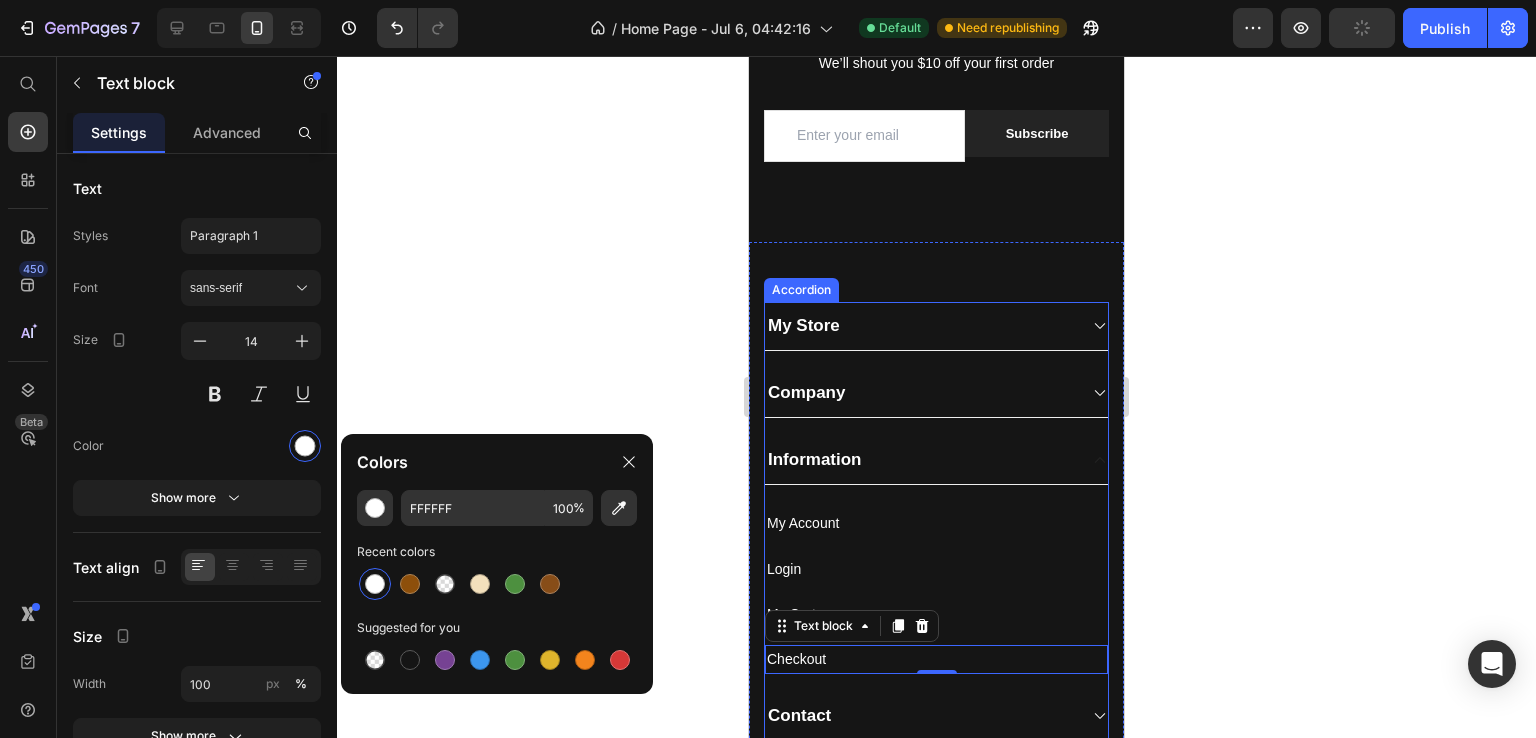 click on "Information" at bounding box center [920, 460] 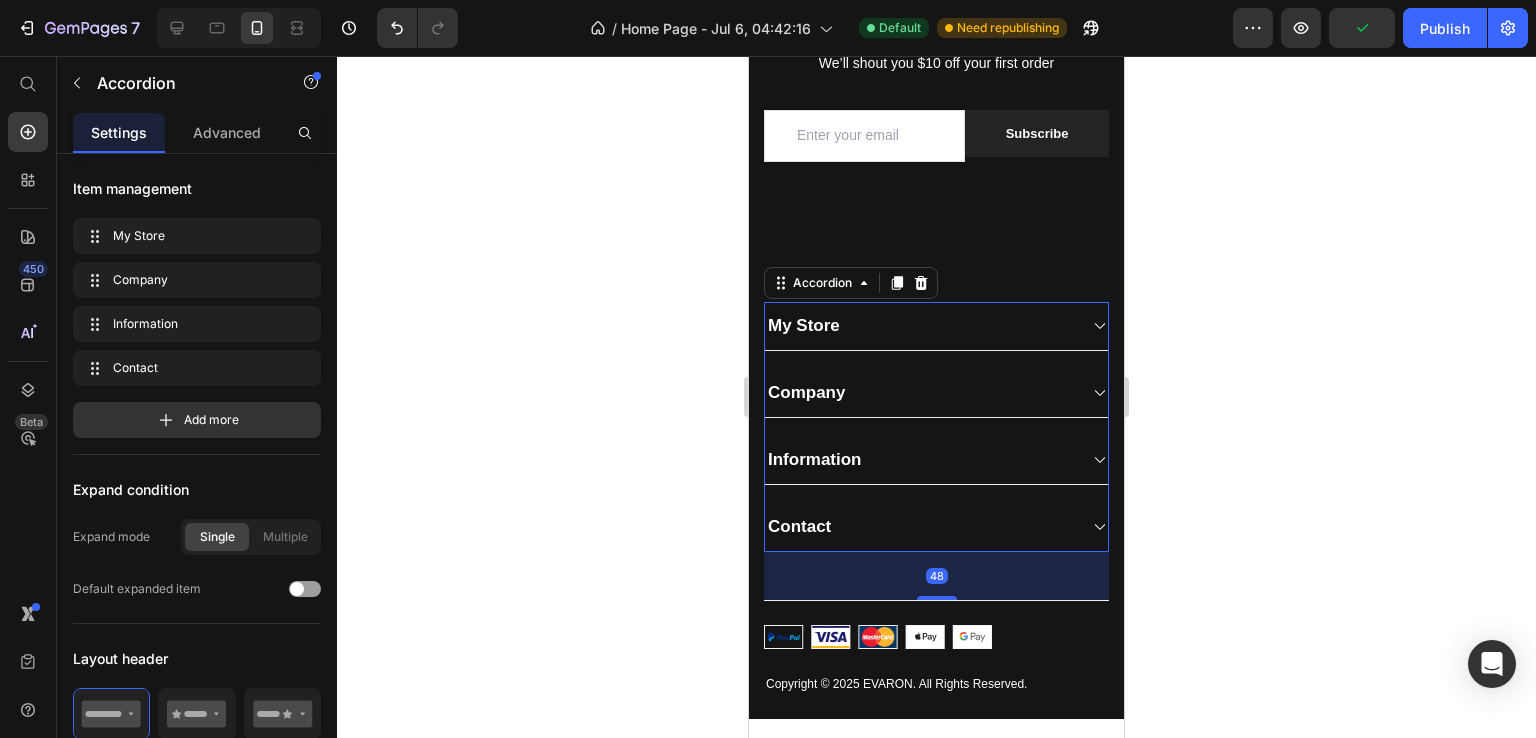 click on "Contact" at bounding box center (920, 527) 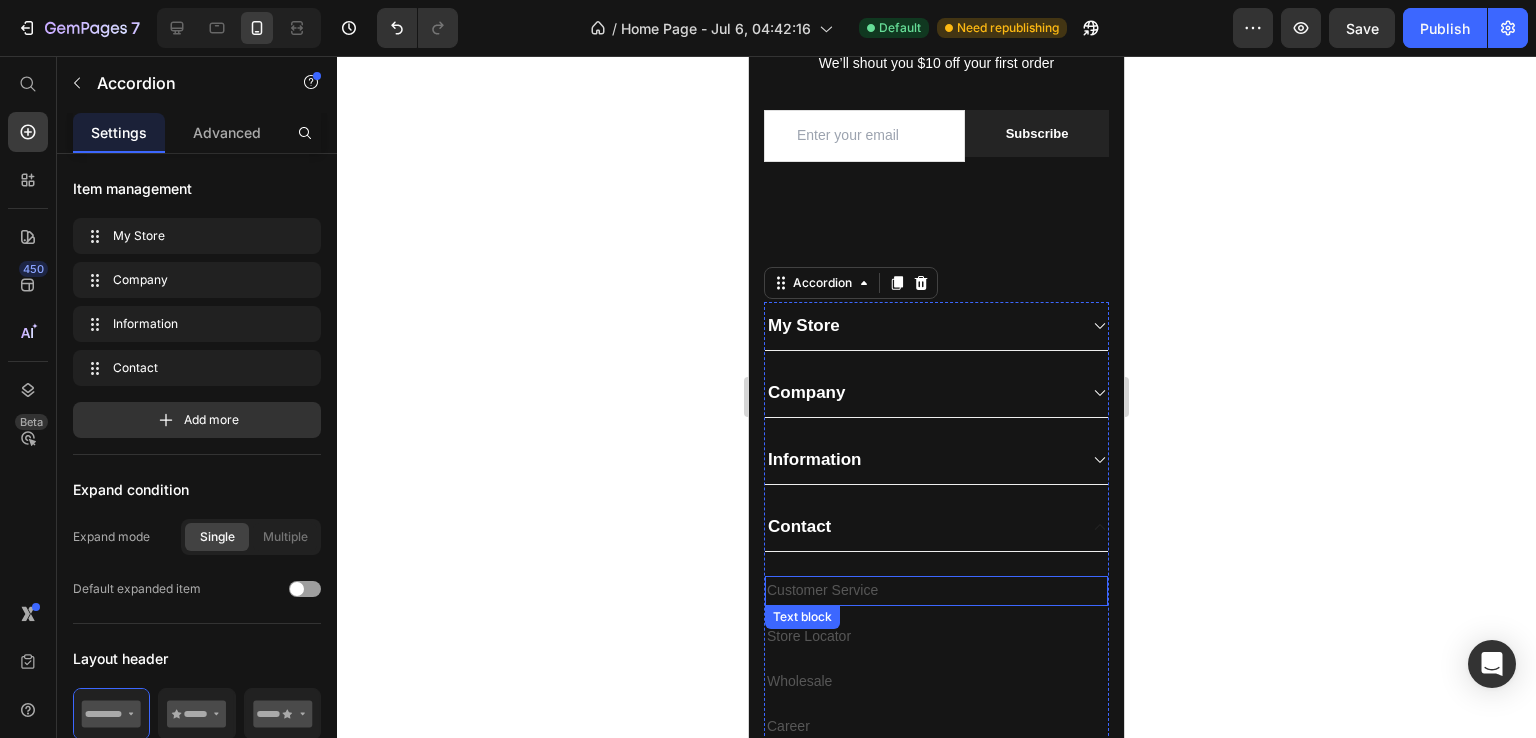 click on "Customer Service" at bounding box center (936, 590) 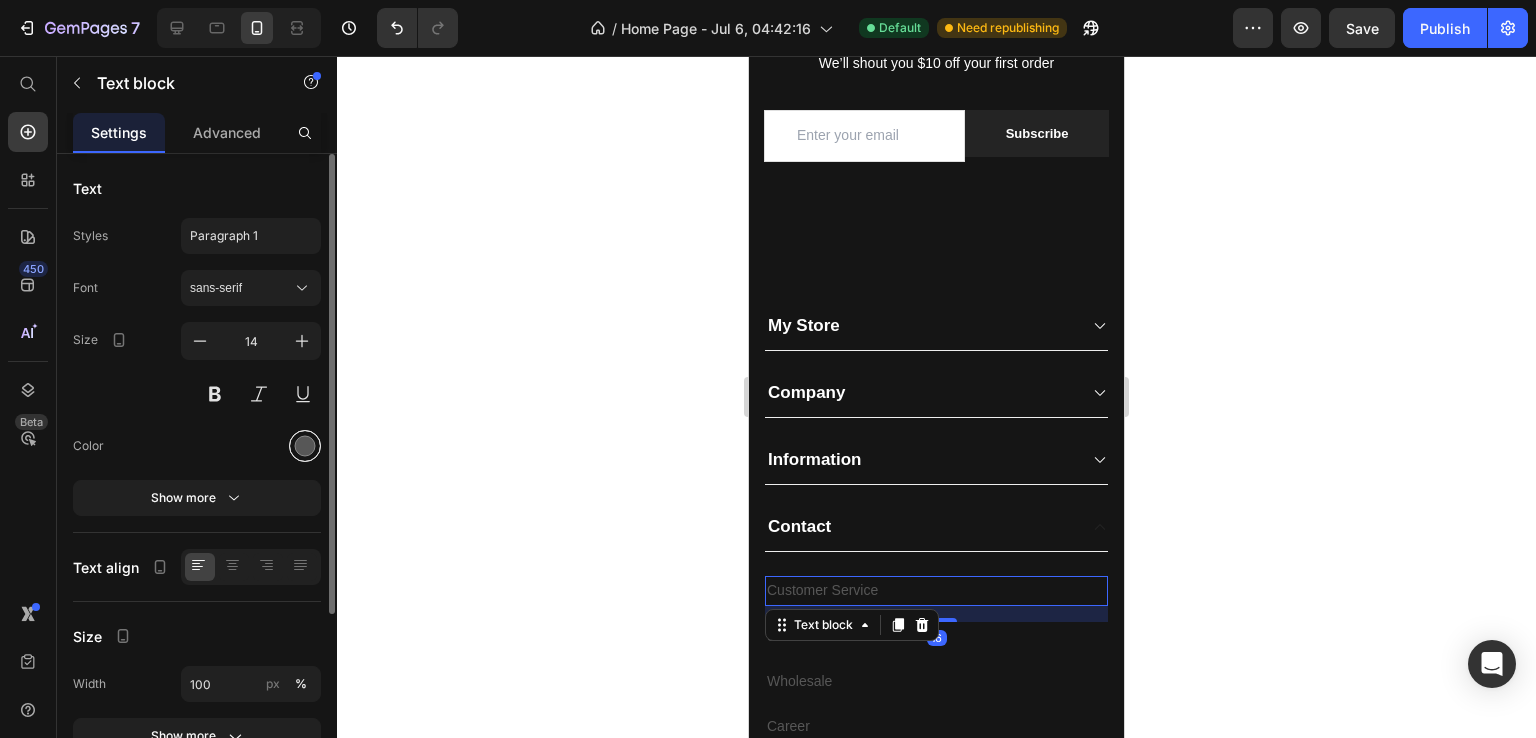 click at bounding box center (305, 446) 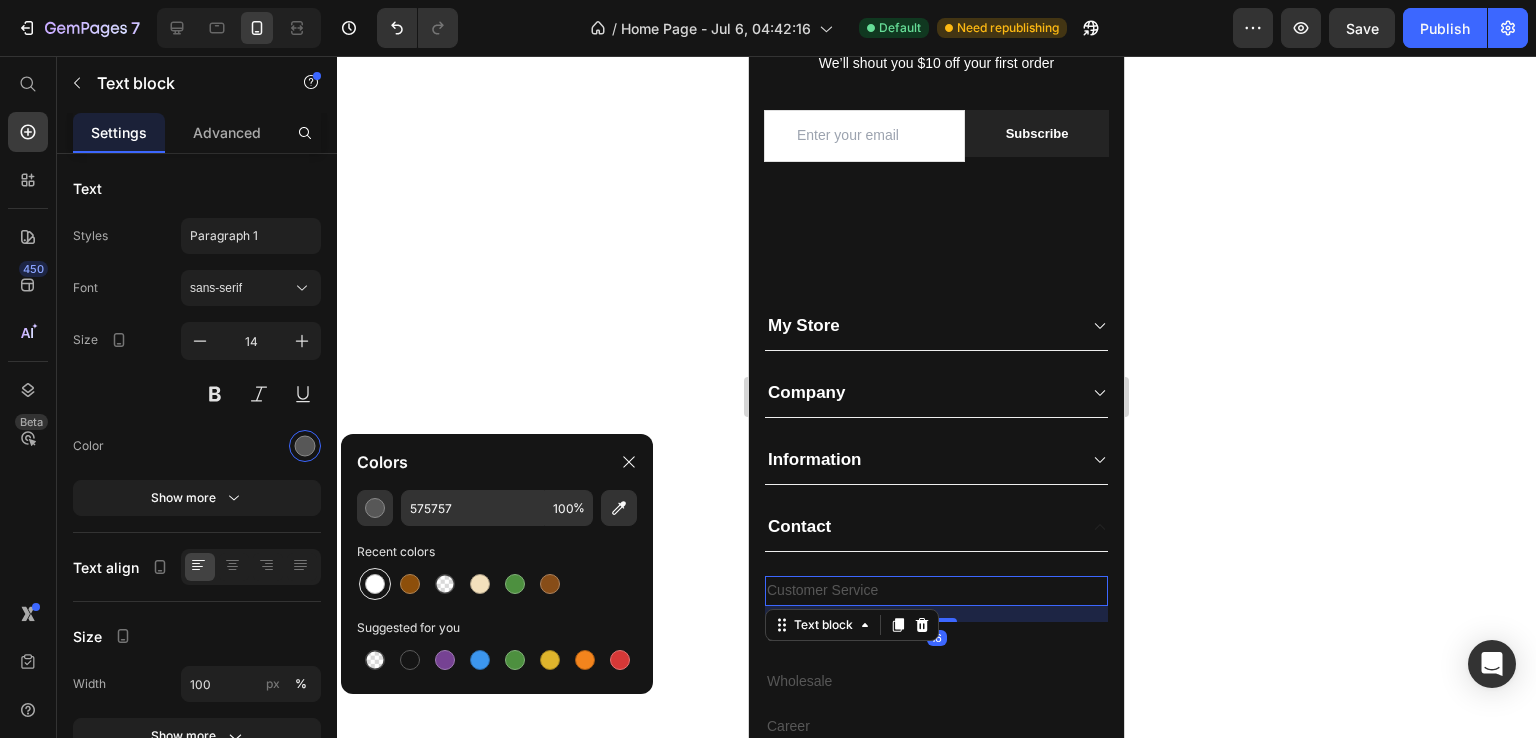 click at bounding box center [375, 584] 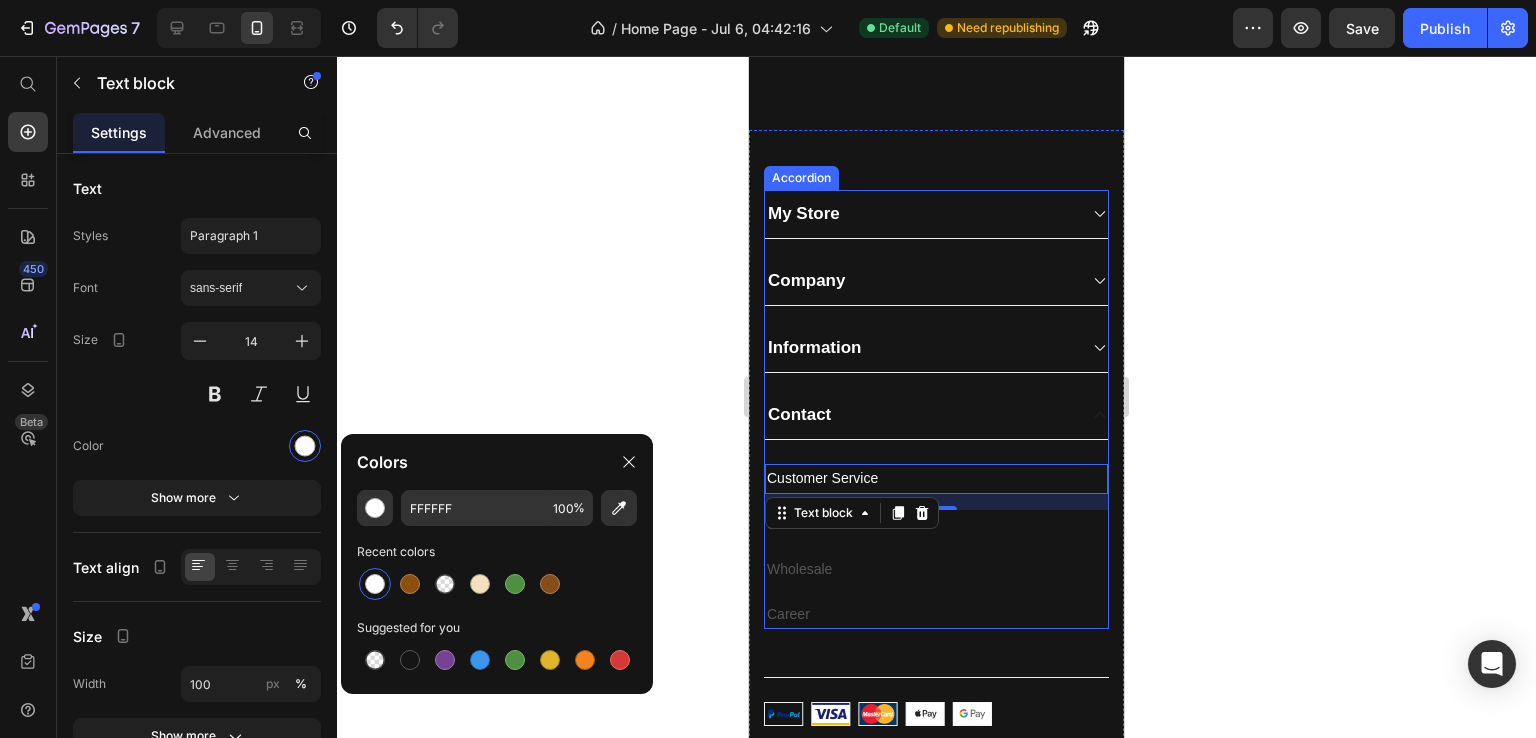 scroll, scrollTop: 8100, scrollLeft: 0, axis: vertical 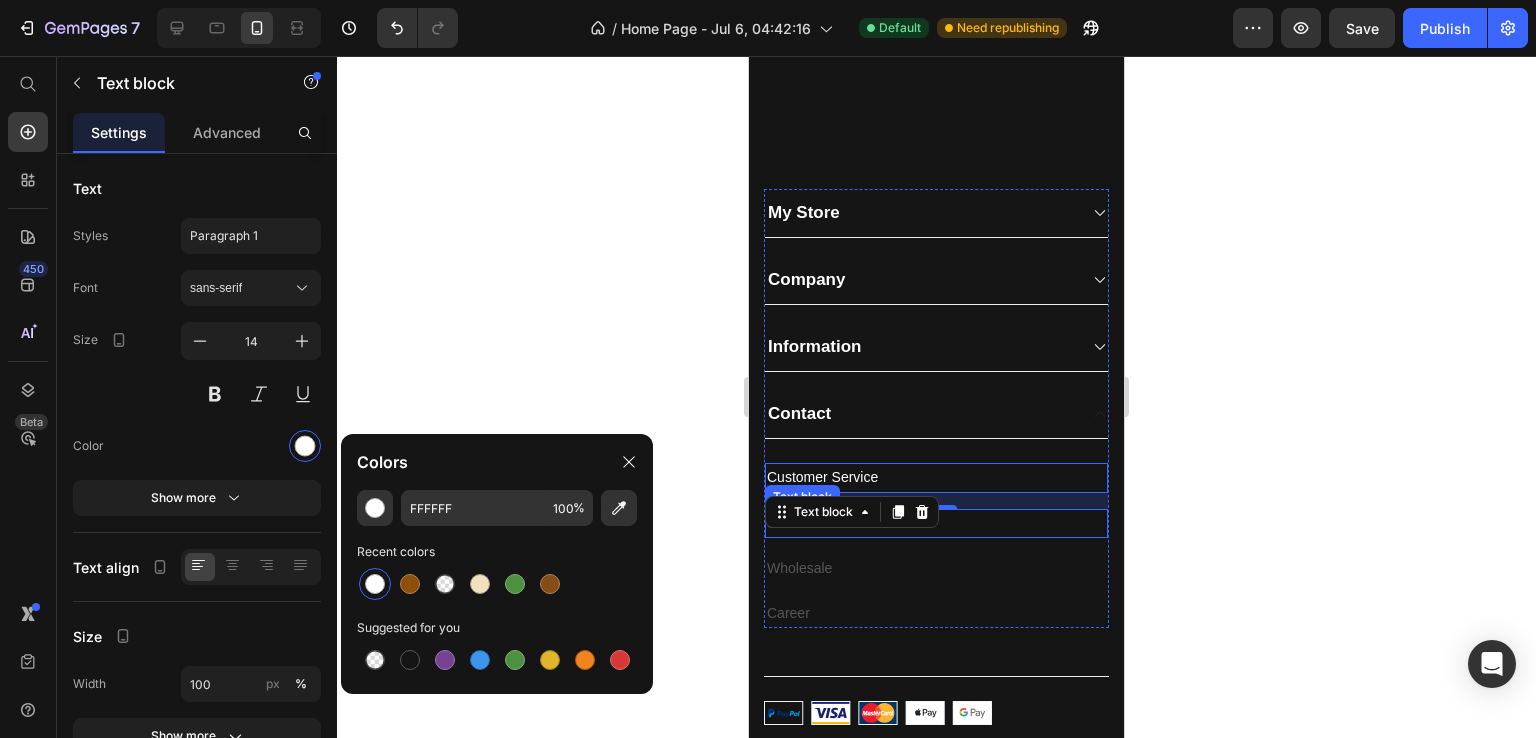 click on "Store Locator" at bounding box center [936, 523] 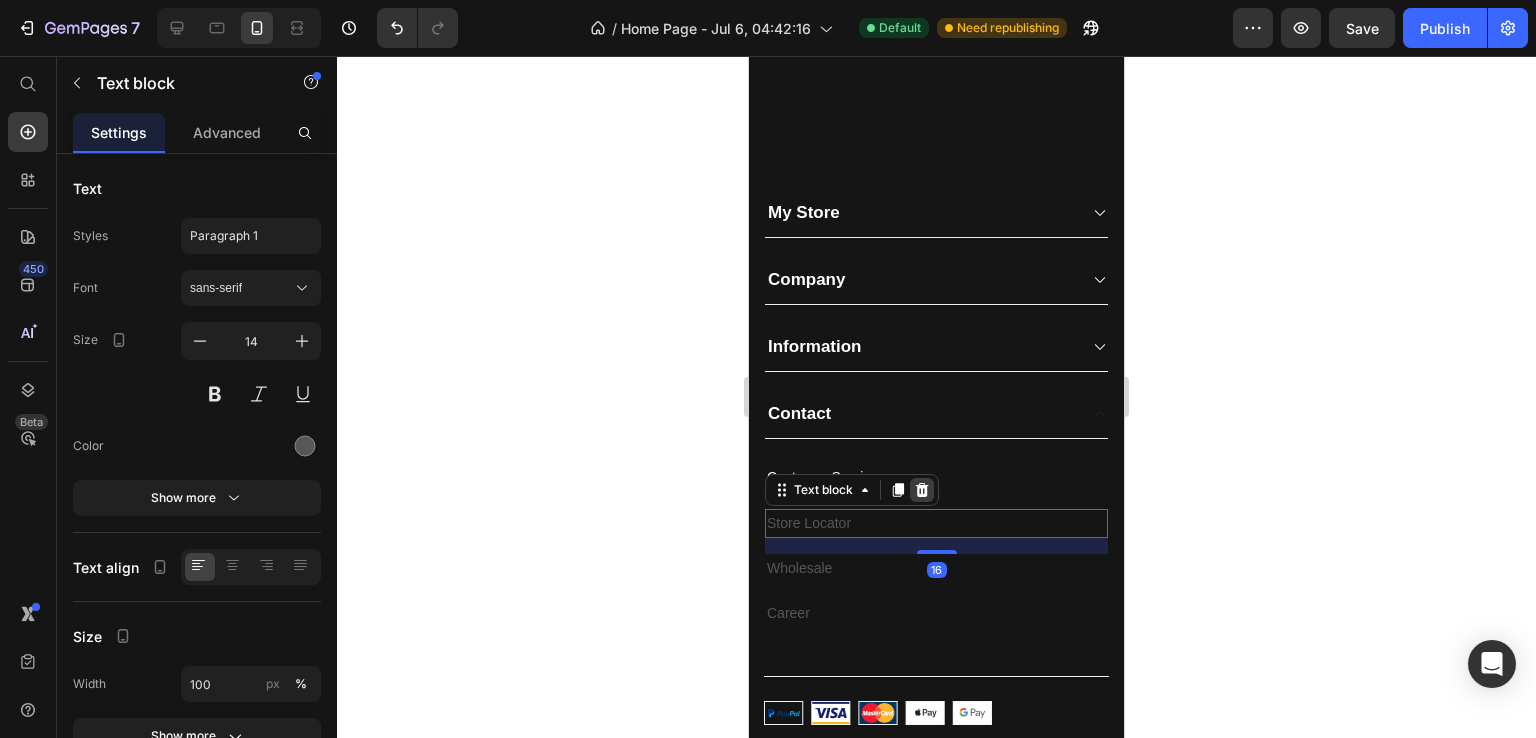 click 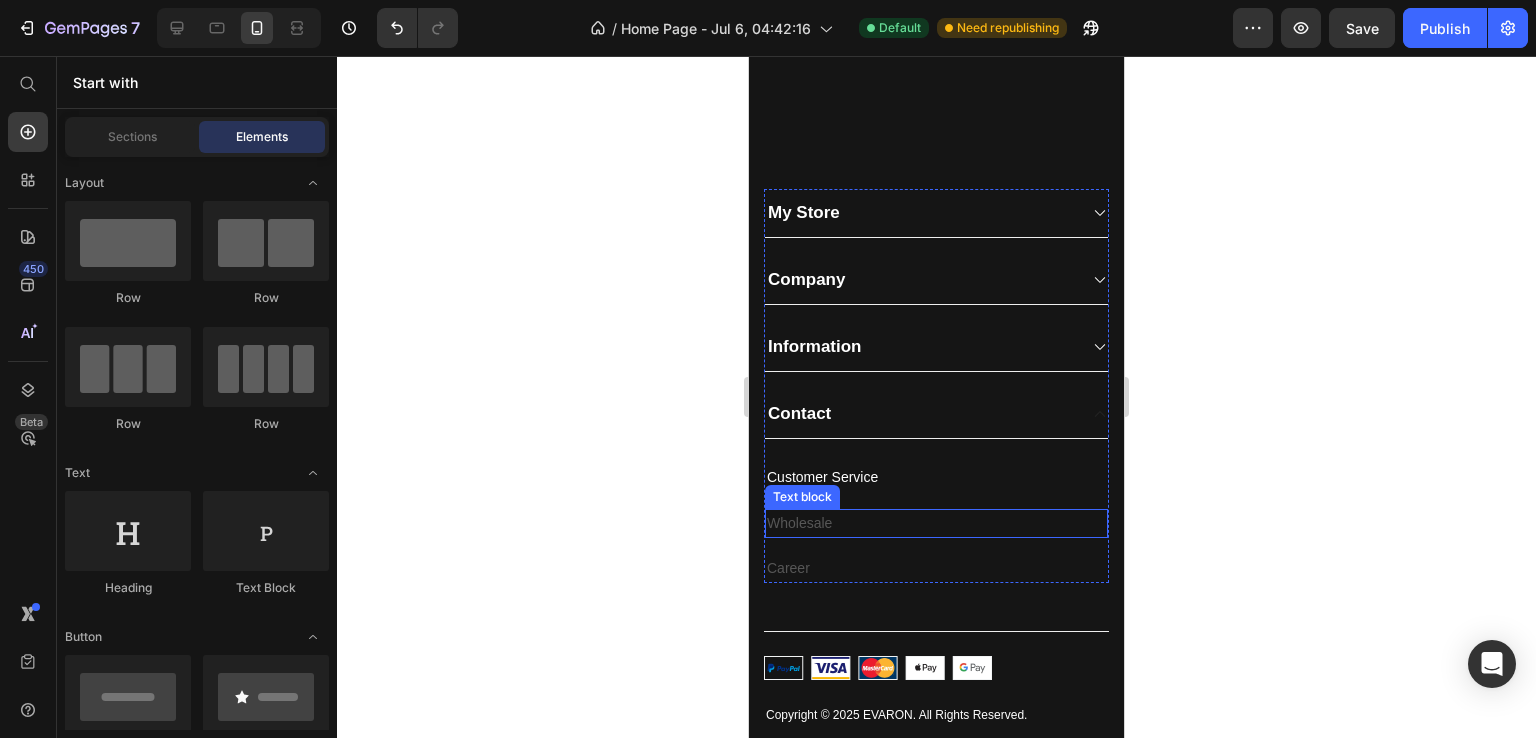 click on "Wholesale" at bounding box center [936, 523] 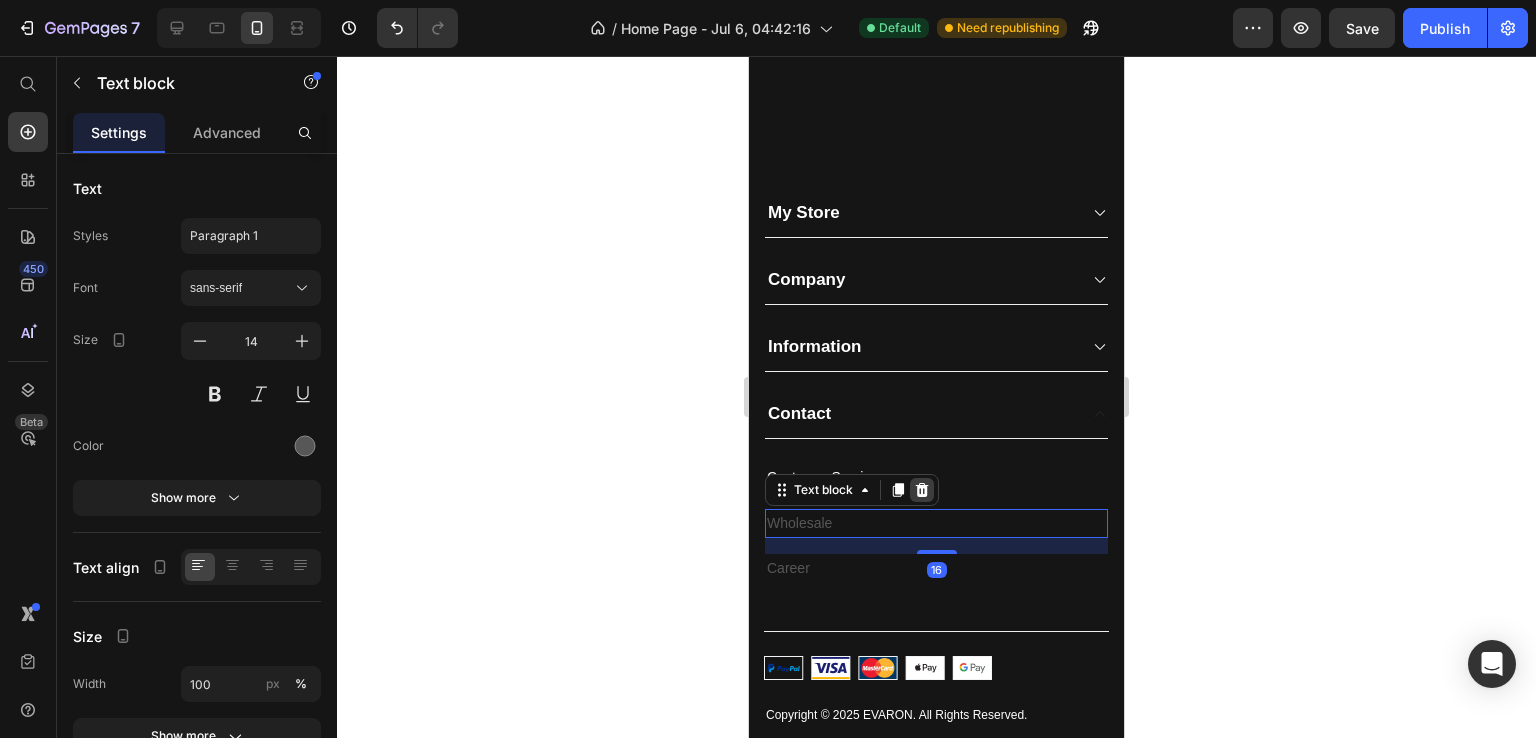 click 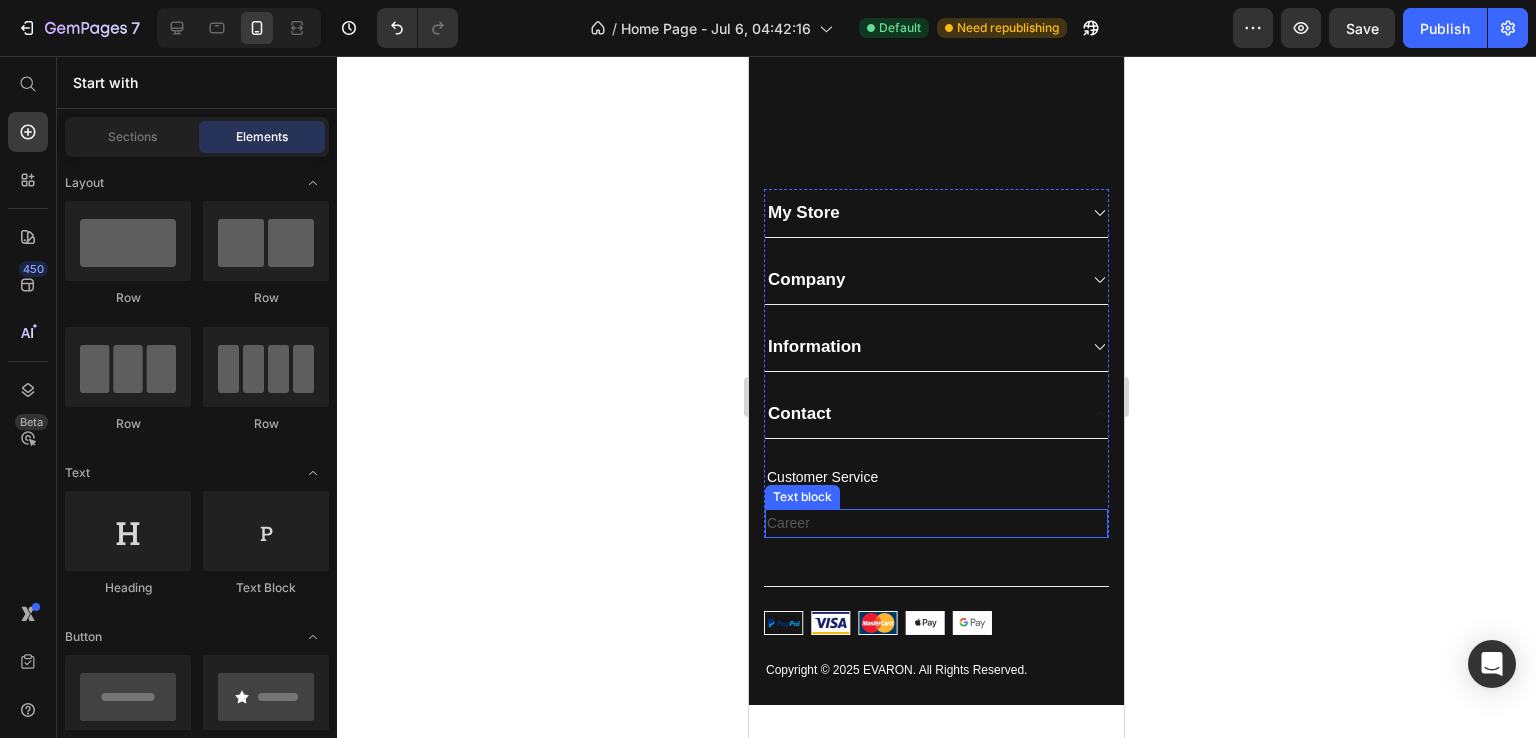 click on "Career" at bounding box center [936, 523] 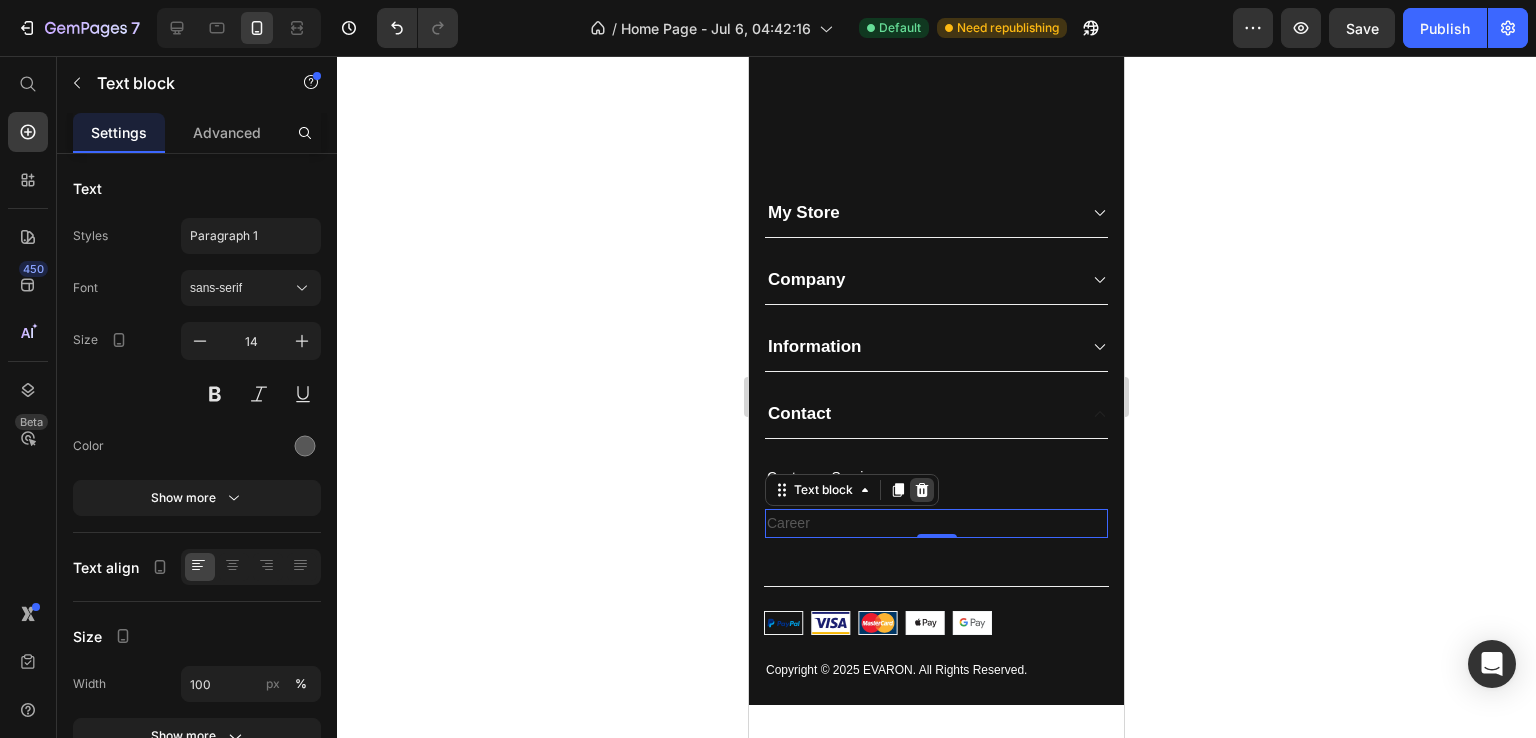 click 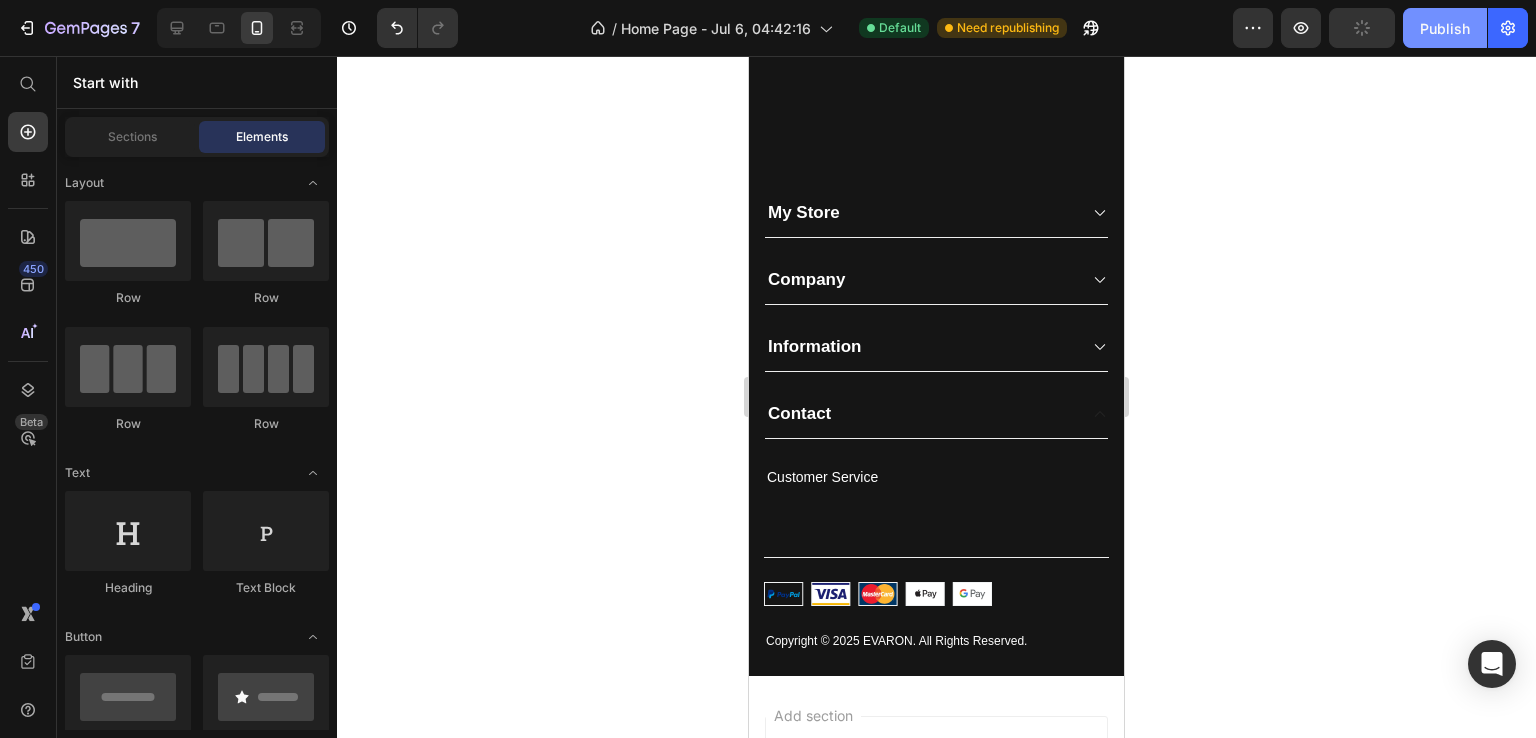 click on "Publish" at bounding box center [1445, 28] 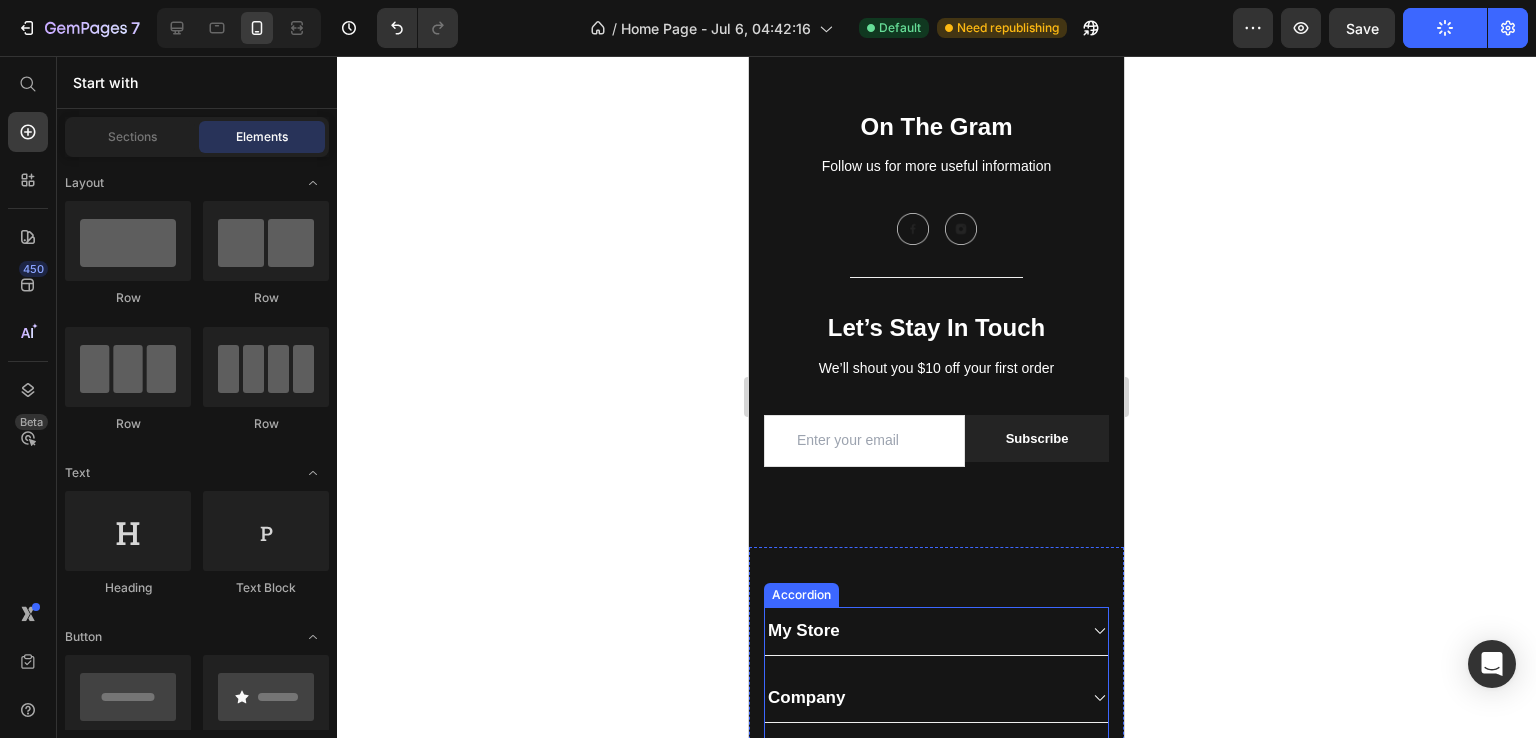 scroll, scrollTop: 7484, scrollLeft: 0, axis: vertical 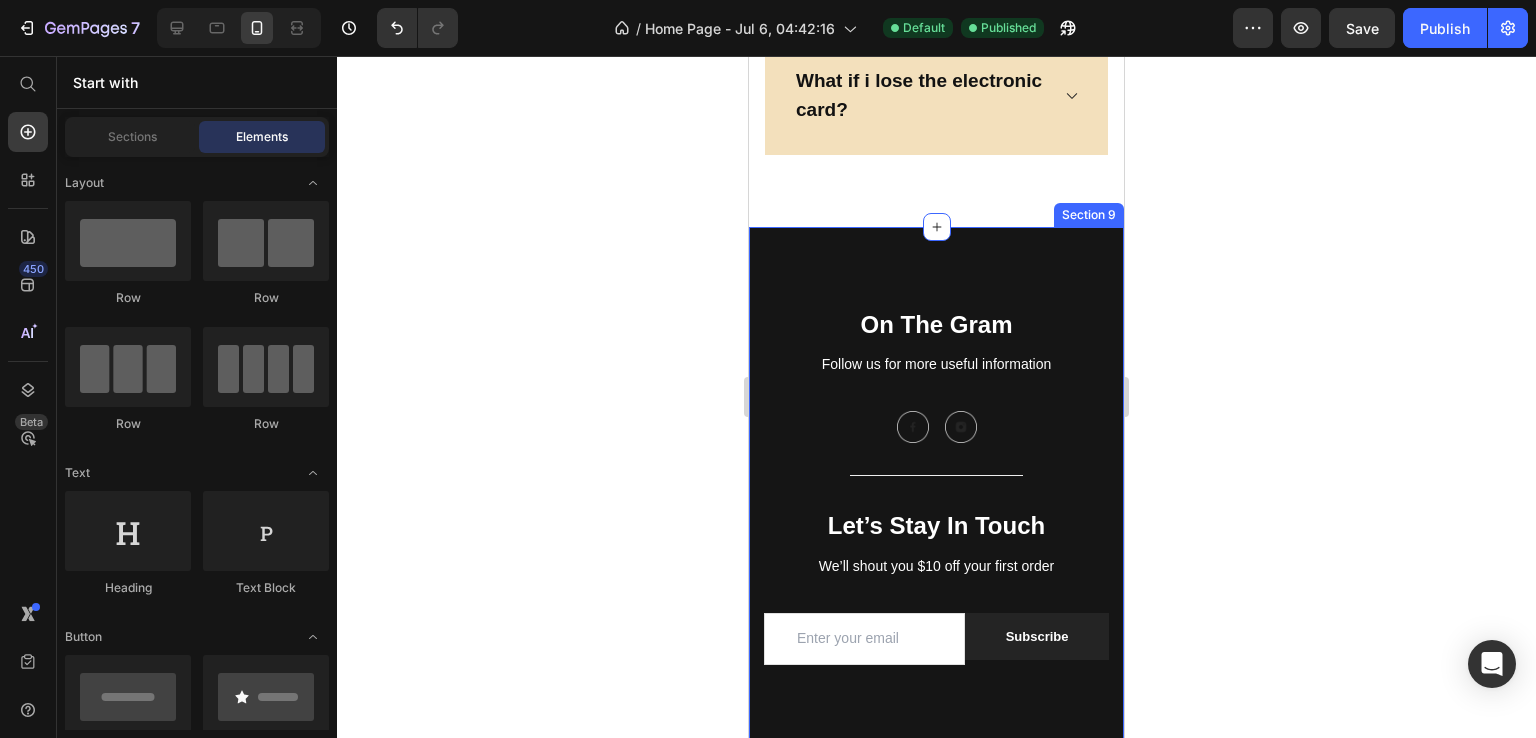 click on "On The Gram Heading Follow us for more useful information Text block Image Image Row                Title Line Let’s Stay In Touch Heading We’ll shout you $10 off your first order Text block Email Field Subscribe Submit Button Row Newsletter Row Let’s Stay In Touch Heading We’ll shout you $10 off your first order Text block Email Field Subscribe Submit Button Row Newsletter Row Row EVARON Heading Email: Text block support@evaron.shop Text block Row COMPANY Heading About Us Text block Contact Text block Shipping  & Return Text block FAQs Text block Row INFORMATION Heading My Account Text block Login Text block My Cart Text block Checkout Text block Row CONTACT Heading Customer Service Text block Row Row
My Store
Company
Information
Contact Customer Service Text block Accordion                Title Line Row Text block Image Row Row Section 9" at bounding box center [936, 759] 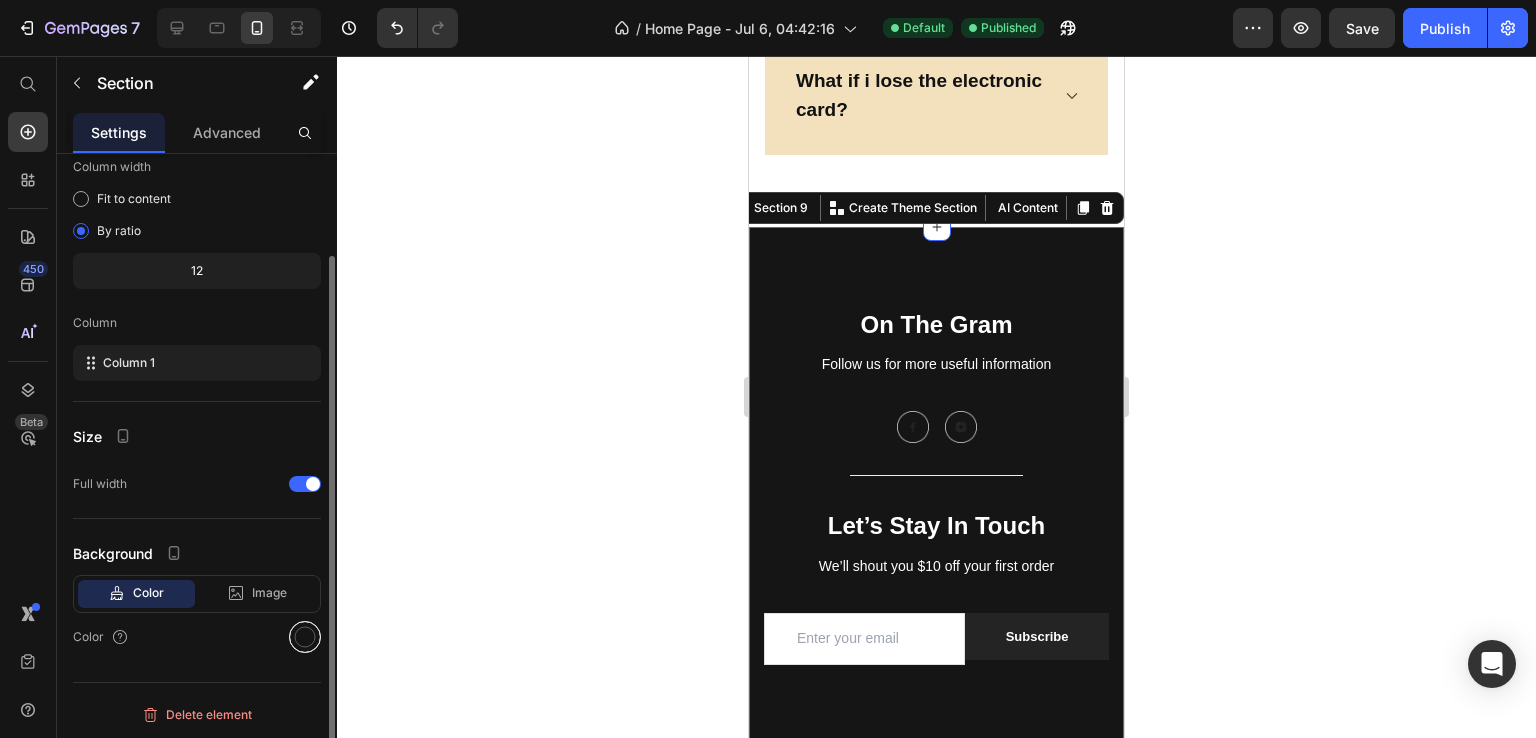 scroll, scrollTop: 120, scrollLeft: 0, axis: vertical 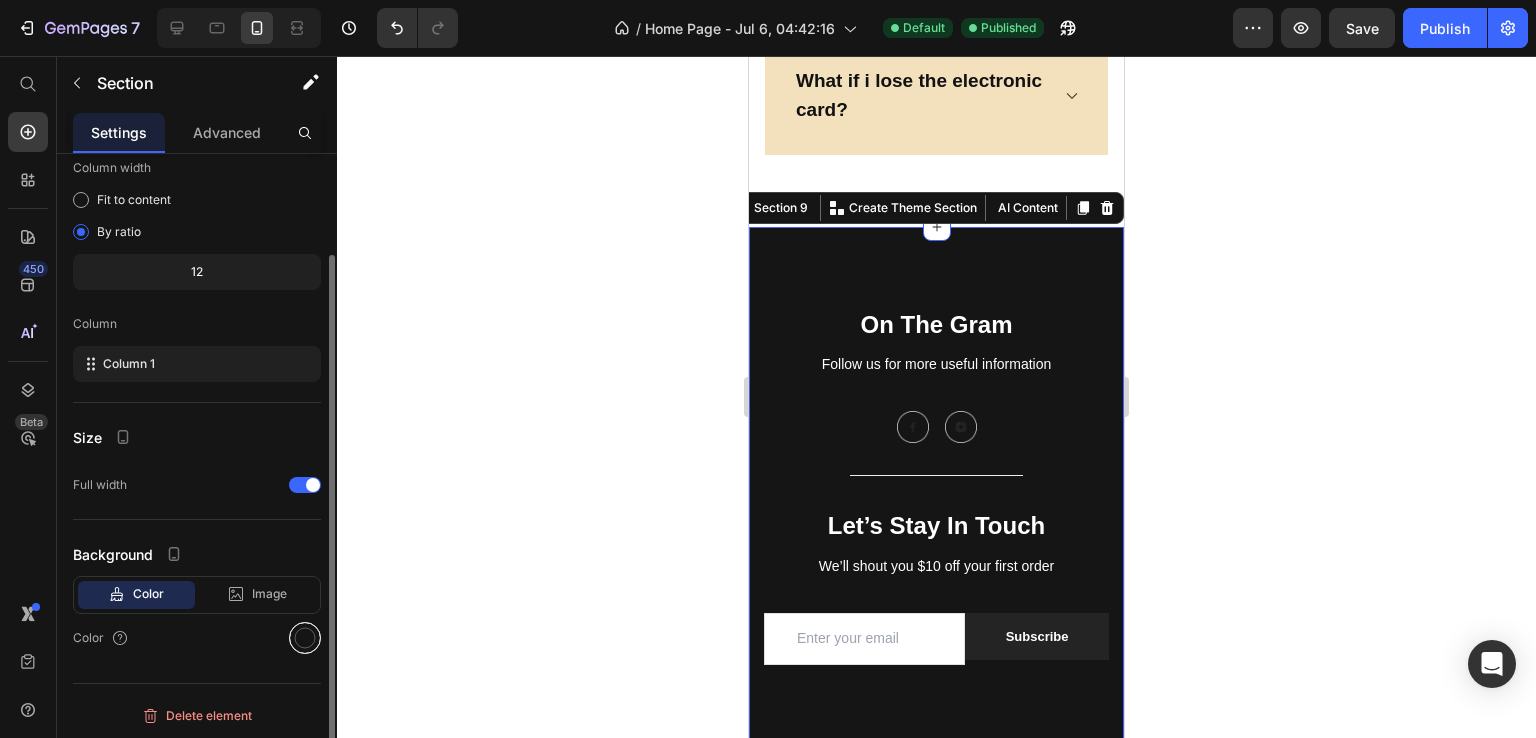 click at bounding box center [305, 638] 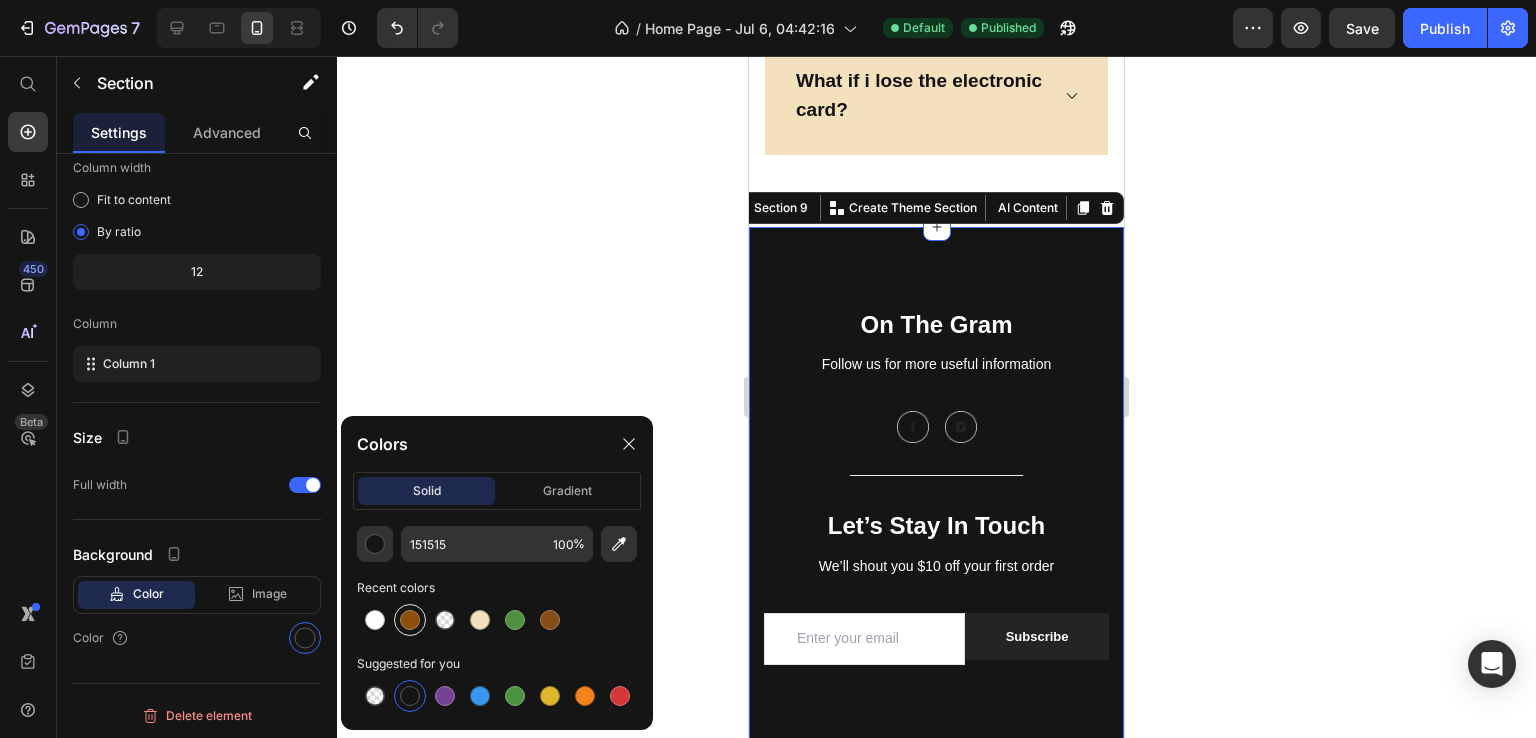 click at bounding box center (410, 620) 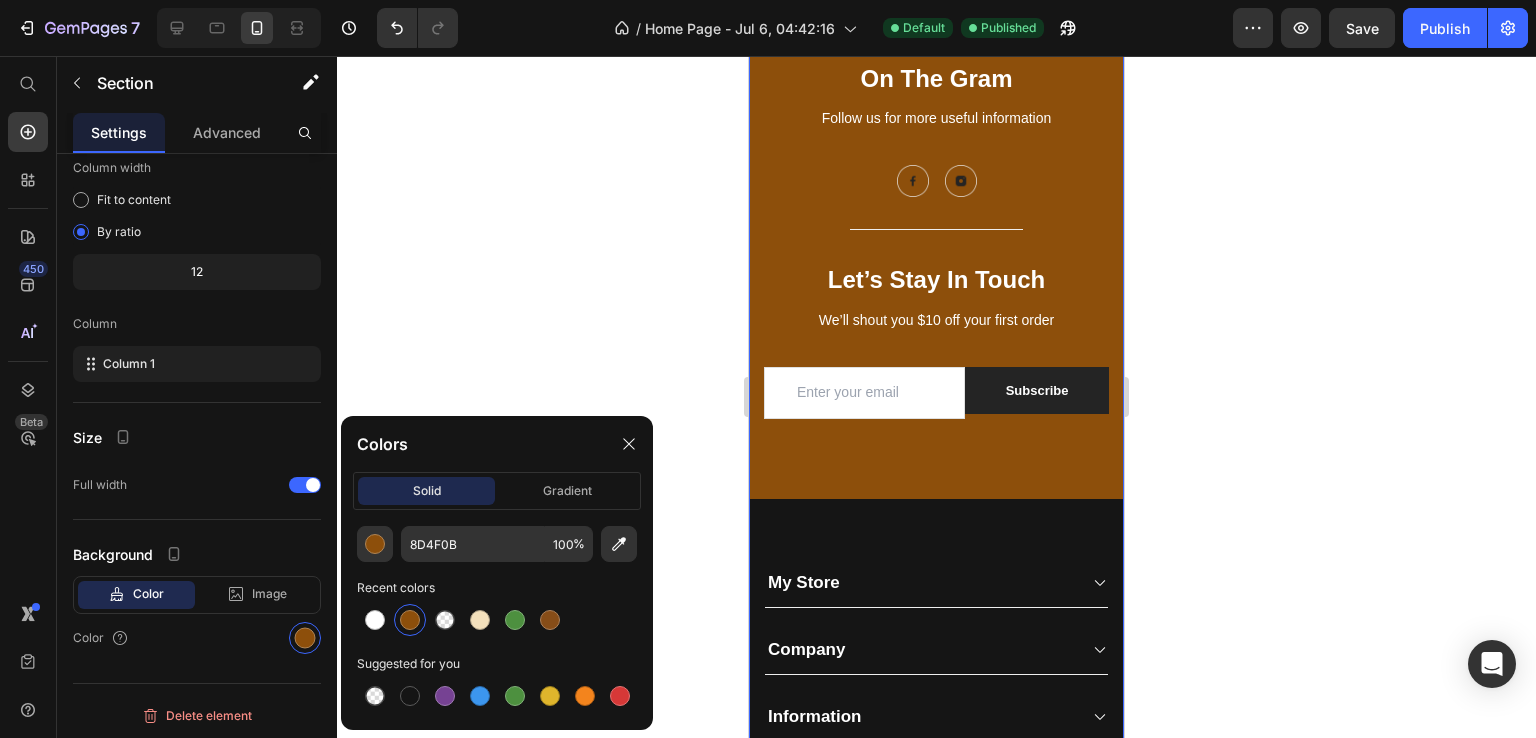 scroll, scrollTop: 7731, scrollLeft: 0, axis: vertical 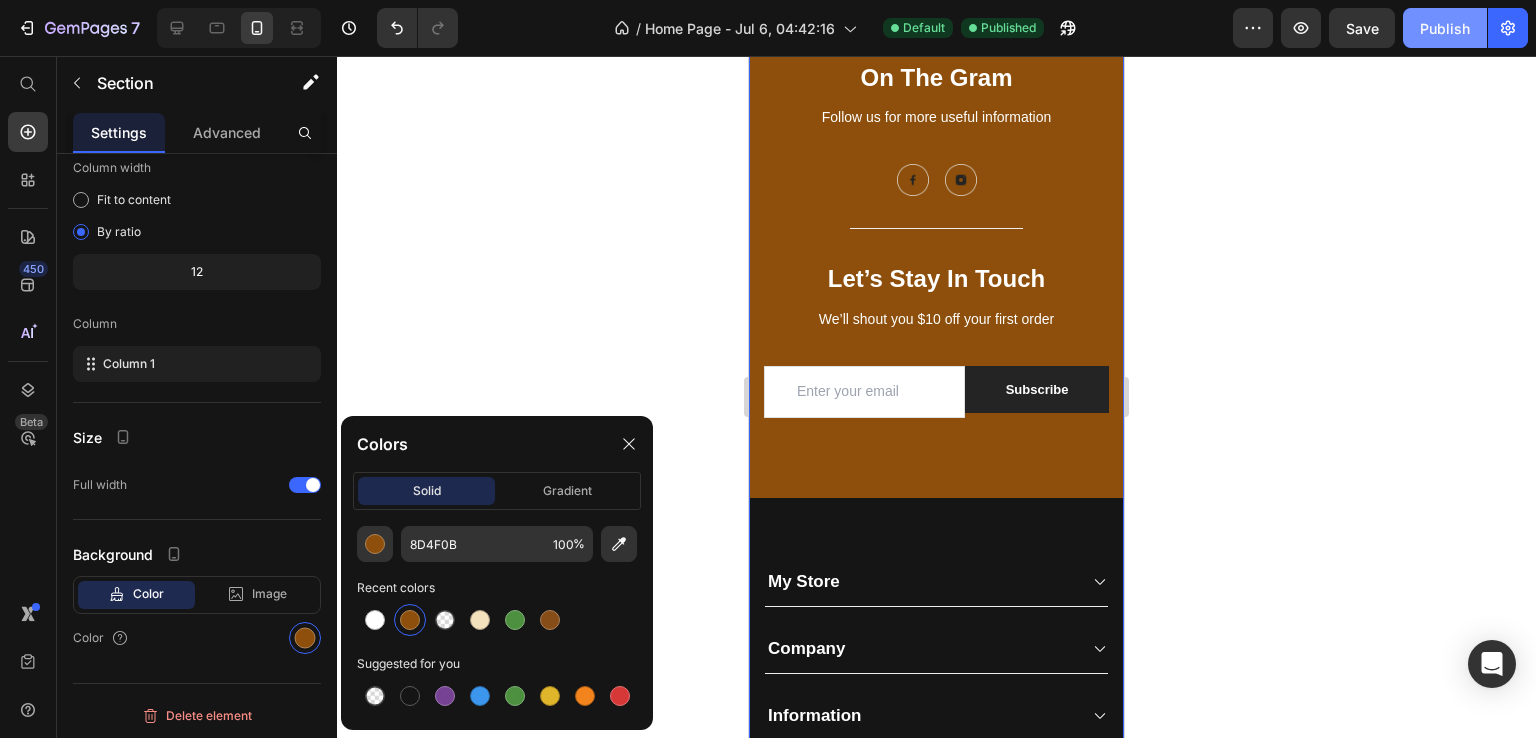 click on "Publish" 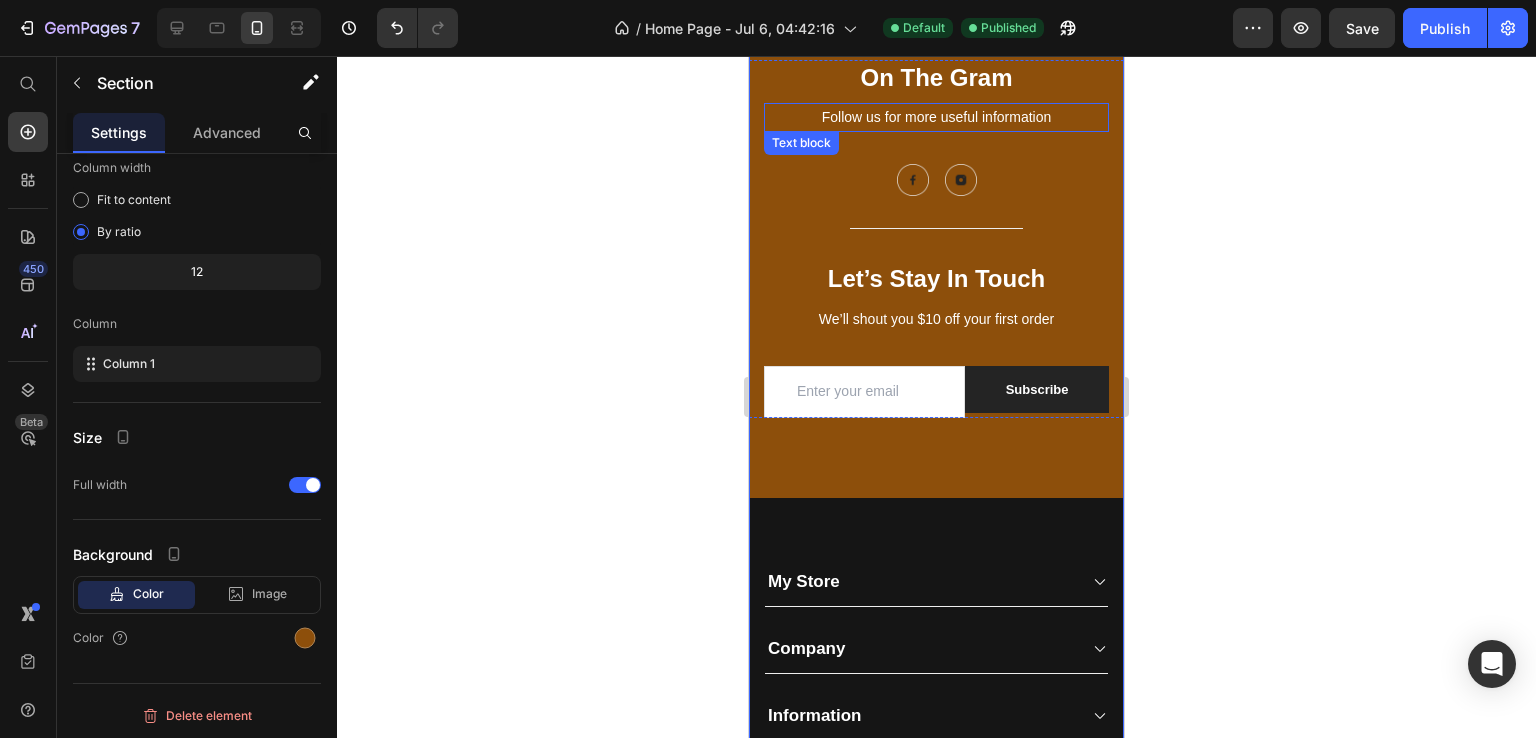 click on "Follow us for more useful information" at bounding box center [936, 117] 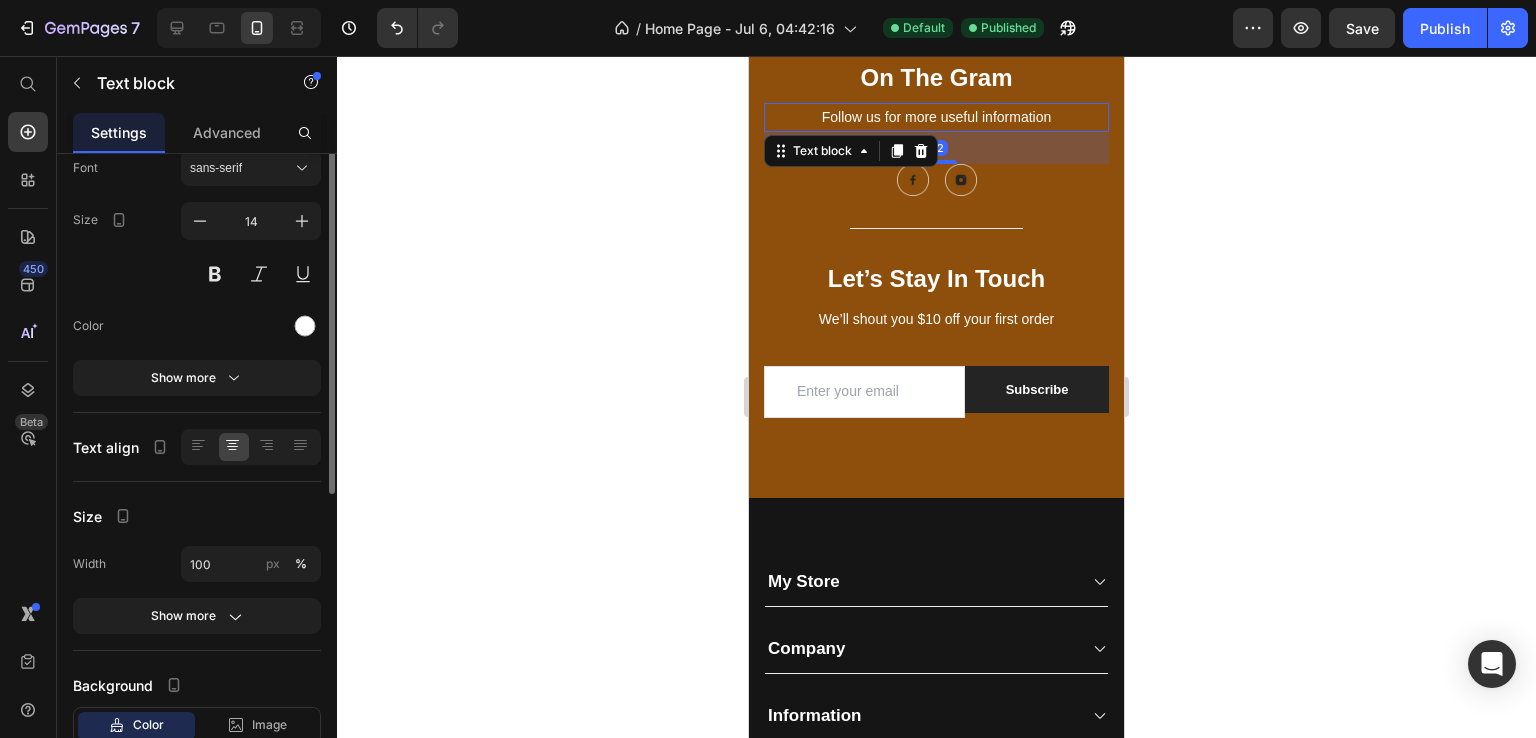 scroll, scrollTop: 0, scrollLeft: 0, axis: both 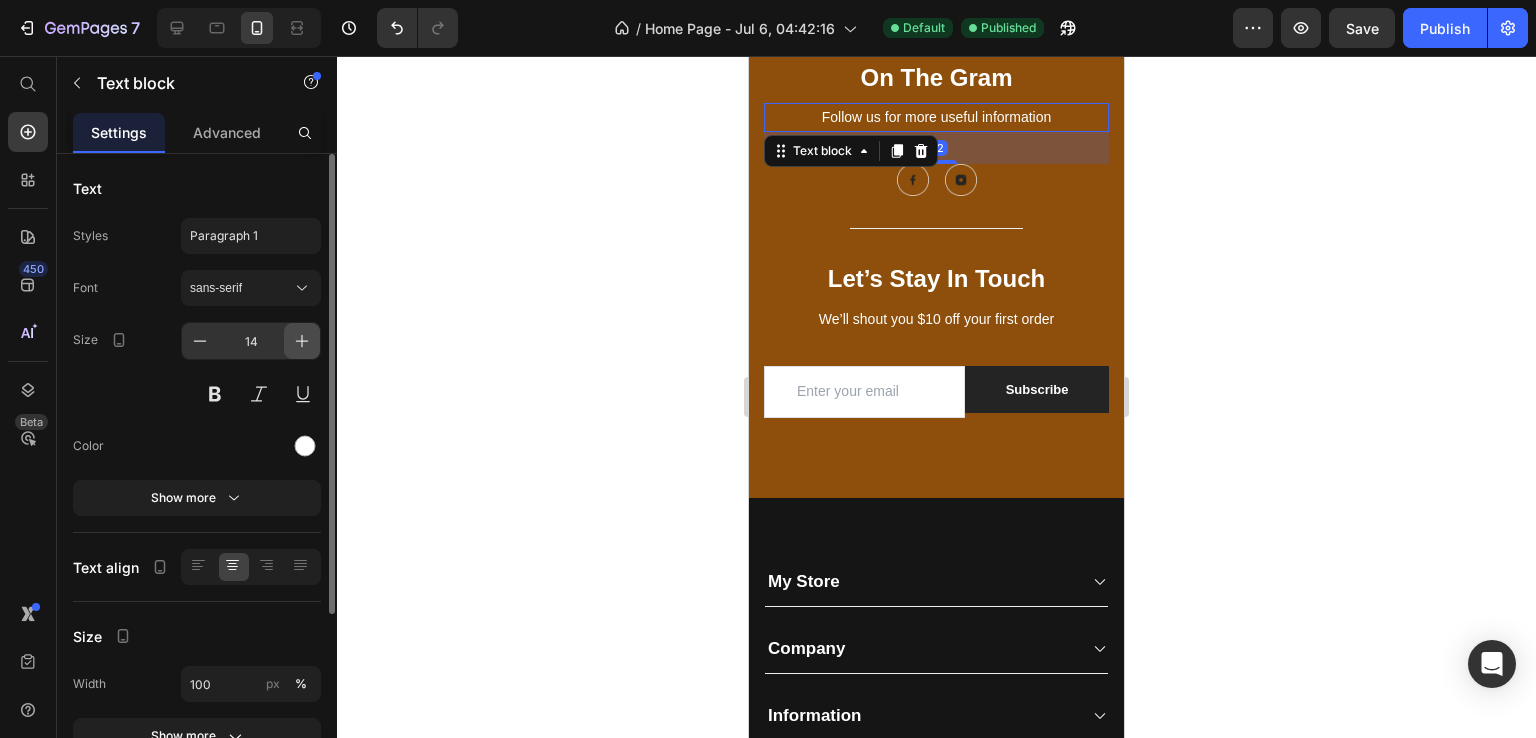 click at bounding box center [302, 341] 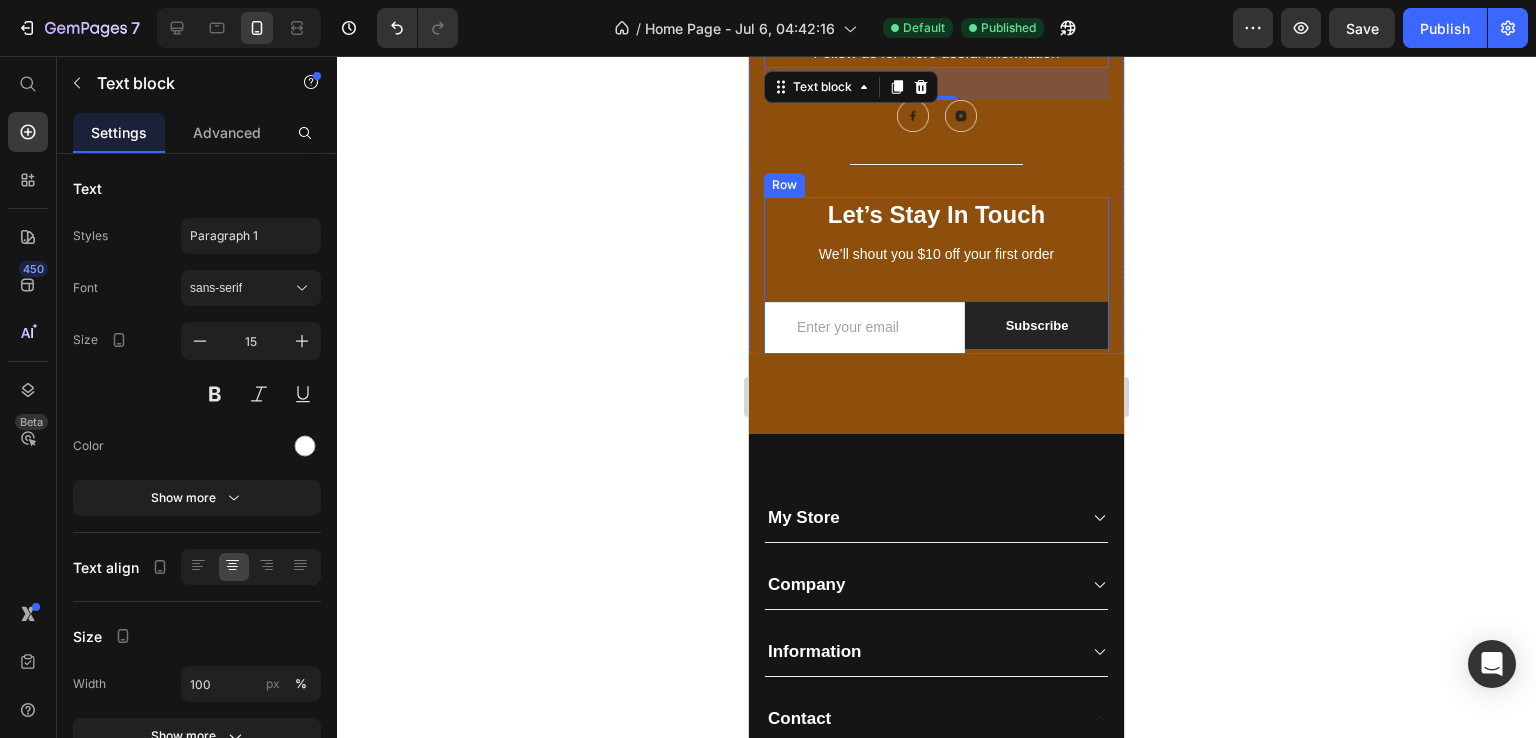 scroll, scrollTop: 7823, scrollLeft: 0, axis: vertical 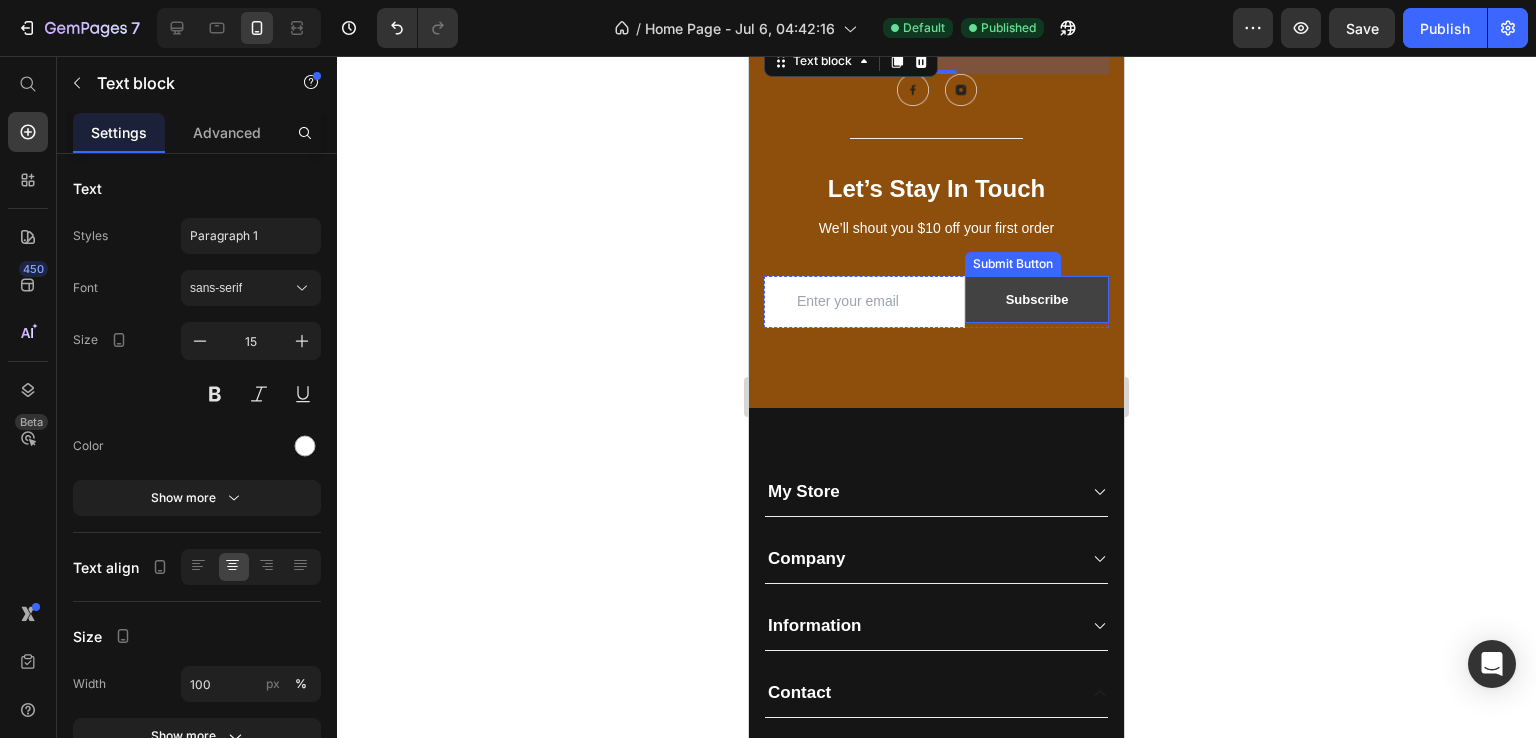 click on "Subscribe" at bounding box center (1037, 300) 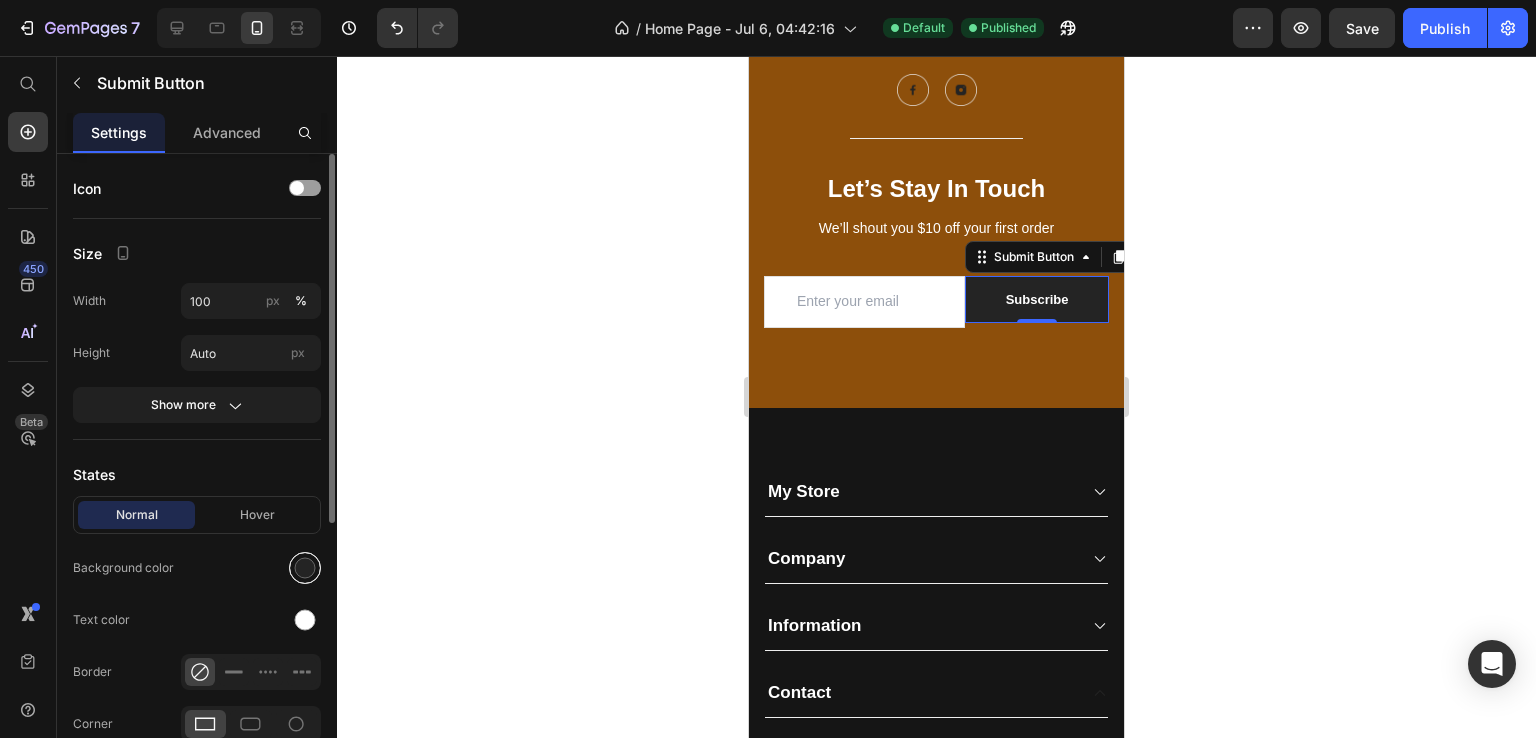 click at bounding box center (305, 568) 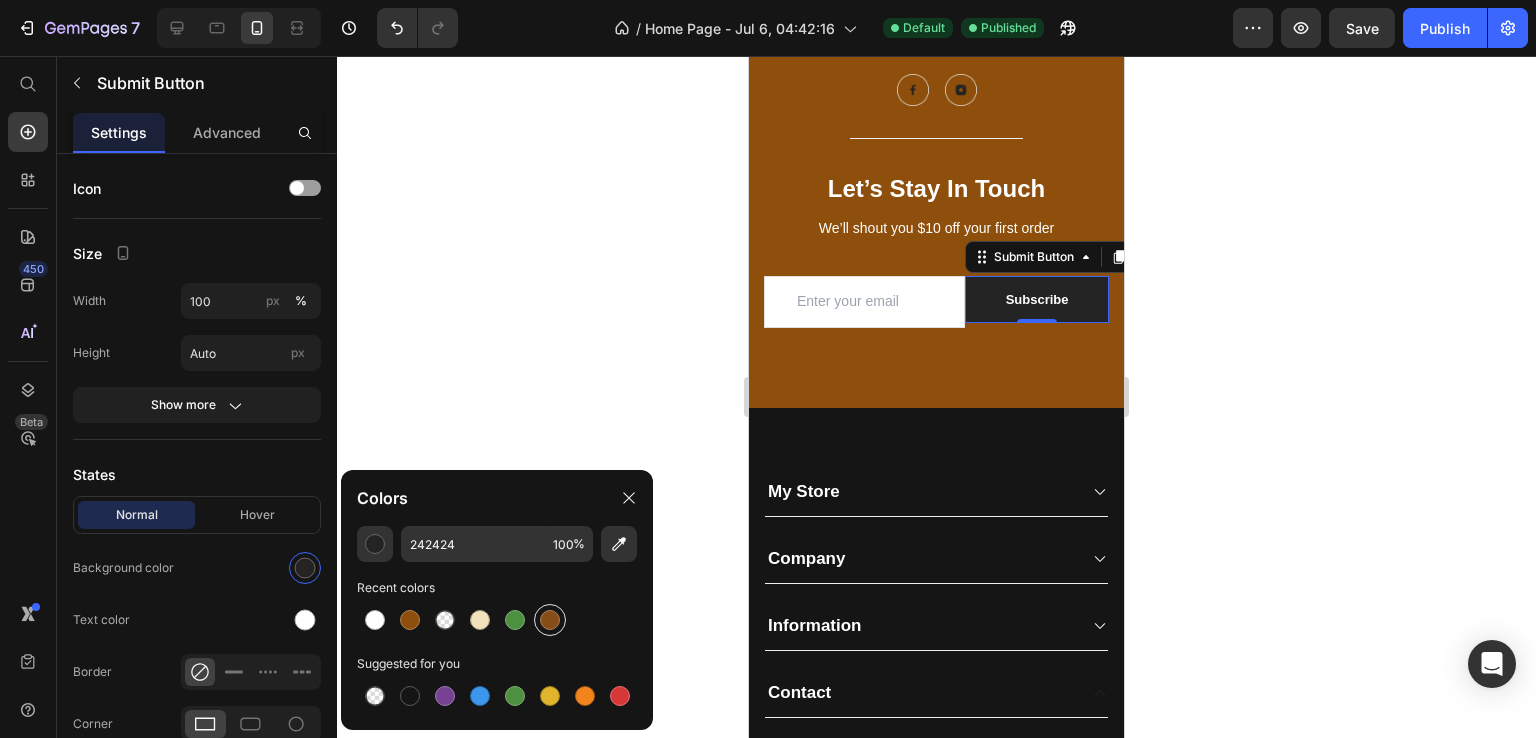 click at bounding box center [550, 620] 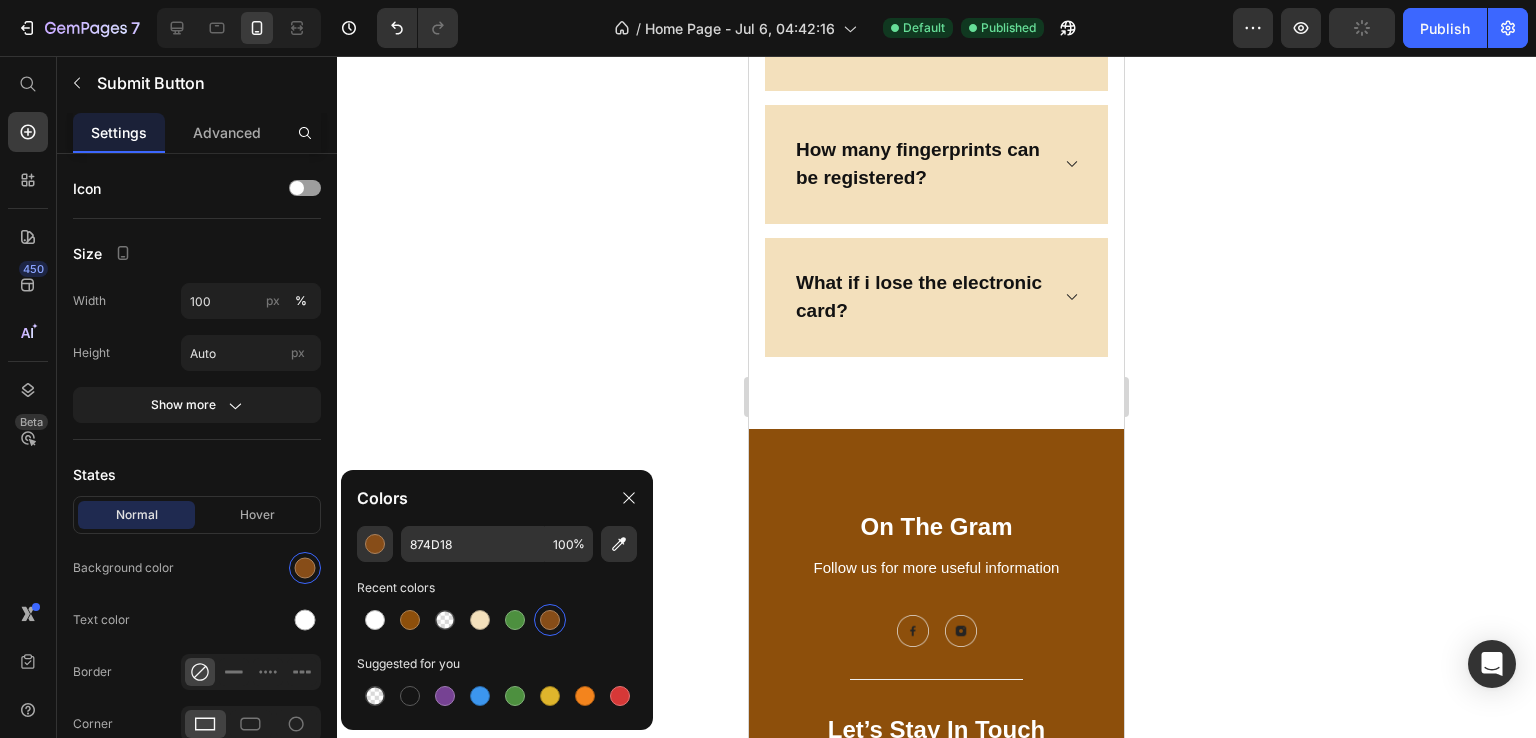 scroll, scrollTop: 6544, scrollLeft: 0, axis: vertical 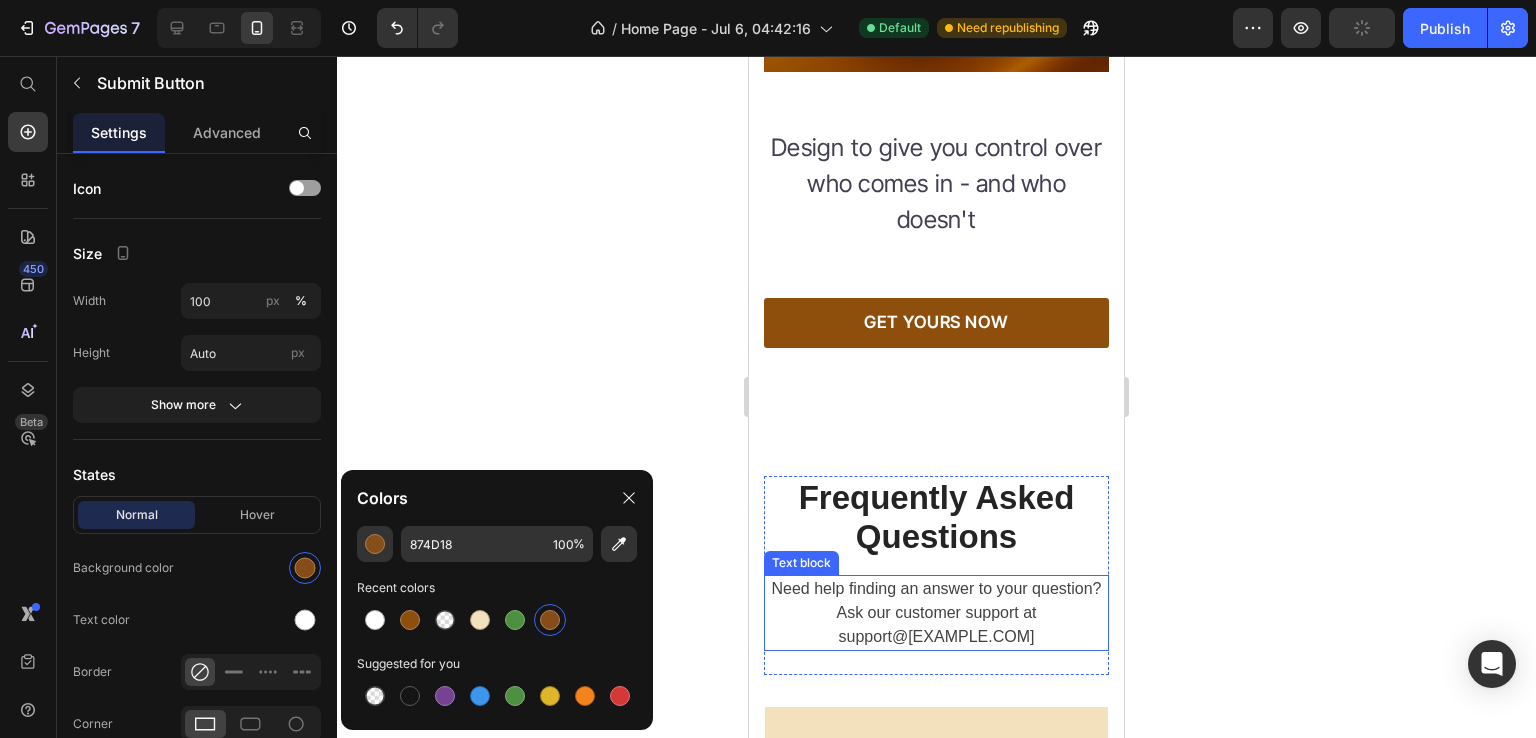 click on "Frequently Asked Questions Heading Need help finding an answer to your question? Ask our customer support at support@evaron.shop Text block" at bounding box center (936, 575) 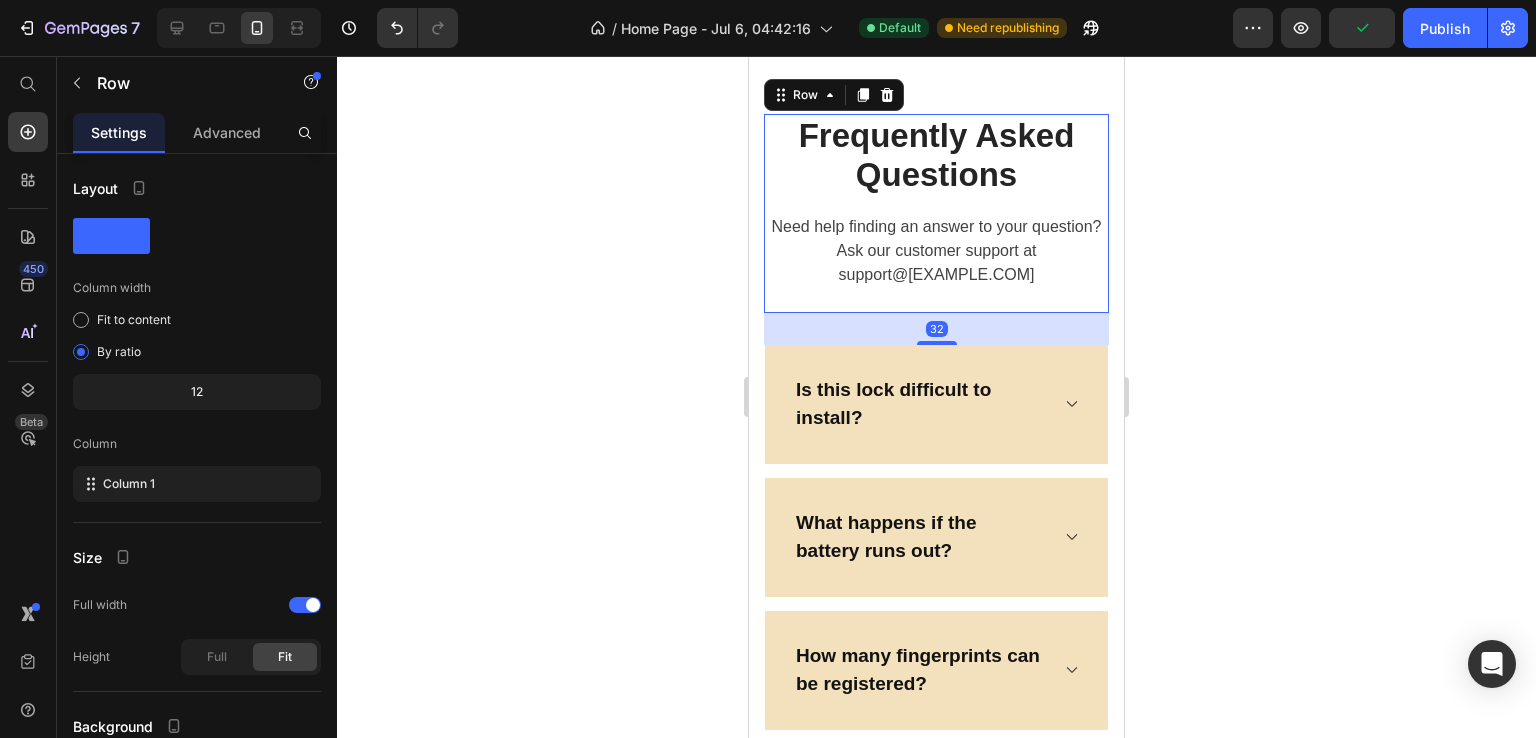scroll, scrollTop: 6680, scrollLeft: 0, axis: vertical 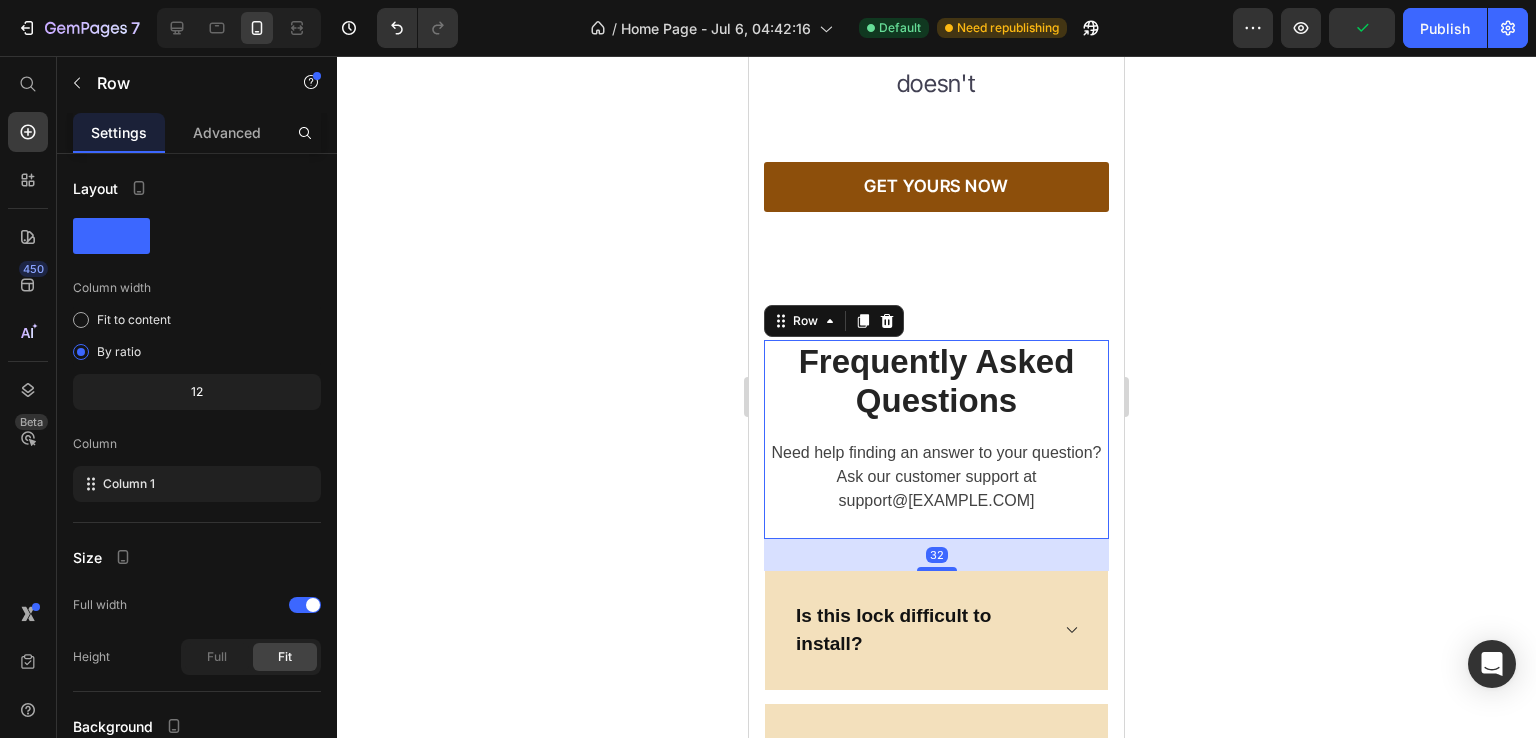 click on "Is this lock difficult to install?" at bounding box center (936, 630) 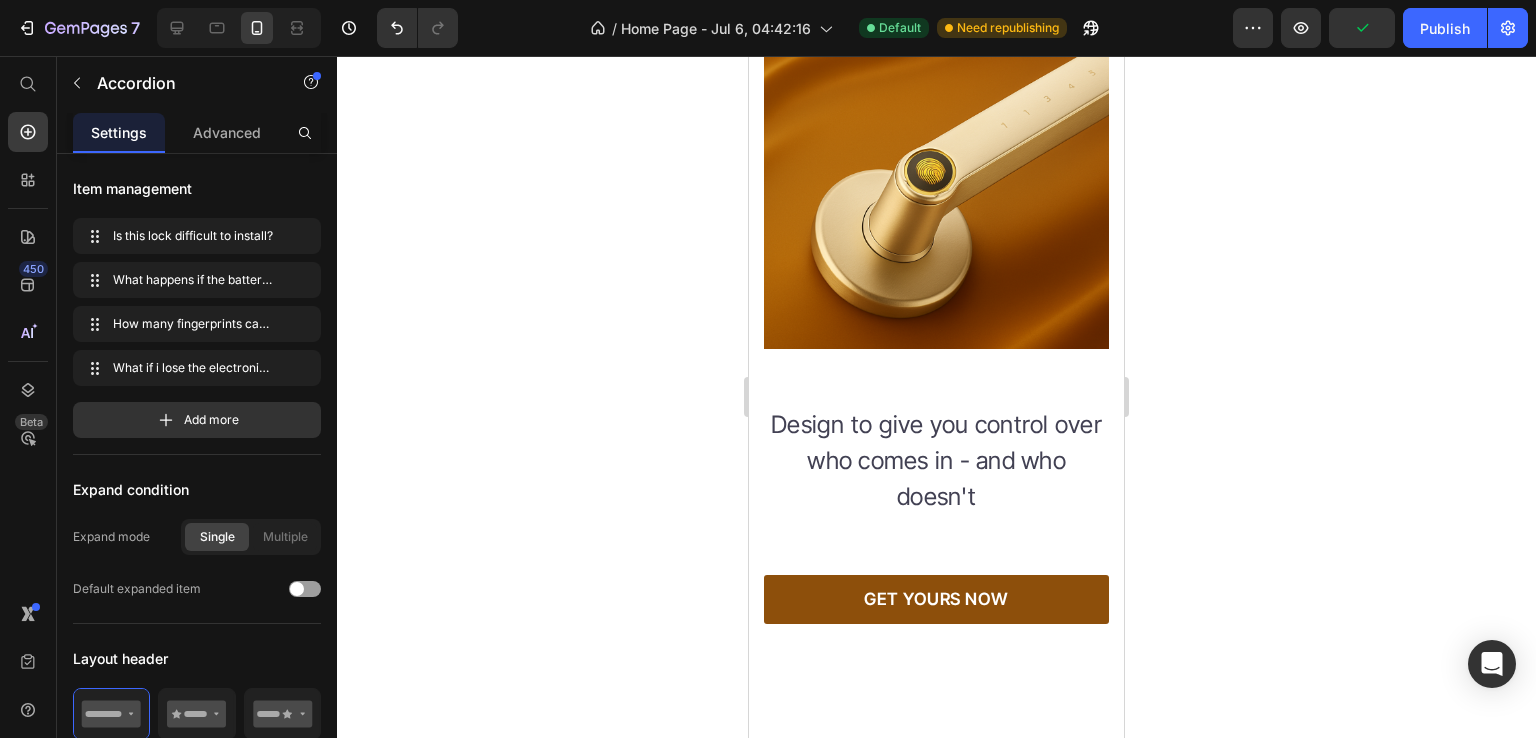 scroll, scrollTop: 7555, scrollLeft: 0, axis: vertical 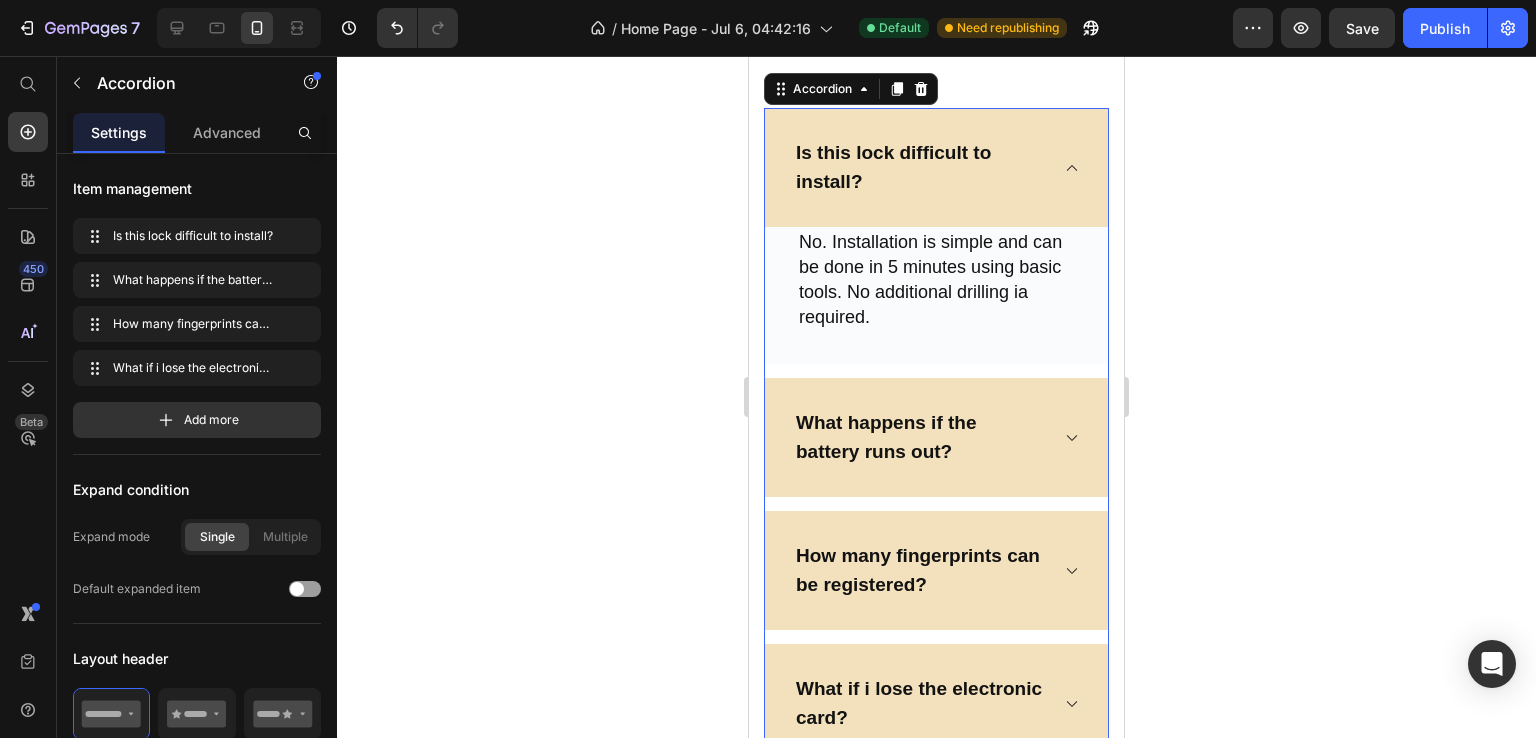 click on "What happens if the battery runs out?" at bounding box center [936, 437] 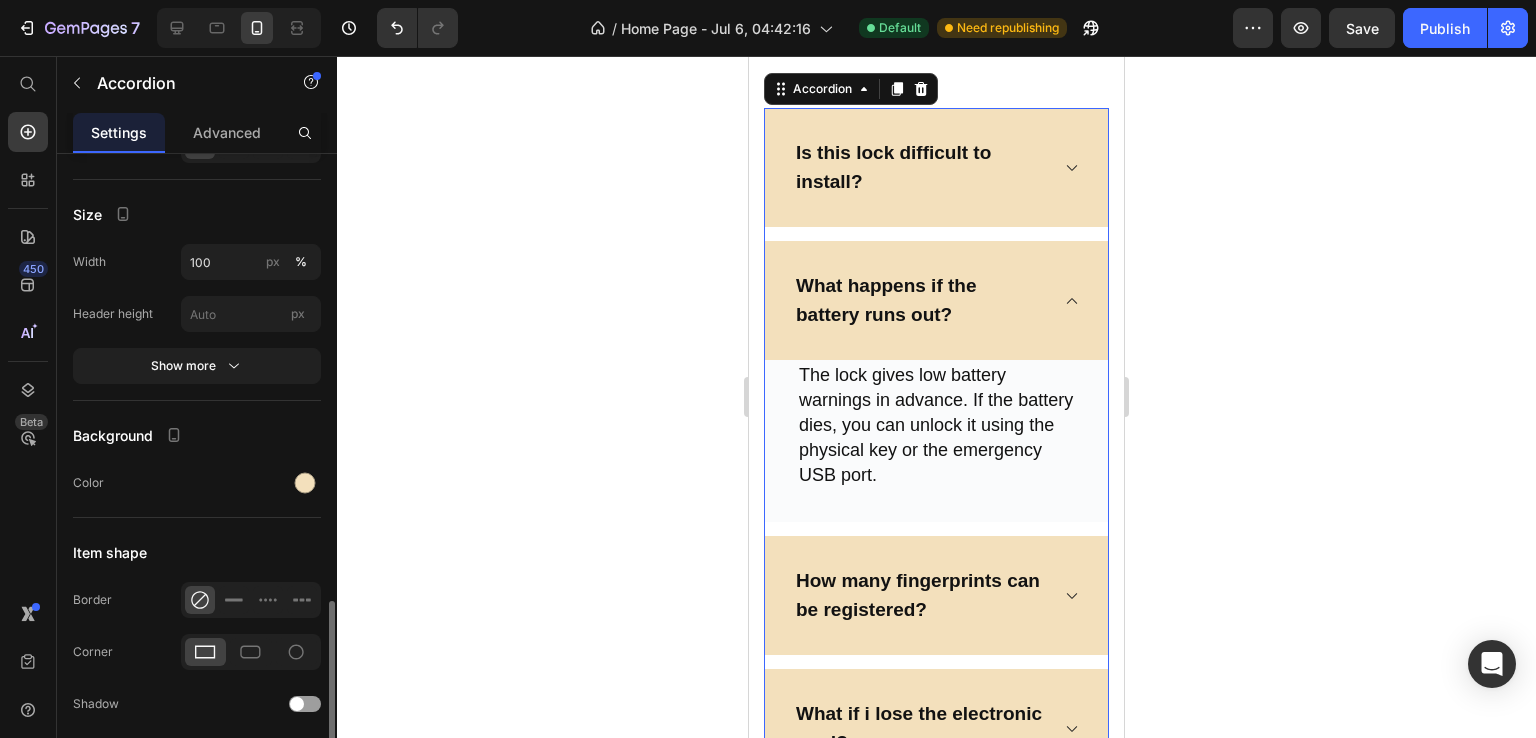 scroll, scrollTop: 1620, scrollLeft: 0, axis: vertical 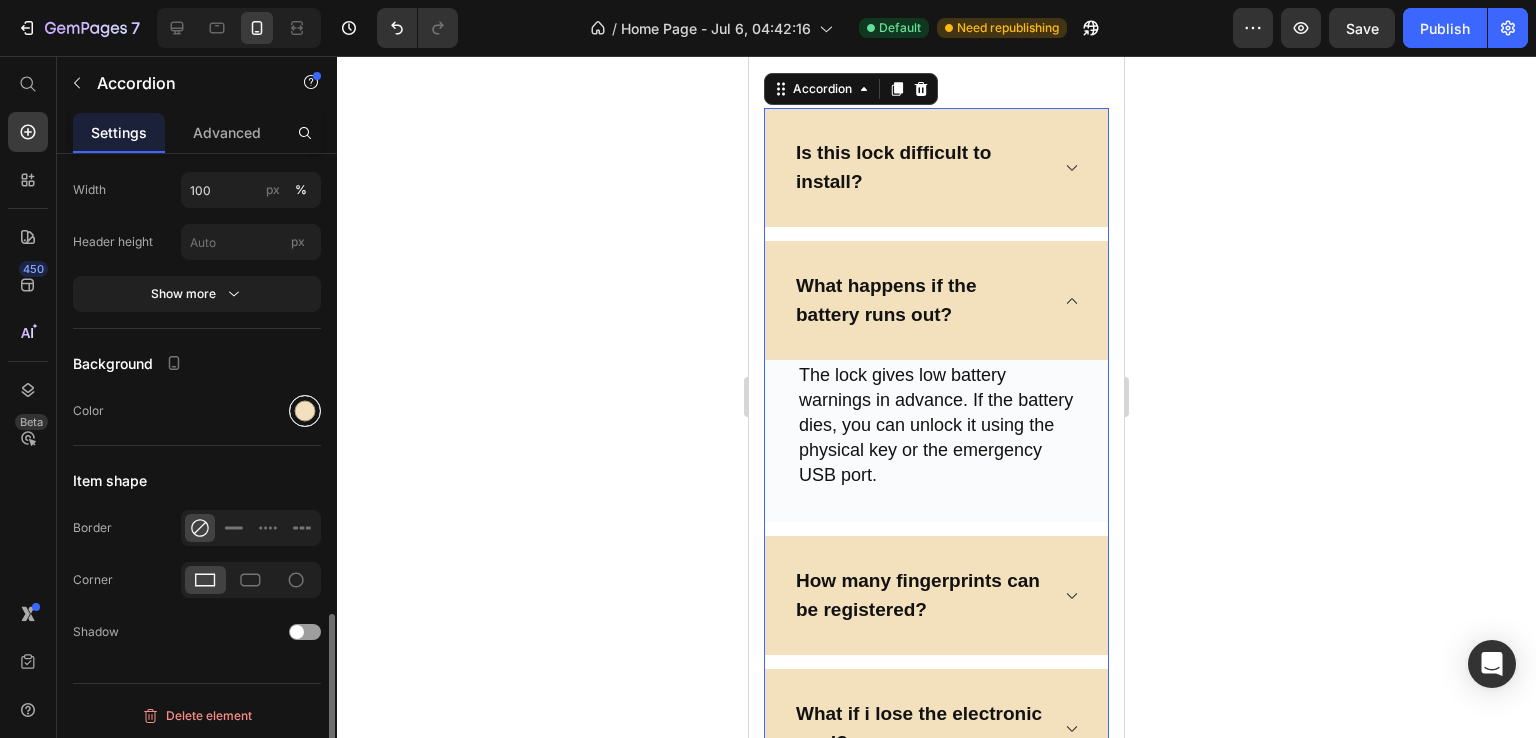 click at bounding box center [305, 411] 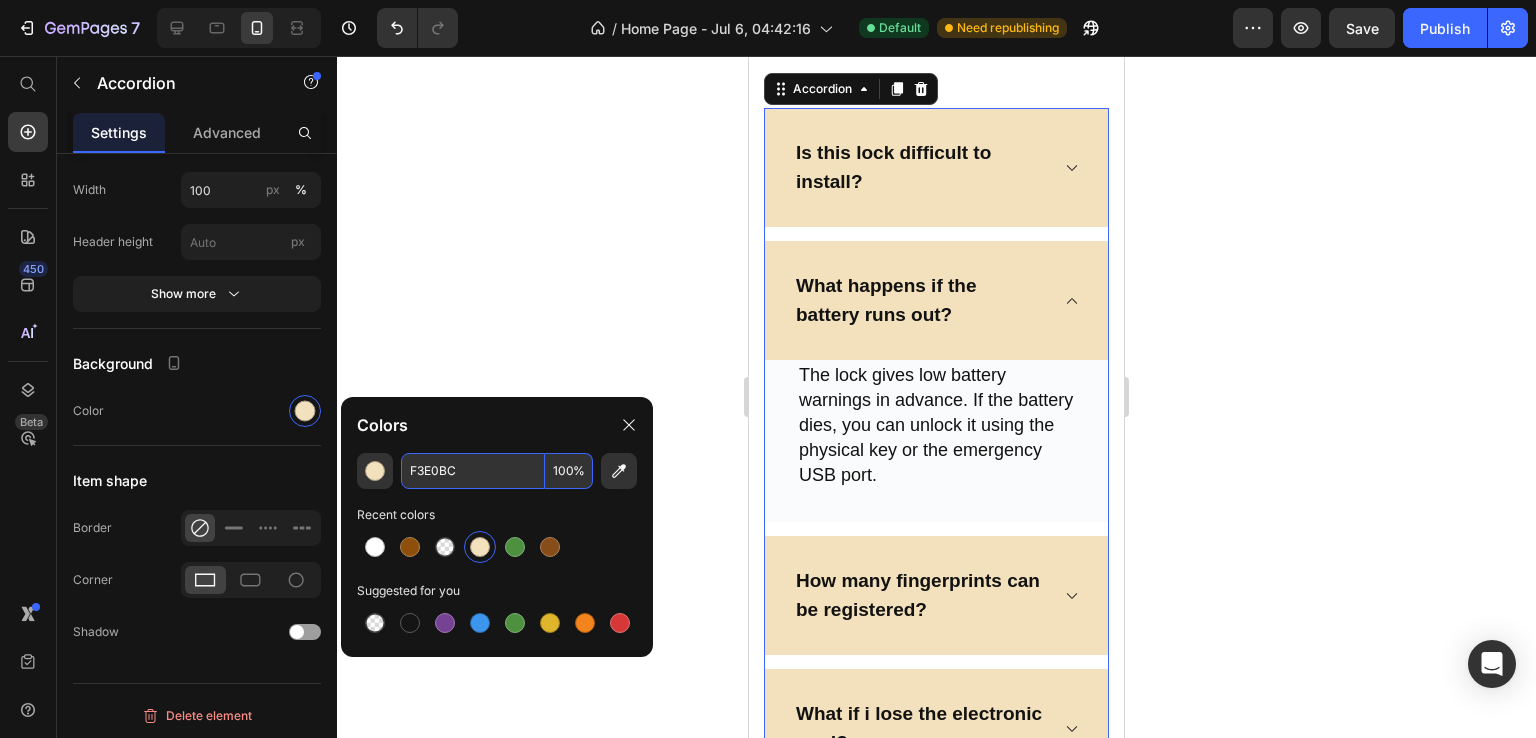 click on "F3E0BC" at bounding box center [473, 471] 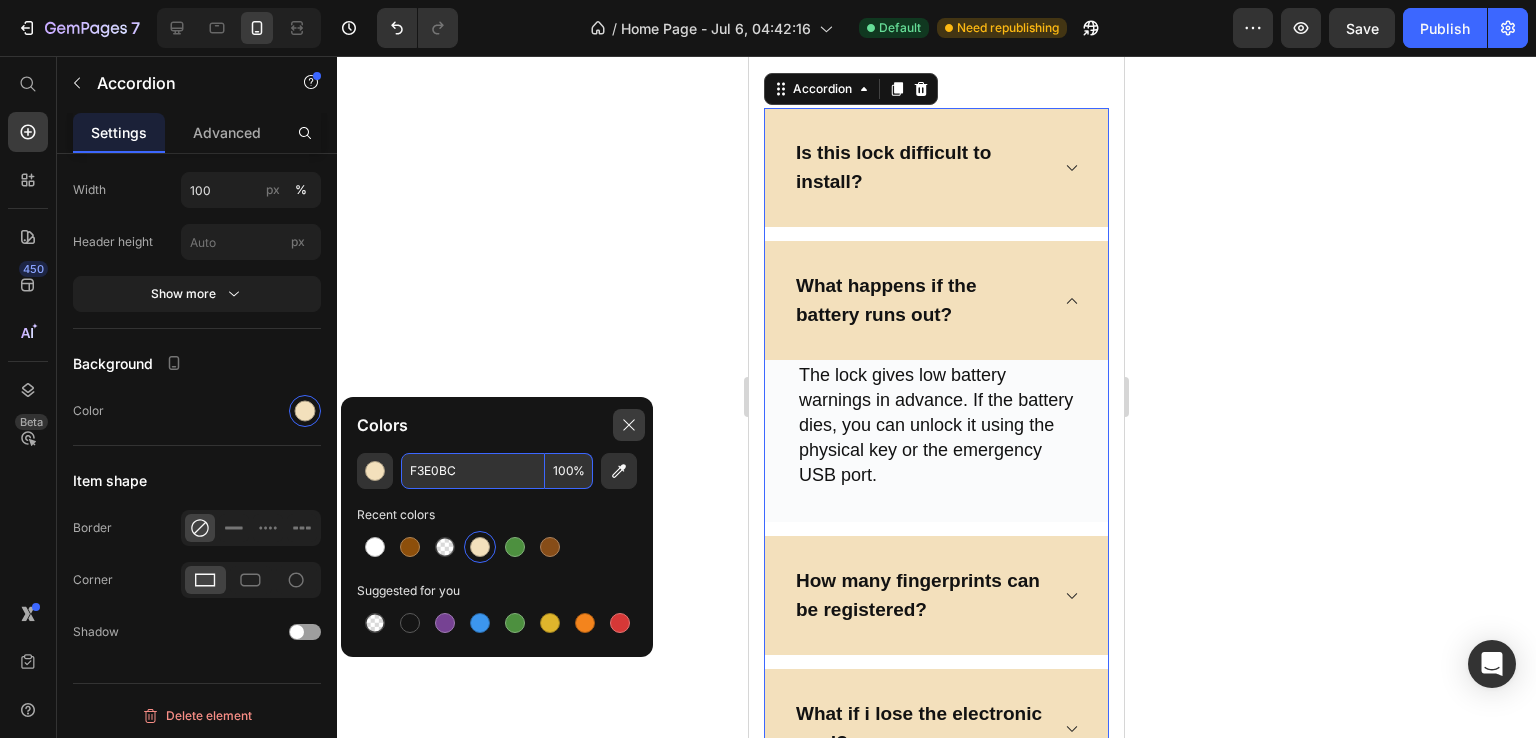 click 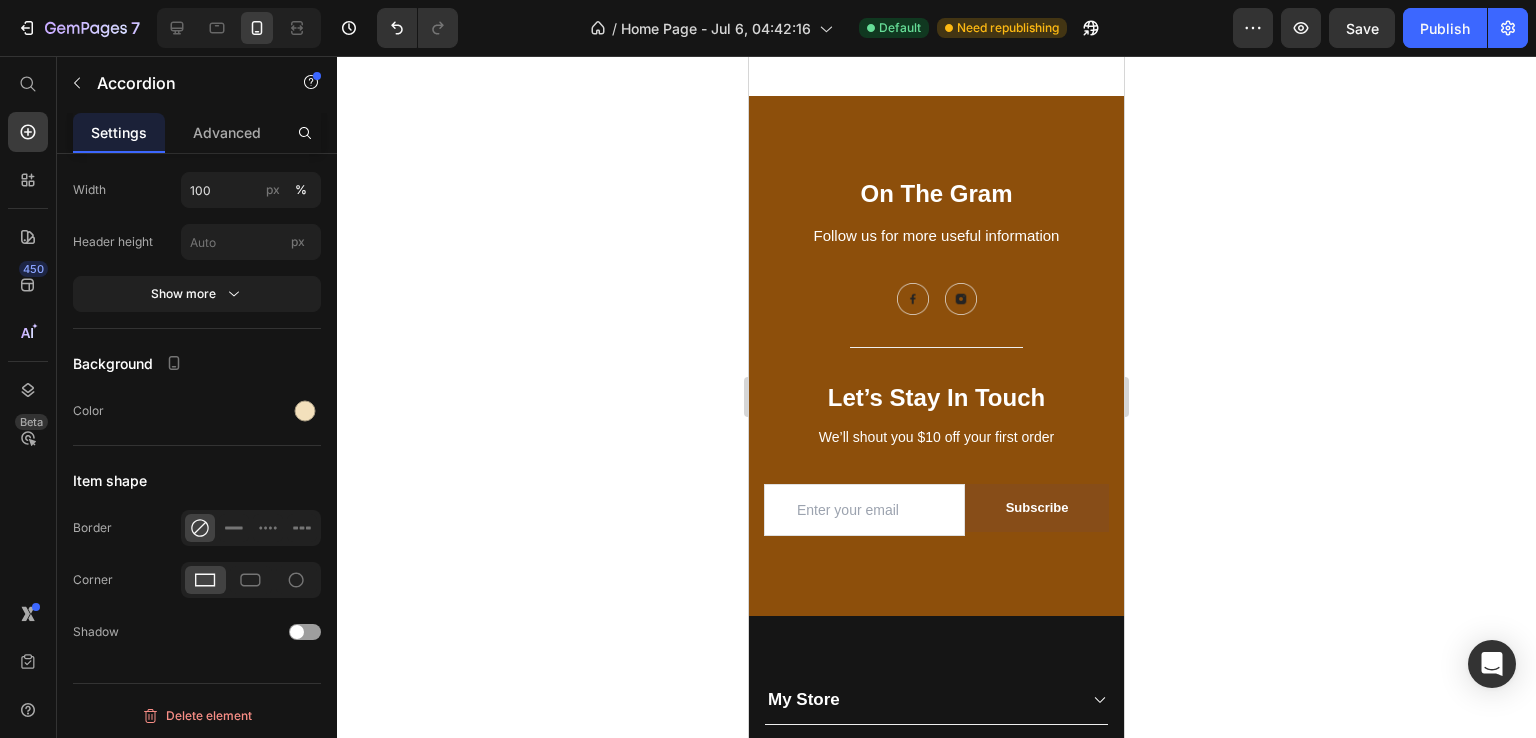 scroll, scrollTop: 8305, scrollLeft: 0, axis: vertical 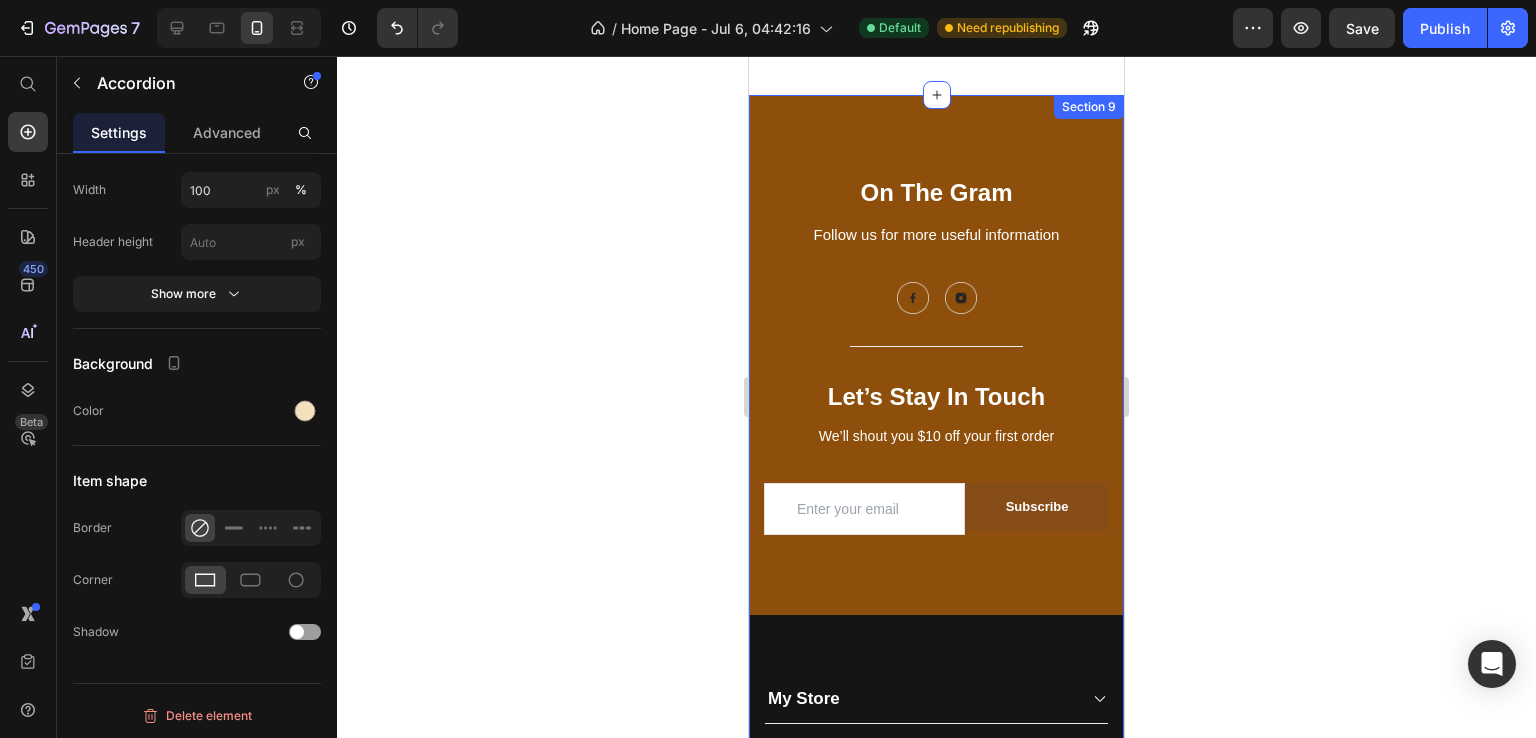 click on "On The Gram Heading Follow us for more useful information Text block Image Image Row                Title Line Let’s Stay In Touch Heading We’ll shout you $10 off your first order Text block Email Field Subscribe Submit Button Row Newsletter Row Let’s Stay In Touch Heading We’ll shout you $10 off your first order Text block Email Field Subscribe Submit Button Row Newsletter Row Row EVARON Heading Email: Text block support@evaron.shop Text block Row COMPANY Heading About Us Text block Contact Text block Shipping  & Return Text block FAQs Text block Row INFORMATION Heading My Account Text block Login Text block My Cart Text block Checkout Text block Row CONTACT Heading Customer Service Text block Row Row
My Store
Company
Information
Contact Accordion                Title Line Row Copyright © 2025 EVARON. All Rights Reserved. Text block Image" at bounding box center [936, 593] 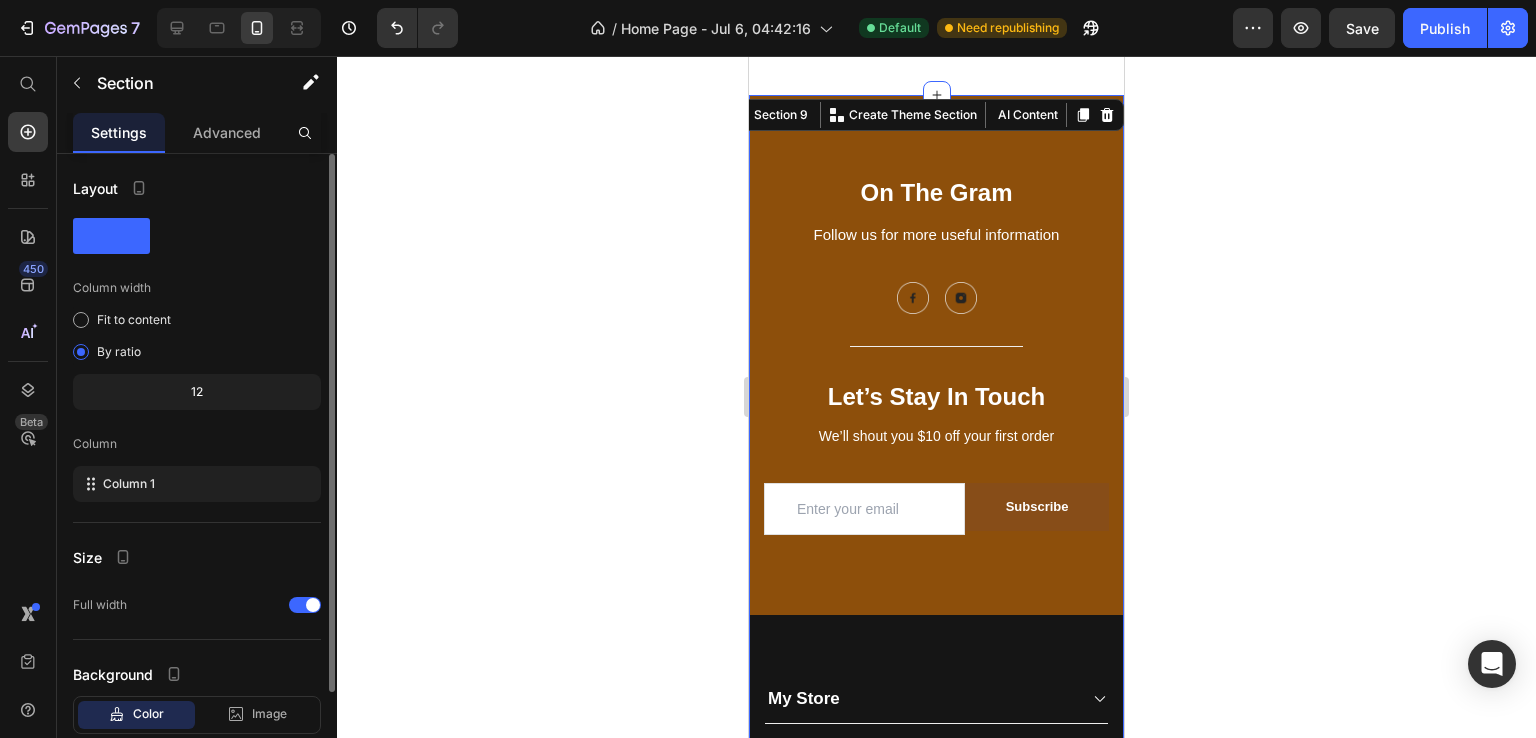 scroll, scrollTop: 121, scrollLeft: 0, axis: vertical 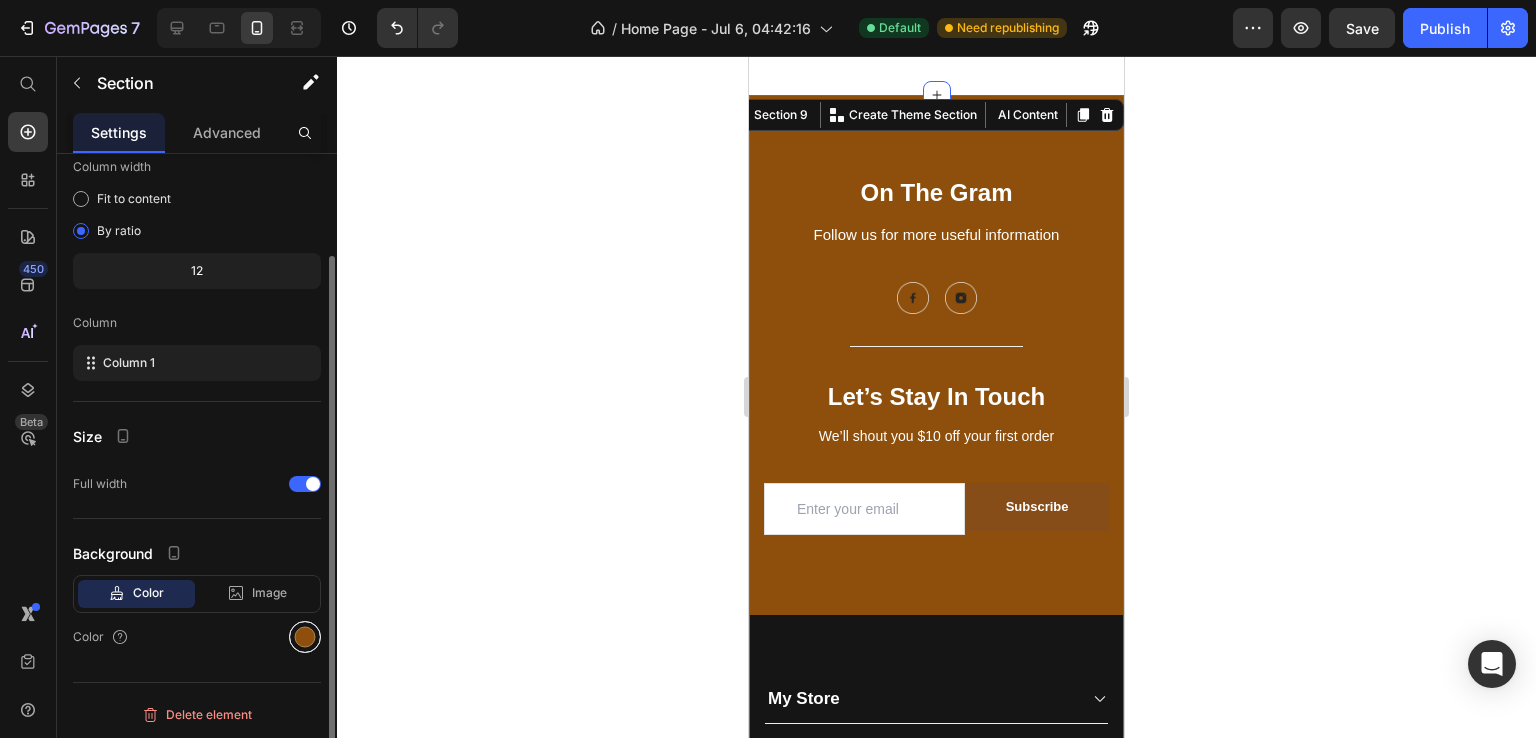click at bounding box center (305, 637) 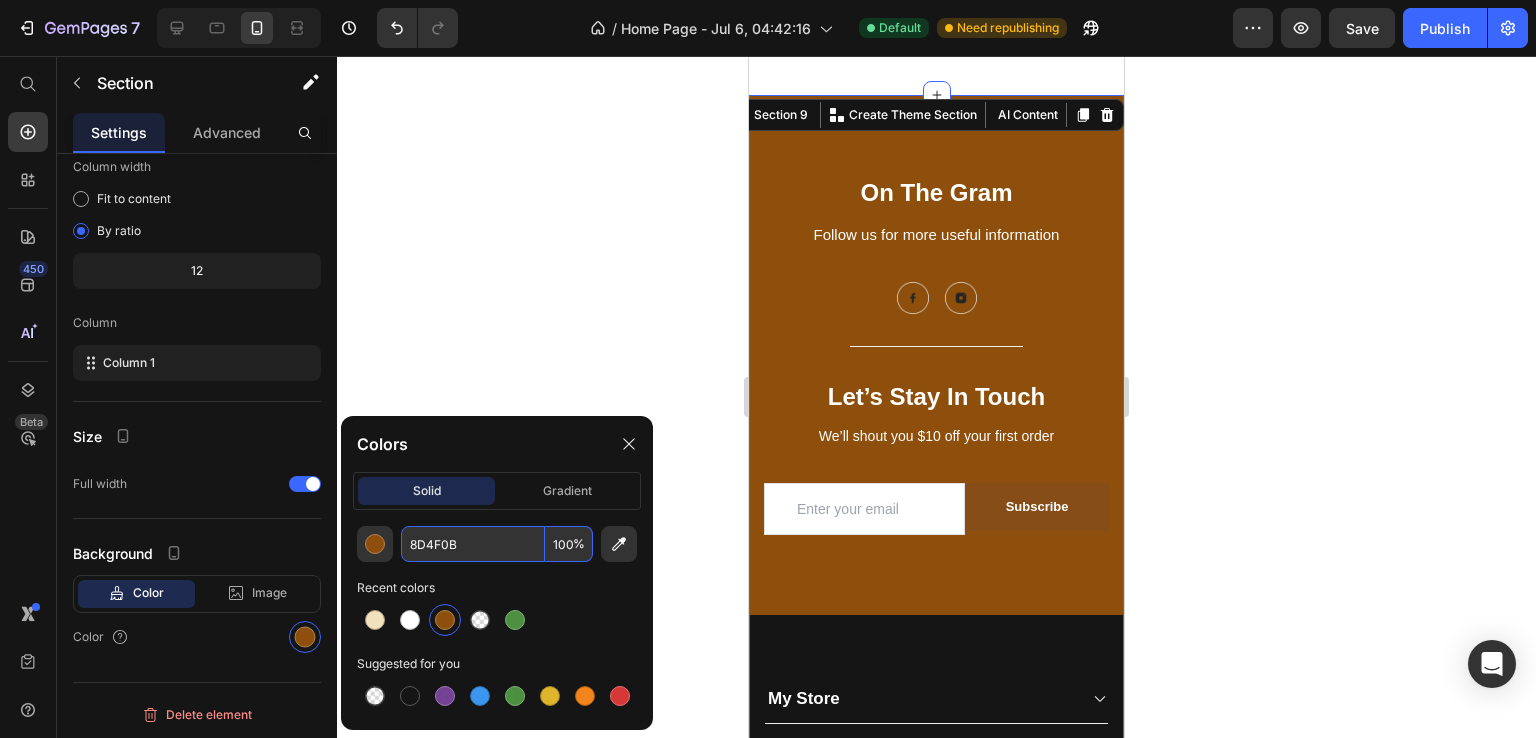 click on "8D4F0B" at bounding box center [473, 544] 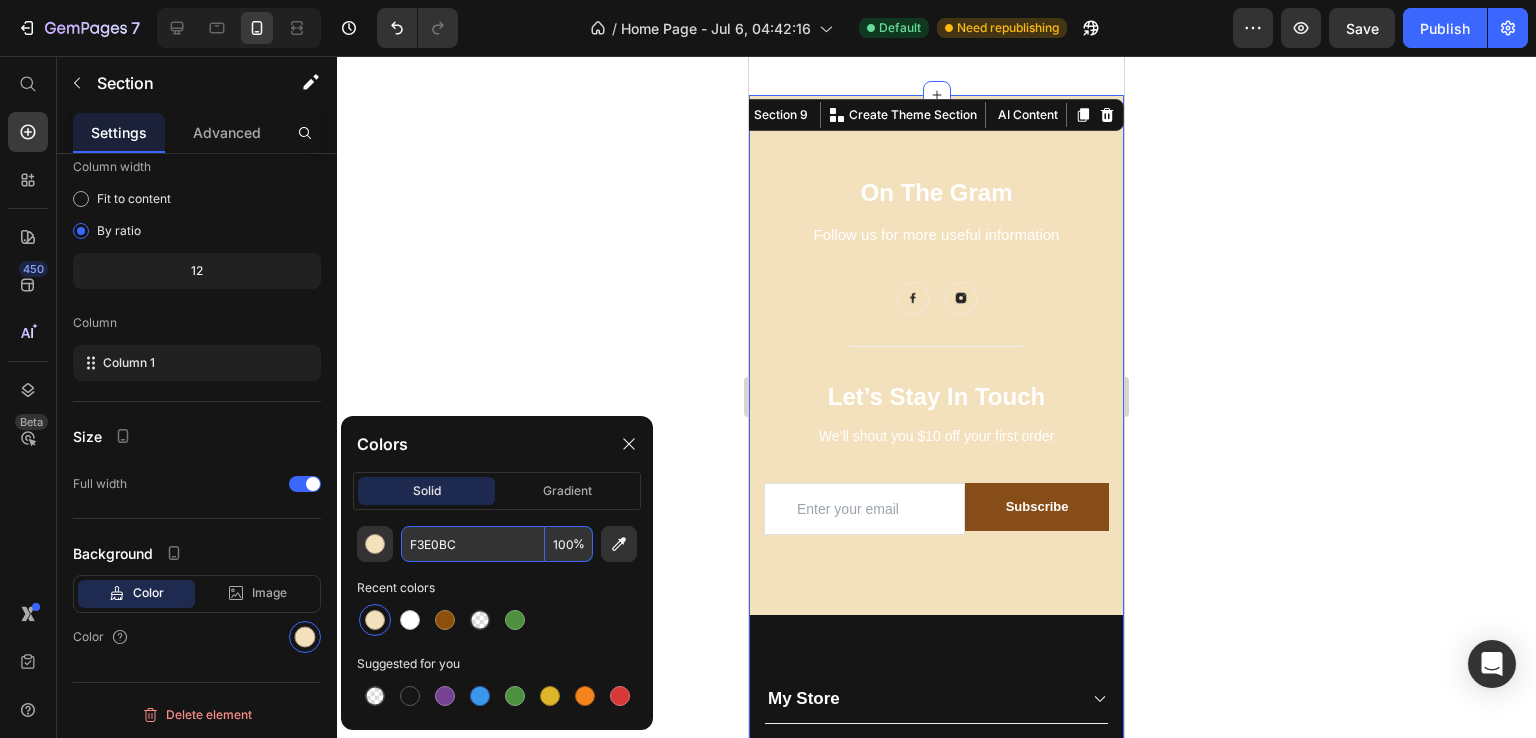 type on "F3E0BC" 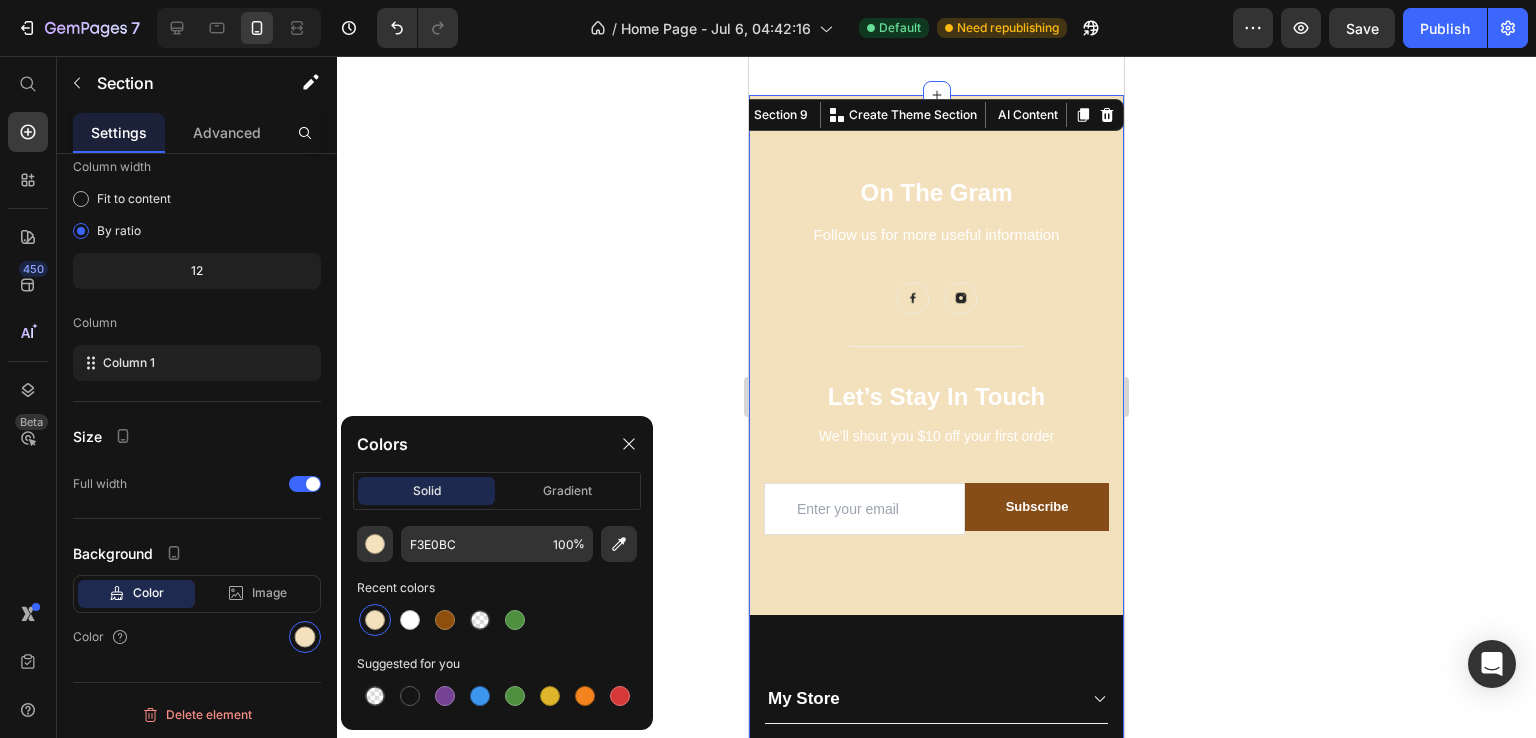 click 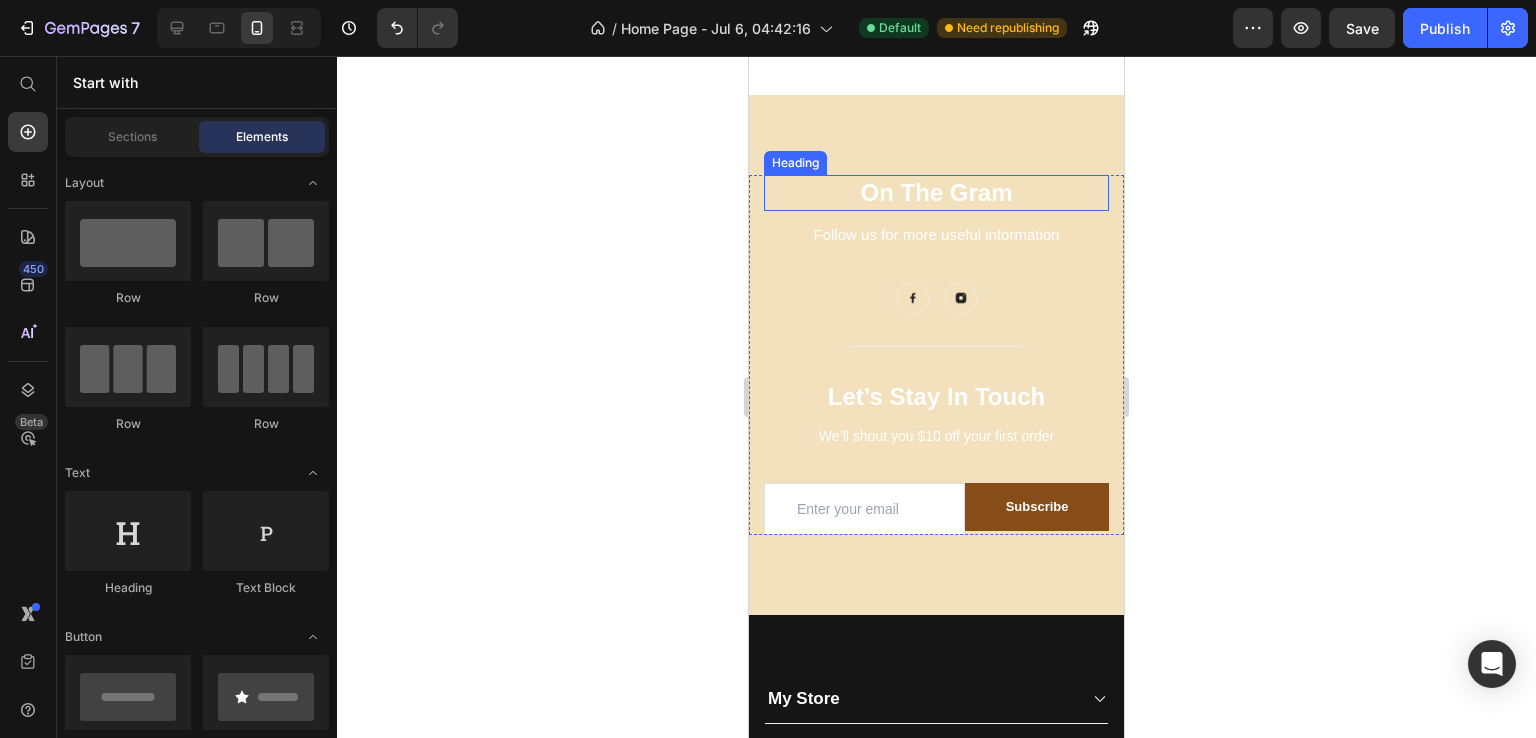 click on "On The Gram" at bounding box center (936, 192) 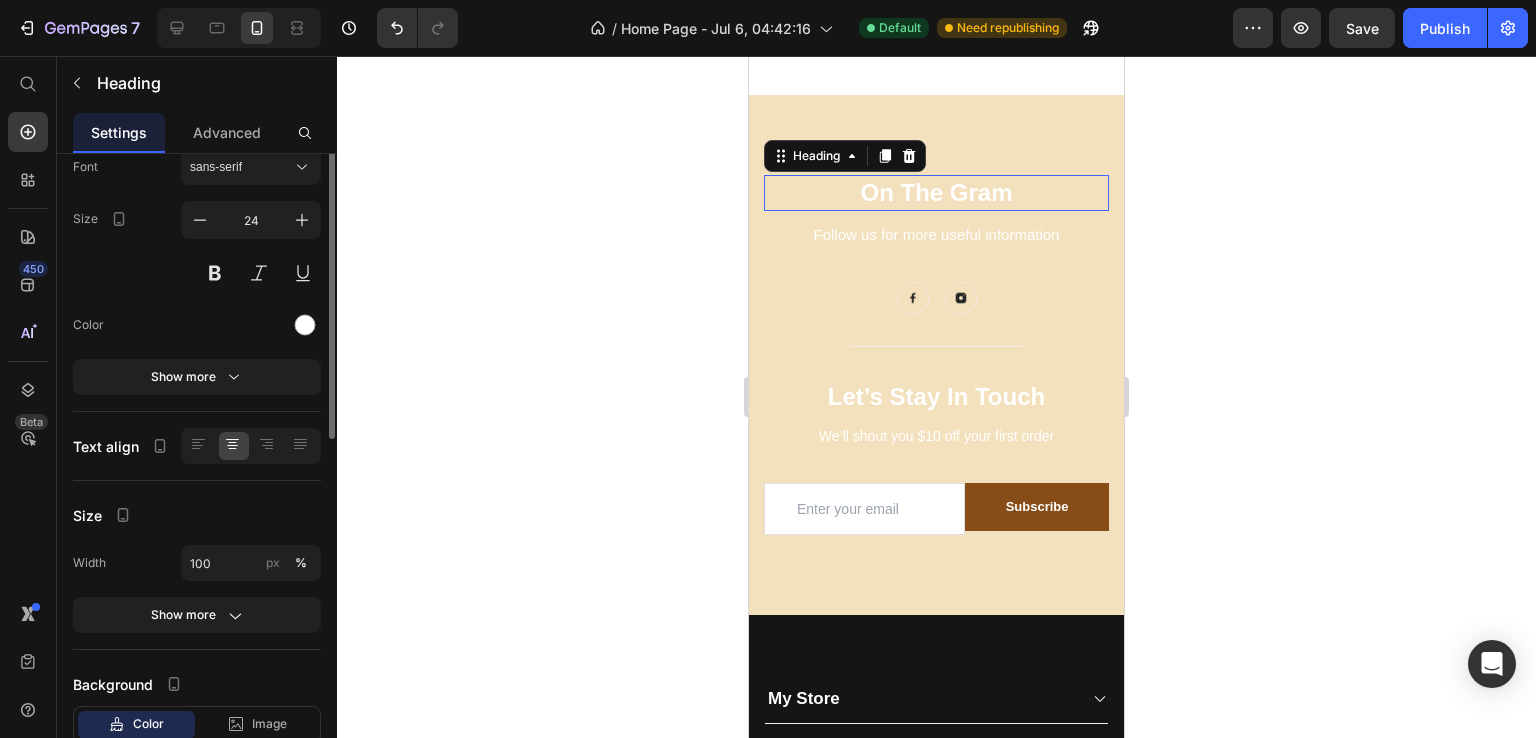 scroll, scrollTop: 0, scrollLeft: 0, axis: both 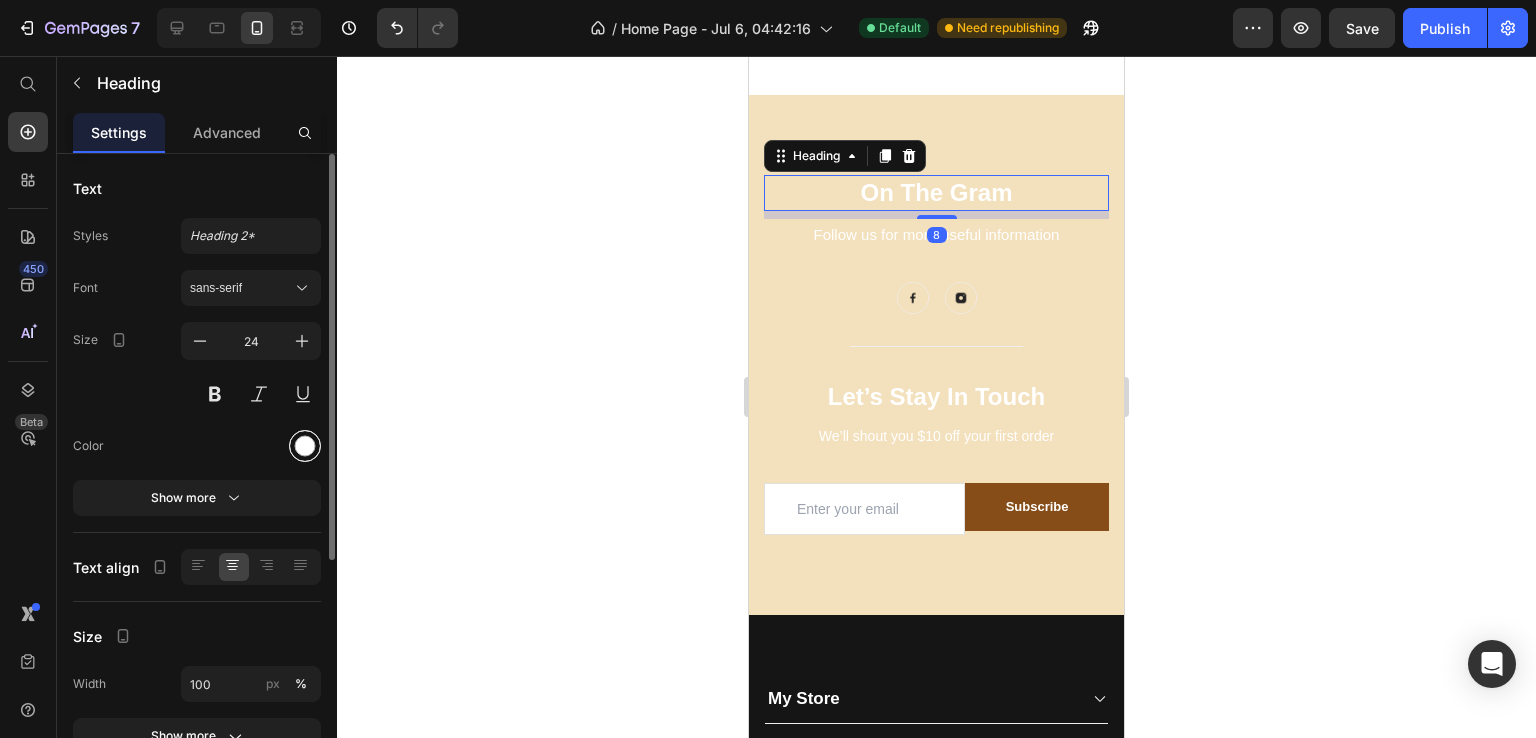 click at bounding box center [305, 446] 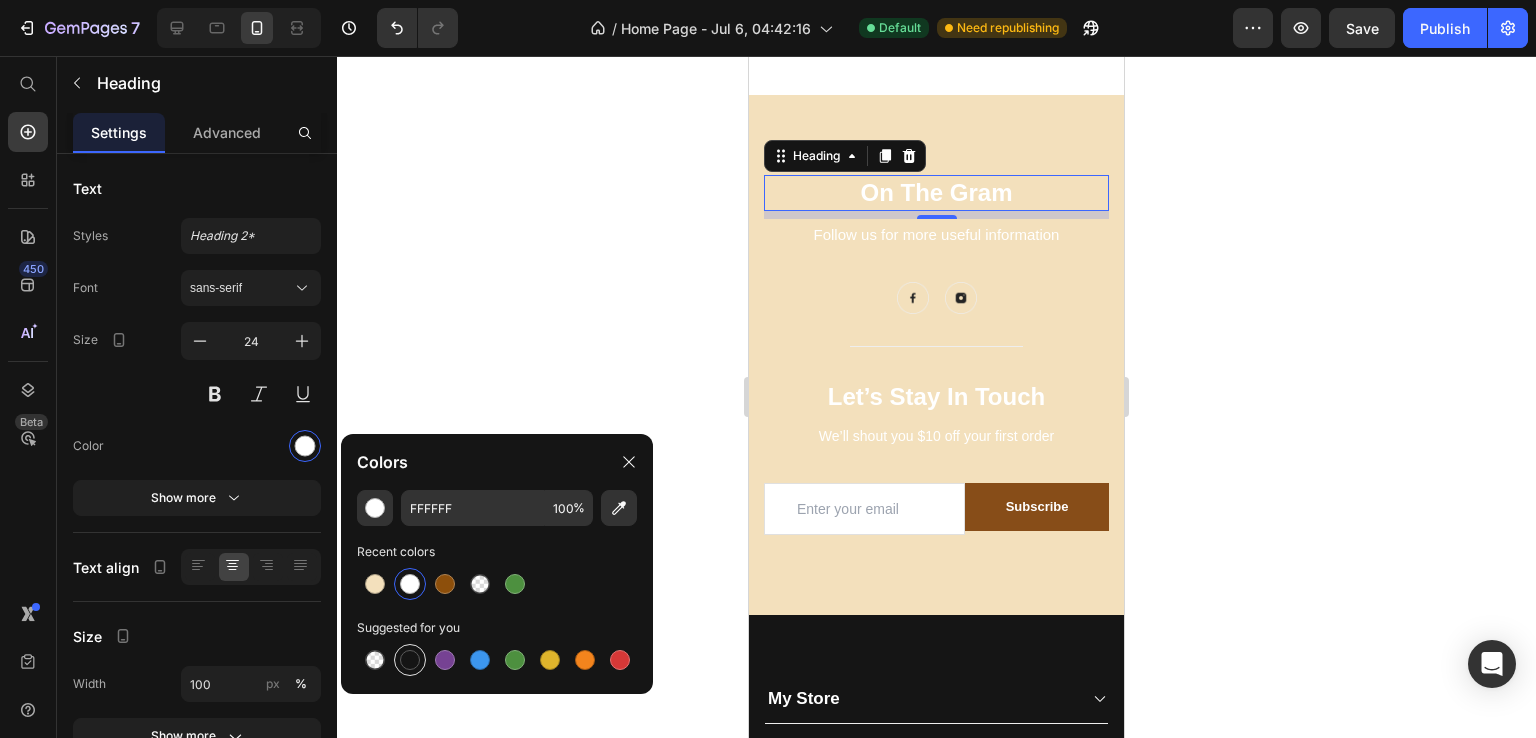 click at bounding box center [410, 660] 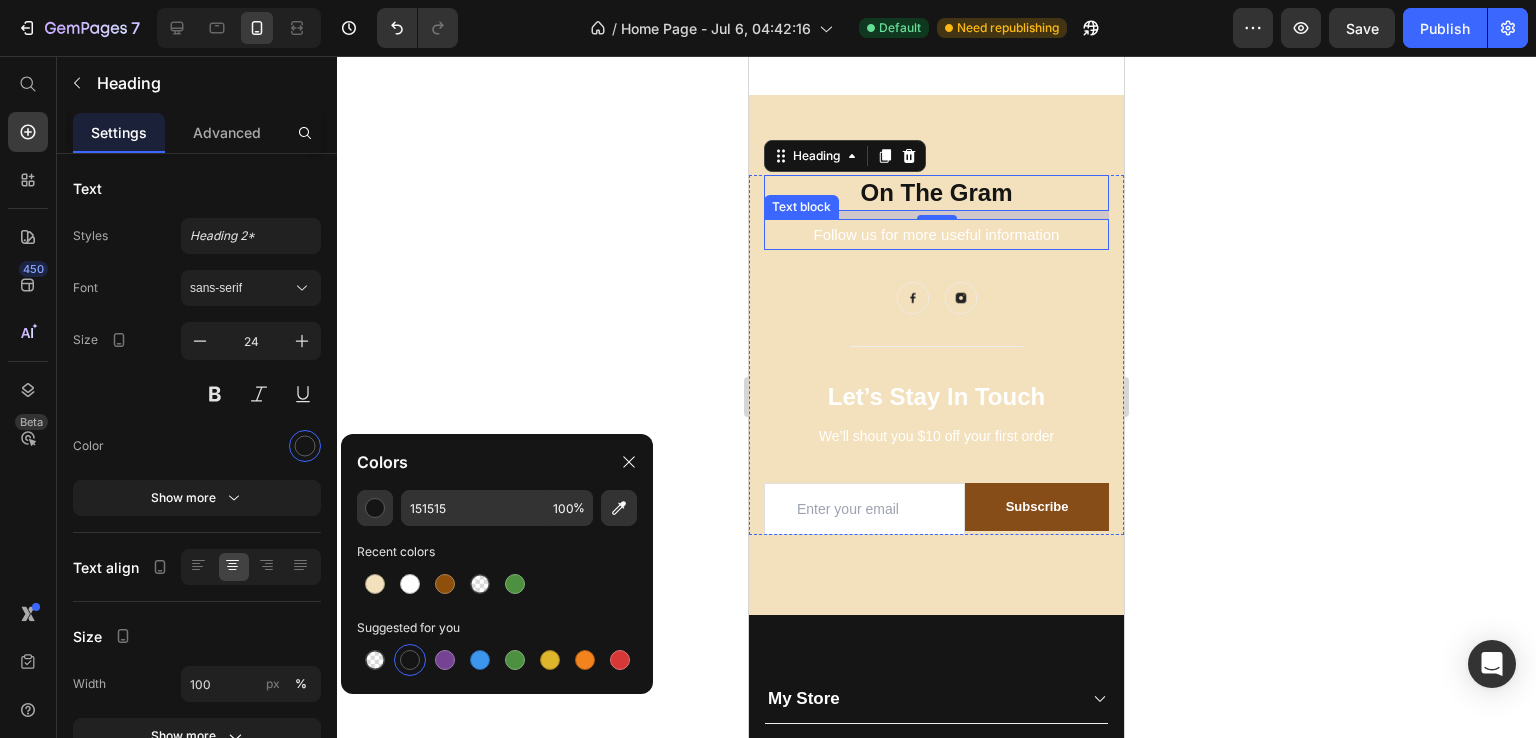 click on "Follow us for more useful information" at bounding box center (936, 234) 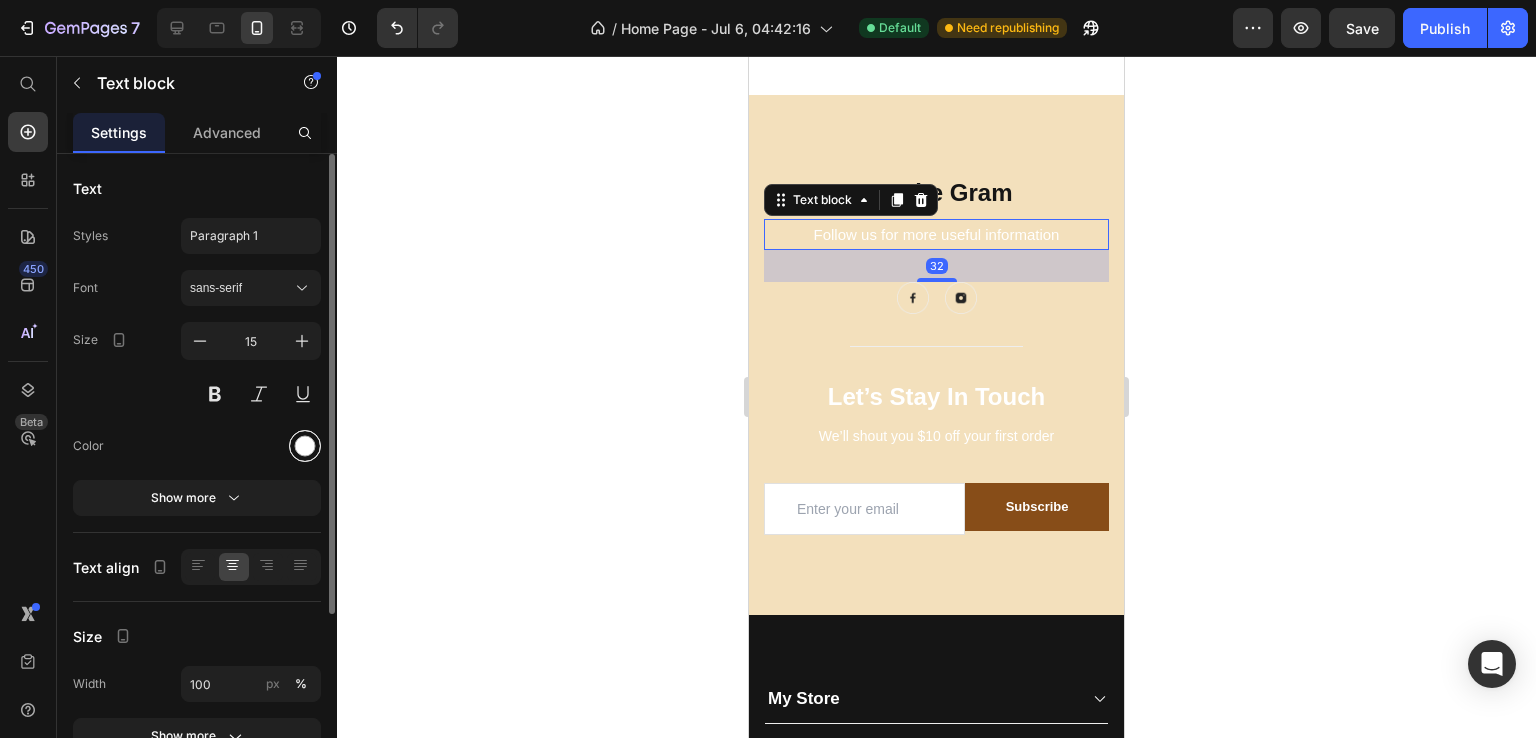 click at bounding box center [305, 446] 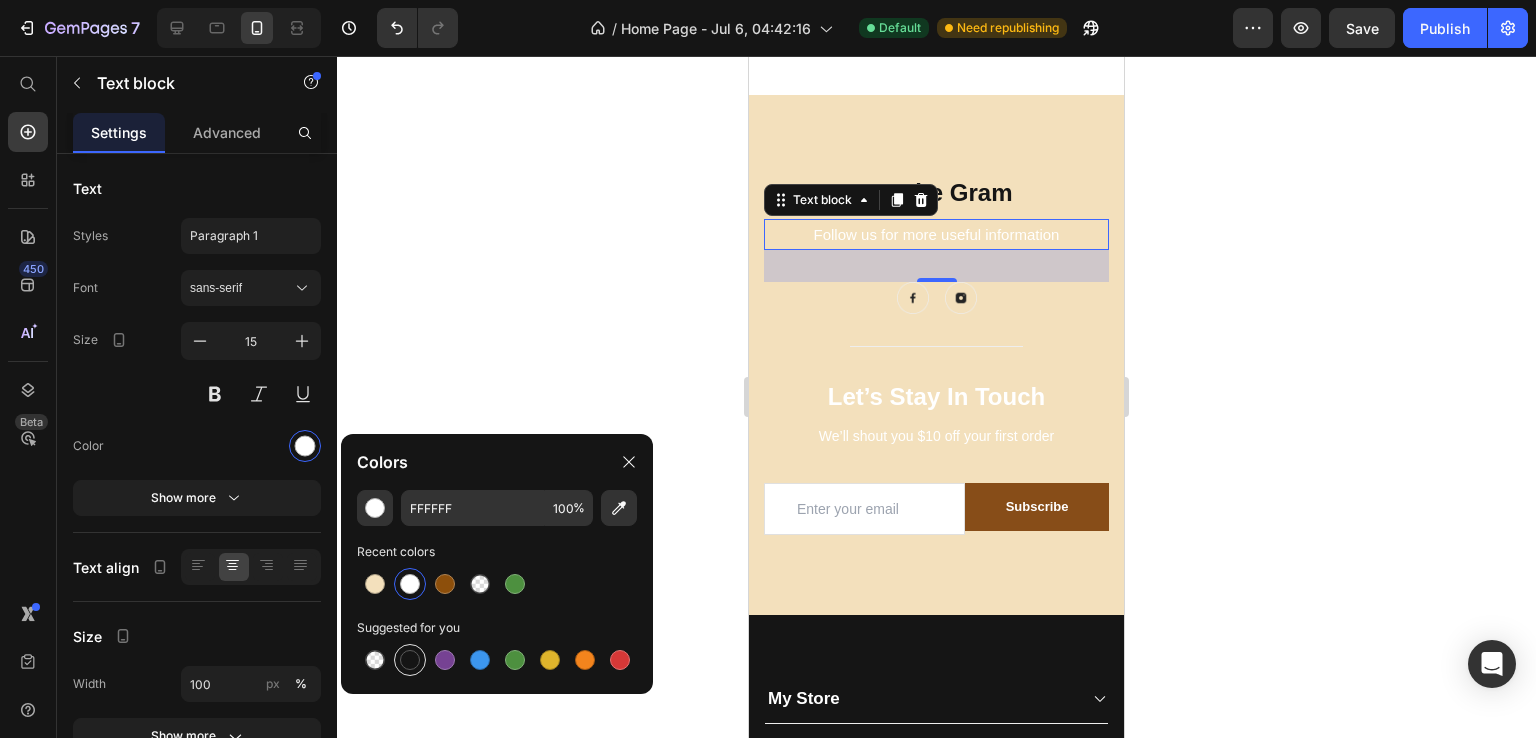 click at bounding box center [410, 660] 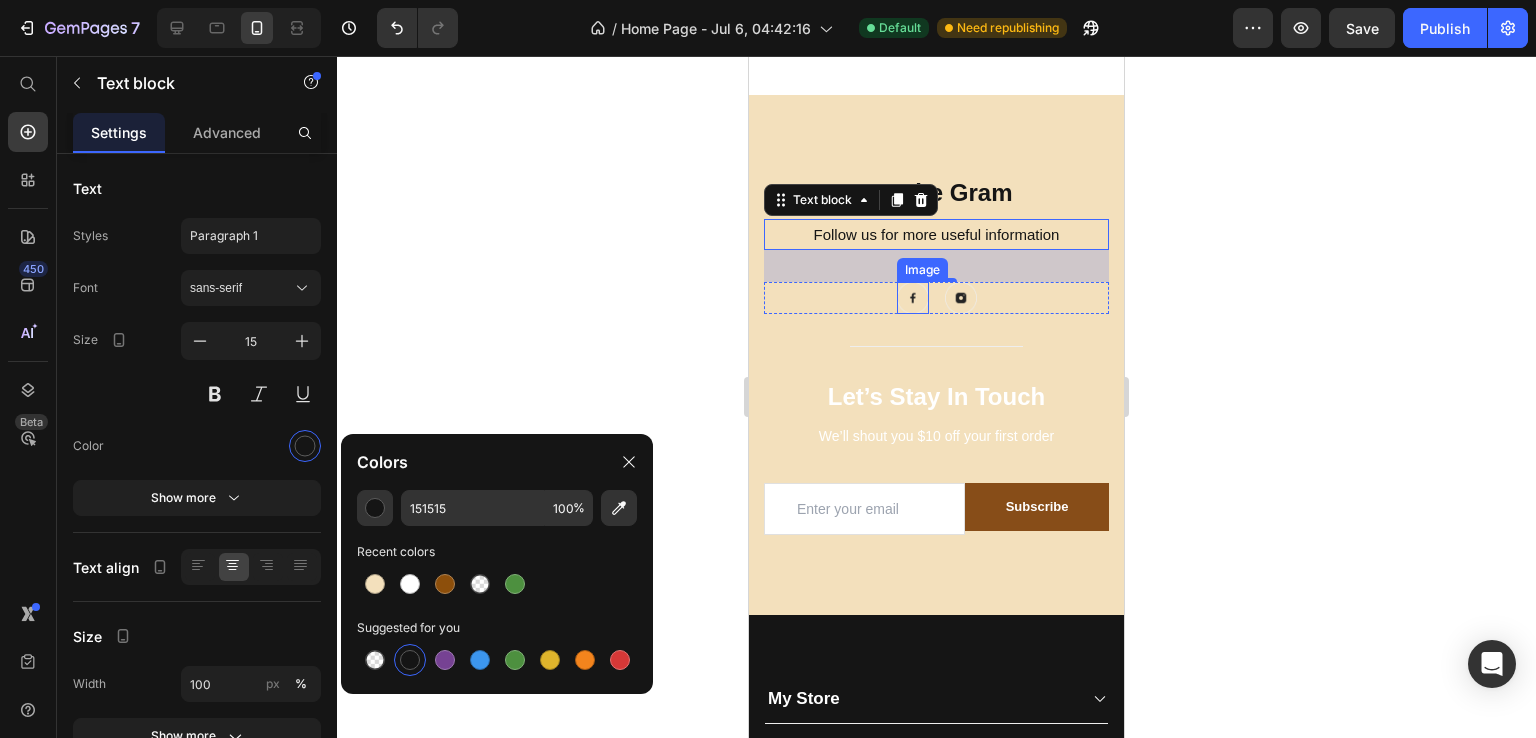 click at bounding box center [913, 298] 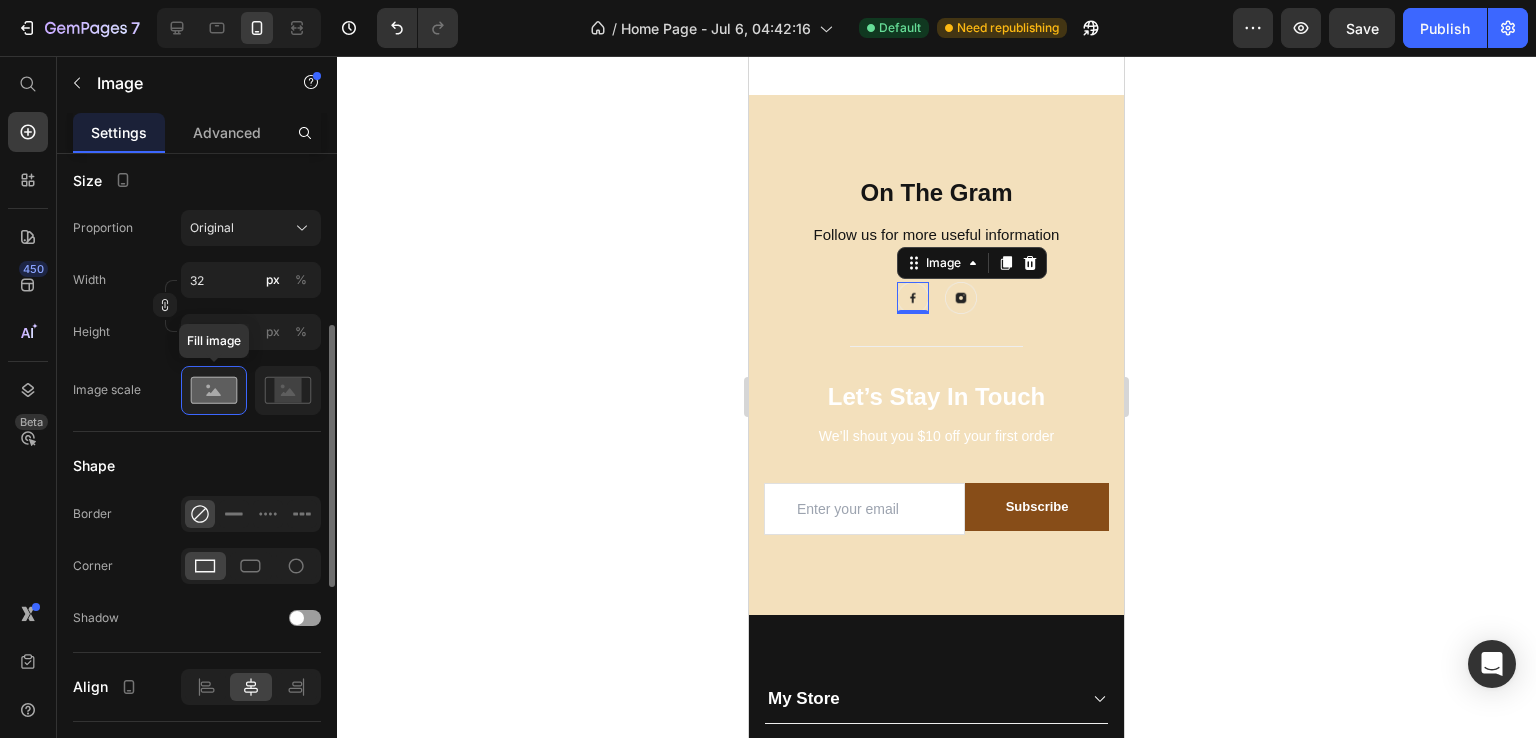 scroll, scrollTop: 524, scrollLeft: 0, axis: vertical 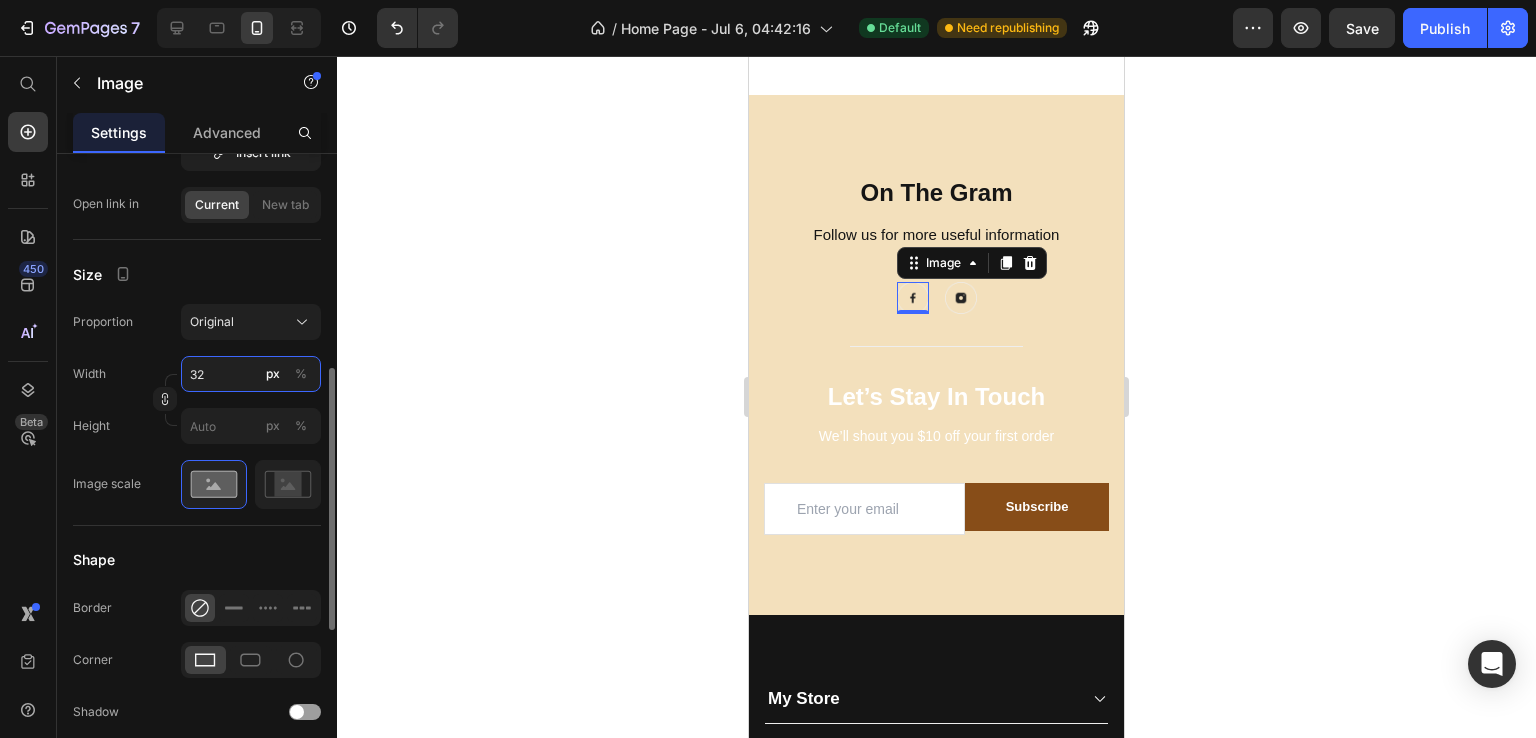 click on "32" at bounding box center [251, 374] 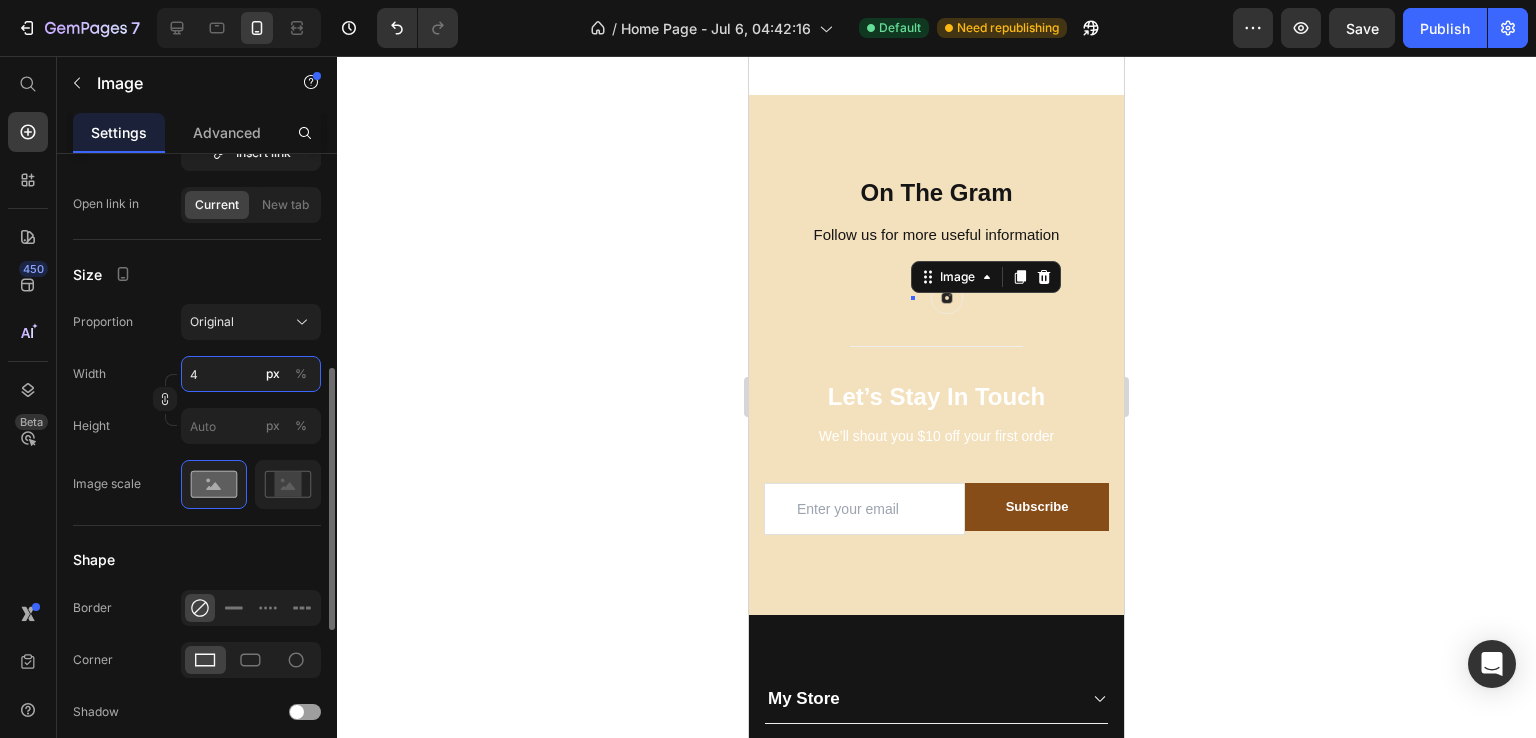type on "40" 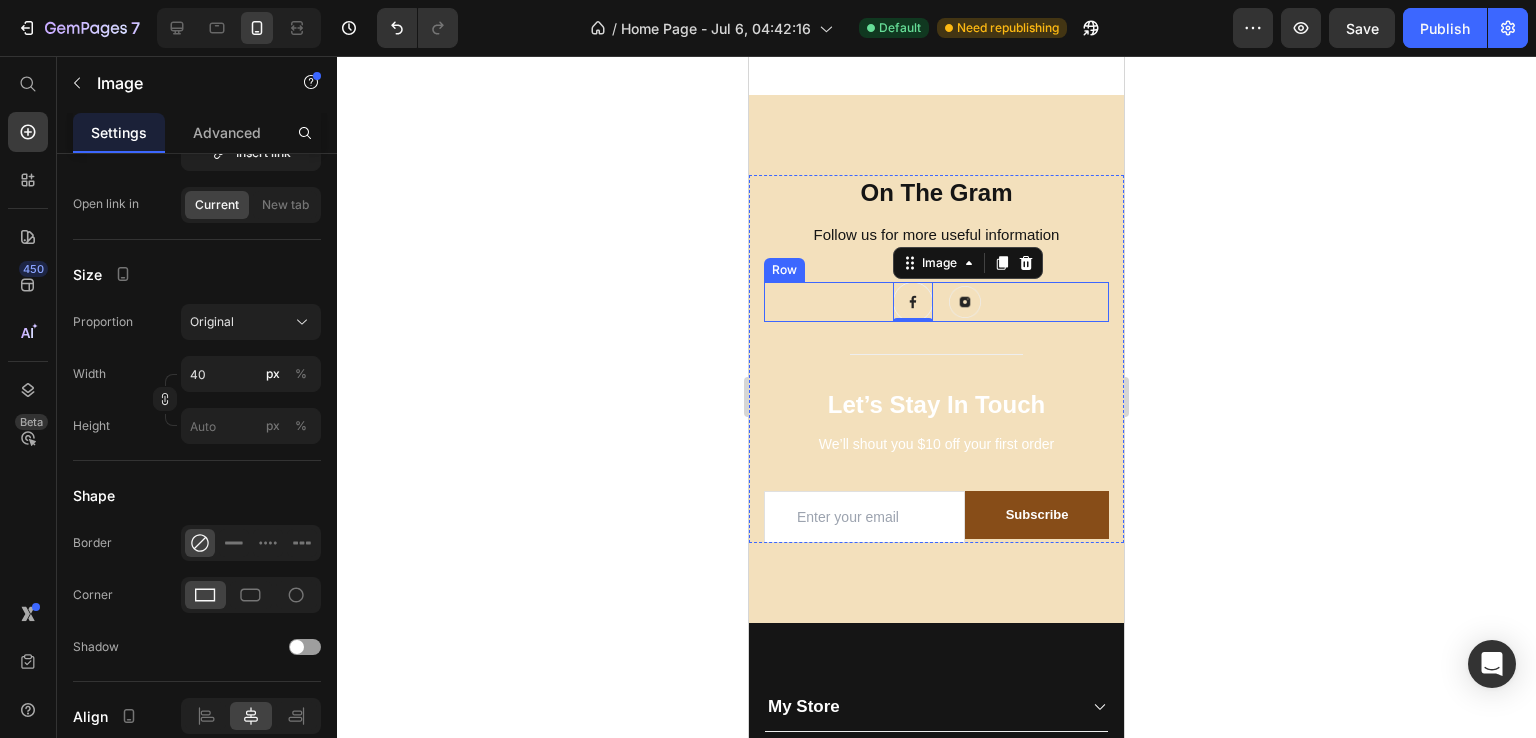 click on "Image   0 Image Row" at bounding box center [936, 302] 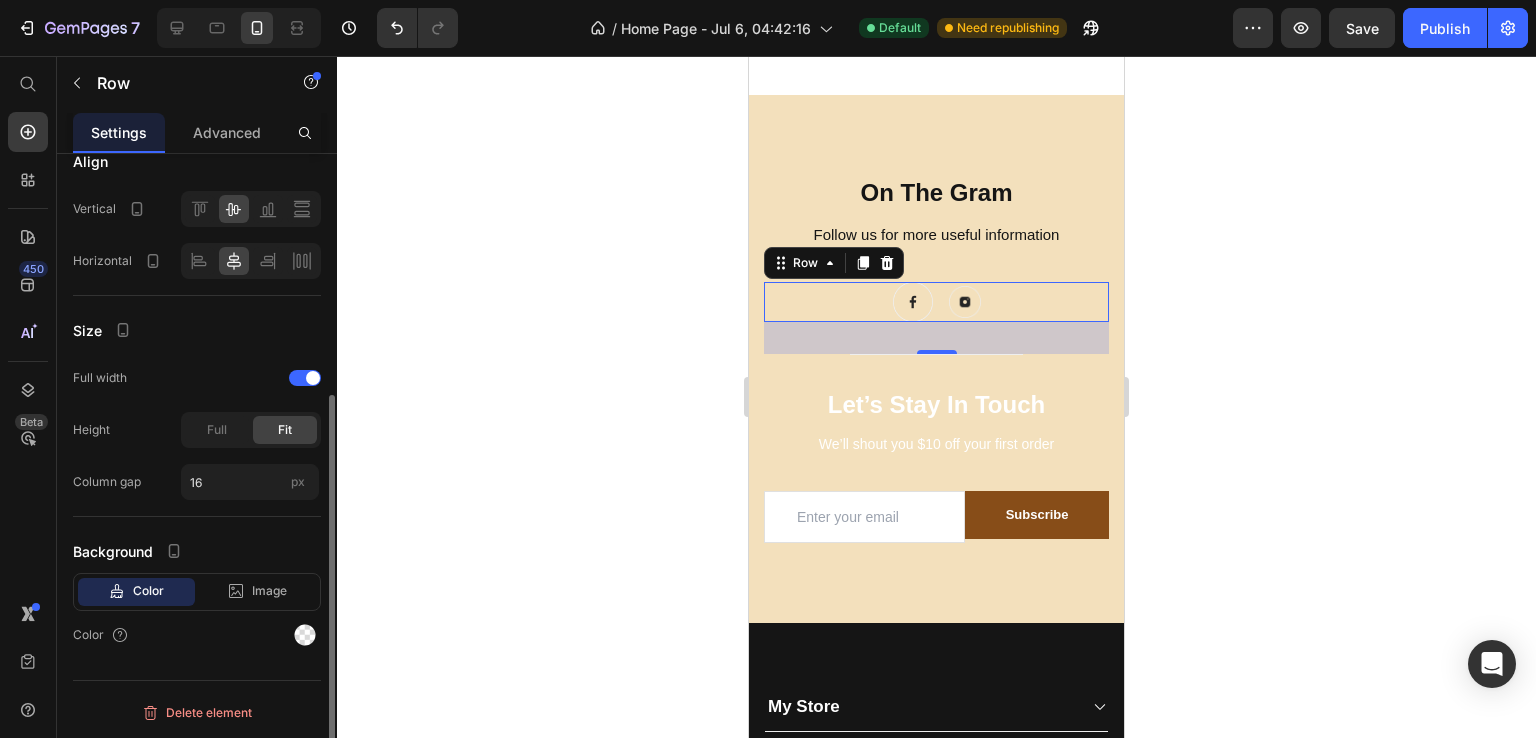 scroll, scrollTop: 0, scrollLeft: 0, axis: both 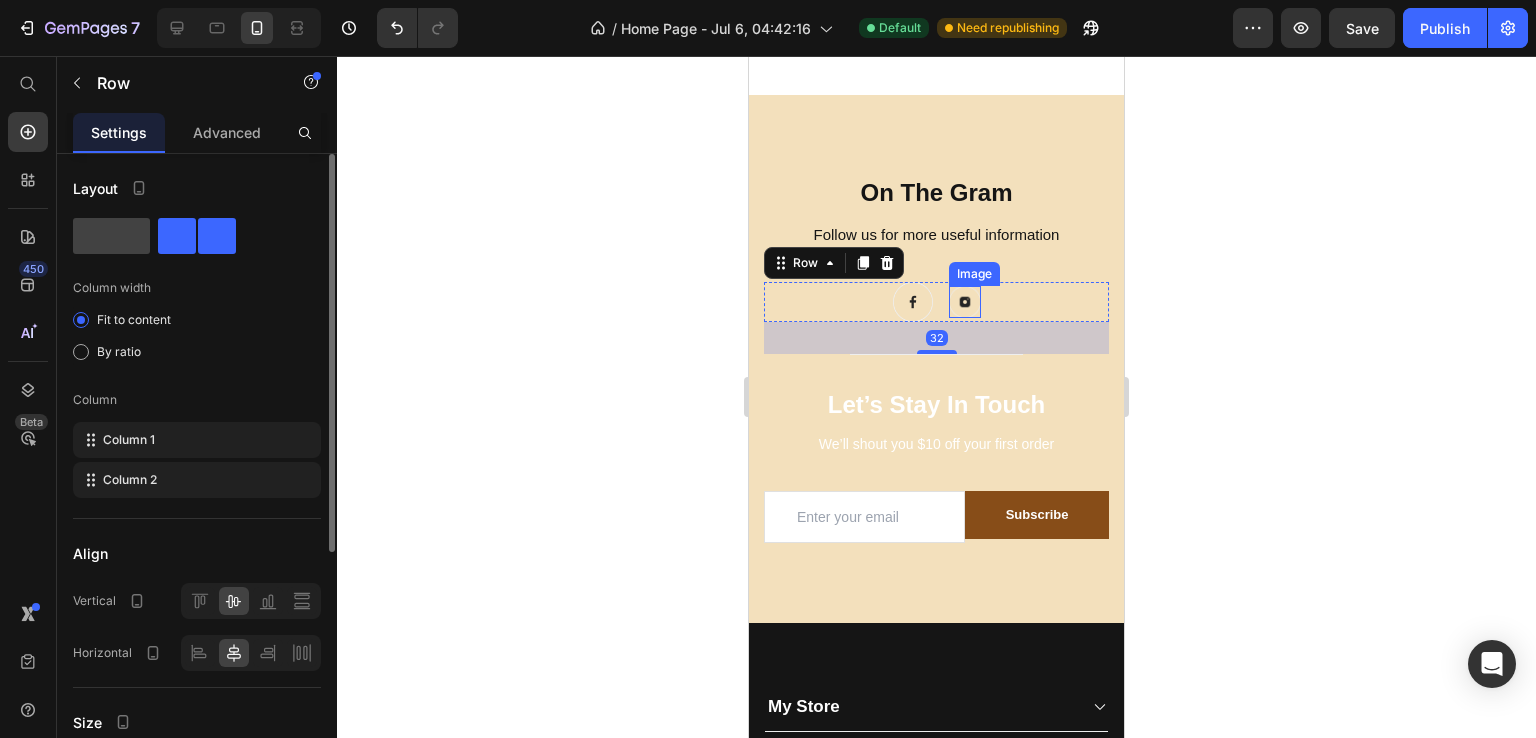 click at bounding box center [965, 302] 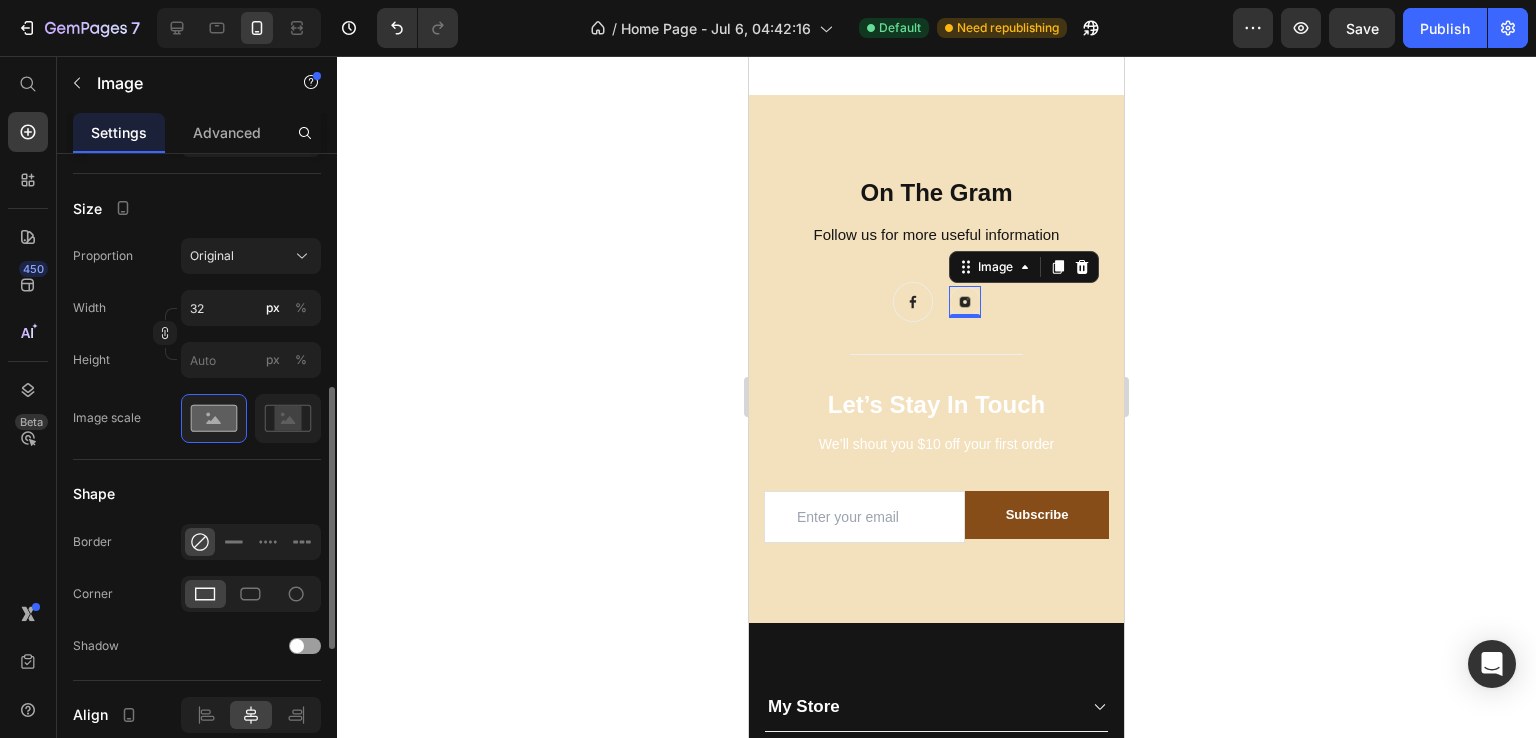 scroll, scrollTop: 589, scrollLeft: 0, axis: vertical 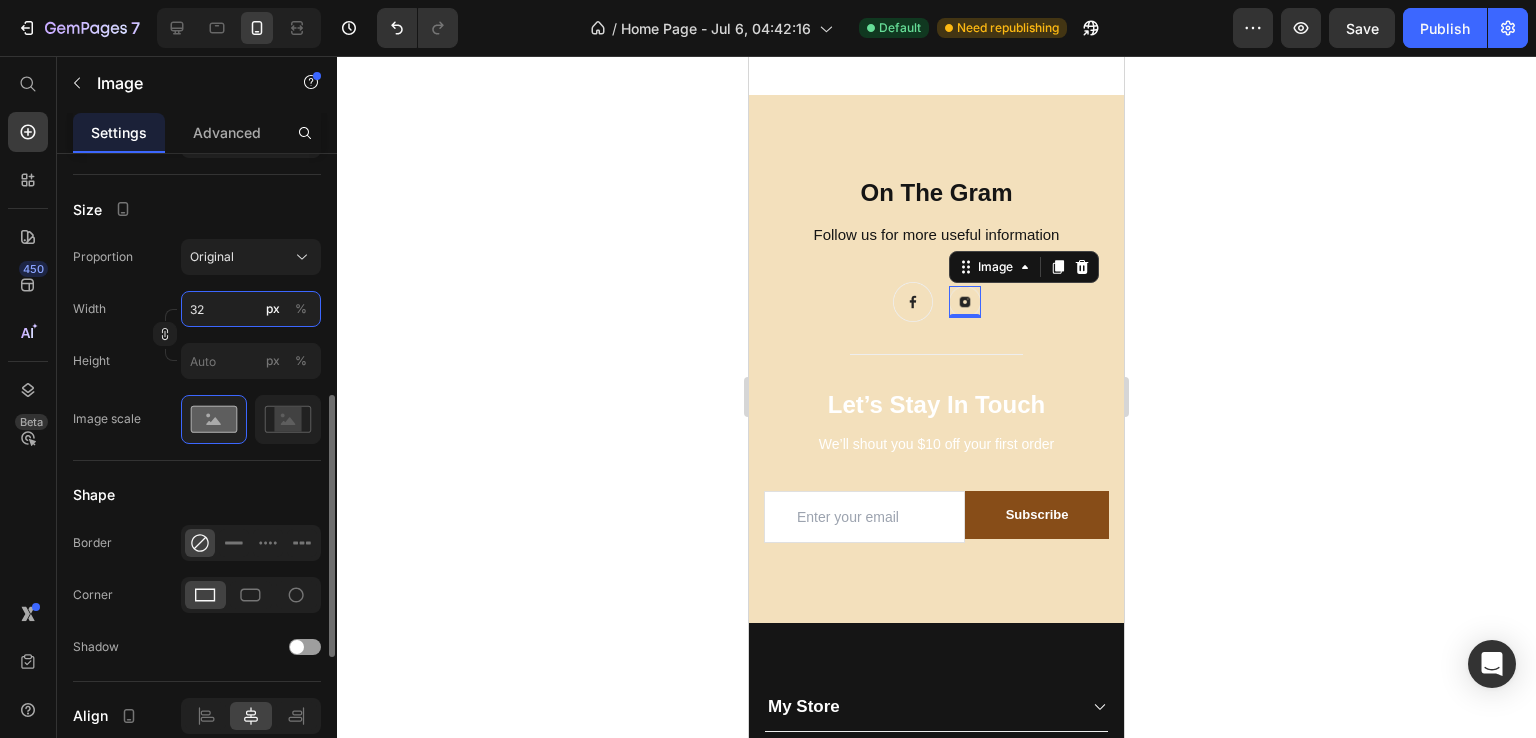 click on "32" at bounding box center (251, 309) 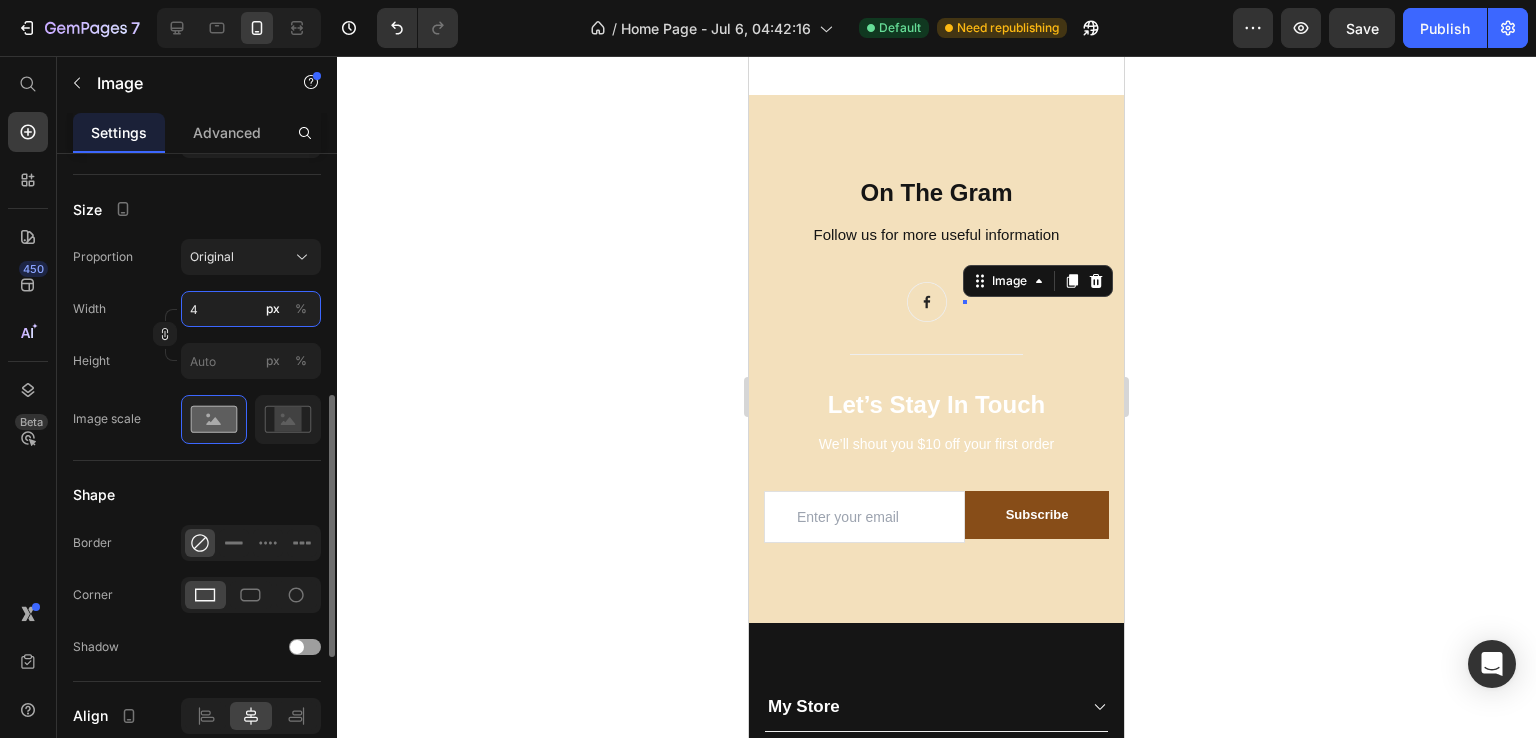 type on "40" 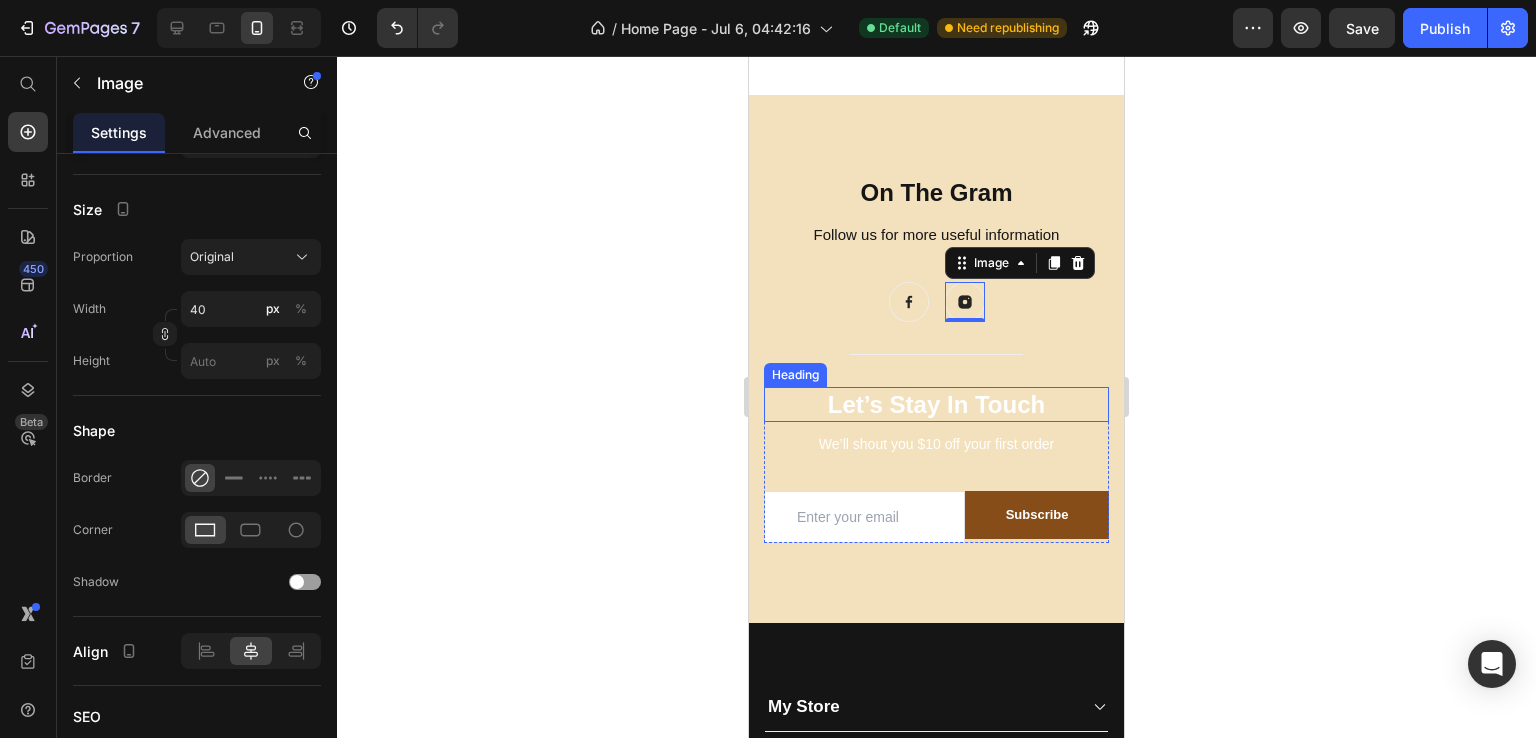 click on "Let’s Stay In Touch" at bounding box center (936, 404) 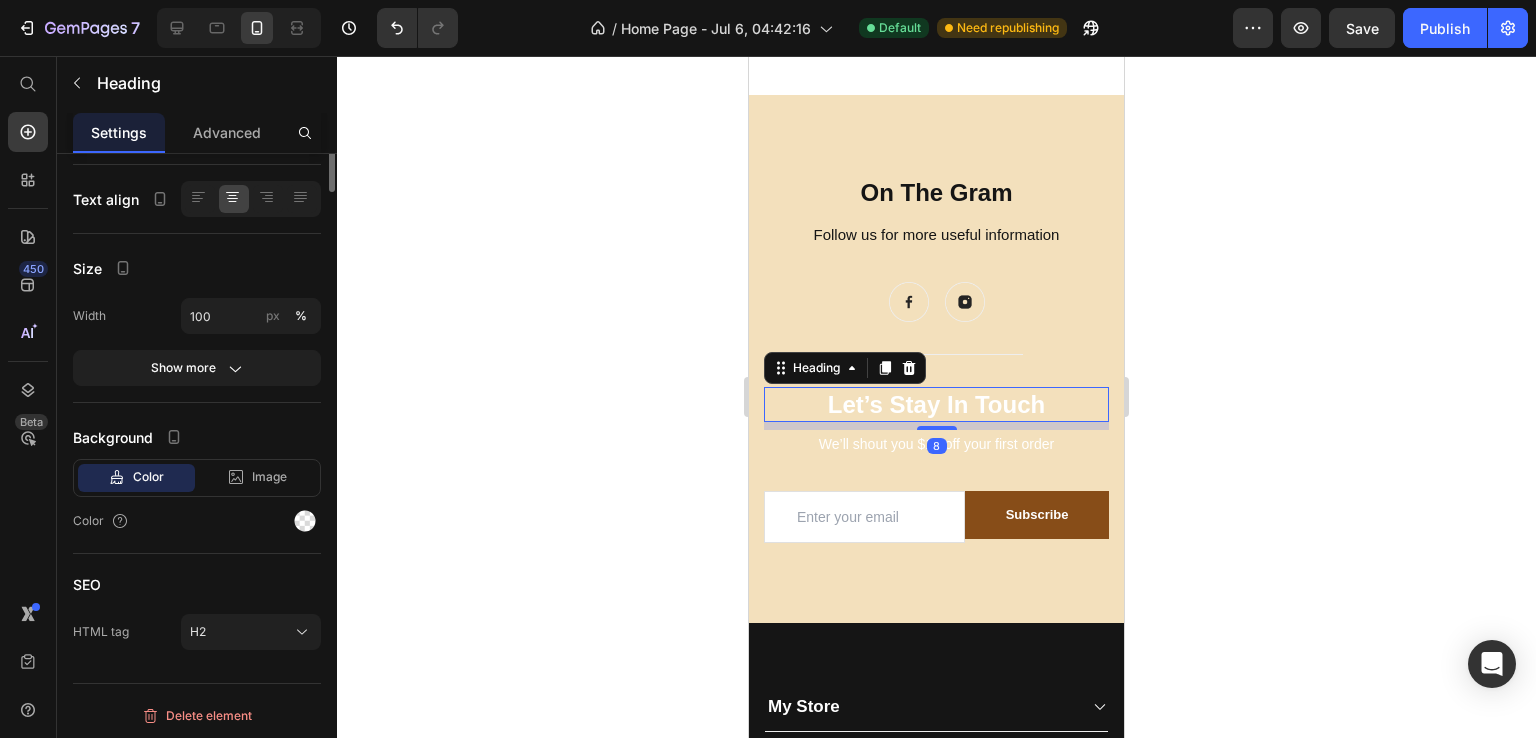 scroll, scrollTop: 0, scrollLeft: 0, axis: both 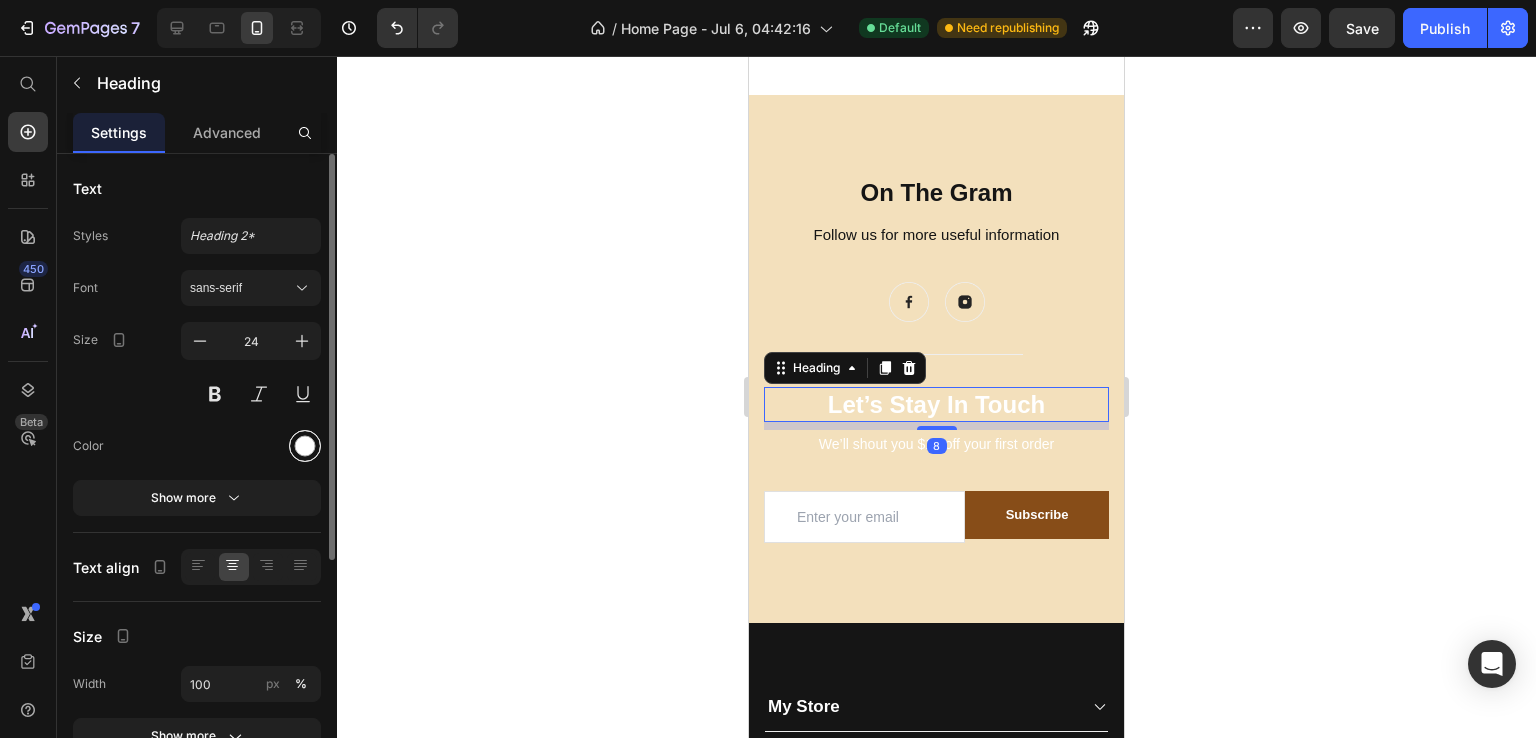 click at bounding box center (305, 446) 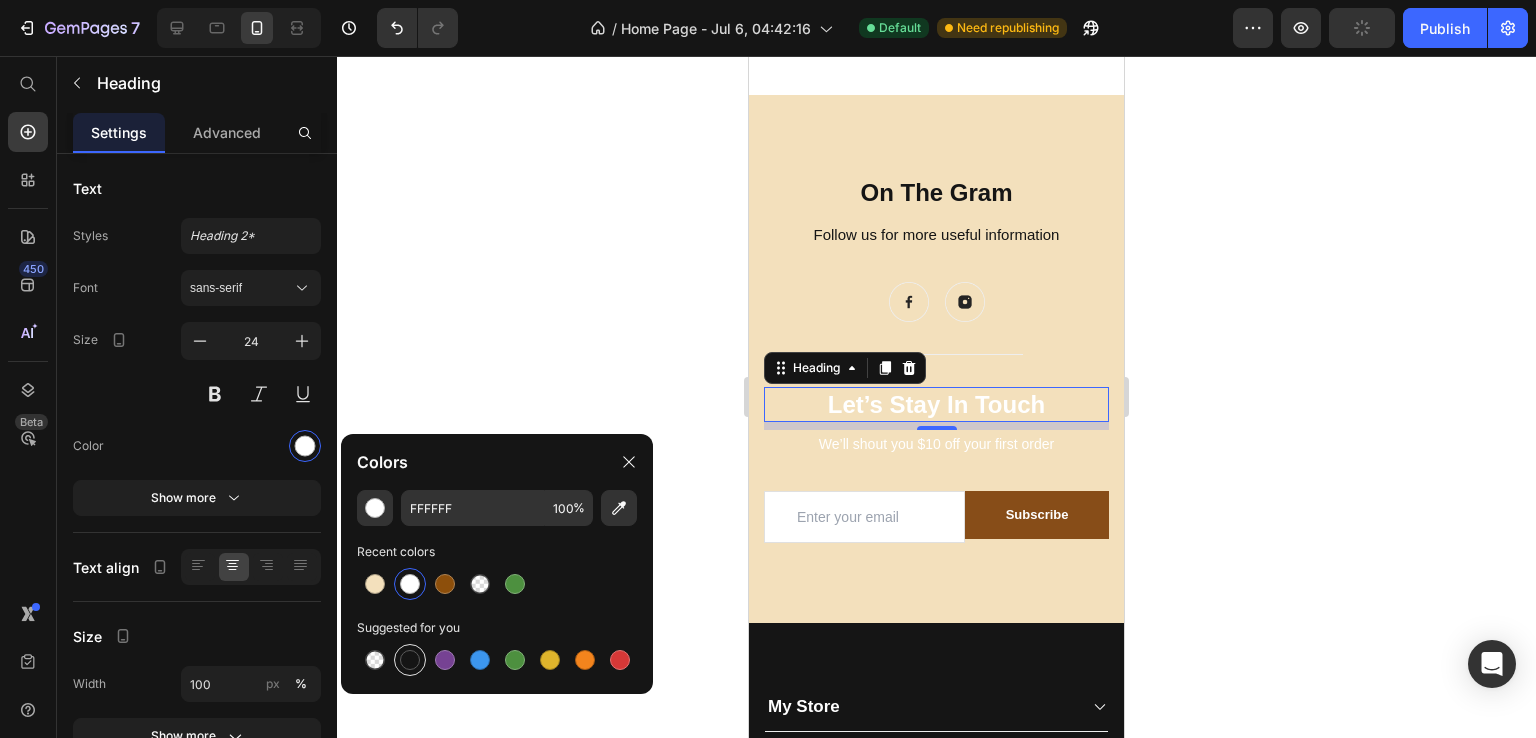 click at bounding box center [410, 660] 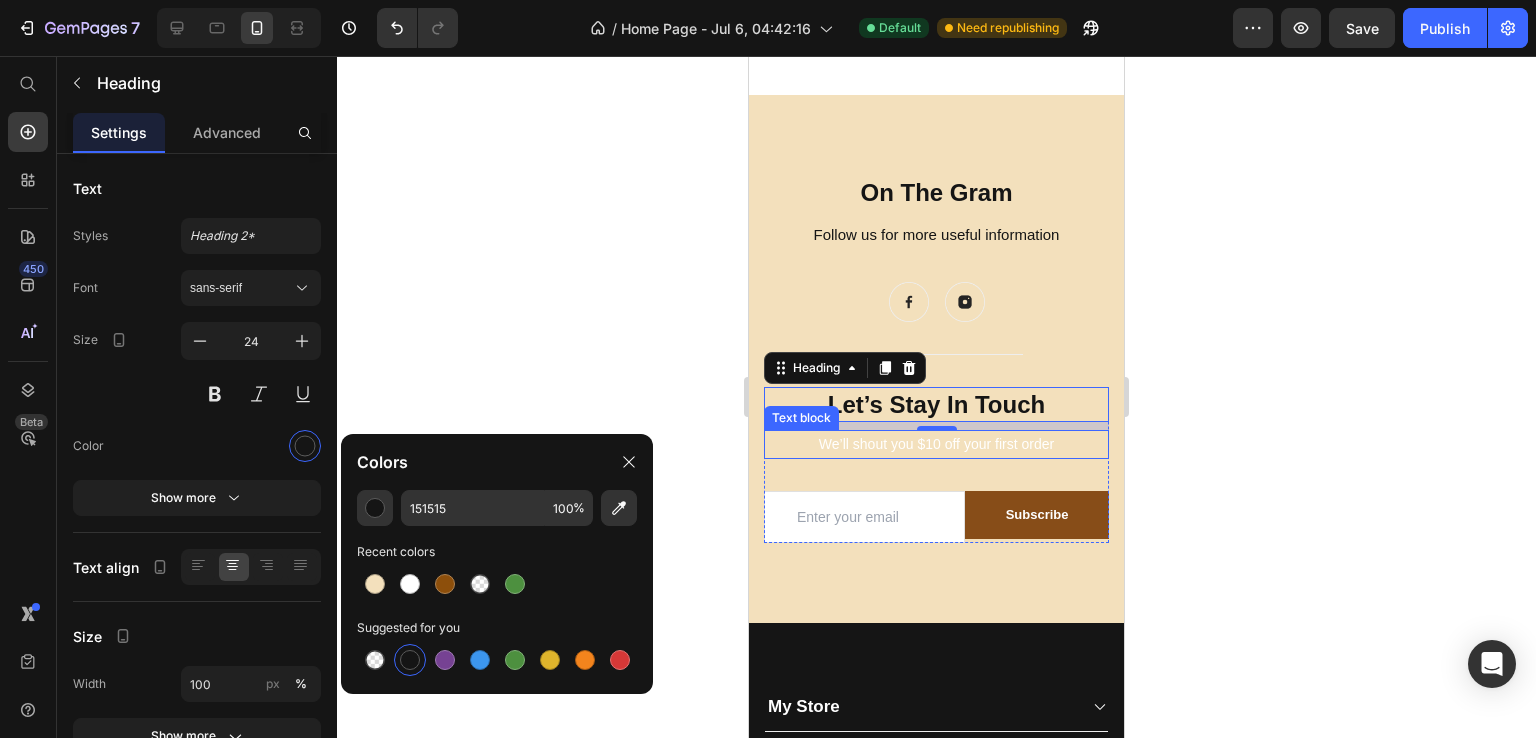click on "We’ll shout you $10 off your first order" at bounding box center [936, 444] 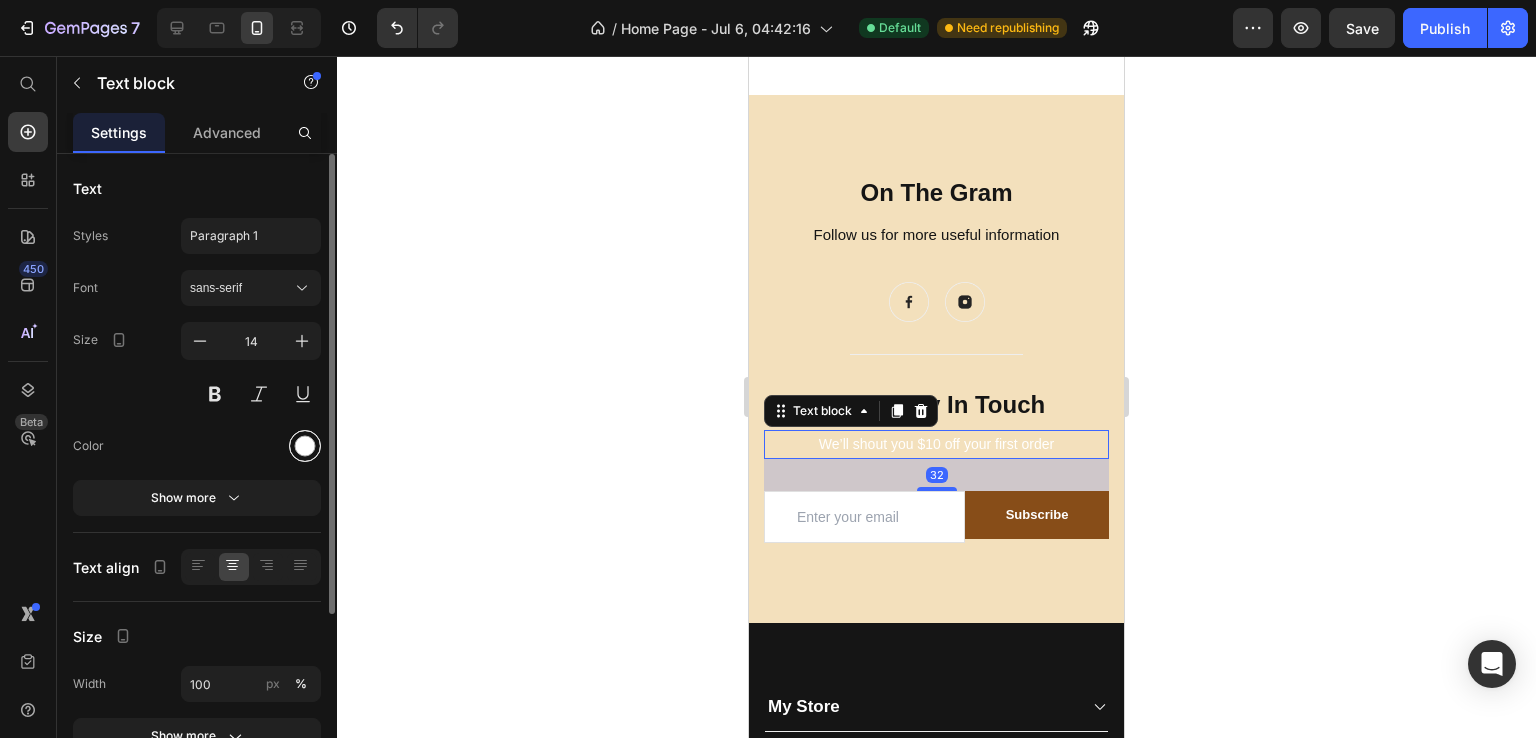 click at bounding box center [305, 446] 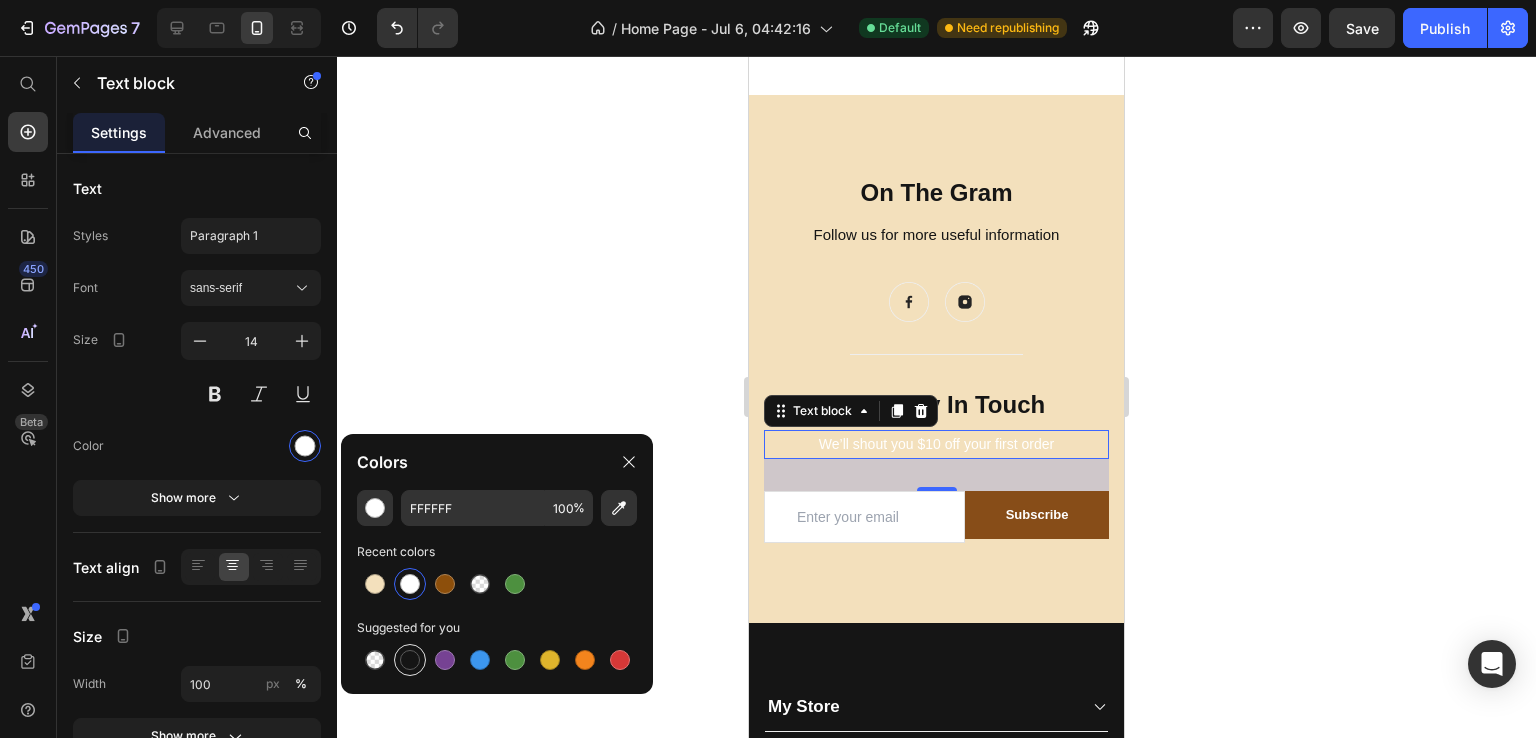 click at bounding box center [410, 660] 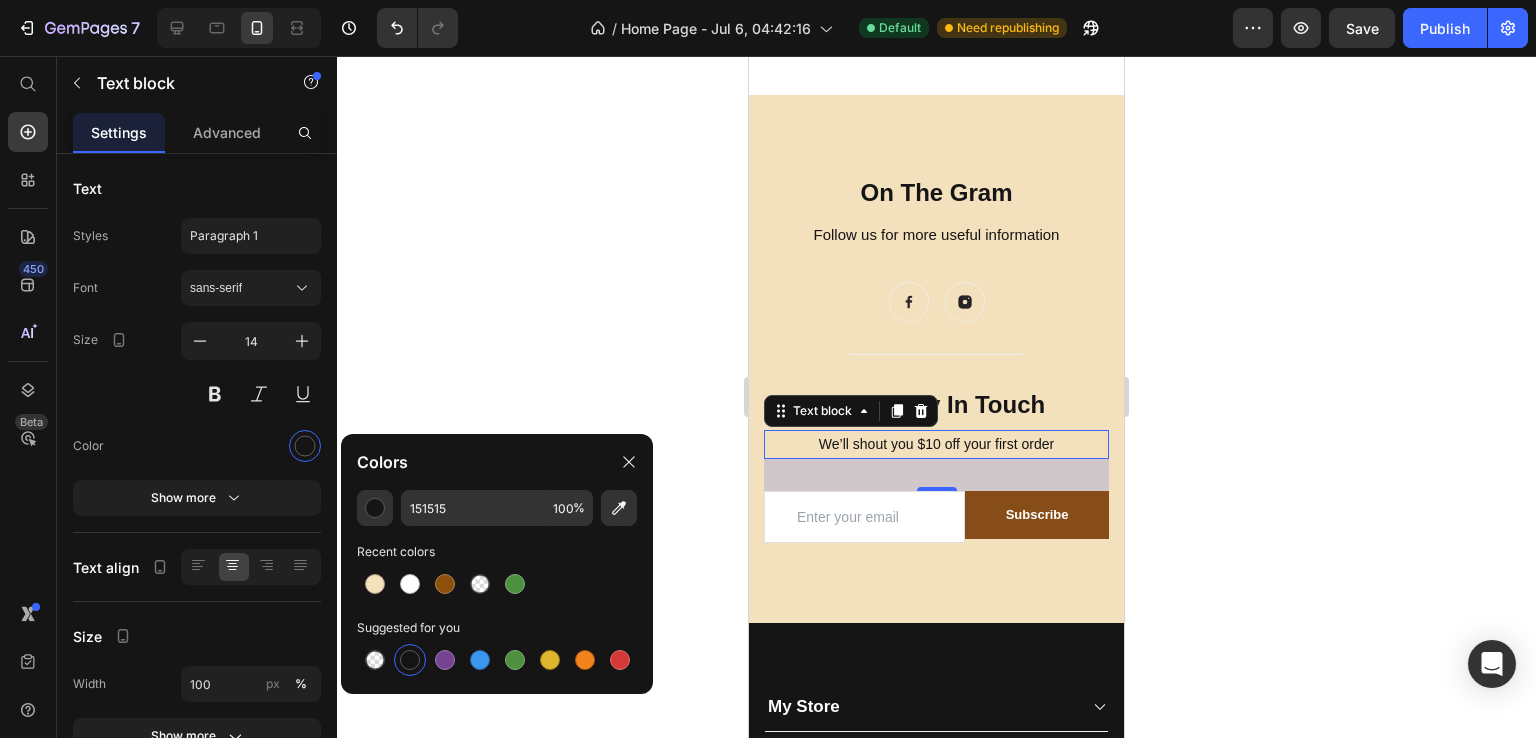 click 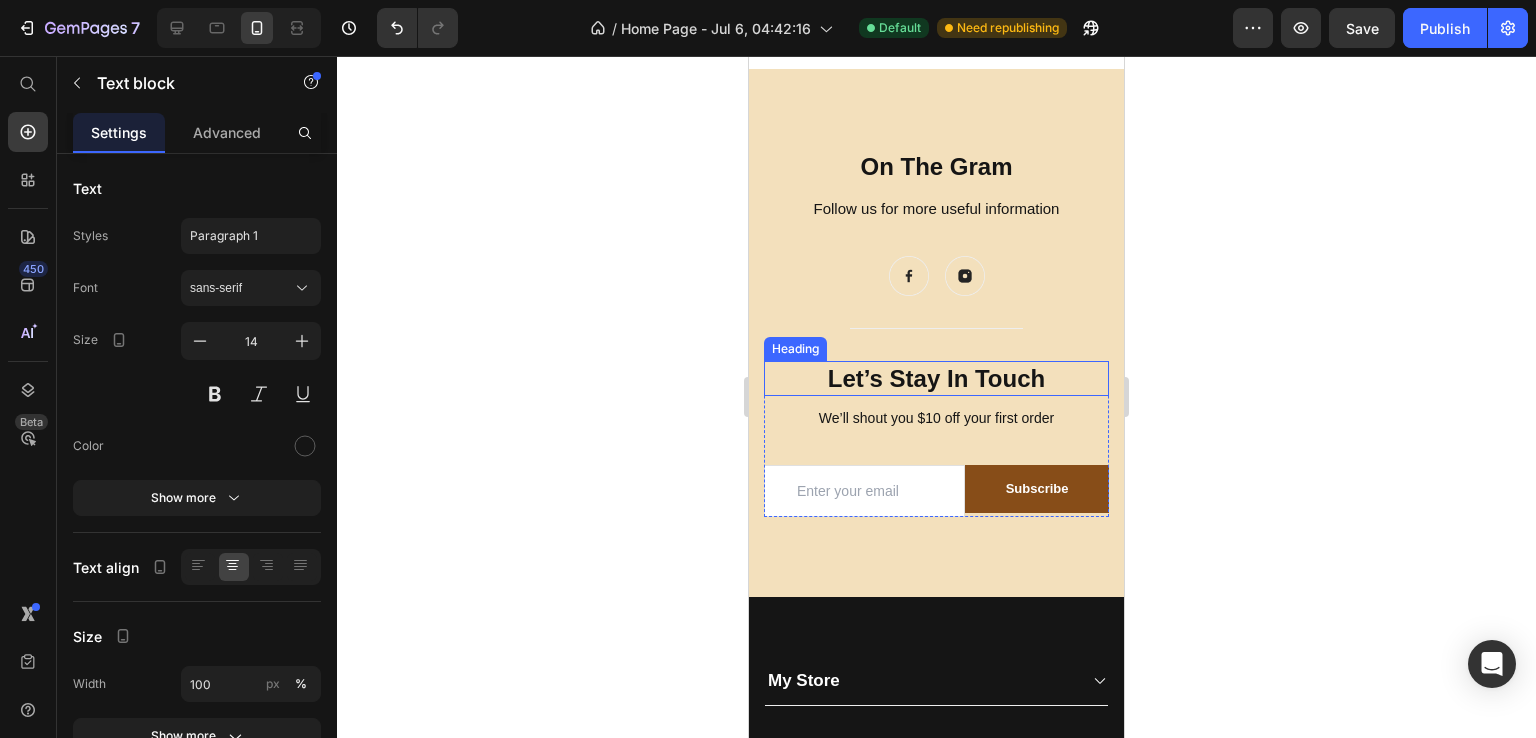 click on "We’ll shout you $10 off your first order" at bounding box center [936, 418] 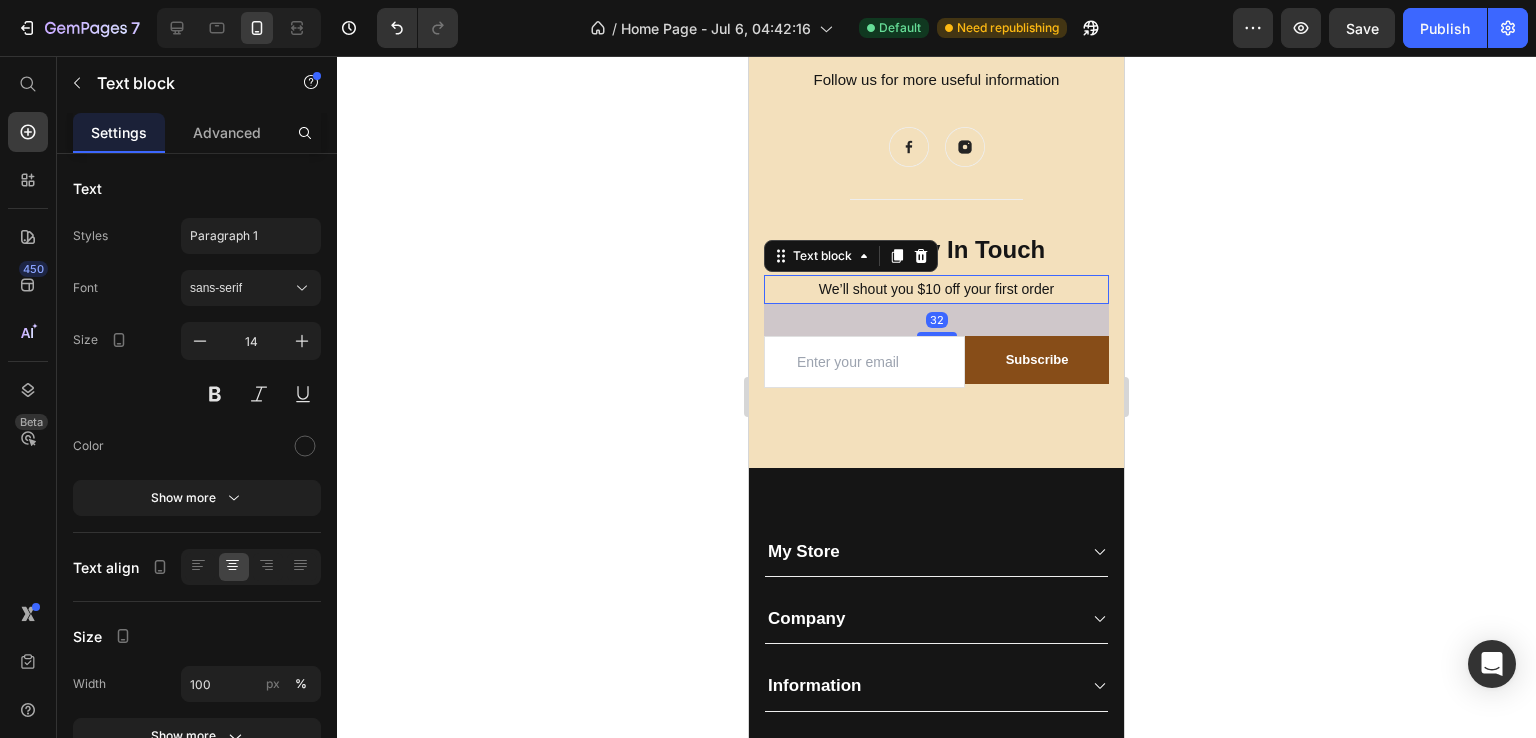 scroll, scrollTop: 8462, scrollLeft: 0, axis: vertical 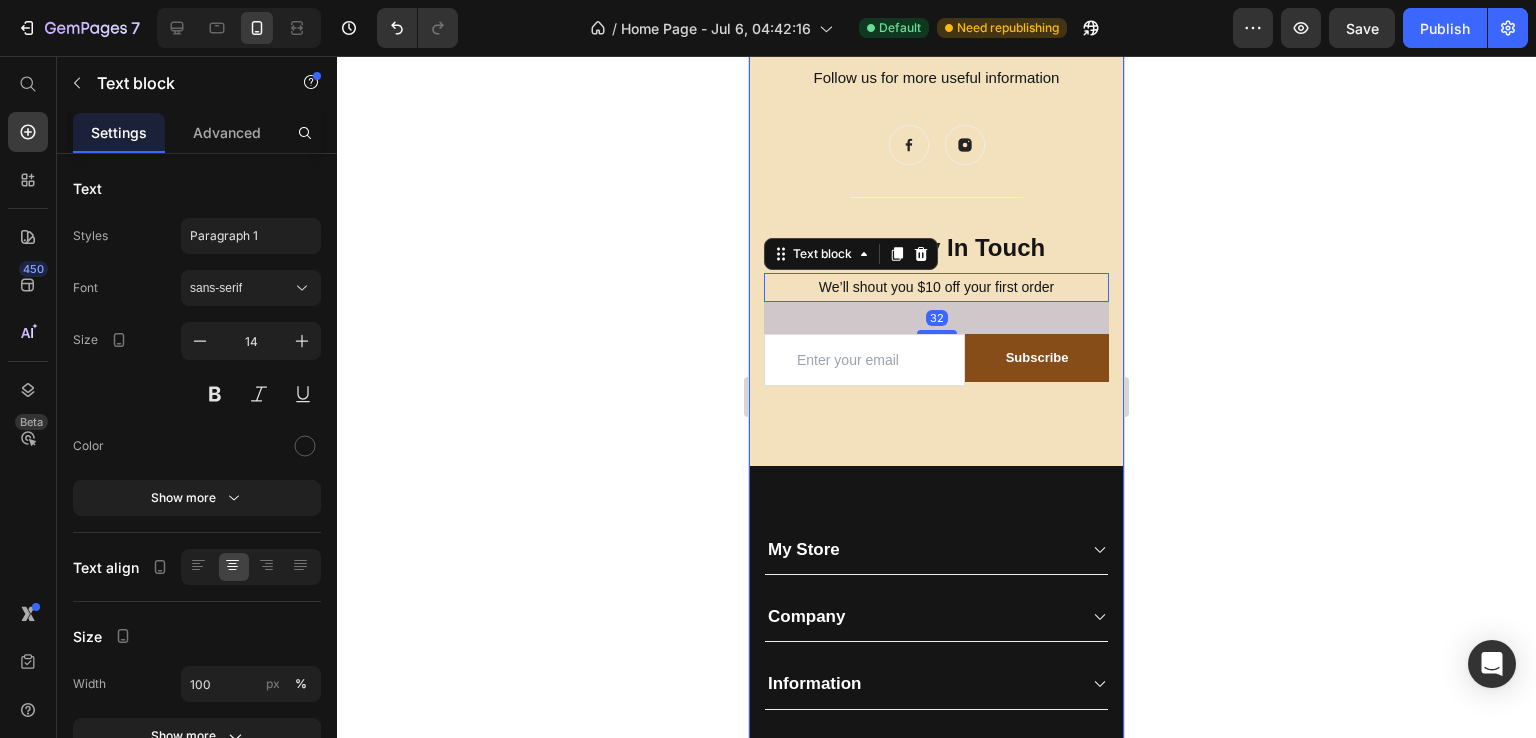 click on "On The Gram Heading Follow us for more useful information Text block Image Image Row                Title Line Let’s Stay In Touch Heading We’ll shout you $10 off your first order Text block Email Field Subscribe Submit Button Row Newsletter Row Let’s Stay In Touch Heading We’ll shout you $10 off your first order Text block   32 Email Field Subscribe Submit Button Row Newsletter Row Row EVARON Heading Email: Text block support@evaron.shop Text block Row COMPANY Heading About Us Text block Contact Text block Shipping  & Return Text block FAQs Text block Row INFORMATION Heading My Account Text block Login Text block My Cart Text block Checkout Text block Row CONTACT Heading Customer Service Text block Row Row
My Store
Company
Information
Contact Accordion                Title Line Row Copyright © 2025 EVARON. All Rights Reserved. Text block Row" at bounding box center [936, 480] 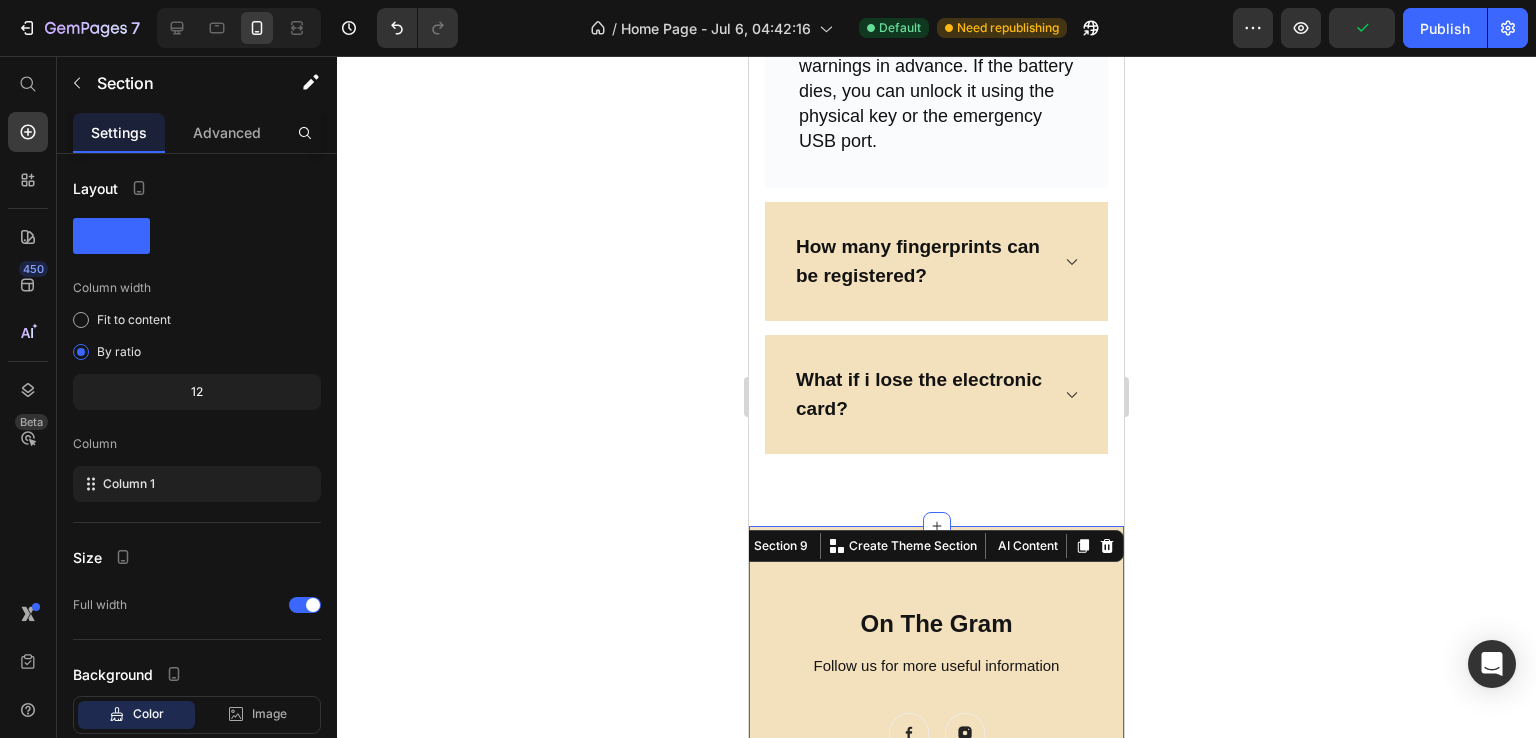 scroll, scrollTop: 8175, scrollLeft: 0, axis: vertical 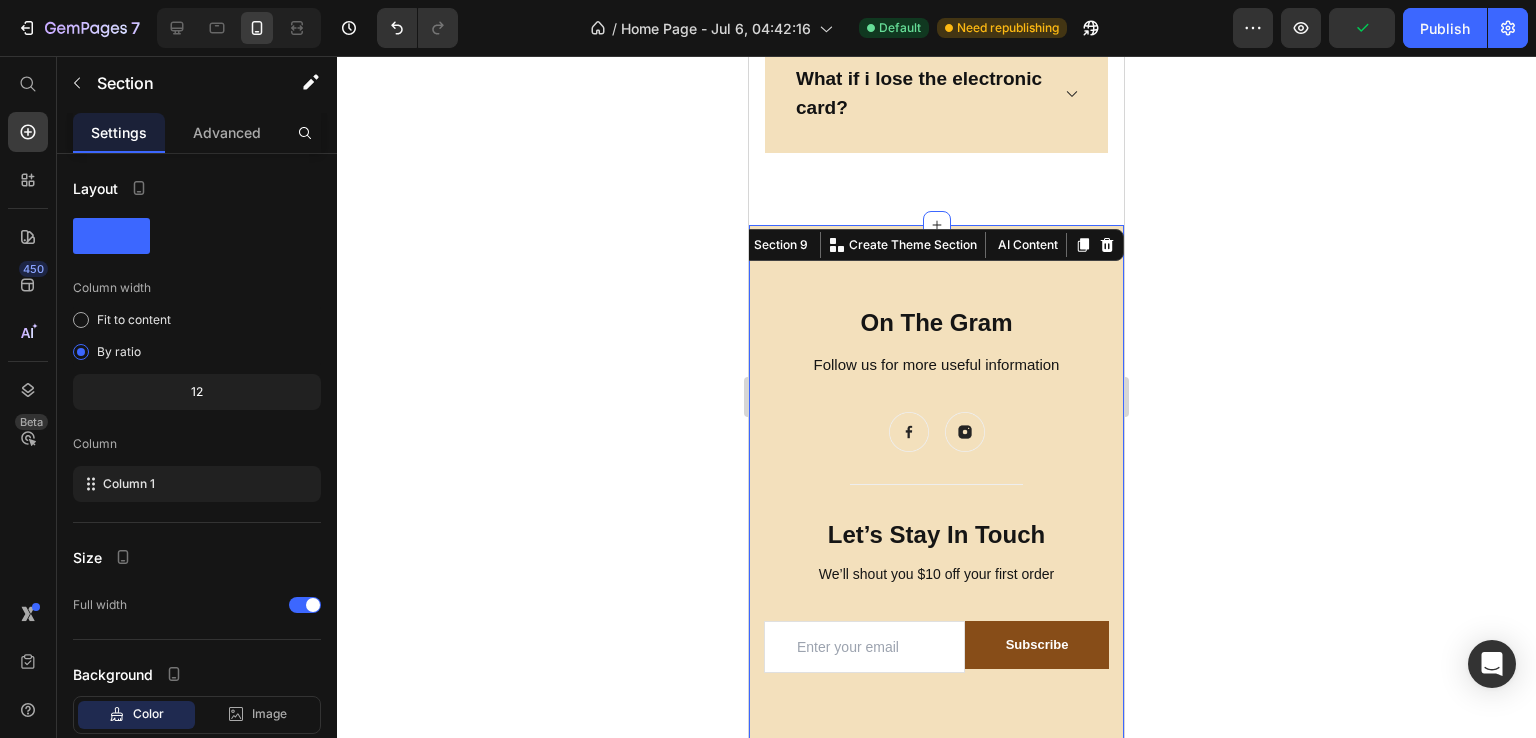 click on "On The Gram Heading Follow us for more useful information Text block Image Image Row                Title Line Let’s Stay In Touch Heading We’ll shout you $10 off your first order Text block Email Field Subscribe Submit Button Row Newsletter Row Let’s Stay In Touch Heading We’ll shout you $10 off your first order Text block Email Field Subscribe Submit Button Row Newsletter Row Row EVARON Heading Email: Text block support@evaron.shop Text block Row COMPANY Heading About Us Text block Contact Text block Shipping  & Return Text block FAQs Text block Row INFORMATION Heading My Account Text block Login Text block My Cart Text block Checkout Text block Row CONTACT Heading Customer Service Text block Row Row
My Store
Company
Information
Contact Accordion                Title Line Row Copyright © 2025 EVARON. All Rights Reserved. Text block Image" at bounding box center (936, 727) 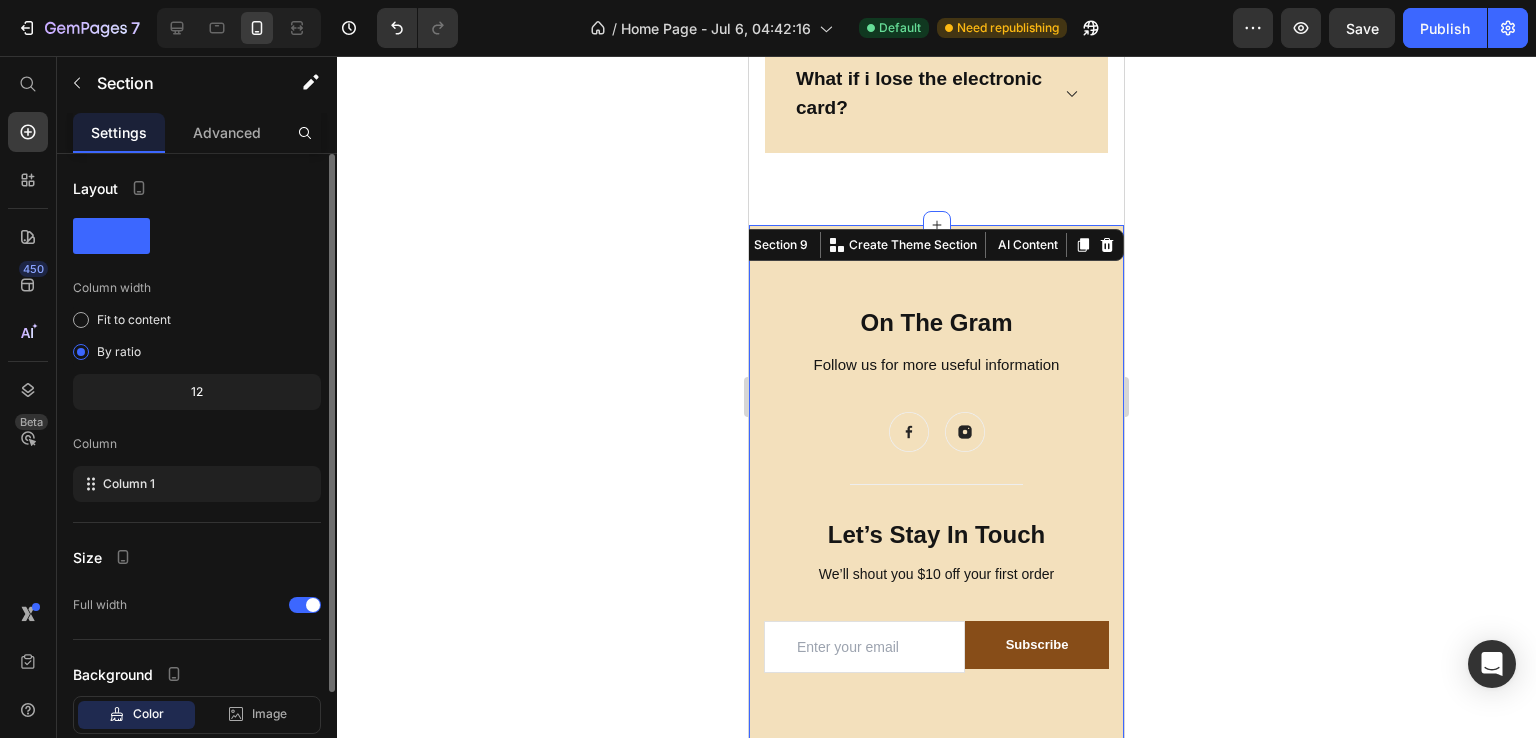 scroll, scrollTop: 121, scrollLeft: 0, axis: vertical 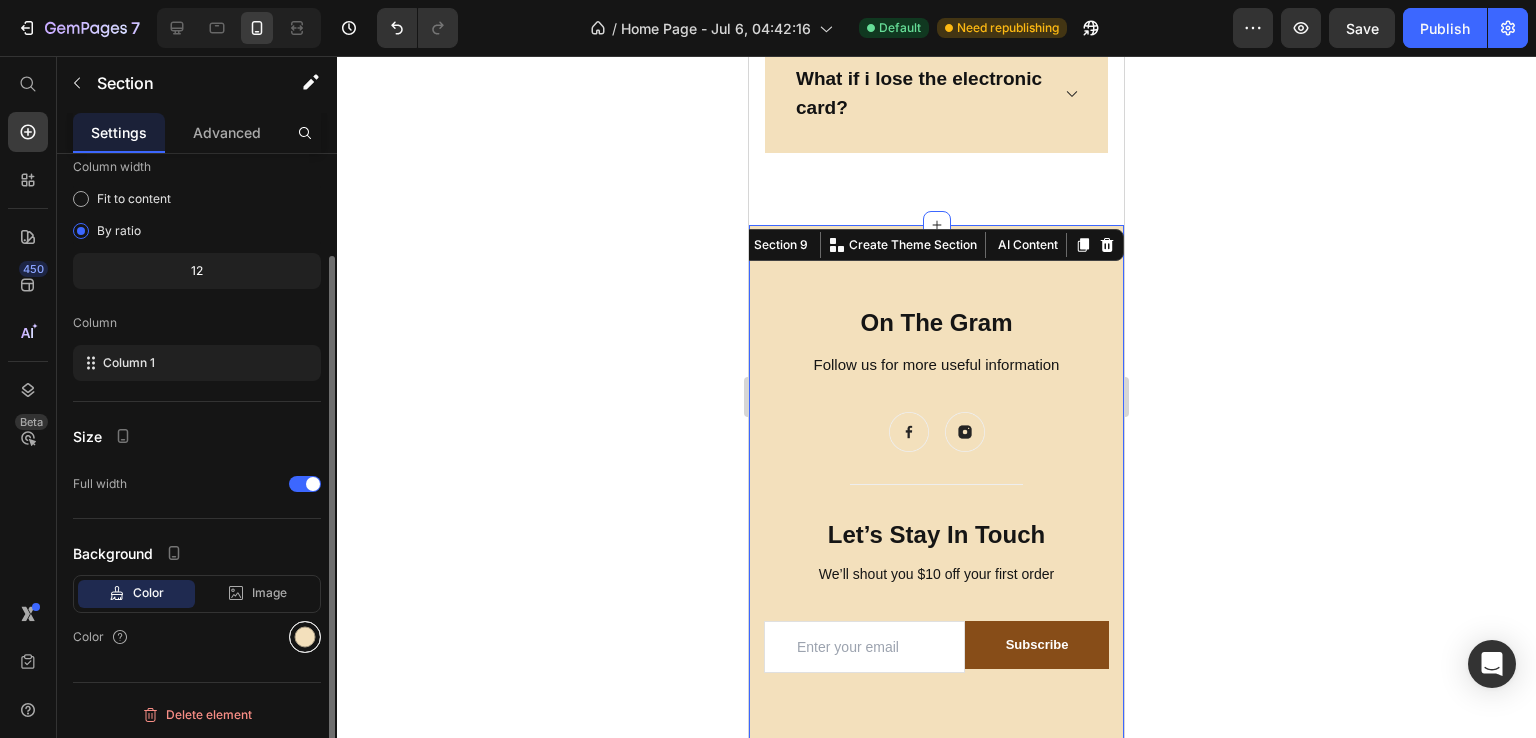 click at bounding box center (305, 637) 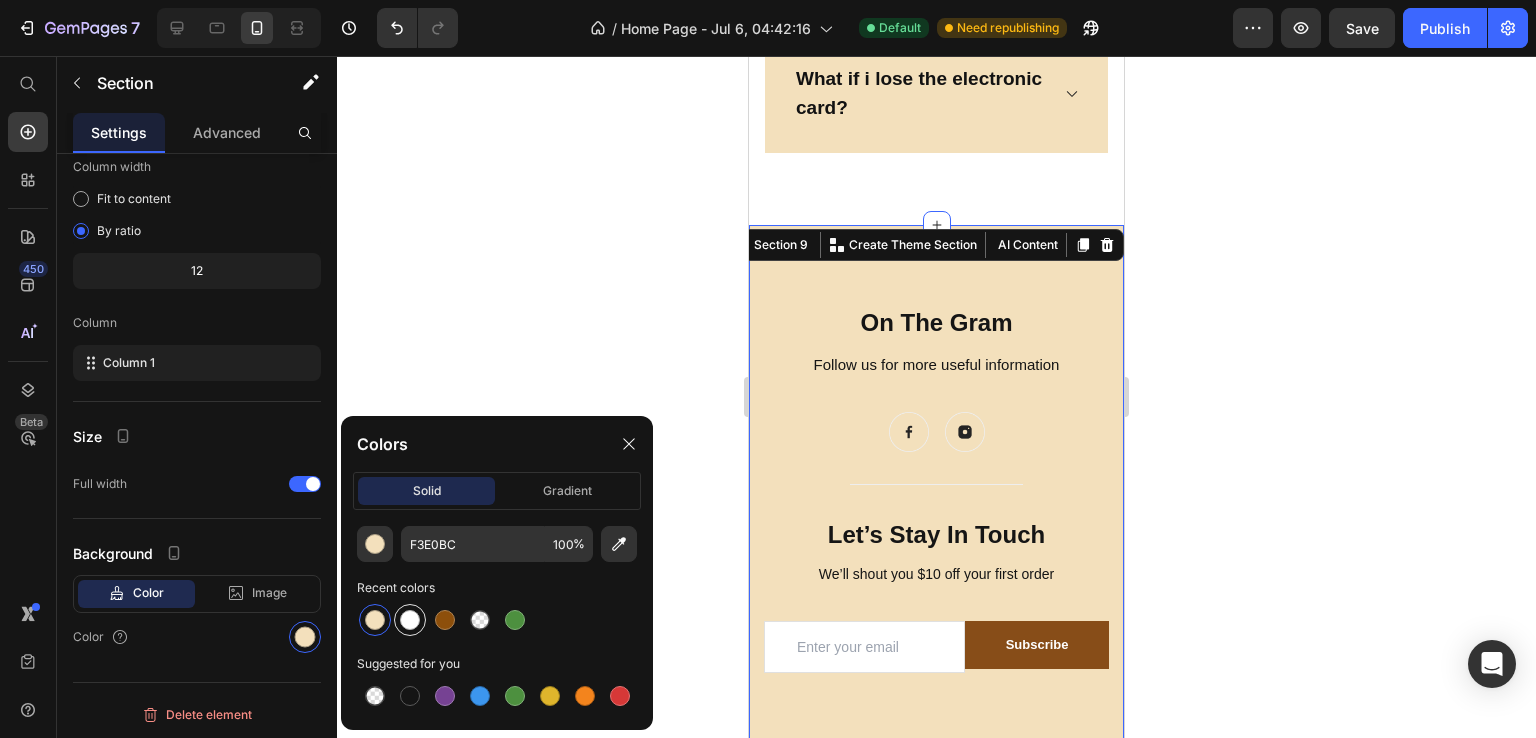 click at bounding box center (410, 620) 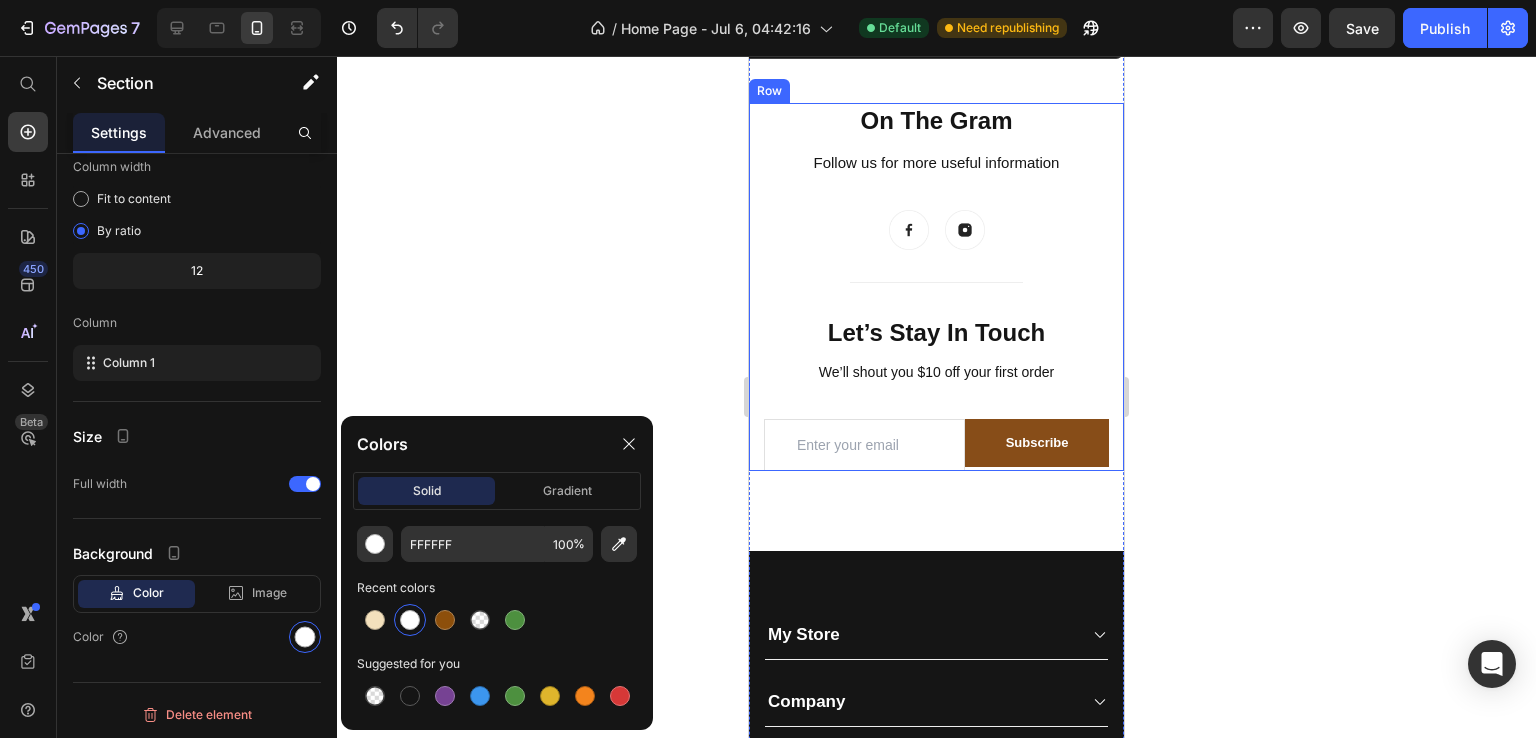 scroll, scrollTop: 8226, scrollLeft: 0, axis: vertical 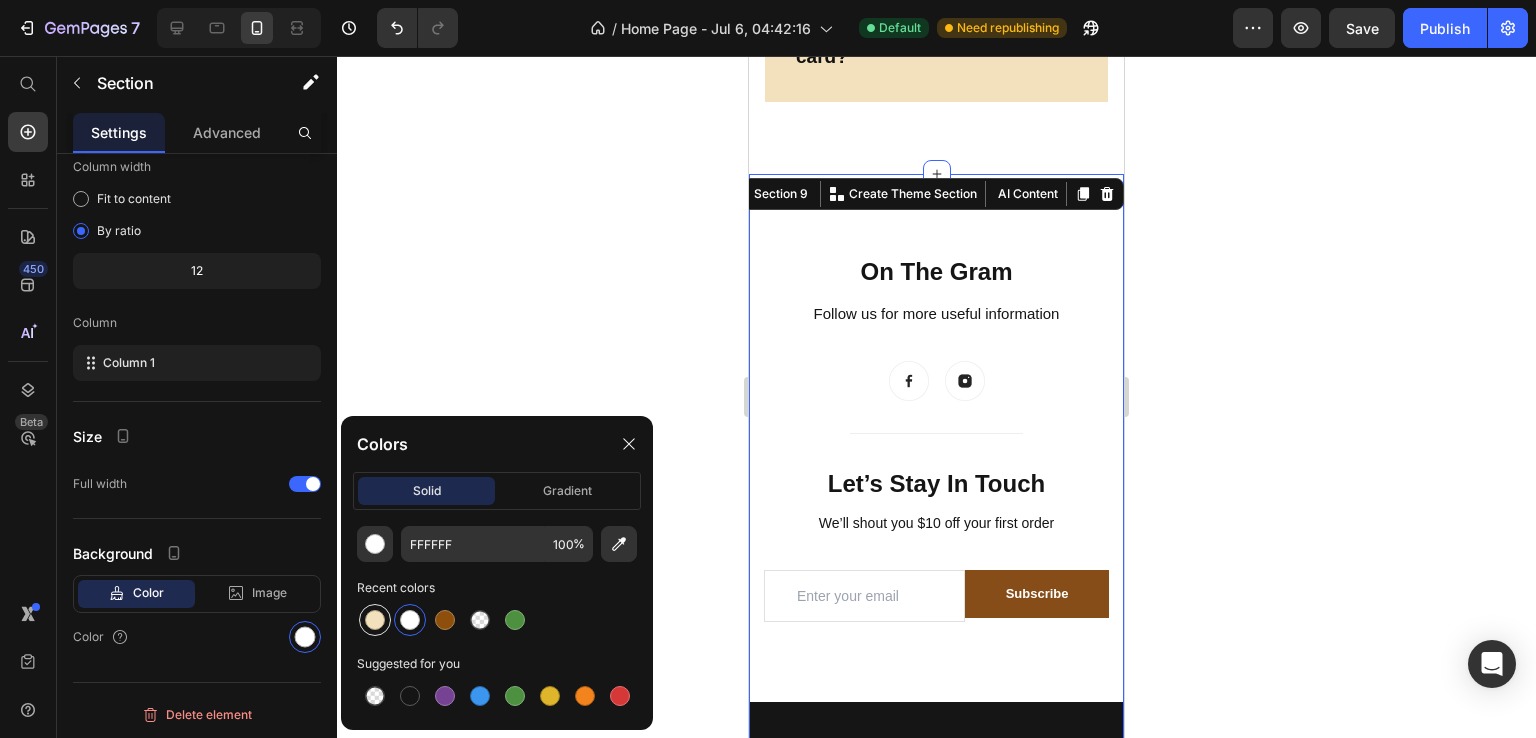 click at bounding box center [375, 620] 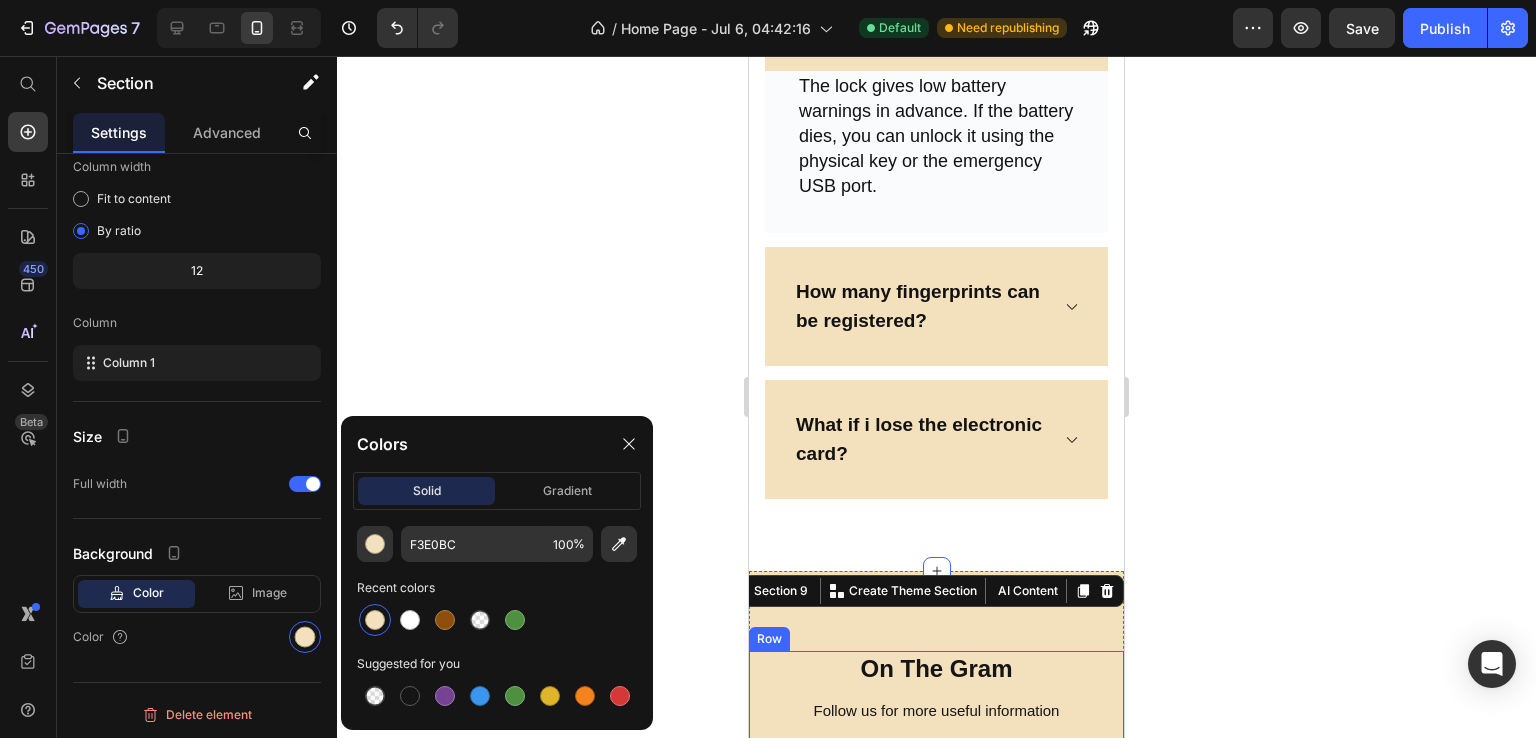 scroll, scrollTop: 7584, scrollLeft: 0, axis: vertical 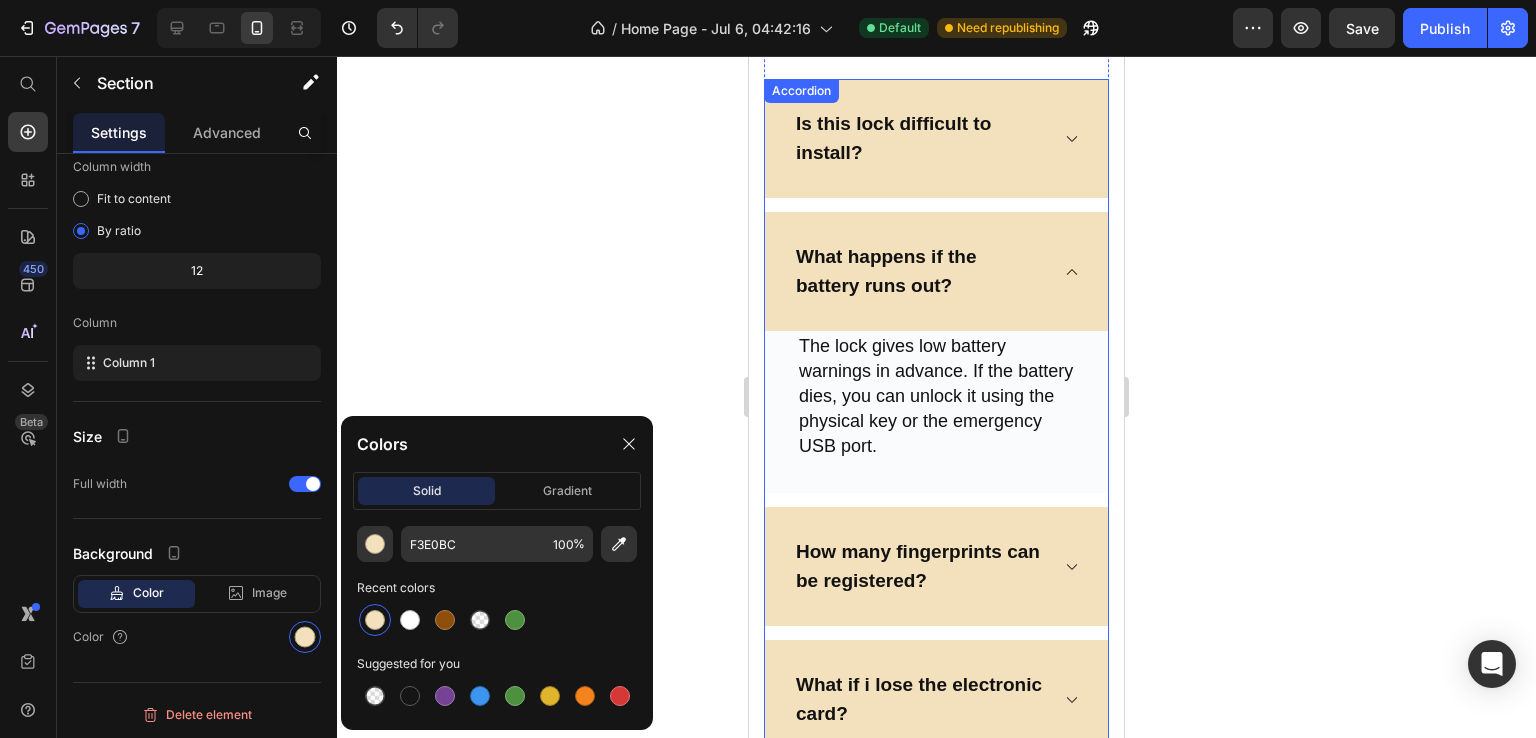 click on "What happens if the battery runs out?" at bounding box center (936, 271) 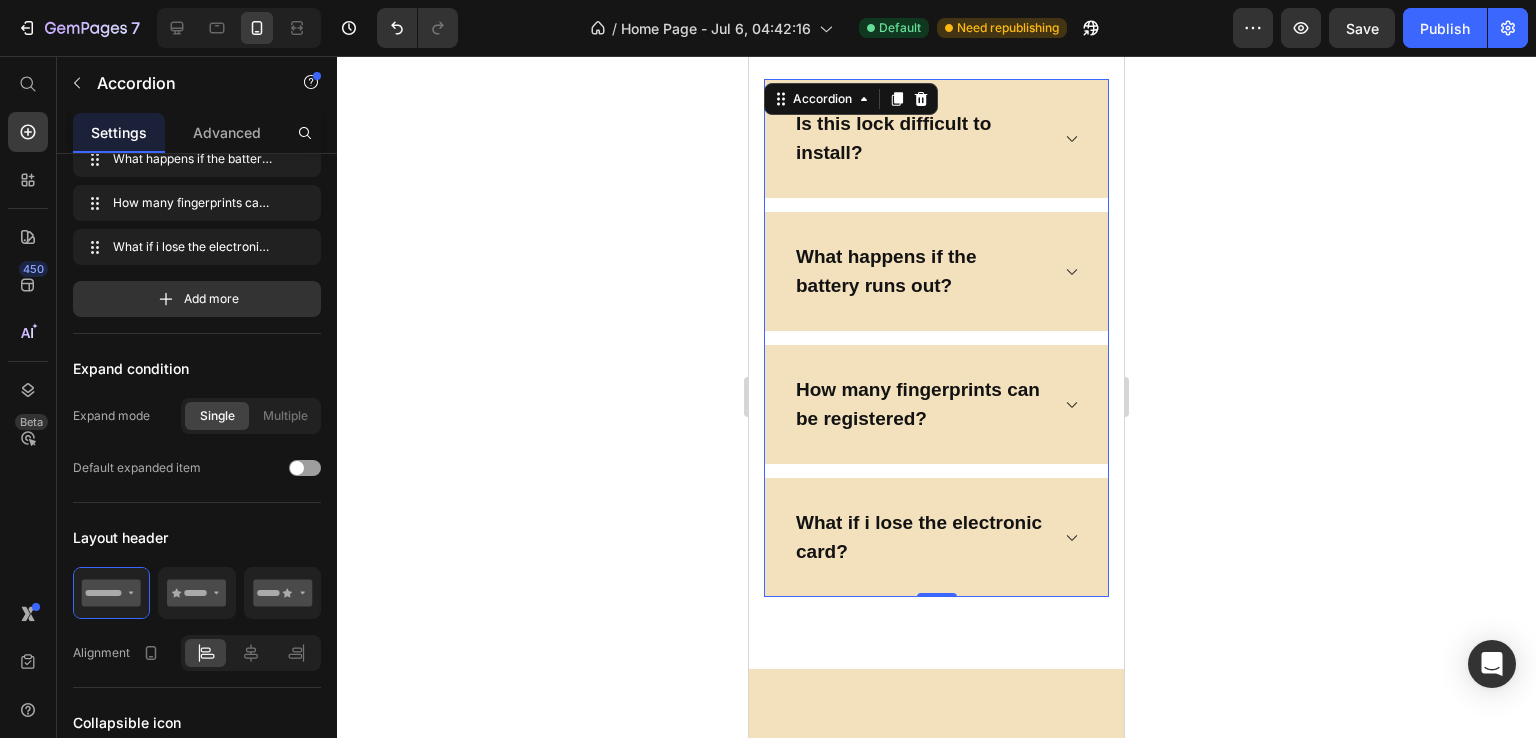 scroll, scrollTop: 0, scrollLeft: 0, axis: both 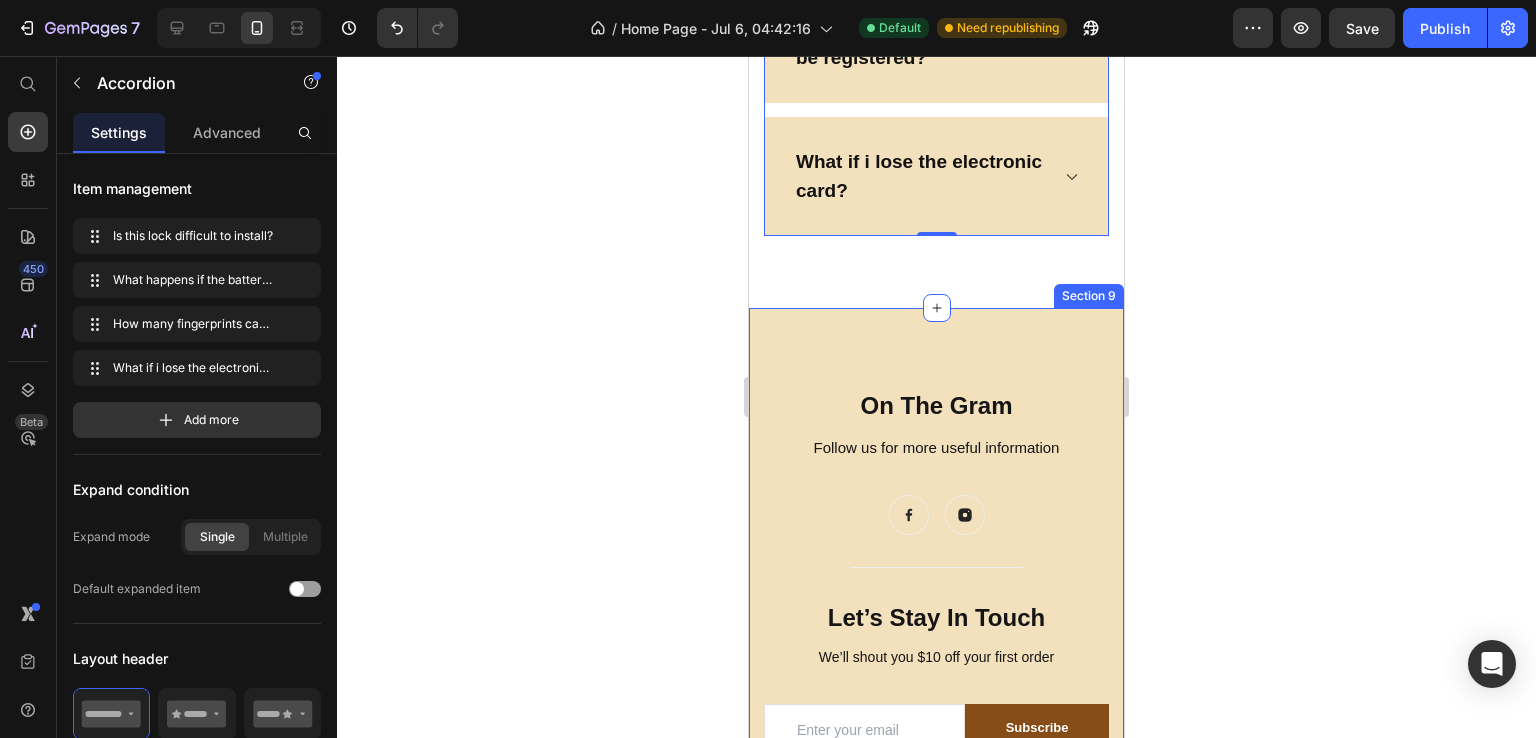 click on "On The Gram Heading Follow us for more useful information Text block Image Image Row                Title Line Let’s Stay In Touch Heading We’ll shout you $10 off your first order Text block Email Field Subscribe Submit Button Row Newsletter Row Let’s Stay In Touch Heading We’ll shout you $10 off your first order Text block Email Field Subscribe Submit Button Row Newsletter Row Row EVARON Heading Email: Text block support@evaron.shop Text block Row COMPANY Heading About Us Text block Contact Text block Shipping  & Return Text block FAQs Text block Row INFORMATION Heading My Account Text block Login Text block My Cart Text block Checkout Text block Row CONTACT Heading Customer Service Text block Row Row
My Store
Company
Information
Contact Accordion                Title Line Row Copyright © 2025 EVARON. All Rights Reserved. Text block Image" at bounding box center [936, 810] 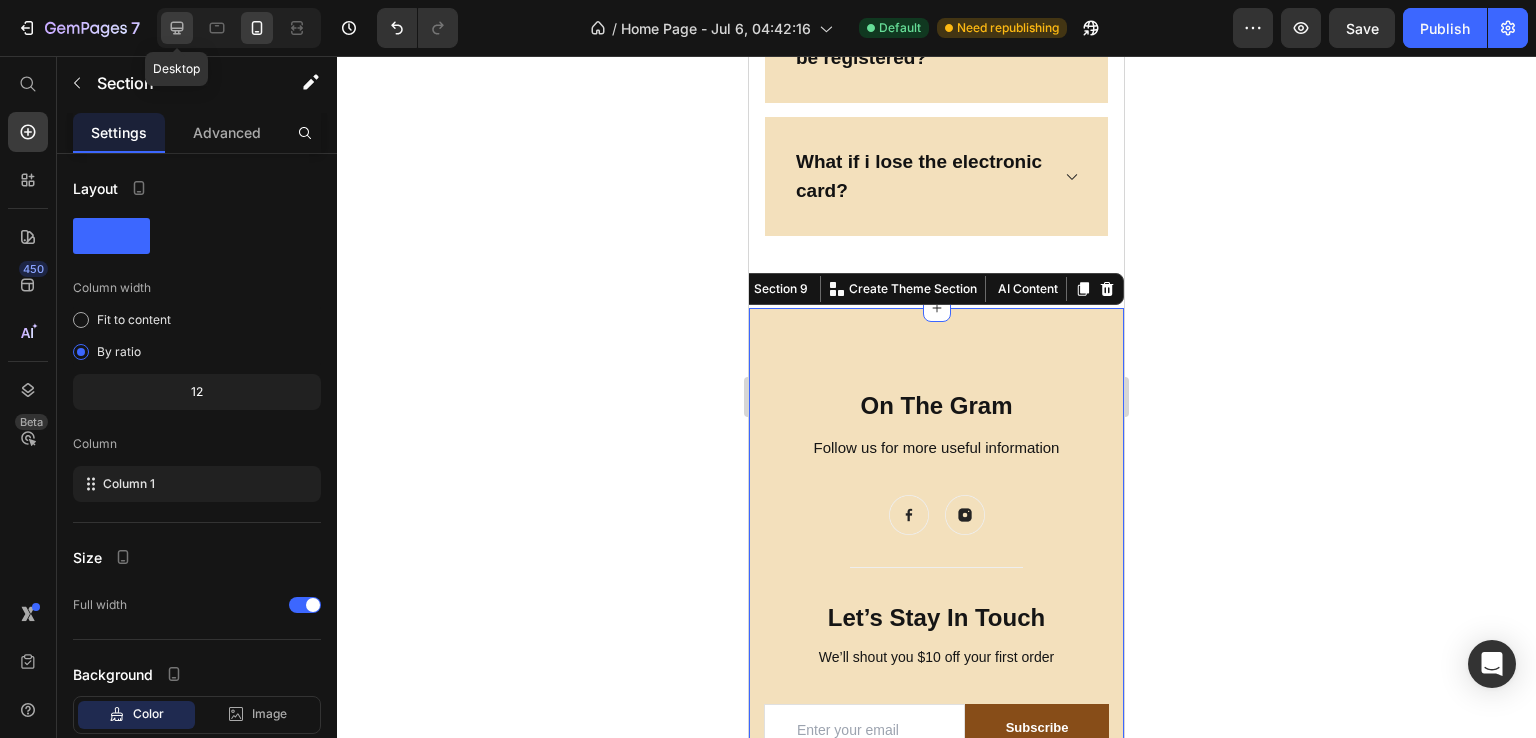 click 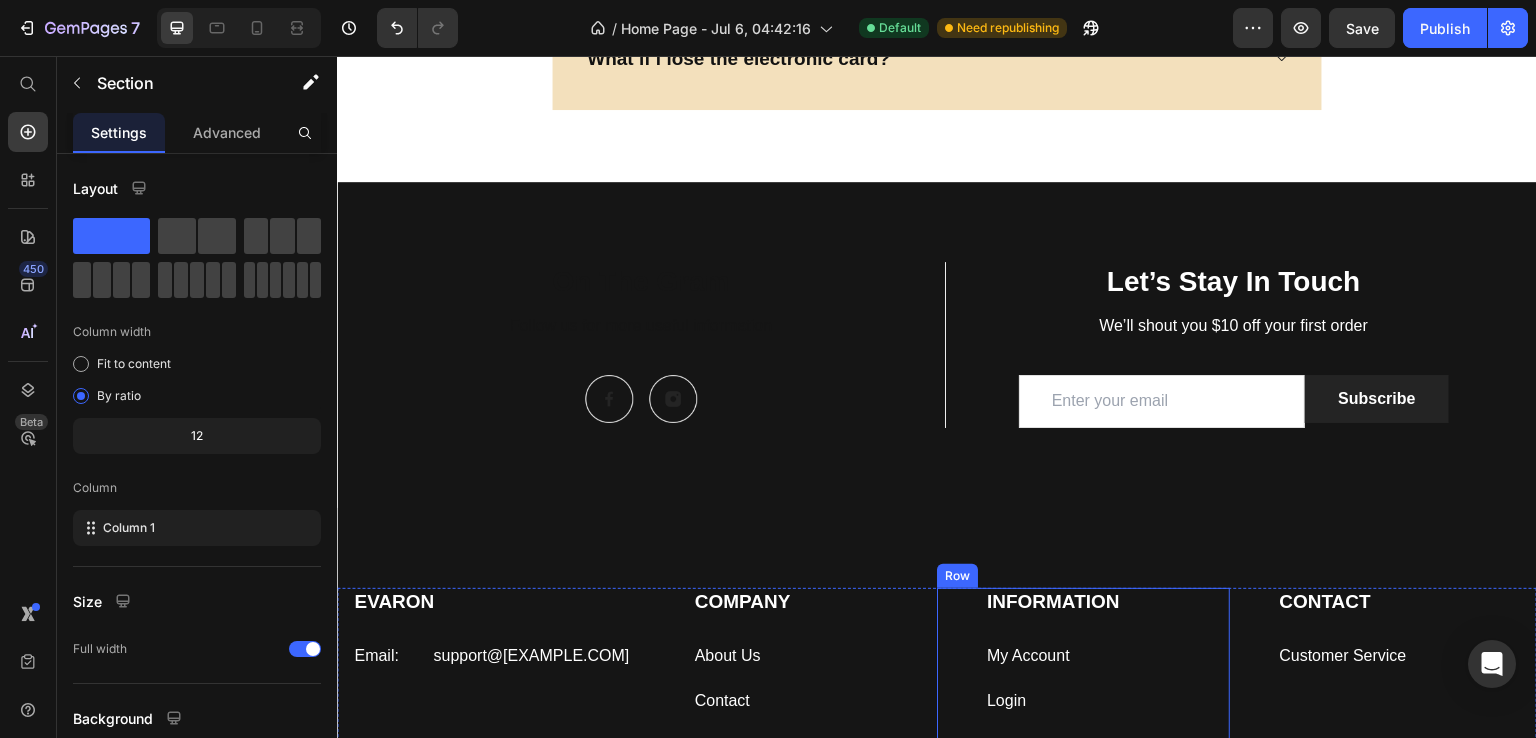 scroll, scrollTop: 7748, scrollLeft: 0, axis: vertical 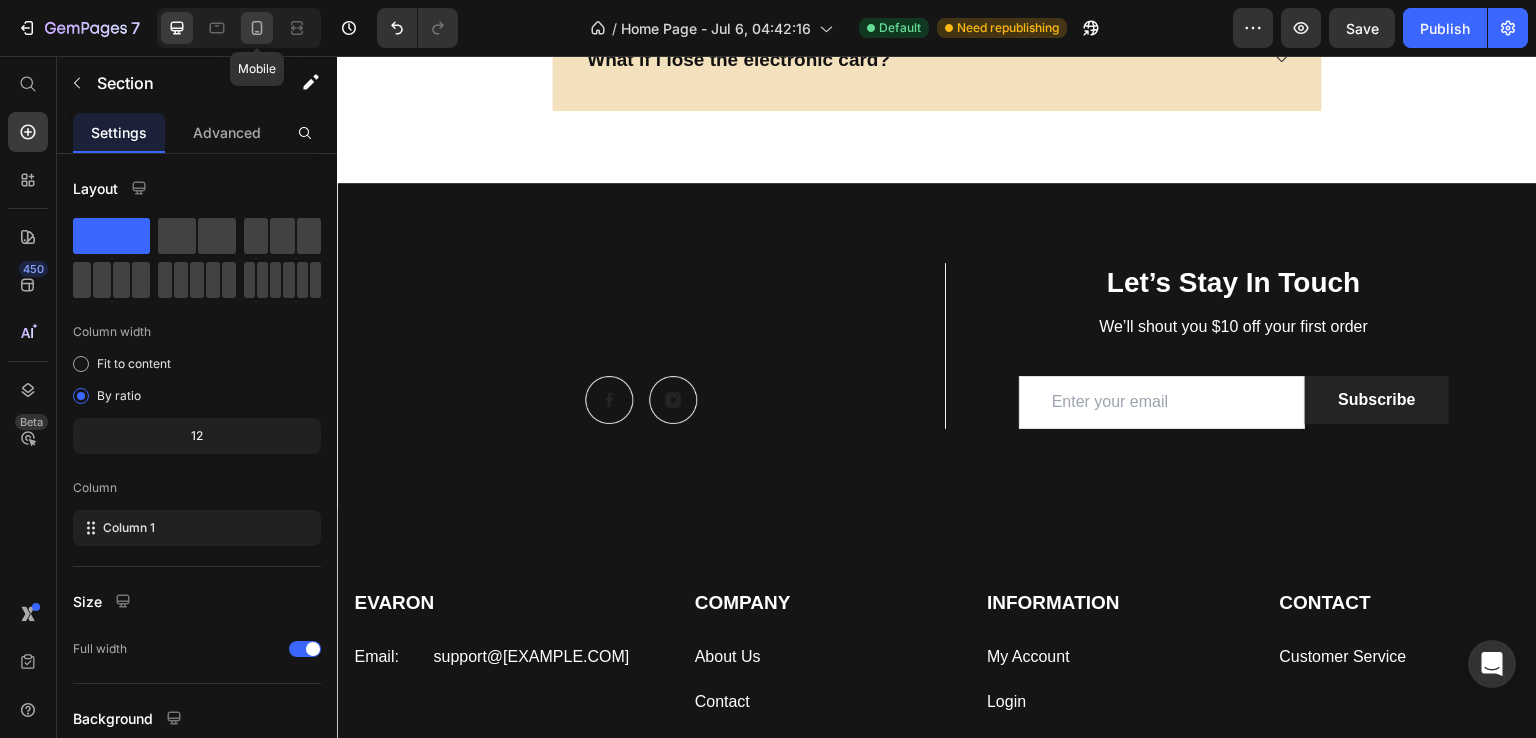 click 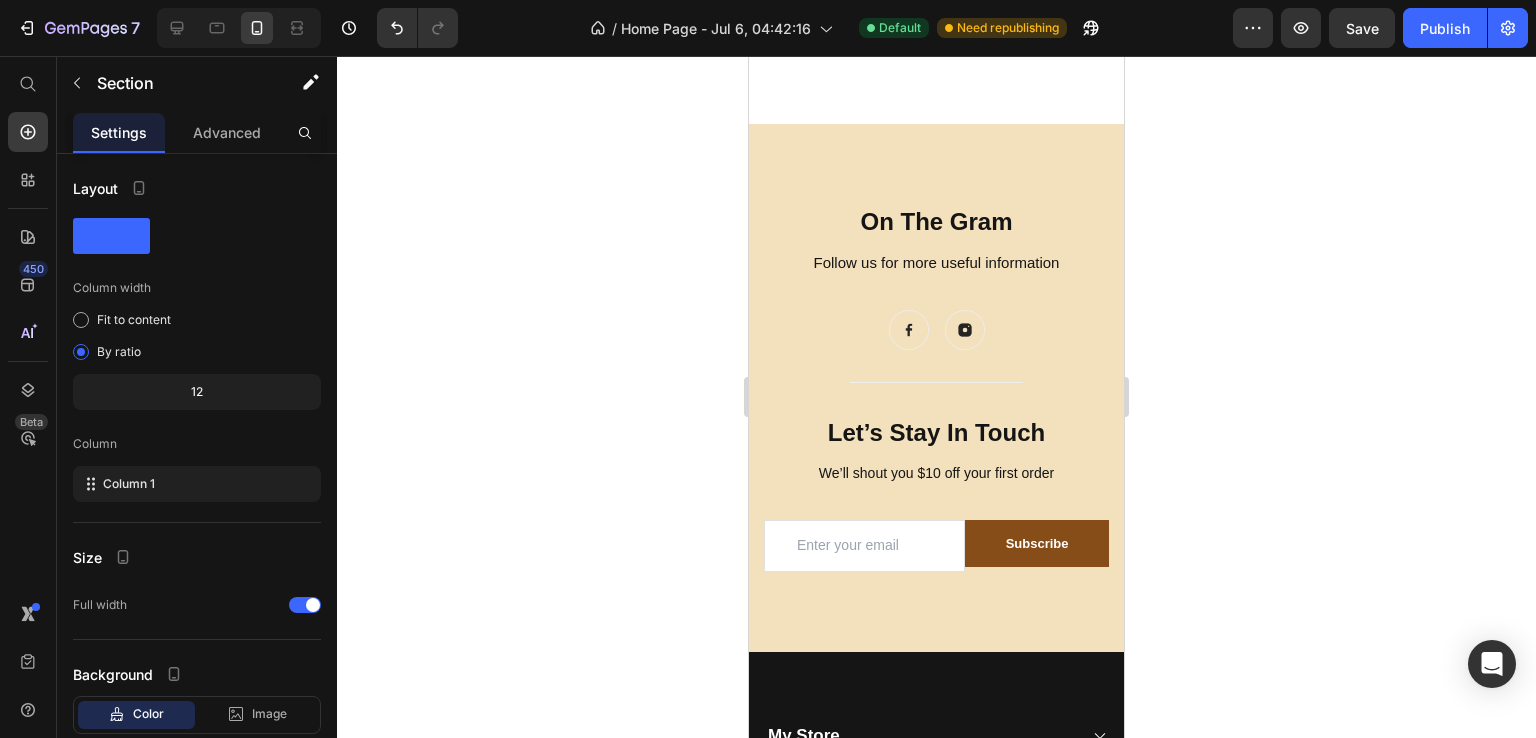 scroll, scrollTop: 7724, scrollLeft: 0, axis: vertical 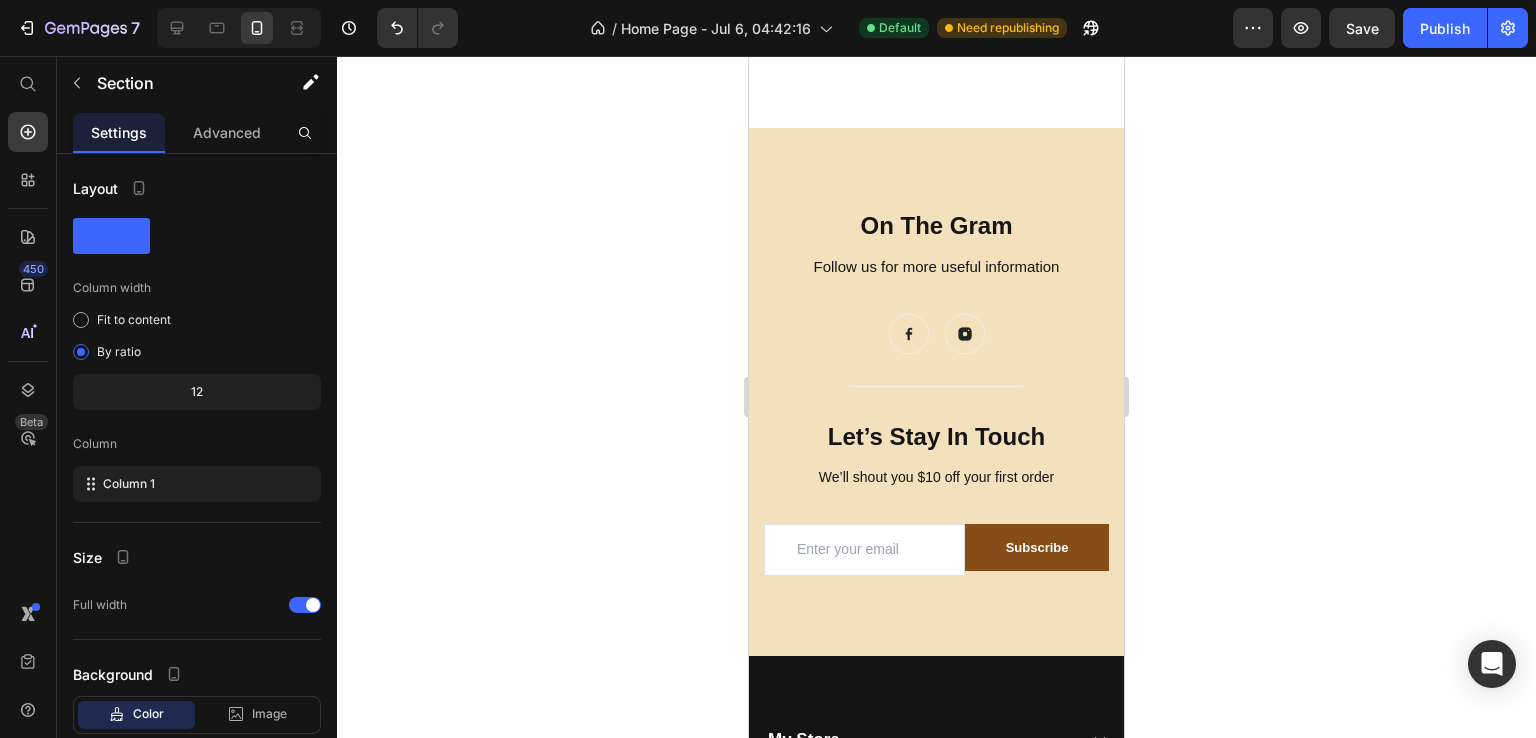 click on "On The Gram Heading Follow us for more useful information Text block Image Image Row                Title Line Let’s Stay In Touch Heading We’ll shout you $10 off your first order Text block Email Field Subscribe Submit Button Row Newsletter Row Let’s Stay In Touch Heading We’ll shout you $10 off your first order Text block Email Field Subscribe Submit Button Row Newsletter Row Row EVARON Heading Email: Text block support@evaron.shop Text block Row COMPANY Heading About Us Text block Contact Text block Shipping  & Return Text block FAQs Text block Row INFORMATION Heading My Account Text block Login Text block My Cart Text block Checkout Text block Row CONTACT Heading Customer Service Text block Row Row
My Store
Company
Information
Contact Accordion                Title Line Row Copyright © 2025 EVARON. All Rights Reserved. Text block Image" at bounding box center (936, 630) 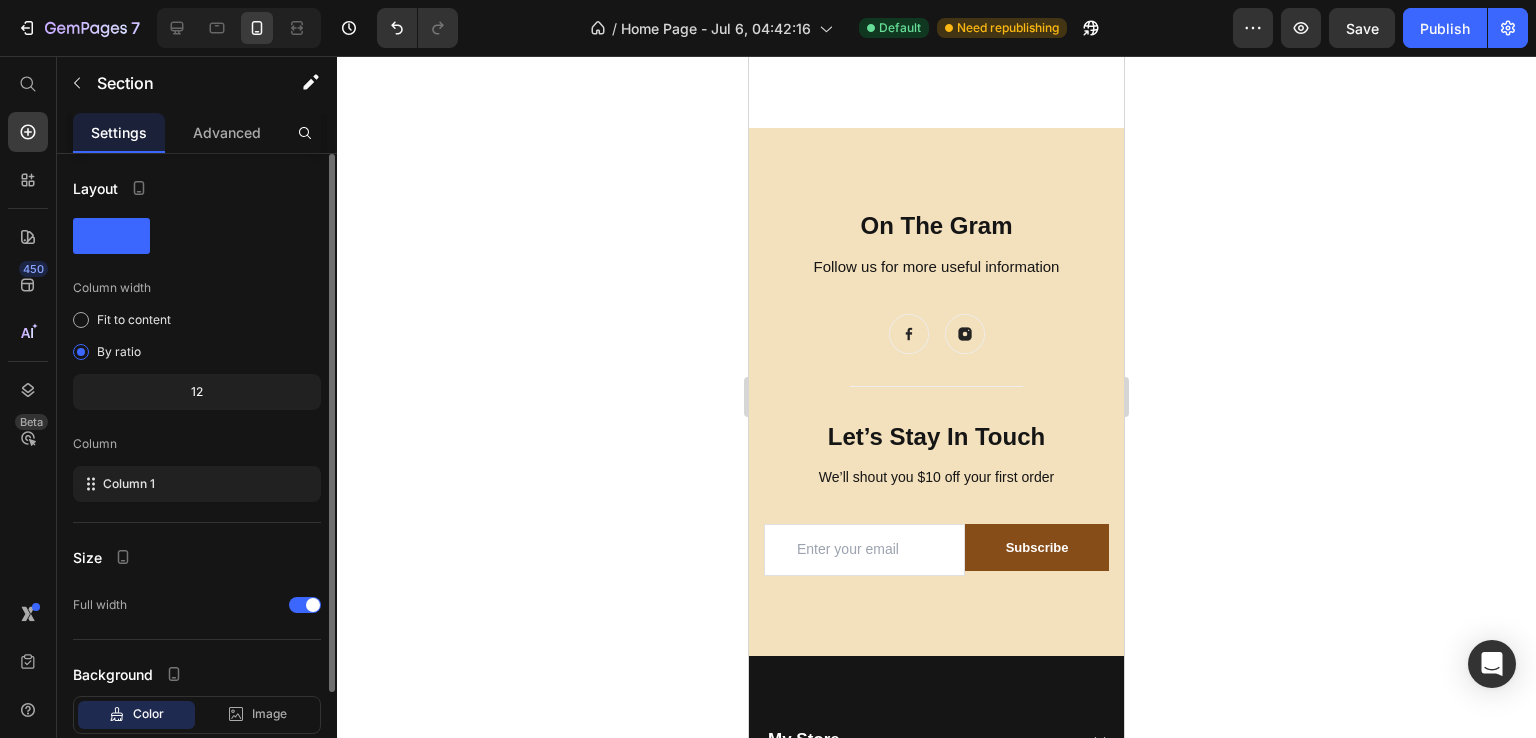scroll, scrollTop: 121, scrollLeft: 0, axis: vertical 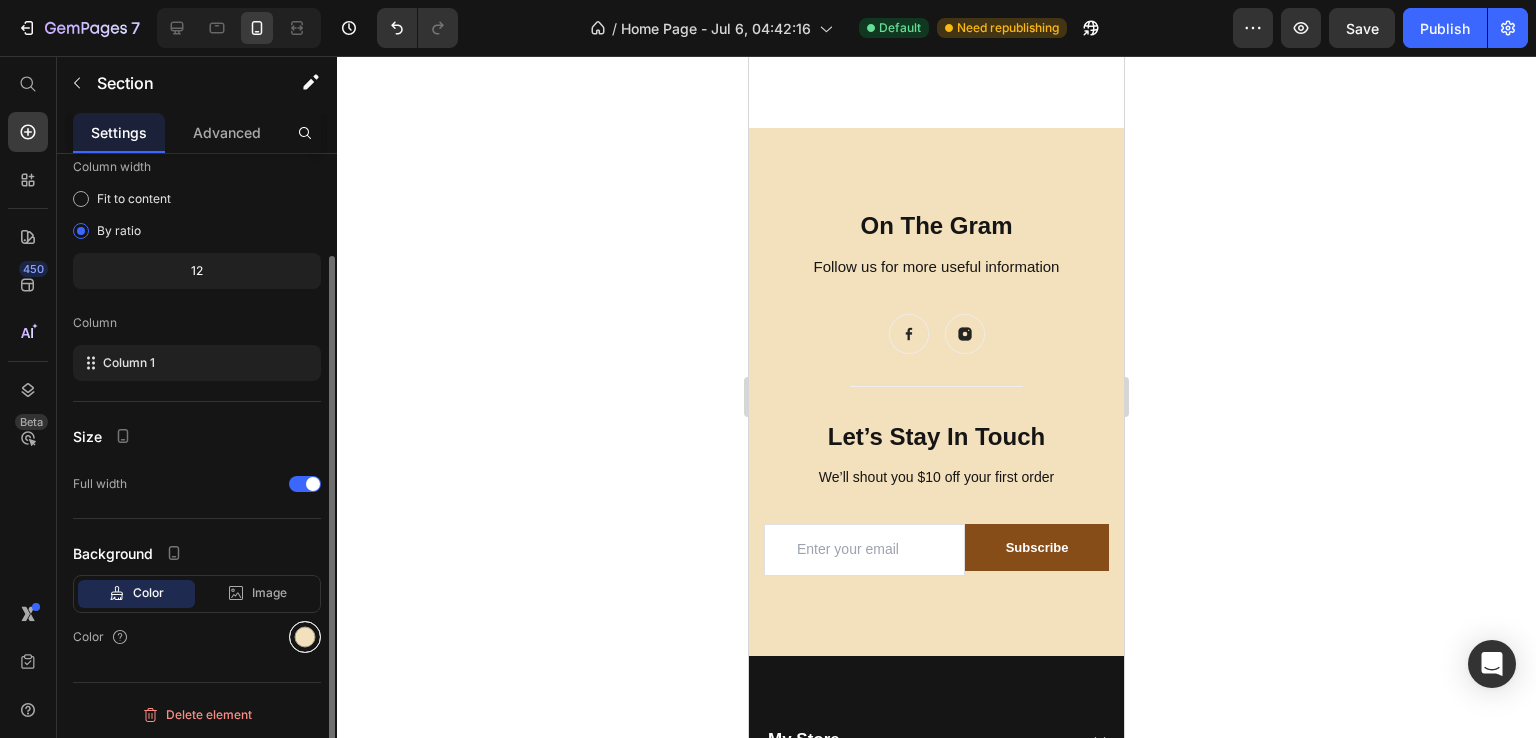 click at bounding box center [305, 637] 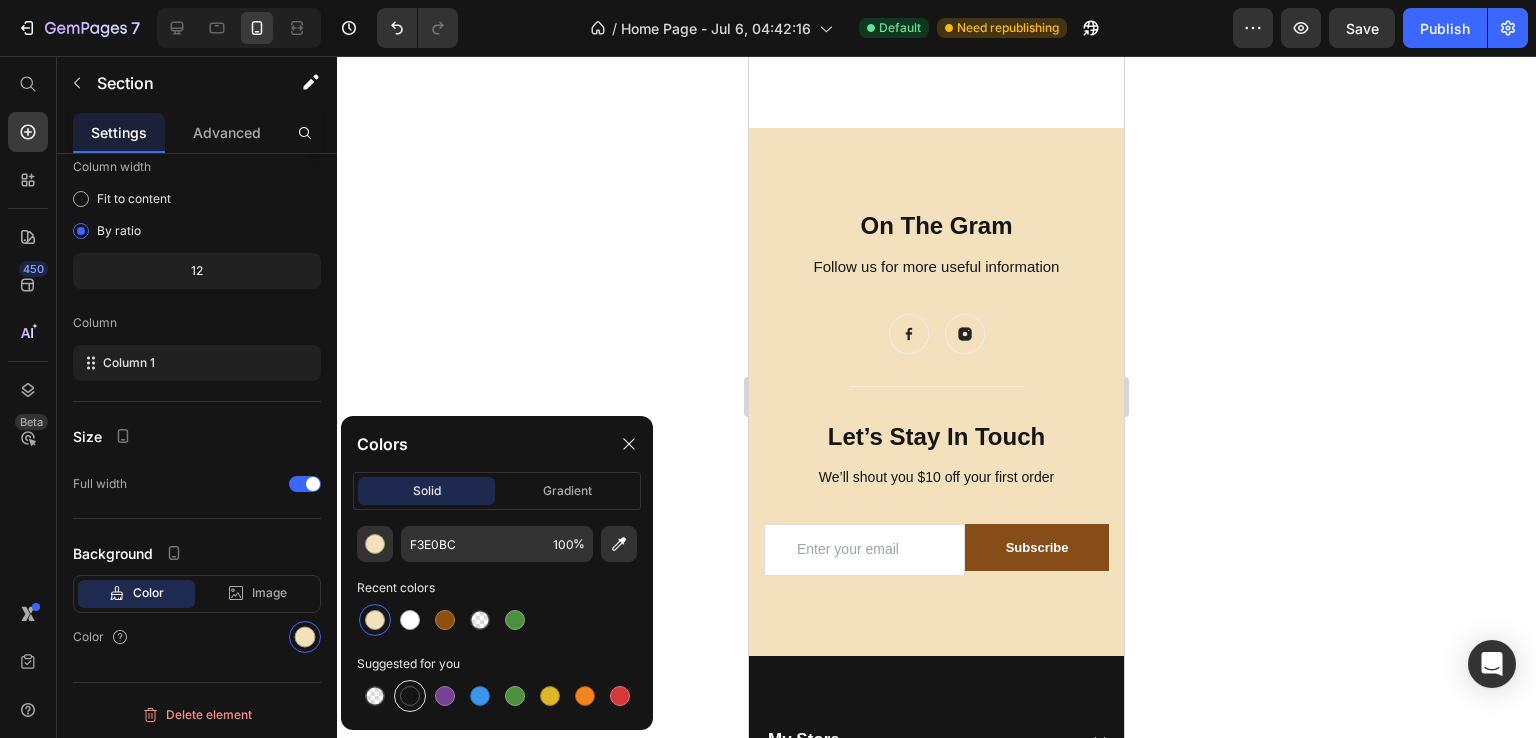 click at bounding box center [410, 696] 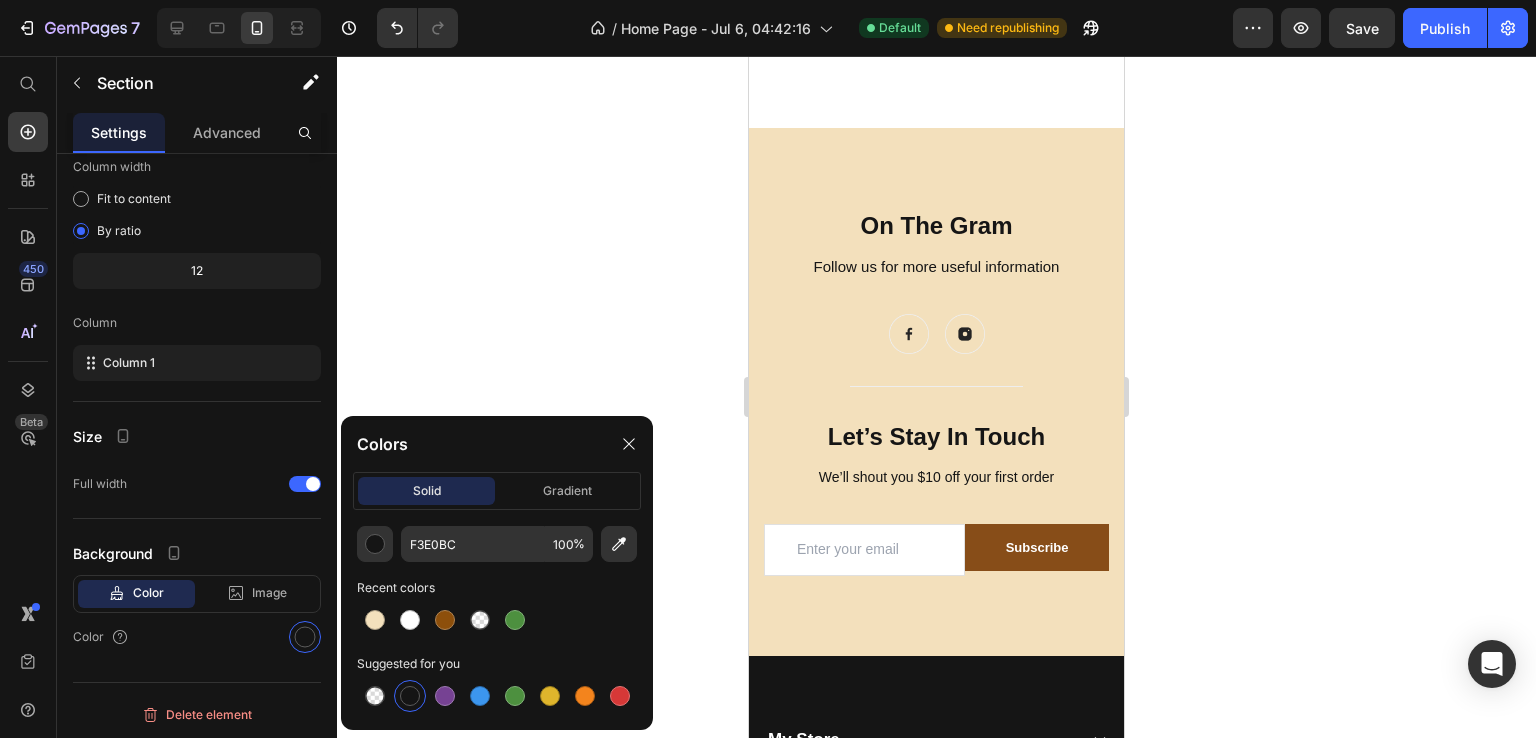 type on "151515" 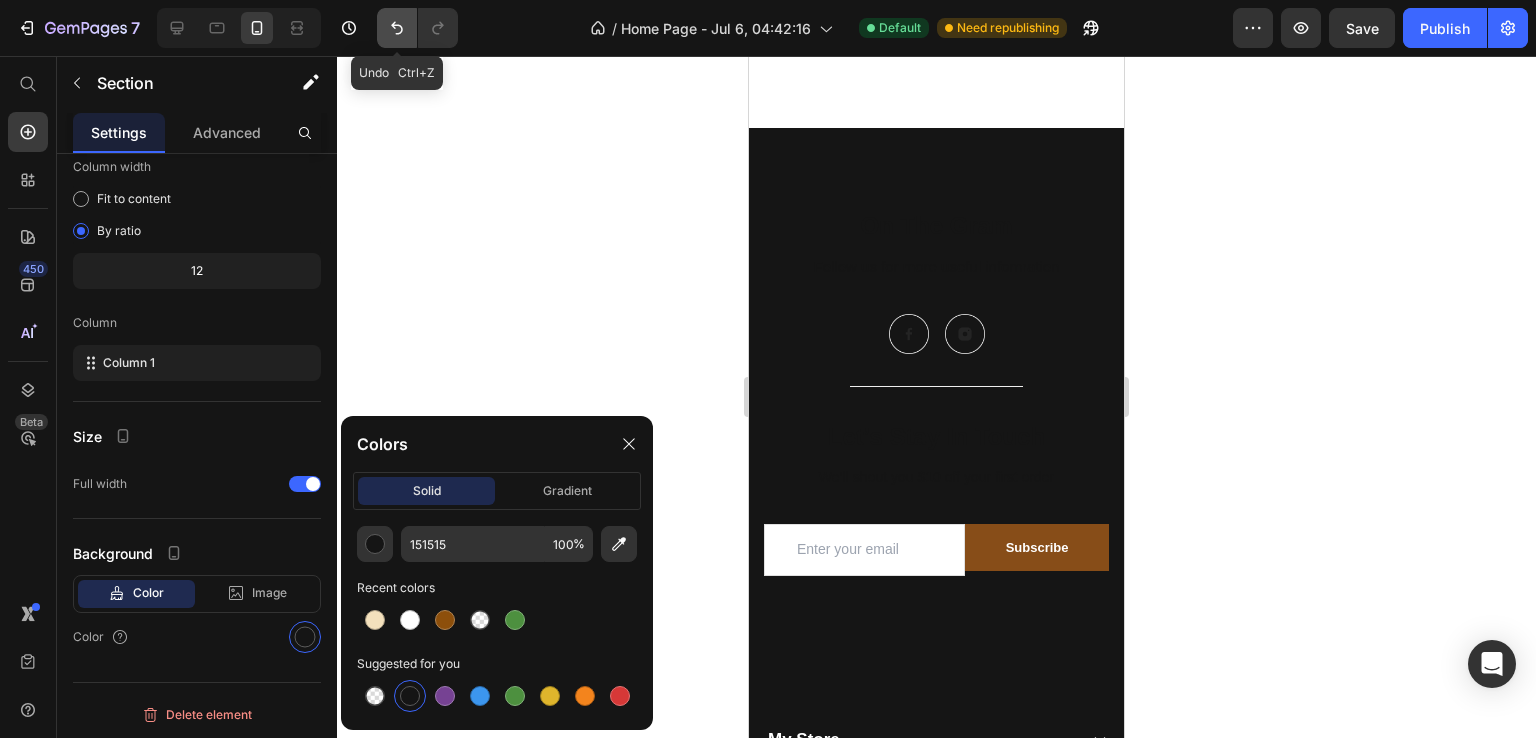click 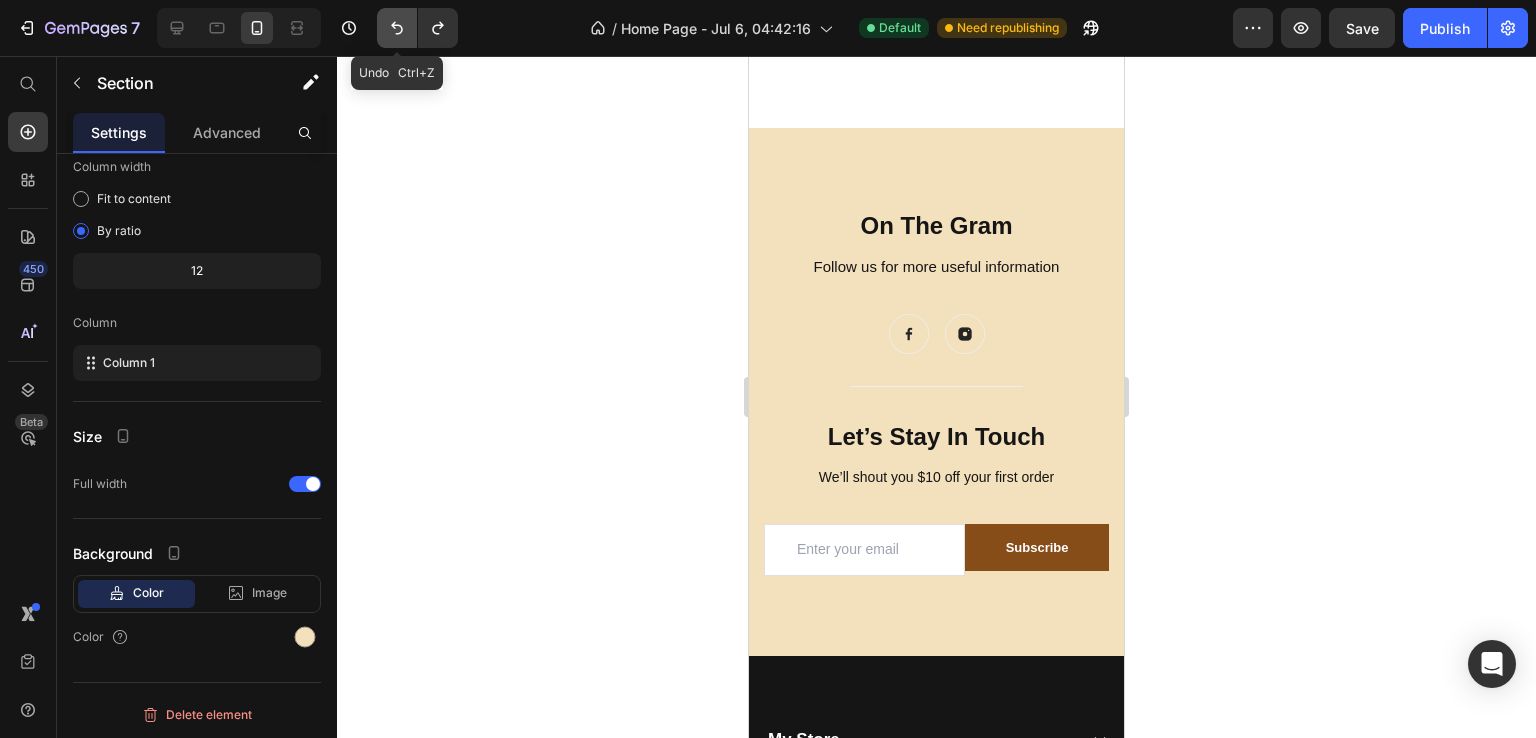 click 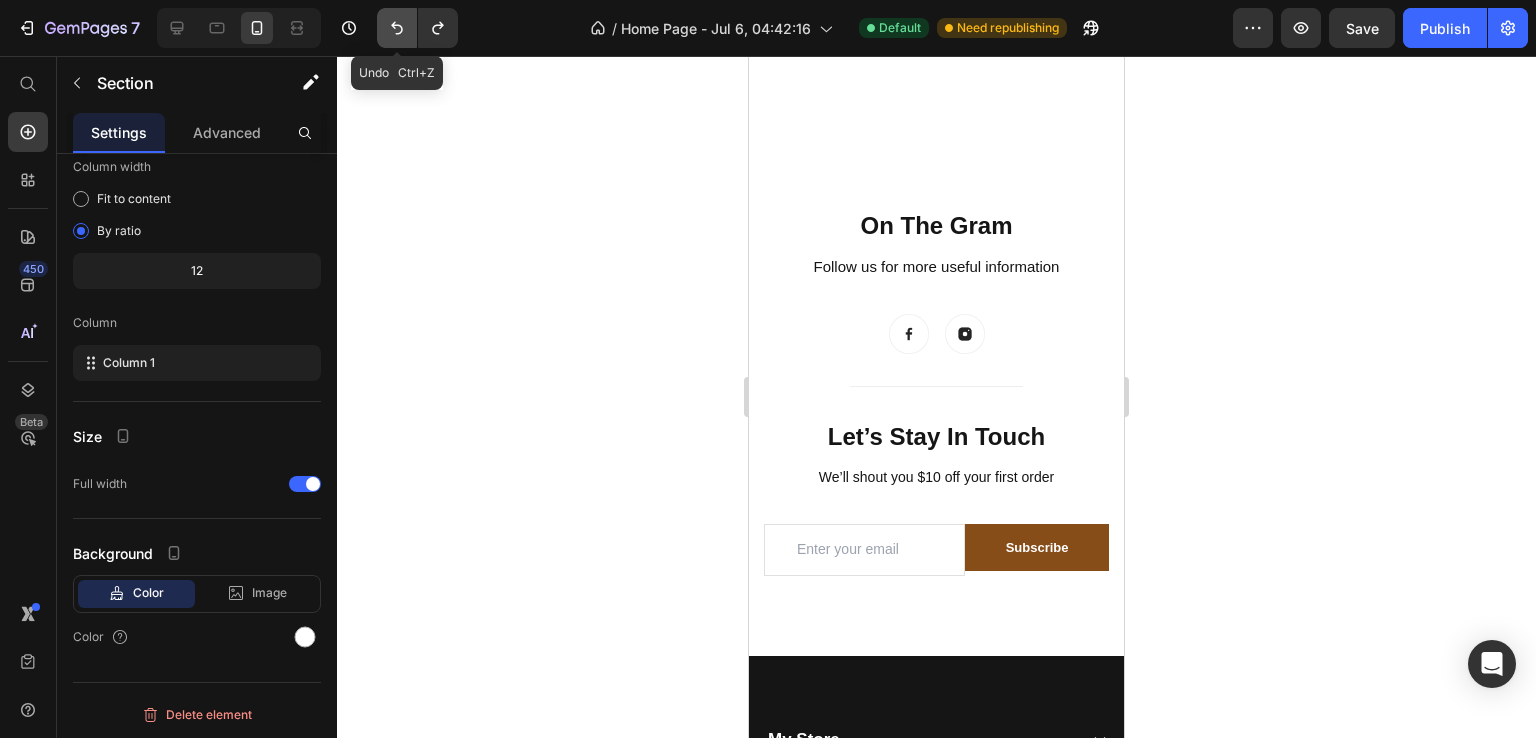 click 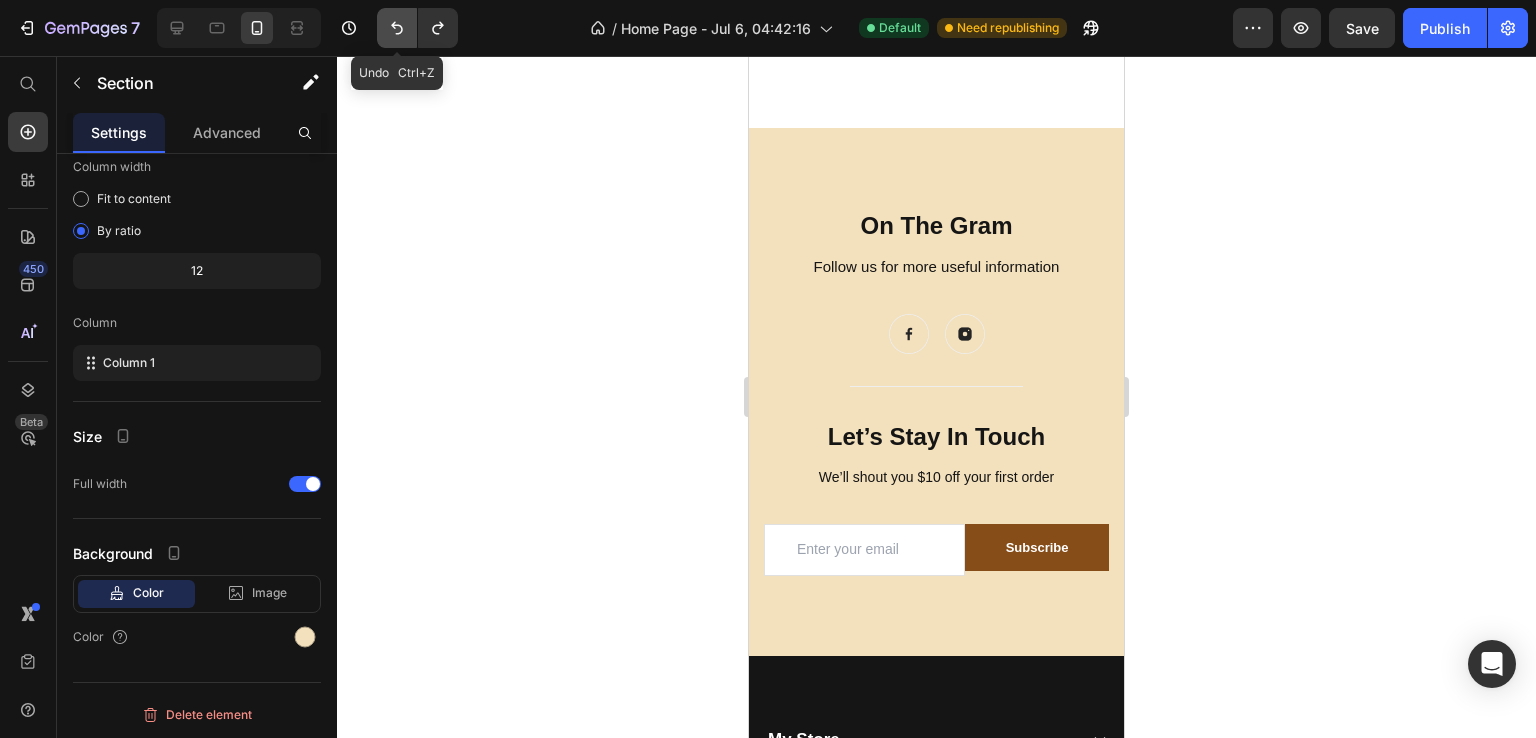 click 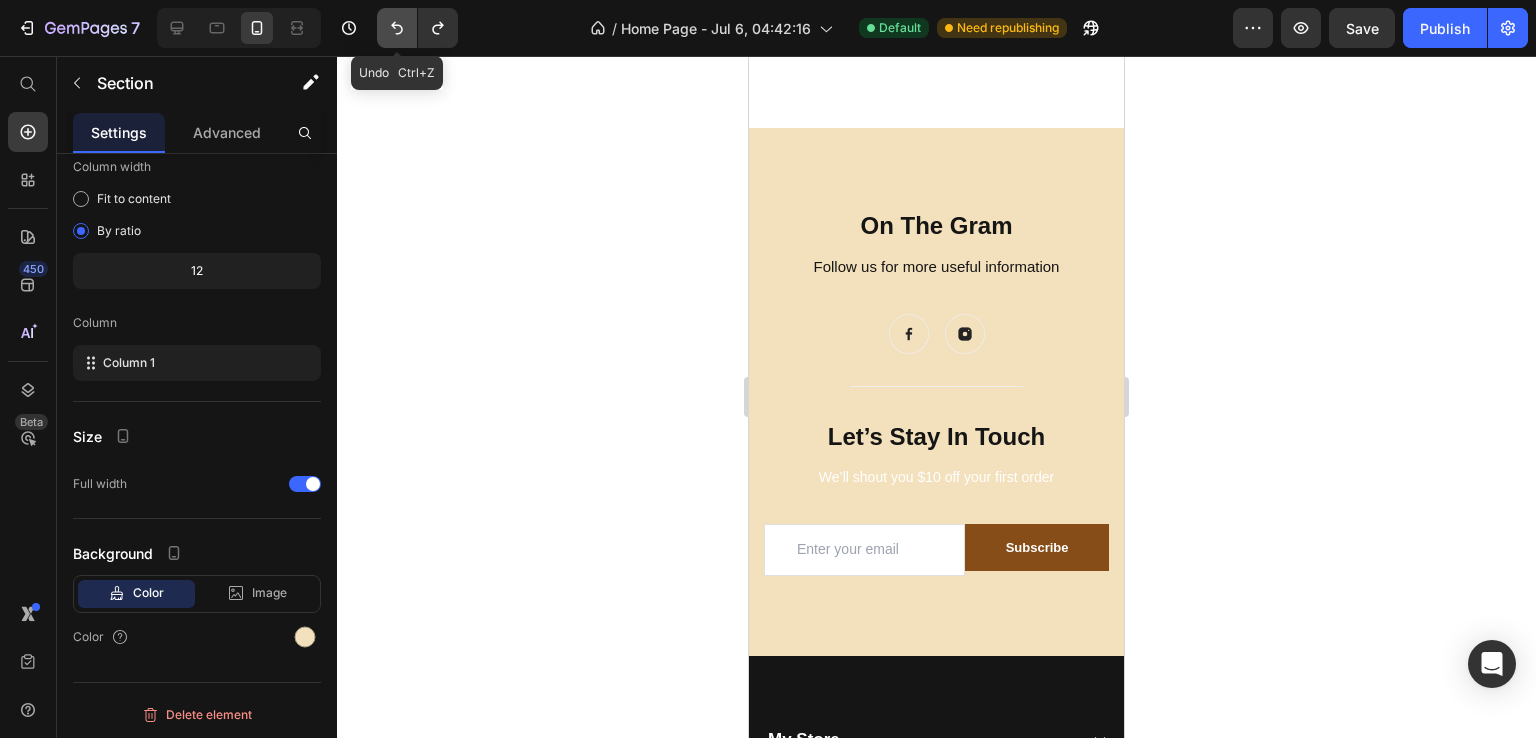 click 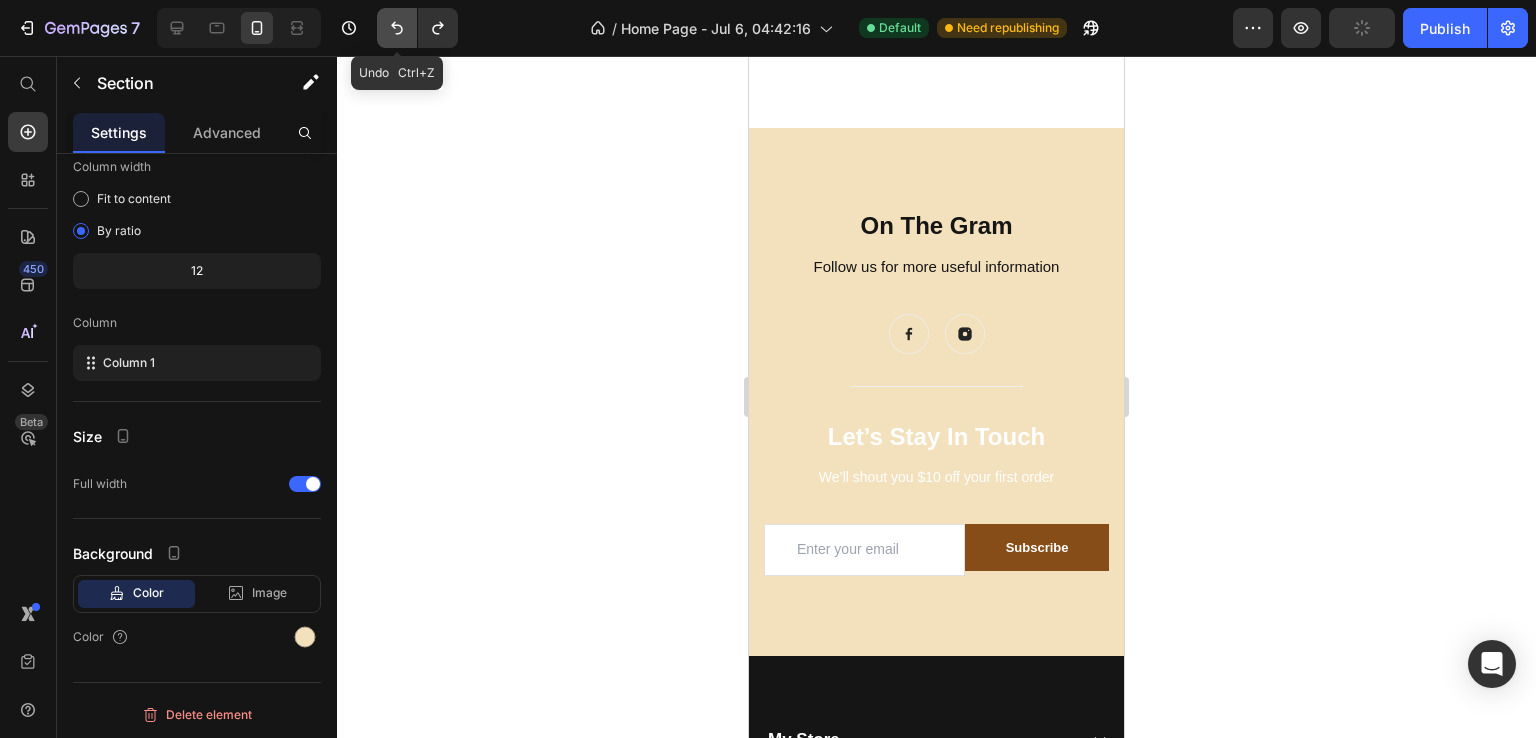 click 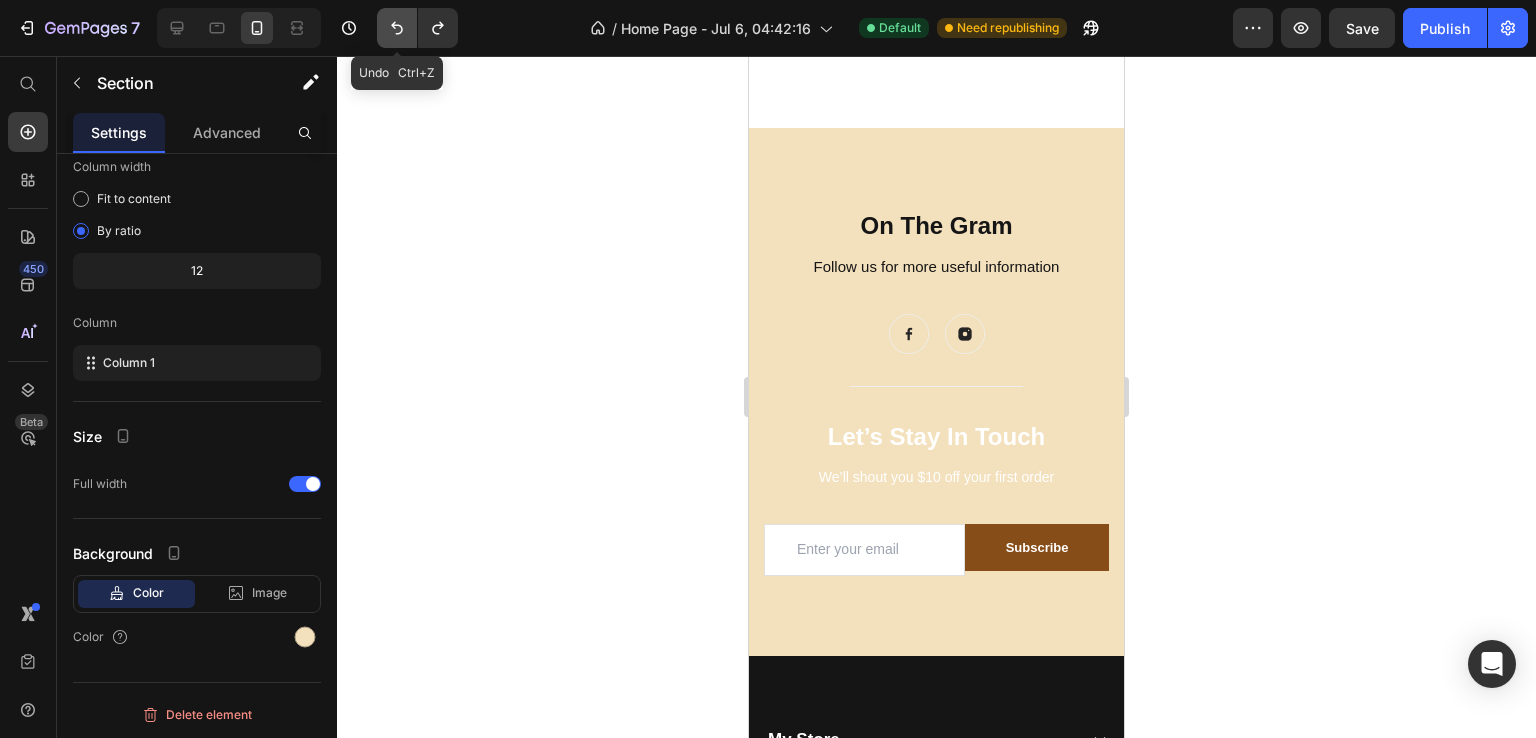 click 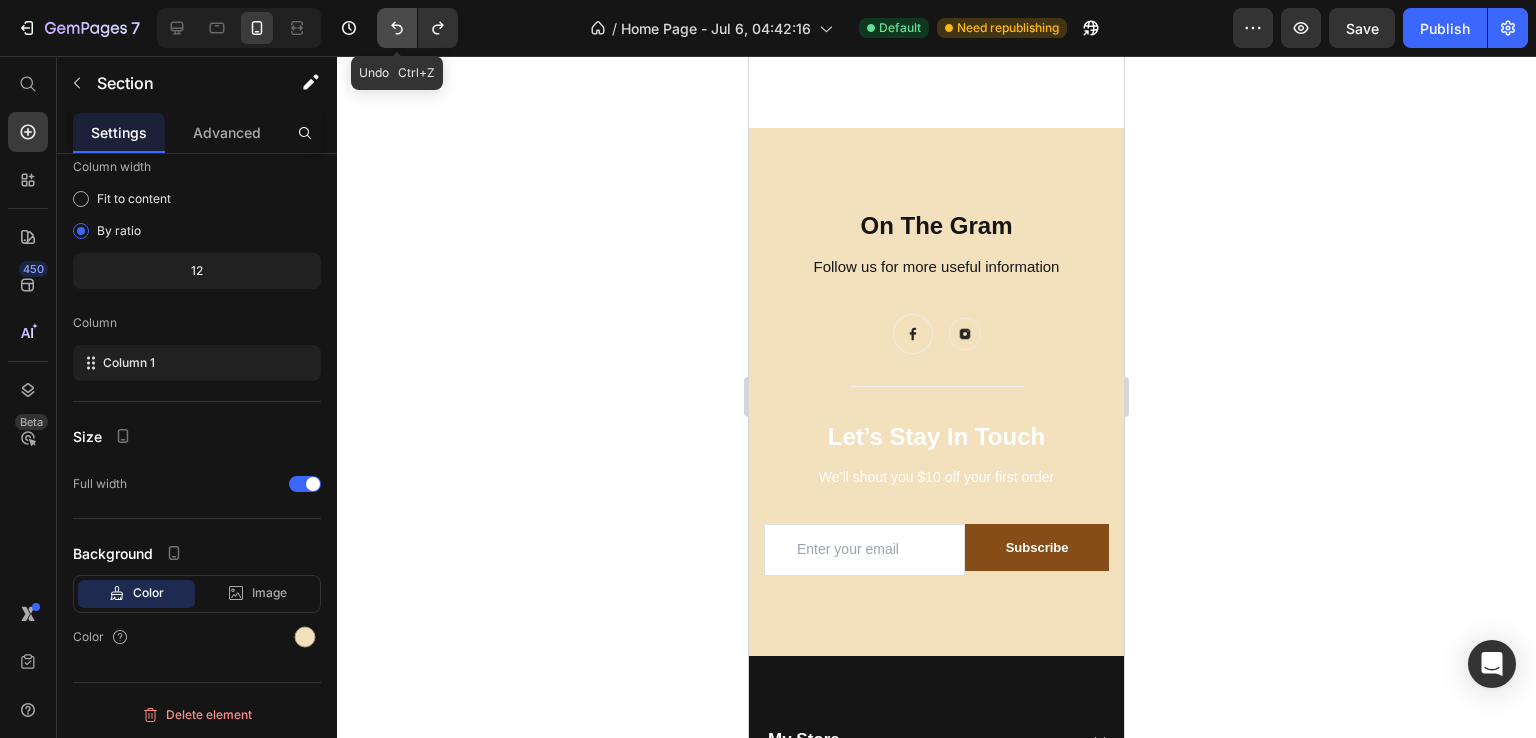 click 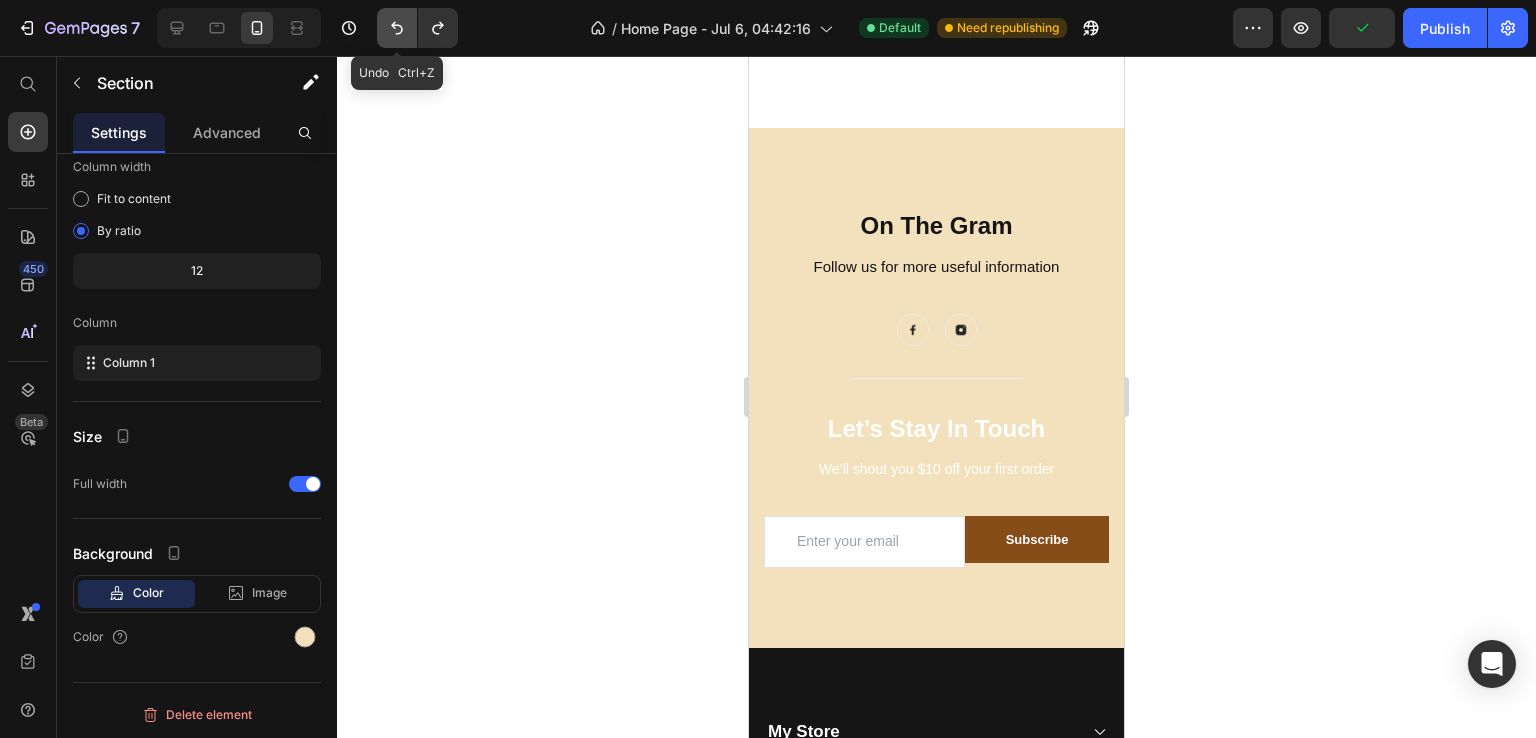 click 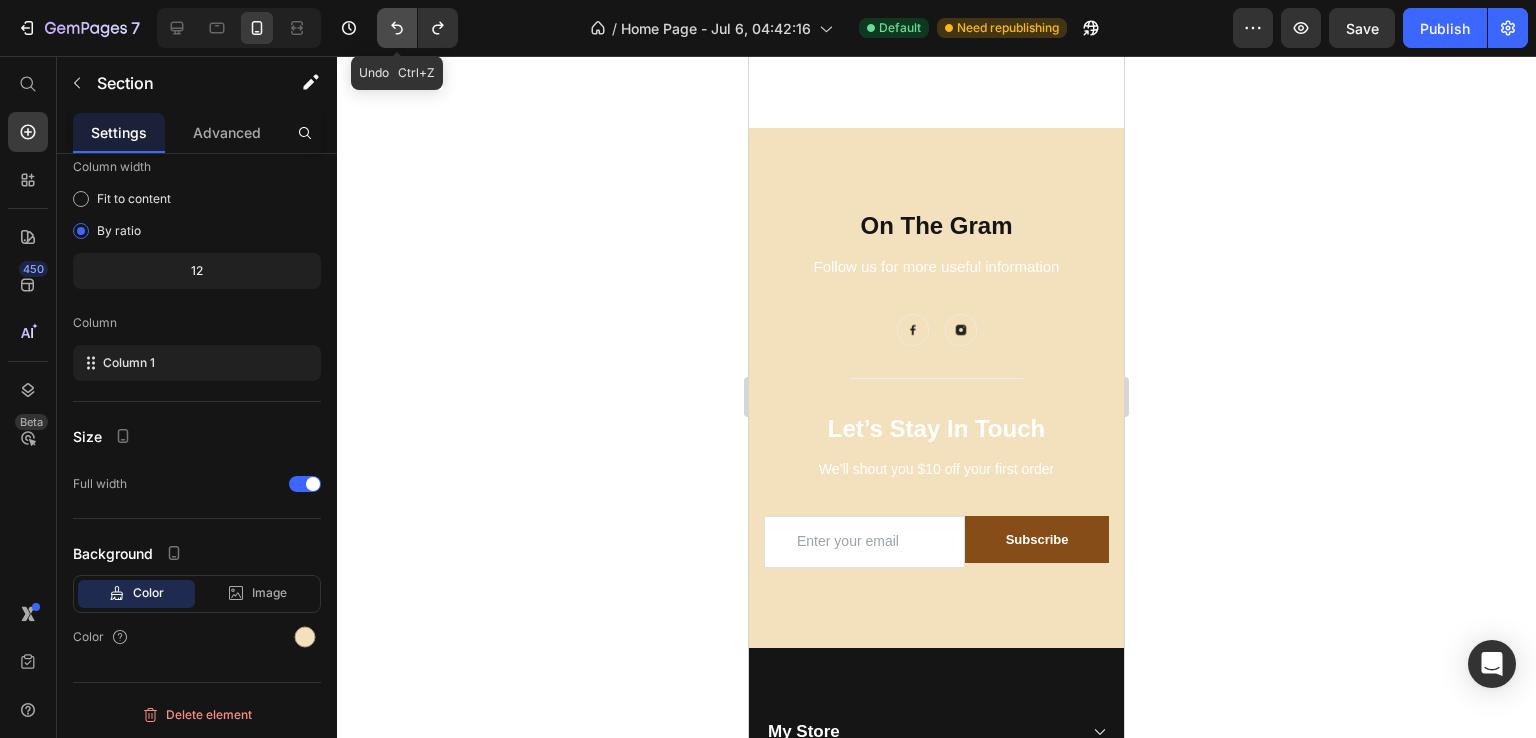 click 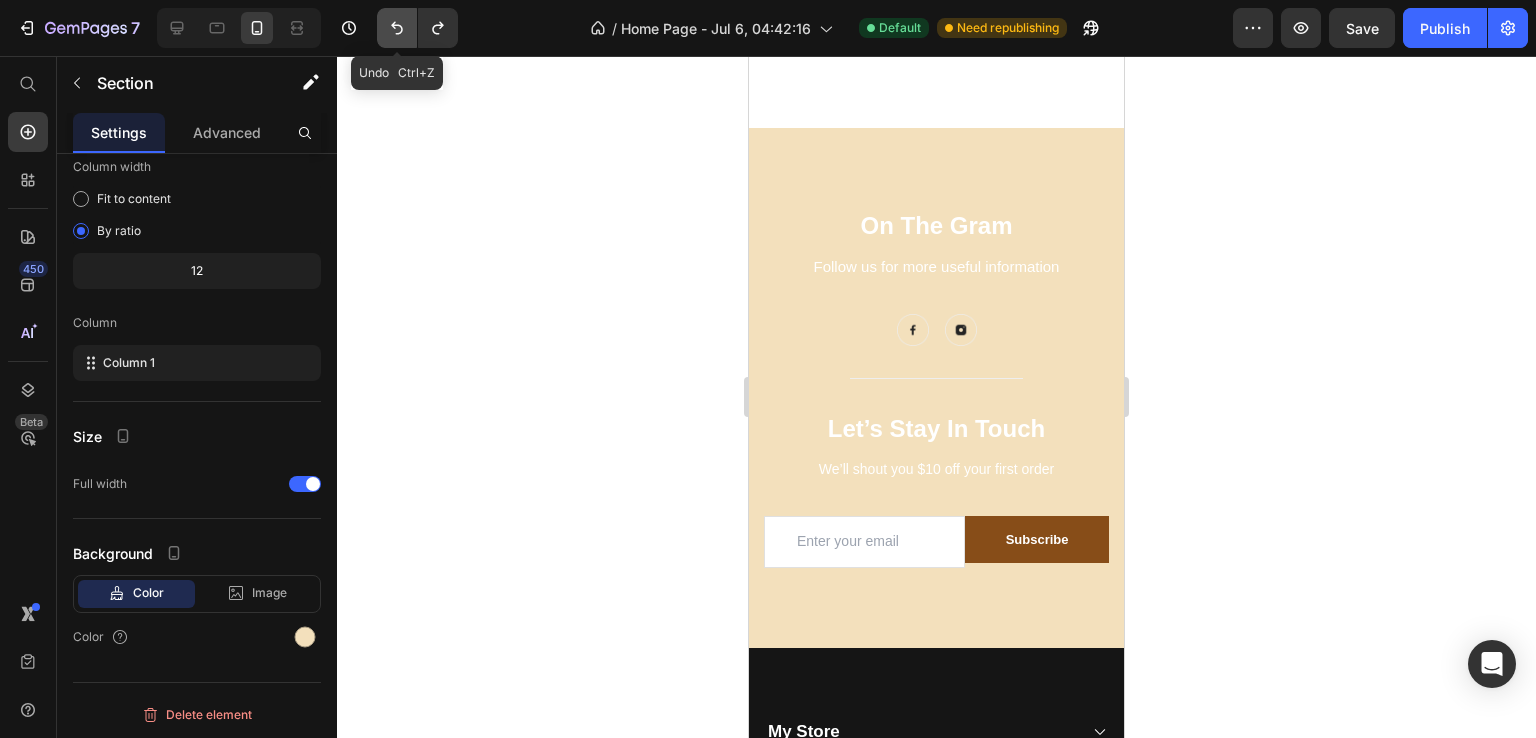 click 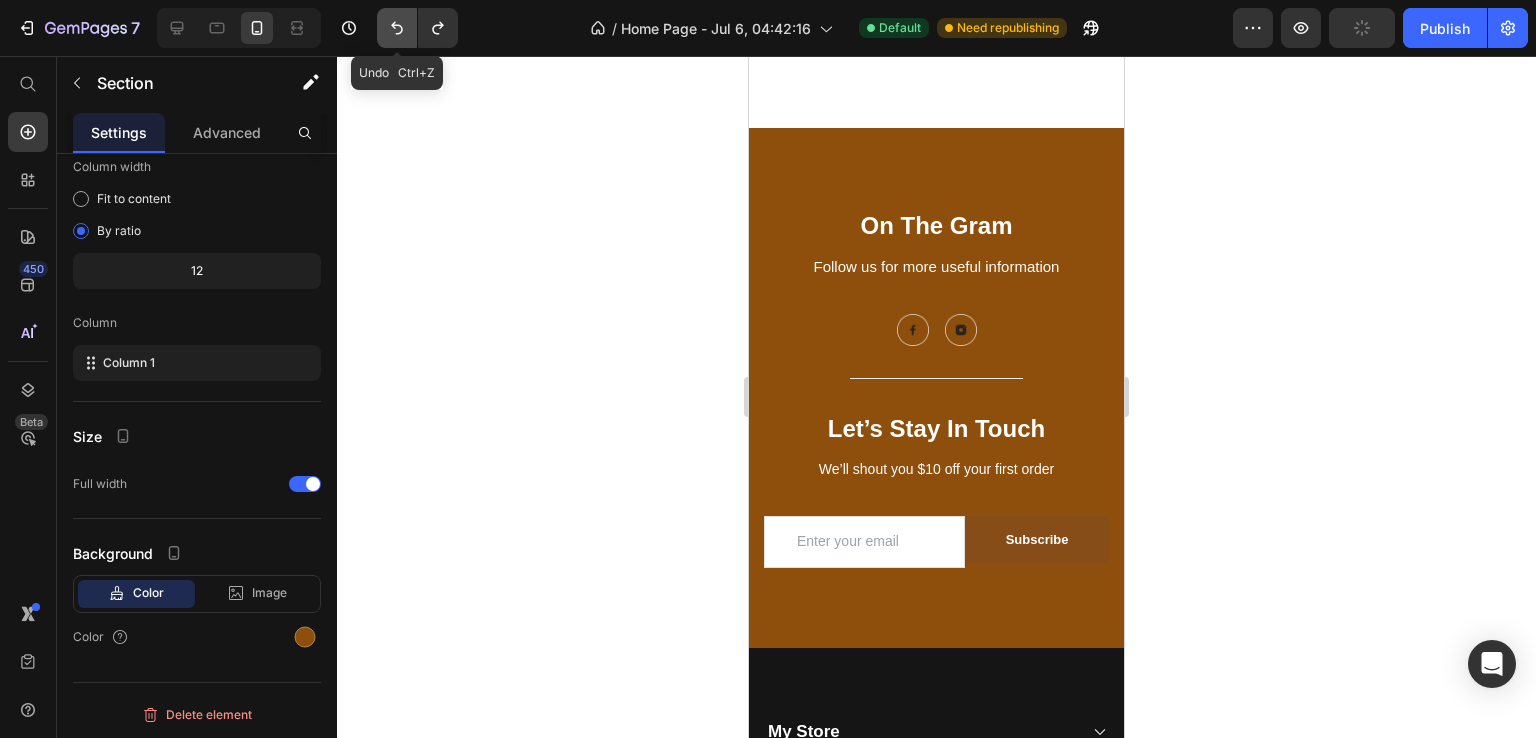 click 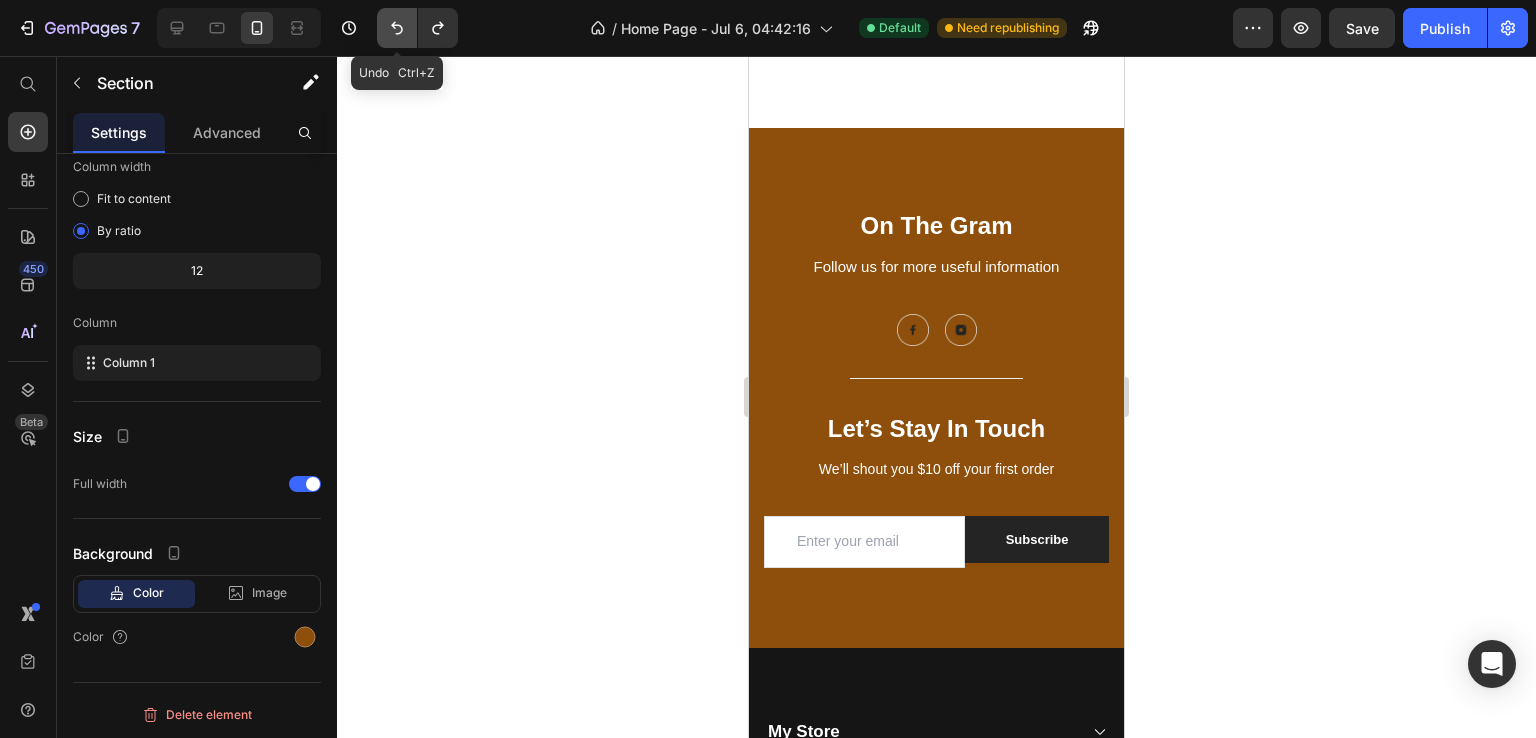 click 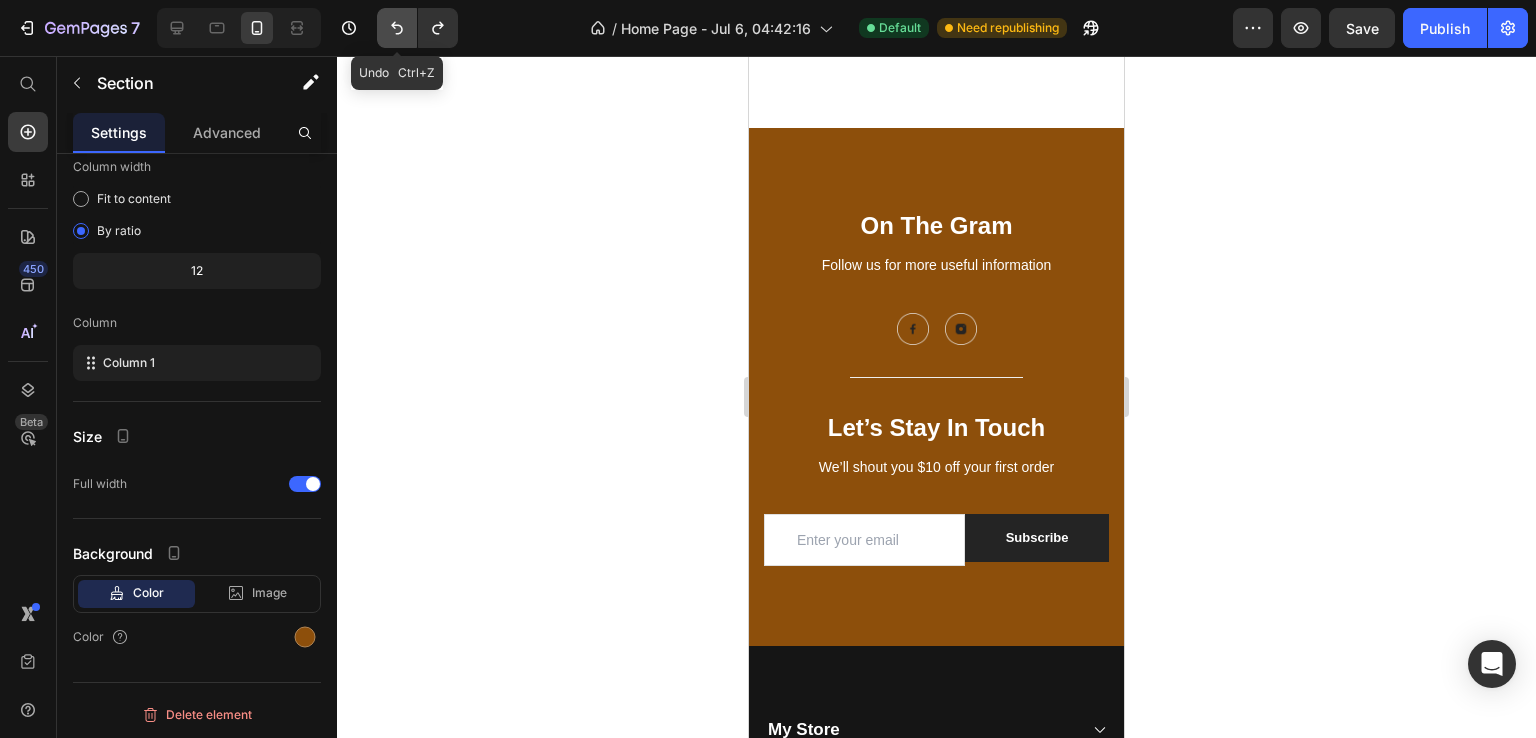 click 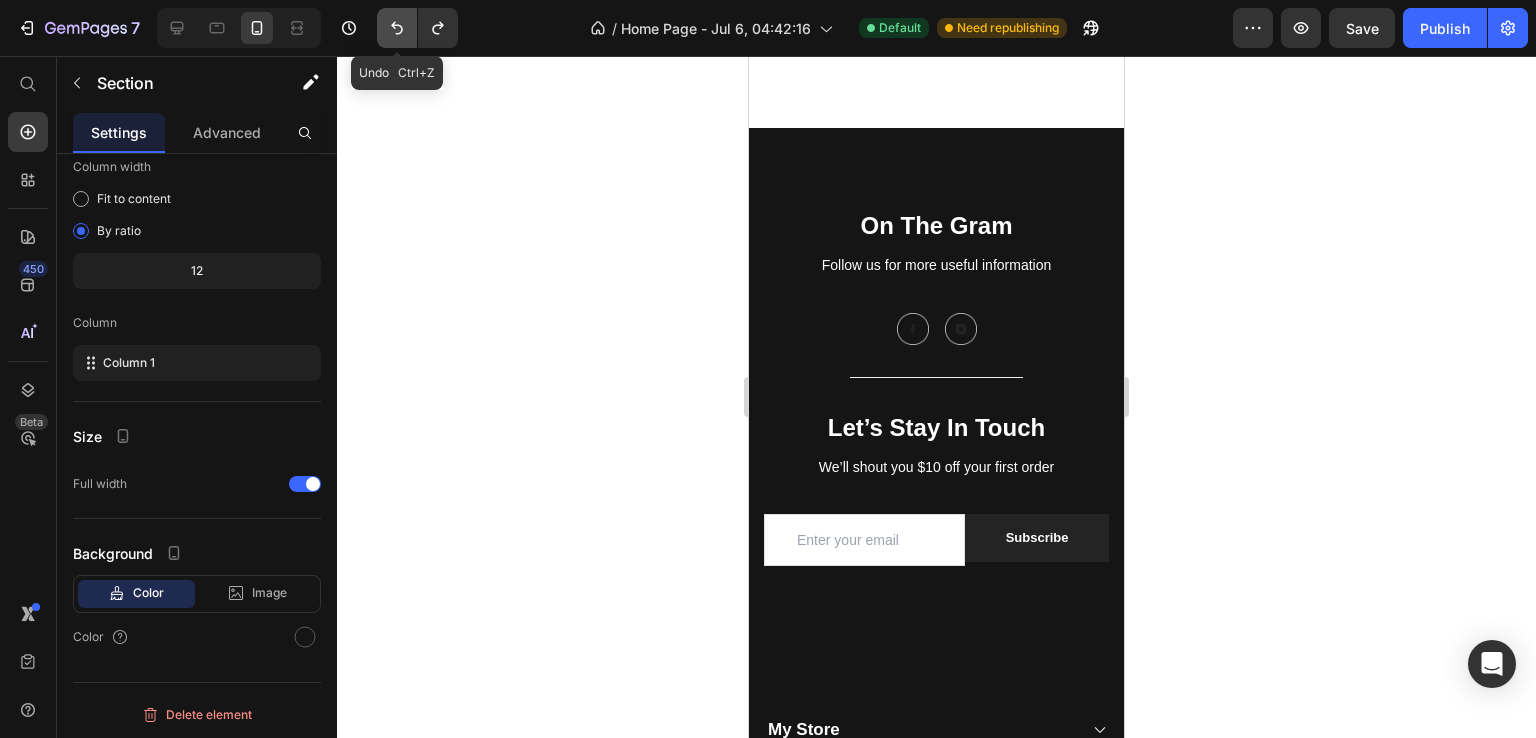 click 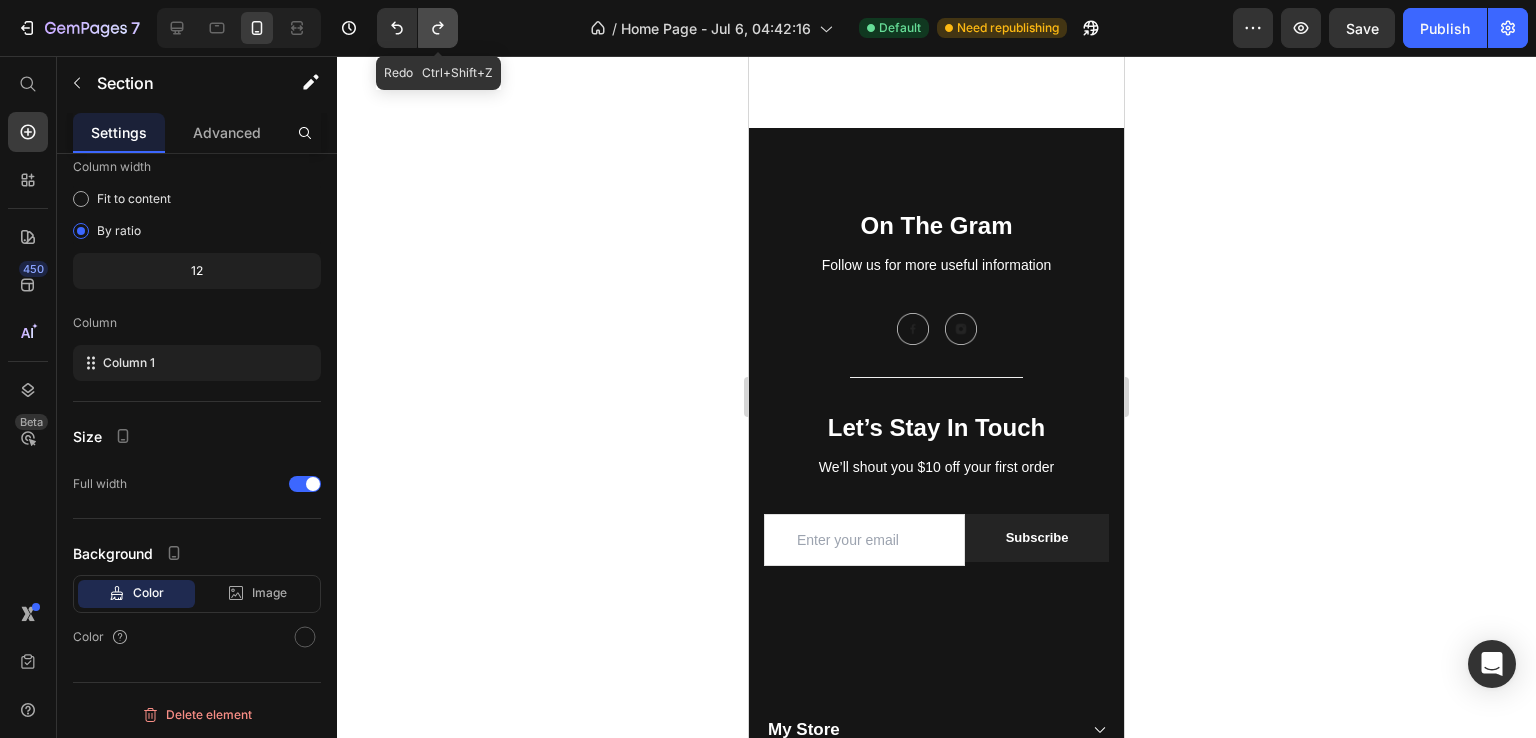 click 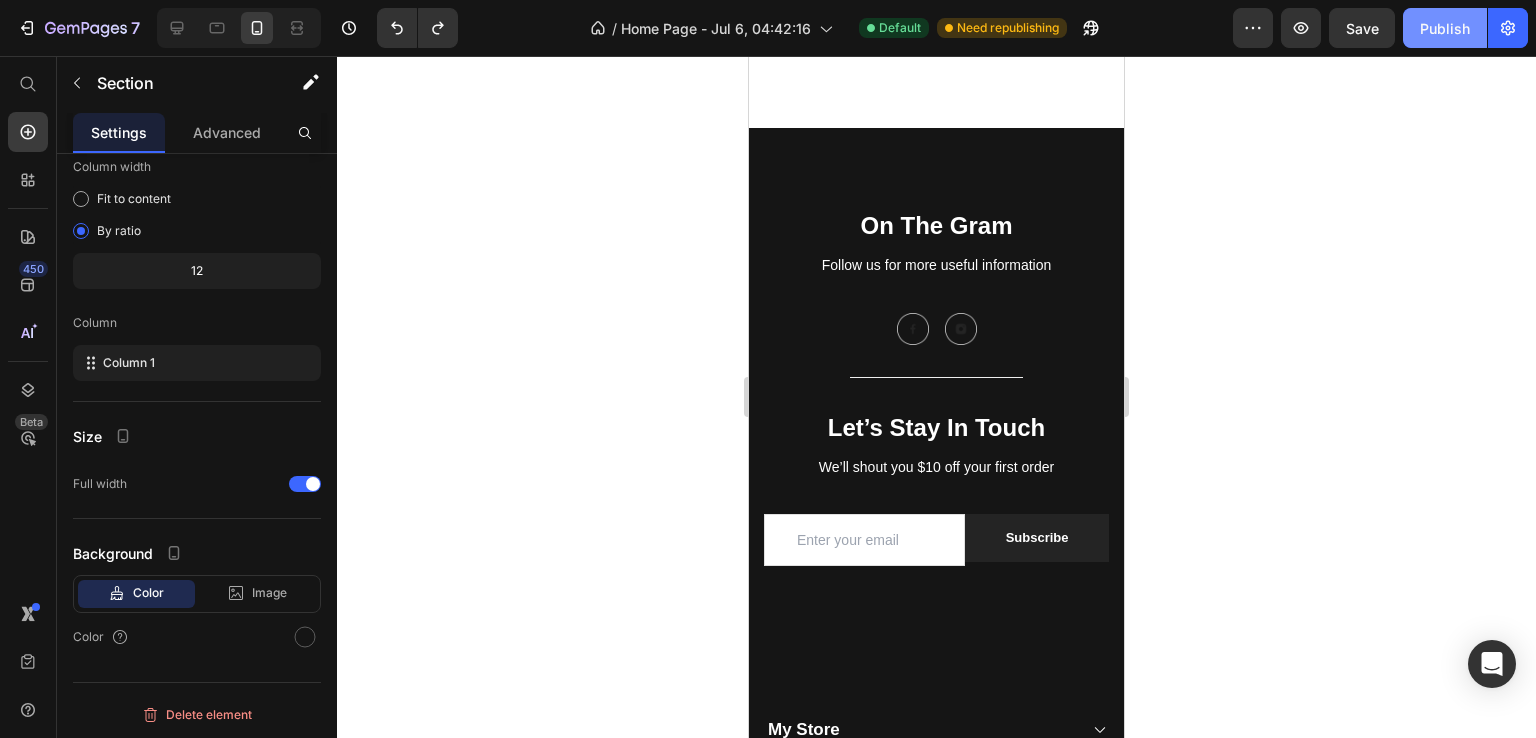click on "Publish" 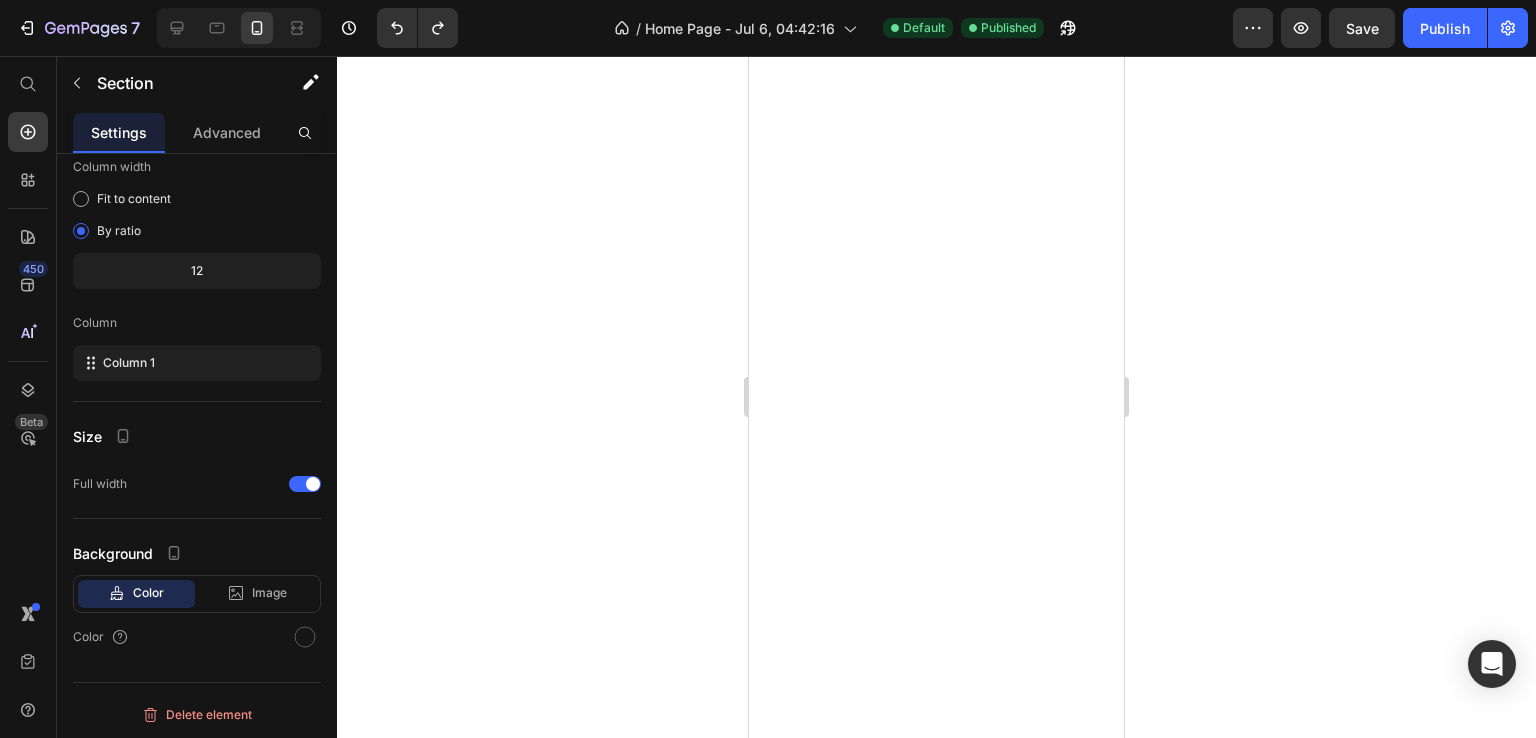 scroll, scrollTop: 424, scrollLeft: 0, axis: vertical 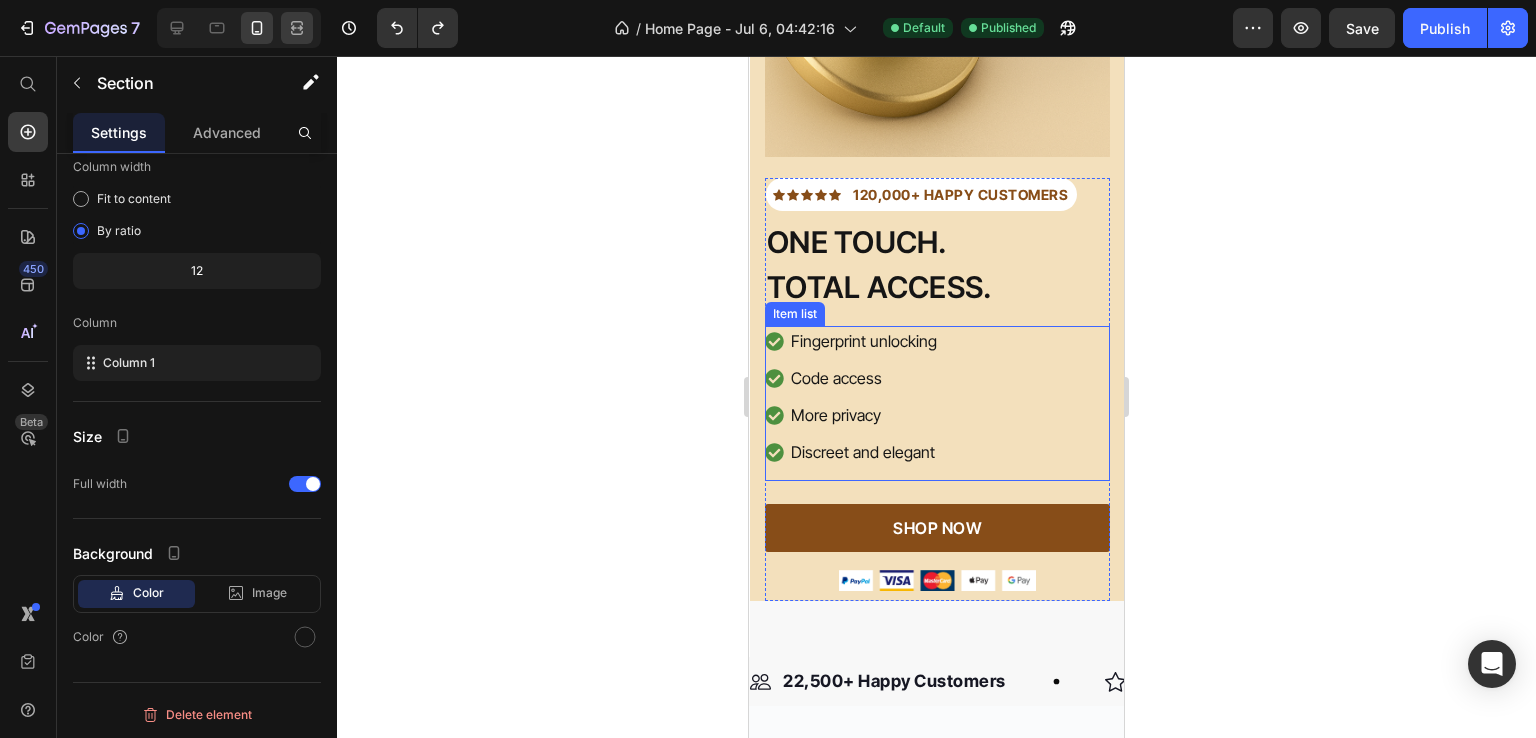 click 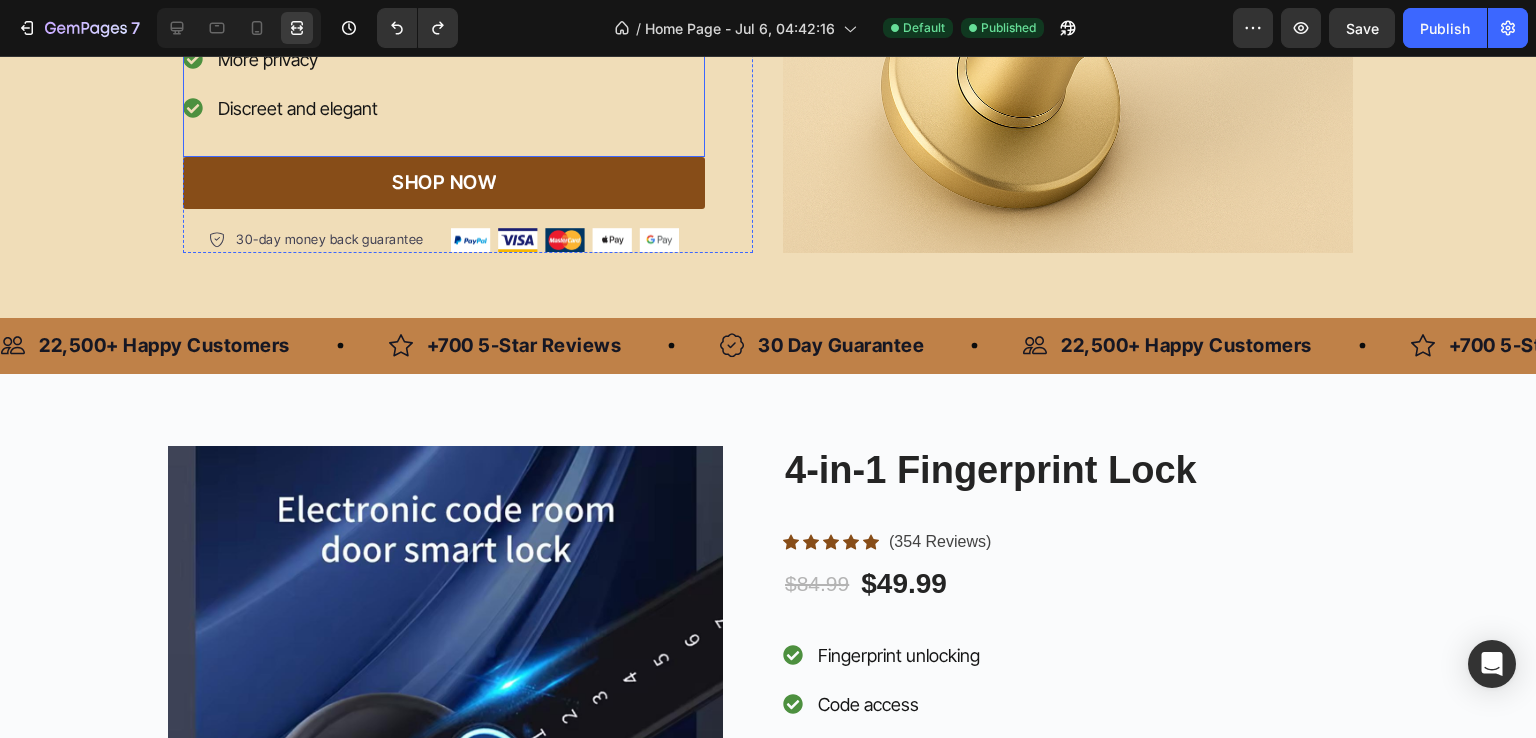 click 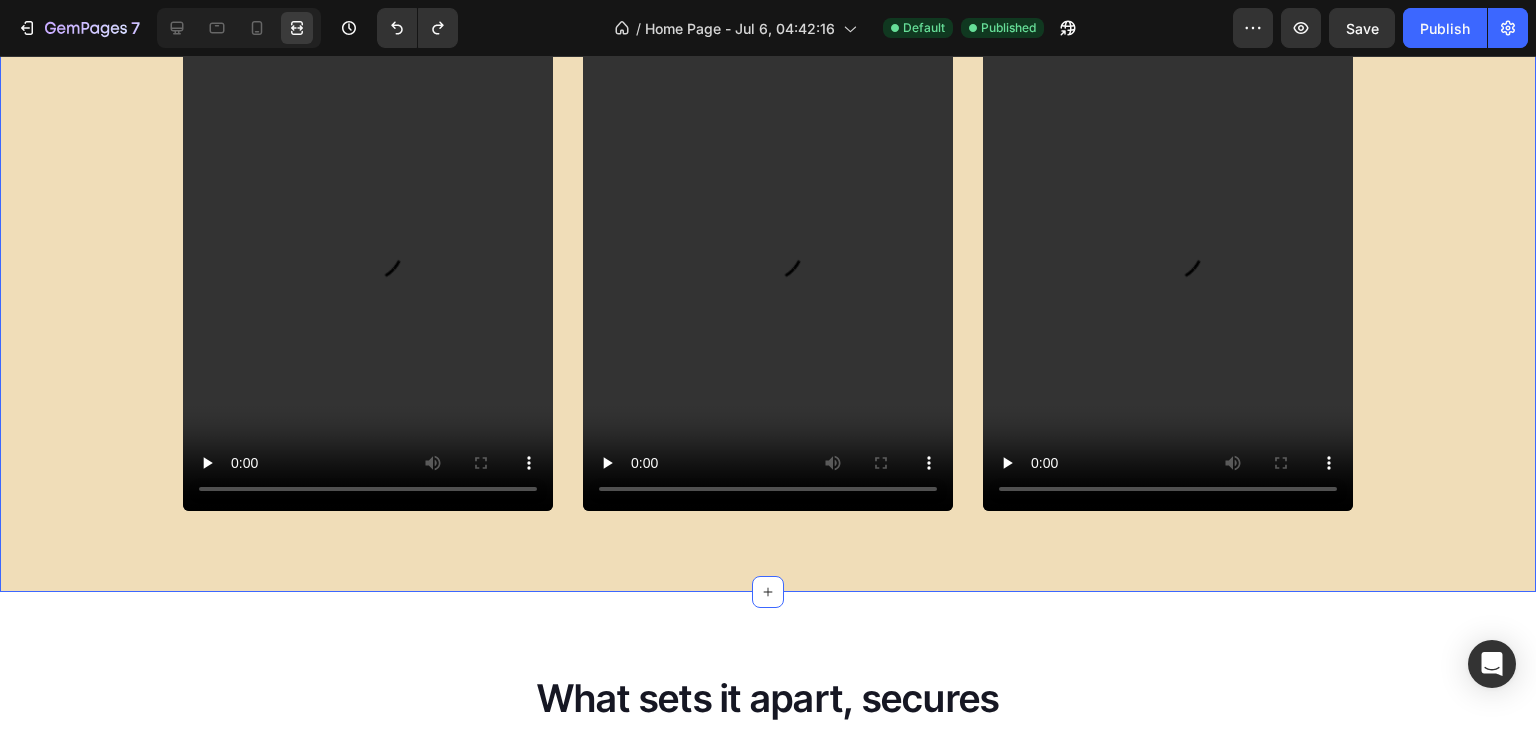 scroll, scrollTop: 1953, scrollLeft: 0, axis: vertical 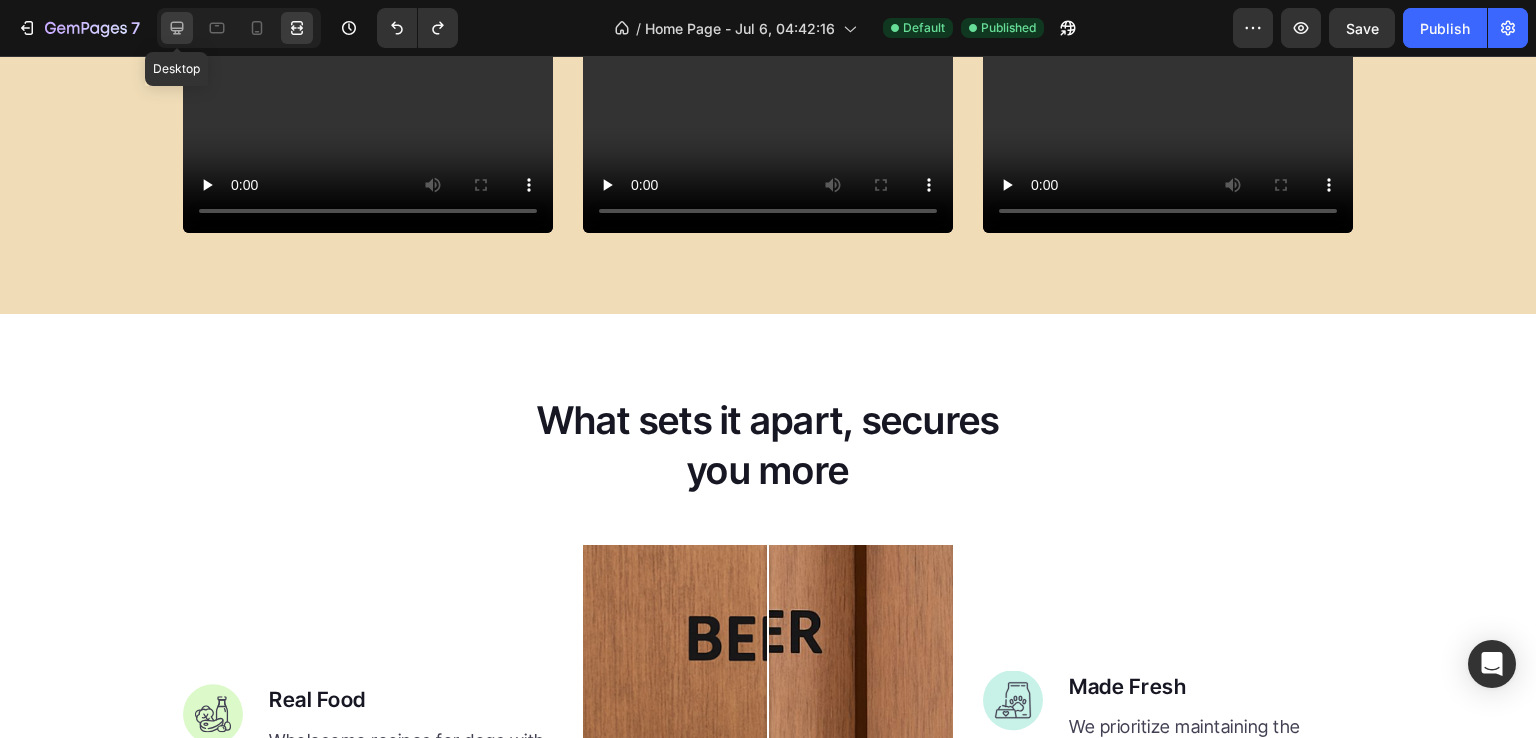click 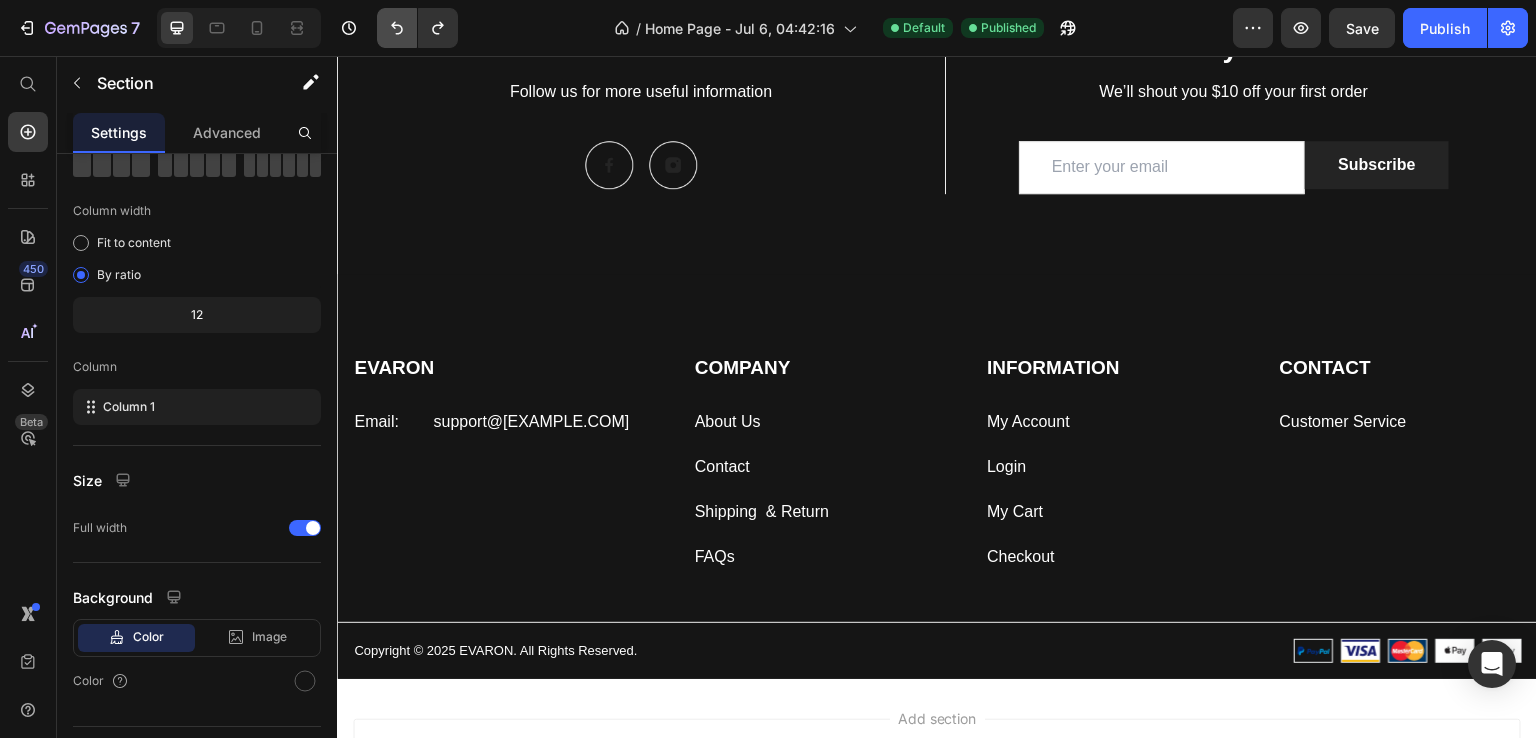 scroll, scrollTop: 6500, scrollLeft: 0, axis: vertical 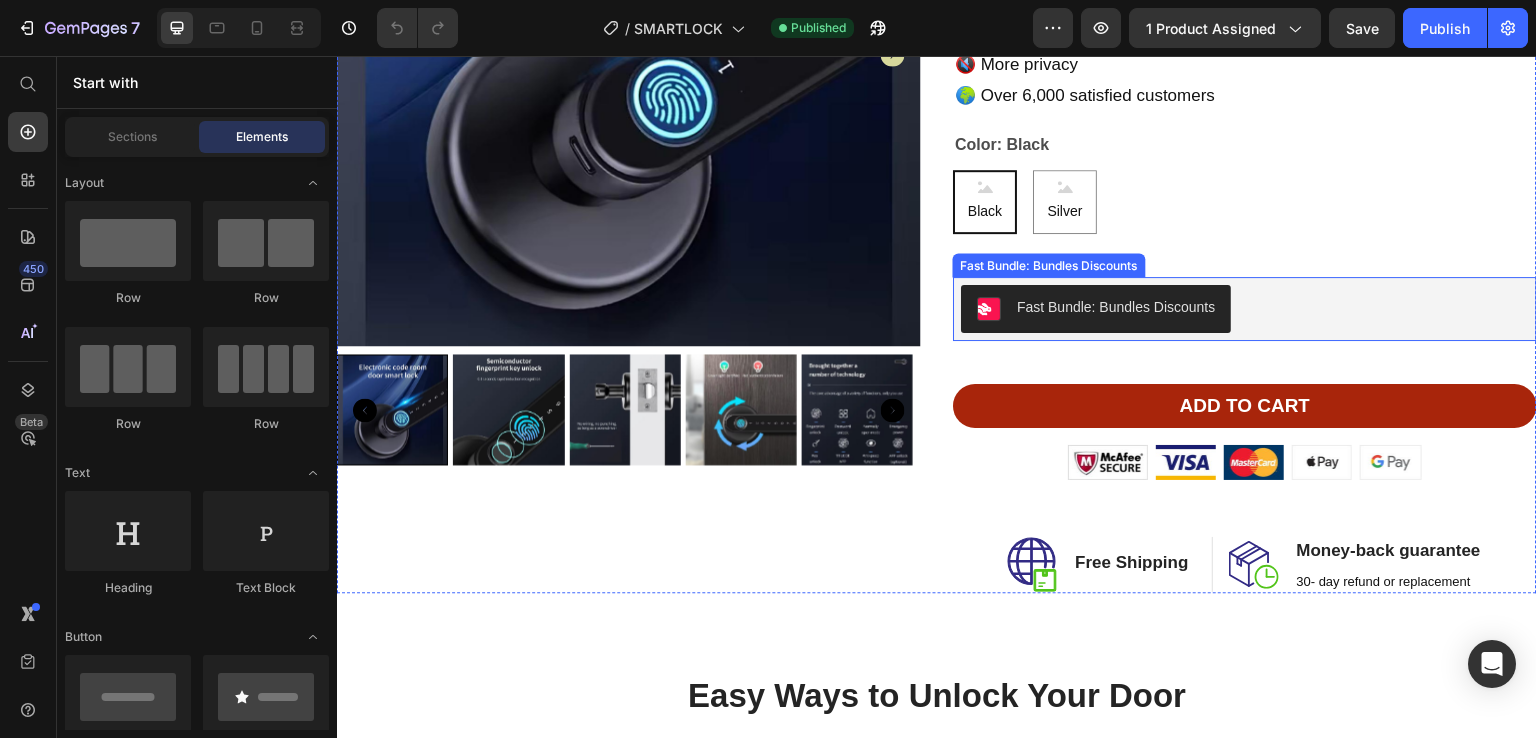 click on "Fast Bundle: Bundles Discounts" at bounding box center (1245, 309) 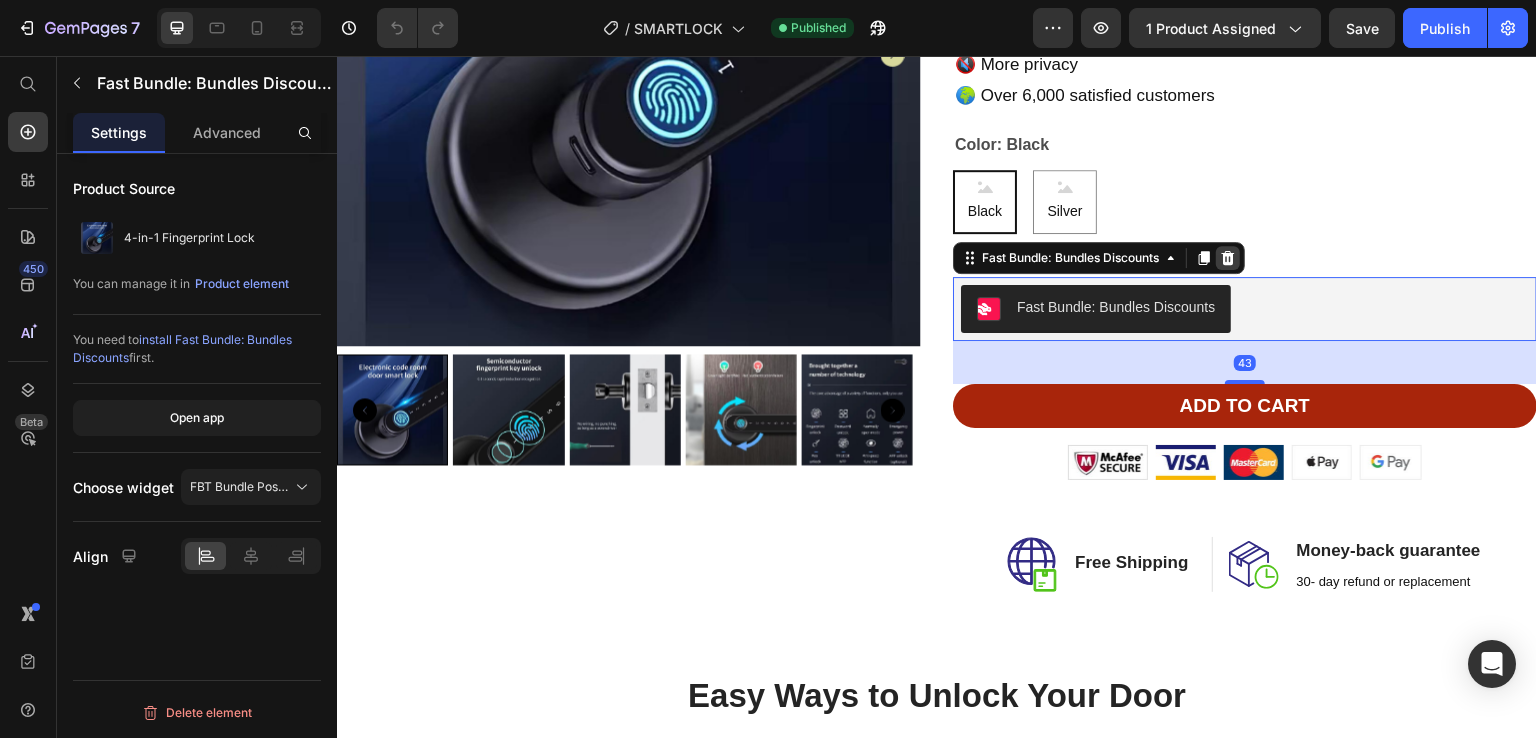 click 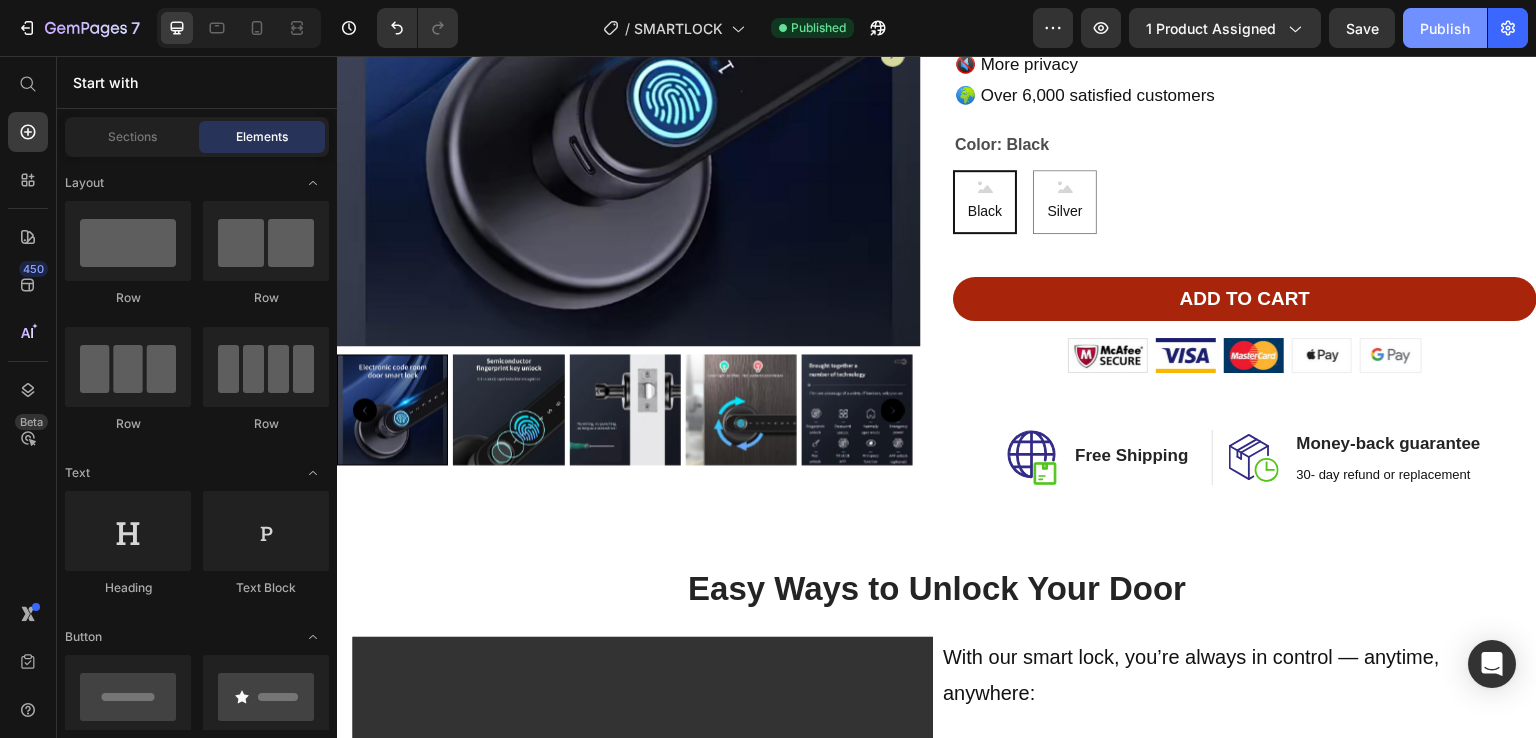 click on "Publish" at bounding box center [1445, 28] 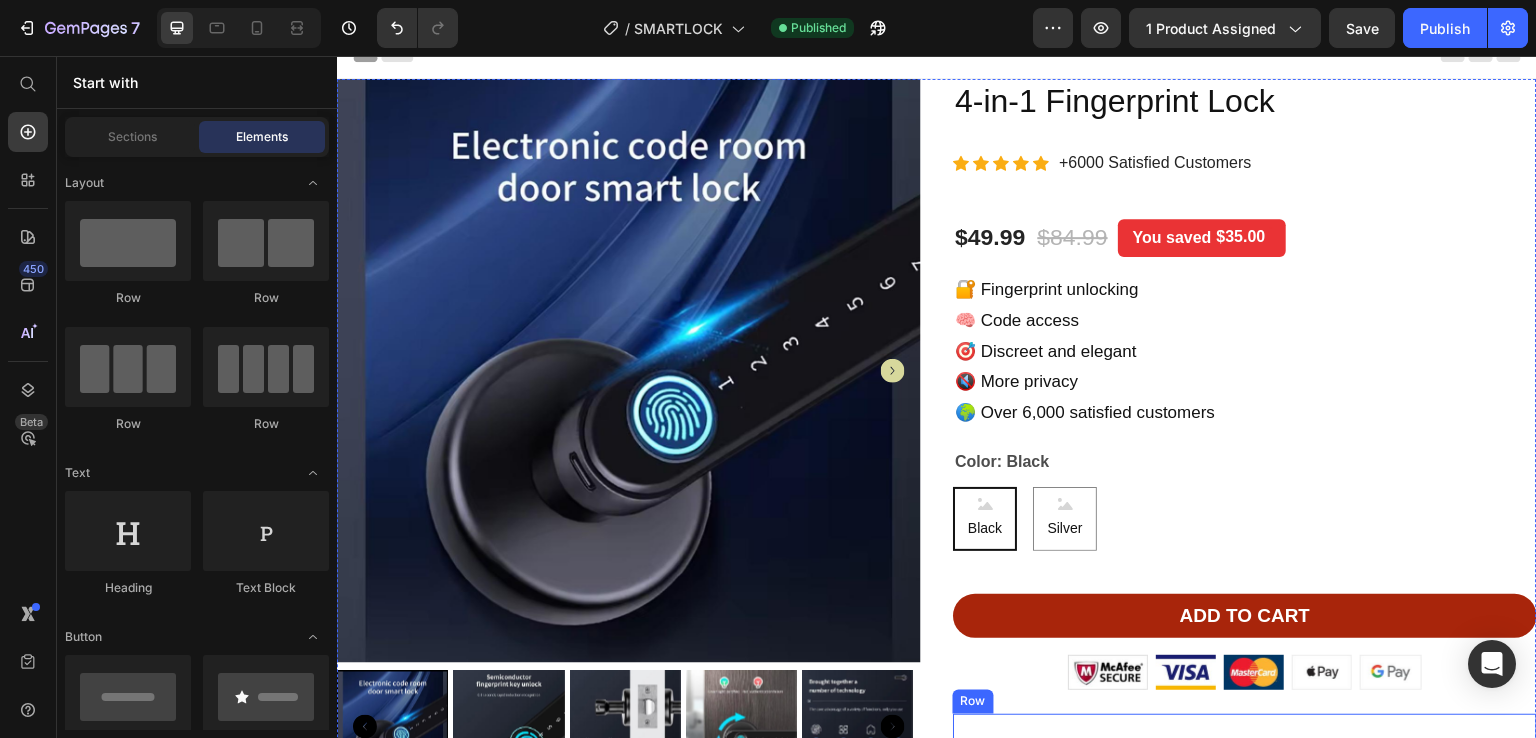 scroll, scrollTop: 0, scrollLeft: 0, axis: both 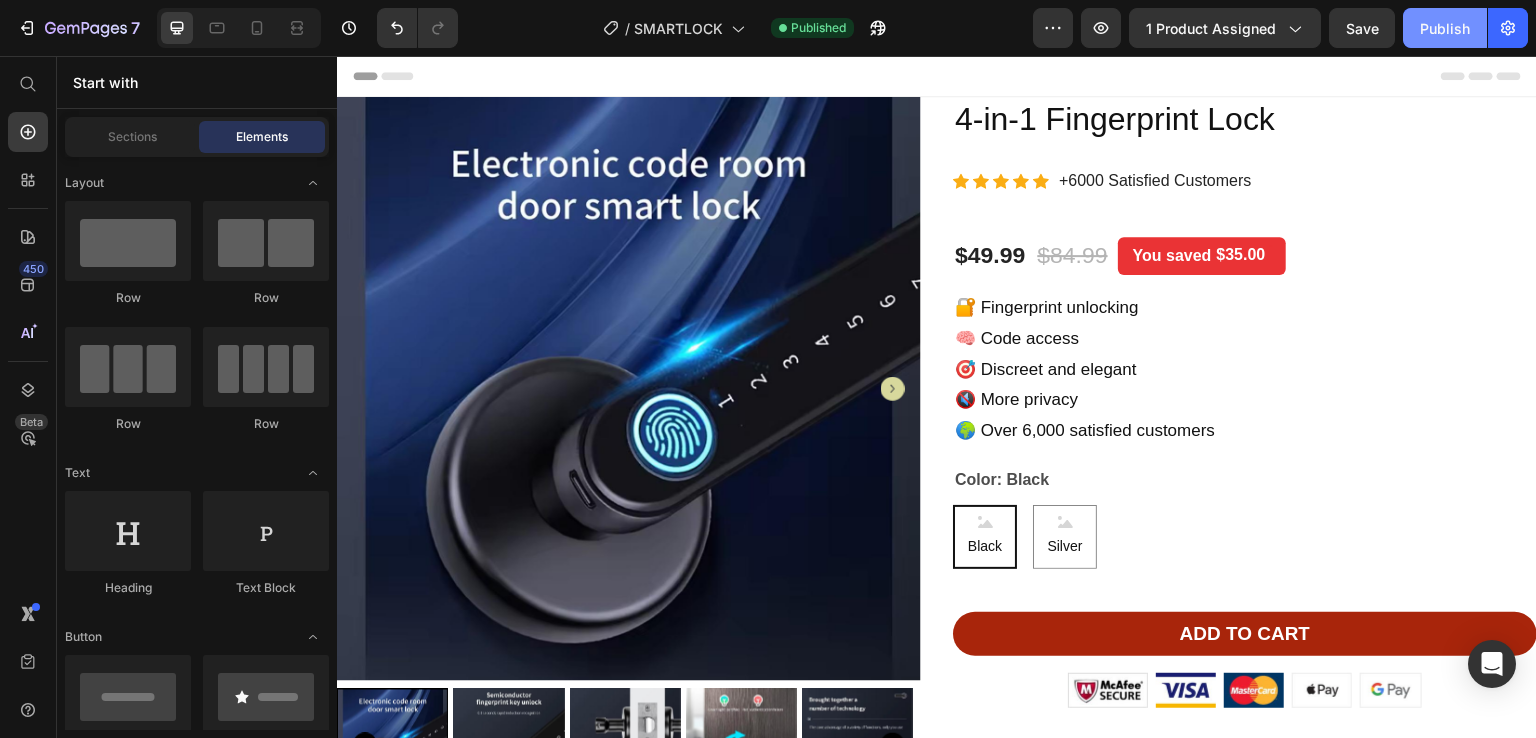 click on "Publish" at bounding box center [1445, 28] 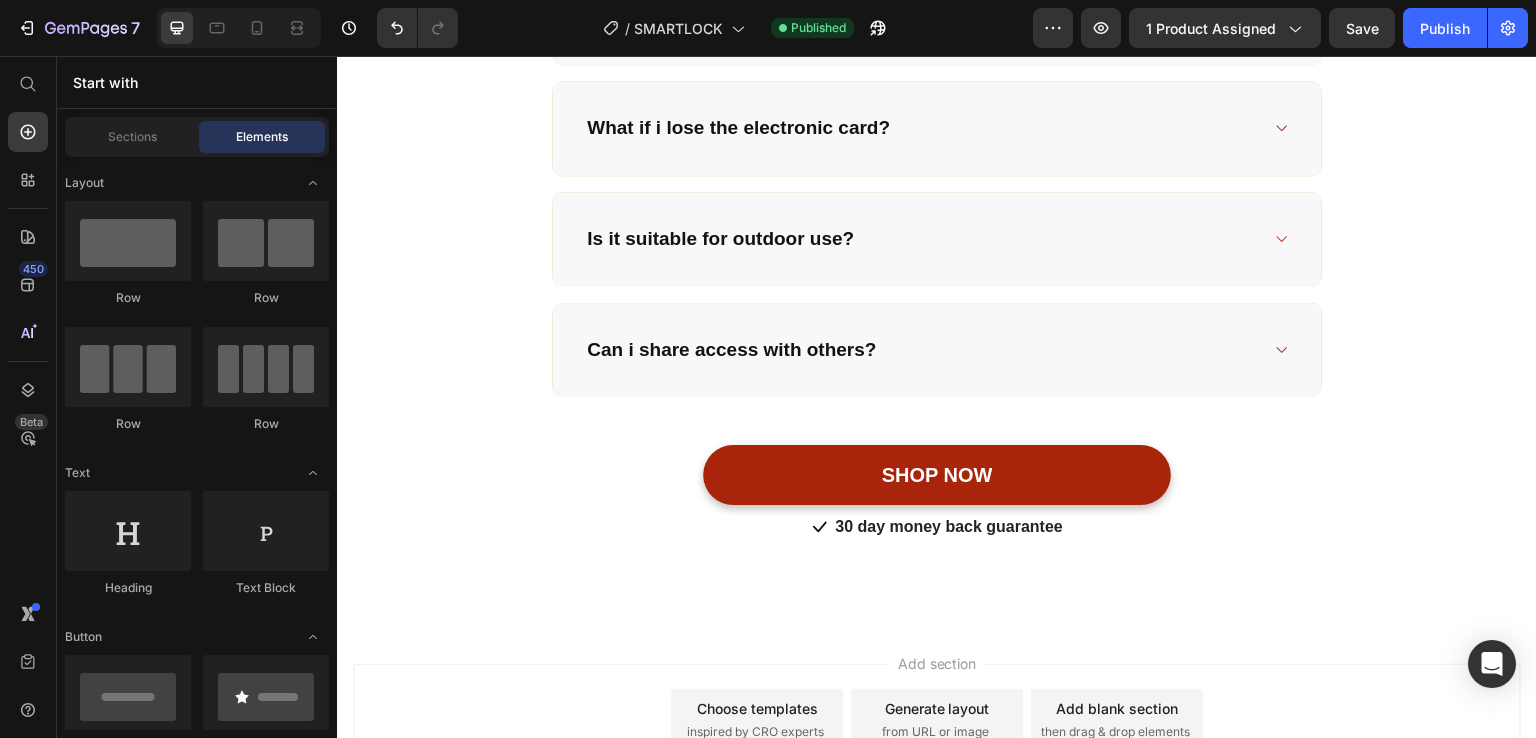 scroll, scrollTop: 3636, scrollLeft: 0, axis: vertical 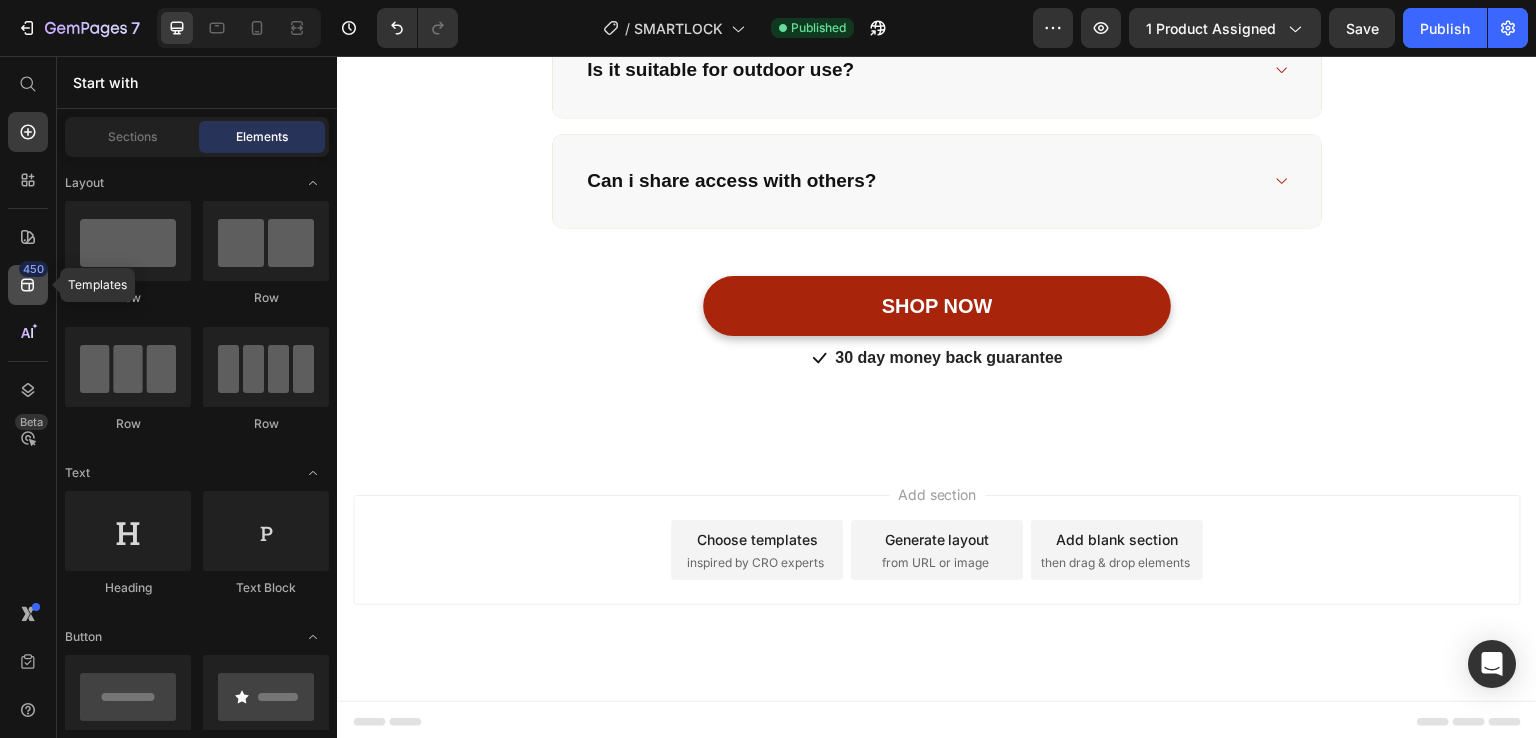 click 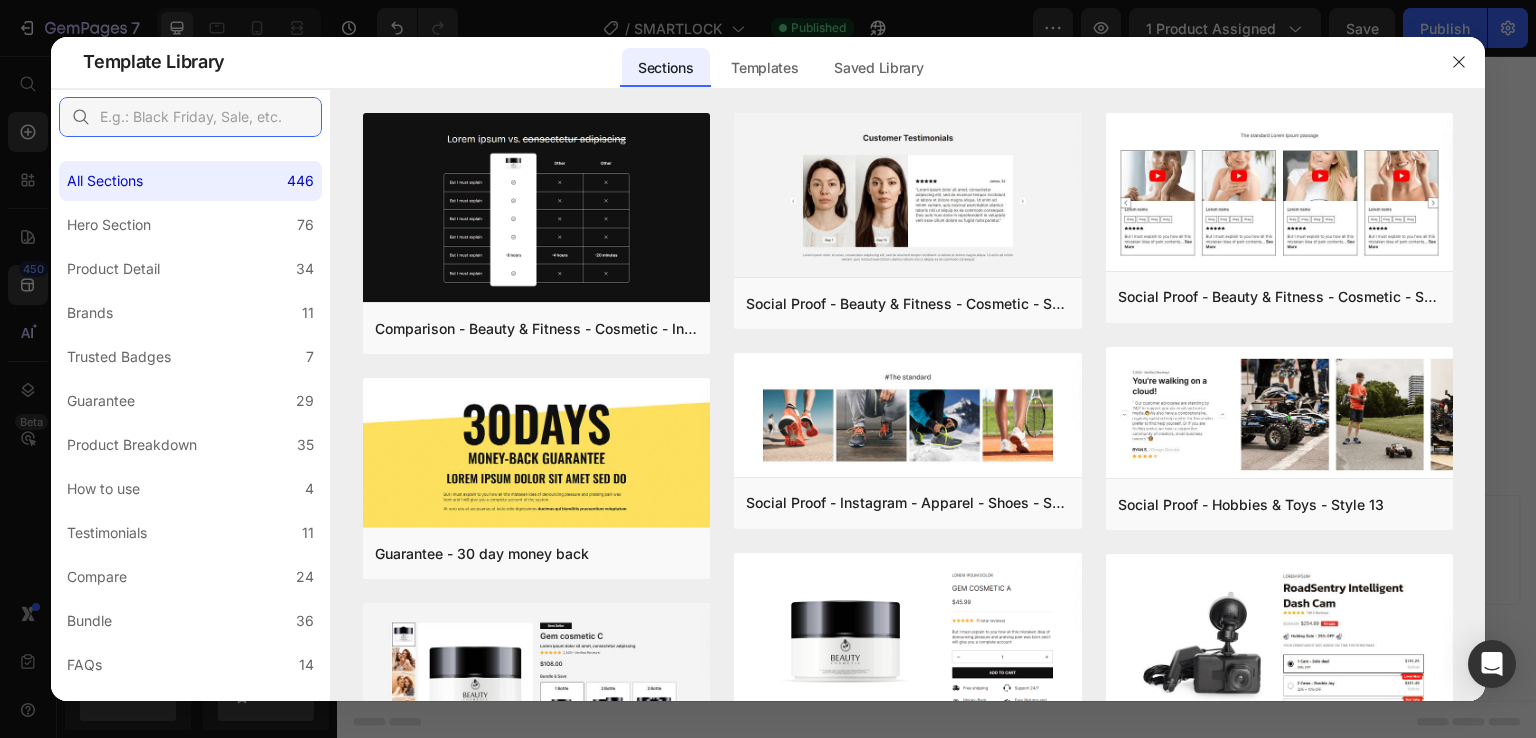 click at bounding box center [190, 117] 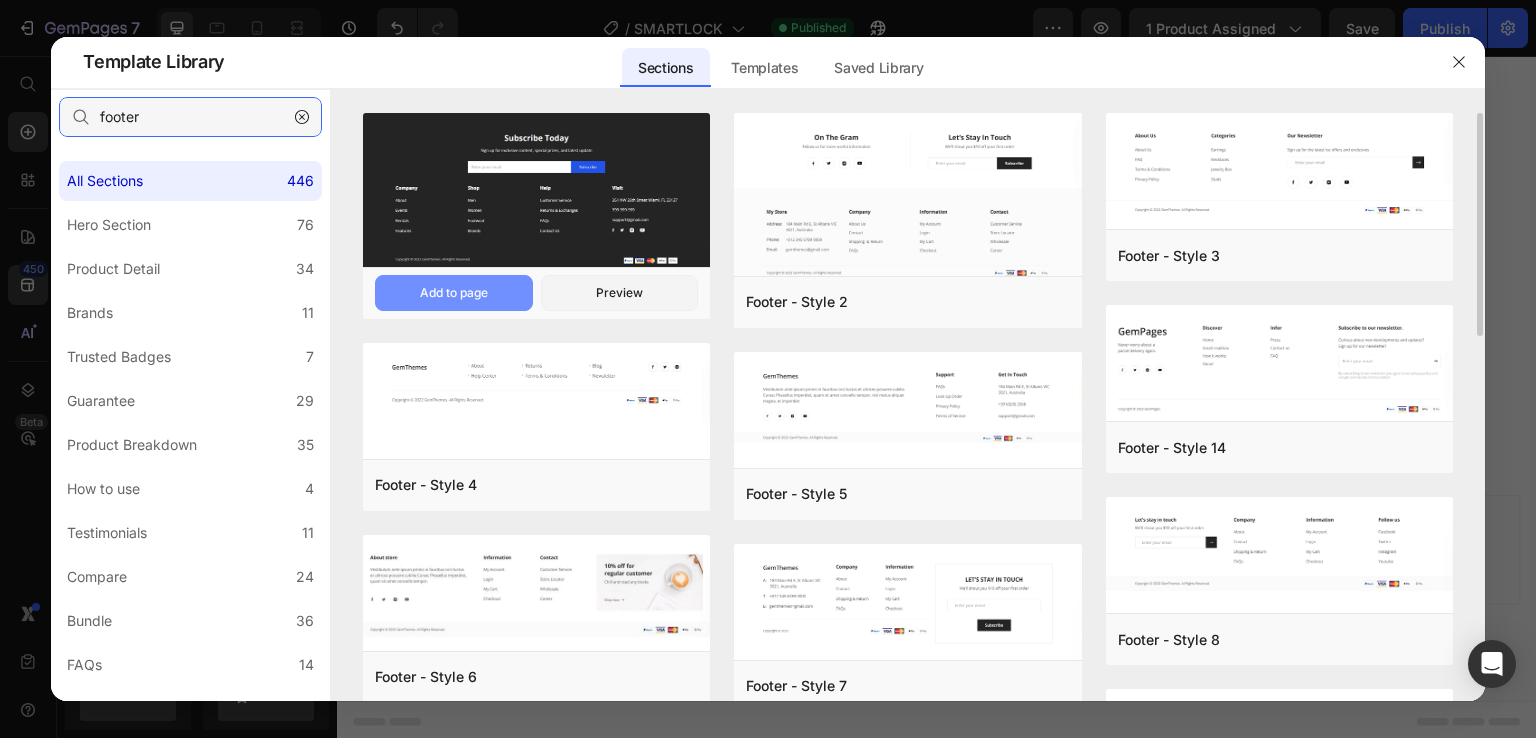 type on "footer" 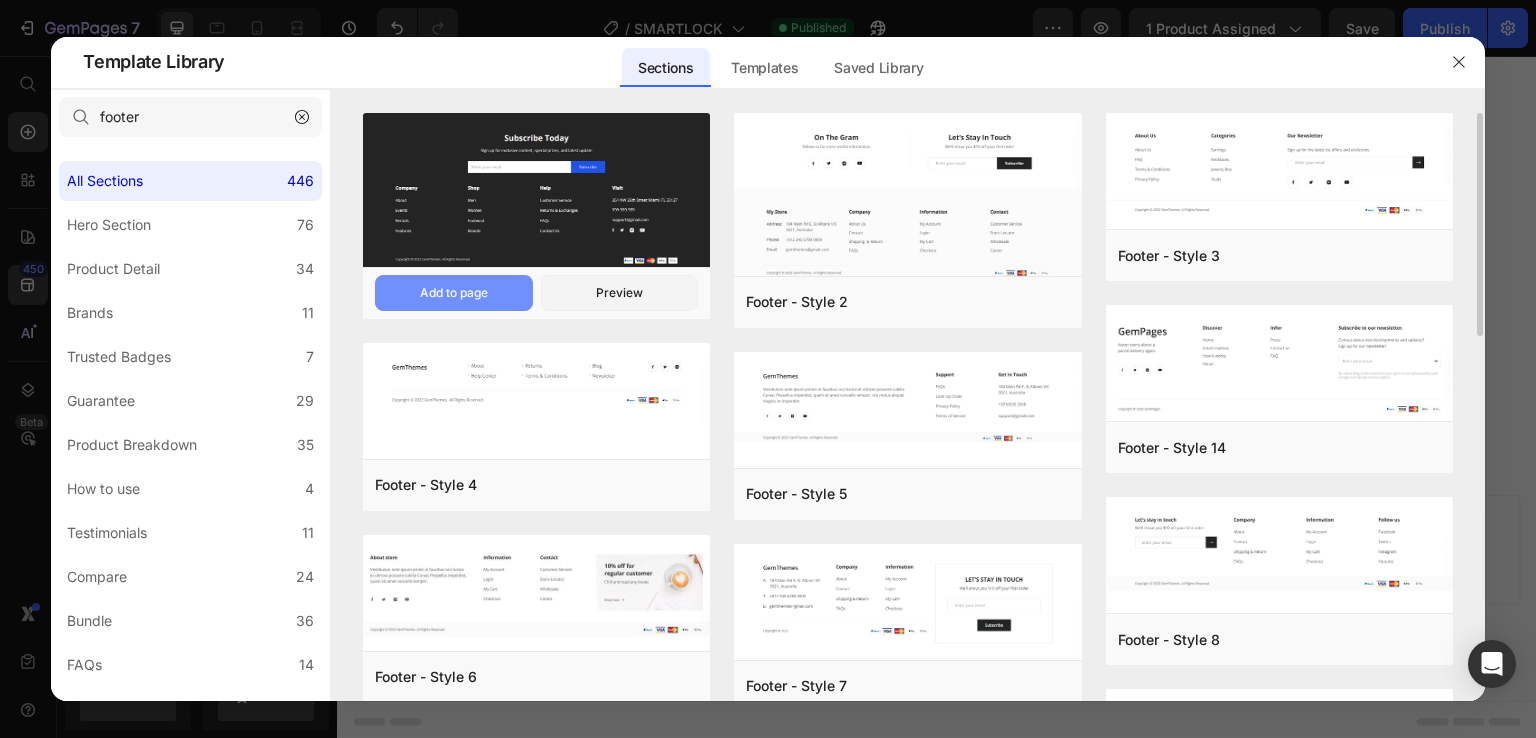 click on "Add to page" at bounding box center (454, 293) 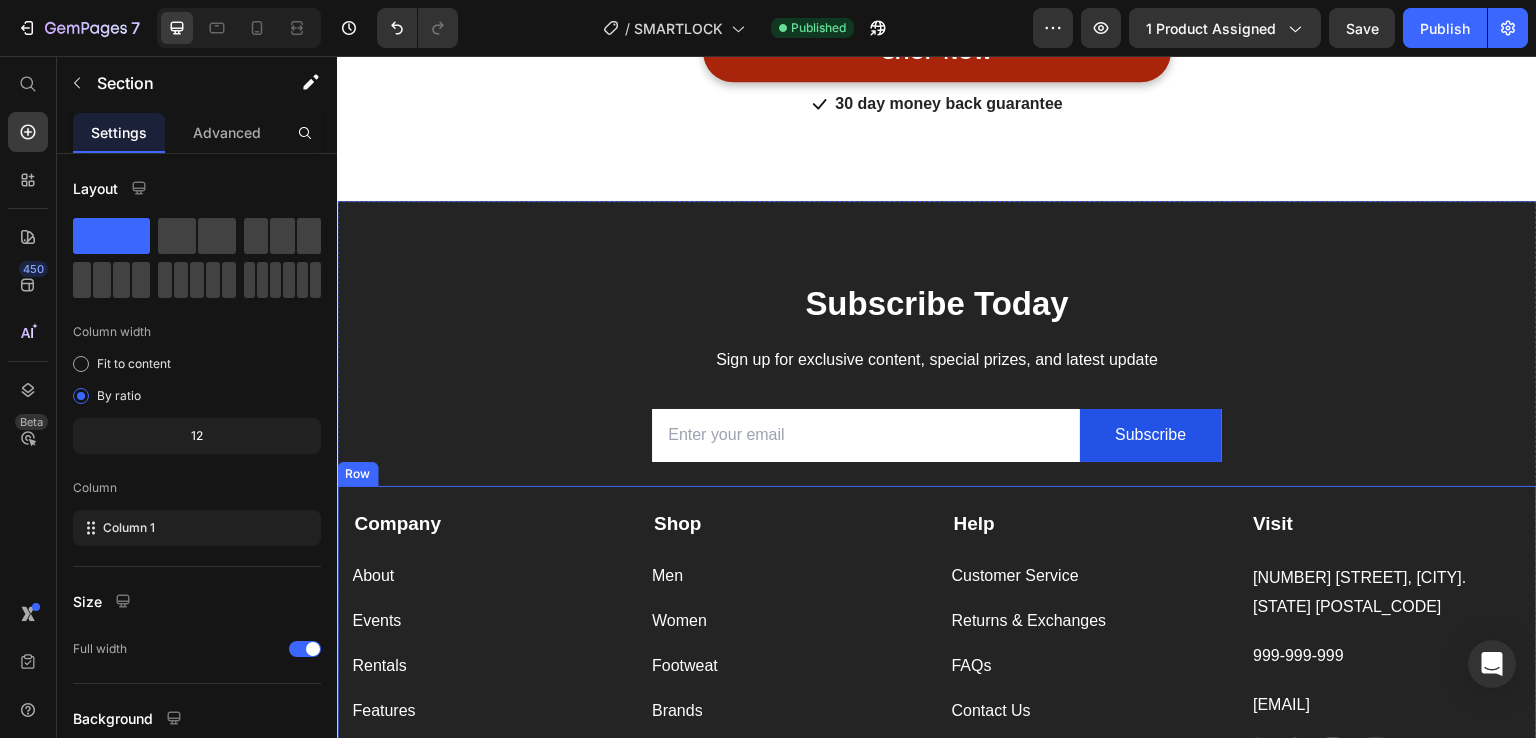 scroll, scrollTop: 3968, scrollLeft: 0, axis: vertical 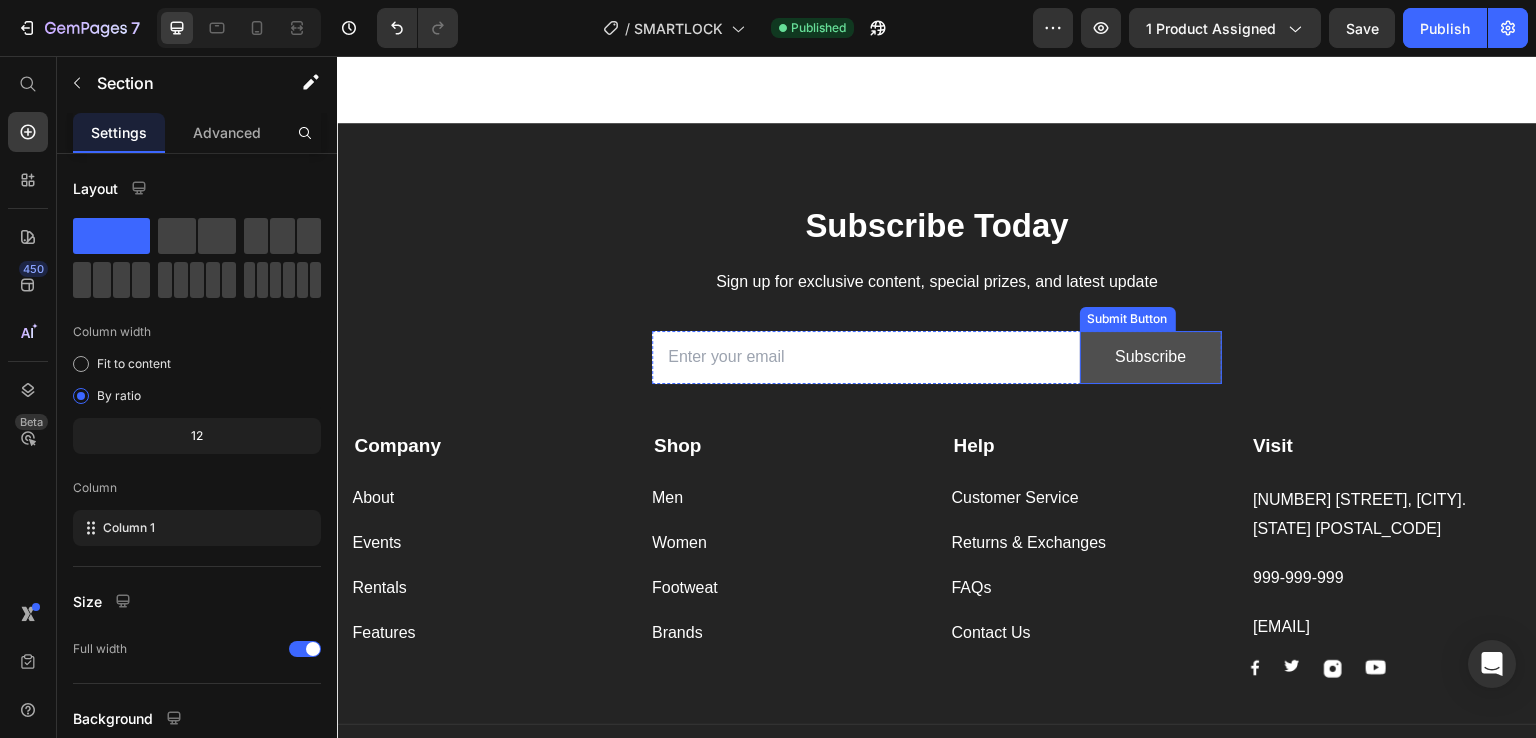 click on "Subscribe" at bounding box center [1151, 357] 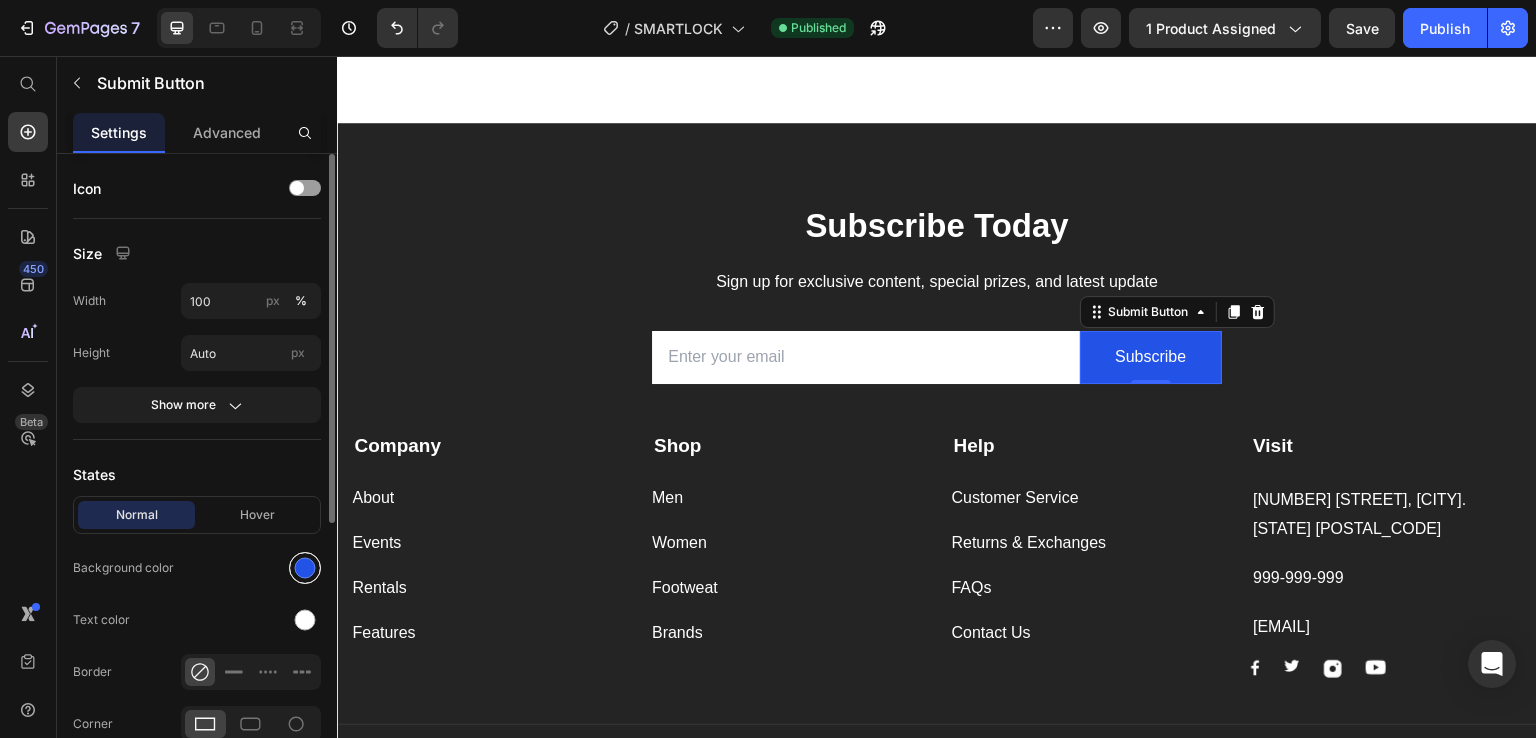 click at bounding box center (305, 568) 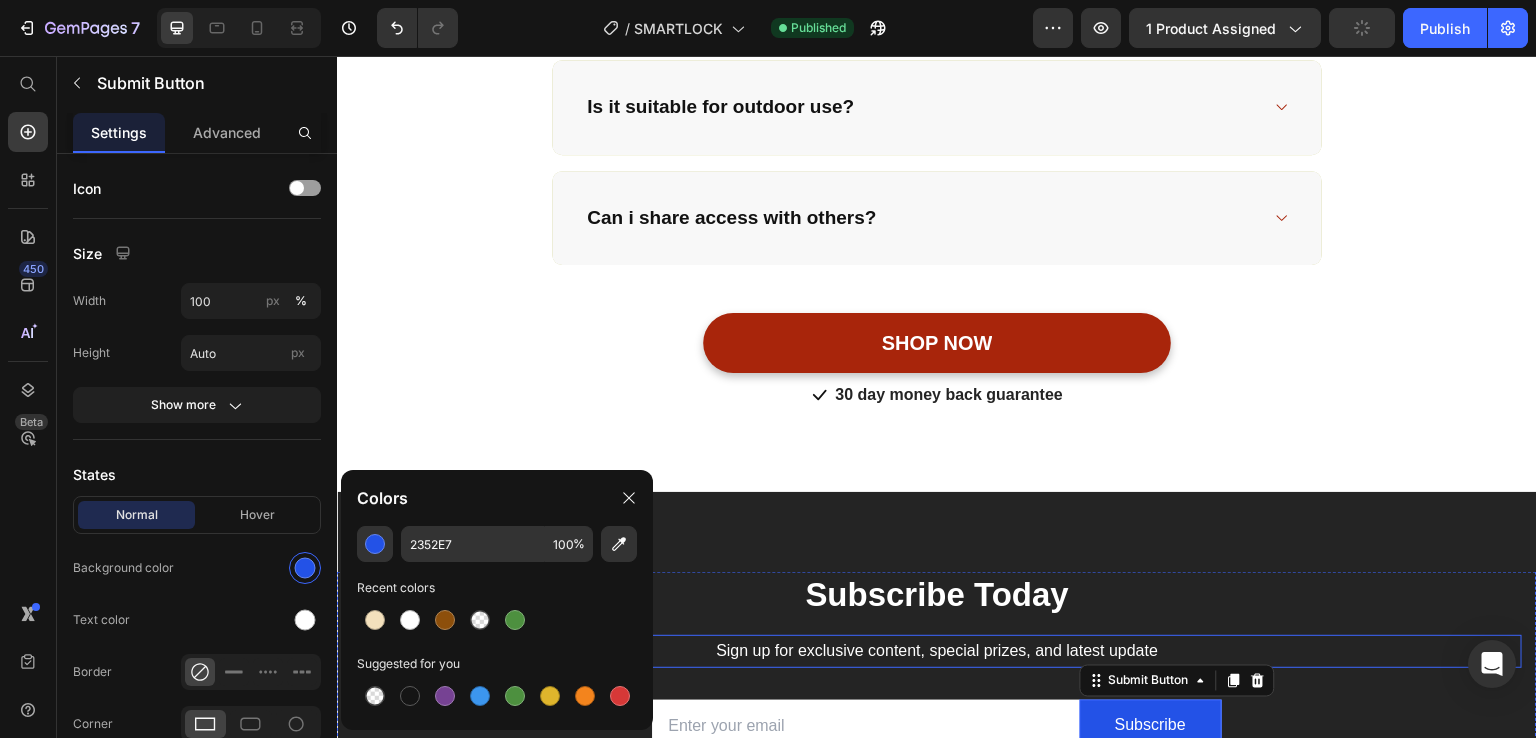 scroll, scrollTop: 3598, scrollLeft: 0, axis: vertical 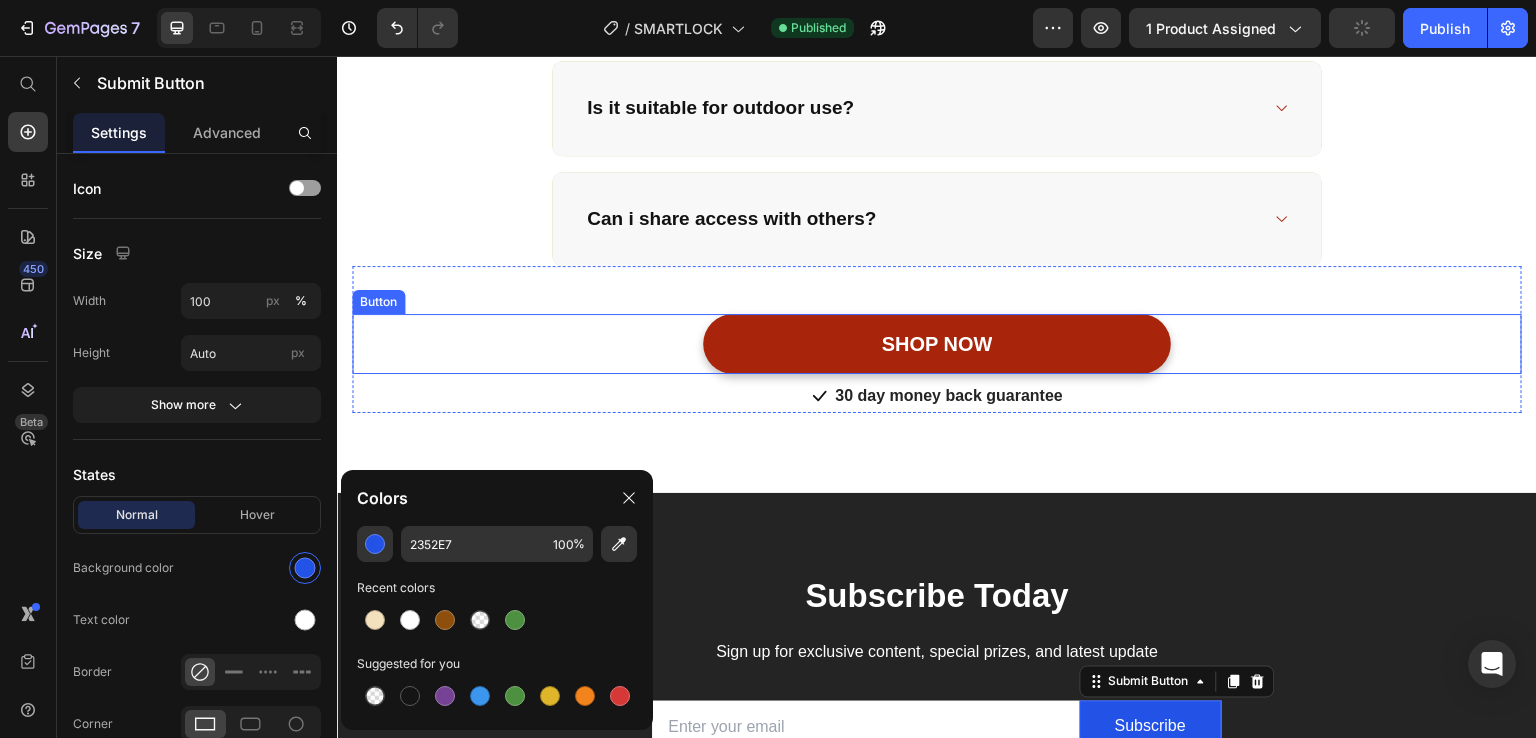 click on "SHOP NOW" at bounding box center (937, 344) 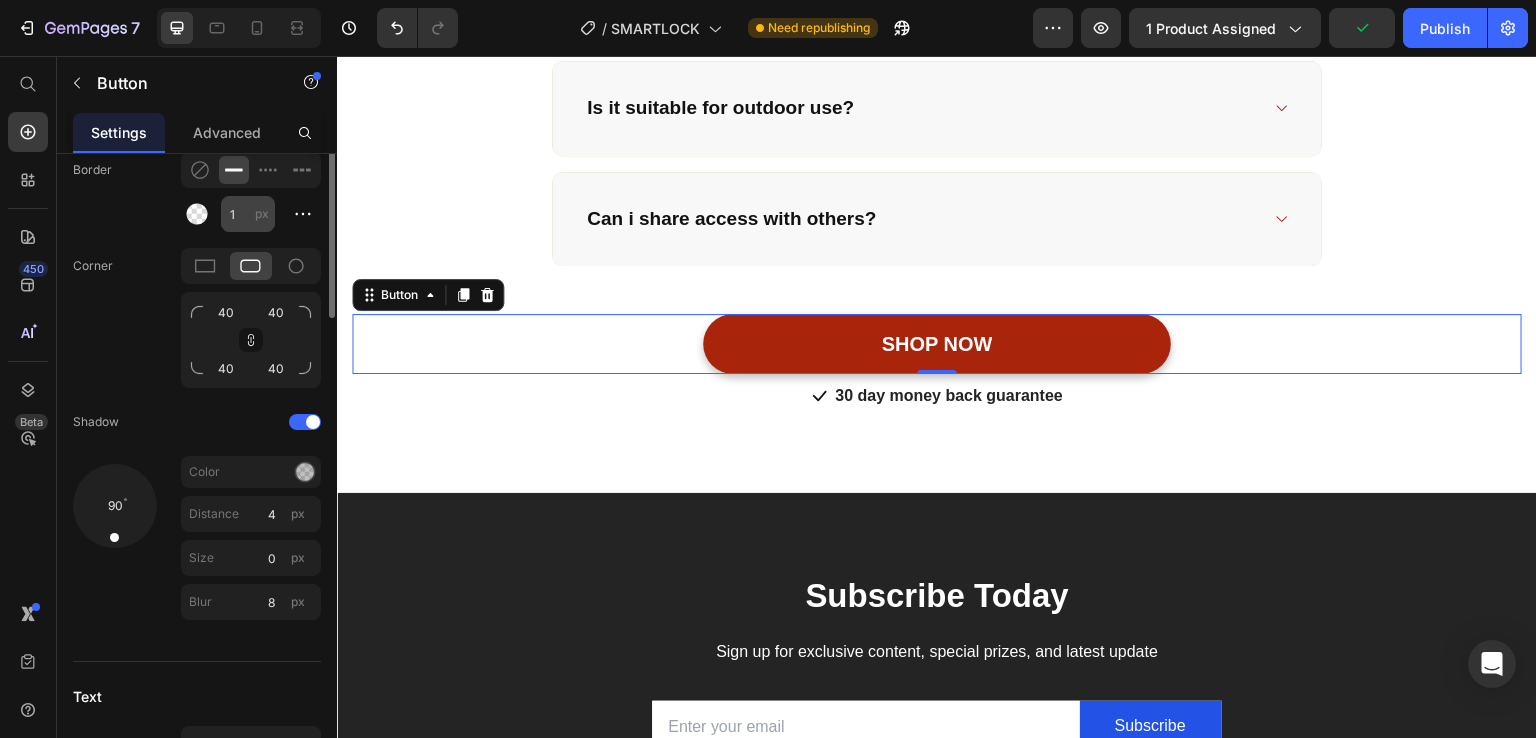 scroll, scrollTop: 466, scrollLeft: 0, axis: vertical 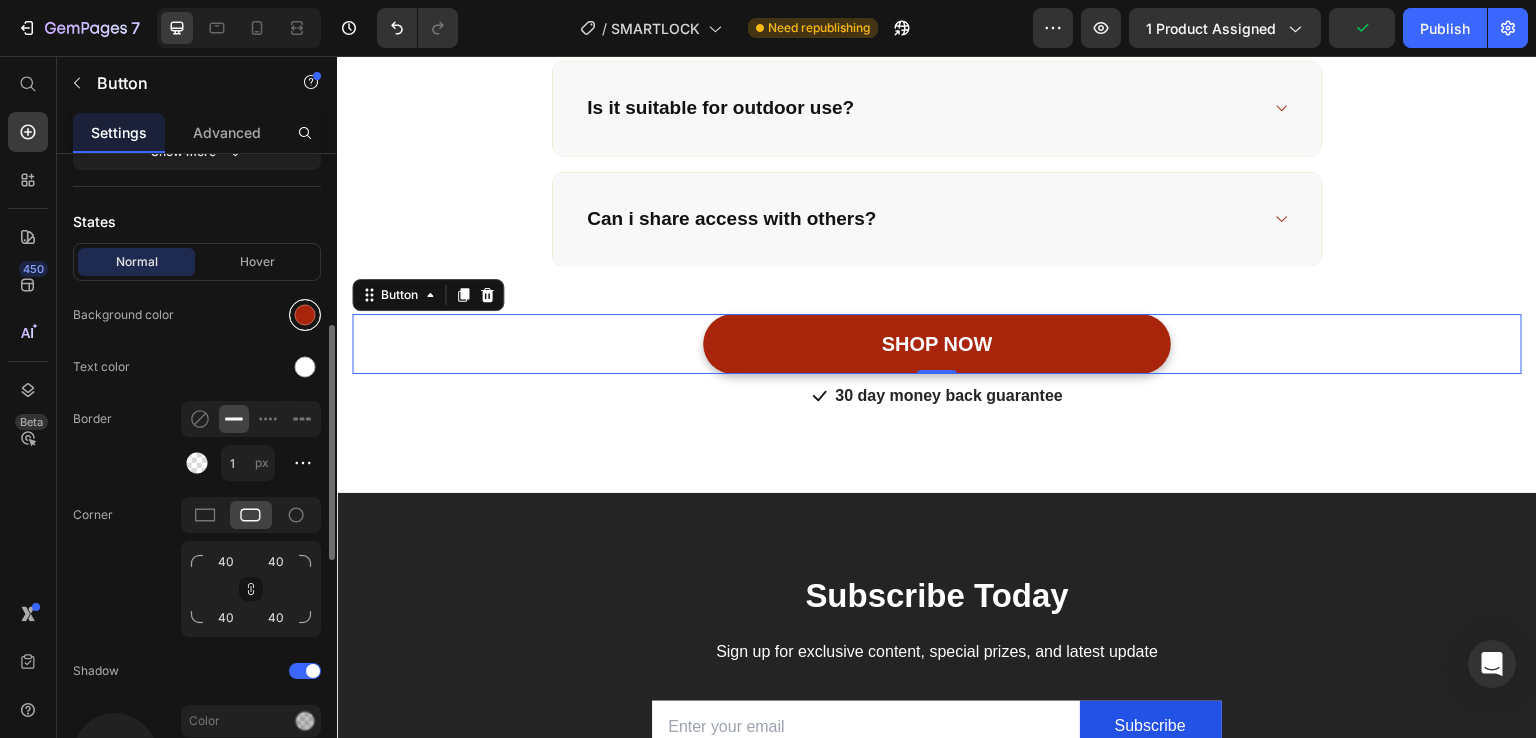 click at bounding box center [305, 315] 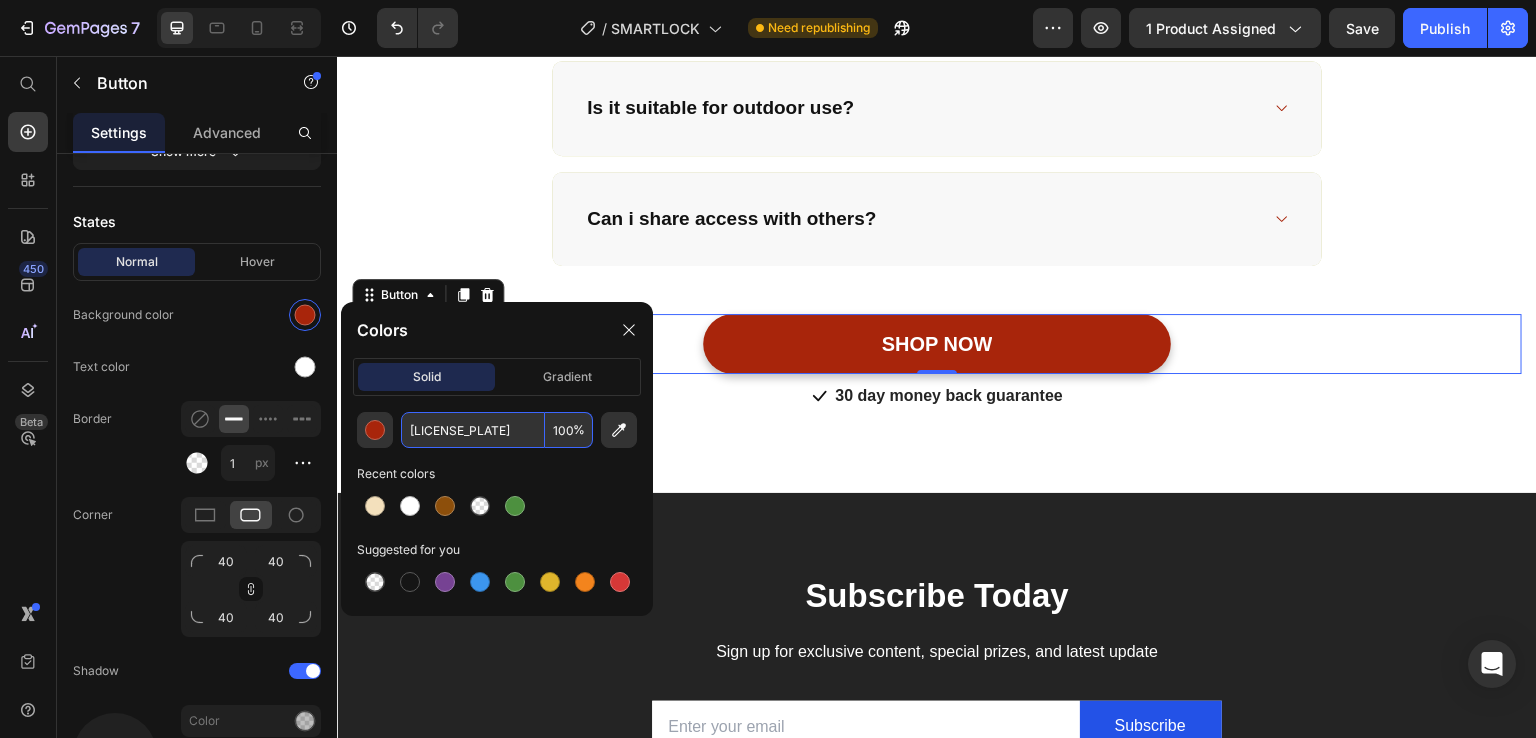click on "[LICENSE_PLATE]" at bounding box center [473, 430] 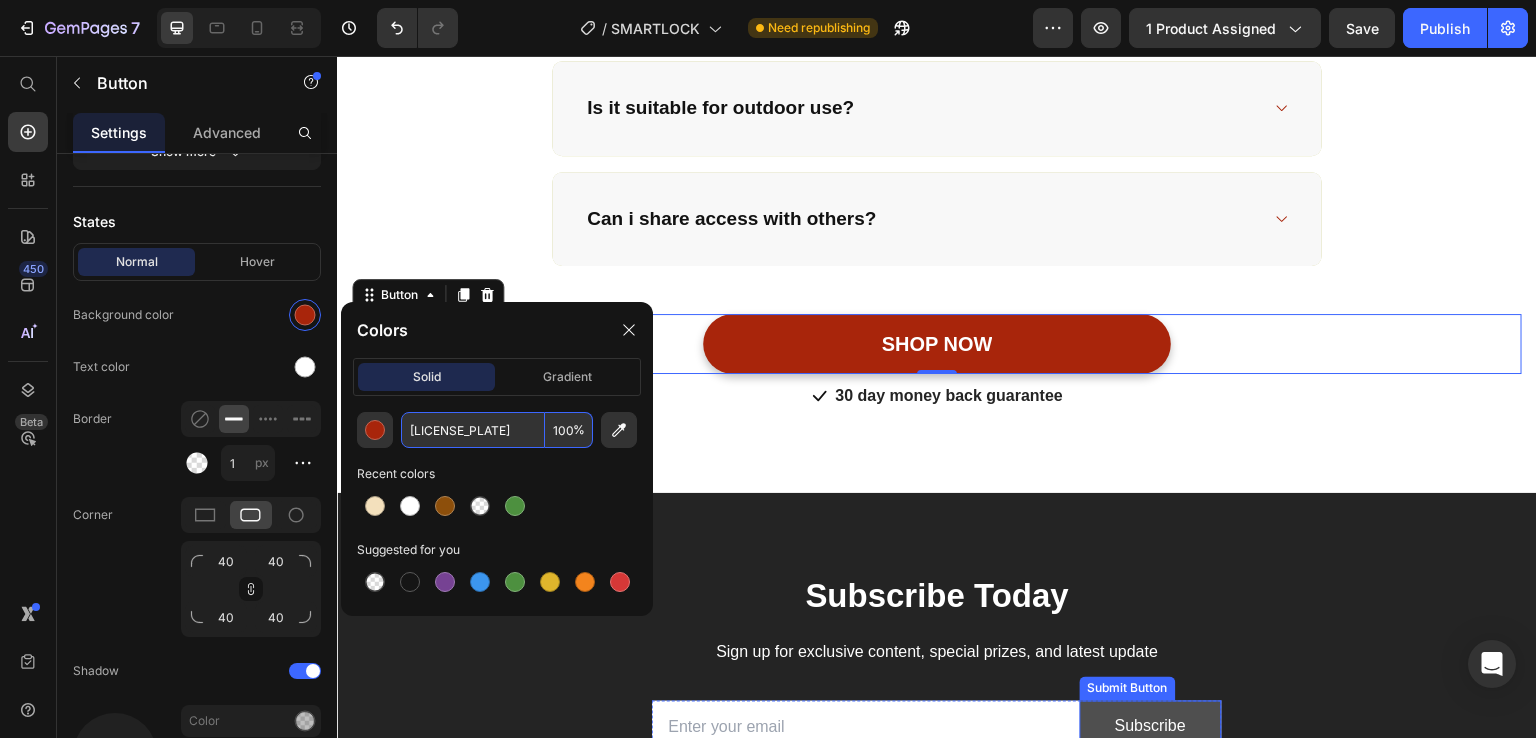 click on "Subscribe" at bounding box center [1151, 727] 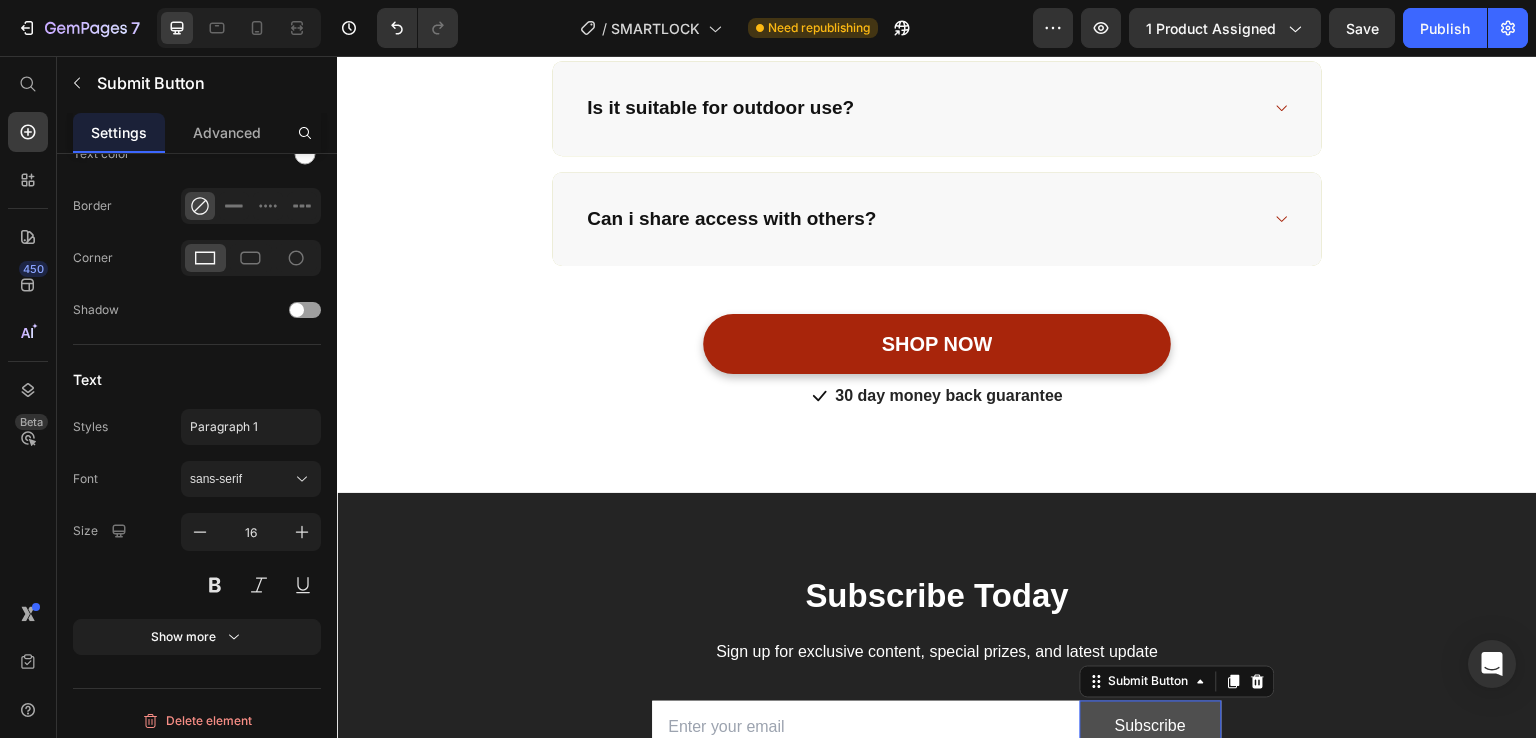 scroll, scrollTop: 0, scrollLeft: 0, axis: both 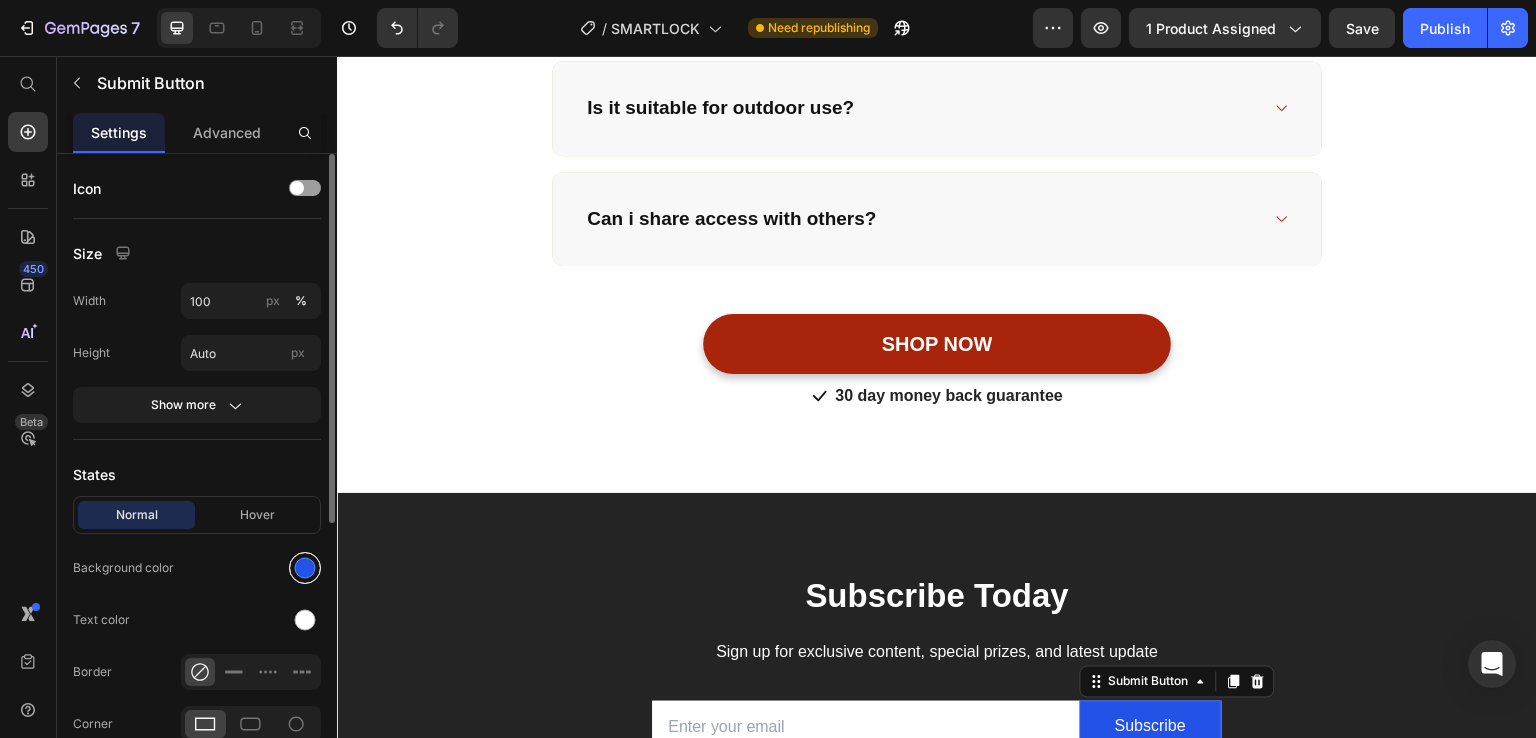 click at bounding box center (305, 568) 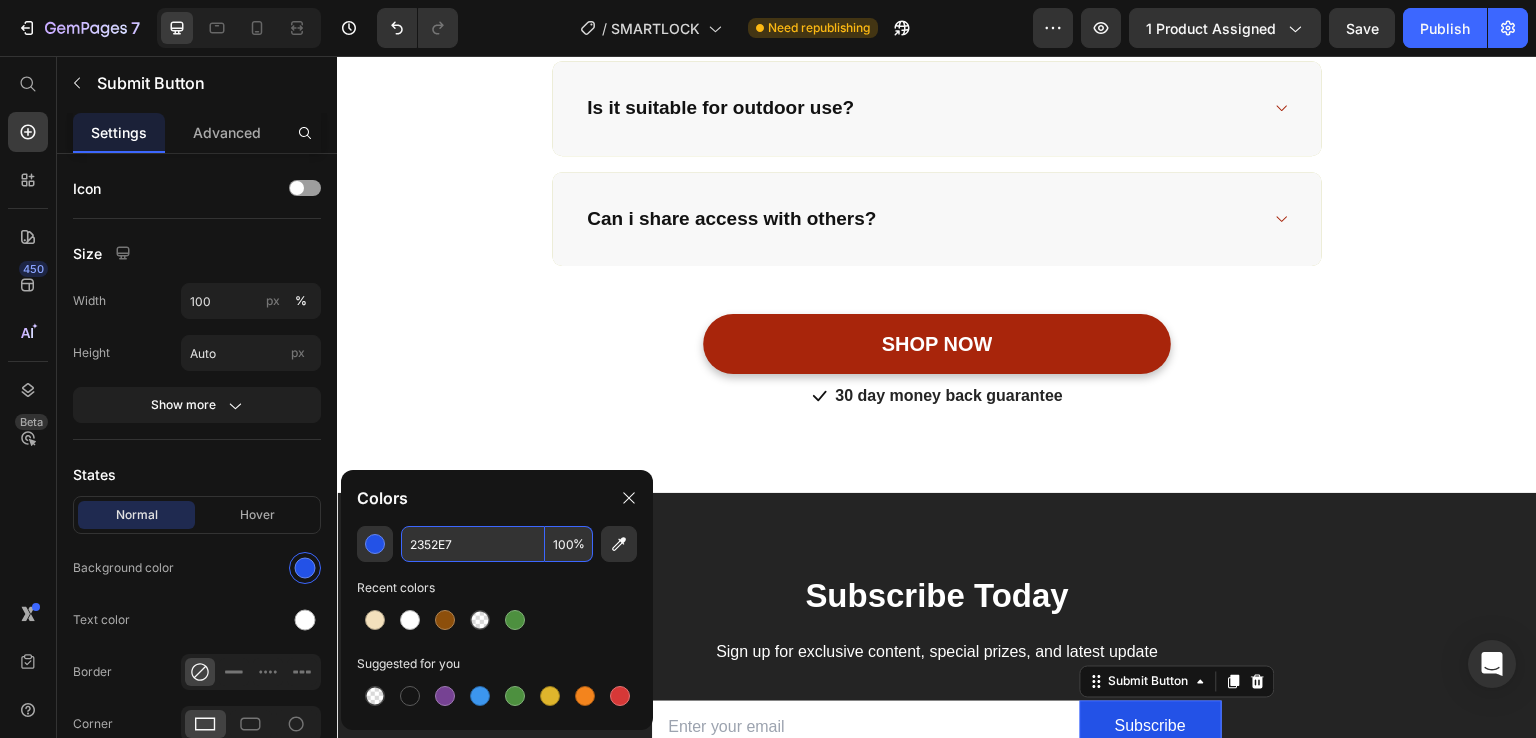 click on "2352E7" at bounding box center (473, 544) 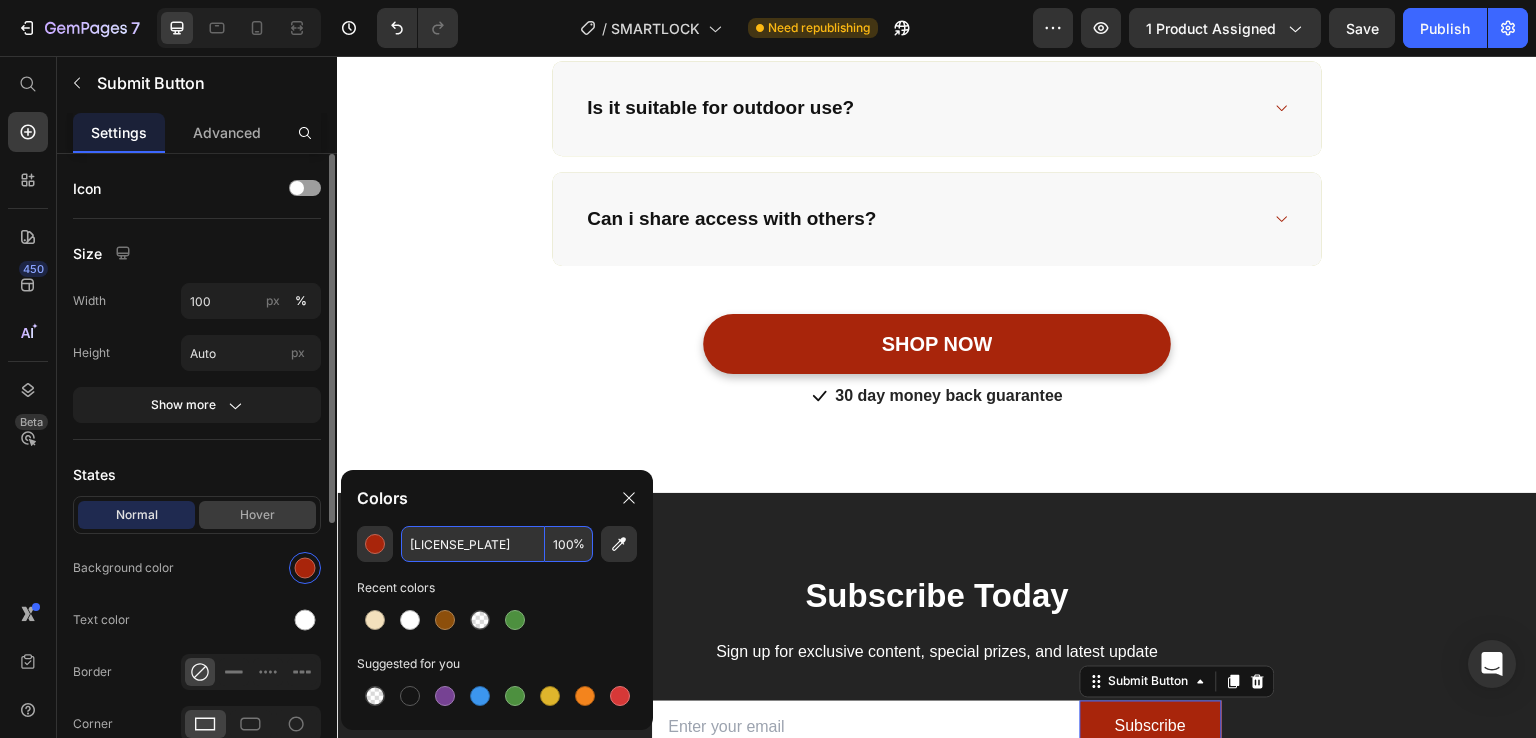 type on "[LICENSE_PLATE]" 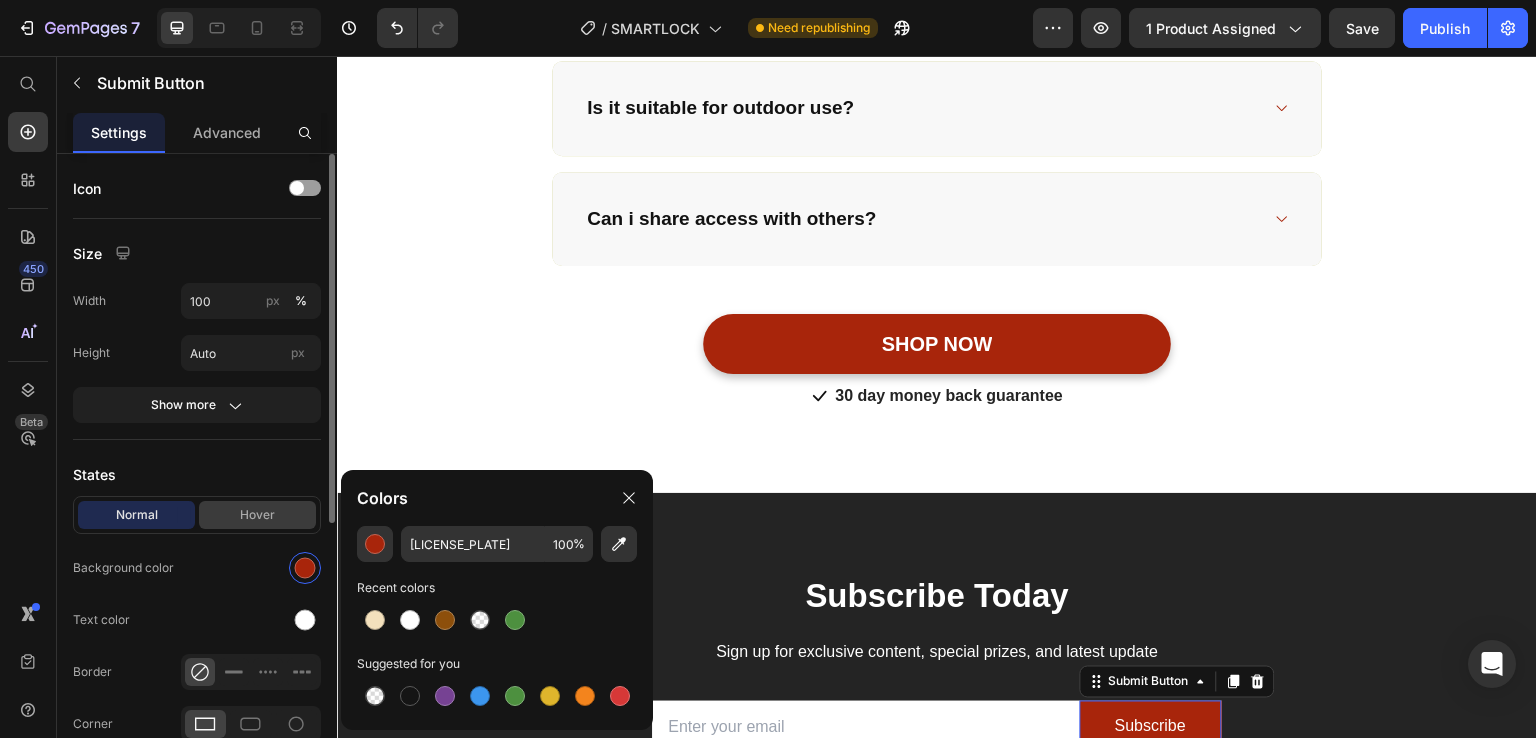 click on "Hover" at bounding box center (257, 515) 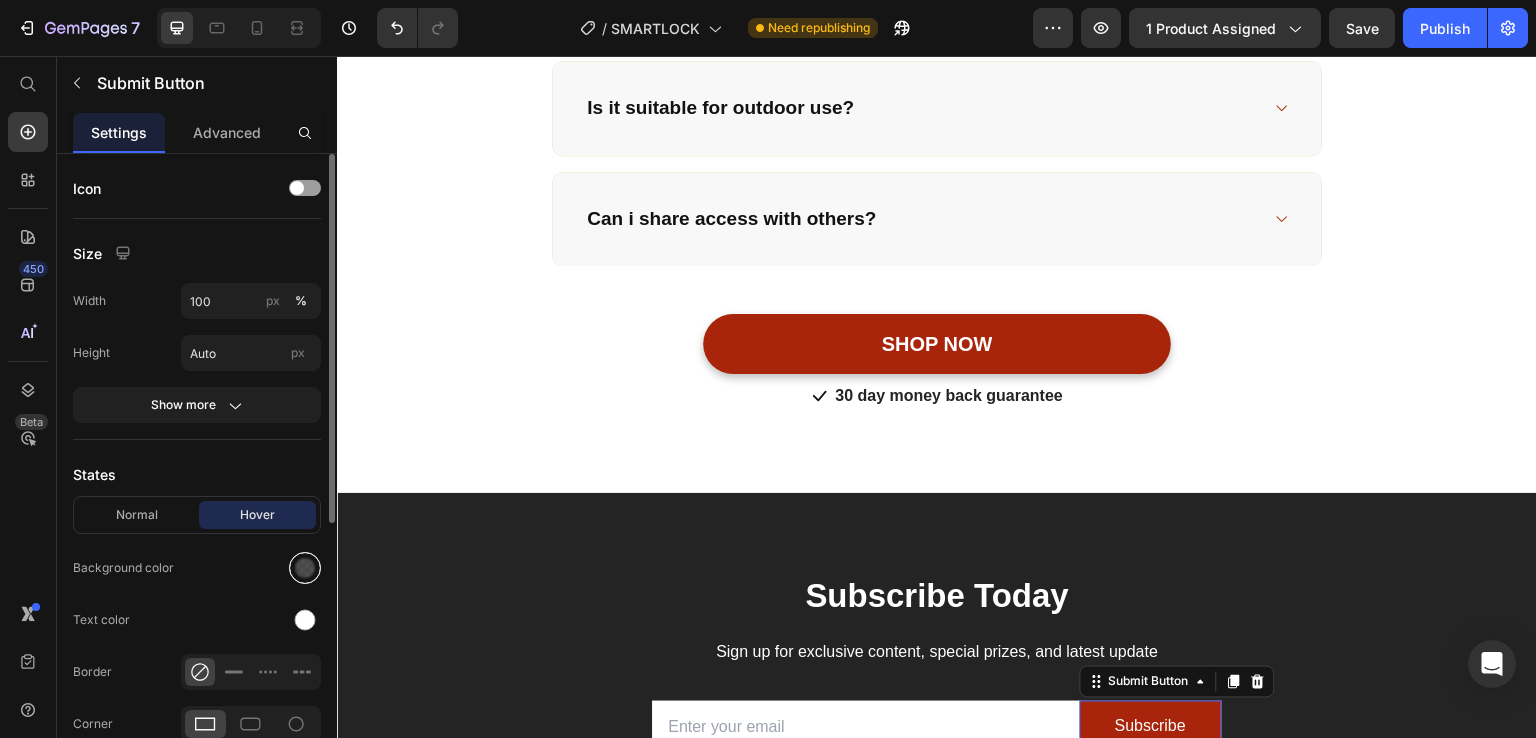 click at bounding box center [305, 568] 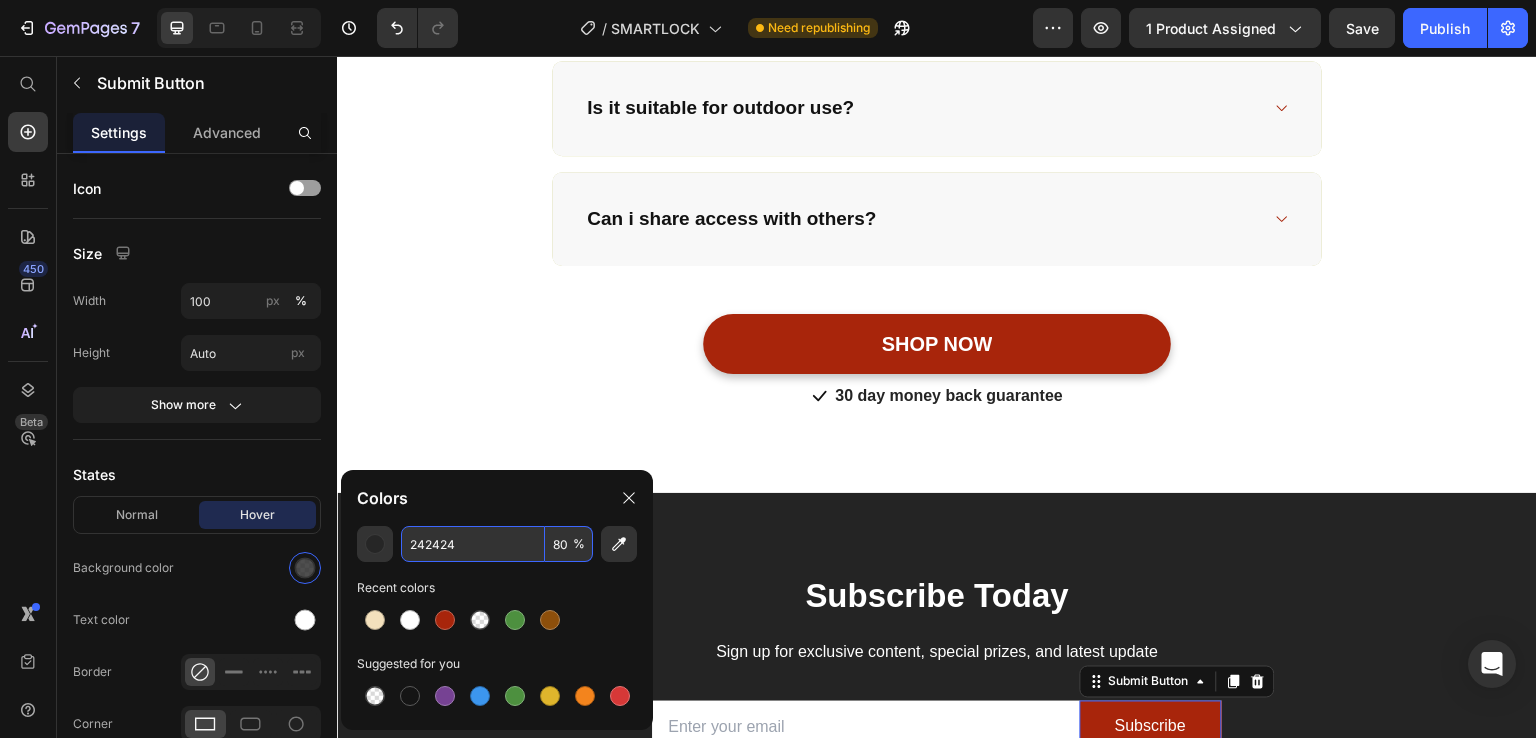 click on "242424" at bounding box center [473, 544] 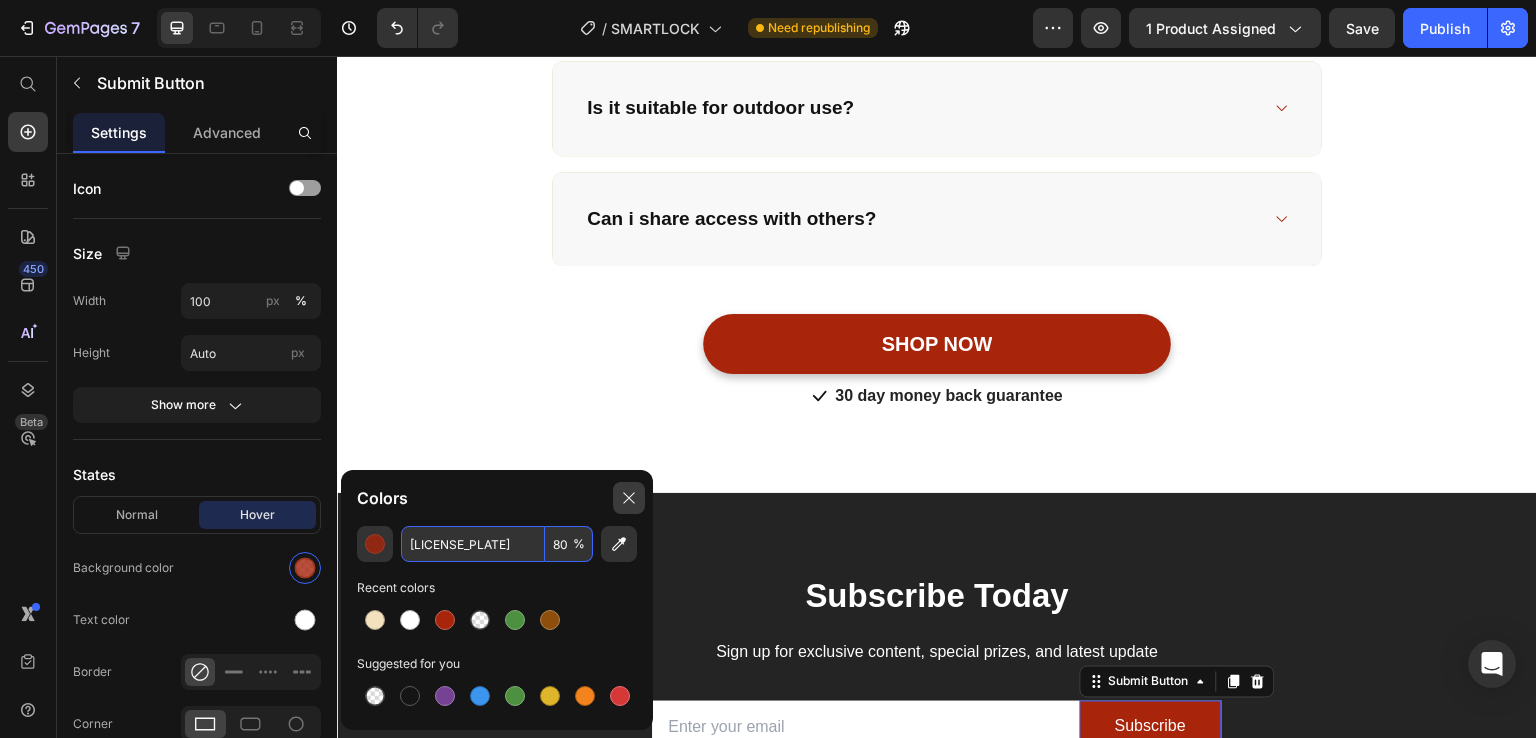 type on "[LICENSE_PLATE]" 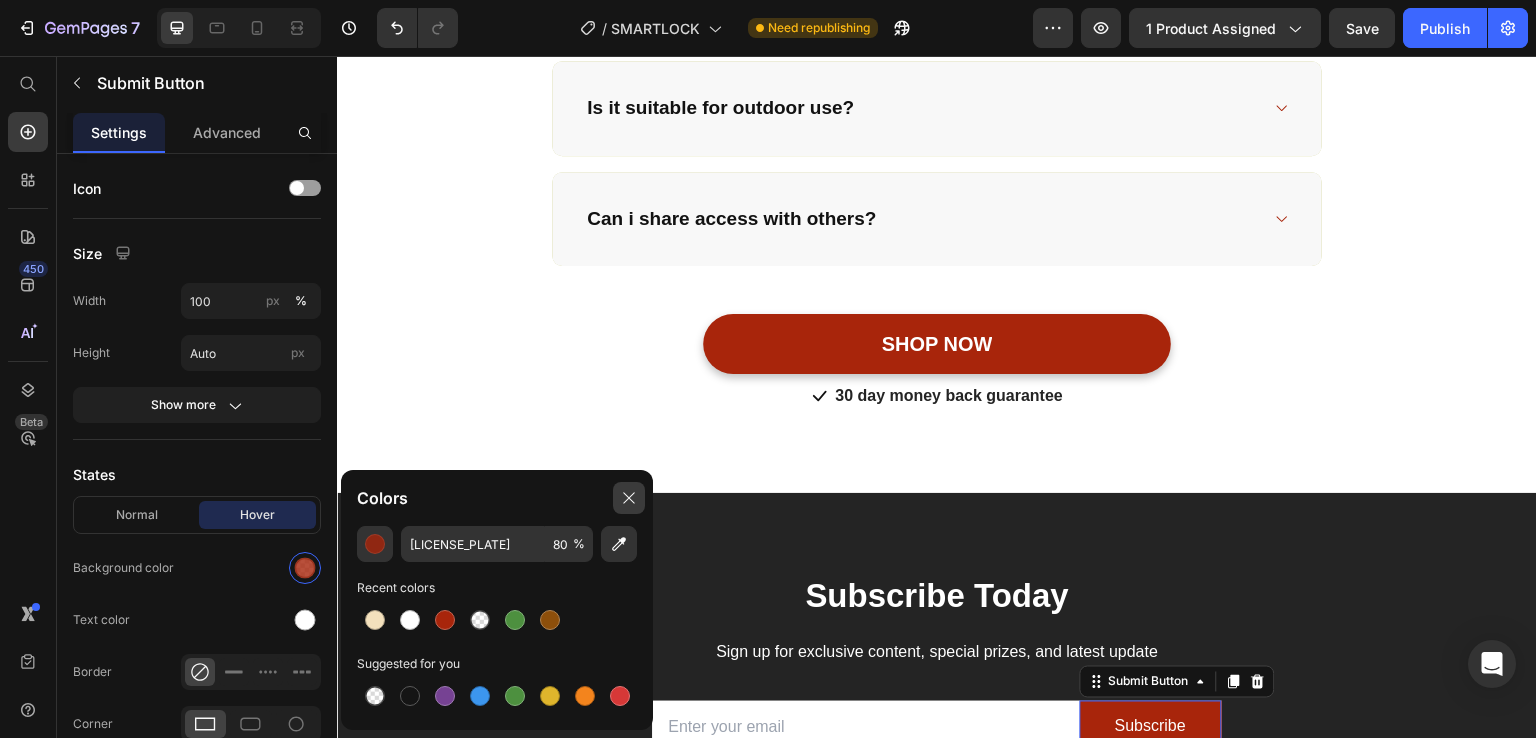 click 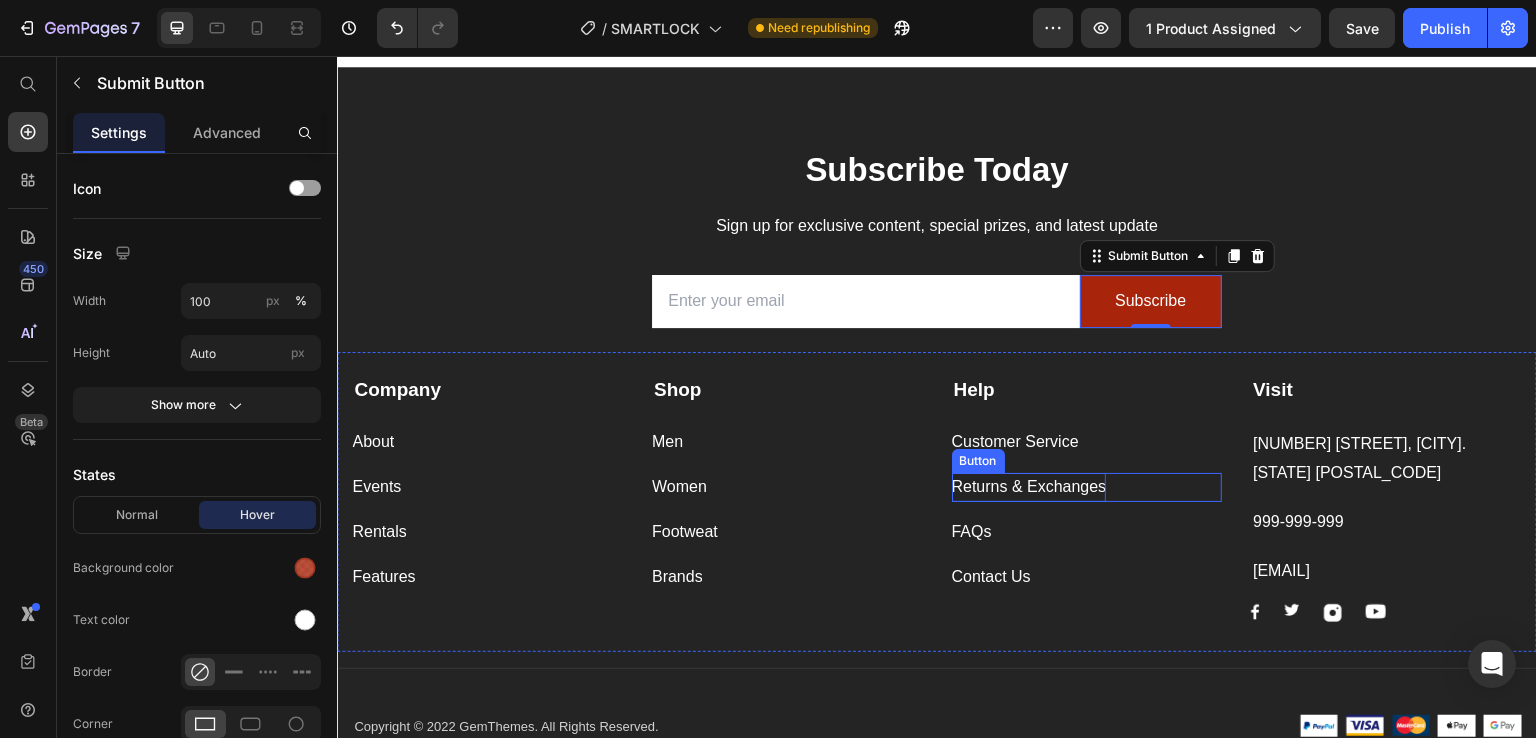 scroll, scrollTop: 4032, scrollLeft: 0, axis: vertical 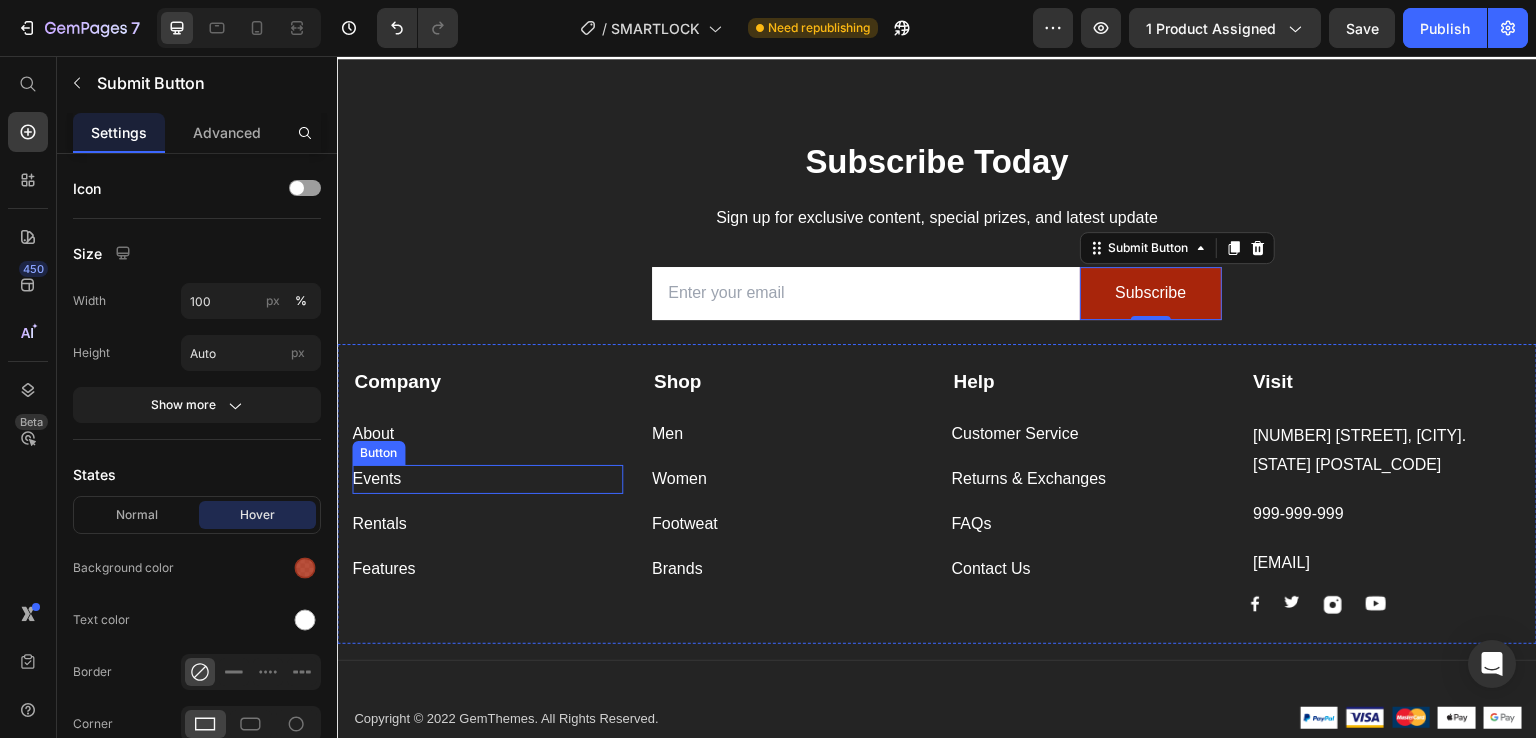 click on "Events Button" at bounding box center (487, 479) 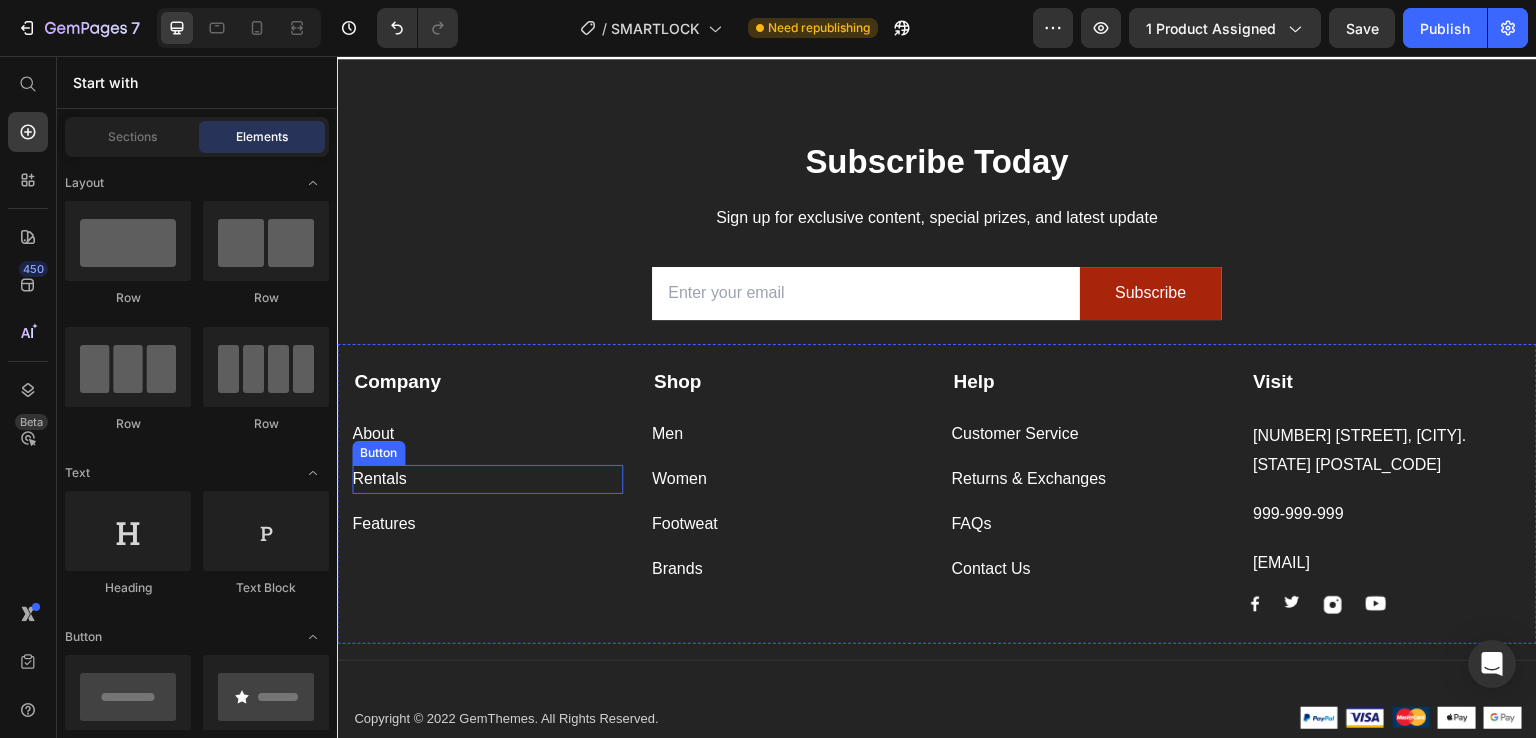 click on "Rentals Button" at bounding box center (487, 479) 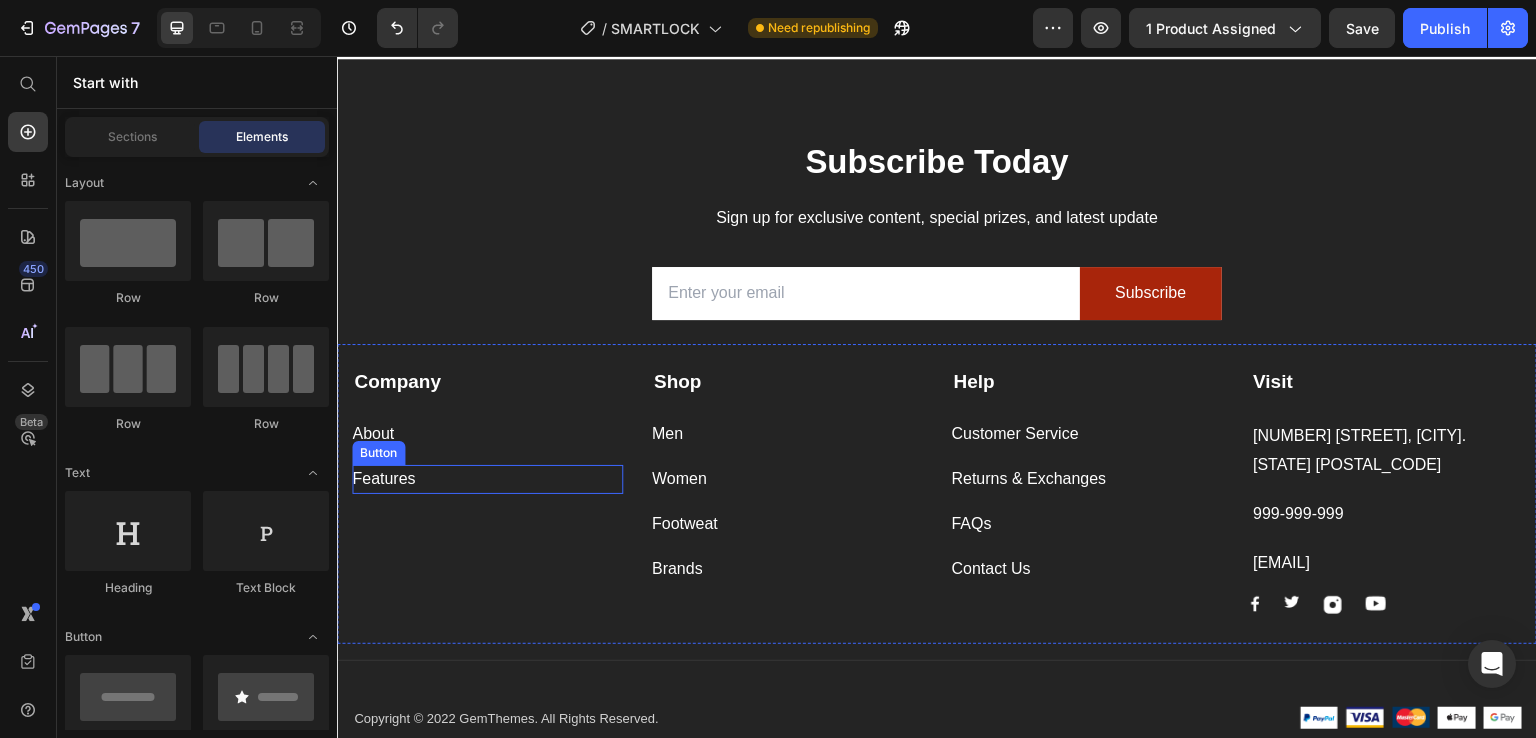 click on "Features Button" at bounding box center (487, 479) 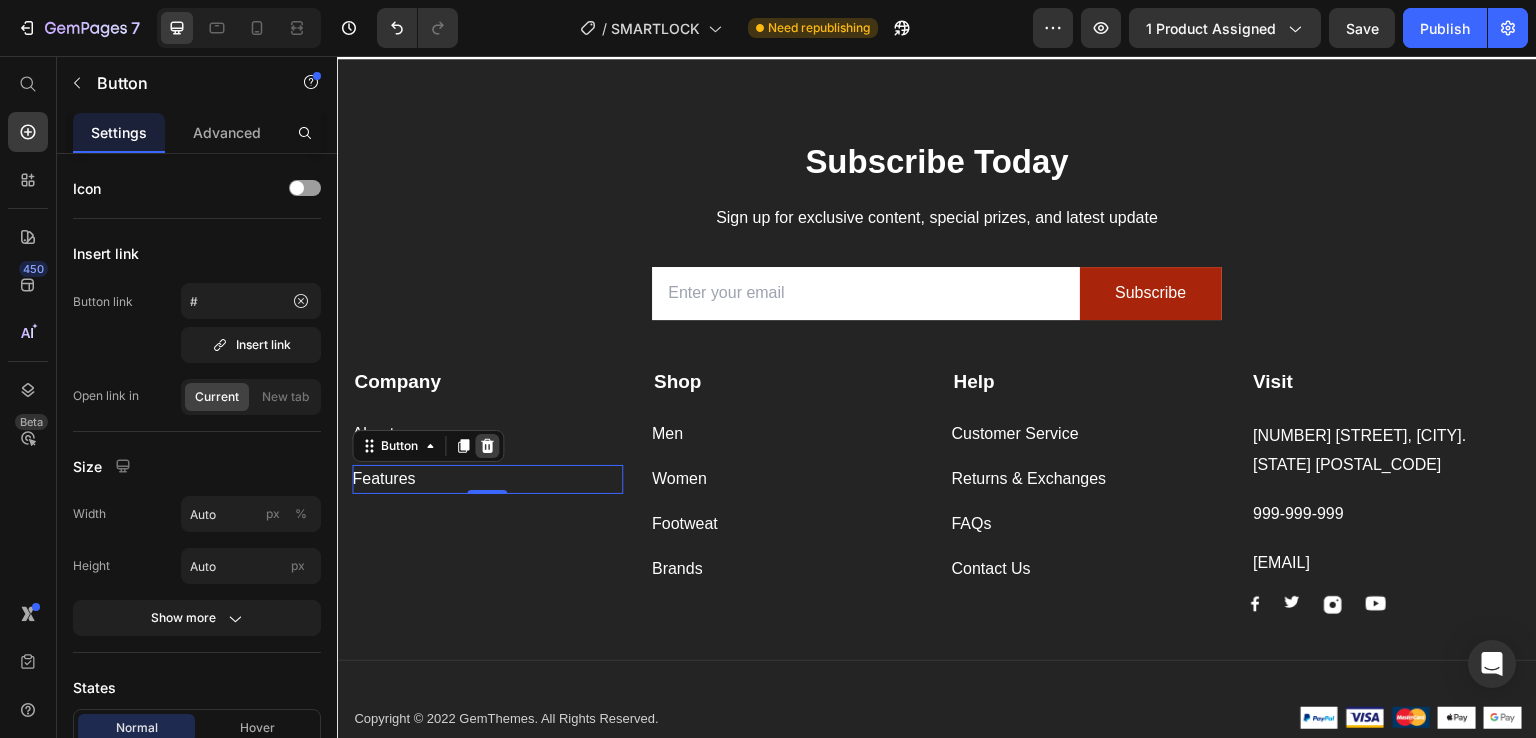 click 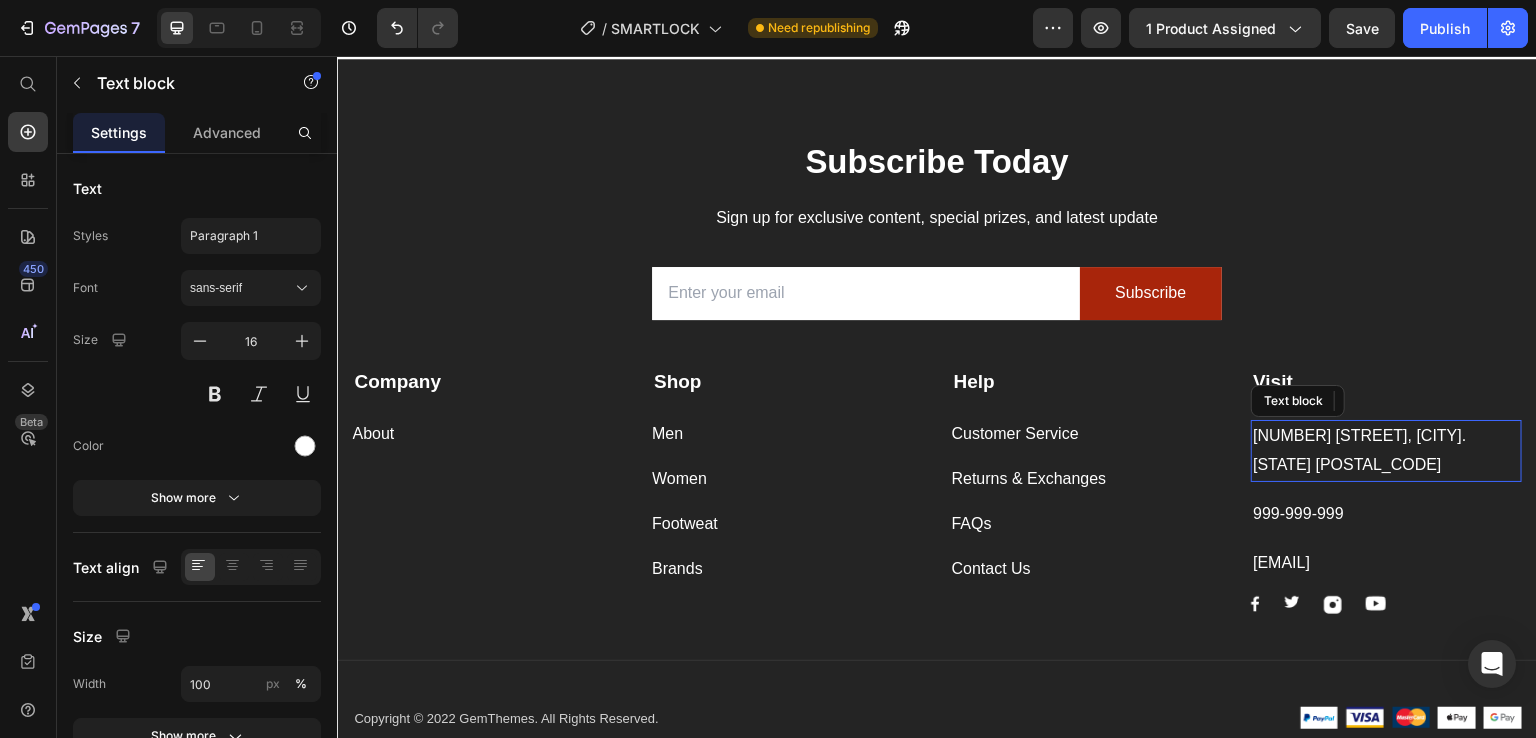 click on "[NUMBER] [STREET], [CITY]. [STATE] [POSTAL_CODE]" at bounding box center (1386, 451) 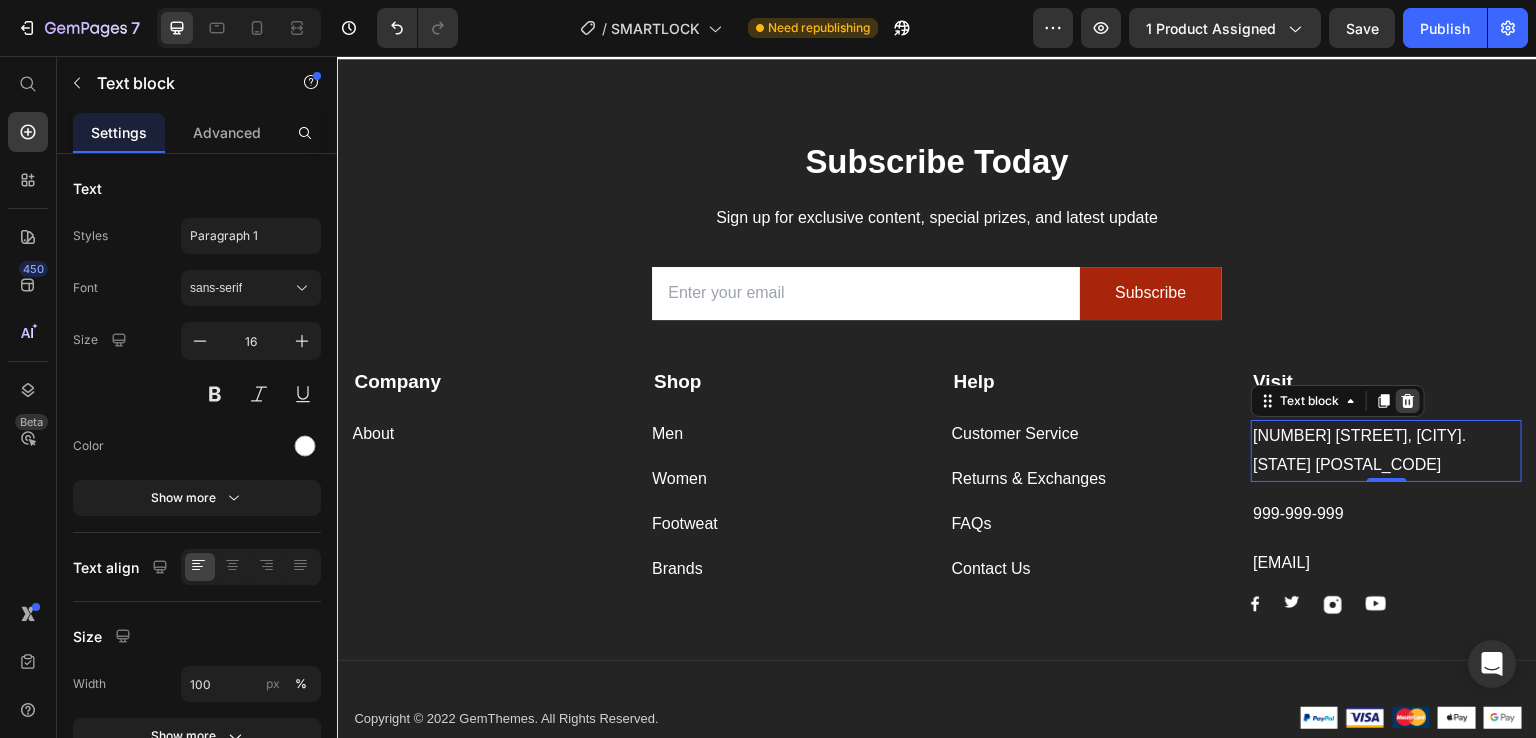 click 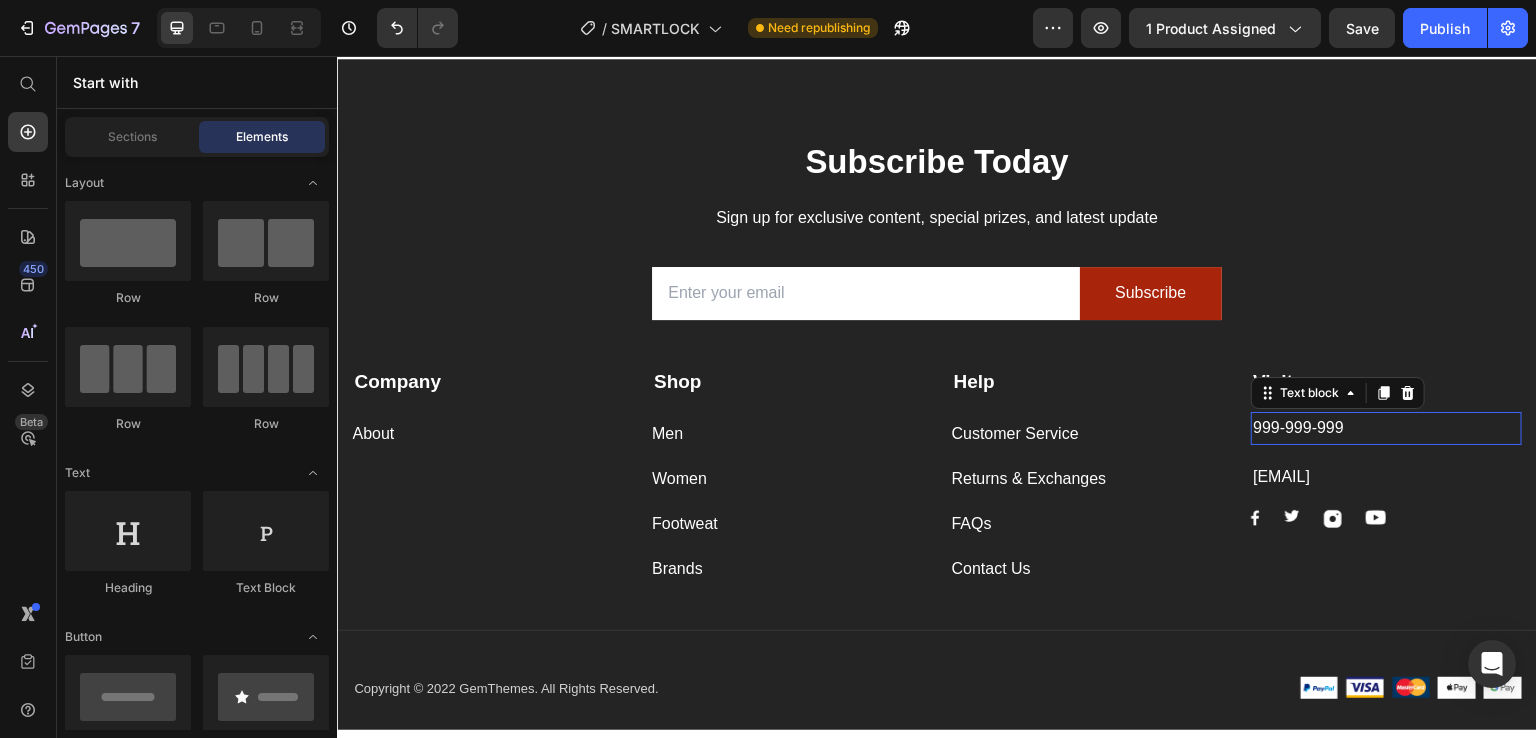 click on "999-999-999" at bounding box center [1386, 428] 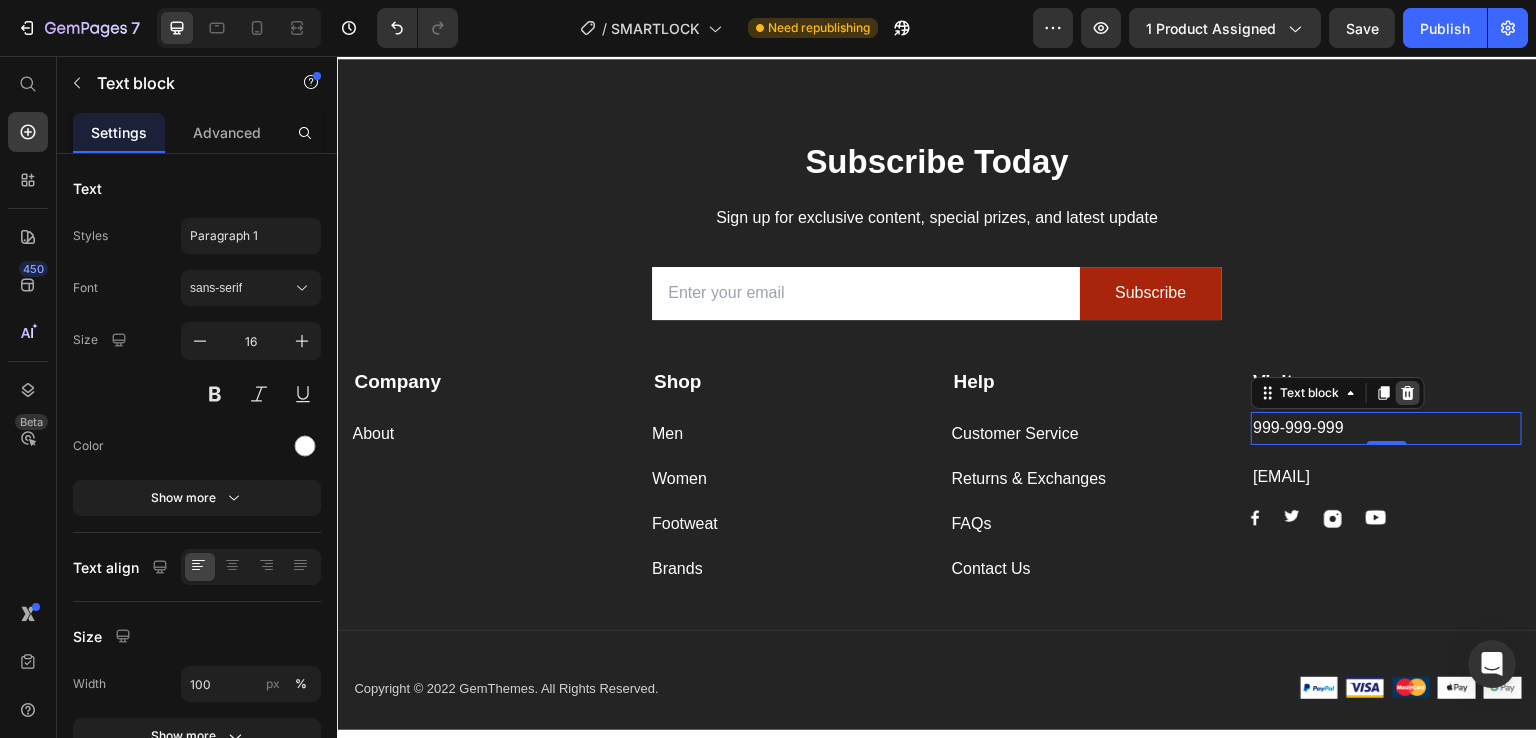 click 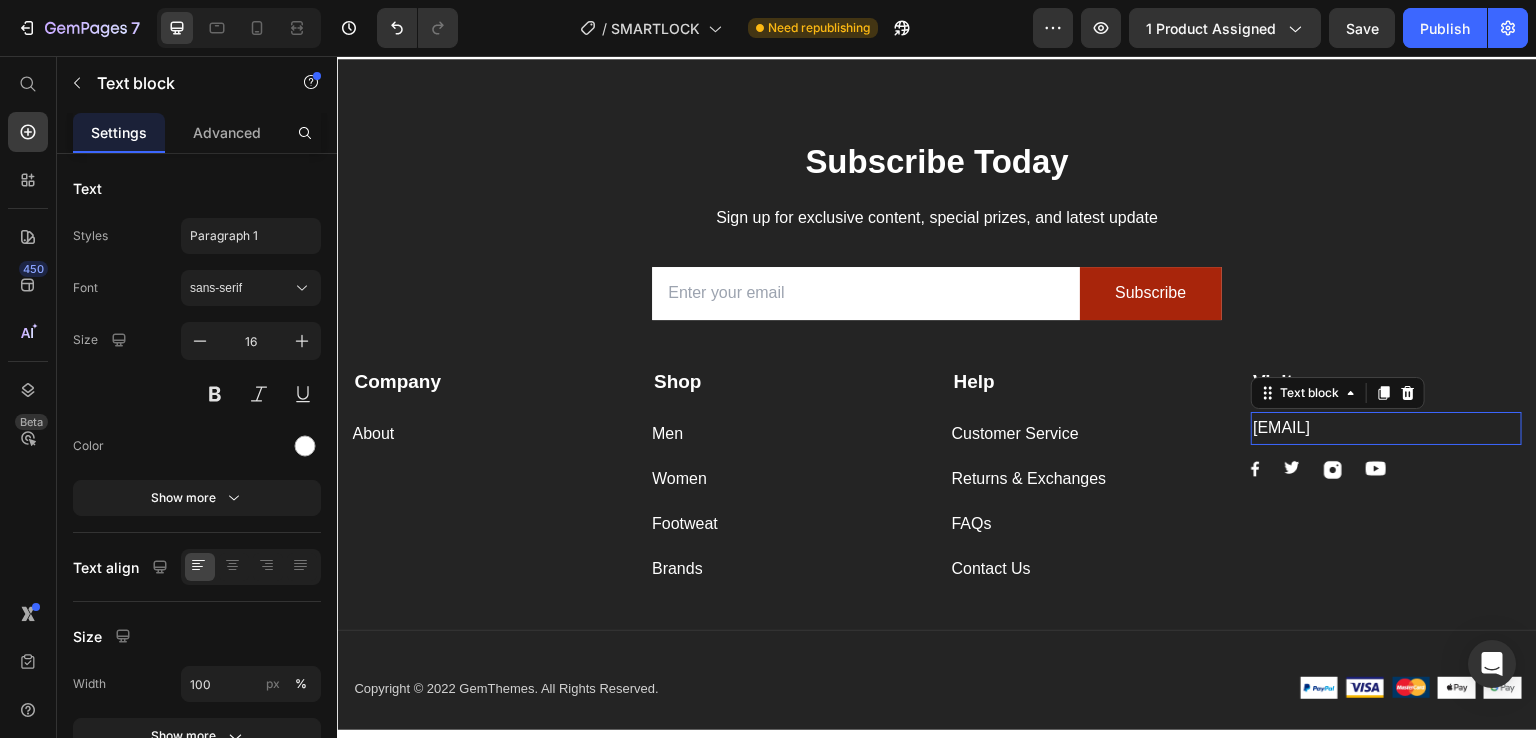 click on "[EMAIL]" at bounding box center [1386, 428] 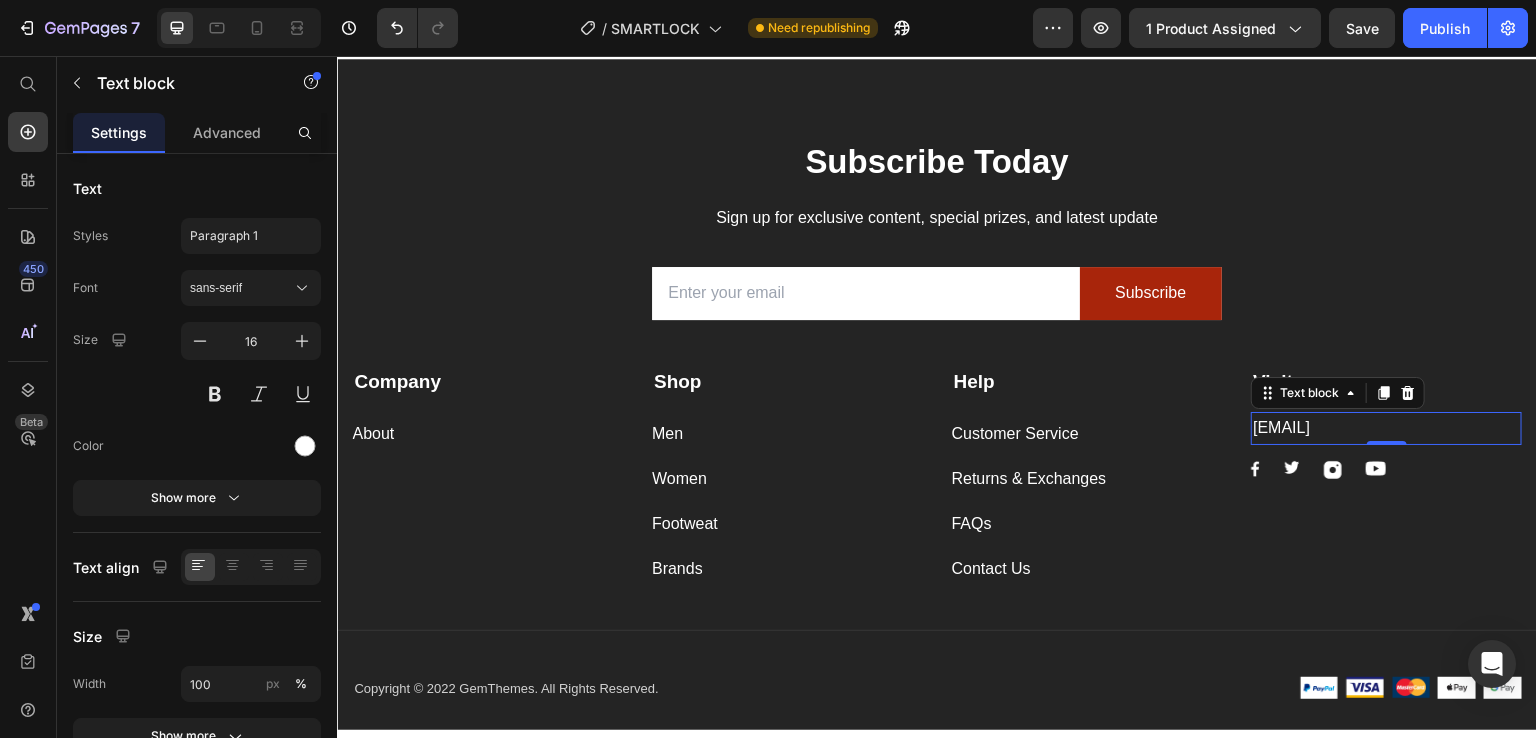 click on "[EMAIL]" at bounding box center (1386, 428) 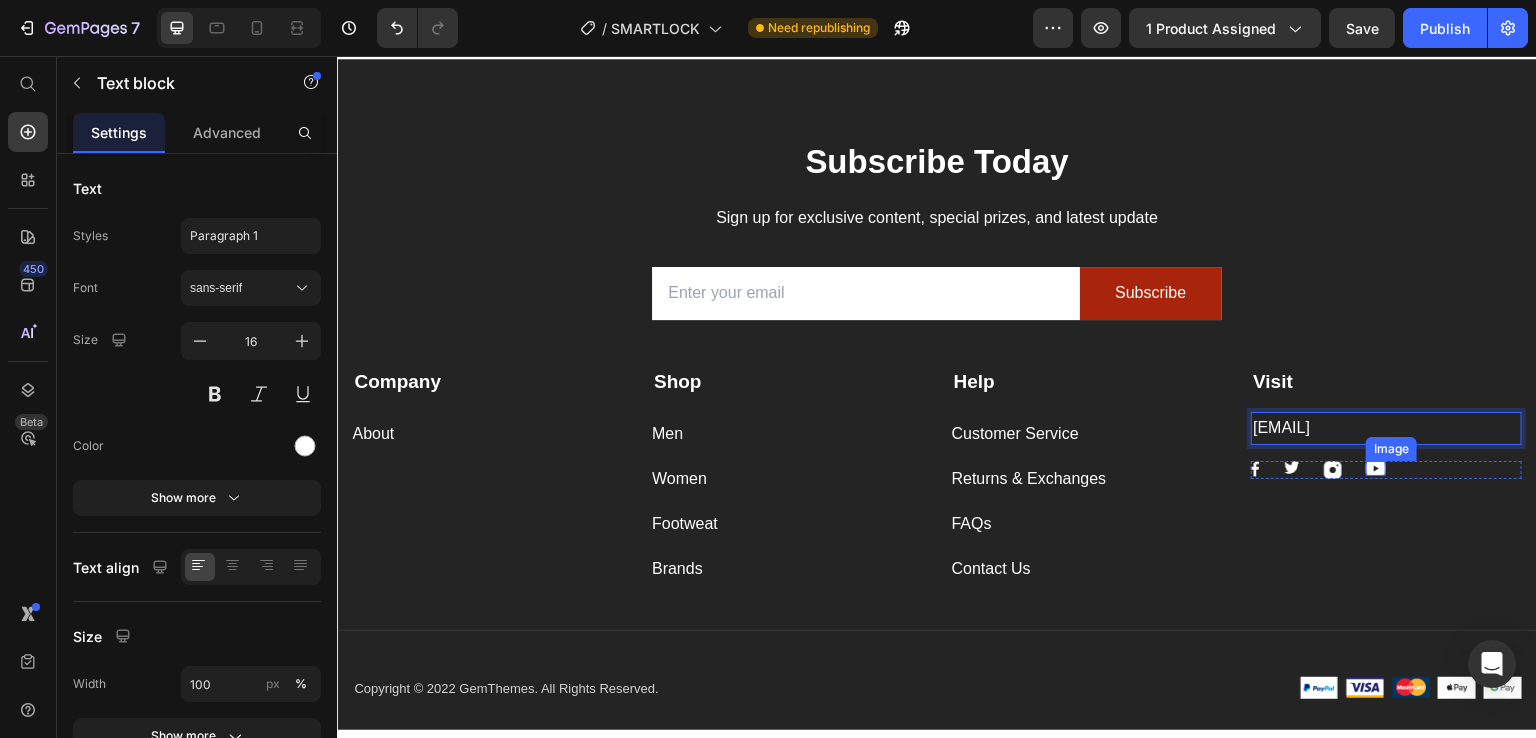 click at bounding box center [1376, 468] 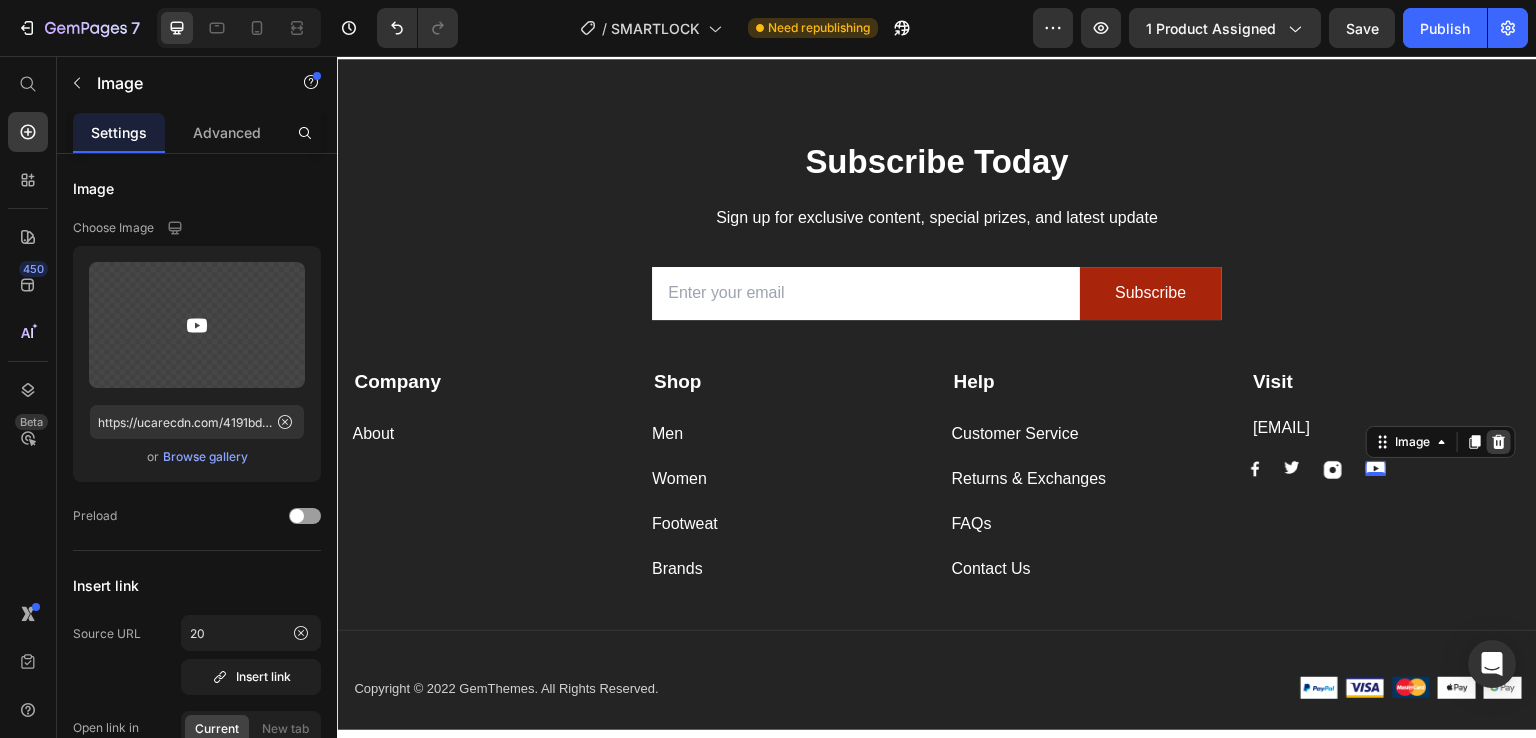 click 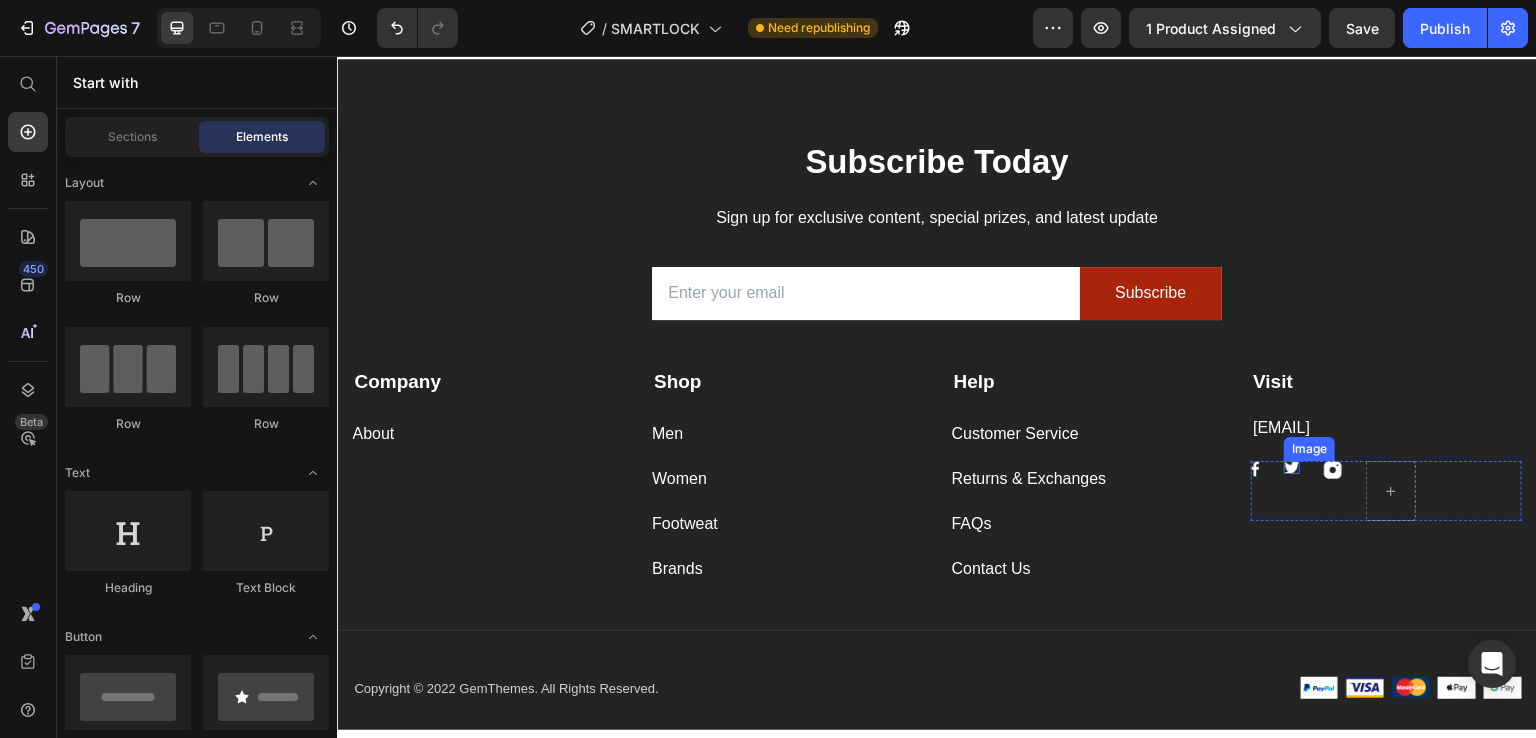 click at bounding box center [1292, 467] 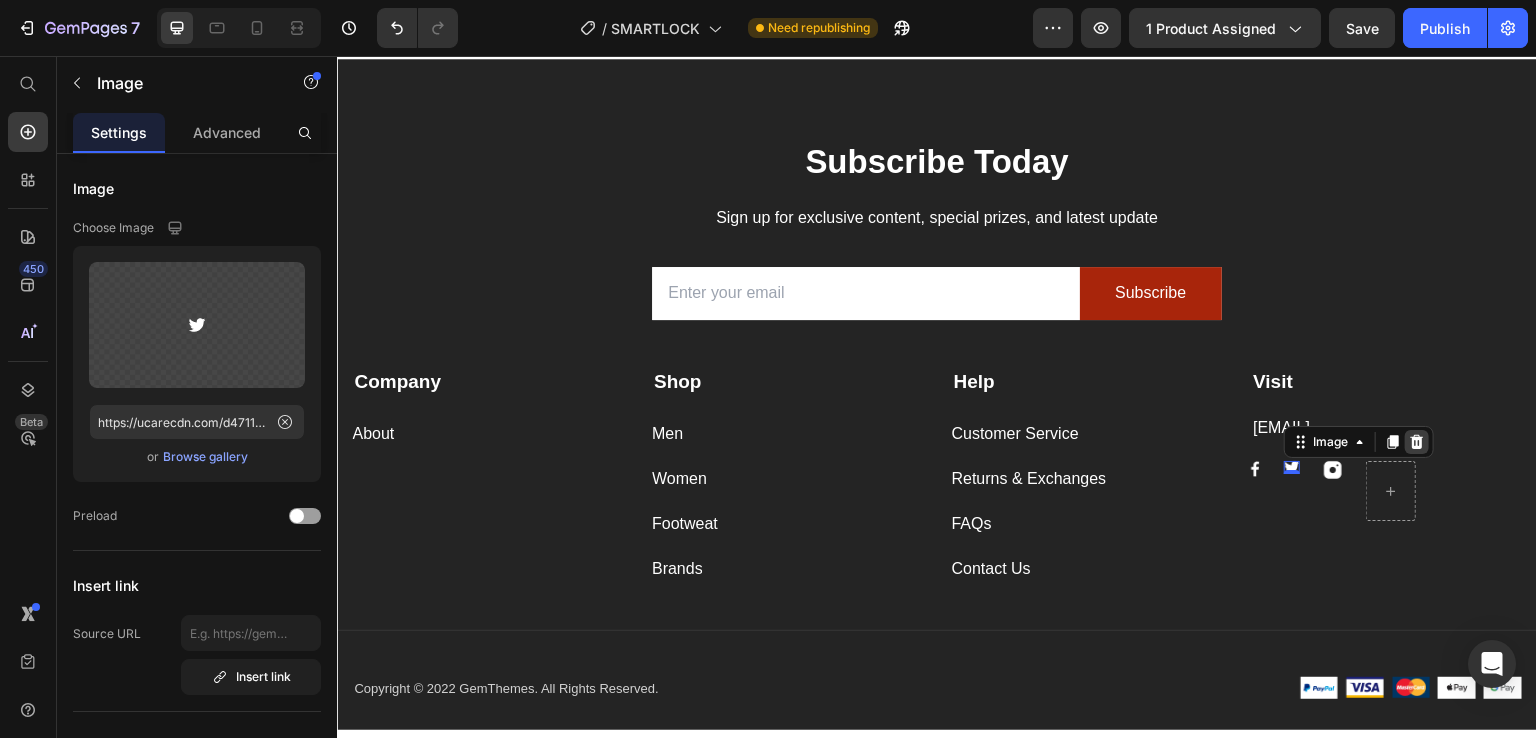 click 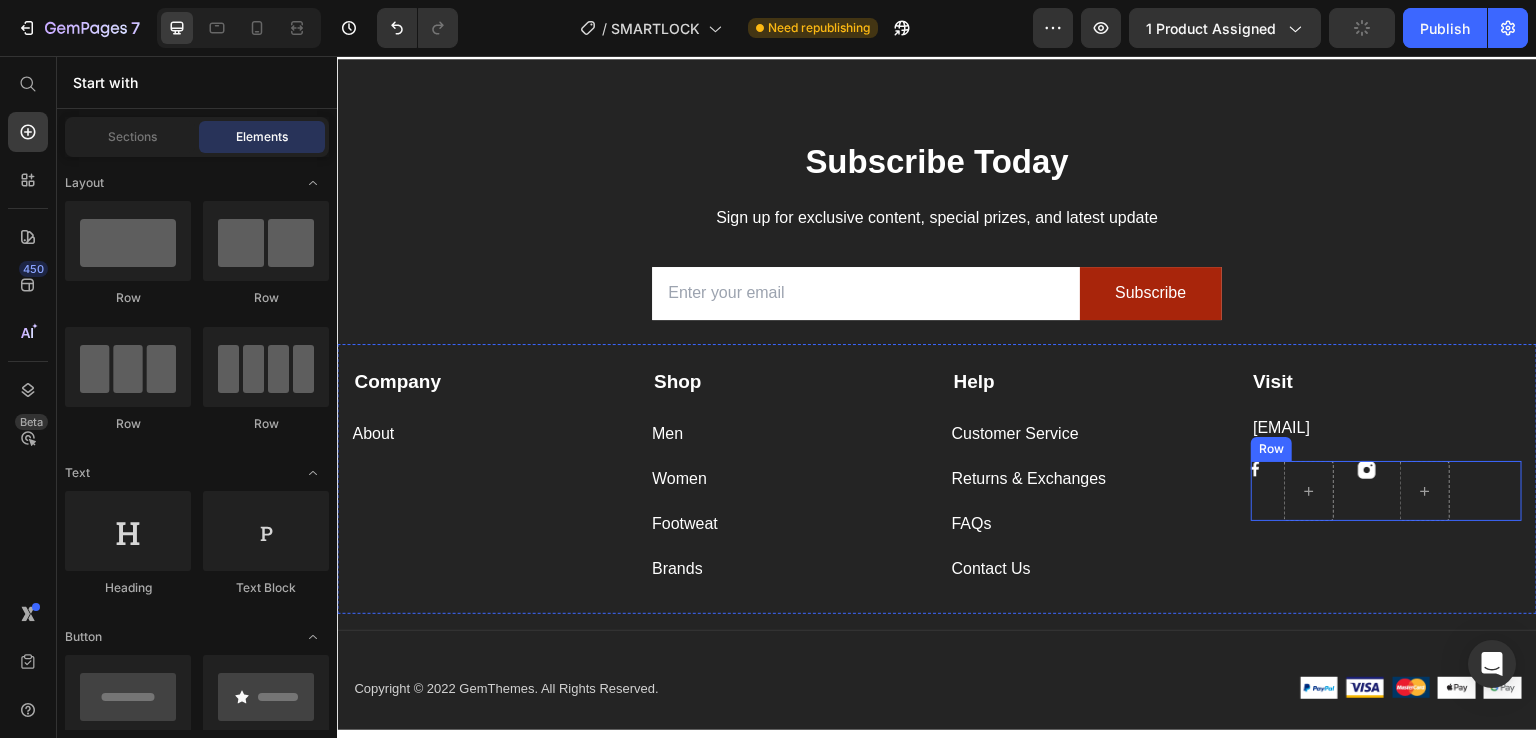 click on "Image
Image
Row" at bounding box center [1386, 491] 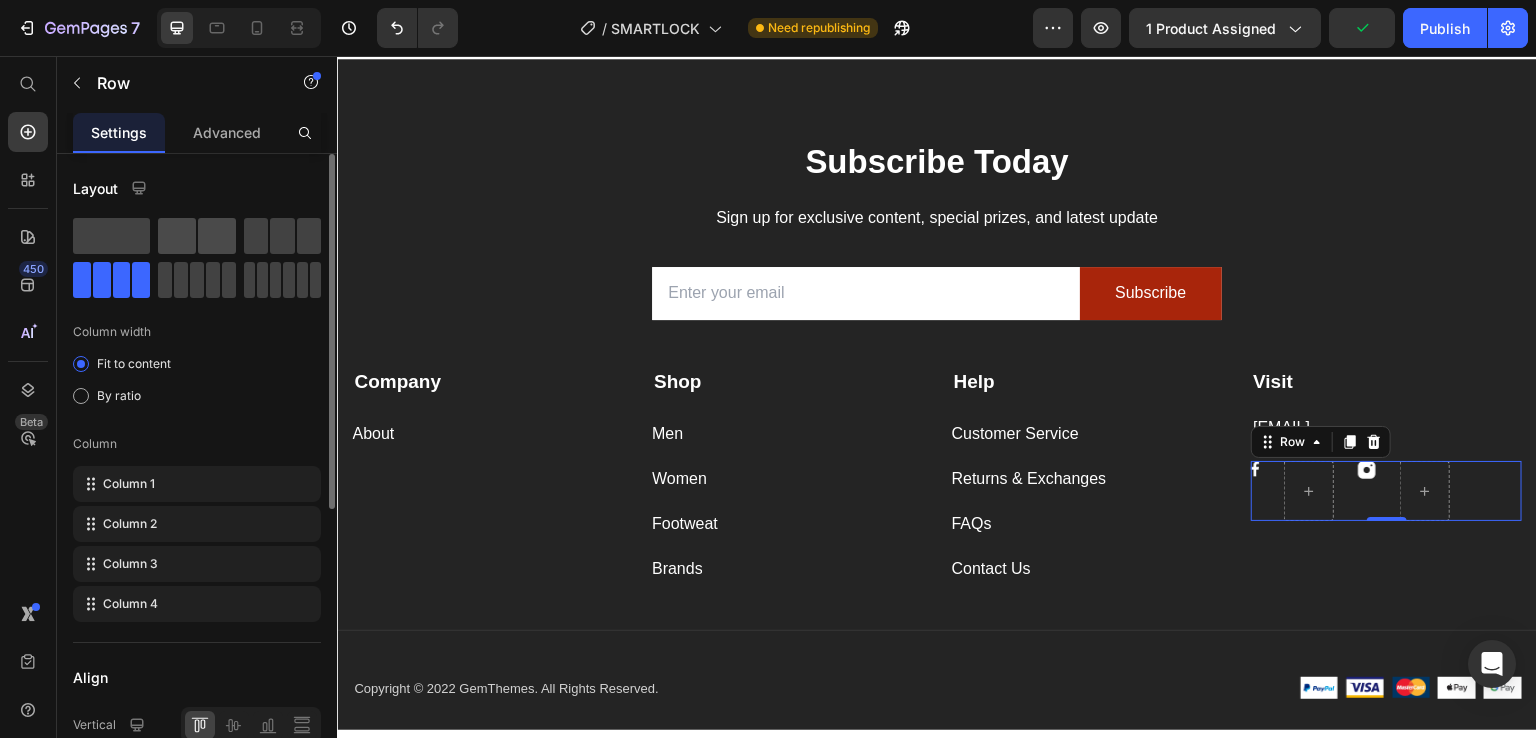 click 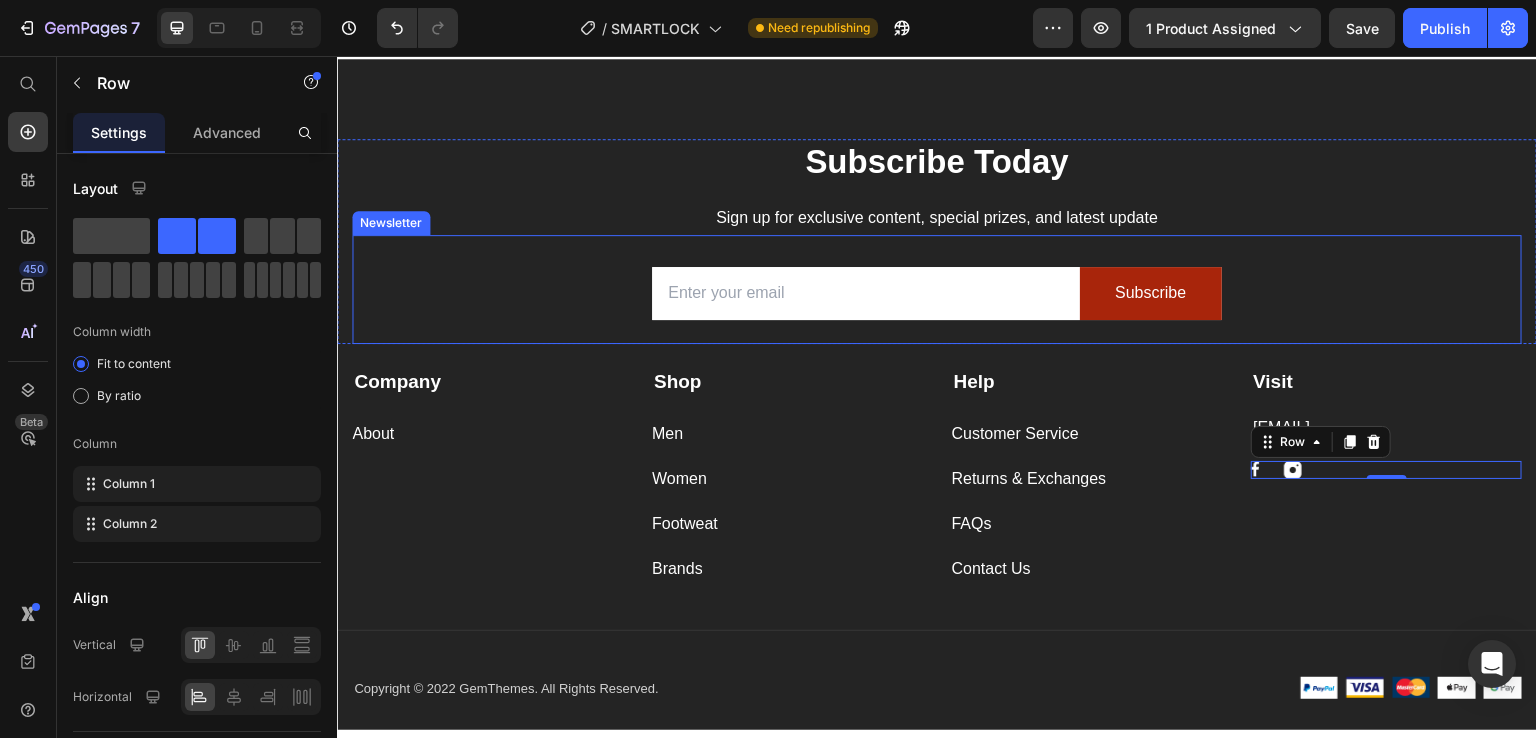 scroll, scrollTop: 3860, scrollLeft: 0, axis: vertical 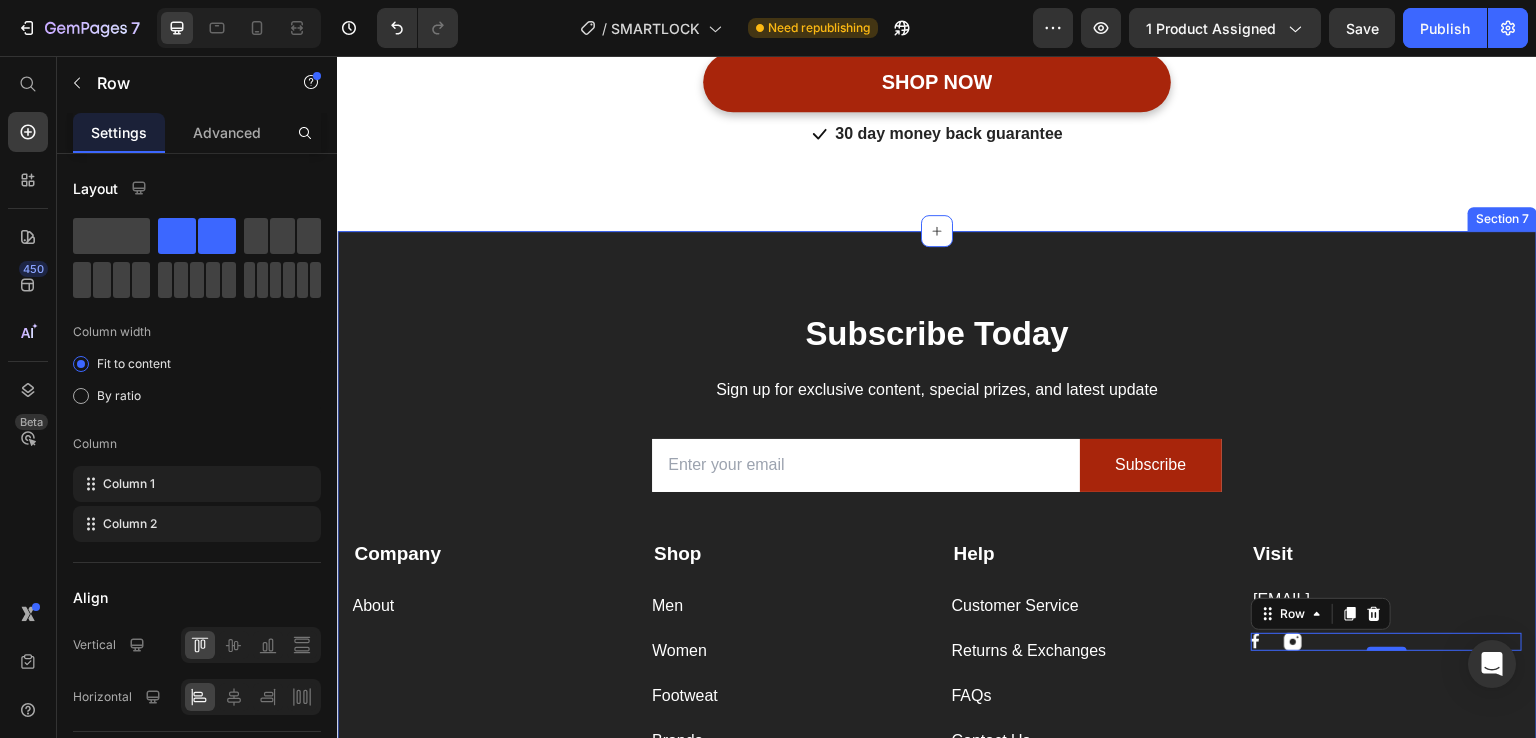 click on "Subscribe Today Heading Sign up for exclusive content, special prizes, and latest update Text block Email Field Subscribe Submit Button Row Newsletter Row Company Text block About Button Shop Text block Men Button Women Button Footweat Button Brands Button Help Text block Customer Service Button Returns & Exchanges Button FAQs Button Contact Us Button Visit Text block [EMAIL] Text block Image Image Row   0 Row
Company
Shop
Help
Visit Accordion Row                Title Line Copyright © 2022 GemThemes. All Rights Reserved. Text block Image Image Image Image Image Row Row Section 7" at bounding box center (937, 566) 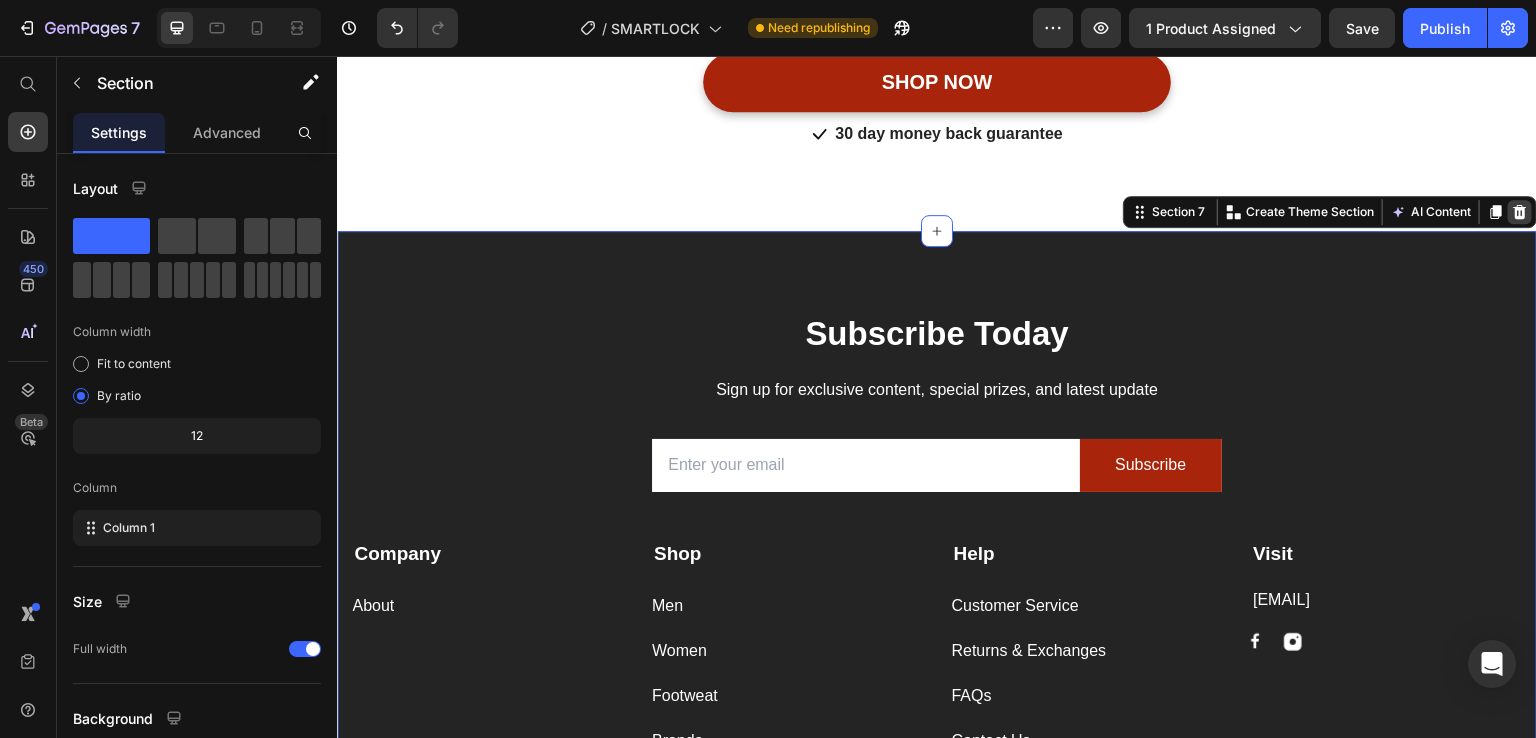 click at bounding box center [1520, 212] 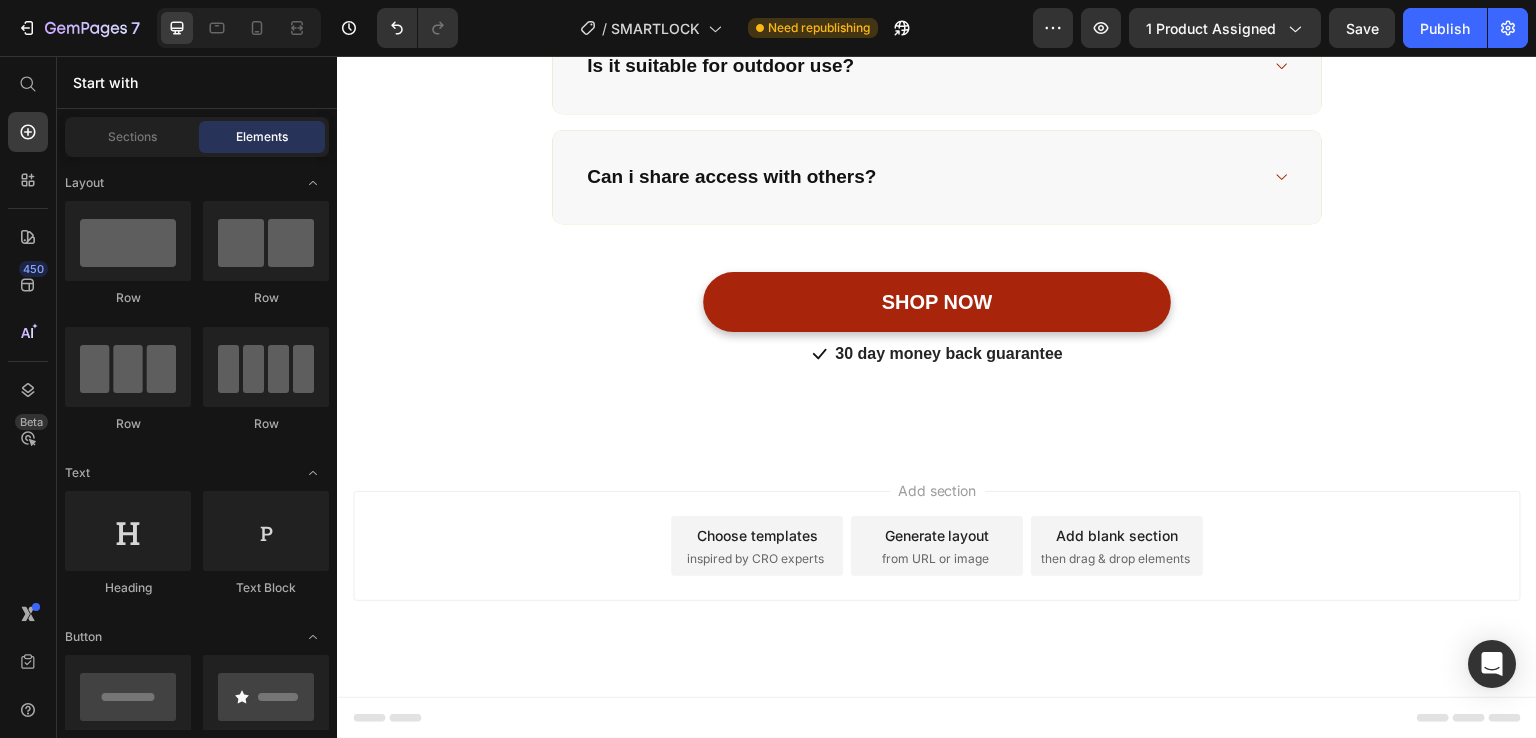 scroll, scrollTop: 3636, scrollLeft: 0, axis: vertical 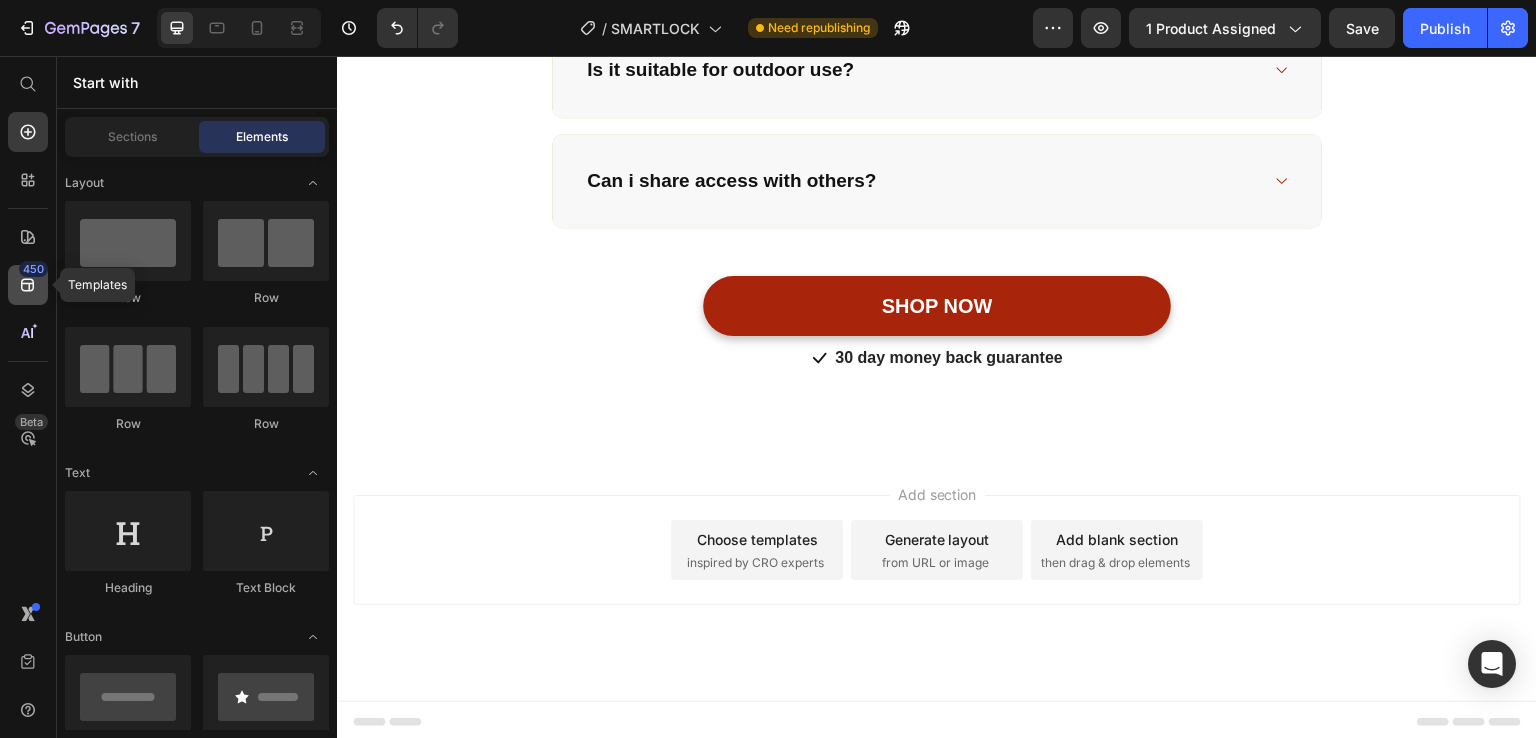 click 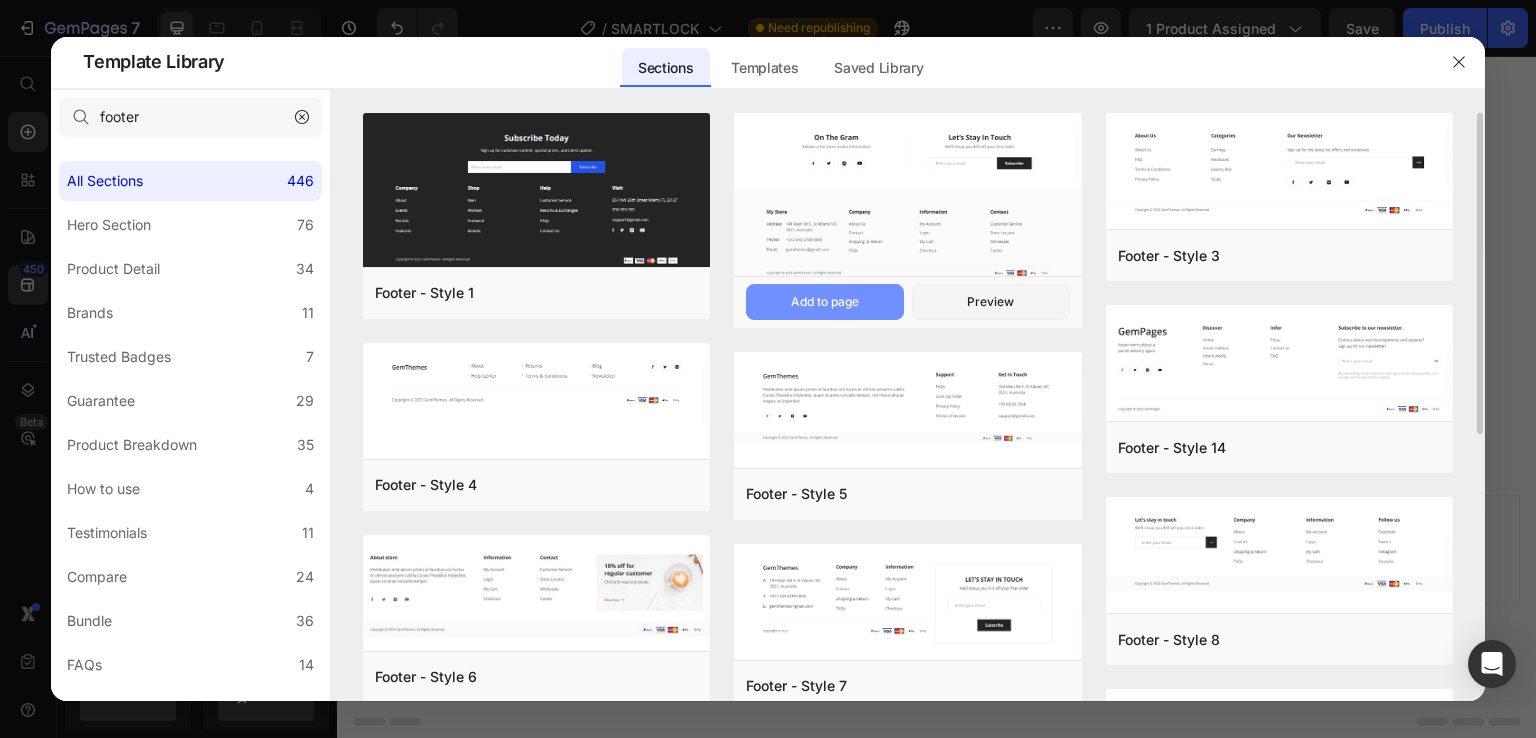 click on "Add to page" at bounding box center (825, 302) 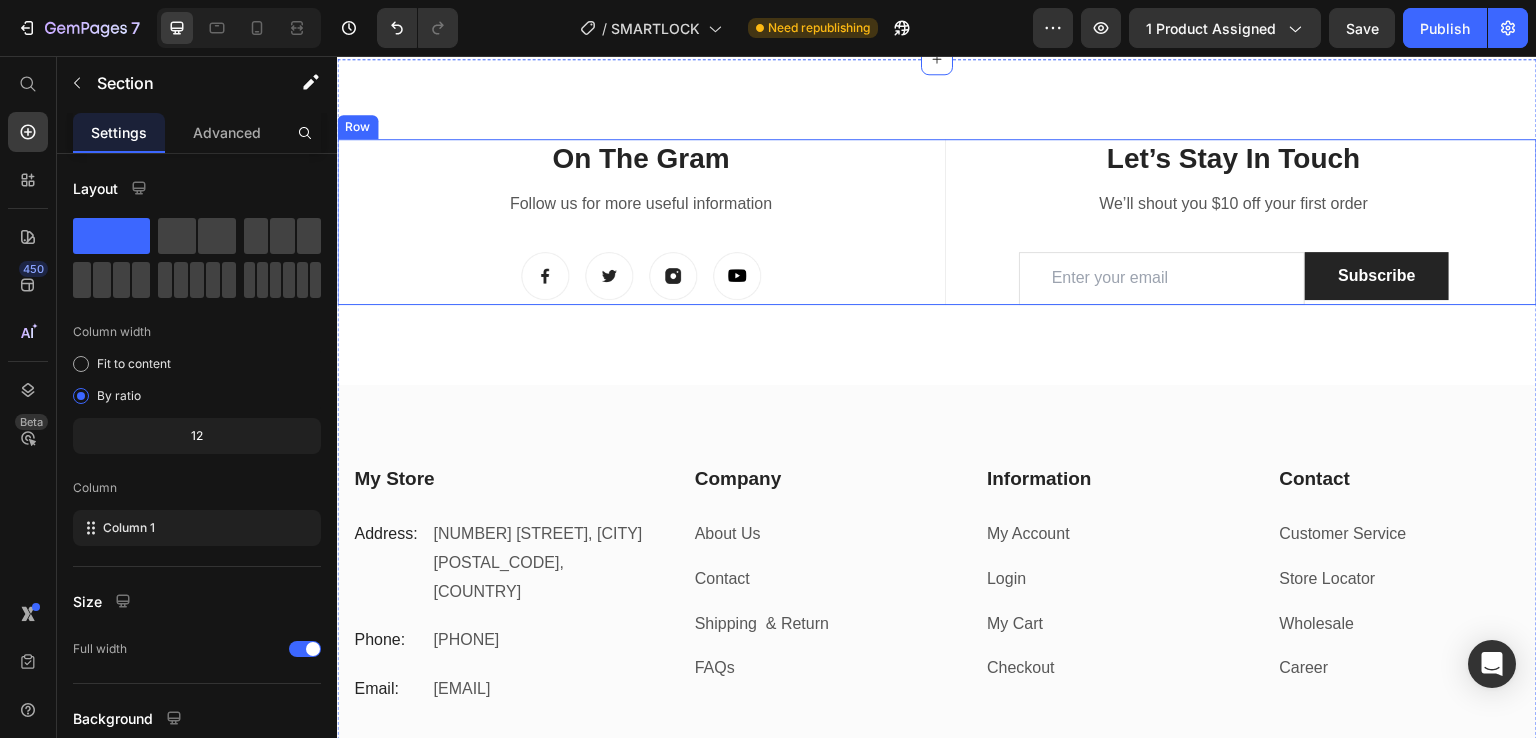 scroll, scrollTop: 3880, scrollLeft: 0, axis: vertical 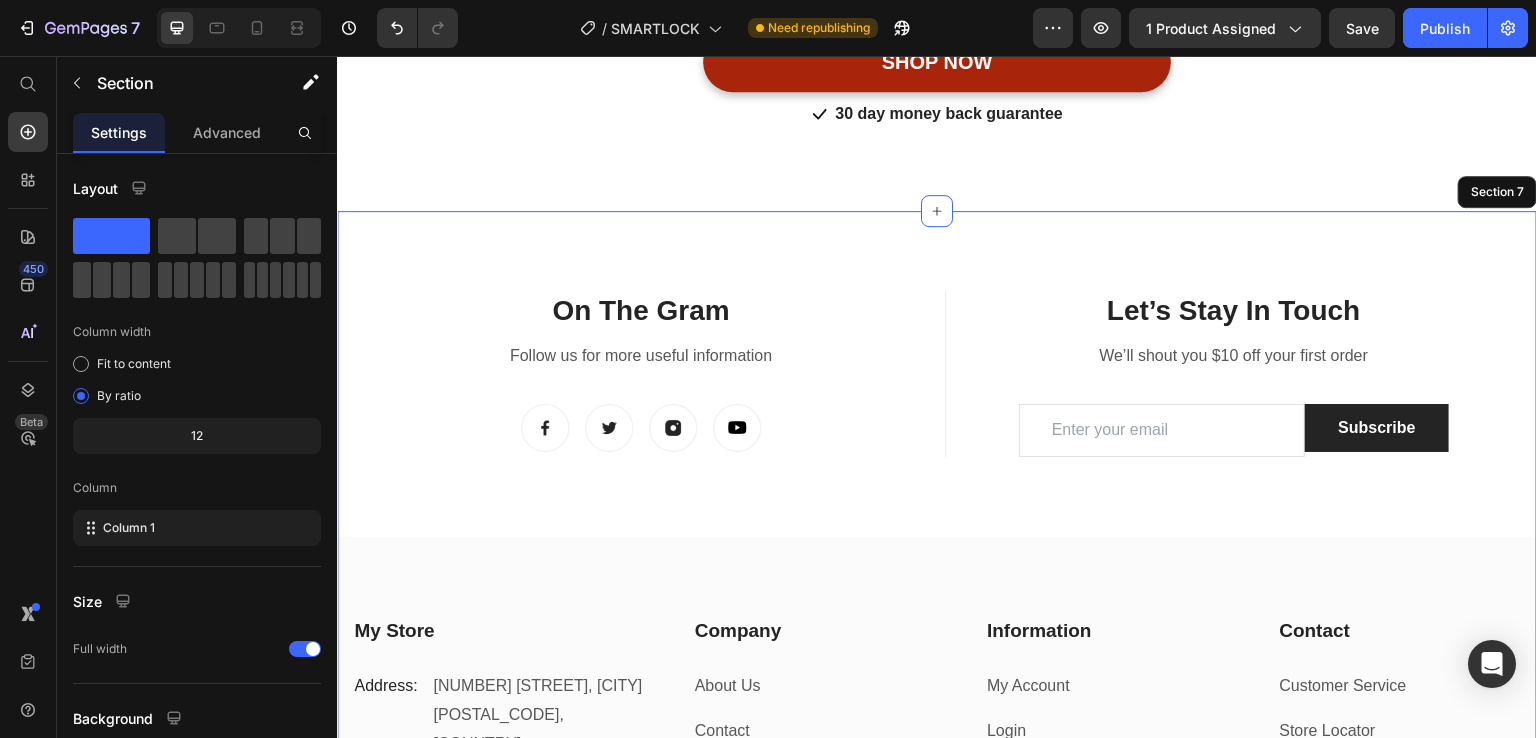 click on "On The Gram Heading Follow us for more useful information Text block Image Image Image Image Row                Title Line Let’s Stay In Touch Heading We’ll shout you $10 off your first order Text block Email Field Subscribe Submit Button Row Newsletter Row Let’s Stay In Touch Heading We’ll shout you $10 off your first order Text block Email Field Subscribe Submit Button Row Newsletter Row Row My Store Heading Address: Text block [NUMBER] [STREET], [CITY] [POSTAL_CODE], [COUNTRY] Text block Row Phone: Text block [PHONE] Text block Row Email: Text block [EMAIL] Text block Row Company Heading About Us Text block Contact Text block Shipping & Return Text block FAQs Text block Row Information Heading My Account Text block Login Text block My Cart Text block Checkout Text block Row Contact Heading Customer Service Text block Store Locator Text block Wholesale Text block Career Text block Row Row
My Store
Company
Information
Contact Accordion                Title Line Row Copyright © 2022 GemThemes. All Rights Reserved. Text block Image Row Row" at bounding box center (937, 586) 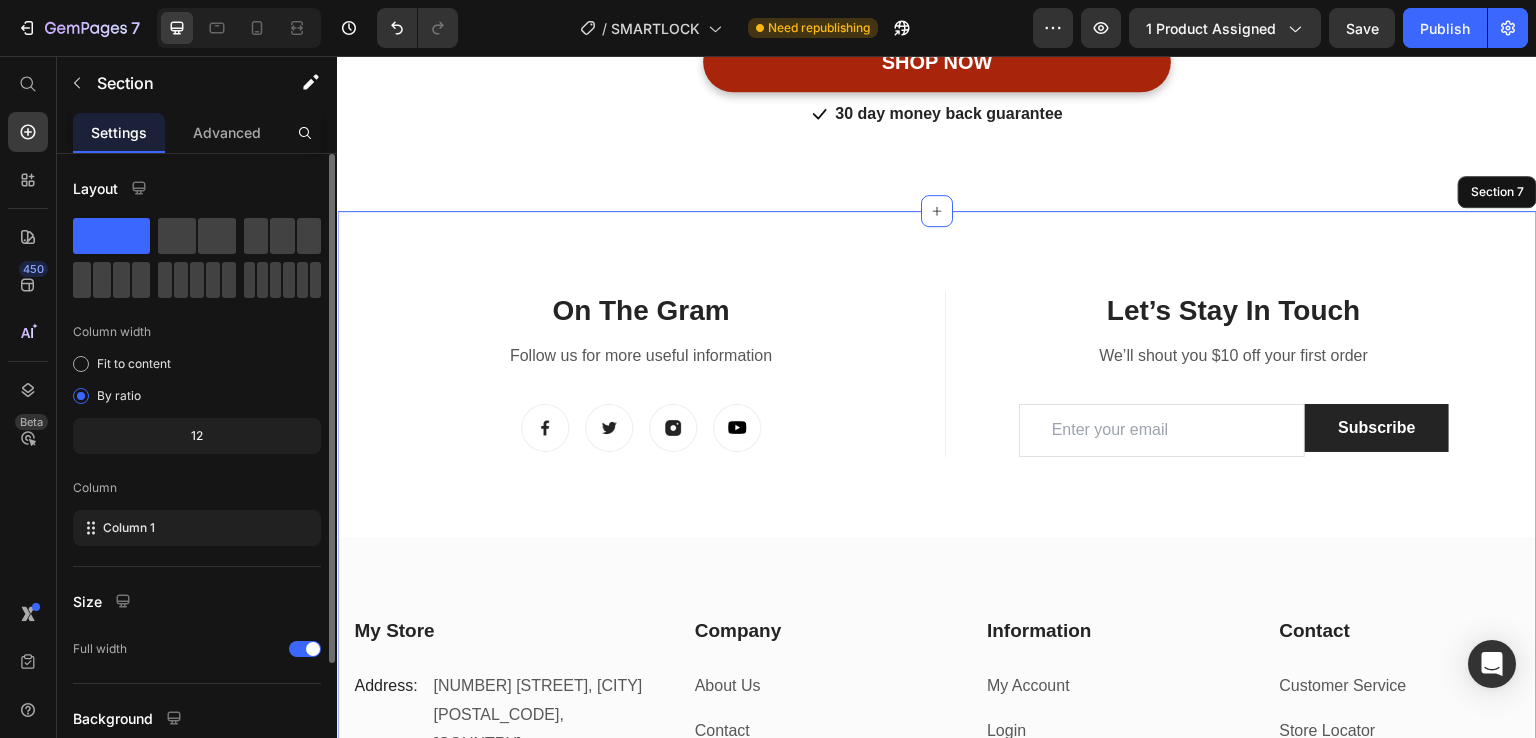 scroll, scrollTop: 165, scrollLeft: 0, axis: vertical 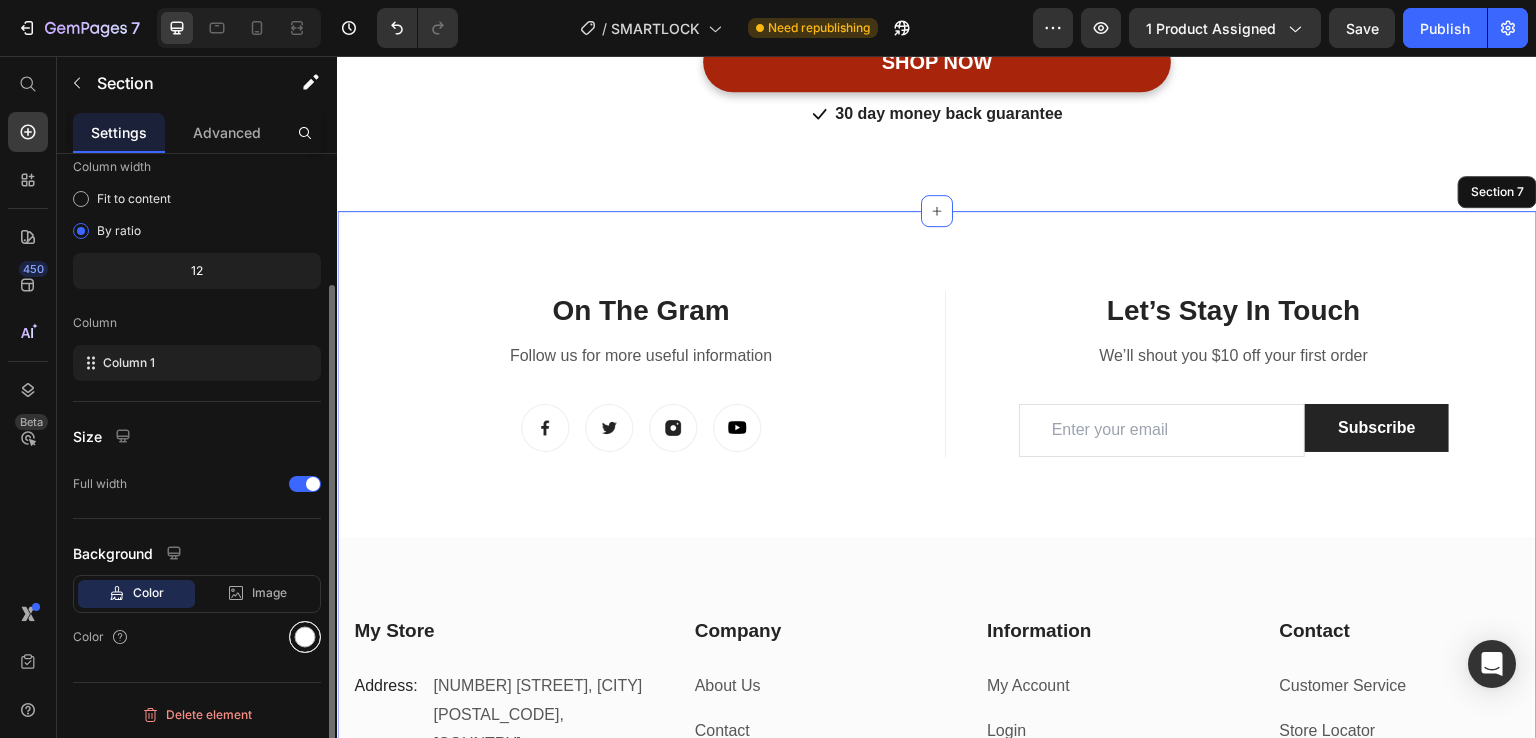 click at bounding box center (305, 637) 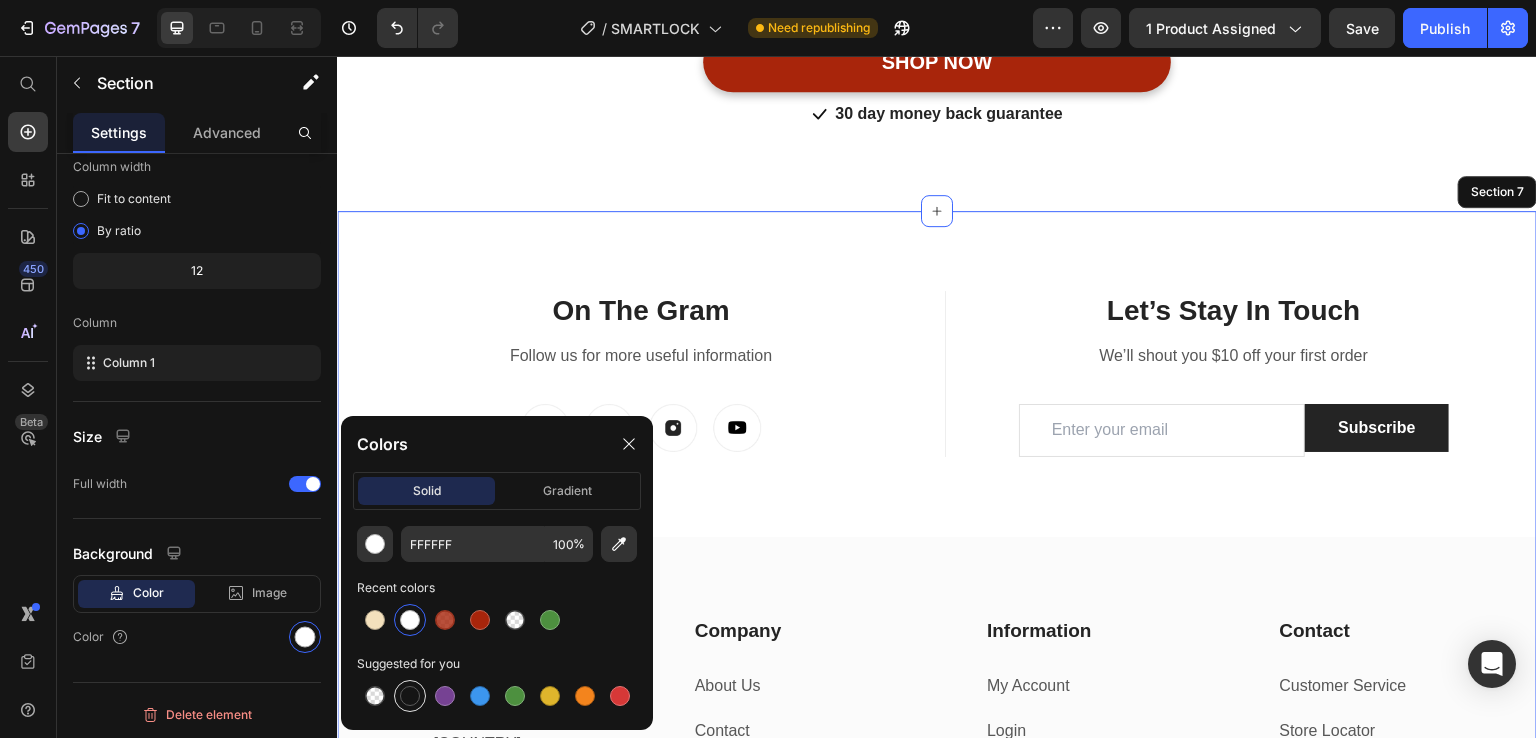 click at bounding box center (410, 696) 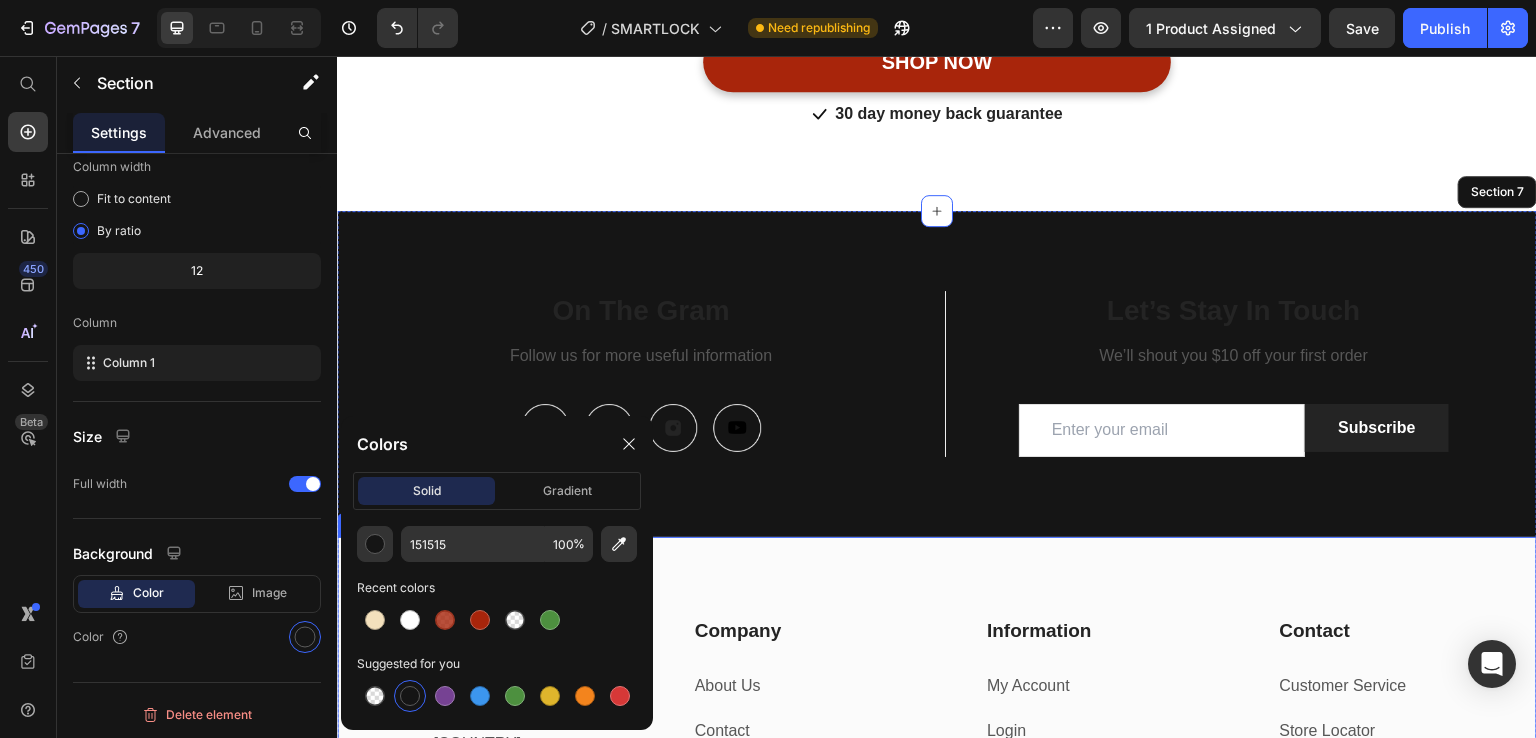 click on "My Store Heading Address: Text block [NUMBER] [STREET], [CITY] [POSTAL_CODE], [COUNTRY] Text block Row Phone: Text block [PHONE] Text block Row Email: Text block [EMAIL] Text block Row Company Heading About Us Text block Contact Text block Shipping & Return Text block FAQs Text block Row Information Heading My Account Text block Login Text block My Cart Text block Checkout Text block Row Contact Heading Customer Service Text block Store Locator Text block Wholesale Text block Career Text block Row Row
My Store
Company
Information
Contact Accordion                Title Line Row Copyright © 2022 GemThemes. All Rights Reserved. Text block Image Row Row" at bounding box center (937, 749) 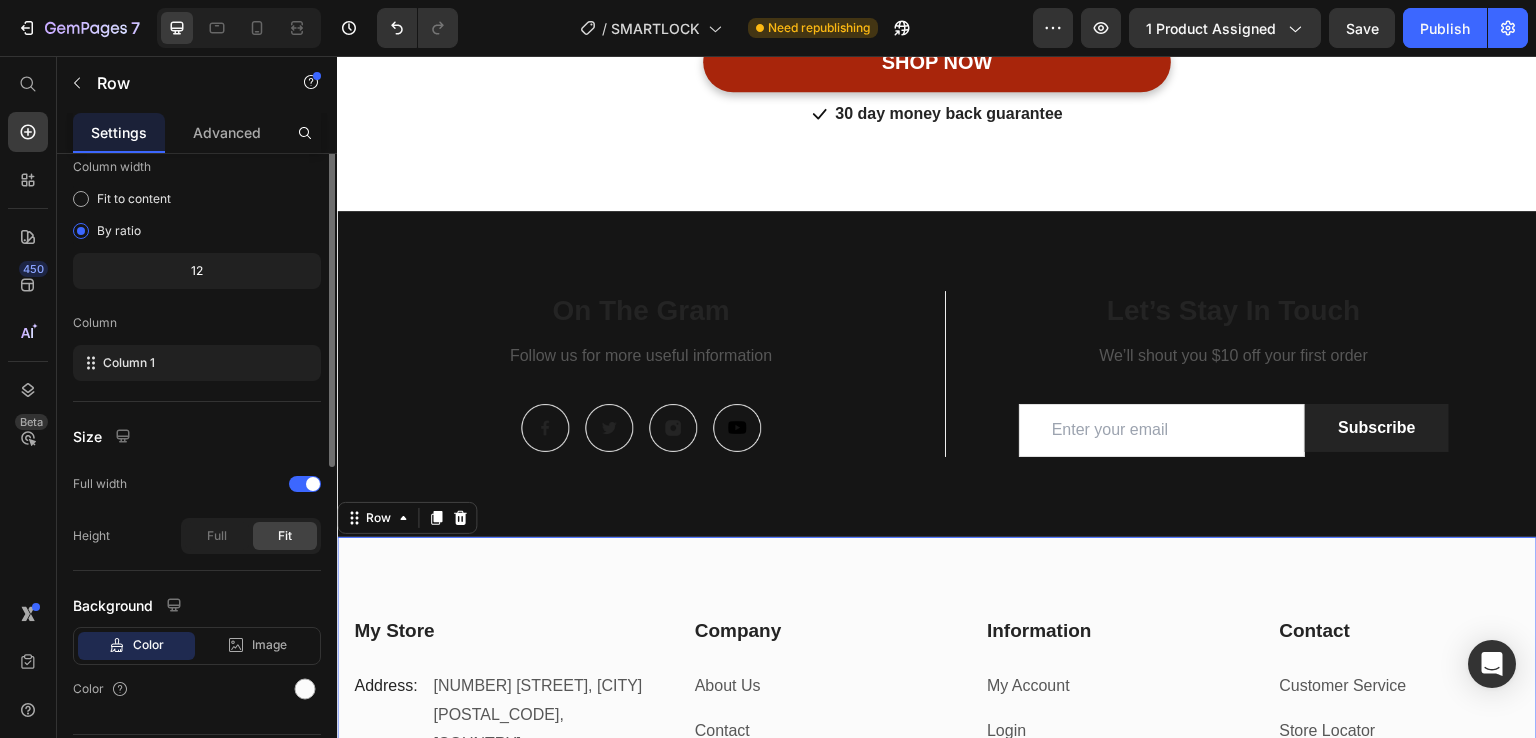 scroll, scrollTop: 0, scrollLeft: 0, axis: both 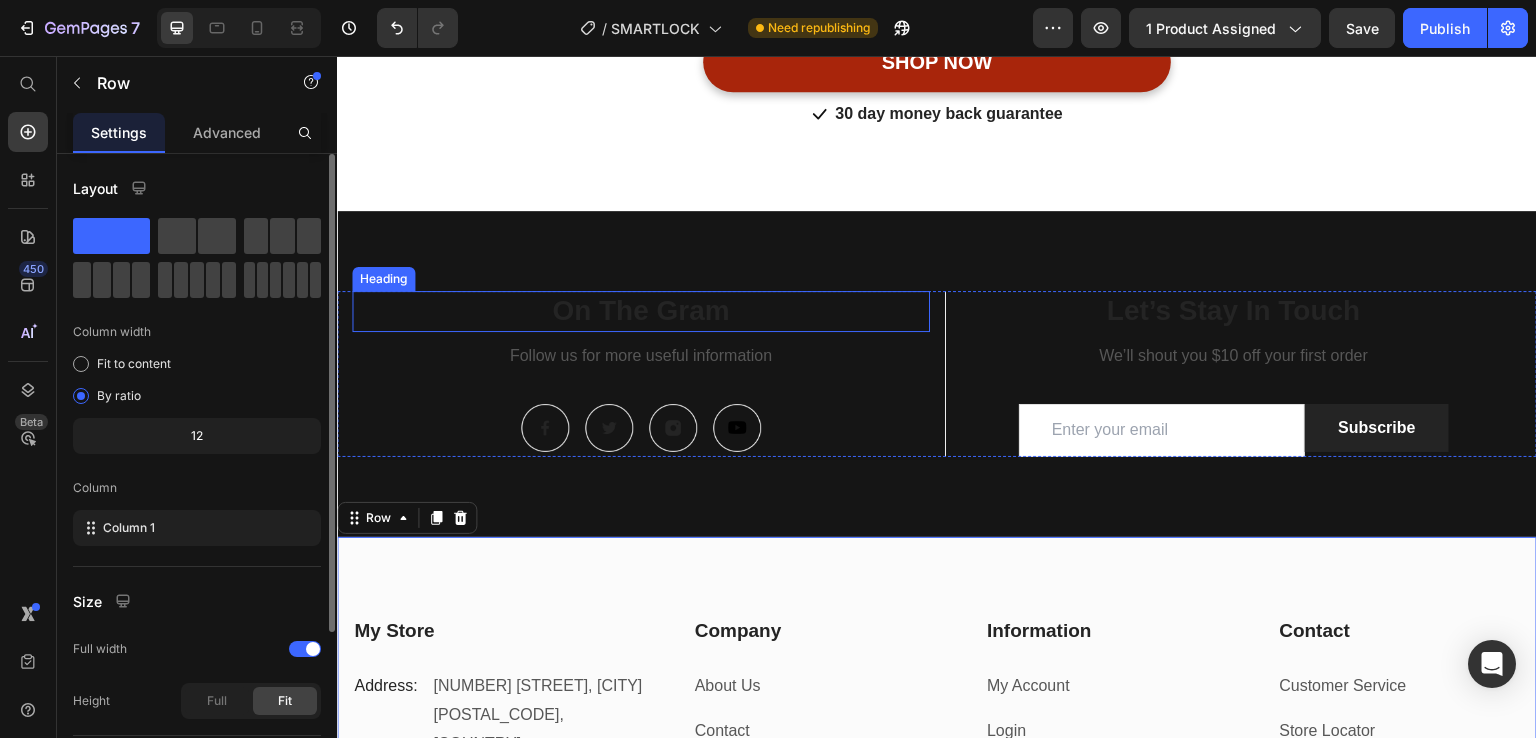click on "On The Gram" at bounding box center [641, 311] 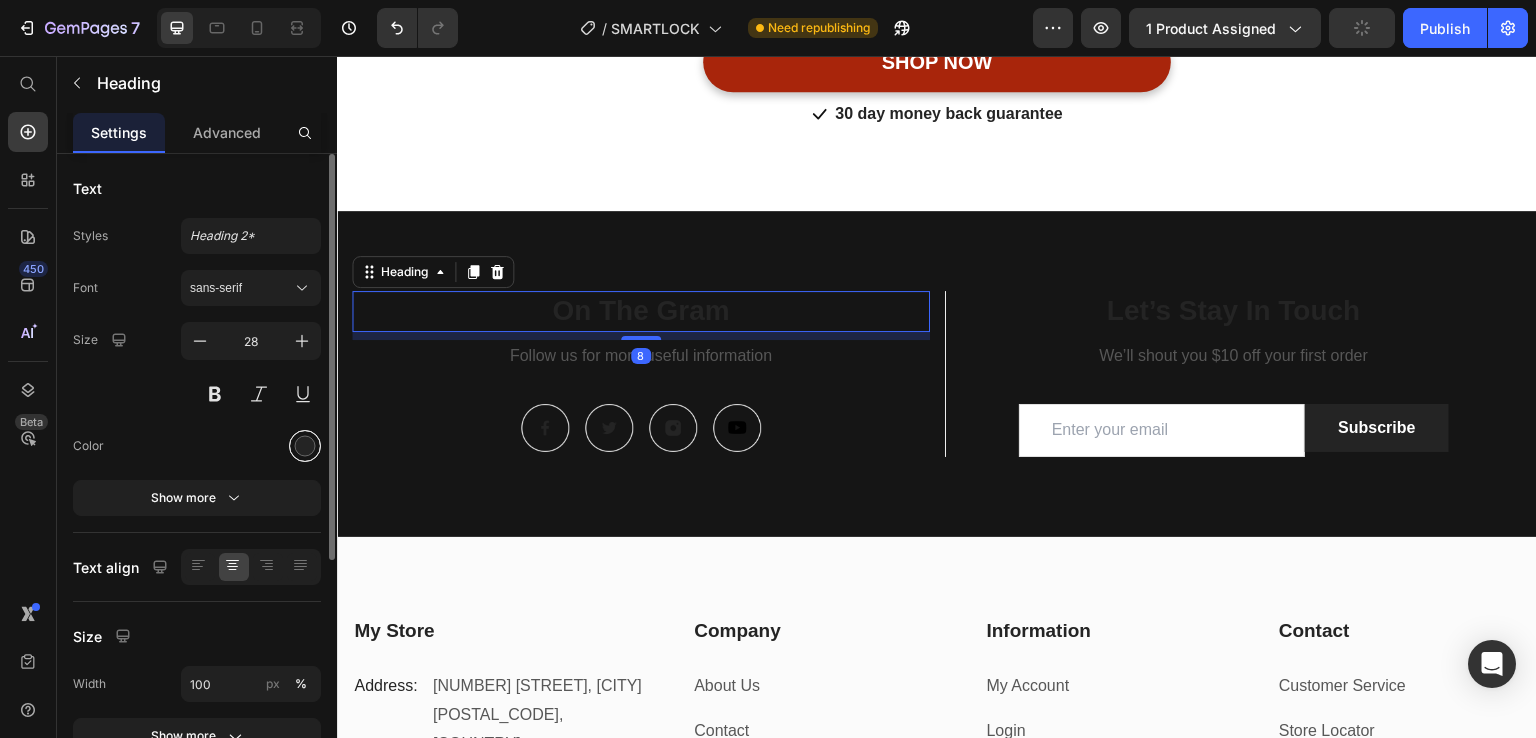 click at bounding box center [305, 446] 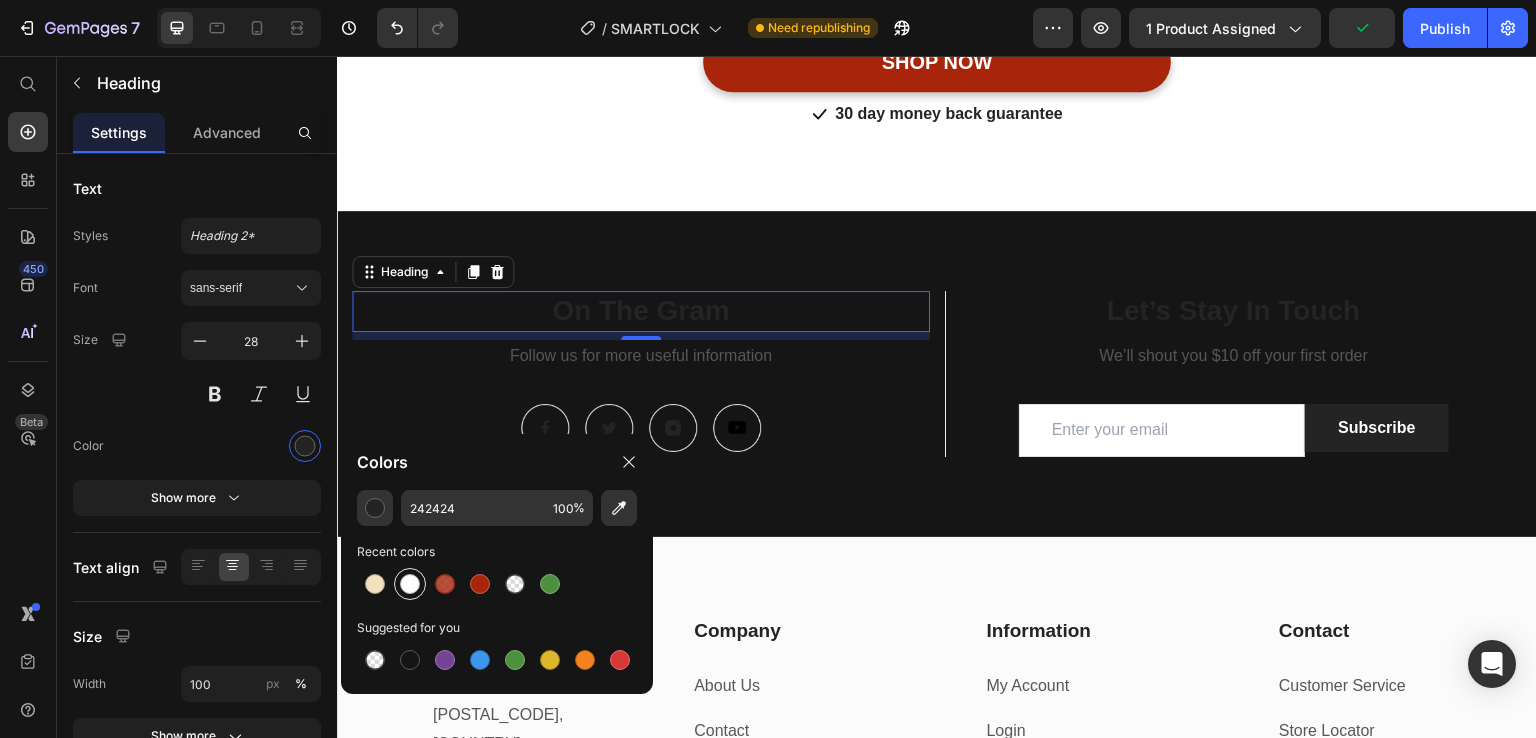 click at bounding box center [410, 584] 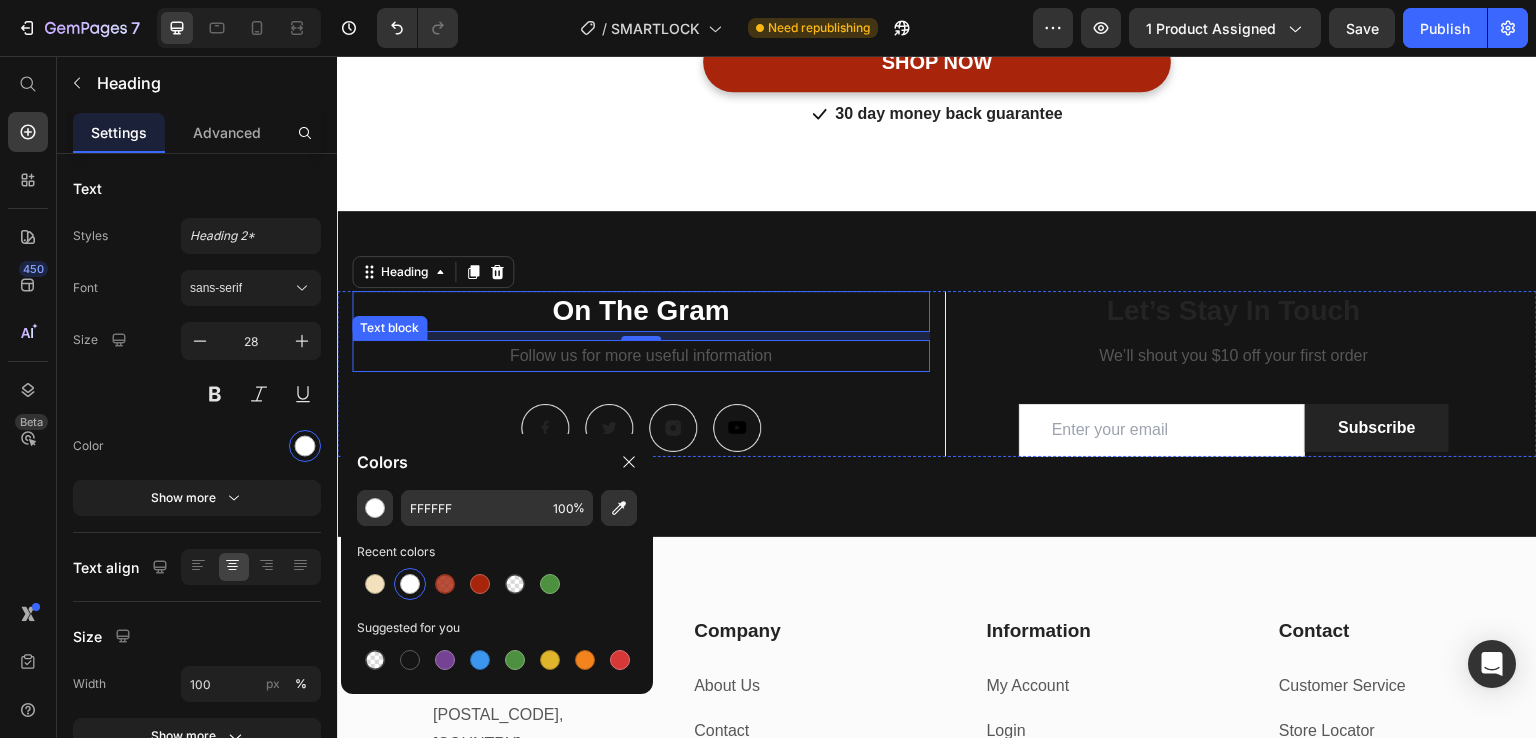 click on "Follow us for more useful information" at bounding box center [641, 356] 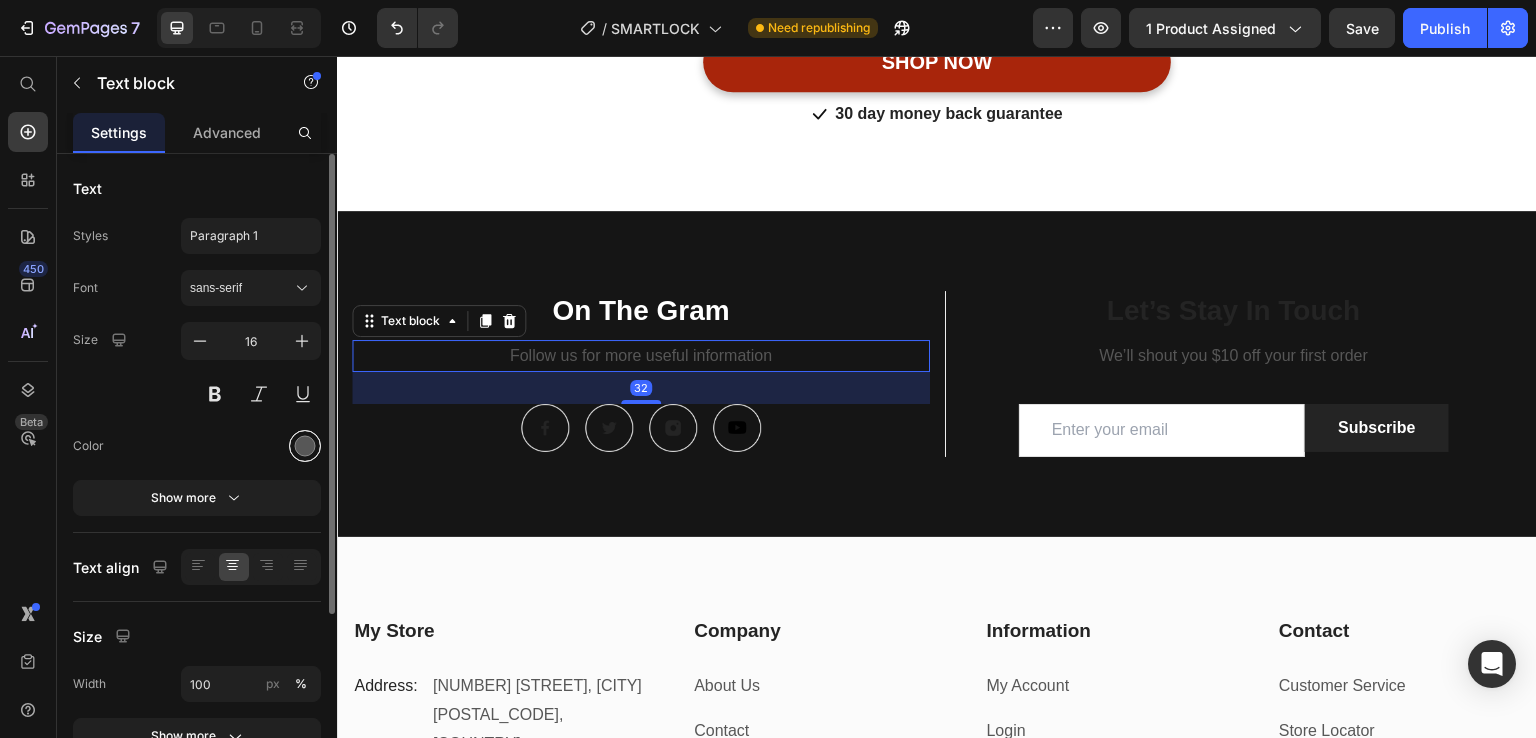 click at bounding box center [305, 446] 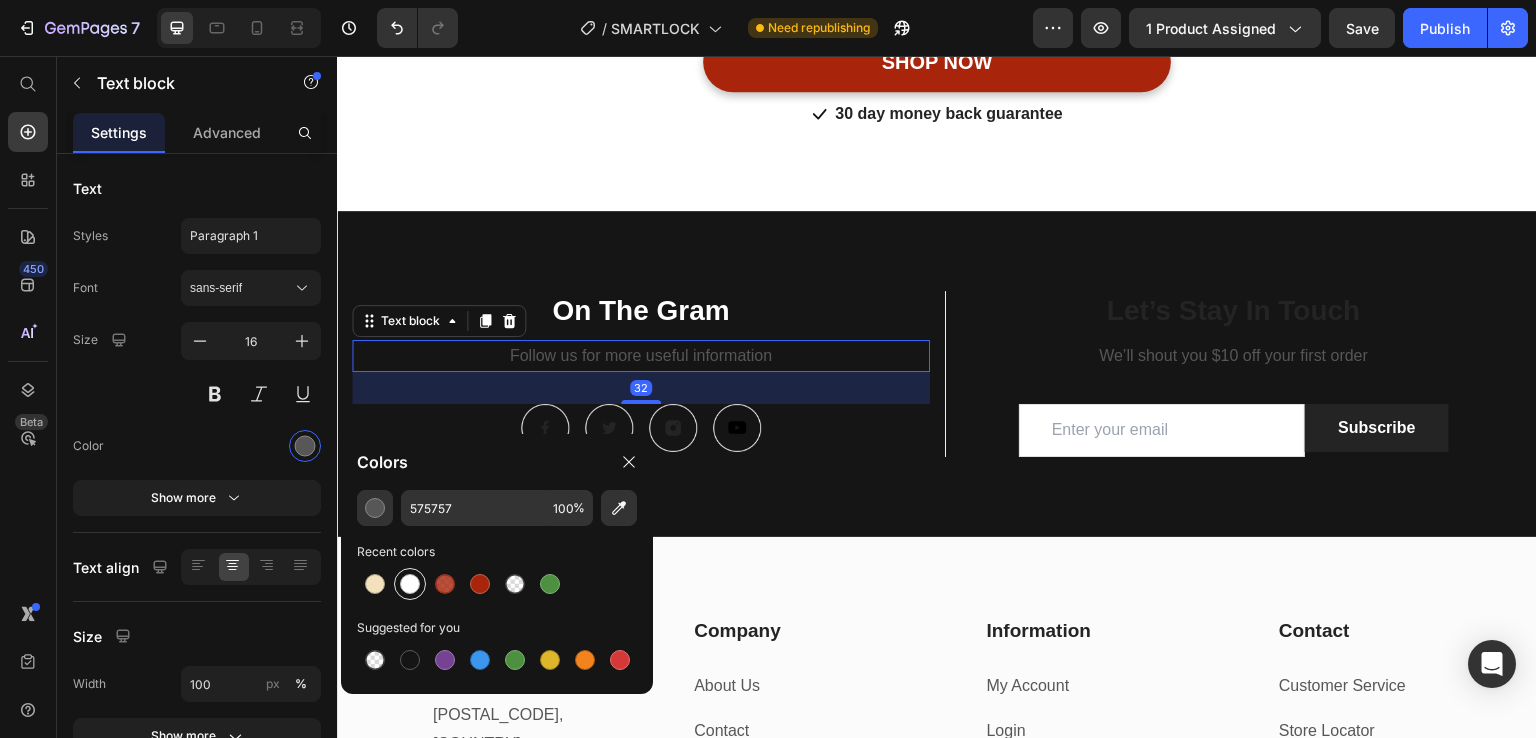 click at bounding box center [410, 584] 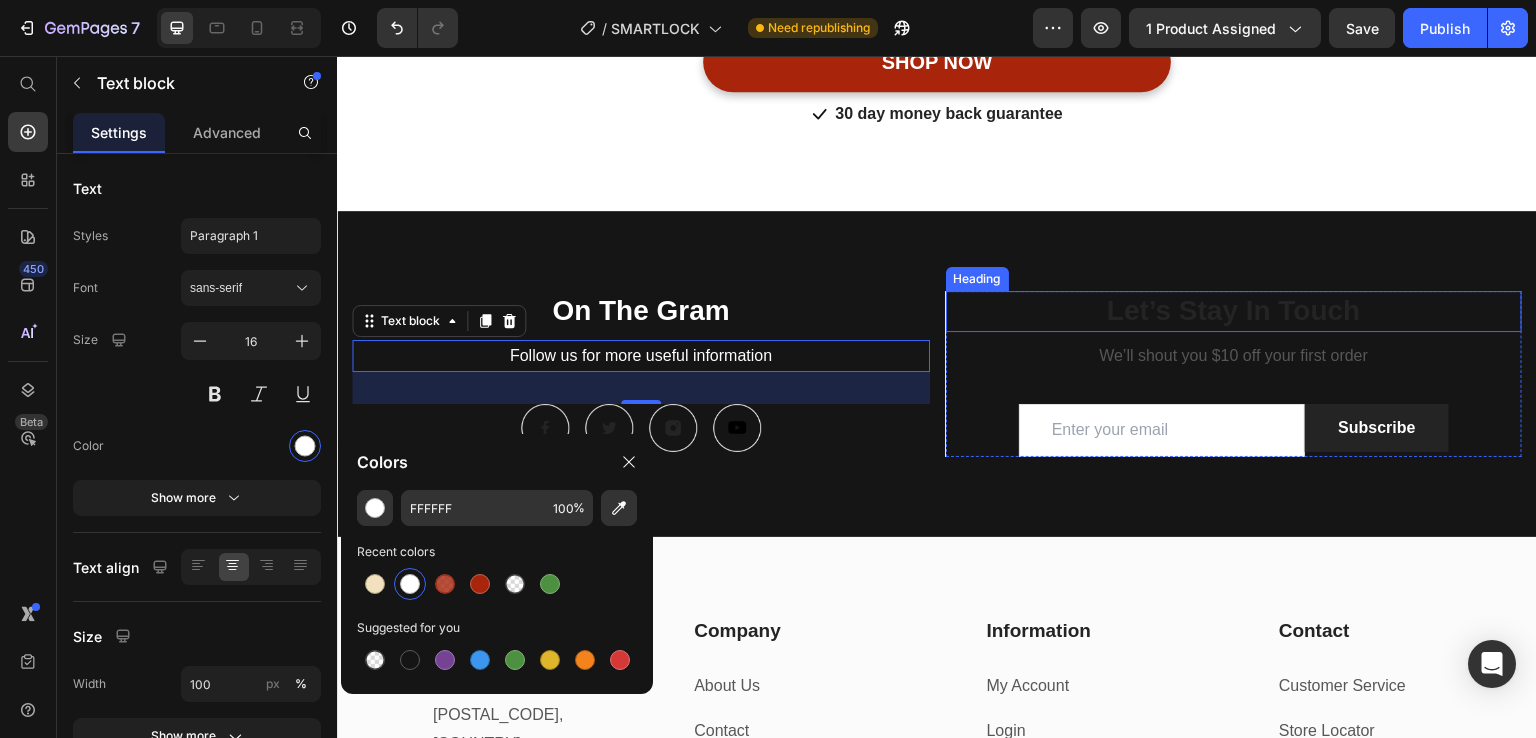 click on "Let’s Stay In Touch" at bounding box center [1234, 311] 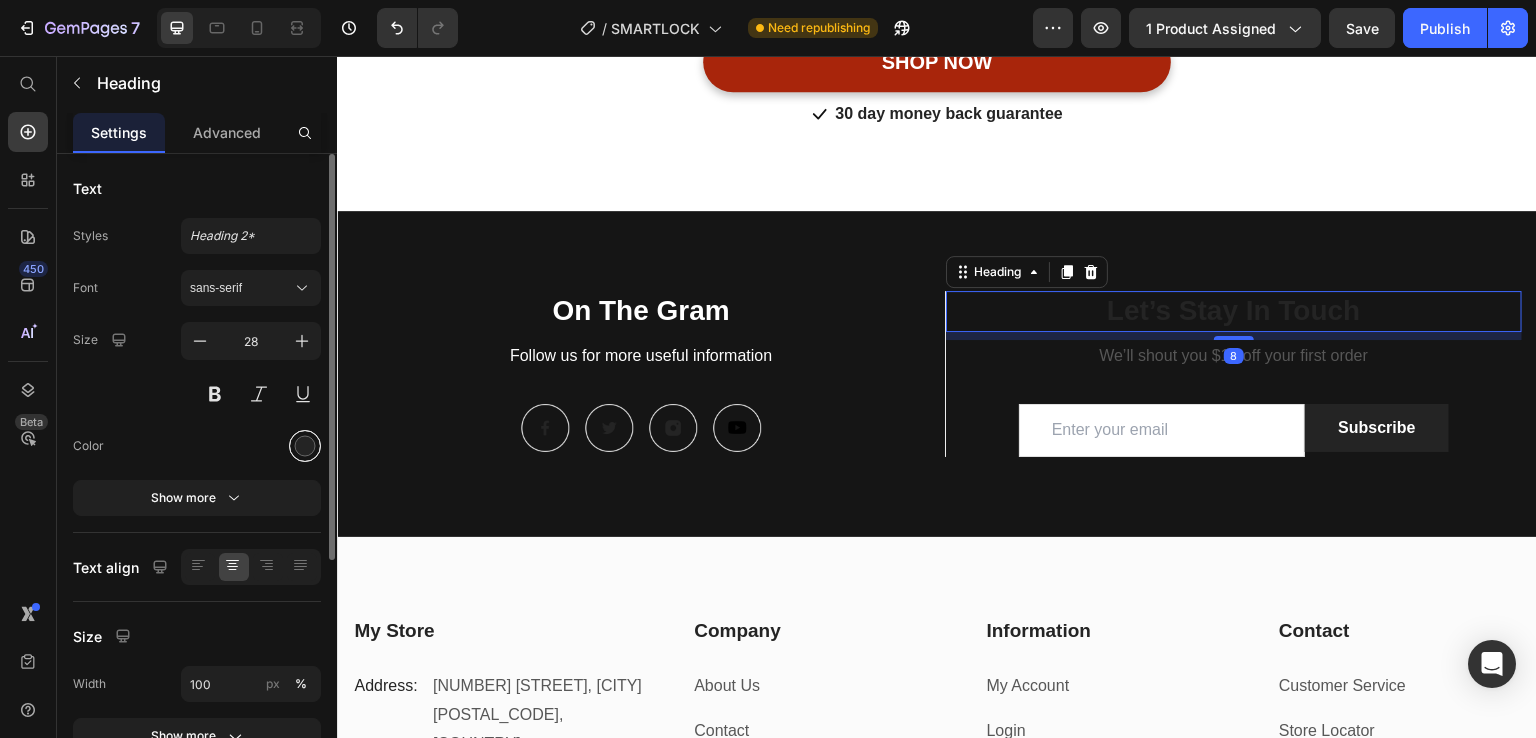 click at bounding box center [305, 446] 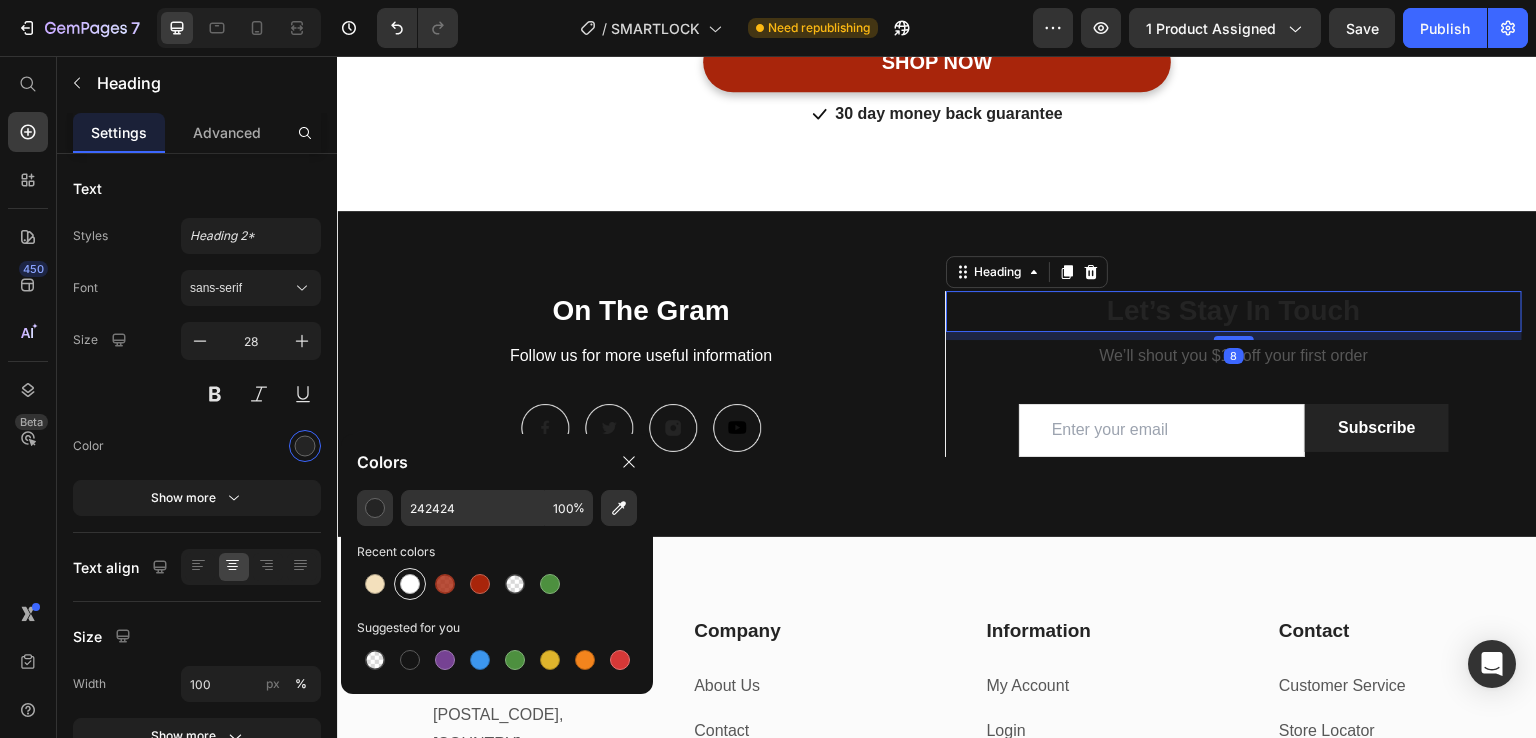 click at bounding box center (410, 584) 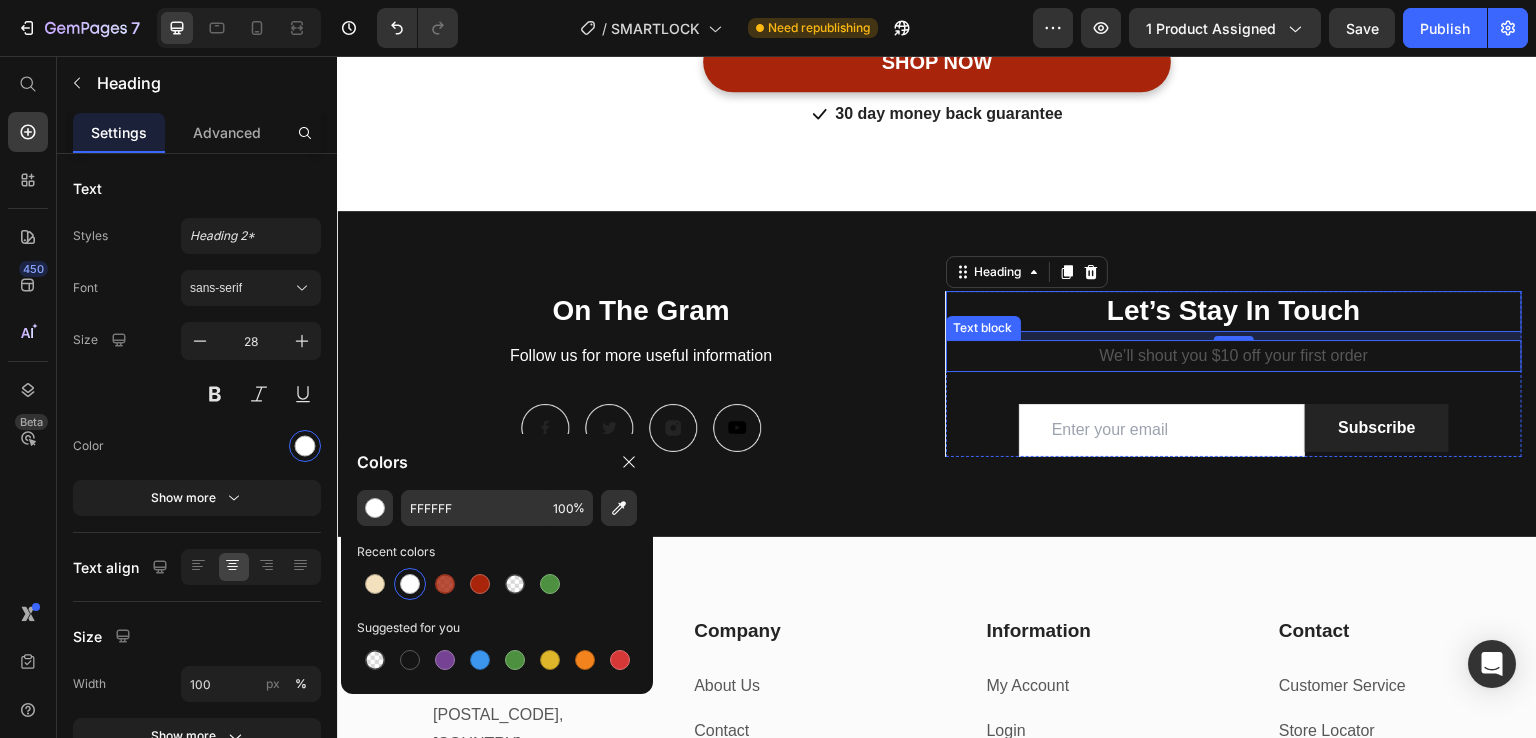 click on "We’ll shout you $10 off your first order" at bounding box center (1234, 356) 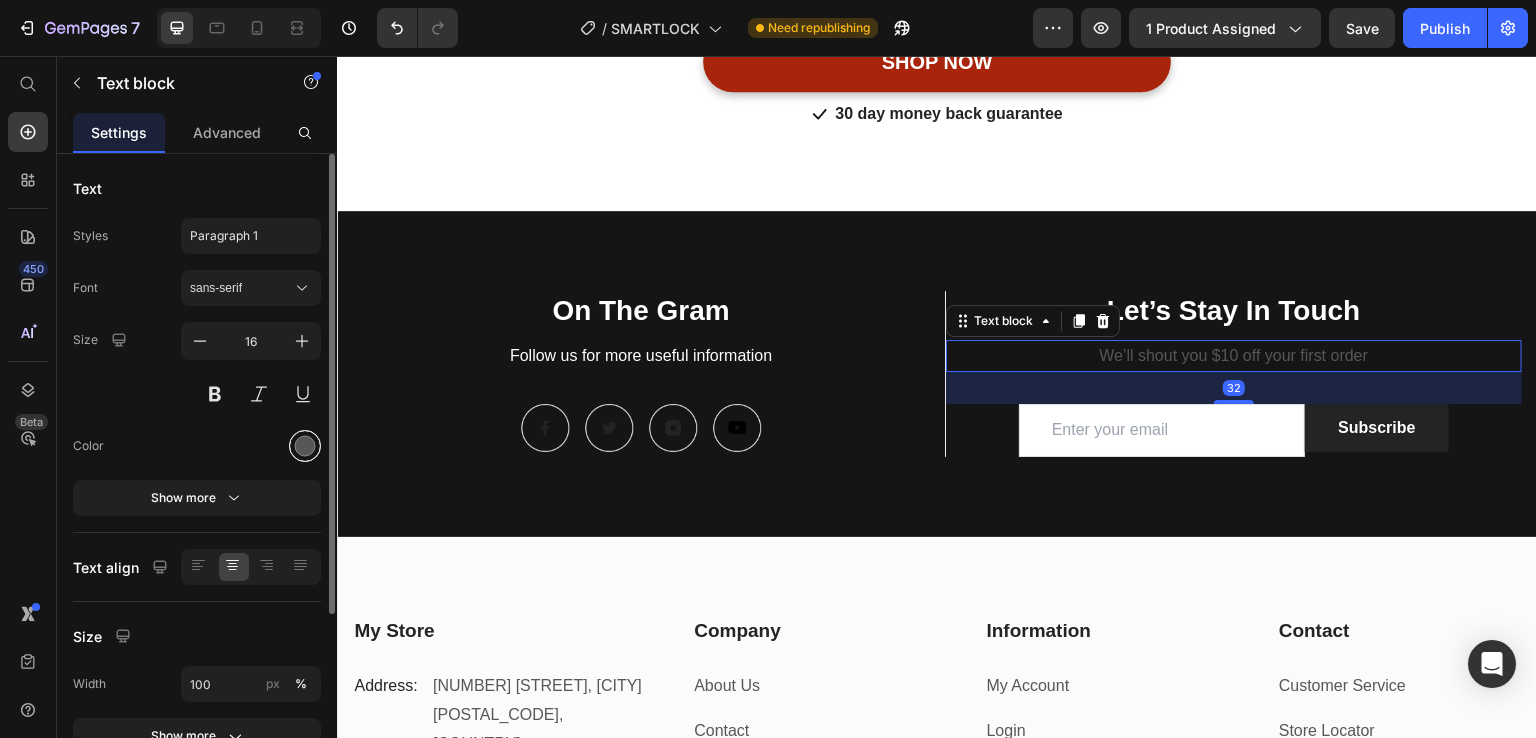 click at bounding box center (305, 446) 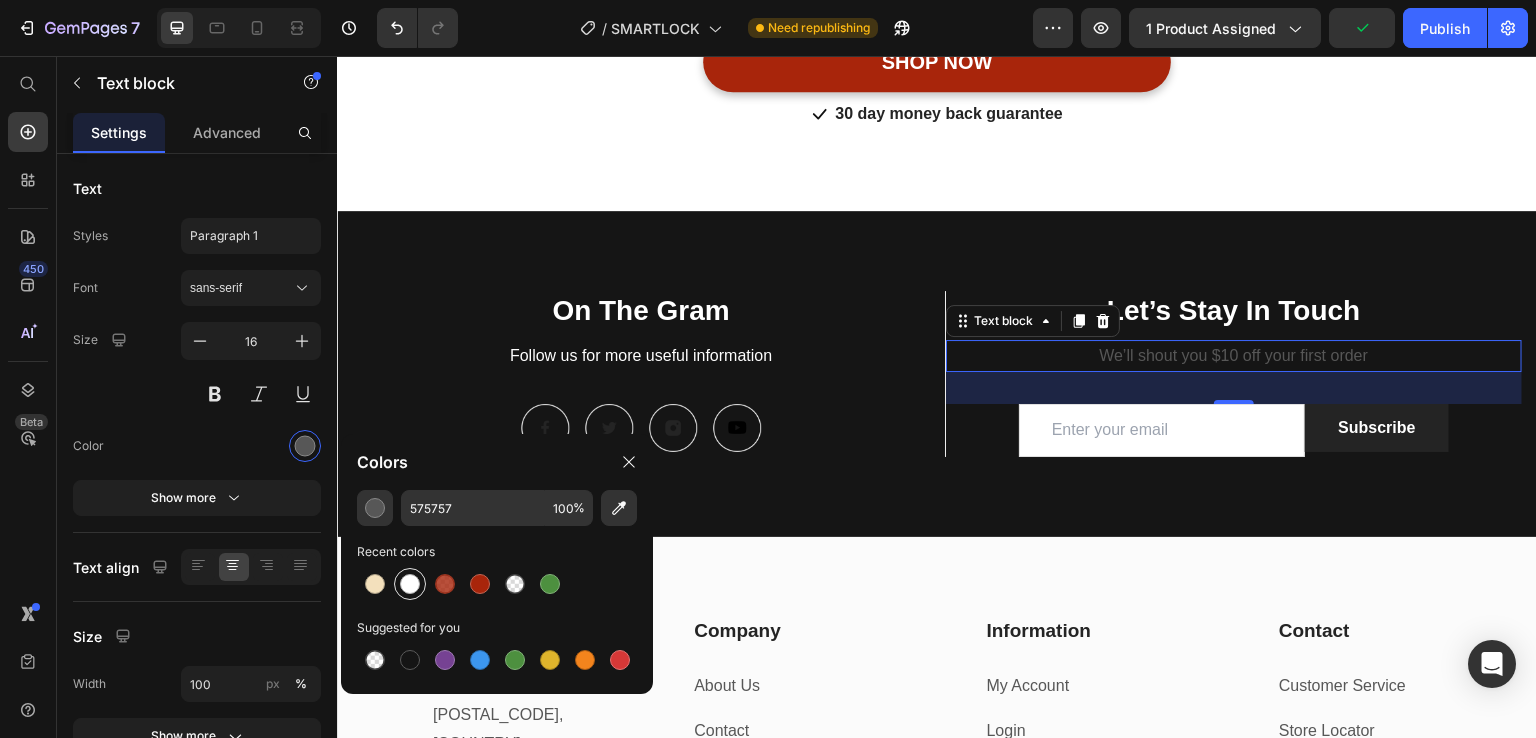 click at bounding box center (410, 584) 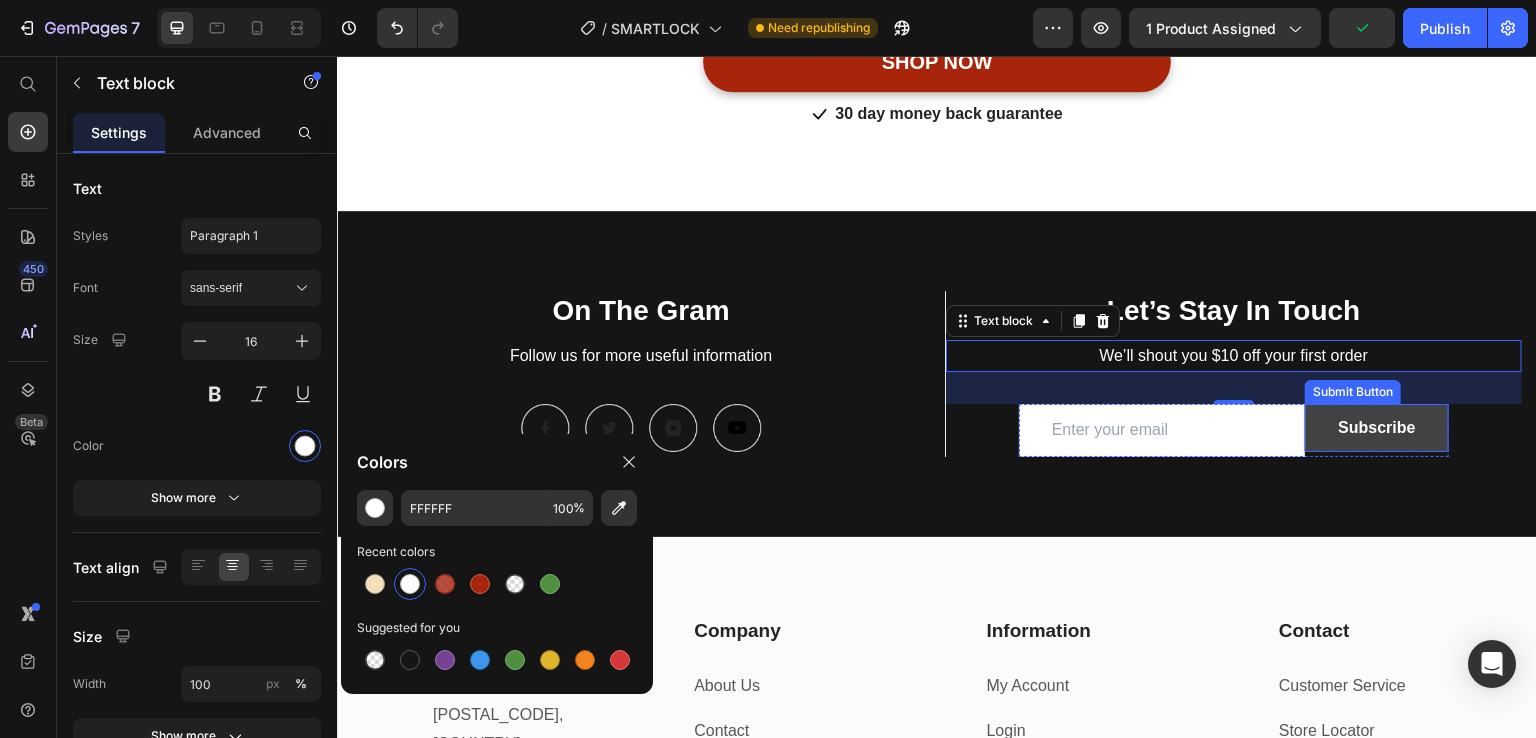 click on "Subscribe" at bounding box center (1376, 428) 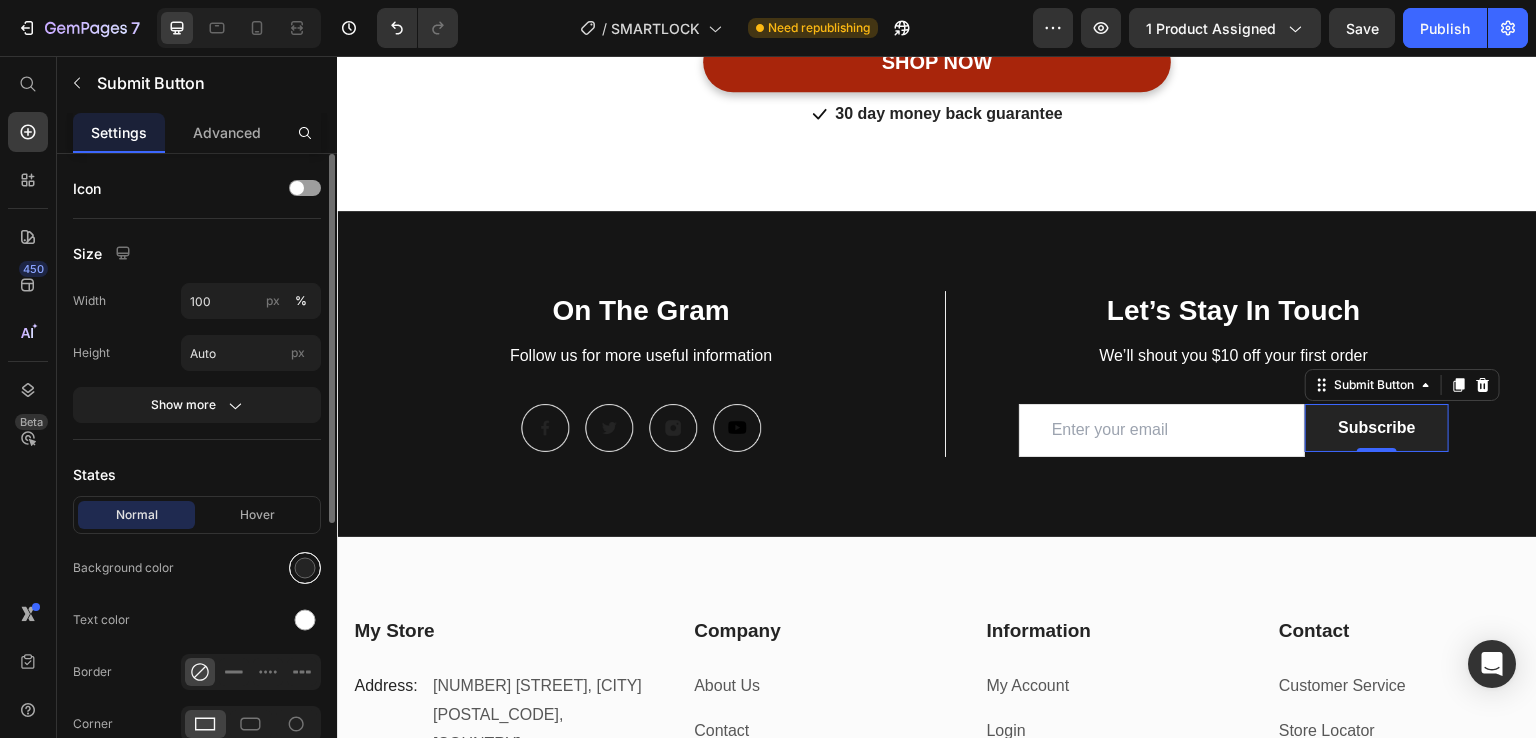 click at bounding box center [305, 568] 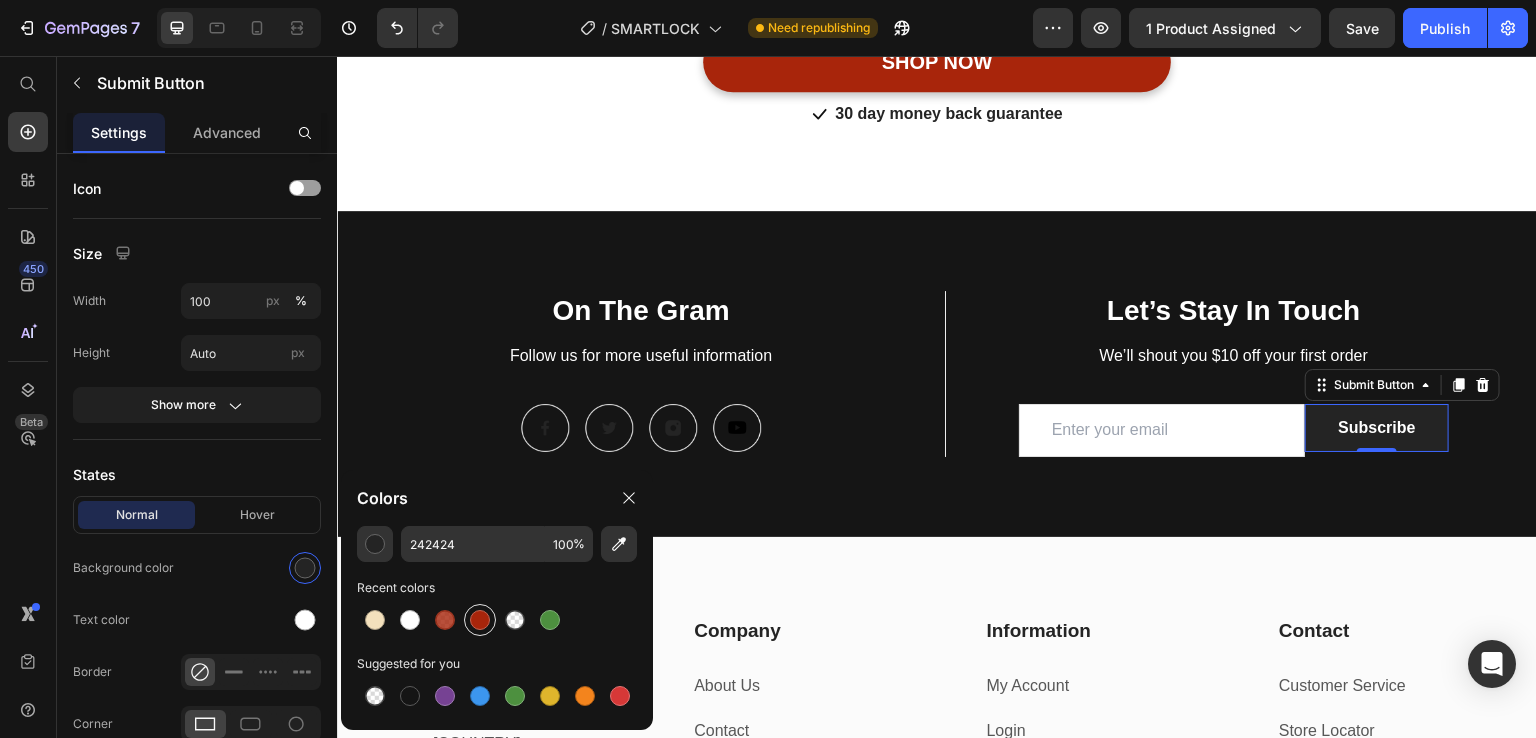 click at bounding box center (480, 620) 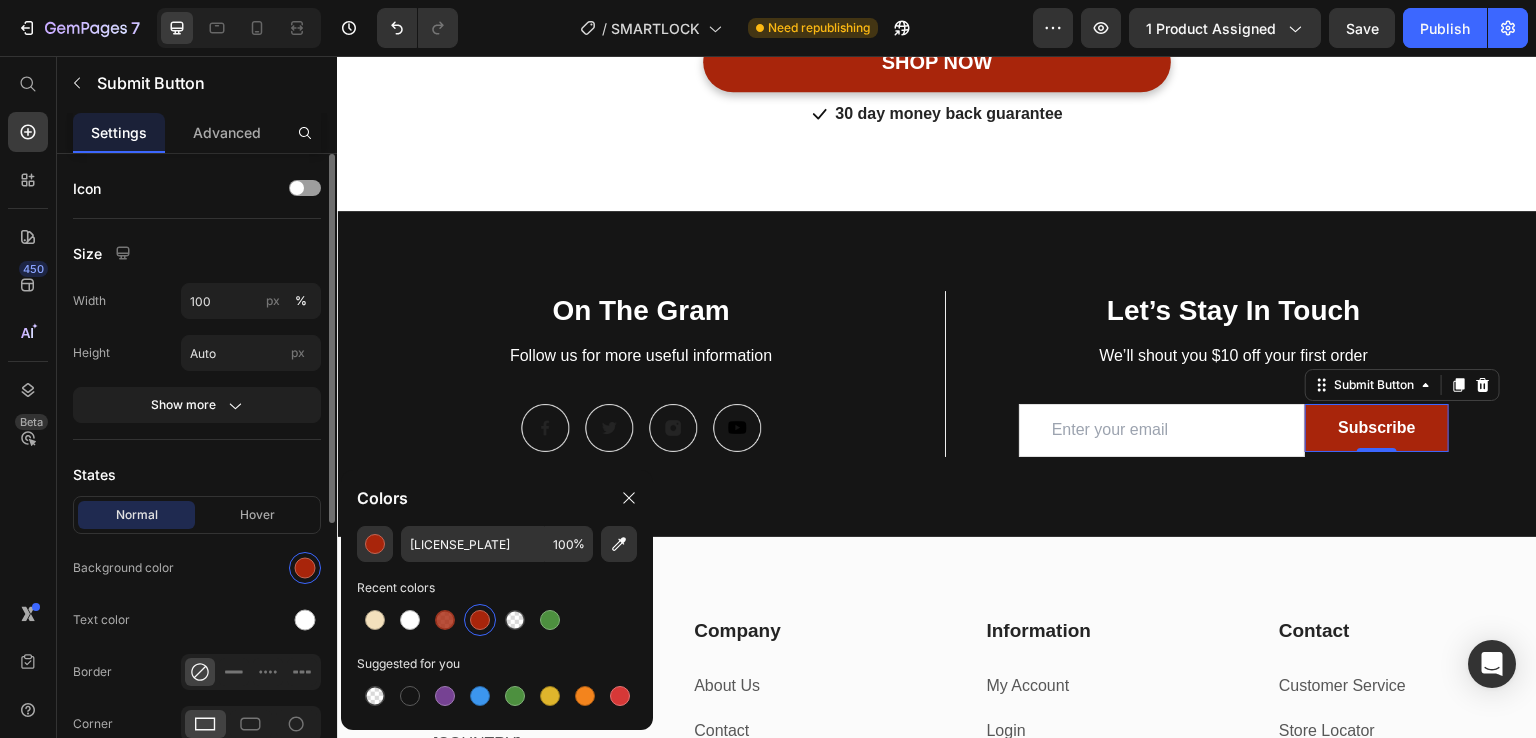 click on "Normal Hover Background color Text color Border Corner Shadow" 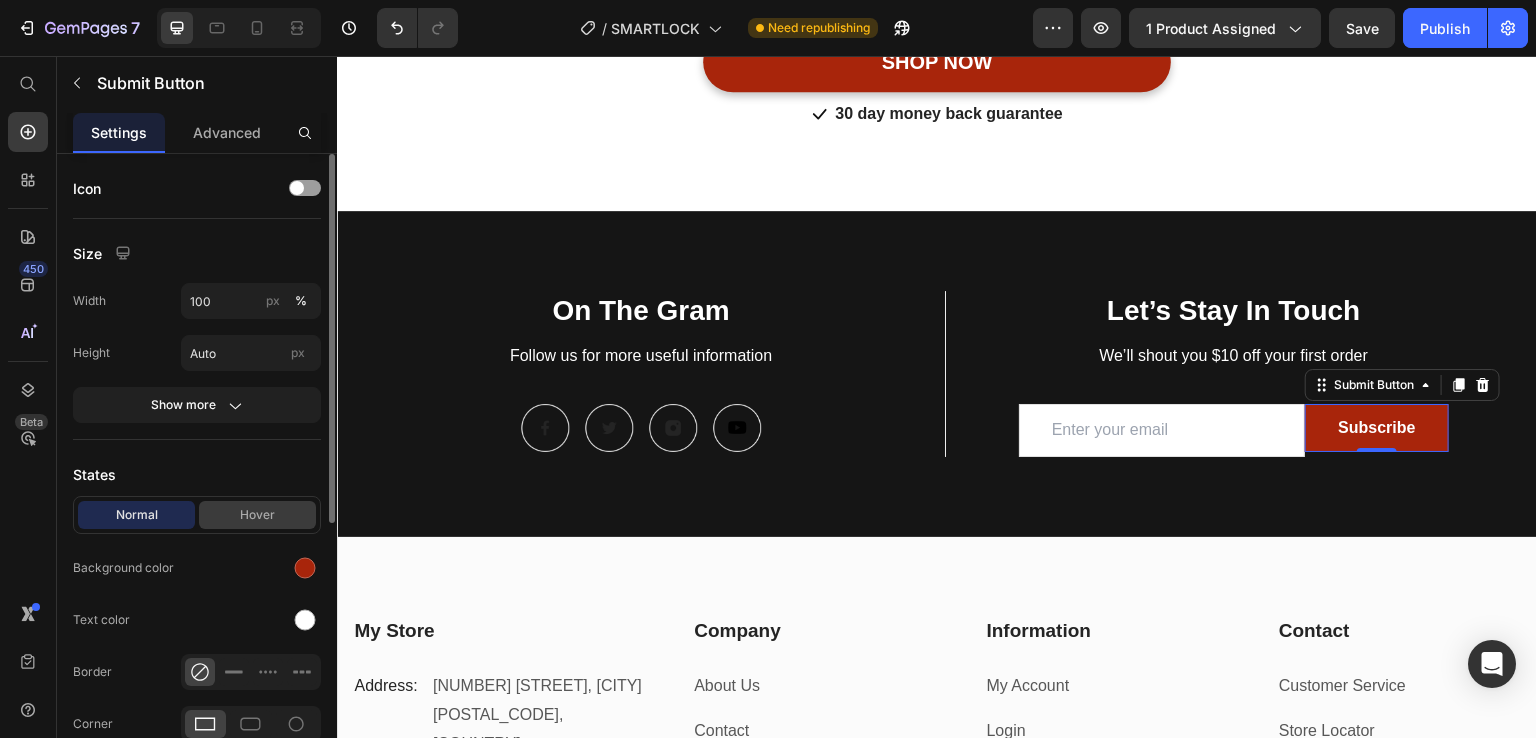 click on "Hover" at bounding box center (257, 515) 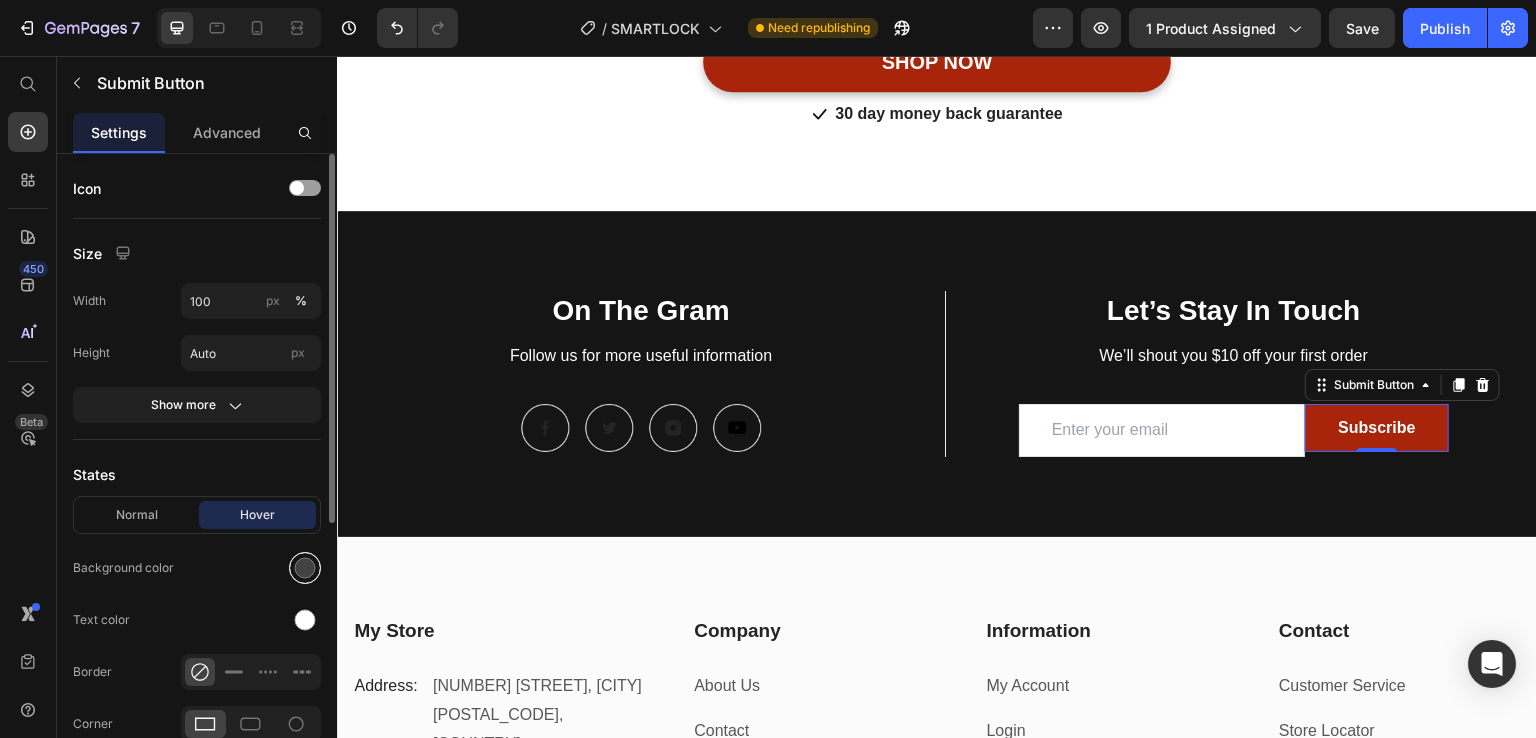 click at bounding box center [305, 568] 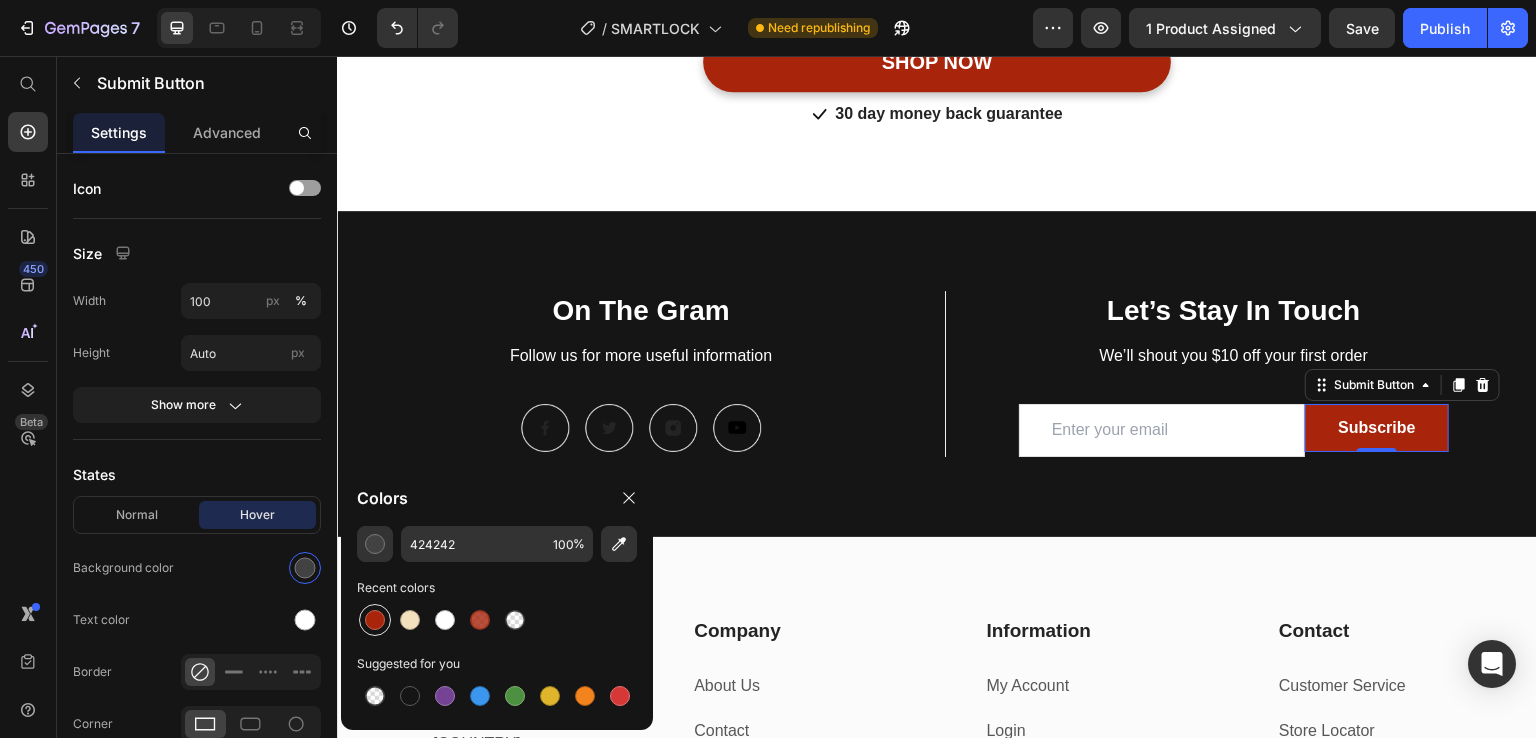 click at bounding box center [375, 620] 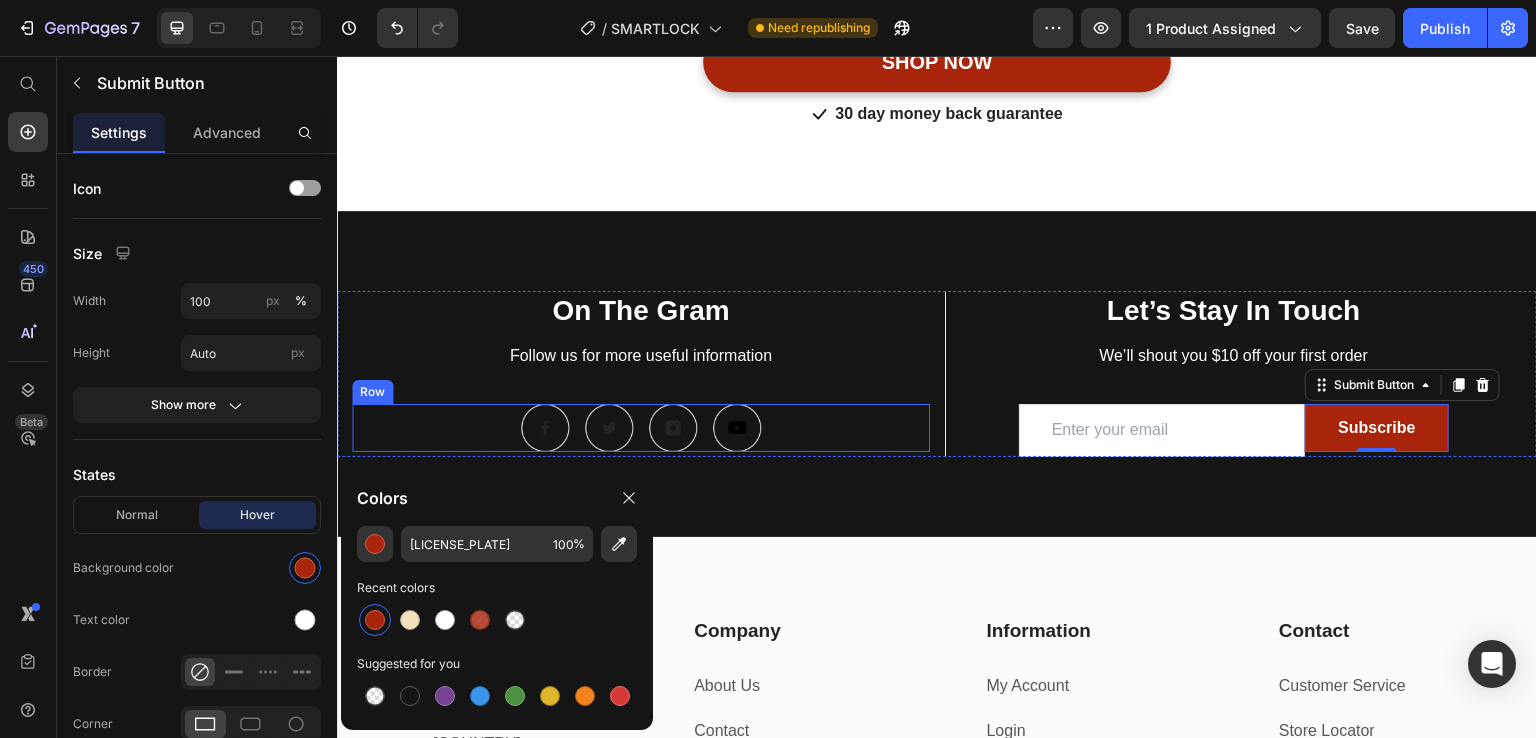 scroll, scrollTop: 4222, scrollLeft: 0, axis: vertical 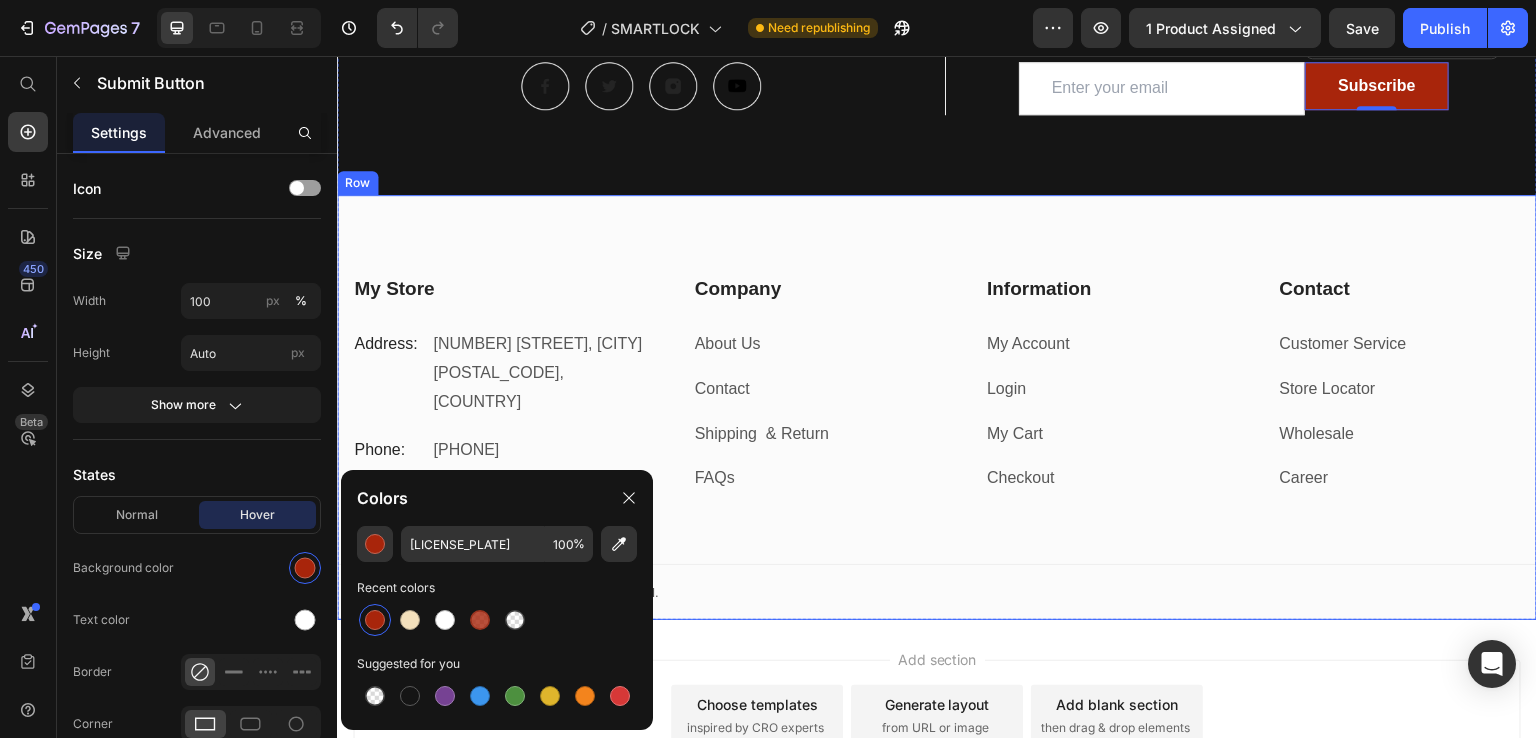 click on "My Store Heading Address: Text block [NUMBER] [STREET], [CITY] [POSTAL_CODE], [COUNTRY] Text block Row Phone: Text block [PHONE] Text block Row Email: Text block [EMAIL] Text block Row Company Heading About Us Text block Contact Text block Shipping & Return Text block FAQs Text block Row Information Heading My Account Text block Login Text block My Cart Text block Checkout Text block Row Contact Heading Customer Service Text block Store Locator Text block Wholesale Text block Career Text block Row Row
My Store
Company
Information
Contact Accordion                Title Line Row Copyright © 2022 GemThemes. All Rights Reserved. Text block Image Row Row" at bounding box center [937, 408] 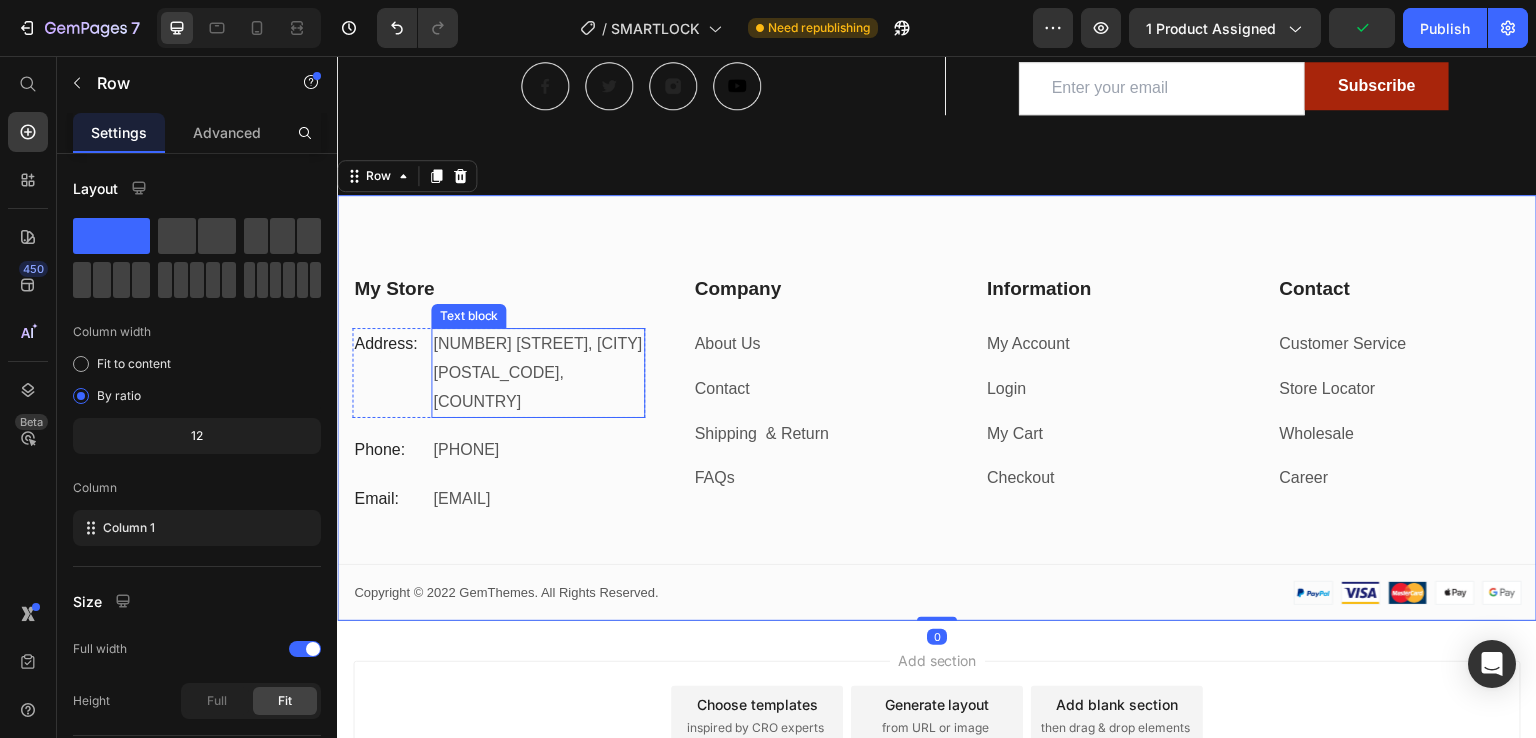click on "[NUMBER] [STREET], [CITY] [POSTAL_CODE], [COUNTRY]" at bounding box center (537, 373) 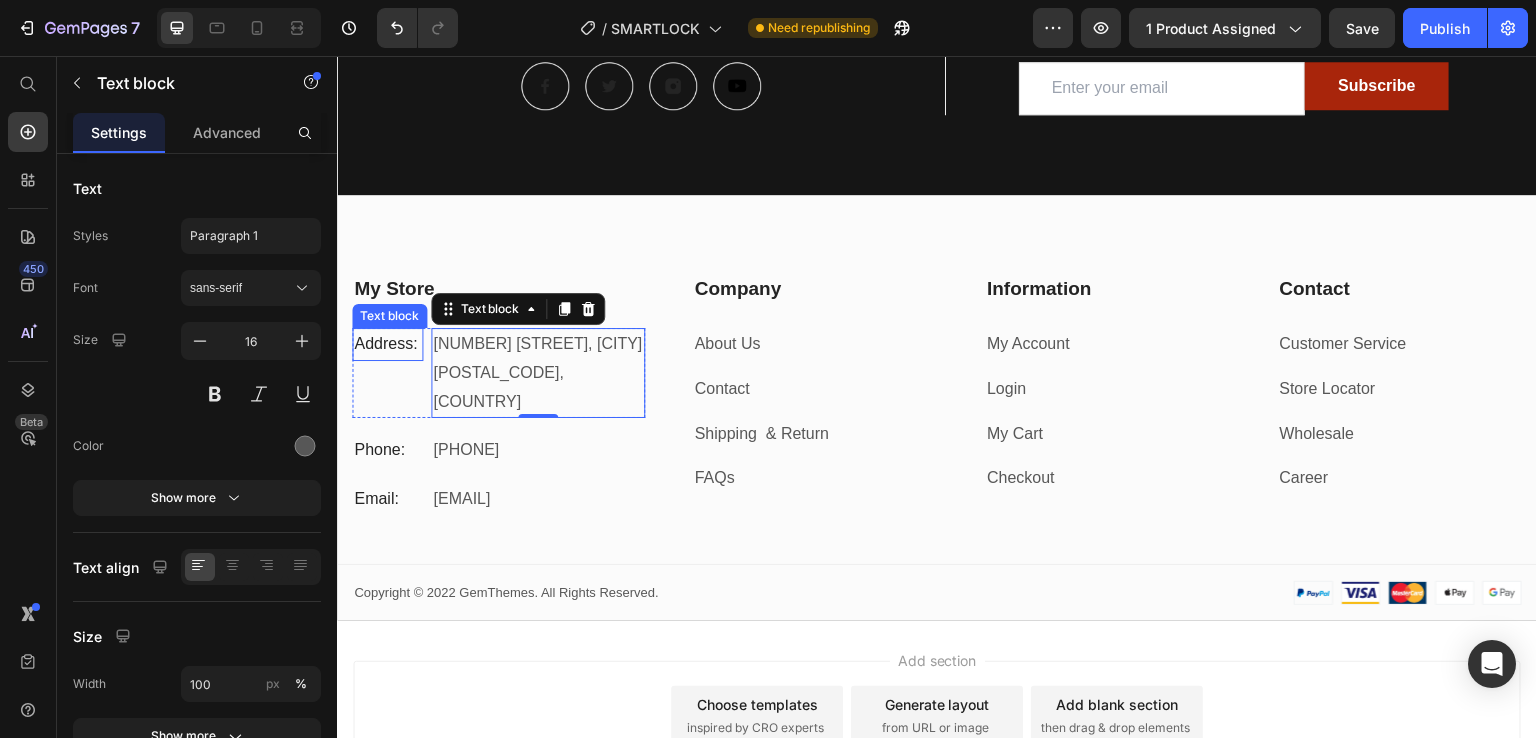 click on "Address:" at bounding box center (387, 344) 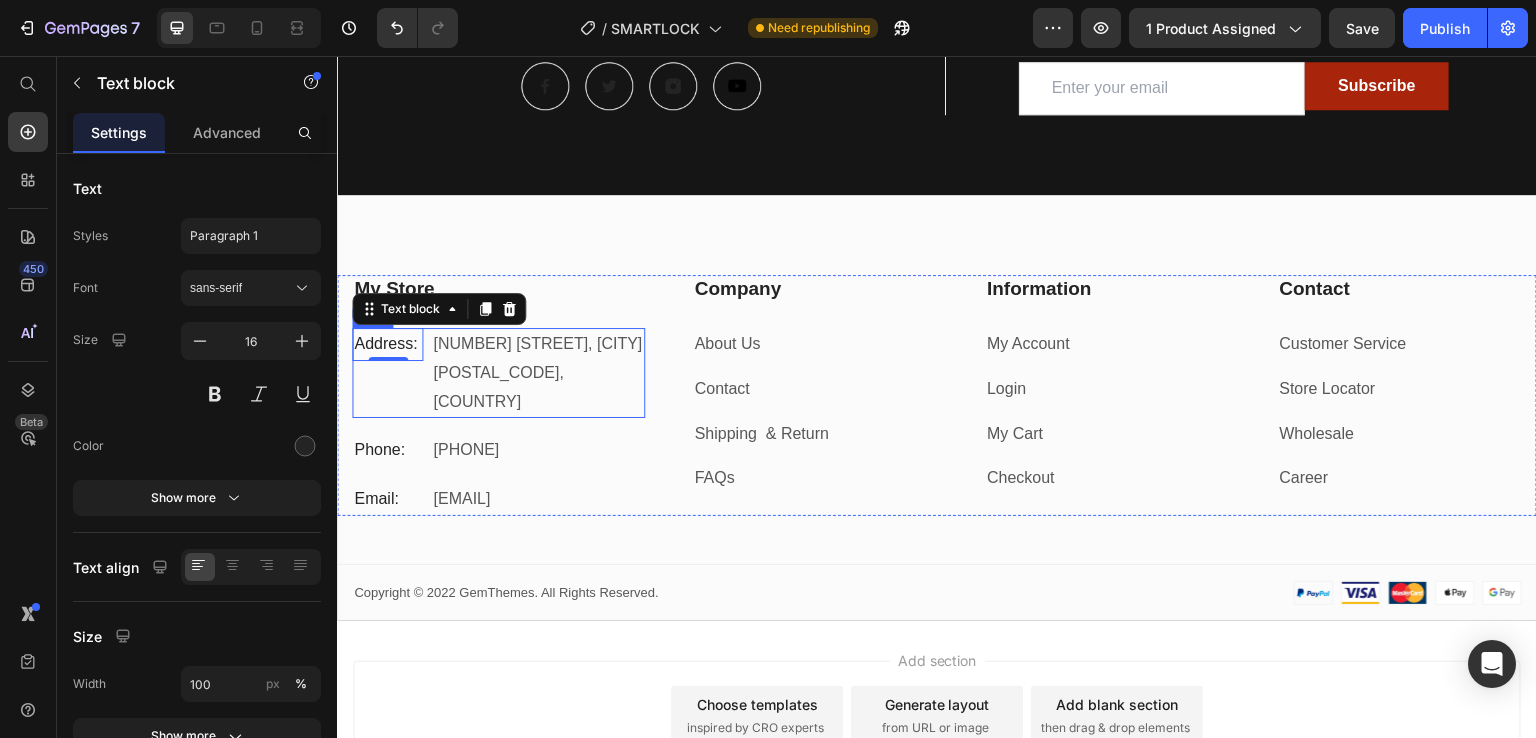 click on "Address: Text block   0" at bounding box center [387, 373] 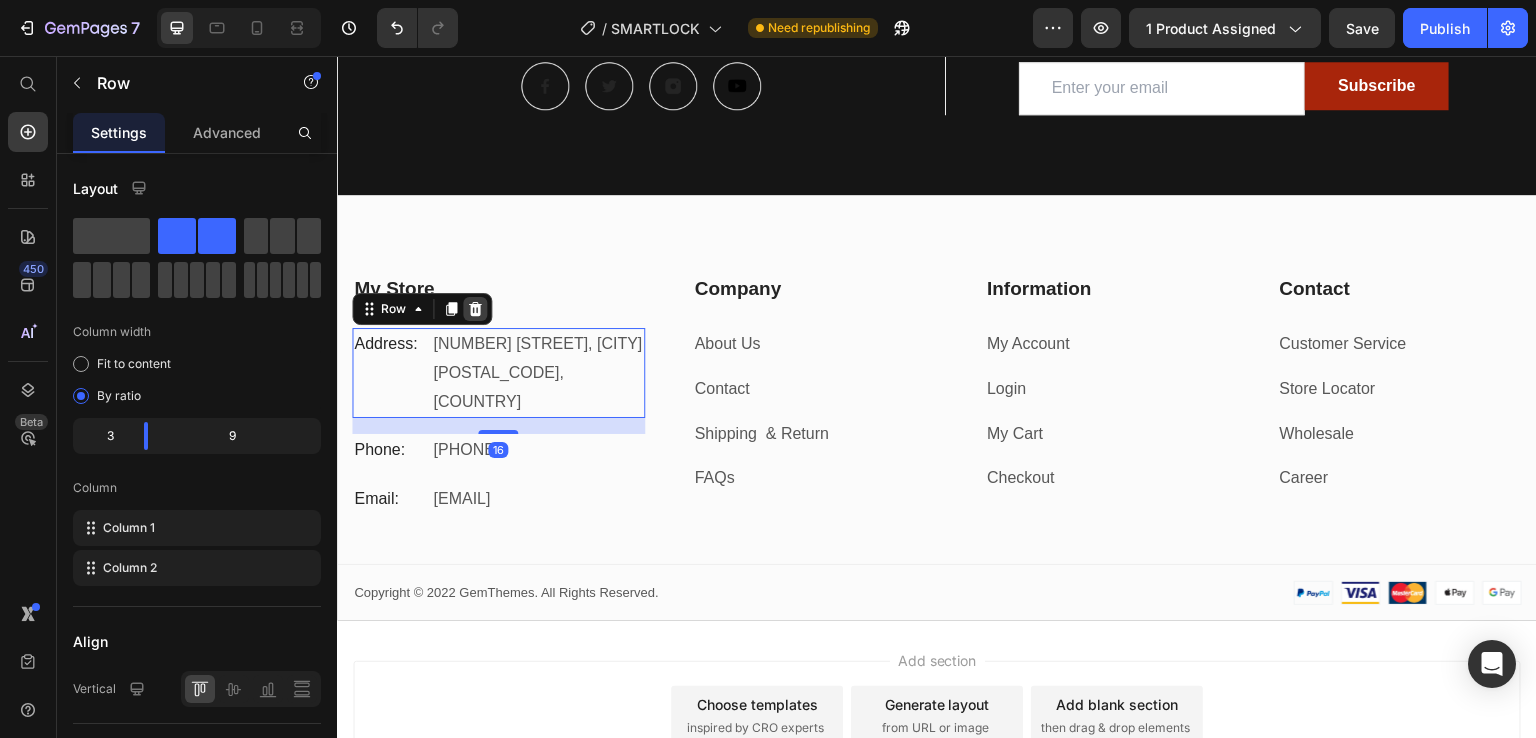 click 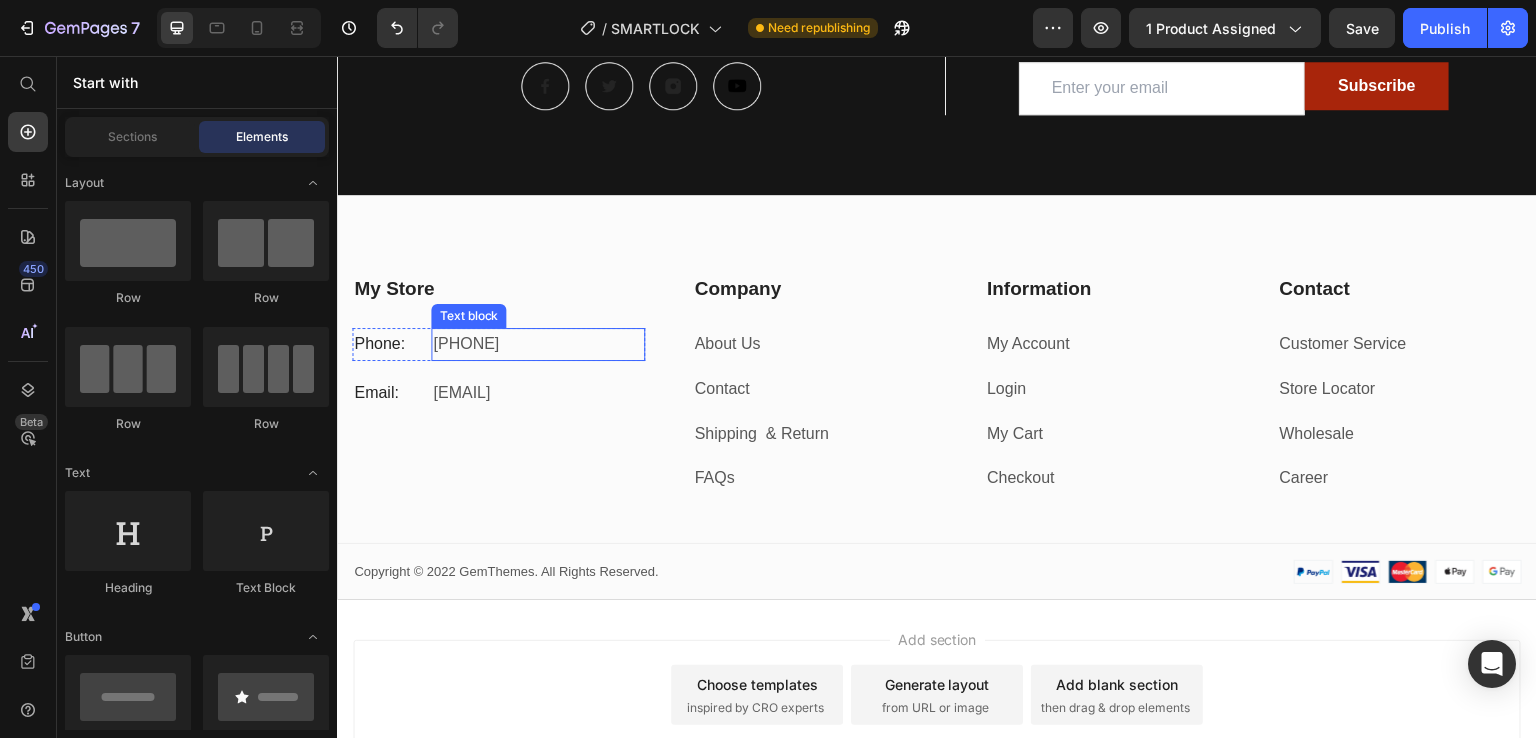 click on "[PHONE]" at bounding box center (537, 344) 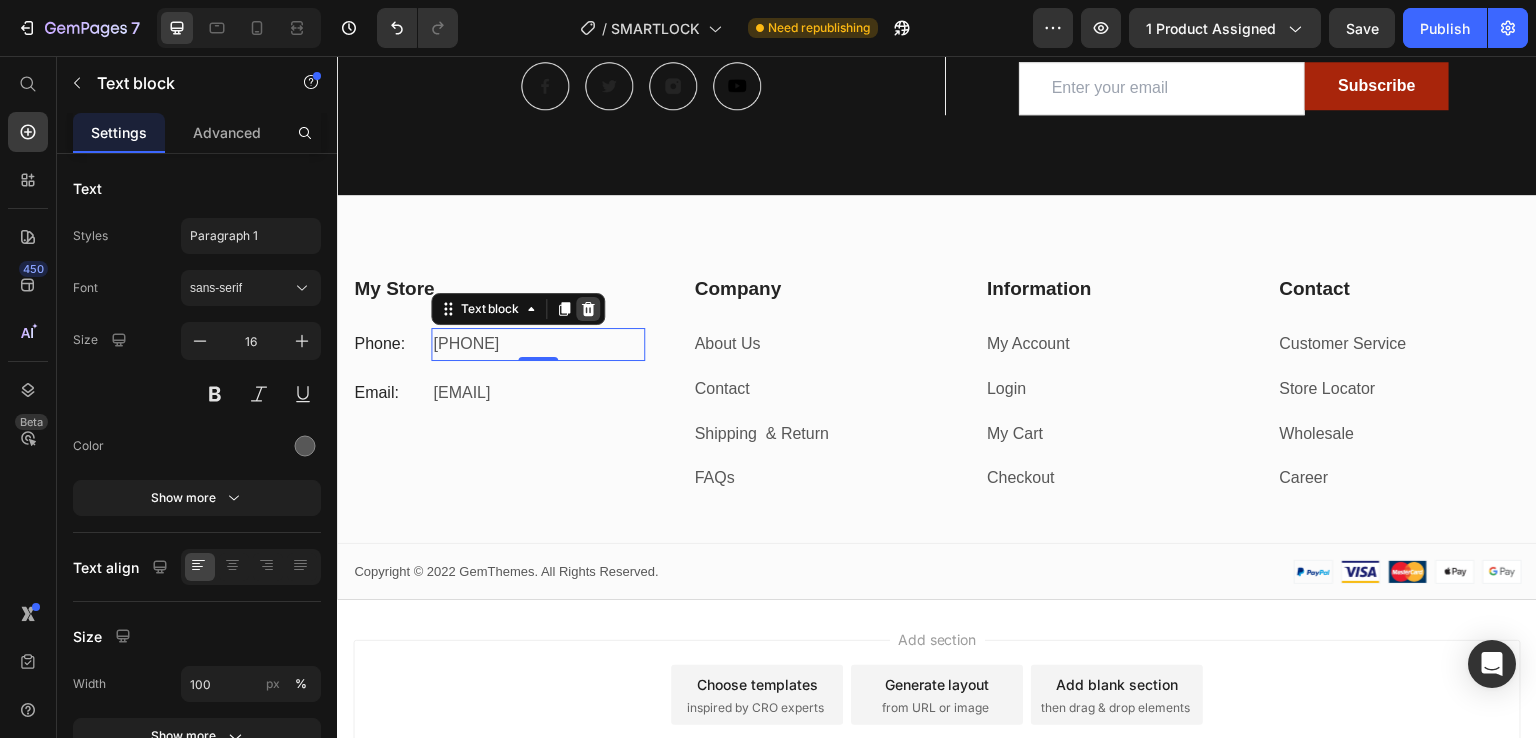 click 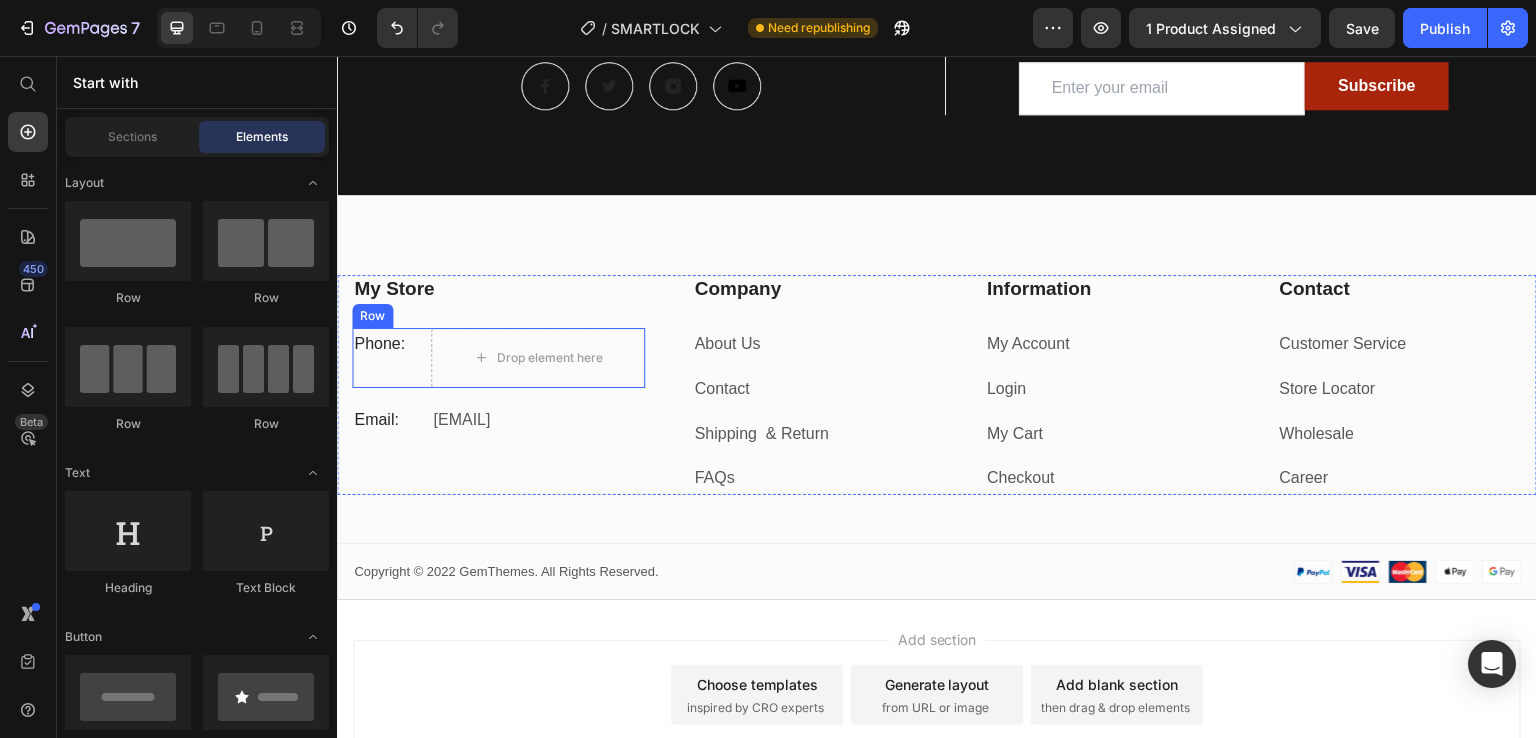 click on "Phone: Text block
Drop element here Row" at bounding box center [498, 358] 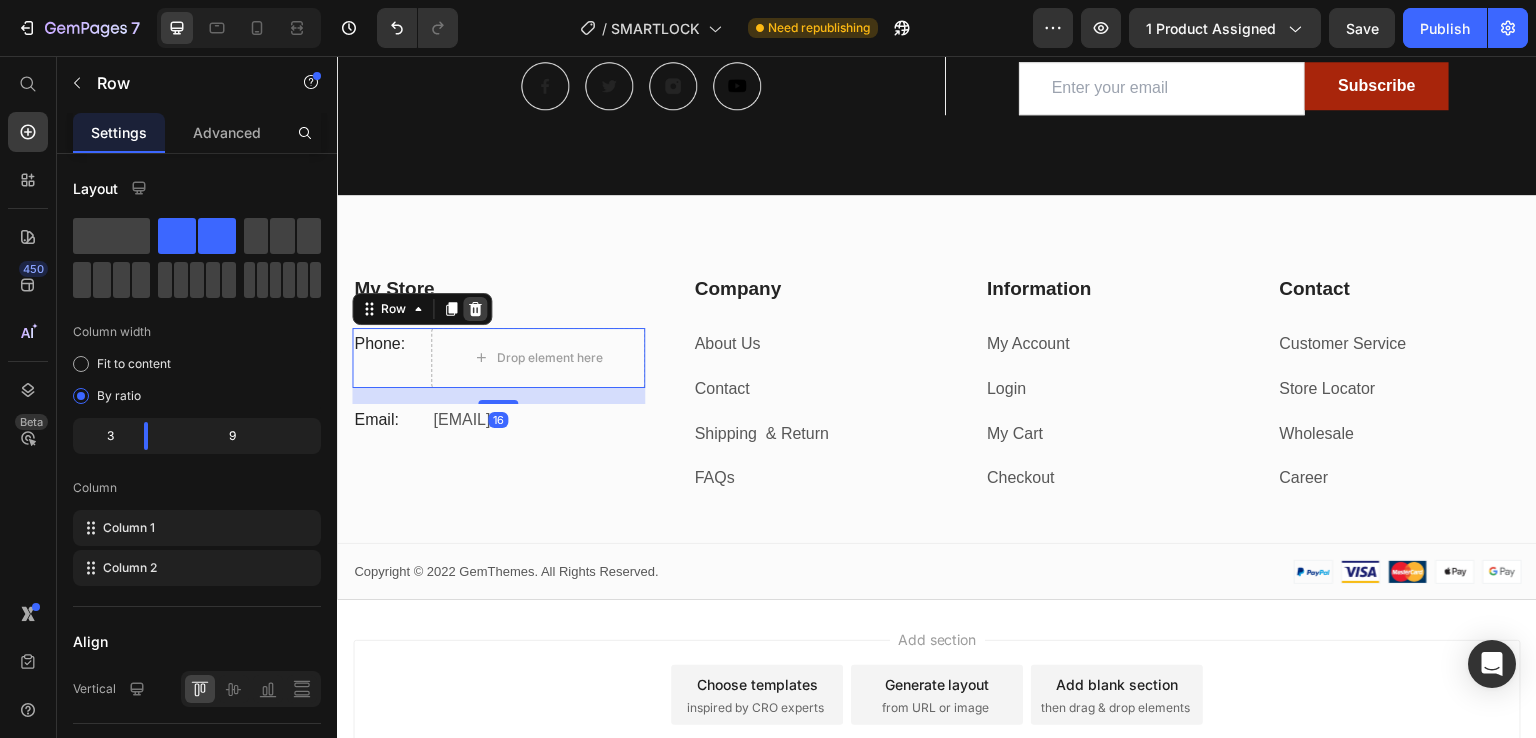 click 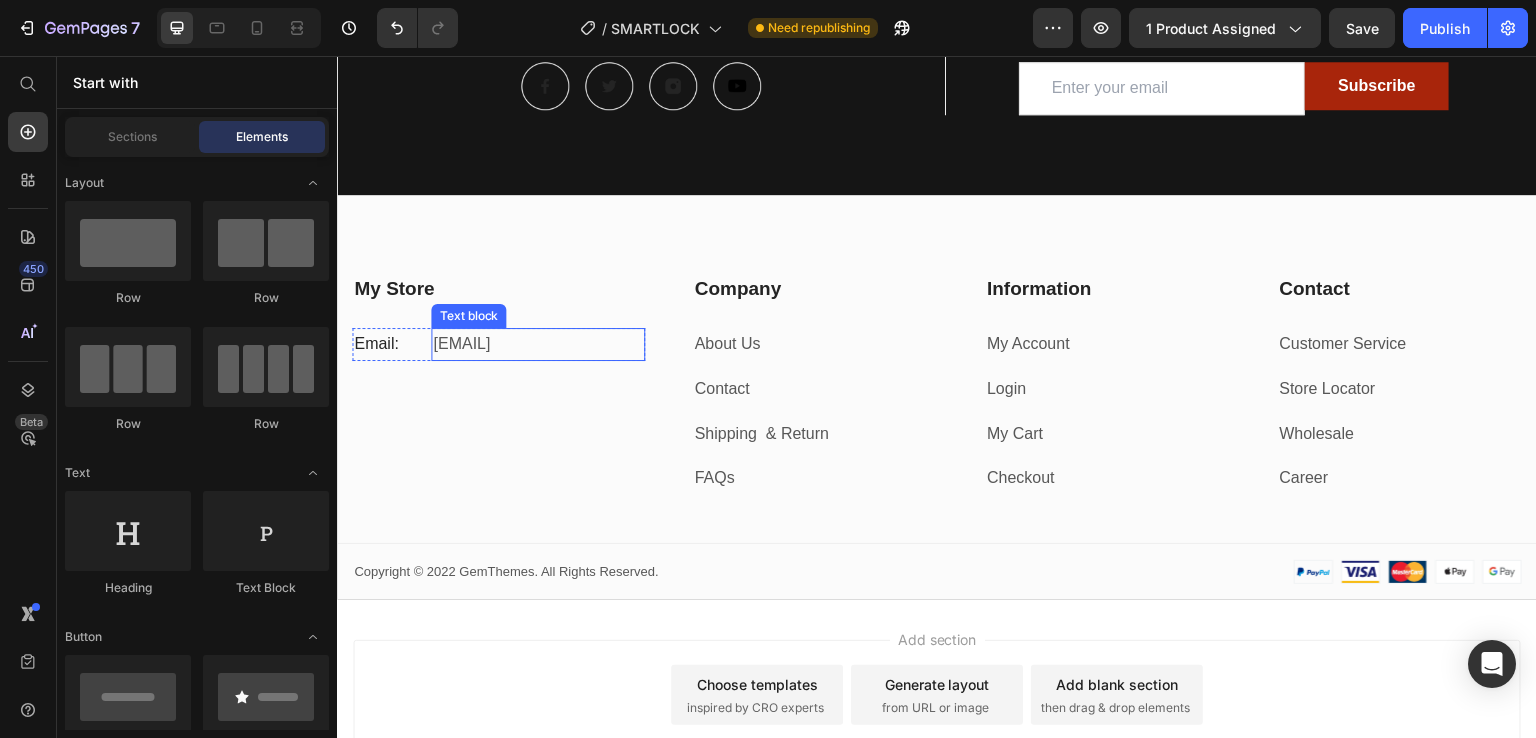 click on "[EMAIL]" at bounding box center (537, 344) 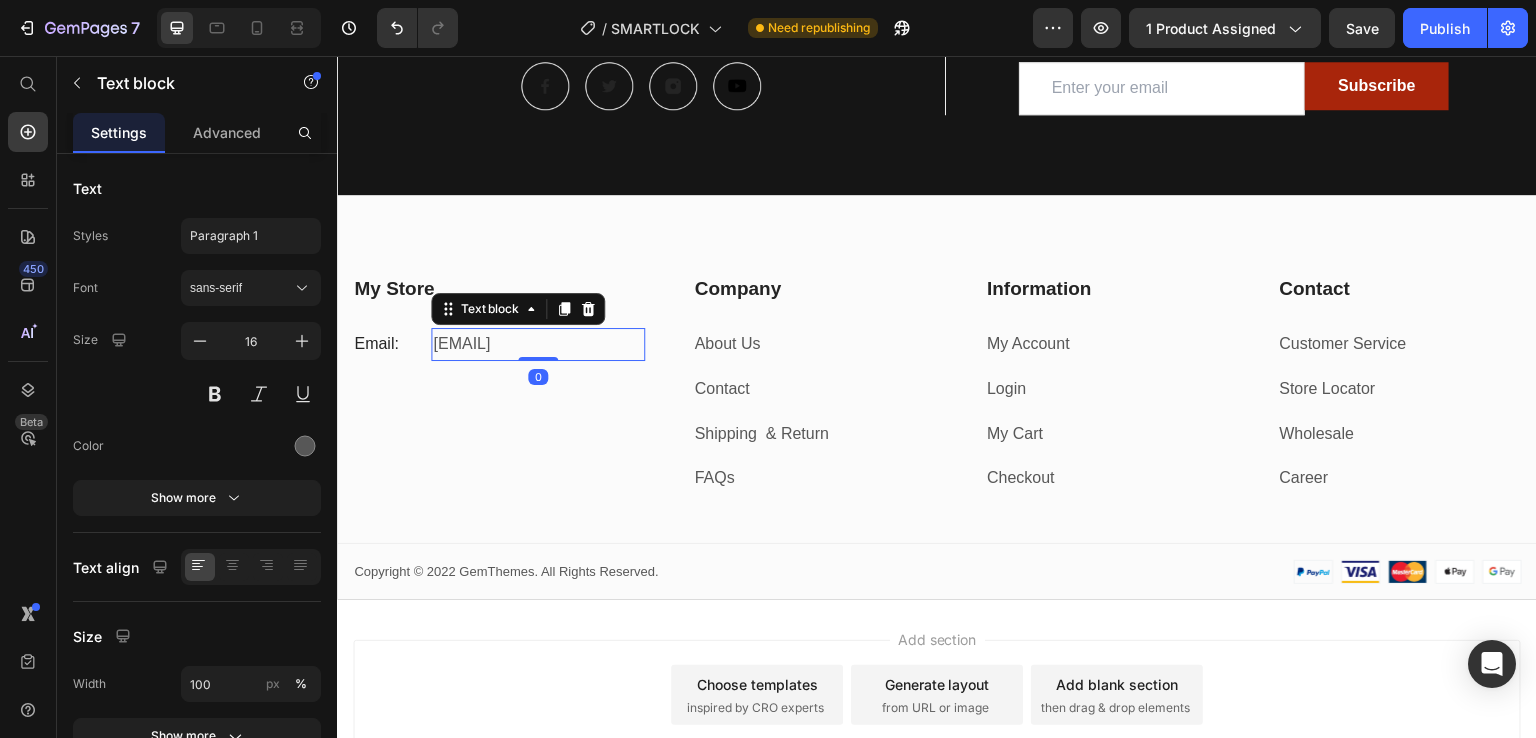 click on "[EMAIL]" at bounding box center (537, 344) 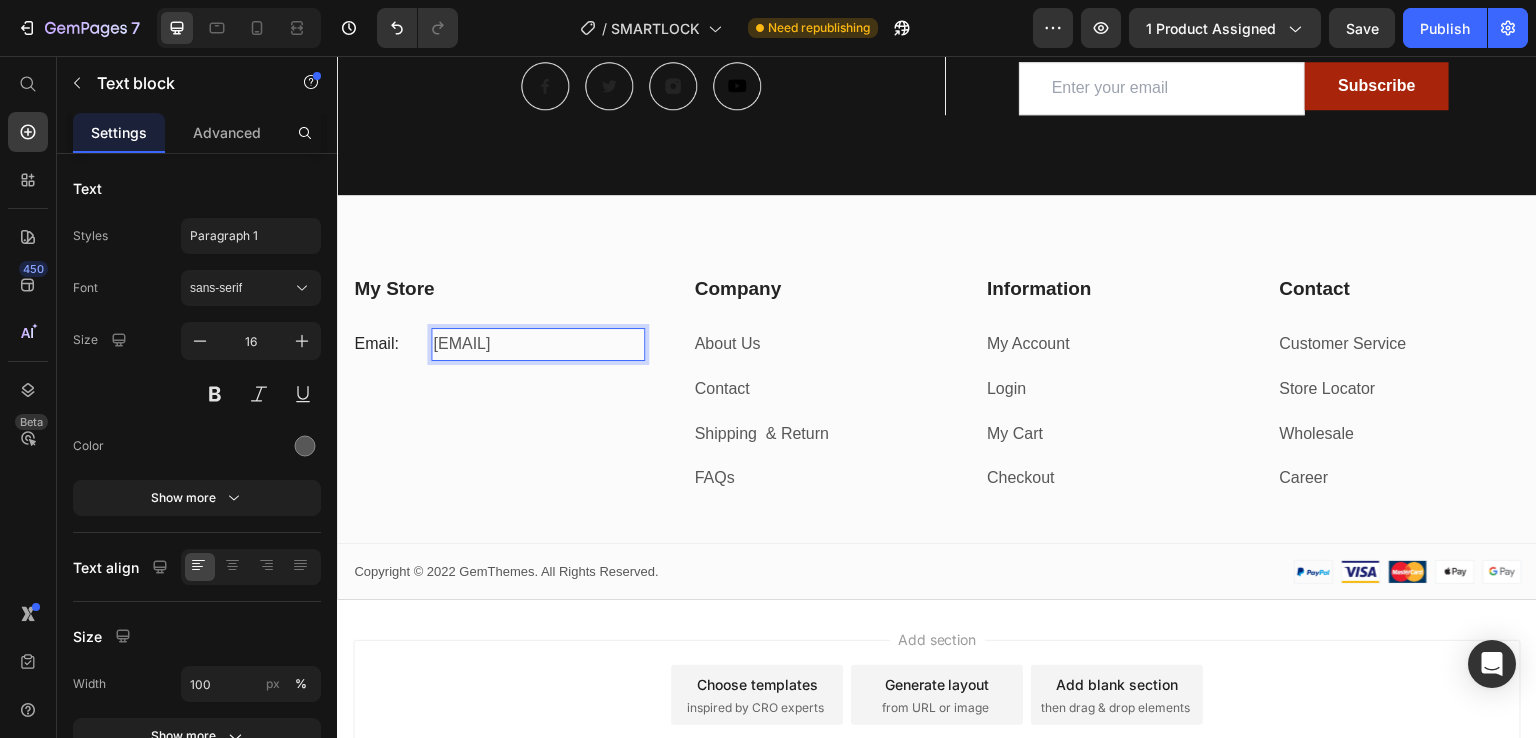 click on "[EMAIL]" at bounding box center [537, 344] 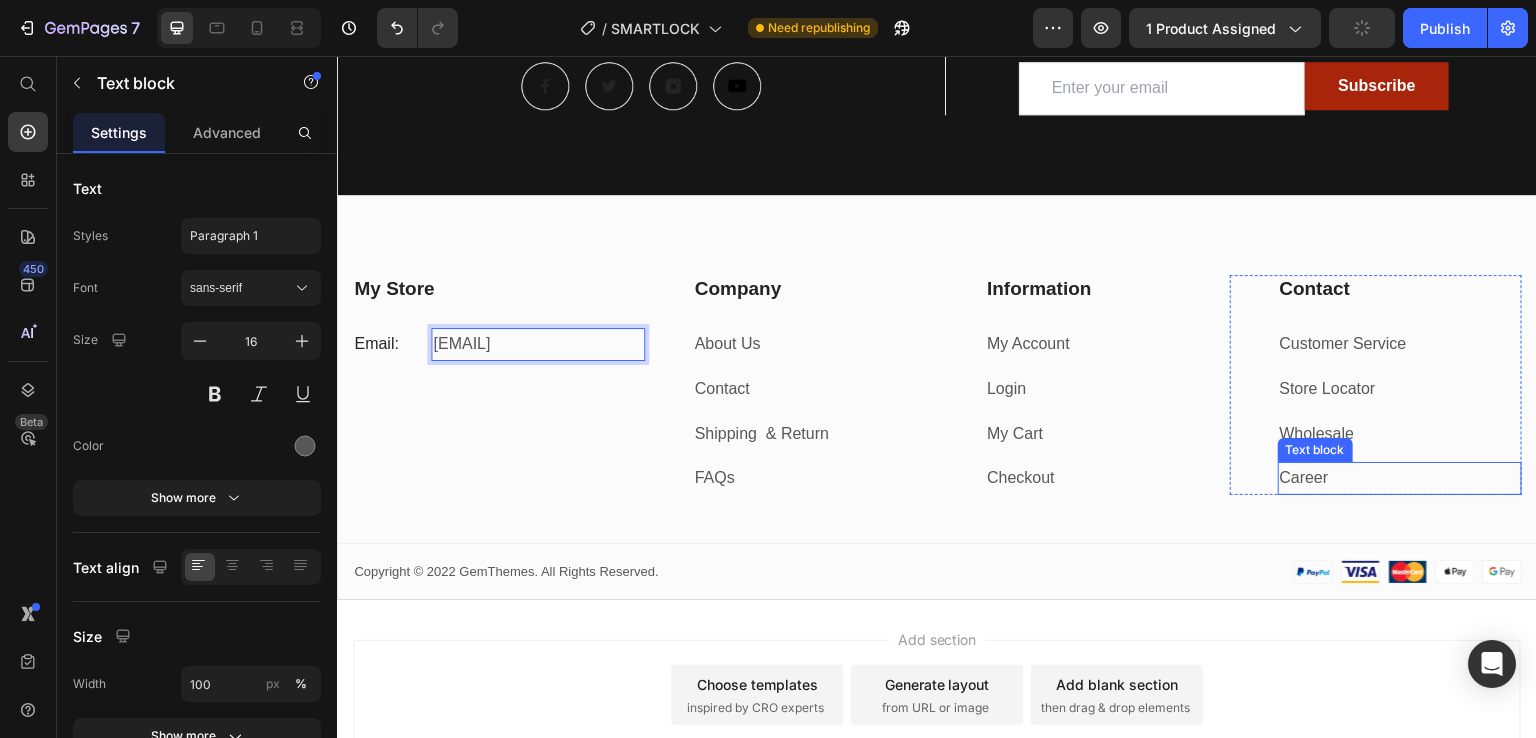 click on "Career" at bounding box center (1400, 478) 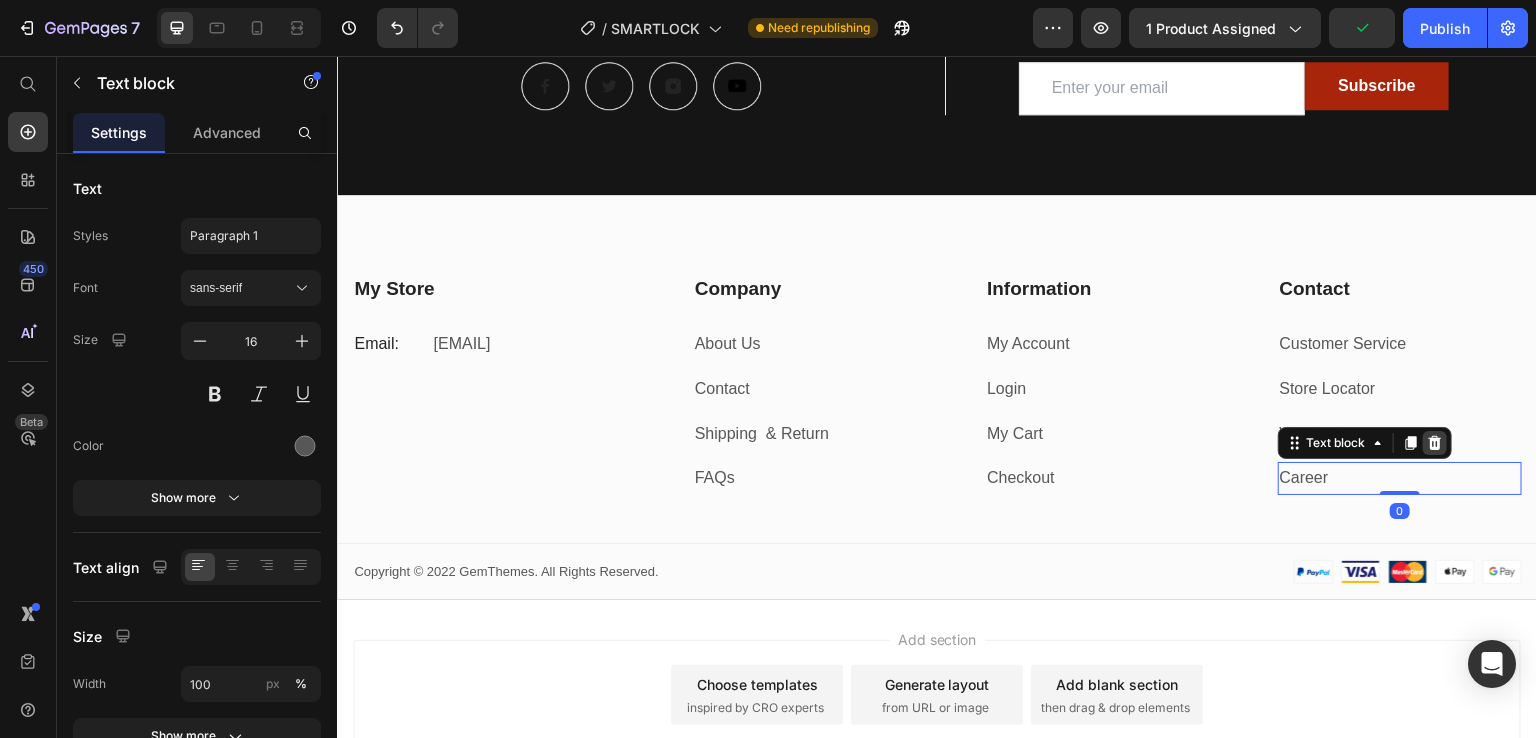 click 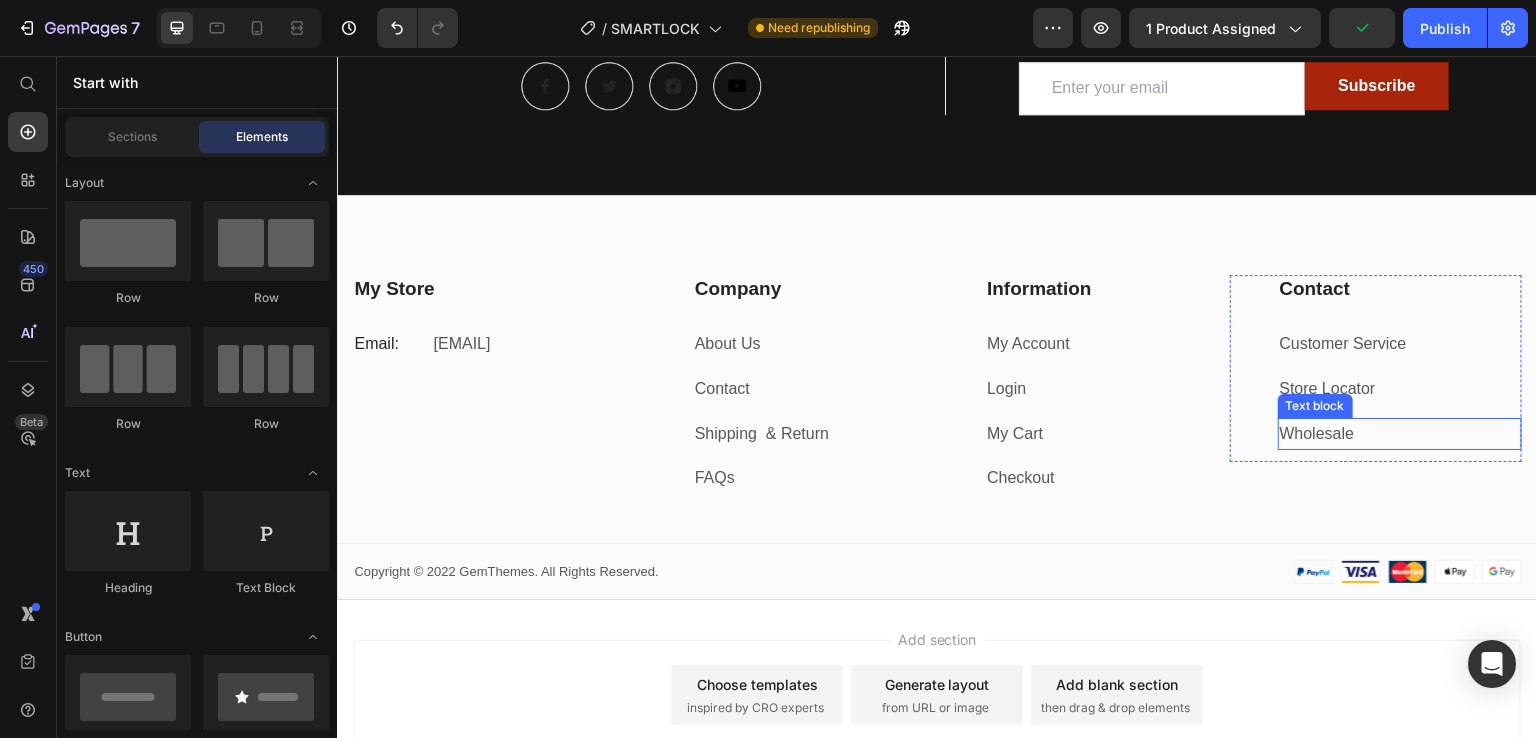 click on "Wholesale" at bounding box center [1400, 434] 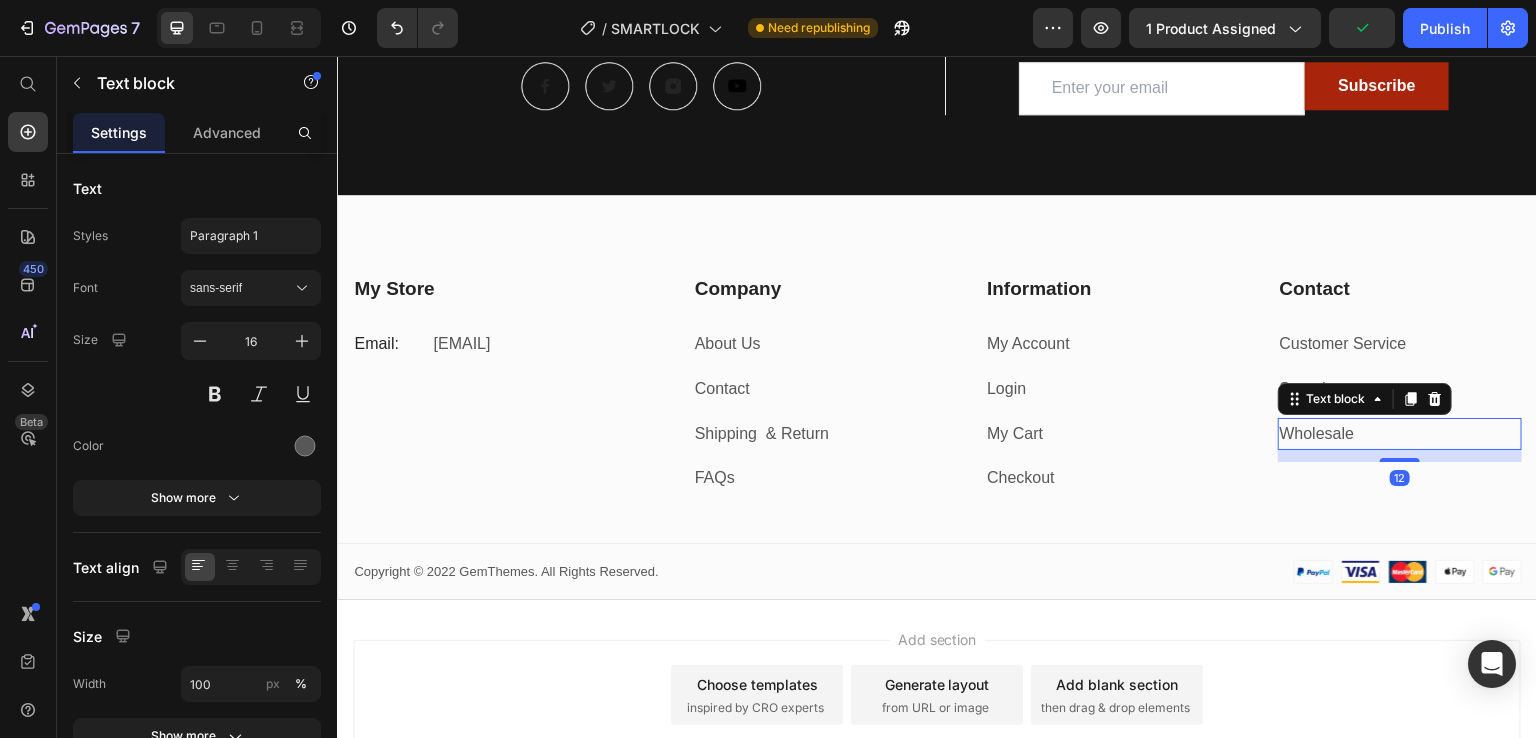 click on "Text block" at bounding box center (1365, 399) 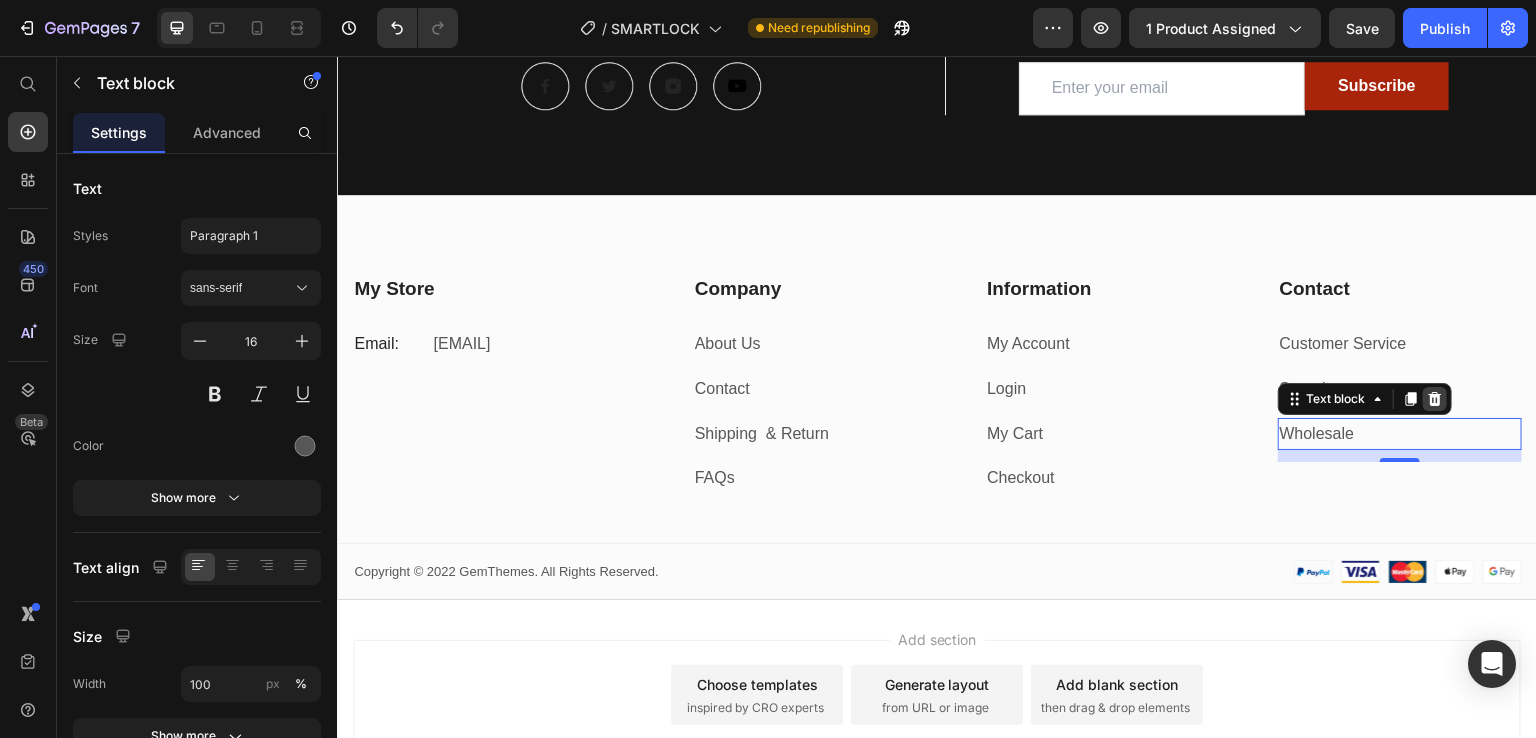 click 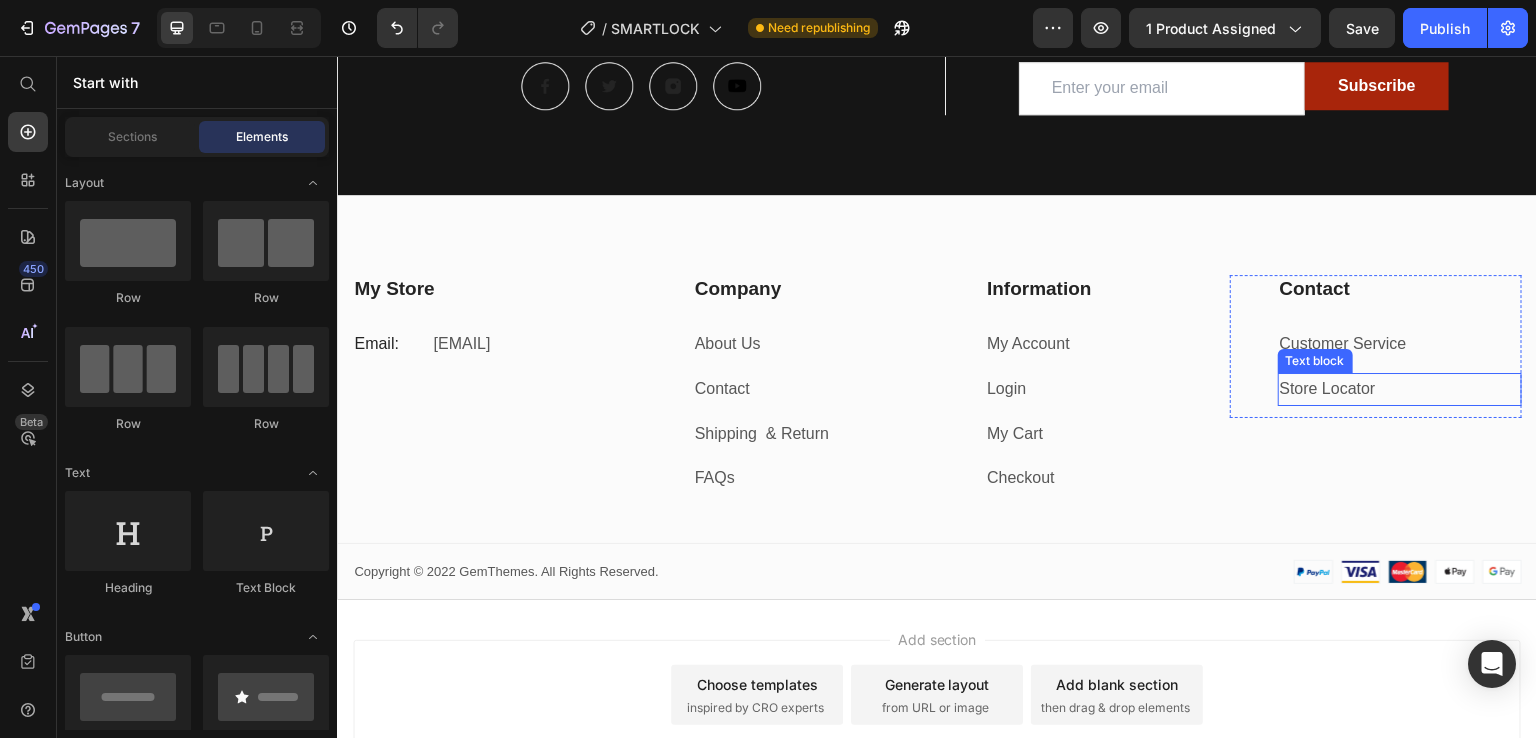 click on "Store Locator" at bounding box center [1400, 389] 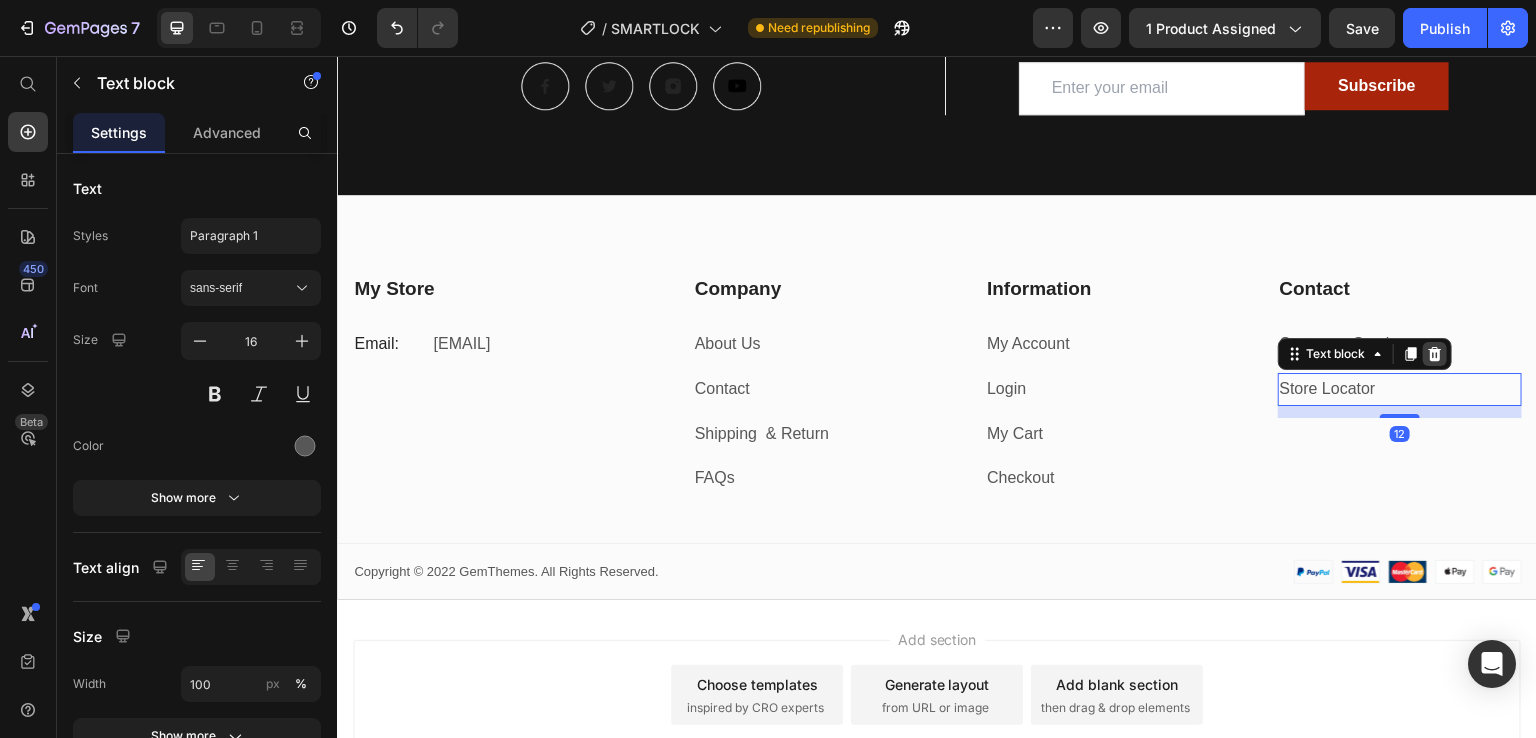 click 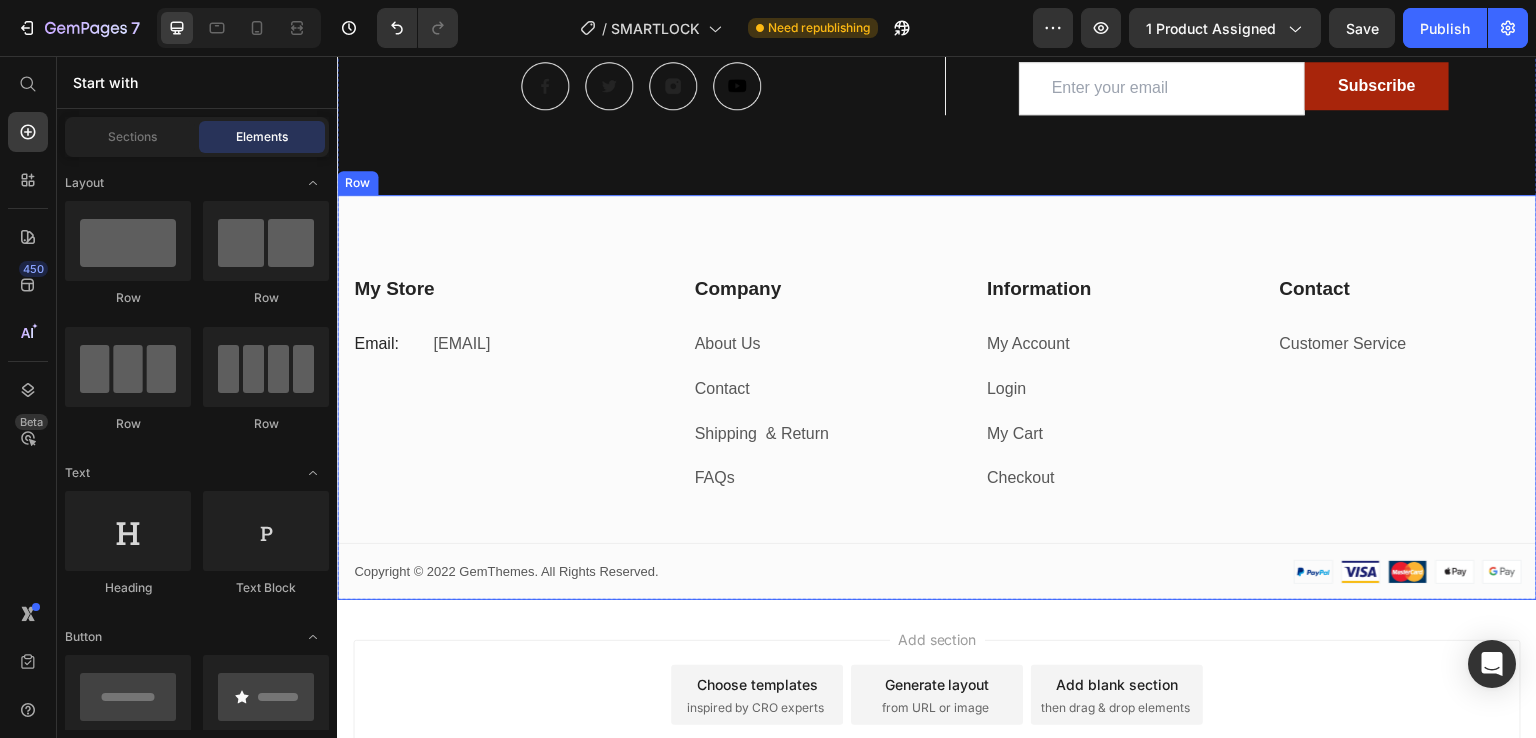 click on "My Store Heading Email: Text block [EMAIL] Text block Row Company Heading About Us Text block Contact Text block Shipping & Return Text block FAQs Text block Row Information Heading My Account Text block Login Text block My Cart Text block Checkout Text block Row Contact Heading Customer Service Text block Row Row
My Store
Company
Information
Contact Accordion                Title Line Row Copyright © 2022 GemThemes. All Rights Reserved. Text block Image Row Row" at bounding box center [937, 397] 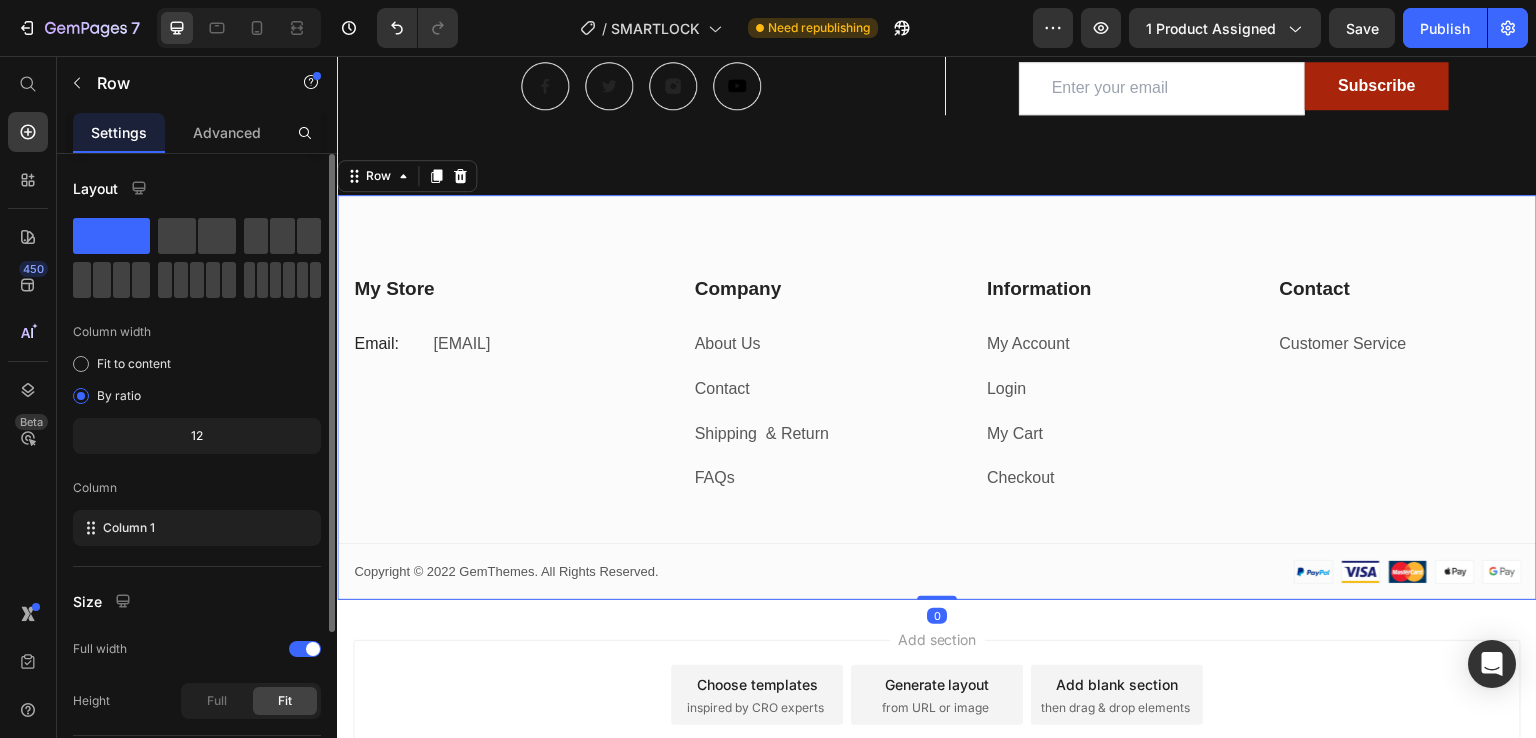 scroll, scrollTop: 217, scrollLeft: 0, axis: vertical 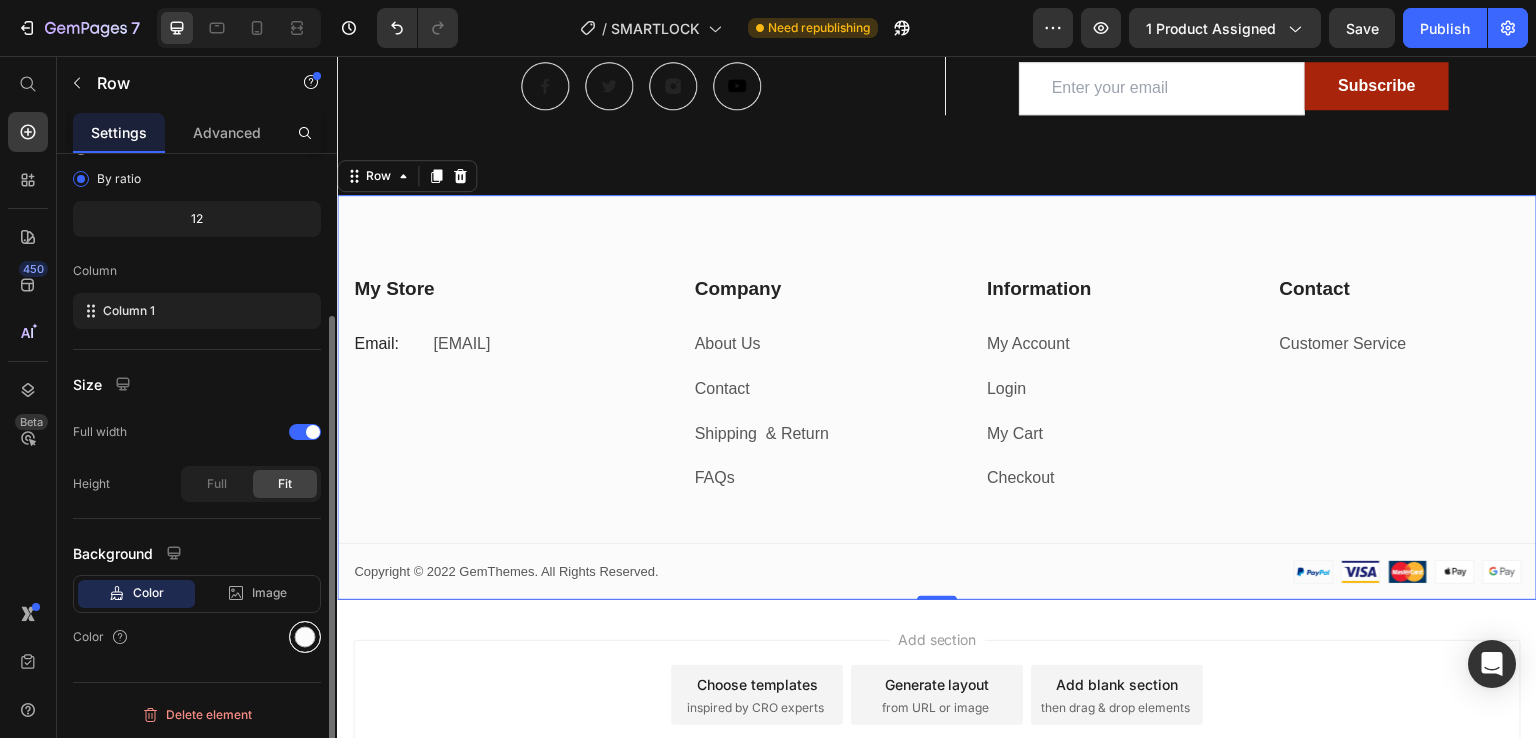 click at bounding box center (305, 637) 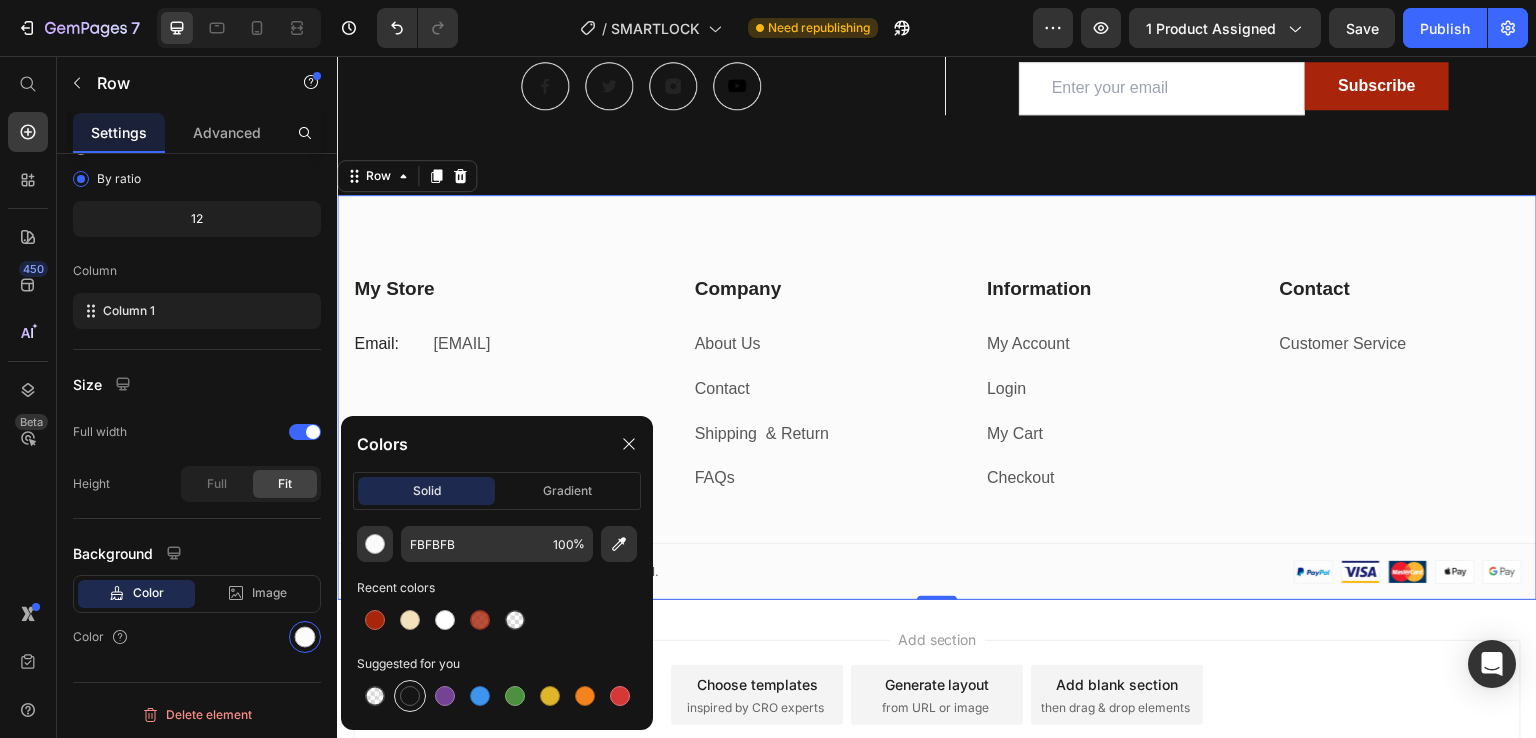 click at bounding box center (410, 696) 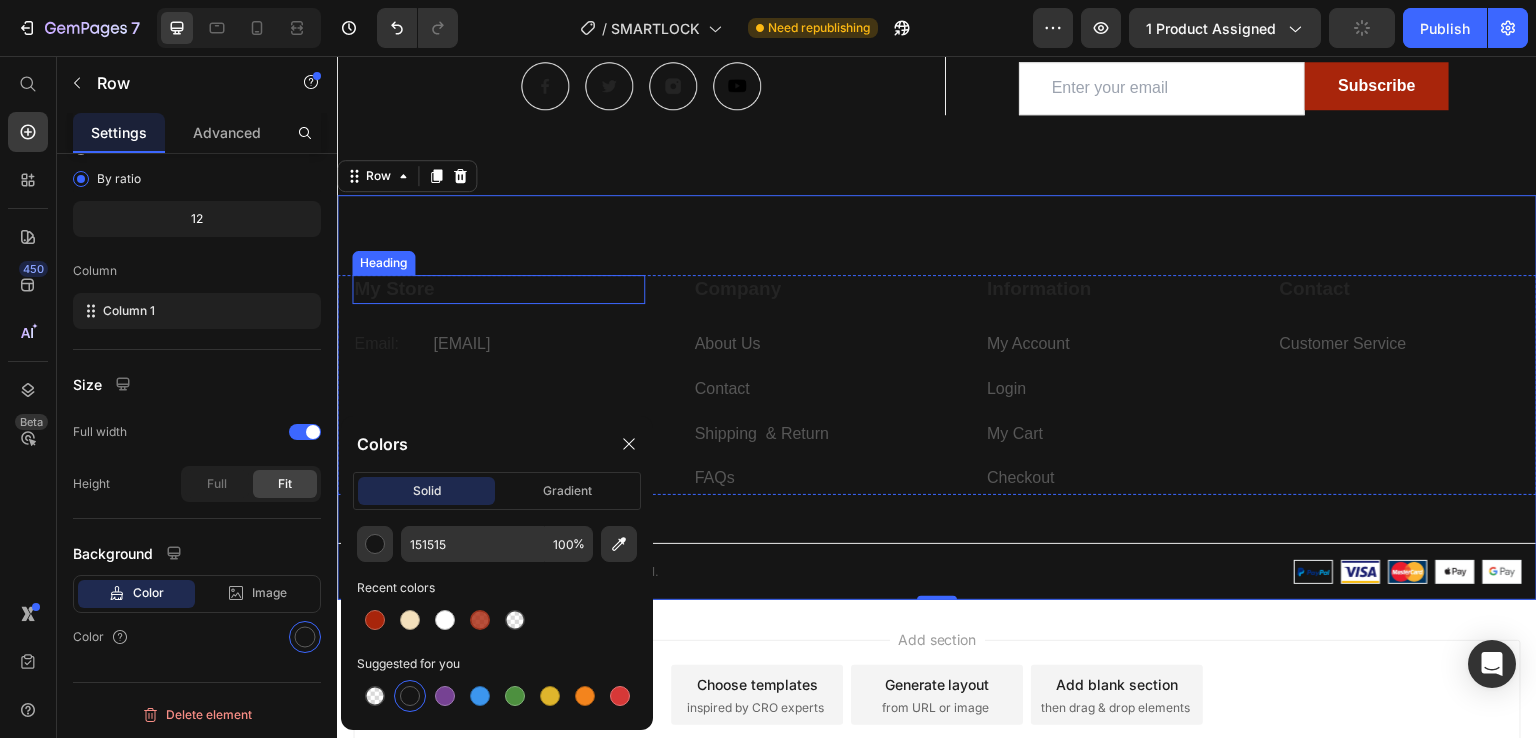 click on "My Store" at bounding box center [498, 289] 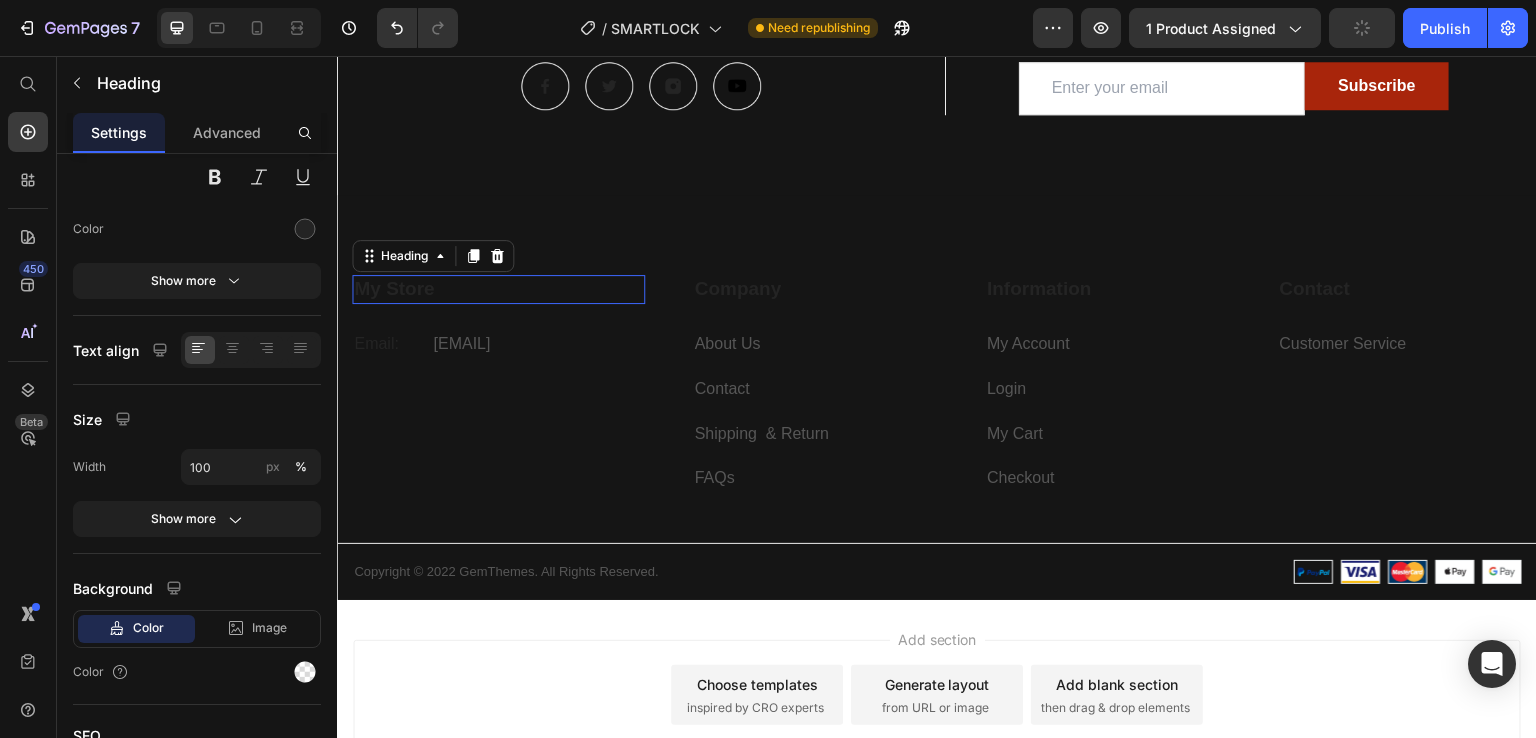 scroll, scrollTop: 0, scrollLeft: 0, axis: both 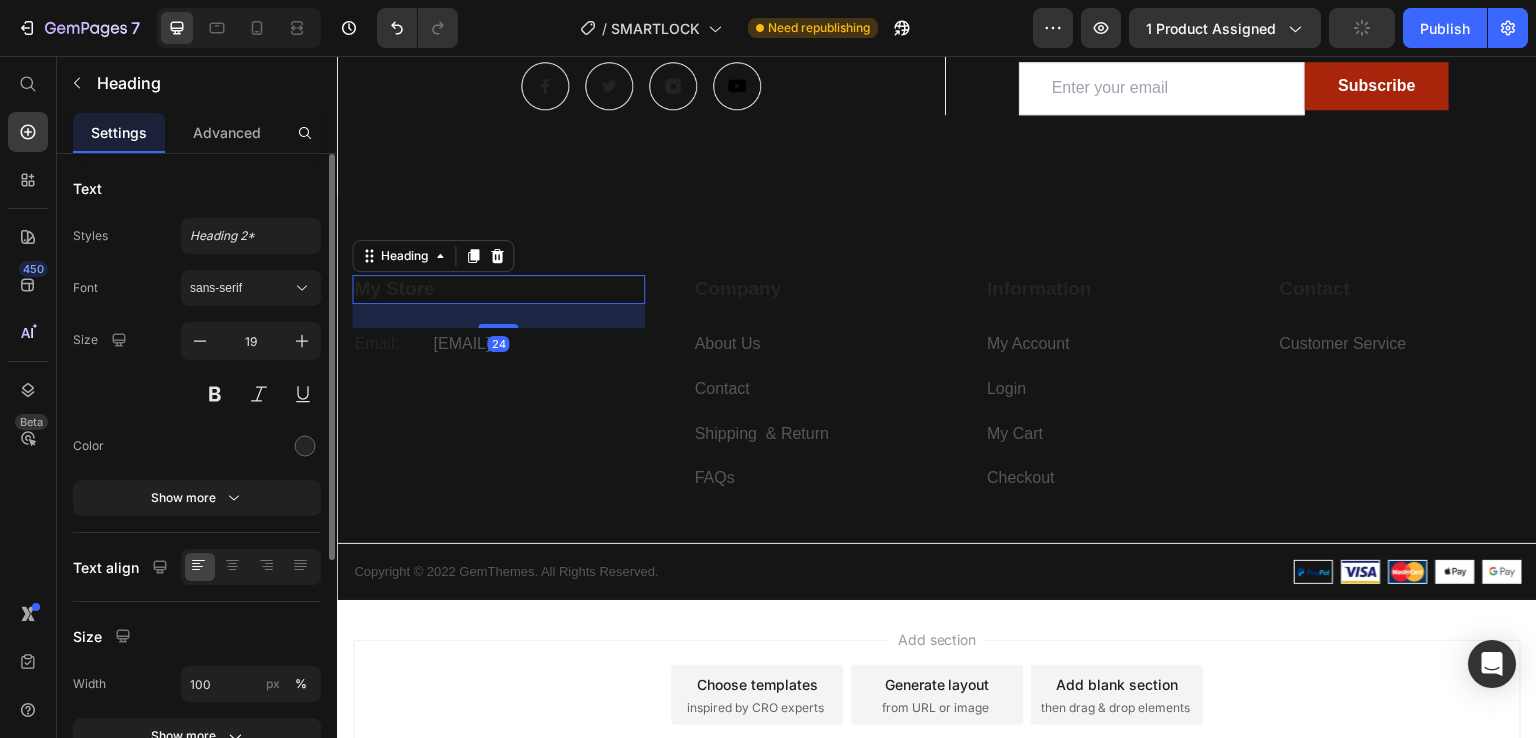 click on "My Store" at bounding box center (498, 289) 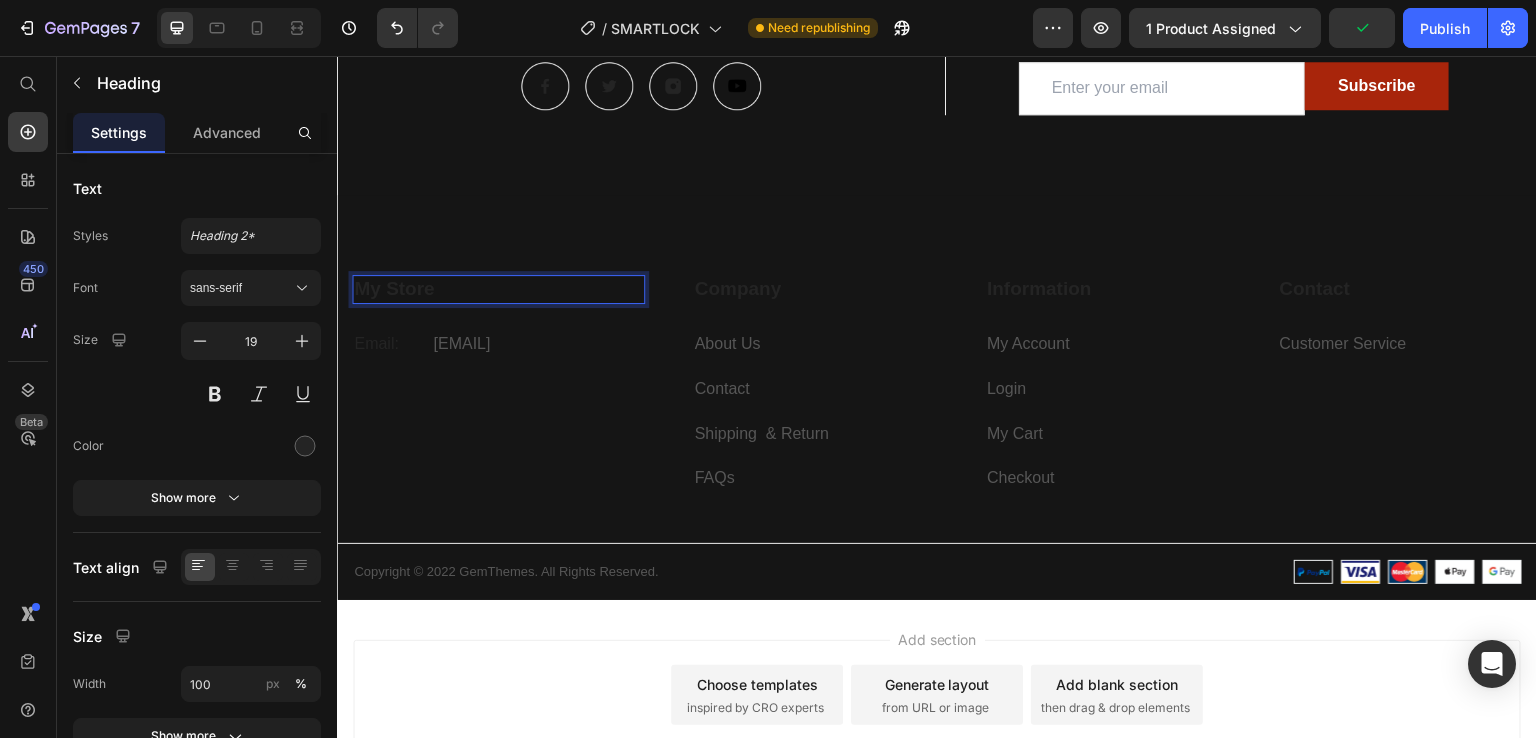 click on "My Store" at bounding box center (498, 289) 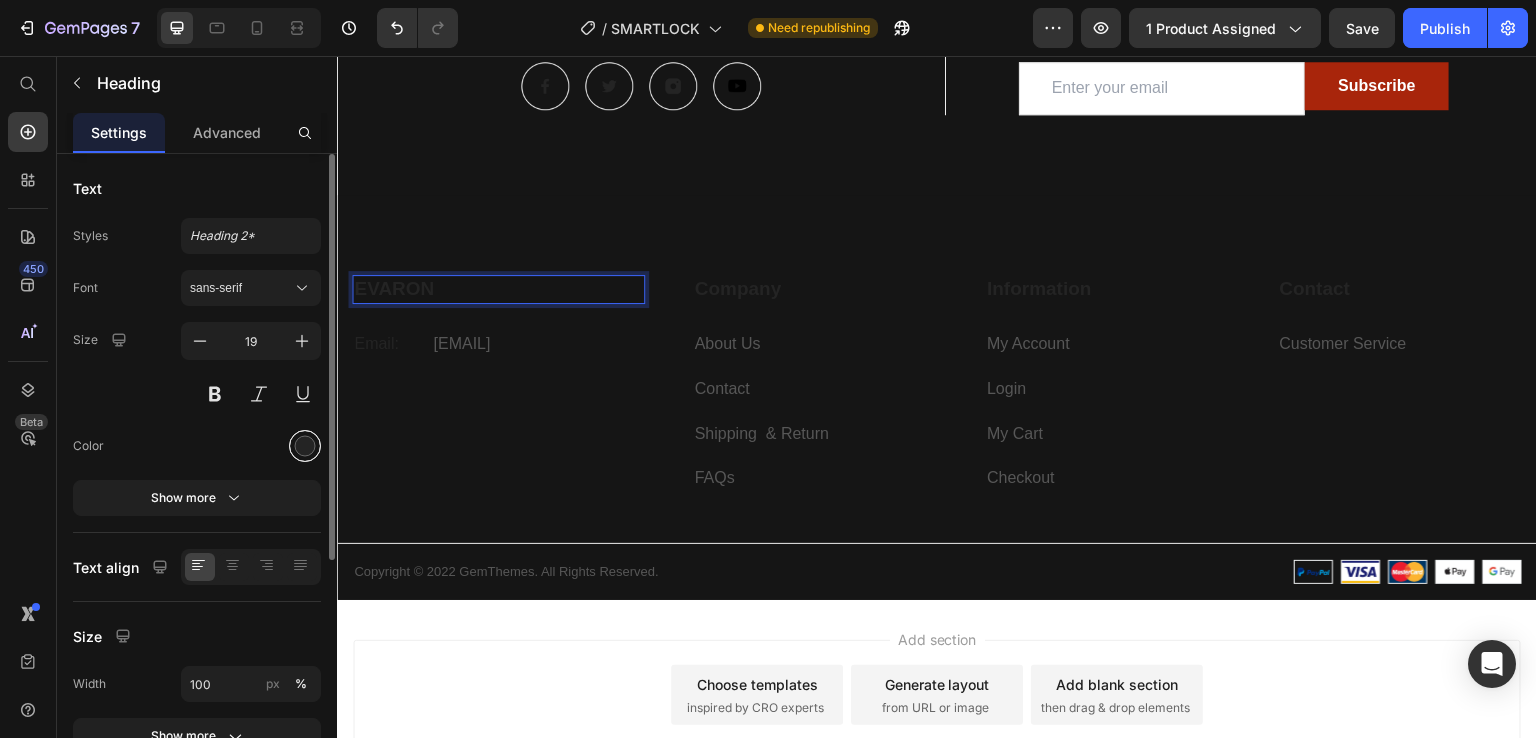 click at bounding box center (305, 446) 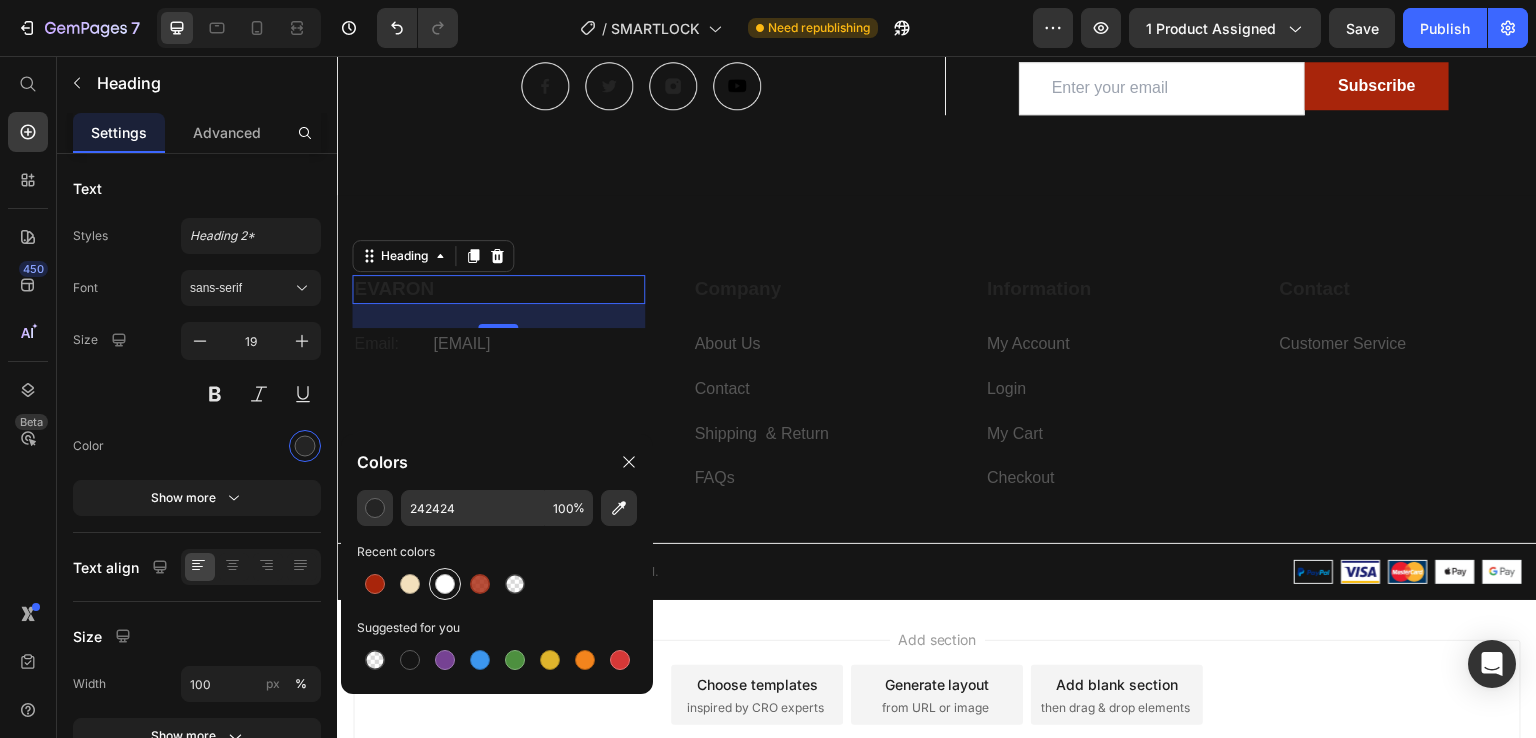 click at bounding box center [445, 584] 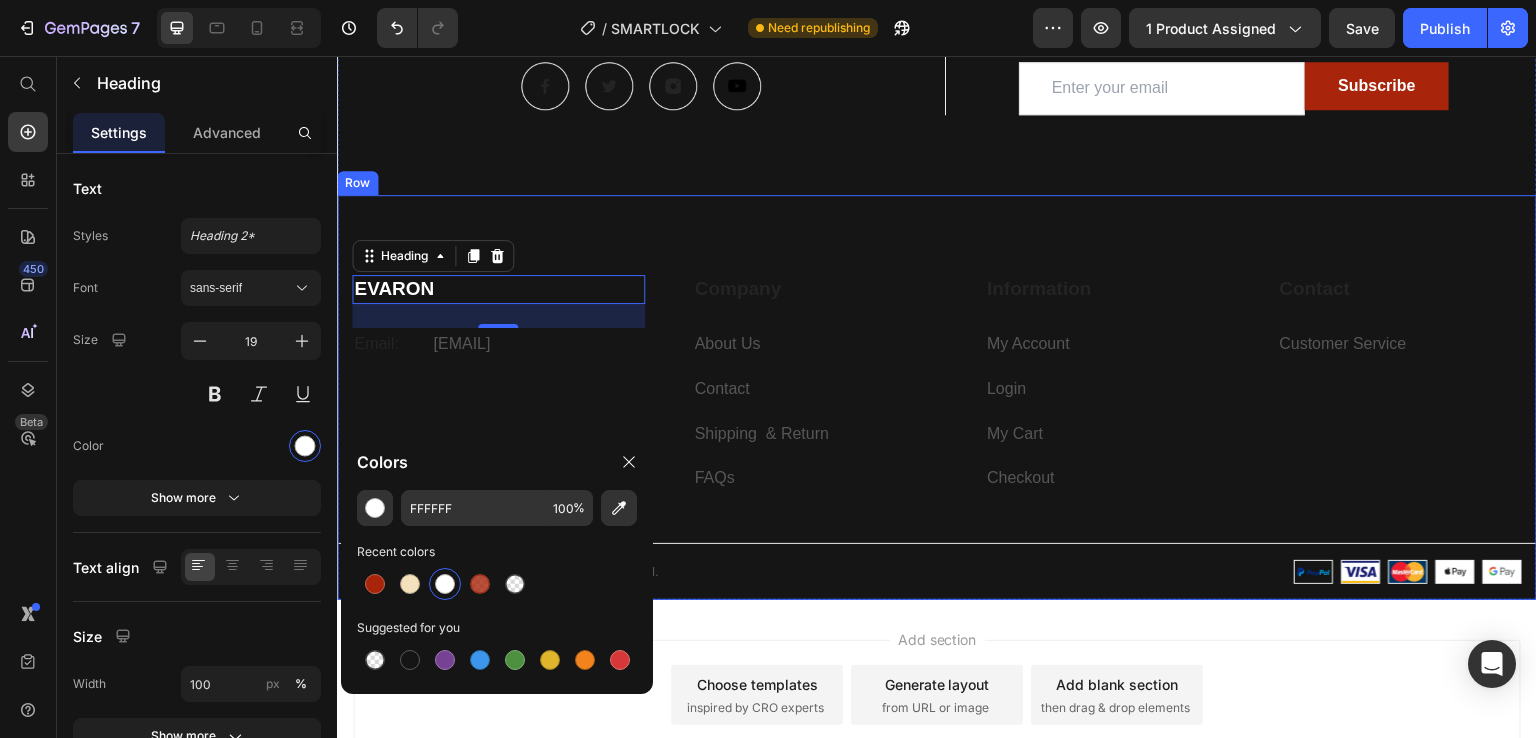 click on "EVARON Heading   24 Email: Text block [EMAIL] Text block Row Company Heading About Us Text block Contact Text block Shipping & Return Text block FAQs Text block Row Information Heading My Account Text block Login Text block My Cart Text block Checkout Text block Row Contact Heading Customer Service Text block Row Row
My Store
Company
Information
Contact Accordion                Title Line Row Copyright © 2022 GemThemes. All Rights Reserved. Text block Image Row Row" at bounding box center [937, 397] 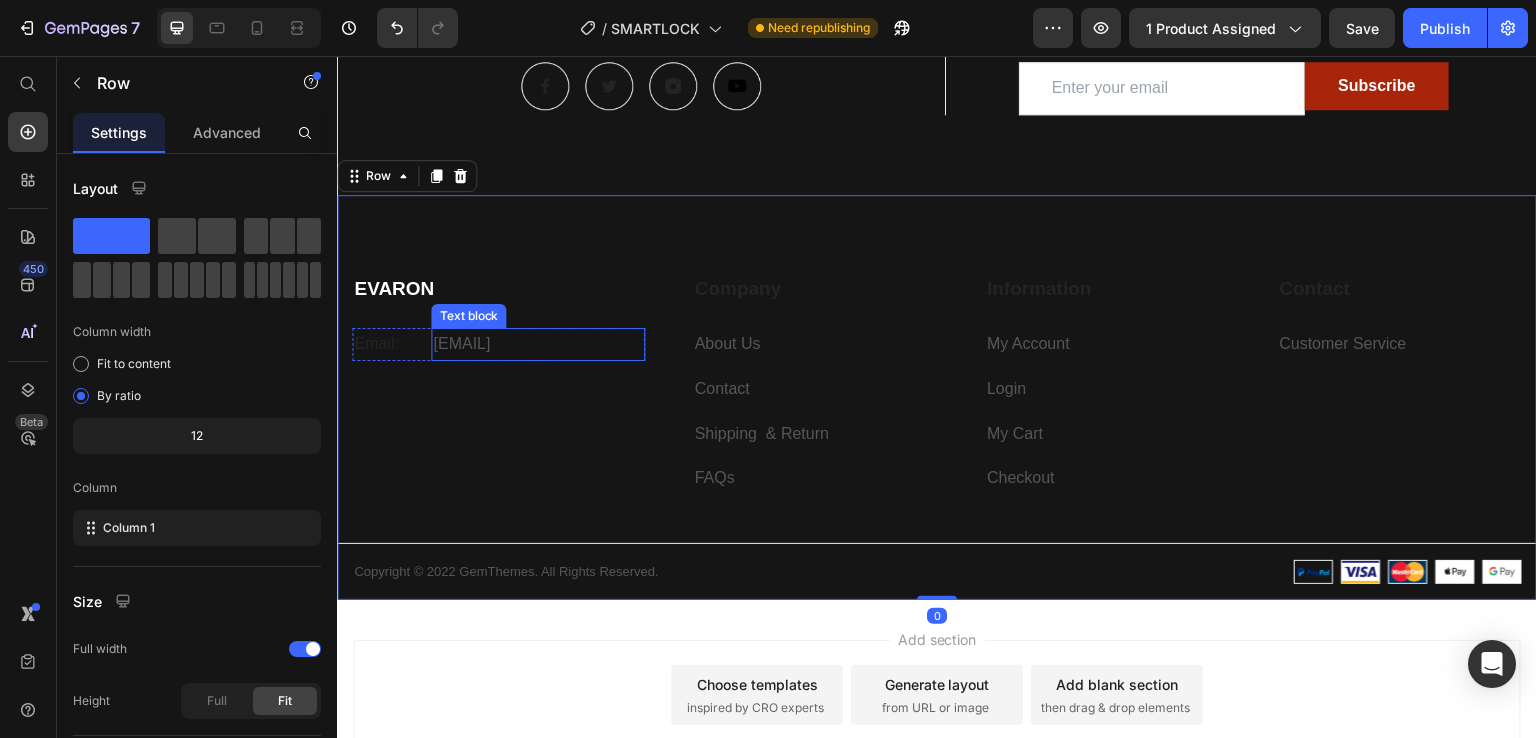click on "[EMAIL]" at bounding box center [537, 344] 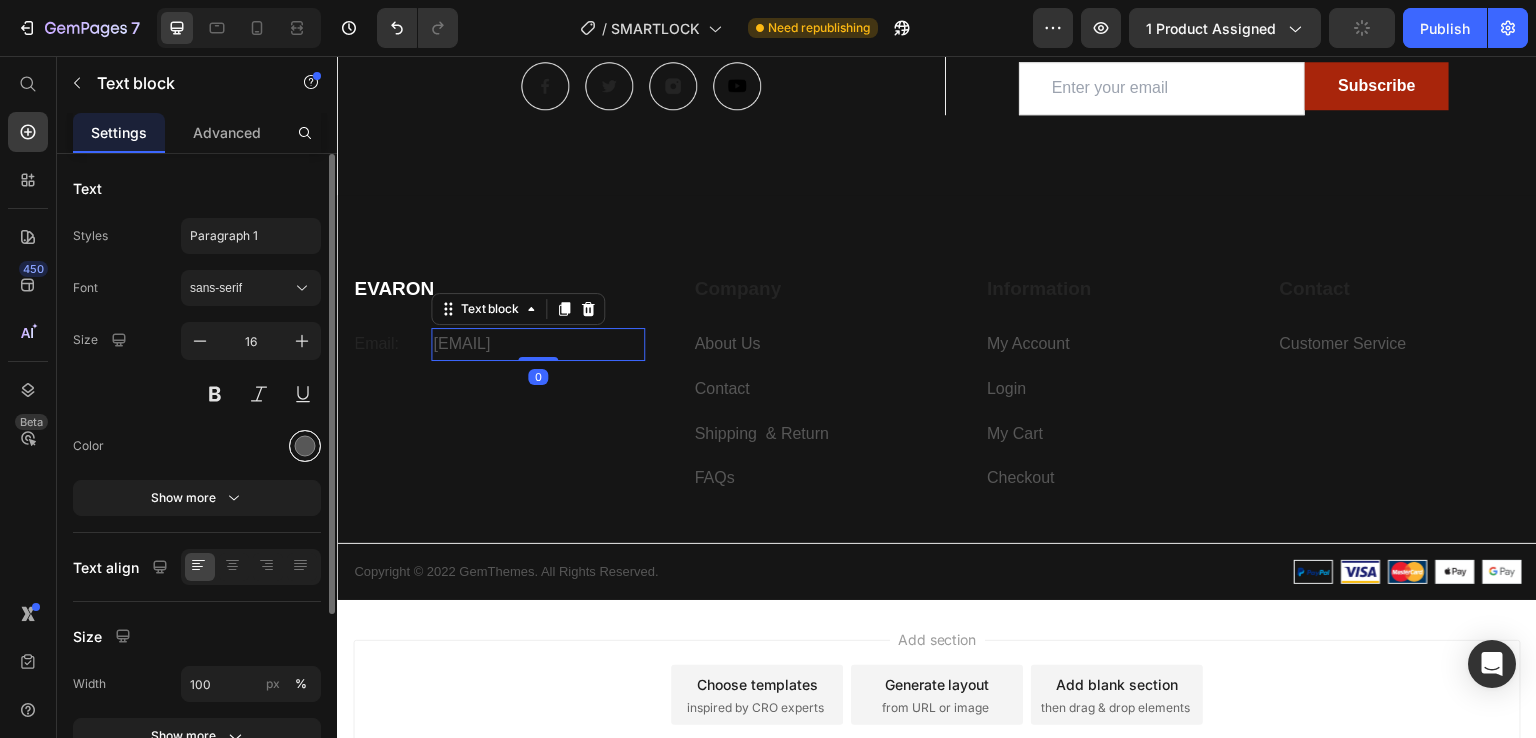 click at bounding box center [305, 446] 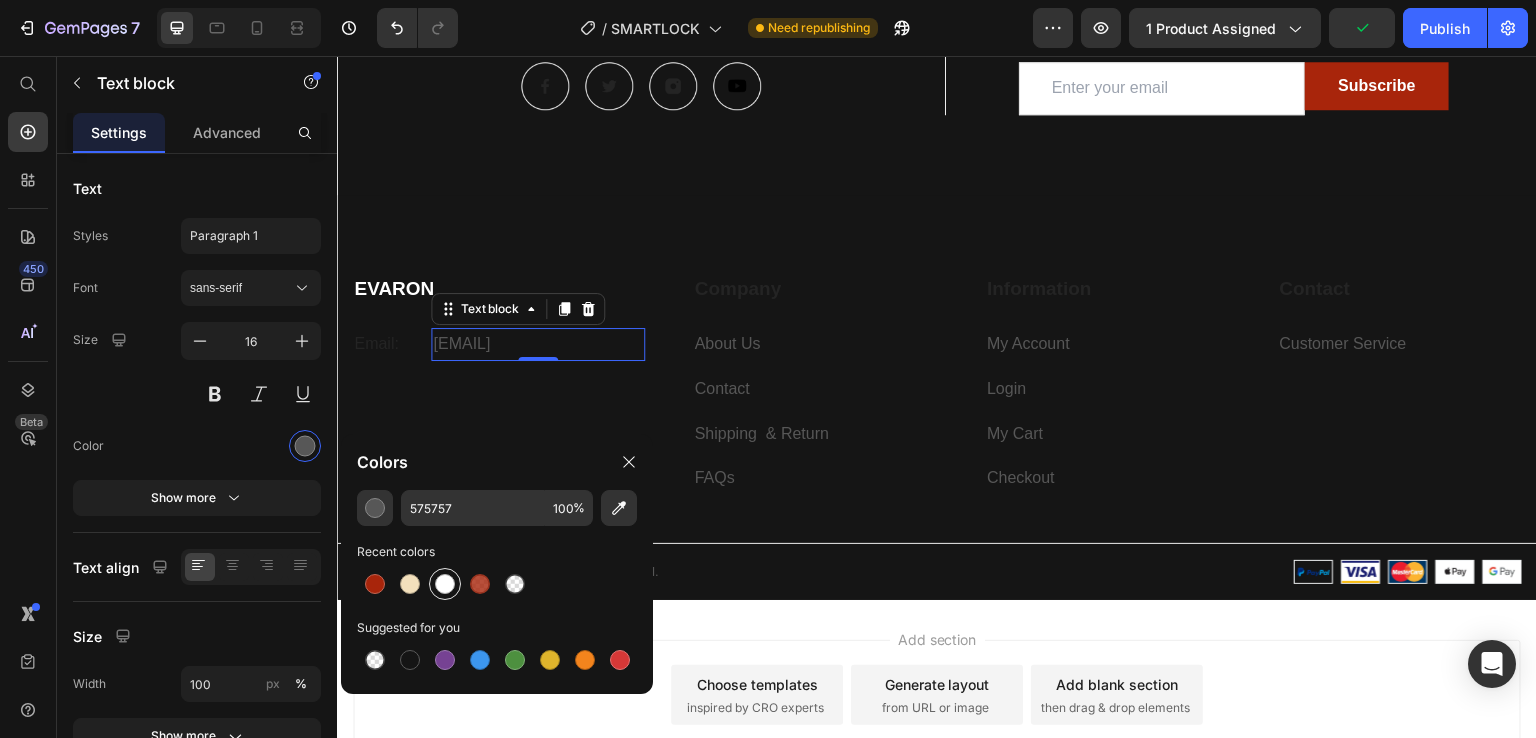 click at bounding box center (445, 584) 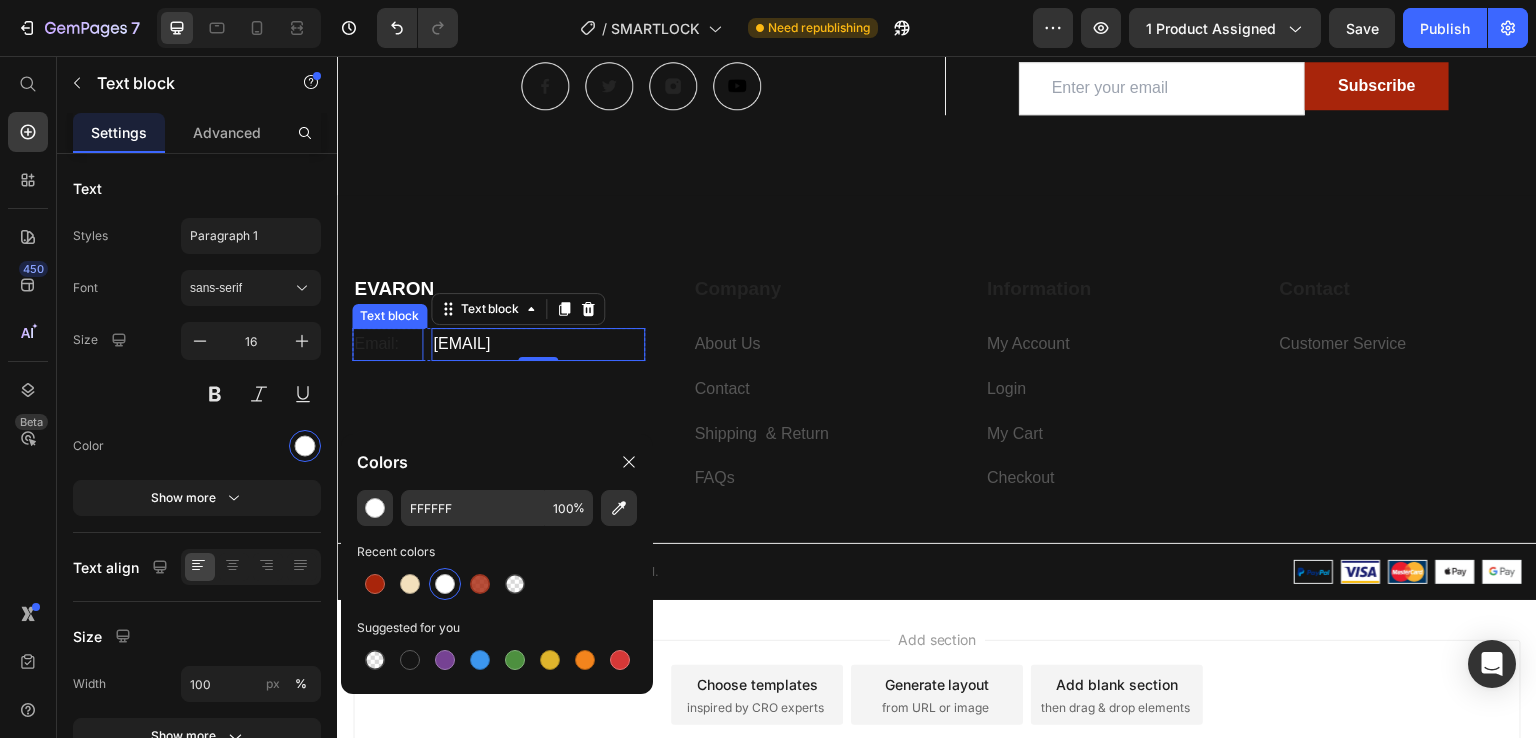 click on "Email:" at bounding box center (387, 344) 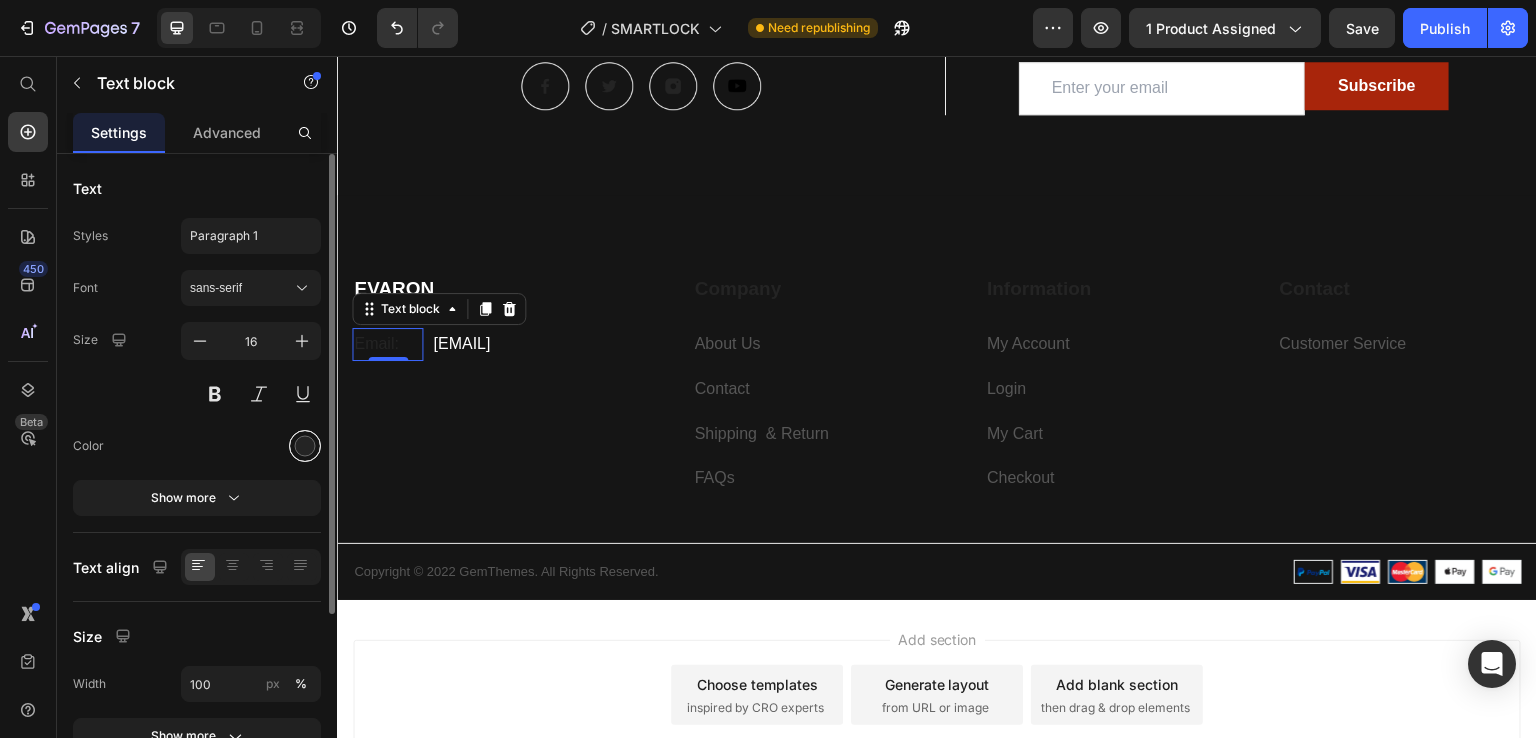 click at bounding box center (305, 446) 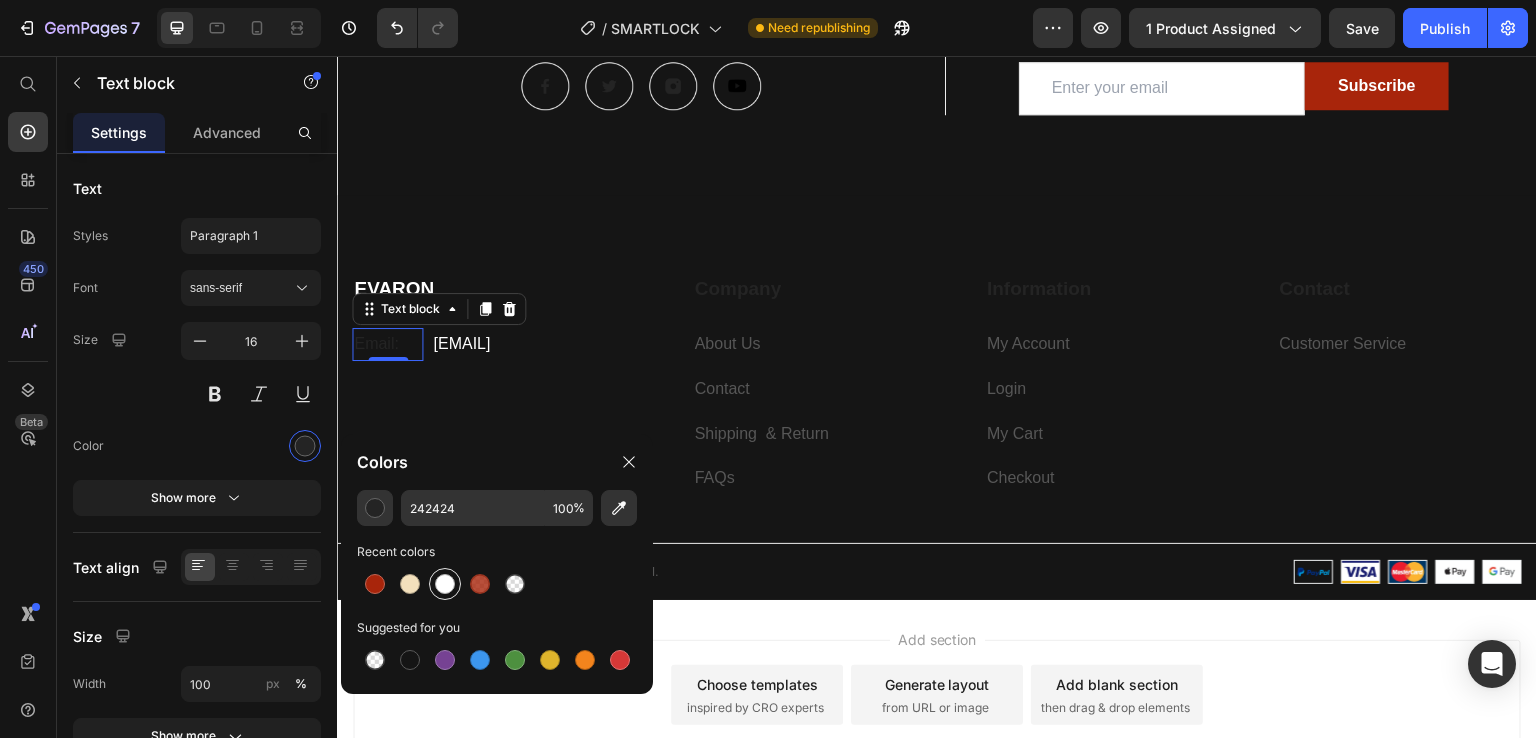 click at bounding box center (445, 584) 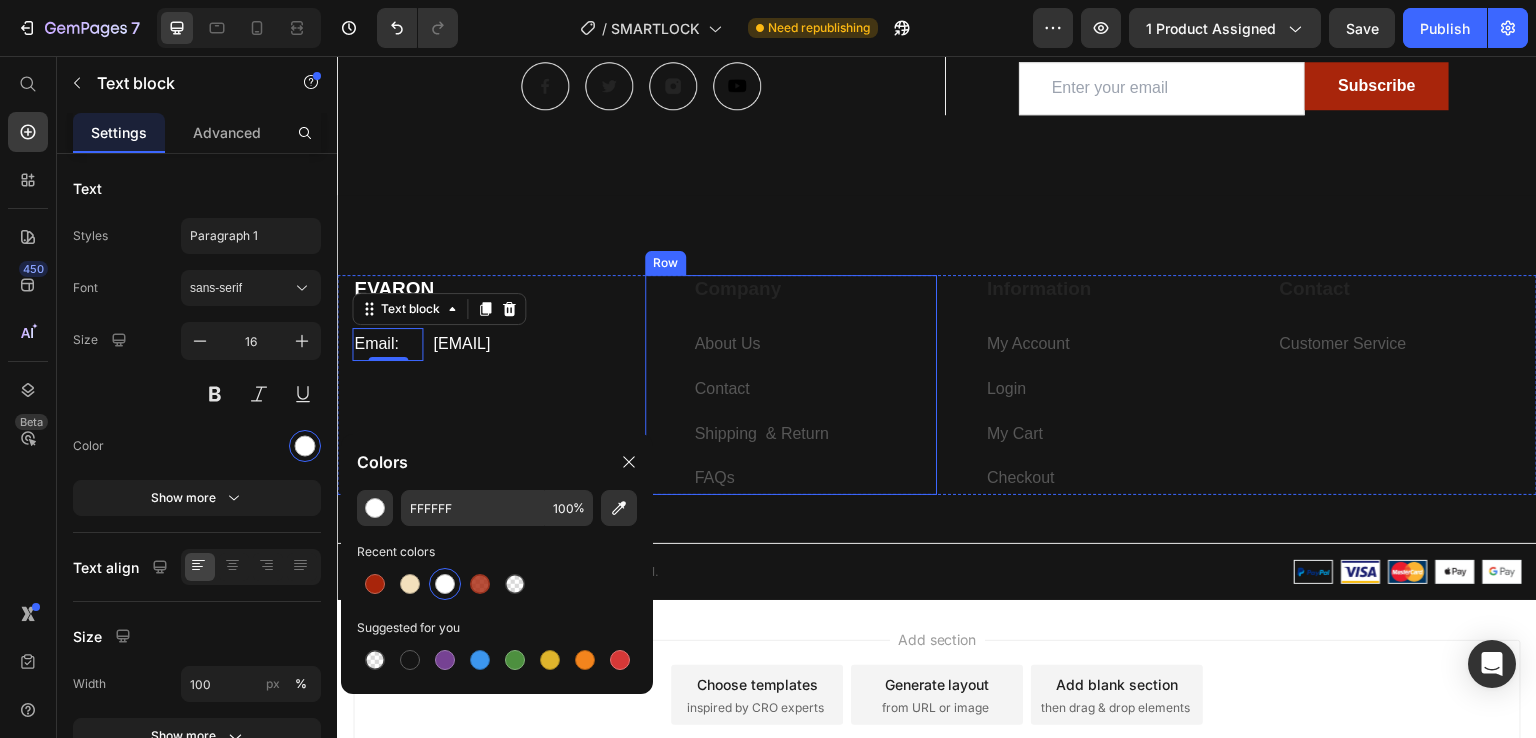 click on "Company Heading About Us Text block Contact Text block Shipping  & Return Text block FAQs Text block" at bounding box center [815, 385] 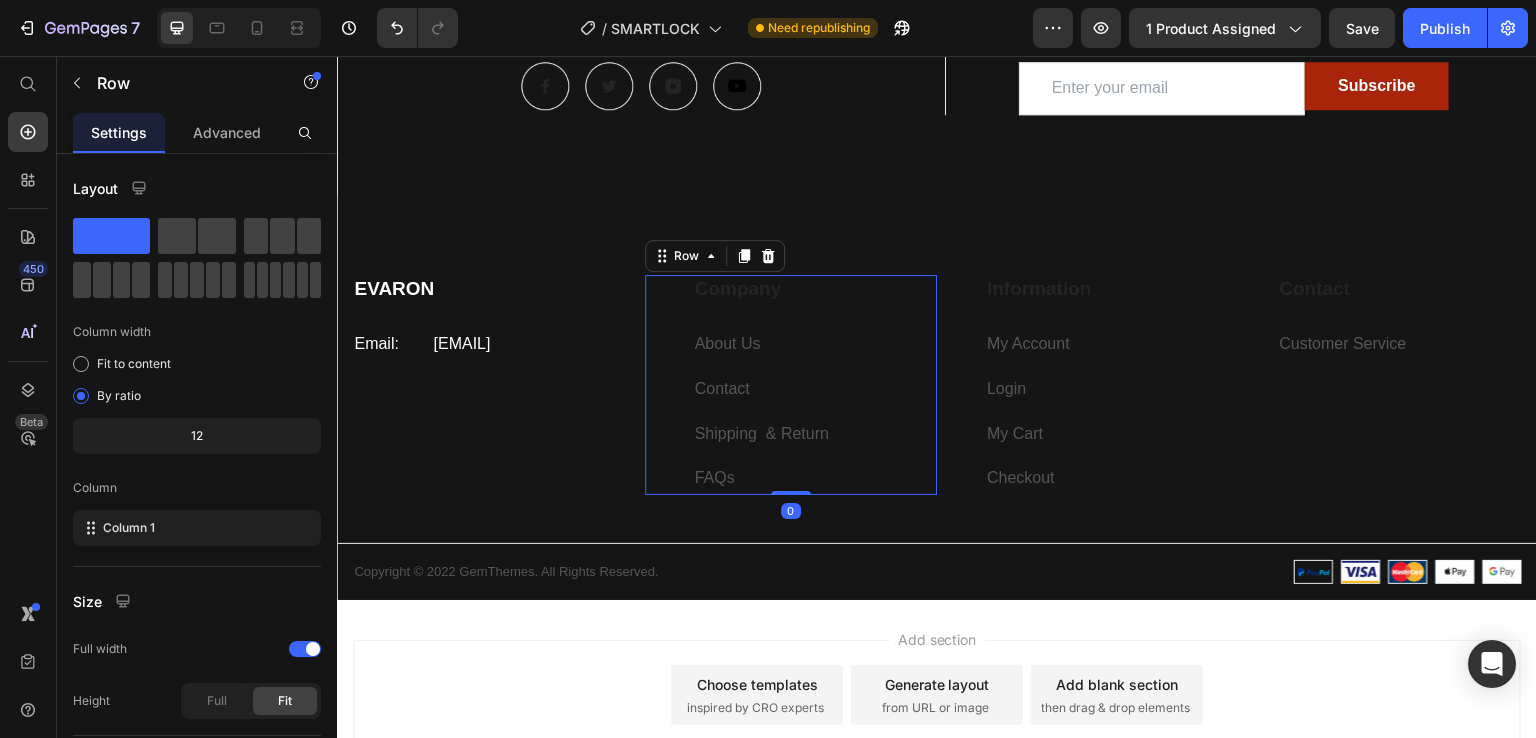 click on "Company" at bounding box center (815, 289) 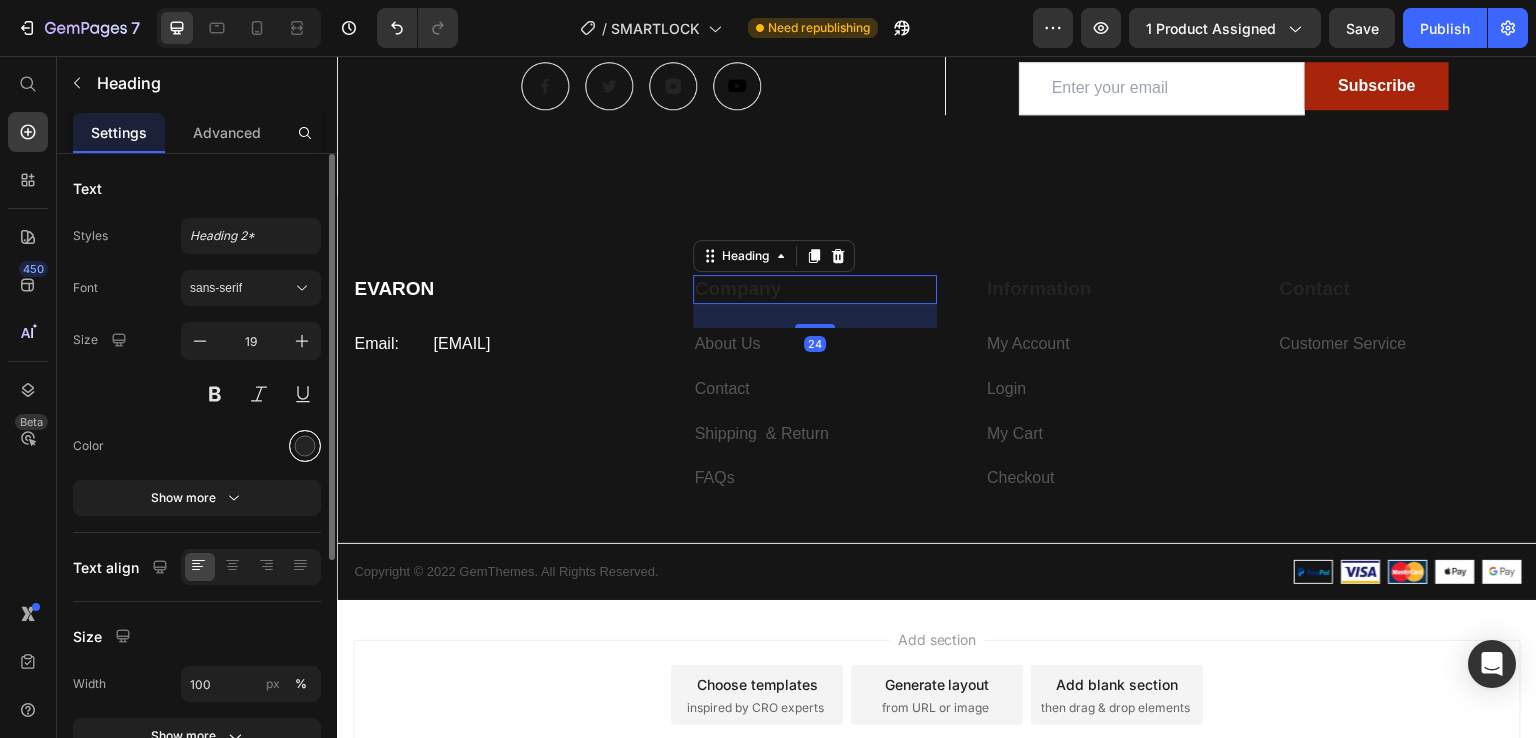 click at bounding box center (305, 446) 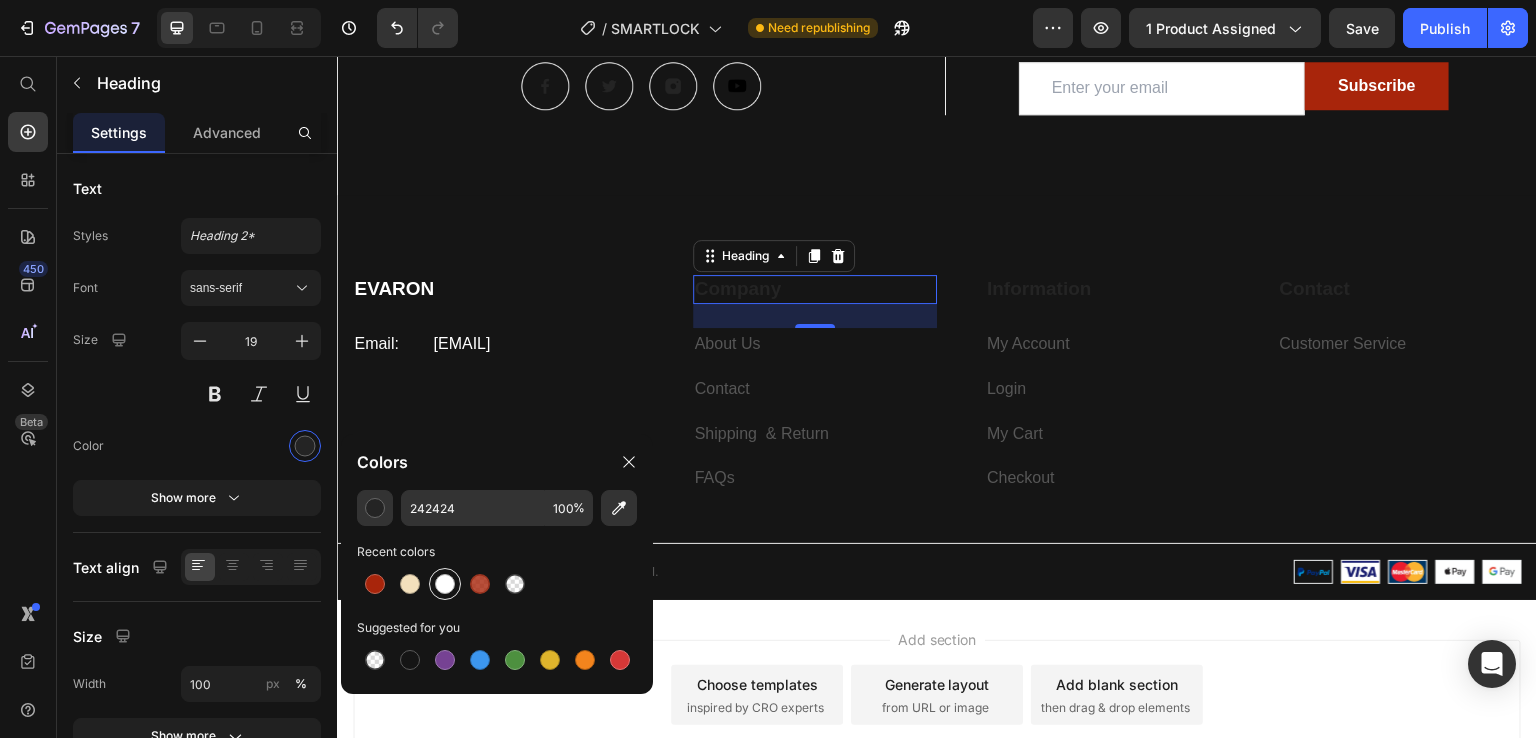 click at bounding box center [445, 584] 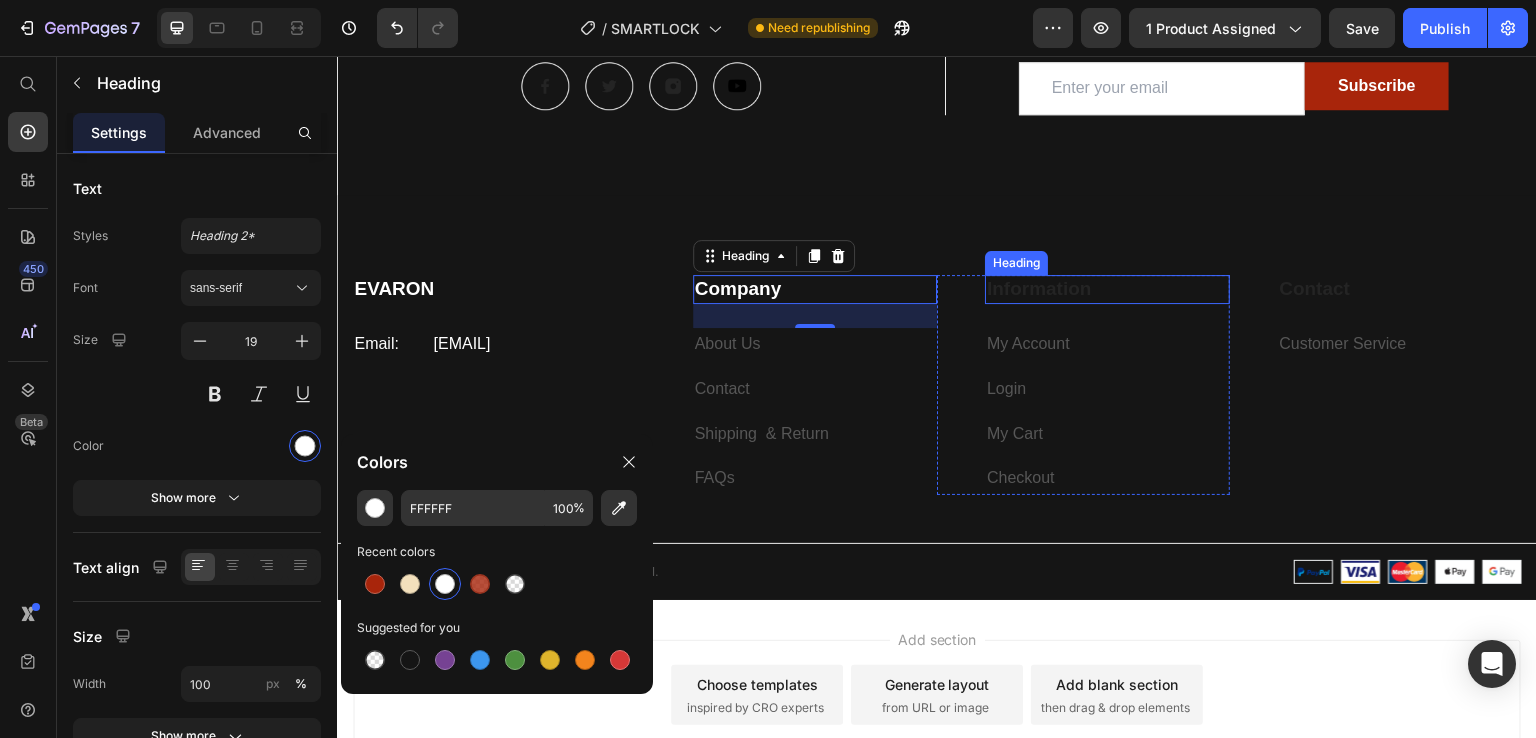 click on "Information" at bounding box center [1107, 289] 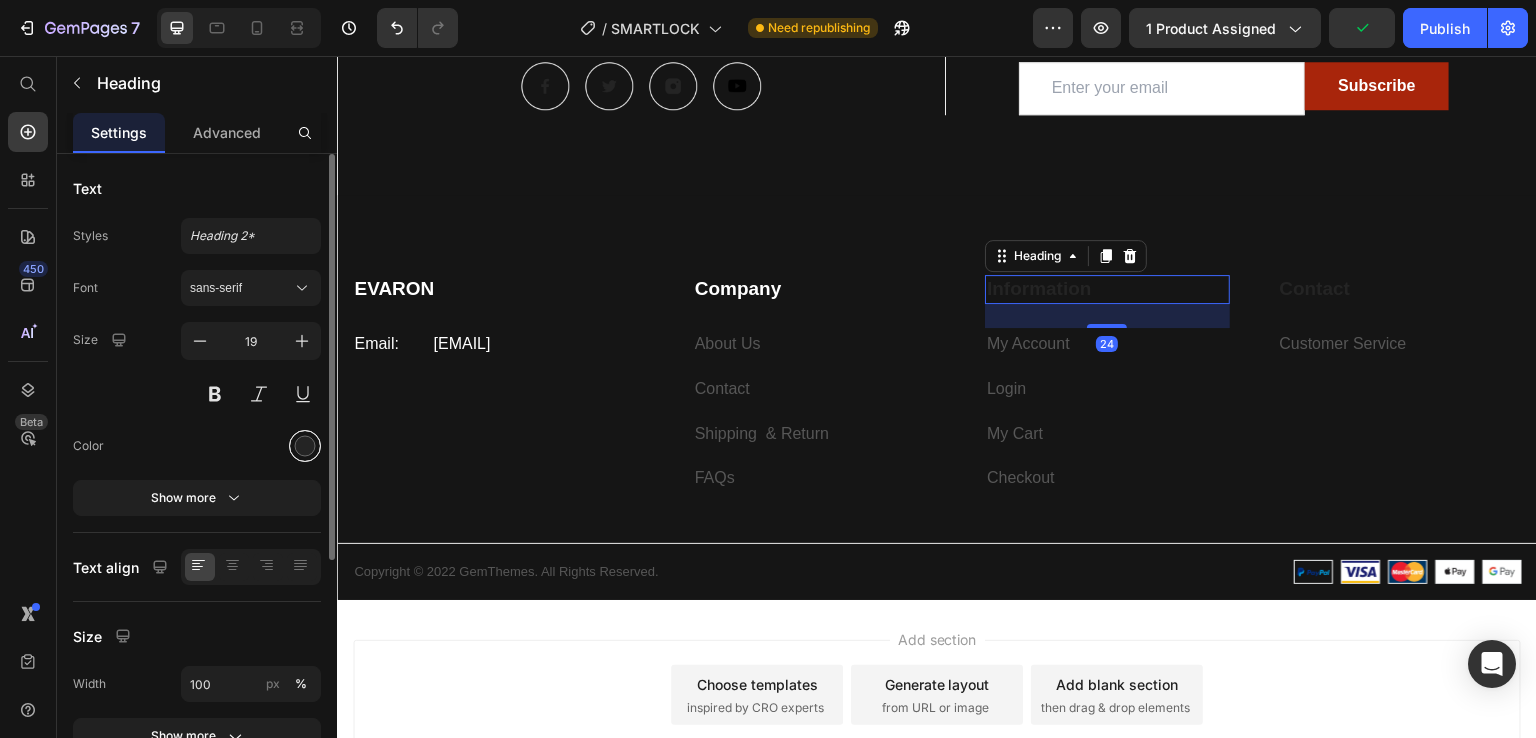 click at bounding box center (305, 446) 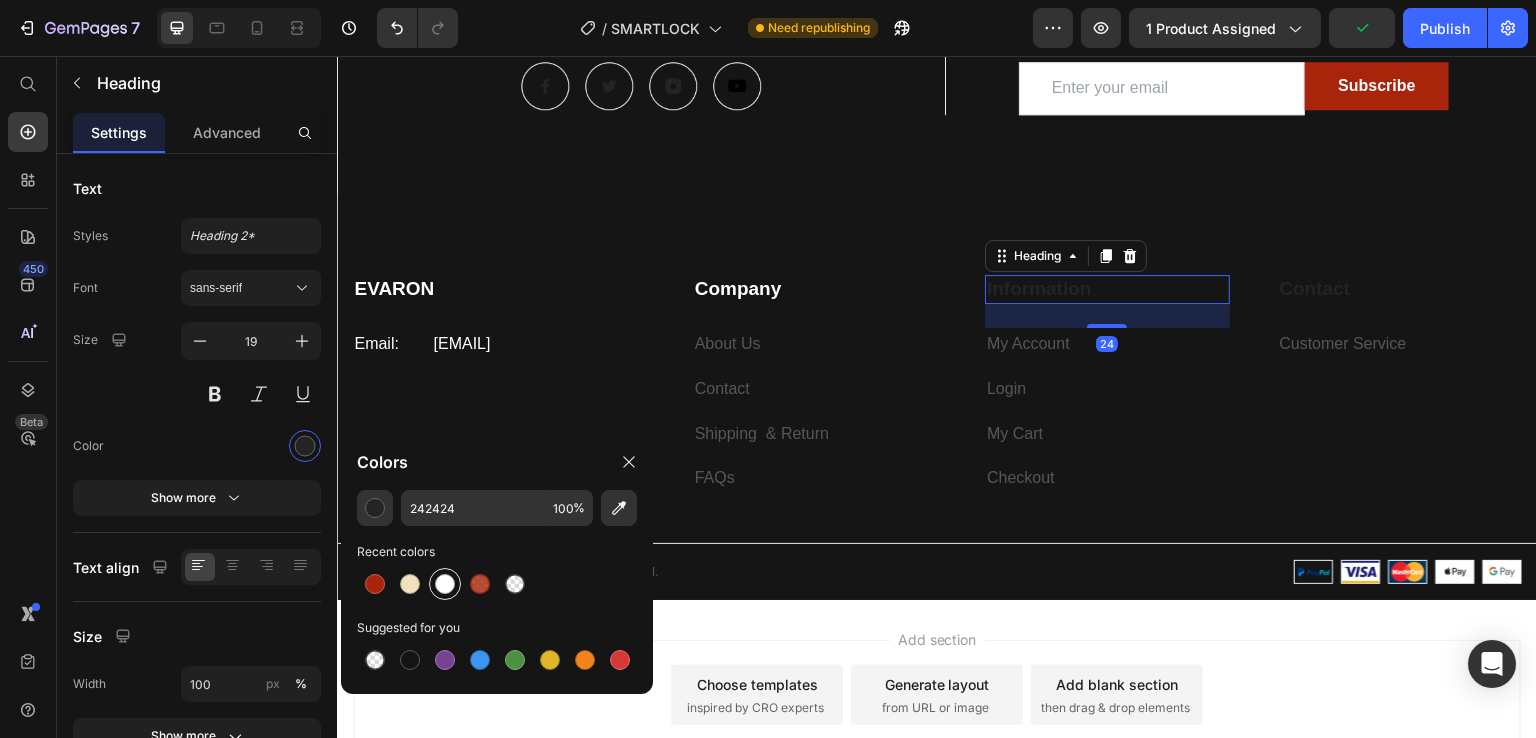 click at bounding box center (445, 584) 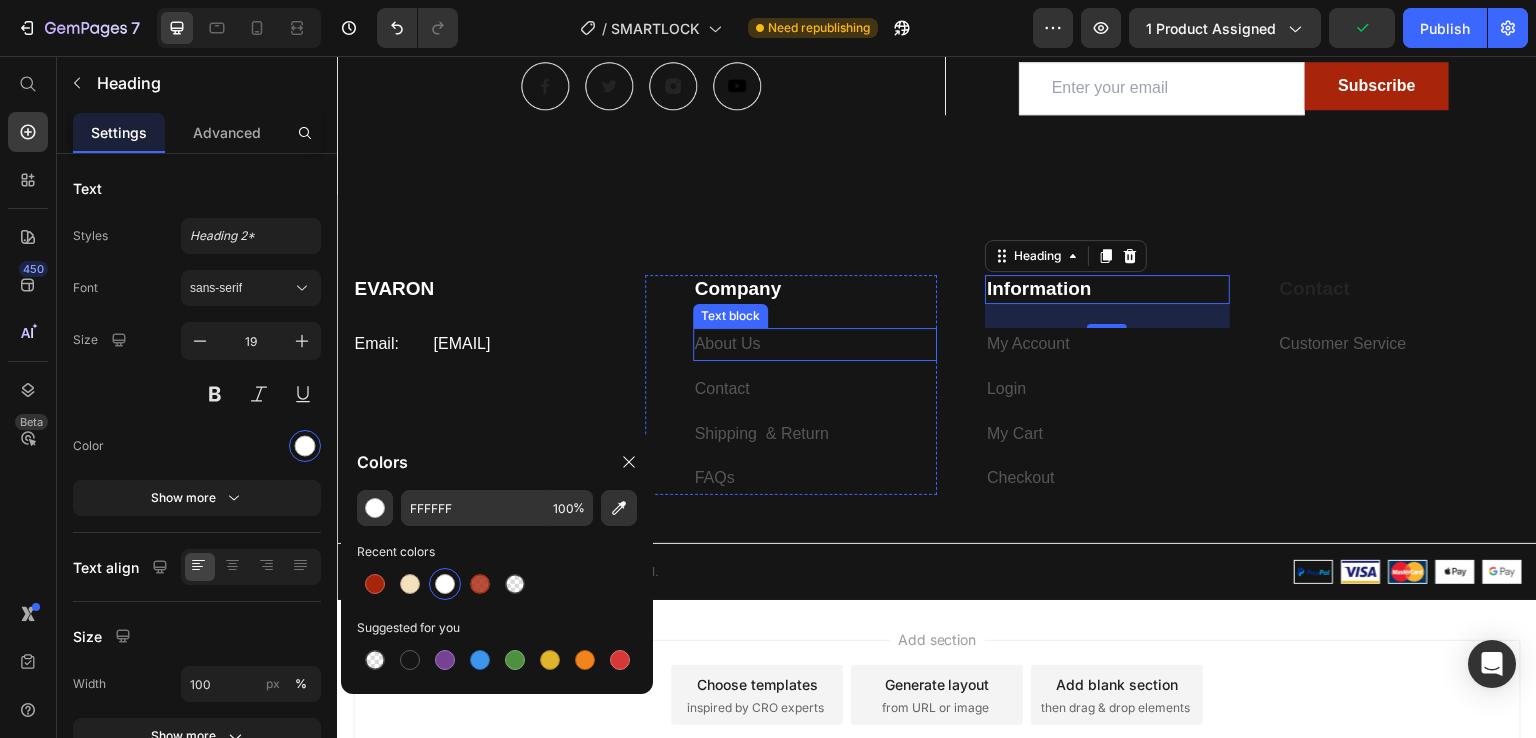 click on "About Us" at bounding box center [815, 344] 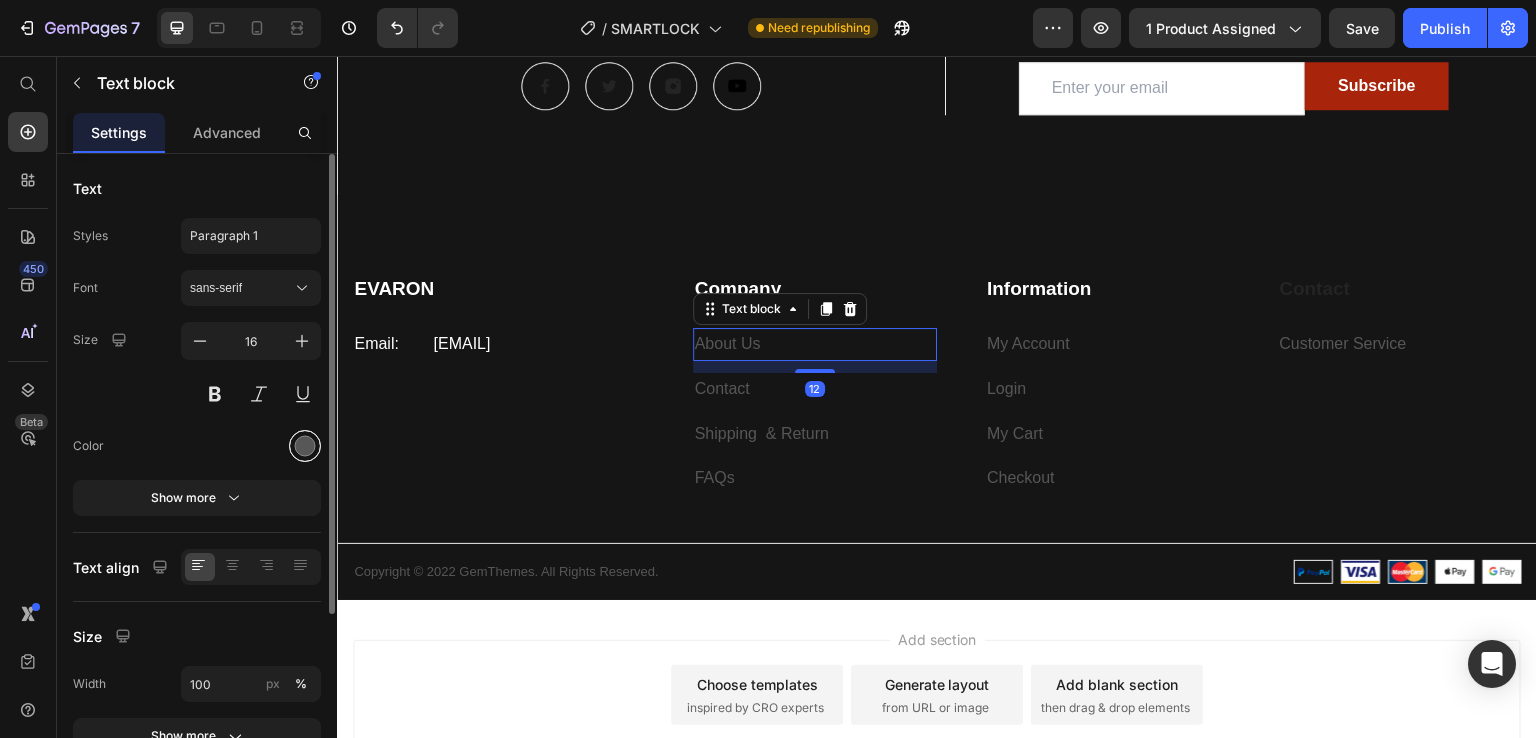 click at bounding box center [305, 446] 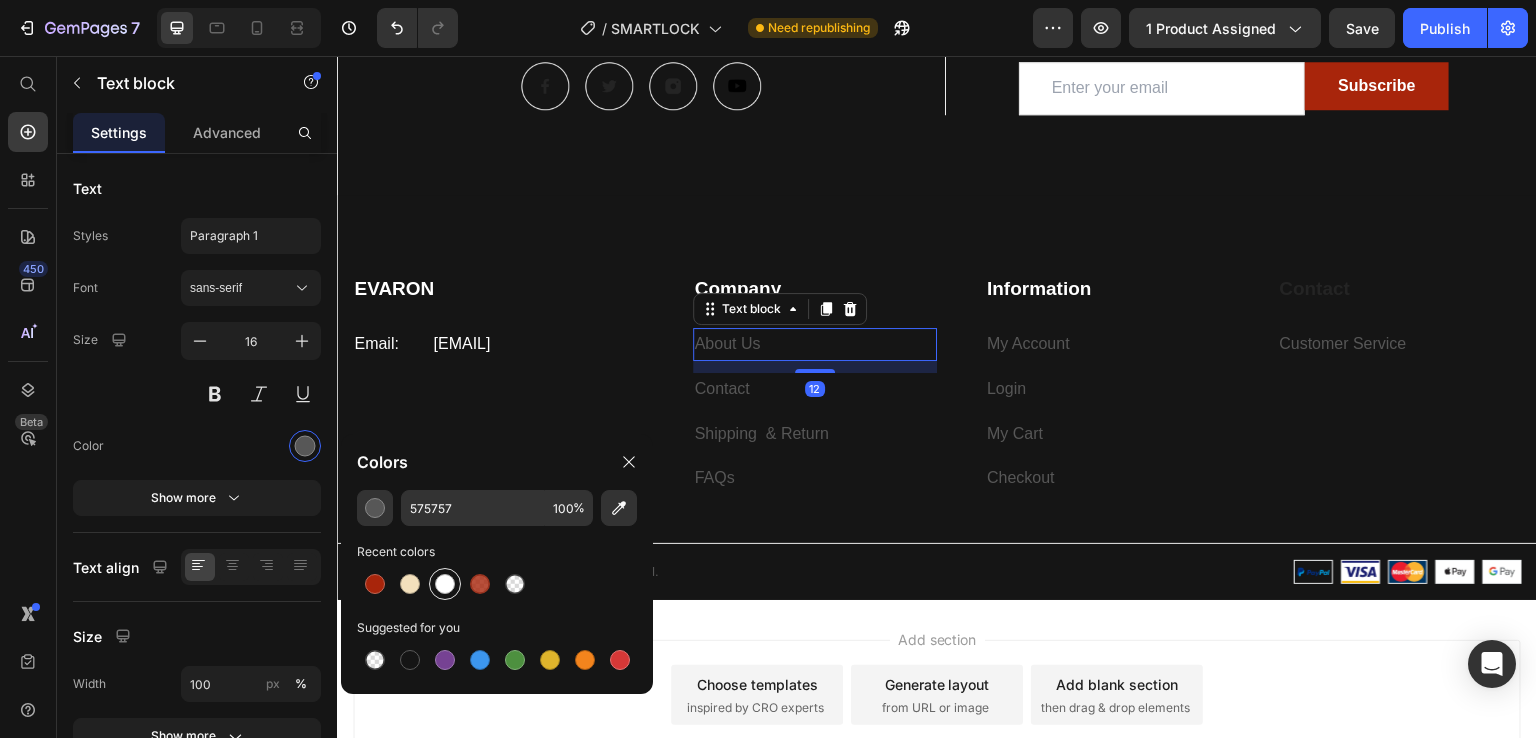 click at bounding box center [445, 584] 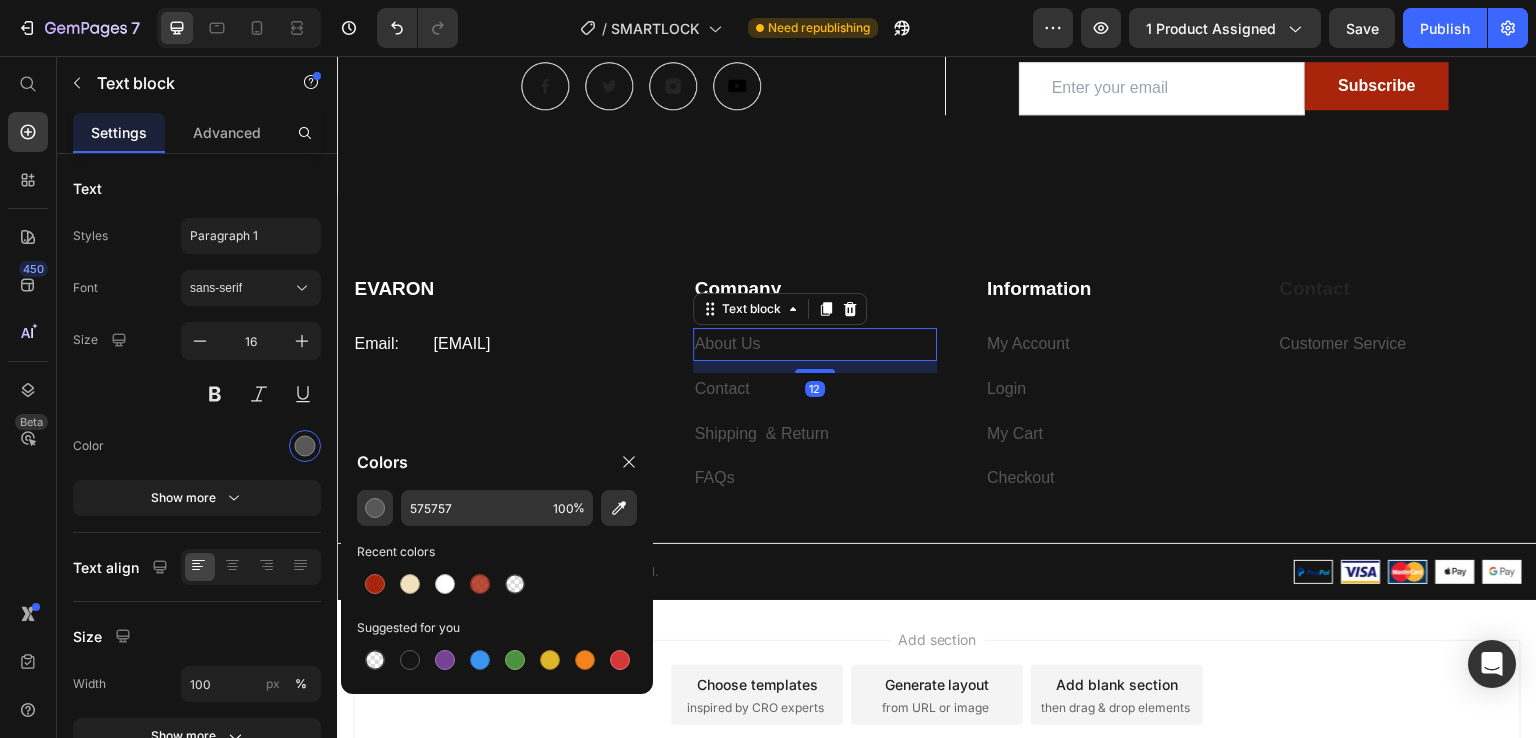type on "FFFFFF" 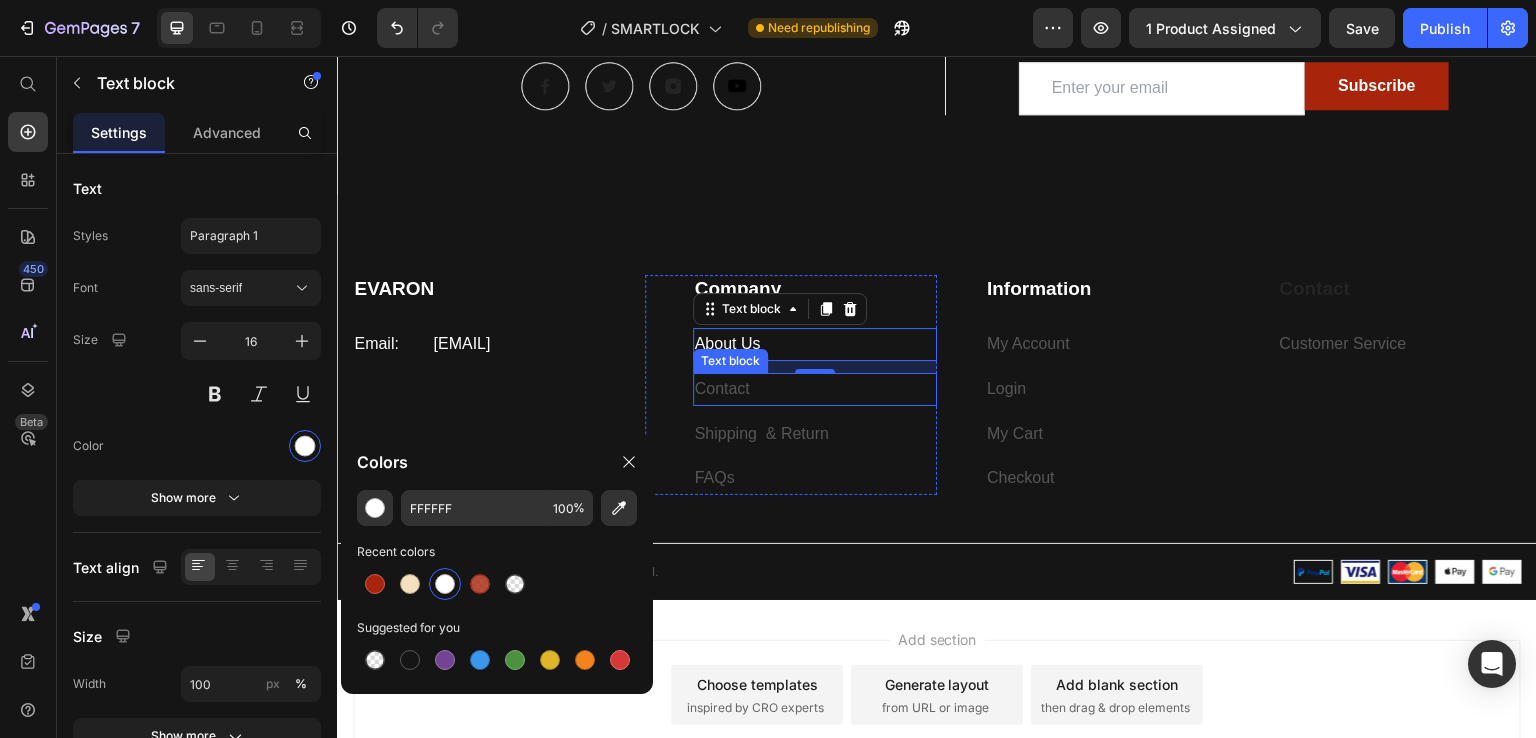 click on "Contact" at bounding box center [815, 389] 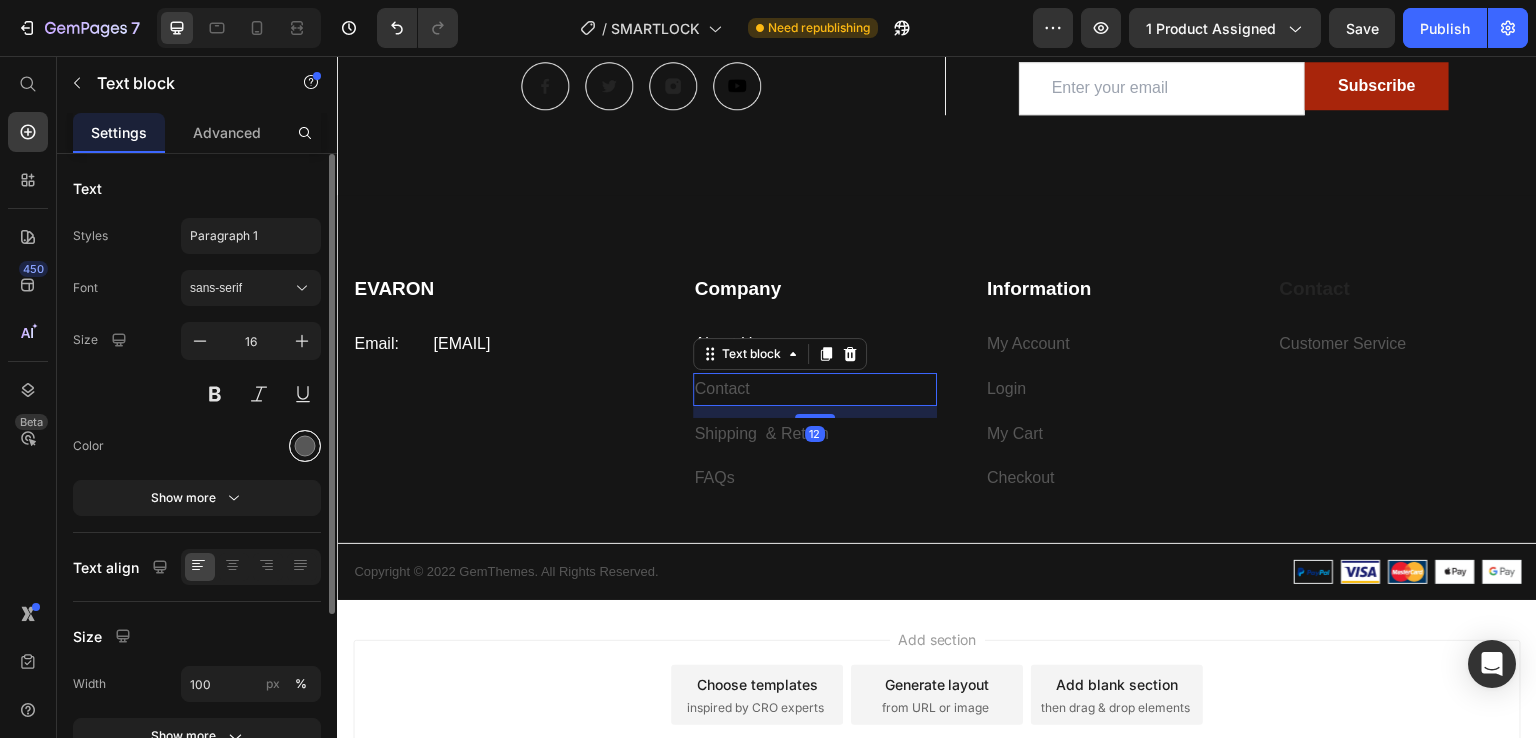 click at bounding box center (305, 446) 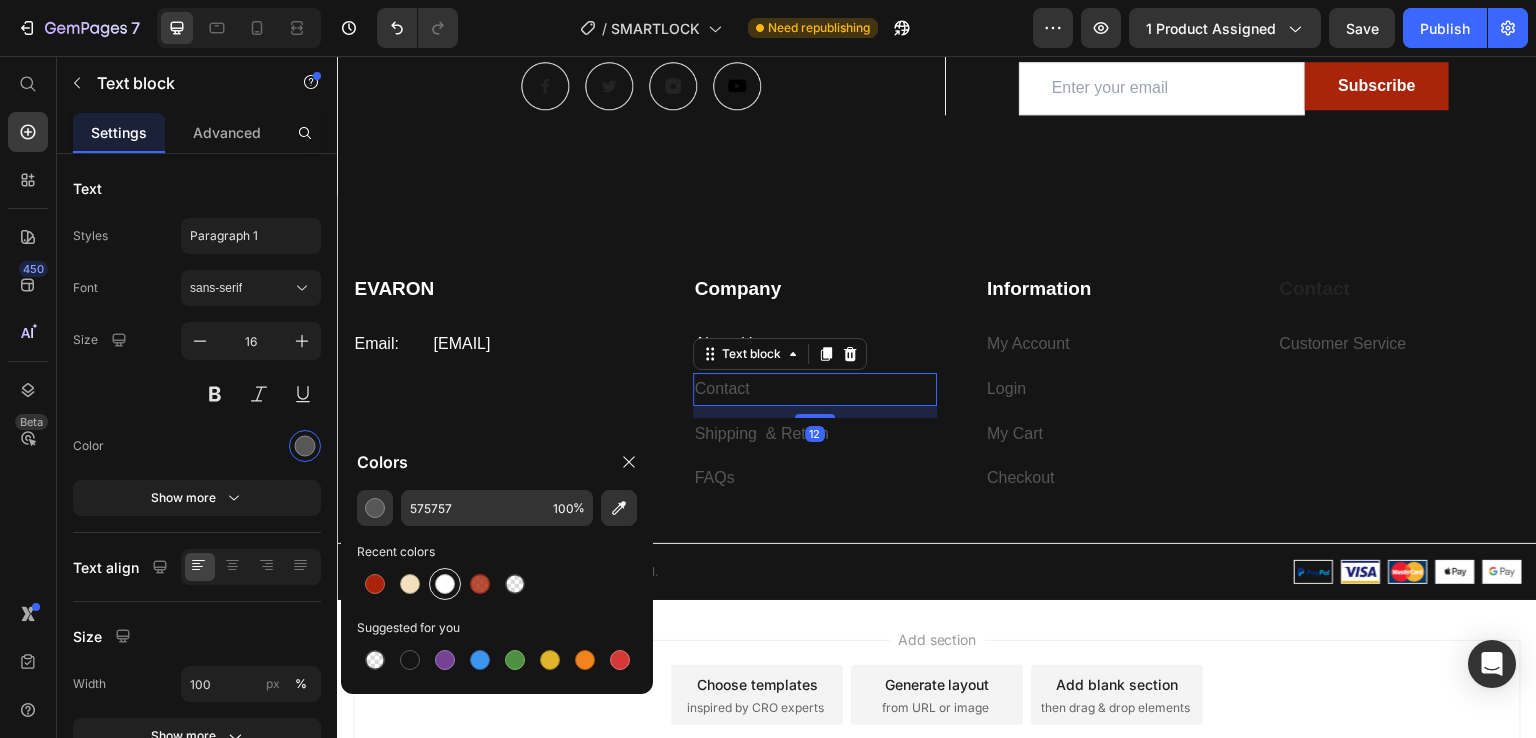 click at bounding box center [445, 584] 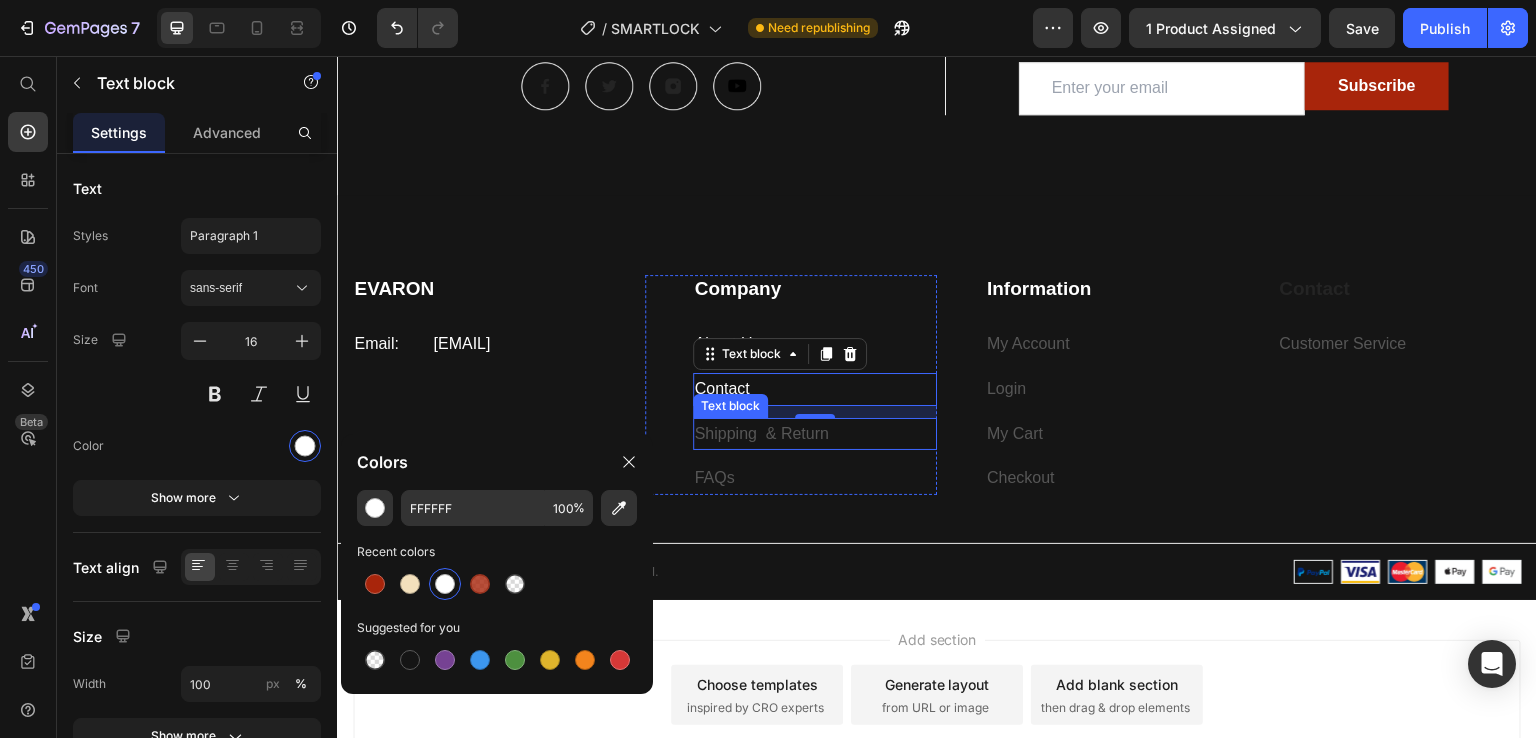 click on "Shipping  & Return" at bounding box center [815, 434] 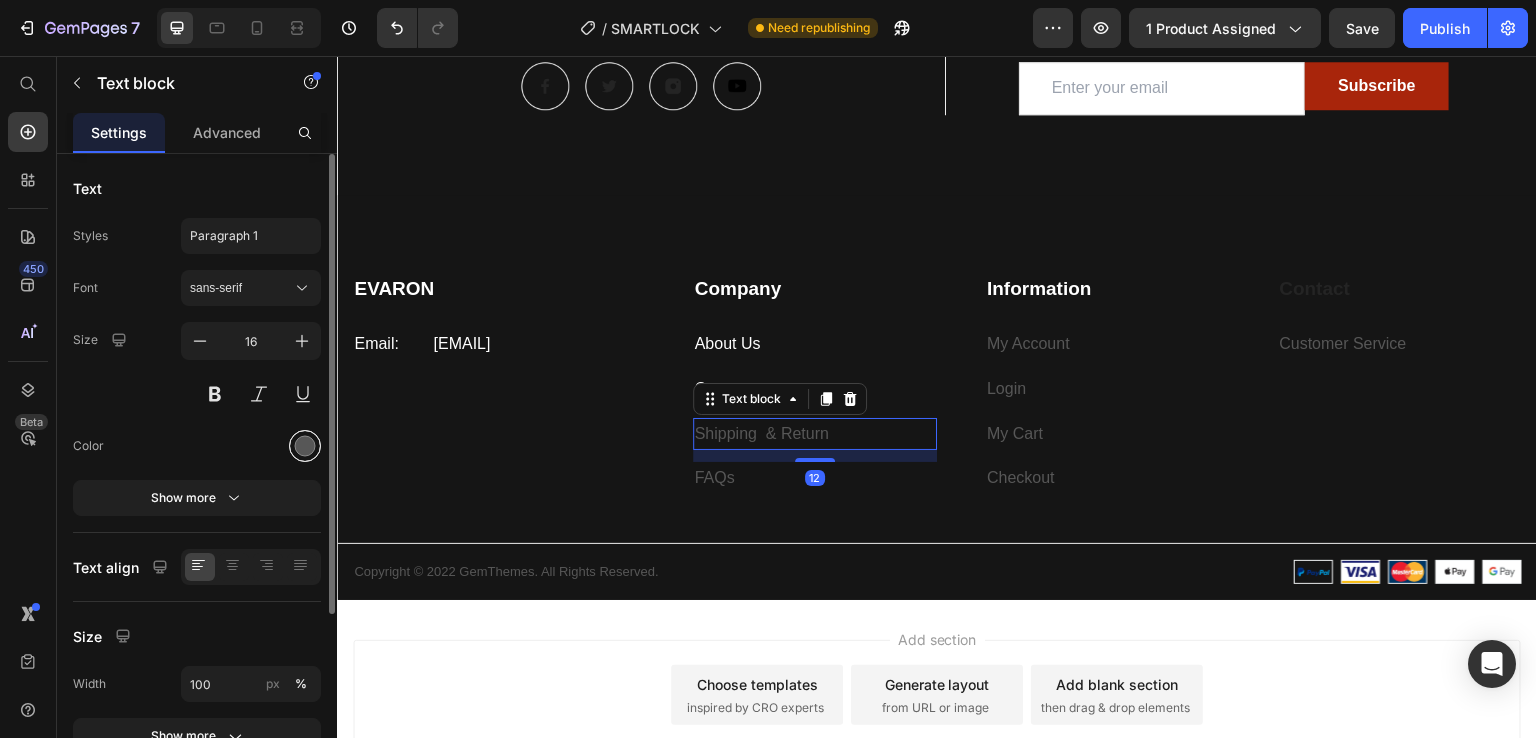 click at bounding box center (305, 446) 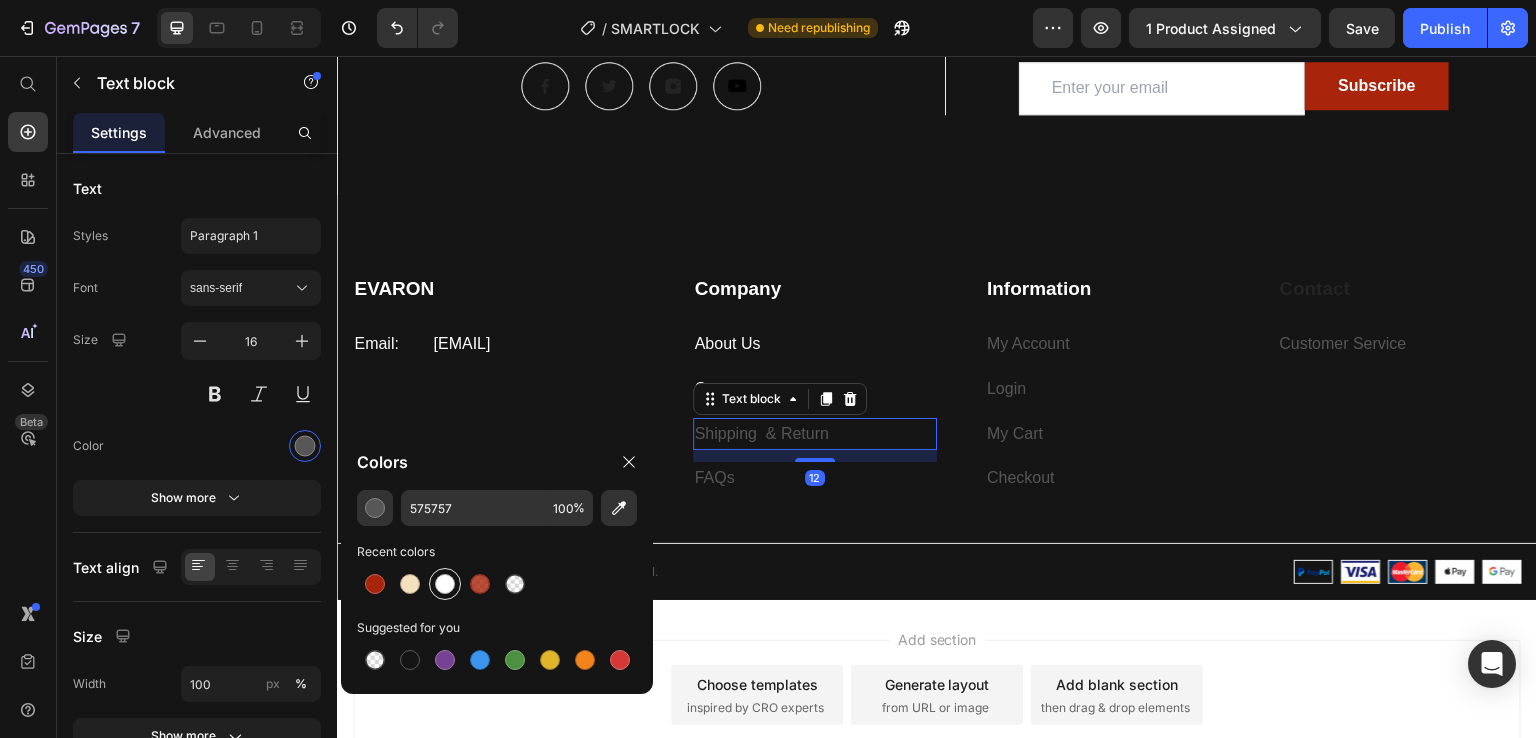 click at bounding box center (445, 584) 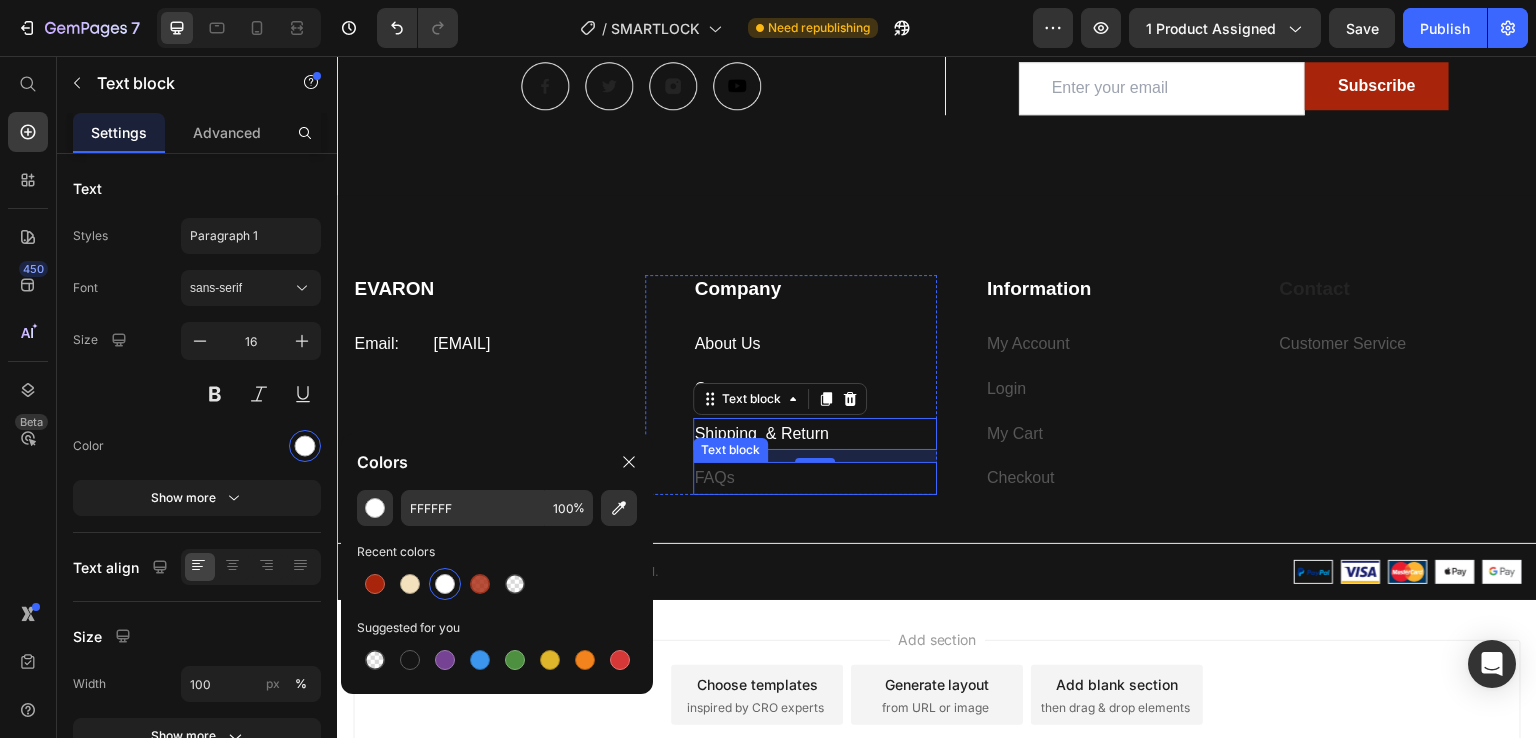 click on "FAQs" at bounding box center (815, 478) 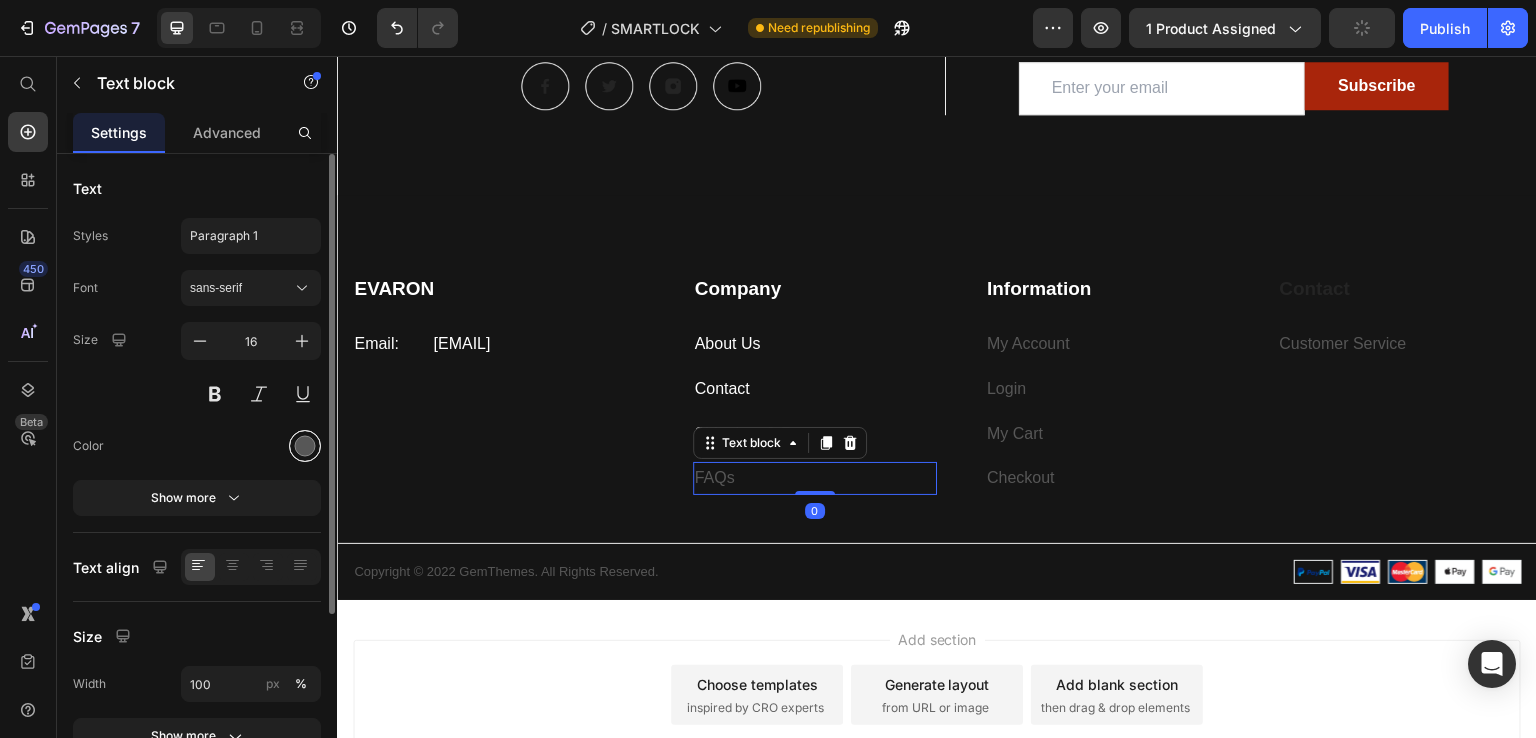 click at bounding box center (305, 446) 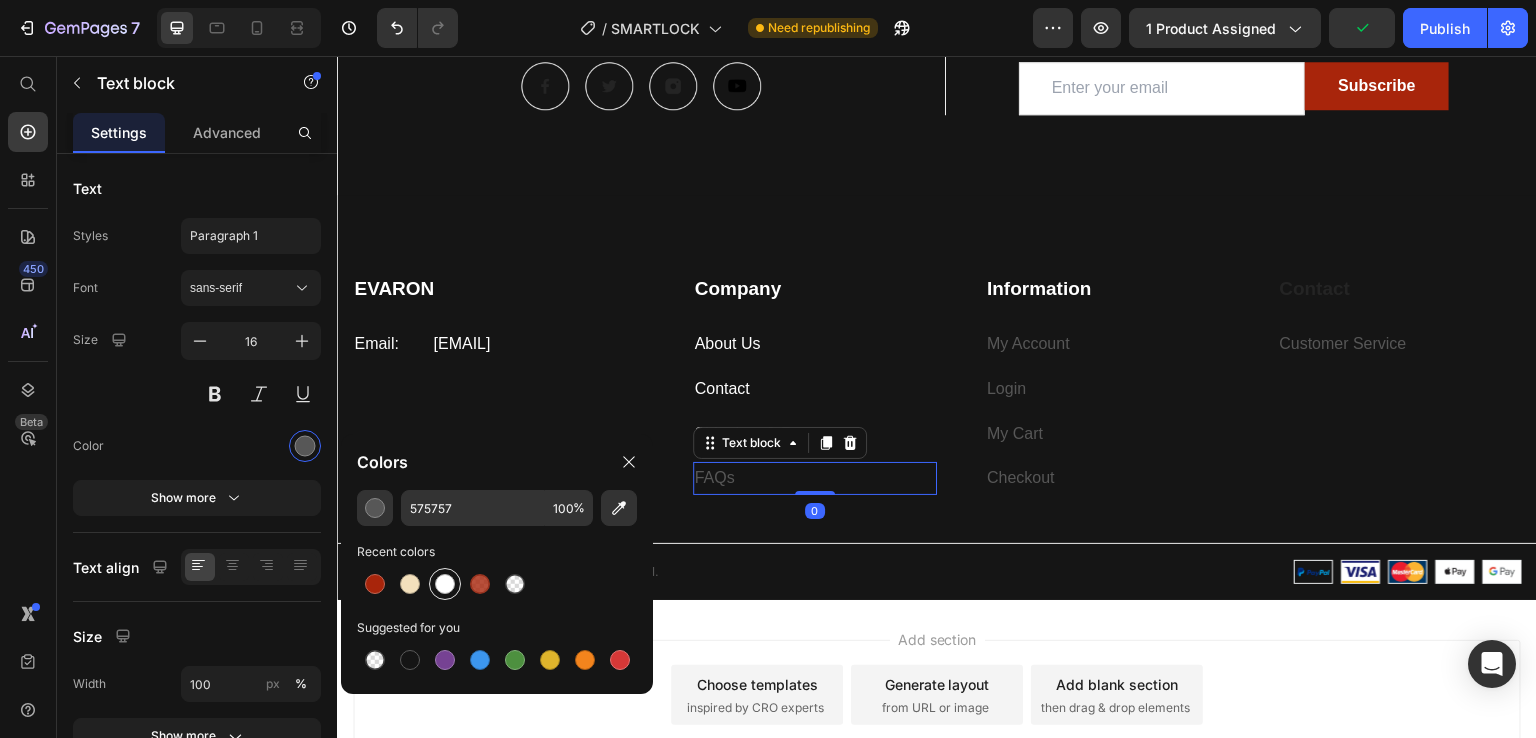 click at bounding box center [445, 584] 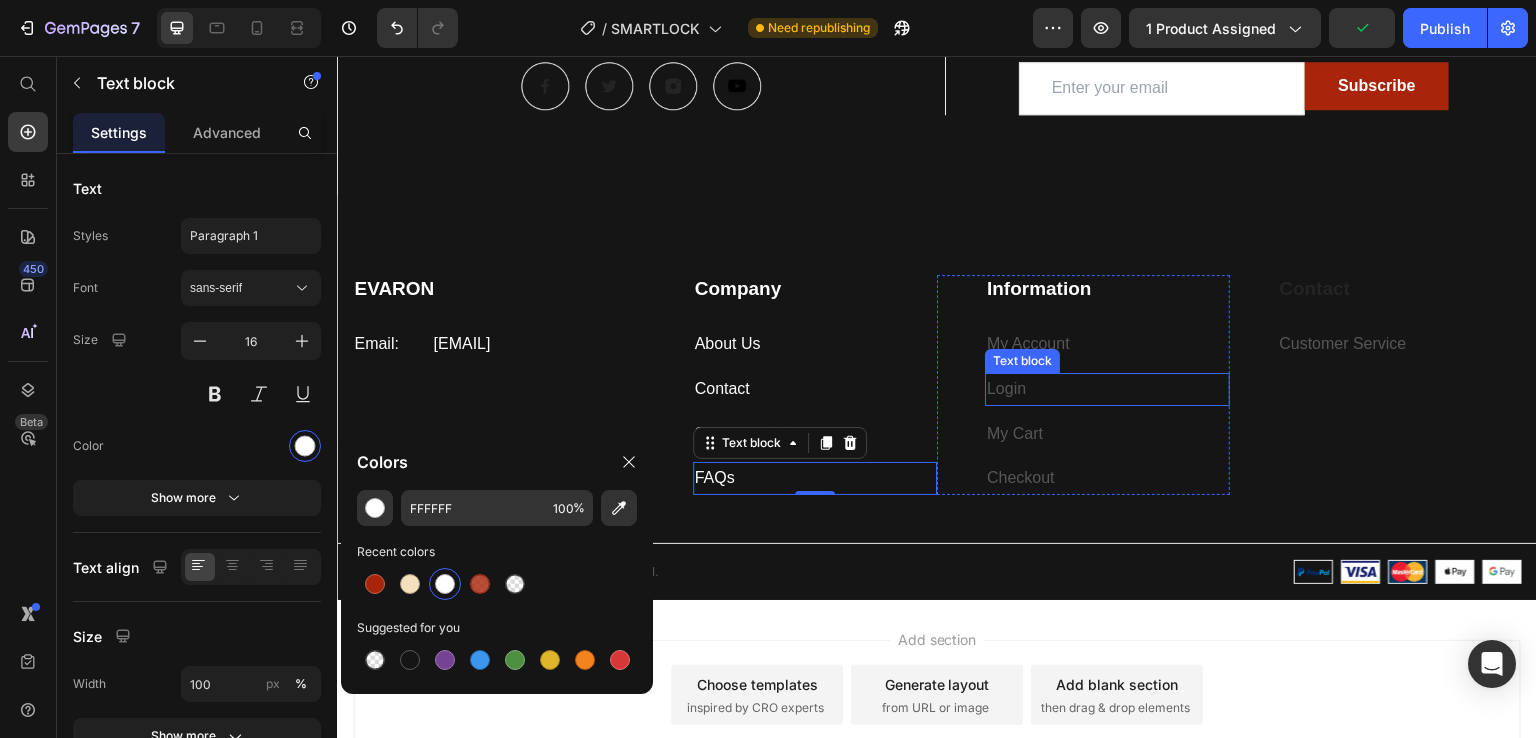 click on "Login" at bounding box center (1107, 389) 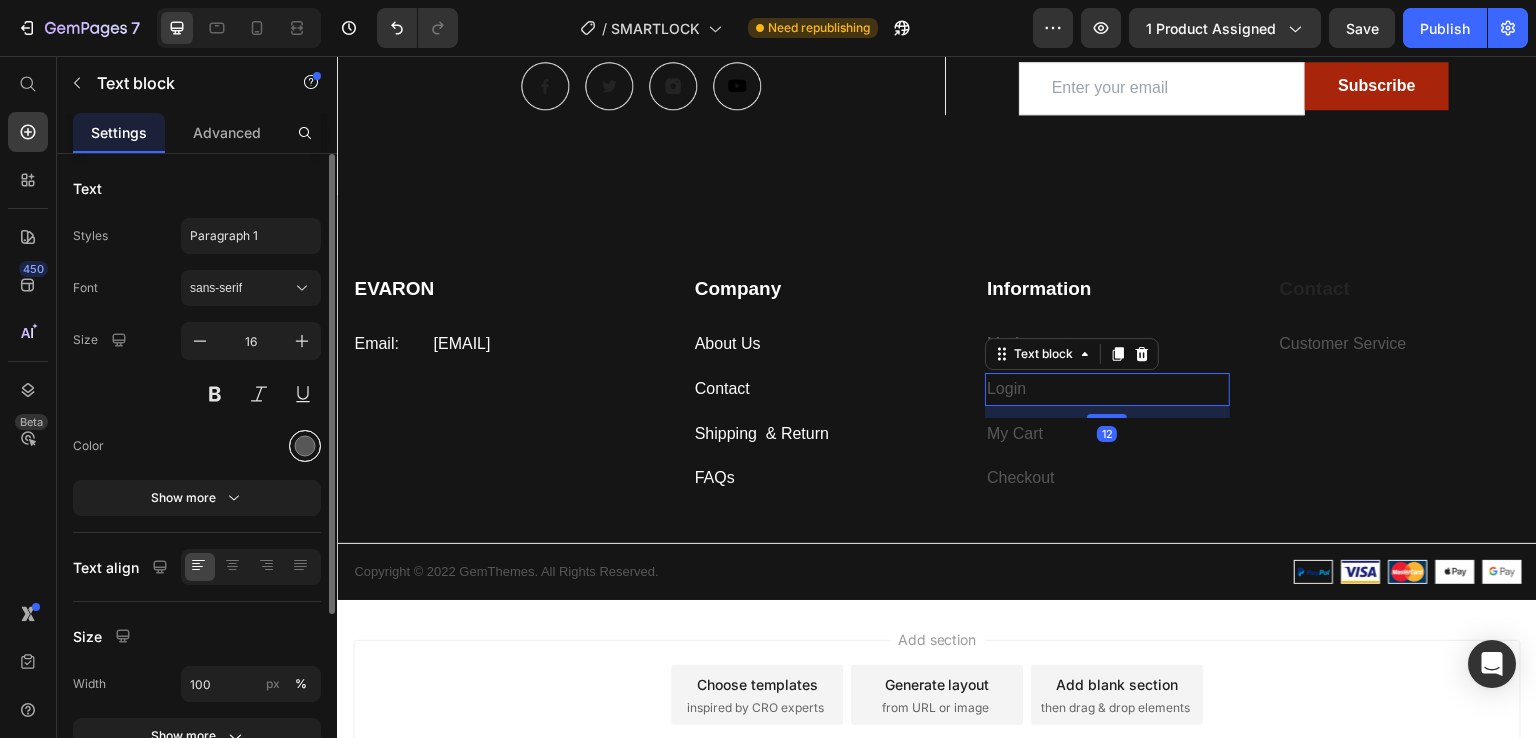 click at bounding box center (305, 446) 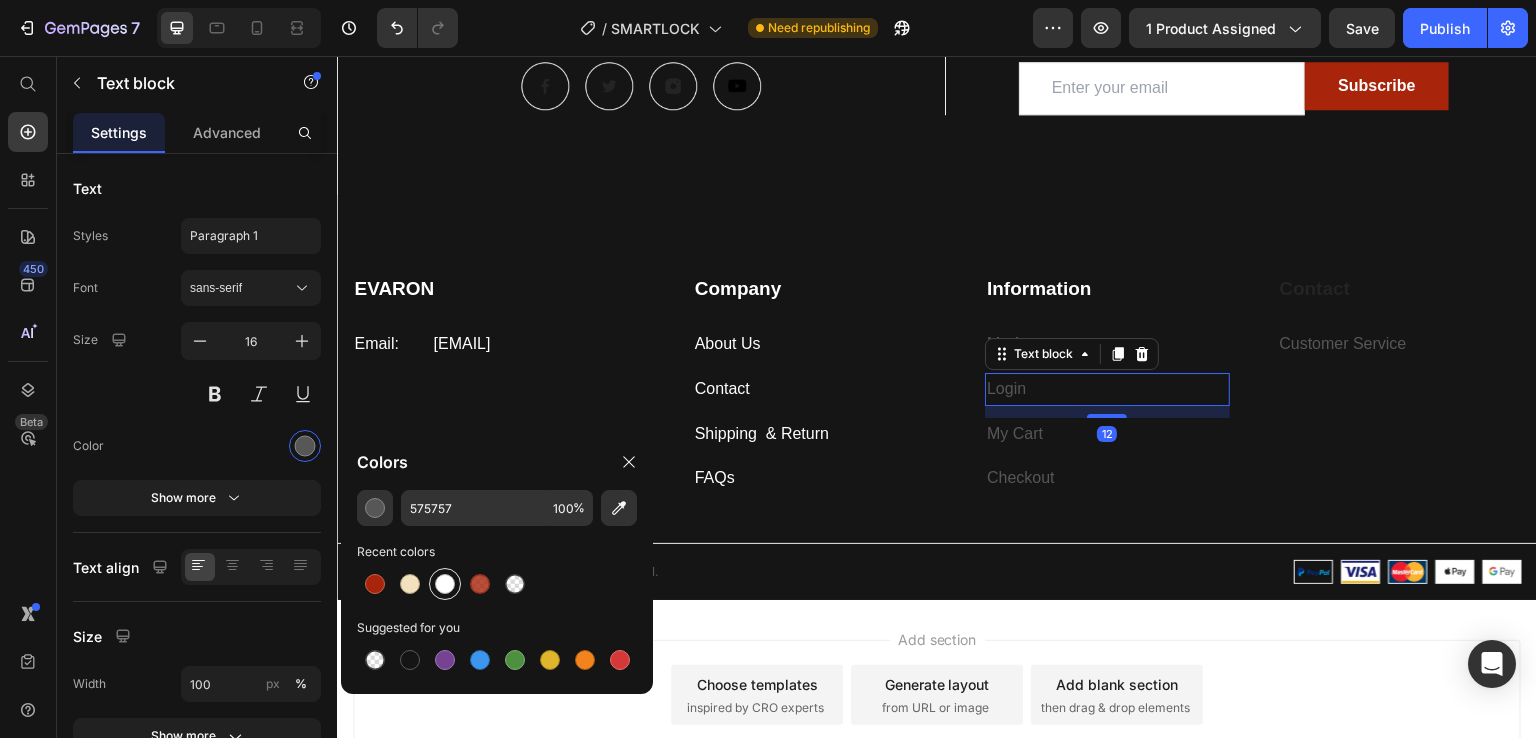 click at bounding box center [445, 584] 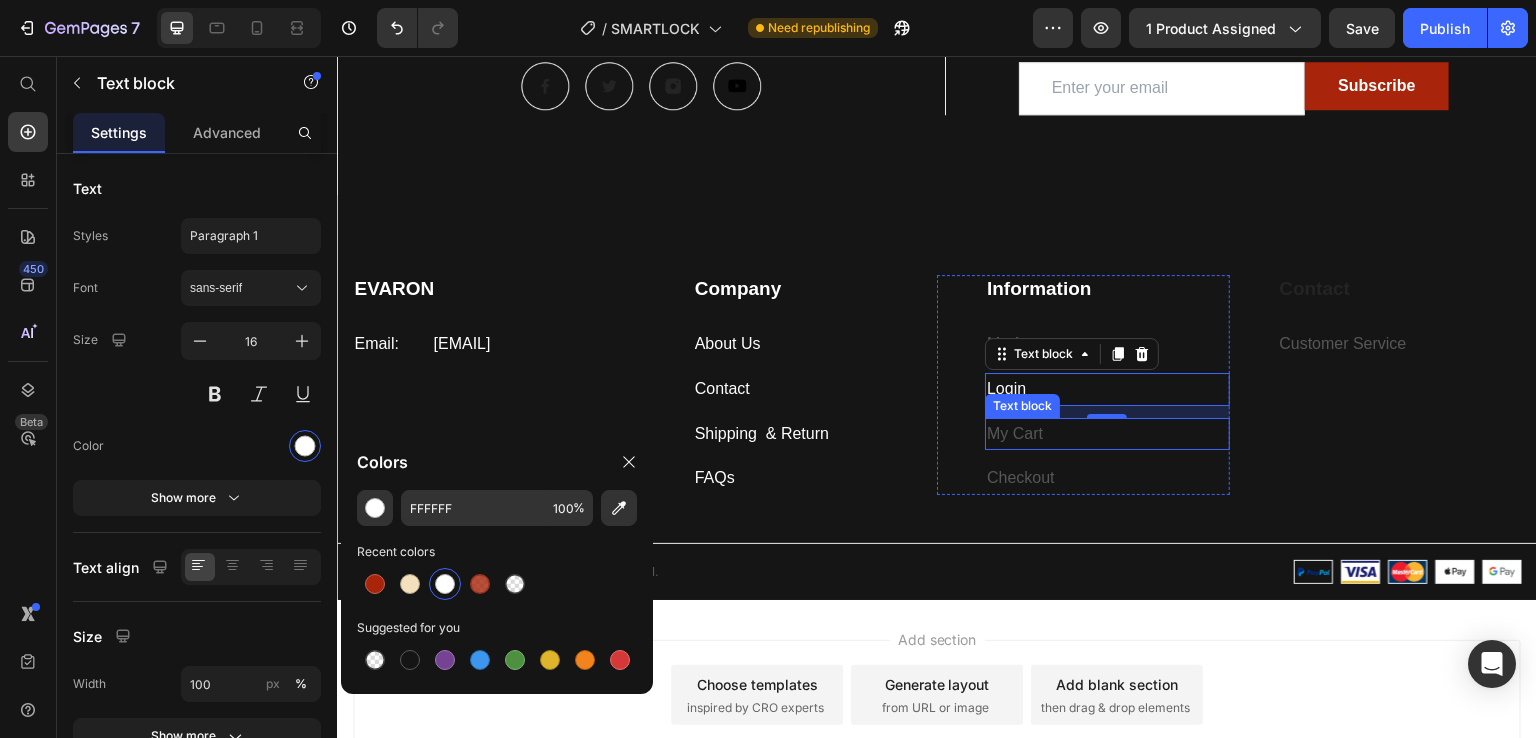 click on "My Cart" at bounding box center [1107, 434] 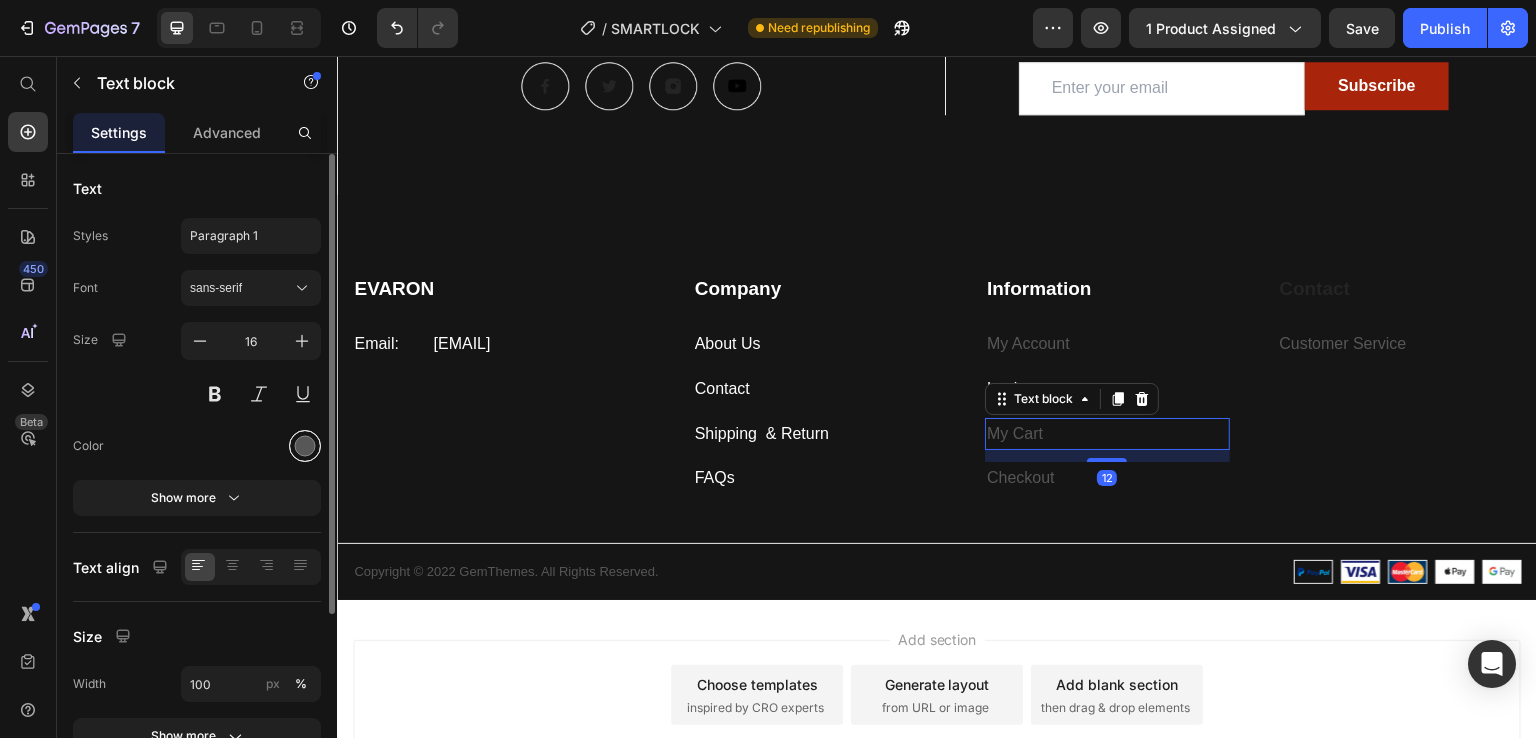 click at bounding box center (305, 446) 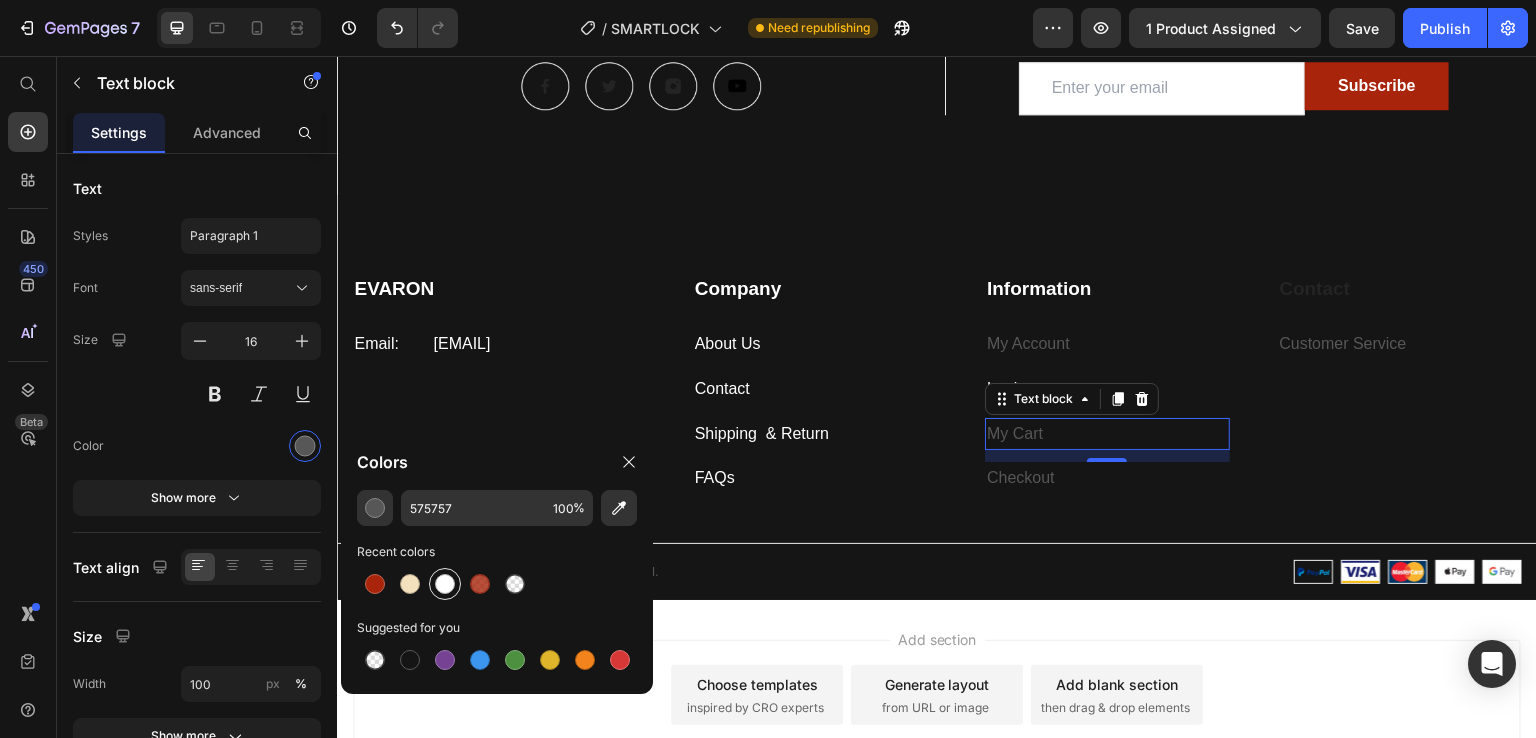 click at bounding box center [445, 584] 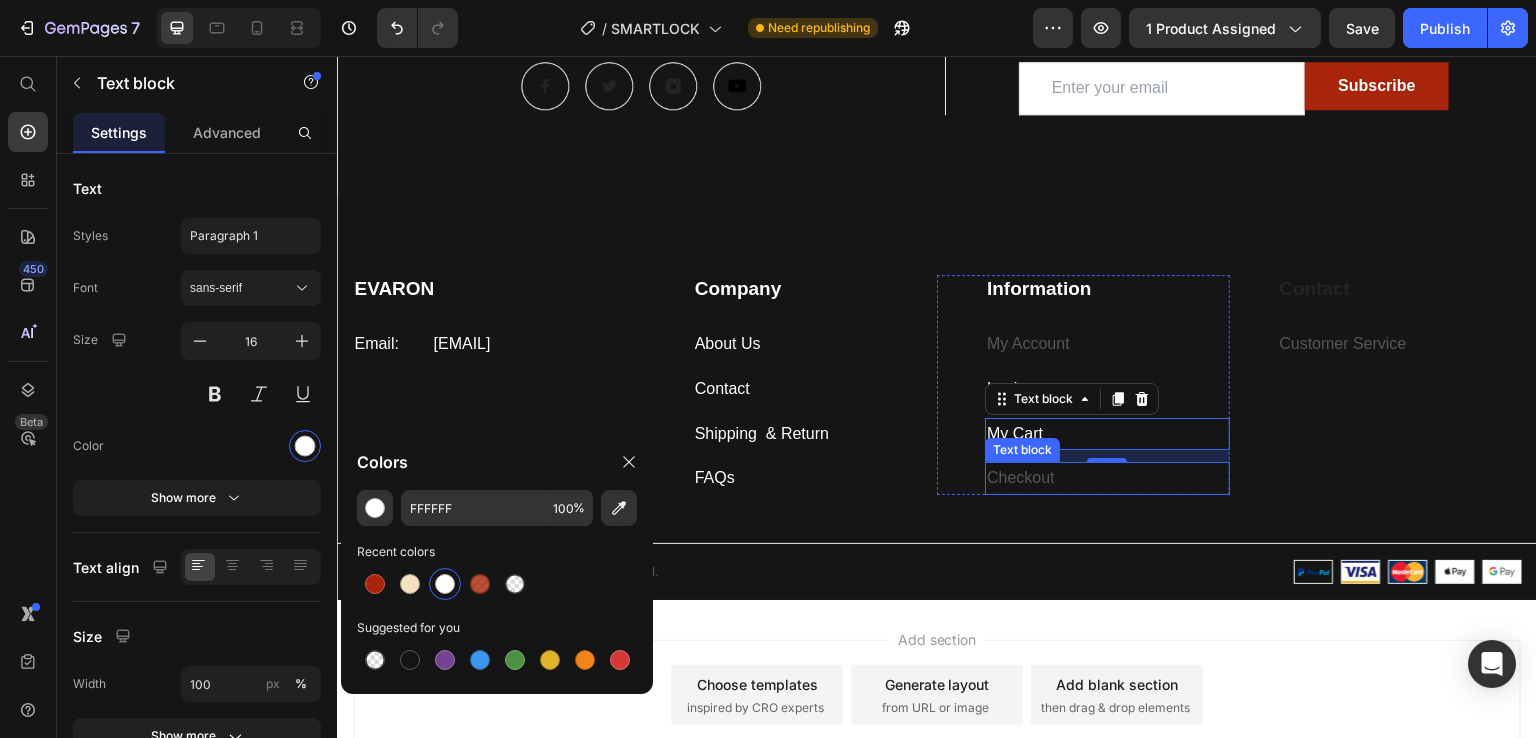 click on "Checkout" at bounding box center [1107, 478] 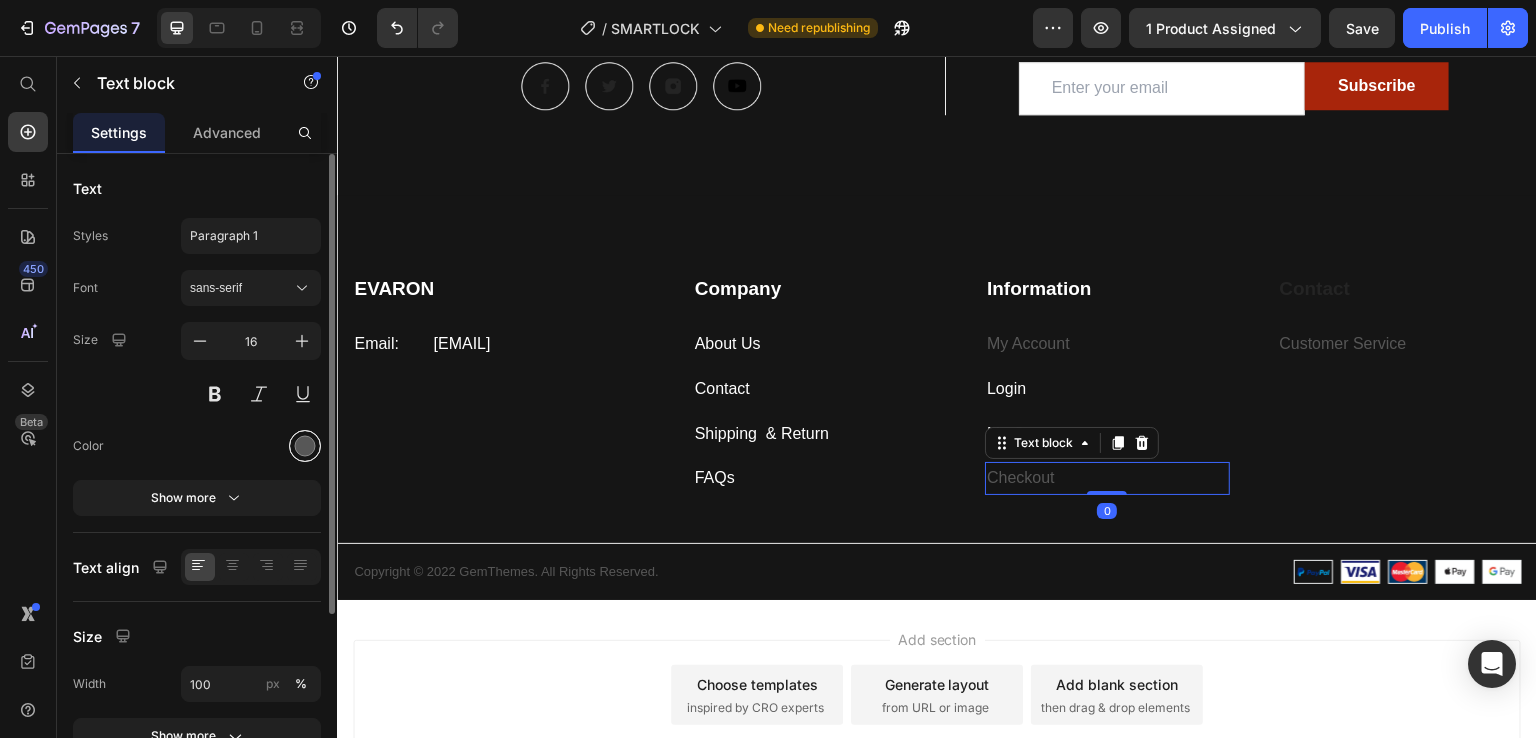 click at bounding box center (305, 446) 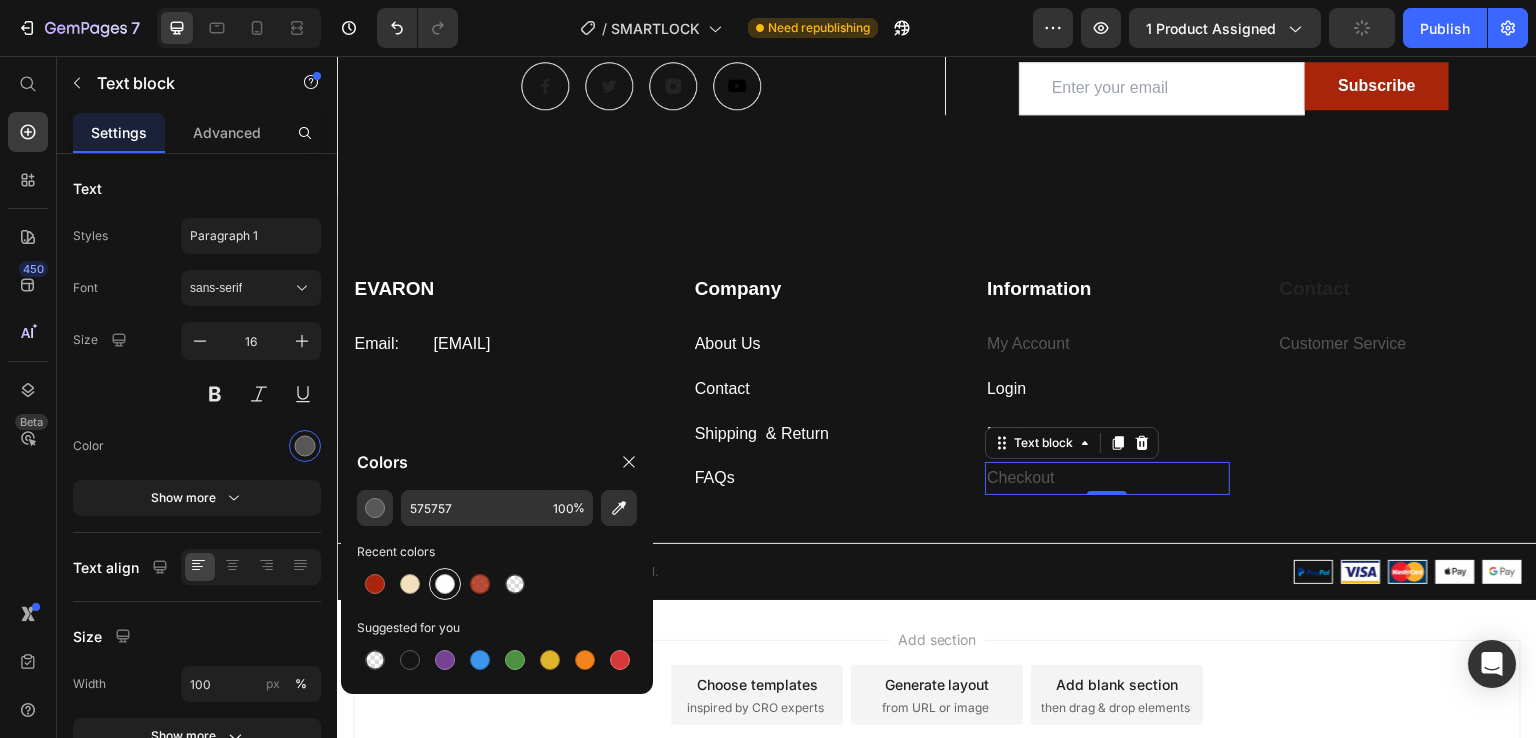 click at bounding box center (445, 584) 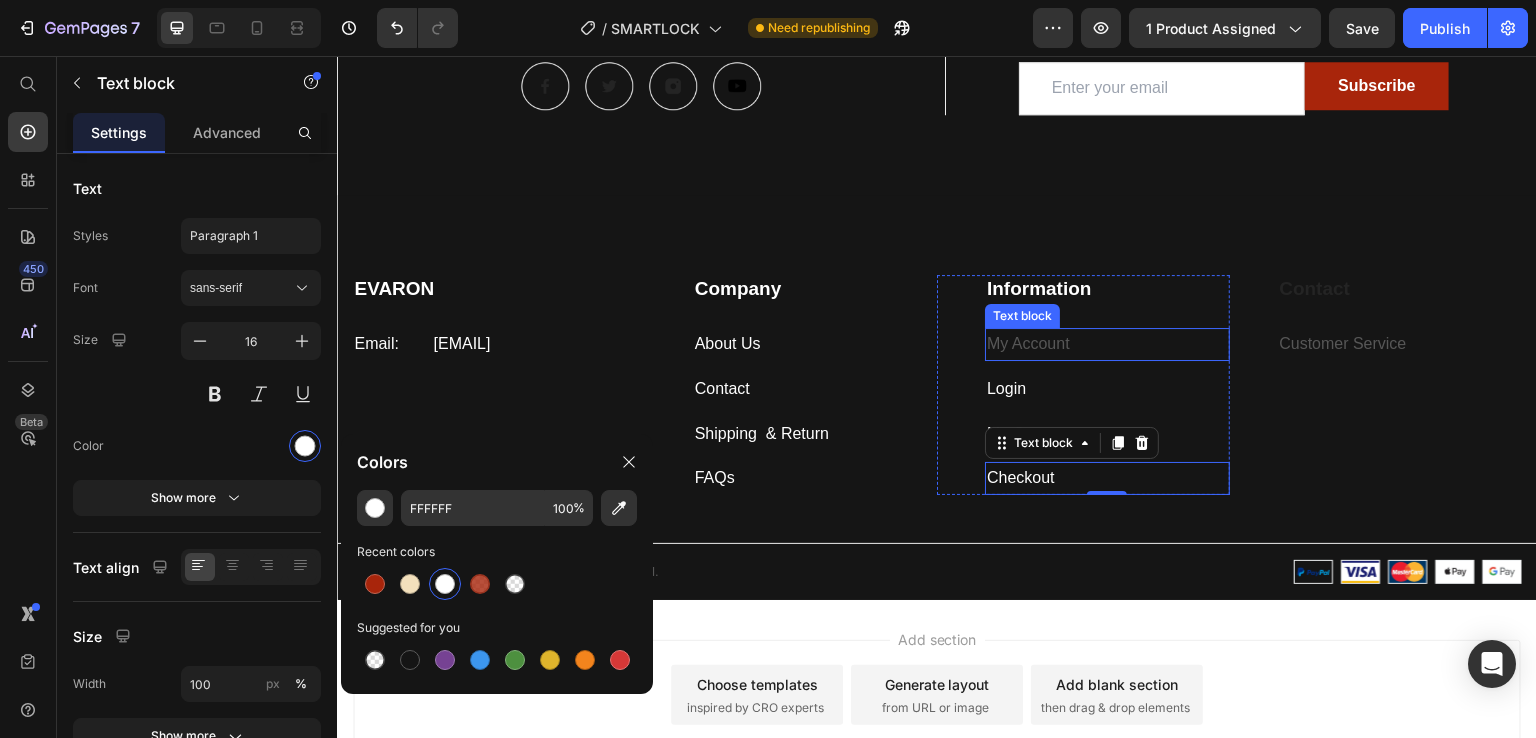 click on "My Account" at bounding box center [1107, 344] 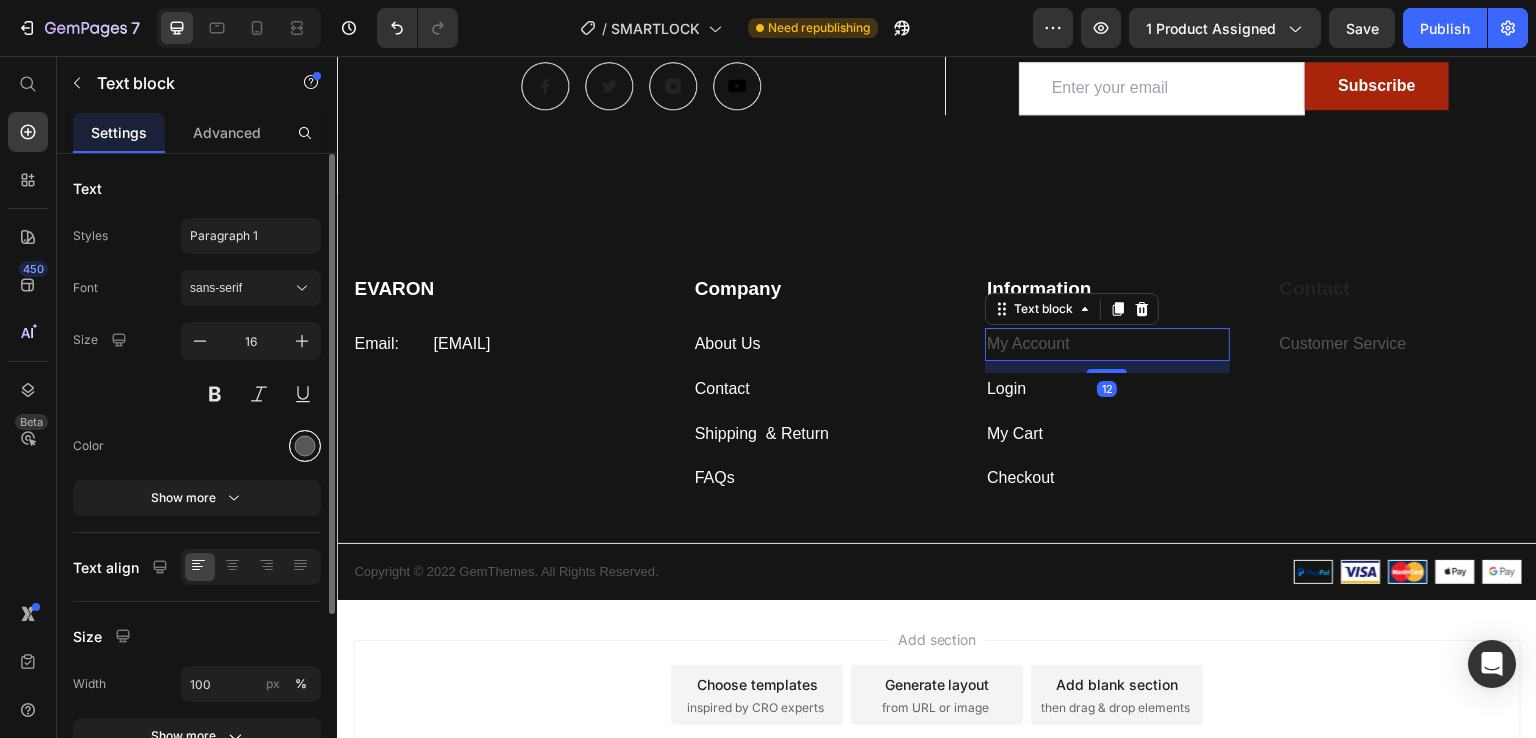 click at bounding box center [305, 446] 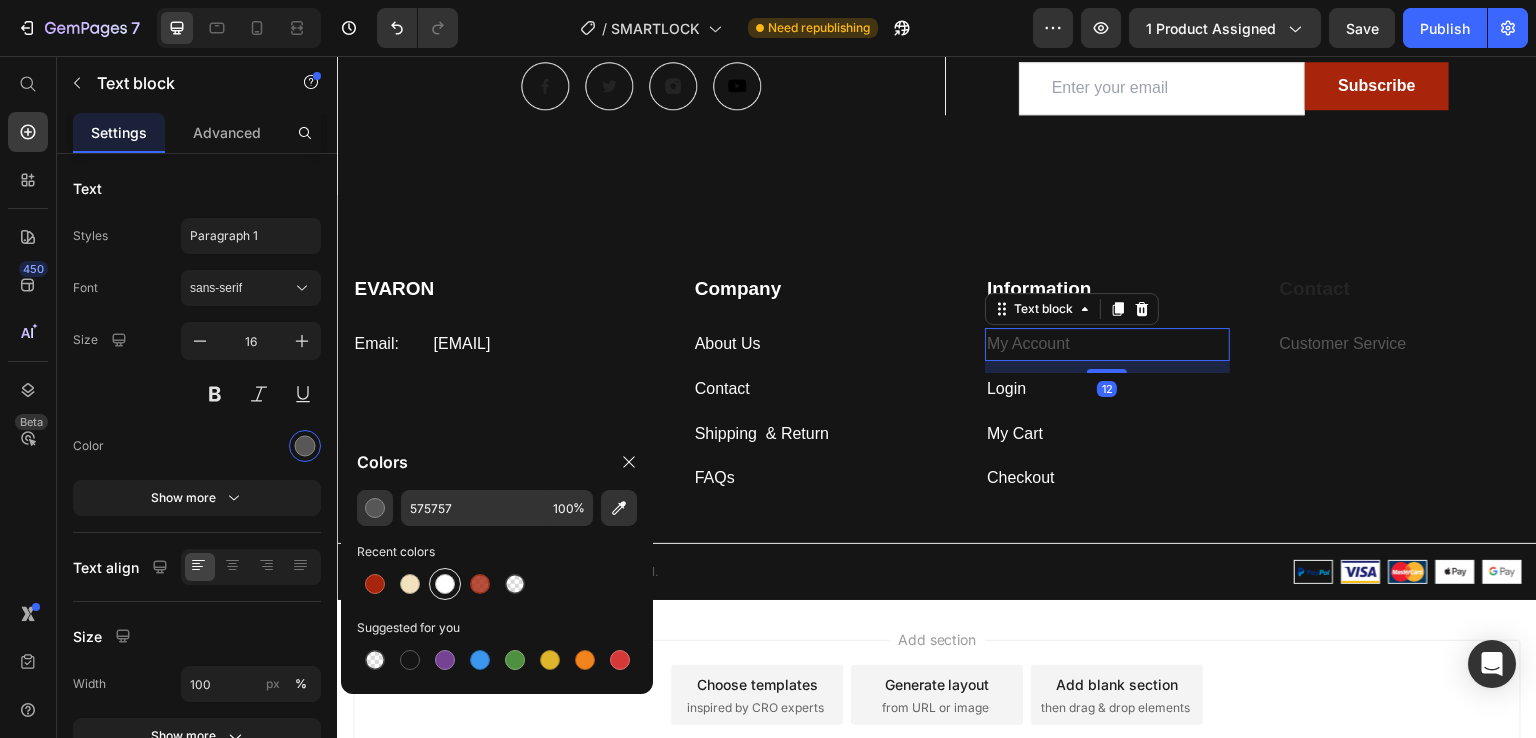 click at bounding box center [445, 584] 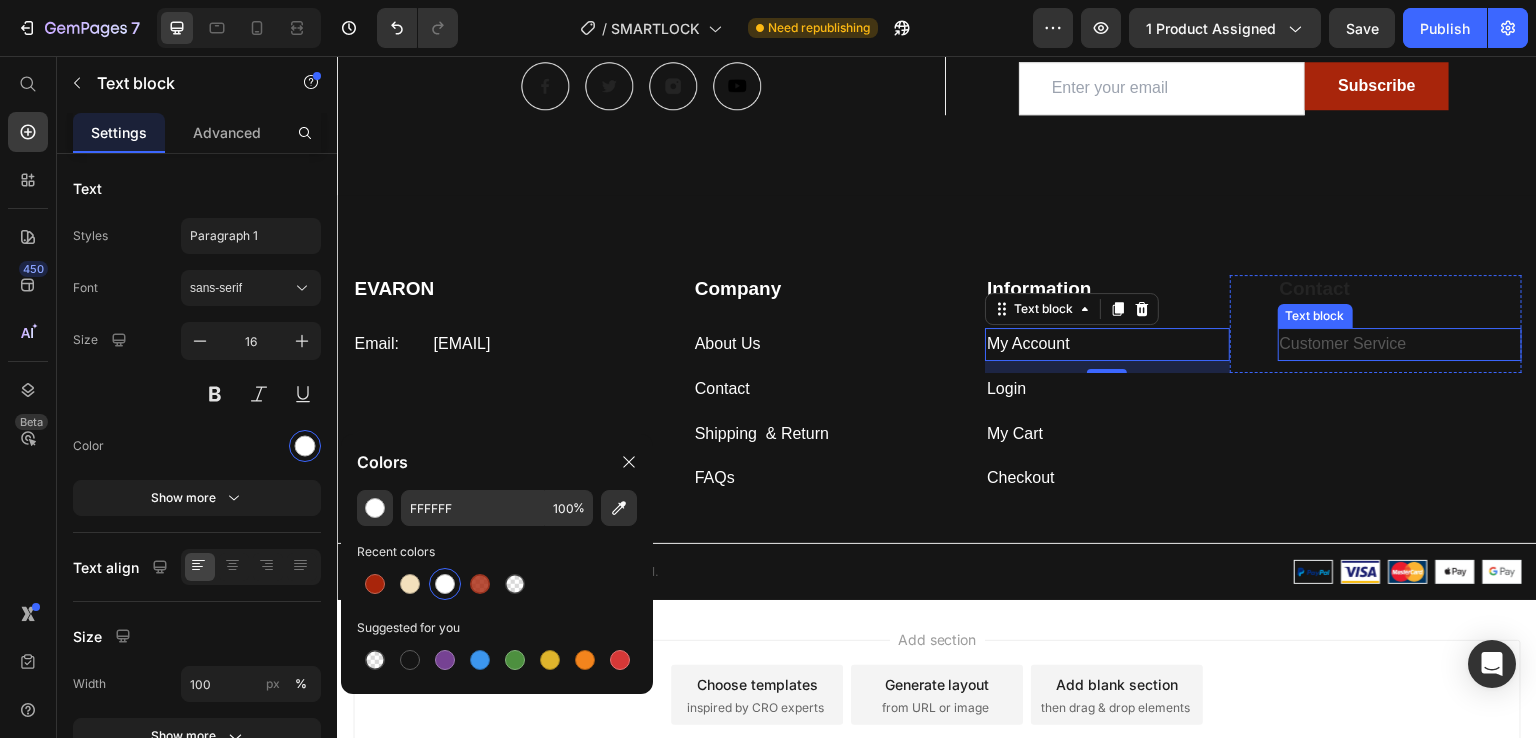 click on "Customer Service" at bounding box center [1343, 343] 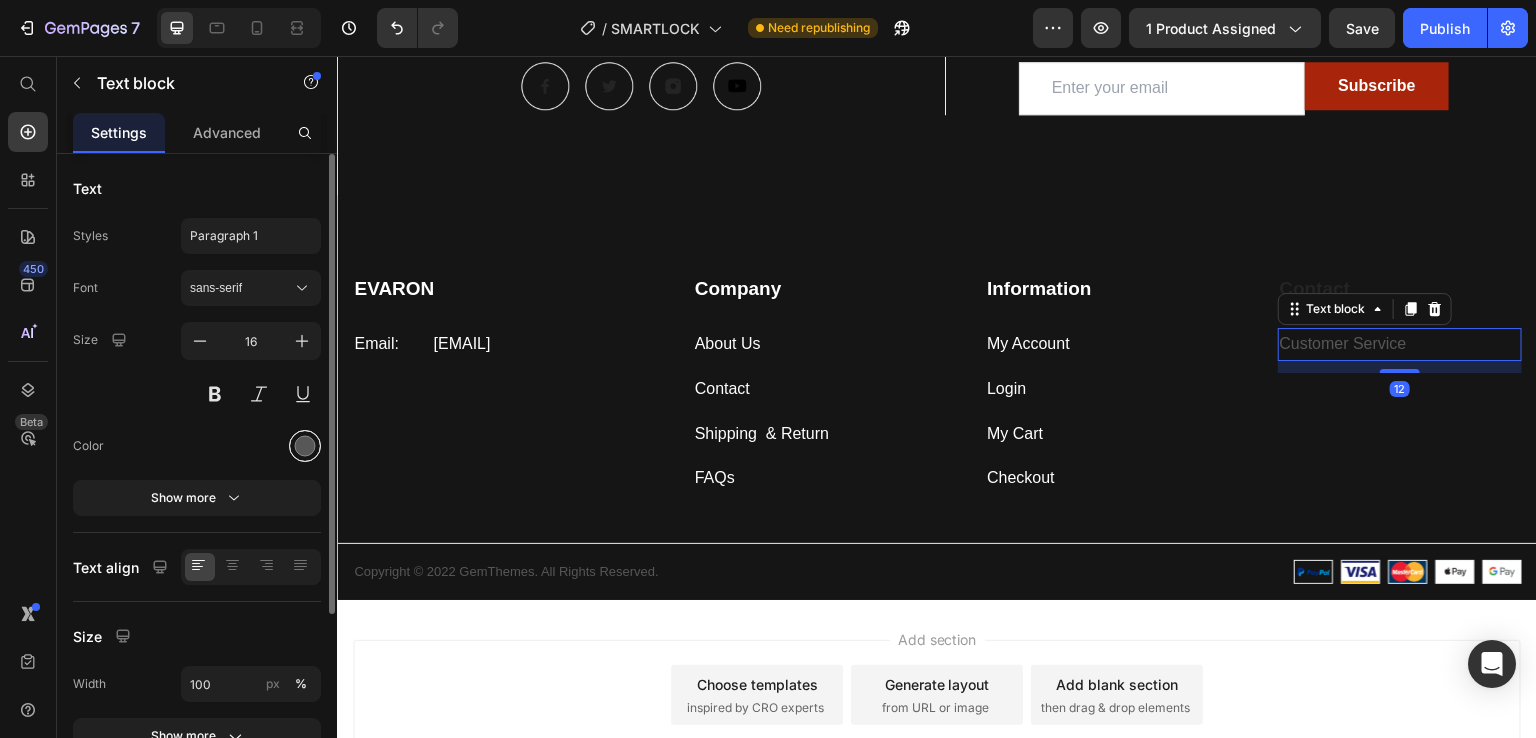 click at bounding box center (305, 446) 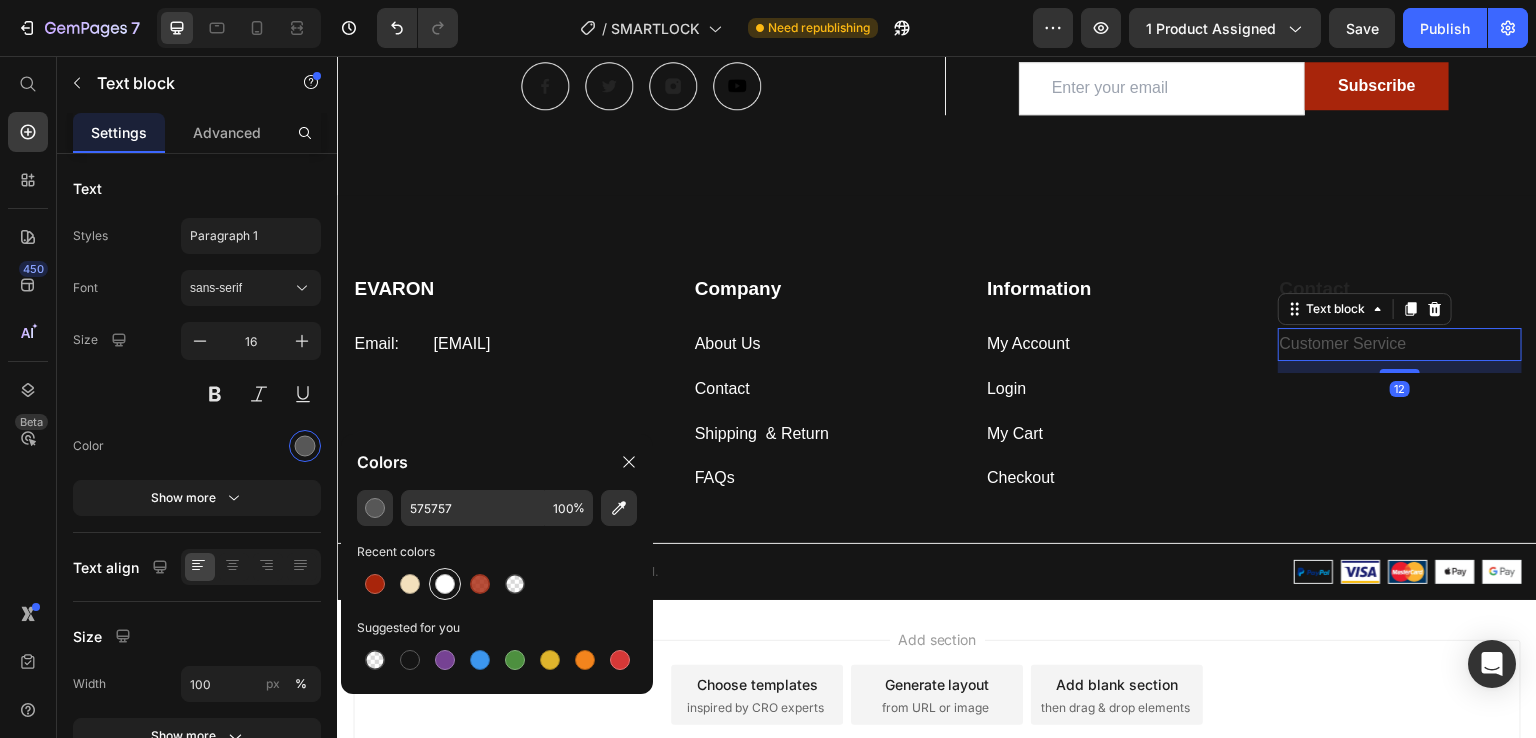 click at bounding box center [445, 584] 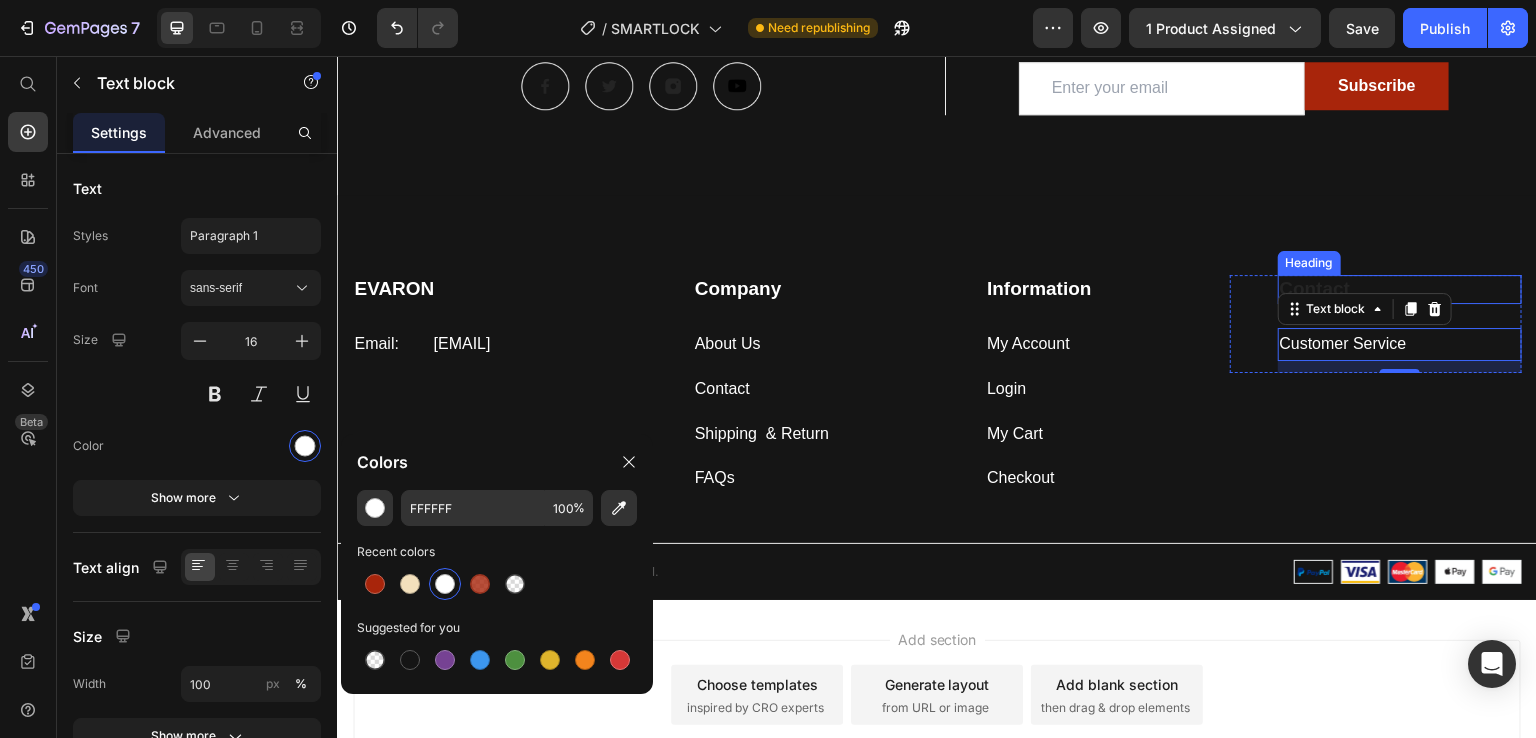 click on "Contact" at bounding box center (1400, 289) 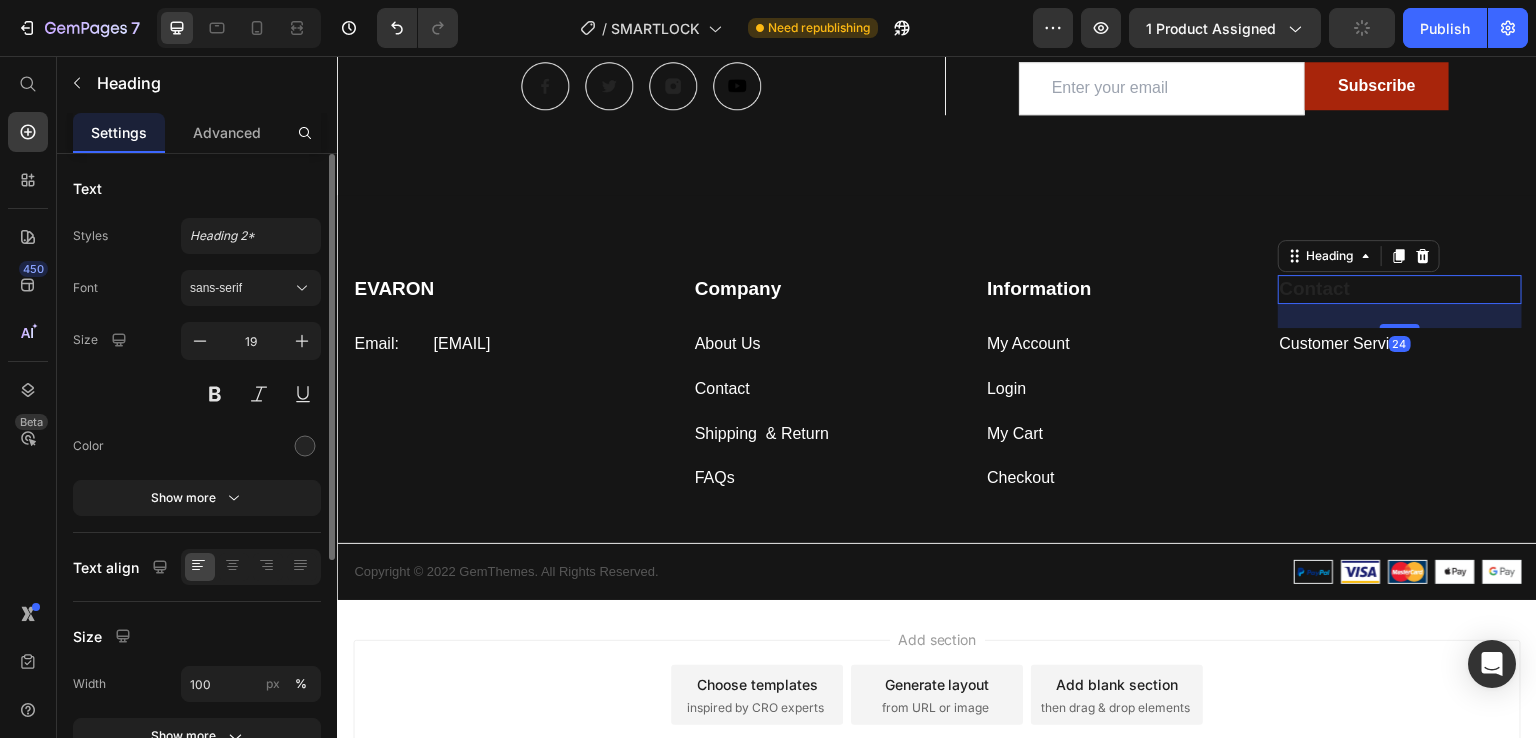 click on "Font sans-serif Size 19 Color Show more" at bounding box center (197, 393) 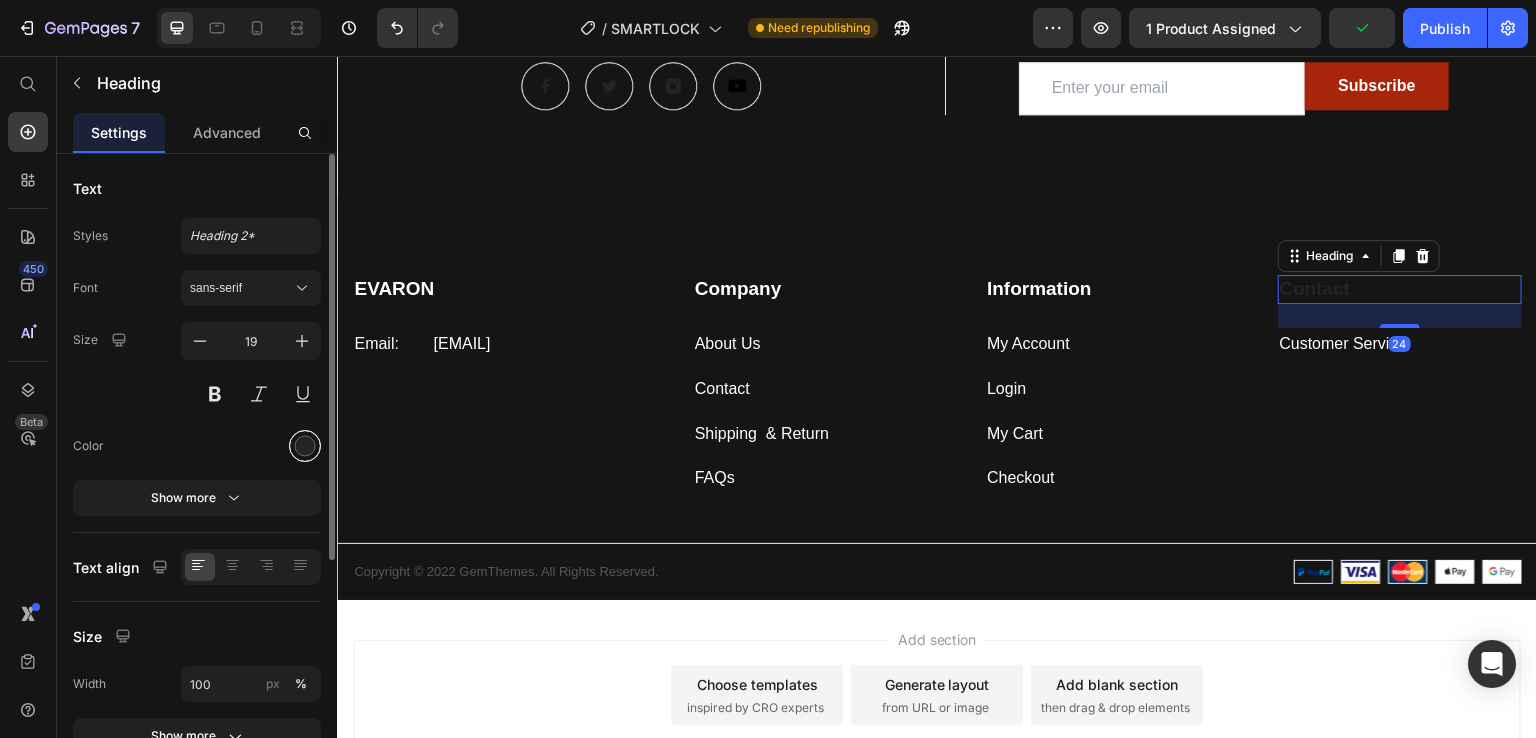 click at bounding box center (305, 446) 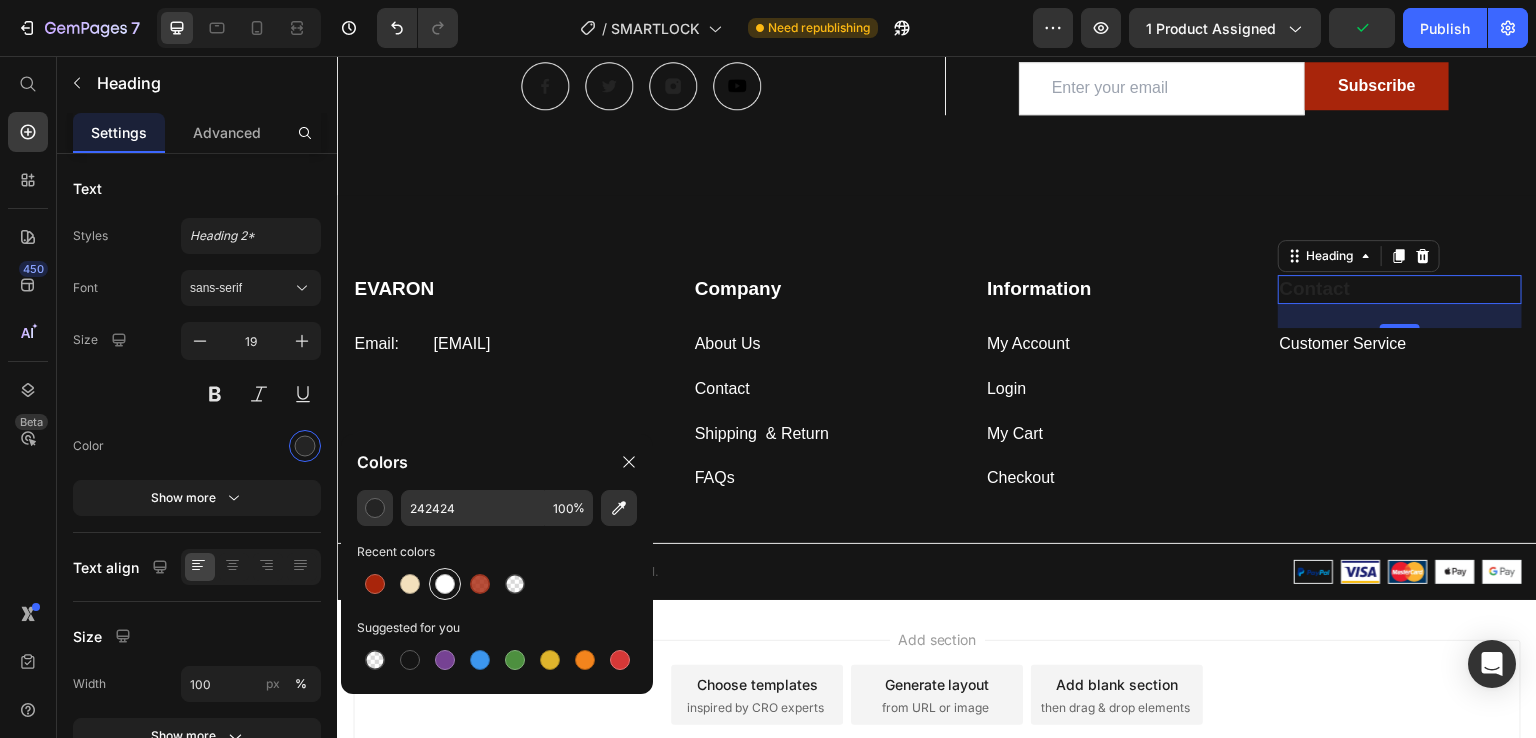 click at bounding box center [445, 584] 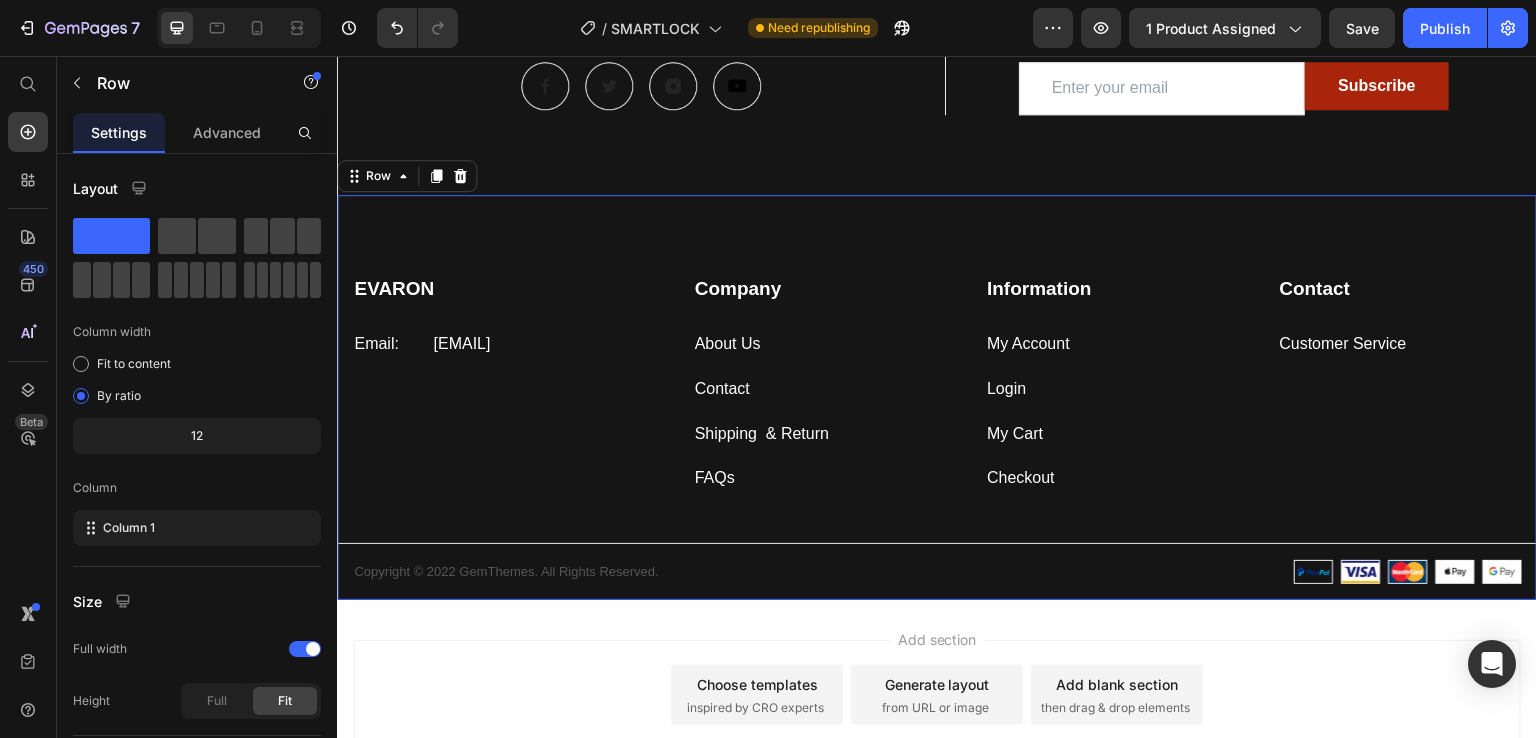 click on "EVARON Heading Email: Text block [EMAIL] Text block Row Company Heading About Us Text block Contact Text block Shipping & Return Text block FAQs Text block Row Information Heading My Account Text block Login Text block My Cart Text block Checkout Text block Row Contact Heading Customer Service Text block Row Row
My Store
Company
Information
Contact Accordion                Title Line Row Copyright © 2022 GemThemes. All Rights Reserved. Text block Image Row Row   0" at bounding box center [937, 397] 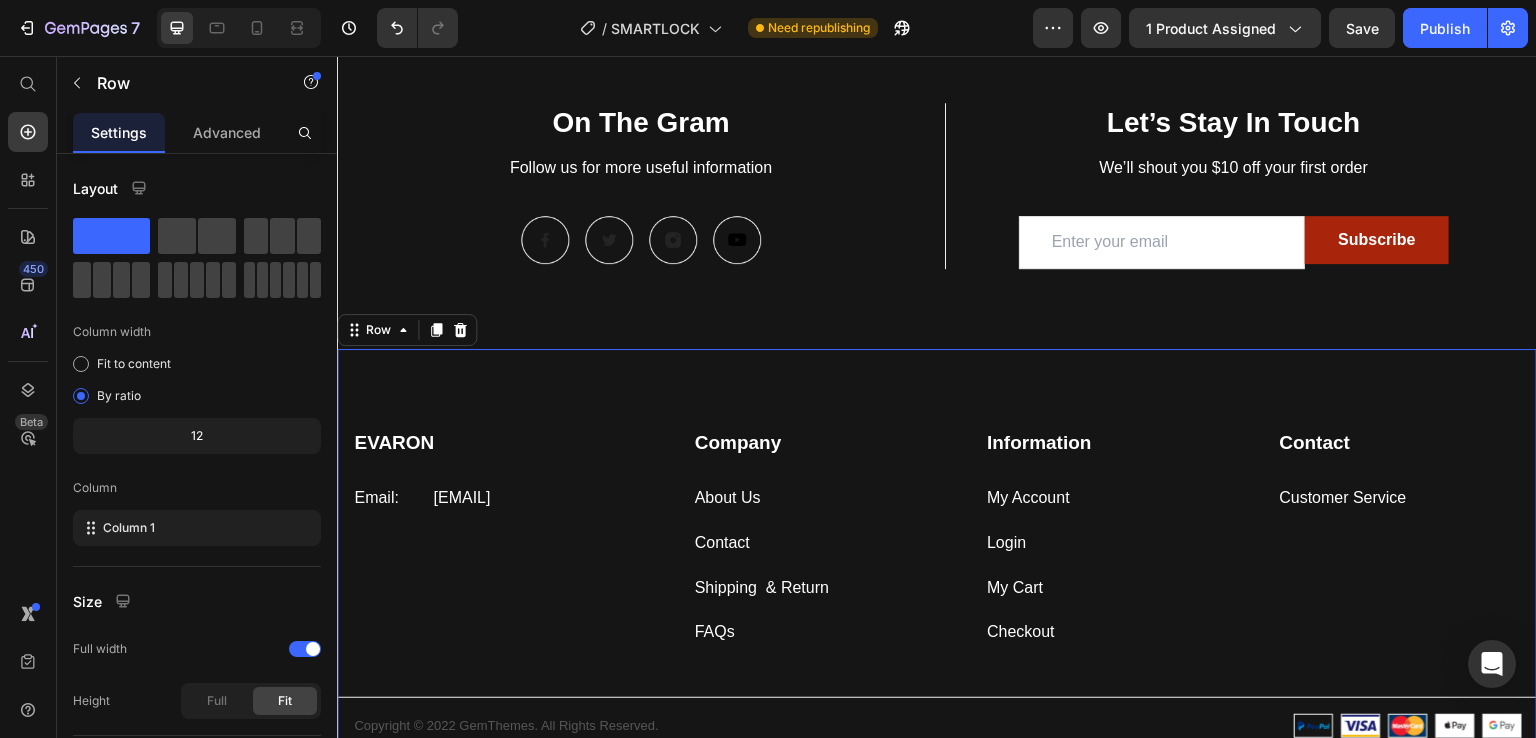 scroll, scrollTop: 4067, scrollLeft: 0, axis: vertical 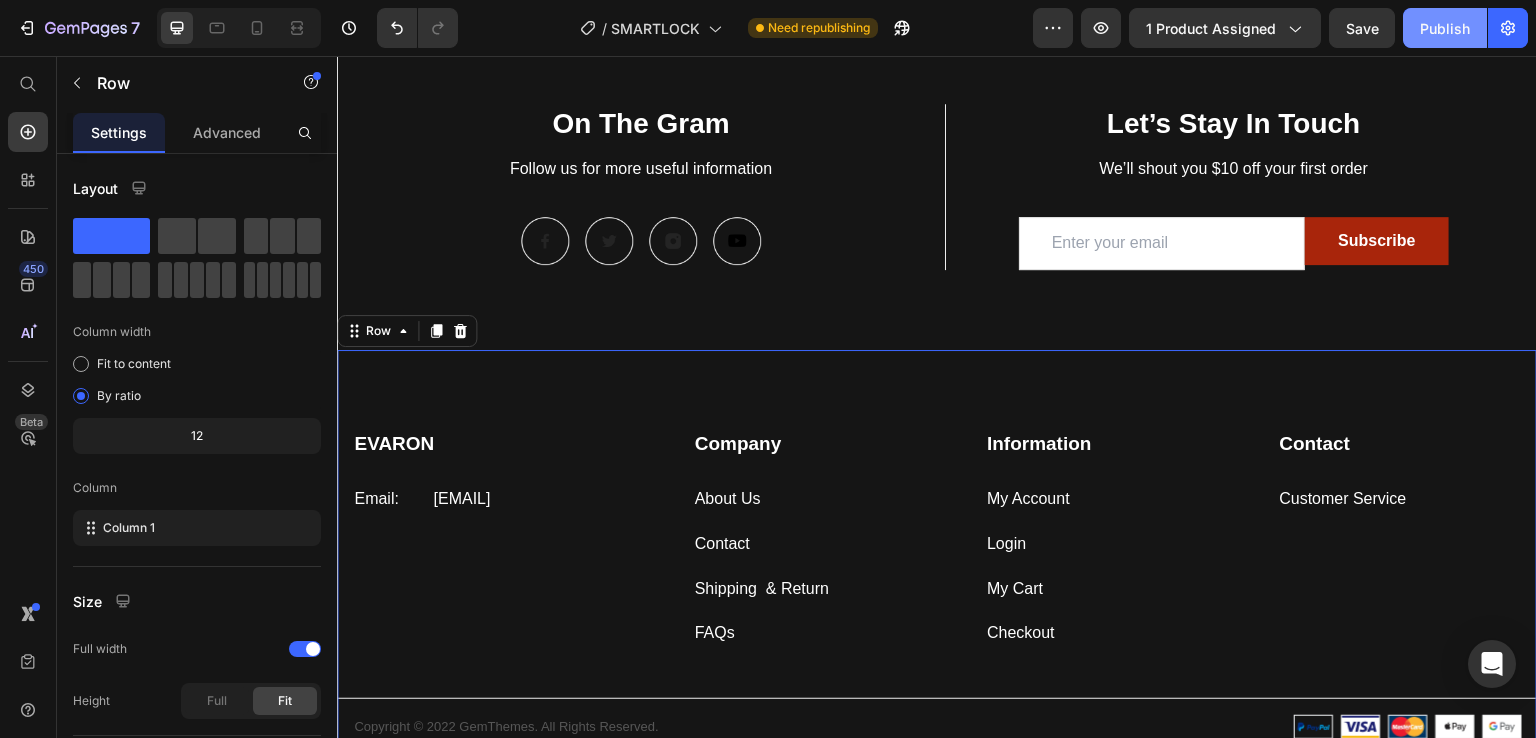 click on "Publish" at bounding box center (1445, 28) 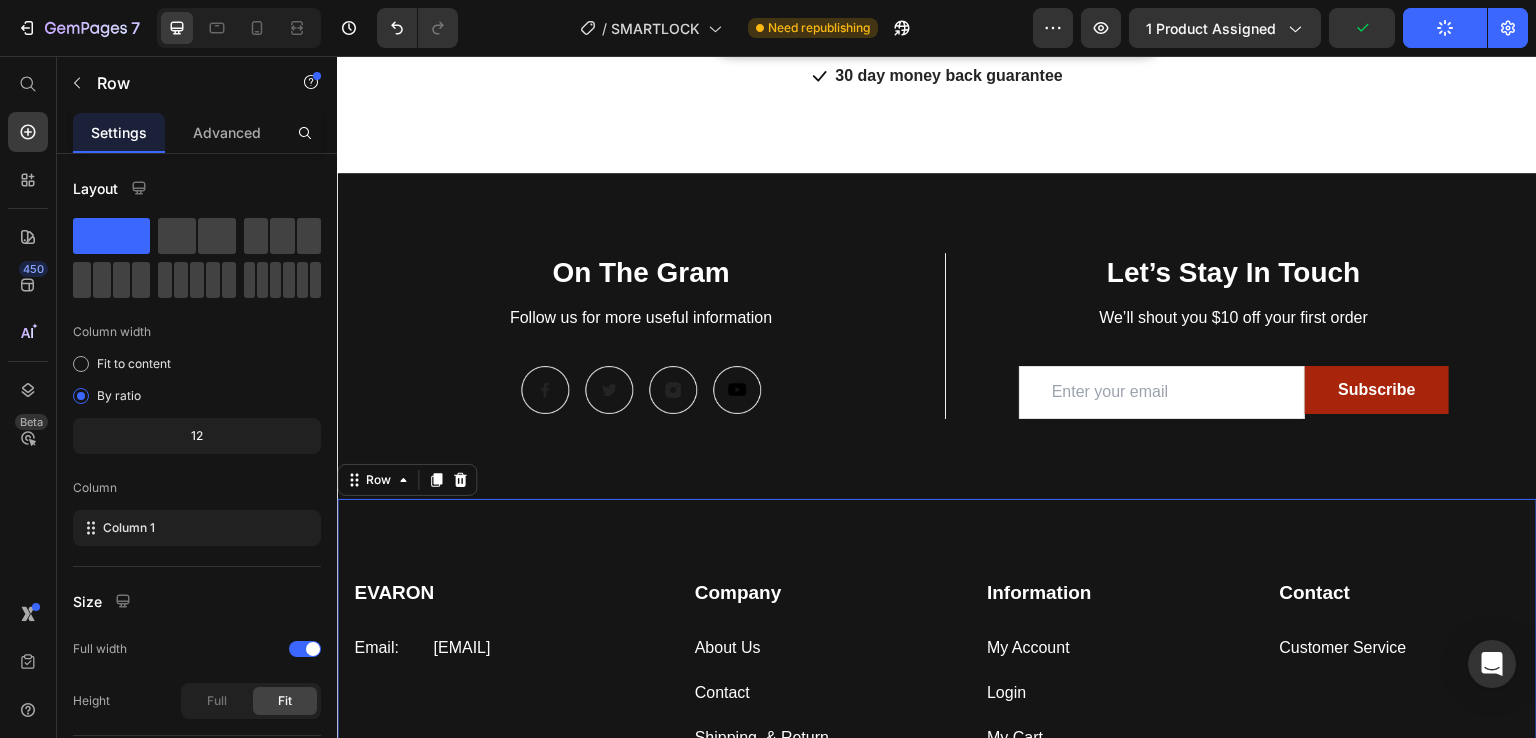 scroll, scrollTop: 3906, scrollLeft: 0, axis: vertical 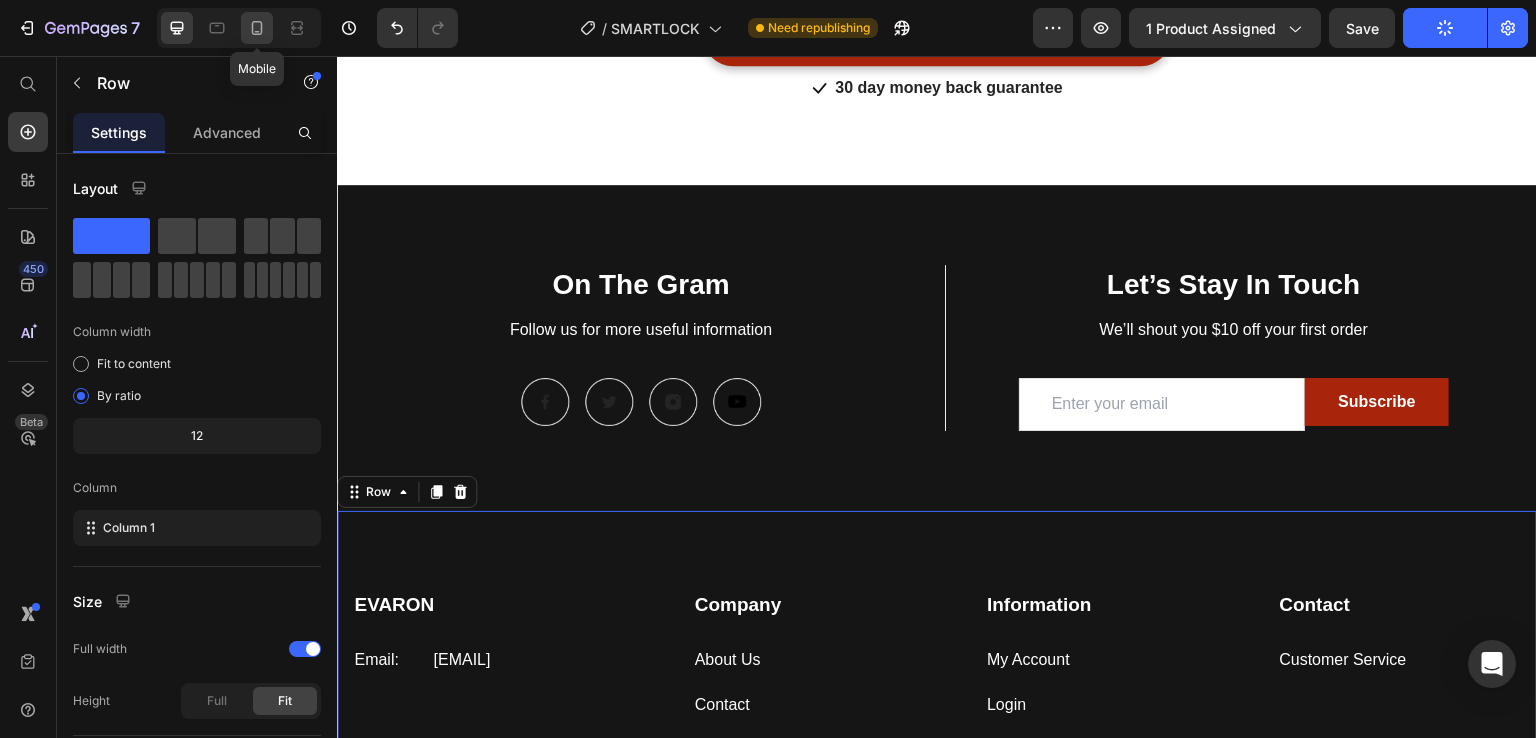 click 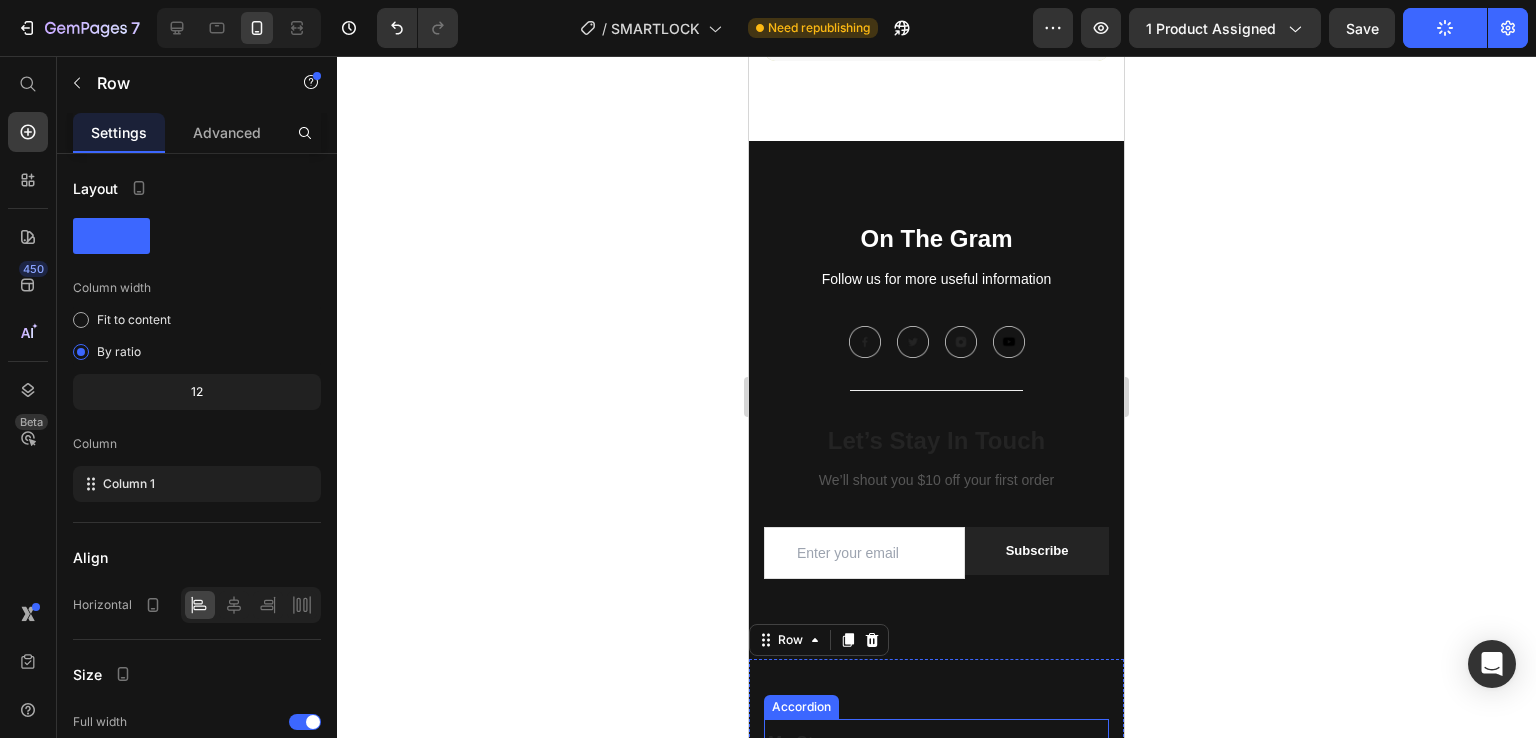 scroll, scrollTop: 3771, scrollLeft: 0, axis: vertical 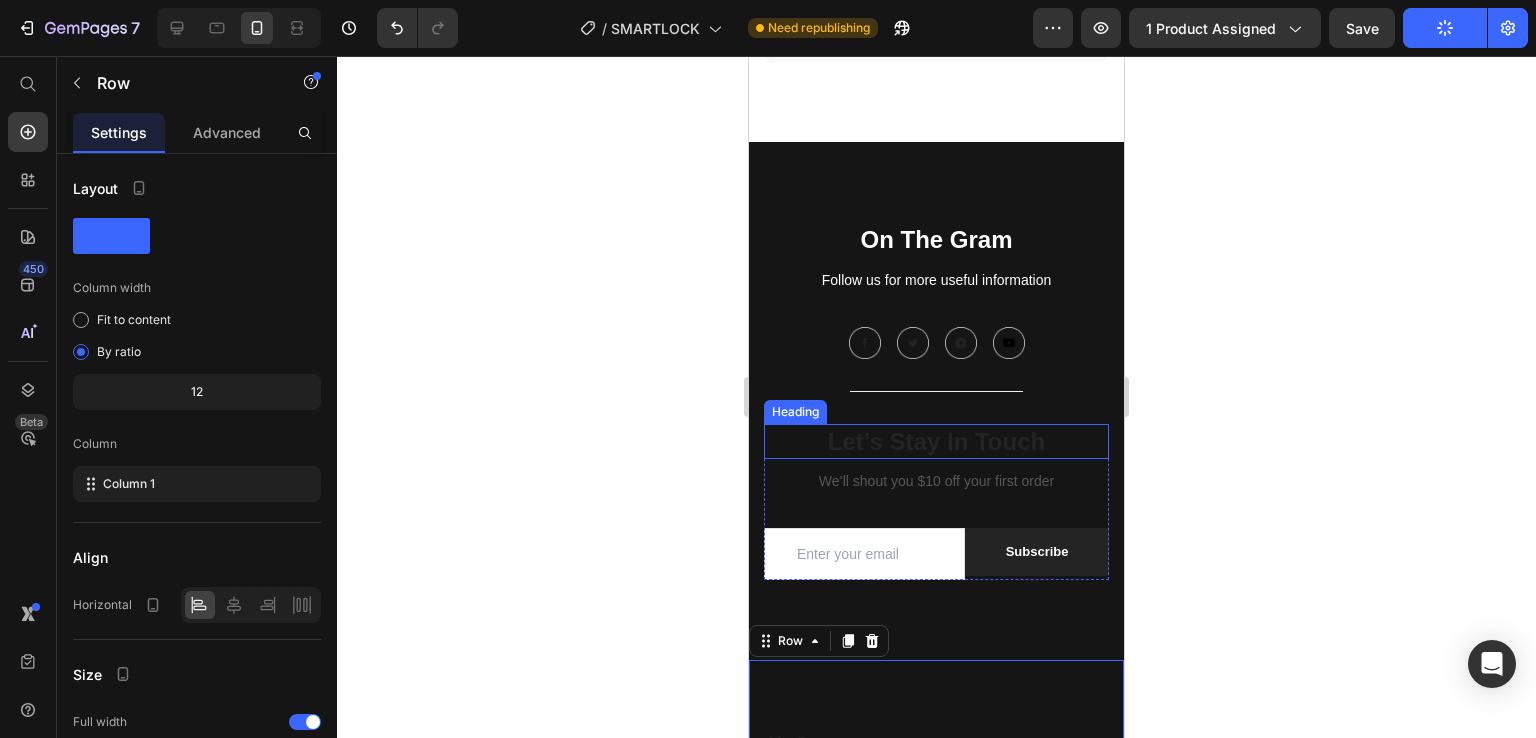 click on "Let’s Stay In Touch" at bounding box center (936, 441) 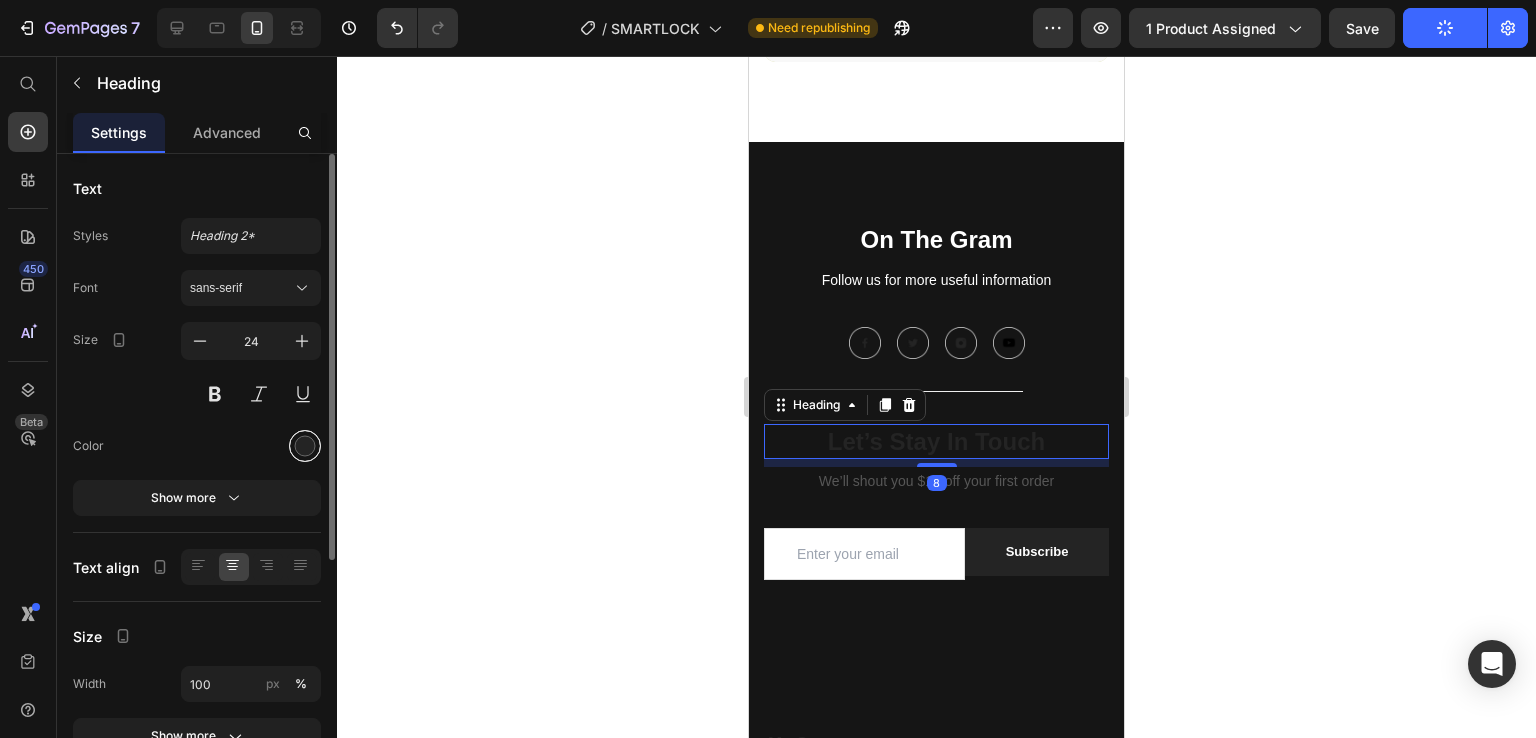 click at bounding box center [305, 446] 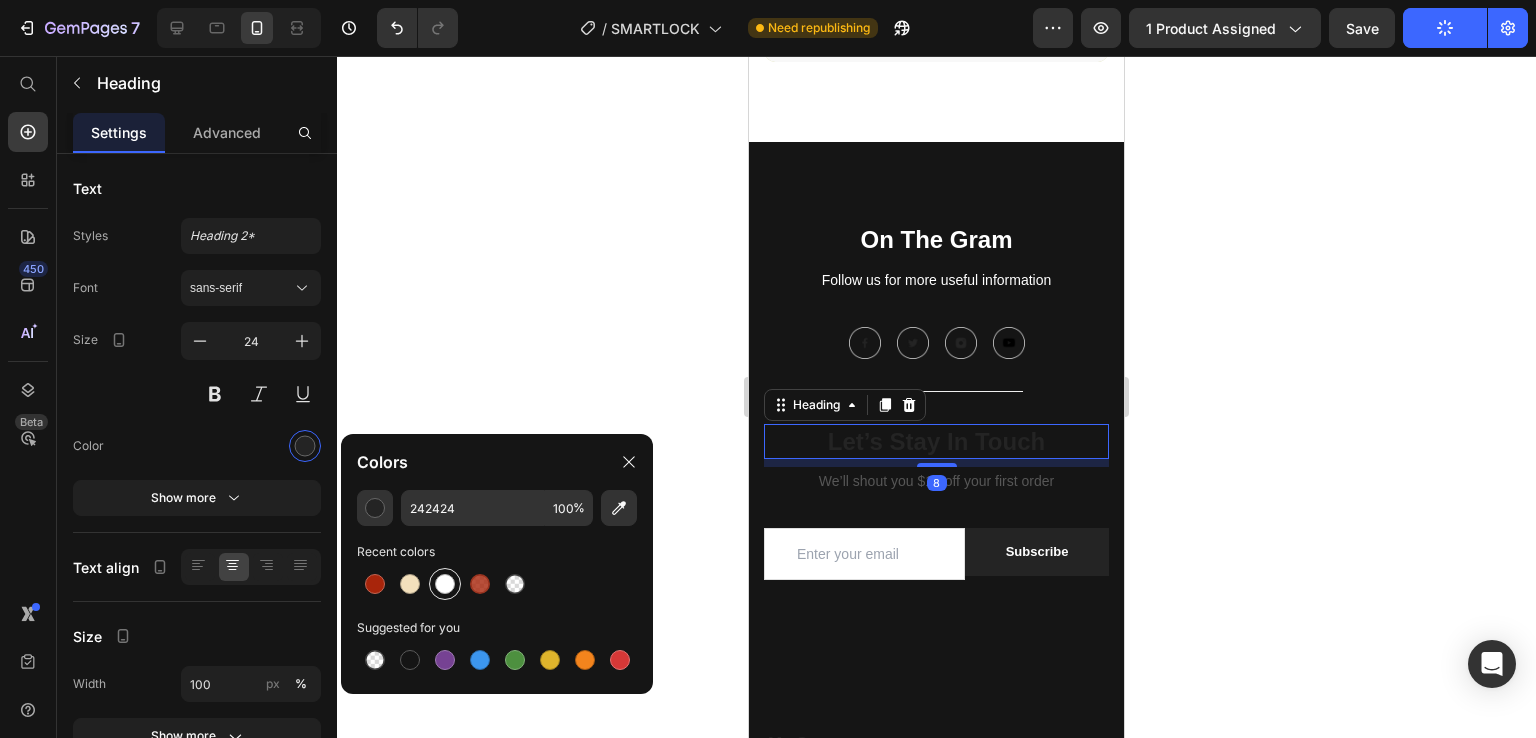 click at bounding box center (445, 584) 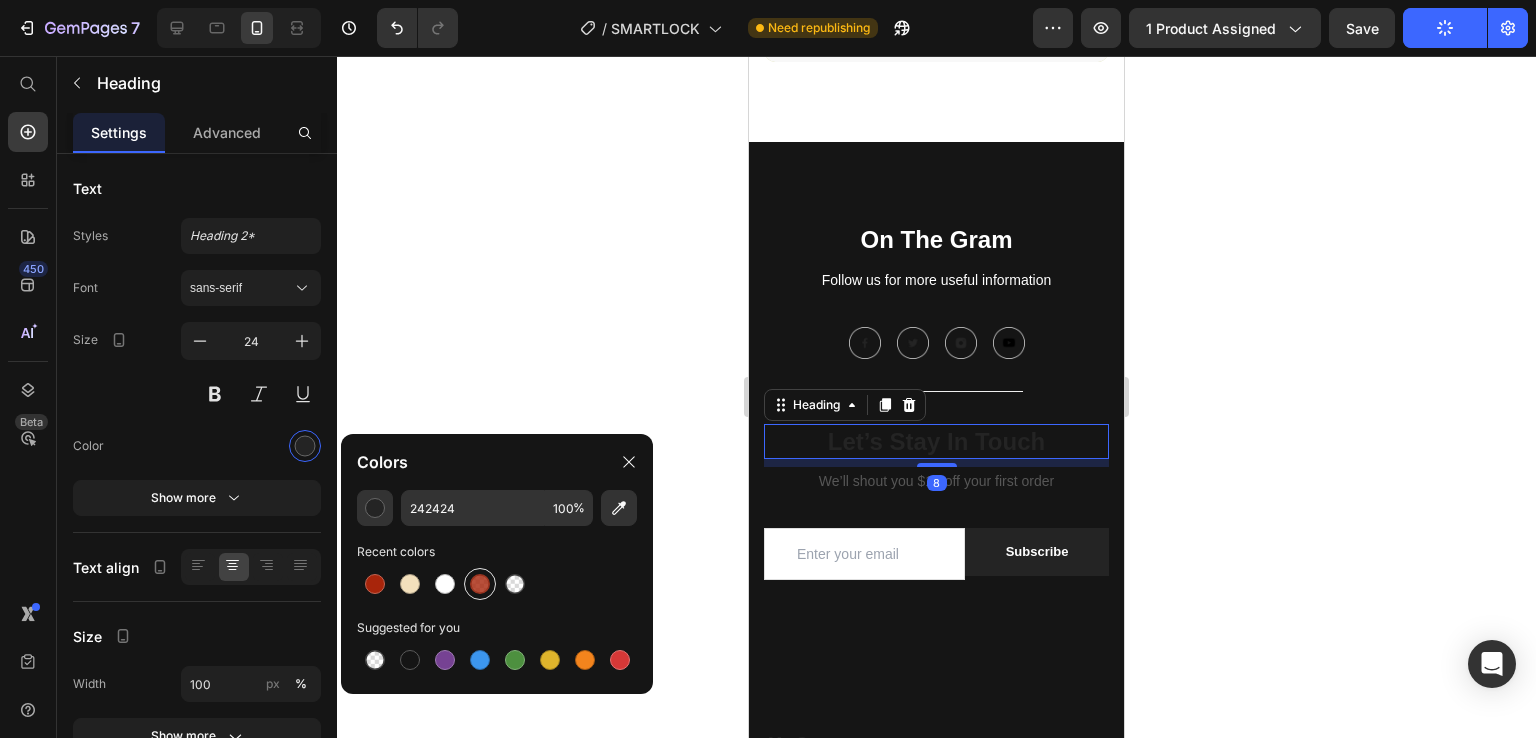 type on "FFFFFF" 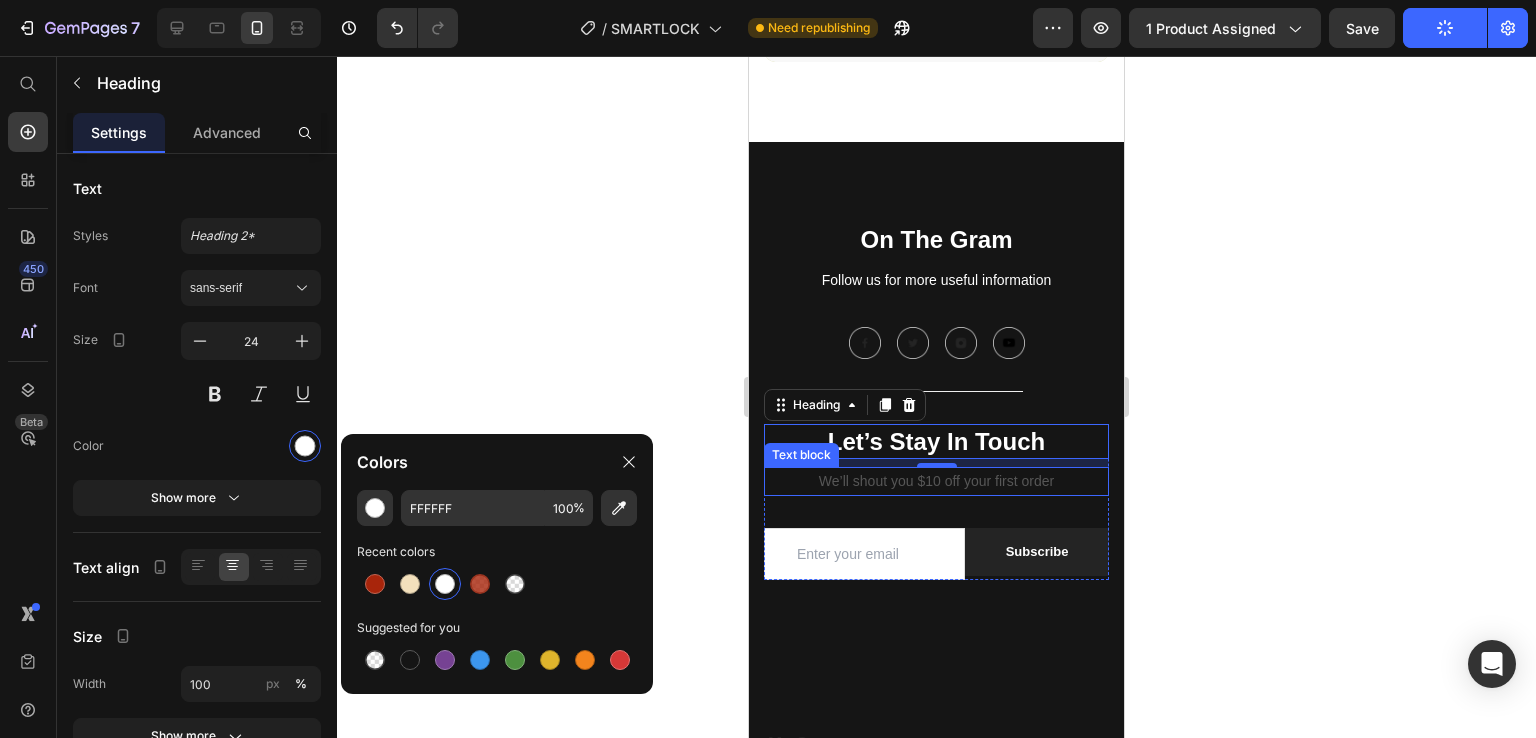 click on "We’ll shout you $10 off your first order" at bounding box center [936, 481] 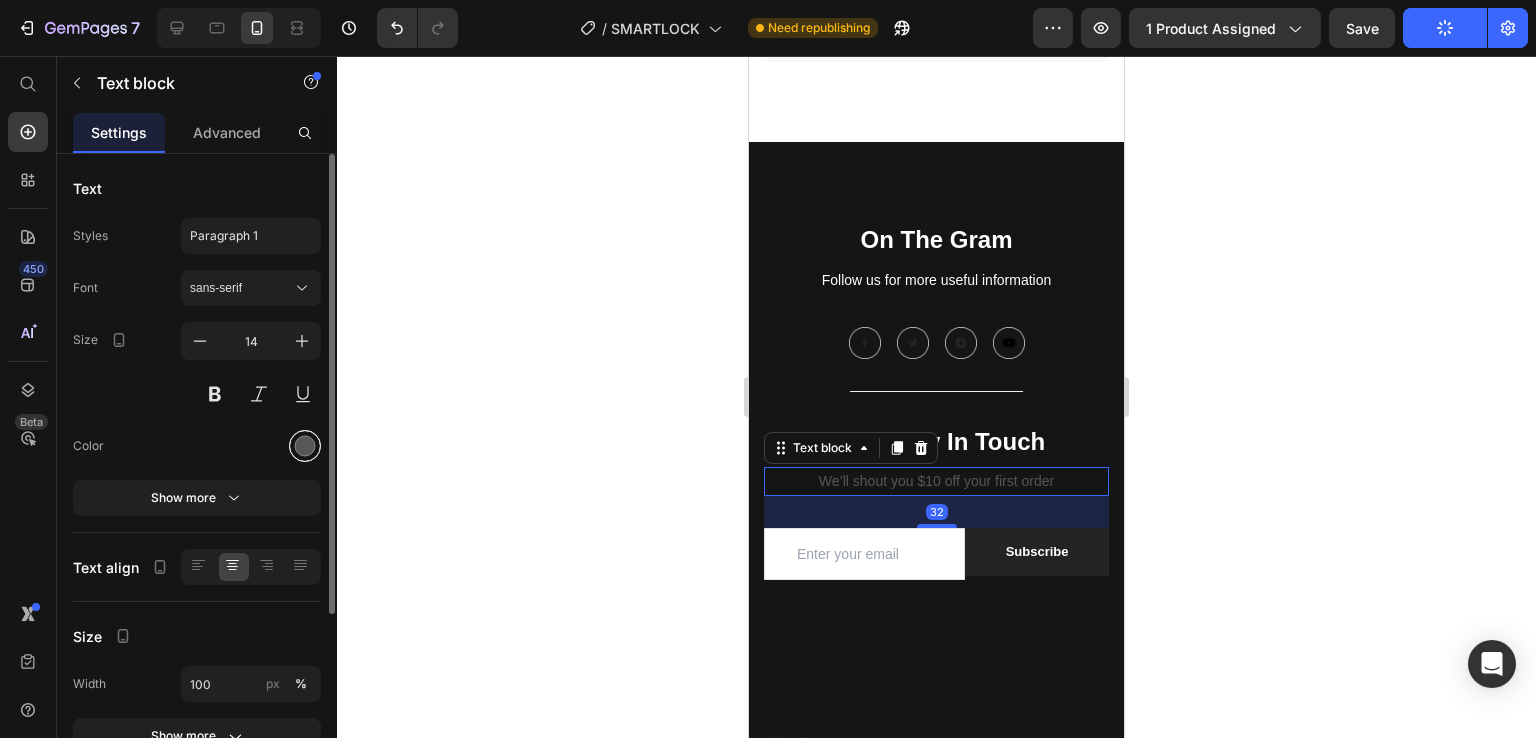 click at bounding box center (305, 446) 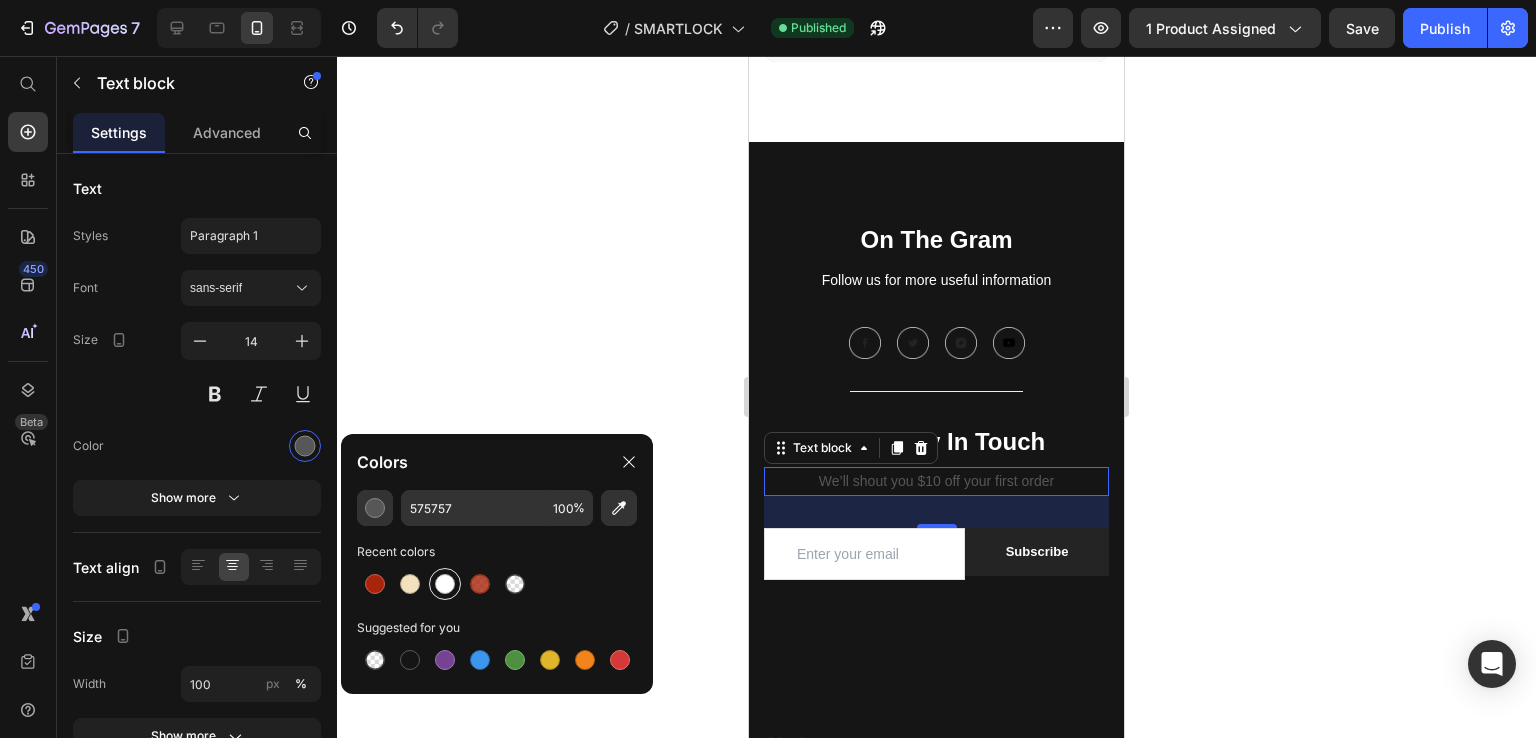 click at bounding box center (445, 584) 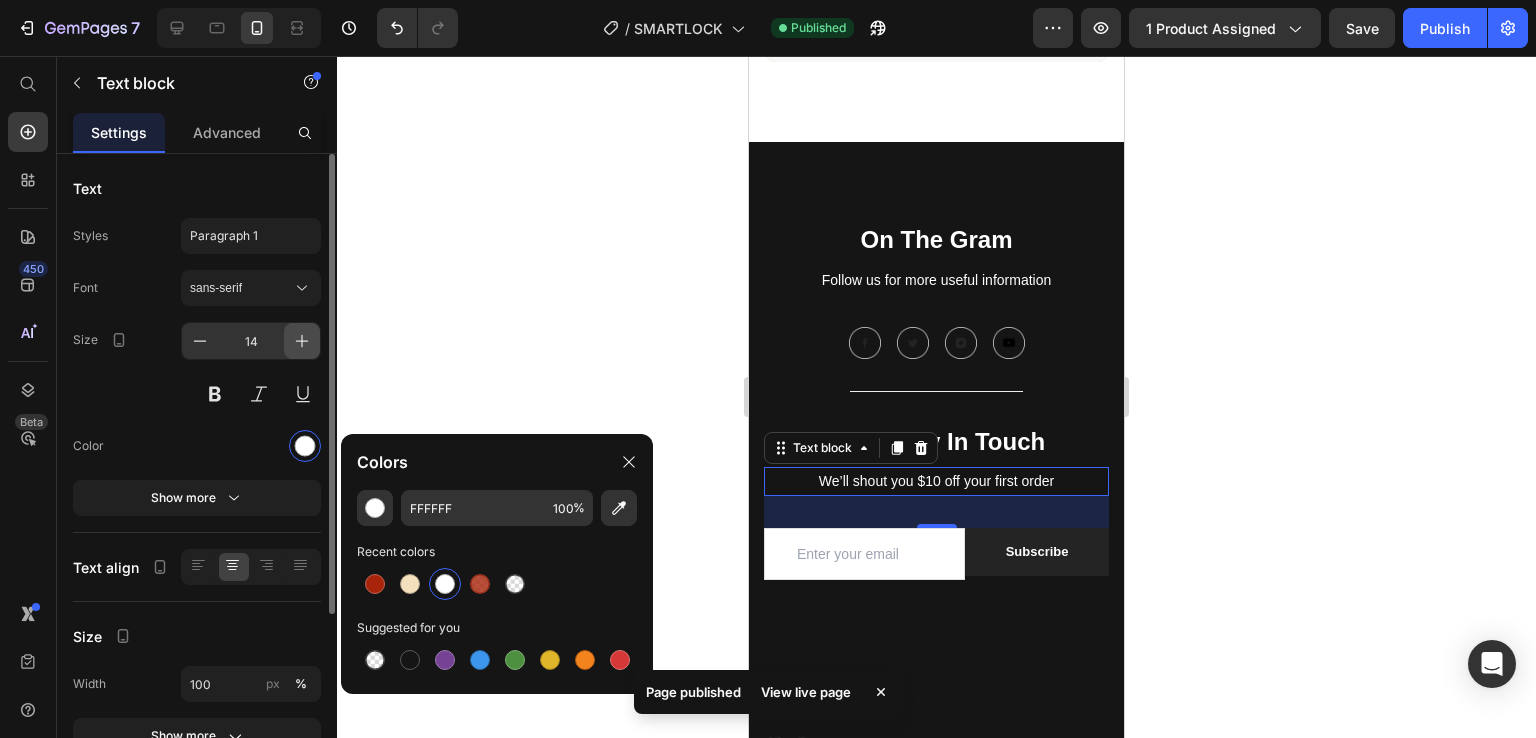 click 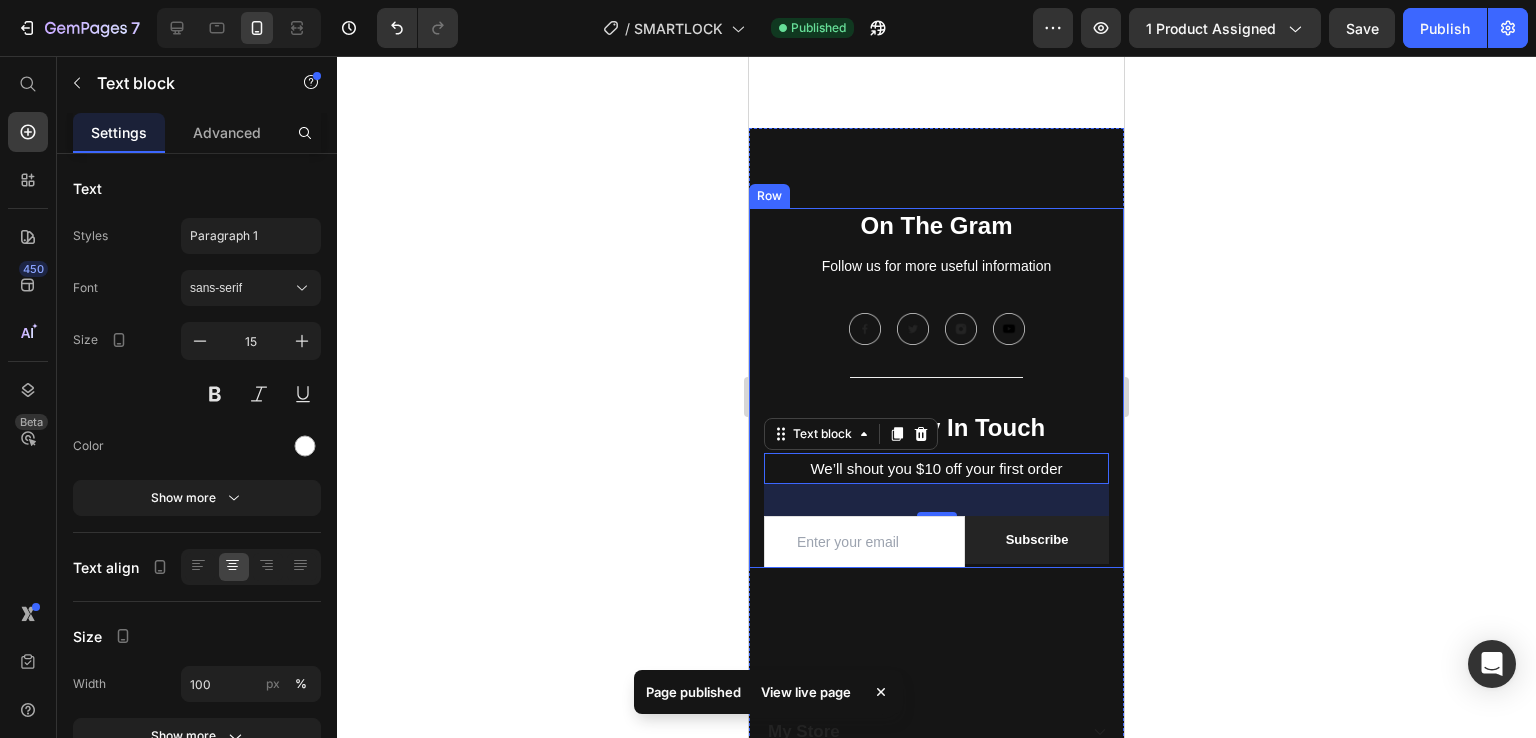 scroll, scrollTop: 3787, scrollLeft: 0, axis: vertical 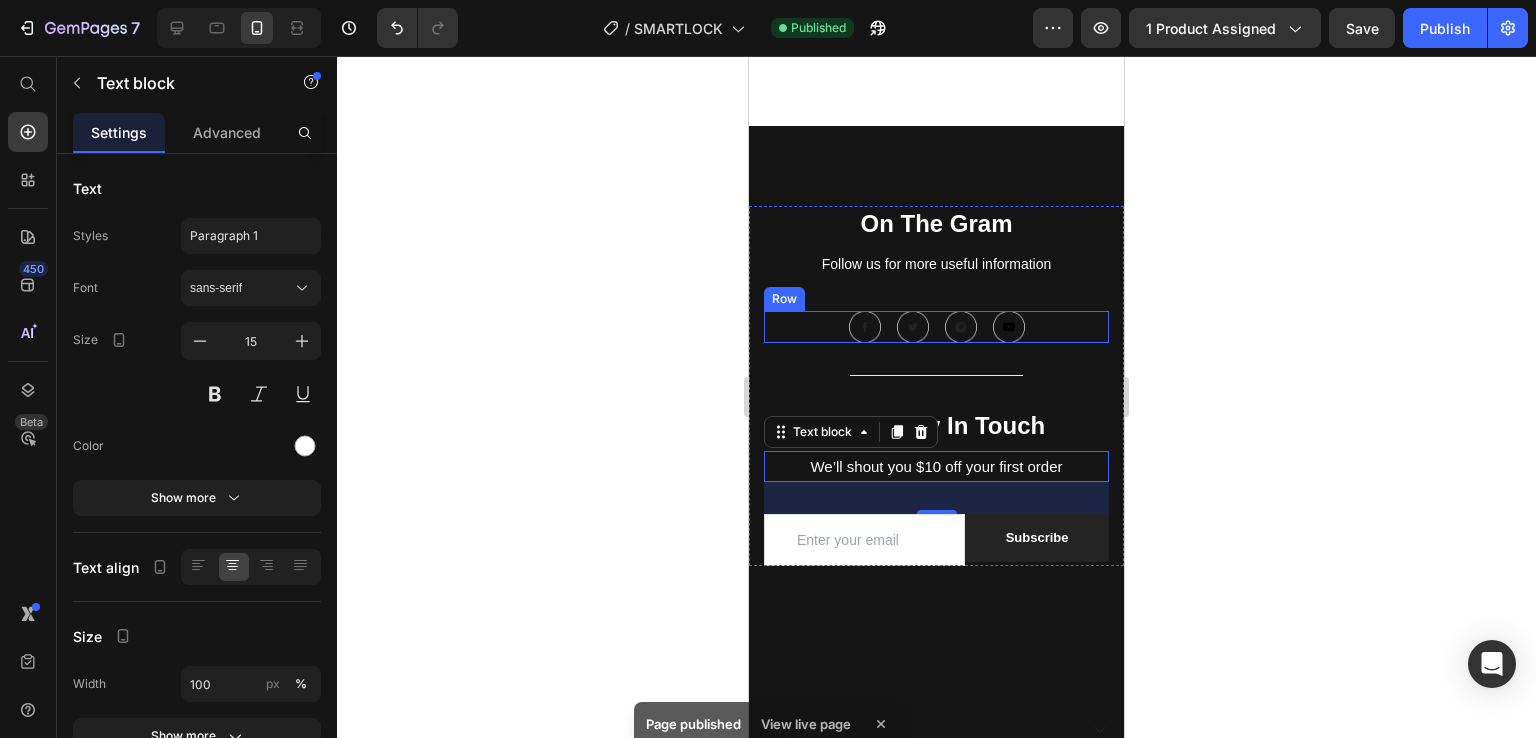 click on "Image Image Image Image Row" at bounding box center [936, 327] 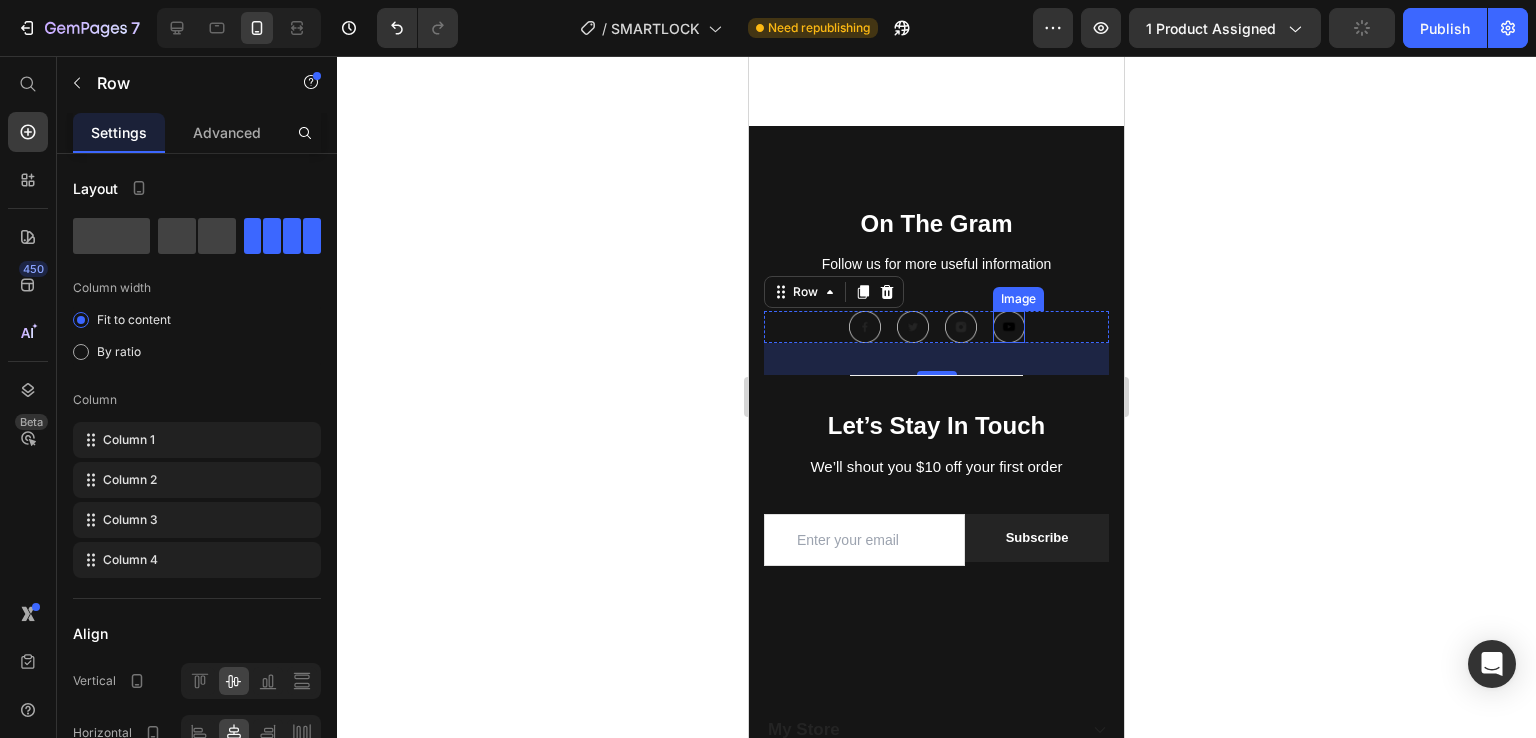 click at bounding box center (1009, 327) 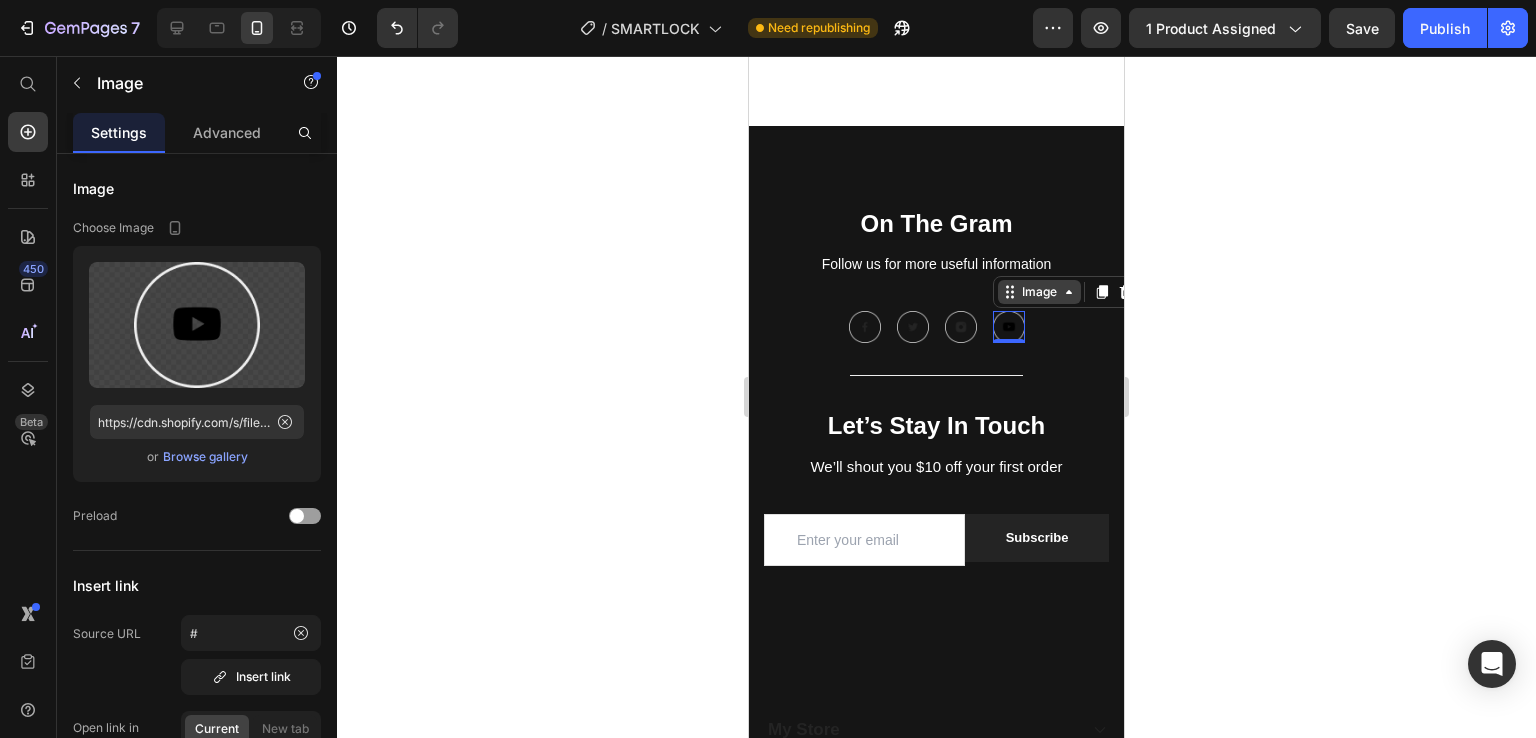 click 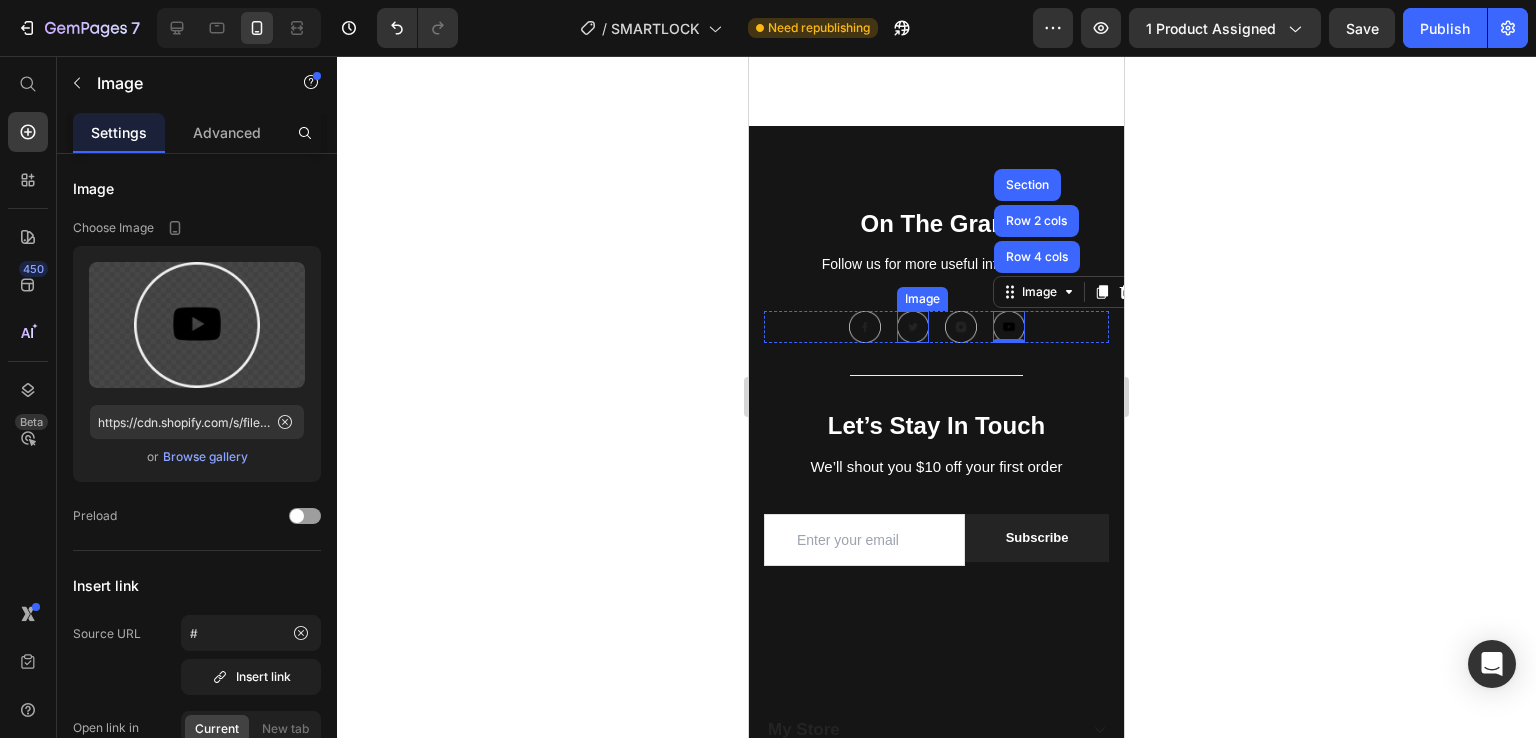 click at bounding box center [913, 327] 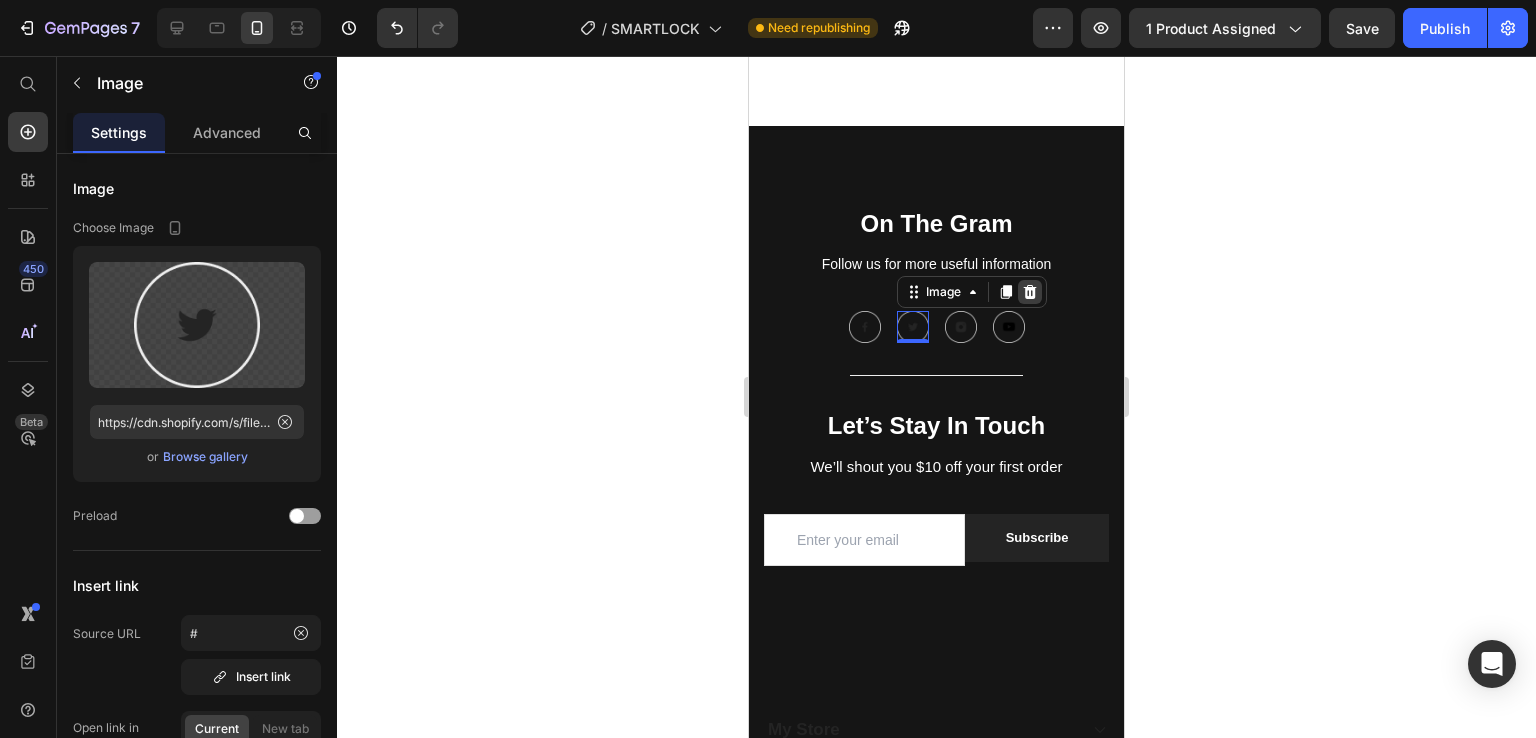 click 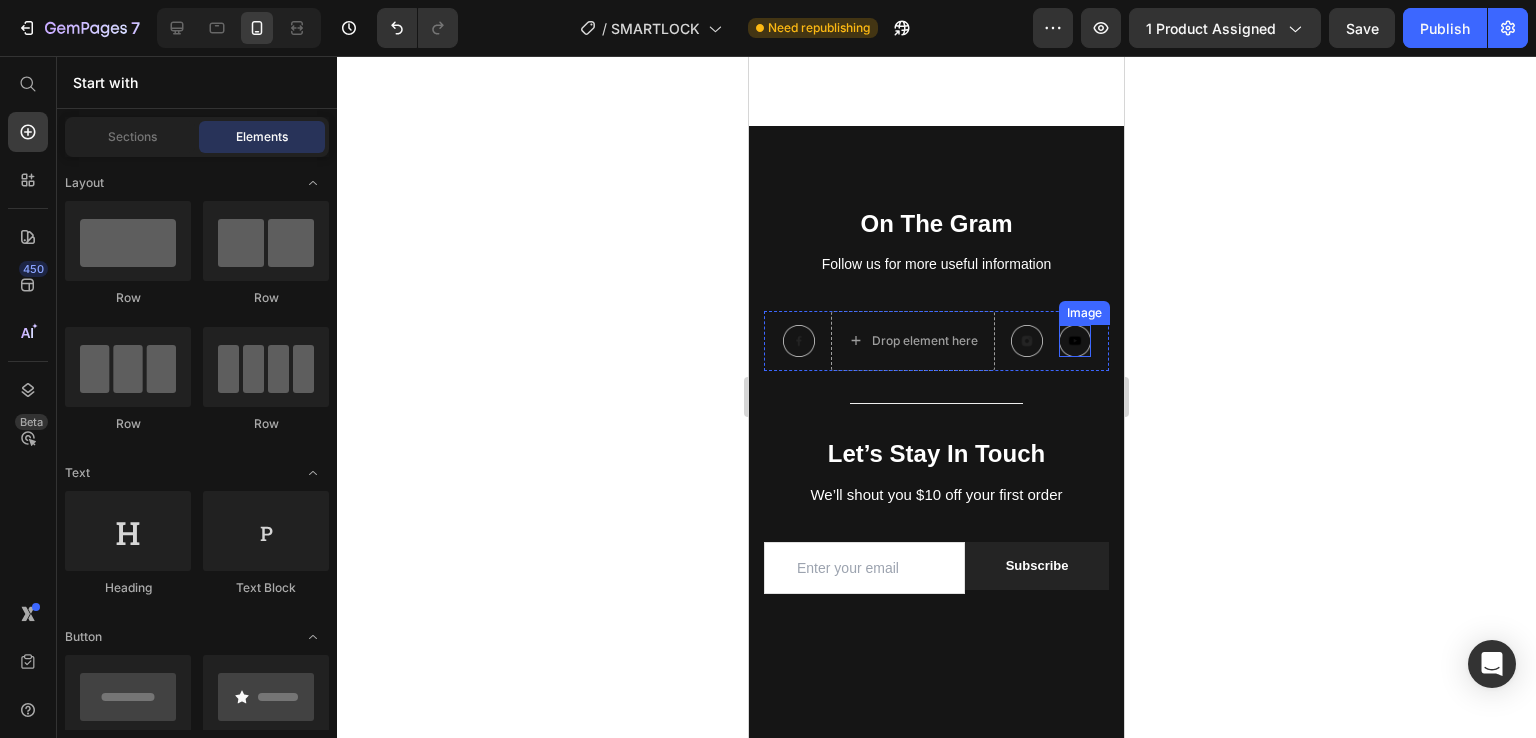 click at bounding box center [1075, 341] 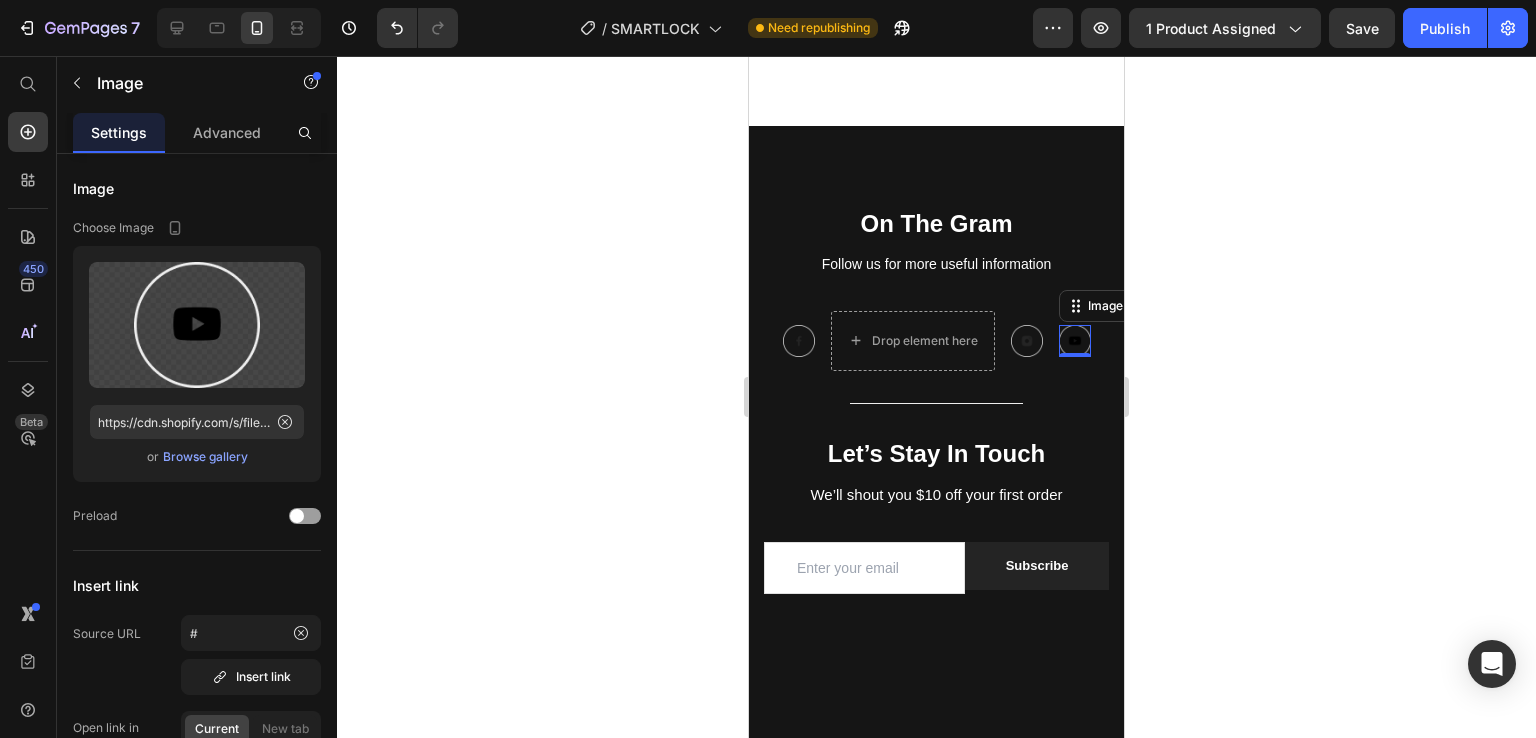 click at bounding box center (1075, 341) 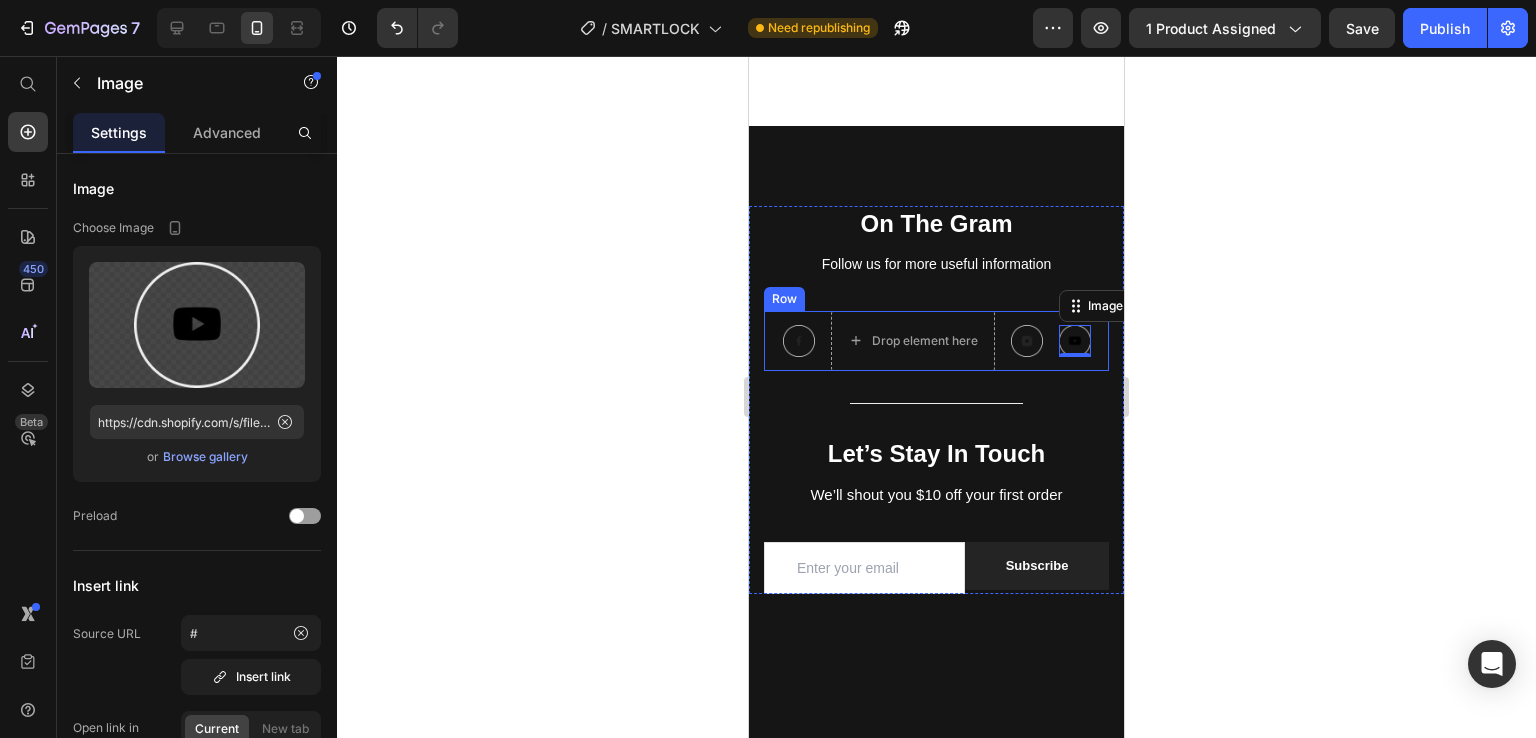 click on "Image
Drop element here Image Image   0 Row" at bounding box center (936, 341) 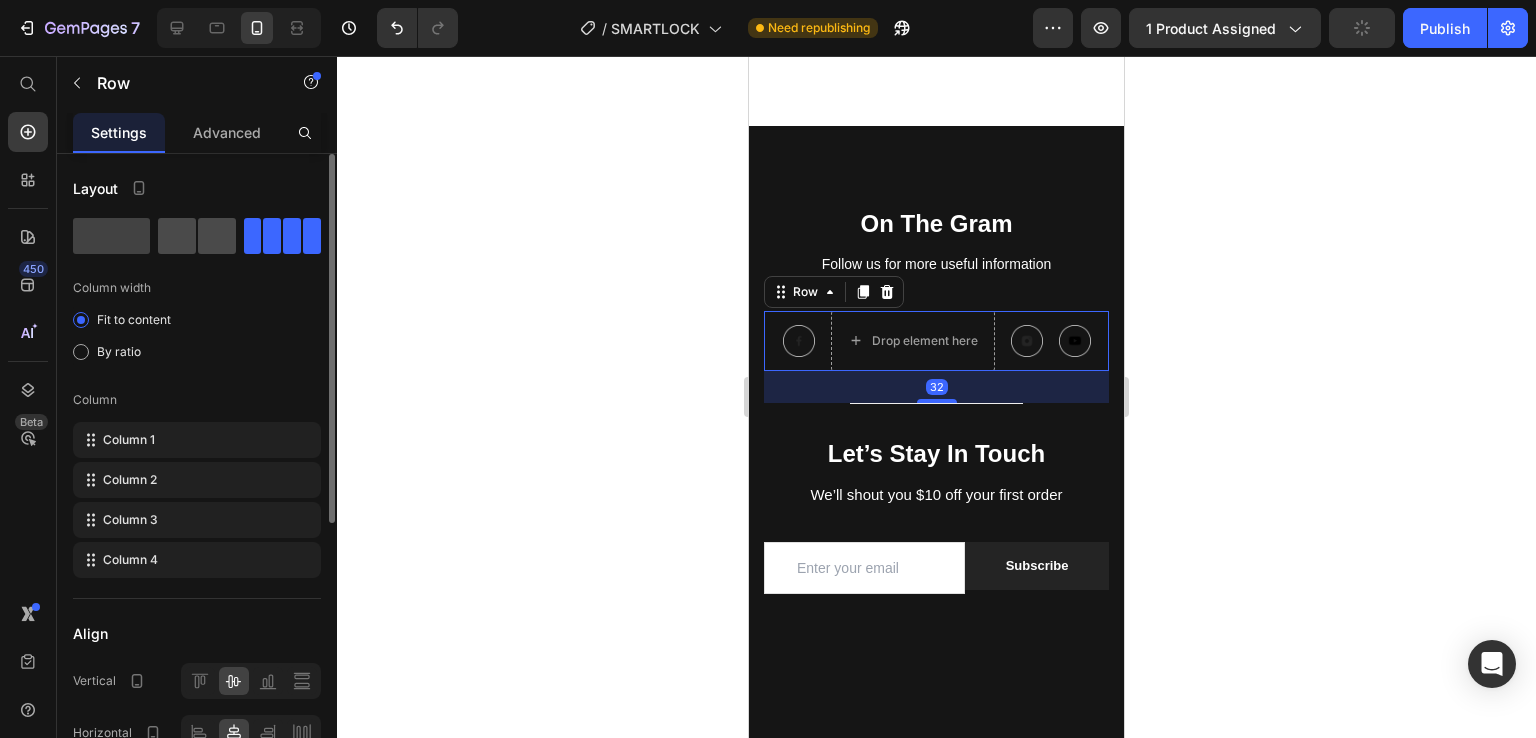 click 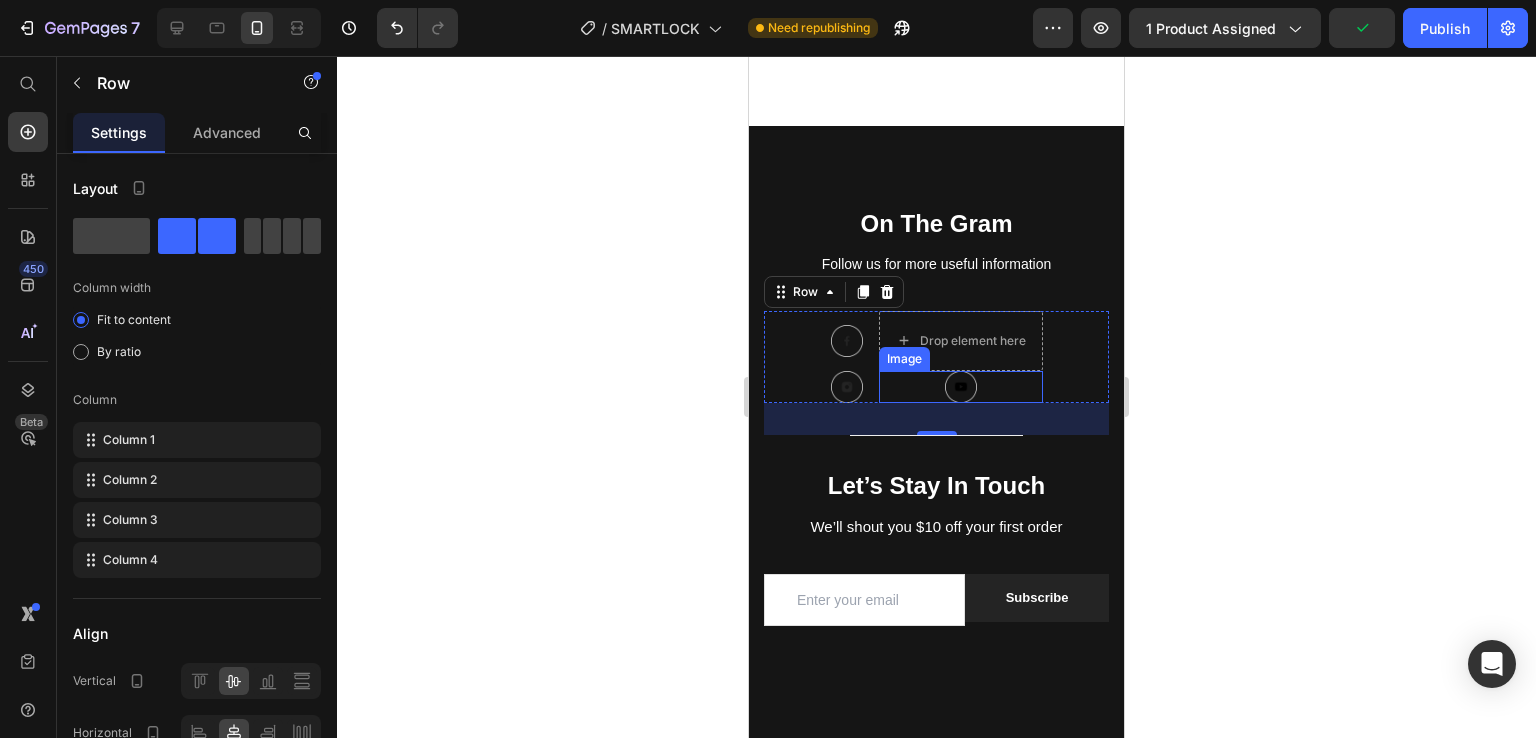 click at bounding box center (961, 387) 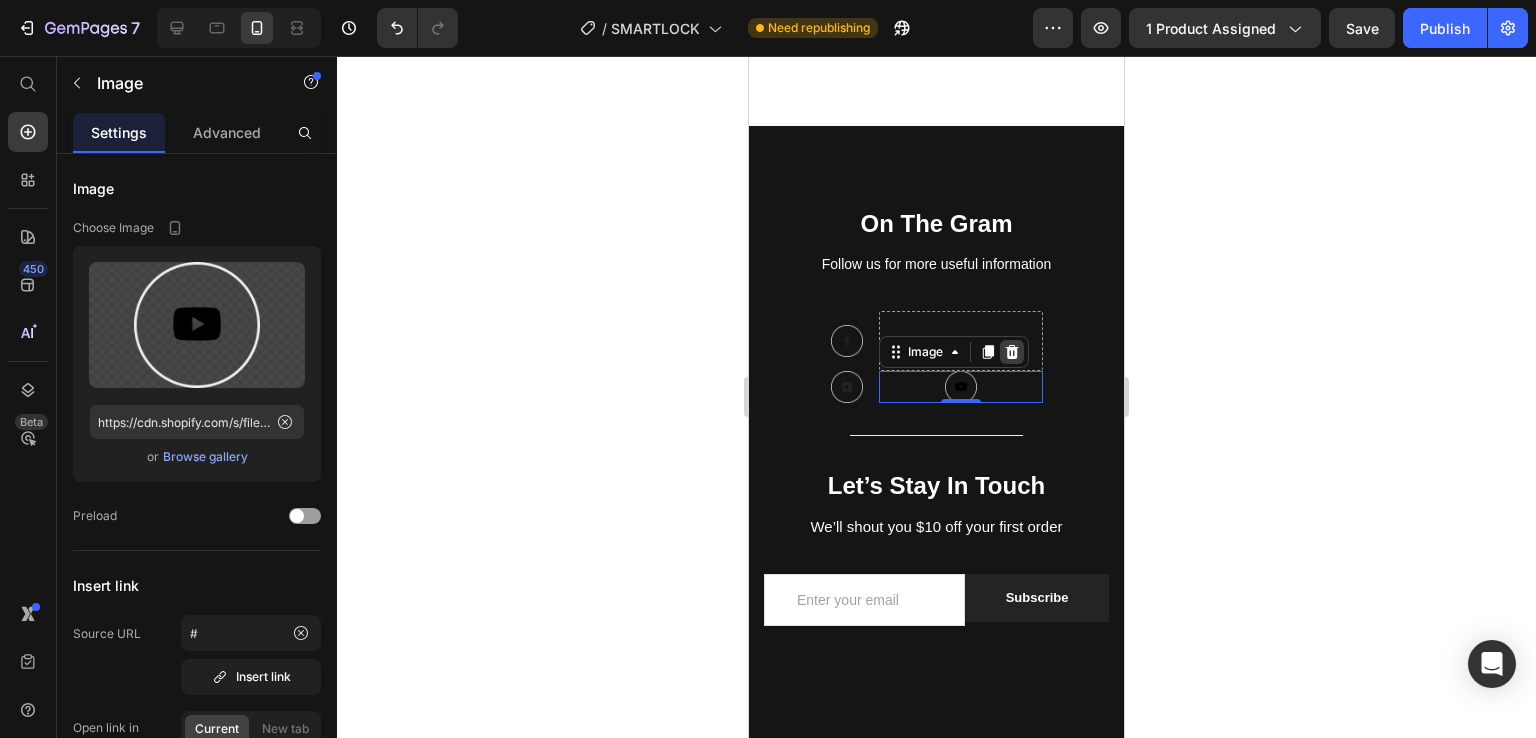 click 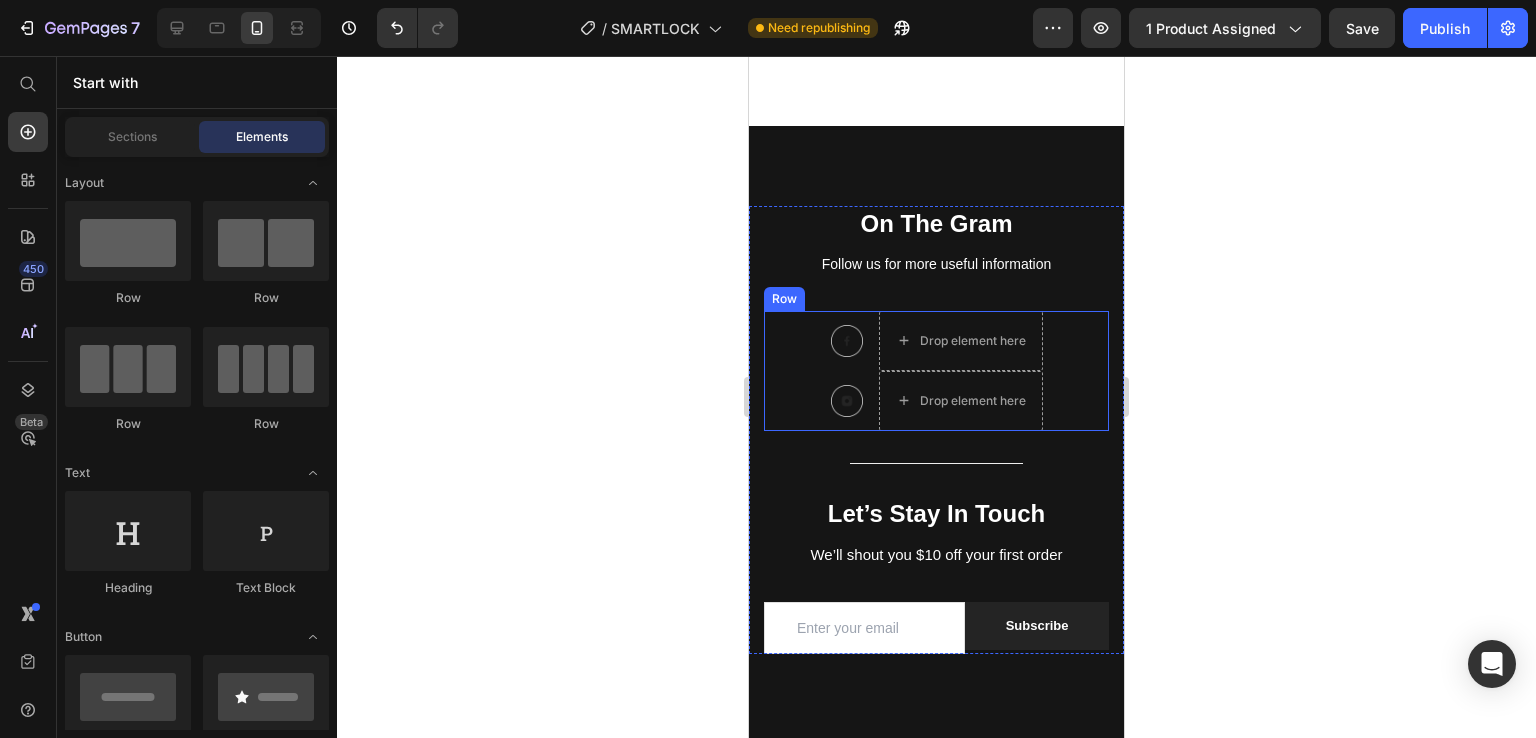 click on "Image
Drop element here Image
Drop element here Row" at bounding box center (936, 371) 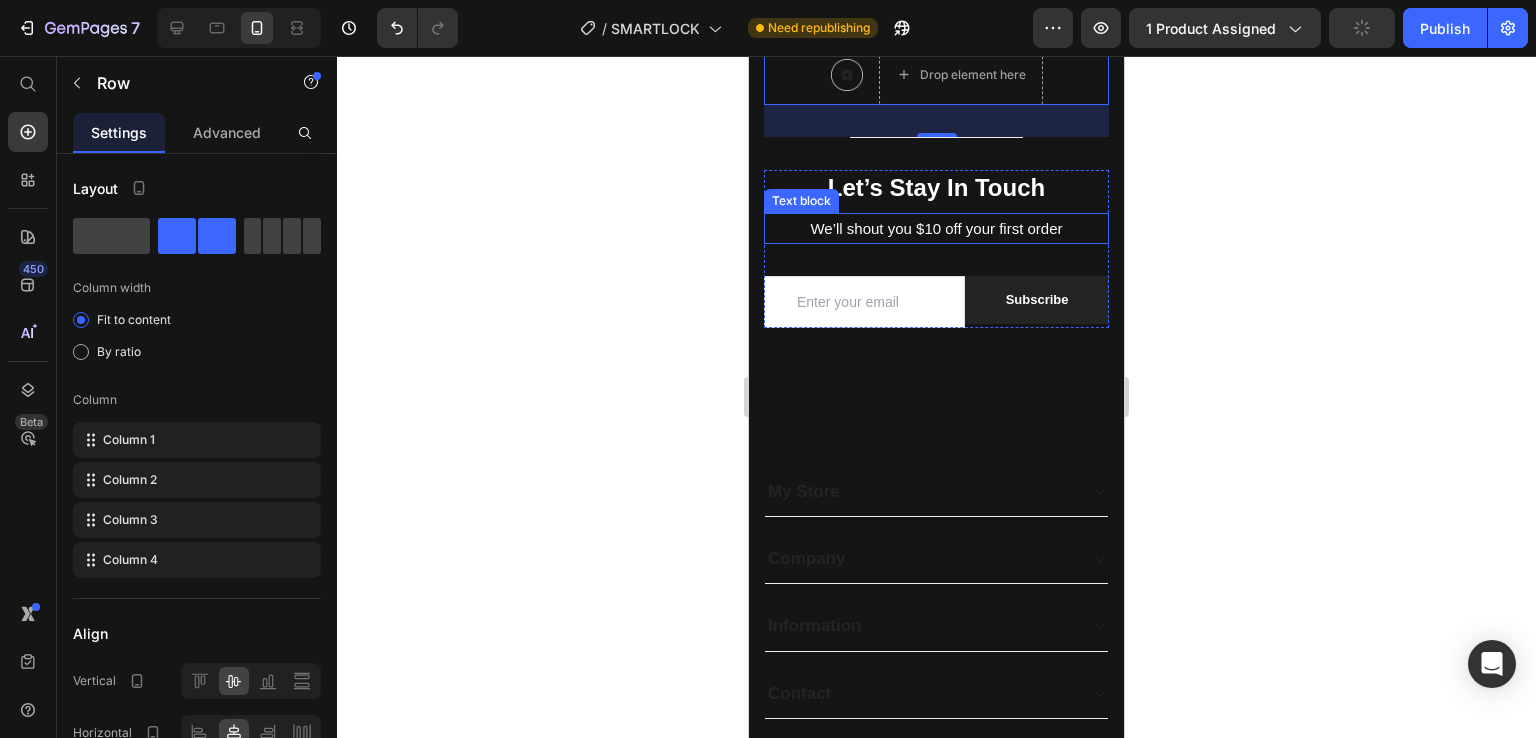 scroll, scrollTop: 4139, scrollLeft: 0, axis: vertical 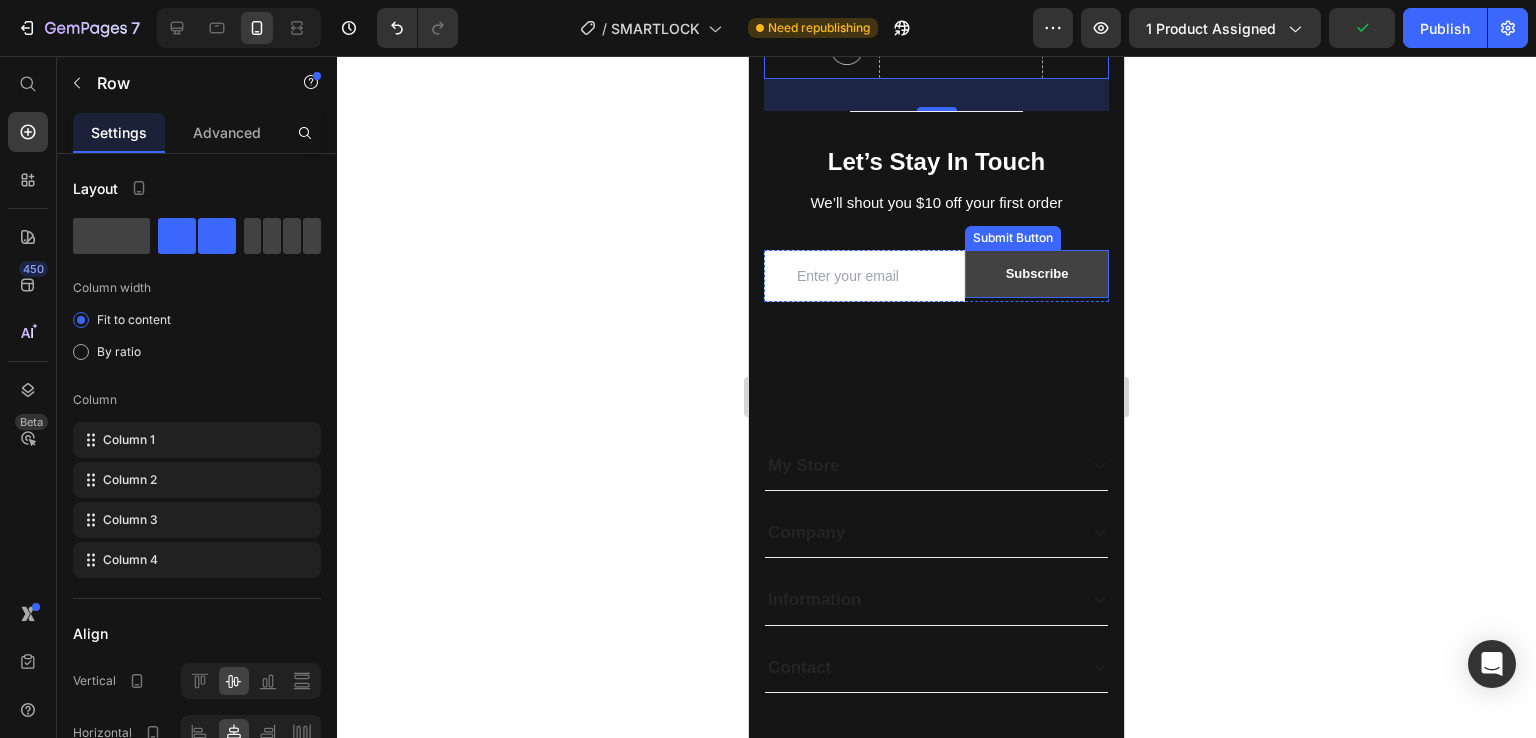click on "Subscribe" at bounding box center [1037, 274] 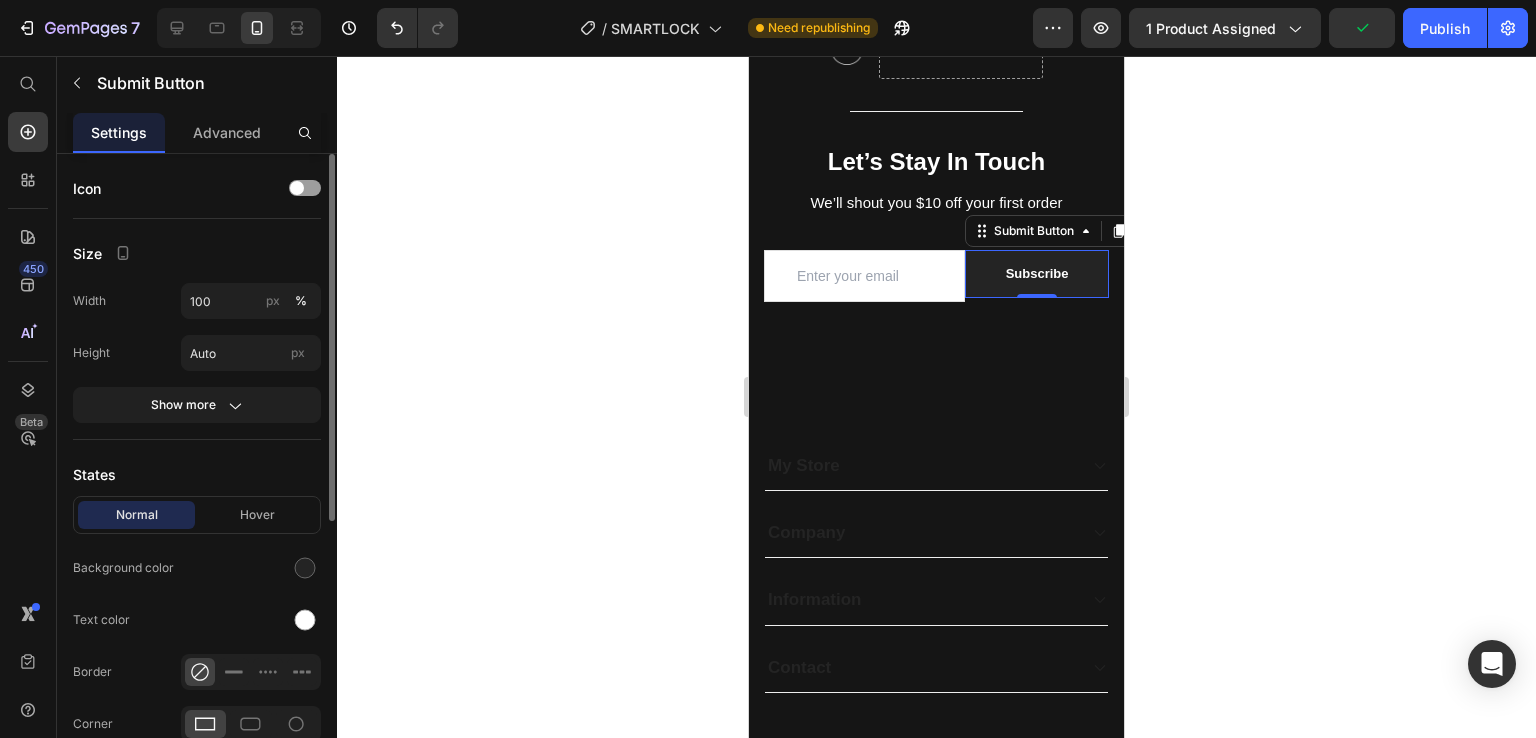 scroll, scrollTop: 190, scrollLeft: 0, axis: vertical 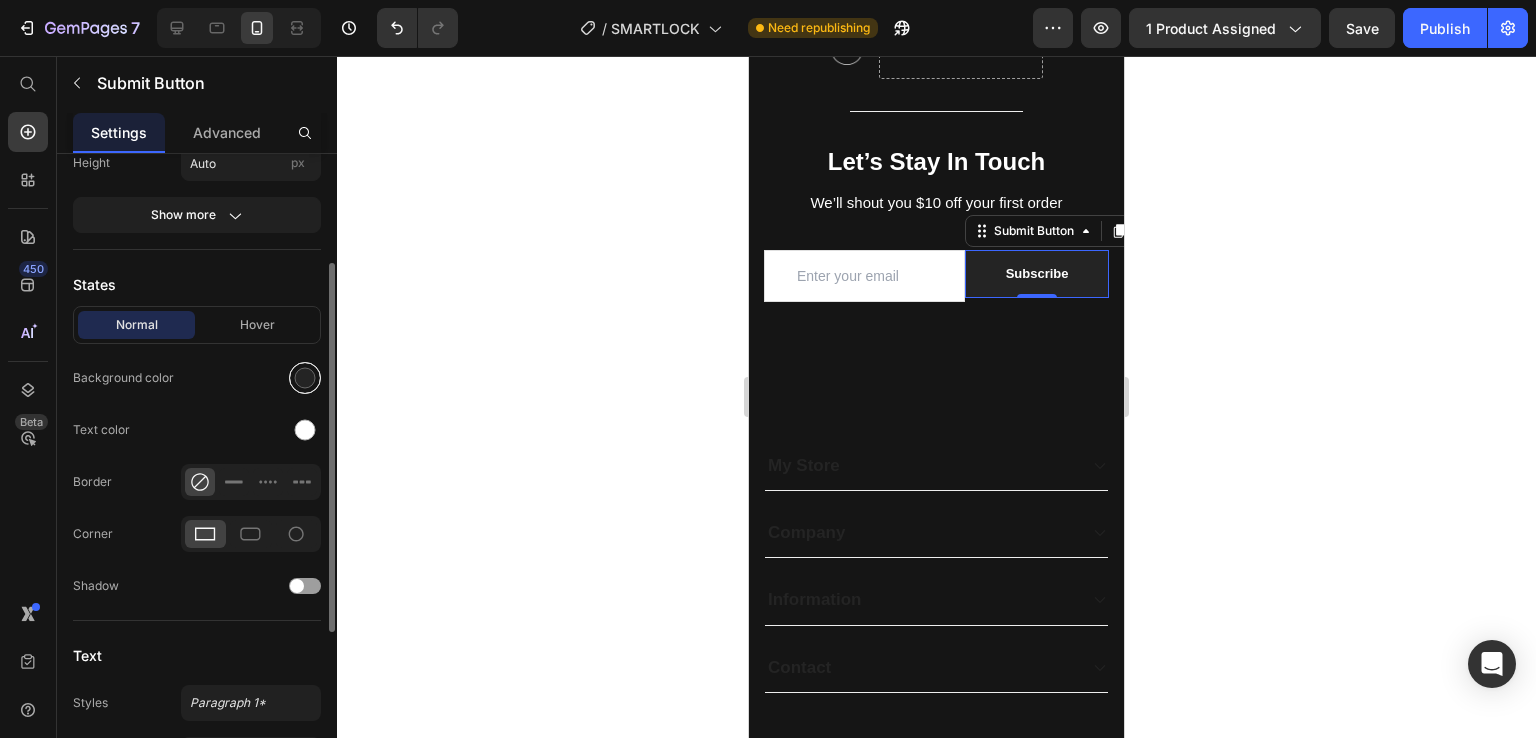 click at bounding box center [305, 378] 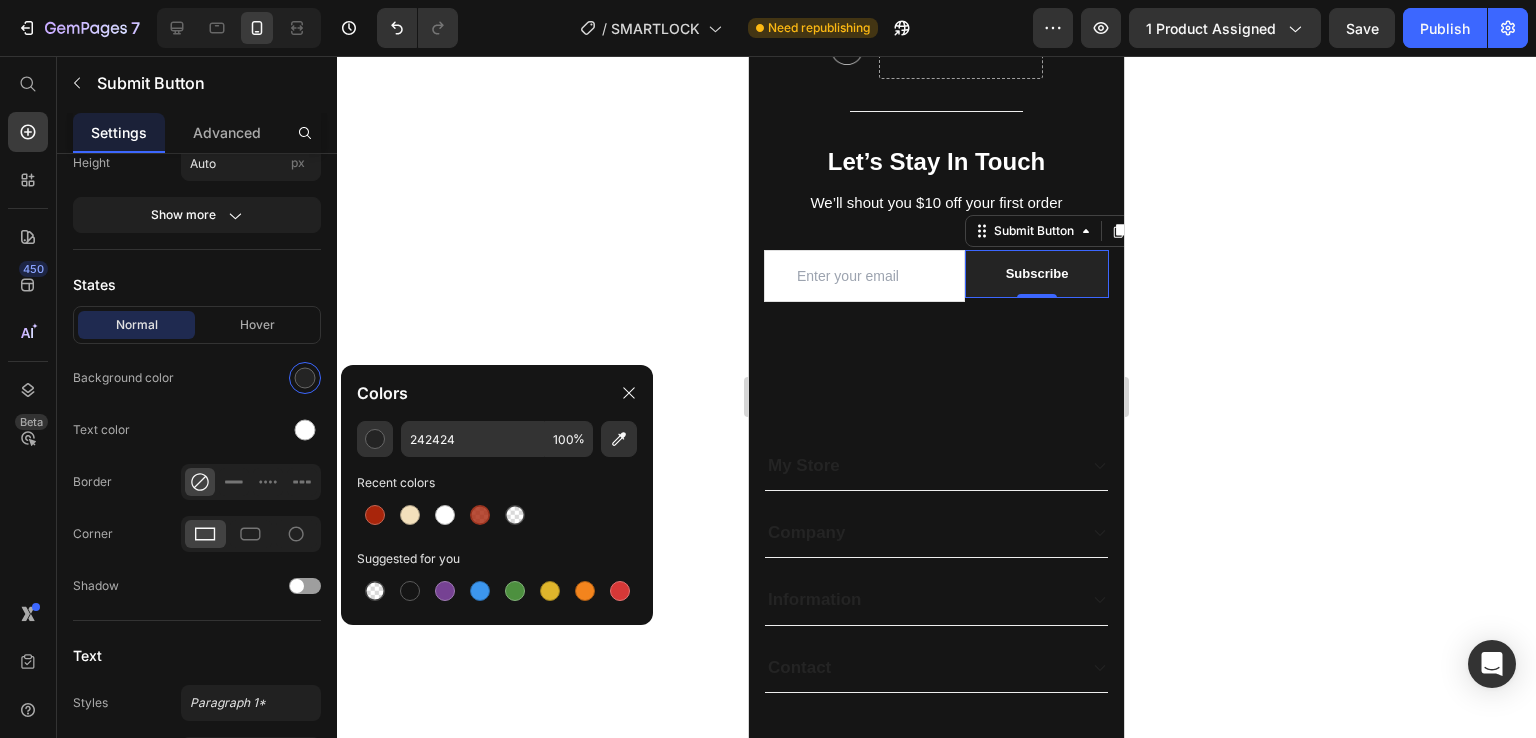 click at bounding box center [375, 515] 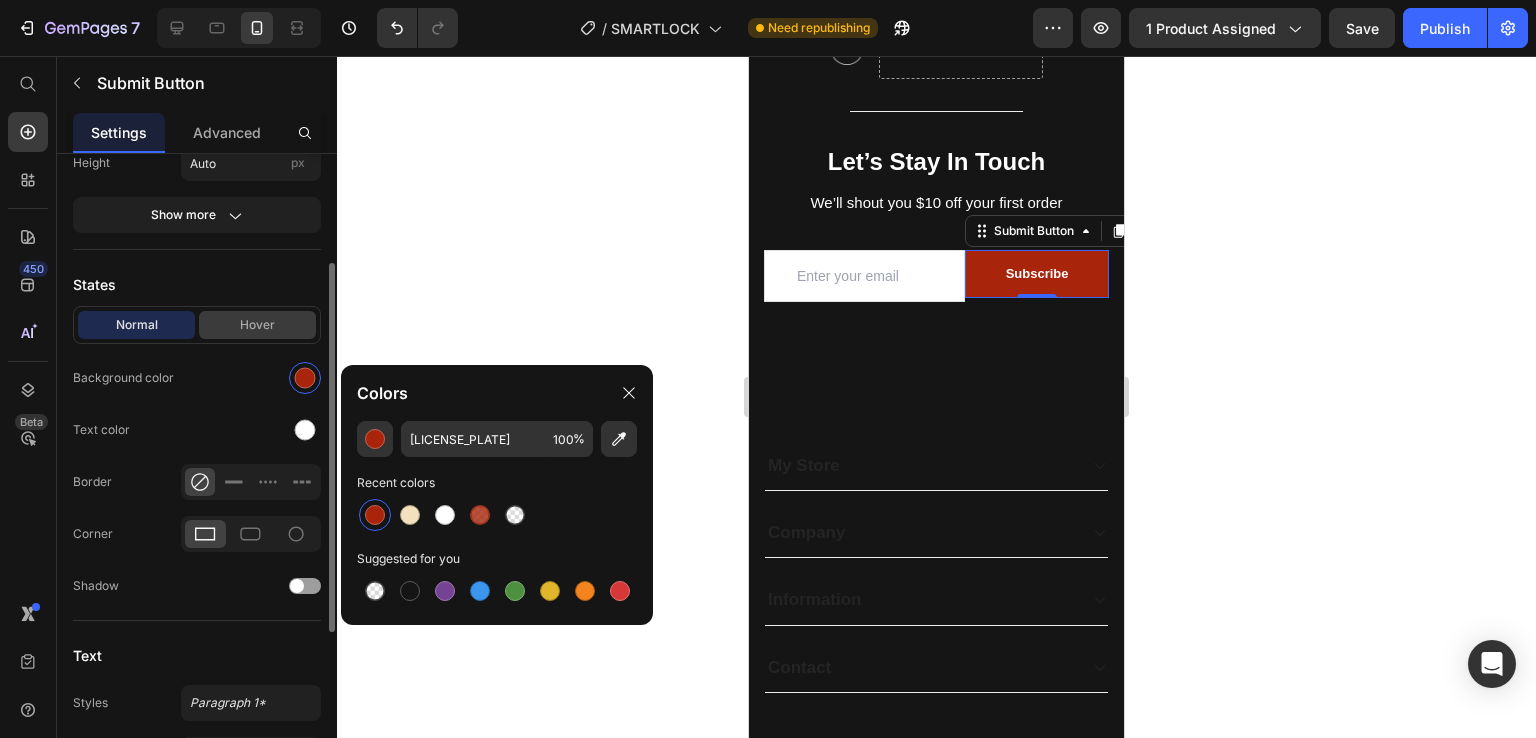 click on "Hover" at bounding box center (257, 325) 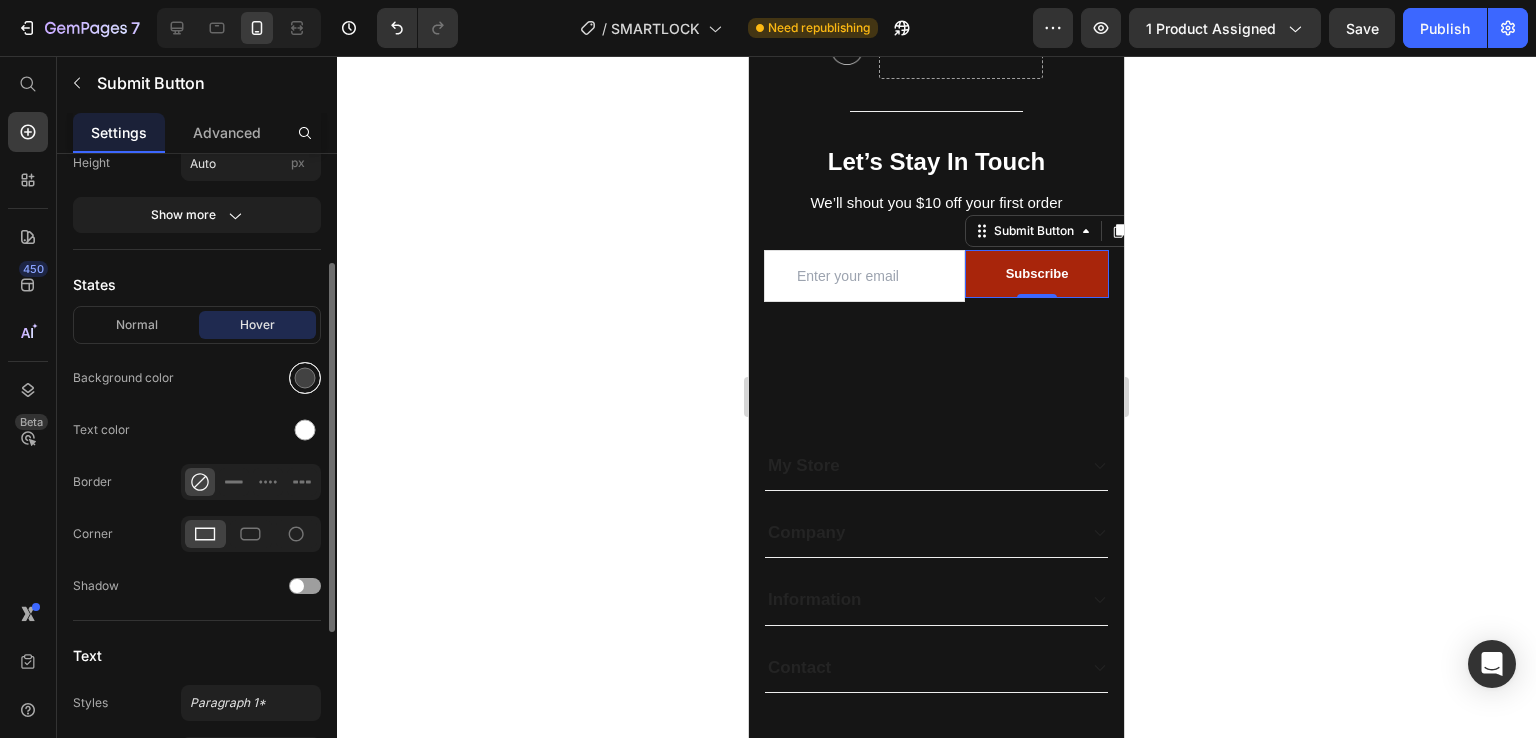 click at bounding box center [305, 378] 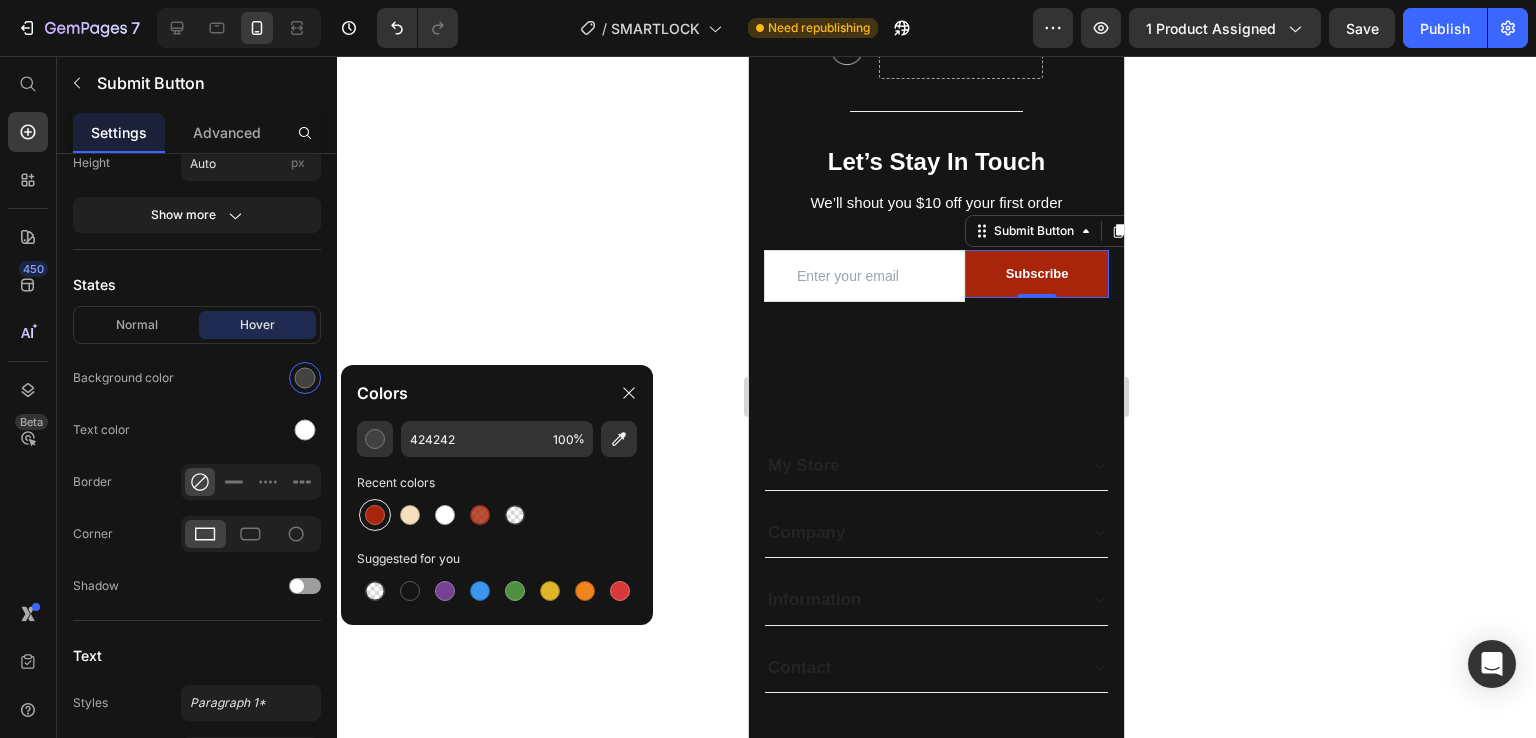 click at bounding box center (375, 515) 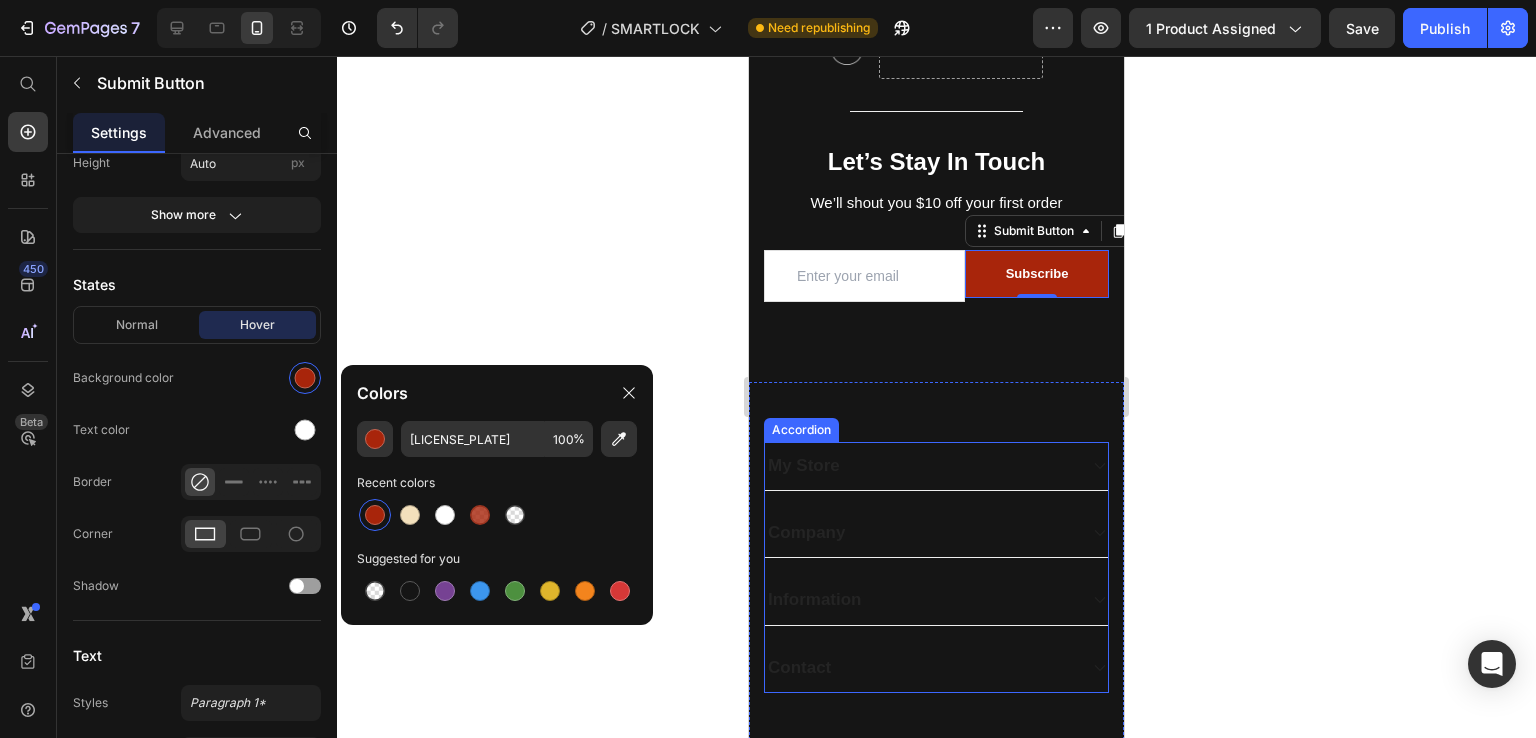 click on "My Store" at bounding box center [920, 466] 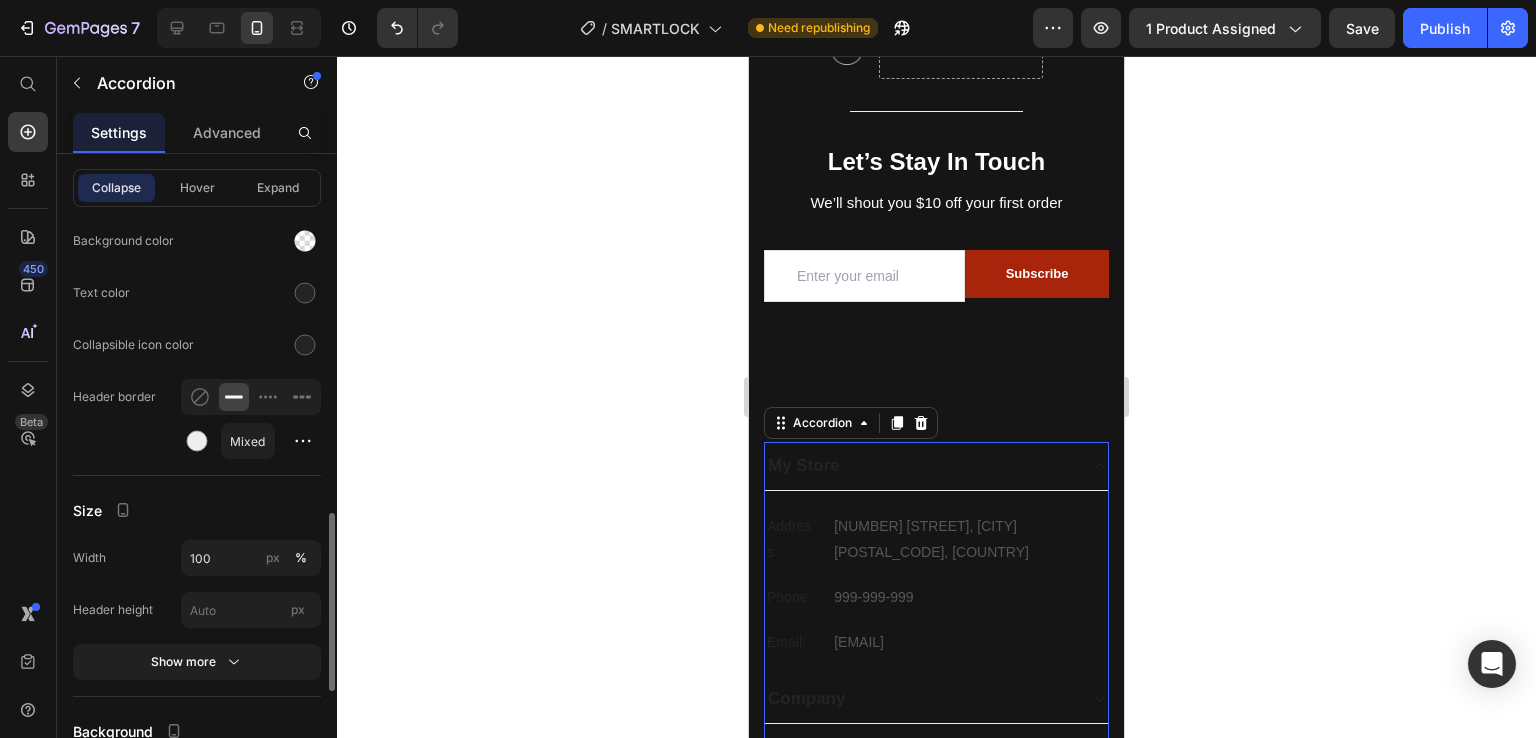 scroll, scrollTop: 1295, scrollLeft: 0, axis: vertical 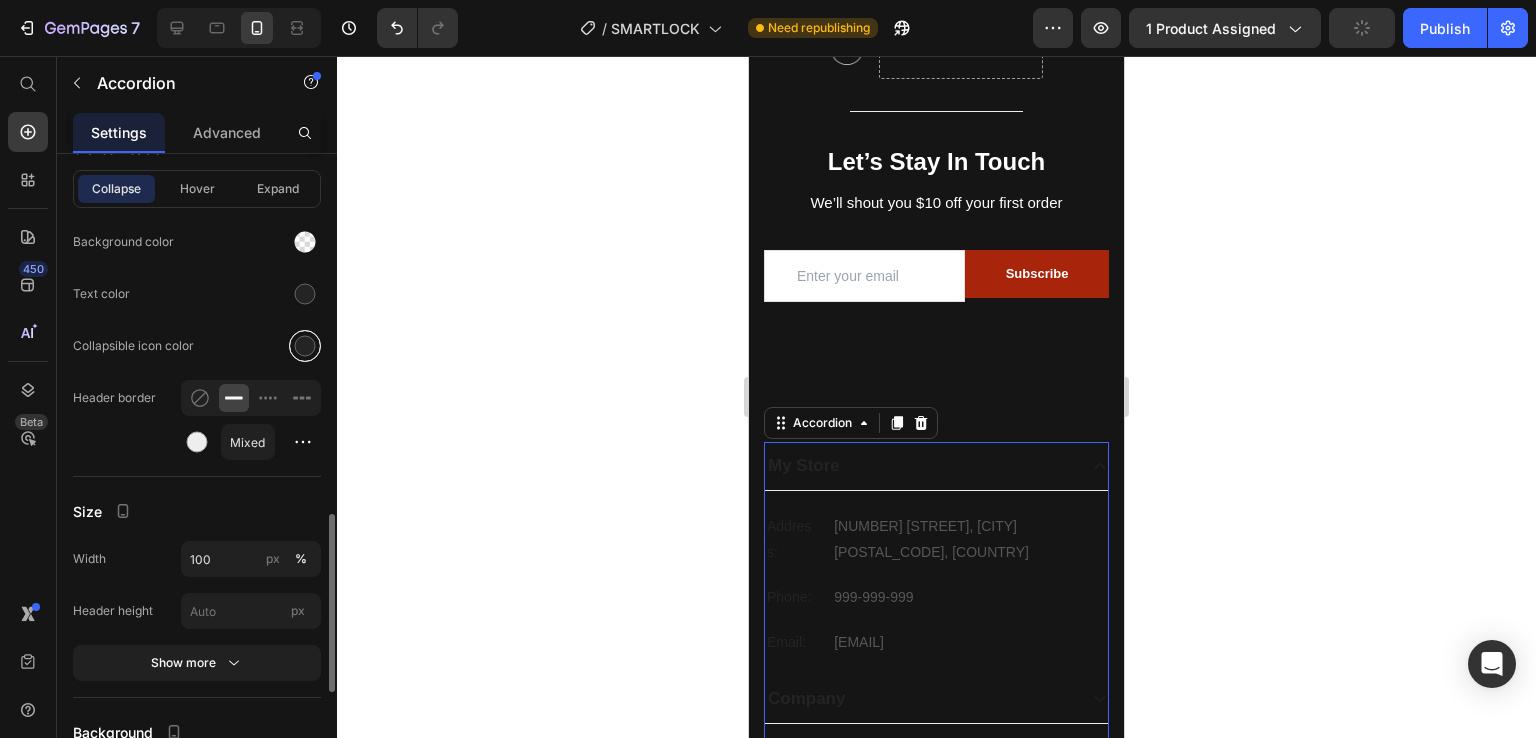 click at bounding box center (305, 346) 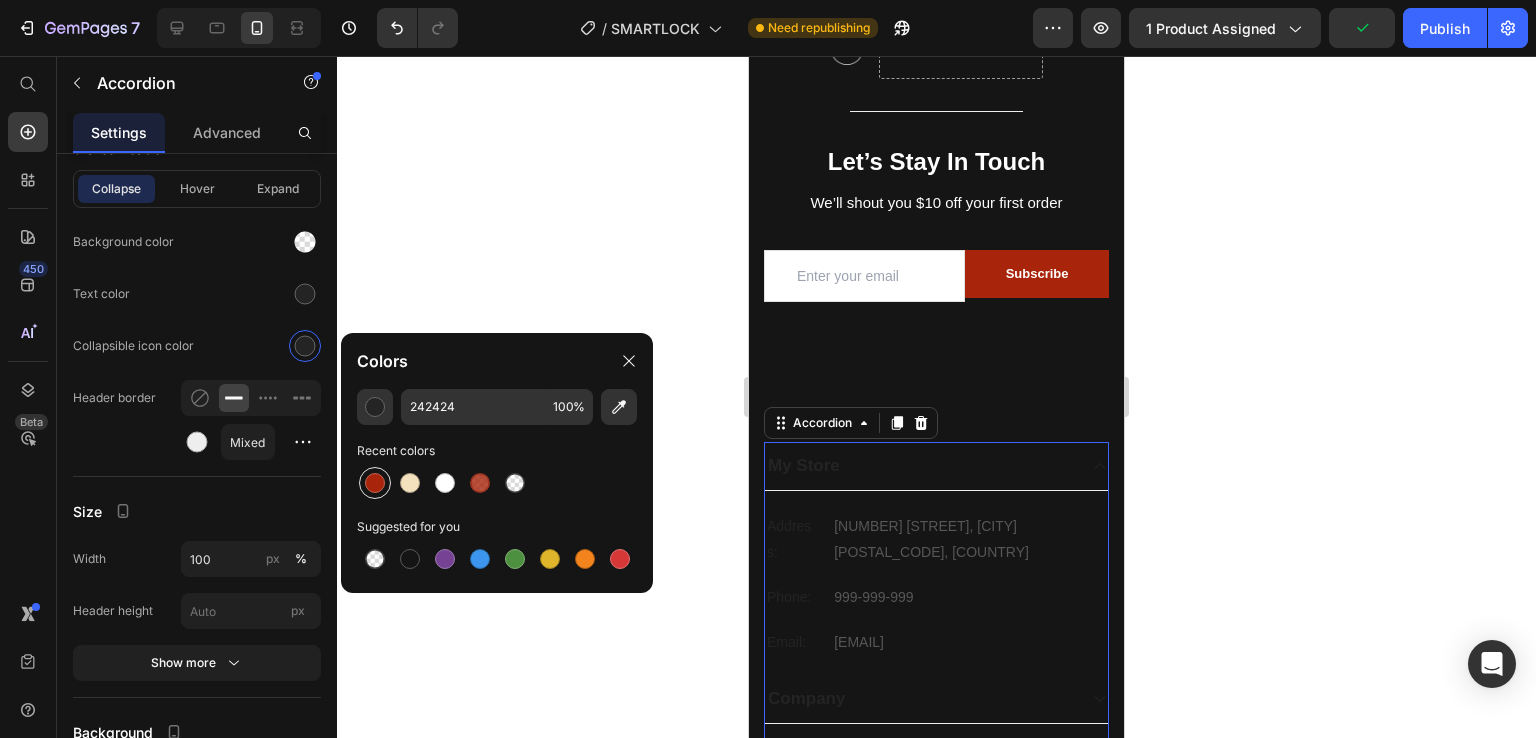 click at bounding box center [375, 483] 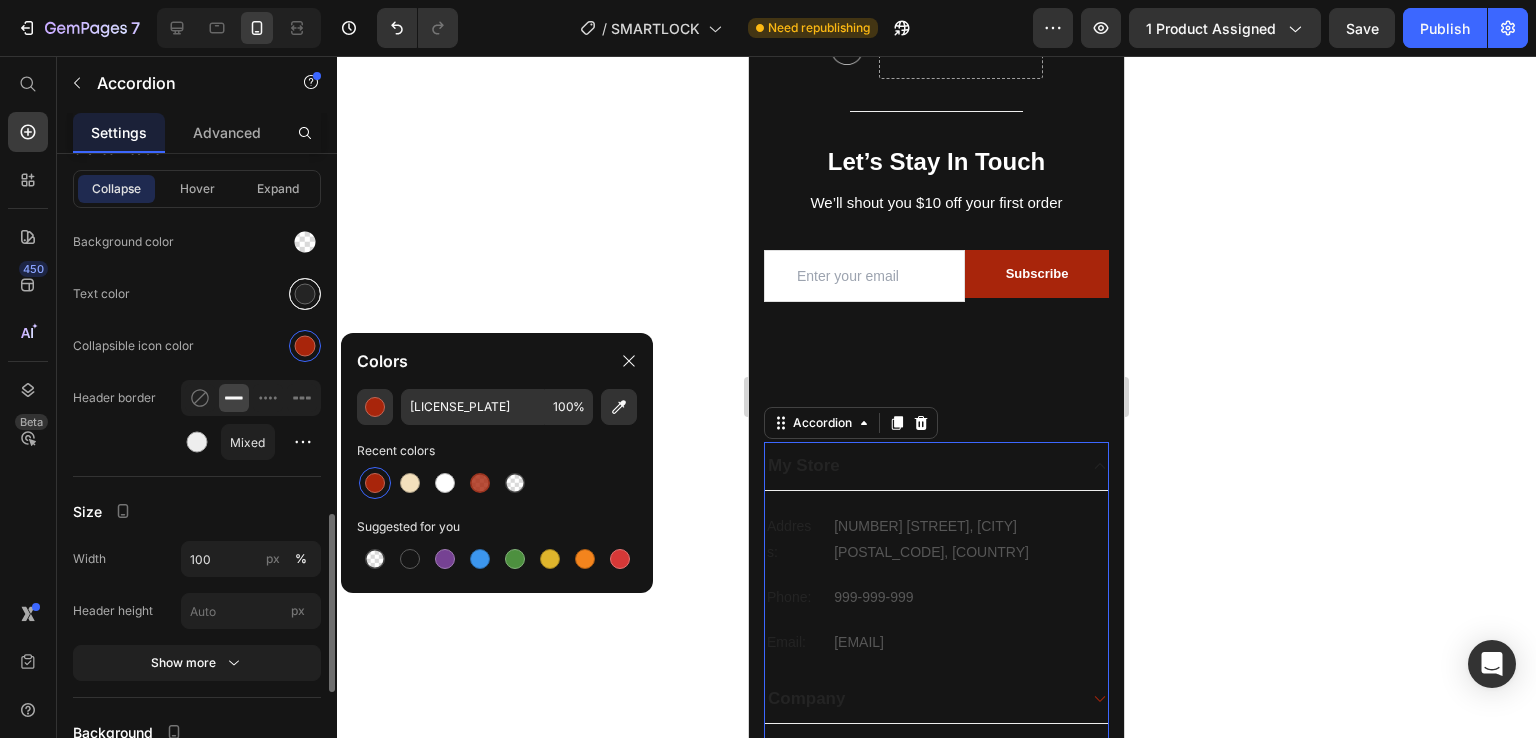 click at bounding box center (305, 294) 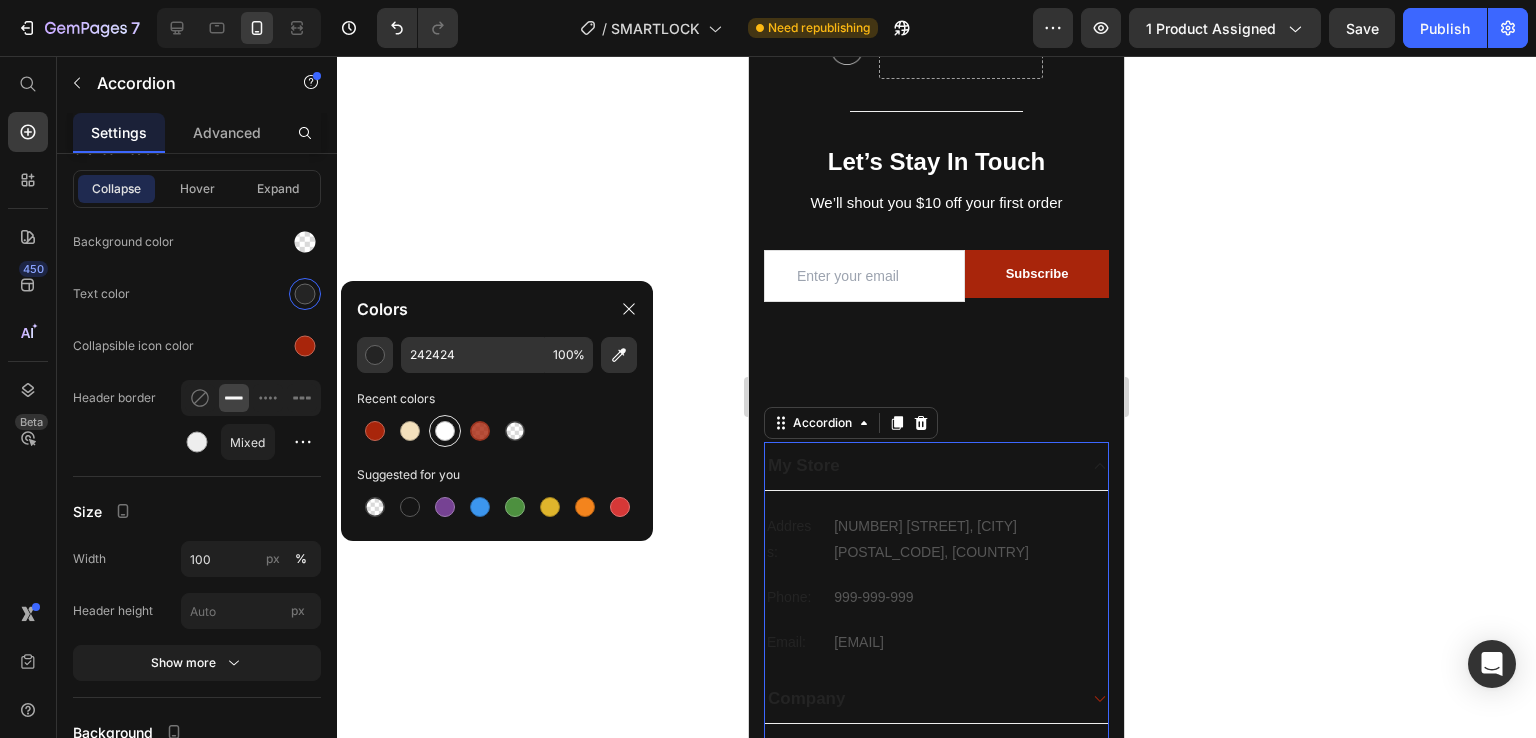 click at bounding box center (445, 431) 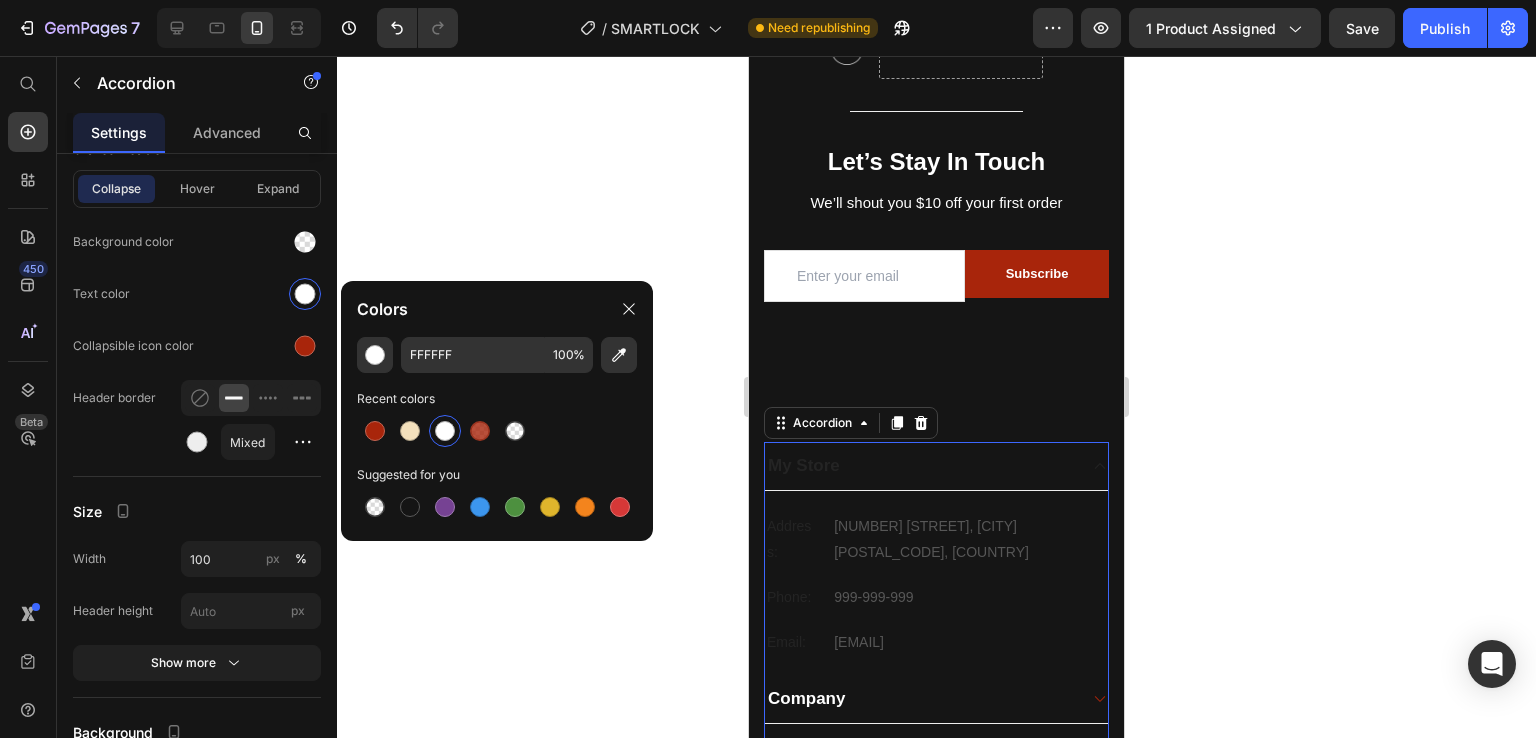 click on "My Store" at bounding box center (920, 466) 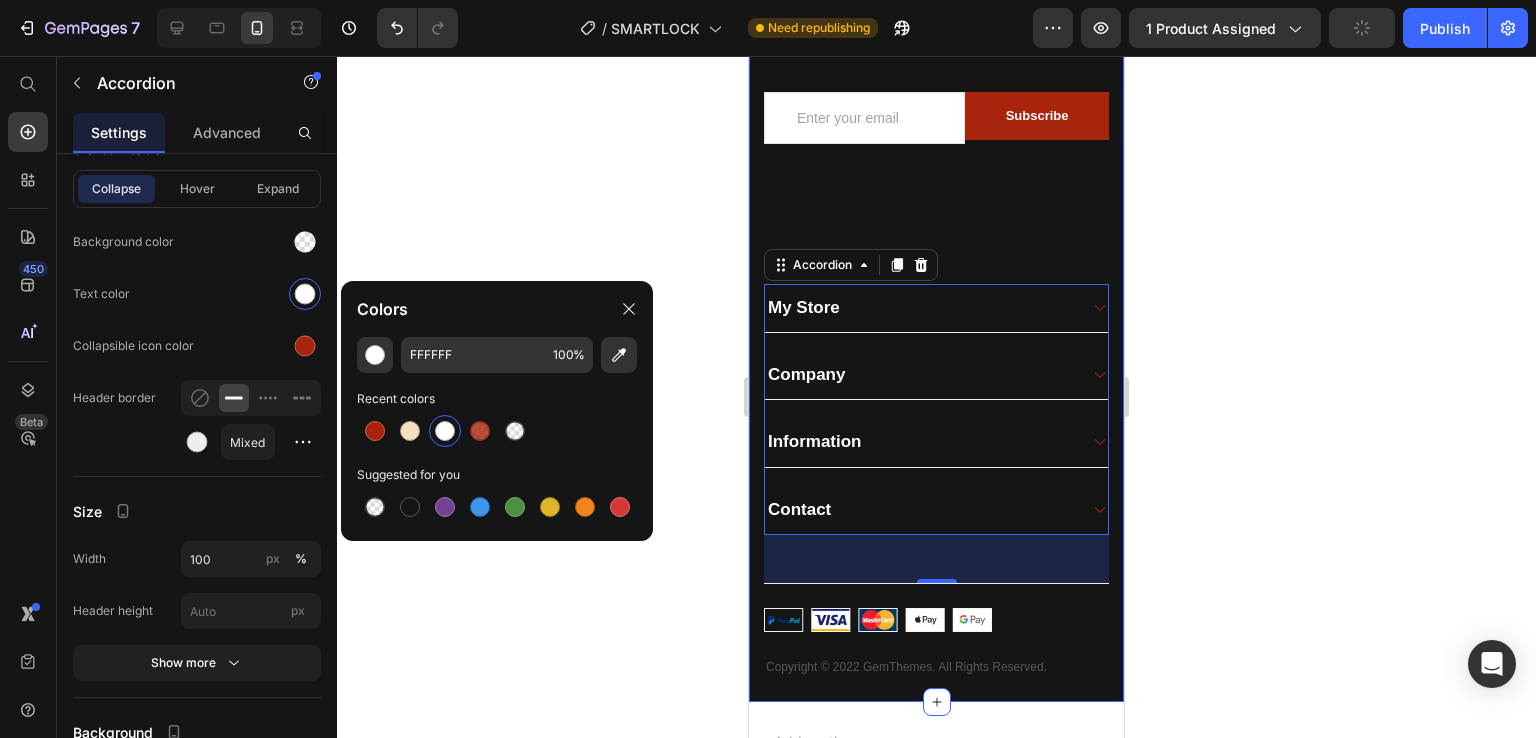 scroll, scrollTop: 4308, scrollLeft: 0, axis: vertical 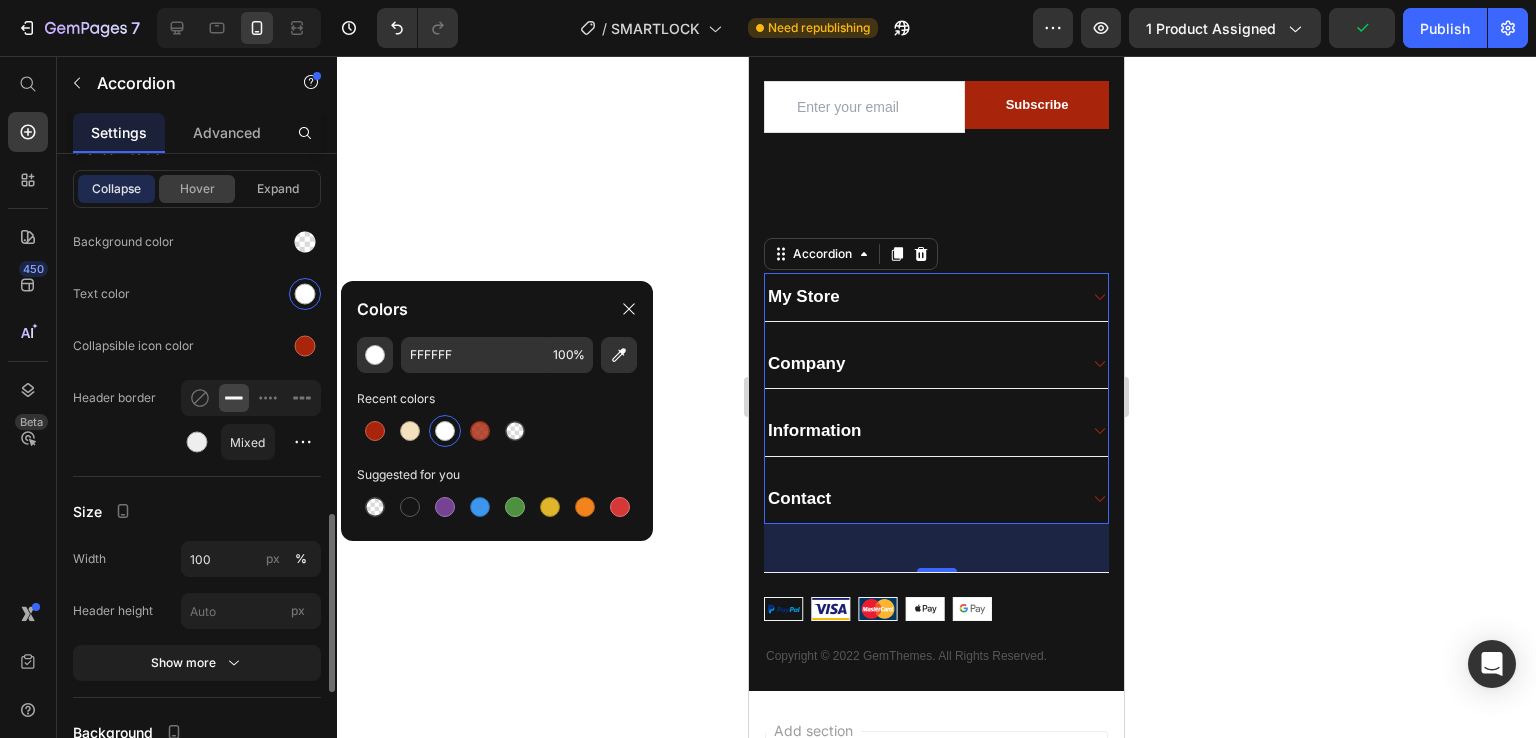 click on "Hover" at bounding box center (197, 189) 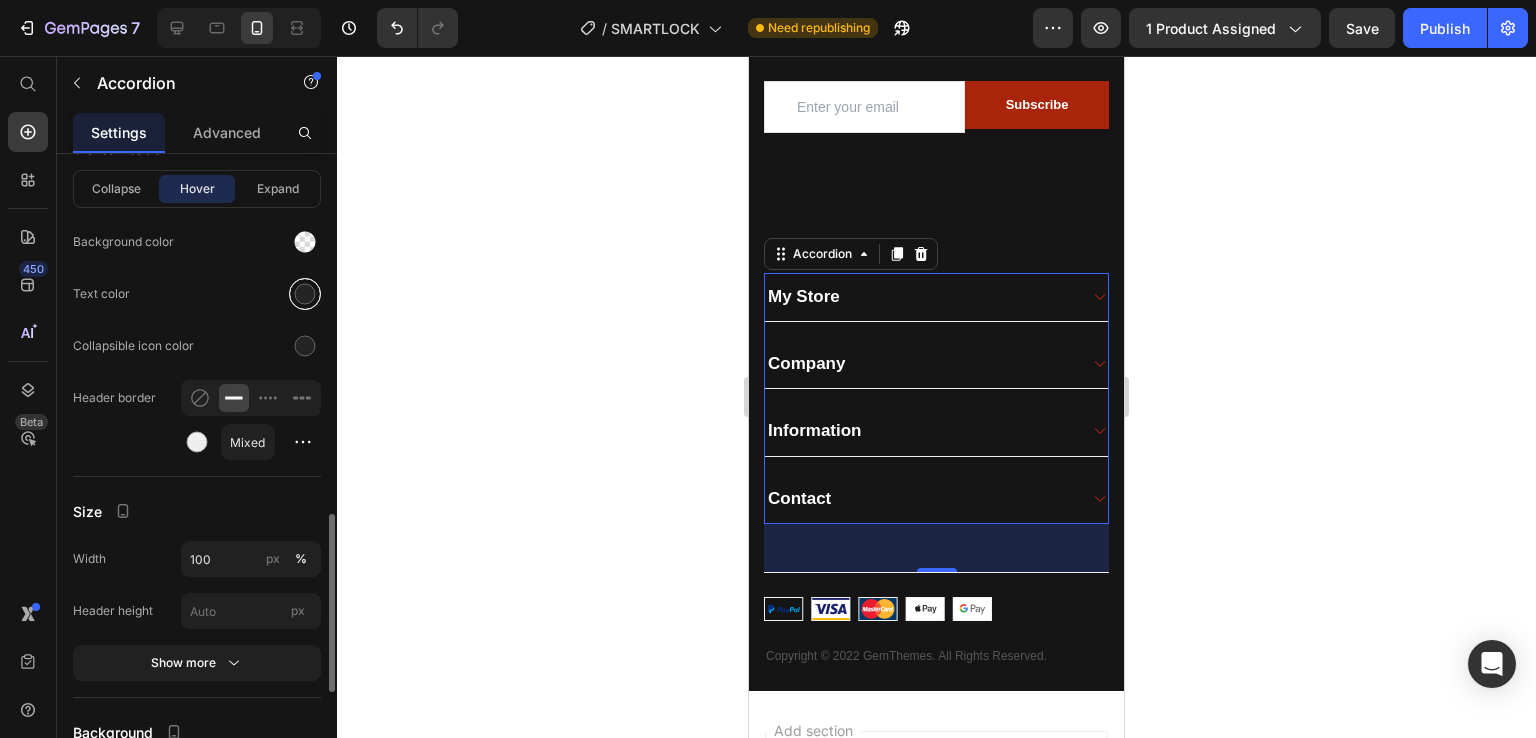click at bounding box center [305, 294] 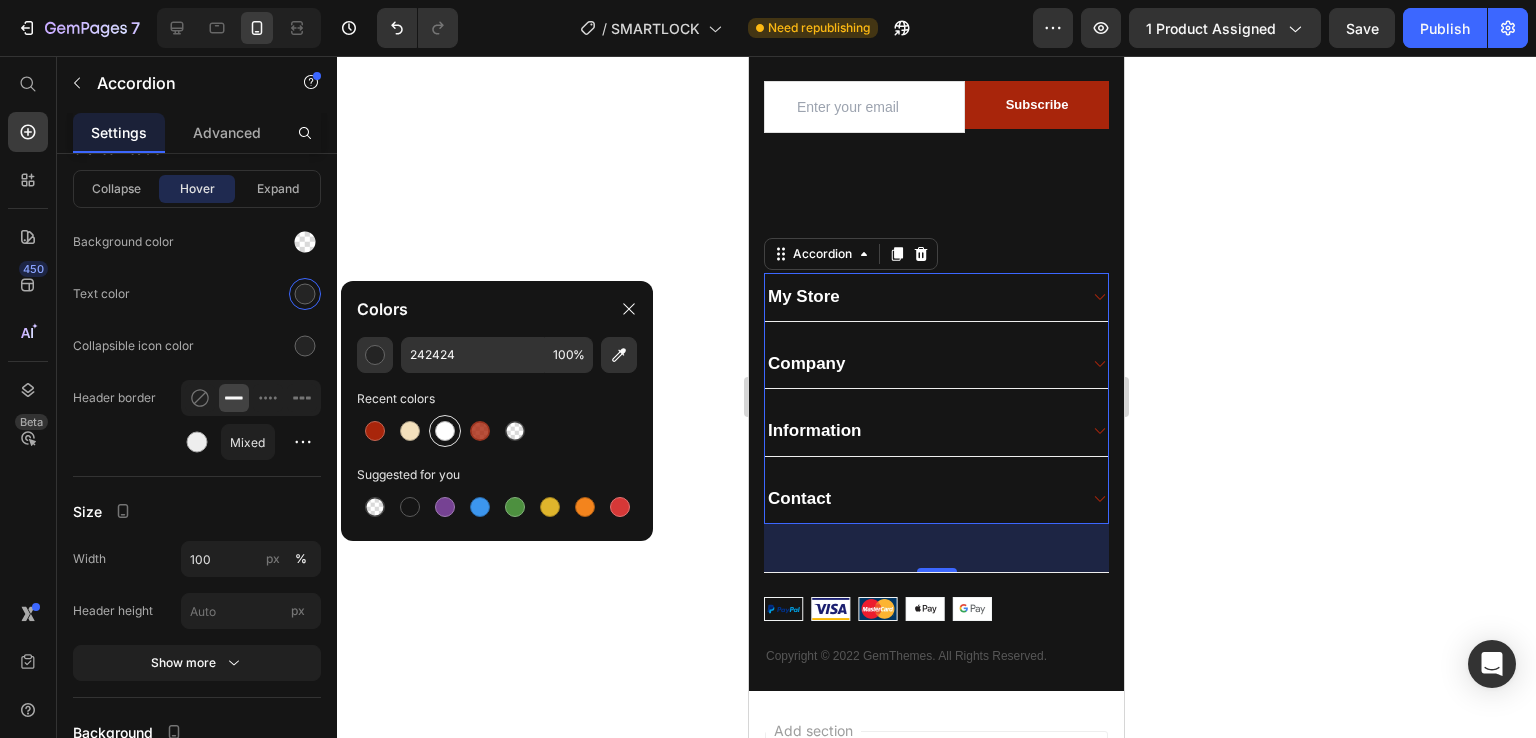 click at bounding box center [445, 431] 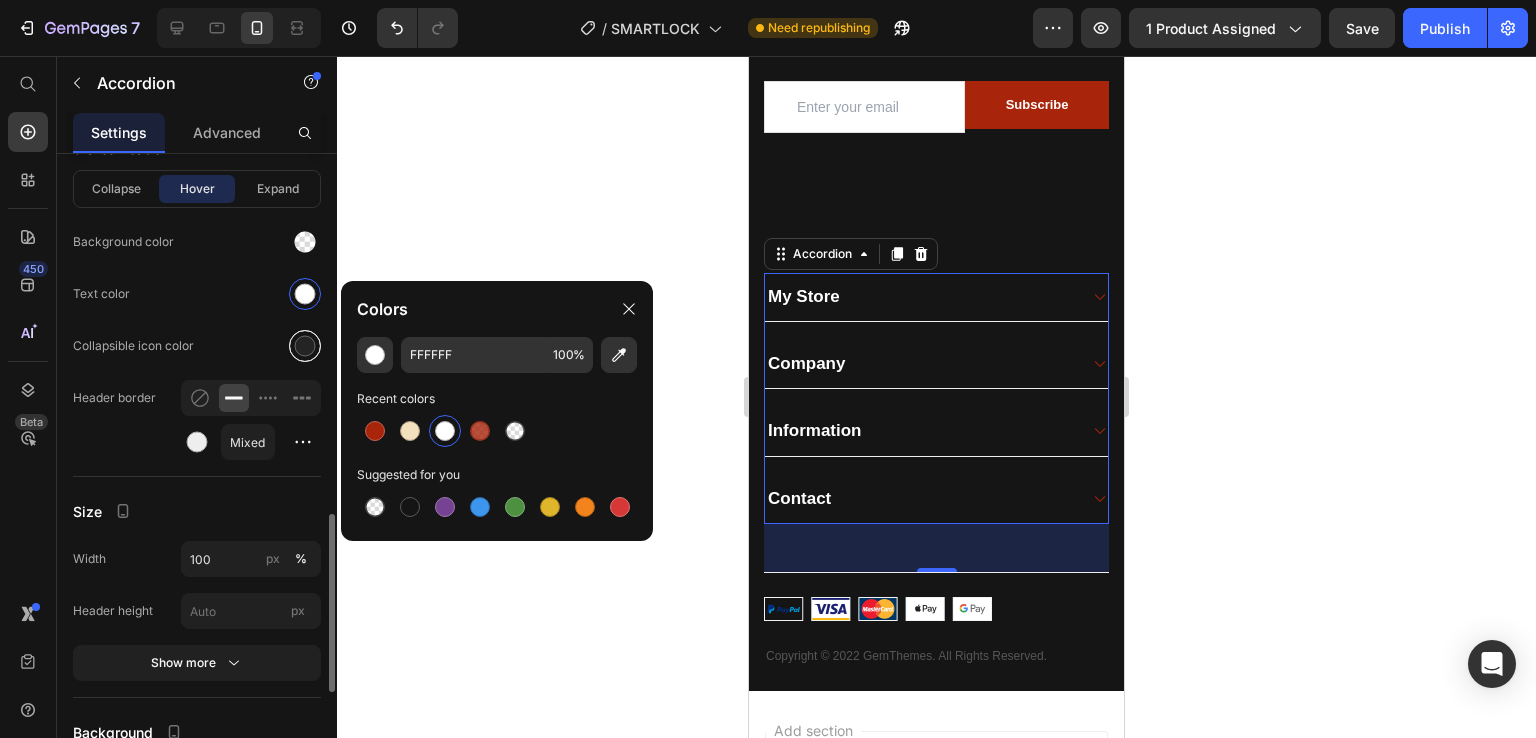 click at bounding box center [305, 346] 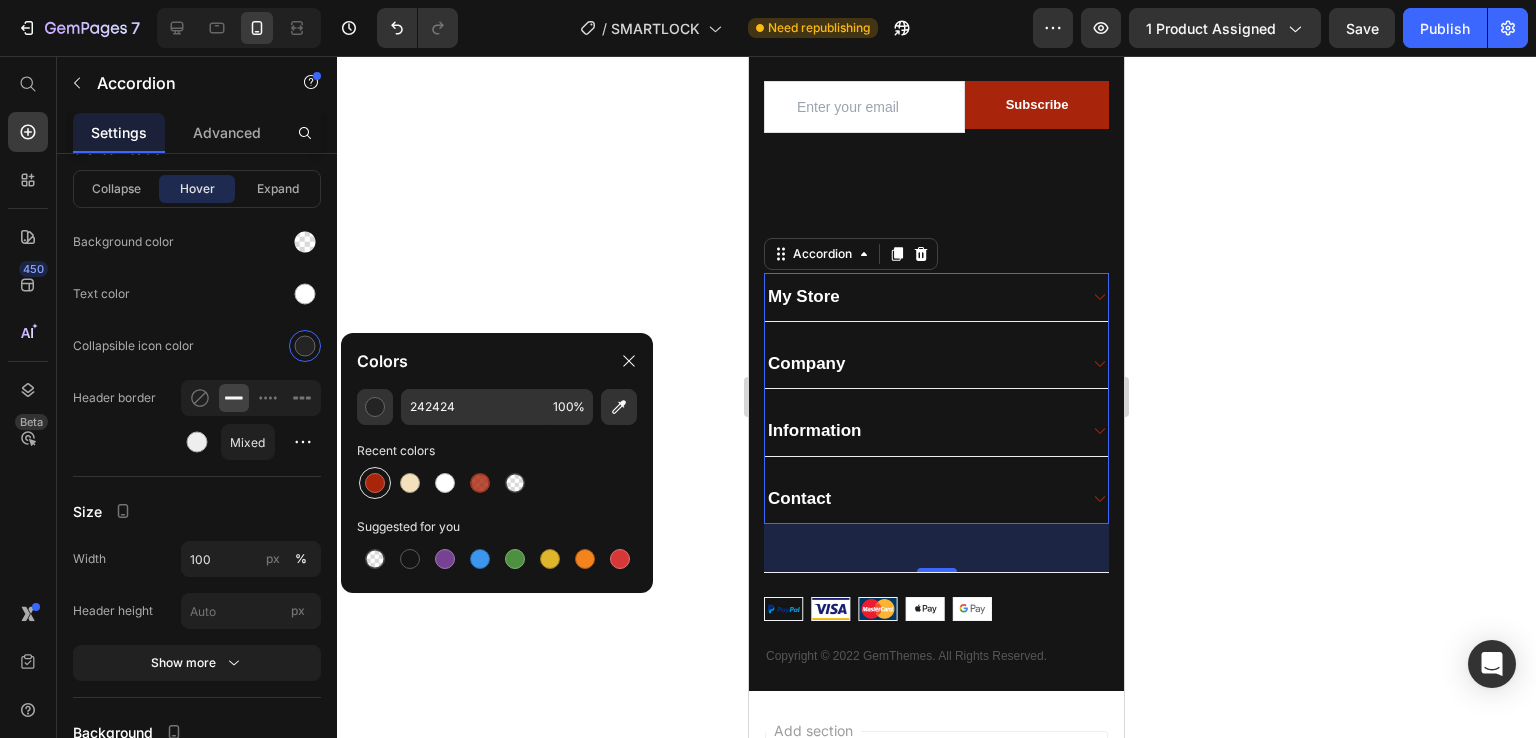 click at bounding box center (375, 483) 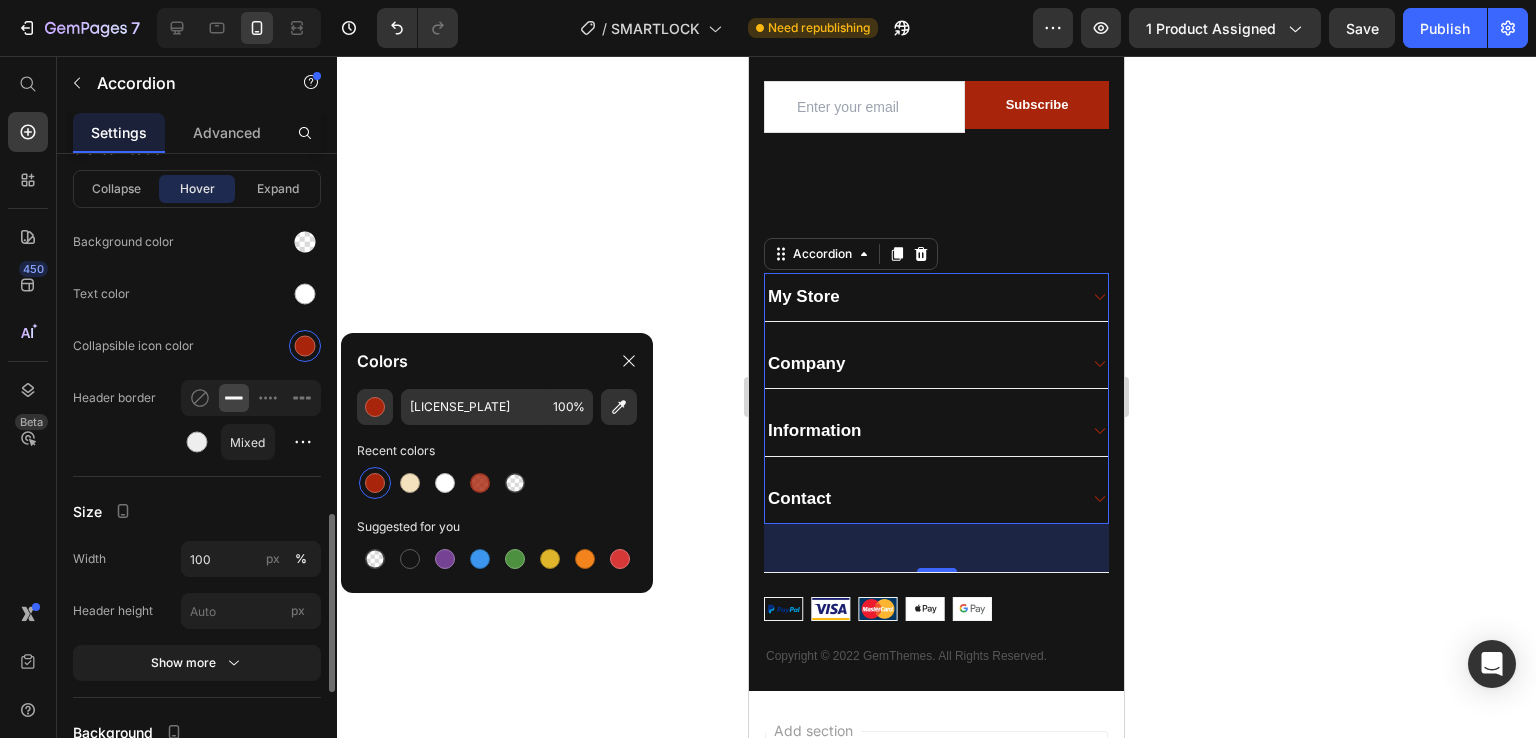 click on "Collapse Hover Expand" at bounding box center [197, 189] 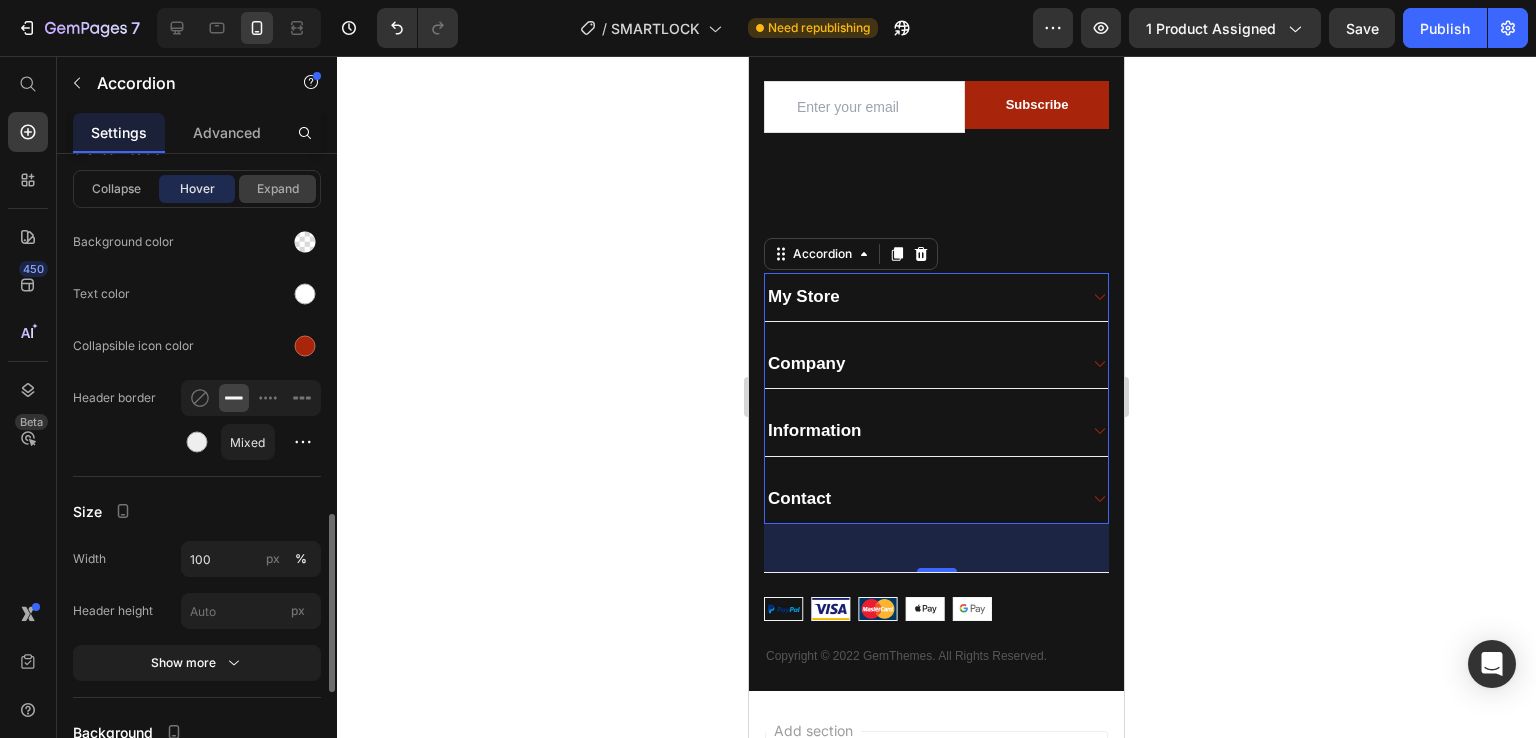 click on "Expand" at bounding box center [277, 189] 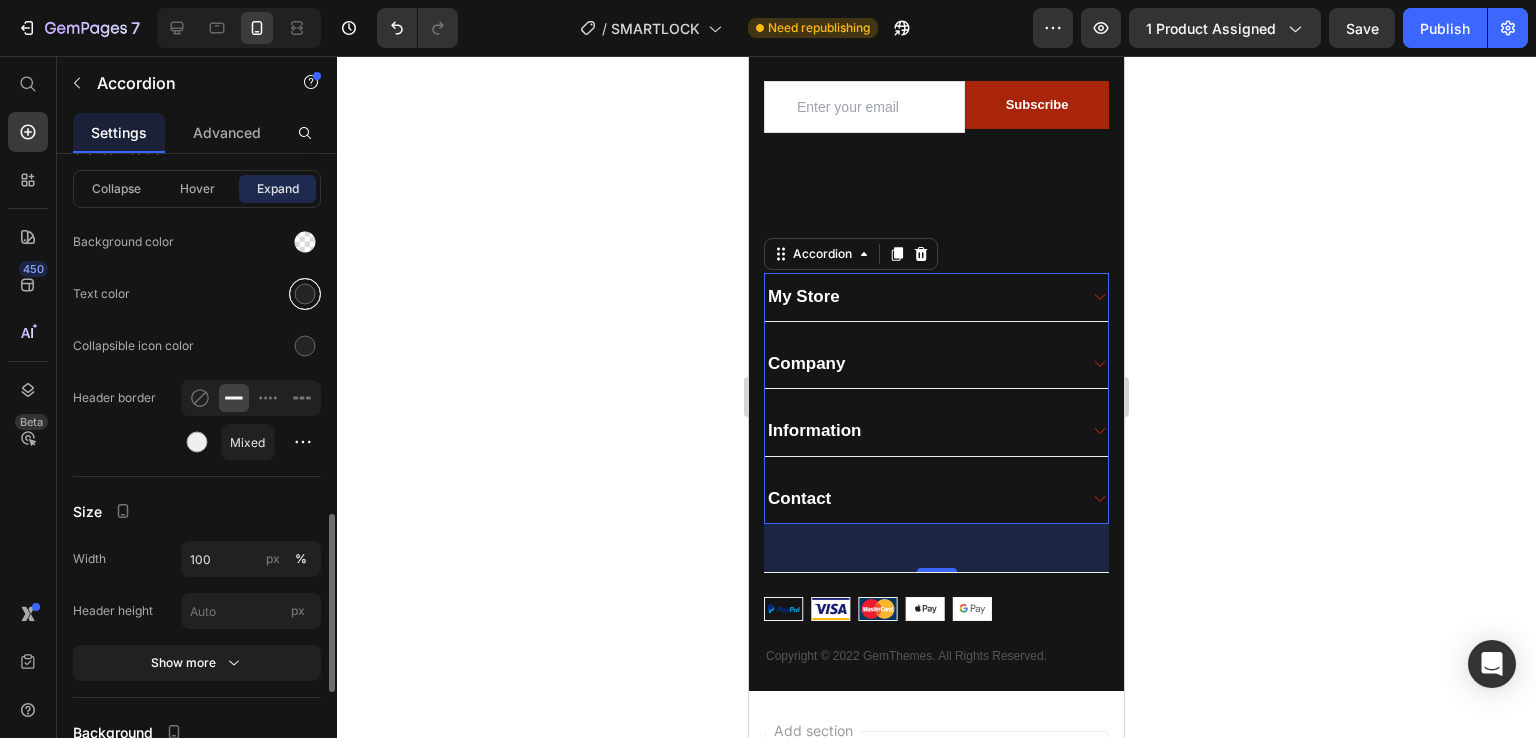 click at bounding box center [305, 294] 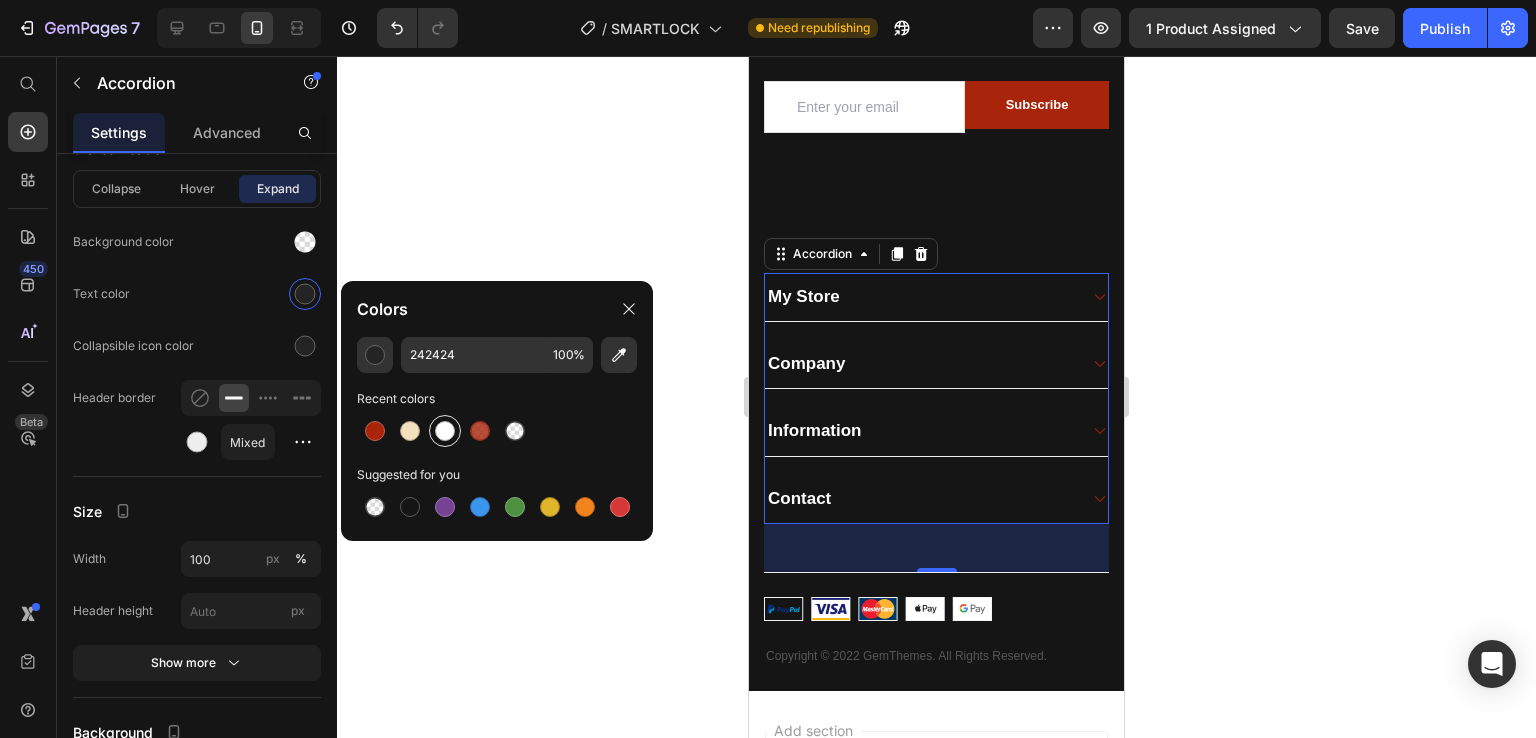 click at bounding box center (445, 431) 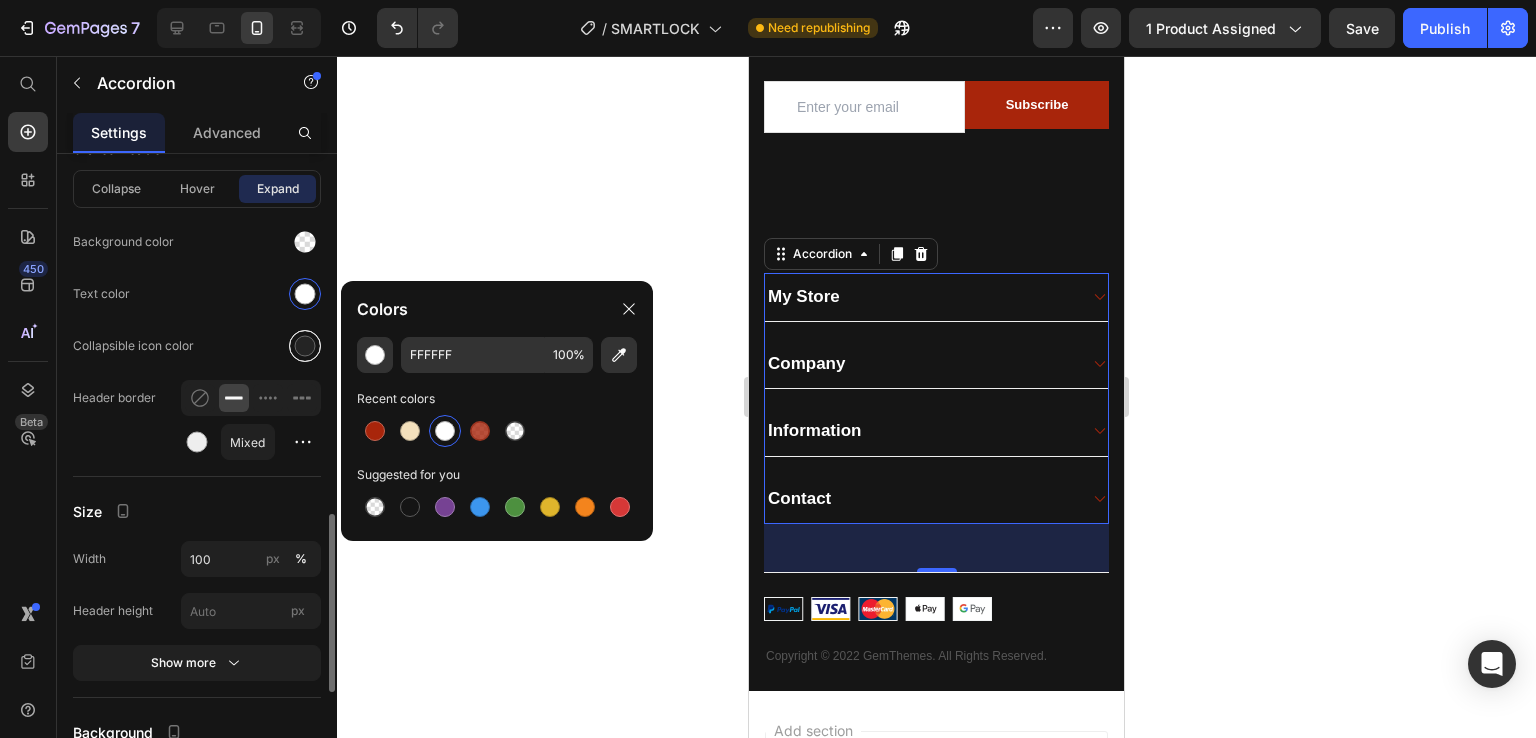 click at bounding box center (305, 346) 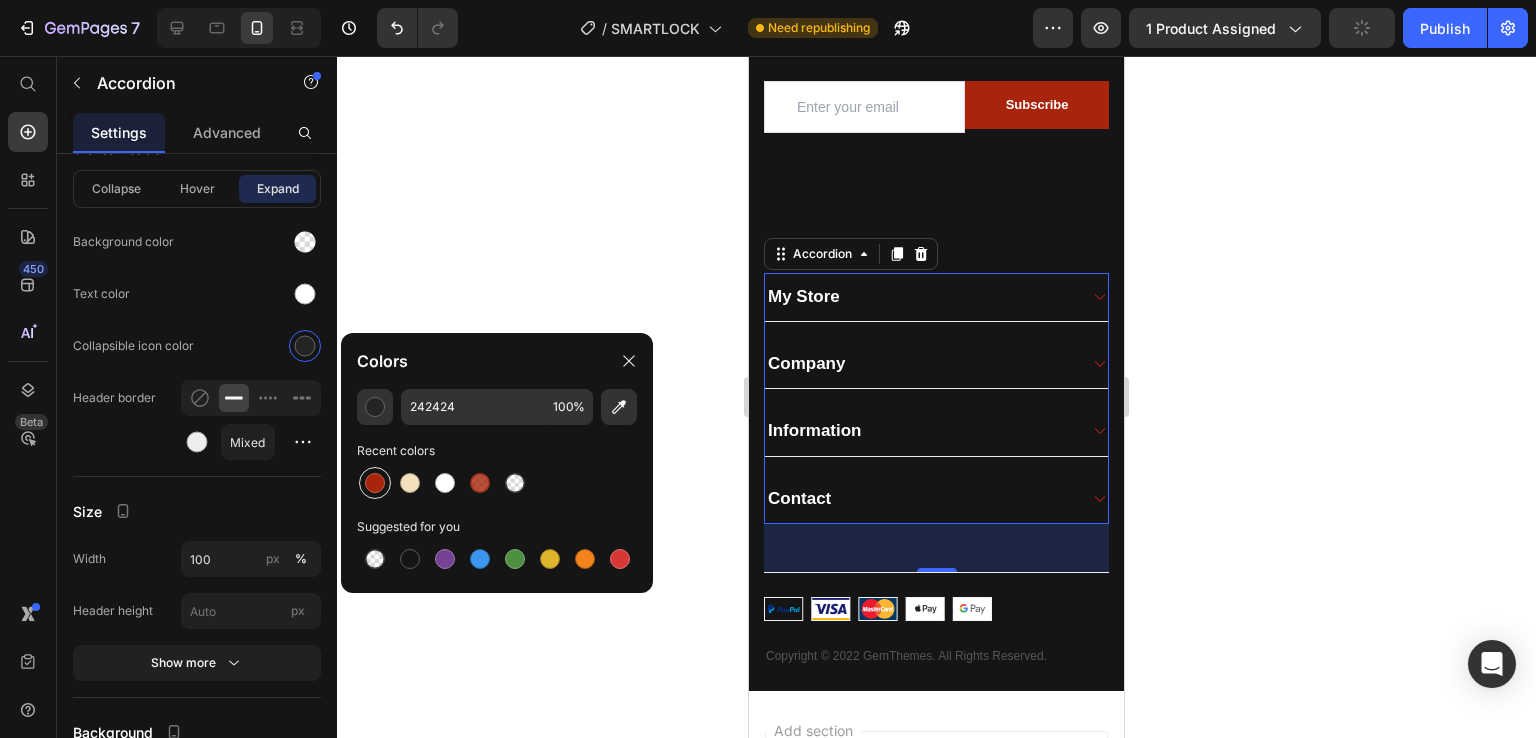 drag, startPoint x: 376, startPoint y: 481, endPoint x: 134, endPoint y: 373, distance: 265.00565 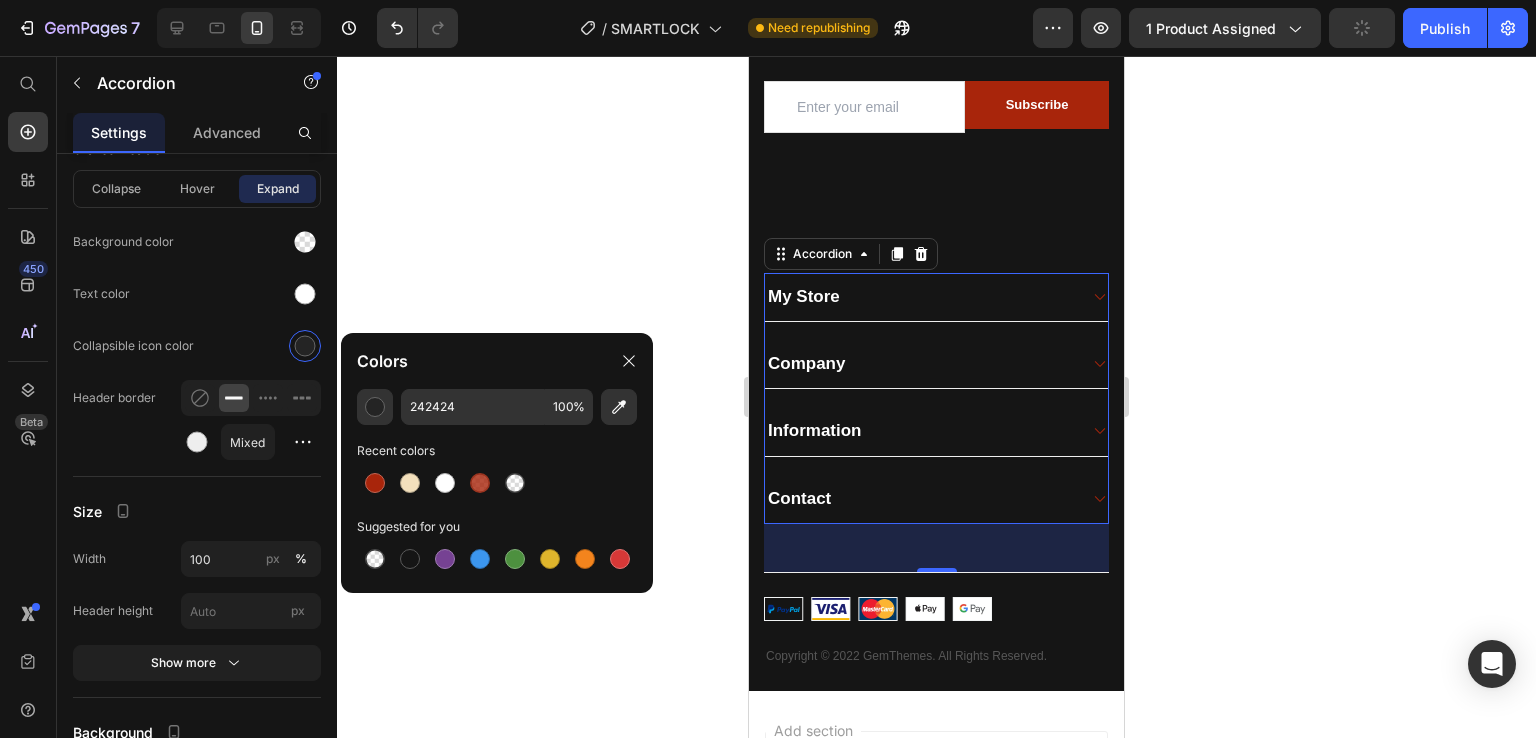 type on "[LICENSE_PLATE]" 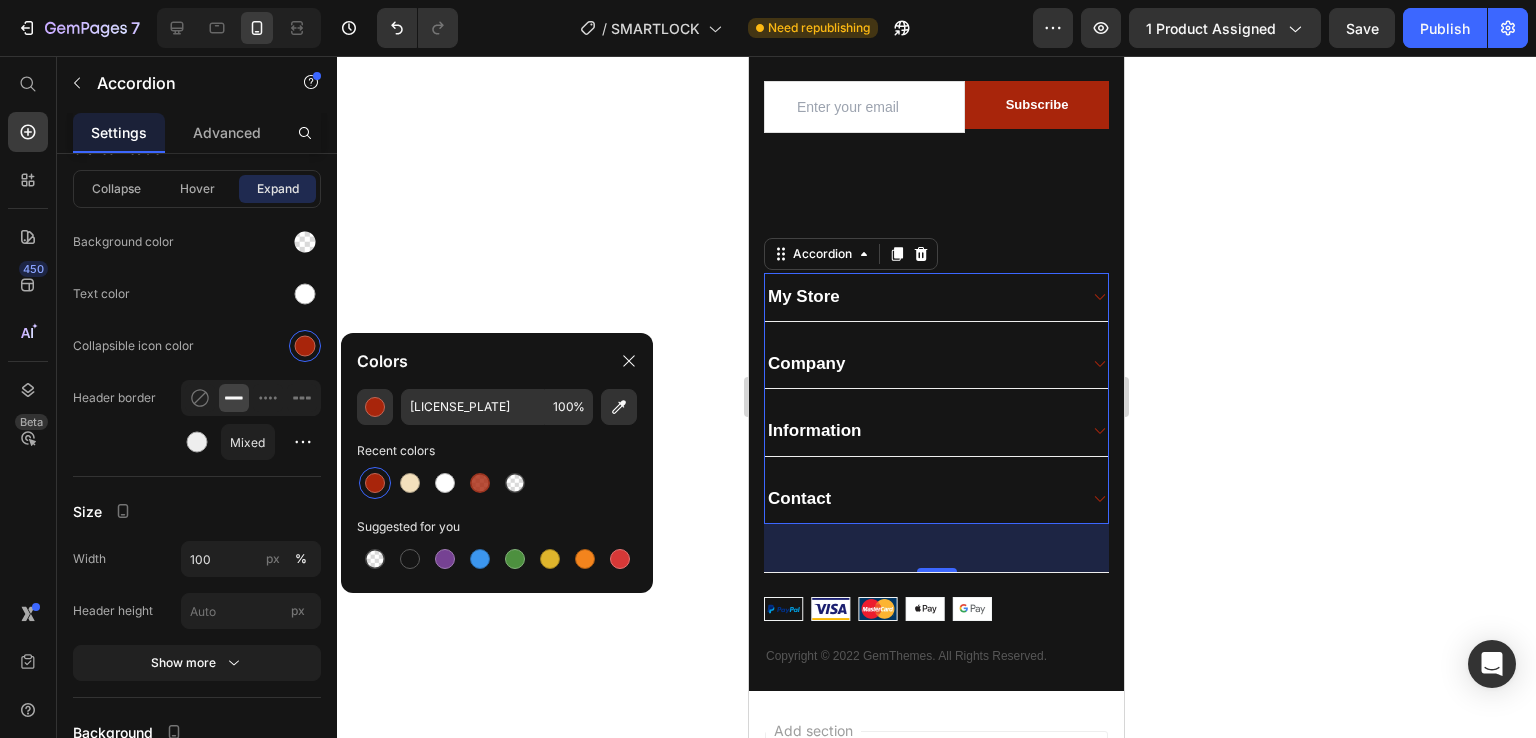 click on "My Store" at bounding box center [920, 297] 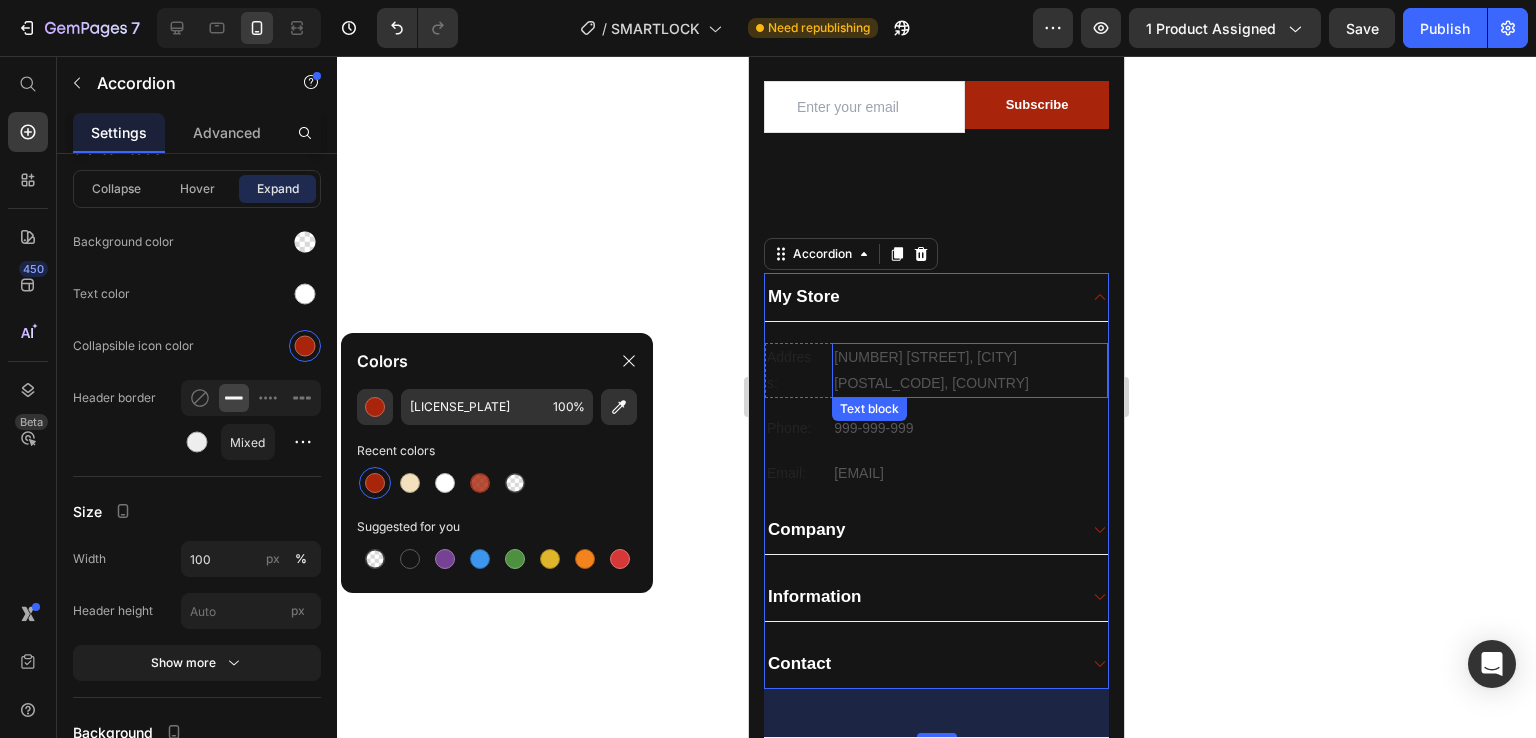 click on "[NUMBER] [STREET], [CITY] [POSTAL_CODE], [COUNTRY]" at bounding box center (970, 370) 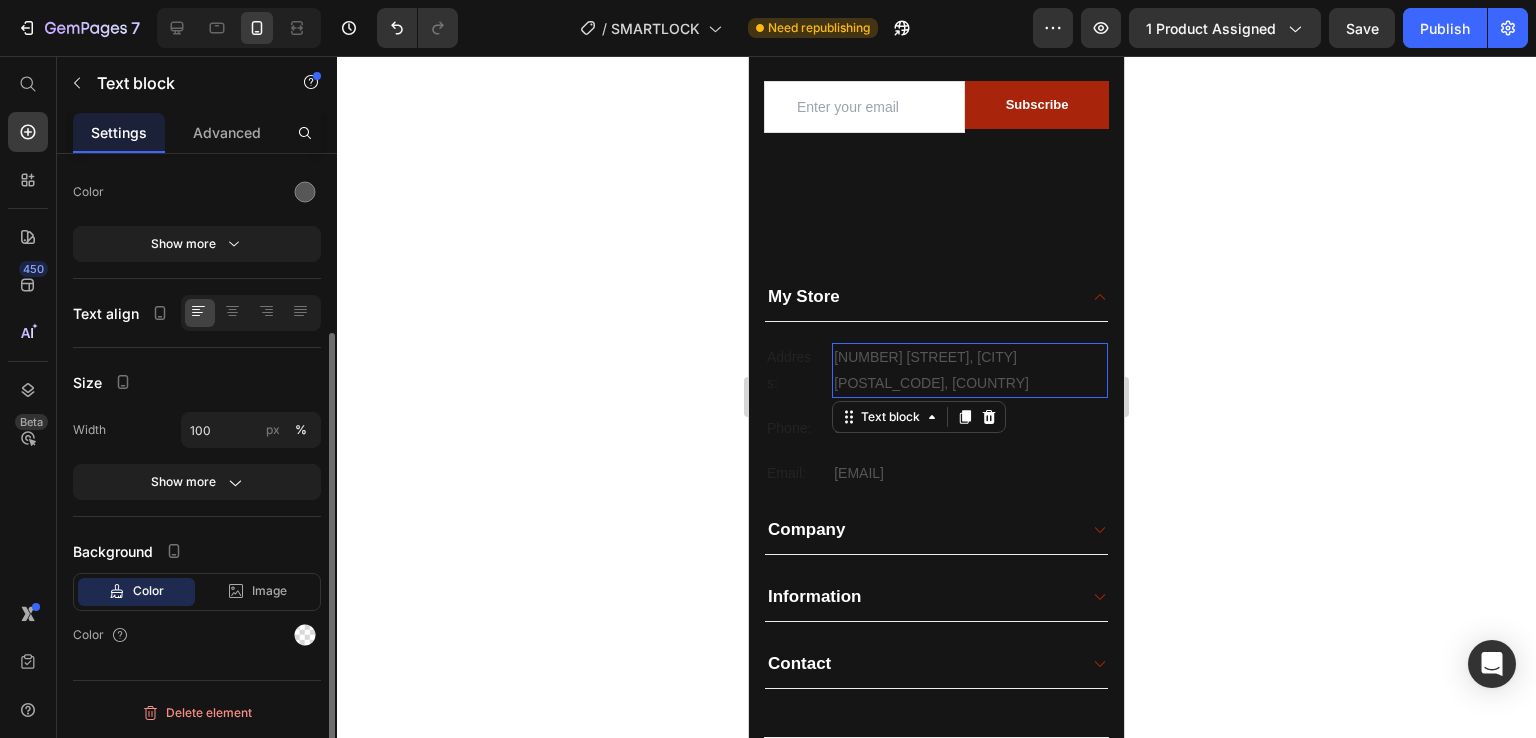 scroll, scrollTop: 0, scrollLeft: 0, axis: both 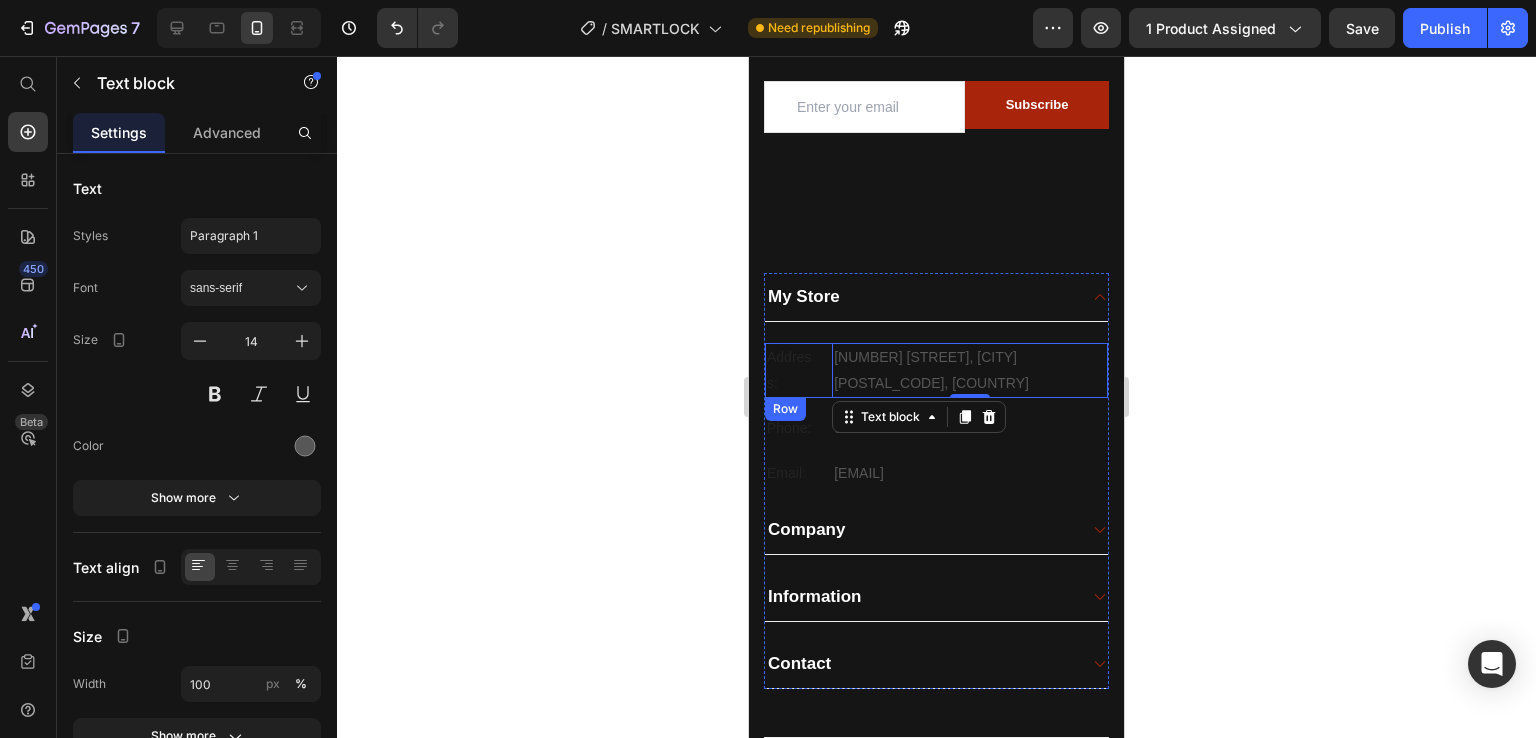 click on "Address: Text block [NUMBER] [STREET], [CITY] [POSTAL_CODE], [COUNTRY] Text block   0 Row" at bounding box center (936, 370) 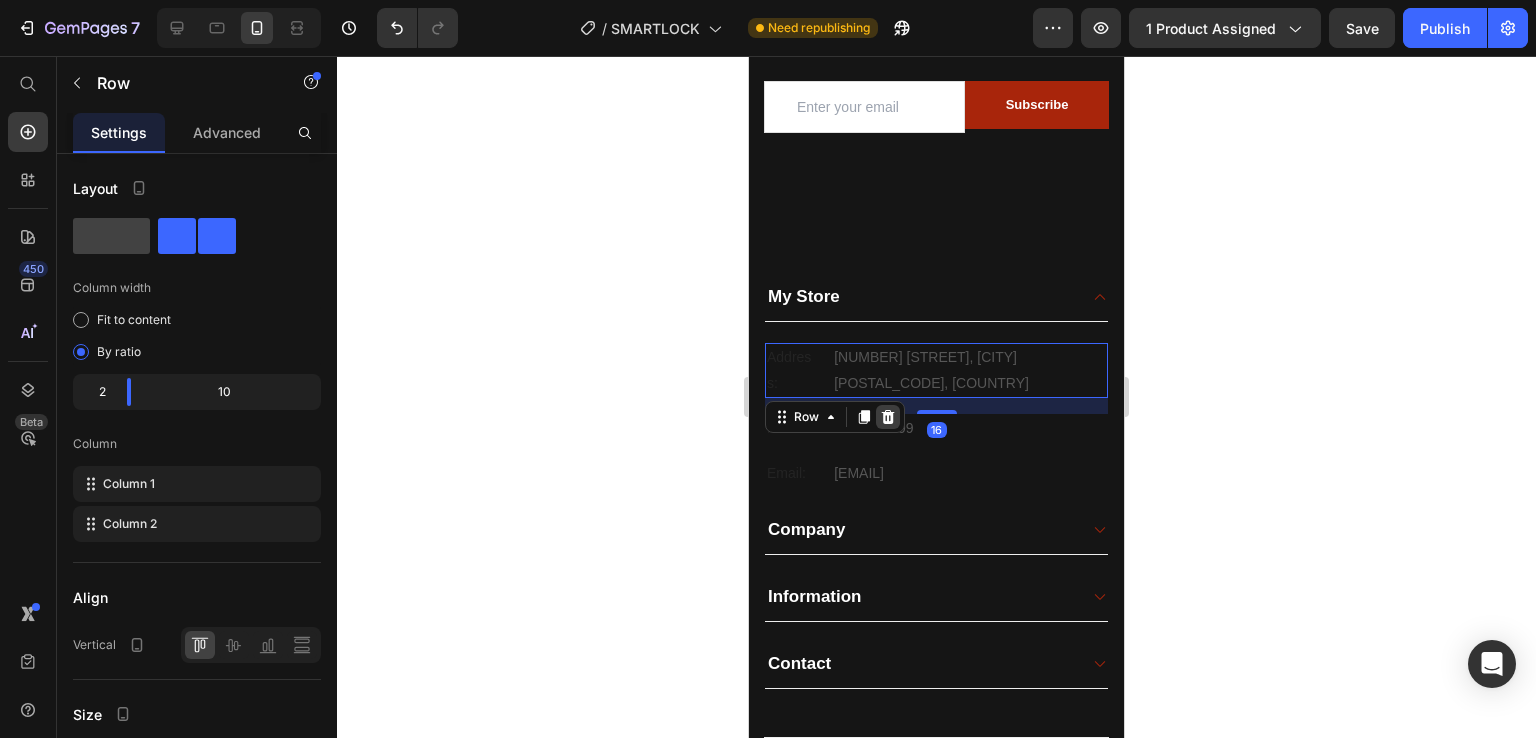 click at bounding box center [888, 417] 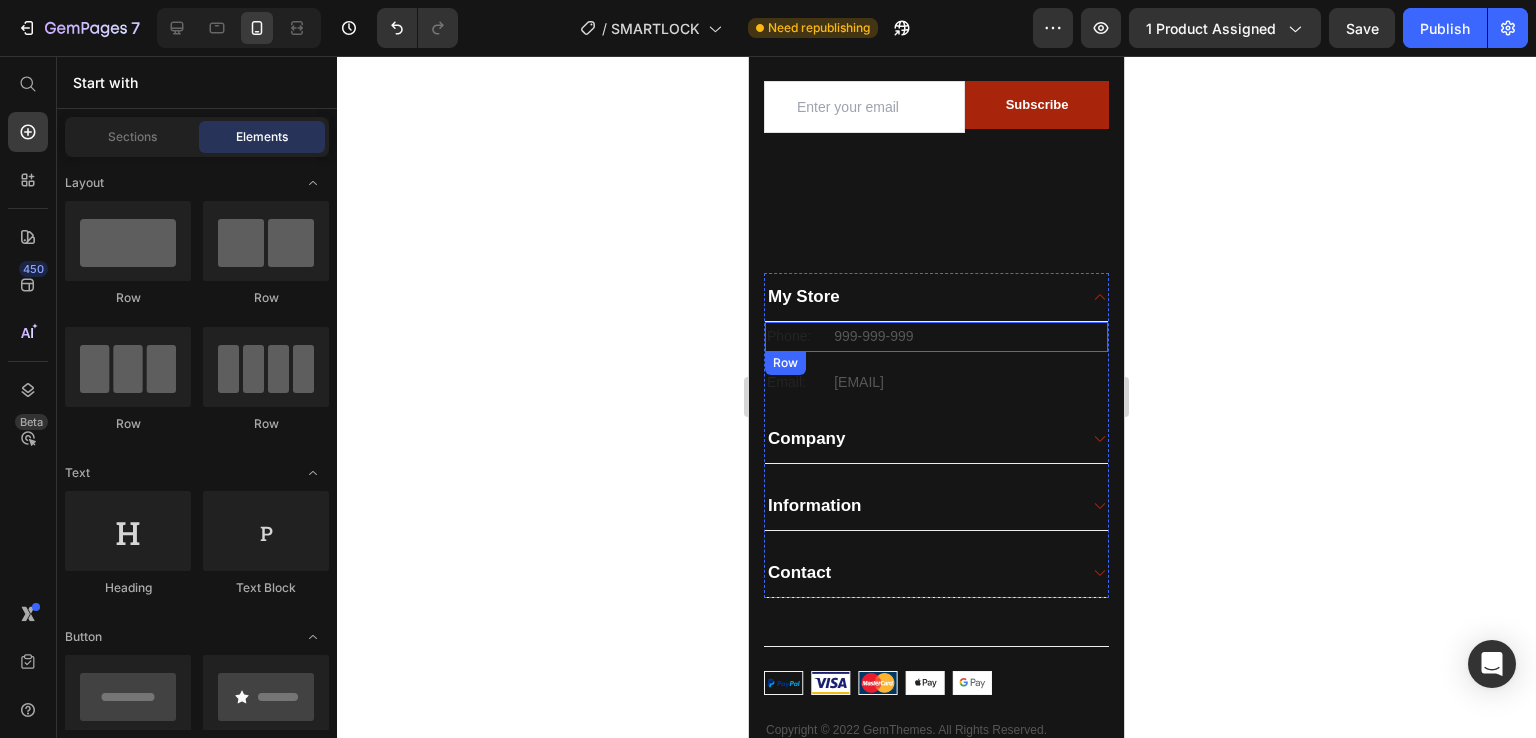 click on "Phone: Text block [PHONE] Text block Row" at bounding box center [936, 336] 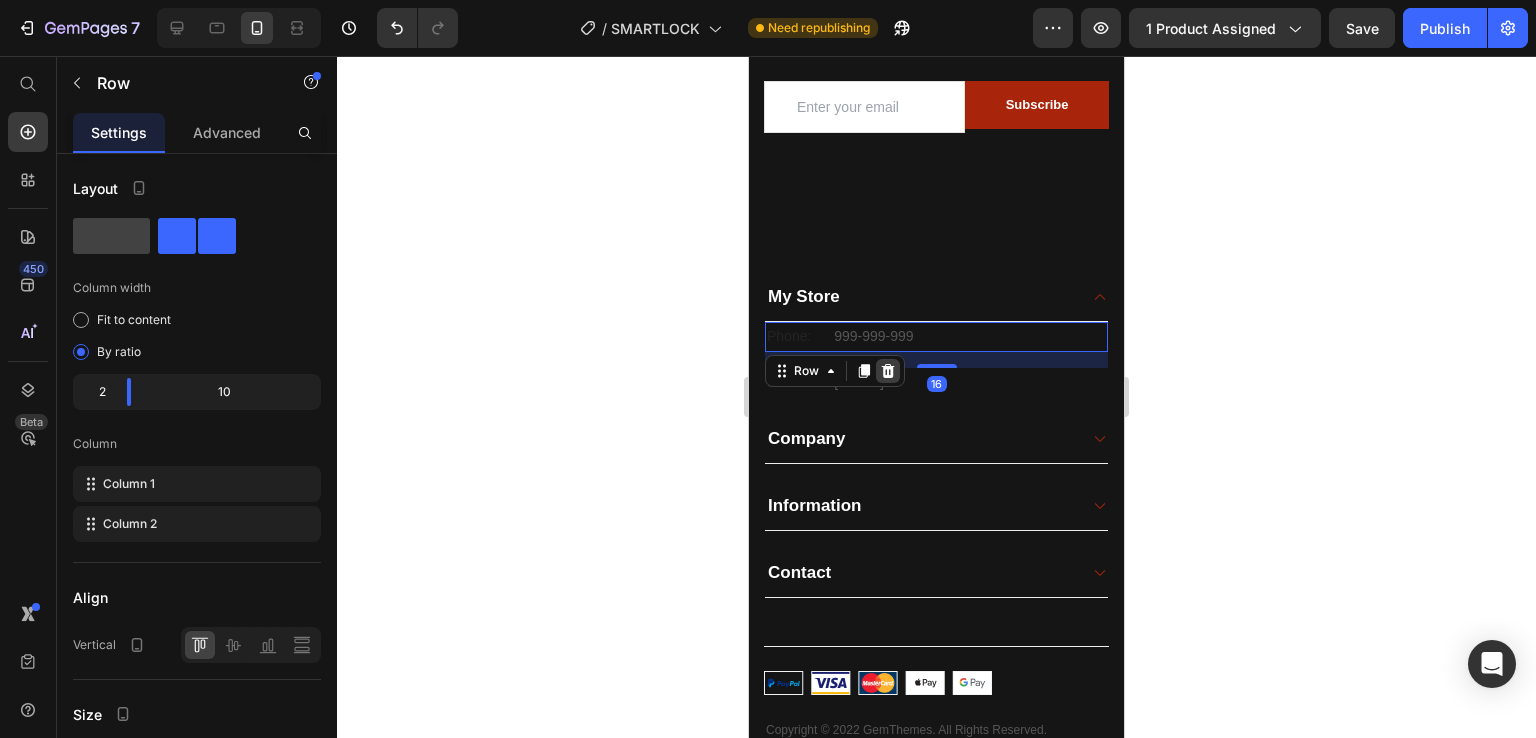 click 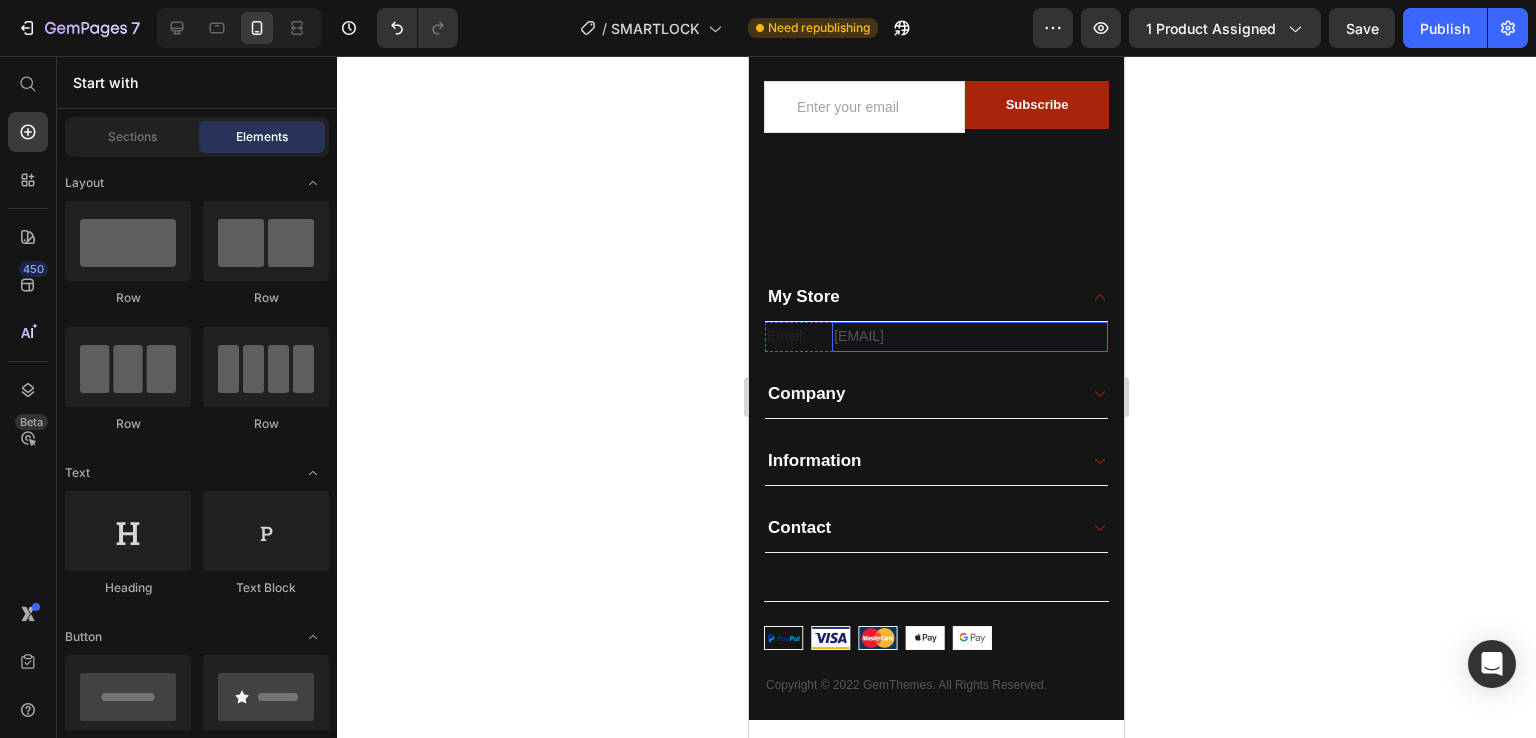 click on "[EMAIL]" at bounding box center [970, 336] 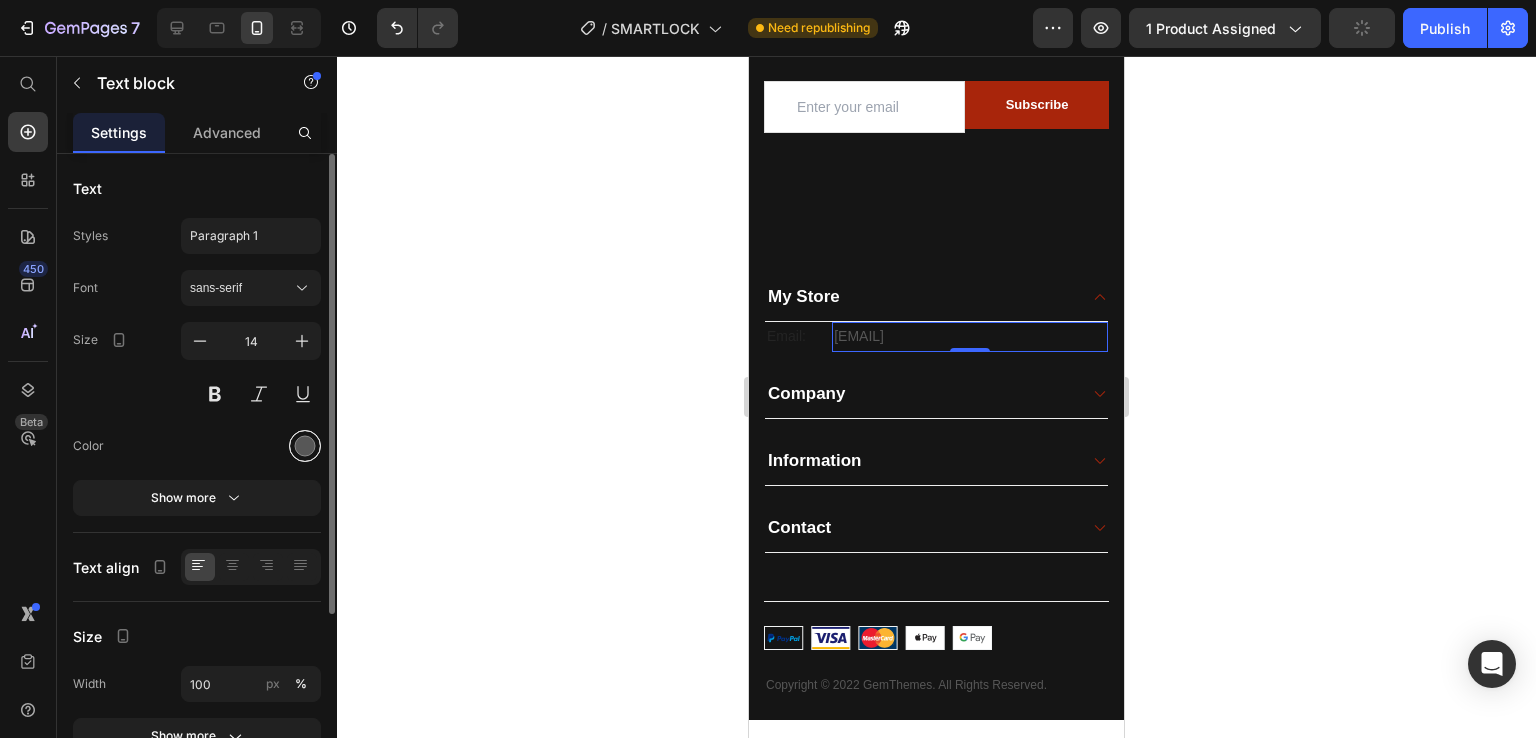 click at bounding box center [305, 446] 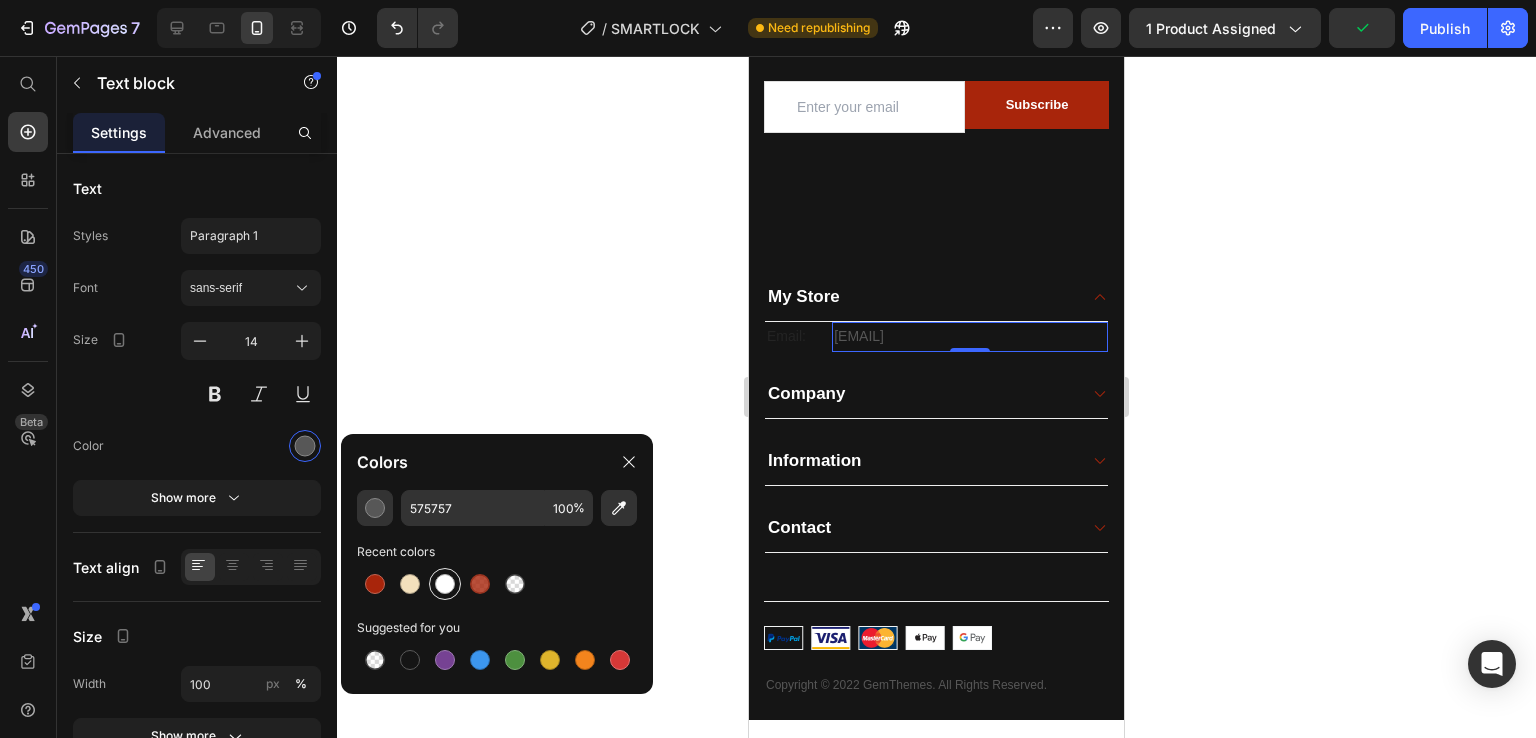 click at bounding box center [445, 584] 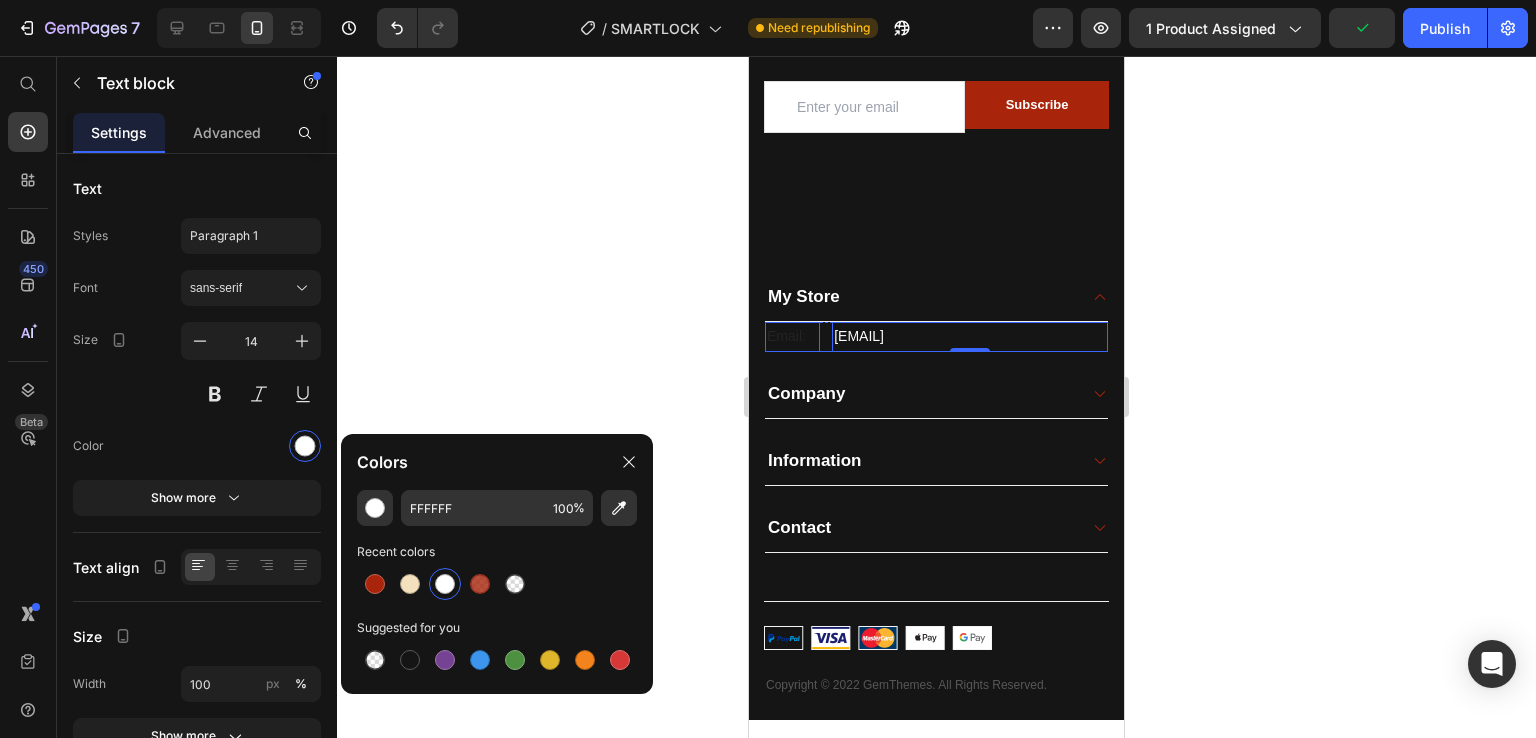 click on "Email:" at bounding box center (792, 336) 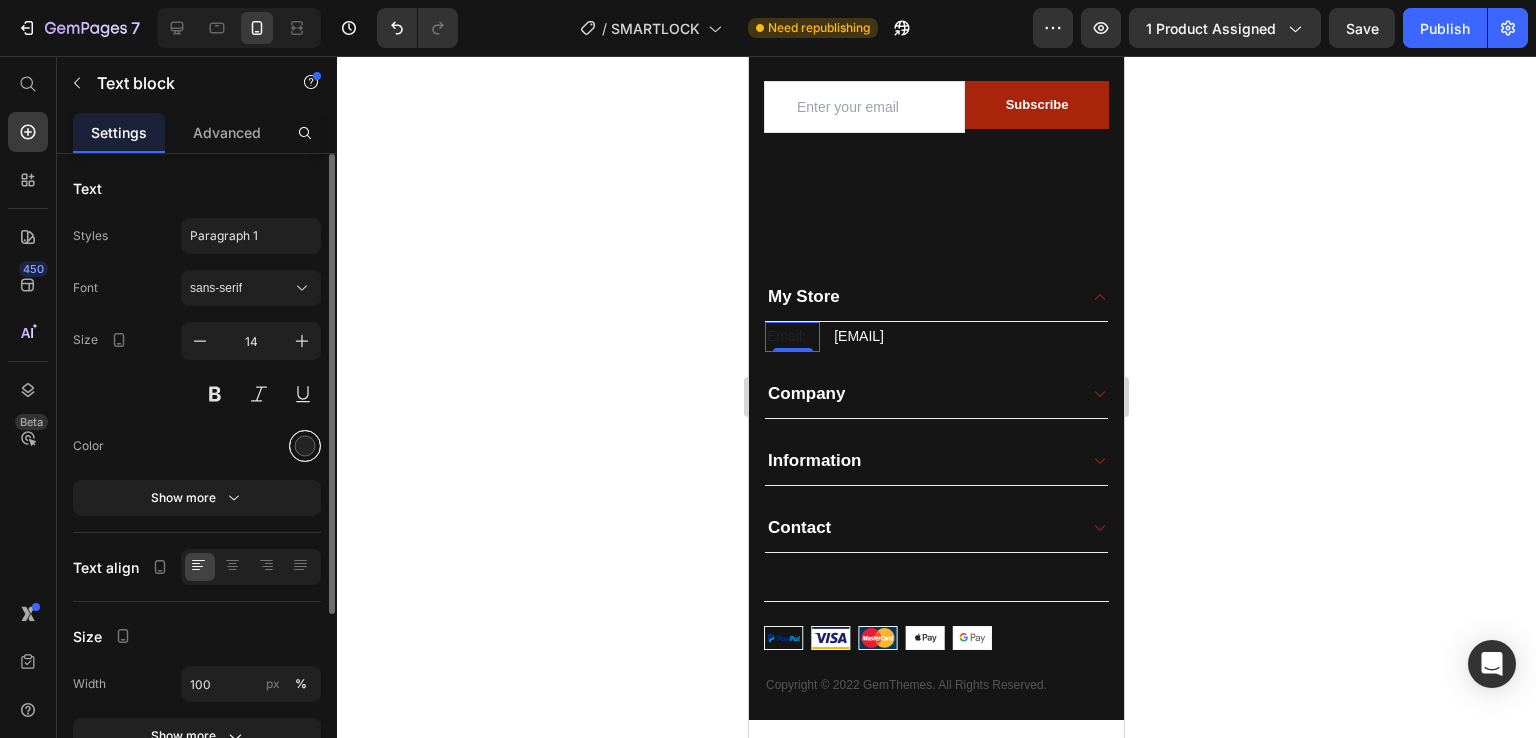 click at bounding box center (305, 446) 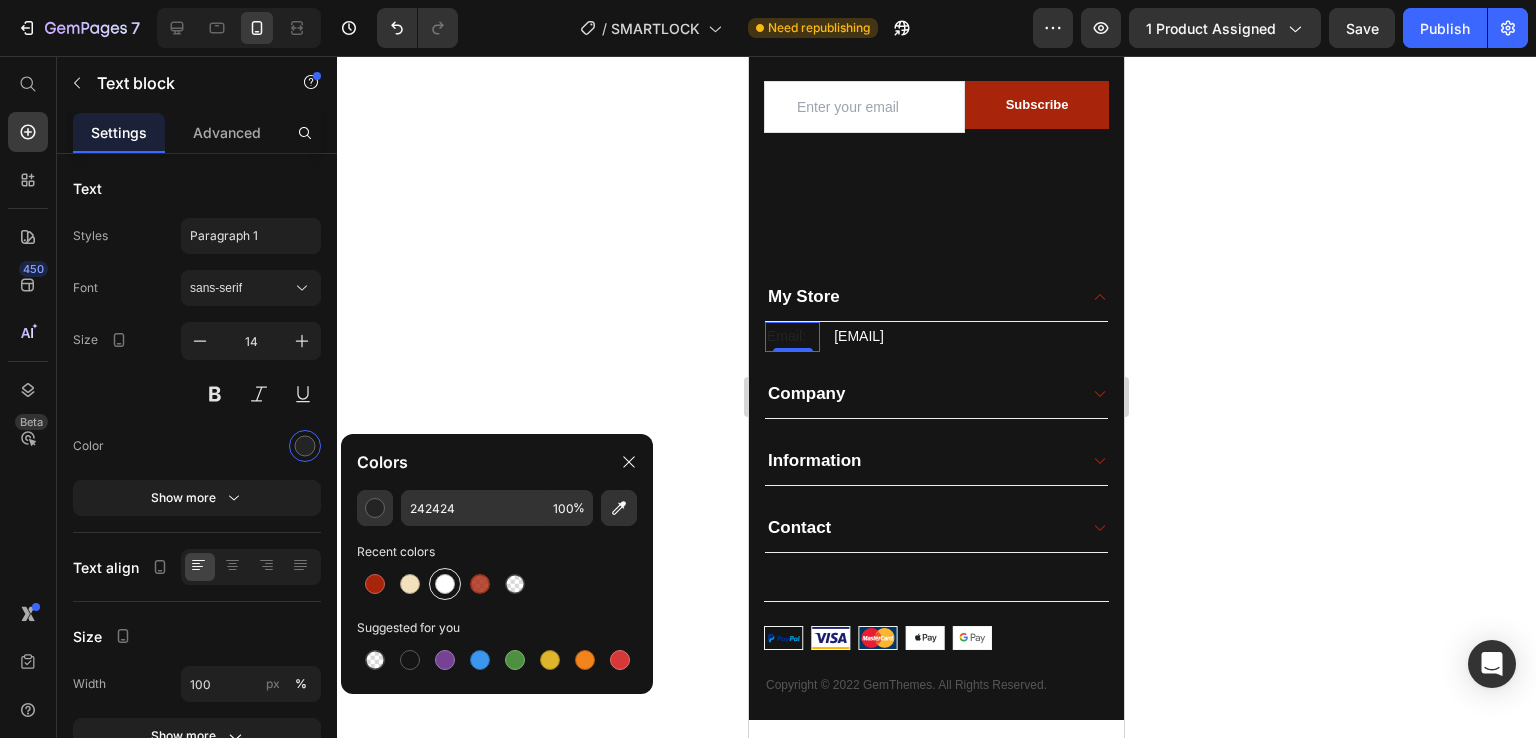 click at bounding box center [445, 584] 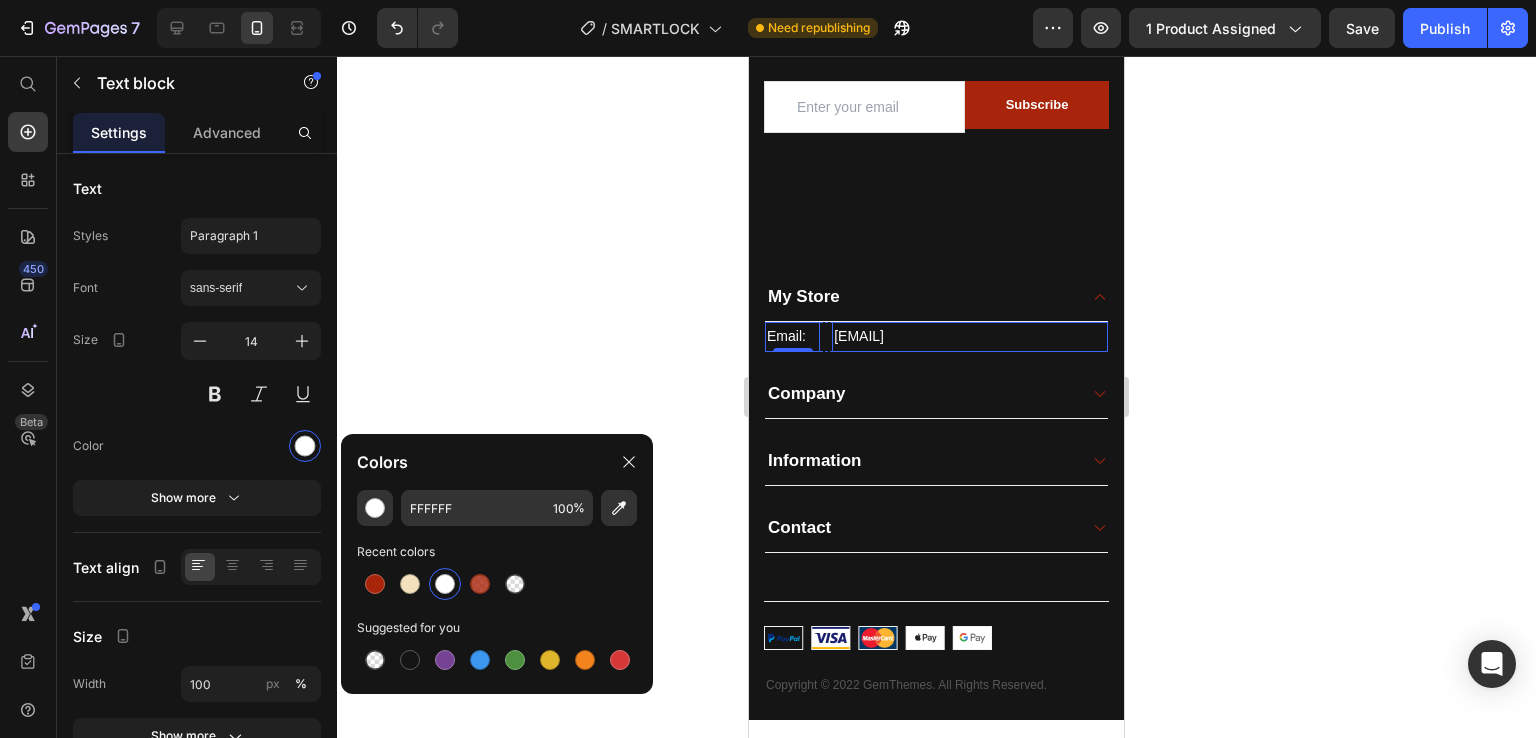 click on "[EMAIL]" at bounding box center [970, 336] 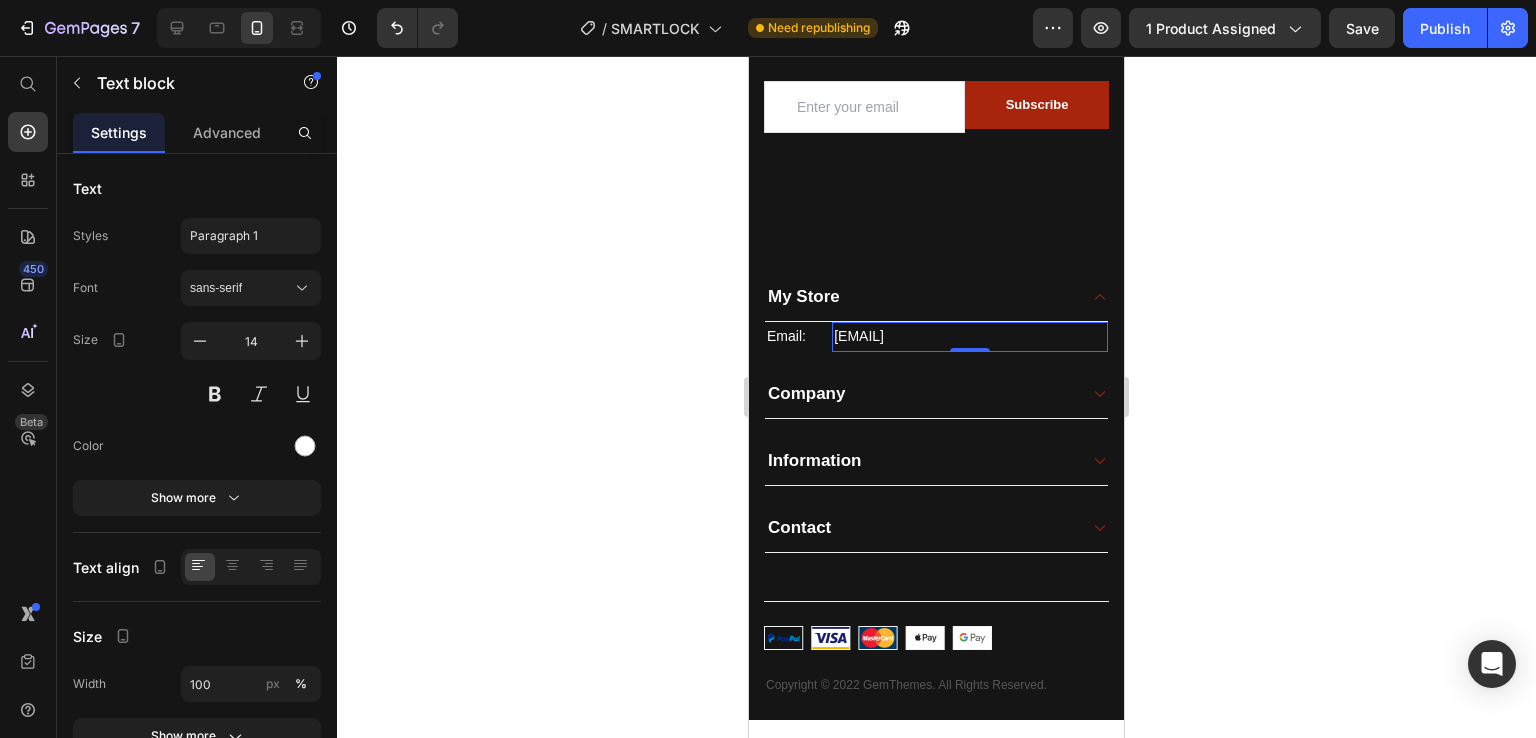 click on "[EMAIL]" at bounding box center [970, 336] 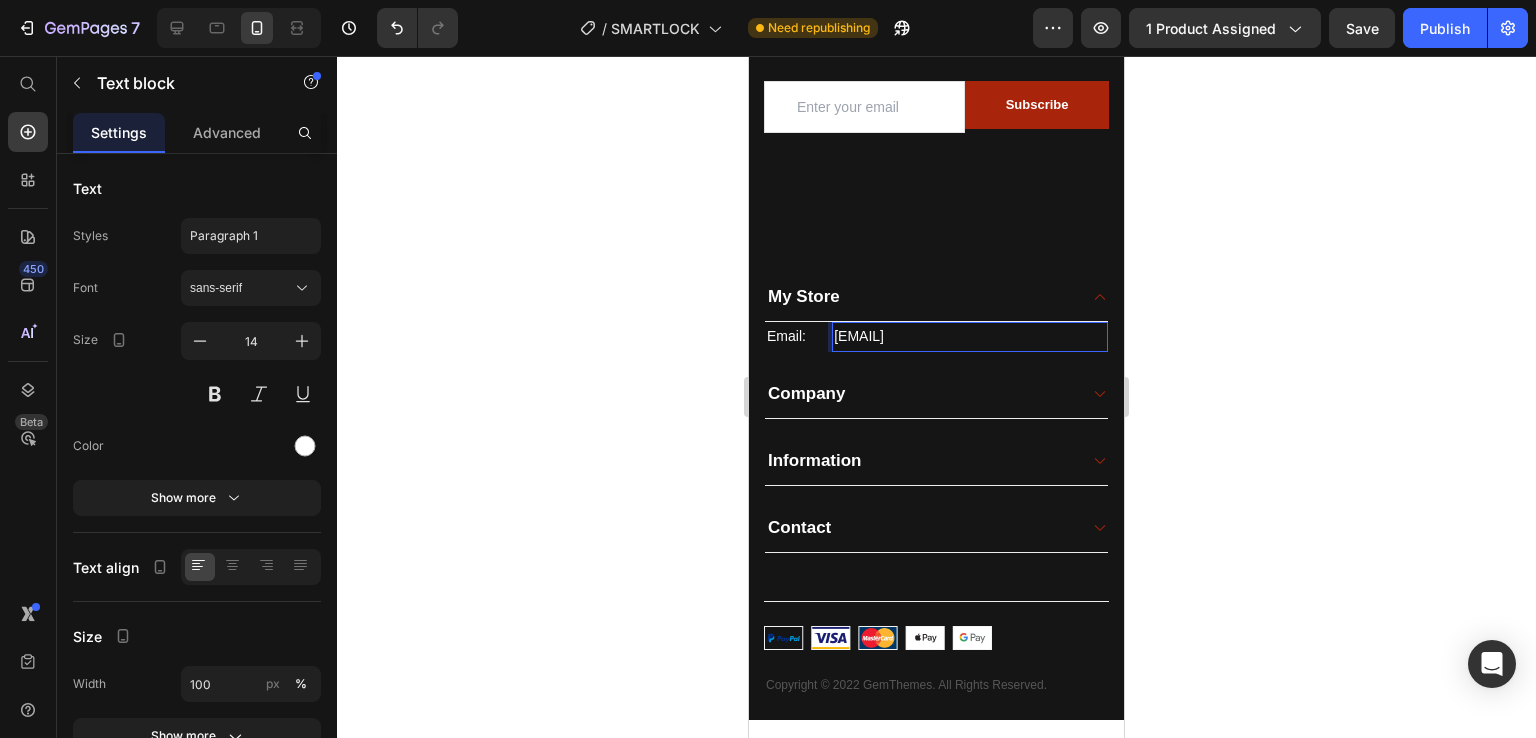 click on "[EMAIL]" at bounding box center (970, 336) 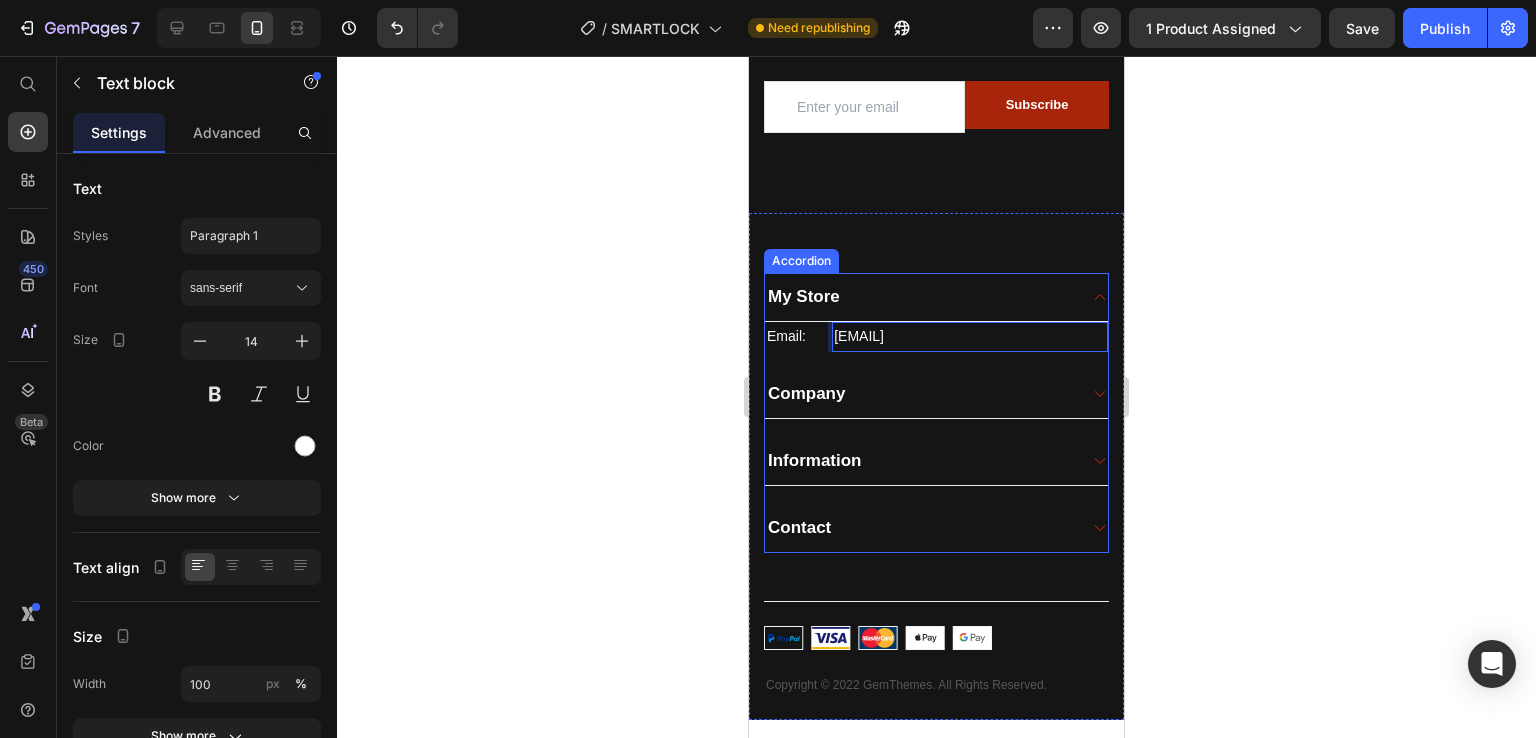 click on "Company" at bounding box center (920, 394) 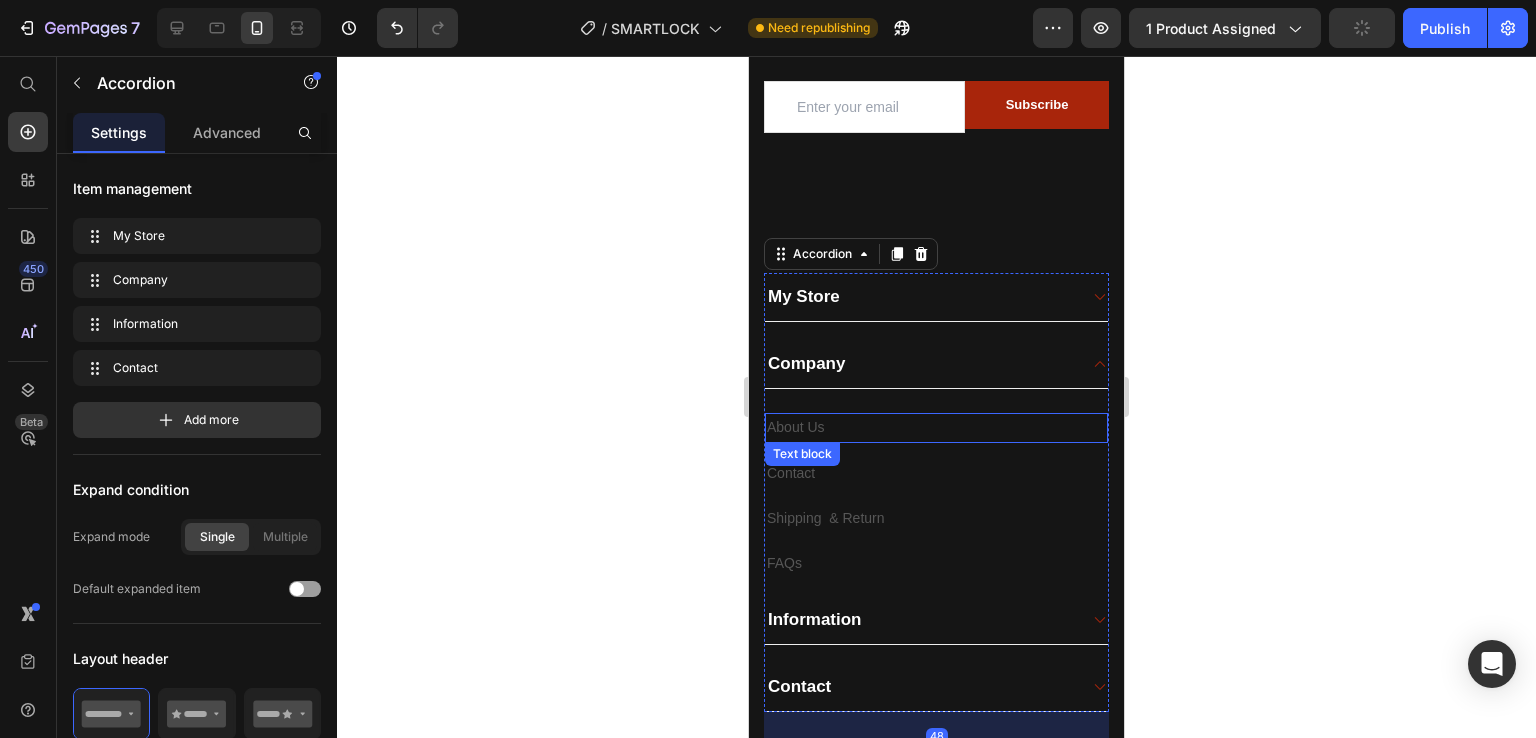 click on "About Us" at bounding box center (936, 427) 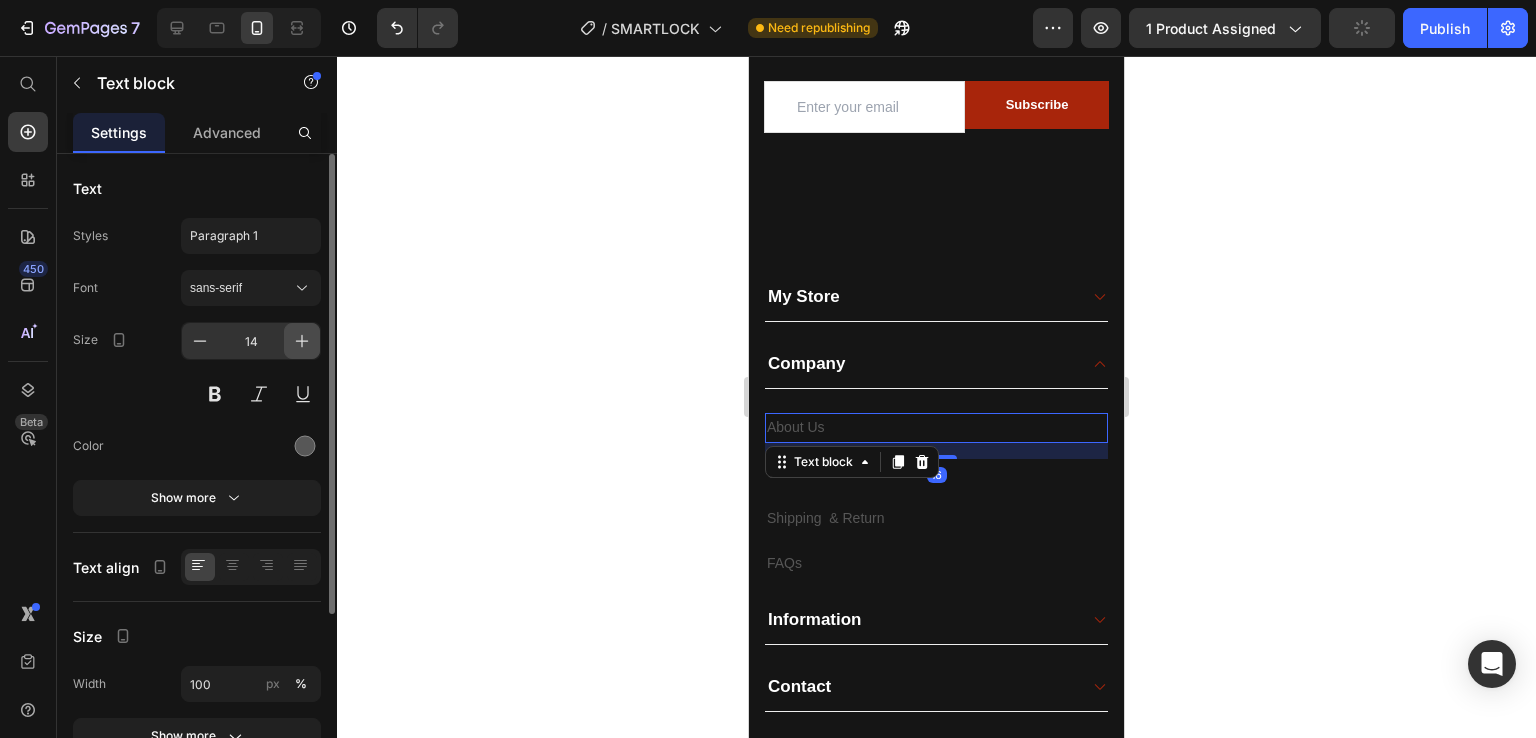 click 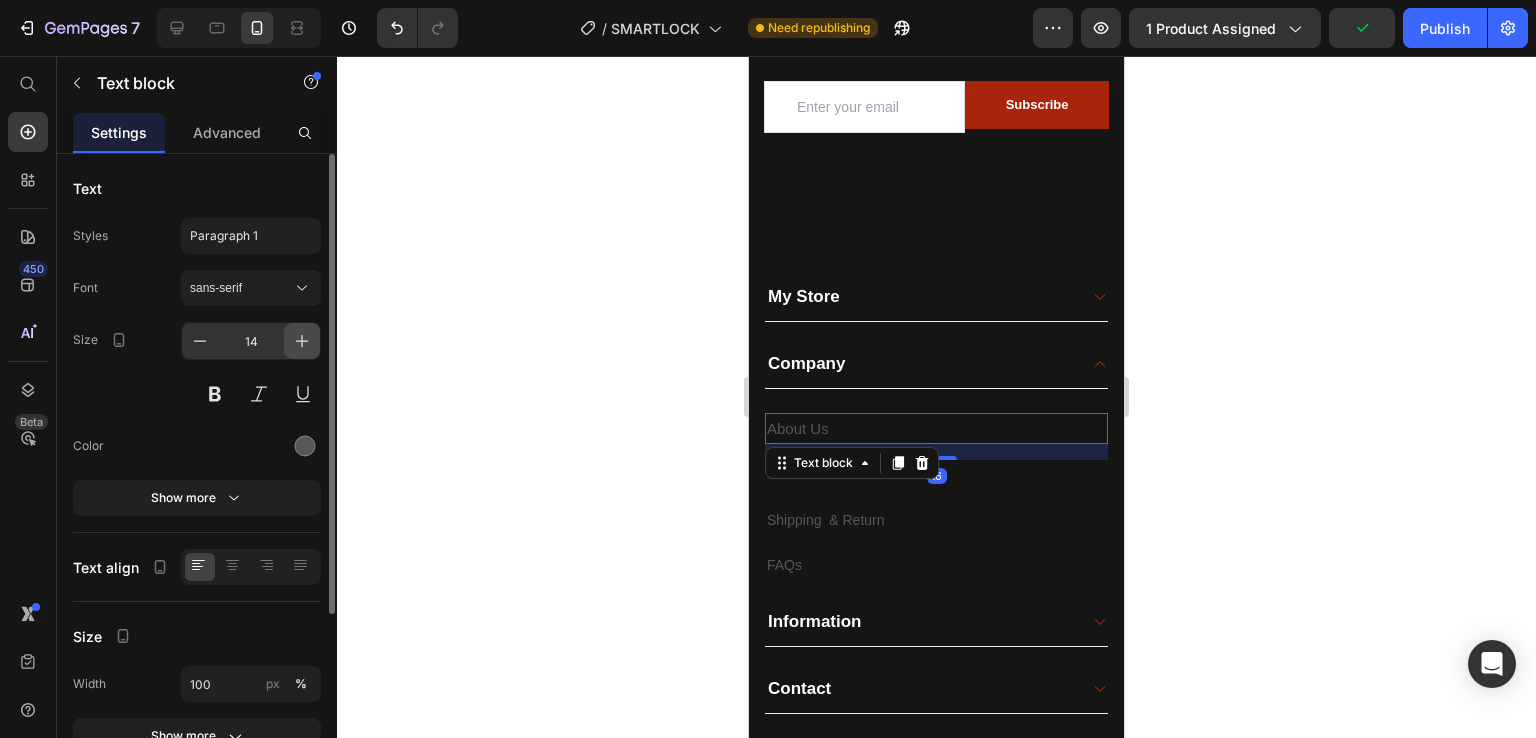 type on "15" 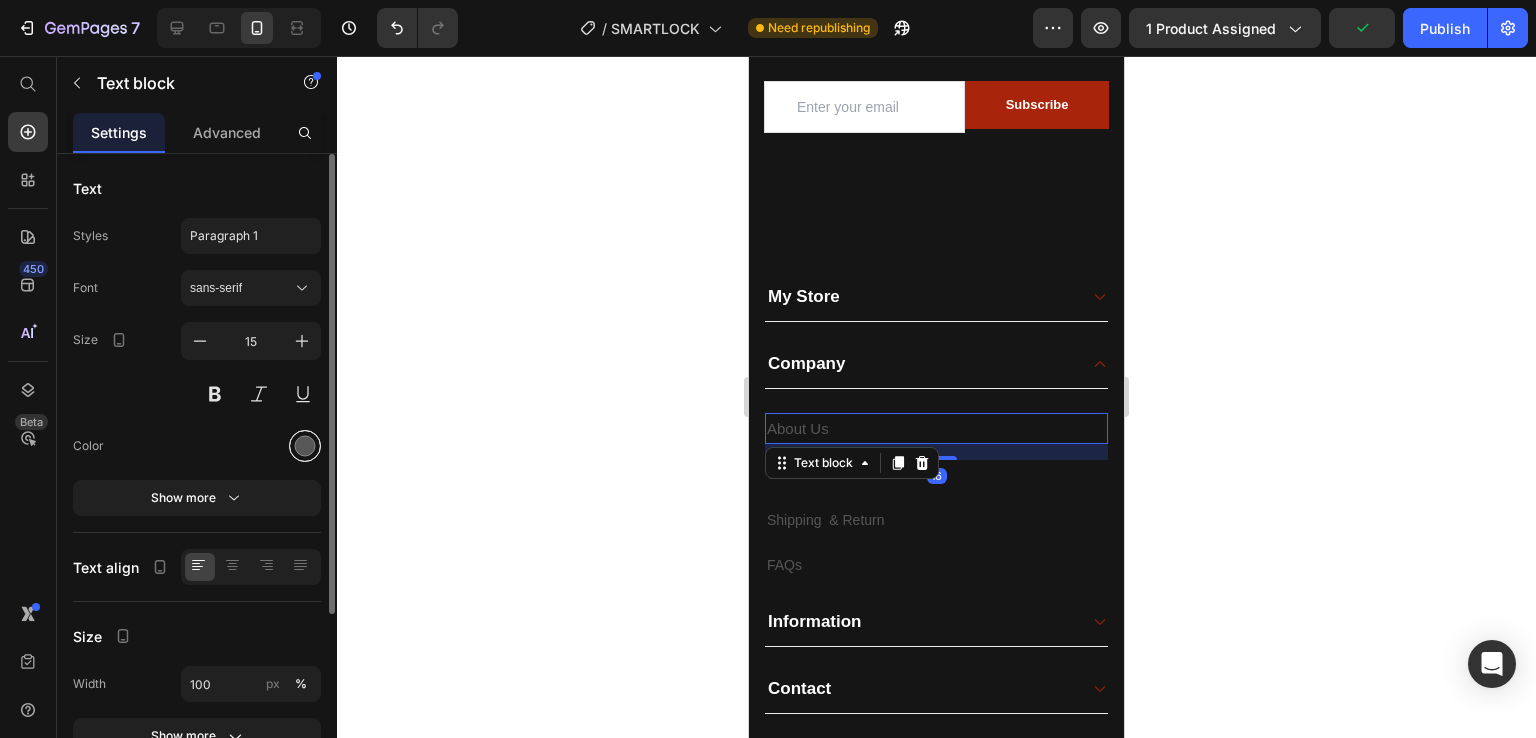 click at bounding box center [305, 446] 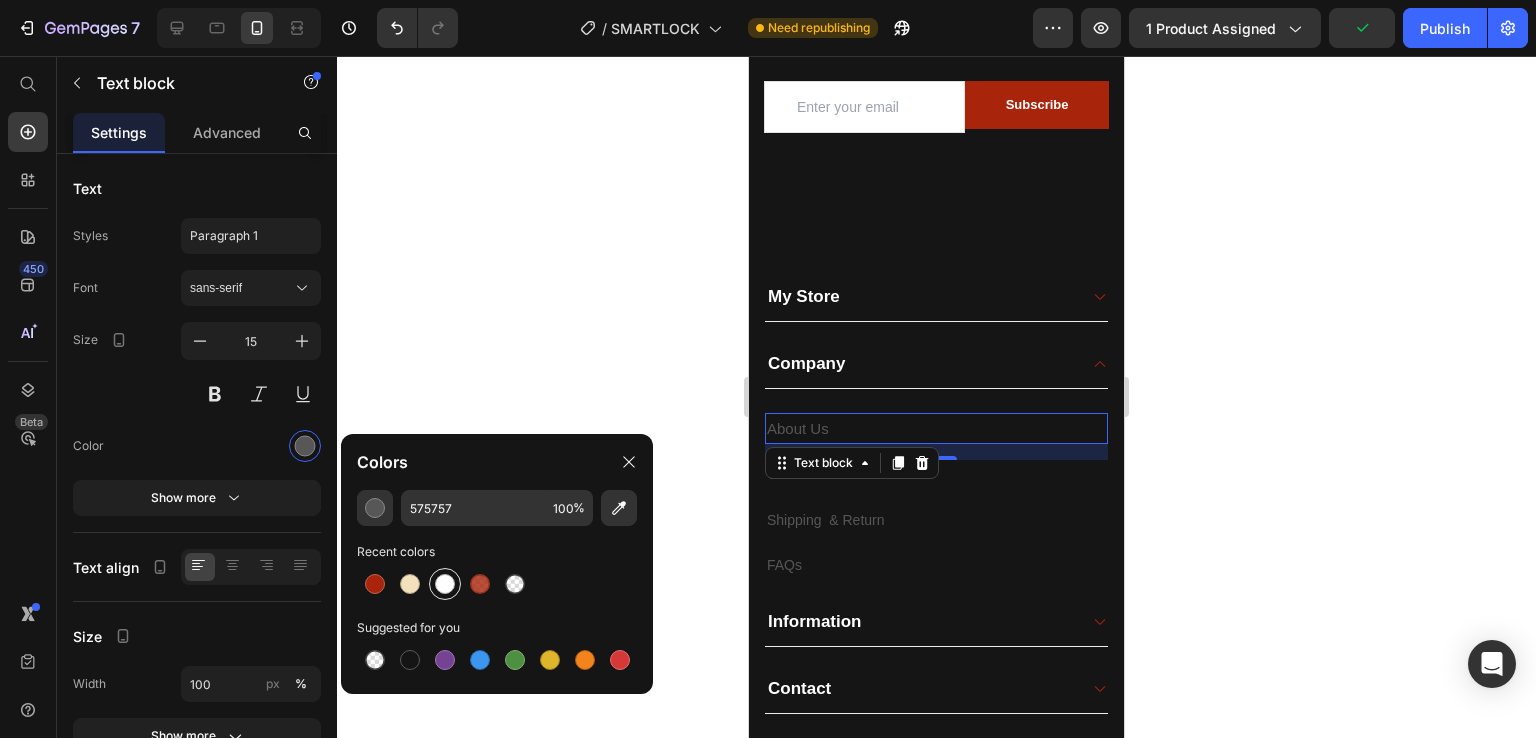 click at bounding box center (445, 584) 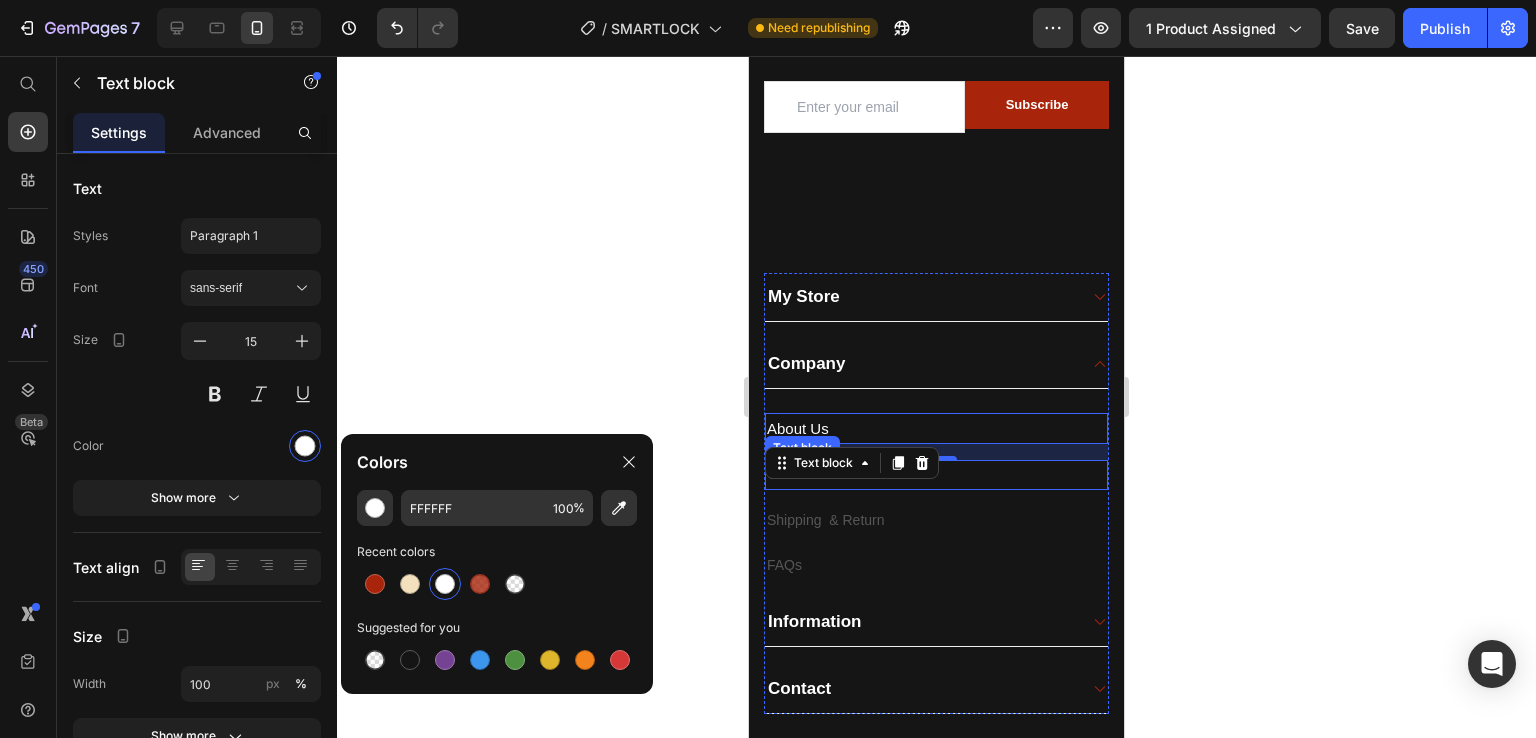 click on "Contact" at bounding box center (936, 474) 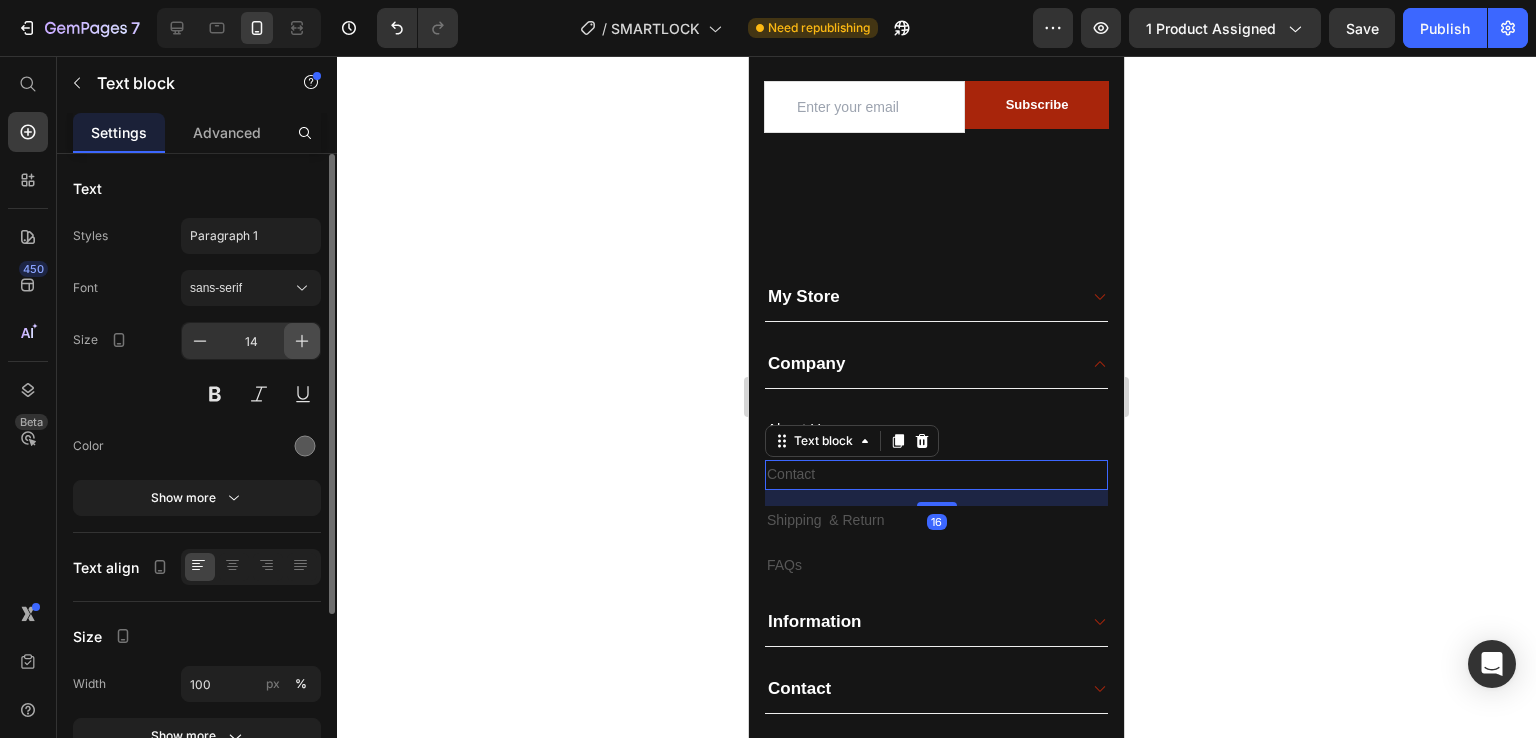 click 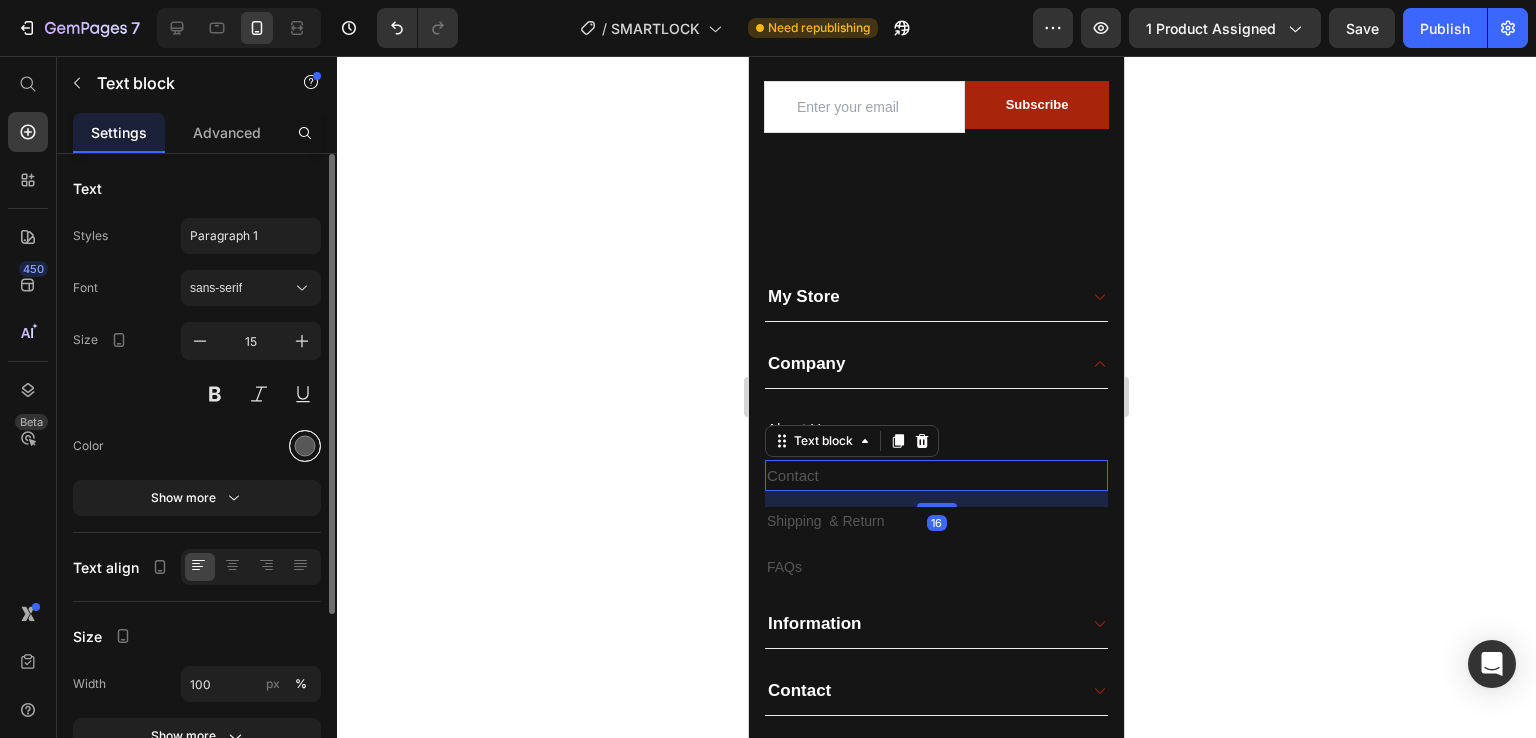 click at bounding box center [305, 446] 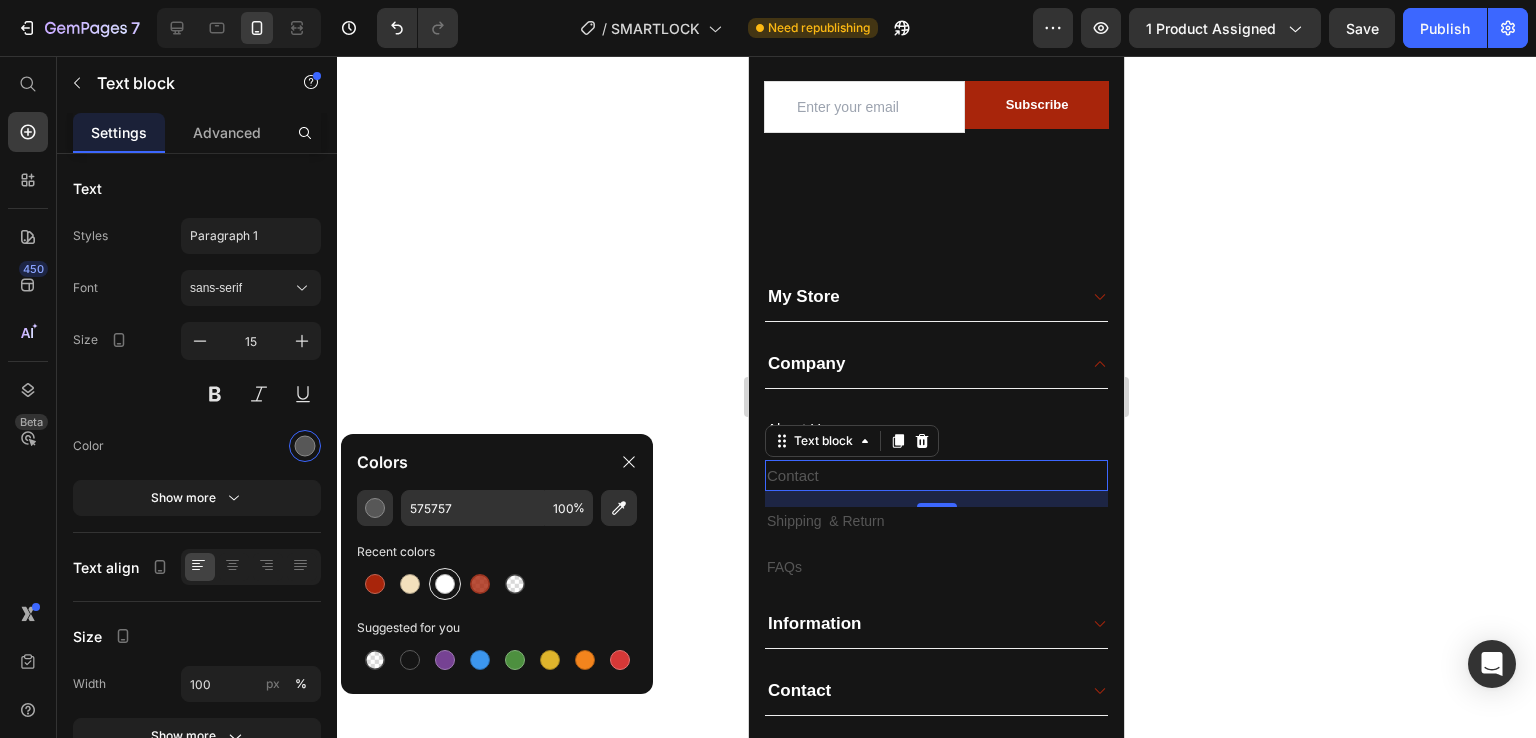 click at bounding box center (445, 584) 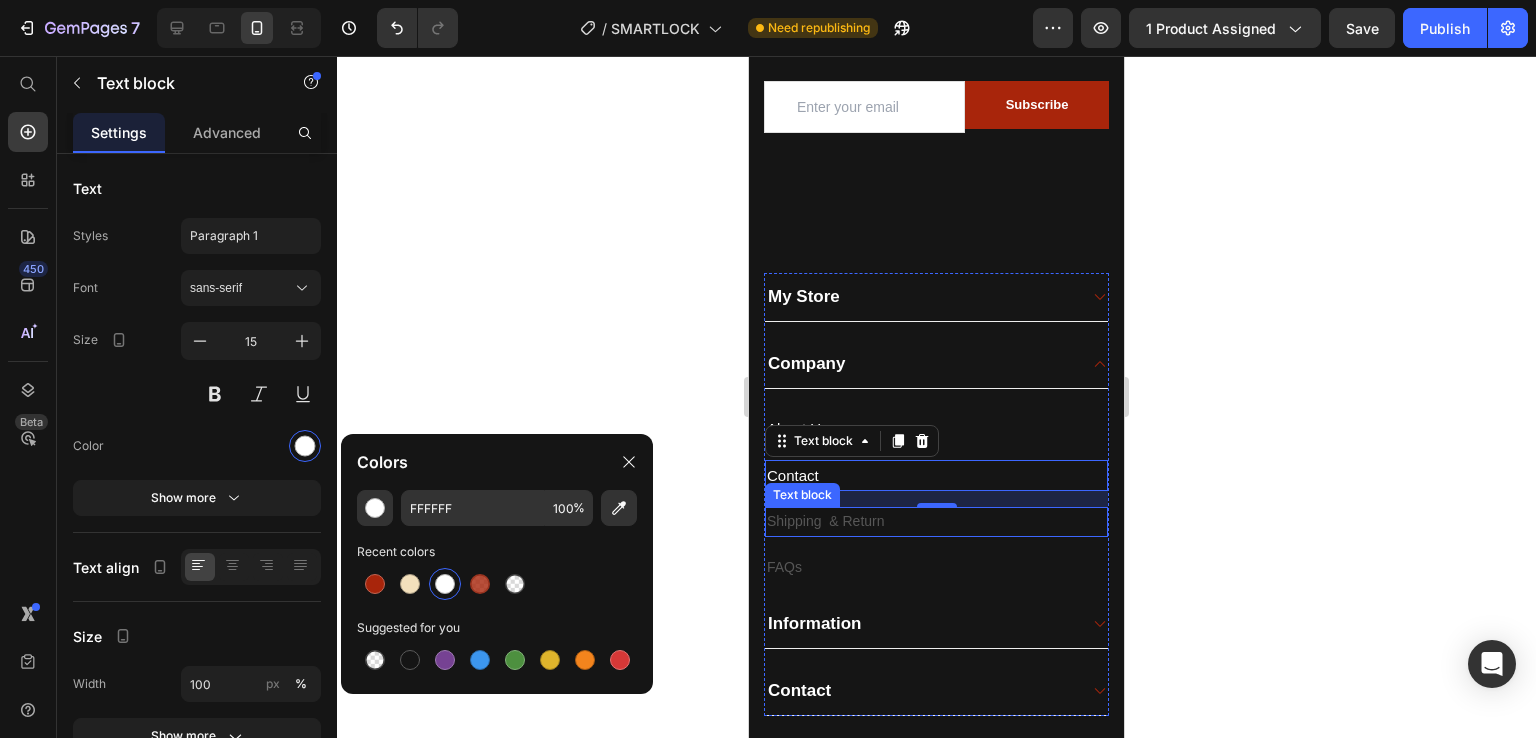 click on "Shipping  & Return" at bounding box center [936, 521] 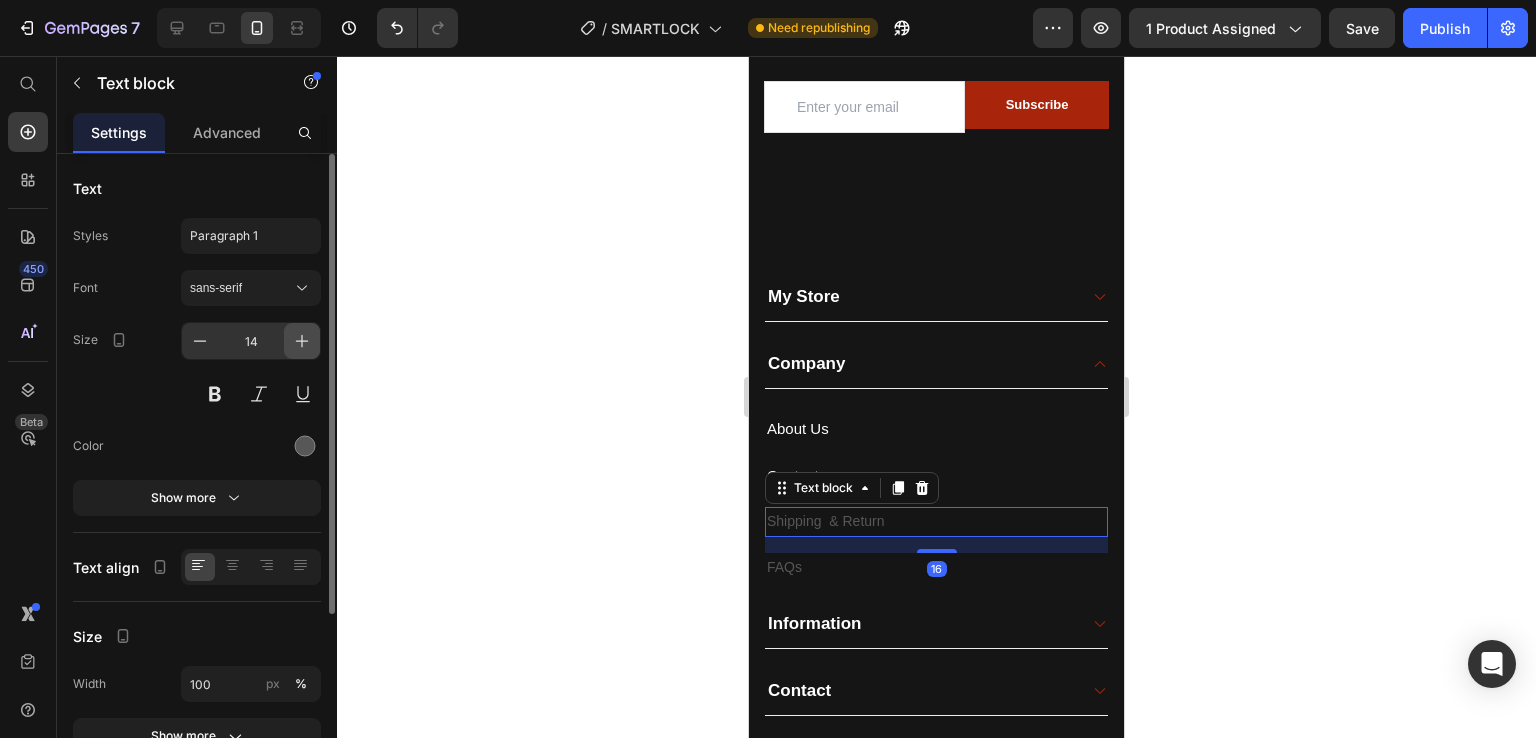 click 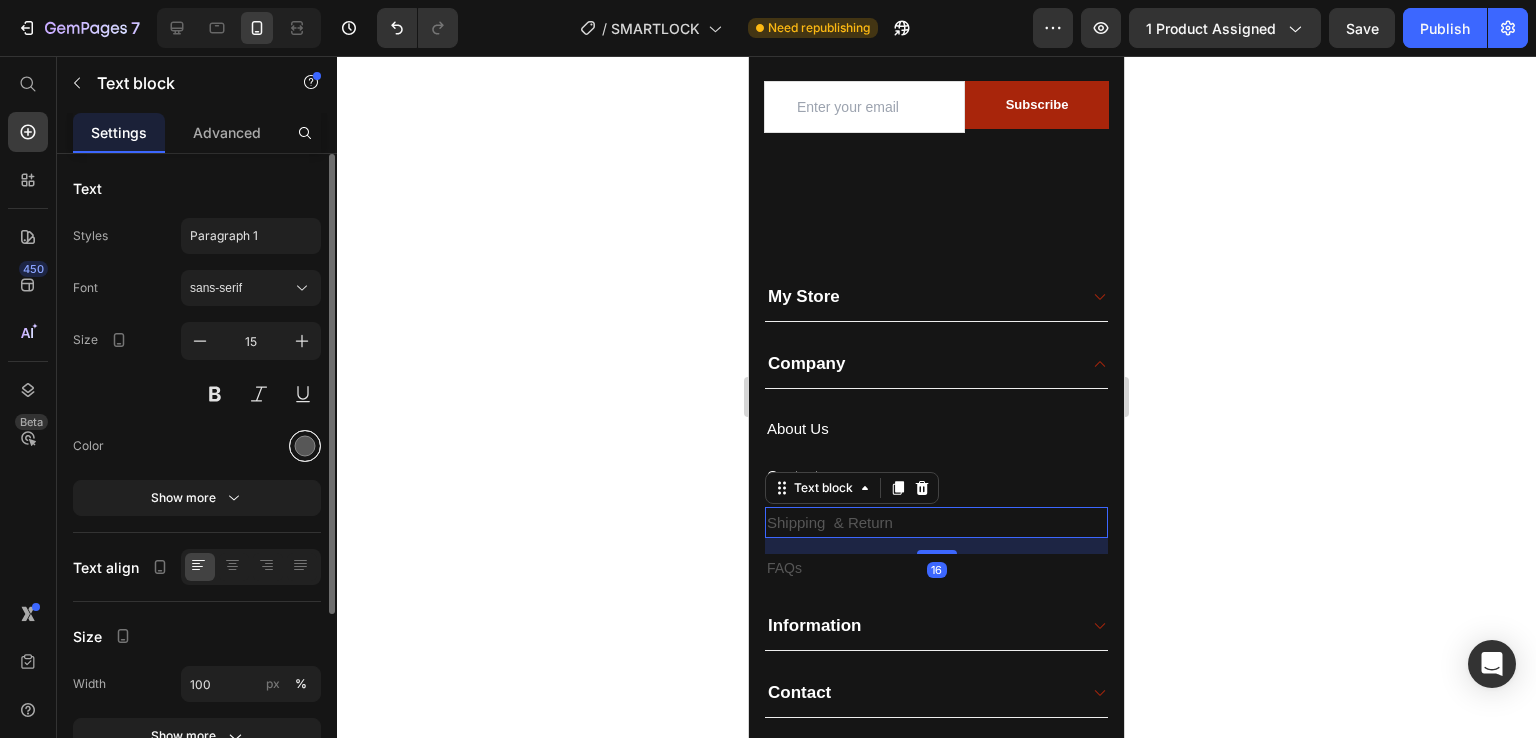click at bounding box center [305, 446] 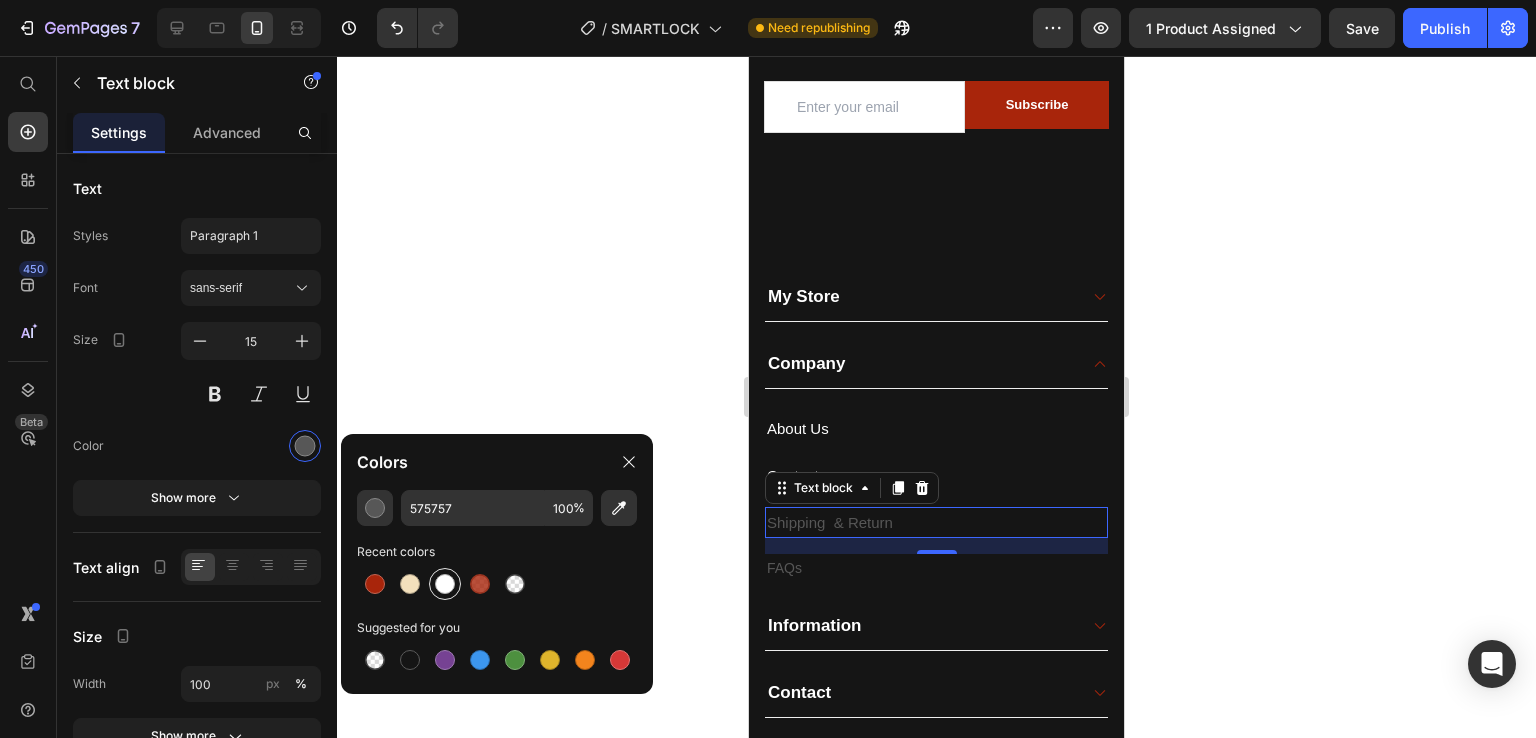 click at bounding box center (445, 584) 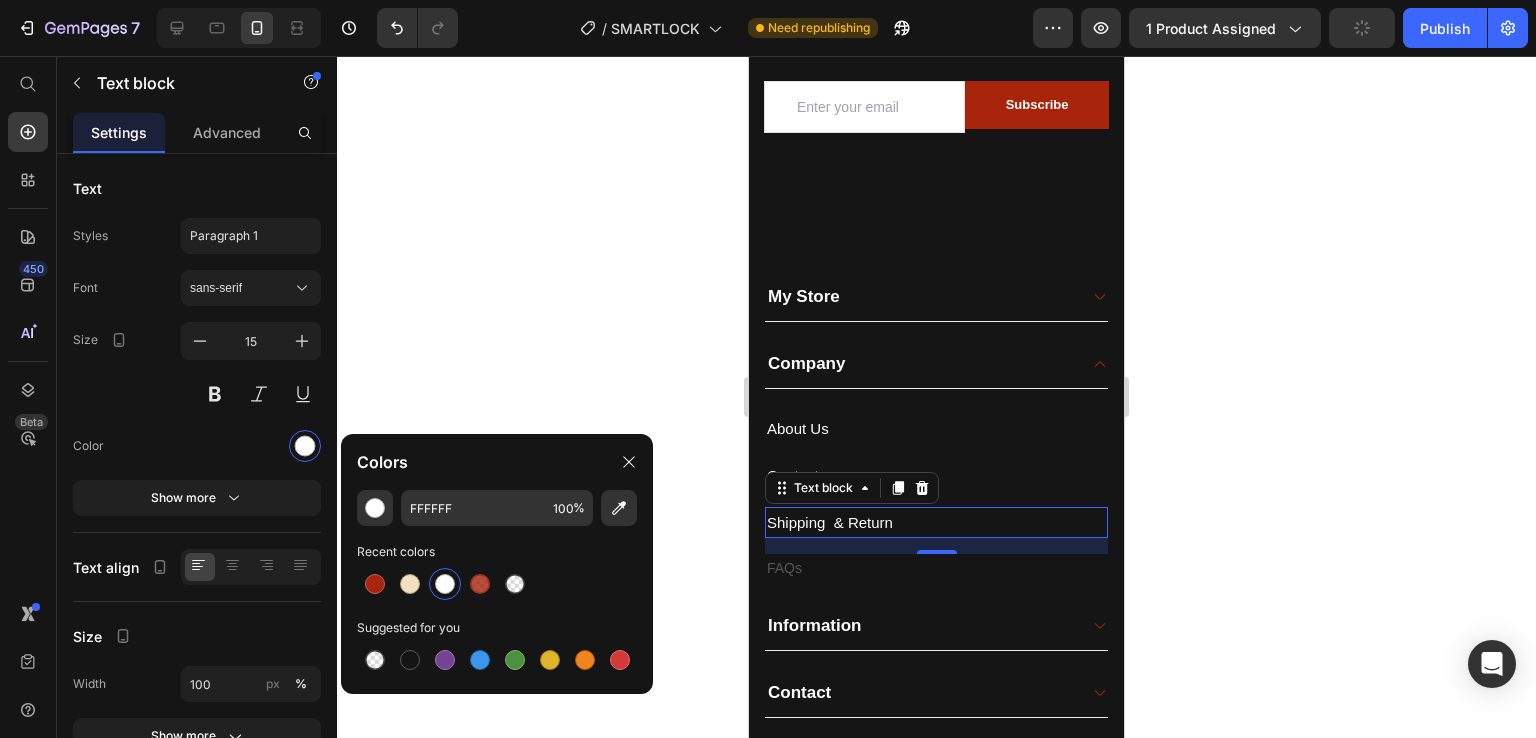click on "16" at bounding box center (937, 570) 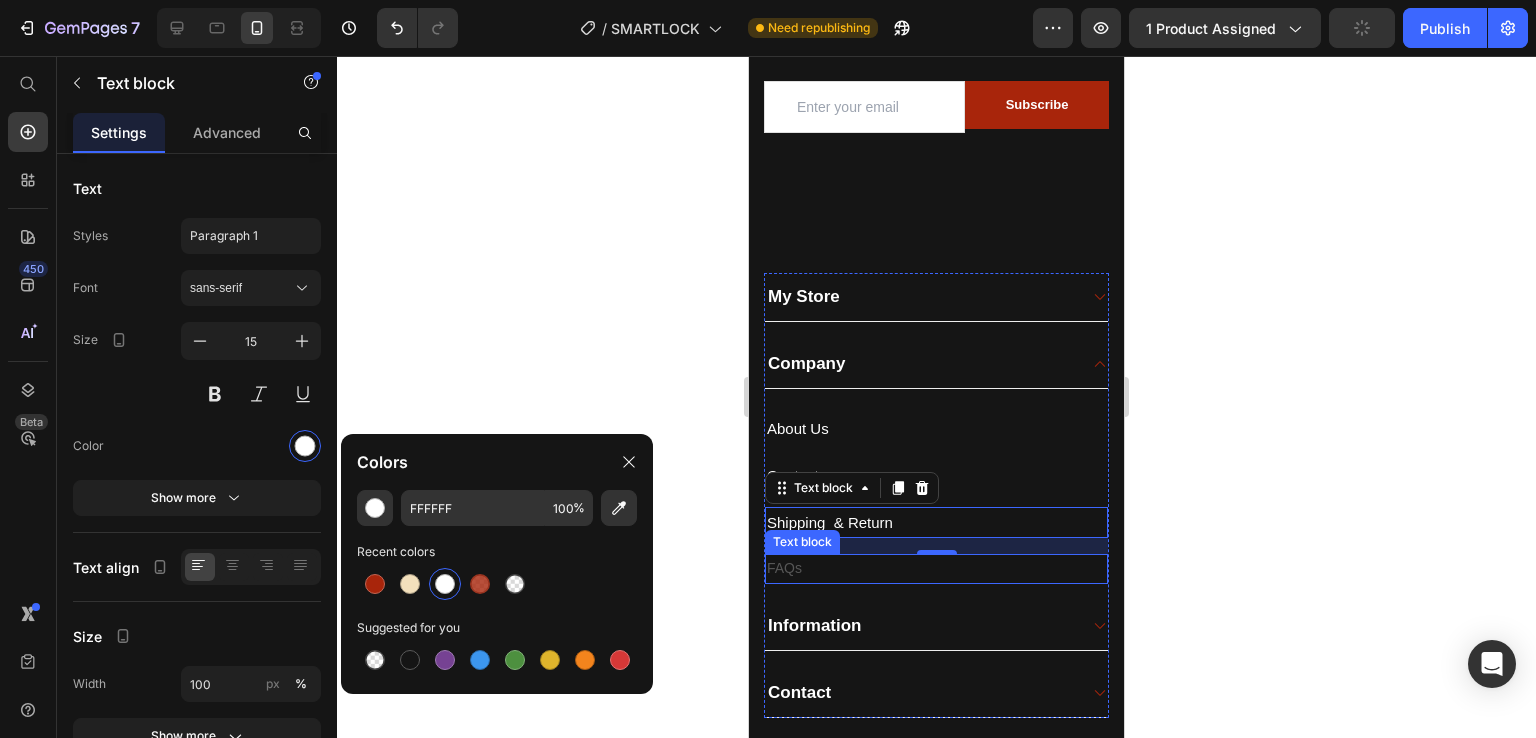 click on "FAQs" at bounding box center (936, 568) 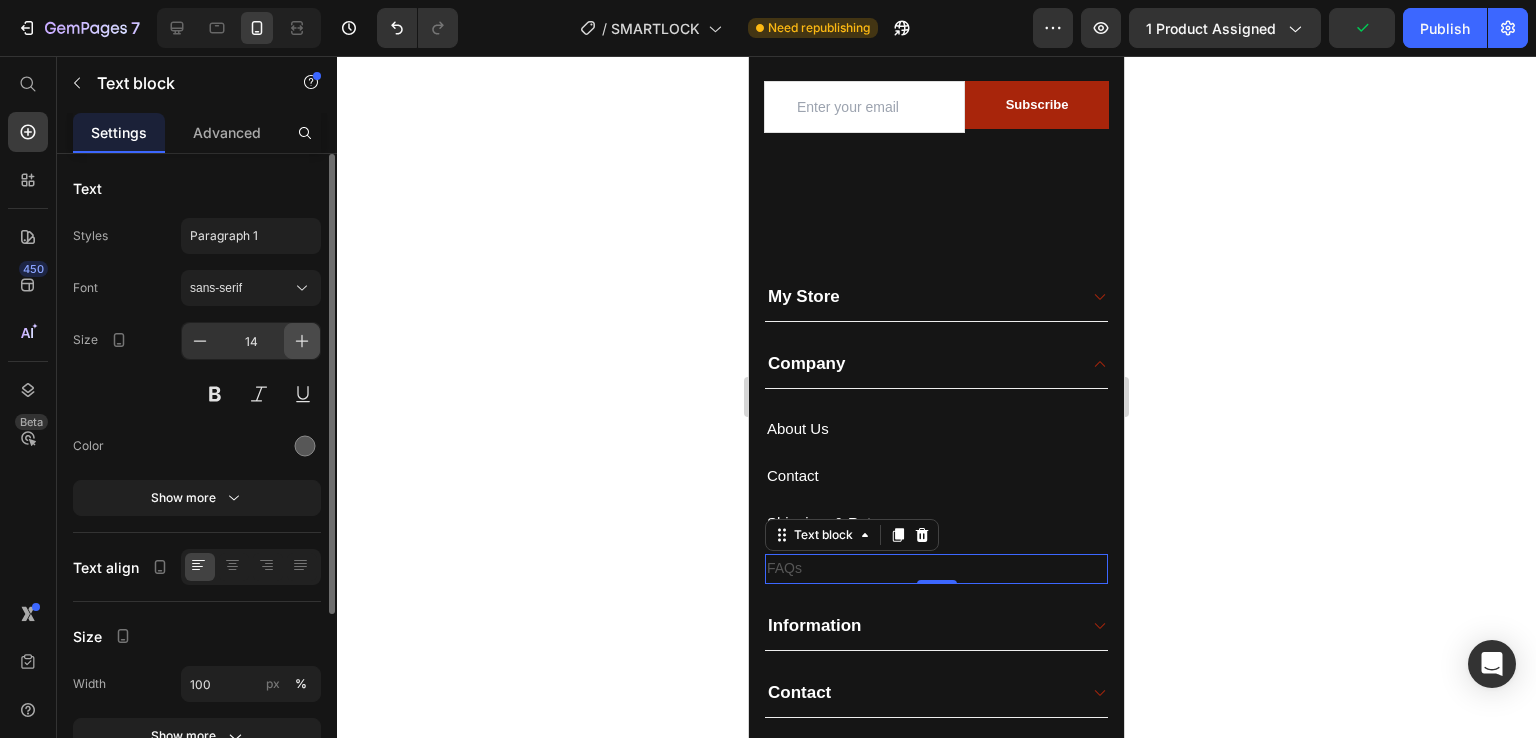click 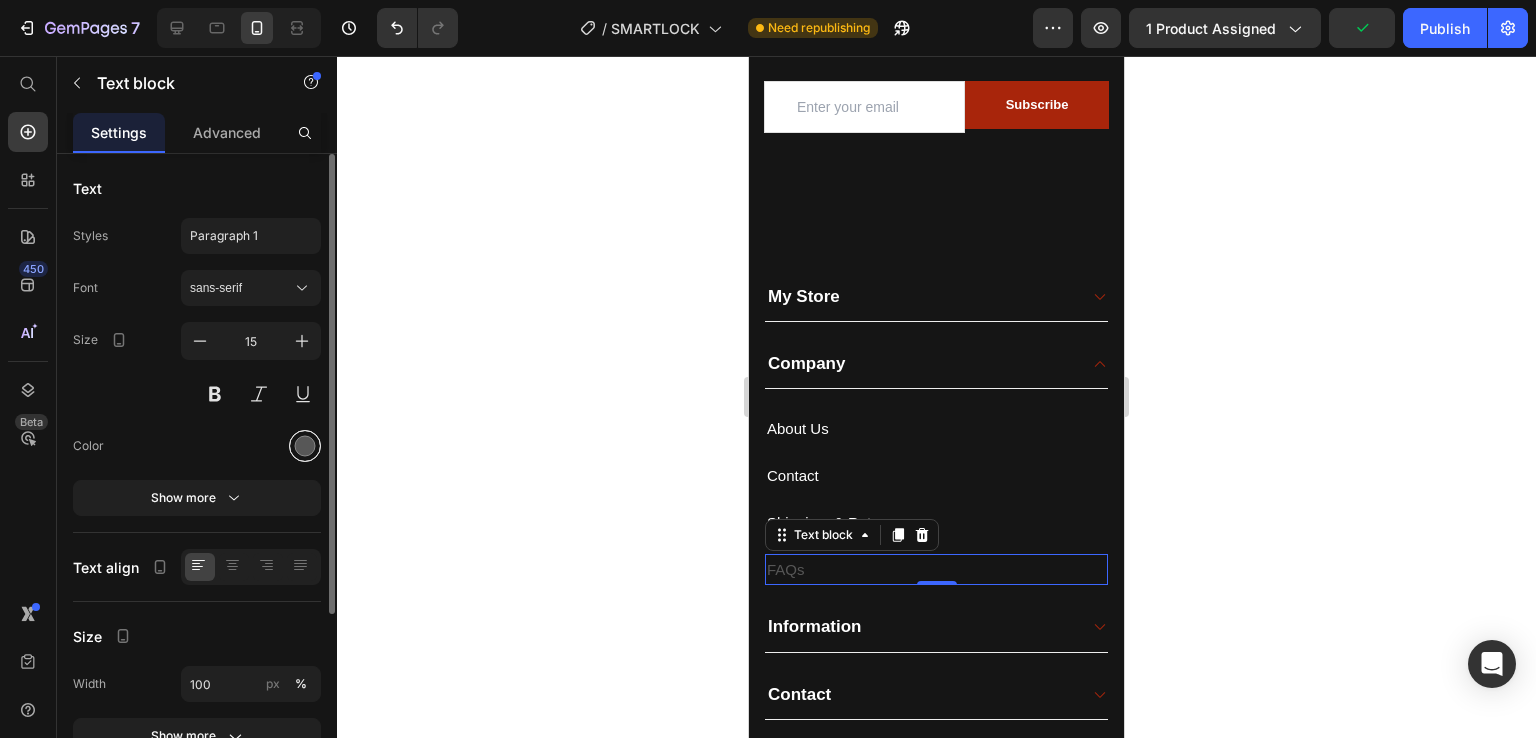 click at bounding box center (305, 446) 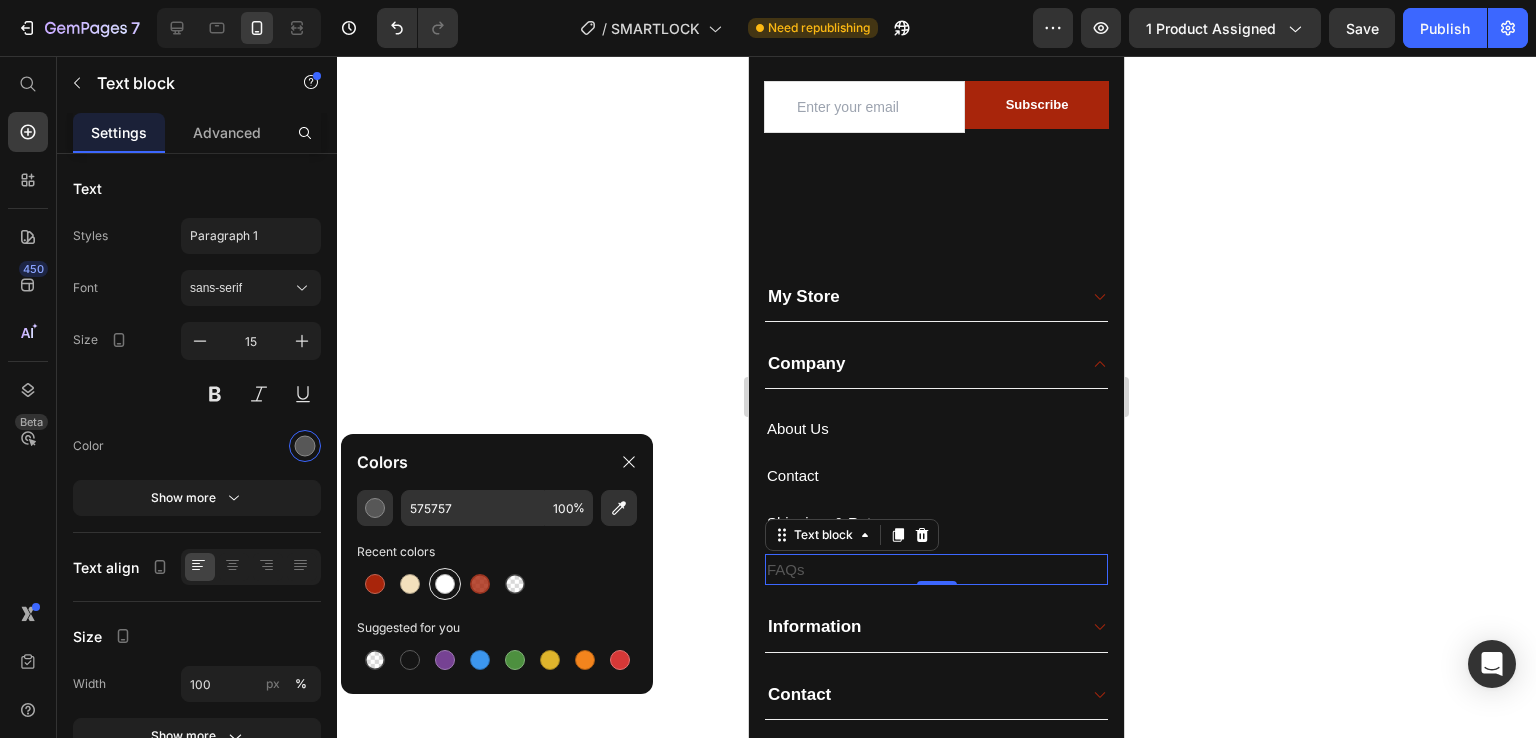 click at bounding box center (445, 584) 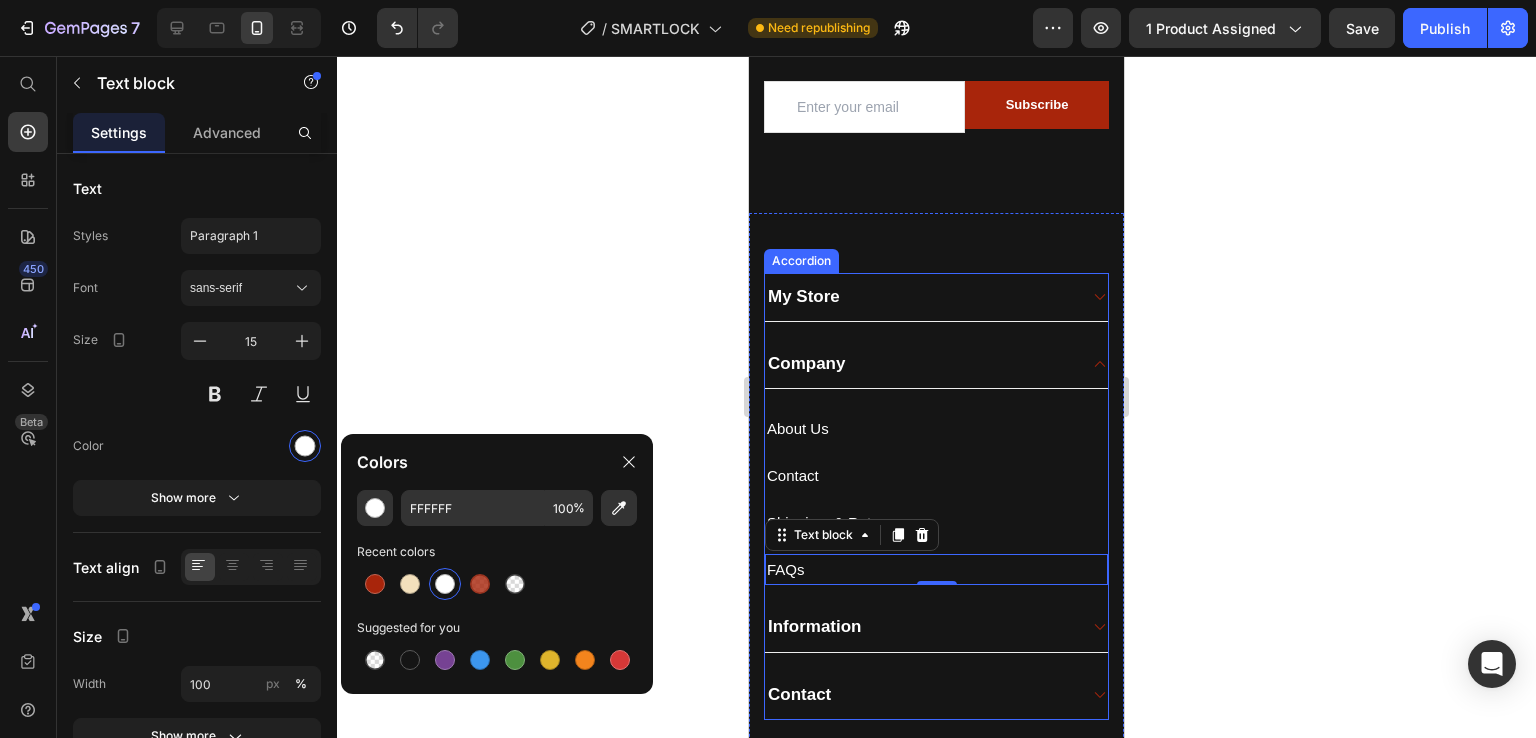 click on "Company" at bounding box center [936, 364] 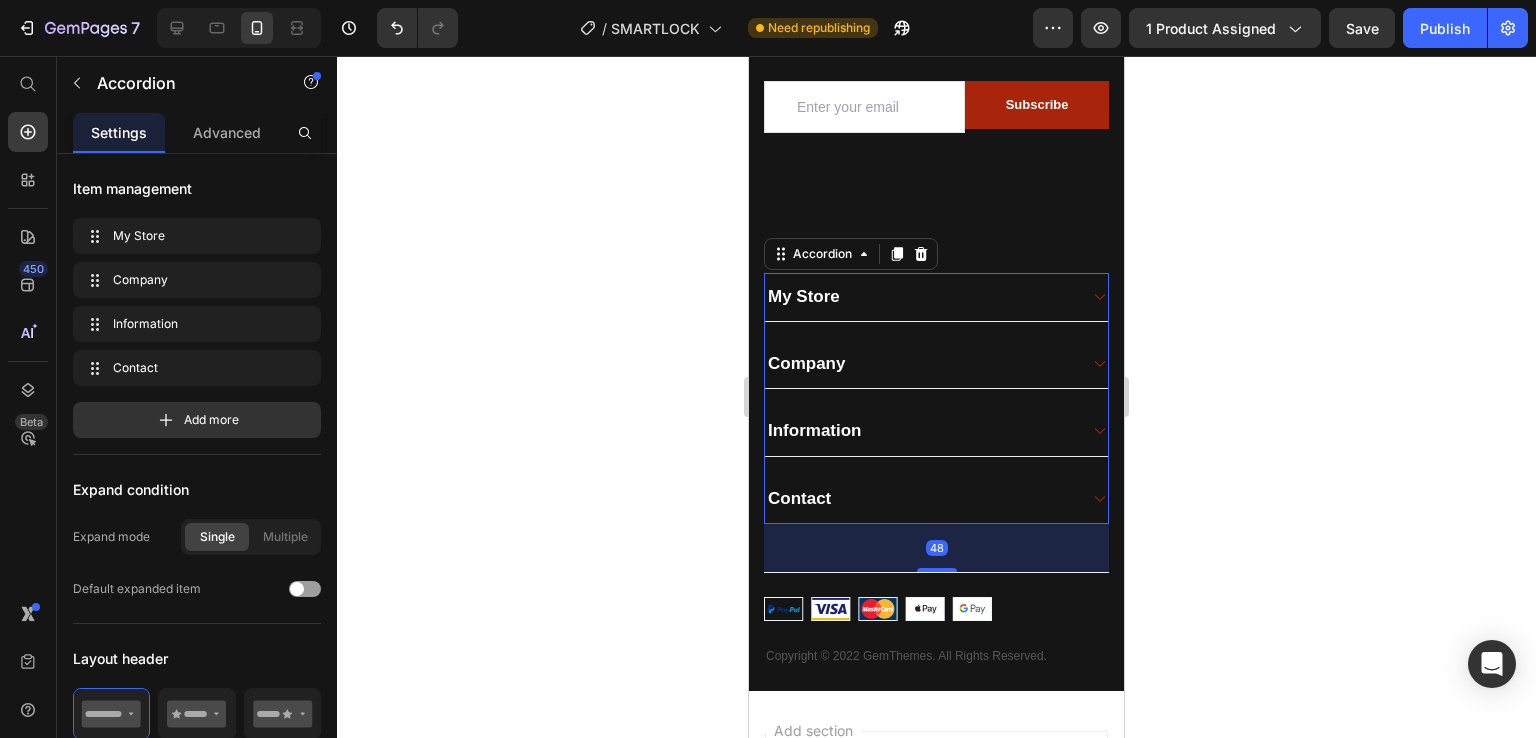 click on "Information" at bounding box center [920, 431] 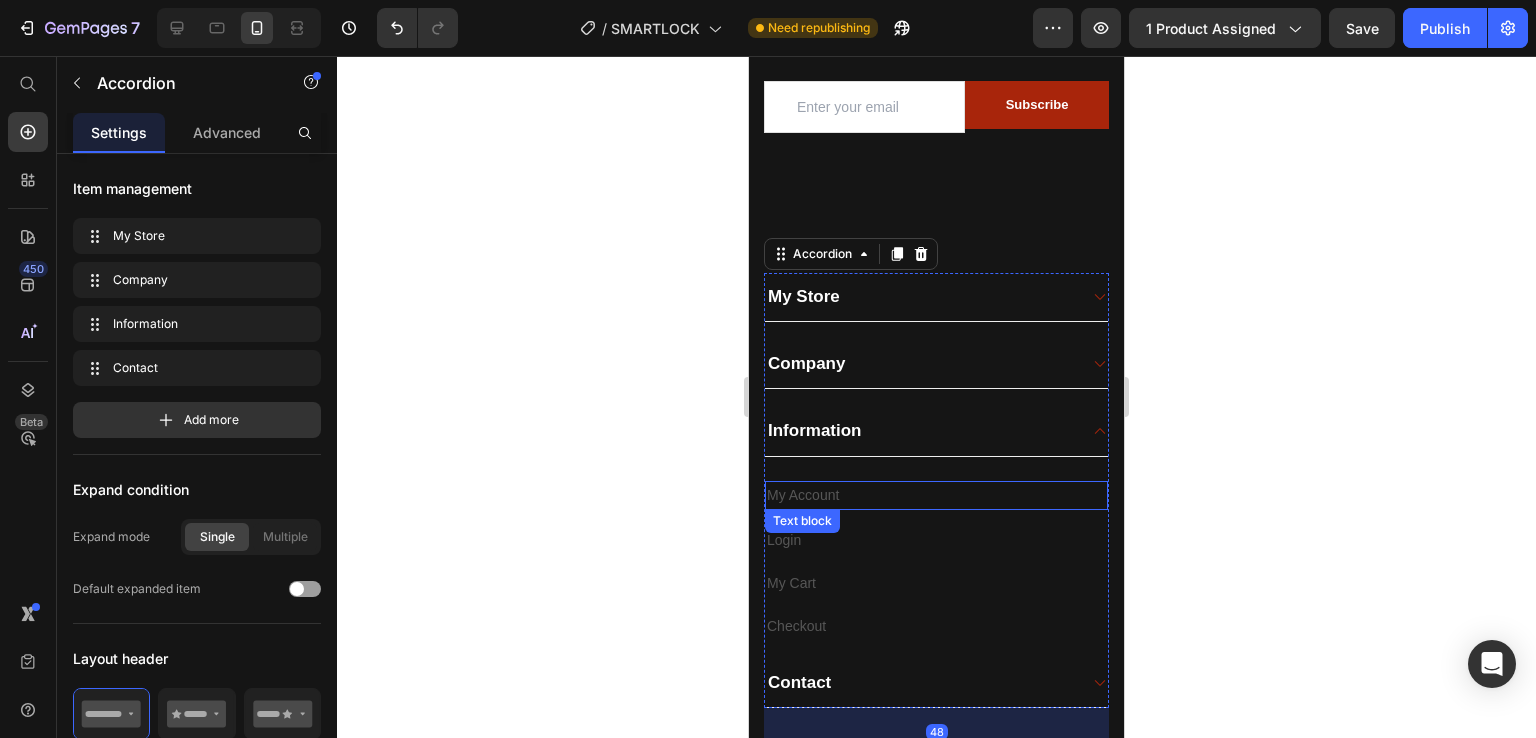 click on "My Account" at bounding box center (936, 495) 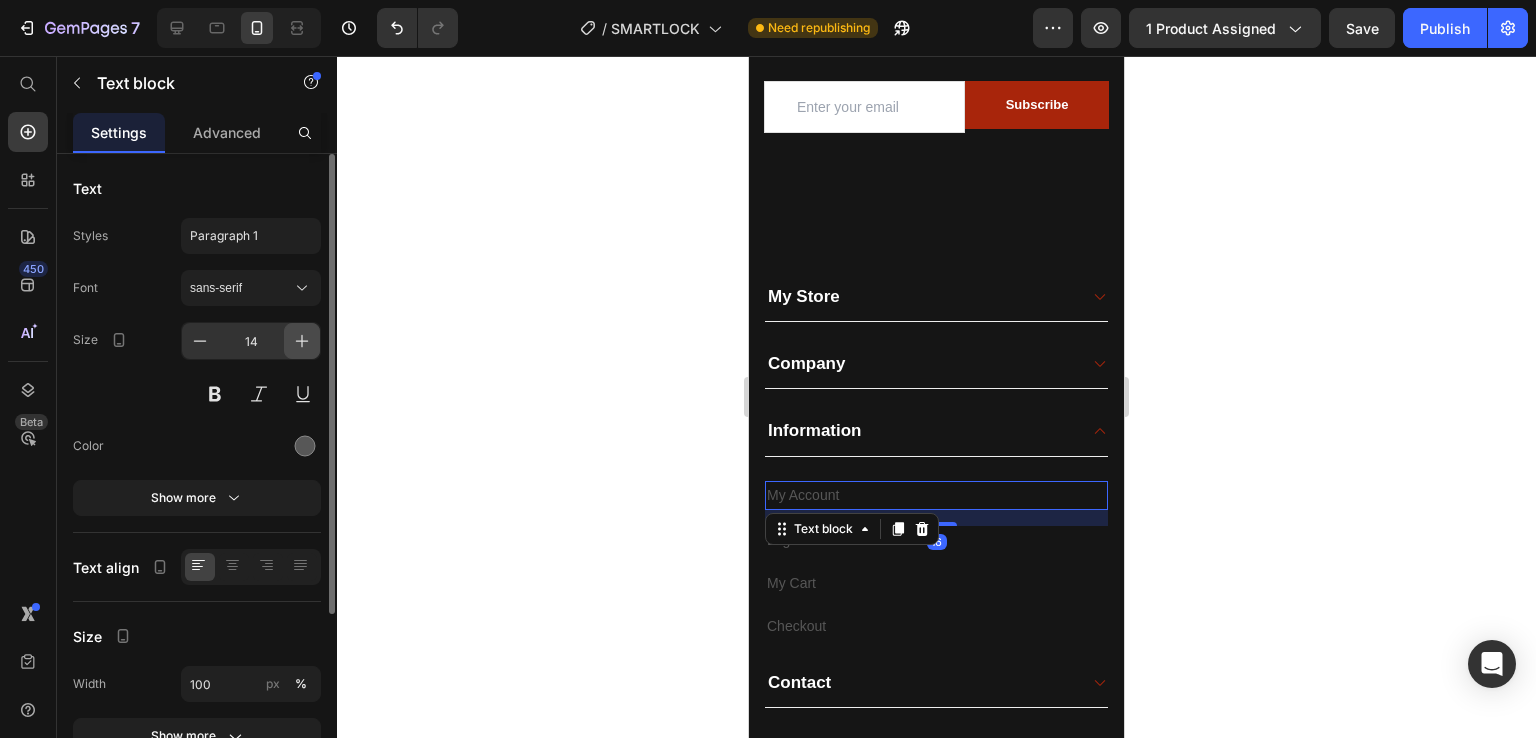click at bounding box center [302, 341] 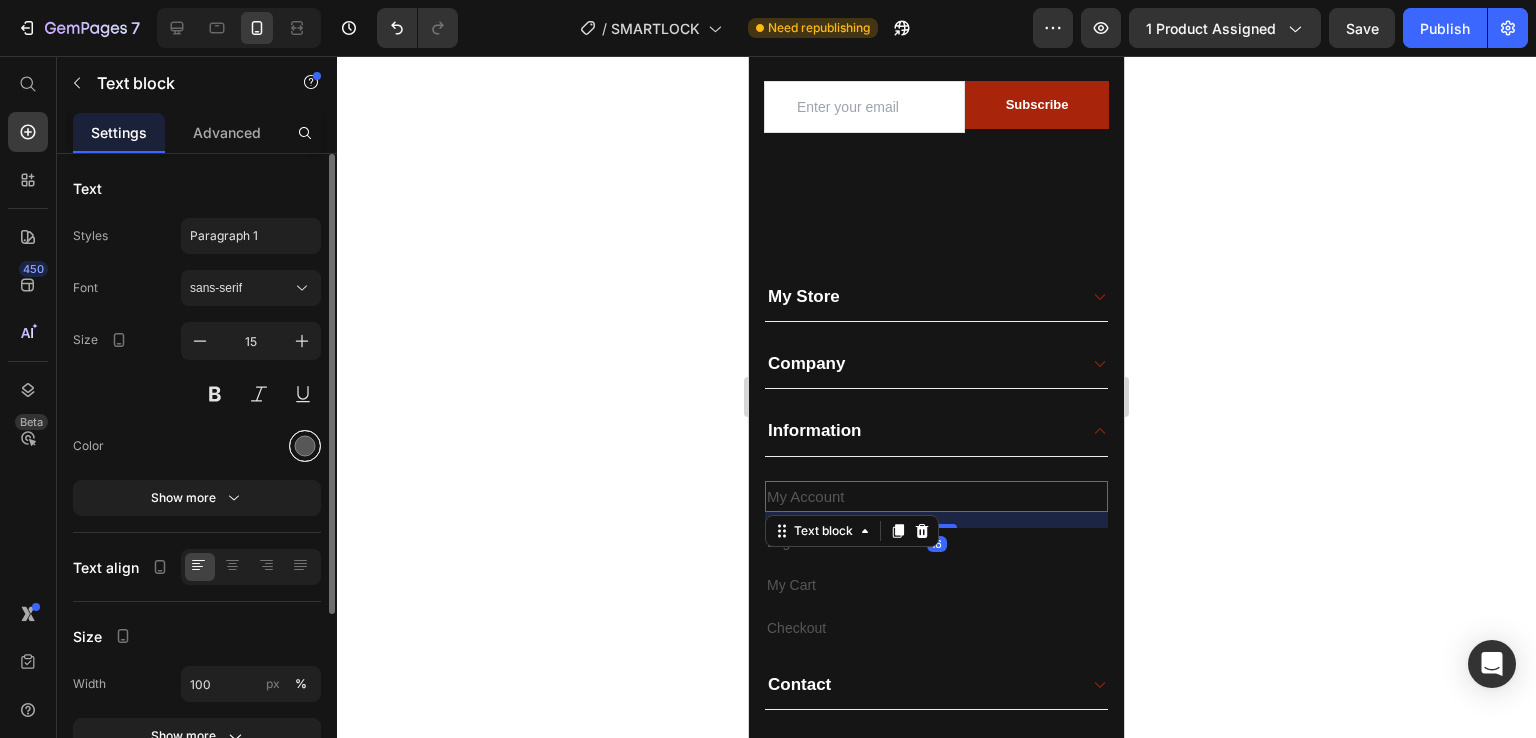 click at bounding box center [305, 446] 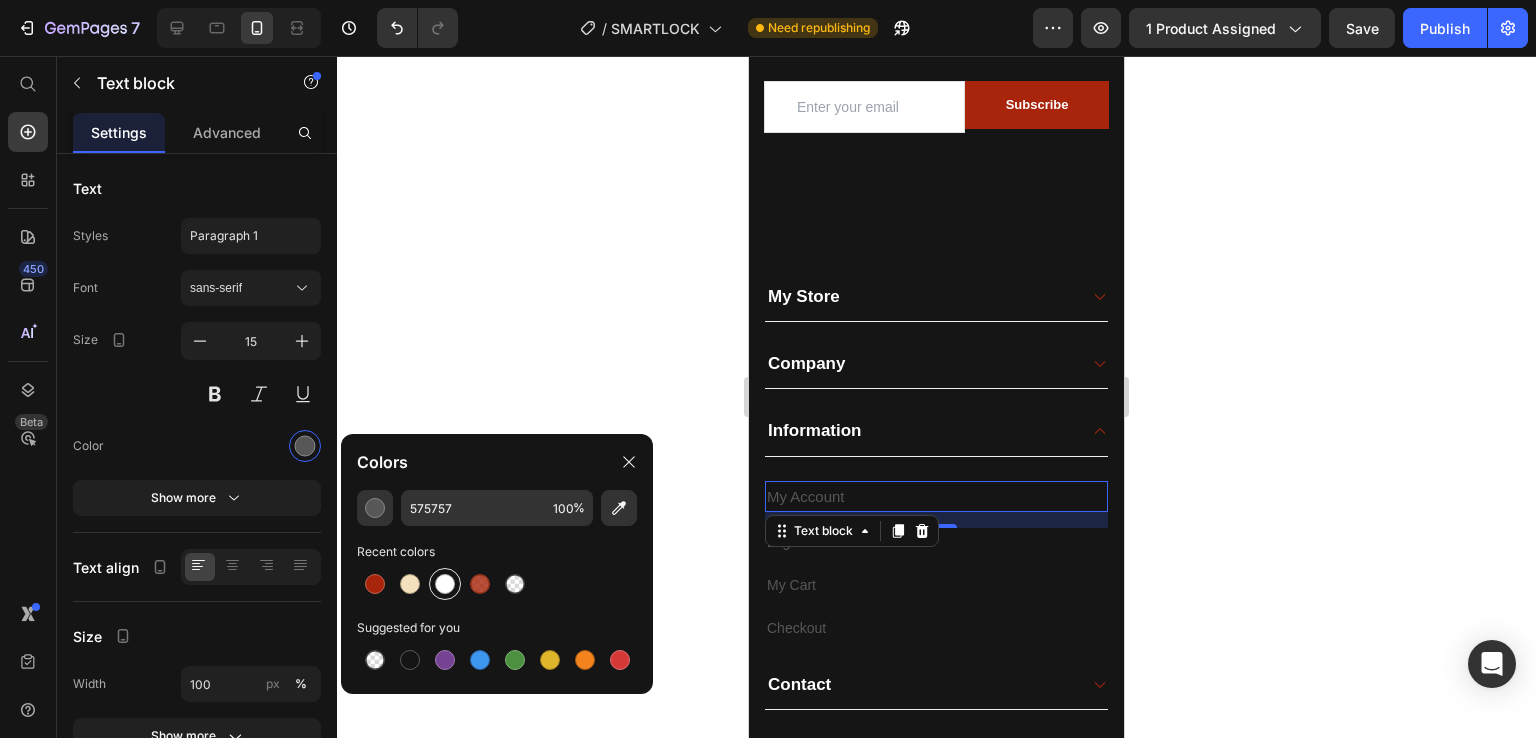 drag, startPoint x: 444, startPoint y: 578, endPoint x: 33, endPoint y: 485, distance: 421.39056 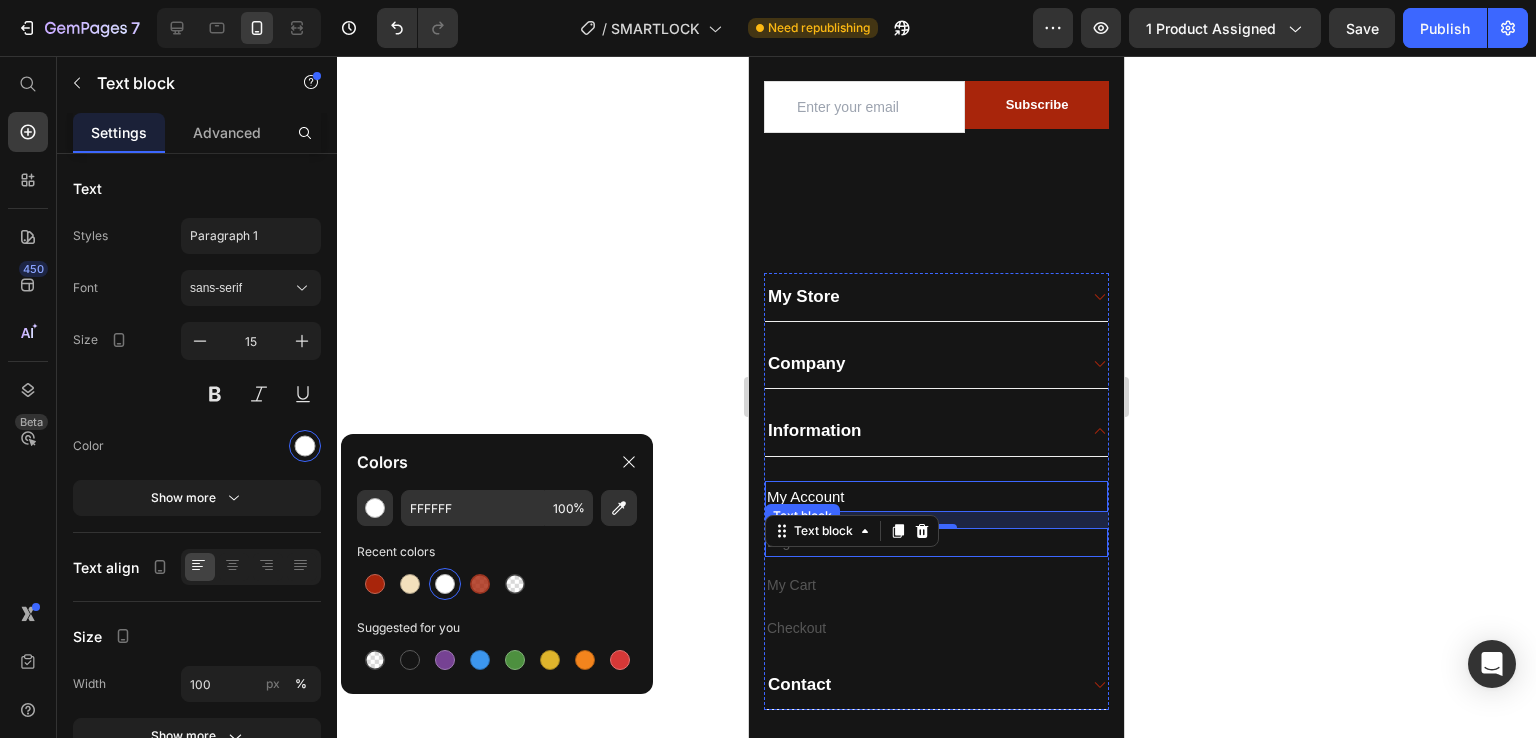 click on "Login" at bounding box center (936, 542) 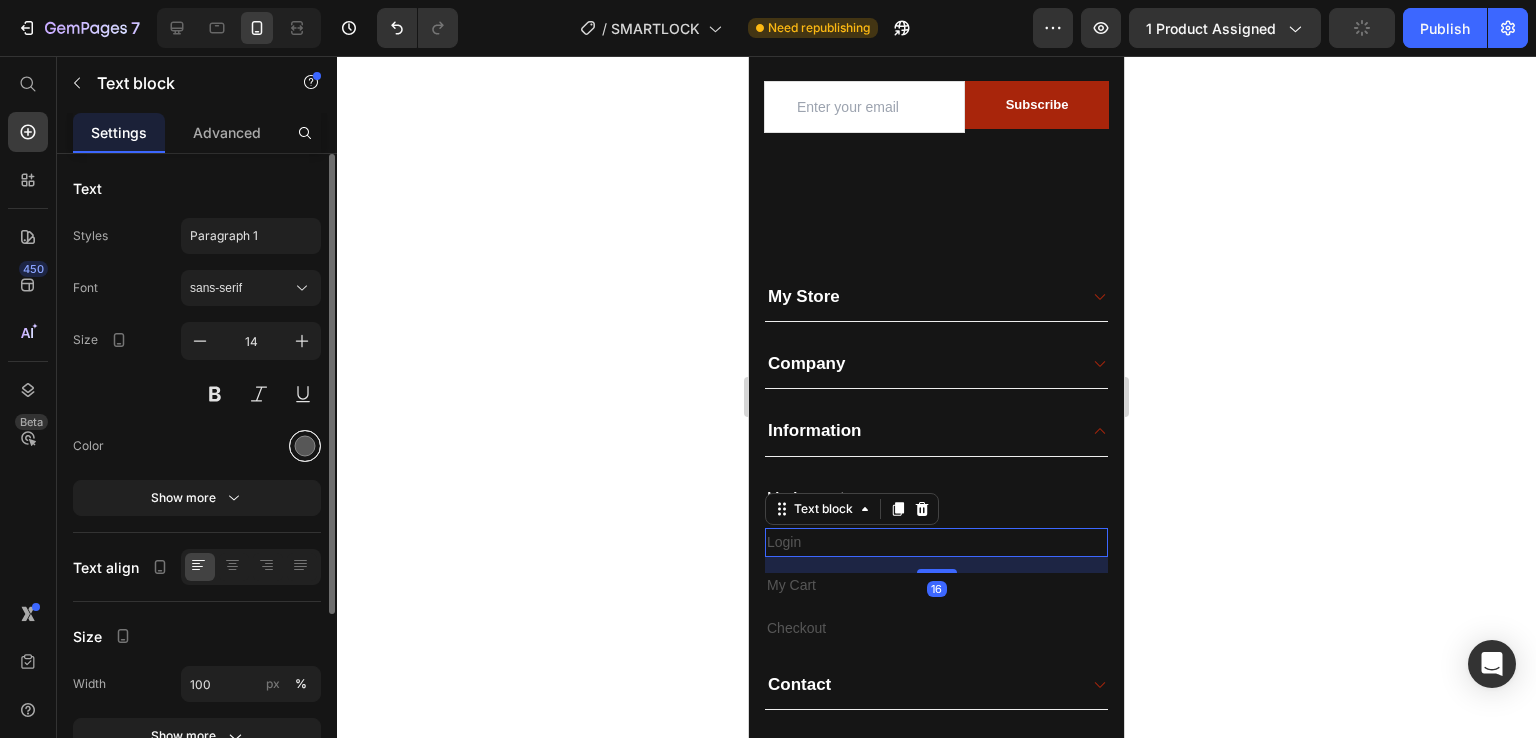 click at bounding box center [305, 446] 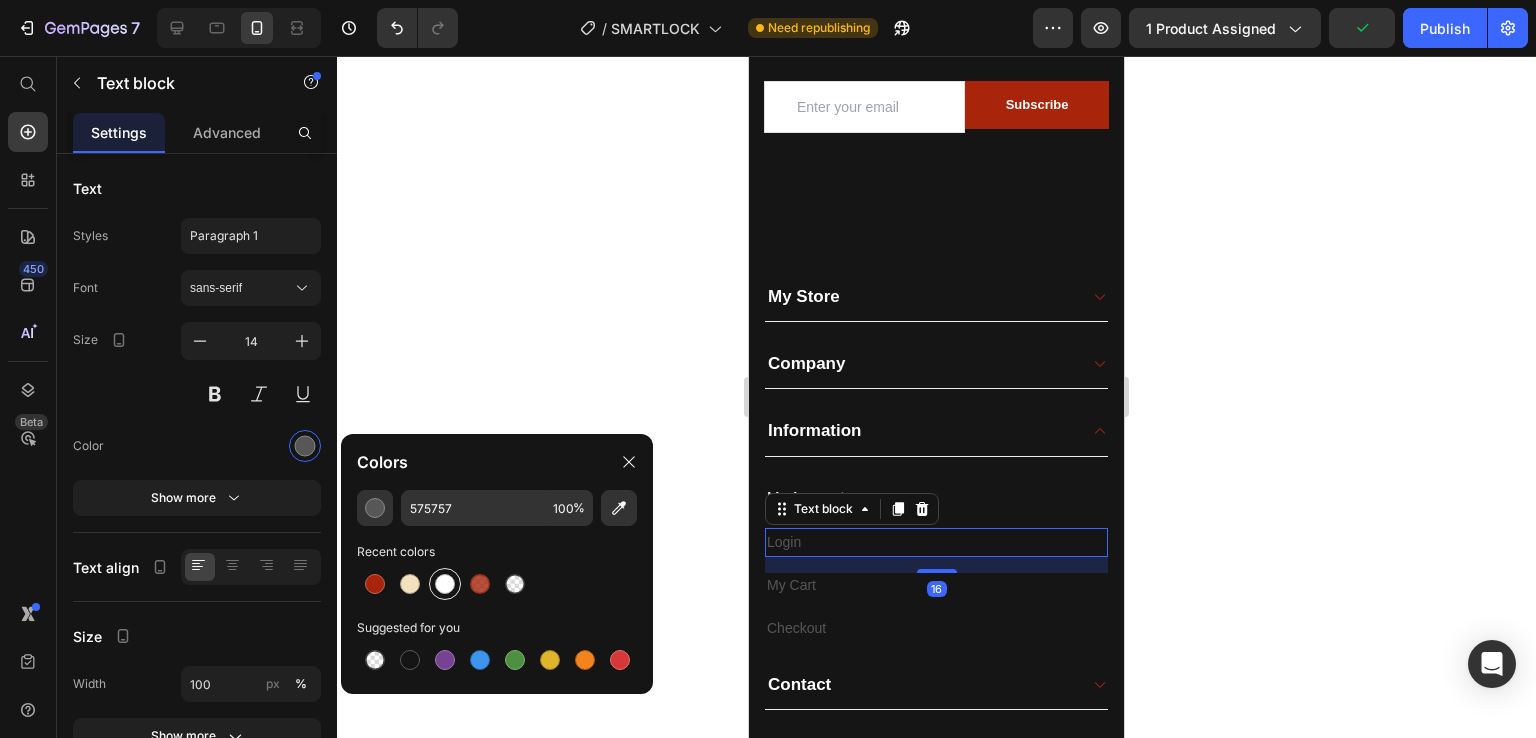 click at bounding box center [445, 584] 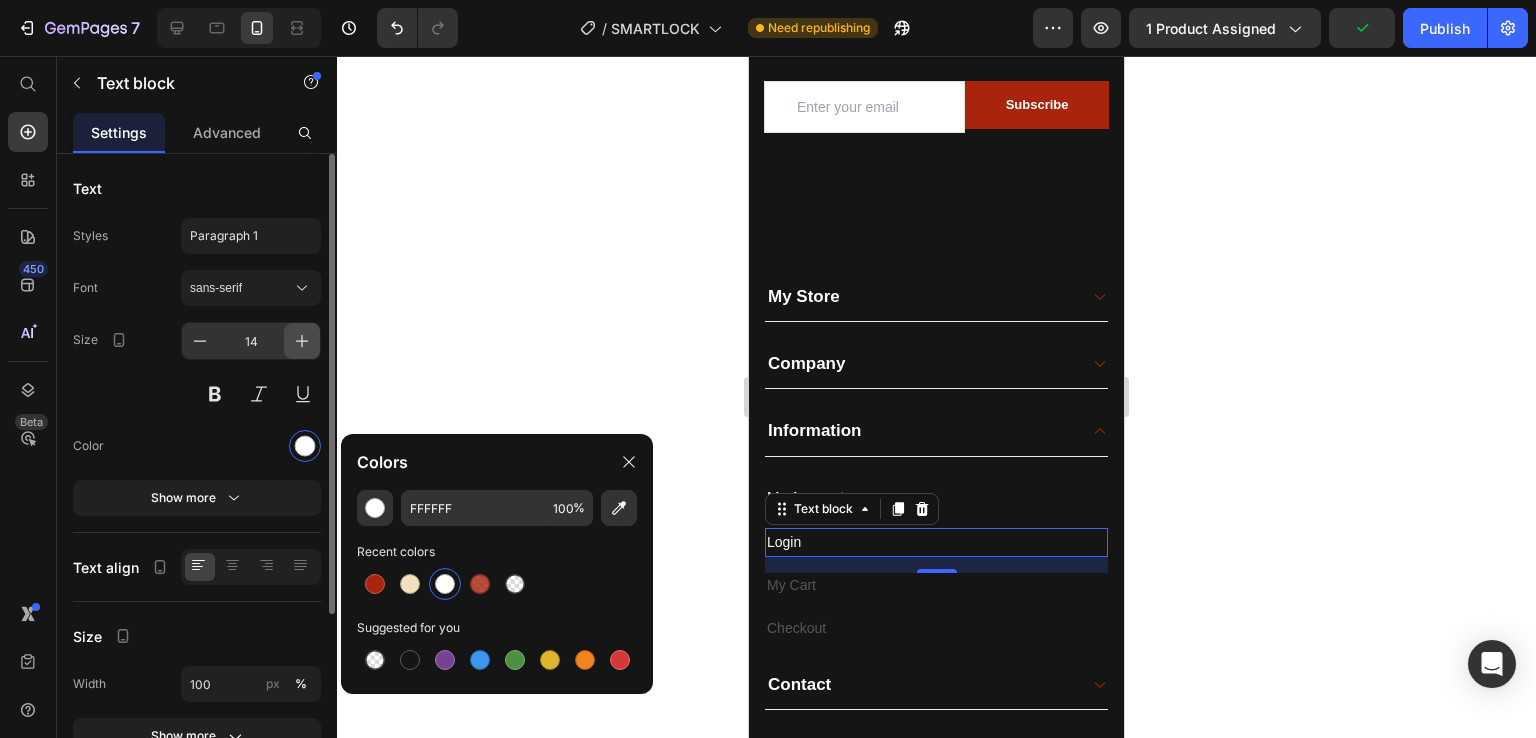 click 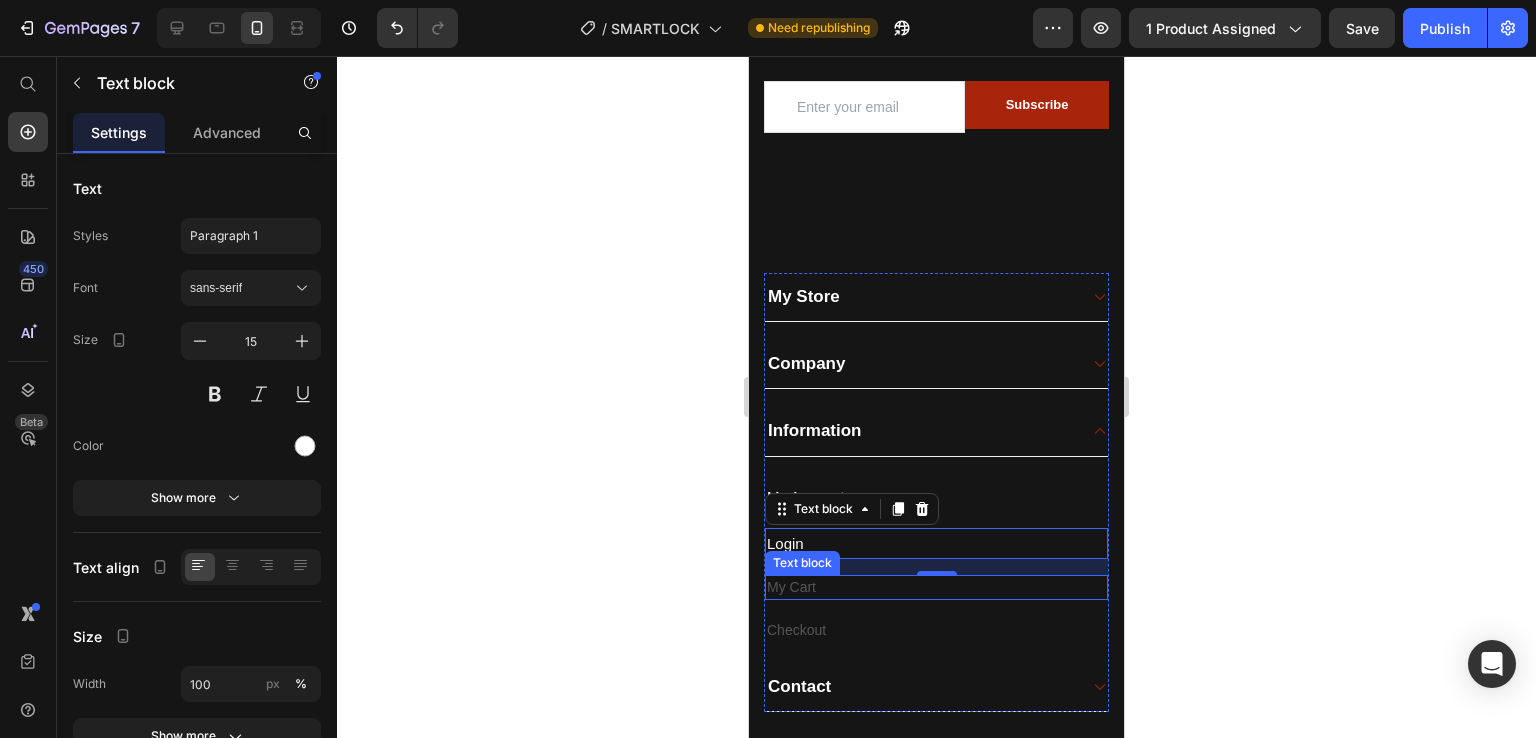 click on "My Cart" at bounding box center (936, 587) 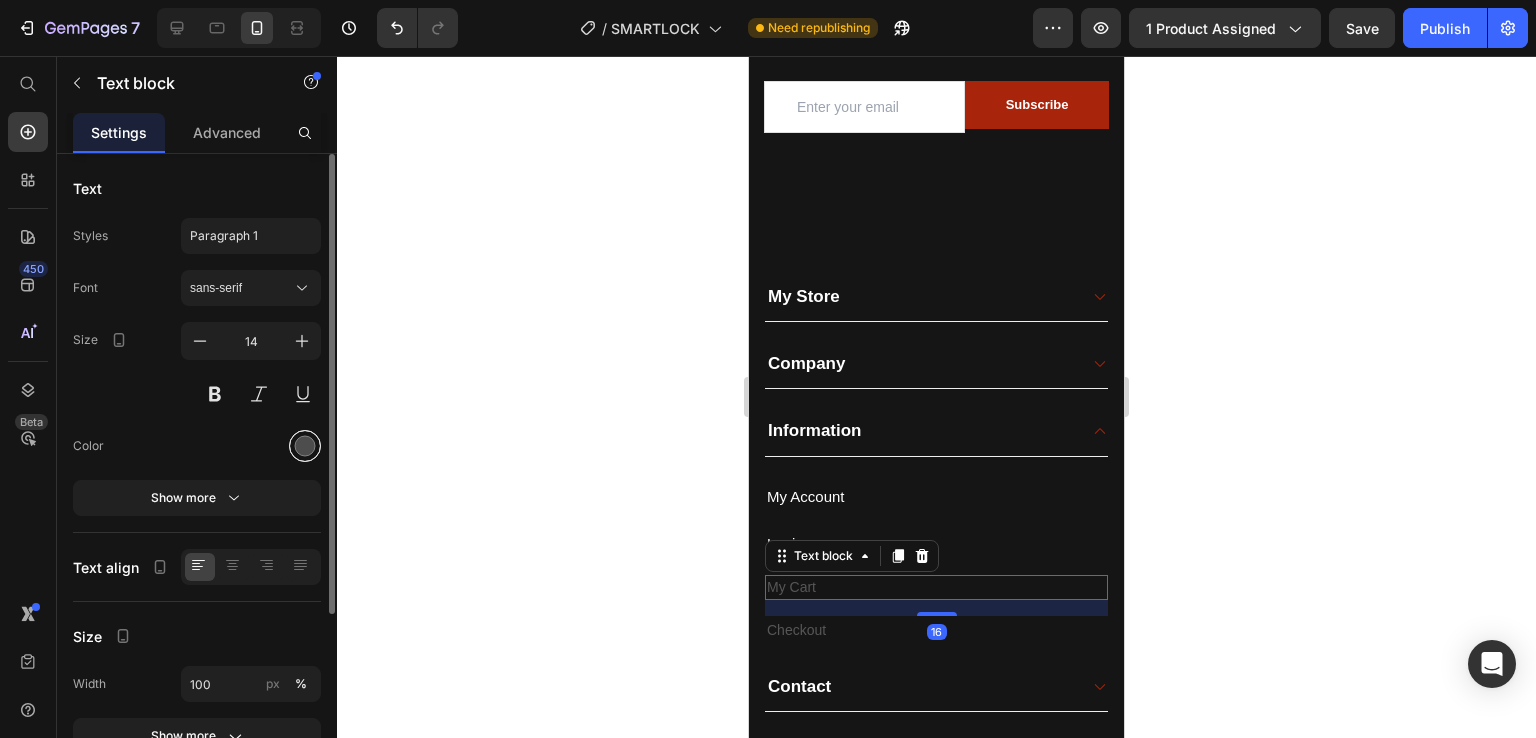 click at bounding box center (305, 446) 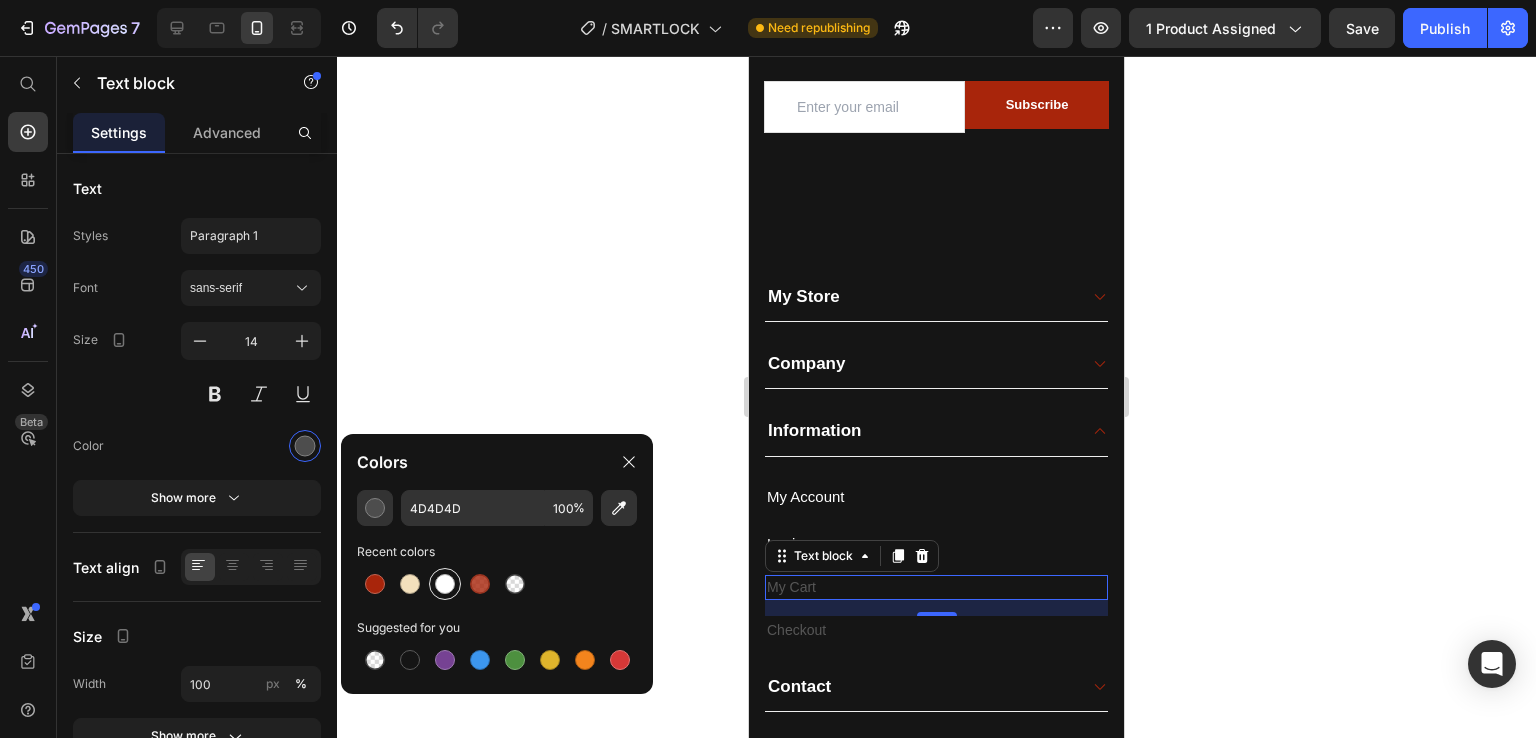 click at bounding box center (445, 584) 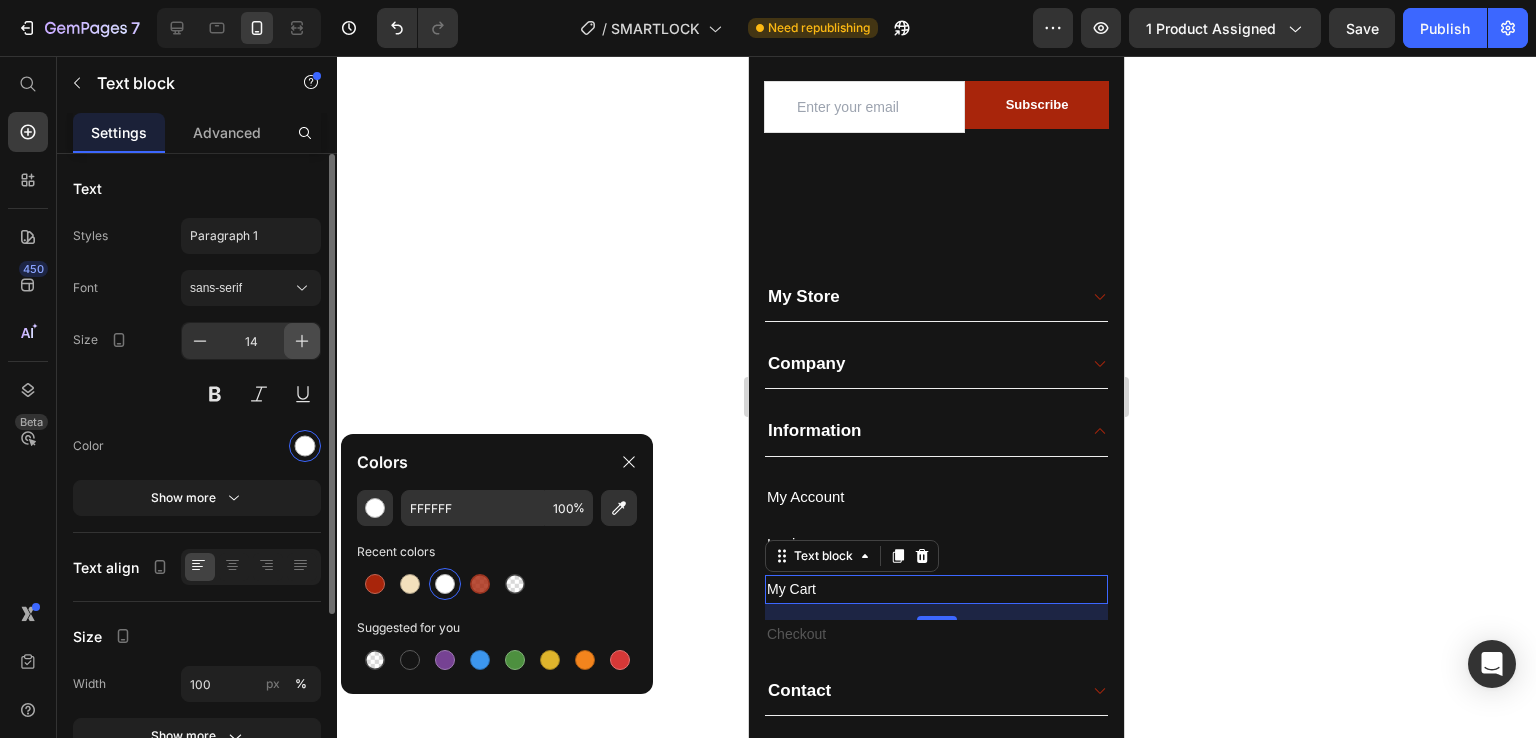 click 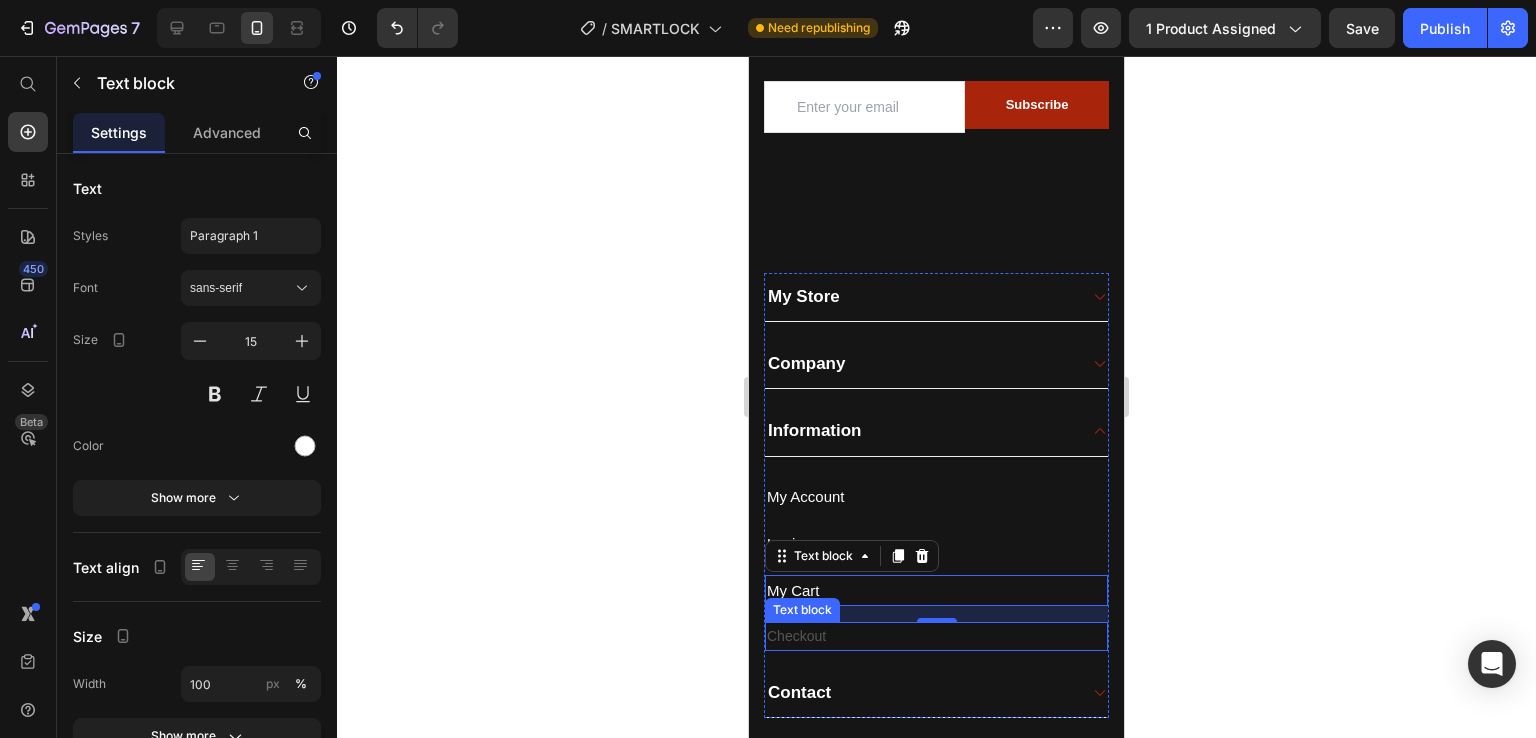 click on "Checkout" at bounding box center [936, 636] 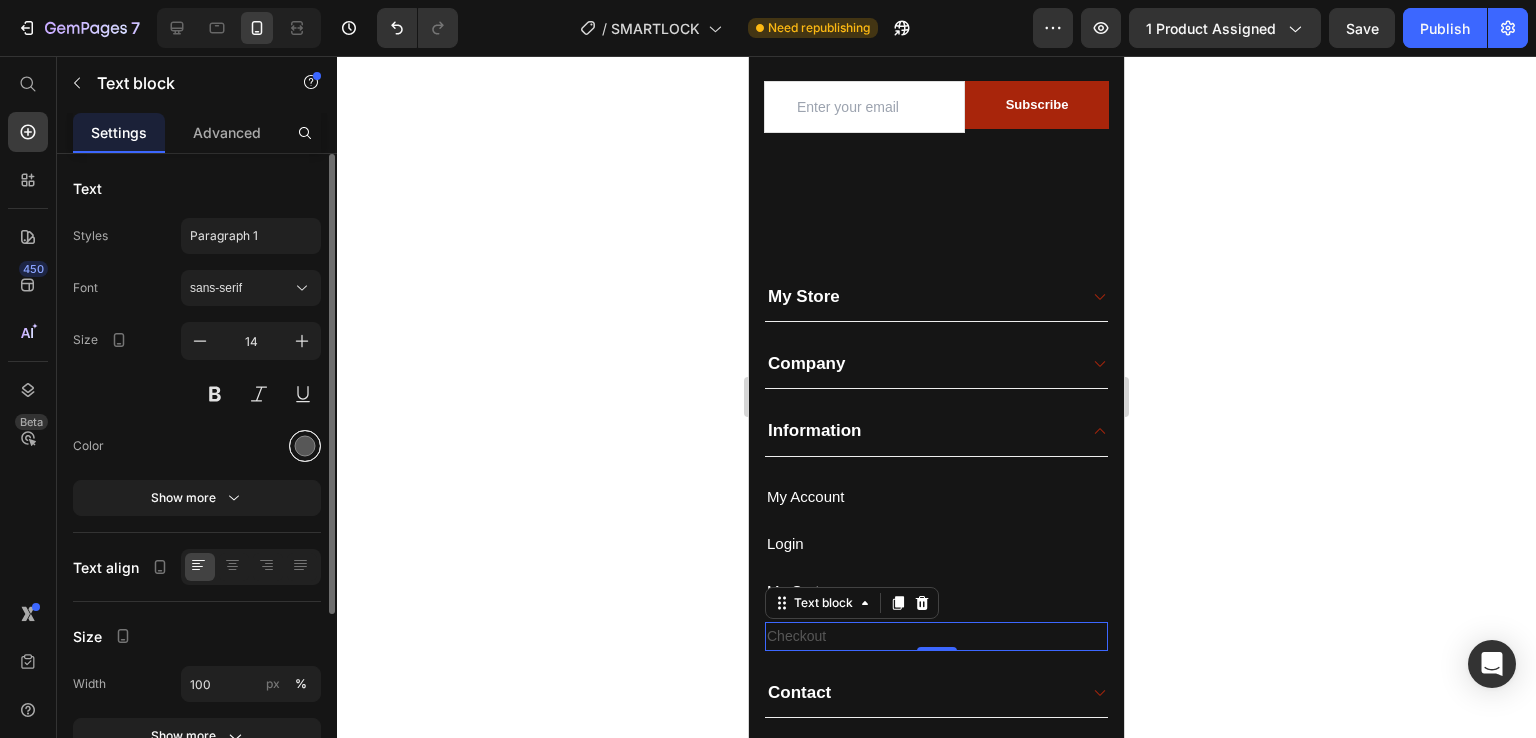 click at bounding box center (305, 446) 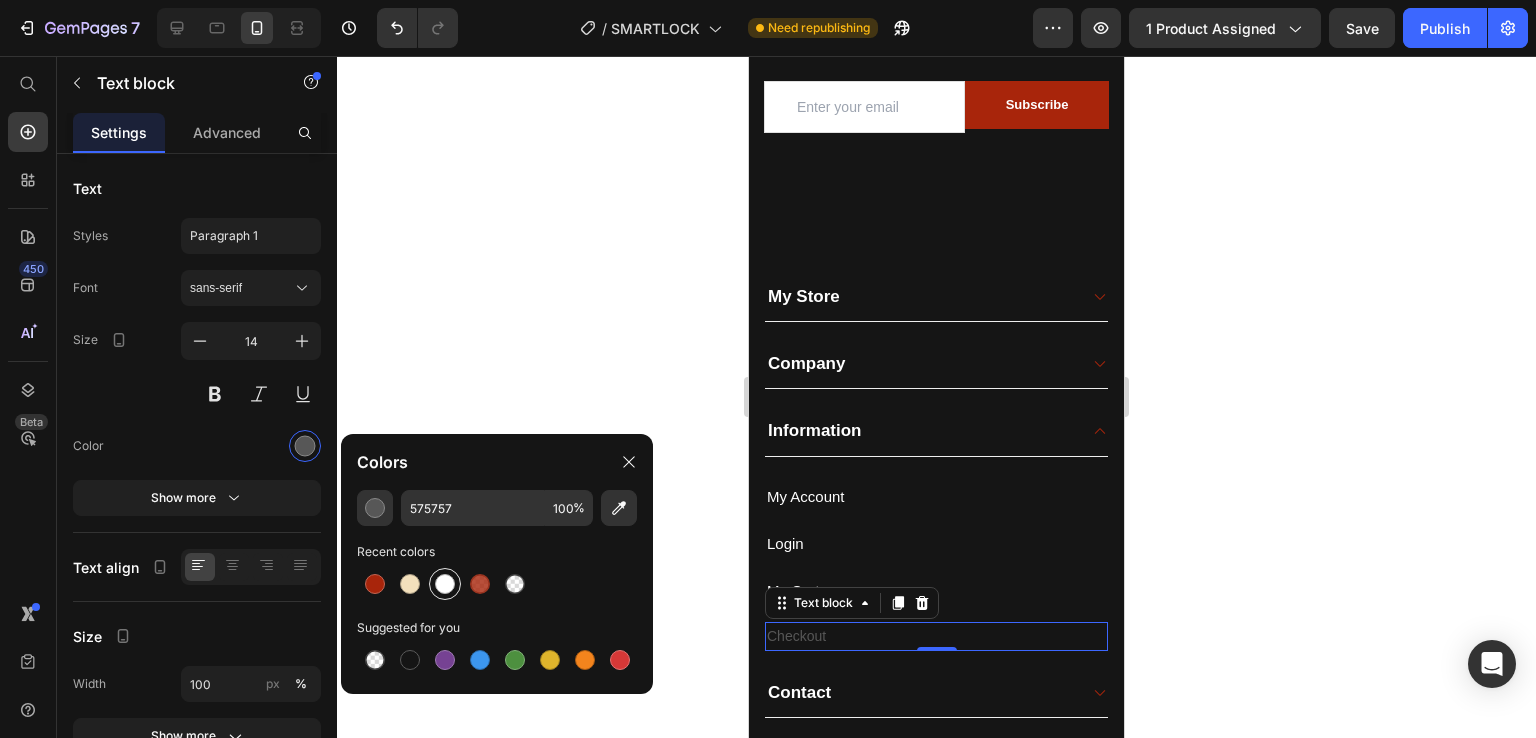 click at bounding box center (445, 584) 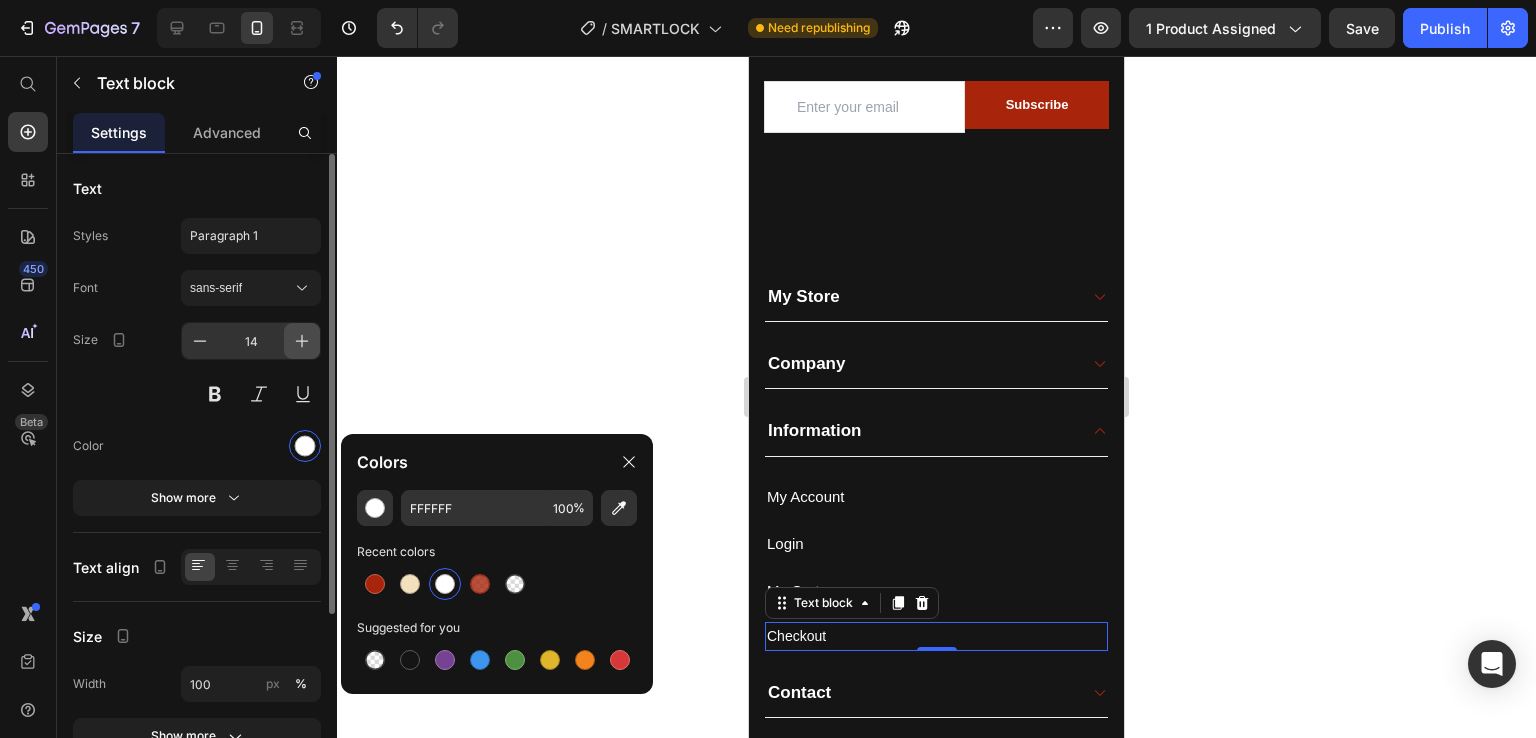 click 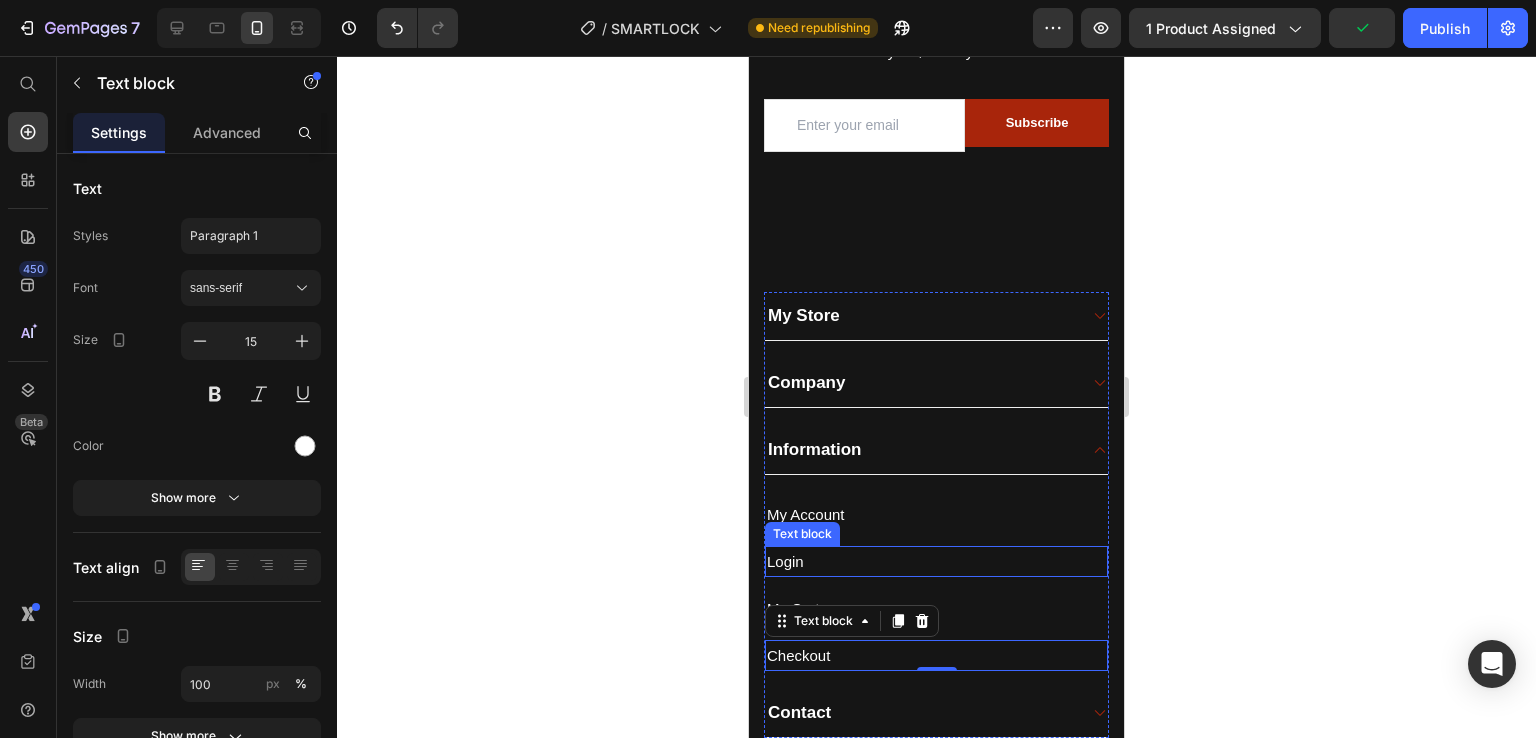 scroll, scrollTop: 4484, scrollLeft: 0, axis: vertical 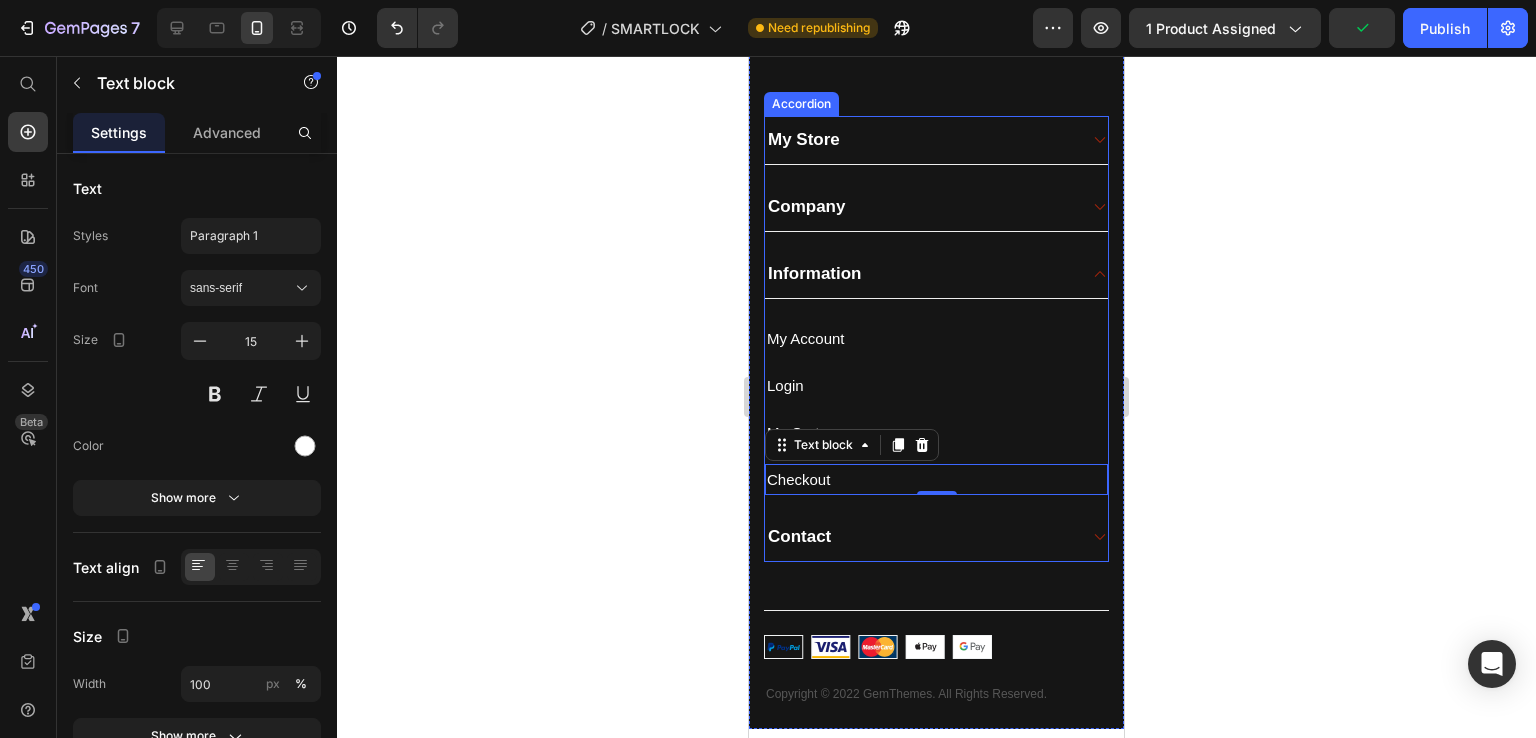 click on "Information" at bounding box center [936, 274] 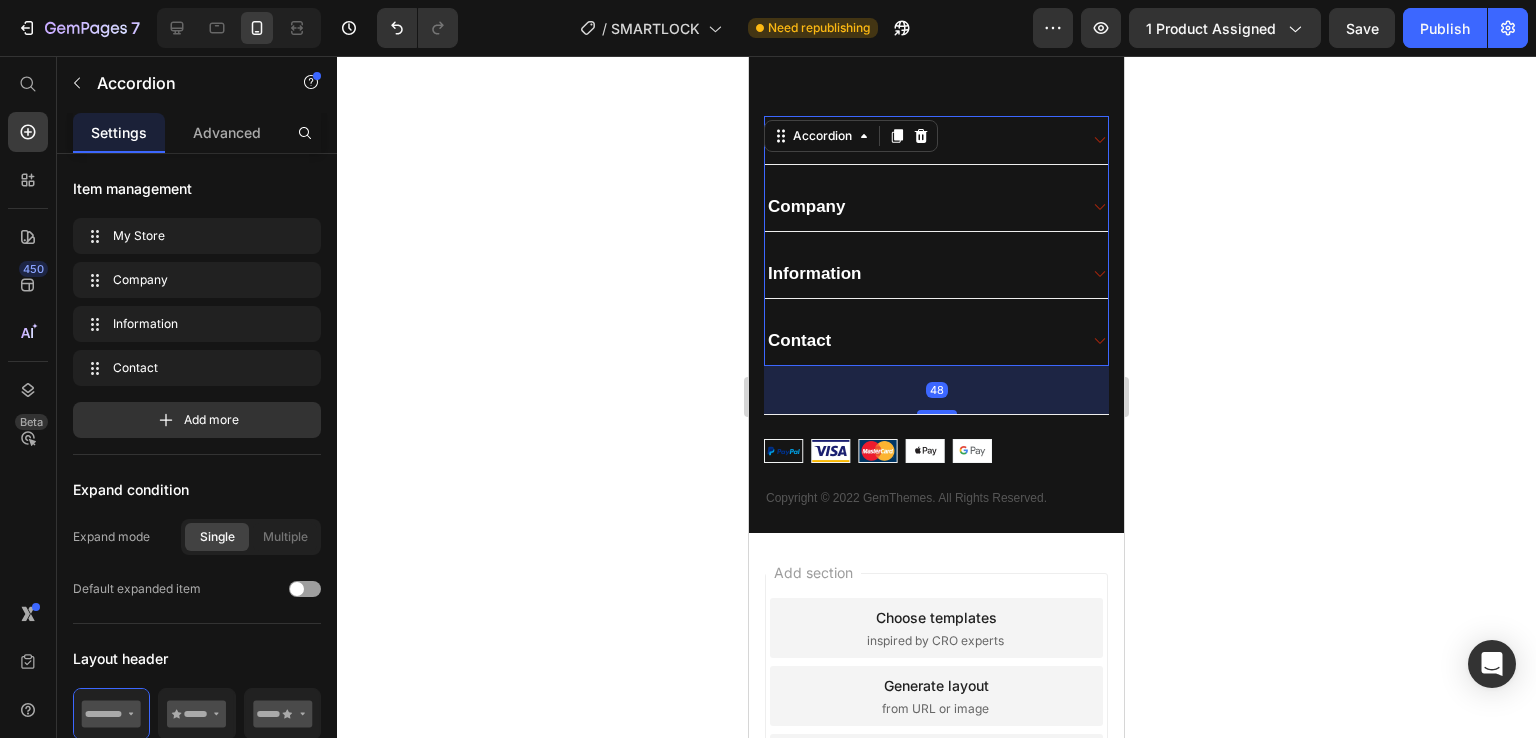 click on "Contact" at bounding box center (936, 341) 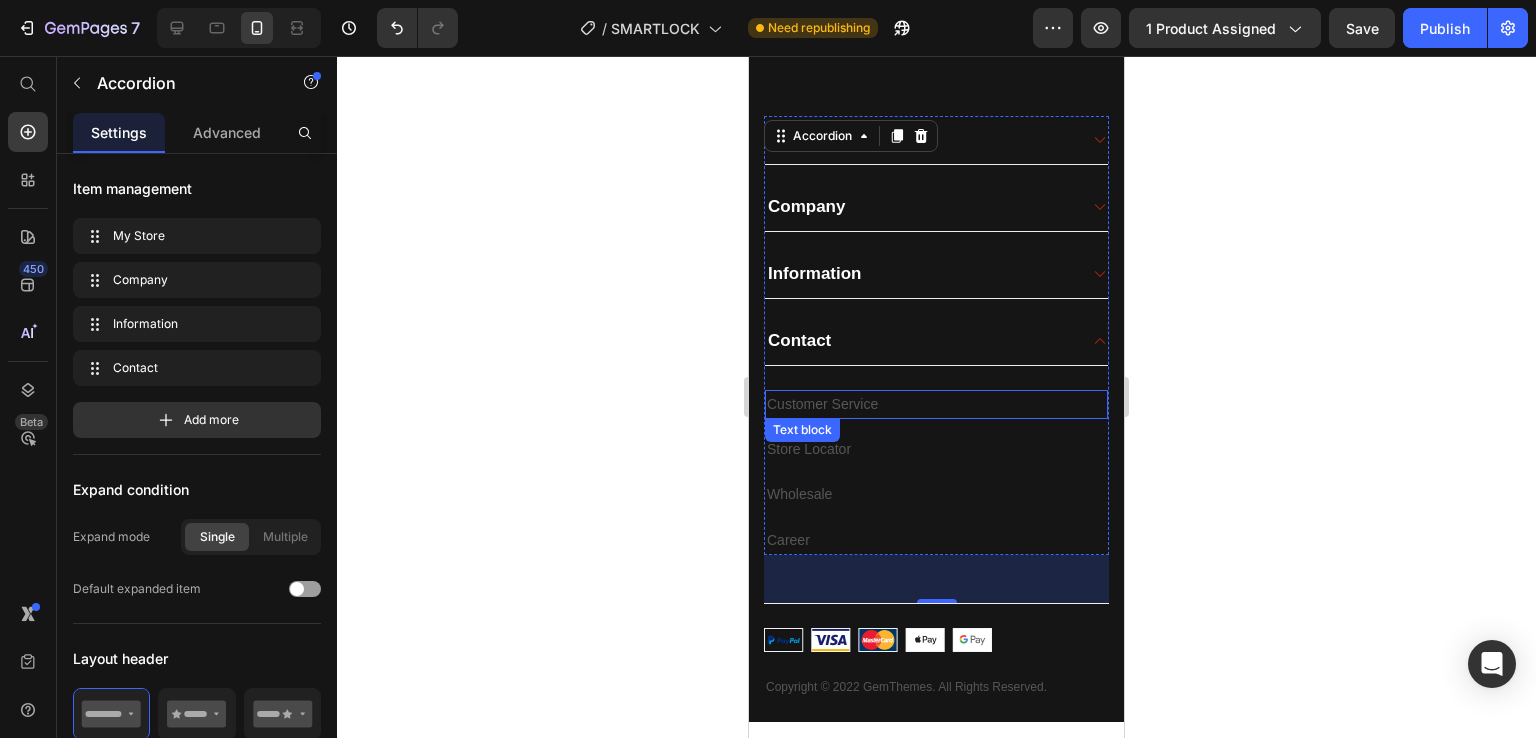 click on "Customer Service" at bounding box center (936, 404) 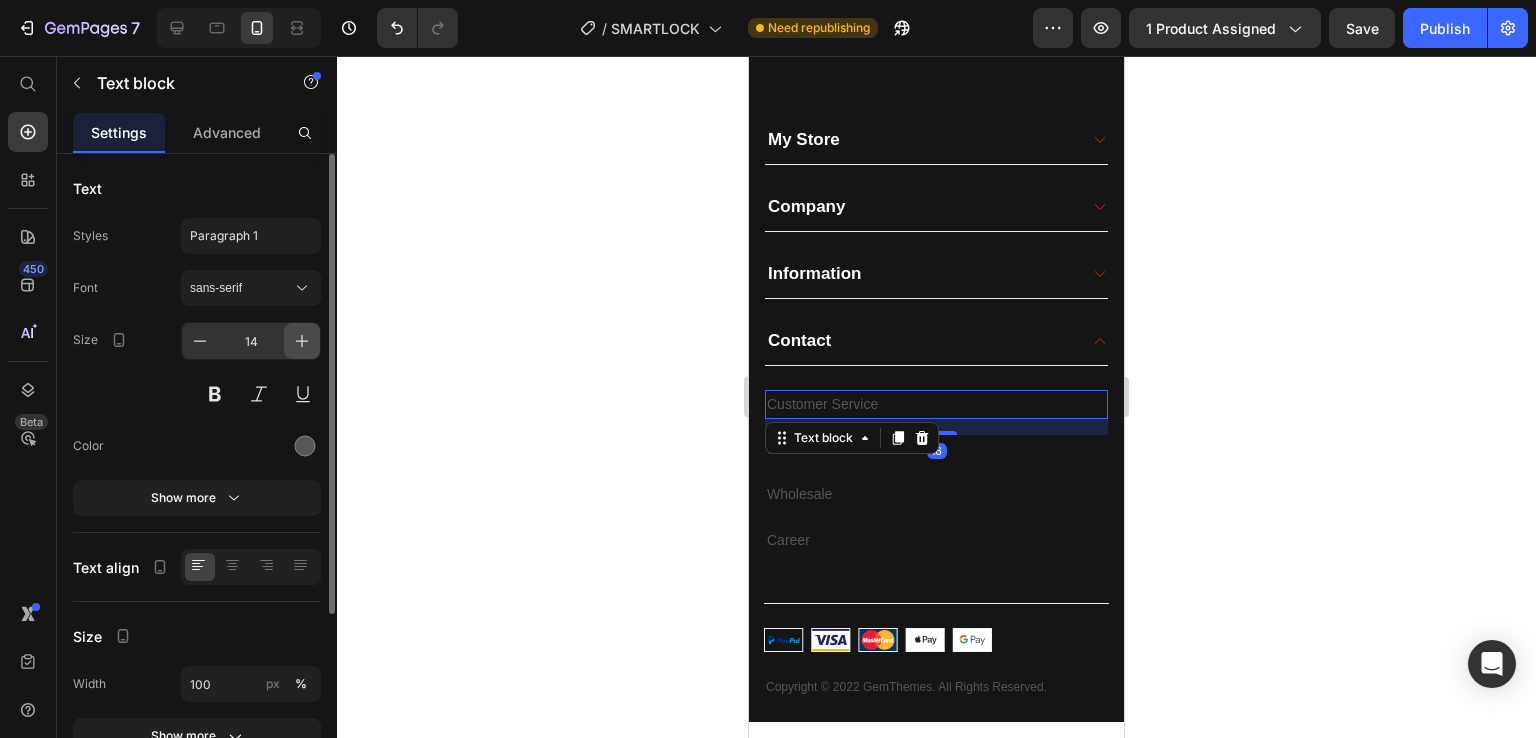 click 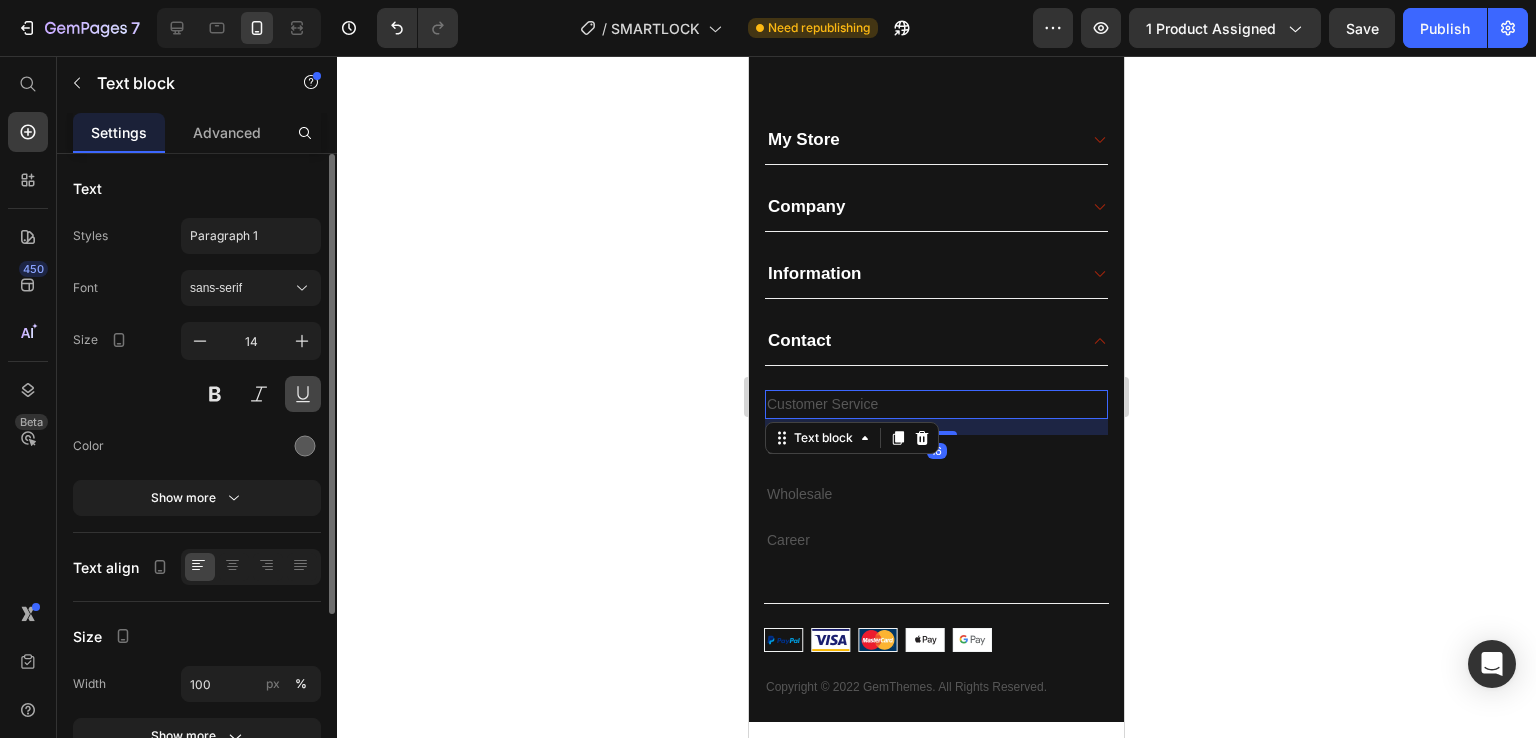 type on "15" 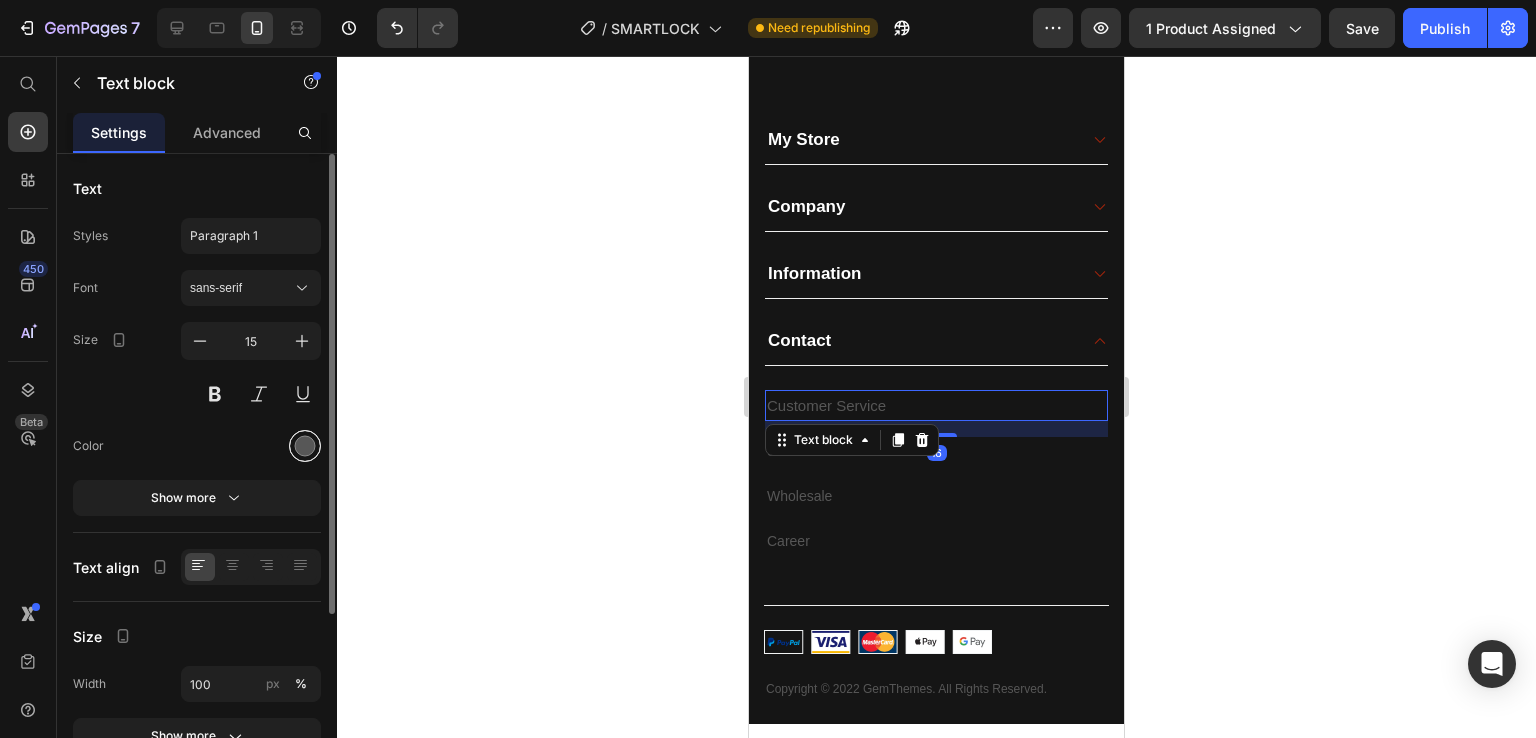 click at bounding box center (305, 446) 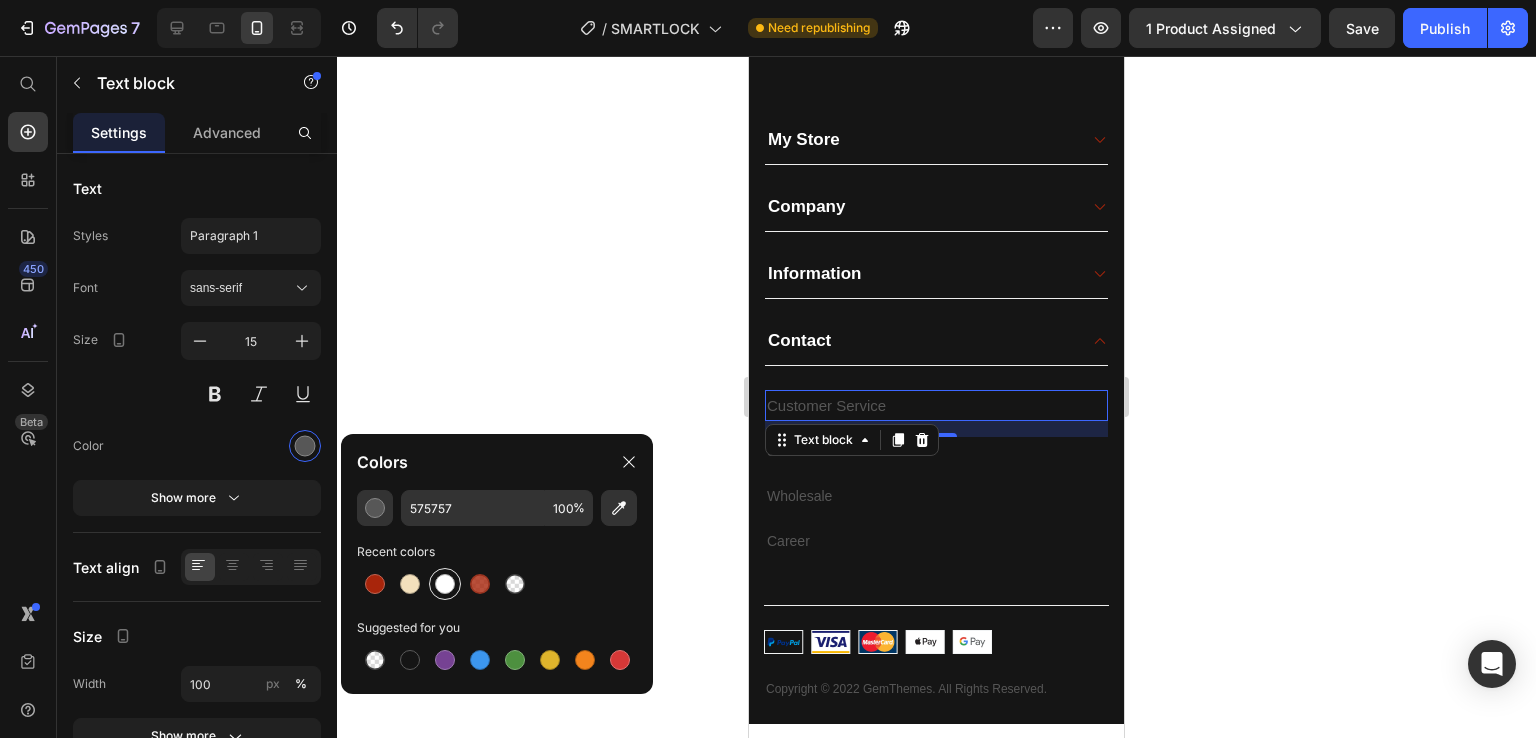 drag, startPoint x: 444, startPoint y: 585, endPoint x: 59, endPoint y: 412, distance: 422.08292 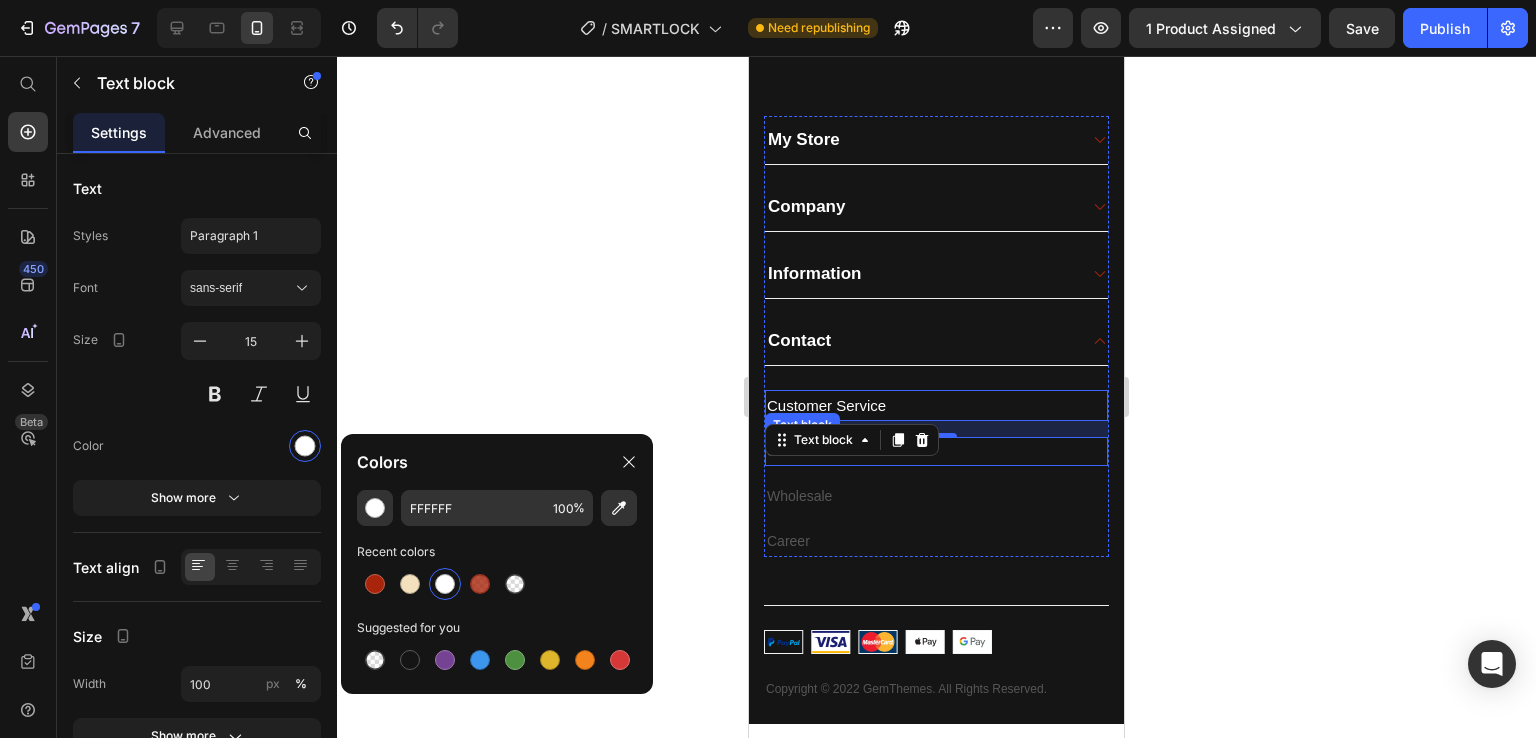 click on "Store Locator" at bounding box center (936, 451) 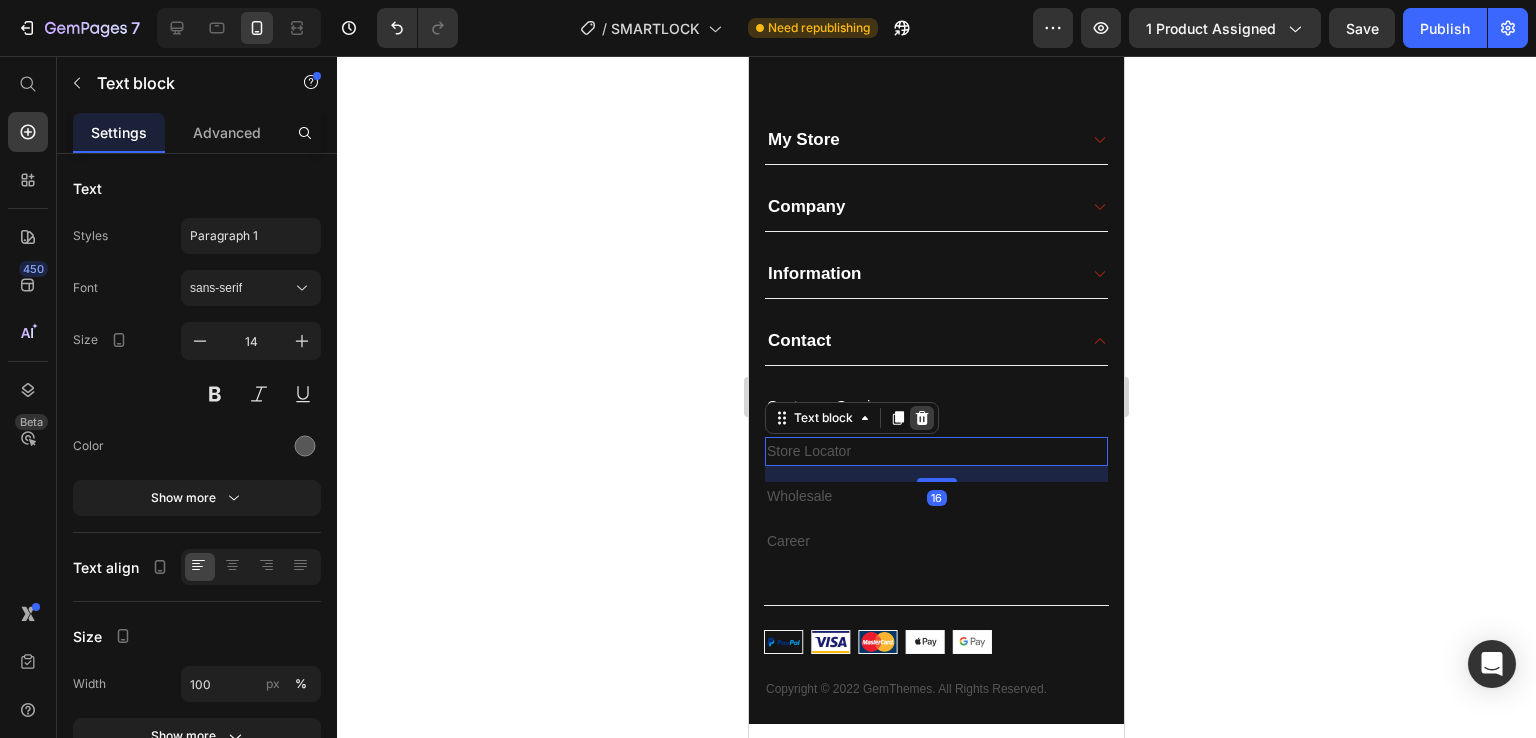 click 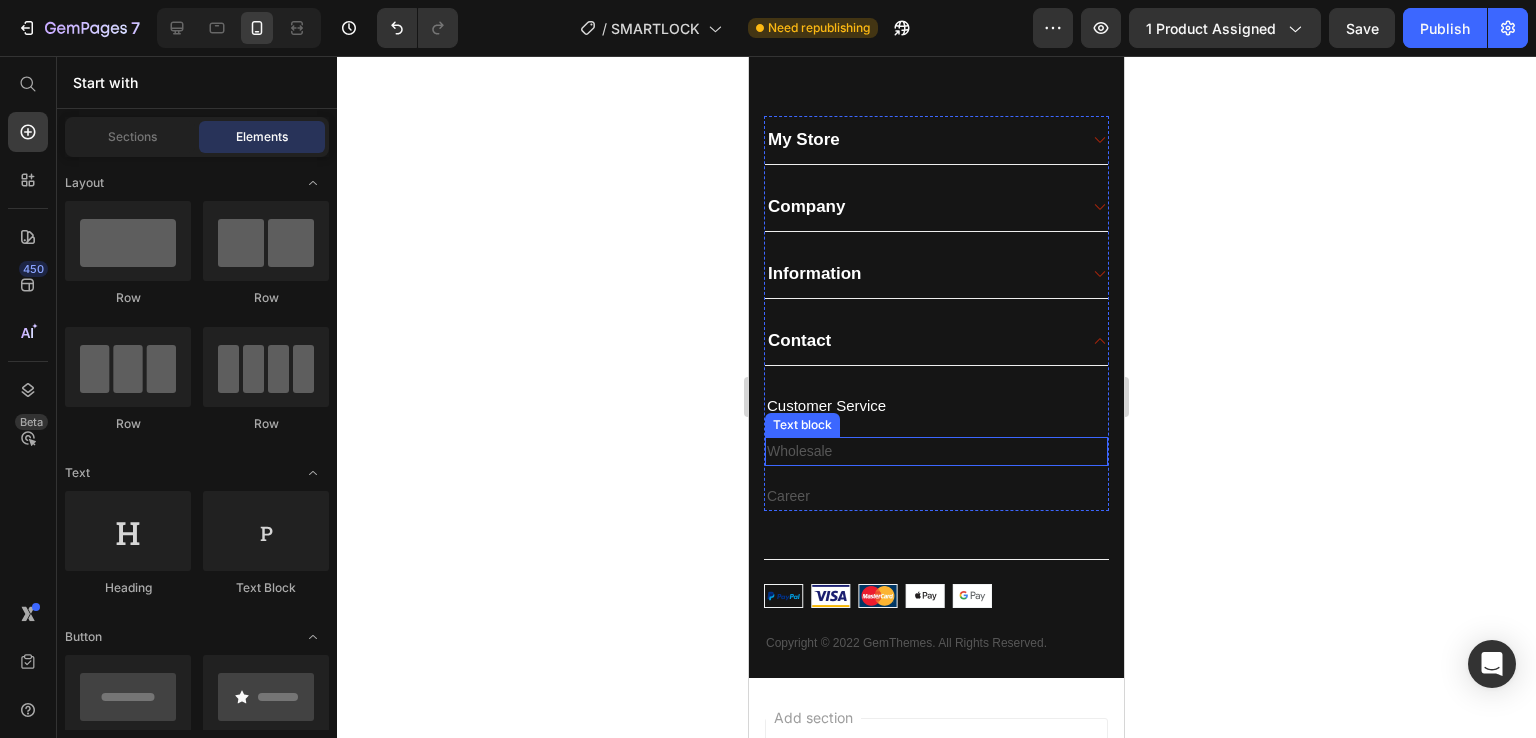 click on "Wholesale" at bounding box center [936, 451] 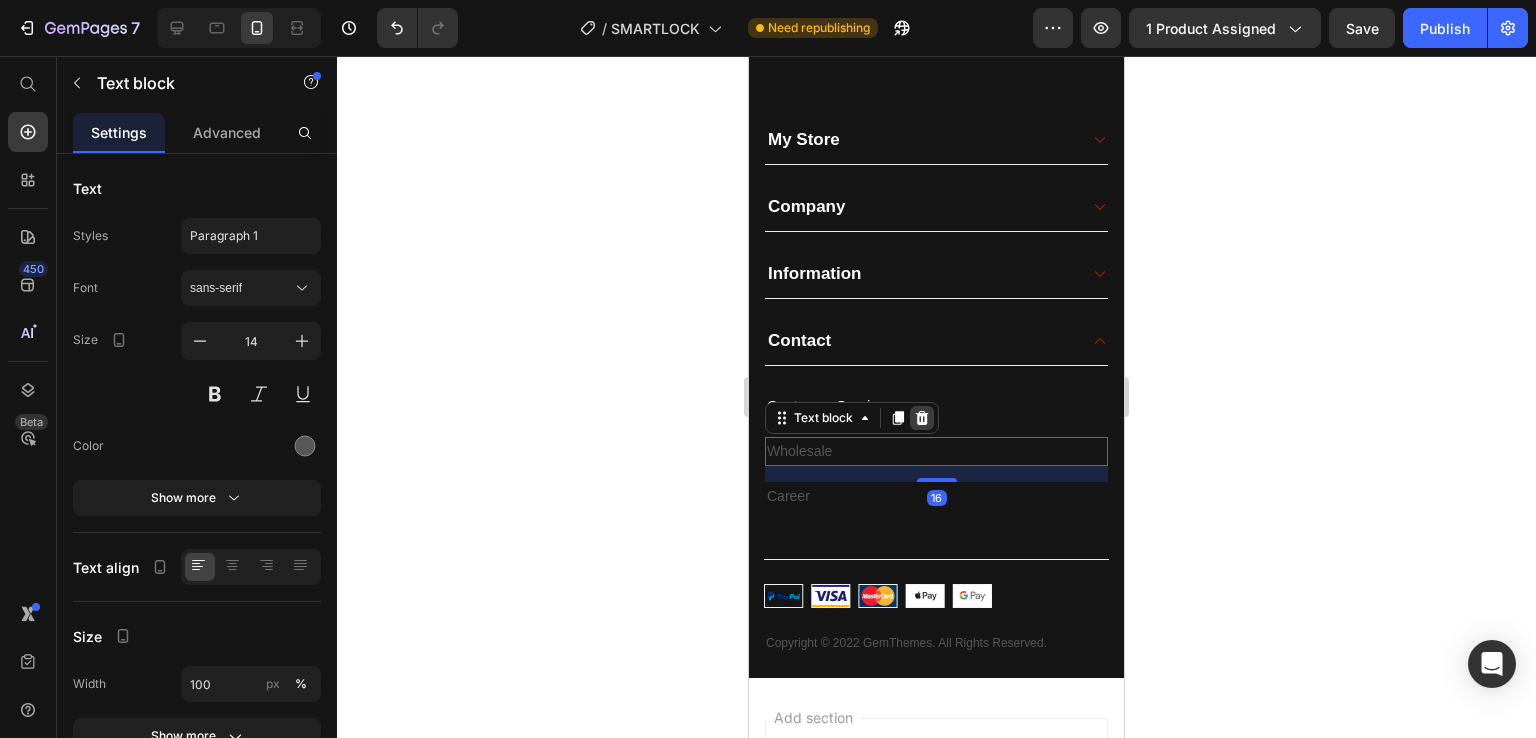 click 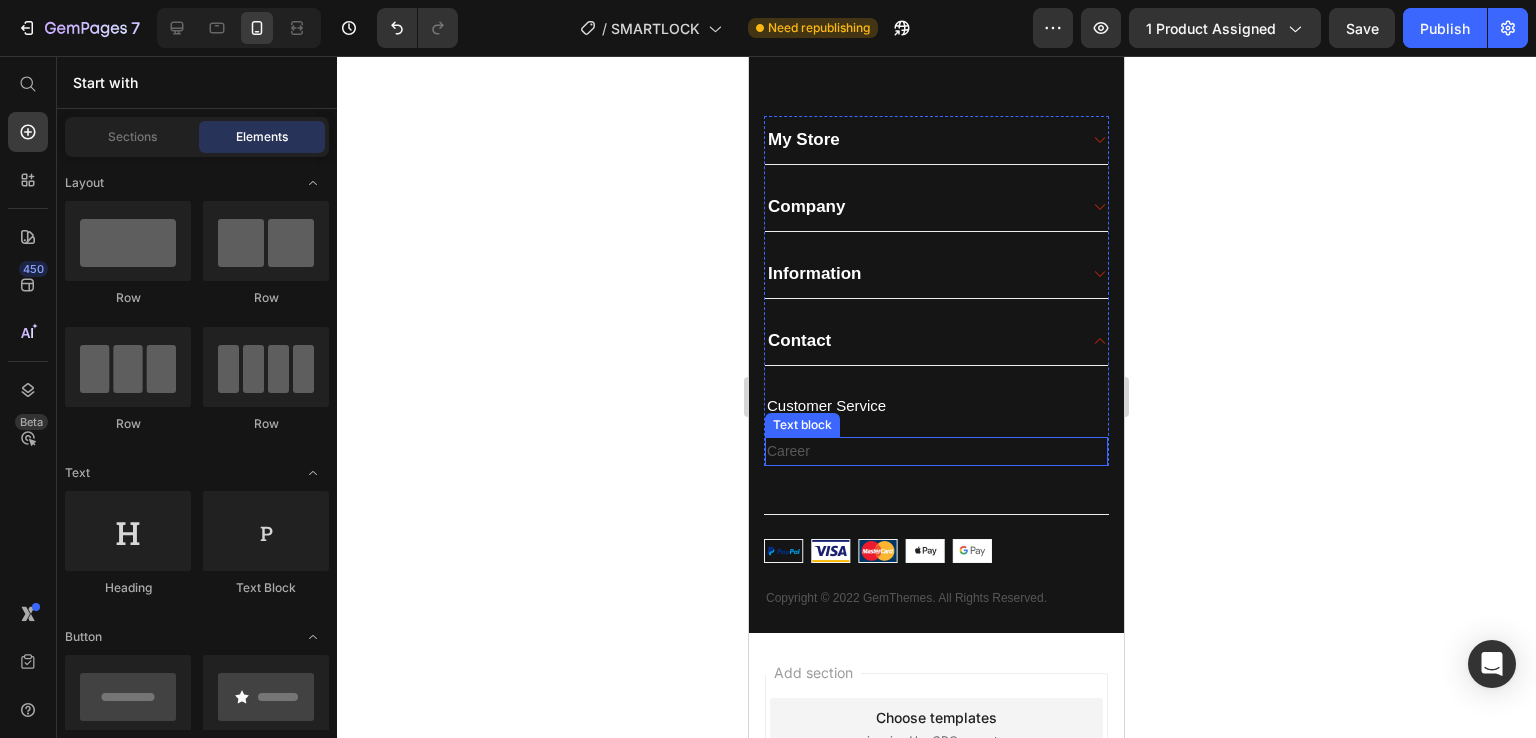 click on "Career" at bounding box center [936, 451] 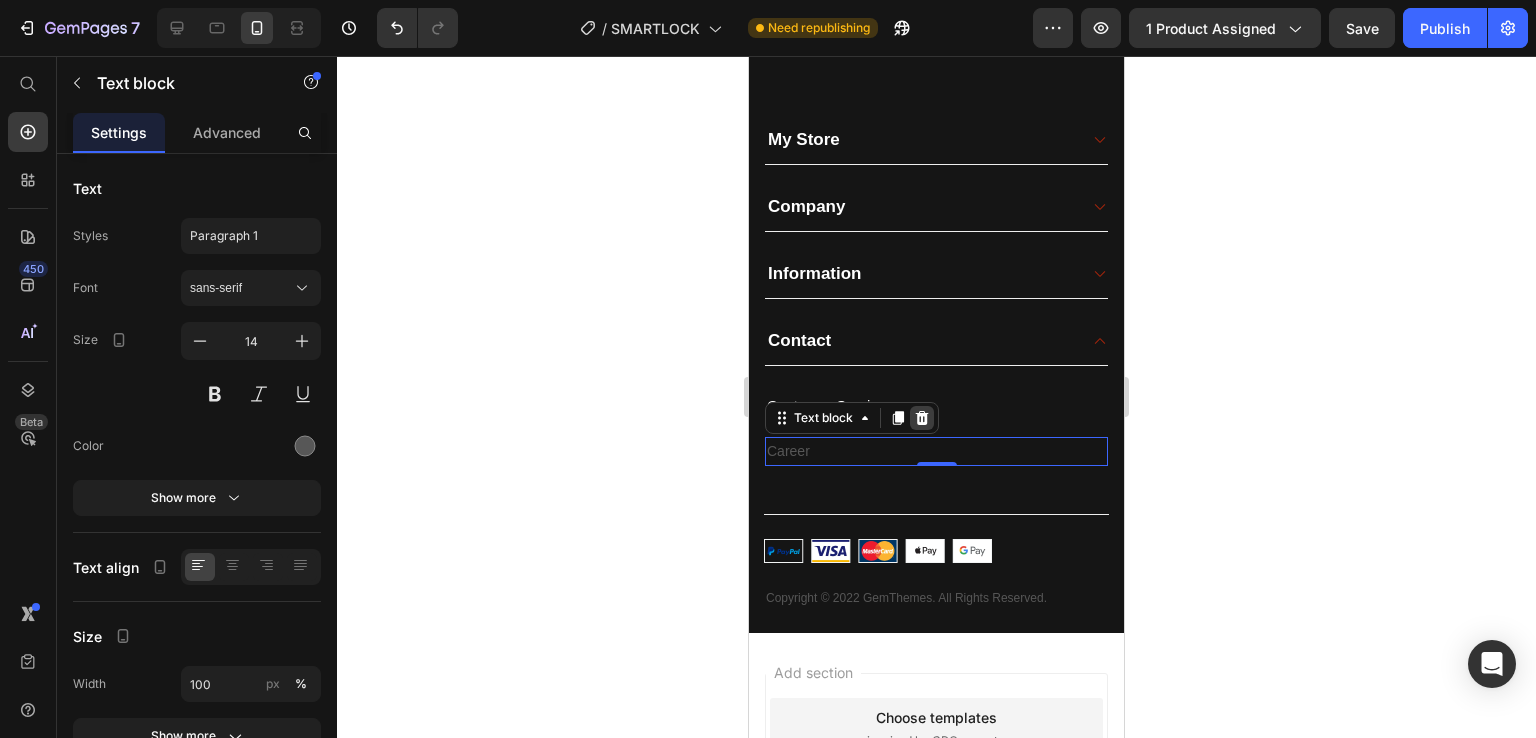 click 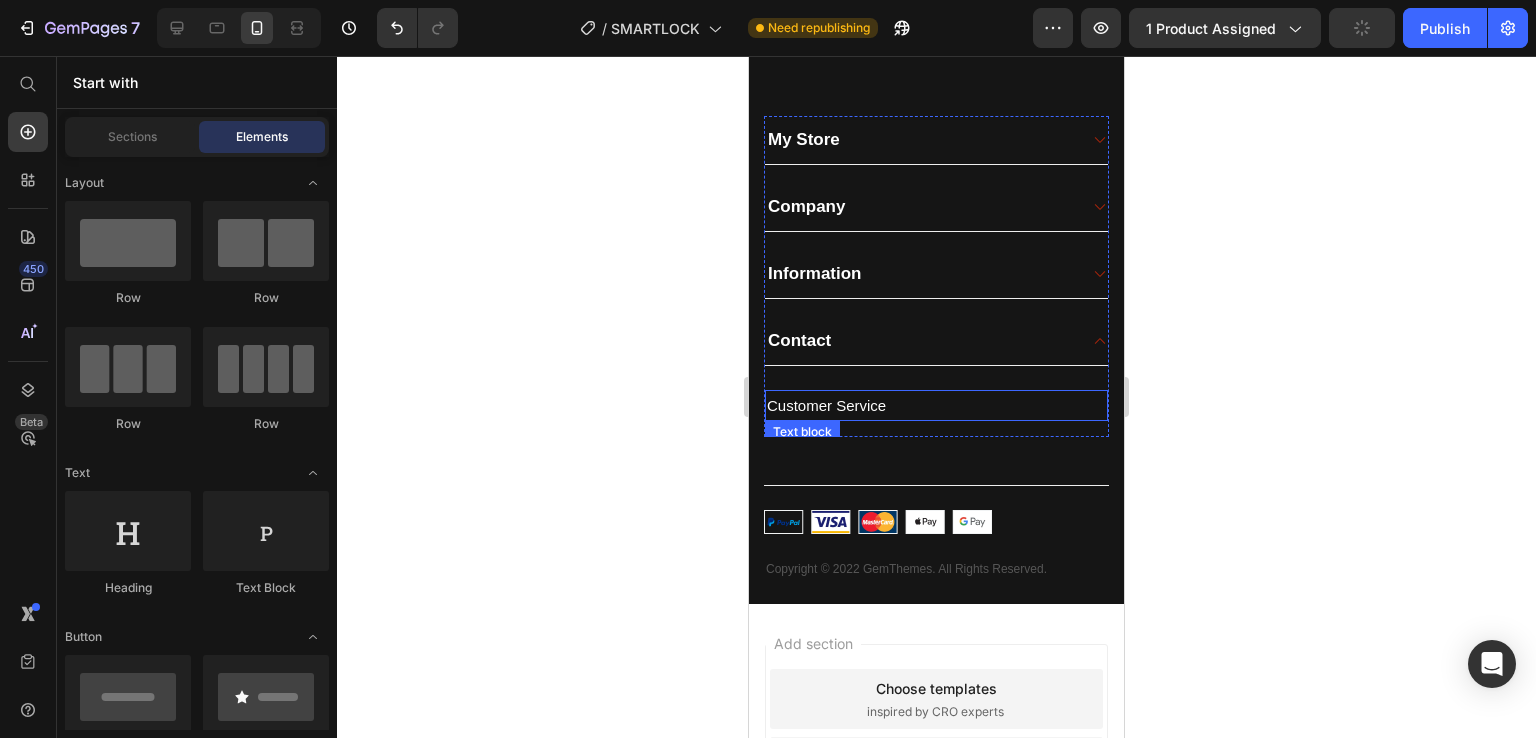 click on "Customer Service" at bounding box center [936, 405] 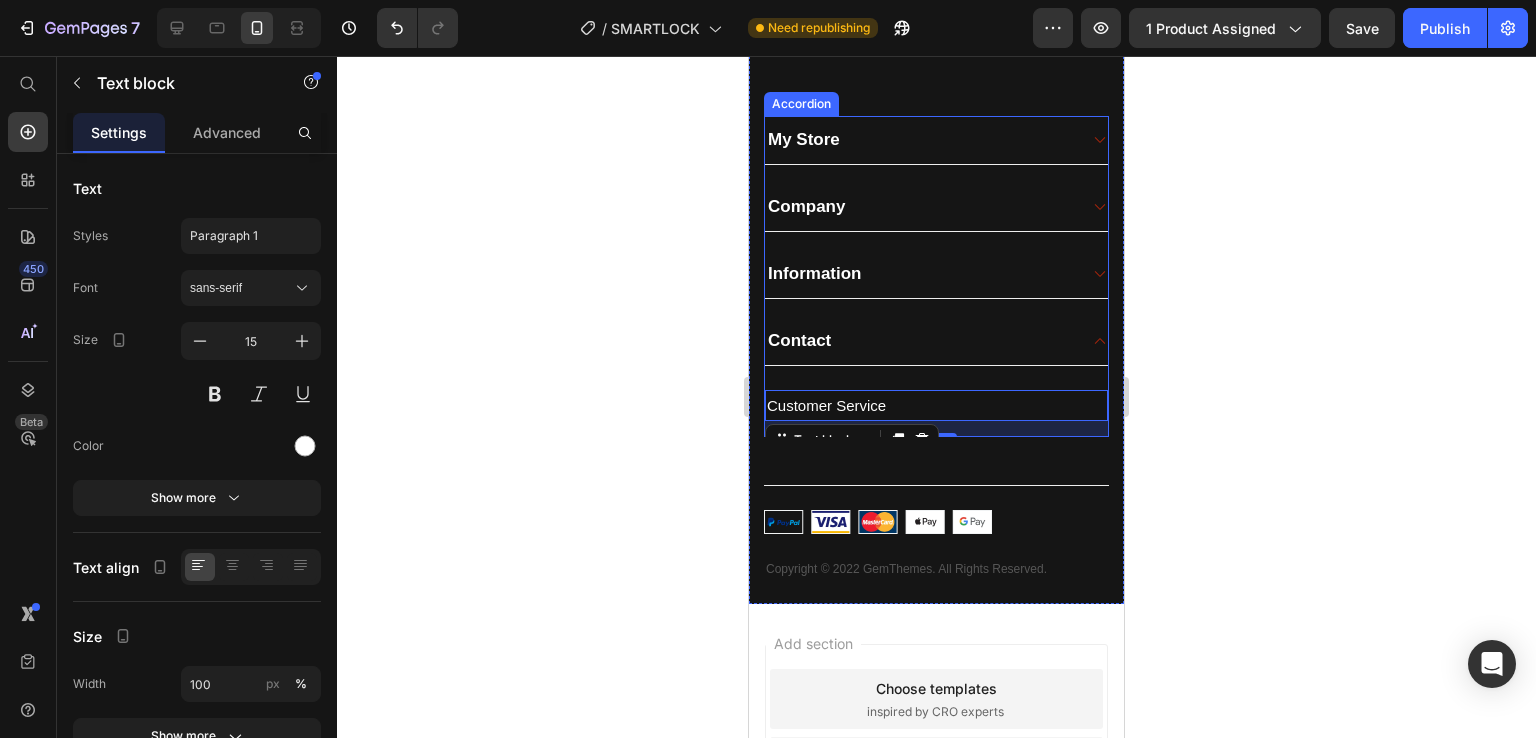 click on "Contact" at bounding box center [799, 341] 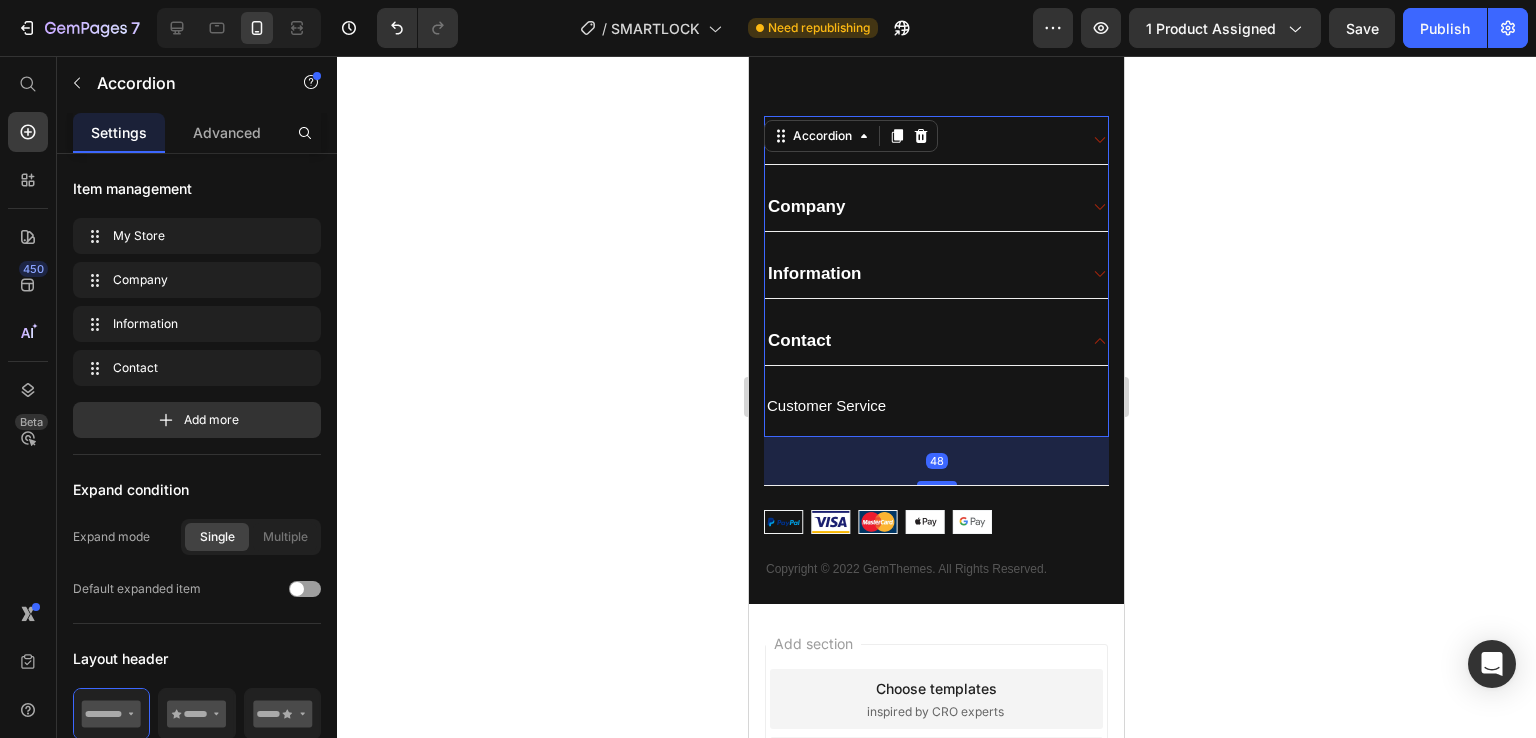 click on "Contact" at bounding box center [799, 341] 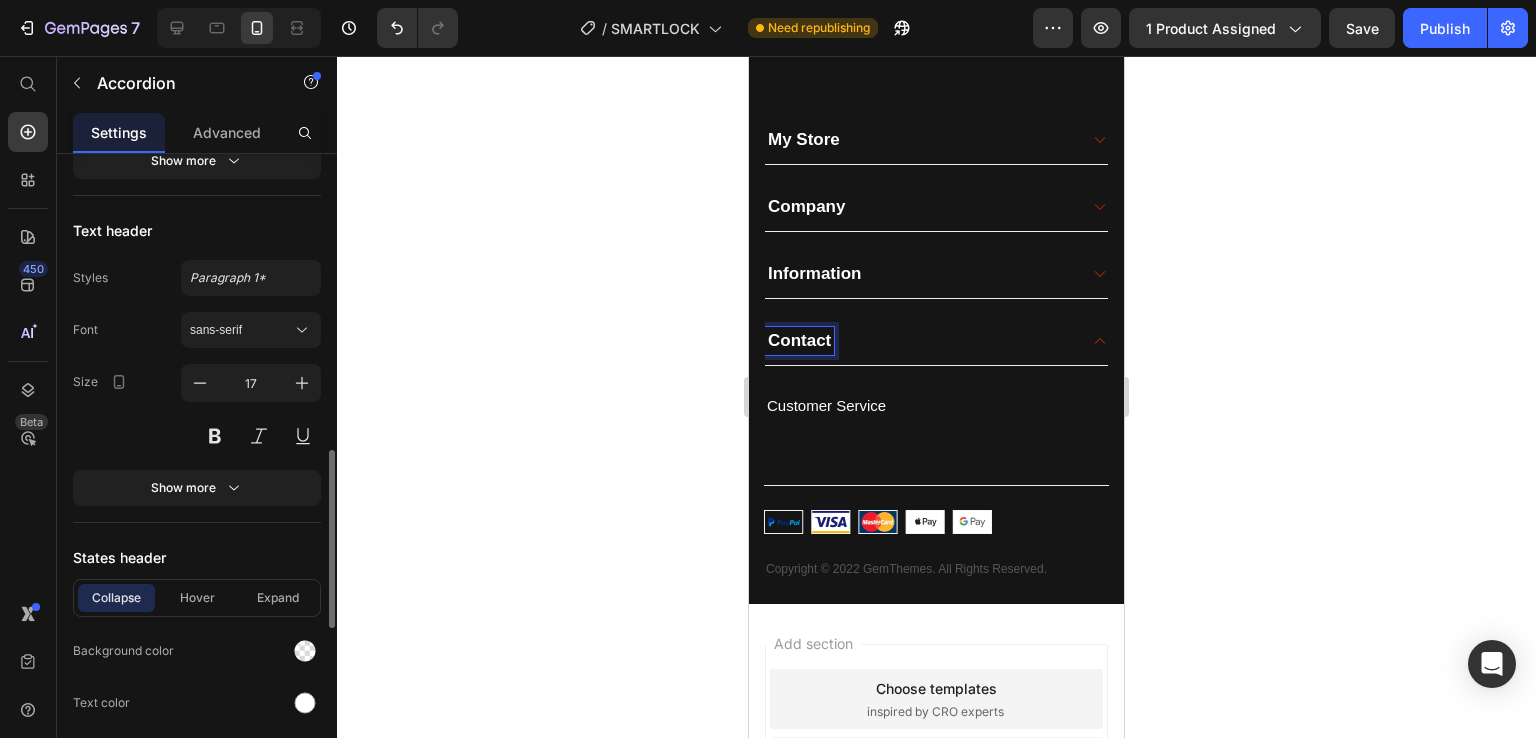 scroll, scrollTop: 927, scrollLeft: 0, axis: vertical 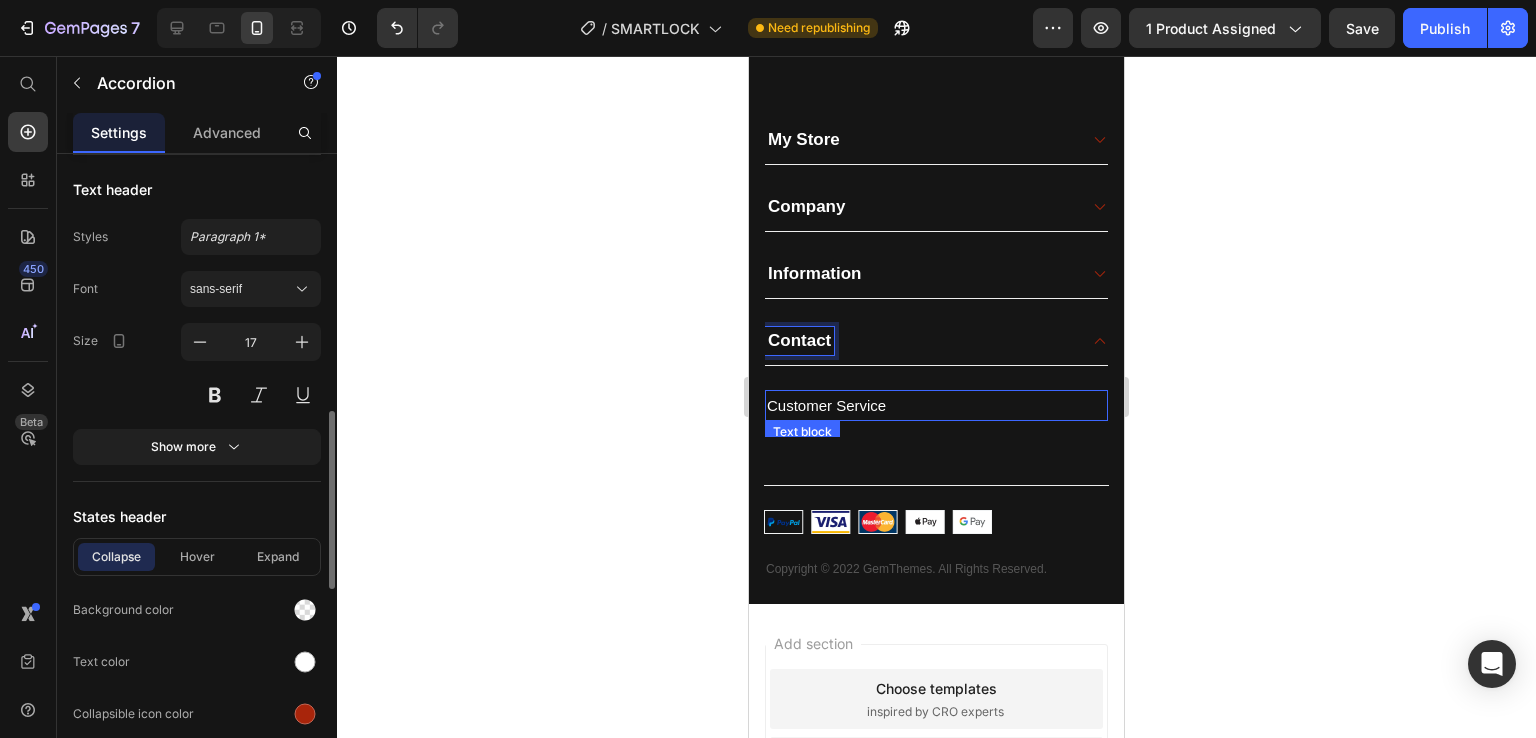 click on "Customer Service" at bounding box center [936, 405] 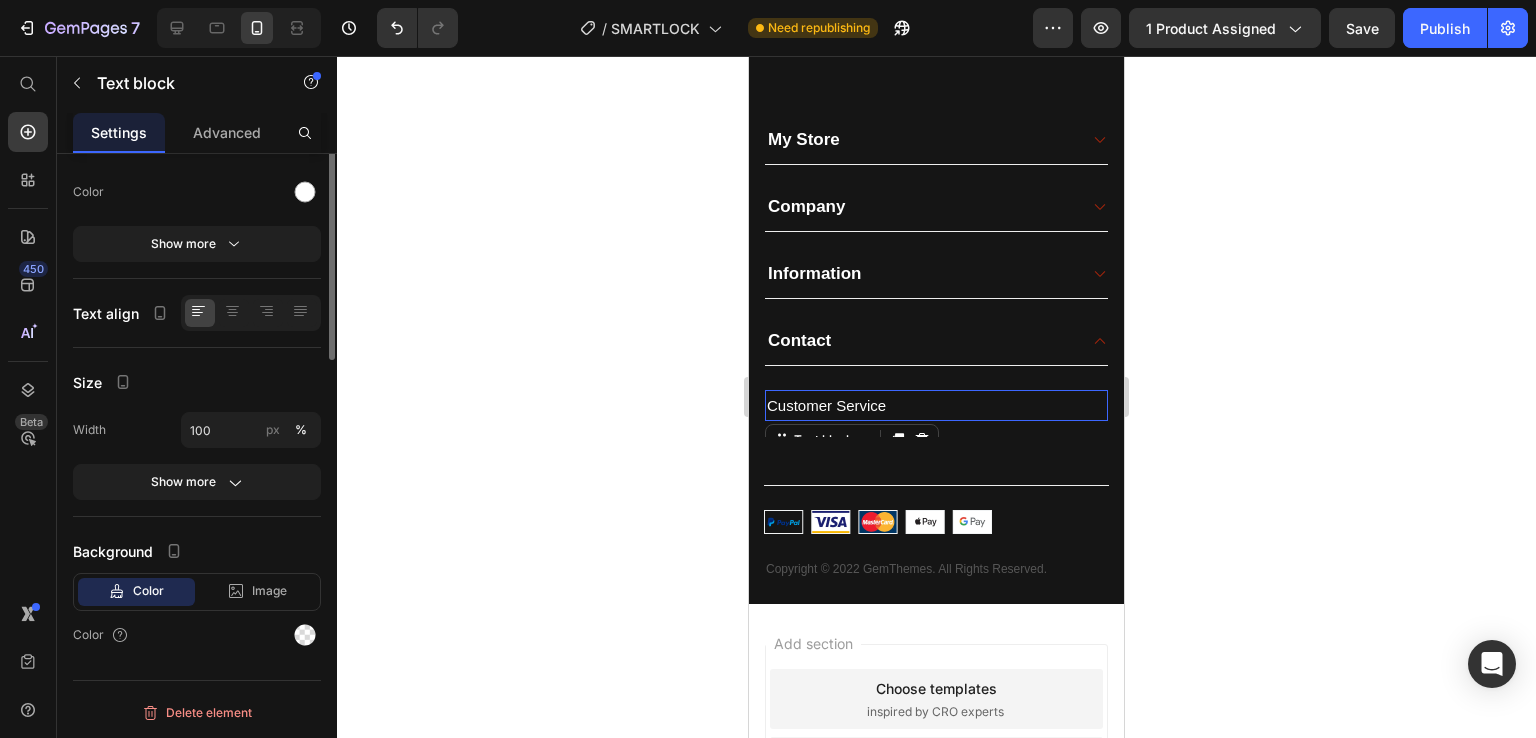 scroll, scrollTop: 0, scrollLeft: 0, axis: both 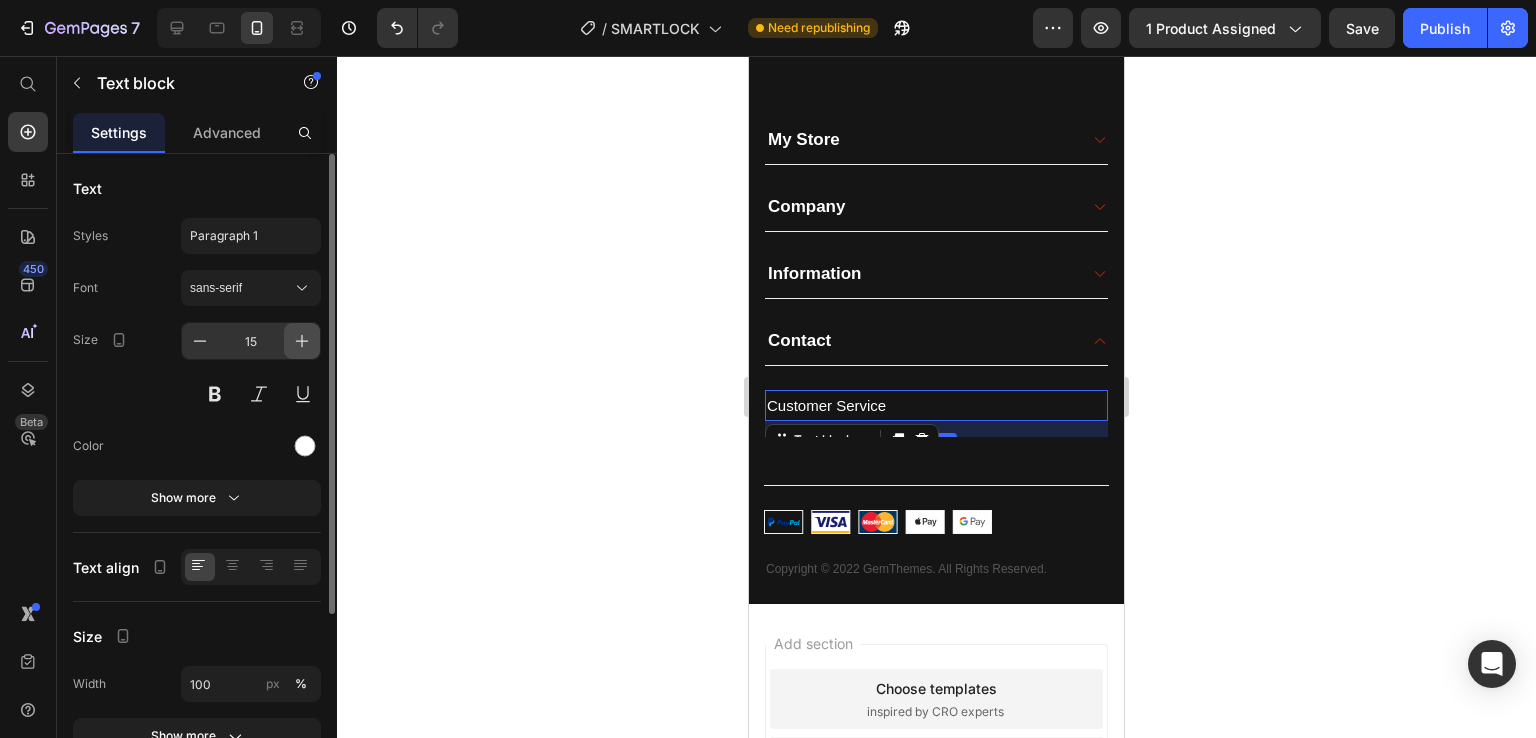 click 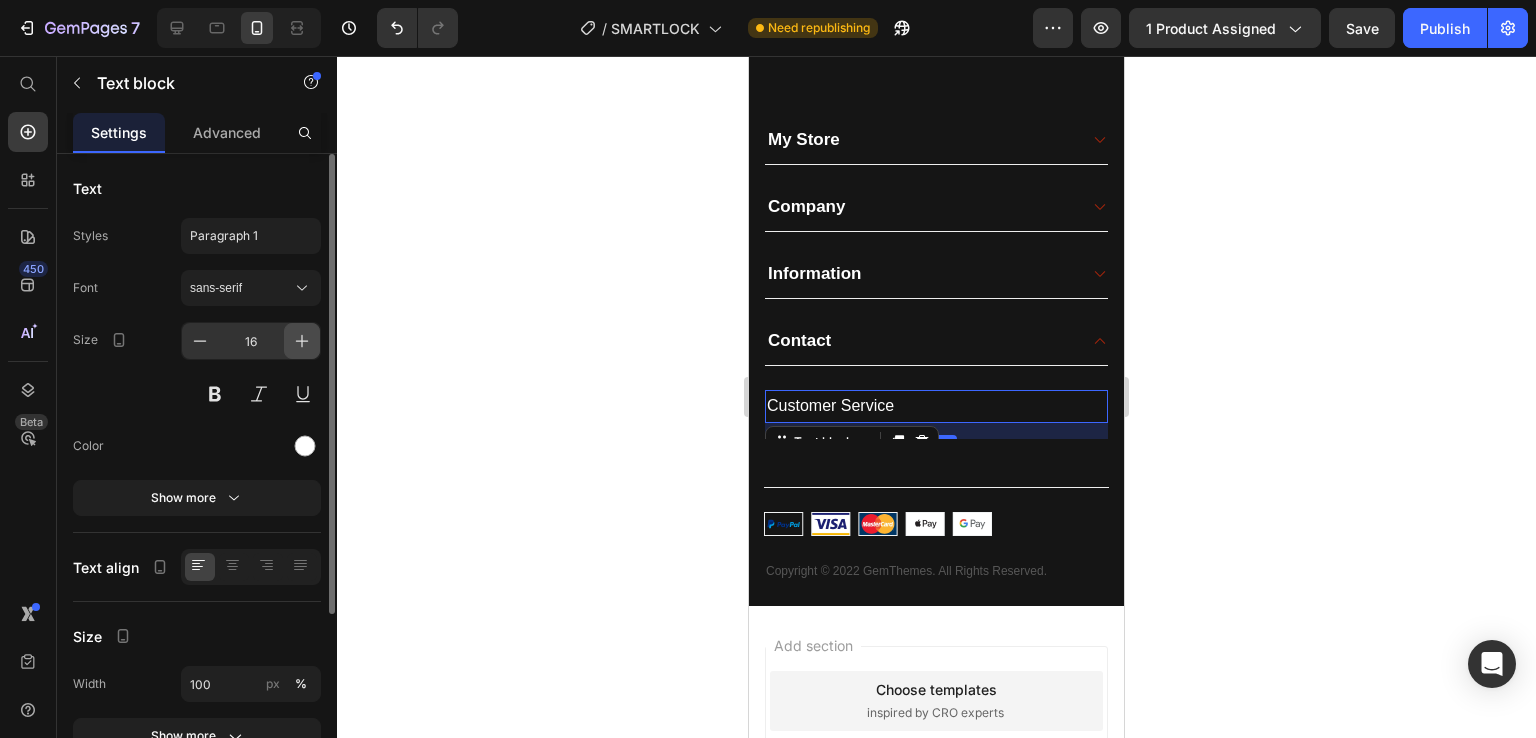 click 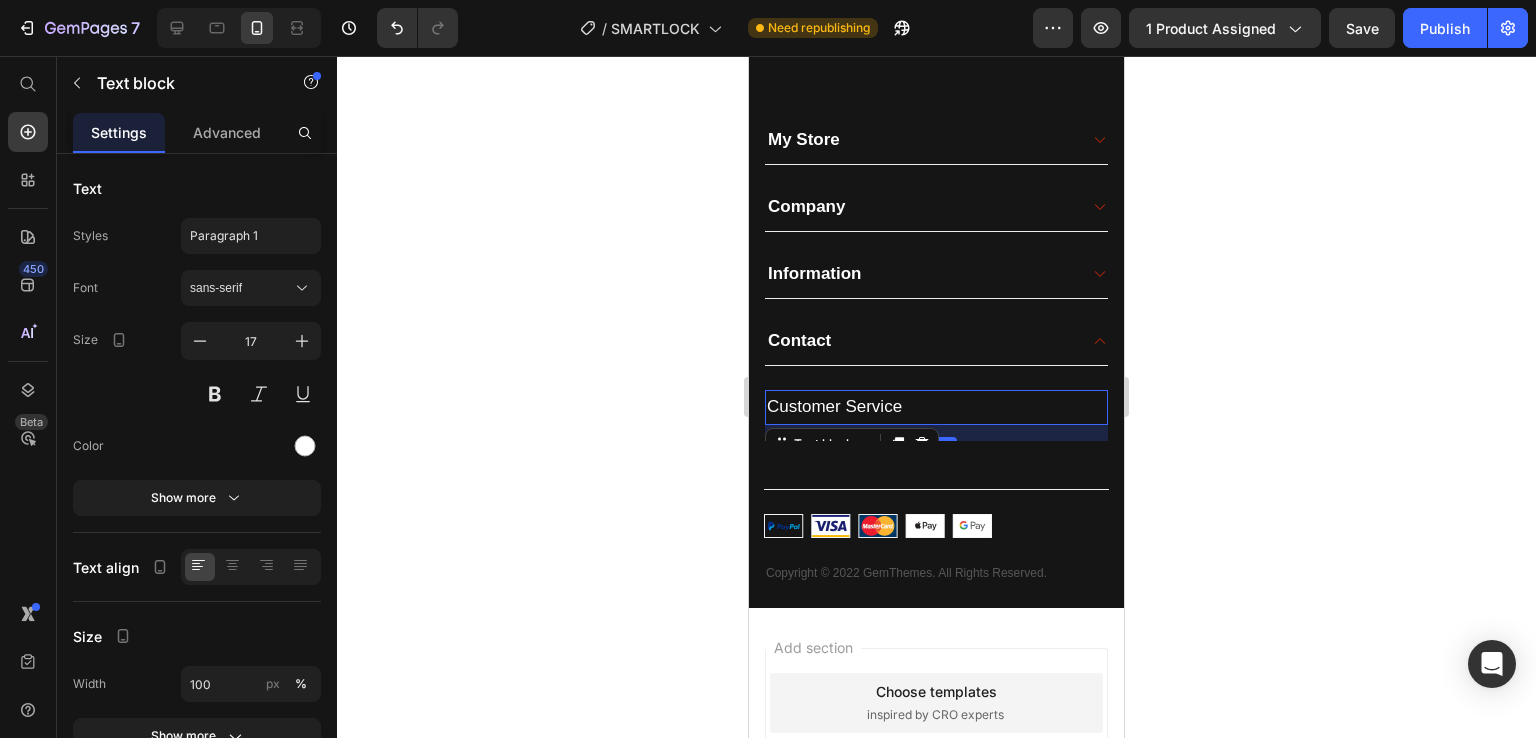 click on "Customer Service" at bounding box center (936, 407) 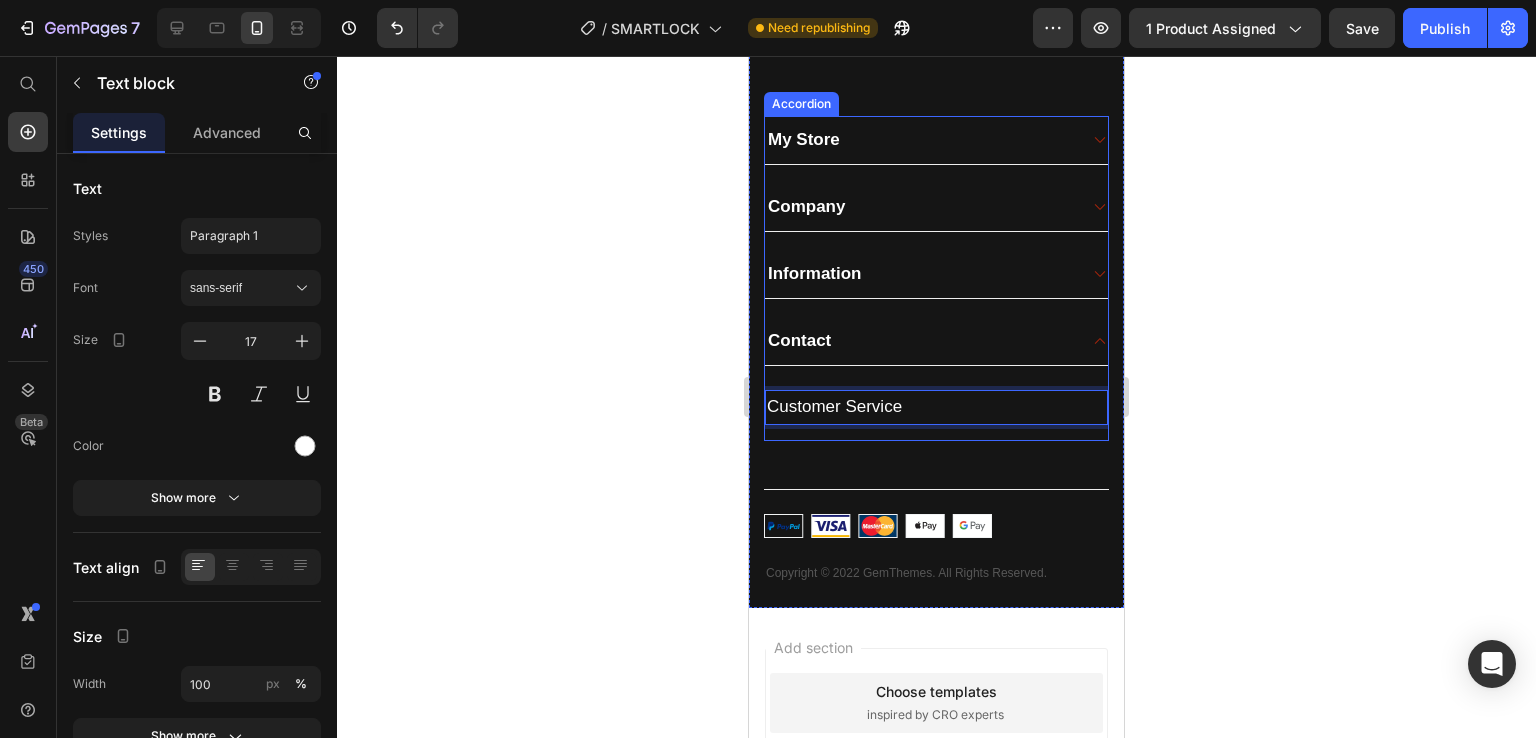 click on "Contact" at bounding box center (920, 341) 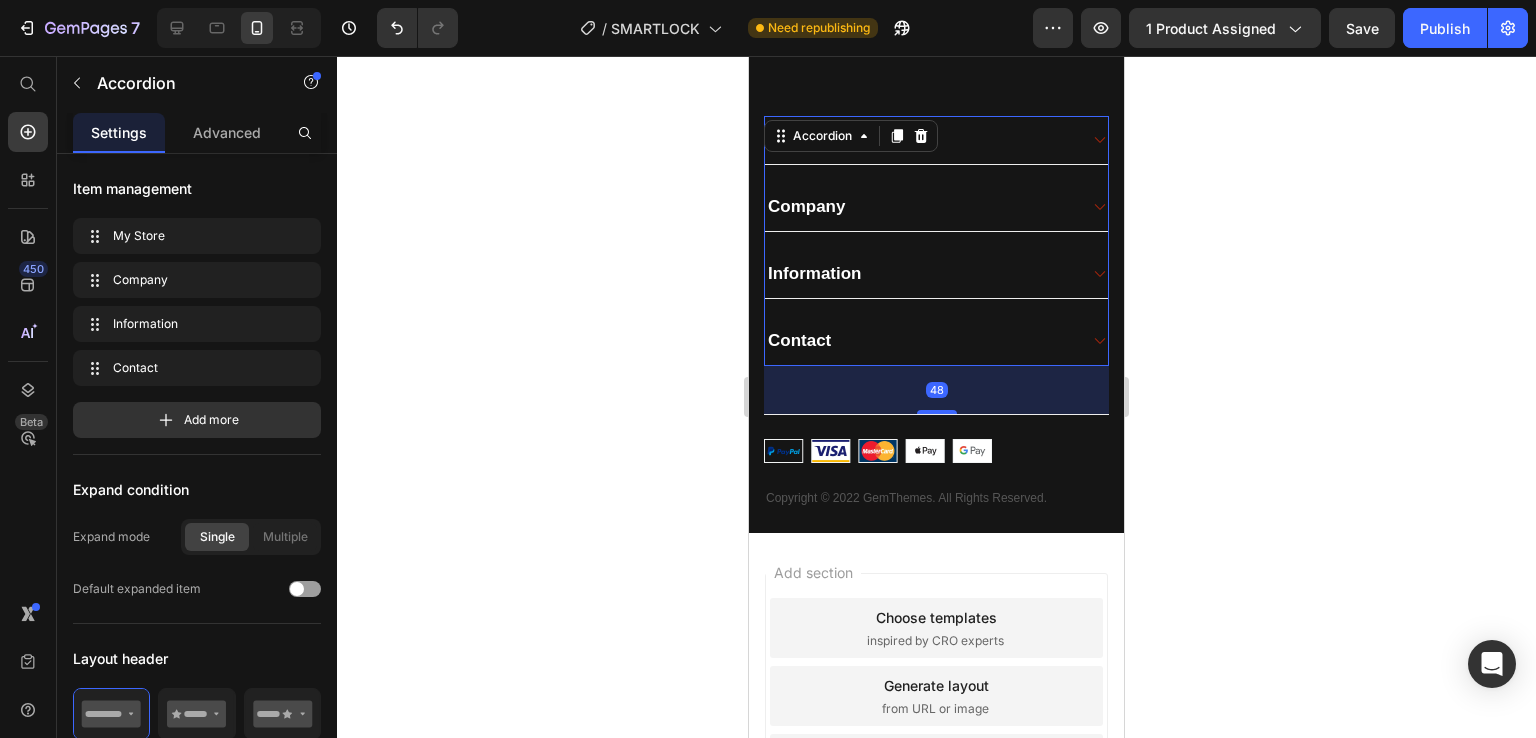 click on "Contact" at bounding box center (920, 341) 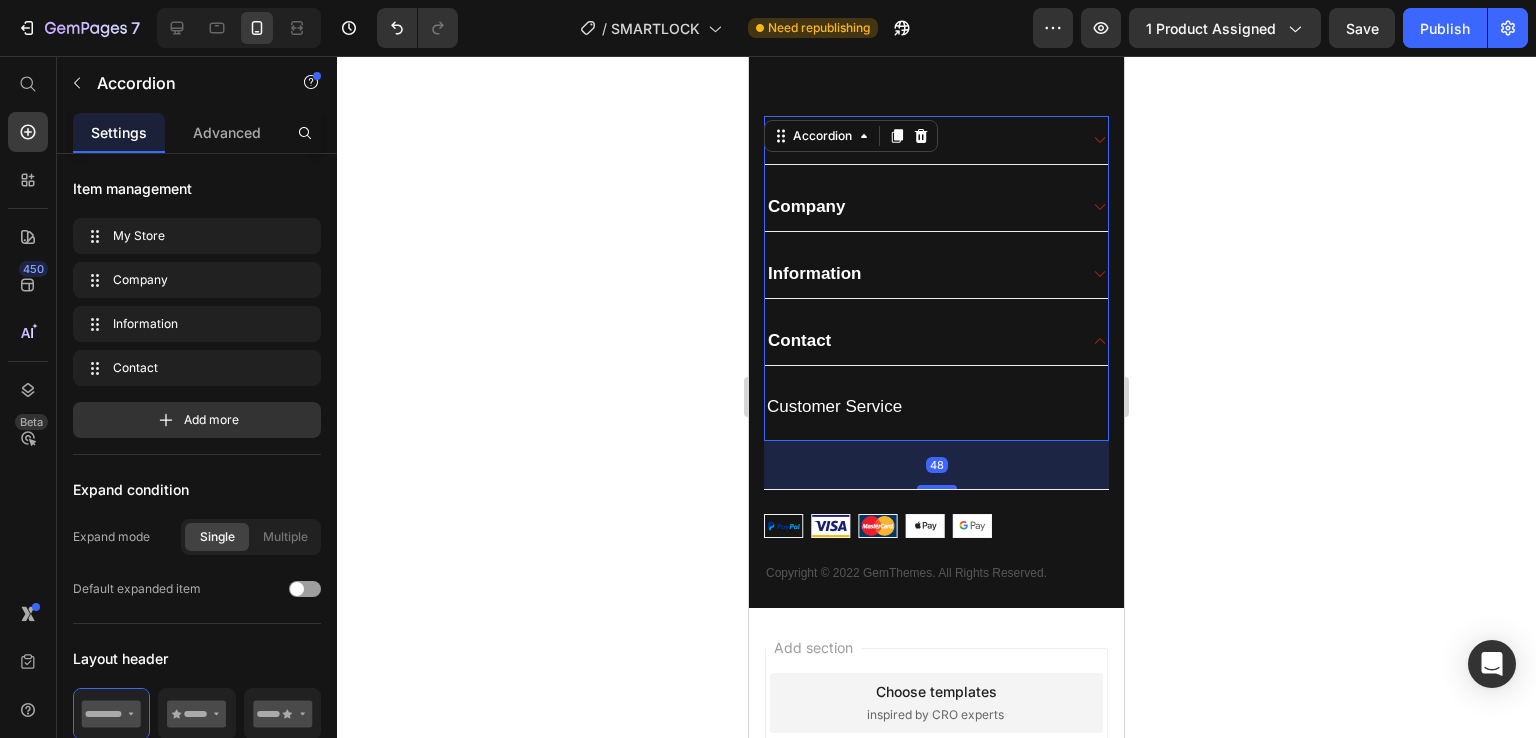 click on "Contact" at bounding box center (920, 341) 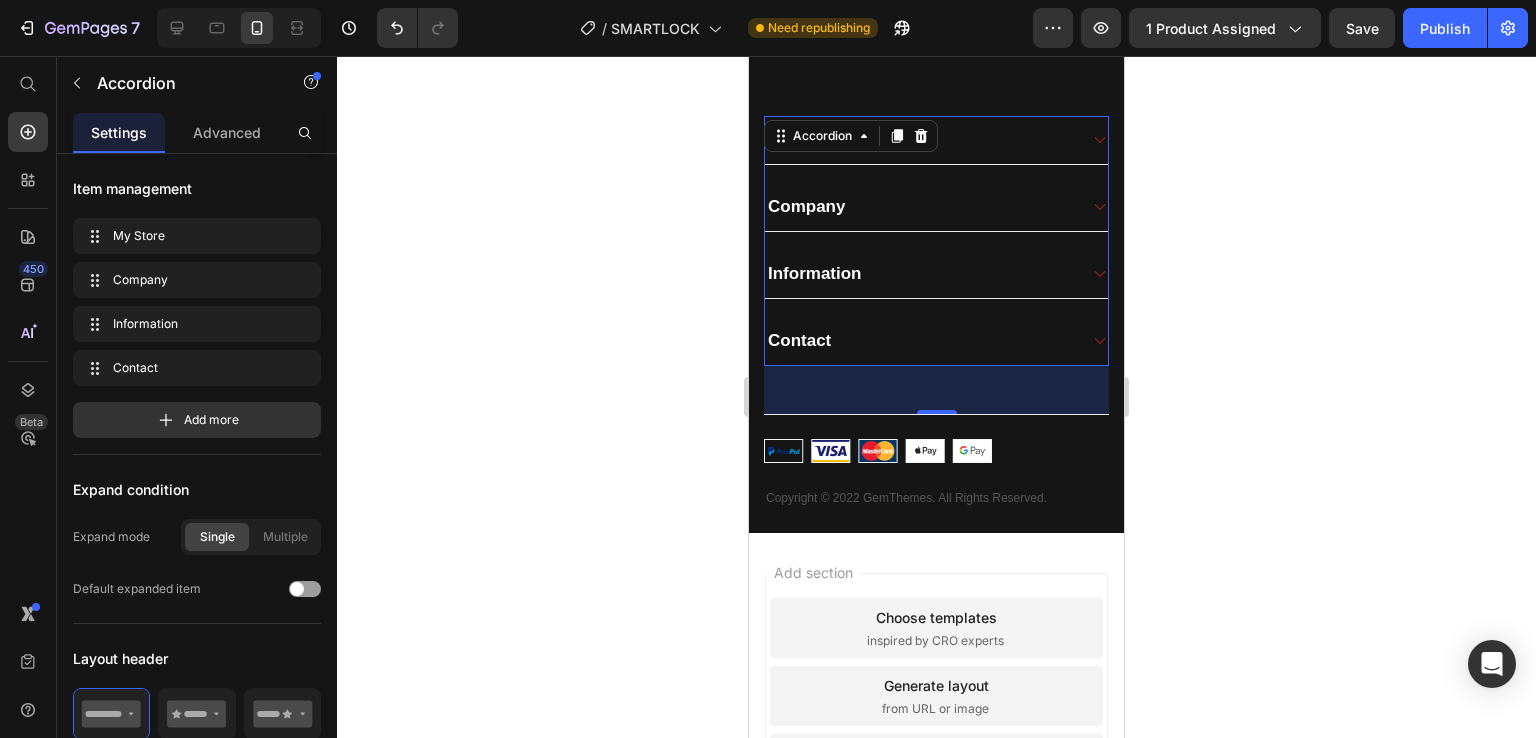 click on "Contact" at bounding box center [920, 341] 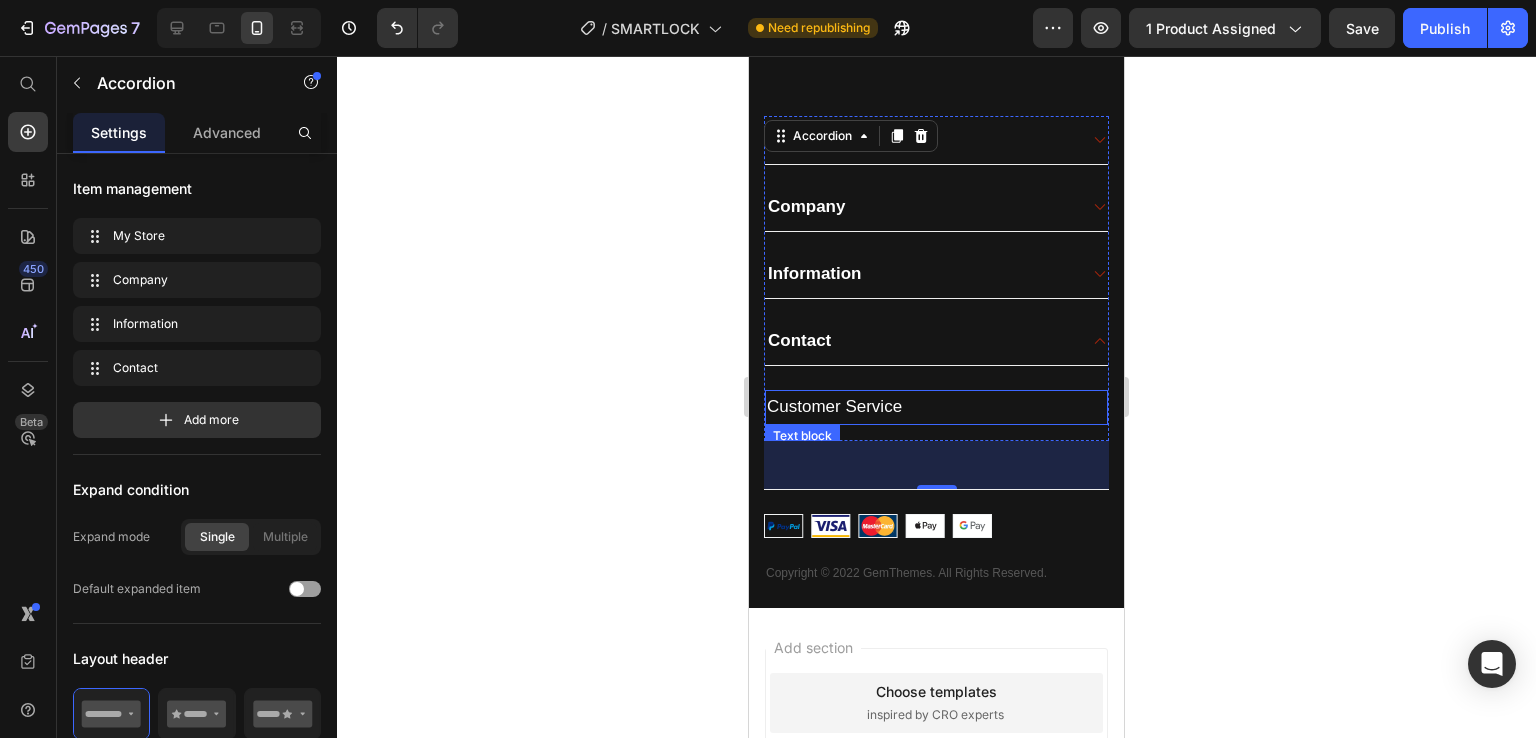 click on "Customer Service" at bounding box center [936, 407] 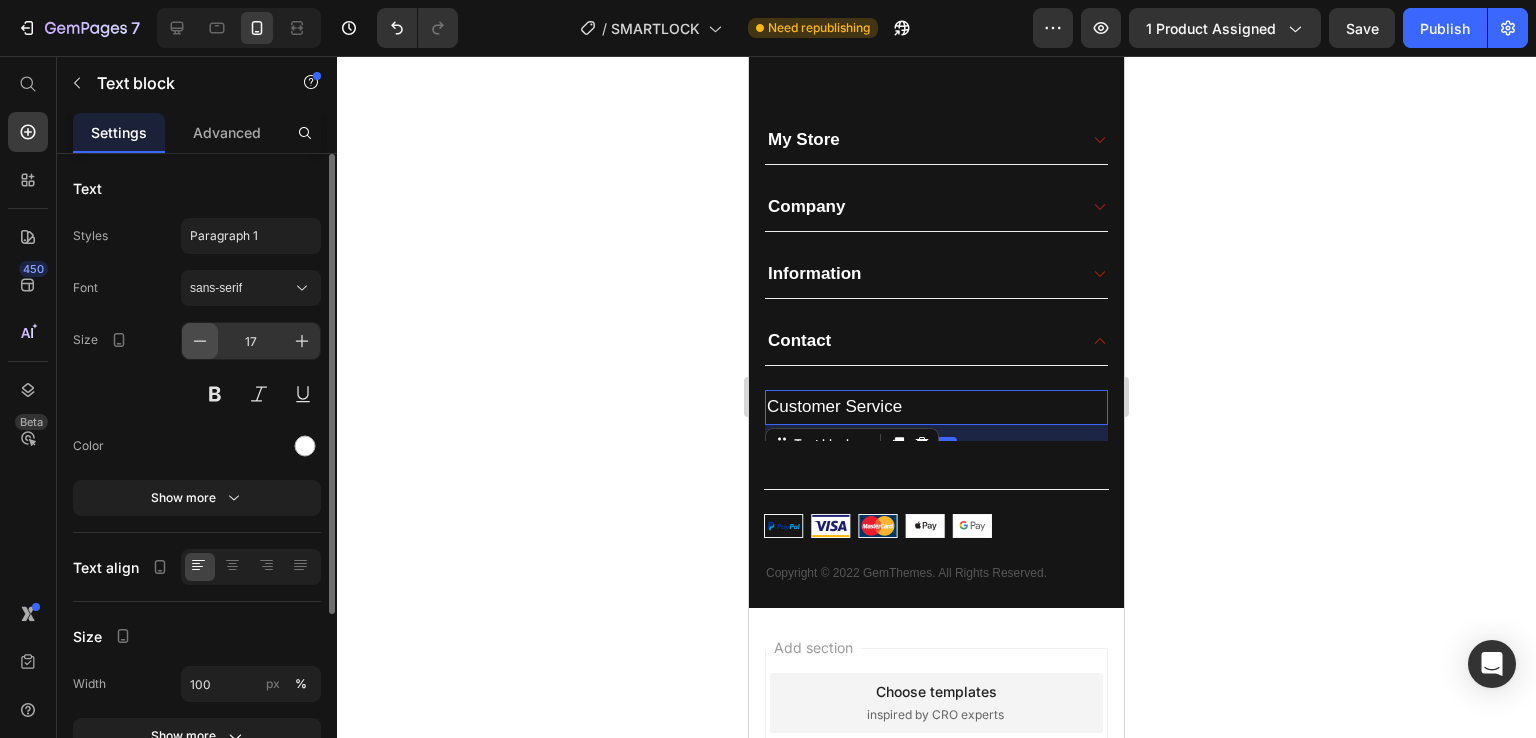 click 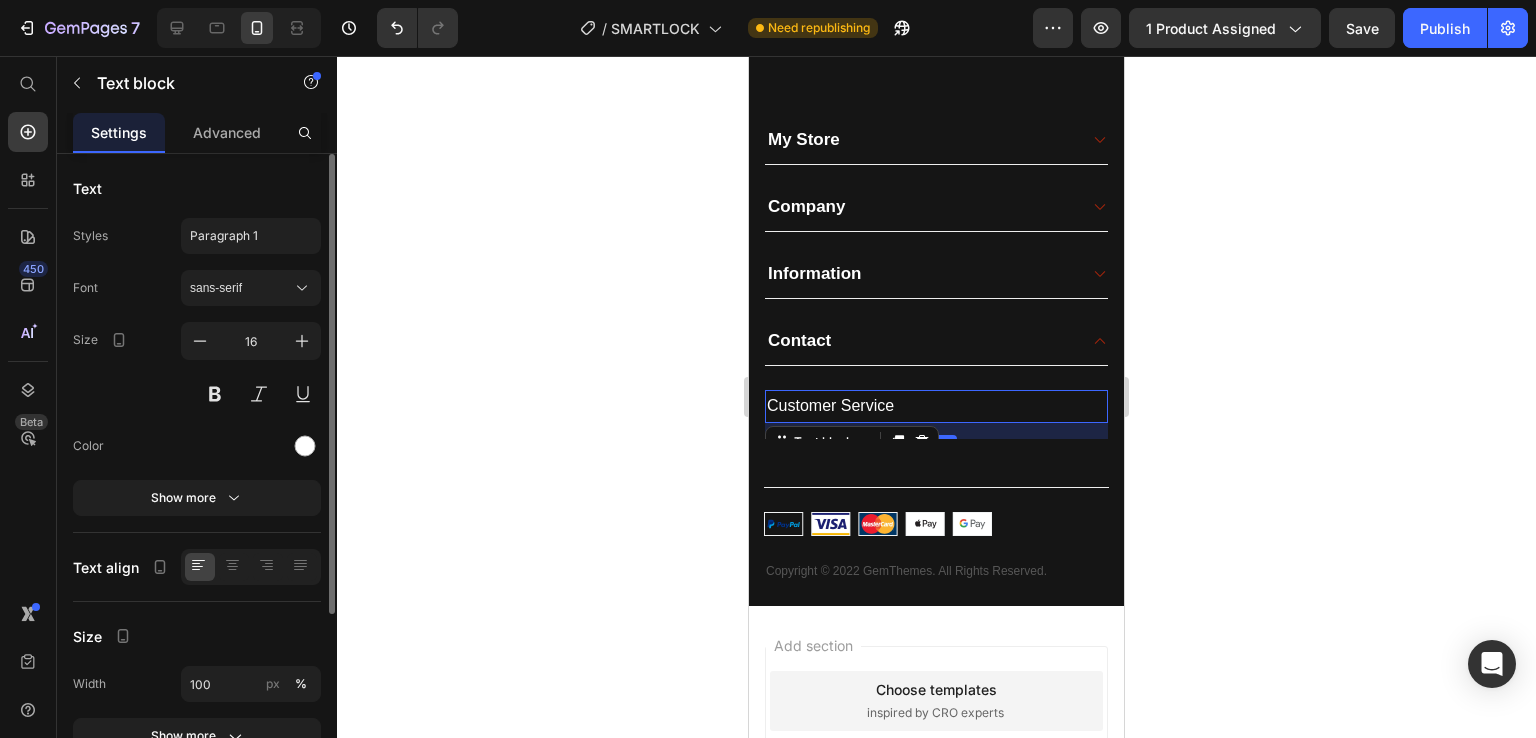 click on "Size 16" at bounding box center (197, 367) 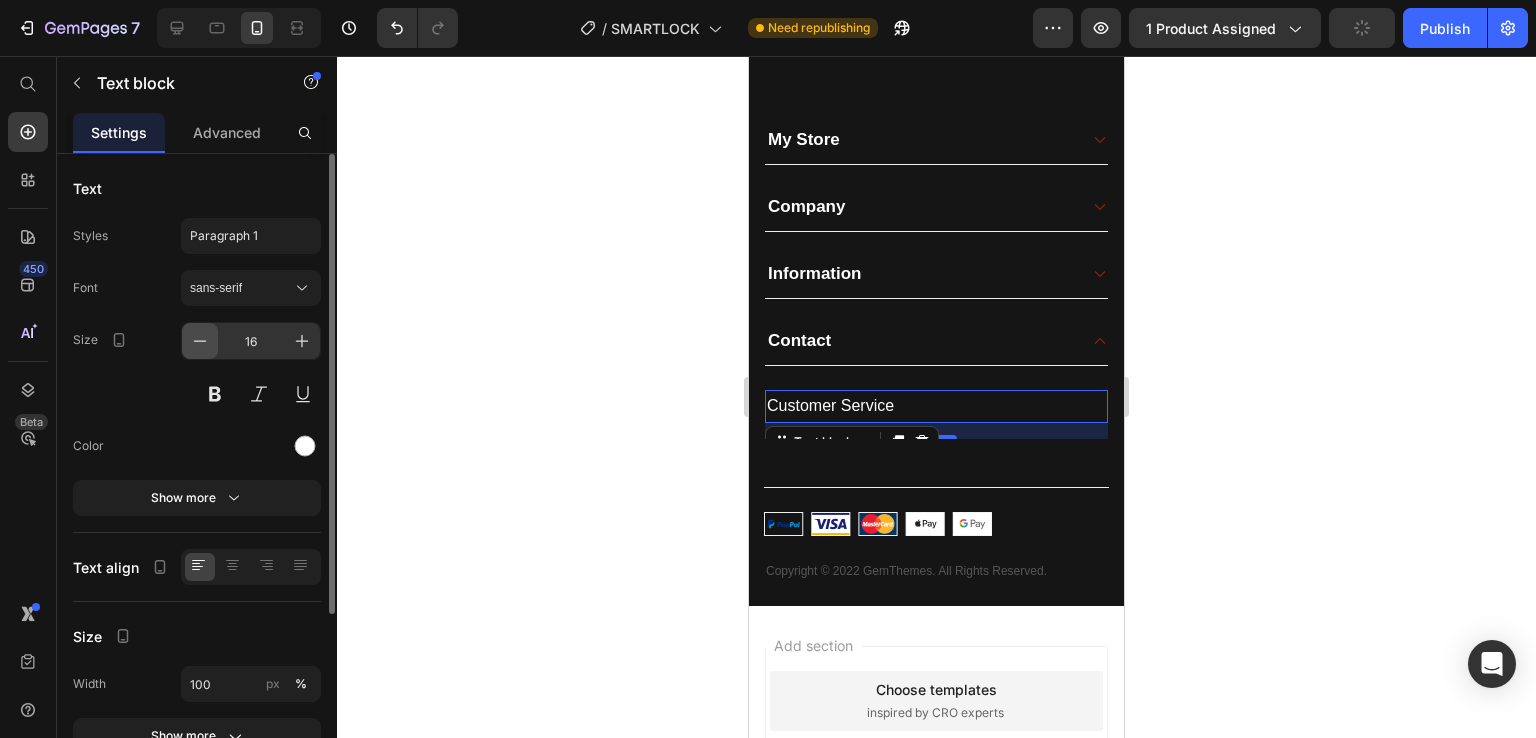 click at bounding box center [200, 341] 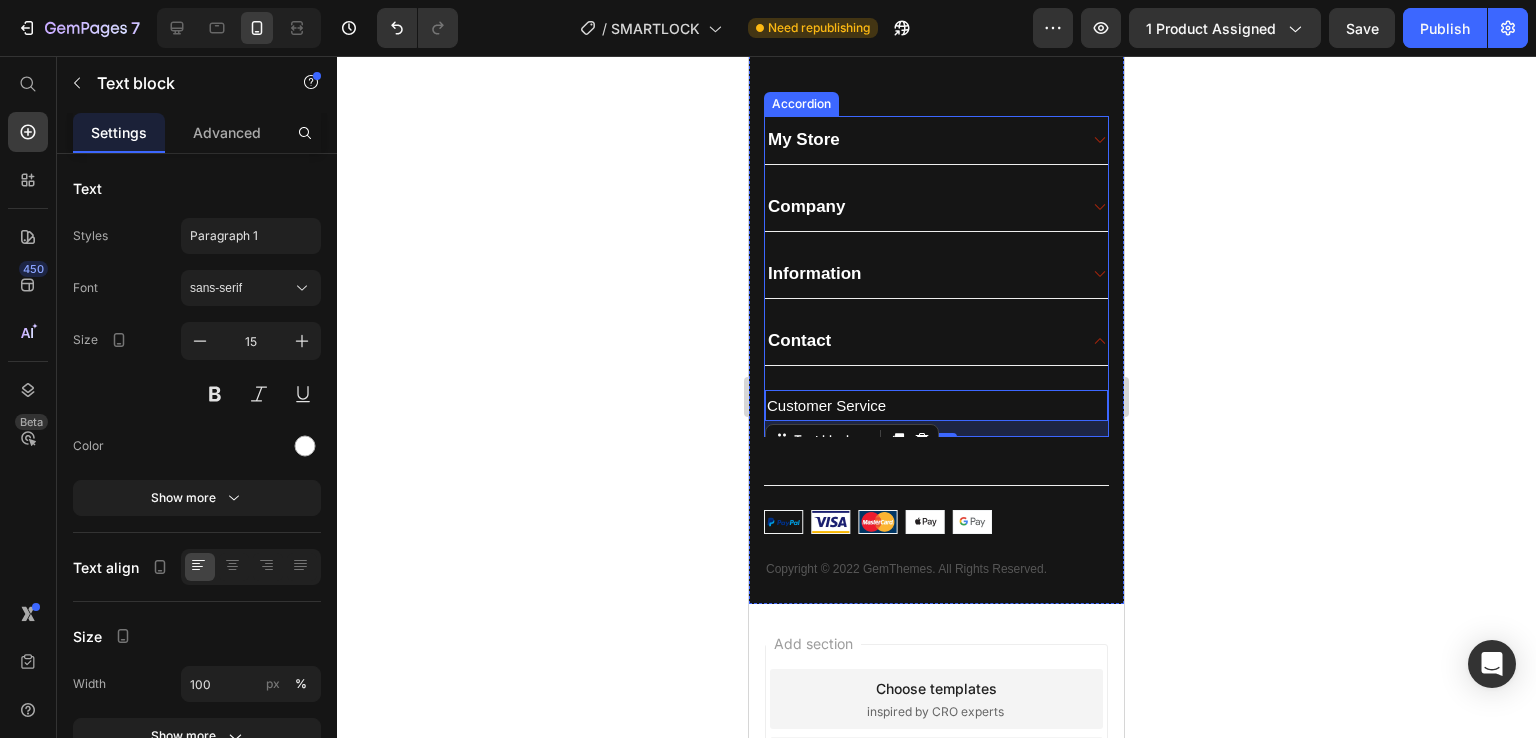click on "Contact" at bounding box center (920, 341) 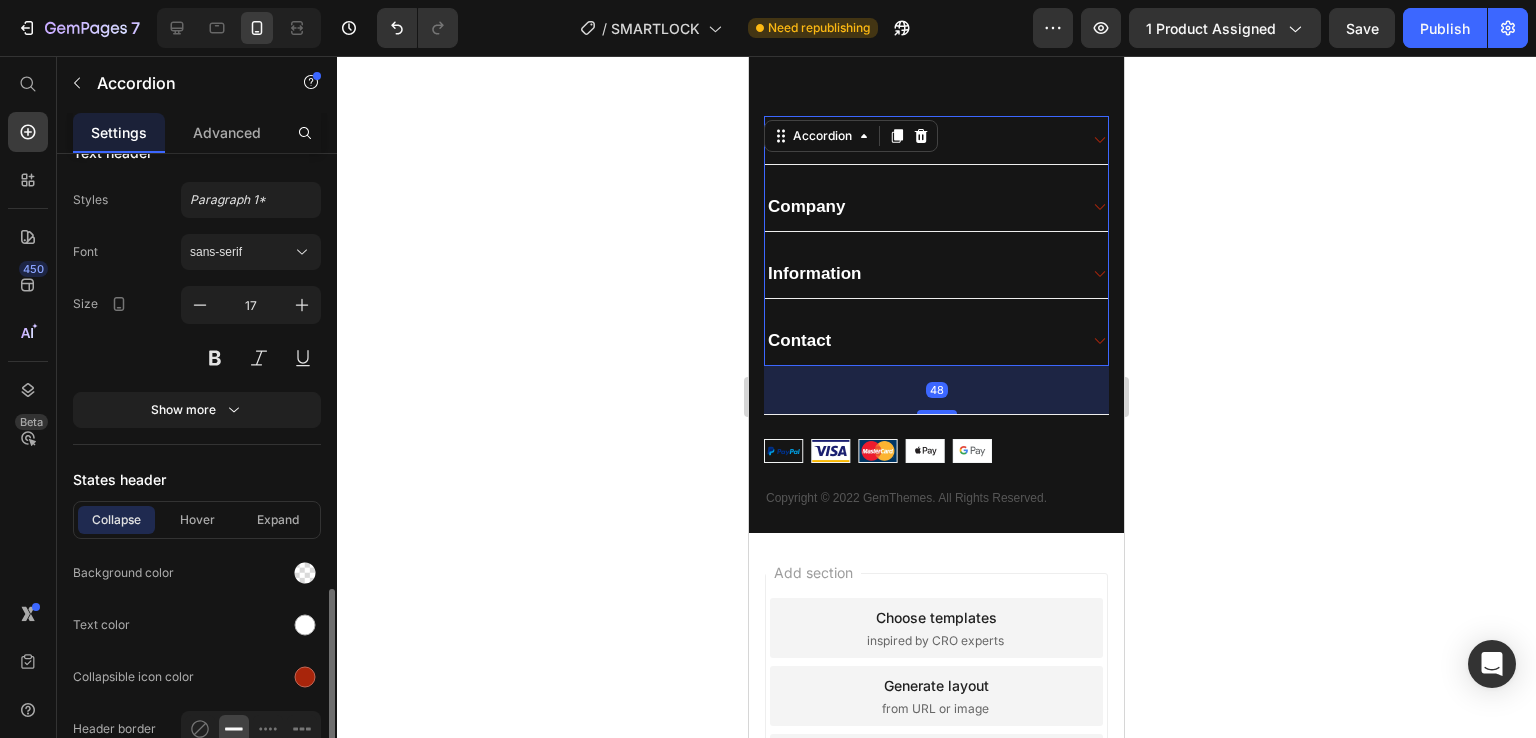 scroll, scrollTop: 1175, scrollLeft: 0, axis: vertical 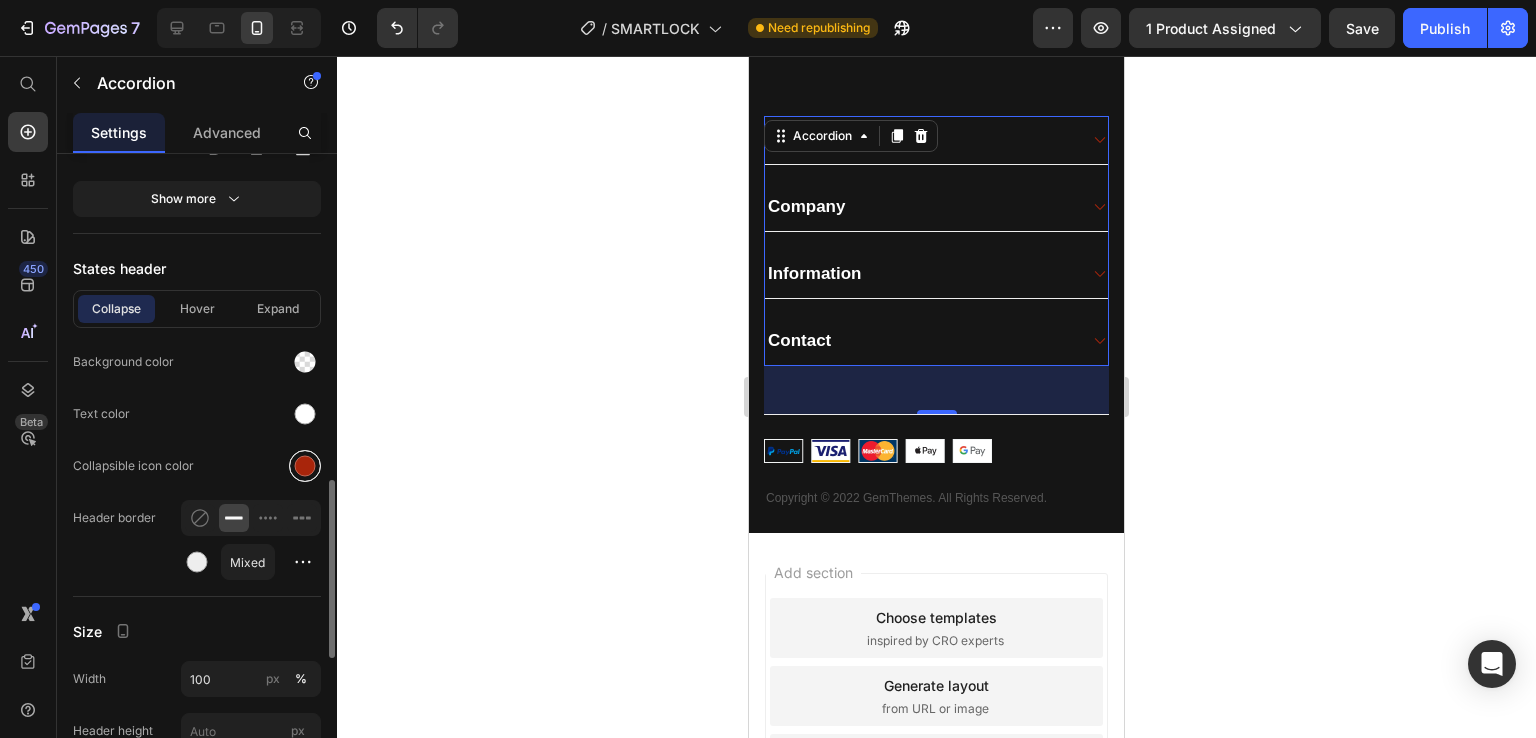 click on "Collapse Hover Expand Background color Text color Collapsible icon color Header border Mixed" 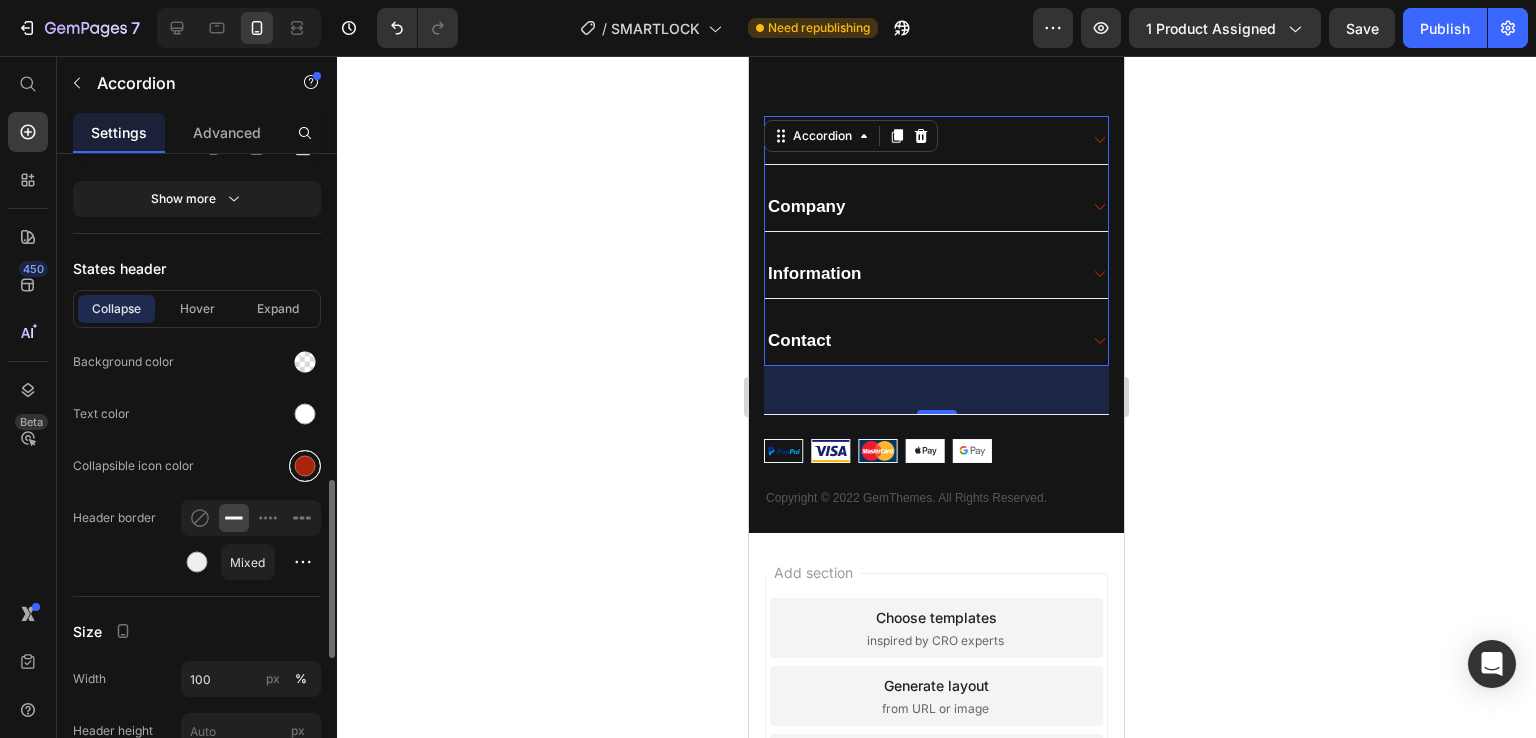 click at bounding box center [305, 466] 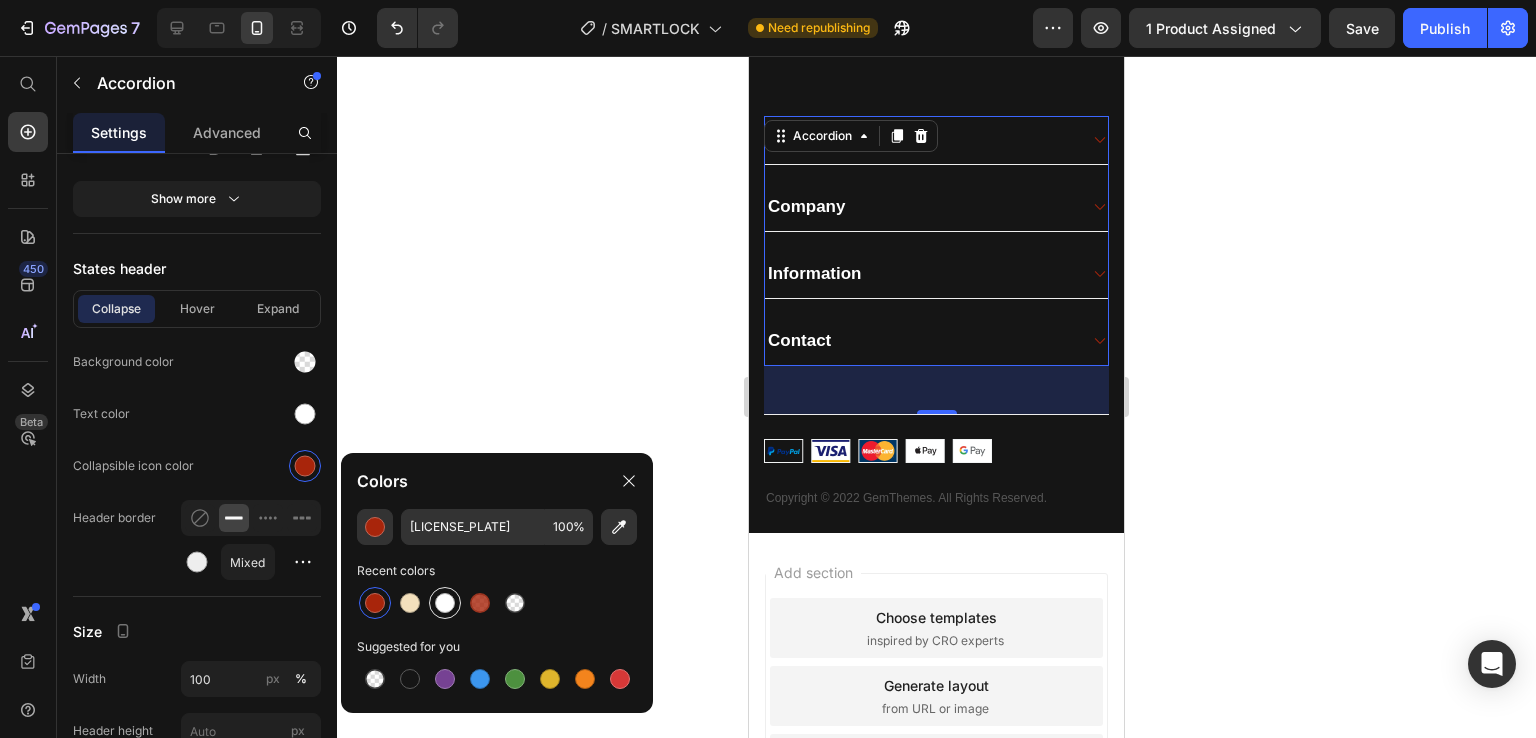 click at bounding box center (445, 603) 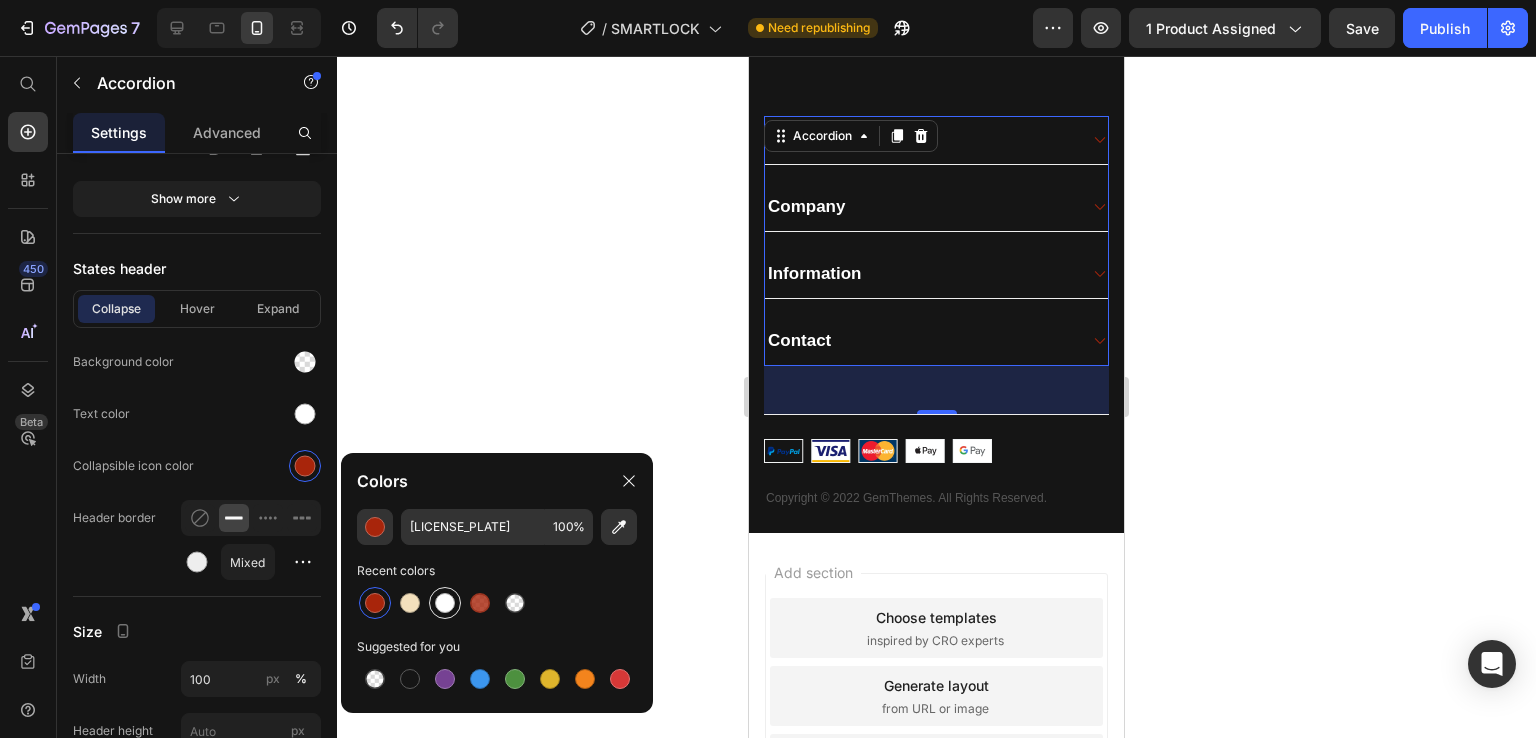 type on "FFFFFF" 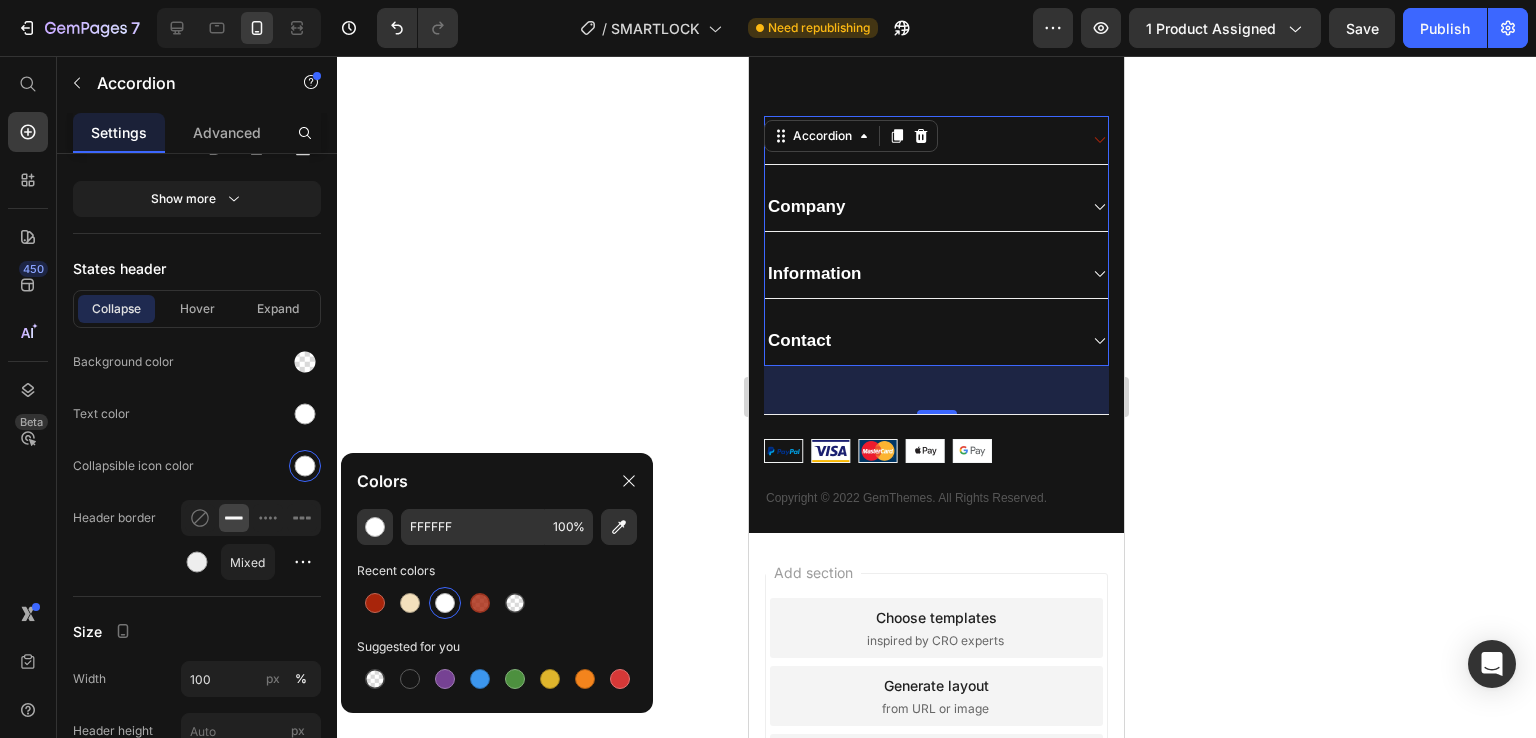 click on "My Store" at bounding box center [920, 140] 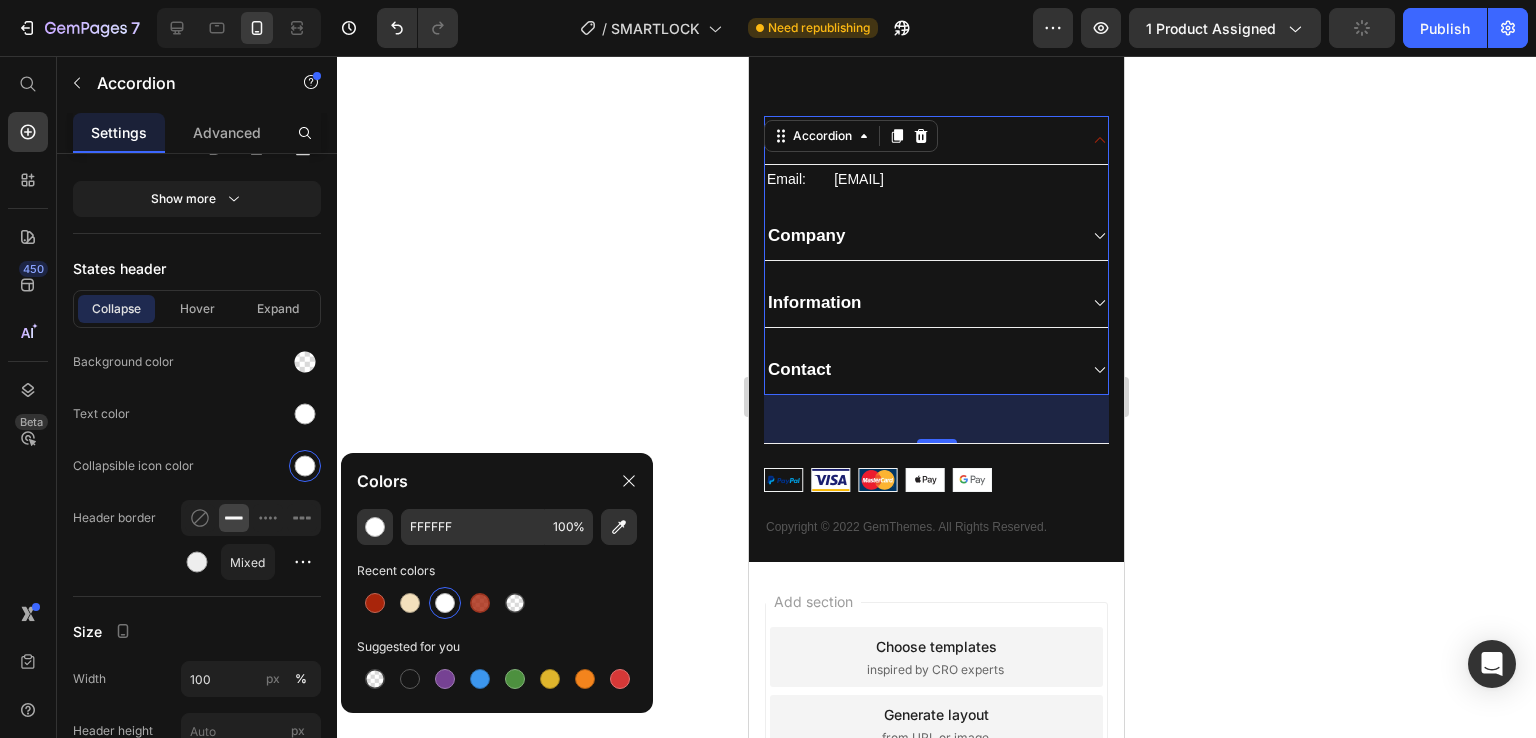 click on "My Store" at bounding box center [920, 140] 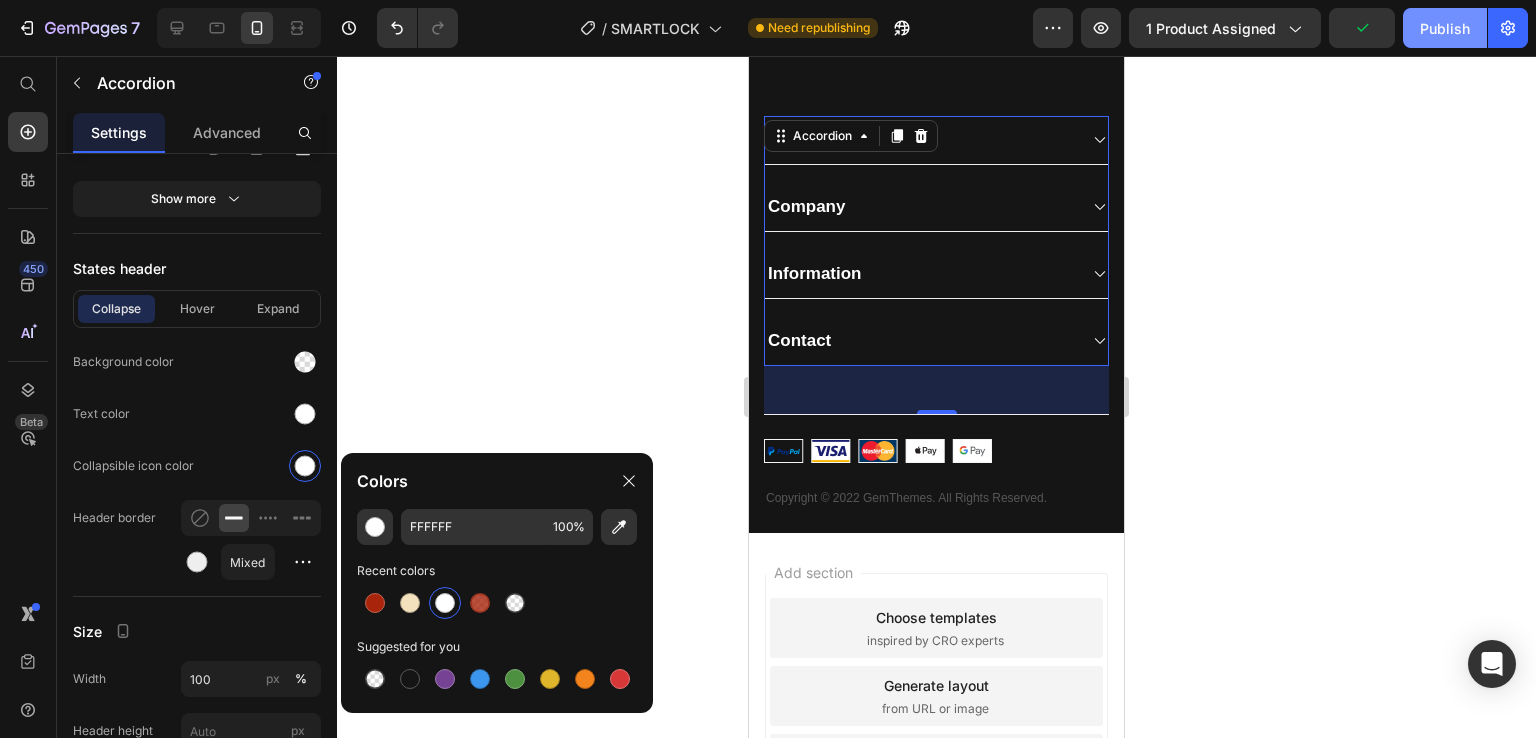 click on "Publish" 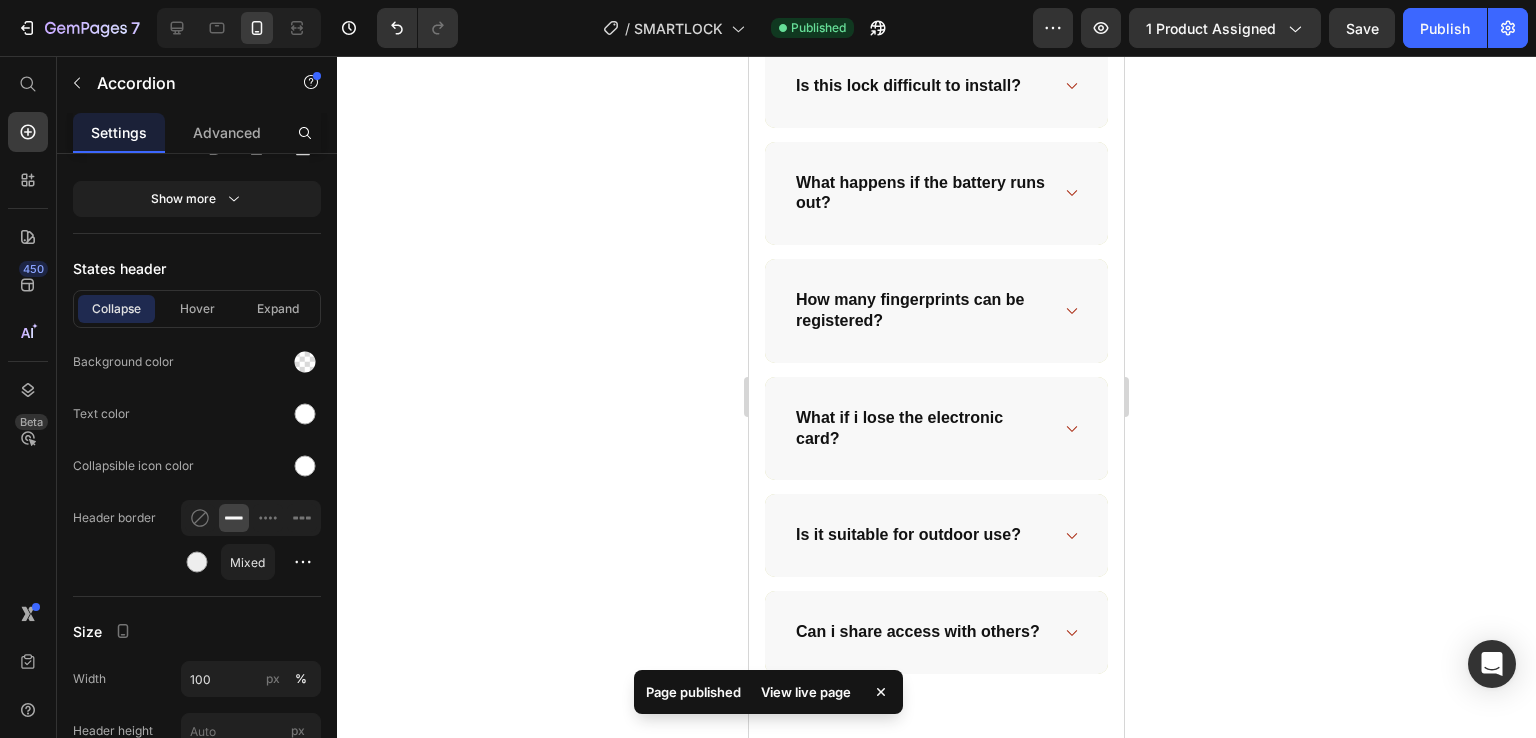scroll, scrollTop: 2337, scrollLeft: 0, axis: vertical 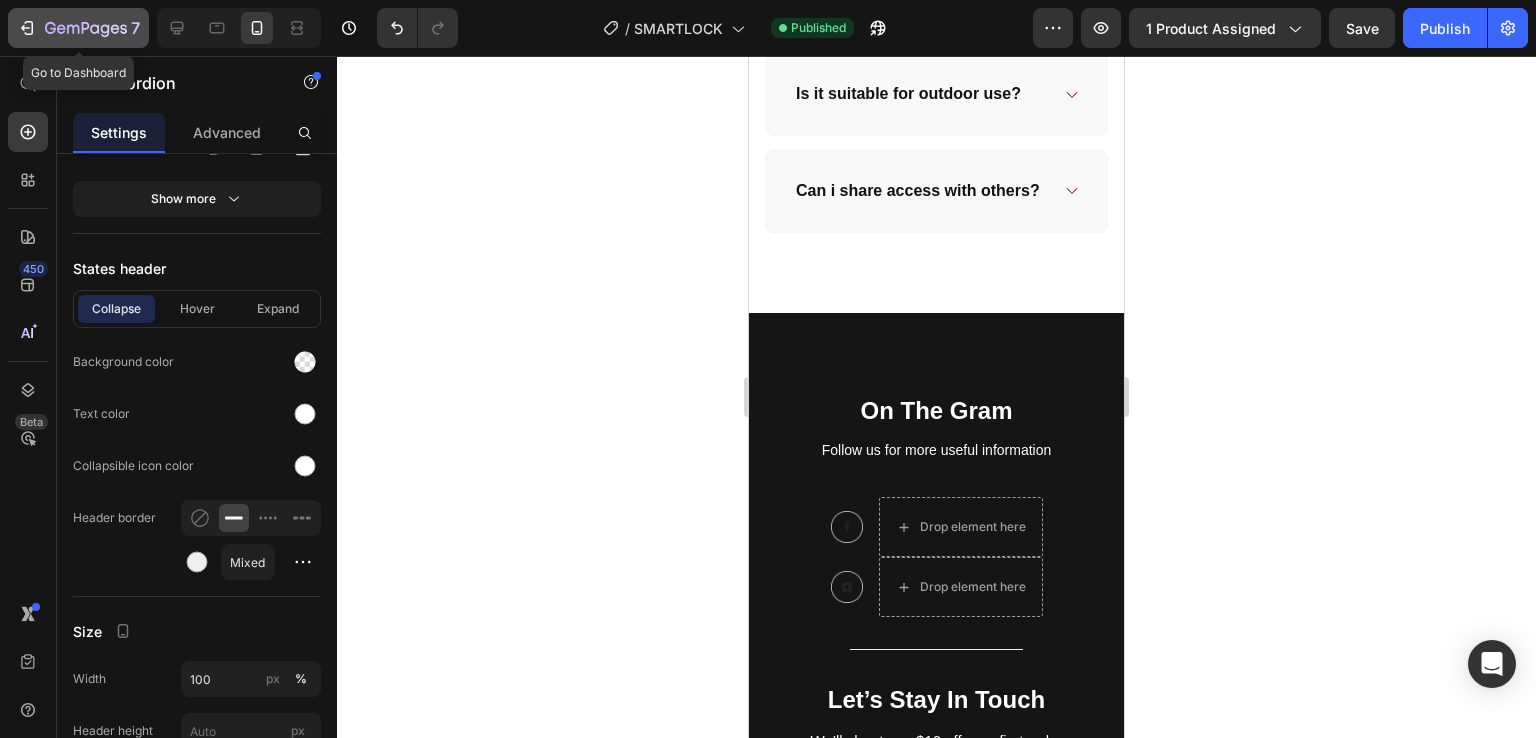 click on "7" at bounding box center (78, 28) 